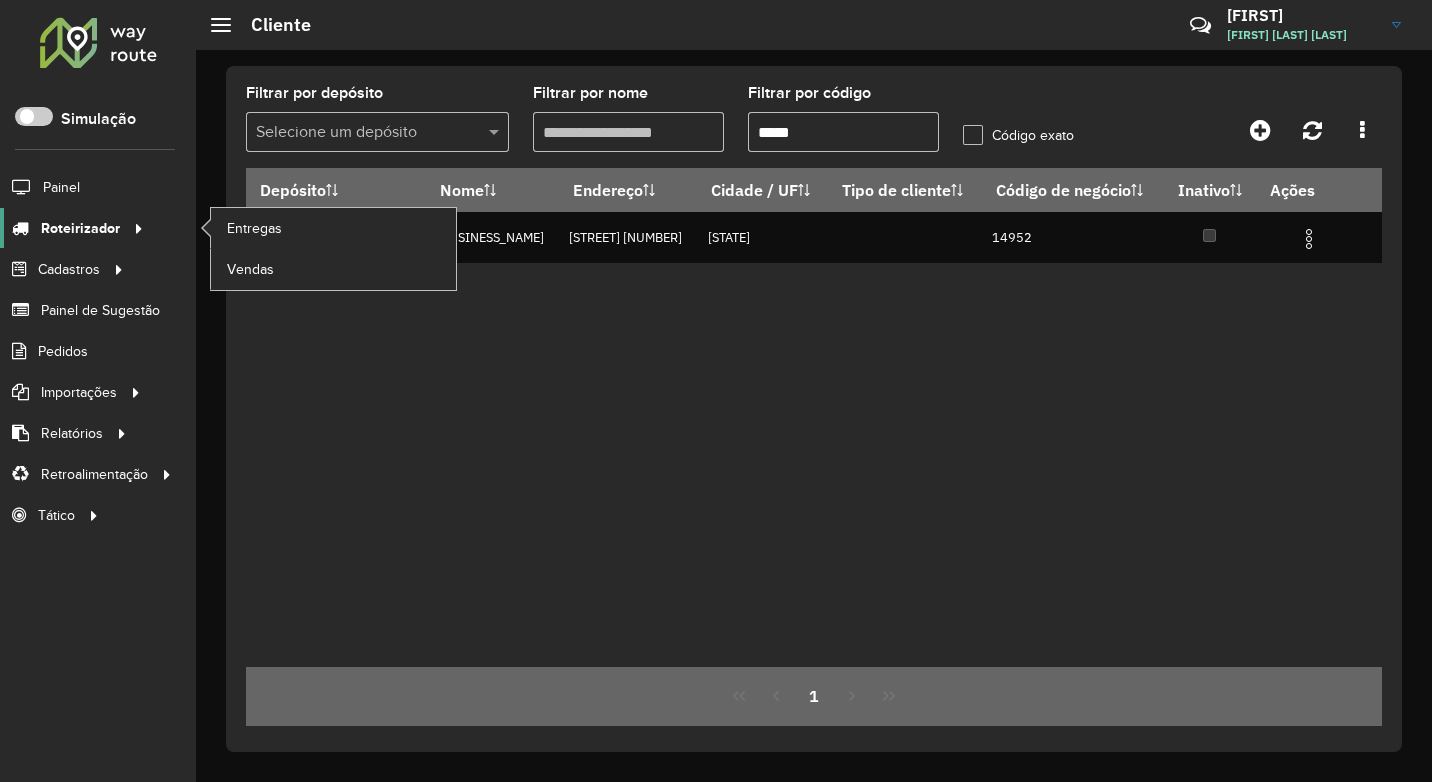 scroll, scrollTop: 0, scrollLeft: 0, axis: both 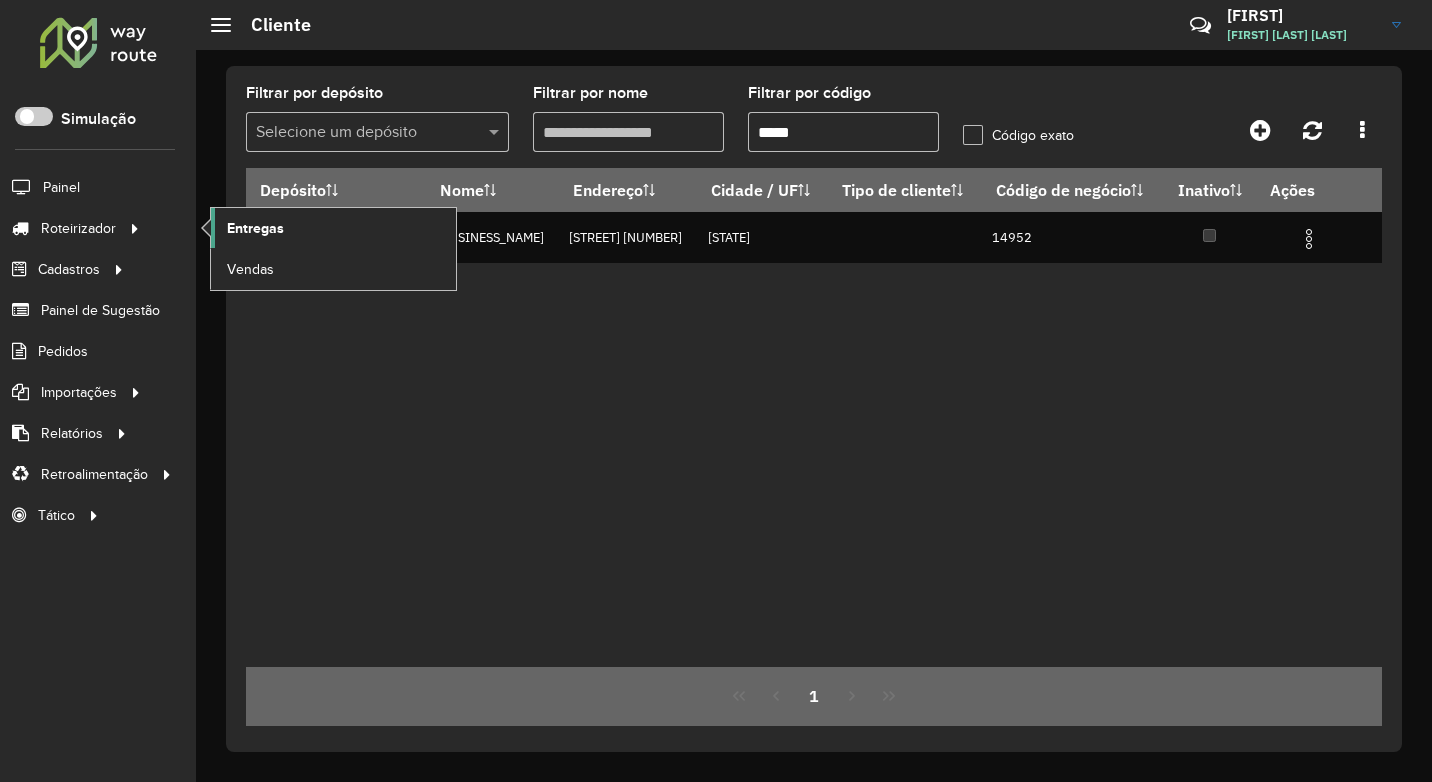 click on "Entregas" 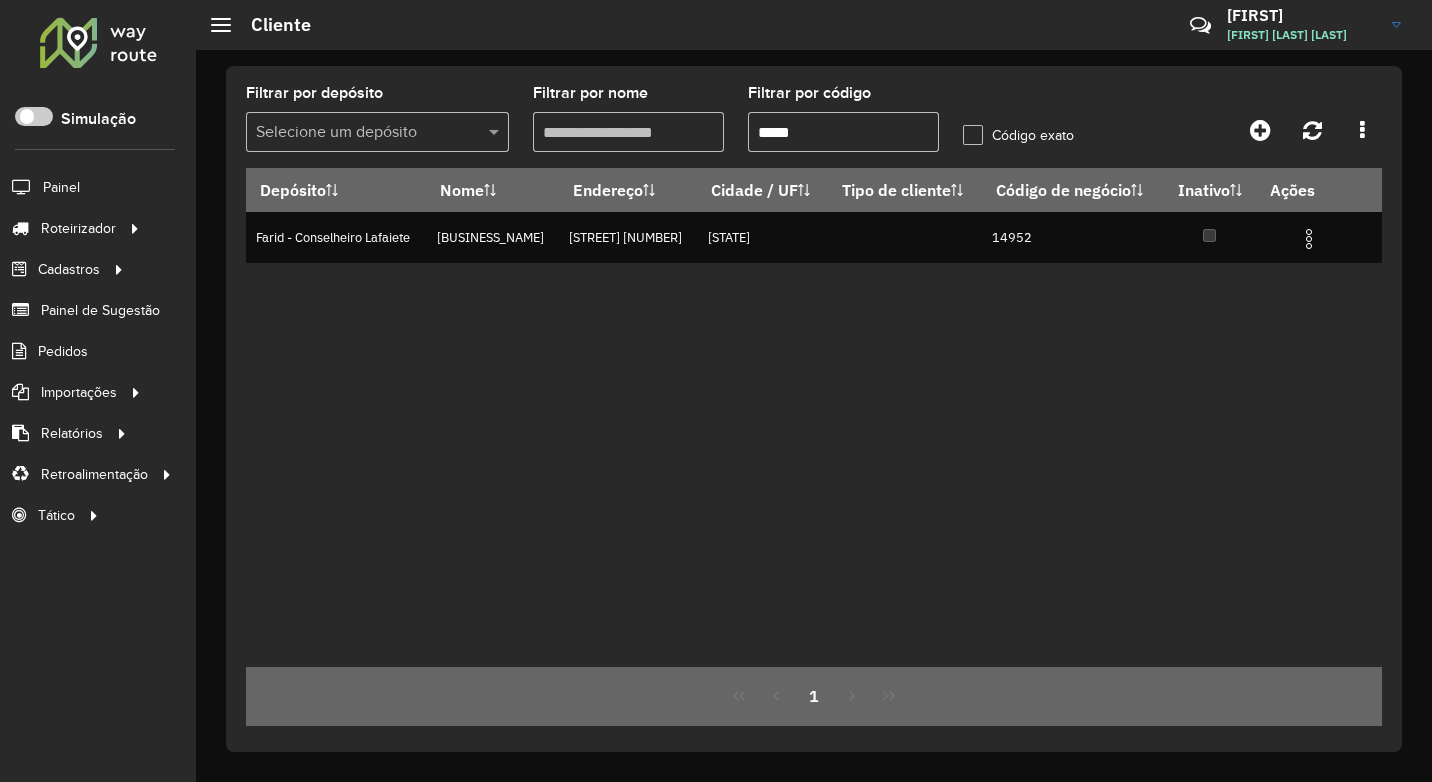 drag, startPoint x: 813, startPoint y: 130, endPoint x: 708, endPoint y: 138, distance: 105.30432 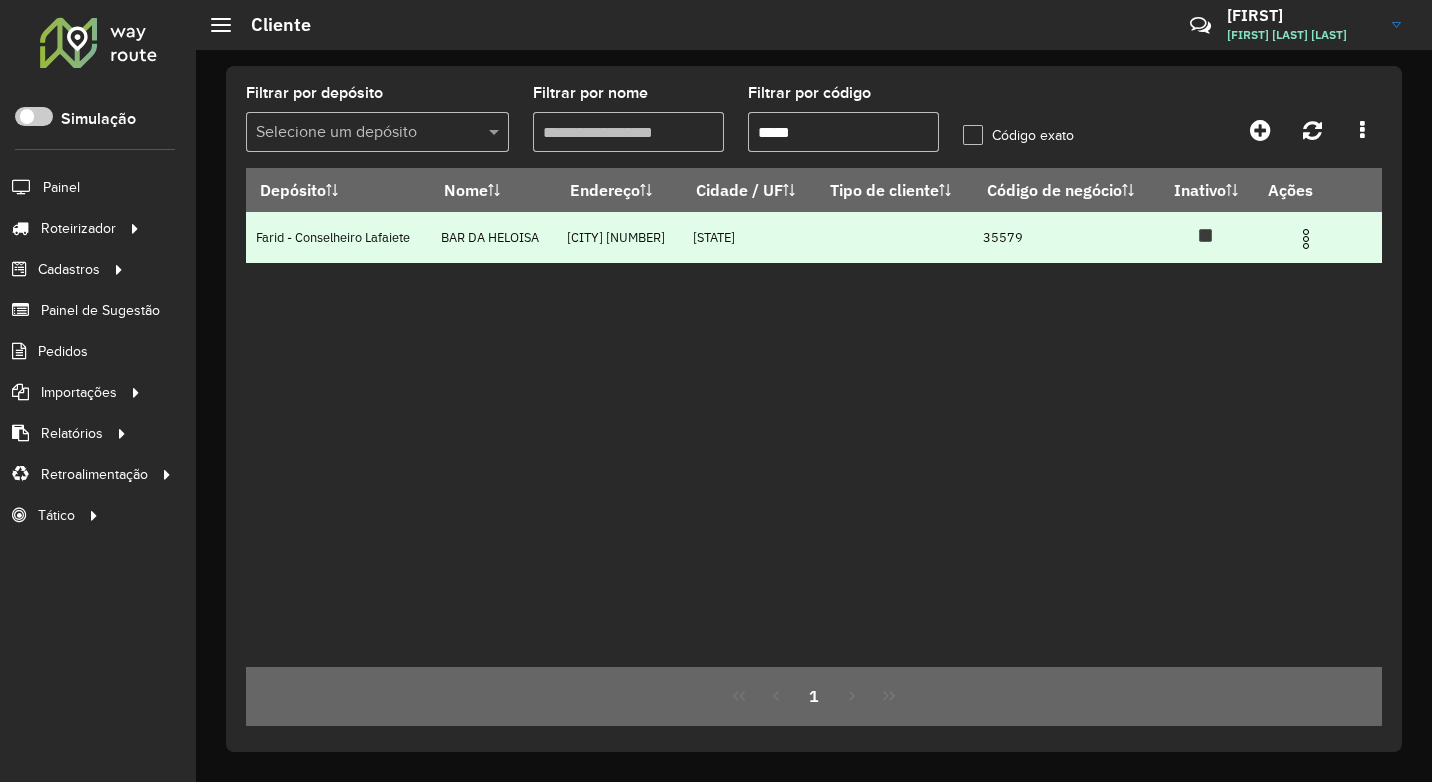 type on "*****" 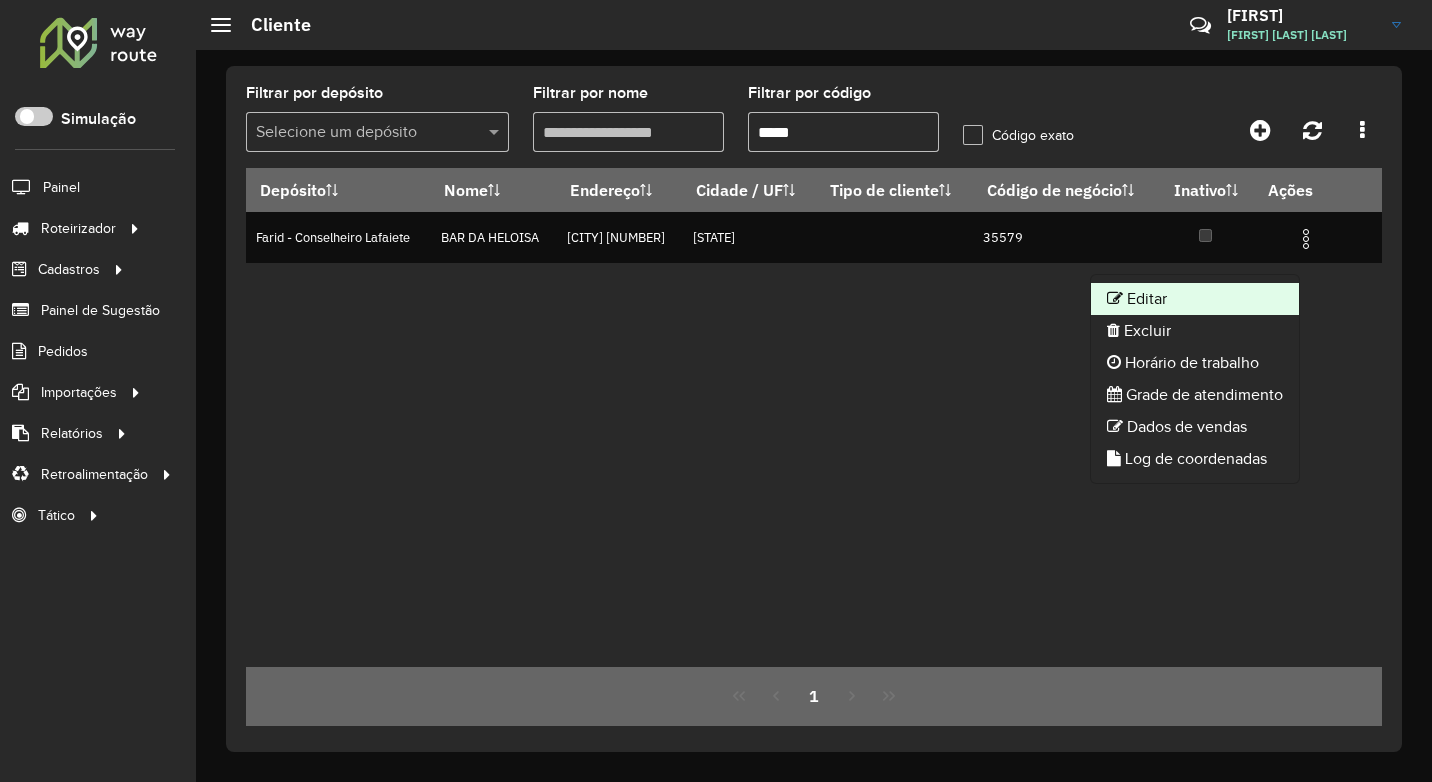 click on "Editar" 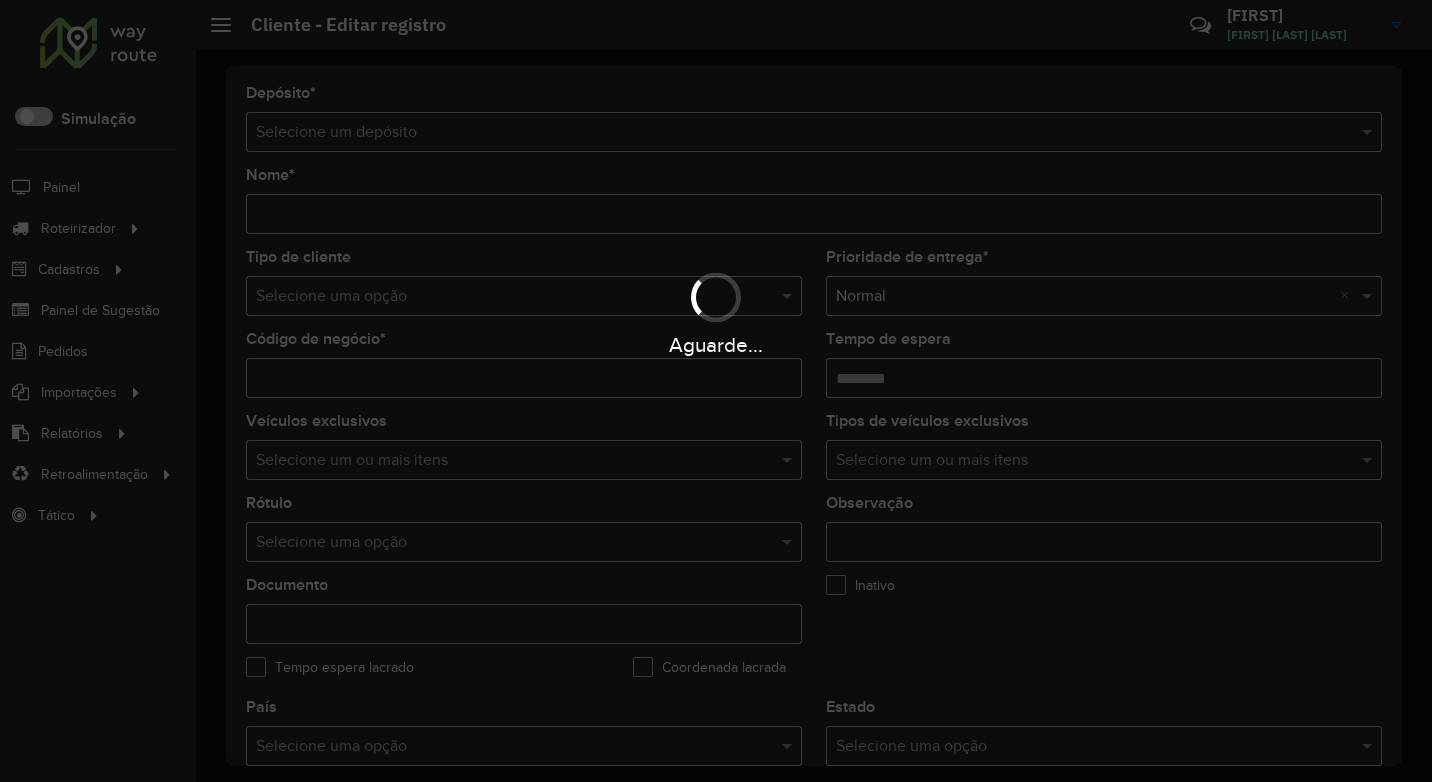 type on "**********" 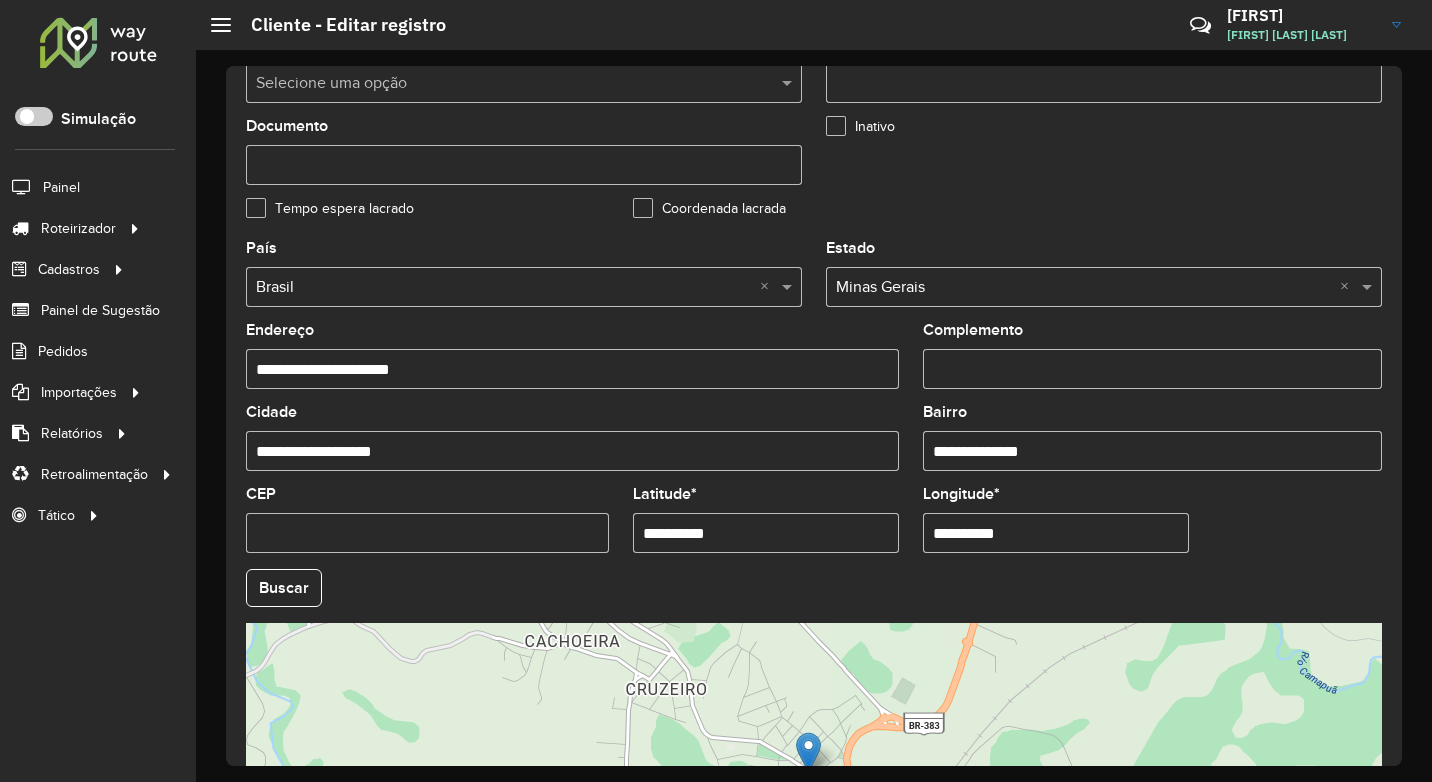 scroll, scrollTop: 500, scrollLeft: 0, axis: vertical 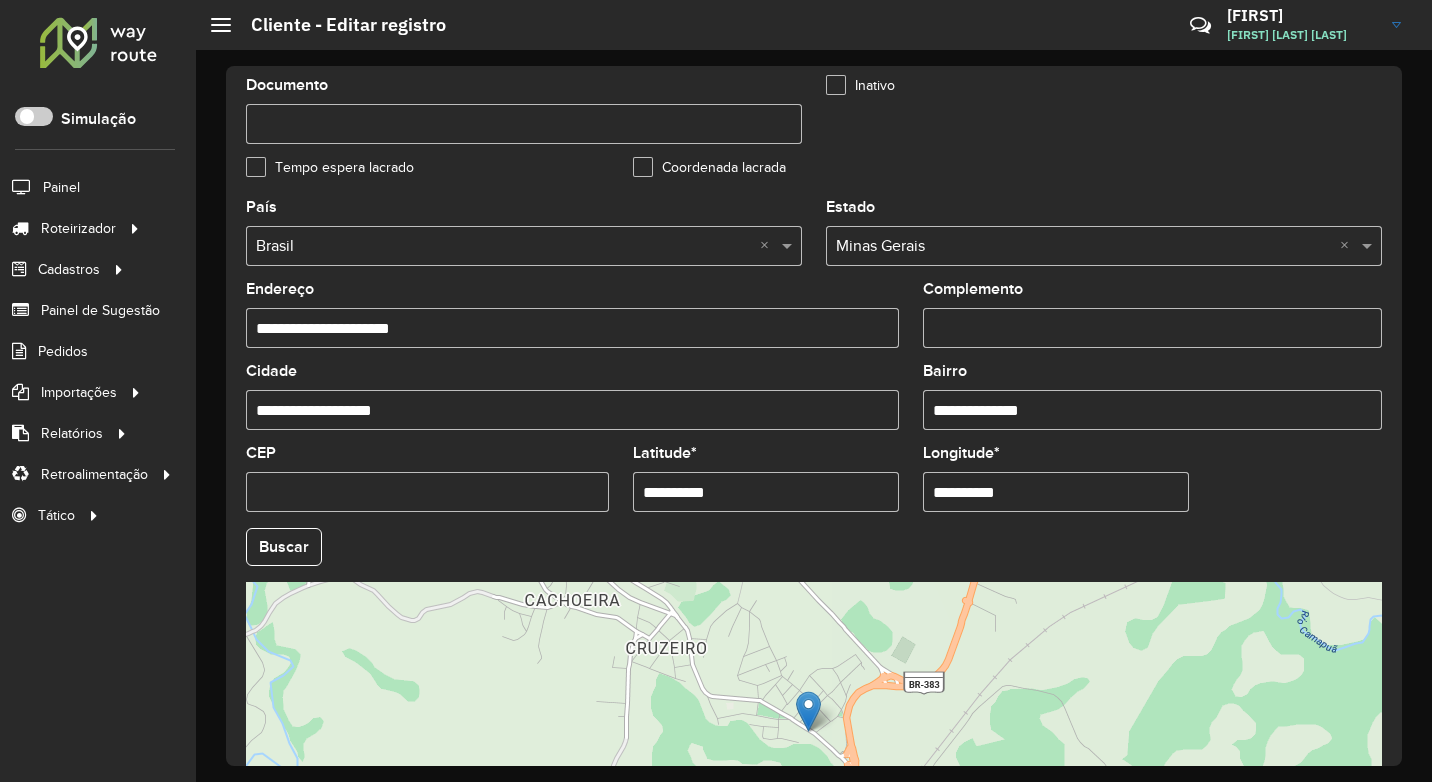drag, startPoint x: 768, startPoint y: 489, endPoint x: 589, endPoint y: 491, distance: 179.01117 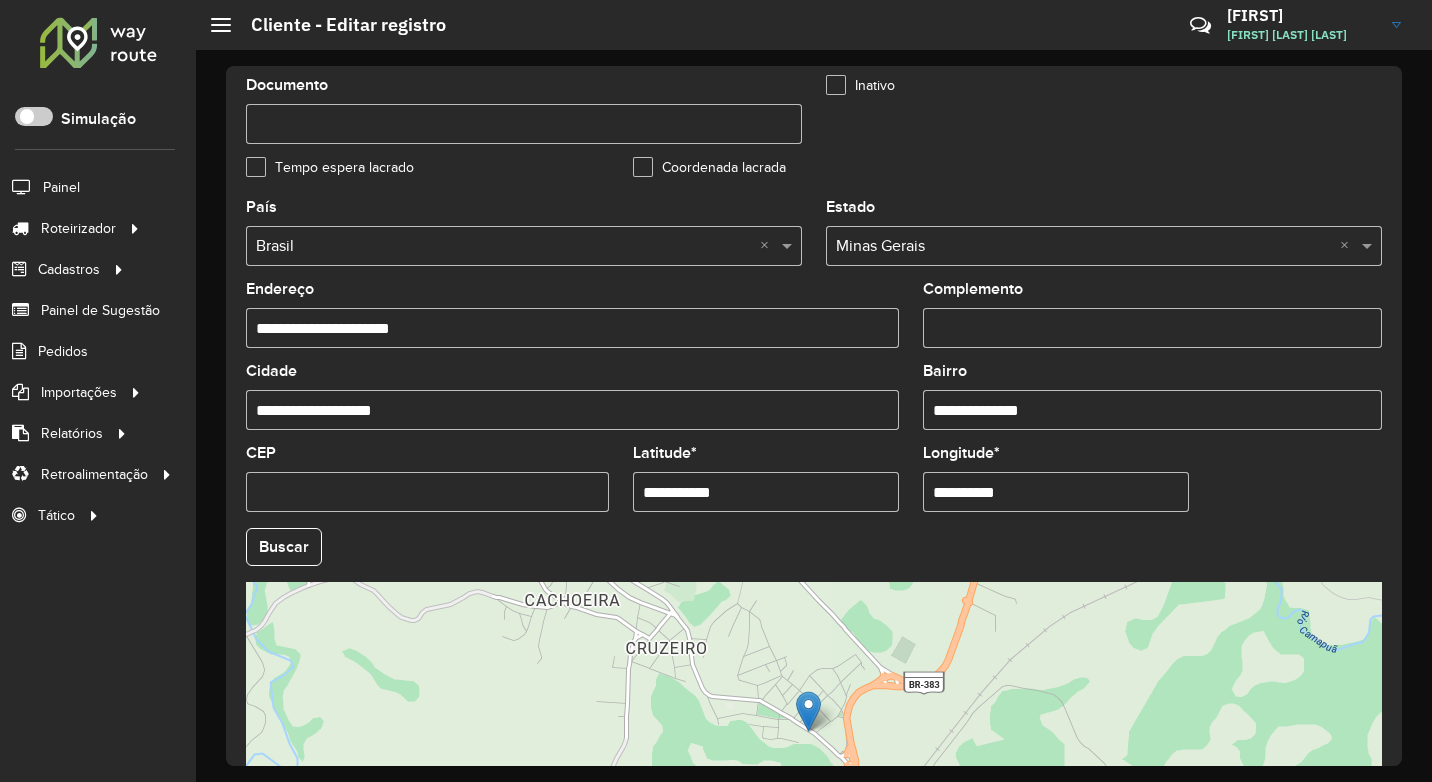 type on "**********" 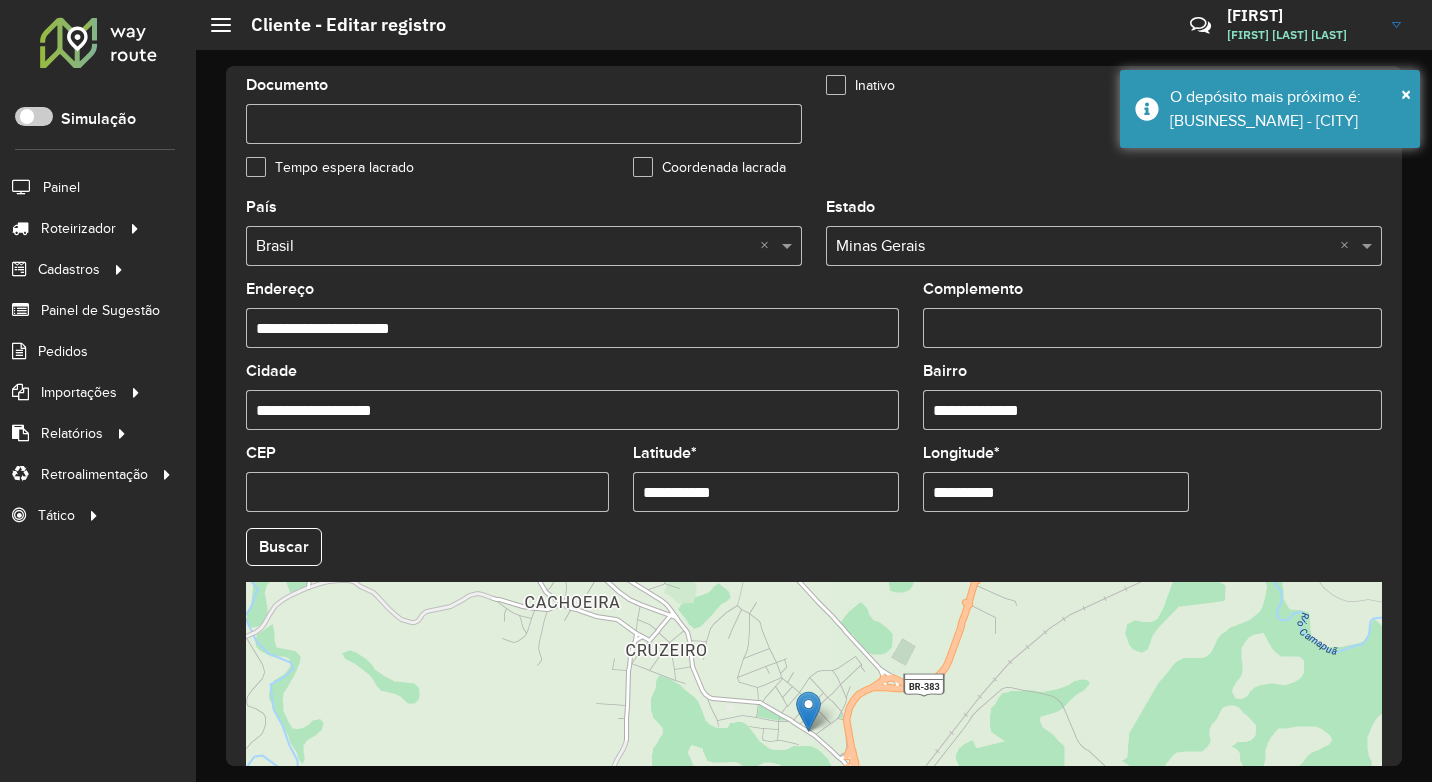 drag, startPoint x: 1044, startPoint y: 482, endPoint x: 851, endPoint y: 475, distance: 193.1269 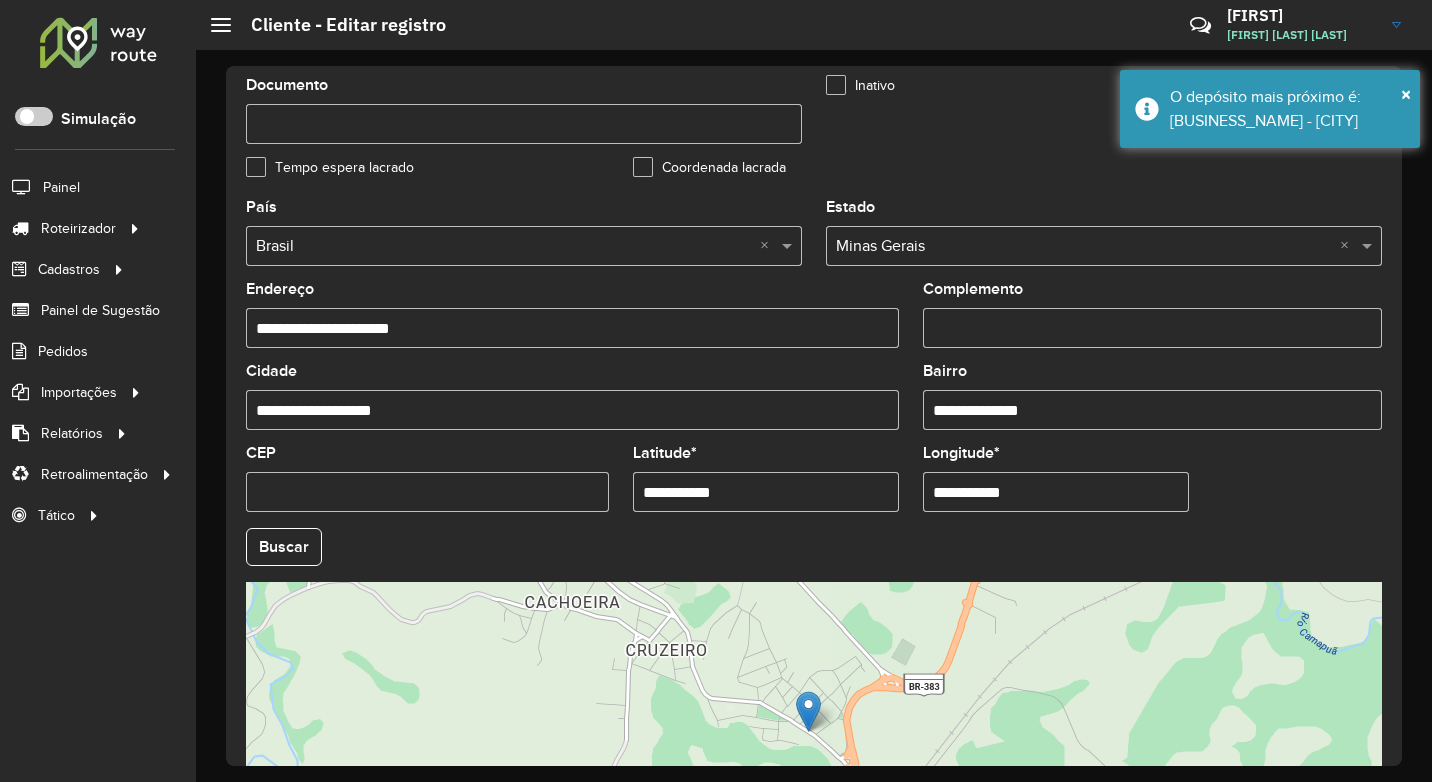 type on "**********" 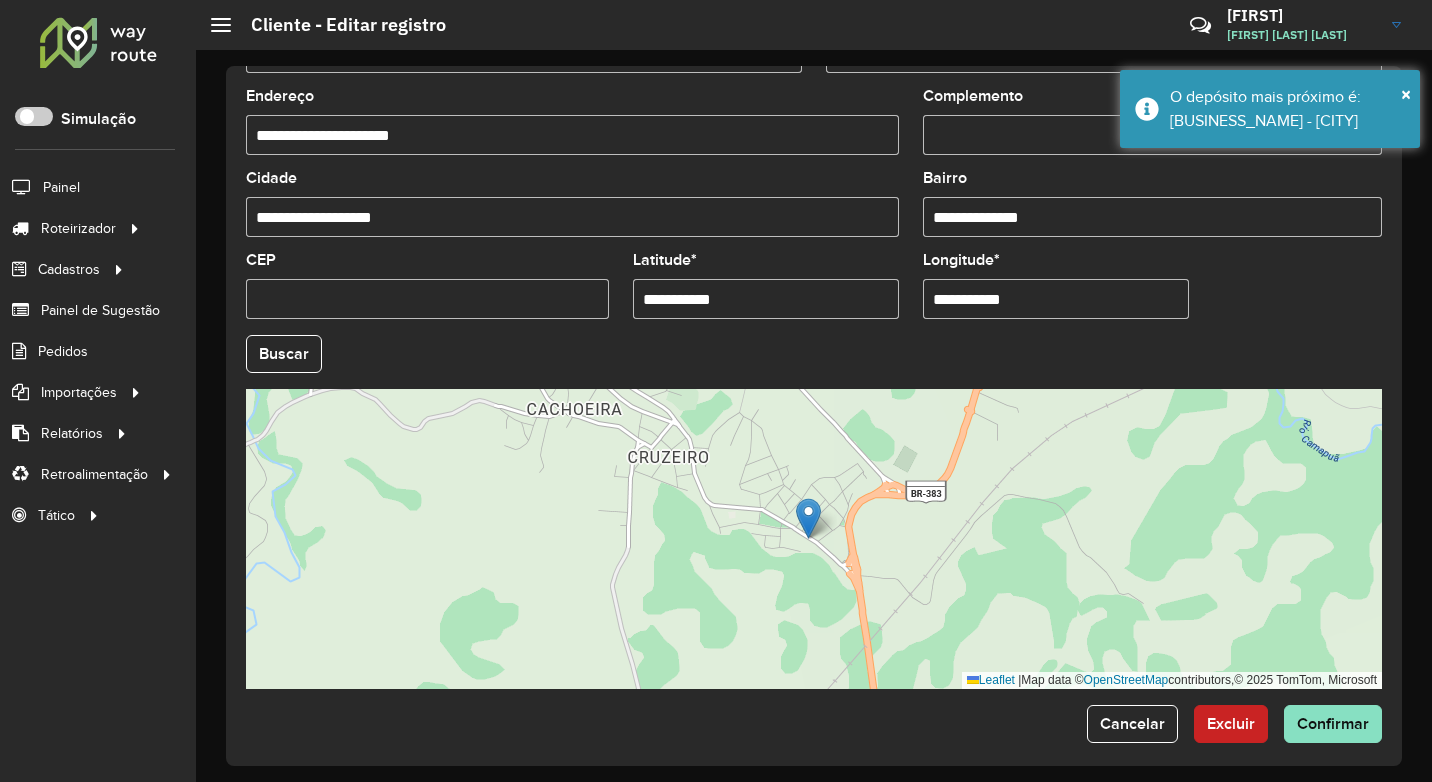 scroll, scrollTop: 706, scrollLeft: 0, axis: vertical 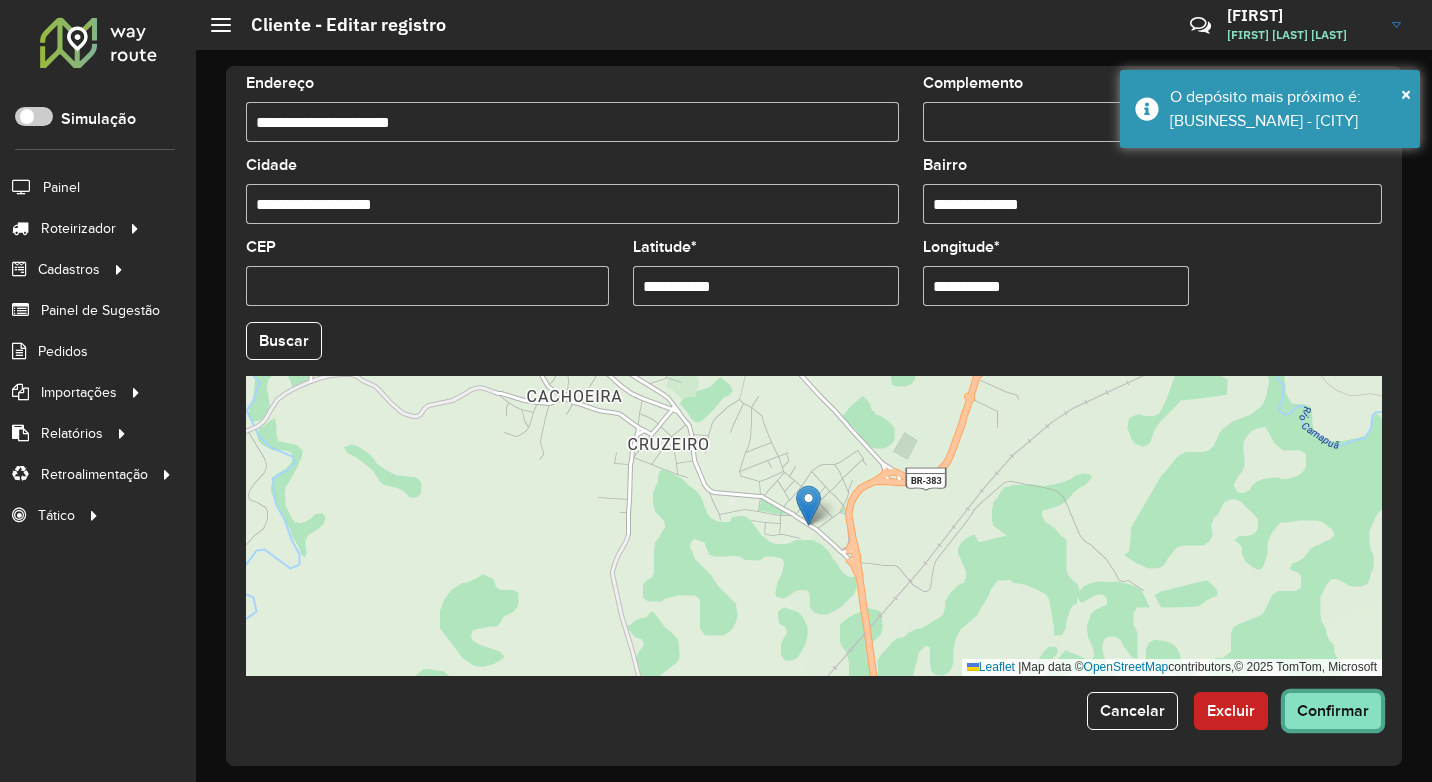 click on "Confirmar" 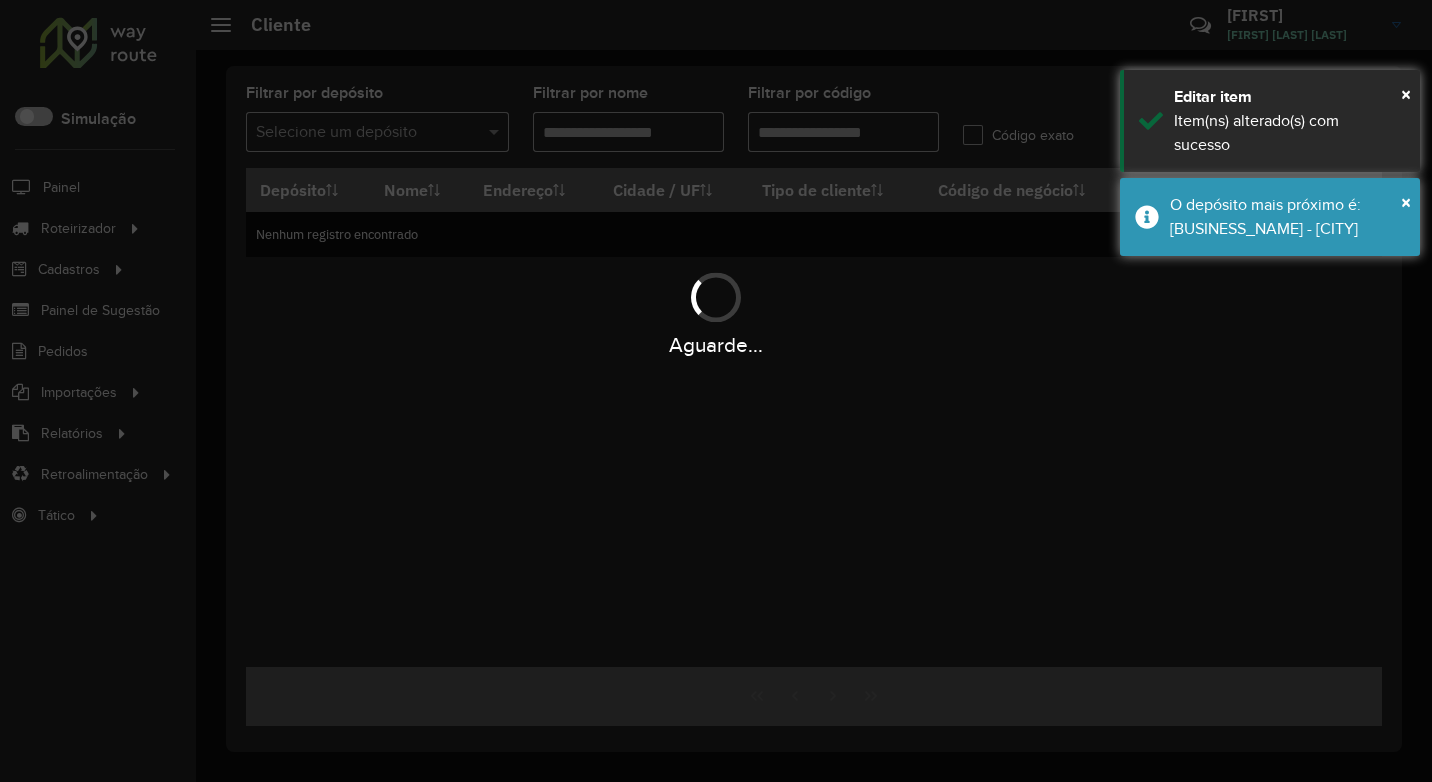 type on "*****" 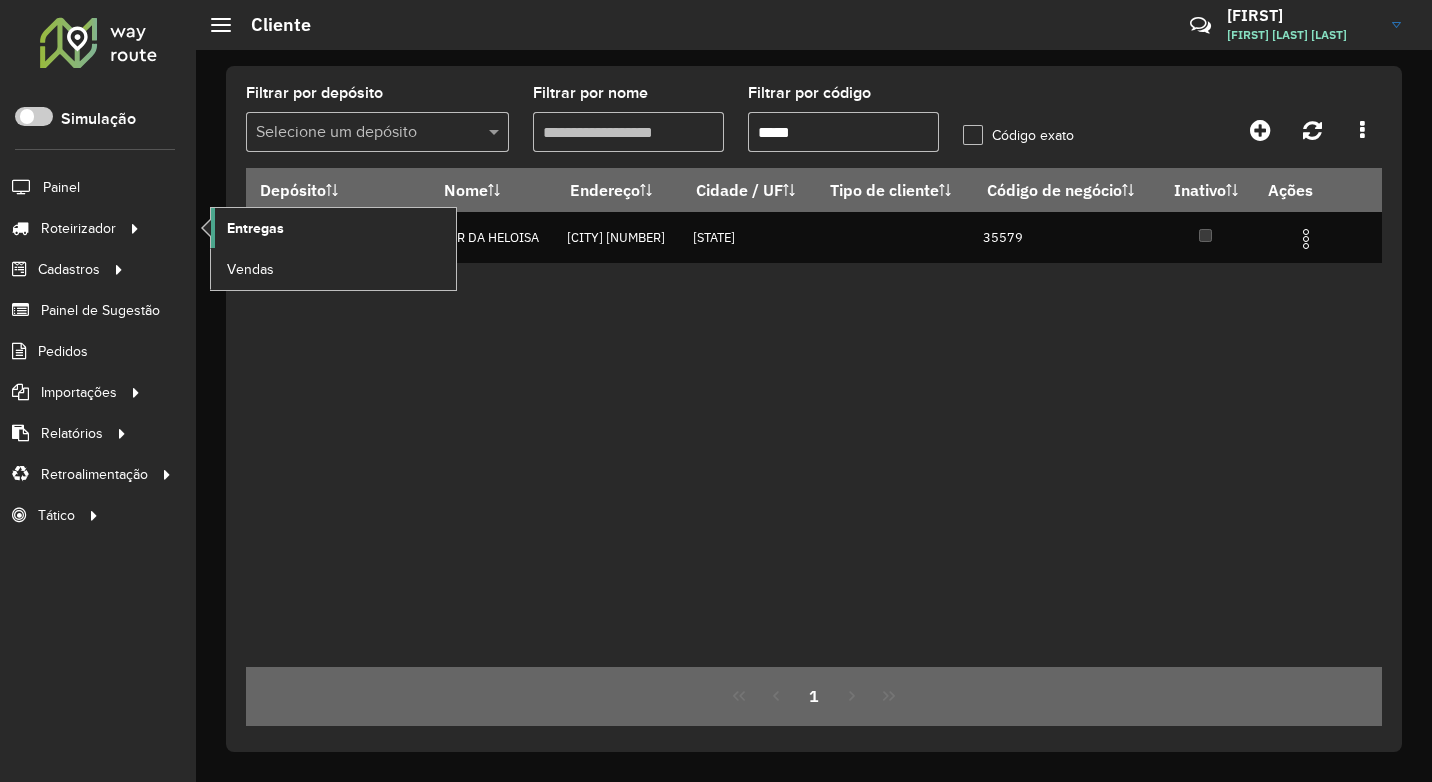 click on "Entregas" 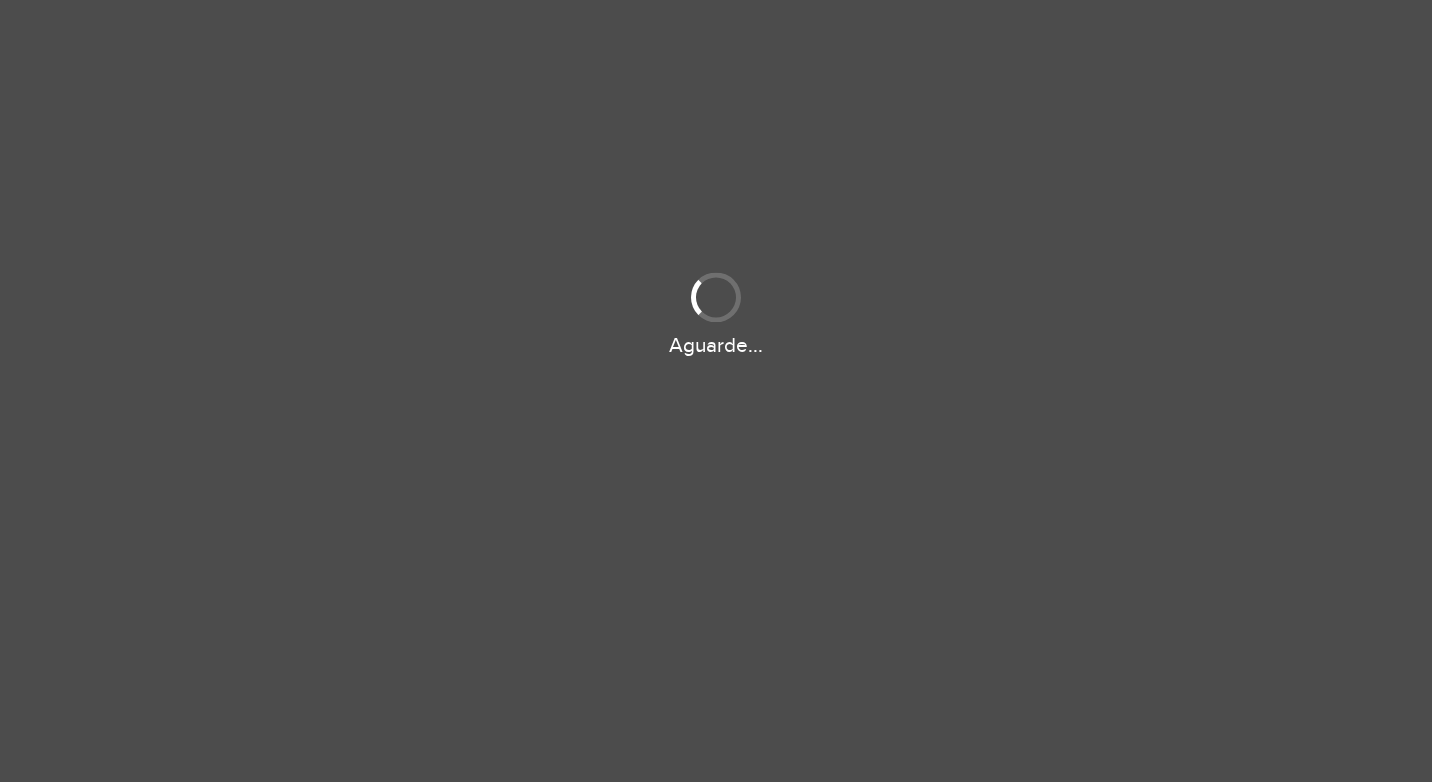 scroll, scrollTop: 0, scrollLeft: 0, axis: both 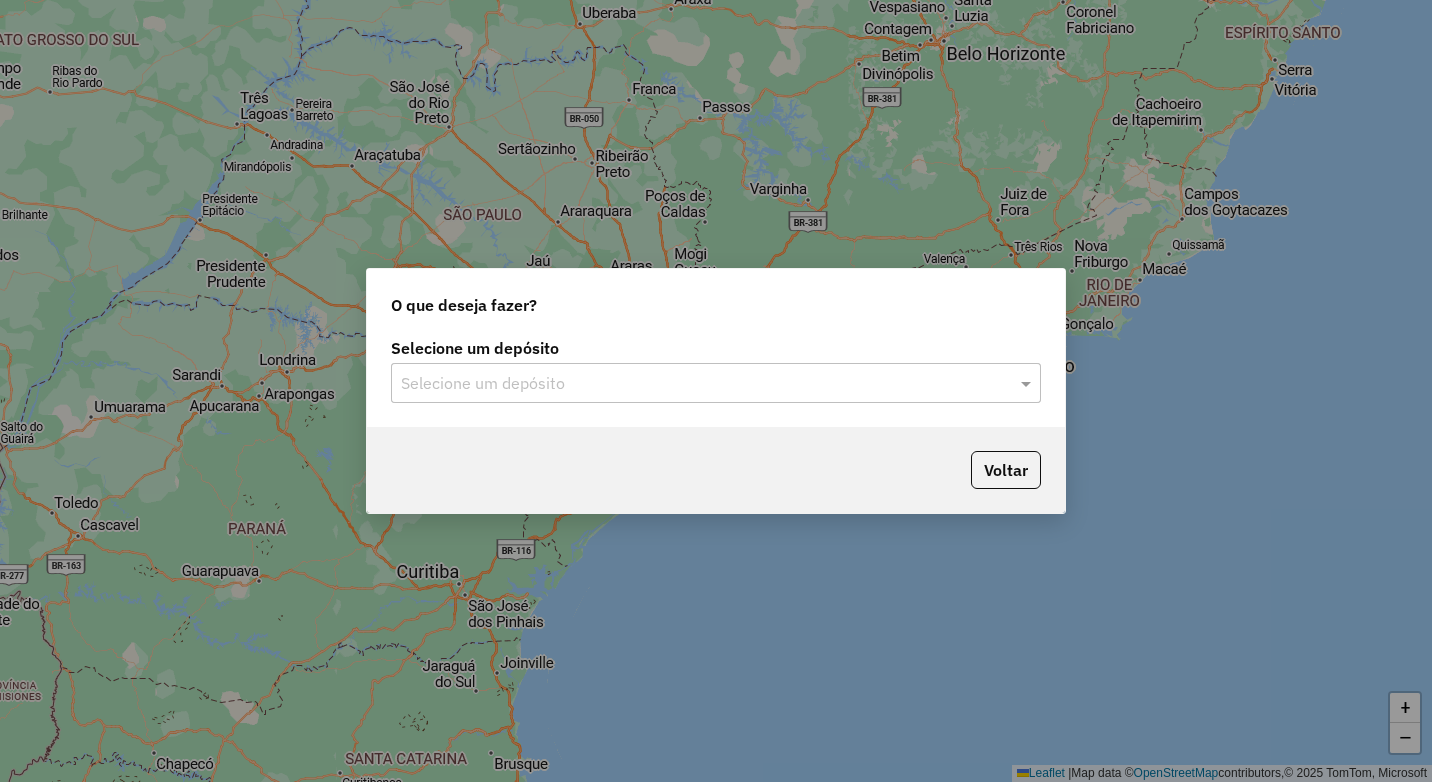 click on "Selecione um depósito Selecione um depósito" 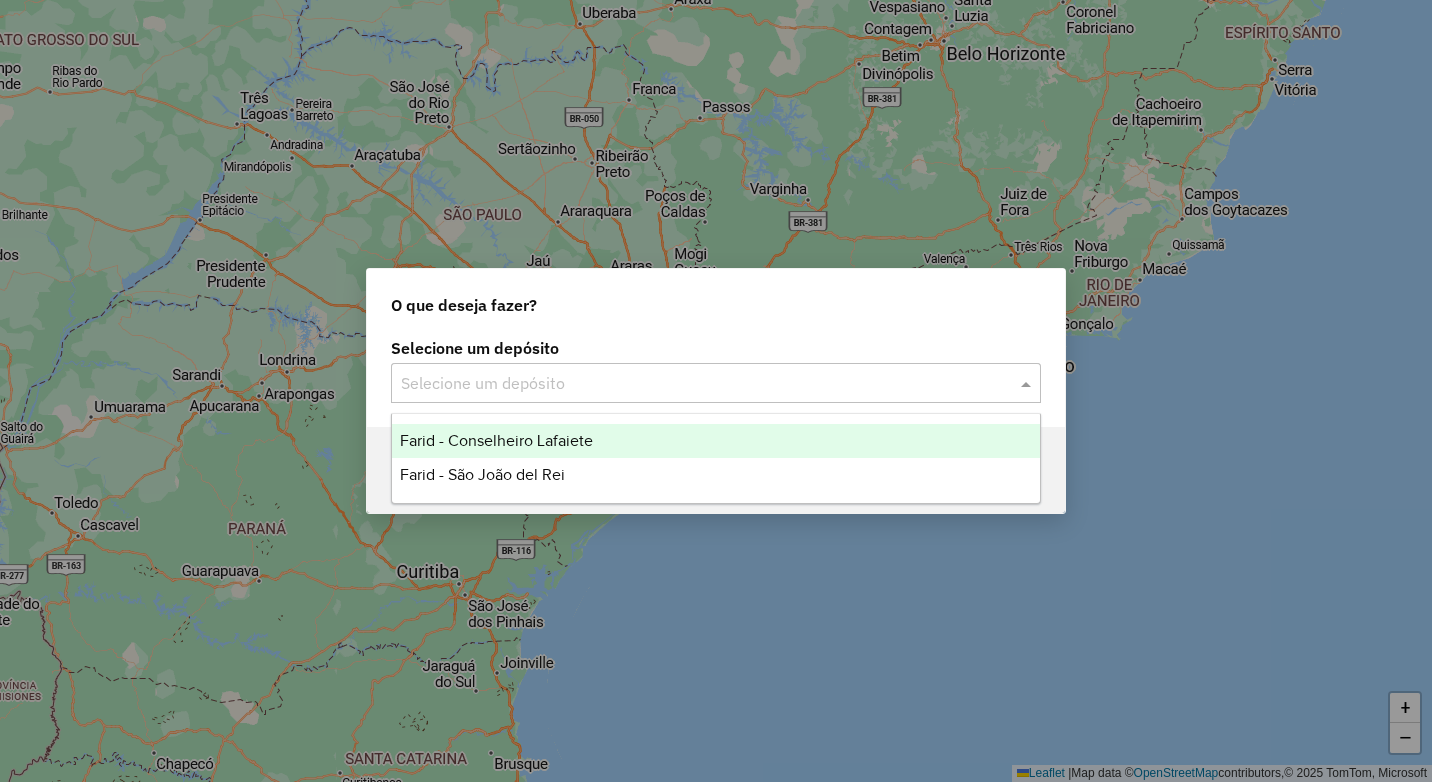 click on "Farid - Conselheiro Lafaiete" at bounding box center (716, 441) 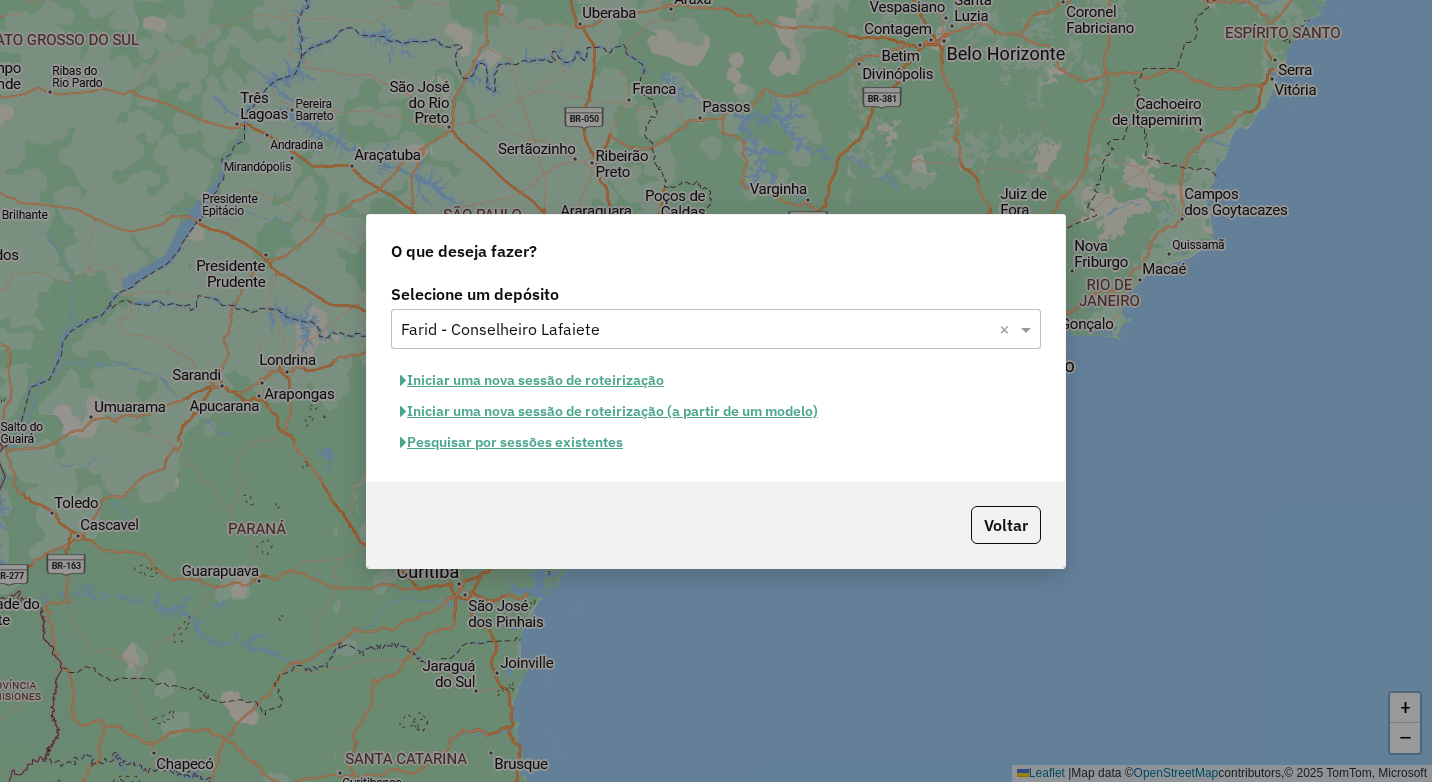click on "Pesquisar por sessões existentes" 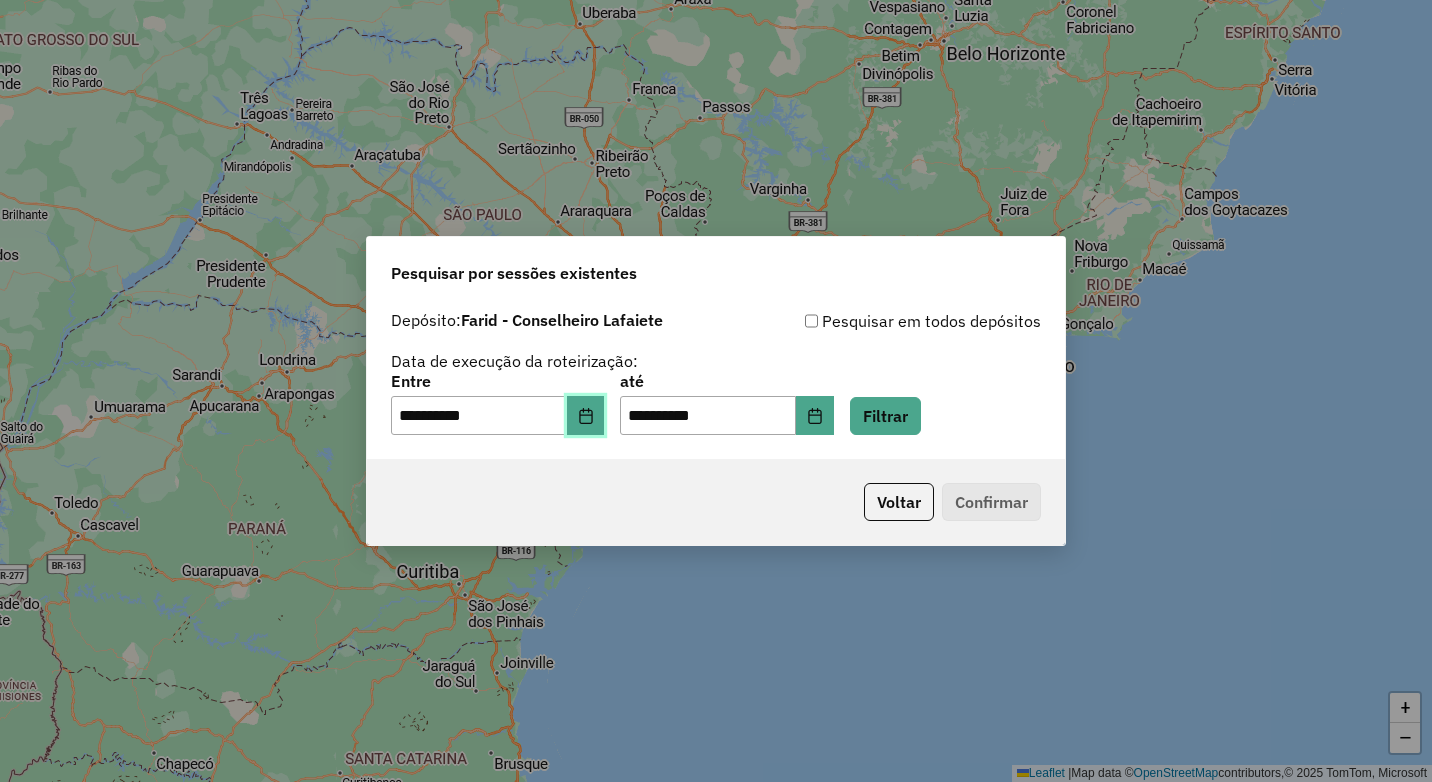 click 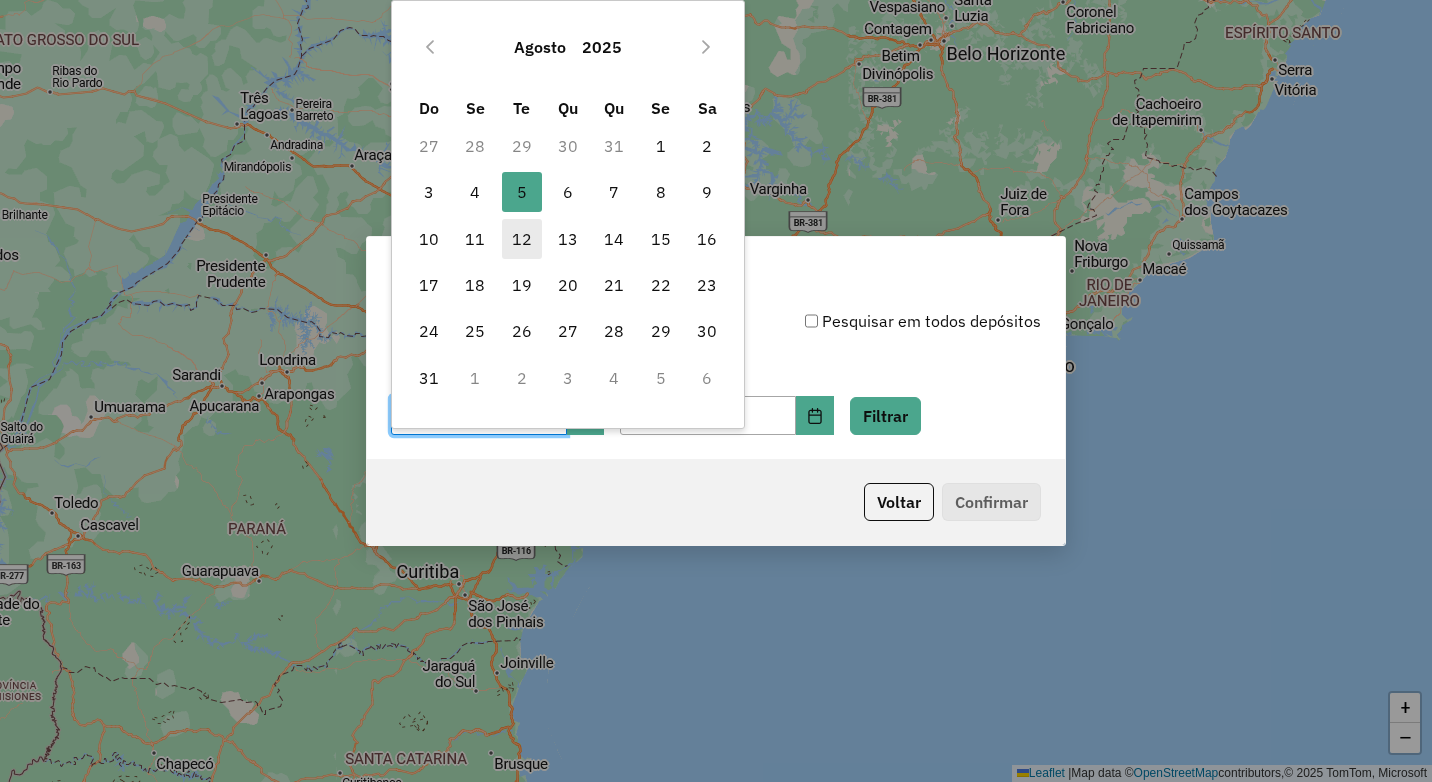 drag, startPoint x: 473, startPoint y: 187, endPoint x: 502, endPoint y: 232, distance: 53.535034 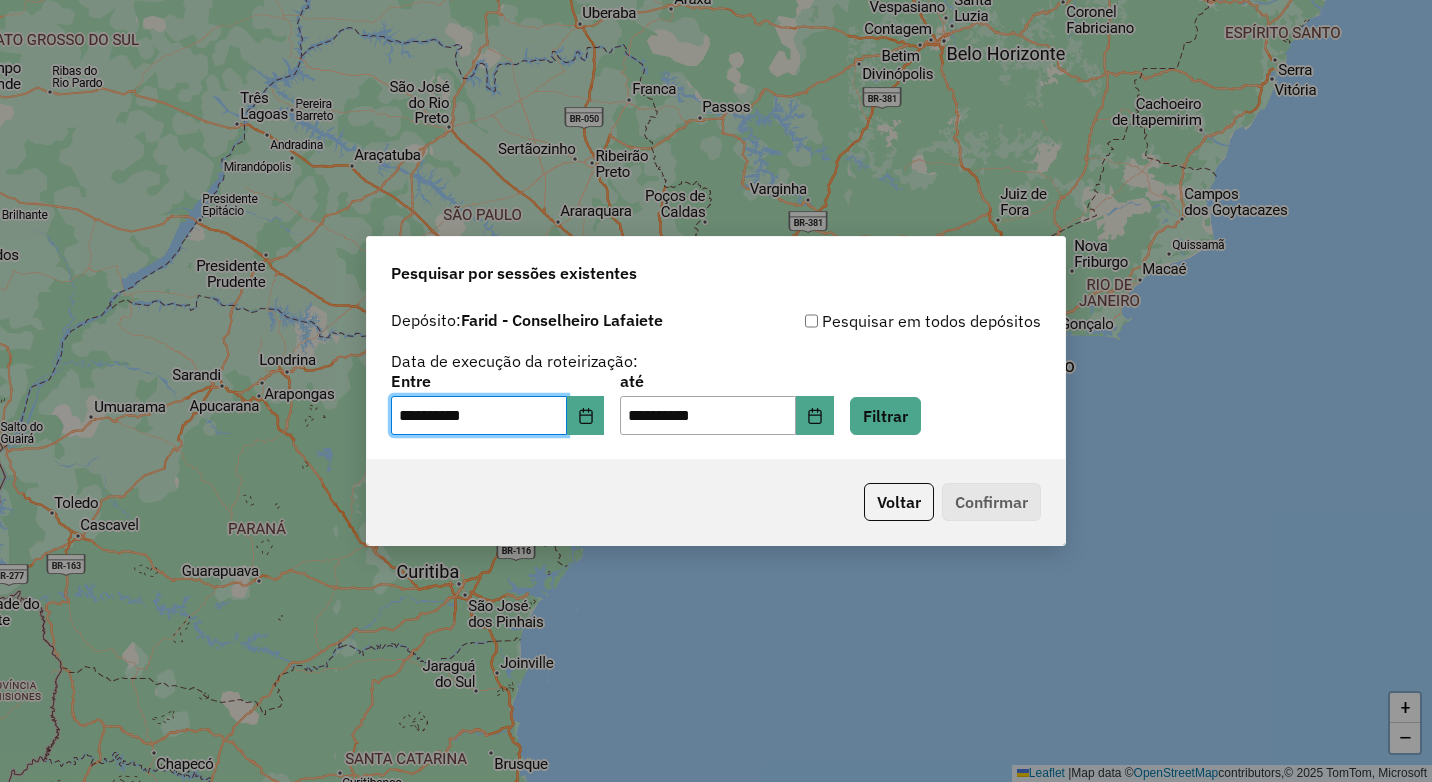 click on "**********" 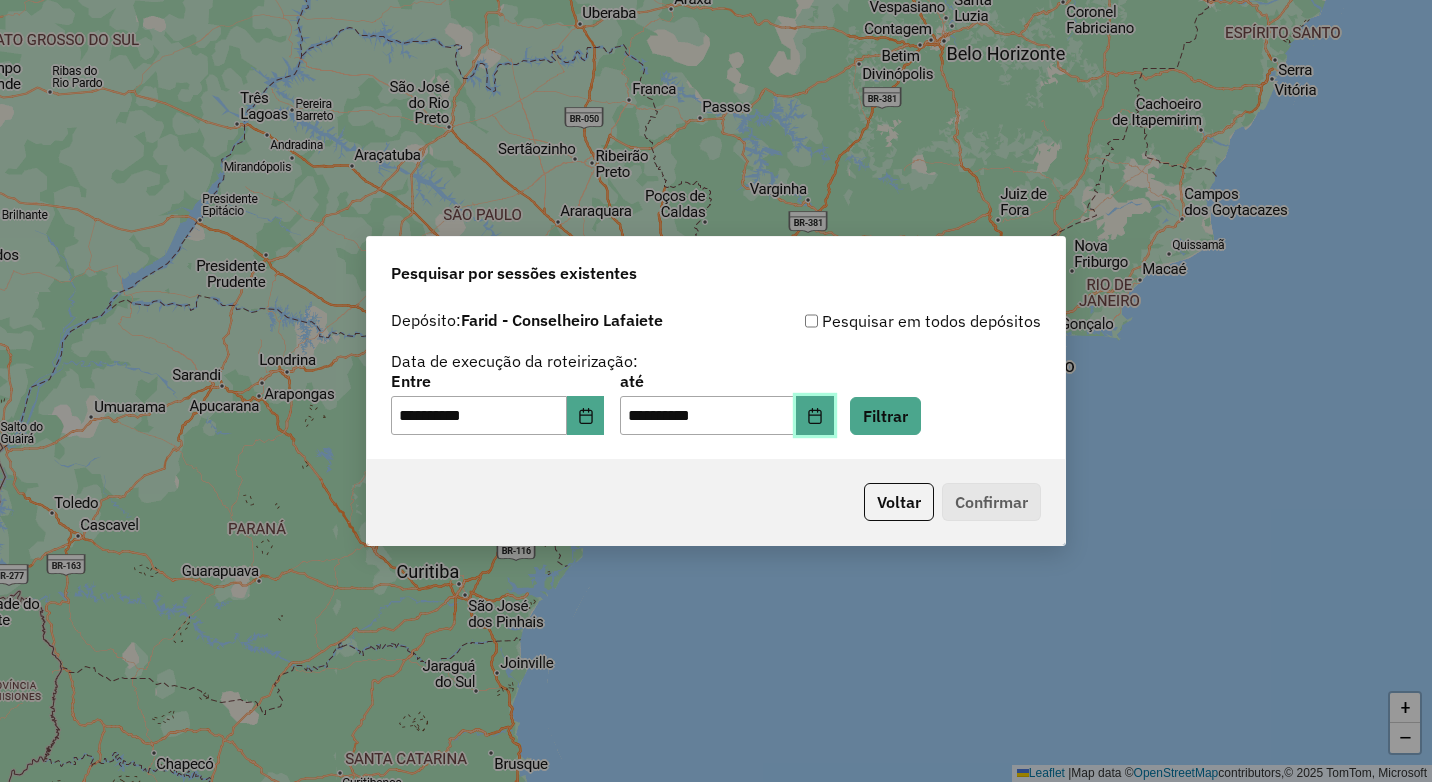 click 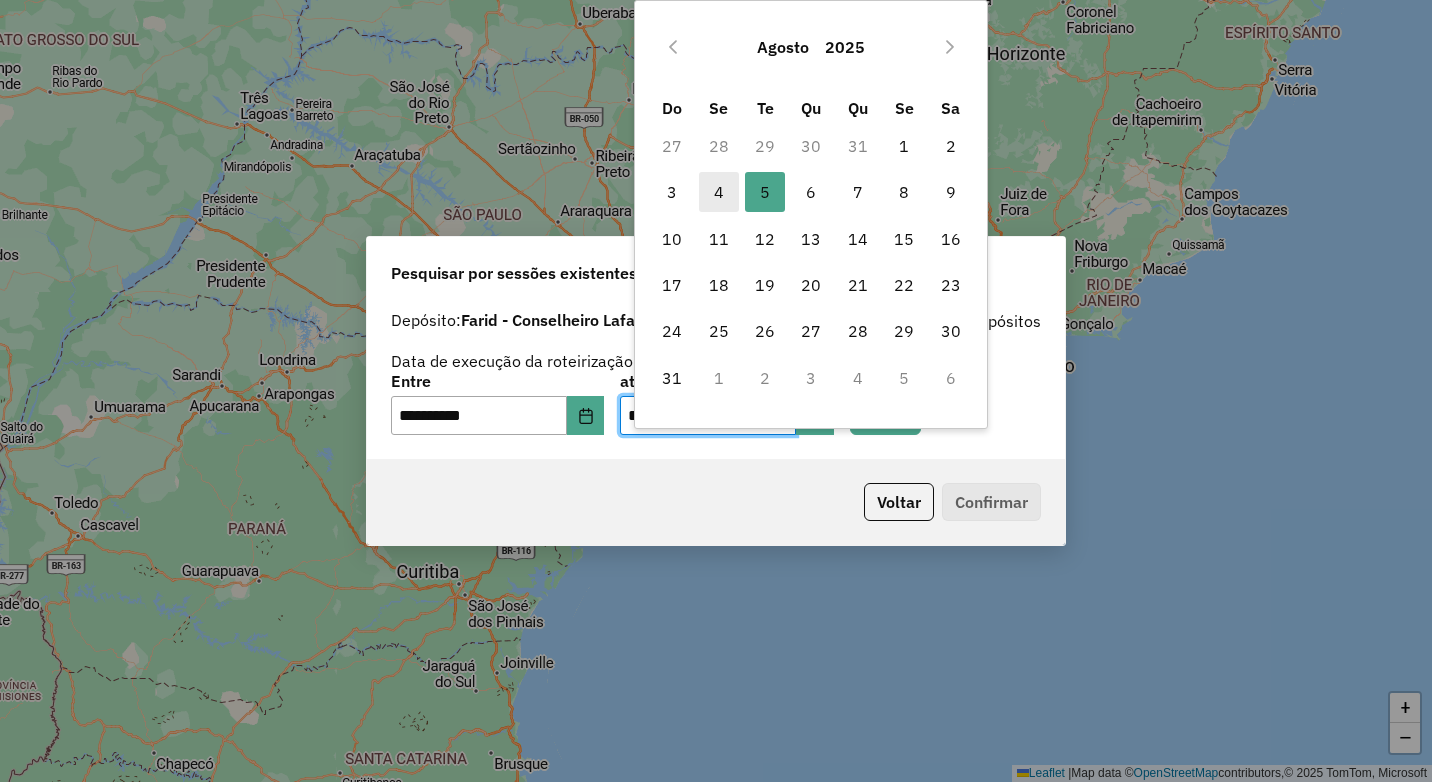 click on "4" at bounding box center (719, 192) 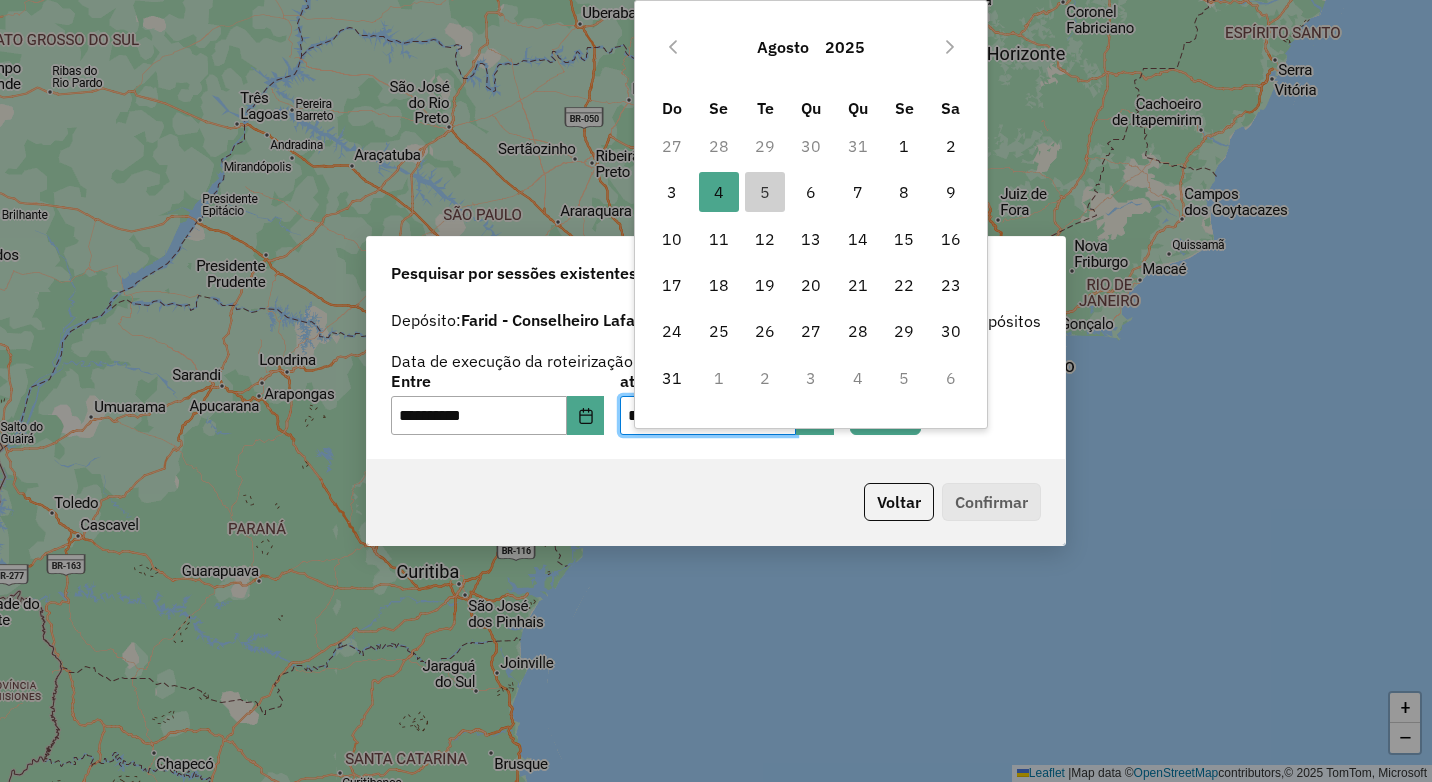 type on "**********" 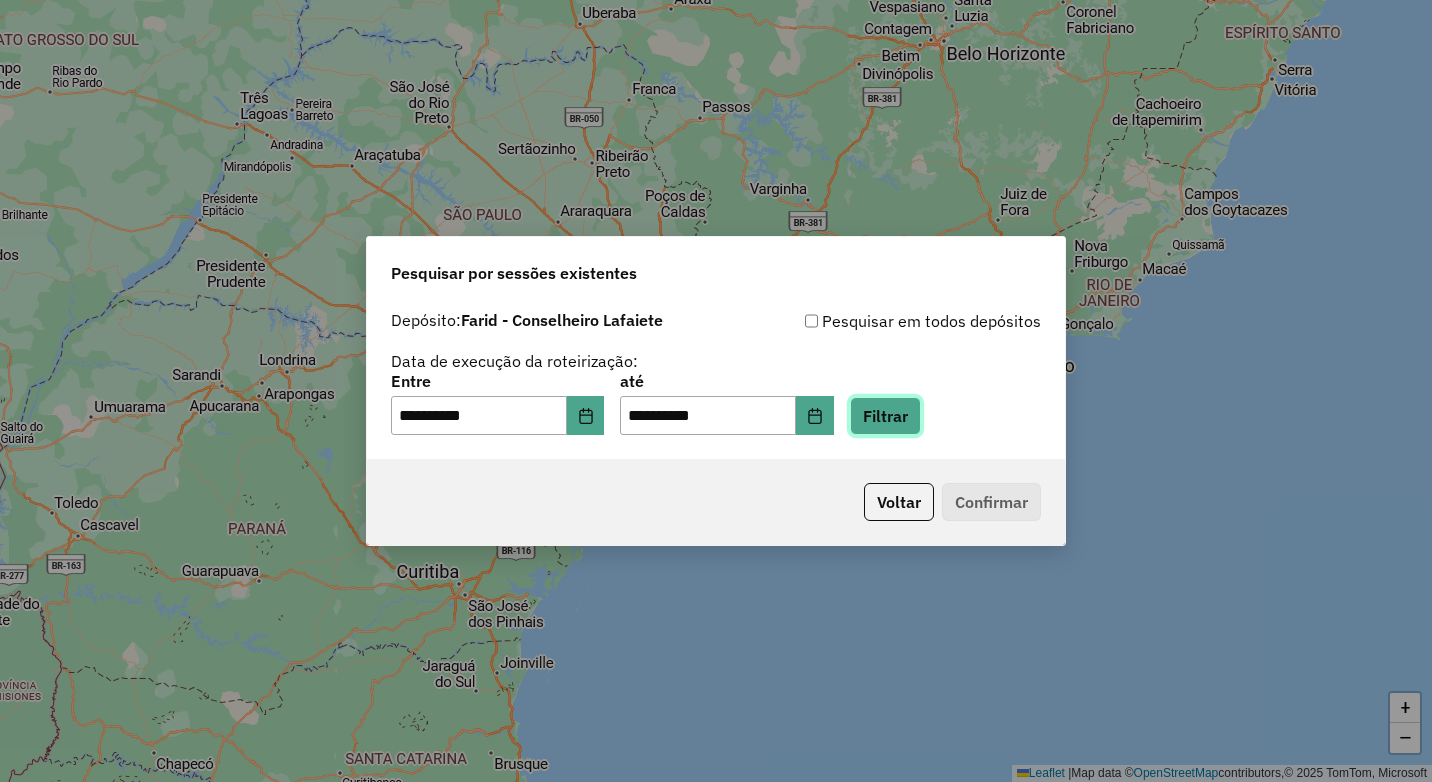 click on "Filtrar" 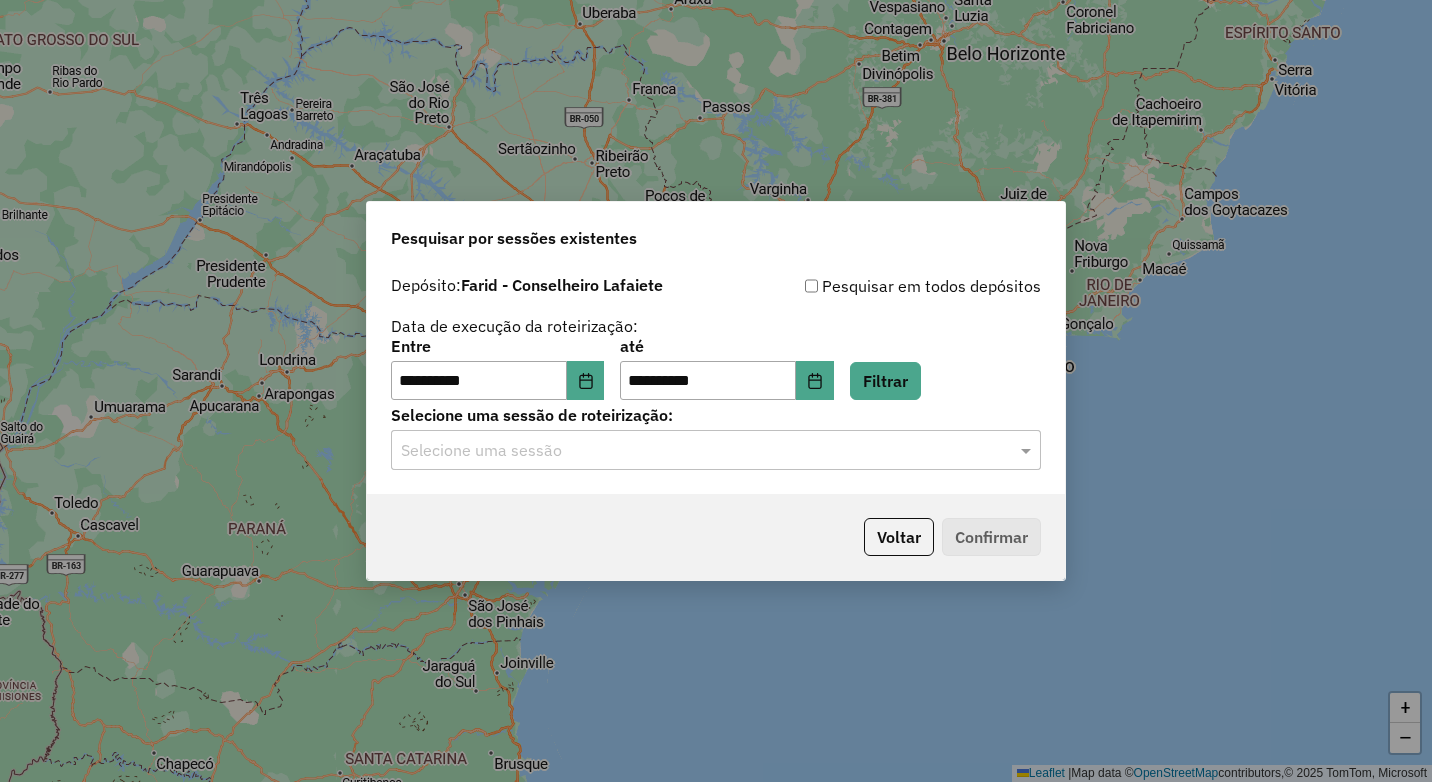 click on "Selecione uma sessão" 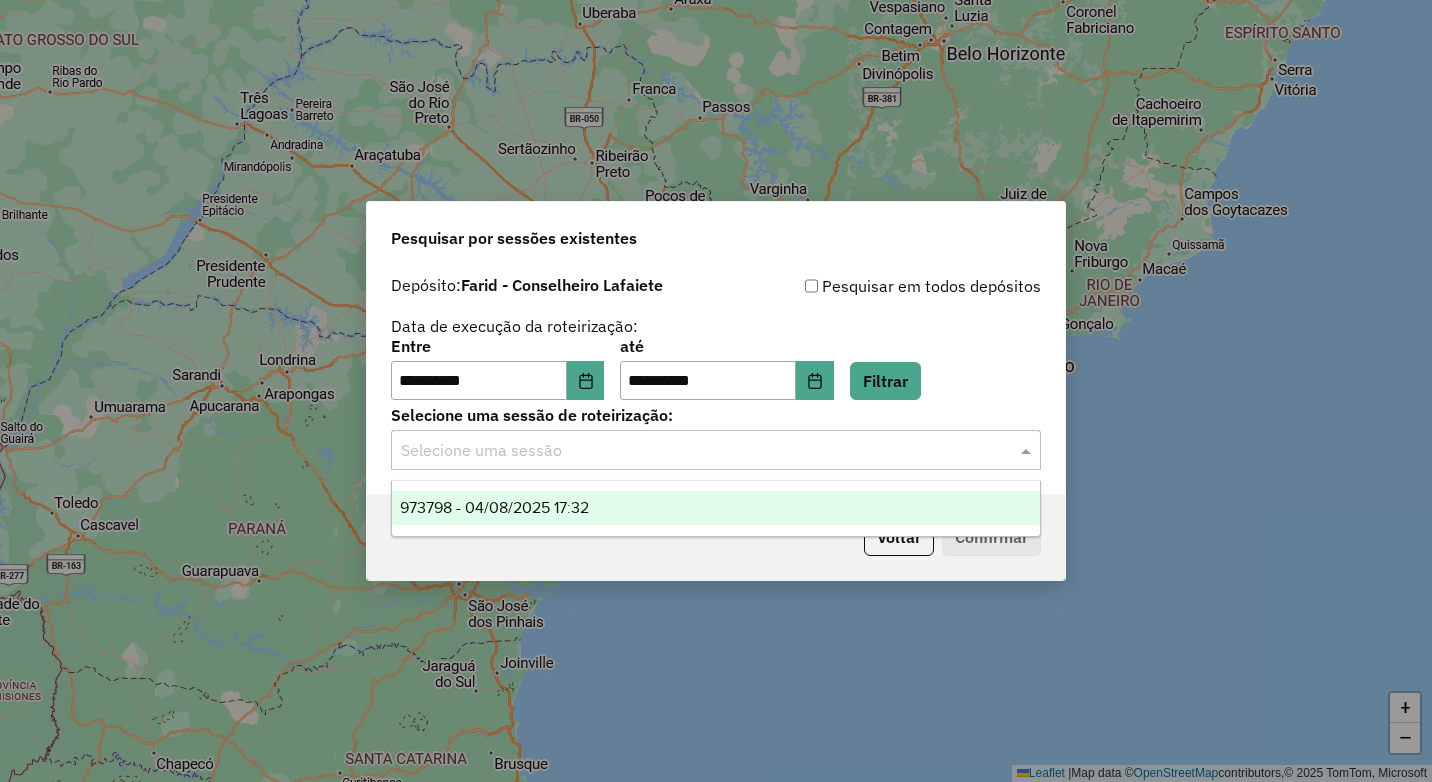 click on "973798 - 04/08/2025 17:32" at bounding box center [716, 508] 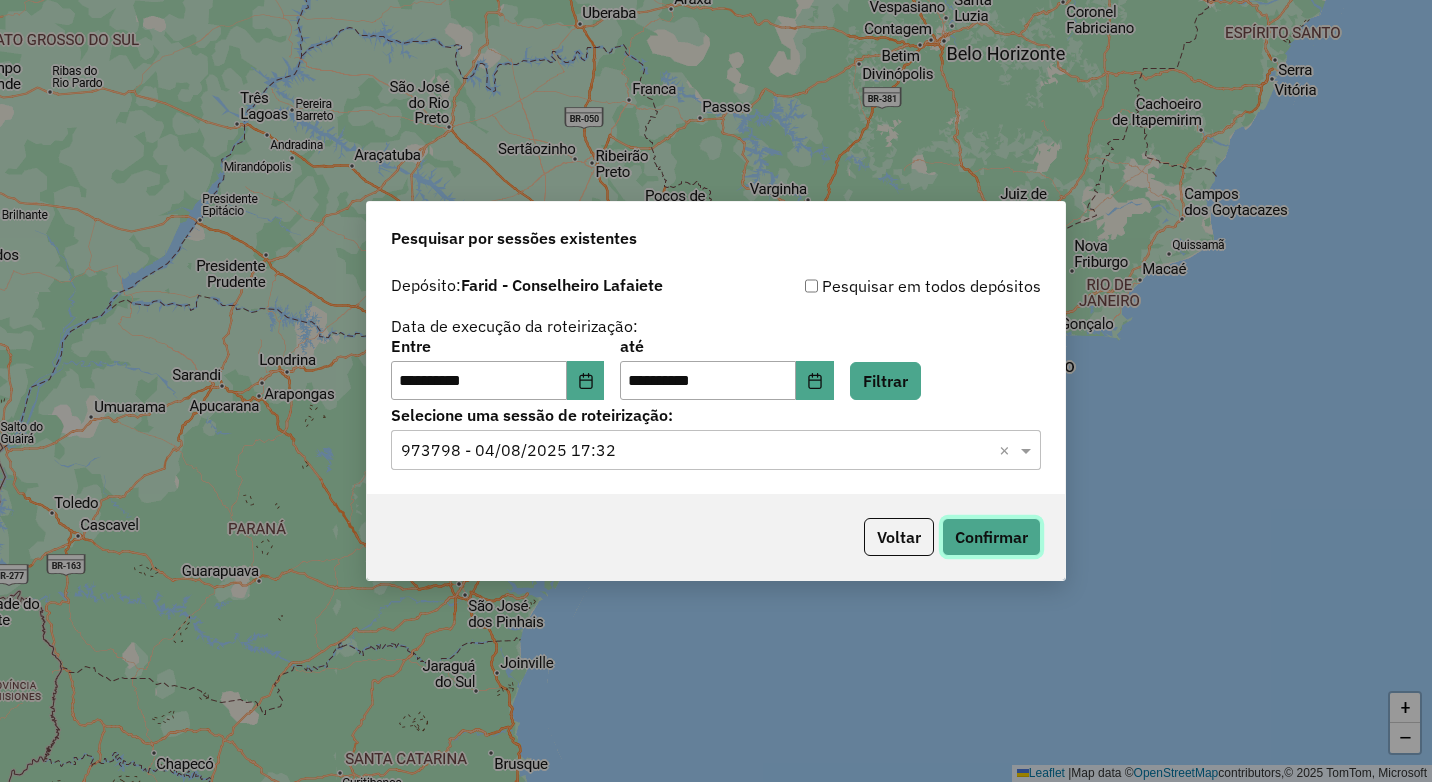click on "Confirmar" 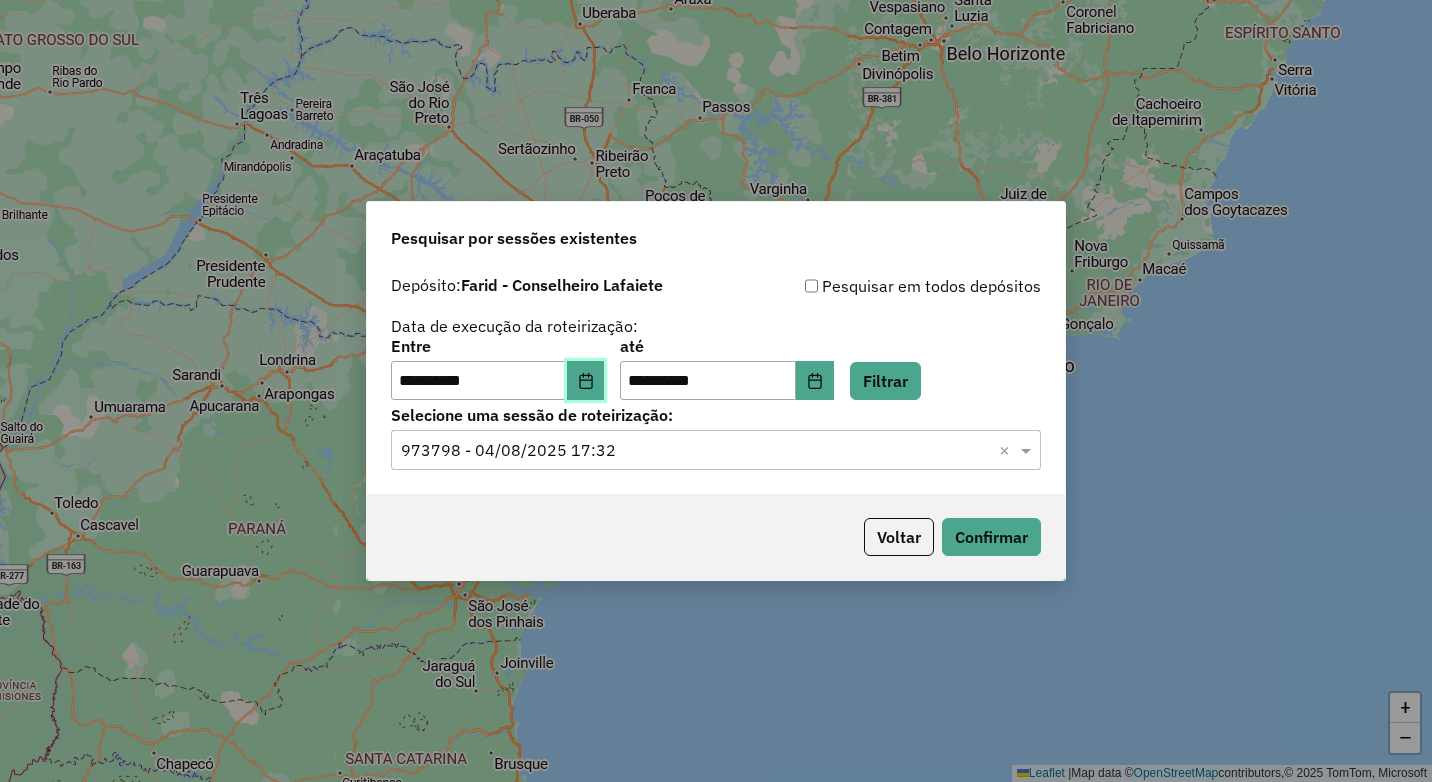 click at bounding box center (586, 381) 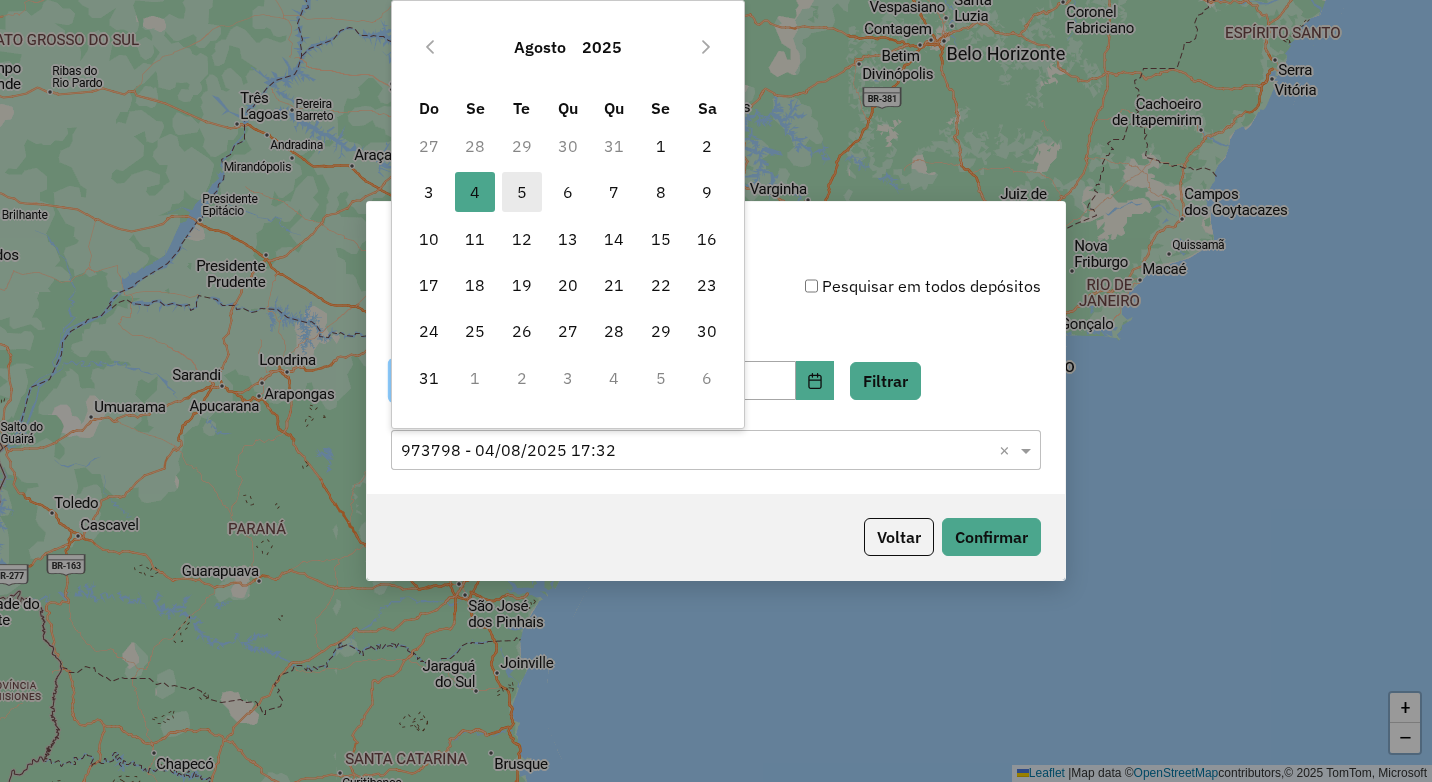 click on "5" at bounding box center [522, 192] 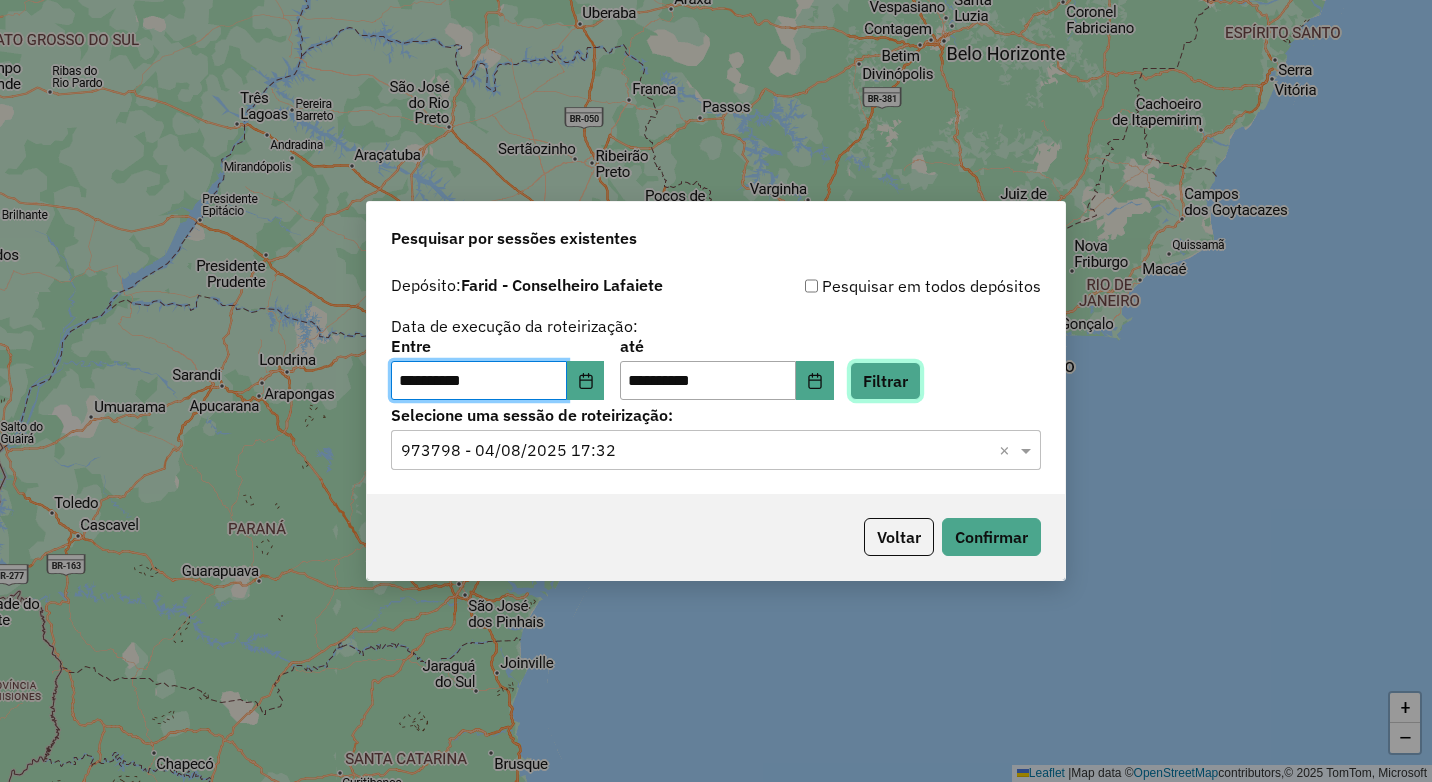click on "Filtrar" 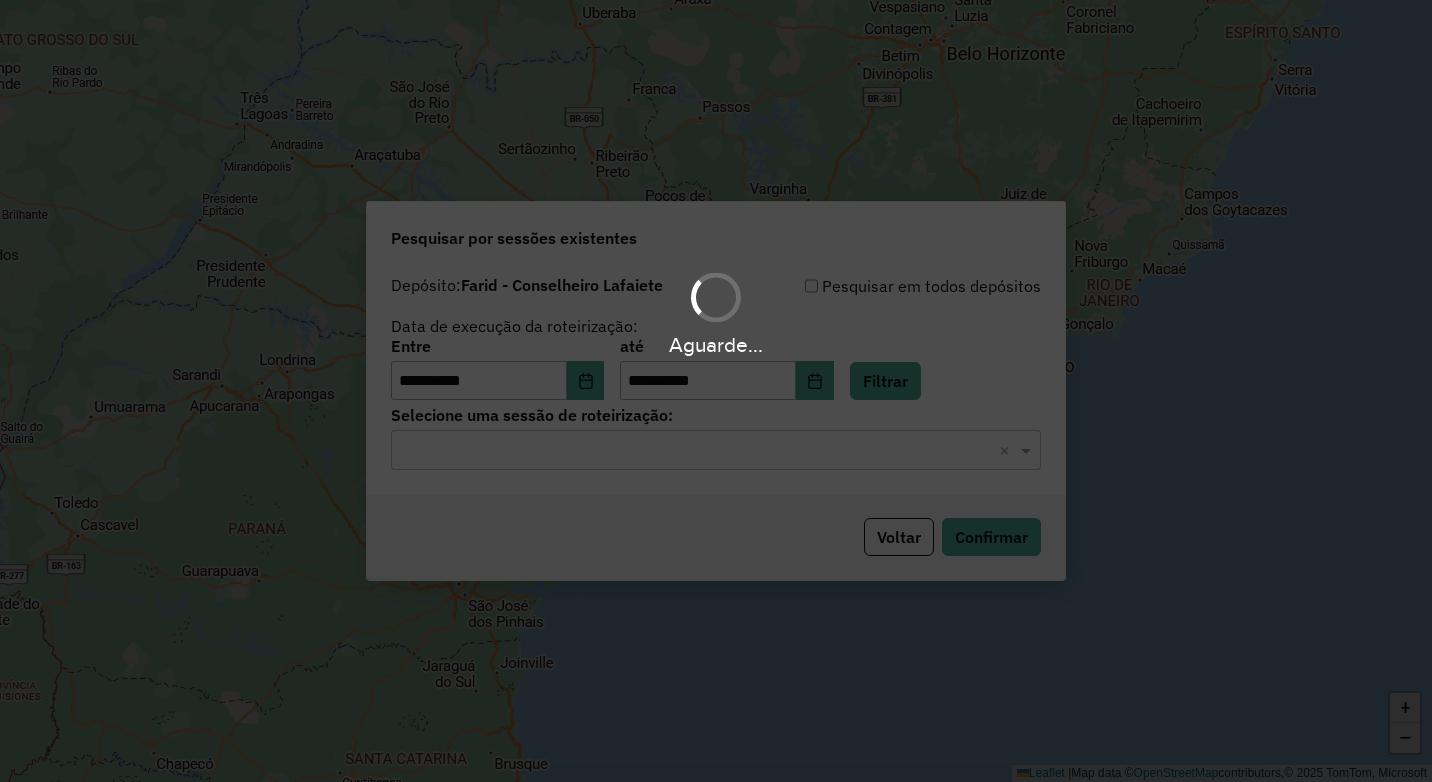 click on "**********" at bounding box center (716, 391) 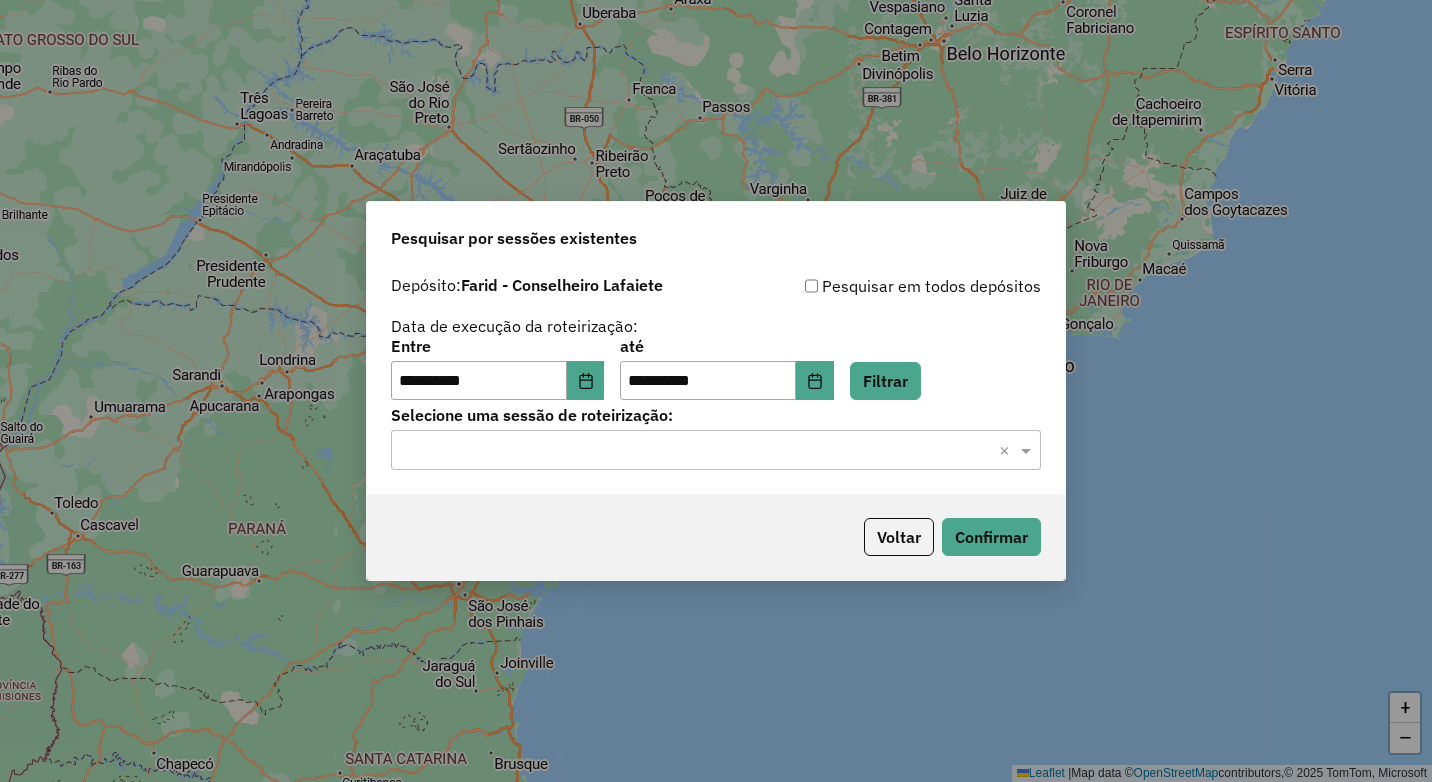 click on "Selecione uma sessão × ×" 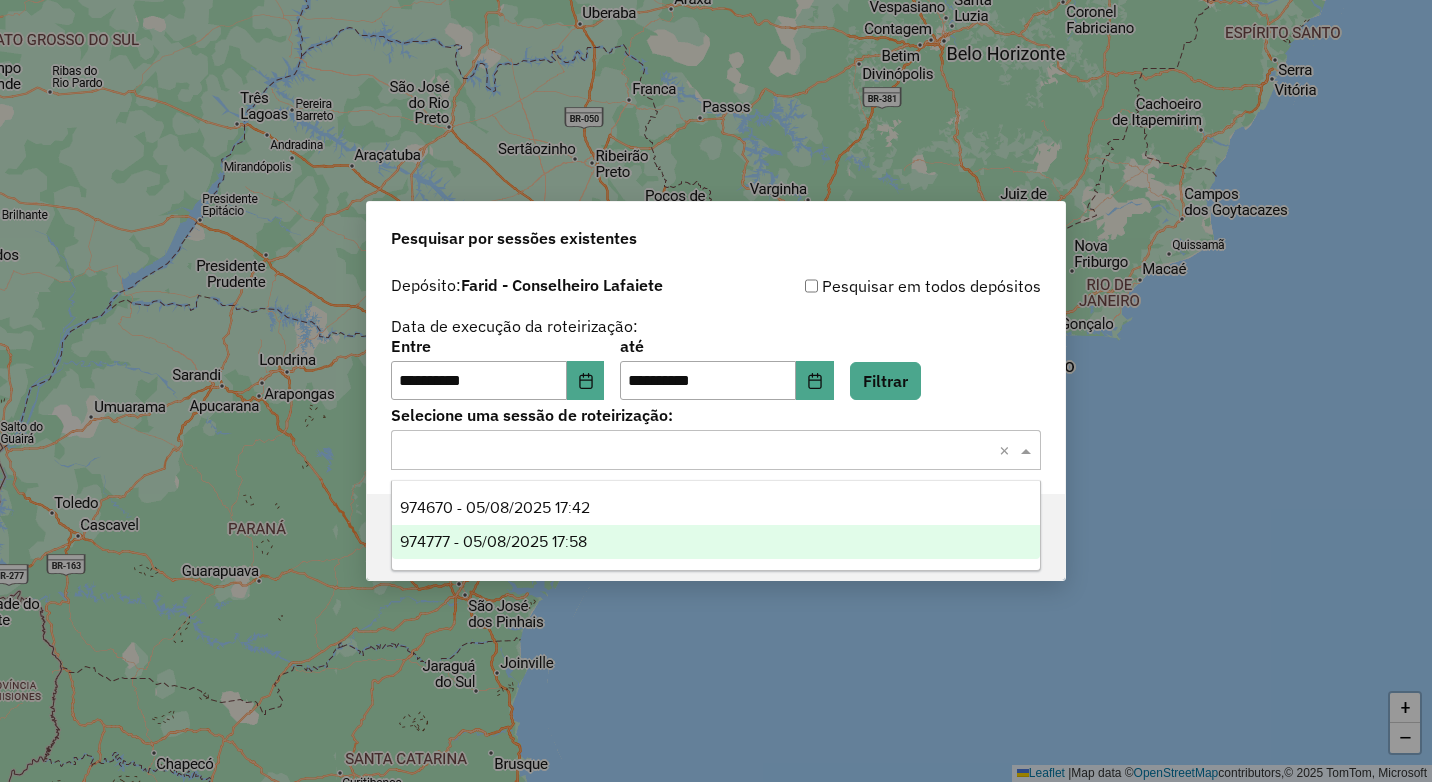 drag, startPoint x: 645, startPoint y: 557, endPoint x: 663, endPoint y: 557, distance: 18 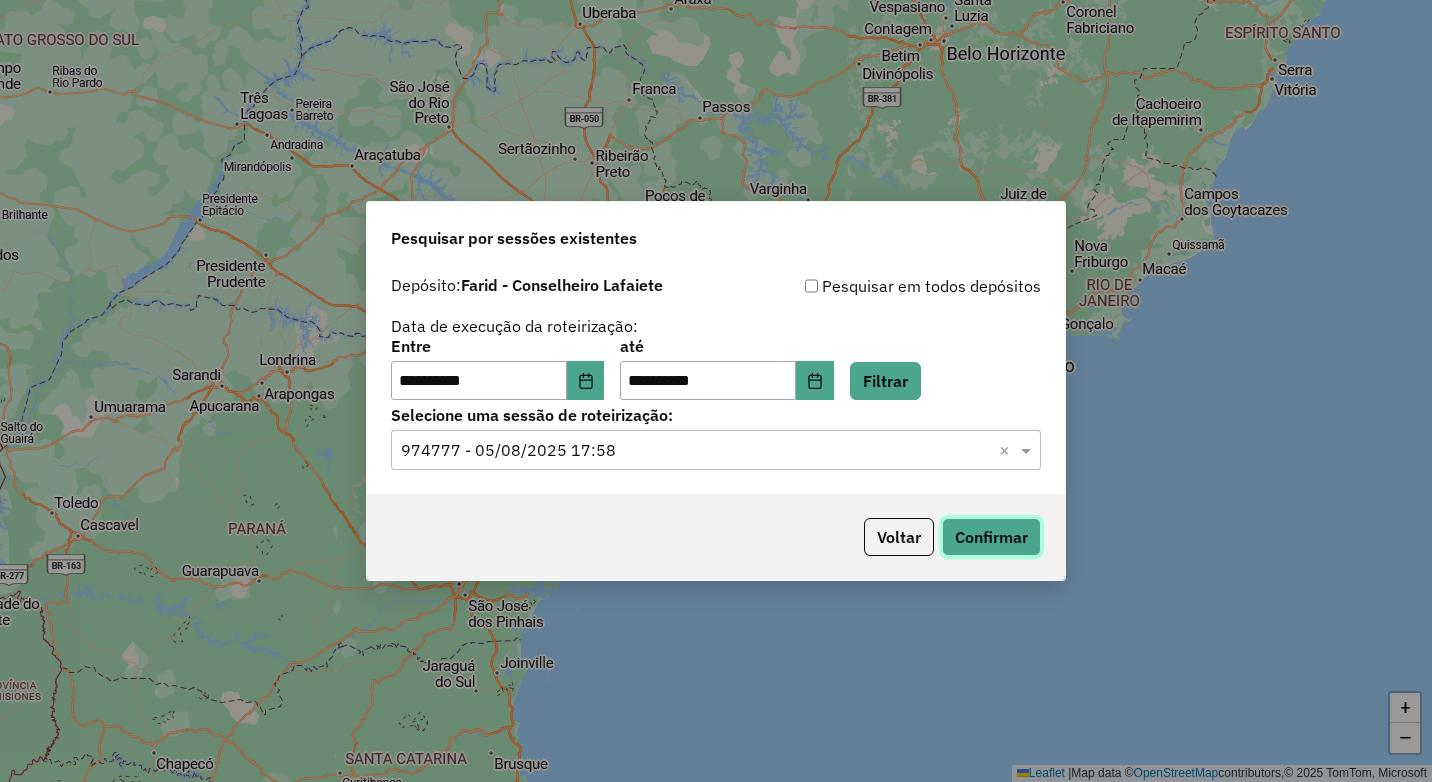 click on "Confirmar" 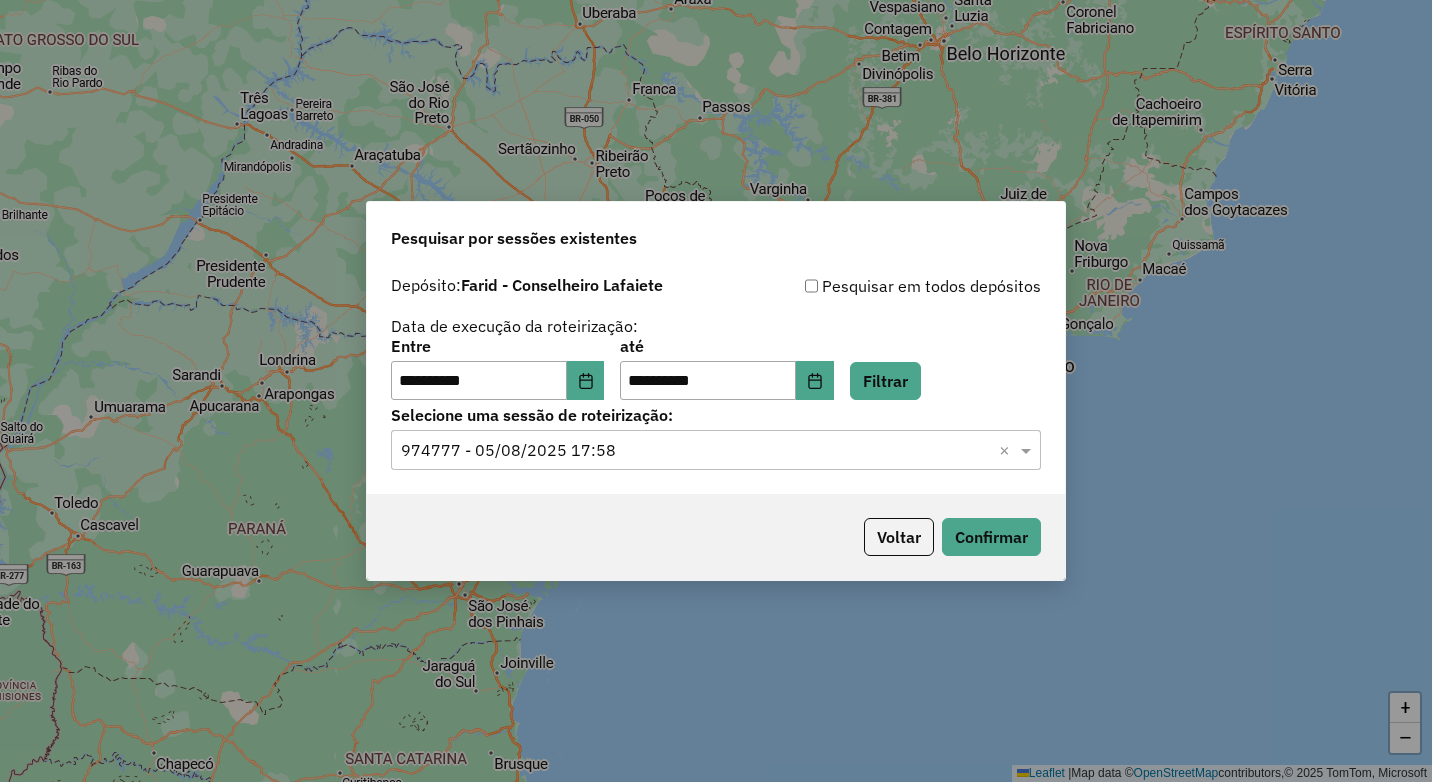 click on "**********" 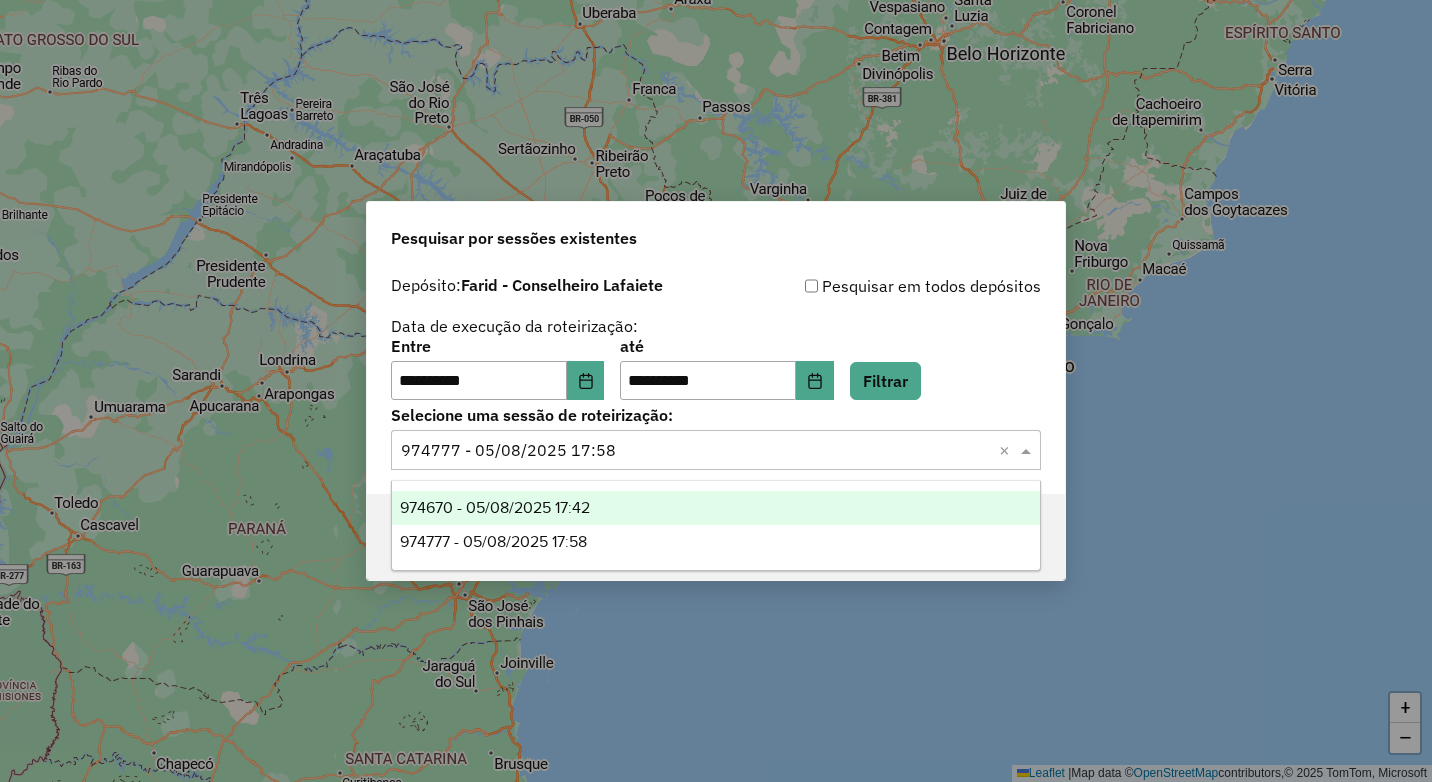 click on "974670 - 05/08/2025 17:42" at bounding box center (716, 508) 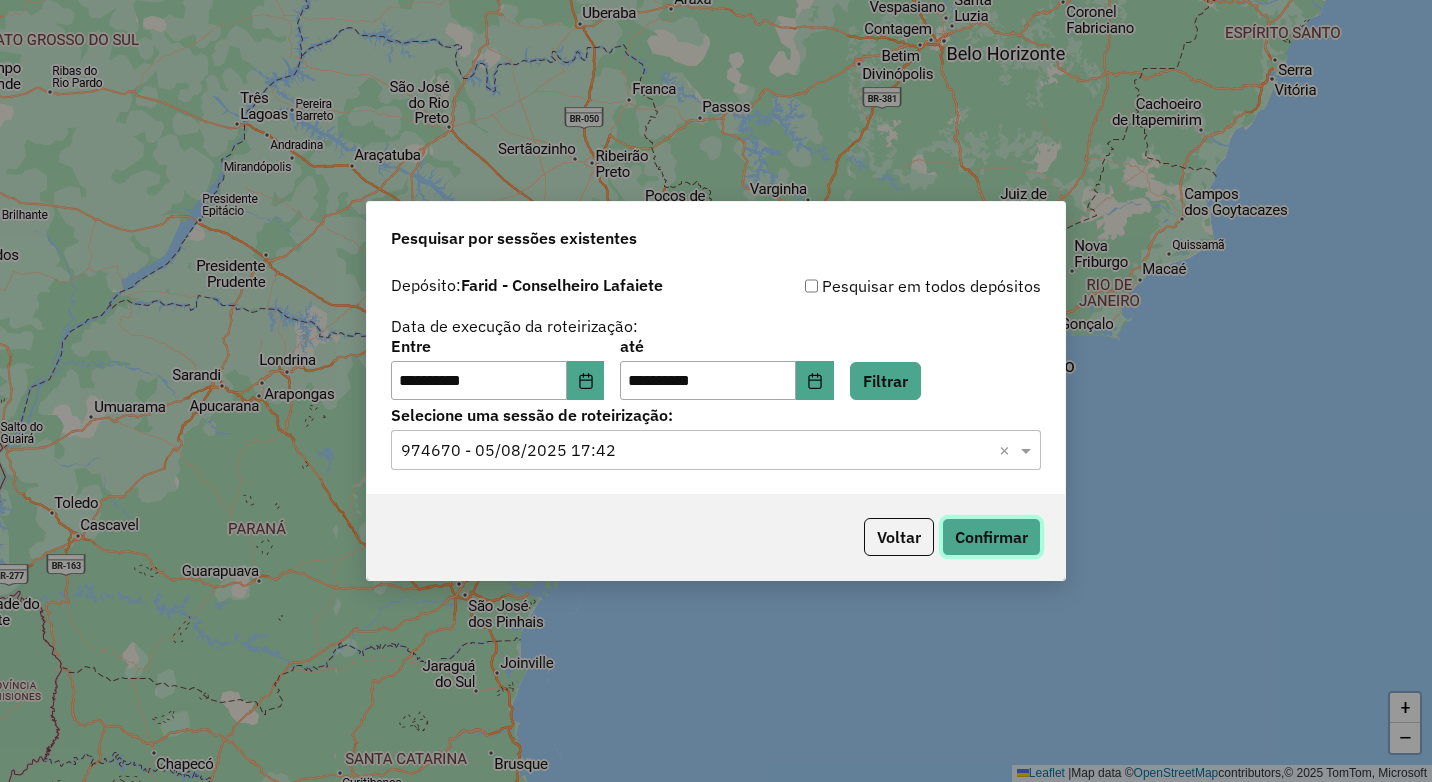 click on "Confirmar" 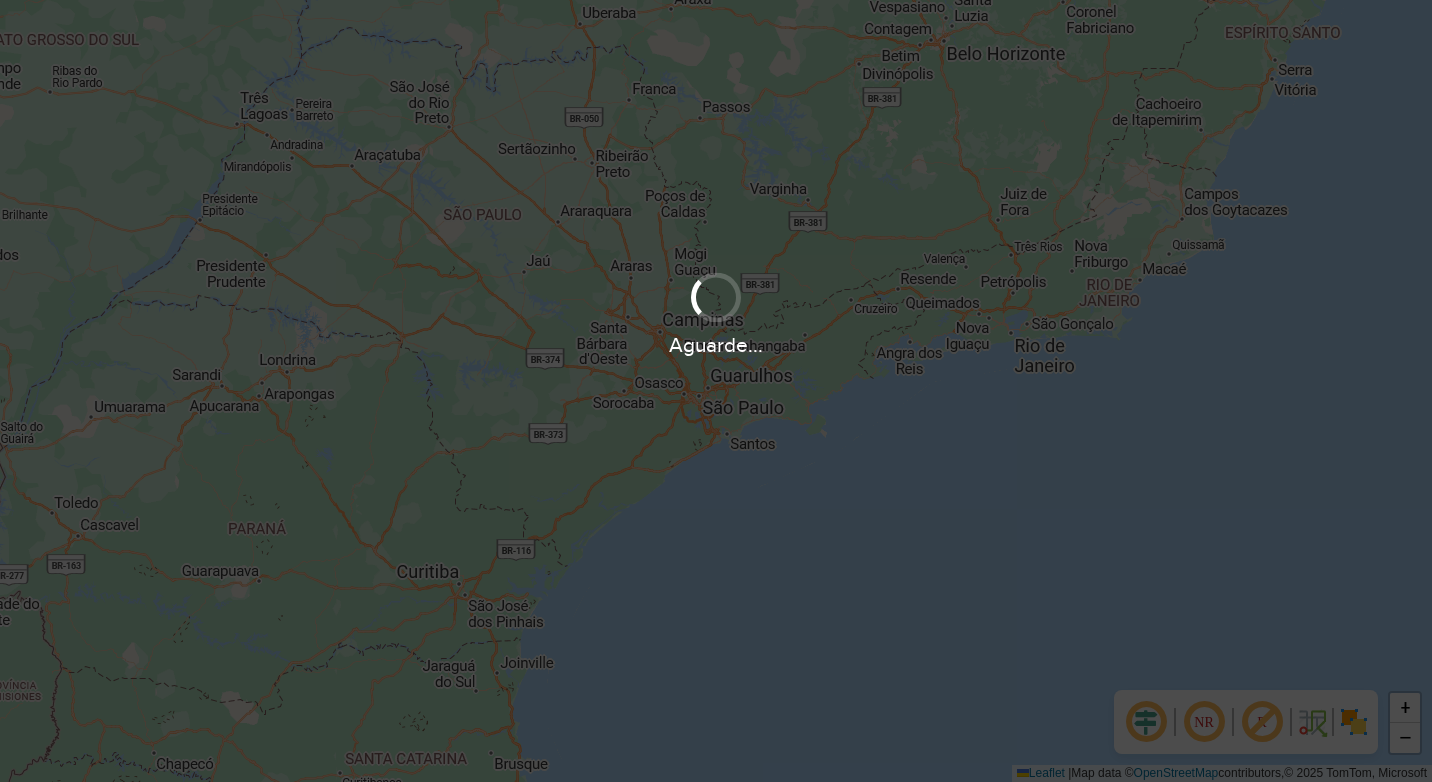 scroll, scrollTop: 0, scrollLeft: 0, axis: both 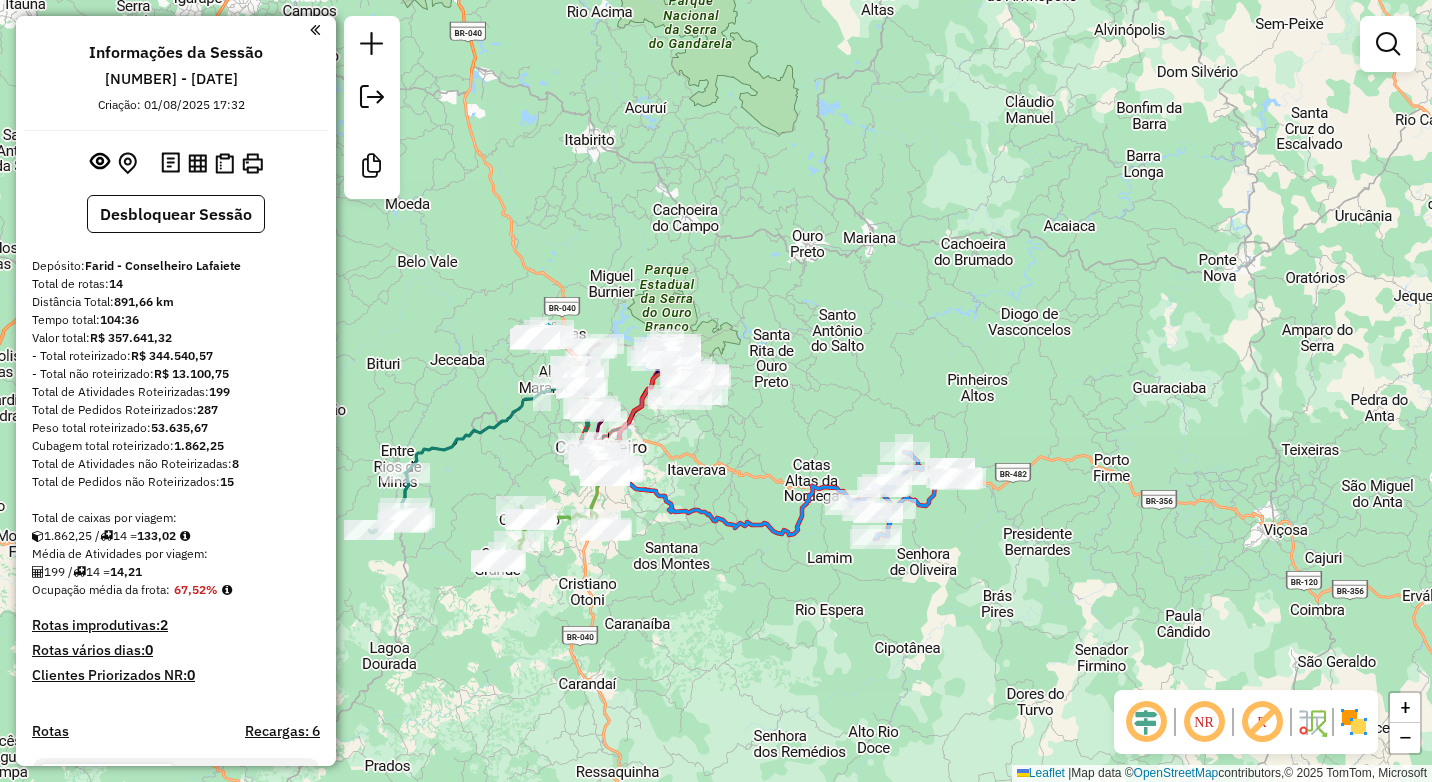 drag, startPoint x: 653, startPoint y: 555, endPoint x: 543, endPoint y: 630, distance: 133.13527 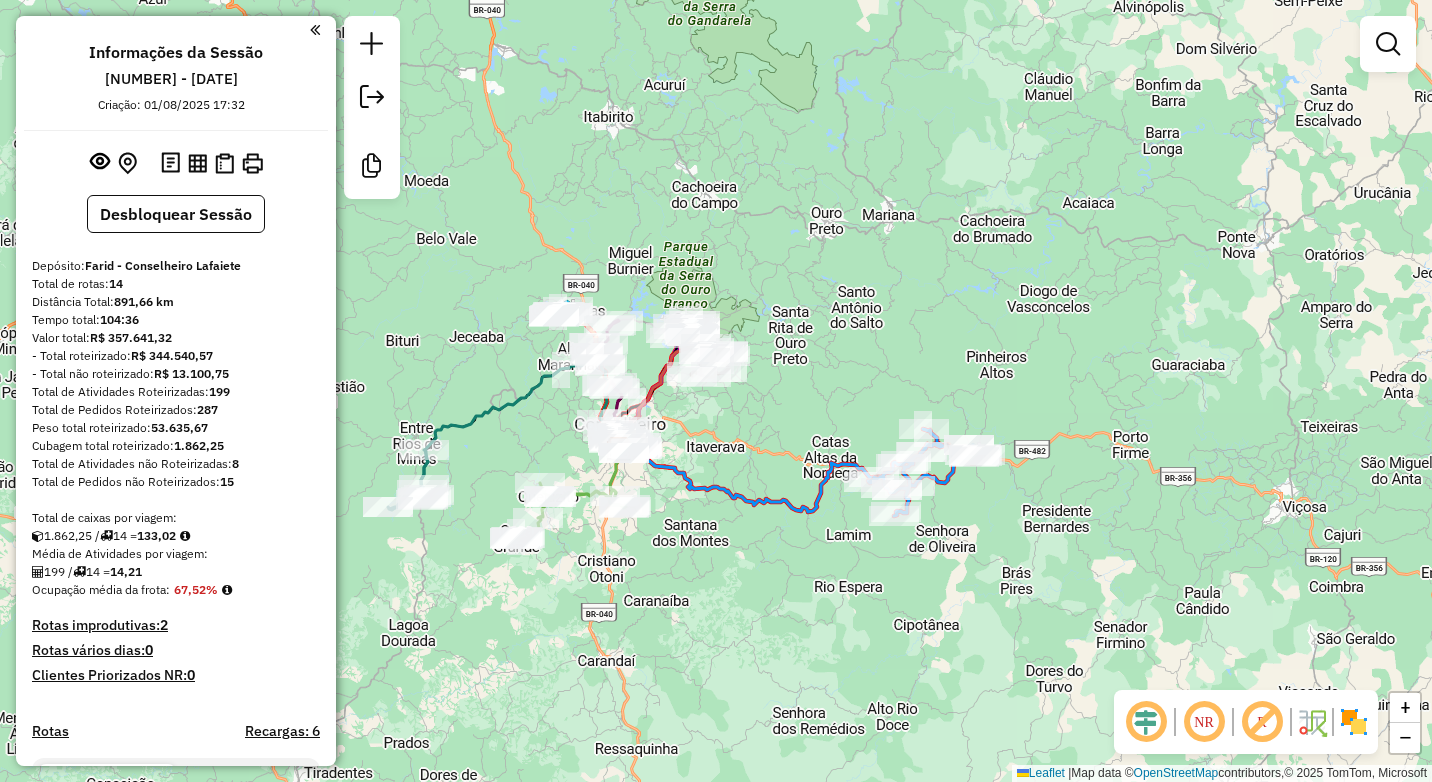 drag, startPoint x: 548, startPoint y: 463, endPoint x: 594, endPoint y: 419, distance: 63.655323 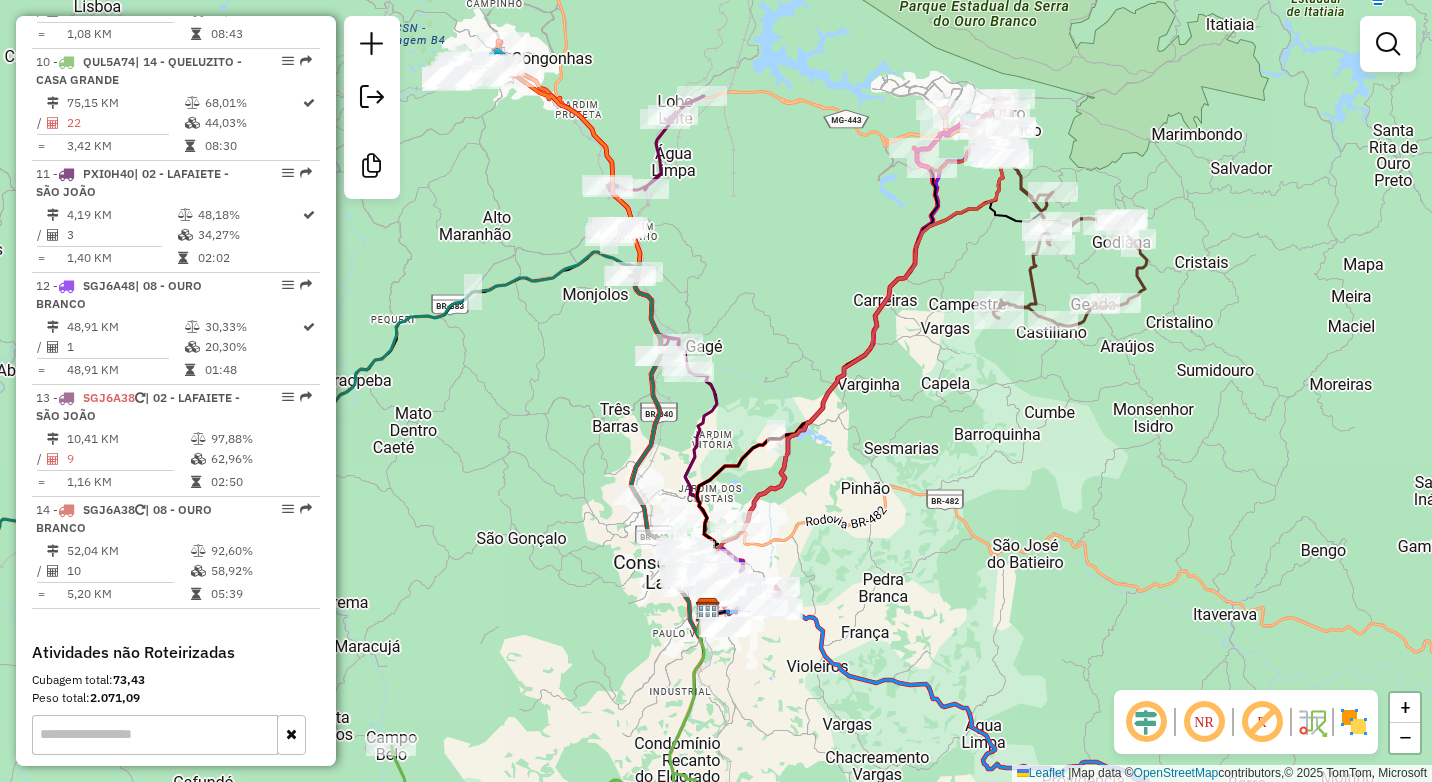scroll, scrollTop: 1791, scrollLeft: 0, axis: vertical 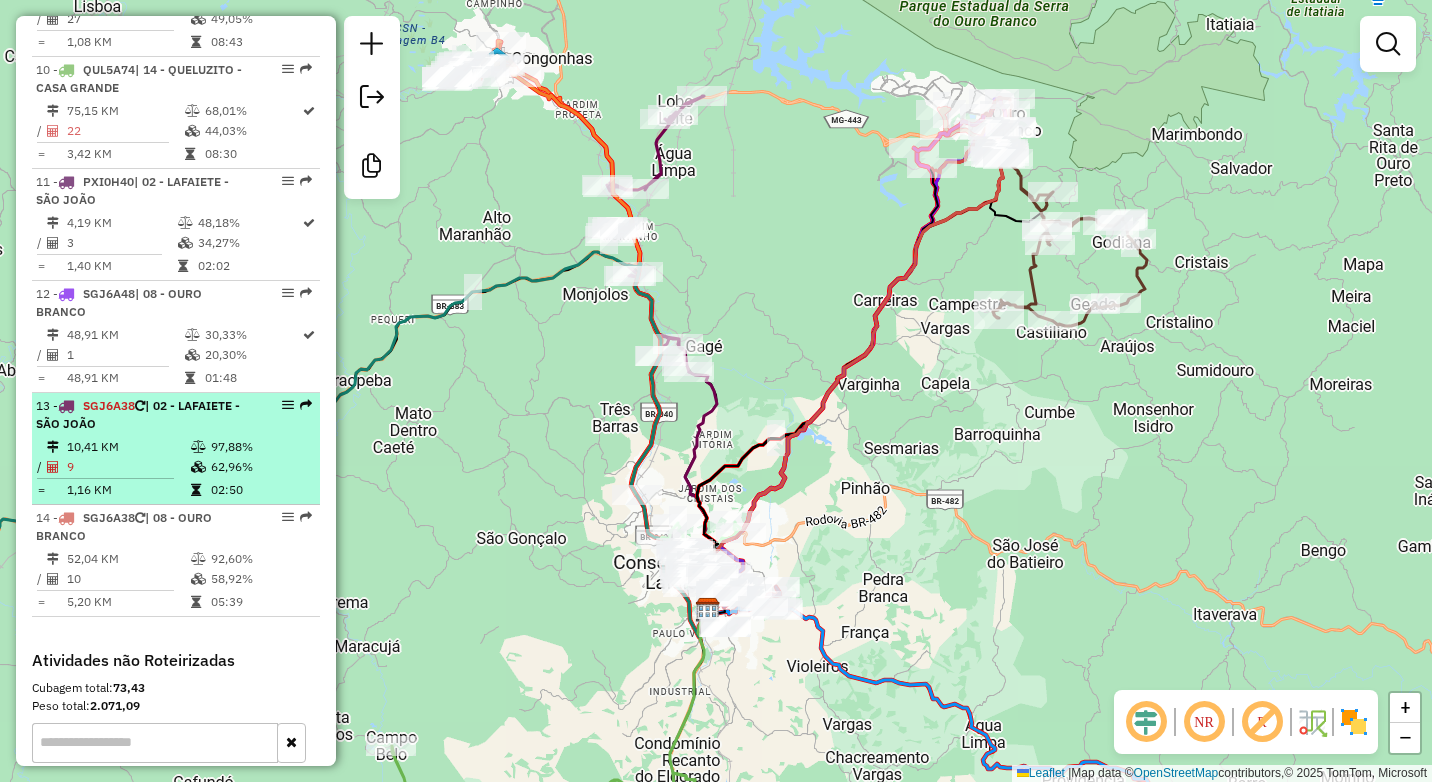 click at bounding box center [200, 467] 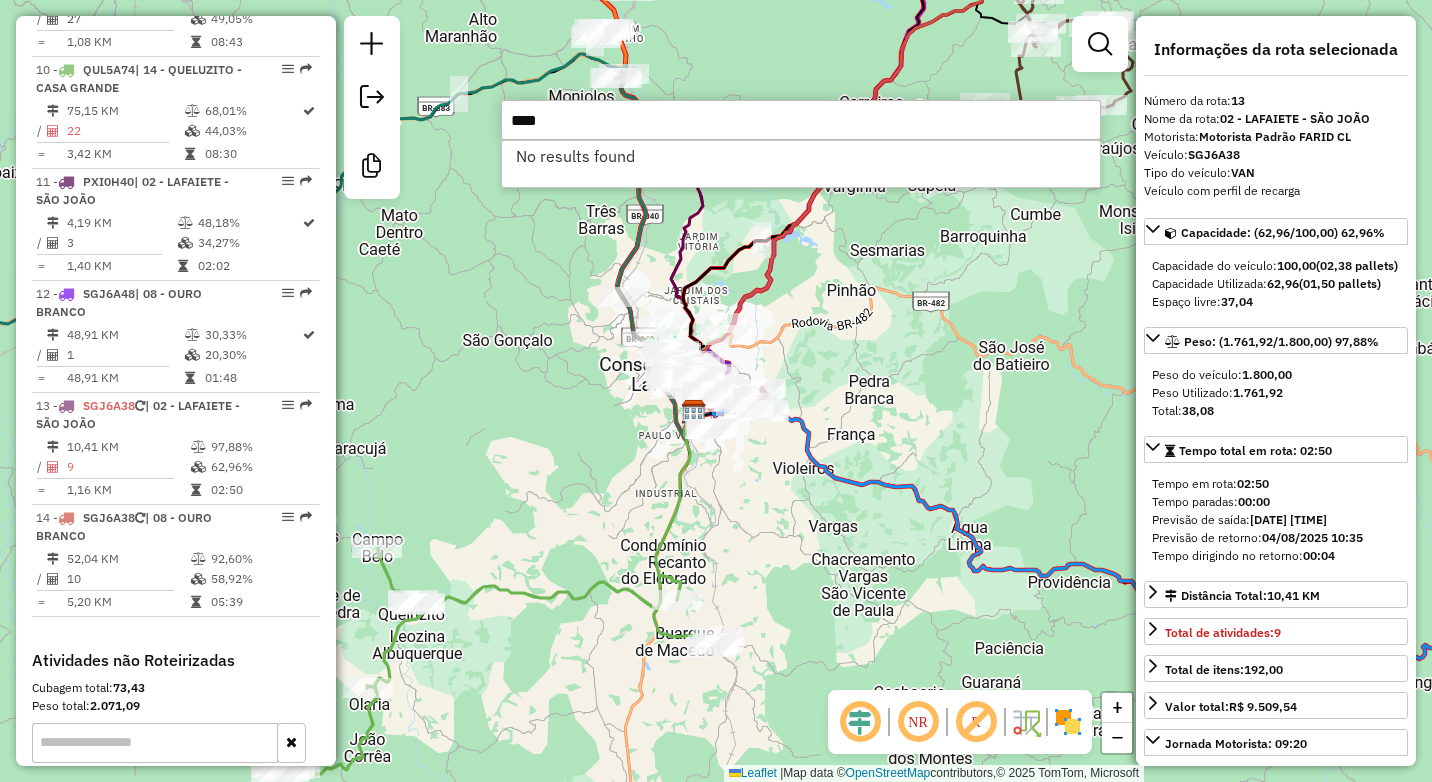 type on "*****" 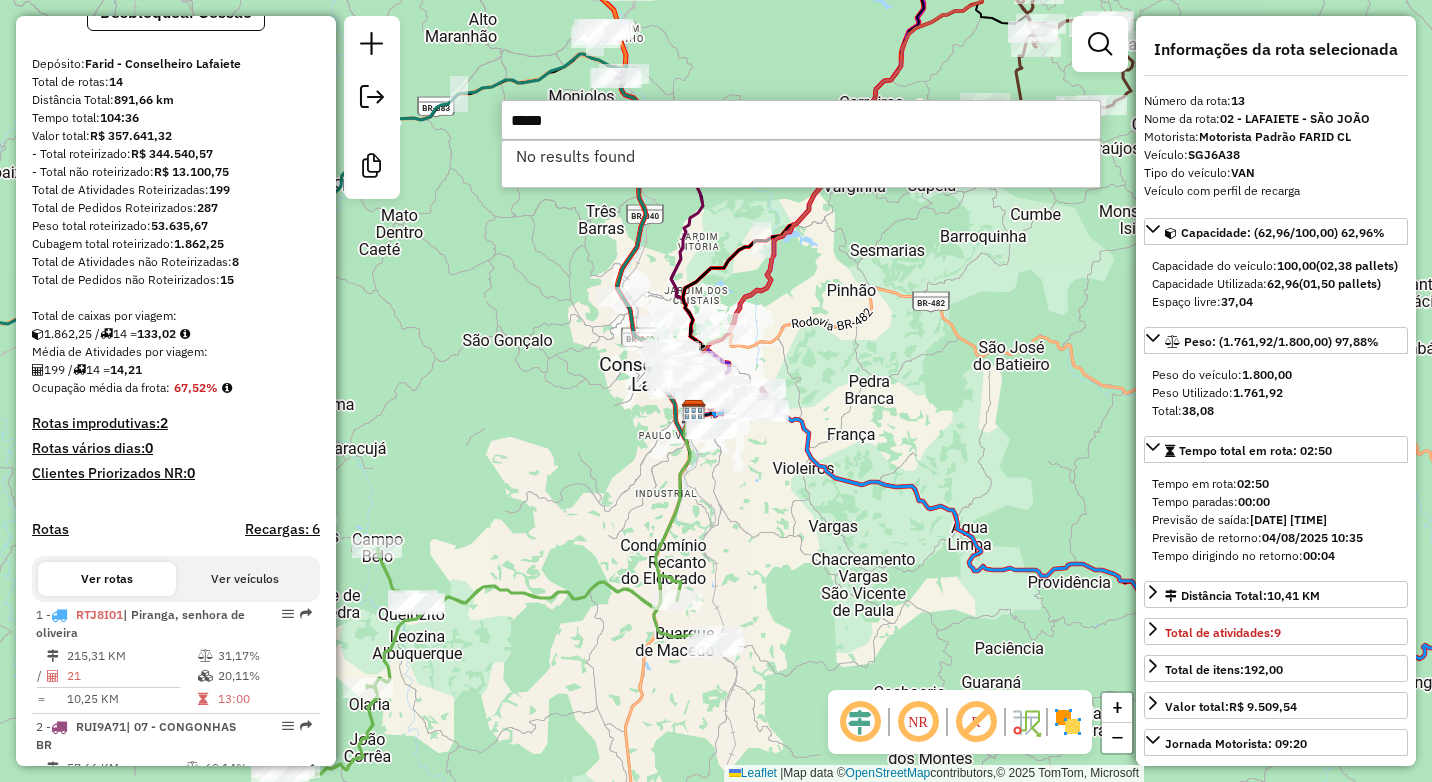 scroll, scrollTop: 0, scrollLeft: 0, axis: both 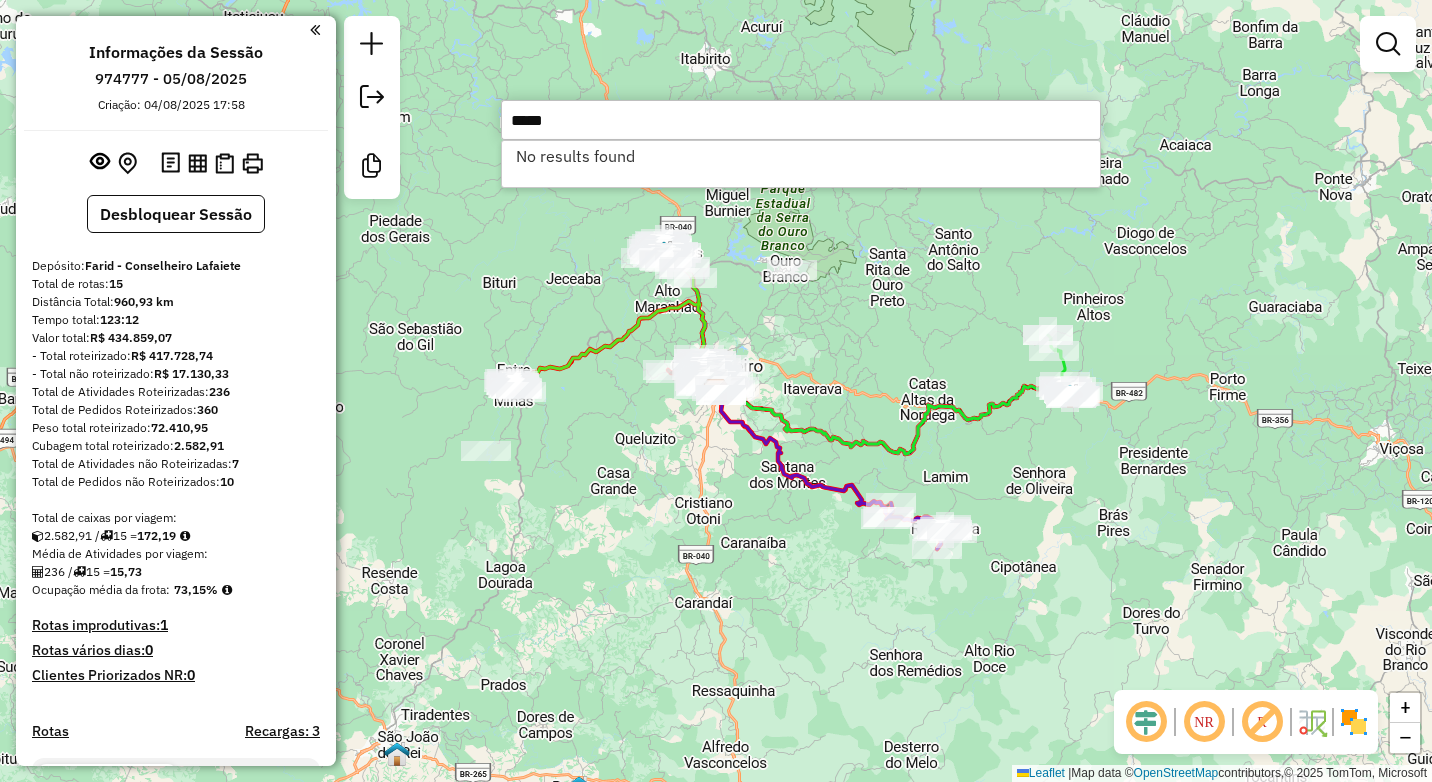 type on "*****" 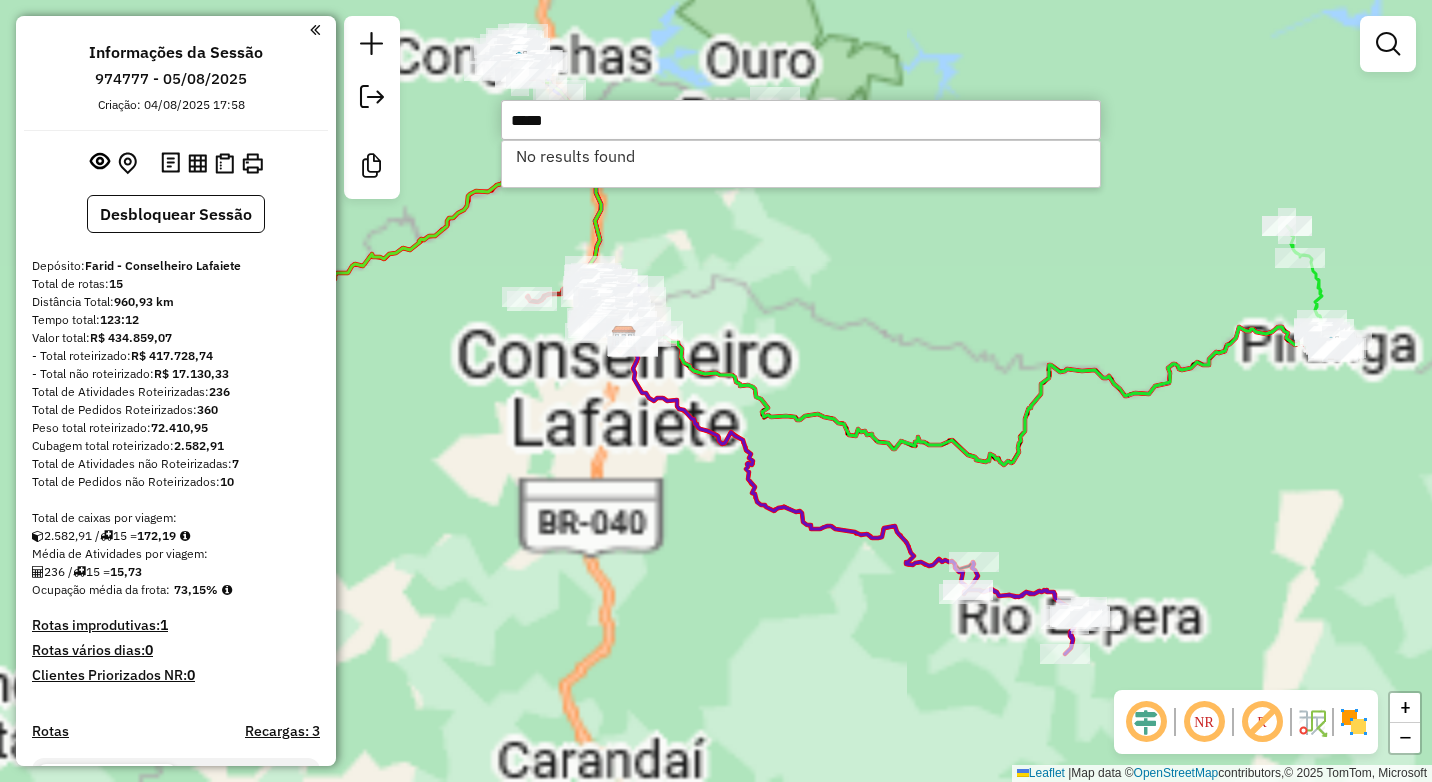 click on "Janela de atendimento Grade de atendimento Capacidade Transportadoras Veículos Cliente Pedidos  Rotas Selecione os dias de semana para filtrar as janelas de atendimento  Seg   Ter   Qua   Qui   Sex   Sáb   Dom  Informe o período da janela de atendimento: De: Até:  Filtrar exatamente a janela do cliente  Considerar janela de atendimento padrão  Selecione os dias de semana para filtrar as grades de atendimento  Seg   Ter   Qua   Qui   Sex   Sáb   Dom   Considerar clientes sem dia de atendimento cadastrado  Clientes fora do dia de atendimento selecionado Filtrar as atividades entre os valores definidos abaixo:  Peso mínimo:   Peso máximo:   Cubagem mínima:   Cubagem máxima:   De:   Até:  Filtrar as atividades entre o tempo de atendimento definido abaixo:  De:   Até:   Considerar capacidade total dos clientes não roteirizados Transportadora: Selecione um ou mais itens Tipo de veículo: Selecione um ou mais itens Veículo: Selecione um ou mais itens Motorista: Selecione um ou mais itens Nome: Rótulo:" 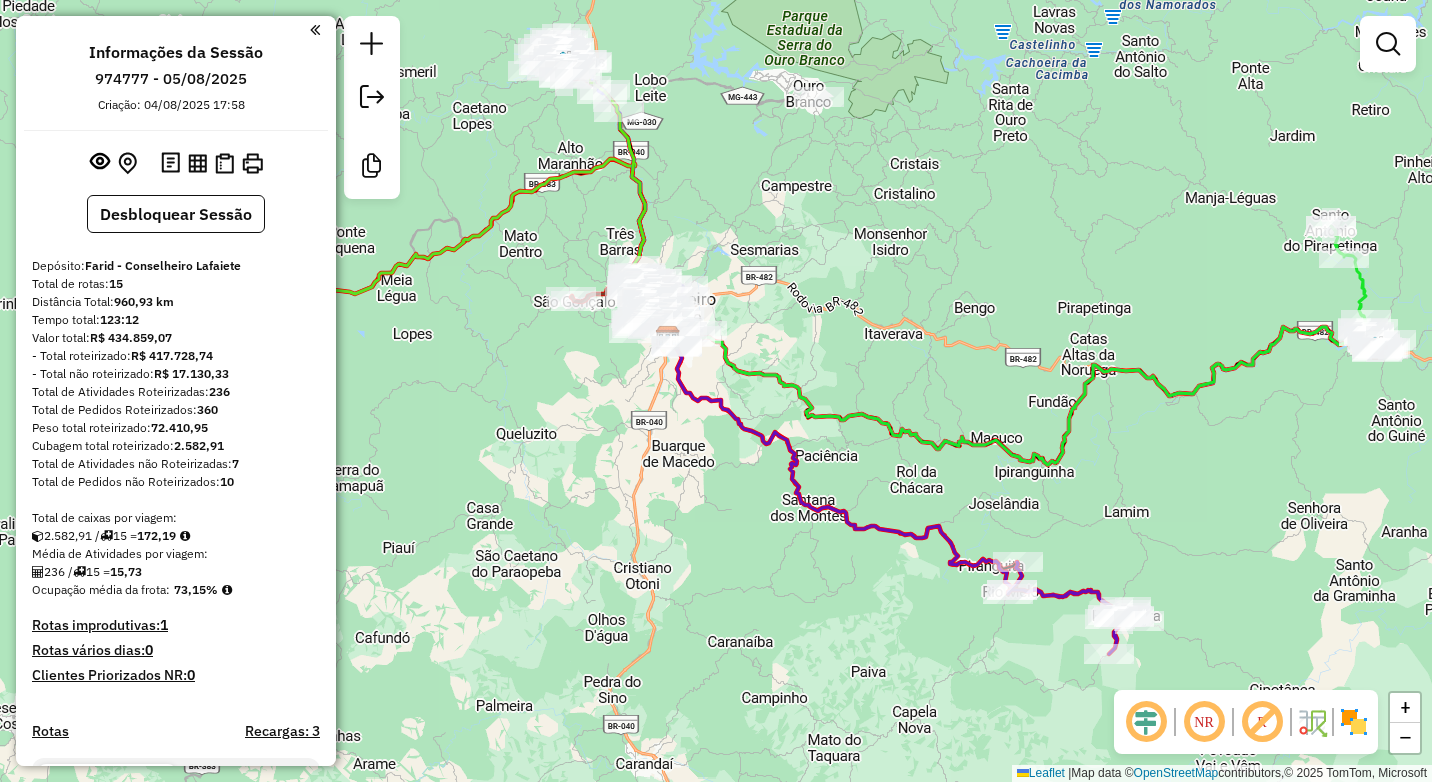 drag, startPoint x: 771, startPoint y: 343, endPoint x: 1079, endPoint y: 304, distance: 310.45935 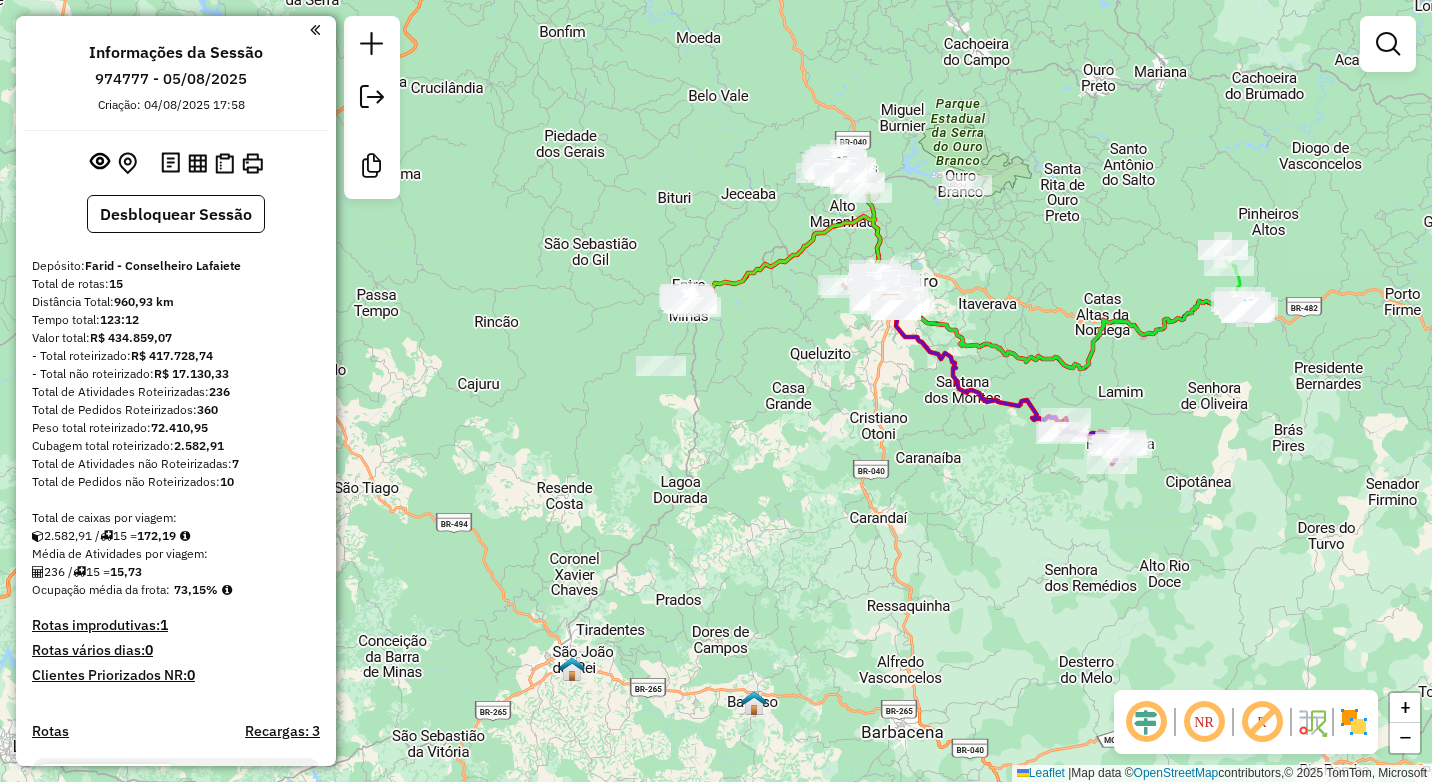 drag, startPoint x: 1123, startPoint y: 291, endPoint x: 977, endPoint y: 306, distance: 146.76852 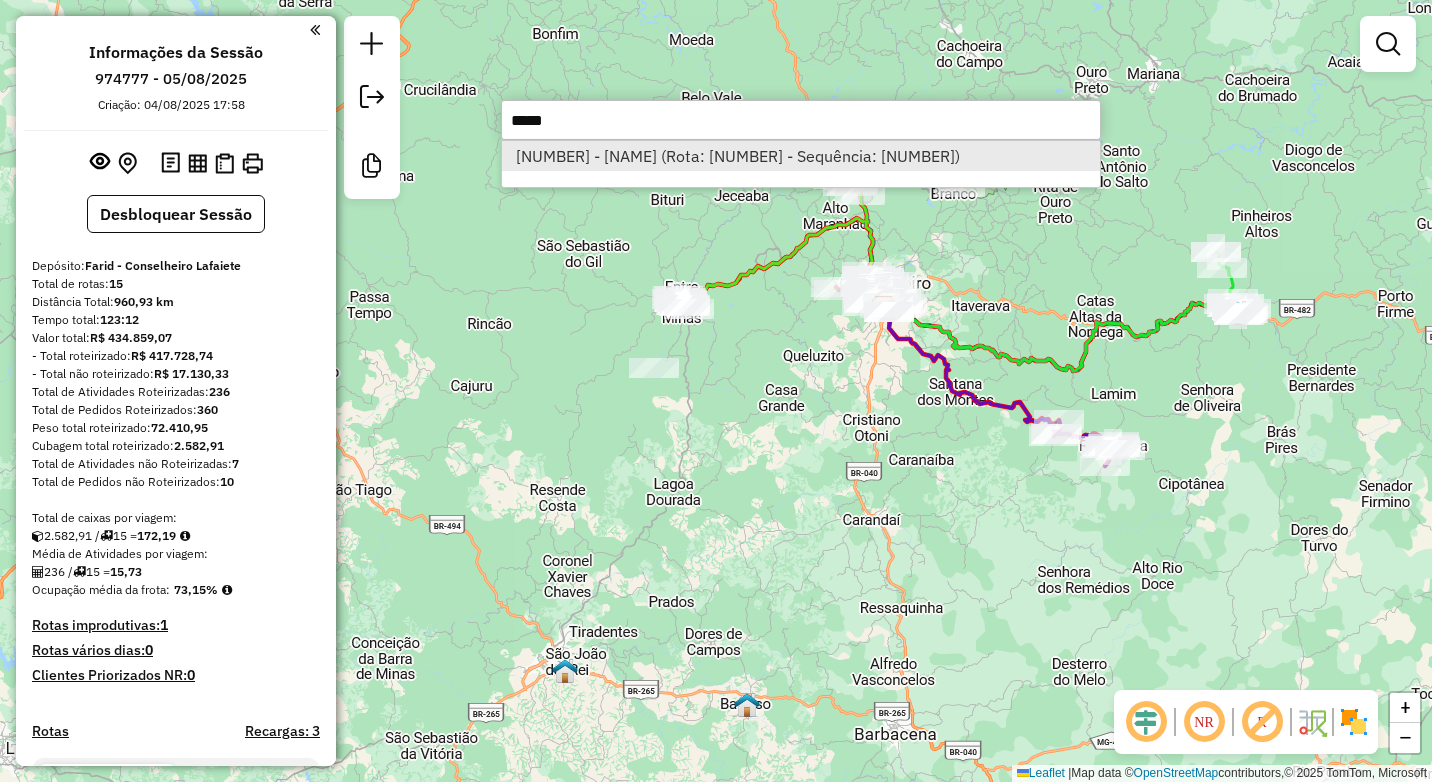 type on "*****" 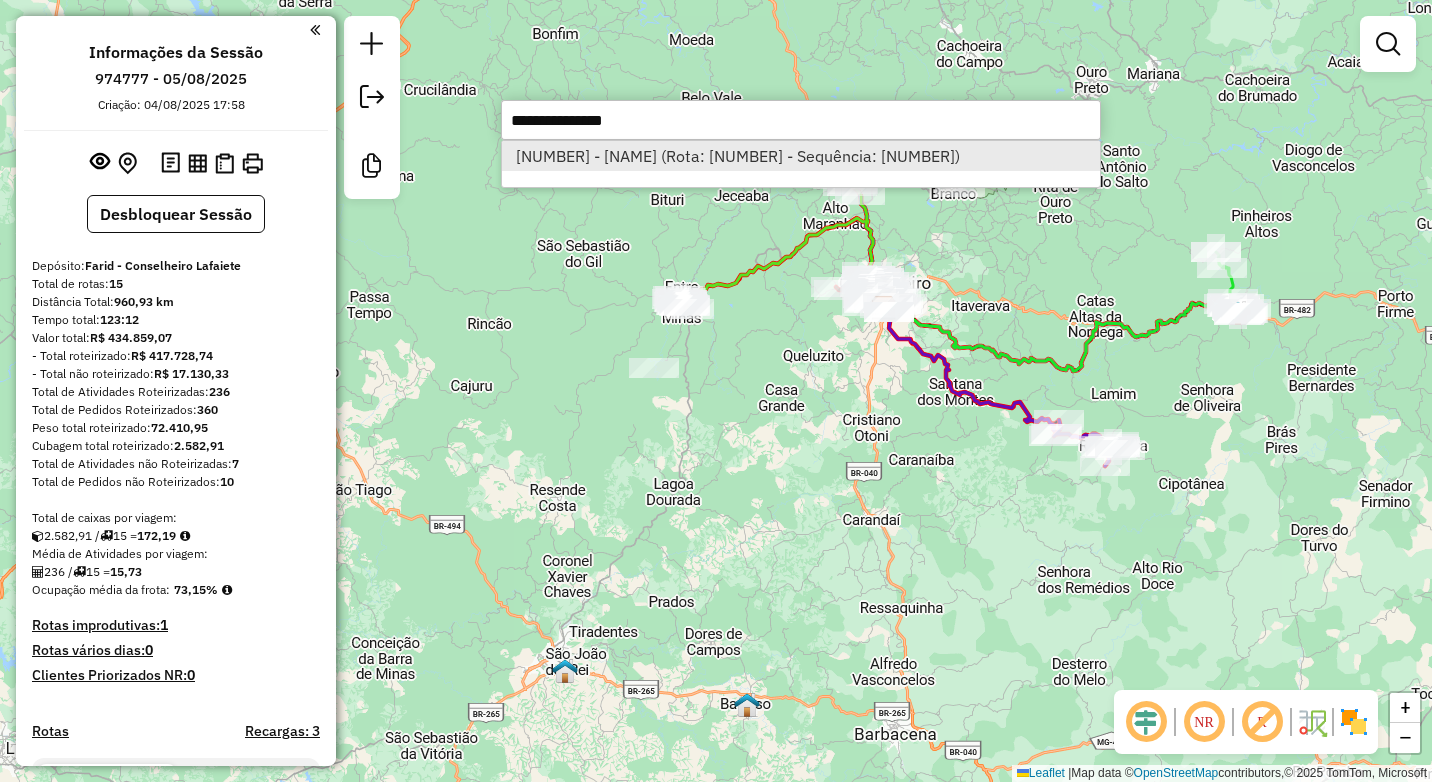 select on "**********" 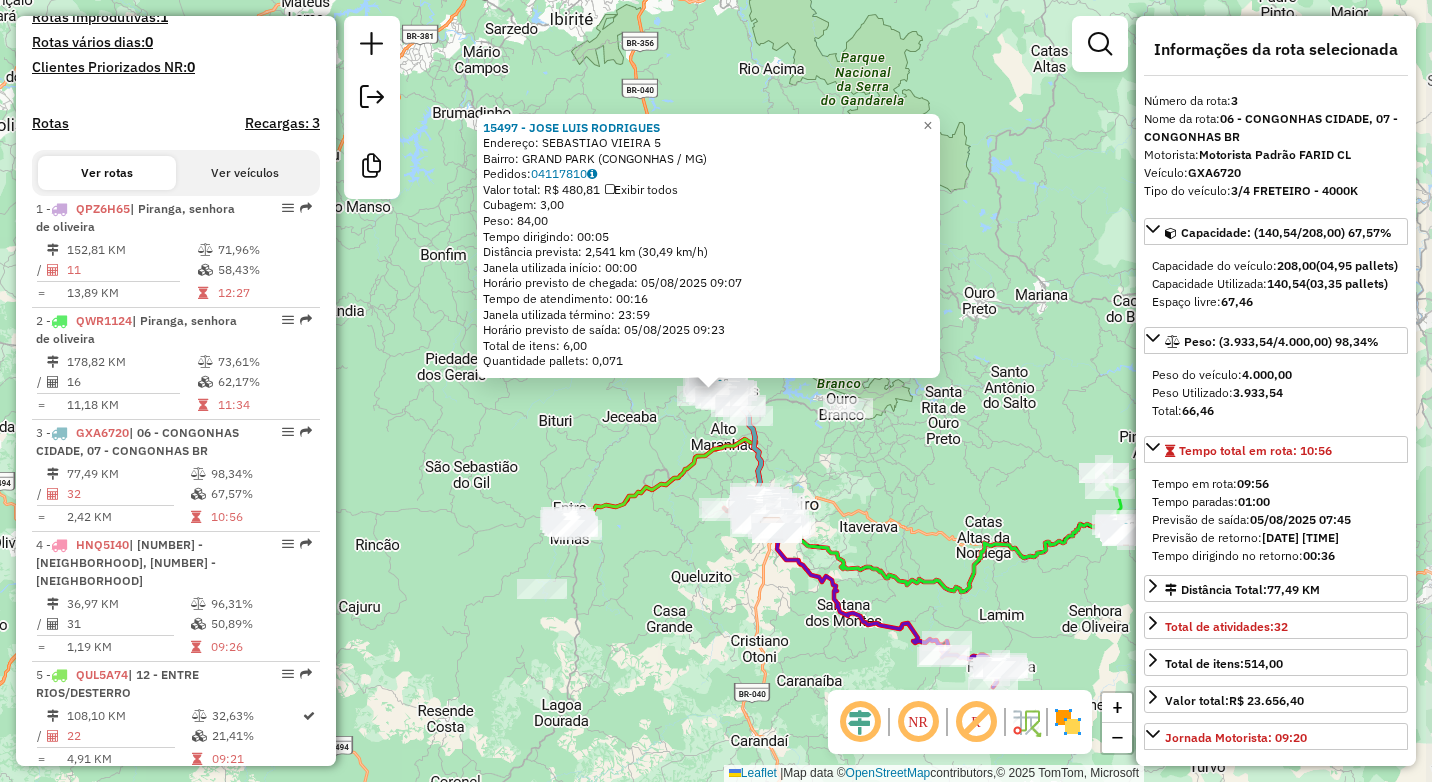 scroll, scrollTop: 1012, scrollLeft: 0, axis: vertical 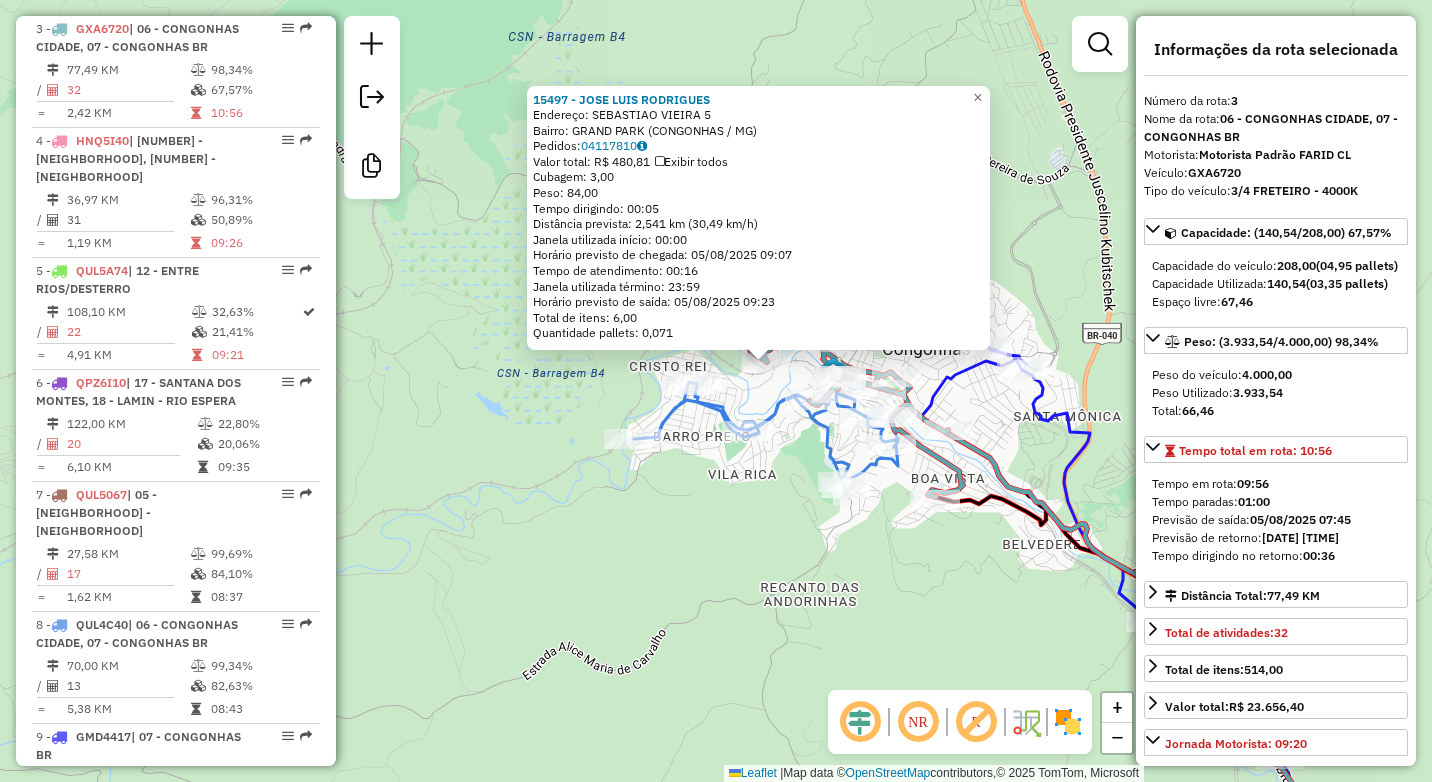 click on "15497 - JOSE LUIS RODRIGUES  Endereço:  SEBASTIAO VIEIRA 5   Bairro: GRAND PARK (CONGONHAS / MG)   Pedidos:  04117810   Valor total: R$ 480,81   Exibir todos   Cubagem: 3,00  Peso: 84,00  Tempo dirigindo: 00:05   Distância prevista: 2,541 km (30,49 km/h)   Janela utilizada início: 00:00   Horário previsto de chegada: 05/08/2025 09:07   Tempo de atendimento: 00:16   Janela utilizada término: 23:59   Horário previsto de saída: 05/08/2025 09:23   Total de itens: 6,00   Quantidade pallets: 0,071  × Janela de atendimento Grade de atendimento Capacidade Transportadoras Veículos Cliente Pedidos  Rotas Selecione os dias de semana para filtrar as janelas de atendimento  Seg   Ter   Qua   Qui   Sex   Sáb   Dom  Informe o período da janela de atendimento: De: Até:  Filtrar exatamente a janela do cliente  Considerar janela de atendimento padrão  Selecione os dias de semana para filtrar as grades de atendimento  Seg   Ter   Qua   Qui   Sex   Sáb   Dom   Considerar clientes sem dia de atendimento cadastrado +" 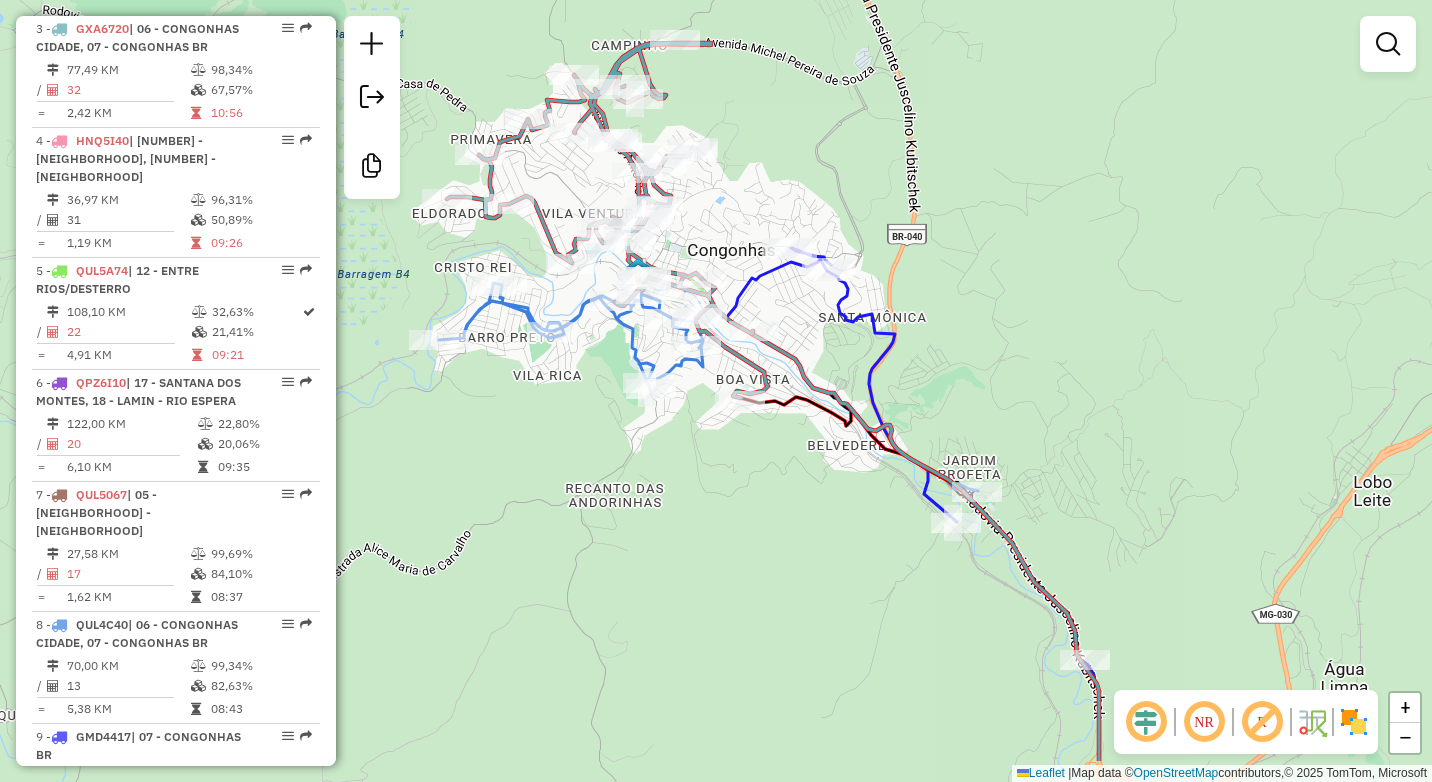 drag, startPoint x: 787, startPoint y: 554, endPoint x: 592, endPoint y: 455, distance: 218.69156 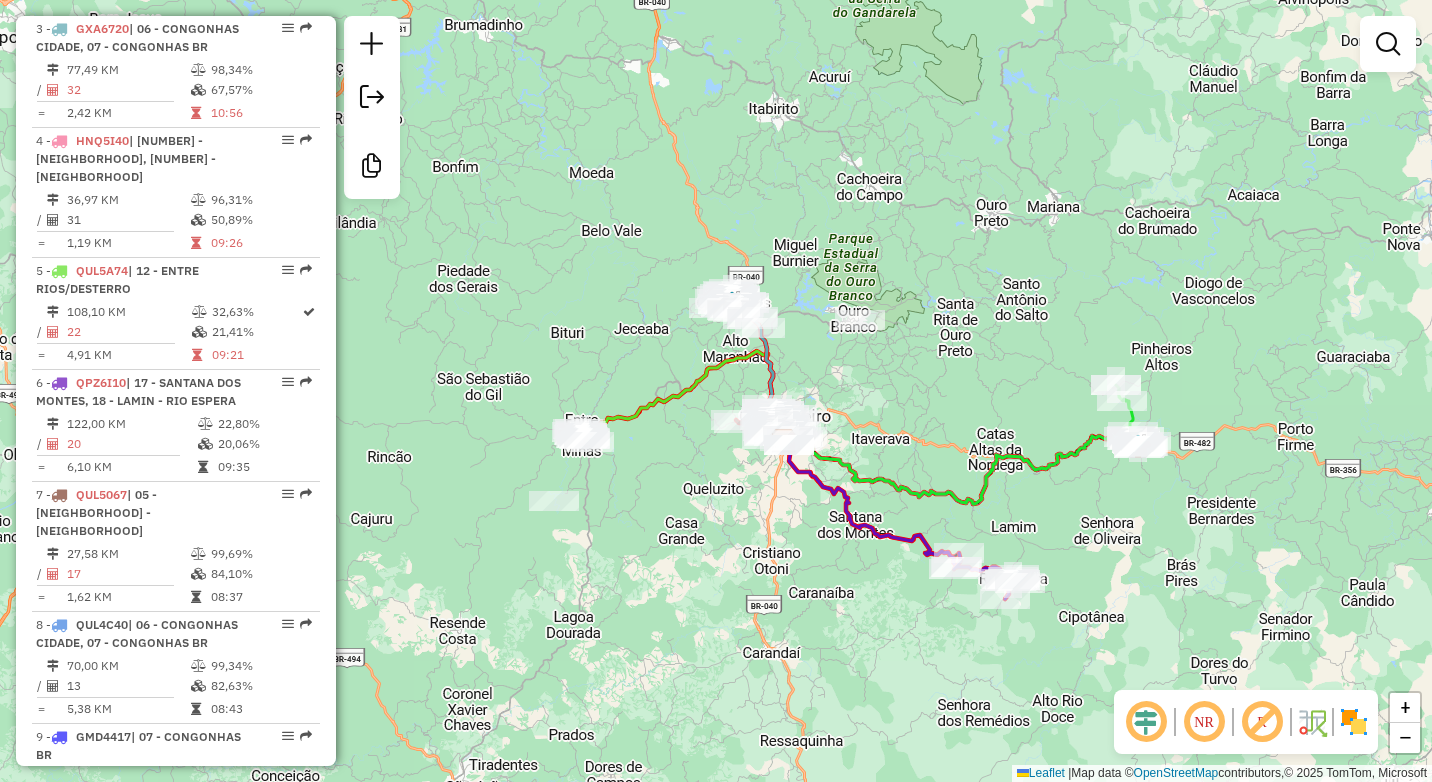 drag, startPoint x: 824, startPoint y: 581, endPoint x: 916, endPoint y: 344, distance: 254.23021 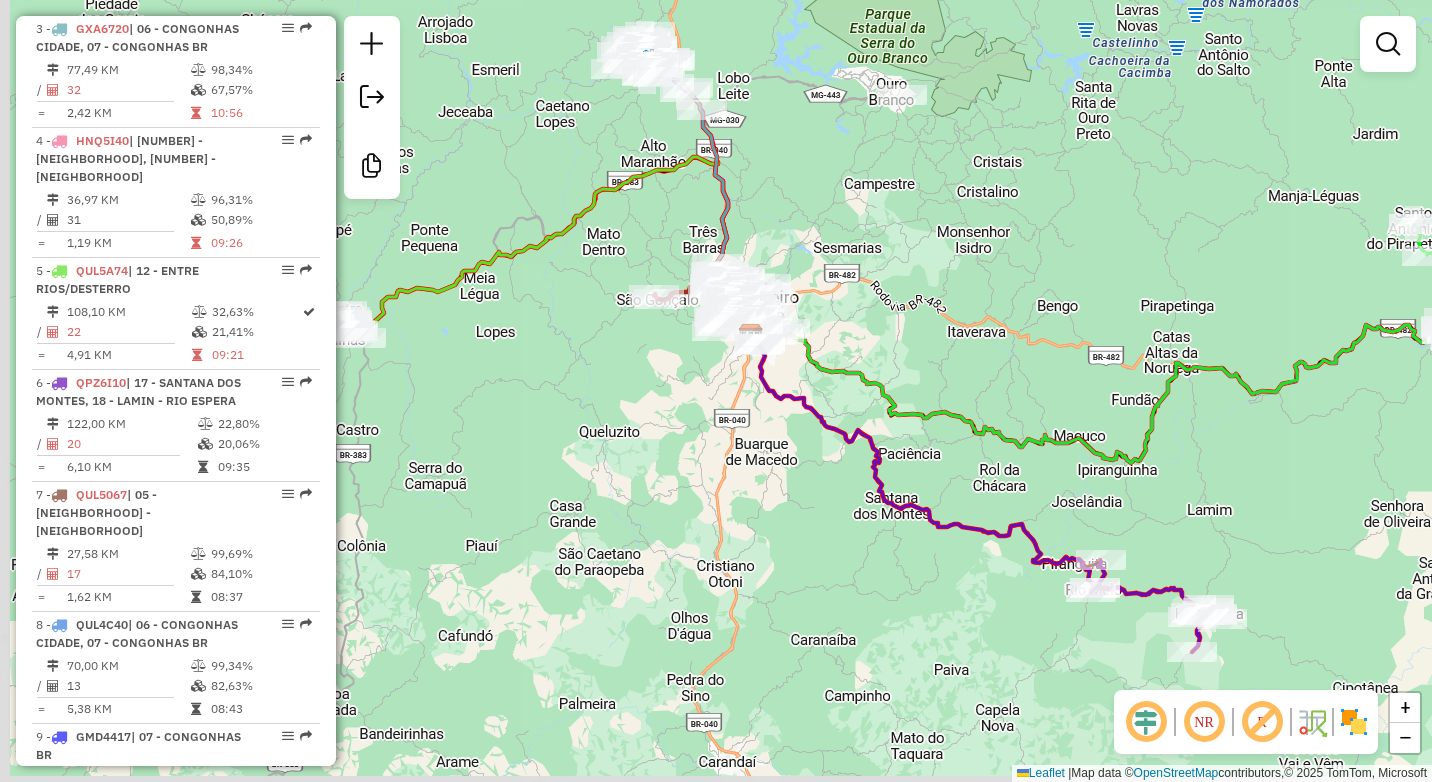 drag, startPoint x: 902, startPoint y: 357, endPoint x: 954, endPoint y: 280, distance: 92.91394 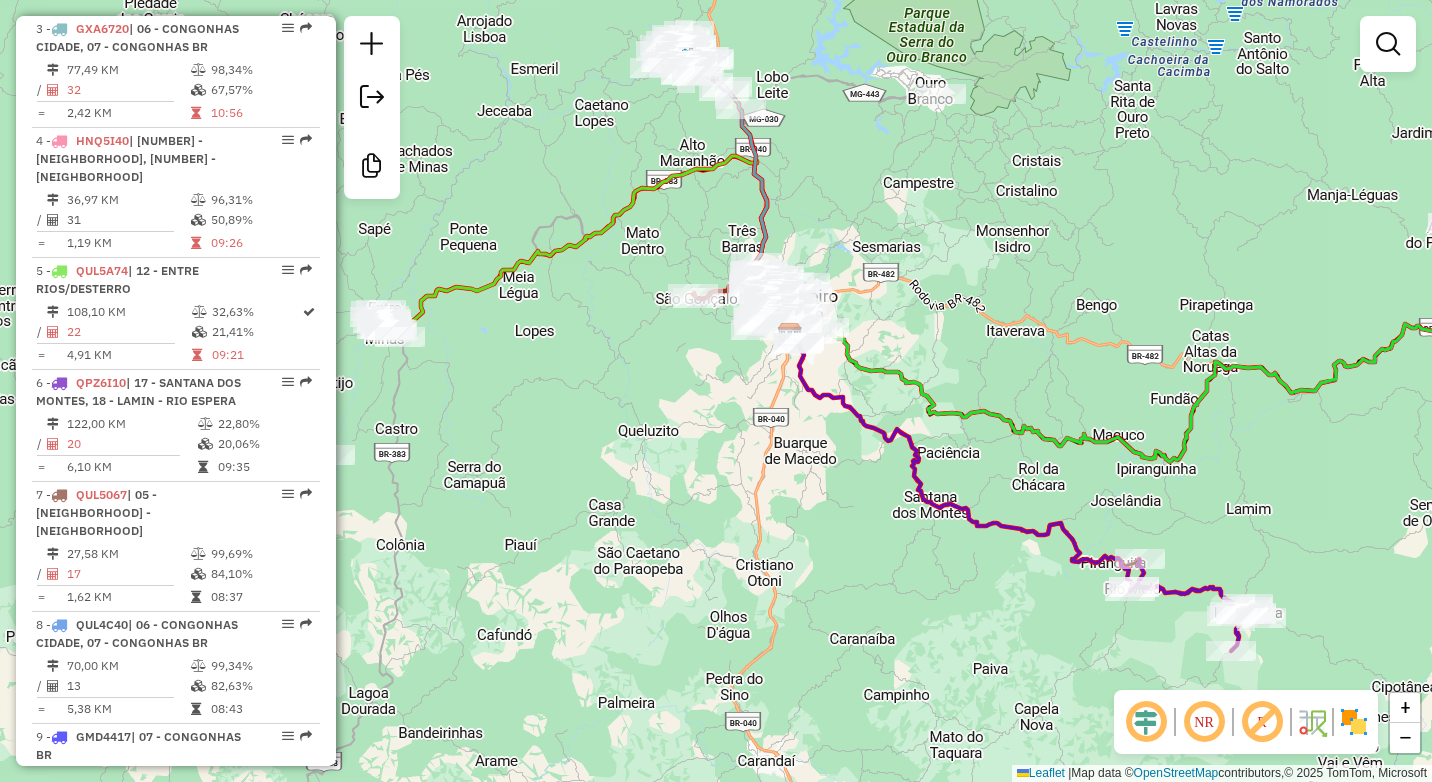drag, startPoint x: 954, startPoint y: 280, endPoint x: 1009, endPoint y: 274, distance: 55.326305 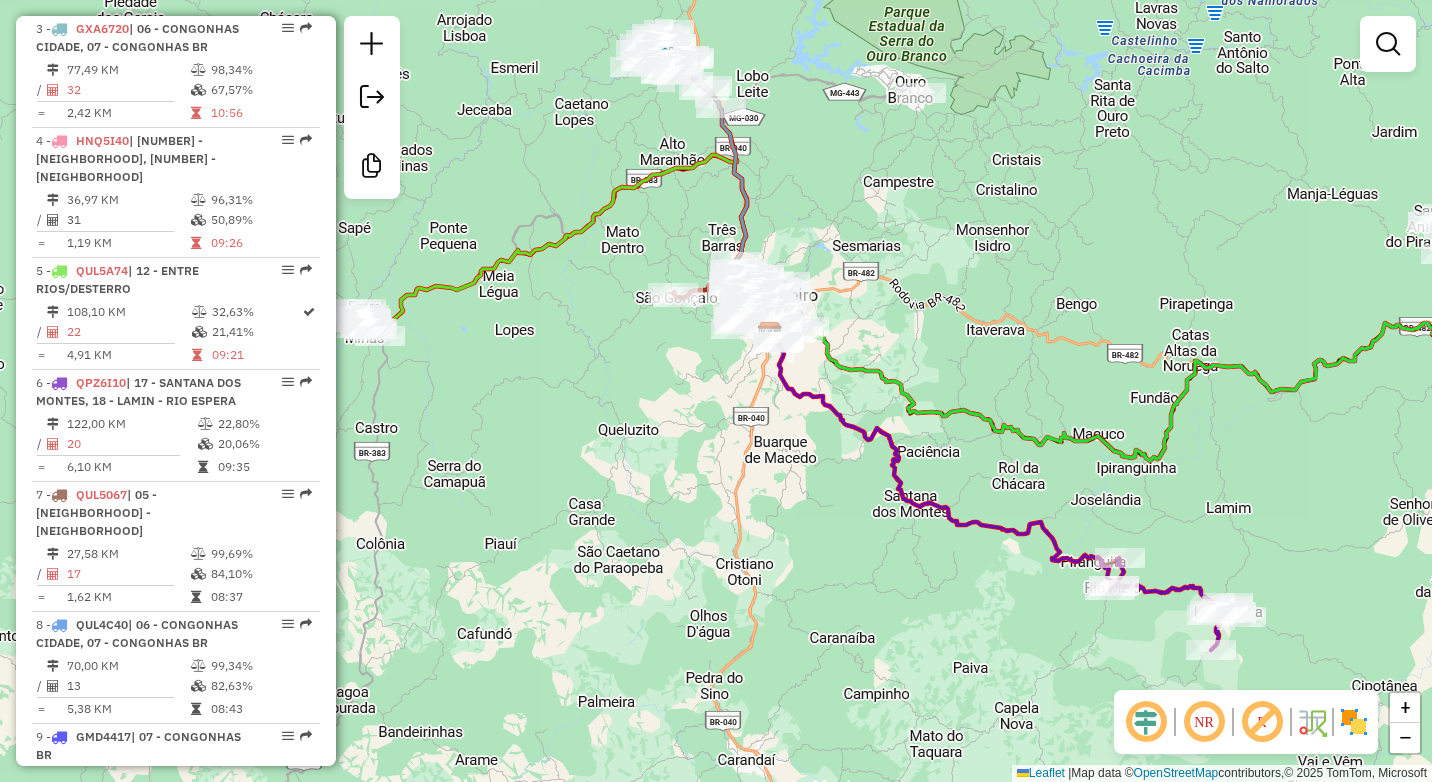 drag, startPoint x: 1009, startPoint y: 274, endPoint x: 973, endPoint y: 278, distance: 36.221542 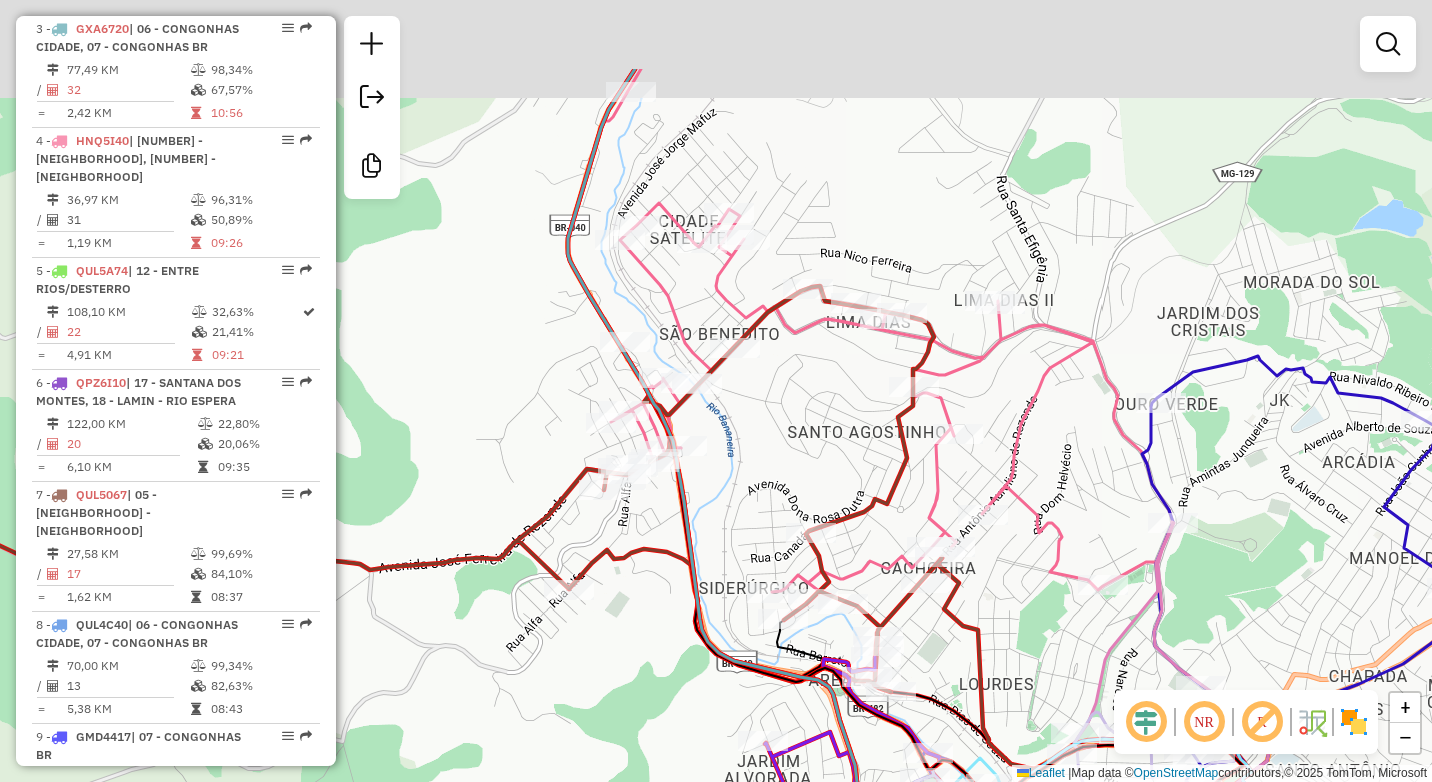 drag, startPoint x: 819, startPoint y: 345, endPoint x: 824, endPoint y: 386, distance: 41.303753 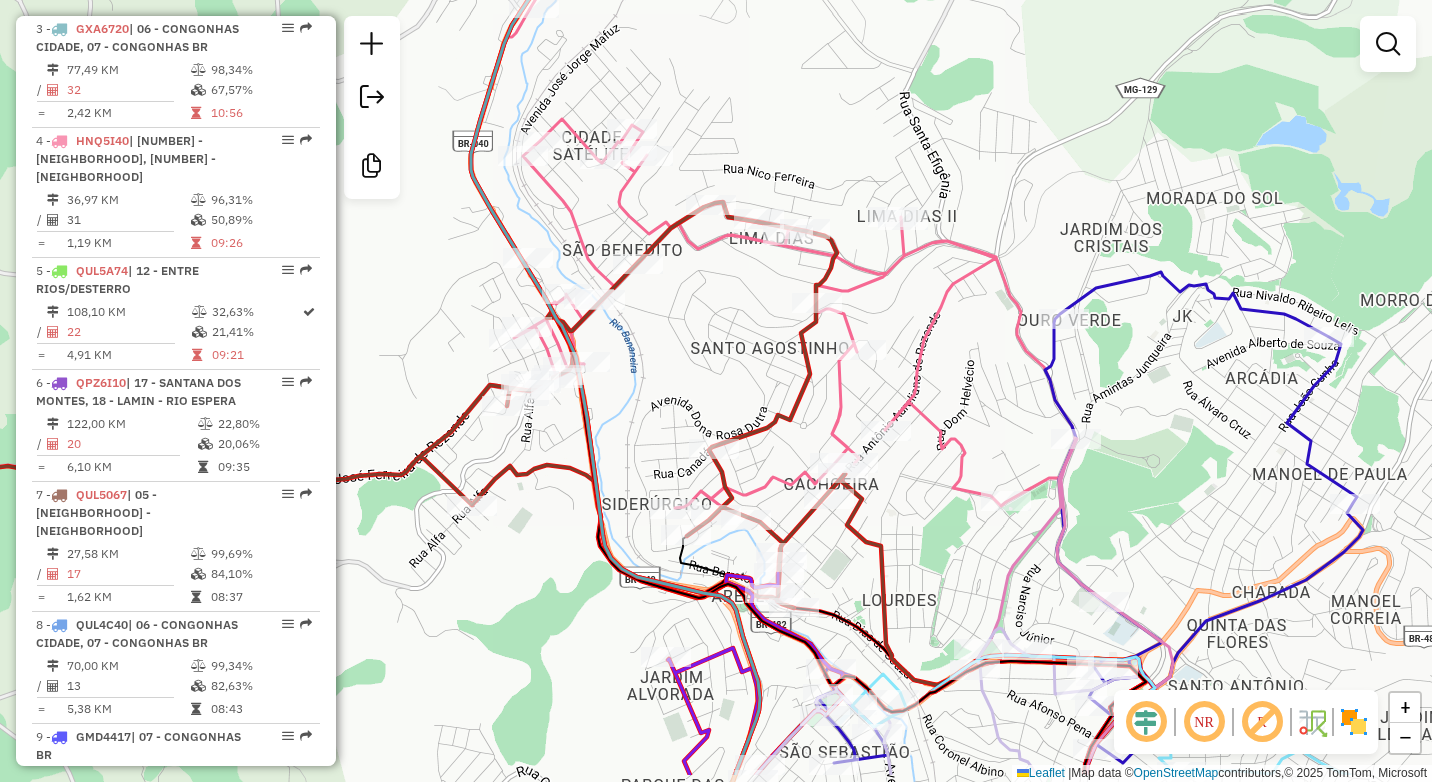 drag, startPoint x: 885, startPoint y: 211, endPoint x: 788, endPoint y: 126, distance: 128.97287 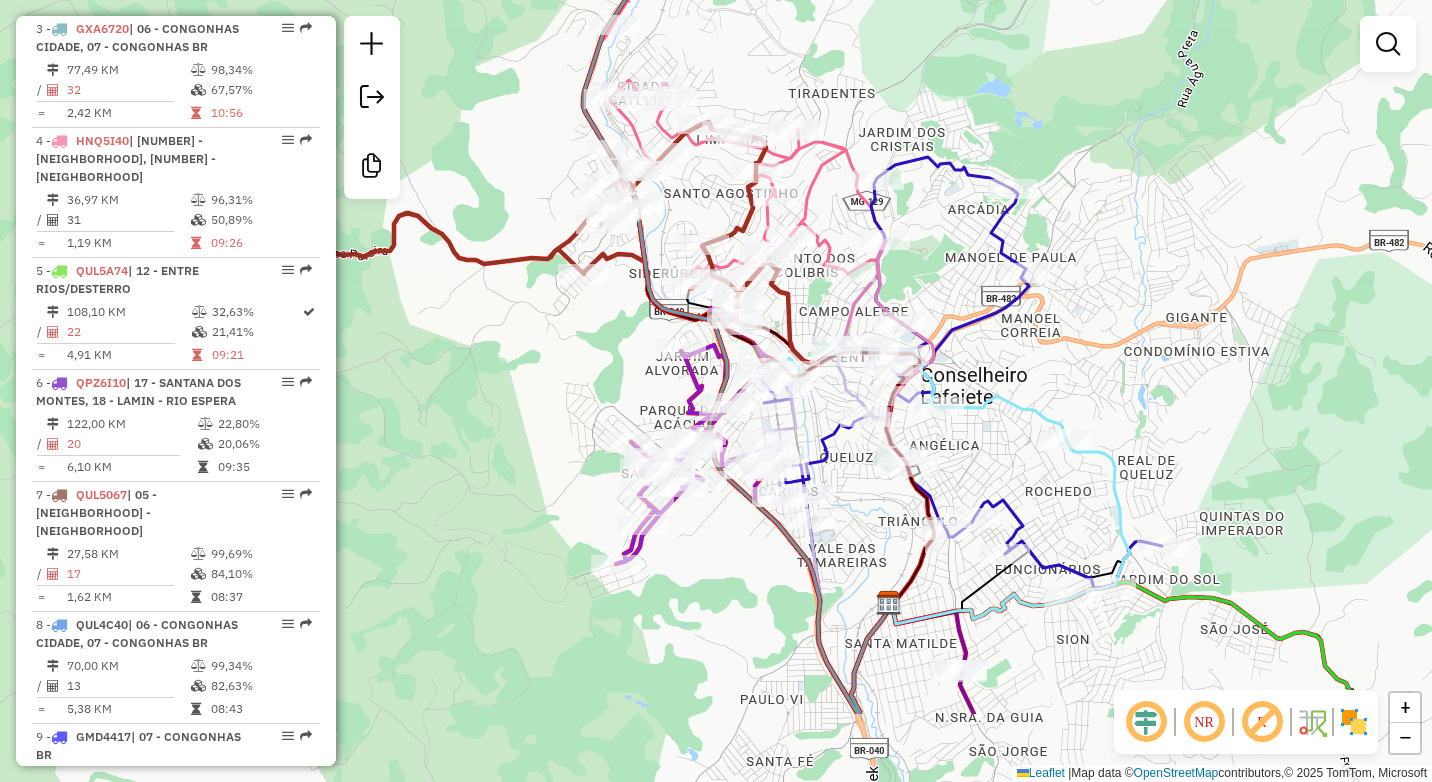 drag, startPoint x: 859, startPoint y: 345, endPoint x: 834, endPoint y: 203, distance: 144.18391 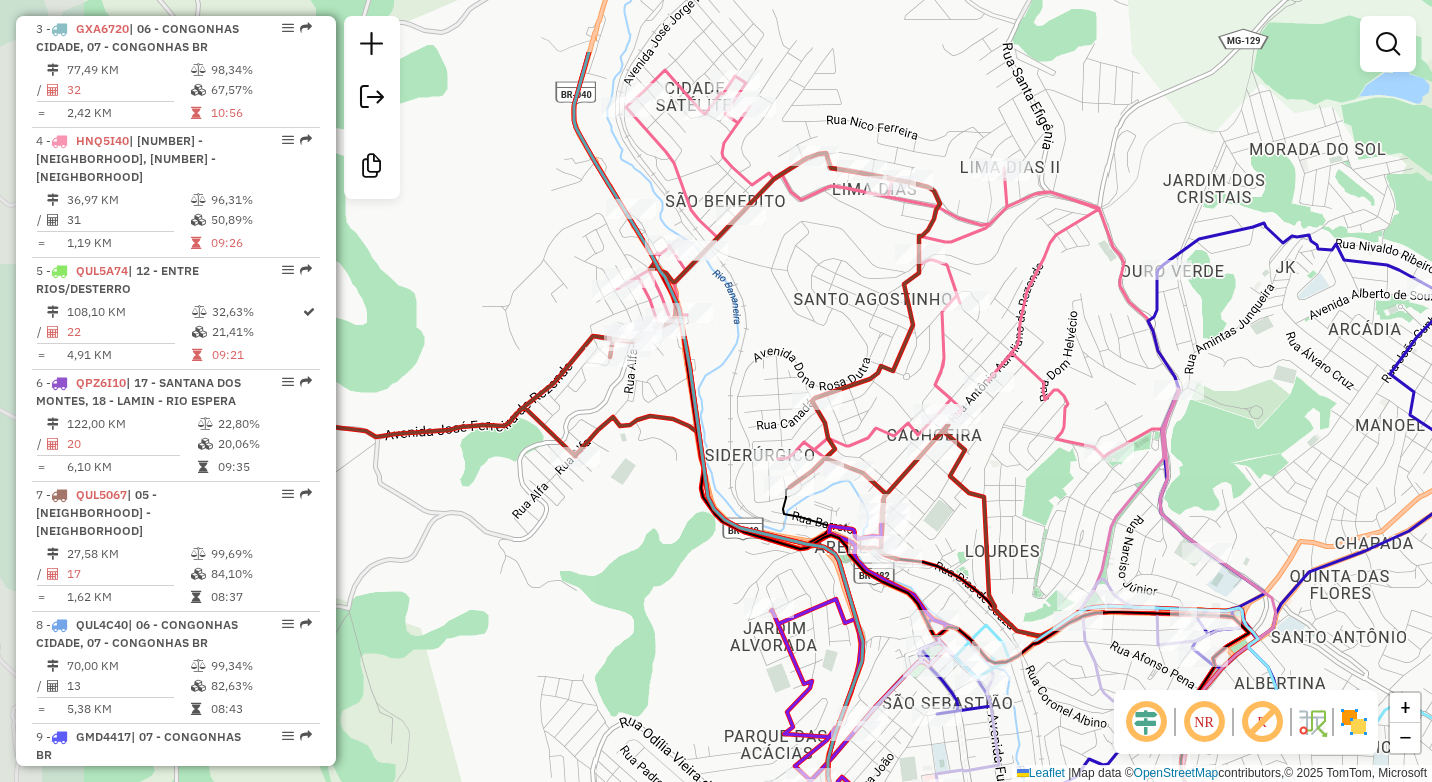 drag, startPoint x: 682, startPoint y: 184, endPoint x: 872, endPoint y: 314, distance: 230.21729 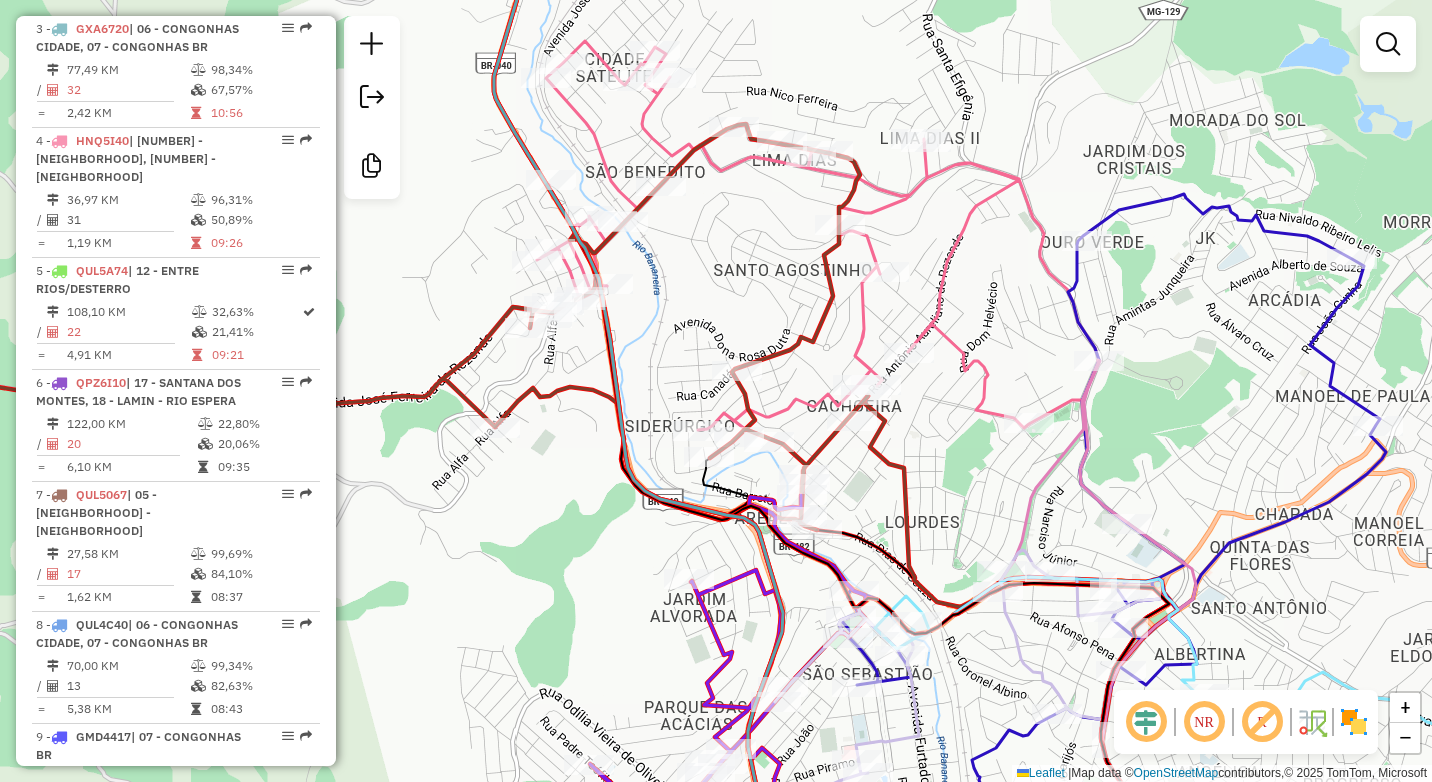 drag, startPoint x: 988, startPoint y: 298, endPoint x: 861, endPoint y: 215, distance: 151.71684 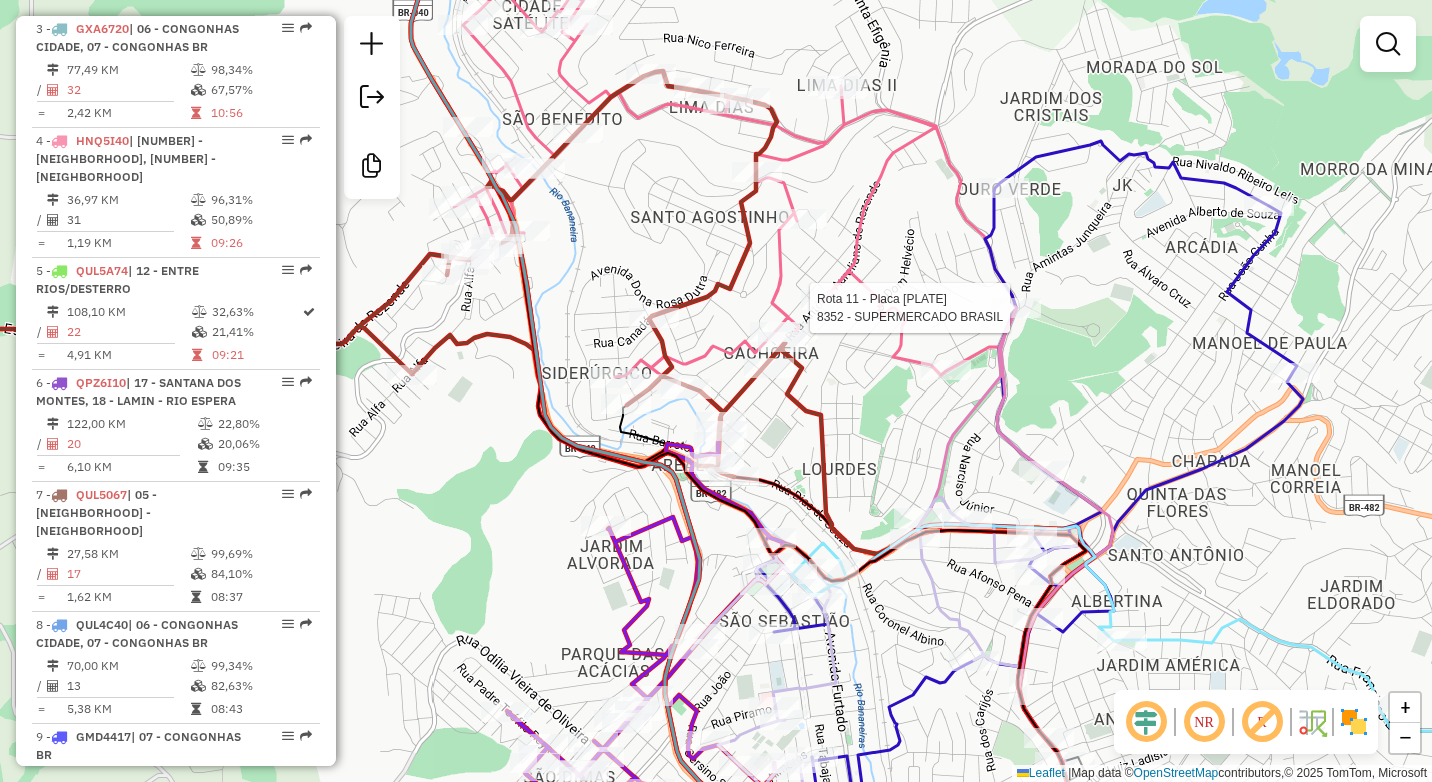 select on "**********" 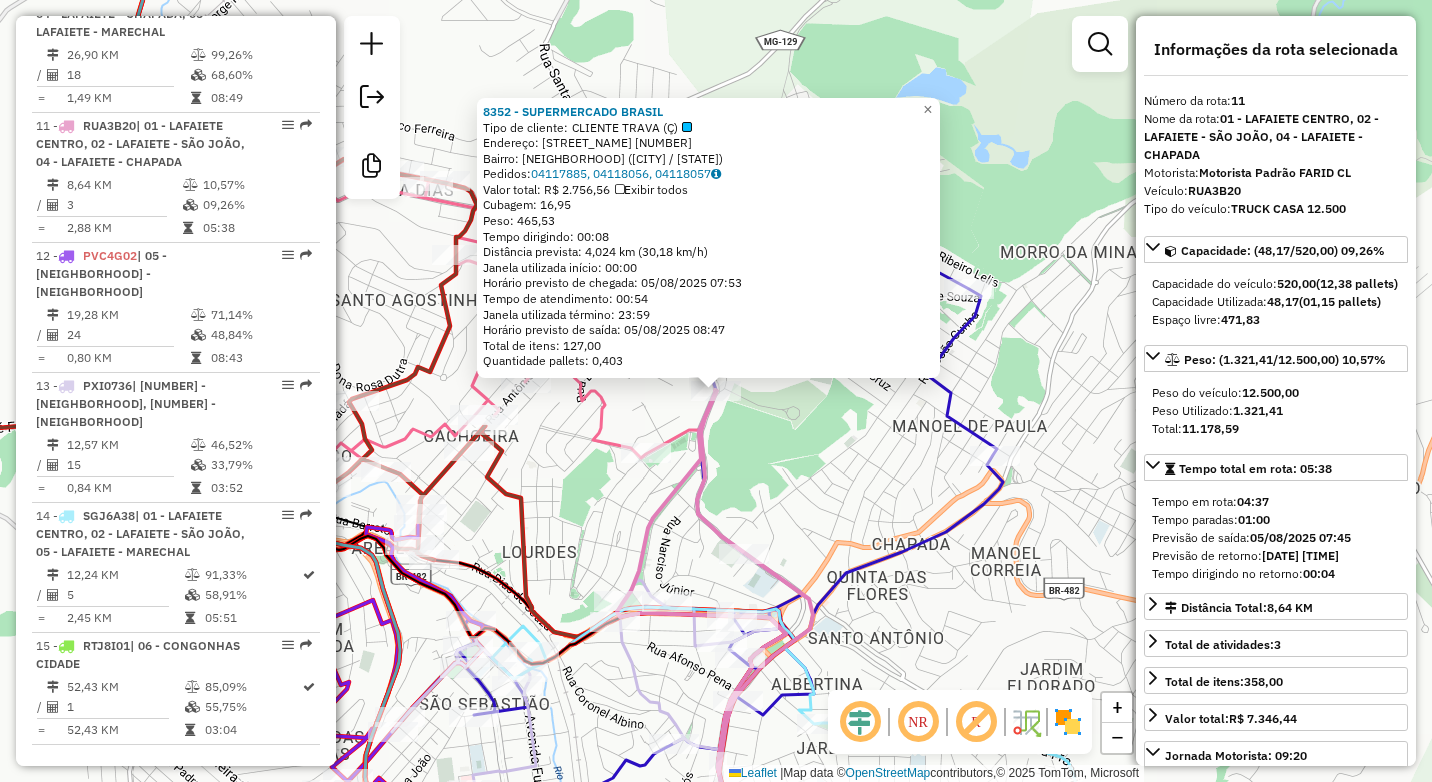 scroll, scrollTop: 1980, scrollLeft: 0, axis: vertical 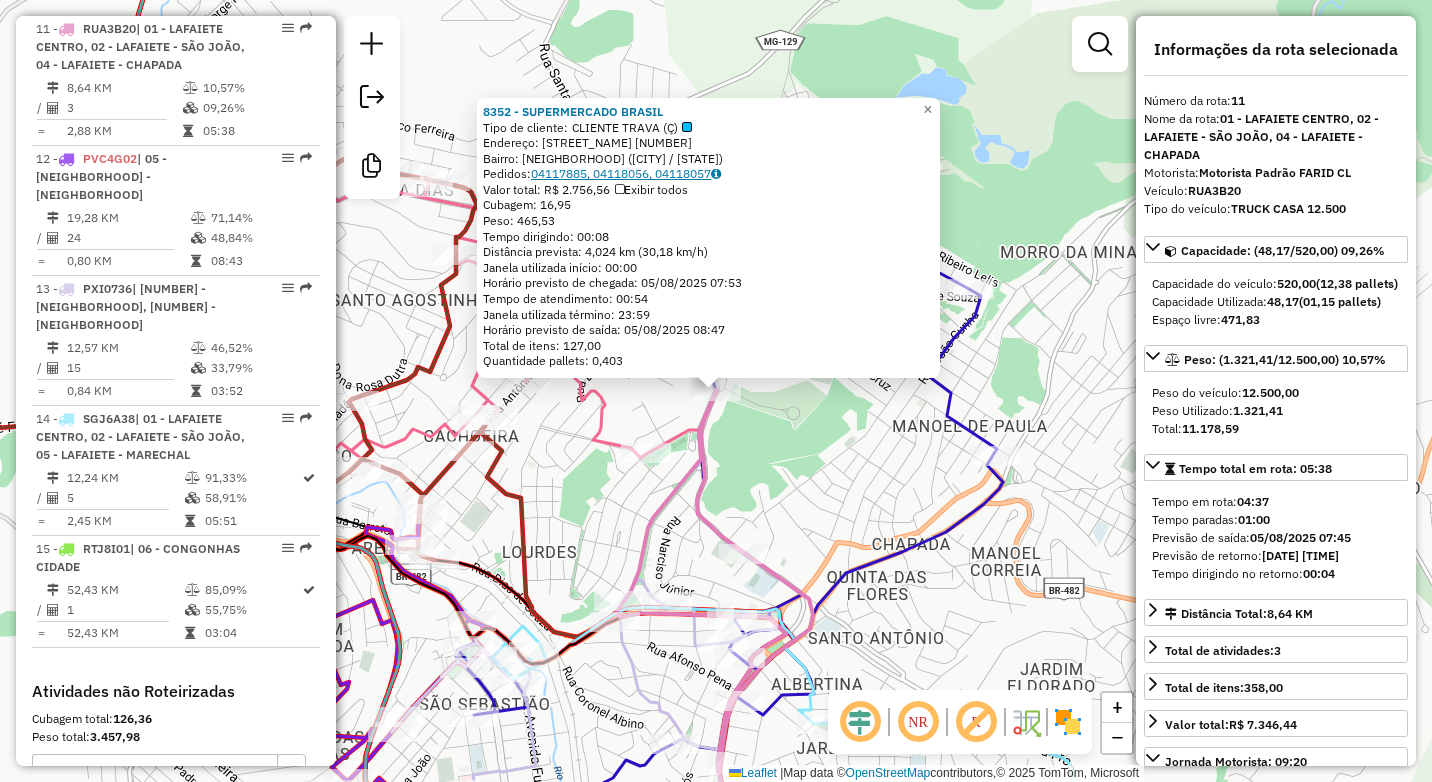 click on "04117885, 04118056, 04118057" 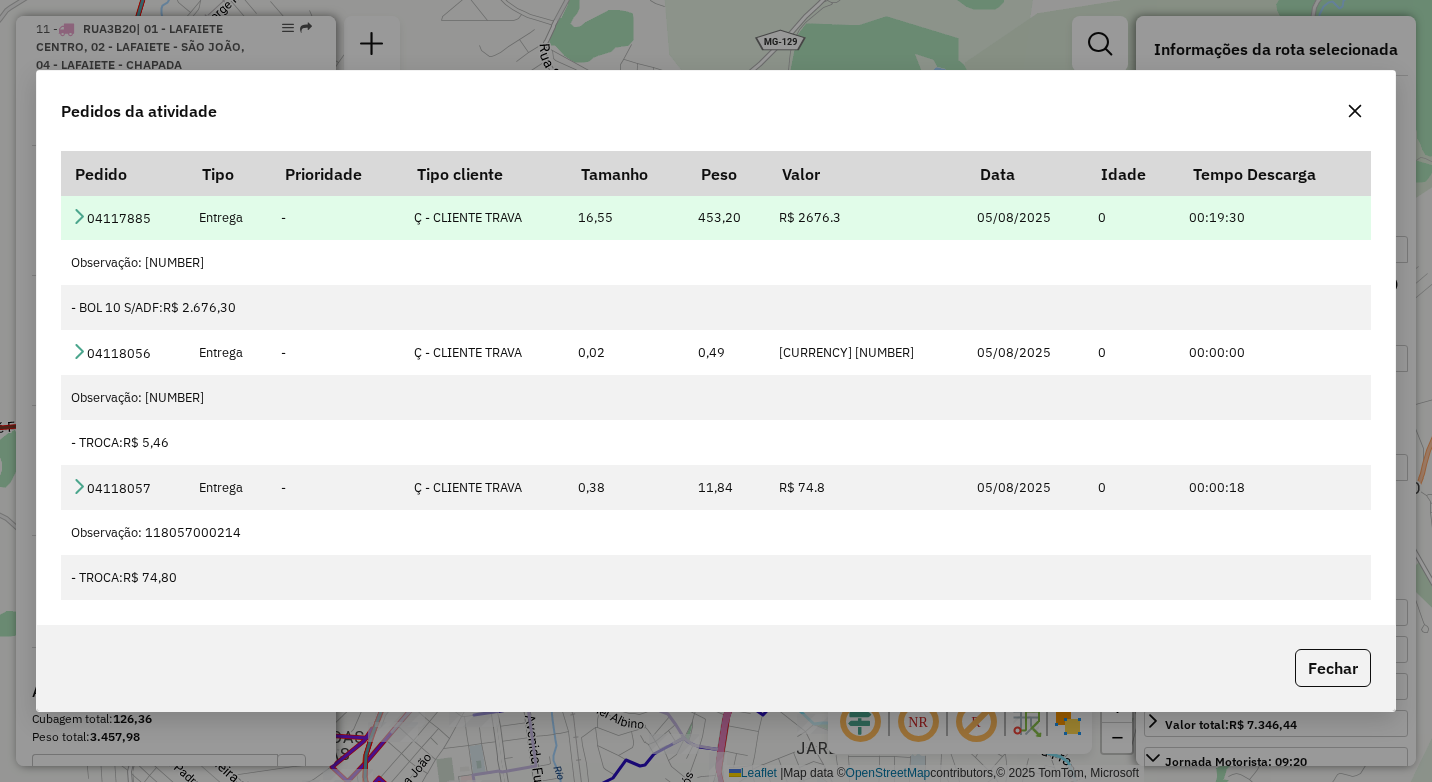 click at bounding box center [79, 216] 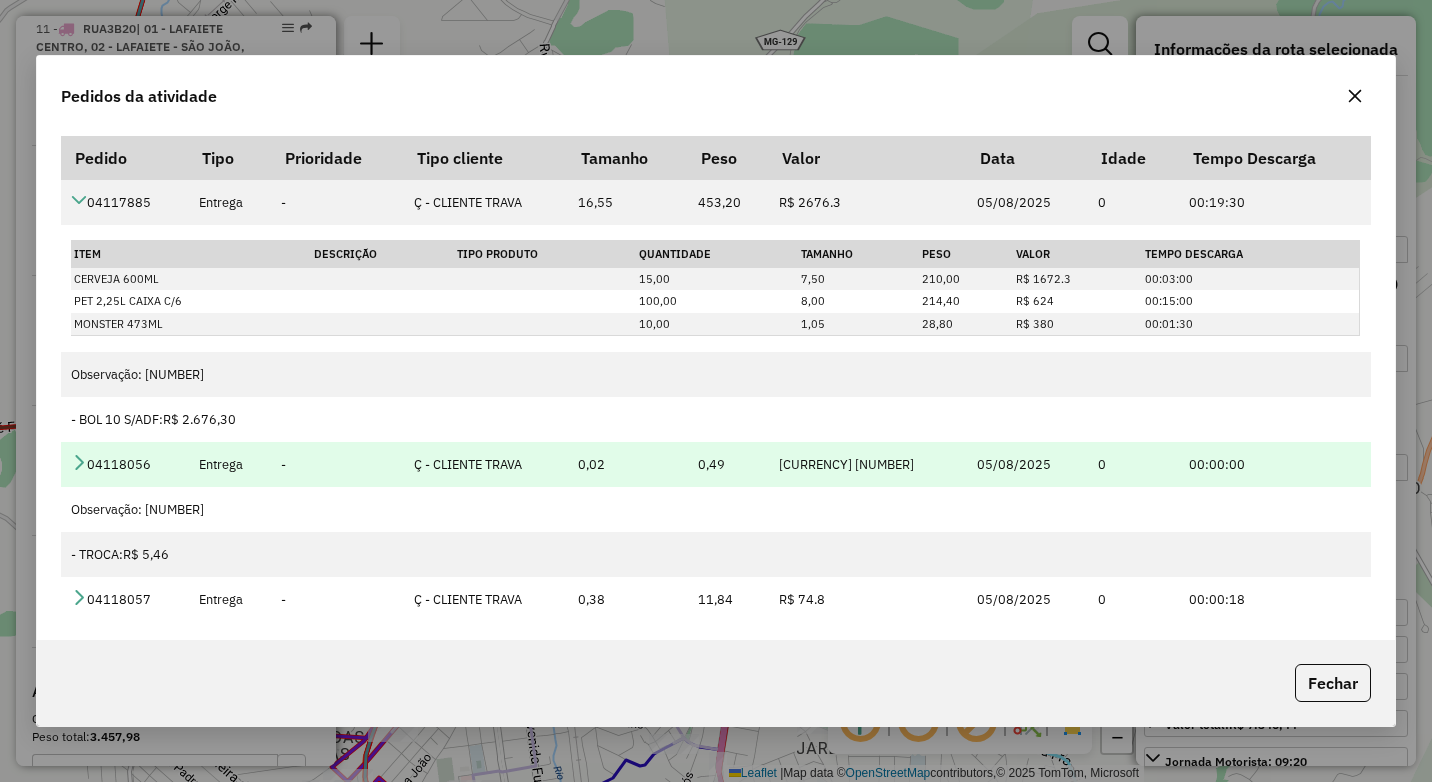 click at bounding box center (79, 462) 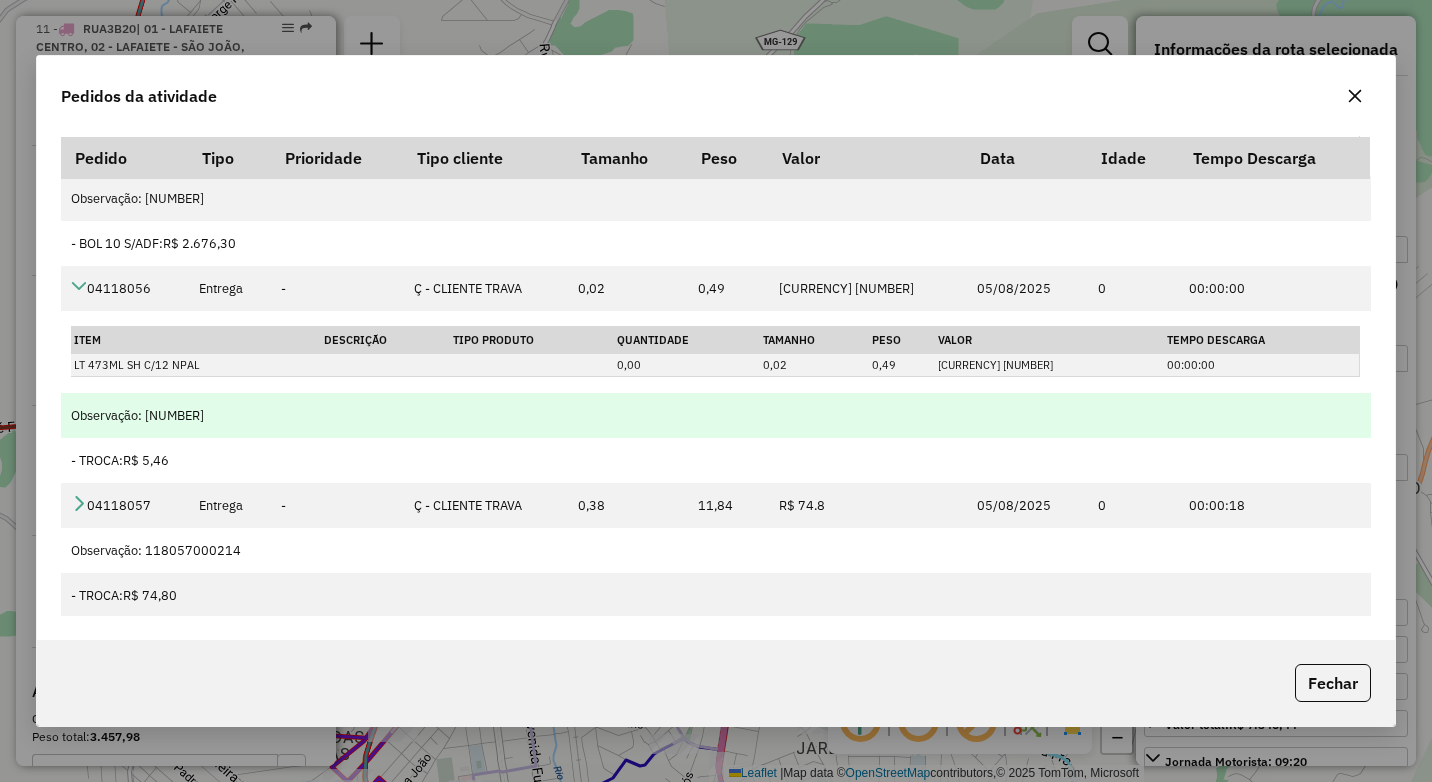 scroll, scrollTop: 178, scrollLeft: 0, axis: vertical 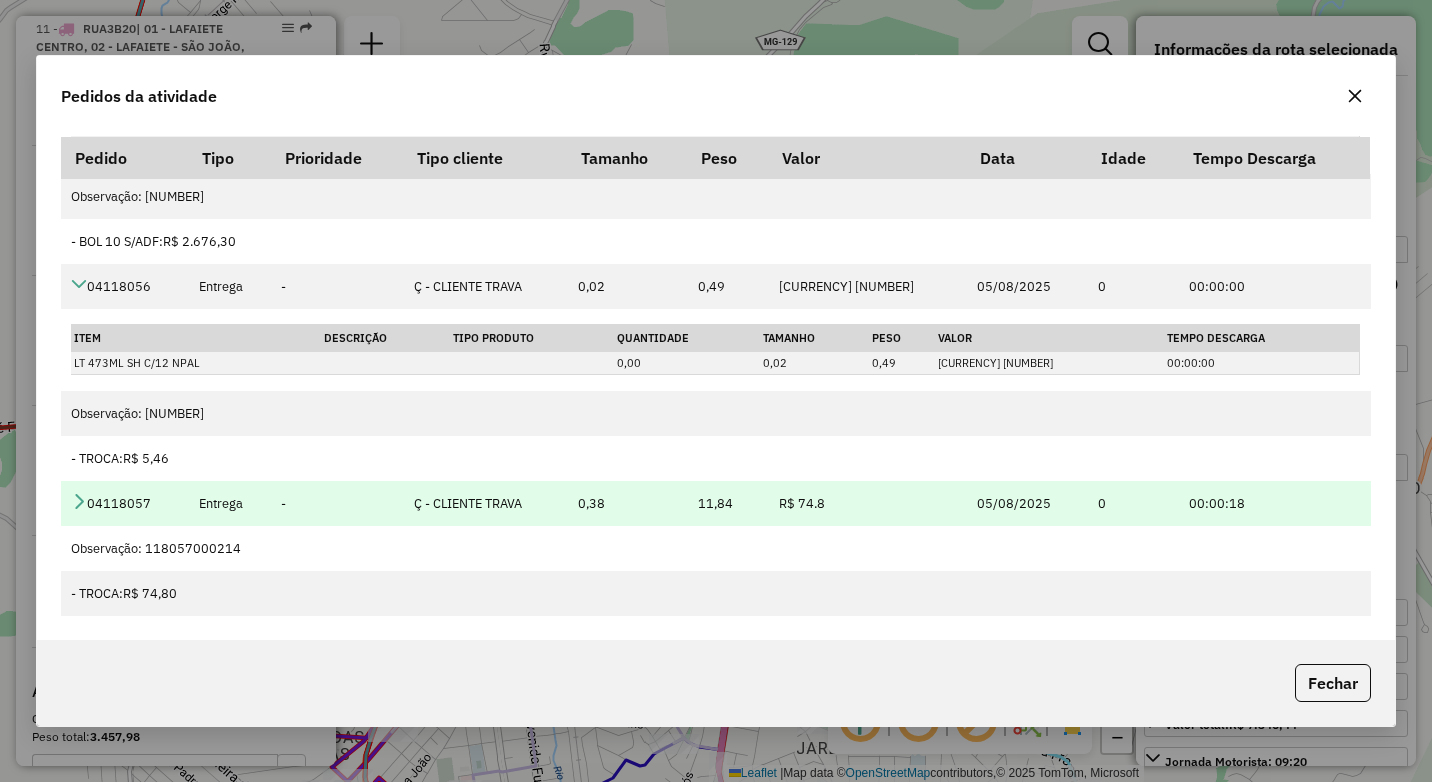 click on "04118057" at bounding box center [125, 503] 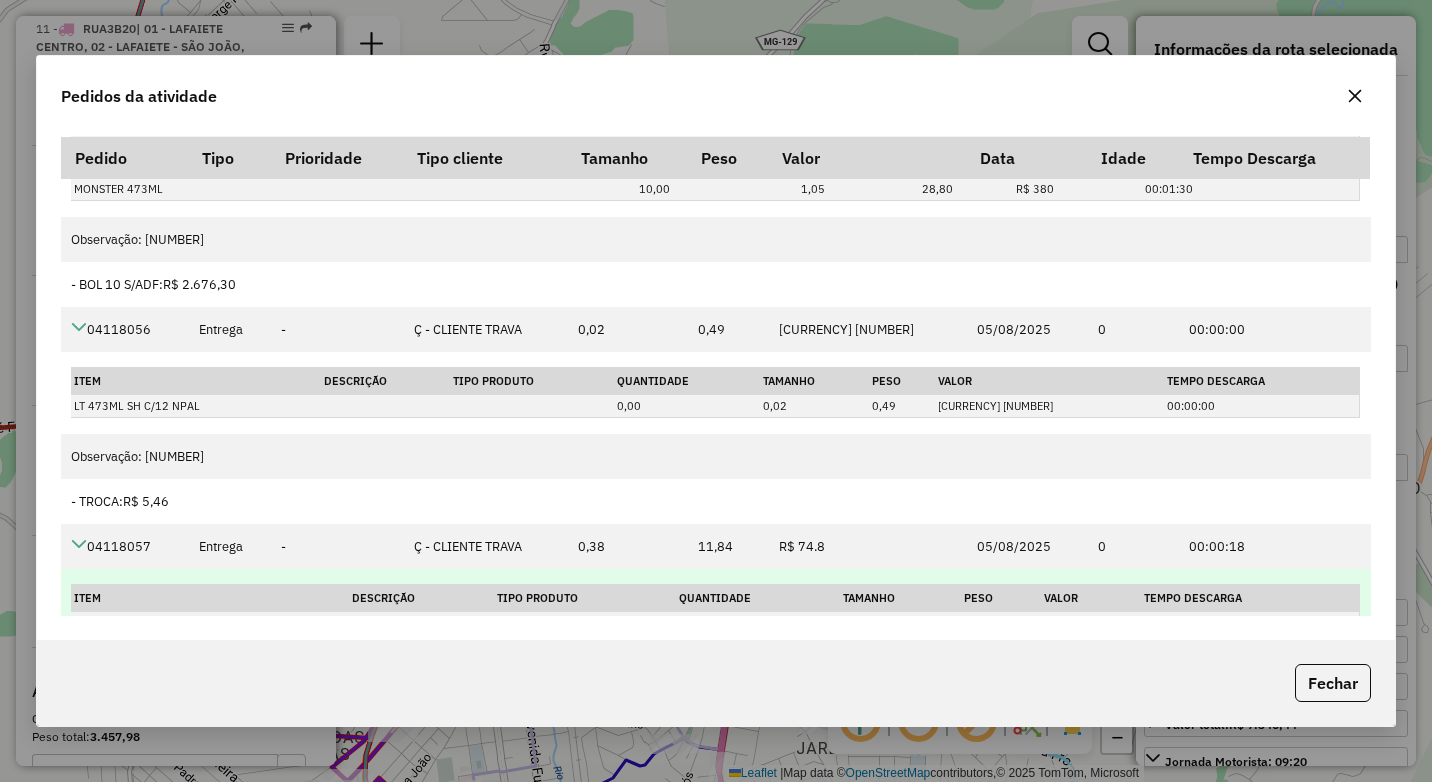 scroll, scrollTop: 0, scrollLeft: 0, axis: both 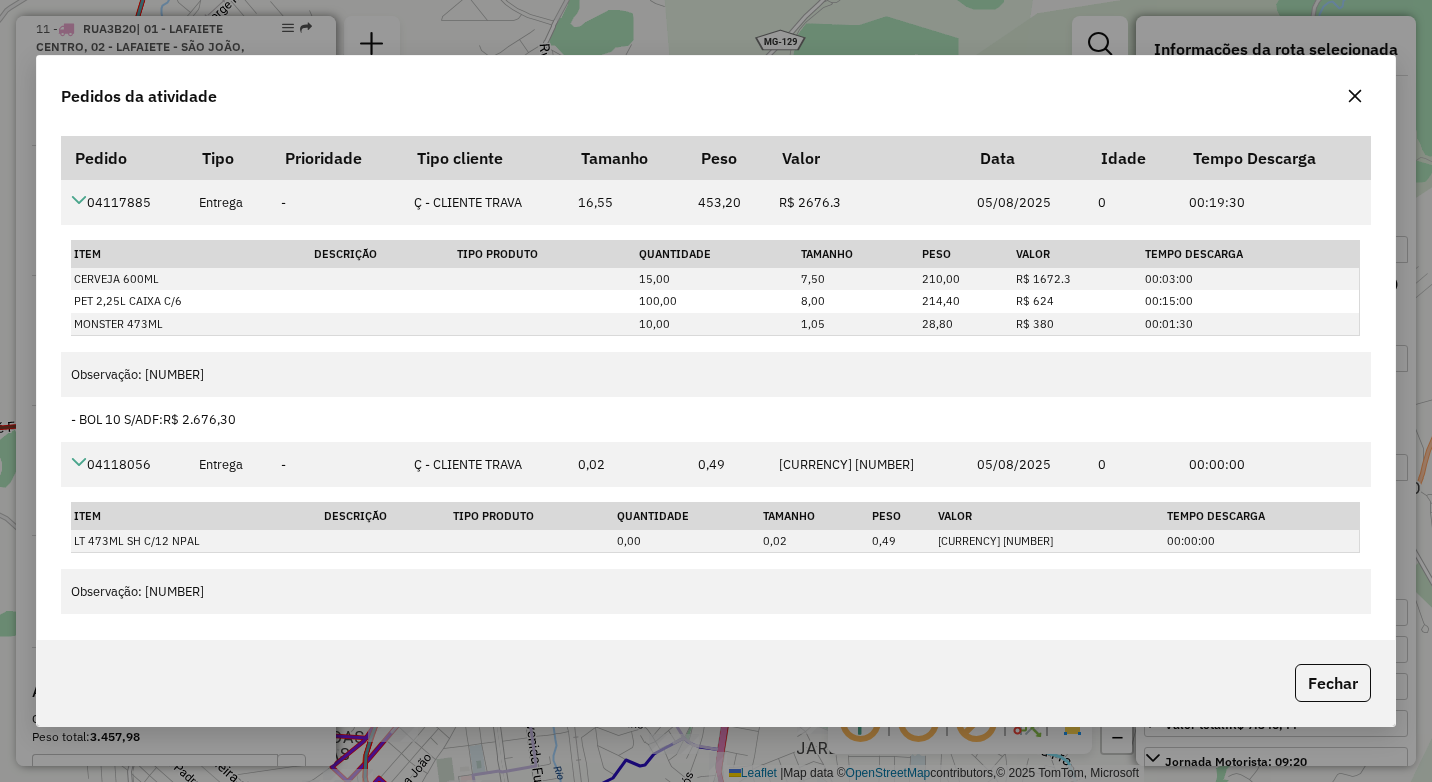 click 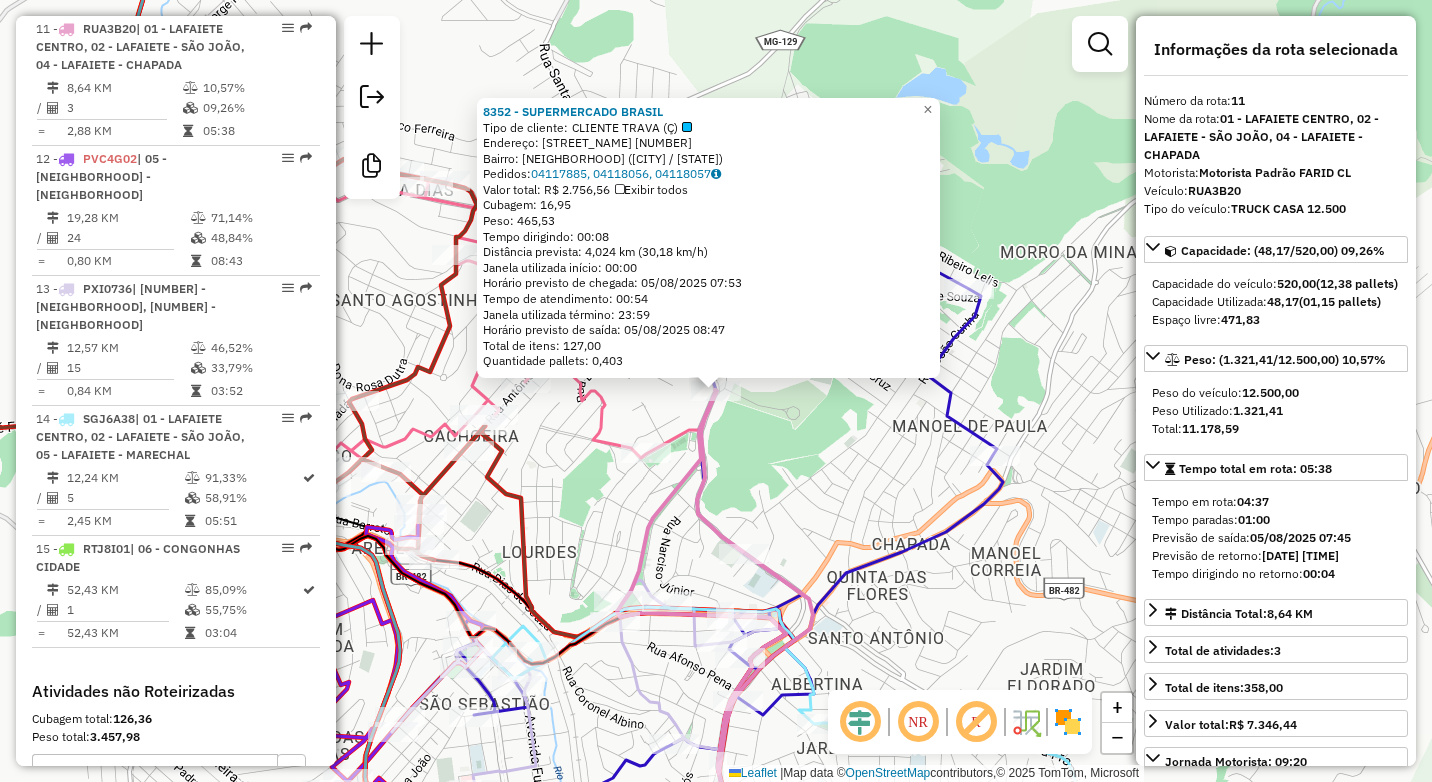 click on "Rota 10 - Placa PVC4F22  15038 - GELO S TA NA MAO 8352 - SUPERMERCADO BRASIL  Tipo de cliente:   CLIENTE TRAVA (Ç)   Endereço:  SANTA EFIGENIA 411   Bairro: SANTA  EFIGENIA (CONSELHEIRO LAFAIETE / MG)   Pedidos:  04117885, 04118056, 04118057   Valor total: R$ 2.756,56   Exibir todos   Cubagem: 16,95  Peso: 465,53  Tempo dirigindo: 00:08   Distância prevista: 4,024 km (30,18 km/h)   Janela utilizada início: 00:00   Horário previsto de chegada: 05/08/2025 07:53   Tempo de atendimento: 00:54   Janela utilizada término: 23:59   Horário previsto de saída: 05/08/2025 08:47   Total de itens: 127,00   Quantidade pallets: 0,403  × Janela de atendimento Grade de atendimento Capacidade Transportadoras Veículos Cliente Pedidos  Rotas Selecione os dias de semana para filtrar as janelas de atendimento  Seg   Ter   Qua   Qui   Sex   Sáb   Dom  Informe o período da janela de atendimento: De: Até:  Filtrar exatamente a janela do cliente  Considerar janela de atendimento padrão   Seg   Ter   Qua   Qui   Sex  De:" 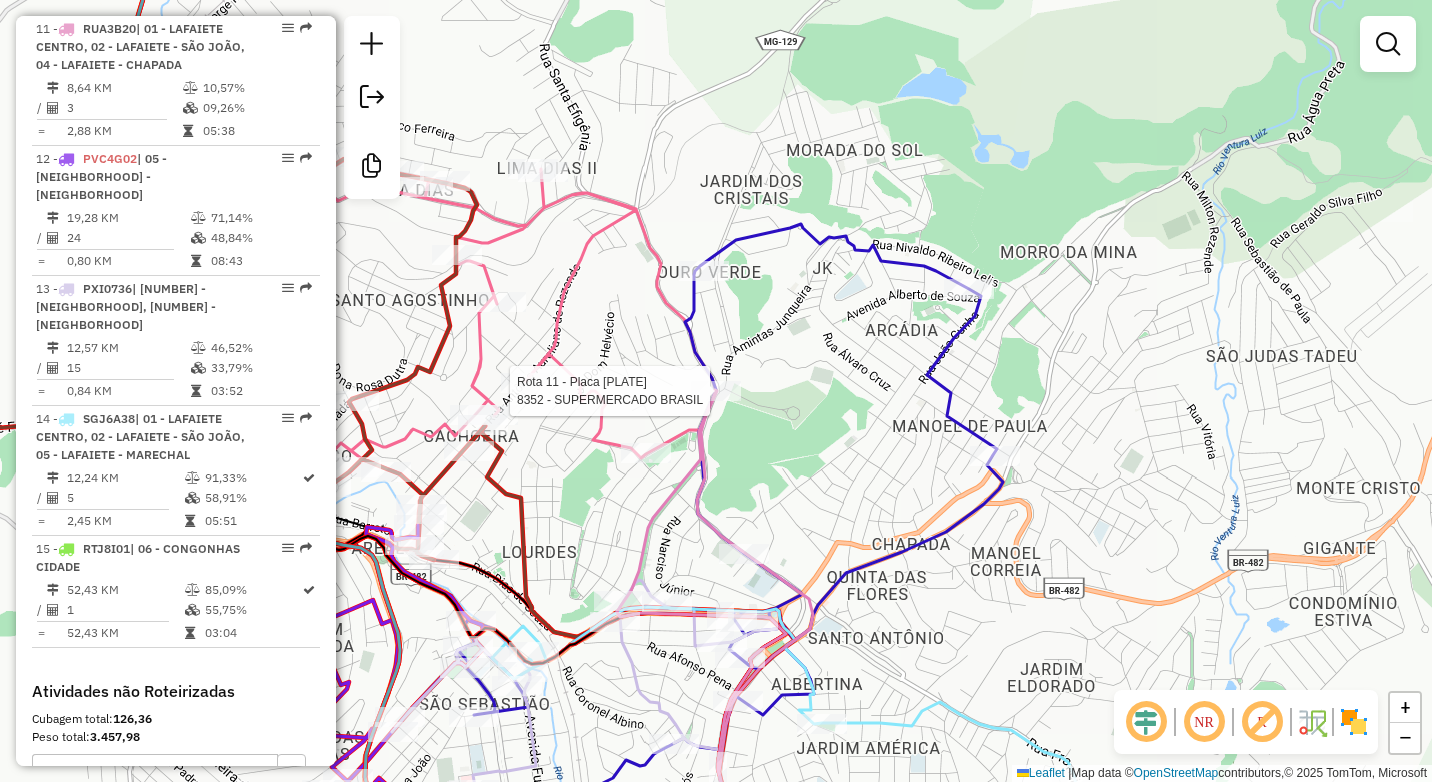 select on "**********" 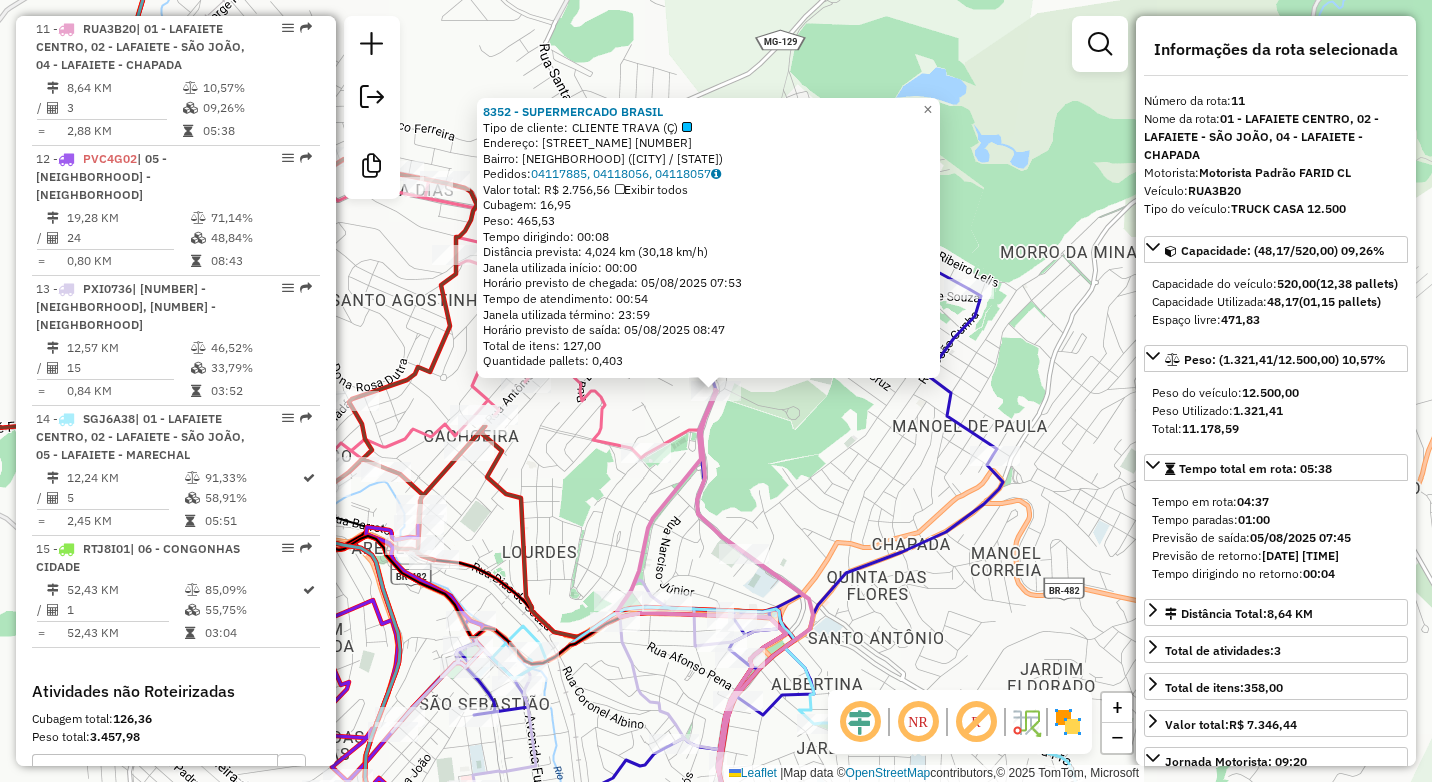 click on "8352 - SUPERMERCADO BRASIL  Tipo de cliente:   CLIENTE TRAVA (Ç)   Endereço:  SANTA EFIGENIA 411   Bairro: SANTA  EFIGENIA (CONSELHEIRO LAFAIETE / MG)   Pedidos:  04117885, 04118056, 04118057   Valor total: R$ 2.756,56   Exibir todos   Cubagem: 16,95  Peso: 465,53  Tempo dirigindo: 00:08   Distância prevista: 4,024 km (30,18 km/h)   Janela utilizada início: 00:00   Horário previsto de chegada: 05/08/2025 07:53   Tempo de atendimento: 00:54   Janela utilizada término: 23:59   Horário previsto de saída: 05/08/2025 08:47   Total de itens: 127,00   Quantidade pallets: 0,403  × Janela de atendimento Grade de atendimento Capacidade Transportadoras Veículos Cliente Pedidos  Rotas Selecione os dias de semana para filtrar as janelas de atendimento  Seg   Ter   Qua   Qui   Sex   Sáb   Dom  Informe o período da janela de atendimento: De: Até:  Filtrar exatamente a janela do cliente  Considerar janela de atendimento padrão  Selecione os dias de semana para filtrar as grades de atendimento  Seg   Ter   Qua" 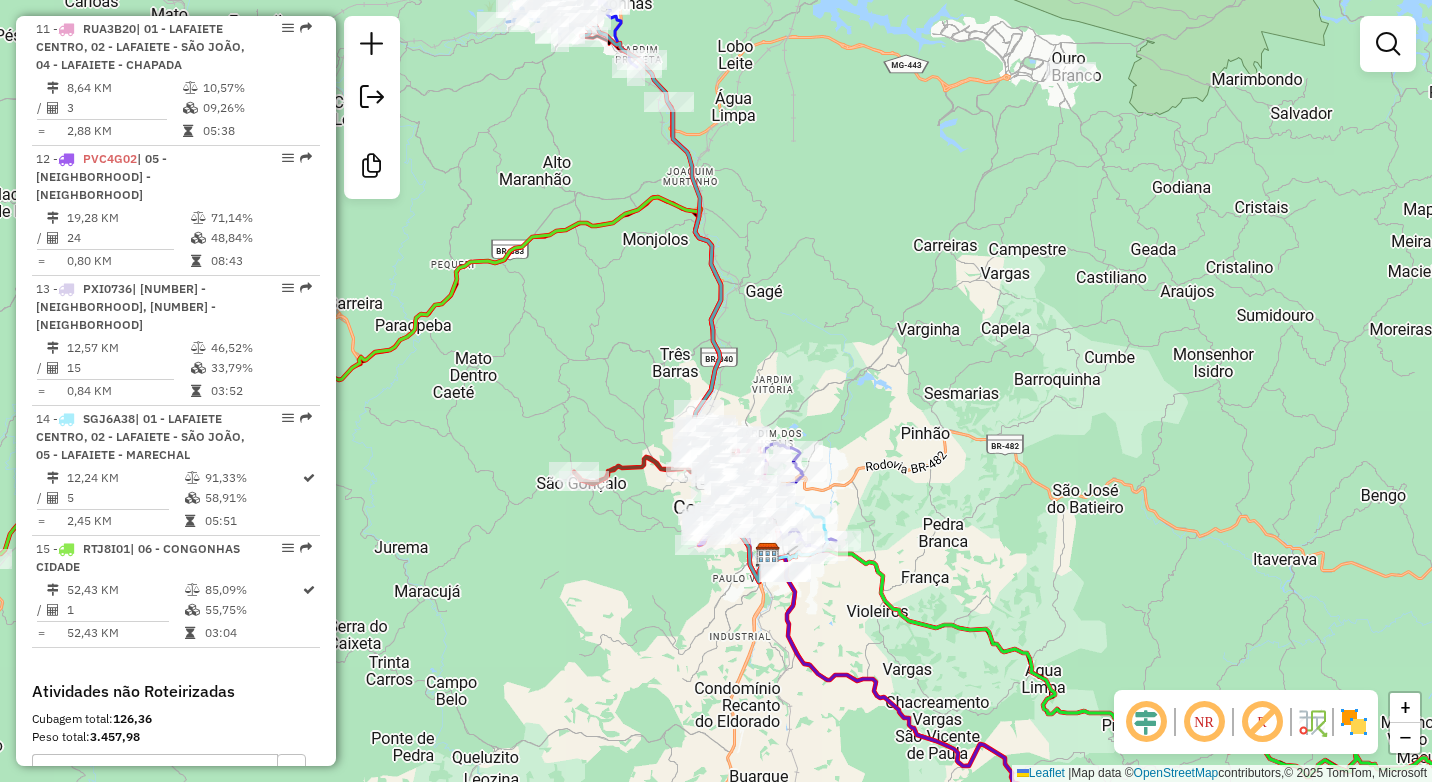 drag, startPoint x: 951, startPoint y: 394, endPoint x: 955, endPoint y: 383, distance: 11.7046995 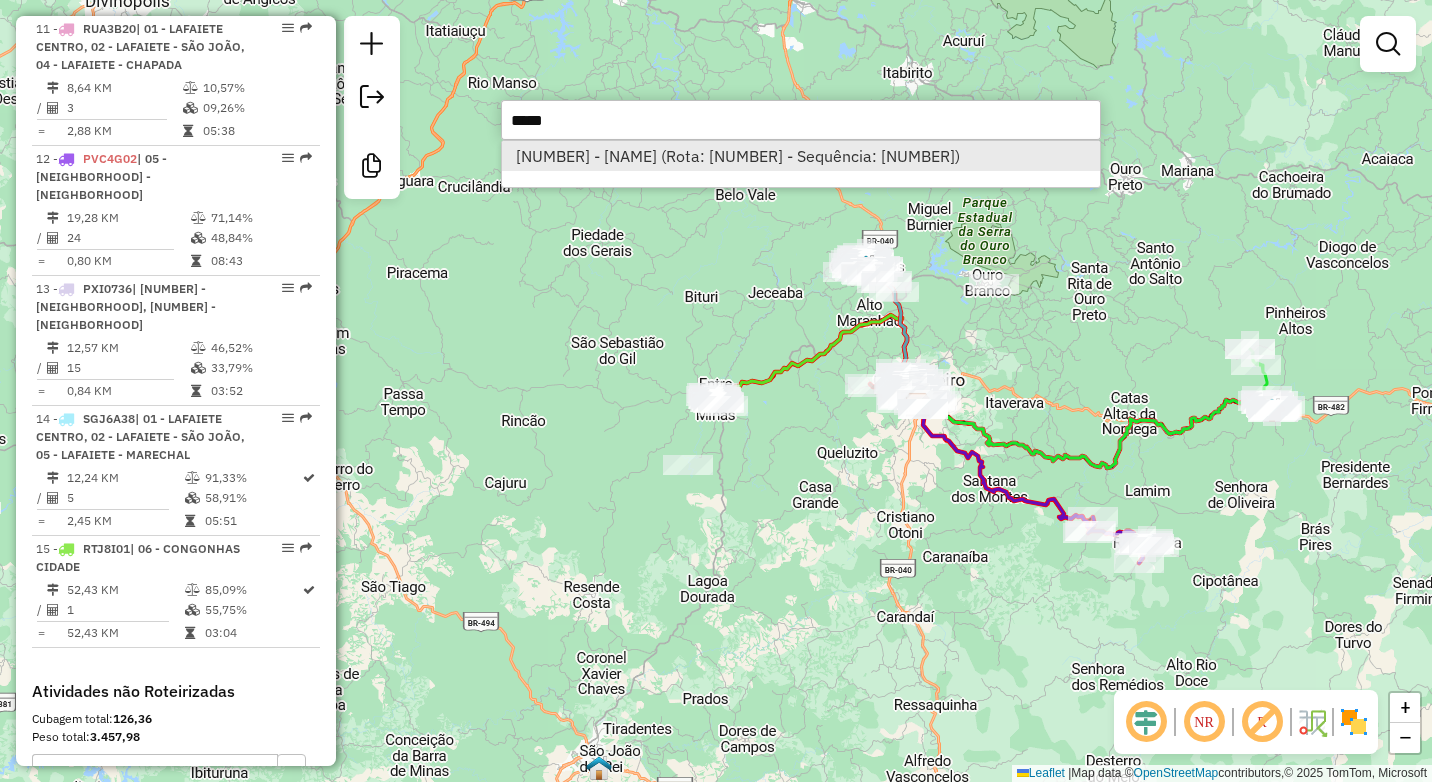 type on "*****" 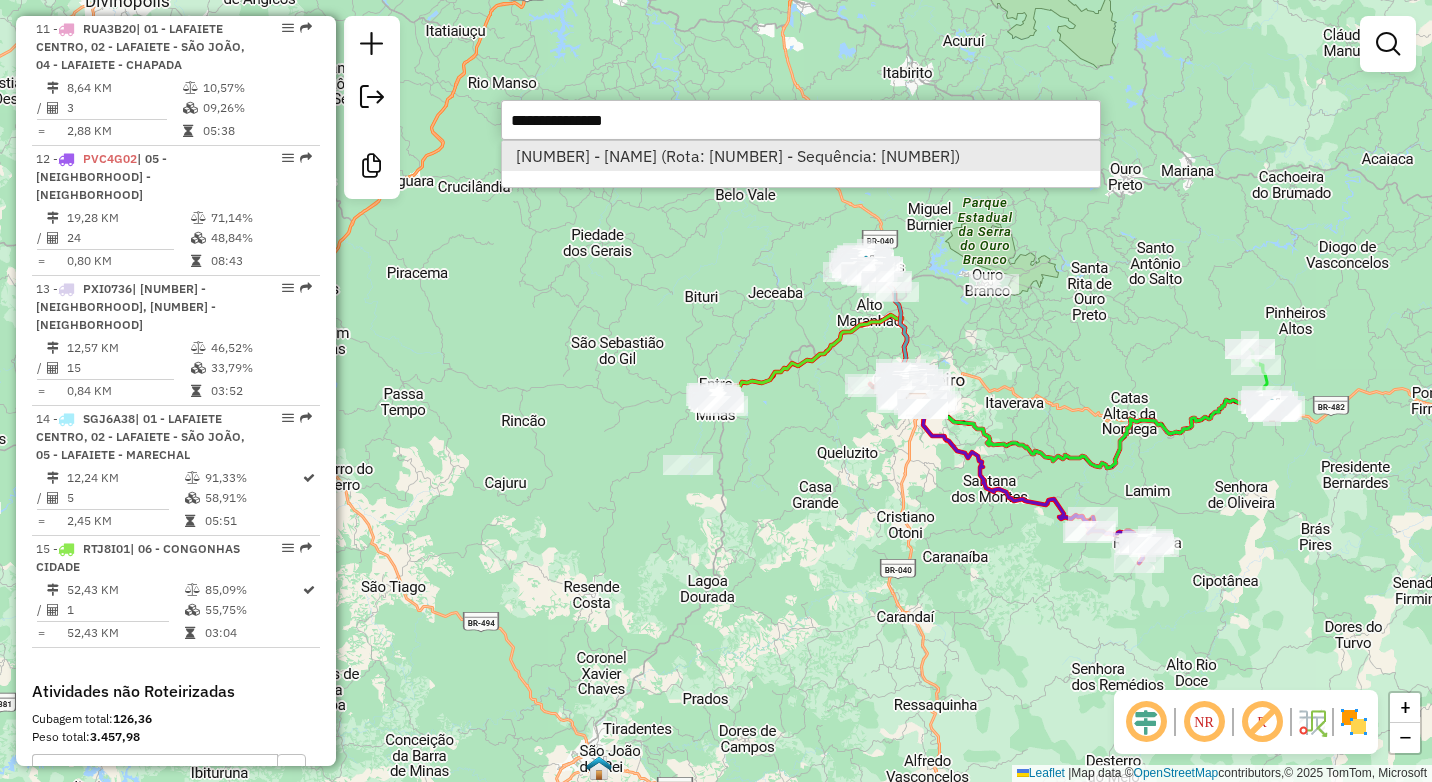 select on "**********" 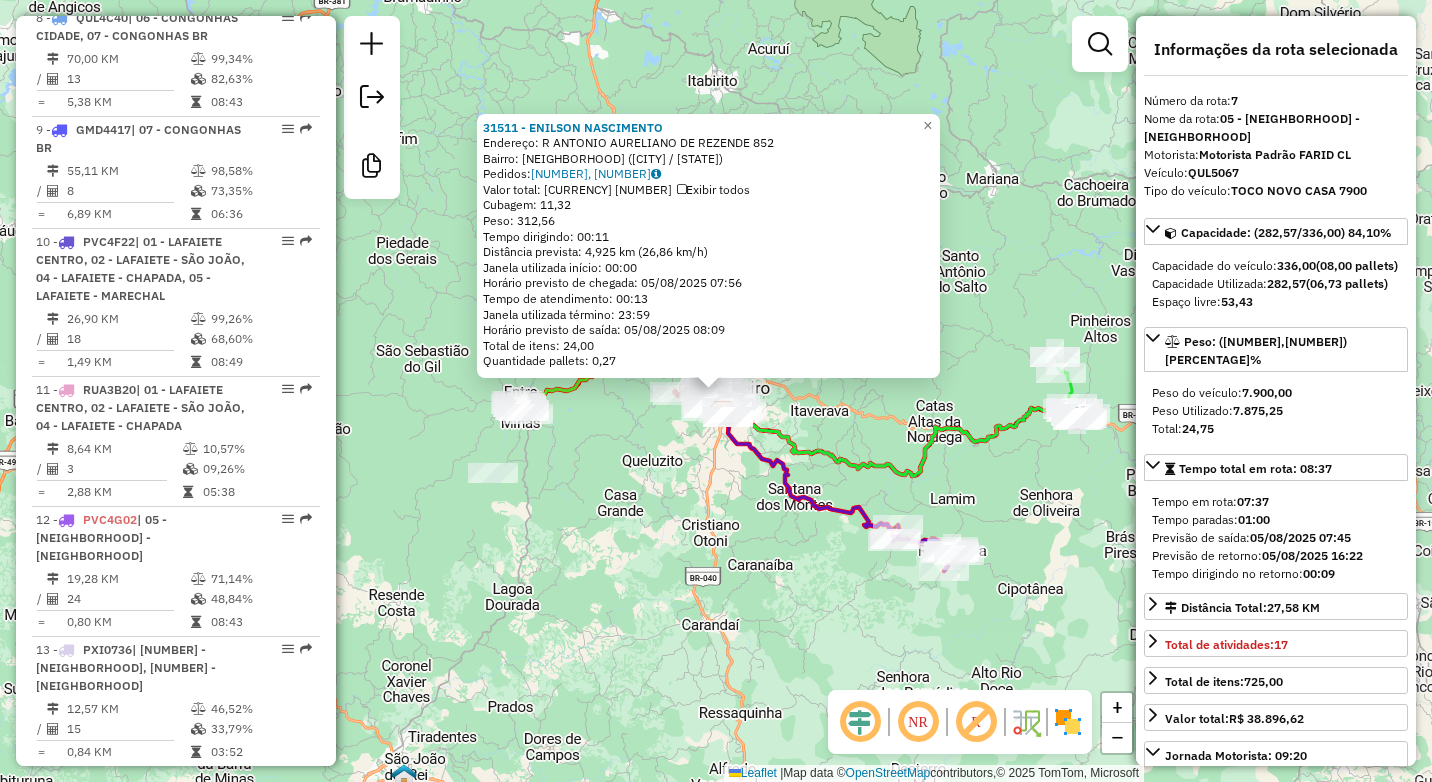 scroll, scrollTop: 1496, scrollLeft: 0, axis: vertical 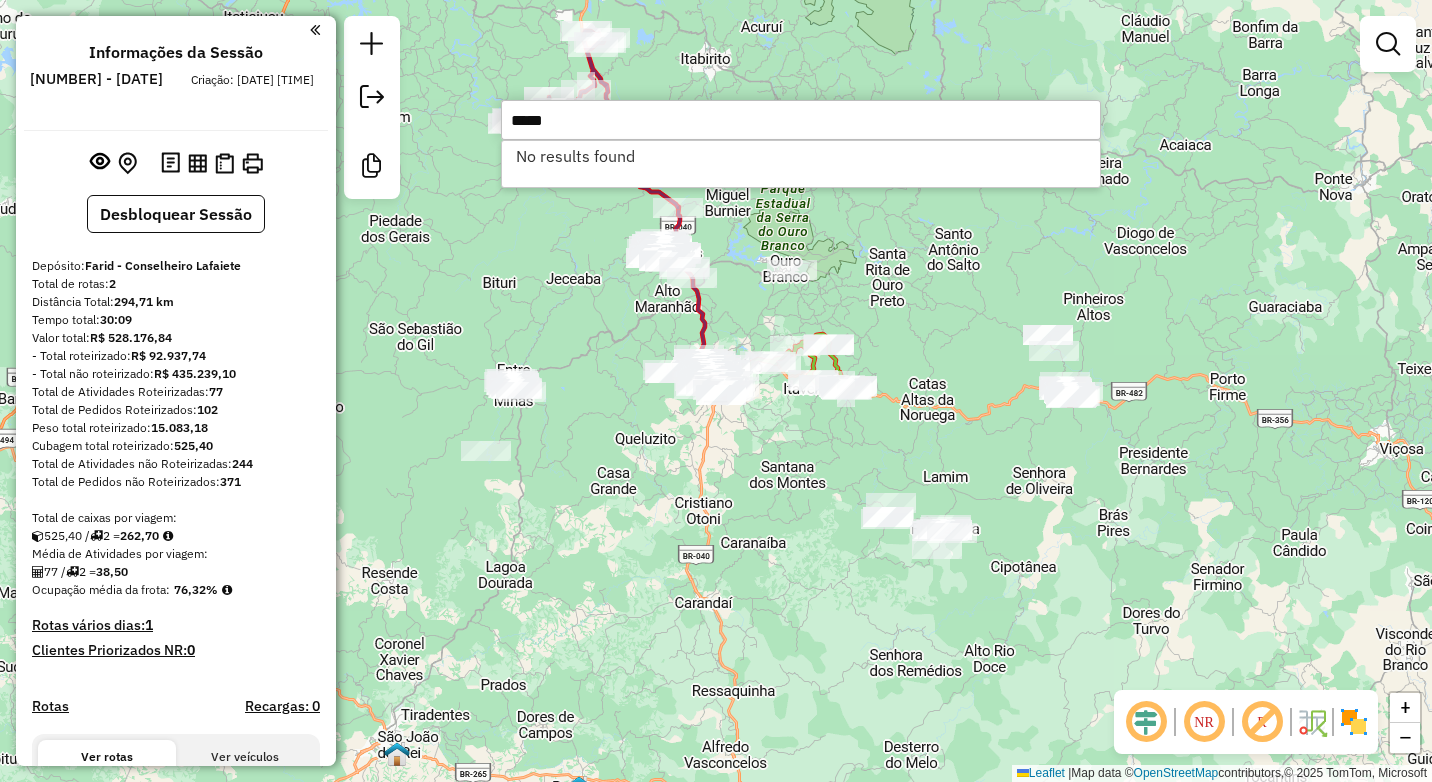 type on "*****" 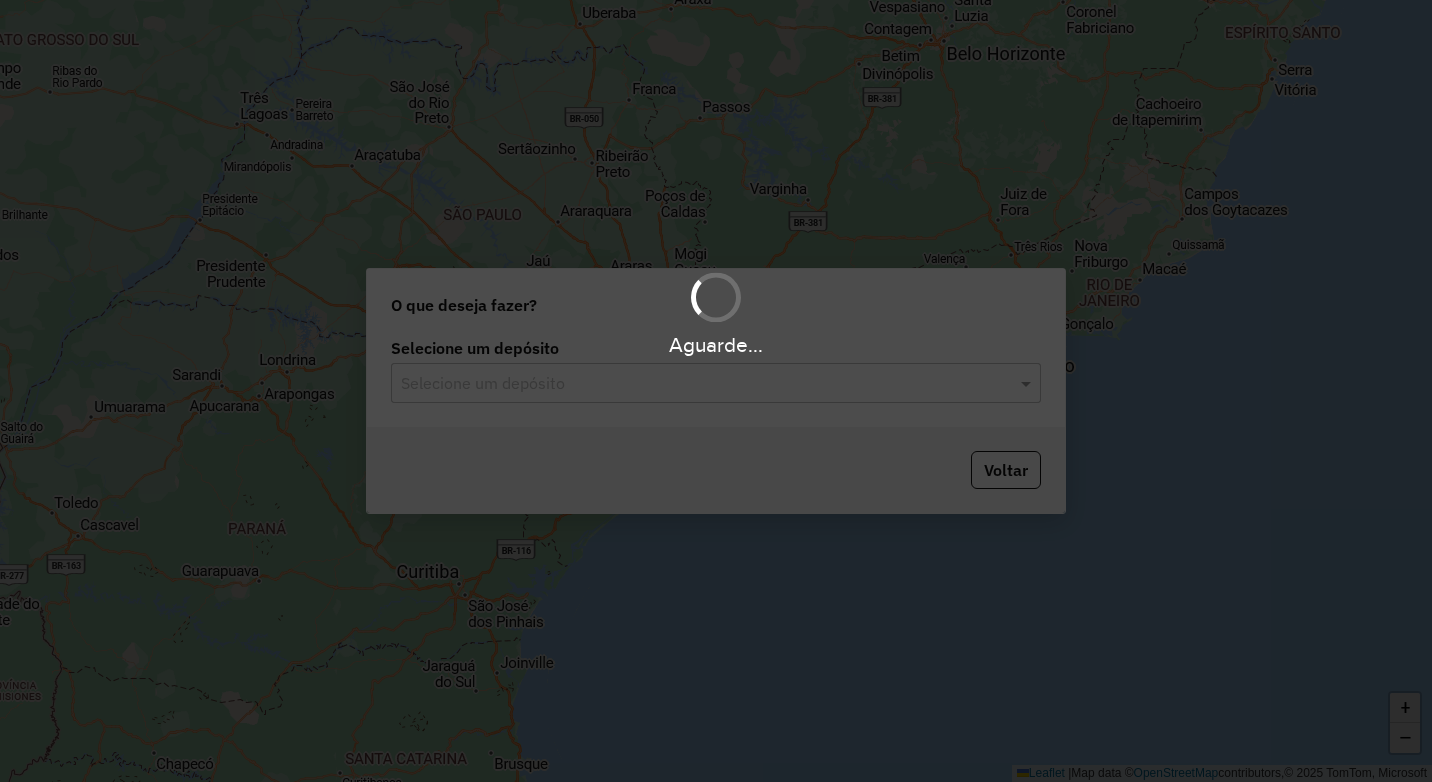 scroll, scrollTop: 0, scrollLeft: 0, axis: both 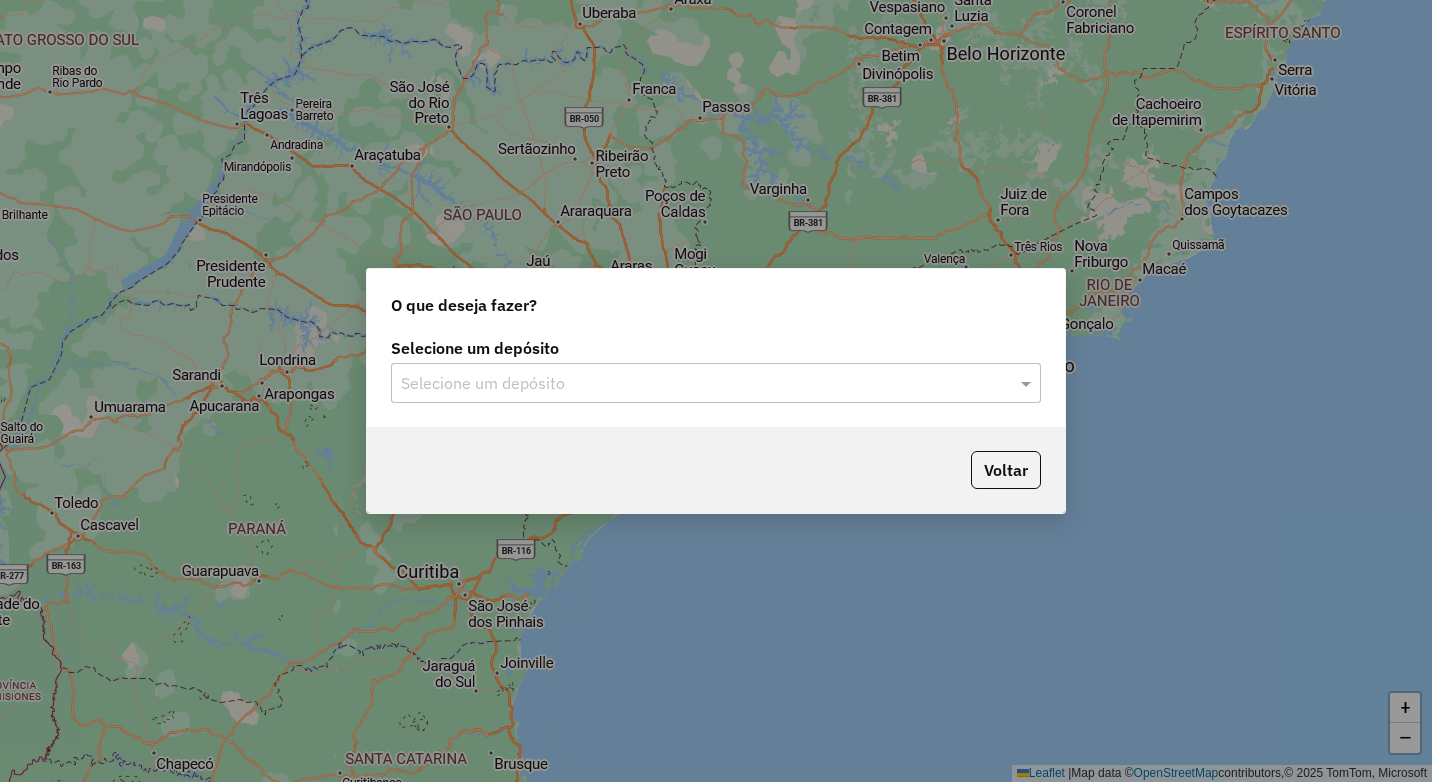 click 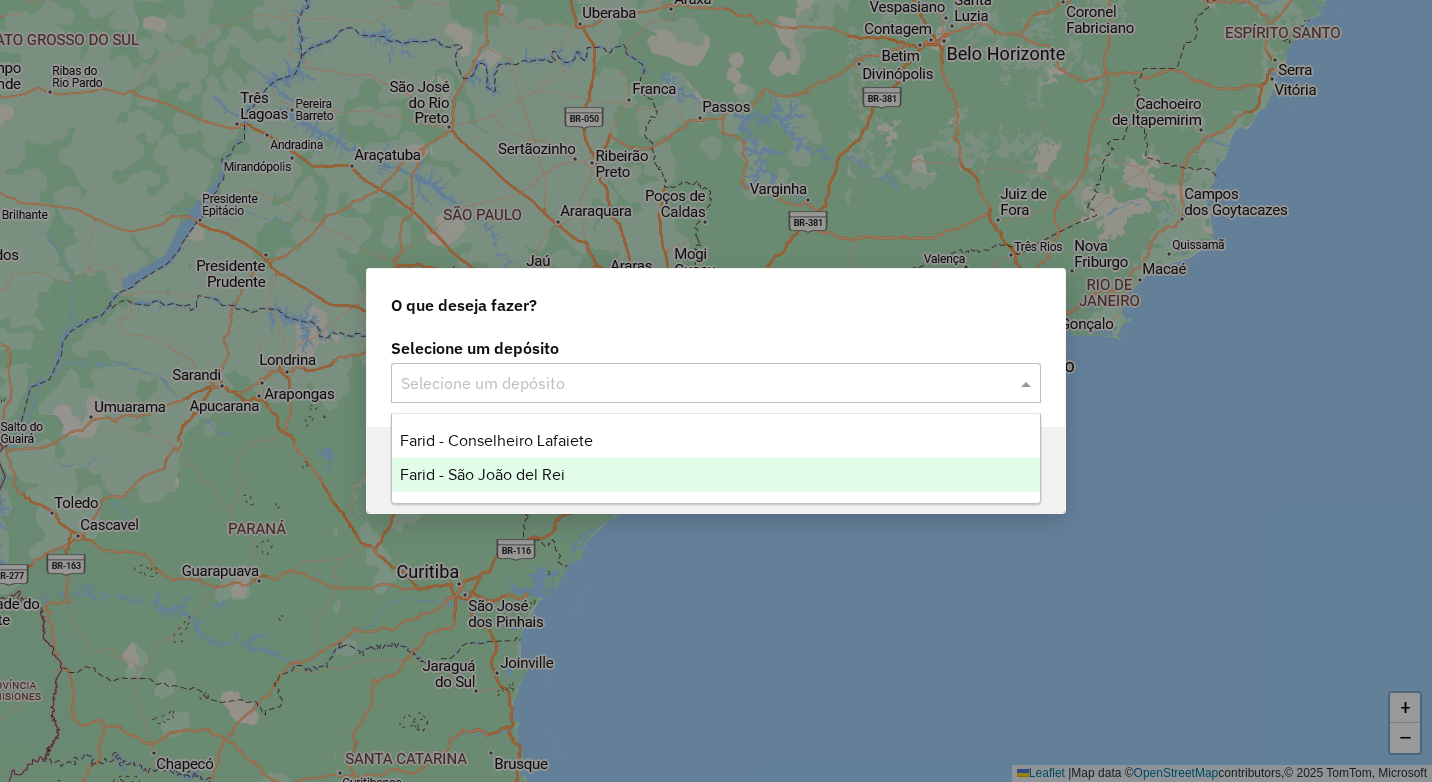click on "Farid - São João del Rei" at bounding box center [482, 474] 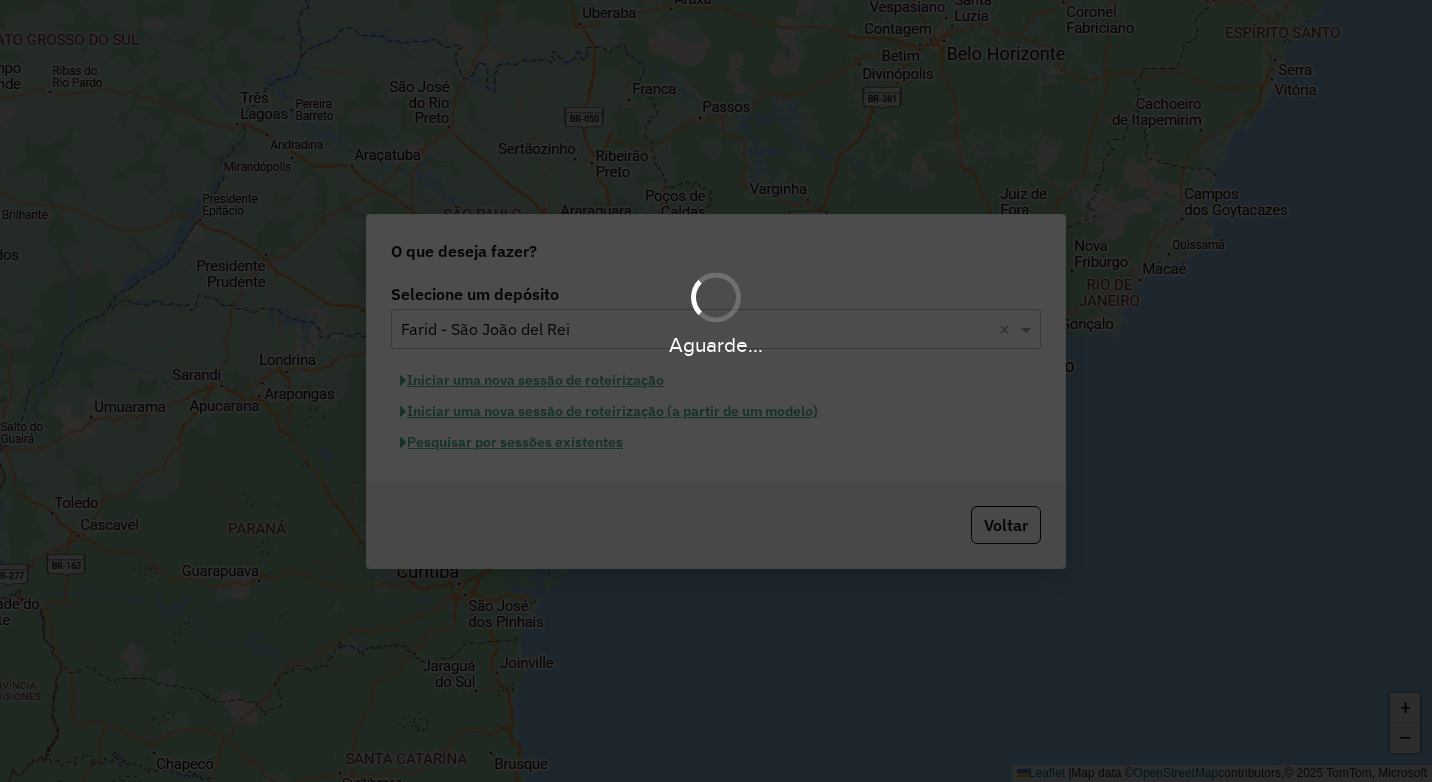 click on "Aguarde..." at bounding box center [716, 344] 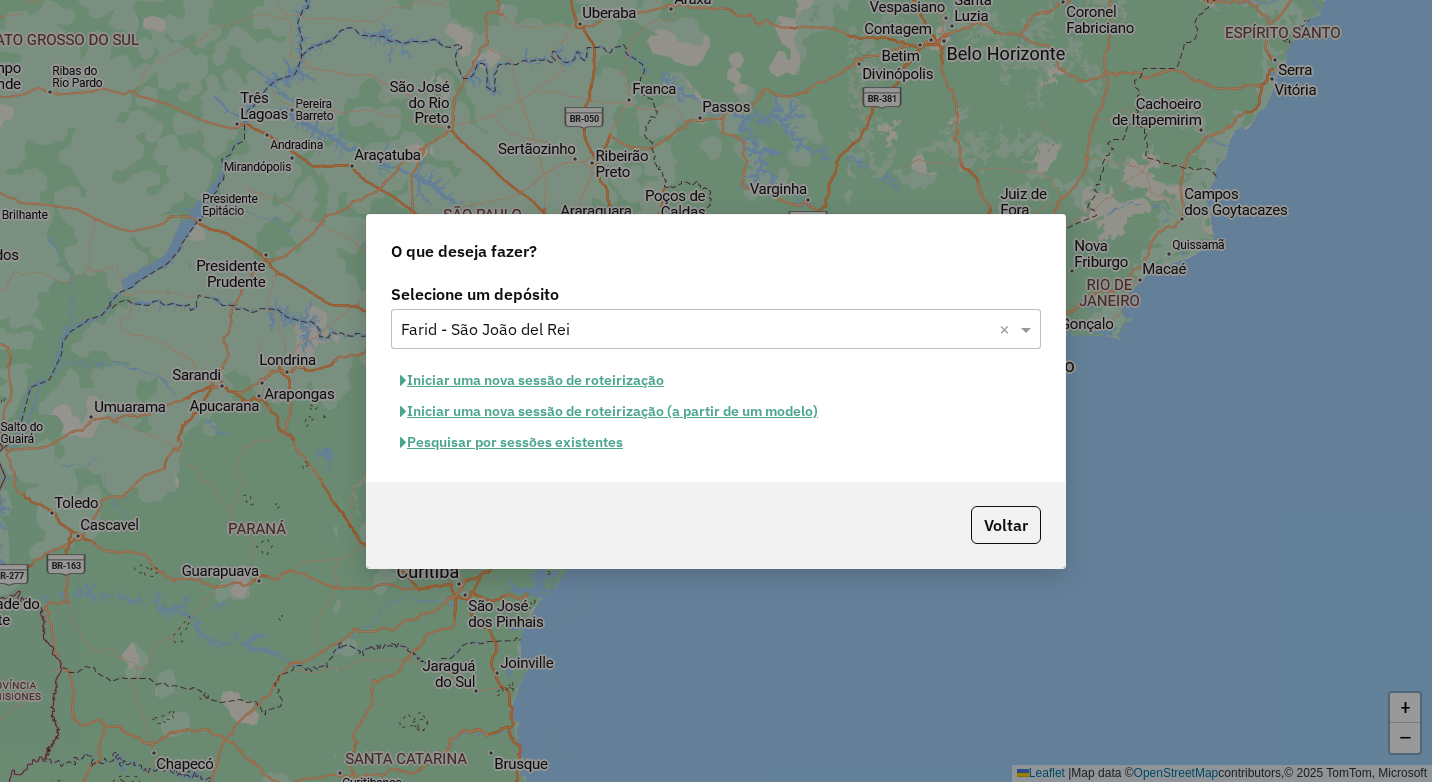 click 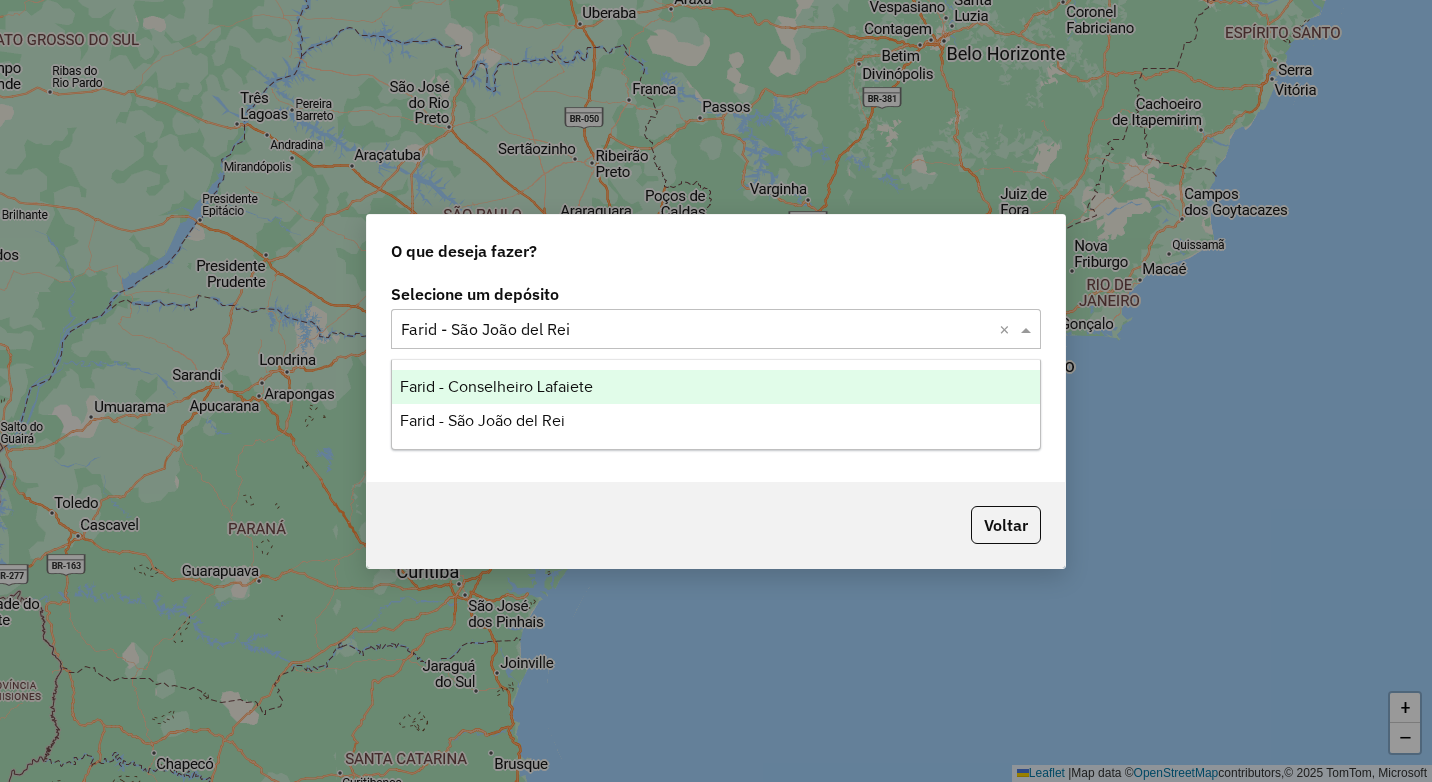 click on "Farid - Conselheiro Lafaiete" at bounding box center (496, 386) 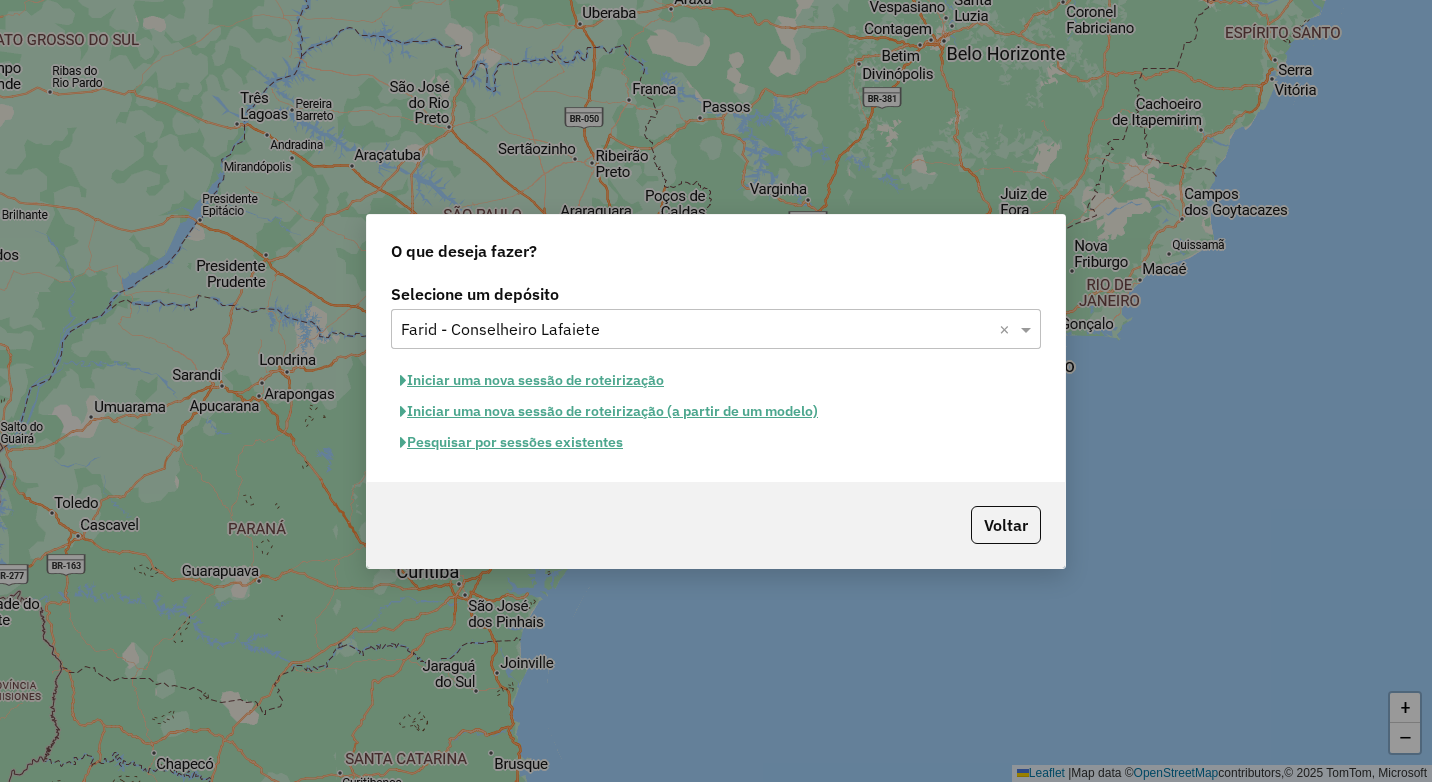 click on "Pesquisar por sessões existentes" 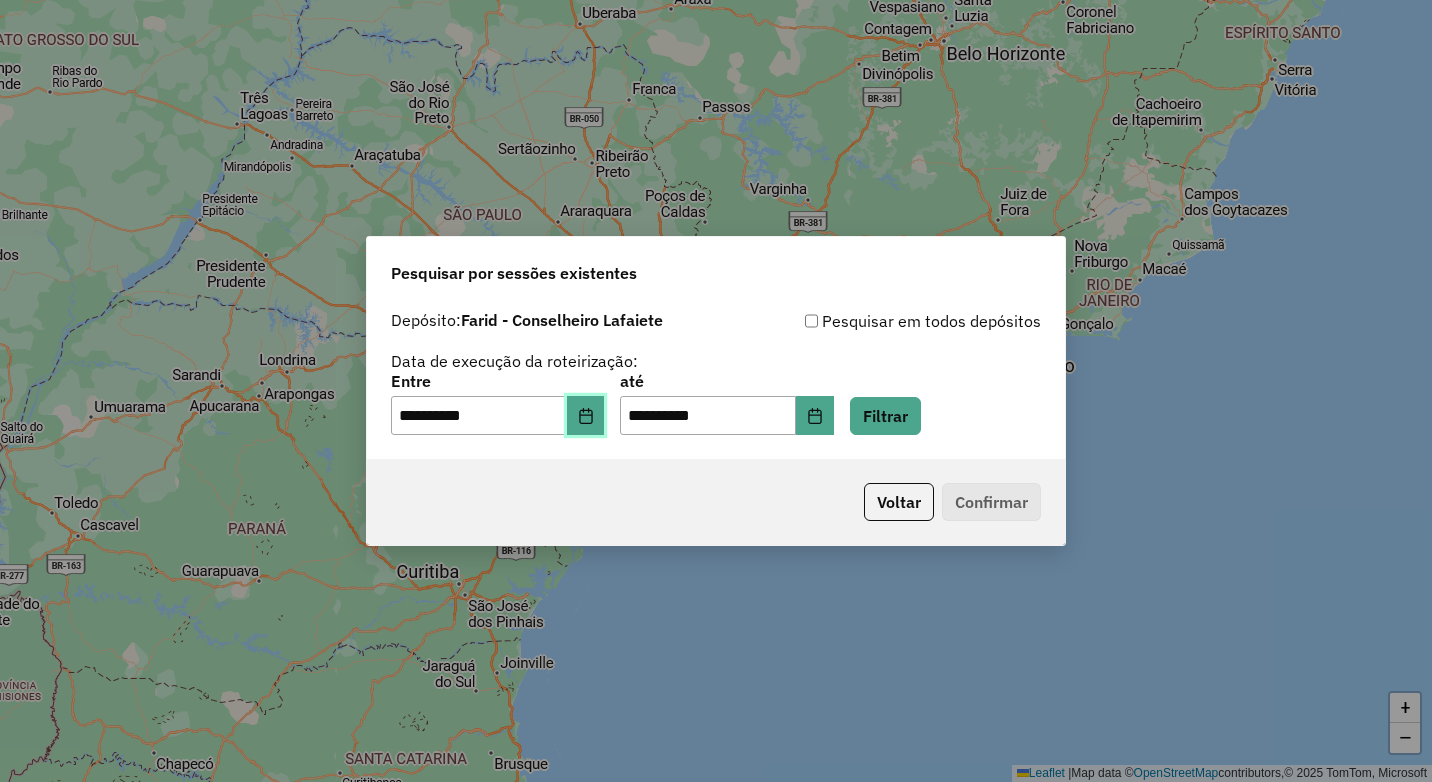 click 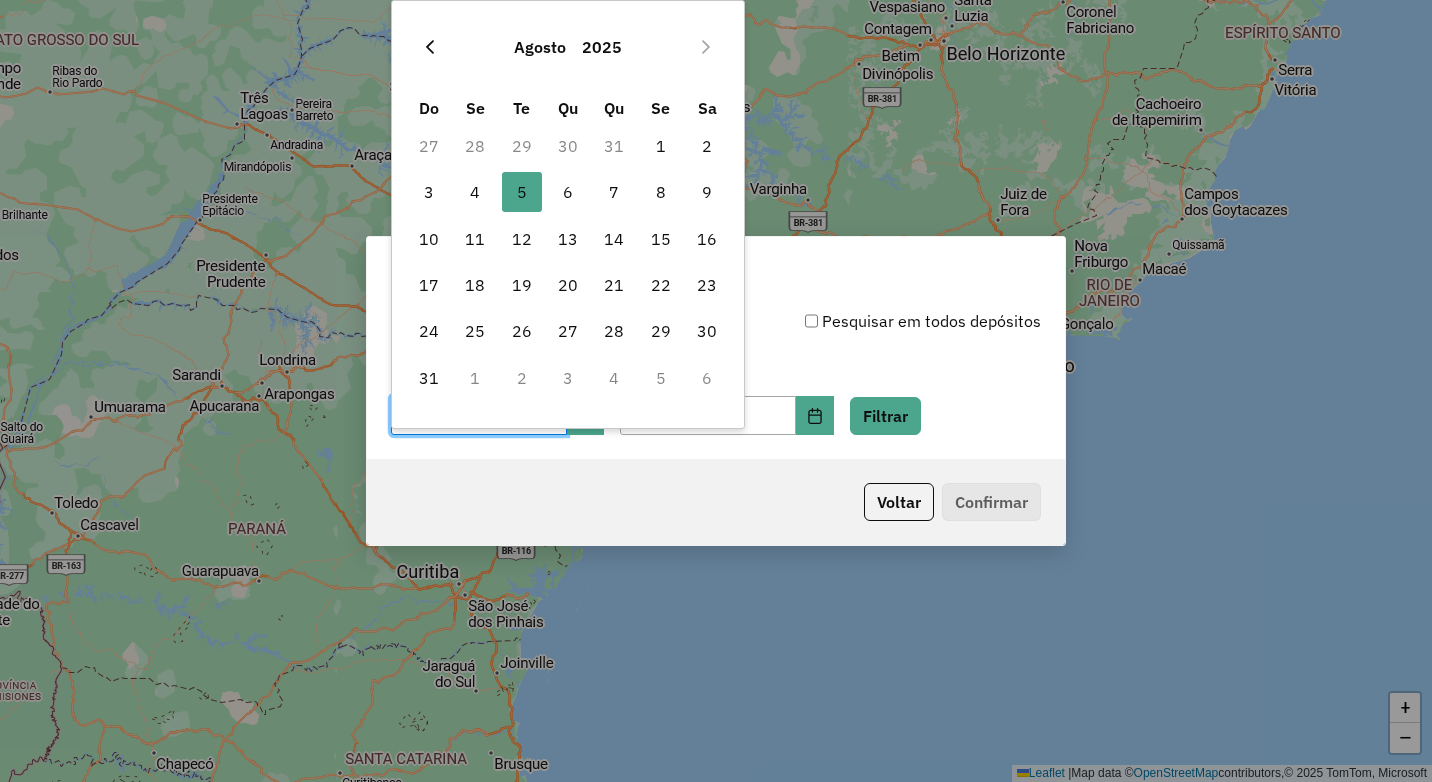 click at bounding box center [430, 47] 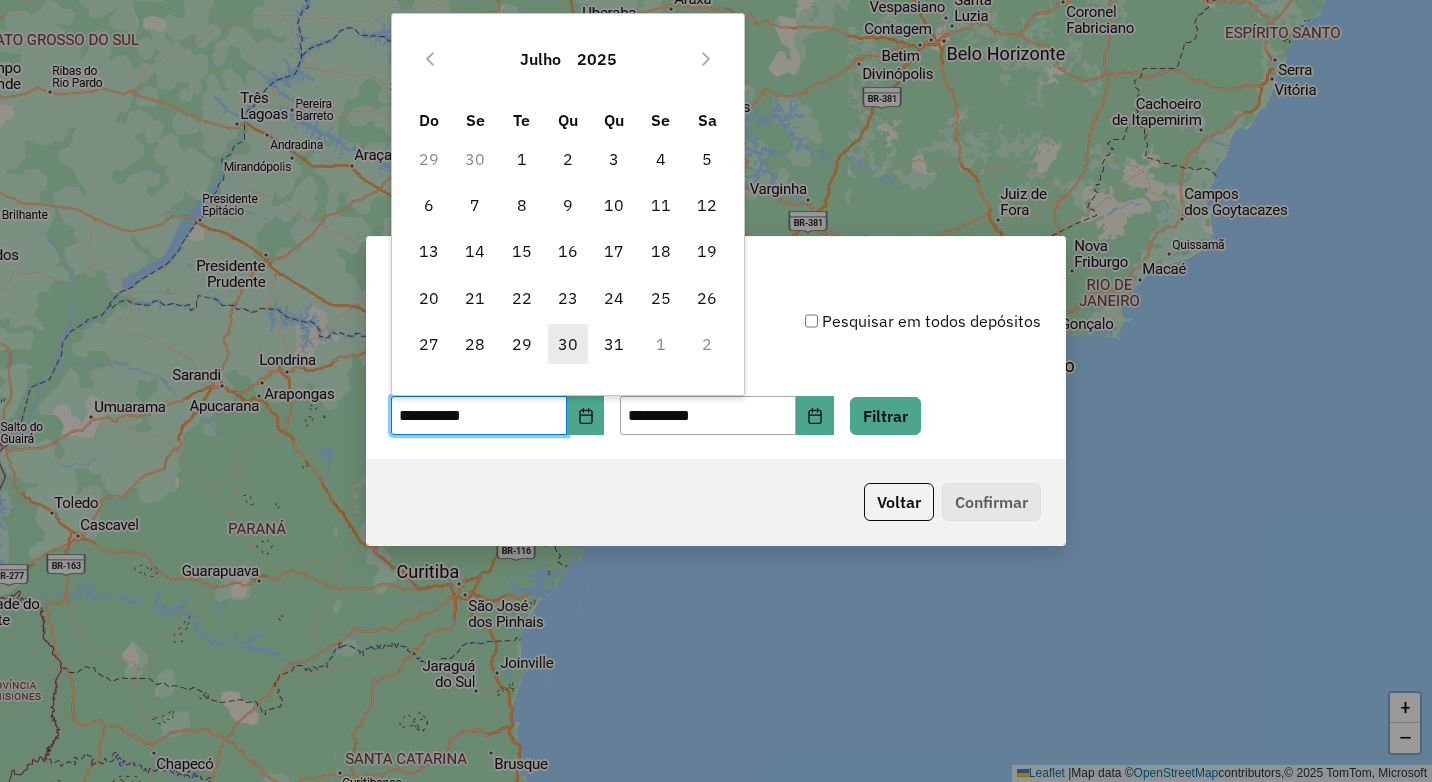 click on "30" at bounding box center (568, 344) 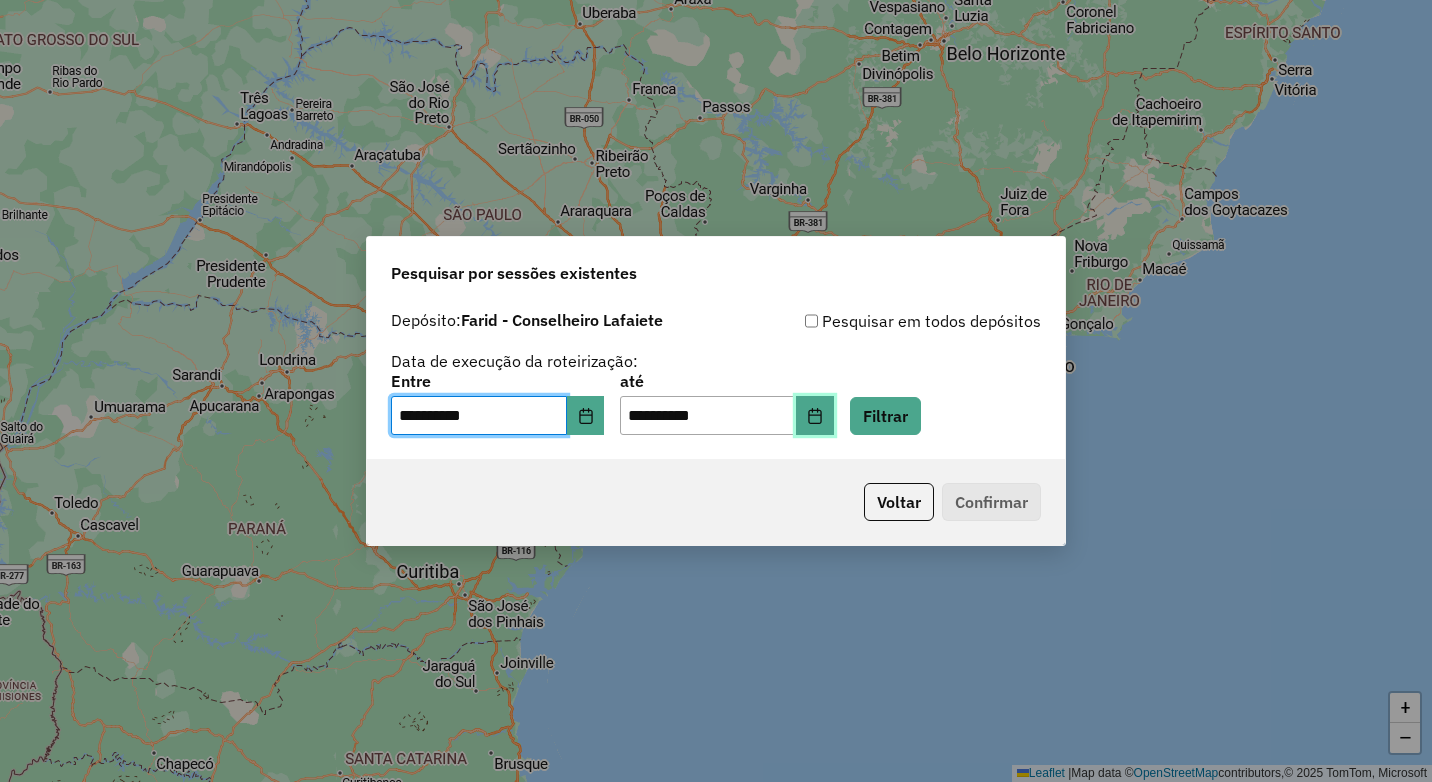 click at bounding box center (815, 416) 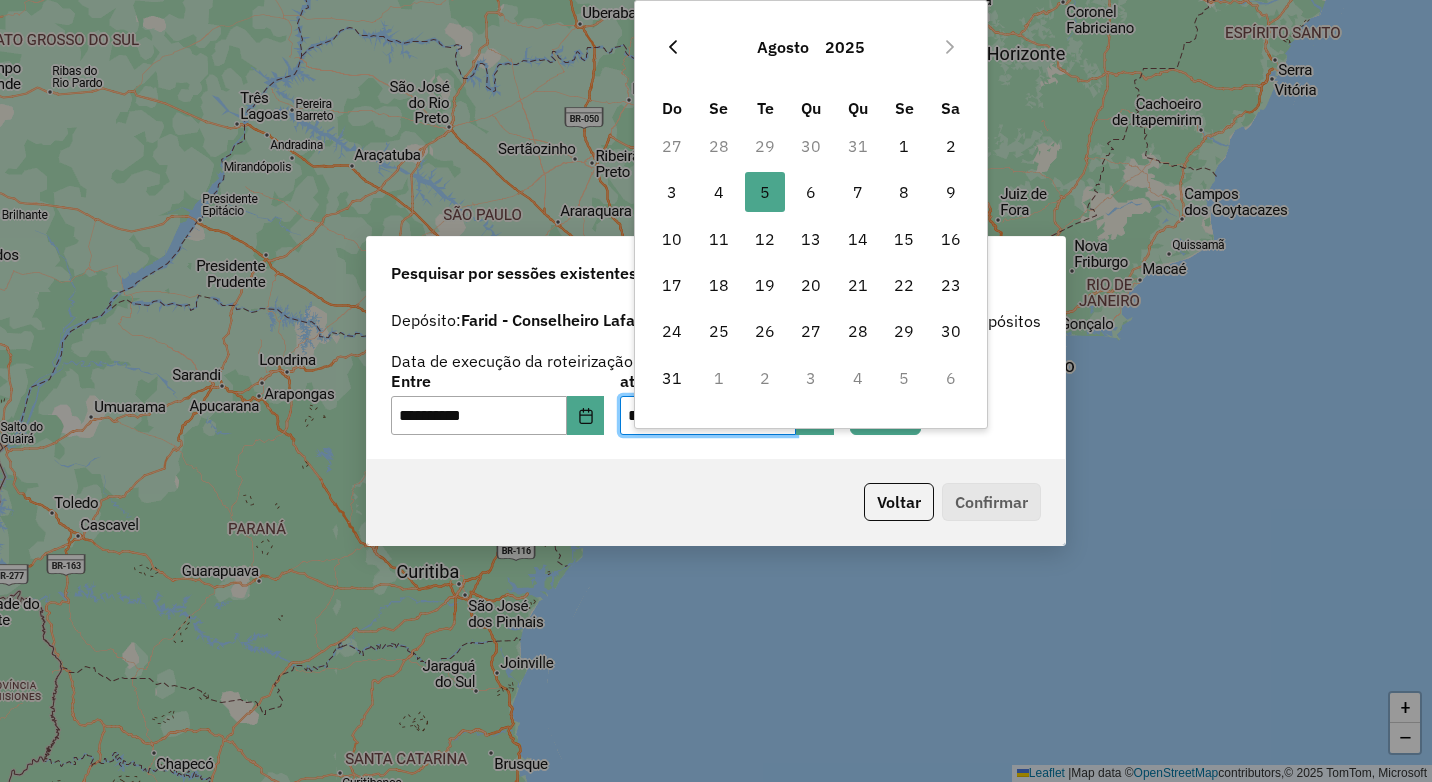 click at bounding box center (673, 47) 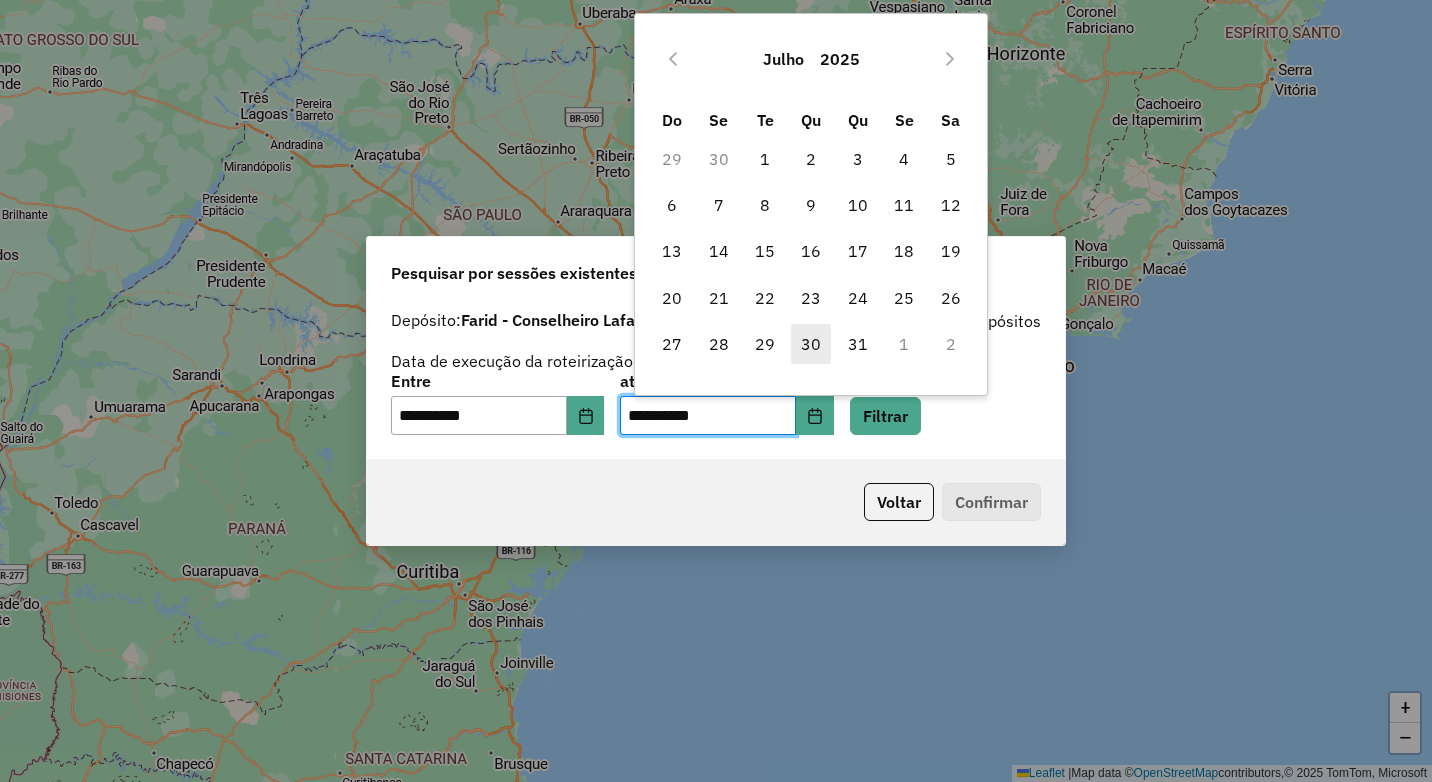 click on "30" at bounding box center [811, 344] 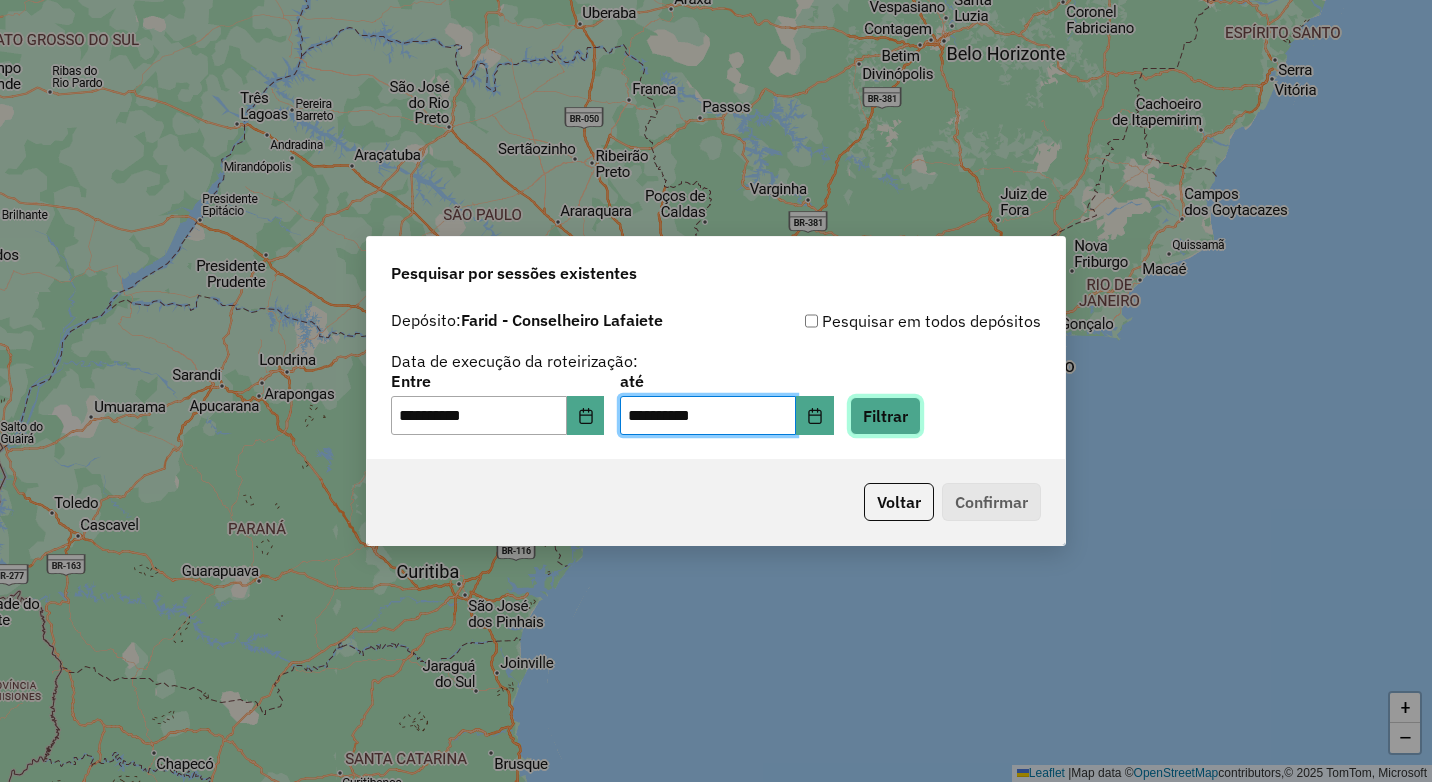 click on "Filtrar" 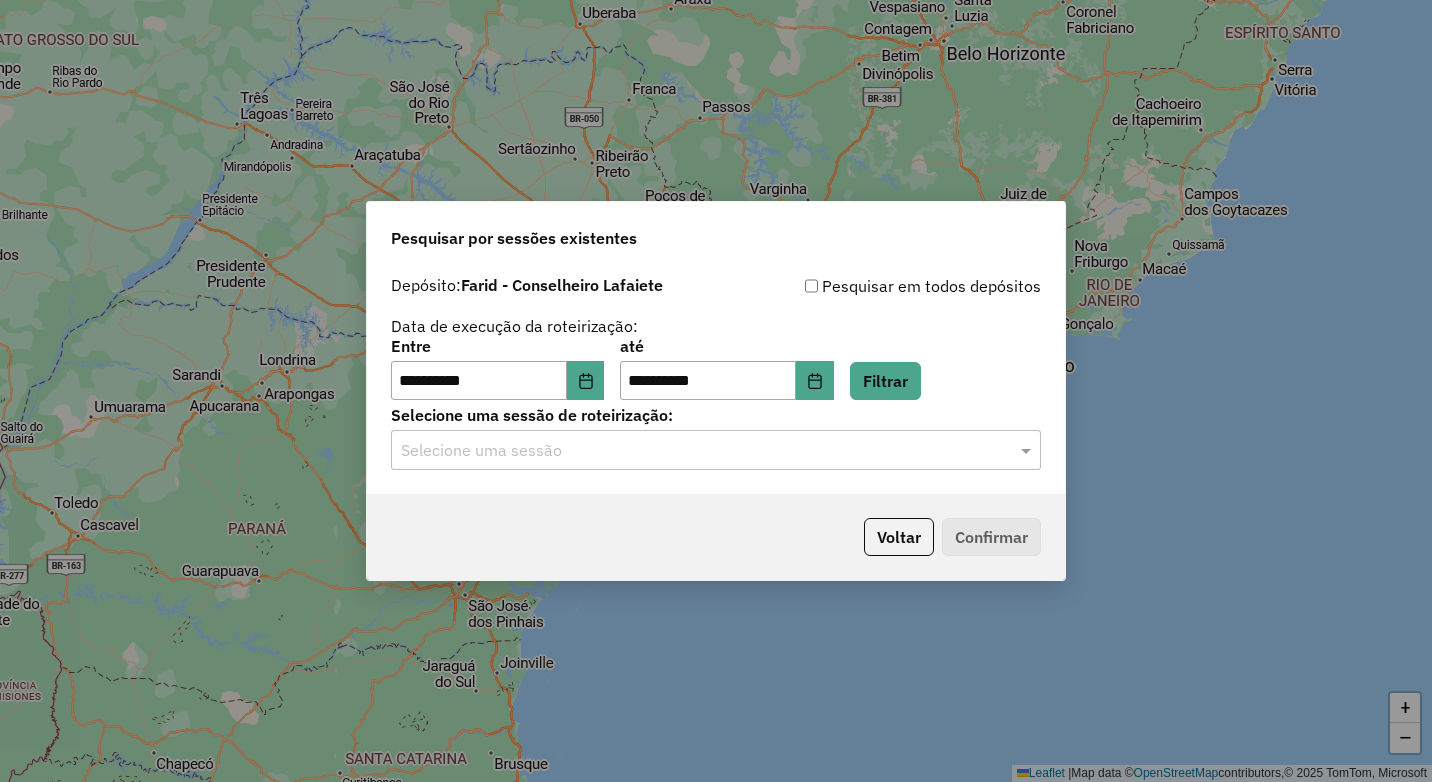 click 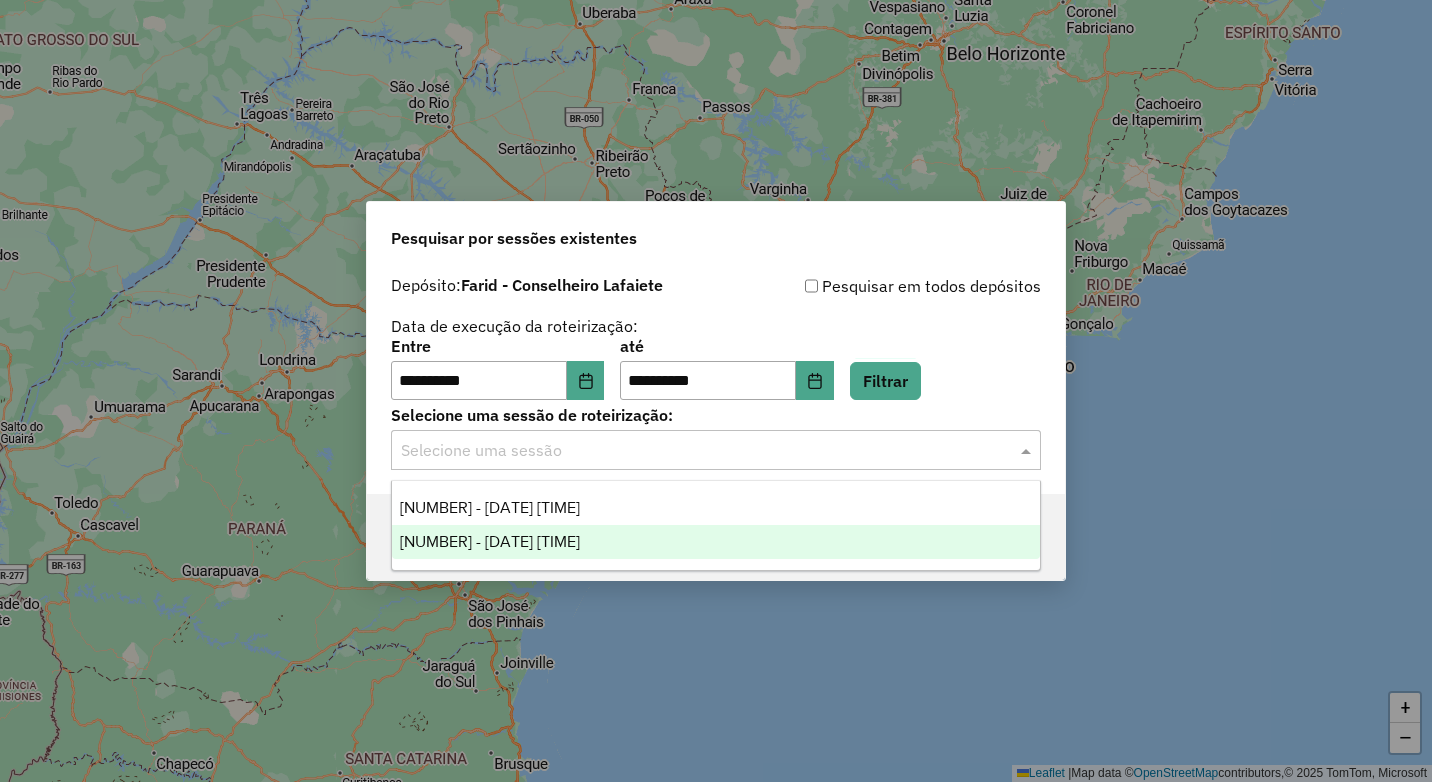 click on "971982 - 30/07/2025 17:48" at bounding box center [716, 542] 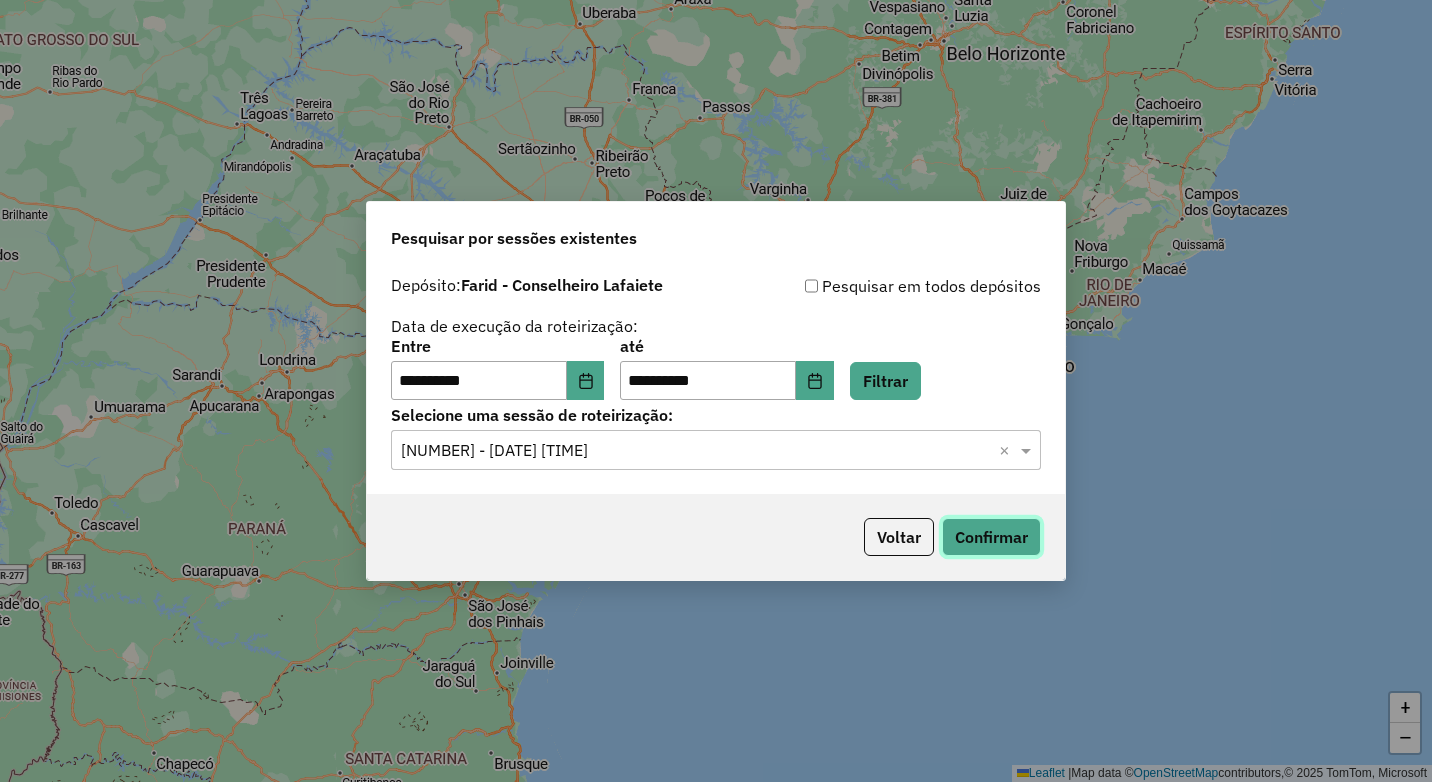 click on "Confirmar" 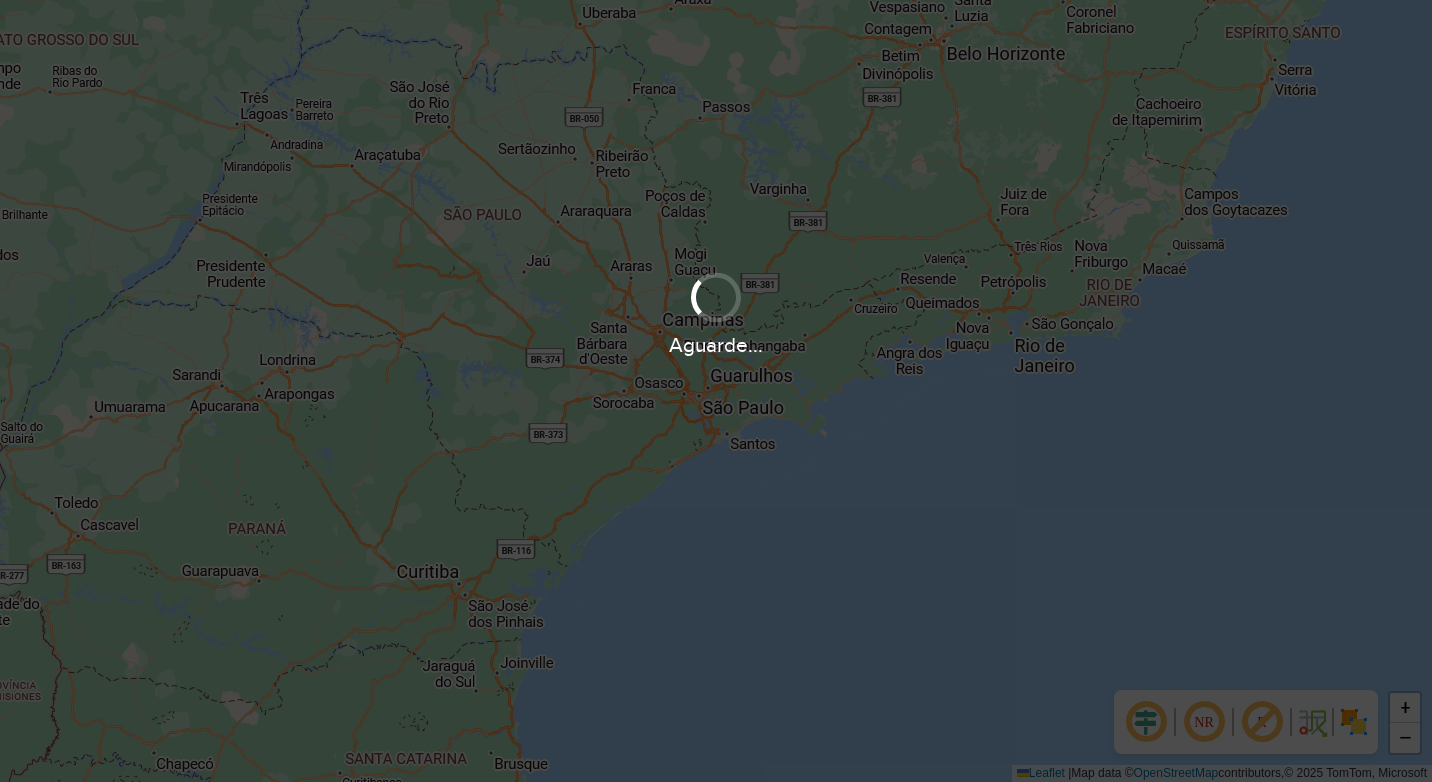 scroll, scrollTop: 0, scrollLeft: 0, axis: both 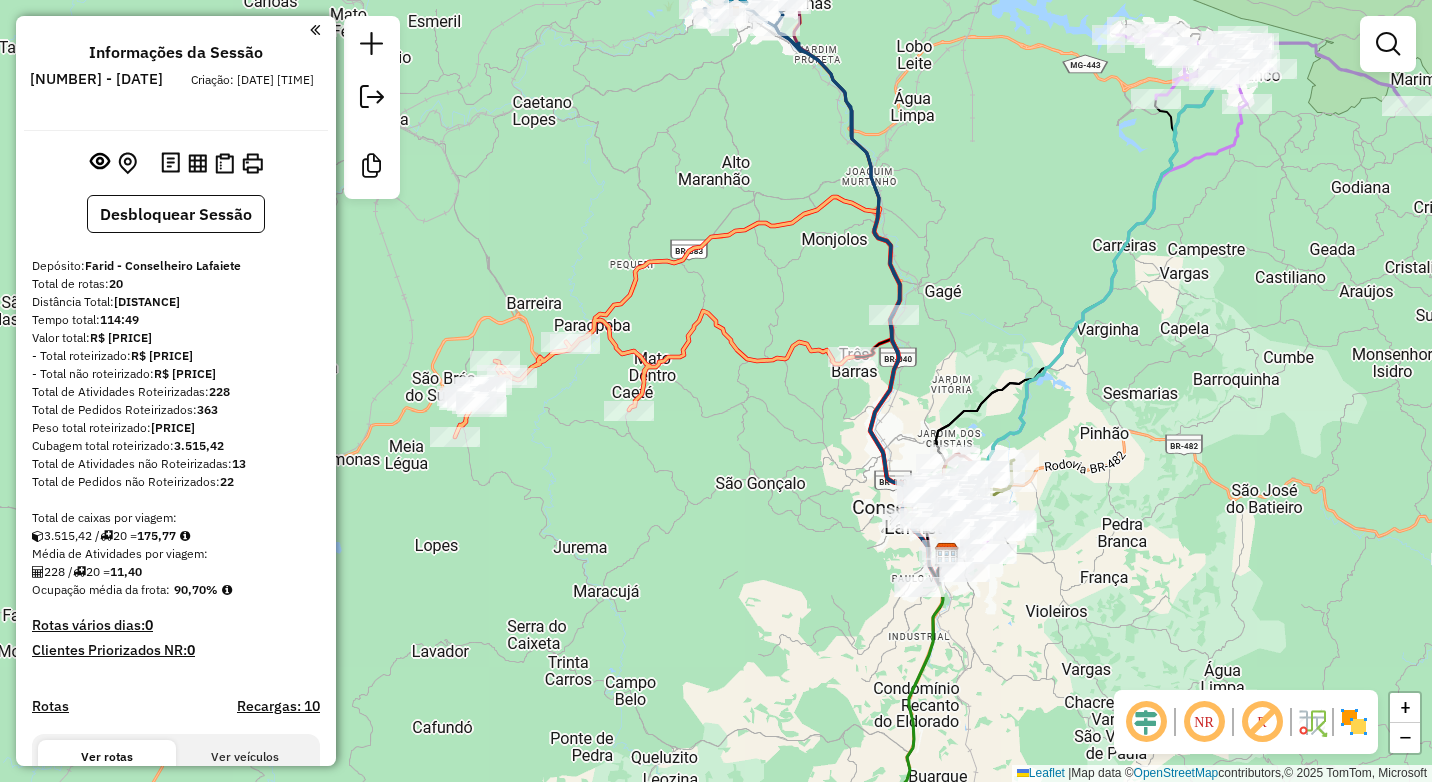 drag, startPoint x: 683, startPoint y: 420, endPoint x: 773, endPoint y: 514, distance: 130.13838 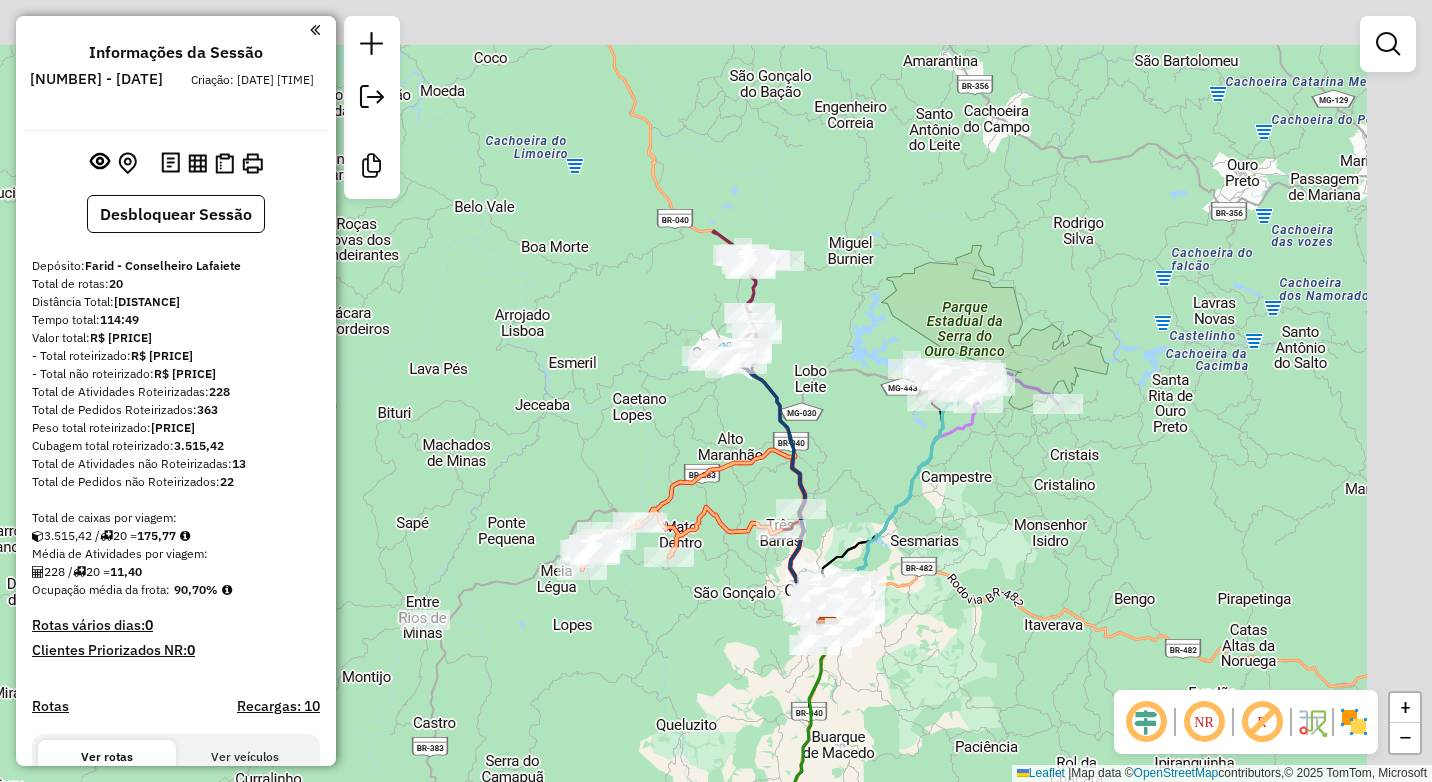 drag, startPoint x: 881, startPoint y: 420, endPoint x: 803, endPoint y: 430, distance: 78.63841 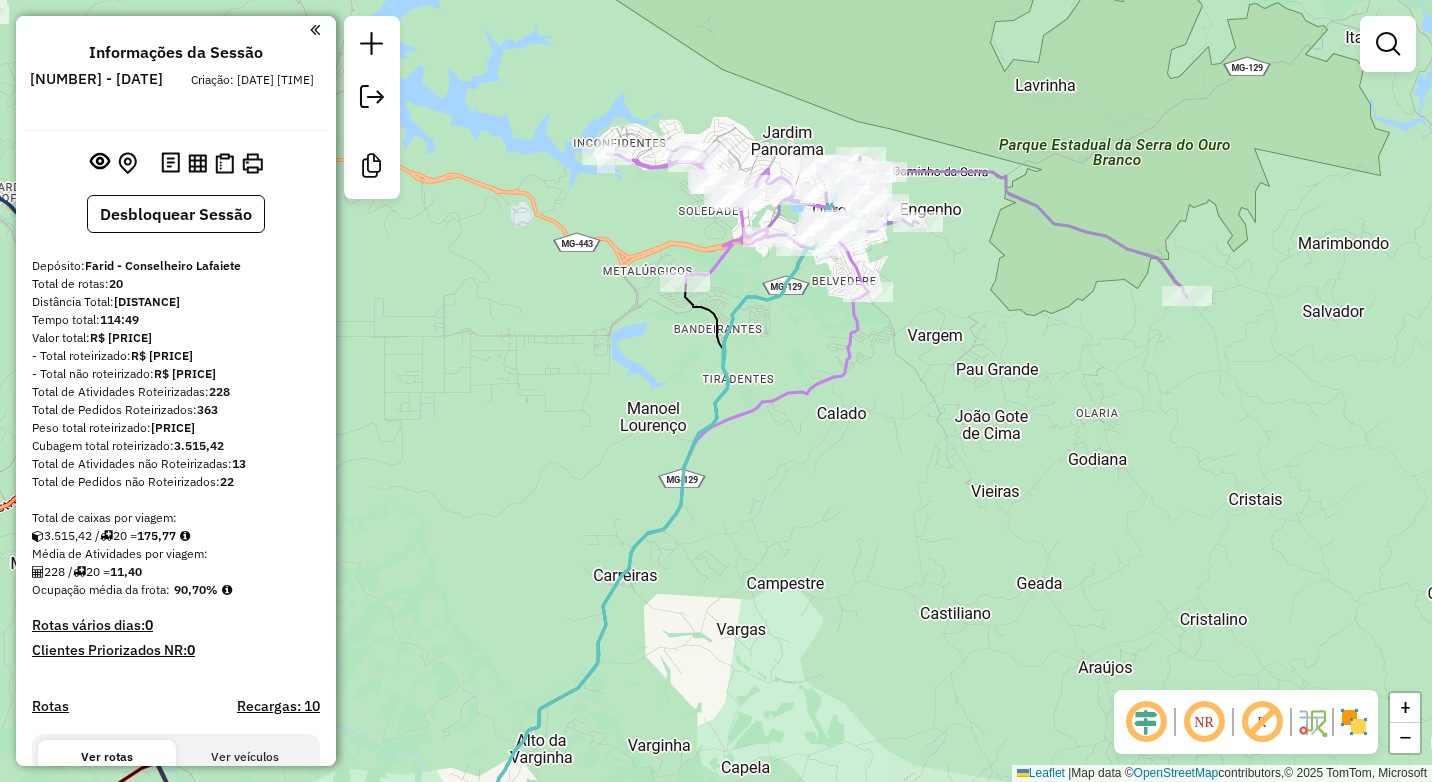 click on "Janela de atendimento Grade de atendimento Capacidade Transportadoras Veículos Cliente Pedidos  Rotas Selecione os dias de semana para filtrar as janelas de atendimento  Seg   Ter   Qua   Qui   Sex   Sáb   Dom  Informe o período da janela de atendimento: De: Até:  Filtrar exatamente a janela do cliente  Considerar janela de atendimento padrão  Selecione os dias de semana para filtrar as grades de atendimento  Seg   Ter   Qua   Qui   Sex   Sáb   Dom   Considerar clientes sem dia de atendimento cadastrado  Clientes fora do dia de atendimento selecionado Filtrar as atividades entre os valores definidos abaixo:  Peso mínimo:   Peso máximo:   Cubagem mínima:   Cubagem máxima:   De:   Até:  Filtrar as atividades entre o tempo de atendimento definido abaixo:  De:   Até:   Considerar capacidade total dos clientes não roteirizados Transportadora: Selecione um ou mais itens Tipo de veículo: Selecione um ou mais itens Veículo: Selecione um ou mais itens Motorista: Selecione um ou mais itens Nome: Rótulo:" 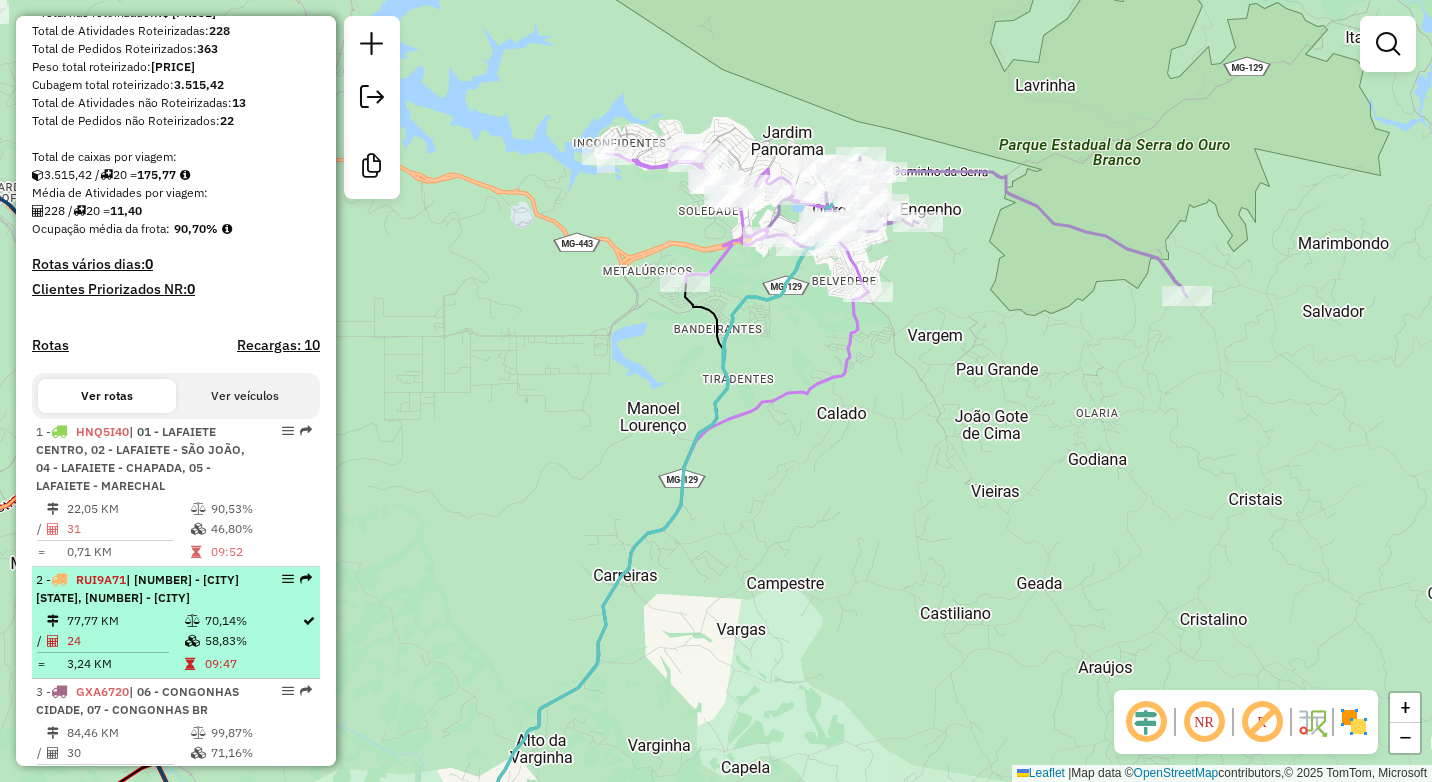 scroll, scrollTop: 400, scrollLeft: 0, axis: vertical 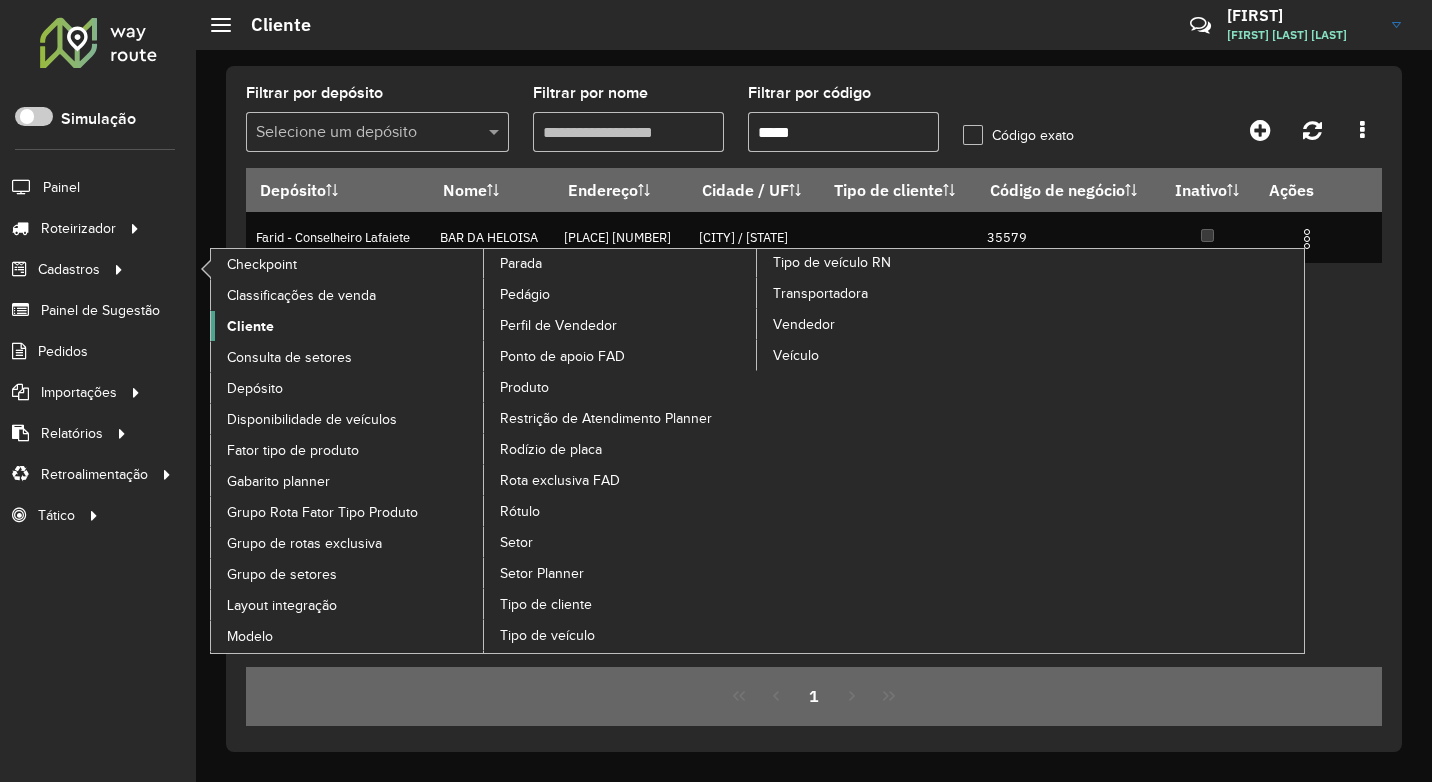 click on "Cliente" 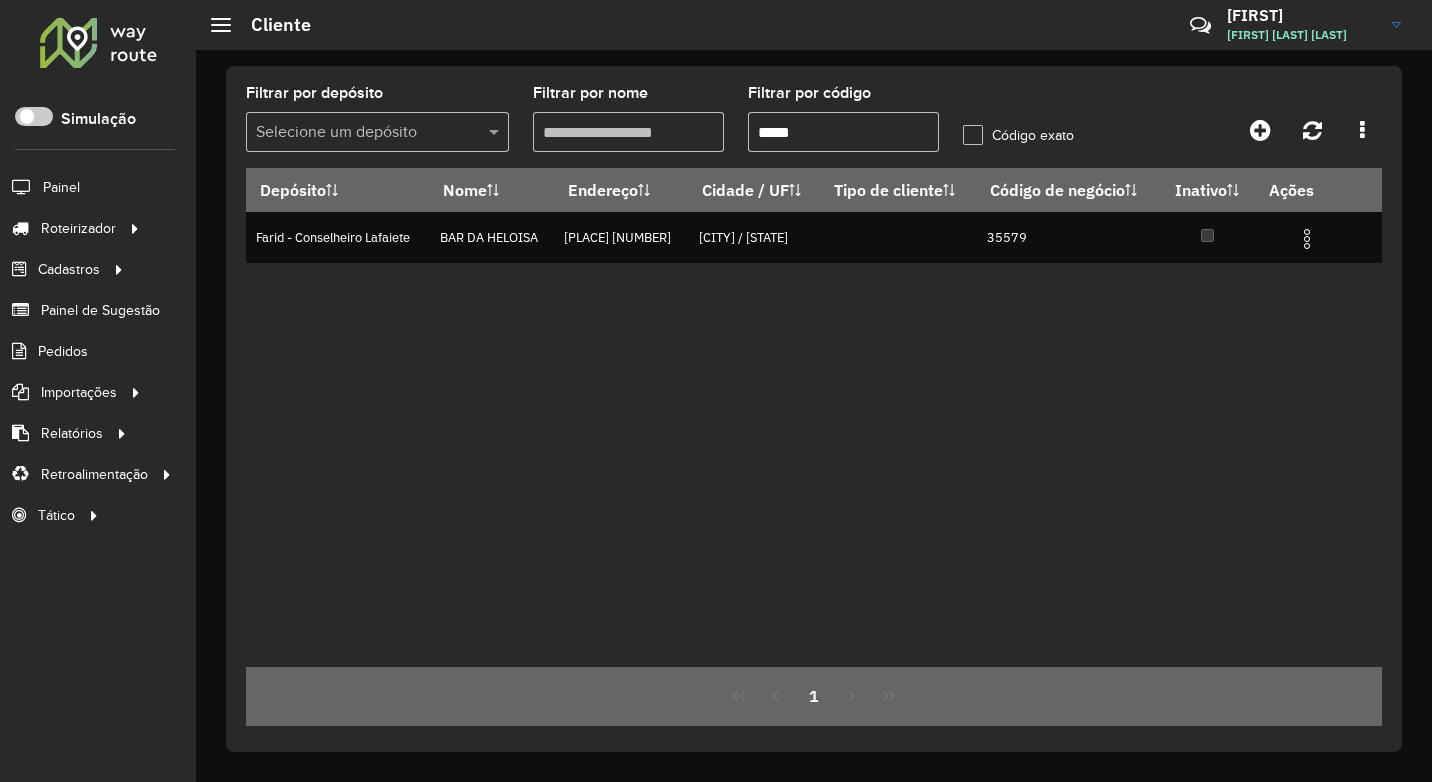 drag, startPoint x: 842, startPoint y: 122, endPoint x: 677, endPoint y: 152, distance: 167.7051 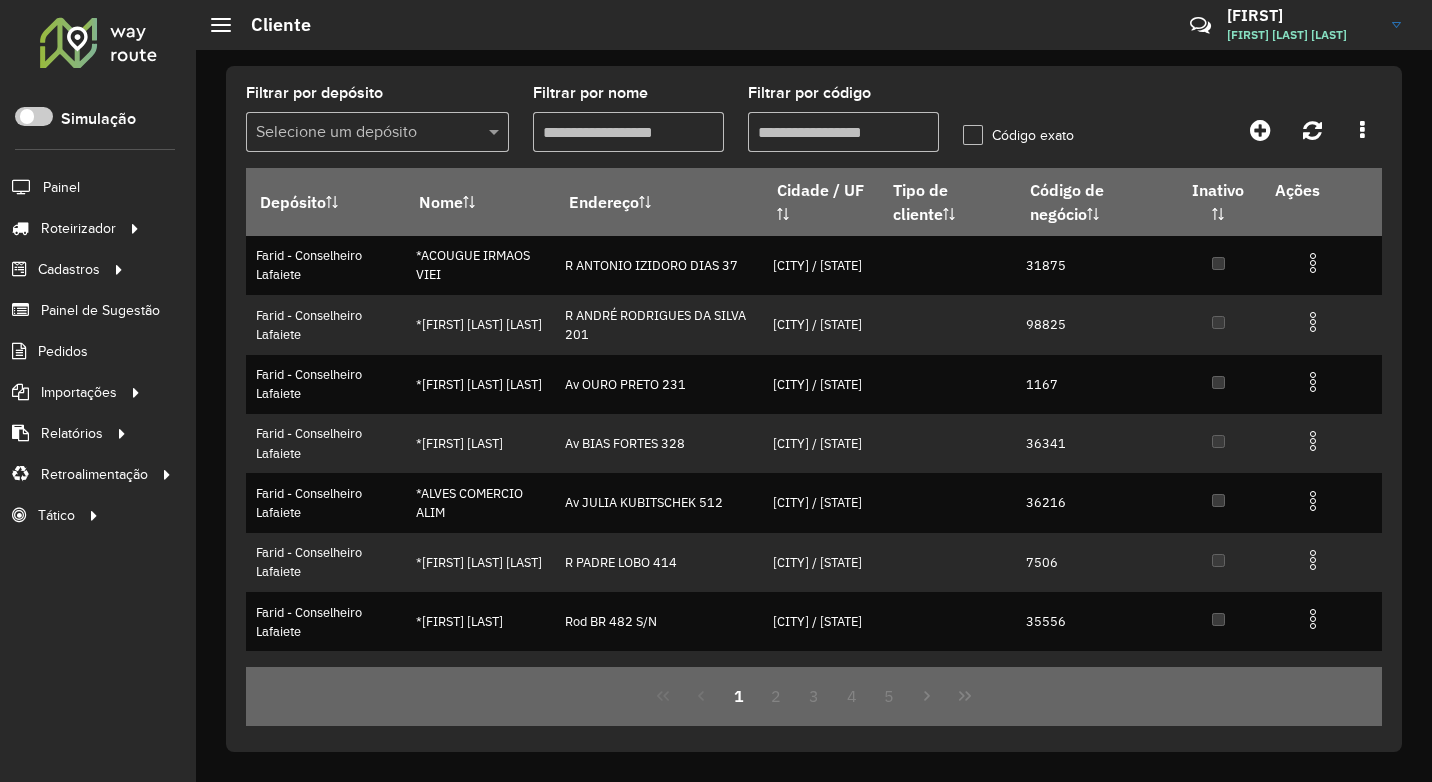 click on "Filtrar por código" at bounding box center [843, 132] 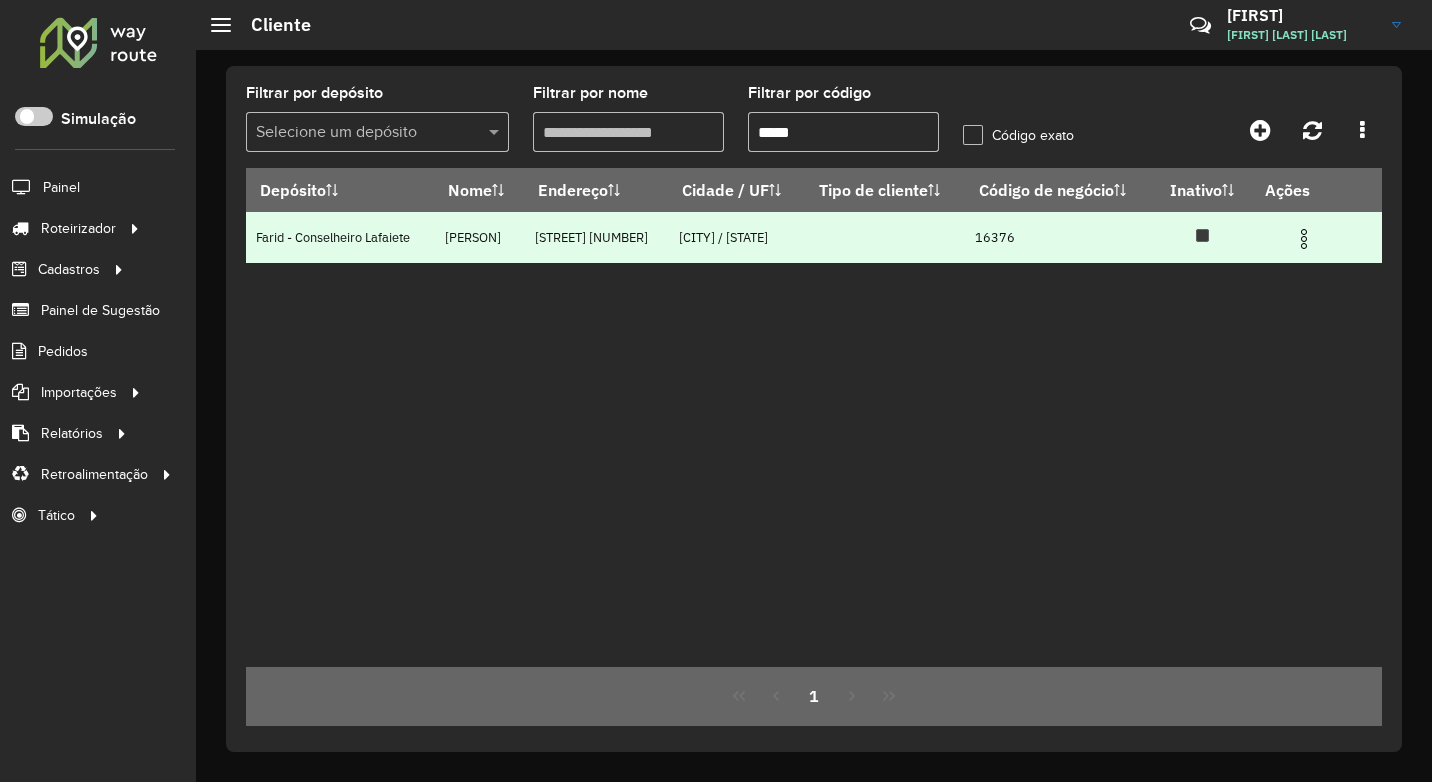 type on "*****" 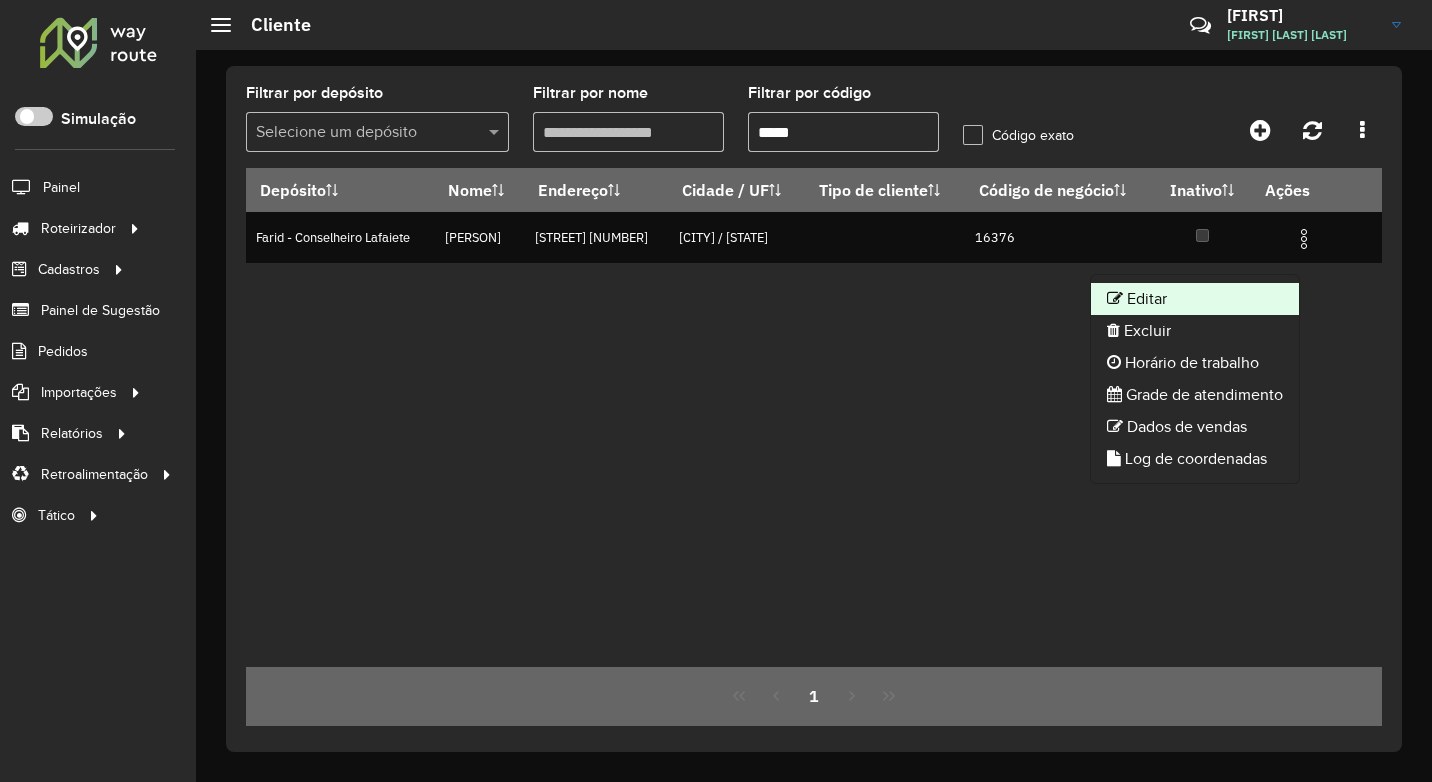 click on "Editar" 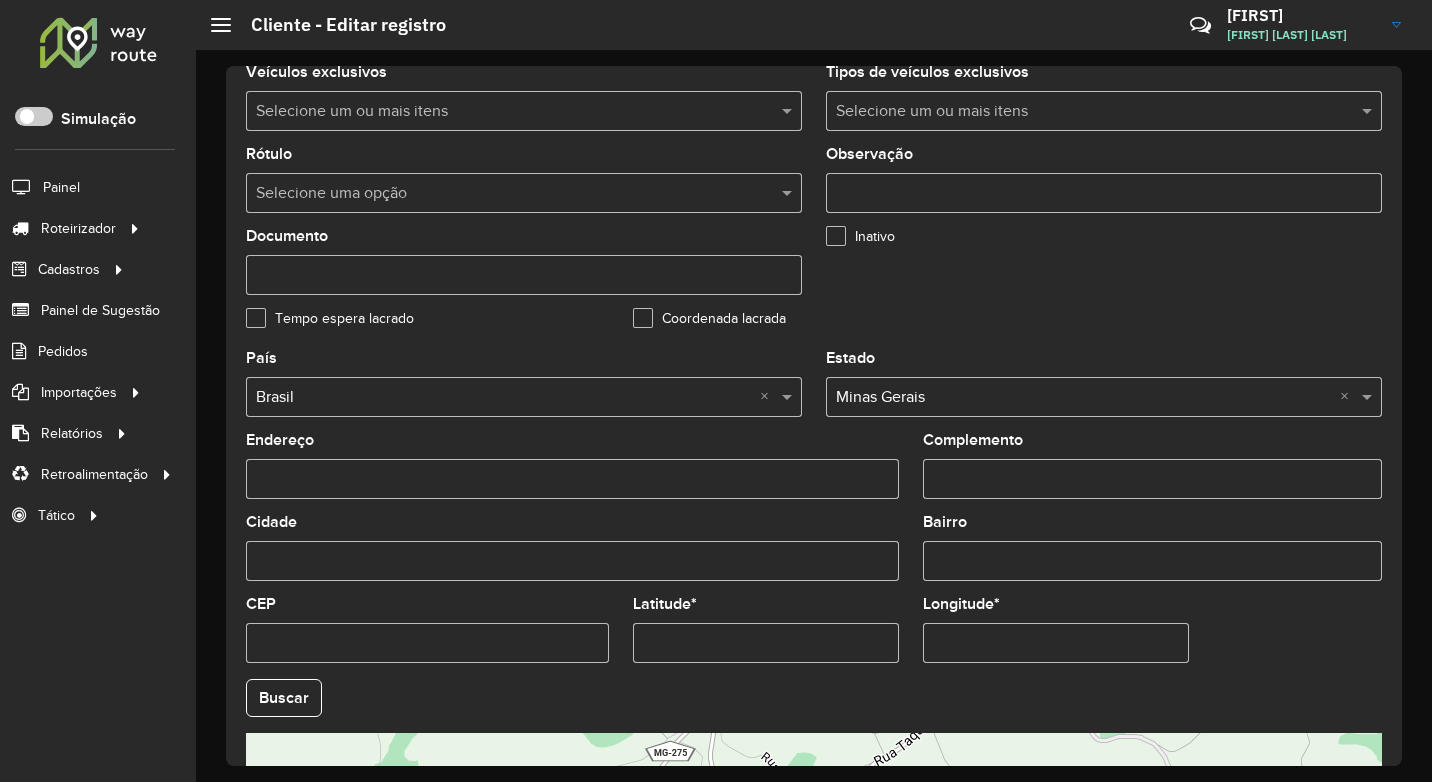 scroll, scrollTop: 400, scrollLeft: 0, axis: vertical 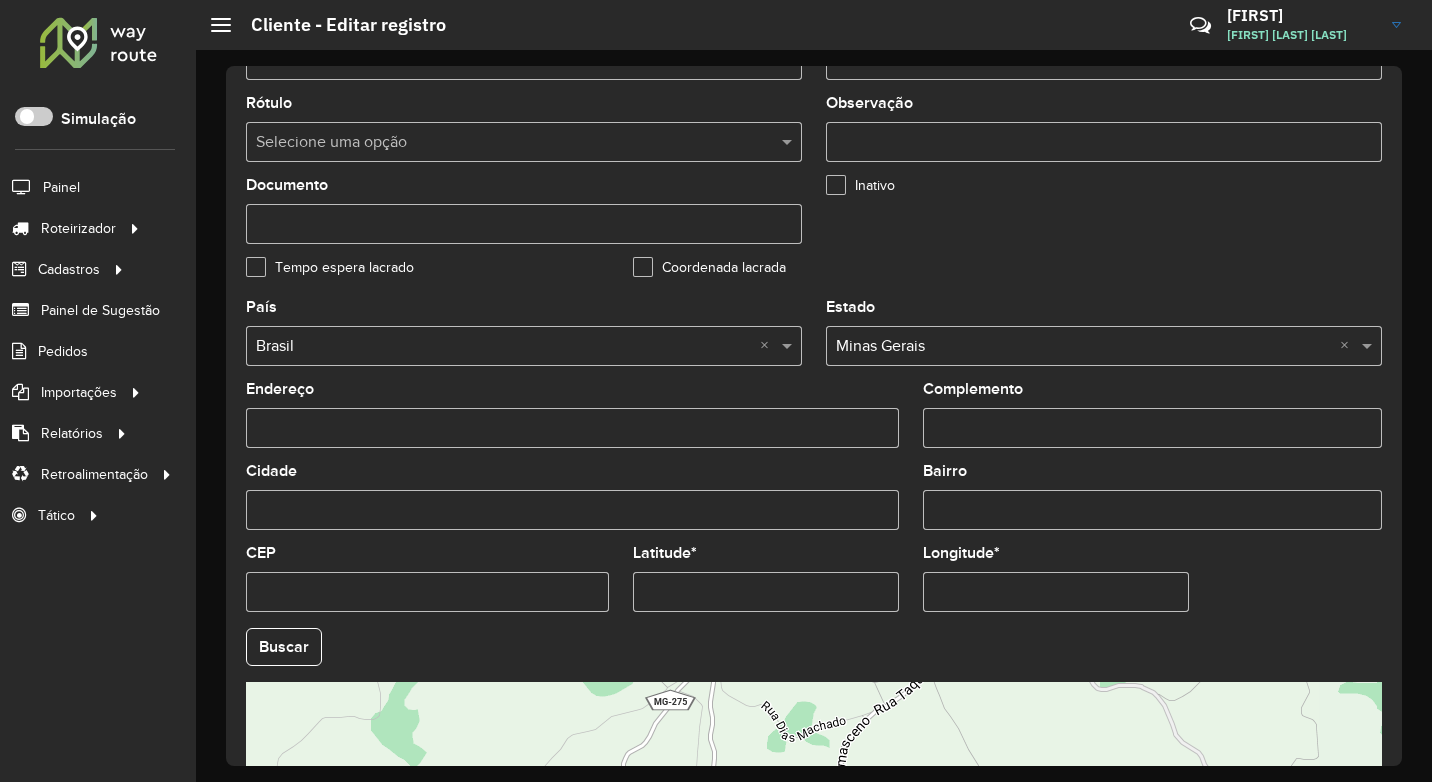 drag, startPoint x: 769, startPoint y: 596, endPoint x: 600, endPoint y: 602, distance: 169.10648 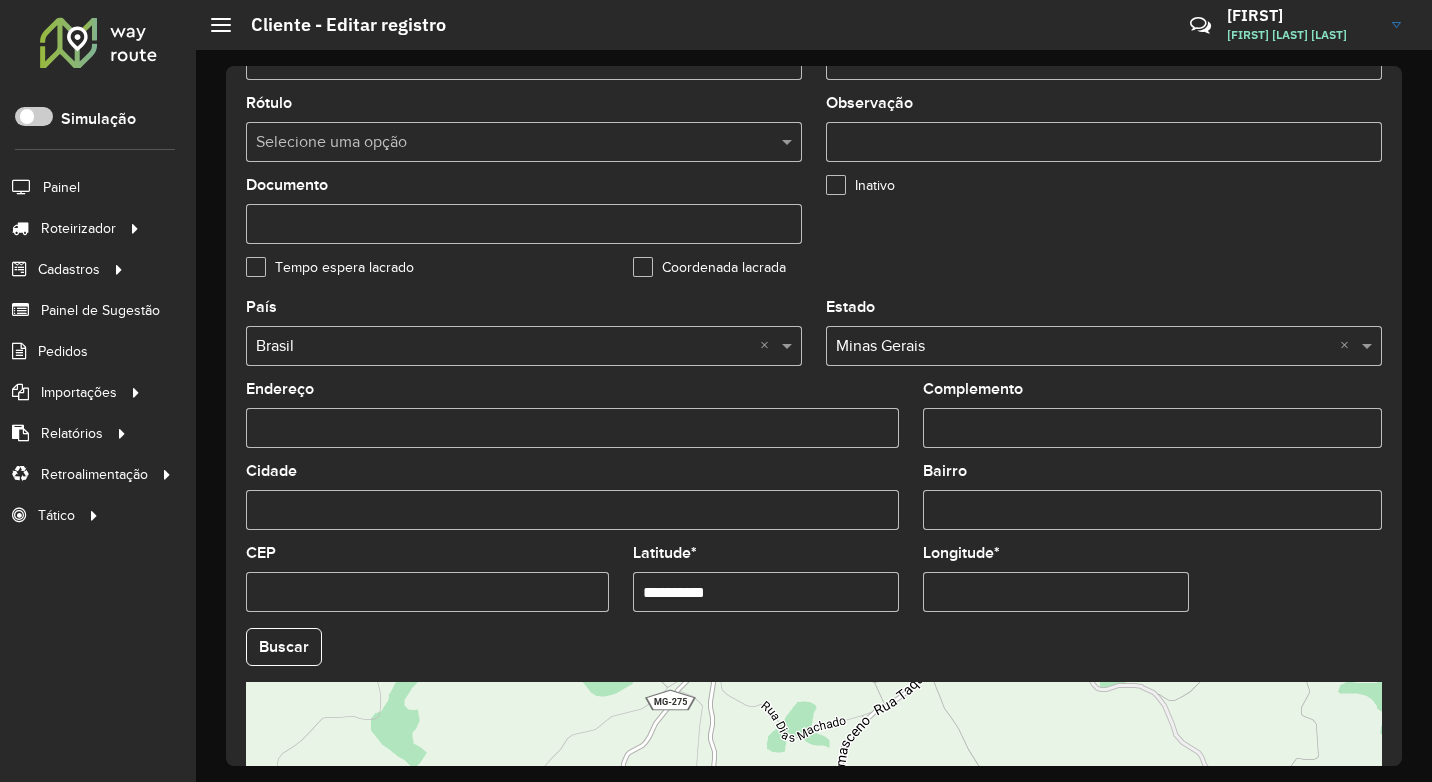 paste 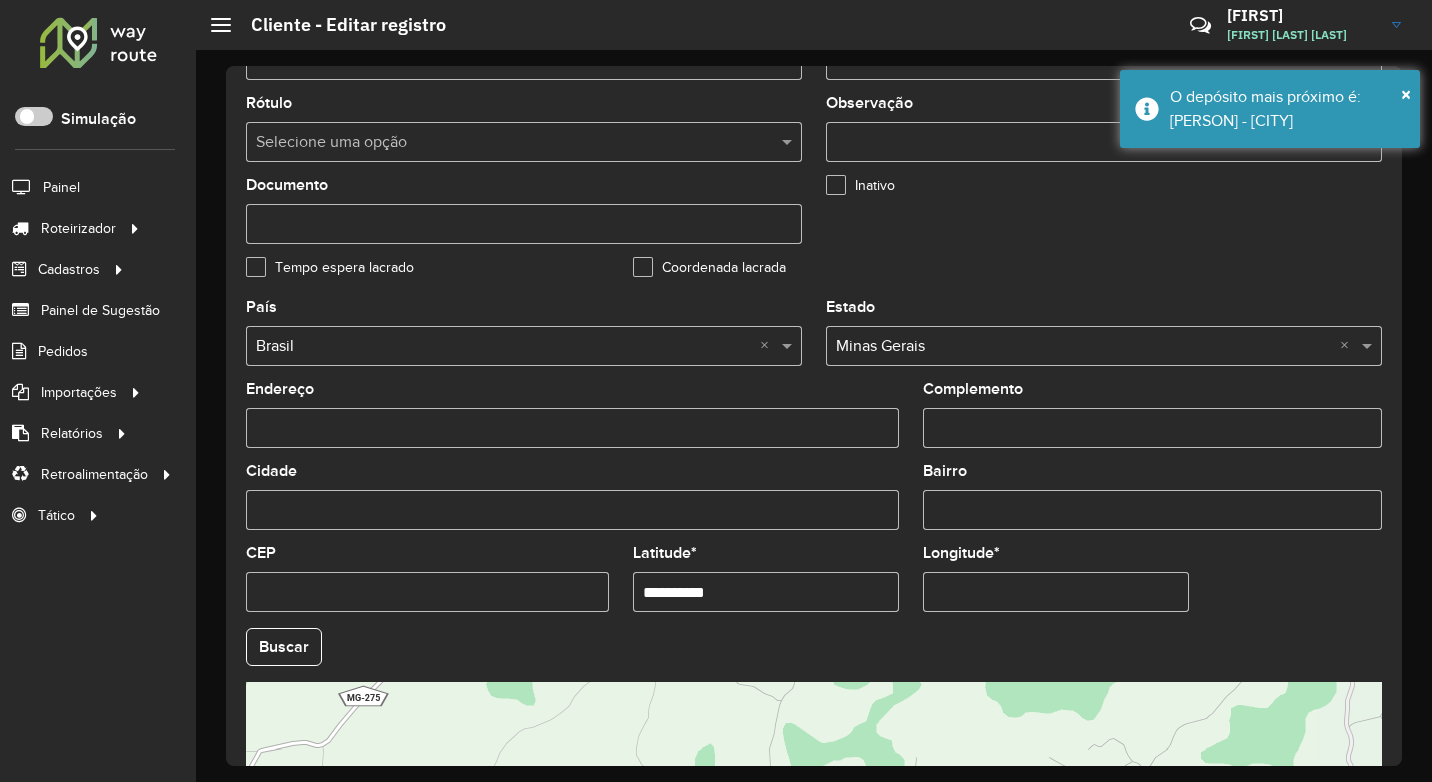 drag, startPoint x: 1067, startPoint y: 596, endPoint x: 782, endPoint y: 593, distance: 285.01578 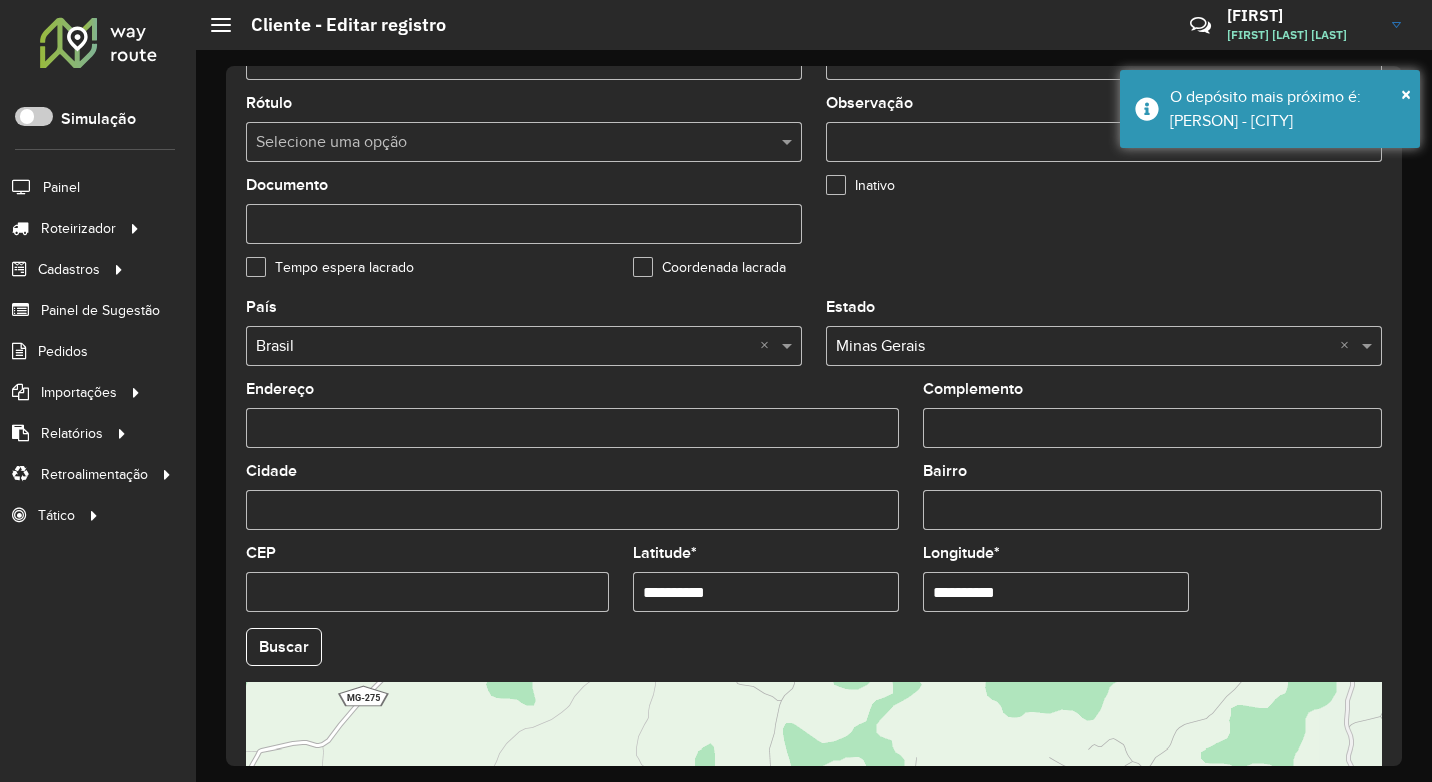 paste 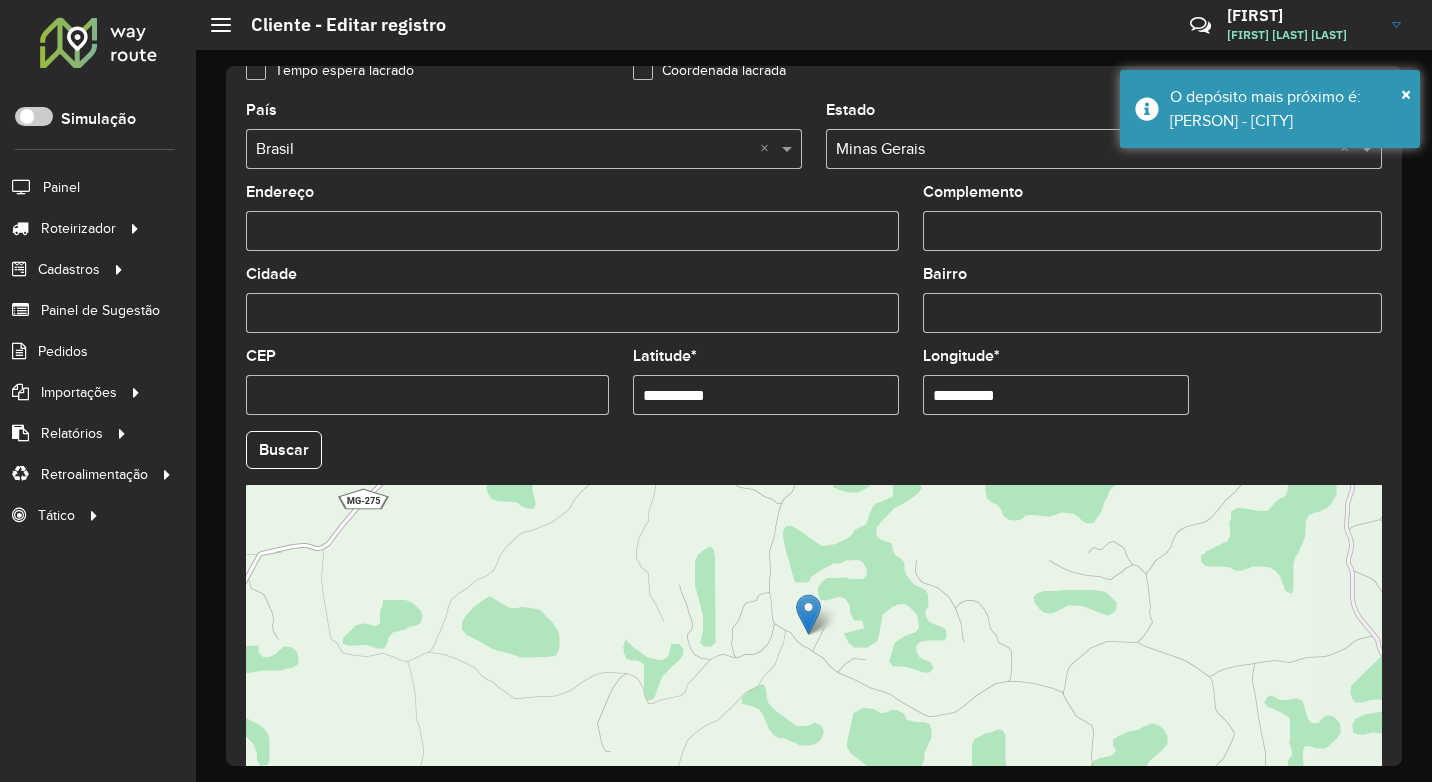 scroll, scrollTop: 600, scrollLeft: 0, axis: vertical 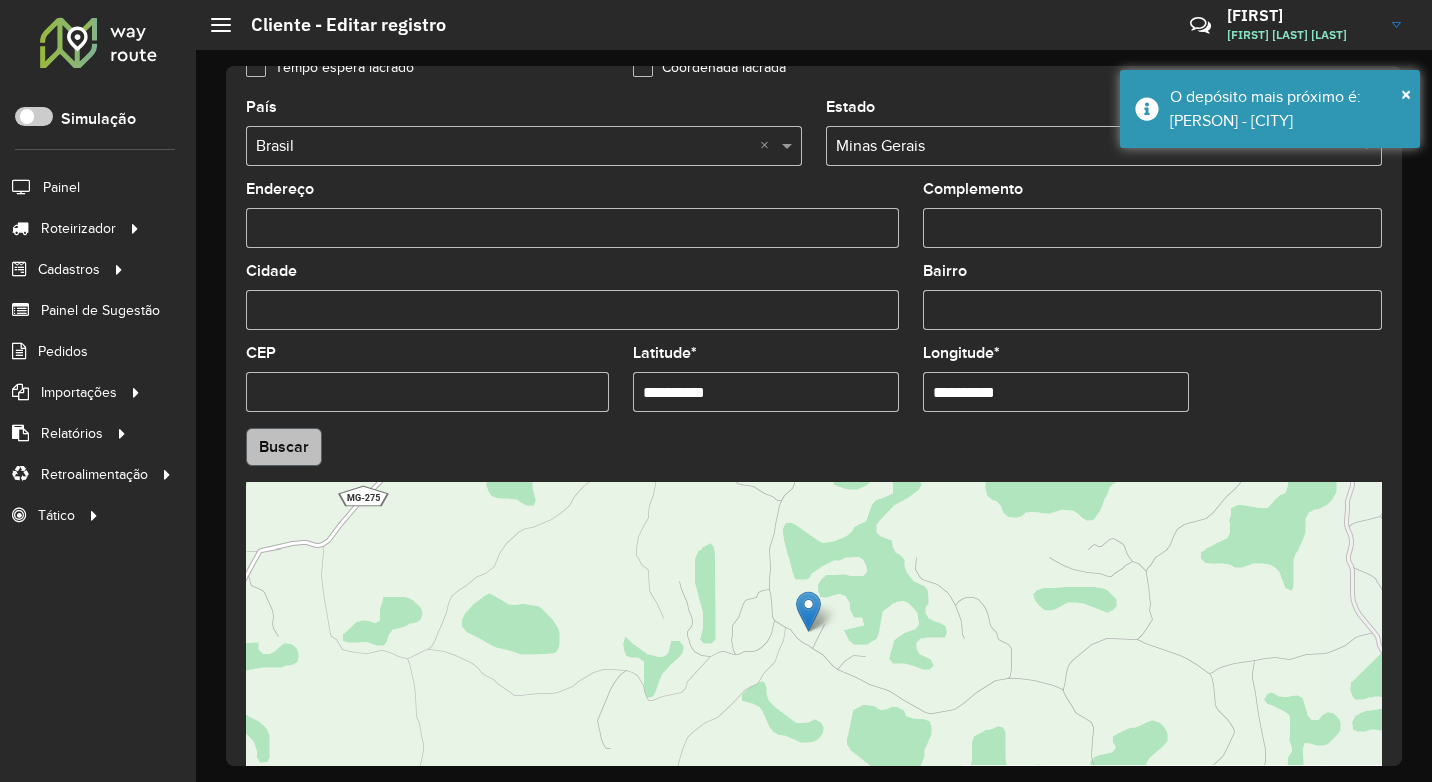 type on "**********" 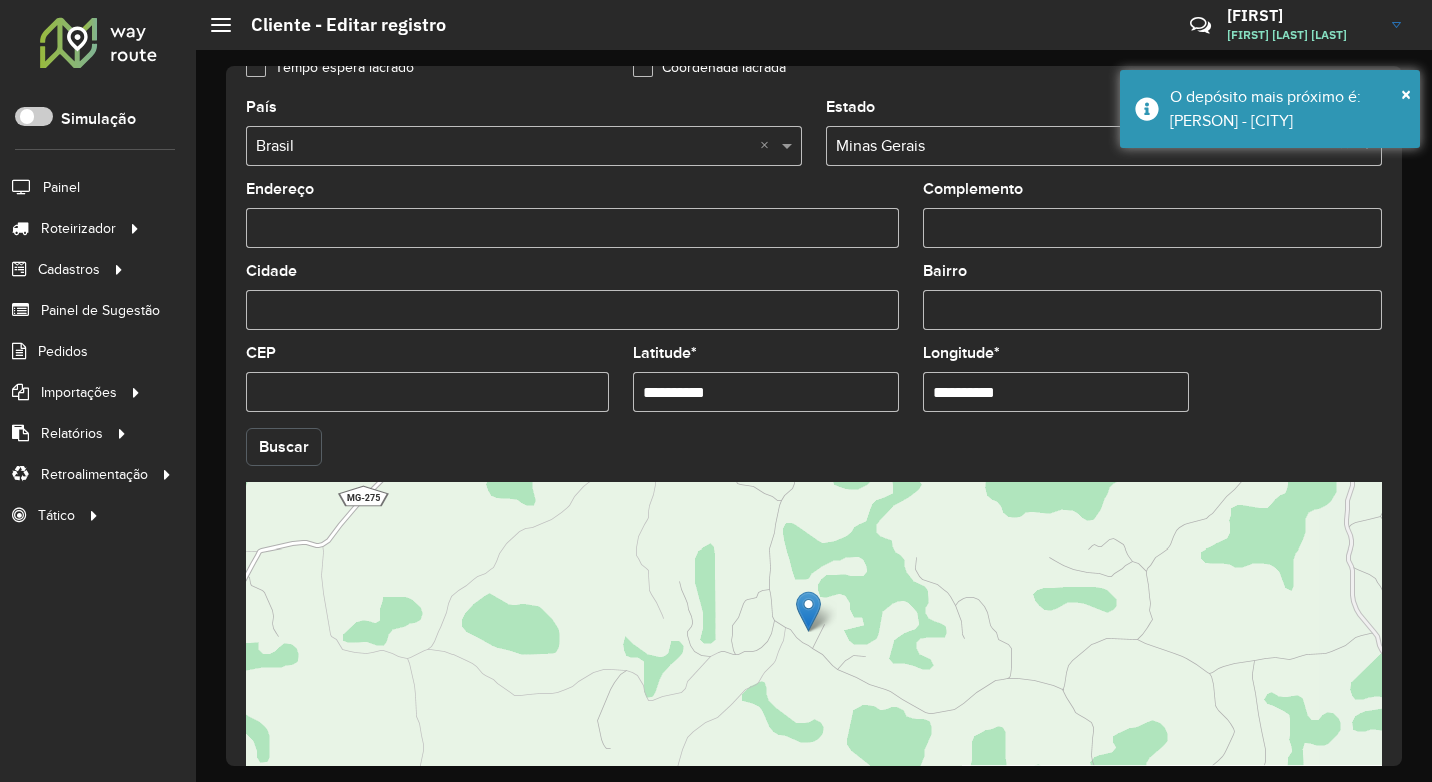 click on "Aguarde...  Pop-up bloqueado!  Seu navegador bloqueou automáticamente a abertura de uma nova janela.   Acesse as configurações e adicione o endereço do sistema a lista de permissão.   Fechar  Roteirizador AmbevTech Simulação Painel Roteirizador Entregas Vendas Cadastros Checkpoint Classificações de venda Cliente Consulta de setores Depósito Disponibilidade de veículos Fator tipo de produto Gabarito planner Grupo Rota Fator Tipo Produto Grupo de rotas exclusiva Grupo de setores Layout integração Modelo Parada Pedágio Perfil de Vendedor Ponto de apoio FAD Produto Restrição de Atendimento Planner Rodízio de placa Rota exclusiva FAD Rótulo Setor Setor Planner Tipo de cliente Tipo de veículo Tipo de veículo RN Transportadora Vendedor Veículo Painel de Sugestão Pedidos Importações Classificação e volume de venda Clientes Fator tipo produto Gabarito planner Grade de atendimento Janela de atendimento Localização Pedidos Restrição de Atendimento Planner Tempo de espera Vendedor Veículos" at bounding box center [716, 391] 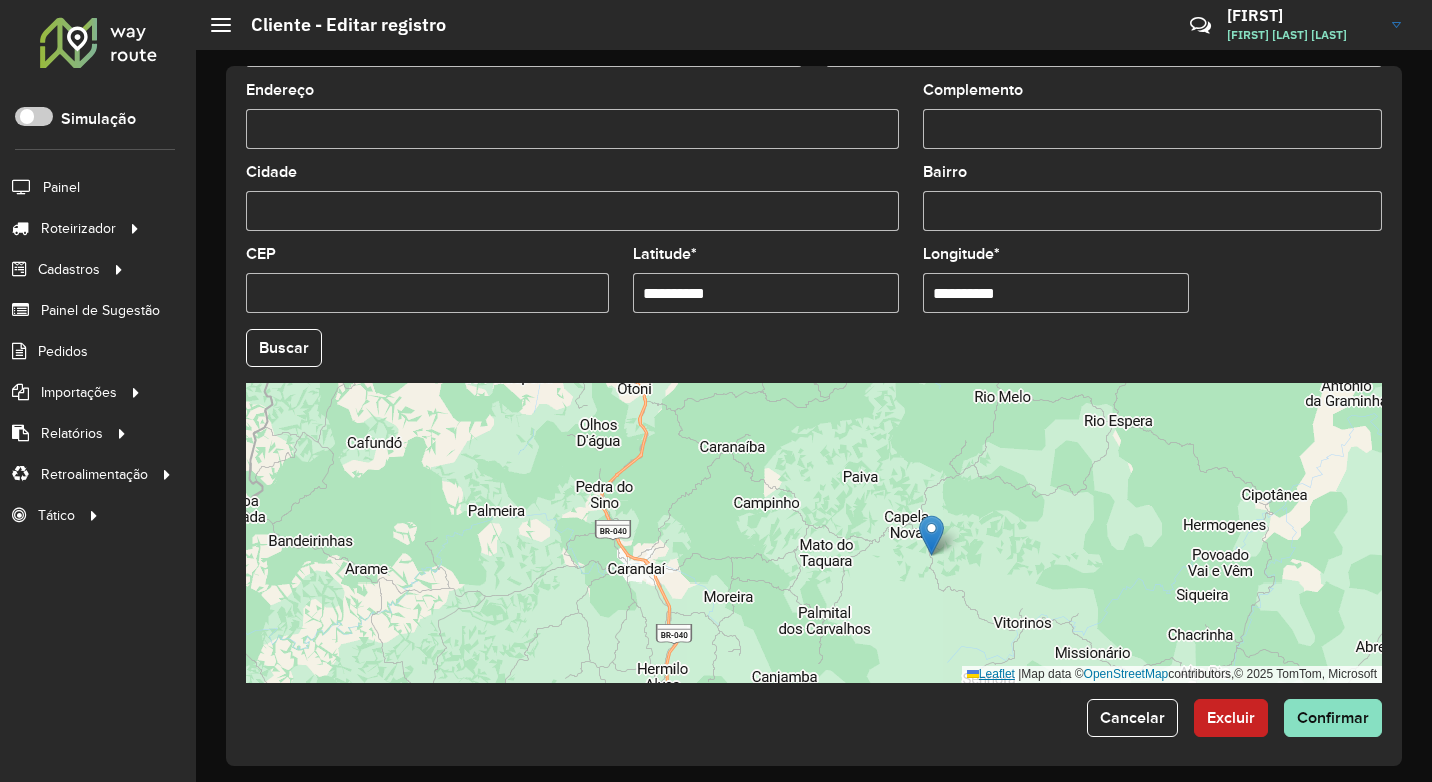 scroll, scrollTop: 706, scrollLeft: 0, axis: vertical 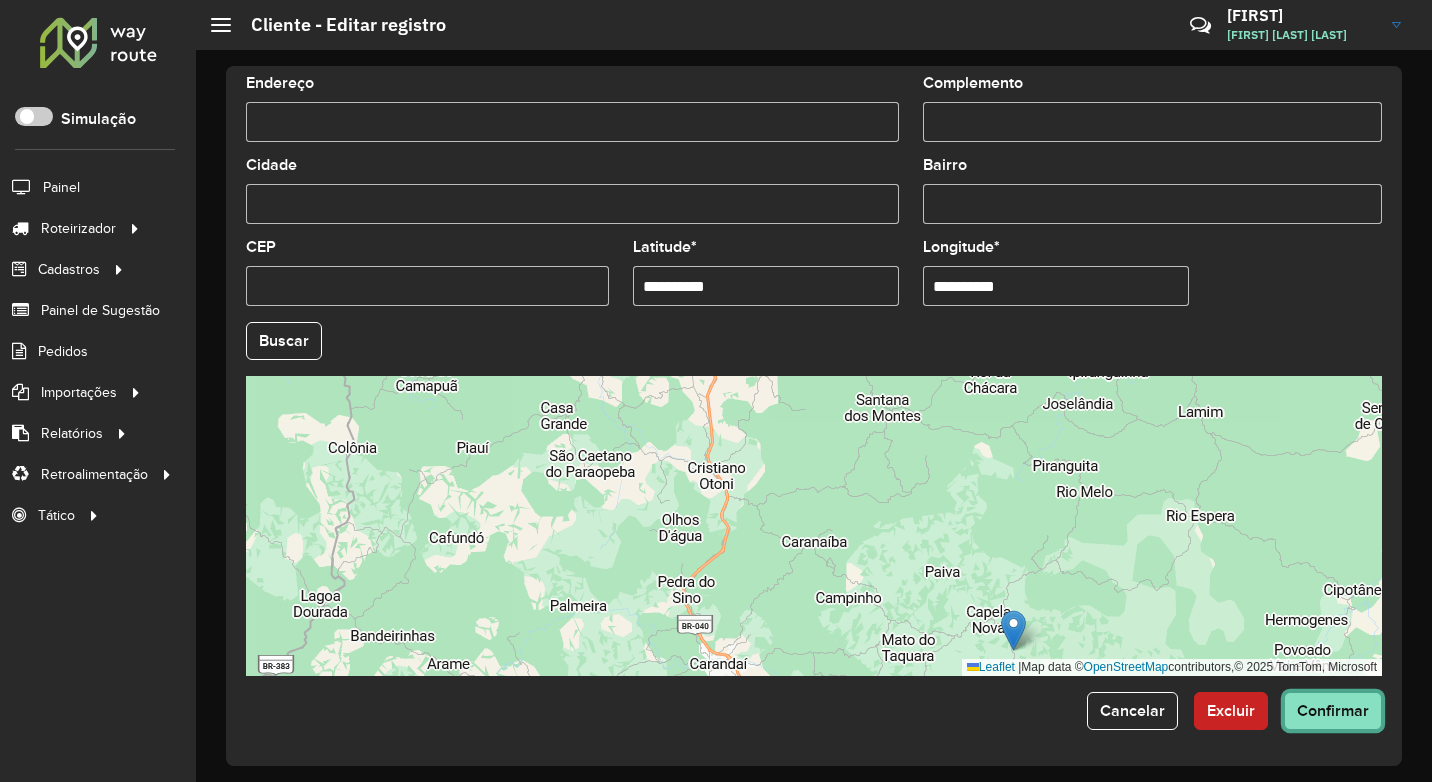 click on "Confirmar" 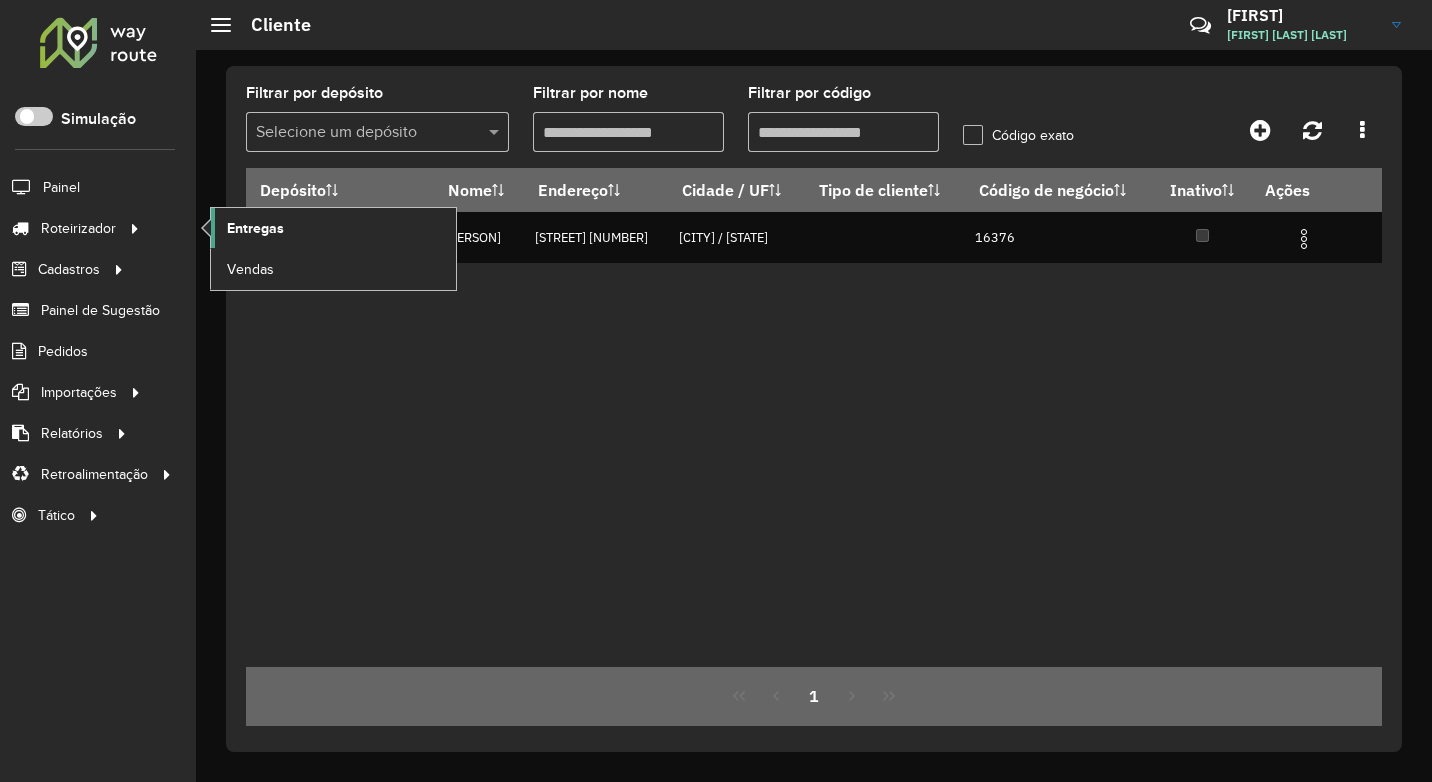 click on "Entregas" 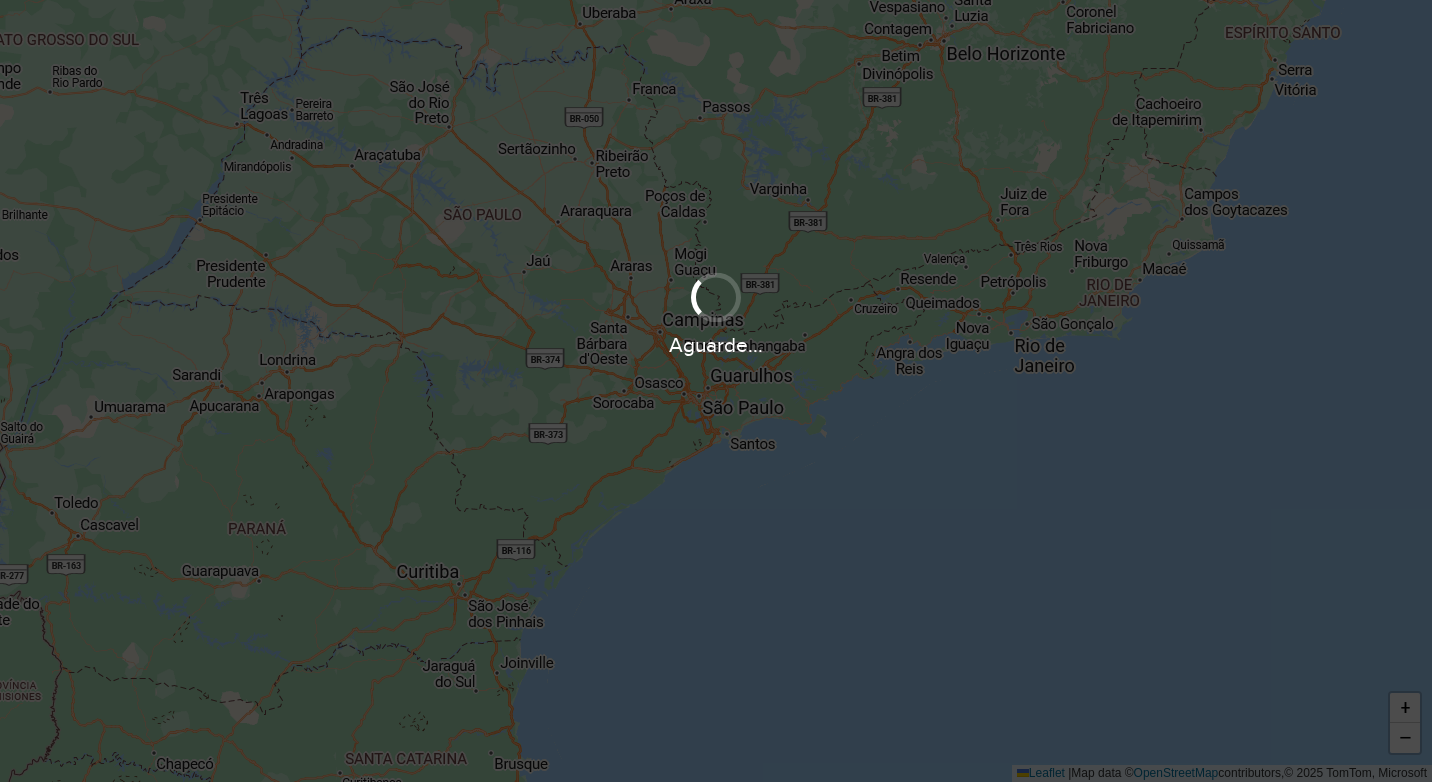 scroll, scrollTop: 0, scrollLeft: 0, axis: both 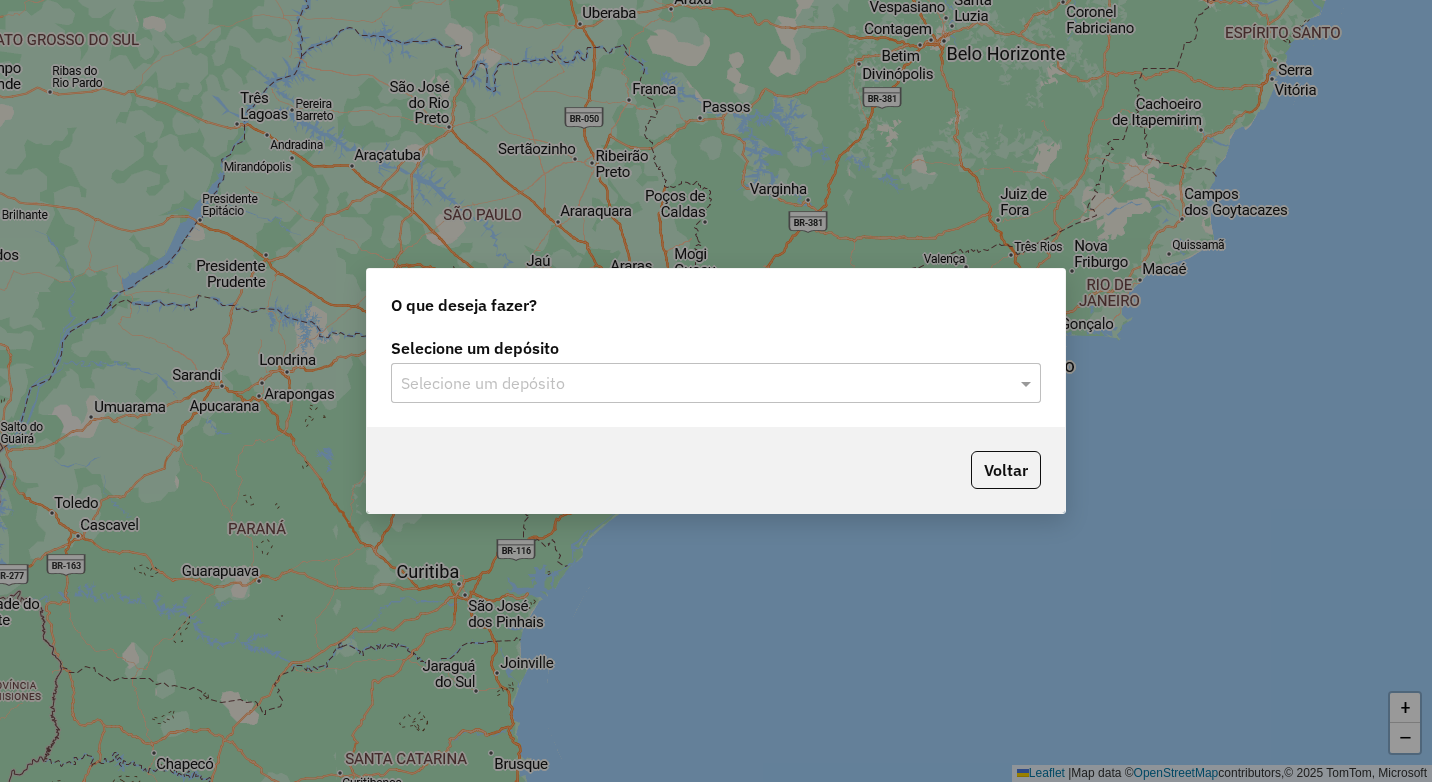 click on "Selecione um depósito" 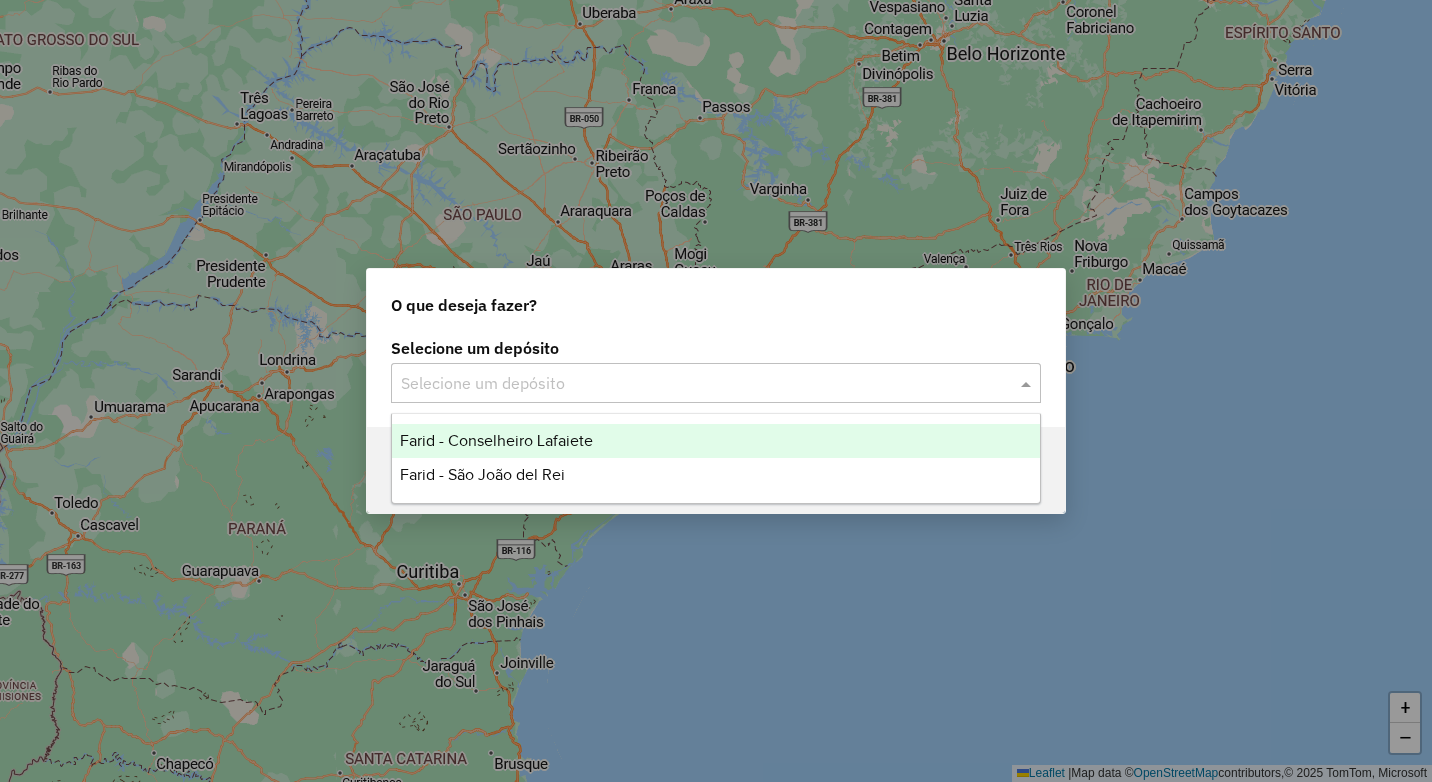 click on "Farid - Conselheiro Lafaiete" at bounding box center [716, 441] 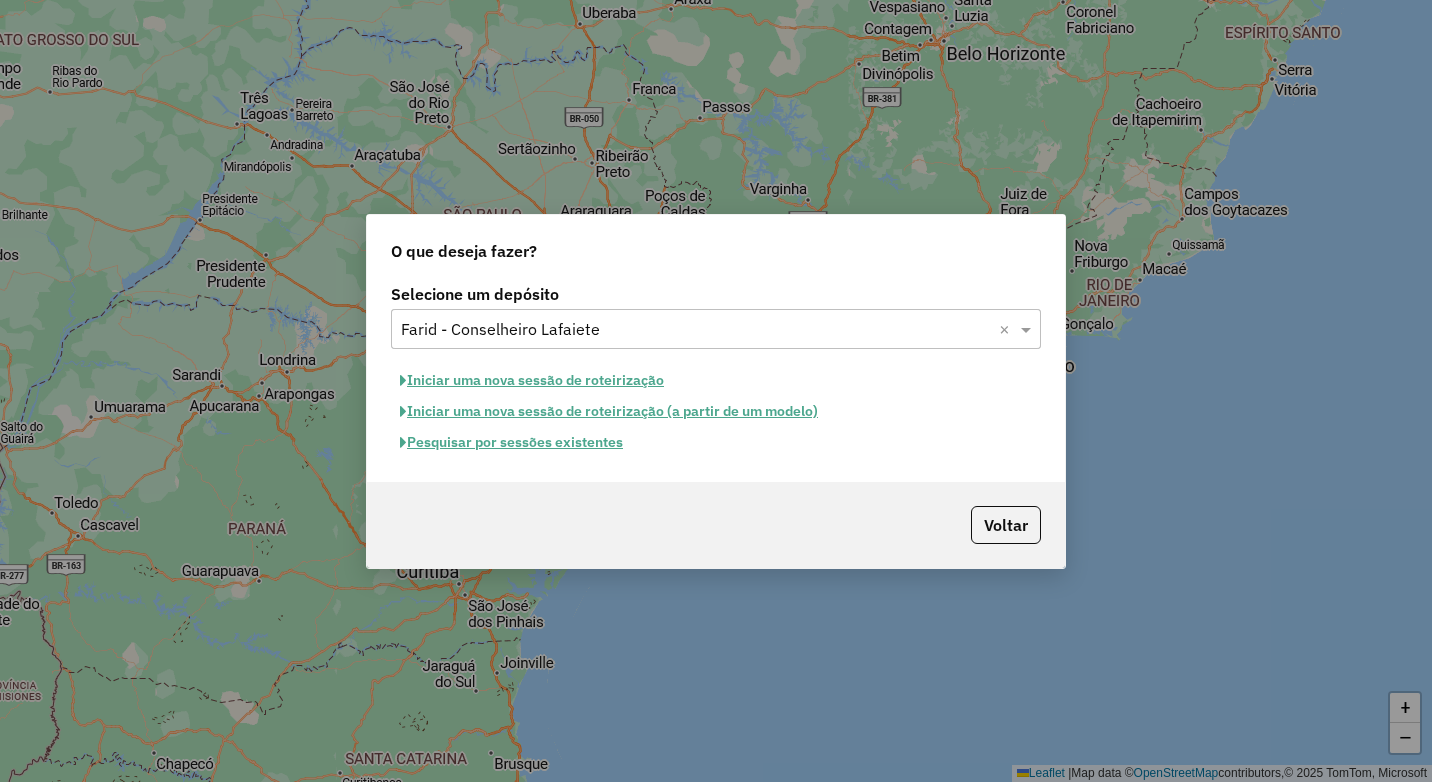 click on "Pesquisar por sessões existentes" 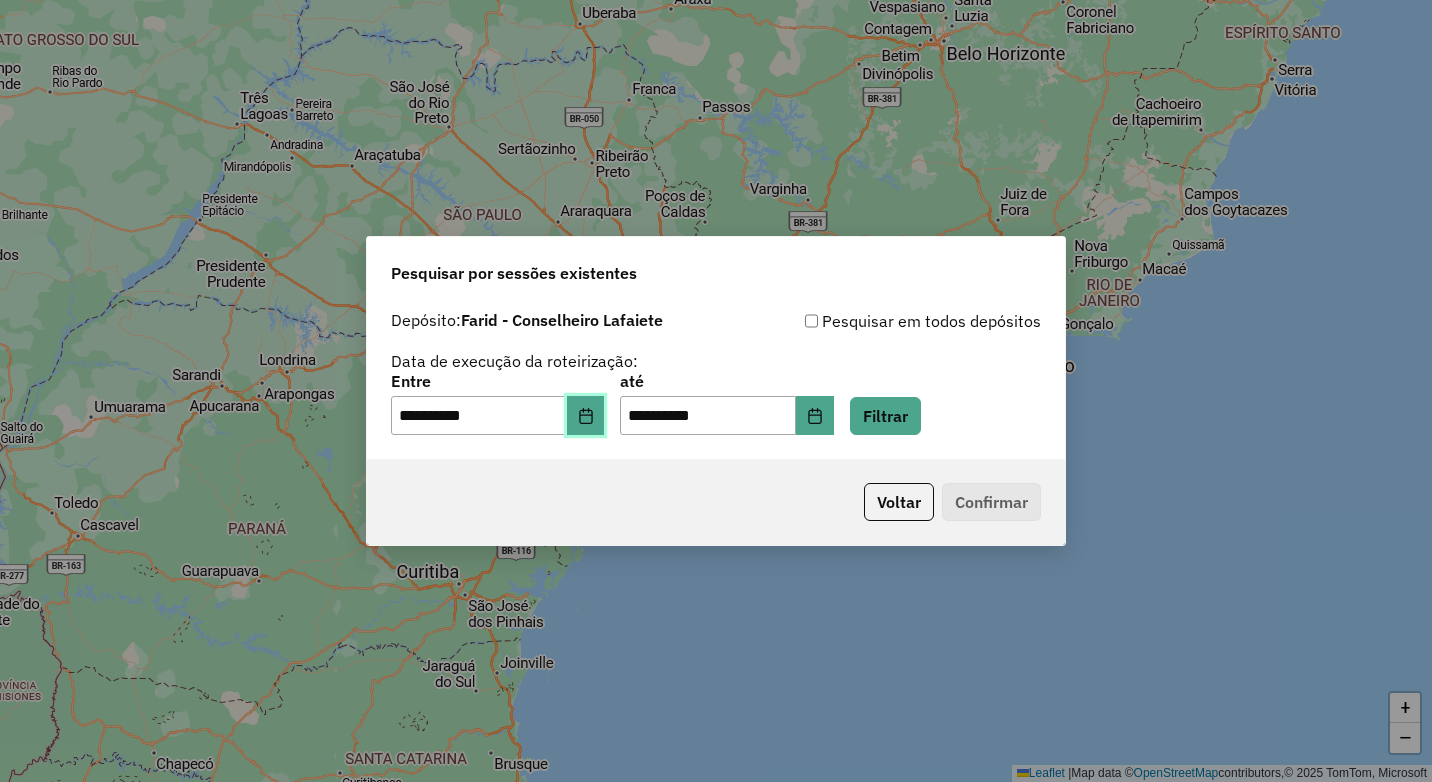 click 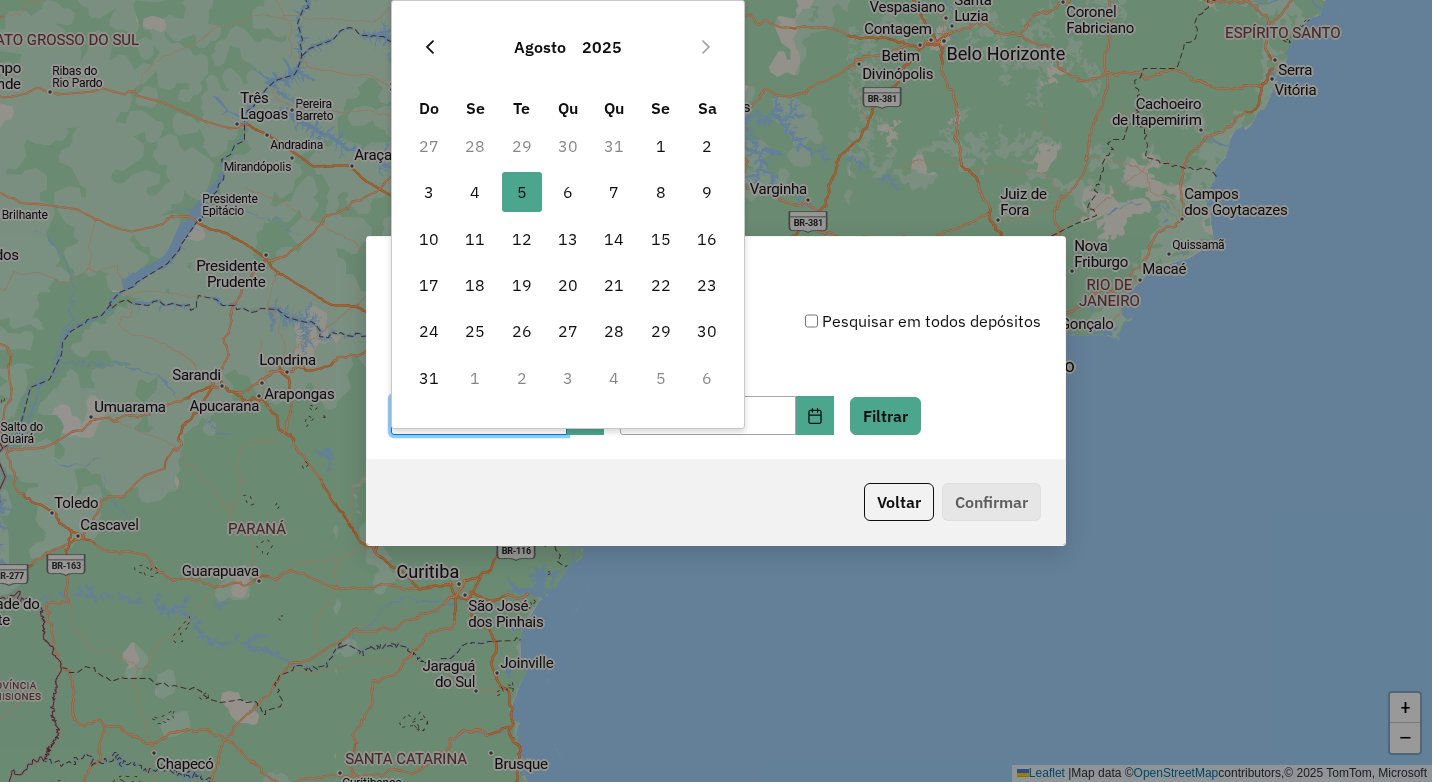 click 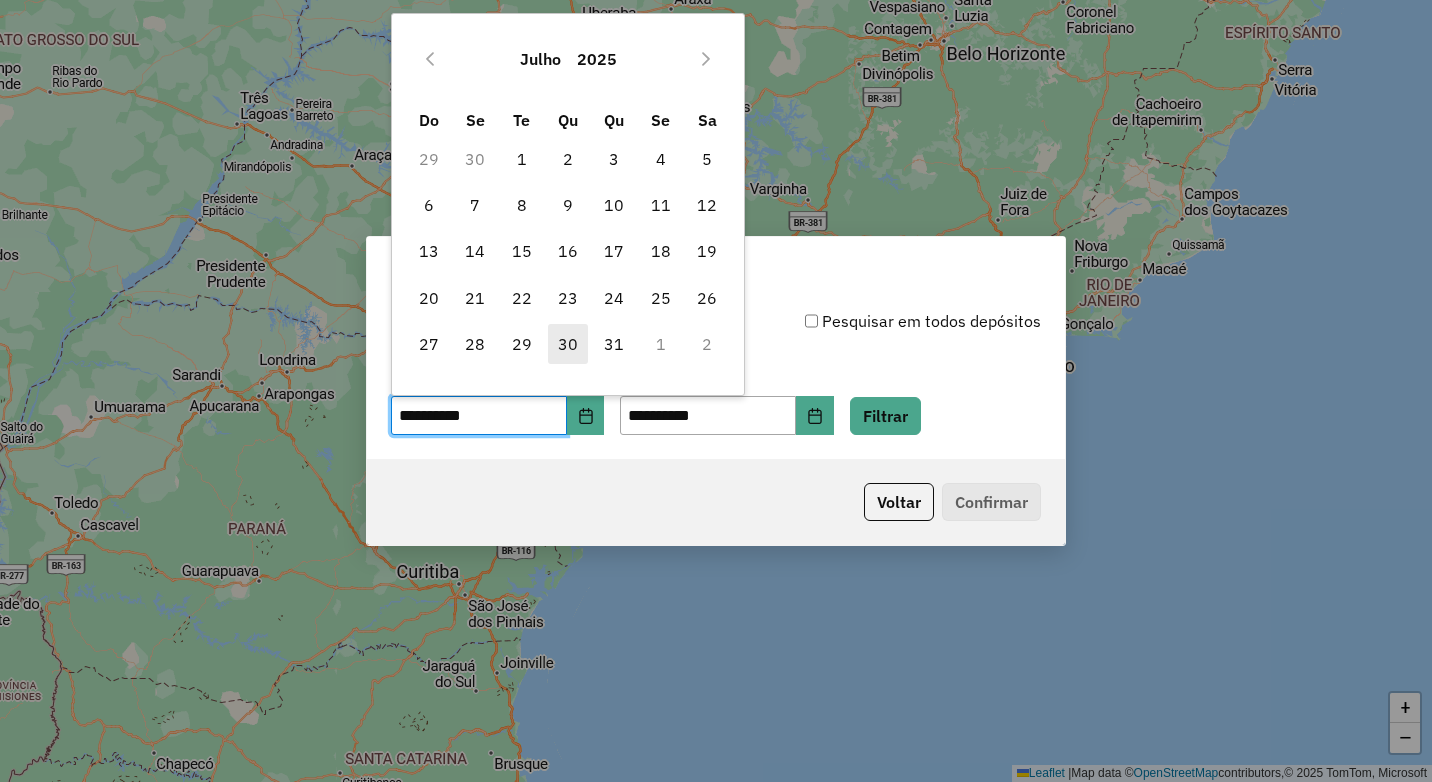 click on "30" at bounding box center [568, 344] 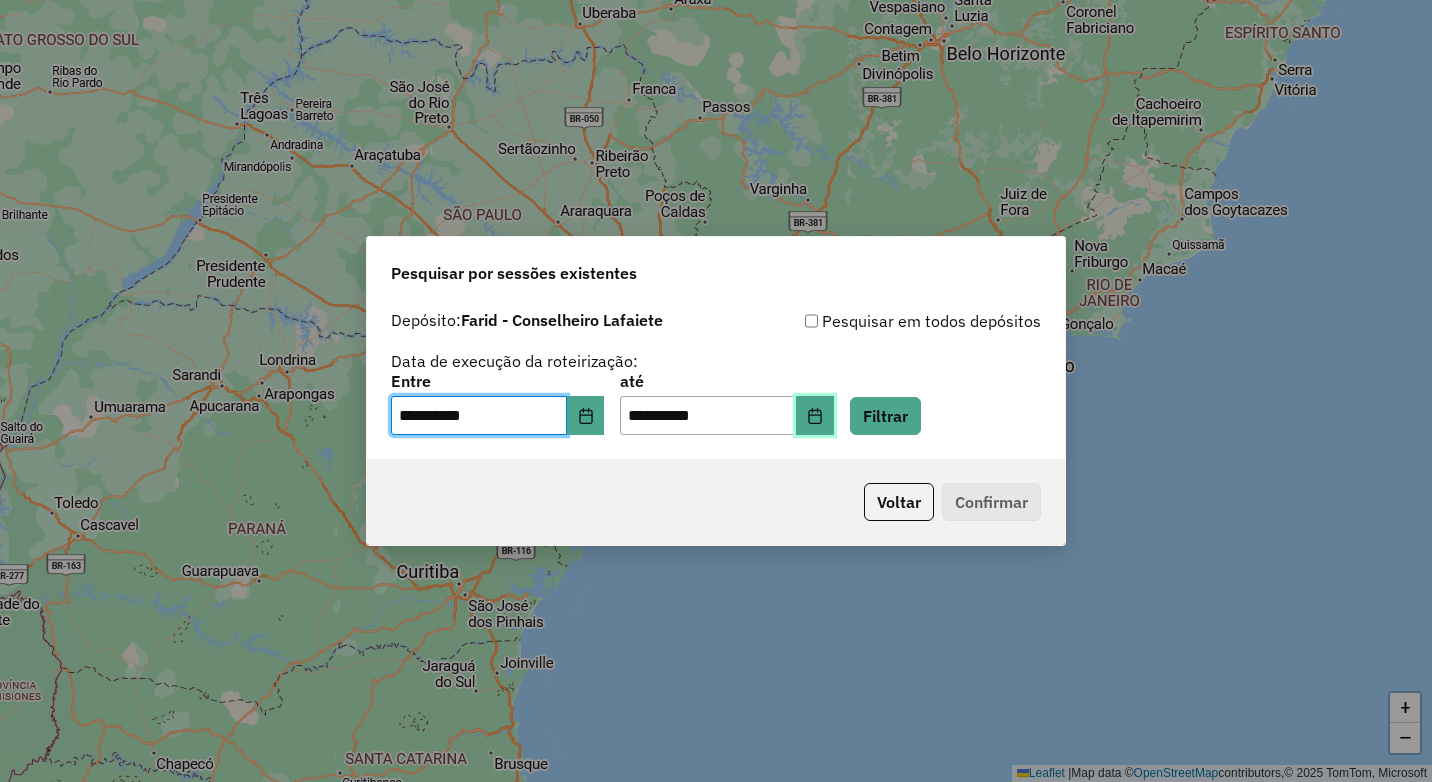 click at bounding box center [815, 416] 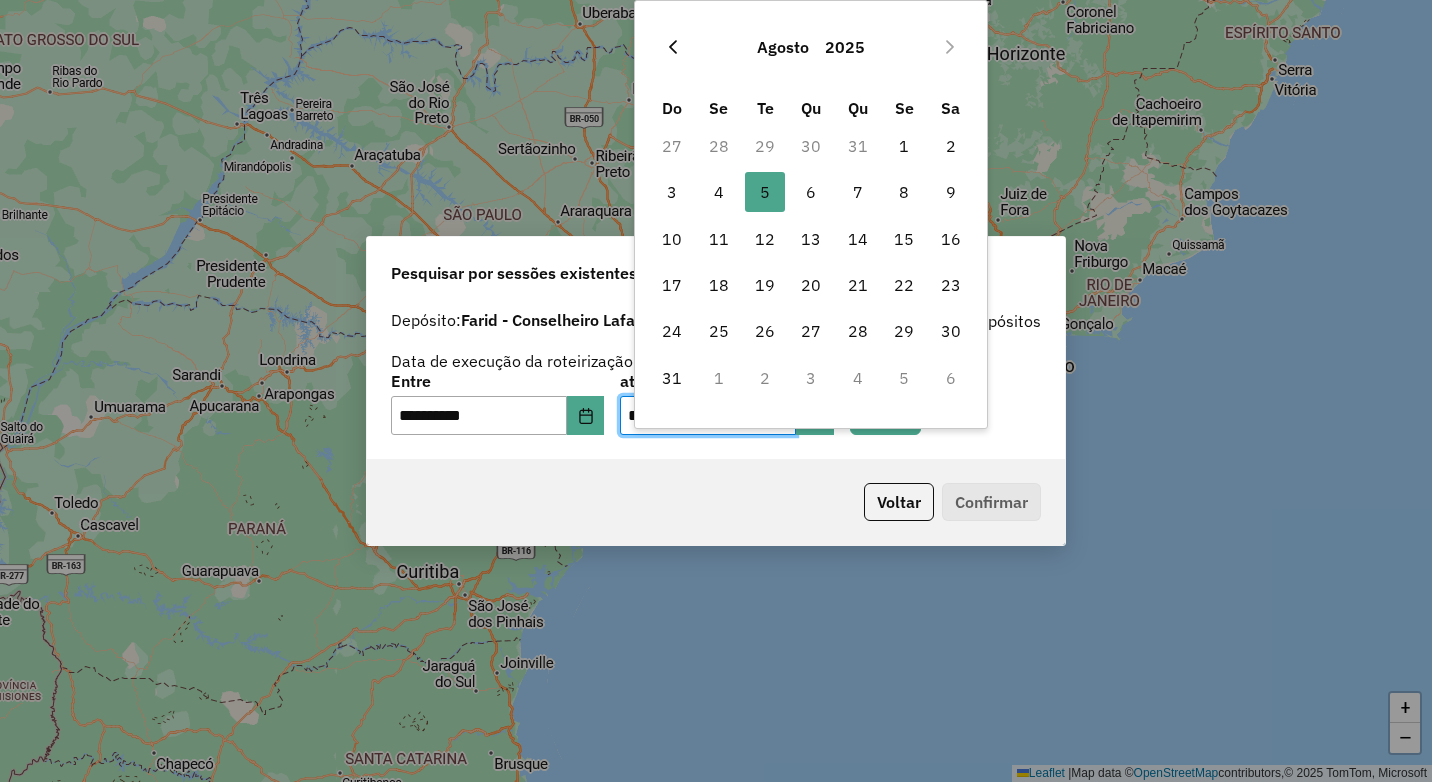 click 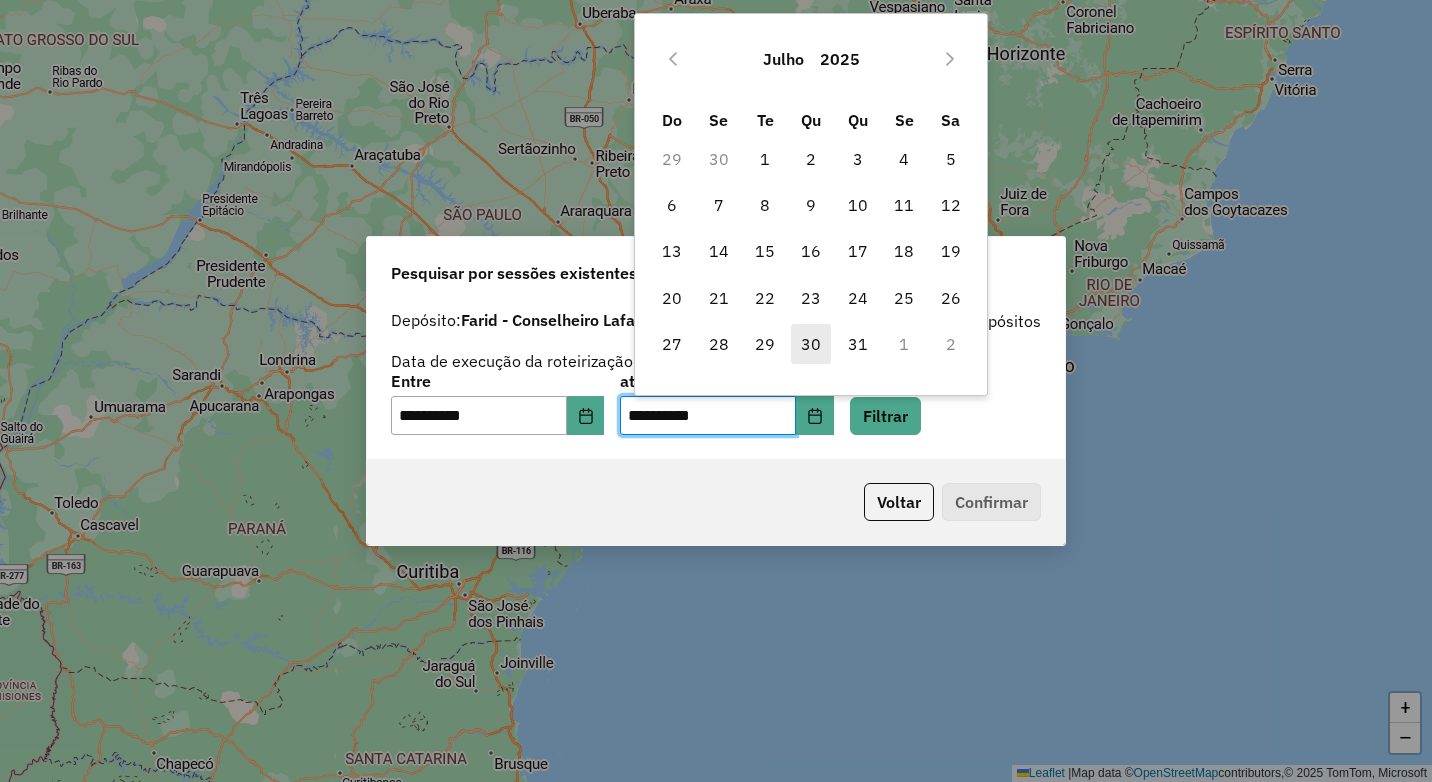 click on "30" at bounding box center (811, 344) 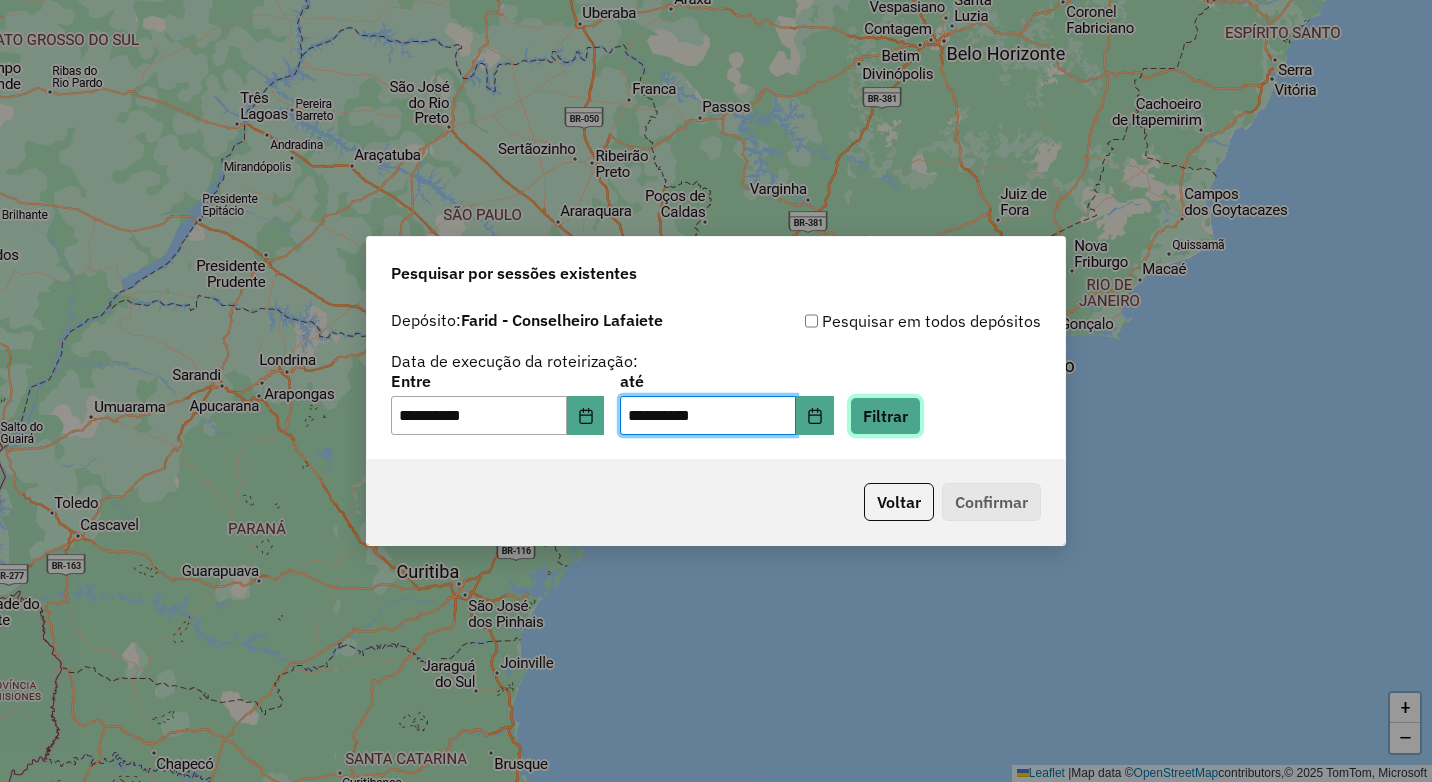 click on "Filtrar" 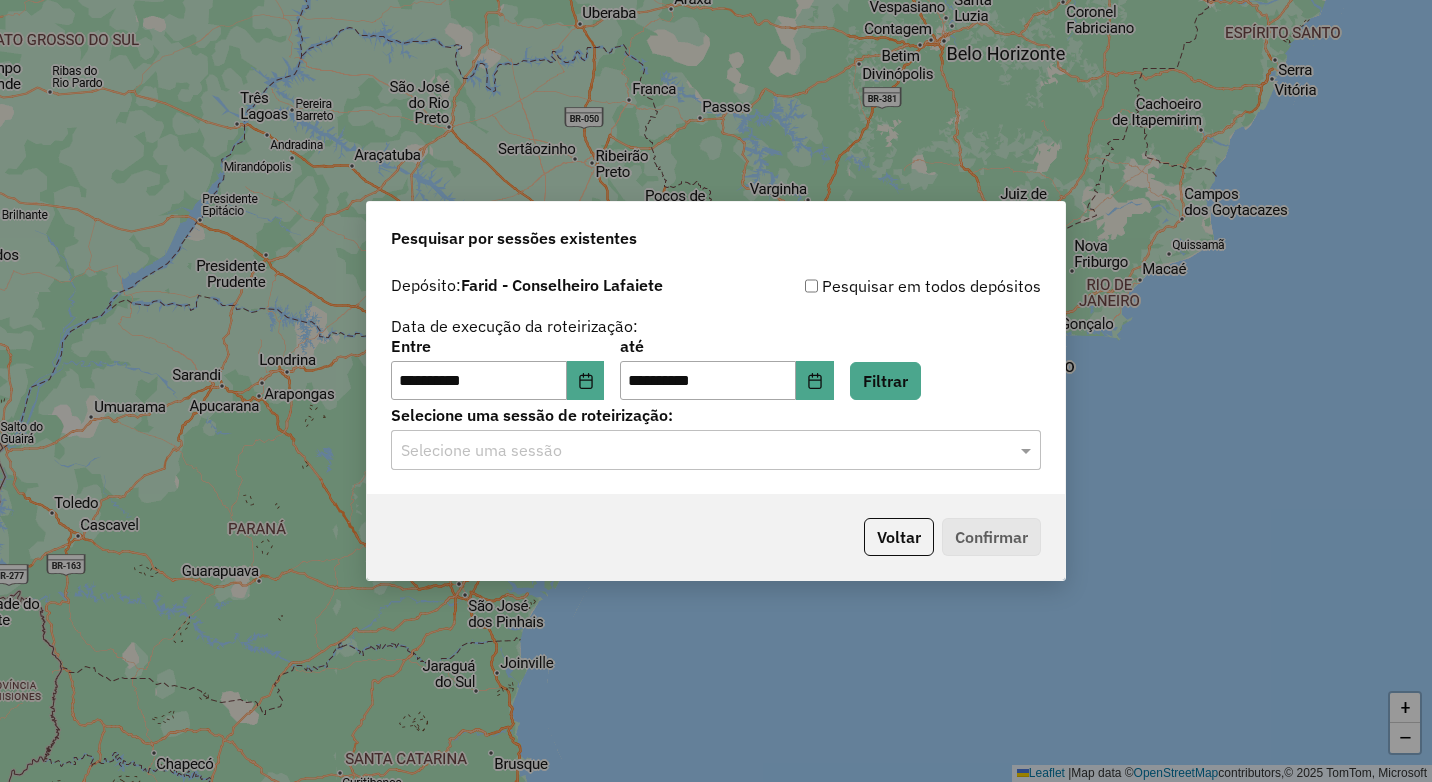 click 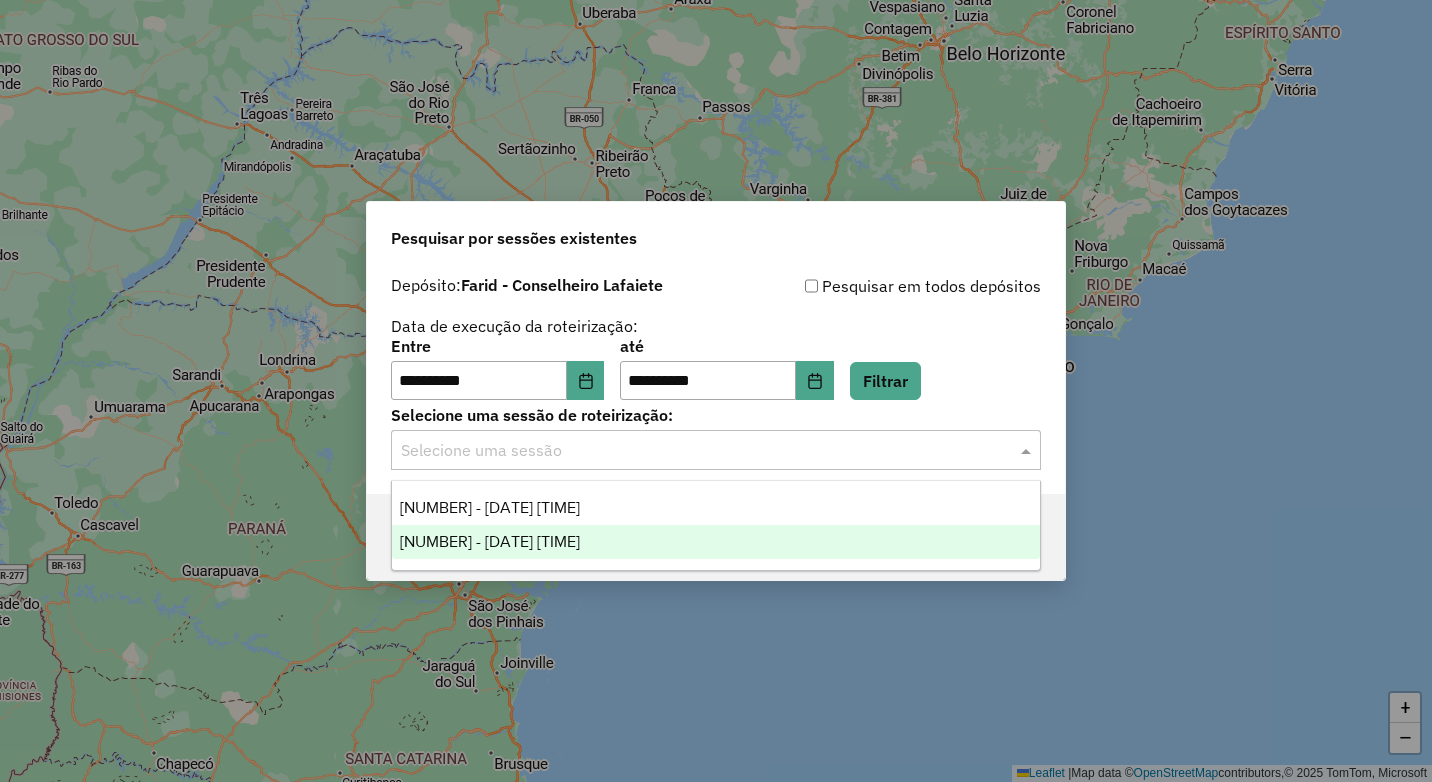click on "971982 - 30/07/2025 17:48" at bounding box center (716, 542) 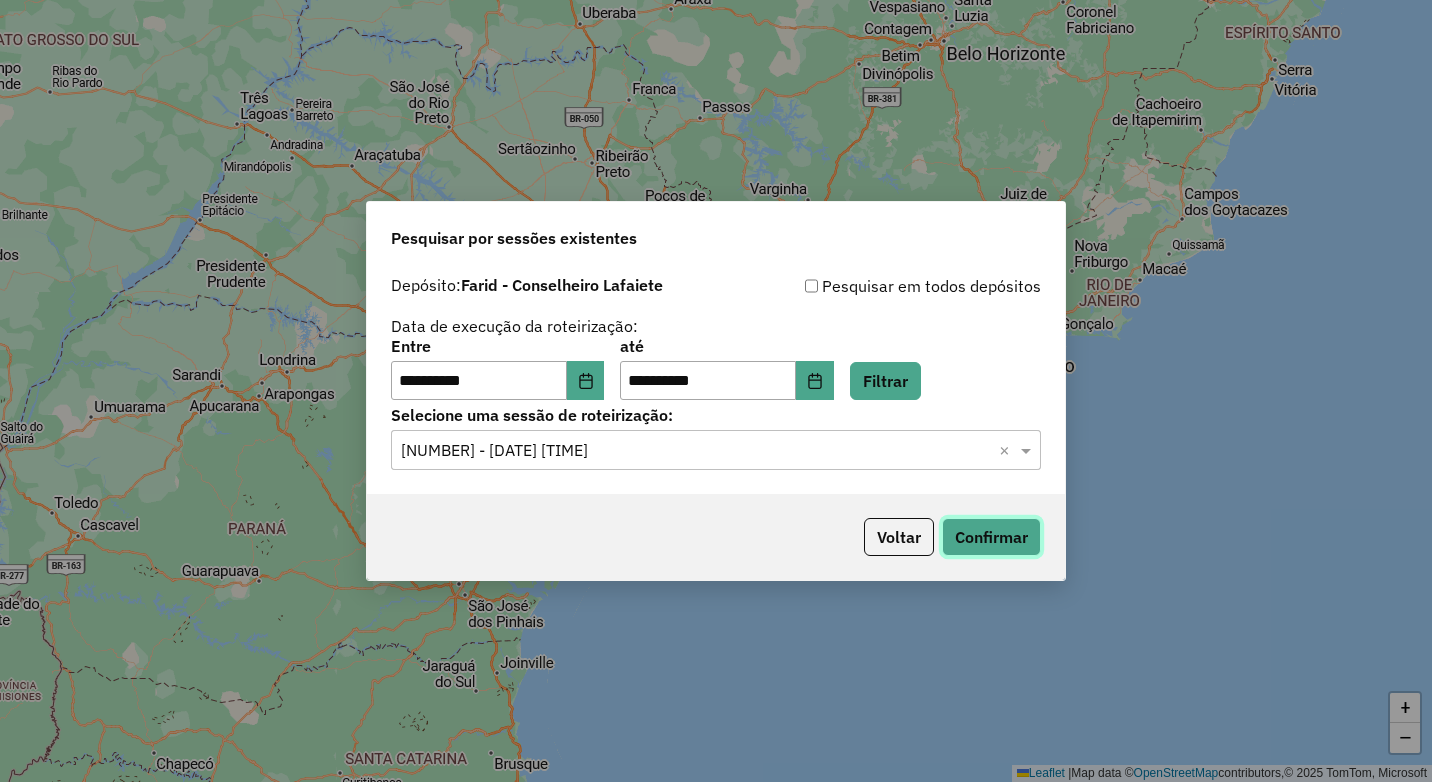 click on "Confirmar" 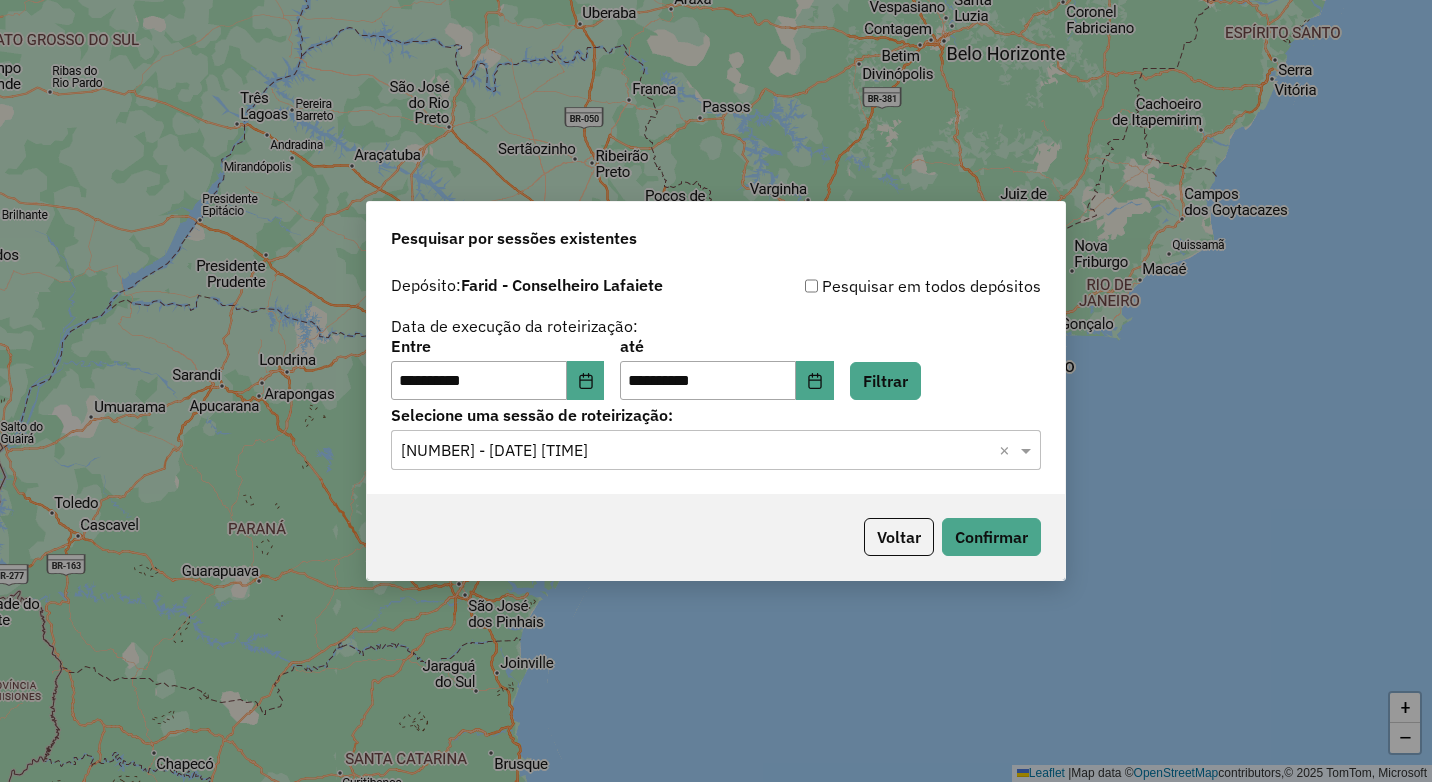 click 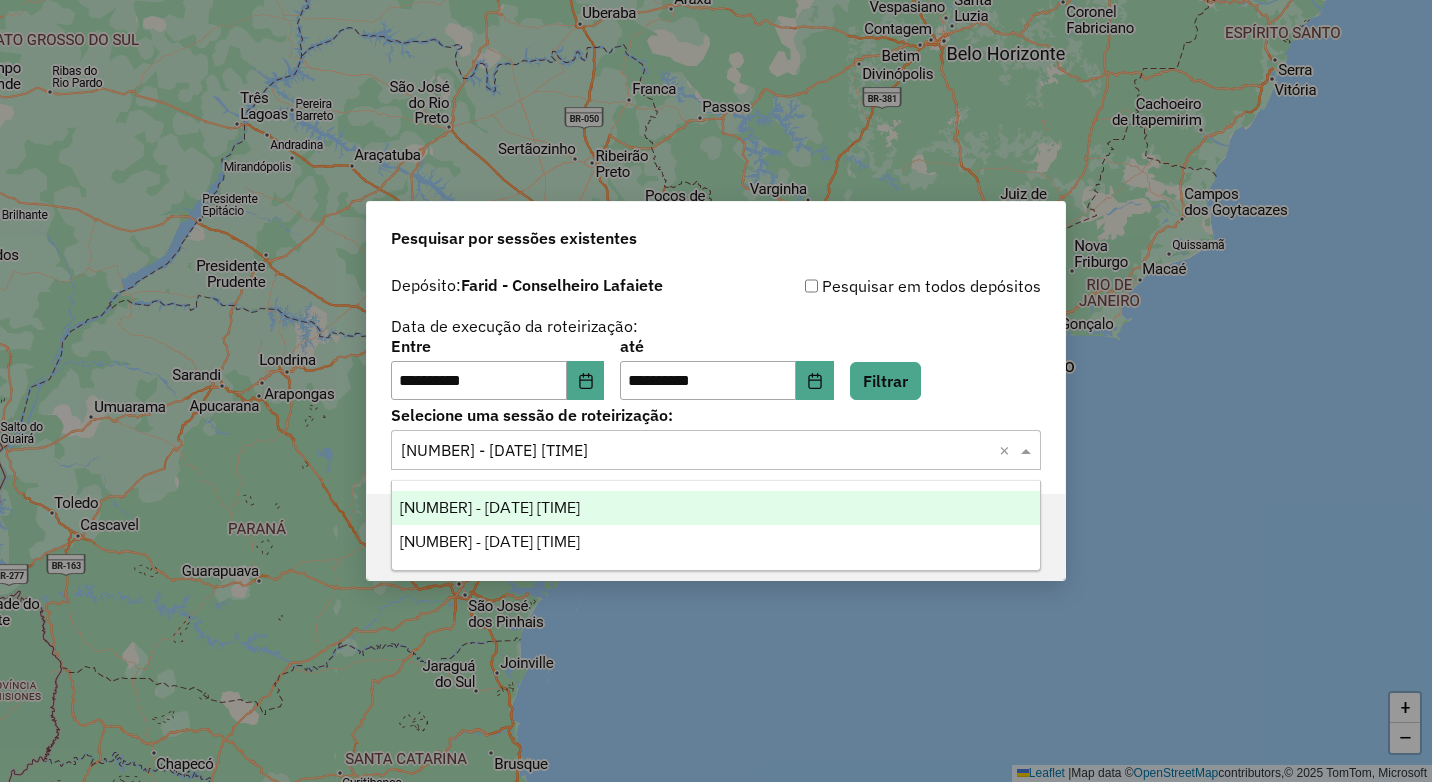 click on "971948 - 30/07/2025 17:40" at bounding box center [716, 508] 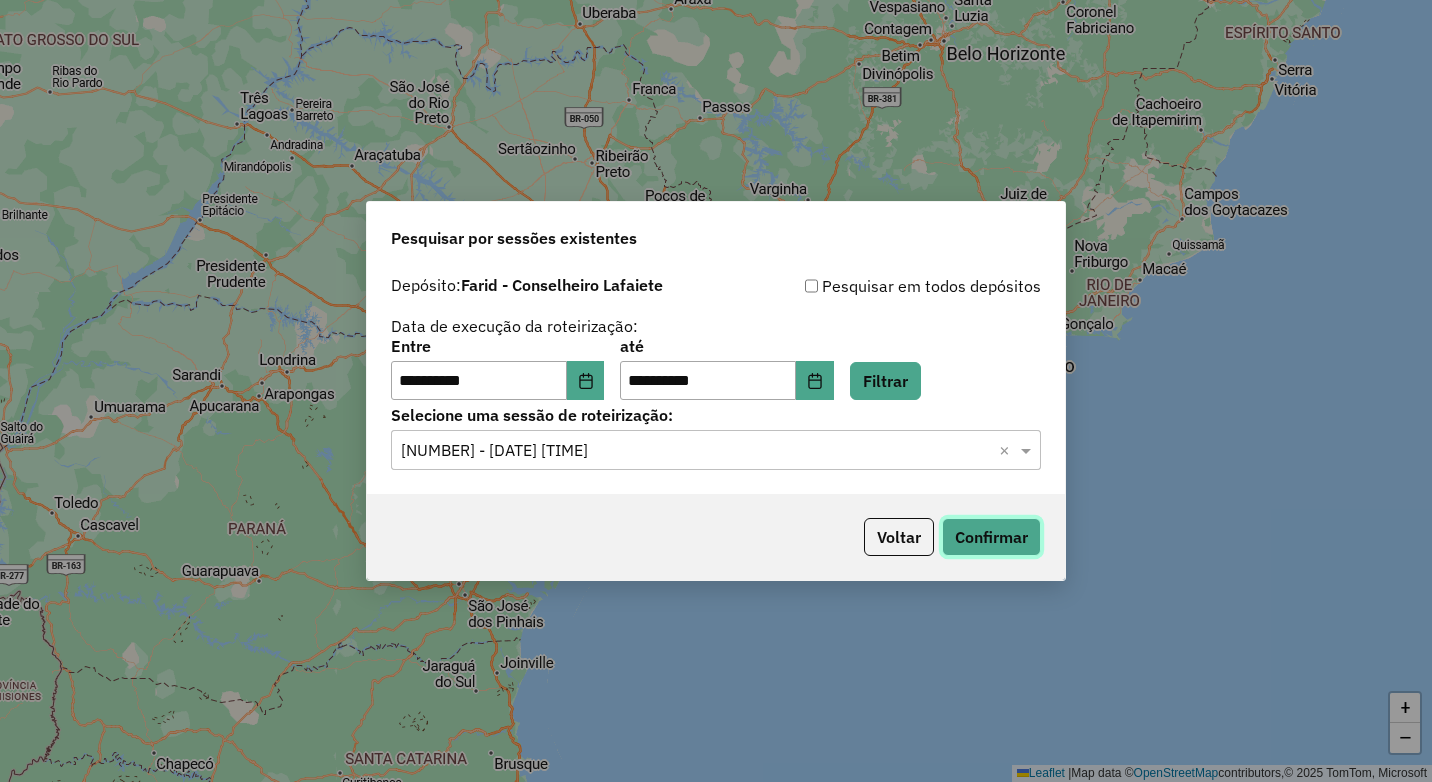 click on "Confirmar" 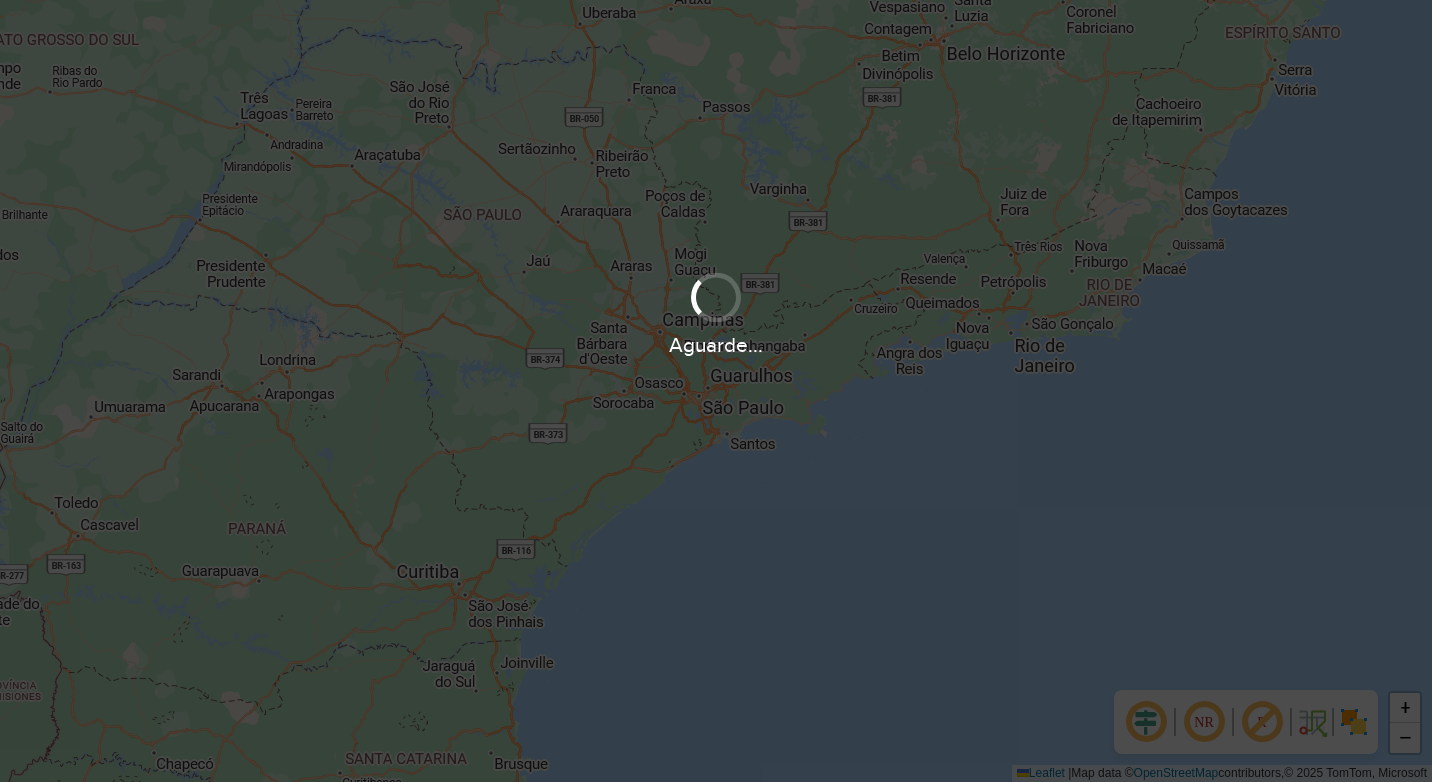 scroll, scrollTop: 0, scrollLeft: 0, axis: both 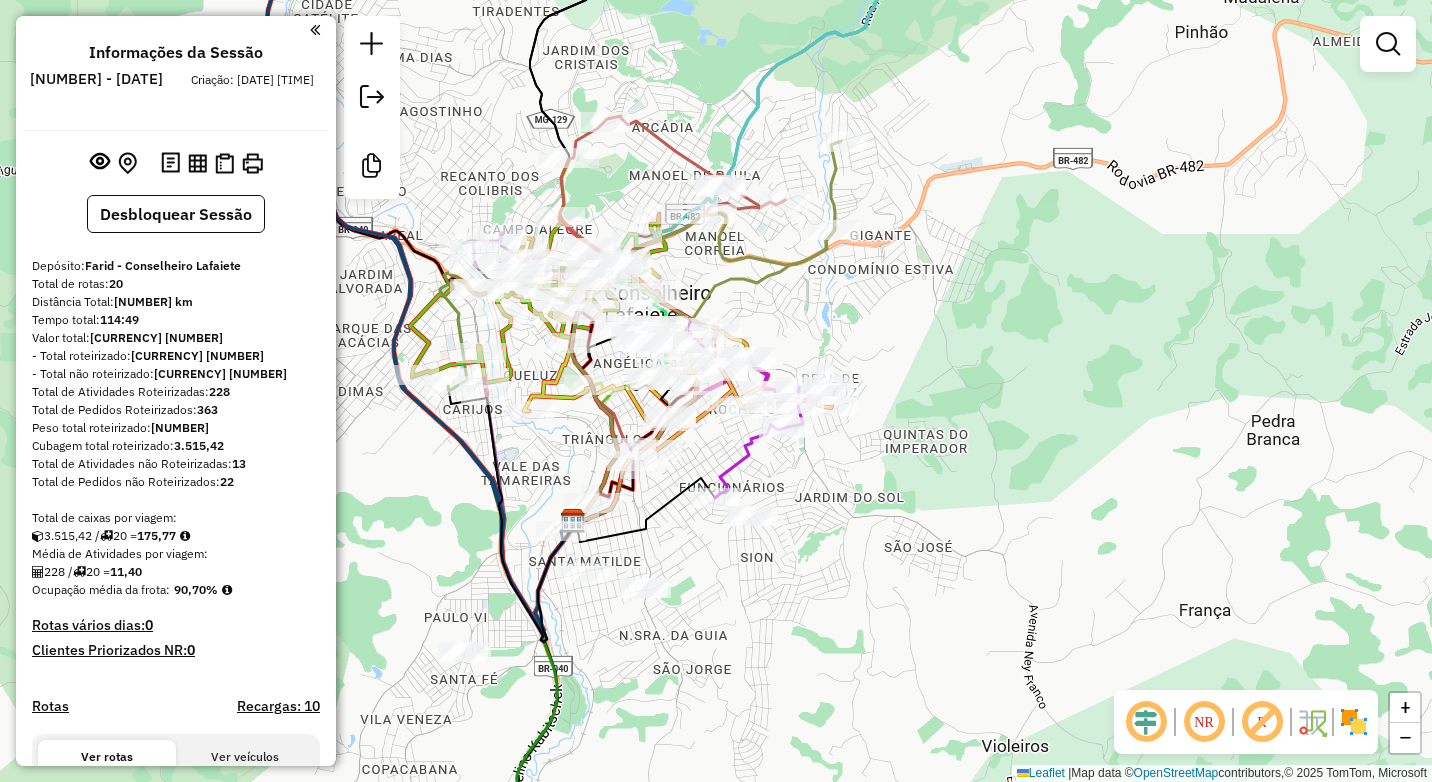drag, startPoint x: 1061, startPoint y: 419, endPoint x: 844, endPoint y: 349, distance: 228.01097 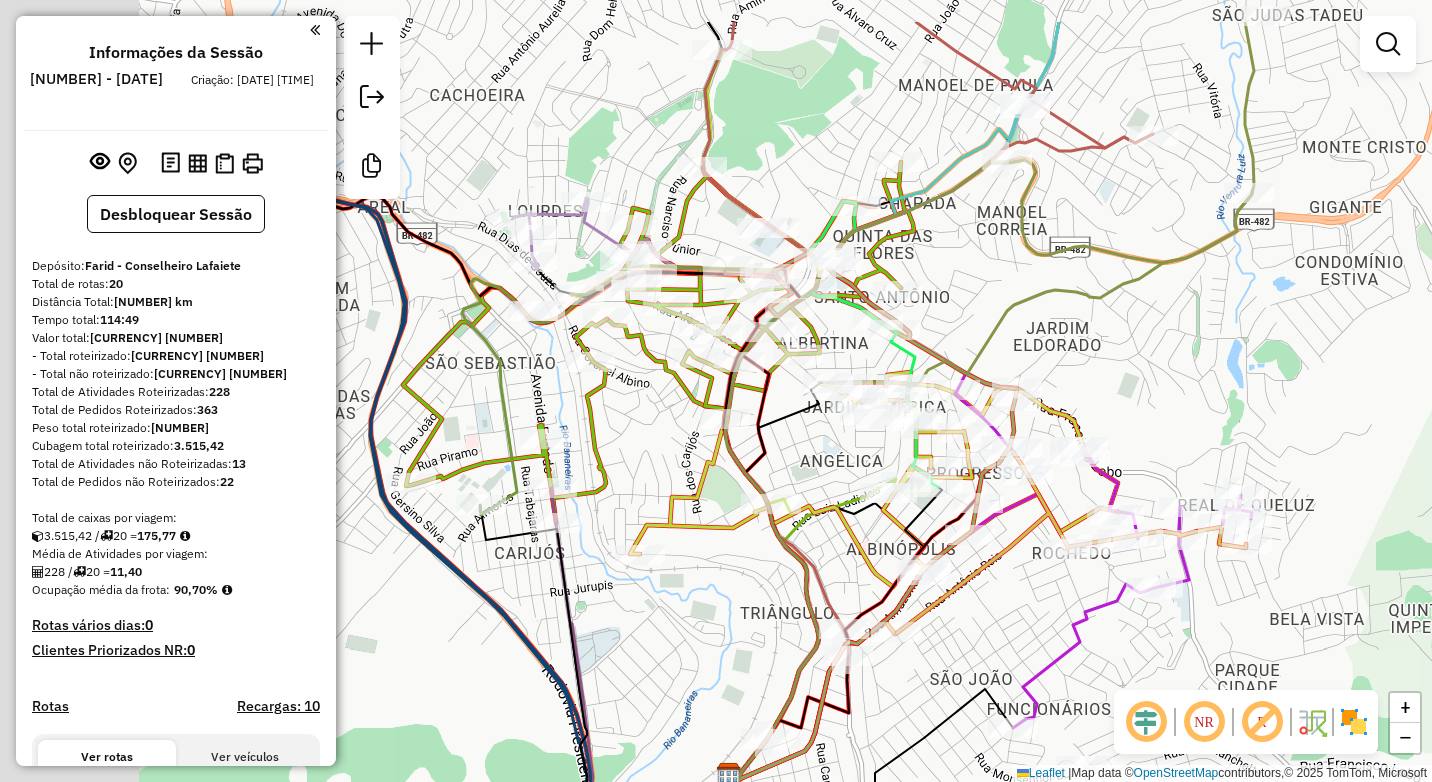 drag, startPoint x: 451, startPoint y: 361, endPoint x: 661, endPoint y: 463, distance: 233.46092 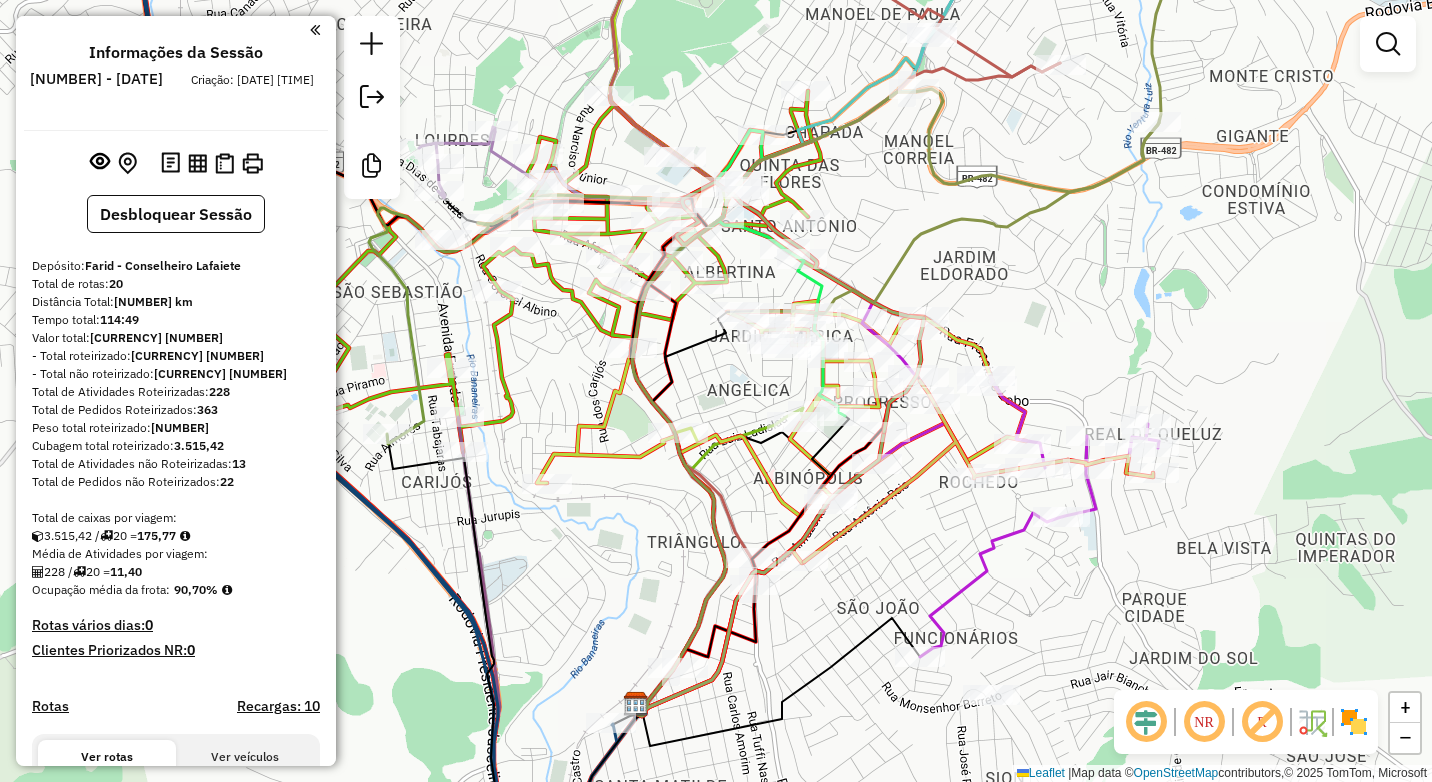 drag, startPoint x: 997, startPoint y: 277, endPoint x: 954, endPoint y: 233, distance: 61.522354 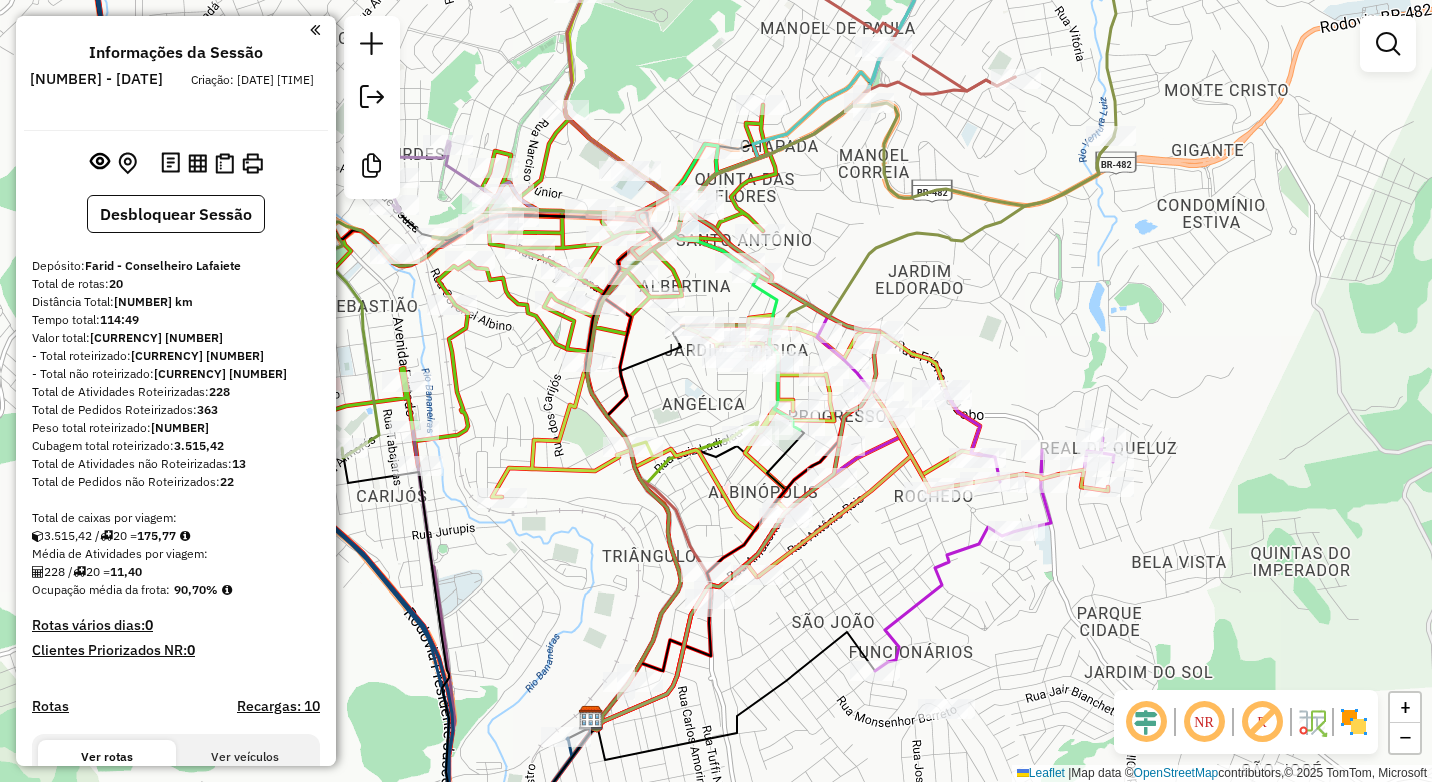 drag, startPoint x: 592, startPoint y: 401, endPoint x: 509, endPoint y: 324, distance: 113.216606 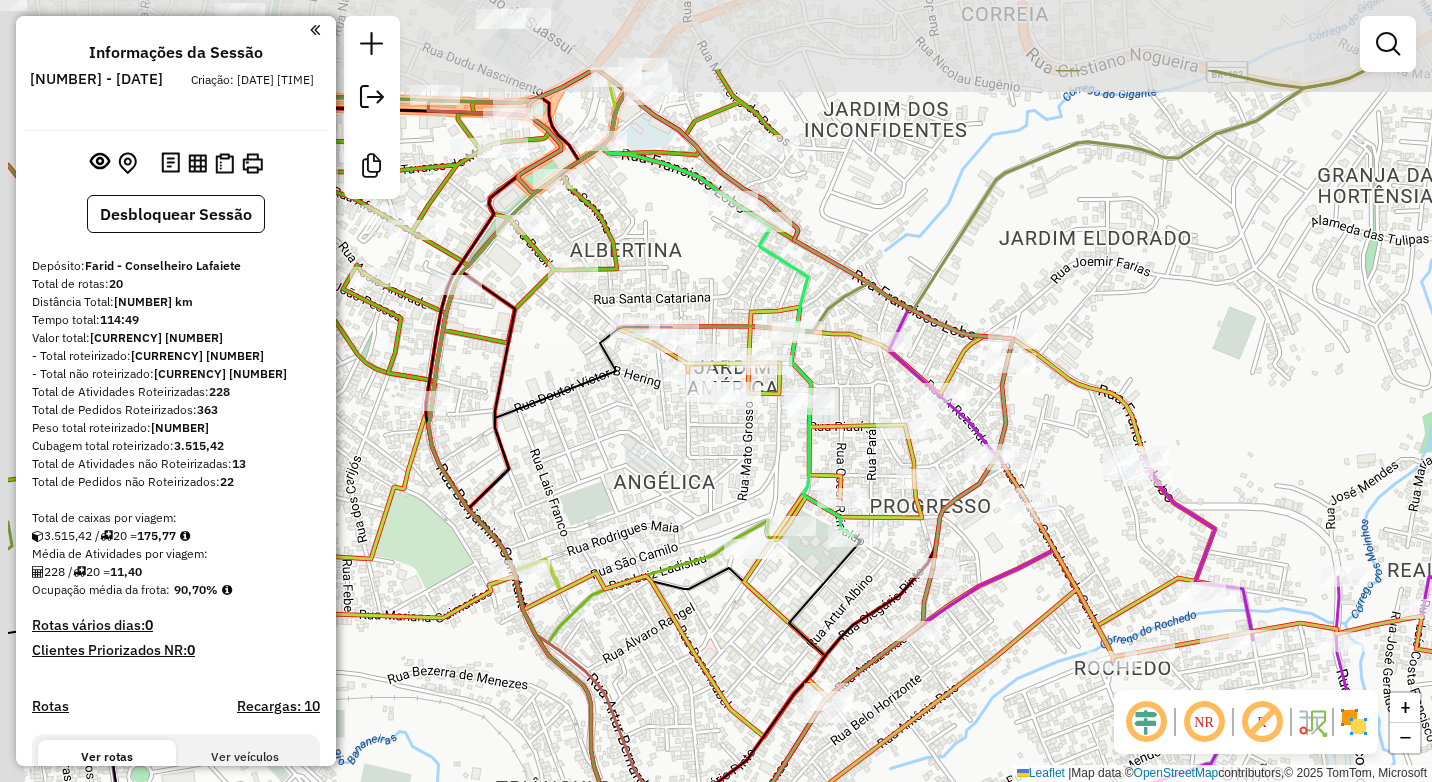 drag, startPoint x: 499, startPoint y: 318, endPoint x: 641, endPoint y: 458, distance: 199.40913 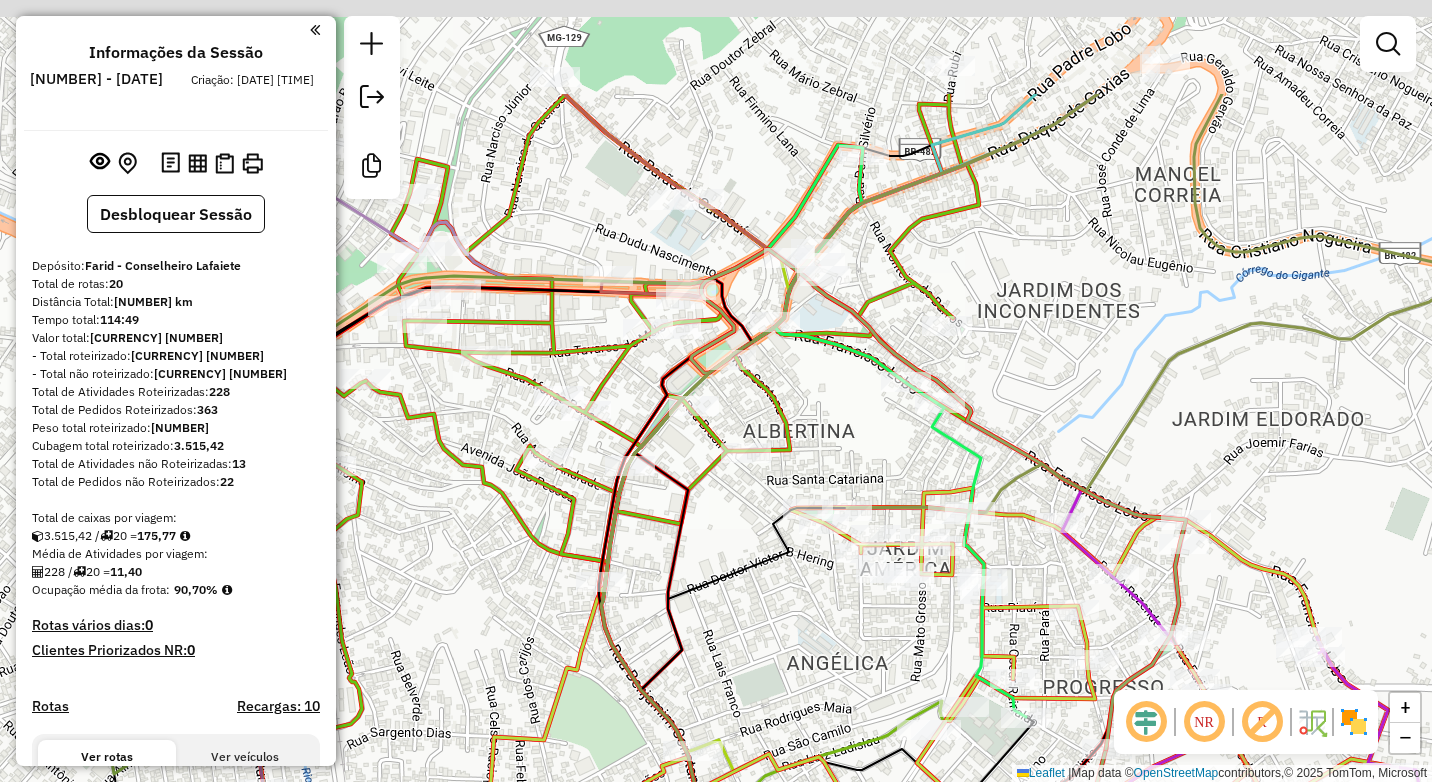 drag, startPoint x: 543, startPoint y: 377, endPoint x: 709, endPoint y: 549, distance: 239.03975 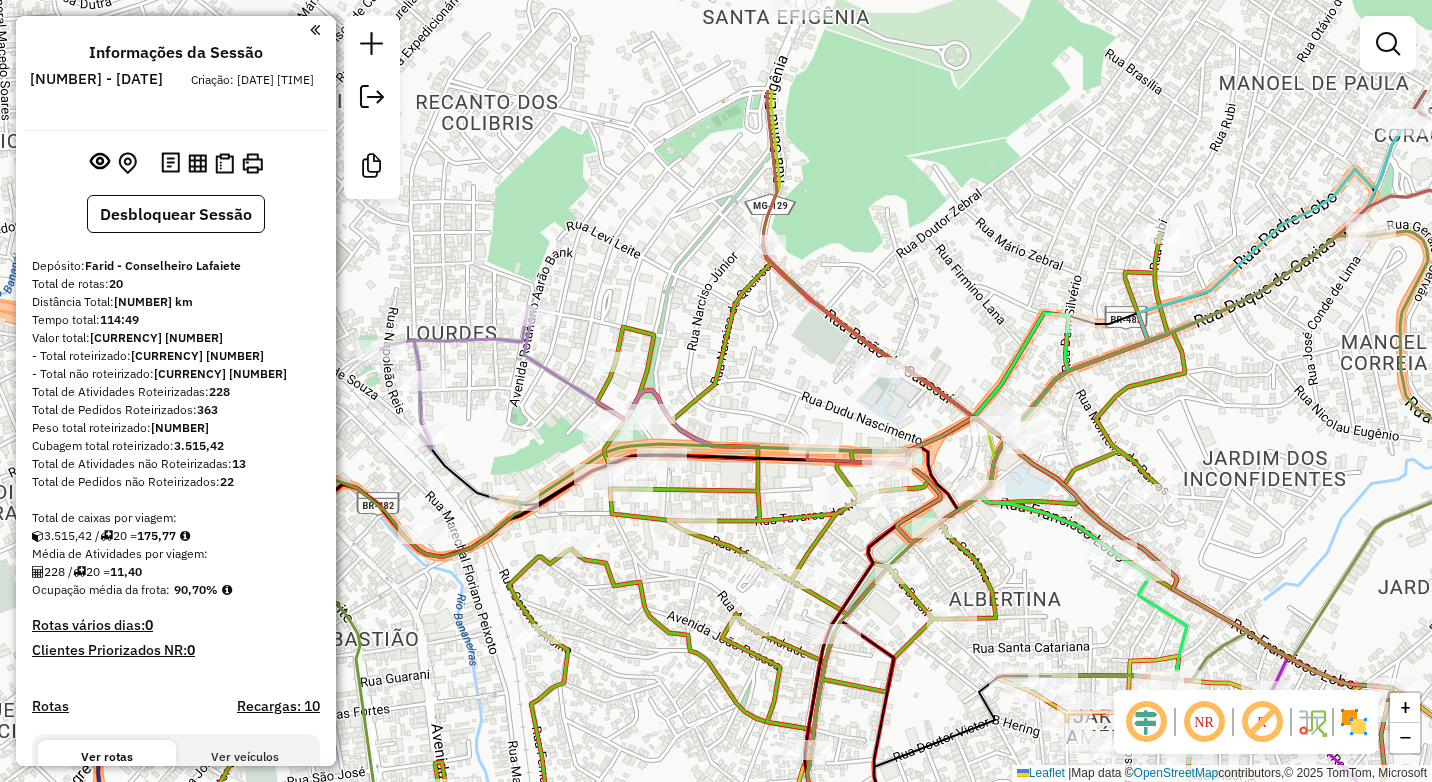 drag, startPoint x: 545, startPoint y: 309, endPoint x: 751, endPoint y: 477, distance: 265.8195 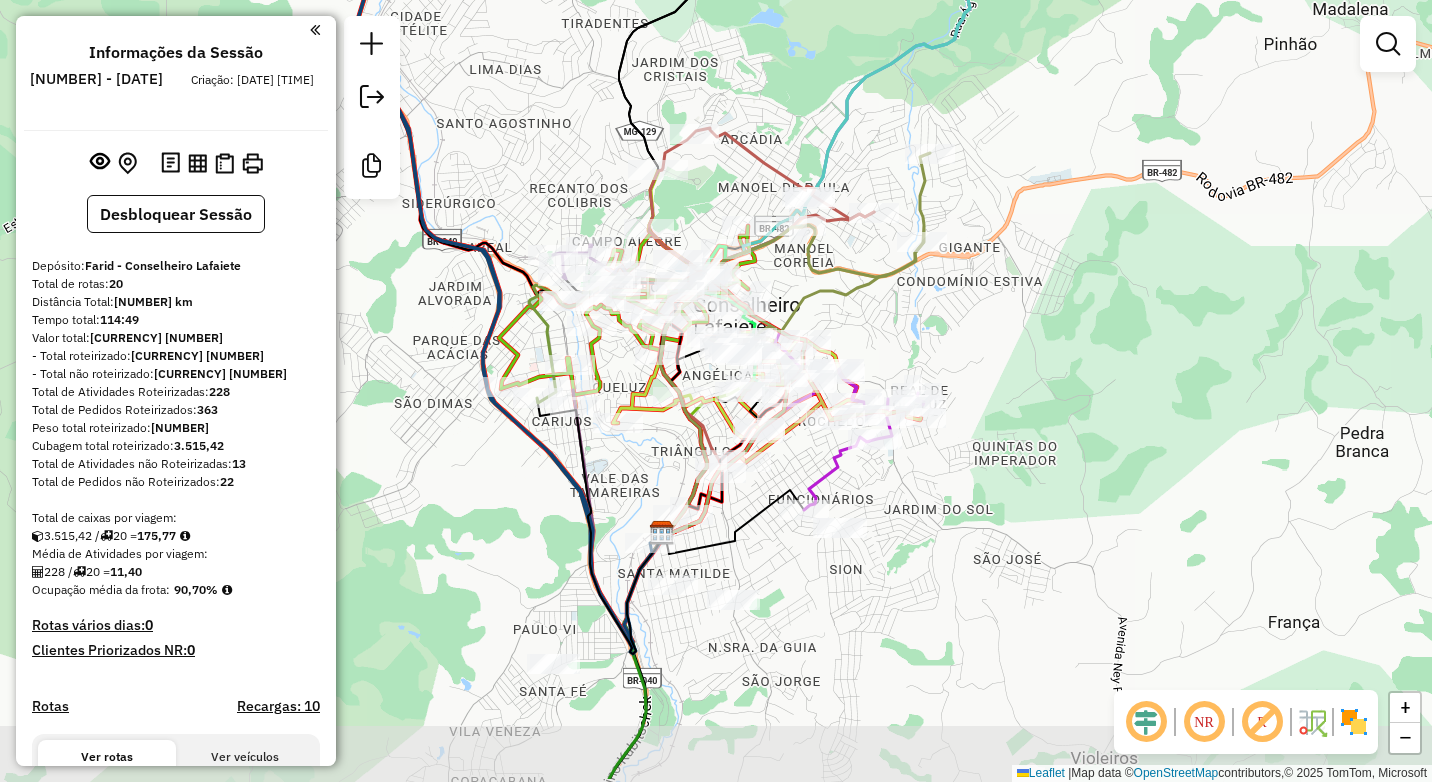 drag, startPoint x: 593, startPoint y: 273, endPoint x: 583, endPoint y: 206, distance: 67.74216 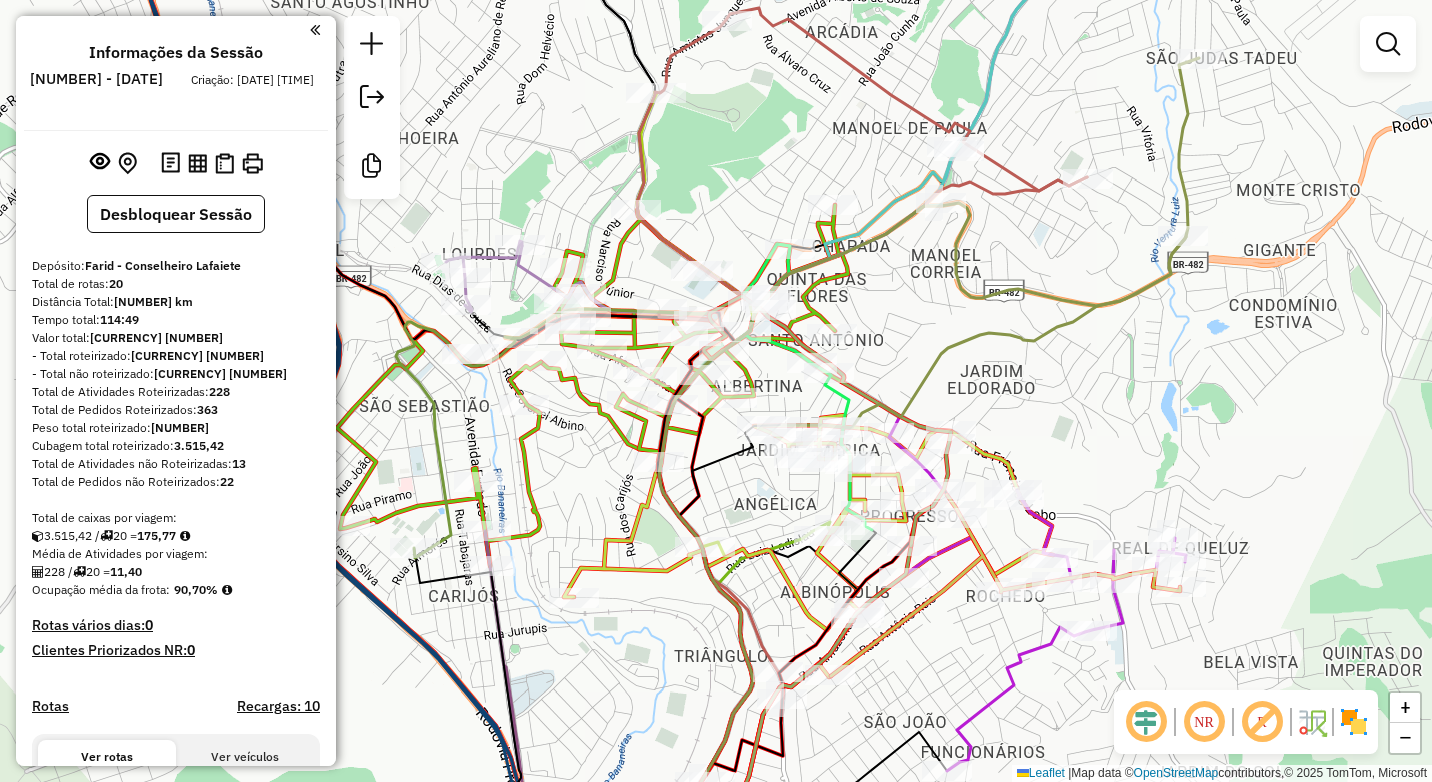drag, startPoint x: 738, startPoint y: 422, endPoint x: 735, endPoint y: 486, distance: 64.070274 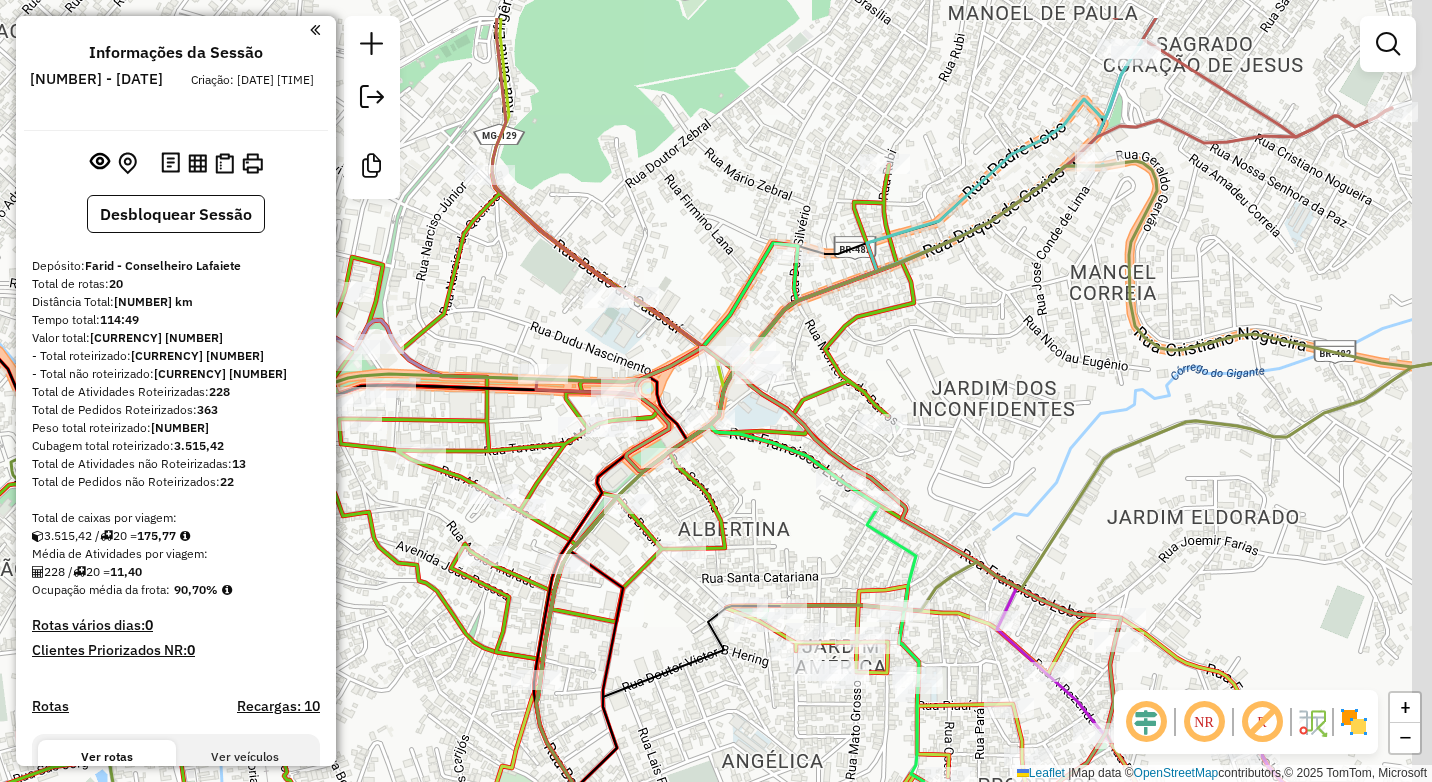 drag, startPoint x: 1045, startPoint y: 307, endPoint x: 959, endPoint y: 411, distance: 134.95184 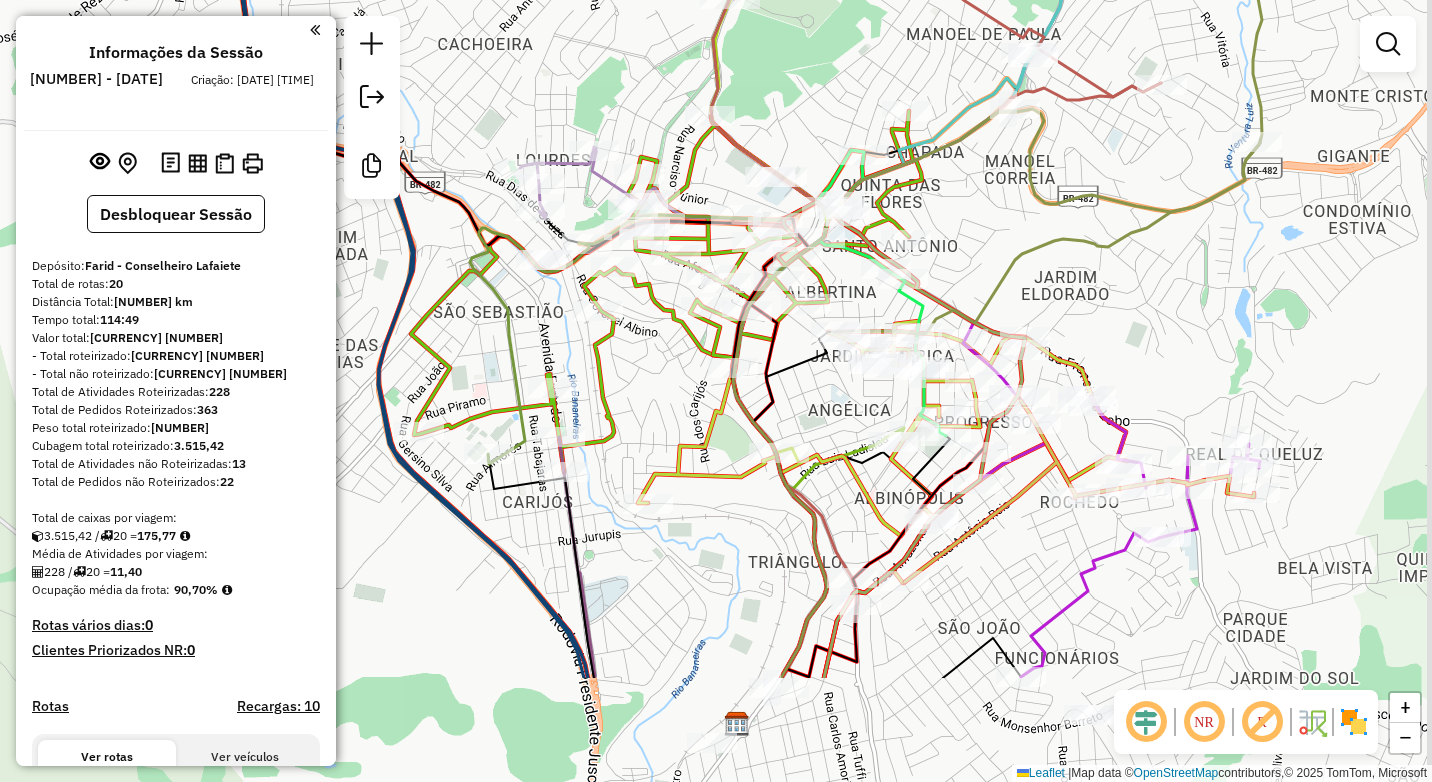 drag, startPoint x: 817, startPoint y: 592, endPoint x: 778, endPoint y: 337, distance: 257.96512 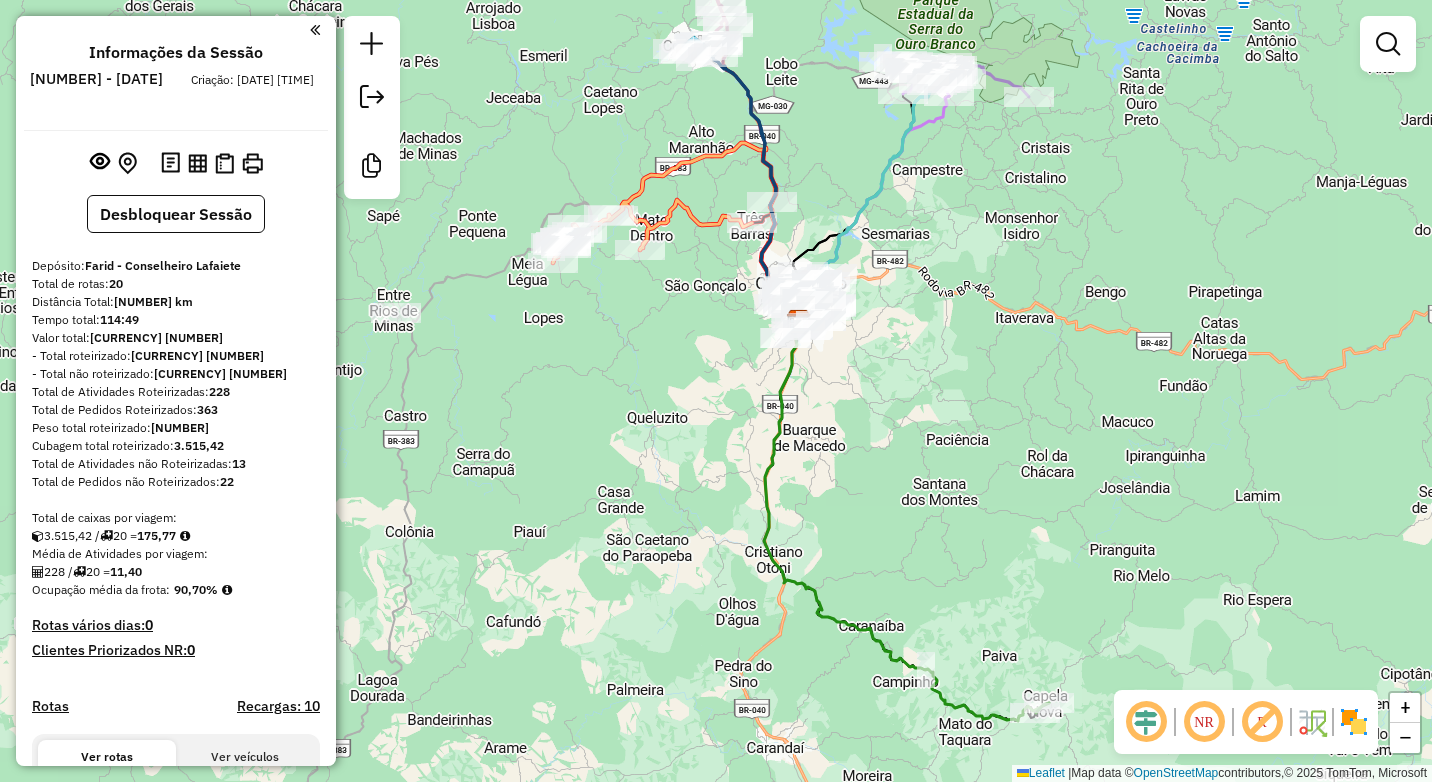 drag, startPoint x: 1008, startPoint y: 197, endPoint x: 836, endPoint y: 351, distance: 230.86794 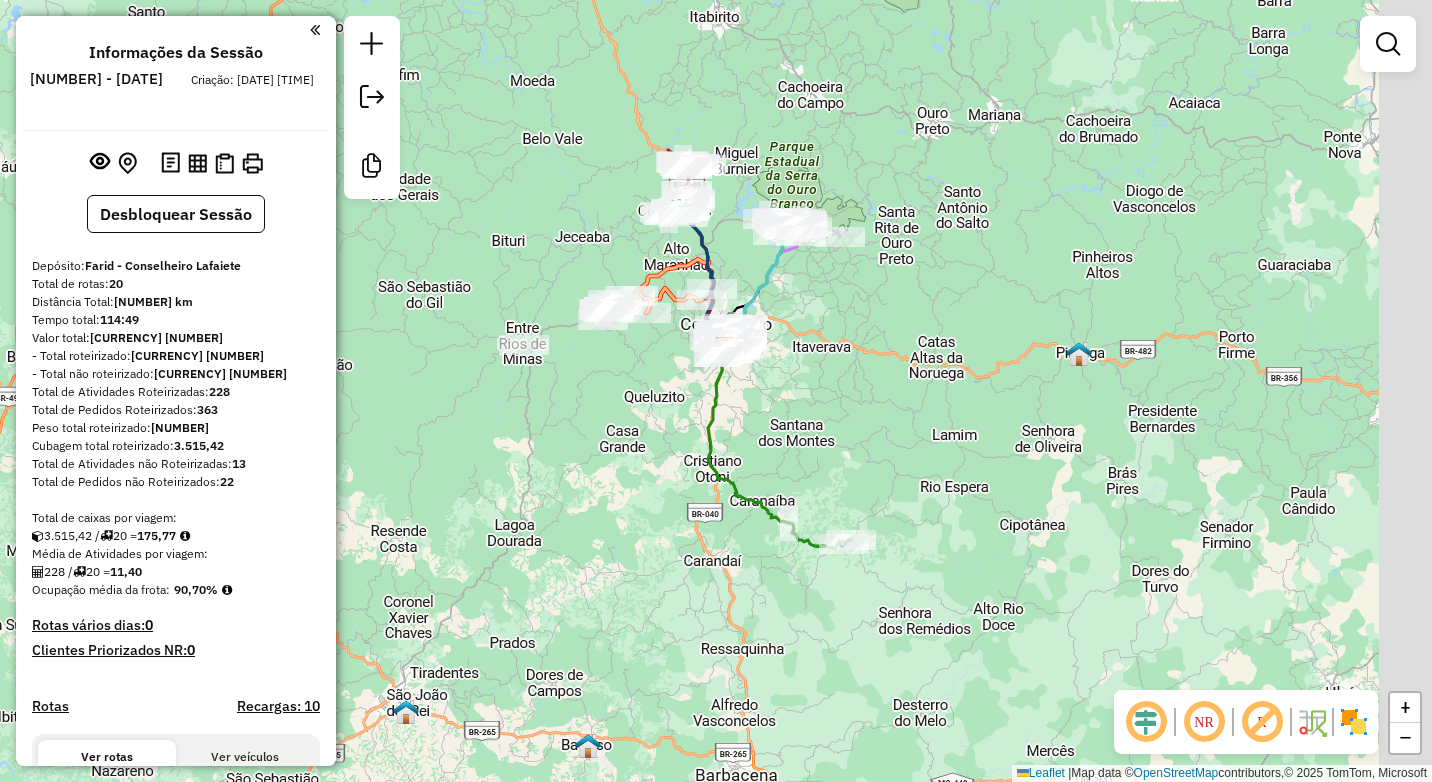 drag, startPoint x: 873, startPoint y: 361, endPoint x: 800, endPoint y: 312, distance: 87.92042 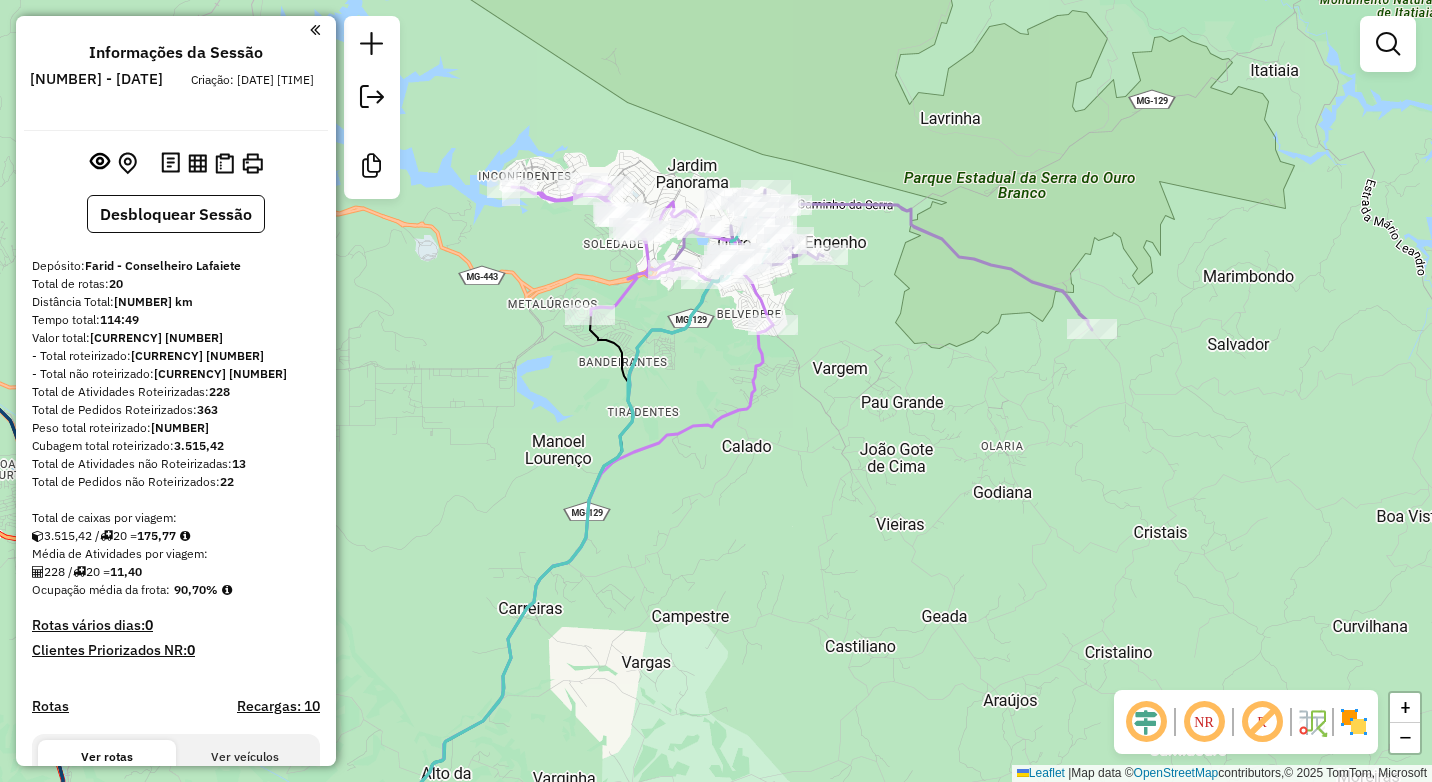 drag, startPoint x: 745, startPoint y: 18, endPoint x: 682, endPoint y: 199, distance: 191.65073 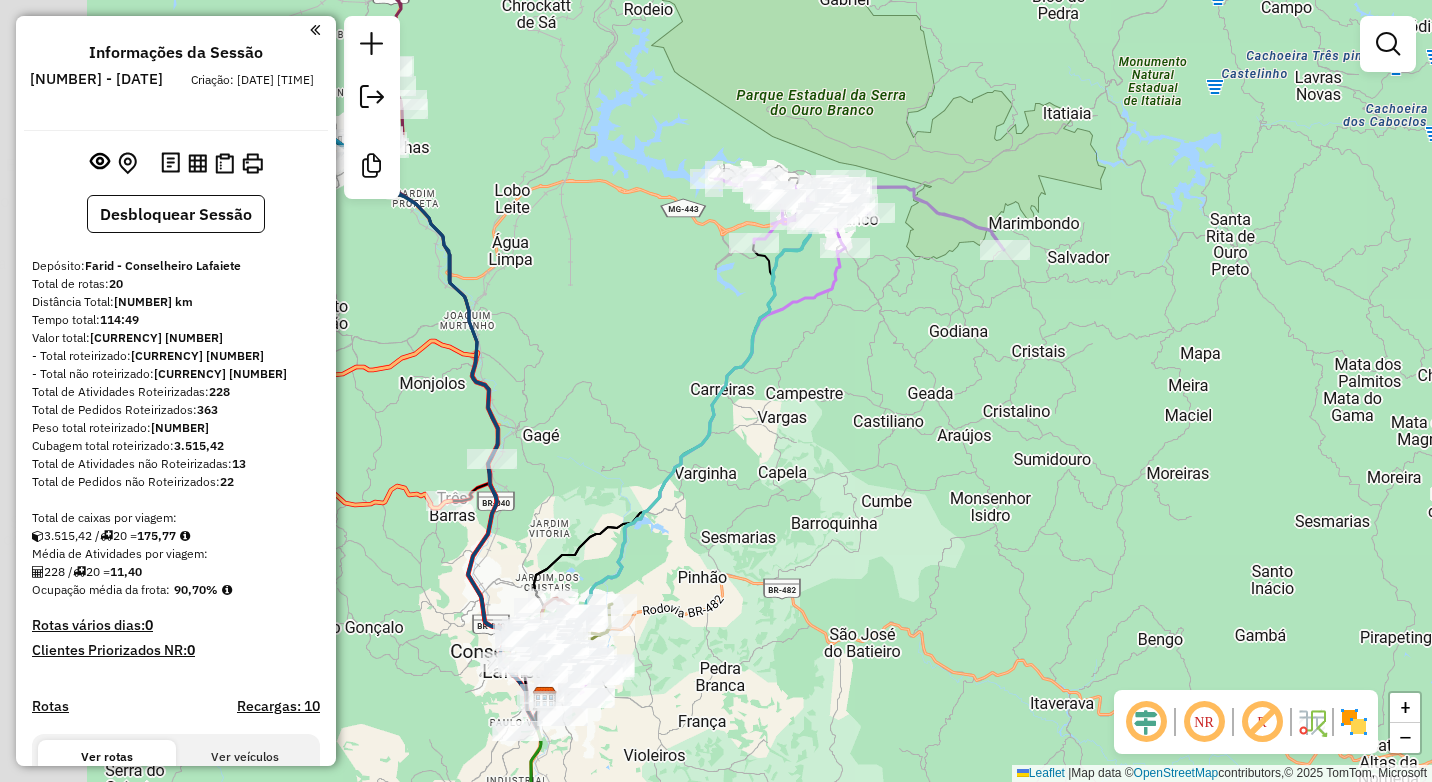 drag, startPoint x: 716, startPoint y: 401, endPoint x: 839, endPoint y: 369, distance: 127.09445 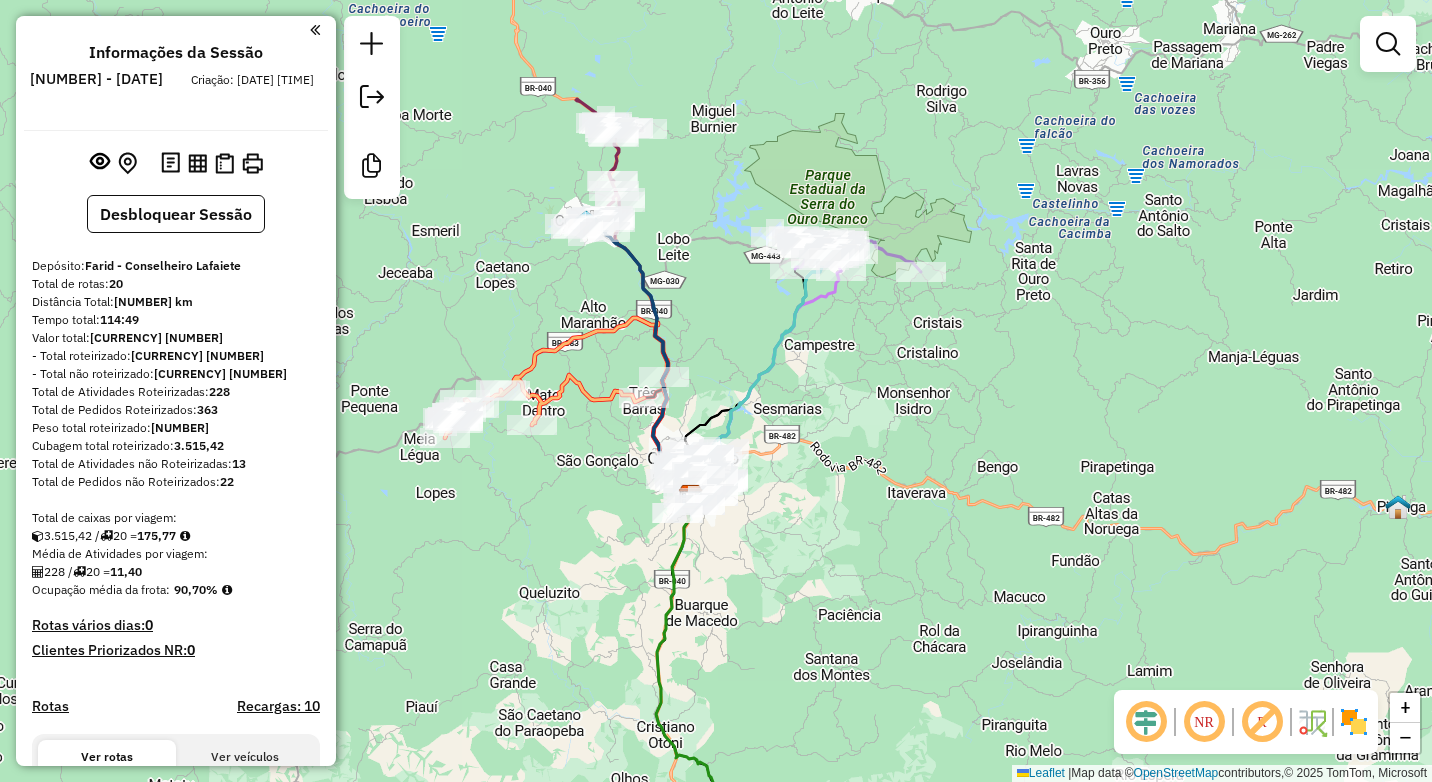 drag, startPoint x: 840, startPoint y: 378, endPoint x: 883, endPoint y: 317, distance: 74.63243 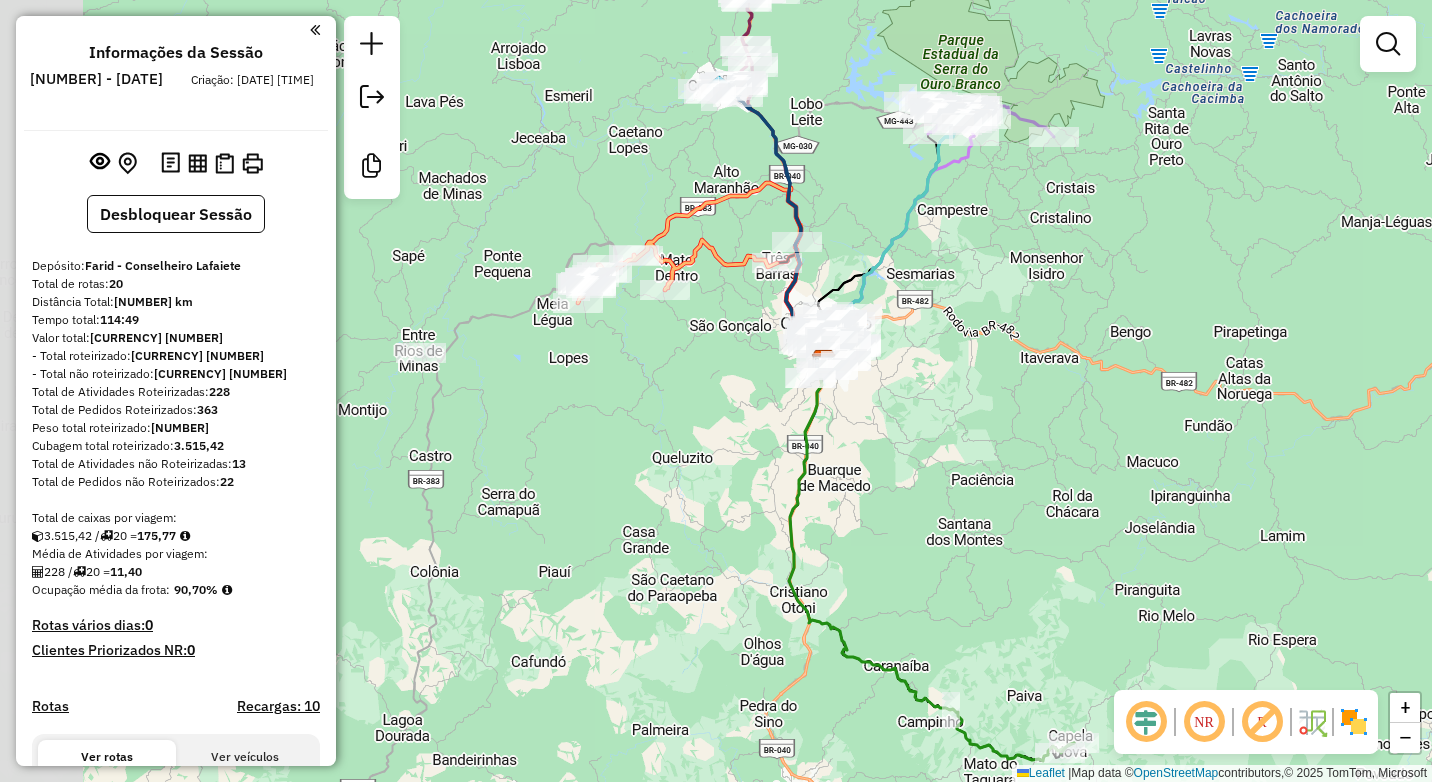 drag, startPoint x: 854, startPoint y: 365, endPoint x: 945, endPoint y: 291, distance: 117.29024 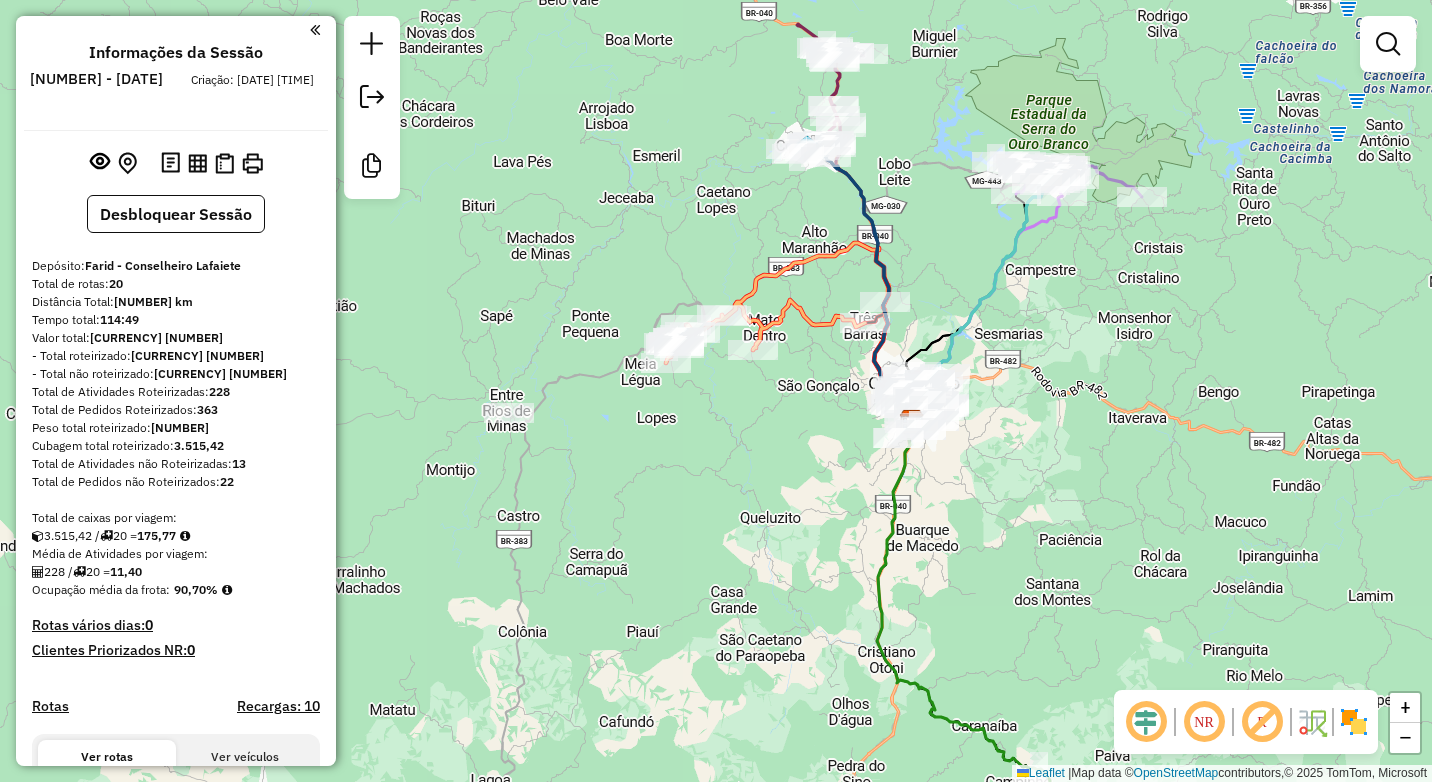 drag, startPoint x: 972, startPoint y: 424, endPoint x: 1063, endPoint y: 494, distance: 114.80853 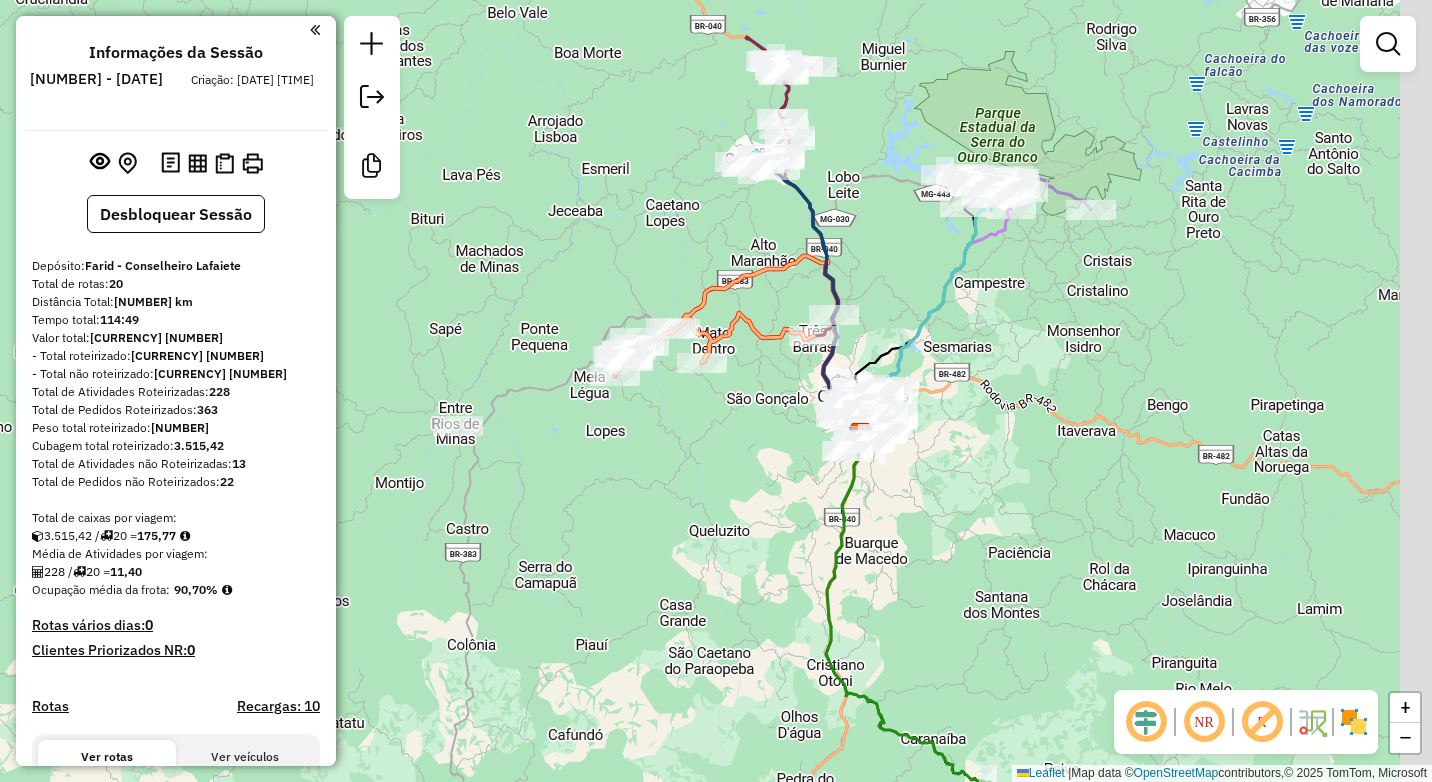 drag, startPoint x: 1139, startPoint y: 362, endPoint x: 1067, endPoint y: 364, distance: 72.02777 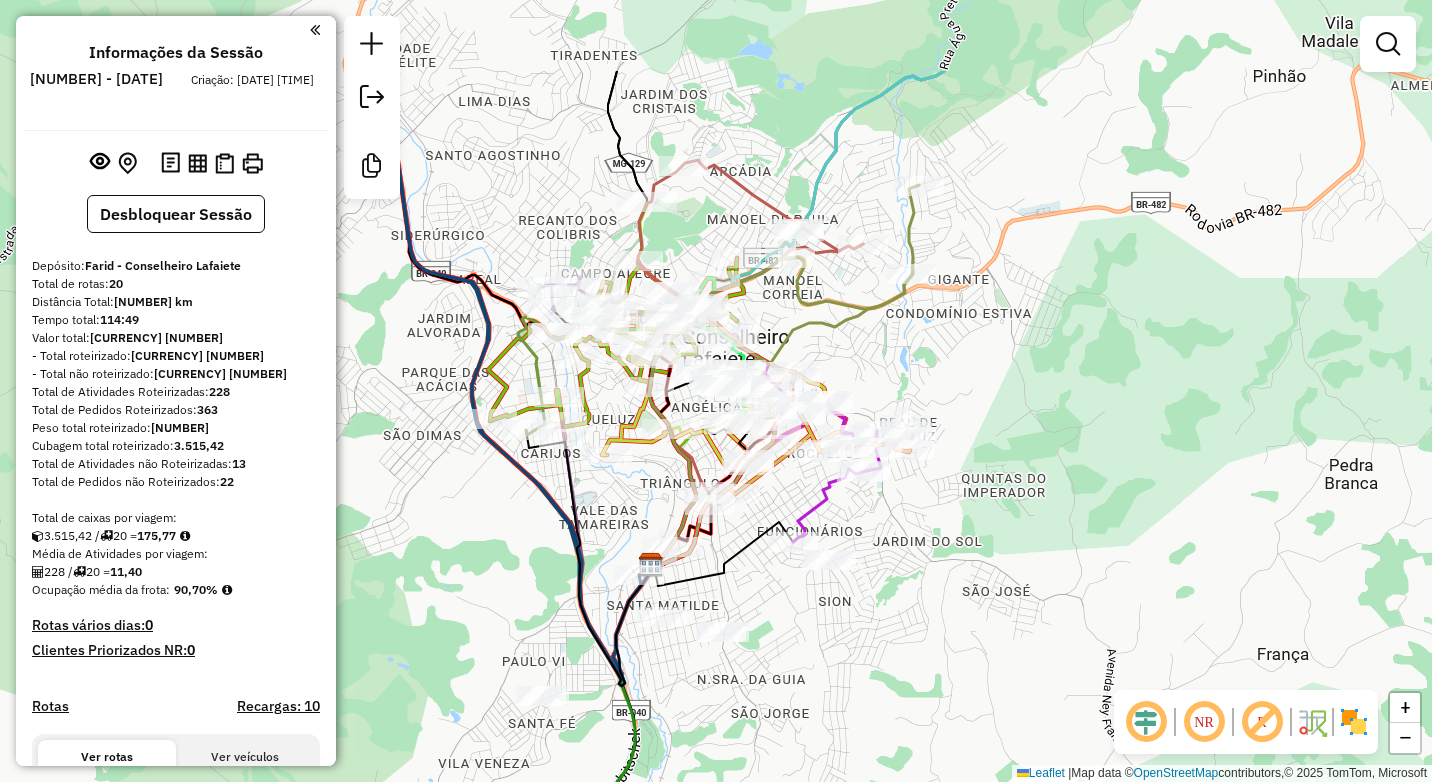 drag, startPoint x: 1013, startPoint y: 145, endPoint x: 1001, endPoint y: 312, distance: 167.43059 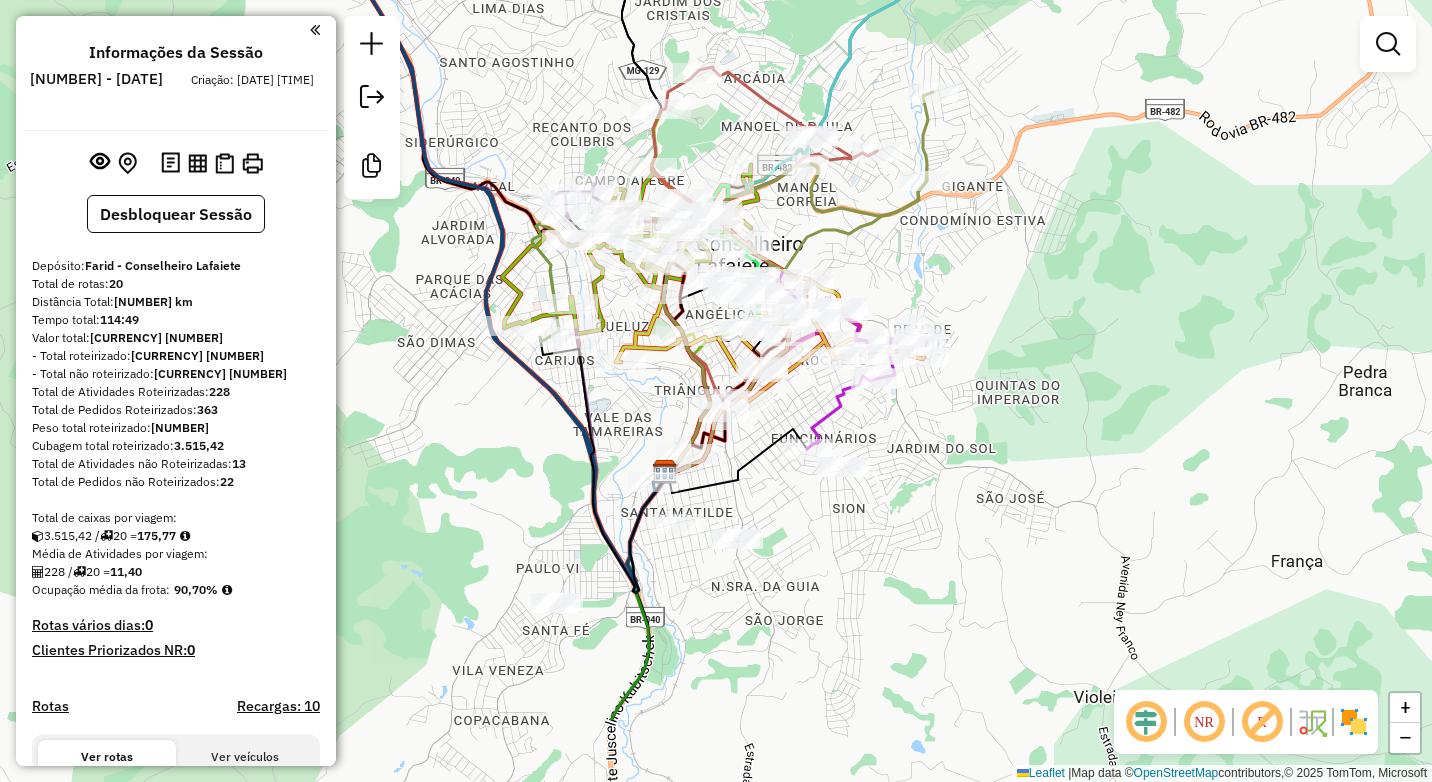 drag, startPoint x: 880, startPoint y: 411, endPoint x: 894, endPoint y: 271, distance: 140.69826 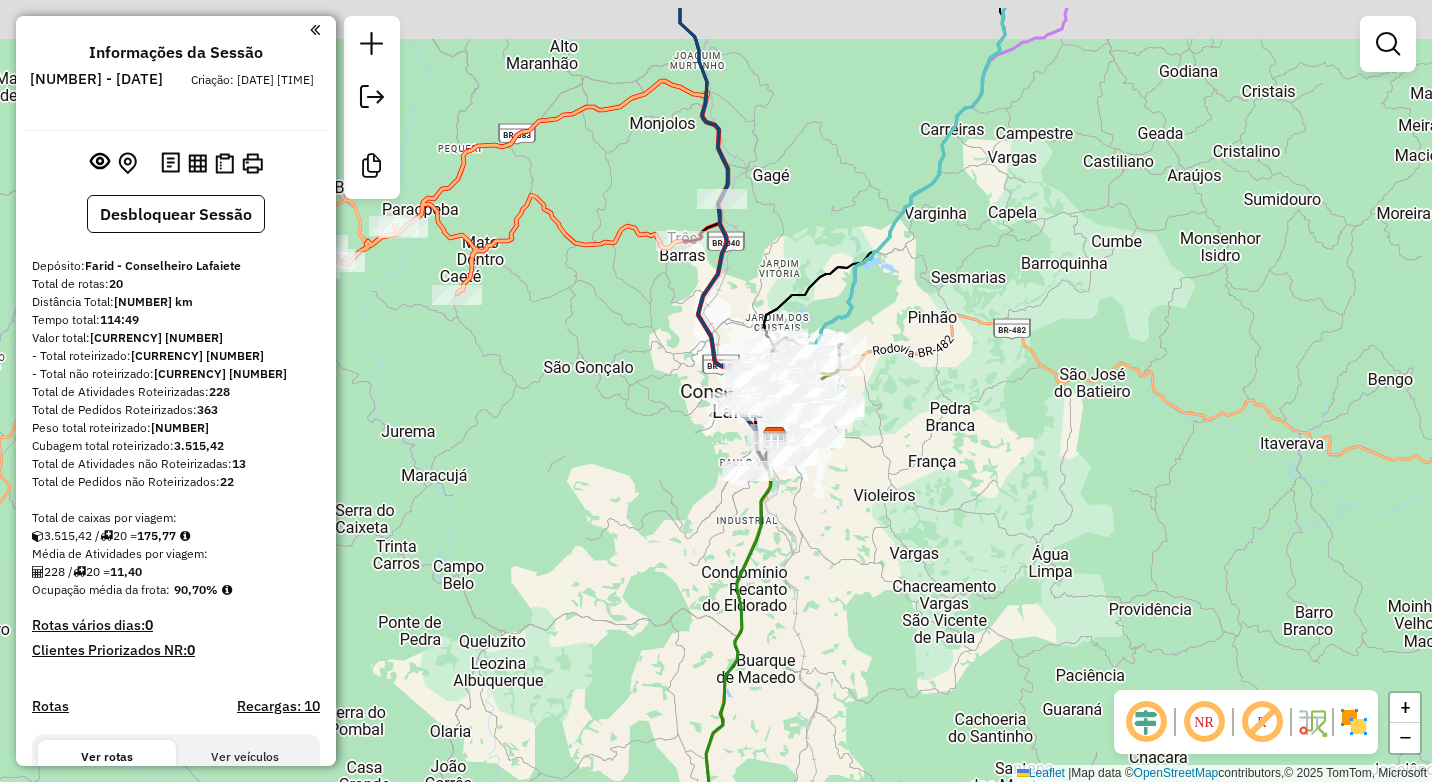 drag, startPoint x: 808, startPoint y: 256, endPoint x: 805, endPoint y: 371, distance: 115.03912 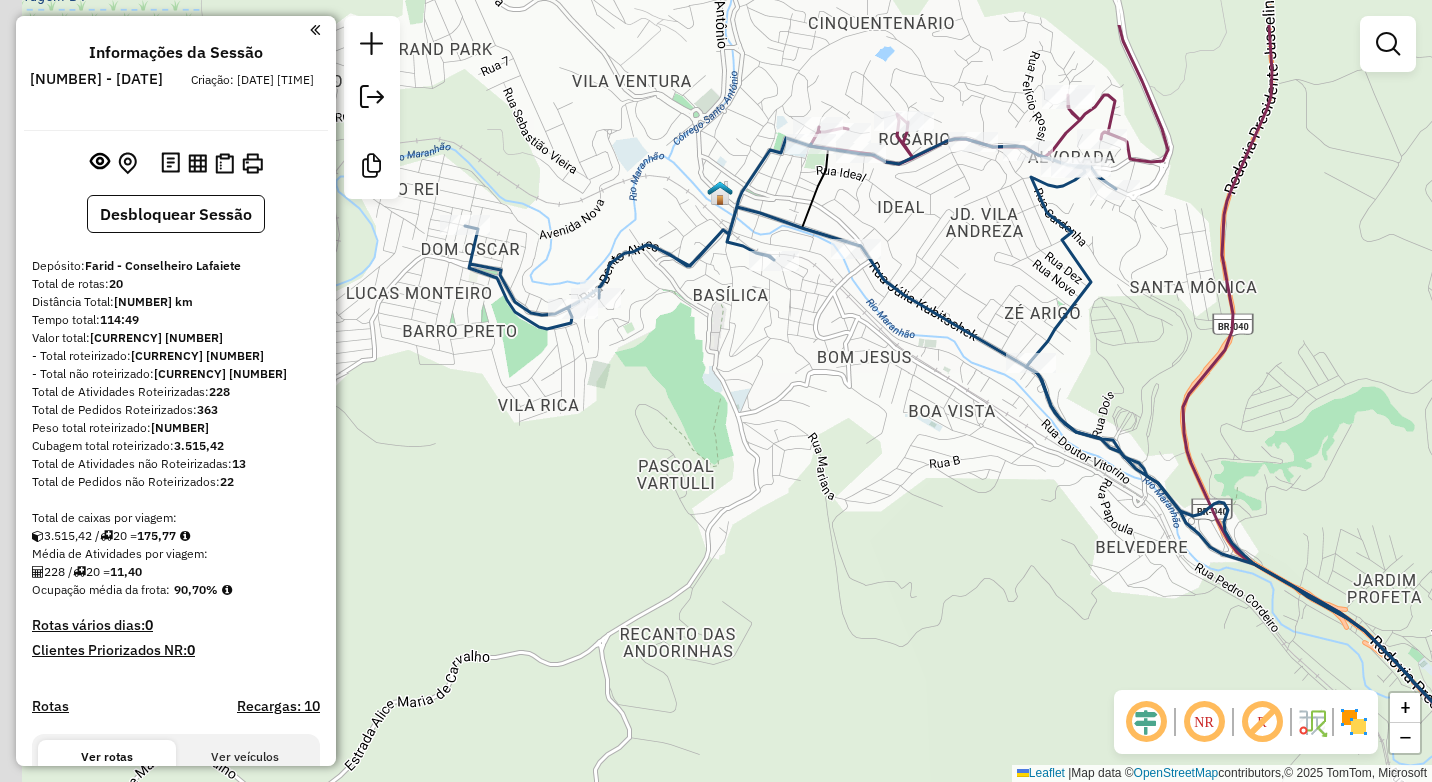 drag, startPoint x: 601, startPoint y: 304, endPoint x: 720, endPoint y: 394, distance: 149.2012 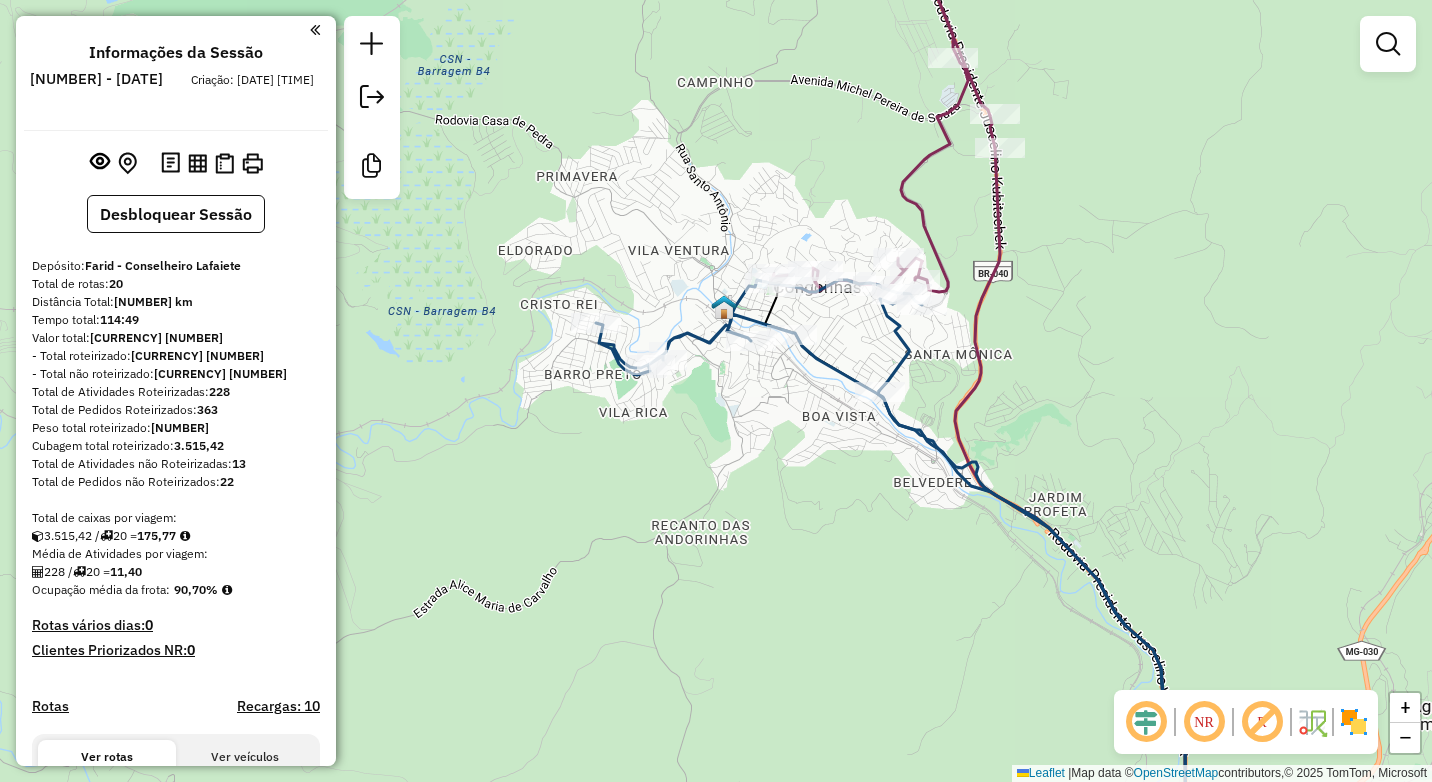 drag, startPoint x: 724, startPoint y: 434, endPoint x: 702, endPoint y: 461, distance: 34.828148 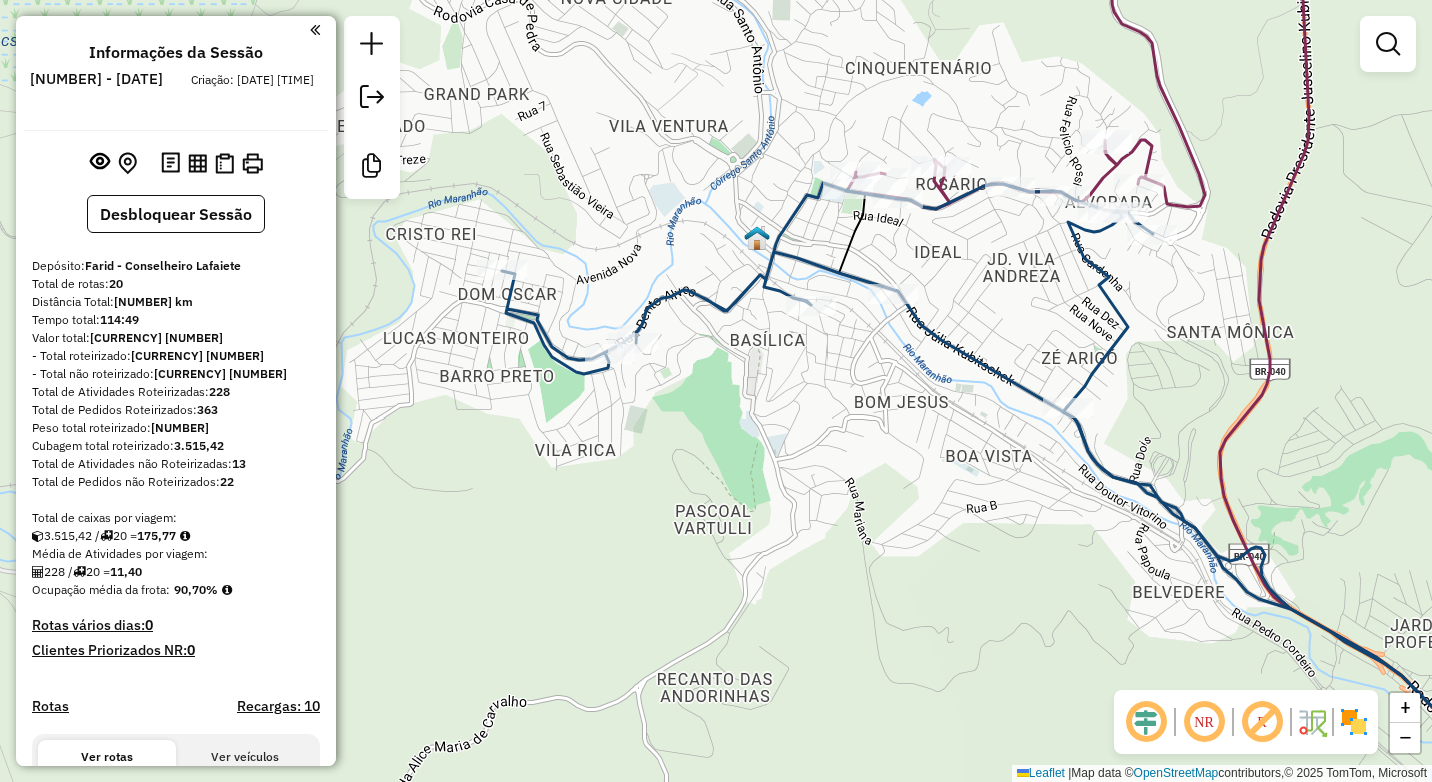 drag, startPoint x: 673, startPoint y: 441, endPoint x: 717, endPoint y: 461, distance: 48.332184 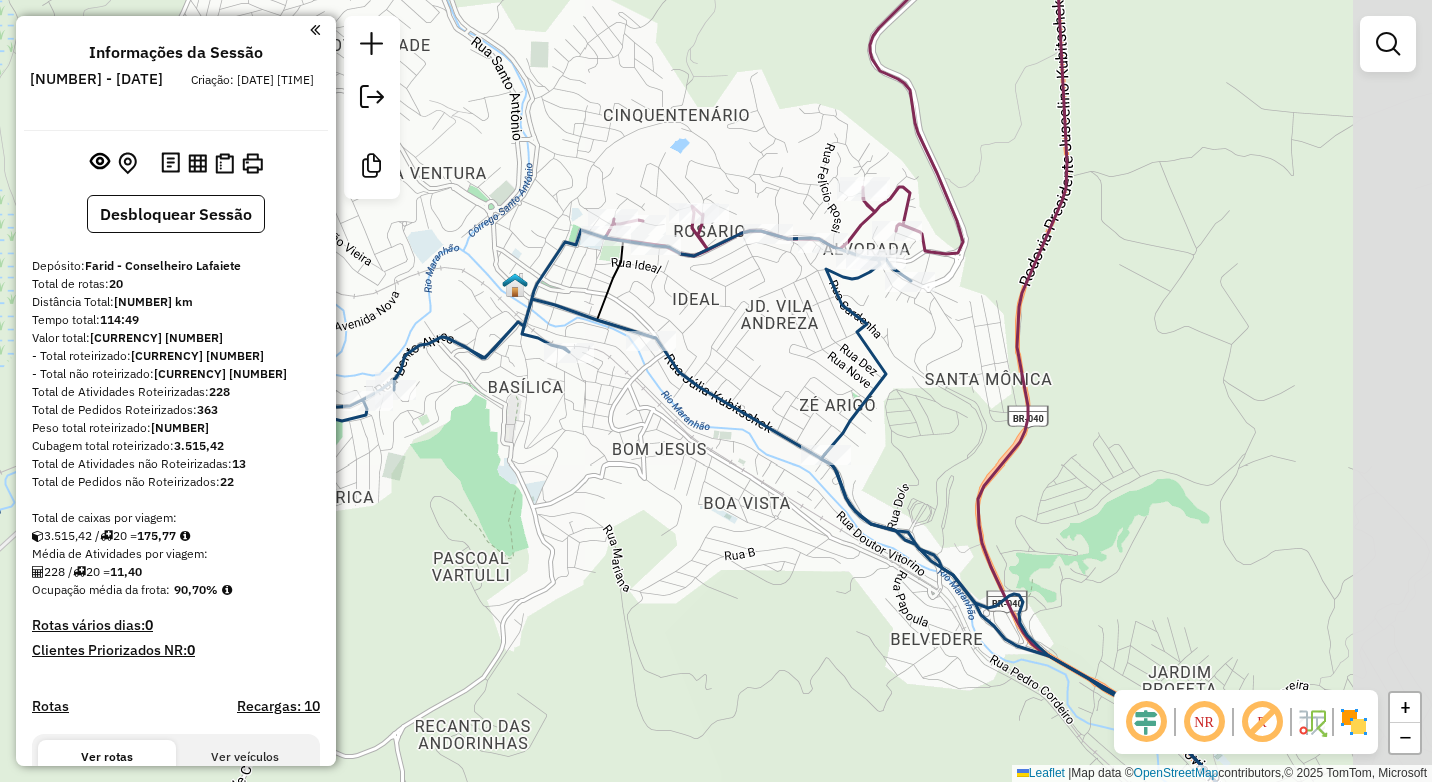 drag, startPoint x: 854, startPoint y: 444, endPoint x: 641, endPoint y: 480, distance: 216.02083 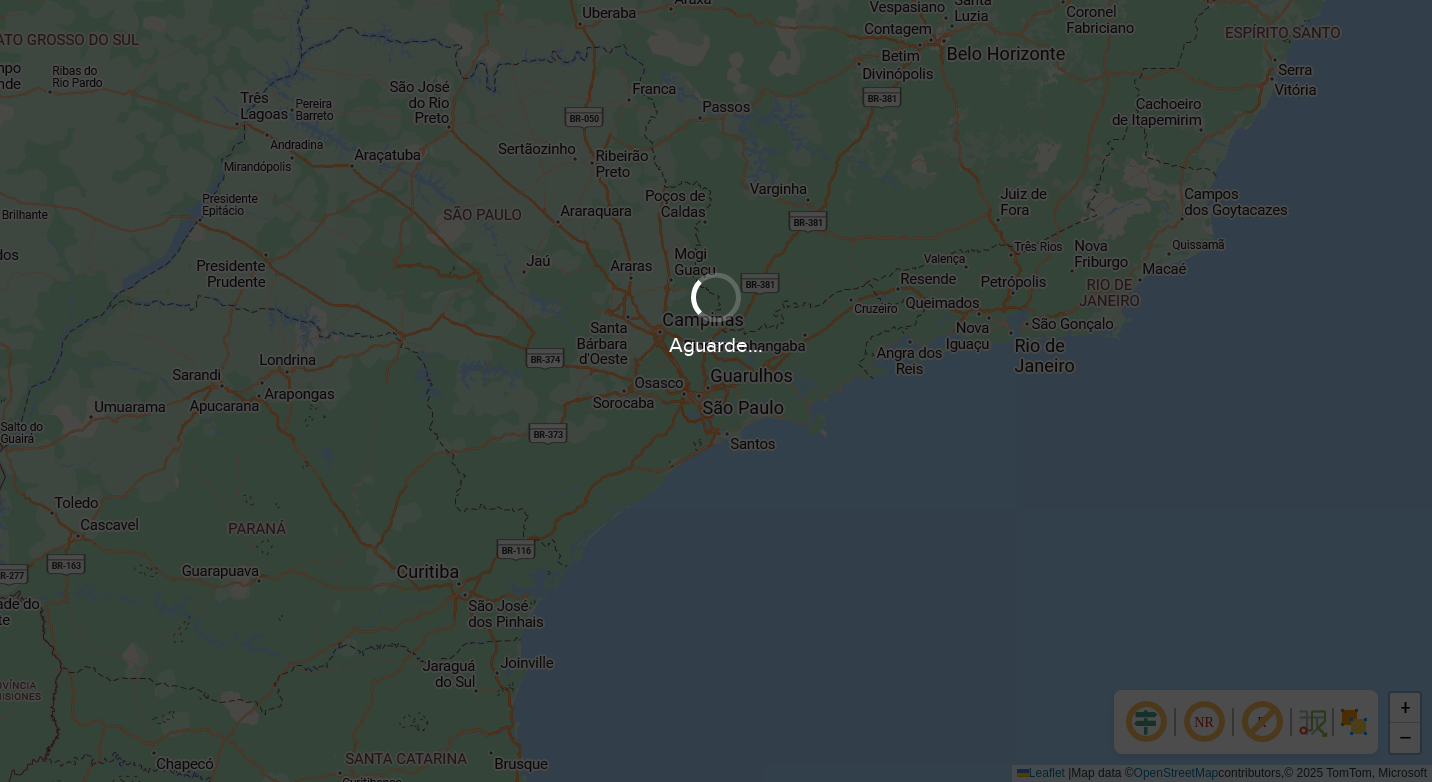 scroll, scrollTop: 0, scrollLeft: 0, axis: both 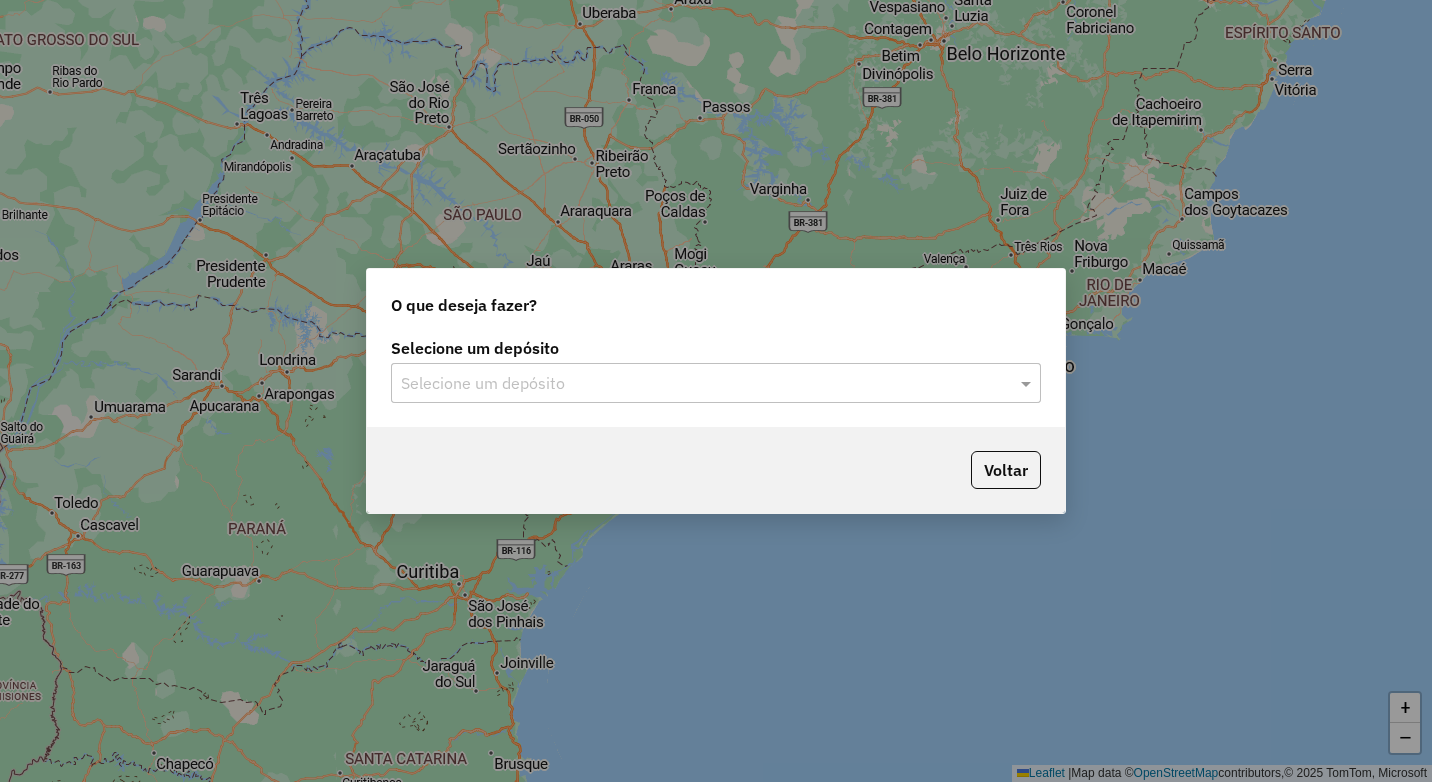 click 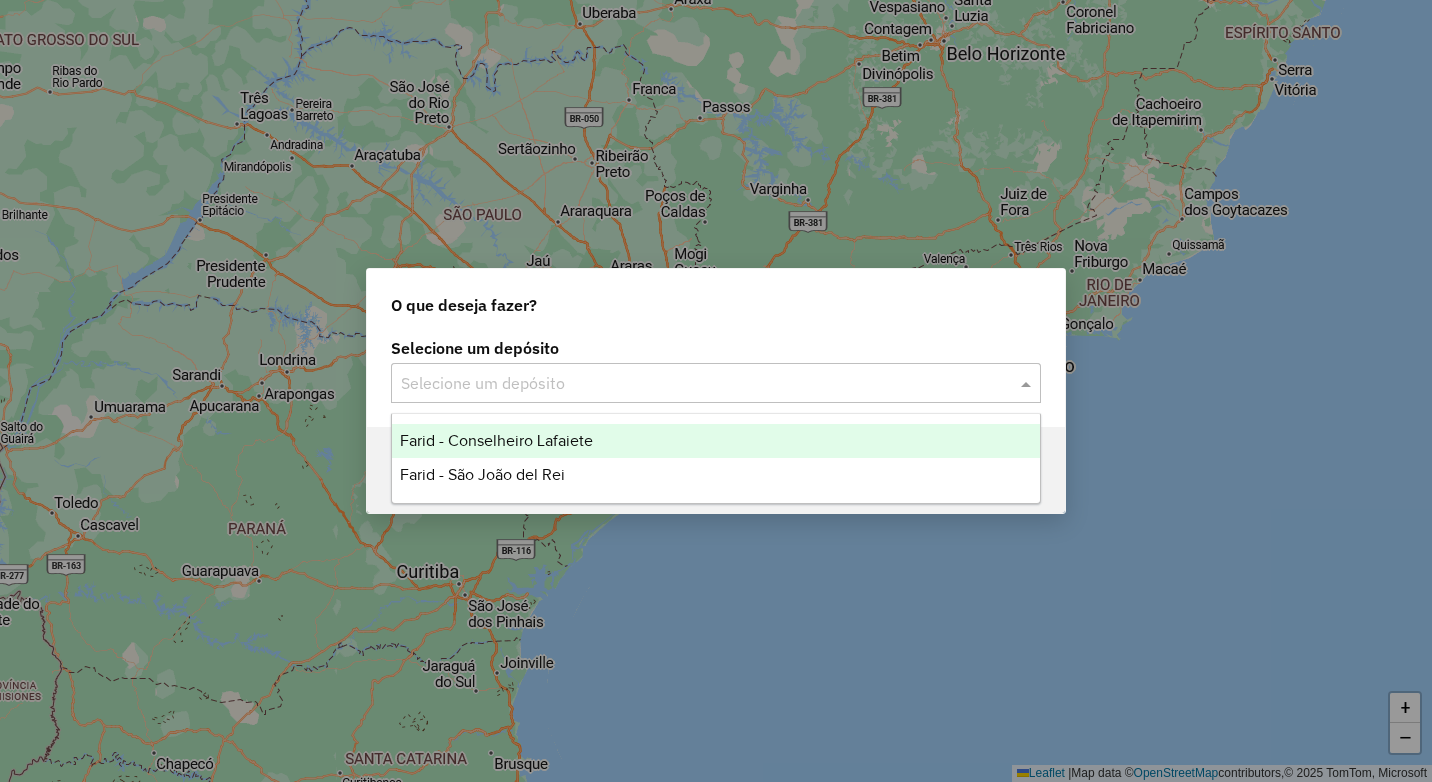 click on "Farid - Conselheiro Lafaiete" at bounding box center (496, 440) 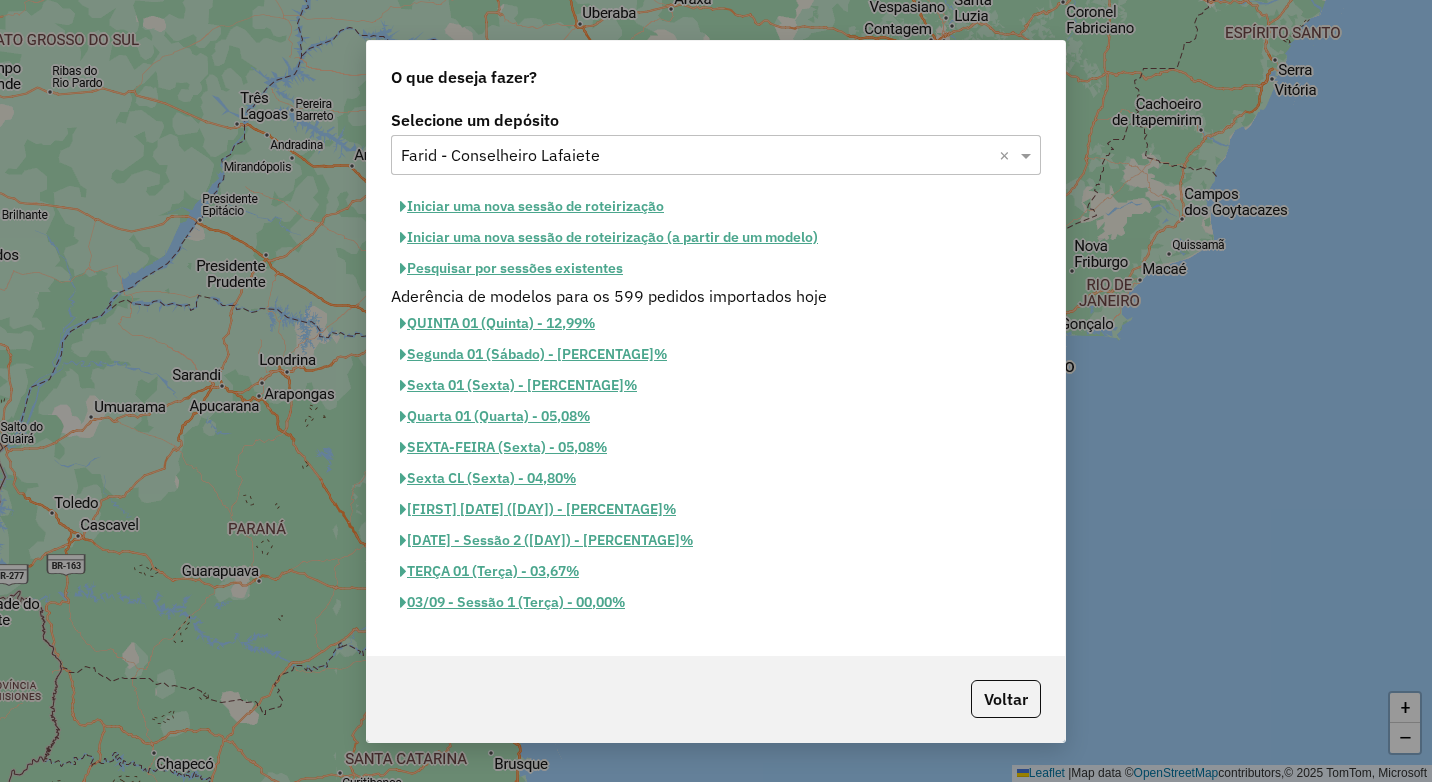 click on "Iniciar uma nova sessão de roteirização" 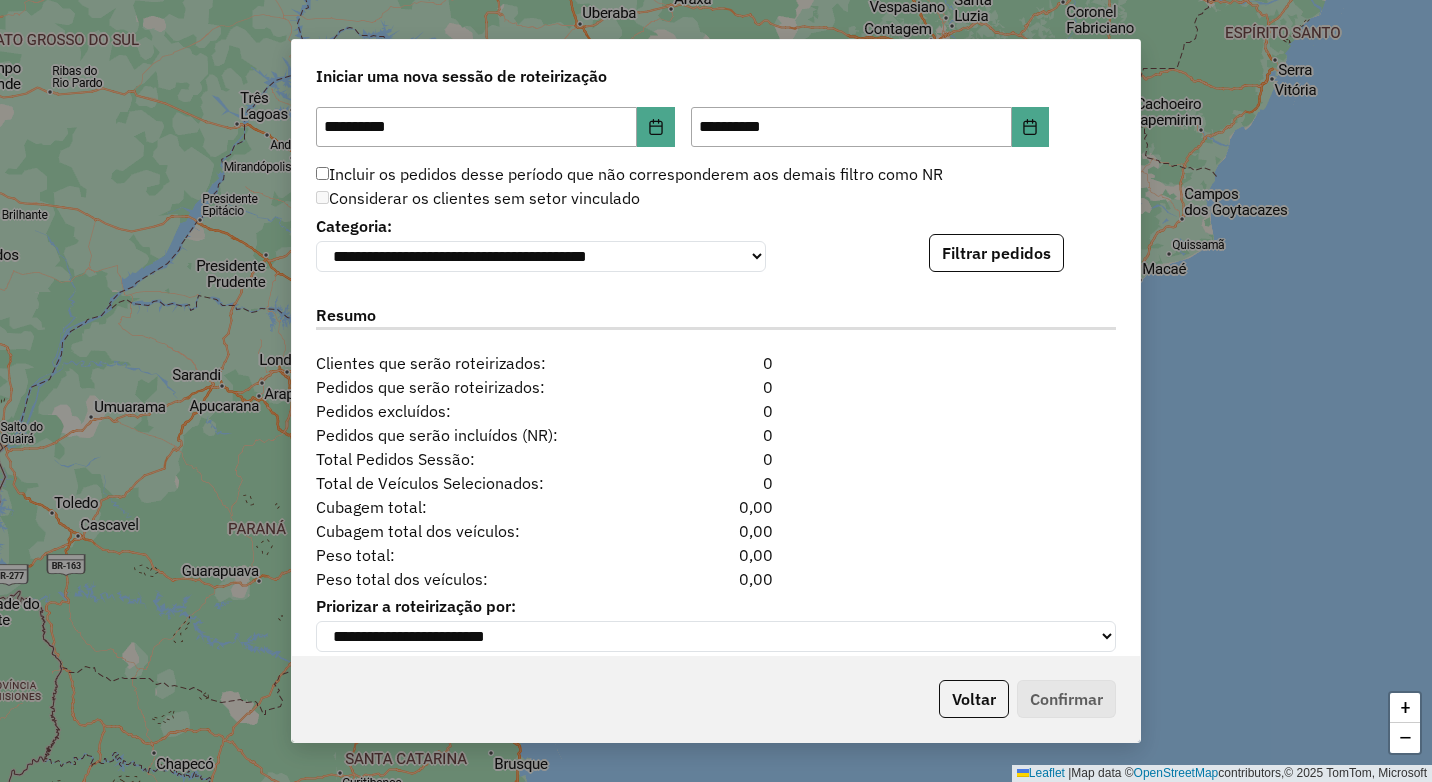 scroll, scrollTop: 1984, scrollLeft: 0, axis: vertical 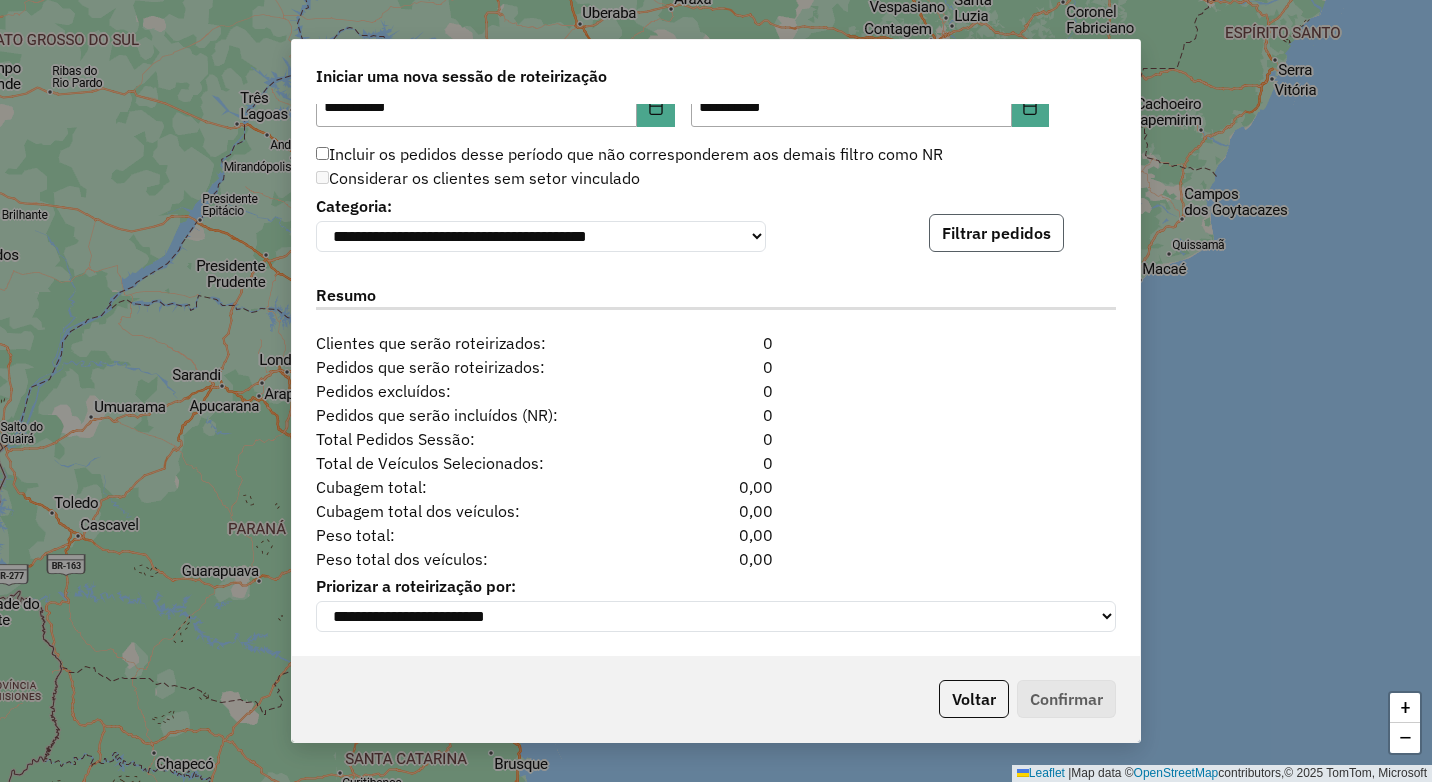 click on "Filtrar pedidos" 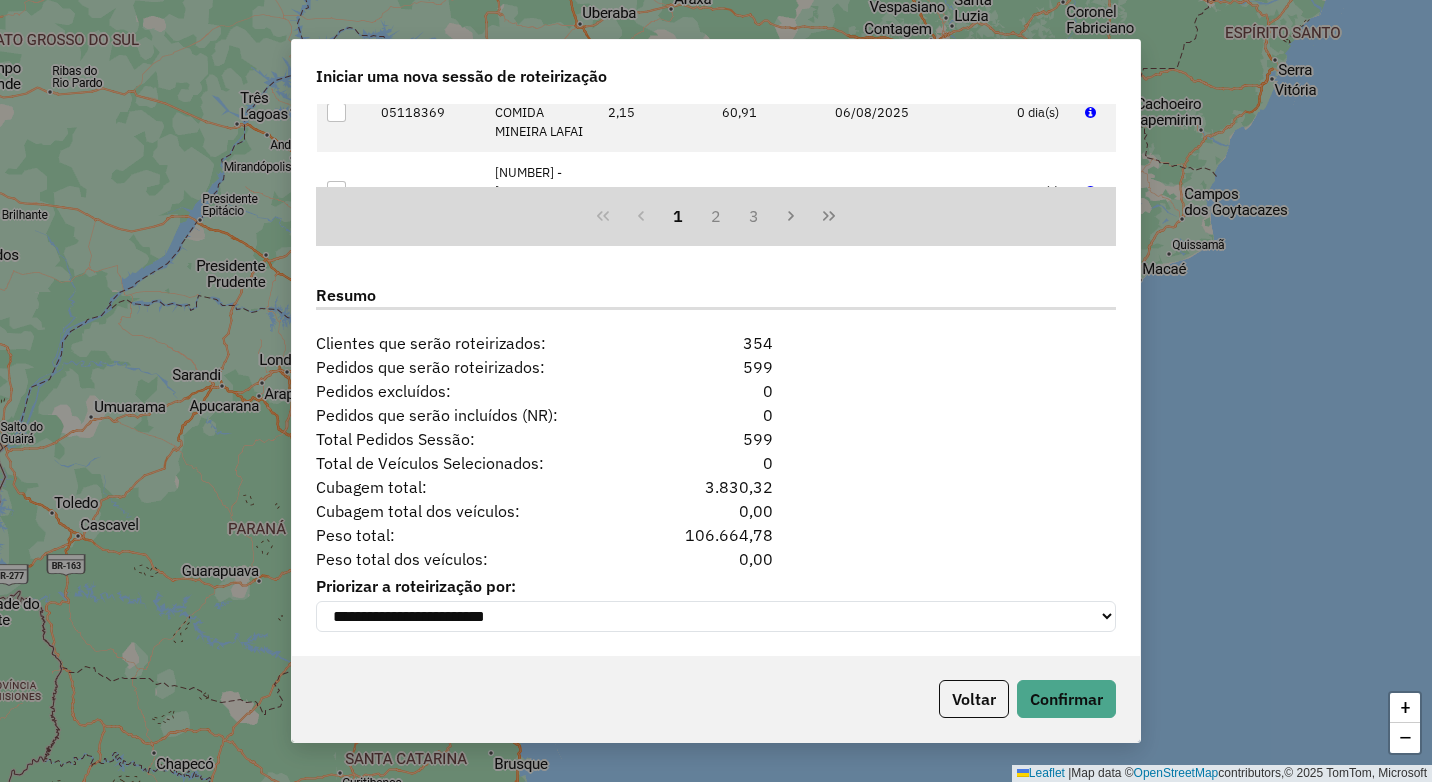 scroll, scrollTop: 2397, scrollLeft: 0, axis: vertical 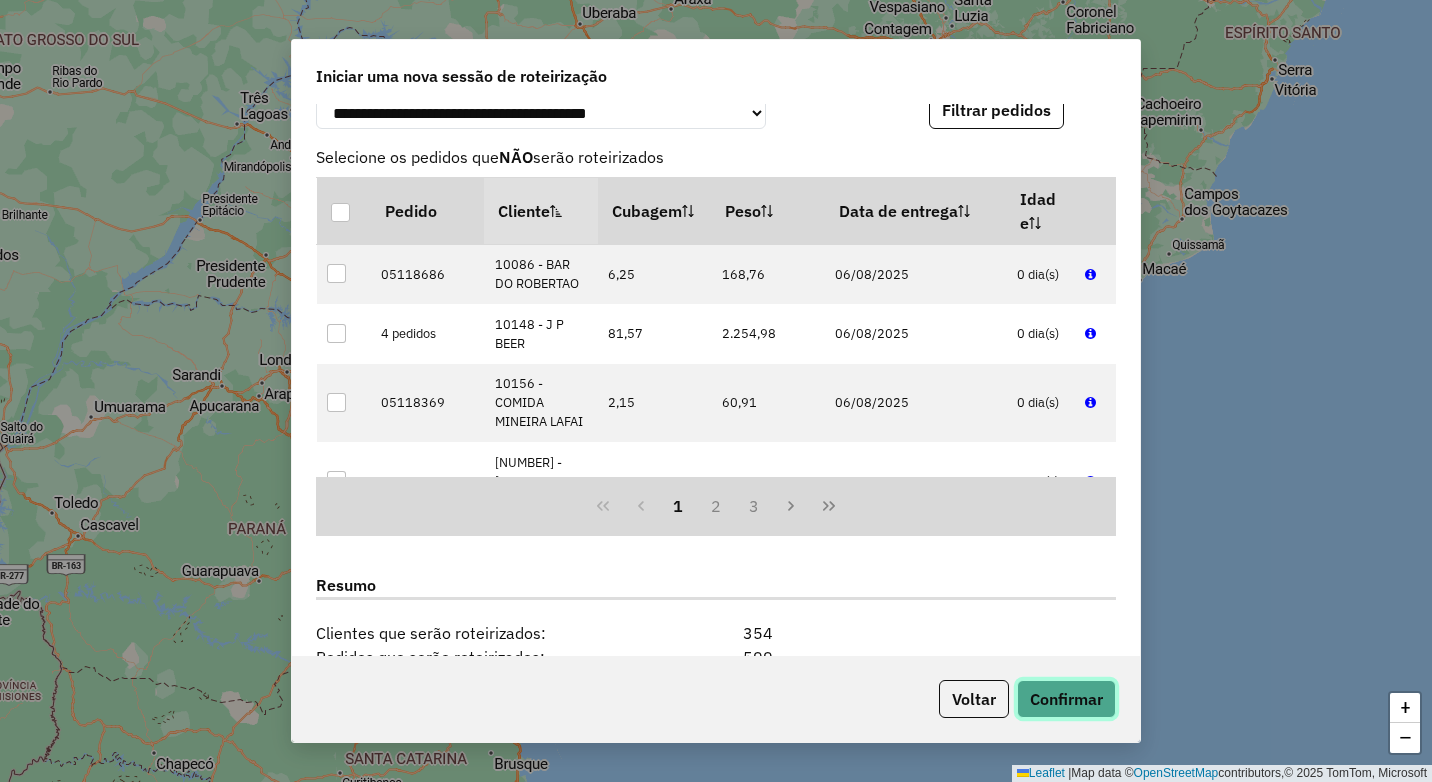 click on "Confirmar" 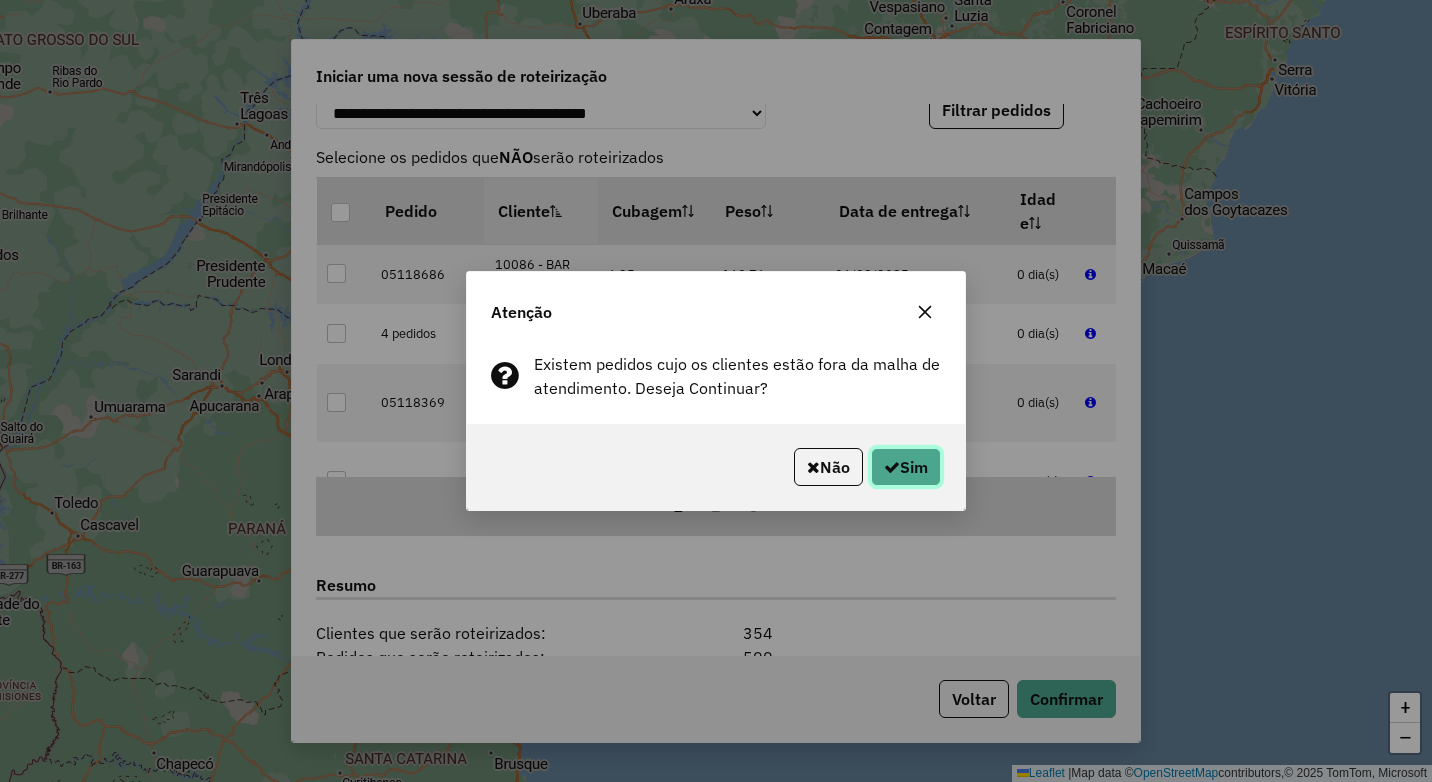 click on "Sim" 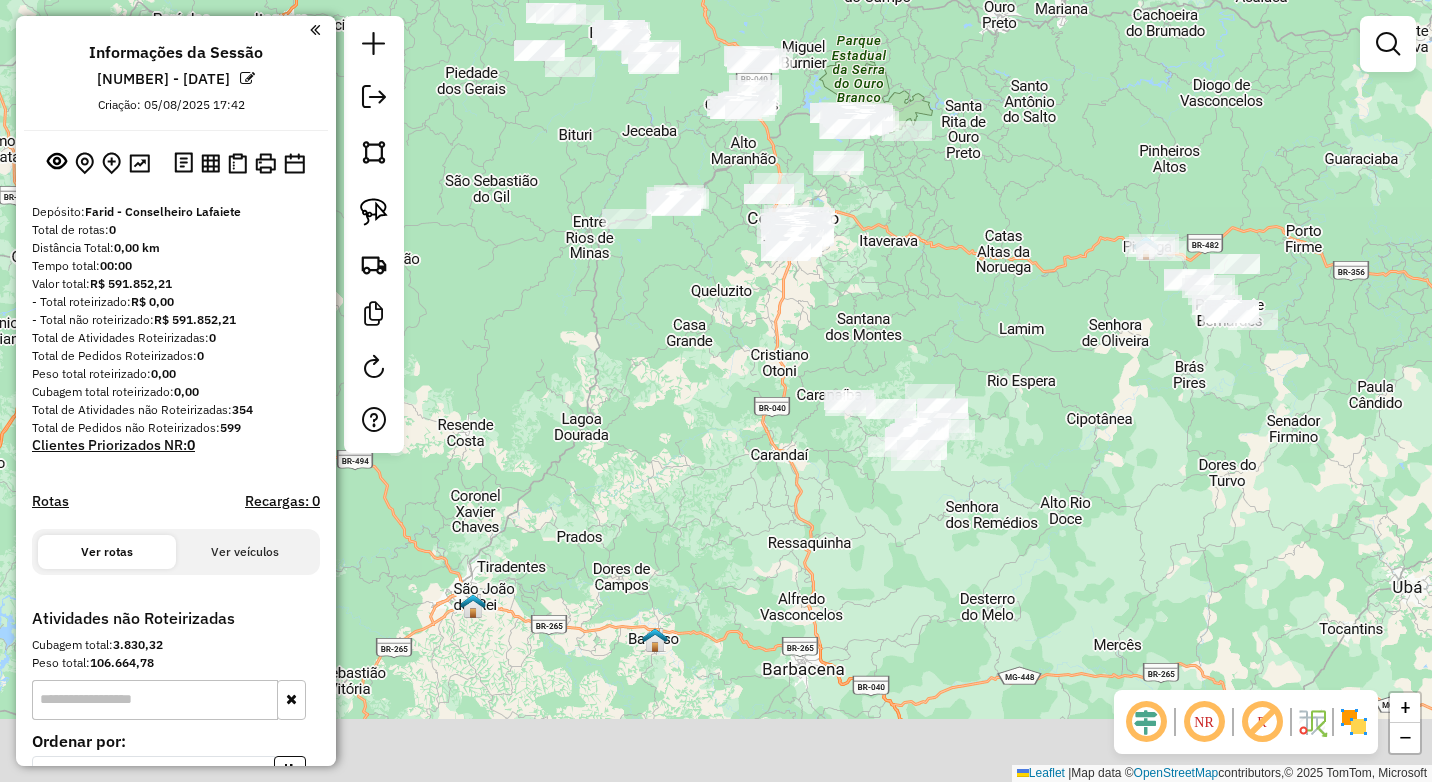 drag, startPoint x: 939, startPoint y: 408, endPoint x: 941, endPoint y: 249, distance: 159.01257 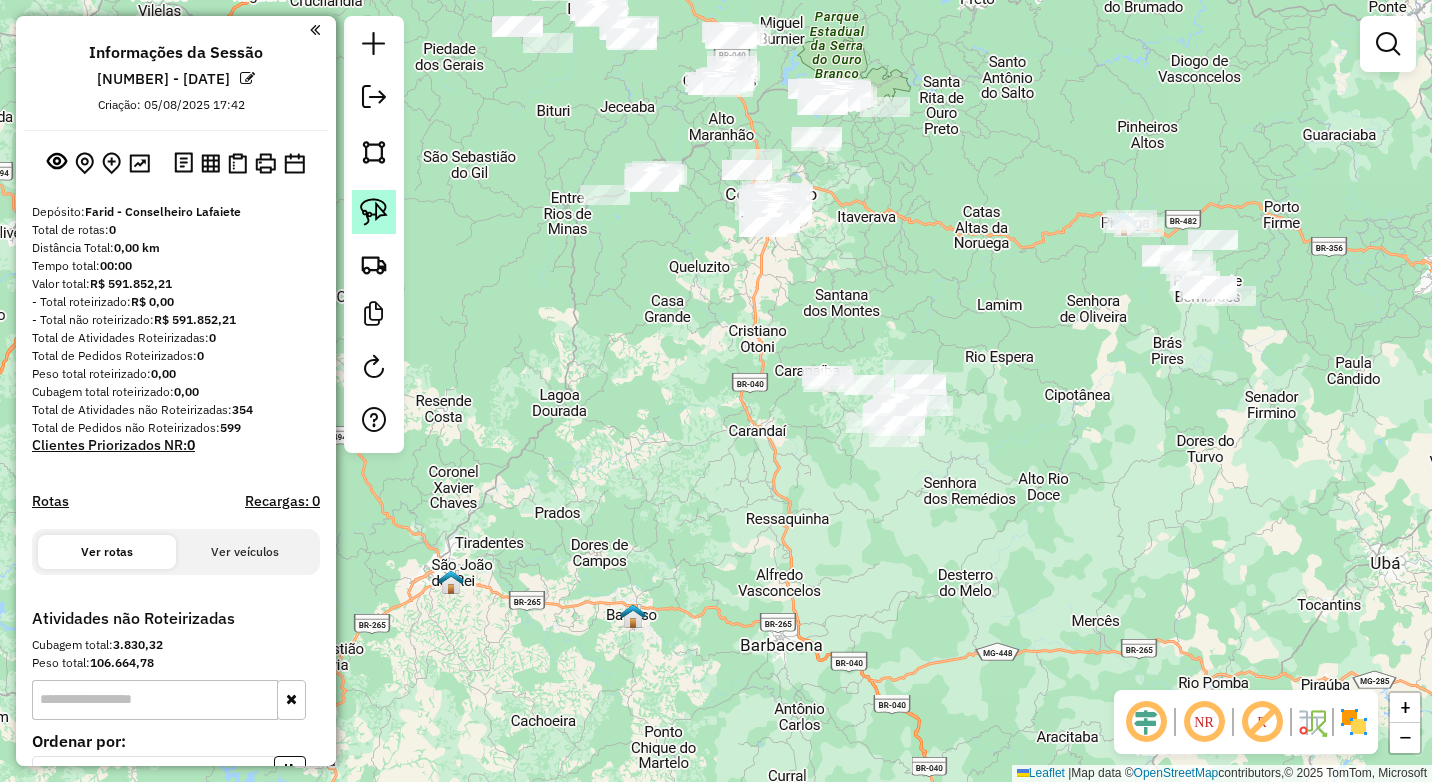 click 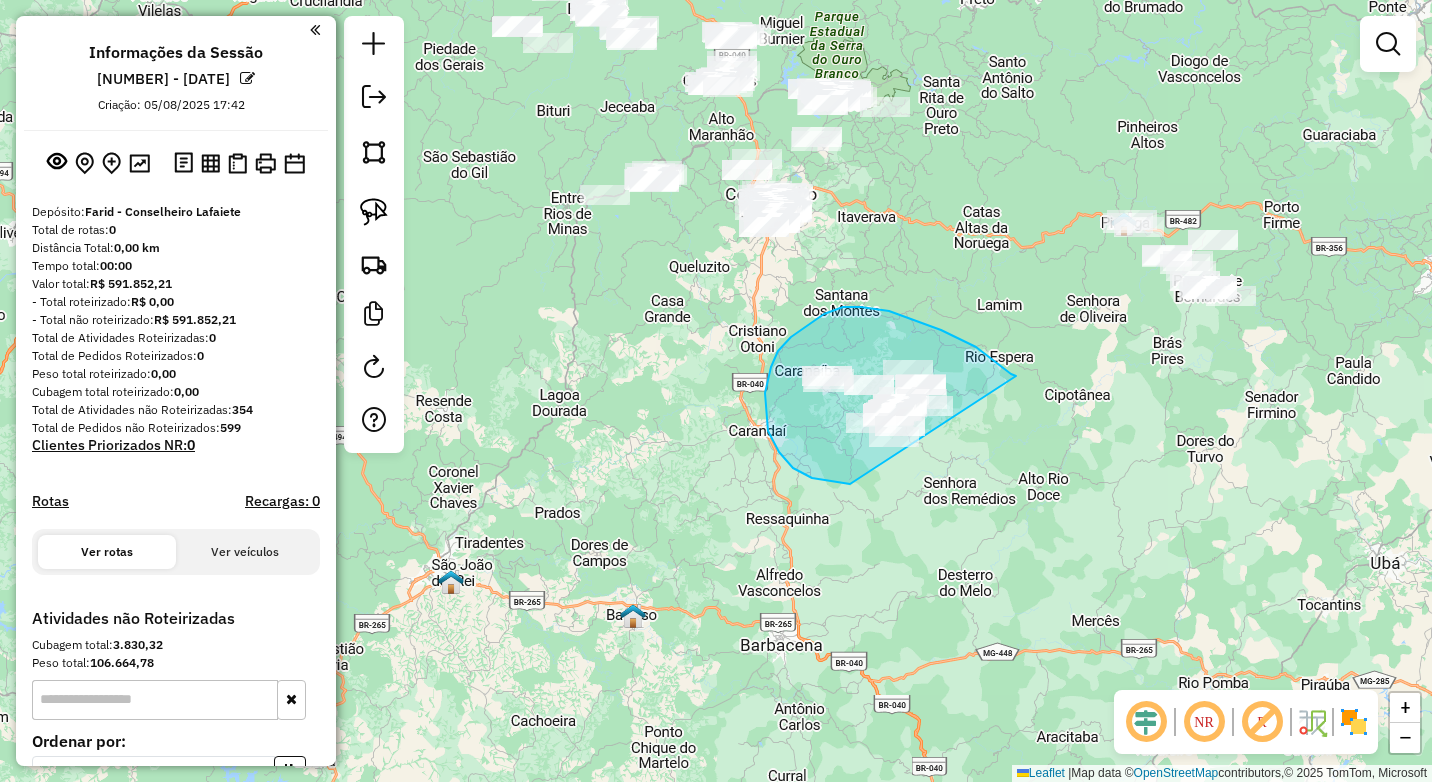 drag, startPoint x: 1016, startPoint y: 376, endPoint x: 970, endPoint y: 455, distance: 91.416626 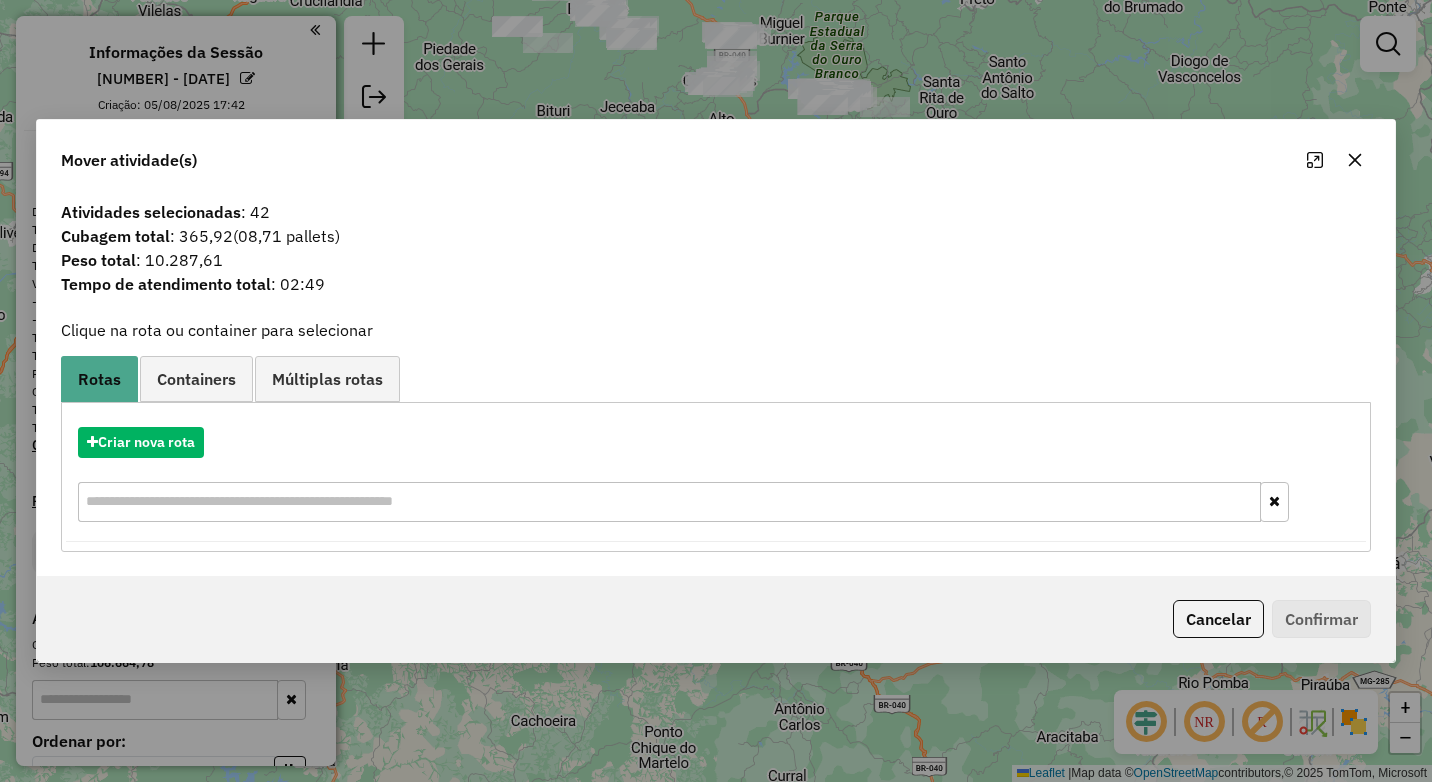 click 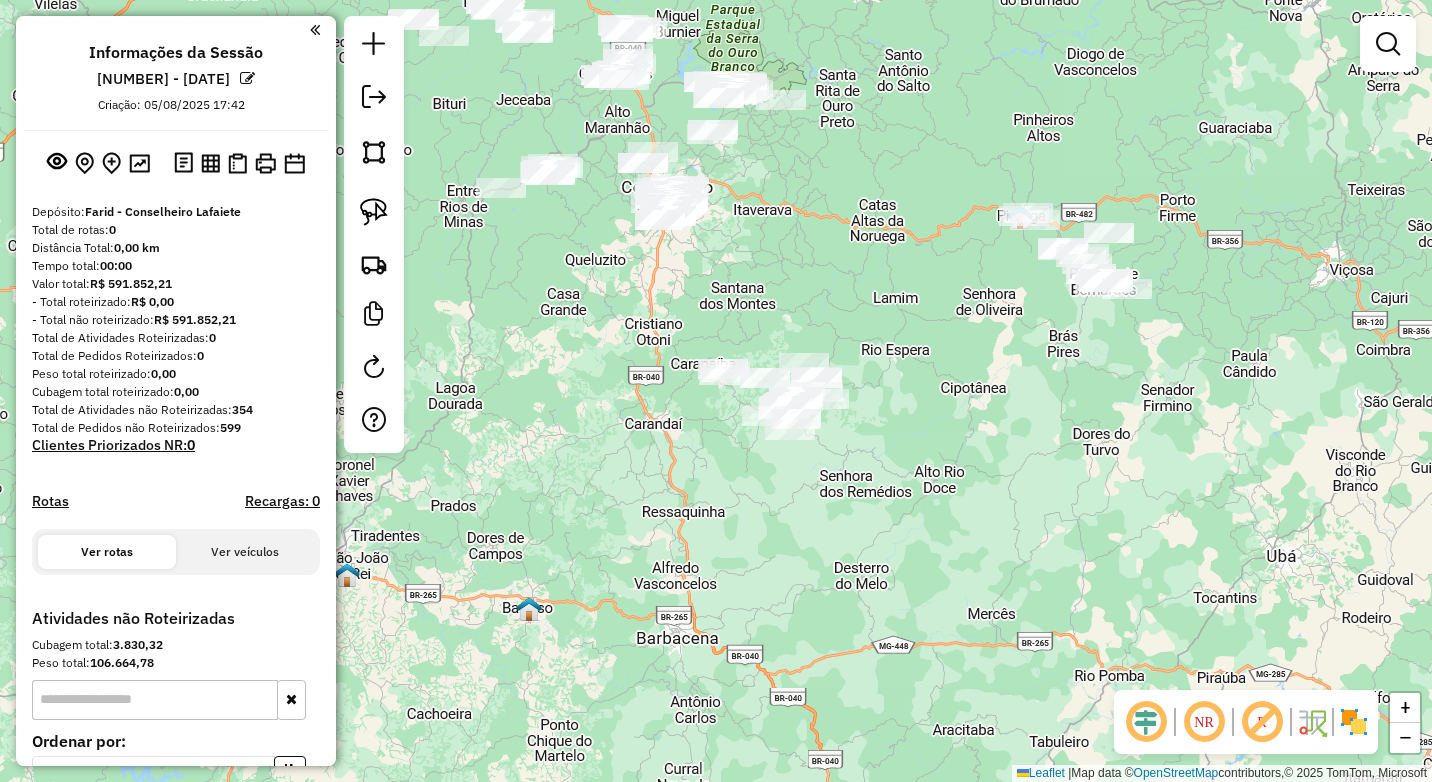 drag, startPoint x: 1002, startPoint y: 344, endPoint x: 794, endPoint y: 343, distance: 208.00241 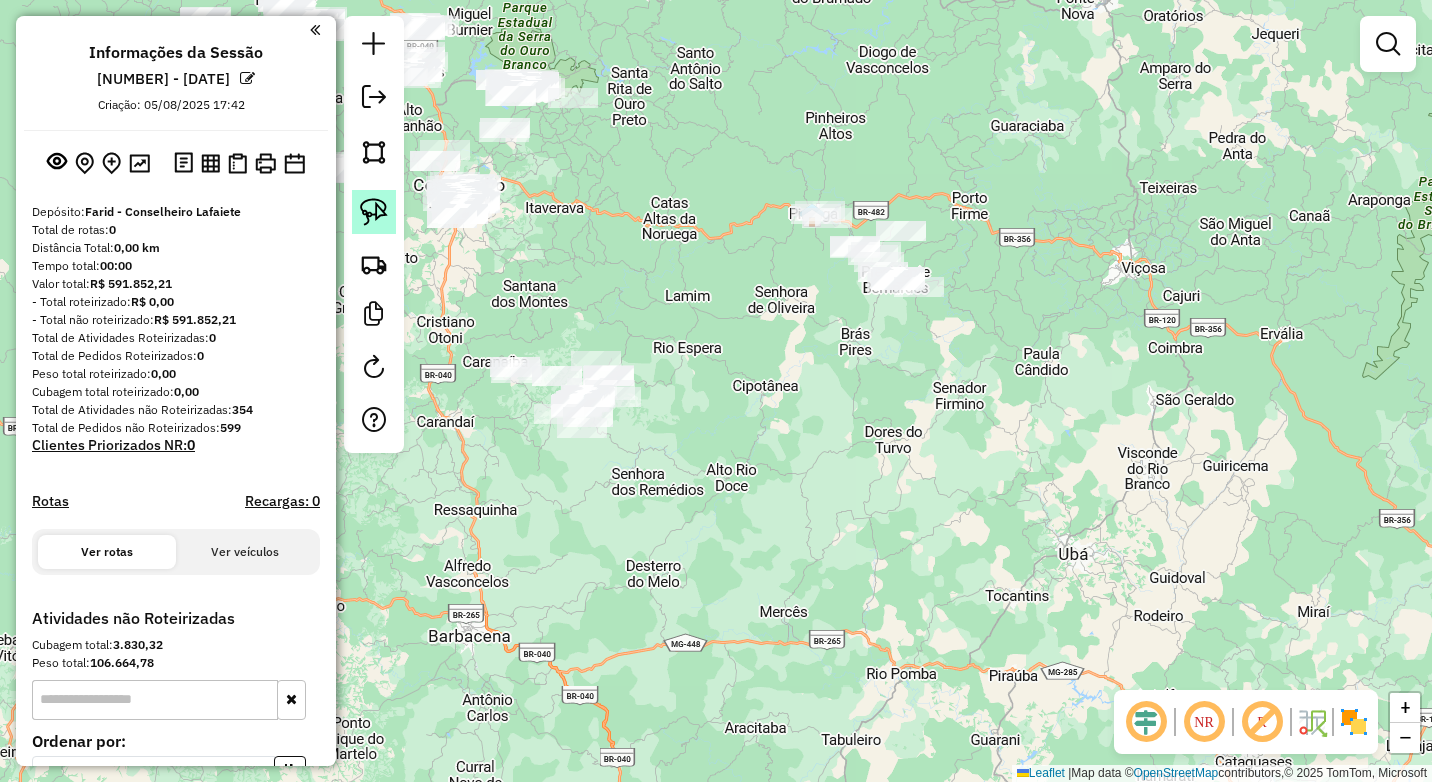 click 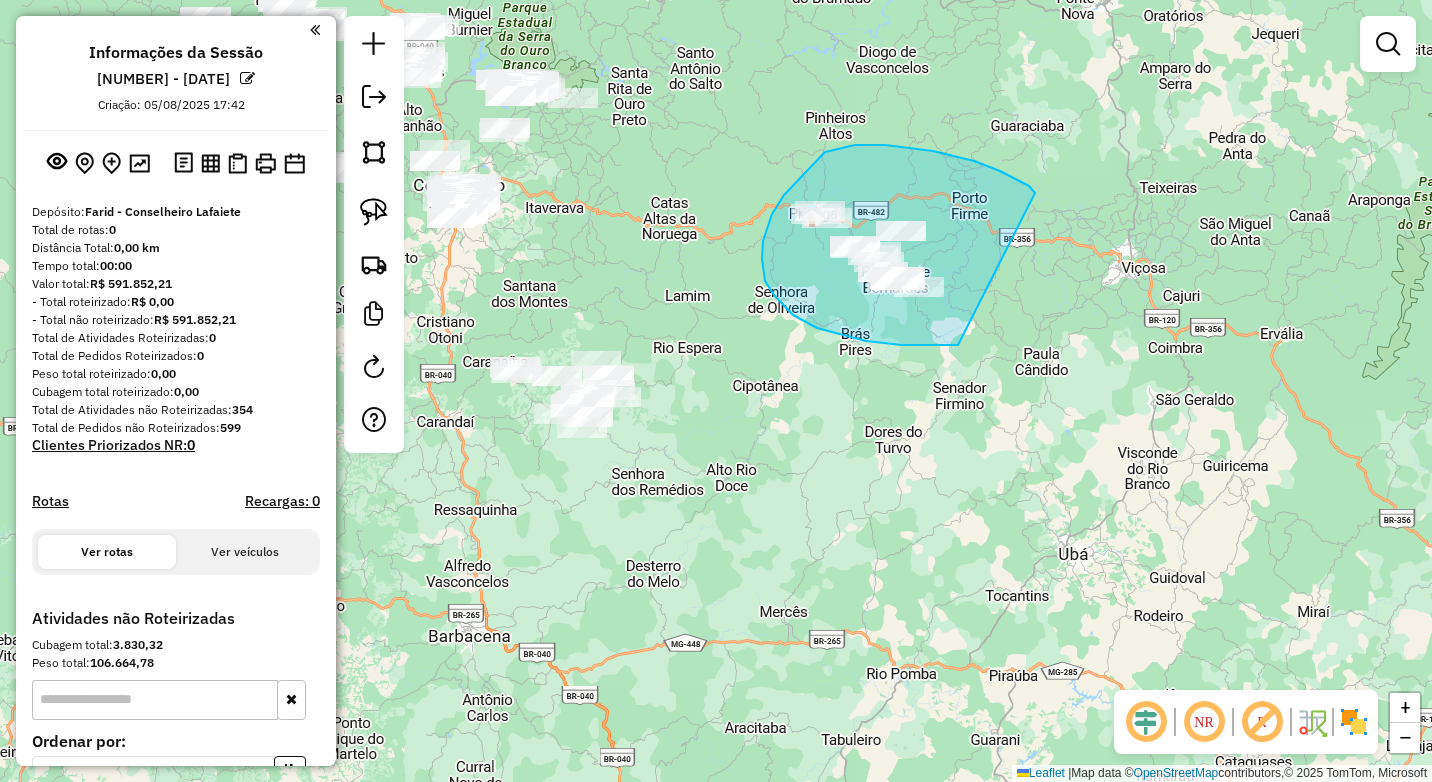 drag, startPoint x: 1014, startPoint y: 179, endPoint x: 974, endPoint y: 345, distance: 170.75128 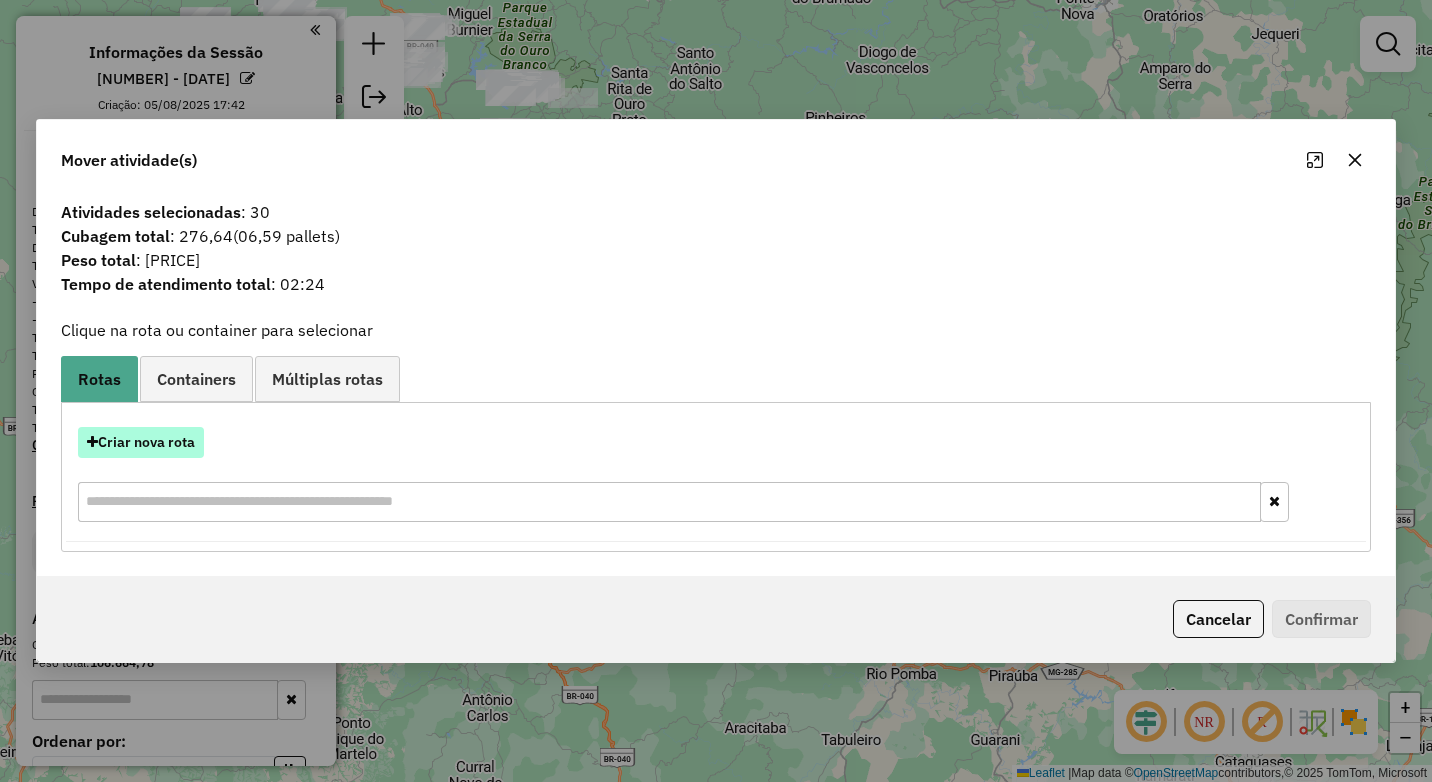 click on "Criar nova rota" at bounding box center [141, 442] 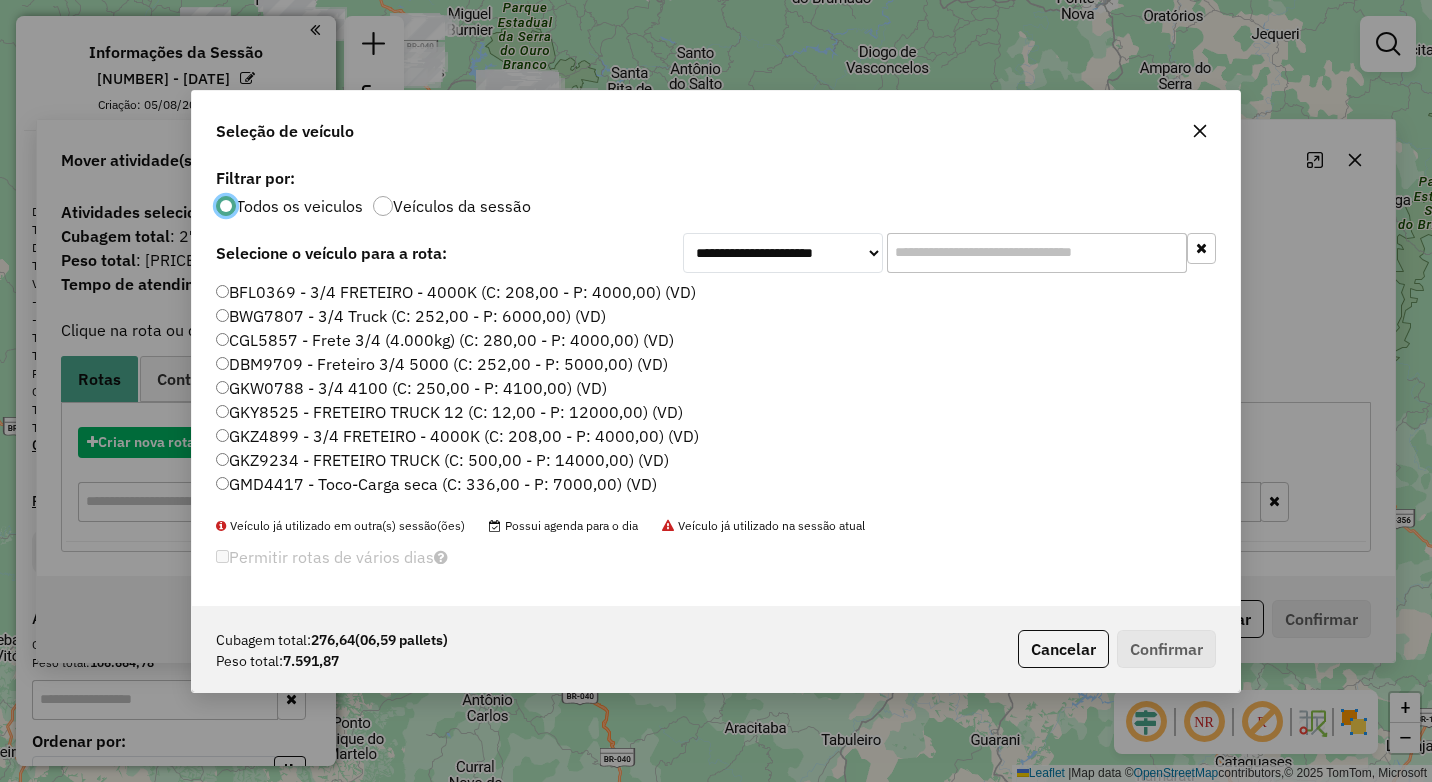 scroll, scrollTop: 11, scrollLeft: 6, axis: both 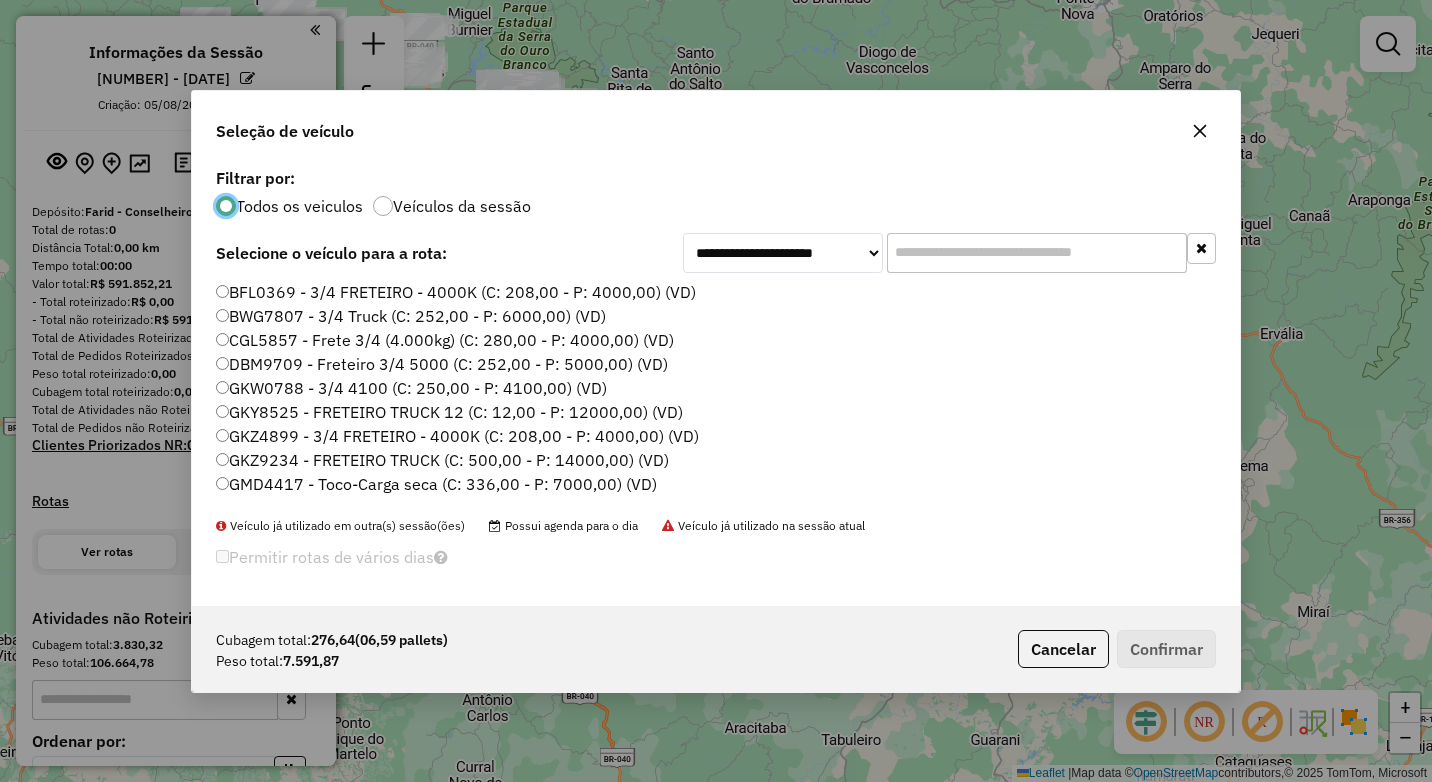 click 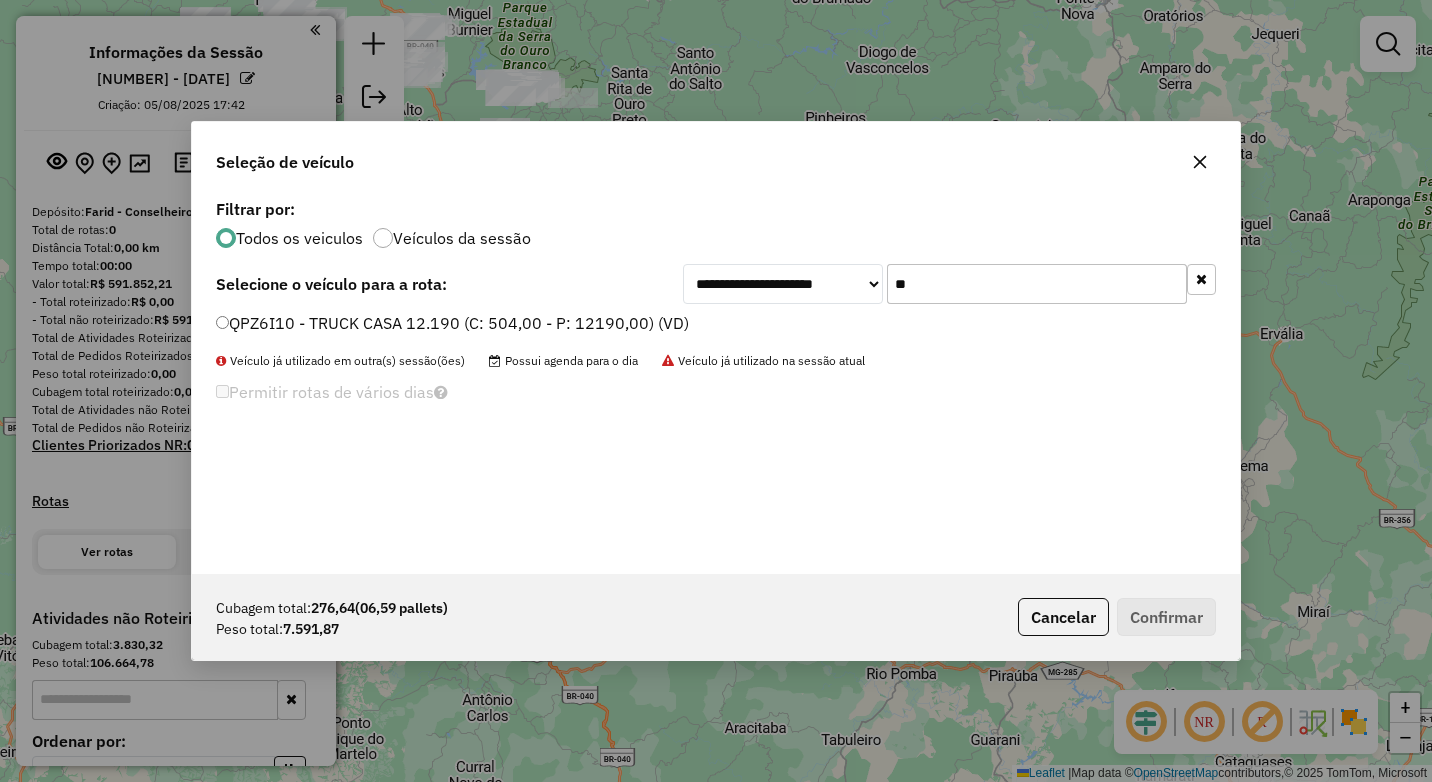 type on "**" 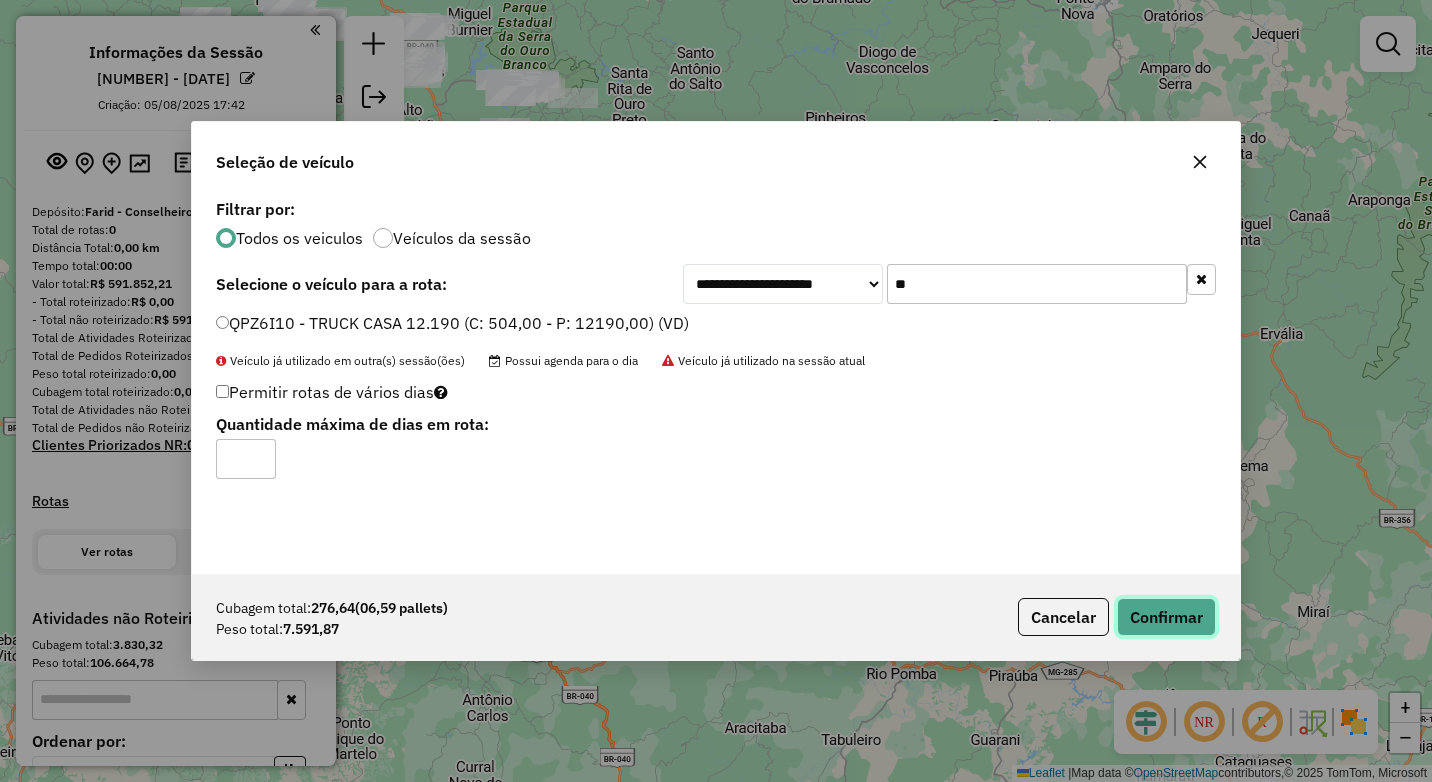 click on "Confirmar" 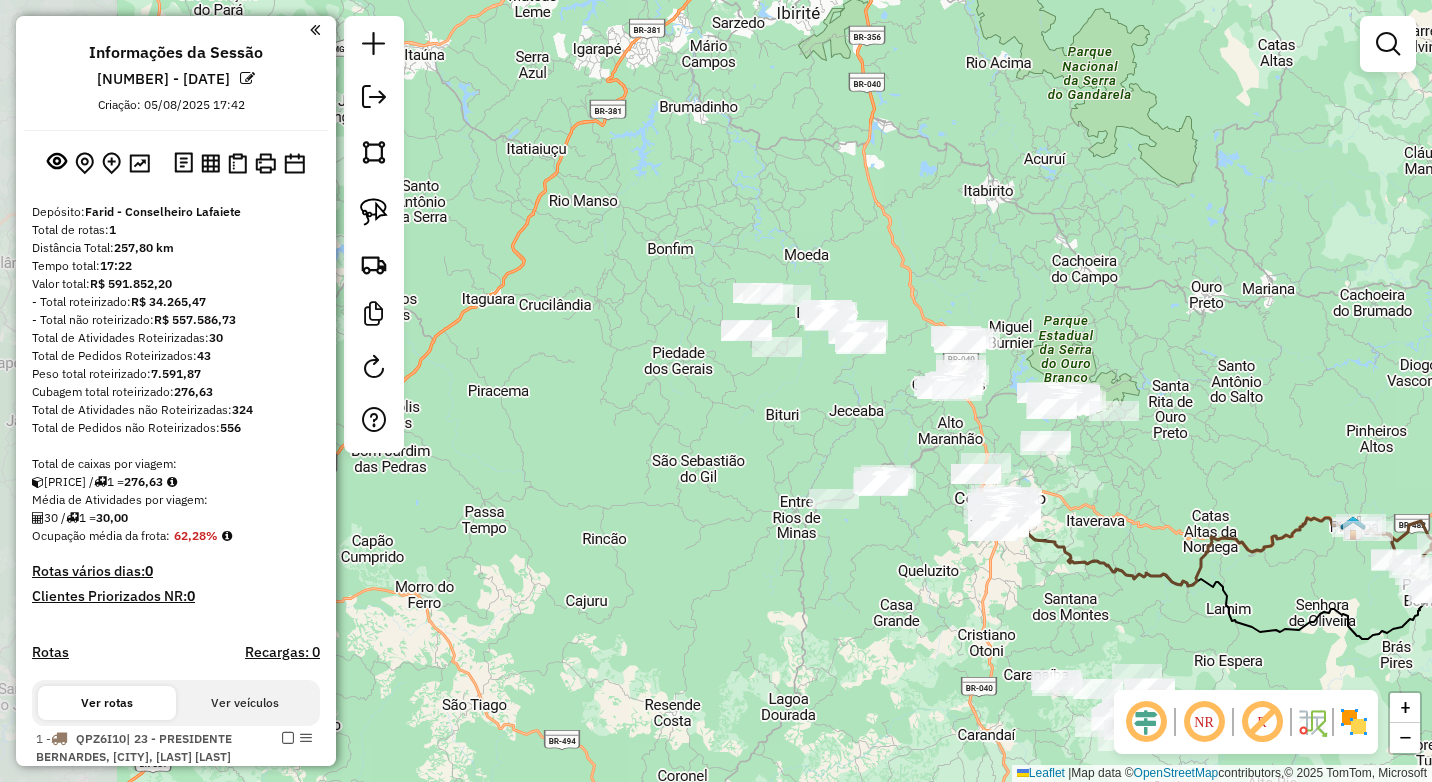 drag, startPoint x: 709, startPoint y: 184, endPoint x: 1194, endPoint y: 462, distance: 559.025 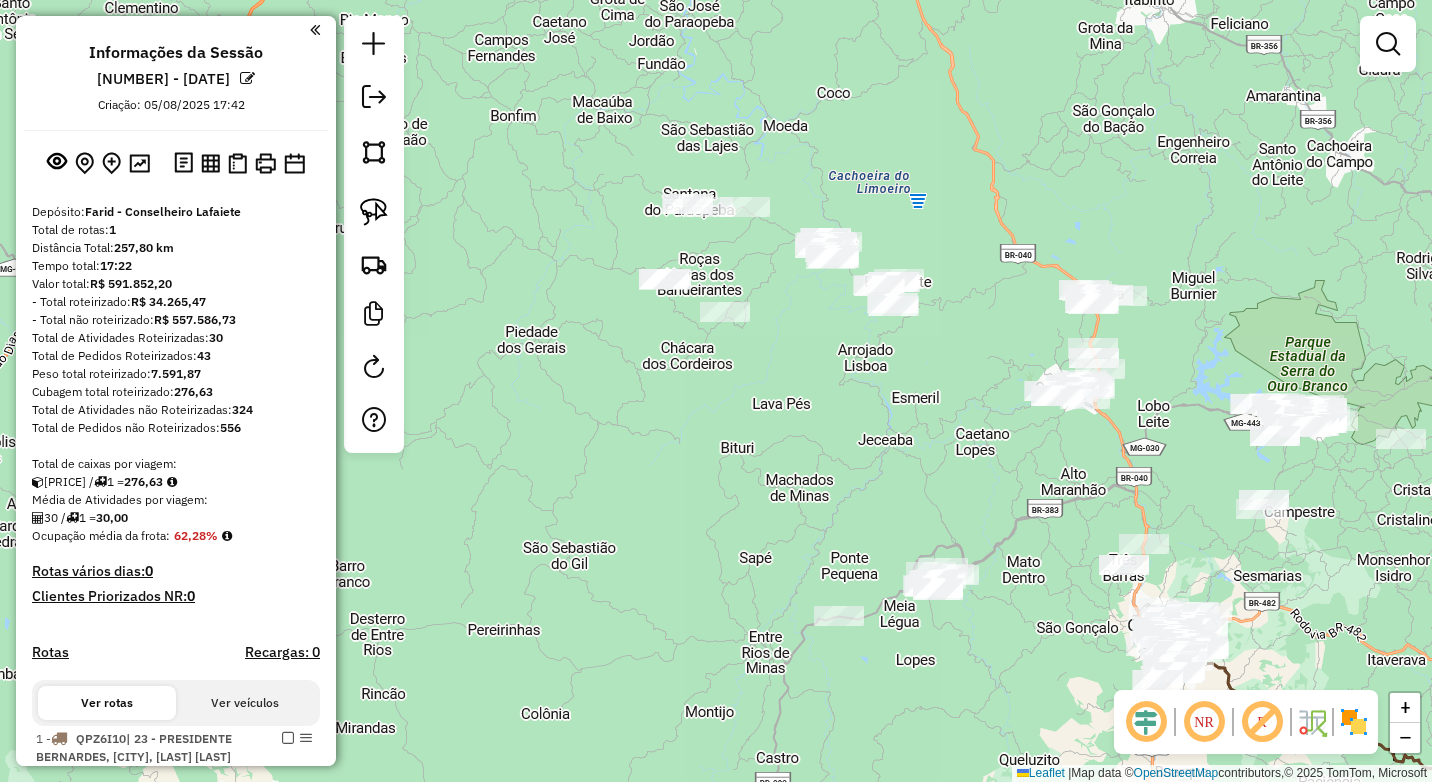 drag, startPoint x: 844, startPoint y: 388, endPoint x: 834, endPoint y: 430, distance: 43.174065 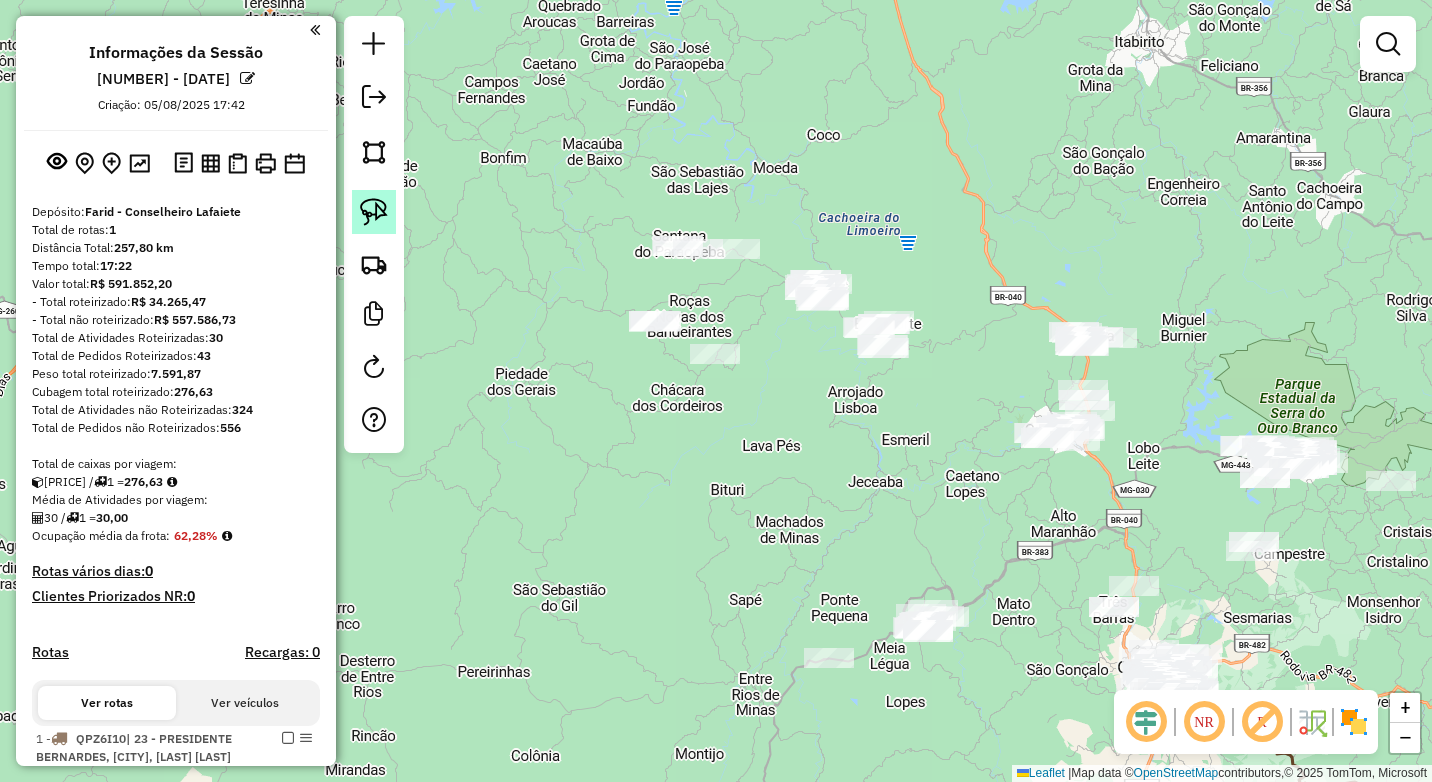 click 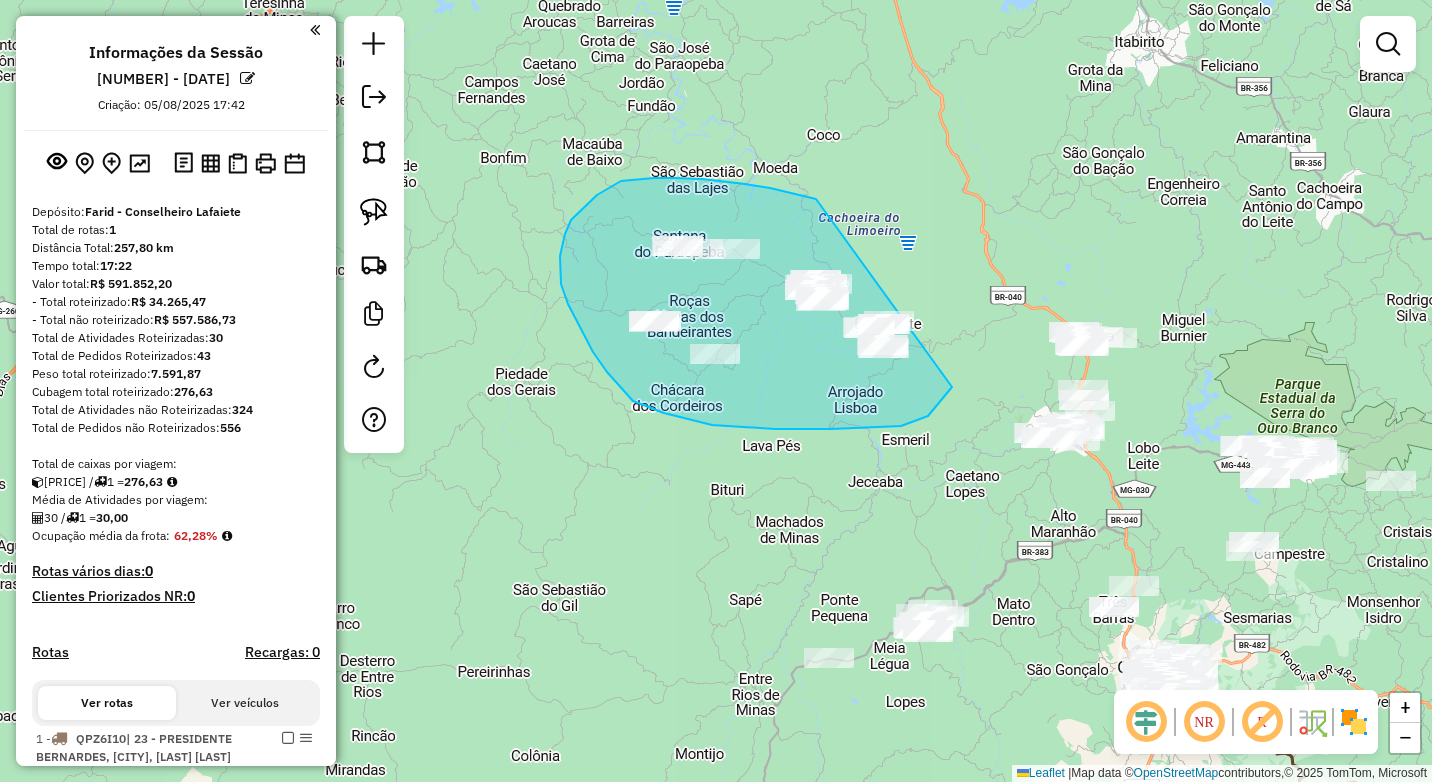 drag, startPoint x: 654, startPoint y: 178, endPoint x: 985, endPoint y: 319, distance: 359.7805 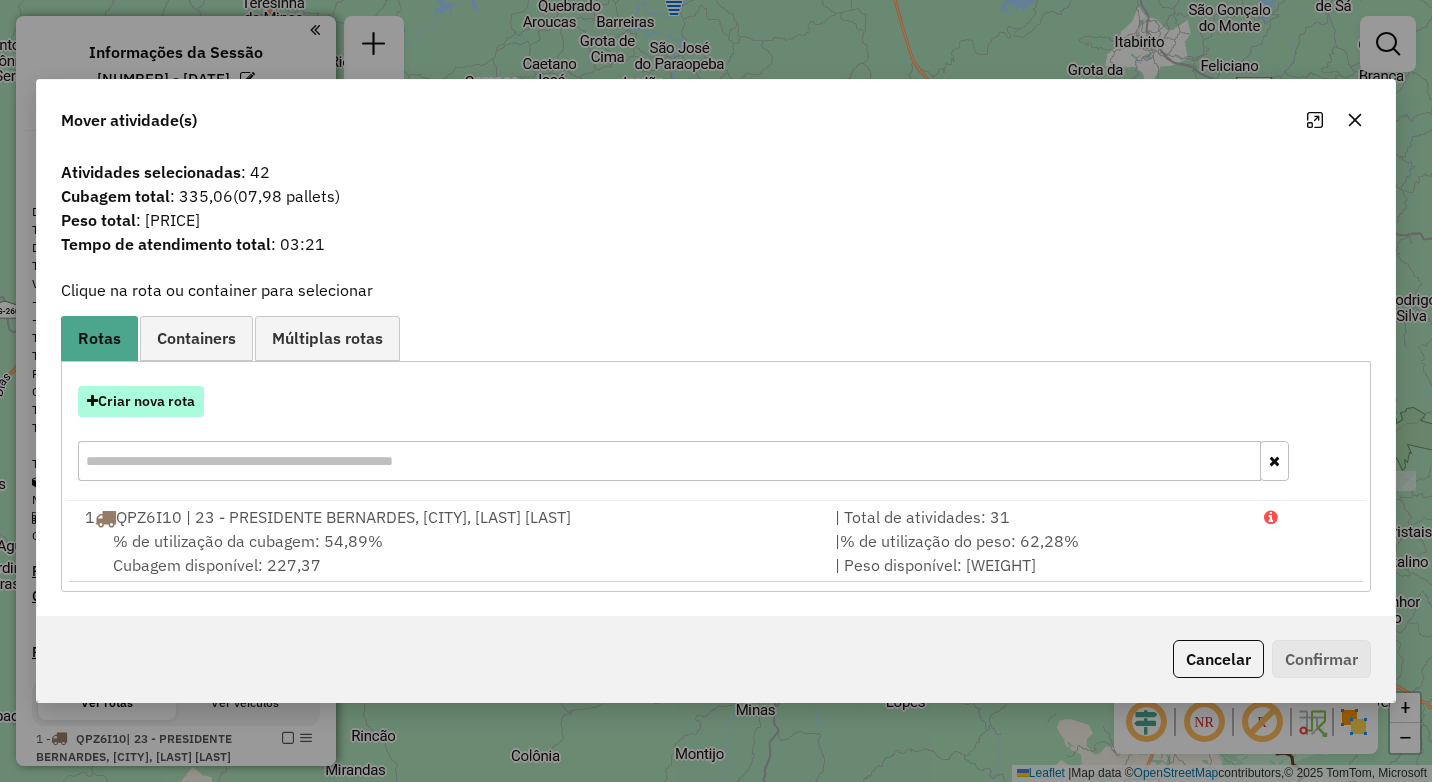 click on "Criar nova rota" at bounding box center [141, 401] 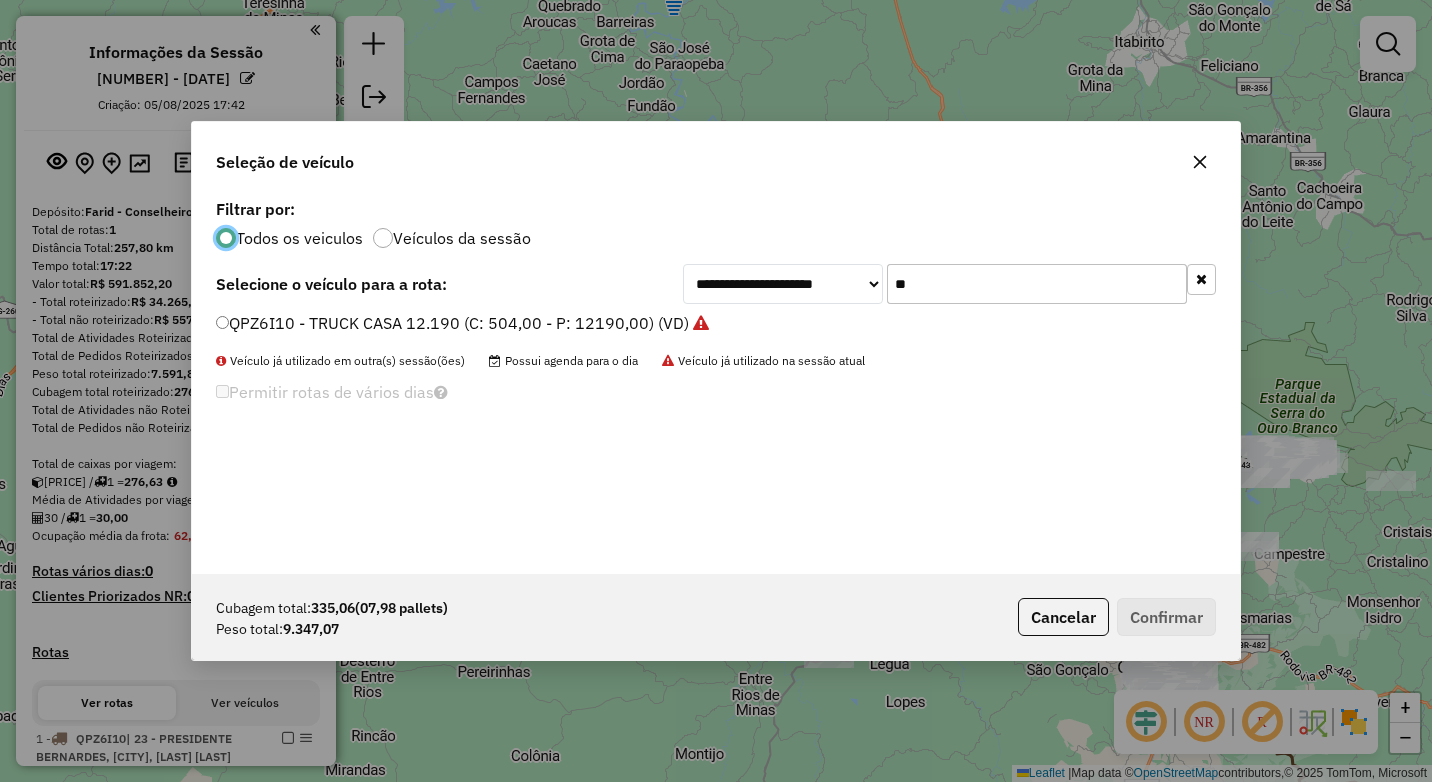 scroll, scrollTop: 11, scrollLeft: 6, axis: both 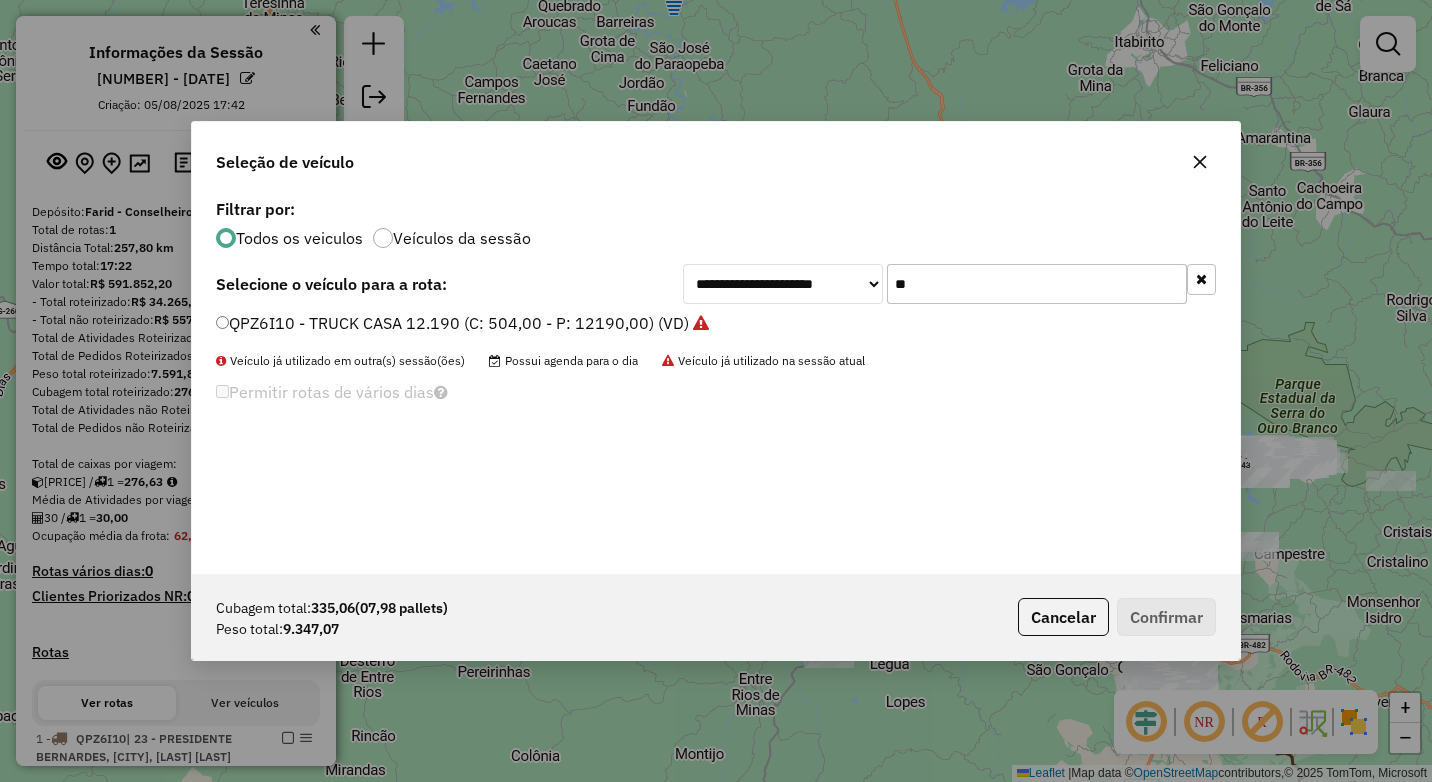click on "**" 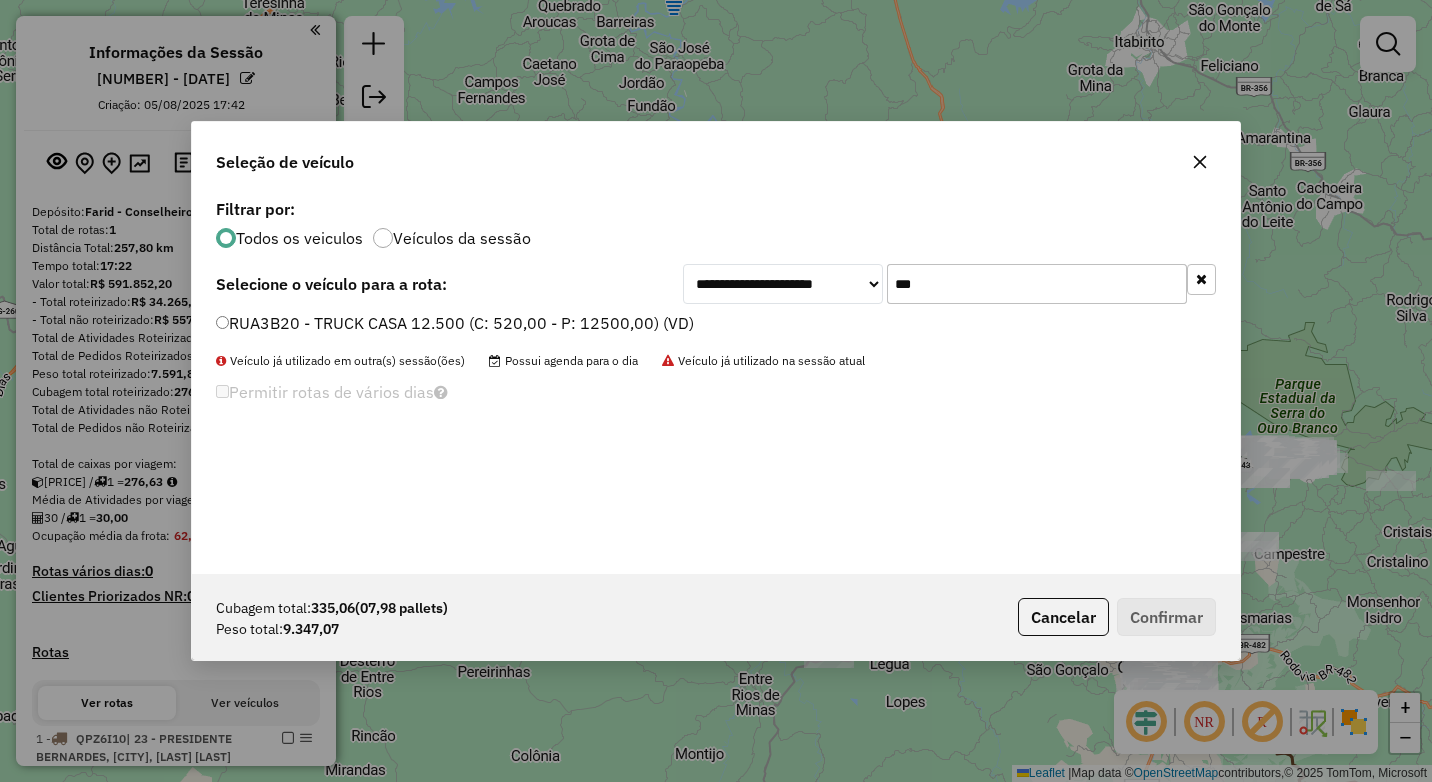 type on "***" 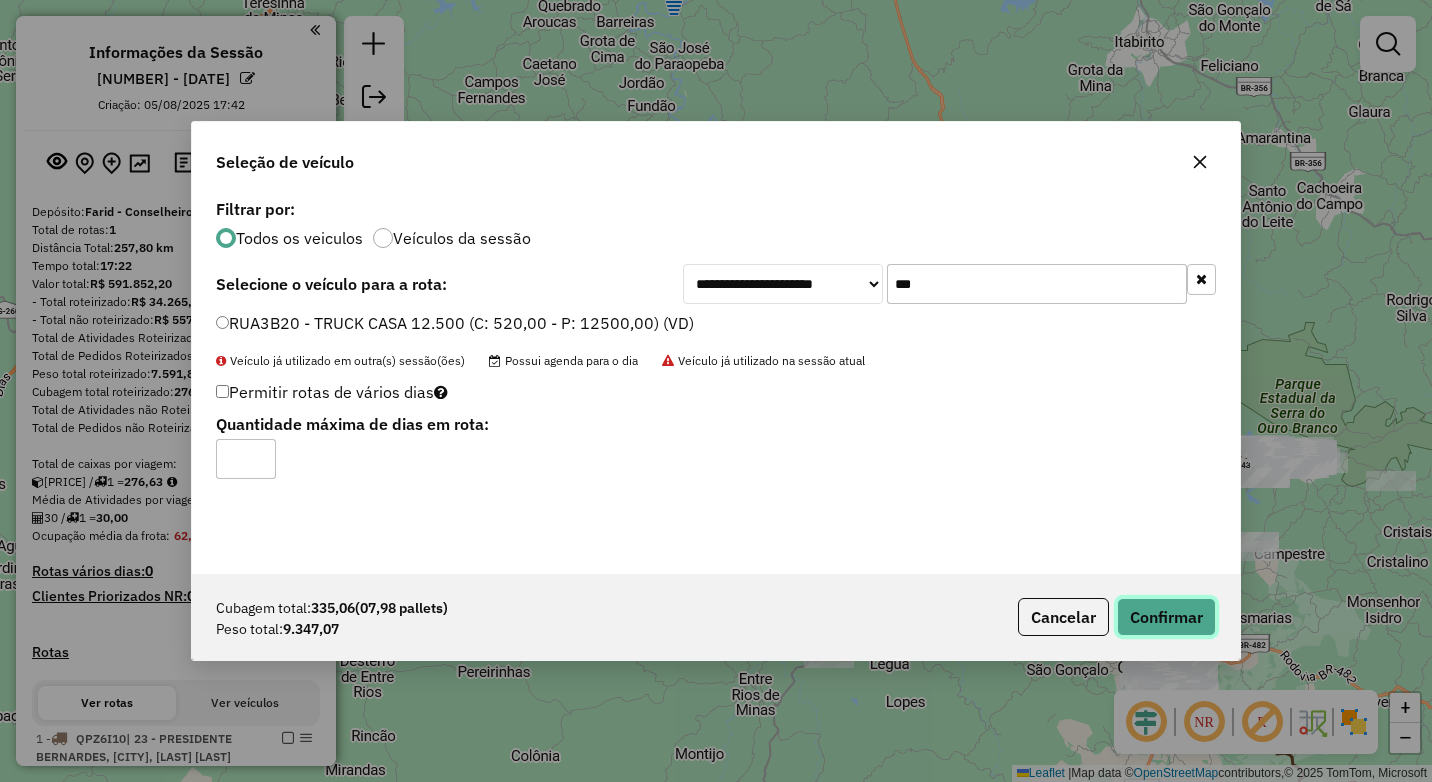 click on "Confirmar" 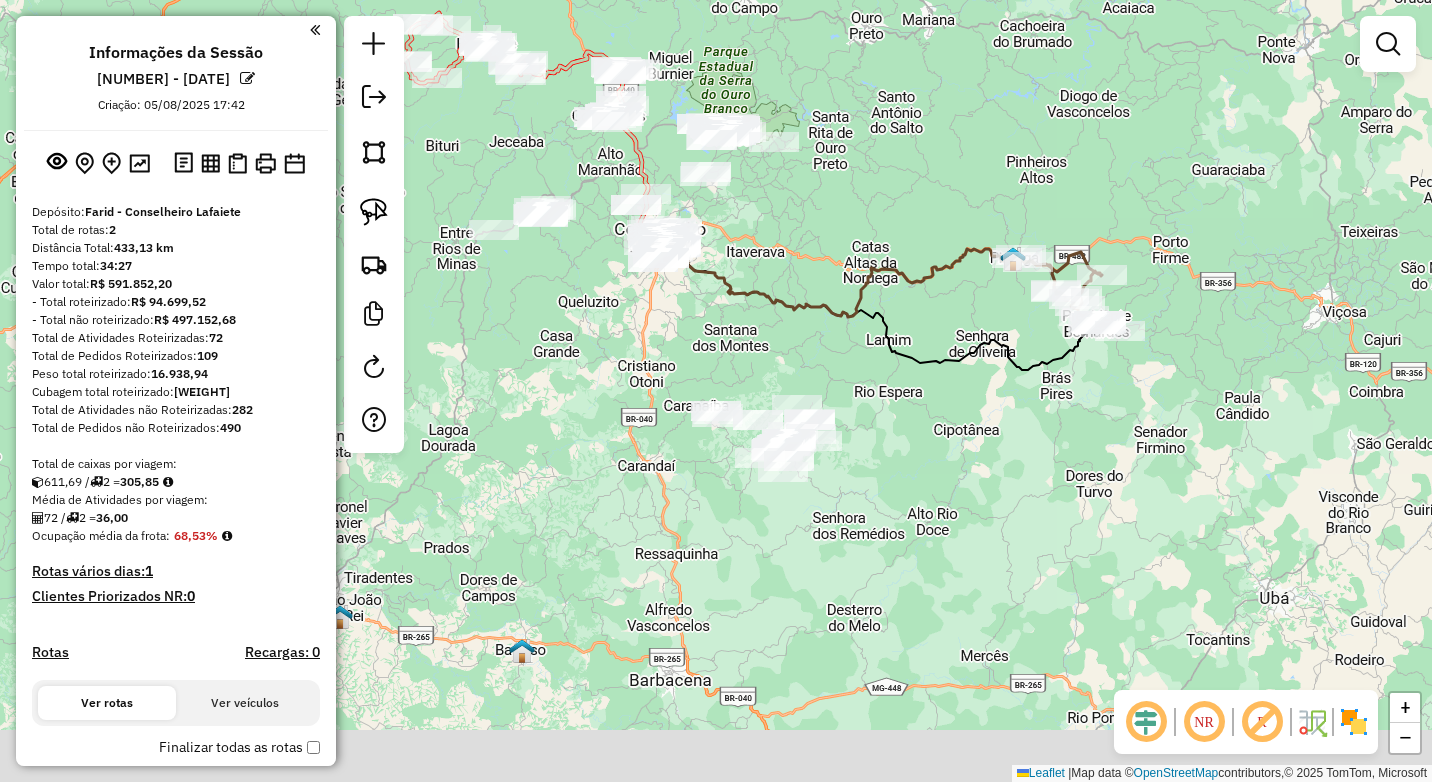drag, startPoint x: 773, startPoint y: 598, endPoint x: 581, endPoint y: 282, distance: 369.75668 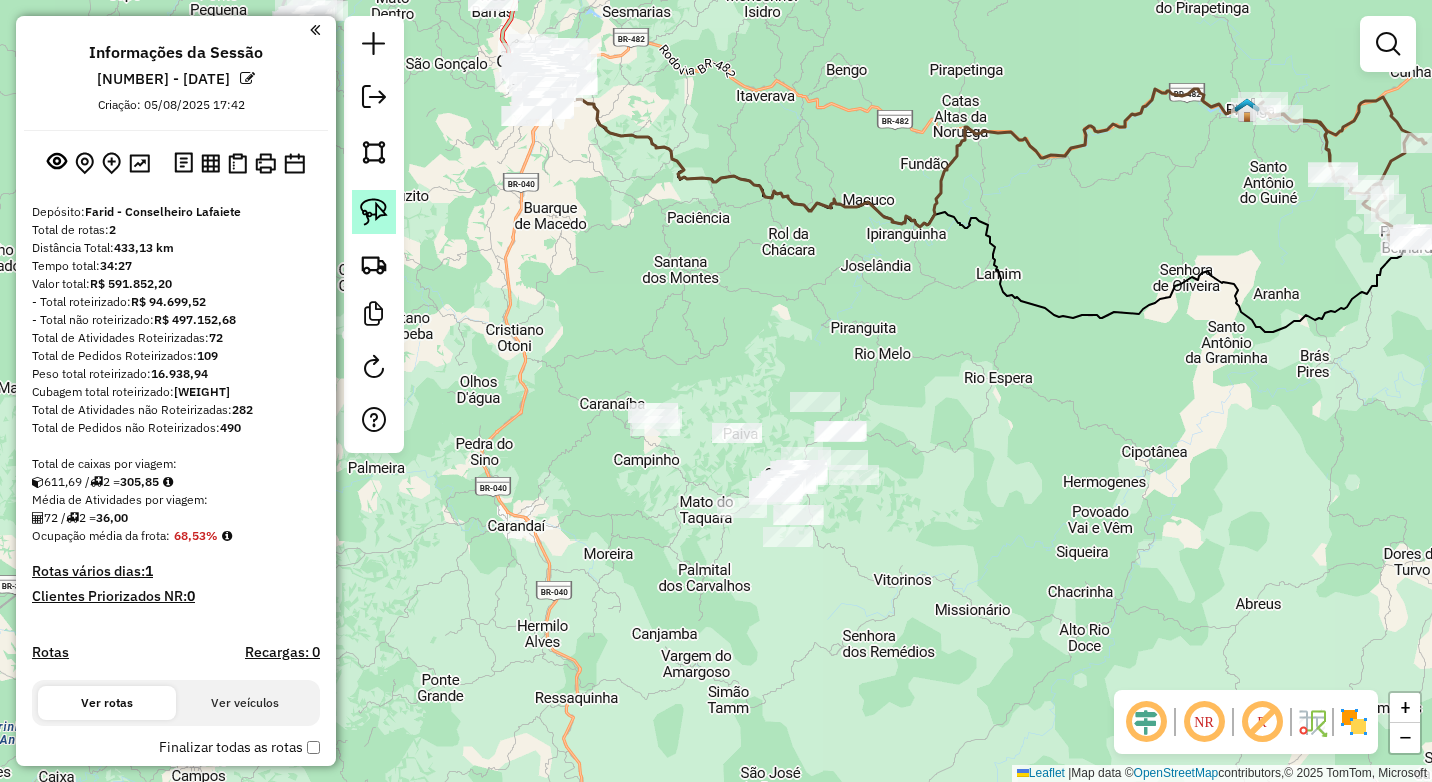 click 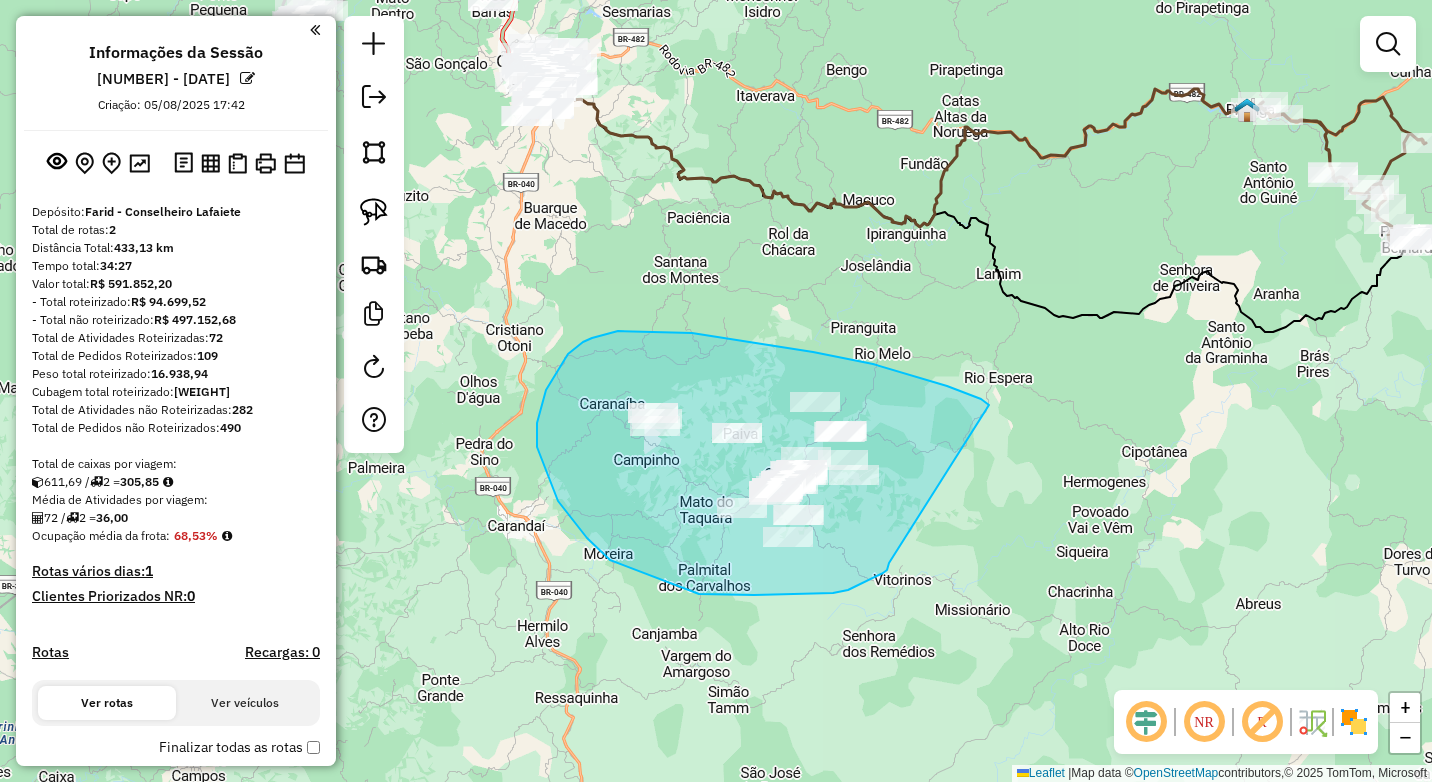 drag, startPoint x: 989, startPoint y: 405, endPoint x: 889, endPoint y: 563, distance: 186.98663 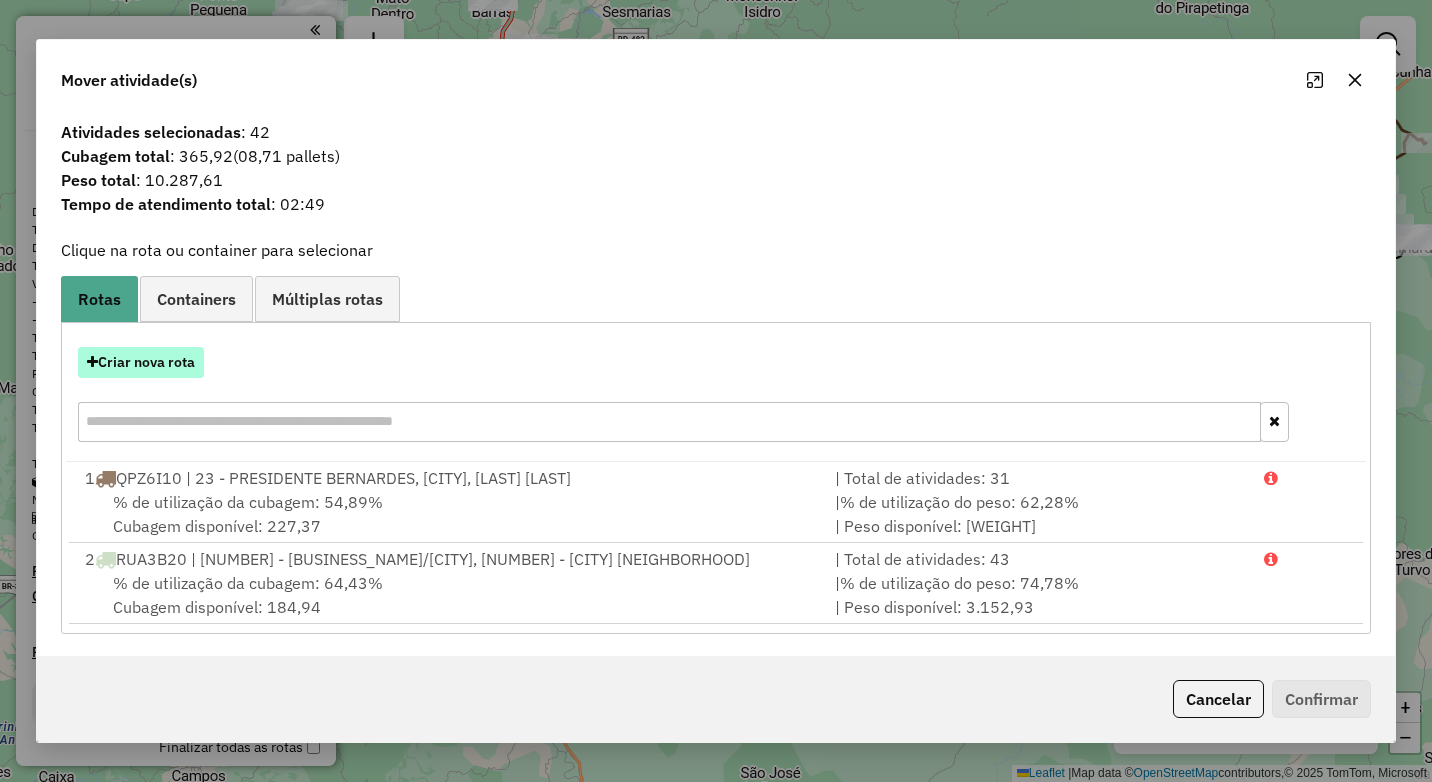 click on "Criar nova rota" at bounding box center [141, 362] 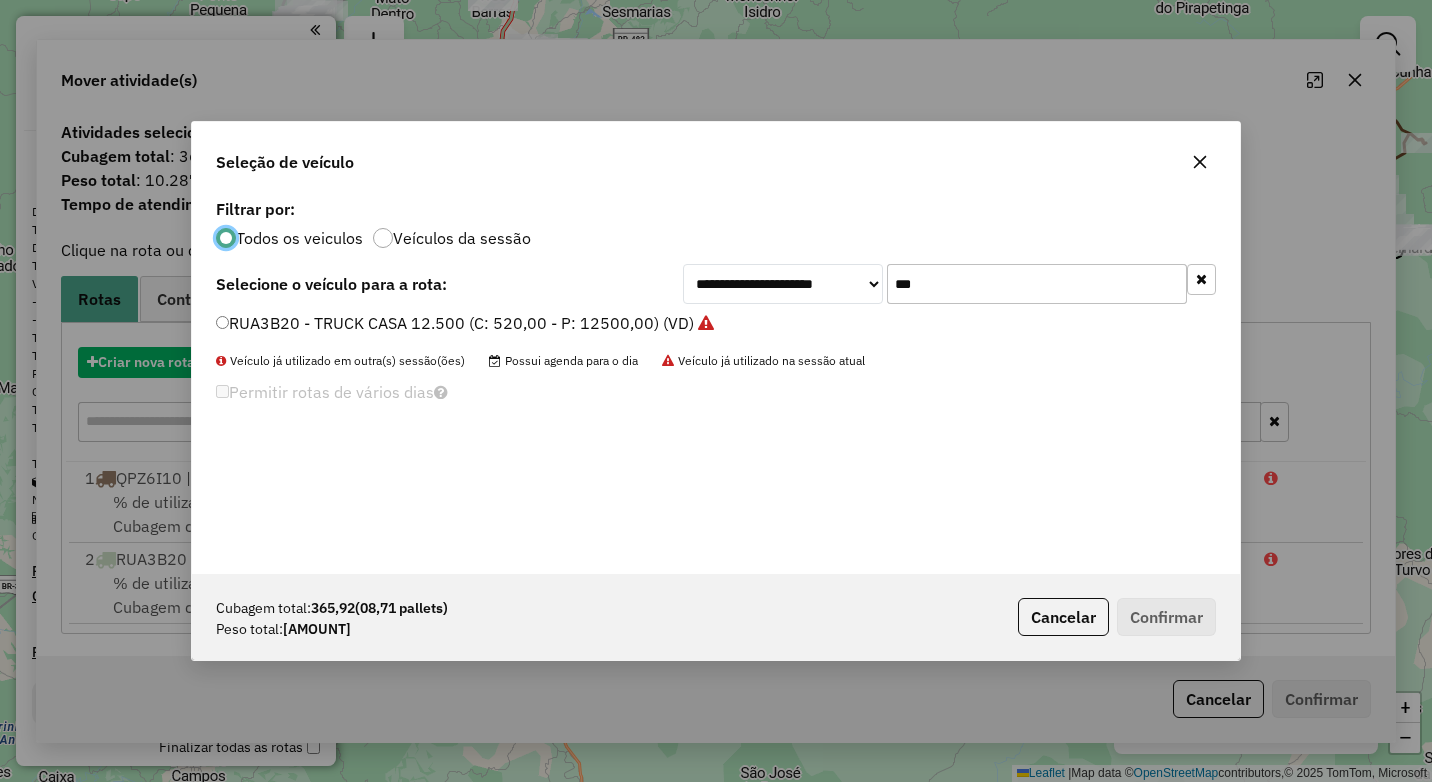 scroll, scrollTop: 11, scrollLeft: 6, axis: both 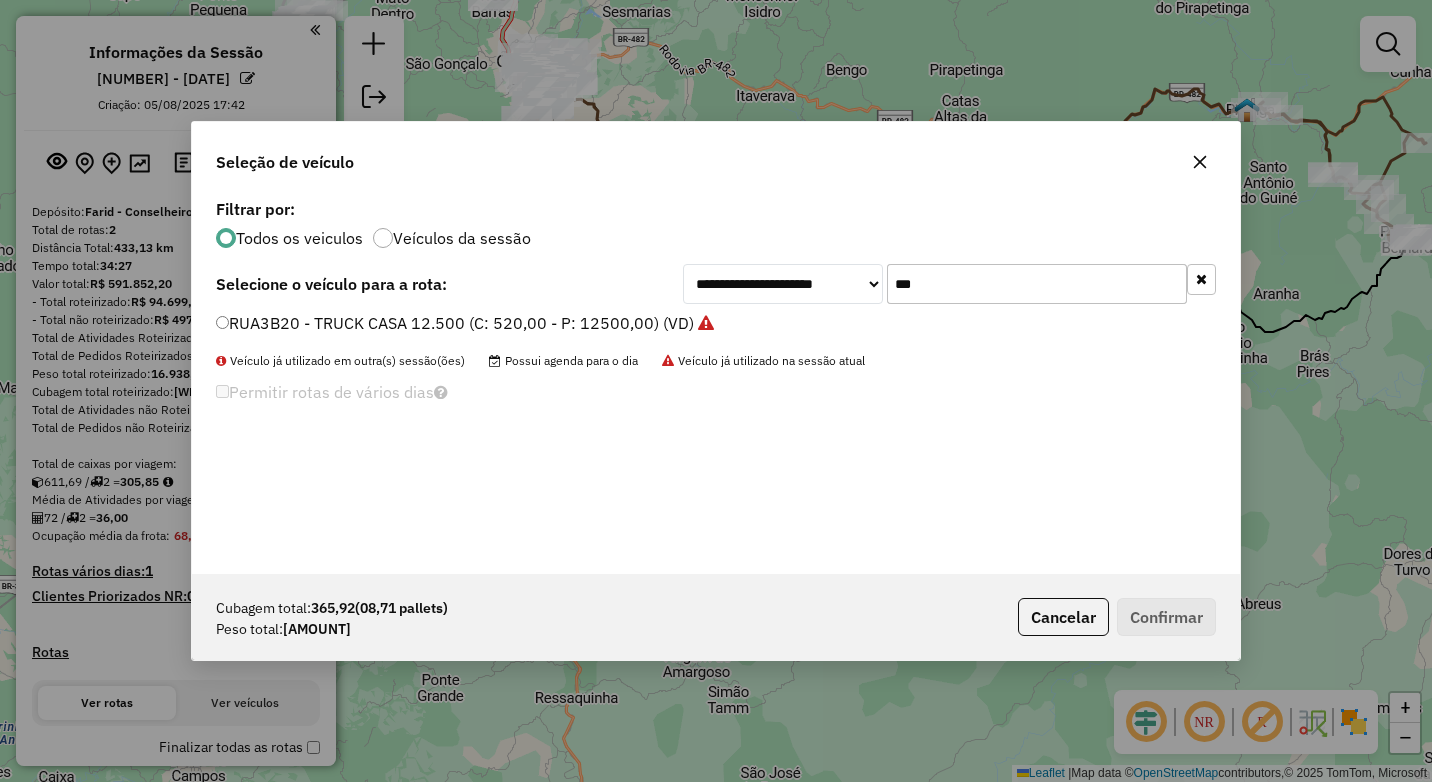 drag, startPoint x: 977, startPoint y: 285, endPoint x: 775, endPoint y: 302, distance: 202.71408 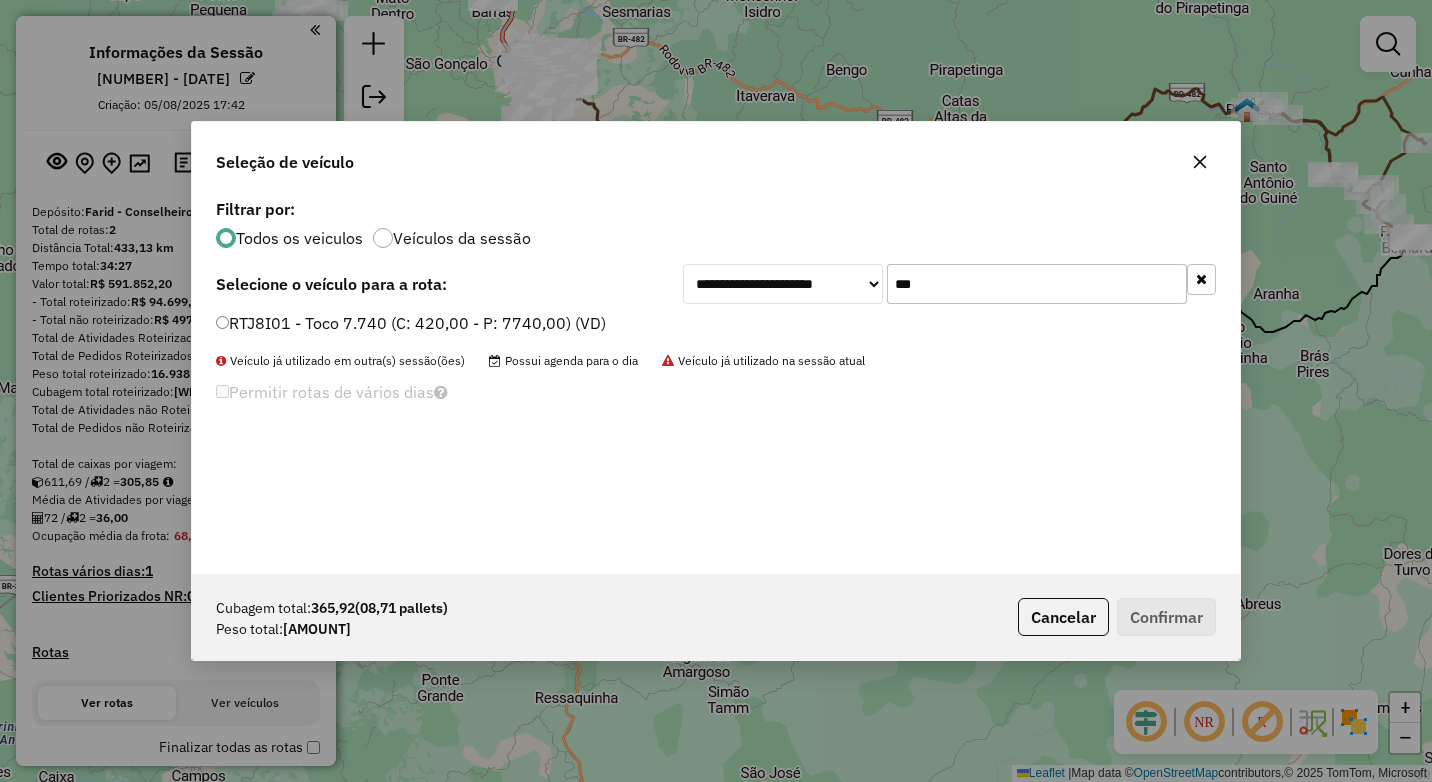 type on "***" 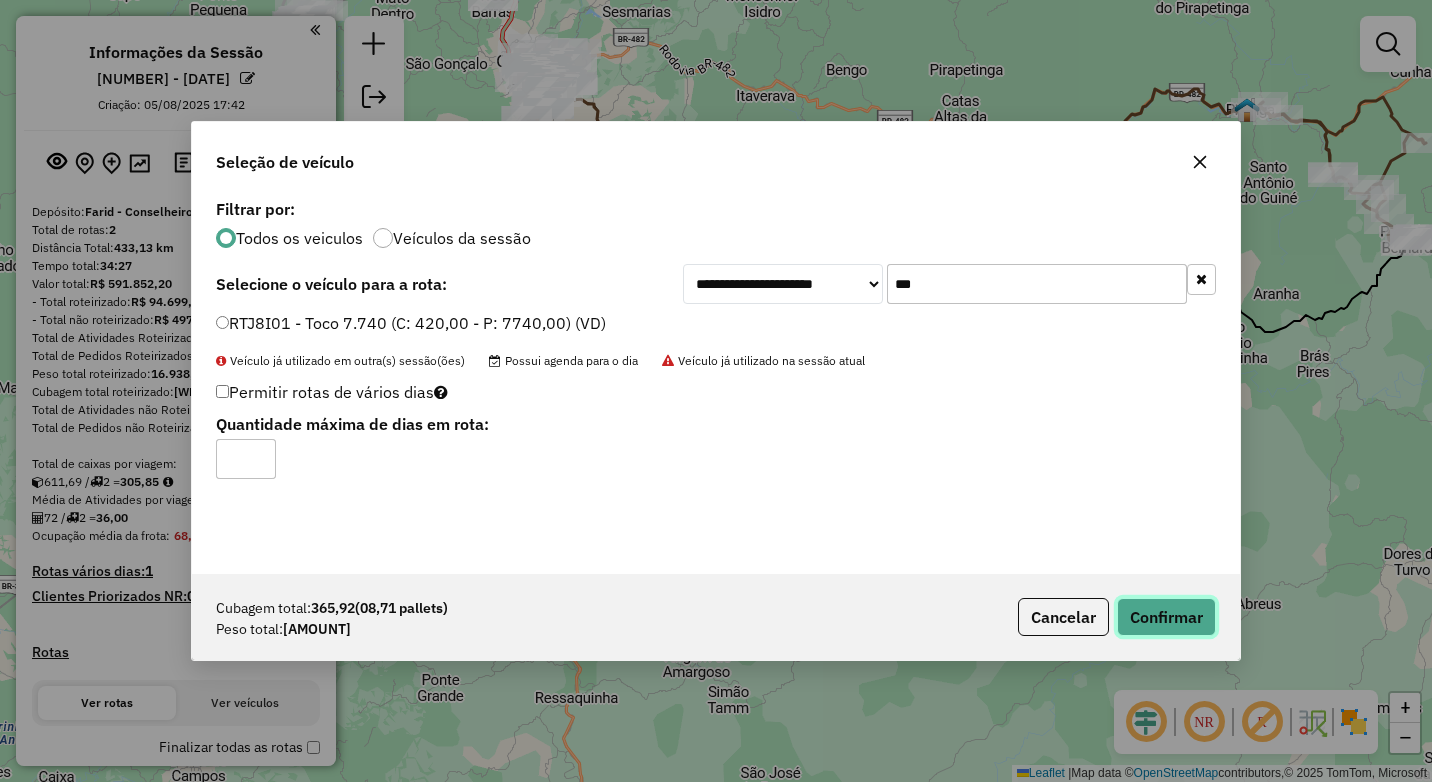 click on "Confirmar" 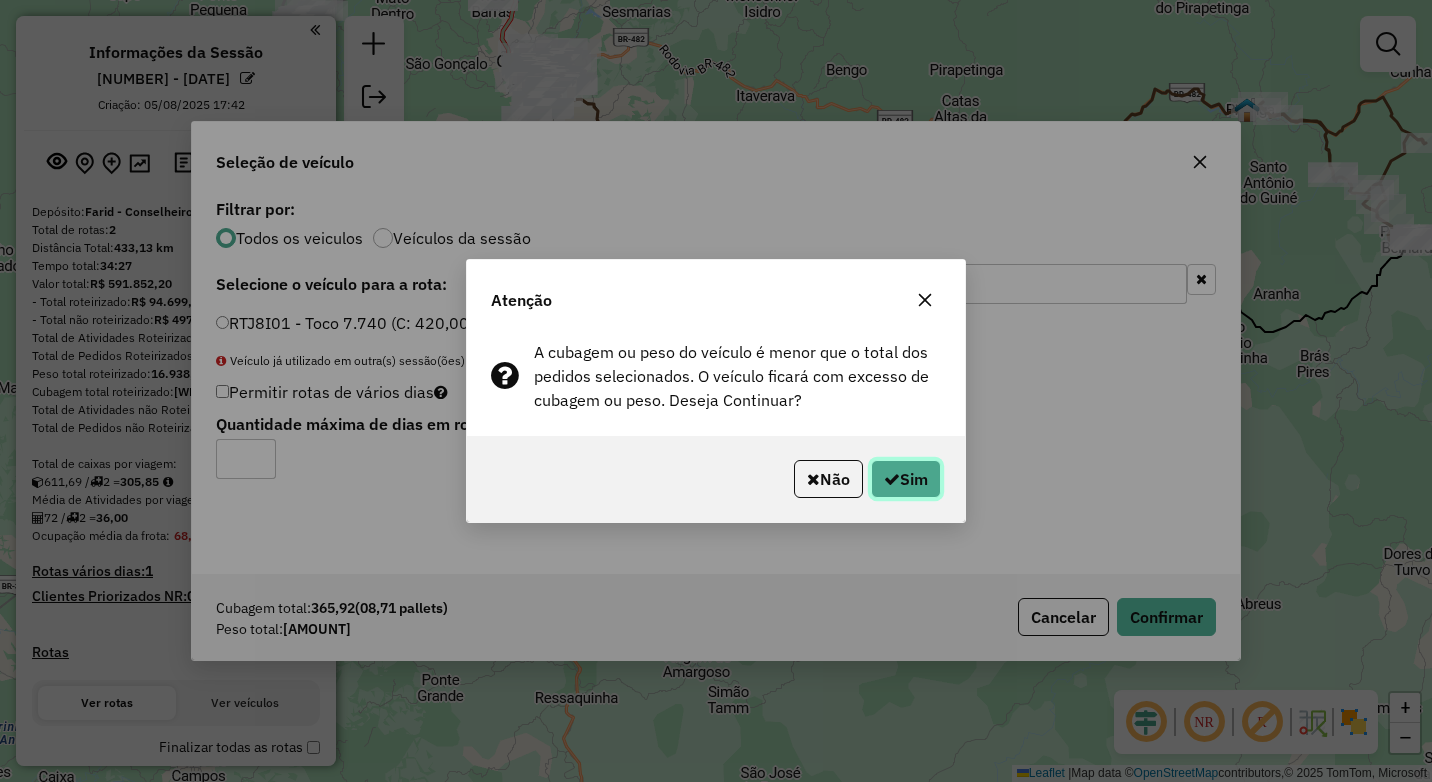 click on "Sim" 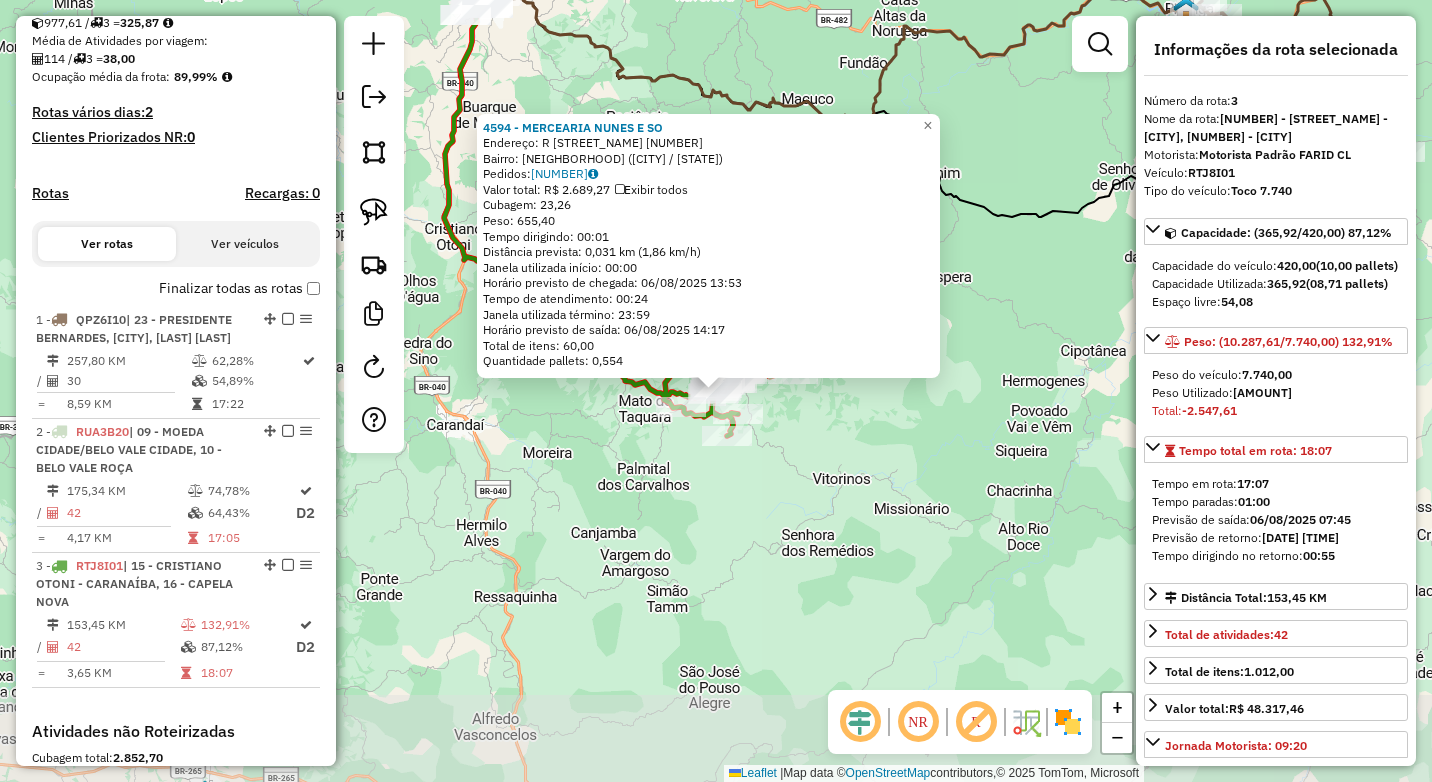 scroll, scrollTop: 792, scrollLeft: 0, axis: vertical 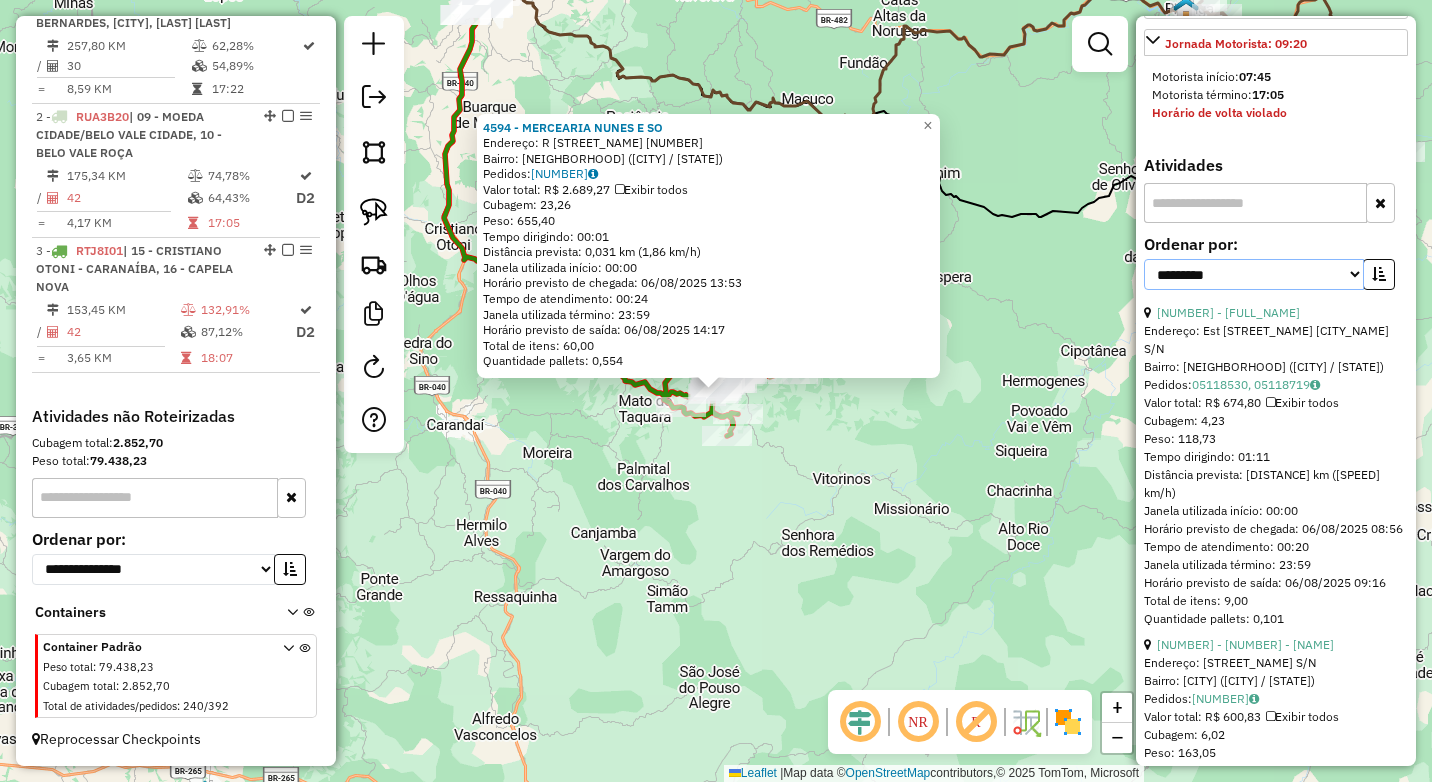 click on "**********" at bounding box center [1254, 274] 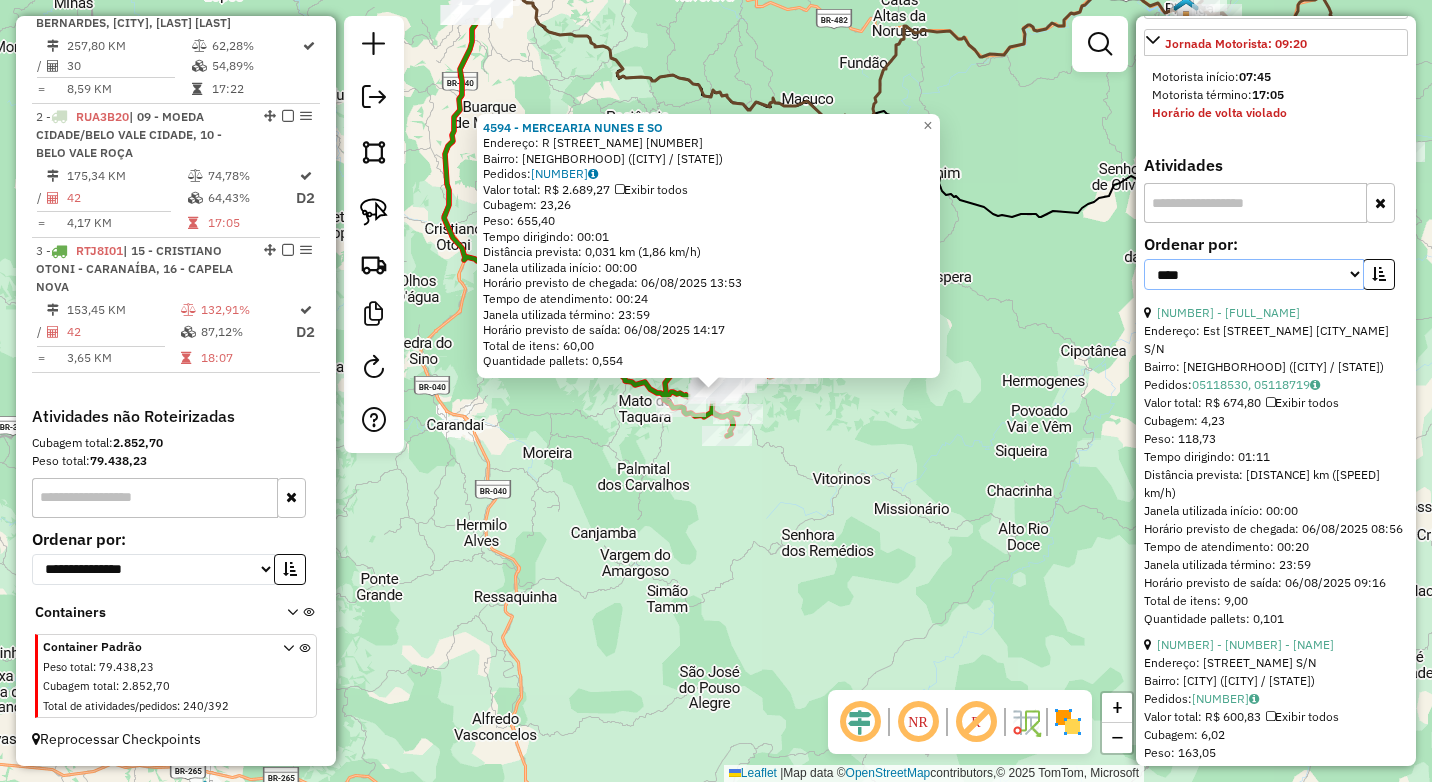 click on "**********" at bounding box center (1254, 274) 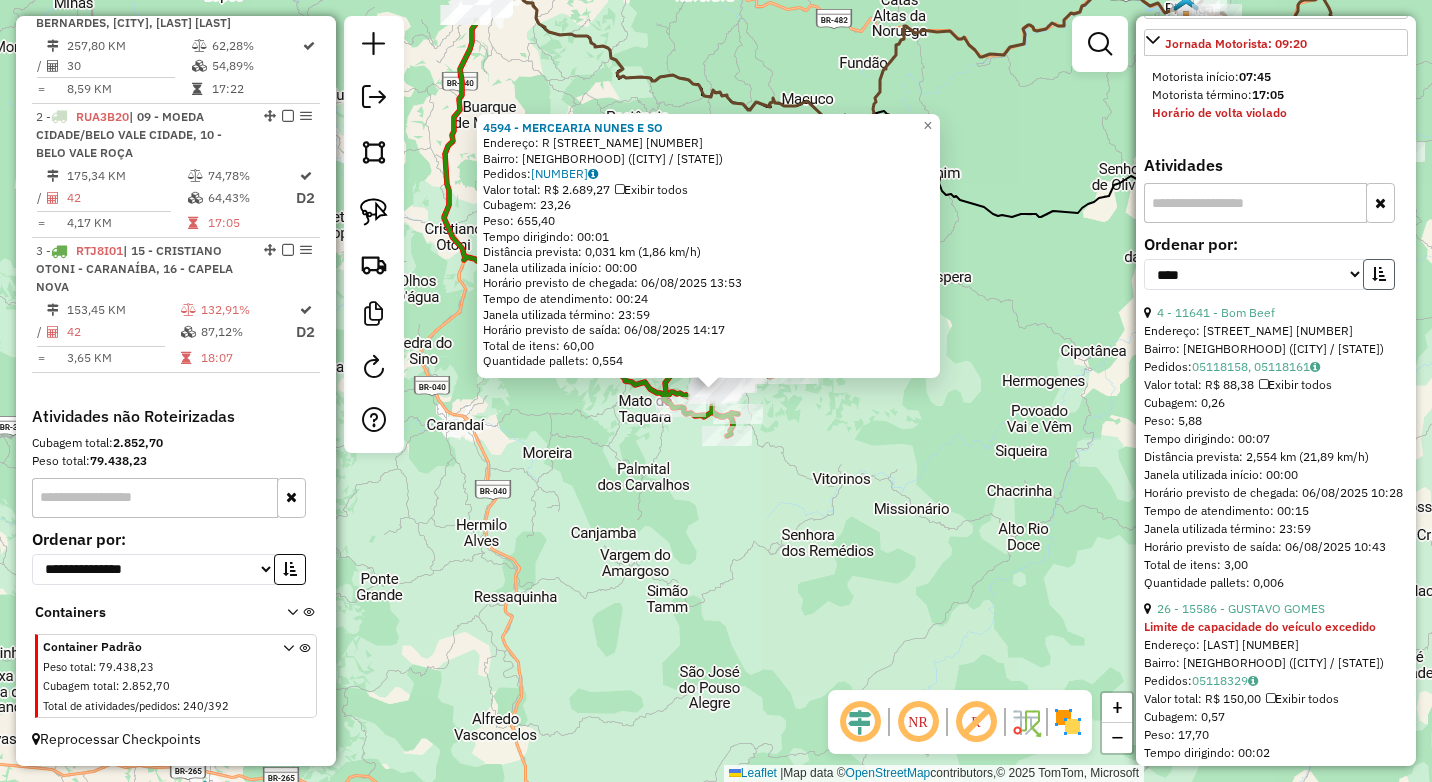 click at bounding box center (1379, 274) 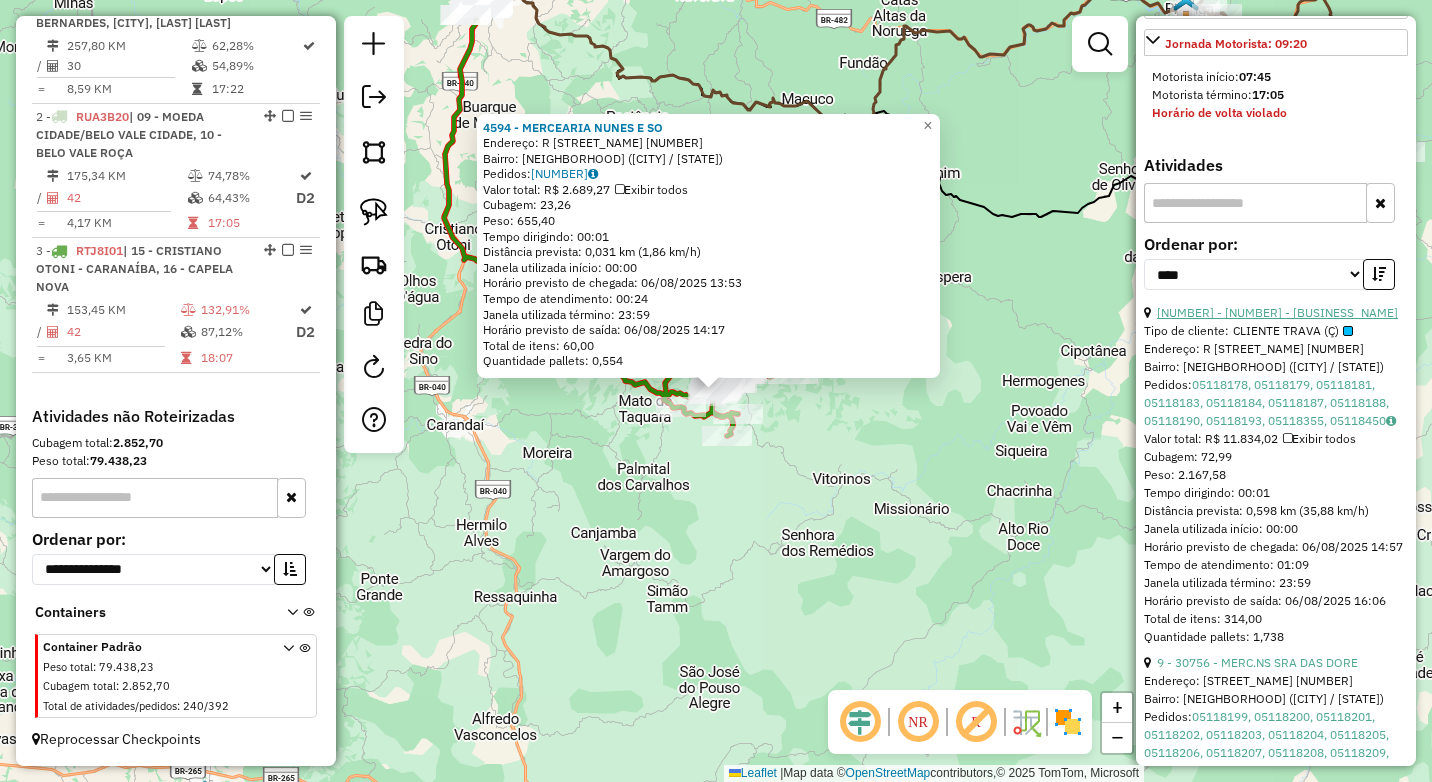 click on "13 - 30107 - RHB COMERCIO LTDA" at bounding box center [1277, 312] 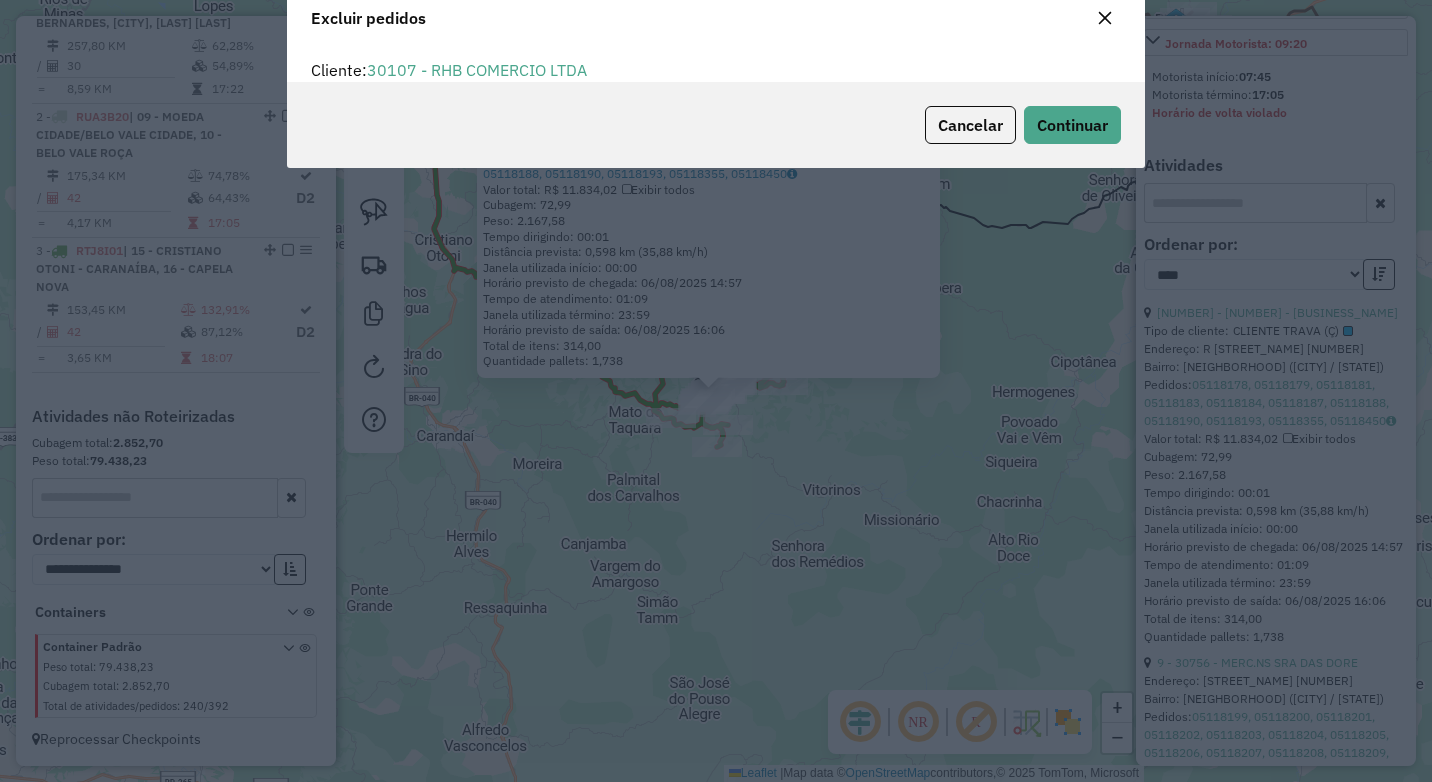 scroll, scrollTop: 12, scrollLeft: 6, axis: both 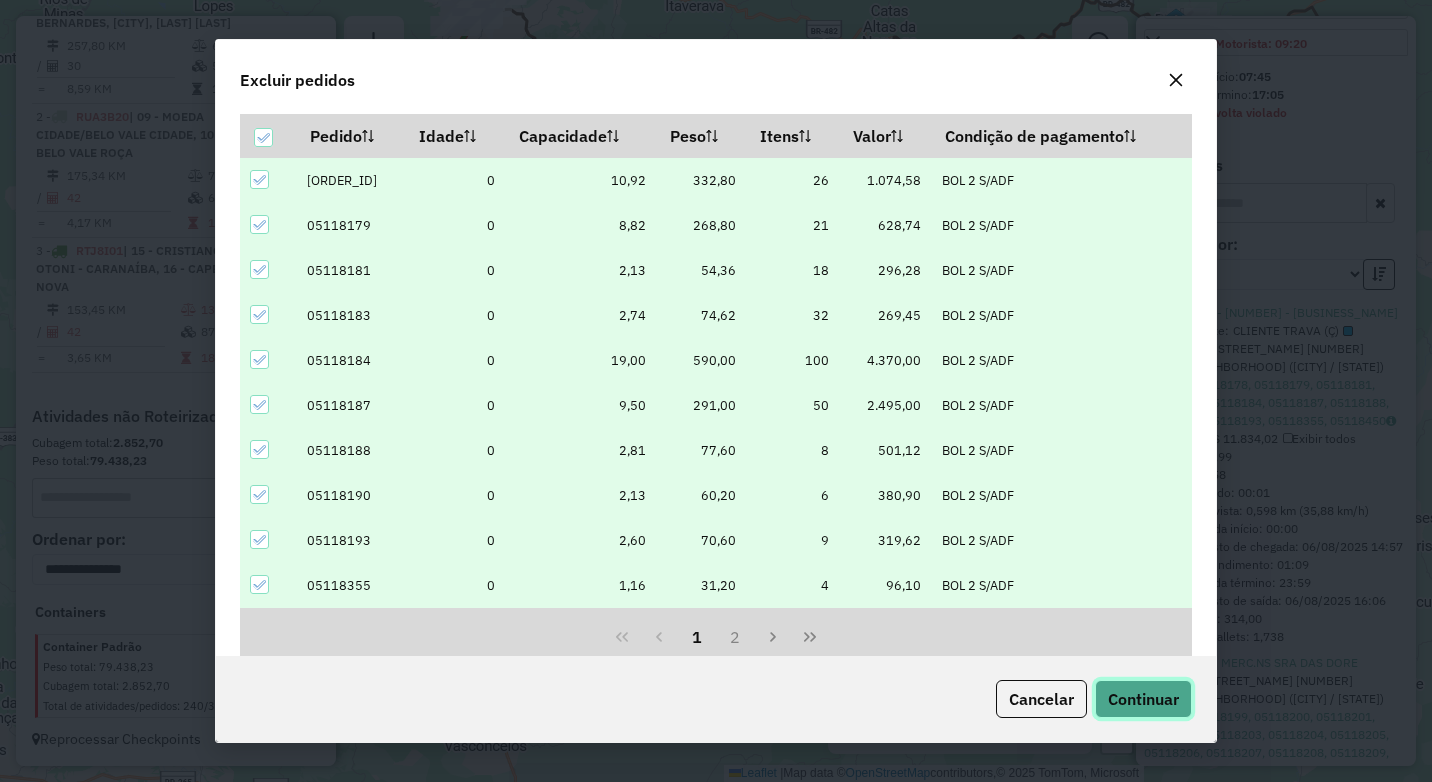 click on "Continuar" 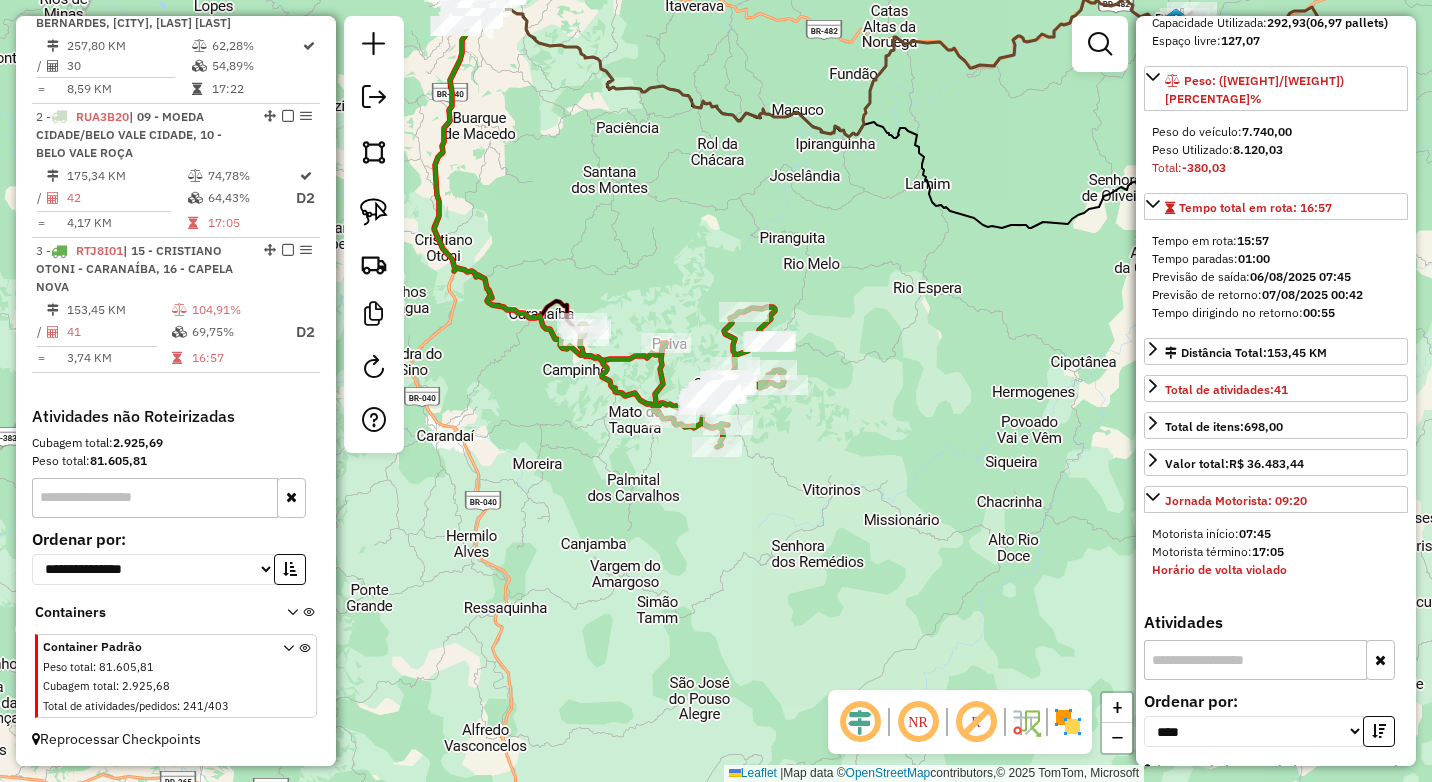 scroll, scrollTop: 200, scrollLeft: 0, axis: vertical 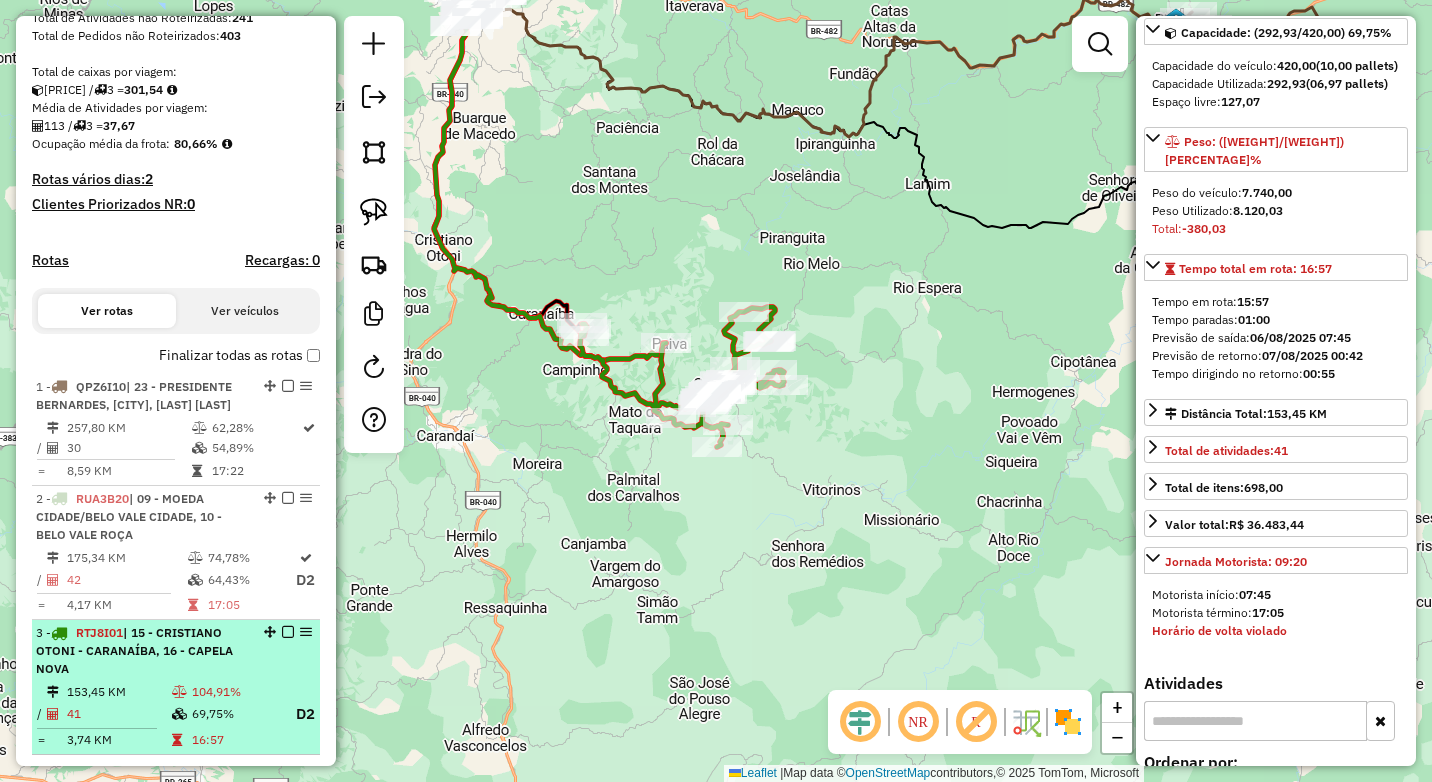 click on "3 -       RTJ8I01   | 15 - CRISTIANO OTONI - CARANAÍBA, 16 - CAPELA NOVA" at bounding box center (142, 651) 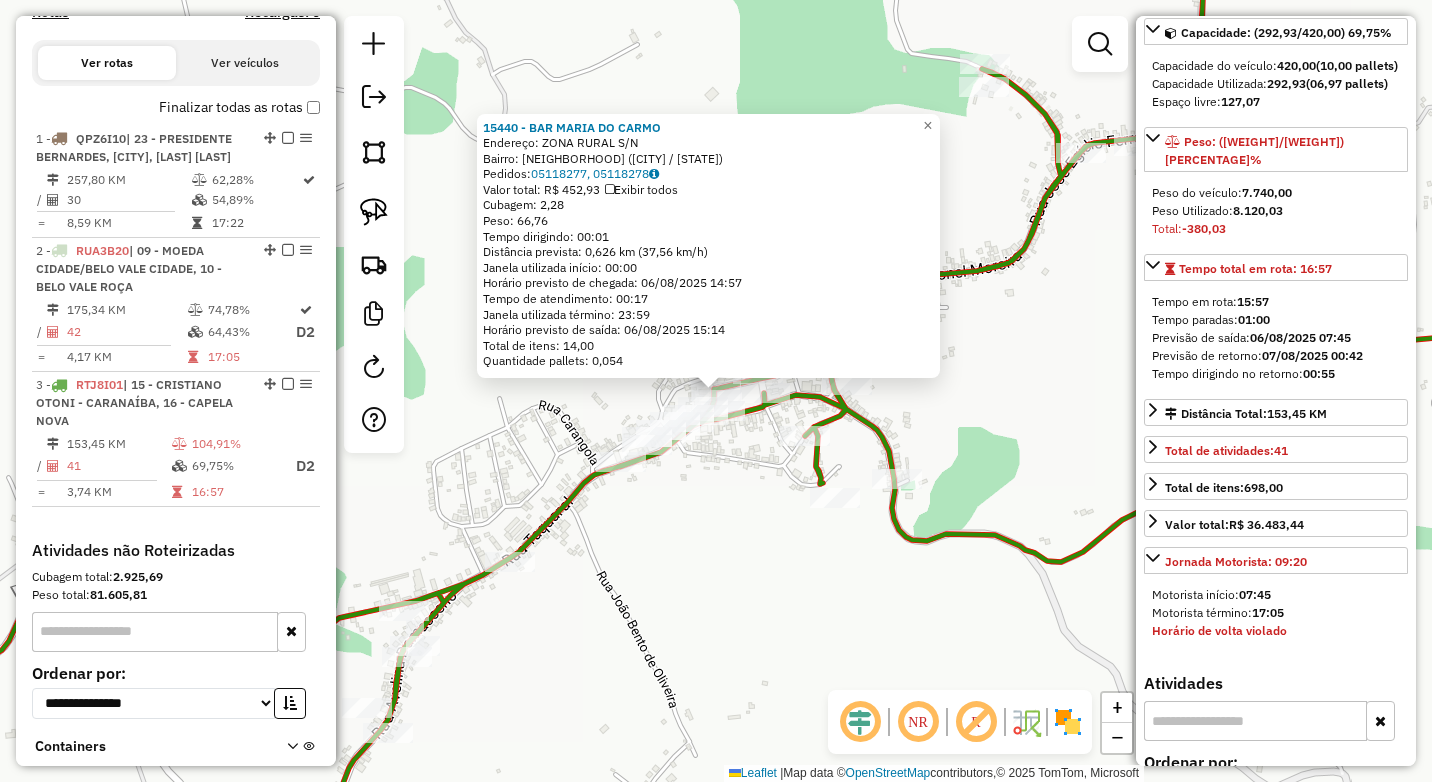 scroll, scrollTop: 792, scrollLeft: 0, axis: vertical 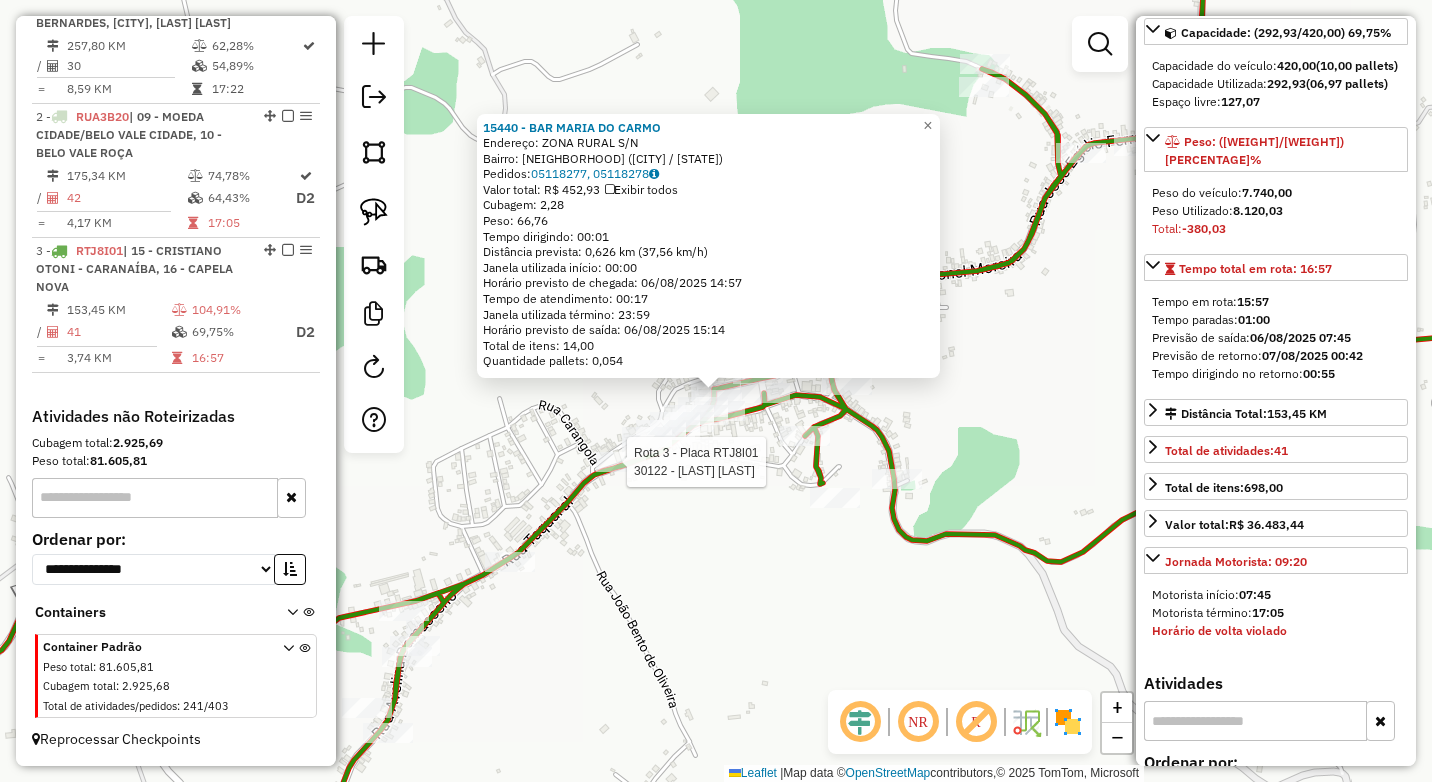 click 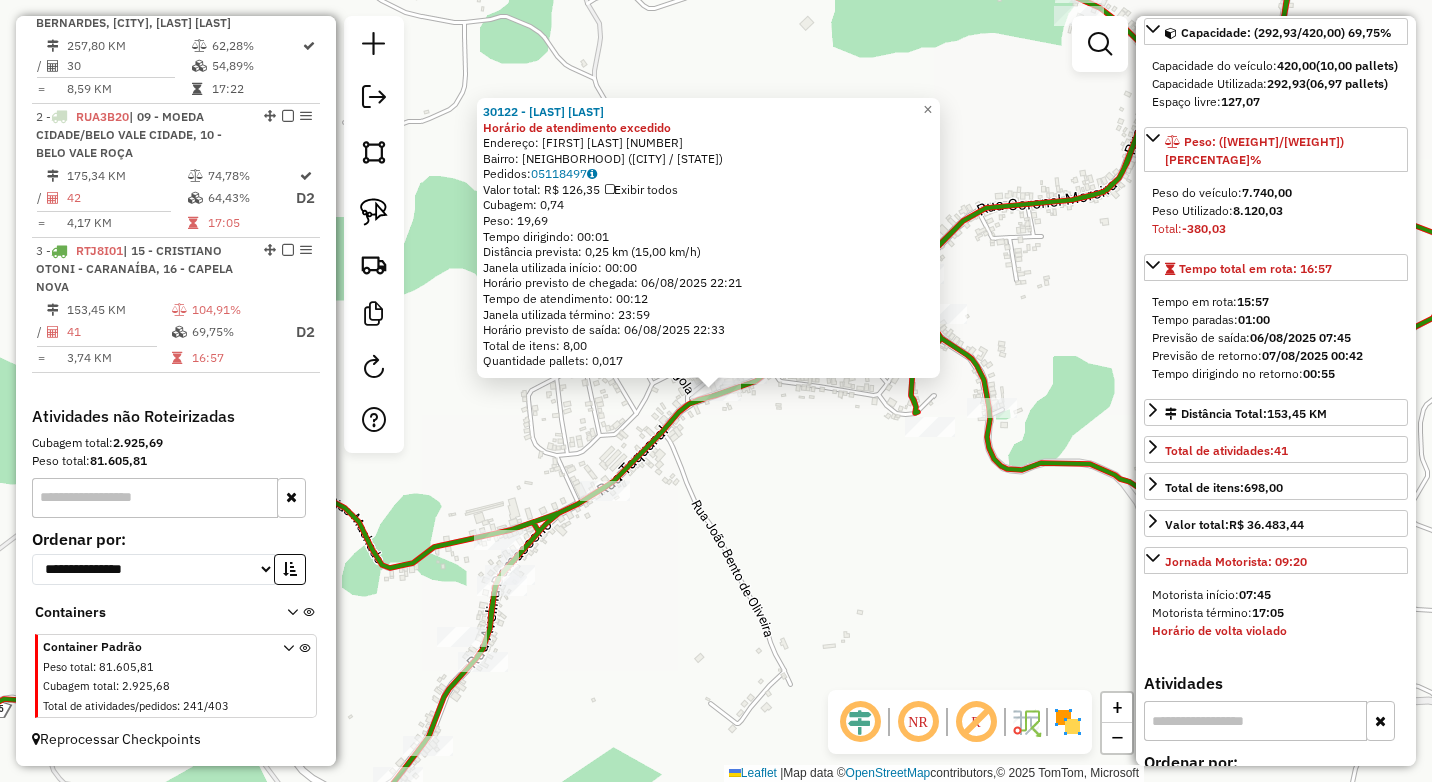 click on "30122 - PADARIA N SRA Horário de atendimento excedido  Endereço:  CONEGO JOSE A HENRIQUES 209   Bairro: CENTRO (CAPELA NOVA / MG)   Pedidos:  05118497   Valor total: R$ 126,35   Exibir todos   Cubagem: 0,74  Peso: 19,69  Tempo dirigindo: 00:01   Distância prevista: 0,25 km (15,00 km/h)   Janela utilizada início: 00:00   Horário previsto de chegada: 06/08/2025 22:21   Tempo de atendimento: 00:12   Janela utilizada término: 23:59   Horário previsto de saída: 06/08/2025 22:33   Total de itens: 8,00   Quantidade pallets: 0,017  × Janela de atendimento Grade de atendimento Capacidade Transportadoras Veículos Cliente Pedidos  Rotas Selecione os dias de semana para filtrar as janelas de atendimento  Seg   Ter   Qua   Qui   Sex   Sáb   Dom  Informe o período da janela de atendimento: De: Até:  Filtrar exatamente a janela do cliente  Considerar janela de atendimento padrão  Selecione os dias de semana para filtrar as grades de atendimento  Seg   Ter   Qua   Qui   Sex   Sáb   Dom   Peso mínimo:   De:  +" 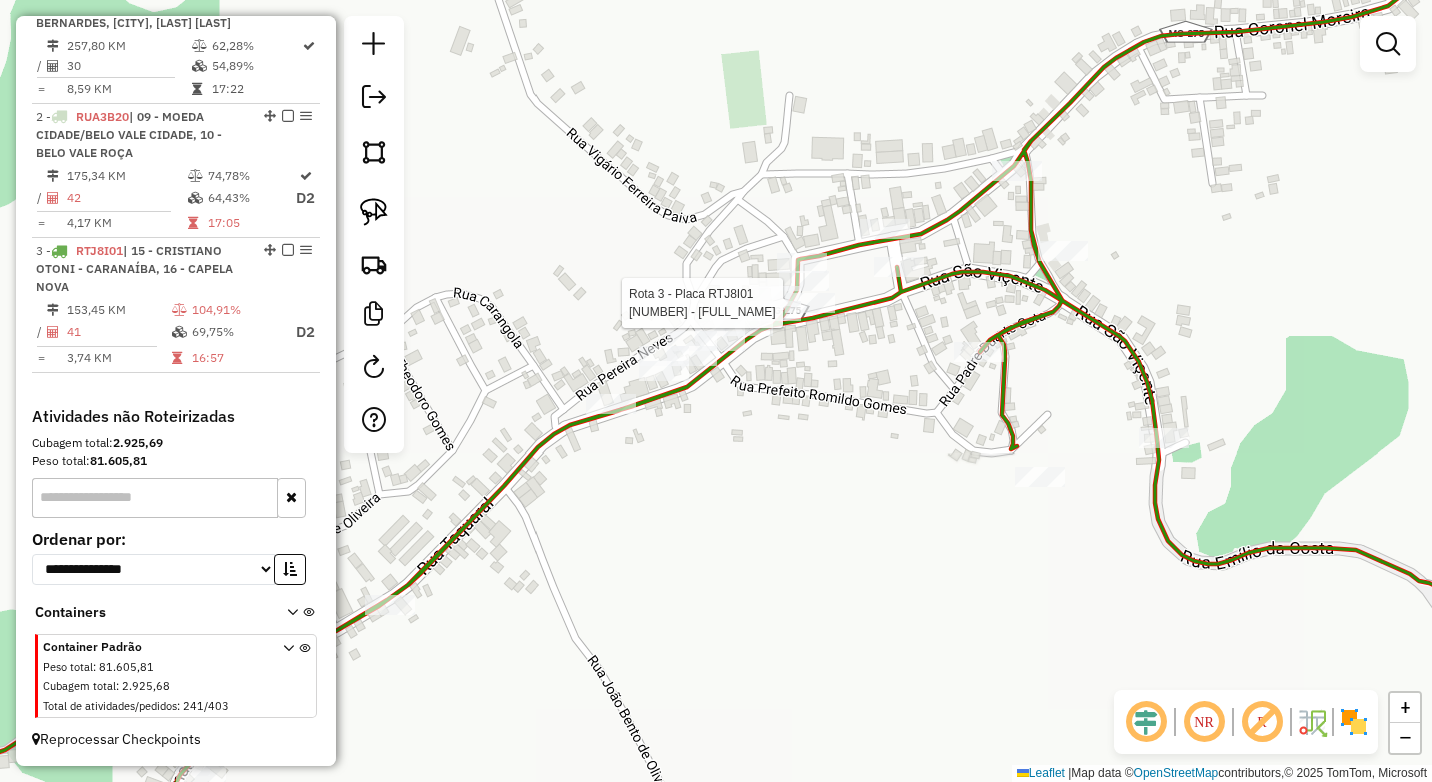 select on "*********" 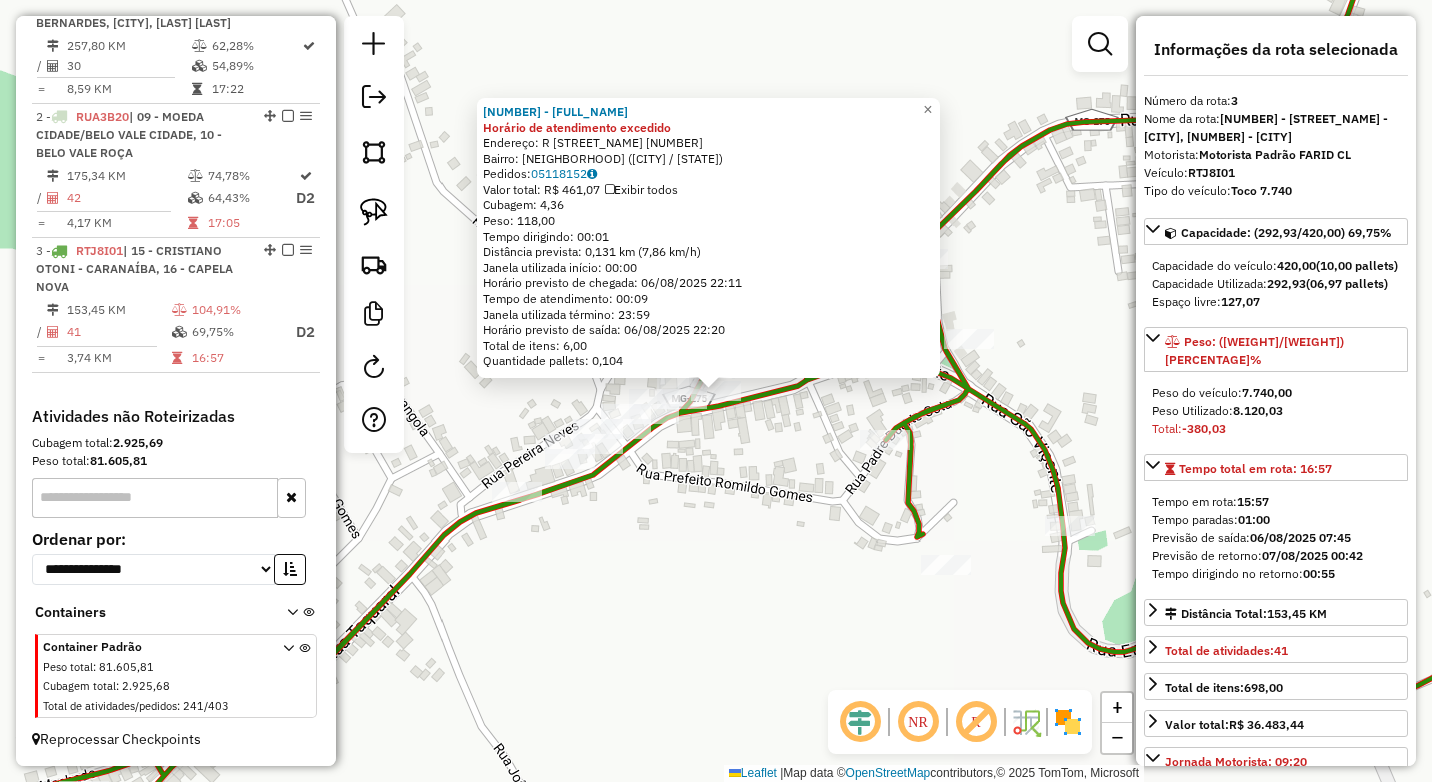 click on "7726 - LUANA FELIX DA SILVA Horário de atendimento excedido  Endereço: R   SENHORA DAS DORES             33   Bairro: V BRASILINA (CAPELA NOVA / MG)   Pedidos:  05118152   Valor total: R$ 461,07   Exibir todos   Cubagem: 4,36  Peso: 118,00  Tempo dirigindo: 00:01   Distância prevista: 0,131 km (7,86 km/h)   Janela utilizada início: 00:00   Horário previsto de chegada: 06/08/2025 22:11   Tempo de atendimento: 00:09   Janela utilizada término: 23:59   Horário previsto de saída: 06/08/2025 22:20   Total de itens: 6,00   Quantidade pallets: 0,104  × Janela de atendimento Grade de atendimento Capacidade Transportadoras Veículos Cliente Pedidos  Rotas Selecione os dias de semana para filtrar as janelas de atendimento  Seg   Ter   Qua   Qui   Sex   Sáb   Dom  Informe o período da janela de atendimento: De: Até:  Filtrar exatamente a janela do cliente  Considerar janela de atendimento padrão  Selecione os dias de semana para filtrar as grades de atendimento  Seg   Ter   Qua   Qui   Sex   Sáb   Dom  De:" 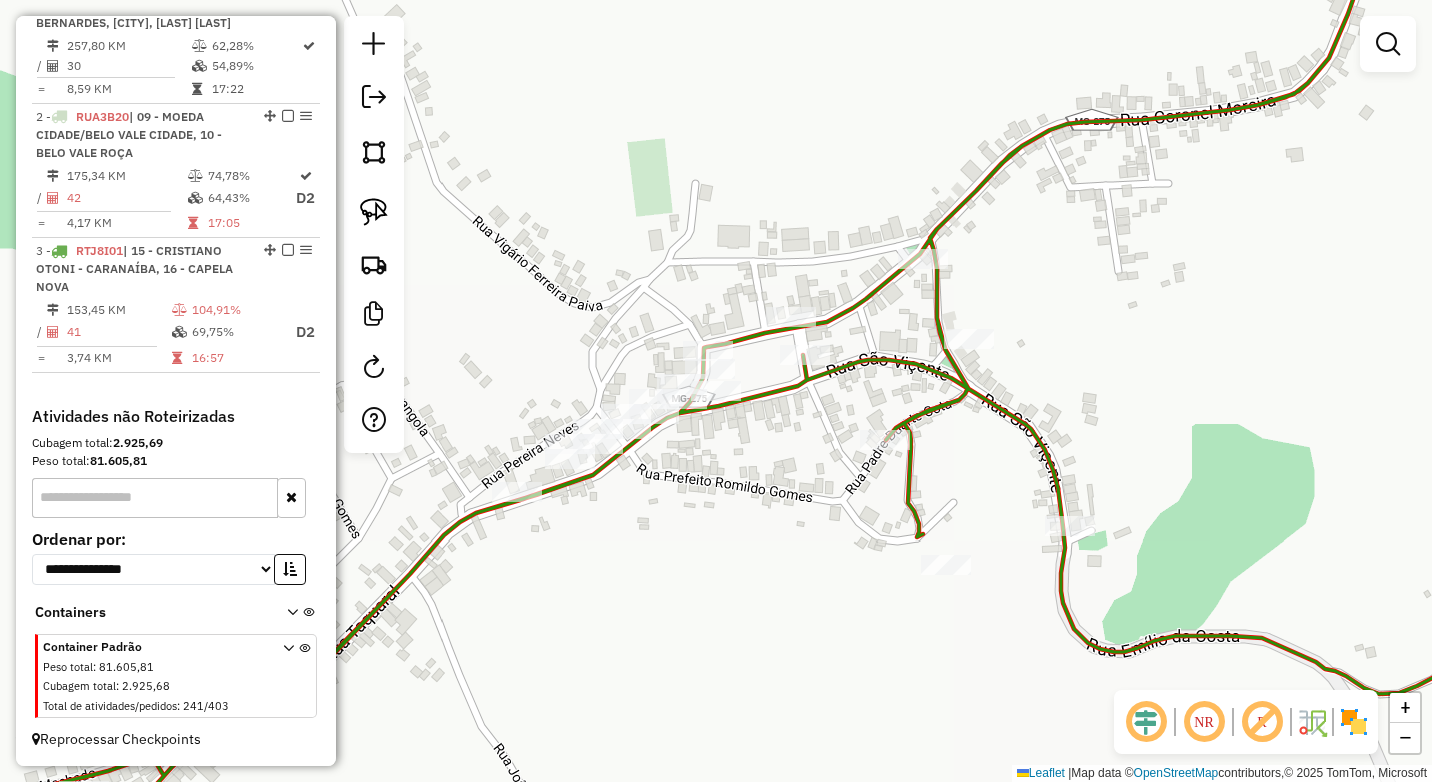 select on "*********" 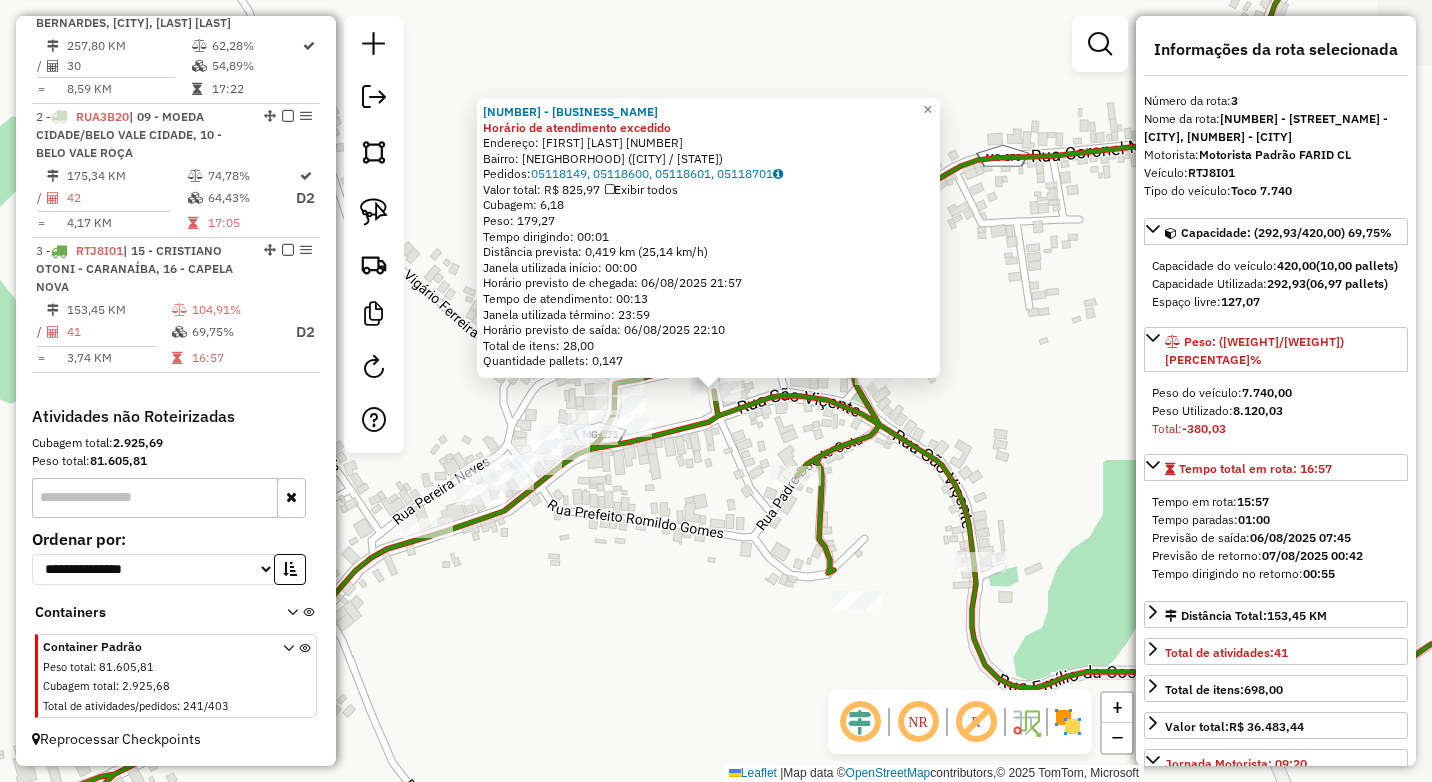 click on "6727 - ARMAZEM SAO JOSE Horário de atendimento excedido  Endereço:  CORONEL JOSE ALEXANDRE 112   Bairro: CENTRO (CAPELA NOVA / MG)   Pedidos:  05118149, 05118600, 05118601, 05118701   Valor total: R$ 825,97   Exibir todos   Cubagem: 6,18  Peso: 179,27  Tempo dirigindo: 00:01   Distância prevista: 0,419 km (25,14 km/h)   Janela utilizada início: 00:00   Horário previsto de chegada: 06/08/2025 21:57   Tempo de atendimento: 00:13   Janela utilizada término: 23:59   Horário previsto de saída: 06/08/2025 22:10   Total de itens: 28,00   Quantidade pallets: 0,147  × Janela de atendimento Grade de atendimento Capacidade Transportadoras Veículos Cliente Pedidos  Rotas Selecione os dias de semana para filtrar as janelas de atendimento  Seg   Ter   Qua   Qui   Sex   Sáb   Dom  Informe o período da janela de atendimento: De: Até:  Filtrar exatamente a janela do cliente  Considerar janela de atendimento padrão  Selecione os dias de semana para filtrar as grades de atendimento  Seg   Ter   Qua   Qui   Sex  +" 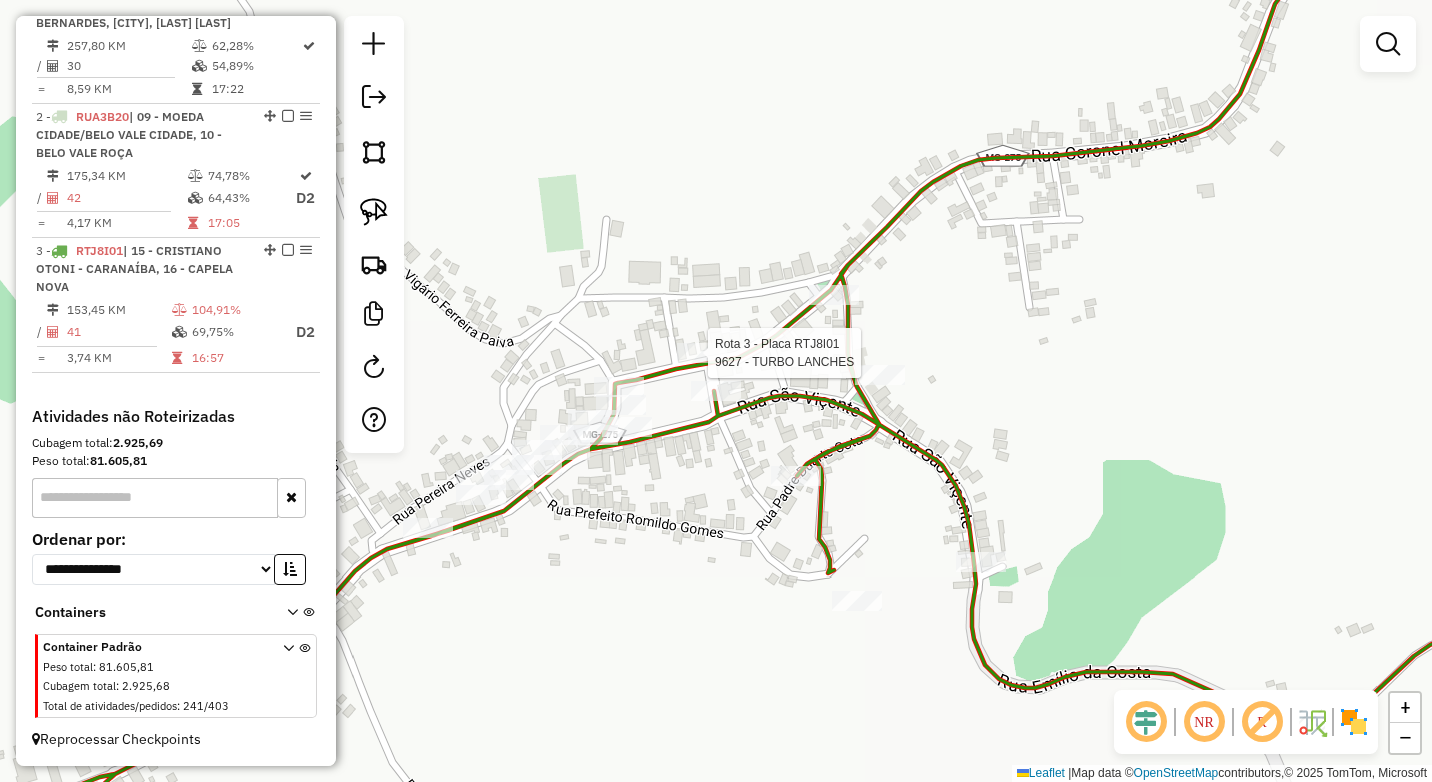 select on "*********" 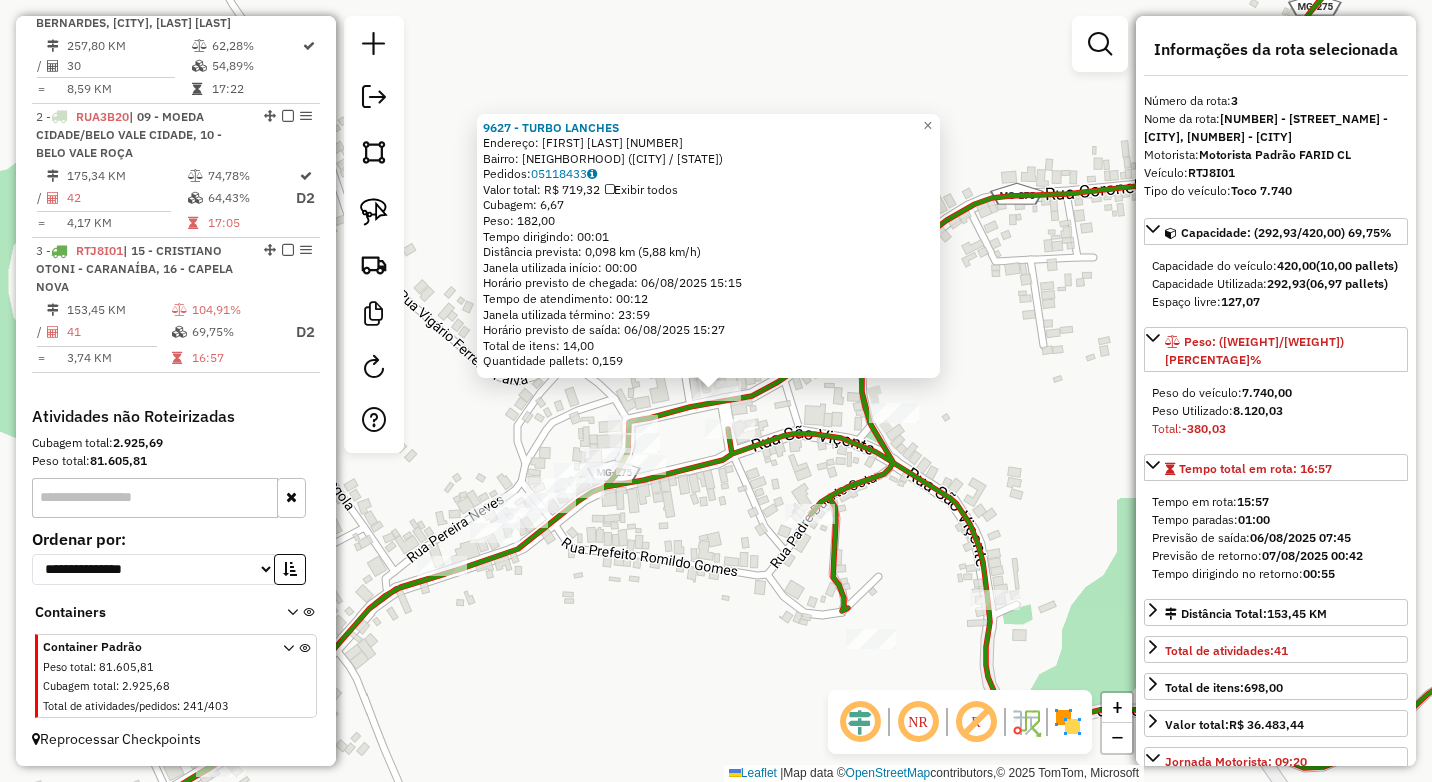 click on "Rota 3 - Placa RTJ8I01  11719 - QUIOSQUE NOSSA SENHO 9627 - TURBO LANCHES  Endereço:  ANTONIO FREIRE 142   Bairro: CENTRO (CAPELA NOVA / MG)   Pedidos:  05118433   Valor total: R$ 719,32   Exibir todos   Cubagem: 6,67  Peso: 182,00  Tempo dirigindo: 00:01   Distância prevista: 0,098 km (5,88 km/h)   Janela utilizada início: 00:00   Horário previsto de chegada: 06/08/2025 15:15   Tempo de atendimento: 00:12   Janela utilizada término: 23:59   Horário previsto de saída: 06/08/2025 15:27   Total de itens: 14,00   Quantidade pallets: 0,159  × Janela de atendimento Grade de atendimento Capacidade Transportadoras Veículos Cliente Pedidos  Rotas Selecione os dias de semana para filtrar as janelas de atendimento  Seg   Ter   Qua   Qui   Sex   Sáb   Dom  Informe o período da janela de atendimento: De: Até:  Filtrar exatamente a janela do cliente  Considerar janela de atendimento padrão  Selecione os dias de semana para filtrar as grades de atendimento  Seg   Ter   Qua   Qui   Sex   Sáb   Dom   De:   De:" 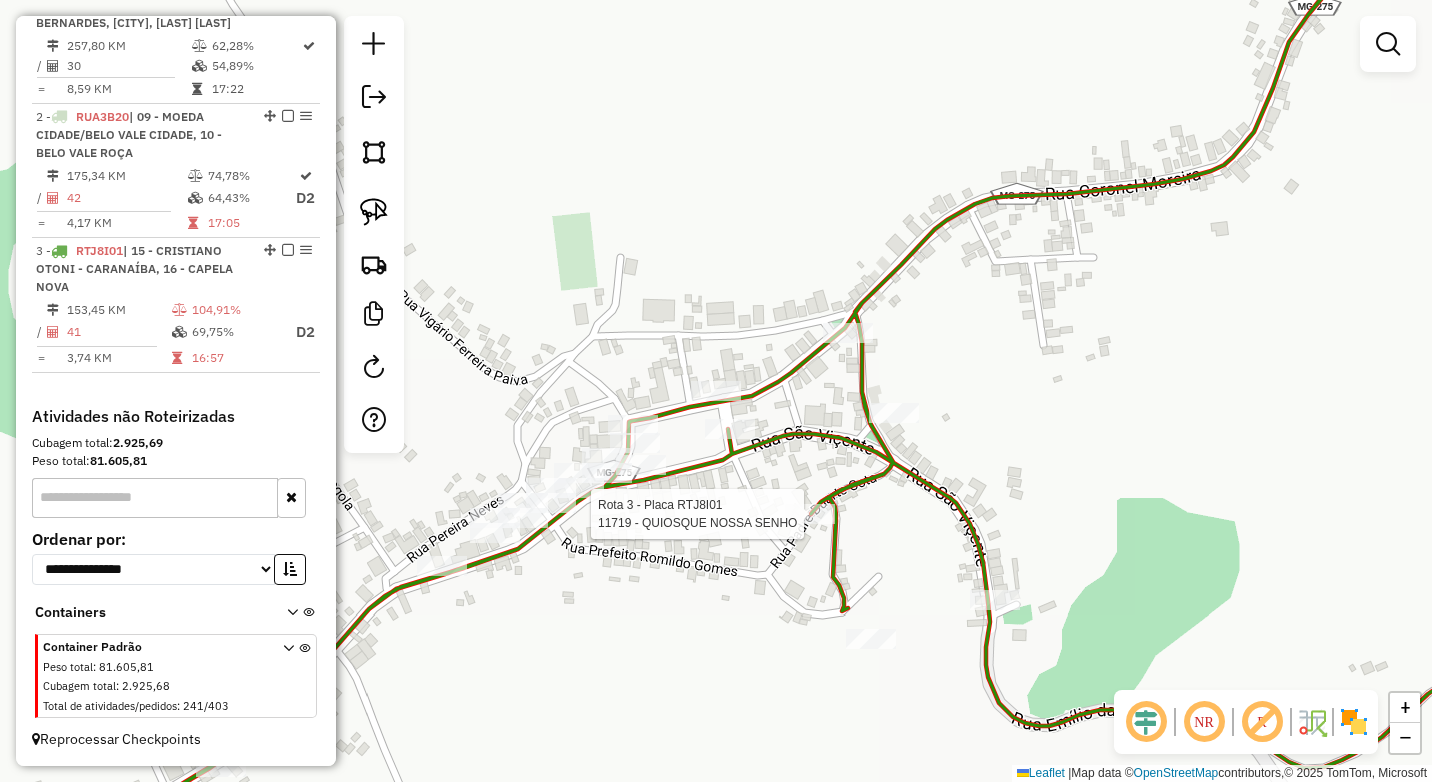 click 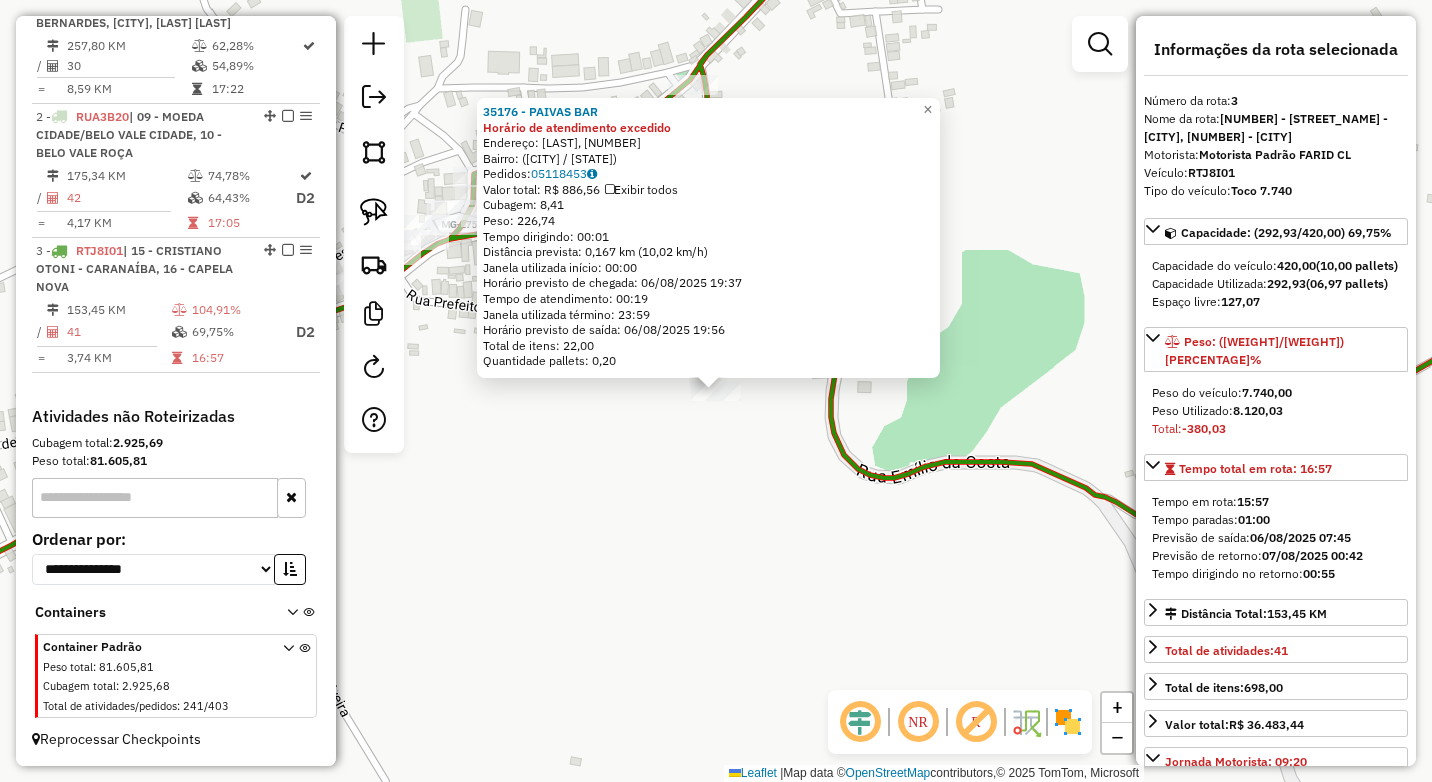 click on "35176 - PAIVAS BAR Horário de atendimento excedido  Endereço: Rua Fonte da Pedra, 86   Bairro:  (Capela Nova / MG)   Pedidos:  05118453   Valor total: R$ 886,56   Exibir todos   Cubagem: 8,41  Peso: 226,74  Tempo dirigindo: 00:01   Distância prevista: 0,167 km (10,02 km/h)   Janela utilizada início: 00:00   Horário previsto de chegada: 06/08/2025 19:37   Tempo de atendimento: 00:19   Janela utilizada término: 23:59   Horário previsto de saída: 06/08/2025 19:56   Total de itens: 22,00   Quantidade pallets: 0,20  × Janela de atendimento Grade de atendimento Capacidade Transportadoras Veículos Cliente Pedidos  Rotas Selecione os dias de semana para filtrar as janelas de atendimento  Seg   Ter   Qua   Qui   Sex   Sáb   Dom  Informe o período da janela de atendimento: De: Até:  Filtrar exatamente a janela do cliente  Considerar janela de atendimento padrão  Selecione os dias de semana para filtrar as grades de atendimento  Seg   Ter   Qua   Qui   Sex   Sáb   Dom   Peso mínimo:   Peso máximo:  De:" 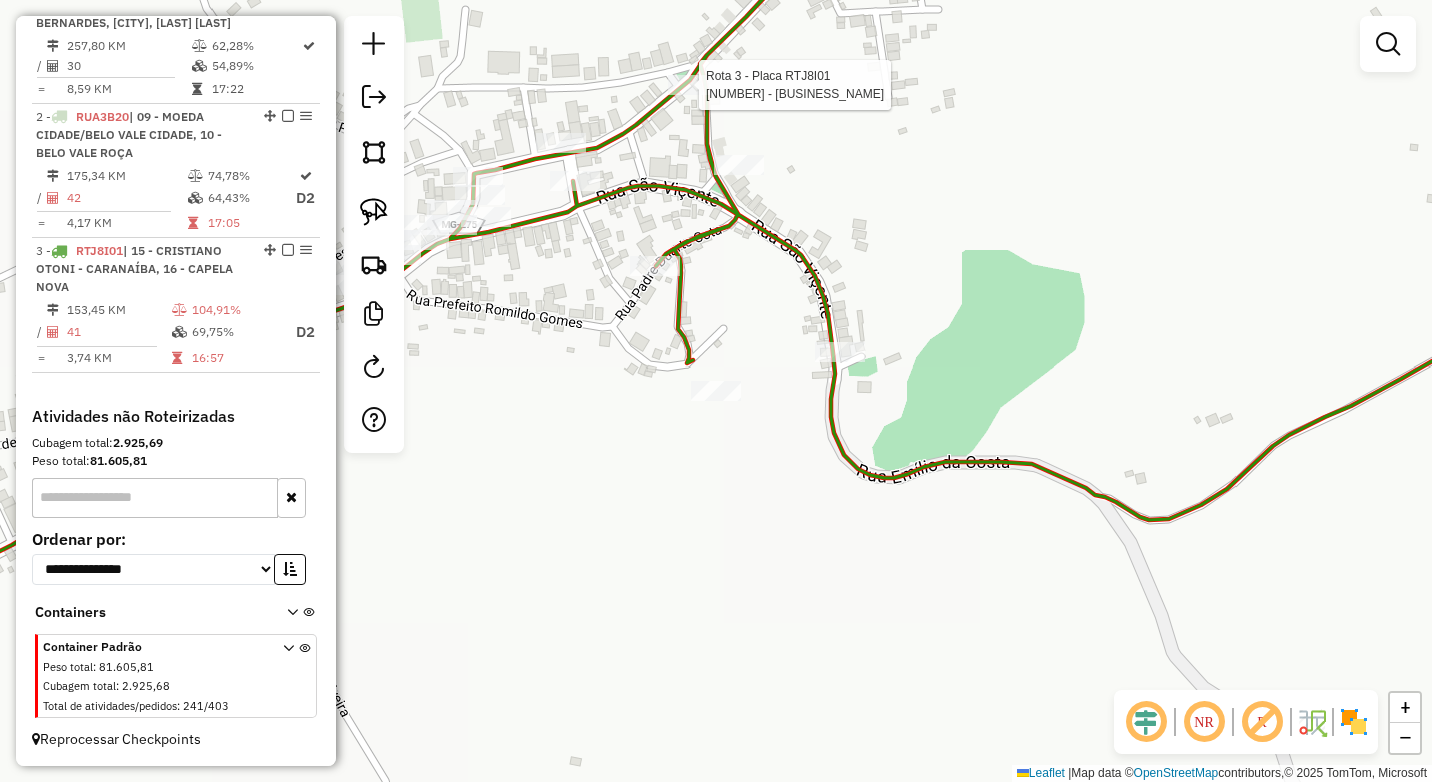 select on "*********" 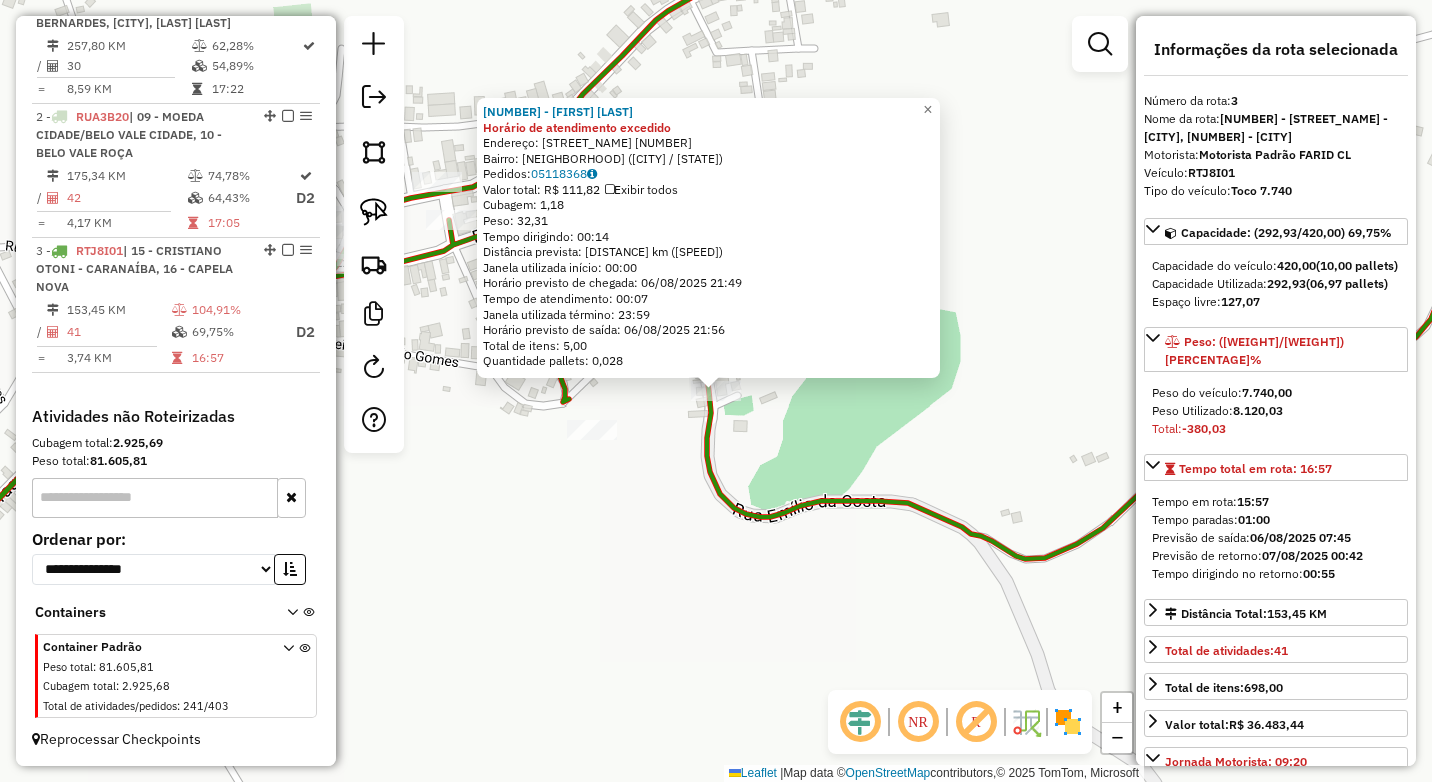 click on "4618 - CASA CAMPOS Horário de atendimento excedido  Endereço:  EMILIO COSTA 95   Bairro: CENTRO (CAPELA NOVA / MG)   Pedidos:  05118368   Valor total: R$ 111,82   Exibir todos   Cubagem: 1,18  Peso: 32,31  Tempo dirigindo: 00:14   Distância prevista: 5,351 km (22,93 km/h)   Janela utilizada início: 00:00   Horário previsto de chegada: 06/08/2025 21:49   Tempo de atendimento: 00:07   Janela utilizada término: 23:59   Horário previsto de saída: 06/08/2025 21:56   Total de itens: 5,00   Quantidade pallets: 0,028  × Janela de atendimento Grade de atendimento Capacidade Transportadoras Veículos Cliente Pedidos  Rotas Selecione os dias de semana para filtrar as janelas de atendimento  Seg   Ter   Qua   Qui   Sex   Sáb   Dom  Informe o período da janela de atendimento: De: Até:  Filtrar exatamente a janela do cliente  Considerar janela de atendimento padrão  Selecione os dias de semana para filtrar as grades de atendimento  Seg   Ter   Qua   Qui   Sex   Sáb   Dom   Peso mínimo:   Peso máximo:   De:" 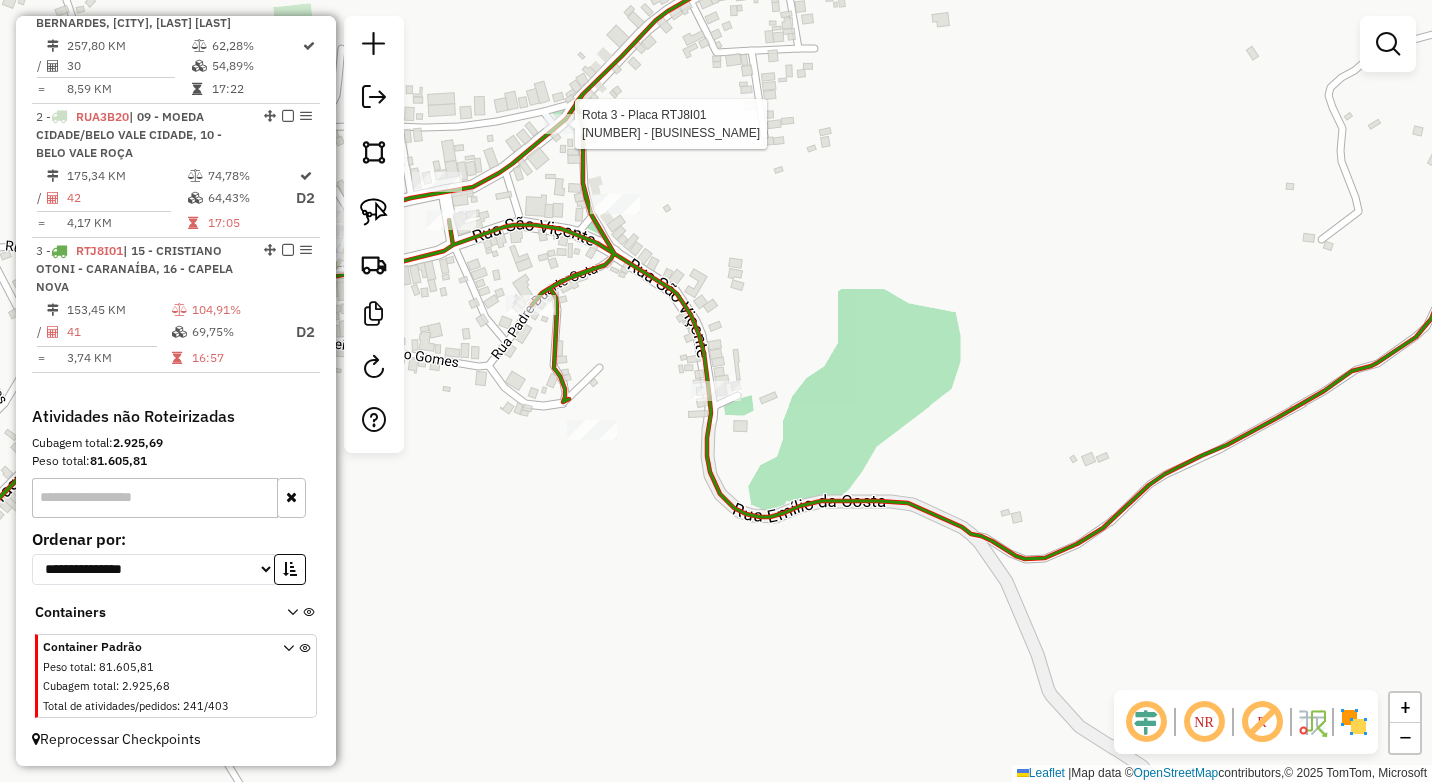 select on "*********" 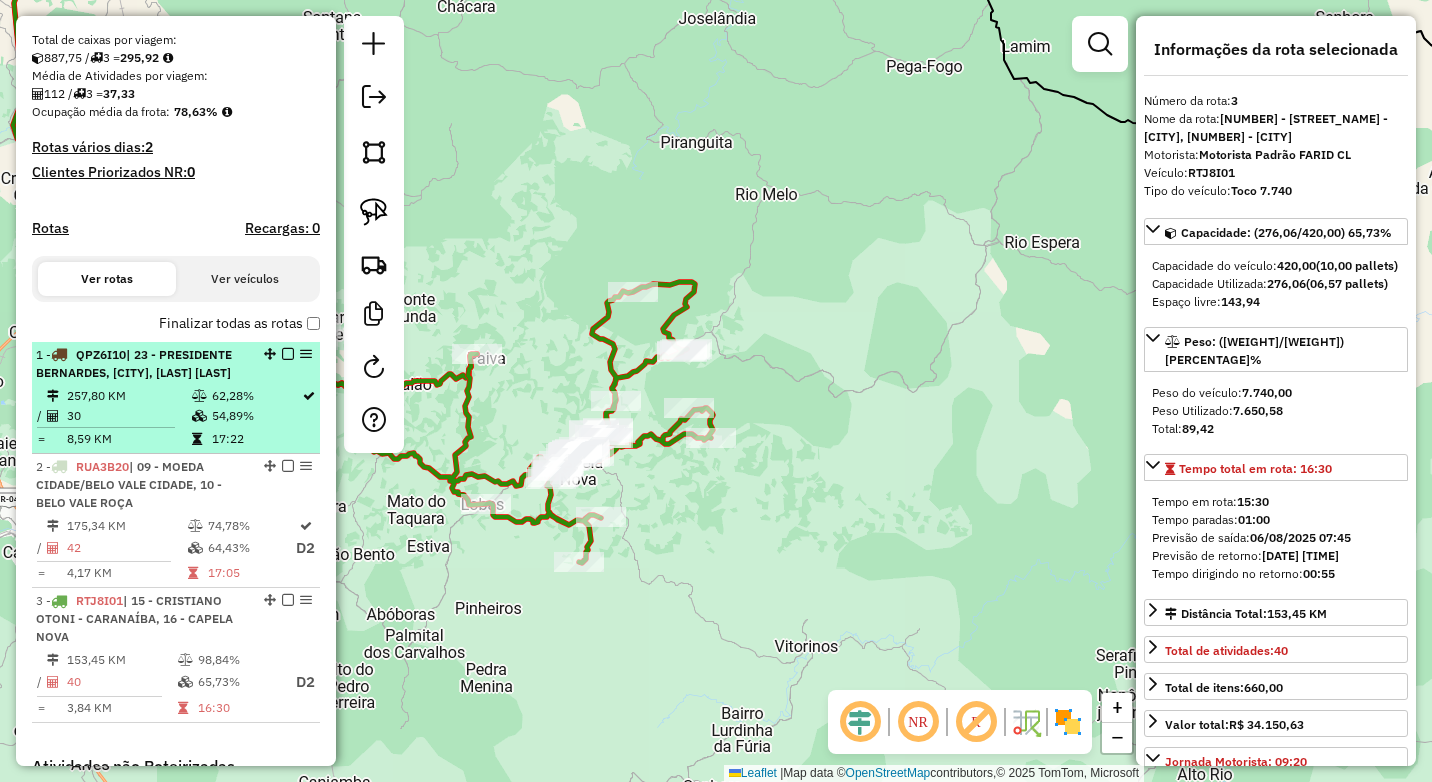 scroll, scrollTop: 400, scrollLeft: 0, axis: vertical 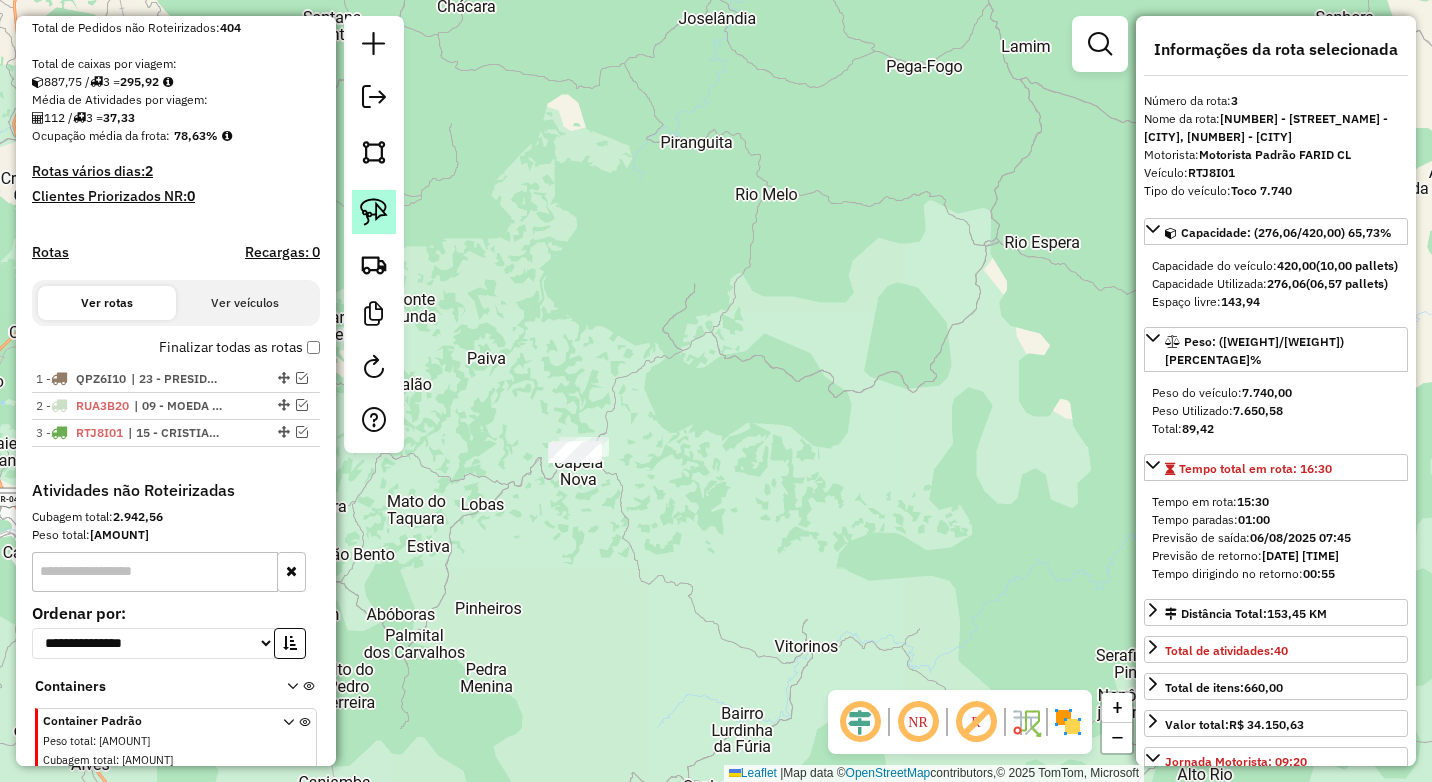 click 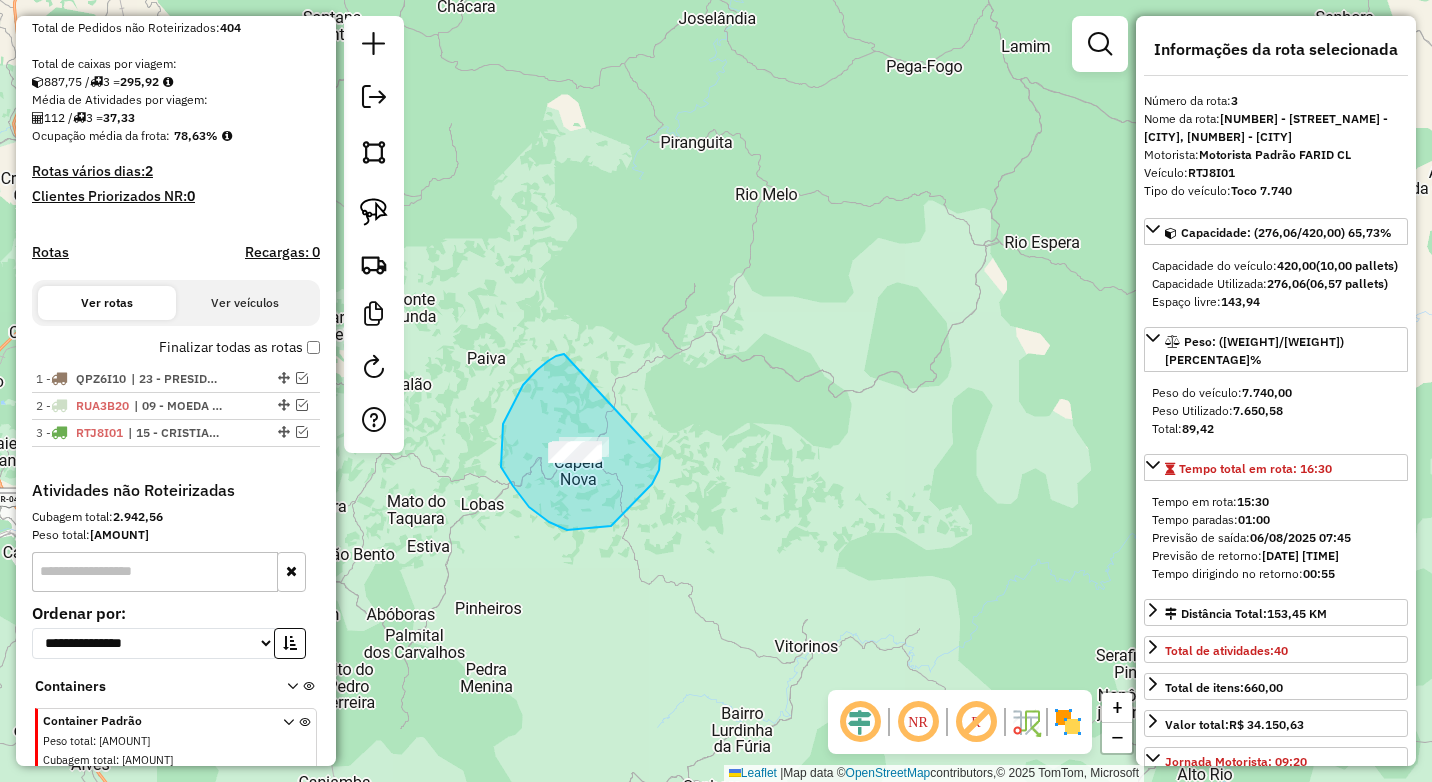 drag, startPoint x: 564, startPoint y: 354, endPoint x: 660, endPoint y: 457, distance: 140.80128 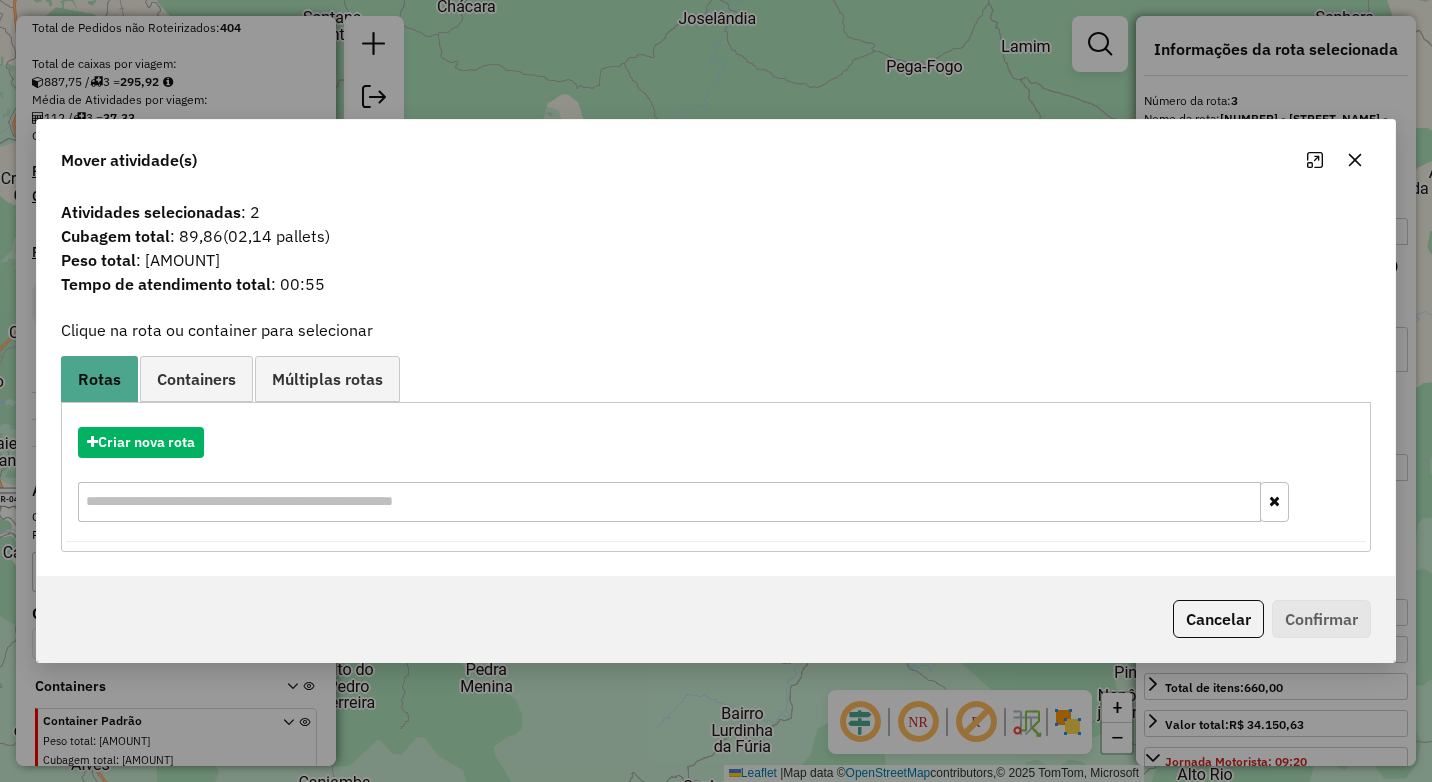 click 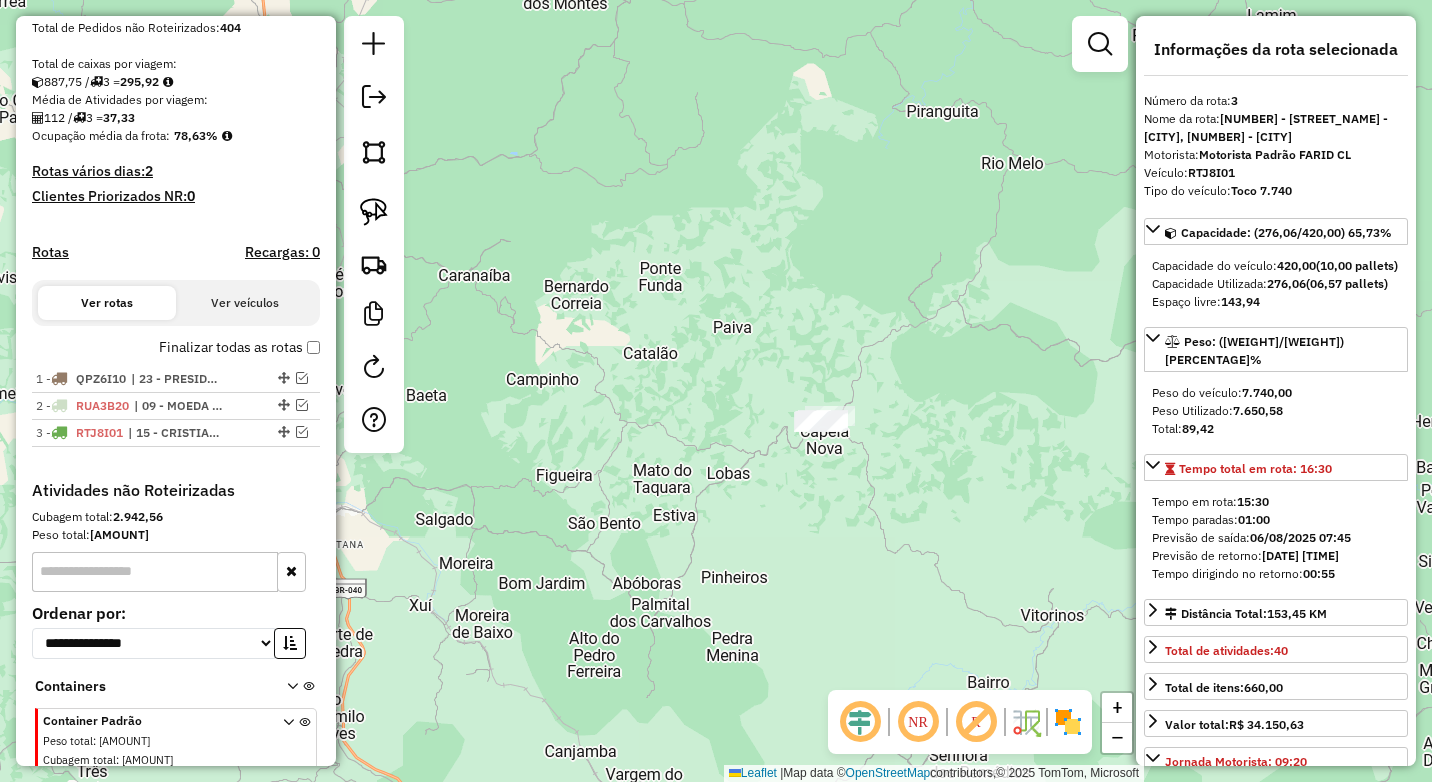 drag, startPoint x: 724, startPoint y: 296, endPoint x: 729, endPoint y: 487, distance: 191.06543 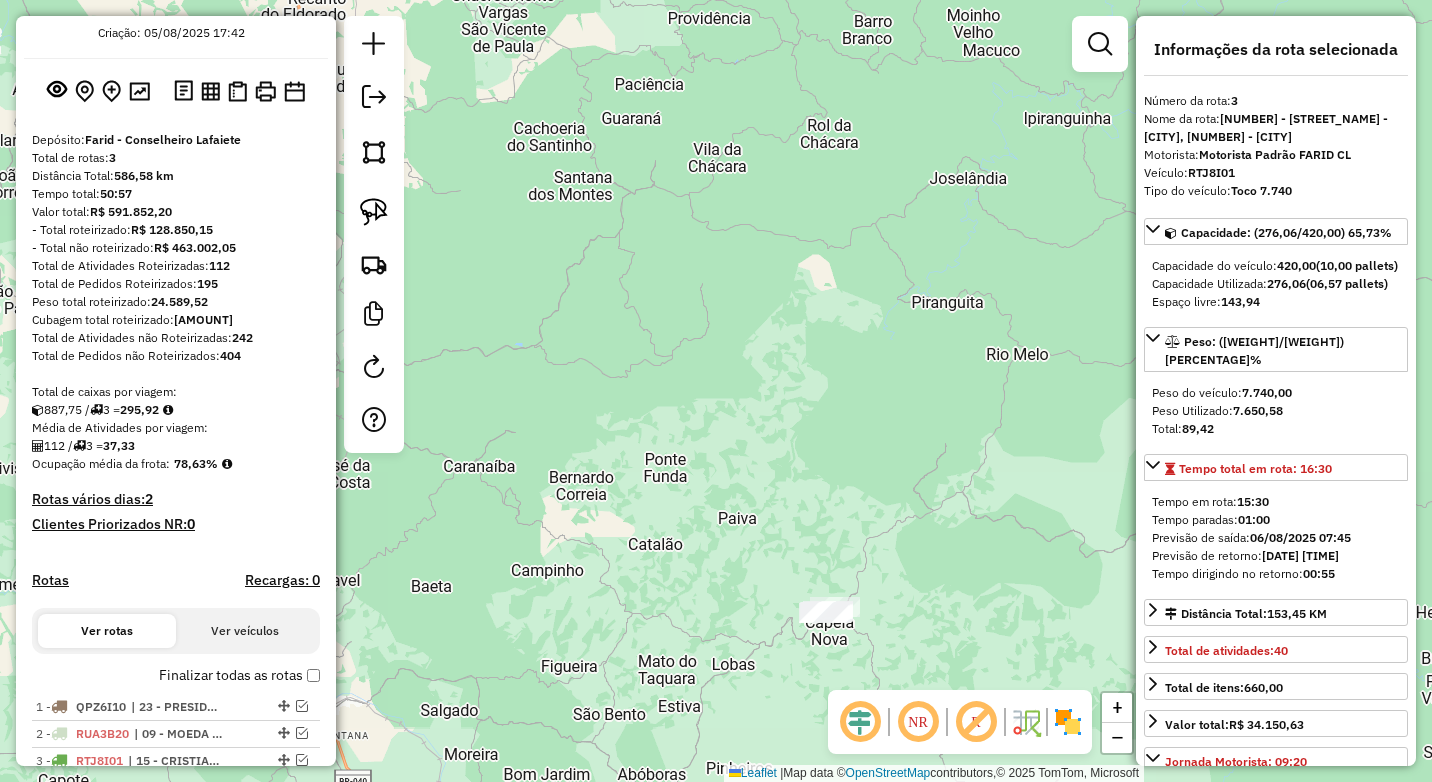 scroll, scrollTop: 0, scrollLeft: 0, axis: both 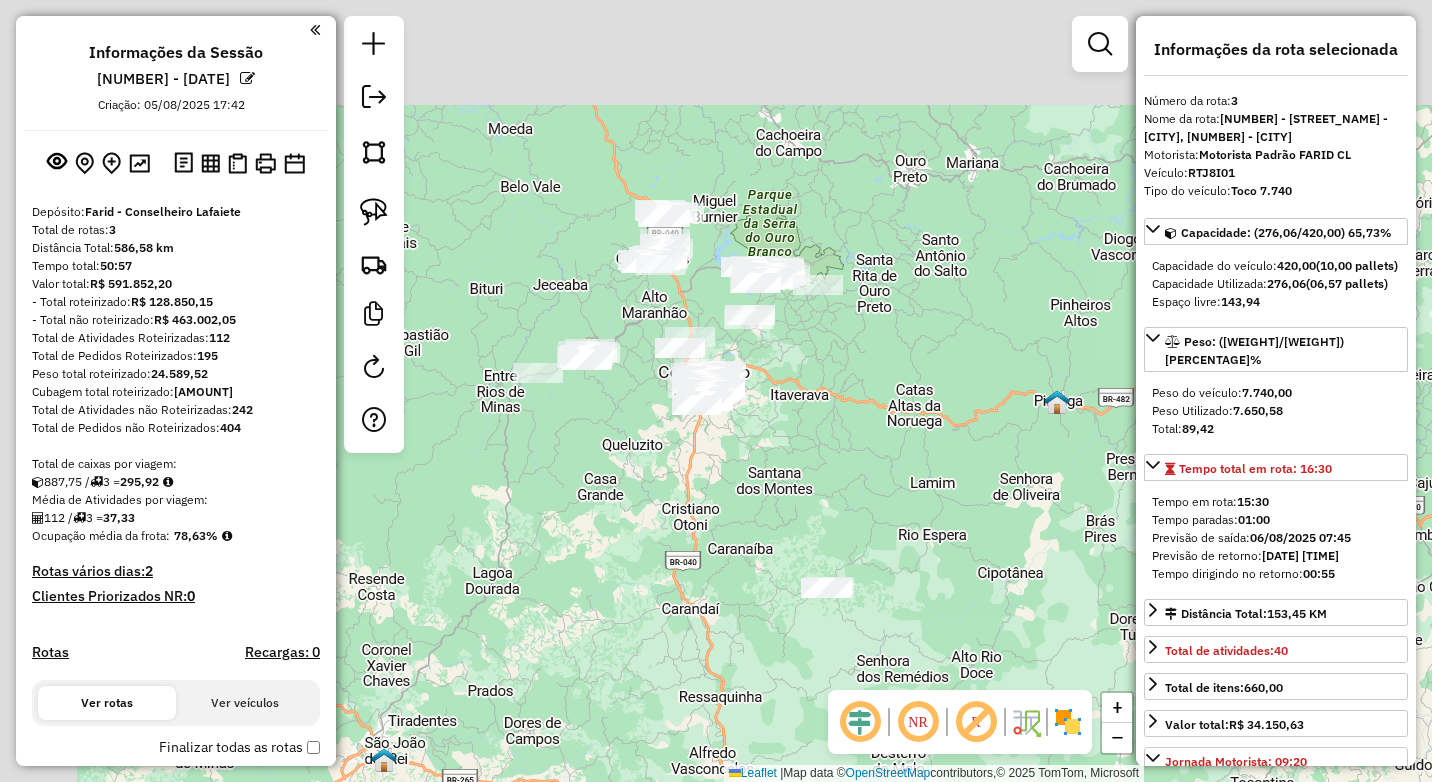 drag, startPoint x: 682, startPoint y: 377, endPoint x: 826, endPoint y: 478, distance: 175.88918 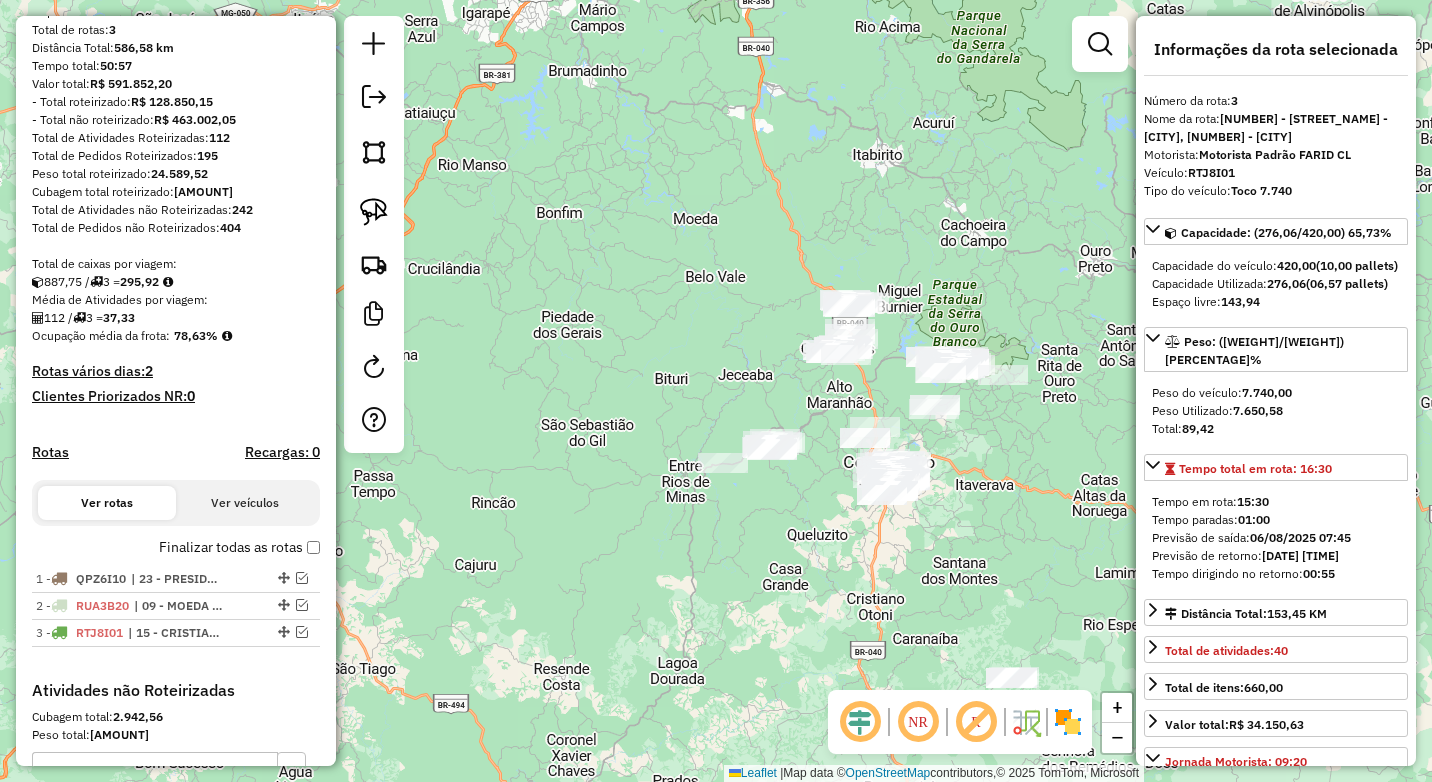 scroll, scrollTop: 300, scrollLeft: 0, axis: vertical 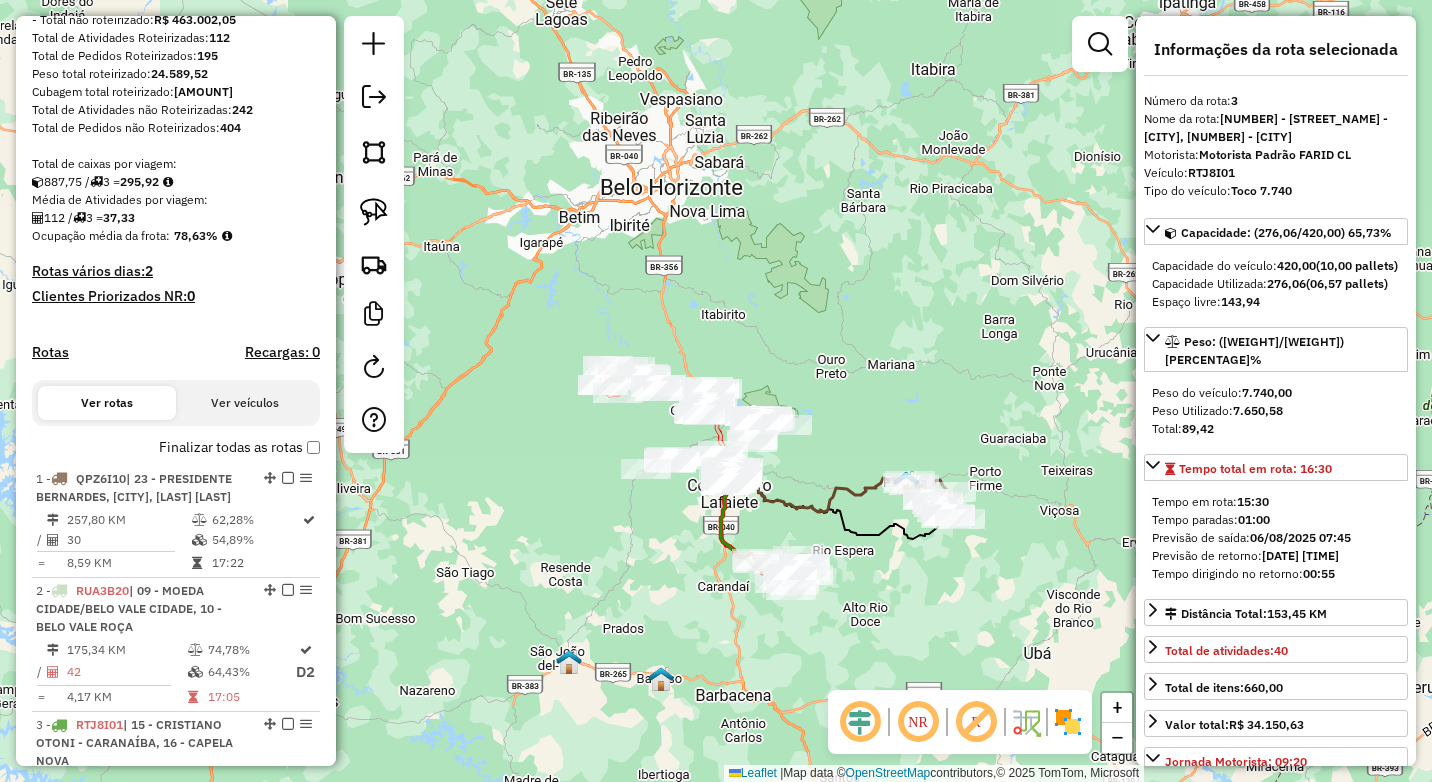 click on "Janela de atendimento Grade de atendimento Capacidade Transportadoras Veículos Cliente Pedidos  Rotas Selecione os dias de semana para filtrar as janelas de atendimento  Seg   Ter   Qua   Qui   Sex   Sáb   Dom  Informe o período da janela de atendimento: De: Até:  Filtrar exatamente a janela do cliente  Considerar janela de atendimento padrão  Selecione os dias de semana para filtrar as grades de atendimento  Seg   Ter   Qua   Qui   Sex   Sáb   Dom   Considerar clientes sem dia de atendimento cadastrado  Clientes fora do dia de atendimento selecionado Filtrar as atividades entre os valores definidos abaixo:  Peso mínimo:   Peso máximo:   Cubagem mínima:   Cubagem máxima:   De:   Até:  Filtrar as atividades entre o tempo de atendimento definido abaixo:  De:   Até:   Considerar capacidade total dos clientes não roteirizados Transportadora: Selecione um ou mais itens Tipo de veículo: Selecione um ou mais itens Veículo: Selecione um ou mais itens Motorista: Selecione um ou mais itens Nome: Rótulo:" 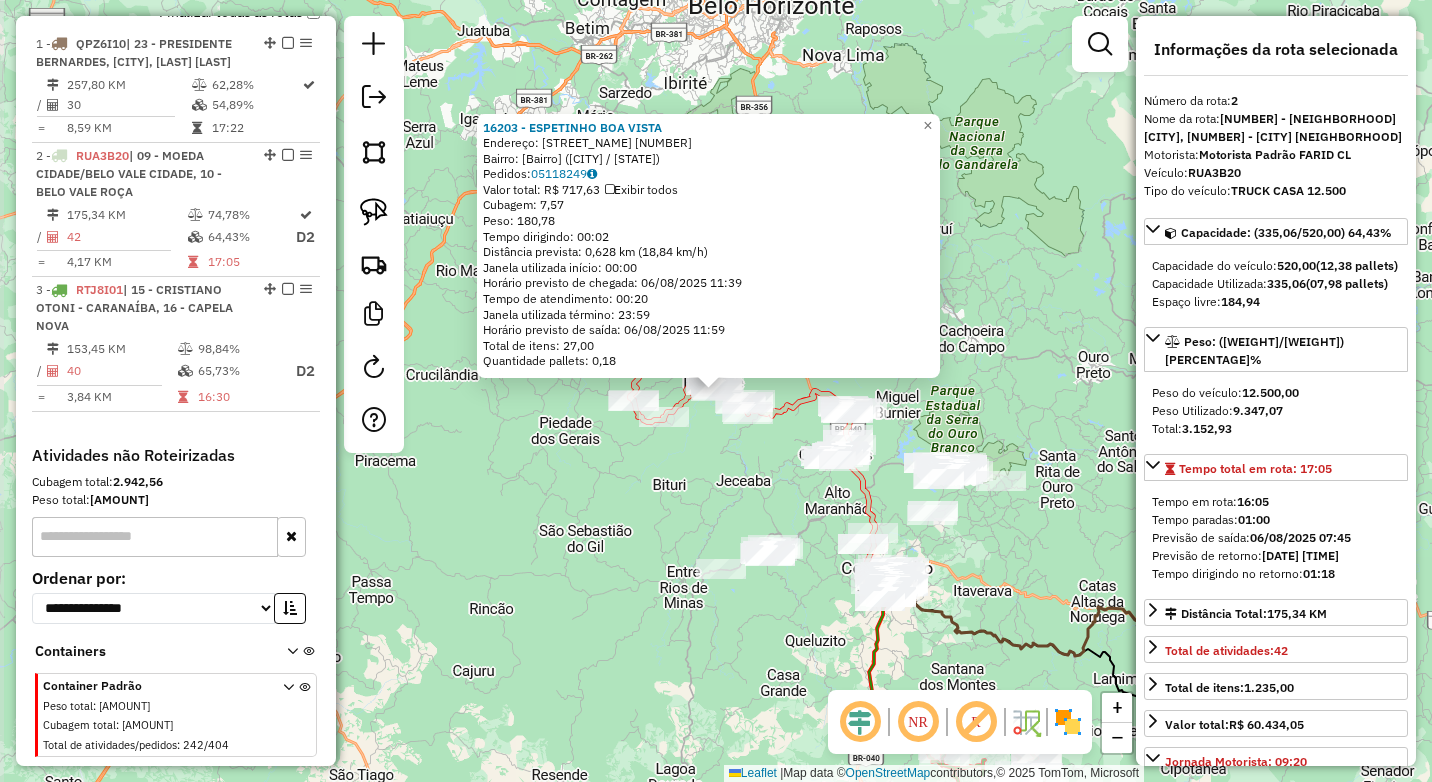 scroll, scrollTop: 792, scrollLeft: 0, axis: vertical 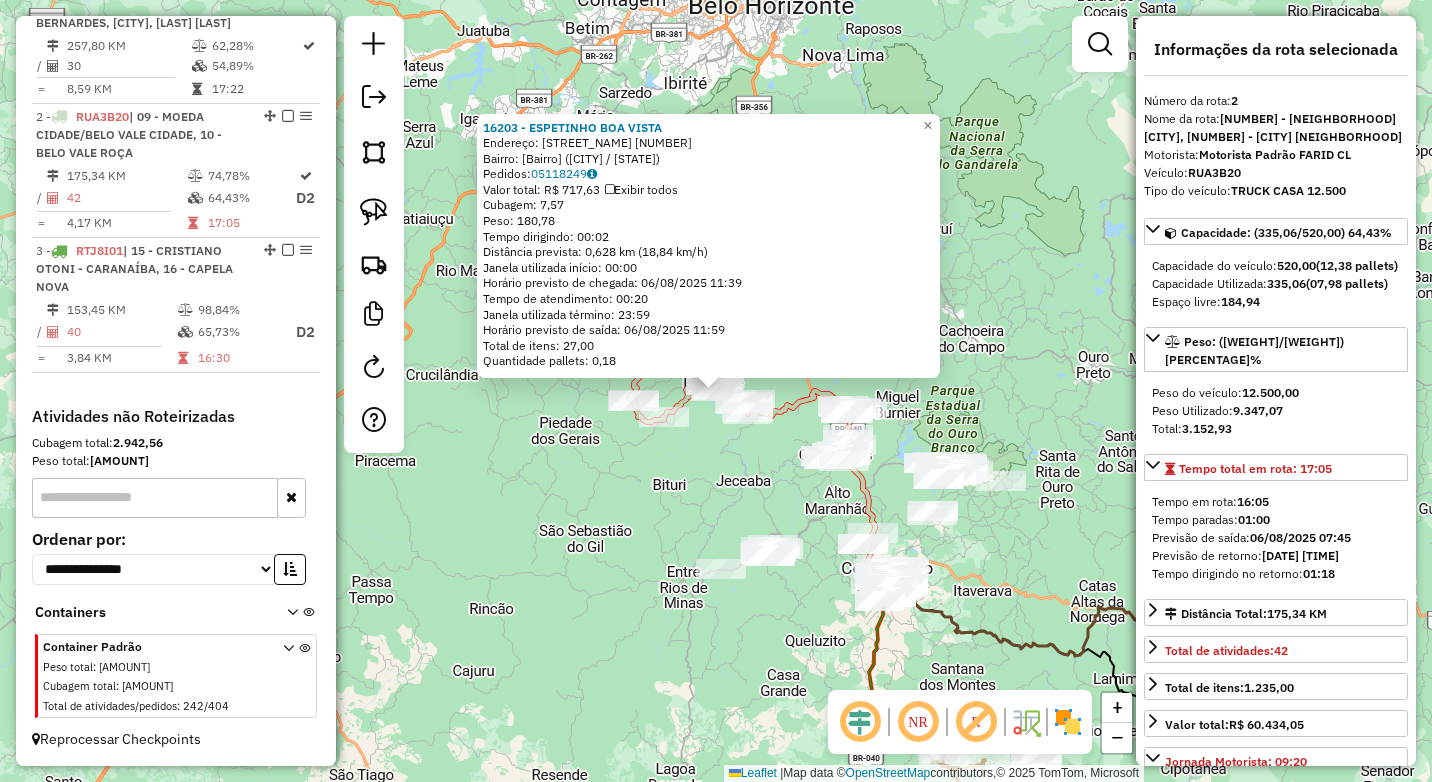 click on "16203 - ESPETINHO BOA VISTA  Endereço:  PADRE JACINTO 18   Bairro: CENTRO (BELO VALE / MG)   Pedidos:  05118249   Valor total: R$ 717,63   Exibir todos   Cubagem: 7,57  Peso: 180,78  Tempo dirigindo: 00:02   Distância prevista: 0,628 km (18,84 km/h)   Janela utilizada início: 00:00   Horário previsto de chegada: 06/08/2025 11:39   Tempo de atendimento: 00:20   Janela utilizada término: 23:59   Horário previsto de saída: 06/08/2025 11:59   Total de itens: 27,00   Quantidade pallets: 0,18  × Janela de atendimento Grade de atendimento Capacidade Transportadoras Veículos Cliente Pedidos  Rotas Selecione os dias de semana para filtrar as janelas de atendimento  Seg   Ter   Qua   Qui   Sex   Sáb   Dom  Informe o período da janela de atendimento: De: Até:  Filtrar exatamente a janela do cliente  Considerar janela de atendimento padrão  Selecione os dias de semana para filtrar as grades de atendimento  Seg   Ter   Qua   Qui   Sex   Sáb   Dom   Considerar clientes sem dia de atendimento cadastrado  De:" 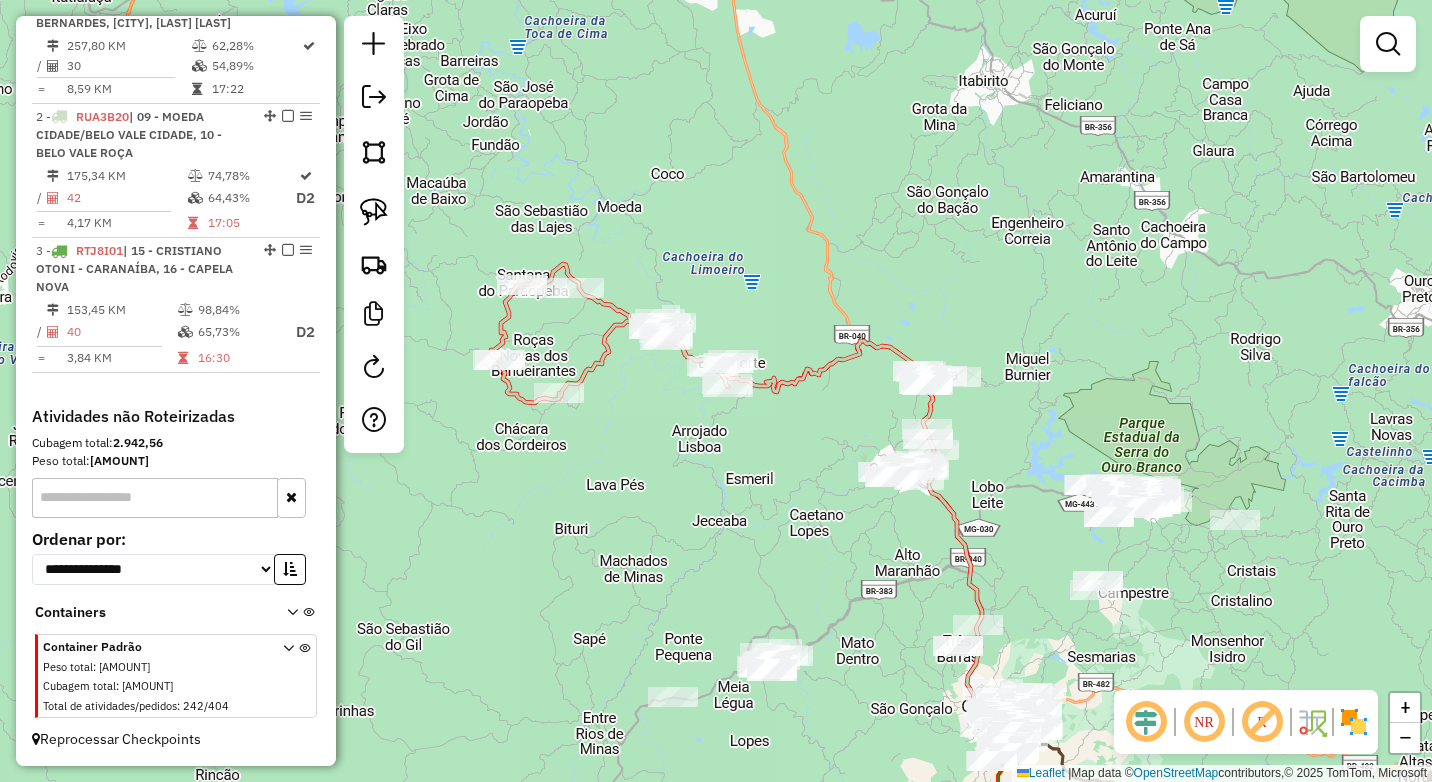drag, startPoint x: 693, startPoint y: 471, endPoint x: 496, endPoint y: 304, distance: 258.25955 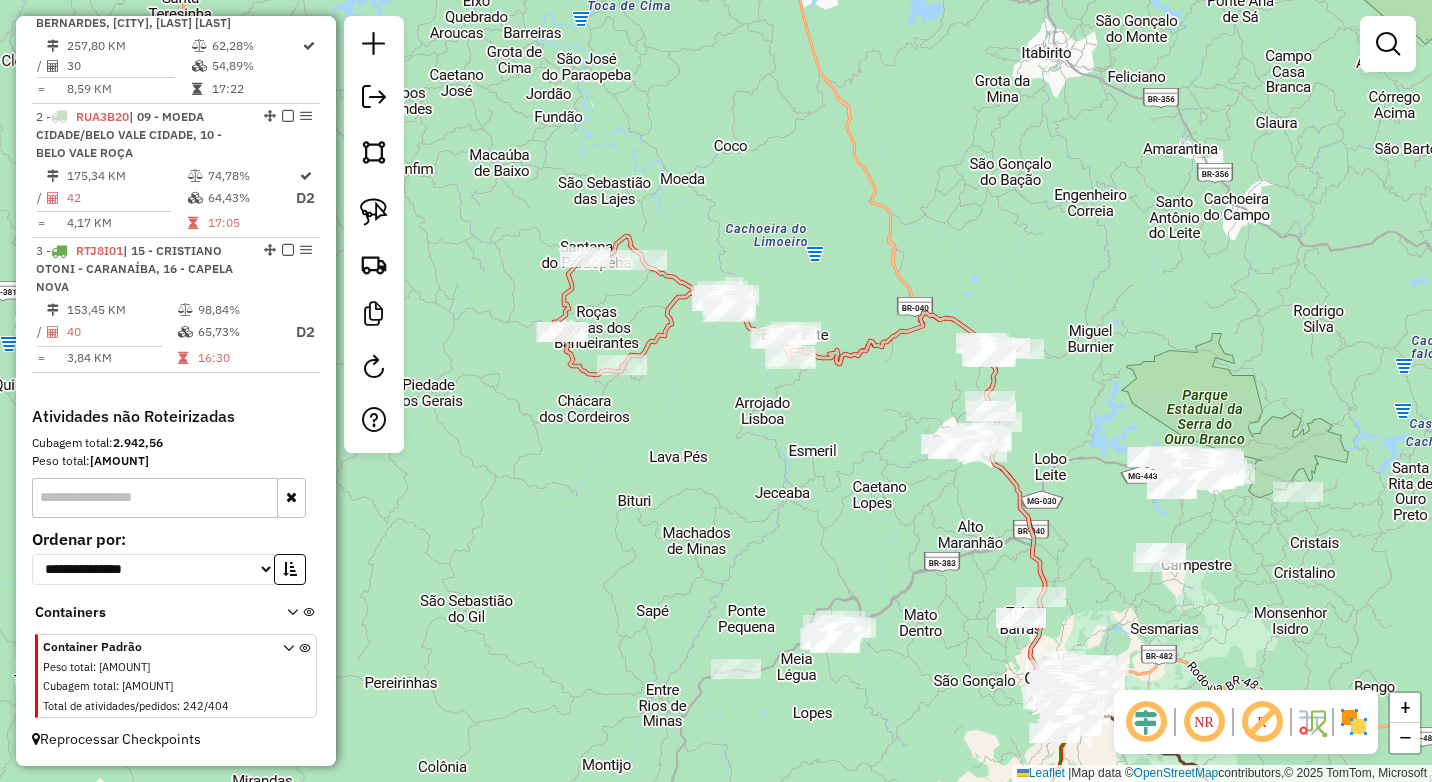 drag, startPoint x: 517, startPoint y: 303, endPoint x: 784, endPoint y: 452, distance: 305.76135 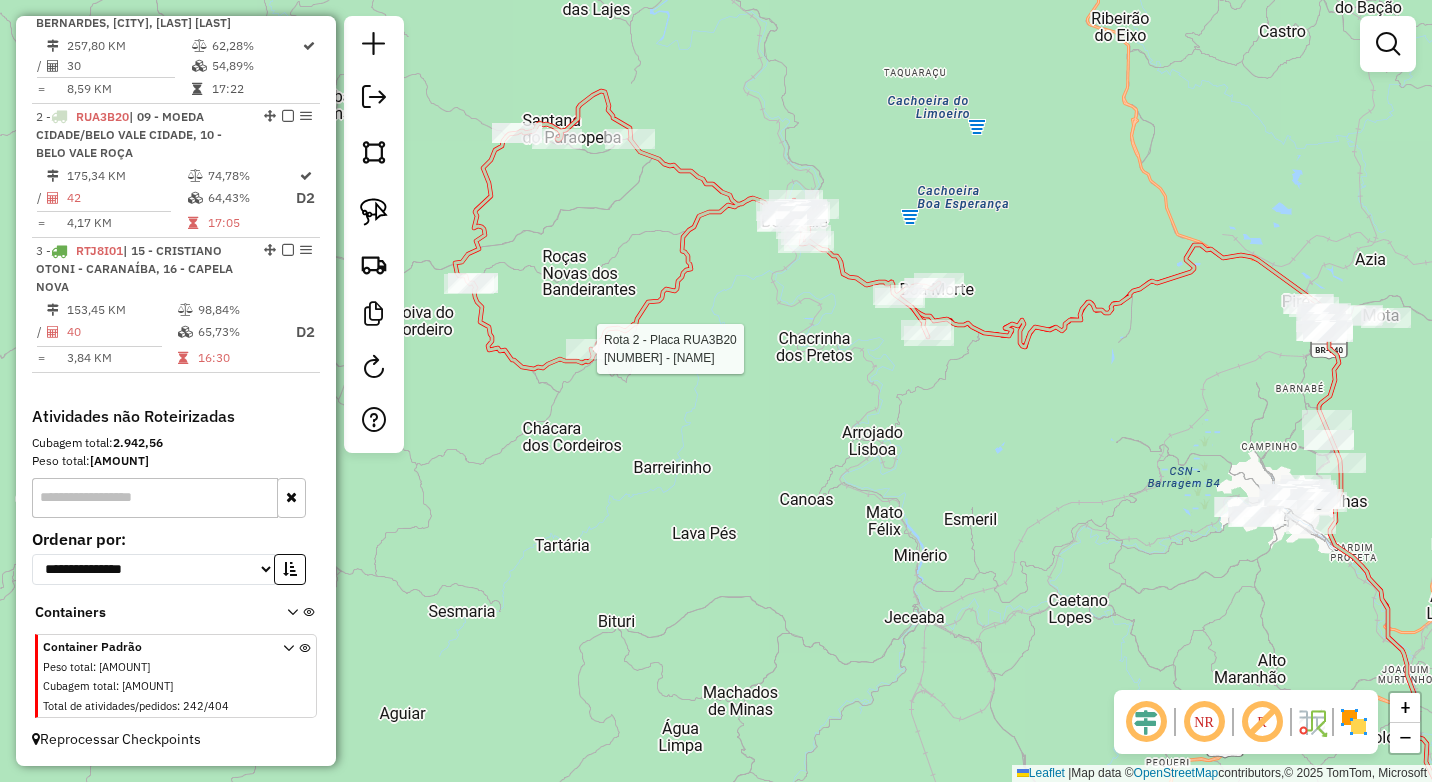 select on "*********" 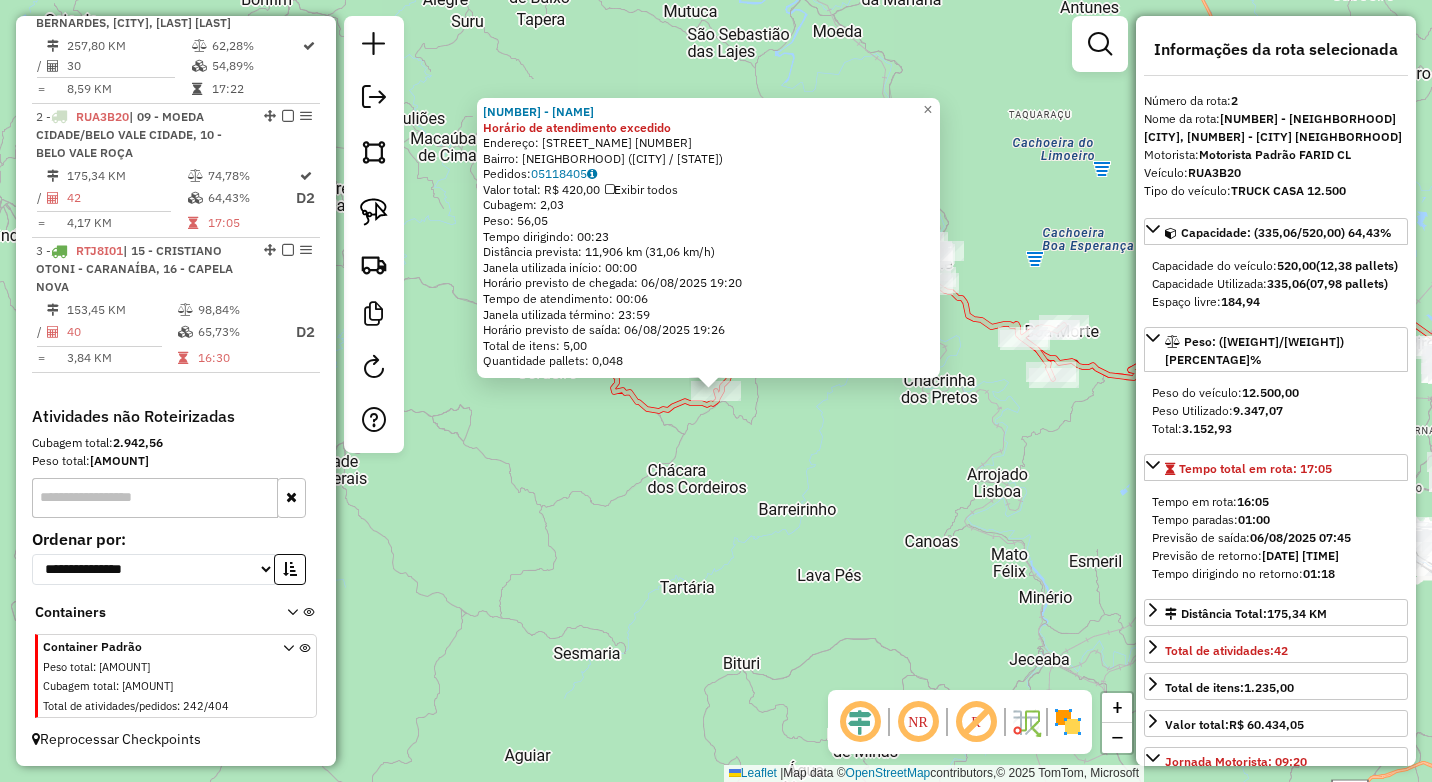 click on "4346 - GERALDO ABILO PEREIR Horário de atendimento excedido  Endereço:  SETE DE SETEMBRO 55   Bairro: LARANJEIRAS (BELO VALE / MG)   Pedidos:  05118405   Valor total: R$ 420,00   Exibir todos   Cubagem: 2,03  Peso: 56,05  Tempo dirigindo: 00:23   Distância prevista: 11,906 km (31,06 km/h)   Janela utilizada início: 00:00   Horário previsto de chegada: 06/08/2025 19:20   Tempo de atendimento: 00:06   Janela utilizada término: 23:59   Horário previsto de saída: 06/08/2025 19:26   Total de itens: 5,00   Quantidade pallets: 0,048  × Janela de atendimento Grade de atendimento Capacidade Transportadoras Veículos Cliente Pedidos  Rotas Selecione os dias de semana para filtrar as janelas de atendimento  Seg   Ter   Qua   Qui   Sex   Sáb   Dom  Informe o período da janela de atendimento: De: Até:  Filtrar exatamente a janela do cliente  Considerar janela de atendimento padrão  Selecione os dias de semana para filtrar as grades de atendimento  Seg   Ter   Qua   Qui   Sex   Sáb   Dom   Peso mínimo:  De:" 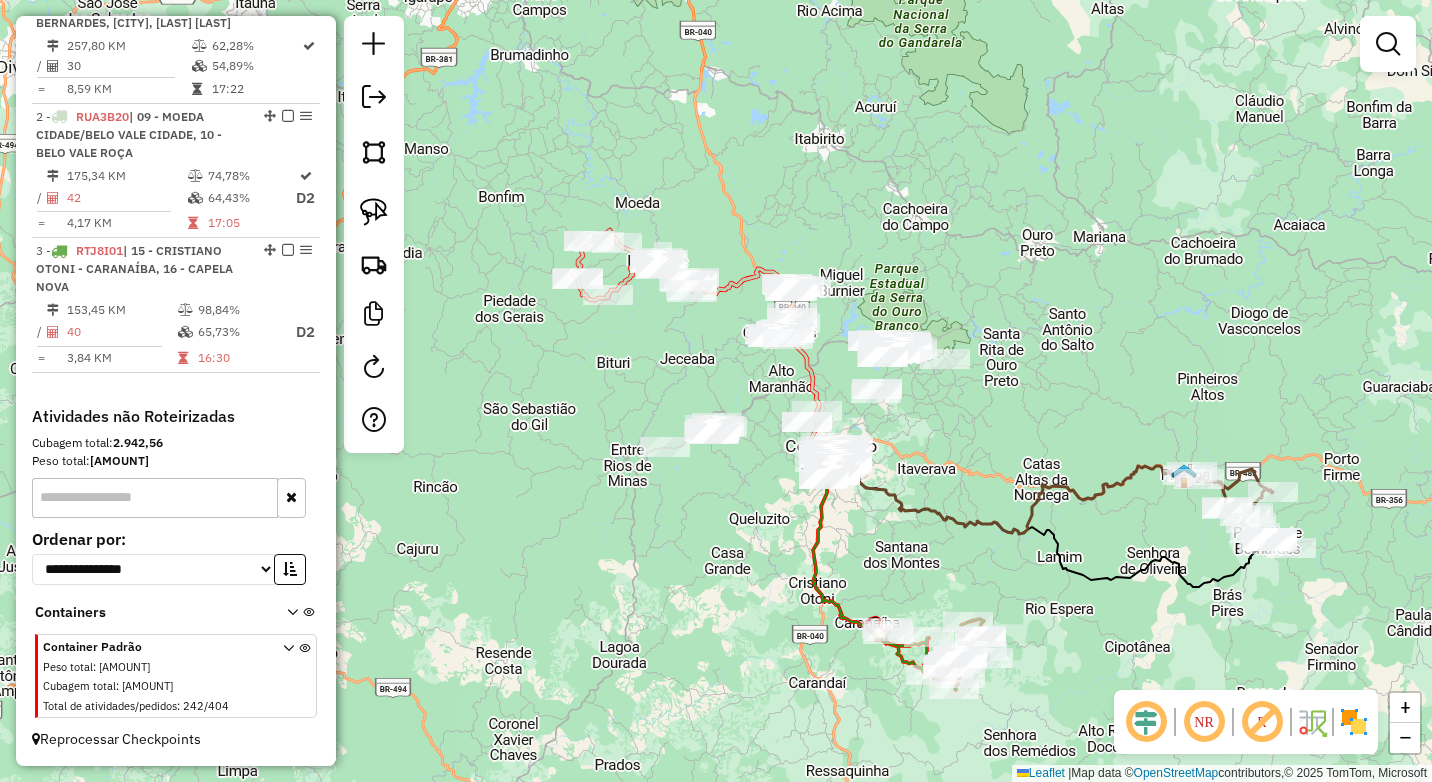 drag, startPoint x: 1001, startPoint y: 369, endPoint x: 817, endPoint y: 261, distance: 213.35417 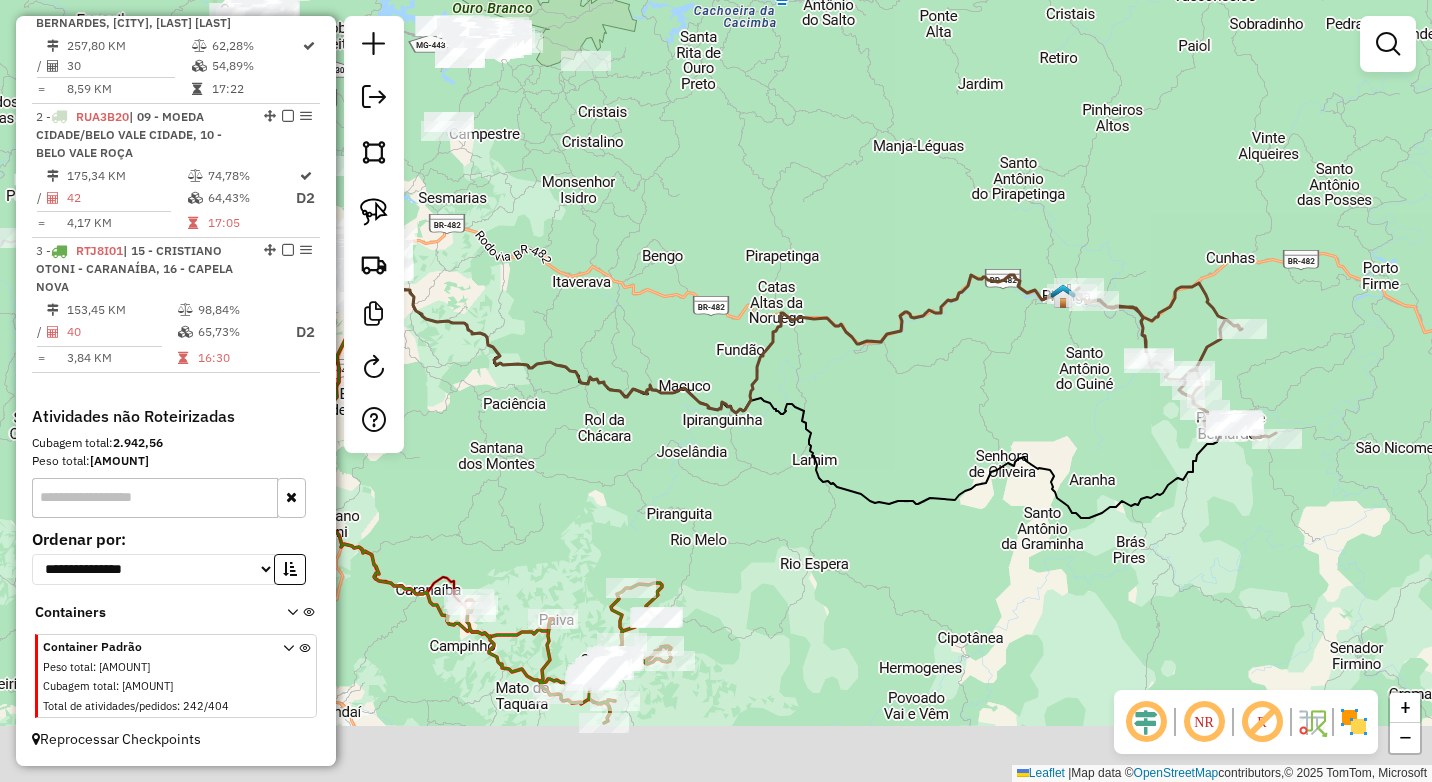 drag, startPoint x: 938, startPoint y: 418, endPoint x: 1136, endPoint y: 299, distance: 231.00865 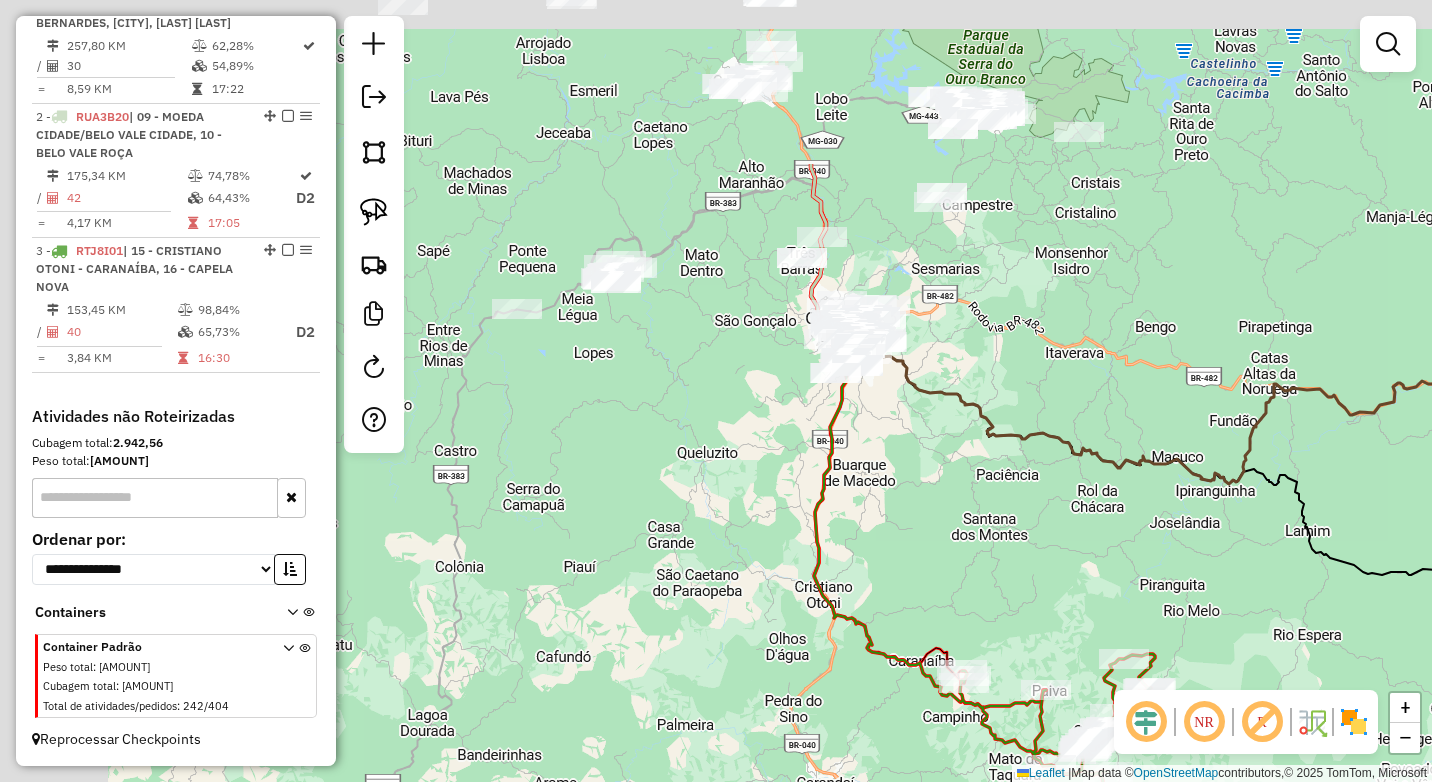 drag, startPoint x: 772, startPoint y: 234, endPoint x: 978, endPoint y: 512, distance: 346.00577 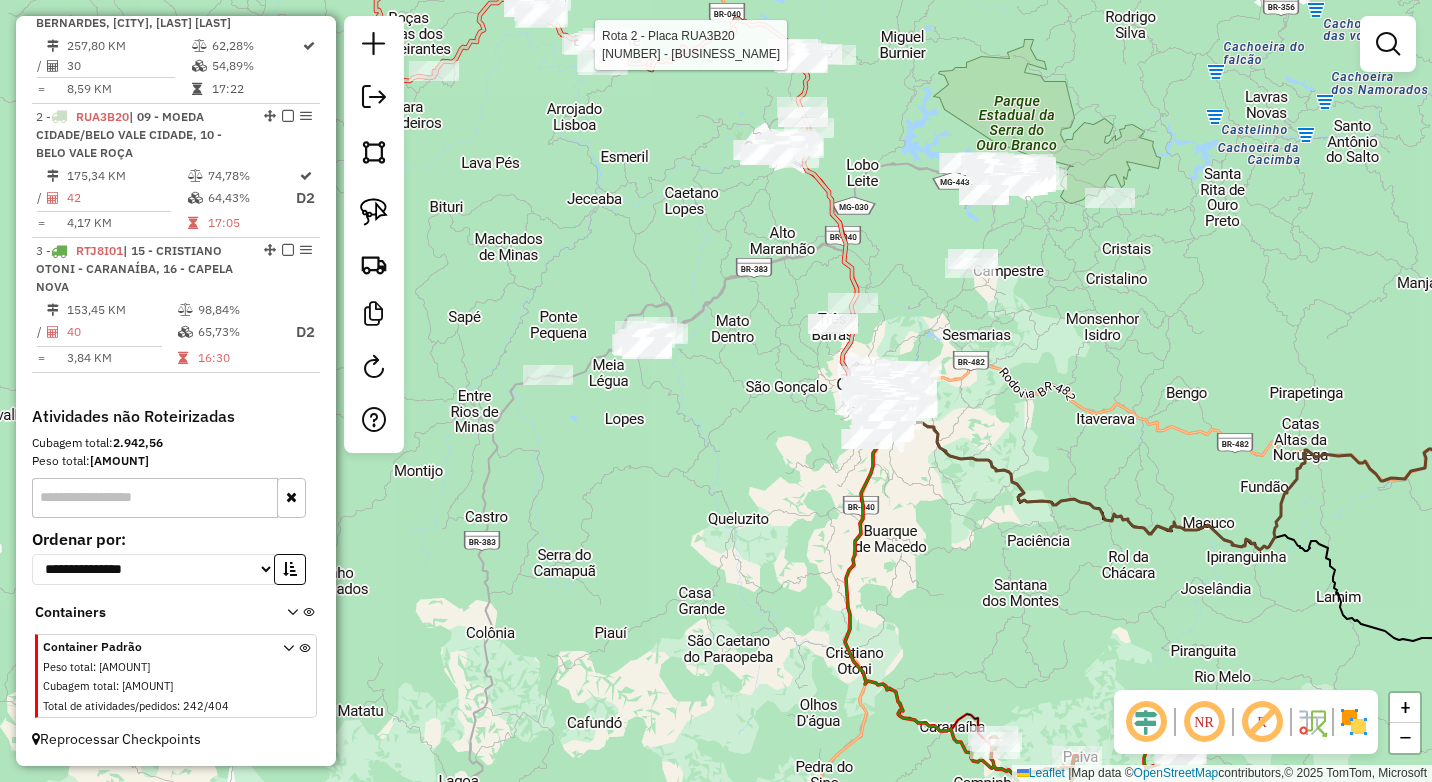 select on "*********" 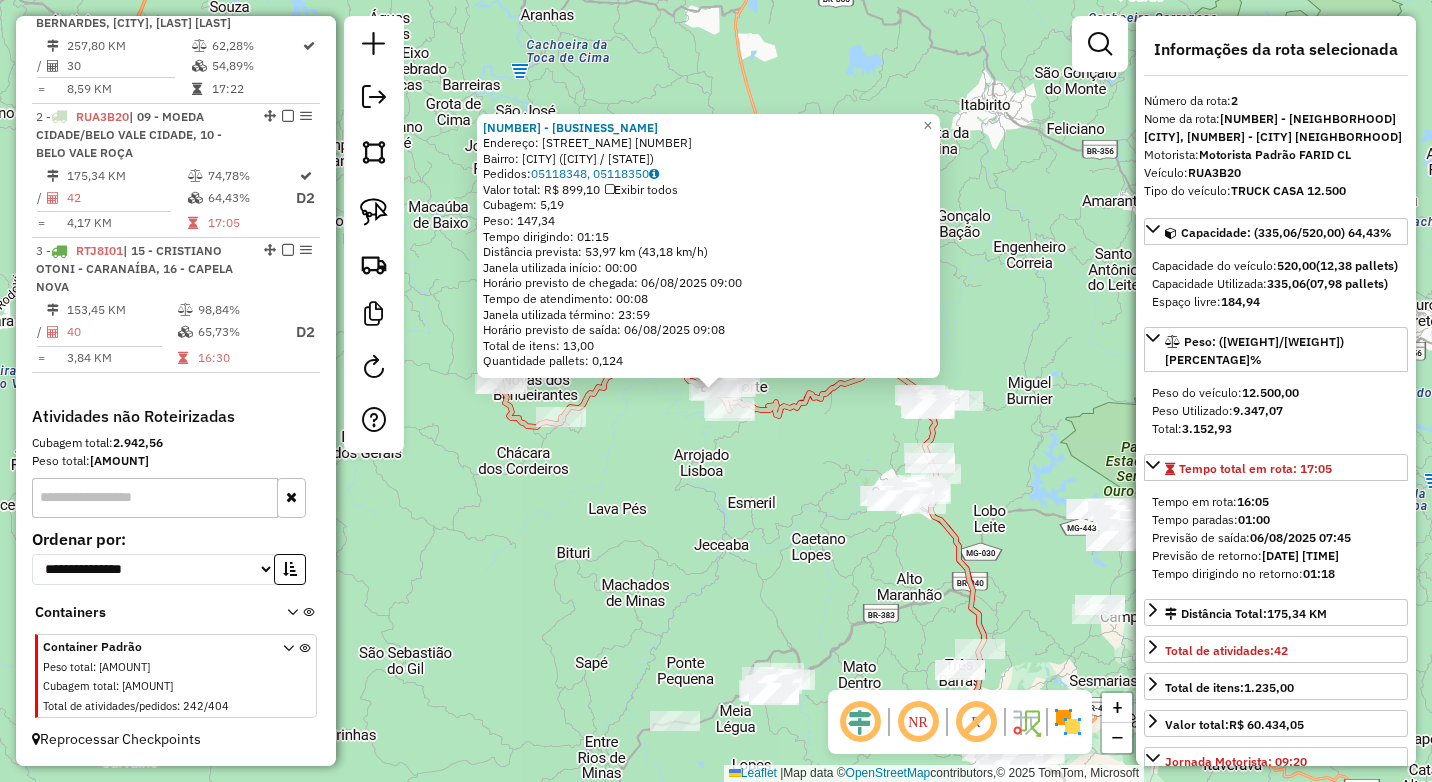 click on "7701 - VARANDAO ESP GOURMET  Endereço:  VARGEM DO CEDRO 15   Bairro: BOA MORTE (BELO VALE / MG)   Pedidos:  05118348, 05118350   Valor total: R$ 899,10   Exibir todos   Cubagem: 5,19  Peso: 147,34  Tempo dirigindo: 01:15   Distância prevista: 53,97 km (43,18 km/h)   Janela utilizada início: 00:00   Horário previsto de chegada: 06/08/2025 09:00   Tempo de atendimento: 00:08   Janela utilizada término: 23:59   Horário previsto de saída: 06/08/2025 09:08   Total de itens: 13,00   Quantidade pallets: 0,124  × Janela de atendimento Grade de atendimento Capacidade Transportadoras Veículos Cliente Pedidos  Rotas Selecione os dias de semana para filtrar as janelas de atendimento  Seg   Ter   Qua   Qui   Sex   Sáb   Dom  Informe o período da janela de atendimento: De: Até:  Filtrar exatamente a janela do cliente  Considerar janela de atendimento padrão  Selecione os dias de semana para filtrar as grades de atendimento  Seg   Ter   Qua   Qui   Sex   Sáb   Dom   Peso mínimo:   Peso máximo:   De:   Até:" 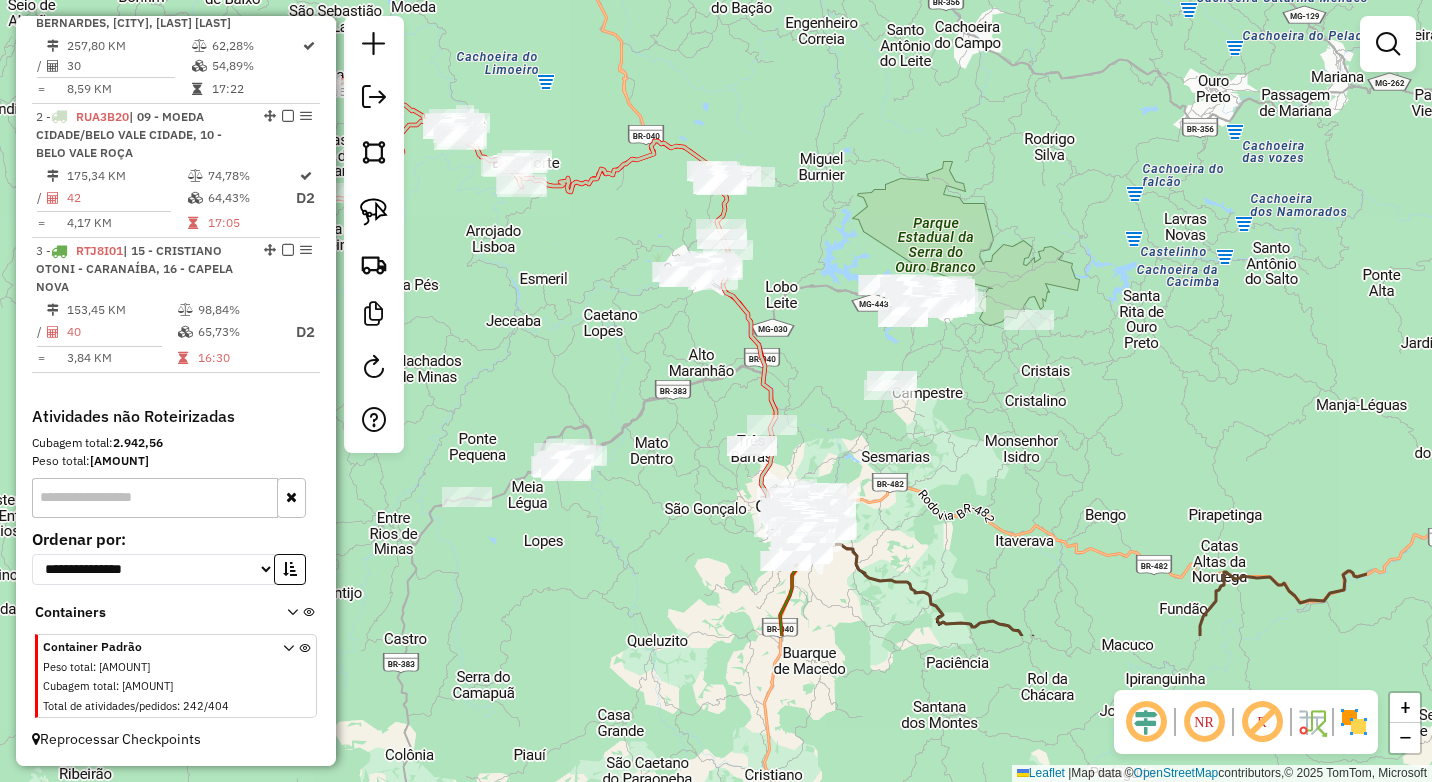 drag, startPoint x: 840, startPoint y: 575, endPoint x: 621, endPoint y: 331, distance: 327.86734 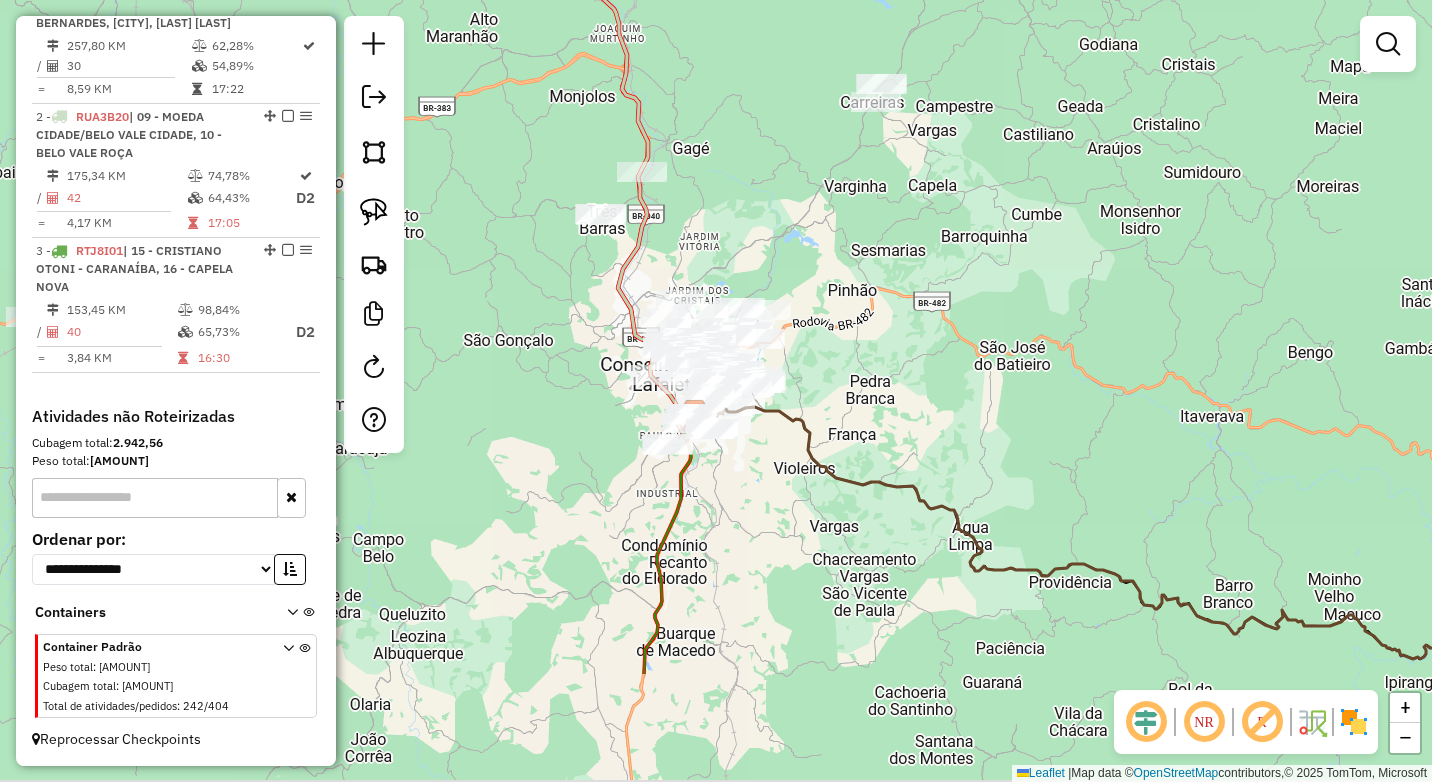 drag, startPoint x: 797, startPoint y: 348, endPoint x: 772, endPoint y: 258, distance: 93.40771 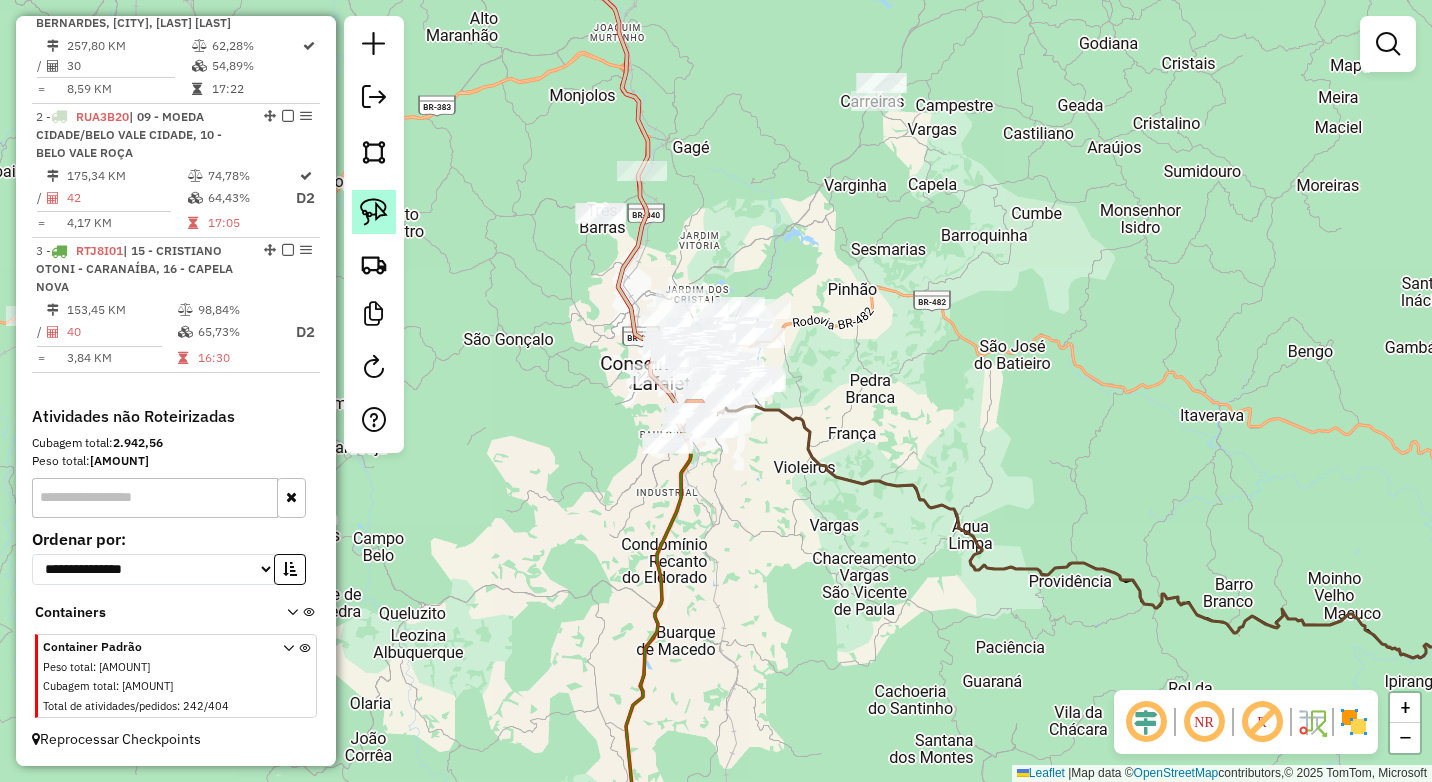 click 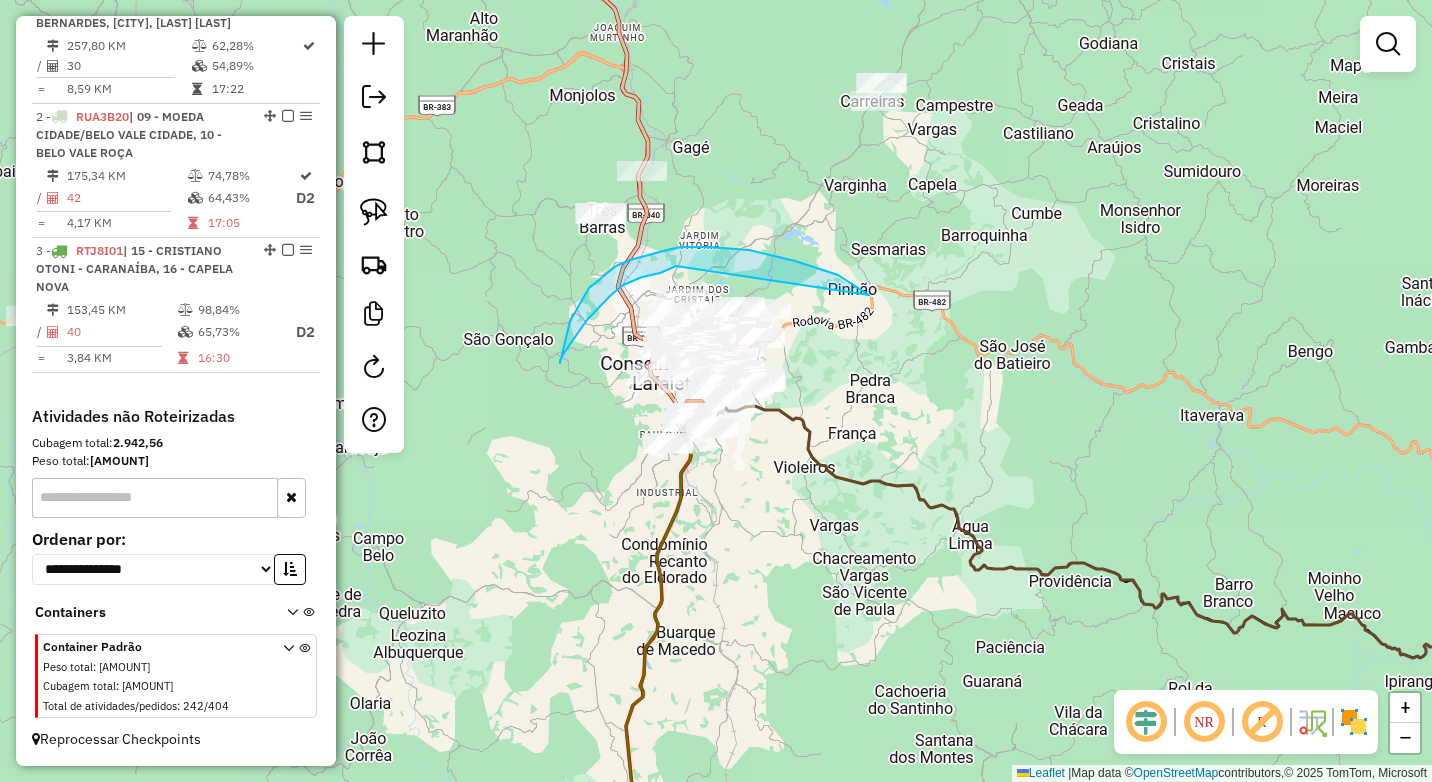 drag, startPoint x: 795, startPoint y: 261, endPoint x: 787, endPoint y: 249, distance: 14.422205 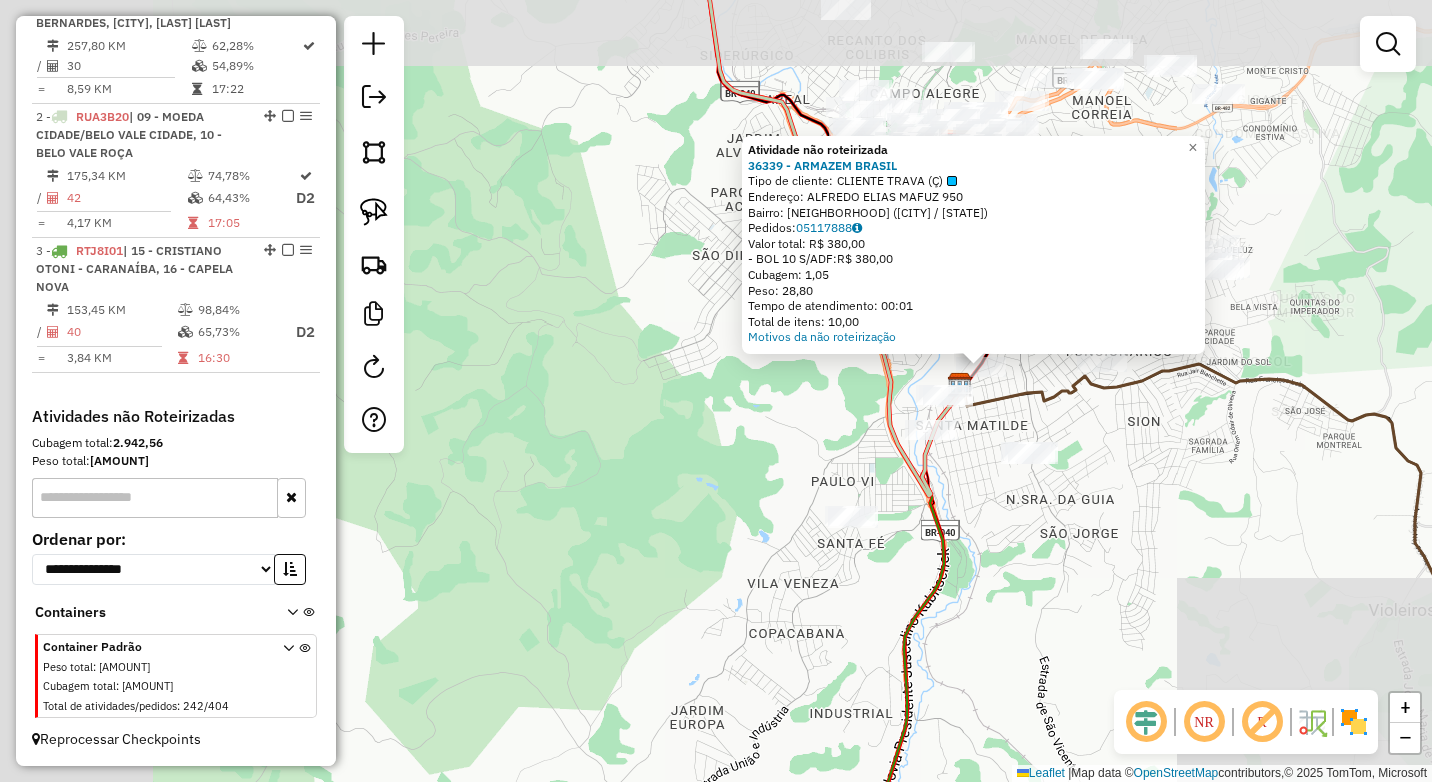 click on "Atividade não roteirizada 36339 - ARMAZEM BRASIL  Tipo de cliente:   CLIENTE TRAVA (Ç)   Endereço:  ALFREDO ELIAS MAFUZ 950   Bairro: SANTA MATILDE (CONSELHEIRO LAFAIETE / MG)   Pedidos:  05117888   Valor total: R$ 380,00   - BOL 10 S/ADF:  R$ 380,00   Cubagem: 1,05   Peso: 28,80   Tempo de atendimento: 00:01   Total de itens: 10,00  Motivos da não roteirização × Janela de atendimento Grade de atendimento Capacidade Transportadoras Veículos Cliente Pedidos  Rotas Selecione os dias de semana para filtrar as janelas de atendimento  Seg   Ter   Qua   Qui   Sex   Sáb   Dom  Informe o período da janela de atendimento: De: Até:  Filtrar exatamente a janela do cliente  Considerar janela de atendimento padrão  Selecione os dias de semana para filtrar as grades de atendimento  Seg   Ter   Qua   Qui   Sex   Sáb   Dom   Considerar clientes sem dia de atendimento cadastrado  Clientes fora do dia de atendimento selecionado Filtrar as atividades entre os valores definidos abaixo:  Peso mínimo:   De:   Até:" 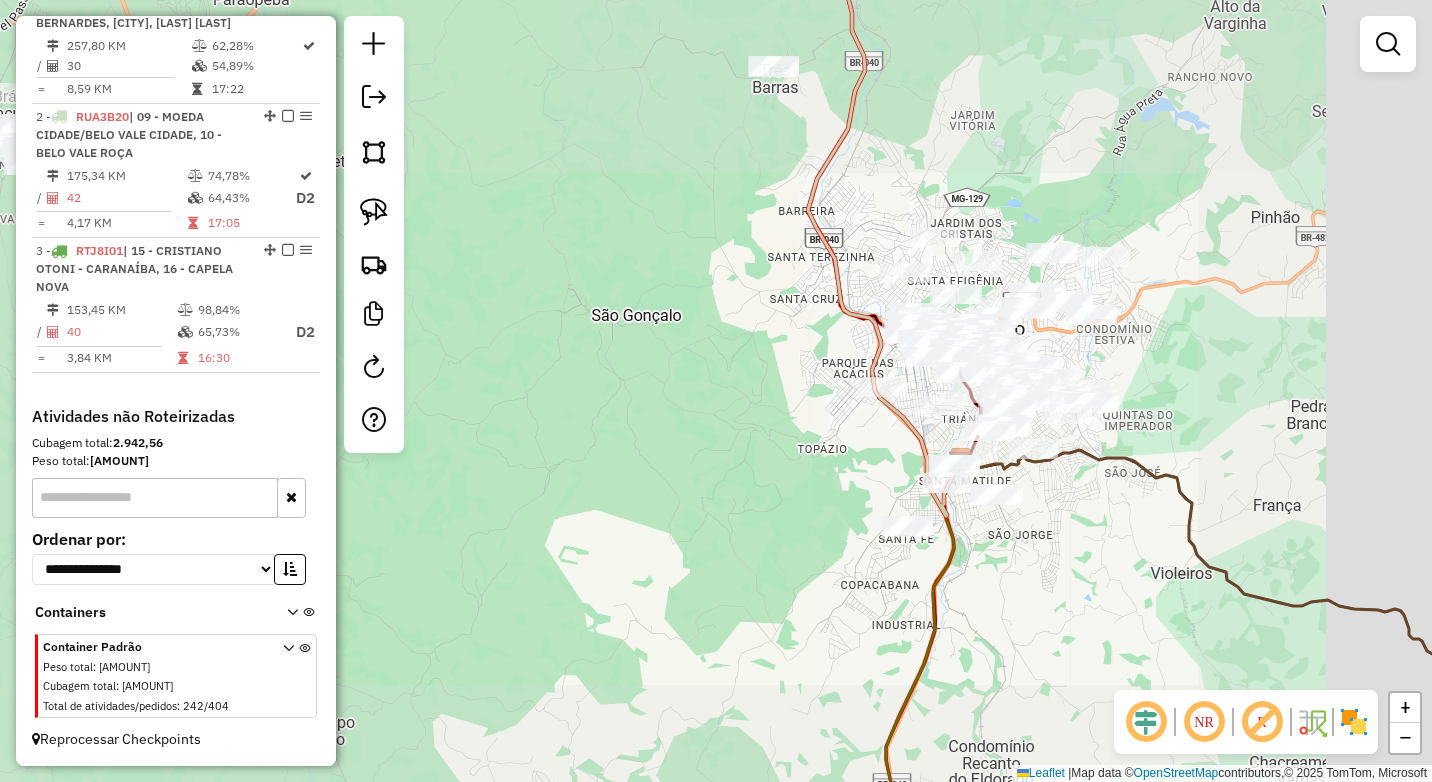 drag, startPoint x: 1218, startPoint y: 506, endPoint x: 1056, endPoint y: 535, distance: 164.57521 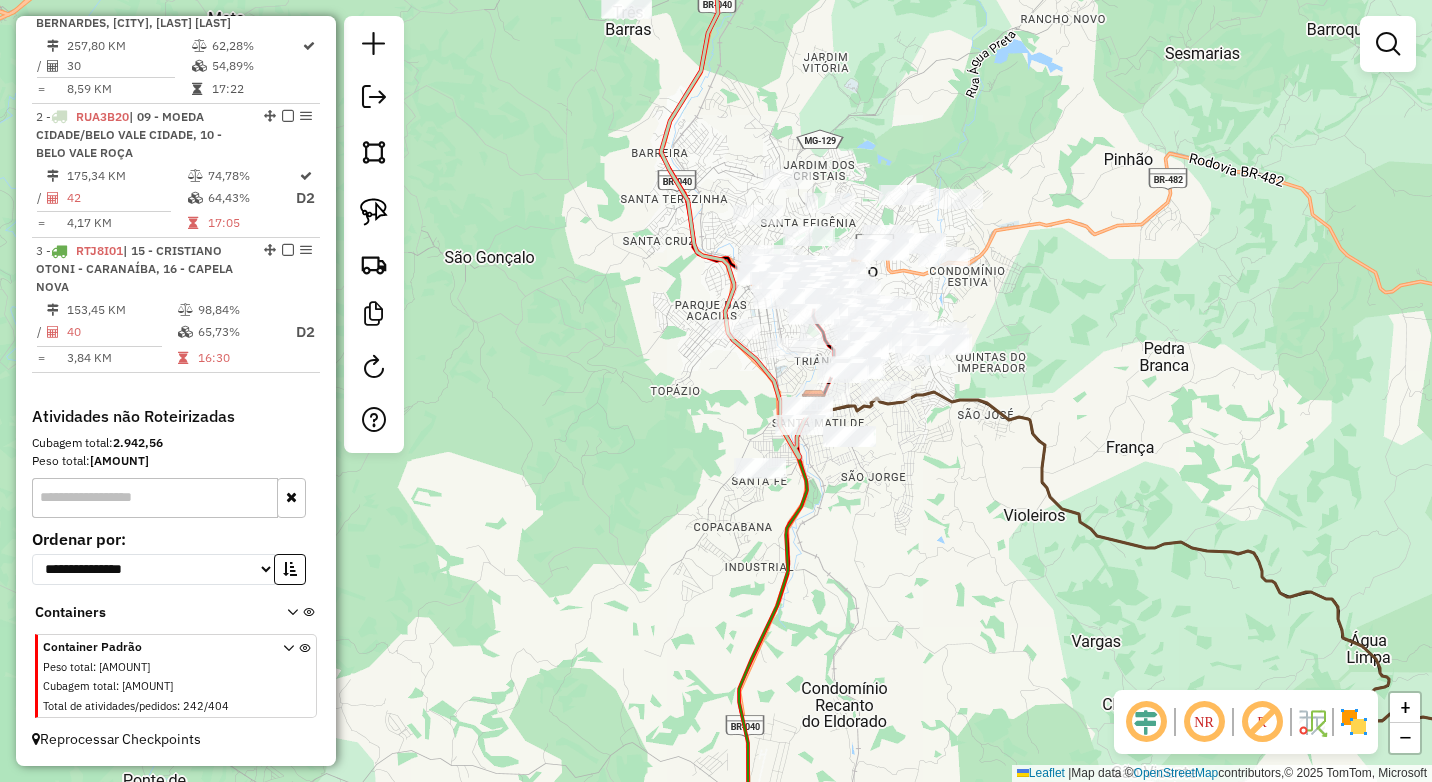 drag, startPoint x: 1058, startPoint y: 526, endPoint x: 951, endPoint y: 455, distance: 128.41339 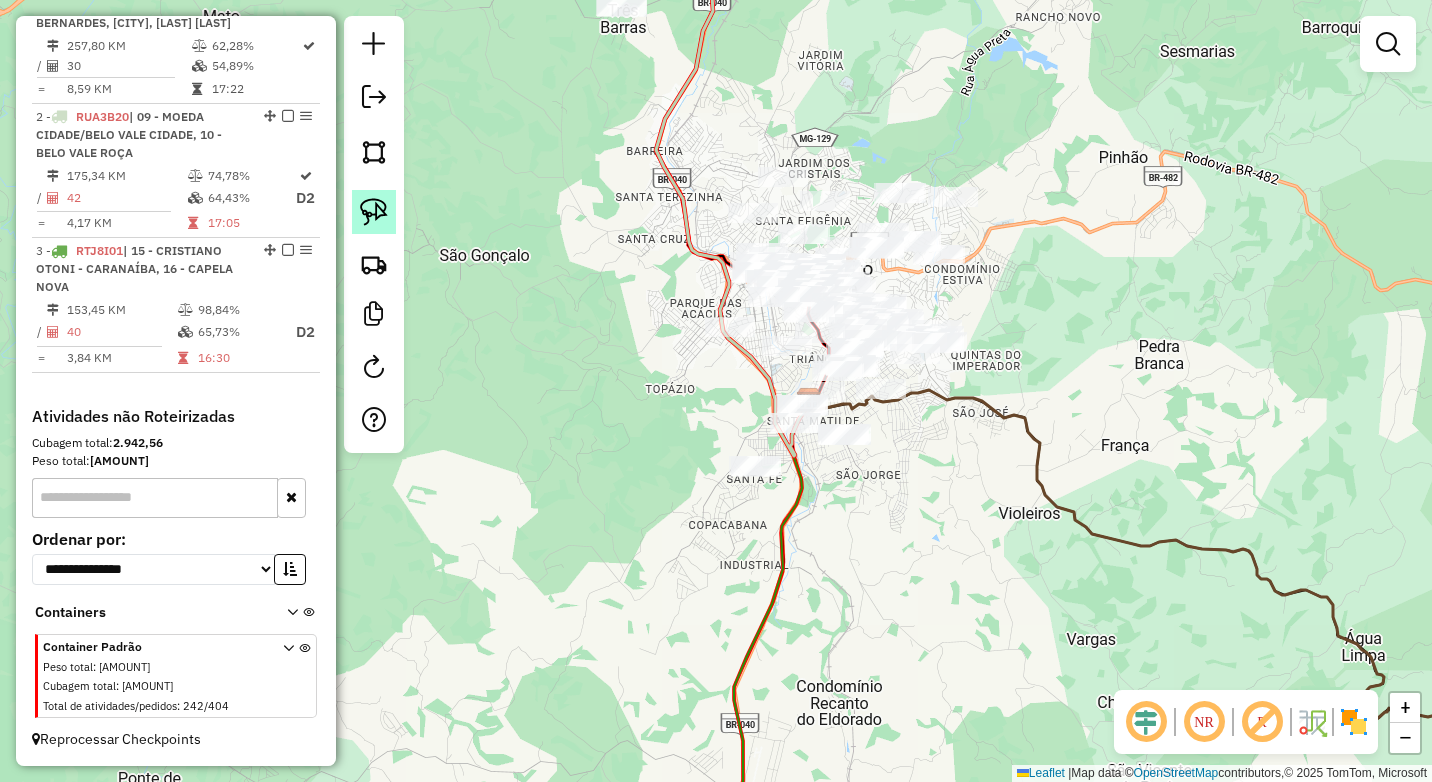 click 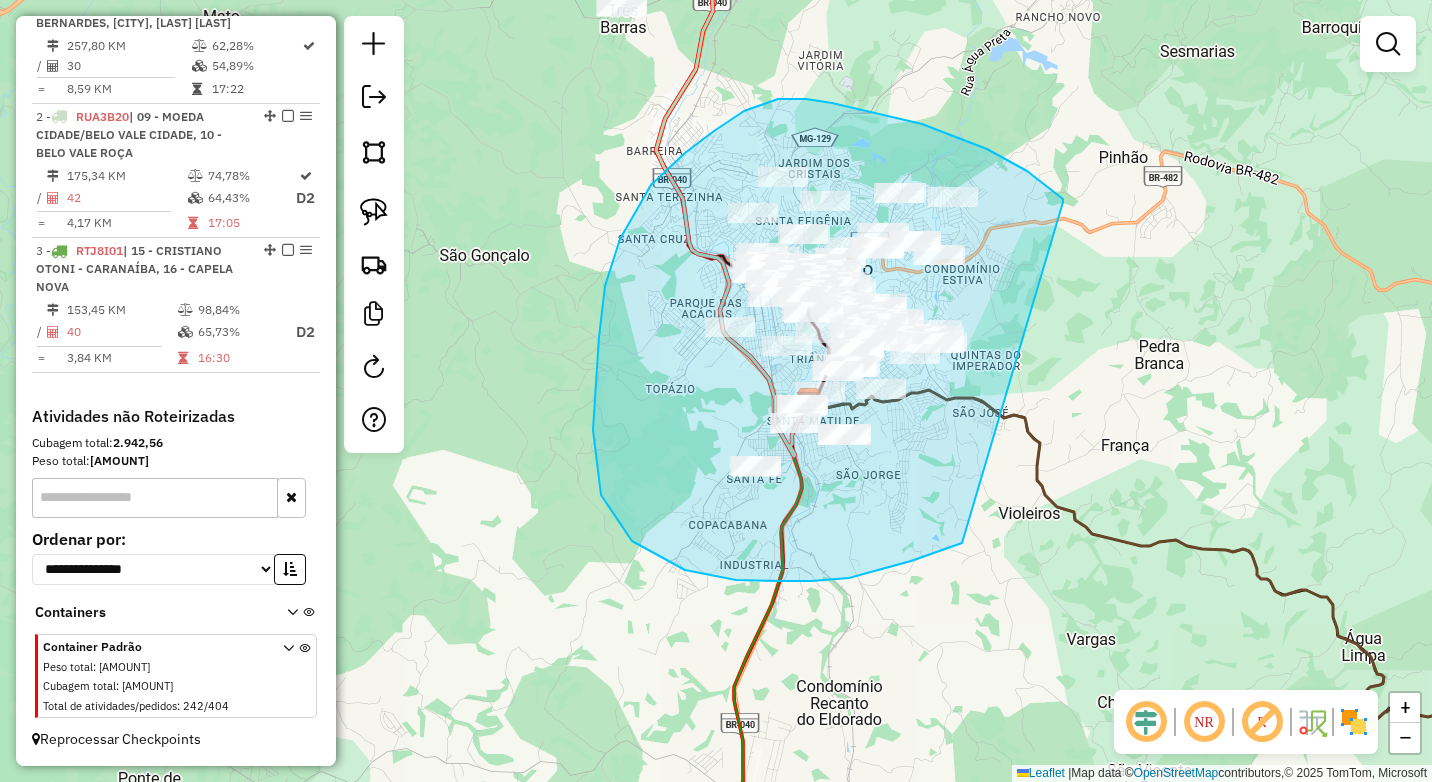 drag, startPoint x: 1063, startPoint y: 202, endPoint x: 1011, endPoint y: 521, distance: 323.21045 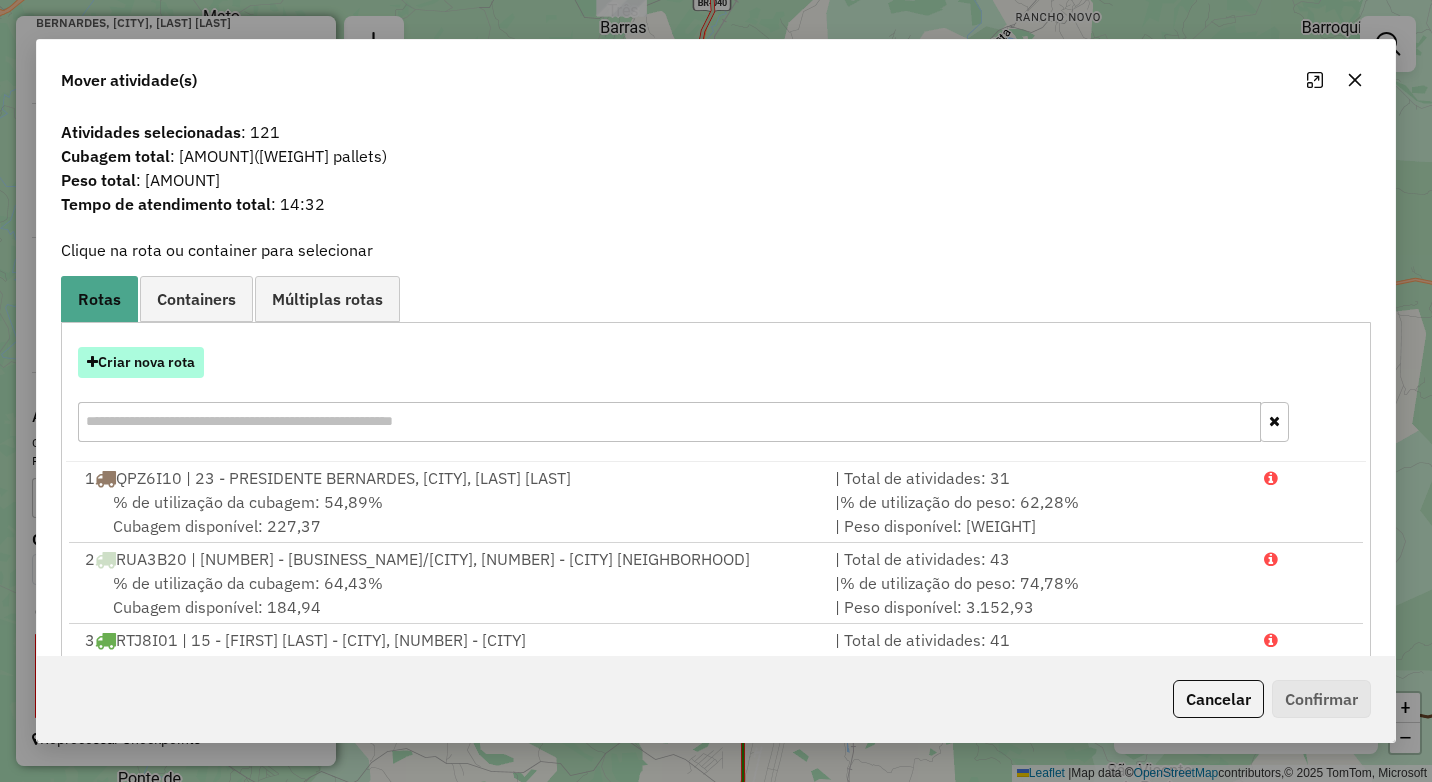 click on "Criar nova rota" at bounding box center [141, 362] 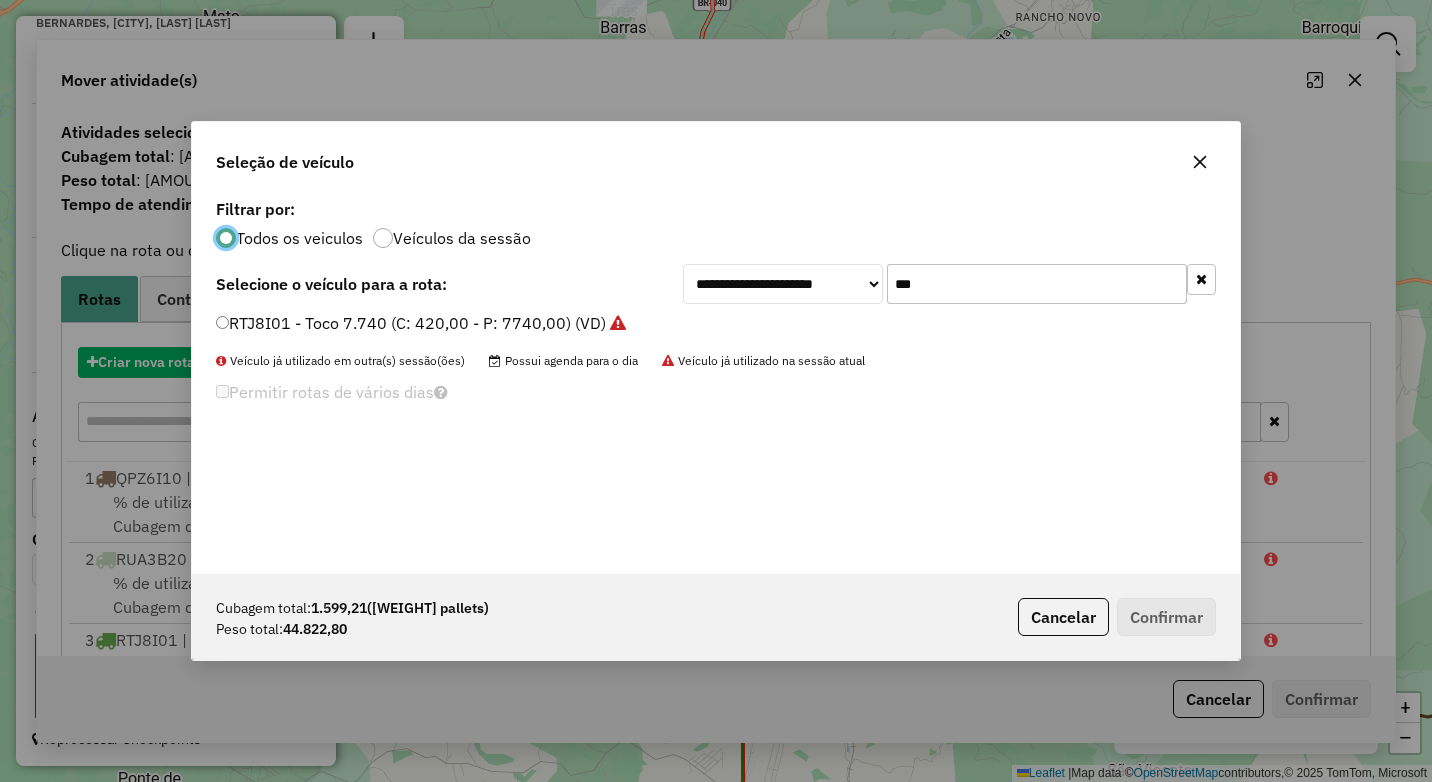 scroll, scrollTop: 11, scrollLeft: 6, axis: both 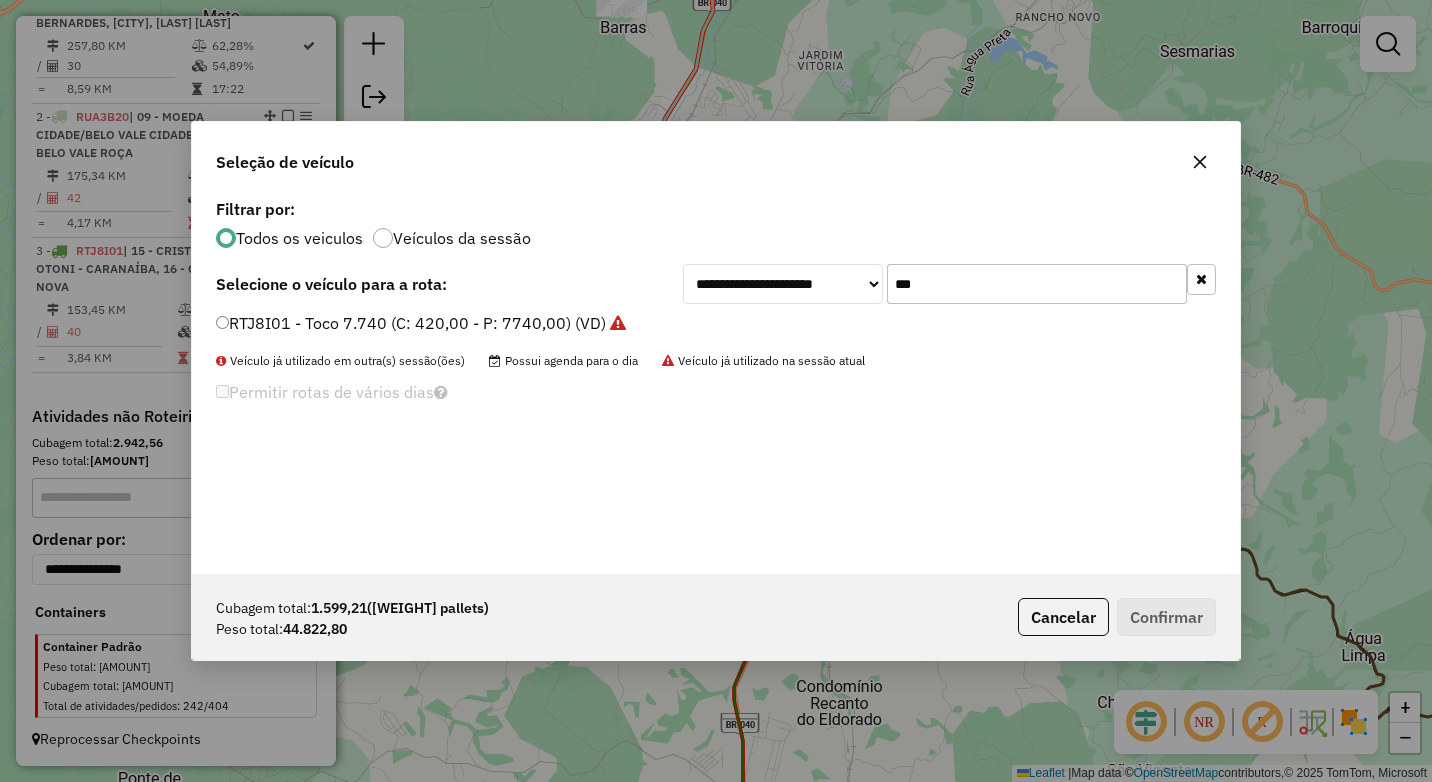 drag, startPoint x: 939, startPoint y: 293, endPoint x: 802, endPoint y: 288, distance: 137.09122 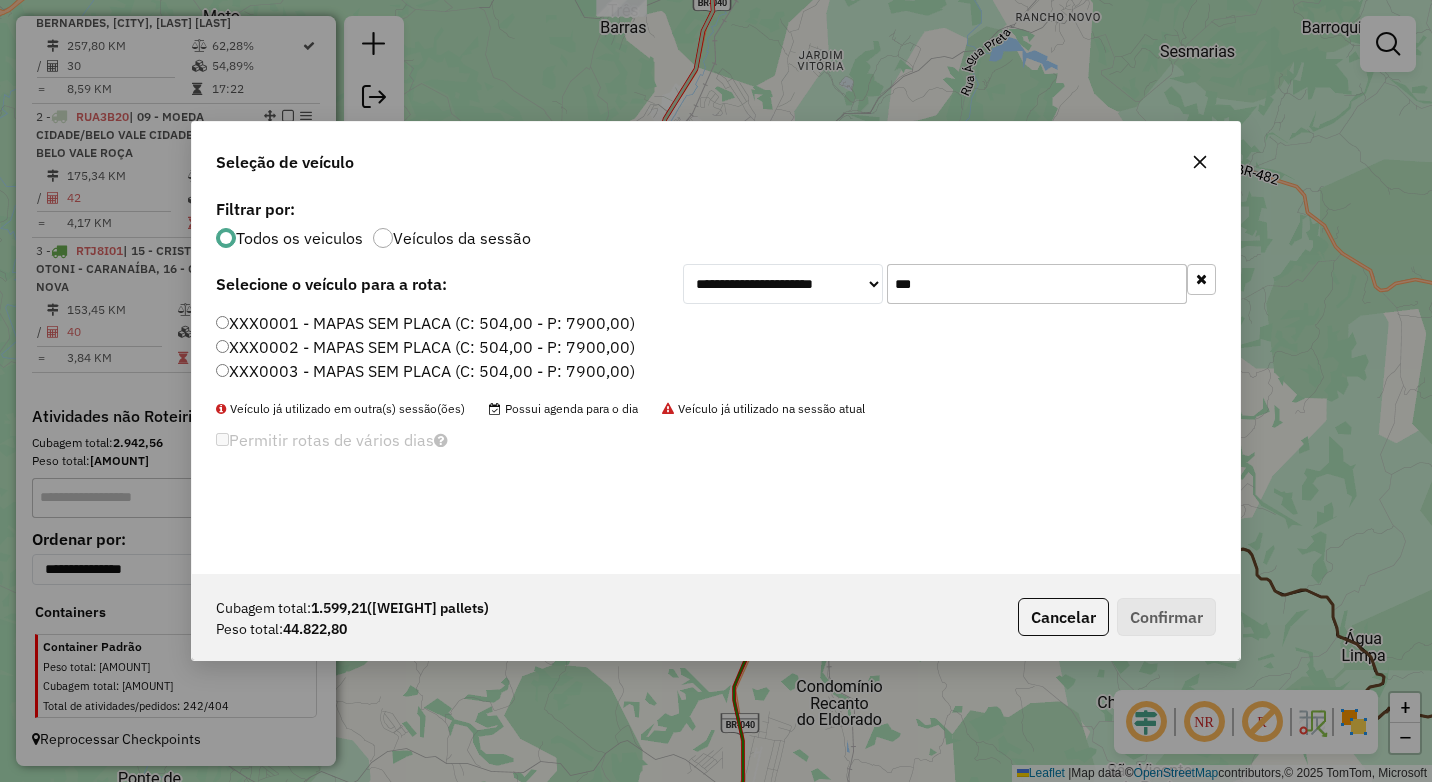 type on "***" 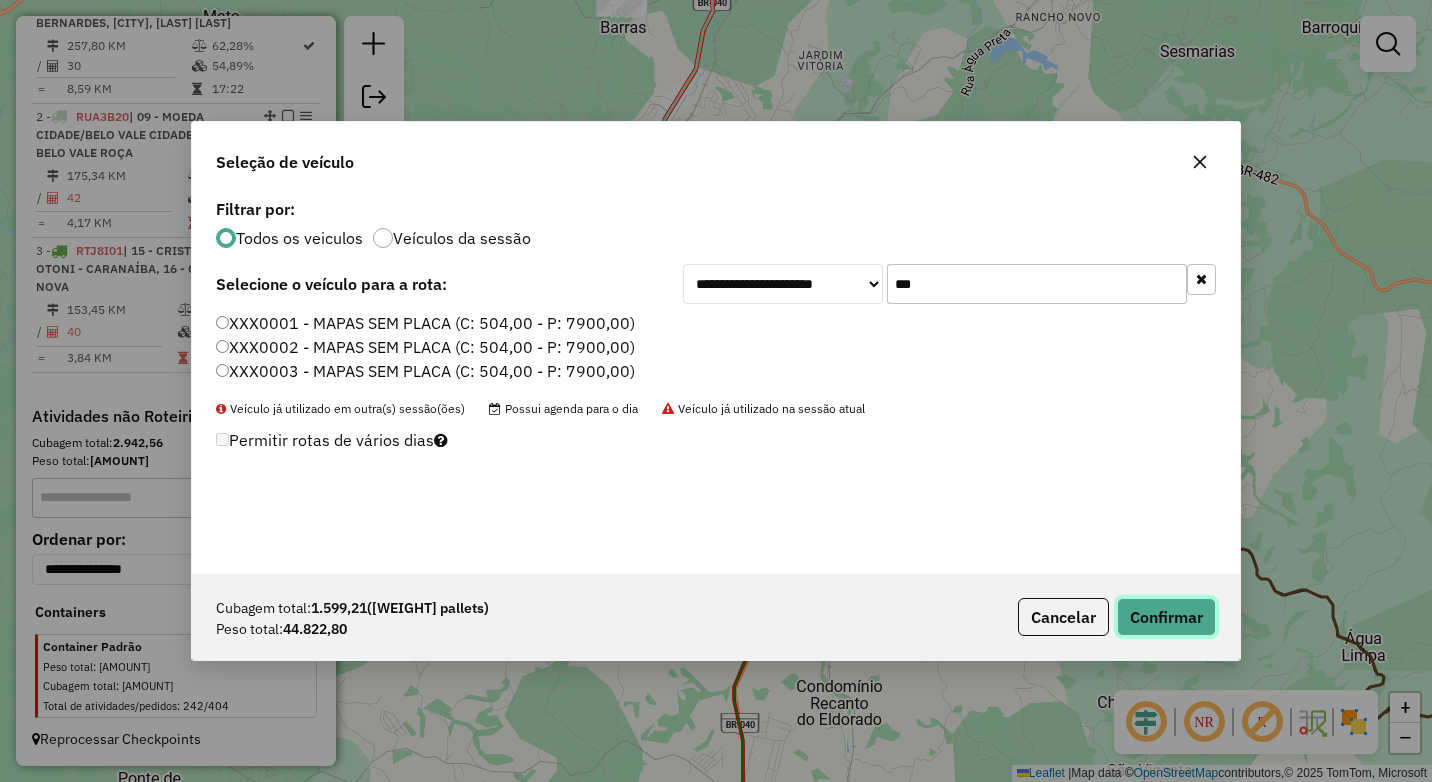 click on "Confirmar" 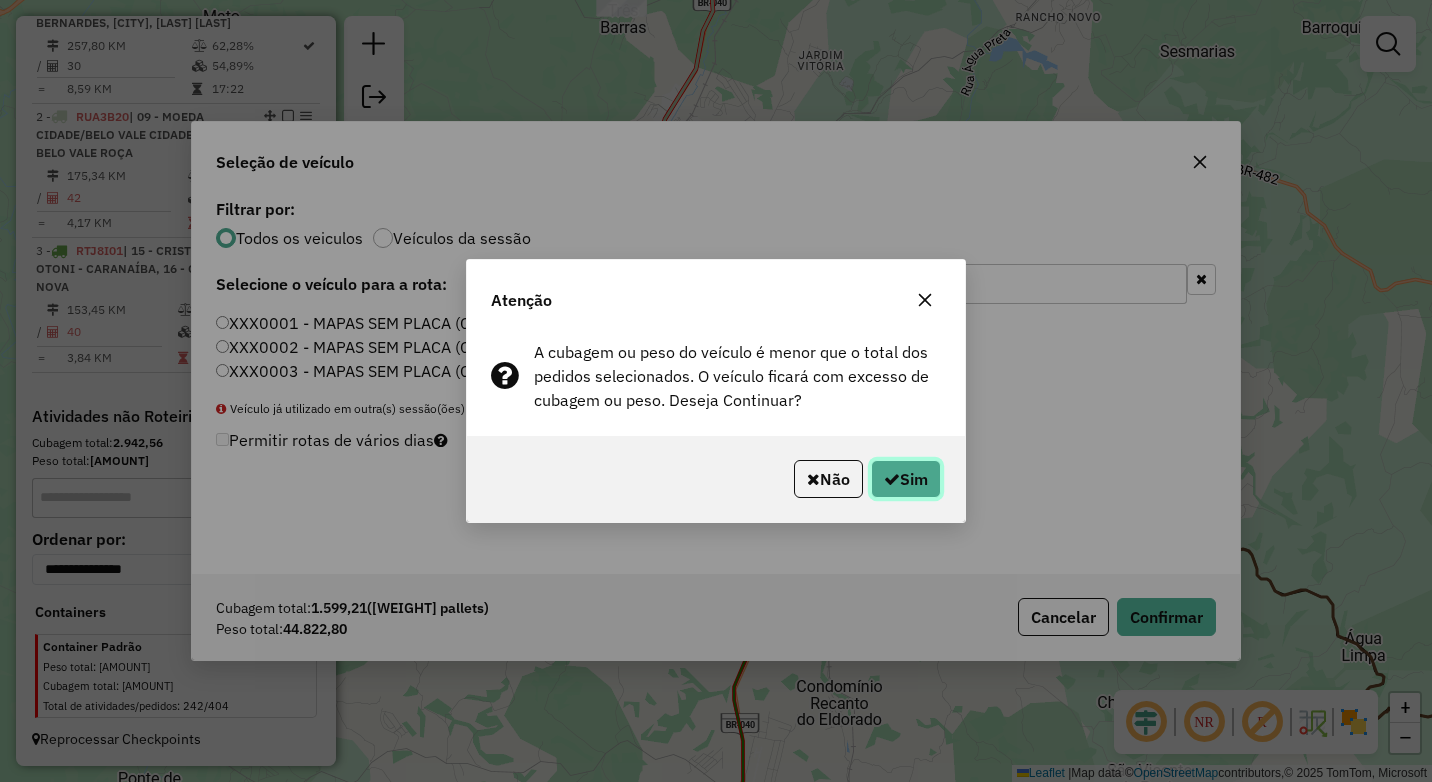 click on "Sim" 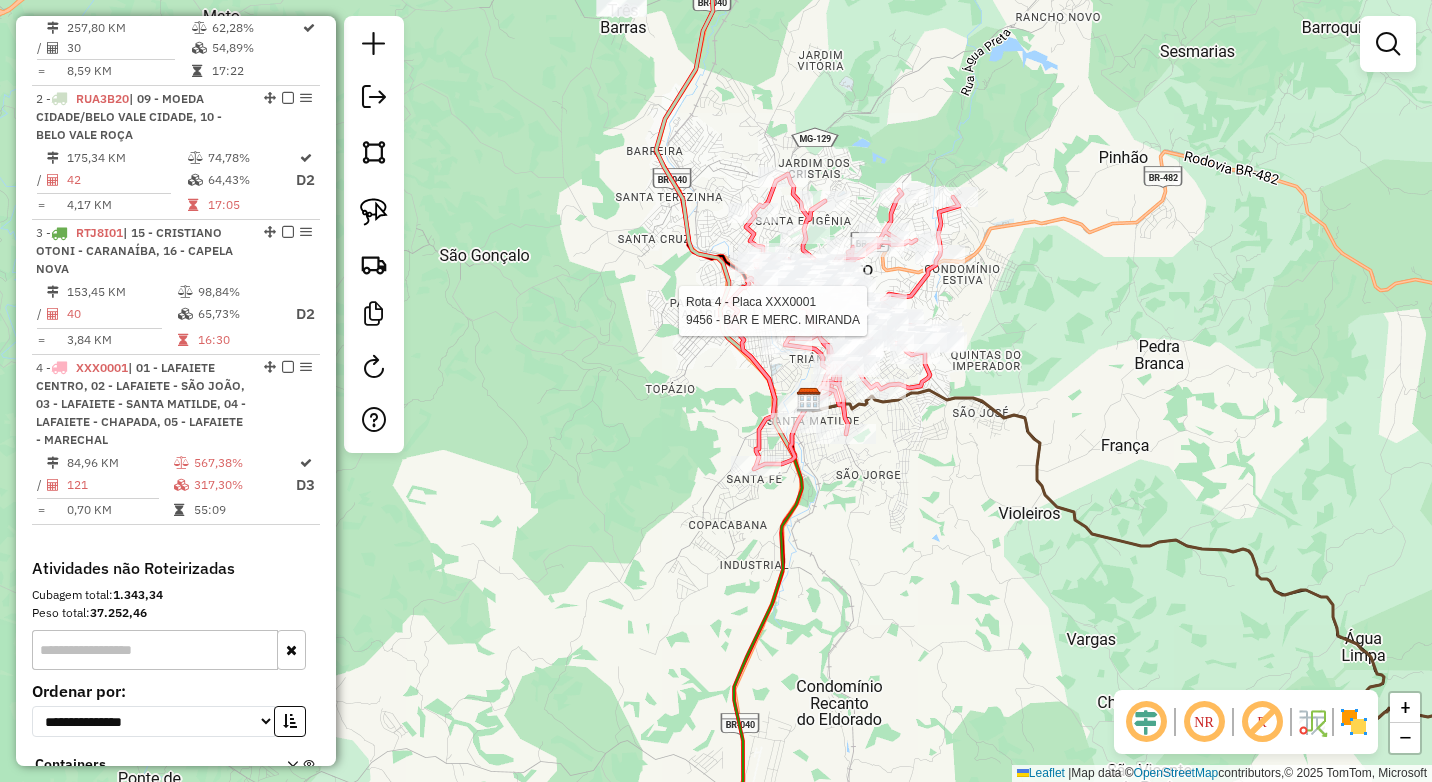 select on "*********" 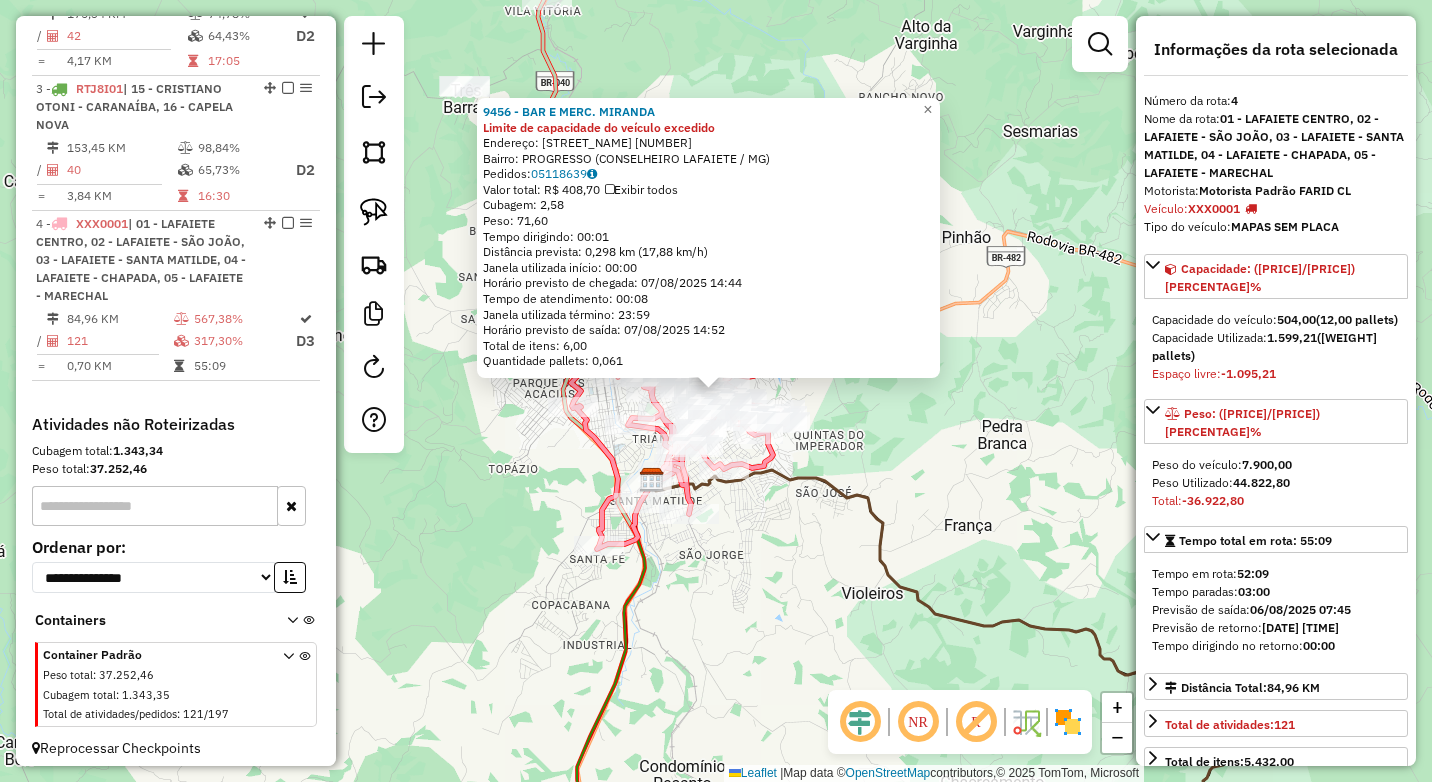 scroll, scrollTop: 963, scrollLeft: 0, axis: vertical 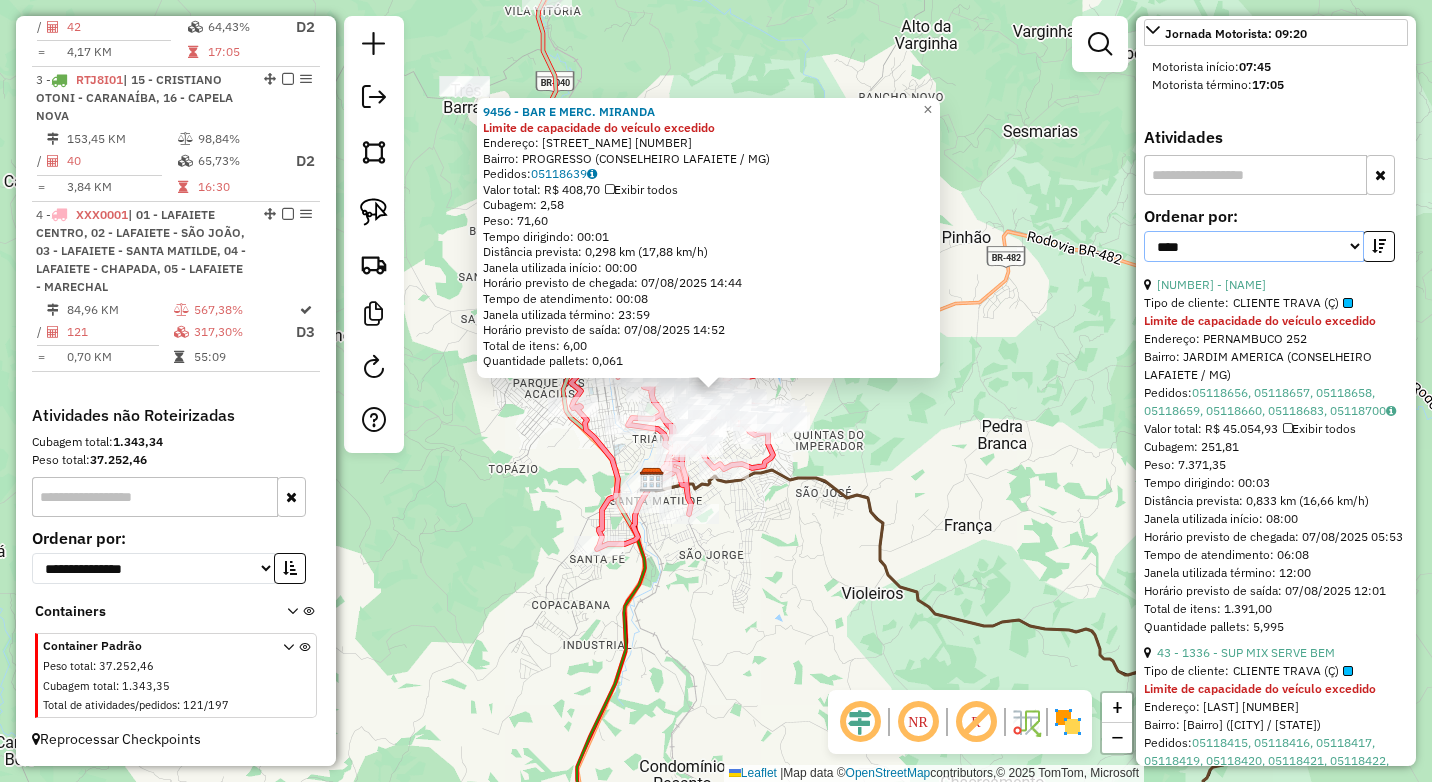 click on "**********" at bounding box center (1254, 246) 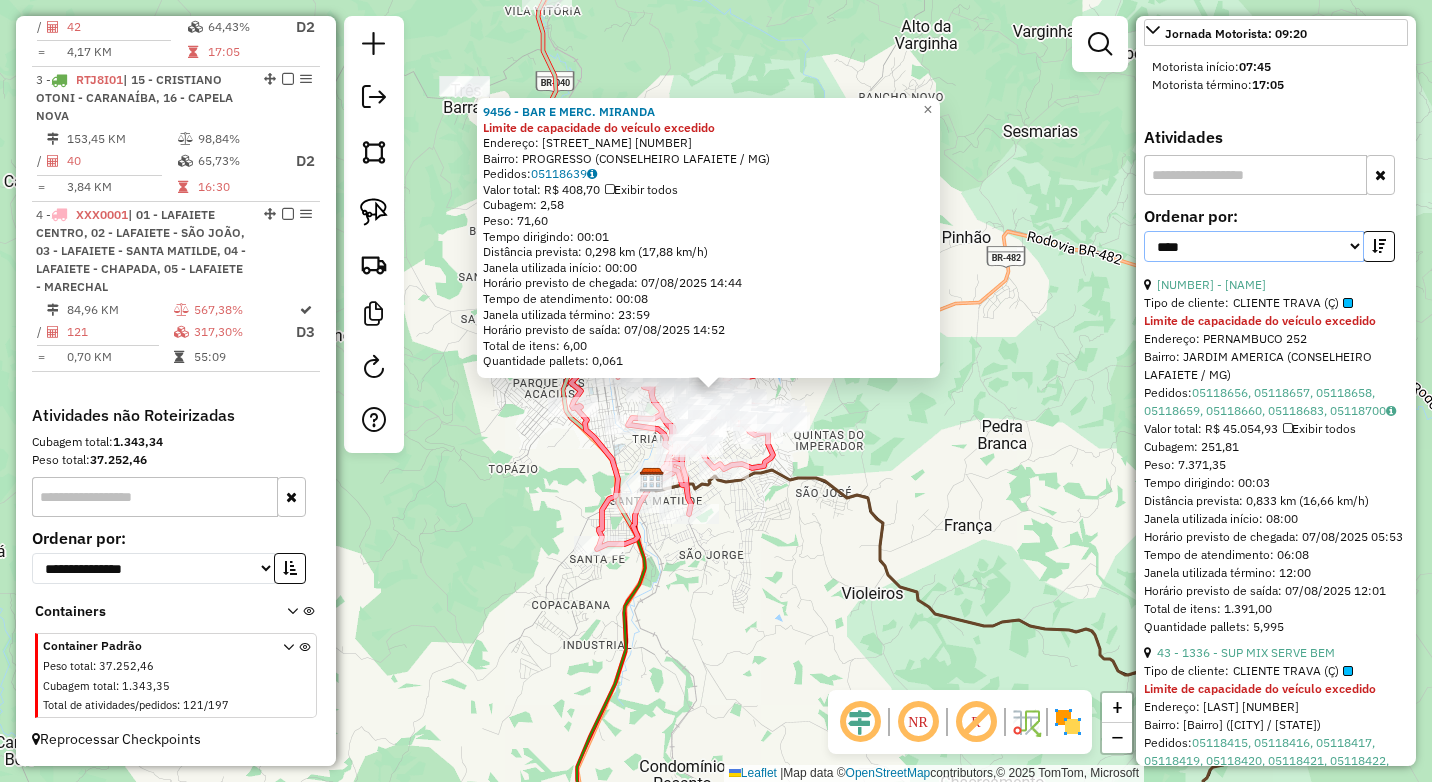 click on "**********" at bounding box center [1254, 246] 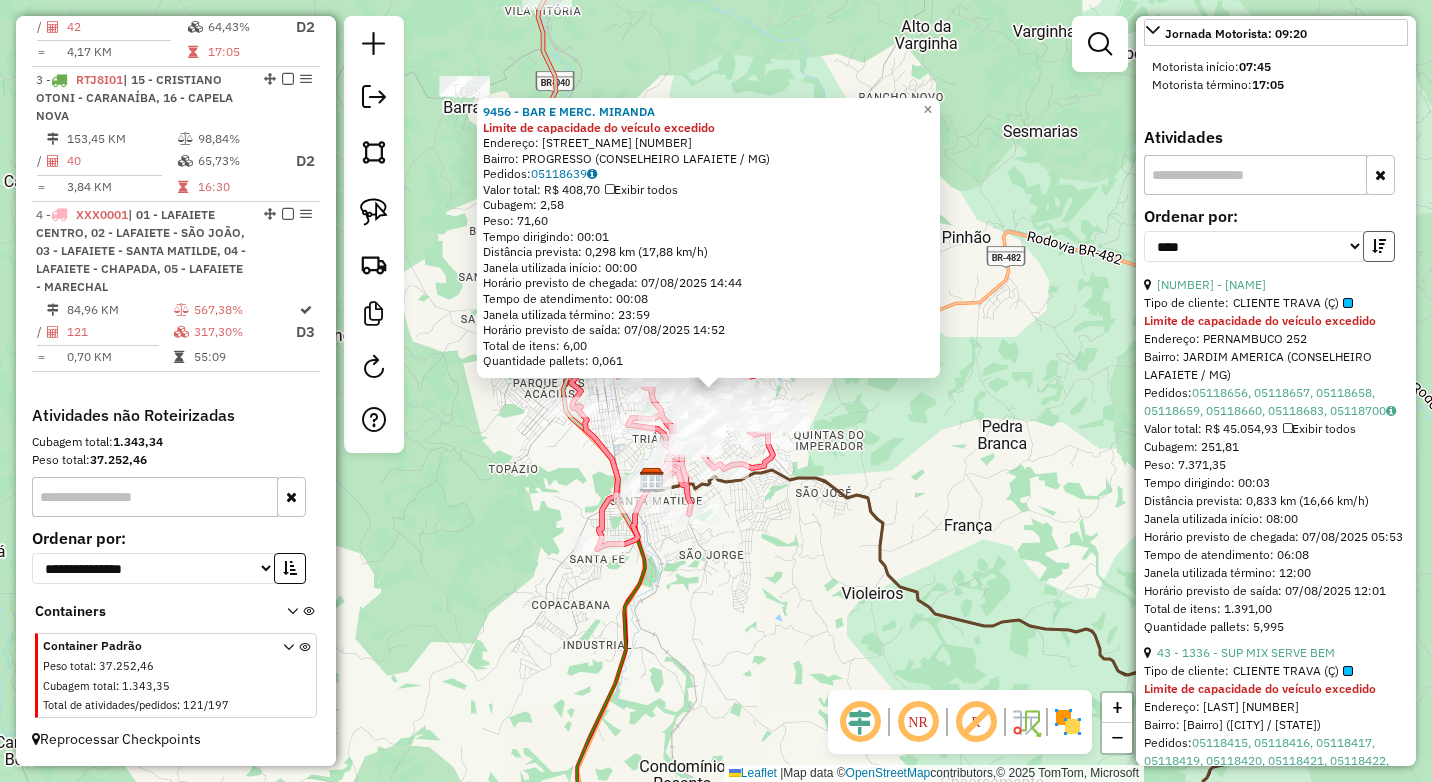 click at bounding box center (1379, 246) 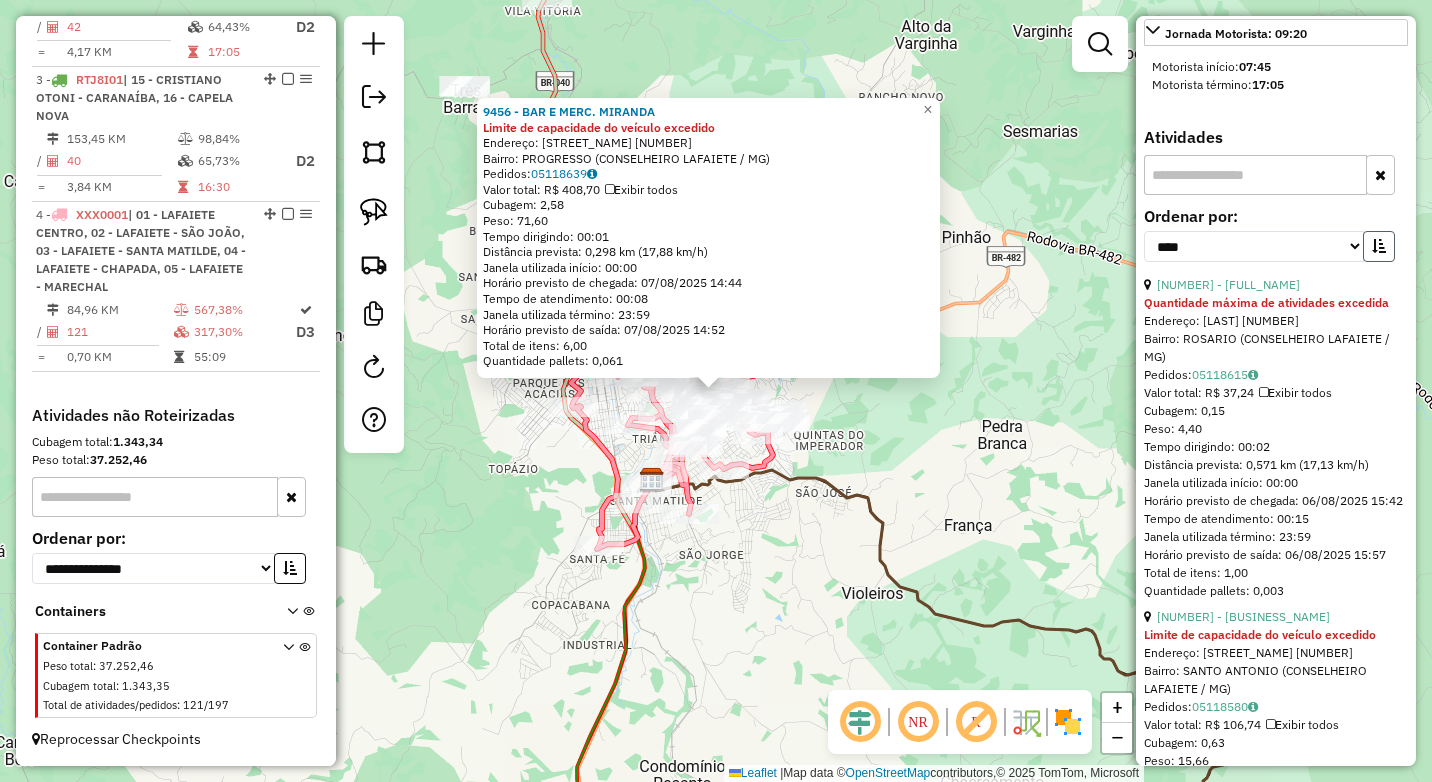 click at bounding box center [1379, 246] 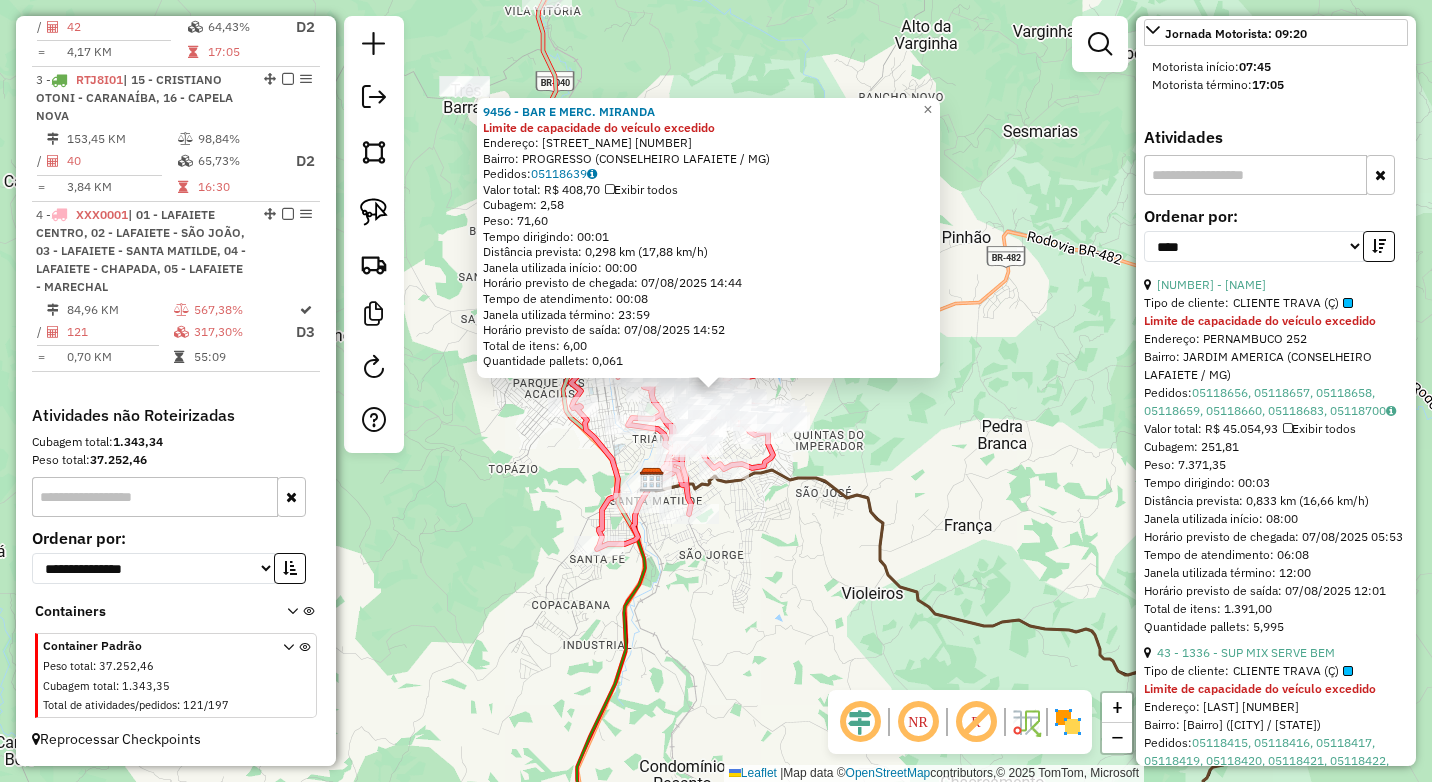 click on "55 - 371 - SUPERMERCADO AZEVEDO" at bounding box center [1276, 285] 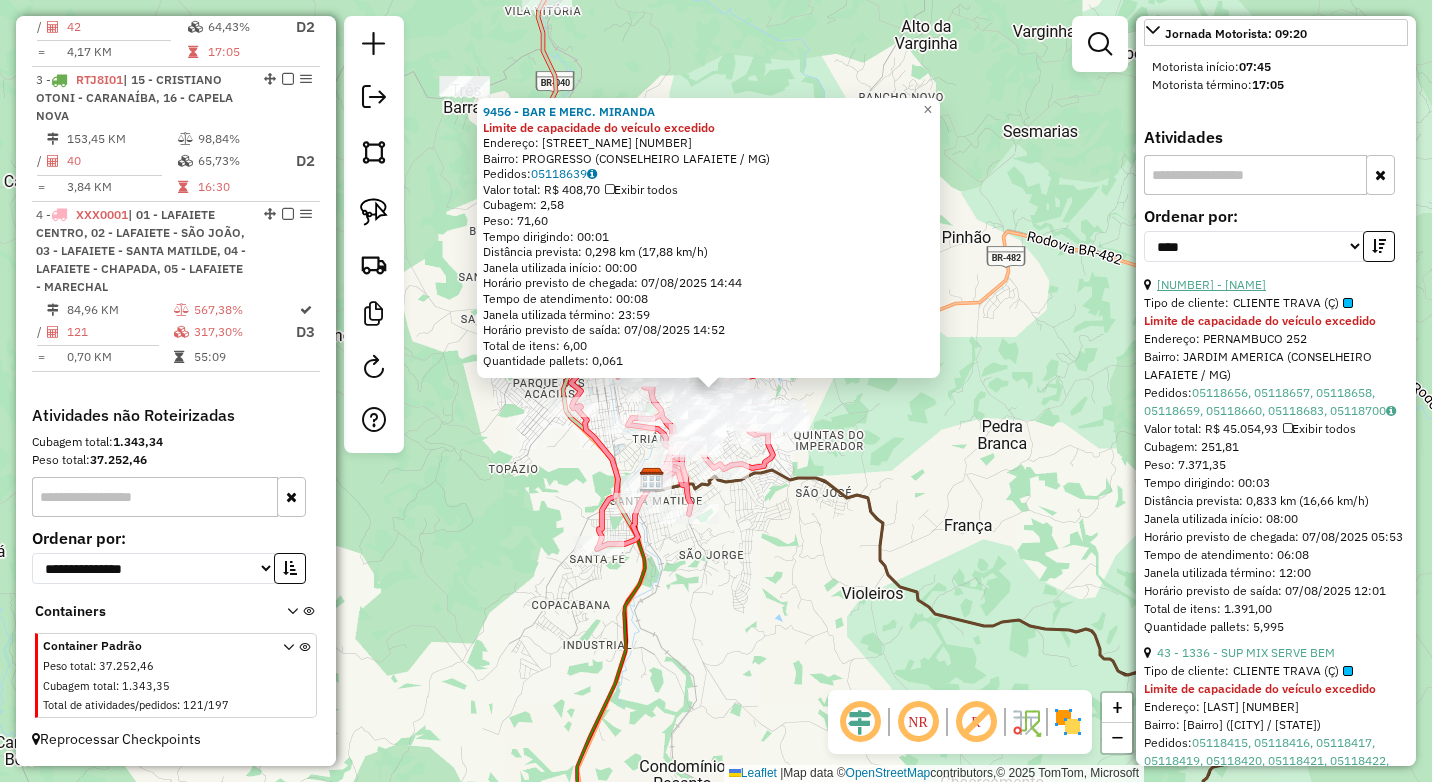 click on "55 - 371 - SUPERMERCADO AZEVEDO" at bounding box center [1211, 284] 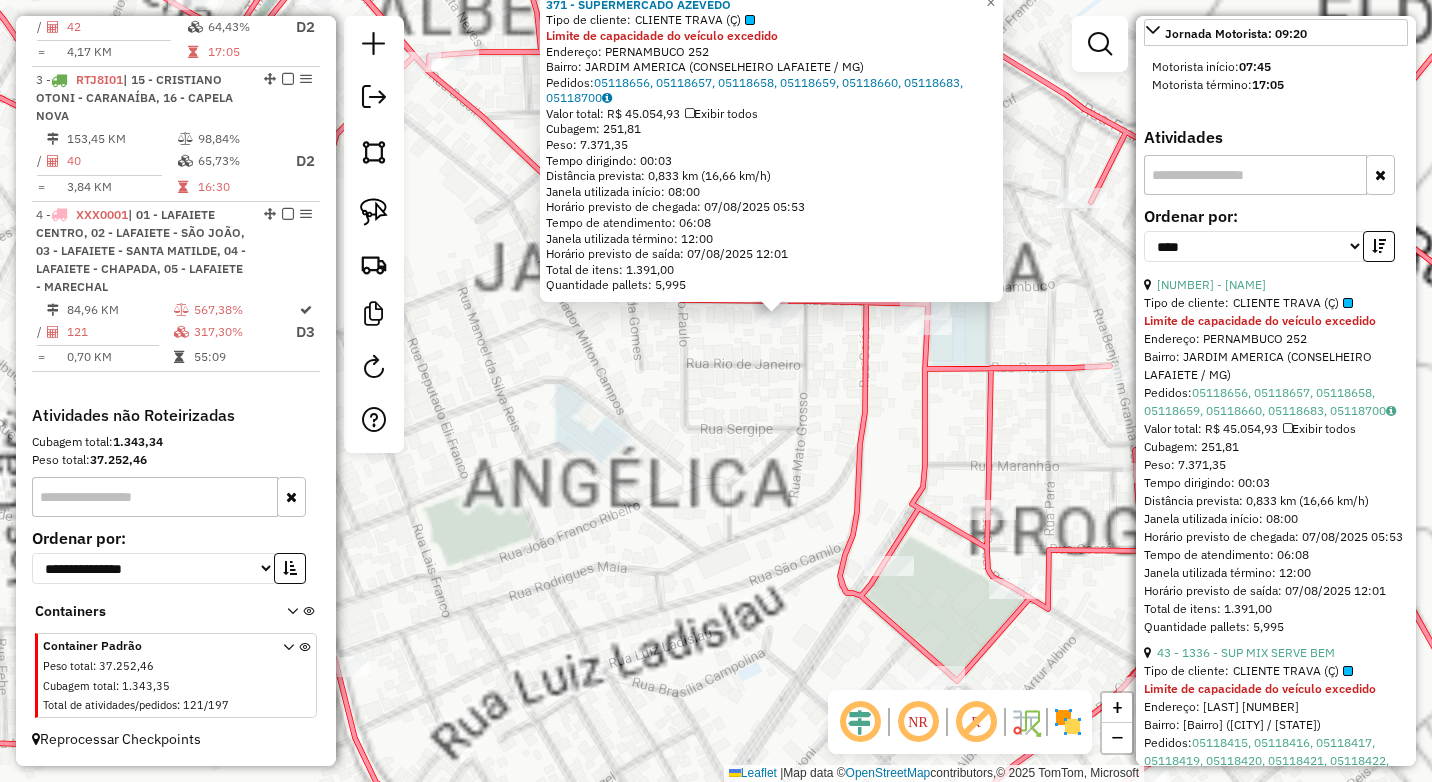 click on "371 - SUPERMERCADO AZEVEDO  Tipo de cliente:   CLIENTE TRAVA (Ç)  Limite de capacidade do veículo excedido  Endereço:  PERNAMBUCO 252   Bairro: JARDIM AMERICA (CONSELHEIRO LAFAIETE / MG)   Pedidos:  05118656, 05118657, 05118658, 05118659, 05118660, 05118683, 05118700   Valor total: R$ 45.054,93   Exibir todos   Cubagem: 251,81  Peso: 7.371,35  Tempo dirigindo: 00:03   Distância prevista: 0,833 km (16,66 km/h)   Janela utilizada início: 08:00   Horário previsto de chegada: 07/08/2025 05:53   Tempo de atendimento: 06:08   Janela utilizada término: 12:00   Horário previsto de saída: 07/08/2025 12:01   Total de itens: 1.391,00   Quantidade pallets: 5,995  × Janela de atendimento Grade de atendimento Capacidade Transportadoras Veículos Cliente Pedidos  Rotas Selecione os dias de semana para filtrar as janelas de atendimento  Seg   Ter   Qua   Qui   Sex   Sáb   Dom  Informe o período da janela de atendimento: De: Até:  Filtrar exatamente a janela do cliente  Considerar janela de atendimento padrão  +" 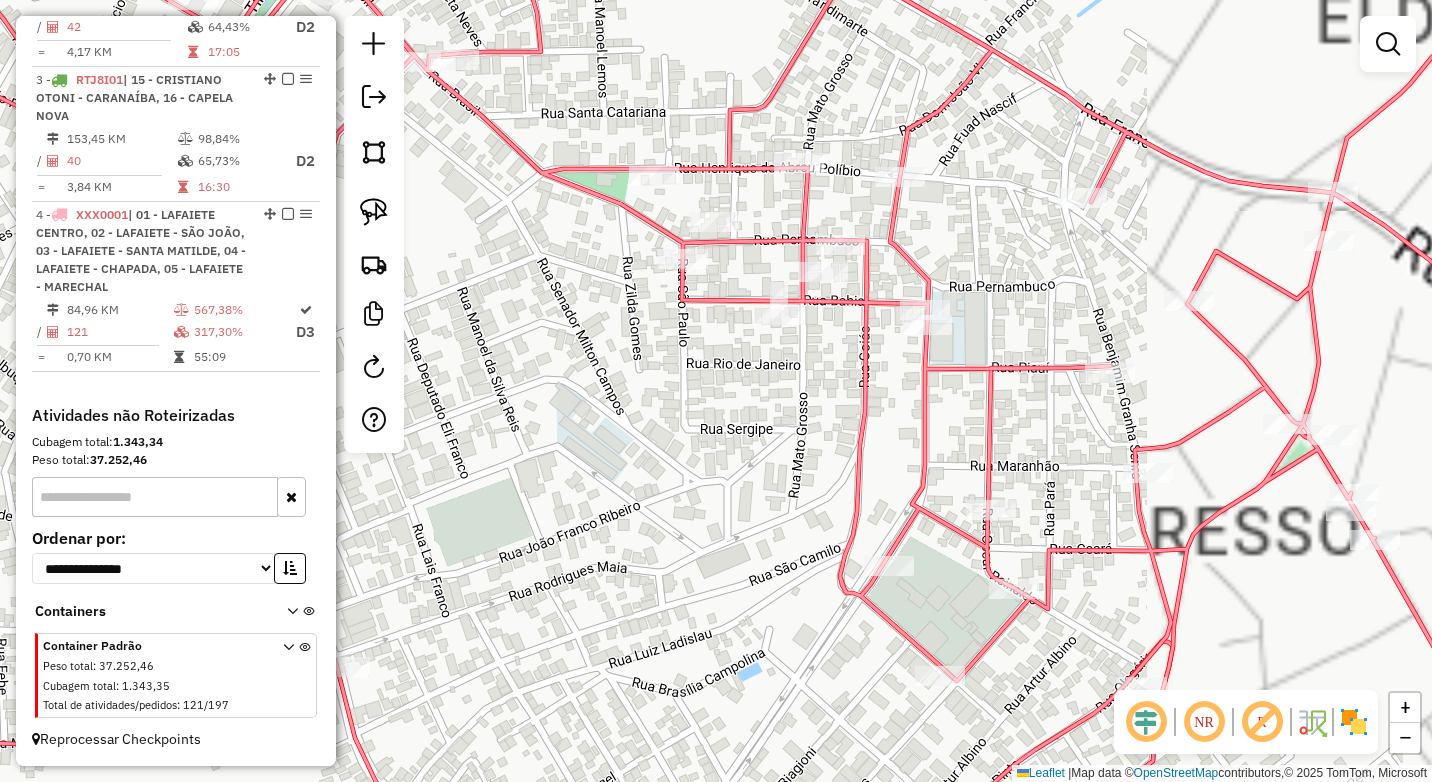 drag, startPoint x: 793, startPoint y: 444, endPoint x: 793, endPoint y: 465, distance: 21 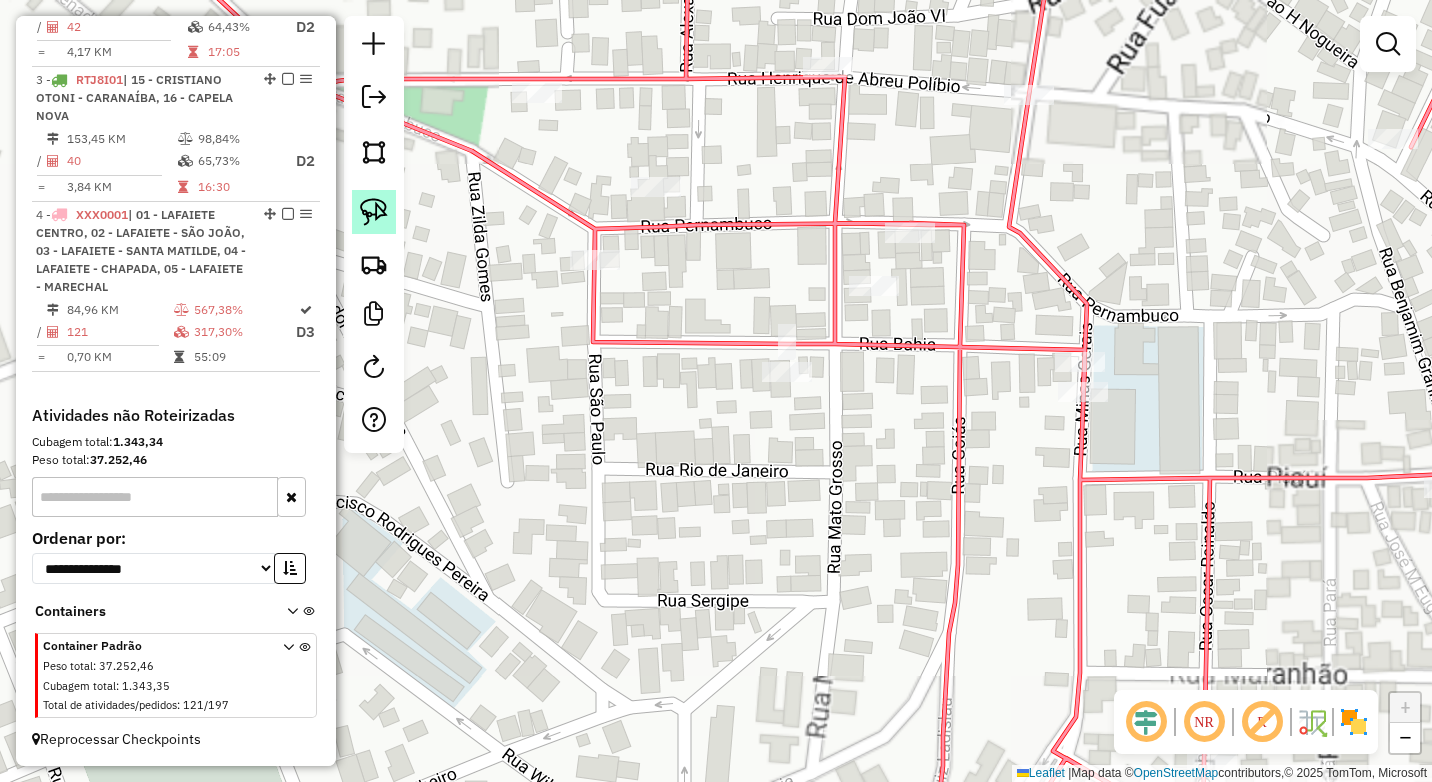 click 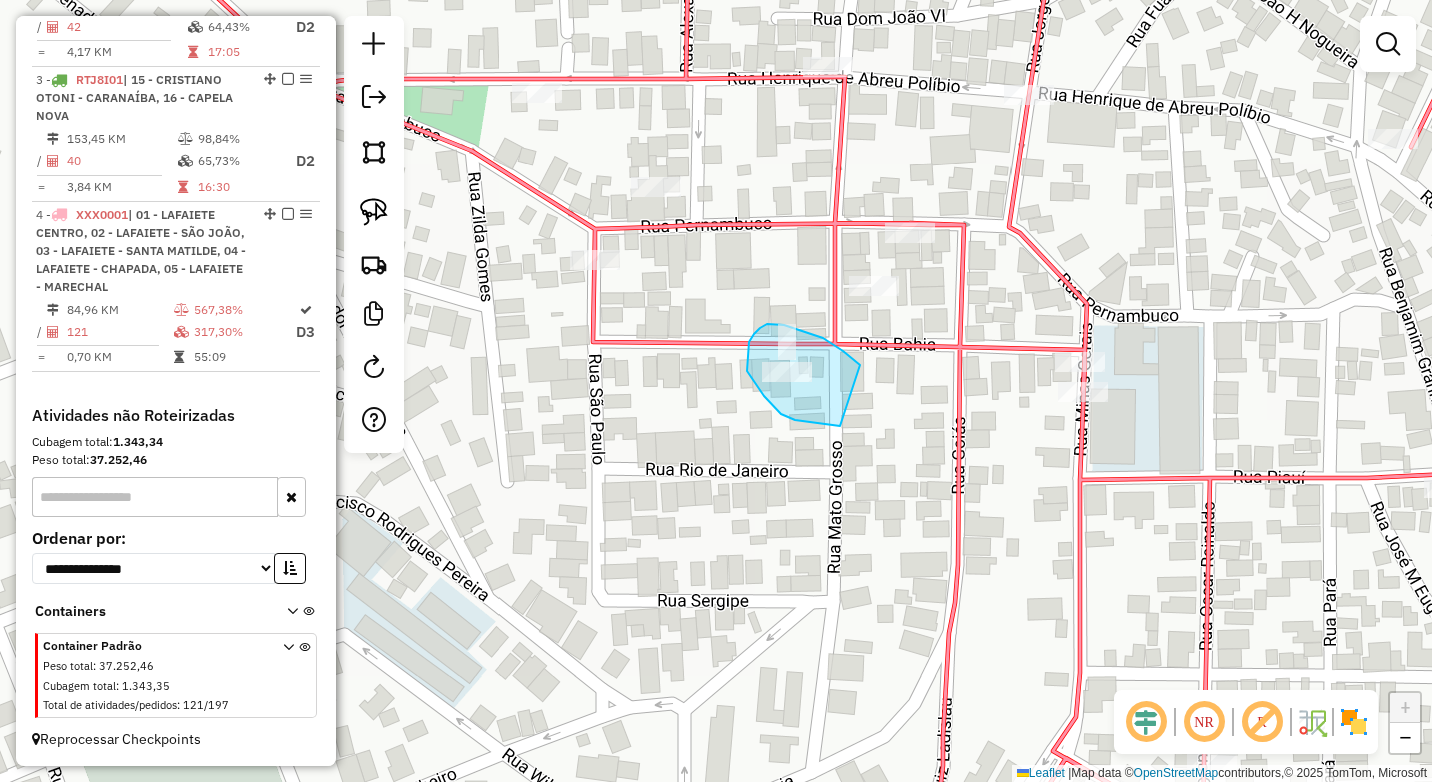 drag, startPoint x: 853, startPoint y: 360, endPoint x: 889, endPoint y: 412, distance: 63.245552 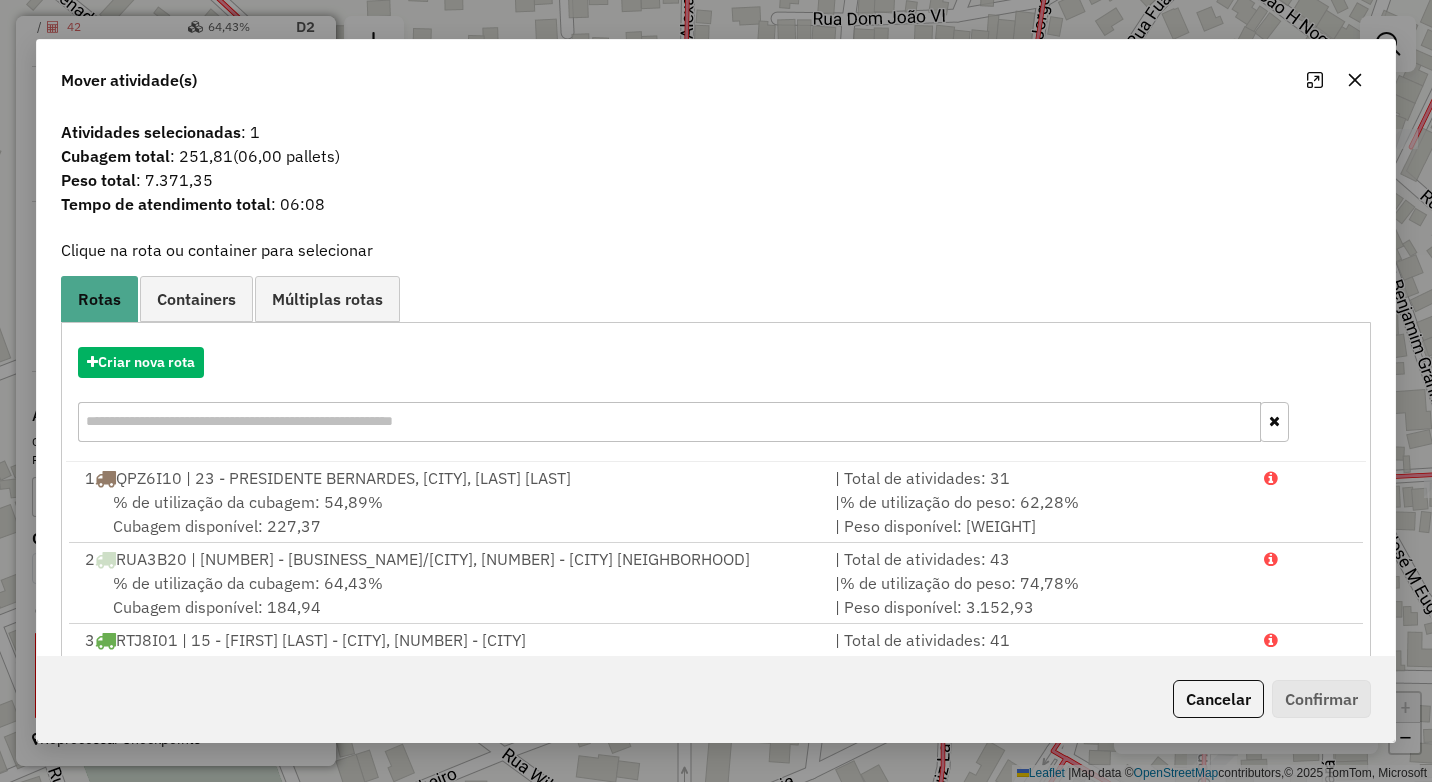 click 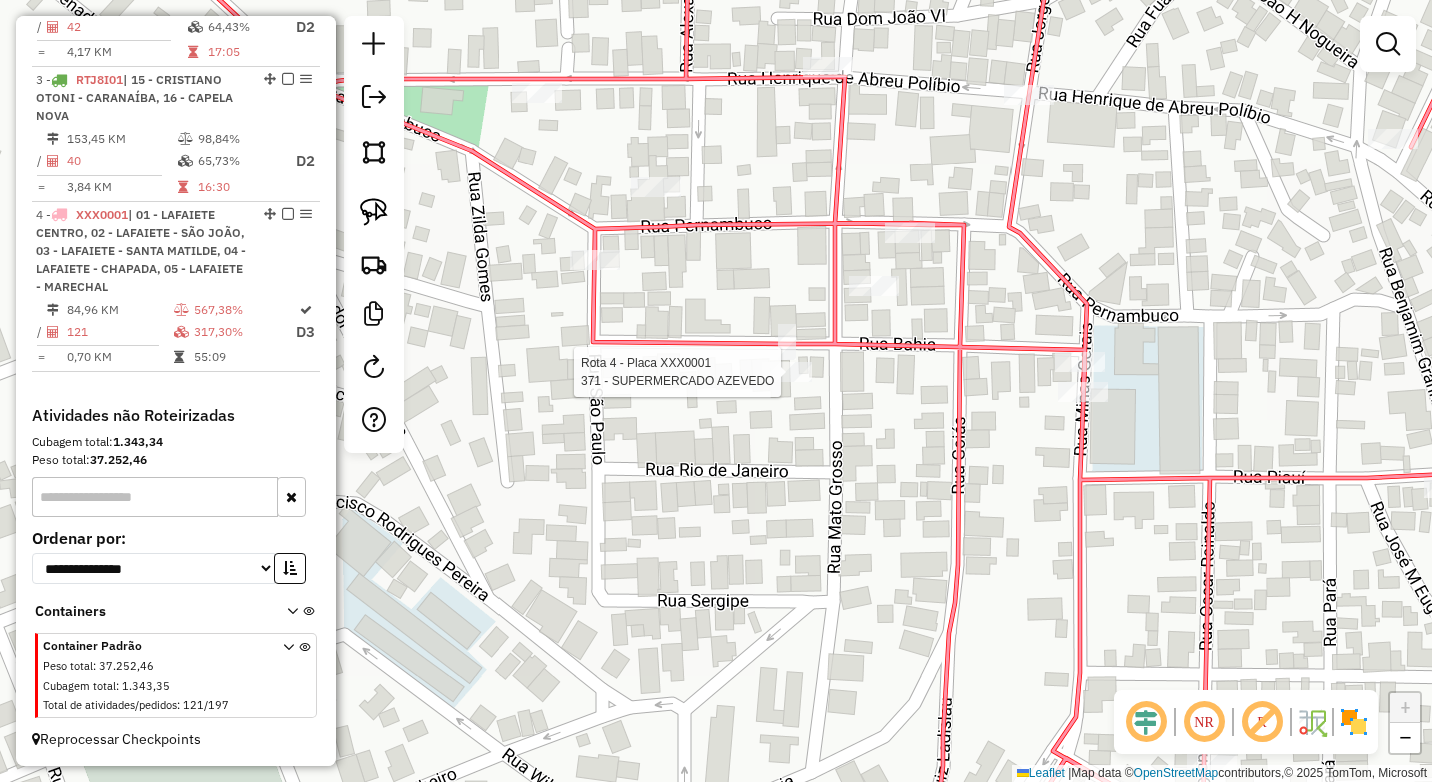 select on "*********" 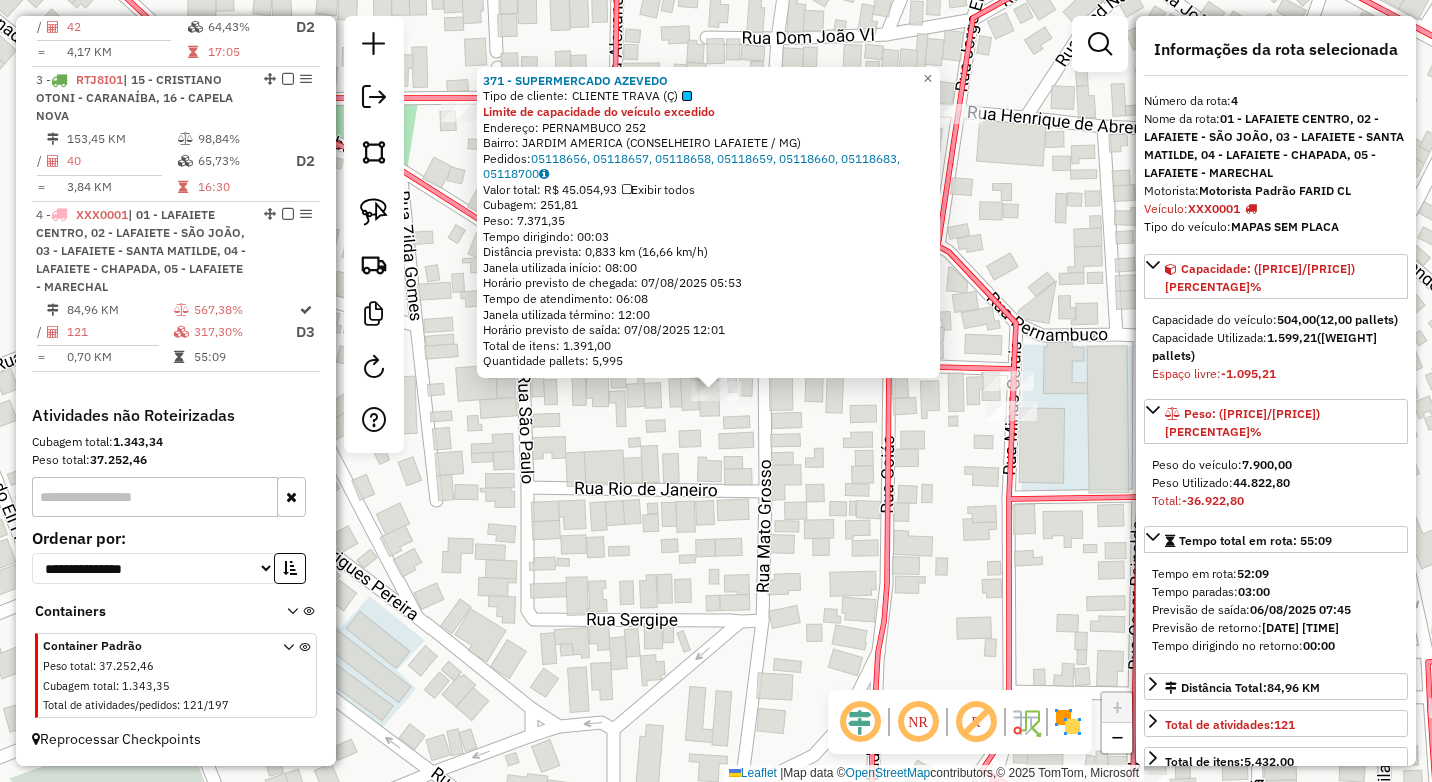 click on "Rota 4 - Placa XXX0001  371 - SUPERMERCADO AZEVEDO 371 - SUPERMERCADO AZEVEDO  Tipo de cliente:   CLIENTE TRAVA (Ç)  Limite de capacidade do veículo excedido  Endereço:  PERNAMBUCO 252   Bairro: JARDIM AMERICA (CONSELHEIRO LAFAIETE / MG)   Pedidos:  05118656, 05118657, 05118658, 05118659, 05118660, 05118683, 05118700   Valor total: R$ 45.054,93   Exibir todos   Cubagem: 251,81  Peso: 7.371,35  Tempo dirigindo: 00:03   Distância prevista: 0,833 km (16,66 km/h)   Janela utilizada início: 08:00   Horário previsto de chegada: 07/08/2025 05:53   Tempo de atendimento: 06:08   Janela utilizada término: 12:00   Horário previsto de saída: 07/08/2025 12:01   Total de itens: 1.391,00   Quantidade pallets: 5,995  × Janela de atendimento Grade de atendimento Capacidade Transportadoras Veículos Cliente Pedidos  Rotas Selecione os dias de semana para filtrar as janelas de atendimento  Seg   Ter   Qua   Qui   Sex   Sáb   Dom  Informe o período da janela de atendimento: De: Até:  Seg   Ter   Qua   Qui   Sex  De:" 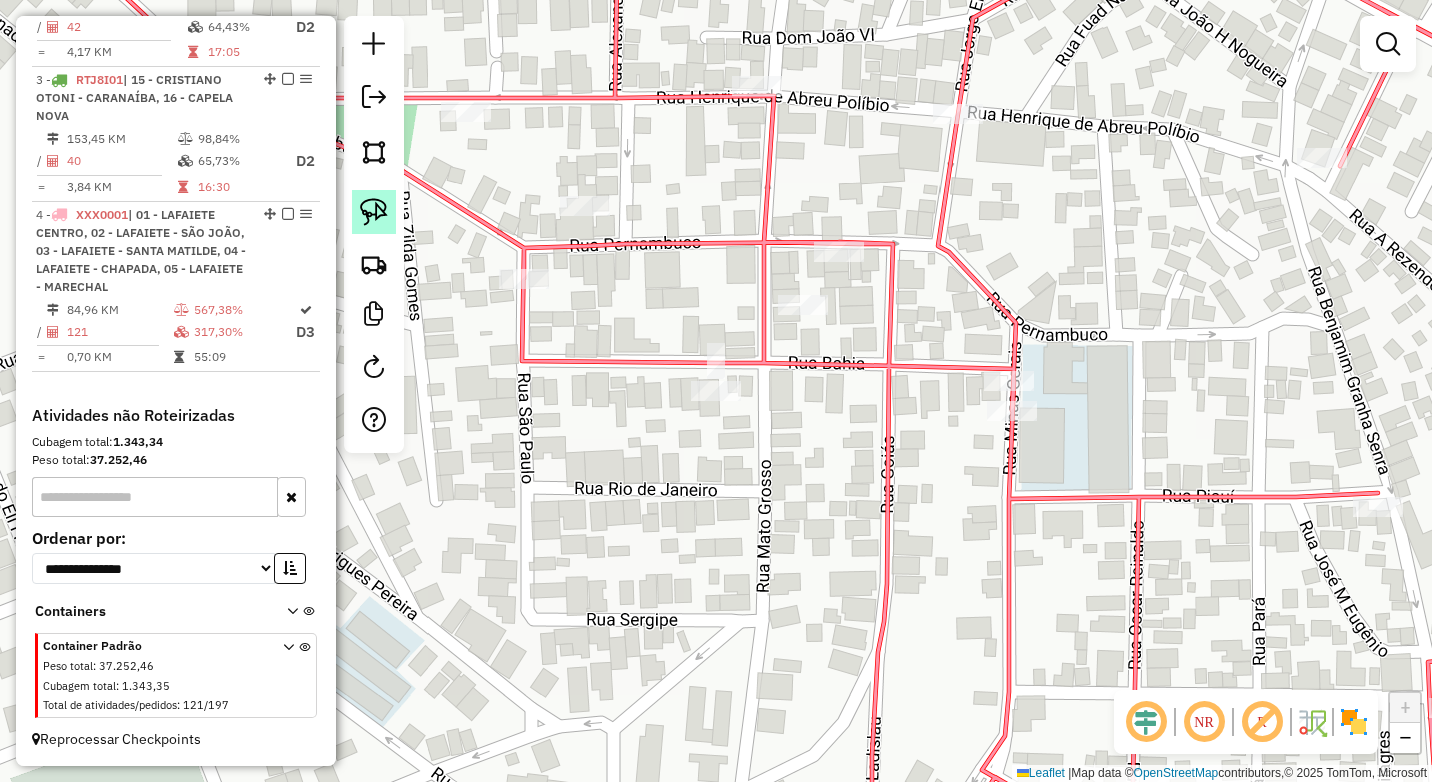 click 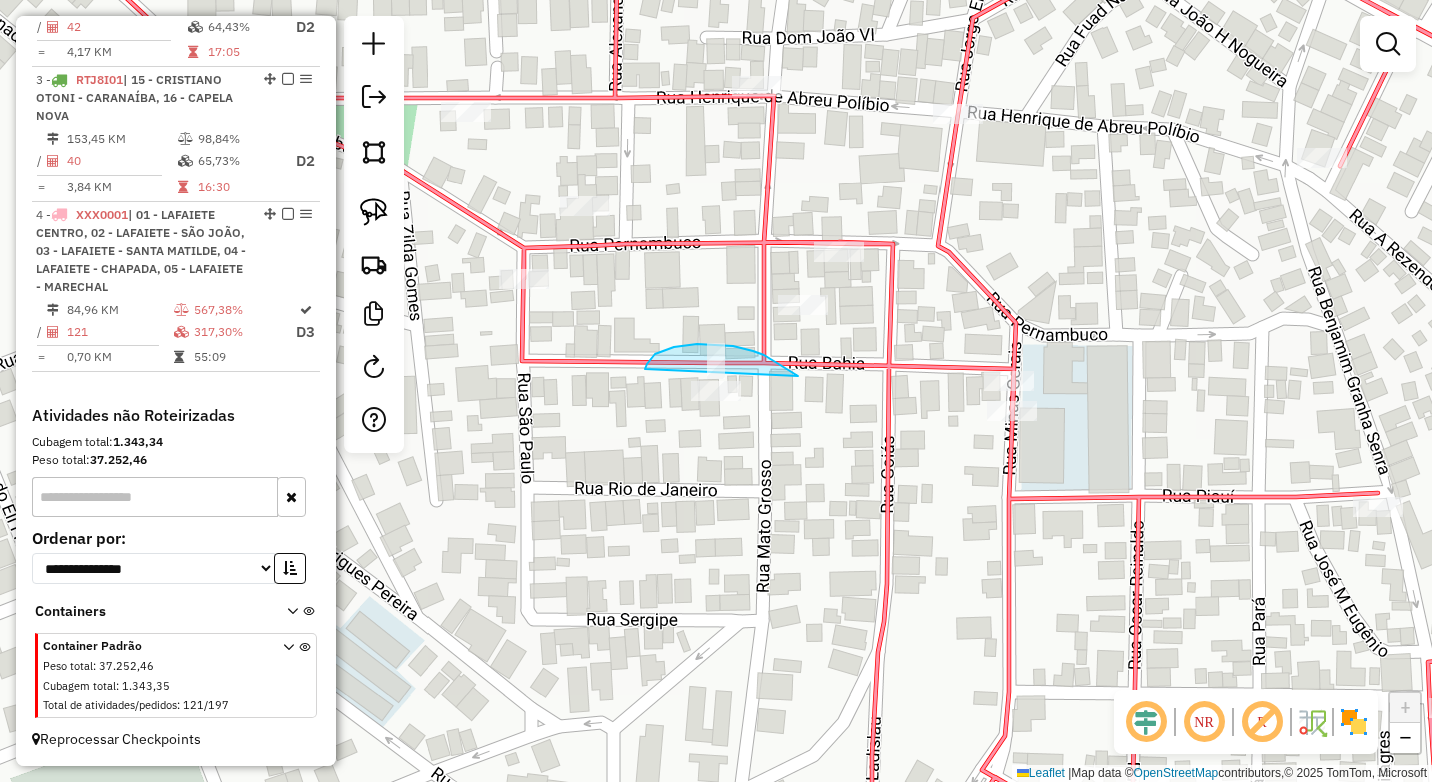 drag, startPoint x: 792, startPoint y: 372, endPoint x: 887, endPoint y: 497, distance: 157.00319 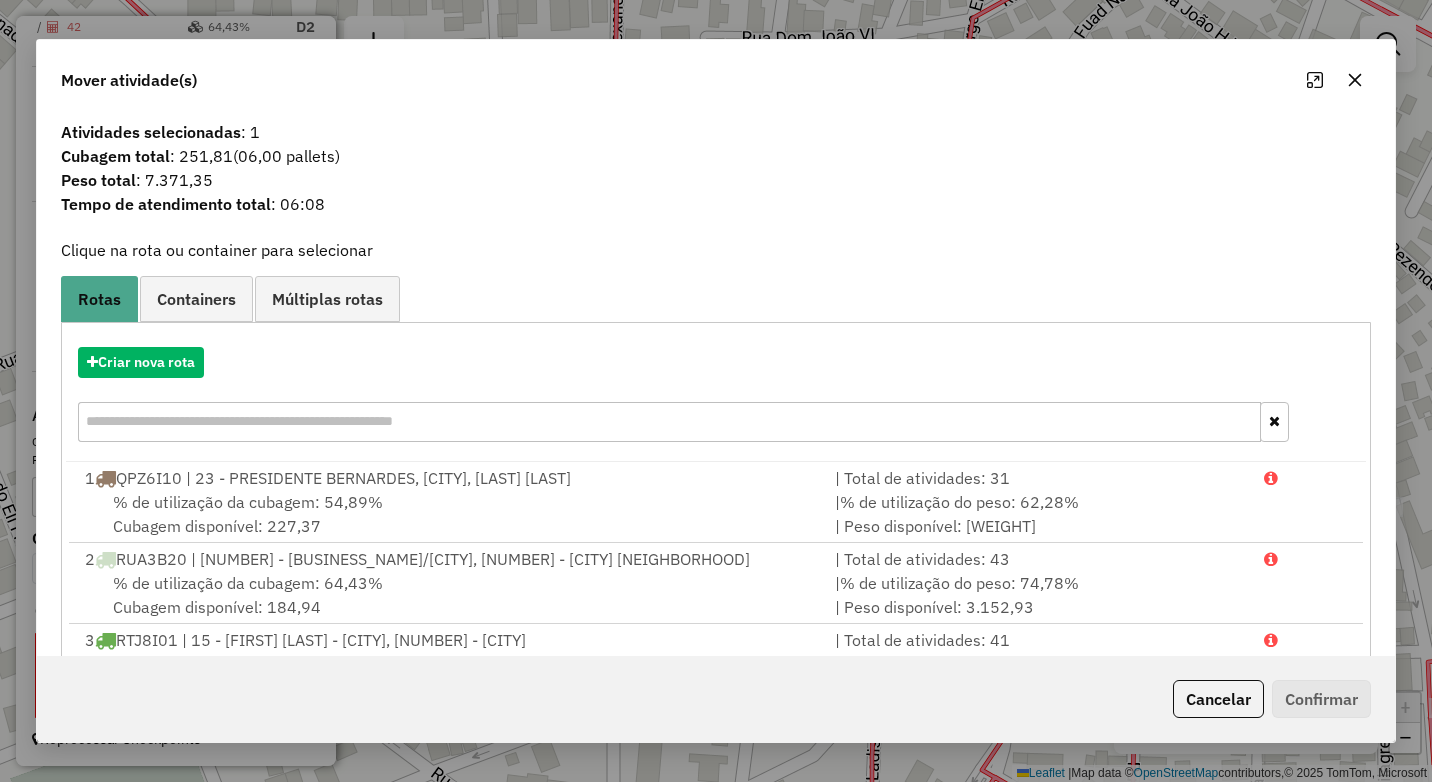 click 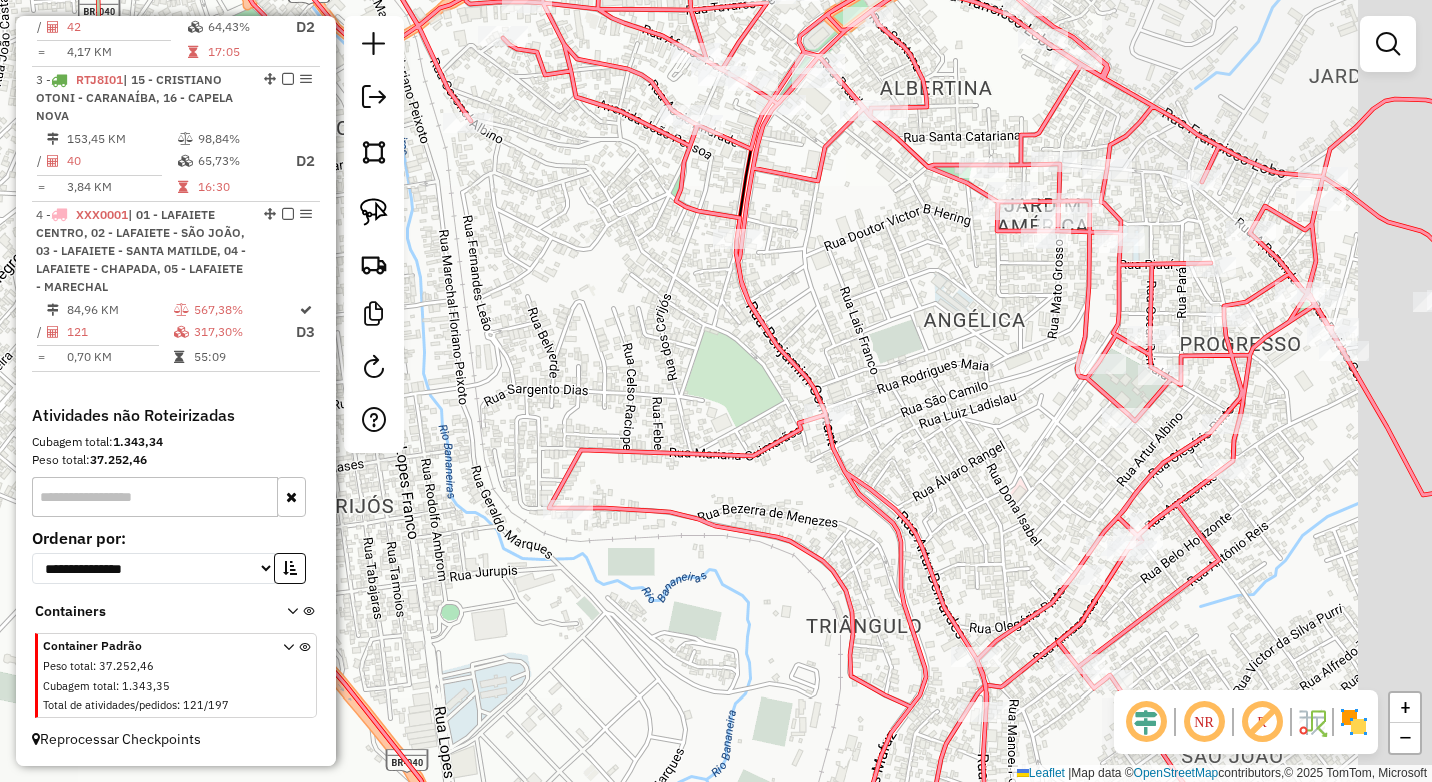 drag, startPoint x: 1023, startPoint y: 397, endPoint x: 947, endPoint y: 394, distance: 76.05919 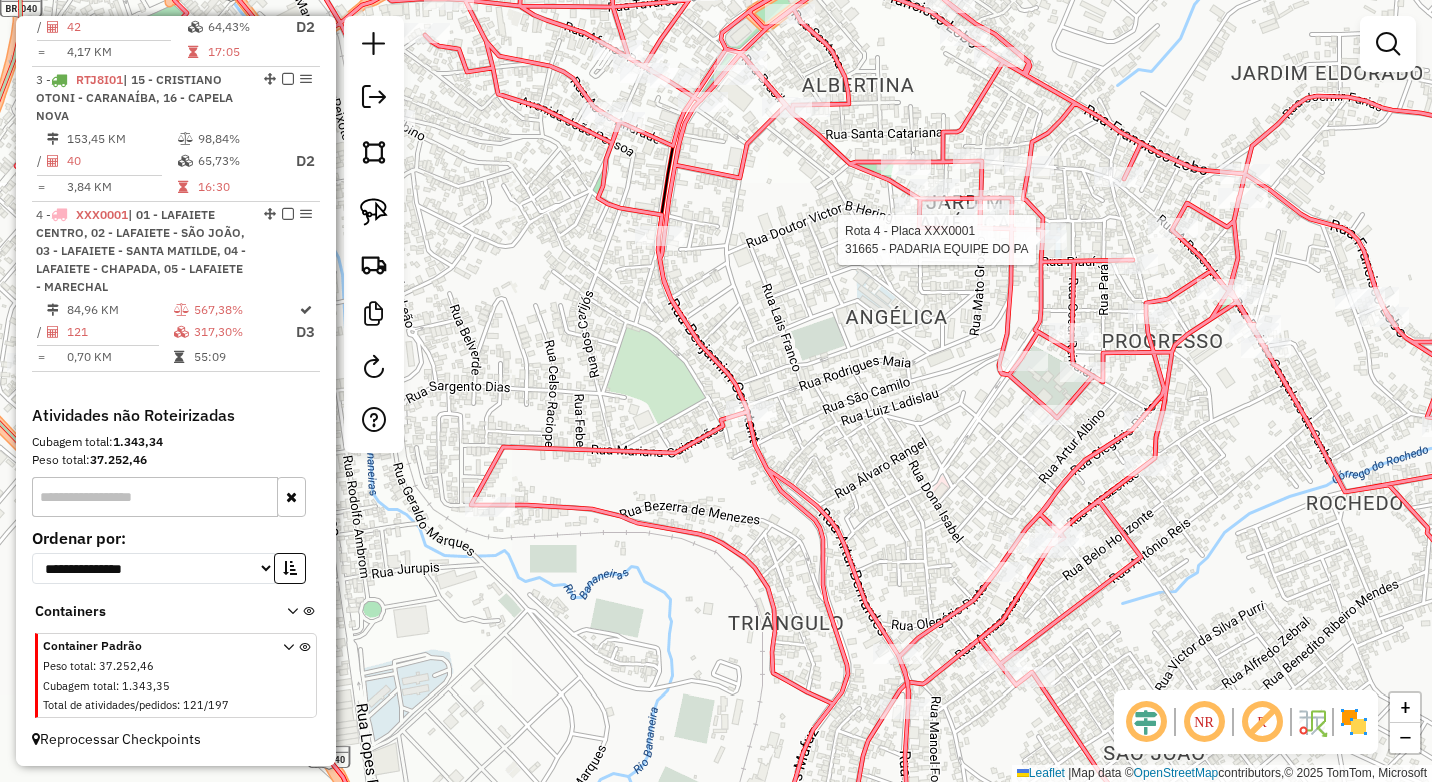 select on "*********" 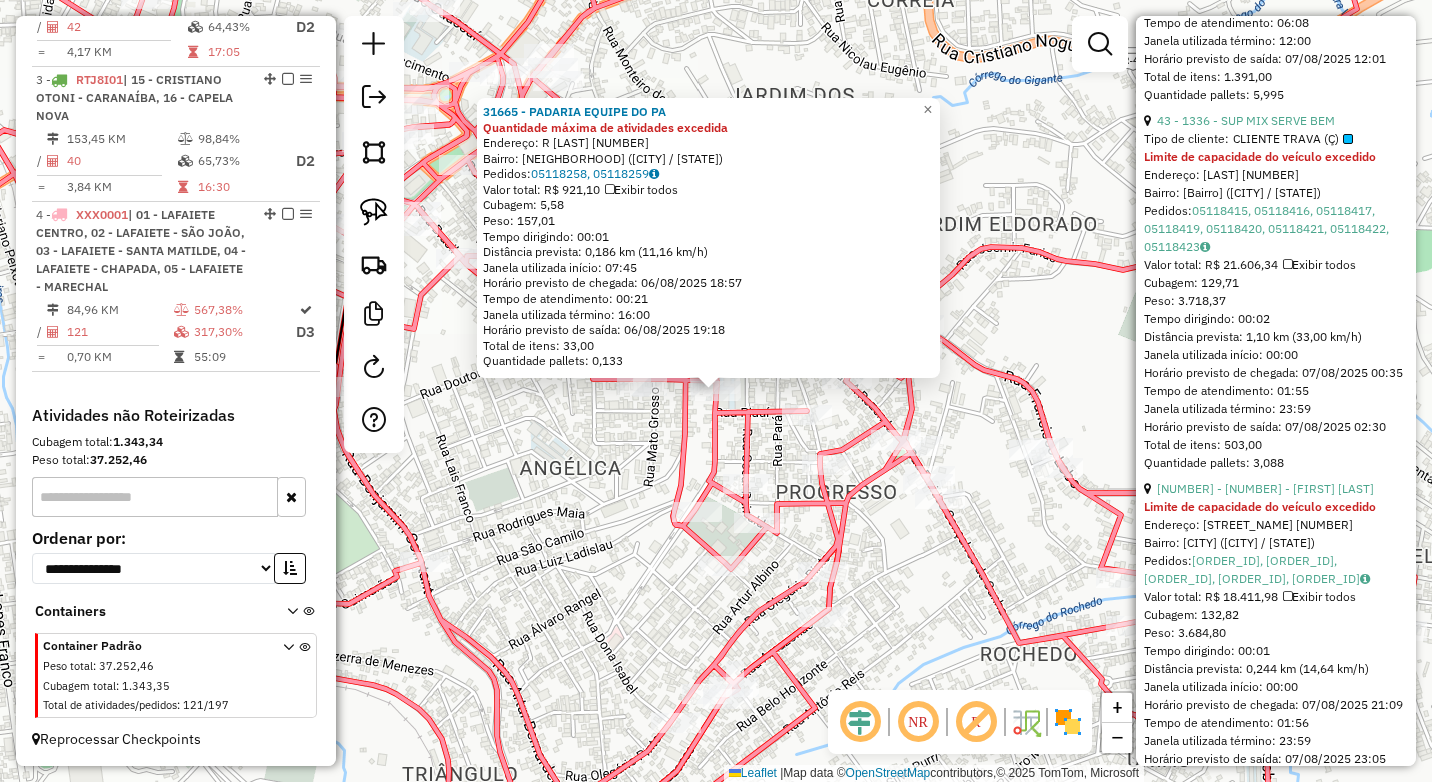 scroll, scrollTop: 1400, scrollLeft: 0, axis: vertical 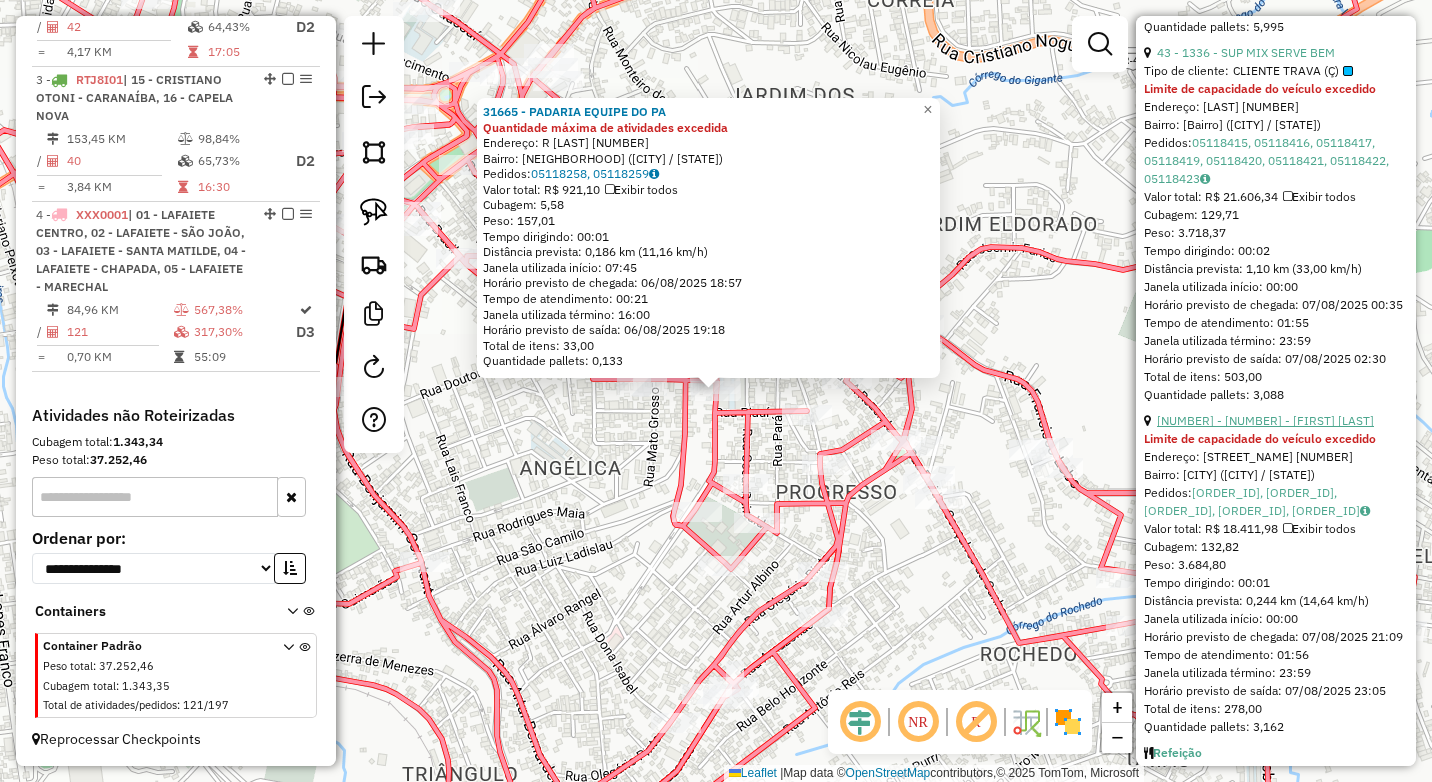 click on "80 - 14079 - WESLEY ANGELO" at bounding box center [1265, 420] 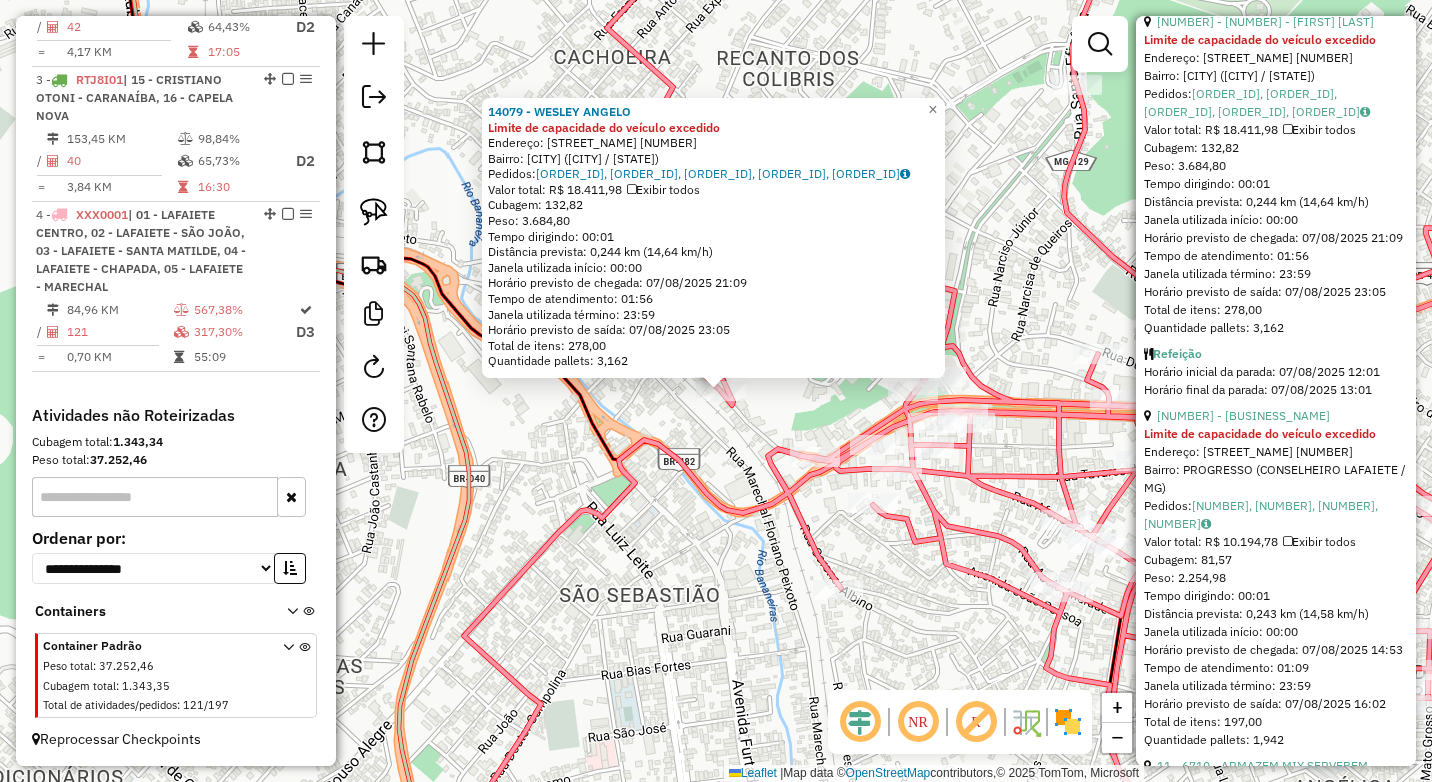 scroll, scrollTop: 1800, scrollLeft: 0, axis: vertical 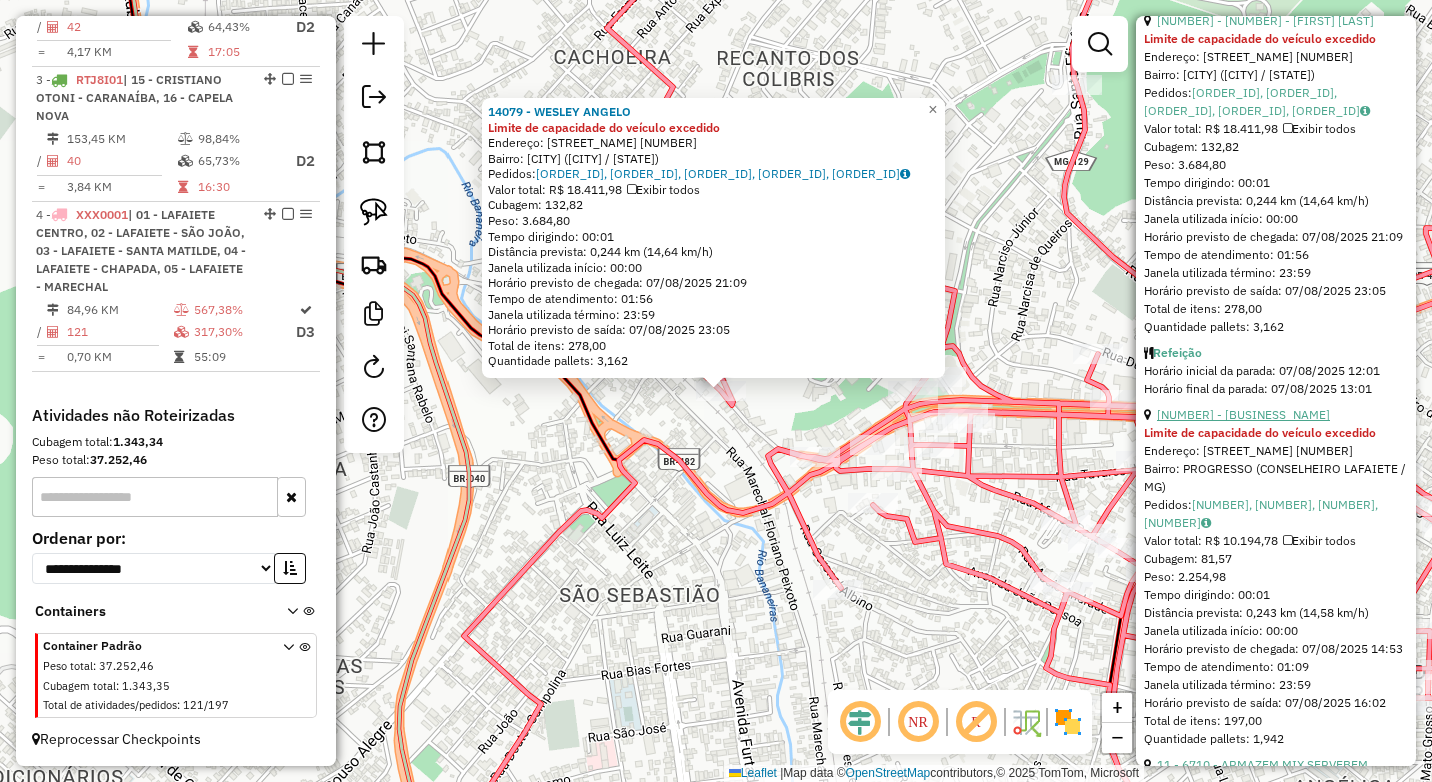 click on "64 - 10148 - J P BEER" at bounding box center [1243, 414] 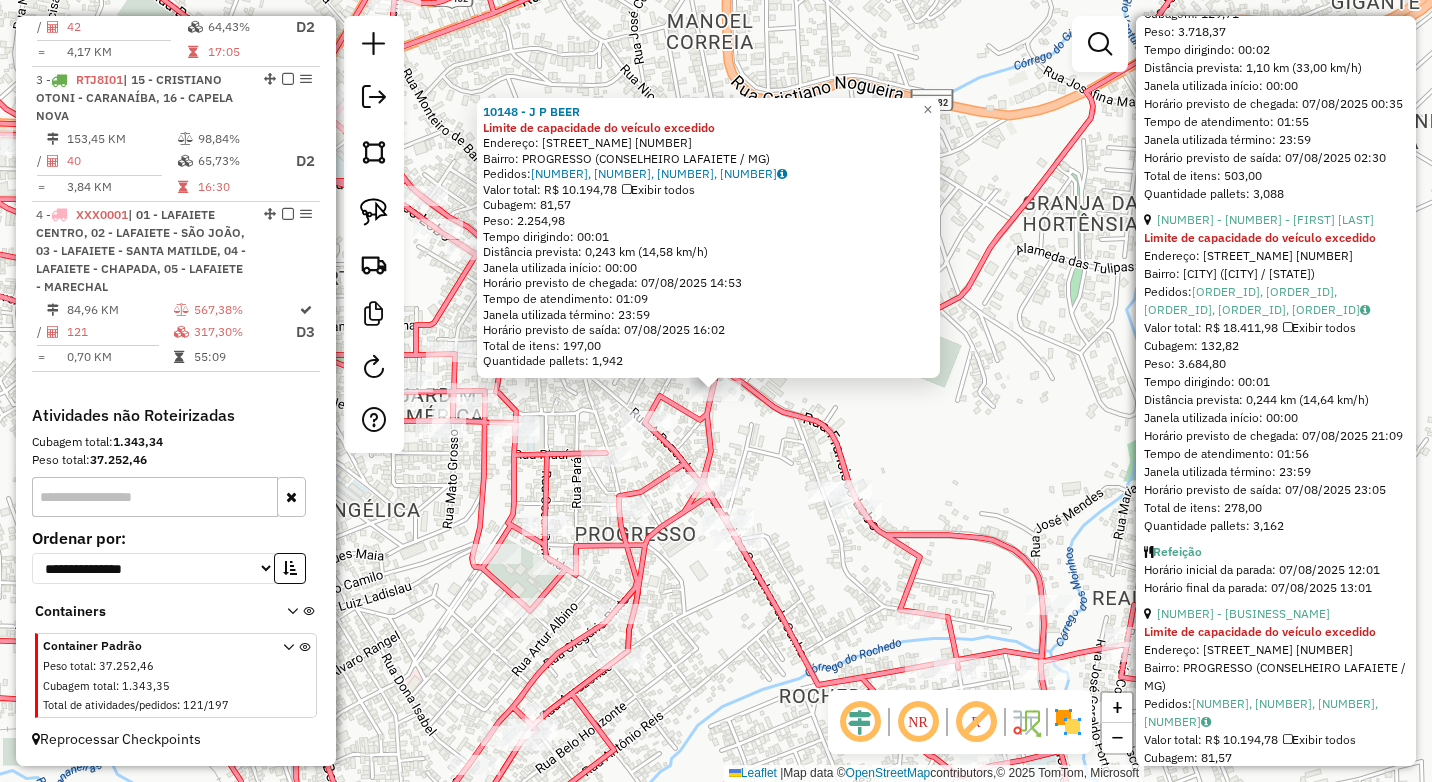 scroll, scrollTop: 1600, scrollLeft: 0, axis: vertical 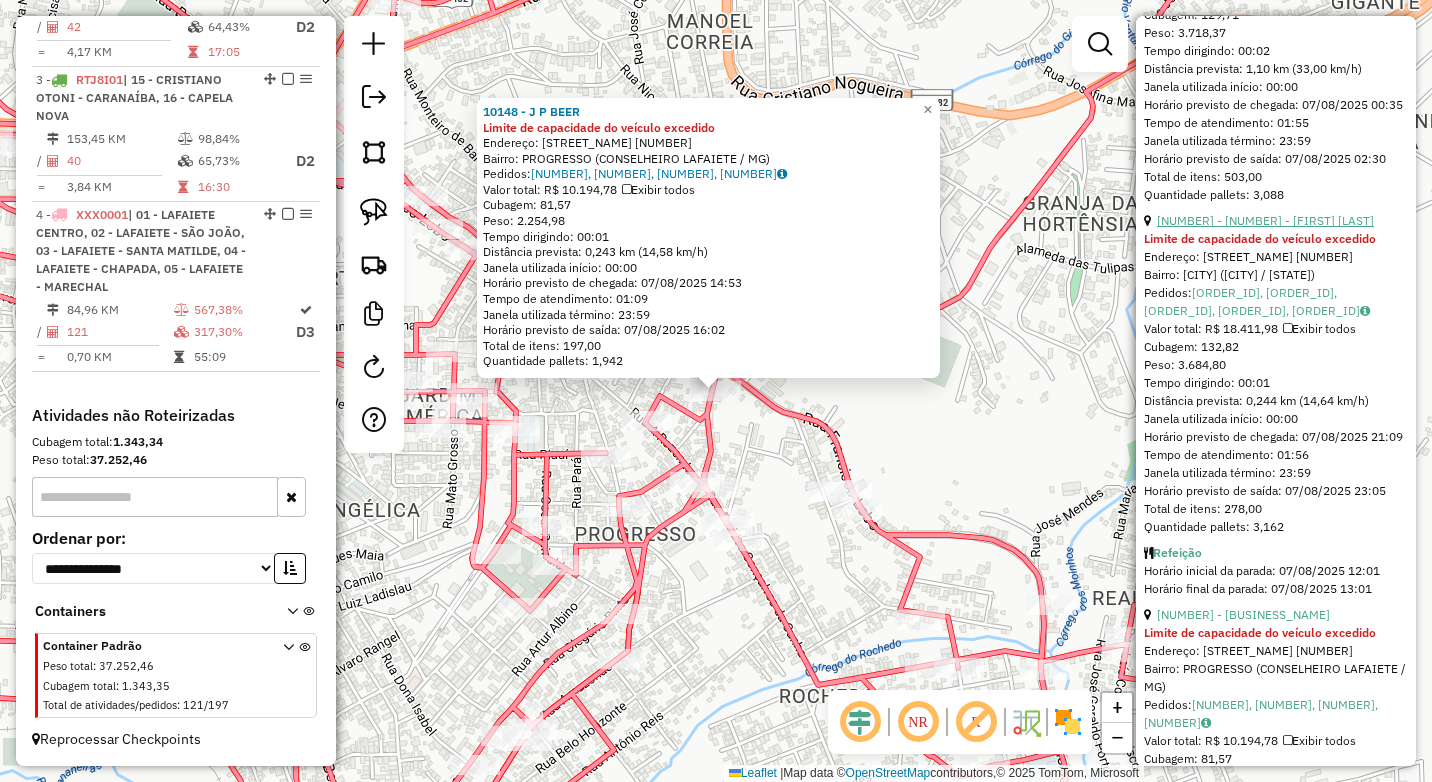 click on "80 - 14079 - WESLEY ANGELO" at bounding box center [1265, 220] 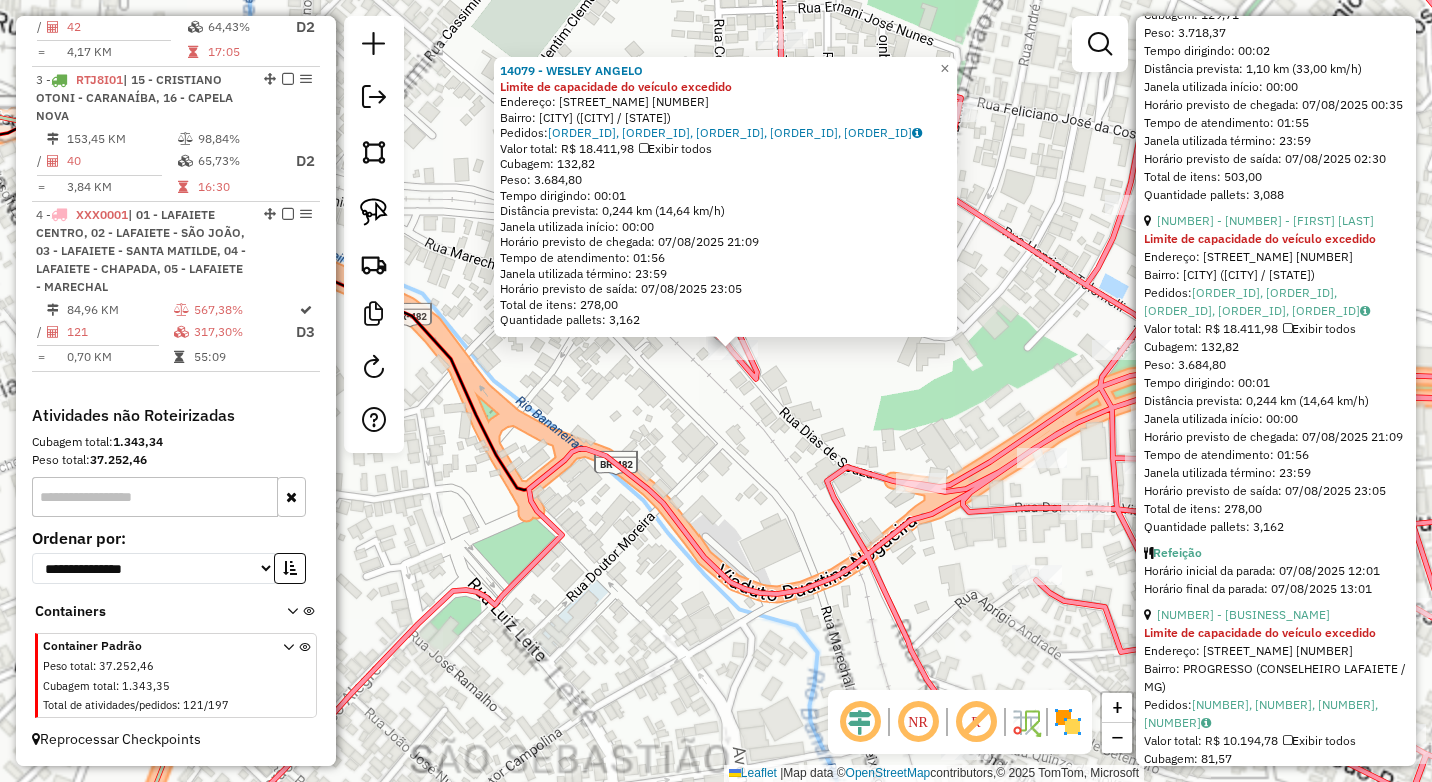 click on "14079 - WESLEY ANGELO Limite de capacidade do veículo excedido  Endereço:  DIAS DE SOUZA 302   Bairro: LOURDES (CONSELHEIRO LAFAIETE / MG)   Pedidos:  05118339, 05118340, 05118711, 05118712, 05118713   Valor total: R$ 18.411,98   Exibir todos   Cubagem: 132,82  Peso: 3.684,80  Tempo dirigindo: 00:01   Distância prevista: 0,244 km (14,64 km/h)   Janela utilizada início: 00:00   Horário previsto de chegada: 07/08/2025 21:09   Tempo de atendimento: 01:56   Janela utilizada término: 23:59   Horário previsto de saída: 07/08/2025 23:05   Total de itens: 278,00   Quantidade pallets: 3,162  × Janela de atendimento Grade de atendimento Capacidade Transportadoras Veículos Cliente Pedidos  Rotas Selecione os dias de semana para filtrar as janelas de atendimento  Seg   Ter   Qua   Qui   Sex   Sáb   Dom  Informe o período da janela de atendimento: De: Até:  Filtrar exatamente a janela do cliente  Considerar janela de atendimento padrão  Selecione os dias de semana para filtrar as grades de atendimento  Seg" 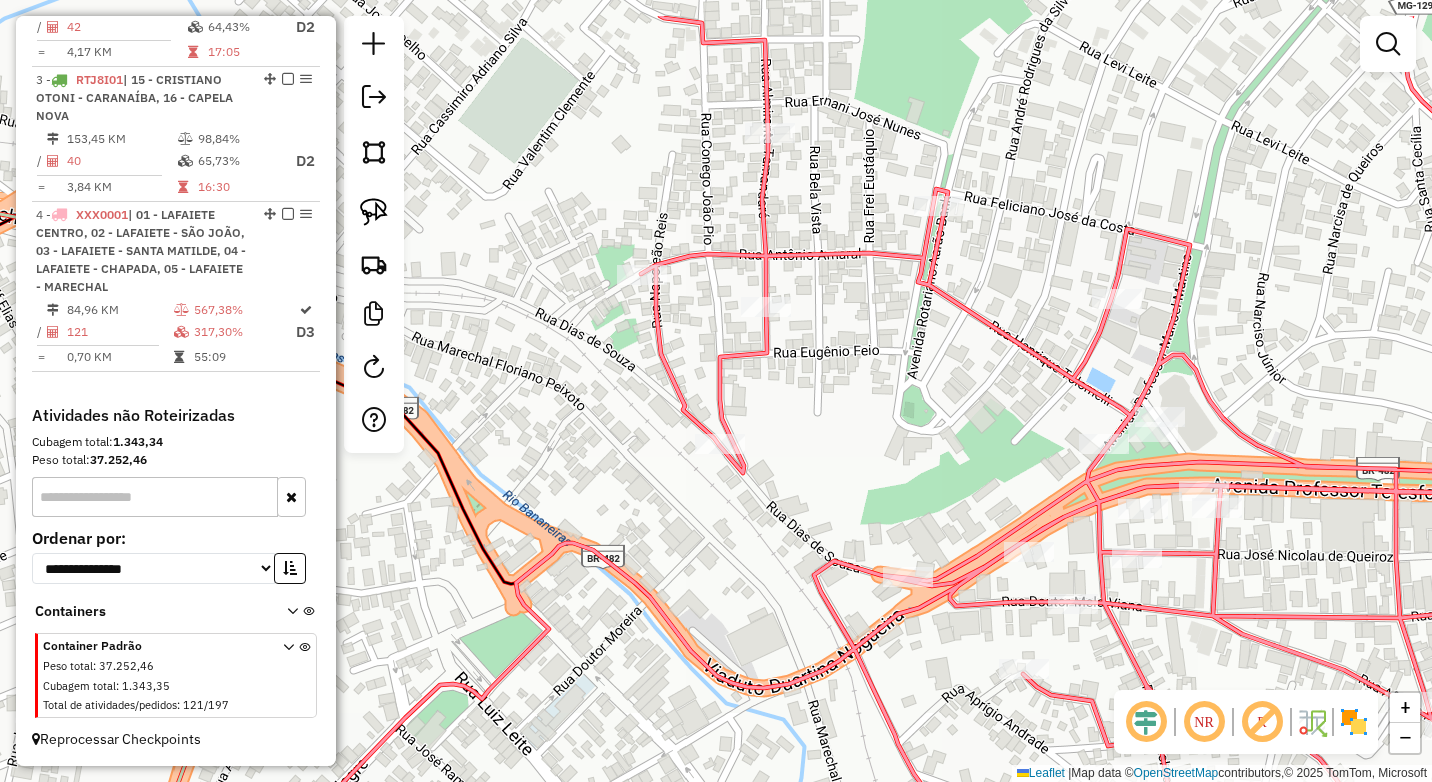 drag, startPoint x: 742, startPoint y: 446, endPoint x: 728, endPoint y: 543, distance: 98.005104 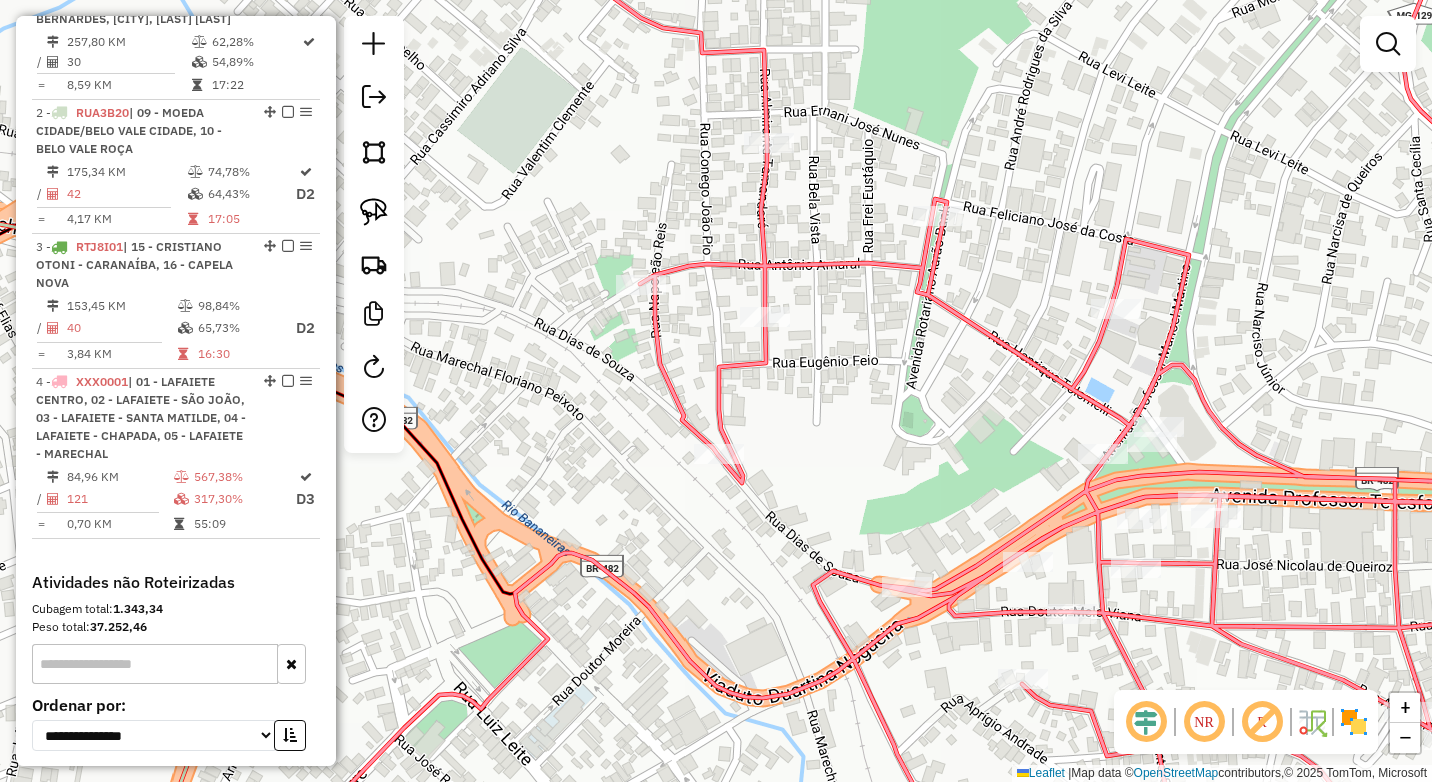 scroll, scrollTop: 763, scrollLeft: 0, axis: vertical 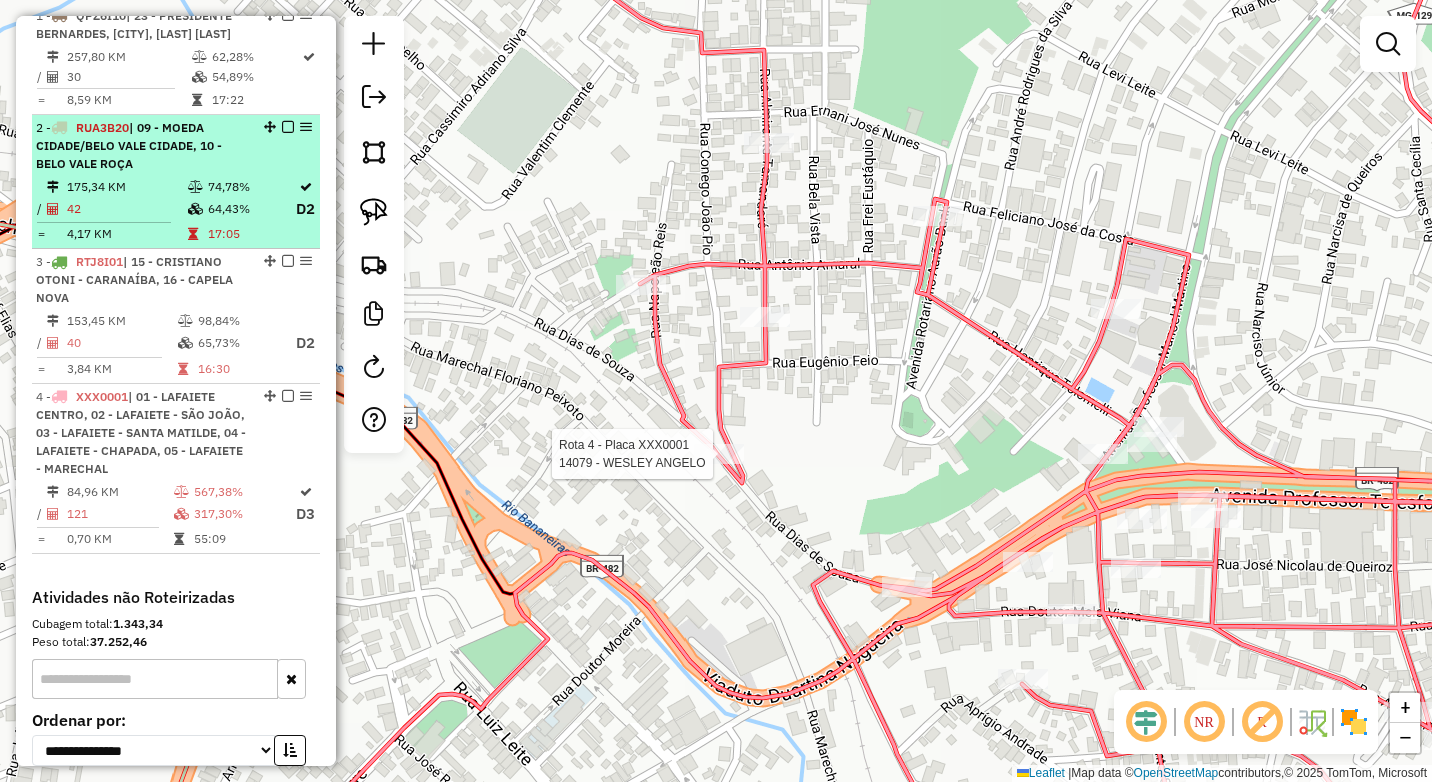 select on "*********" 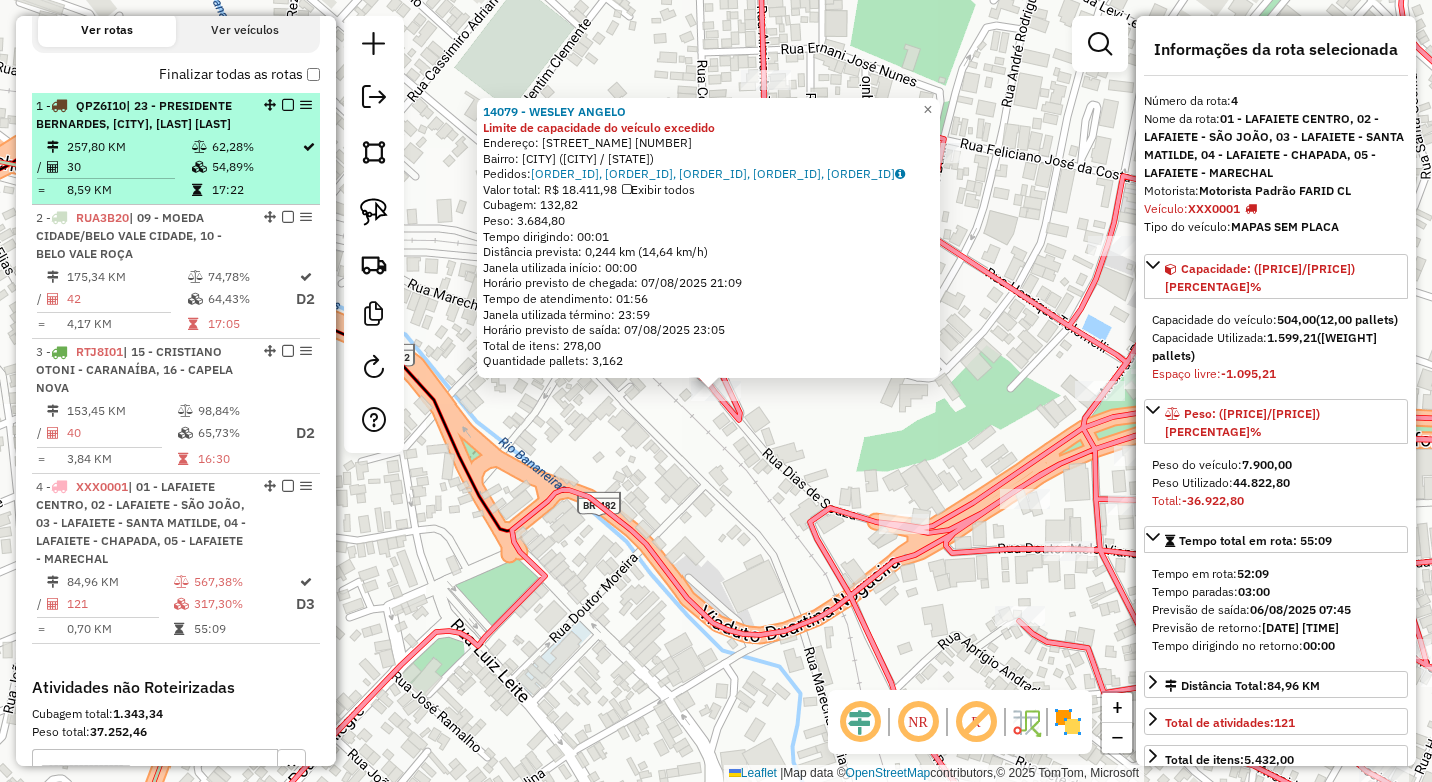 scroll, scrollTop: 560, scrollLeft: 0, axis: vertical 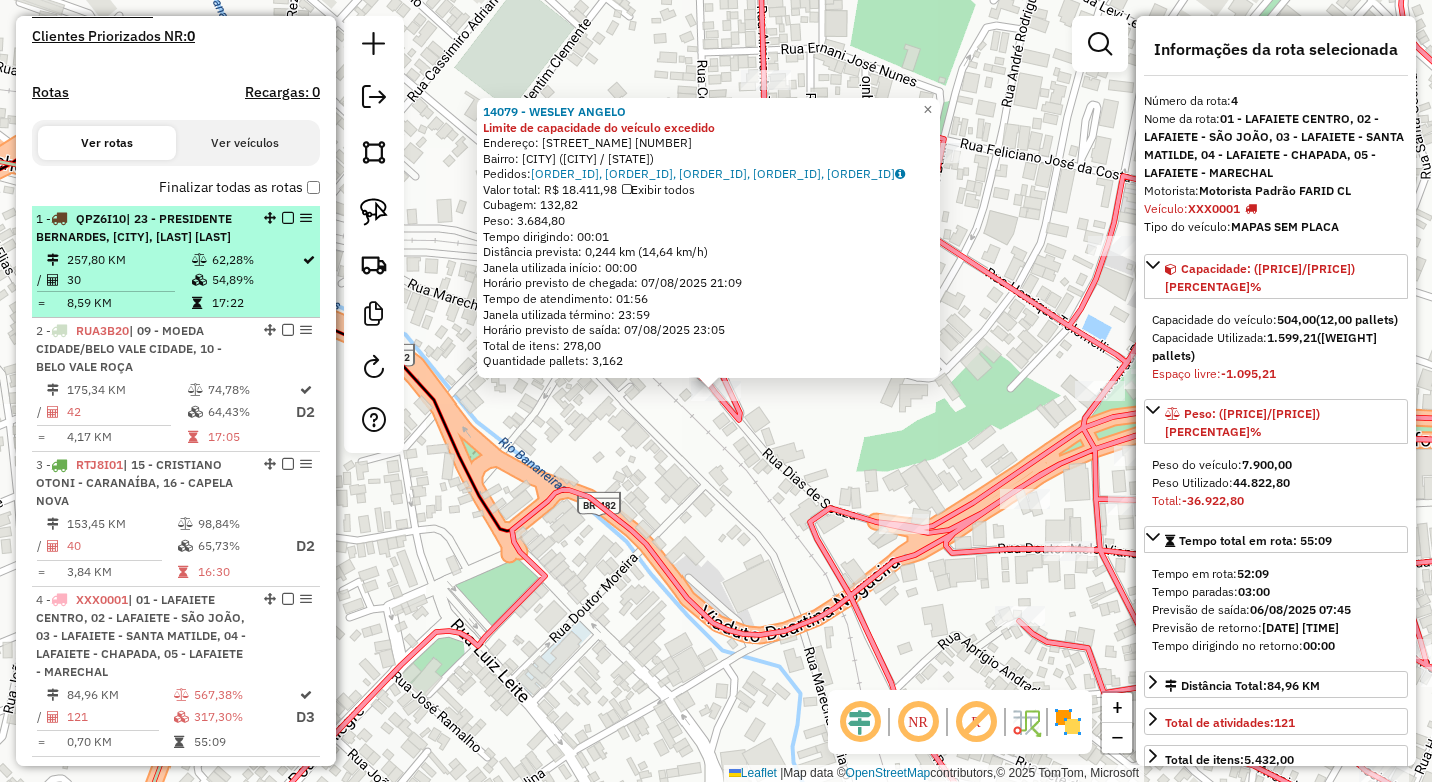 click on "1 -       QPZ6I10   | 23 - PRESIDENTE BERNARDES, Piranga,  senhora de oliveira" at bounding box center (142, 228) 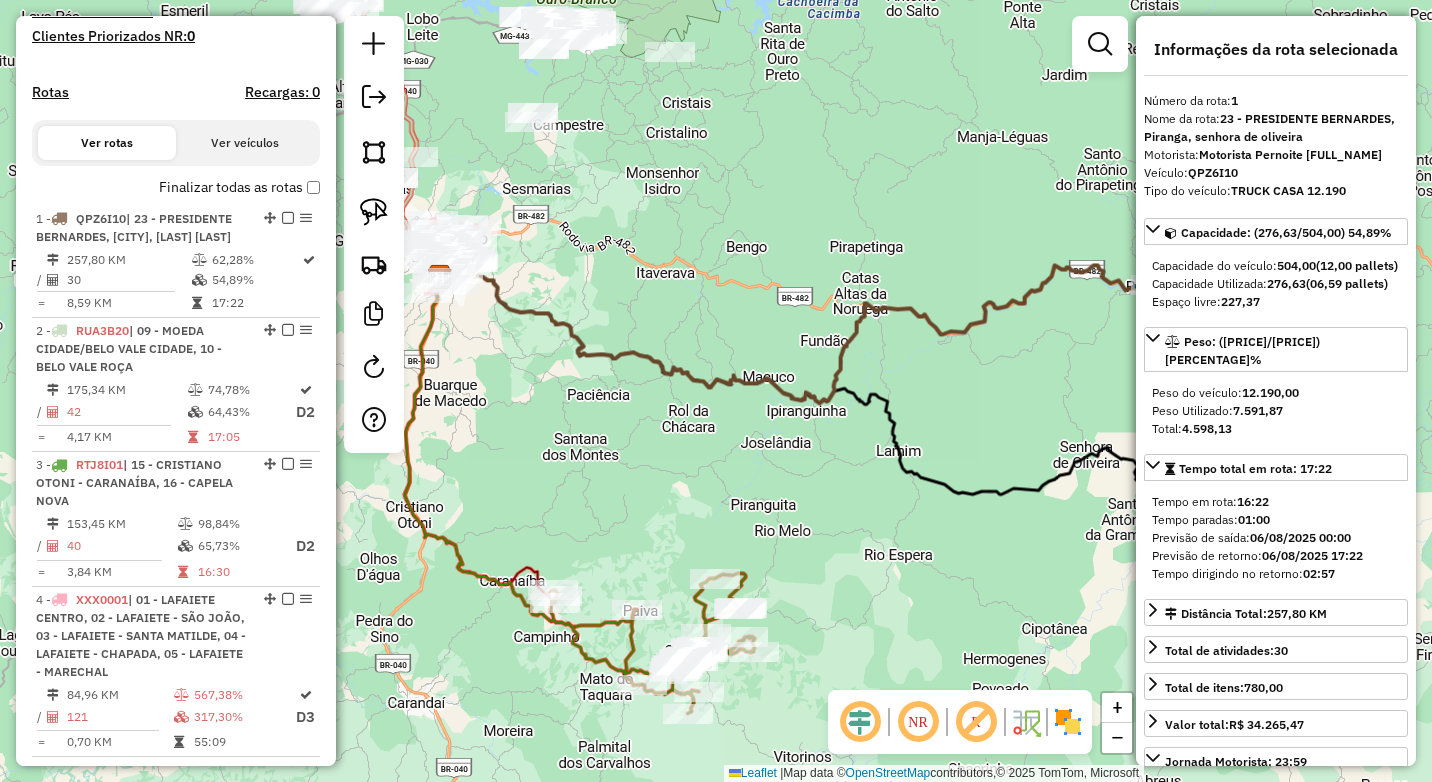 drag, startPoint x: 498, startPoint y: 514, endPoint x: 835, endPoint y: 511, distance: 337.01337 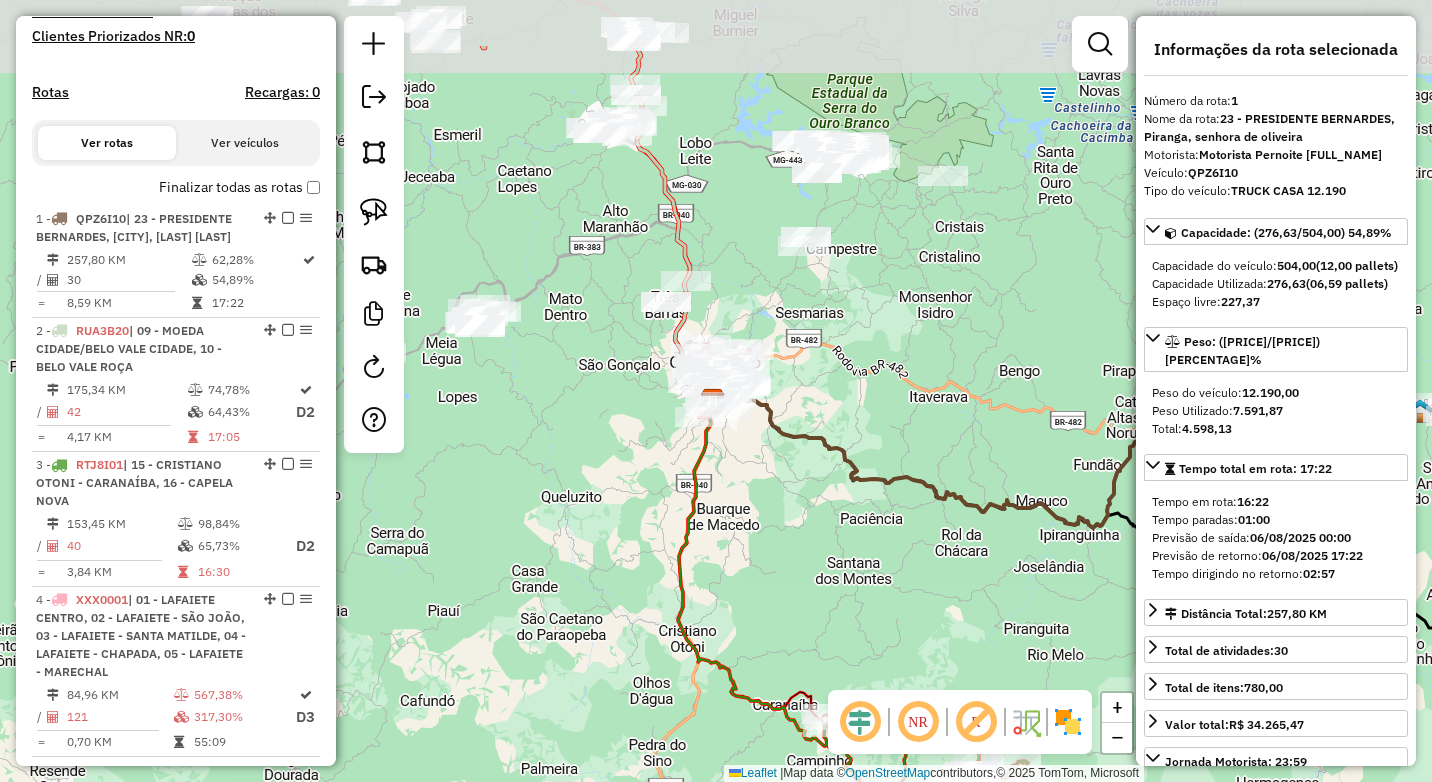 drag, startPoint x: 509, startPoint y: 371, endPoint x: 626, endPoint y: 490, distance: 166.8832 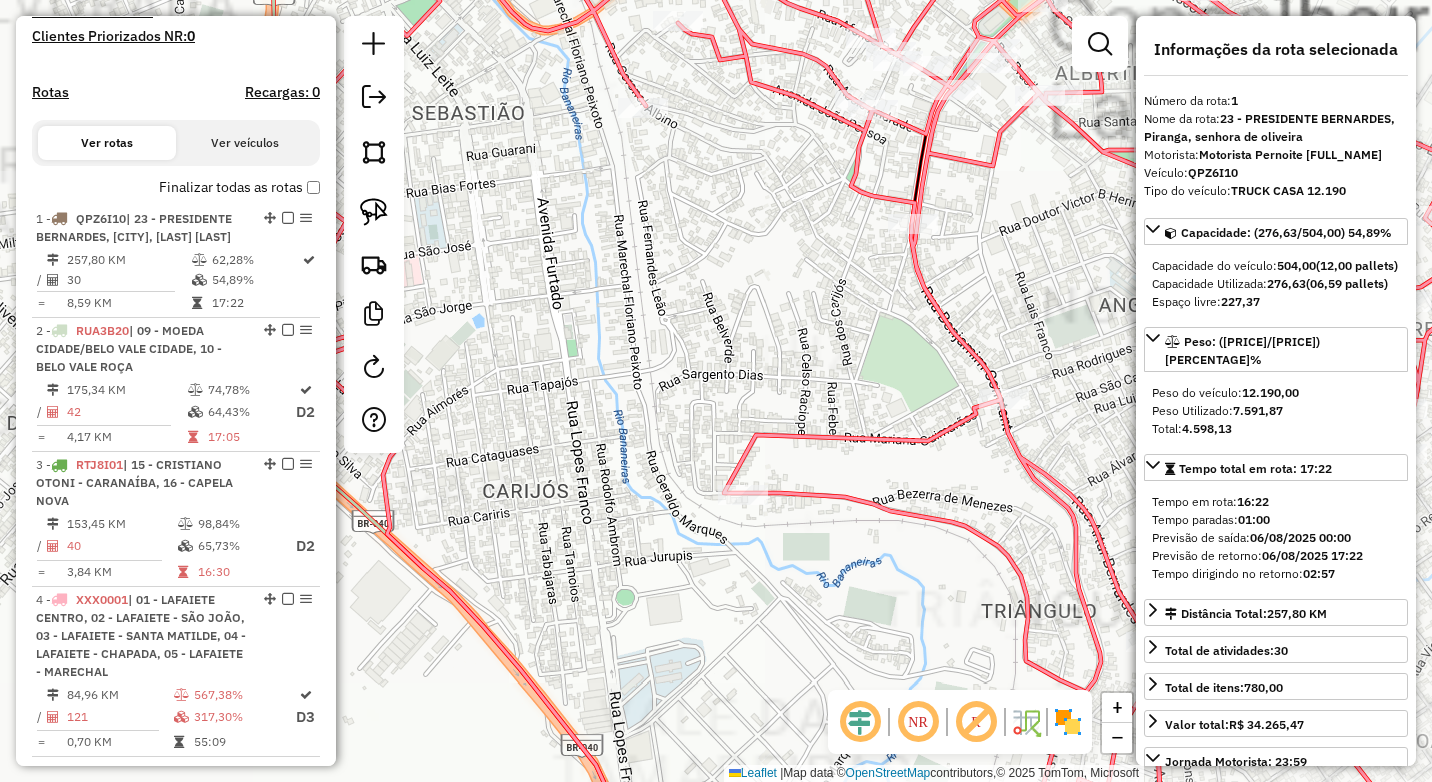 drag, startPoint x: 840, startPoint y: 343, endPoint x: 584, endPoint y: 501, distance: 300.83218 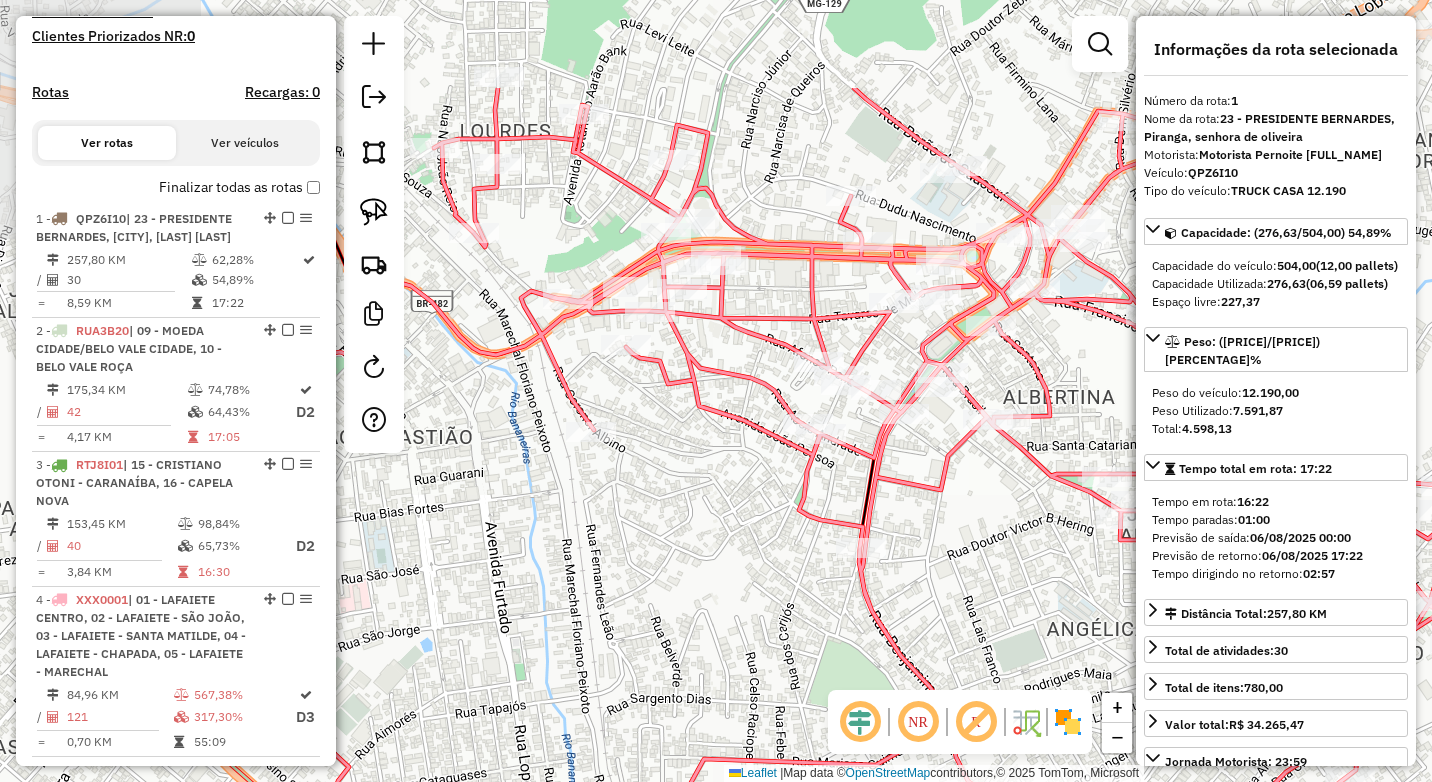 drag, startPoint x: 584, startPoint y: 465, endPoint x: 799, endPoint y: 641, distance: 277.85068 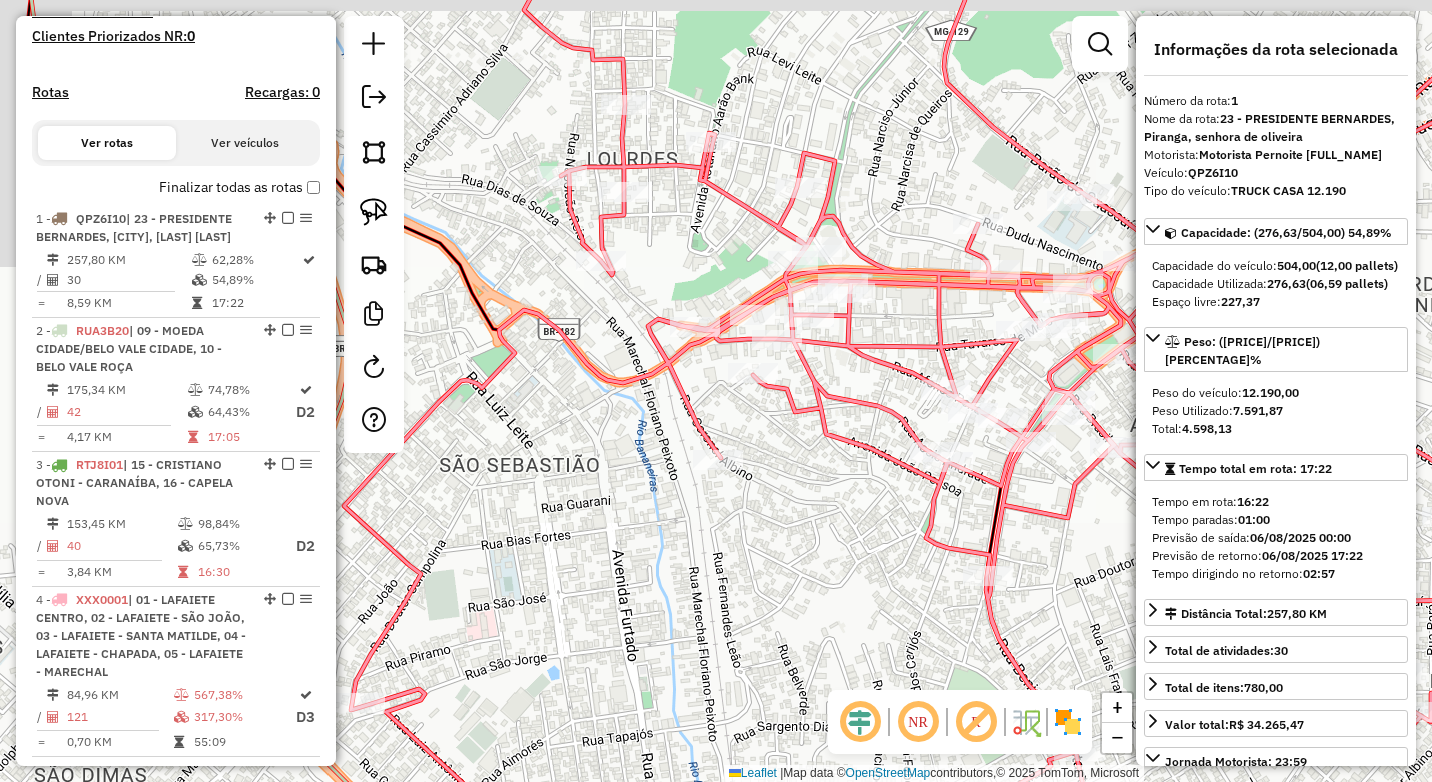 click on "Janela de atendimento Grade de atendimento Capacidade Transportadoras Veículos Cliente Pedidos  Rotas Selecione os dias de semana para filtrar as janelas de atendimento  Seg   Ter   Qua   Qui   Sex   Sáb   Dom  Informe o período da janela de atendimento: De: Até:  Filtrar exatamente a janela do cliente  Considerar janela de atendimento padrão  Selecione os dias de semana para filtrar as grades de atendimento  Seg   Ter   Qua   Qui   Sex   Sáb   Dom   Considerar clientes sem dia de atendimento cadastrado  Clientes fora do dia de atendimento selecionado Filtrar as atividades entre os valores definidos abaixo:  Peso mínimo:   Peso máximo:   Cubagem mínima:   Cubagem máxima:   De:   Até:  Filtrar as atividades entre o tempo de atendimento definido abaixo:  De:   Até:   Considerar capacidade total dos clientes não roteirizados Transportadora: Selecione um ou mais itens Tipo de veículo: Selecione um ou mais itens Veículo: Selecione um ou mais itens Motorista: Selecione um ou mais itens Nome: Rótulo:" 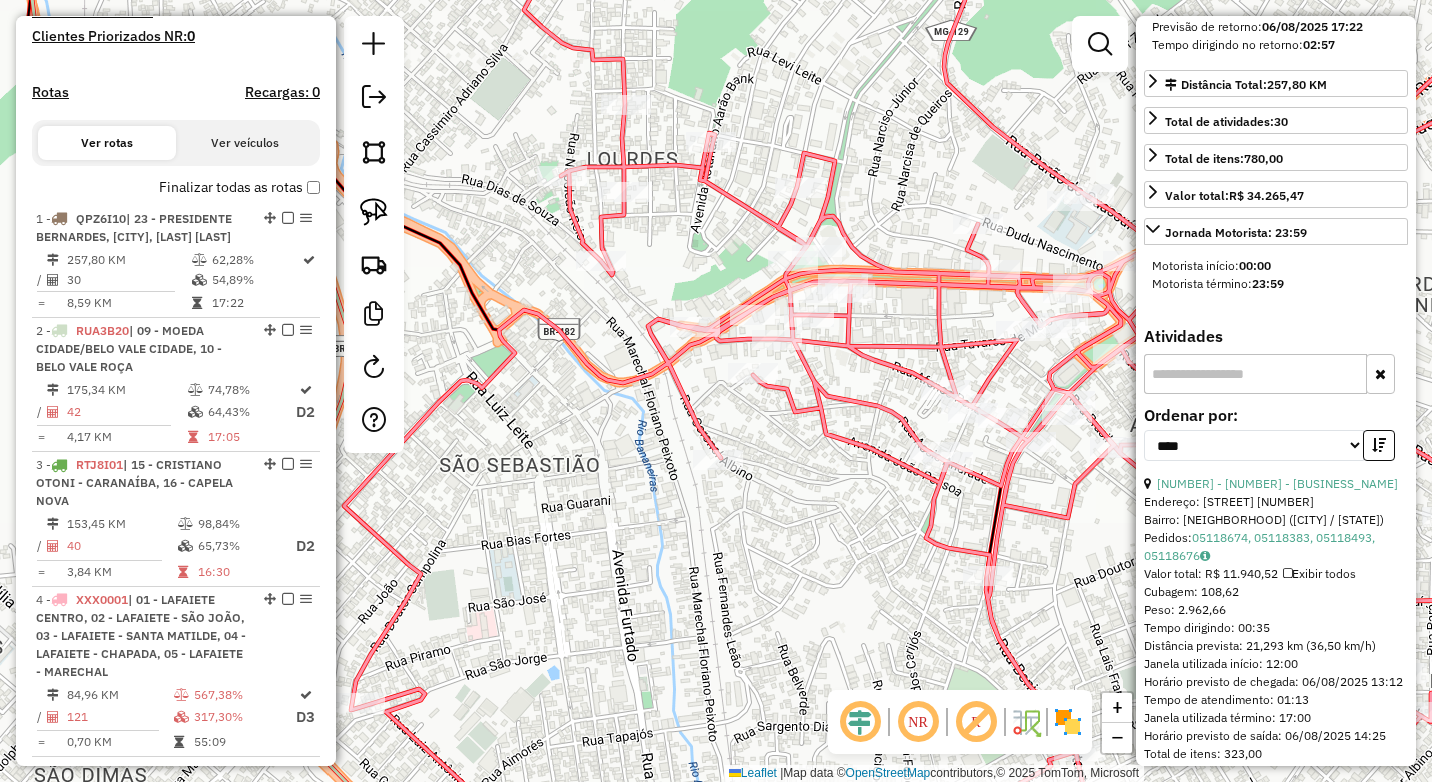 scroll, scrollTop: 400, scrollLeft: 0, axis: vertical 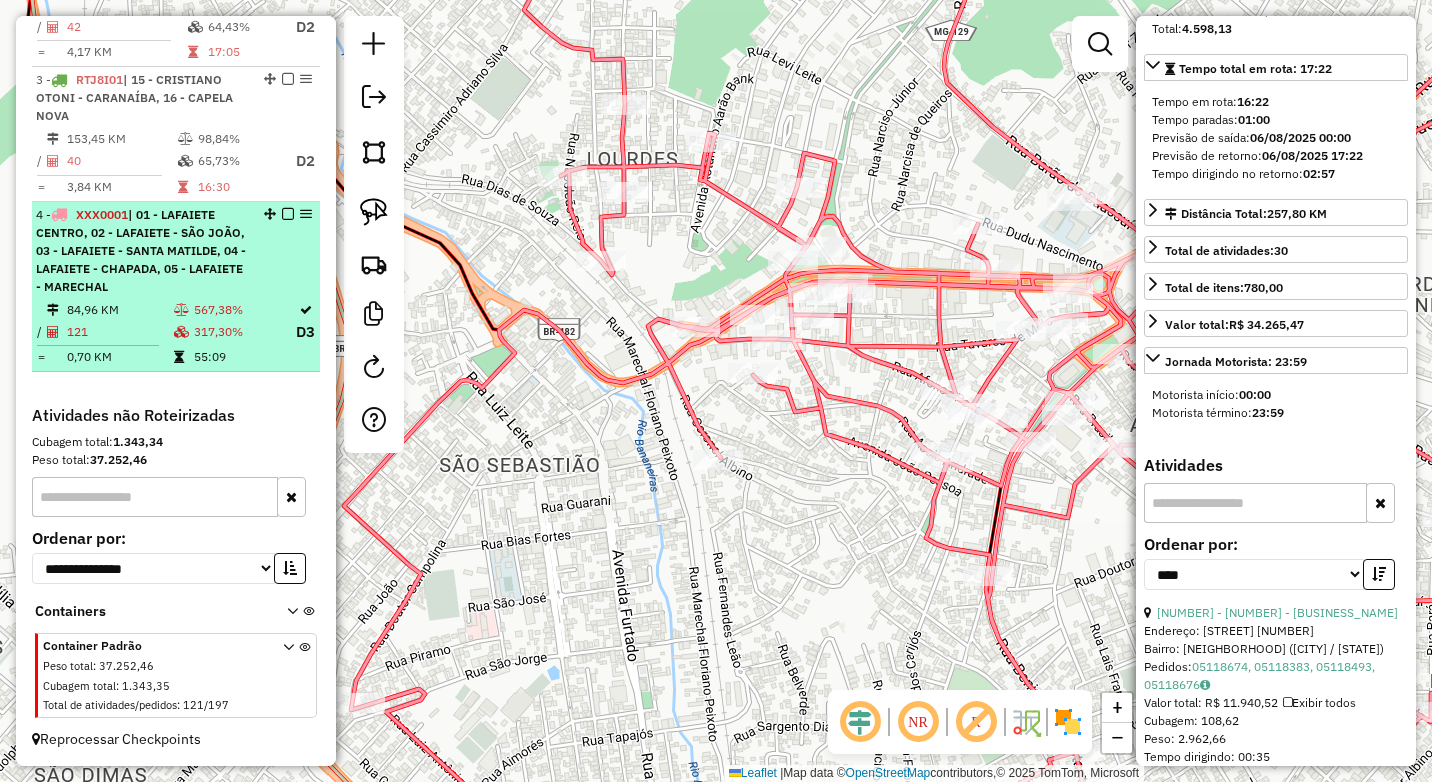click on "317,30%" at bounding box center (244, 332) 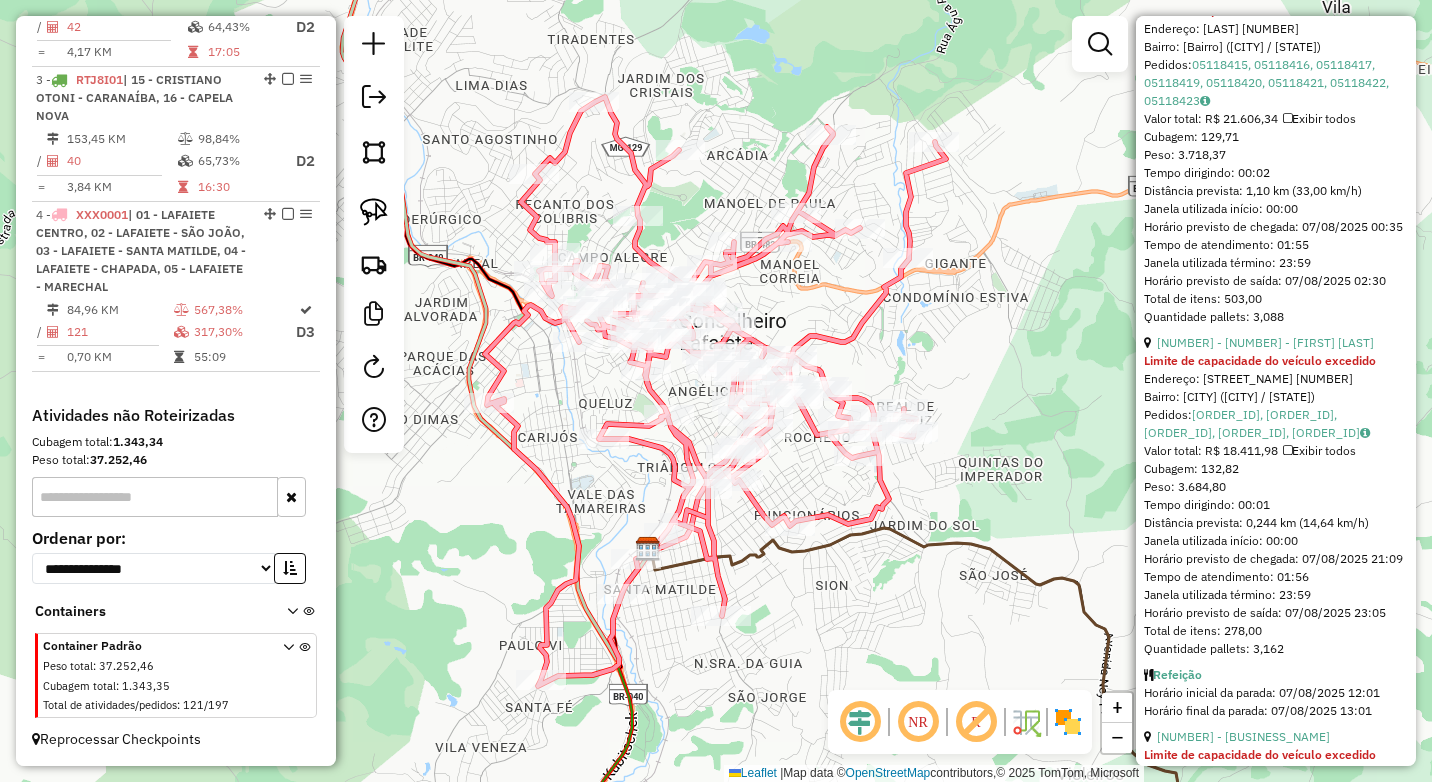scroll, scrollTop: 1554, scrollLeft: 0, axis: vertical 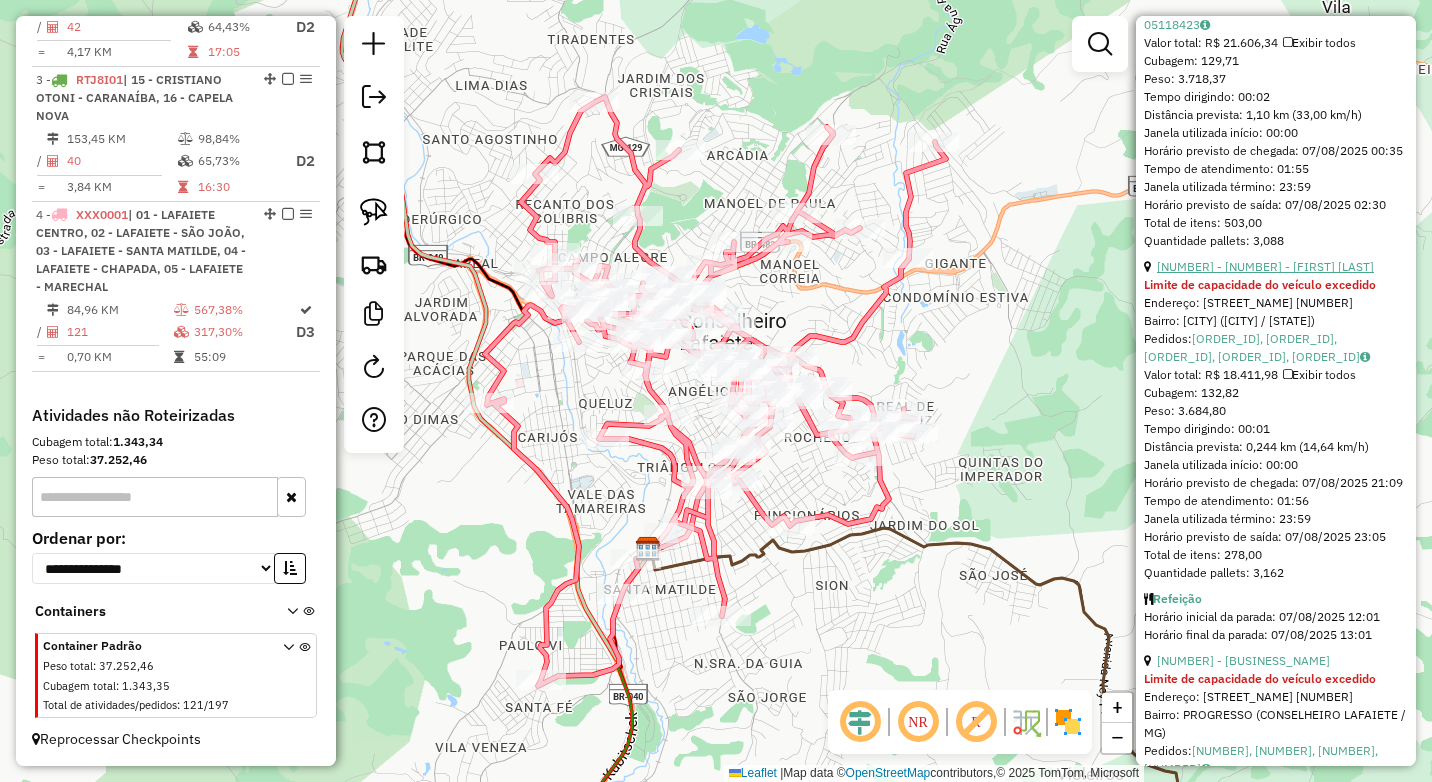 click on "80 - 14079 - WESLEY ANGELO" at bounding box center [1265, 266] 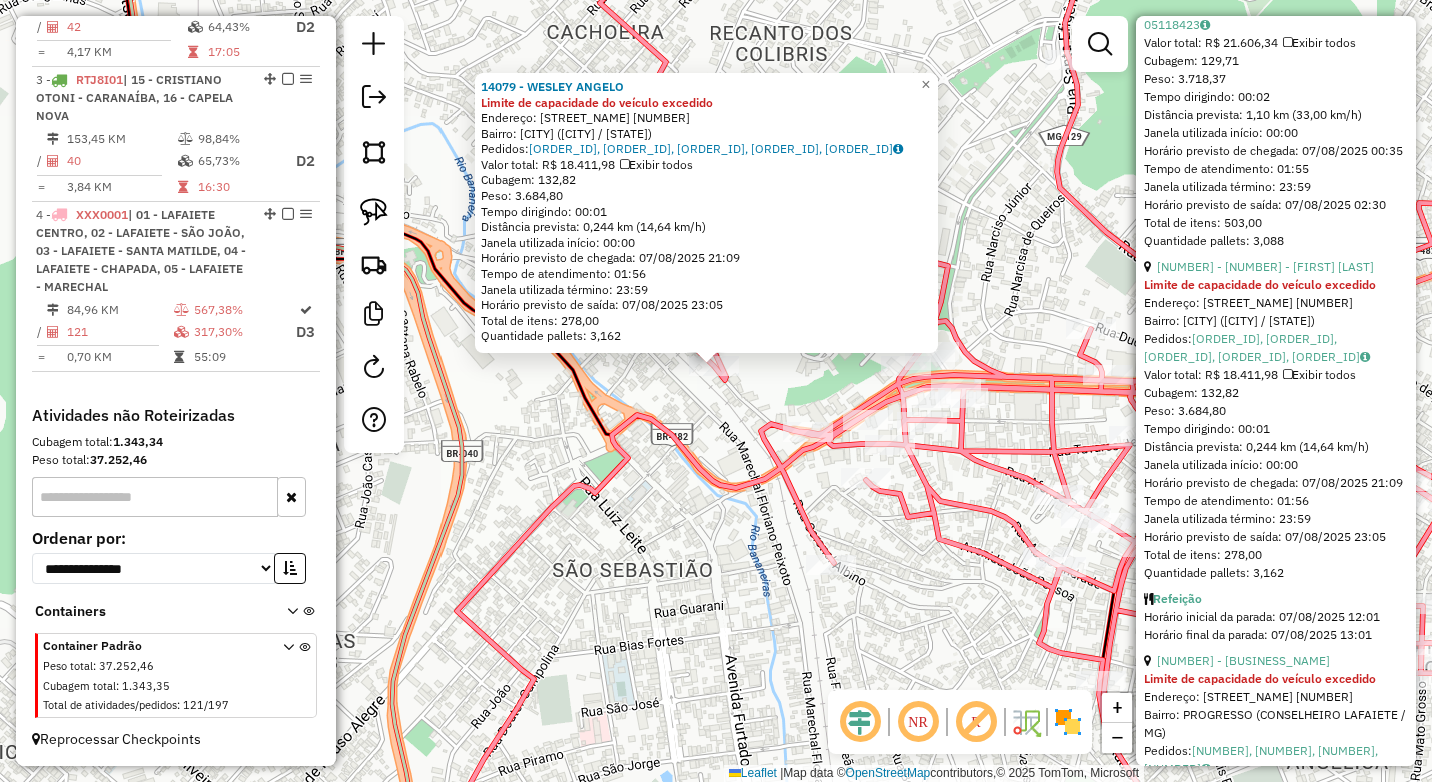 click on "14079 - WESLEY ANGELO Limite de capacidade do veículo excedido  Endereço:  DIAS DE SOUZA 302   Bairro: LOURDES (CONSELHEIRO LAFAIETE / MG)   Pedidos:  05118339, 05118340, 05118711, 05118712, 05118713   Valor total: R$ 18.411,98   Exibir todos   Cubagem: 132,82  Peso: 3.684,80  Tempo dirigindo: 00:01   Distância prevista: 0,244 km (14,64 km/h)   Janela utilizada início: 00:00   Horário previsto de chegada: 07/08/2025 21:09   Tempo de atendimento: 01:56   Janela utilizada término: 23:59   Horário previsto de saída: 07/08/2025 23:05   Total de itens: 278,00   Quantidade pallets: 3,162  × Janela de atendimento Grade de atendimento Capacidade Transportadoras Veículos Cliente Pedidos  Rotas Selecione os dias de semana para filtrar as janelas de atendimento  Seg   Ter   Qua   Qui   Sex   Sáb   Dom  Informe o período da janela de atendimento: De: Até:  Filtrar exatamente a janela do cliente  Considerar janela de atendimento padrão  Selecione os dias de semana para filtrar as grades de atendimento  Seg" 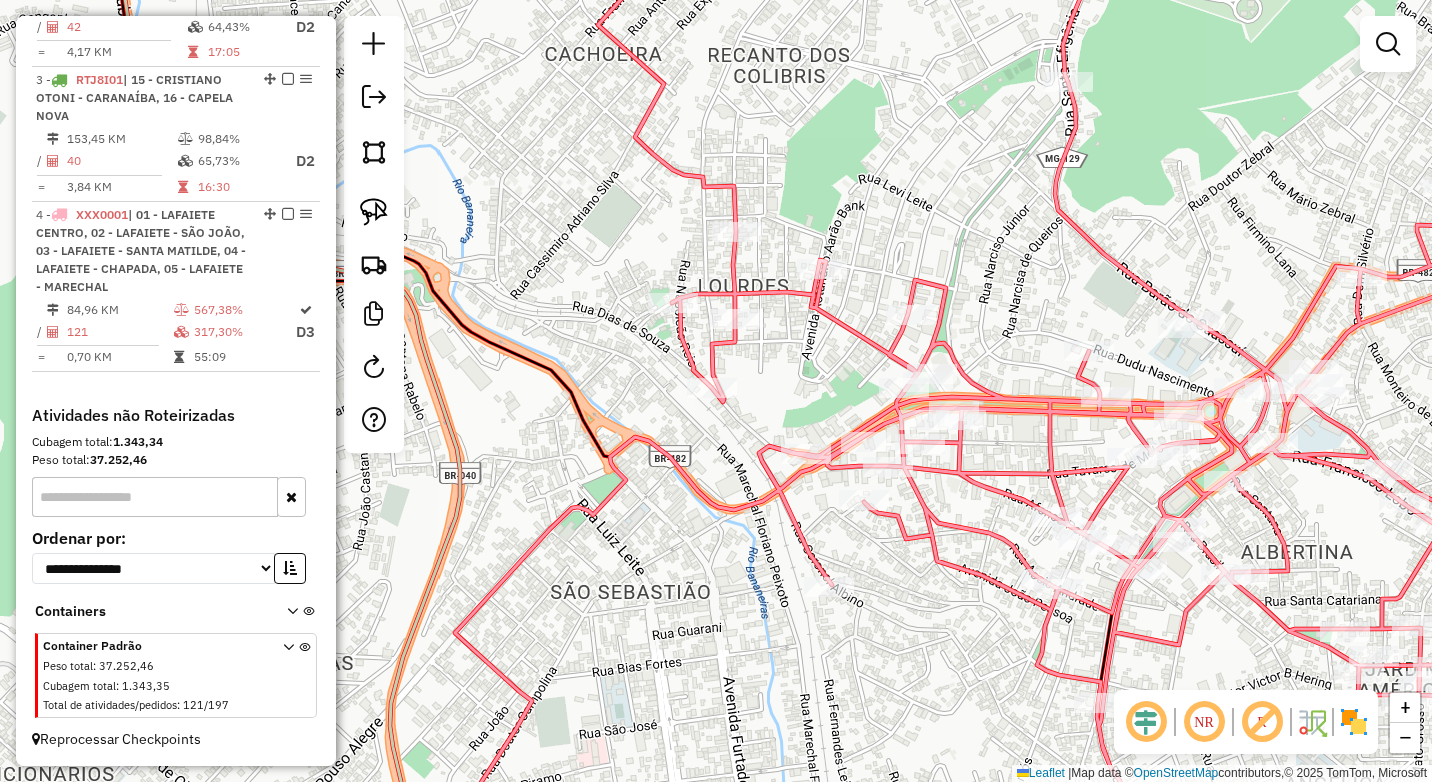 drag, startPoint x: 720, startPoint y: 418, endPoint x: 709, endPoint y: 489, distance: 71.84706 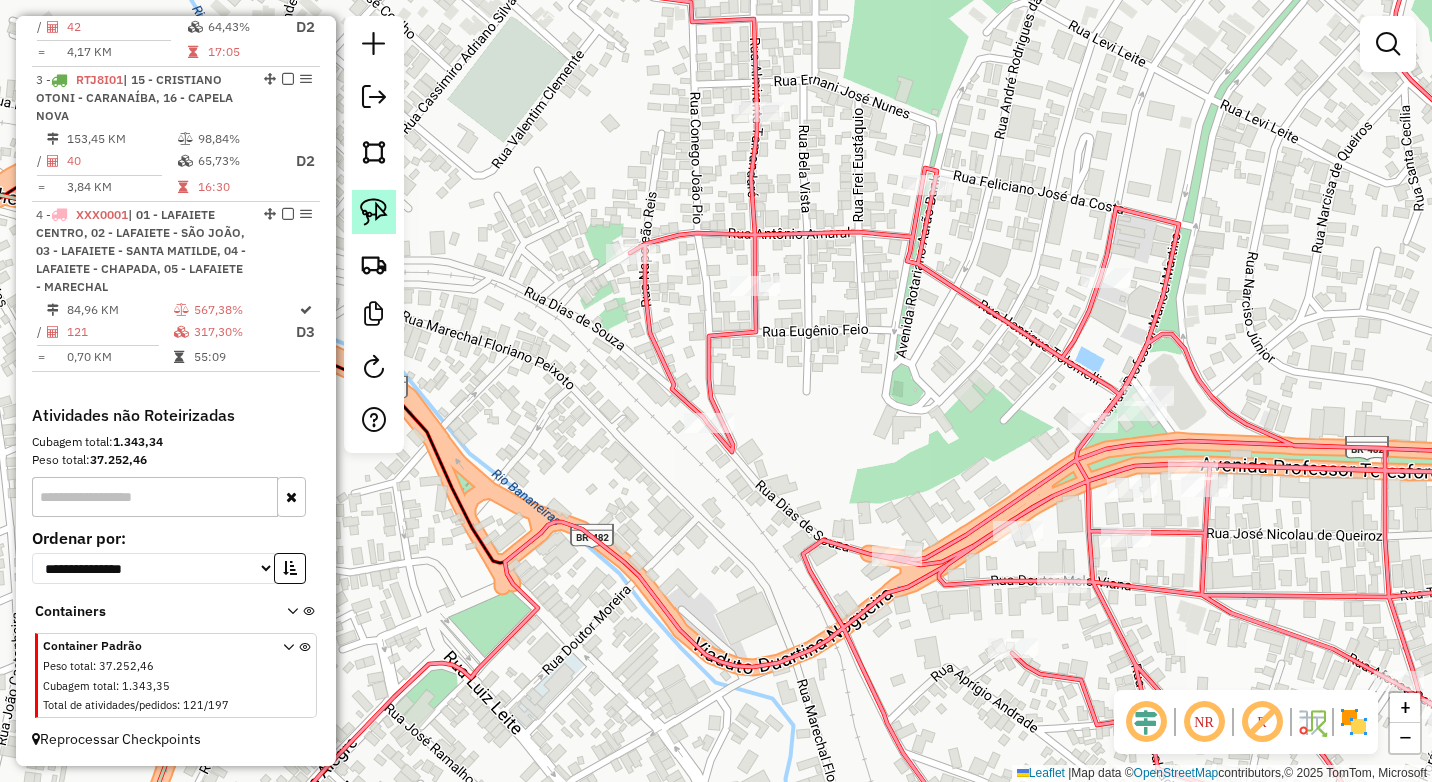 click 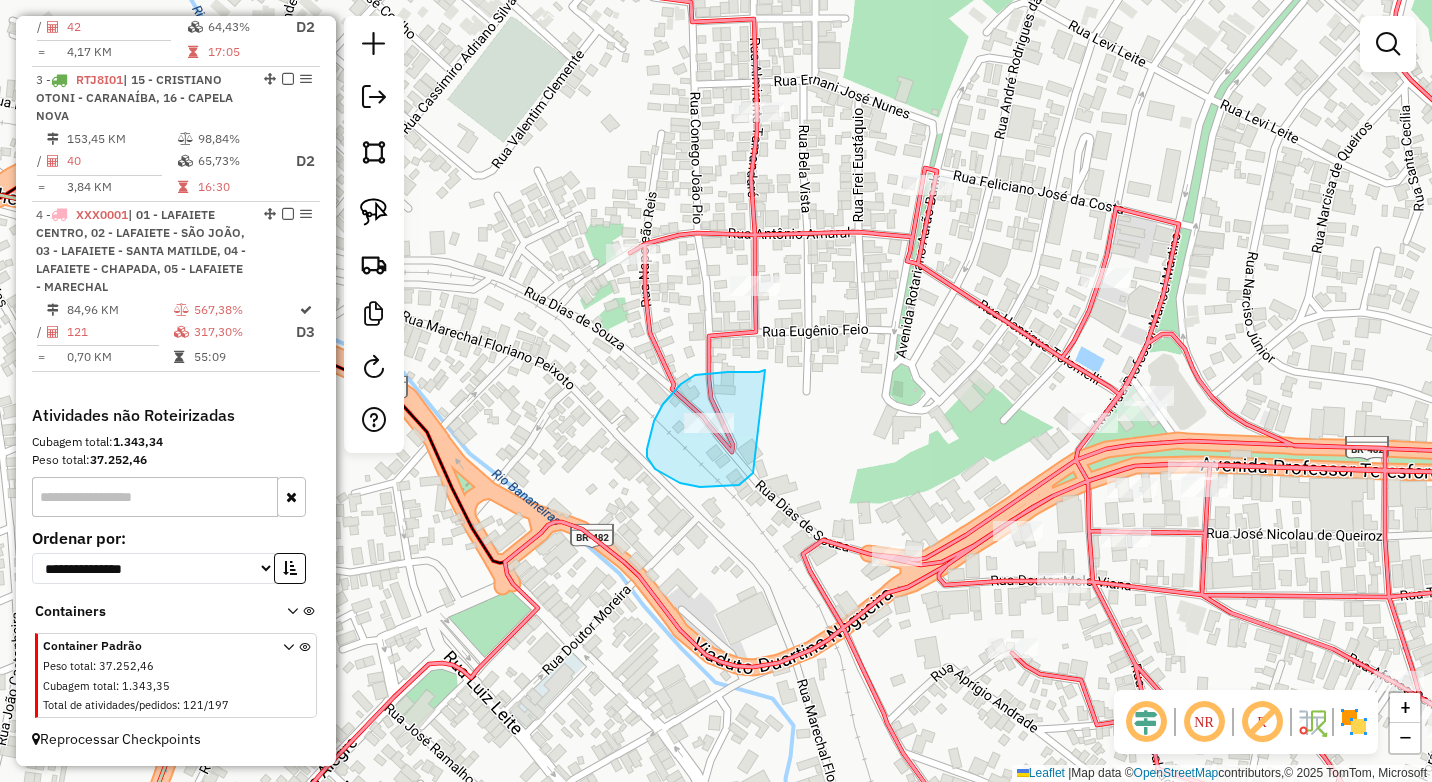 drag, startPoint x: 753, startPoint y: 372, endPoint x: 755, endPoint y: 468, distance: 96.02083 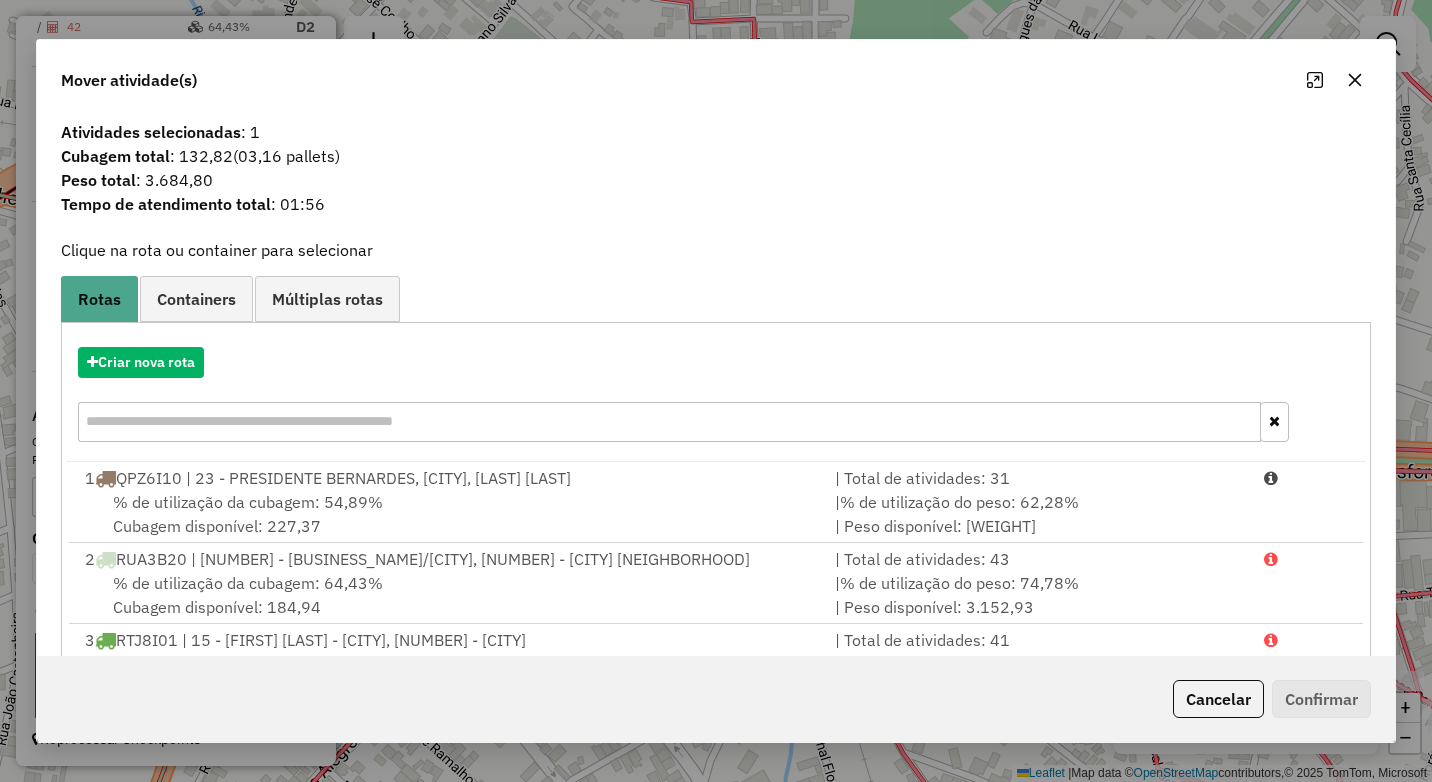 click on "% de utilização do peso: 62,28%" at bounding box center [959, 502] 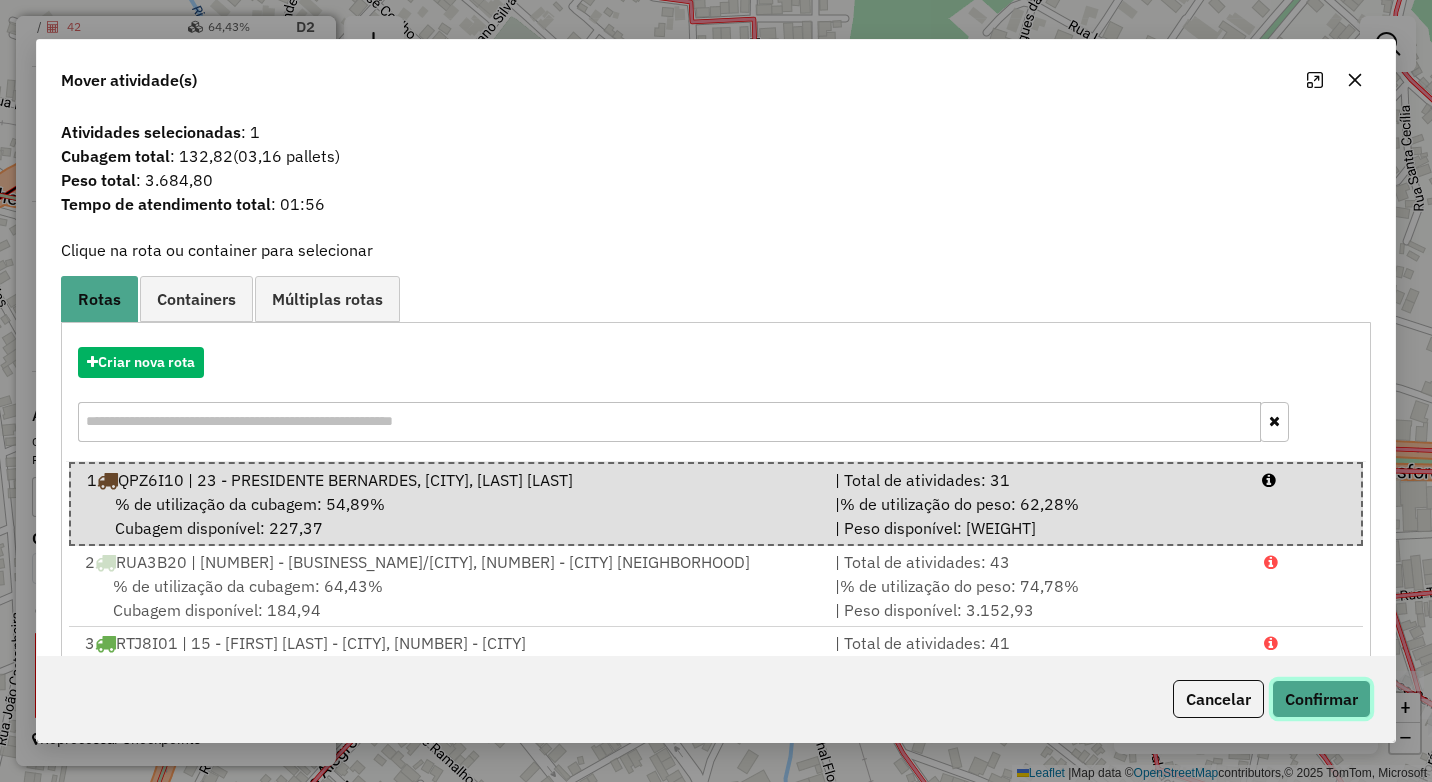 drag, startPoint x: 1353, startPoint y: 696, endPoint x: 1330, endPoint y: 701, distance: 23.537205 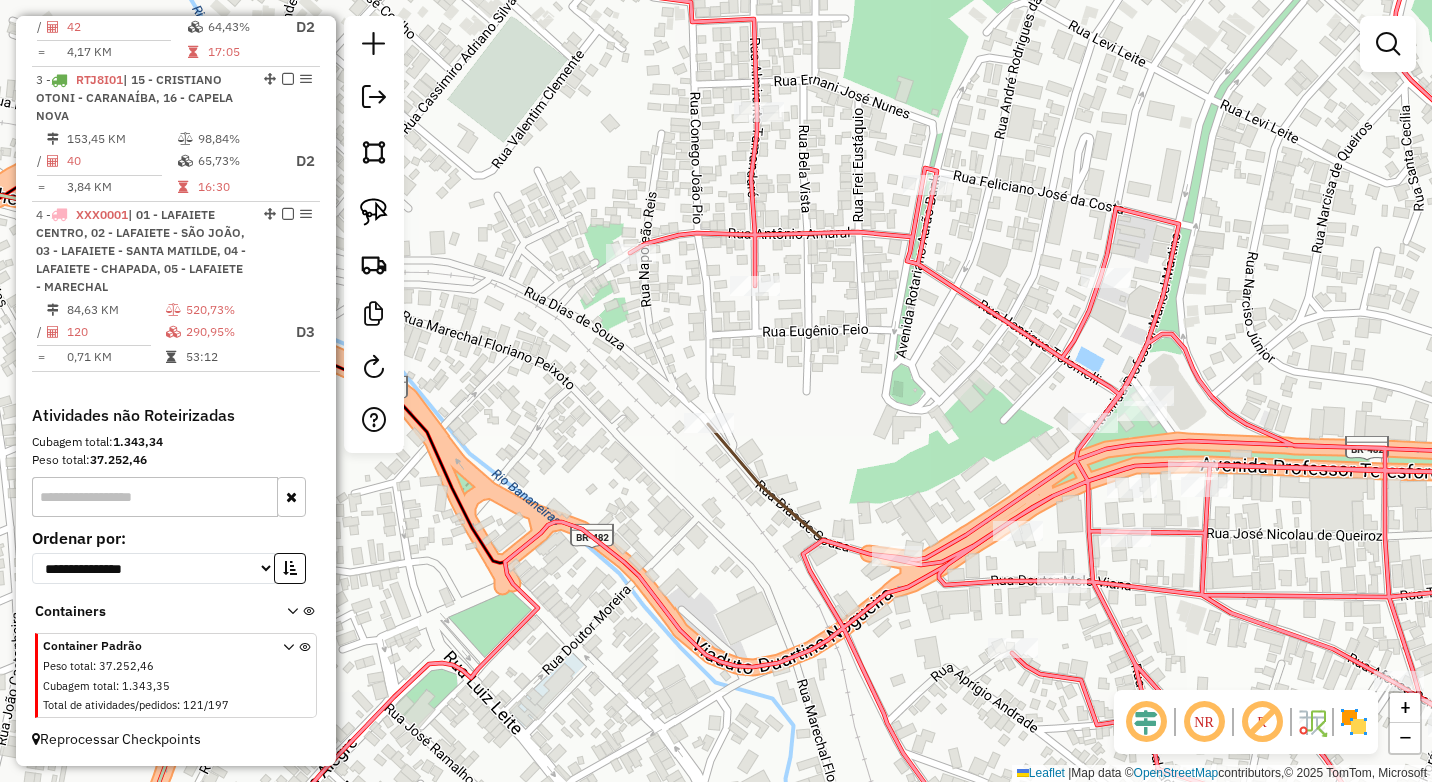 select on "*********" 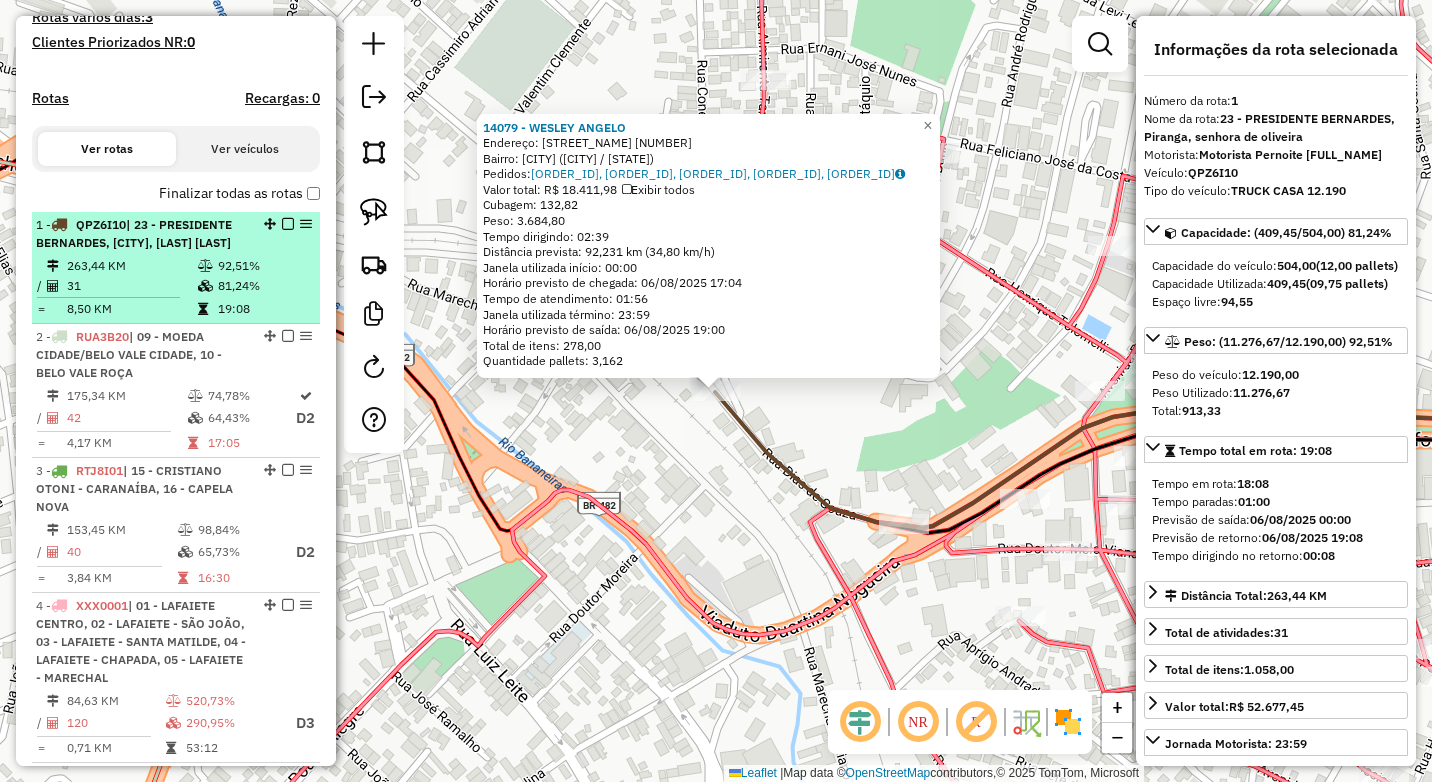scroll, scrollTop: 550, scrollLeft: 0, axis: vertical 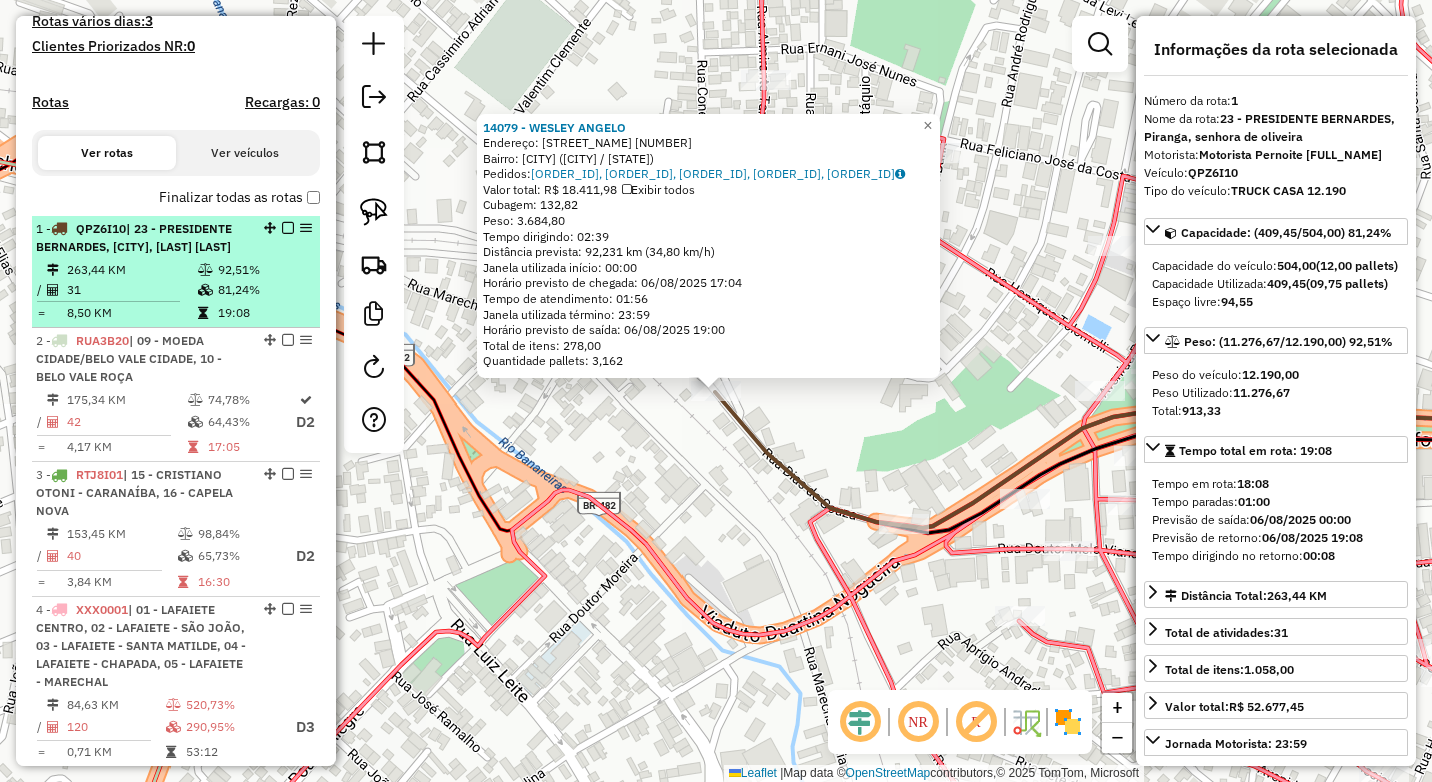 click at bounding box center [207, 270] 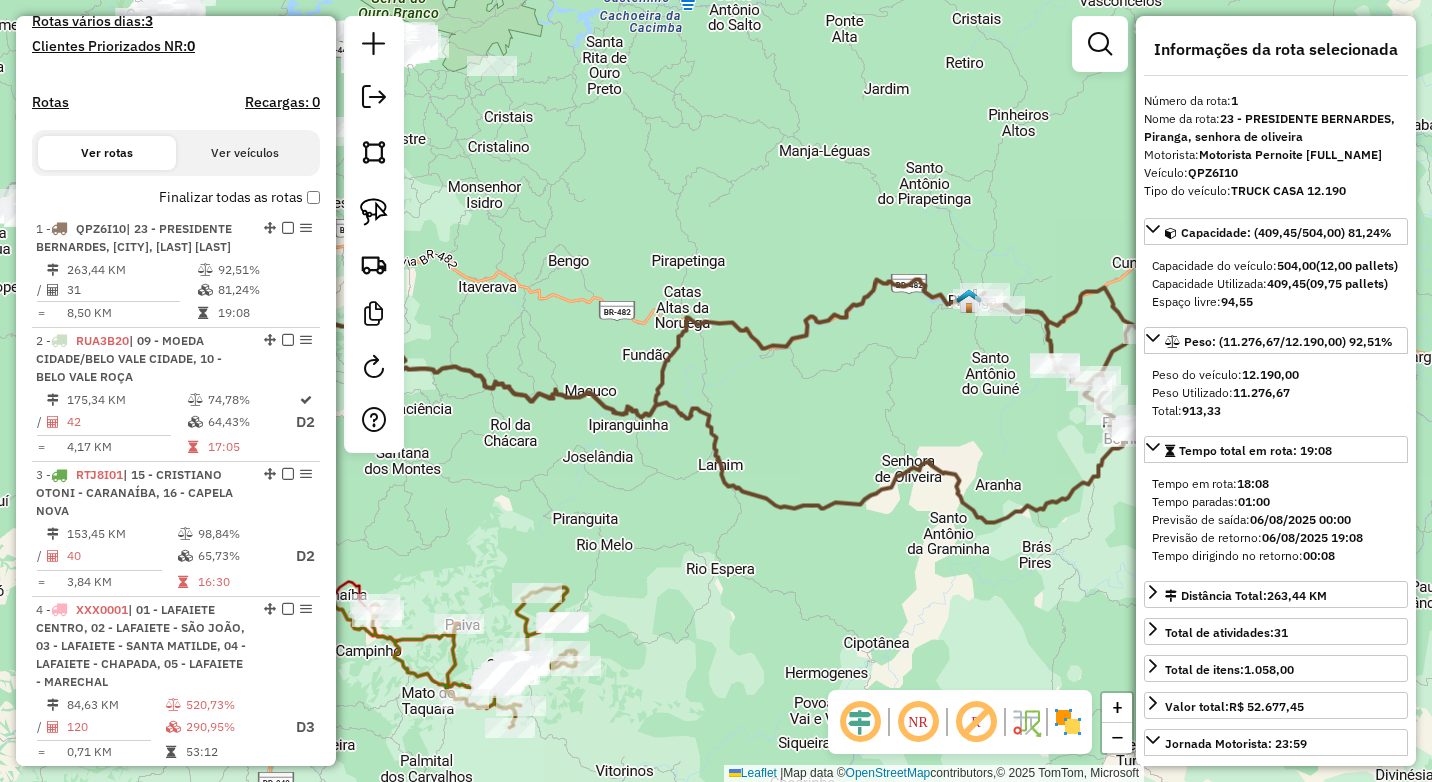 drag, startPoint x: 847, startPoint y: 414, endPoint x: 1000, endPoint y: 412, distance: 153.01308 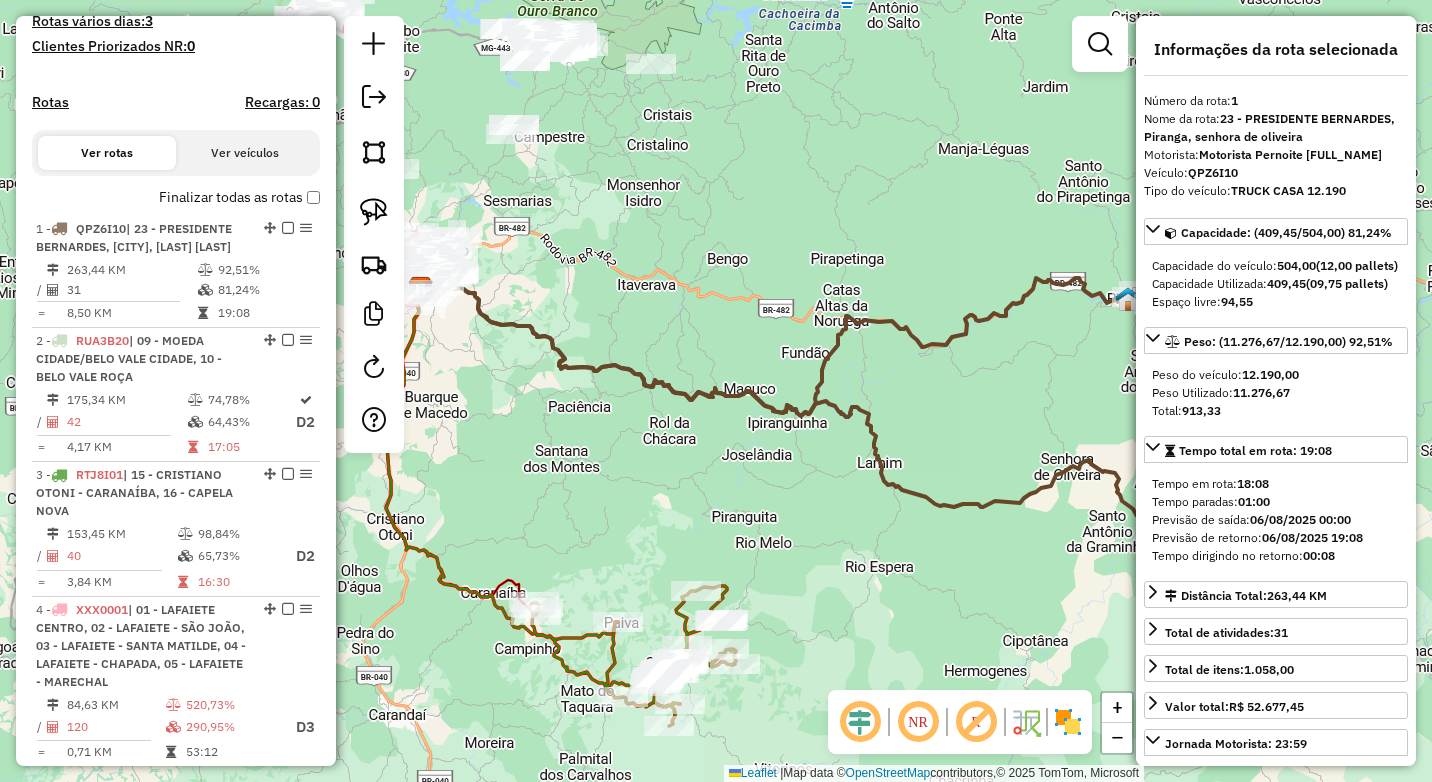 drag, startPoint x: 651, startPoint y: 350, endPoint x: 844, endPoint y: 374, distance: 194.4865 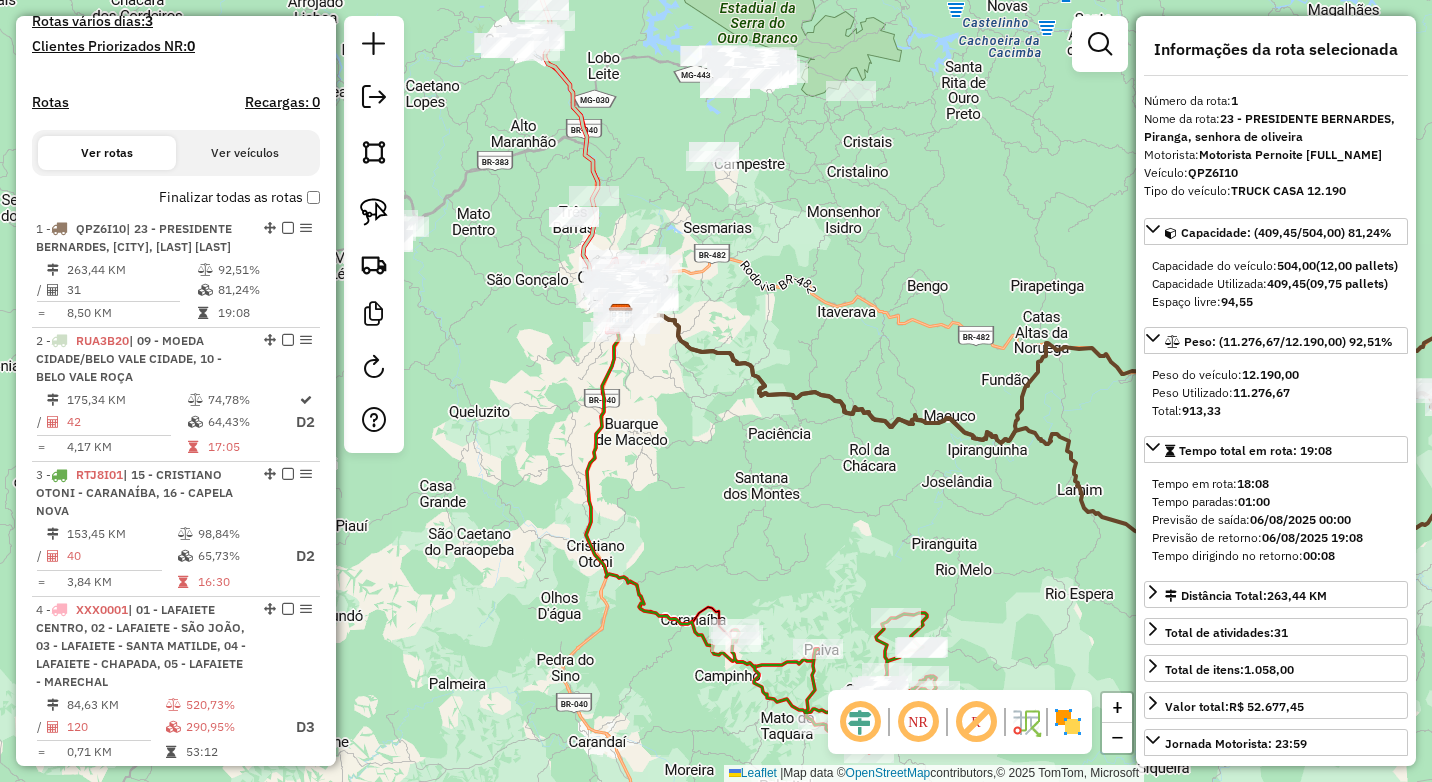 click on "Janela de atendimento Grade de atendimento Capacidade Transportadoras Veículos Cliente Pedidos  Rotas Selecione os dias de semana para filtrar as janelas de atendimento  Seg   Ter   Qua   Qui   Sex   Sáb   Dom  Informe o período da janela de atendimento: De: Até:  Filtrar exatamente a janela do cliente  Considerar janela de atendimento padrão  Selecione os dias de semana para filtrar as grades de atendimento  Seg   Ter   Qua   Qui   Sex   Sáb   Dom   Considerar clientes sem dia de atendimento cadastrado  Clientes fora do dia de atendimento selecionado Filtrar as atividades entre os valores definidos abaixo:  Peso mínimo:   Peso máximo:   Cubagem mínima:   Cubagem máxima:   De:   Até:  Filtrar as atividades entre o tempo de atendimento definido abaixo:  De:   Até:   Considerar capacidade total dos clientes não roteirizados Transportadora: Selecione um ou mais itens Tipo de veículo: Selecione um ou mais itens Veículo: Selecione um ou mais itens Motorista: Selecione um ou mais itens Nome: Rótulo:" 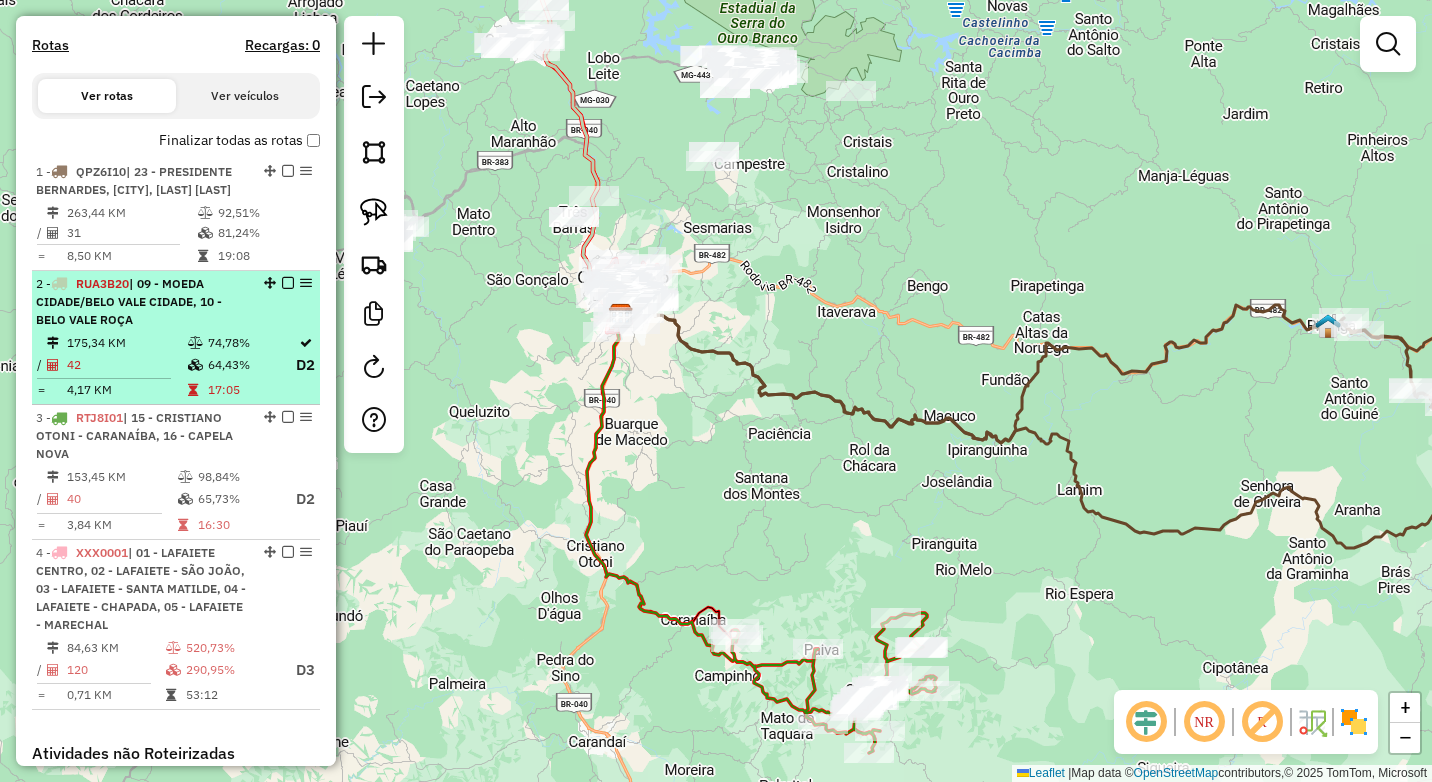 scroll, scrollTop: 650, scrollLeft: 0, axis: vertical 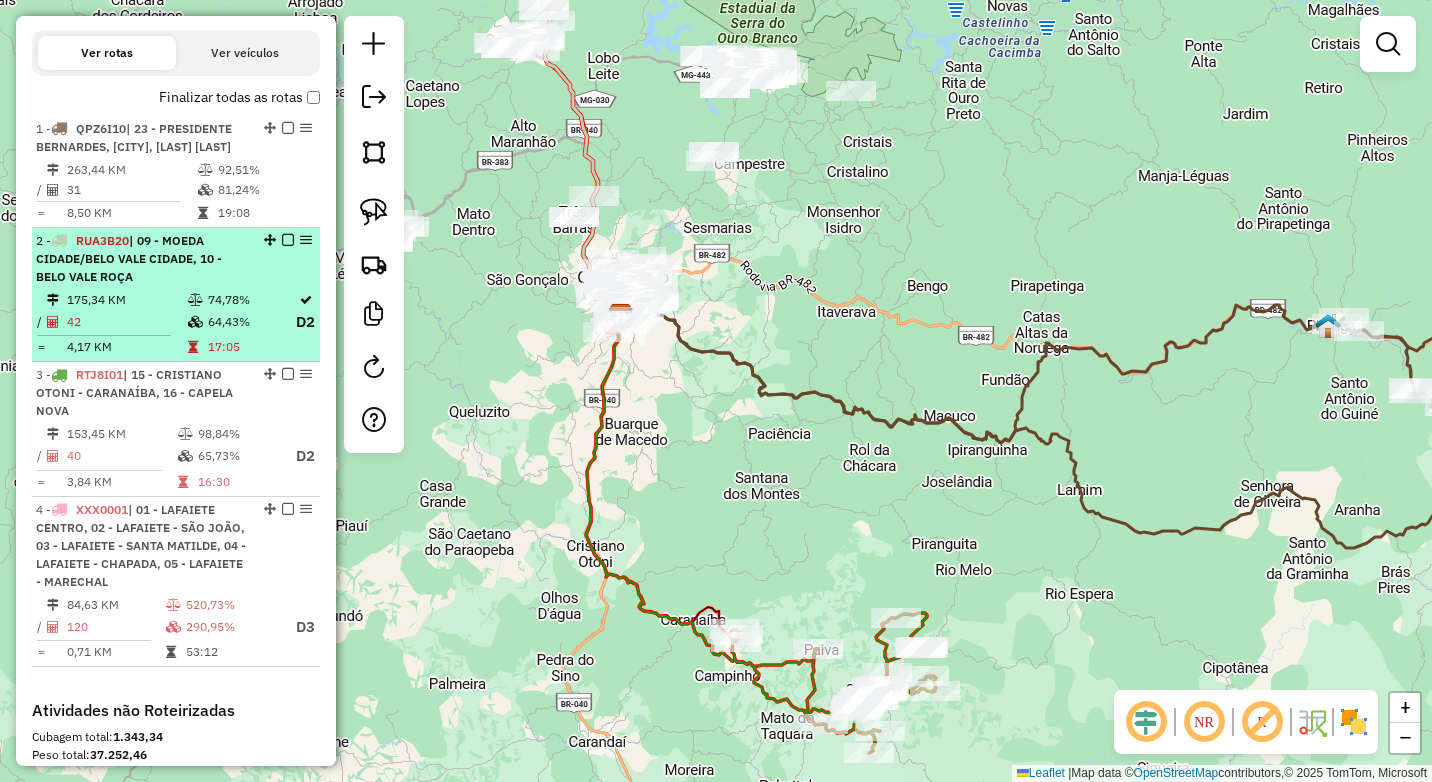 click on "42" at bounding box center [126, 322] 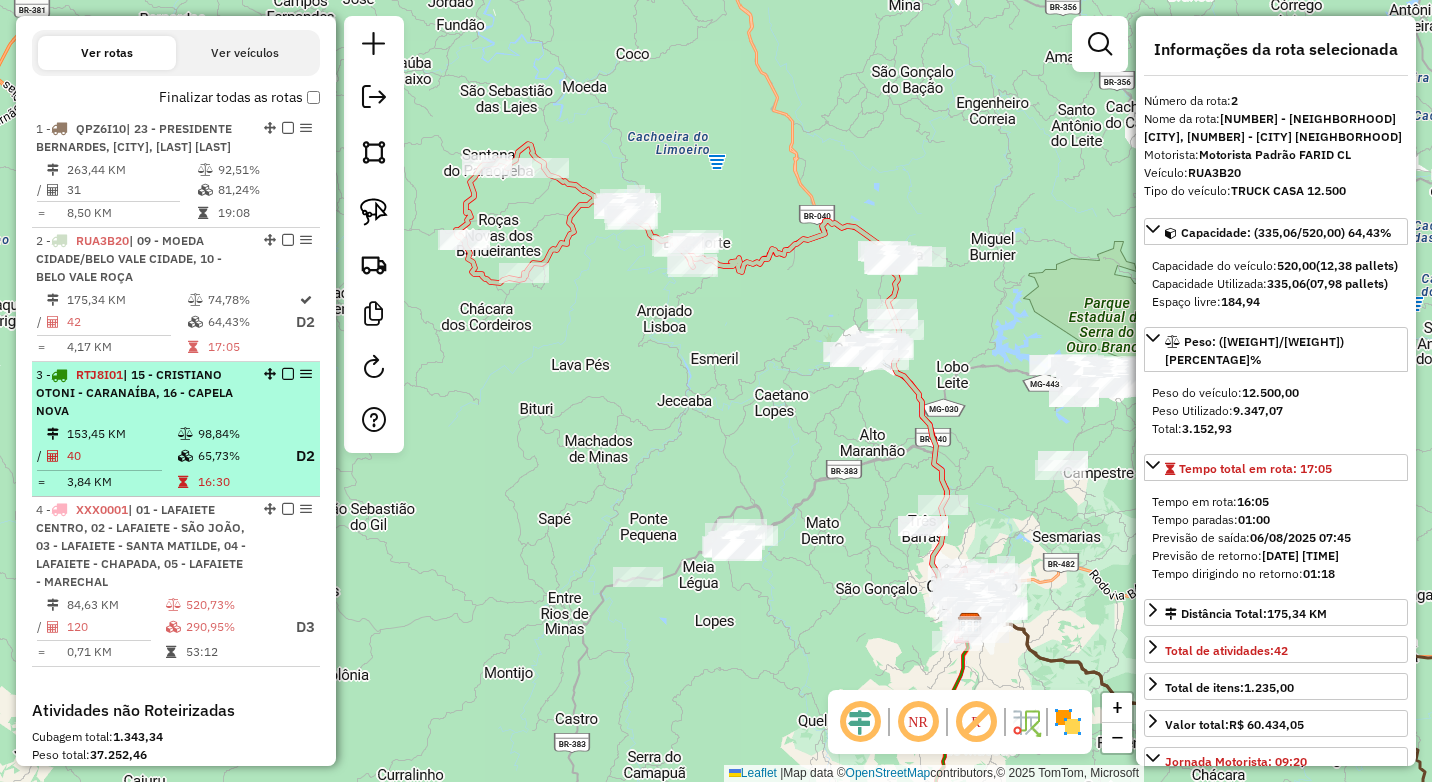 click at bounding box center [185, 434] 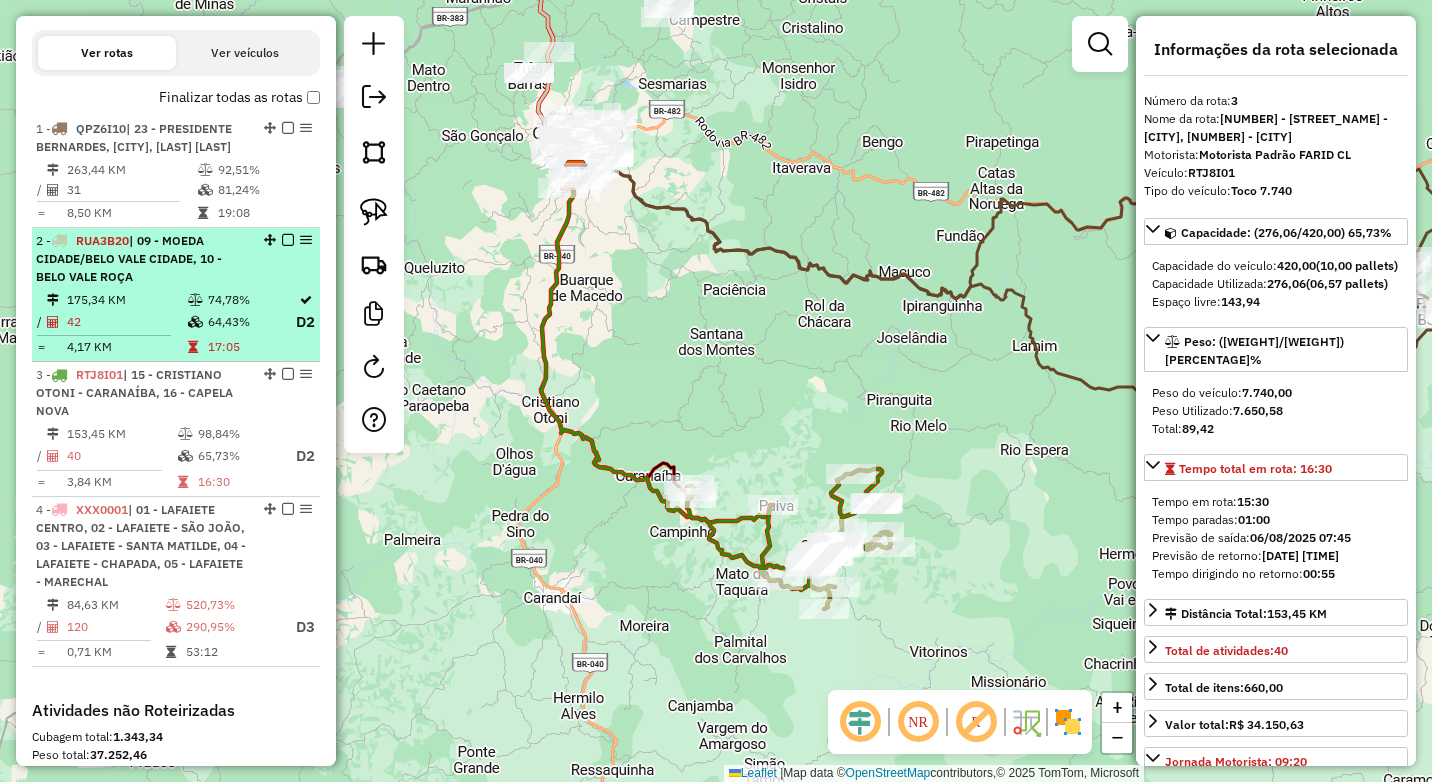 click at bounding box center [197, 322] 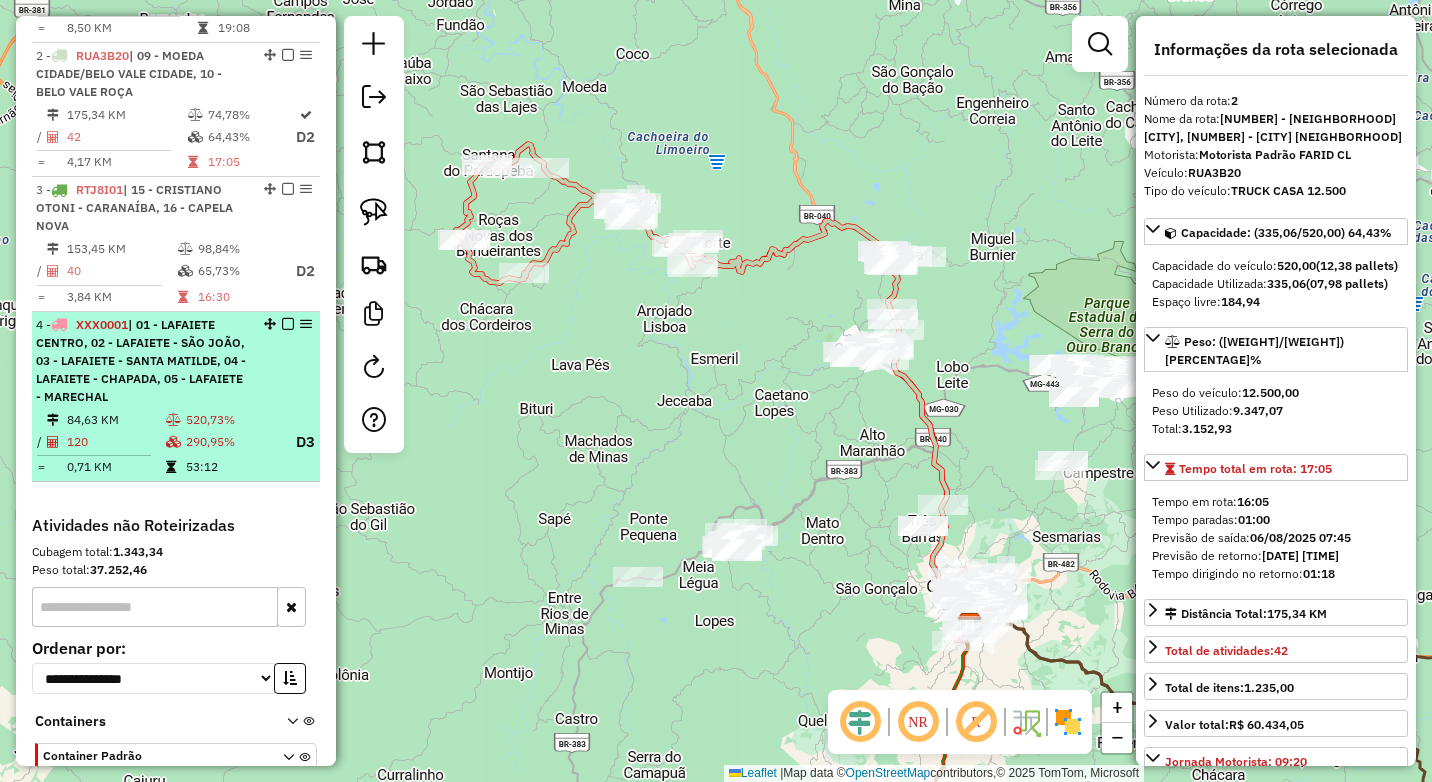 scroll, scrollTop: 850, scrollLeft: 0, axis: vertical 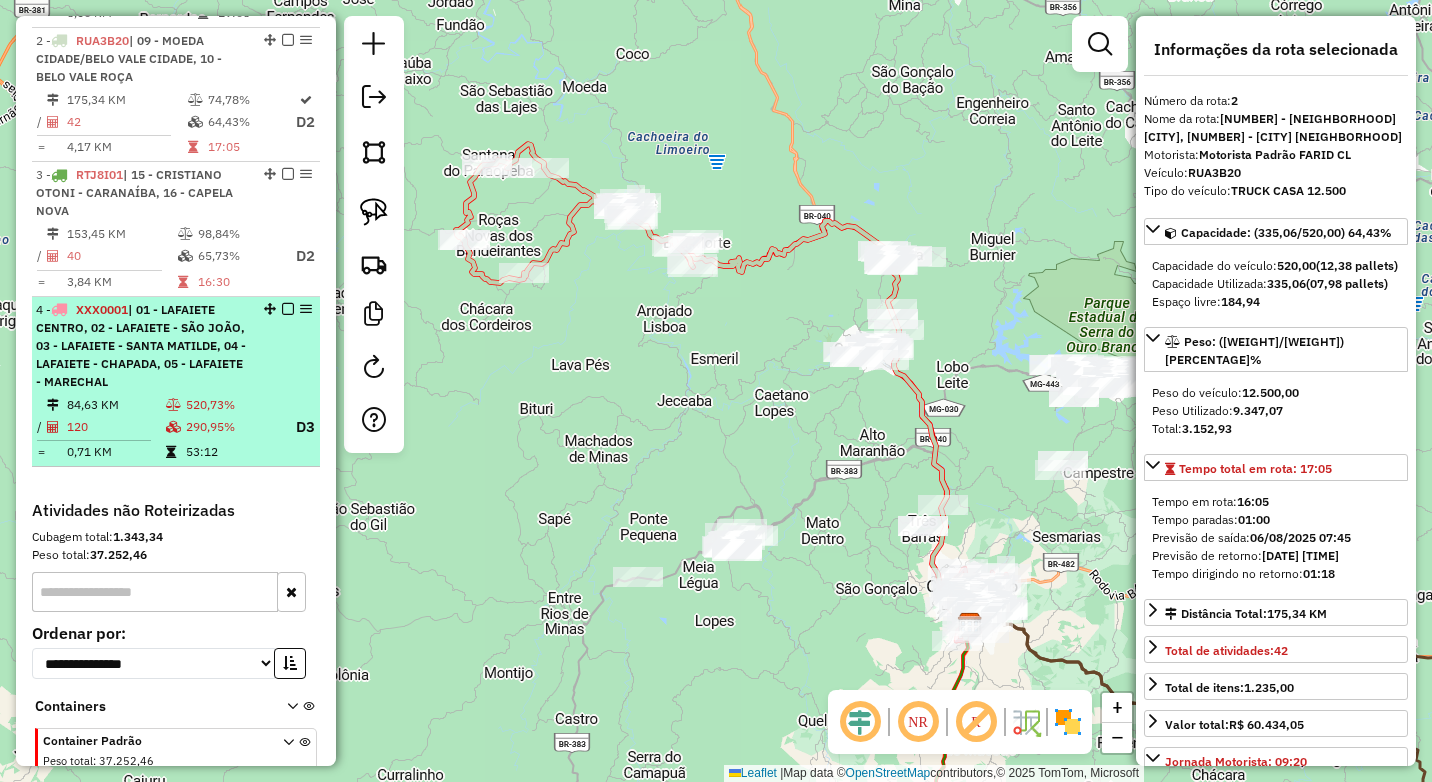 click on "520,73%" at bounding box center [231, 405] 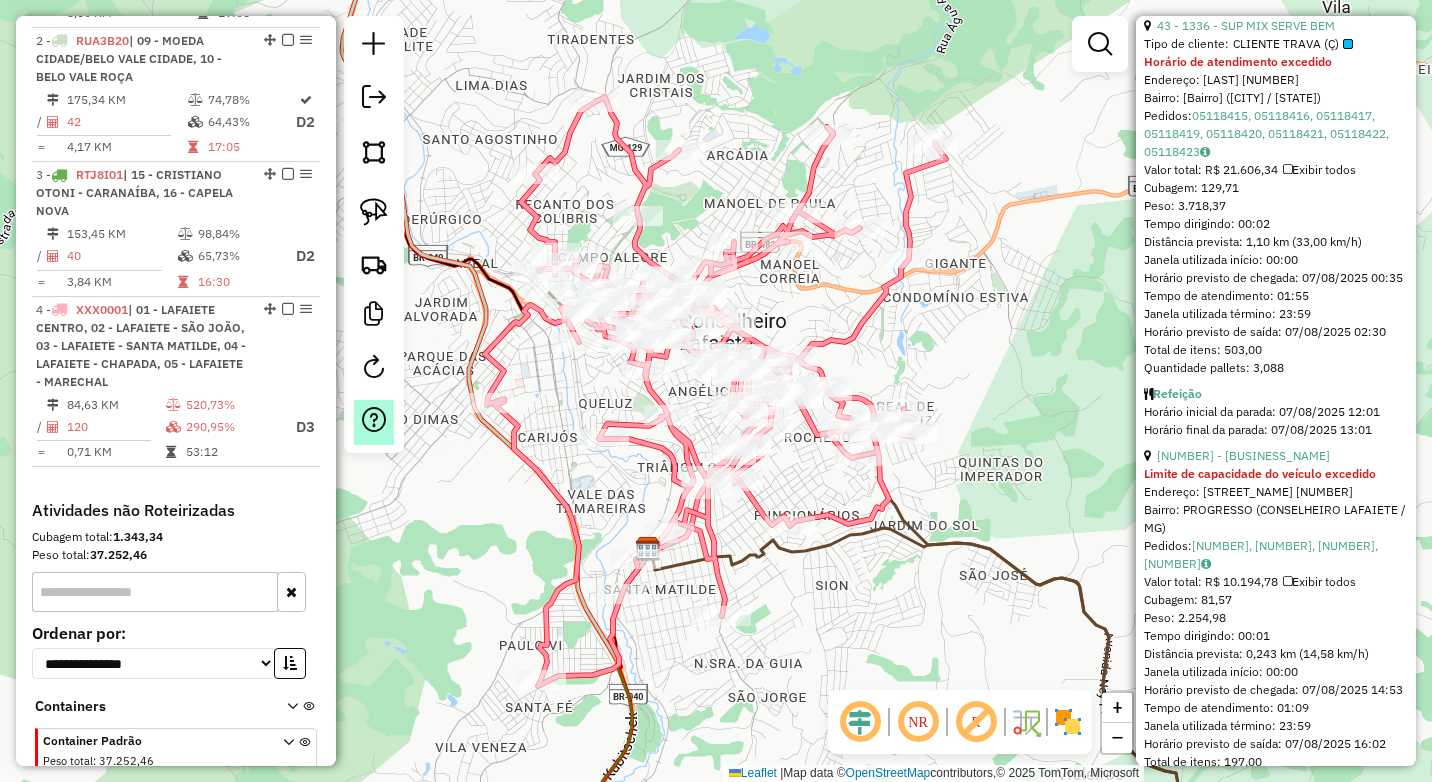 scroll, scrollTop: 1400, scrollLeft: 0, axis: vertical 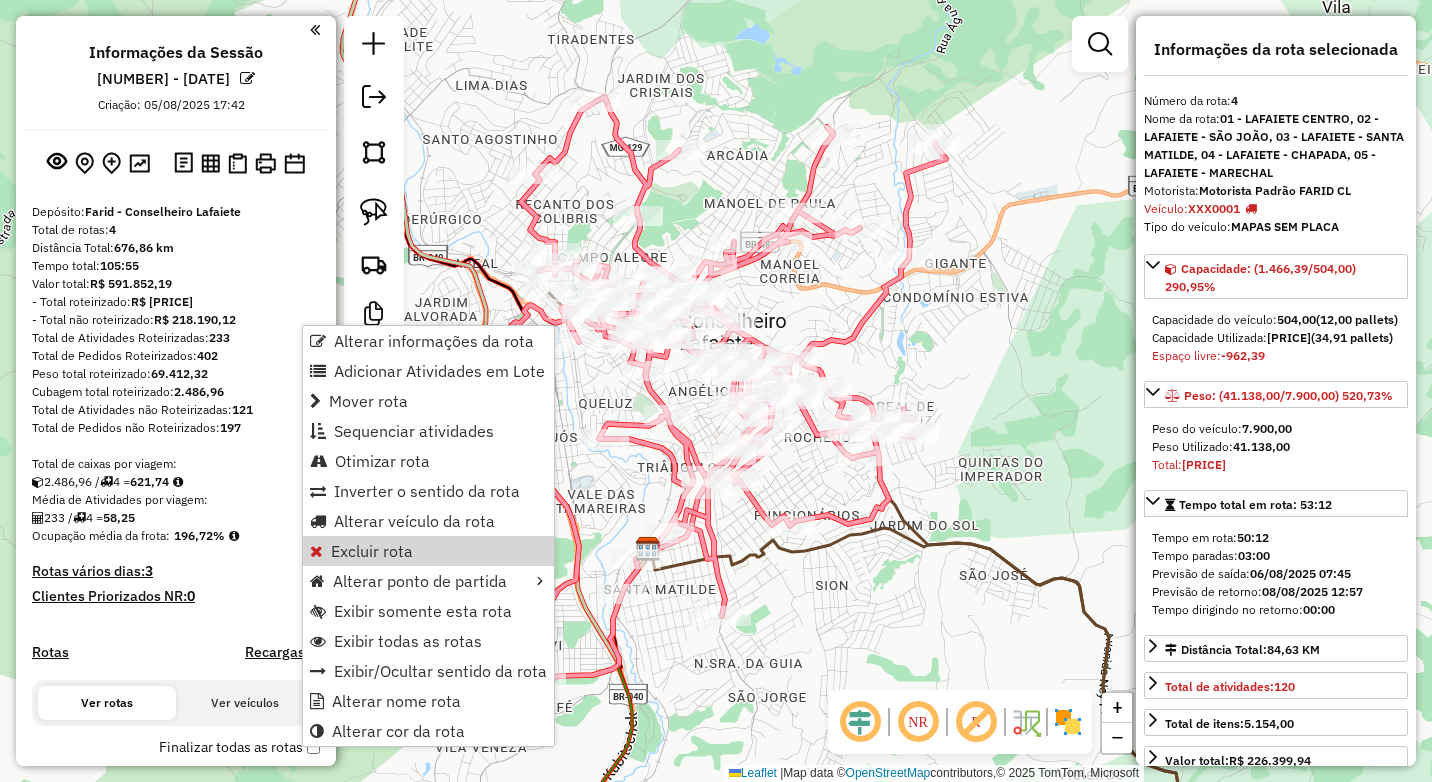 select on "*********" 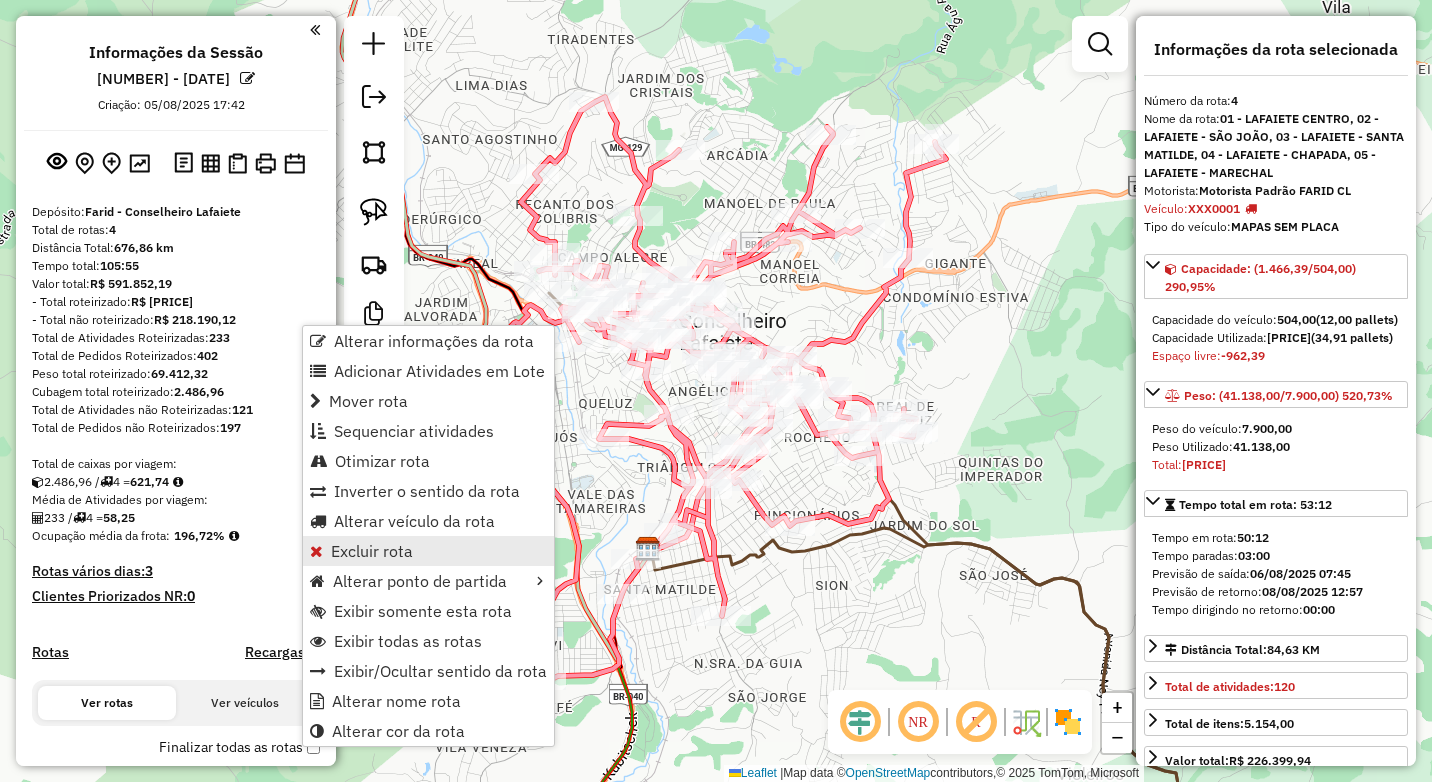 scroll, scrollTop: 0, scrollLeft: 0, axis: both 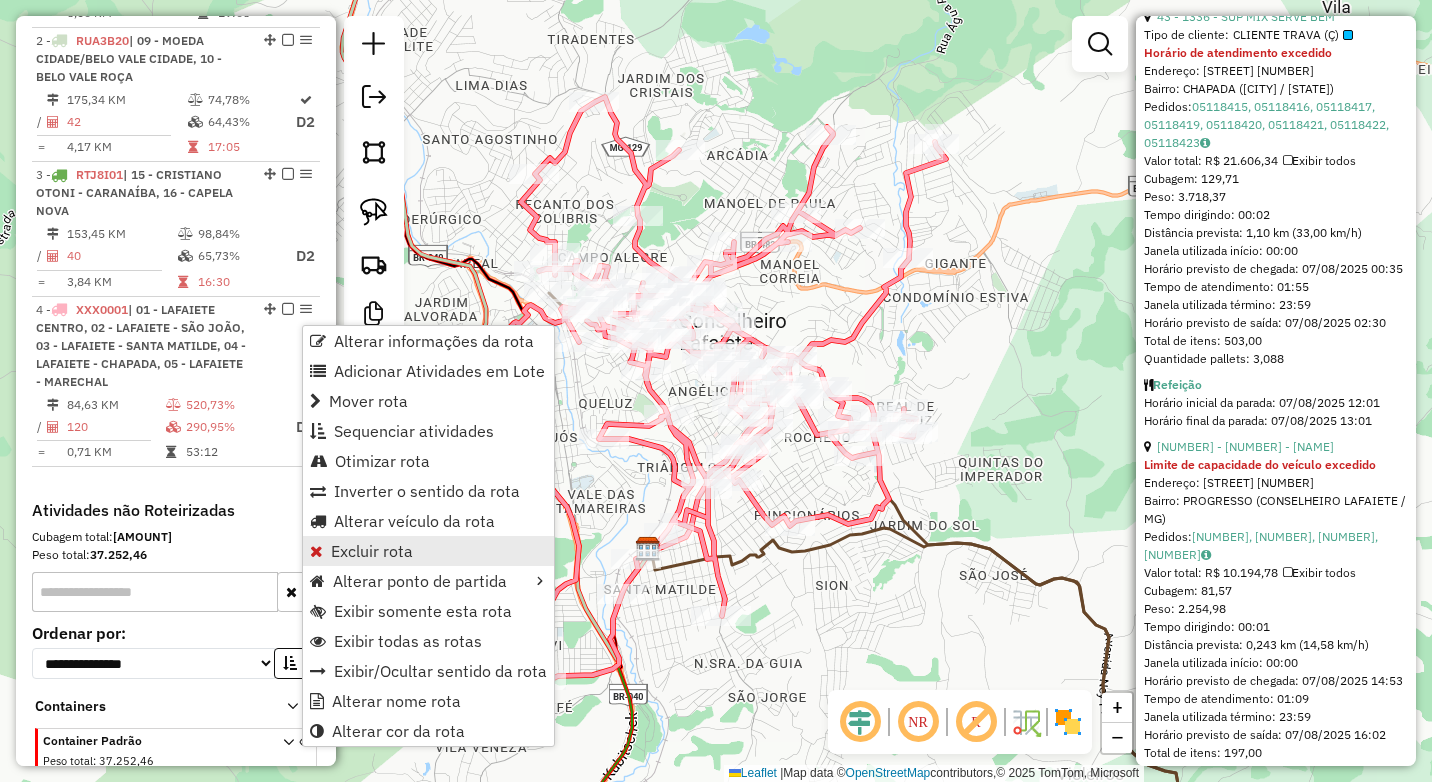 click on "Excluir rota" at bounding box center [428, 551] 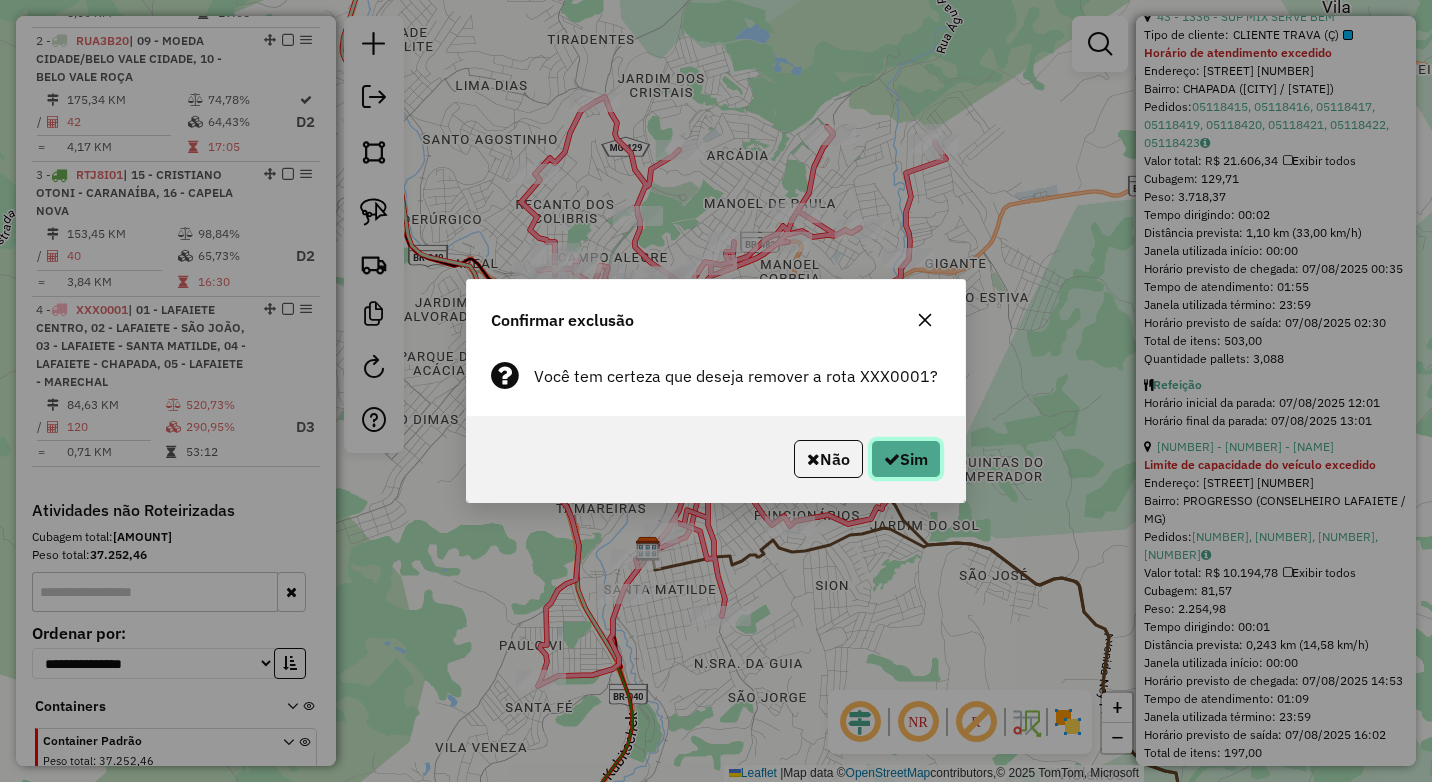 click 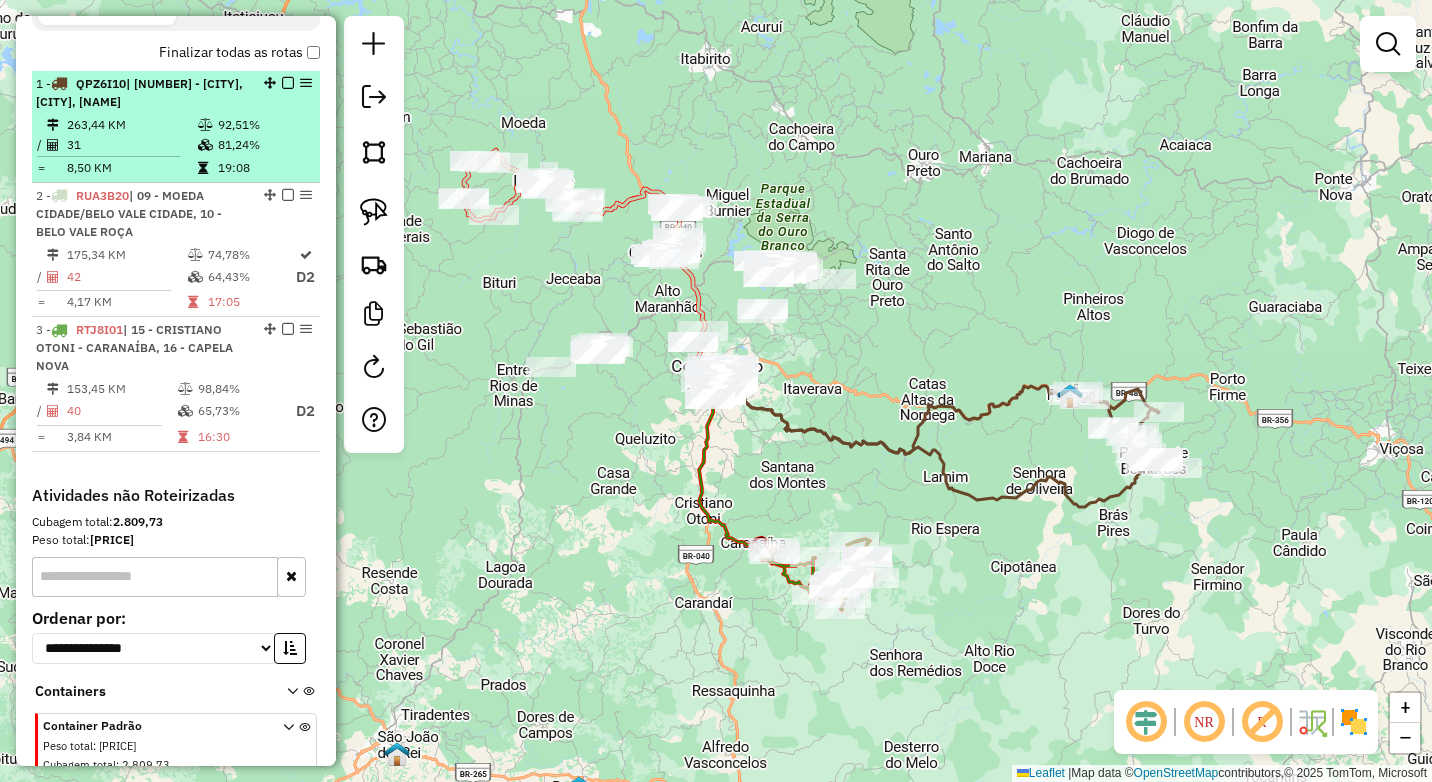 scroll, scrollTop: 592, scrollLeft: 0, axis: vertical 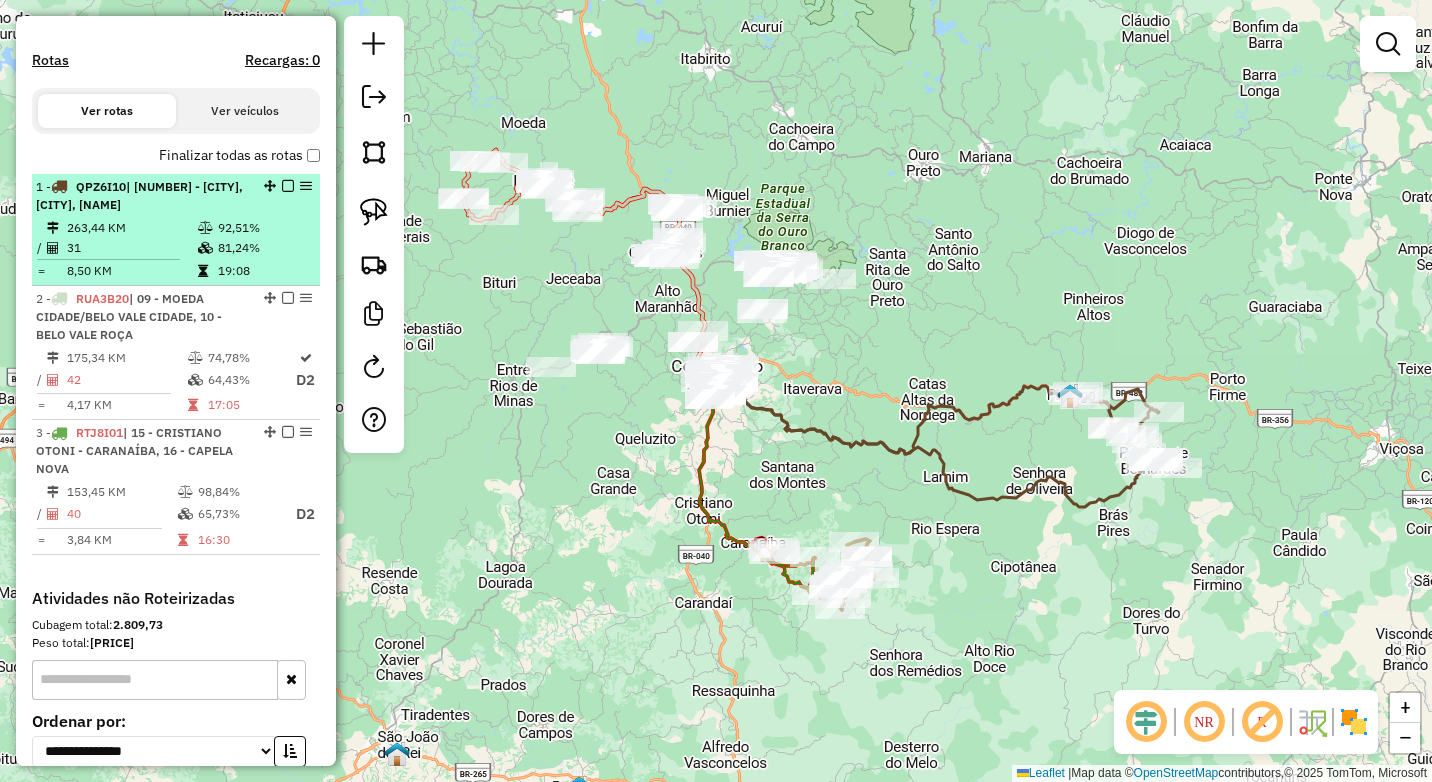 click on "263,44 KM" at bounding box center (131, 228) 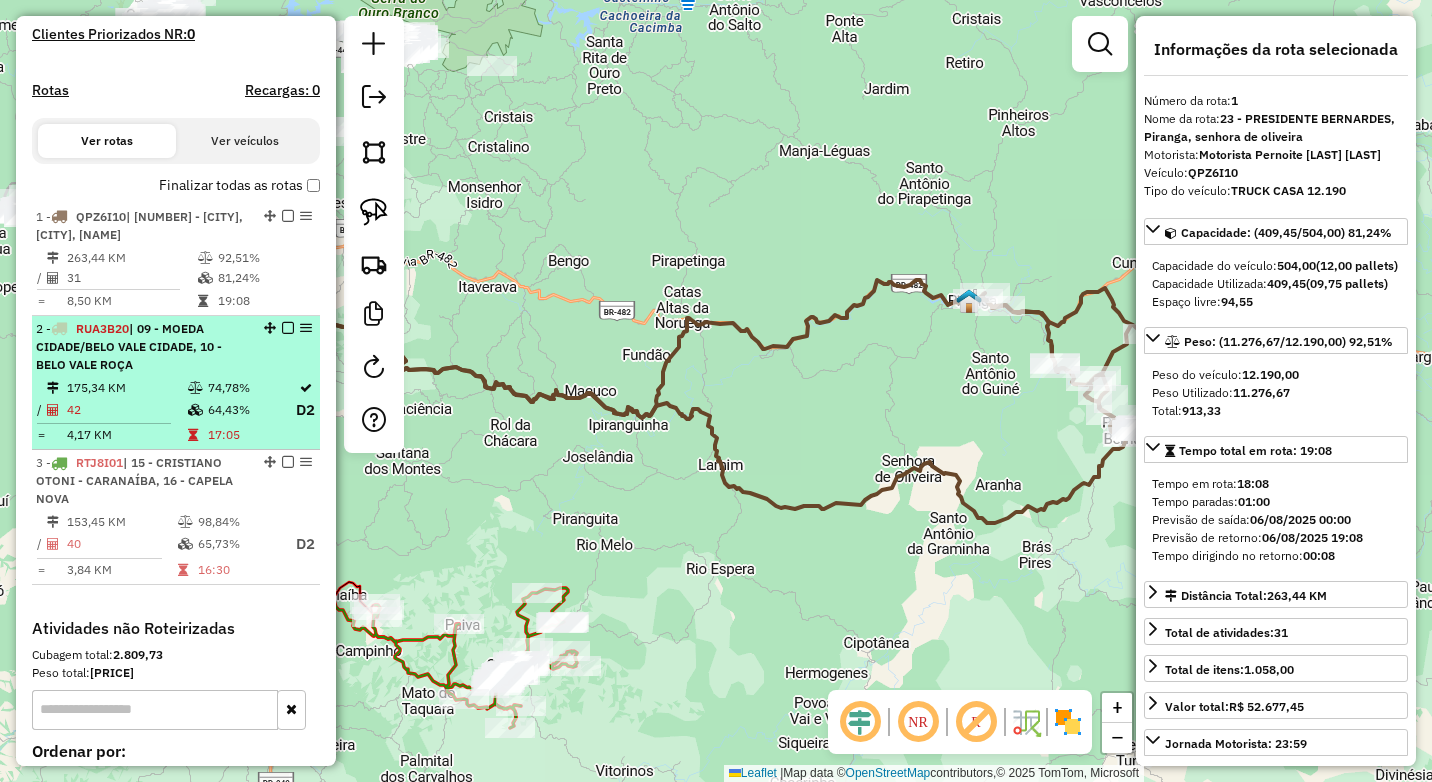 scroll, scrollTop: 592, scrollLeft: 0, axis: vertical 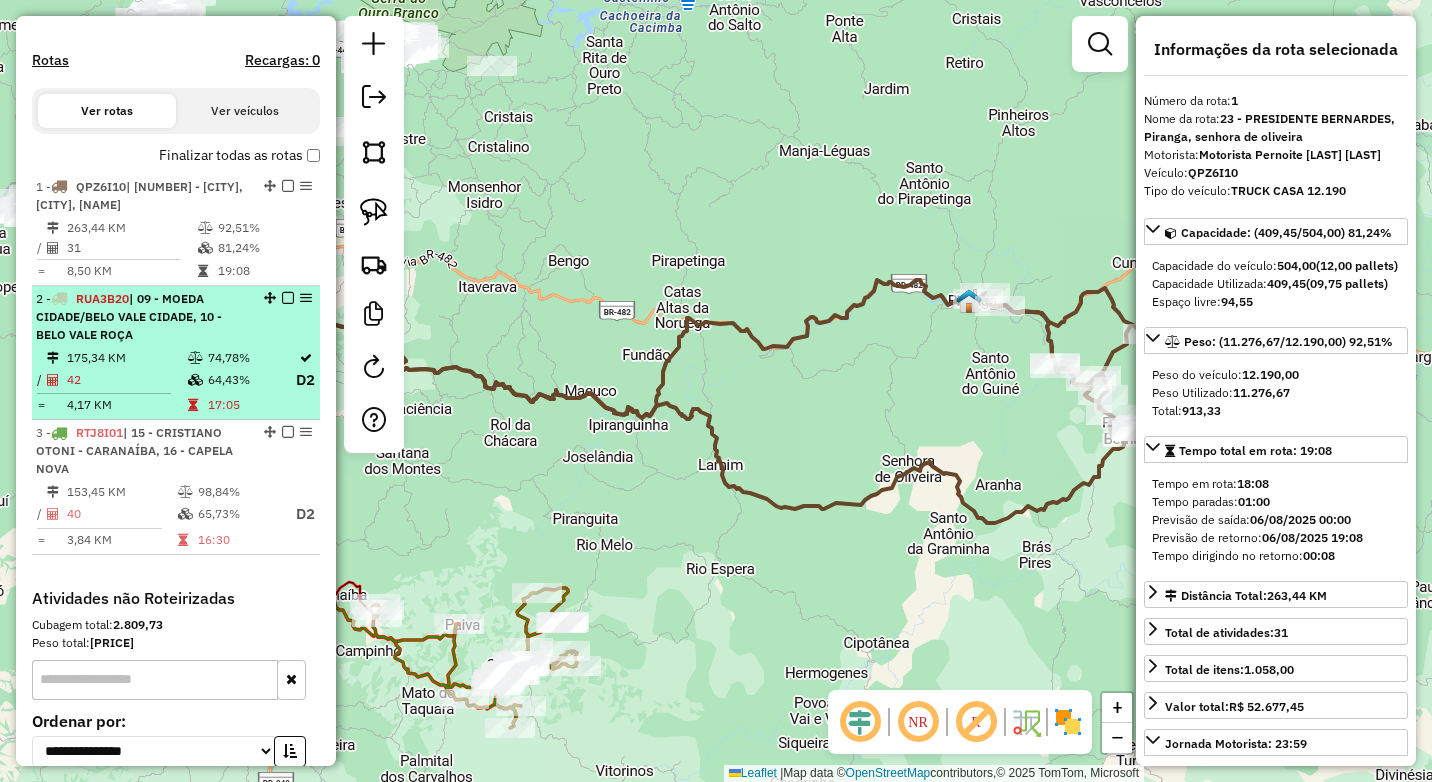 click on "42" at bounding box center [126, 380] 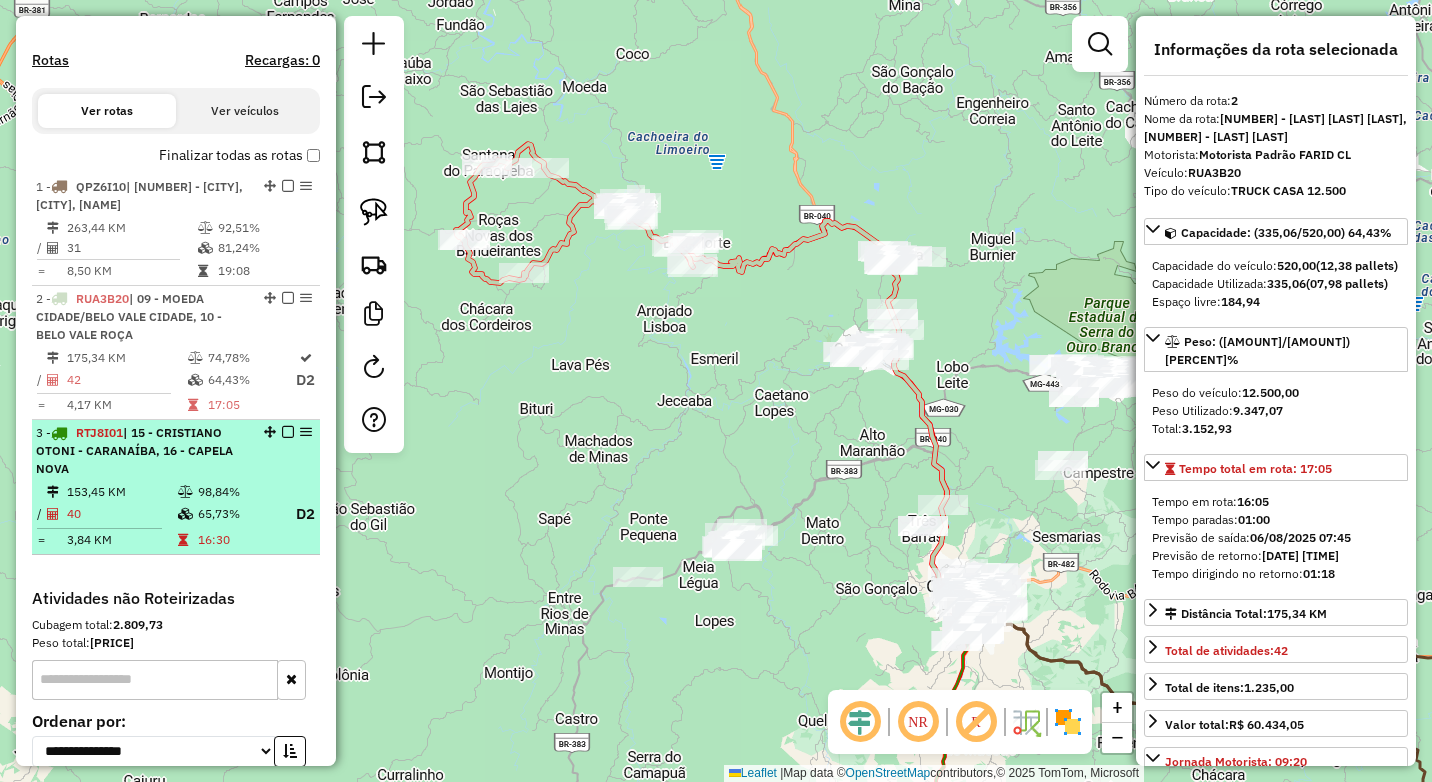 click at bounding box center (187, 492) 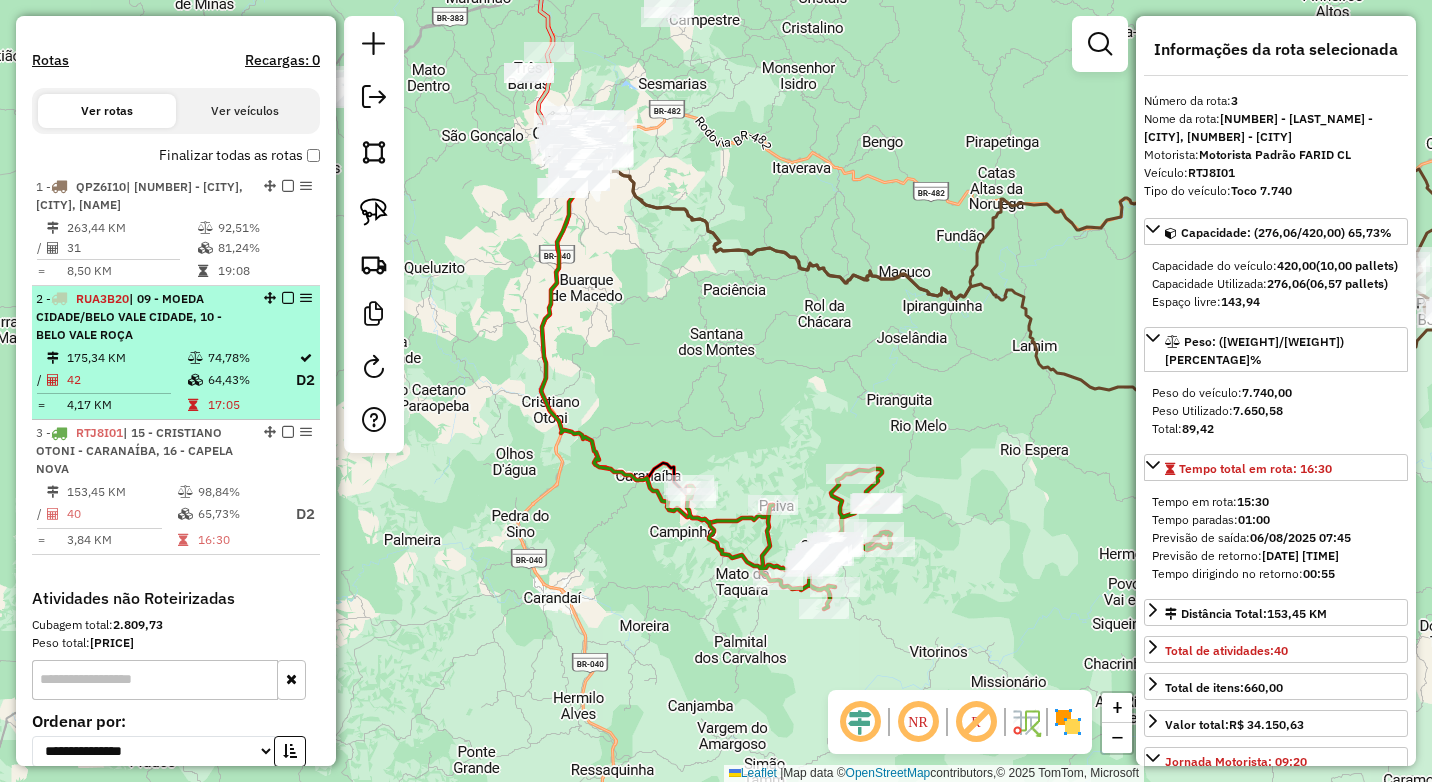 click on "42" at bounding box center [126, 380] 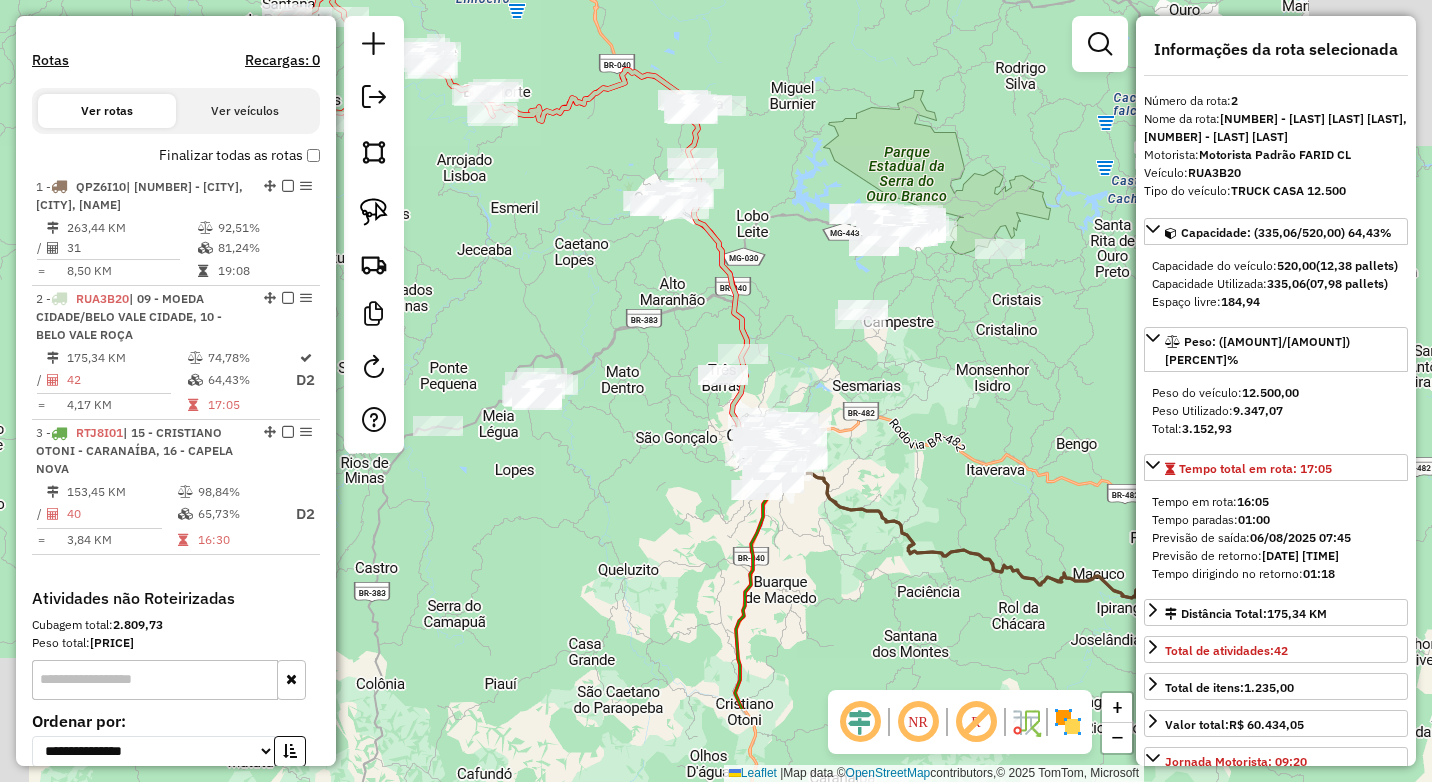 drag, startPoint x: 872, startPoint y: 452, endPoint x: 680, endPoint y: 317, distance: 234.71046 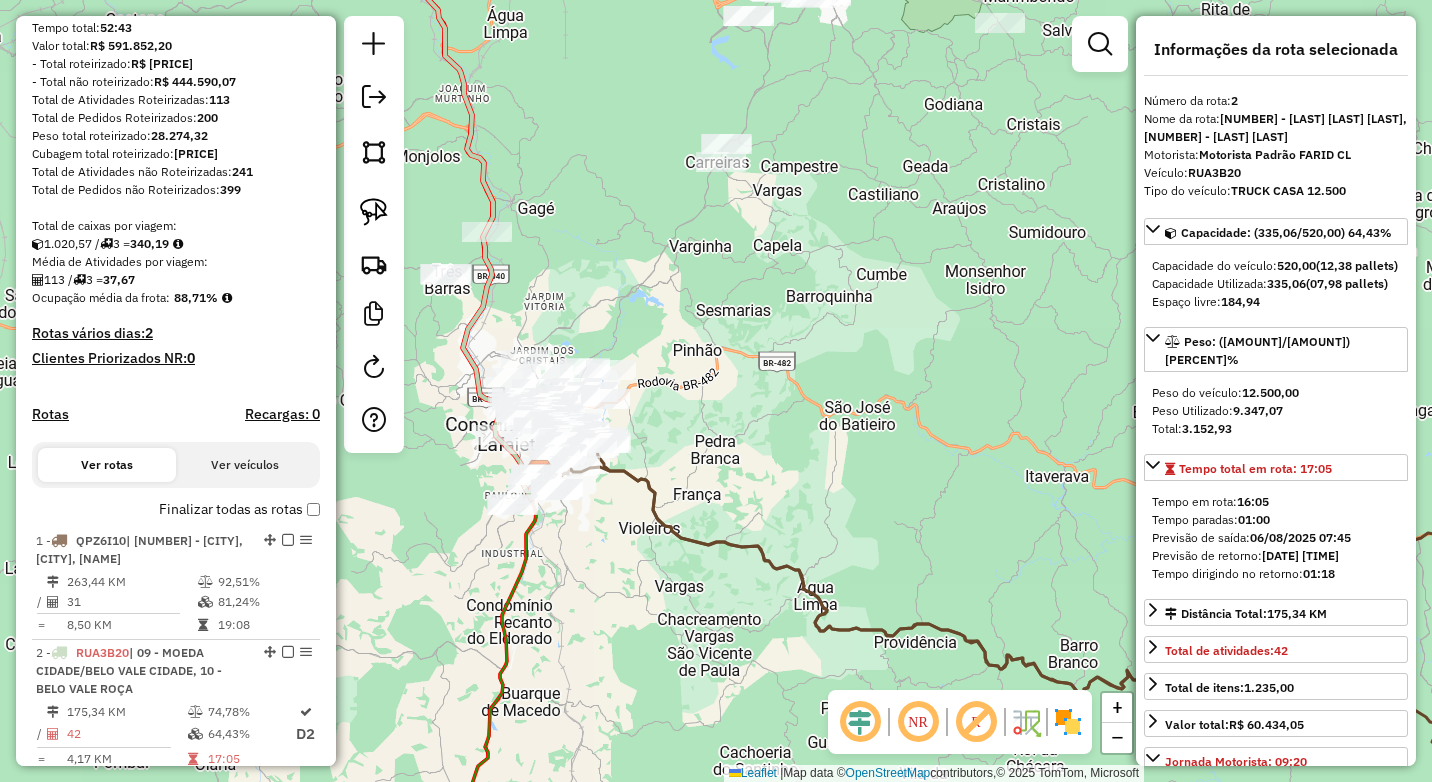 scroll, scrollTop: 192, scrollLeft: 0, axis: vertical 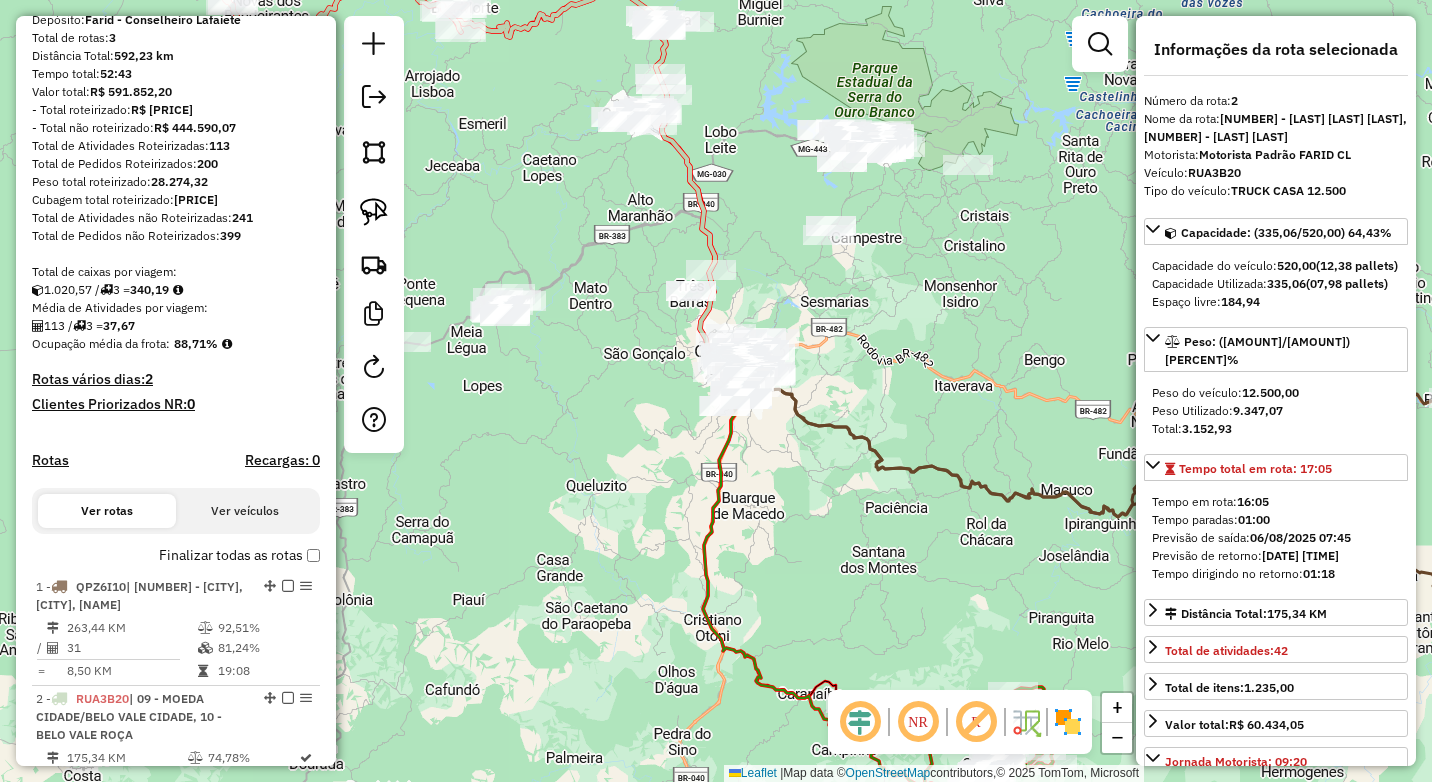 drag, startPoint x: 553, startPoint y: 525, endPoint x: 669, endPoint y: 514, distance: 116.520386 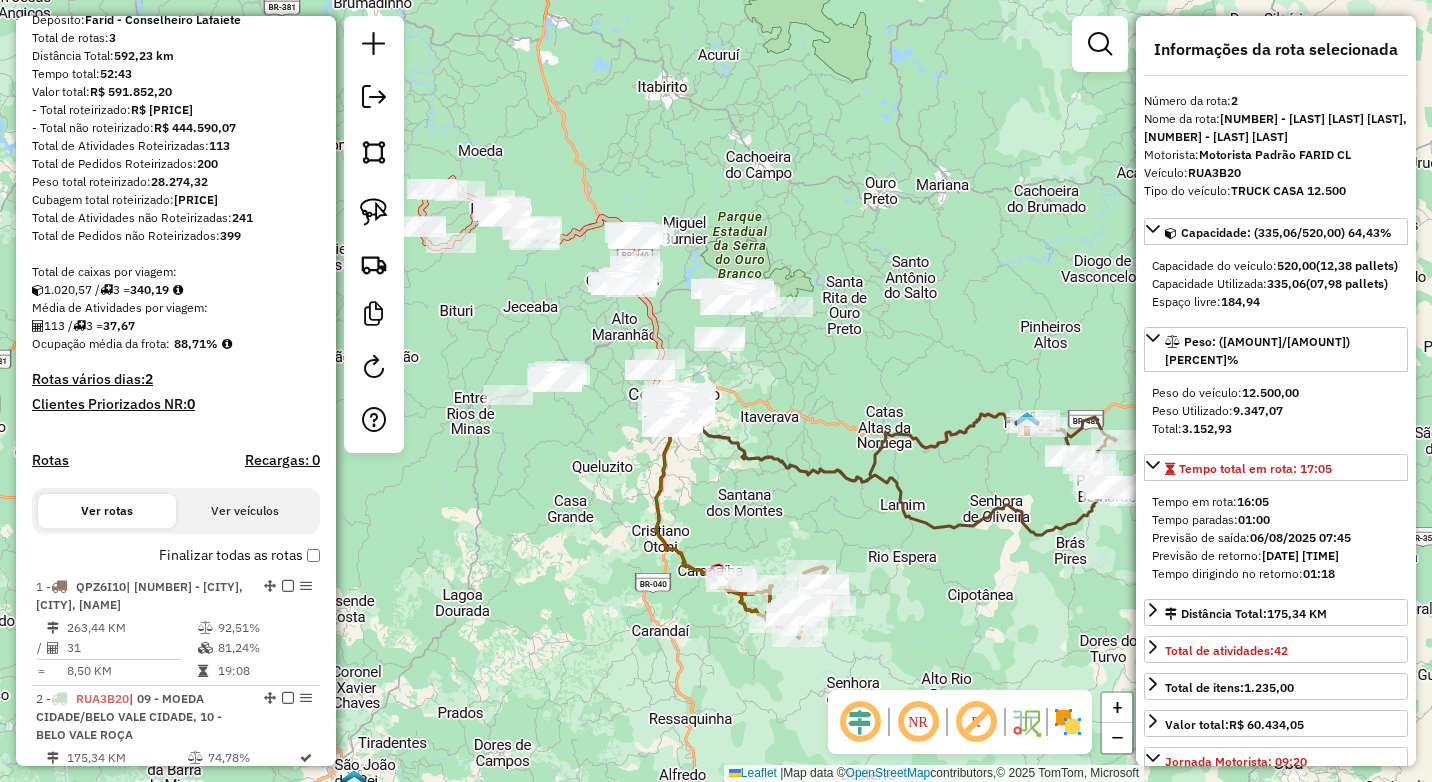 click on "Janela de atendimento Grade de atendimento Capacidade Transportadoras Veículos Cliente Pedidos  Rotas Selecione os dias de semana para filtrar as janelas de atendimento  Seg   Ter   Qua   Qui   Sex   Sáb   Dom  Informe o período da janela de atendimento: De: Até:  Filtrar exatamente a janela do cliente  Considerar janela de atendimento padrão  Selecione os dias de semana para filtrar as grades de atendimento  Seg   Ter   Qua   Qui   Sex   Sáb   Dom   Considerar clientes sem dia de atendimento cadastrado  Clientes fora do dia de atendimento selecionado Filtrar as atividades entre os valores definidos abaixo:  Peso mínimo:   Peso máximo:   Cubagem mínima:   Cubagem máxima:   De:   Até:  Filtrar as atividades entre o tempo de atendimento definido abaixo:  De:   Até:   Considerar capacidade total dos clientes não roteirizados Transportadora: Selecione um ou mais itens Tipo de veículo: Selecione um ou mais itens Veículo: Selecione um ou mais itens Motorista: Selecione um ou mais itens Nome: Rótulo:" 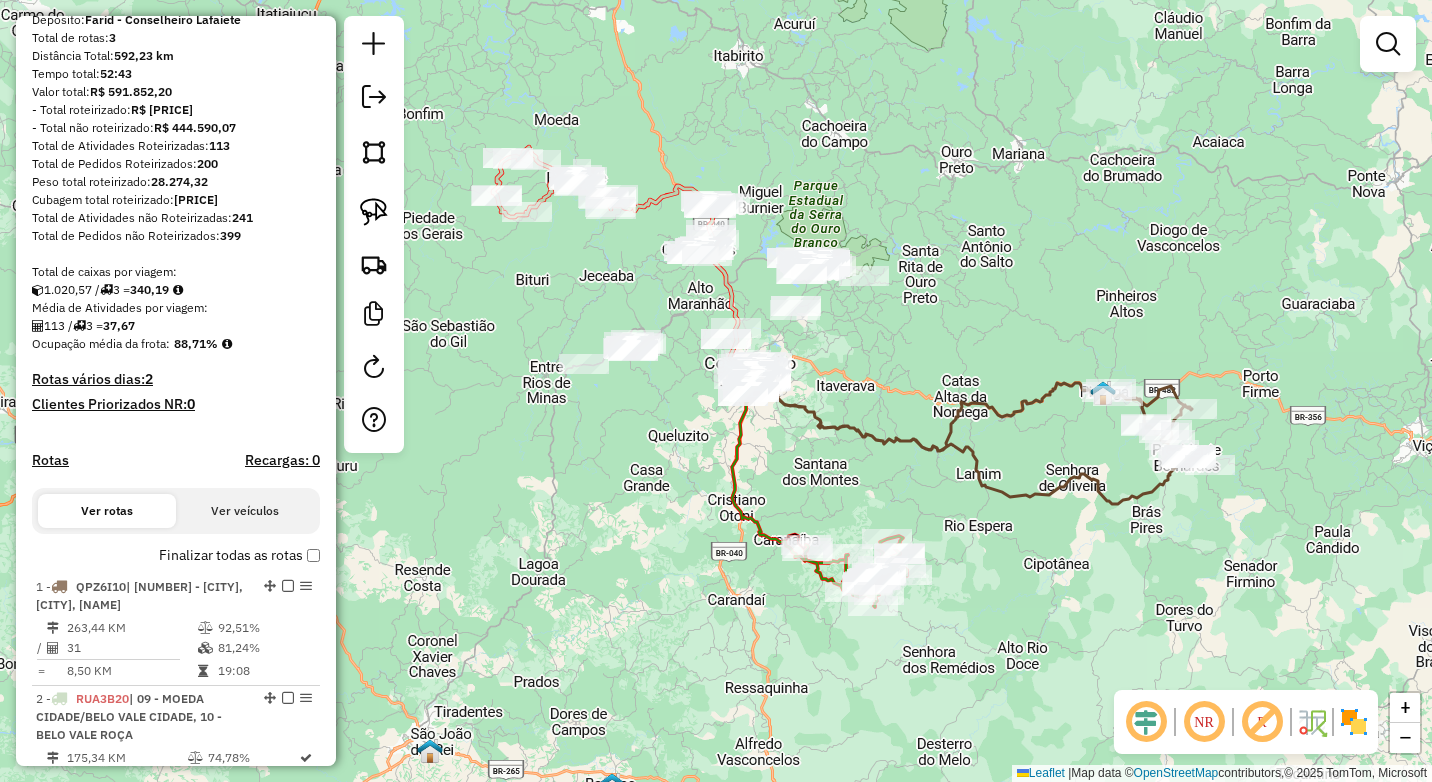 drag, startPoint x: 546, startPoint y: 525, endPoint x: 622, endPoint y: 494, distance: 82.07923 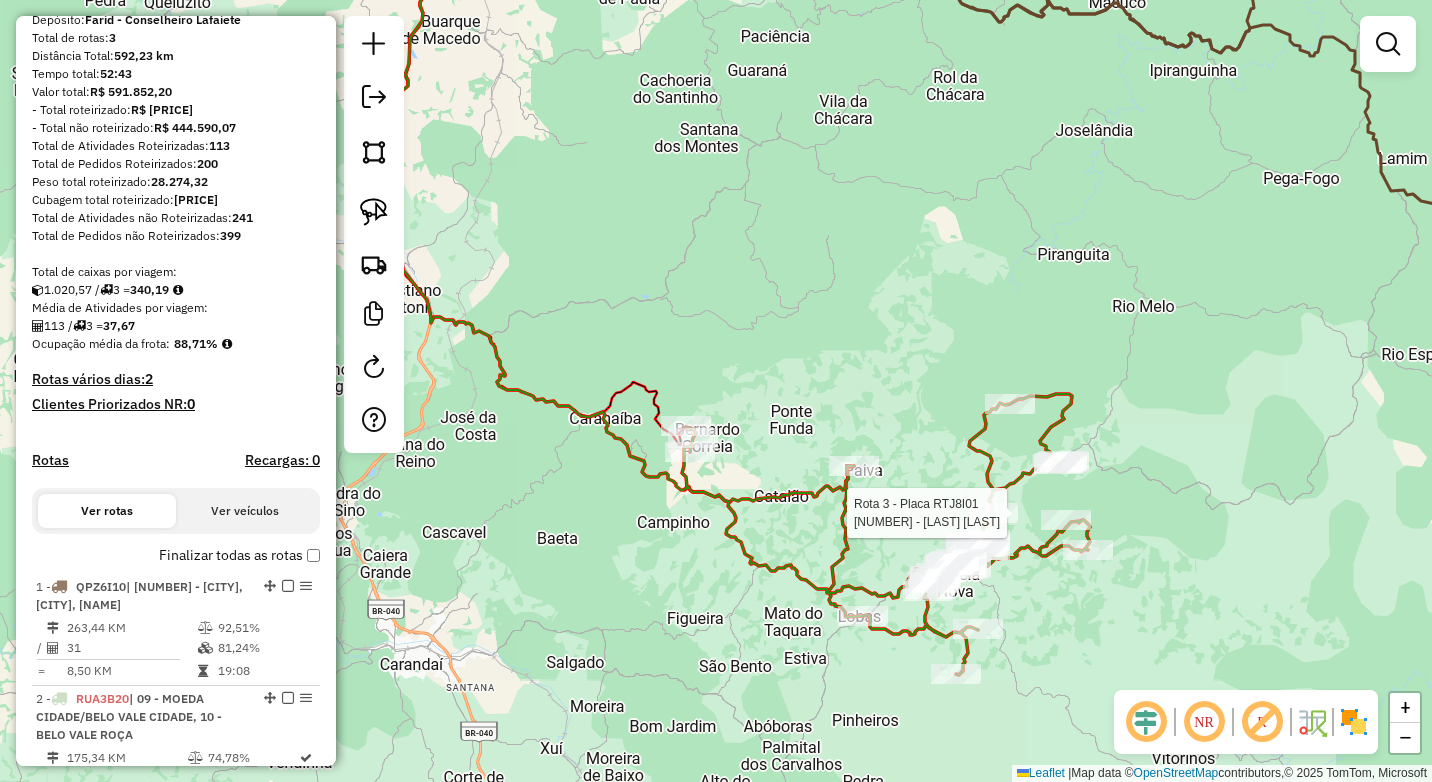 select on "*********" 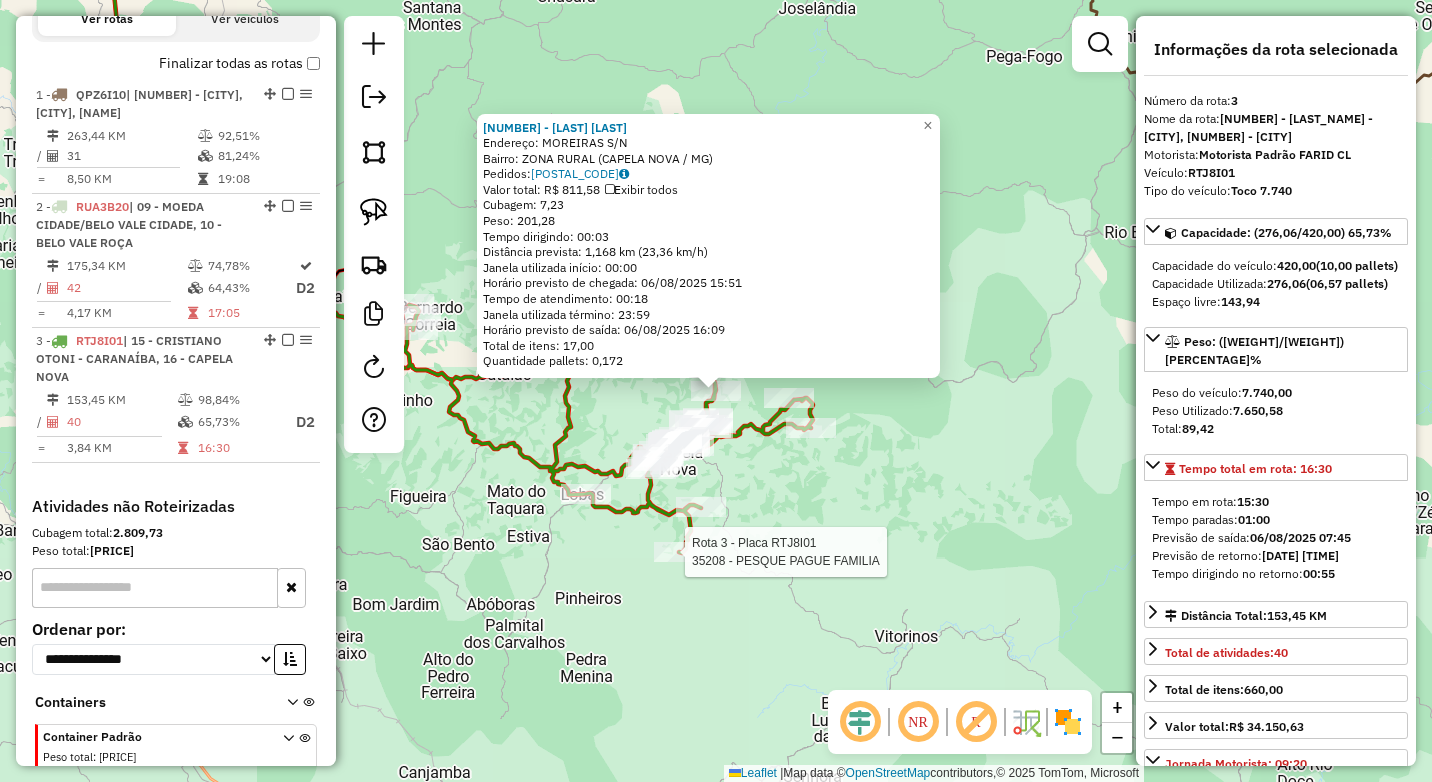 scroll, scrollTop: 792, scrollLeft: 0, axis: vertical 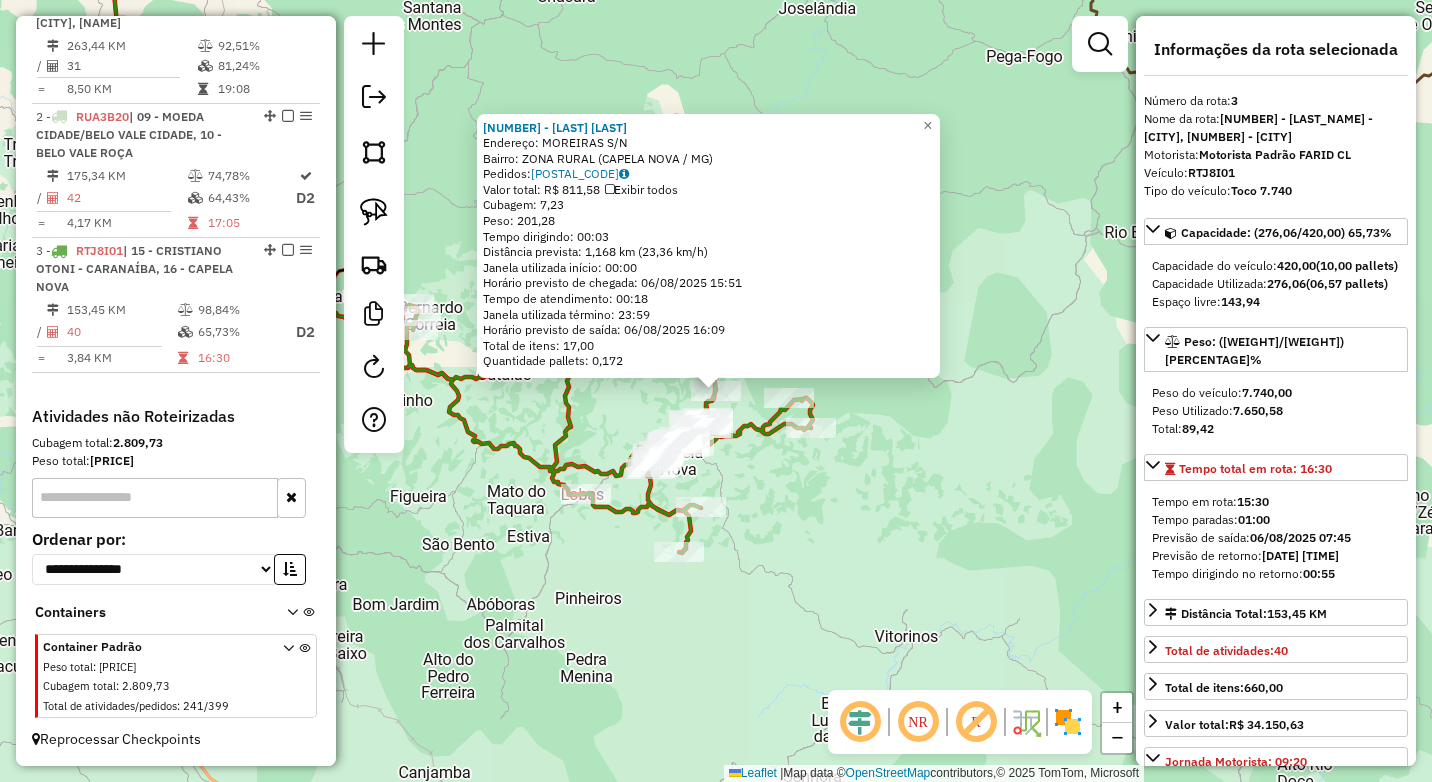 click on "9085 - BAR DO ZELAO  Endereço:  MOREIRAS S/N   Bairro: ZONA RURAL (CAPELA NOVA / MG)   Pedidos:  05118304   Valor total: R$ 811,58   Exibir todos   Cubagem: 7,23  Peso: 201,28  Tempo dirigindo: 00:03   Distância prevista: 1,168 km (23,36 km/h)   Janela utilizada início: 00:00   Horário previsto de chegada: 06/08/2025 15:51   Tempo de atendimento: 00:18   Janela utilizada término: 23:59   Horário previsto de saída: 06/08/2025 16:09   Total de itens: 17,00   Quantidade pallets: 0,172  × Janela de atendimento Grade de atendimento Capacidade Transportadoras Veículos Cliente Pedidos  Rotas Selecione os dias de semana para filtrar as janelas de atendimento  Seg   Ter   Qua   Qui   Sex   Sáb   Dom  Informe o período da janela de atendimento: De: Até:  Filtrar exatamente a janela do cliente  Considerar janela de atendimento padrão  Selecione os dias de semana para filtrar as grades de atendimento  Seg   Ter   Qua   Qui   Sex   Sáb   Dom   Considerar clientes sem dia de atendimento cadastrado  De:   De:" 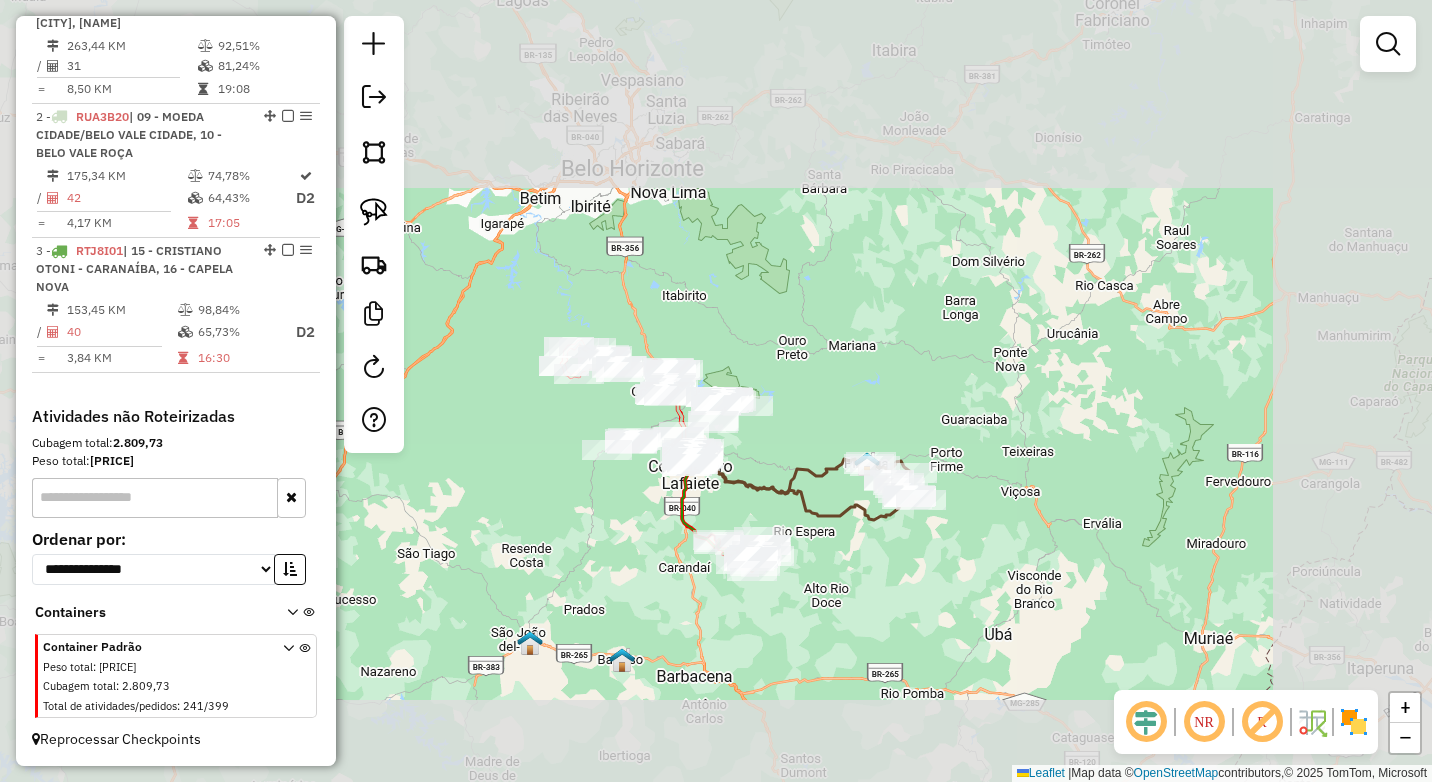drag, startPoint x: 601, startPoint y: 528, endPoint x: 687, endPoint y: 601, distance: 112.805145 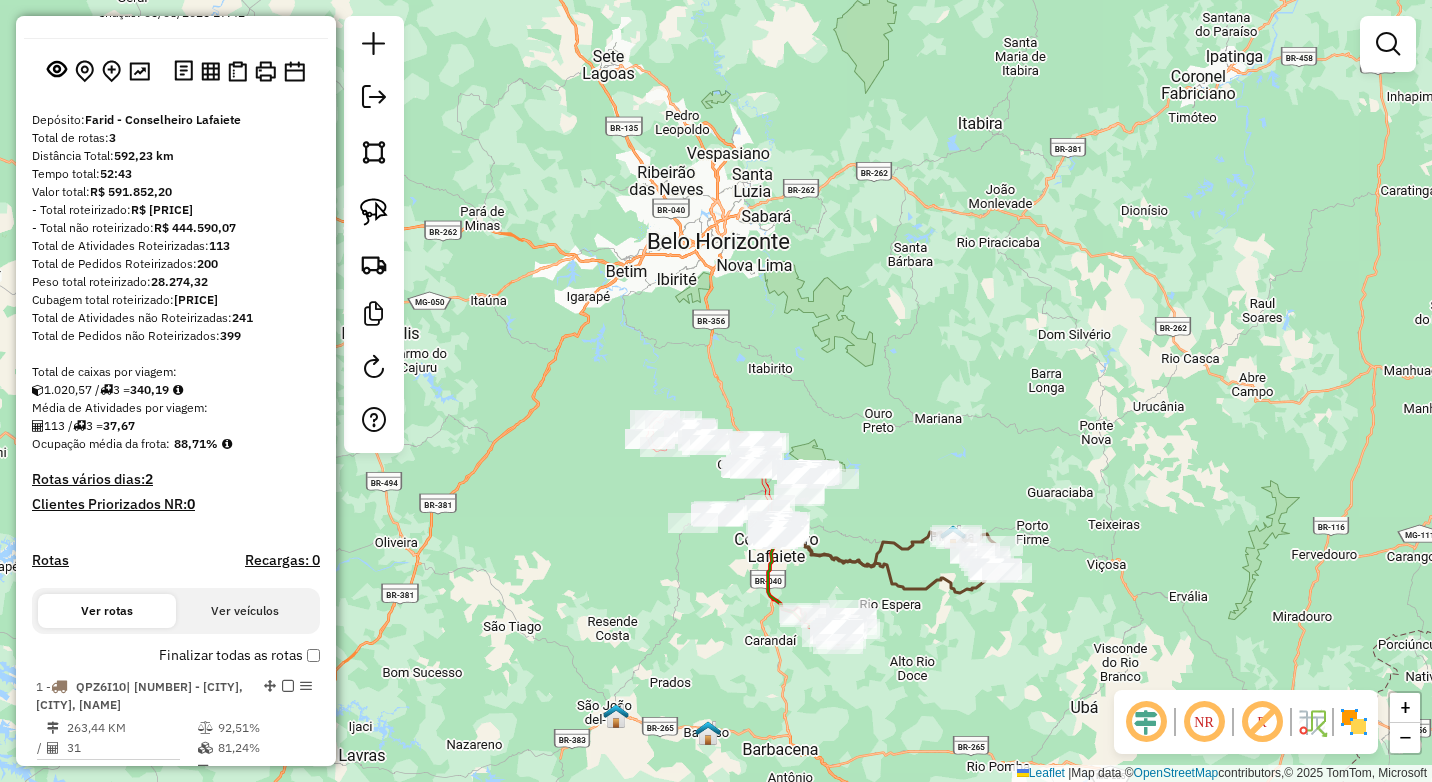 scroll, scrollTop: 0, scrollLeft: 0, axis: both 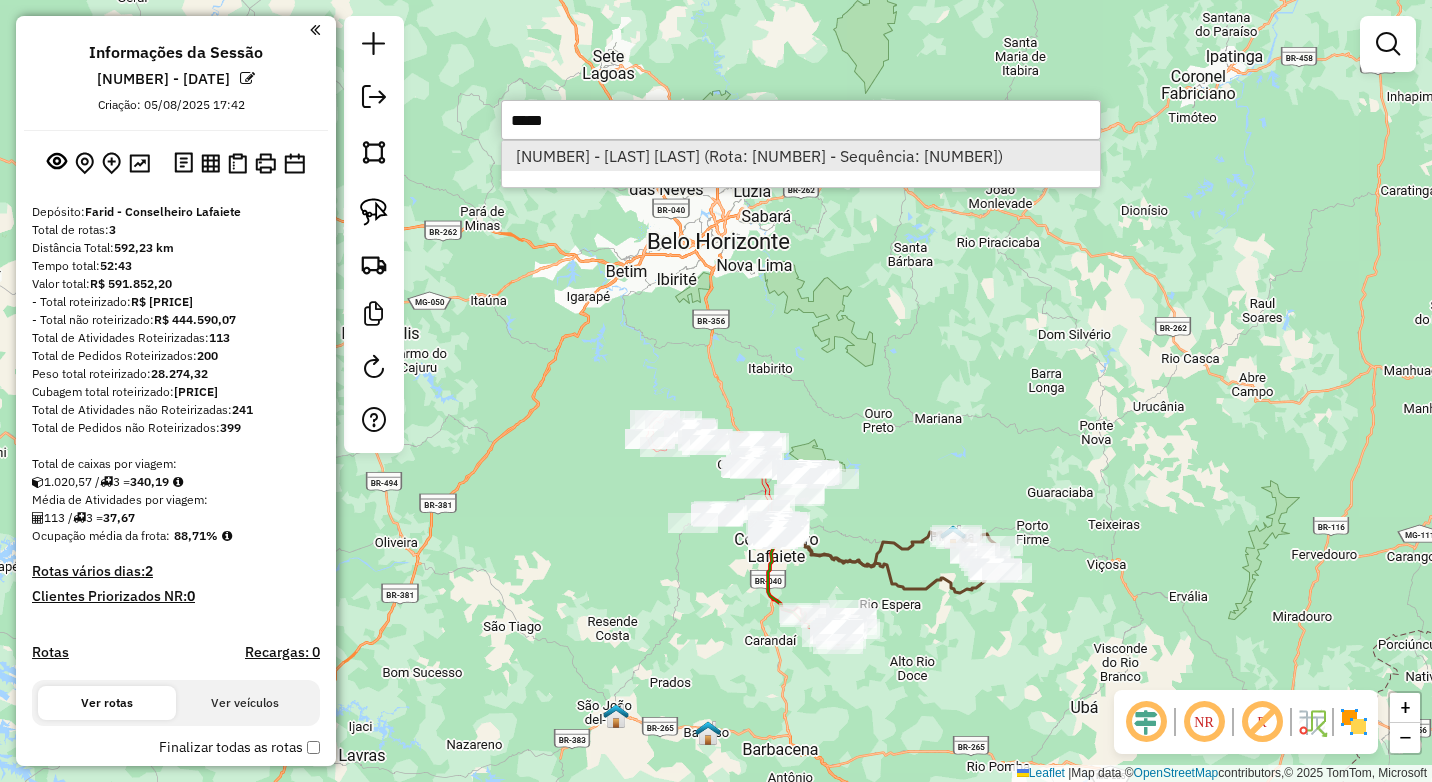 type on "*****" 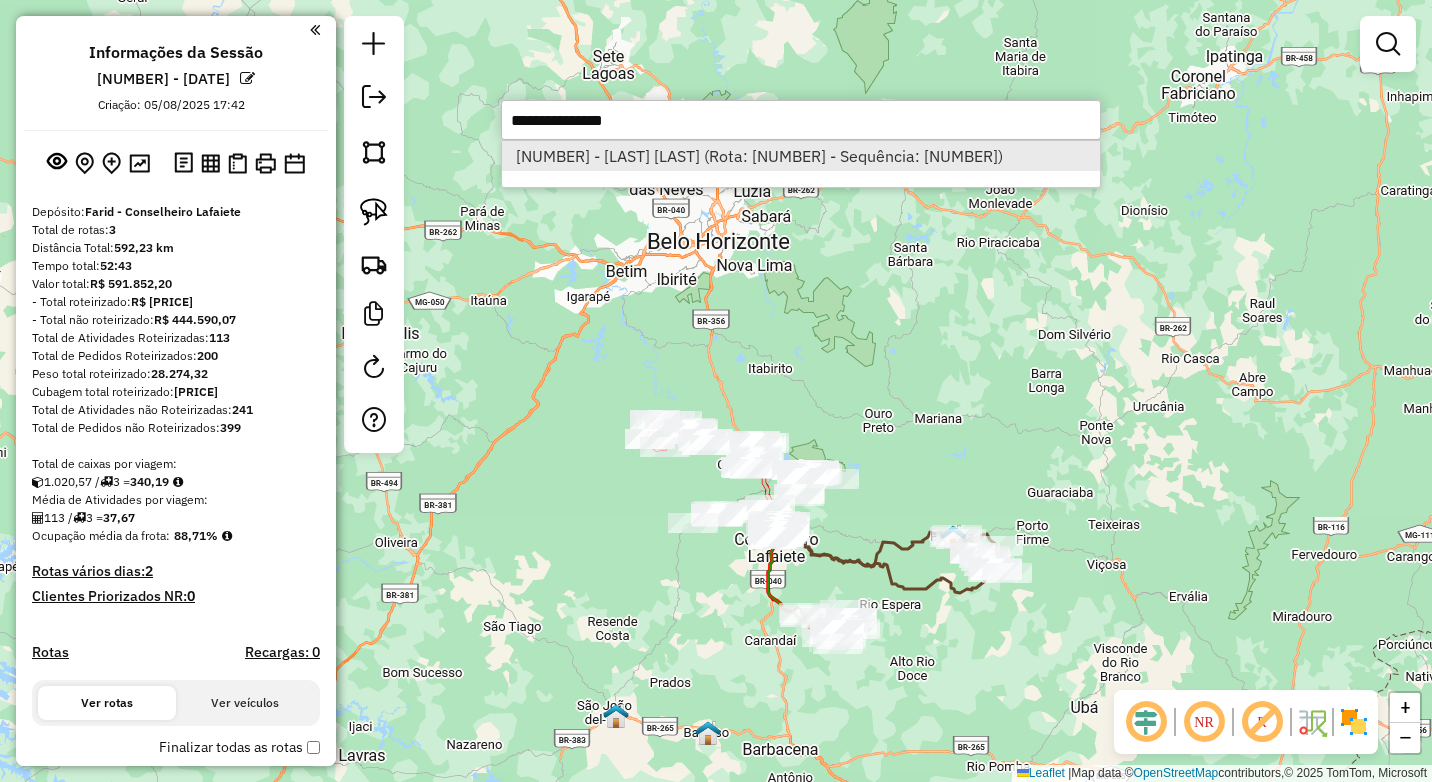 select on "*********" 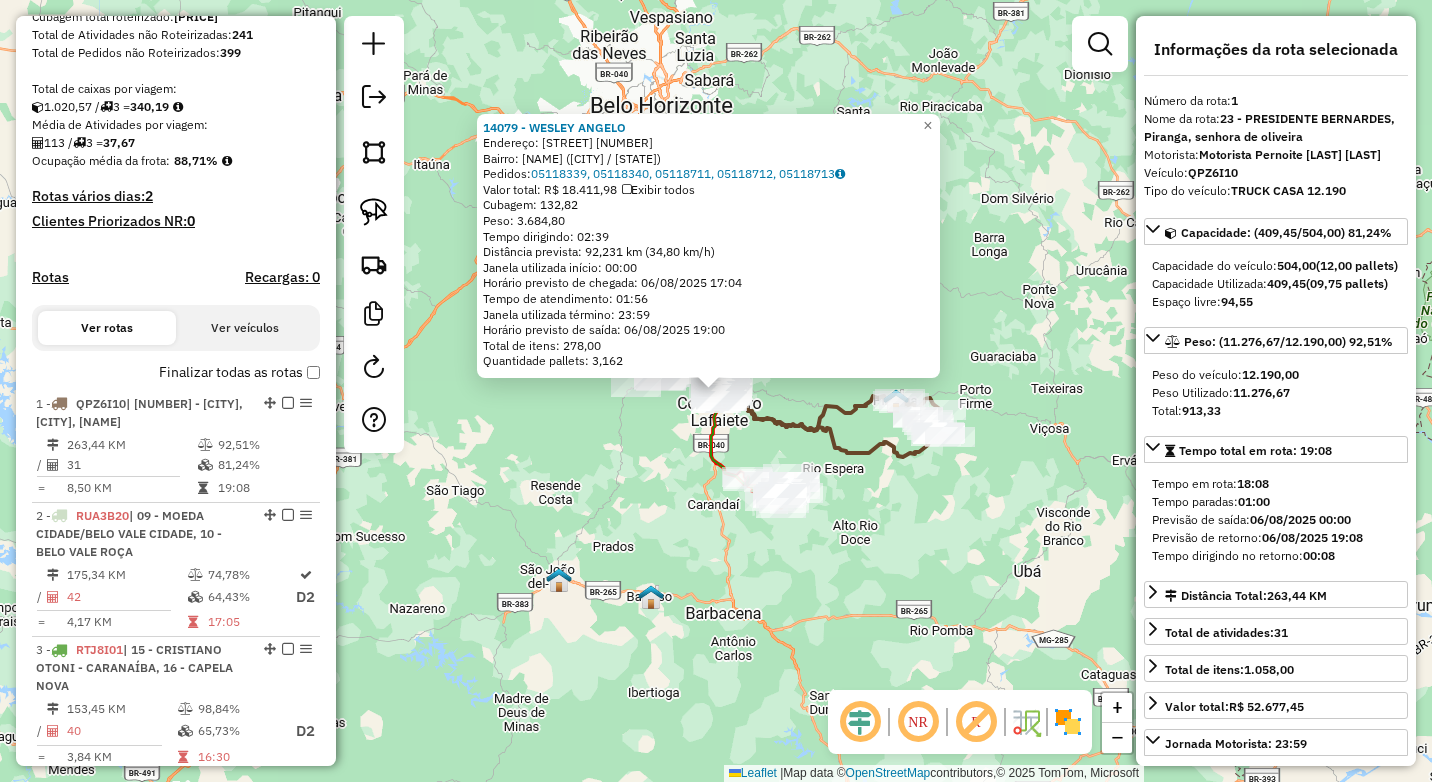 scroll, scrollTop: 750, scrollLeft: 0, axis: vertical 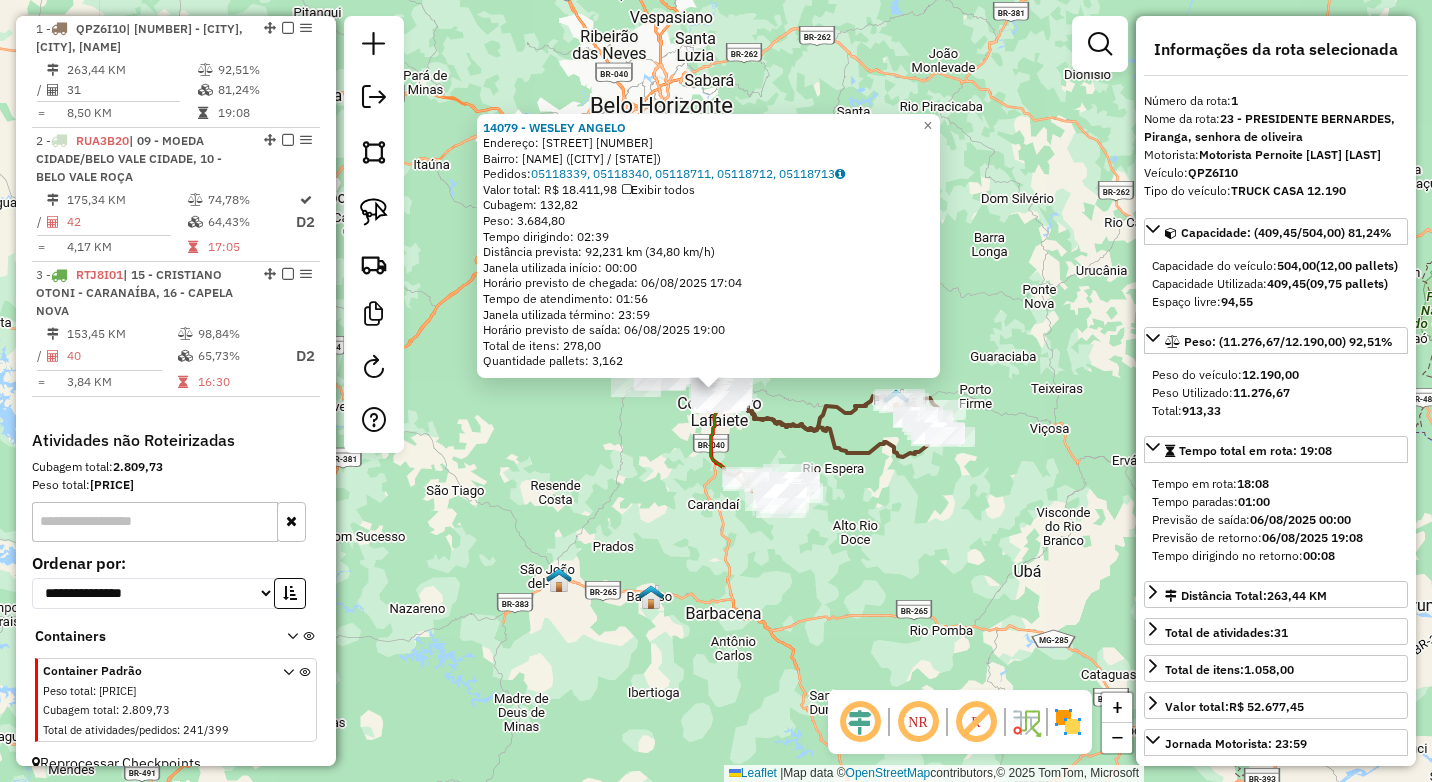 click on "14079 - WESLEY ANGELO  Endereço:  DIAS DE SOUZA 302   Bairro: LOURDES (CONSELHEIRO LAFAIETE / MG)   Pedidos:  05118339, 05118340, 05118711, 05118712, 05118713   Valor total: R$ 18.411,98   Exibir todos   Cubagem: 132,82  Peso: 3.684,80  Tempo dirigindo: 02:39   Distância prevista: 92,231 km (34,80 km/h)   Janela utilizada início: 00:00   Horário previsto de chegada: 06/08/2025 17:04   Tempo de atendimento: 01:56   Janela utilizada término: 23:59   Horário previsto de saída: 06/08/2025 19:00   Total de itens: 278,00   Quantidade pallets: 3,162  × Janela de atendimento Grade de atendimento Capacidade Transportadoras Veículos Cliente Pedidos  Rotas Selecione os dias de semana para filtrar as janelas de atendimento  Seg   Ter   Qua   Qui   Sex   Sáb   Dom  Informe o período da janela de atendimento: De: Até:  Filtrar exatamente a janela do cliente  Considerar janela de atendimento padrão  Selecione os dias de semana para filtrar as grades de atendimento  Seg   Ter   Qua   Qui   Sex   Sáb   Dom  De:" 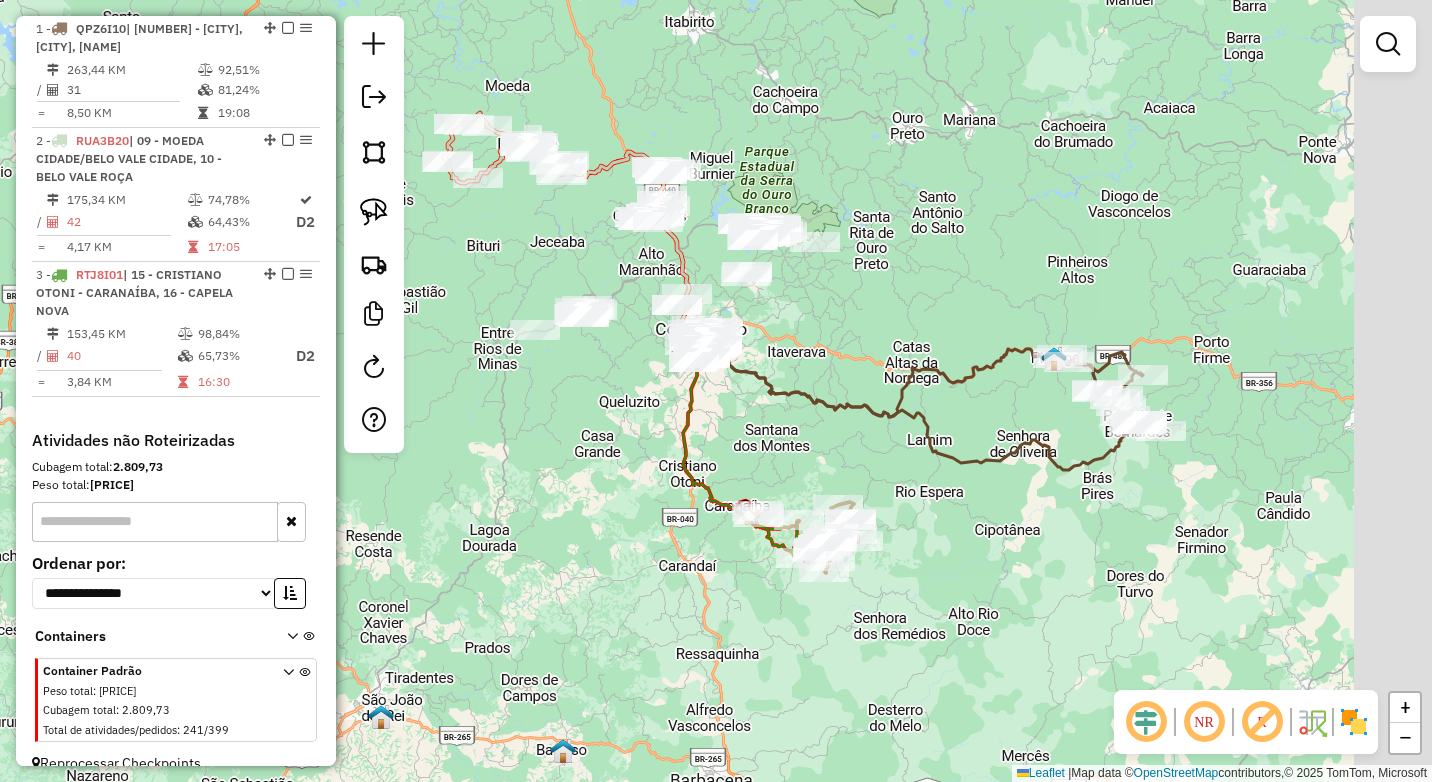 drag, startPoint x: 935, startPoint y: 362, endPoint x: 846, endPoint y: 333, distance: 93.60555 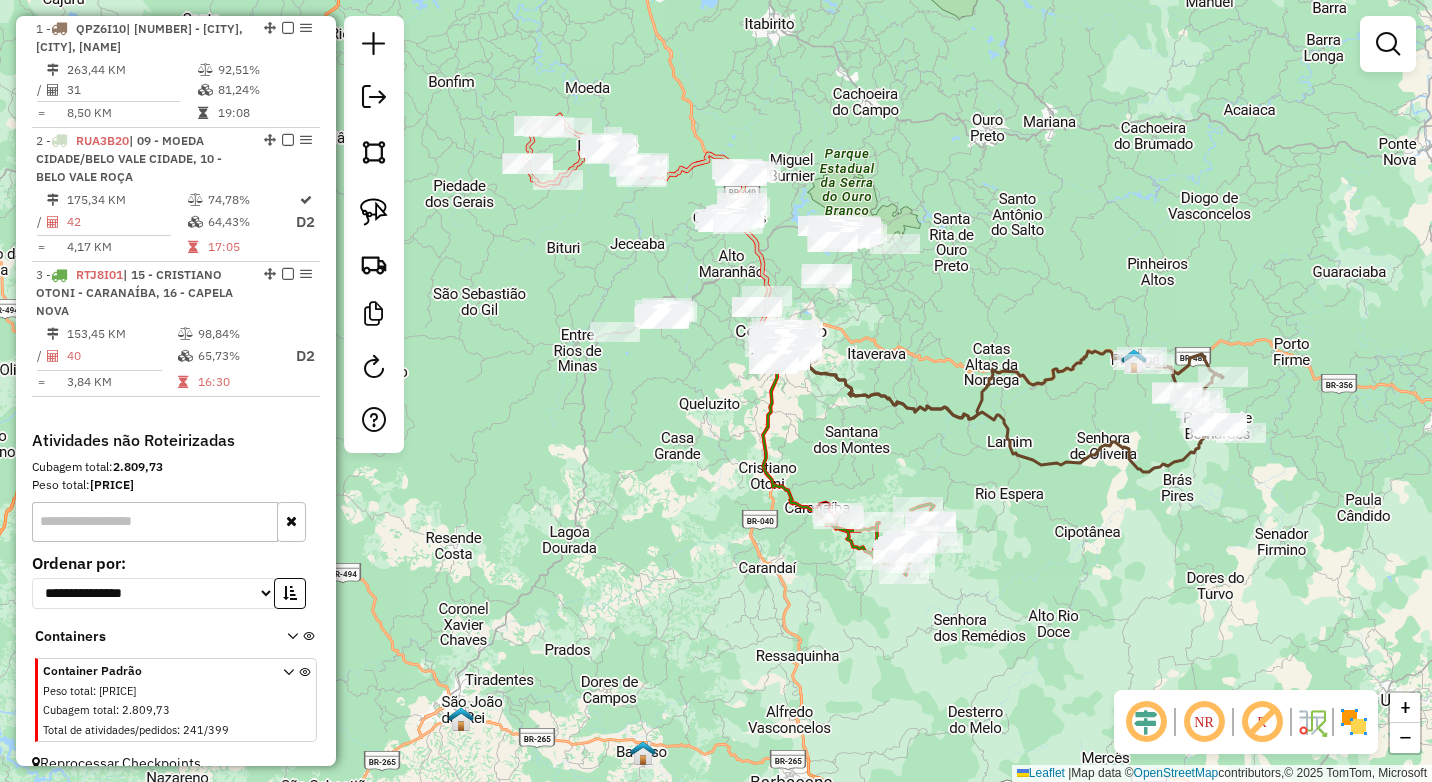 drag, startPoint x: 825, startPoint y: 338, endPoint x: 908, endPoint y: 341, distance: 83.0542 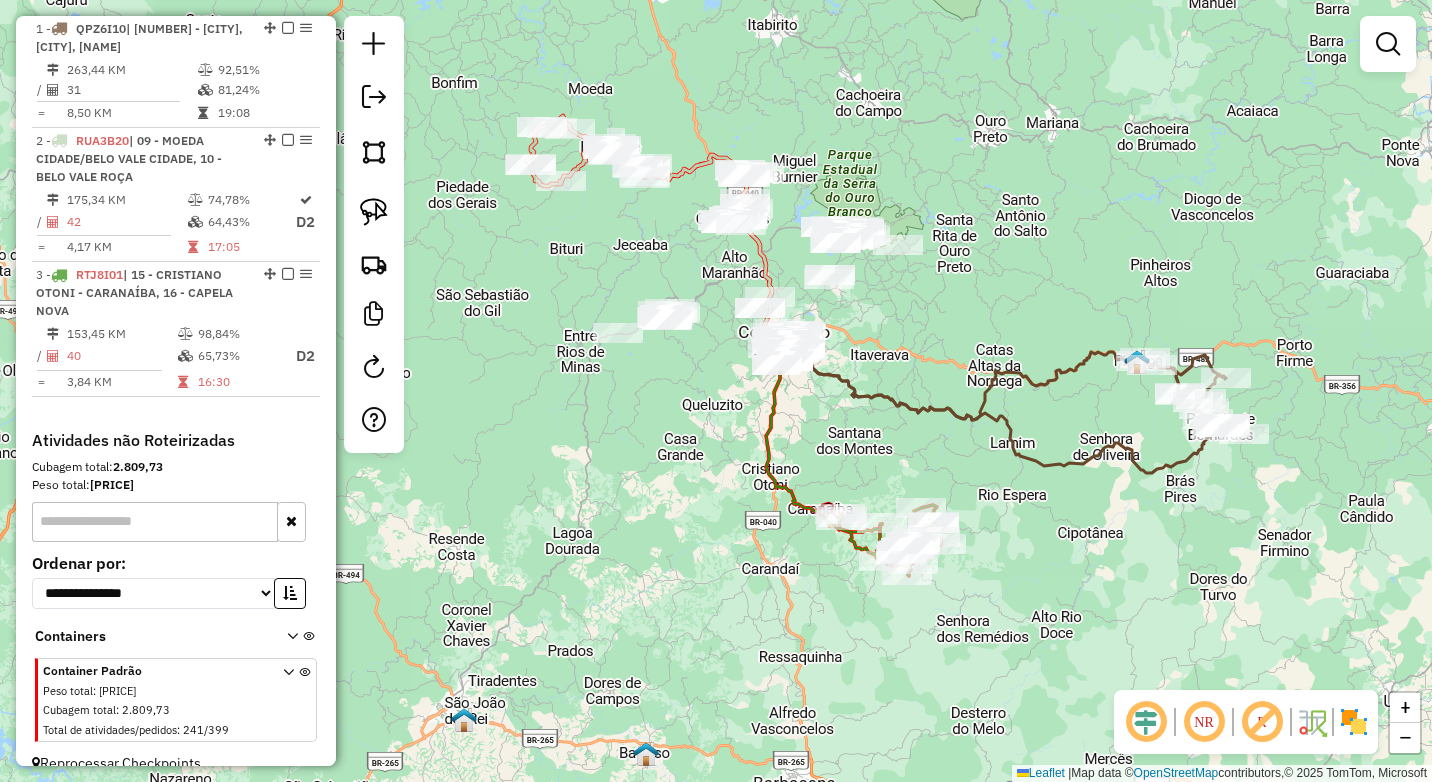 click on "Janela de atendimento Grade de atendimento Capacidade Transportadoras Veículos Cliente Pedidos  Rotas Selecione os dias de semana para filtrar as janelas de atendimento  Seg   Ter   Qua   Qui   Sex   Sáb   Dom  Informe o período da janela de atendimento: De: Até:  Filtrar exatamente a janela do cliente  Considerar janela de atendimento padrão  Selecione os dias de semana para filtrar as grades de atendimento  Seg   Ter   Qua   Qui   Sex   Sáb   Dom   Considerar clientes sem dia de atendimento cadastrado  Clientes fora do dia de atendimento selecionado Filtrar as atividades entre os valores definidos abaixo:  Peso mínimo:   Peso máximo:   Cubagem mínima:   Cubagem máxima:   De:   Até:  Filtrar as atividades entre o tempo de atendimento definido abaixo:  De:   Até:   Considerar capacidade total dos clientes não roteirizados Transportadora: Selecione um ou mais itens Tipo de veículo: Selecione um ou mais itens Veículo: Selecione um ou mais itens Motorista: Selecione um ou mais itens Nome: Rótulo:" 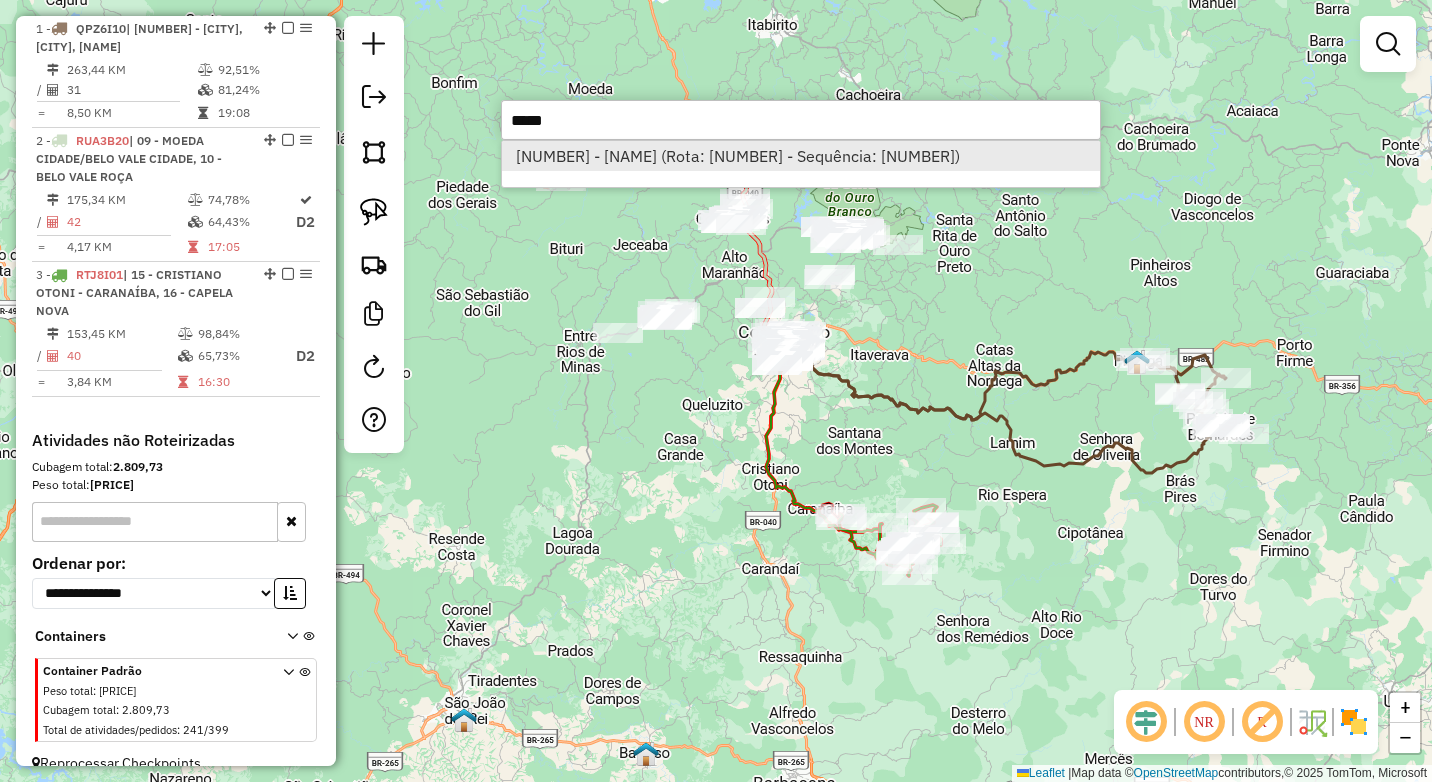type on "*****" 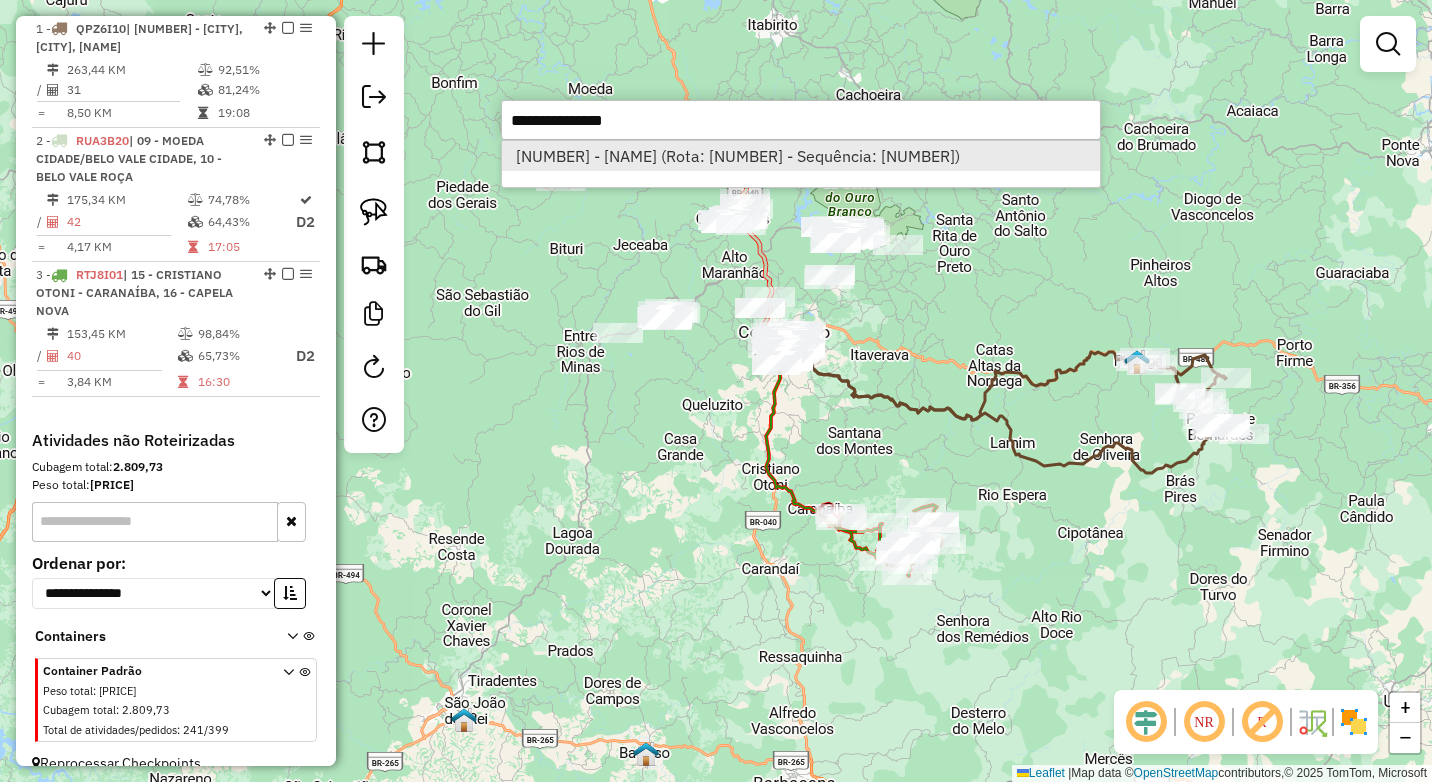 select on "*********" 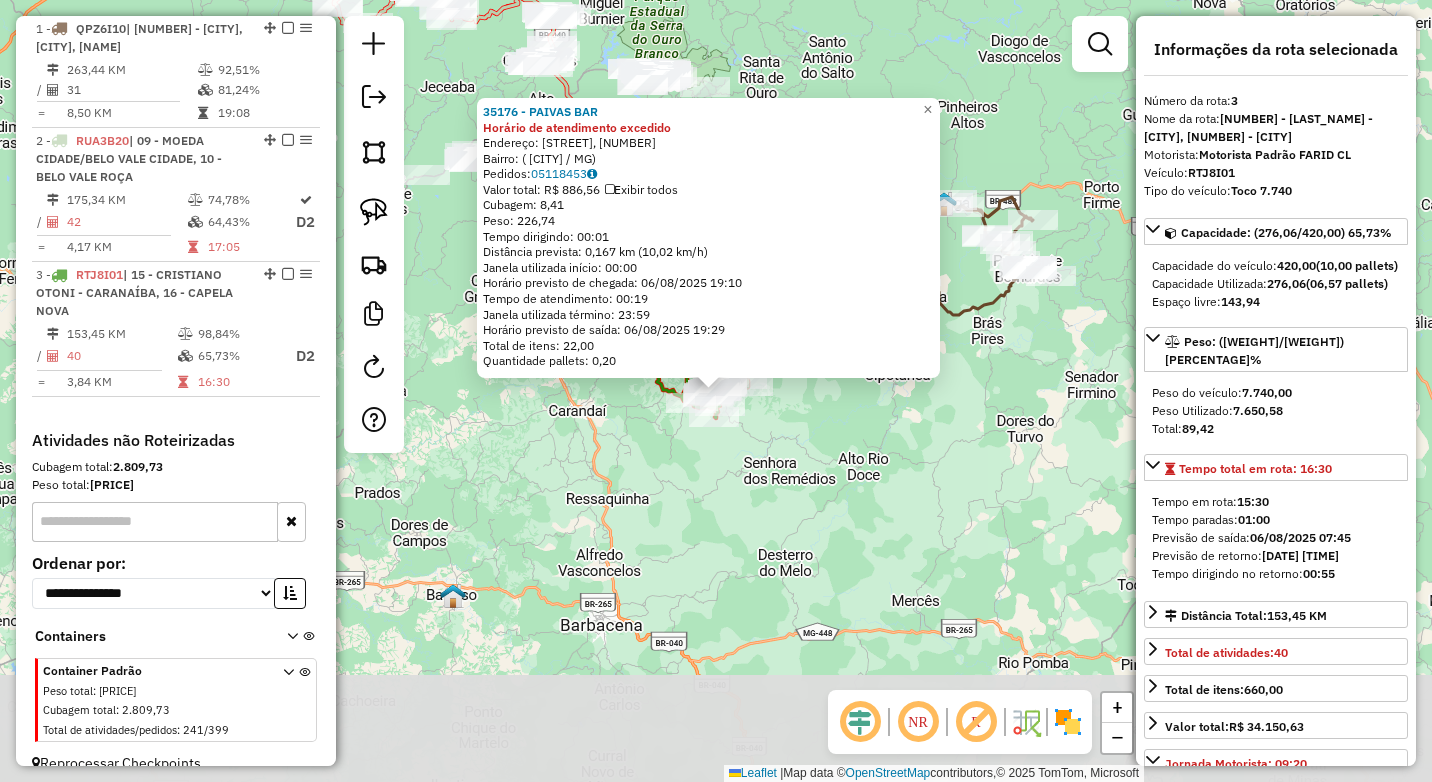 scroll, scrollTop: 792, scrollLeft: 0, axis: vertical 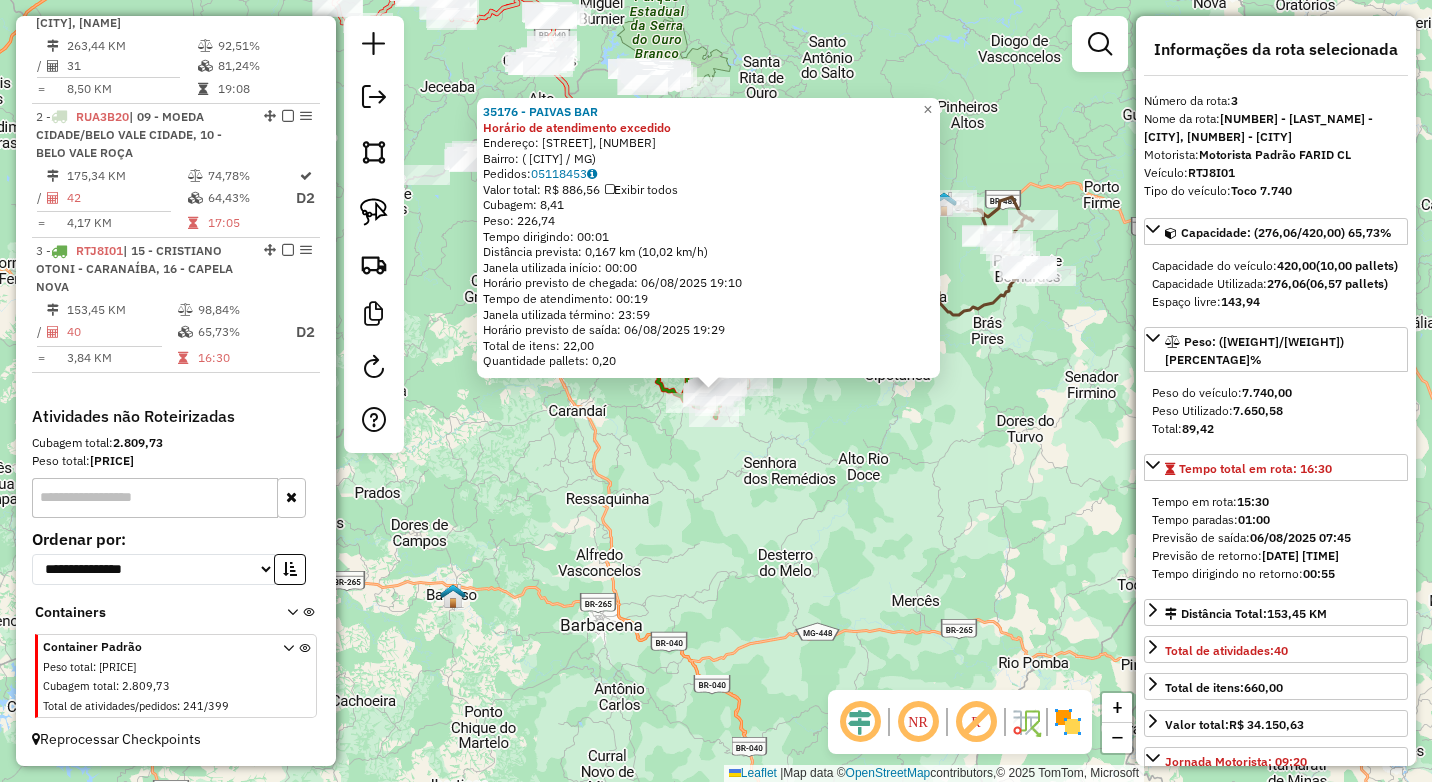 click on "35176 - PAIVAS BAR Horário de atendimento excedido  Endereço: Rua Fonte da Pedra, 86   Bairro:  (Capela Nova / MG)   Pedidos:  05118453   Valor total: R$ 886,56   Exibir todos   Cubagem: 8,41  Peso: 226,74  Tempo dirigindo: 00:01   Distância prevista: 0,167 km (10,02 km/h)   Janela utilizada início: 00:00   Horário previsto de chegada: 06/08/2025 19:10   Tempo de atendimento: 00:19   Janela utilizada término: 23:59   Horário previsto de saída: 06/08/2025 19:29   Total de itens: 22,00   Quantidade pallets: 0,20  × Janela de atendimento Grade de atendimento Capacidade Transportadoras Veículos Cliente Pedidos  Rotas Selecione os dias de semana para filtrar as janelas de atendimento  Seg   Ter   Qua   Qui   Sex   Sáb   Dom  Informe o período da janela de atendimento: De: Até:  Filtrar exatamente a janela do cliente  Considerar janela de atendimento padrão  Selecione os dias de semana para filtrar as grades de atendimento  Seg   Ter   Qua   Qui   Sex   Sáb   Dom   Peso mínimo:   Peso máximo:  De:" 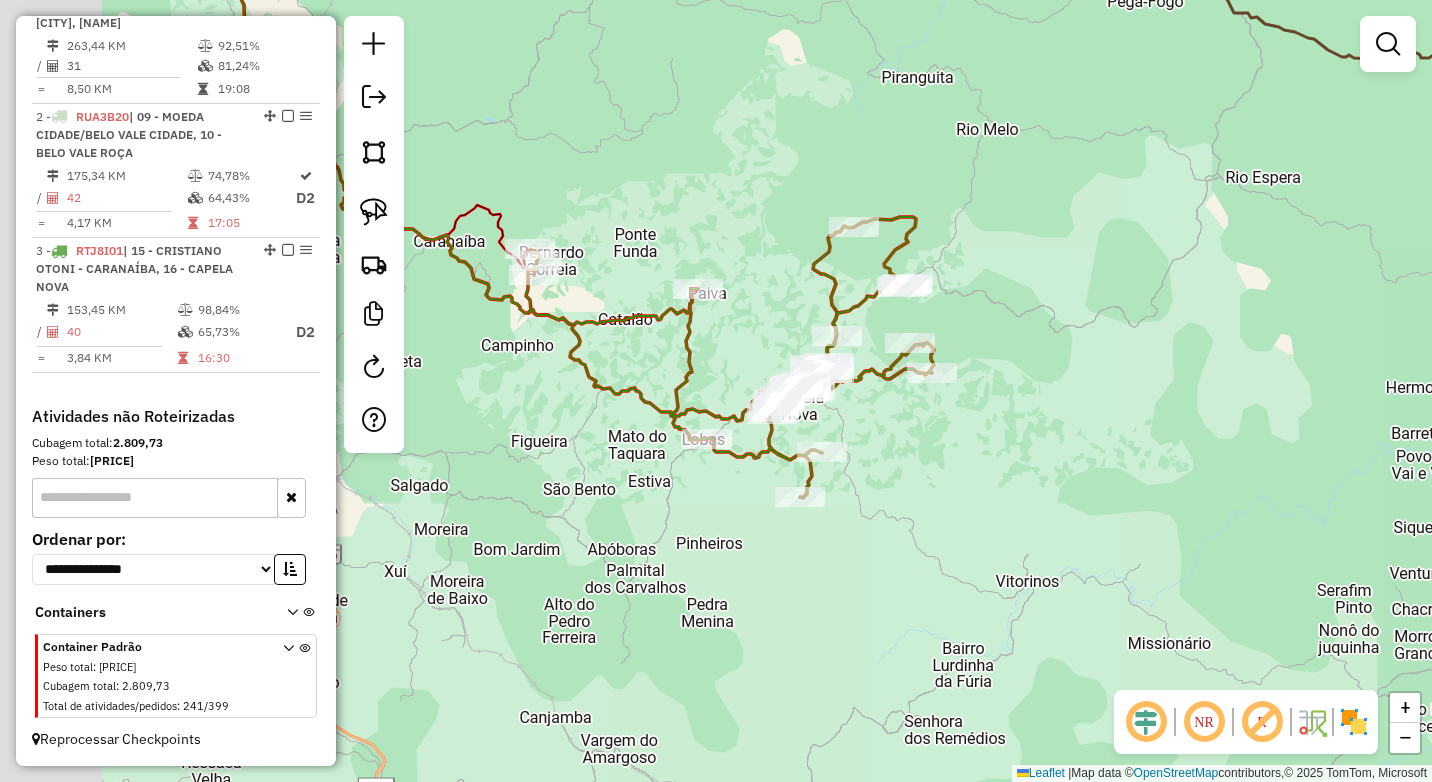 drag, startPoint x: 753, startPoint y: 496, endPoint x: 944, endPoint y: 498, distance: 191.01047 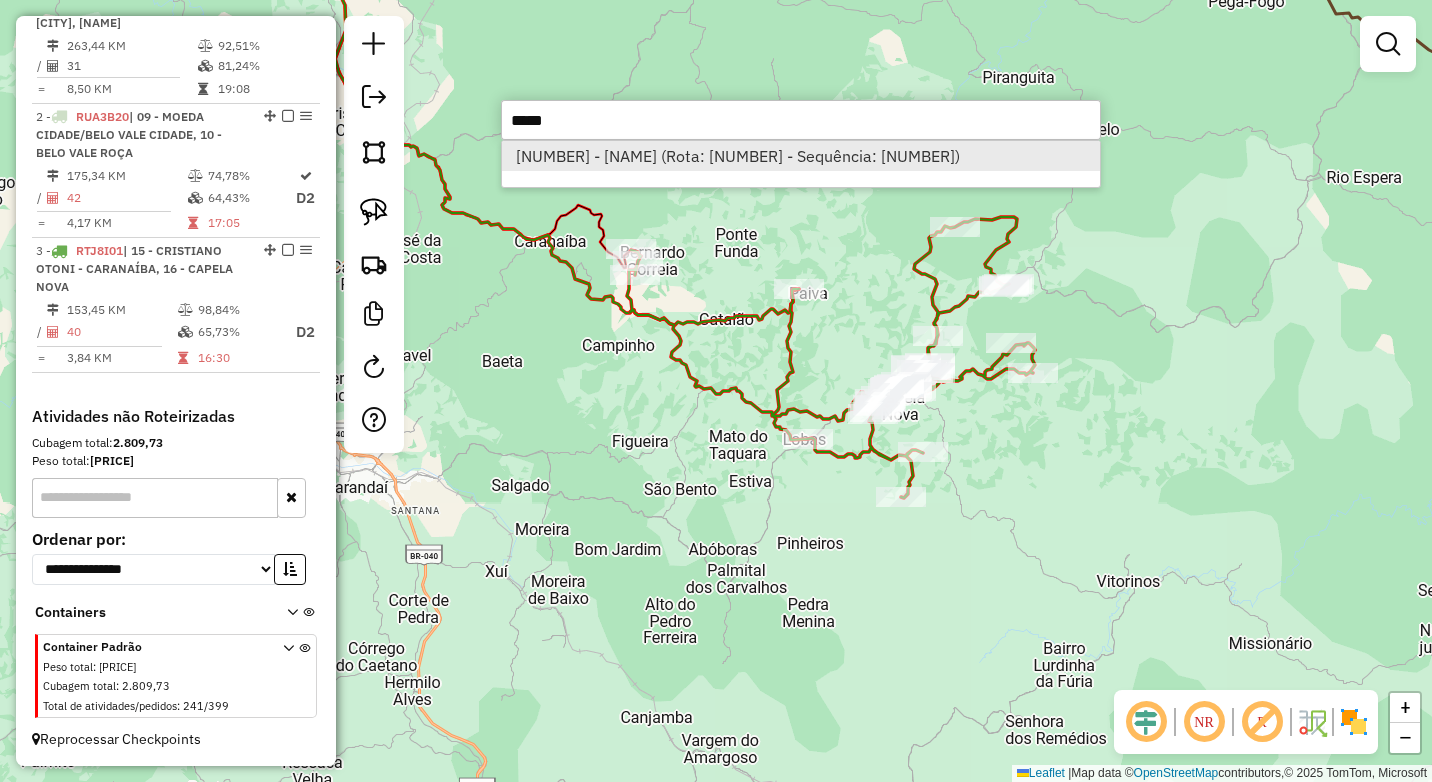 type on "*****" 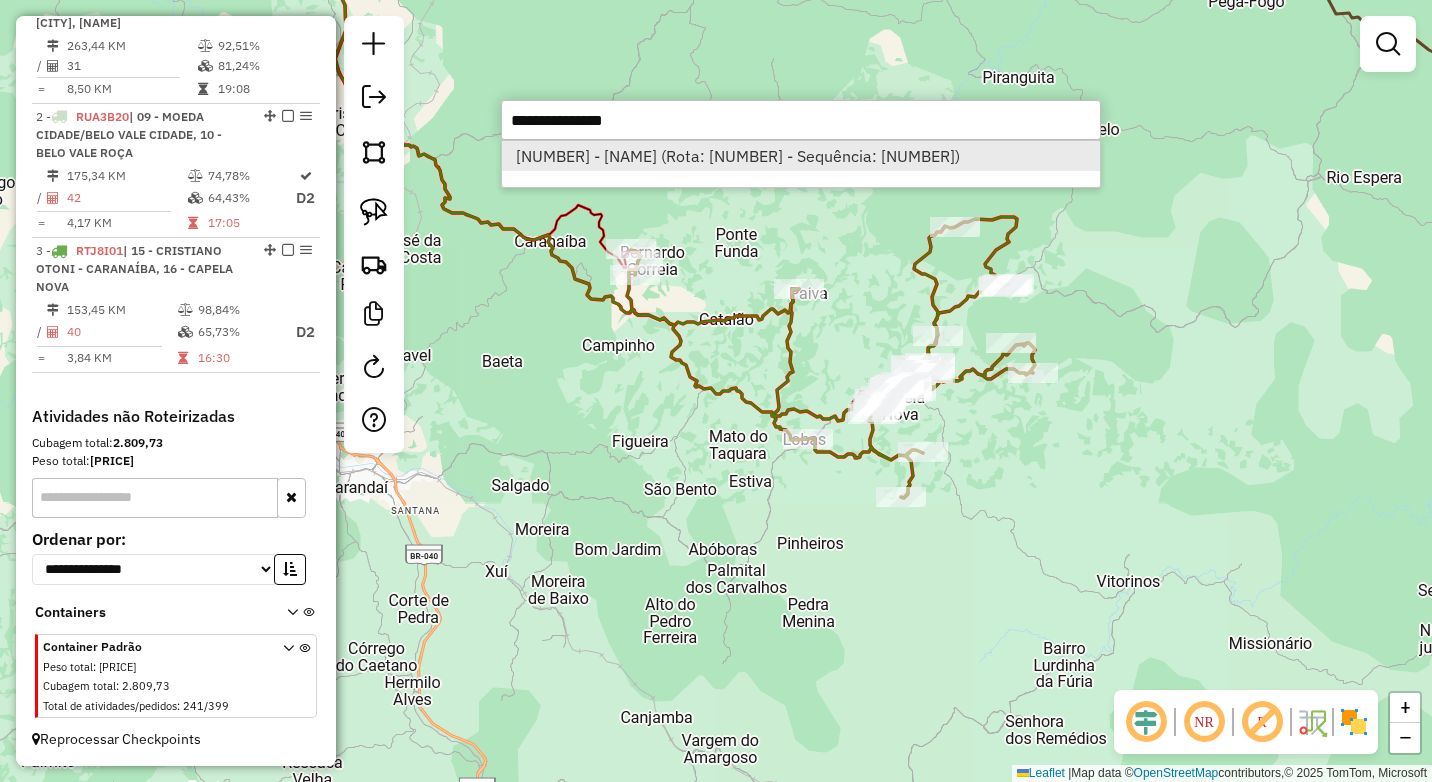 select on "*********" 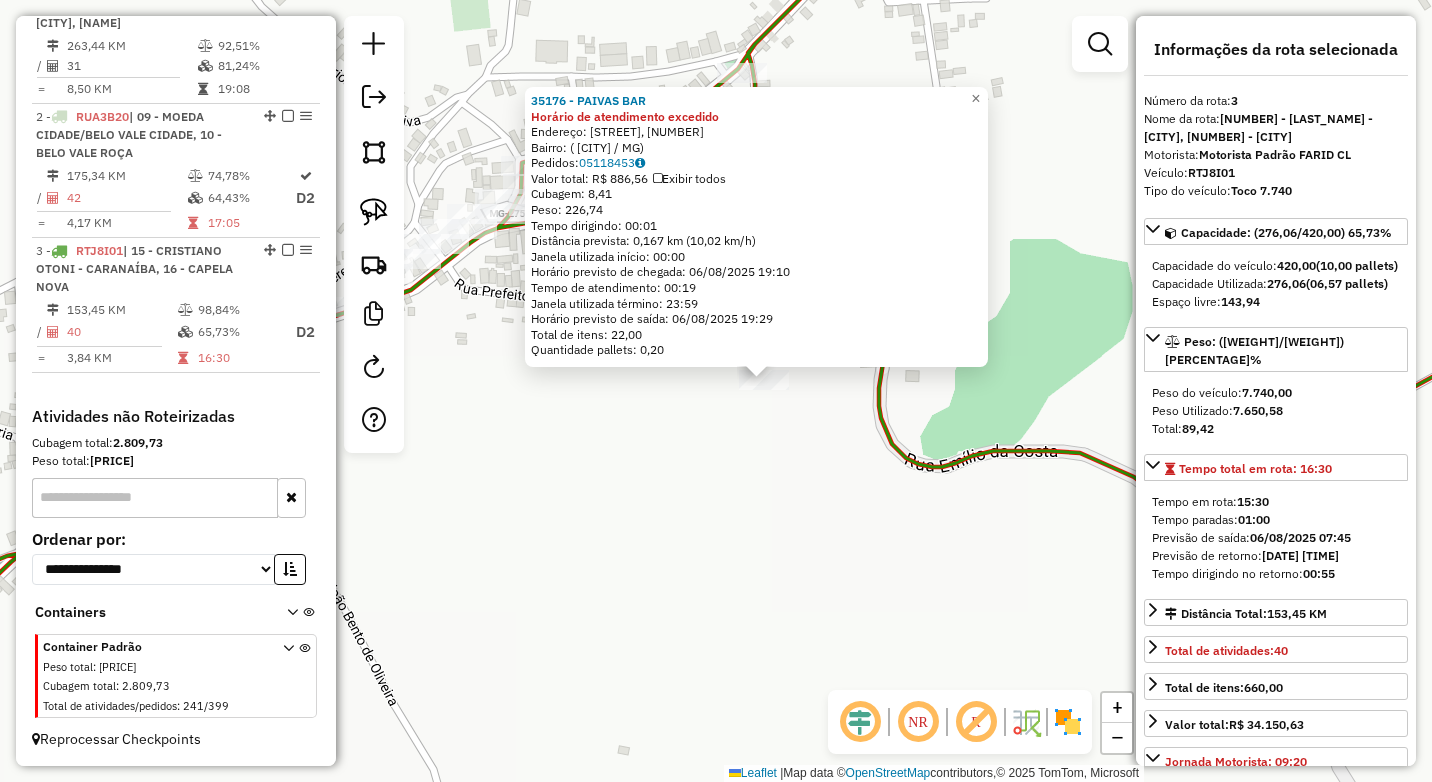 drag, startPoint x: 760, startPoint y: 425, endPoint x: 714, endPoint y: 496, distance: 84.59905 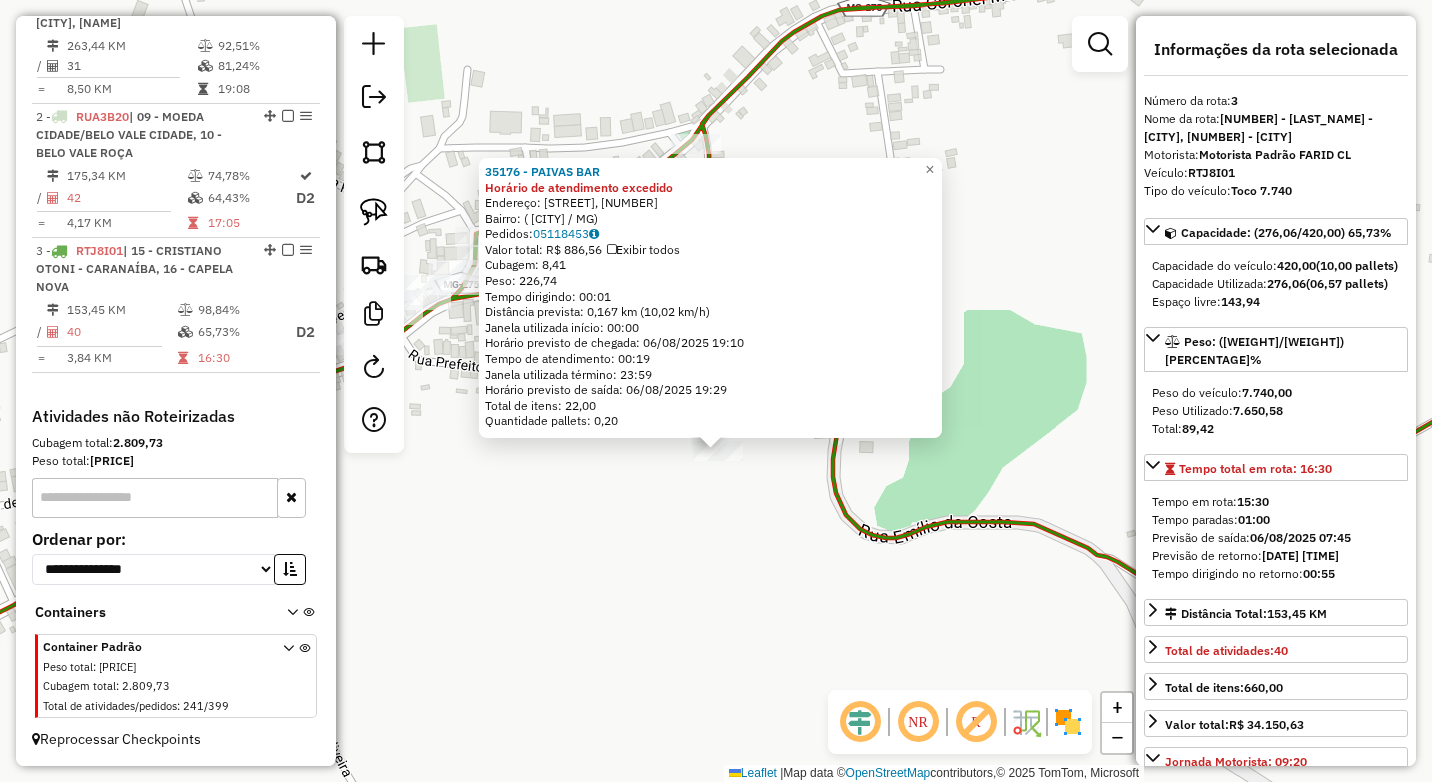 click on "35176 - PAIVAS BAR Horário de atendimento excedido  Endereço: Rua Fonte da Pedra, 86   Bairro:  (Capela Nova / MG)   Pedidos:  05118453   Valor total: R$ 886,56   Exibir todos   Cubagem: 8,41  Peso: 226,74  Tempo dirigindo: 00:01   Distância prevista: 0,167 km (10,02 km/h)   Janela utilizada início: 00:00   Horário previsto de chegada: 06/08/2025 19:10   Tempo de atendimento: 00:19   Janela utilizada término: 23:59   Horário previsto de saída: 06/08/2025 19:29   Total de itens: 22,00   Quantidade pallets: 0,20  × Janela de atendimento Grade de atendimento Capacidade Transportadoras Veículos Cliente Pedidos  Rotas Selecione os dias de semana para filtrar as janelas de atendimento  Seg   Ter   Qua   Qui   Sex   Sáb   Dom  Informe o período da janela de atendimento: De: Até:  Filtrar exatamente a janela do cliente  Considerar janela de atendimento padrão  Selecione os dias de semana para filtrar as grades de atendimento  Seg   Ter   Qua   Qui   Sex   Sáb   Dom   Peso mínimo:   Peso máximo:  De:" 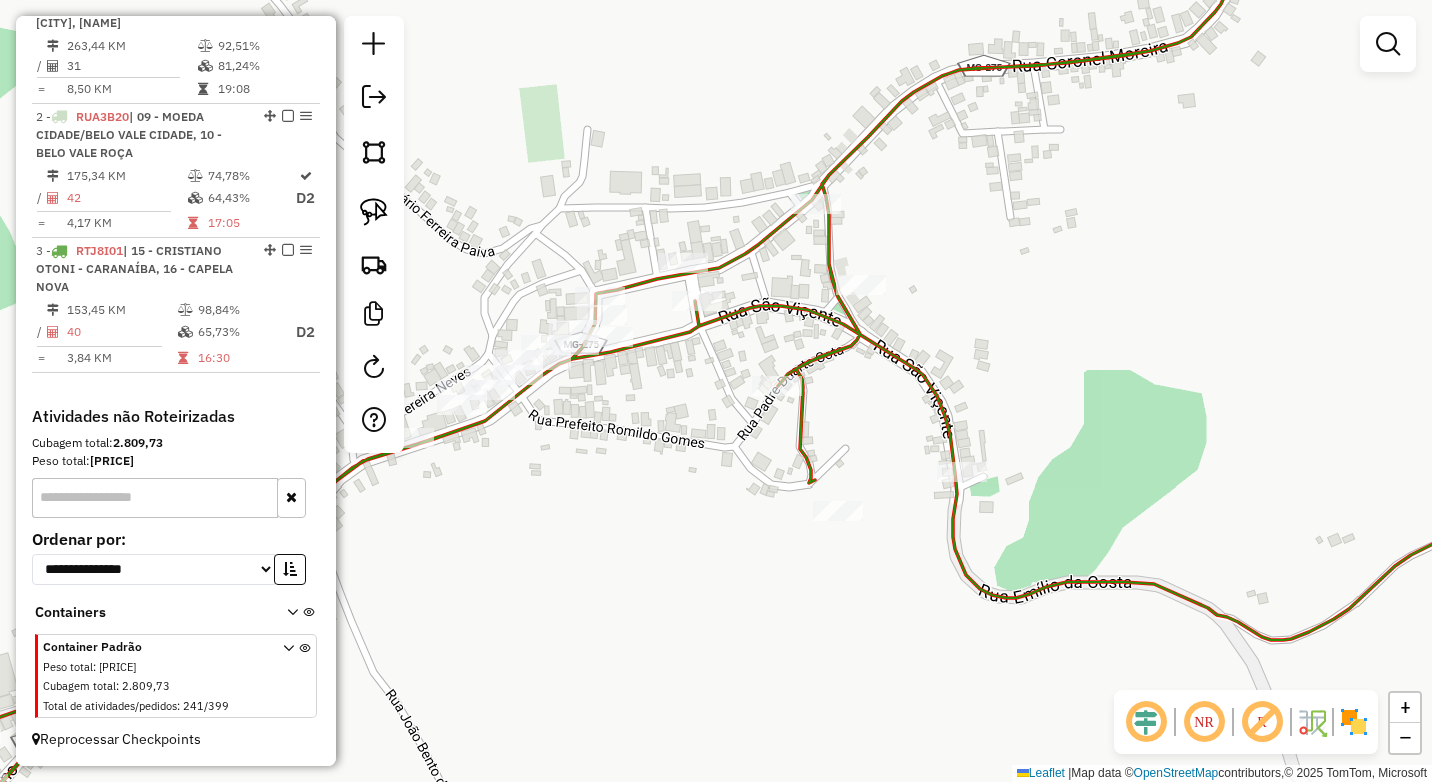 drag, startPoint x: 601, startPoint y: 454, endPoint x: 689, endPoint y: 514, distance: 106.50822 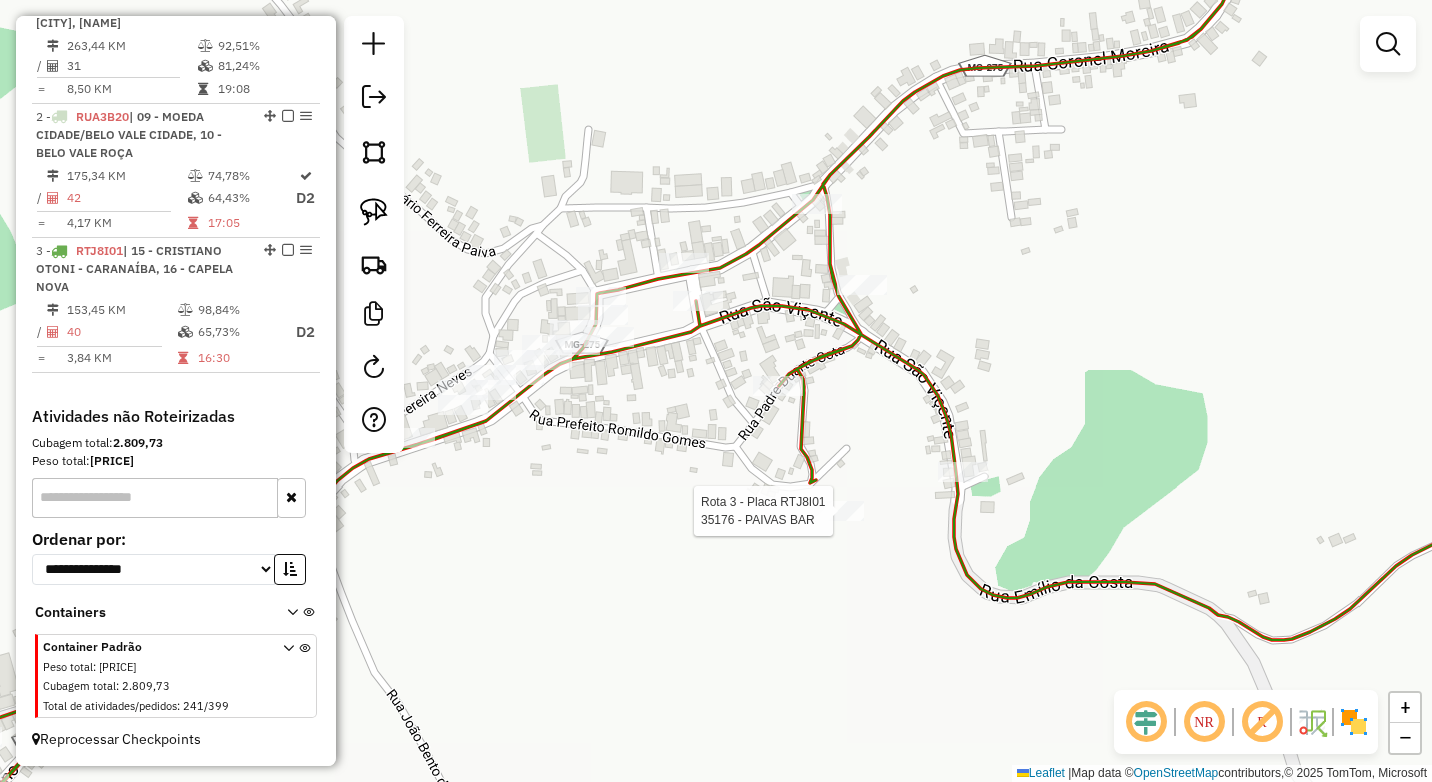 select on "*********" 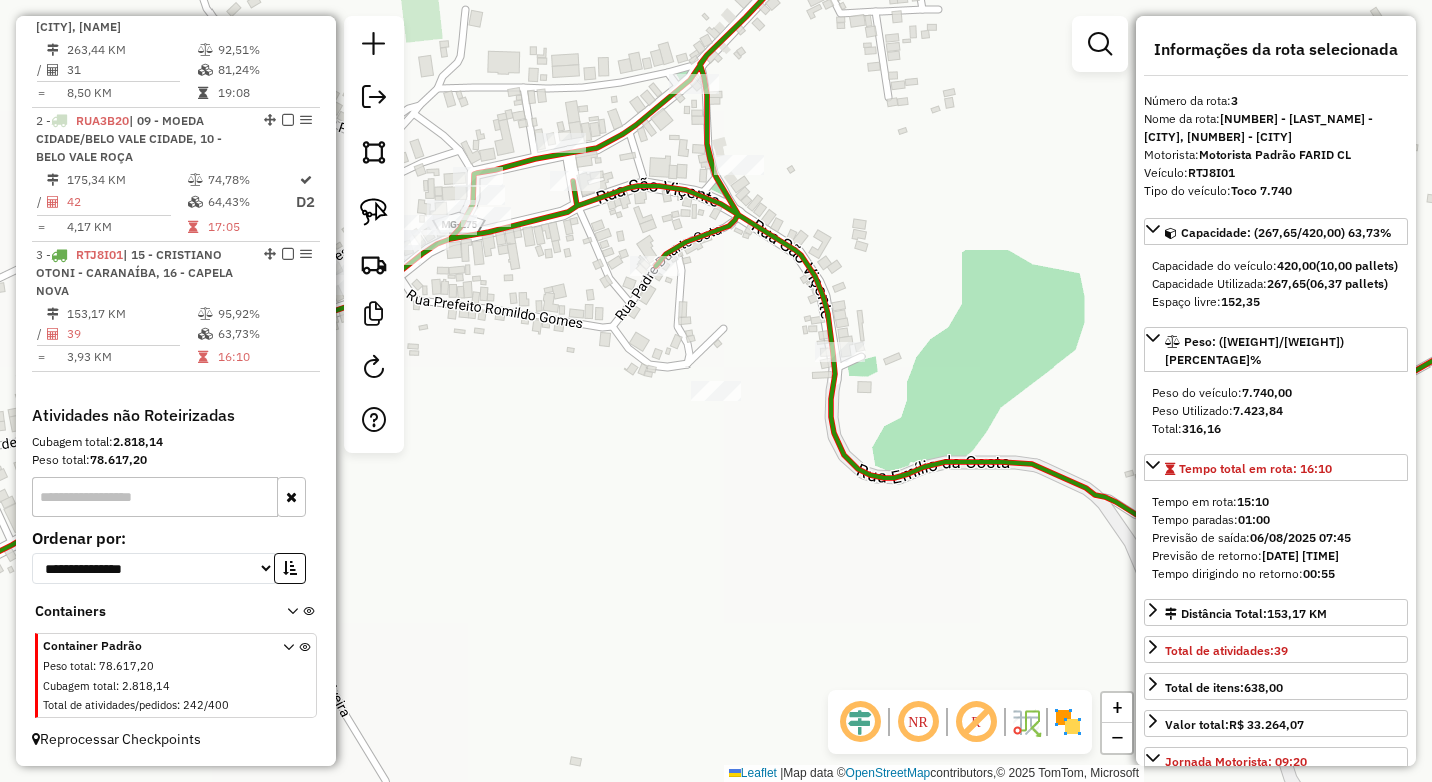 scroll, scrollTop: 788, scrollLeft: 0, axis: vertical 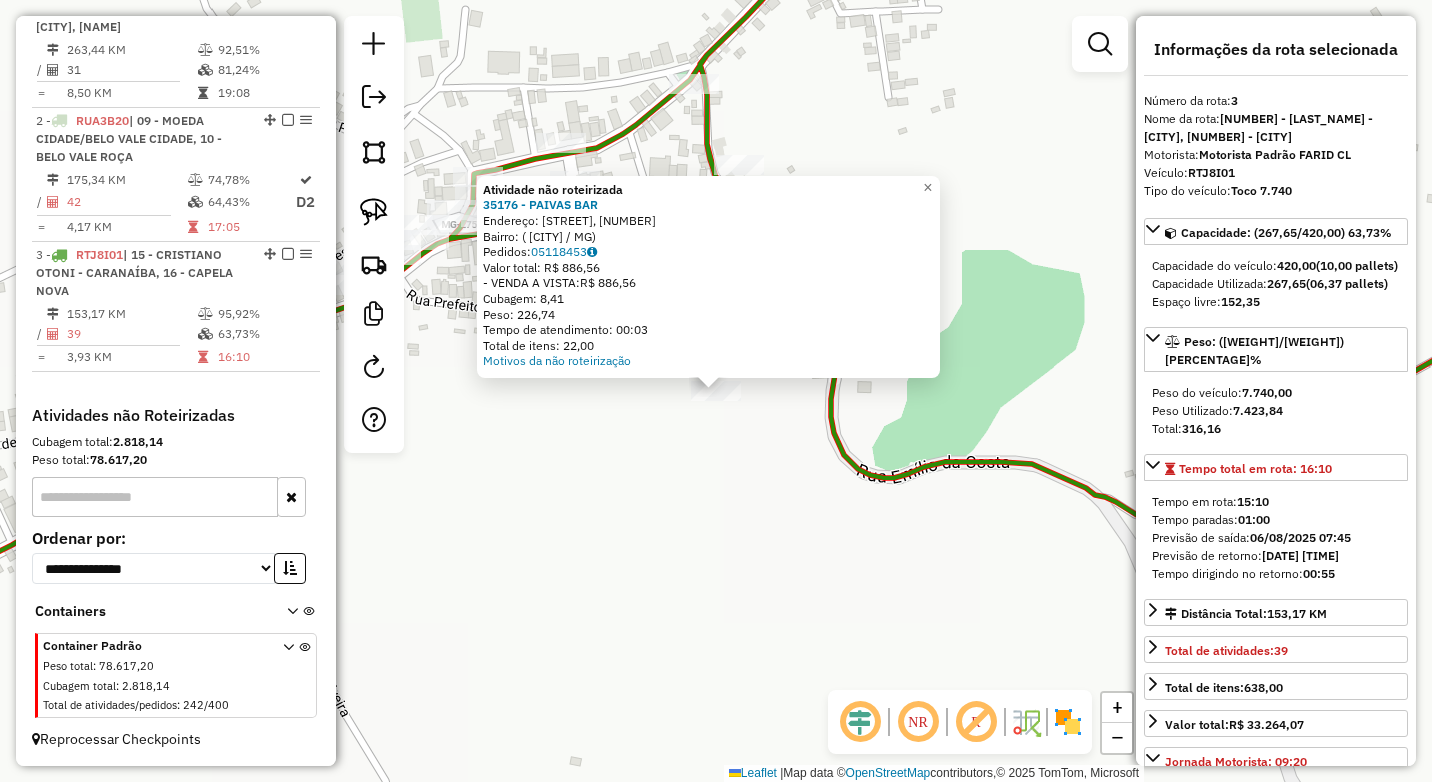 click on "Atividade não roteirizada 35176 - PAIVAS BAR  Endereço: Rua Fonte da Pedra, 86   Bairro:  (Capela Nova / MG)   Pedidos:  05118453   Valor total: R$ 886,56   - VENDA A VISTA:  R$ 886,56   Cubagem: 8,41   Peso: 226,74   Tempo de atendimento: 00:03   Total de itens: 22,00  Motivos da não roteirização × Janela de atendimento Grade de atendimento Capacidade Transportadoras Veículos Cliente Pedidos  Rotas Selecione os dias de semana para filtrar as janelas de atendimento  Seg   Ter   Qua   Qui   Sex   Sáb   Dom  Informe o período da janela de atendimento: De: Até:  Filtrar exatamente a janela do cliente  Considerar janela de atendimento padrão  Selecione os dias de semana para filtrar as grades de atendimento  Seg   Ter   Qua   Qui   Sex   Sáb   Dom   Considerar clientes sem dia de atendimento cadastrado  Clientes fora do dia de atendimento selecionado Filtrar as atividades entre os valores definidos abaixo:  Peso mínimo:   Peso máximo:   Cubagem mínima:   Cubagem máxima:   De:   Até:   De:  Nome:" 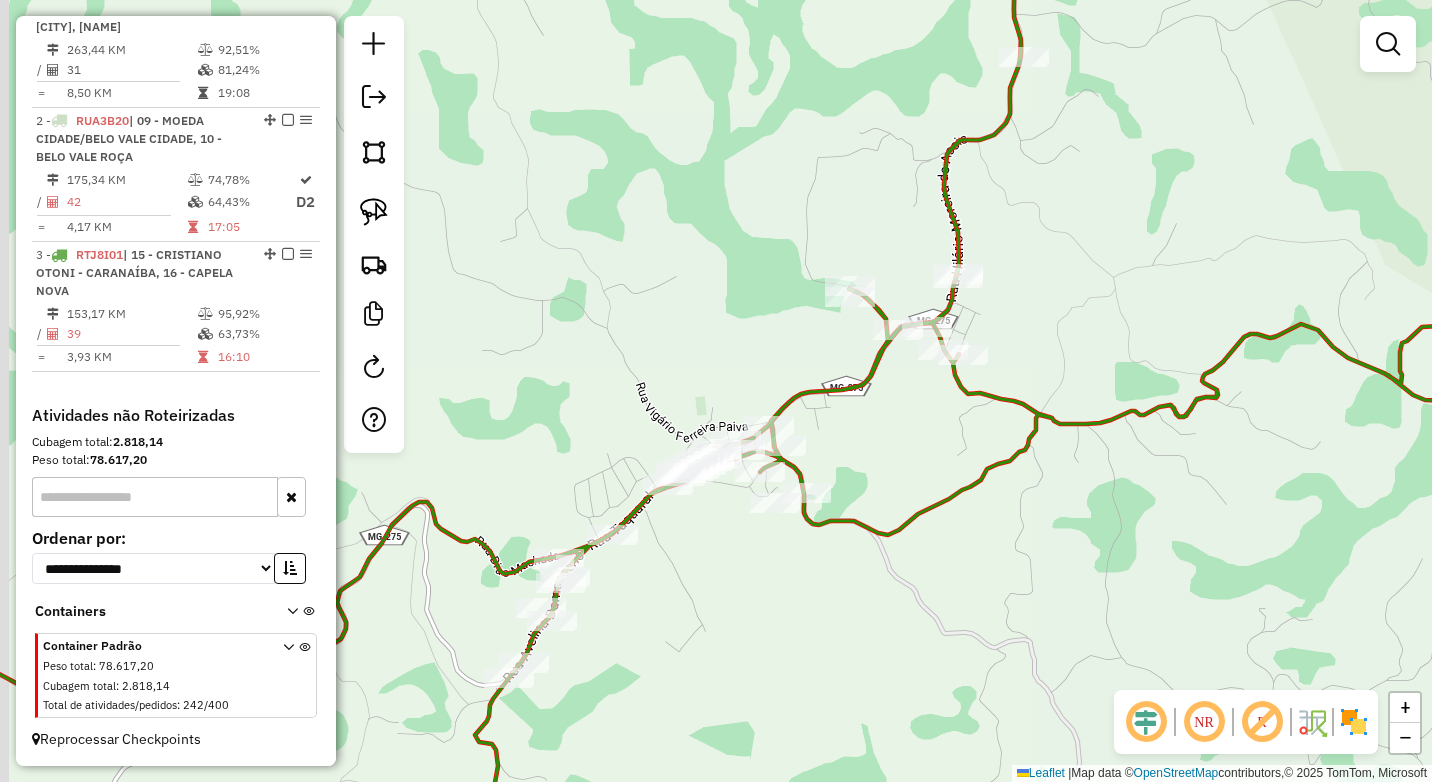 drag, startPoint x: 601, startPoint y: 529, endPoint x: 747, endPoint y: 553, distance: 147.95946 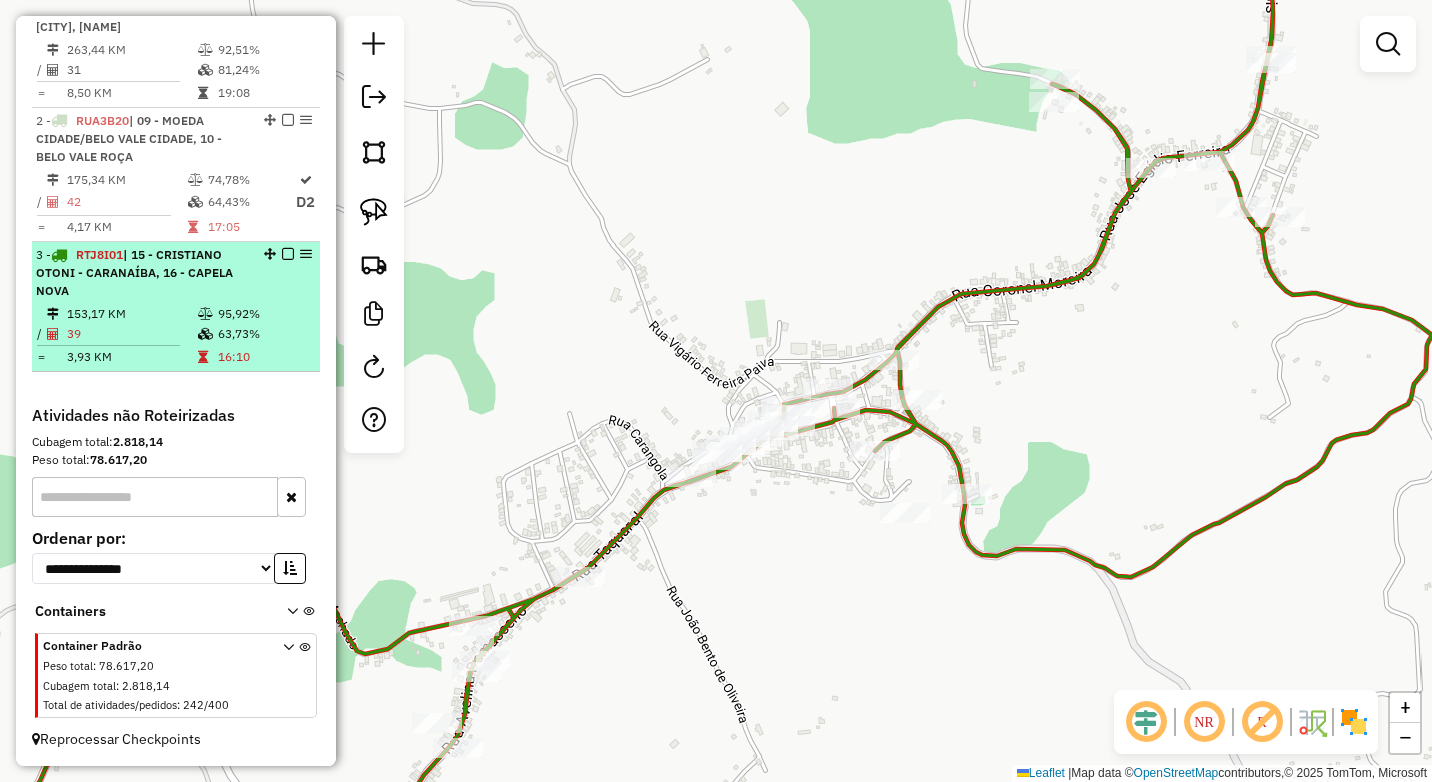 click at bounding box center [288, 254] 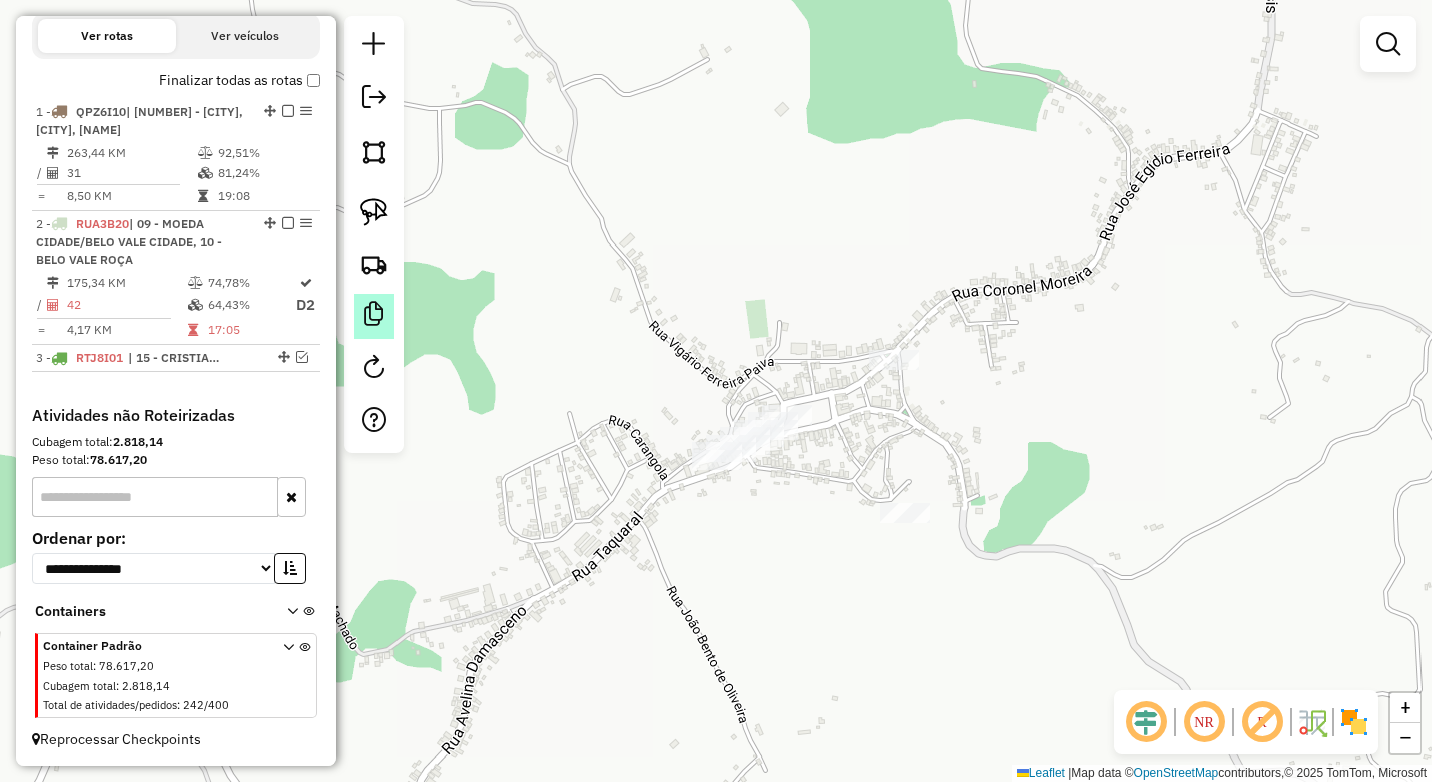 scroll, scrollTop: 685, scrollLeft: 0, axis: vertical 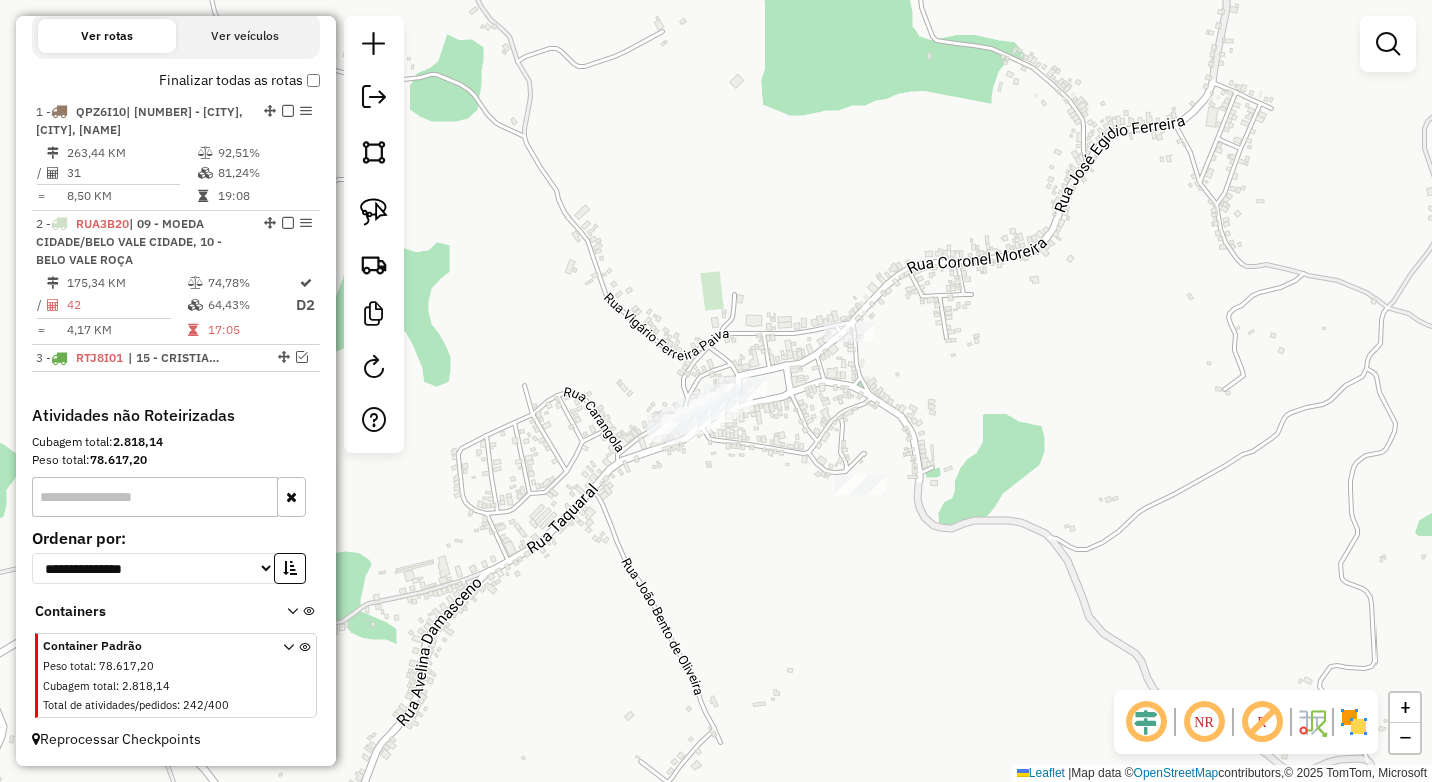 drag, startPoint x: 696, startPoint y: 301, endPoint x: 431, endPoint y: 199, distance: 283.95245 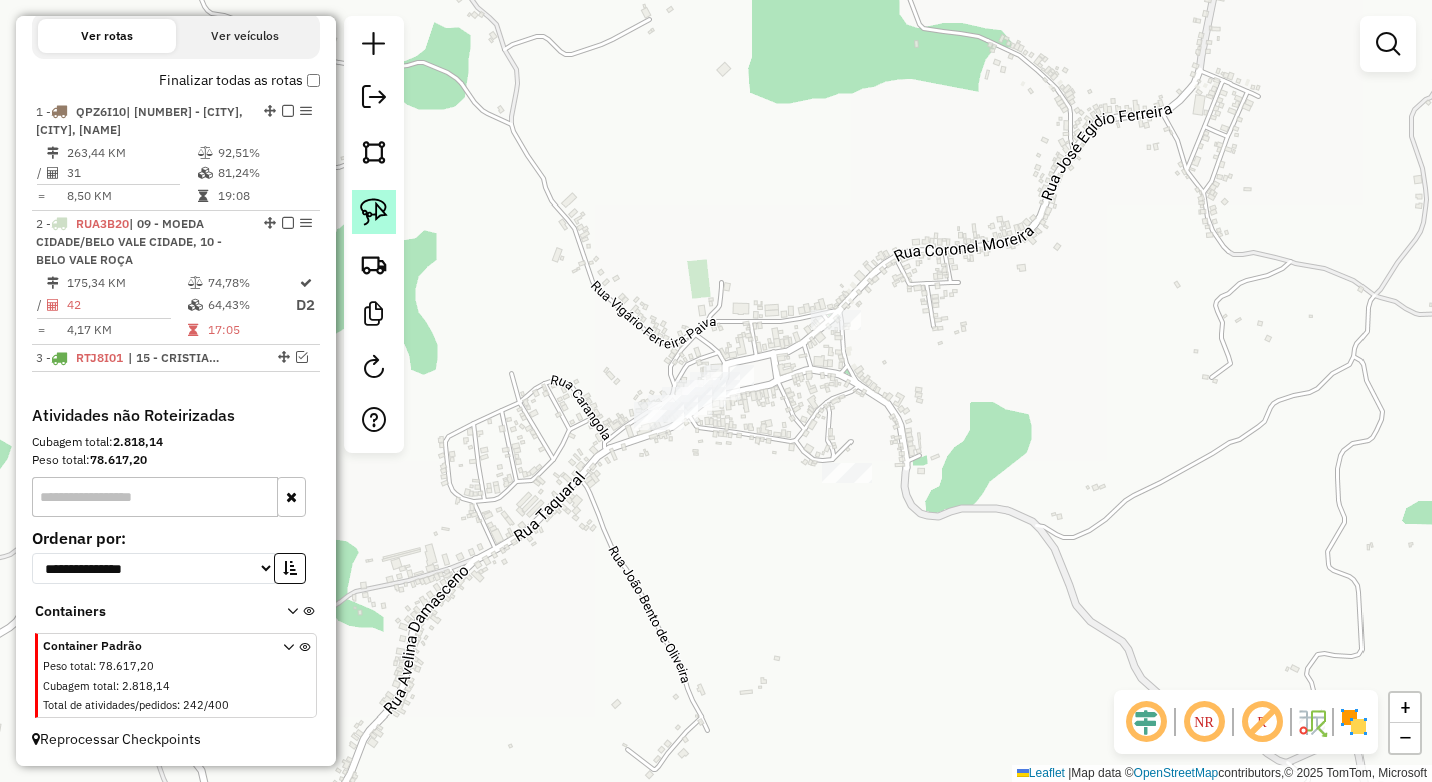 drag, startPoint x: 369, startPoint y: 210, endPoint x: 726, endPoint y: 259, distance: 360.34705 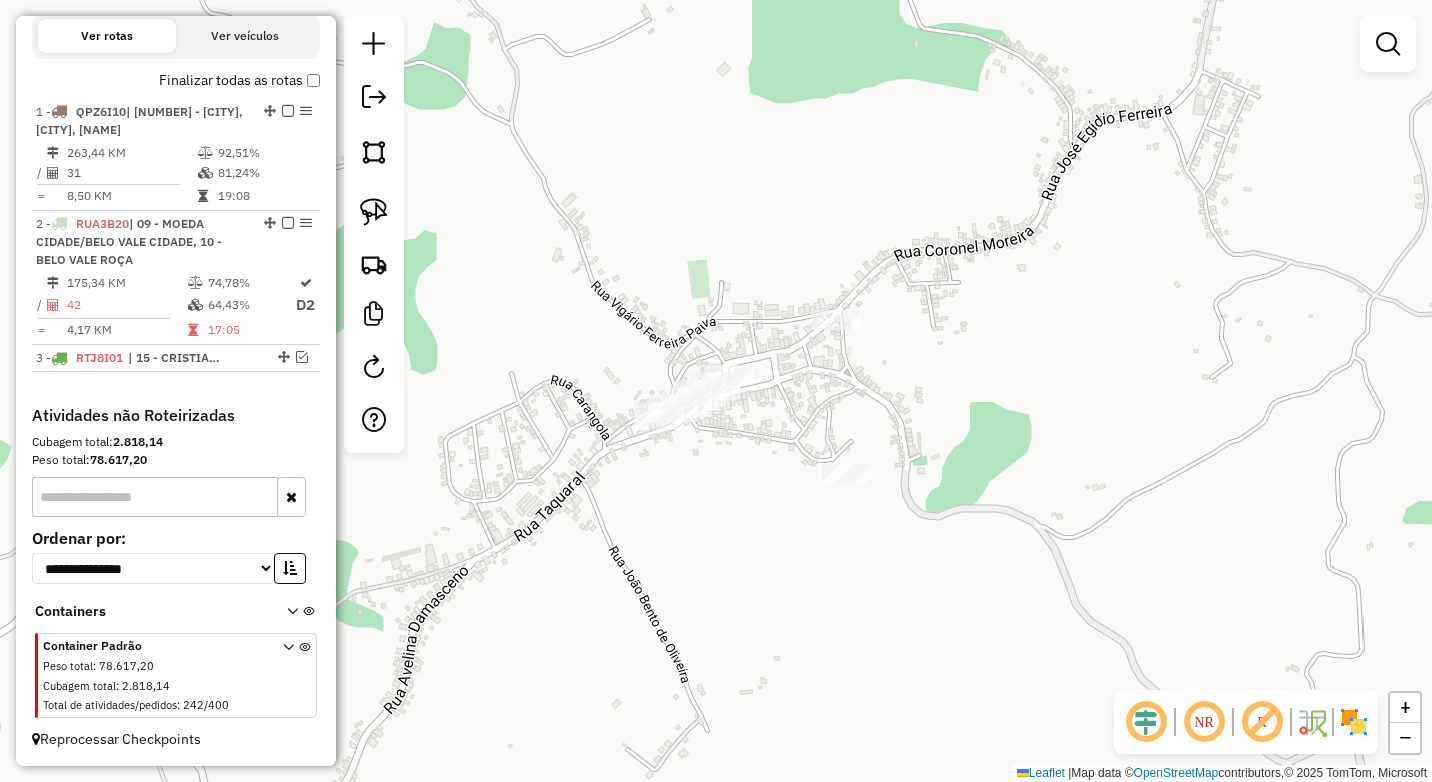 click 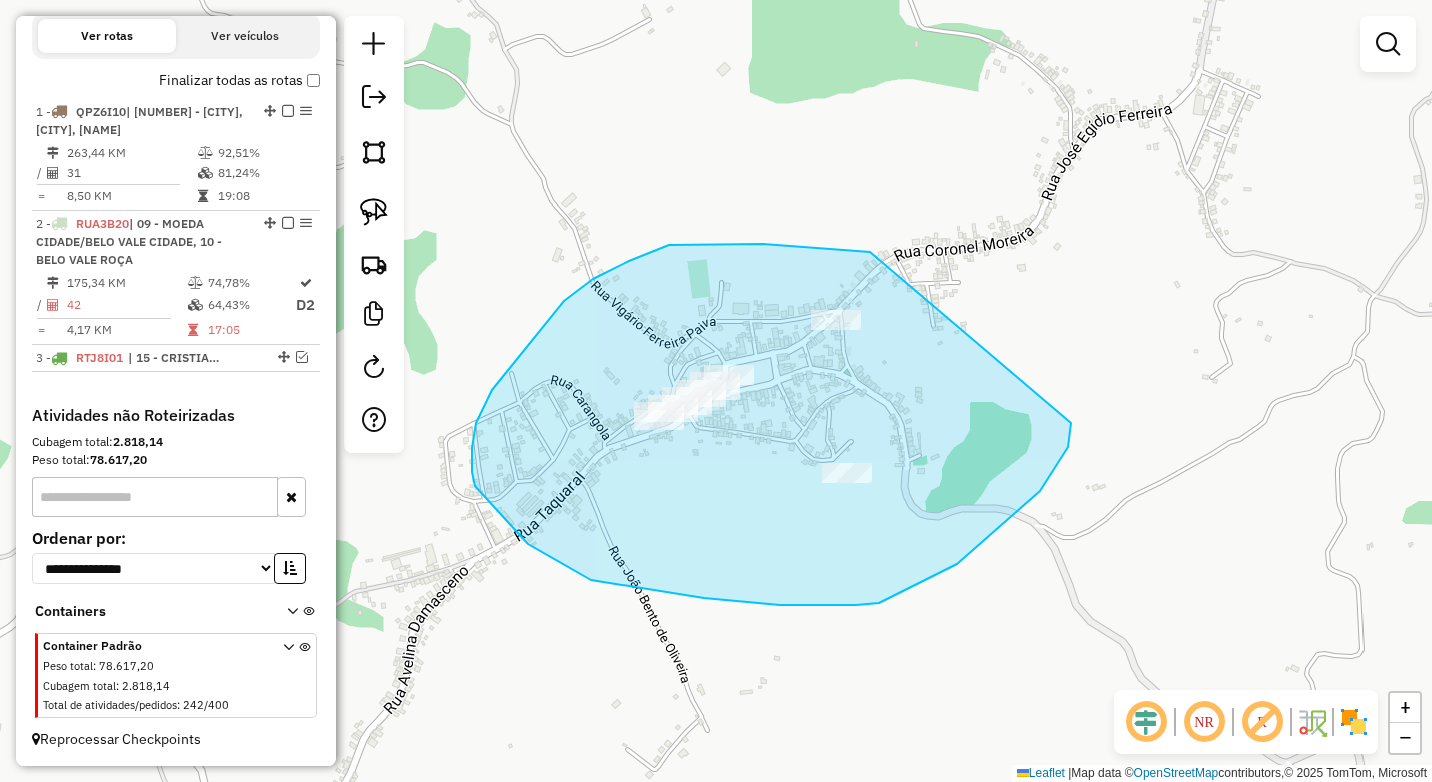 drag, startPoint x: 703, startPoint y: 244, endPoint x: 1060, endPoint y: 426, distance: 400.7156 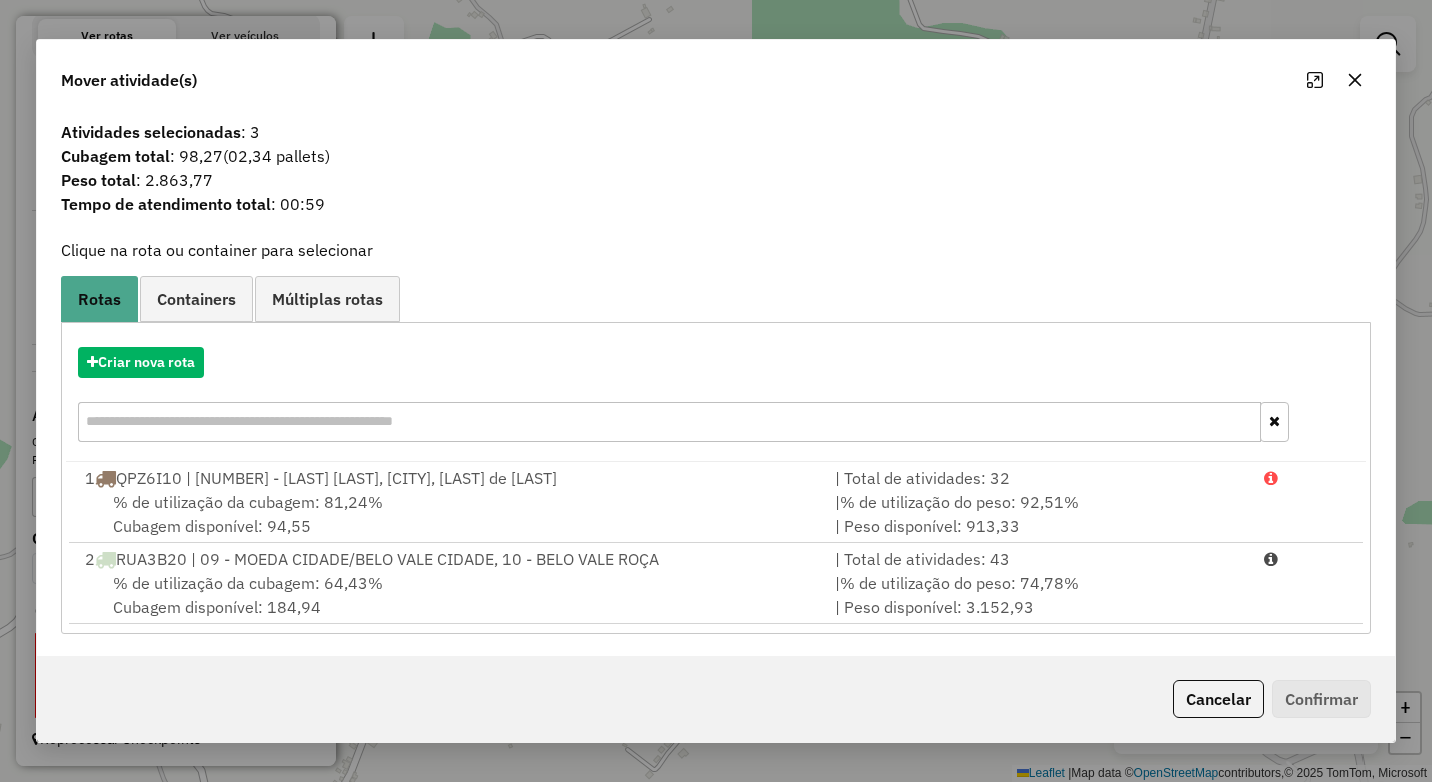 click 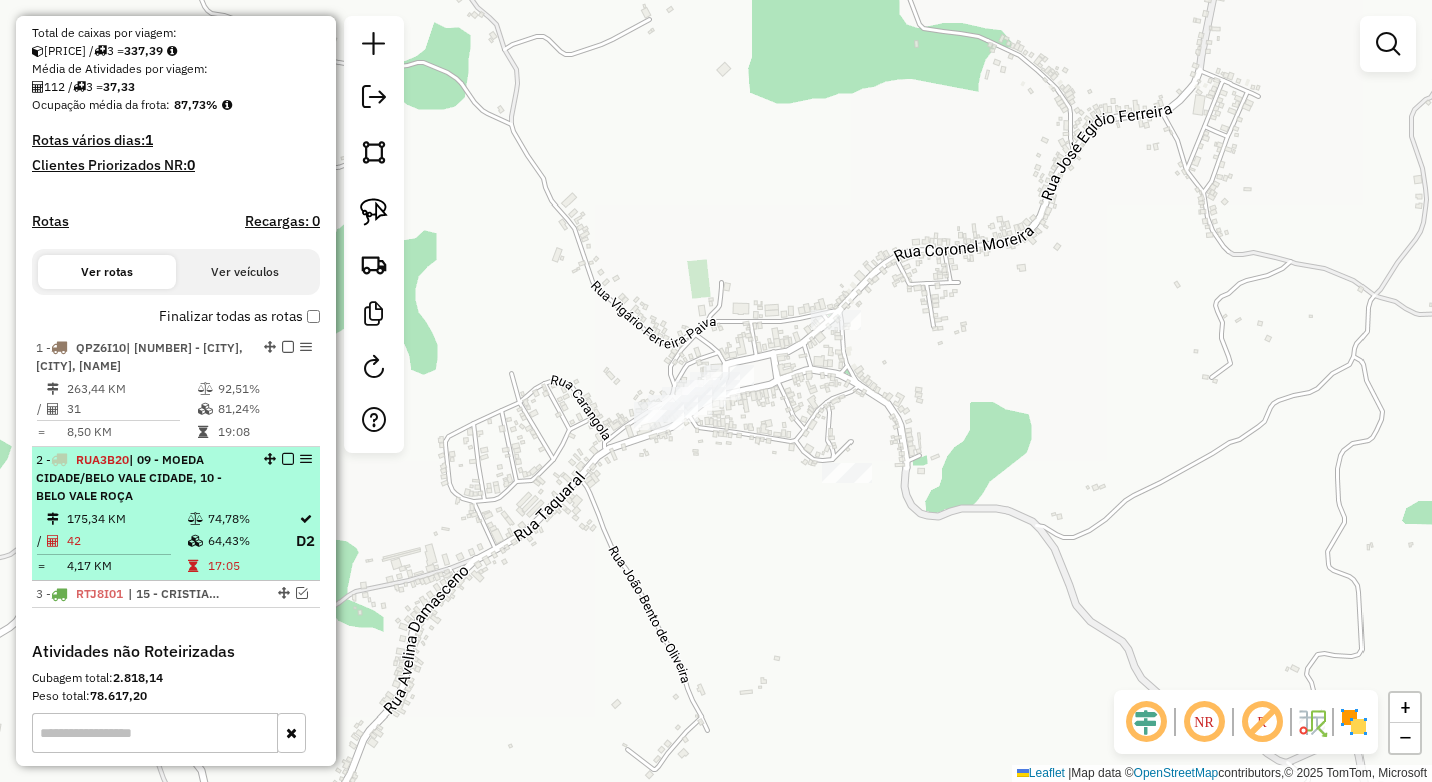 scroll, scrollTop: 485, scrollLeft: 0, axis: vertical 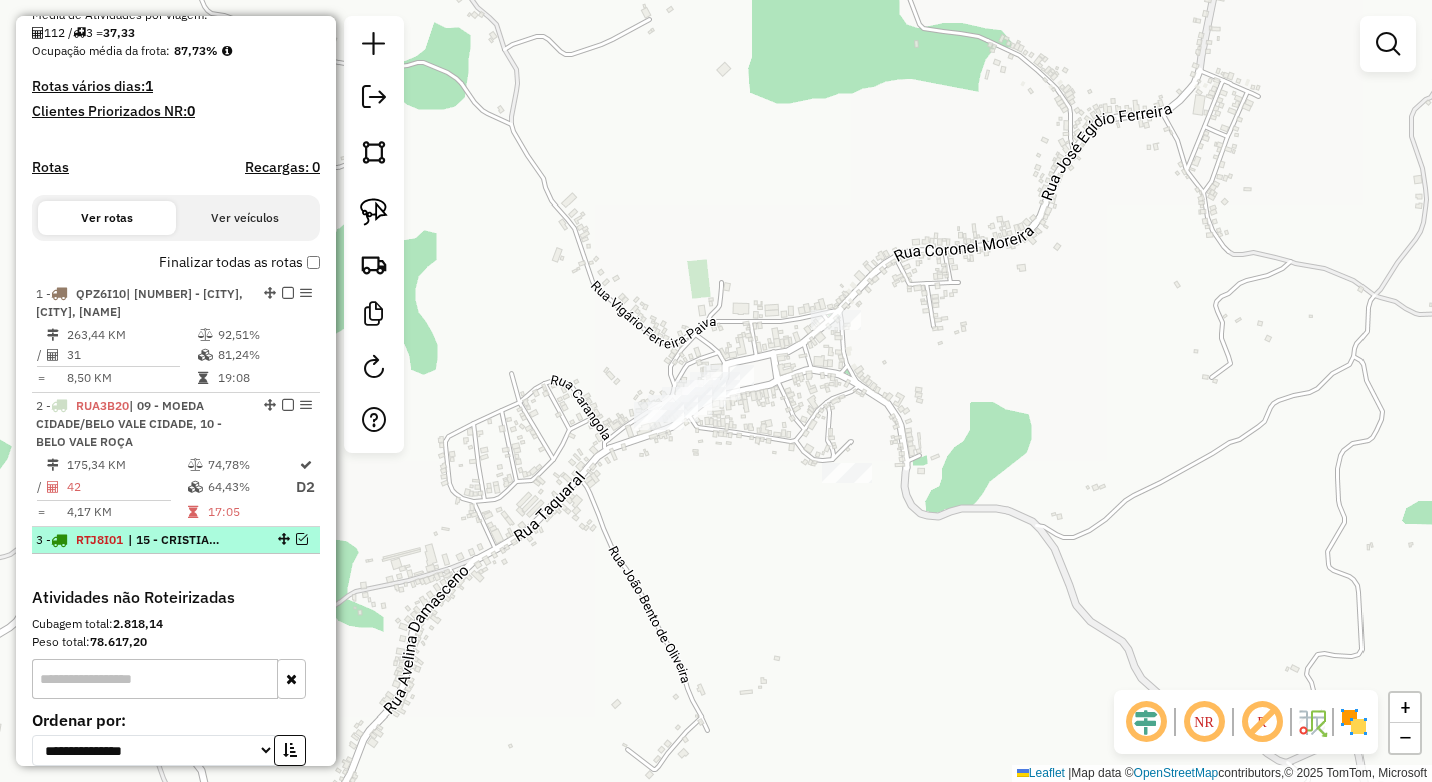 click at bounding box center [302, 539] 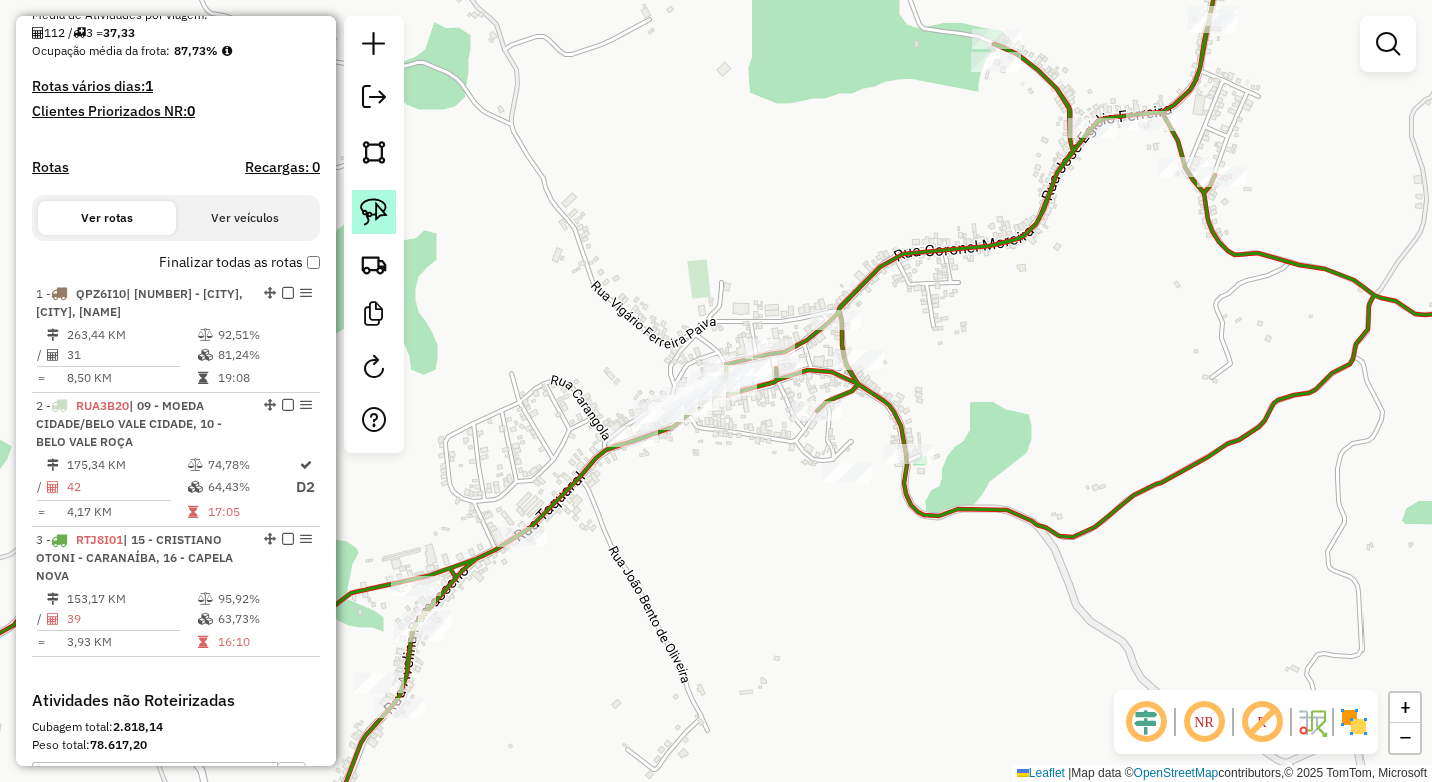 click 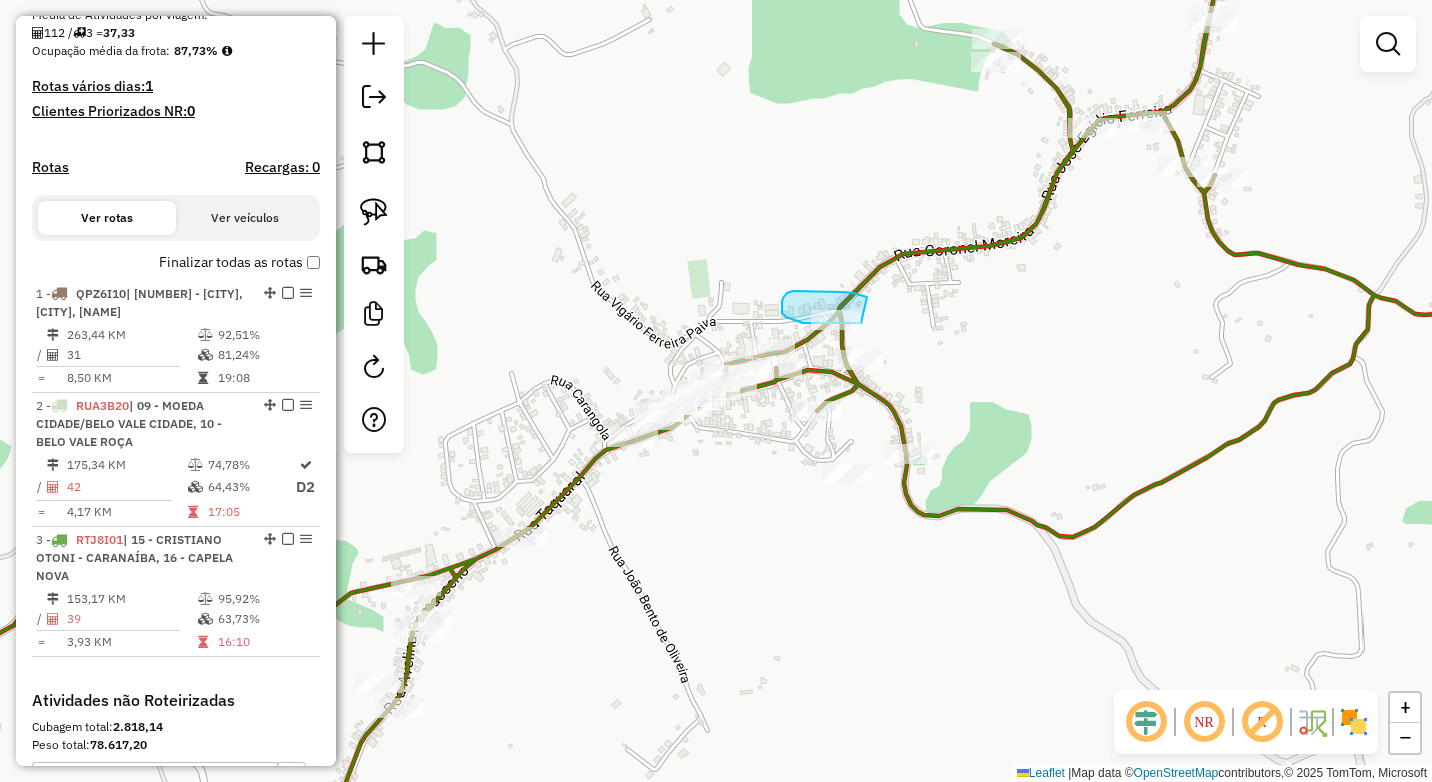 drag, startPoint x: 867, startPoint y: 297, endPoint x: 867, endPoint y: 321, distance: 24 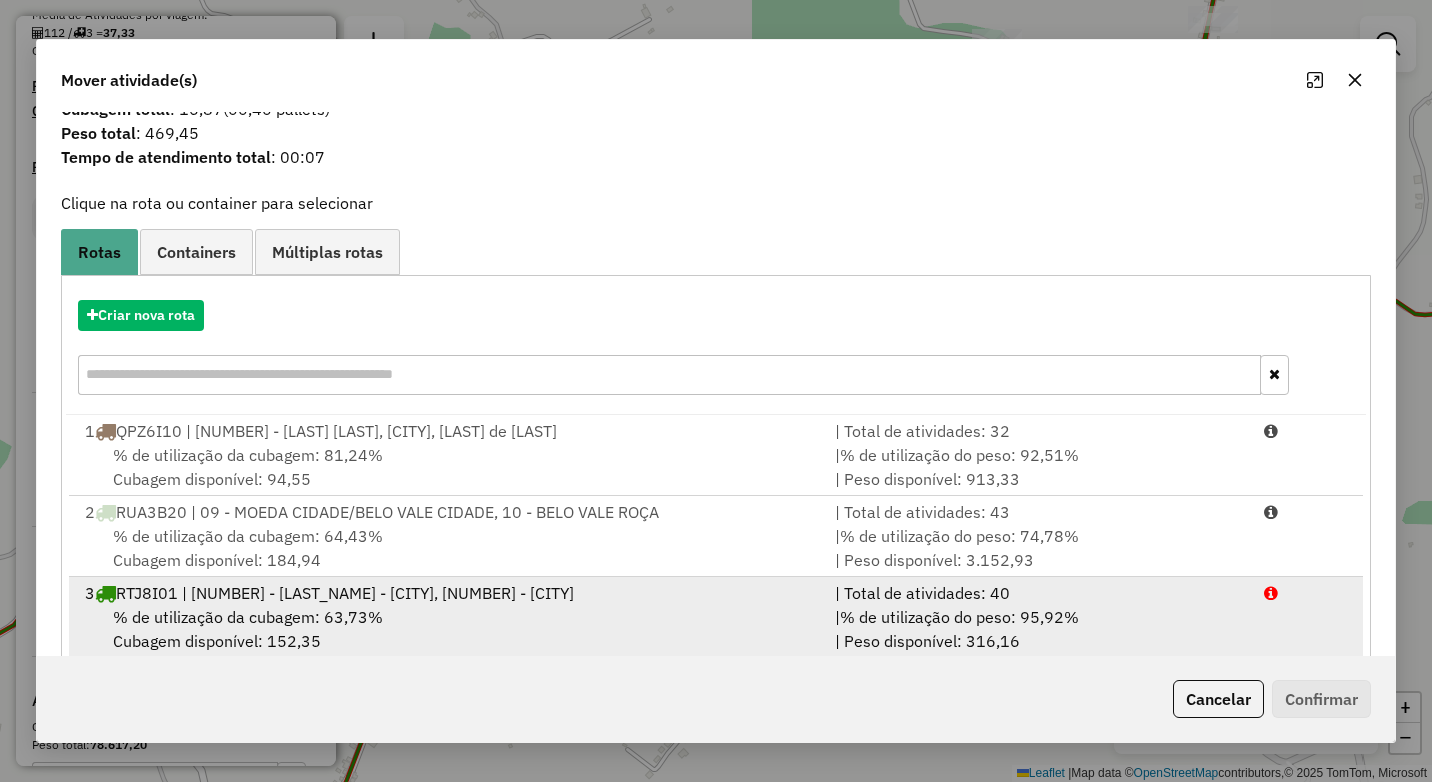 scroll, scrollTop: 83, scrollLeft: 0, axis: vertical 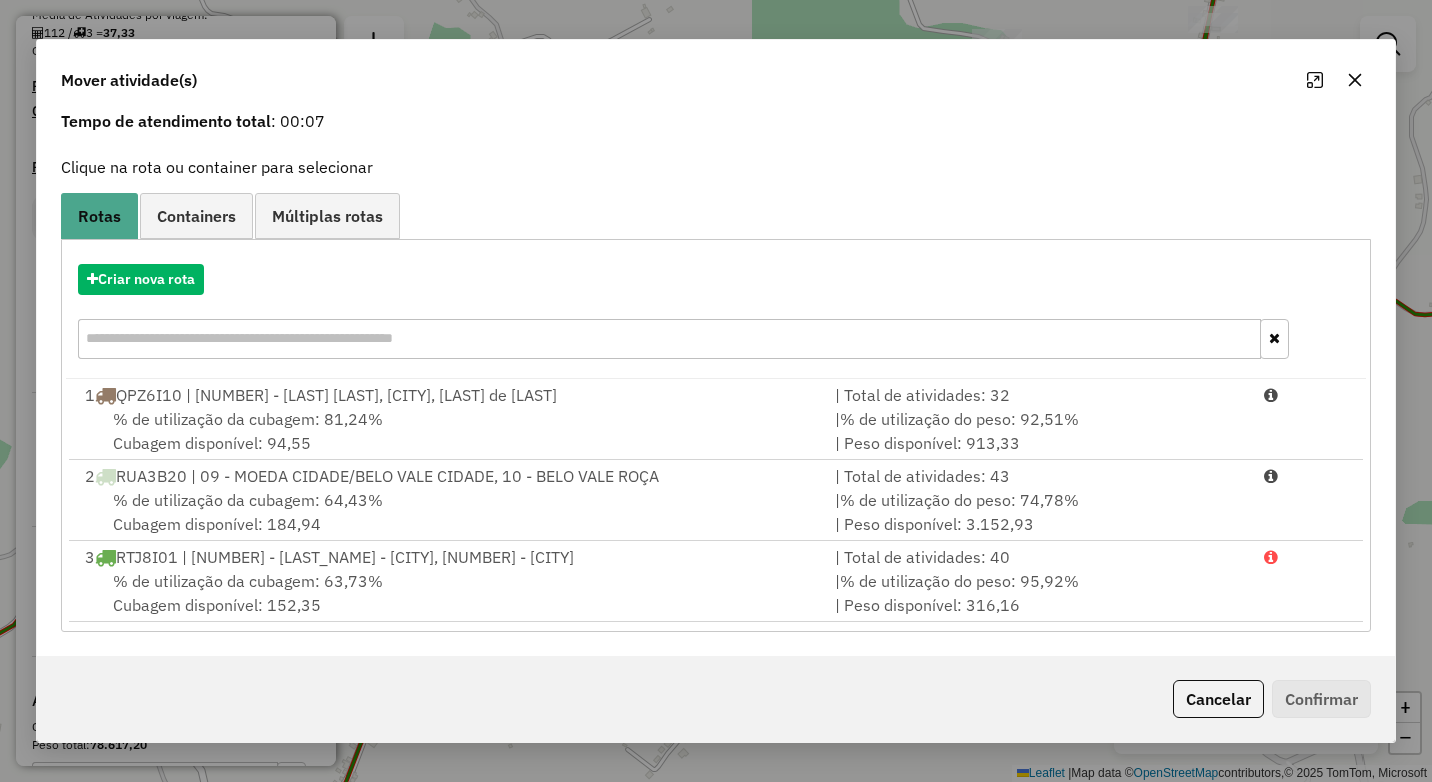 click 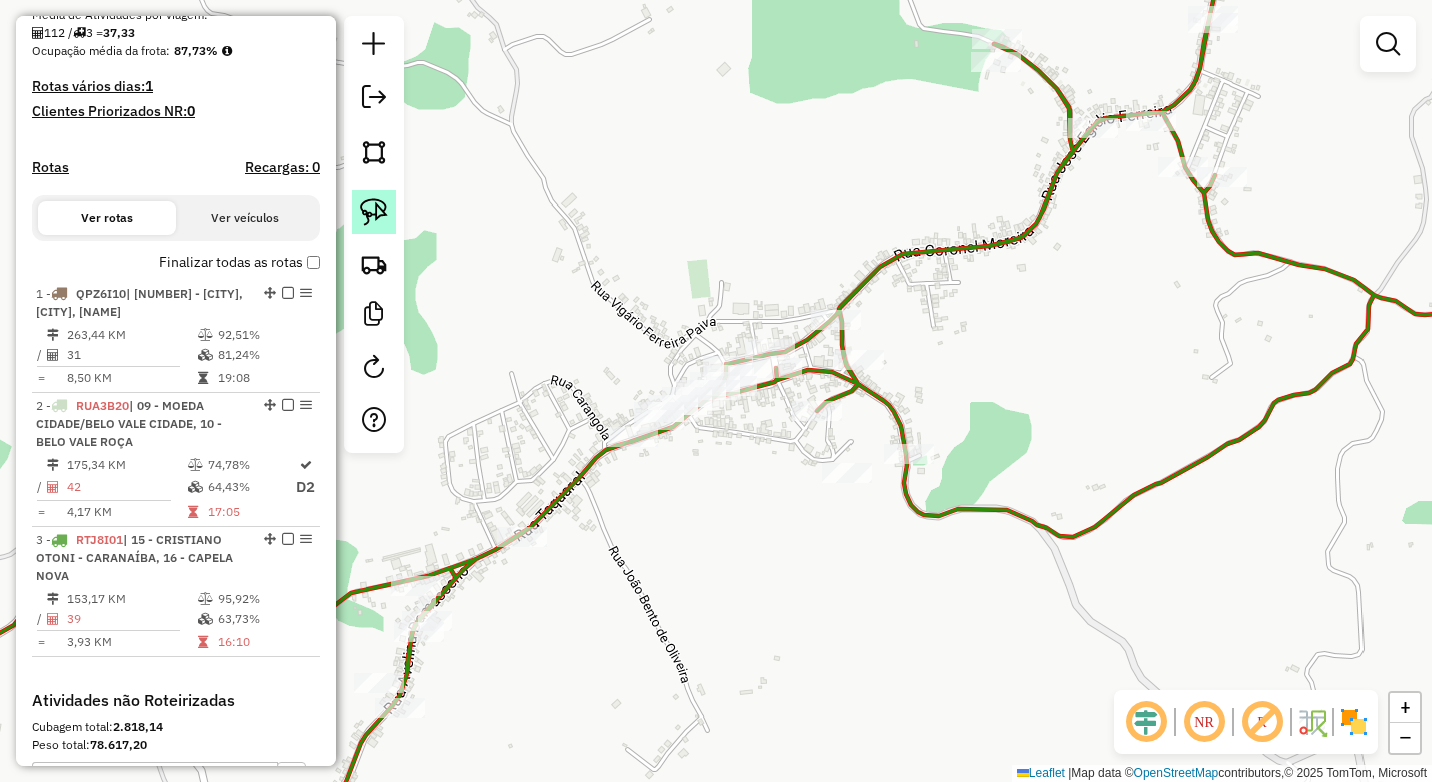 click 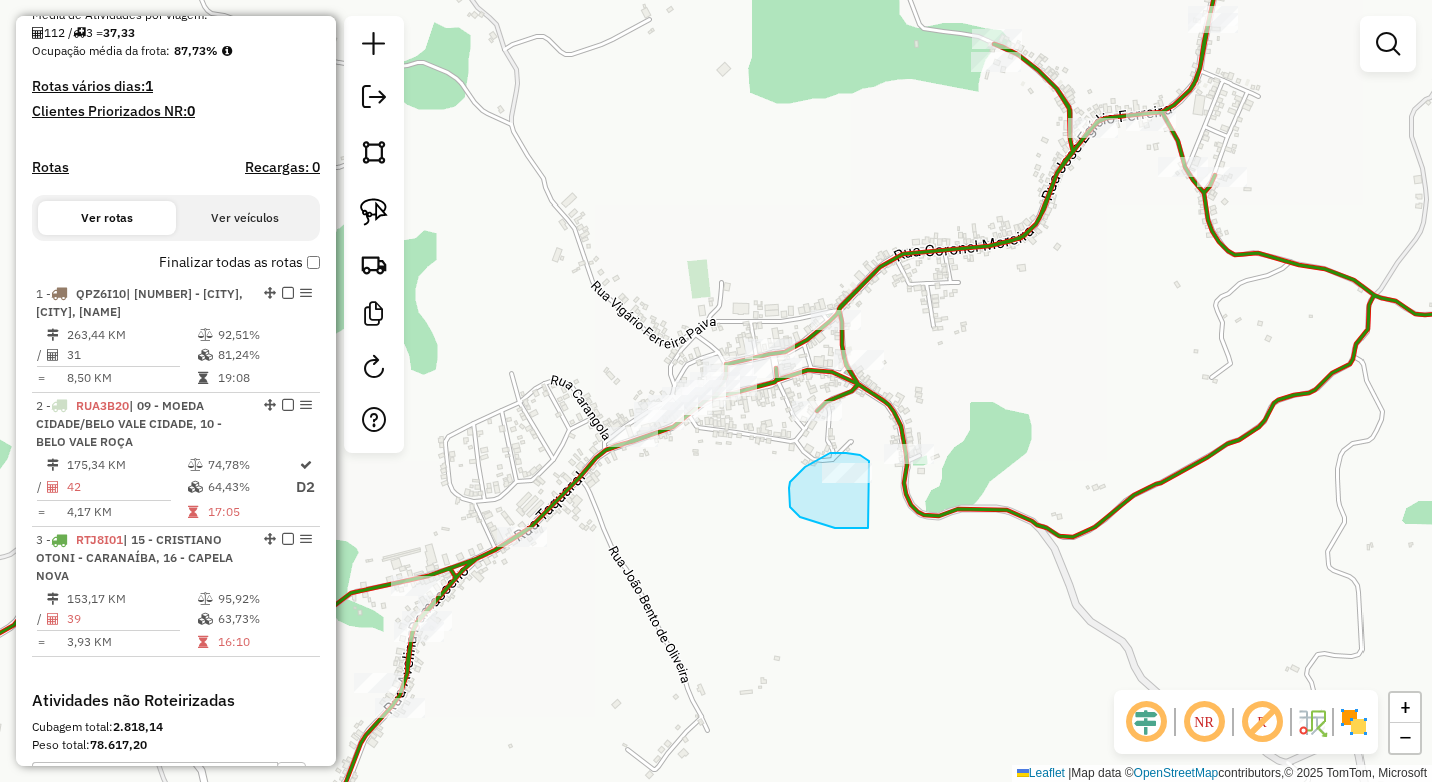 drag, startPoint x: 869, startPoint y: 461, endPoint x: 908, endPoint y: 504, distance: 58.0517 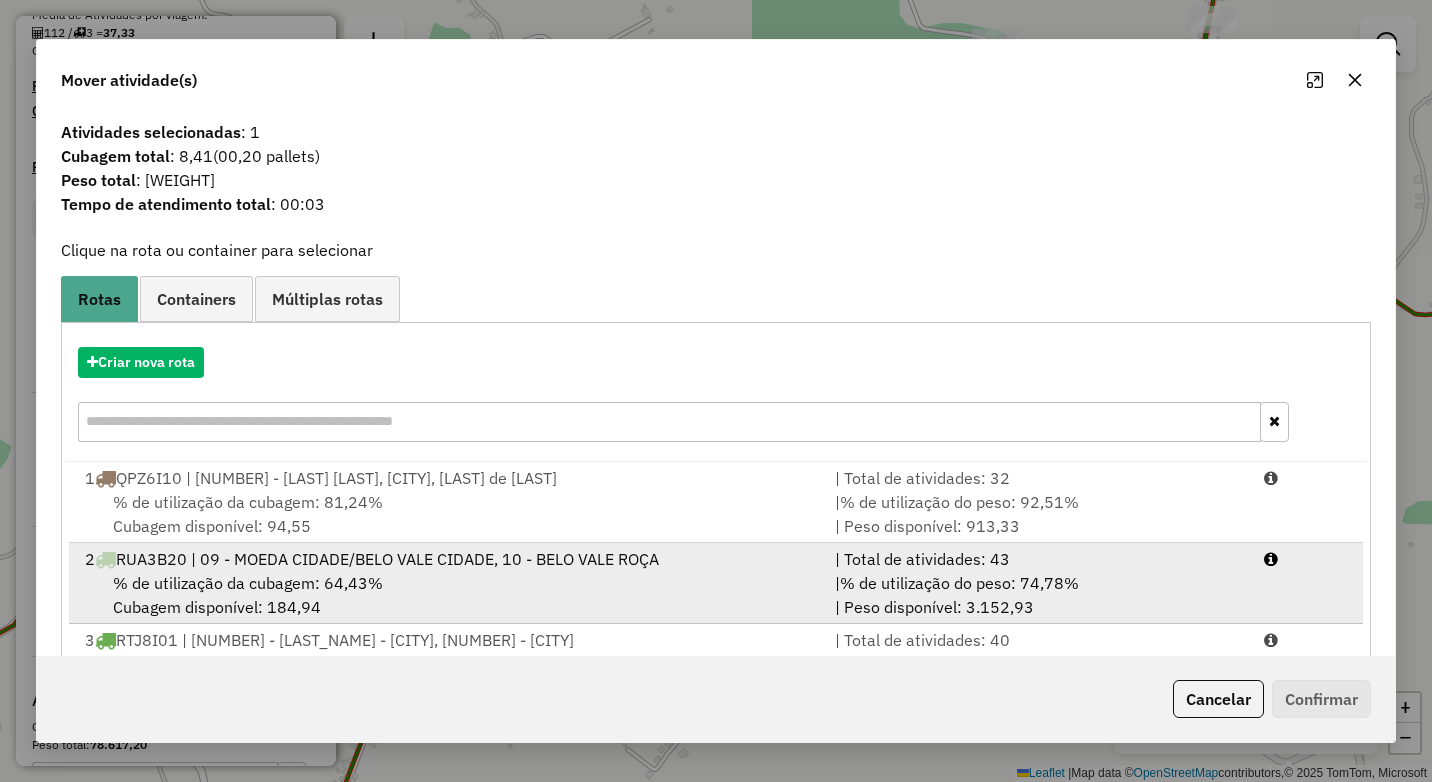 scroll, scrollTop: 83, scrollLeft: 0, axis: vertical 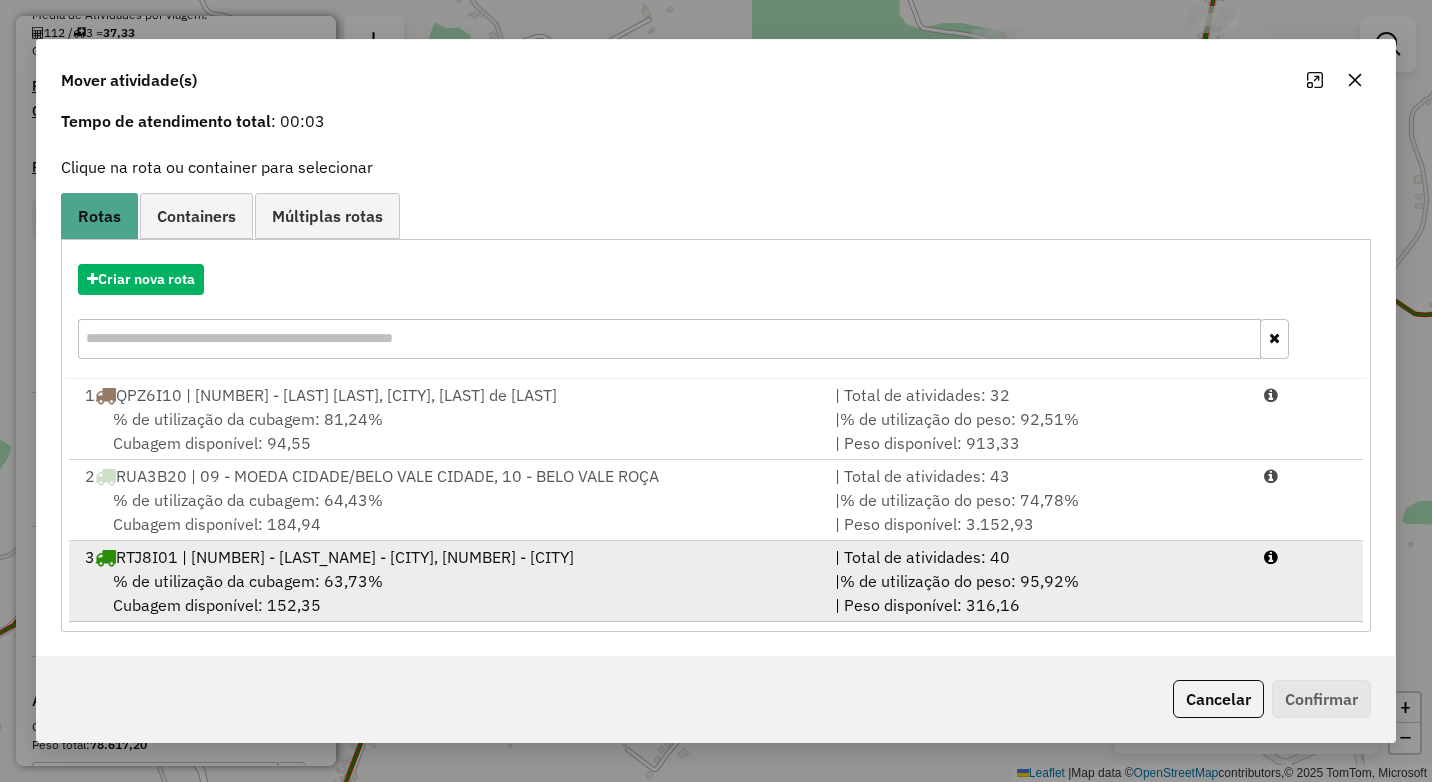 drag, startPoint x: 622, startPoint y: 577, endPoint x: 639, endPoint y: 578, distance: 17.029387 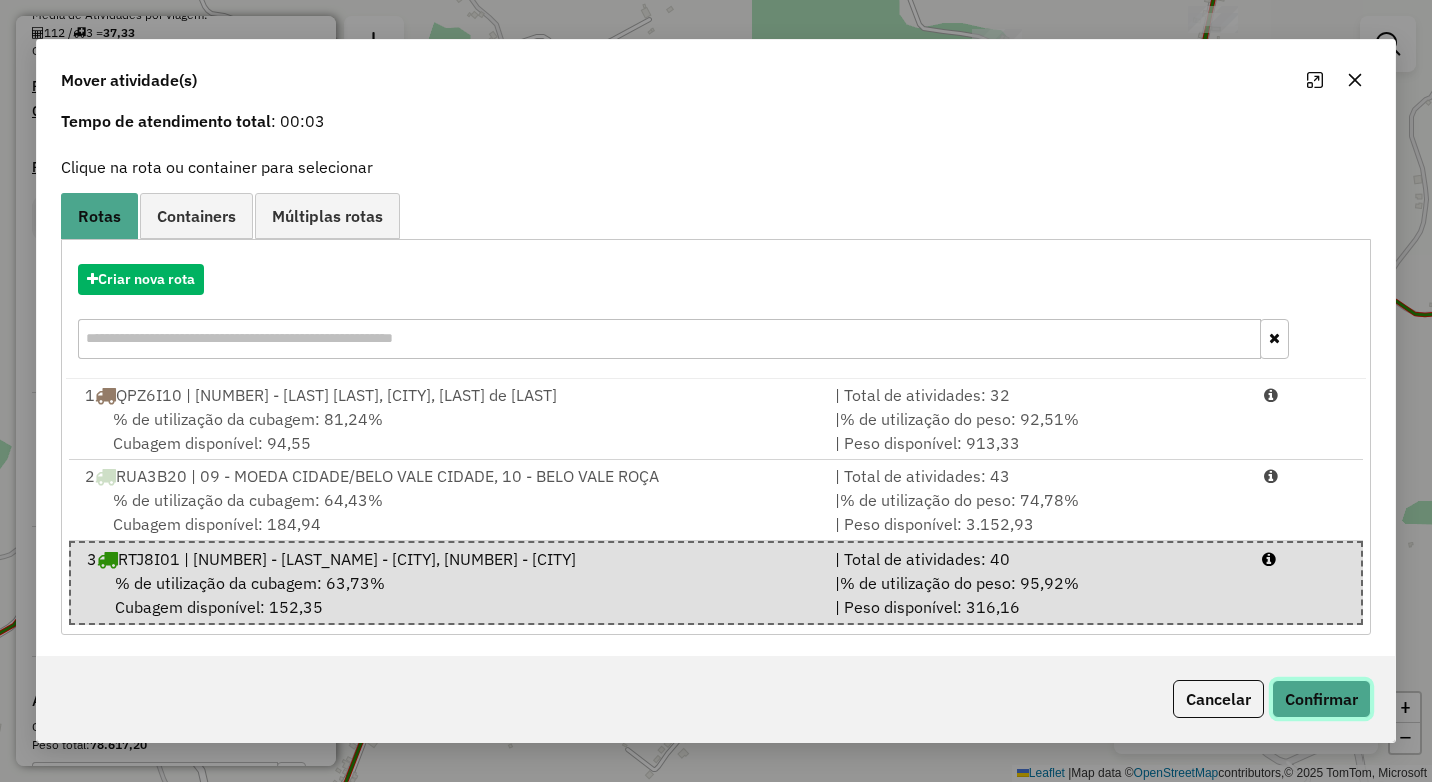 click on "Confirmar" 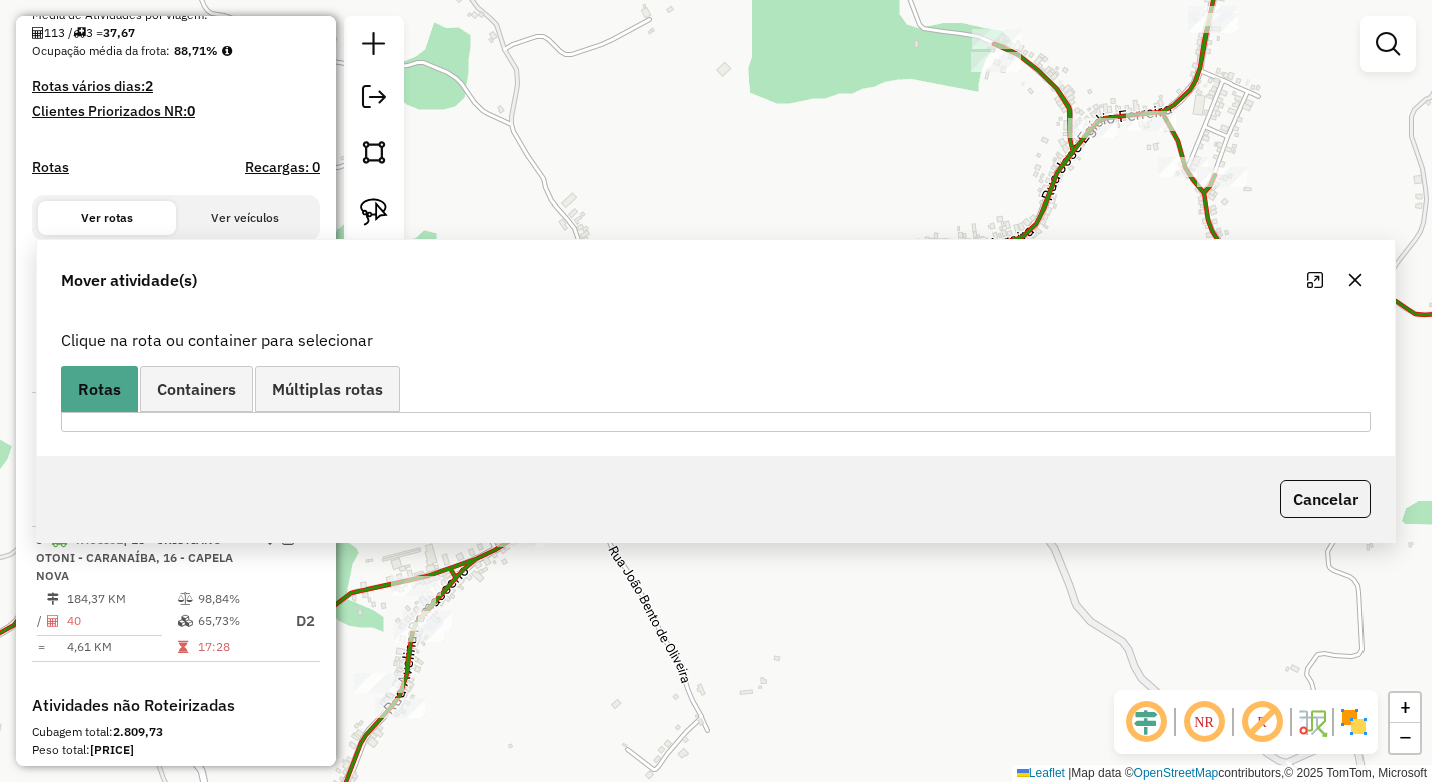 scroll, scrollTop: 0, scrollLeft: 0, axis: both 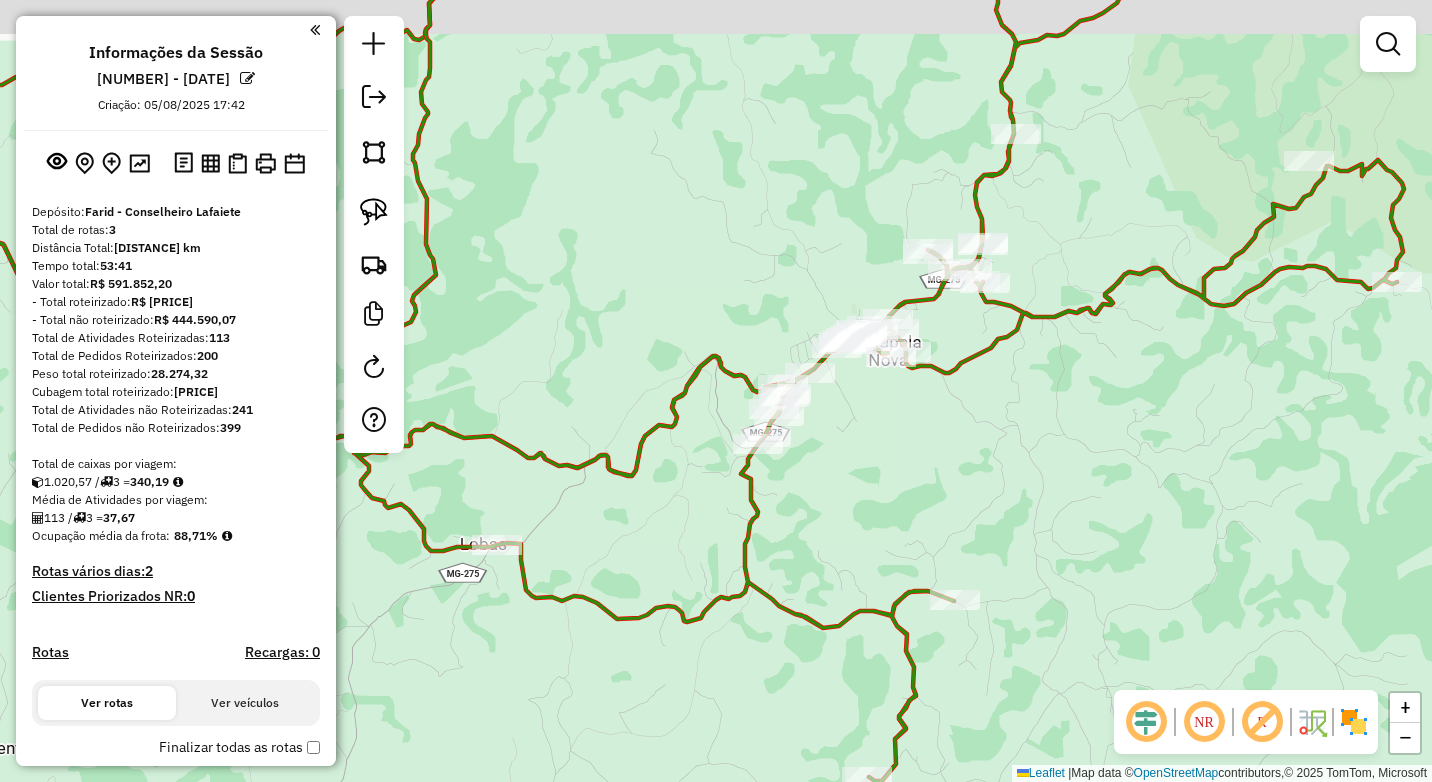 drag, startPoint x: 691, startPoint y: 220, endPoint x: 776, endPoint y: 259, distance: 93.52005 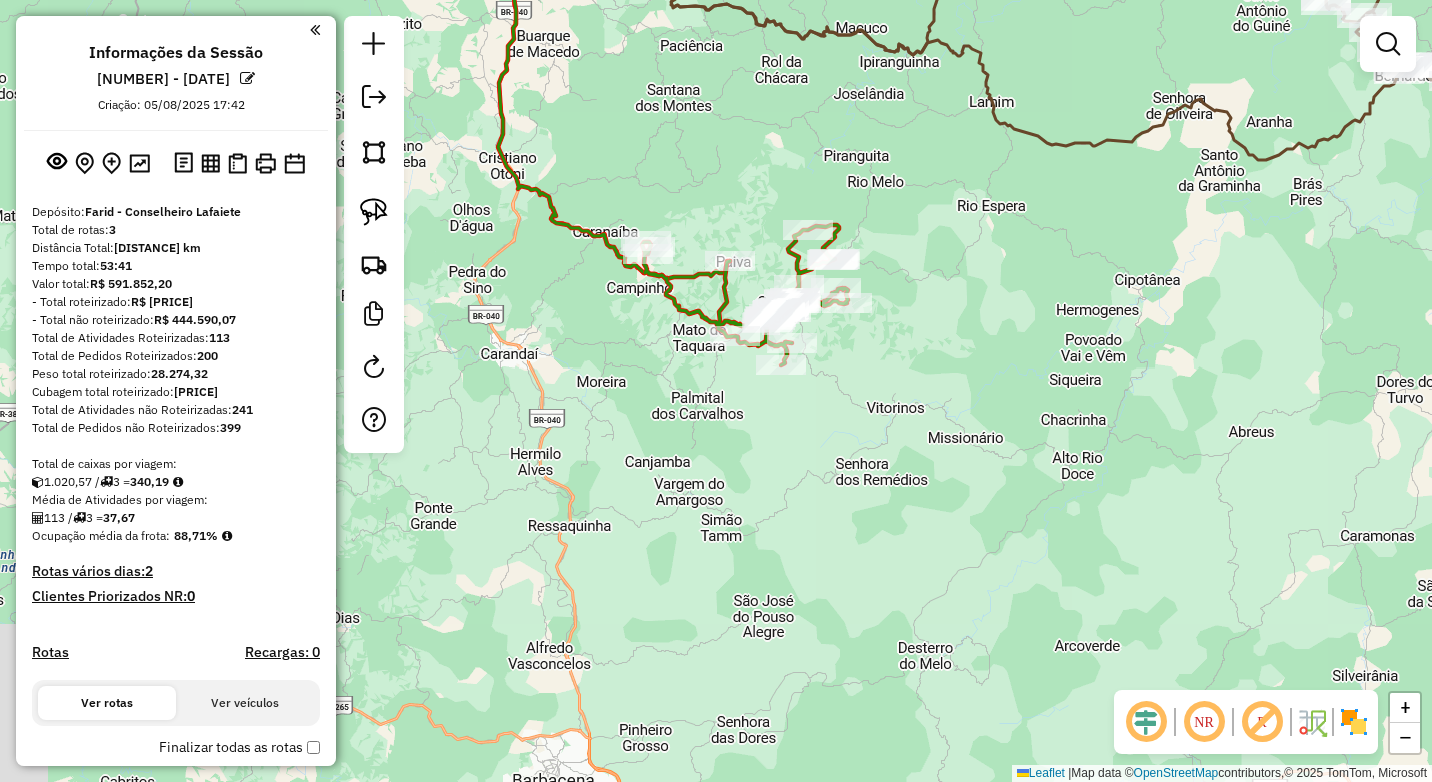 drag, startPoint x: 681, startPoint y: 403, endPoint x: 825, endPoint y: 514, distance: 181.81584 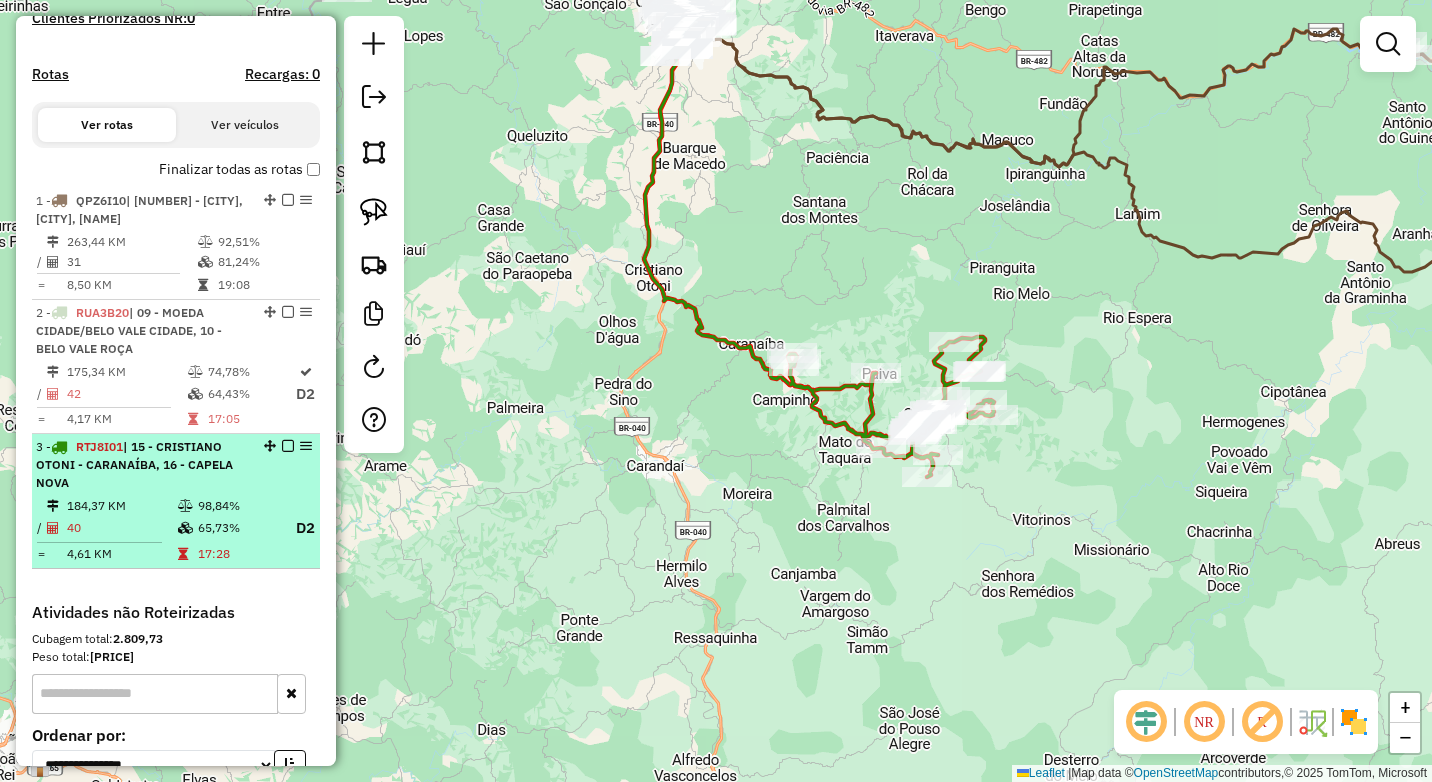 scroll, scrollTop: 600, scrollLeft: 0, axis: vertical 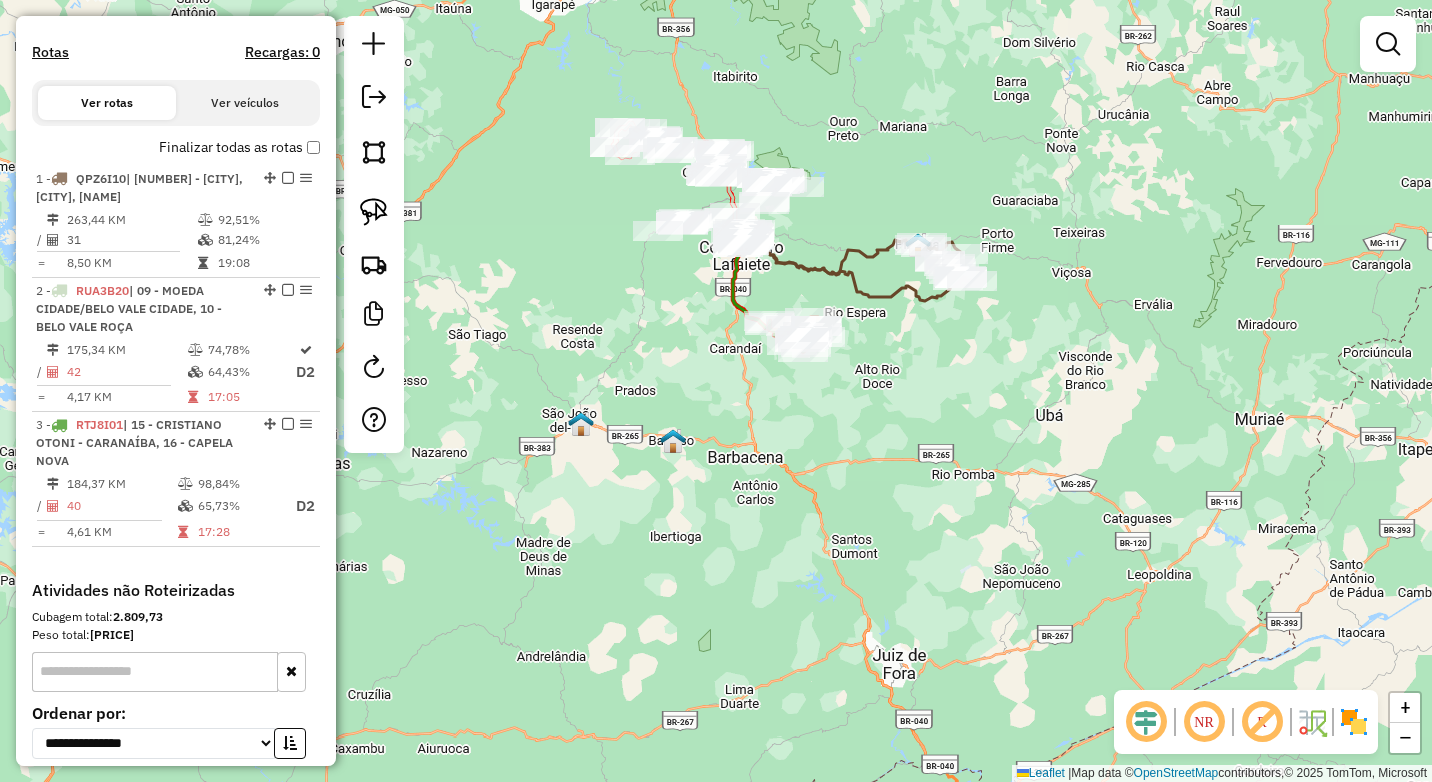 drag, startPoint x: 762, startPoint y: 487, endPoint x: 783, endPoint y: 496, distance: 22.847319 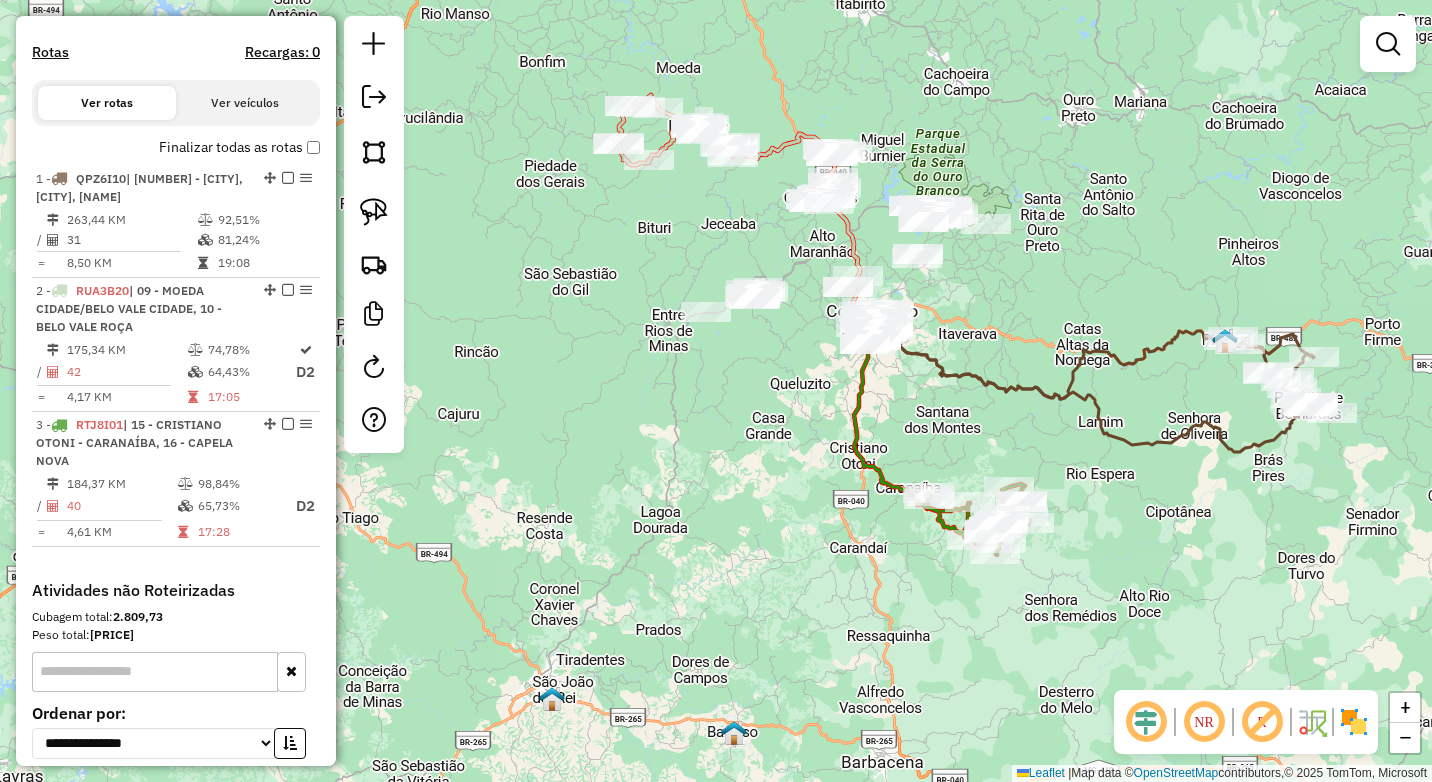 drag, startPoint x: 718, startPoint y: 226, endPoint x: 613, endPoint y: 287, distance: 121.433105 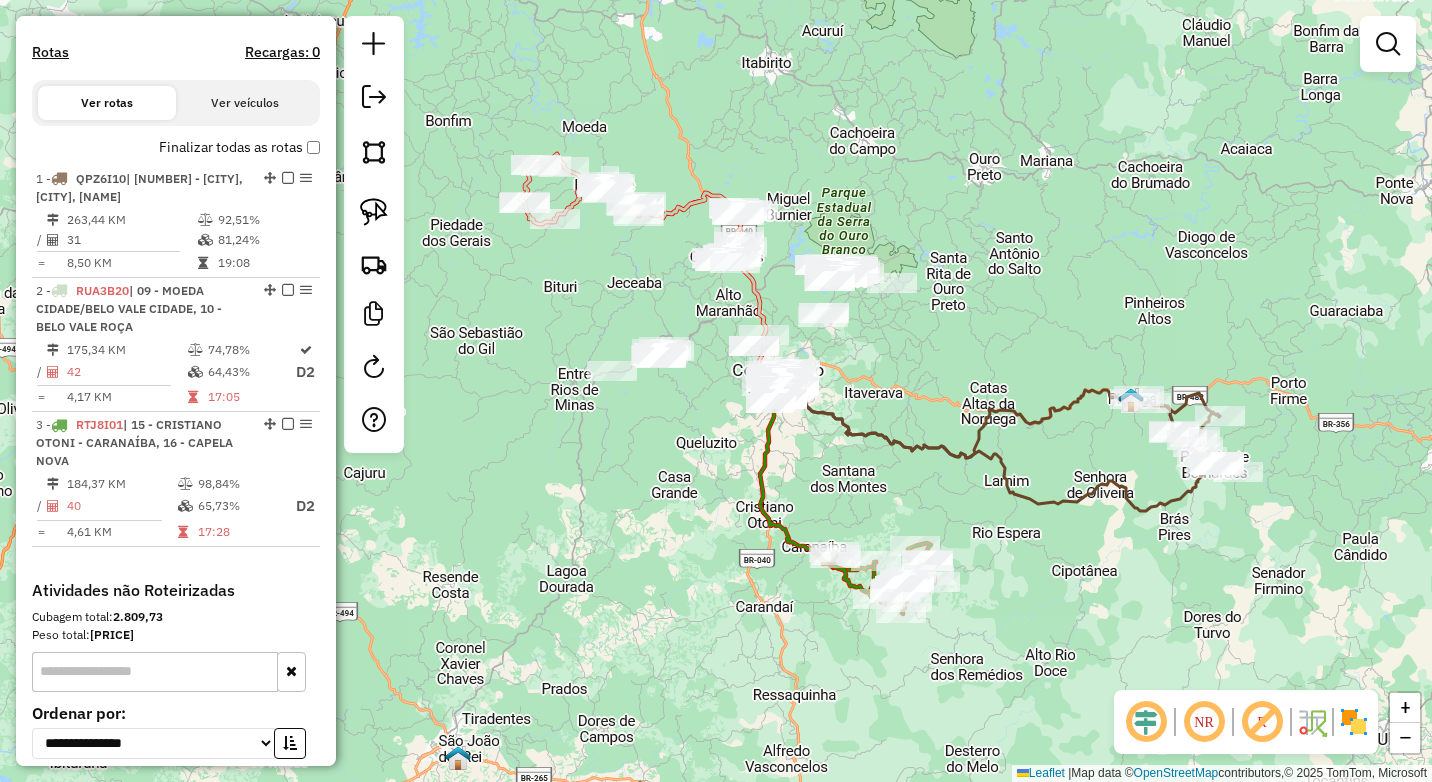 drag, startPoint x: 608, startPoint y: 280, endPoint x: 729, endPoint y: 260, distance: 122.641754 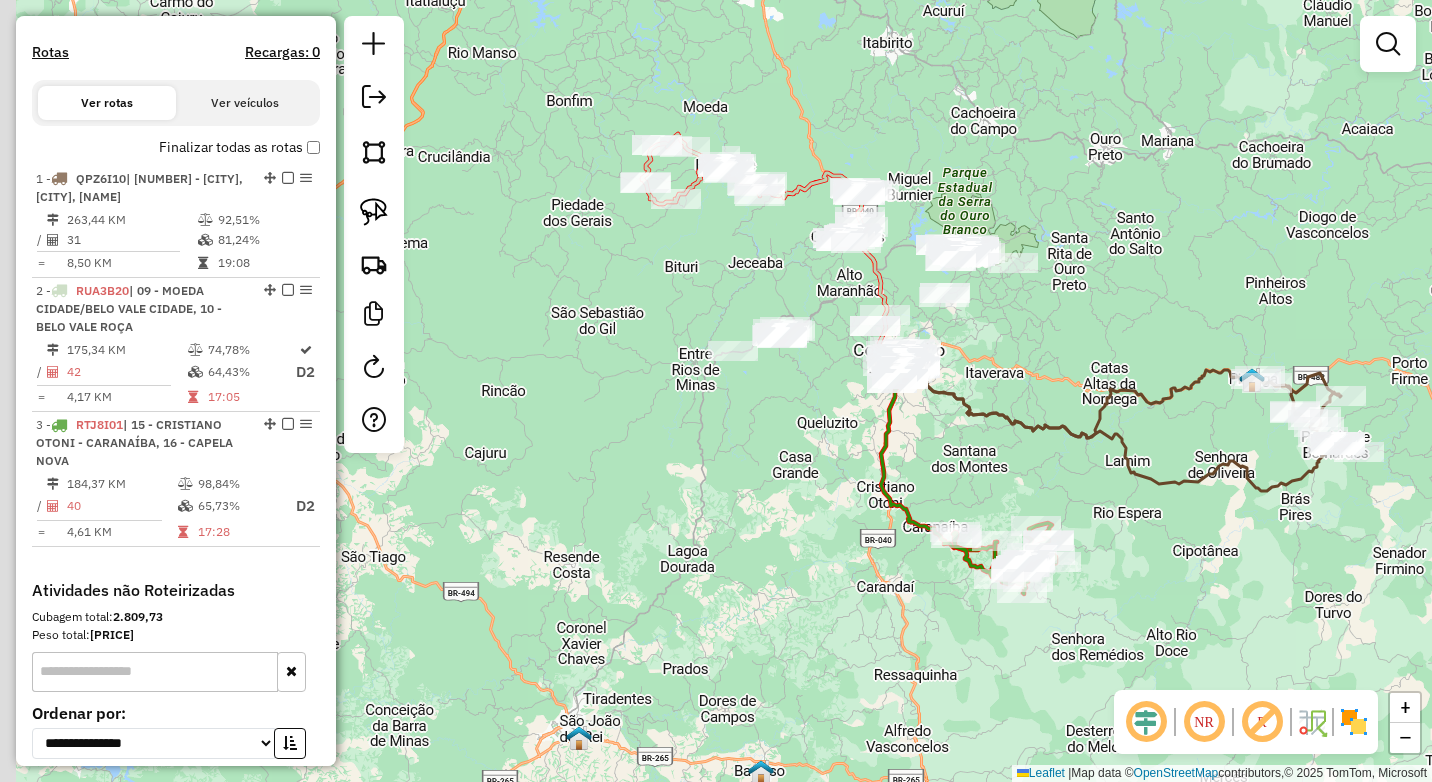 click on "Janela de atendimento Grade de atendimento Capacidade Transportadoras Veículos Cliente Pedidos  Rotas Selecione os dias de semana para filtrar as janelas de atendimento  Seg   Ter   Qua   Qui   Sex   Sáb   Dom  Informe o período da janela de atendimento: De: Até:  Filtrar exatamente a janela do cliente  Considerar janela de atendimento padrão  Selecione os dias de semana para filtrar as grades de atendimento  Seg   Ter   Qua   Qui   Sex   Sáb   Dom   Considerar clientes sem dia de atendimento cadastrado  Clientes fora do dia de atendimento selecionado Filtrar as atividades entre os valores definidos abaixo:  Peso mínimo:   Peso máximo:   Cubagem mínima:   Cubagem máxima:   De:   Até:  Filtrar as atividades entre o tempo de atendimento definido abaixo:  De:   Até:   Considerar capacidade total dos clientes não roteirizados Transportadora: Selecione um ou mais itens Tipo de veículo: Selecione um ou mais itens Veículo: Selecione um ou mais itens Motorista: Selecione um ou mais itens Nome: Rótulo:" 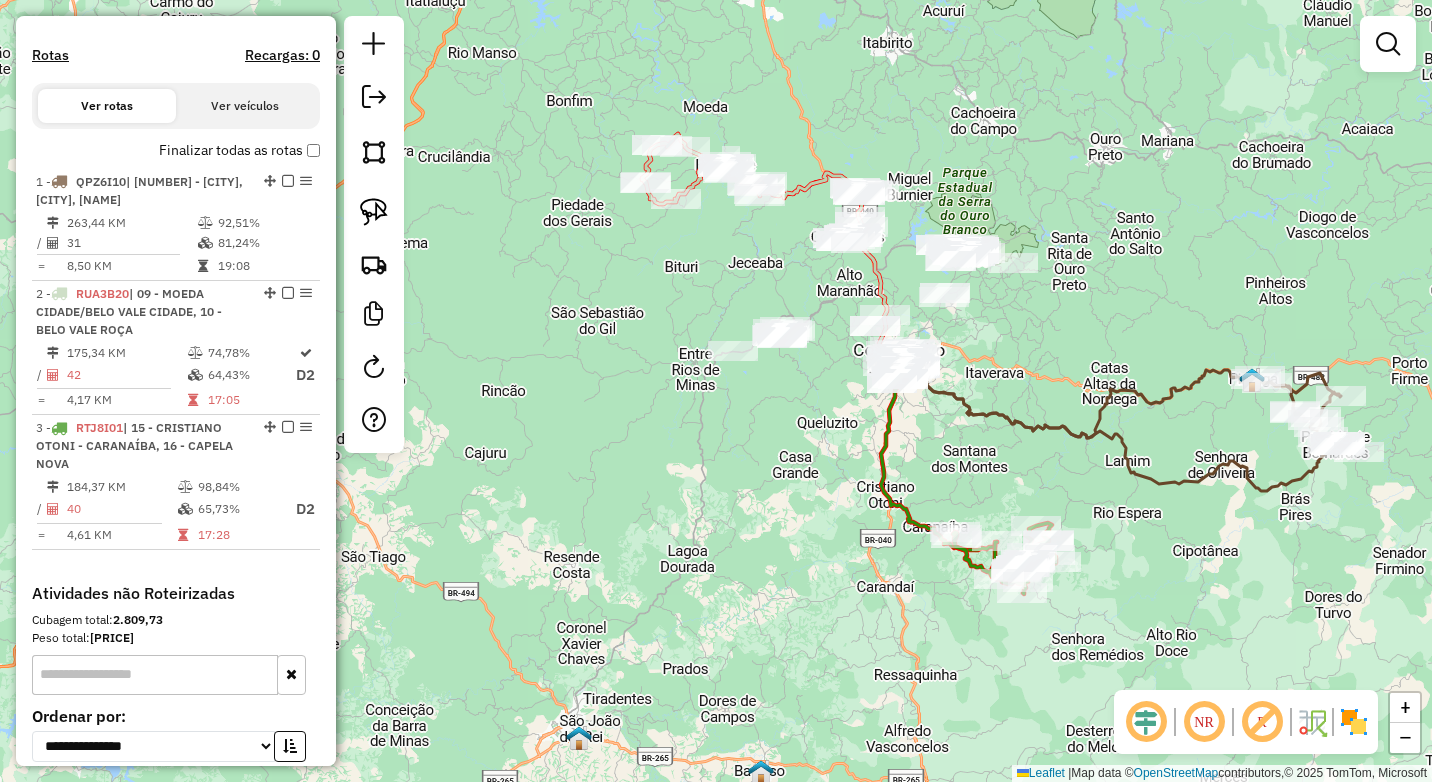 scroll, scrollTop: 600, scrollLeft: 0, axis: vertical 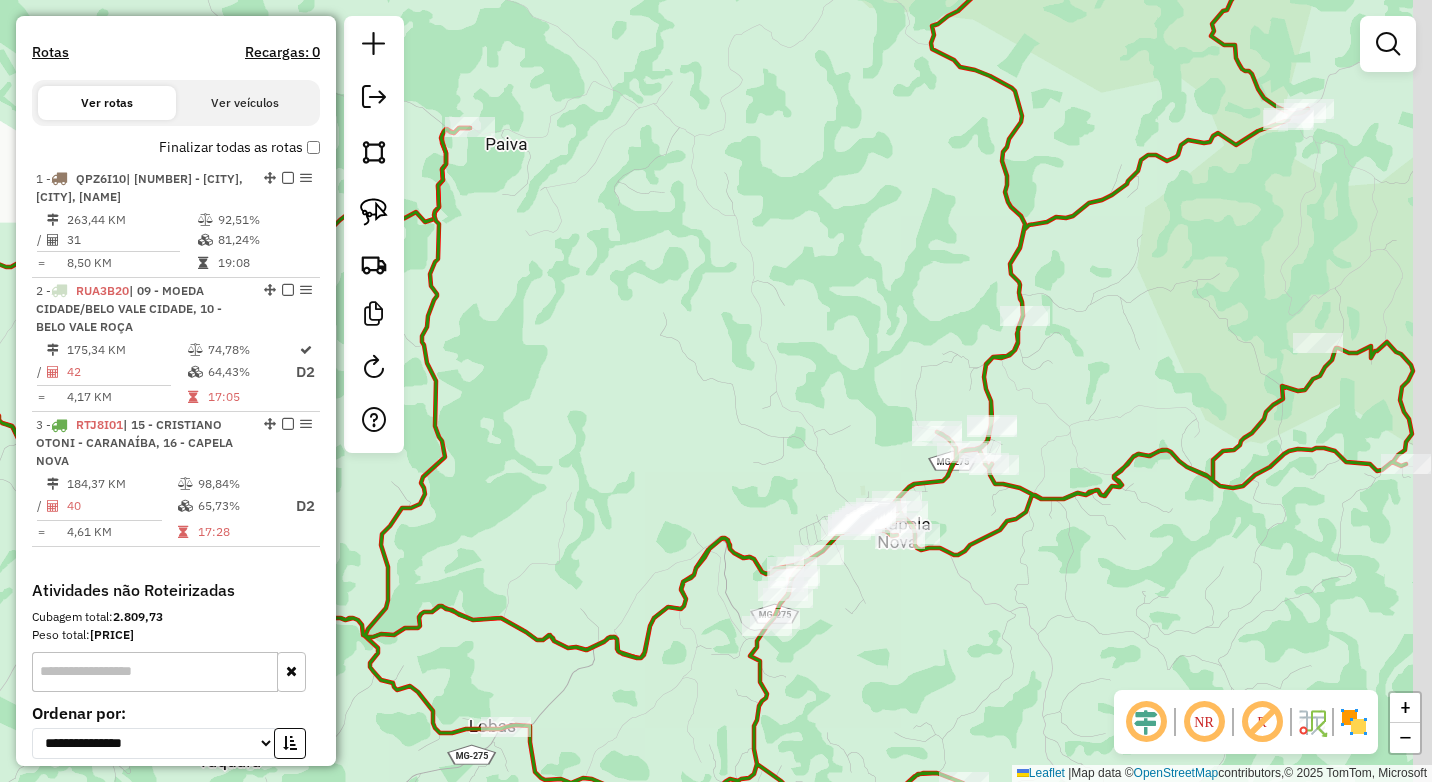 drag, startPoint x: 924, startPoint y: 614, endPoint x: 910, endPoint y: 617, distance: 14.3178215 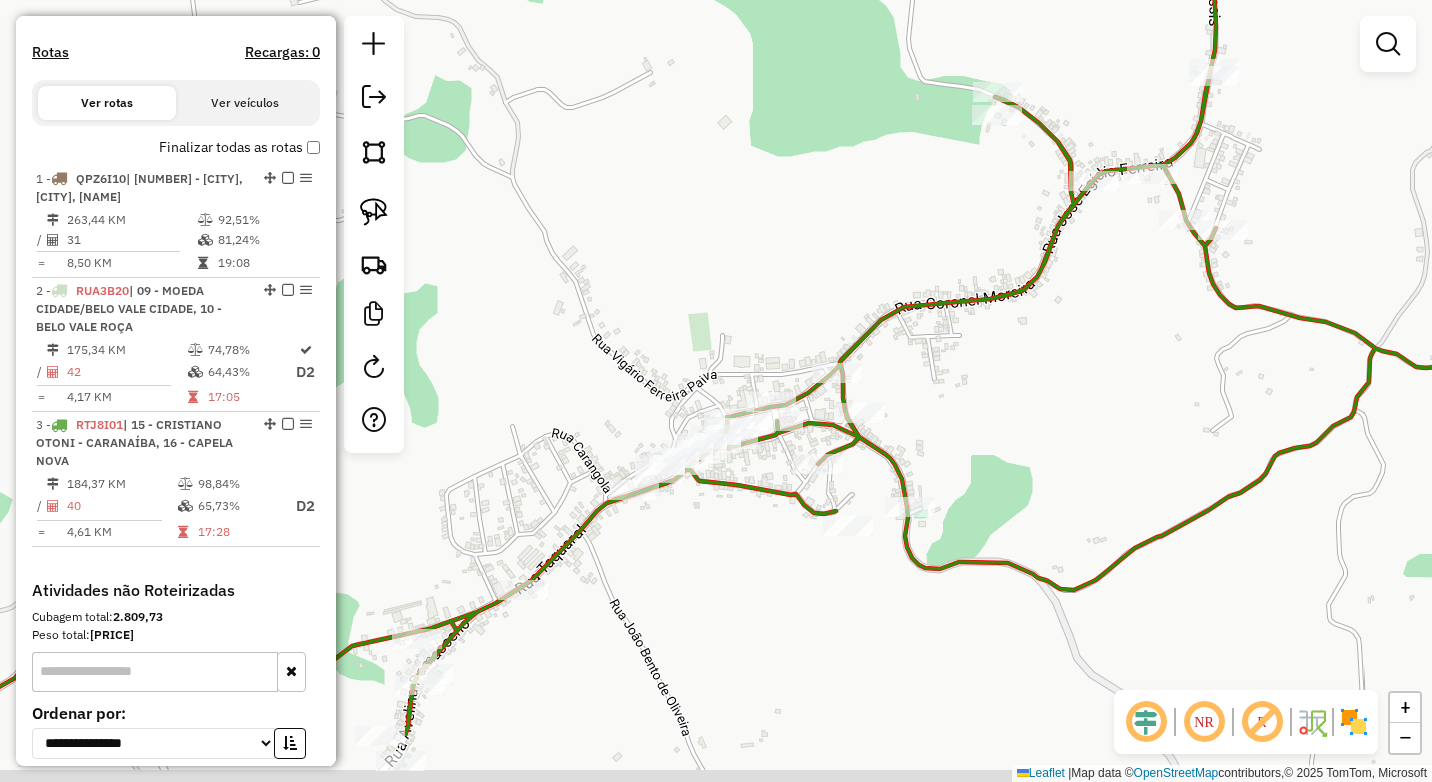 drag, startPoint x: 962, startPoint y: 461, endPoint x: 941, endPoint y: 365, distance: 98.270035 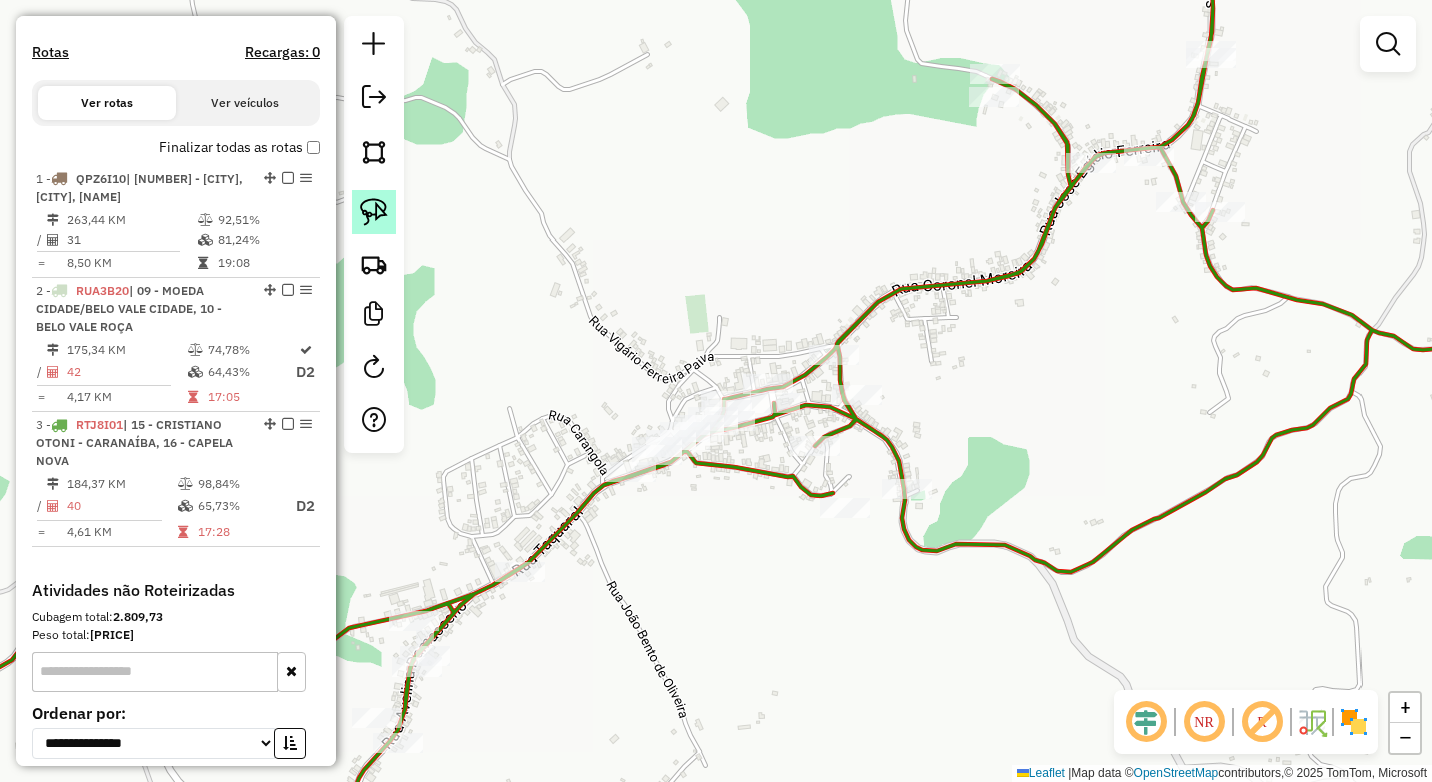 click 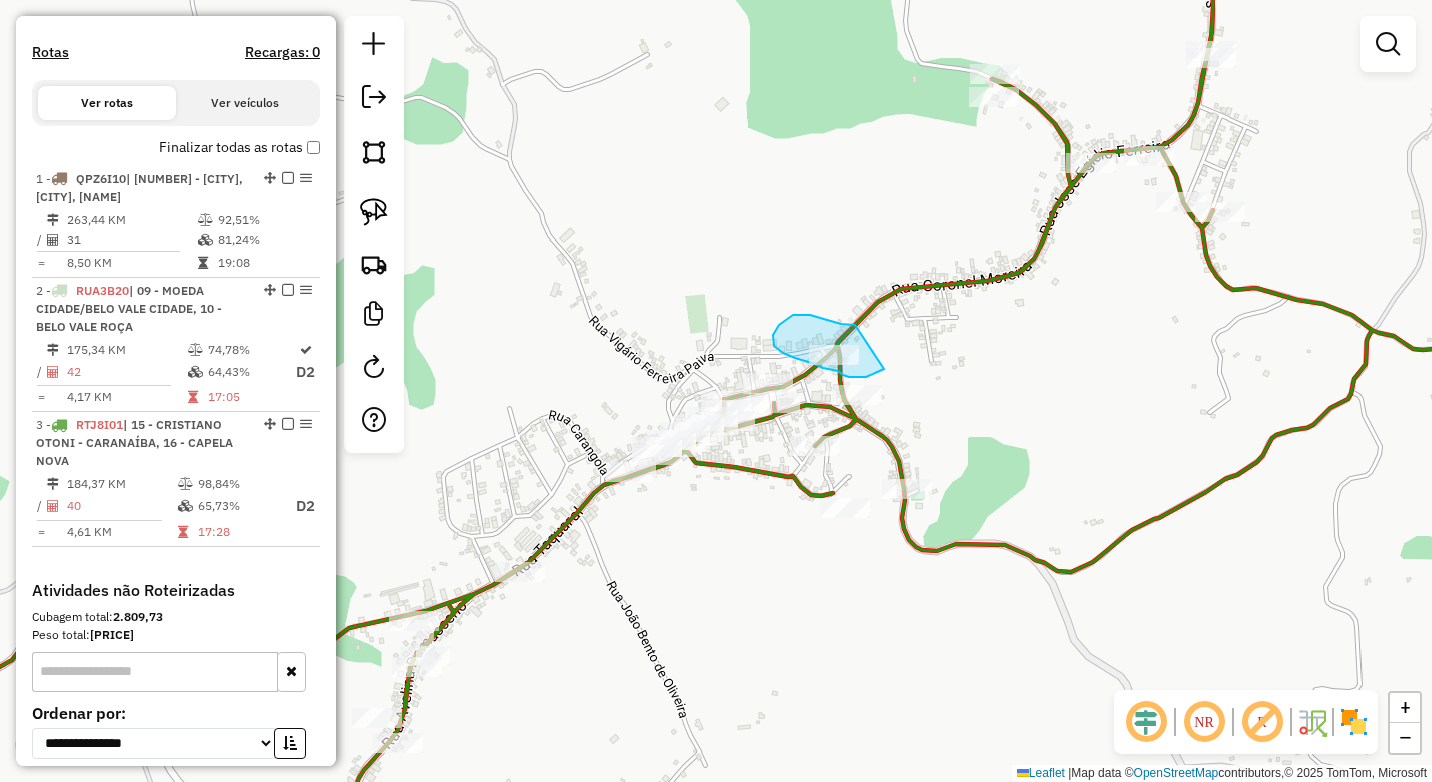 drag, startPoint x: 853, startPoint y: 325, endPoint x: 888, endPoint y: 363, distance: 51.662365 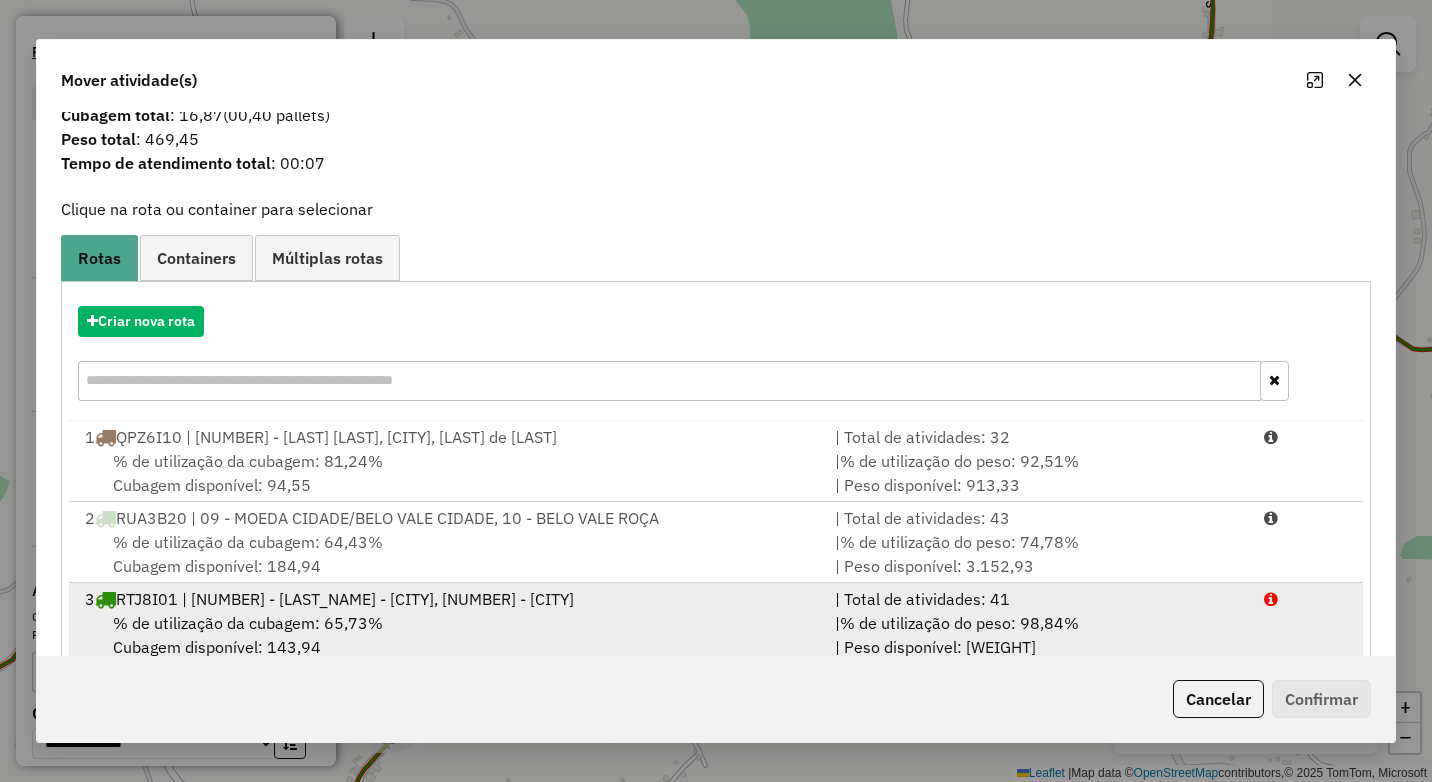 scroll, scrollTop: 83, scrollLeft: 0, axis: vertical 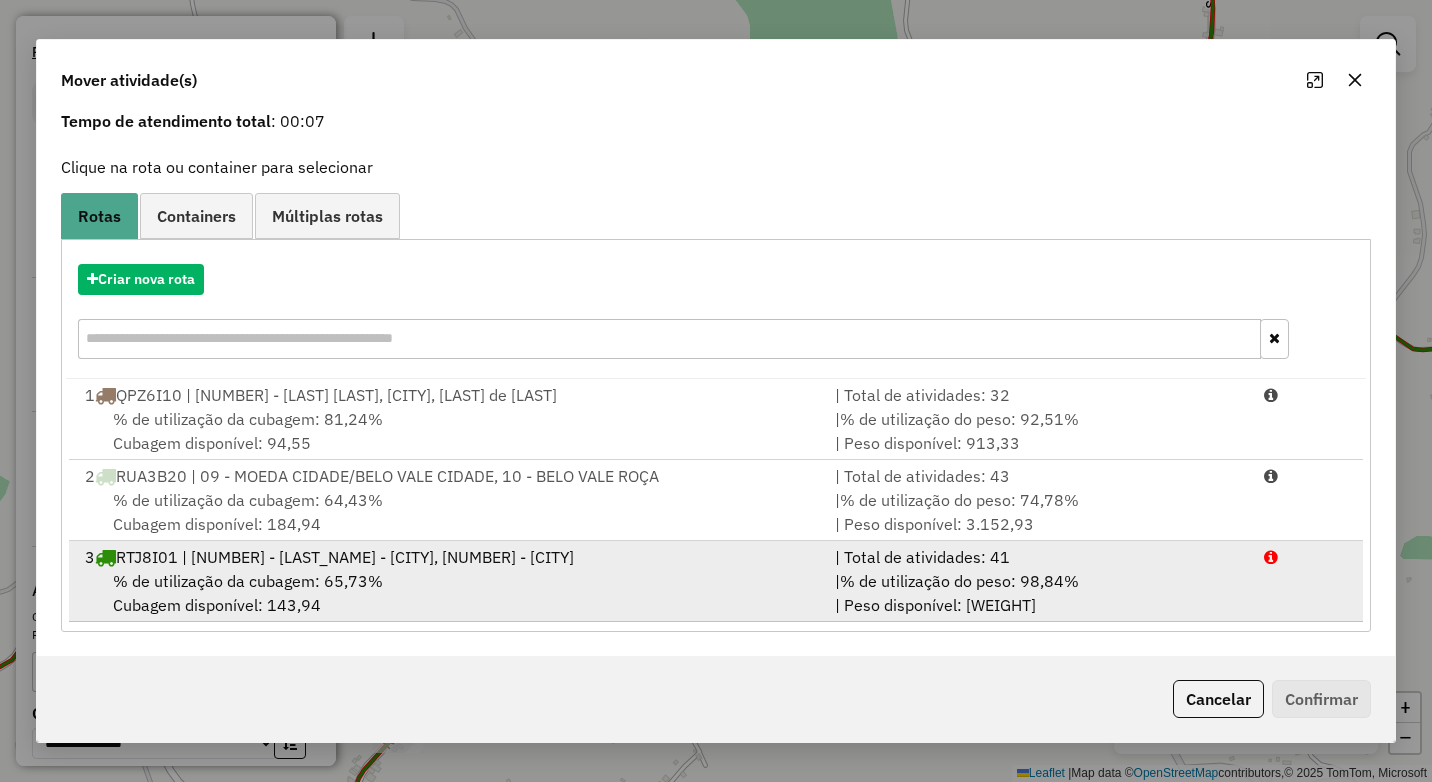 click on "|  % de utilização do peso: 98,84%  | Peso disponível: 89,42" at bounding box center [1037, 593] 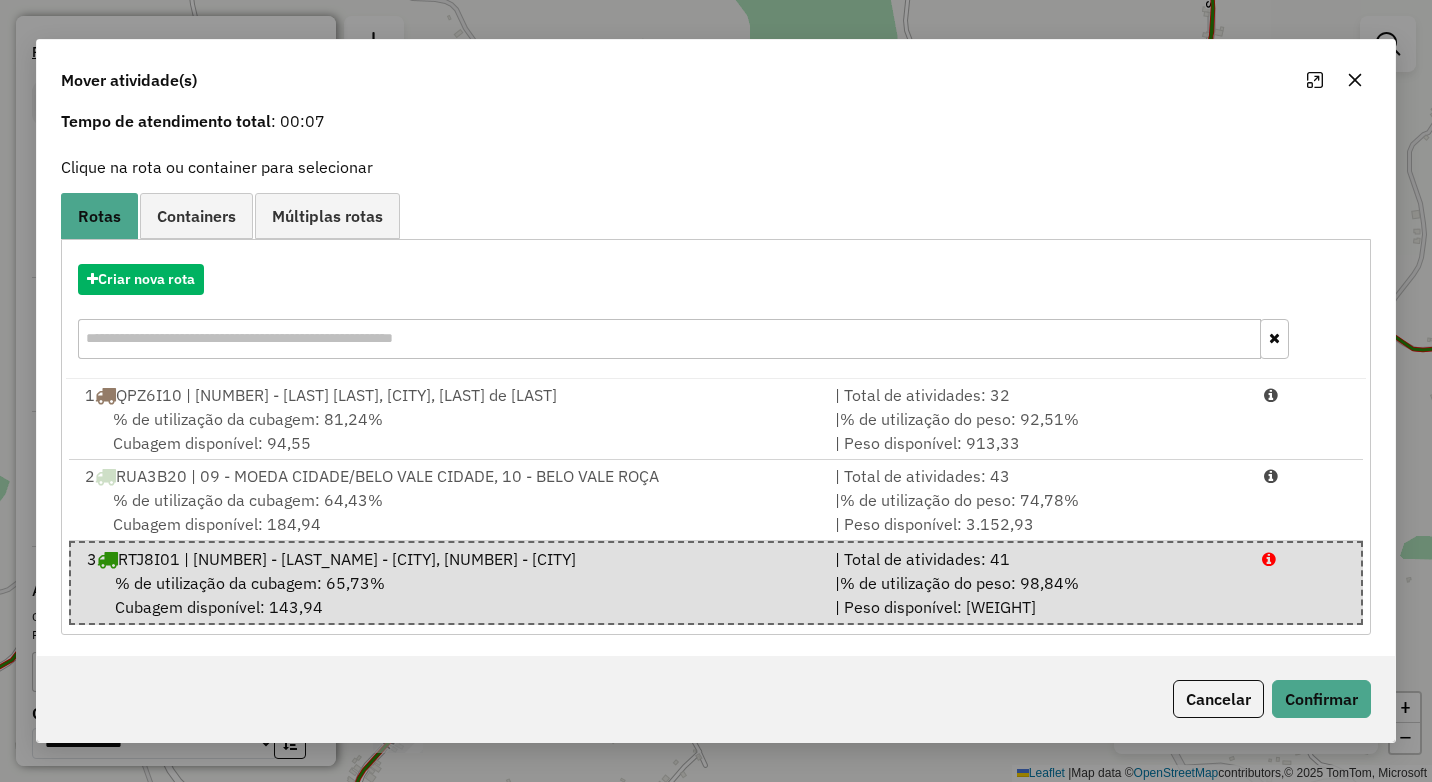 click 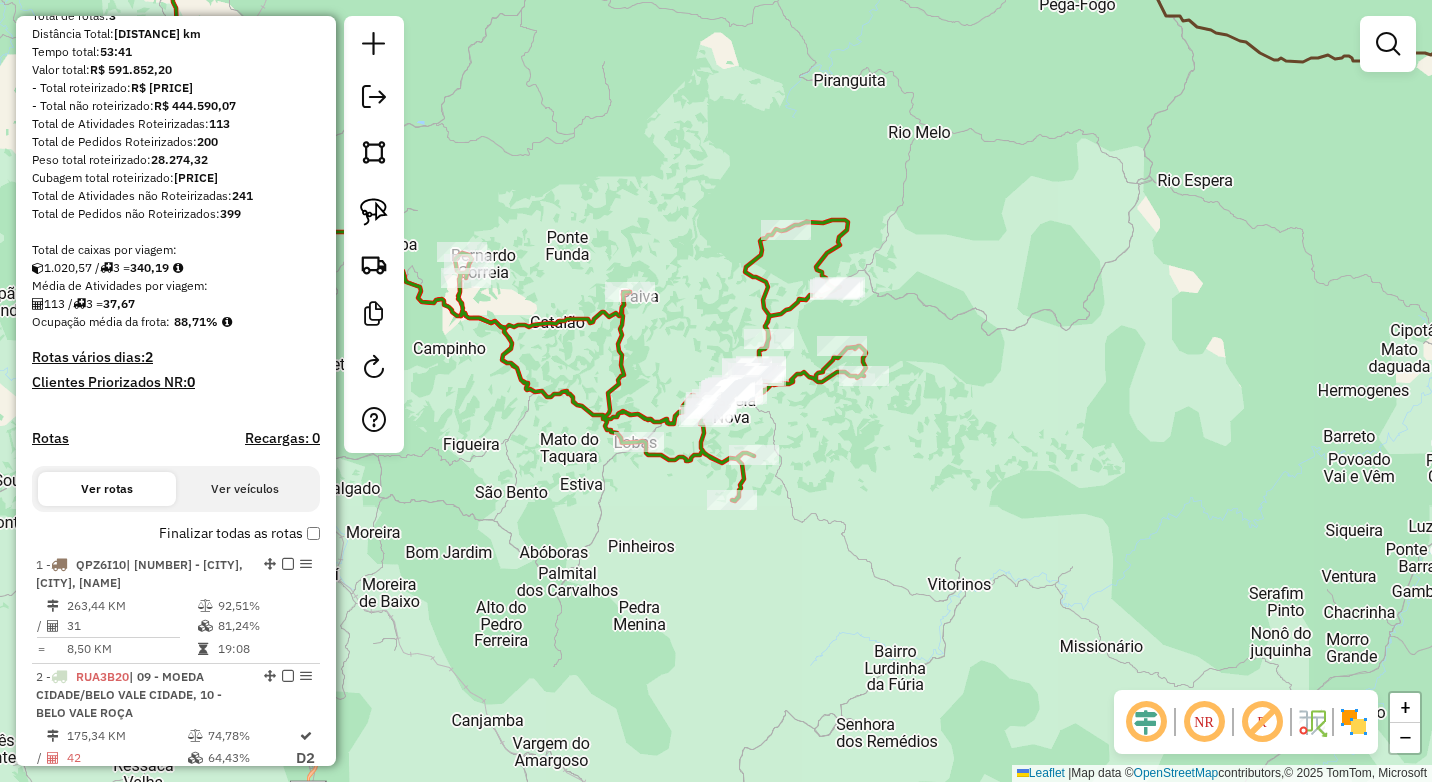 scroll, scrollTop: 200, scrollLeft: 0, axis: vertical 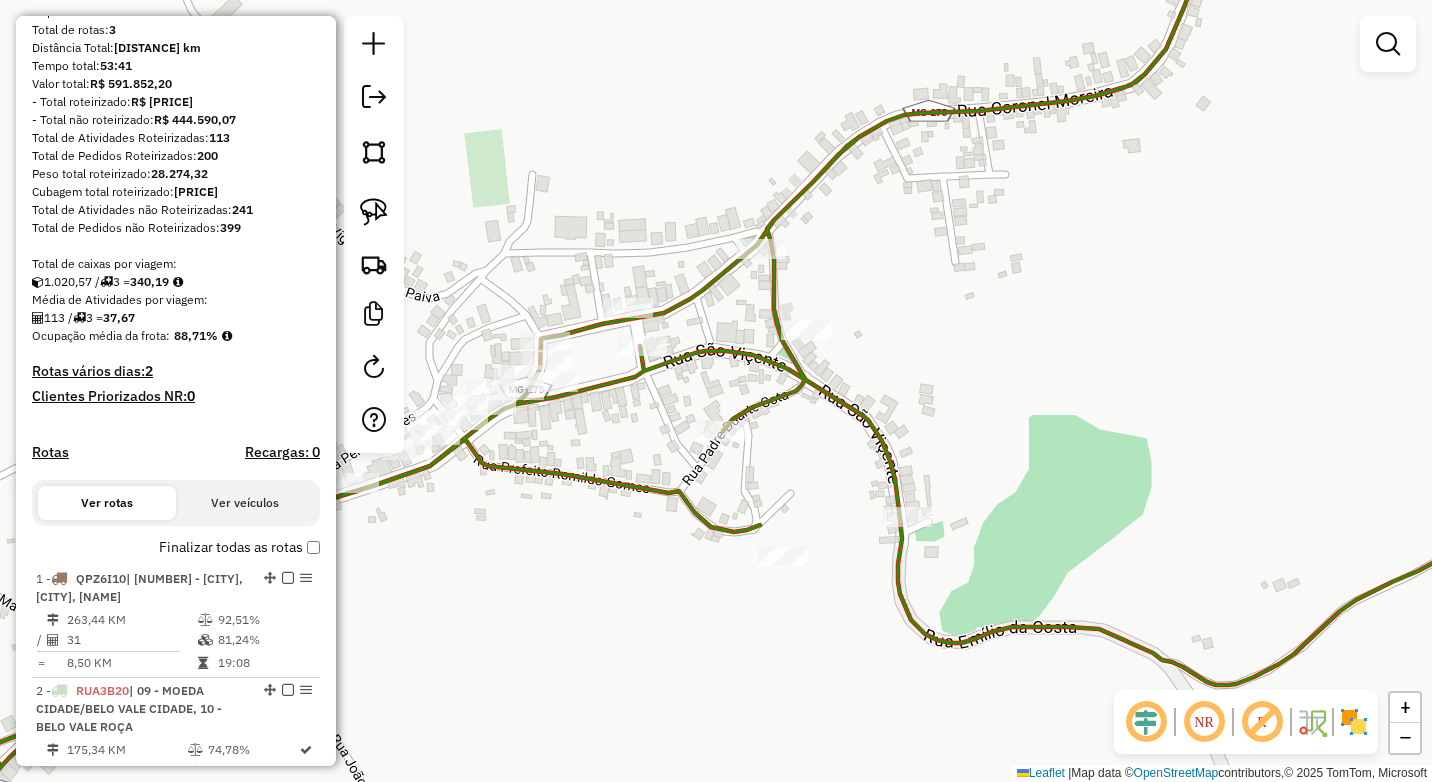 select on "*********" 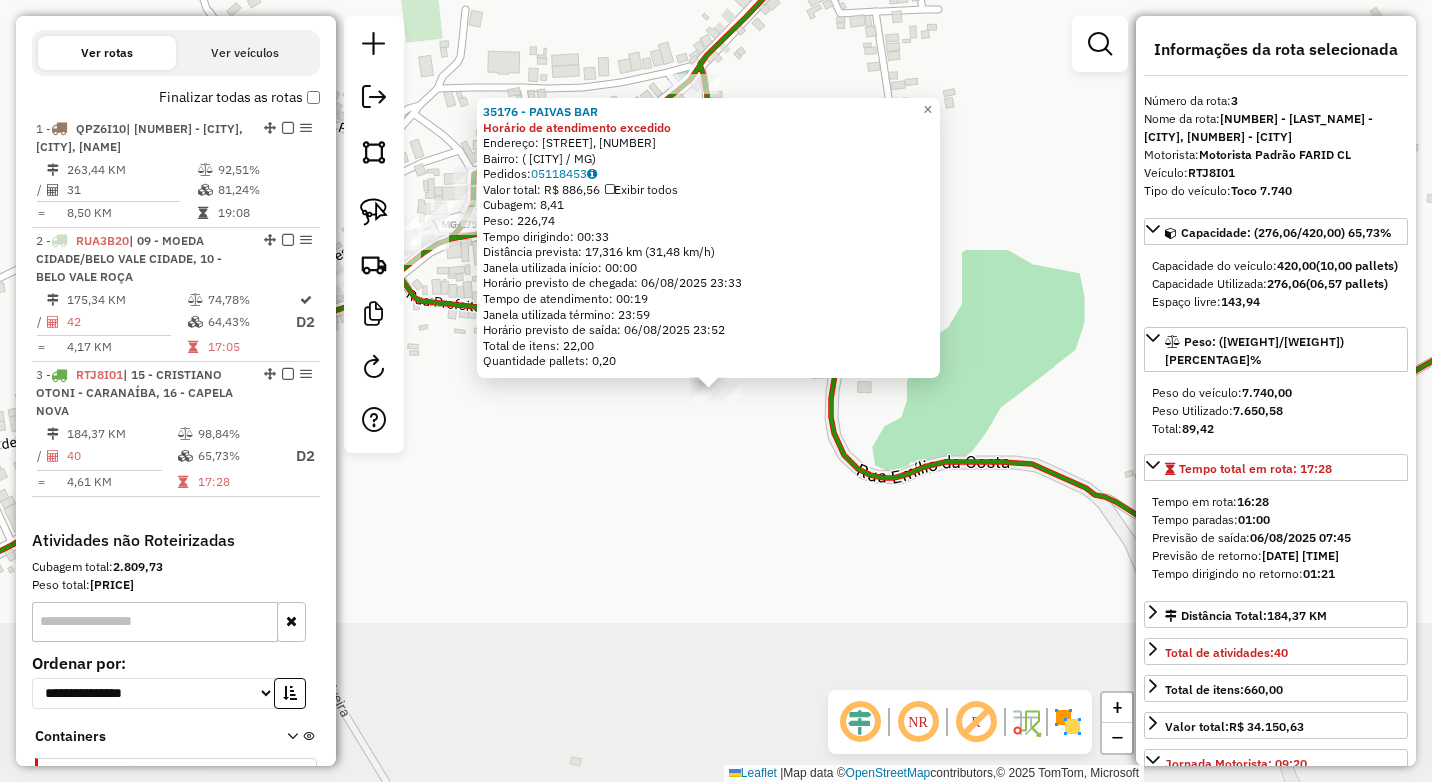 scroll, scrollTop: 792, scrollLeft: 0, axis: vertical 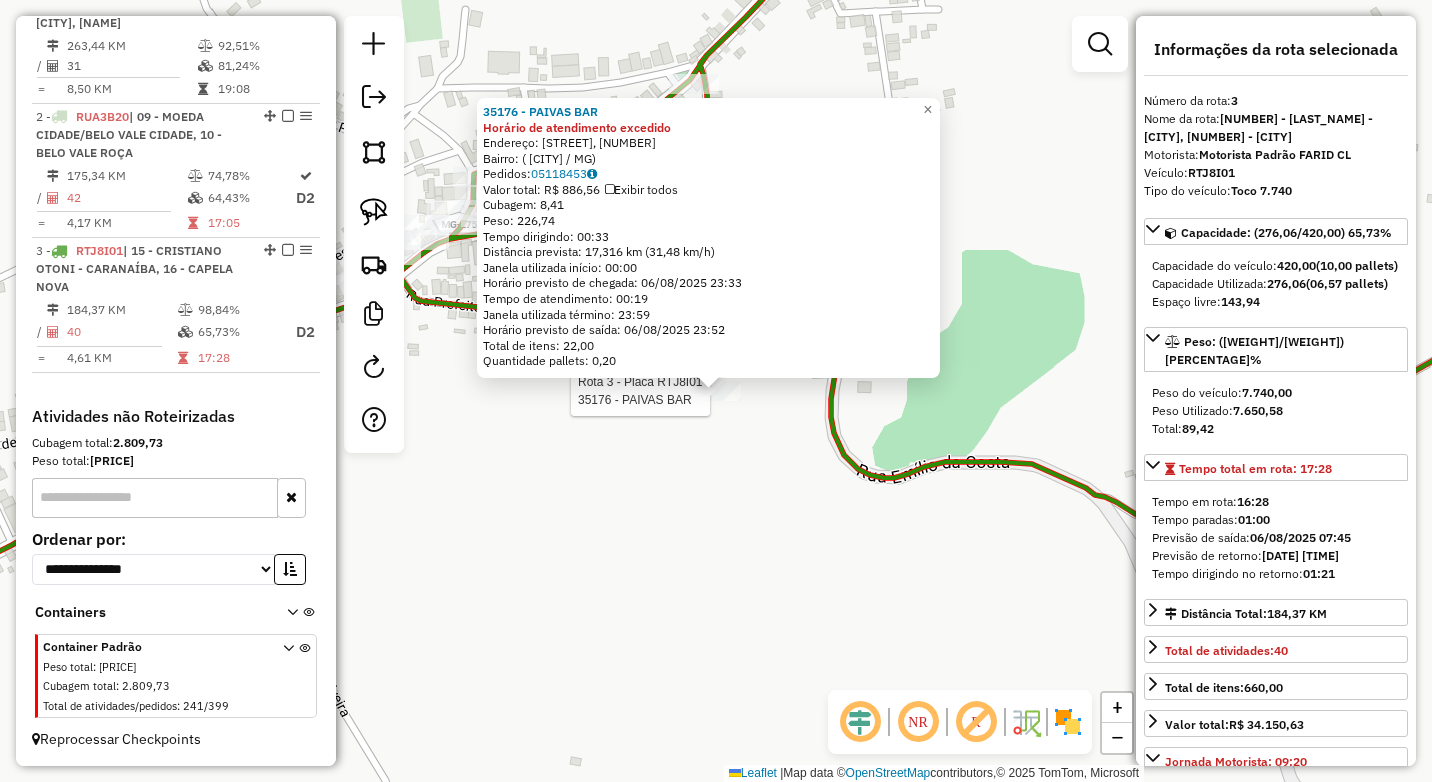 click on "Rota 3 - Placa RTJ8I01  35176 - PAIVAS BAR 35176 - PAIVAS BAR Horário de atendimento excedido  Endereço: Rua Fonte da Pedra, 86   Bairro:  (Capela Nova / MG)   Pedidos:  05118453   Valor total: R$ 886,56   Exibir todos   Cubagem: 8,41  Peso: 226,74  Tempo dirigindo: 00:33   Distância prevista: 17,316 km (31,48 km/h)   Janela utilizada início: 00:00   Horário previsto de chegada: 06/08/2025 23:33   Tempo de atendimento: 00:19   Janela utilizada término: 23:59   Horário previsto de saída: 06/08/2025 23:52   Total de itens: 22,00   Quantidade pallets: 0,20  × Janela de atendimento Grade de atendimento Capacidade Transportadoras Veículos Cliente Pedidos  Rotas Selecione os dias de semana para filtrar as janelas de atendimento  Seg   Ter   Qua   Qui   Sex   Sáb   Dom  Informe o período da janela de atendimento: De: Até:  Filtrar exatamente a janela do cliente  Considerar janela de atendimento padrão  Selecione os dias de semana para filtrar as grades de atendimento  Seg   Ter   Qua   Qui   Sex   Dom" 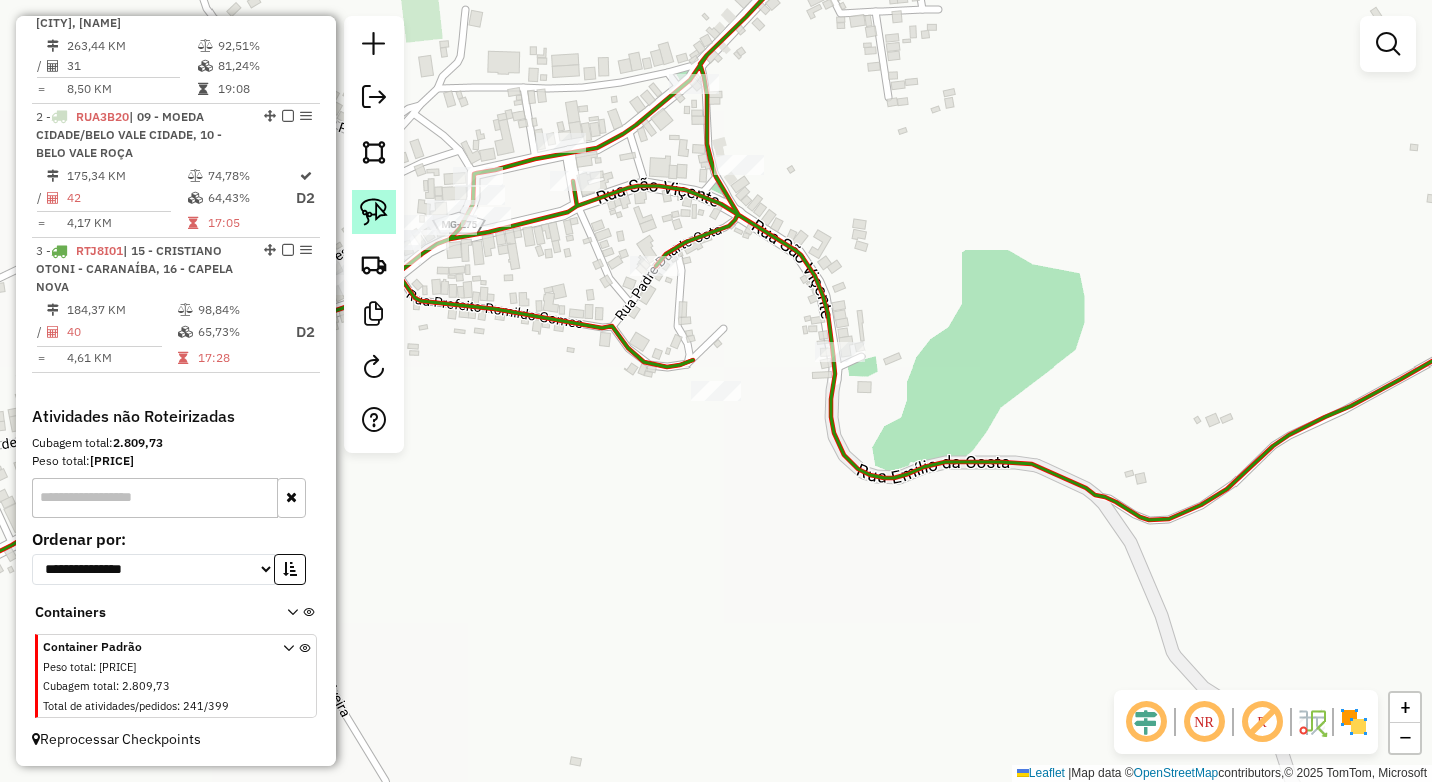 click 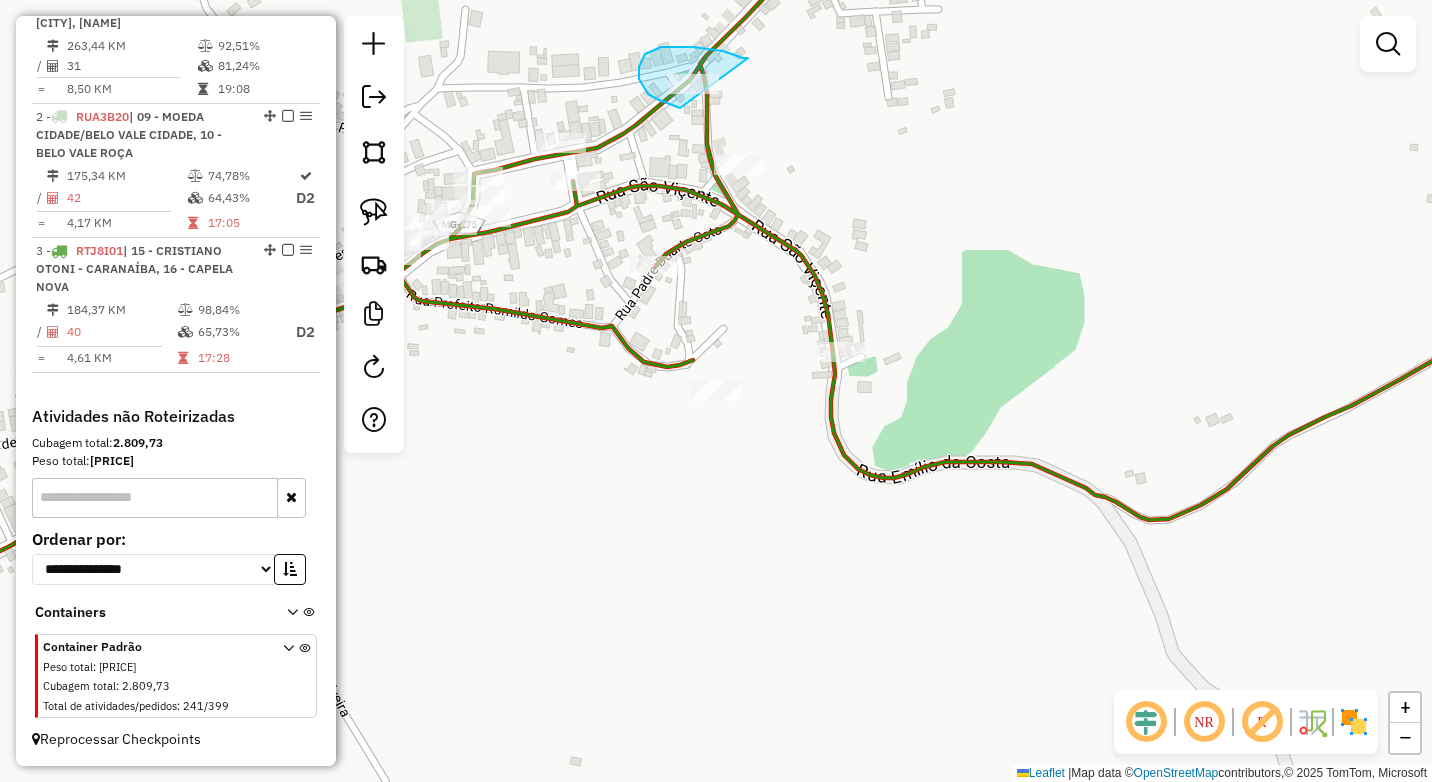 drag, startPoint x: 705, startPoint y: 49, endPoint x: 722, endPoint y: 107, distance: 60.440052 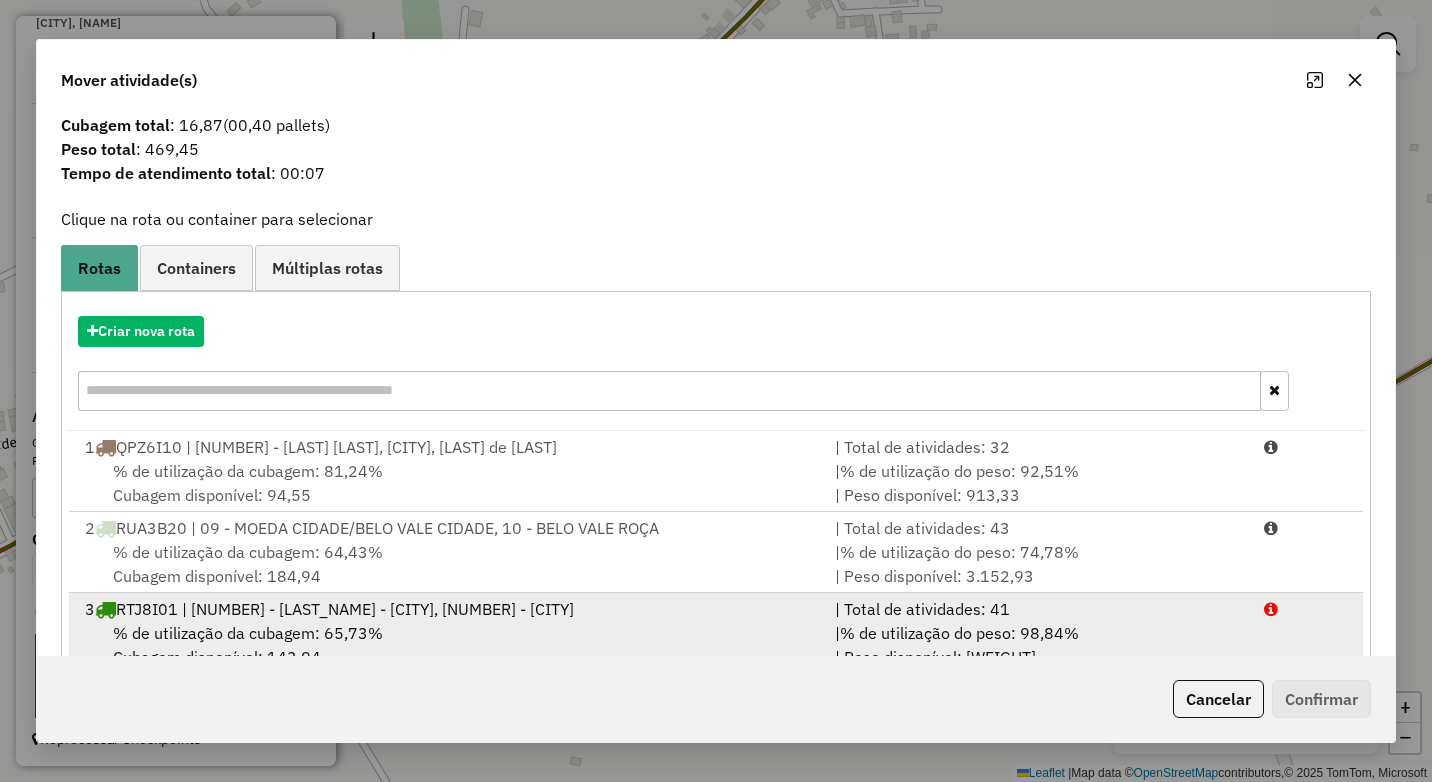 scroll, scrollTop: 83, scrollLeft: 0, axis: vertical 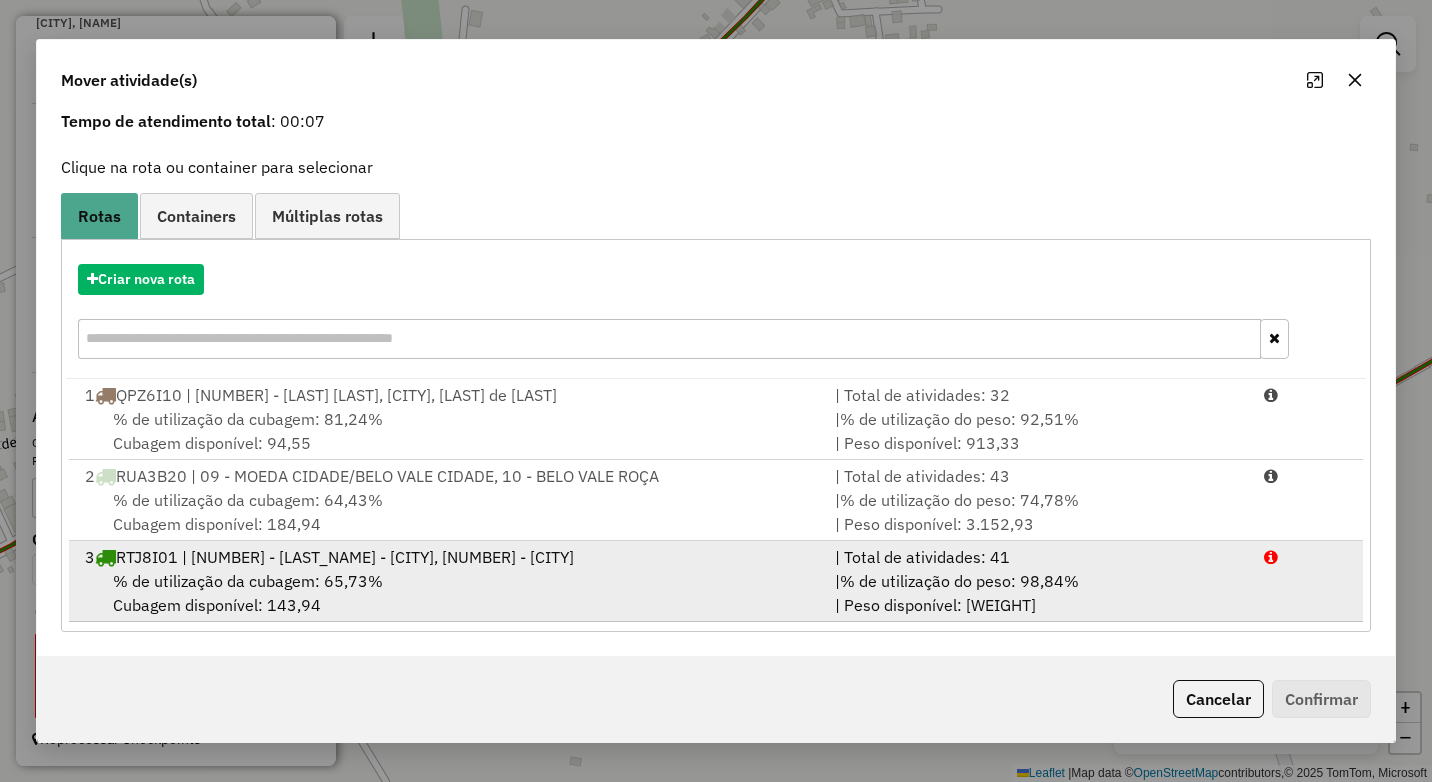 click on "| Total de atividades: 41" at bounding box center [1037, 557] 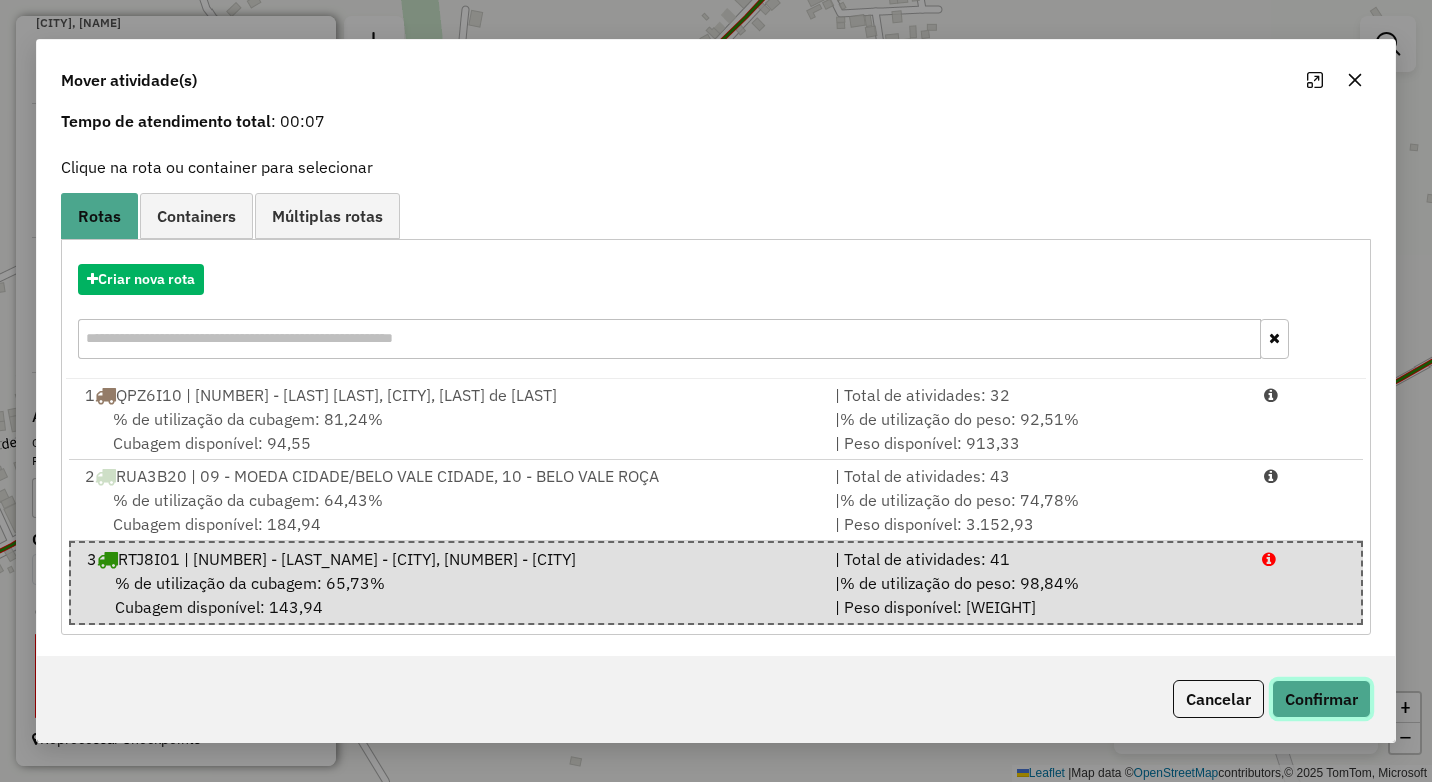 click on "Confirmar" 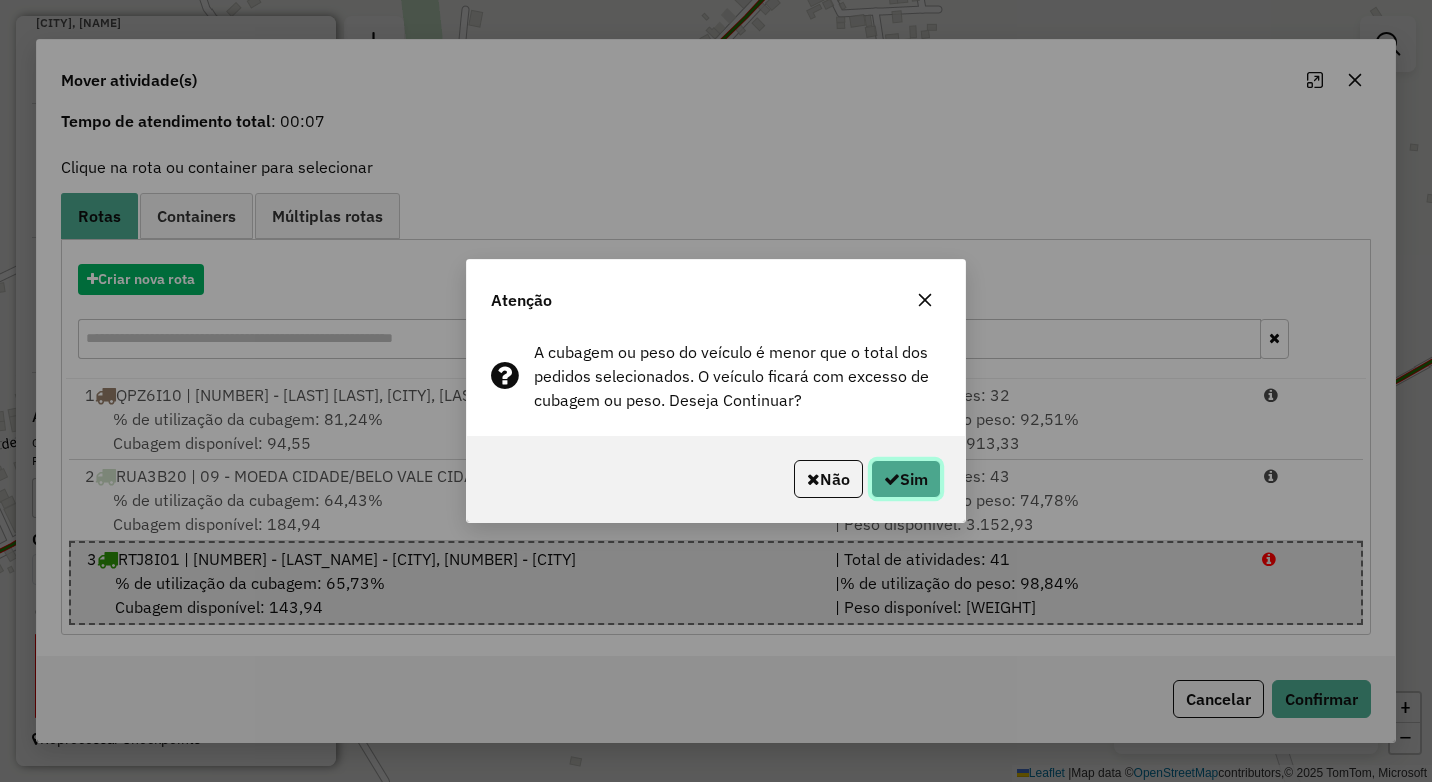 click on "Sim" 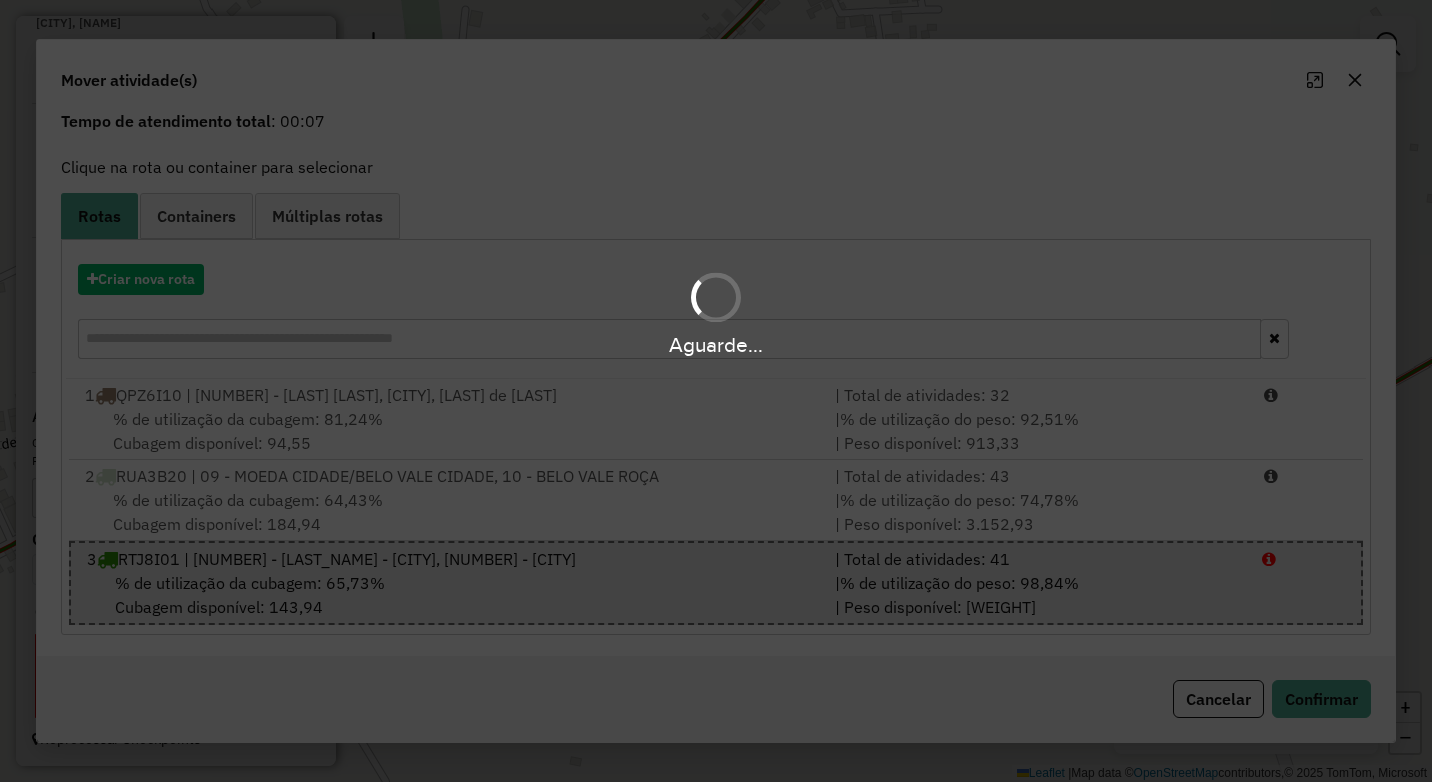 scroll, scrollTop: 0, scrollLeft: 0, axis: both 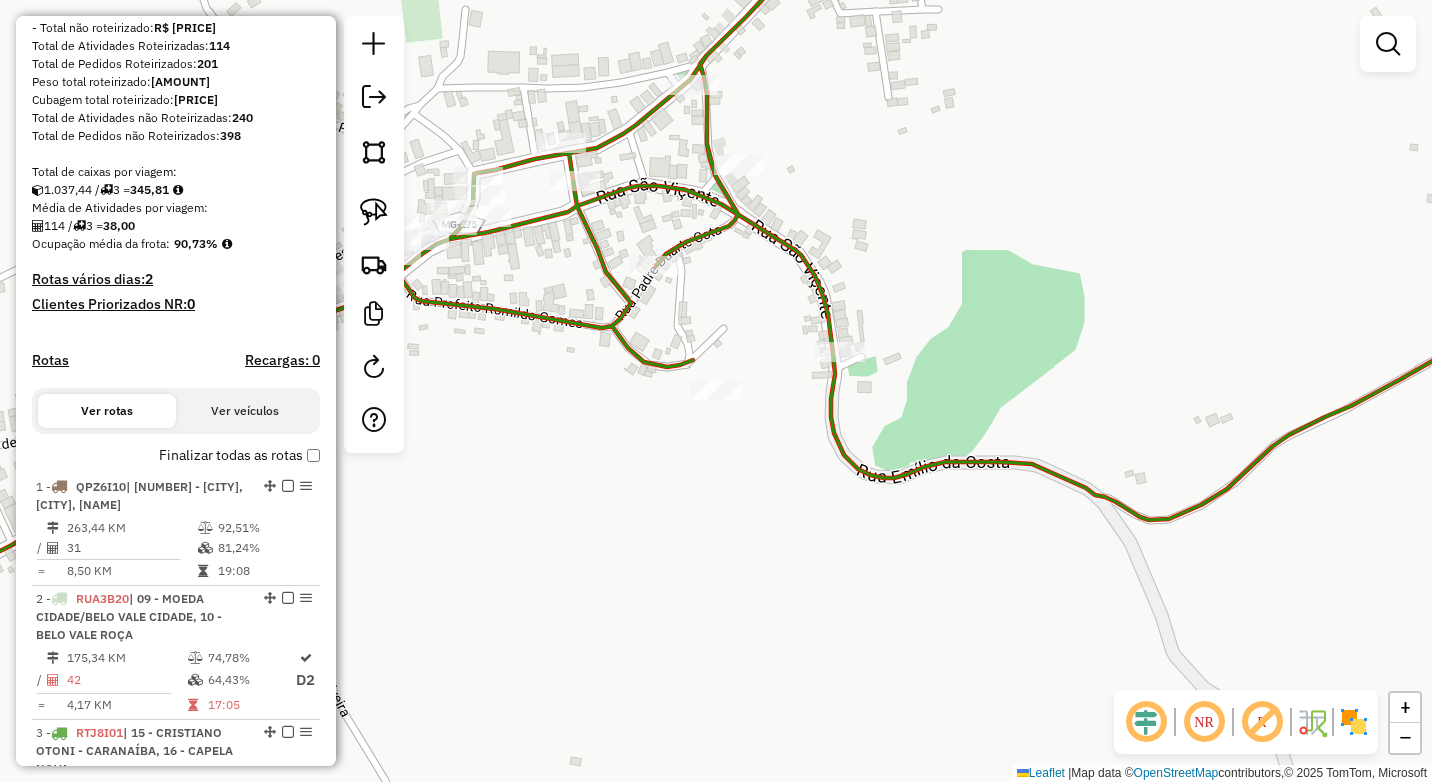 select on "*********" 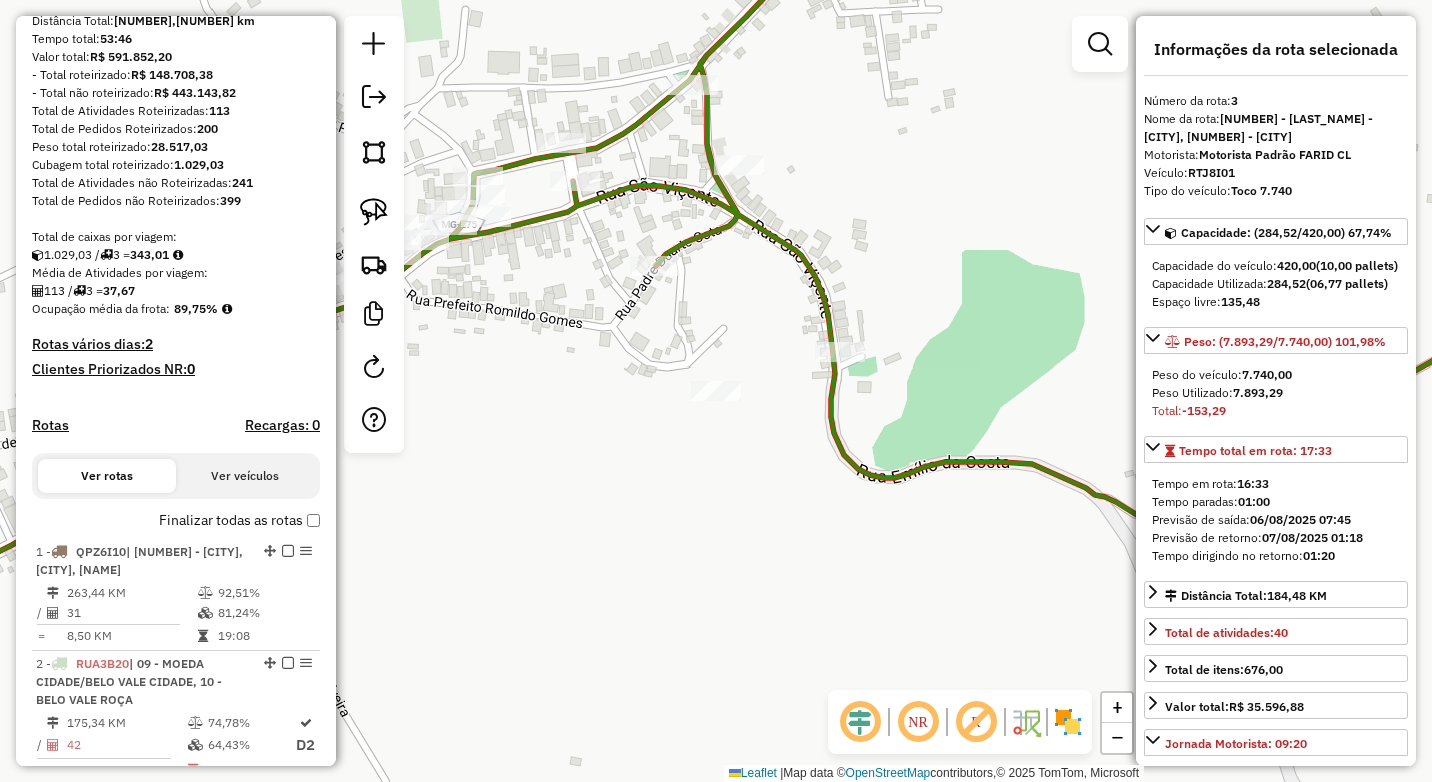 scroll, scrollTop: 192, scrollLeft: 0, axis: vertical 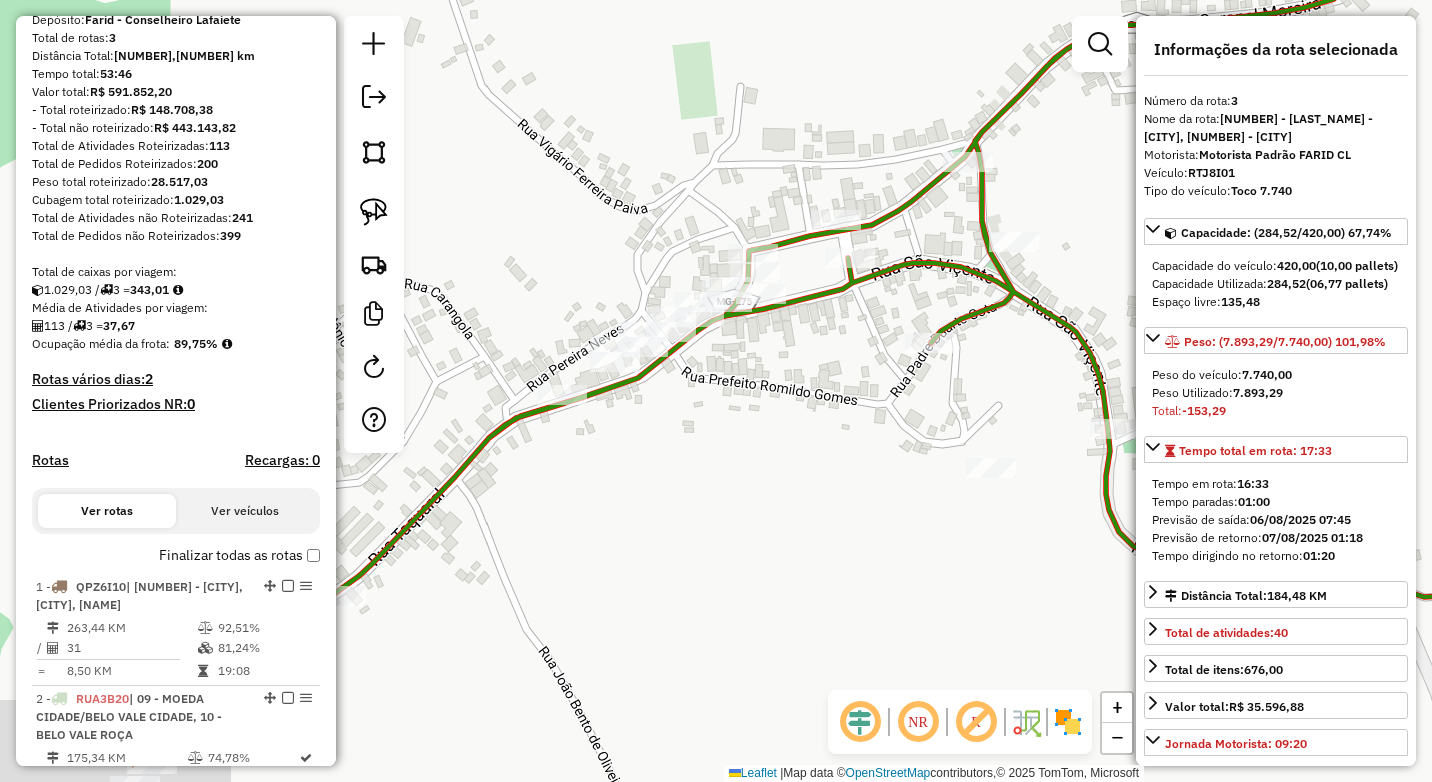 drag, startPoint x: 561, startPoint y: 343, endPoint x: 836, endPoint y: 421, distance: 285.84787 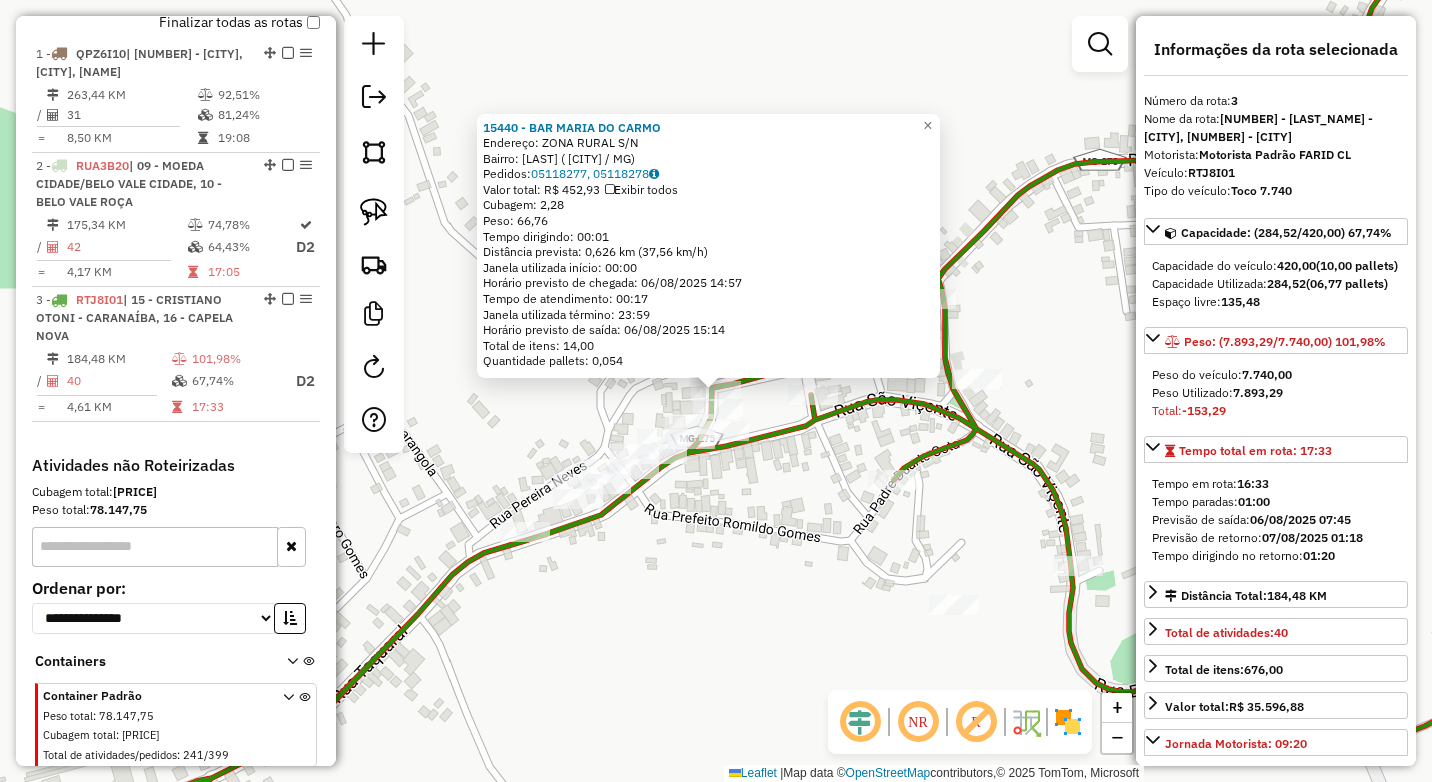 scroll, scrollTop: 792, scrollLeft: 0, axis: vertical 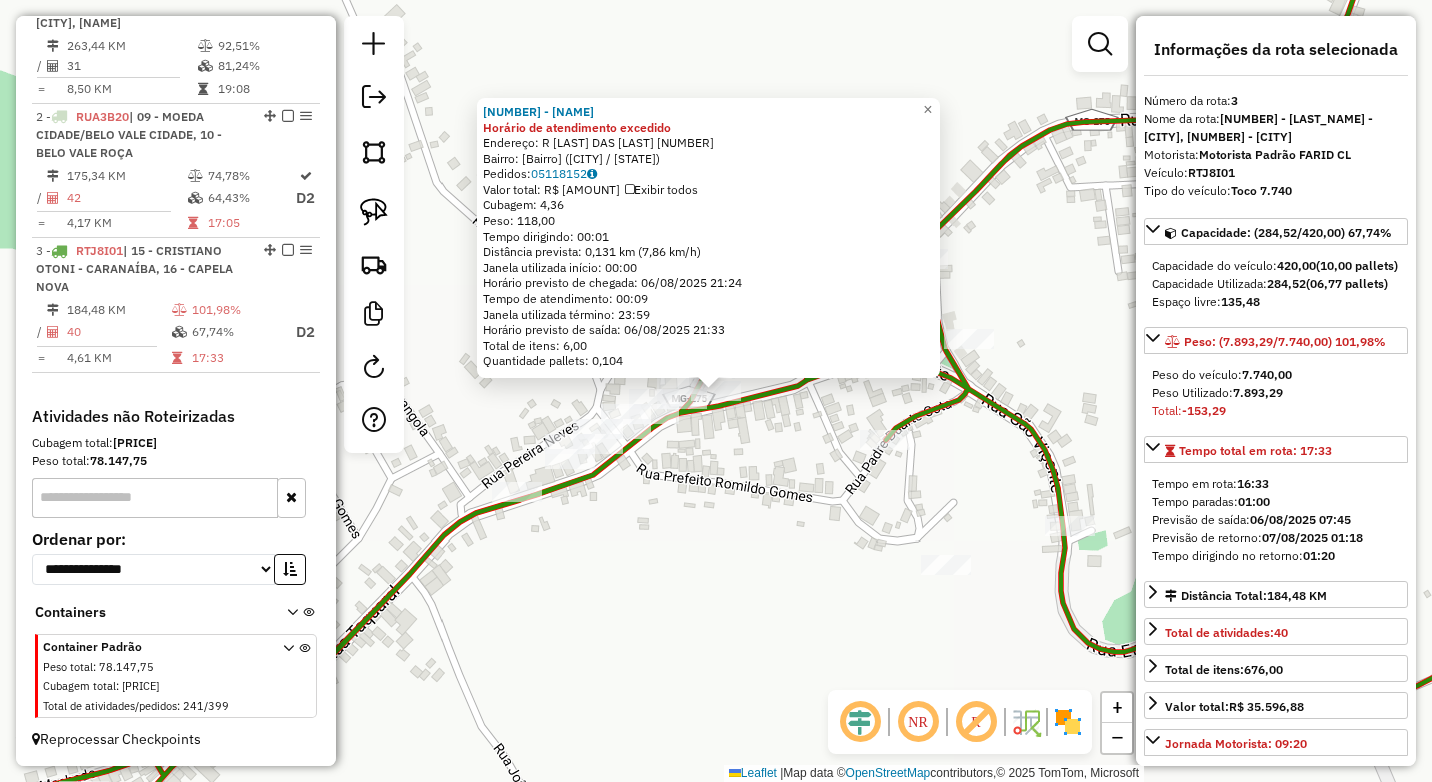 click on "7726 - LUANA FELIX DA SILVA Horário de atendimento excedido  Endereço: R   SENHORA DAS DORES             33   Bairro: V BRASILINA (CAPELA NOVA / MG)   Pedidos:  05118152   Valor total: R$ 461,07   Exibir todos   Cubagem: 4,36  Peso: 118,00  Tempo dirigindo: 00:01   Distância prevista: 0,131 km (7,86 km/h)   Janela utilizada início: 00:00   Horário previsto de chegada: 06/08/2025 21:24   Tempo de atendimento: 00:09   Janela utilizada término: 23:59   Horário previsto de saída: 06/08/2025 21:33   Total de itens: 6,00   Quantidade pallets: 0,104  × Janela de atendimento Grade de atendimento Capacidade Transportadoras Veículos Cliente Pedidos  Rotas Selecione os dias de semana para filtrar as janelas de atendimento  Seg   Ter   Qua   Qui   Sex   Sáb   Dom  Informe o período da janela de atendimento: De: Até:  Filtrar exatamente a janela do cliente  Considerar janela de atendimento padrão  Selecione os dias de semana para filtrar as grades de atendimento  Seg   Ter   Qua   Qui   Sex   Sáb   Dom  De:" 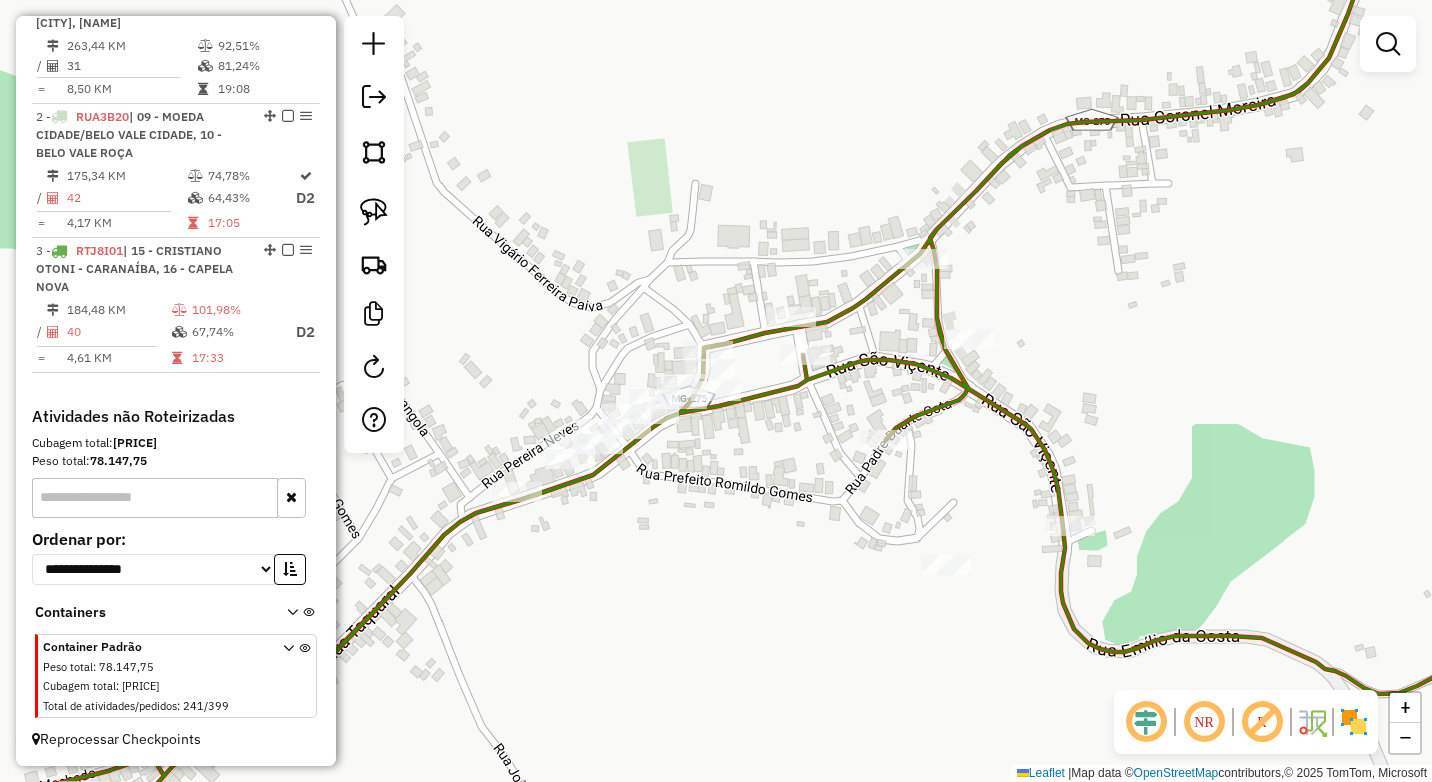 click on "Rota 3 - Placa RTJ8I01  6727 - ARMAZEM SAO JOSE Janela de atendimento Grade de atendimento Capacidade Transportadoras Veículos Cliente Pedidos  Rotas Selecione os dias de semana para filtrar as janelas de atendimento  Seg   Ter   Qua   Qui   Sex   Sáb   Dom  Informe o período da janela de atendimento: De: Até:  Filtrar exatamente a janela do cliente  Considerar janela de atendimento padrão  Selecione os dias de semana para filtrar as grades de atendimento  Seg   Ter   Qua   Qui   Sex   Sáb   Dom   Considerar clientes sem dia de atendimento cadastrado  Clientes fora do dia de atendimento selecionado Filtrar as atividades entre os valores definidos abaixo:  Peso mínimo:   Peso máximo:   Cubagem mínima:   Cubagem máxima:   De:   Até:  Filtrar as atividades entre o tempo de atendimento definido abaixo:  De:   Até:   Considerar capacidade total dos clientes não roteirizados Transportadora: Selecione um ou mais itens Tipo de veículo: Selecione um ou mais itens Veículo: Selecione um ou mais itens De:" 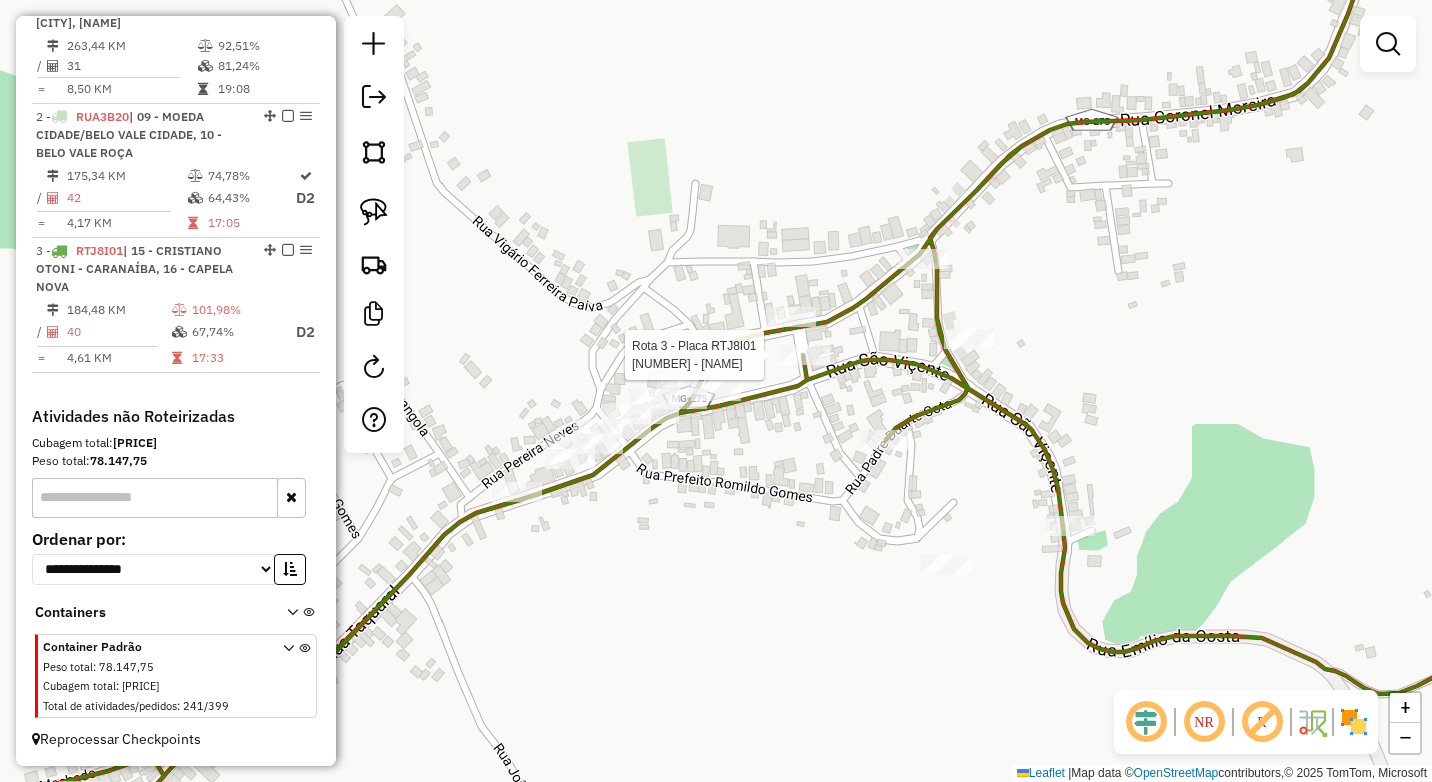 select on "*********" 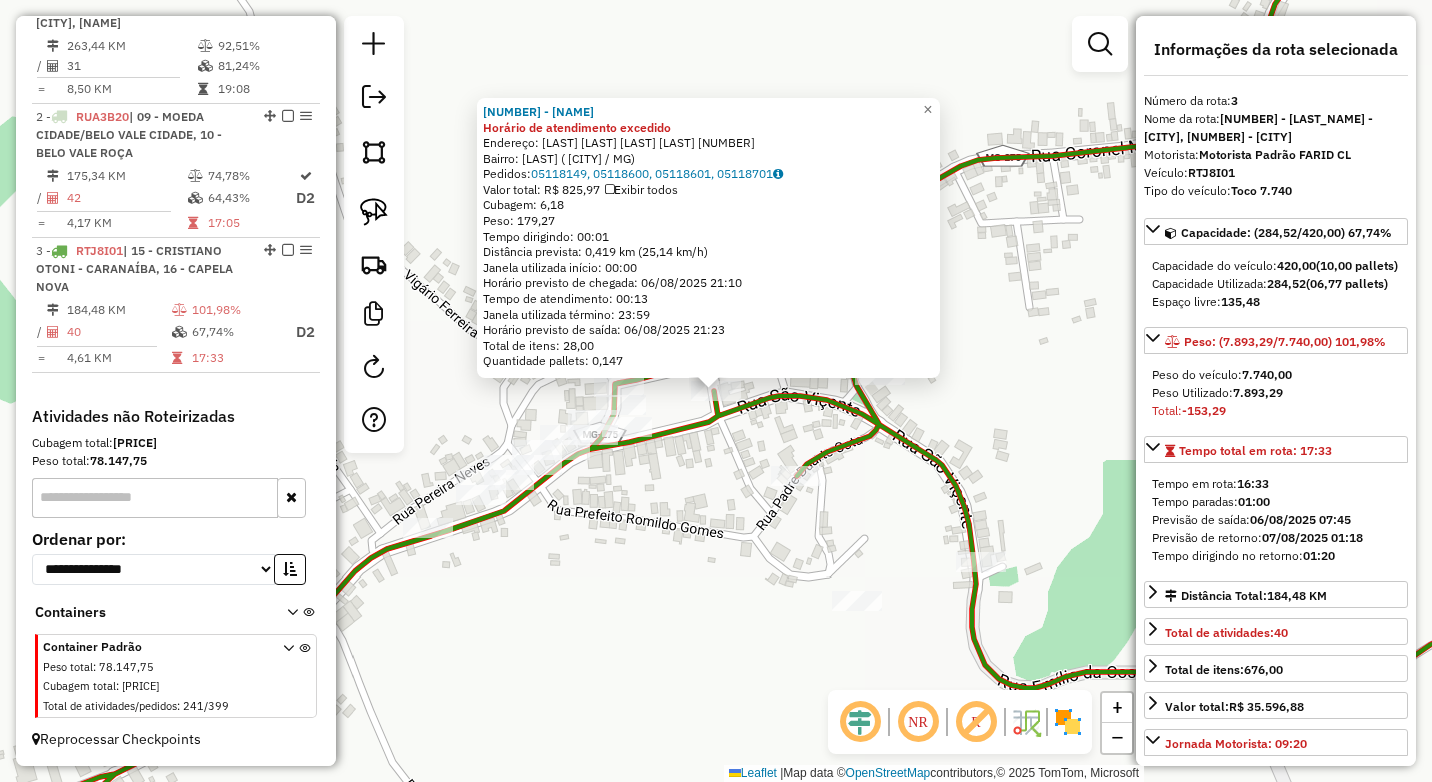 click on "6727 - ARMAZEM SAO JOSE Horário de atendimento excedido  Endereço:  CORONEL JOSE ALEXANDRE 112   Bairro: CENTRO (CAPELA NOVA / MG)   Pedidos:  05118149, 05118600, 05118601, 05118701   Valor total: R$ 825,97   Exibir todos   Cubagem: 6,18  Peso: 179,27  Tempo dirigindo: 00:01   Distância prevista: 0,419 km (25,14 km/h)   Janela utilizada início: 00:00   Horário previsto de chegada: 06/08/2025 21:10   Tempo de atendimento: 00:13   Janela utilizada término: 23:59   Horário previsto de saída: 06/08/2025 21:23   Total de itens: 28,00   Quantidade pallets: 0,147  × Janela de atendimento Grade de atendimento Capacidade Transportadoras Veículos Cliente Pedidos  Rotas Selecione os dias de semana para filtrar as janelas de atendimento  Seg   Ter   Qua   Qui   Sex   Sáb   Dom  Informe o período da janela de atendimento: De: Até:  Filtrar exatamente a janela do cliente  Considerar janela de atendimento padrão  Selecione os dias de semana para filtrar as grades de atendimento  Seg   Ter   Qua   Qui   Sex  +" 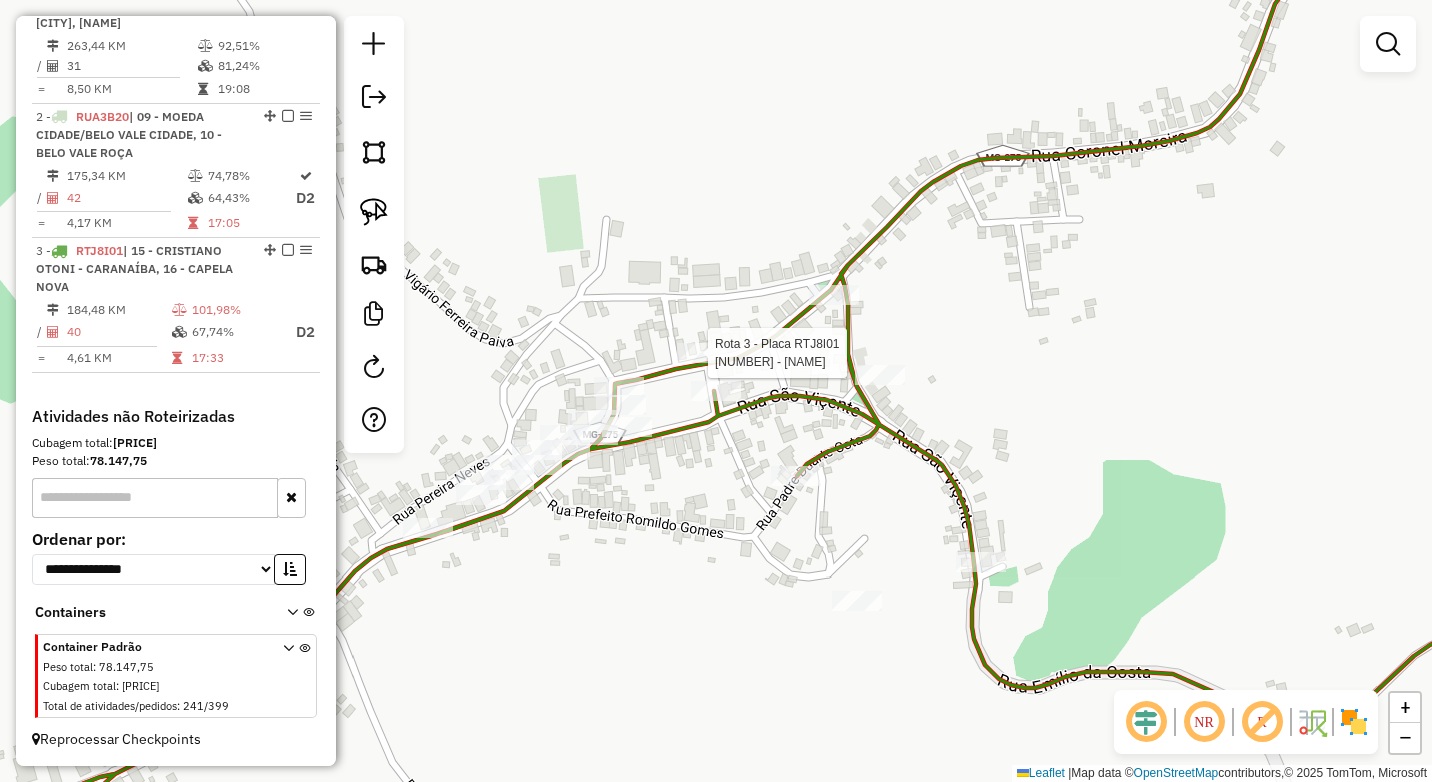 select on "*********" 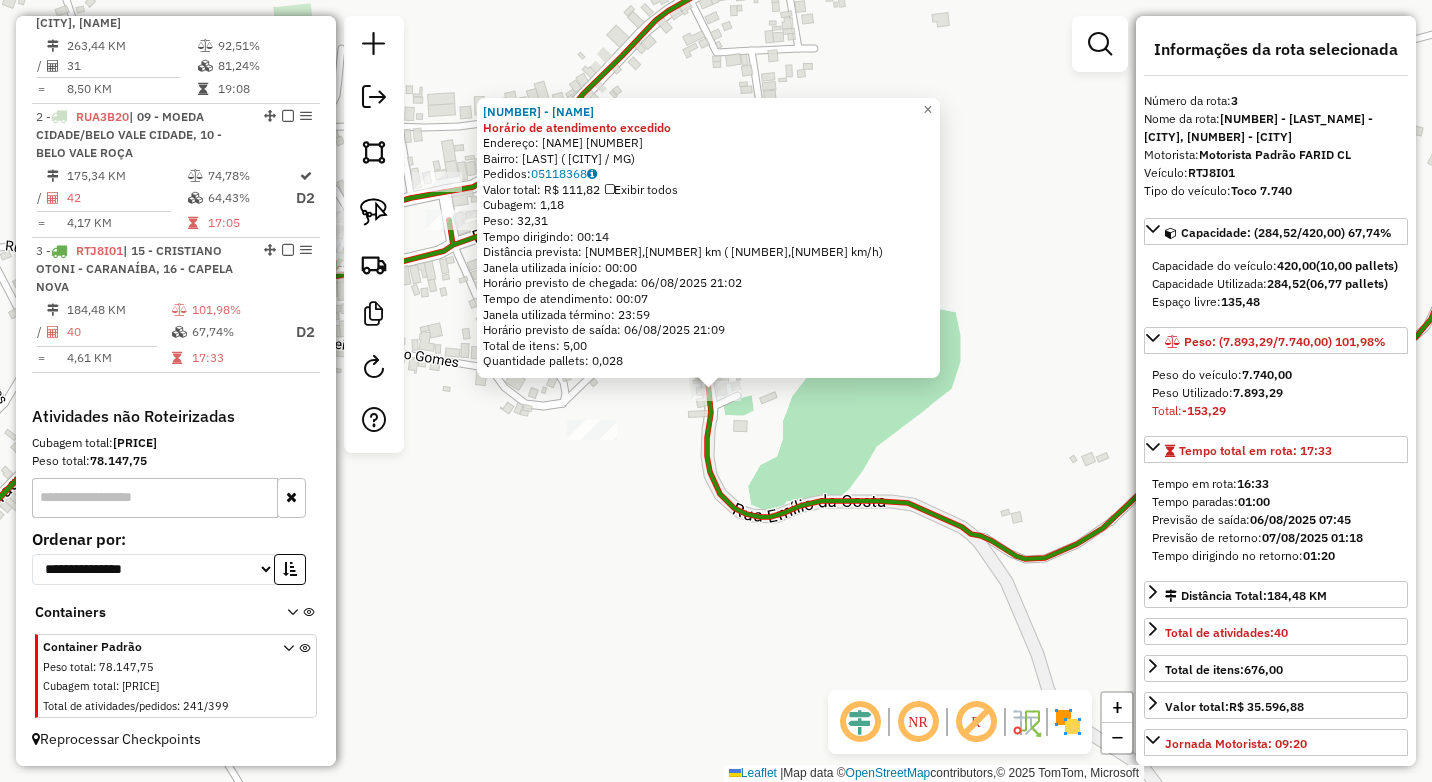 click on "4618 - CASA CAMPOS Horário de atendimento excedido  Endereço:  EMILIO COSTA 95   Bairro: CENTRO (CAPELA NOVA / MG)   Pedidos:  05118368   Valor total: R$ 111,82   Exibir todos   Cubagem: 1,18  Peso: 32,31  Tempo dirigindo: 00:14   Distância prevista: 5,351 km (22,93 km/h)   Janela utilizada início: 00:00   Horário previsto de chegada: 06/08/2025 21:02   Tempo de atendimento: 00:07   Janela utilizada término: 23:59   Horário previsto de saída: 06/08/2025 21:09   Total de itens: 5,00   Quantidade pallets: 0,028  × Janela de atendimento Grade de atendimento Capacidade Transportadoras Veículos Cliente Pedidos  Rotas Selecione os dias de semana para filtrar as janelas de atendimento  Seg   Ter   Qua   Qui   Sex   Sáb   Dom  Informe o período da janela de atendimento: De: Até:  Filtrar exatamente a janela do cliente  Considerar janela de atendimento padrão  Selecione os dias de semana para filtrar as grades de atendimento  Seg   Ter   Qua   Qui   Sex   Sáb   Dom   Peso mínimo:   Peso máximo:   De:" 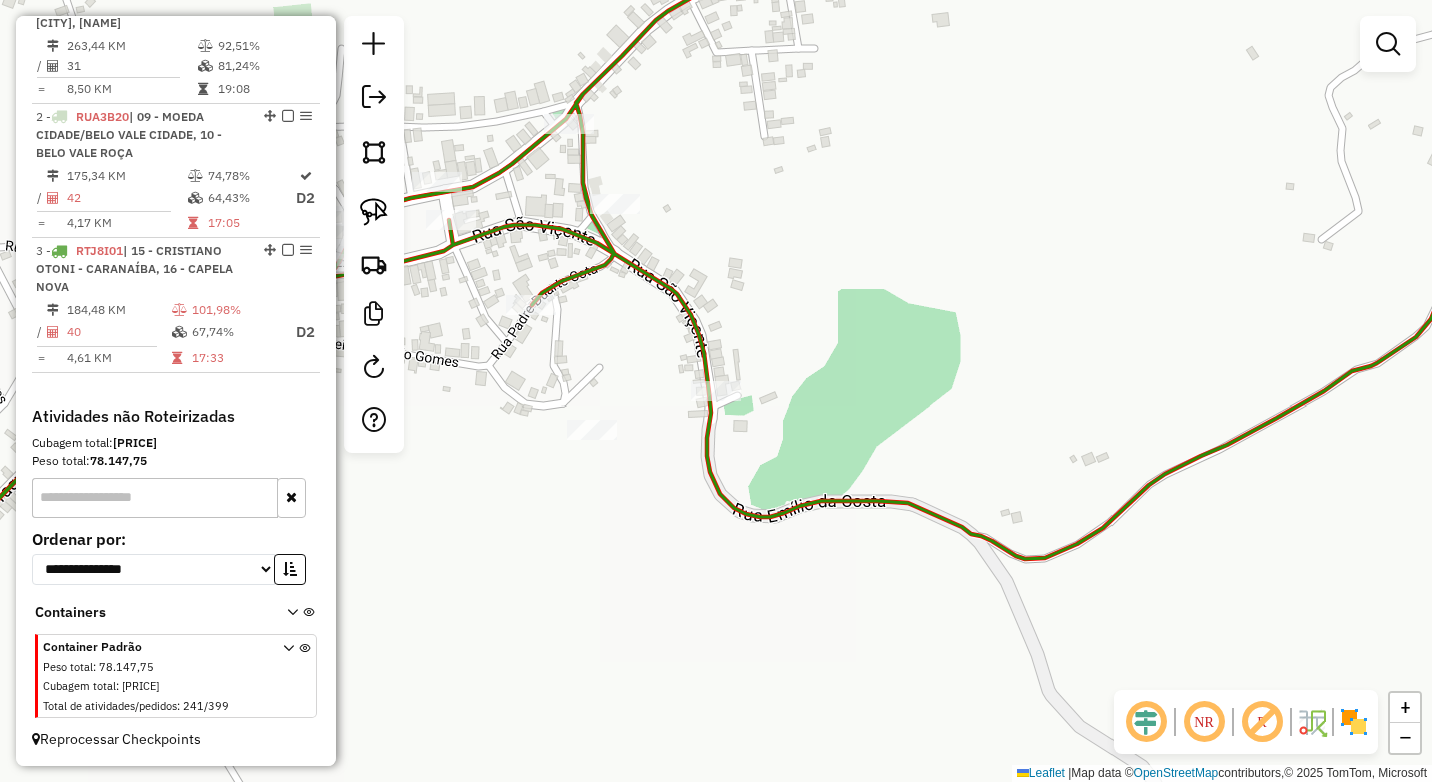 select on "*********" 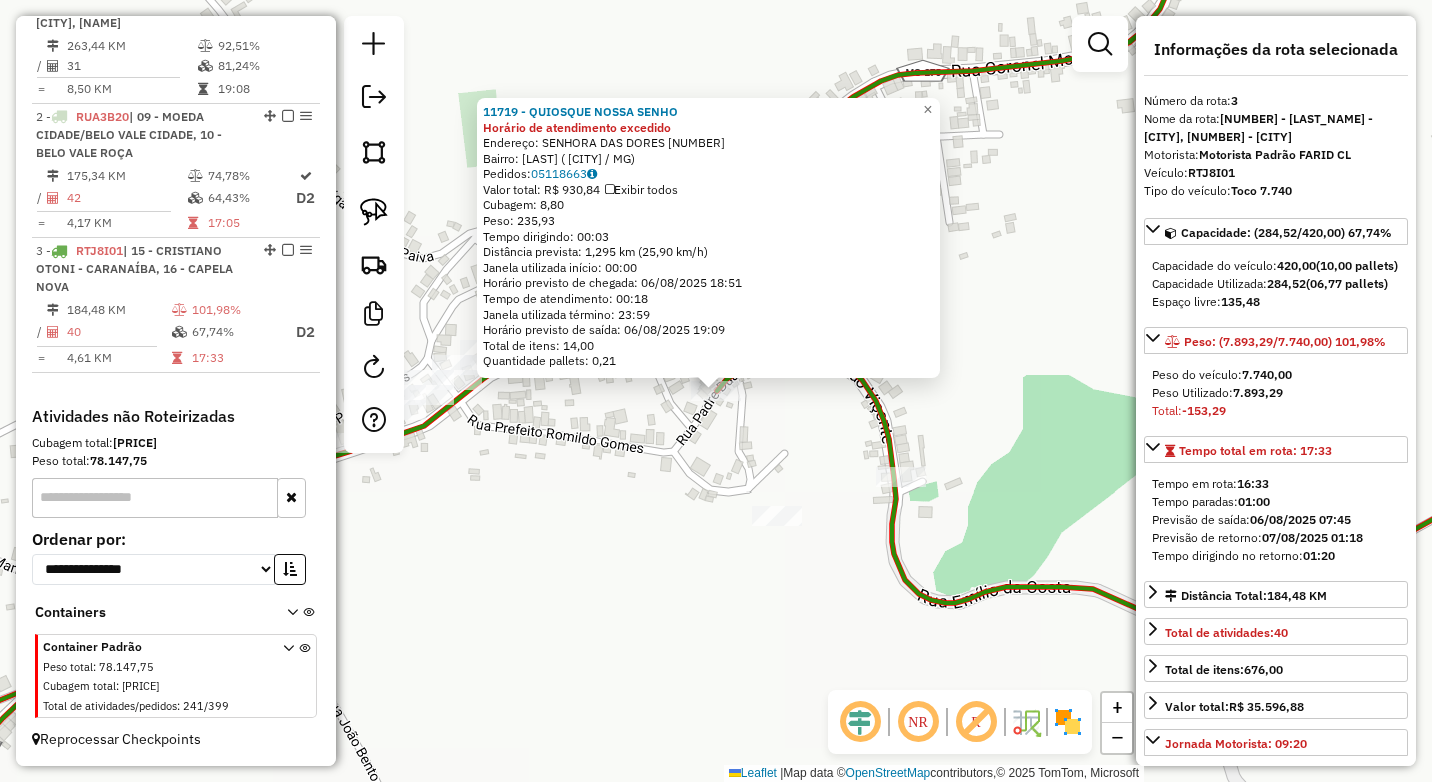 click on "11719 - QUIOSQUE NOSSA SENHO Horário de atendimento excedido  Endereço:  SENHORA DAS DORES 01   Bairro: CENTRO (CAPELA NOVA / MG)   Pedidos:  05118663   Valor total: R$ 930,84   Exibir todos   Cubagem: 8,80  Peso: 235,93  Tempo dirigindo: 00:03   Distância prevista: 1,295 km (25,90 km/h)   Janela utilizada início: 00:00   Horário previsto de chegada: 06/08/2025 18:51   Tempo de atendimento: 00:18   Janela utilizada término: 23:59   Horário previsto de saída: 06/08/2025 19:09   Total de itens: 14,00   Quantidade pallets: 0,21  × Janela de atendimento Grade de atendimento Capacidade Transportadoras Veículos Cliente Pedidos  Rotas Selecione os dias de semana para filtrar as janelas de atendimento  Seg   Ter   Qua   Qui   Sex   Sáb   Dom  Informe o período da janela de atendimento: De: Até:  Filtrar exatamente a janela do cliente  Considerar janela de atendimento padrão  Selecione os dias de semana para filtrar as grades de atendimento  Seg   Ter   Qua   Qui   Sex   Sáb   Dom   Peso mínimo:   De:" 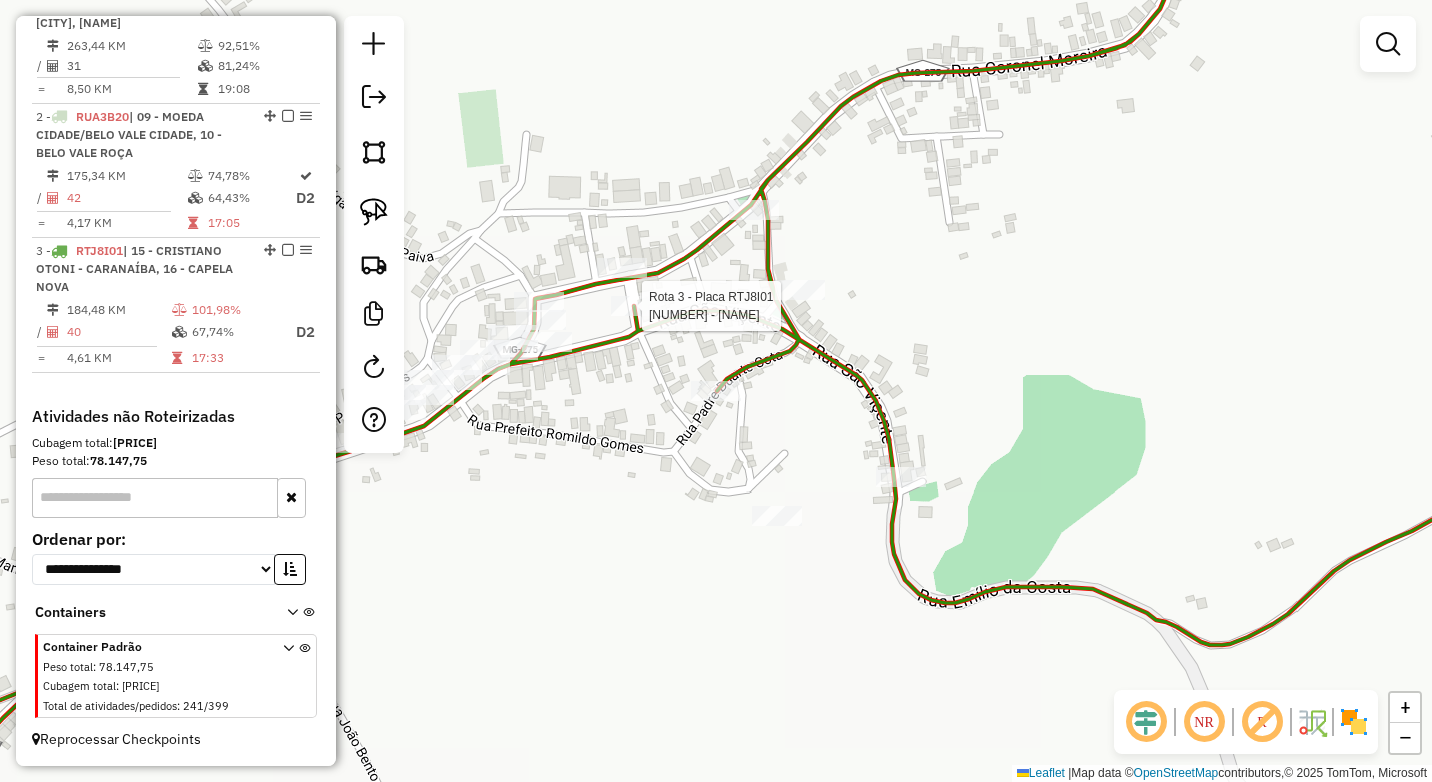 select on "*********" 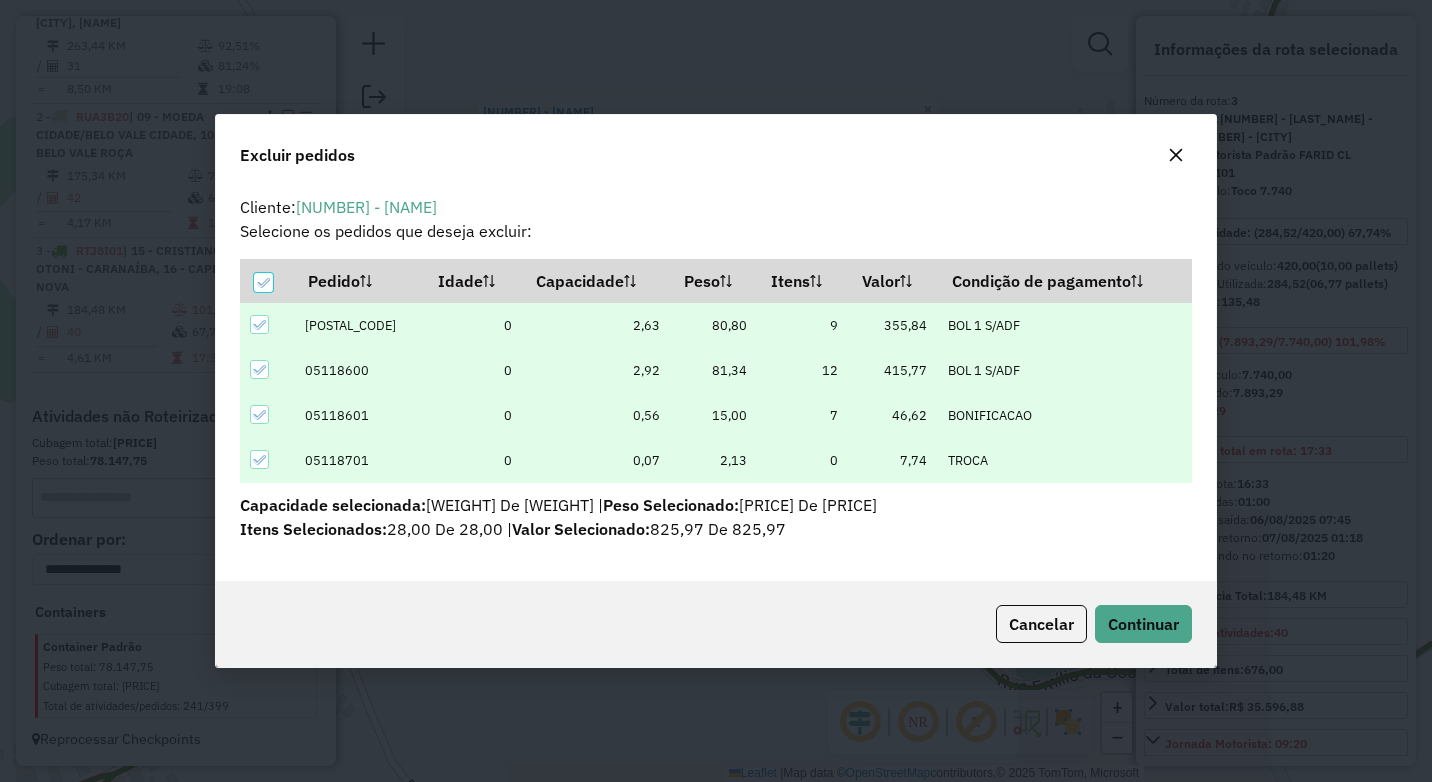 scroll, scrollTop: 0, scrollLeft: 0, axis: both 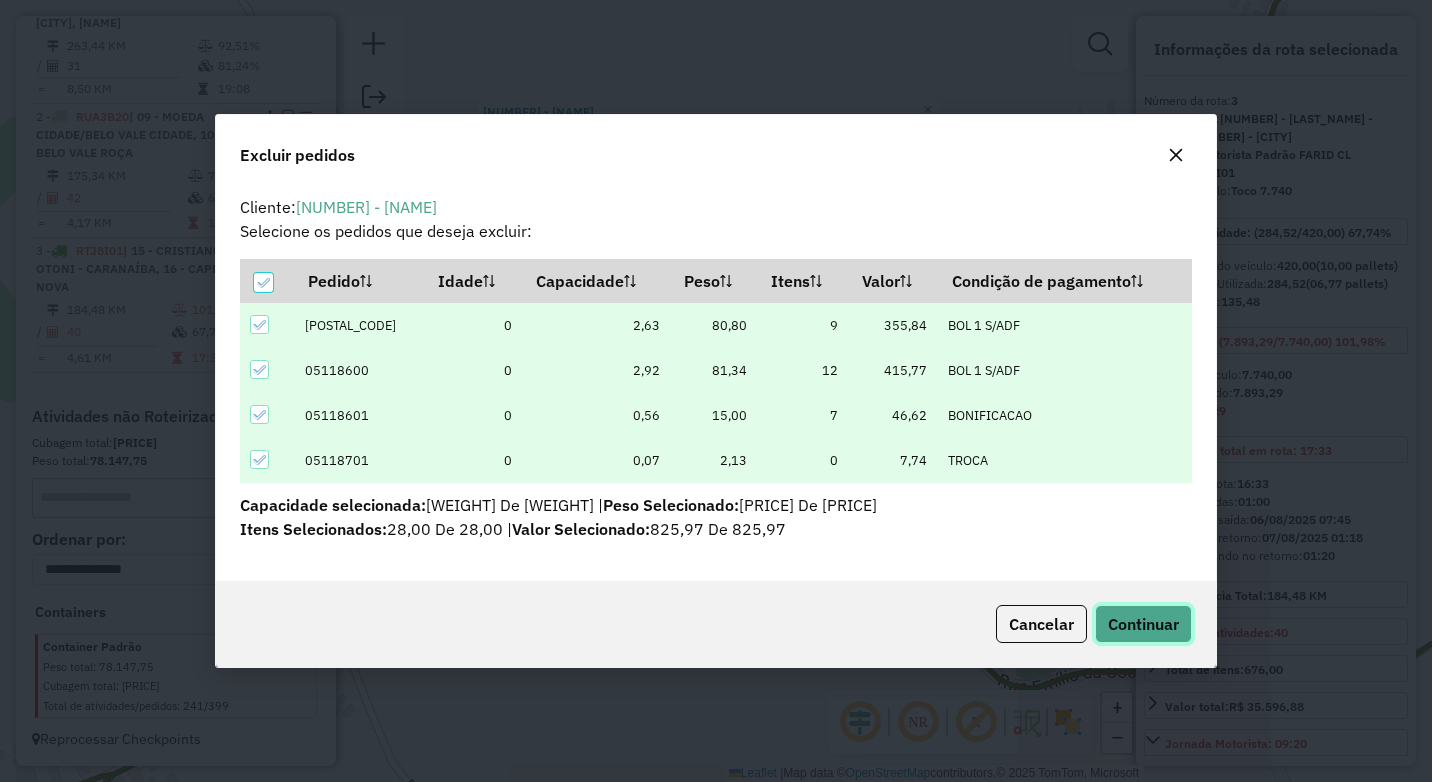 click on "Continuar" 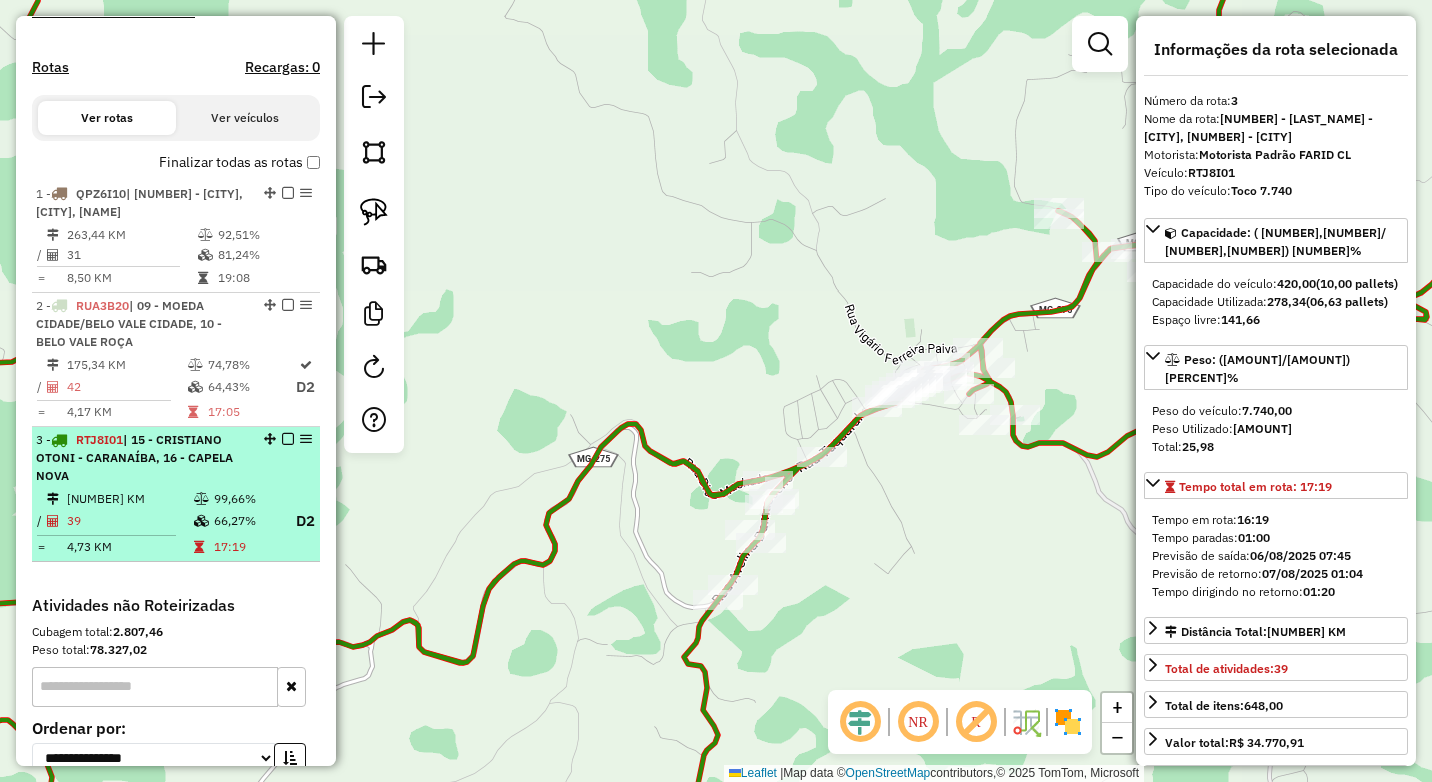 scroll, scrollTop: 592, scrollLeft: 0, axis: vertical 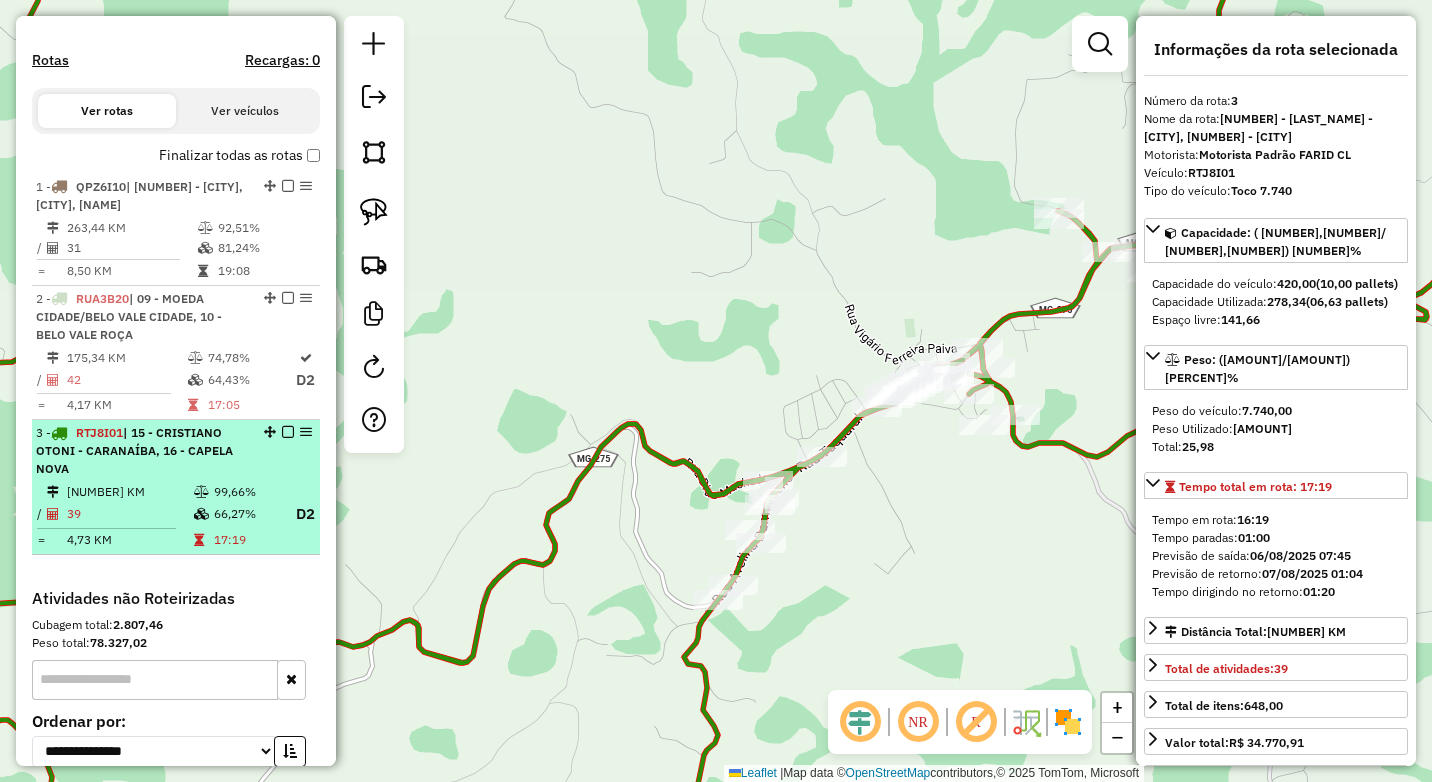click at bounding box center [201, 514] 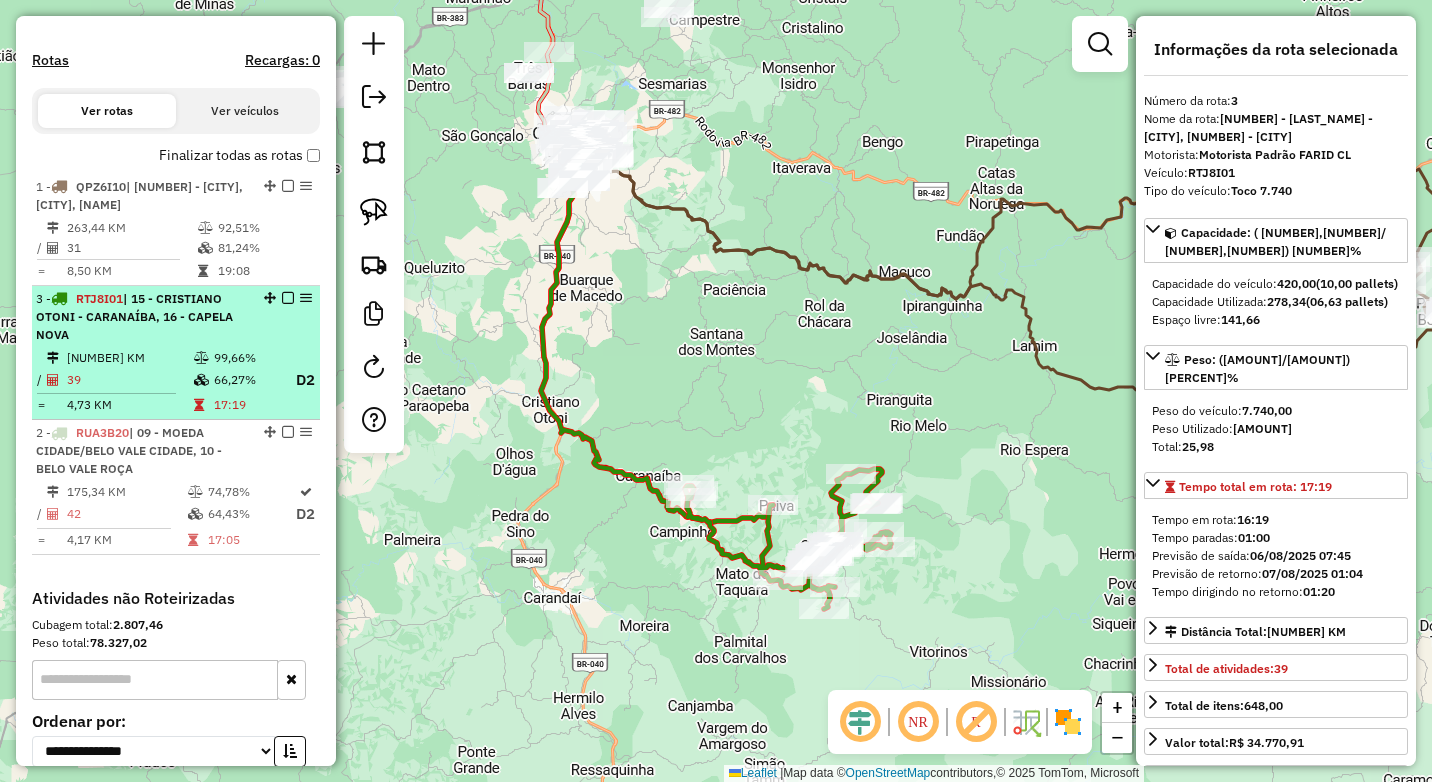 drag, startPoint x: 265, startPoint y: 451, endPoint x: 259, endPoint y: 349, distance: 102.176315 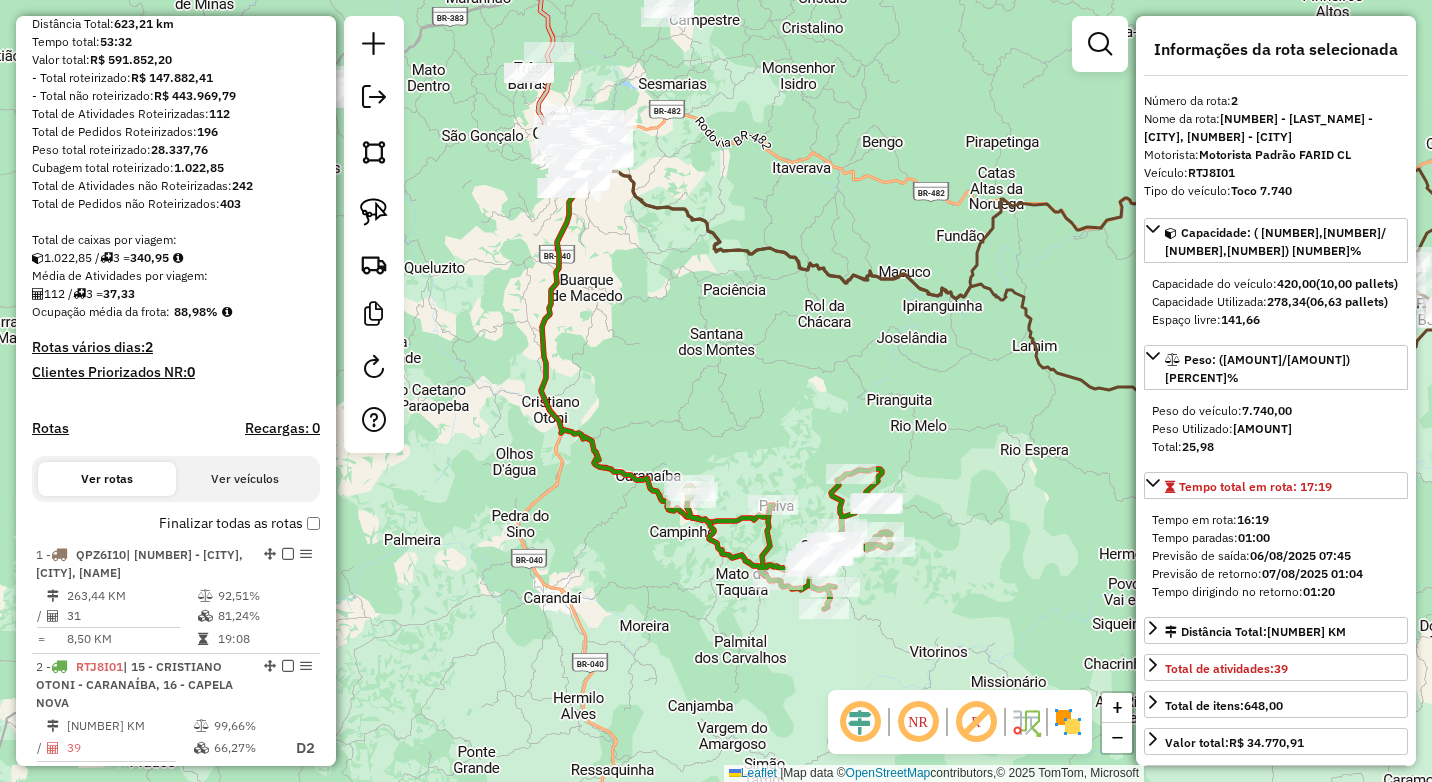 scroll, scrollTop: 192, scrollLeft: 0, axis: vertical 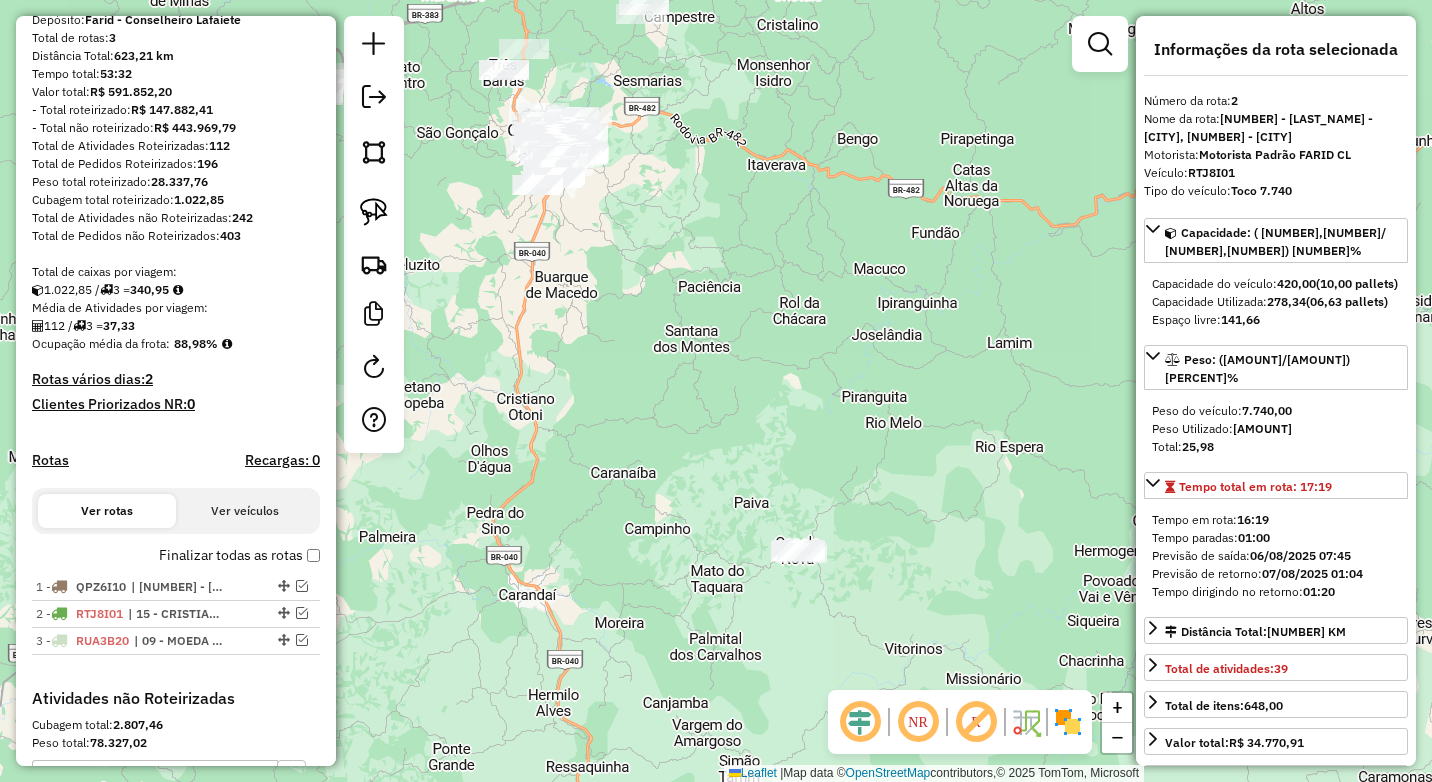 drag, startPoint x: 782, startPoint y: 586, endPoint x: 665, endPoint y: 519, distance: 134.82582 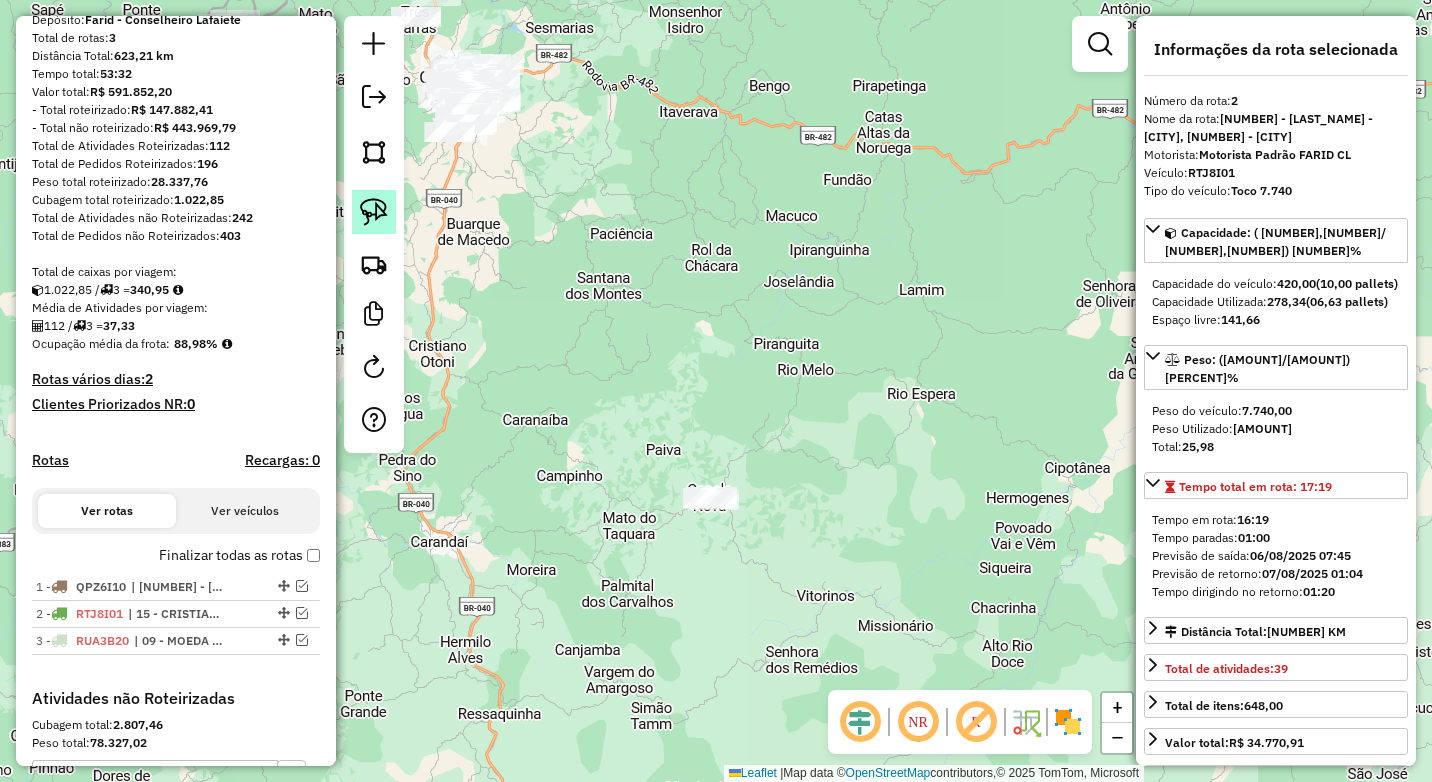 click 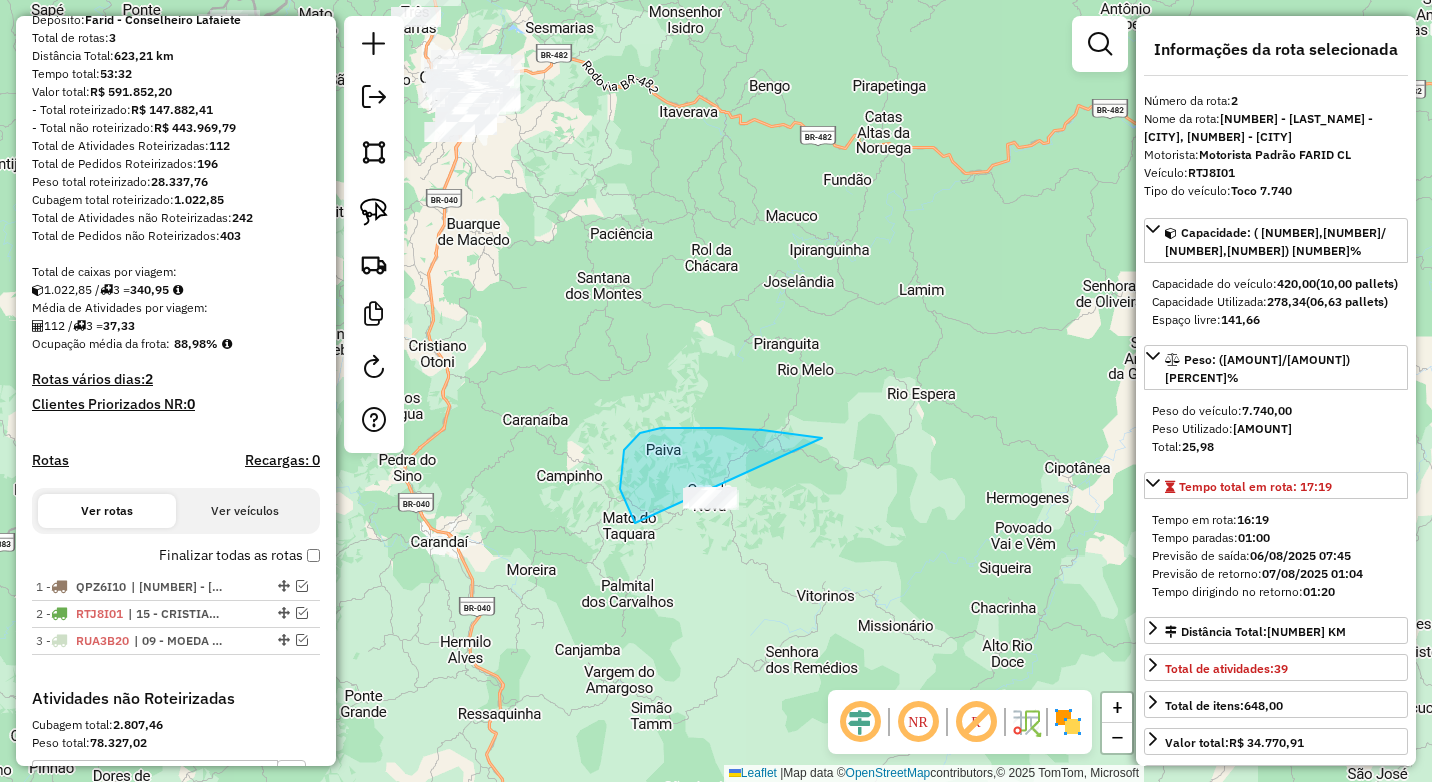 drag, startPoint x: 720, startPoint y: 428, endPoint x: 759, endPoint y: 542, distance: 120.48651 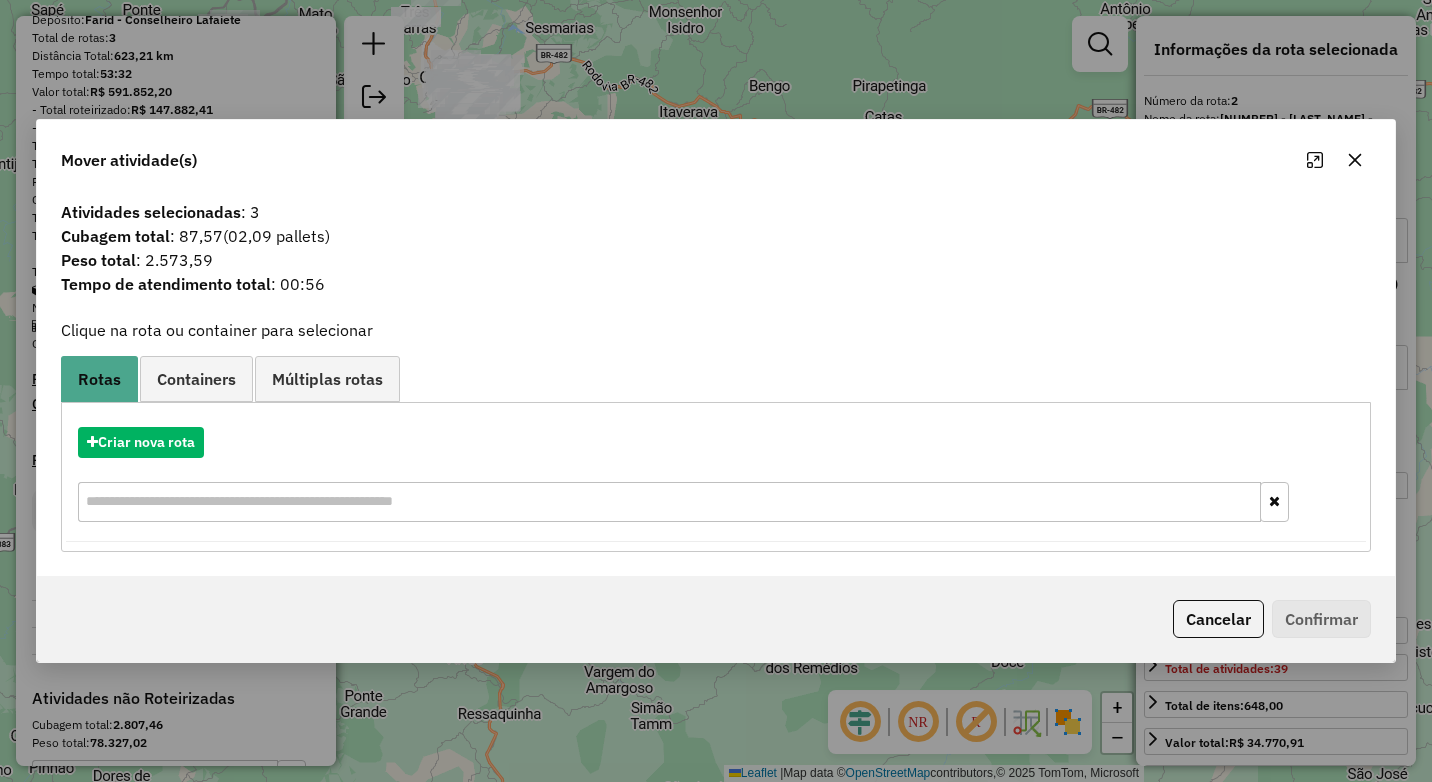 click 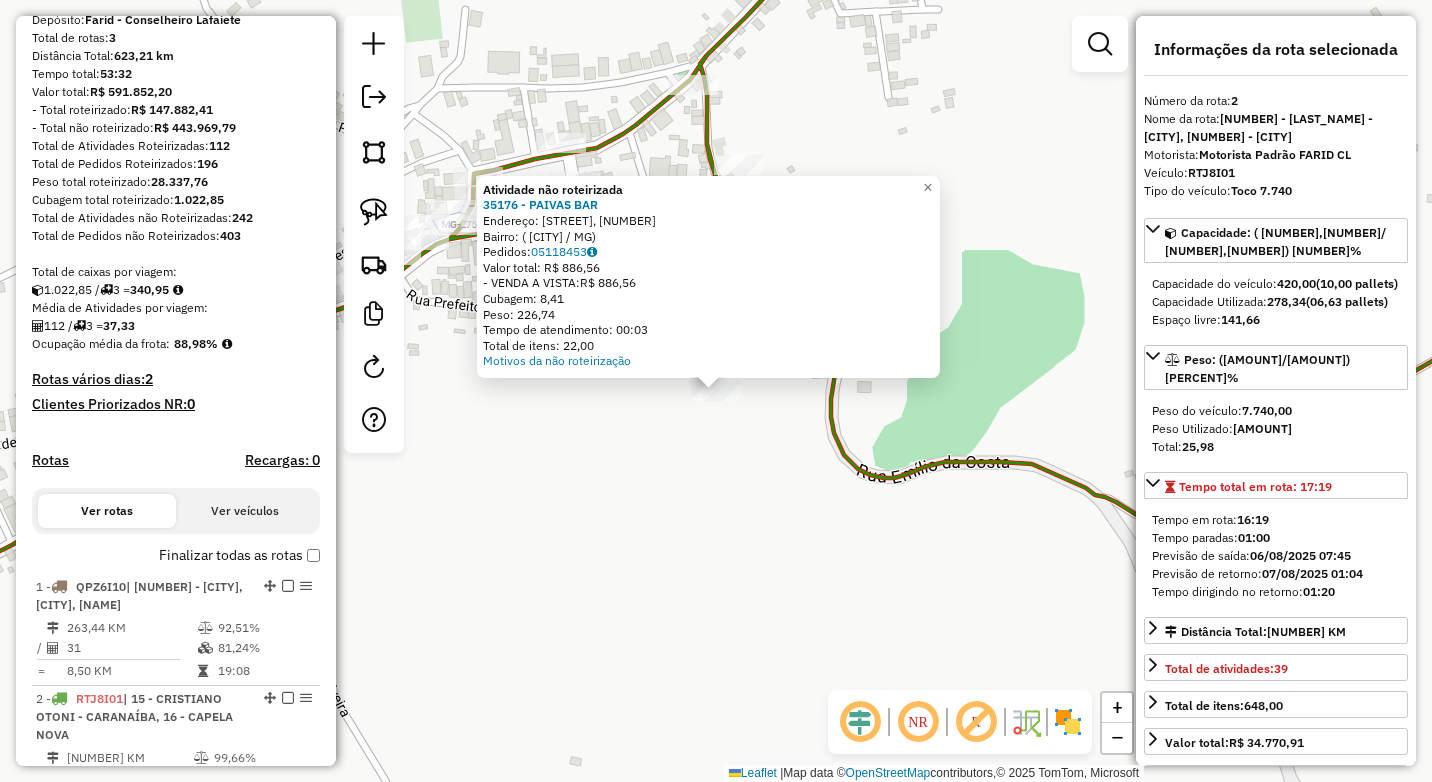 click on "Atividade não roteirizada 35176 - PAIVAS BAR  Endereço: Rua Fonte da Pedra, 86   Bairro:  (Capela Nova / MG)   Pedidos:  05118453   Valor total: R$ 886,56   - VENDA A VISTA:  R$ 886,56   Cubagem: 8,41   Peso: 226,74   Tempo de atendimento: 00:03   Total de itens: 22,00  Motivos da não roteirização × Janela de atendimento Grade de atendimento Capacidade Transportadoras Veículos Cliente Pedidos  Rotas Selecione os dias de semana para filtrar as janelas de atendimento  Seg   Ter   Qua   Qui   Sex   Sáb   Dom  Informe o período da janela de atendimento: De: Até:  Filtrar exatamente a janela do cliente  Considerar janela de atendimento padrão  Selecione os dias de semana para filtrar as grades de atendimento  Seg   Ter   Qua   Qui   Sex   Sáb   Dom   Considerar clientes sem dia de atendimento cadastrado  Clientes fora do dia de atendimento selecionado Filtrar as atividades entre os valores definidos abaixo:  Peso mínimo:   Peso máximo:   Cubagem mínima:   Cubagem máxima:   De:   Até:   De:  Nome:" 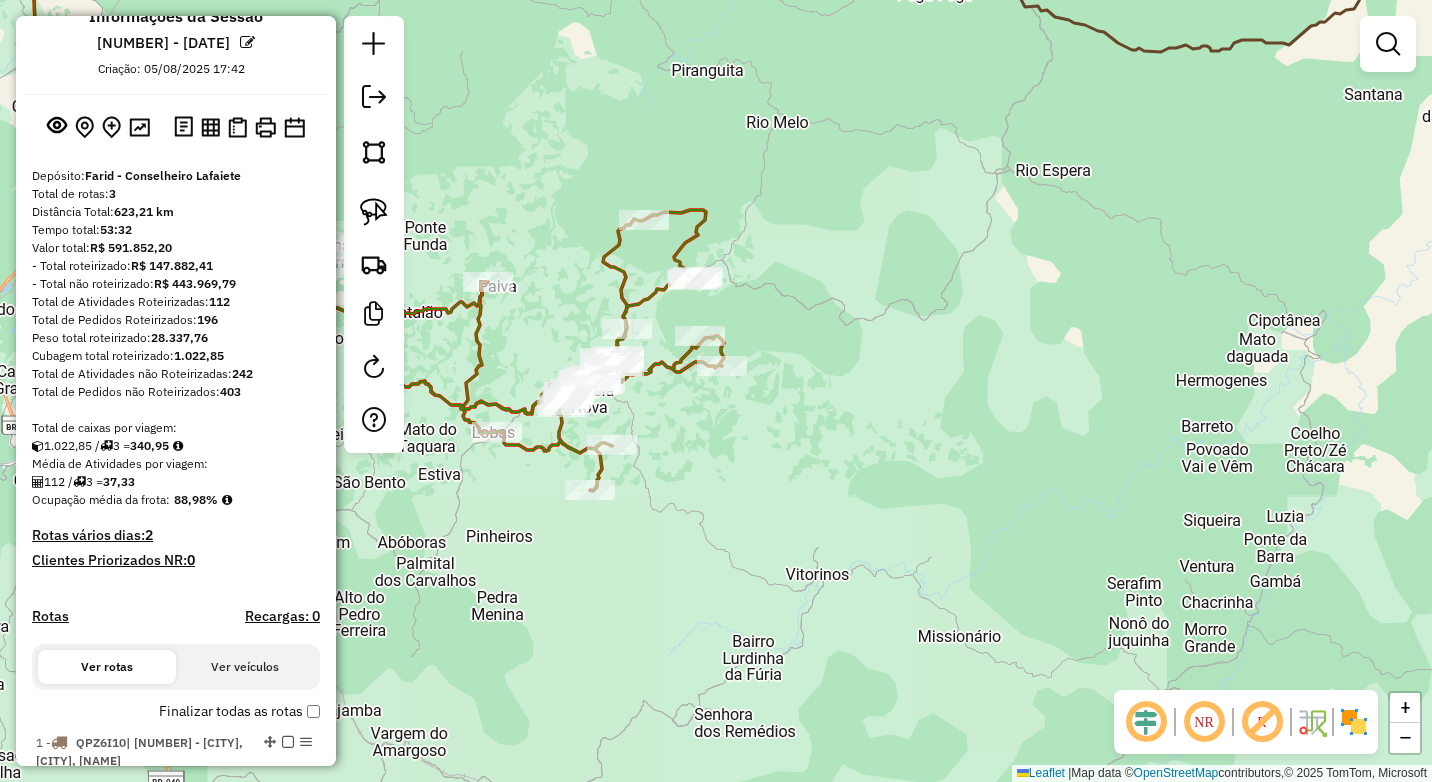 scroll, scrollTop: 0, scrollLeft: 0, axis: both 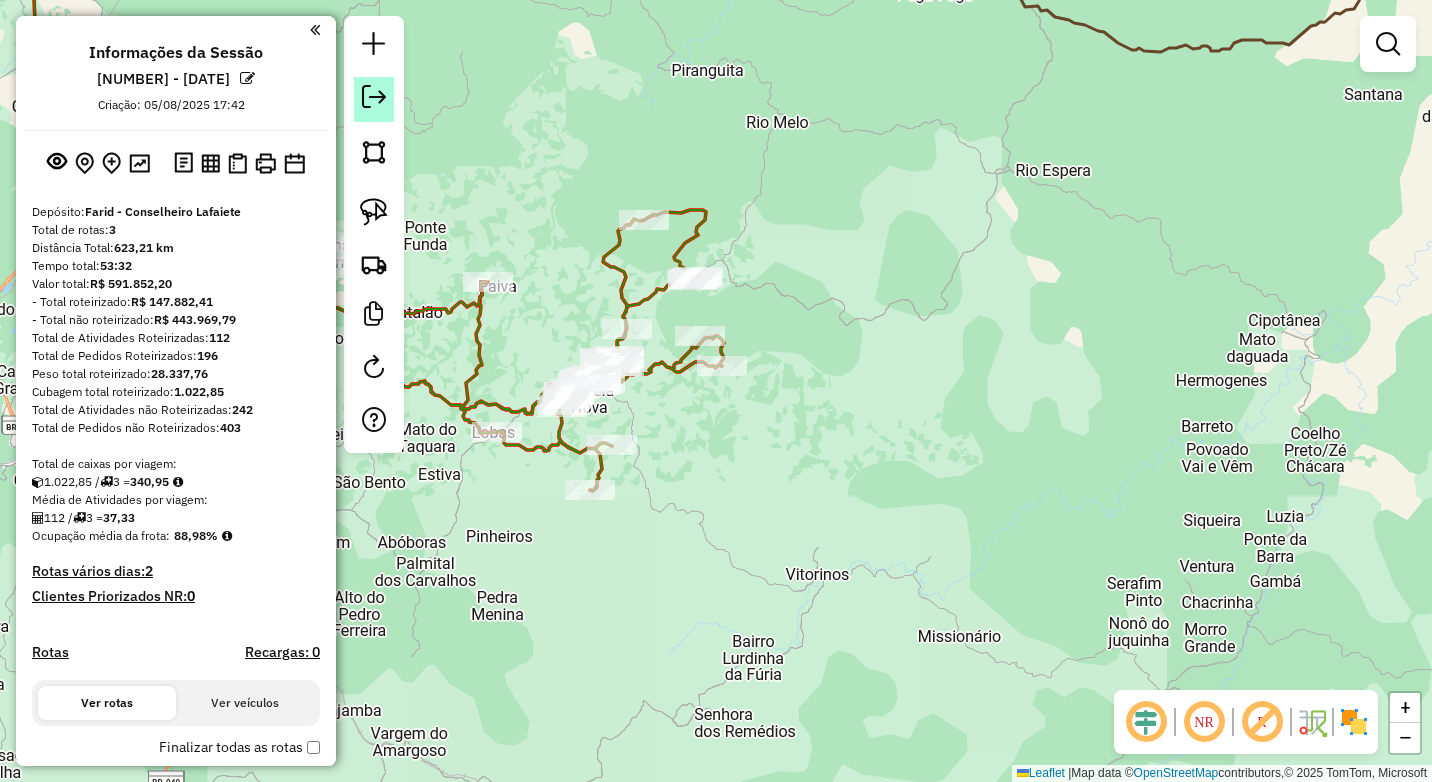 click 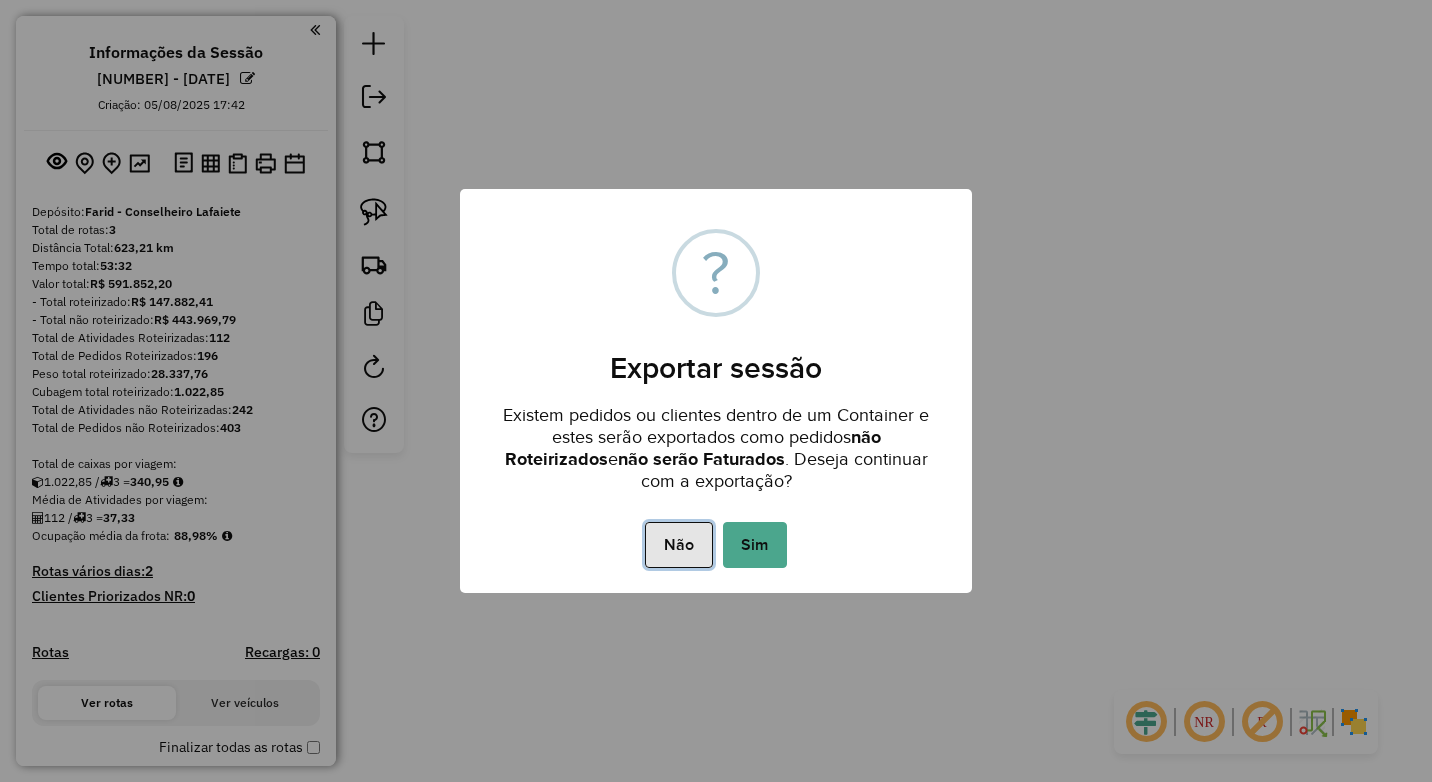 click on "Não" at bounding box center (678, 545) 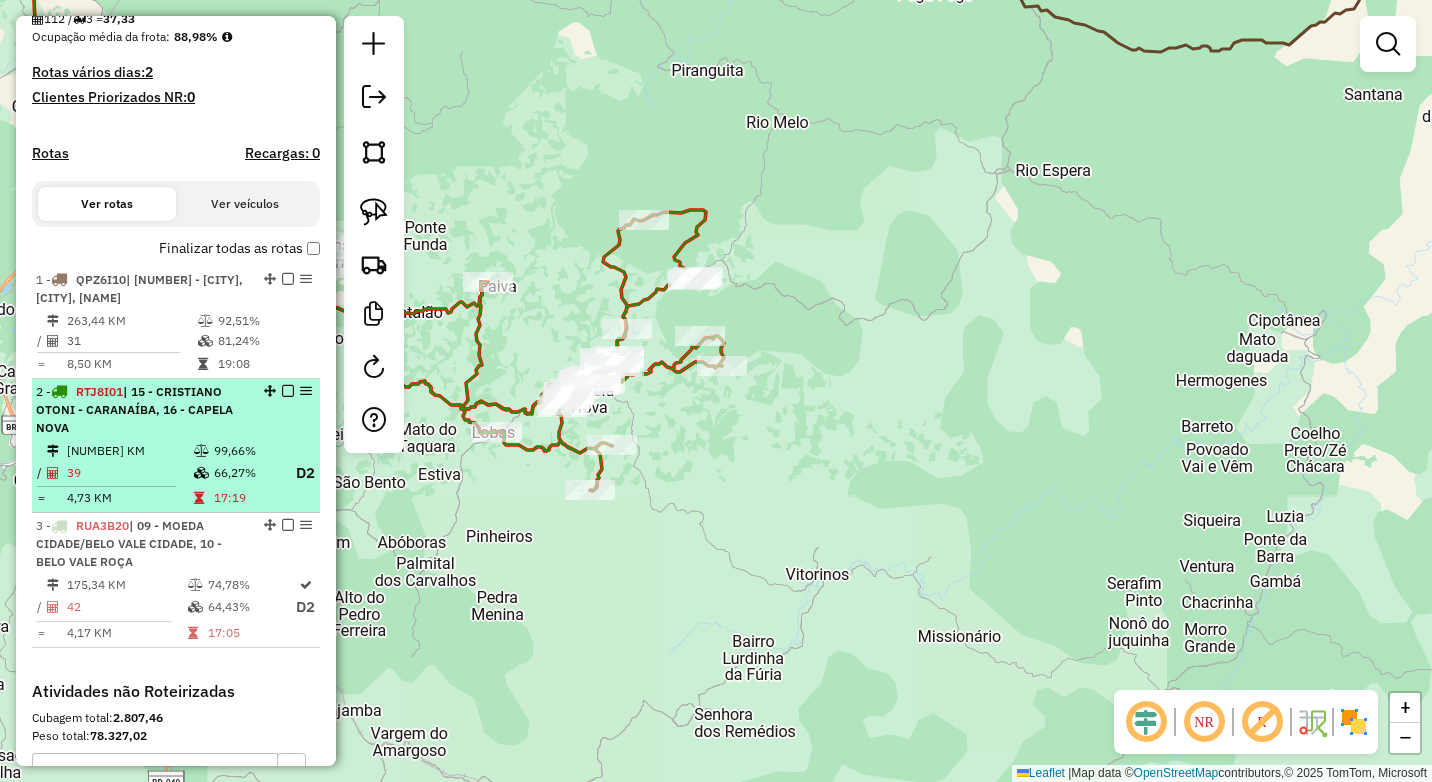 scroll, scrollTop: 500, scrollLeft: 0, axis: vertical 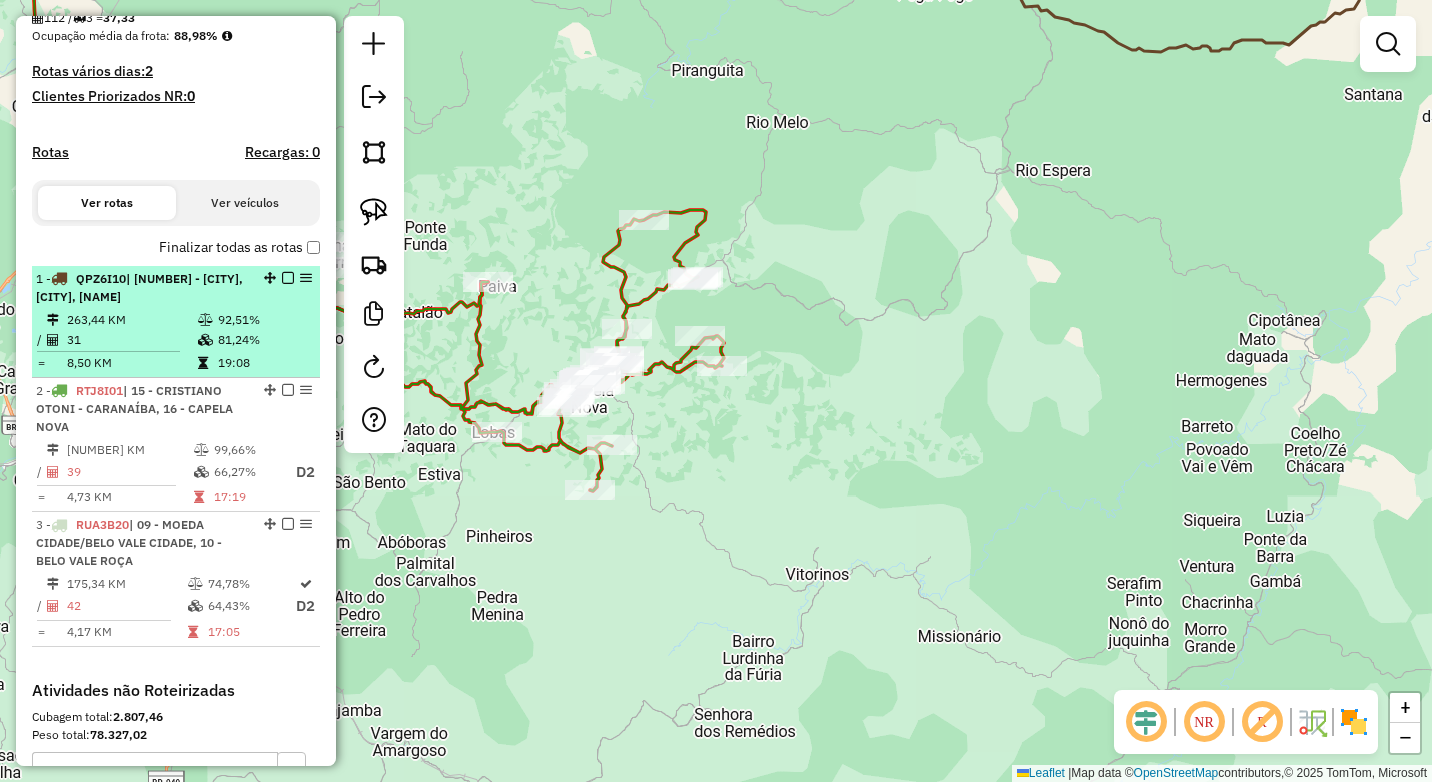 click at bounding box center (205, 320) 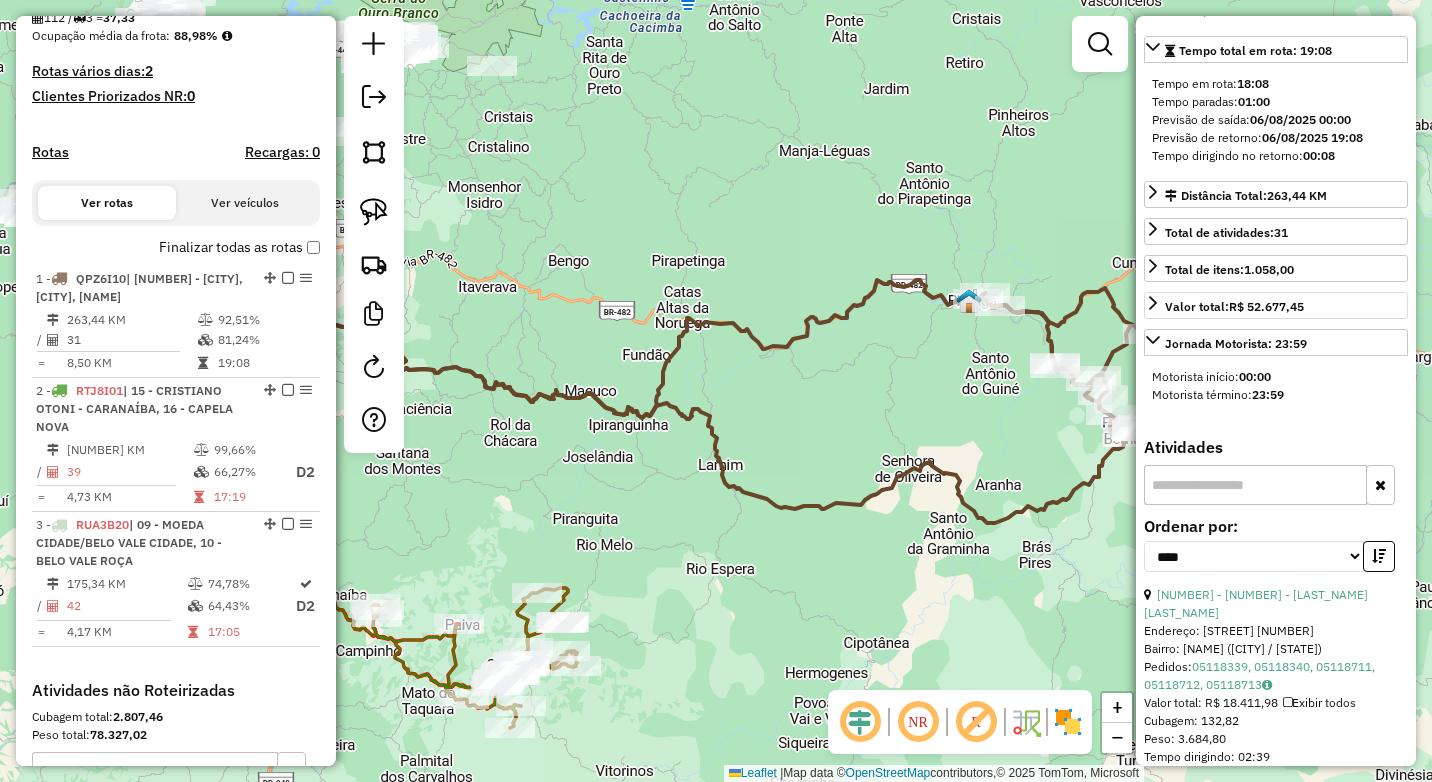 scroll, scrollTop: 300, scrollLeft: 0, axis: vertical 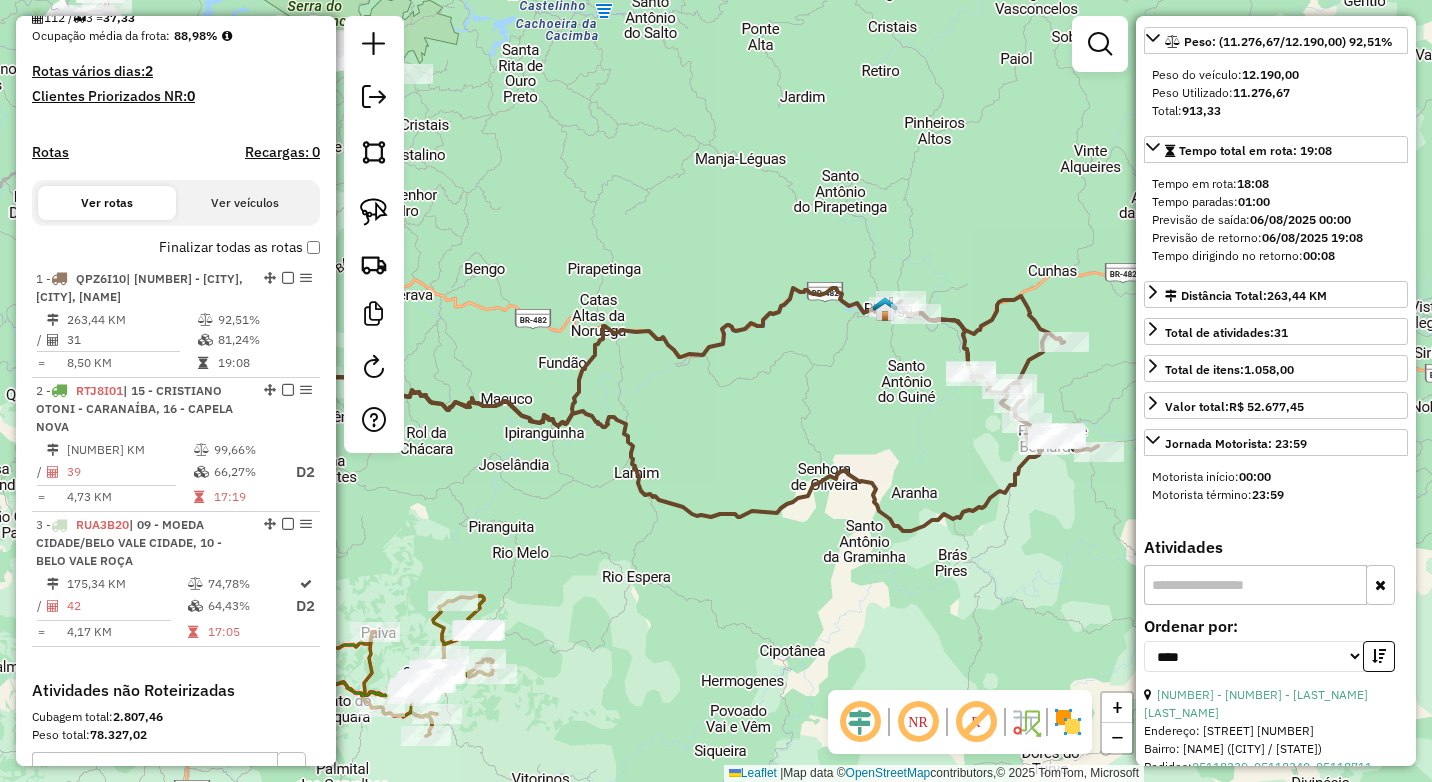 drag, startPoint x: 978, startPoint y: 423, endPoint x: 822, endPoint y: 427, distance: 156.05127 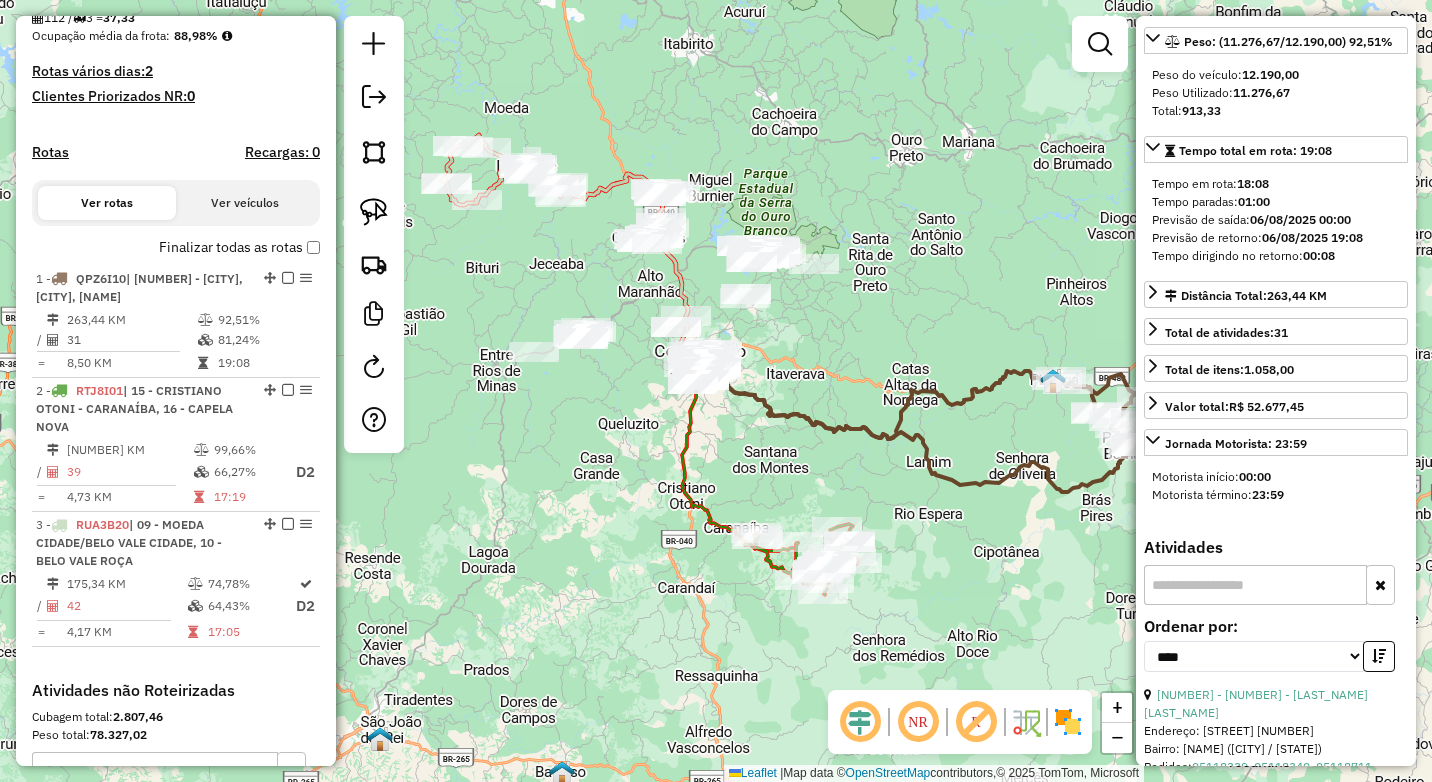 drag, startPoint x: 604, startPoint y: 335, endPoint x: 888, endPoint y: 335, distance: 284 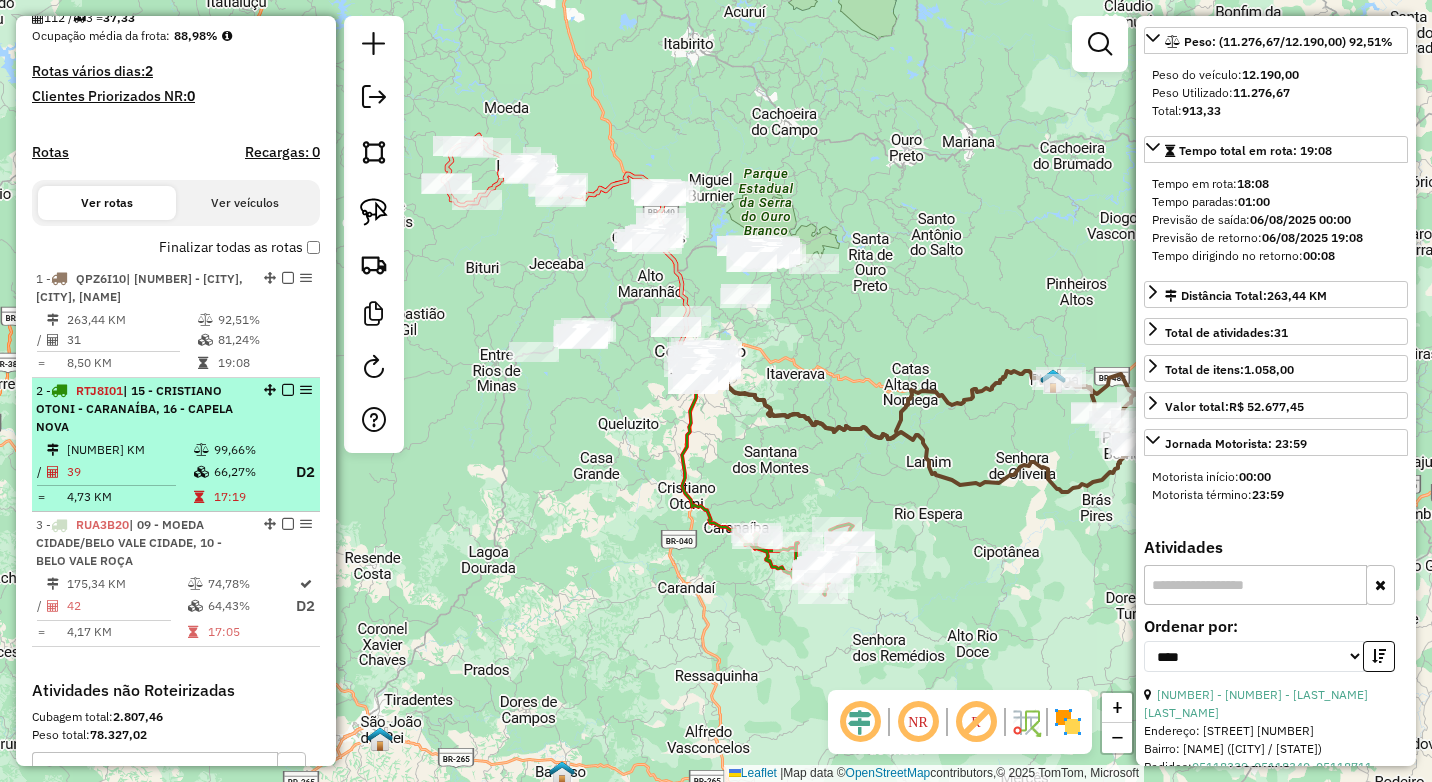 click on "39" at bounding box center [129, 472] 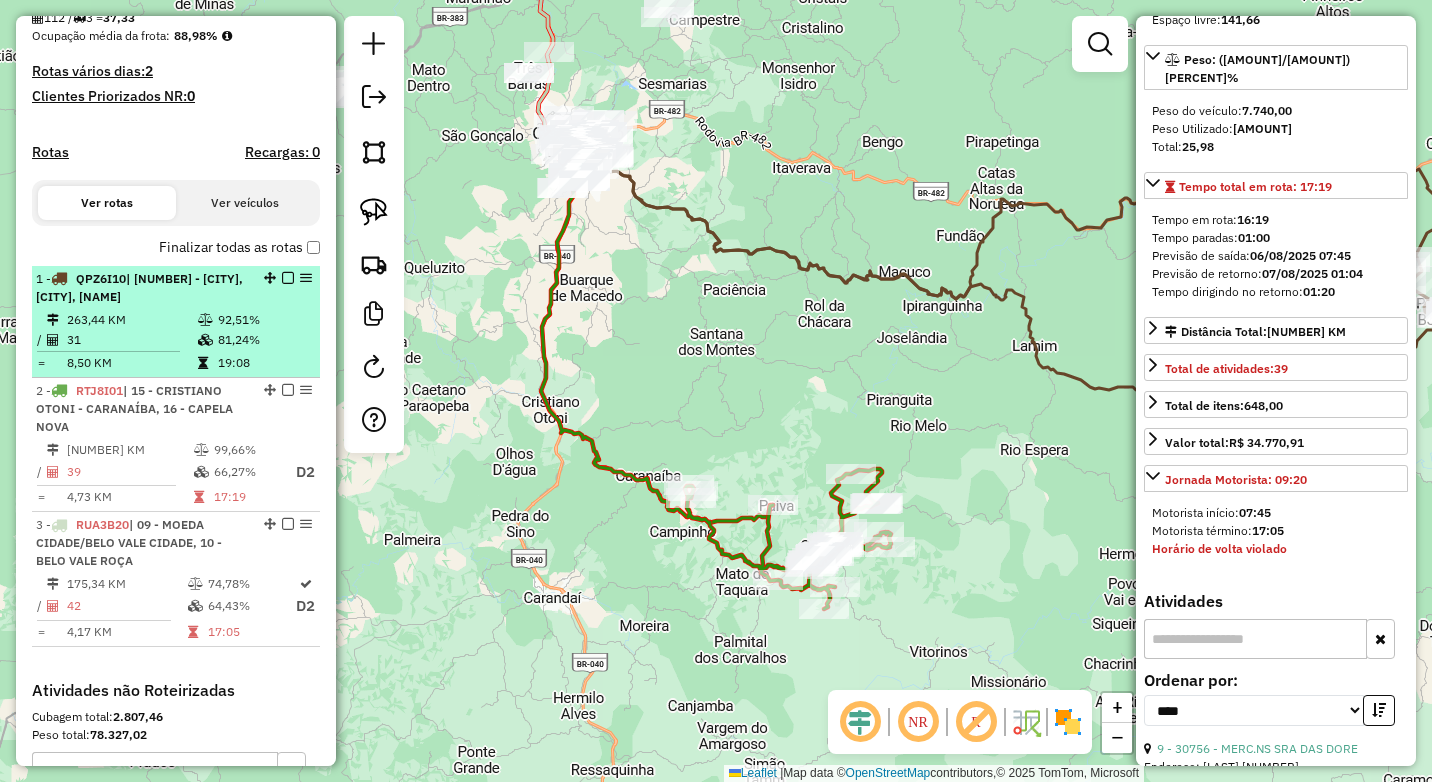 click on "263,44 KM" at bounding box center (131, 320) 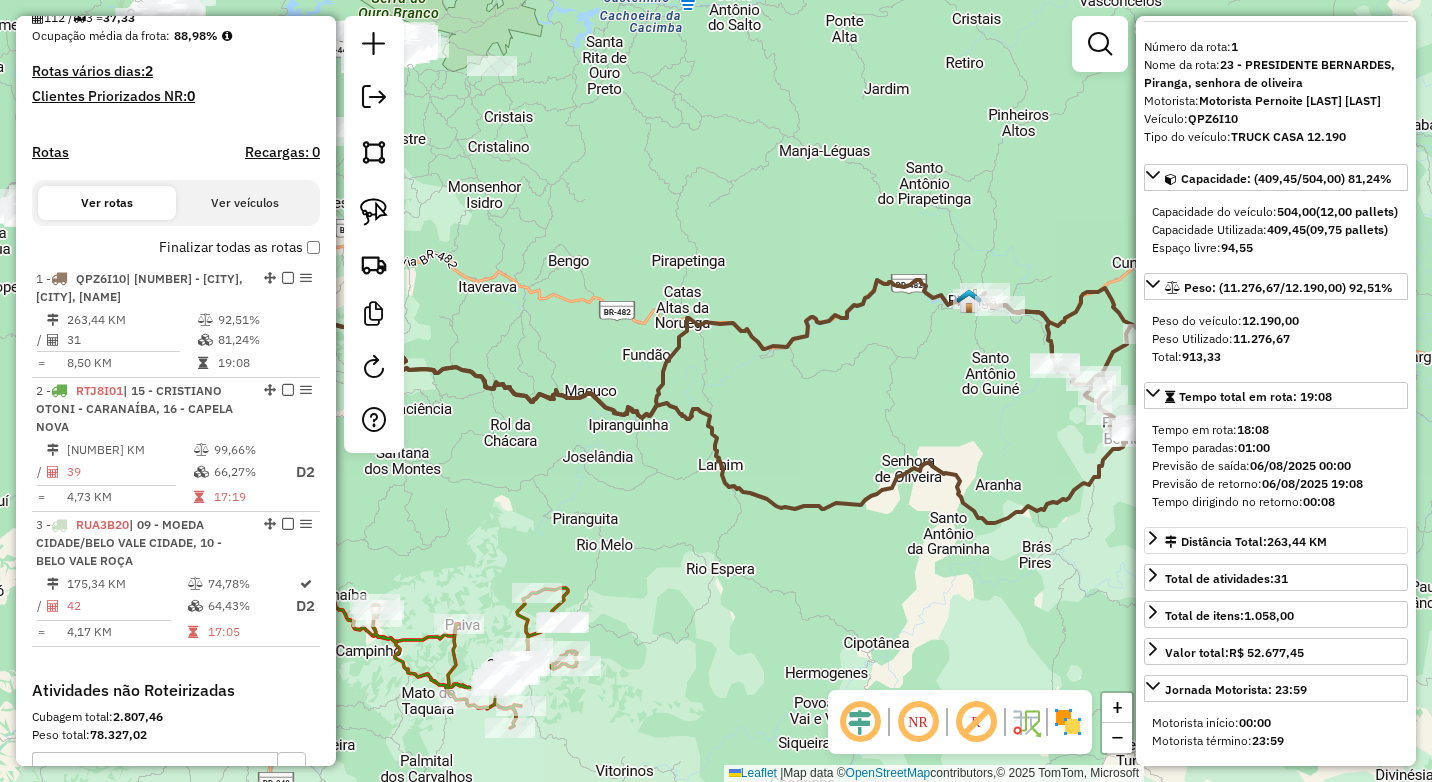 scroll, scrollTop: 0, scrollLeft: 0, axis: both 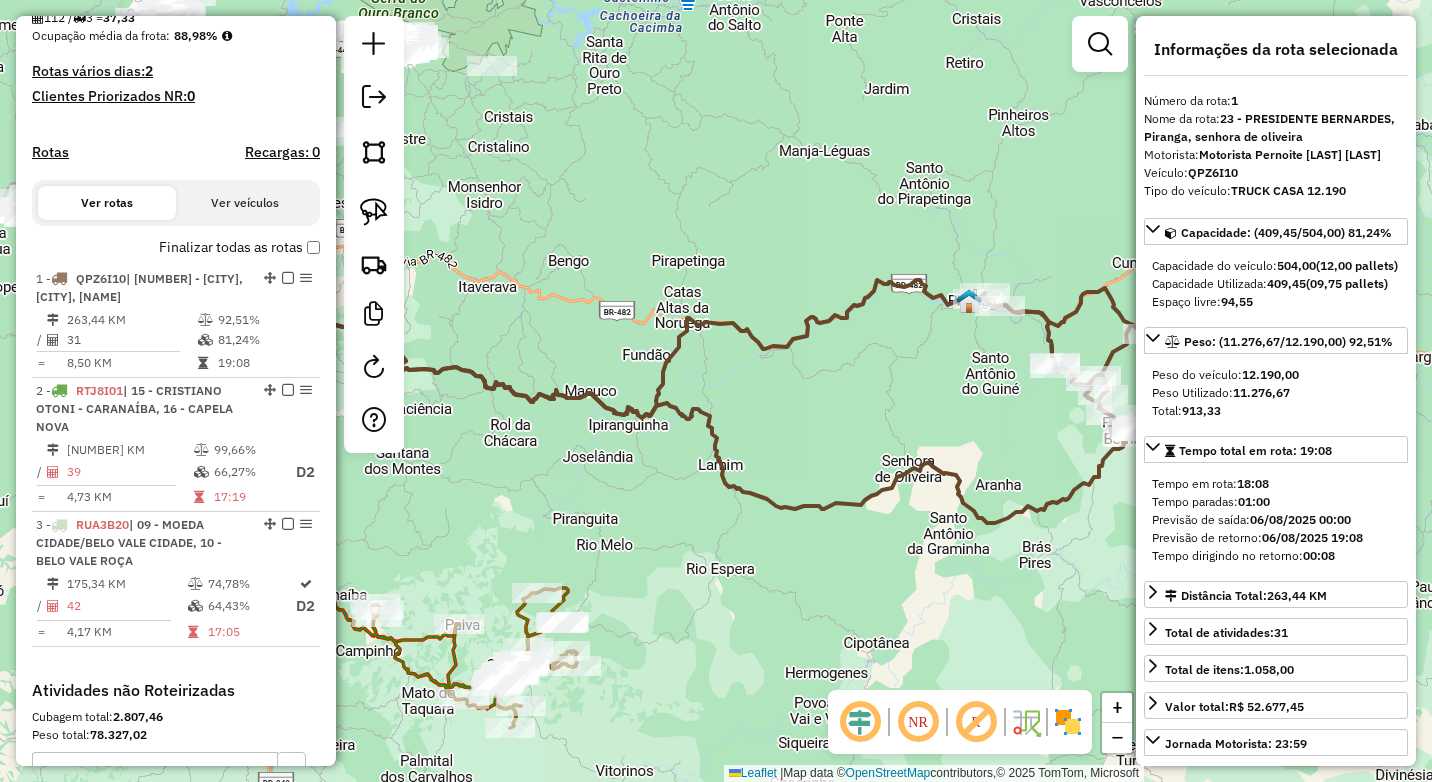 click on "Espaço livre:   94,55" at bounding box center [1276, 302] 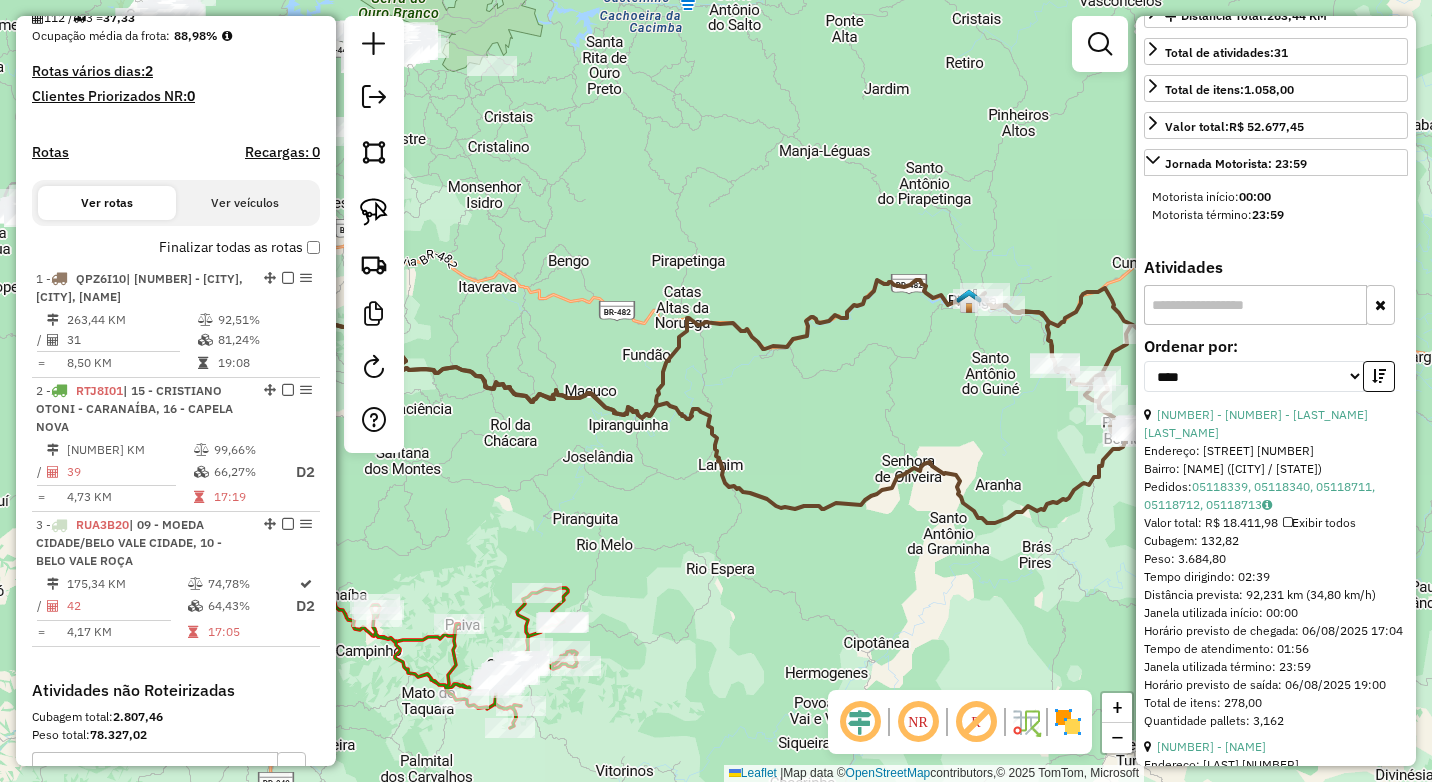 scroll, scrollTop: 700, scrollLeft: 0, axis: vertical 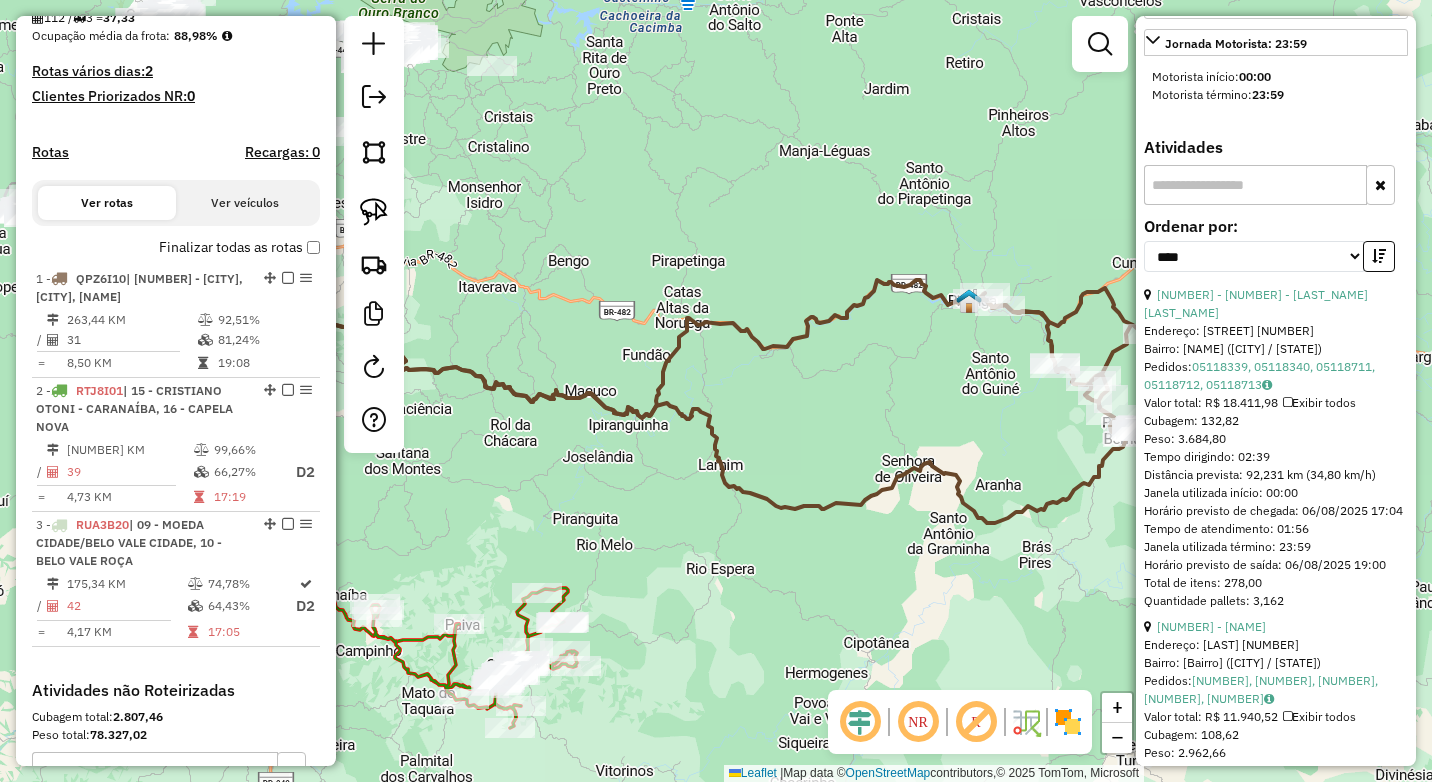 drag, startPoint x: 1166, startPoint y: 472, endPoint x: 1254, endPoint y: 473, distance: 88.005684 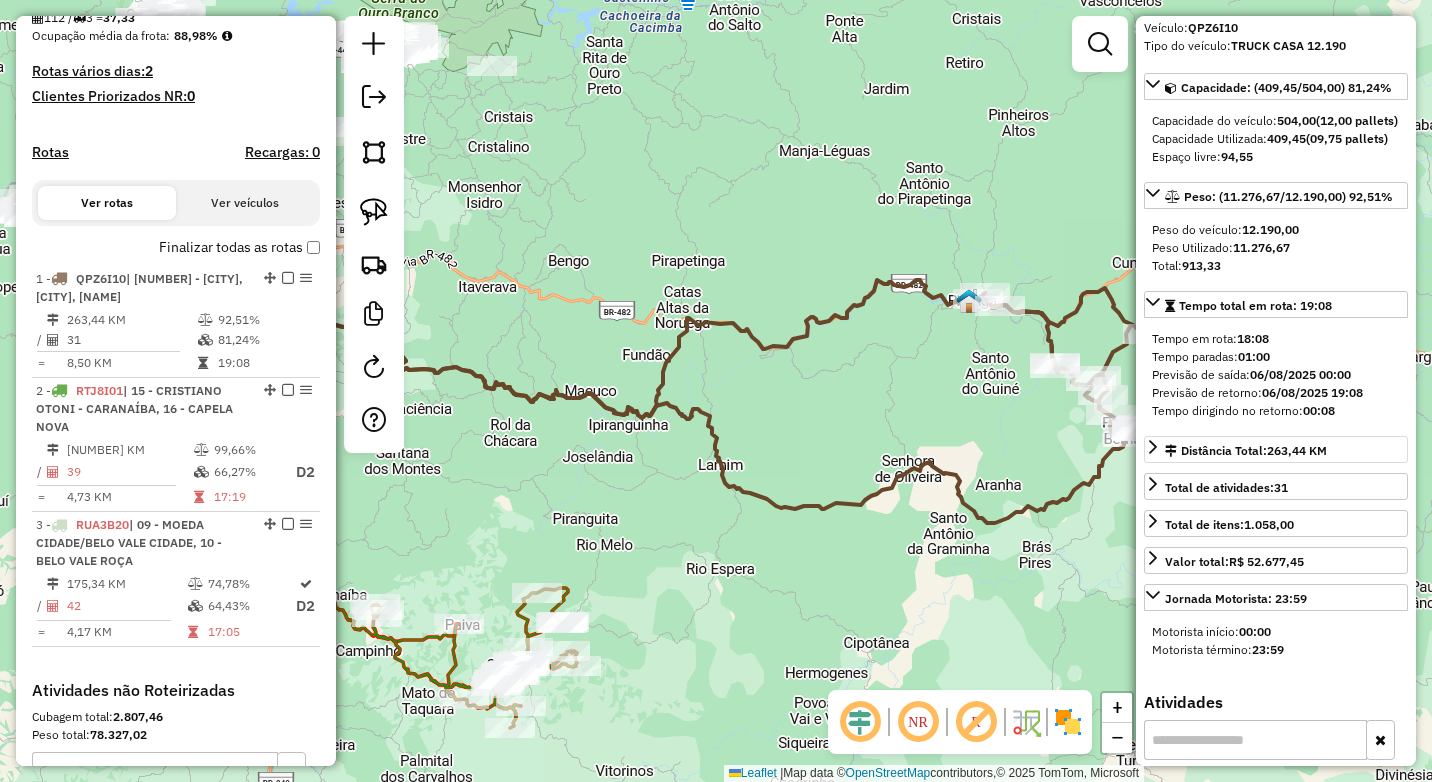 scroll, scrollTop: 100, scrollLeft: 0, axis: vertical 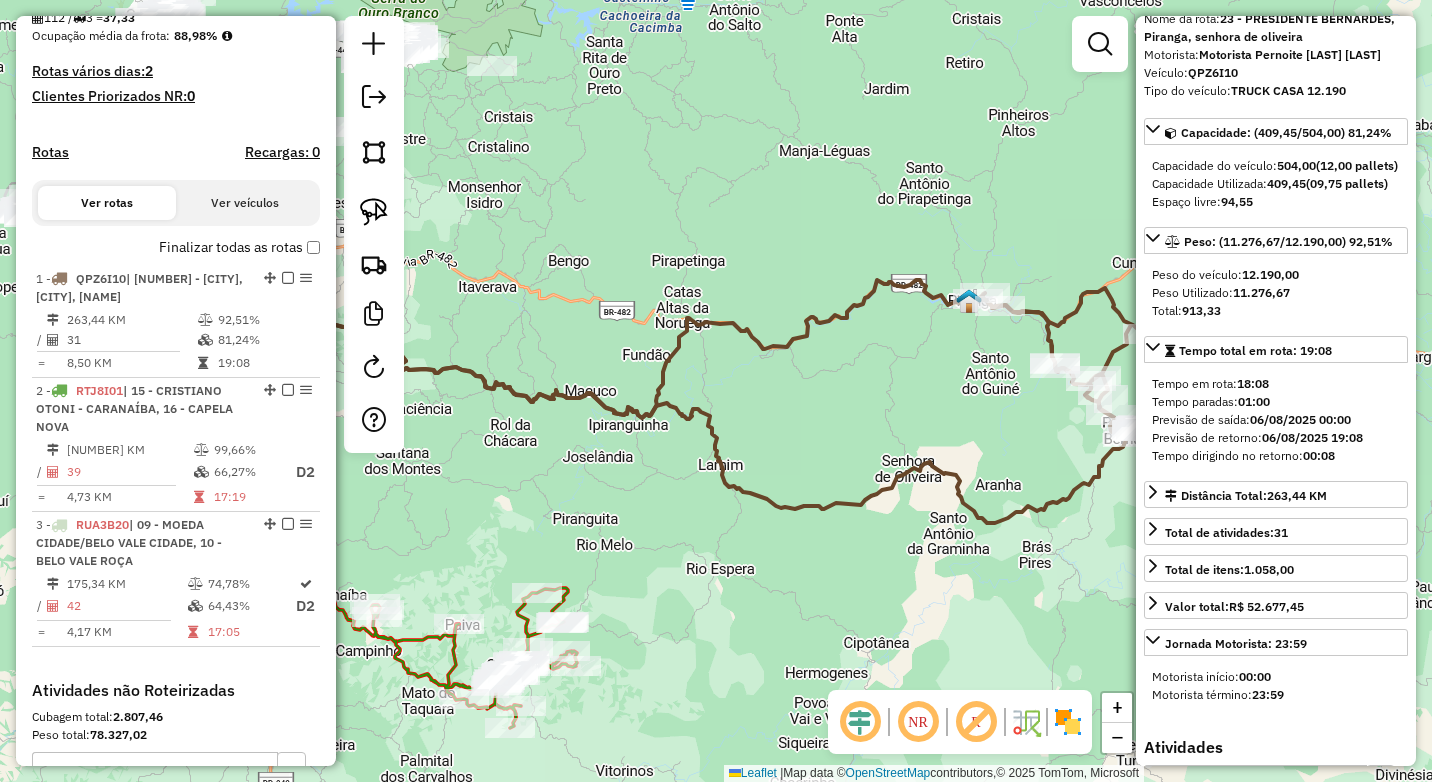 click on "Janela de atendimento Grade de atendimento Capacidade Transportadoras Veículos Cliente Pedidos  Rotas Selecione os dias de semana para filtrar as janelas de atendimento  Seg   Ter   Qua   Qui   Sex   Sáb   Dom  Informe o período da janela de atendimento: De: Até:  Filtrar exatamente a janela do cliente  Considerar janela de atendimento padrão  Selecione os dias de semana para filtrar as grades de atendimento  Seg   Ter   Qua   Qui   Sex   Sáb   Dom   Considerar clientes sem dia de atendimento cadastrado  Clientes fora do dia de atendimento selecionado Filtrar as atividades entre os valores definidos abaixo:  Peso mínimo:   Peso máximo:   Cubagem mínima:   Cubagem máxima:   De:   Até:  Filtrar as atividades entre o tempo de atendimento definido abaixo:  De:   Até:   Considerar capacidade total dos clientes não roteirizados Transportadora: Selecione um ou mais itens Tipo de veículo: Selecione um ou mais itens Veículo: Selecione um ou mais itens Motorista: Selecione um ou mais itens Nome: Rótulo:" 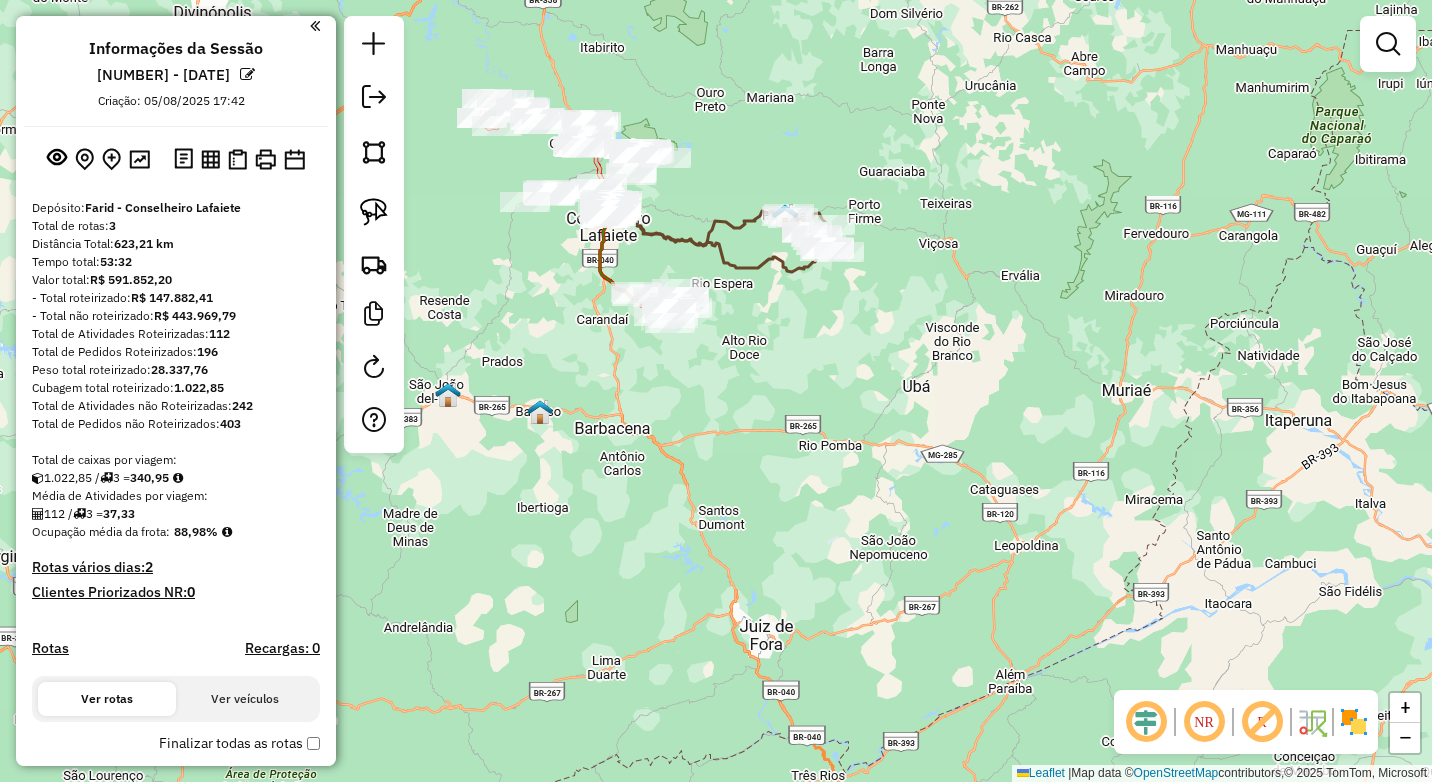 scroll, scrollTop: 0, scrollLeft: 0, axis: both 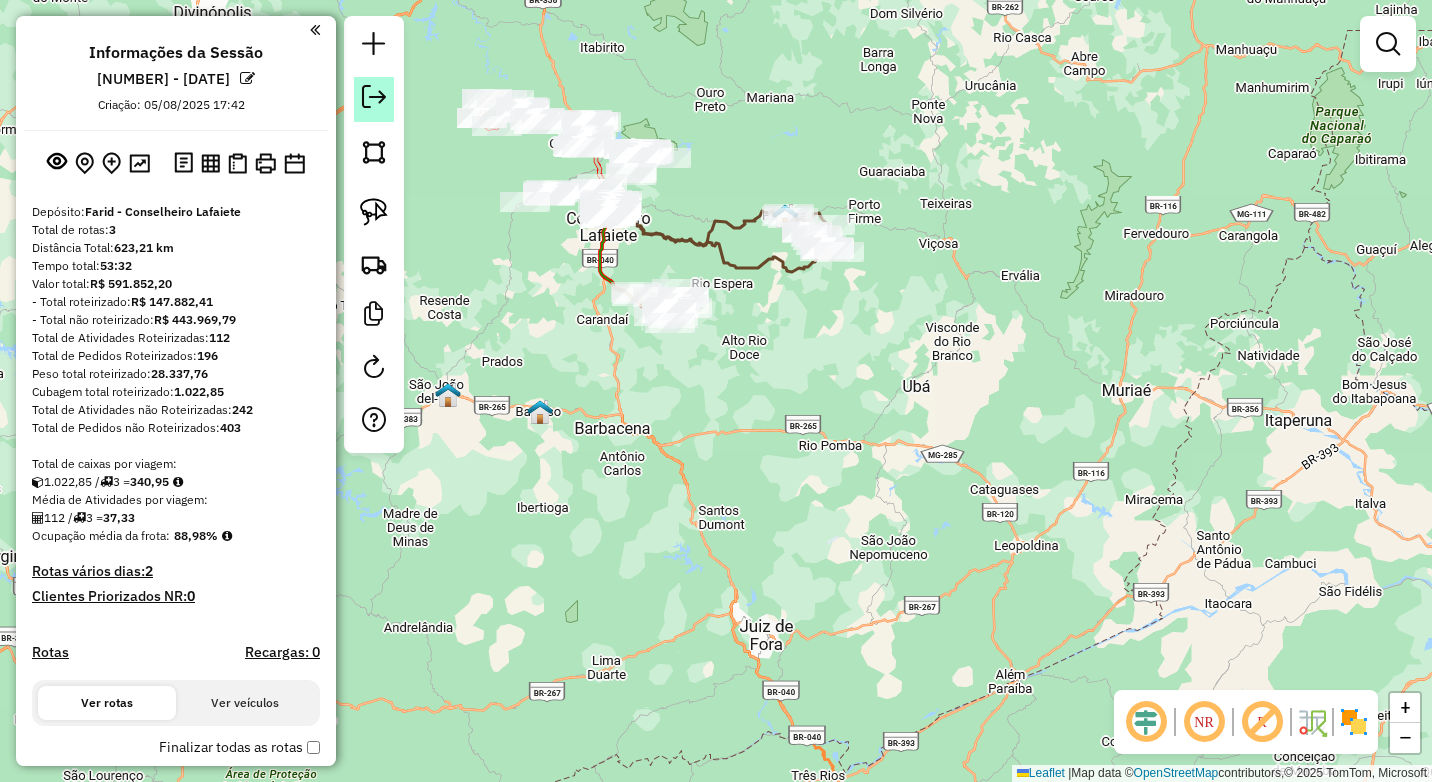 click 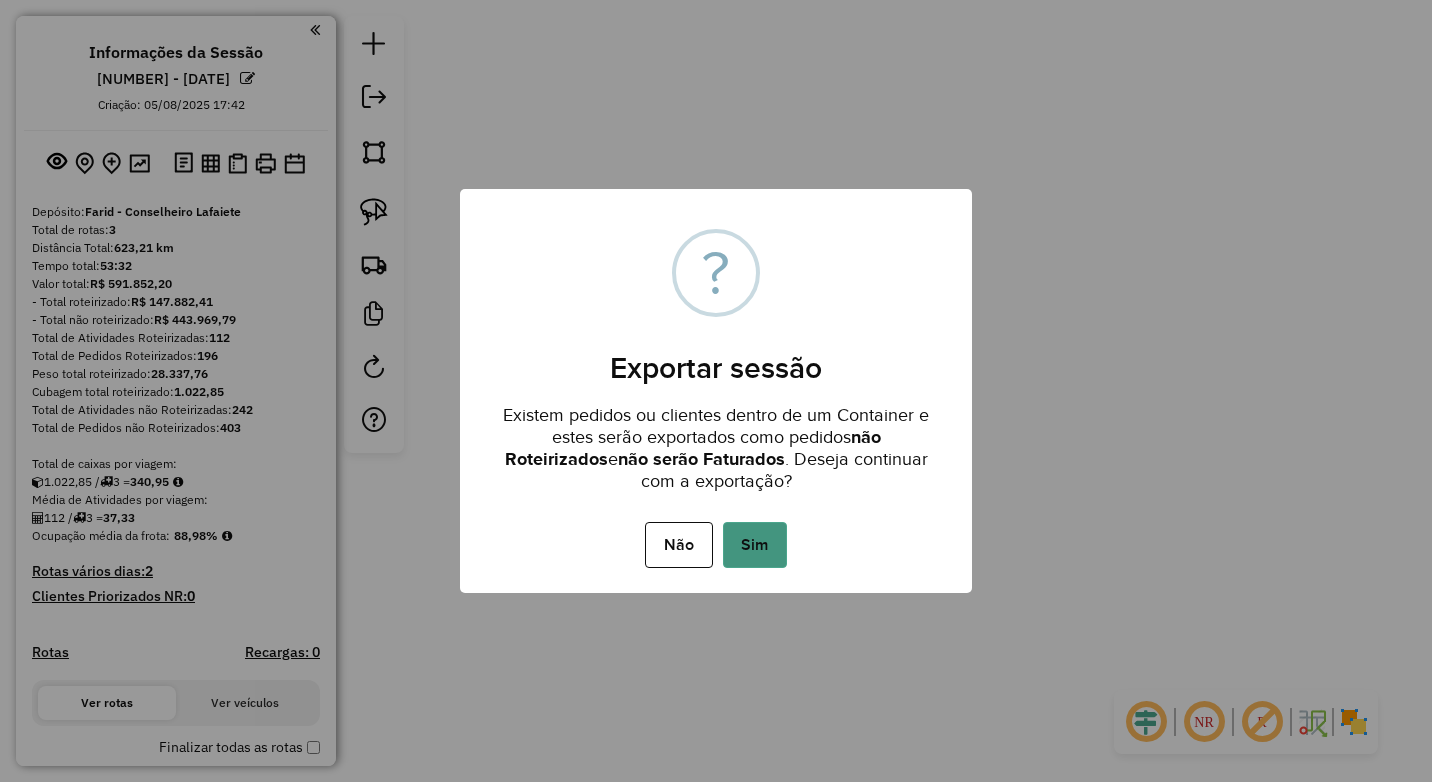 click on "Sim" at bounding box center [755, 545] 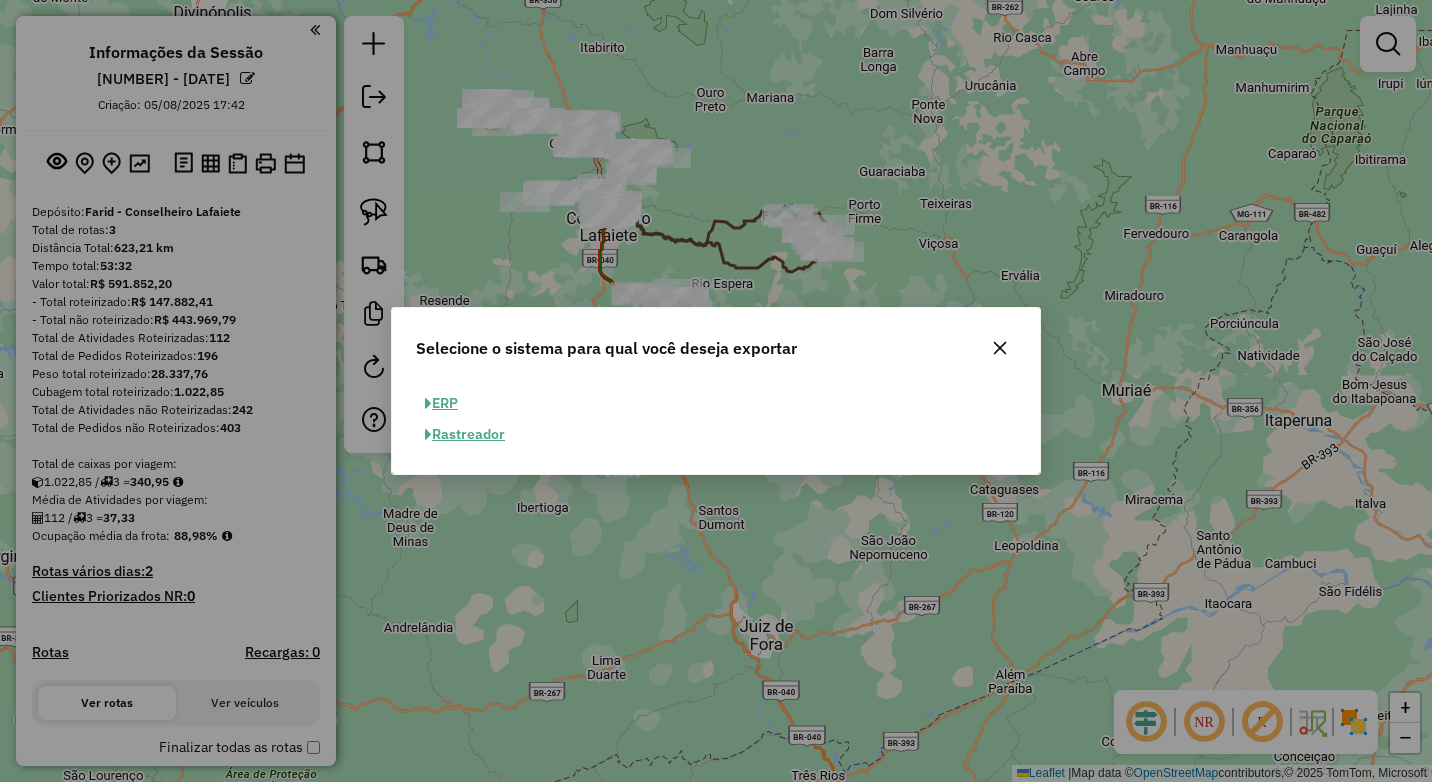 click on "ERP" 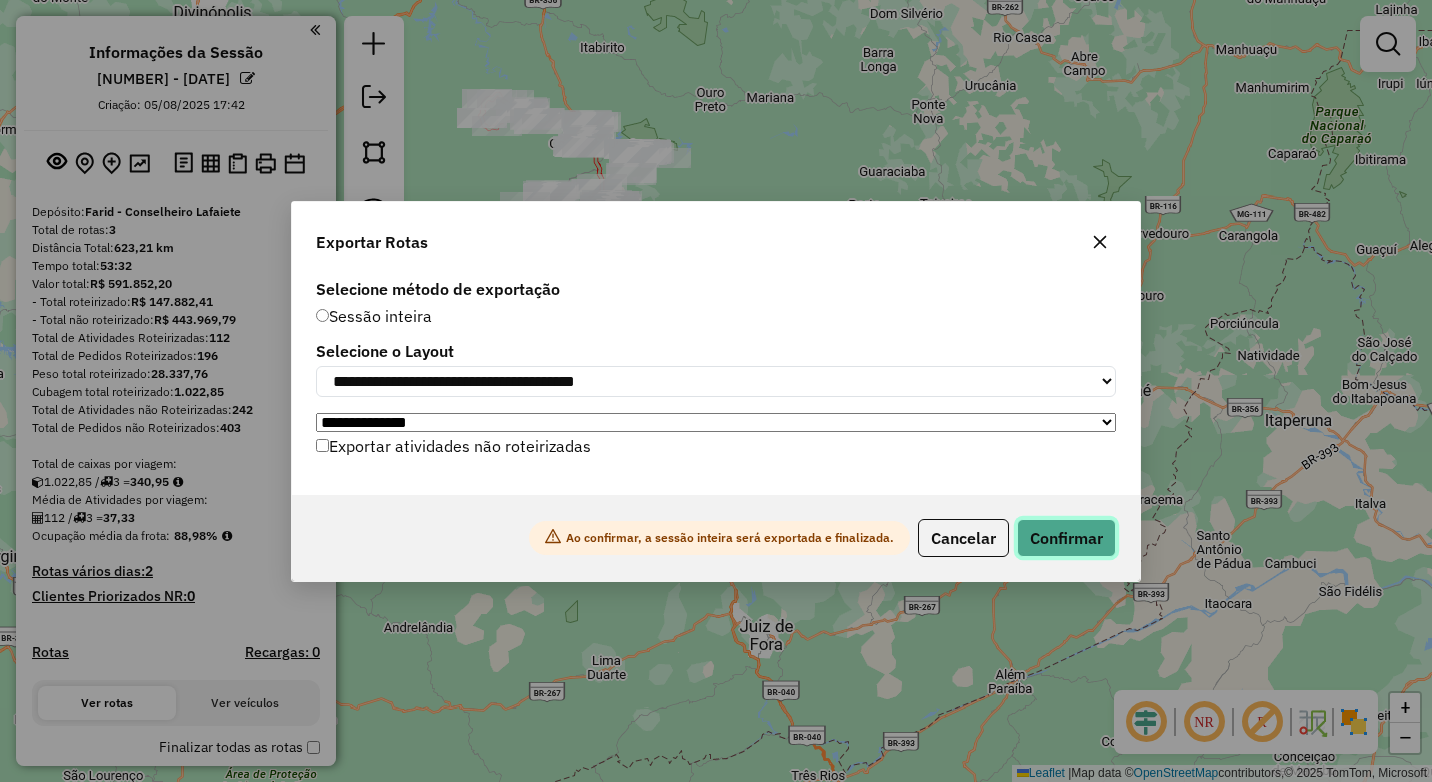 click on "Confirmar" 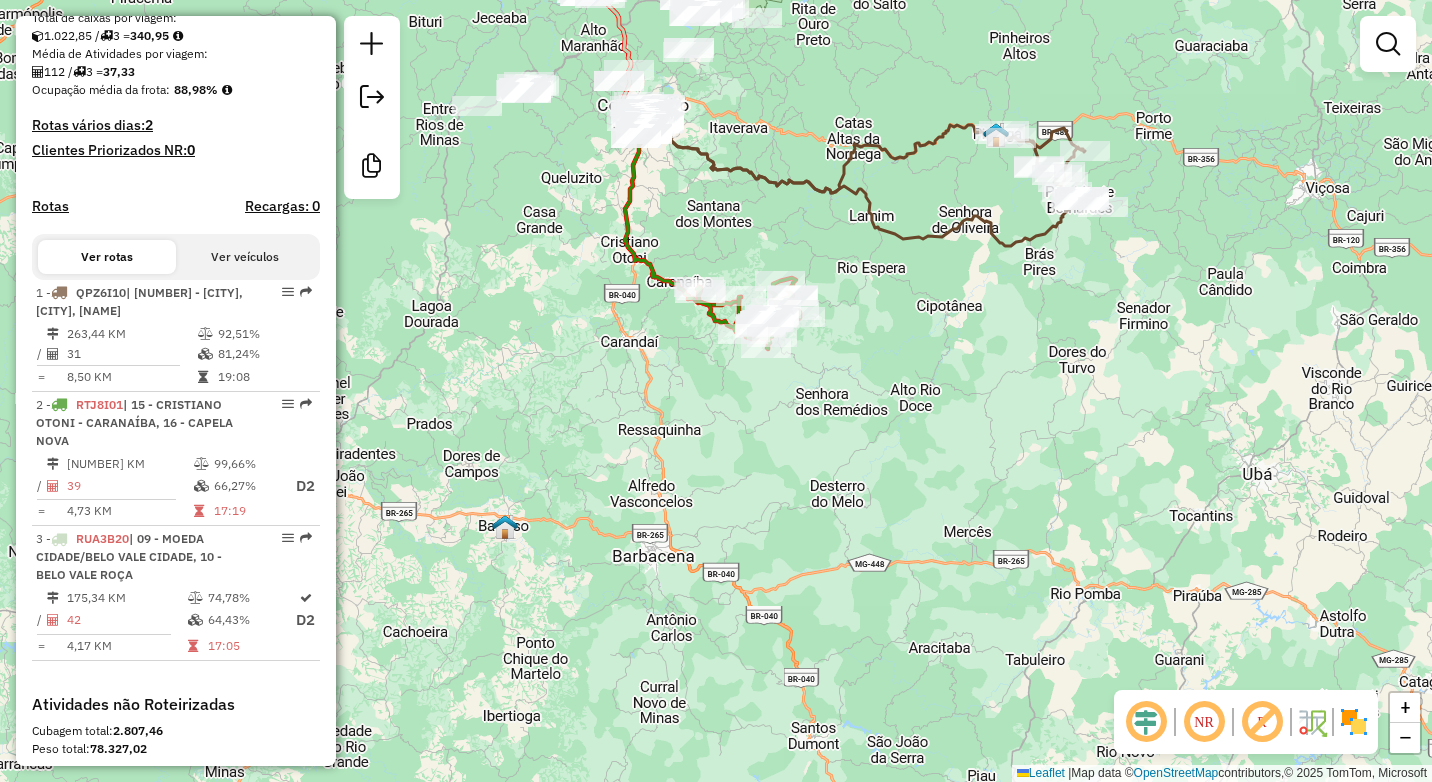 scroll, scrollTop: 600, scrollLeft: 0, axis: vertical 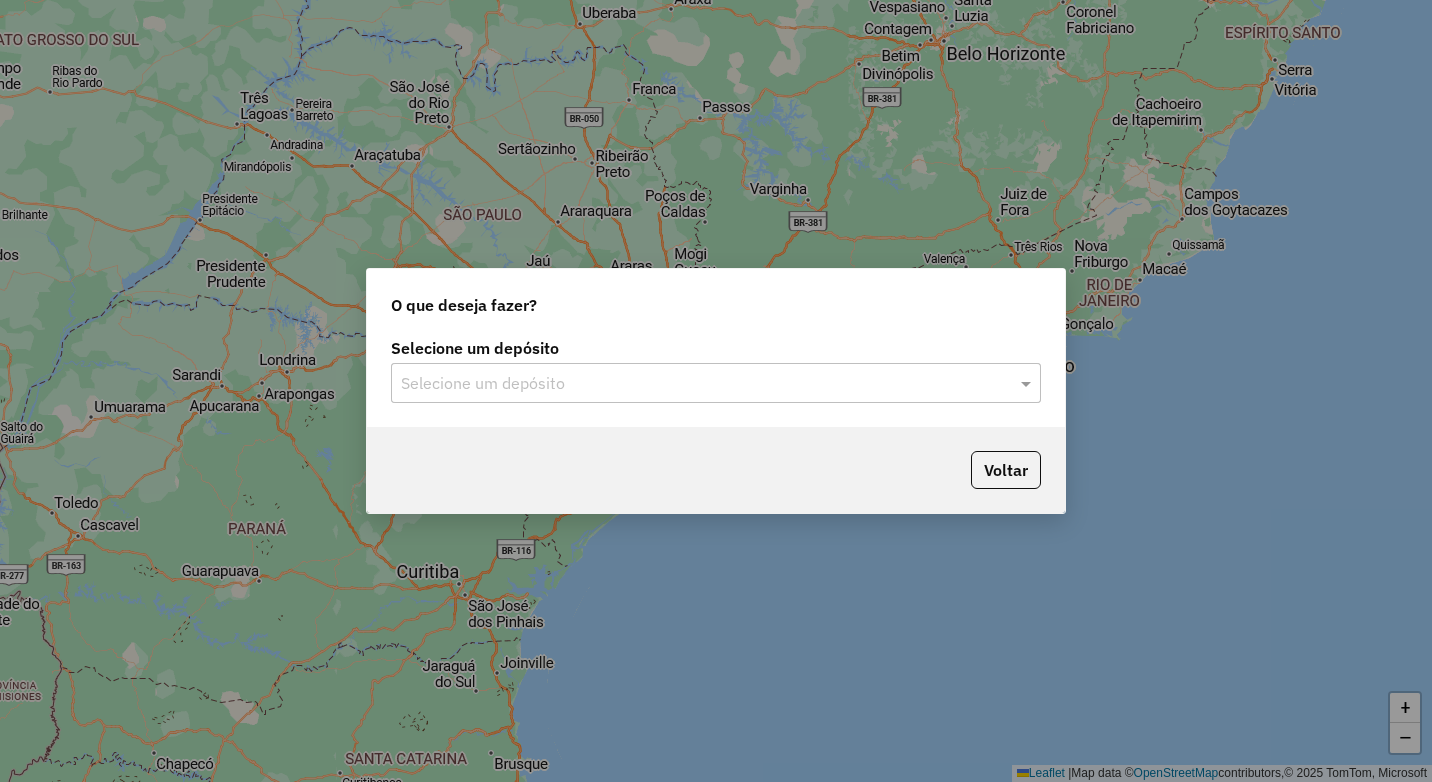 click 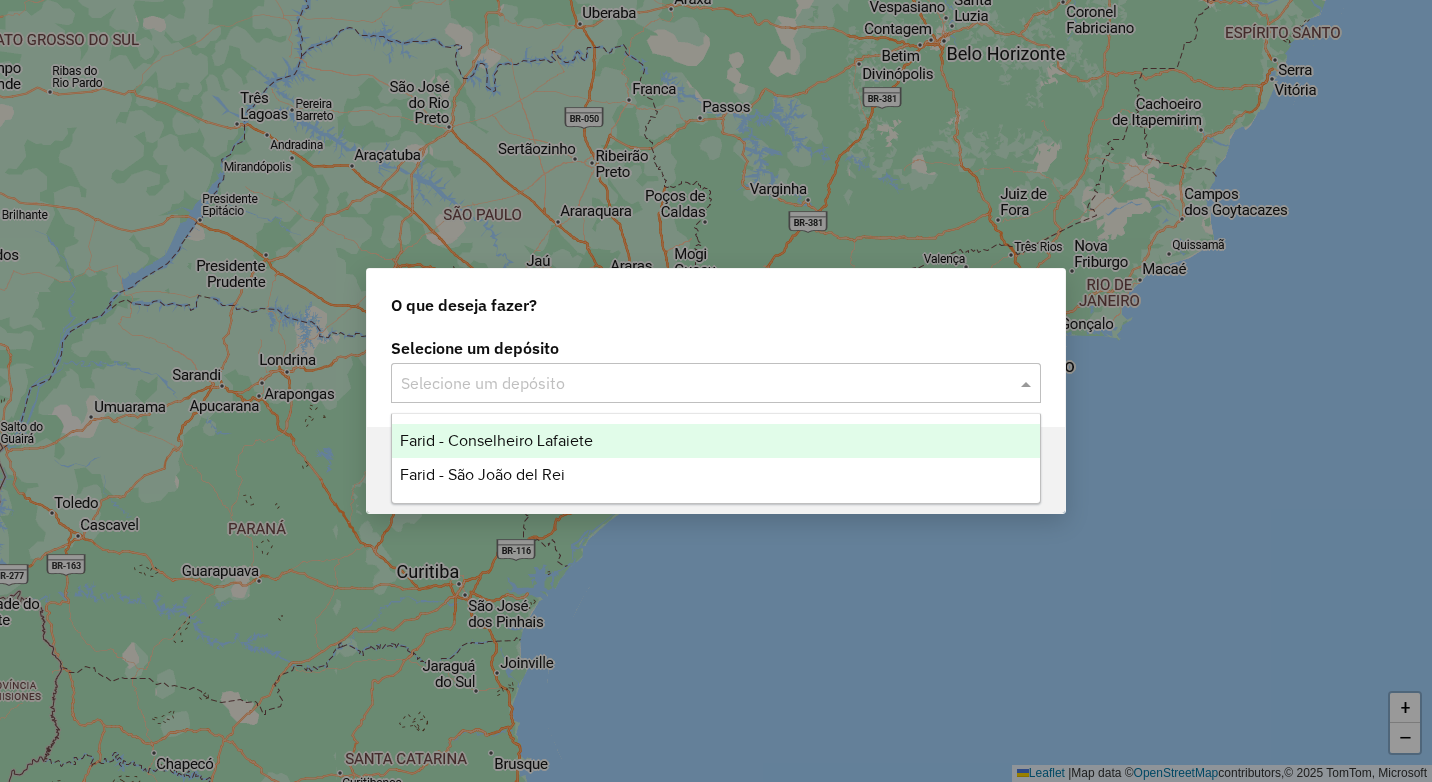 click on "Farid - Conselheiro Lafaiete" at bounding box center [496, 440] 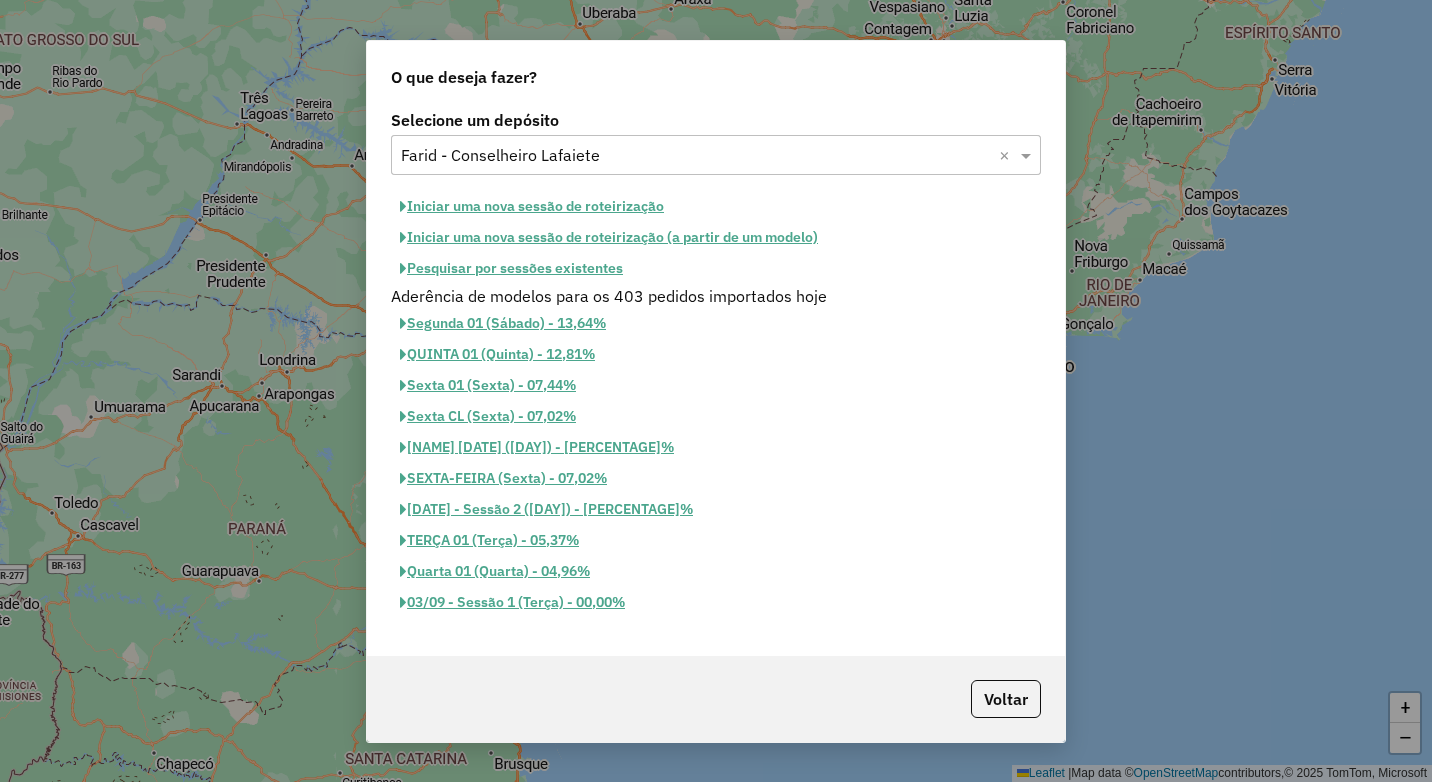 click on "Iniciar uma nova sessão de roteirização" 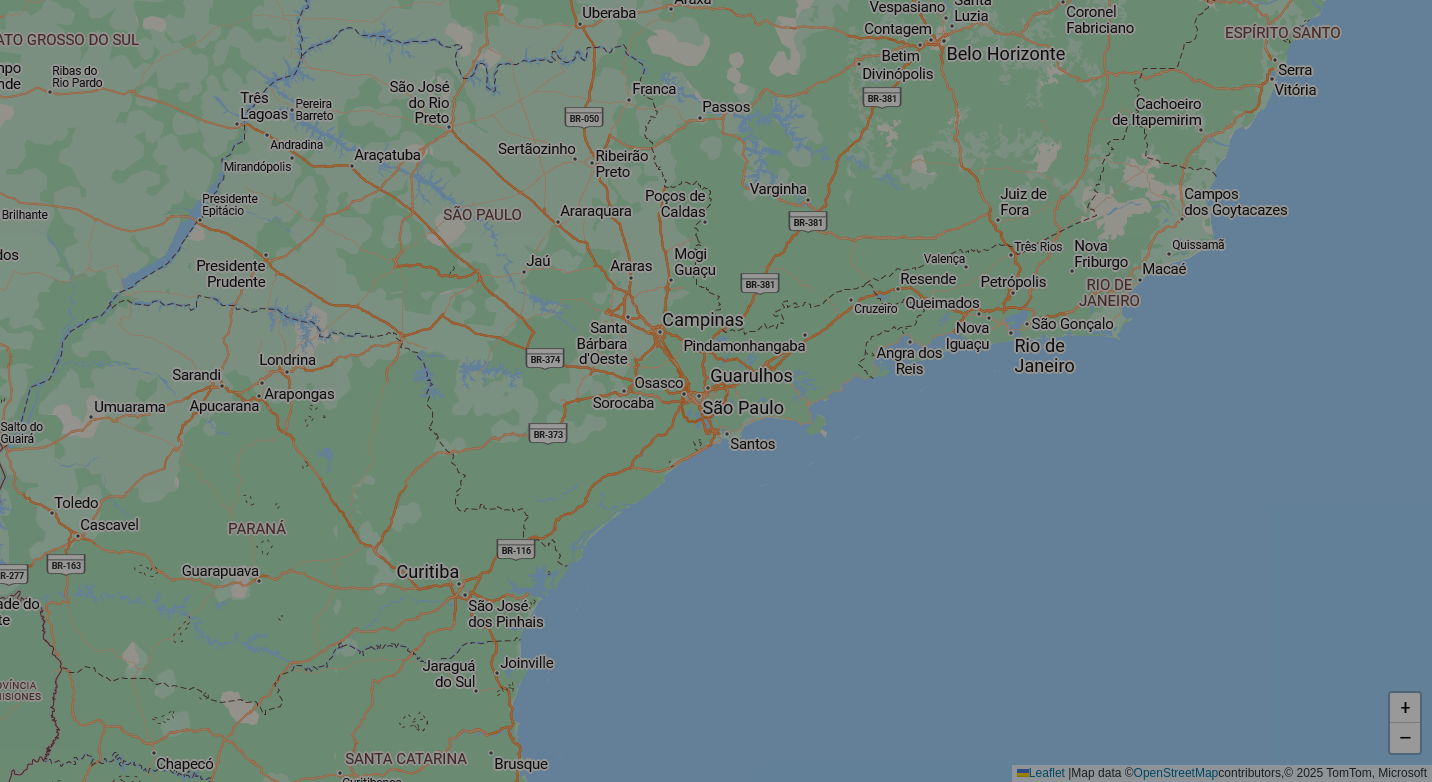 select on "*" 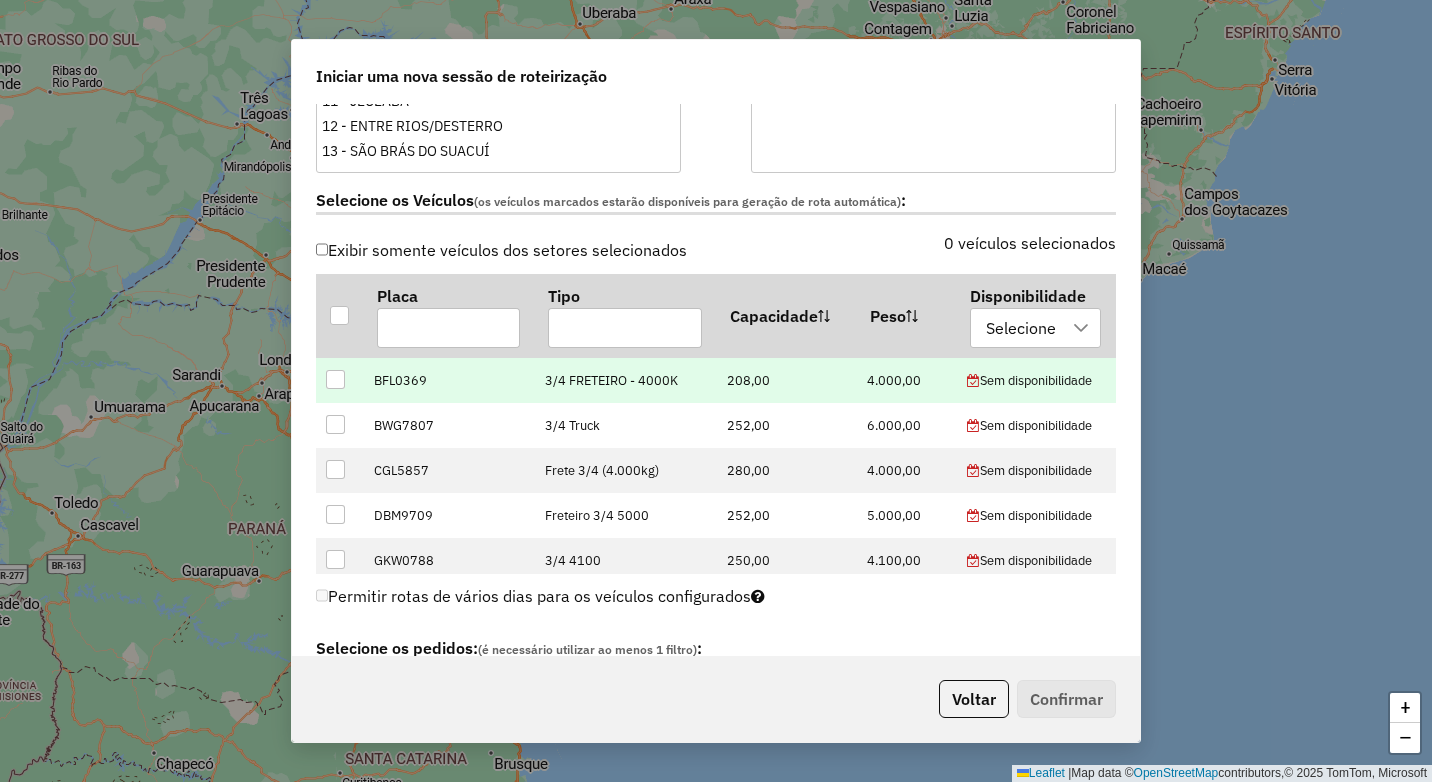 scroll, scrollTop: 600, scrollLeft: 0, axis: vertical 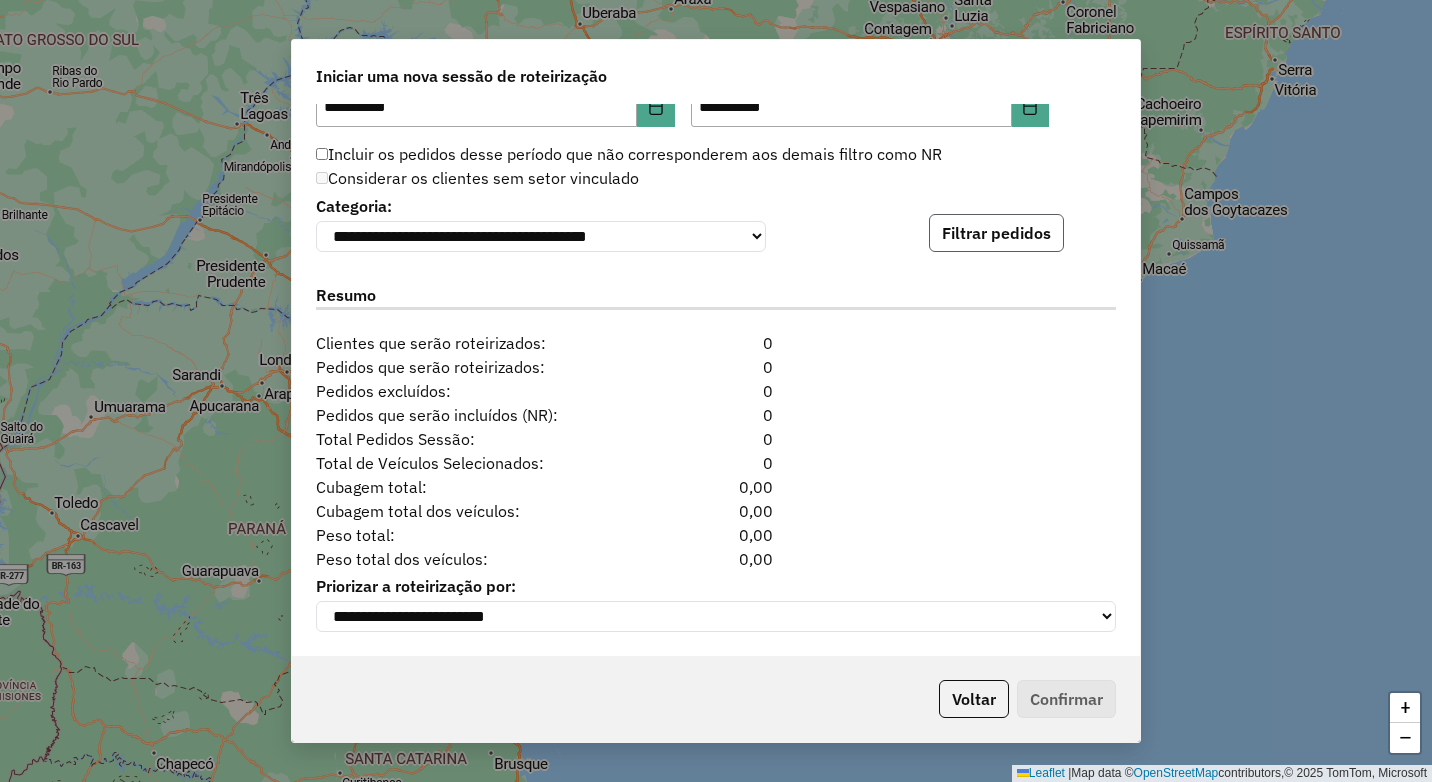 click on "Filtrar pedidos" 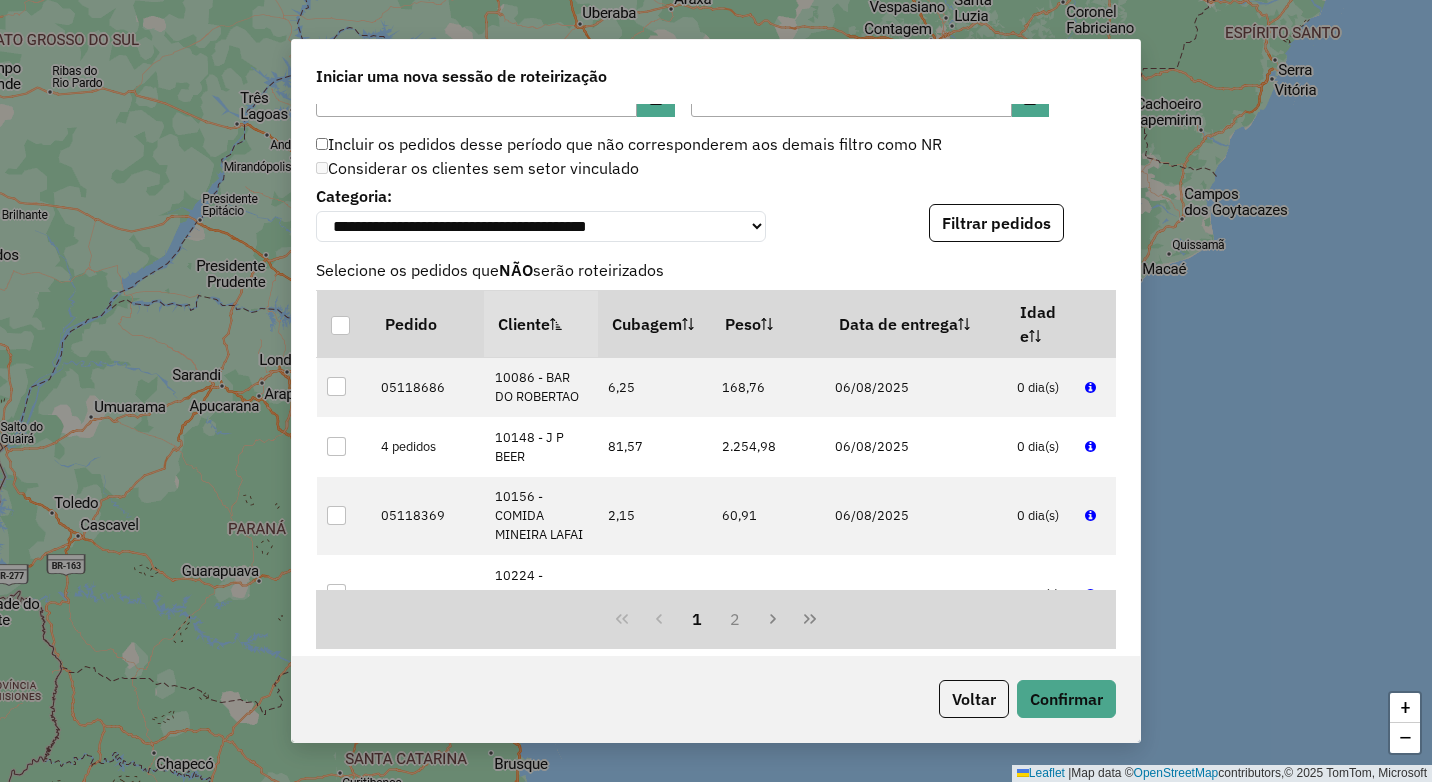 scroll, scrollTop: 2384, scrollLeft: 0, axis: vertical 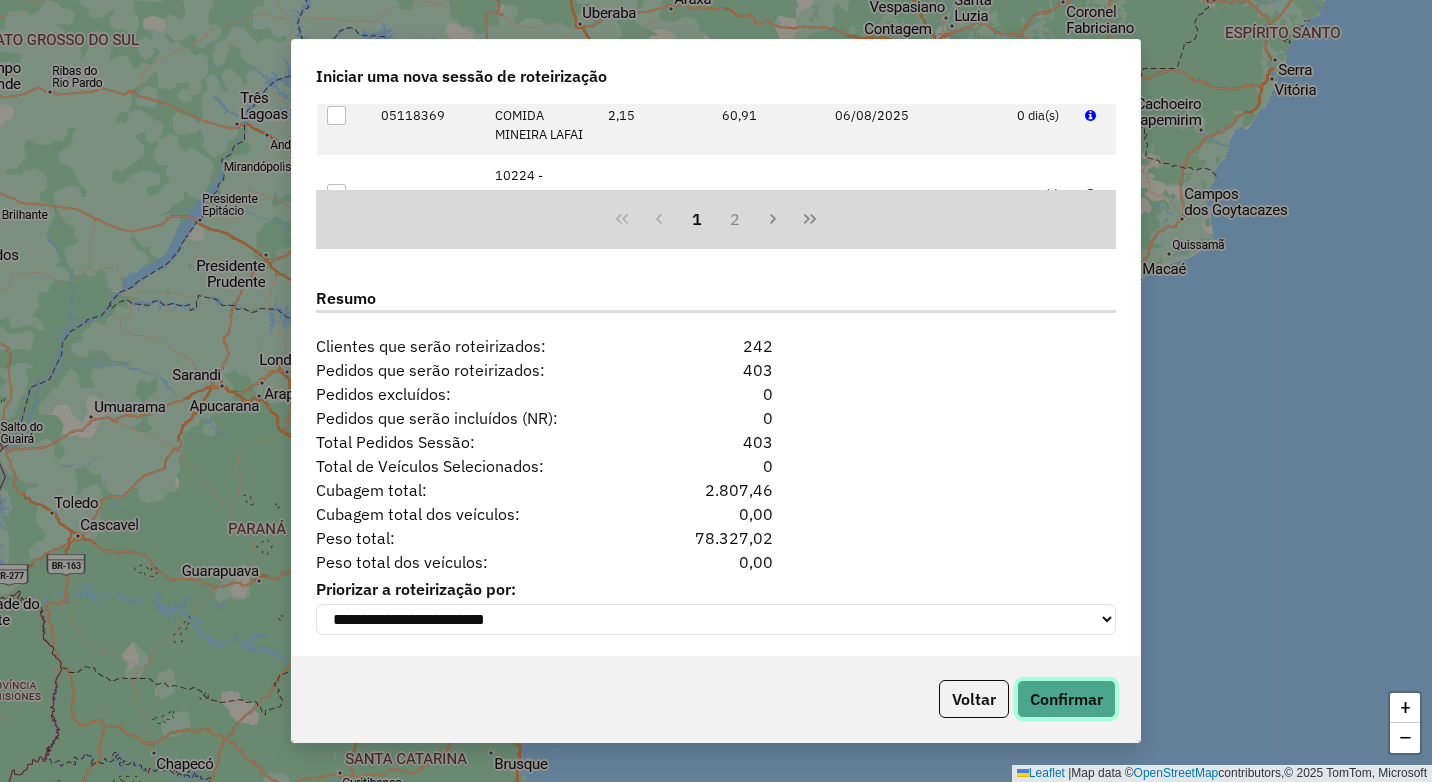 click on "Confirmar" 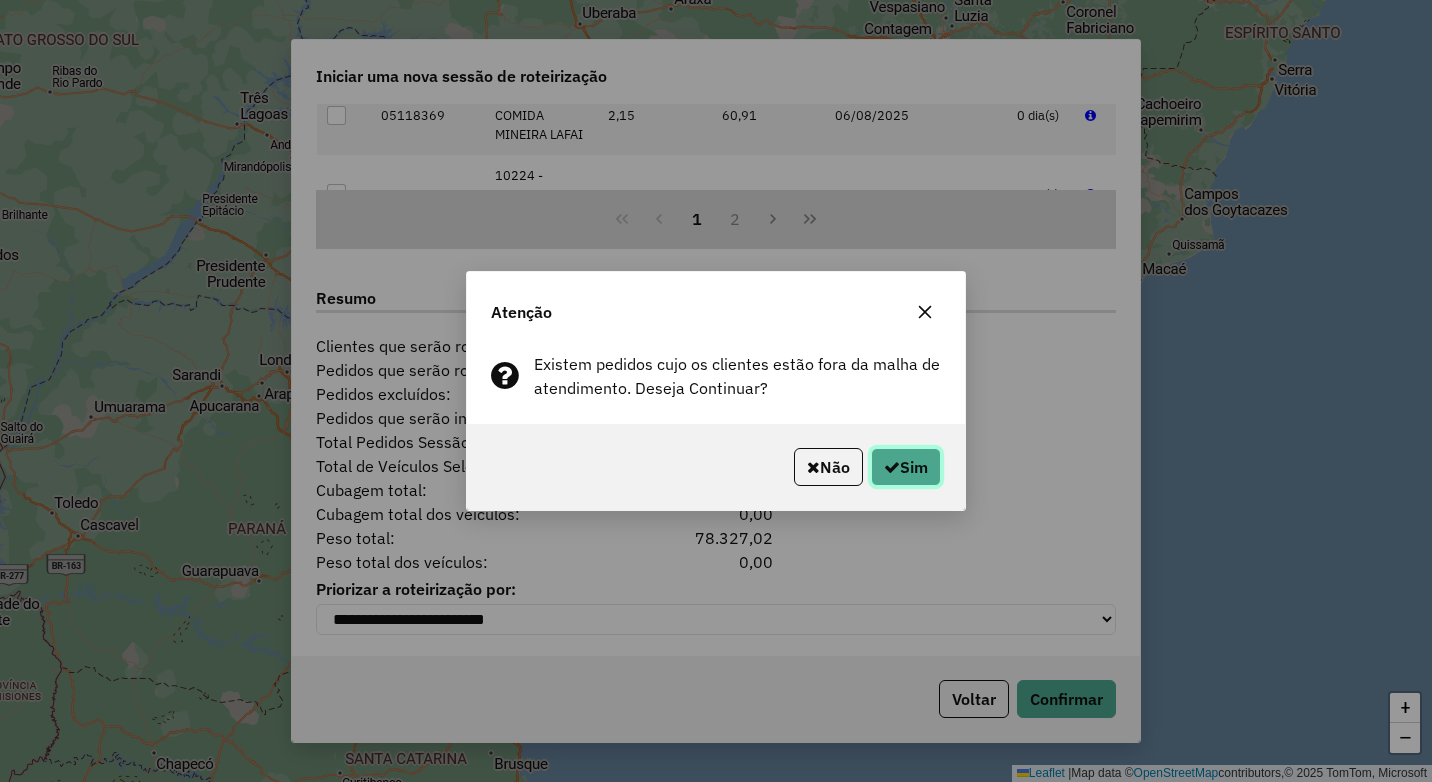click 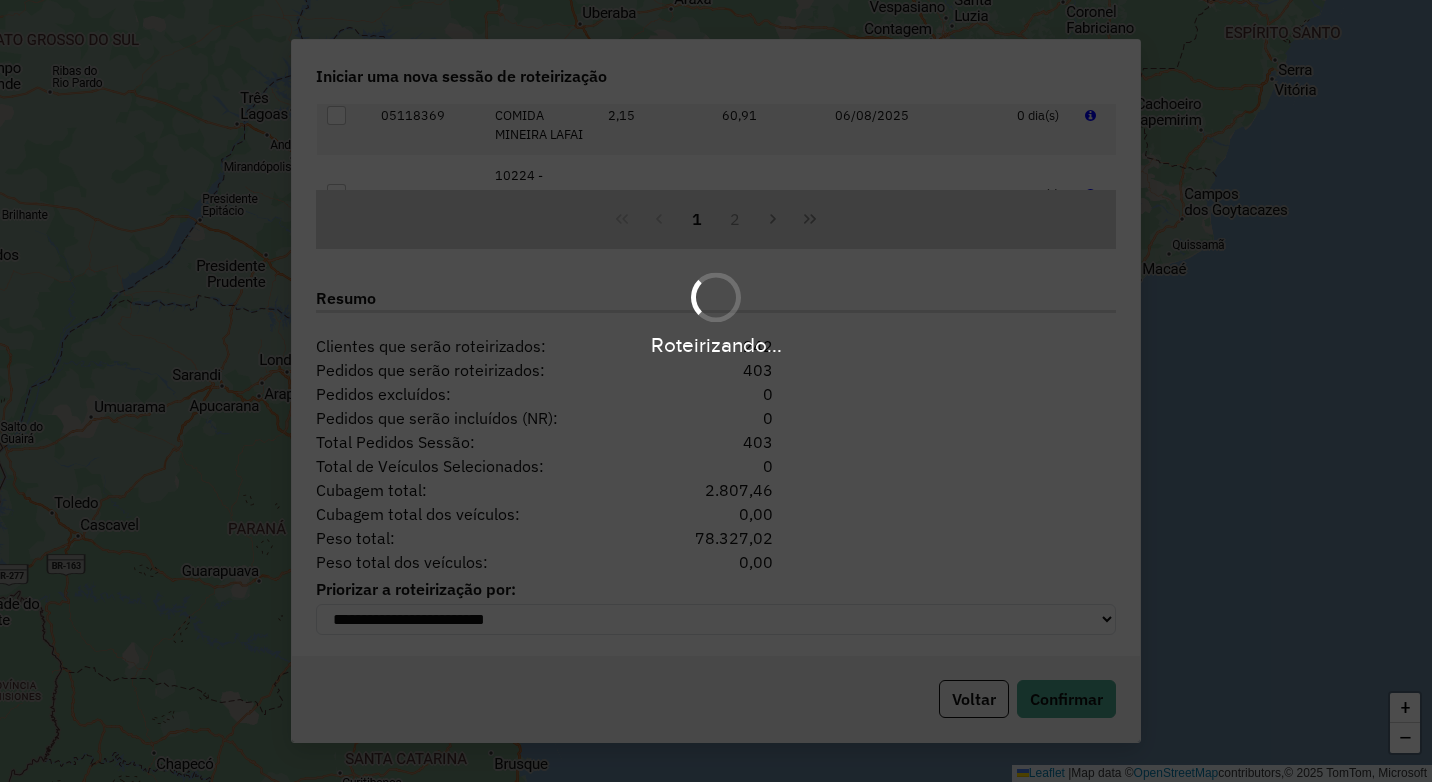 click on "Roteirizando..." 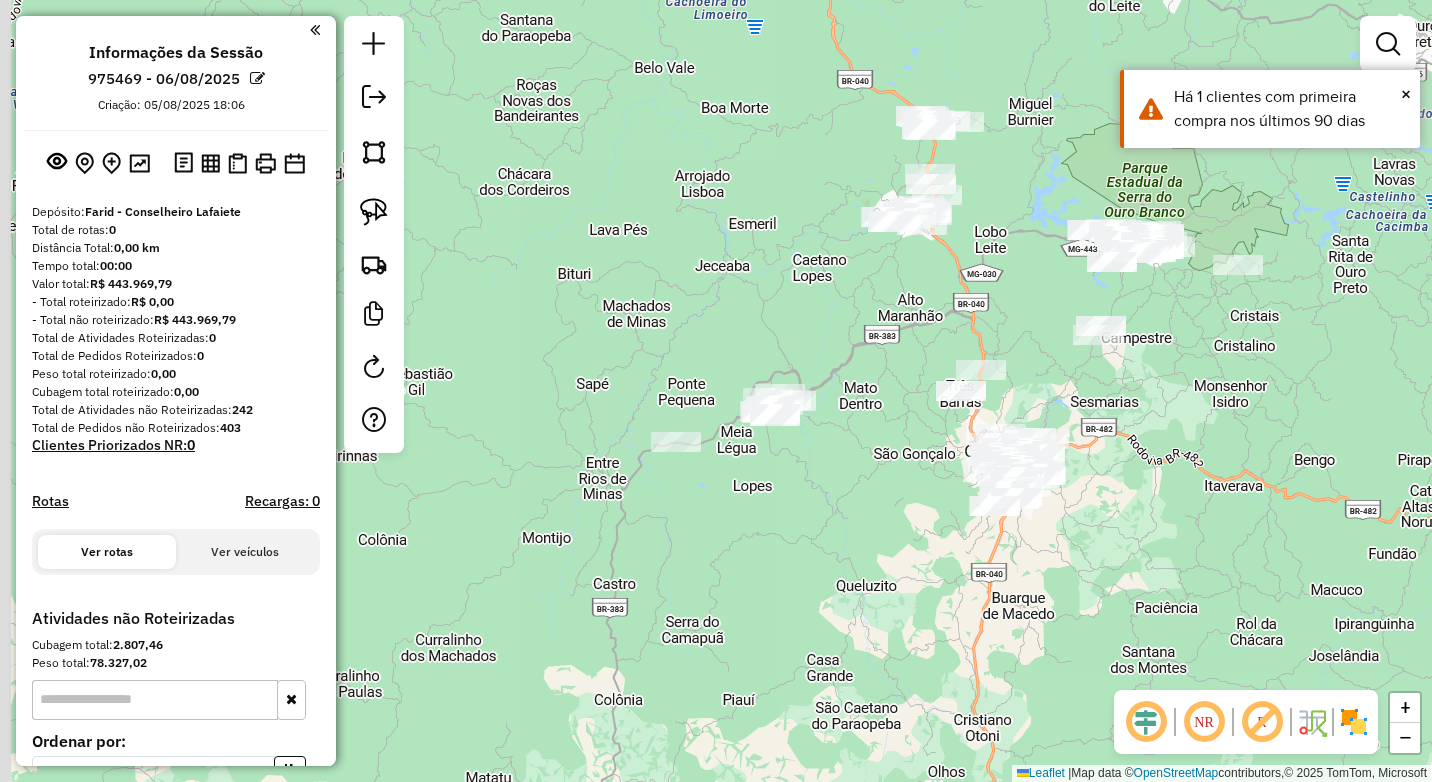 drag, startPoint x: 594, startPoint y: 394, endPoint x: 744, endPoint y: 499, distance: 183.09833 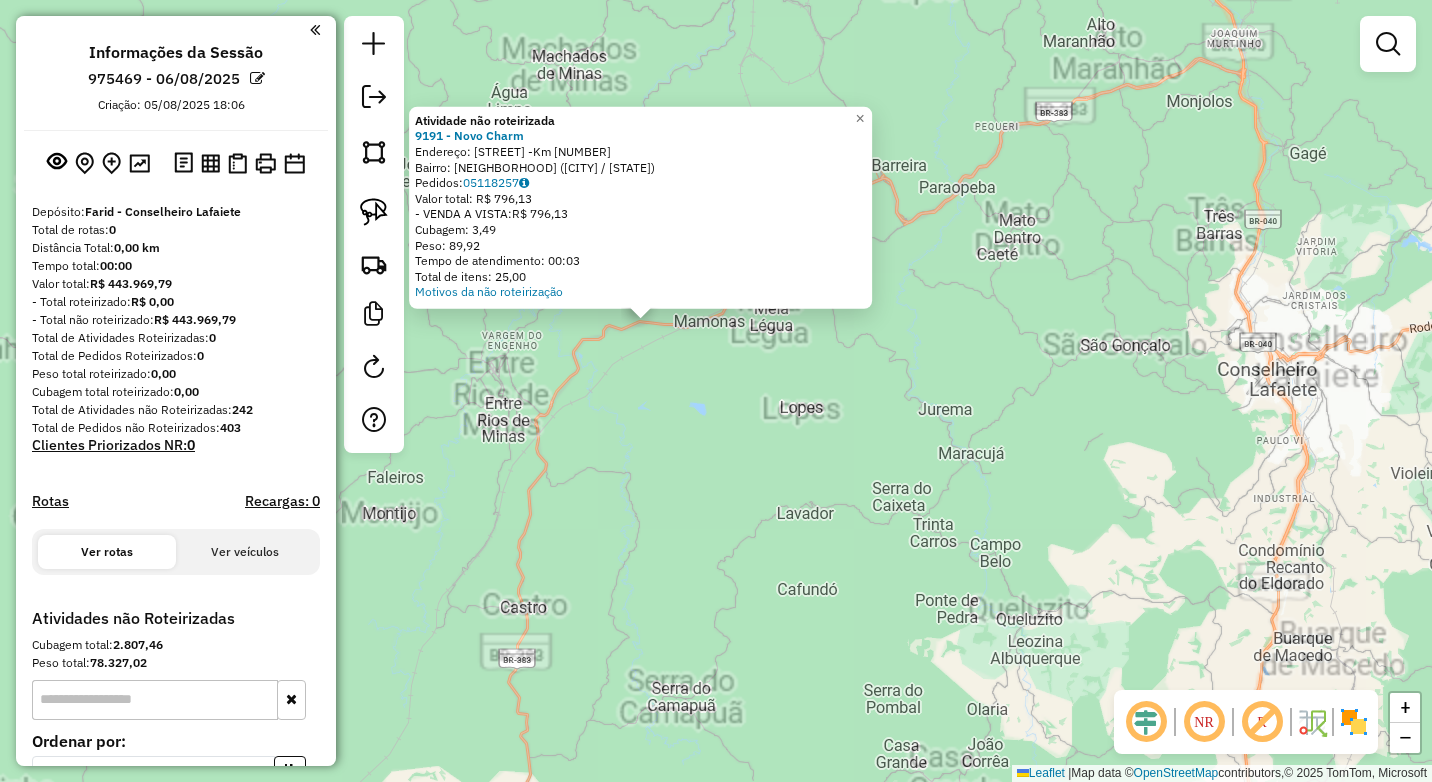 click on "Atividade não roteirizada 9191 - Novo Charm  Endereço:  Rod. BR 383 - Km 26 0   Bairro: ZONA RUAL (SAO BRAS DO SUACUI / MG)   Pedidos:  05118257   Valor total: R$ 796,13   - VENDA A VISTA:  R$ 796,13   Cubagem: 3,49   Peso: 89,92   Tempo de atendimento: 00:03   Total de itens: 25,00  Motivos da não roteirização × Janela de atendimento Grade de atendimento Capacidade Transportadoras Veículos Cliente Pedidos  Rotas Selecione os dias de semana para filtrar as janelas de atendimento  Seg   Ter   Qua   Qui   Sex   Sáb   Dom  Informe o período da janela de atendimento: De: Até:  Filtrar exatamente a janela do cliente  Considerar janela de atendimento padrão  Selecione os dias de semana para filtrar as grades de atendimento  Seg   Ter   Qua   Qui   Sex   Sáb   Dom   Considerar clientes sem dia de atendimento cadastrado  Clientes fora do dia de atendimento selecionado Filtrar as atividades entre os valores definidos abaixo:  Peso mínimo:   Peso máximo:   Cubagem mínima:   Cubagem máxima:   De:   De:" 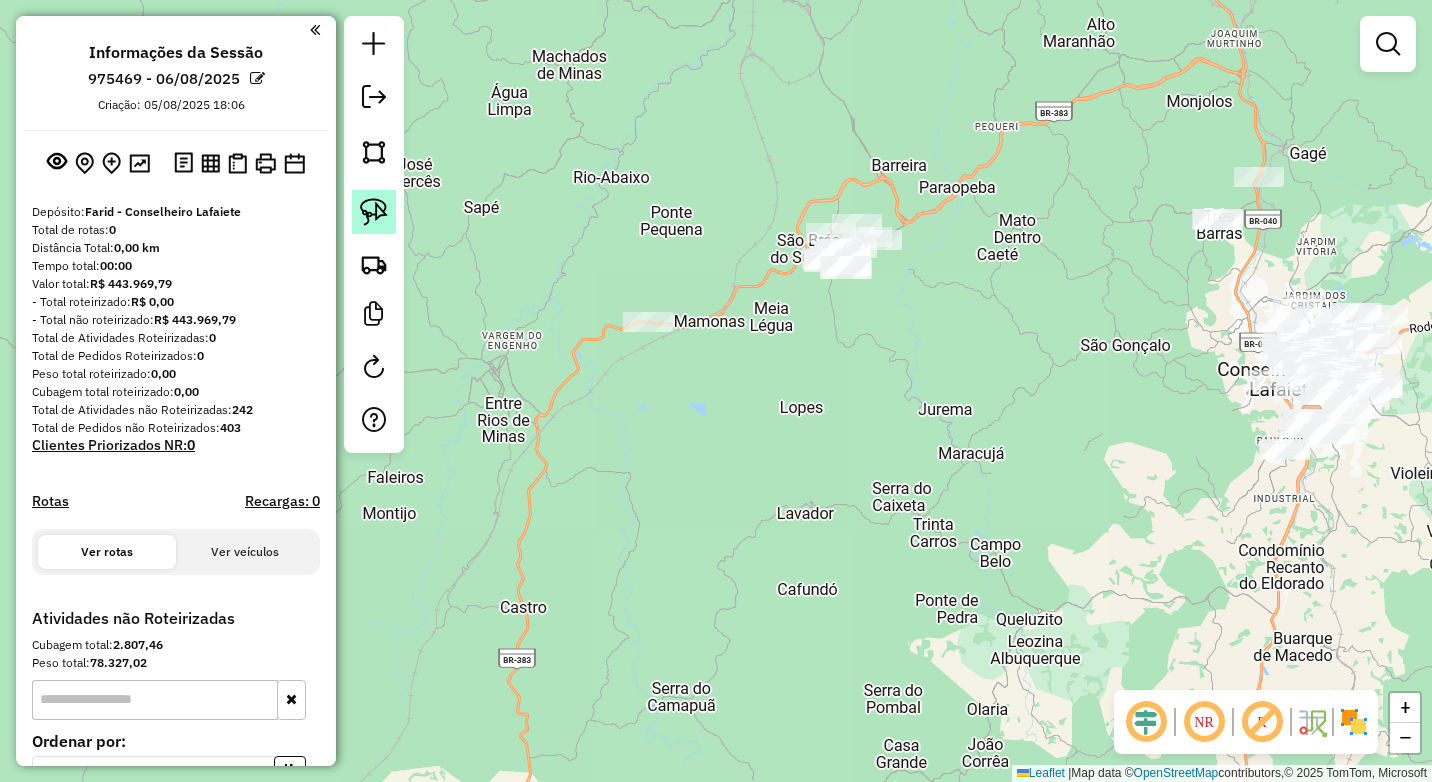 click 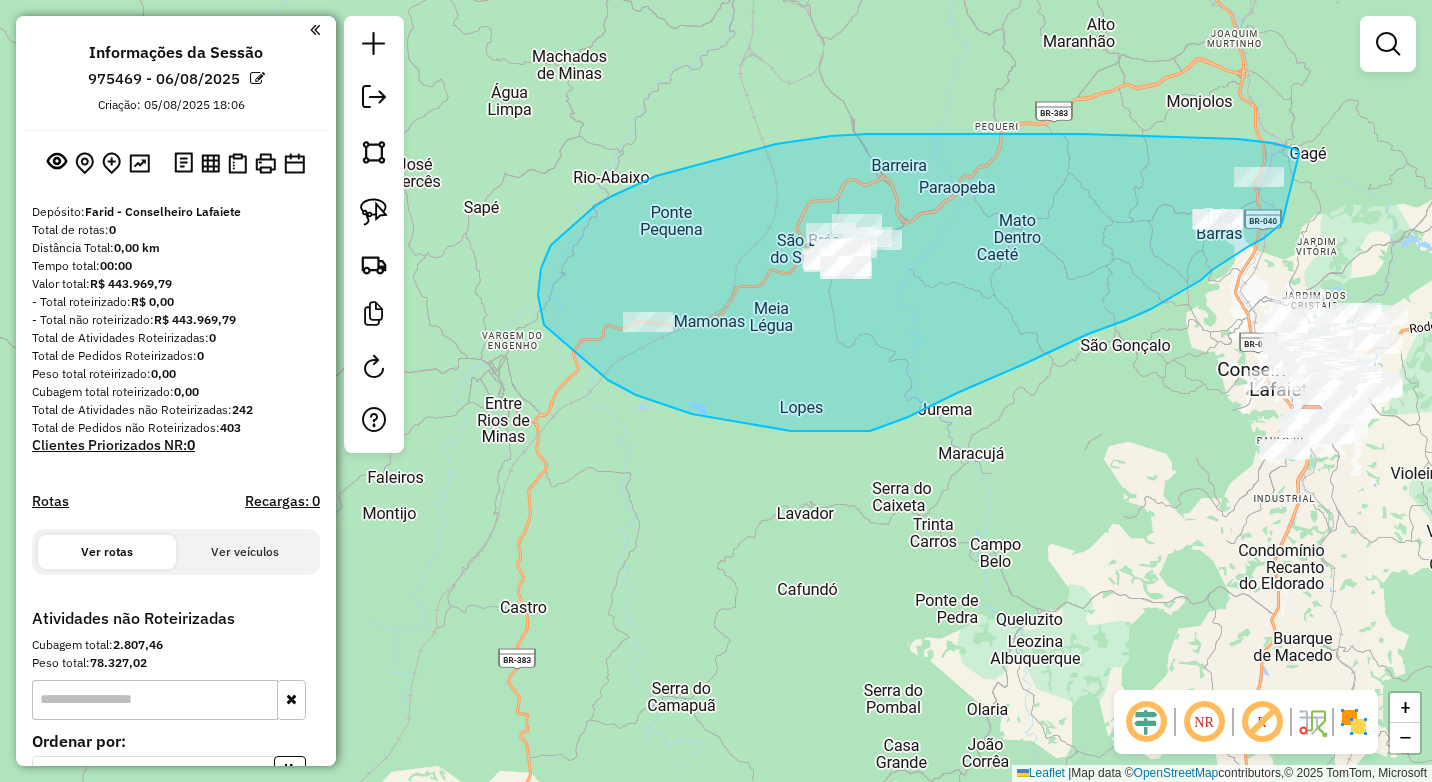 drag, startPoint x: 1299, startPoint y: 154, endPoint x: 1282, endPoint y: 223, distance: 71.063354 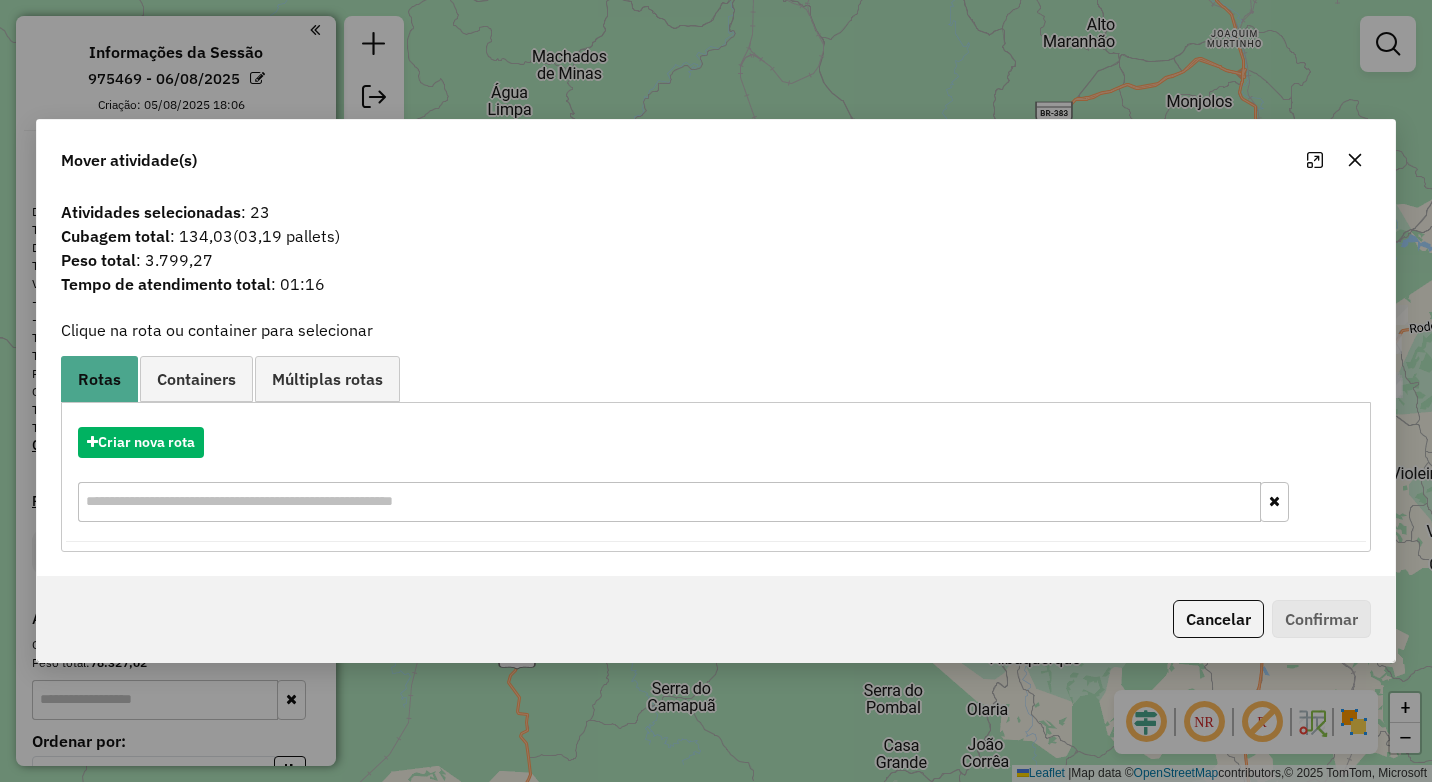 click on "Atividades selecionadas : 23 Cubagem total  : 134,03   (03,19 pallets)  Peso total : 3.799,27 Tempo de atendimento total : 01:16  Clique na rota ou container para selecionar   Rotas Containers Múltiplas rotas  Criar nova rota   Criar novo container  Container Padrão  Peso total: 78.327,02   Cubagem total: 2.807,46   Total de atividades/pedidos: 403  Selecione os Veículos  (é necessário selecionar ao menos 1 veículo) : Disponíveis: 92  BFL0369 - 3/4 FRETEIRO - 4000K (C: 208,00 - P: 4000,00) (VD)   BWG7807 - 3/4 Truck (C: 252,00 - P: 6000,00) (VD)   CGL5857 - Frete 3/4 (4.000kg) (C: 280,00 - P: 4000,00) (VD)   DBM9709 - Freteiro 3/4 5000 (C: 252,00 - P: 5000,00) (VD)   GKW0788 - 3/4 4100 (C: 250,00 - P: 4100,00) (VD)   GKY8525 - FRETEIRO TRUCK 12 (C: 12,00 - P: 12000,00) (VD)   GKZ4899 - 3/4 FRETEIRO - 4000K (C: 208,00 - P: 4000,00) (VD)   GKZ9234 - FRETEIRO TRUCK (C: 500,00 - P: 14000,00) (VD)   GMD4417 - Toco-Carga seca (C: 336,00 - P: 7000,00) (VD)   GMO1I67 - 3/4 4100 (C: 250,00 - P: 4100,00)" 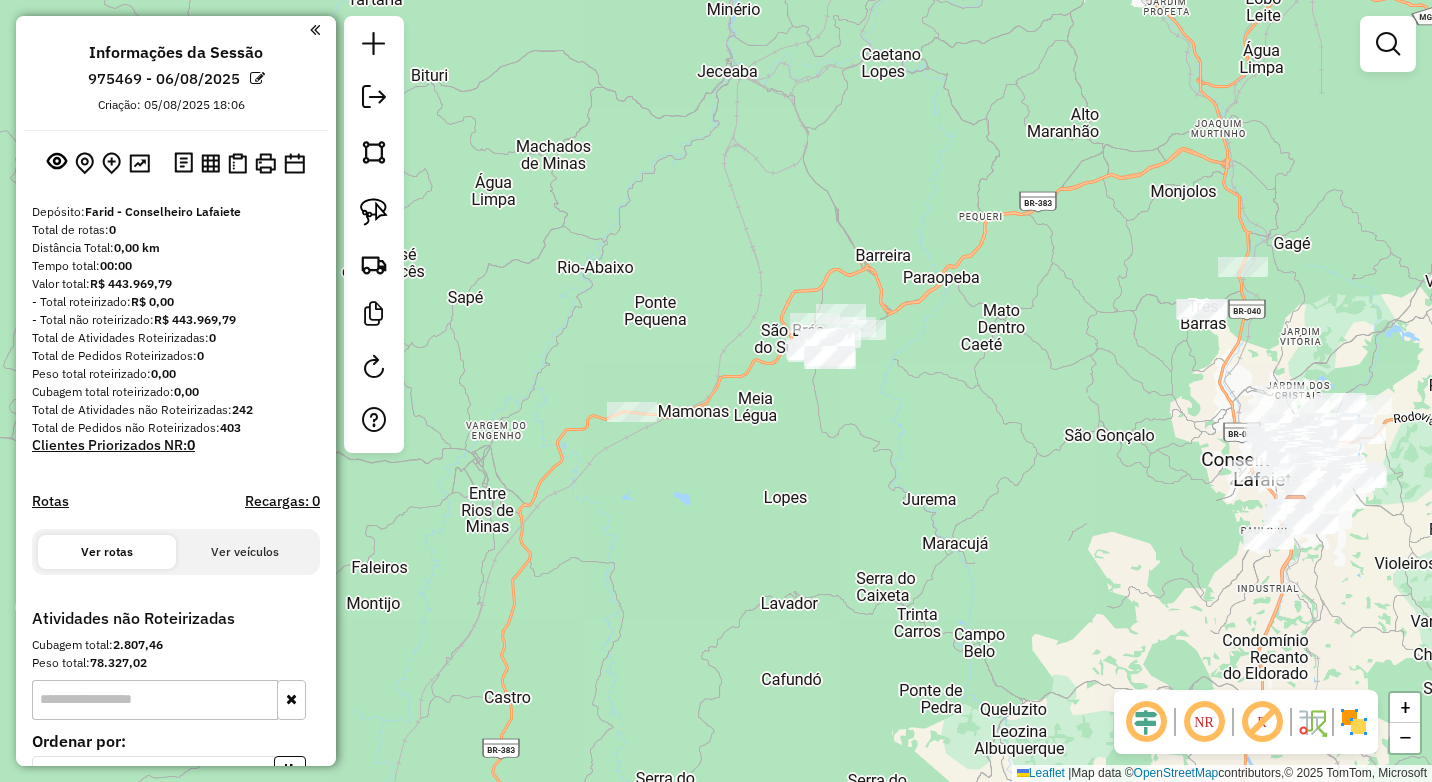 drag, startPoint x: 670, startPoint y: 520, endPoint x: 653, endPoint y: 610, distance: 91.591484 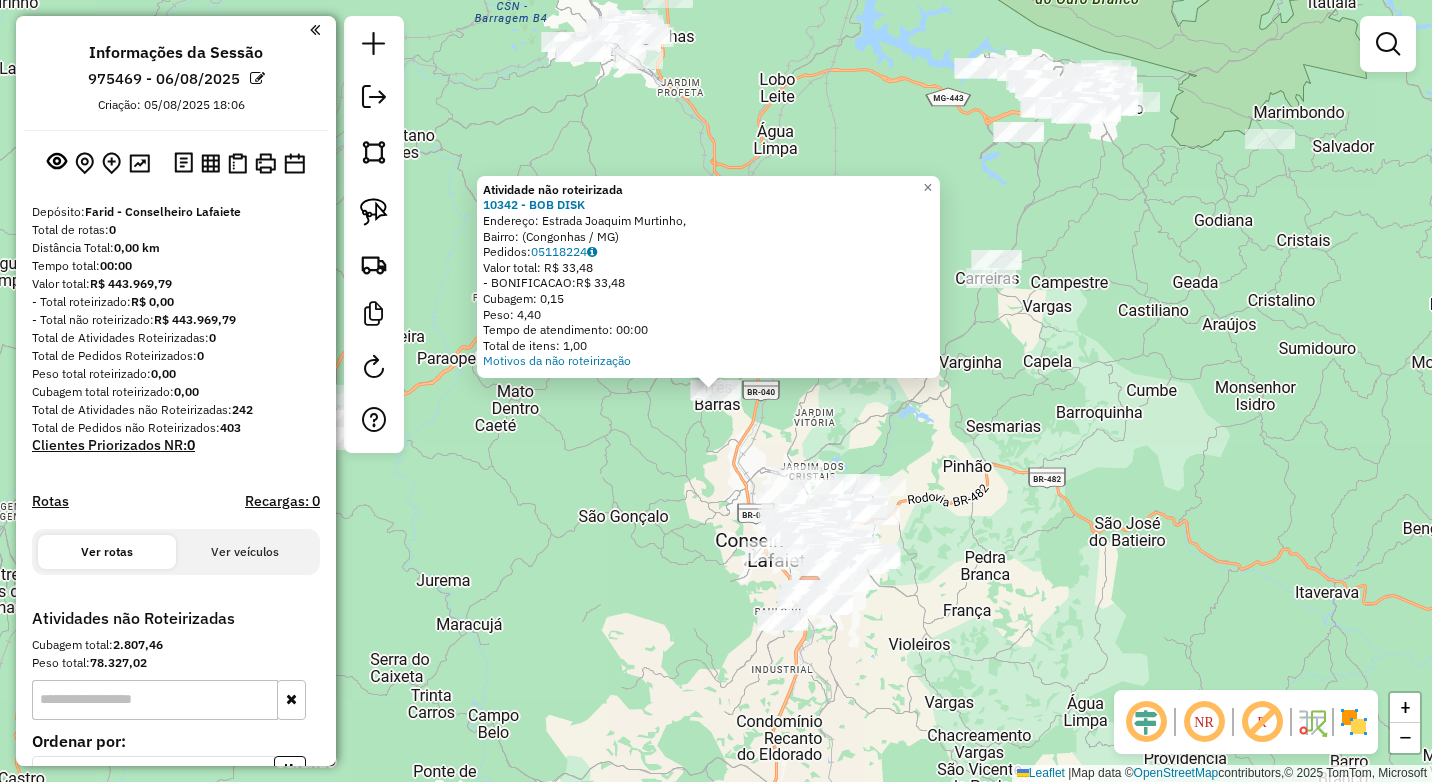 click on "Atividade não roteirizada 10342 - BOB DISK  Endereço: Estrada Joaquim Murtinho,    Bairro:  (Congonhas / MG)   Pedidos:  05118224   Valor total: R$ 33,48   - BONIFICACAO:  R$ 33,48   Cubagem: 0,15   Peso: 4,40   Tempo de atendimento: 00:00   Total de itens: 1,00  Motivos da não roteirização × Janela de atendimento Grade de atendimento Capacidade Transportadoras Veículos Cliente Pedidos  Rotas Selecione os dias de semana para filtrar as janelas de atendimento  Seg   Ter   Qua   Qui   Sex   Sáb   Dom  Informe o período da janela de atendimento: De: Até:  Filtrar exatamente a janela do cliente  Considerar janela de atendimento padrão  Selecione os dias de semana para filtrar as grades de atendimento  Seg   Ter   Qua   Qui   Sex   Sáb   Dom   Considerar clientes sem dia de atendimento cadastrado  Clientes fora do dia de atendimento selecionado Filtrar as atividades entre os valores definidos abaixo:  Peso mínimo:   Peso máximo:   Cubagem mínima:   Cubagem máxima:   De:   Até:   De:   Até:  Nome:" 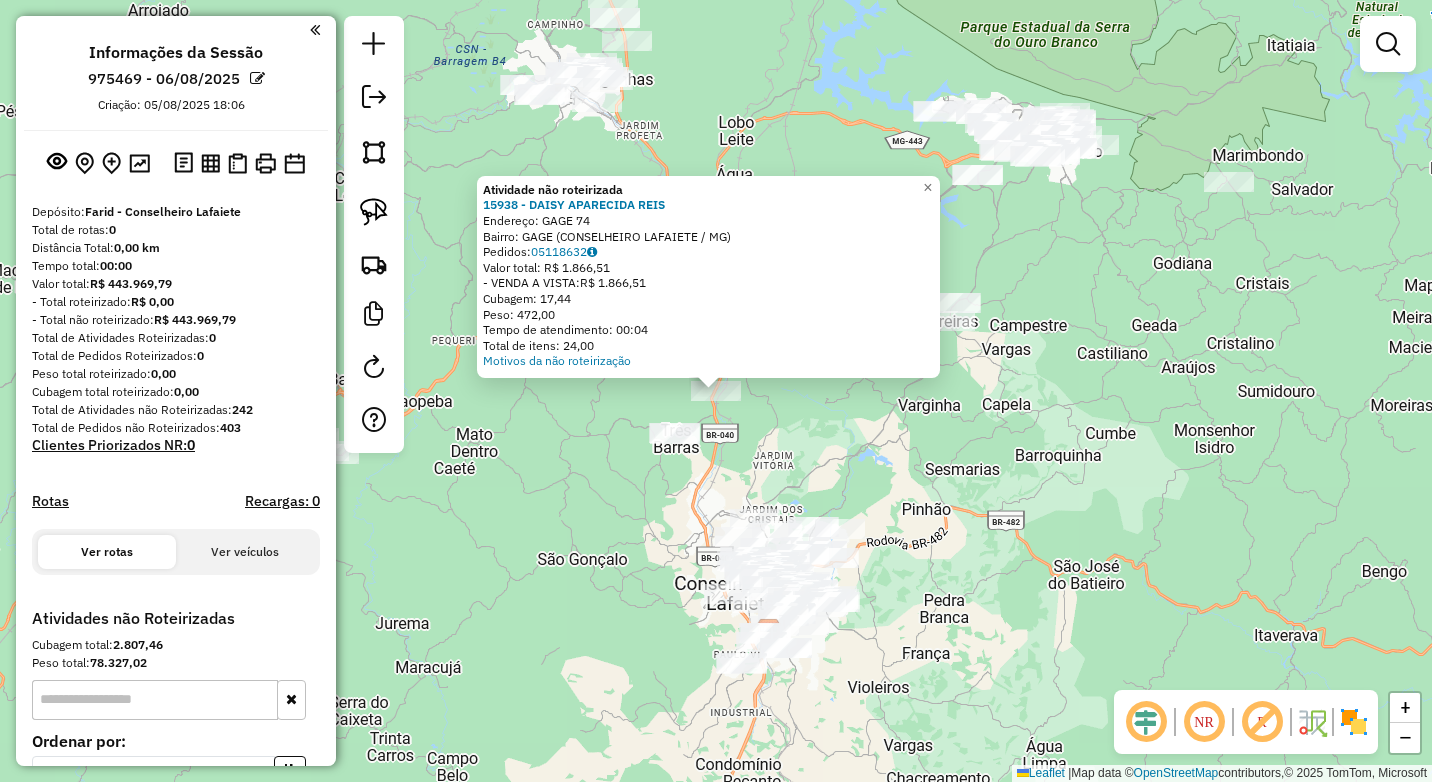 click on "Atividade não roteirizada 15938 - DAISY APARECIDA REIS  Endereço:  GAGE 74   Bairro: GAGE (CONSELHEIRO LAFAIETE / MG)   Pedidos:  05118632   Valor total: R$ 1.866,51   - VENDA A VISTA:  R$ 1.866,51   Cubagem: 17,44   Peso: 472,00   Tempo de atendimento: 00:04   Total de itens: 24,00  Motivos da não roteirização × Janela de atendimento Grade de atendimento Capacidade Transportadoras Veículos Cliente Pedidos  Rotas Selecione os dias de semana para filtrar as janelas de atendimento  Seg   Ter   Qua   Qui   Sex   Sáb   Dom  Informe o período da janela de atendimento: De: Até:  Filtrar exatamente a janela do cliente  Considerar janela de atendimento padrão  Selecione os dias de semana para filtrar as grades de atendimento  Seg   Ter   Qua   Qui   Sex   Sáb   Dom   Considerar clientes sem dia de atendimento cadastrado  Clientes fora do dia de atendimento selecionado Filtrar as atividades entre os valores definidos abaixo:  Peso mínimo:   Peso máximo:   Cubagem mínima:   Cubagem máxima:   De:   De:" 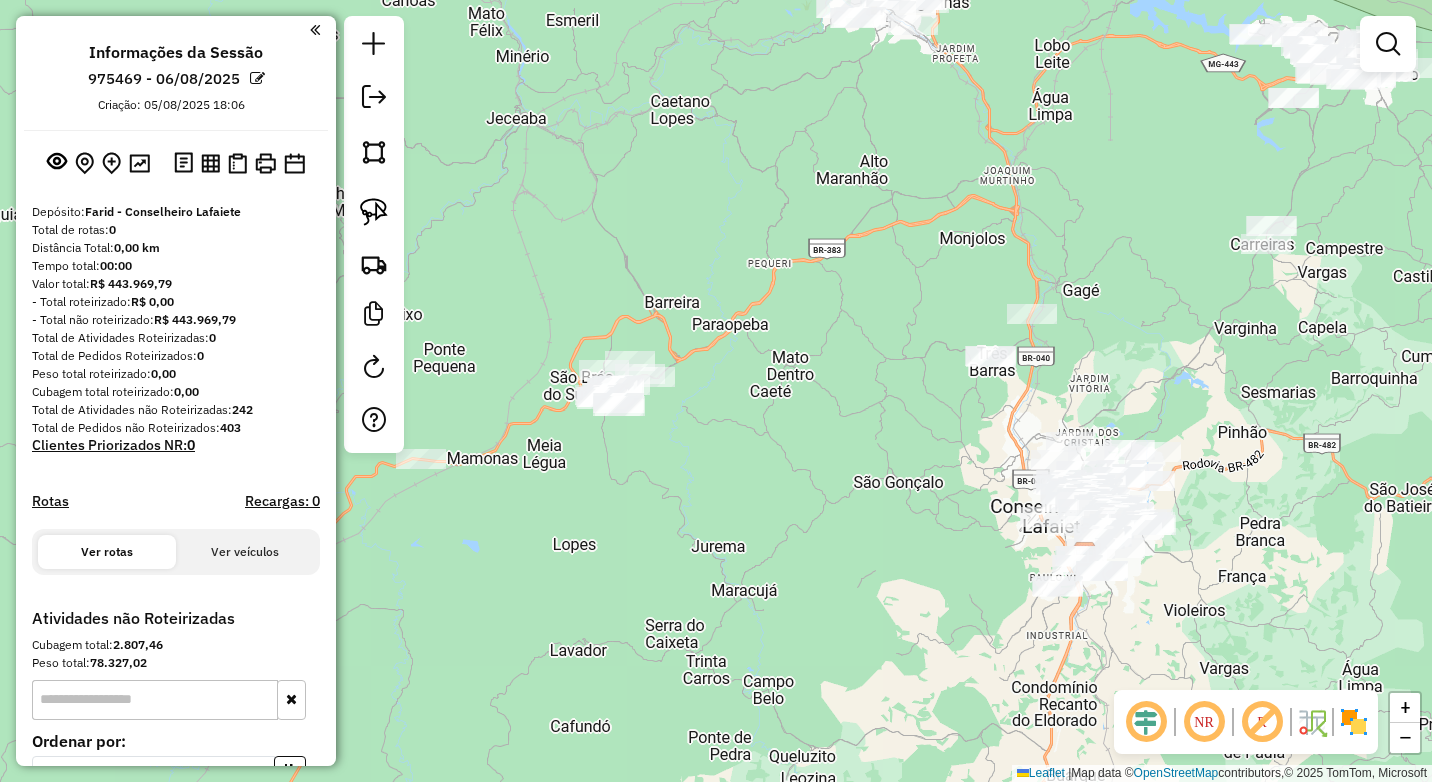 drag, startPoint x: 537, startPoint y: 530, endPoint x: 864, endPoint y: 450, distance: 336.64374 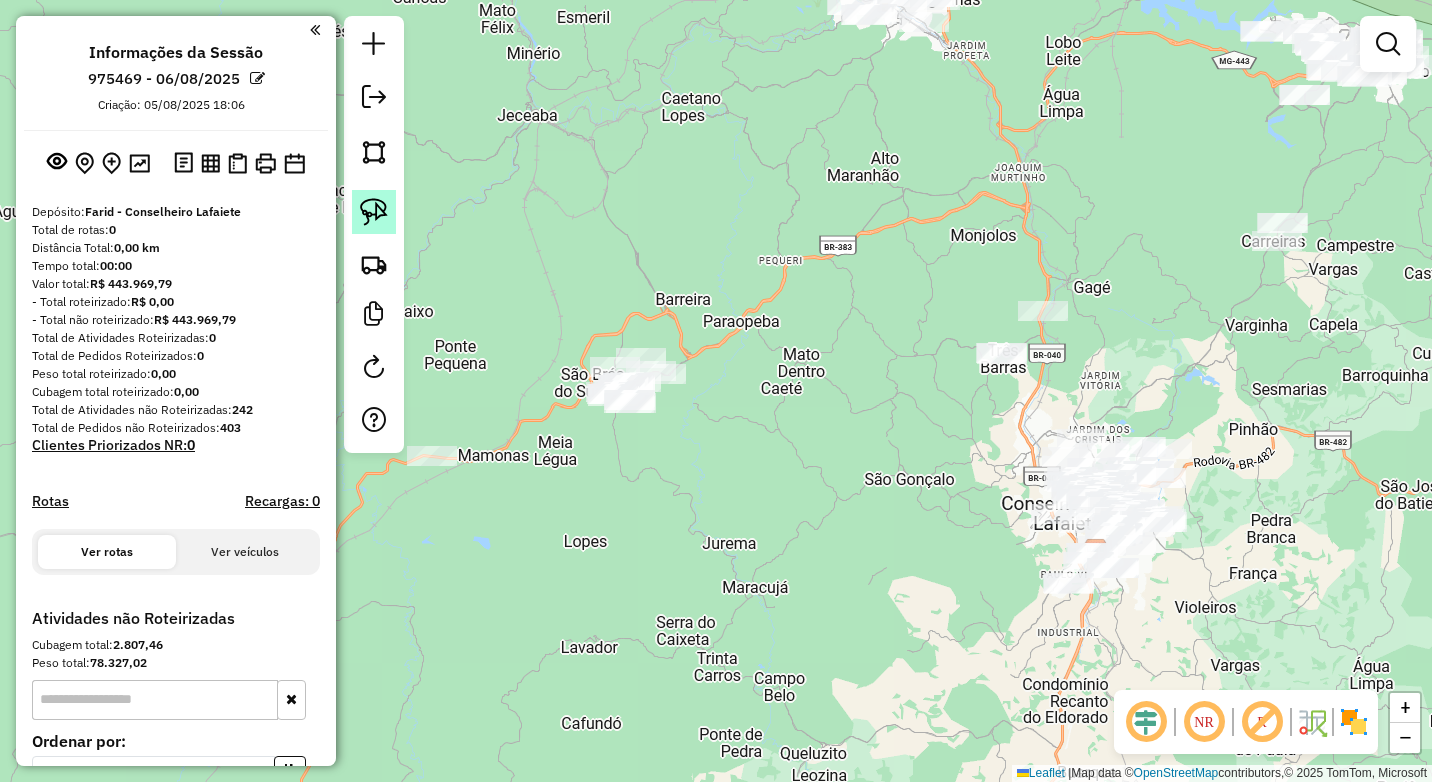 click 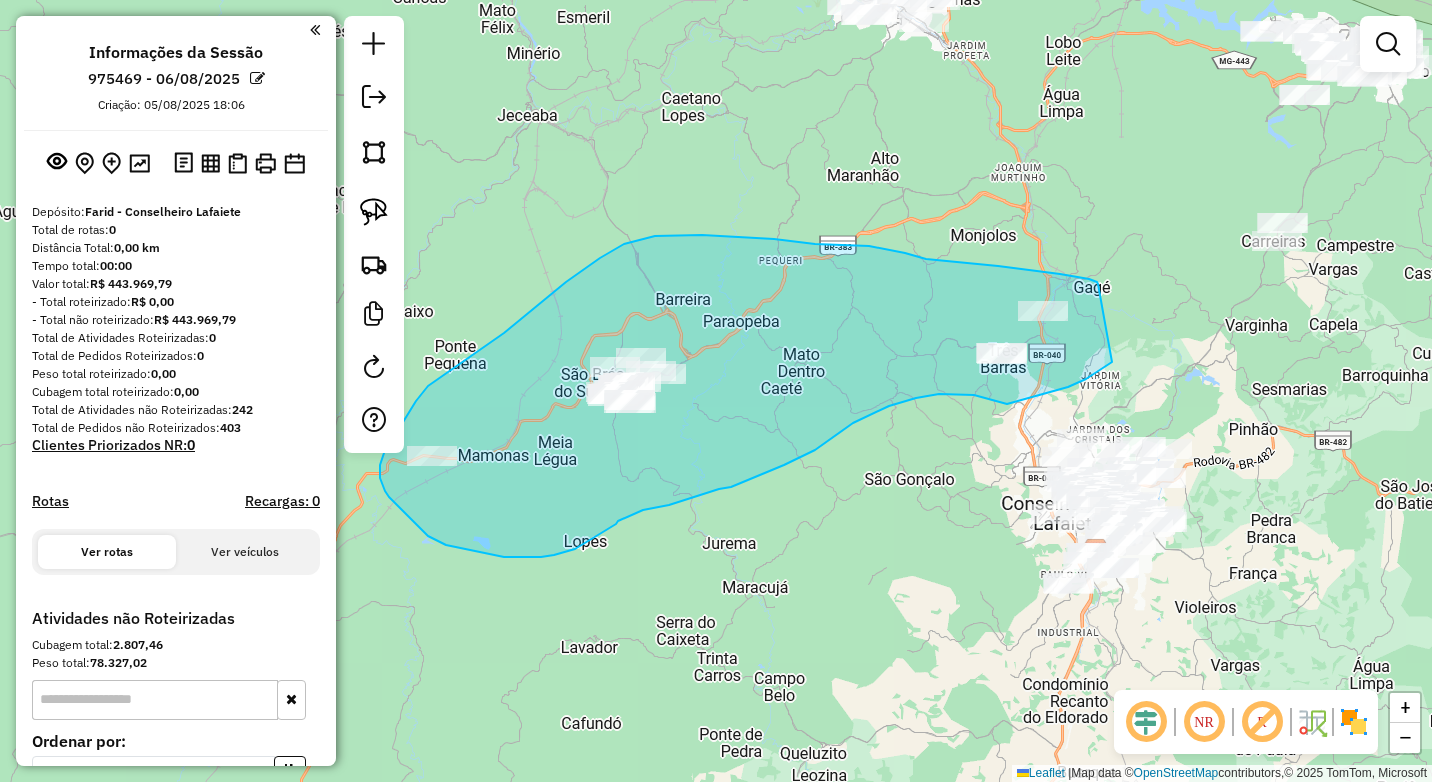 drag, startPoint x: 1098, startPoint y: 284, endPoint x: 1112, endPoint y: 362, distance: 79.24645 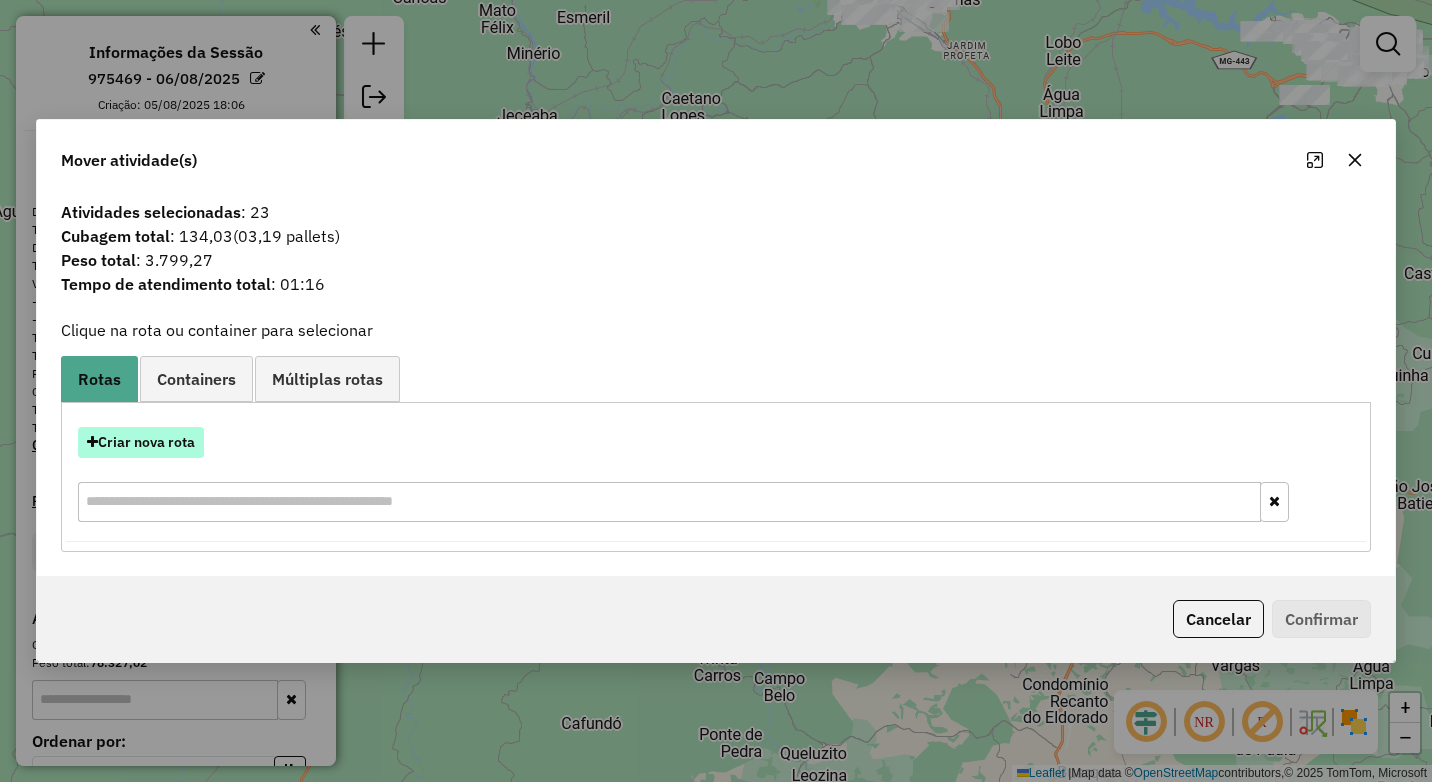 click on "Criar nova rota" at bounding box center [141, 442] 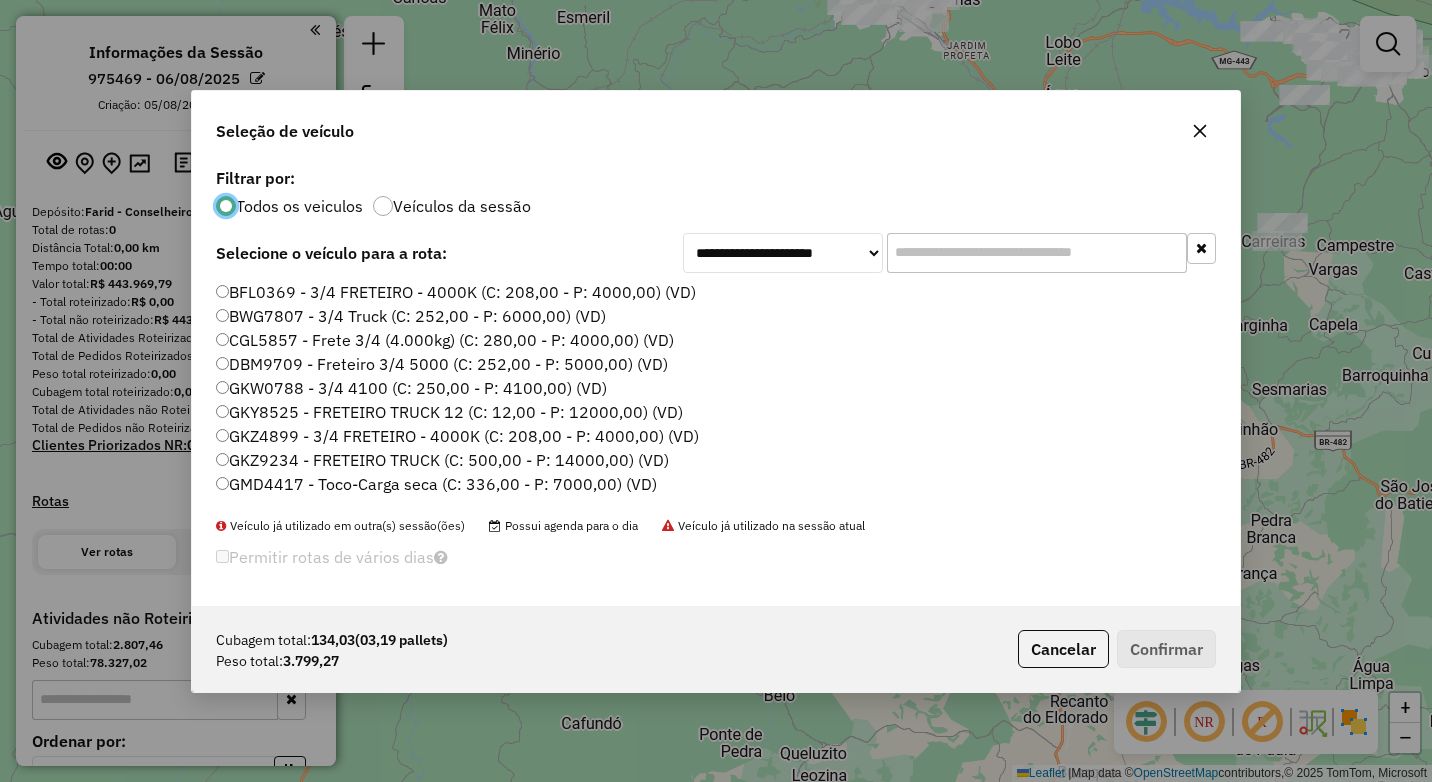 scroll, scrollTop: 11, scrollLeft: 6, axis: both 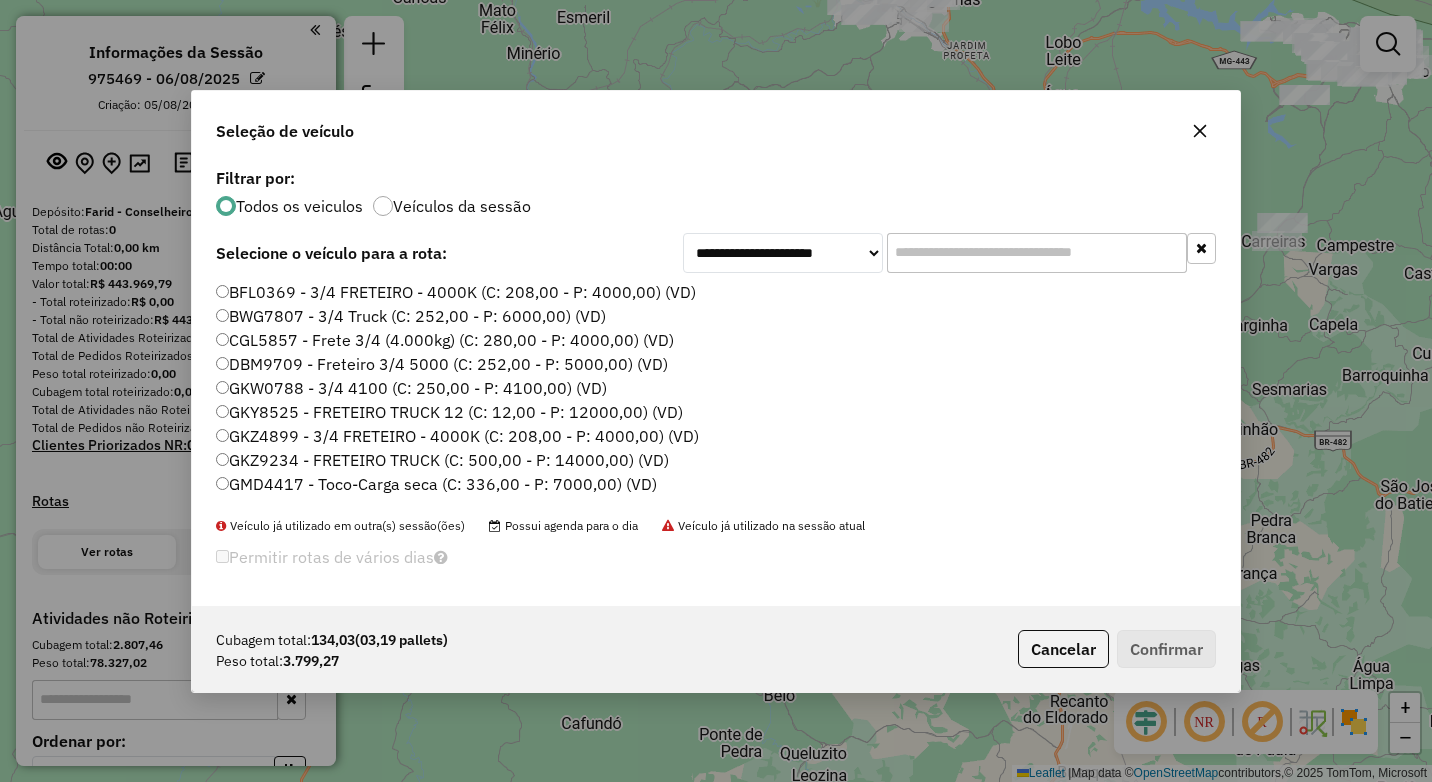 click 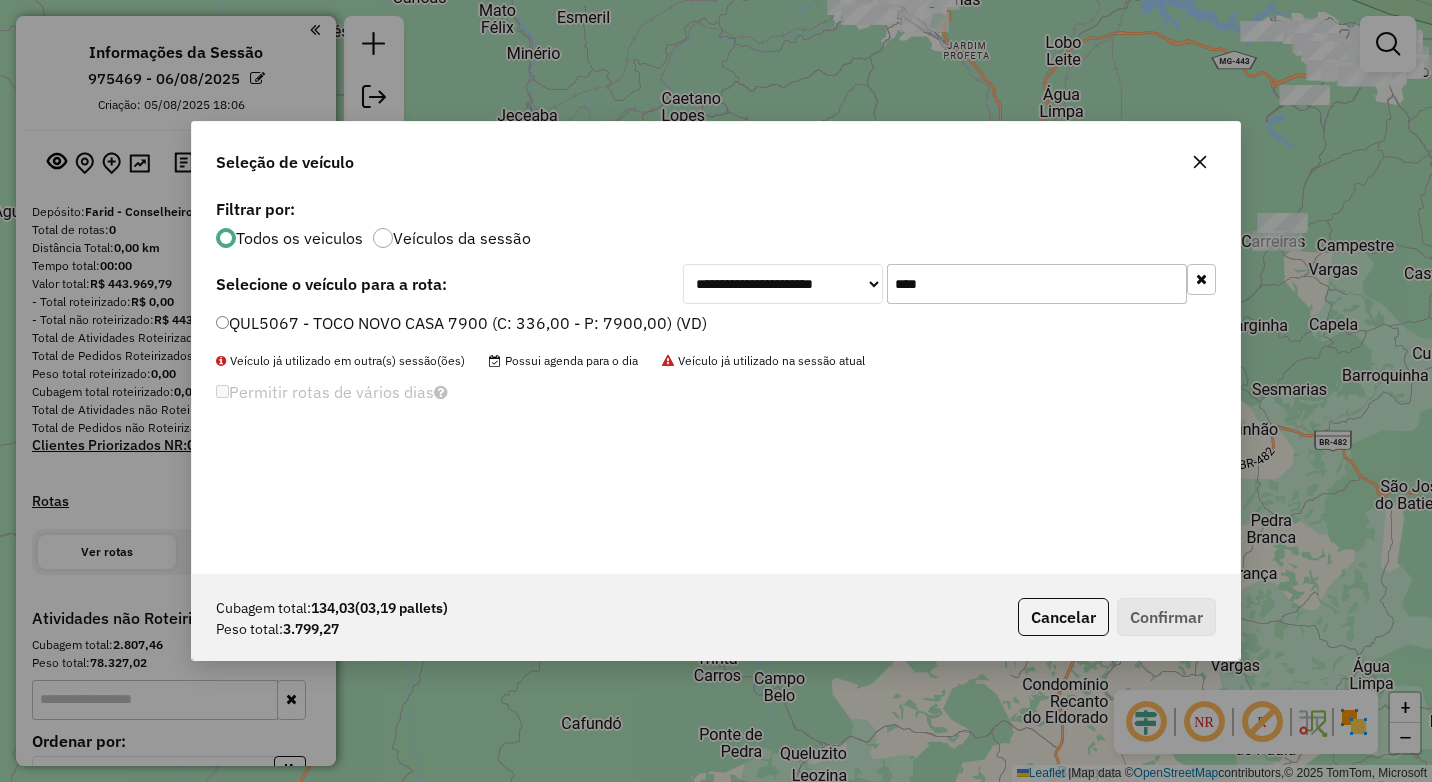 type on "****" 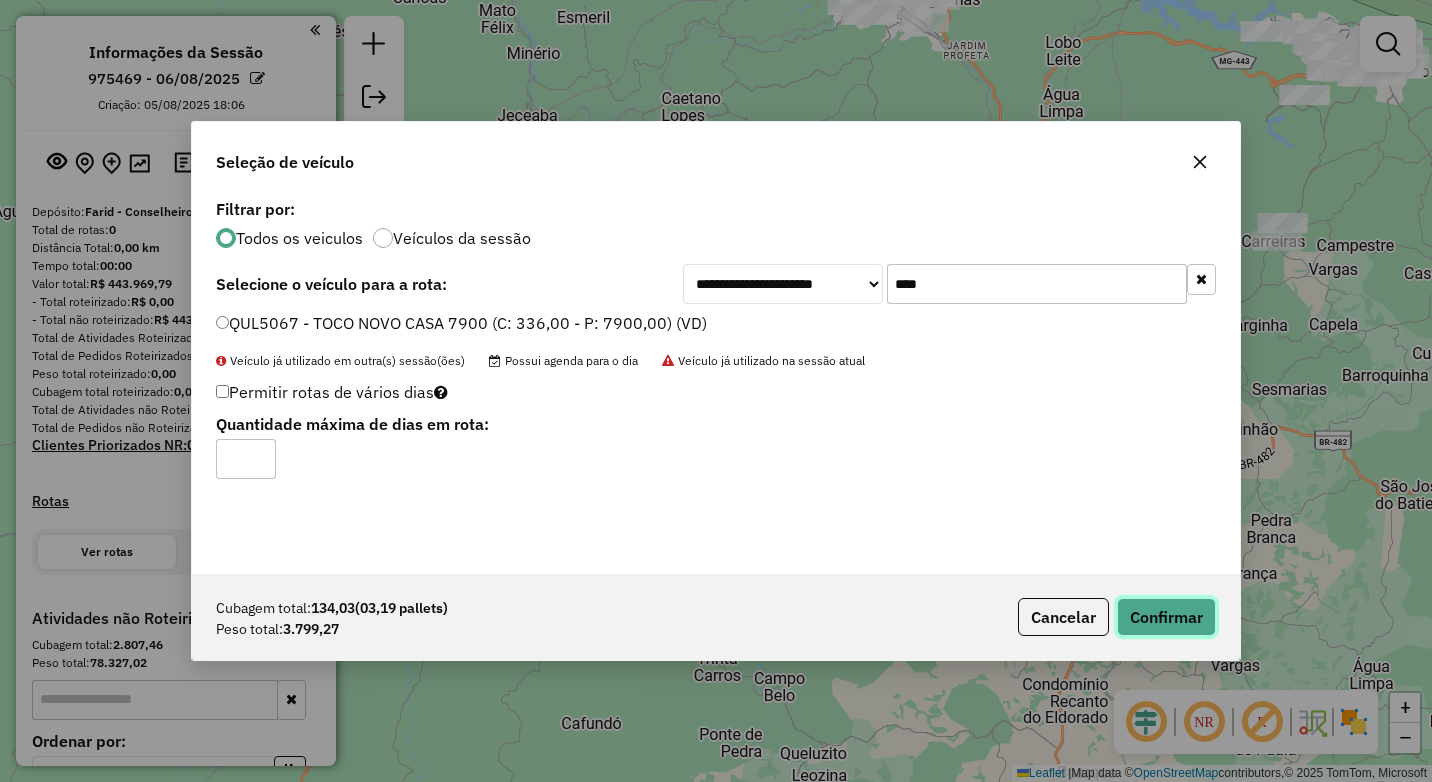click on "Confirmar" 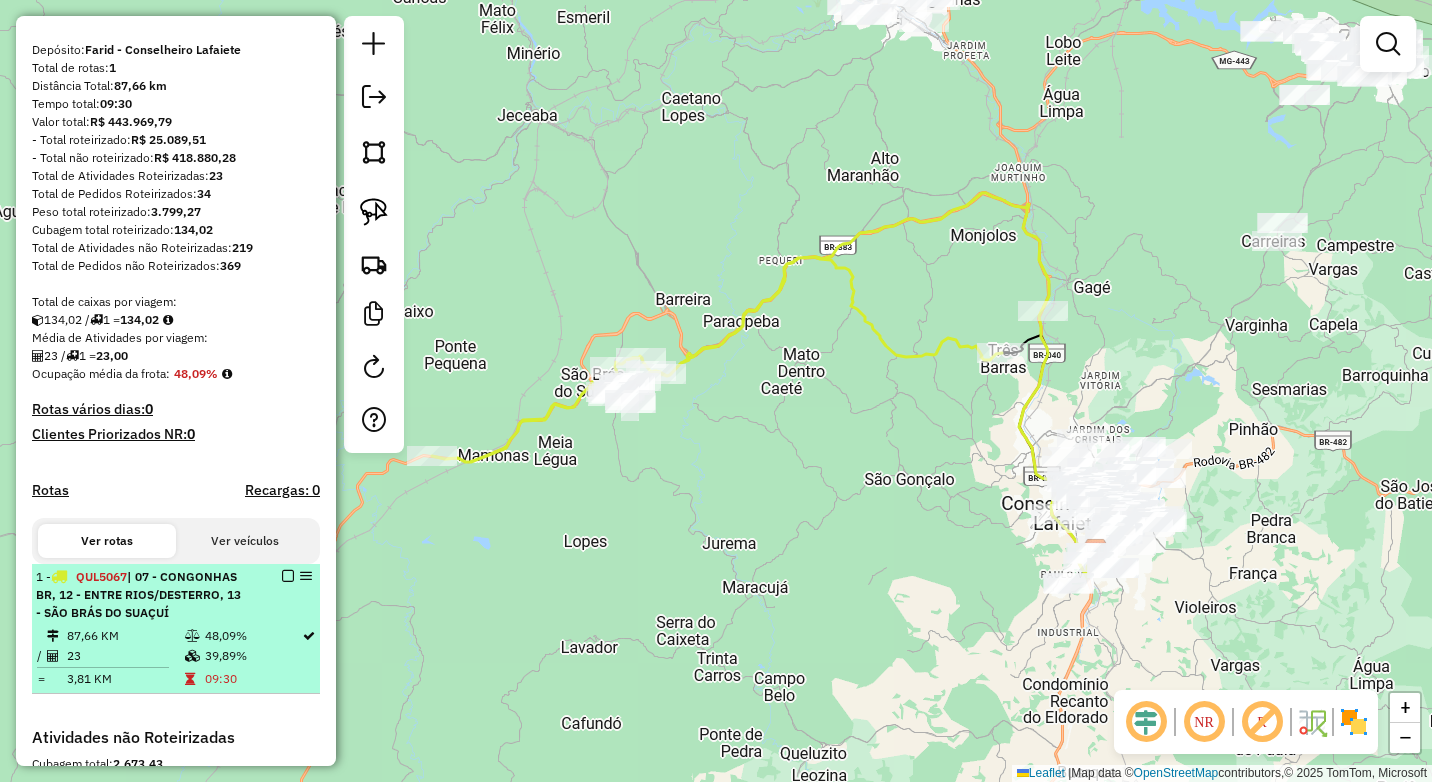 scroll, scrollTop: 200, scrollLeft: 0, axis: vertical 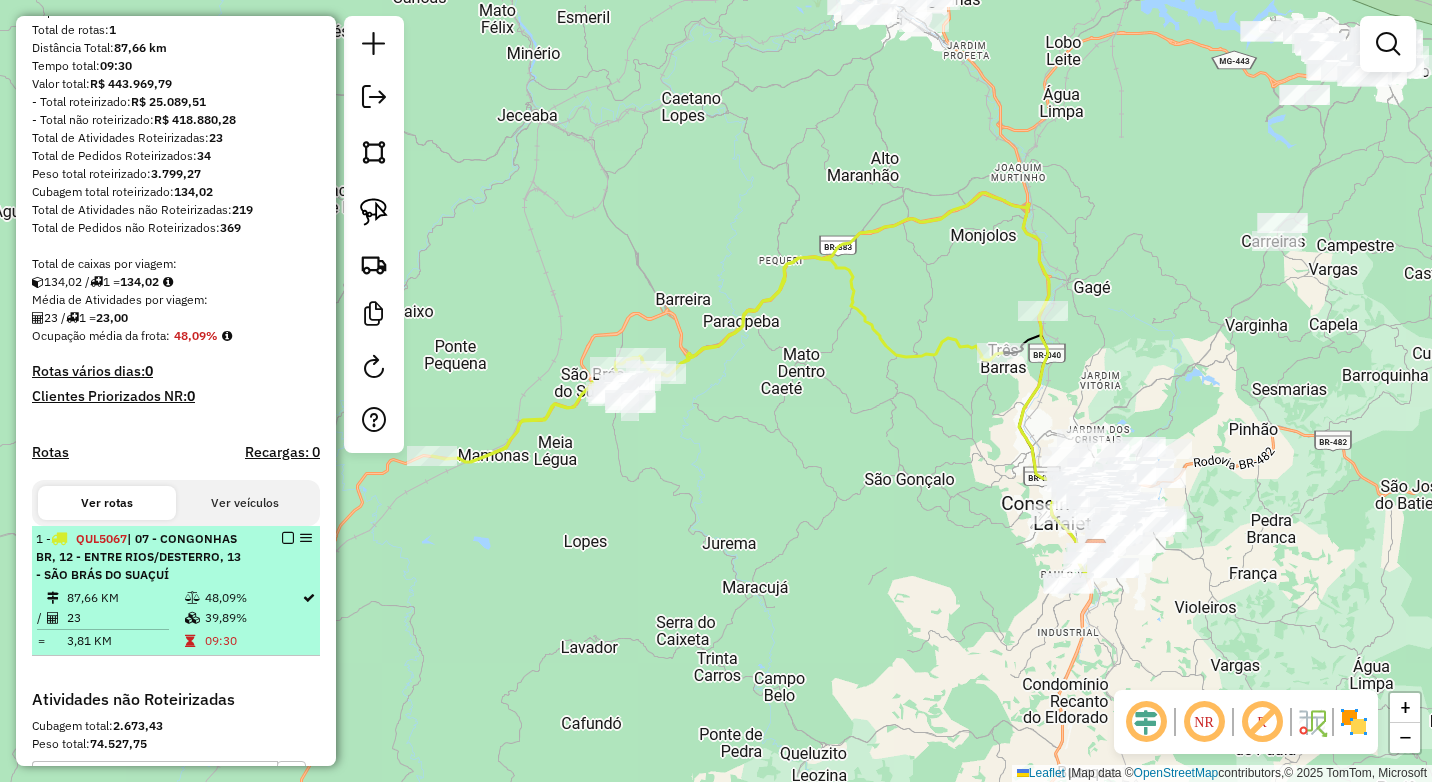 click at bounding box center (288, 538) 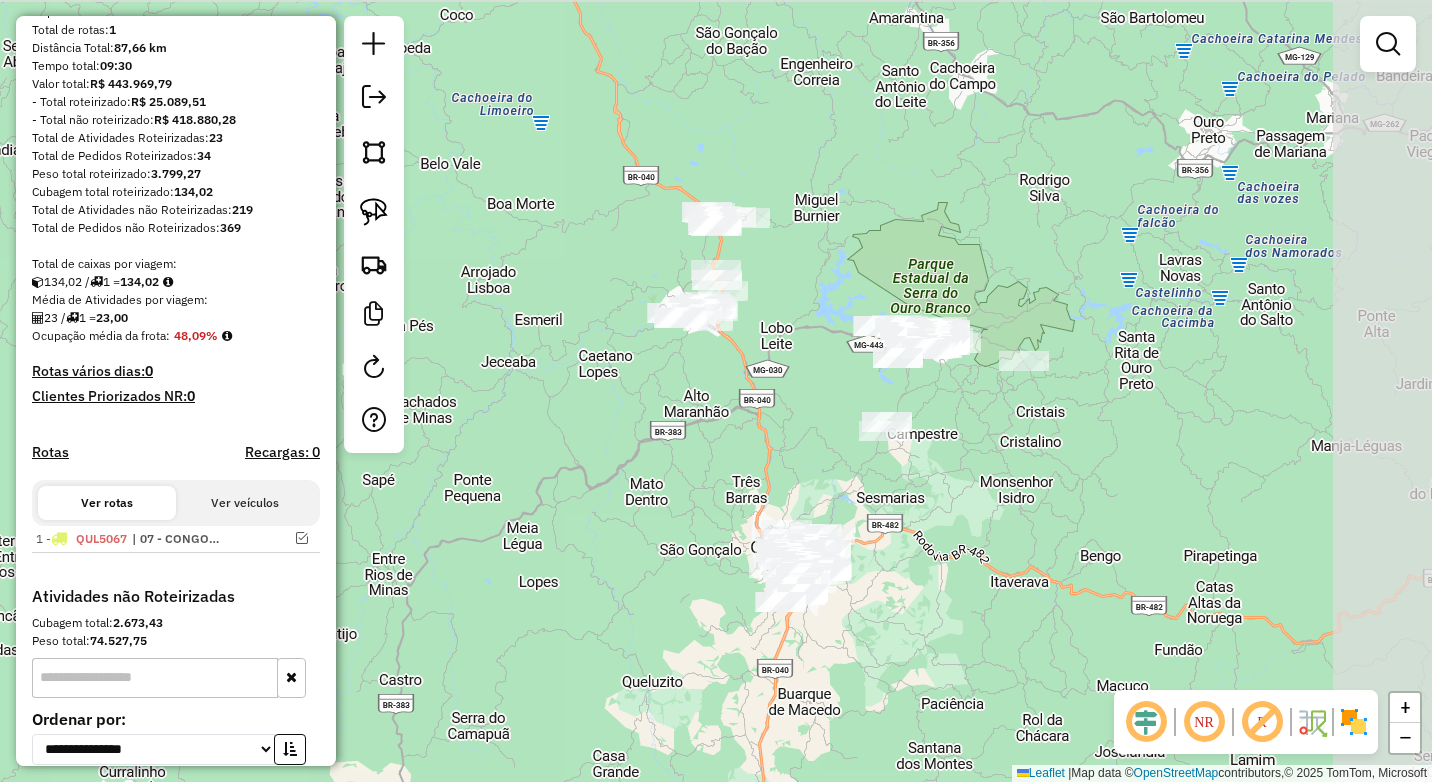 drag, startPoint x: 1051, startPoint y: 465, endPoint x: 878, endPoint y: 509, distance: 178.5077 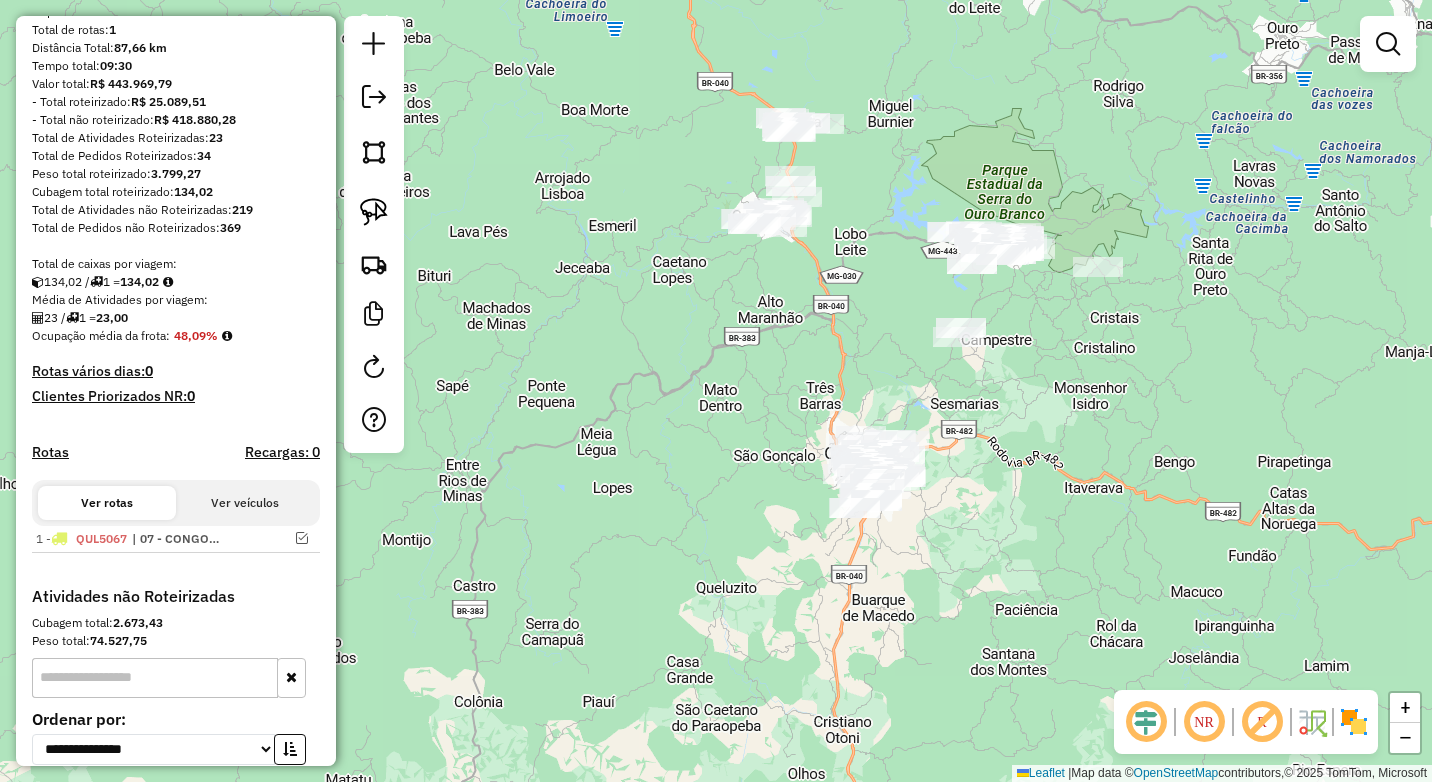 drag, startPoint x: 903, startPoint y: 552, endPoint x: 975, endPoint y: 424, distance: 146.86047 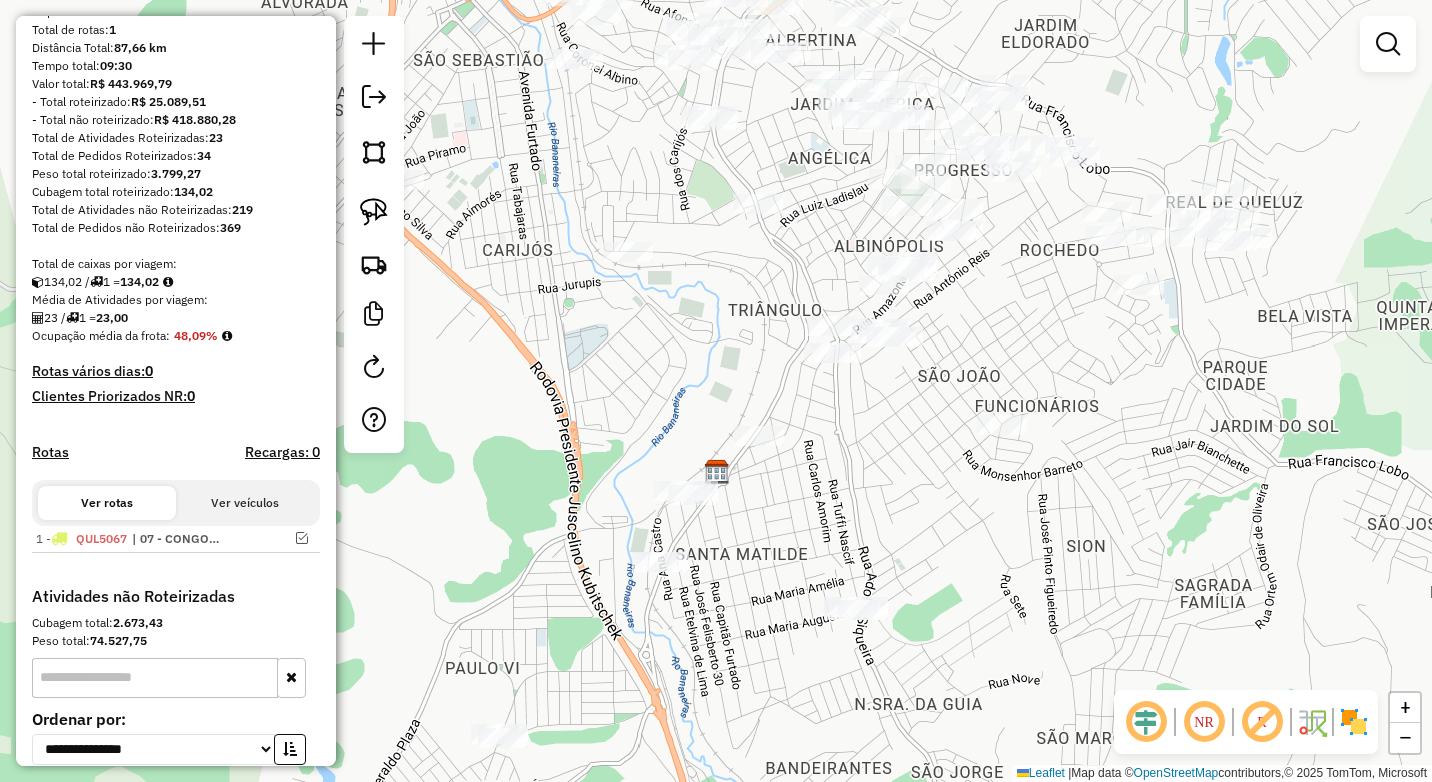 drag, startPoint x: 772, startPoint y: 477, endPoint x: 756, endPoint y: 540, distance: 65 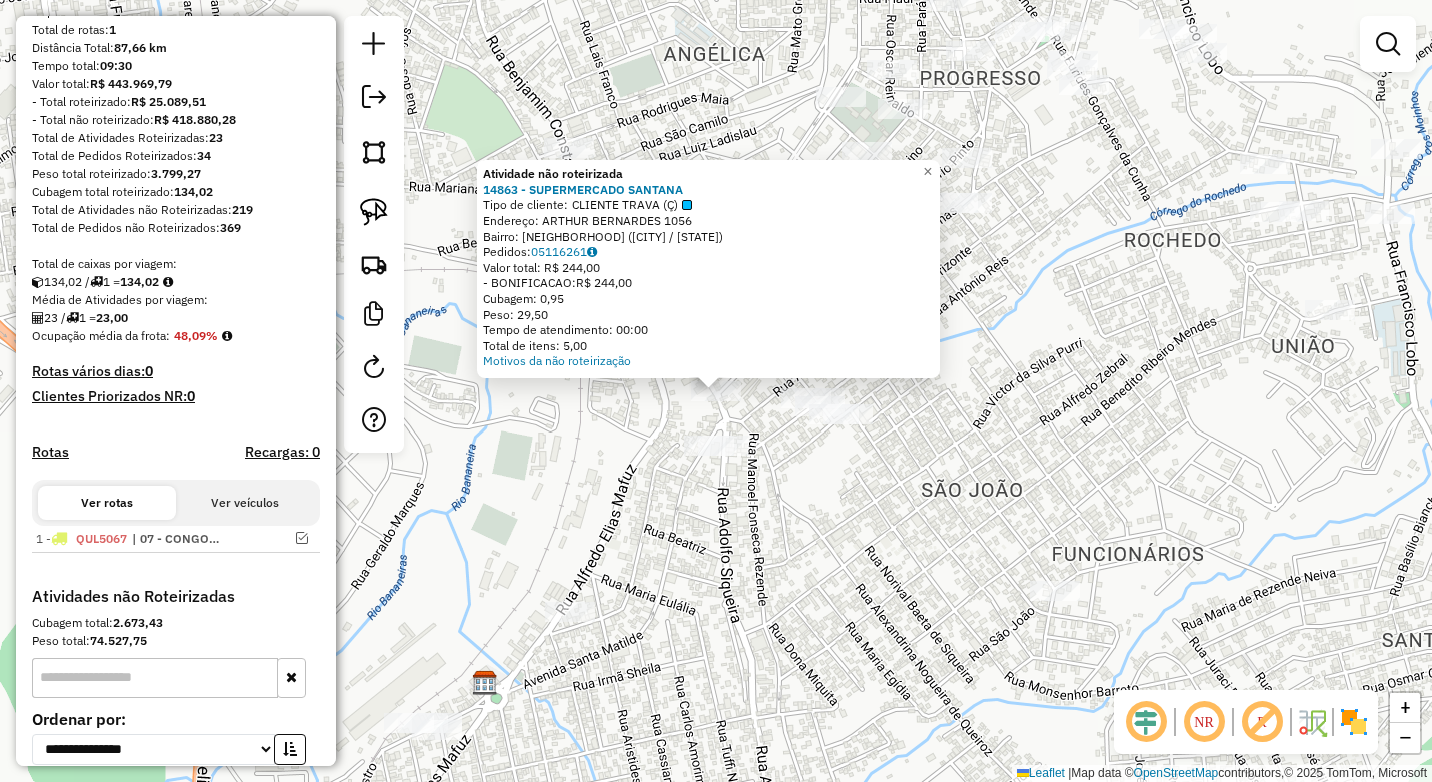 click on "Atividade não roteirizada 14863 - SUPERMERCADO SANTANA  Tipo de cliente:   CLIENTE TRAVA (Ç)   Endereço:  ARTHUR BERNARDES 1056   Bairro: SAO JOAO (CONSELHEIRO LAFAIETE / MG)   Pedidos:  05116261   Valor total: R$ 244,00   - BONIFICACAO:  R$ 244,00   Cubagem: 0,95   Peso: 29,50   Tempo de atendimento: 00:00   Total de itens: 5,00  Motivos da não roteirização × Janela de atendimento Grade de atendimento Capacidade Transportadoras Veículos Cliente Pedidos  Rotas Selecione os dias de semana para filtrar as janelas de atendimento  Seg   Ter   Qua   Qui   Sex   Sáb   Dom  Informe o período da janela de atendimento: De: Até:  Filtrar exatamente a janela do cliente  Considerar janela de atendimento padrão  Selecione os dias de semana para filtrar as grades de atendimento  Seg   Ter   Qua   Qui   Sex   Sáb   Dom   Considerar clientes sem dia de atendimento cadastrado  Clientes fora do dia de atendimento selecionado Filtrar as atividades entre os valores definidos abaixo:  Peso mínimo:   Peso máximo:  +" 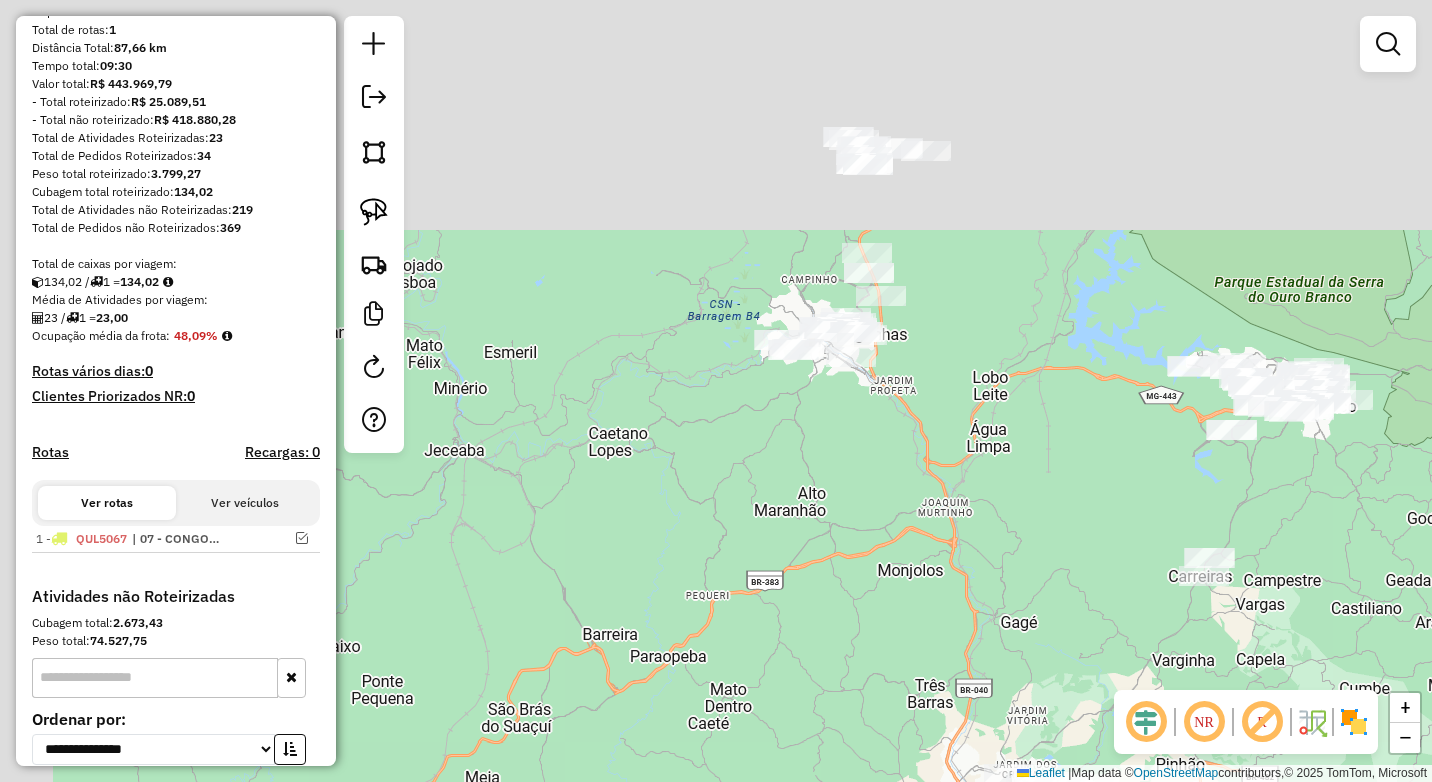 drag, startPoint x: 721, startPoint y: 373, endPoint x: 872, endPoint y: 523, distance: 212.84032 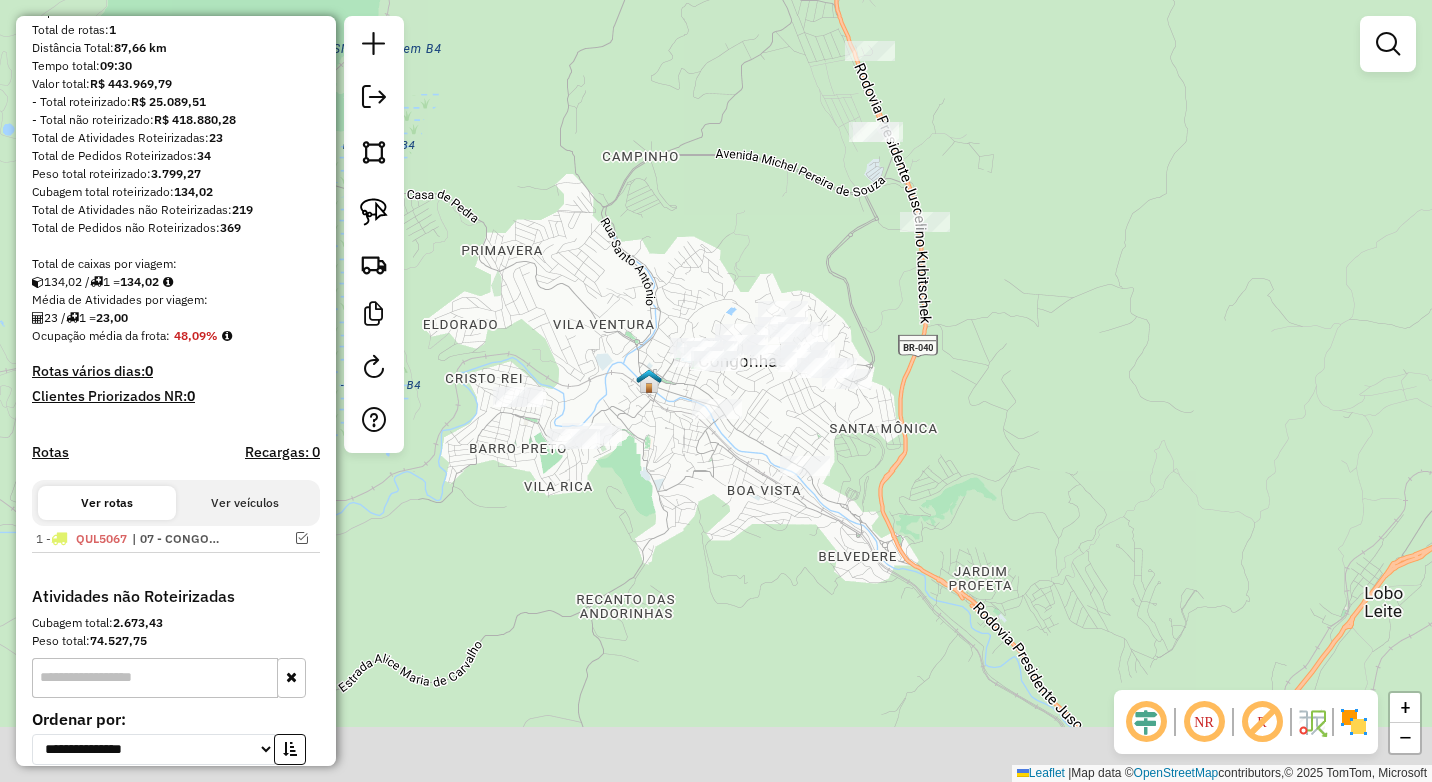 drag, startPoint x: 935, startPoint y: 532, endPoint x: 937, endPoint y: 414, distance: 118.016945 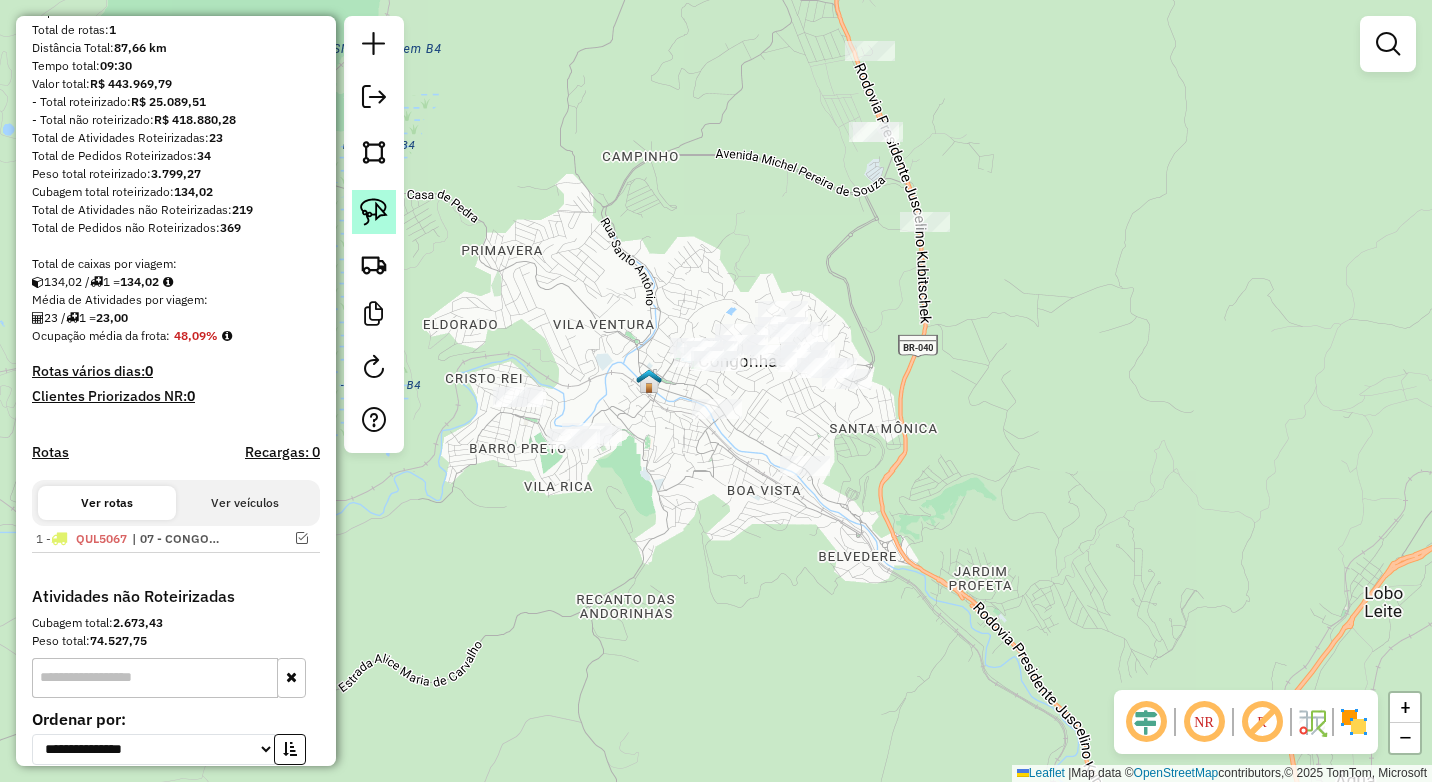 click 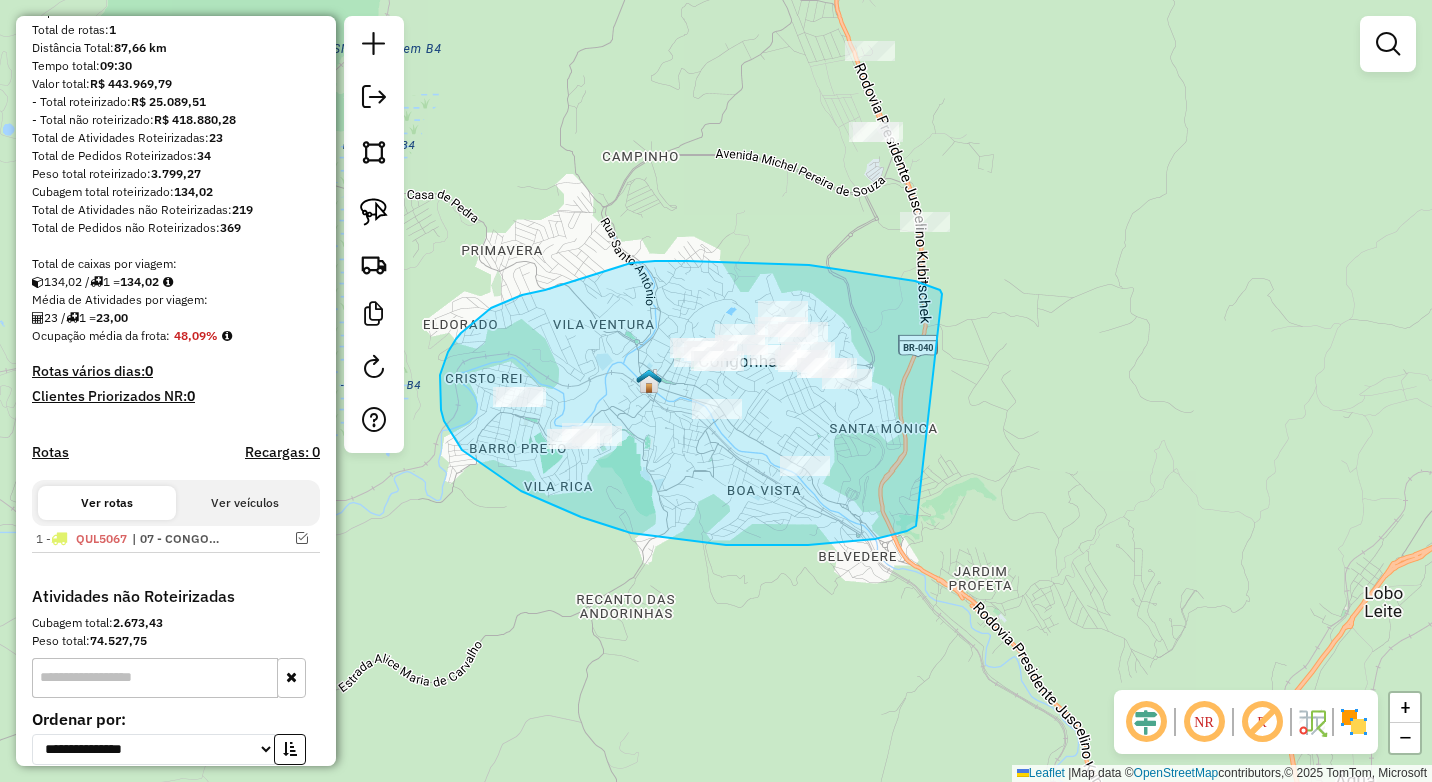 drag, startPoint x: 706, startPoint y: 262, endPoint x: 936, endPoint y: 519, distance: 344.88983 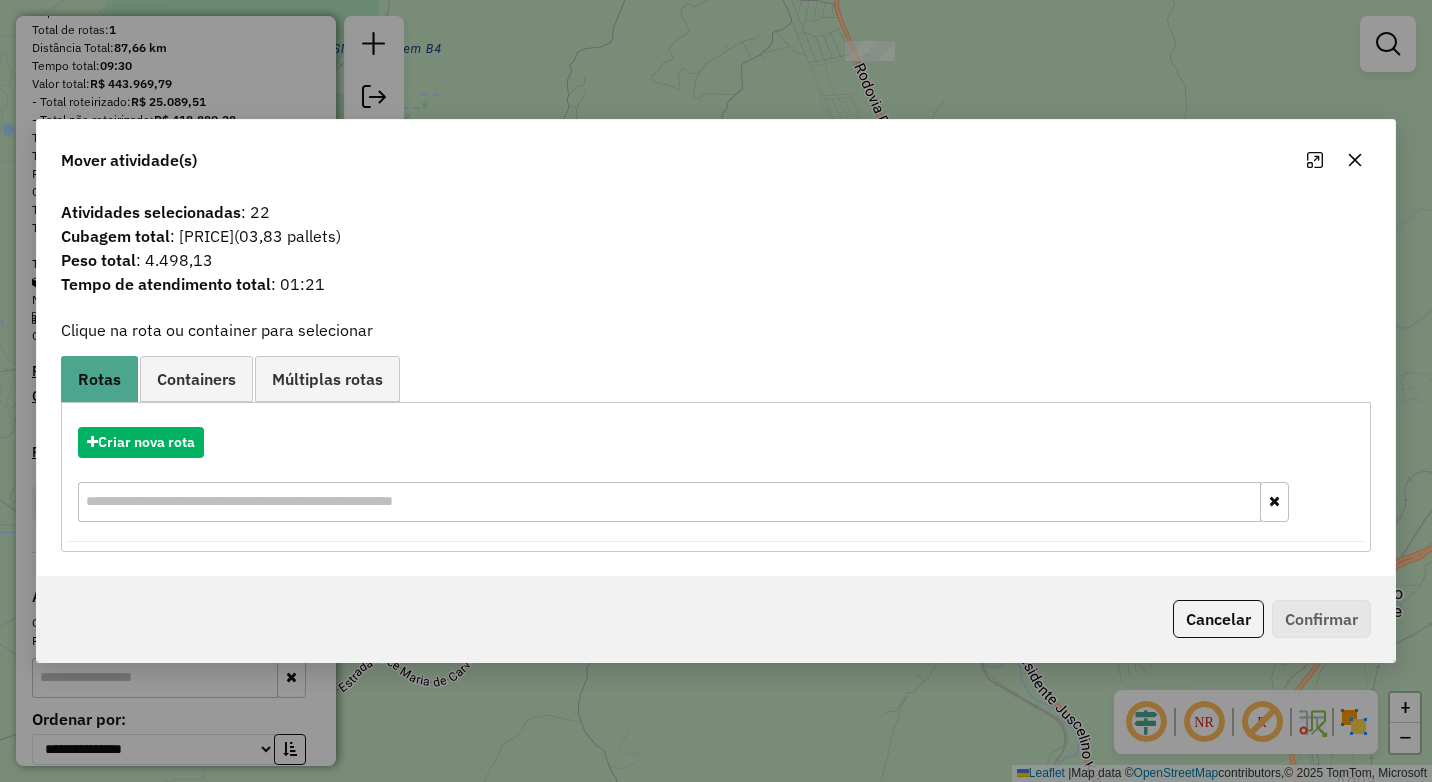 click 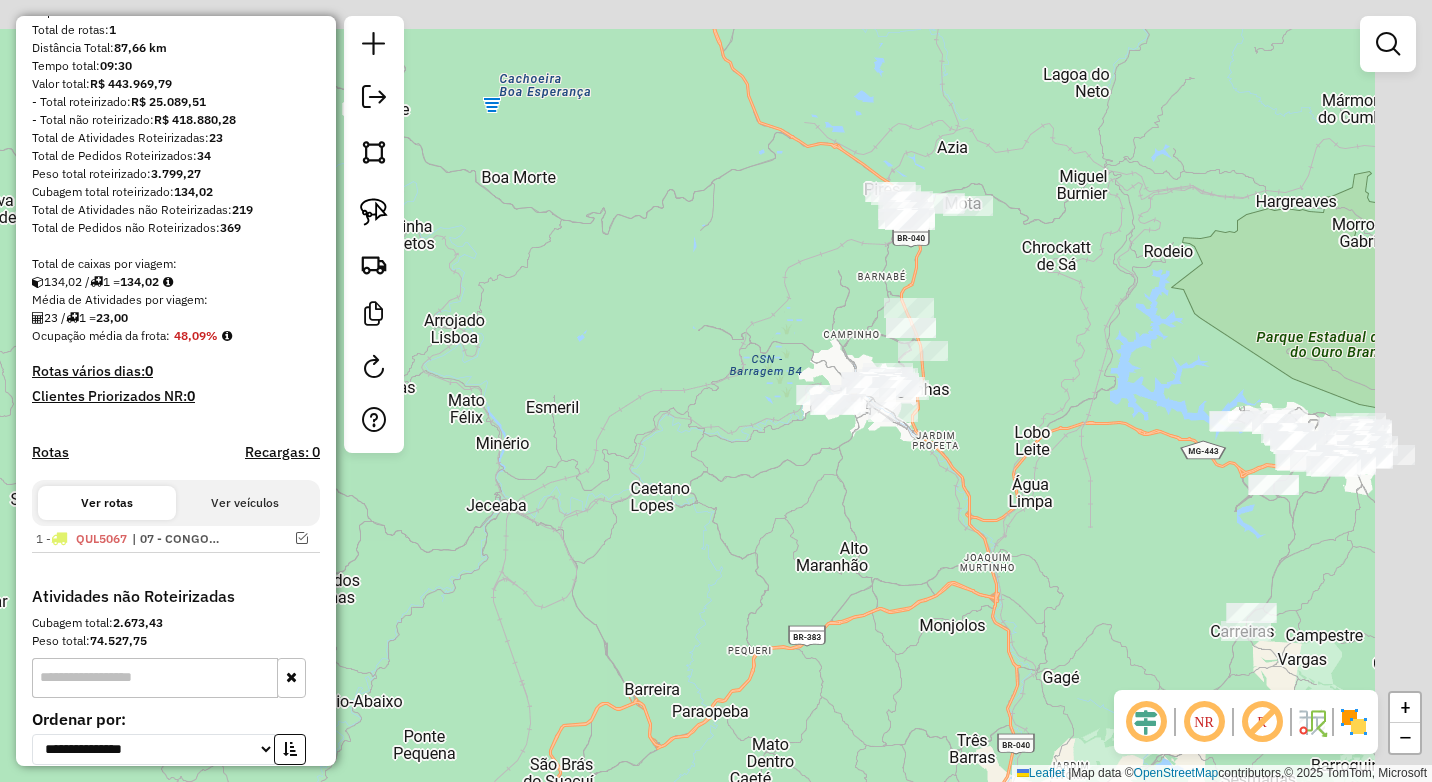 drag, startPoint x: 1020, startPoint y: 356, endPoint x: 962, endPoint y: 373, distance: 60.440052 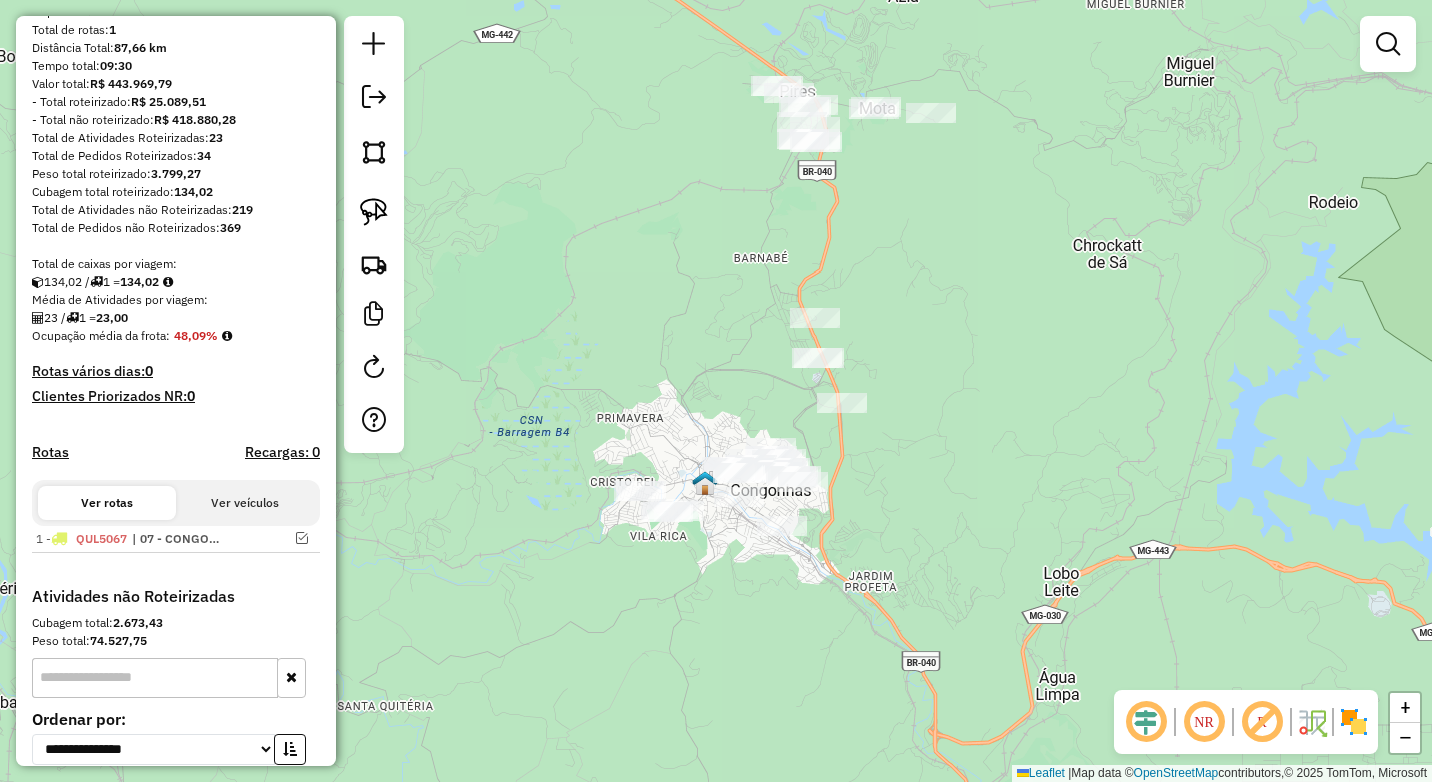drag, startPoint x: 954, startPoint y: 325, endPoint x: 911, endPoint y: 328, distance: 43.104523 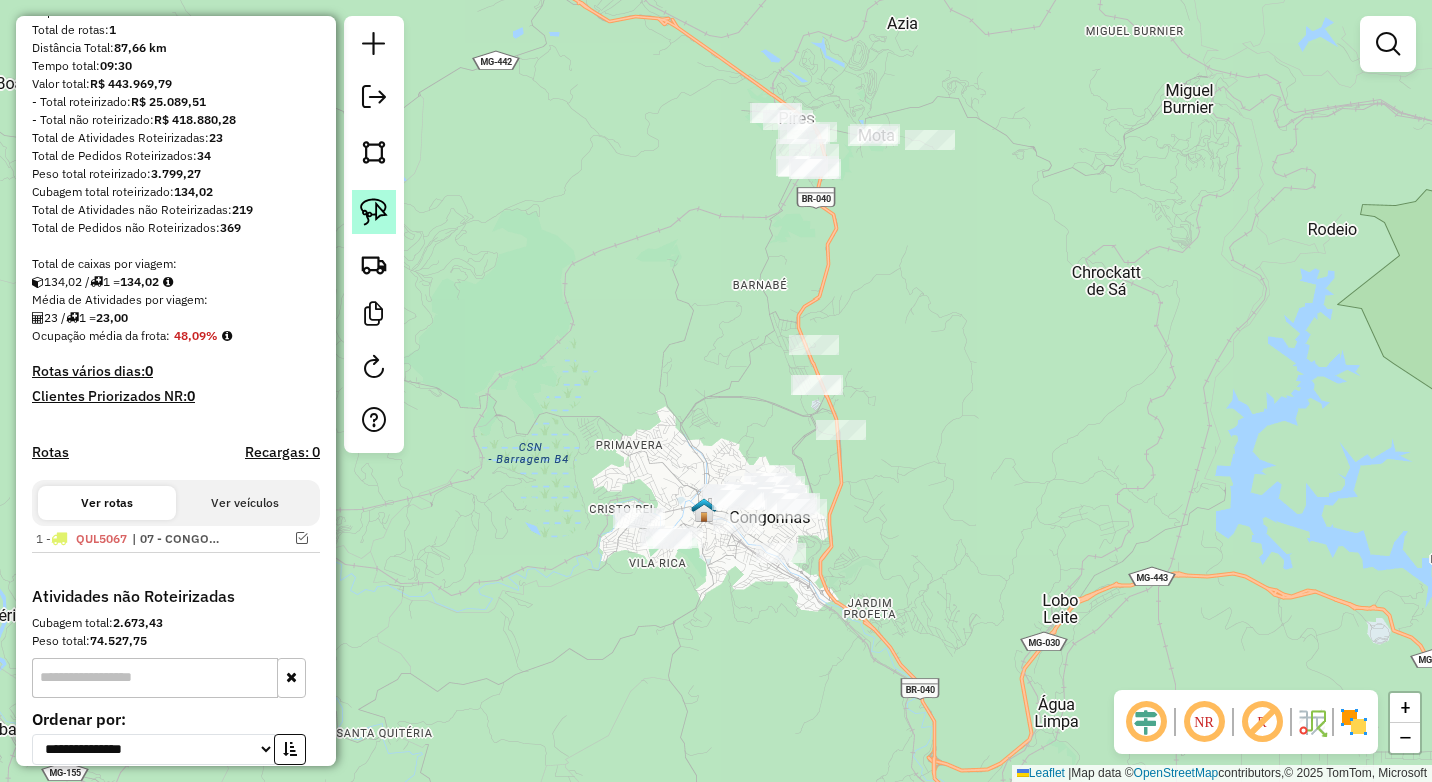 click 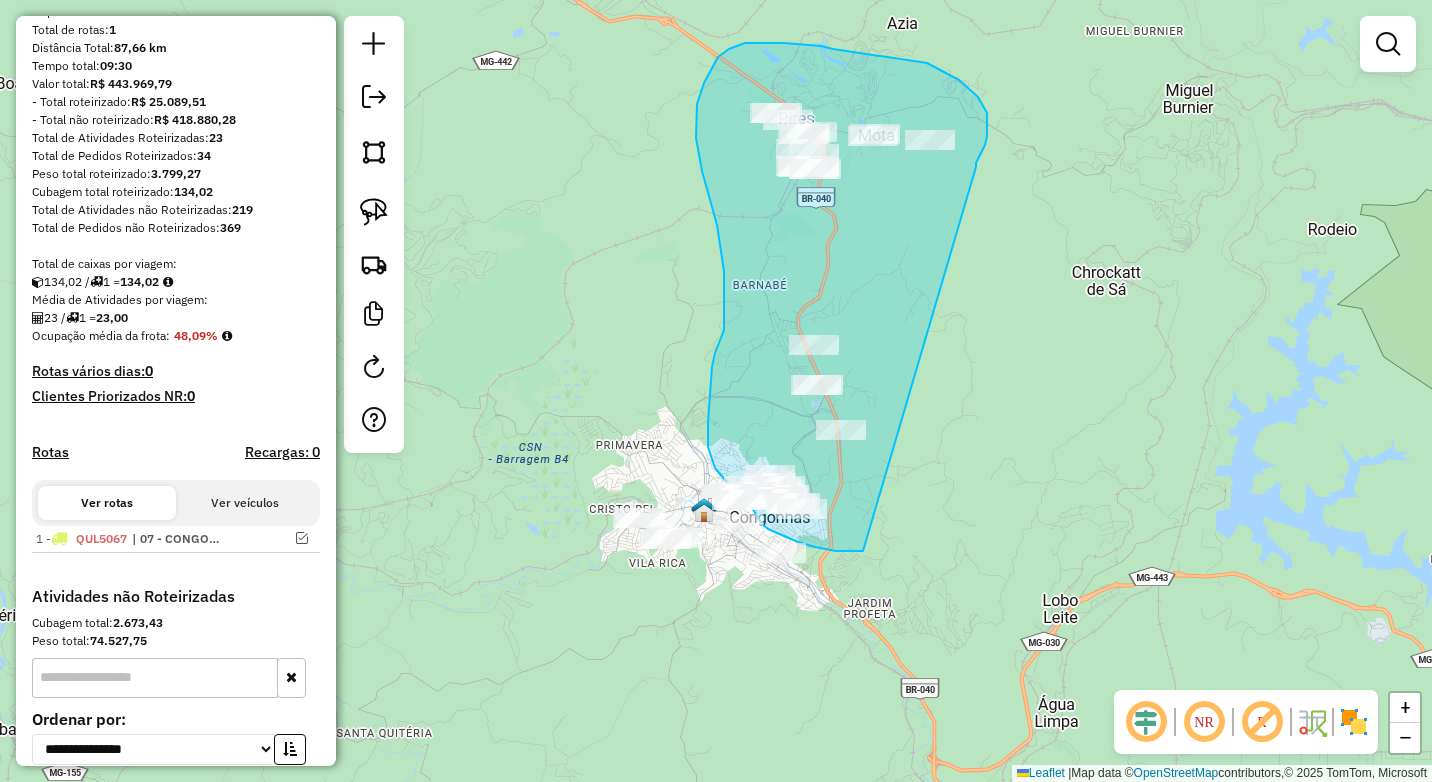 drag, startPoint x: 976, startPoint y: 167, endPoint x: 897, endPoint y: 543, distance: 384.20956 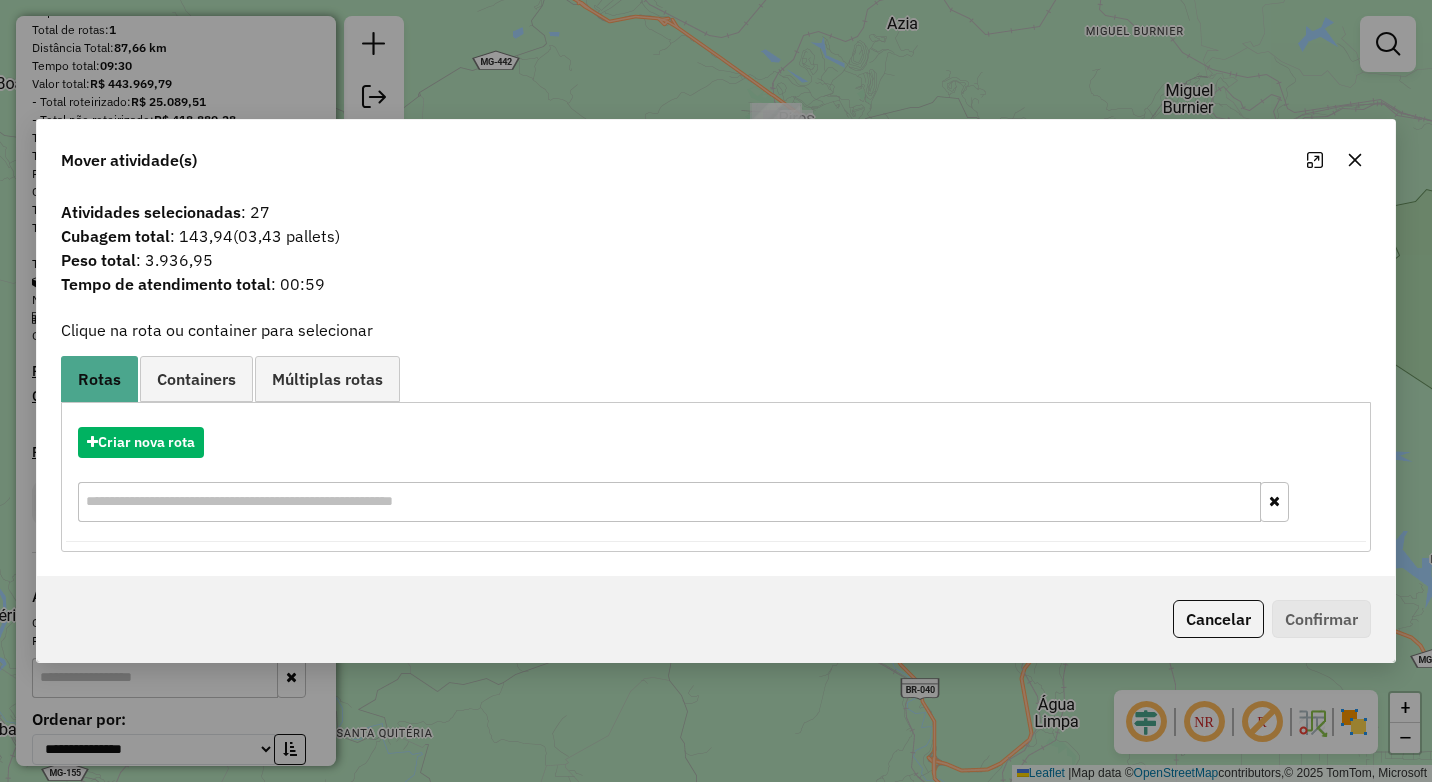 click on "Criar nova rota" at bounding box center (716, 477) 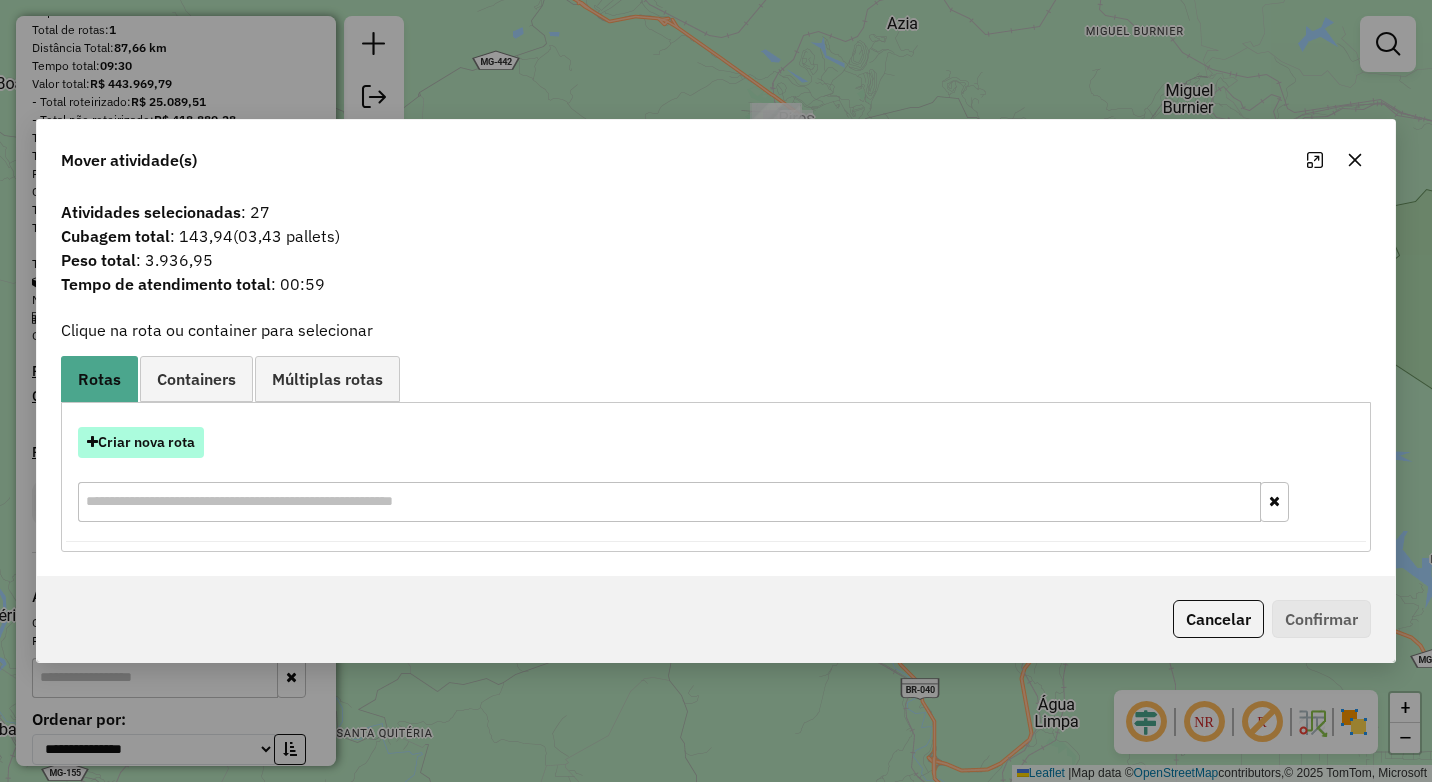 click on "Criar nova rota" at bounding box center (141, 442) 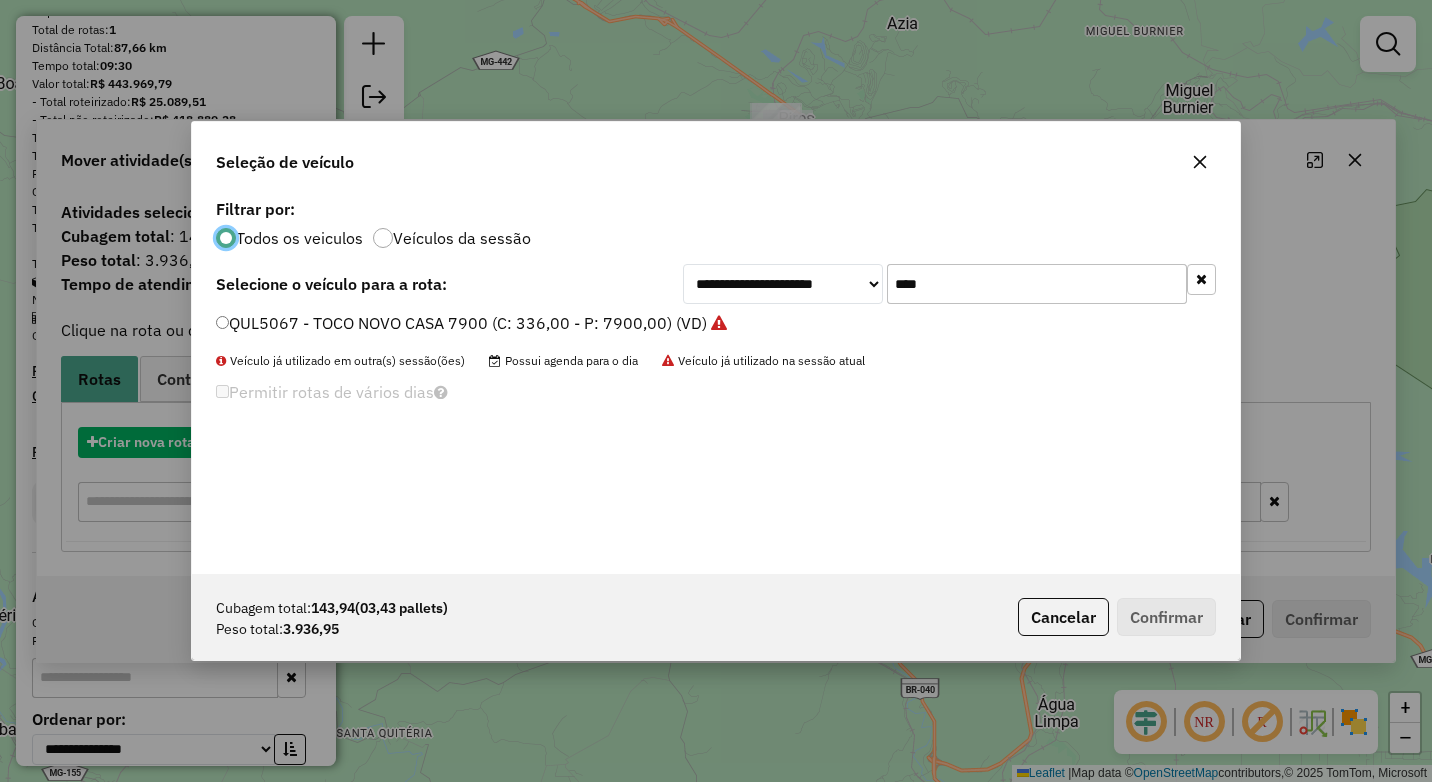 scroll, scrollTop: 11, scrollLeft: 6, axis: both 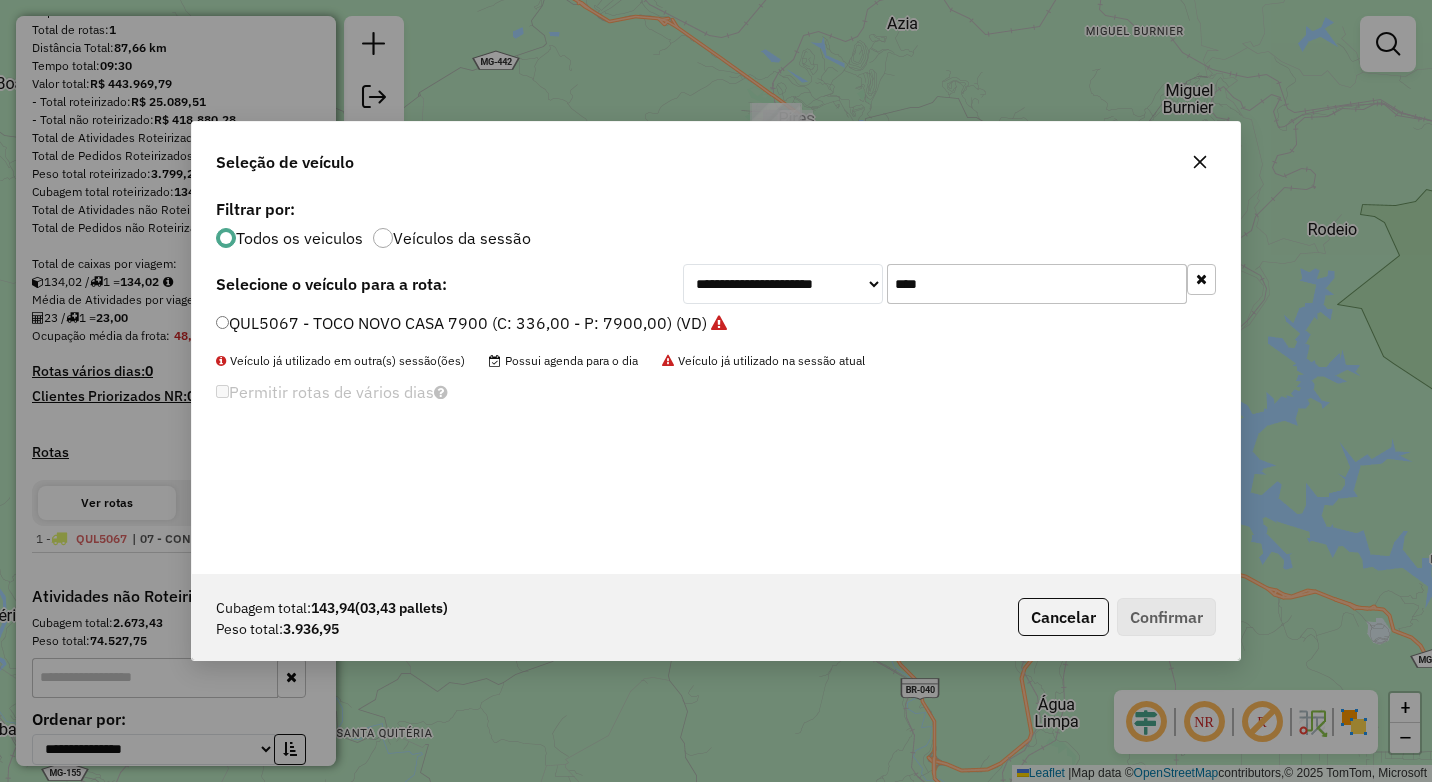 drag, startPoint x: 929, startPoint y: 273, endPoint x: 703, endPoint y: 271, distance: 226.00885 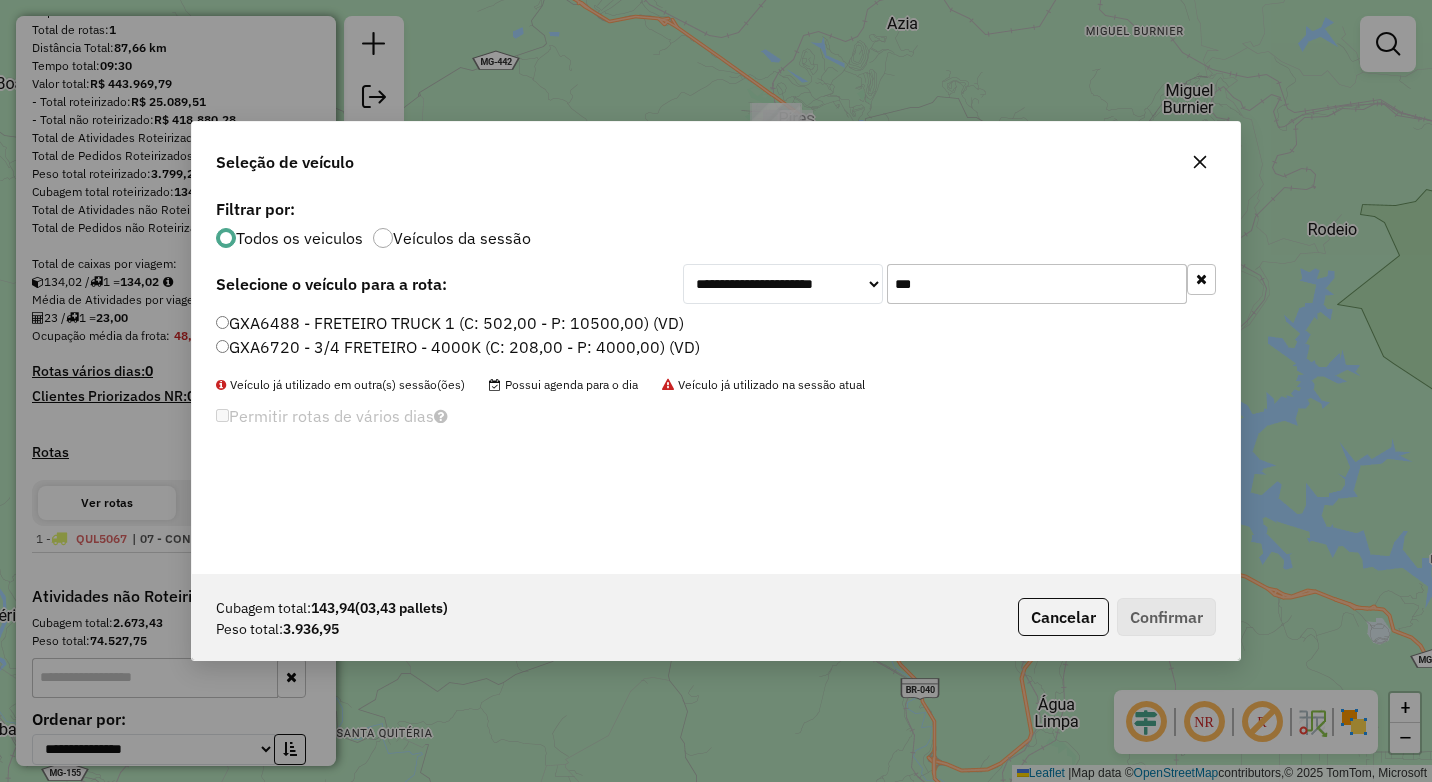 type on "***" 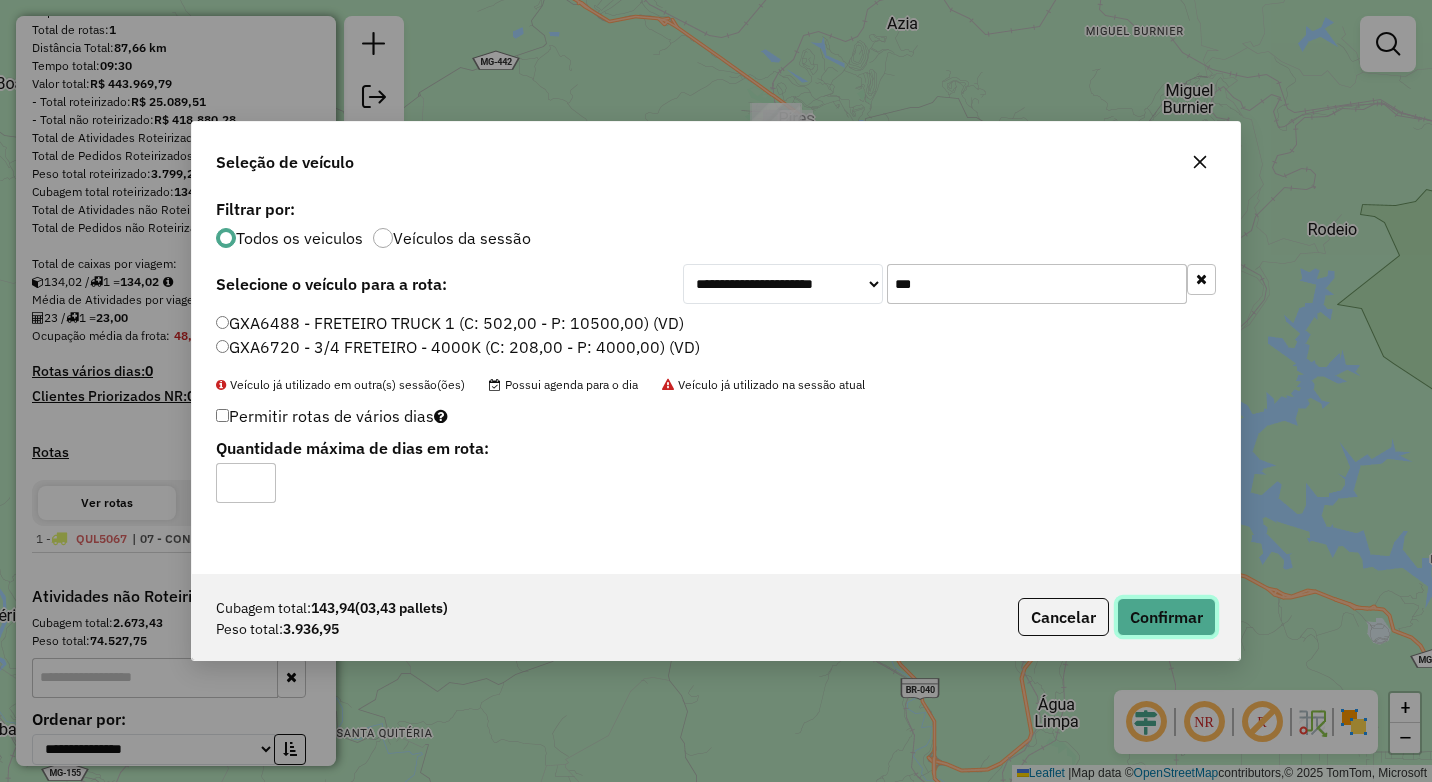 click on "Confirmar" 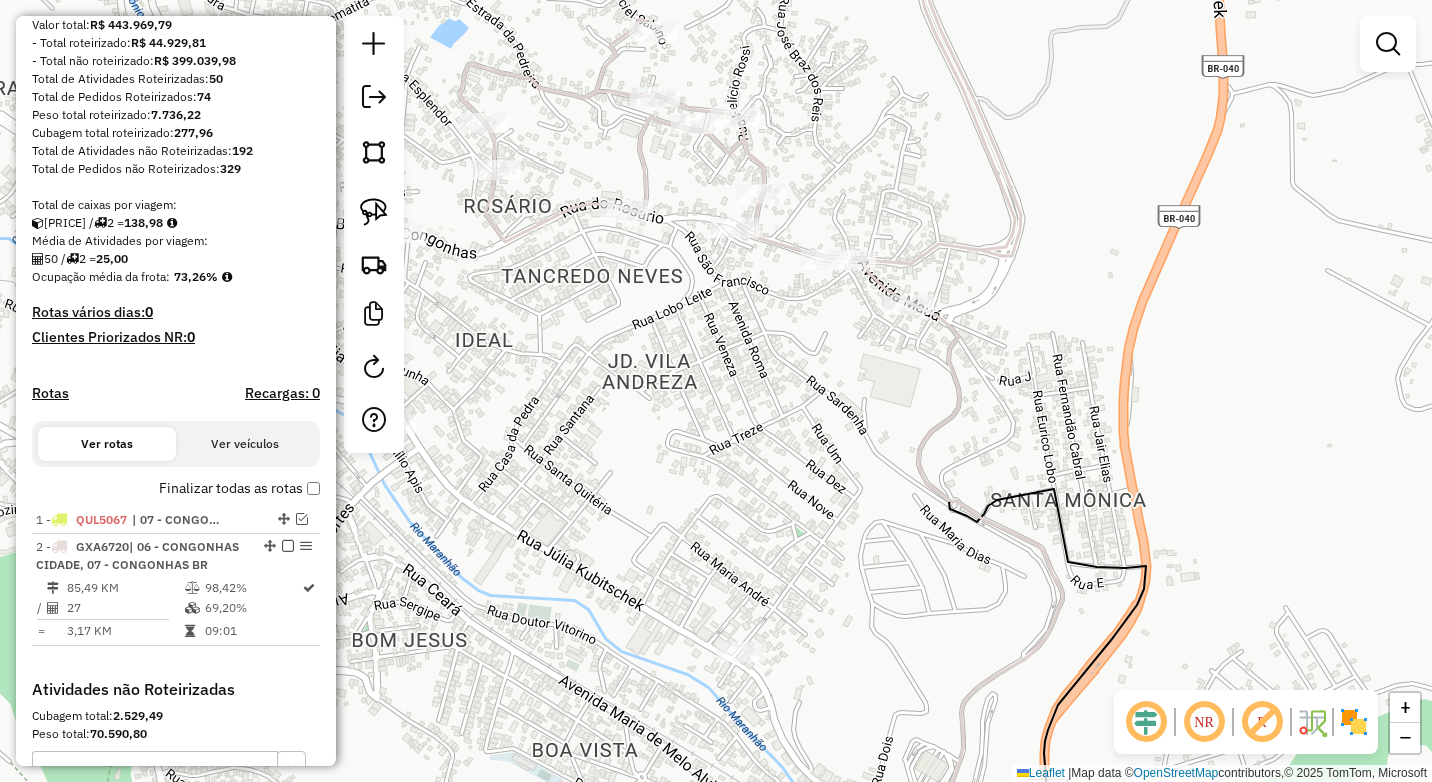 scroll, scrollTop: 300, scrollLeft: 0, axis: vertical 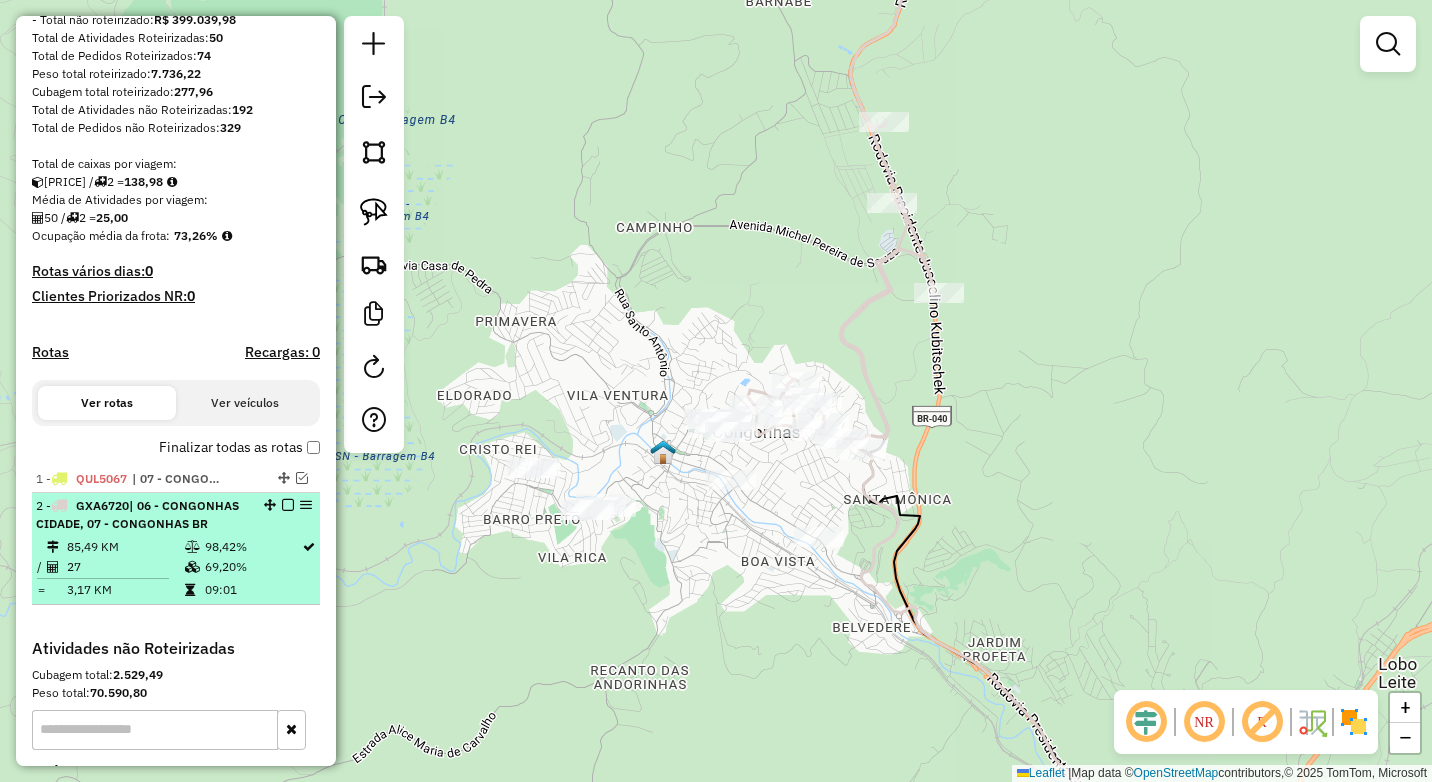 click at bounding box center (288, 505) 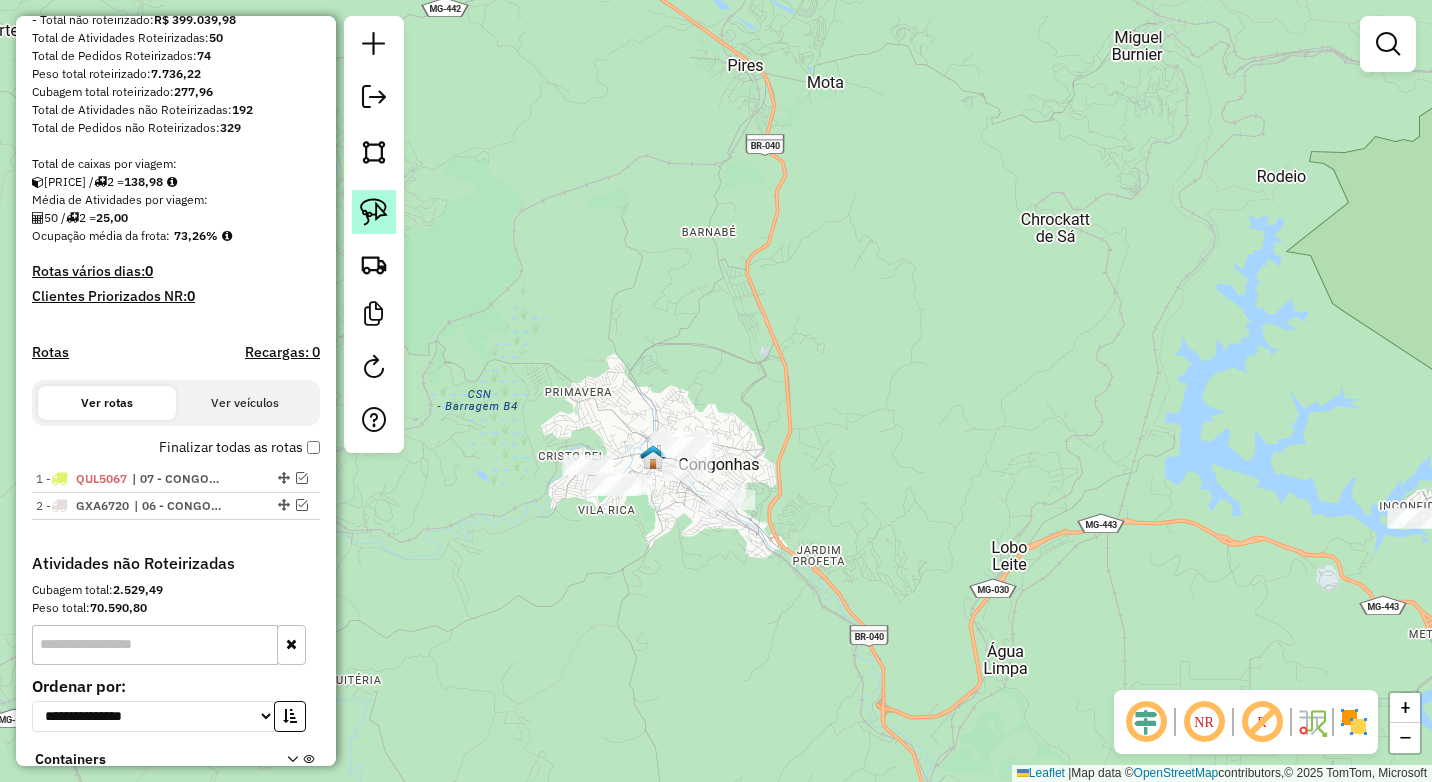 click 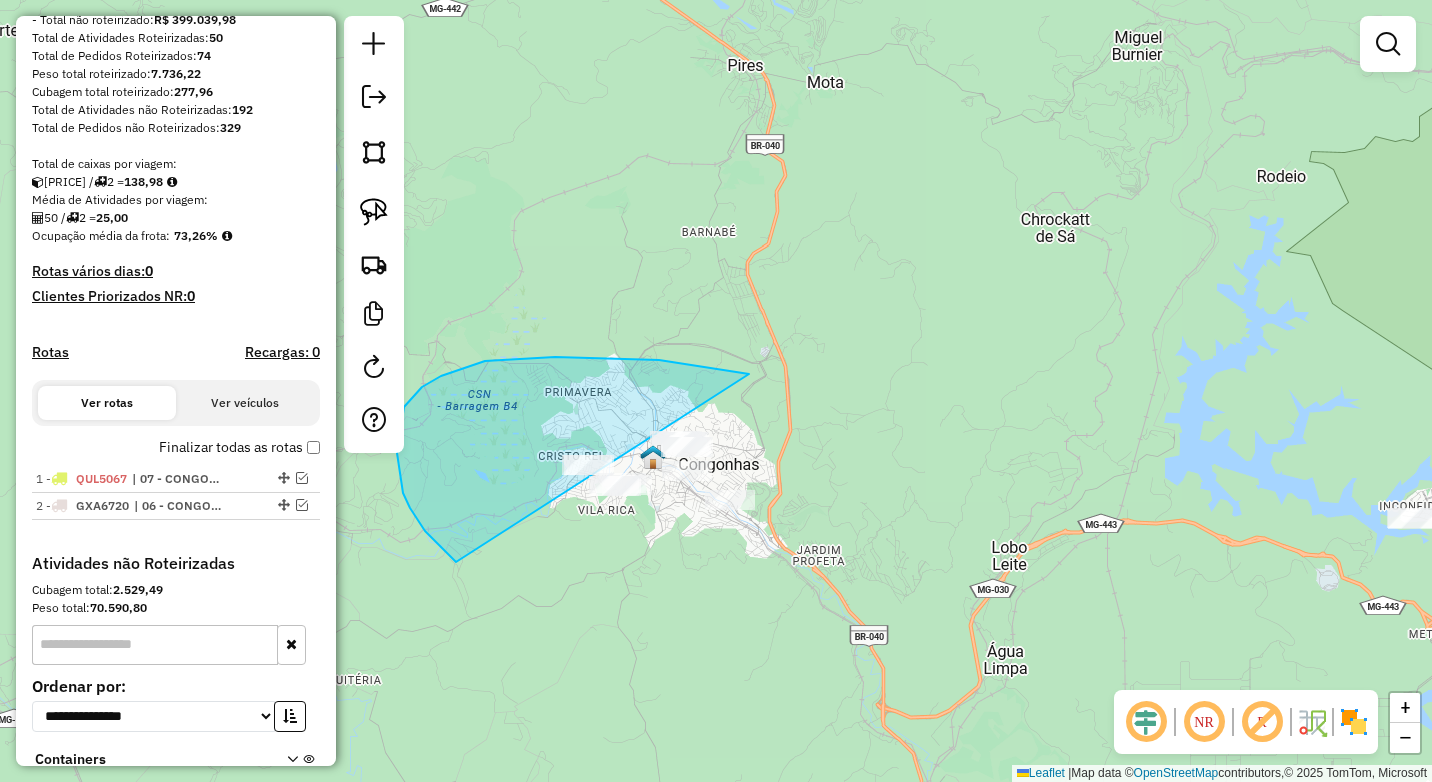 drag, startPoint x: 749, startPoint y: 374, endPoint x: 881, endPoint y: 567, distance: 233.82259 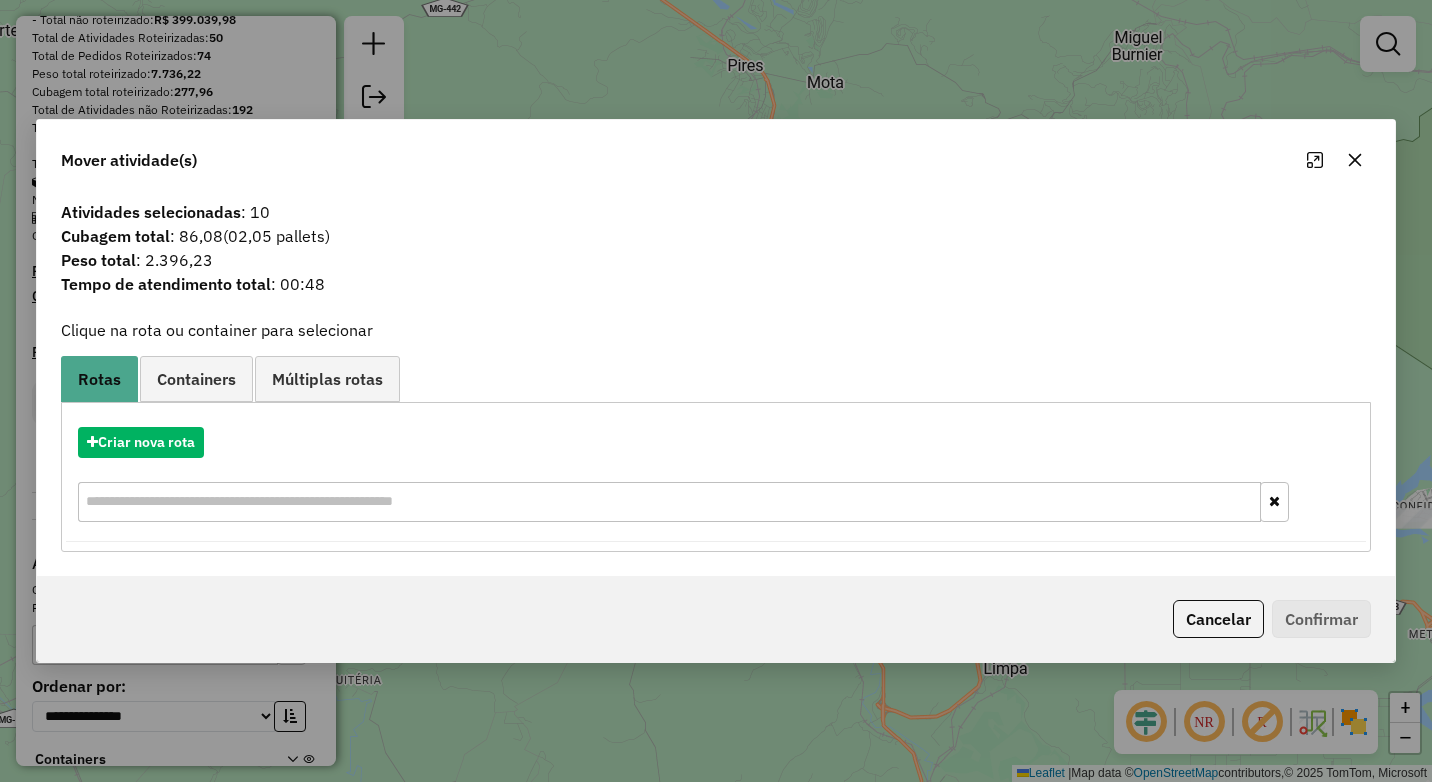 click 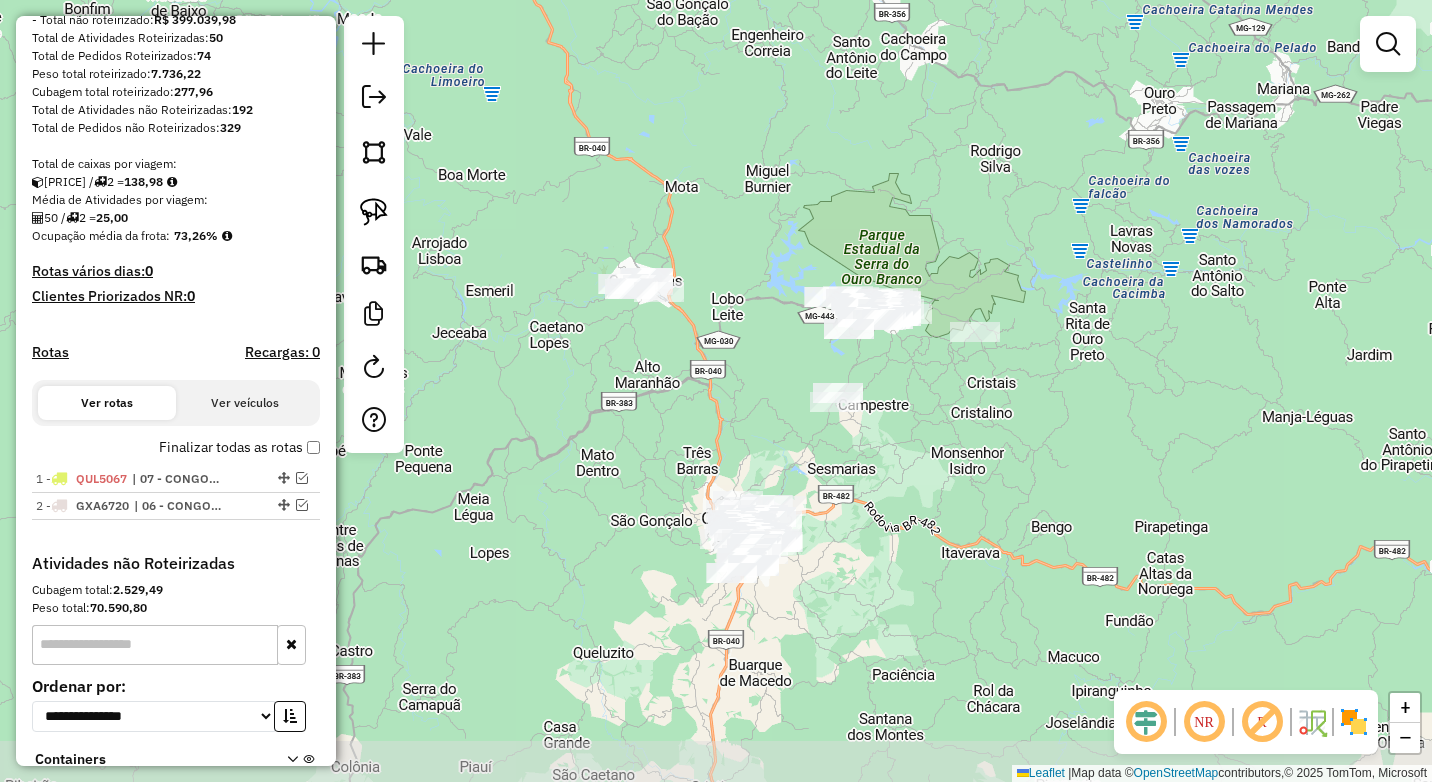 drag, startPoint x: 726, startPoint y: 568, endPoint x: 699, endPoint y: 404, distance: 166.2077 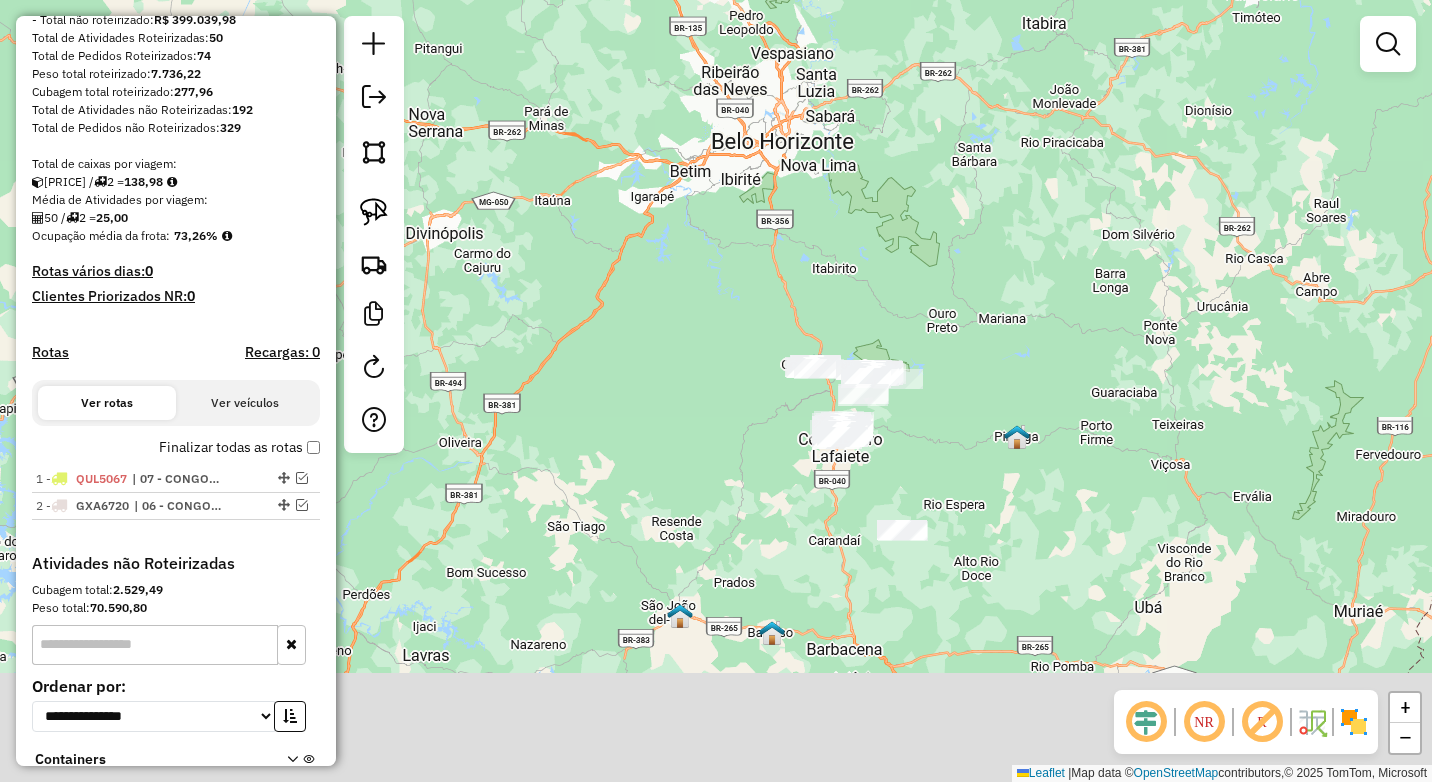 drag, startPoint x: 869, startPoint y: 585, endPoint x: 864, endPoint y: 493, distance: 92.13577 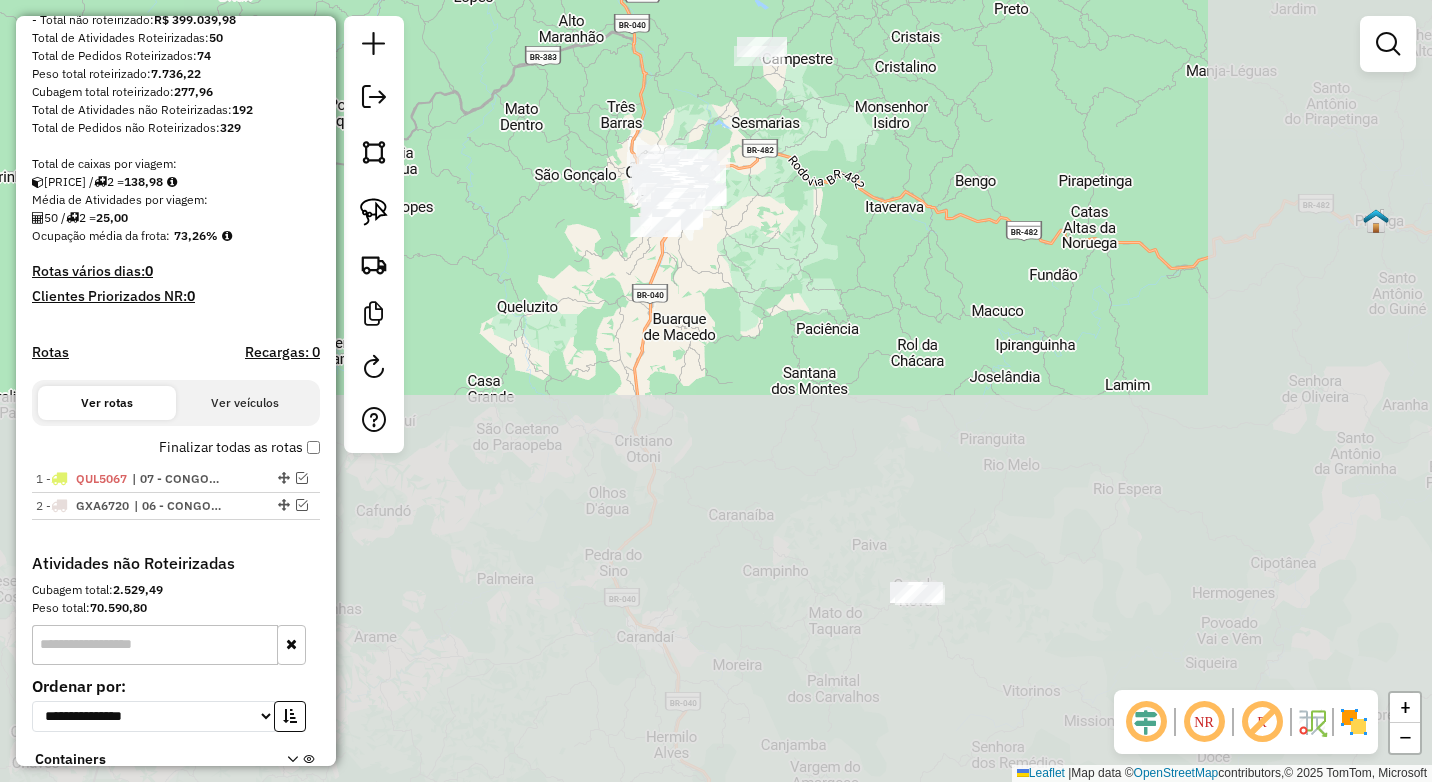 drag, startPoint x: 1043, startPoint y: 582, endPoint x: 763, endPoint y: 98, distance: 559.1565 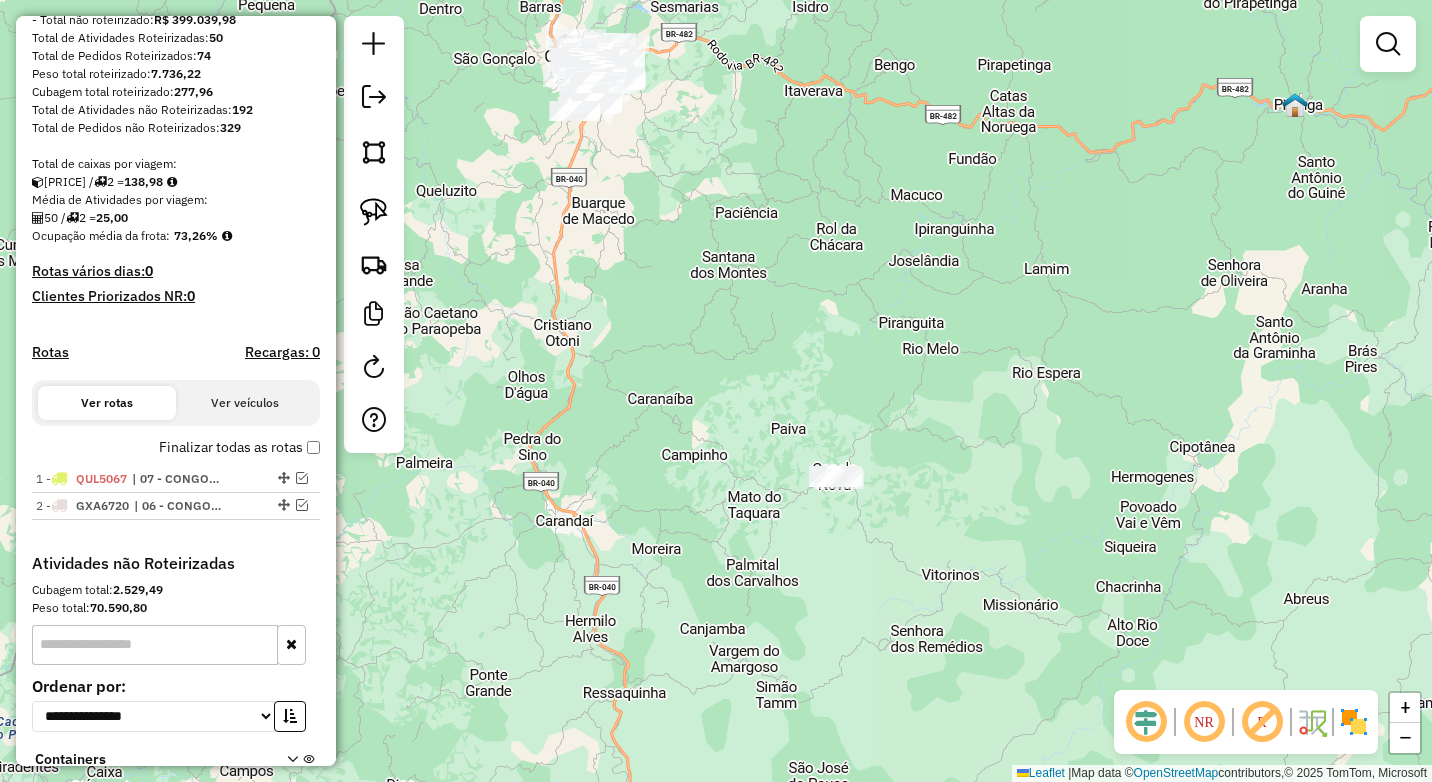 drag, startPoint x: 887, startPoint y: 388, endPoint x: 828, endPoint y: 310, distance: 97.80082 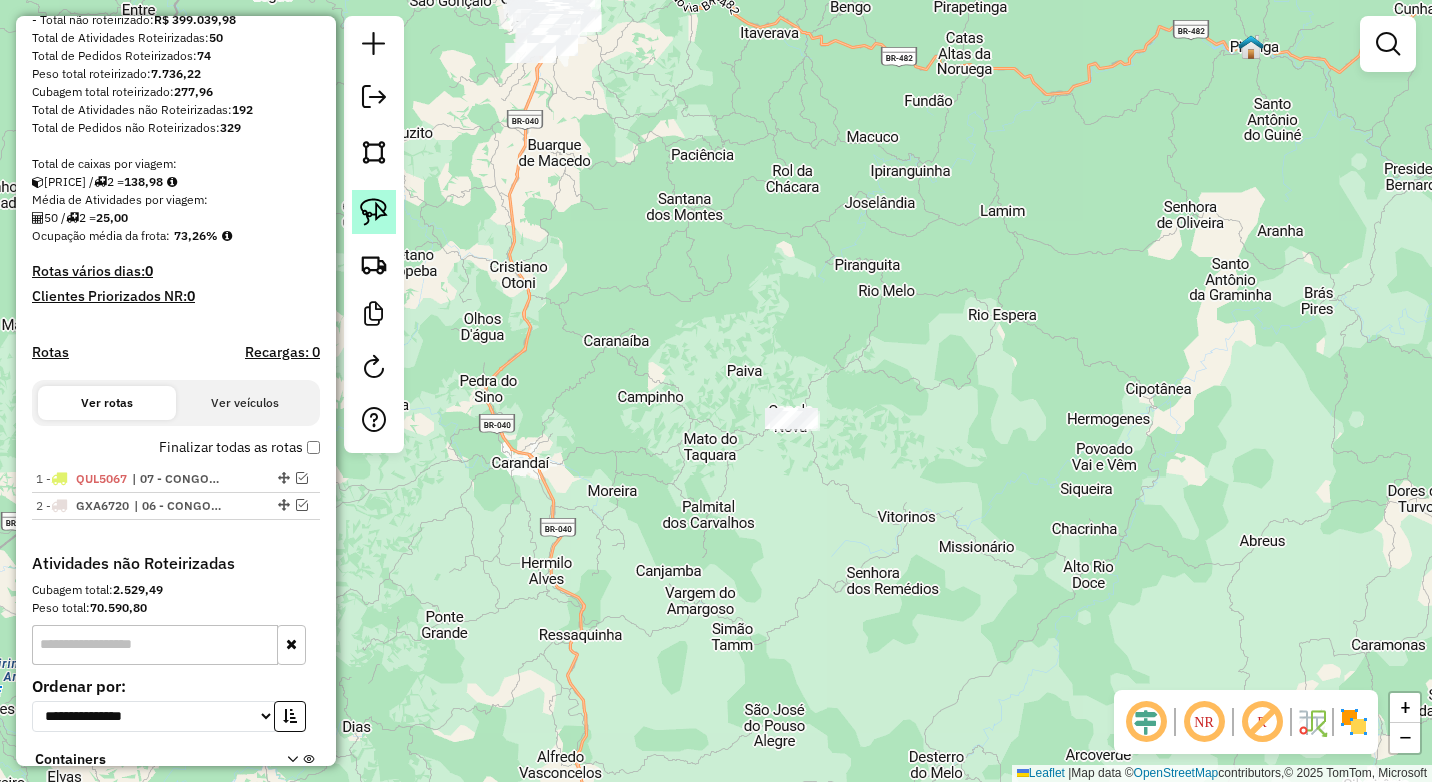 click 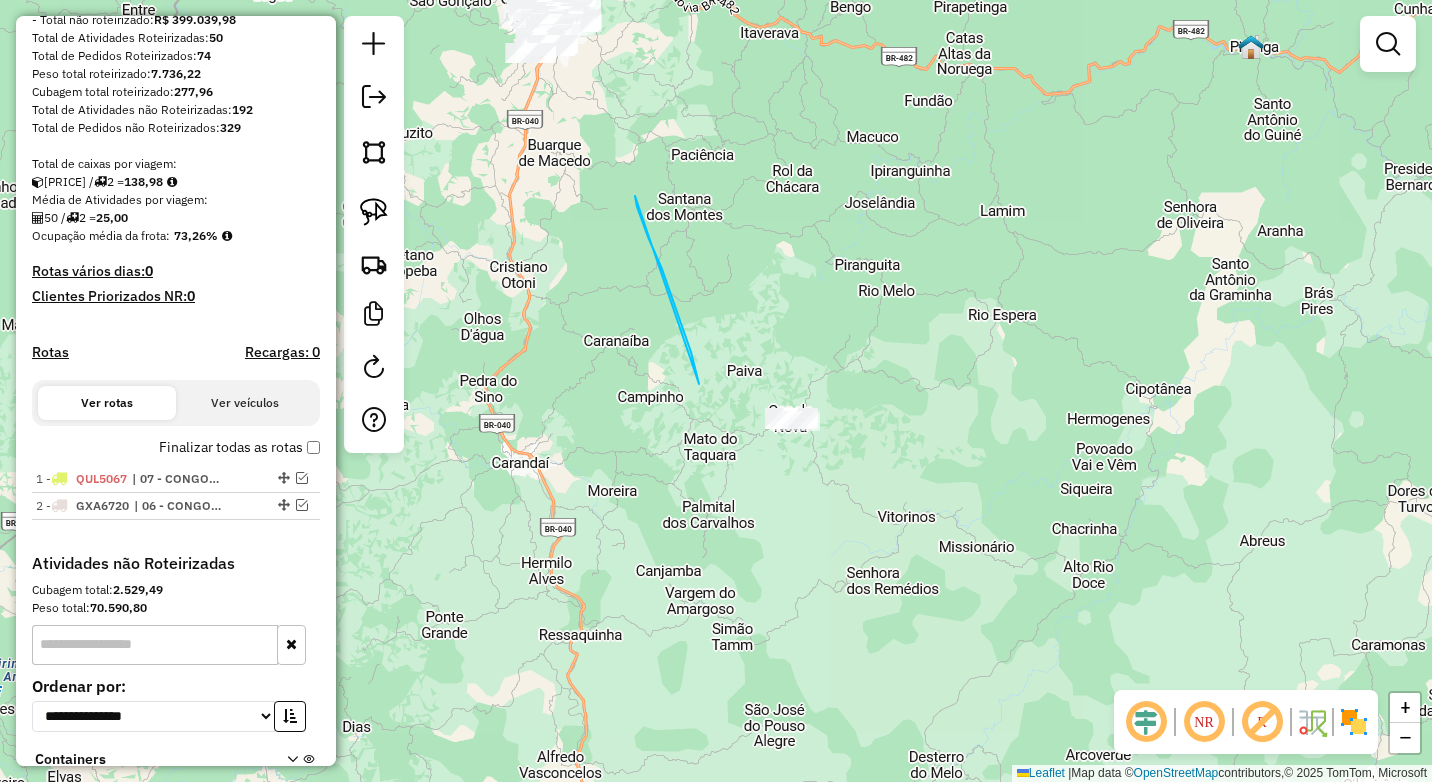 drag, startPoint x: 676, startPoint y: 310, endPoint x: 694, endPoint y: 349, distance: 42.953465 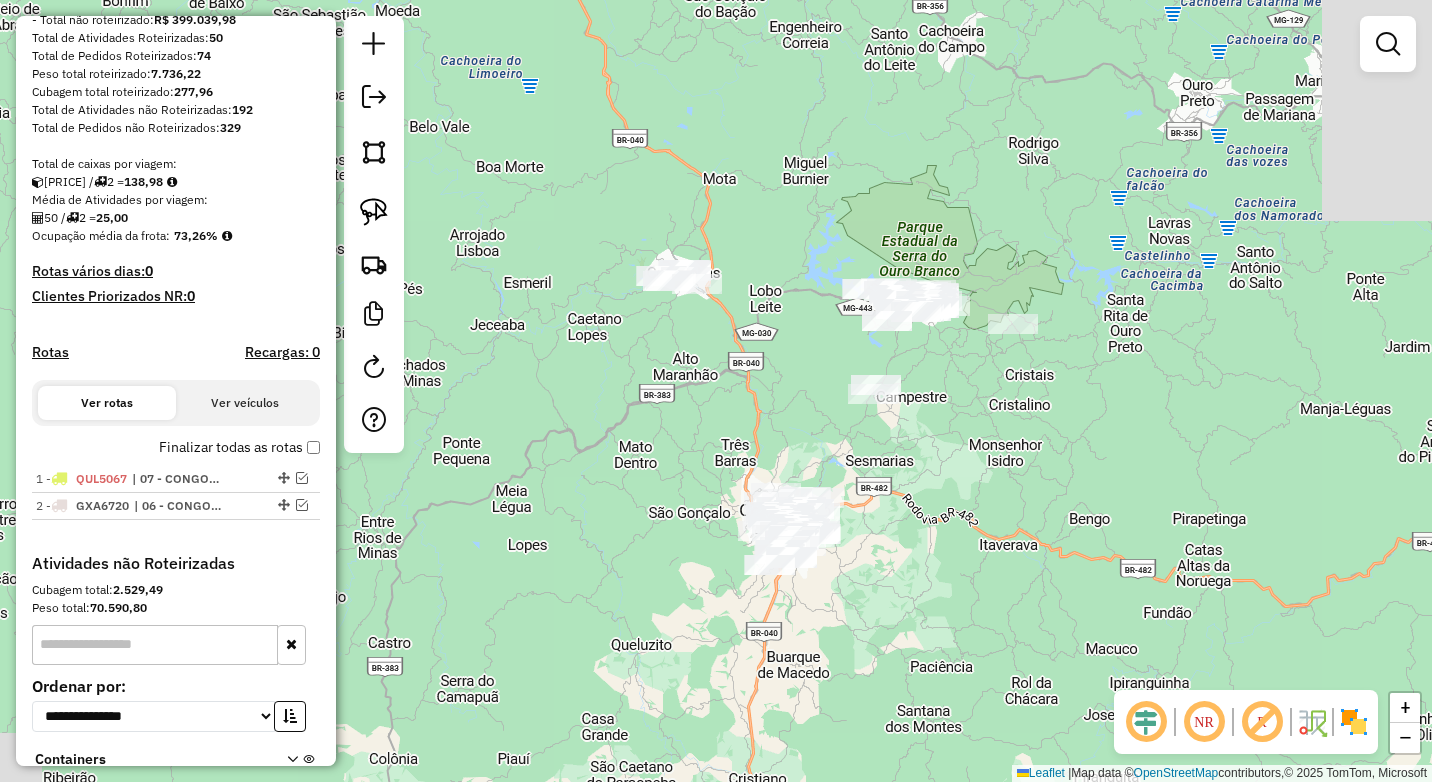drag, startPoint x: 790, startPoint y: 530, endPoint x: 866, endPoint y: 726, distance: 210.21893 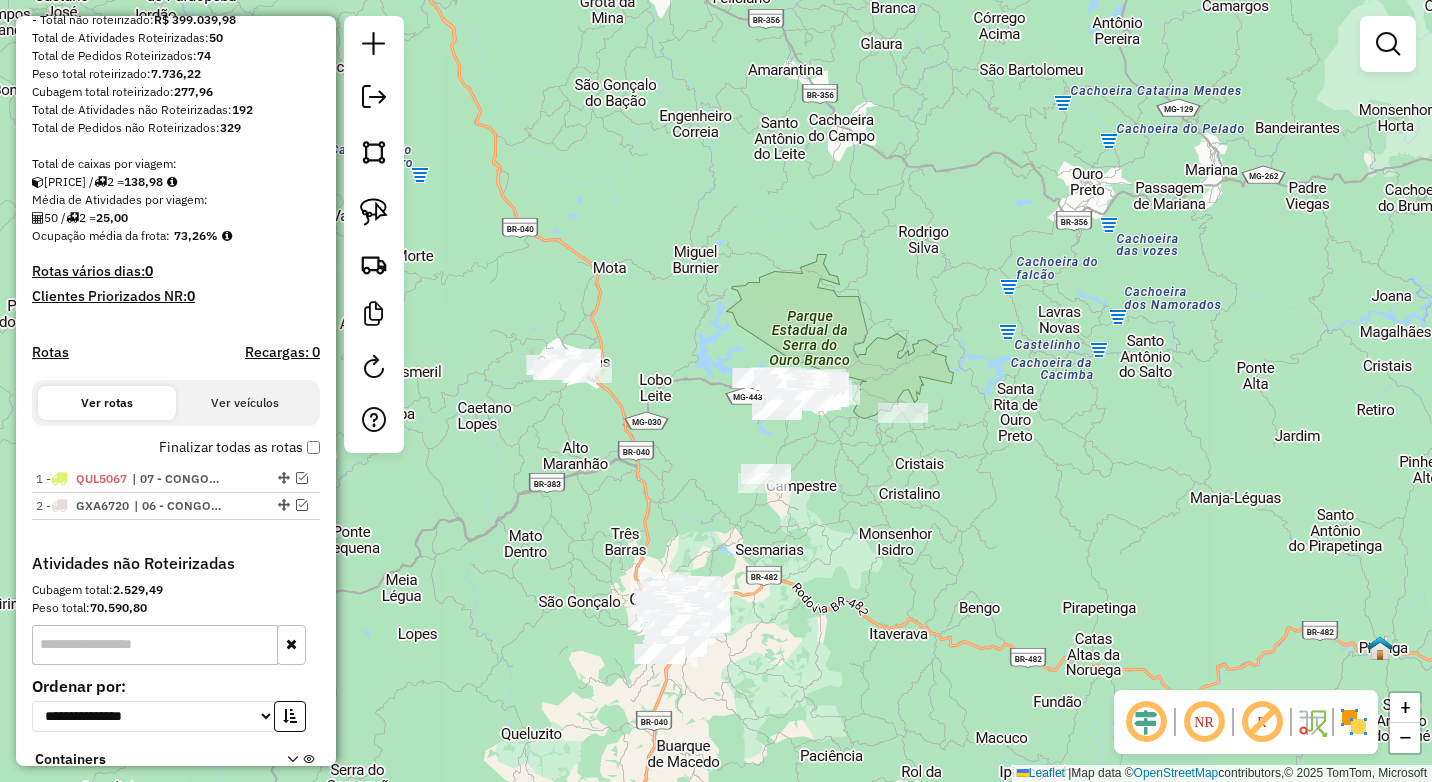 drag, startPoint x: 855, startPoint y: 529, endPoint x: 819, endPoint y: 551, distance: 42.190044 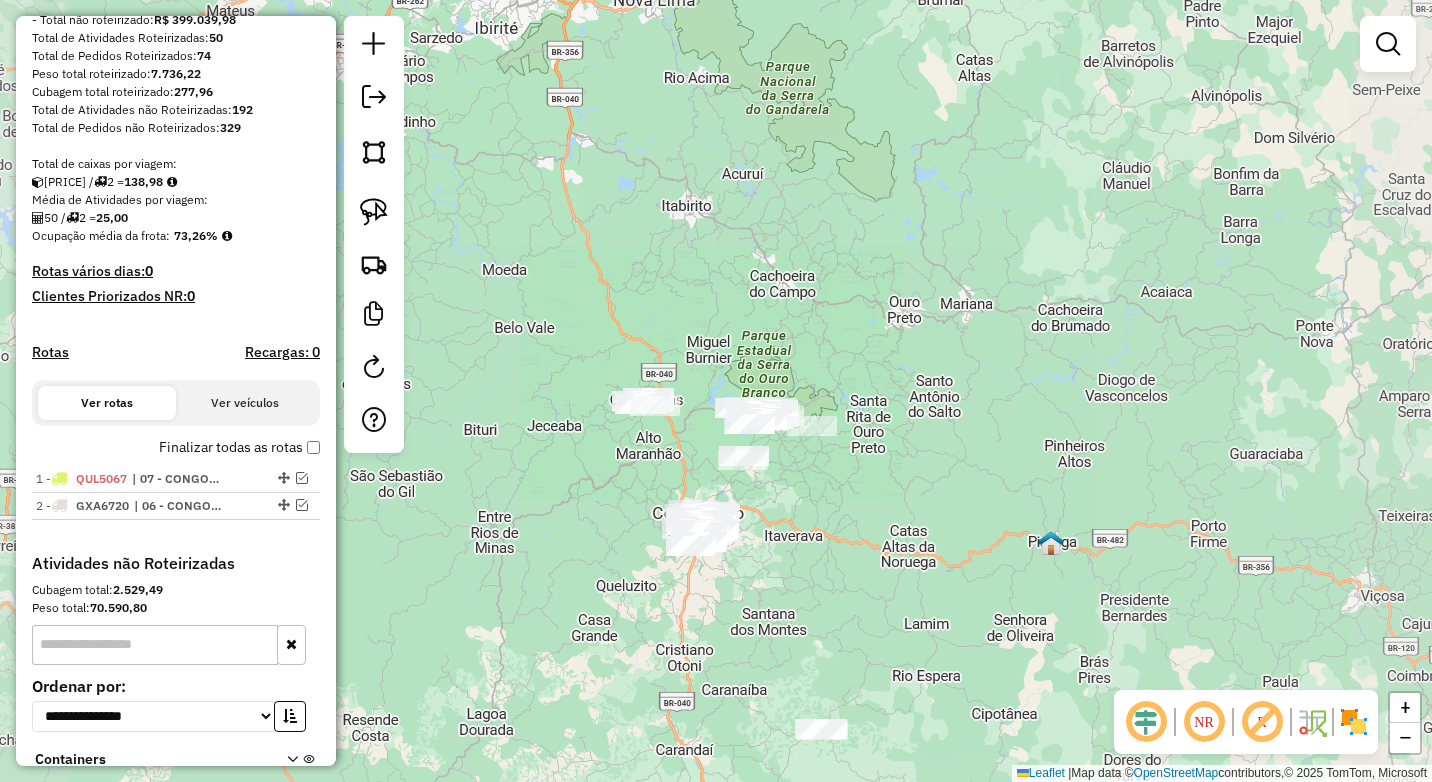 drag, startPoint x: 756, startPoint y: 554, endPoint x: 840, endPoint y: 483, distance: 109.98637 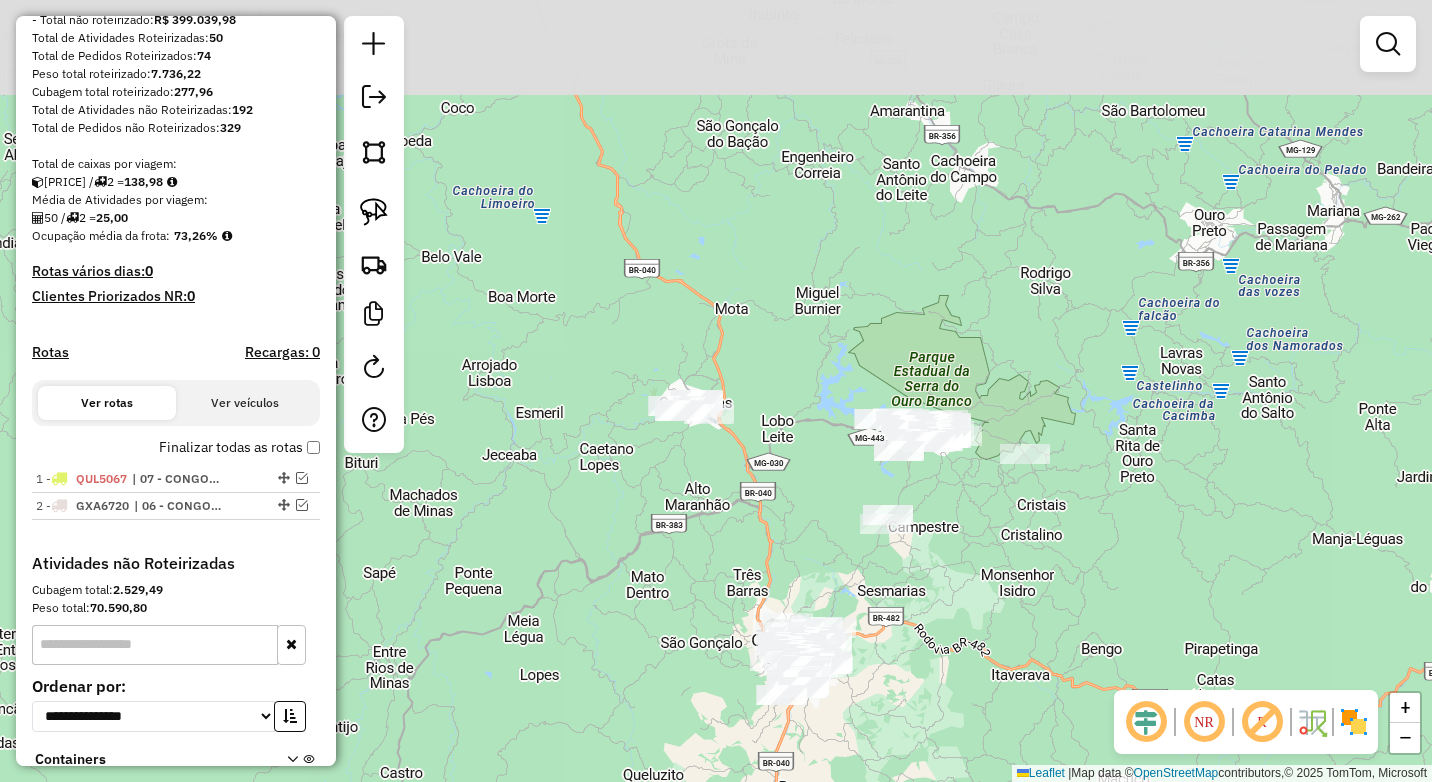 drag, startPoint x: 712, startPoint y: 270, endPoint x: 724, endPoint y: 507, distance: 237.3036 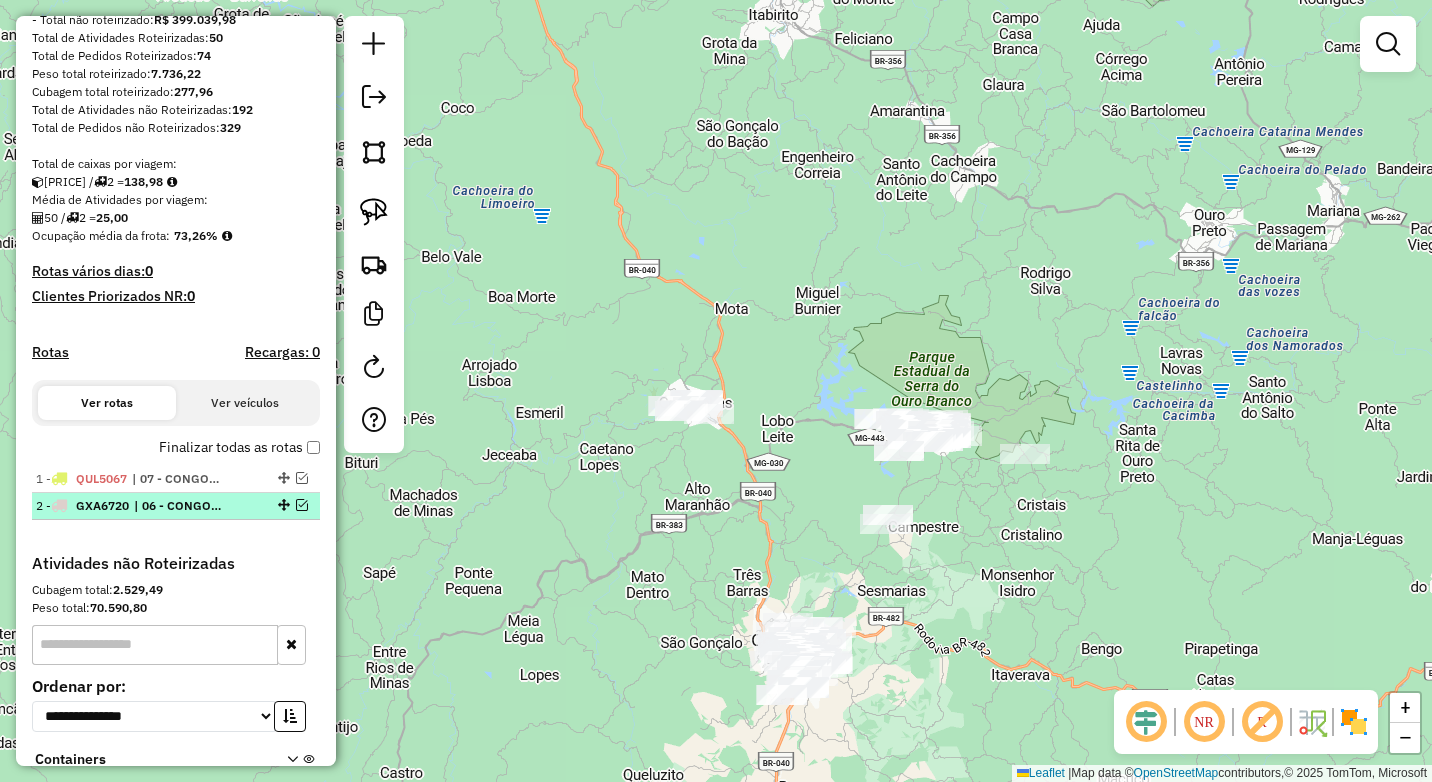 click at bounding box center (302, 505) 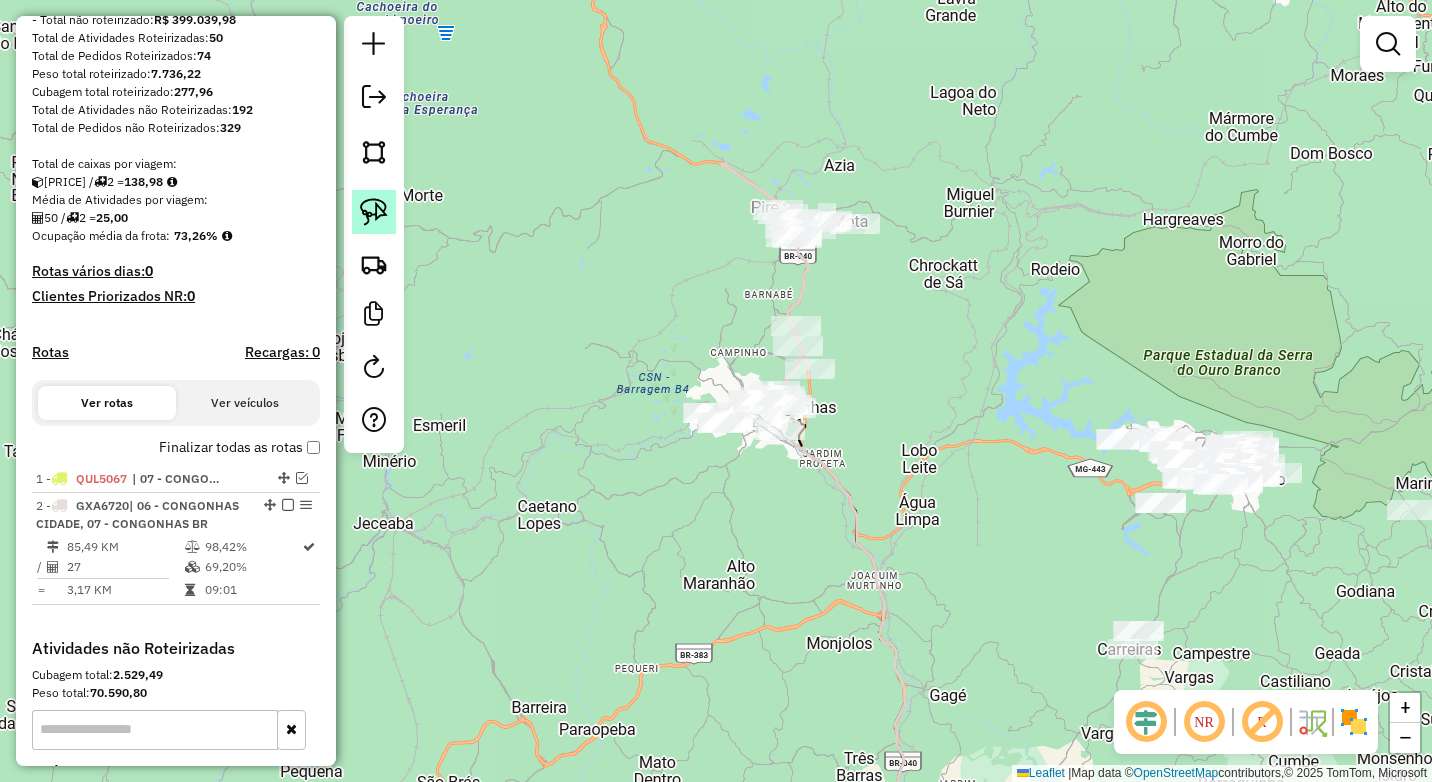click 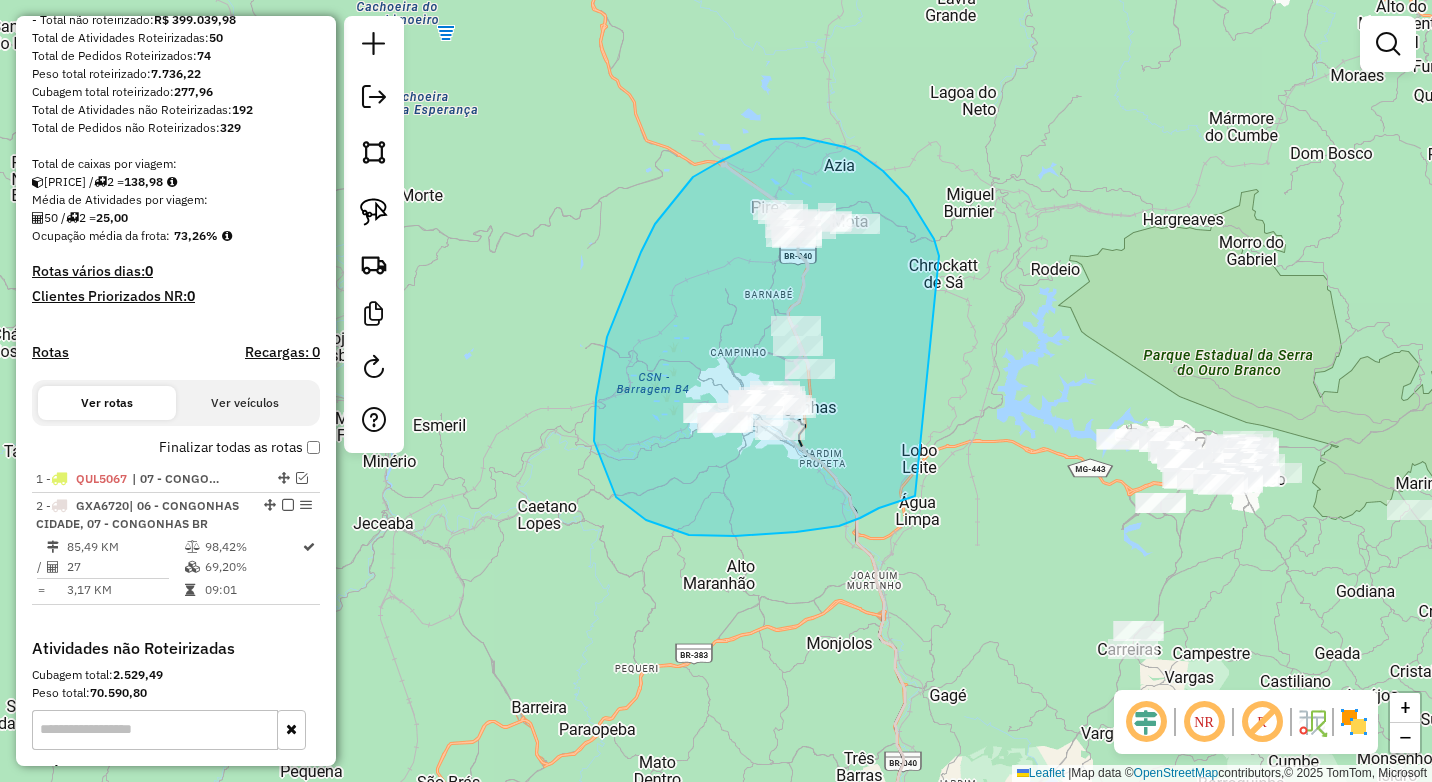 drag, startPoint x: 883, startPoint y: 171, endPoint x: 915, endPoint y: 496, distance: 326.5716 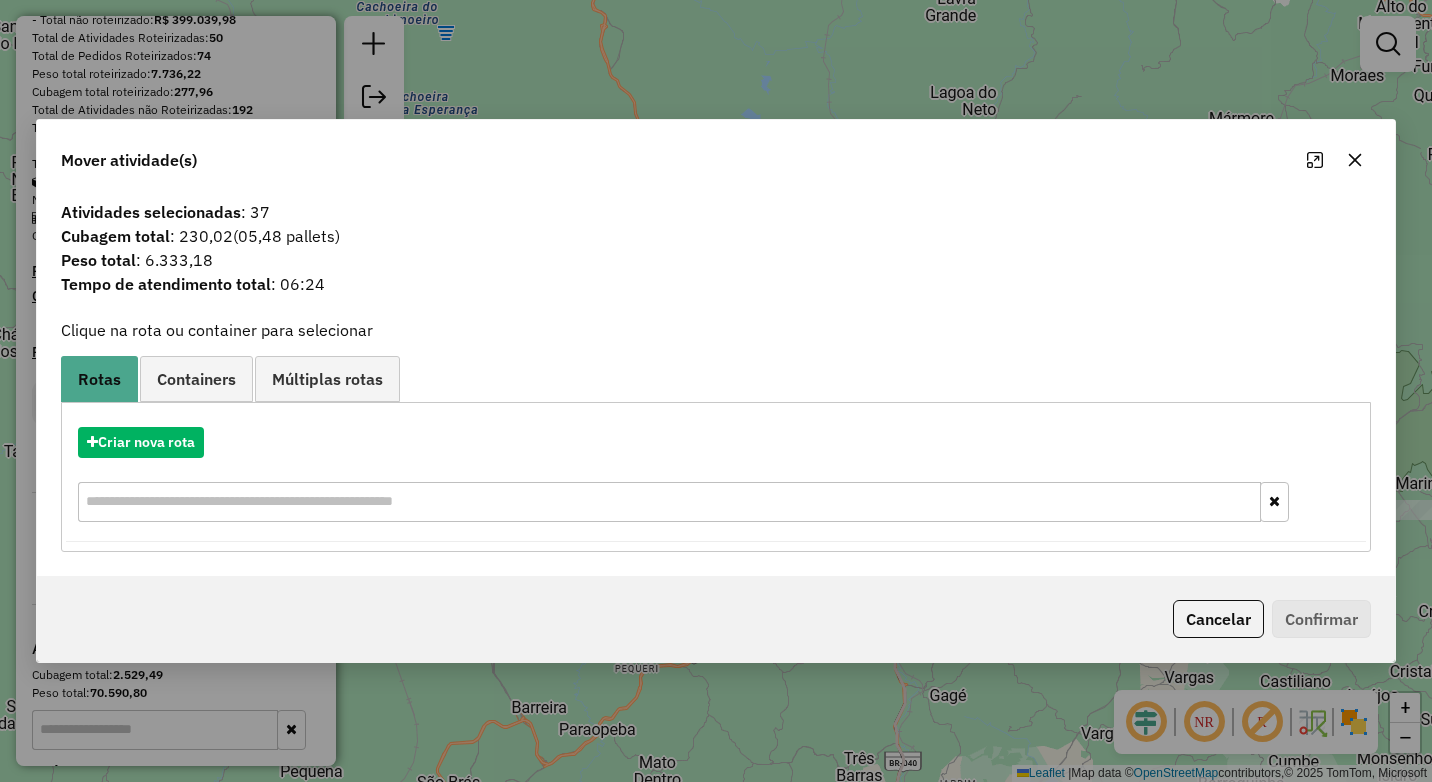 click 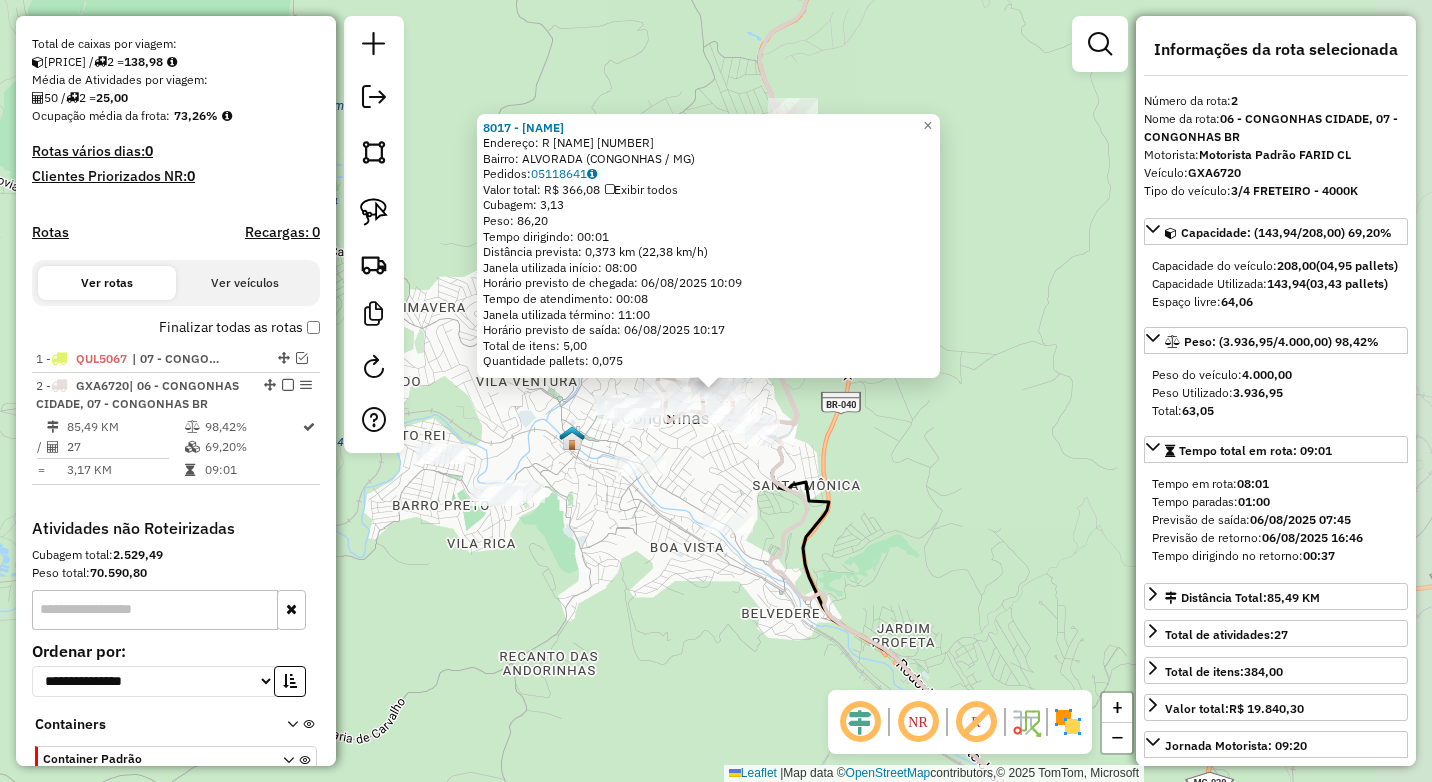 scroll, scrollTop: 532, scrollLeft: 0, axis: vertical 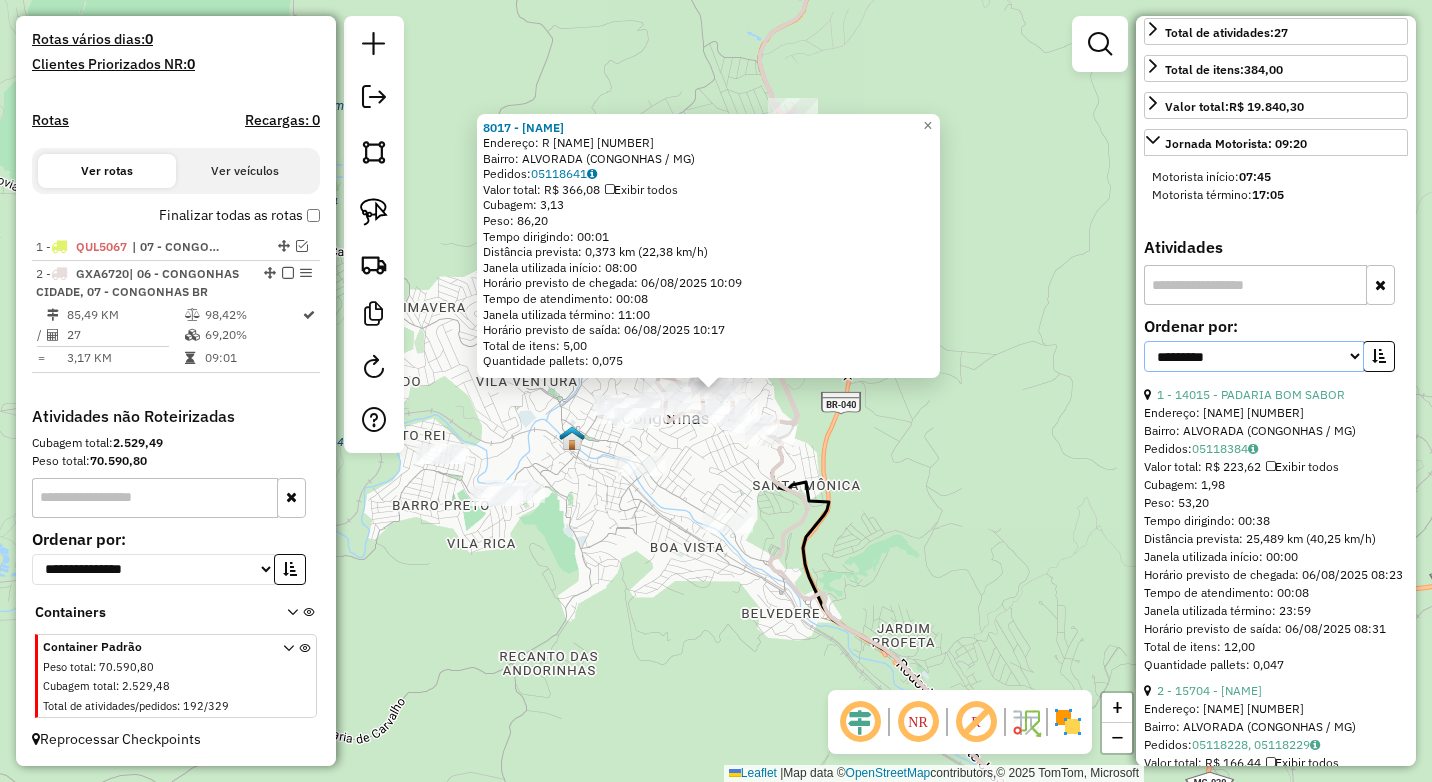 click on "**********" at bounding box center [1254, 356] 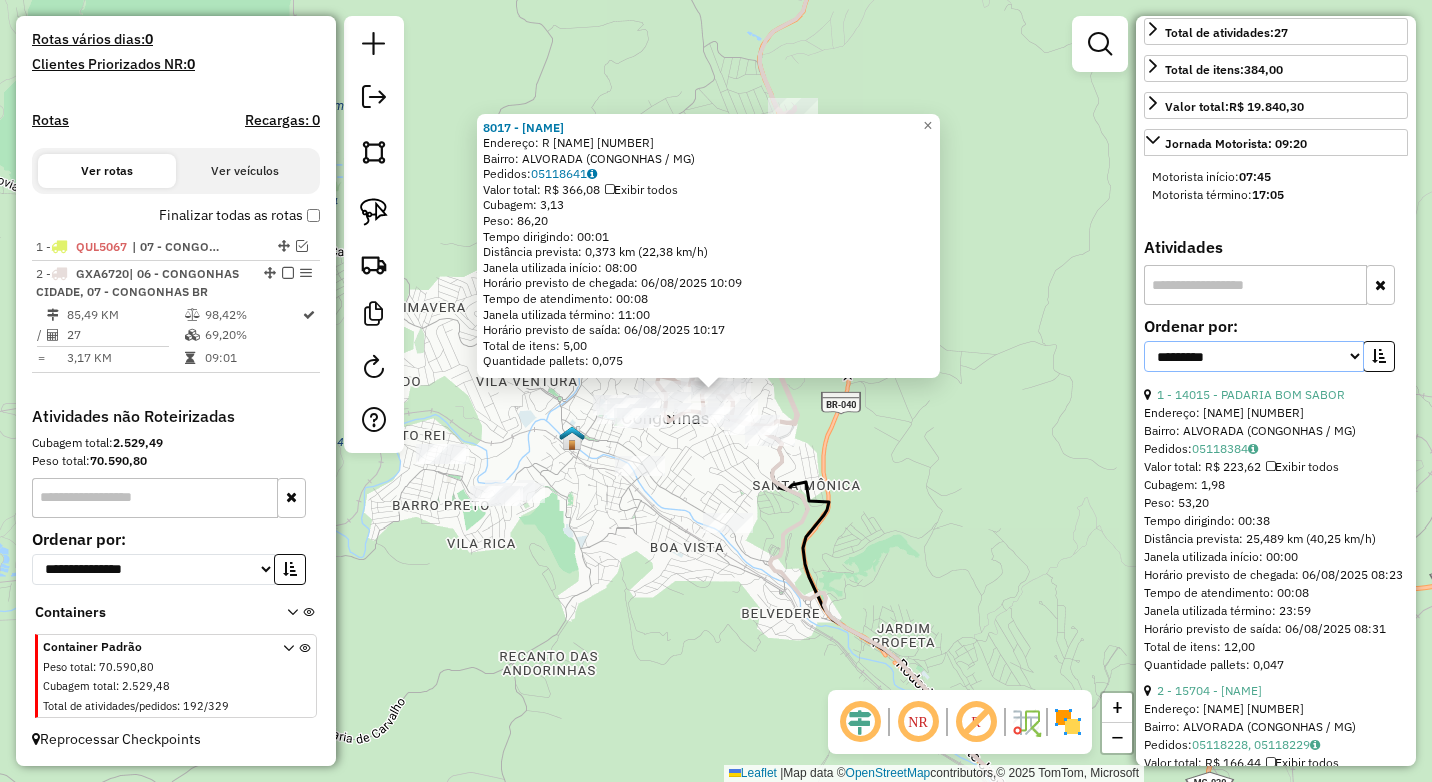 select on "*********" 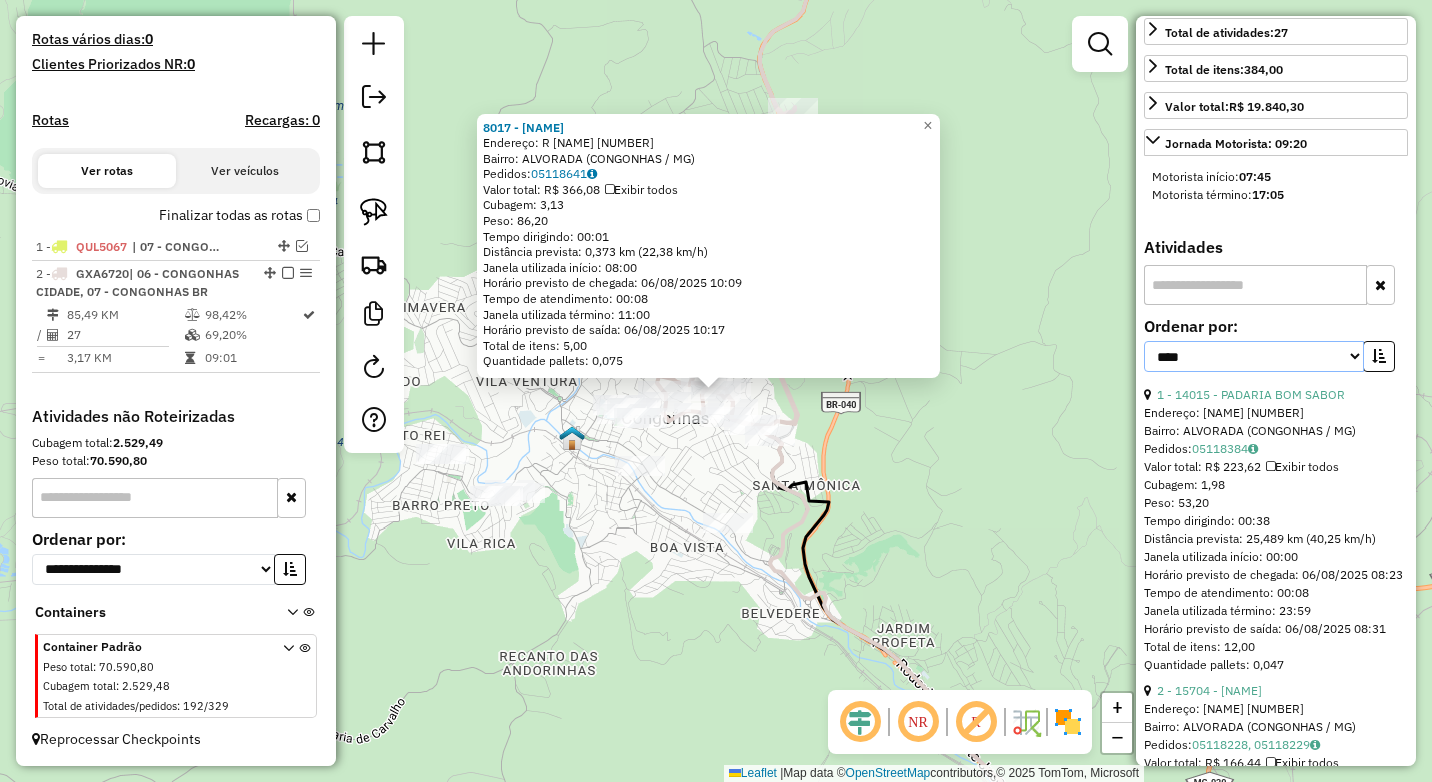 click on "**********" at bounding box center (1254, 356) 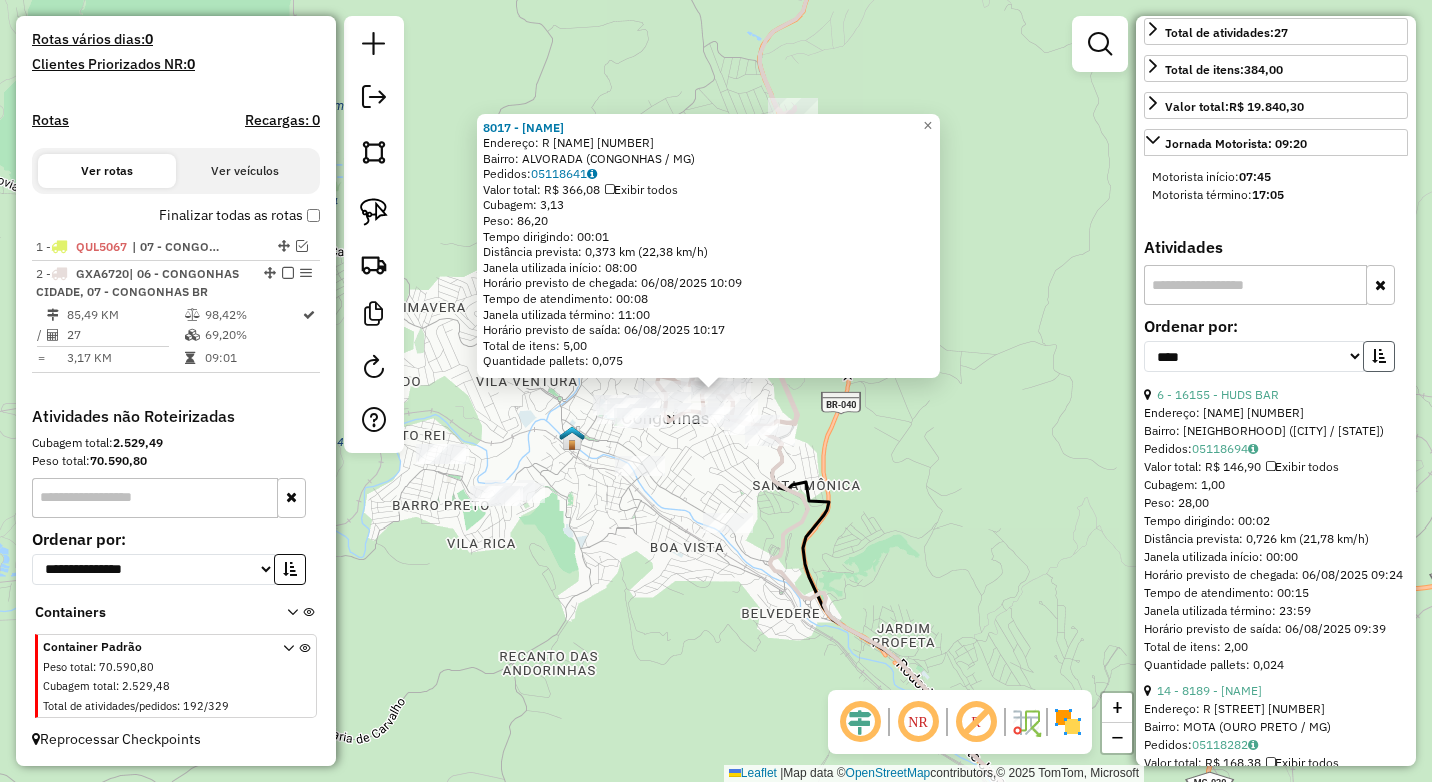 click at bounding box center [1379, 356] 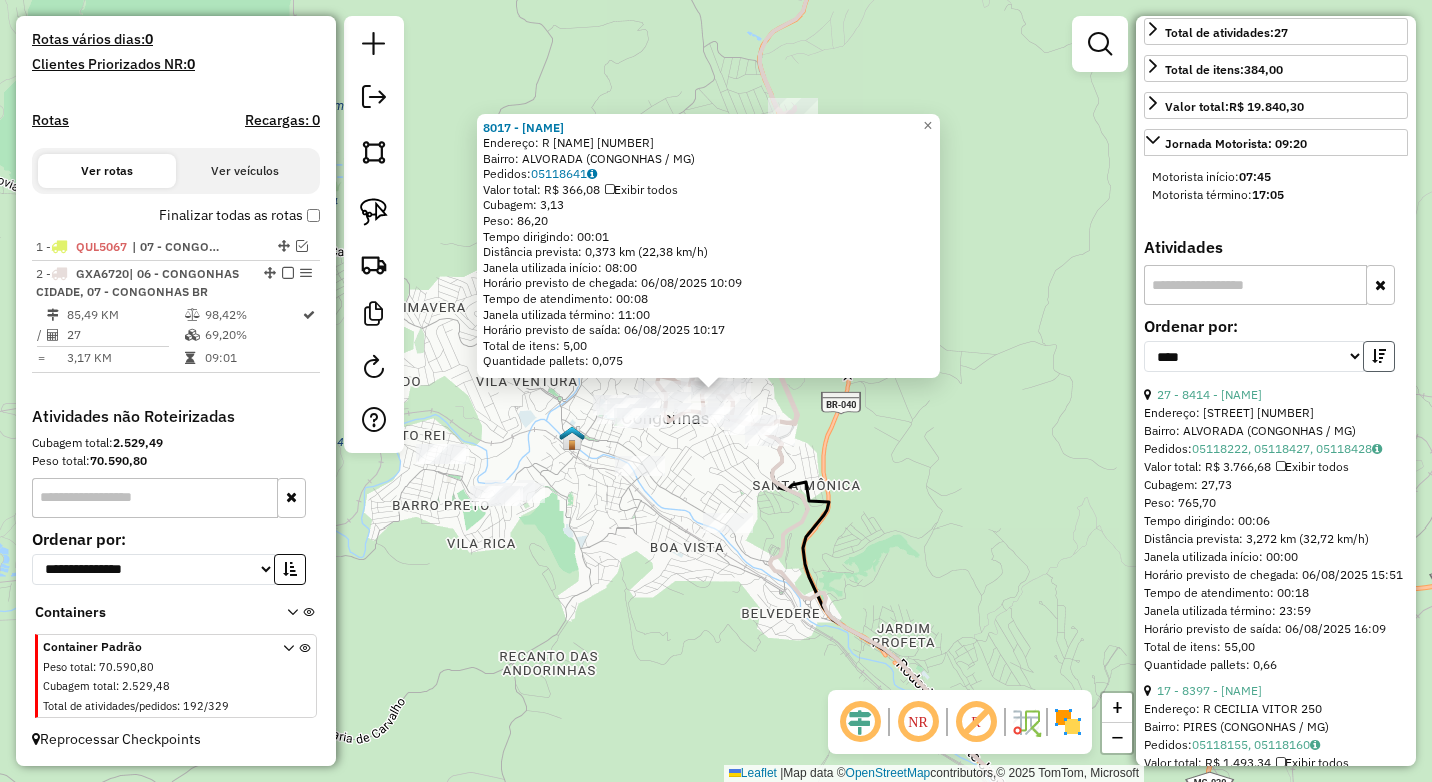 click at bounding box center [1379, 356] 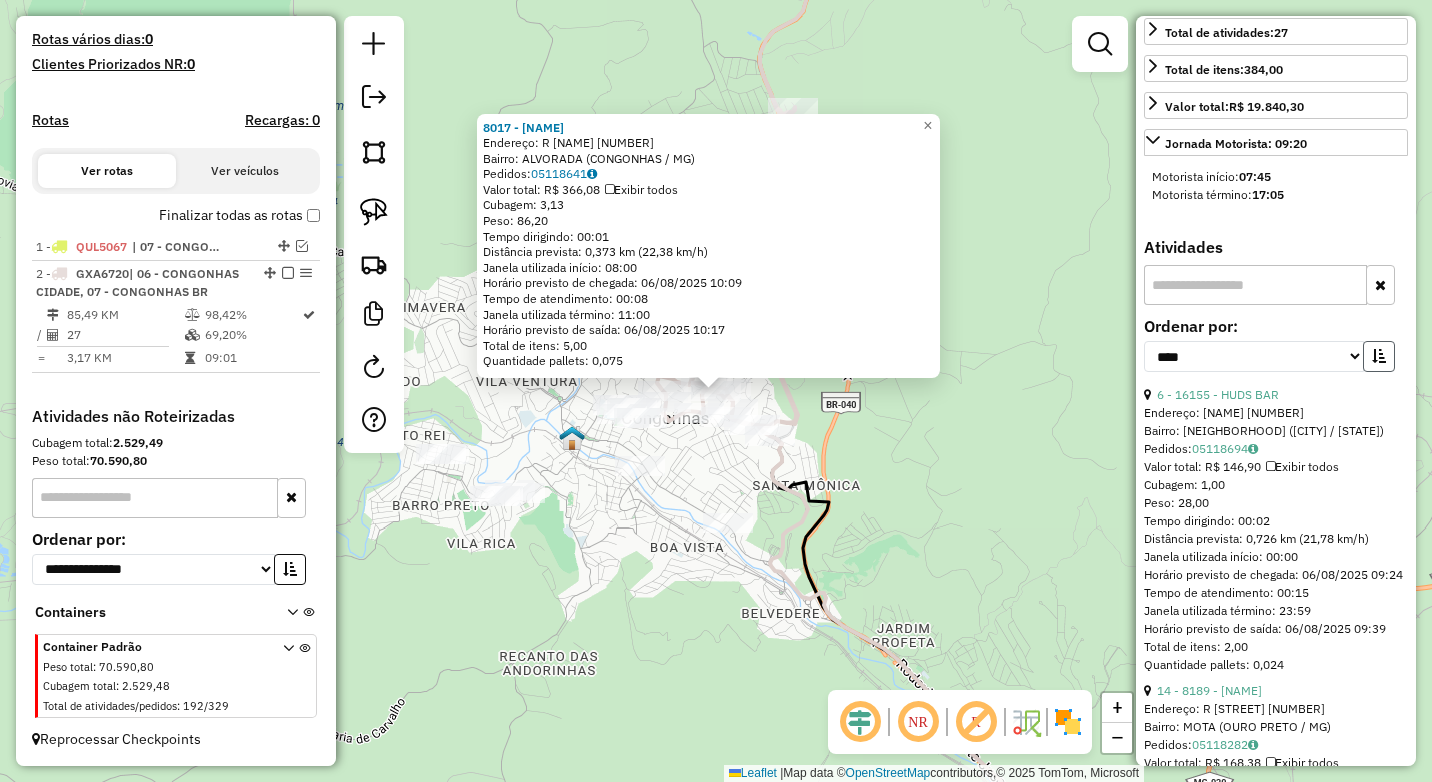 click at bounding box center (1379, 356) 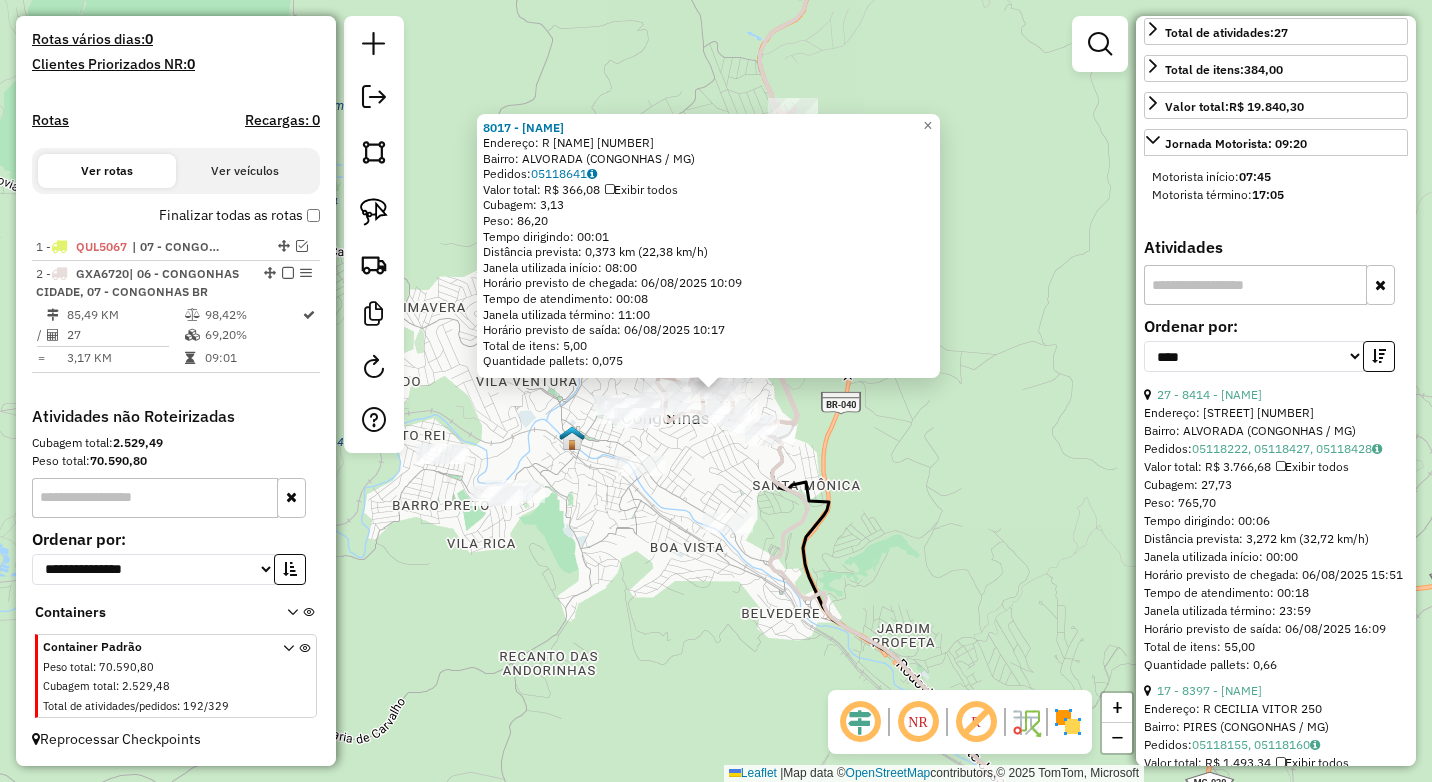 click on "27 - 8414 - BAR DO MARCOS" at bounding box center (1276, 395) 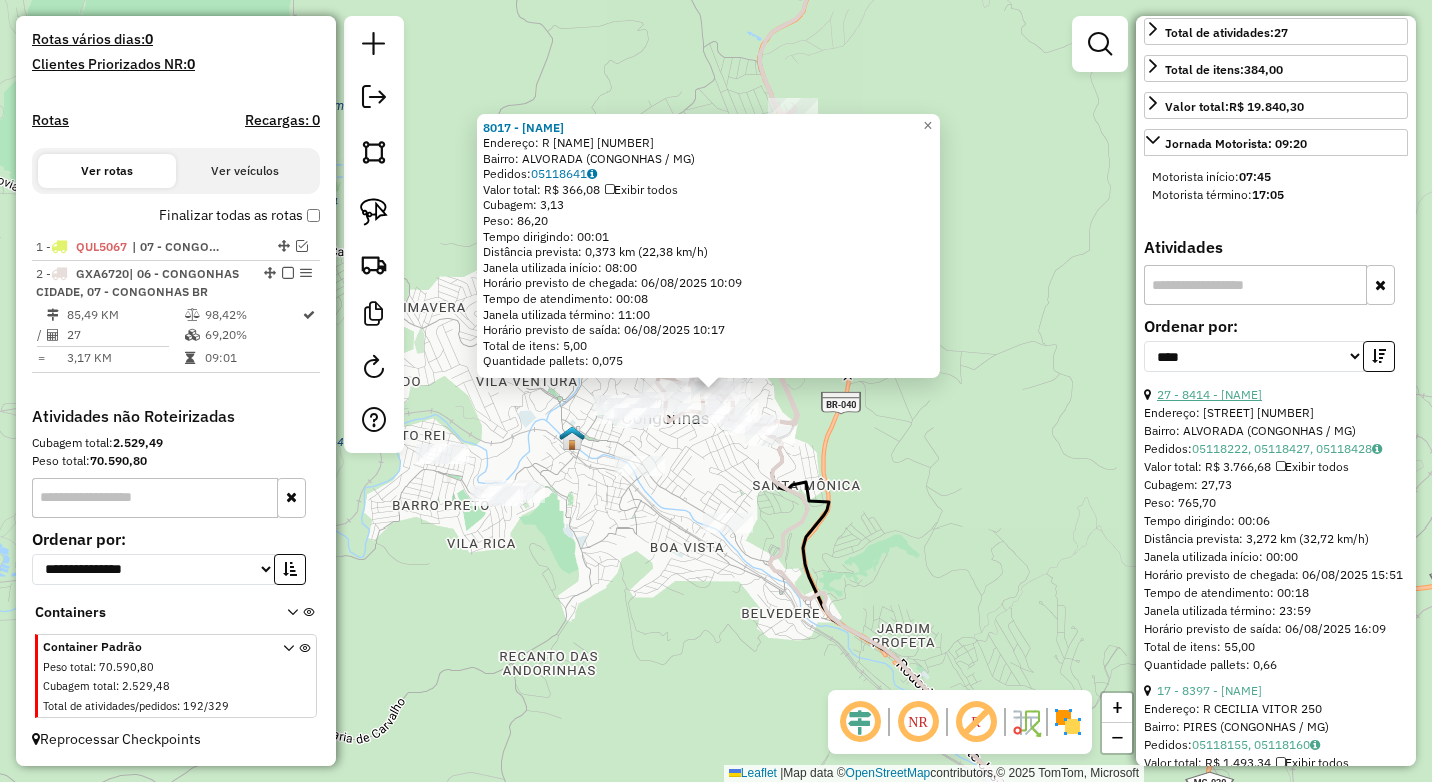 click on "27 - 8414 - BAR DO MARCOS" at bounding box center [1209, 394] 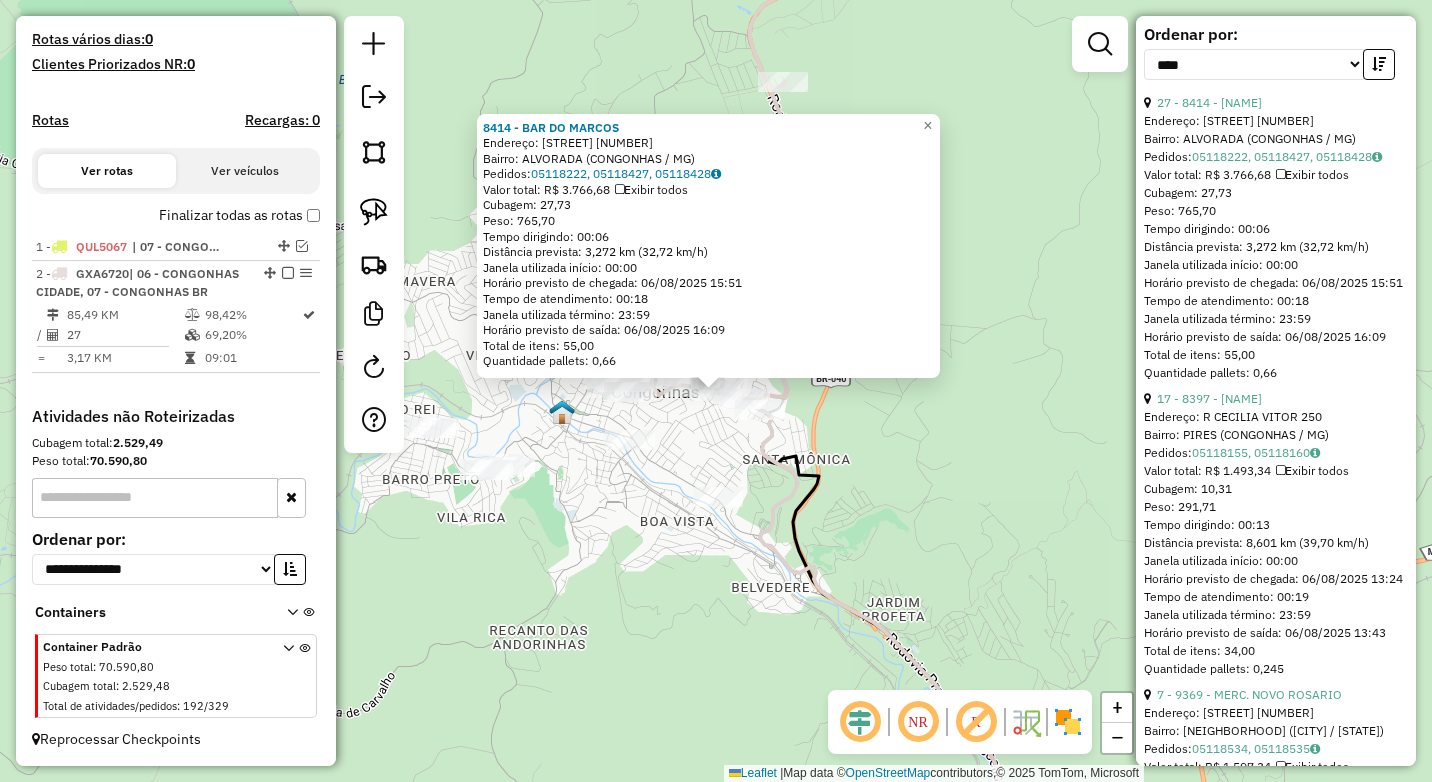 scroll, scrollTop: 900, scrollLeft: 0, axis: vertical 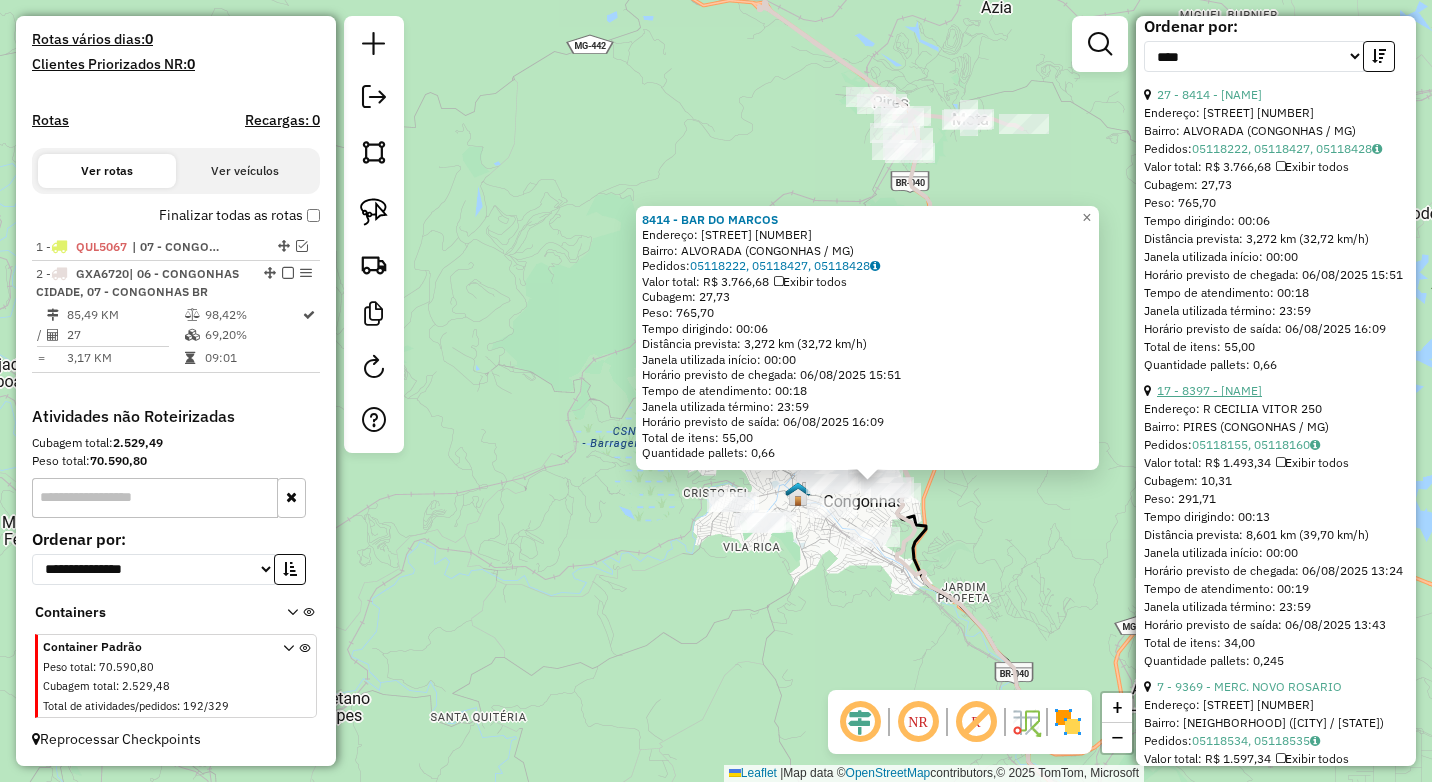 click on "17 - 8397 - [FIRST] [LAST] [LAST]" at bounding box center (1209, 390) 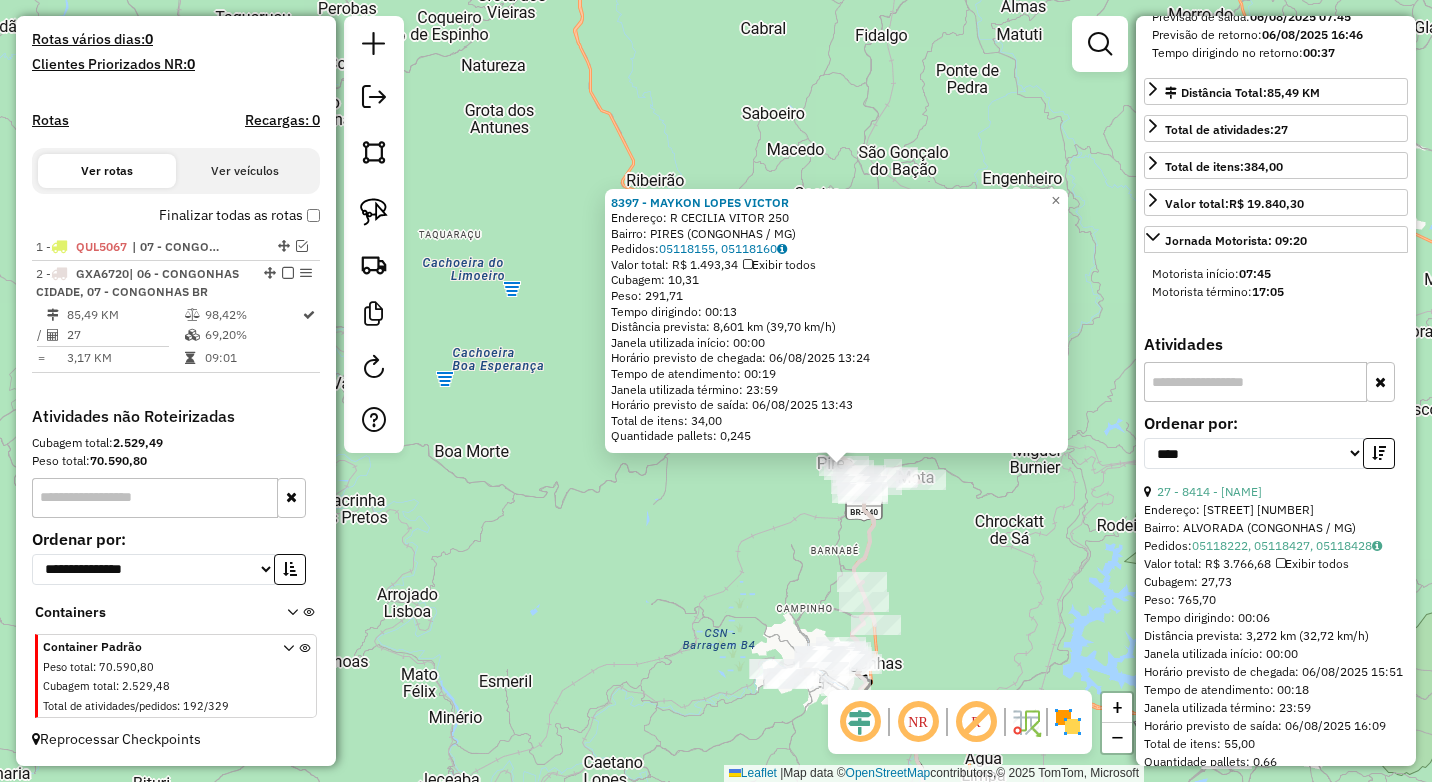 scroll, scrollTop: 500, scrollLeft: 0, axis: vertical 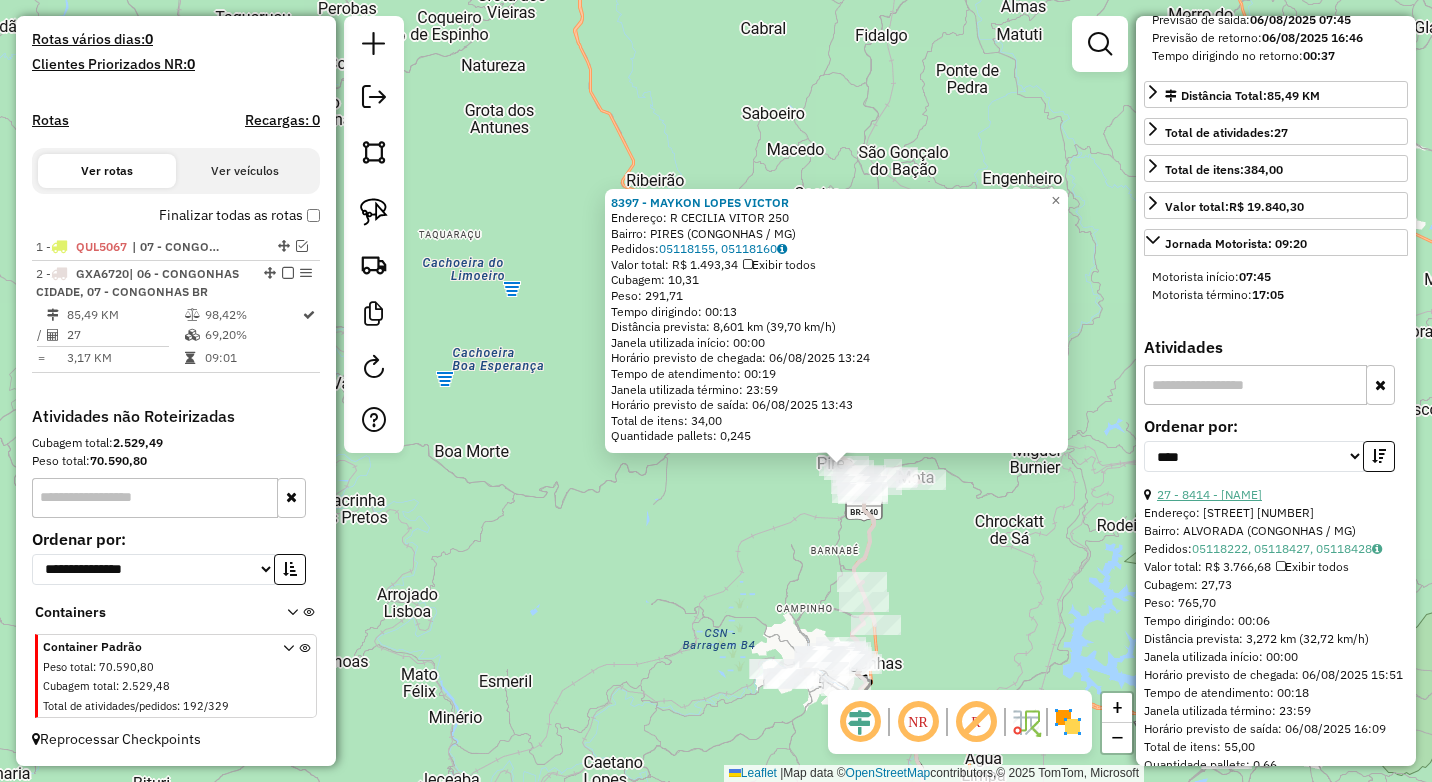 click on "27 - 8414 - BAR DO MARCOS" at bounding box center (1209, 494) 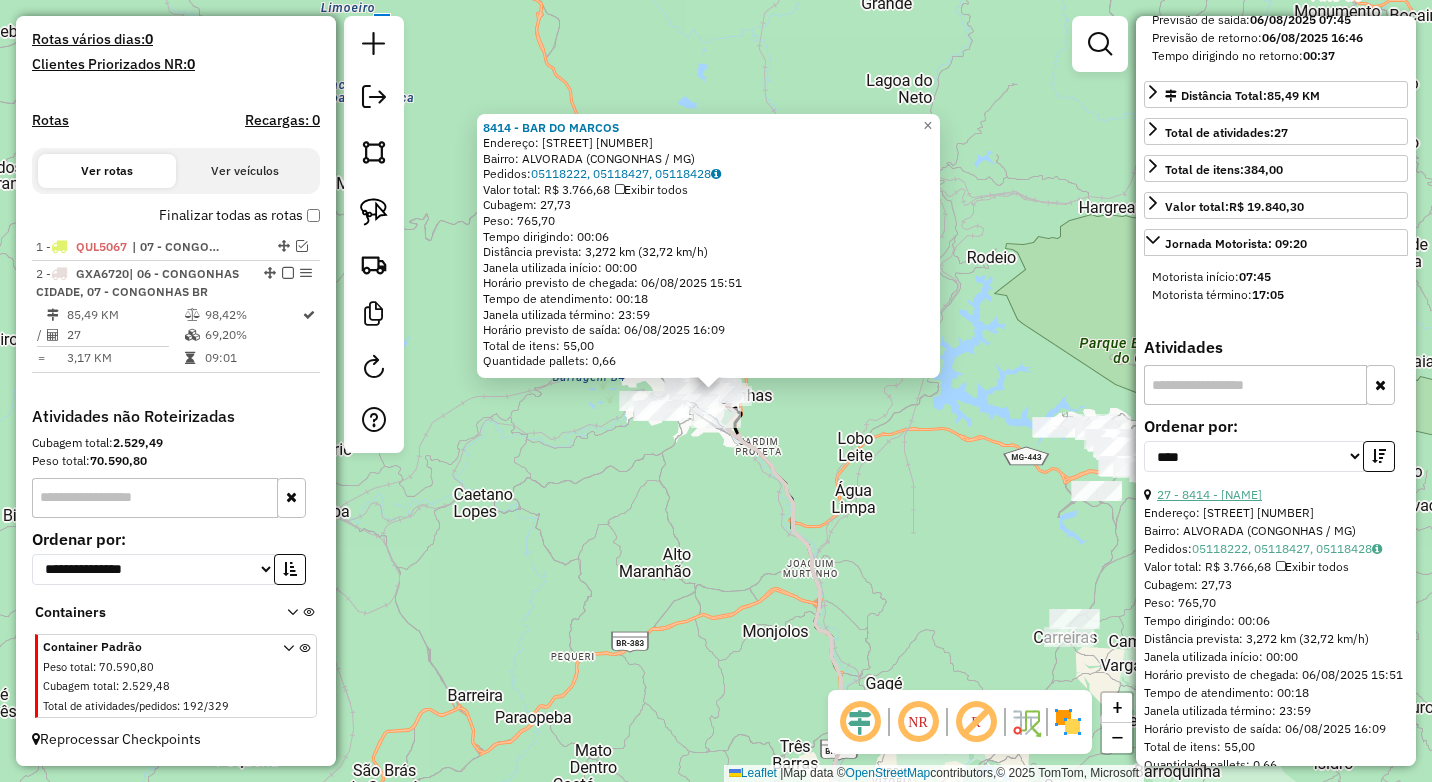 click on "27 - 8414 - BAR DO MARCOS" at bounding box center (1209, 494) 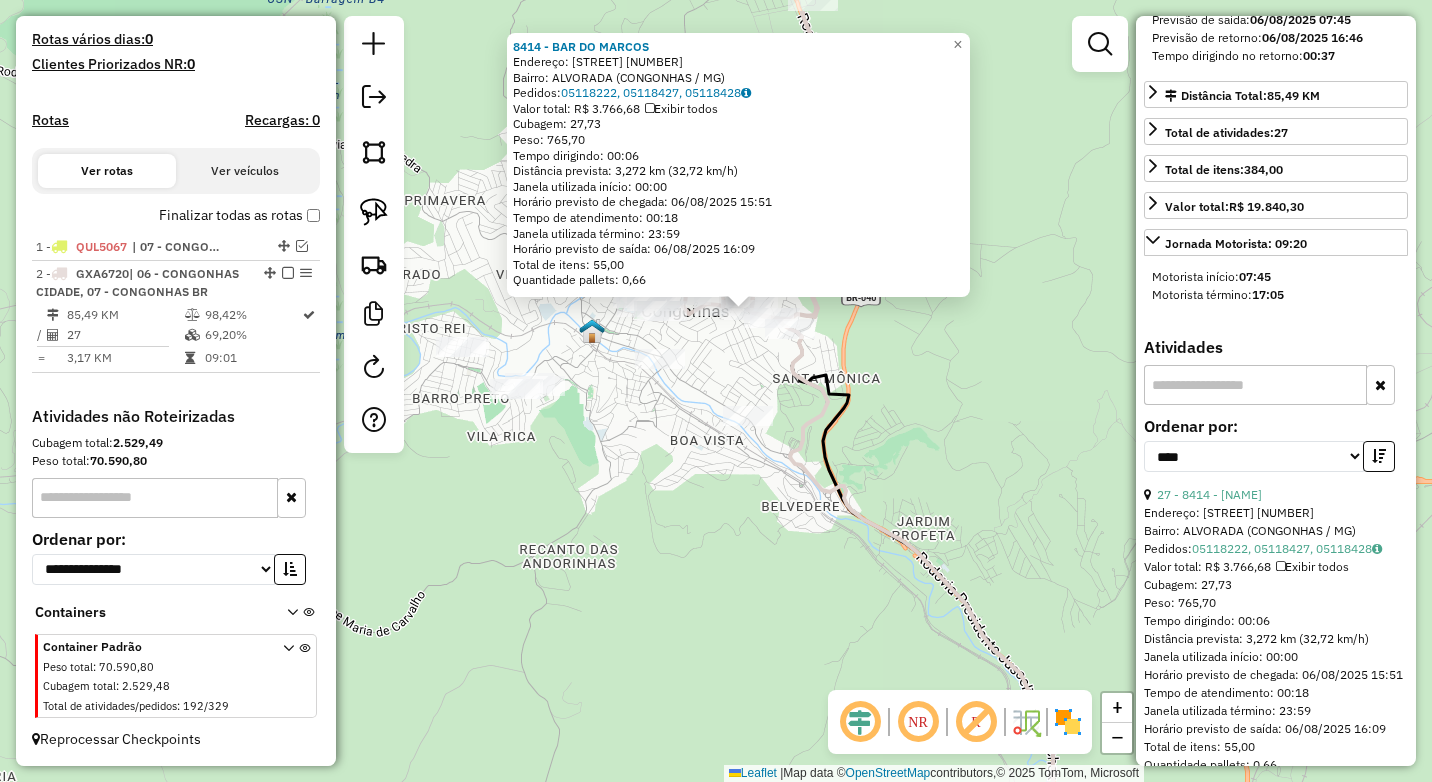 drag, startPoint x: 660, startPoint y: 401, endPoint x: 743, endPoint y: 594, distance: 210.09045 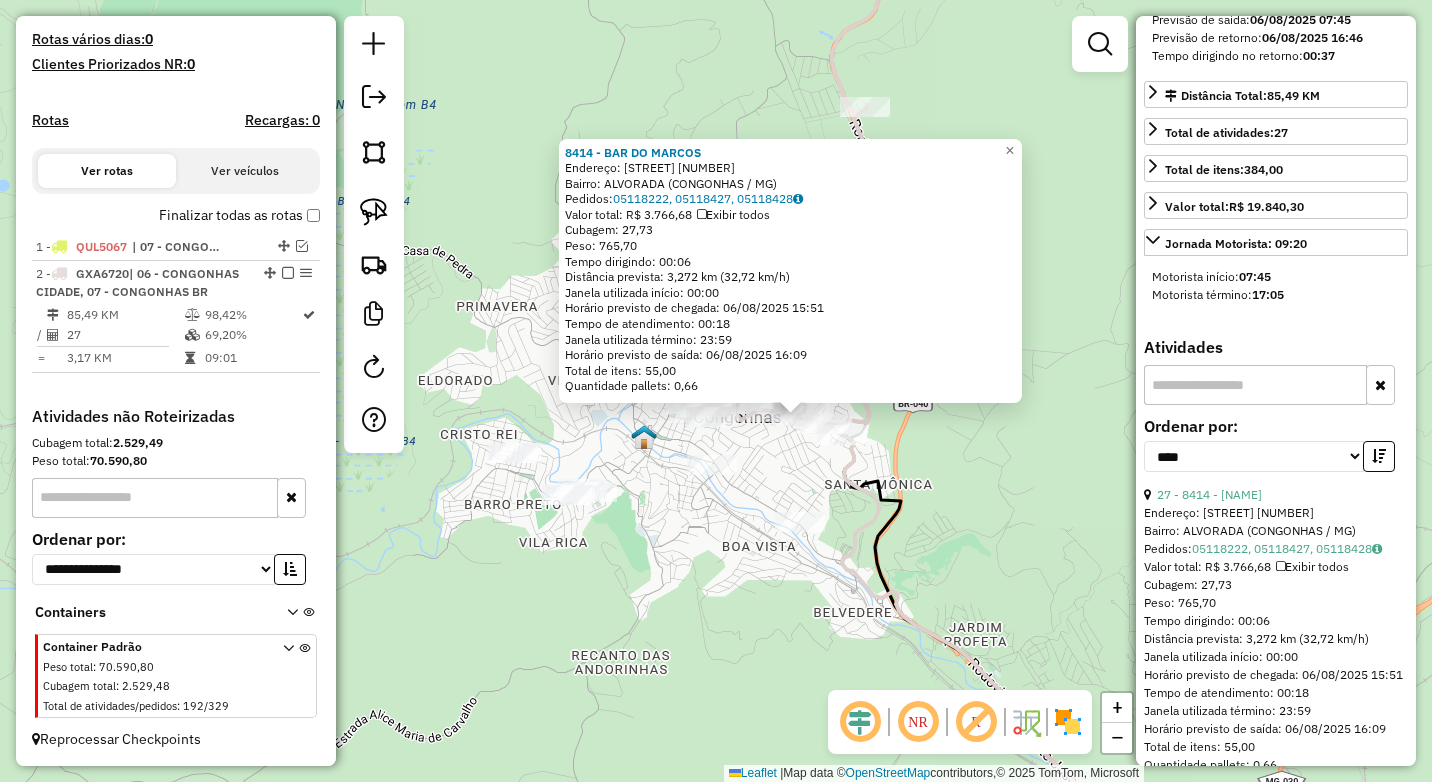 click 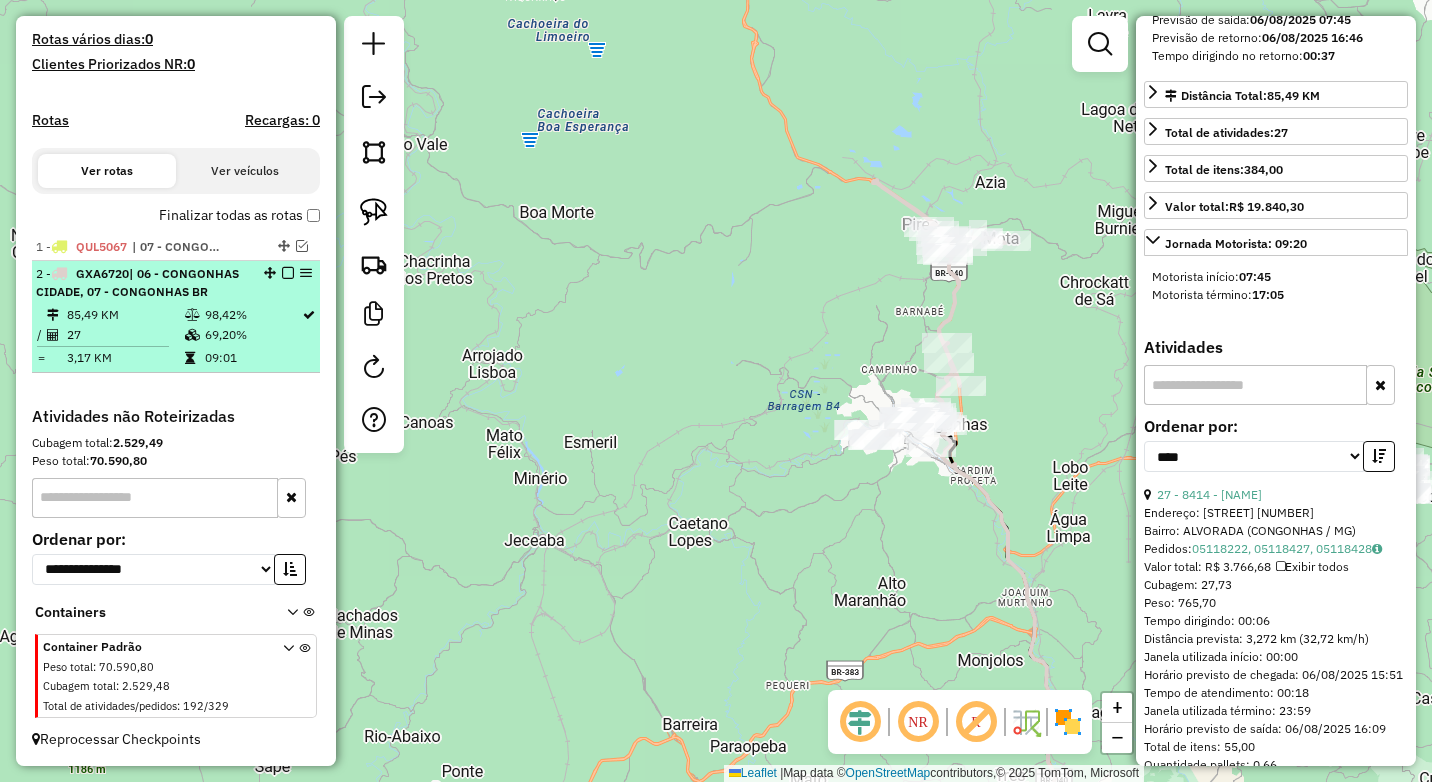 click at bounding box center (288, 273) 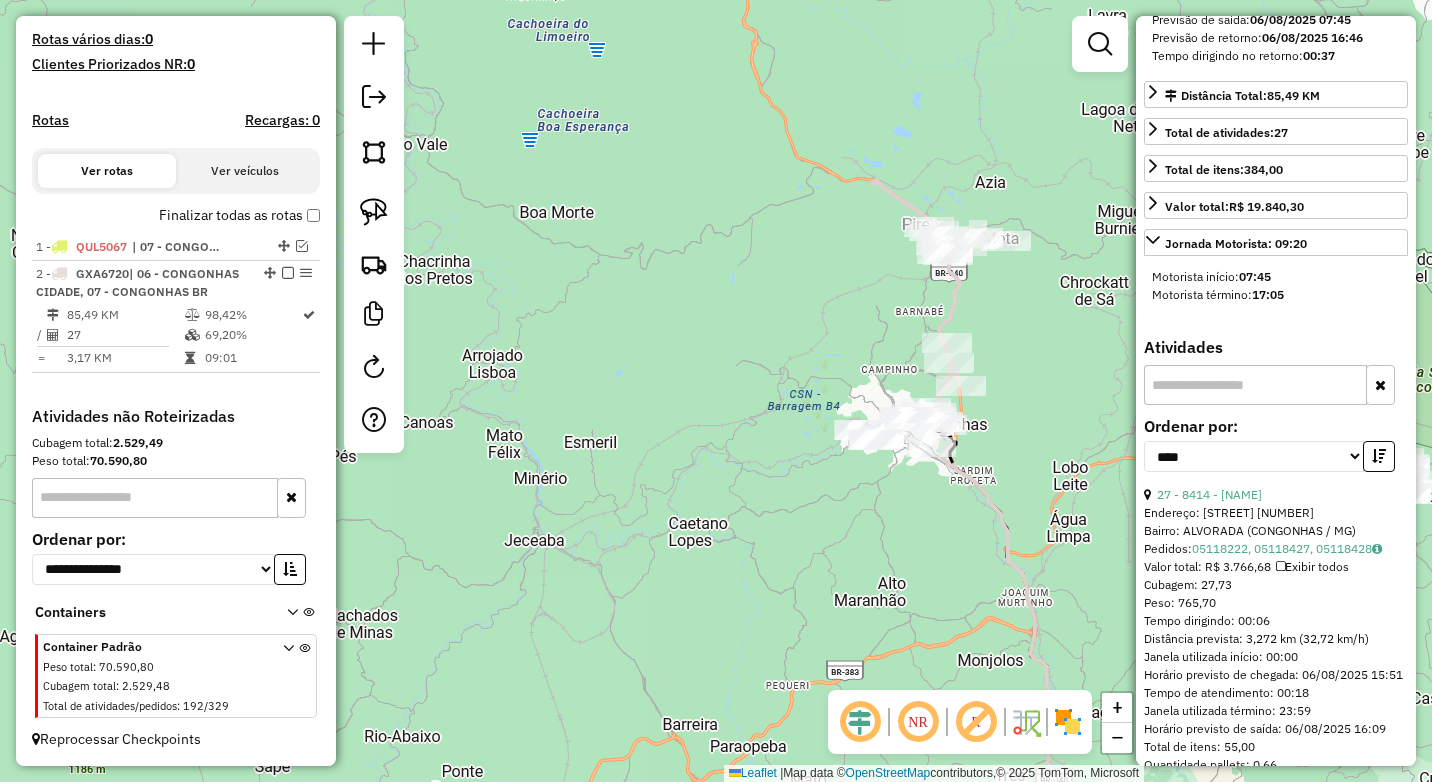 scroll, scrollTop: 447, scrollLeft: 0, axis: vertical 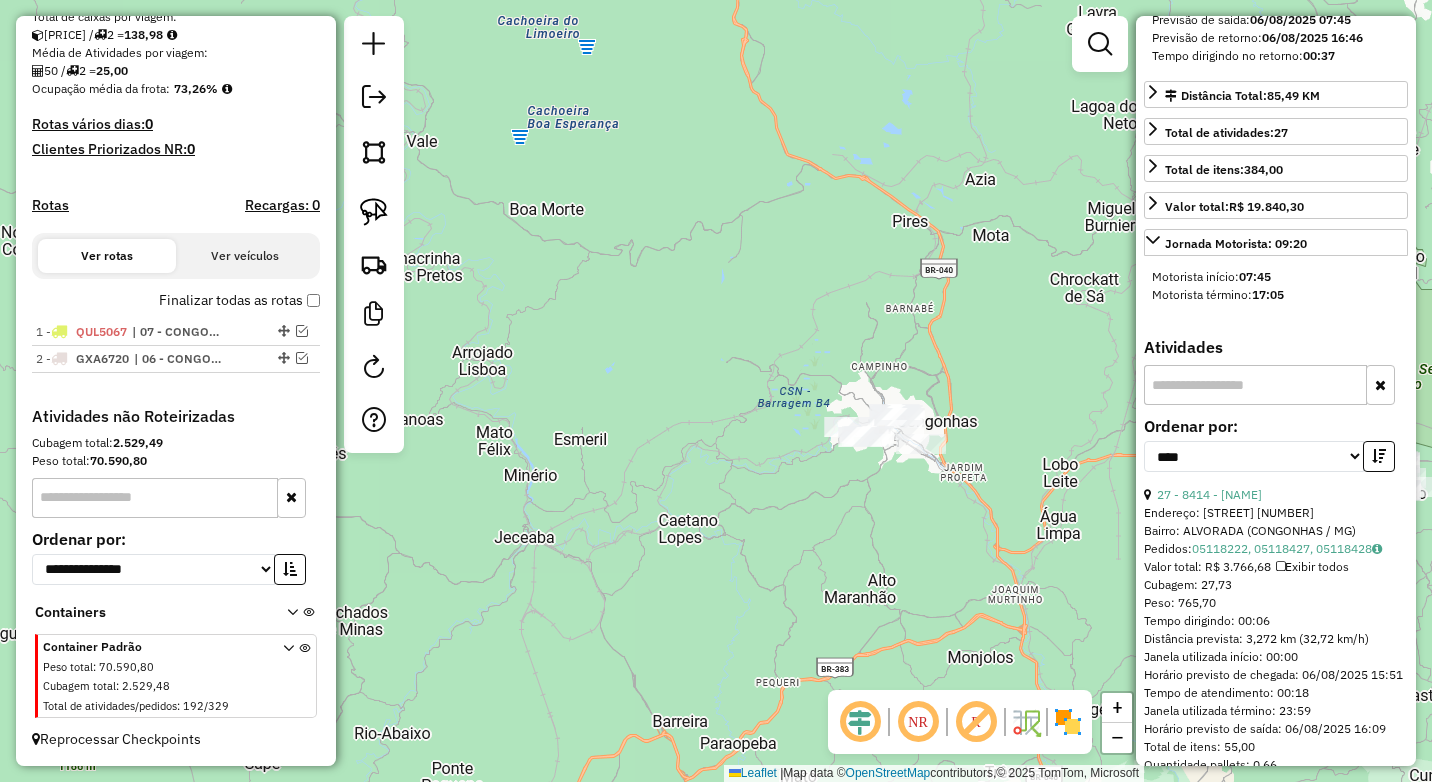 drag, startPoint x: 930, startPoint y: 541, endPoint x: 716, endPoint y: 413, distance: 249.35918 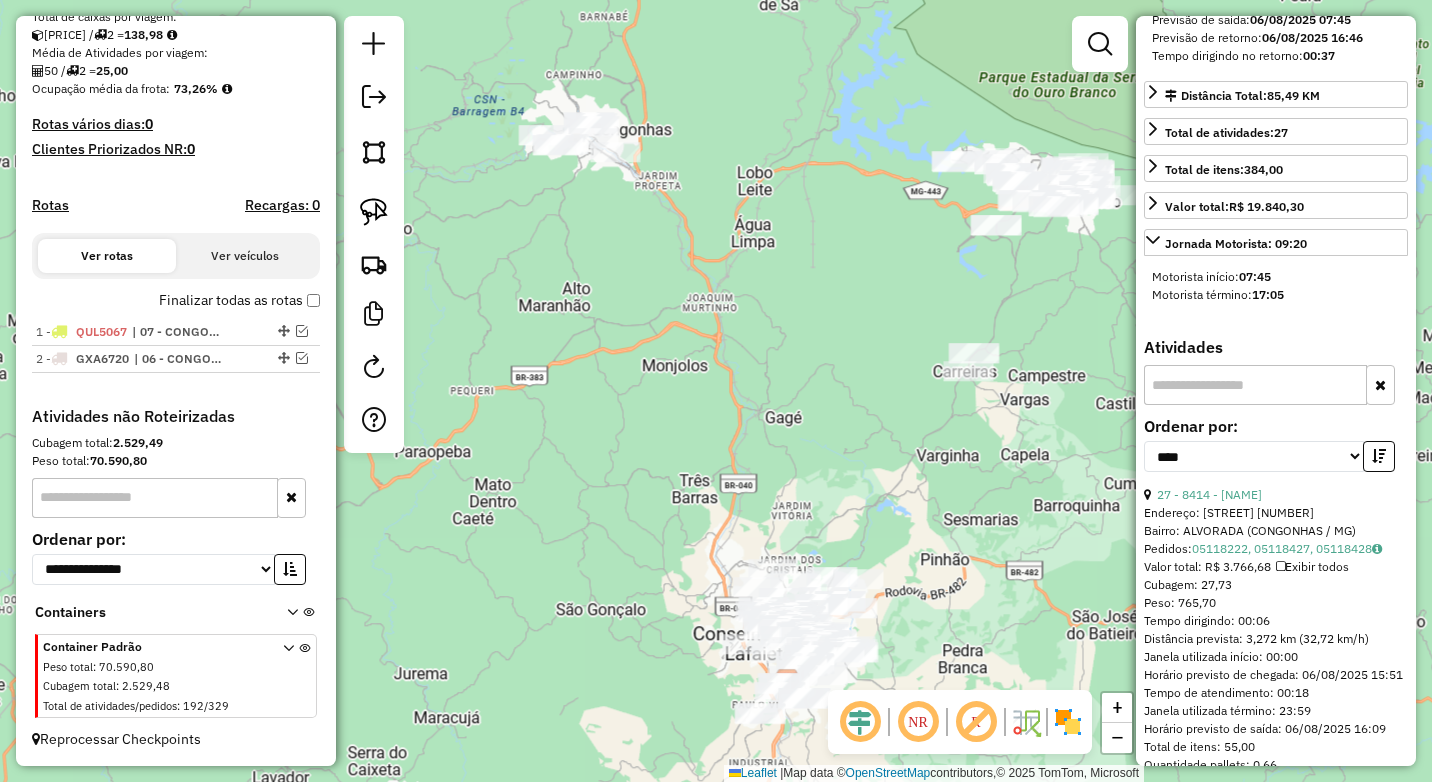 drag, startPoint x: 786, startPoint y: 565, endPoint x: 721, endPoint y: 402, distance: 175.4822 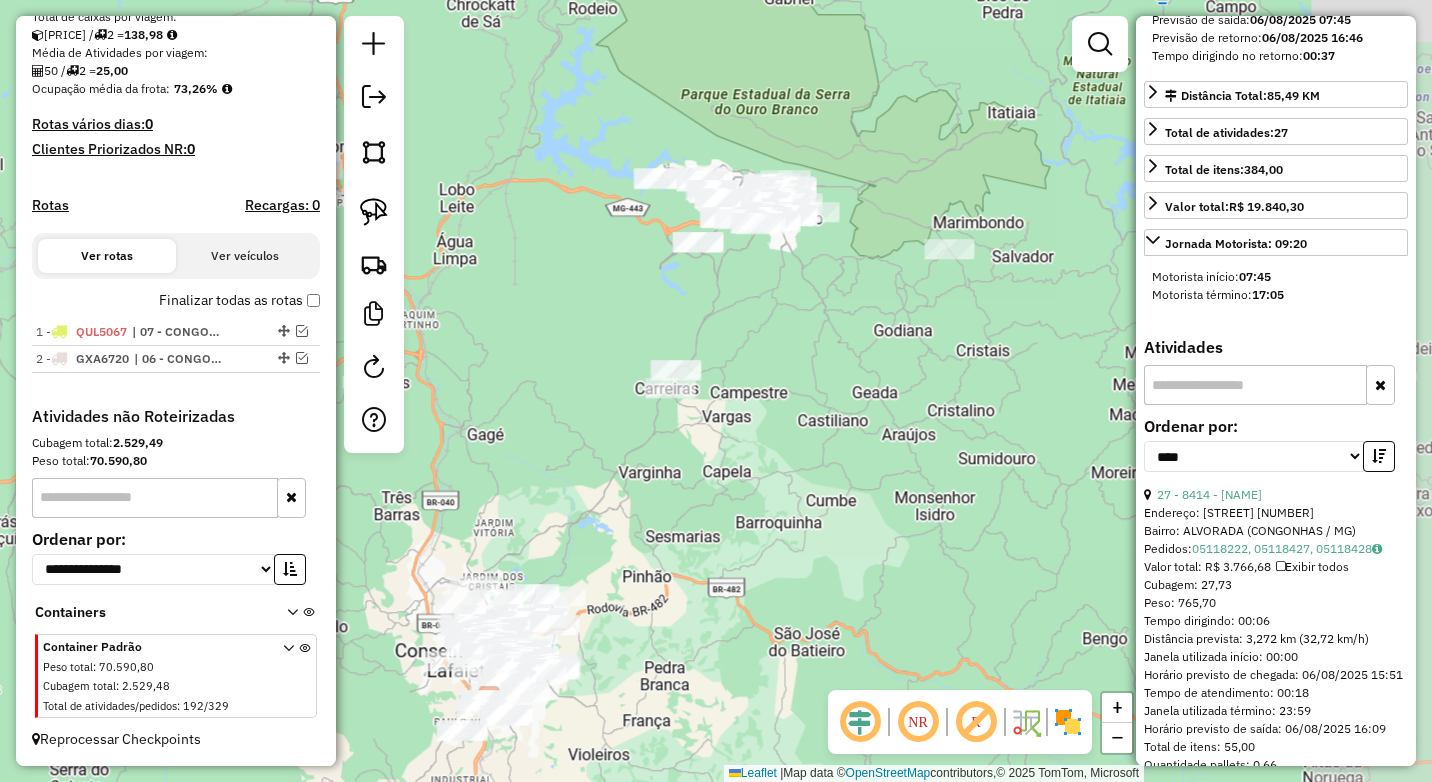 drag, startPoint x: 867, startPoint y: 377, endPoint x: 569, endPoint y: 395, distance: 298.54312 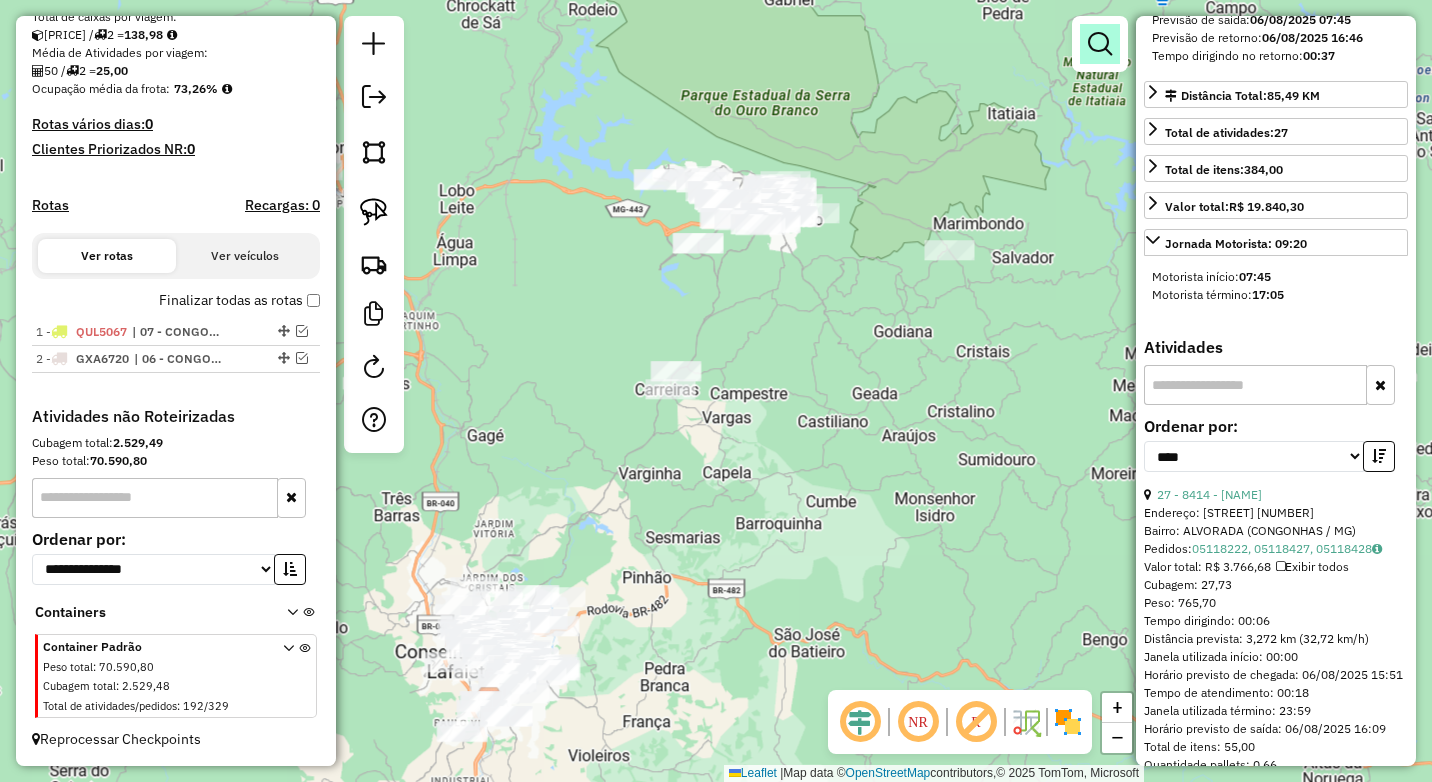 click at bounding box center (1100, 44) 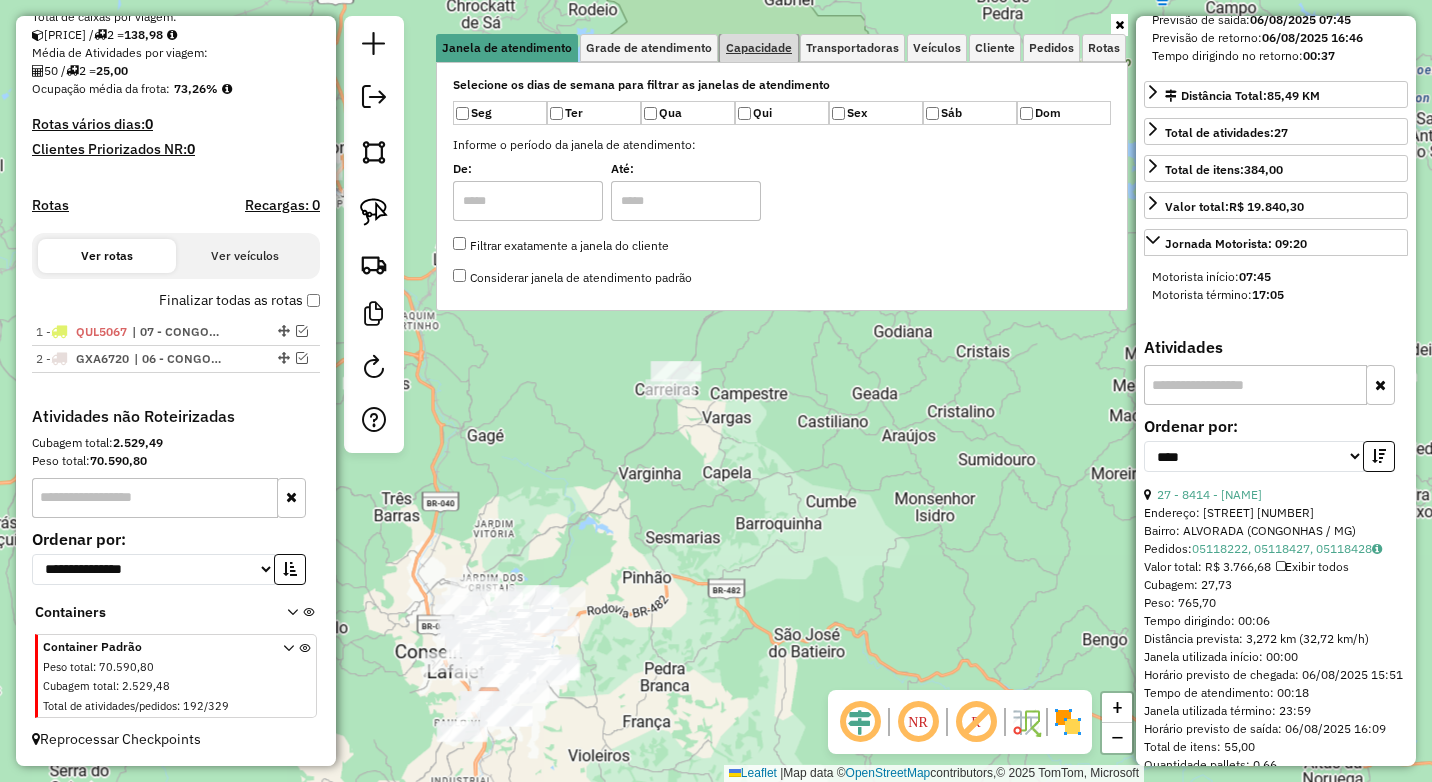 click on "Capacidade" at bounding box center (759, 48) 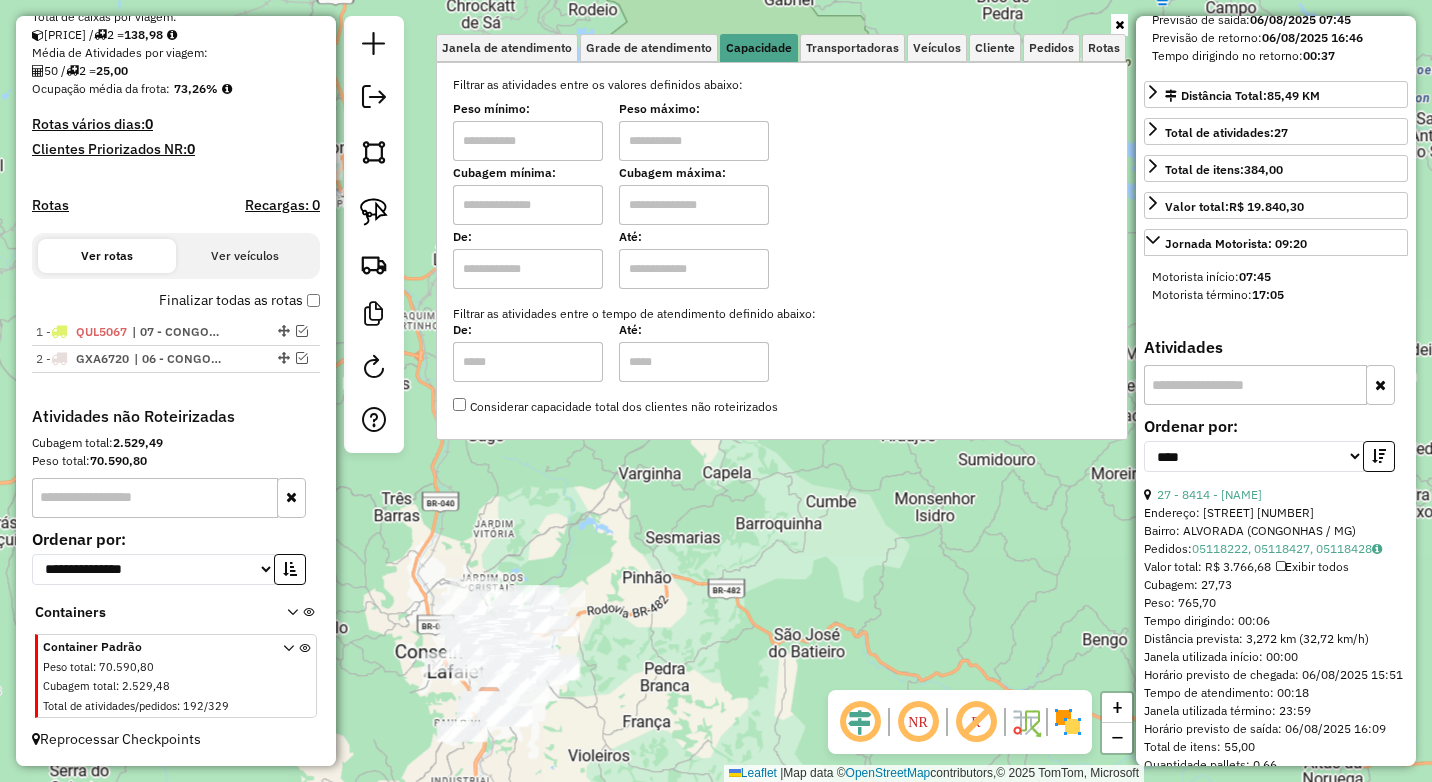click at bounding box center [528, 141] 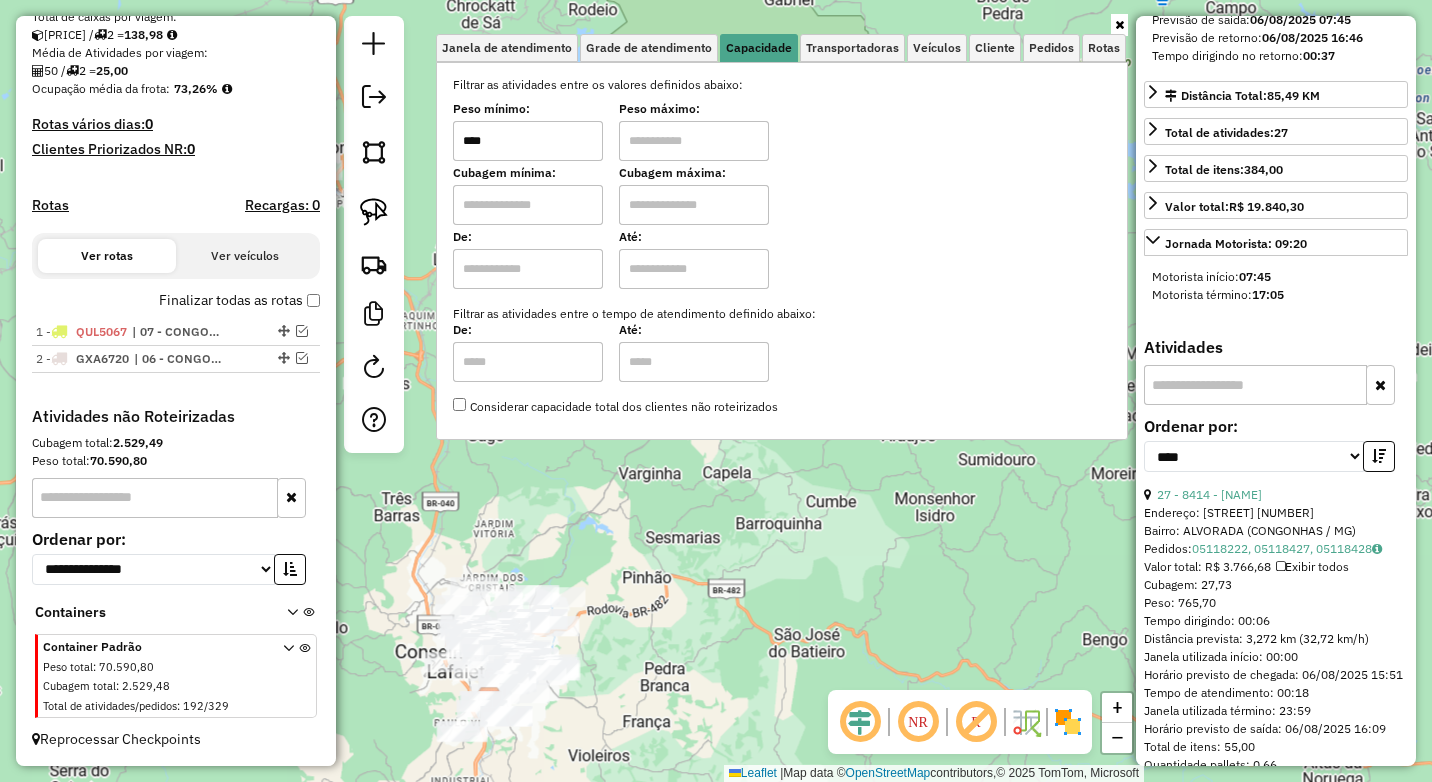 type on "****" 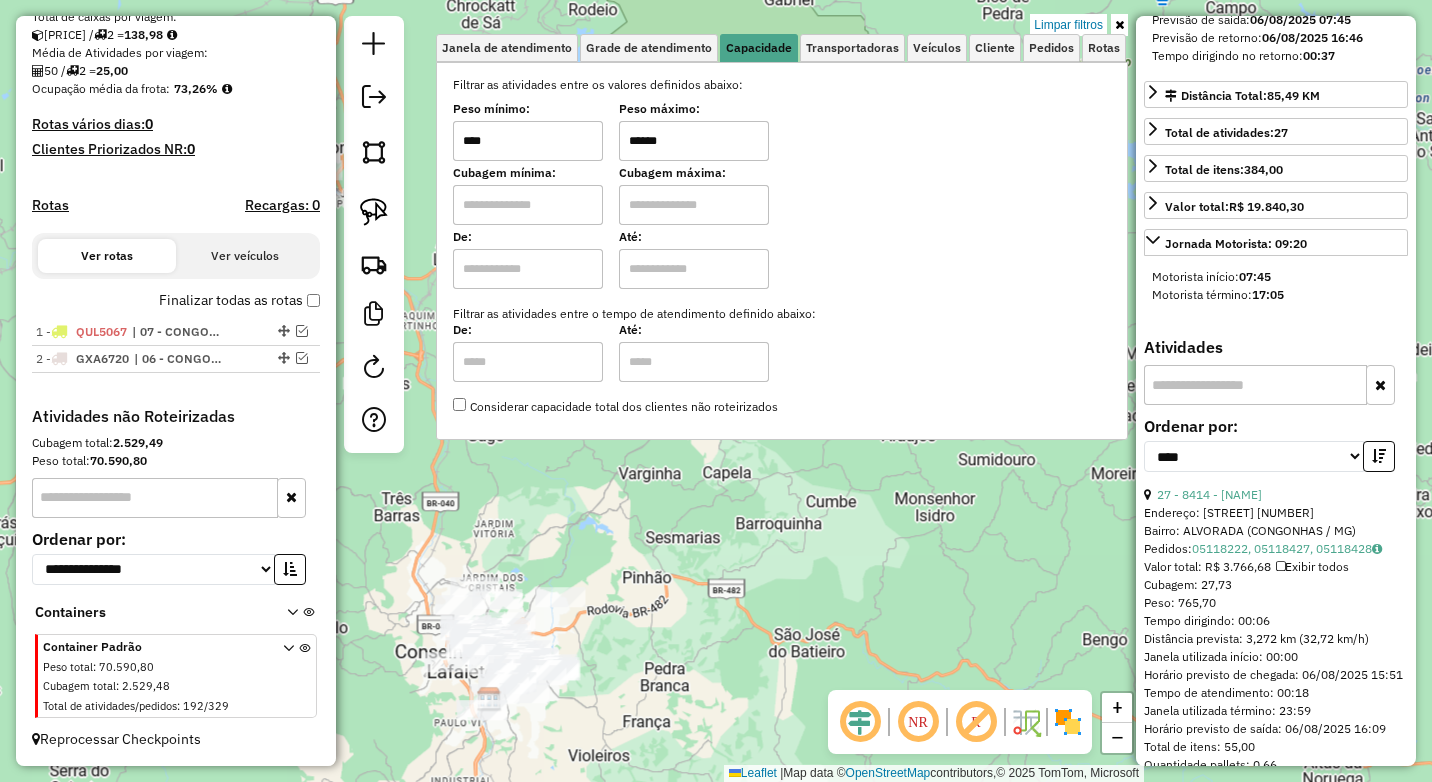 click on "Limpar filtros Janela de atendimento Grade de atendimento Capacidade Transportadoras Veículos Cliente Pedidos  Rotas Selecione os dias de semana para filtrar as janelas de atendimento  Seg   Ter   Qua   Qui   Sex   Sáb   Dom  Informe o período da janela de atendimento: De: Até:  Filtrar exatamente a janela do cliente  Considerar janela de atendimento padrão  Selecione os dias de semana para filtrar as grades de atendimento  Seg   Ter   Qua   Qui   Sex   Sáb   Dom   Considerar clientes sem dia de atendimento cadastrado  Clientes fora do dia de atendimento selecionado Filtrar as atividades entre os valores definidos abaixo:  Peso mínimo:  ****  Peso máximo:  ******  Cubagem mínima:   Cubagem máxima:   De:   Até:  Filtrar as atividades entre o tempo de atendimento definido abaixo:  De:   Até:   Considerar capacidade total dos clientes não roteirizados Transportadora: Selecione um ou mais itens Tipo de veículo: Selecione um ou mais itens Veículo: Selecione um ou mais itens Motorista: Nome: Rótulo:" 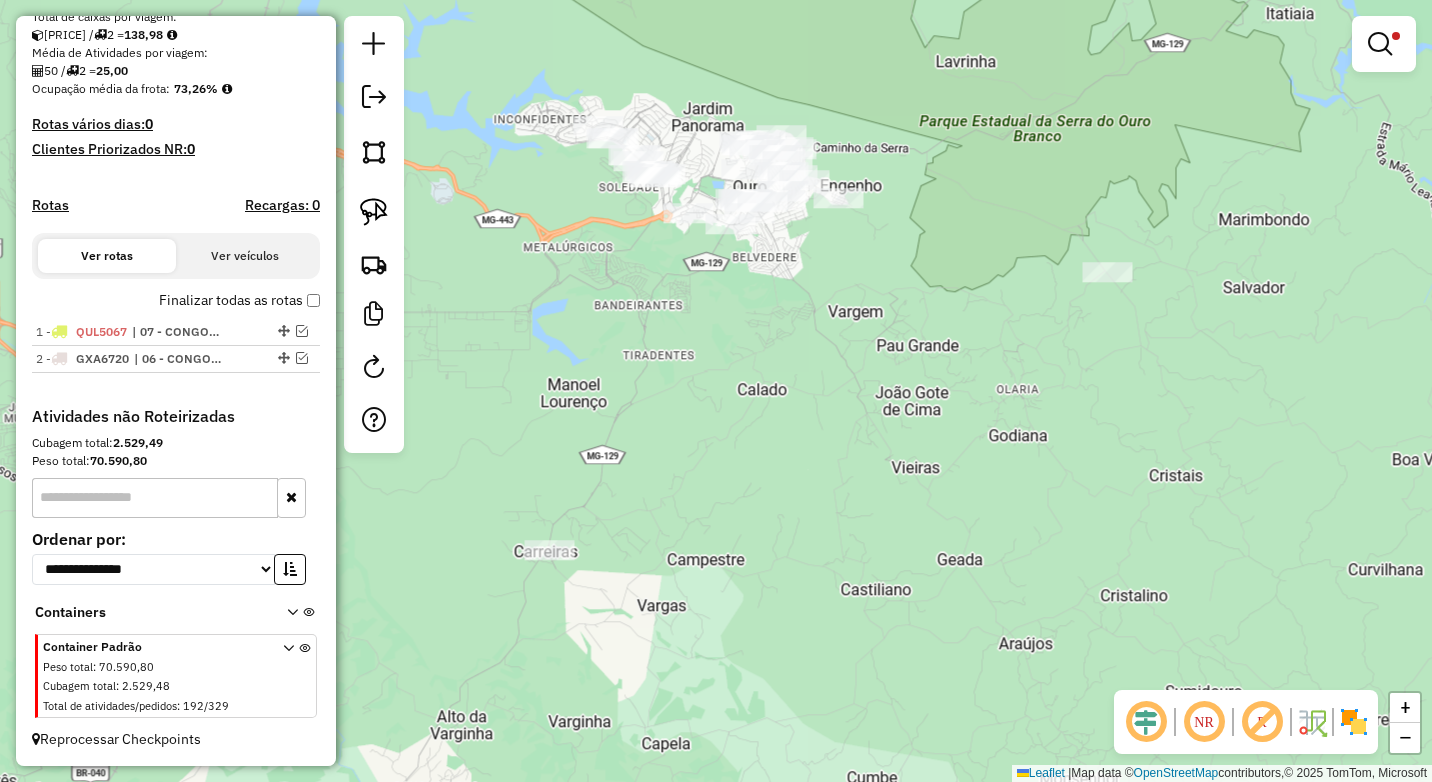 drag, startPoint x: 819, startPoint y: 299, endPoint x: 767, endPoint y: 411, distance: 123.482796 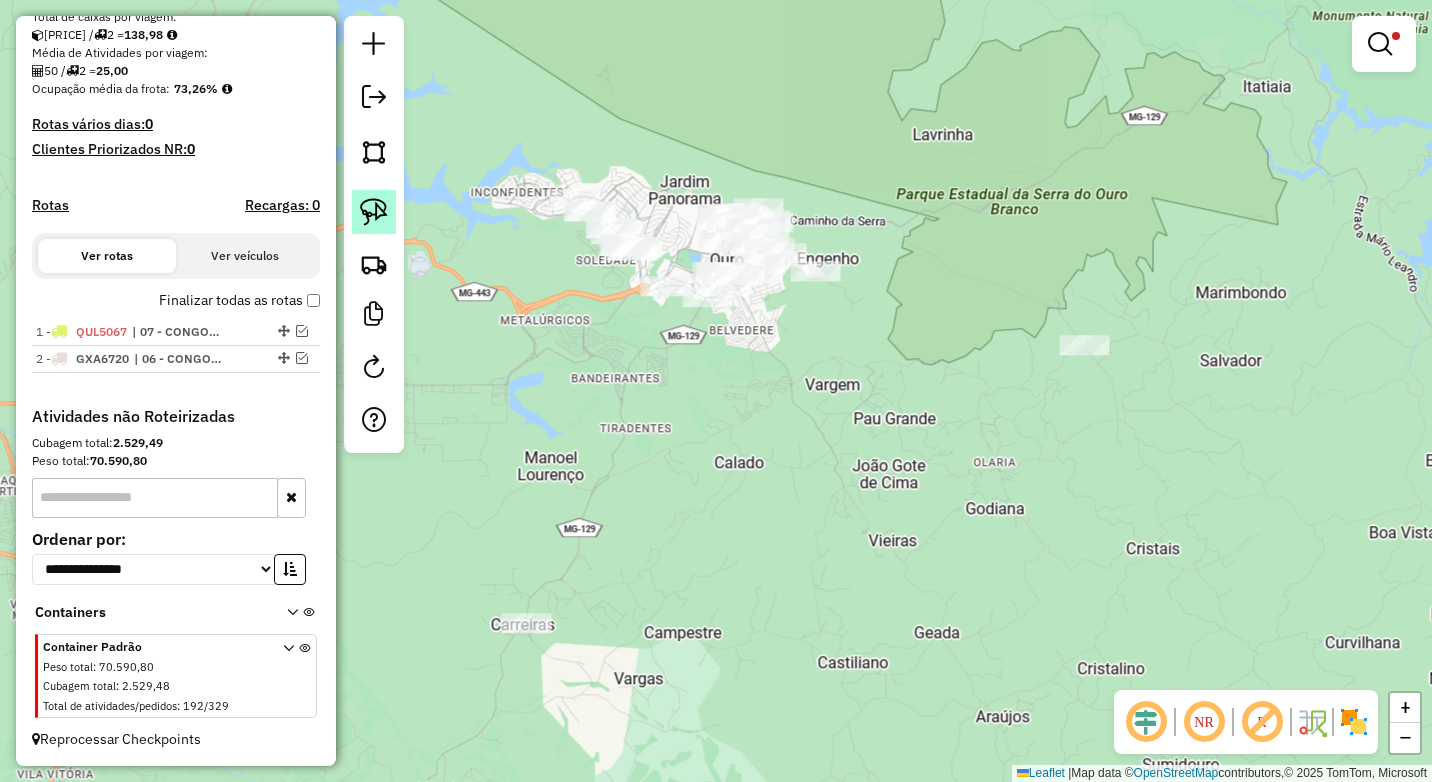 click 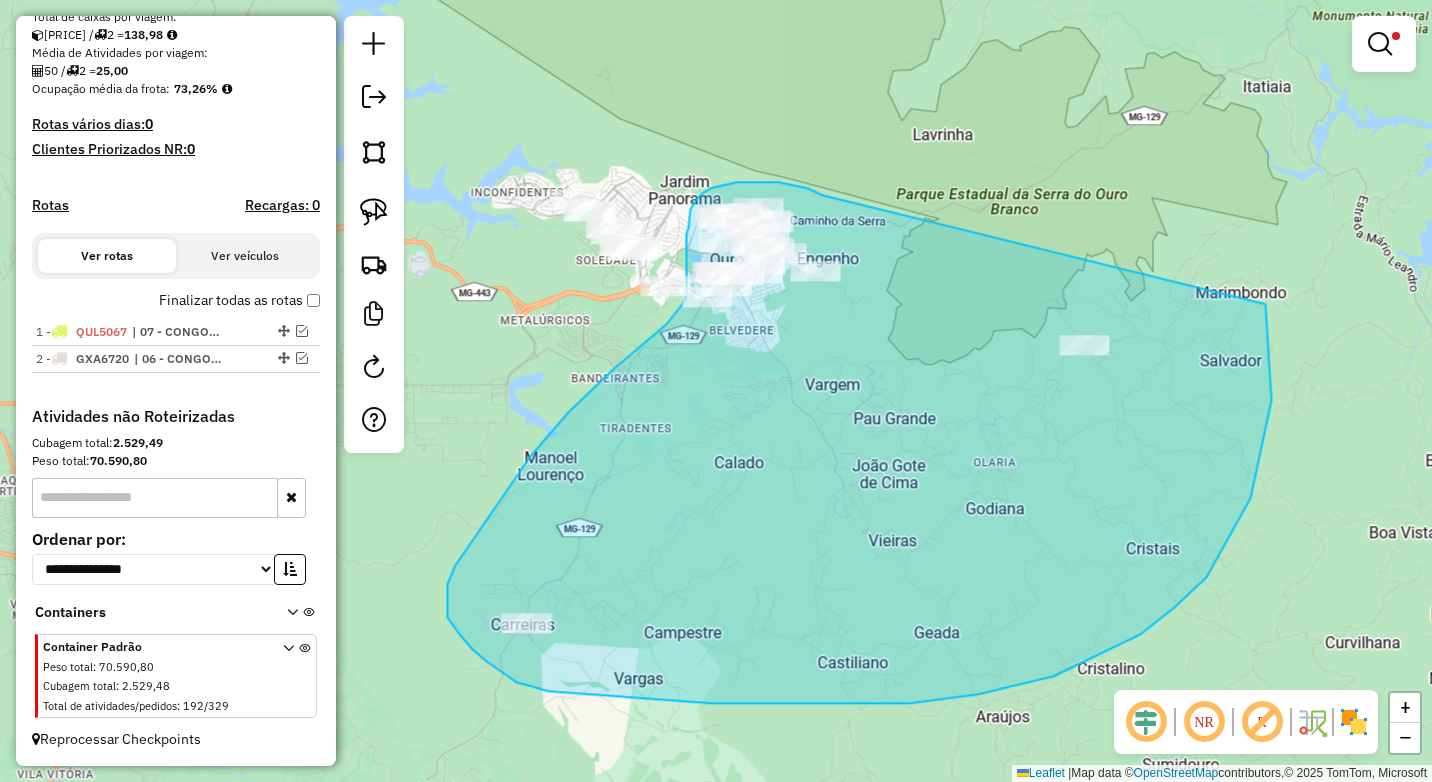 drag, startPoint x: 812, startPoint y: 190, endPoint x: 1265, endPoint y: 298, distance: 465.69626 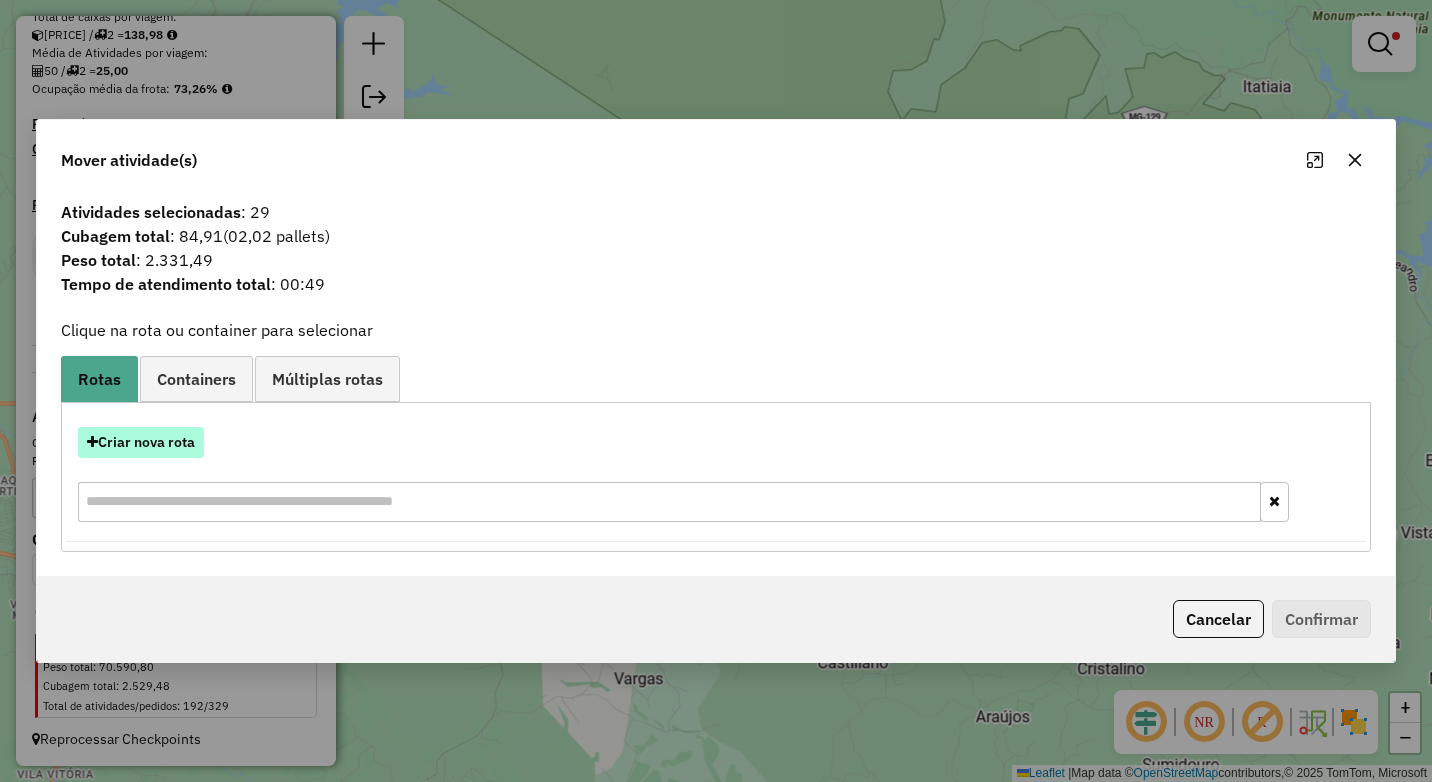 click on "Criar nova rota" at bounding box center [141, 442] 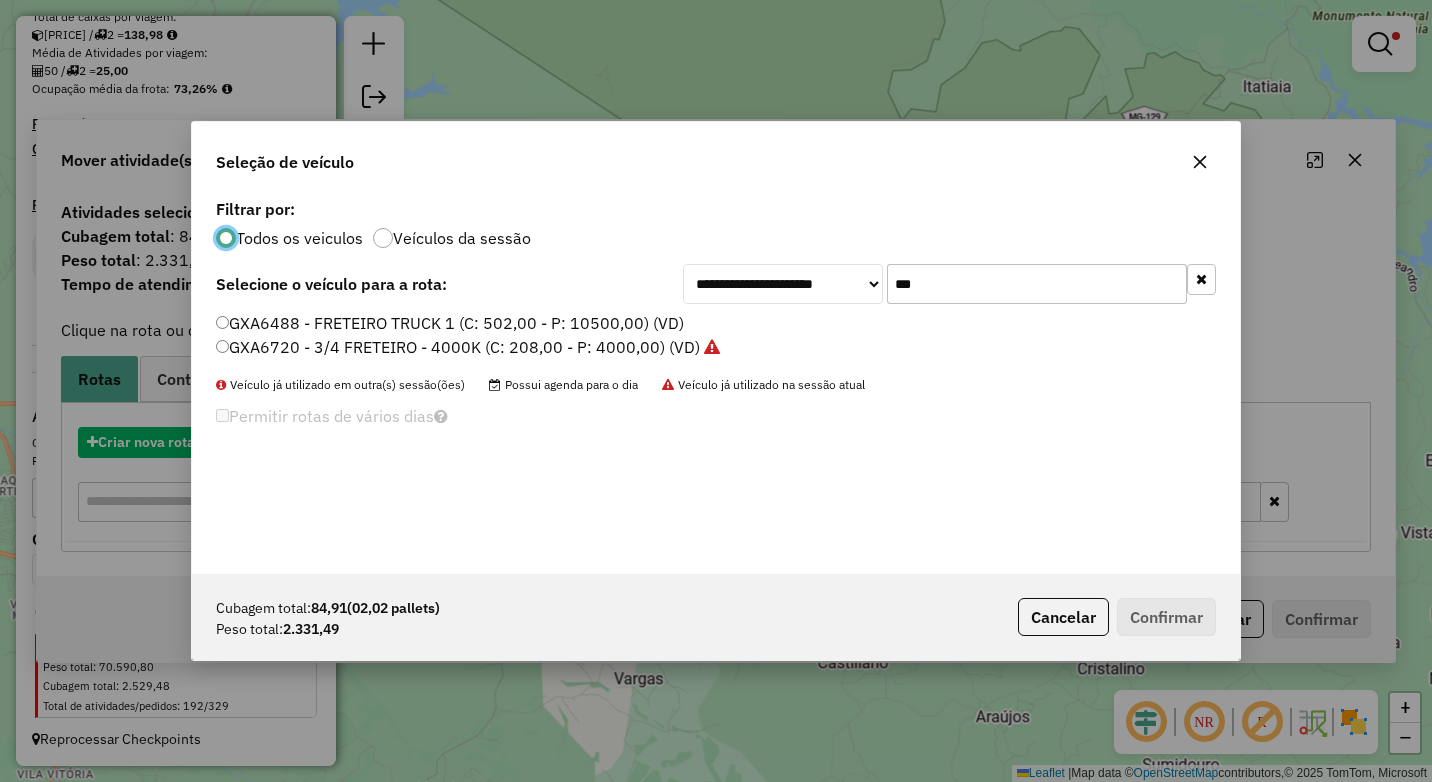 scroll, scrollTop: 11, scrollLeft: 6, axis: both 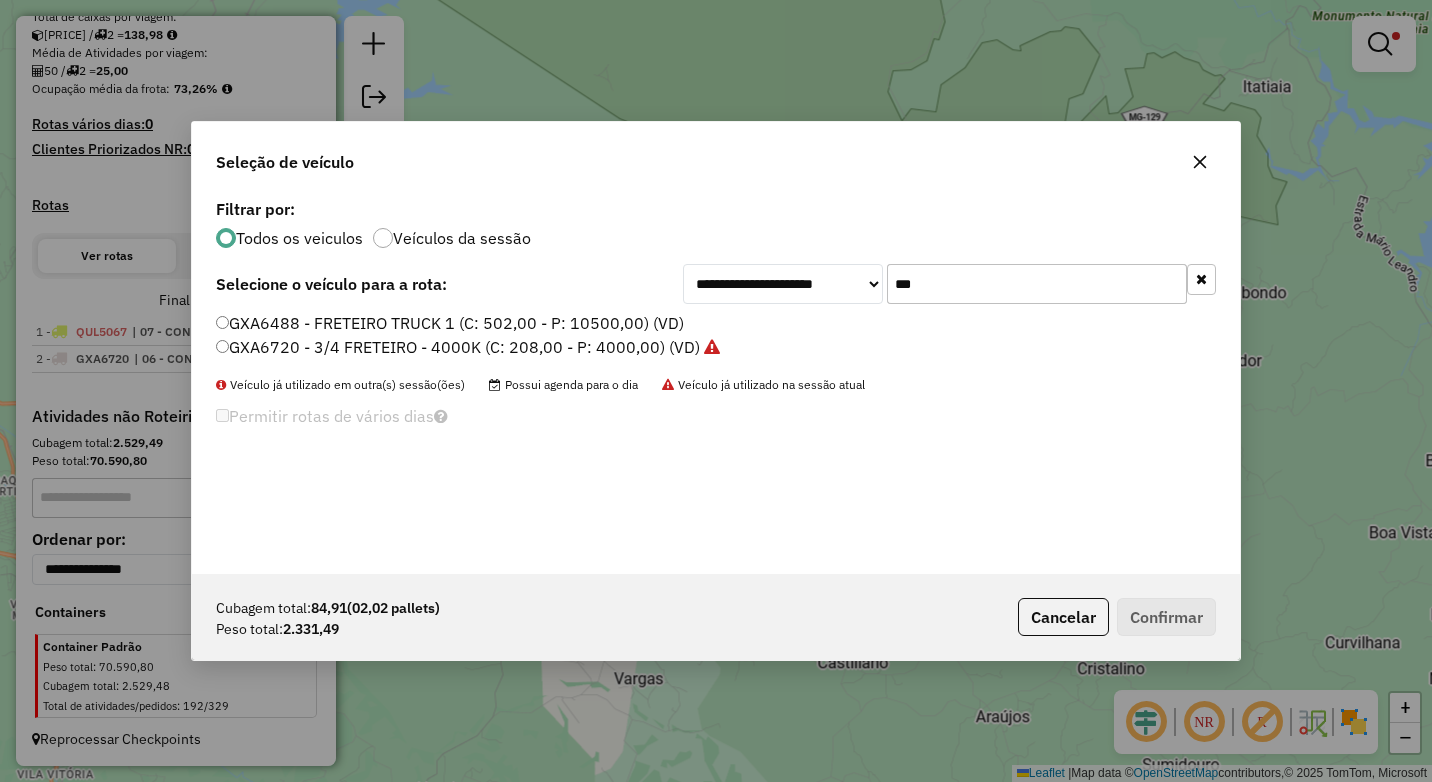 drag, startPoint x: 940, startPoint y: 284, endPoint x: 1028, endPoint y: 284, distance: 88 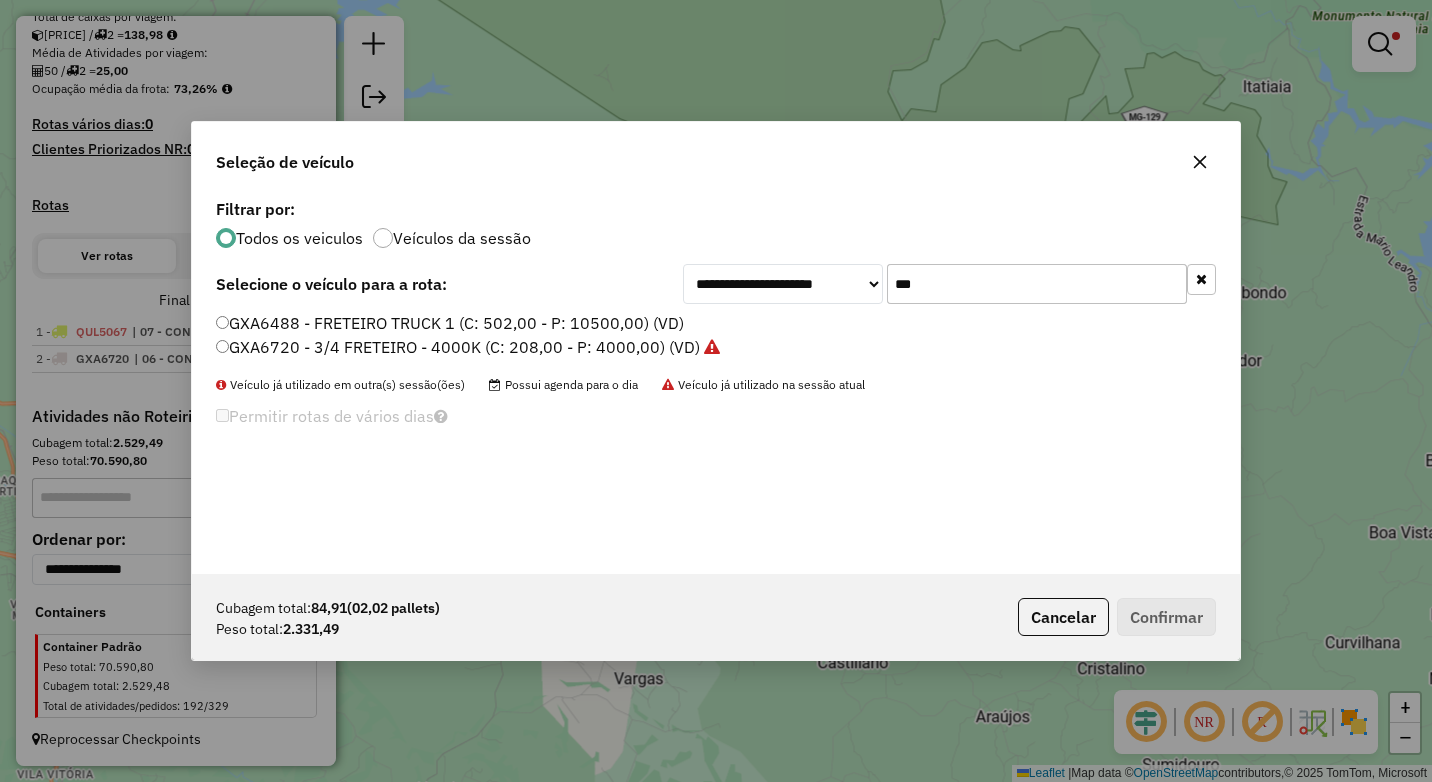 click 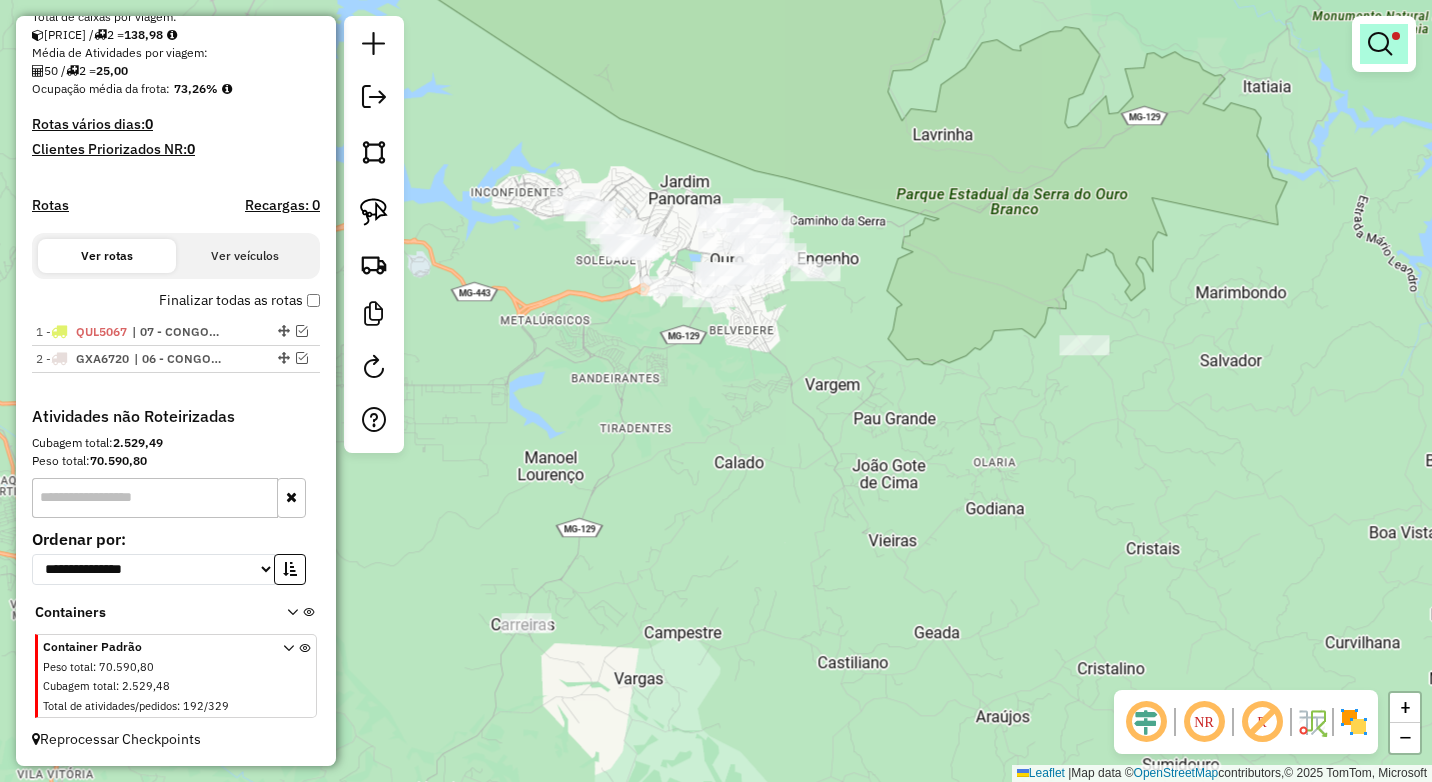 click at bounding box center [1380, 44] 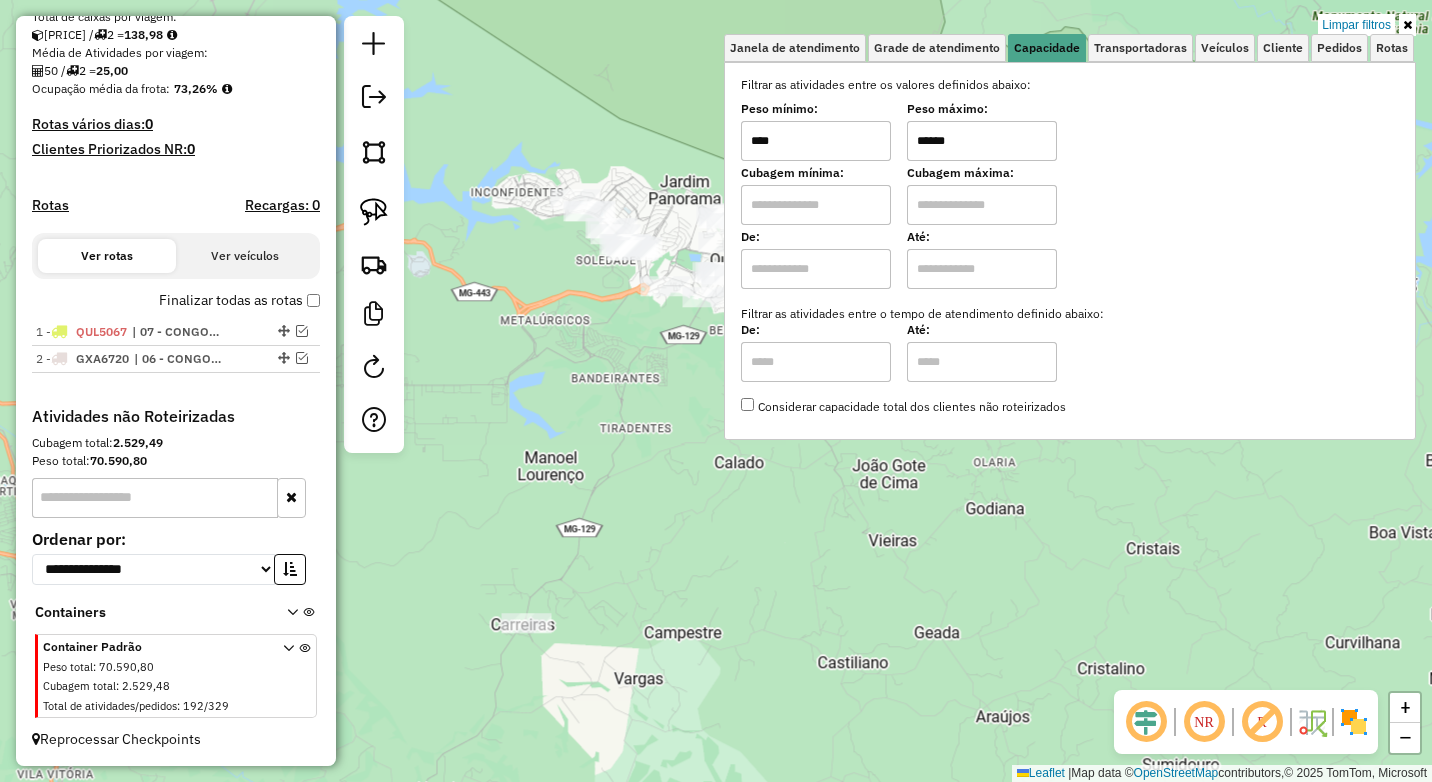drag, startPoint x: 1003, startPoint y: 132, endPoint x: 782, endPoint y: 131, distance: 221.00226 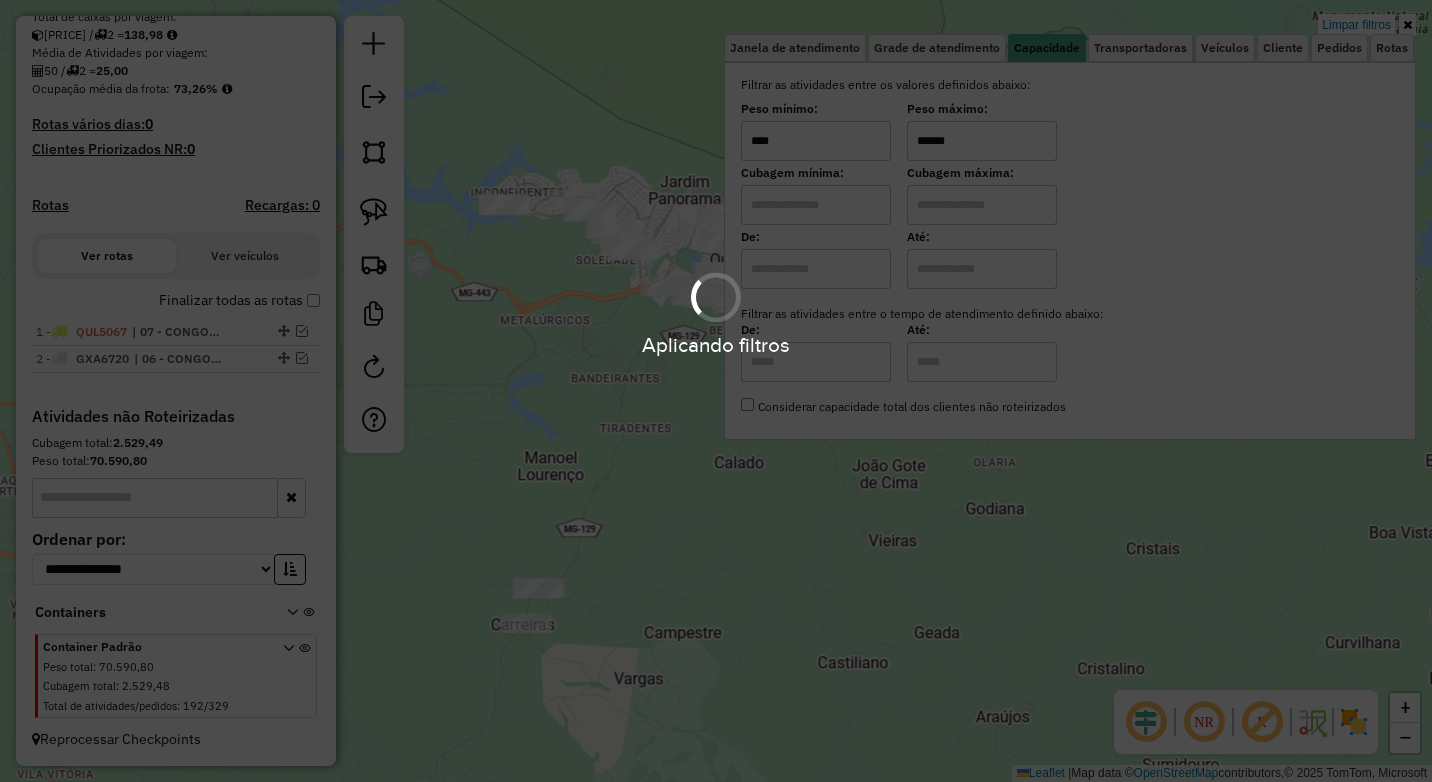 type on "******" 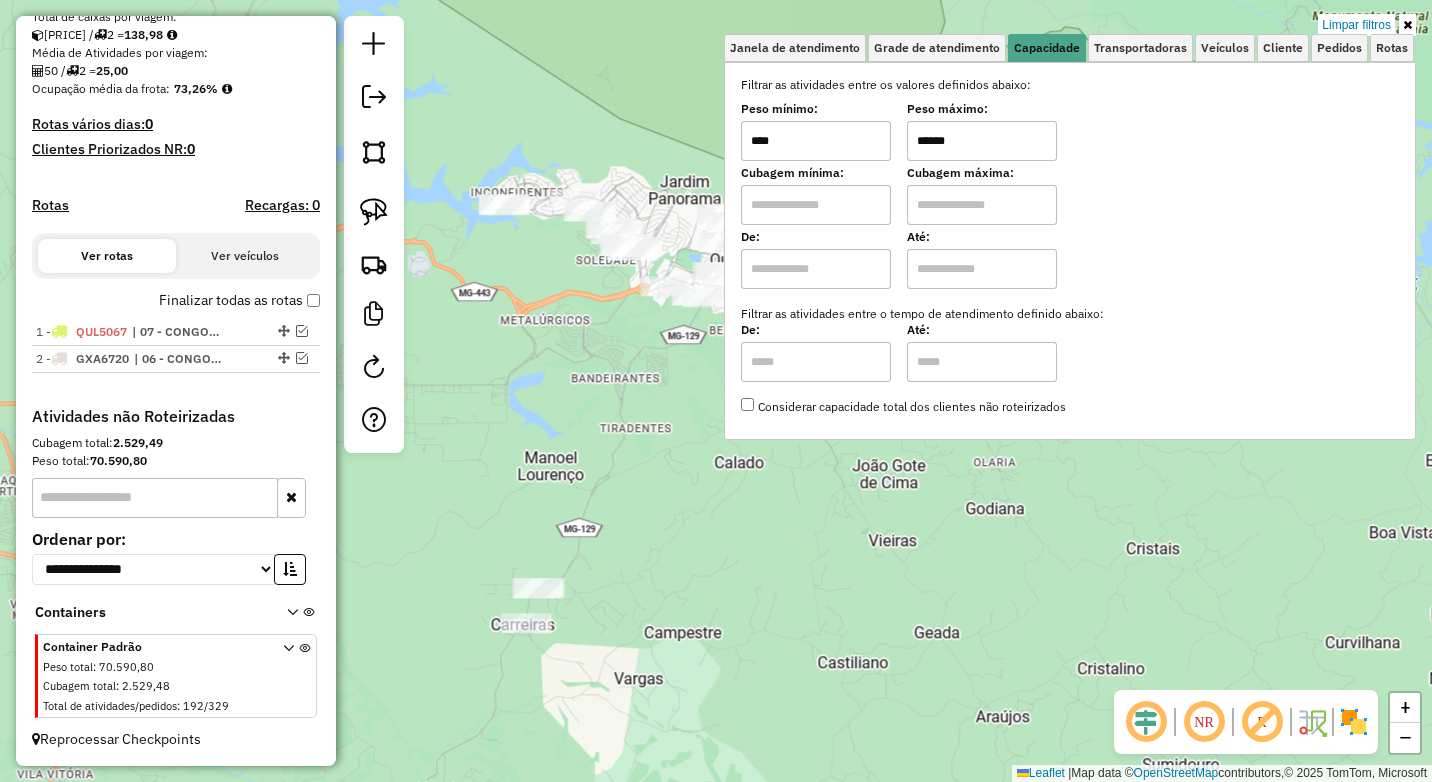 click on "Limpar filtros Janela de atendimento Grade de atendimento Capacidade Transportadoras Veículos Cliente Pedidos  Rotas Selecione os dias de semana para filtrar as janelas de atendimento  Seg   Ter   Qua   Qui   Sex   Sáb   Dom  Informe o período da janela de atendimento: De: Até:  Filtrar exatamente a janela do cliente  Considerar janela de atendimento padrão  Selecione os dias de semana para filtrar as grades de atendimento  Seg   Ter   Qua   Qui   Sex   Sáb   Dom   Considerar clientes sem dia de atendimento cadastrado  Clientes fora do dia de atendimento selecionado Filtrar as atividades entre os valores definidos abaixo:  Peso mínimo:  ****  Peso máximo:  ******  Cubagem mínima:   Cubagem máxima:   De:   Até:  Filtrar as atividades entre o tempo de atendimento definido abaixo:  De:   Até:   Considerar capacidade total dos clientes não roteirizados Transportadora: Selecione um ou mais itens Tipo de veículo: Selecione um ou mais itens Veículo: Selecione um ou mais itens Motorista: Nome: Rótulo:" 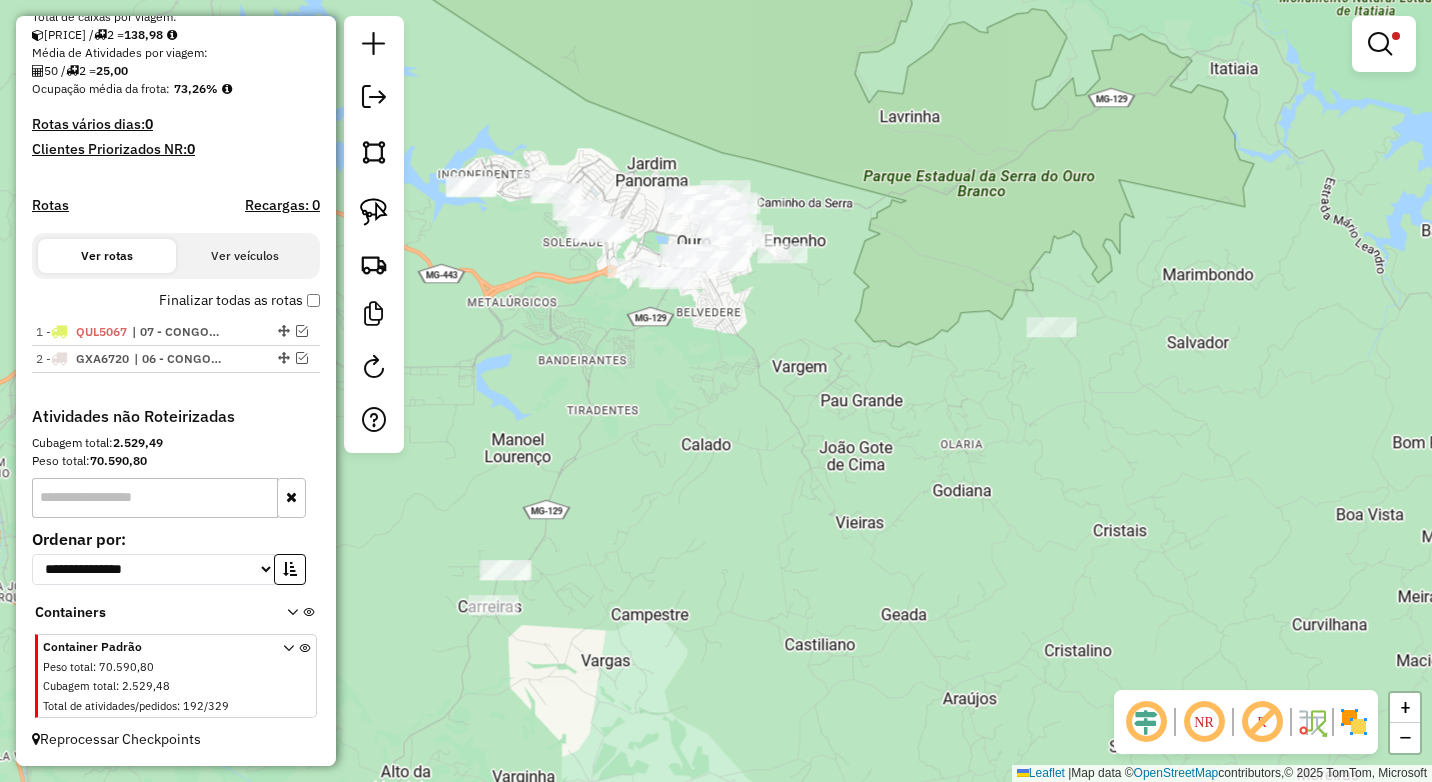 drag, startPoint x: 659, startPoint y: 423, endPoint x: 632, endPoint y: 410, distance: 29.966648 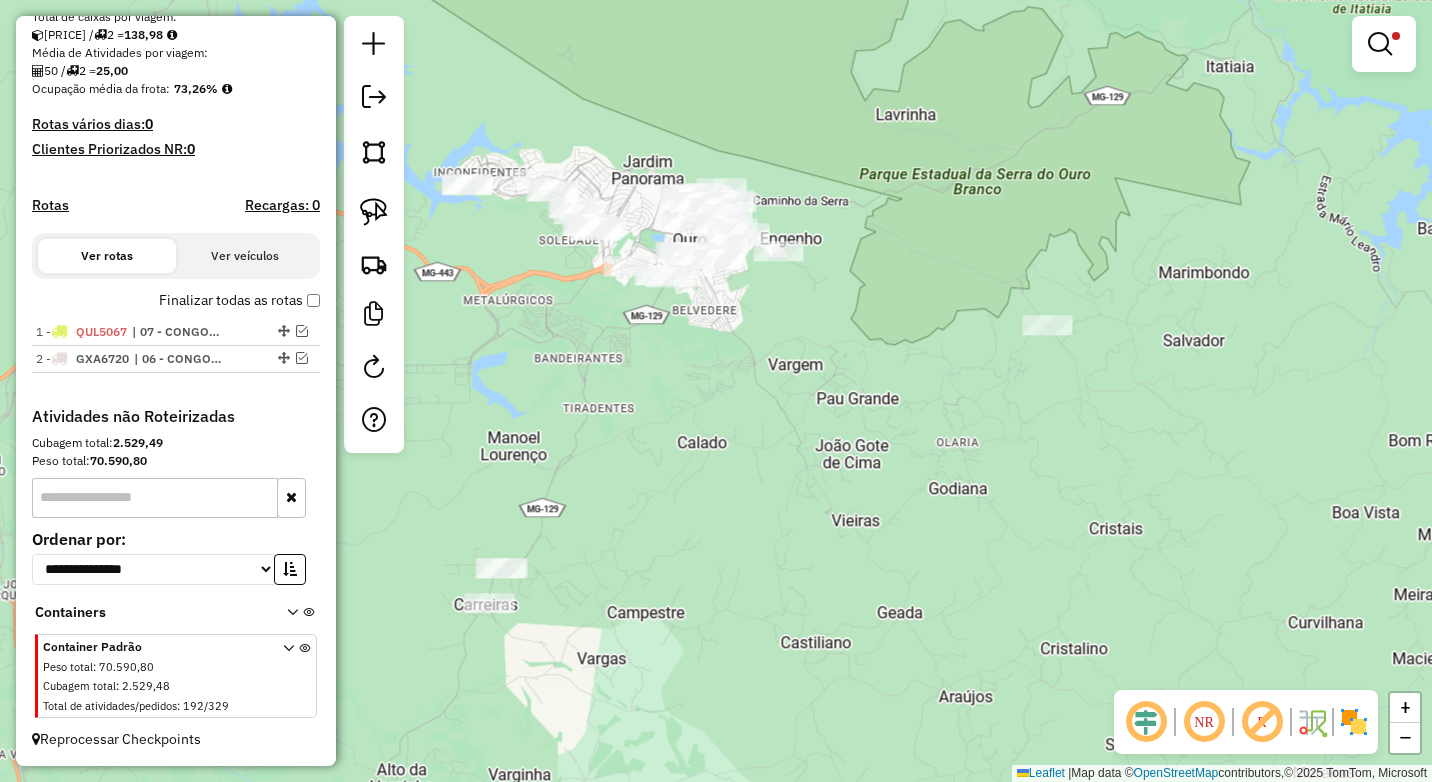 drag, startPoint x: 384, startPoint y: 216, endPoint x: 460, endPoint y: 224, distance: 76.41989 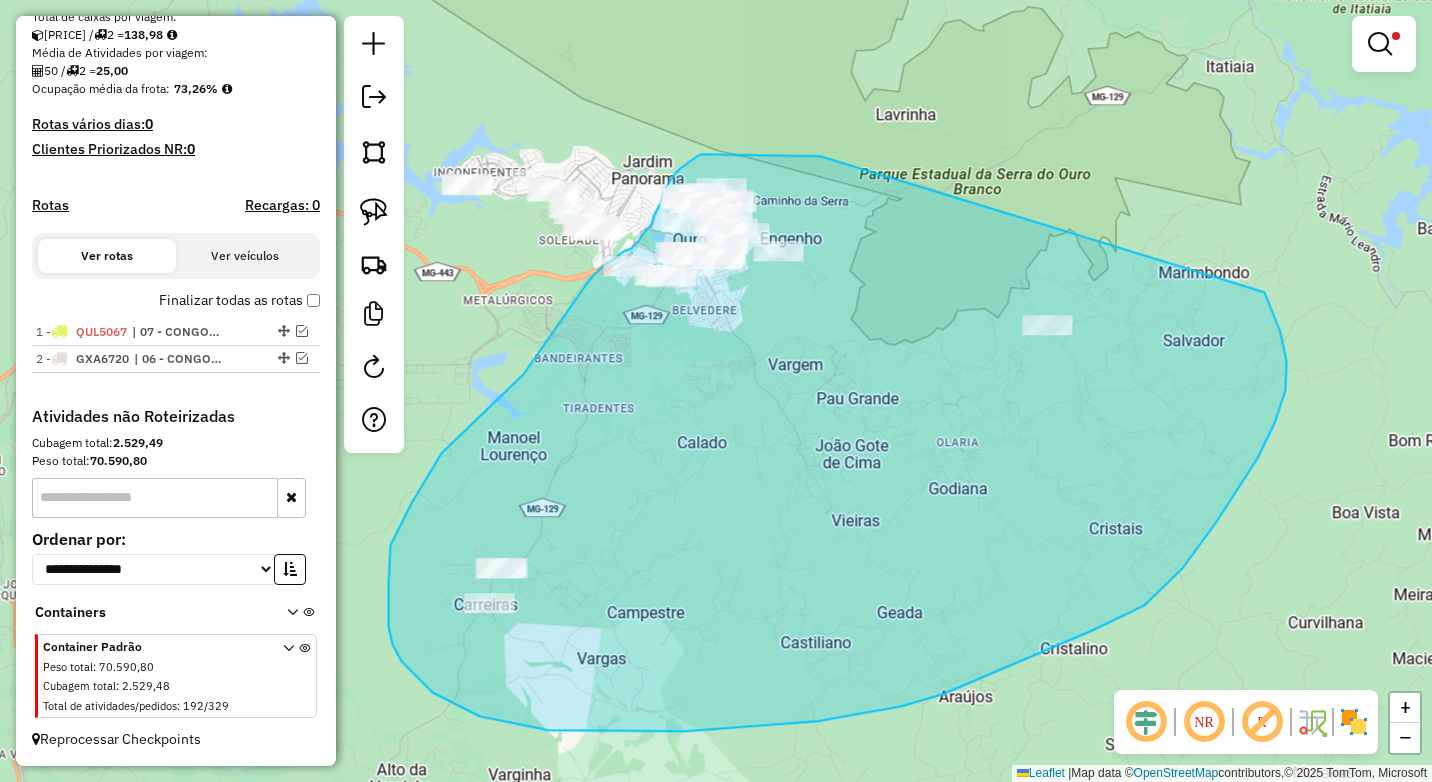 drag, startPoint x: 820, startPoint y: 156, endPoint x: 1264, endPoint y: 292, distance: 464.36194 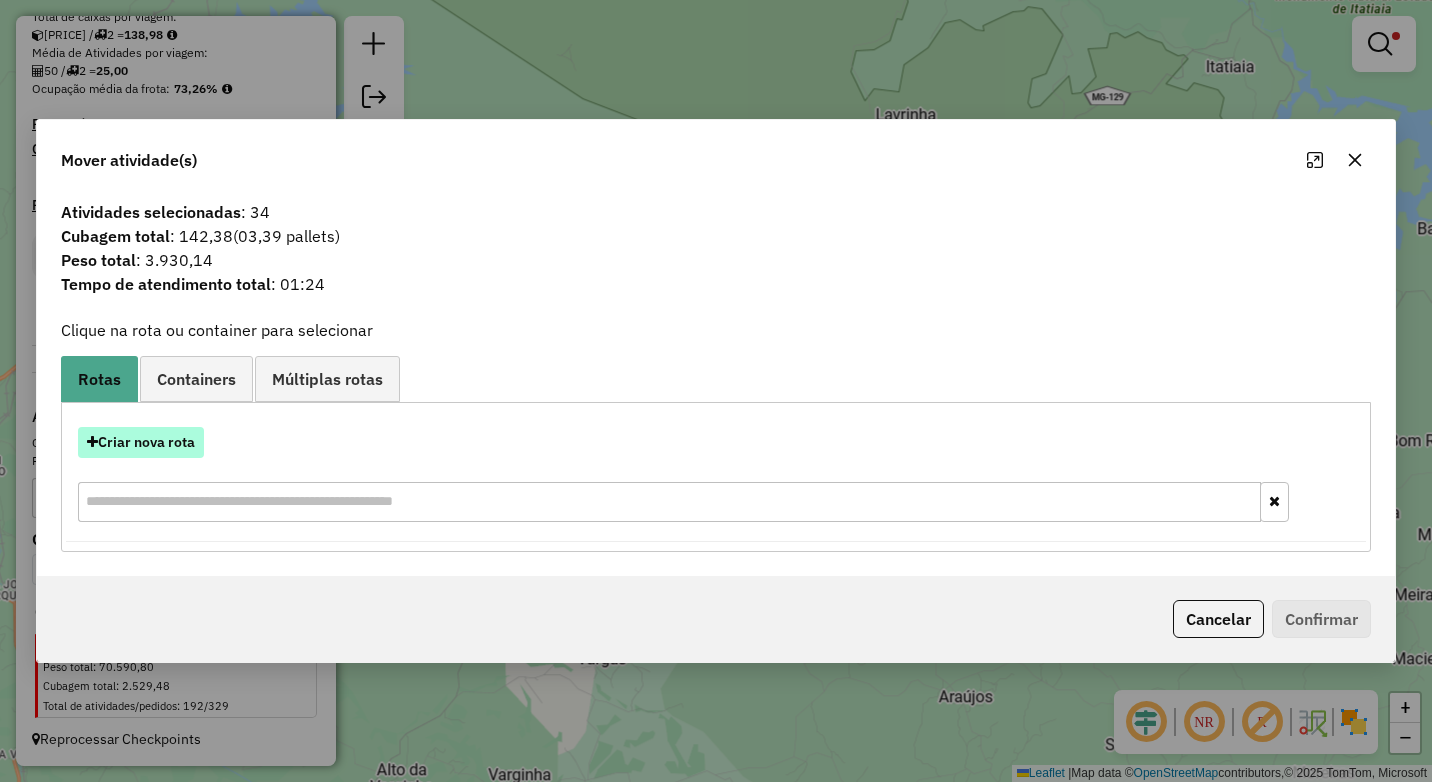 click on "Criar nova rota" at bounding box center [141, 442] 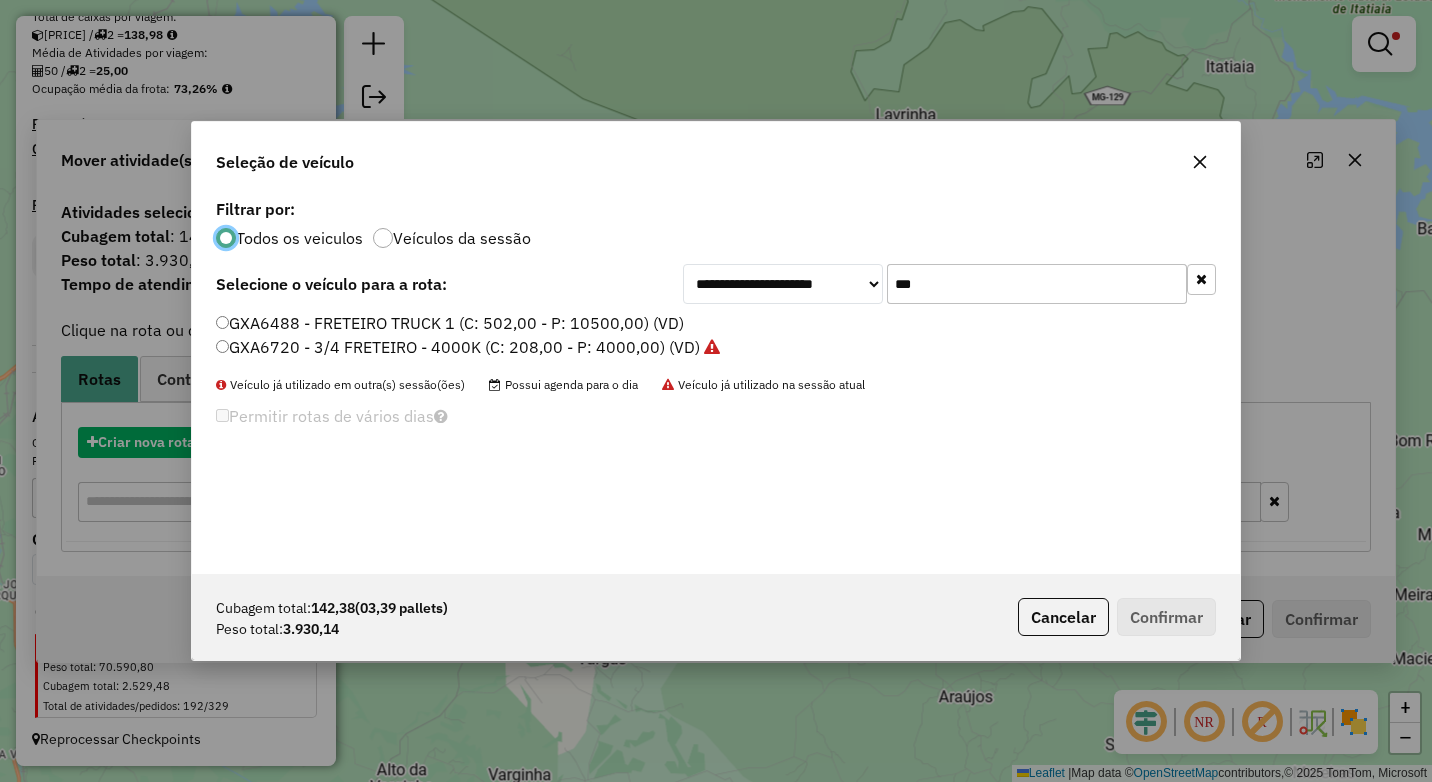 scroll, scrollTop: 11, scrollLeft: 6, axis: both 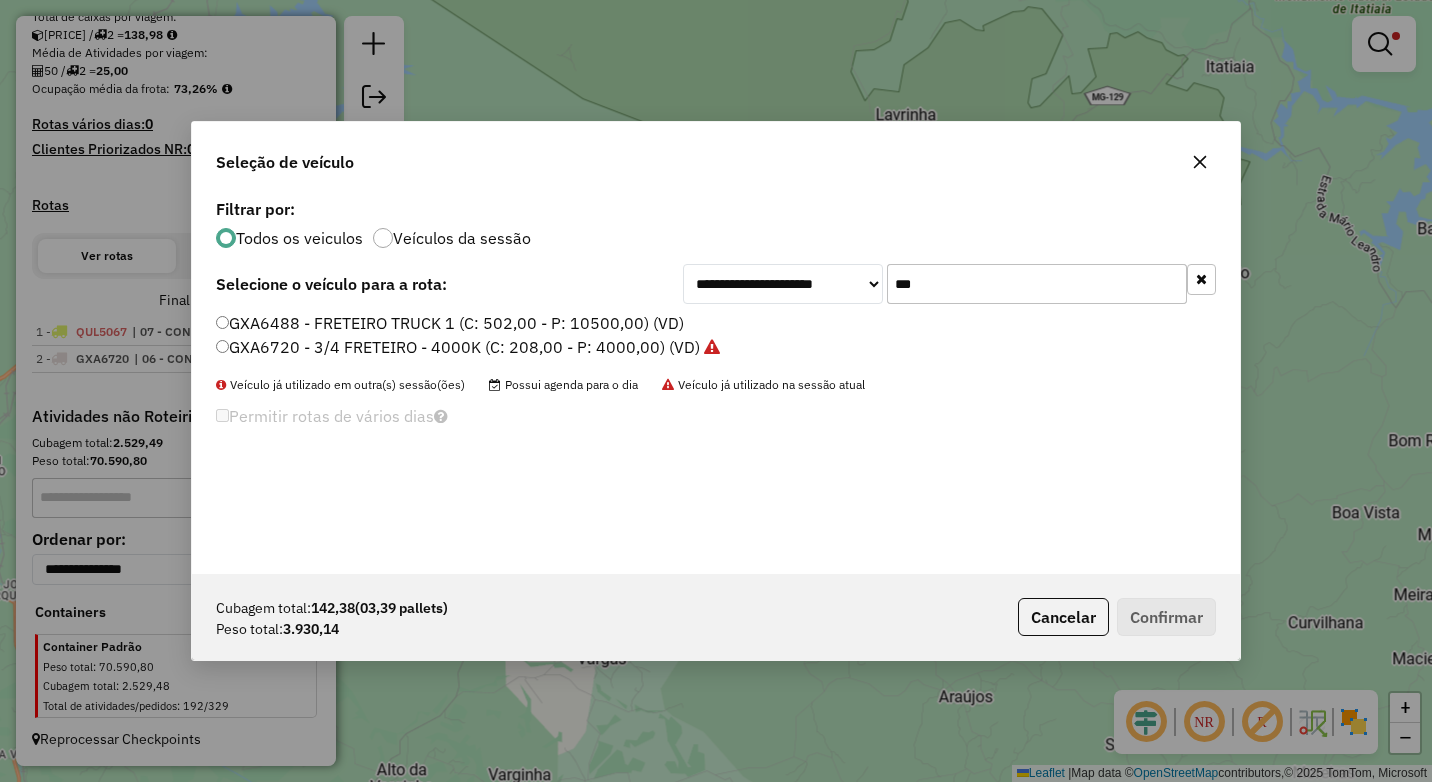 drag, startPoint x: 1017, startPoint y: 294, endPoint x: 618, endPoint y: 277, distance: 399.362 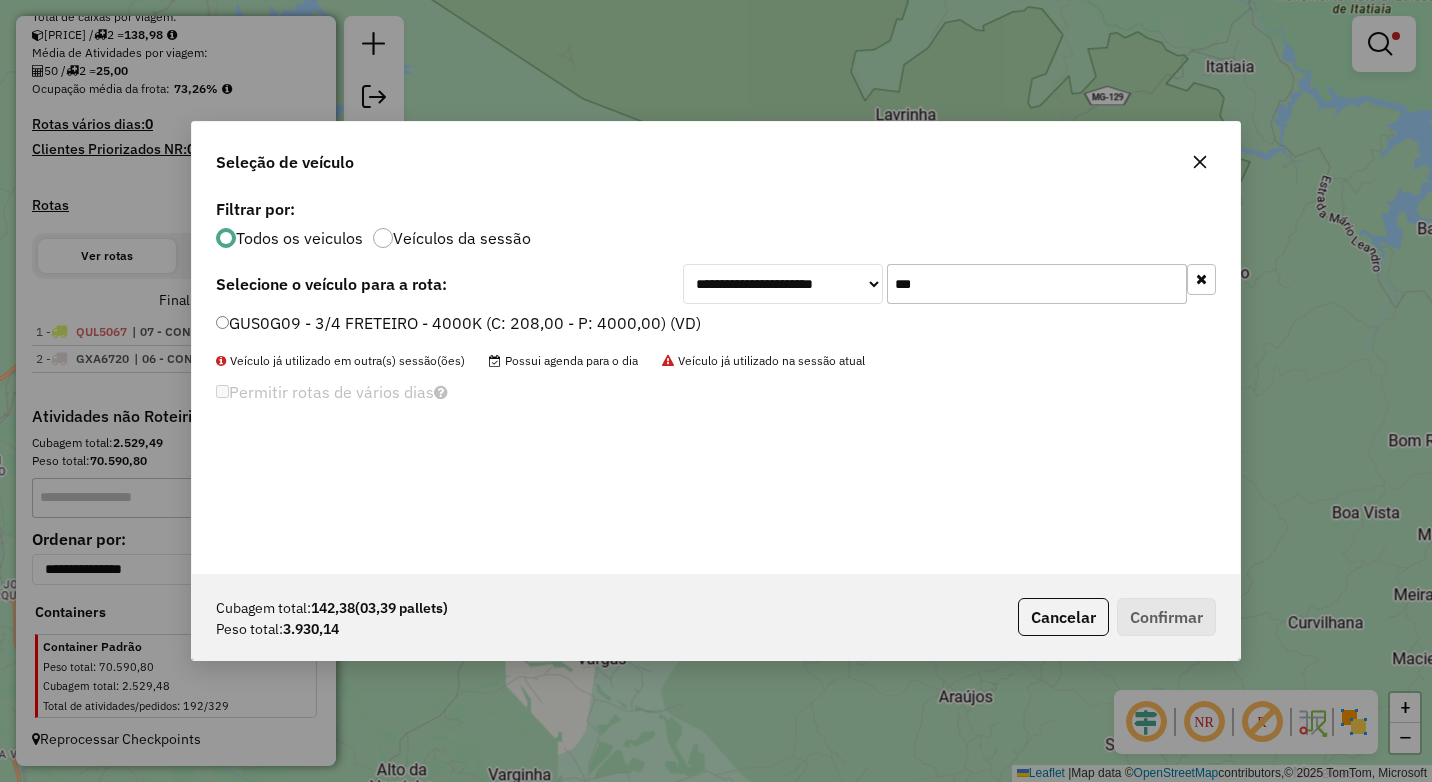 type on "***" 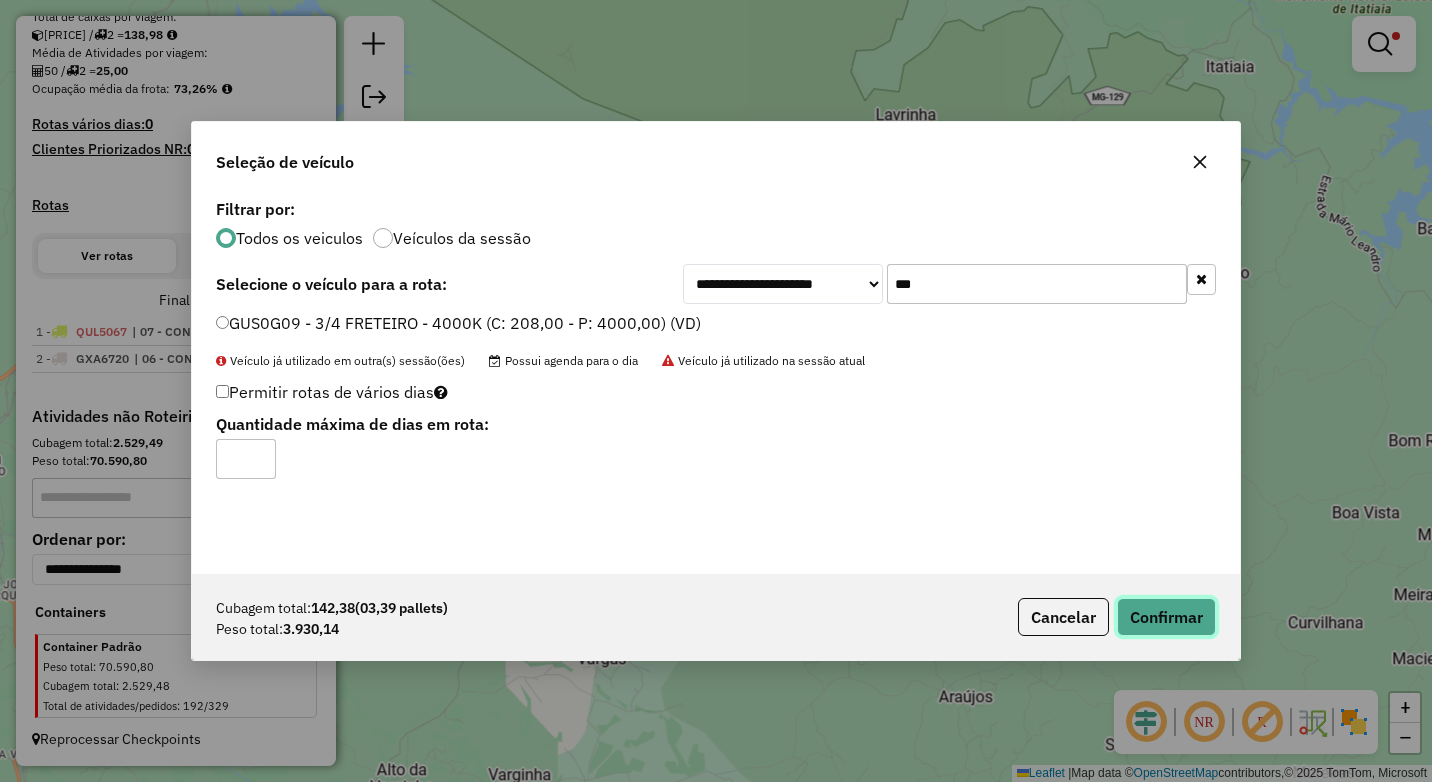 click on "Confirmar" 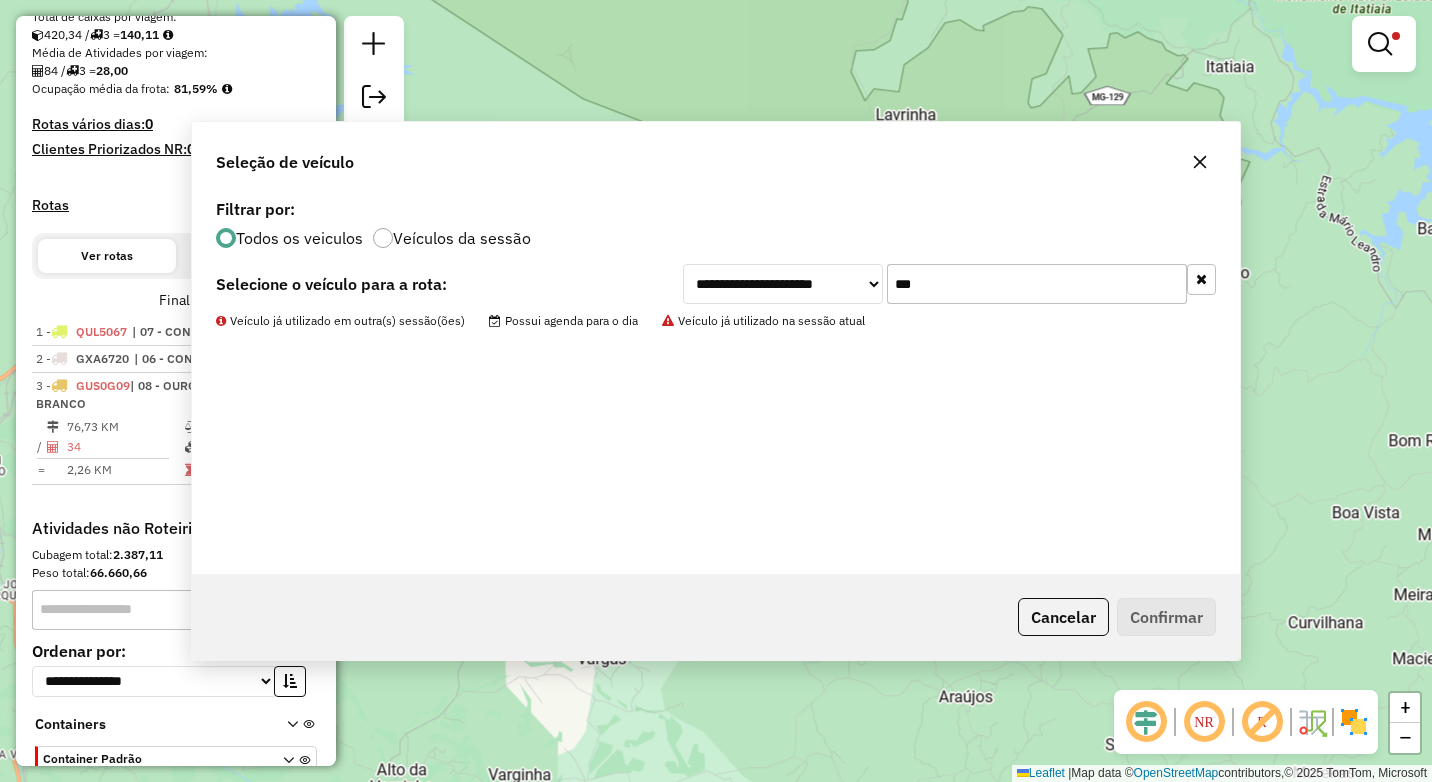 scroll, scrollTop: 532, scrollLeft: 0, axis: vertical 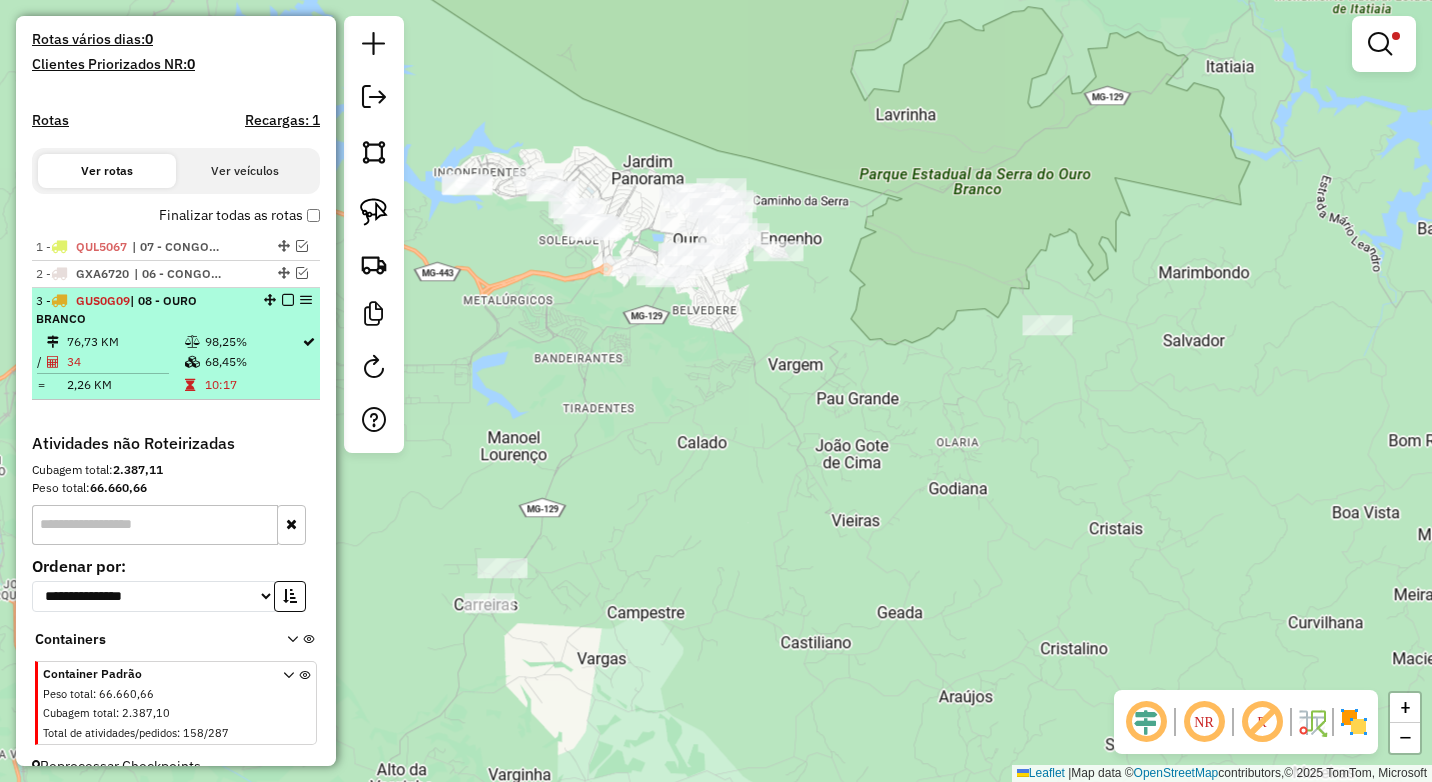 click at bounding box center (288, 300) 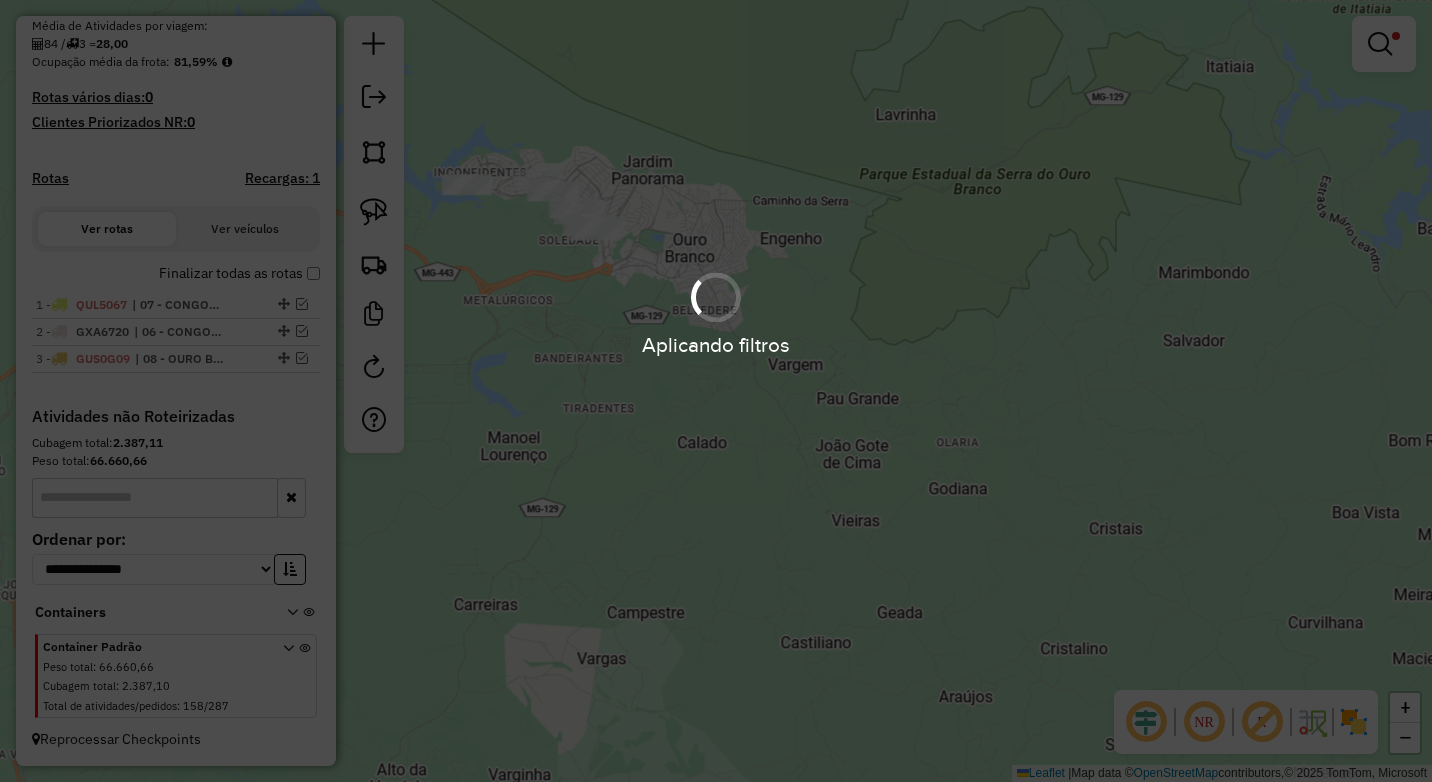 scroll, scrollTop: 474, scrollLeft: 0, axis: vertical 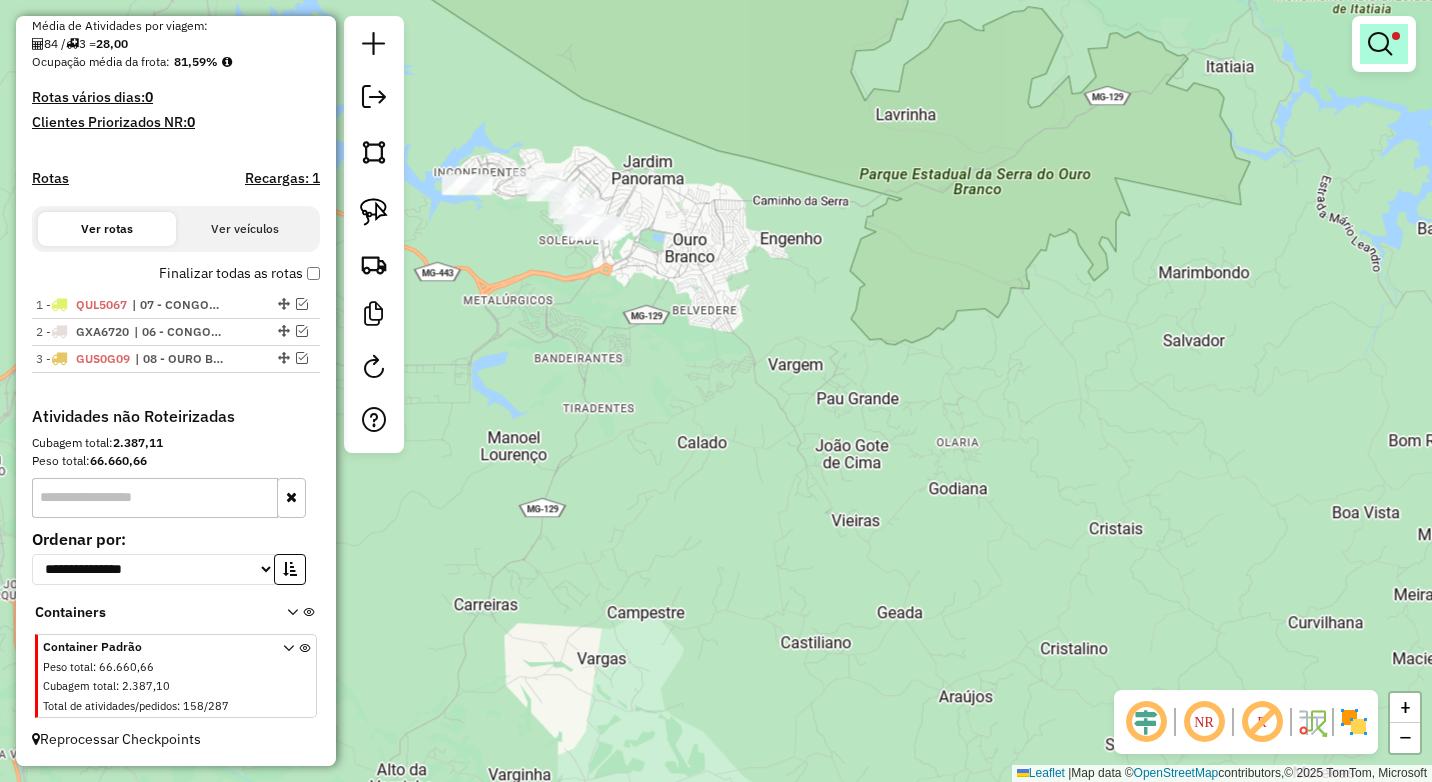 click at bounding box center [1380, 44] 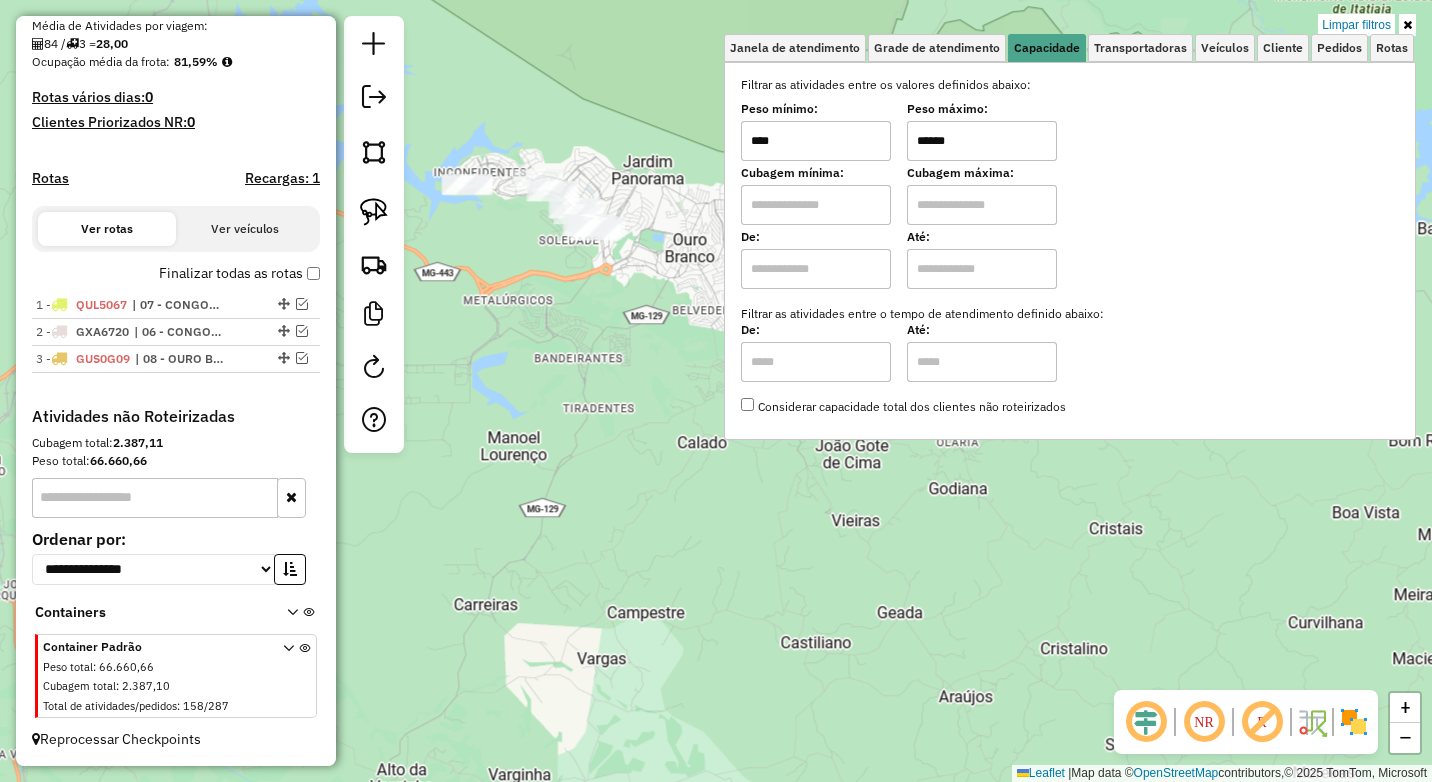 drag, startPoint x: 848, startPoint y: 149, endPoint x: 770, endPoint y: 145, distance: 78.10249 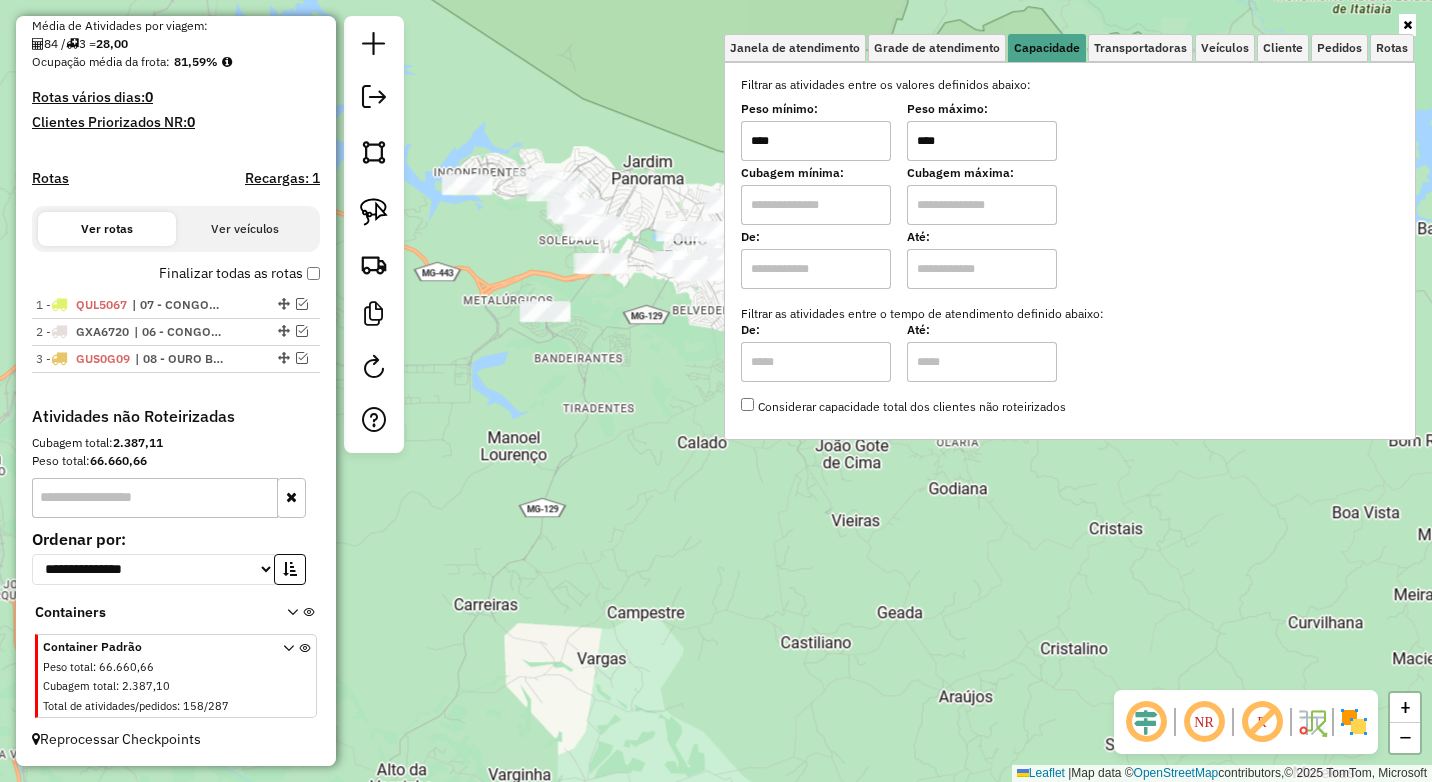 type on "****" 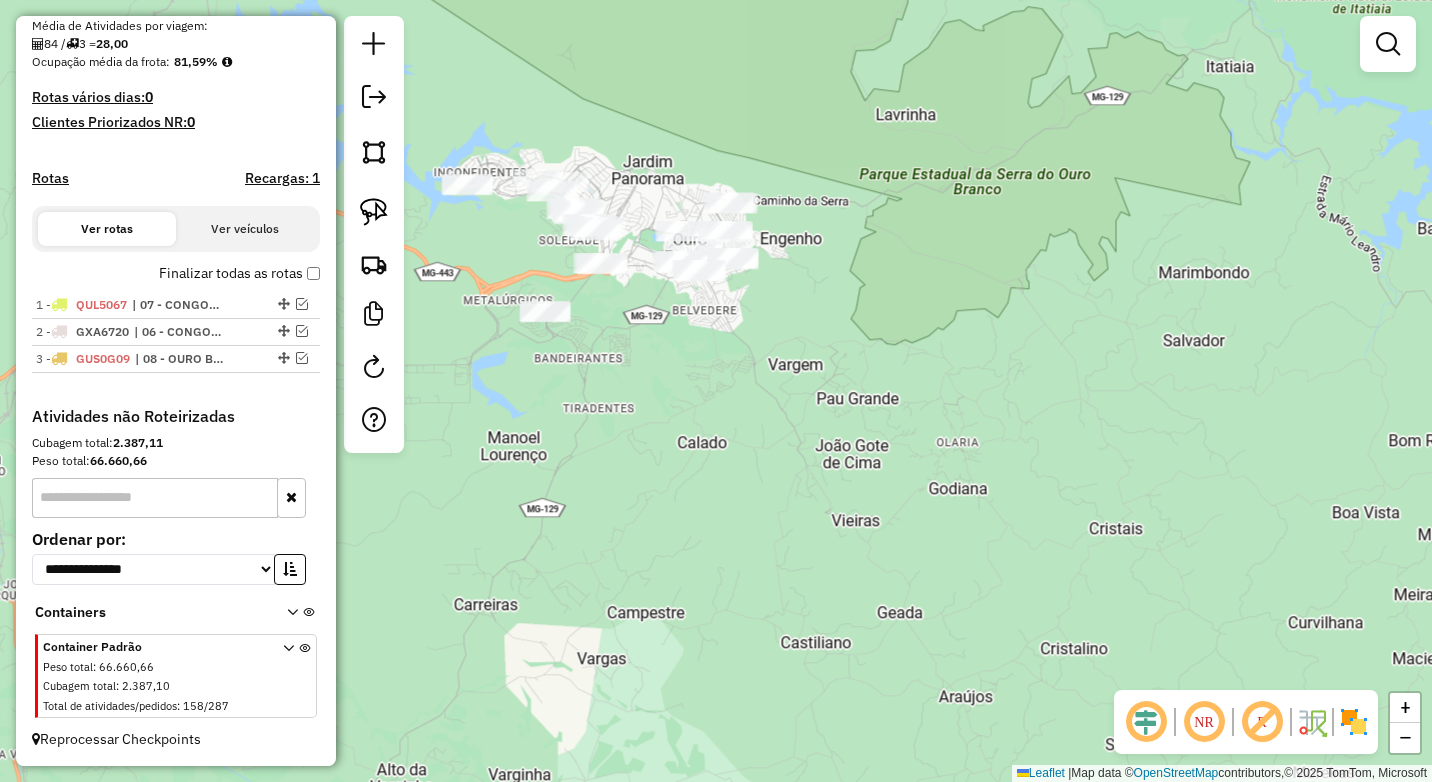 drag, startPoint x: 686, startPoint y: 383, endPoint x: 813, endPoint y: 412, distance: 130.26895 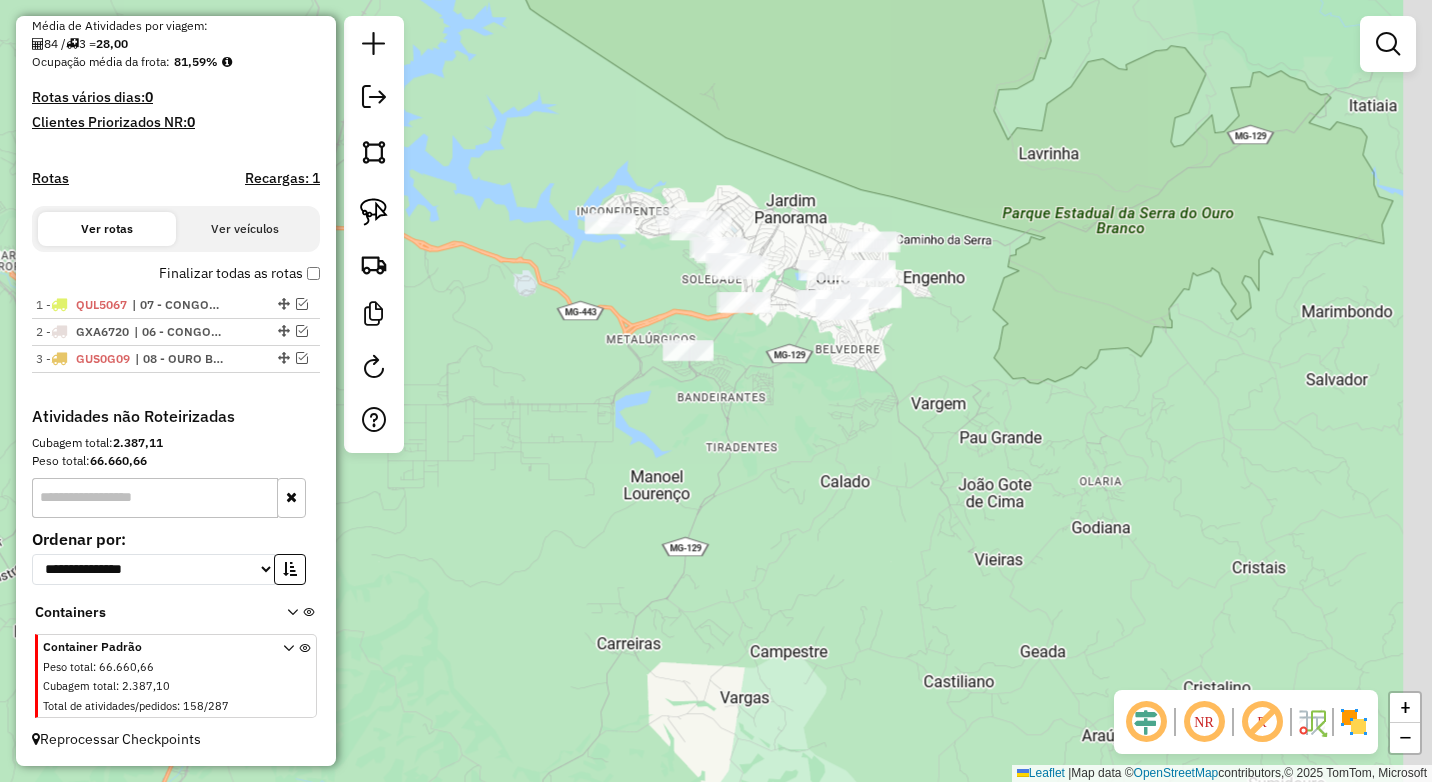 drag, startPoint x: 807, startPoint y: 387, endPoint x: 788, endPoint y: 498, distance: 112.61439 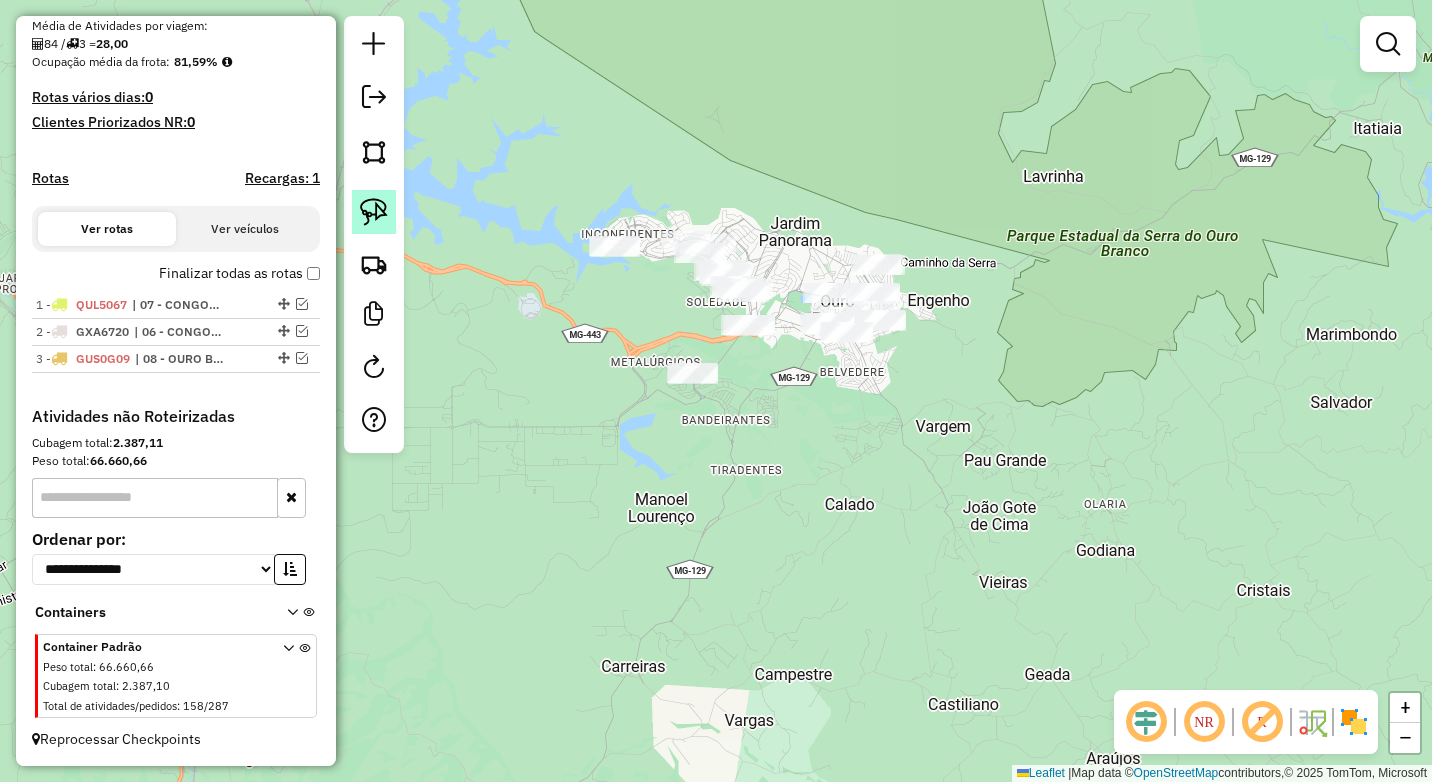 click 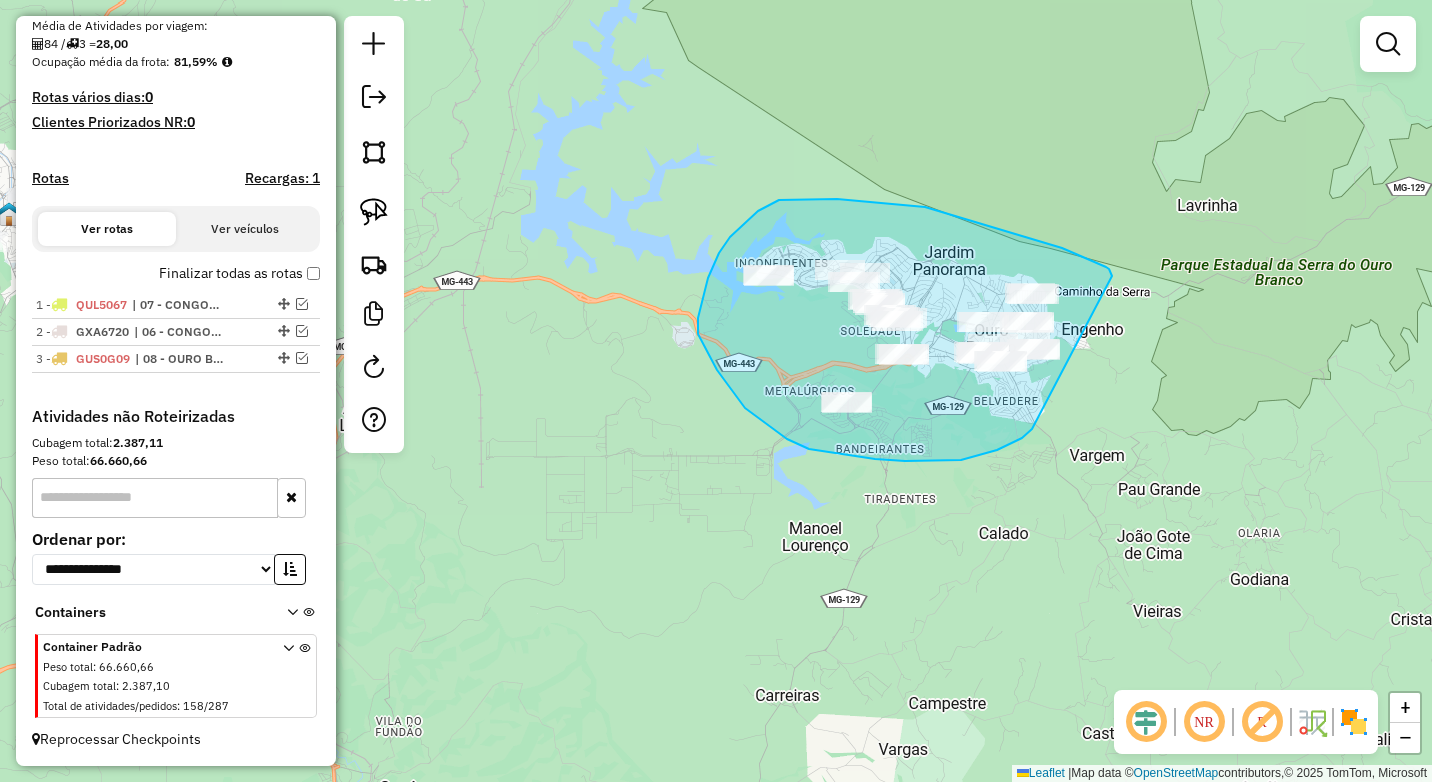 drag, startPoint x: 1112, startPoint y: 276, endPoint x: 1044, endPoint y: 419, distance: 158.34456 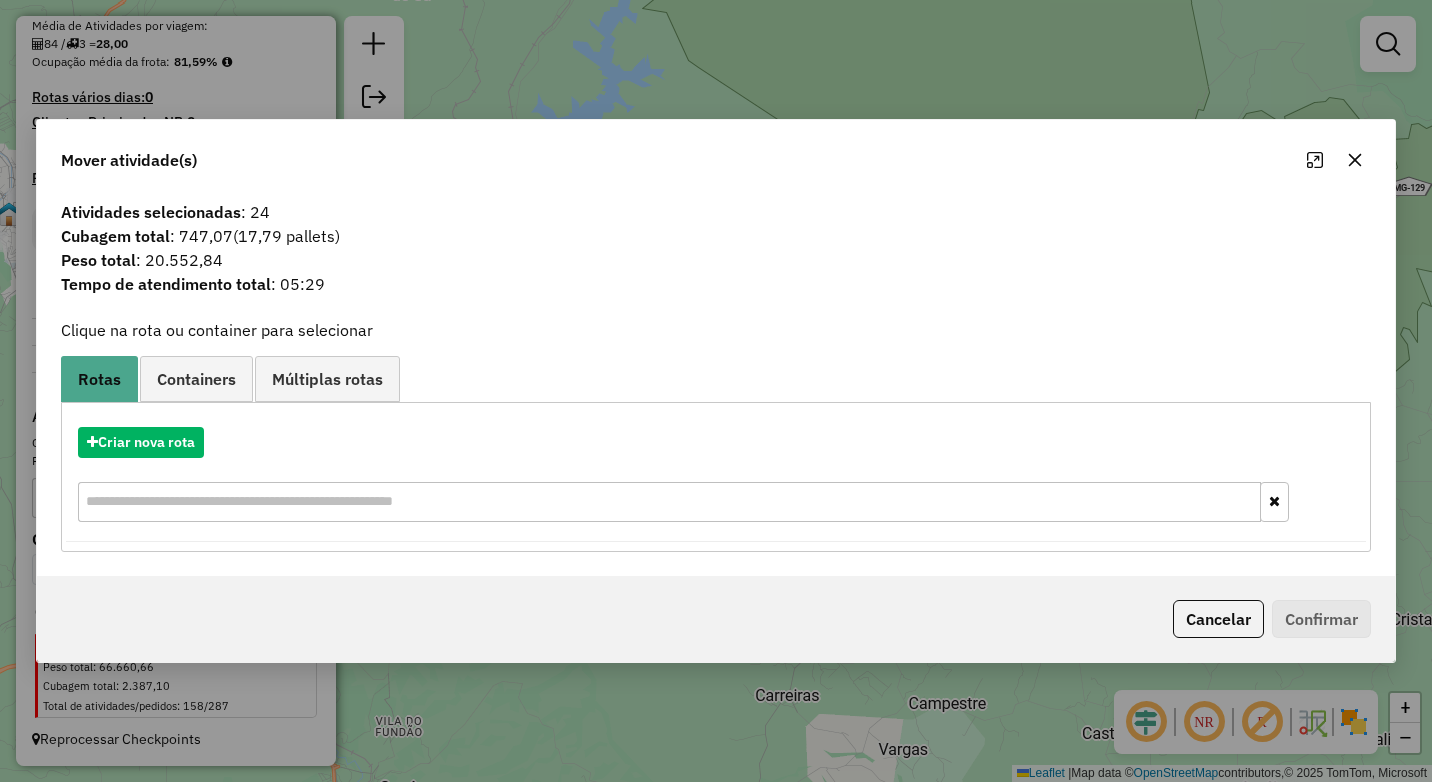 click 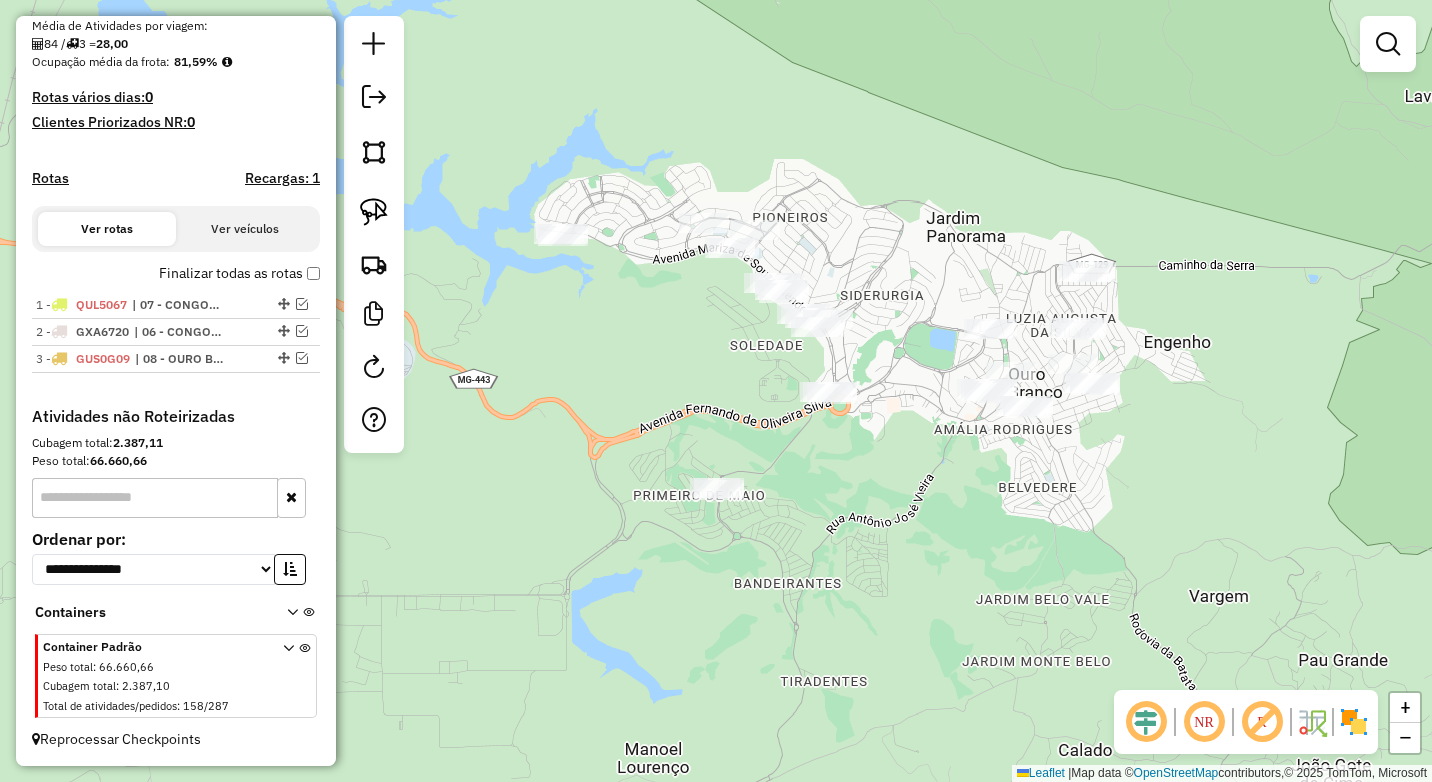 drag, startPoint x: 392, startPoint y: 219, endPoint x: 486, endPoint y: 224, distance: 94.13288 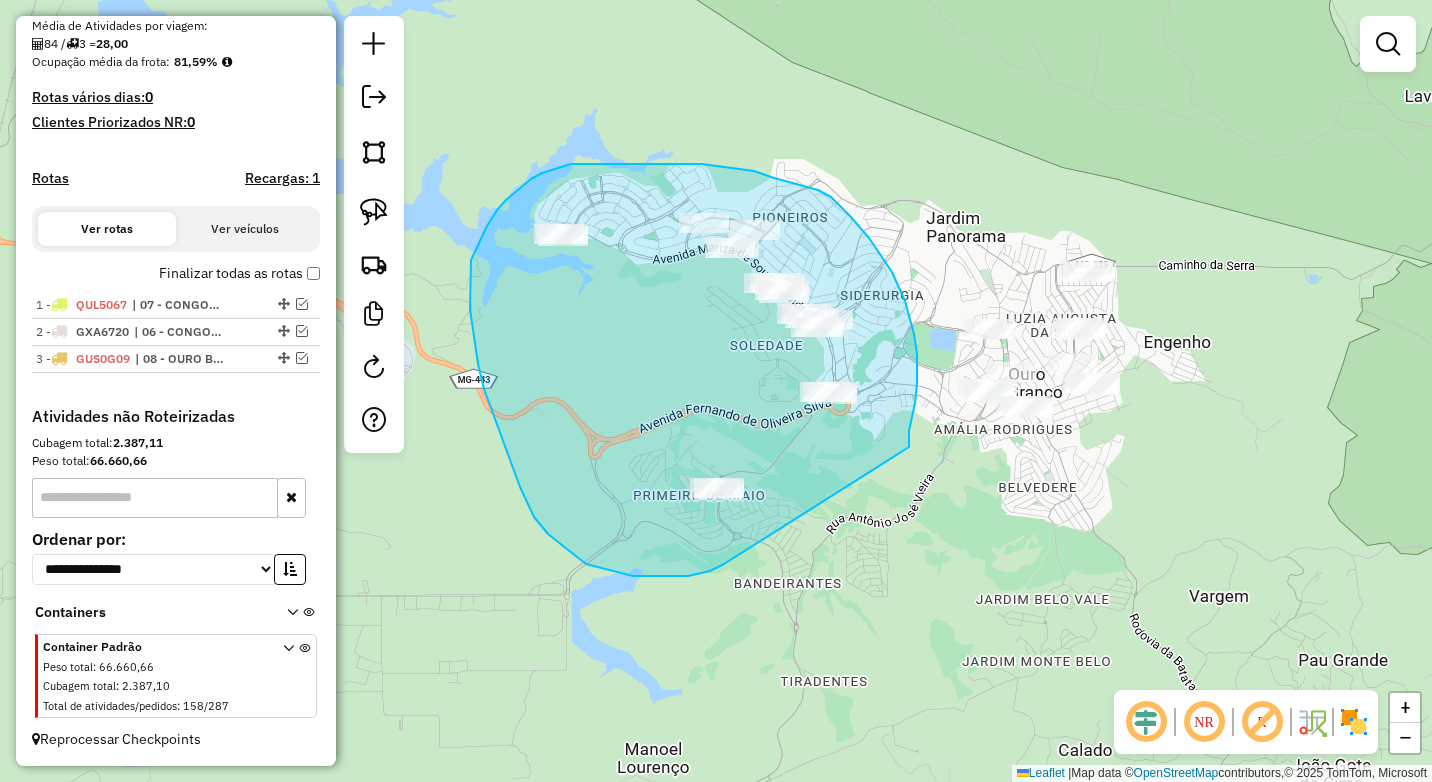 drag, startPoint x: 911, startPoint y: 422, endPoint x: 724, endPoint y: 564, distance: 234.80417 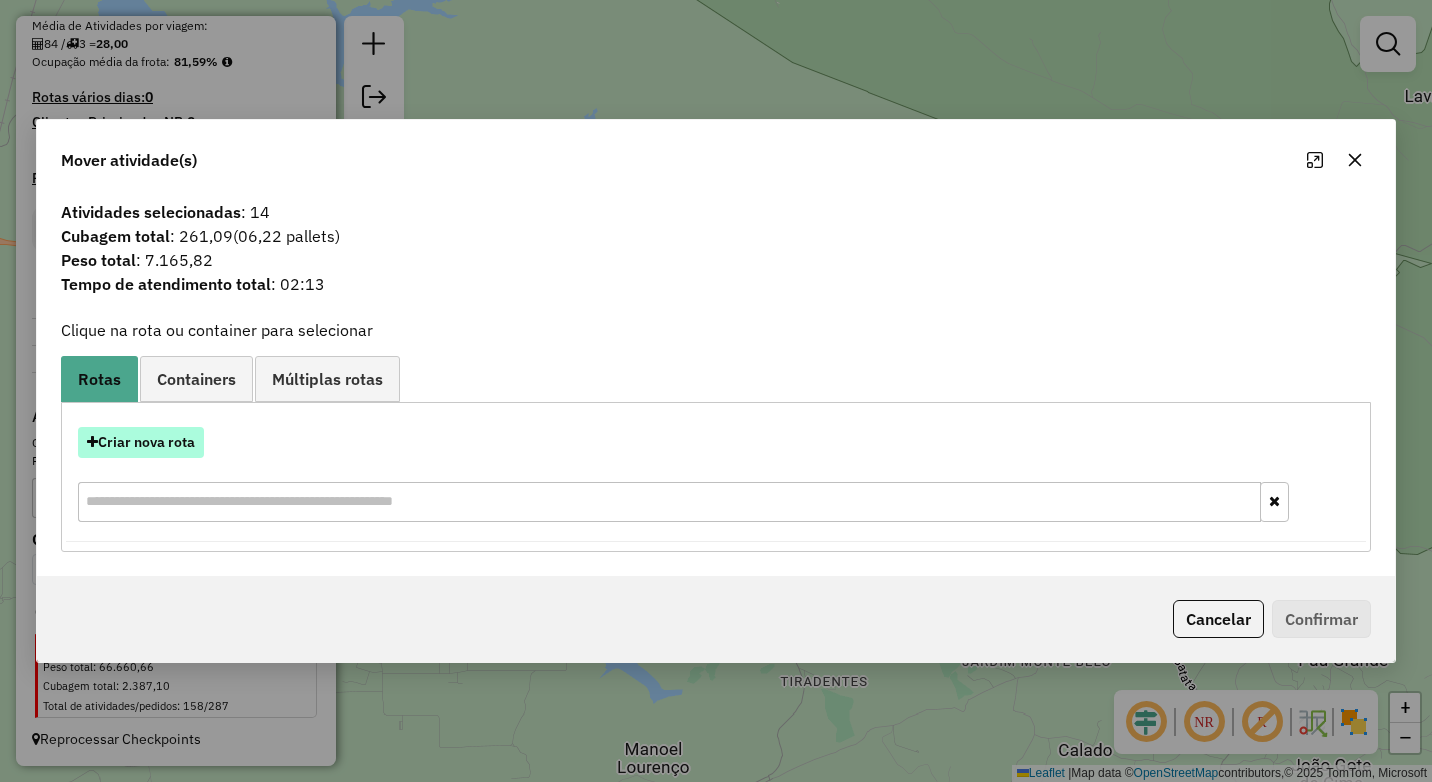 click on "Criar nova rota" at bounding box center [141, 442] 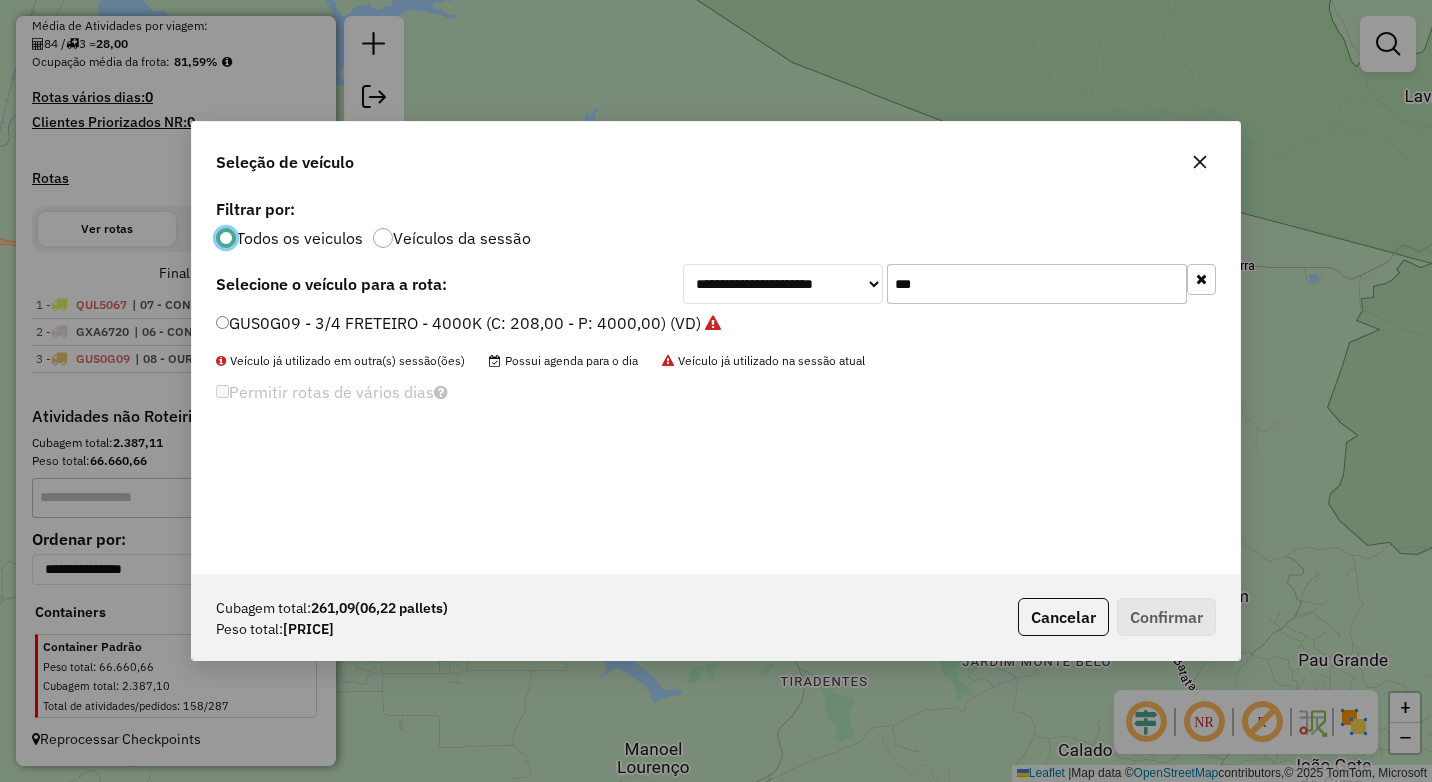 scroll, scrollTop: 11, scrollLeft: 6, axis: both 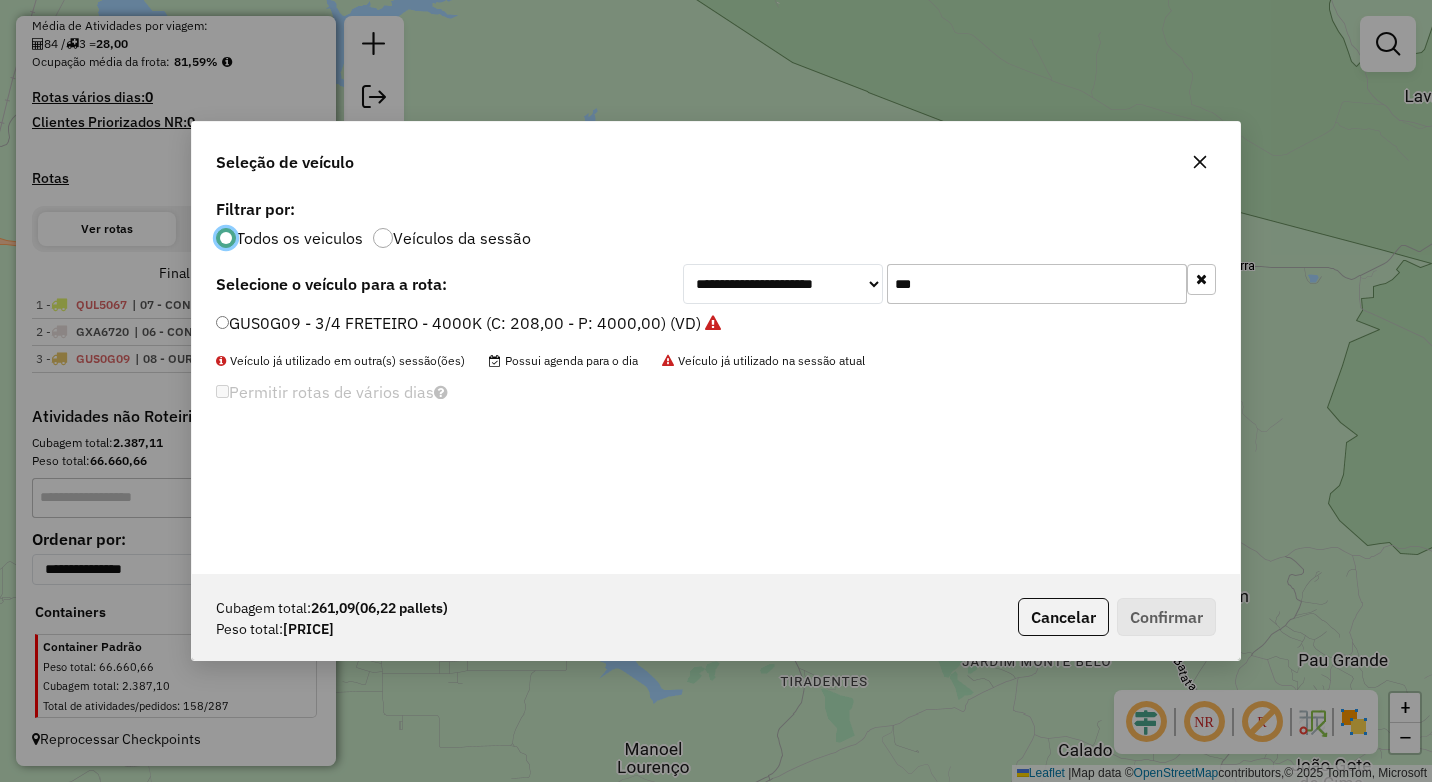drag, startPoint x: 809, startPoint y: 277, endPoint x: 751, endPoint y: 263, distance: 59.665737 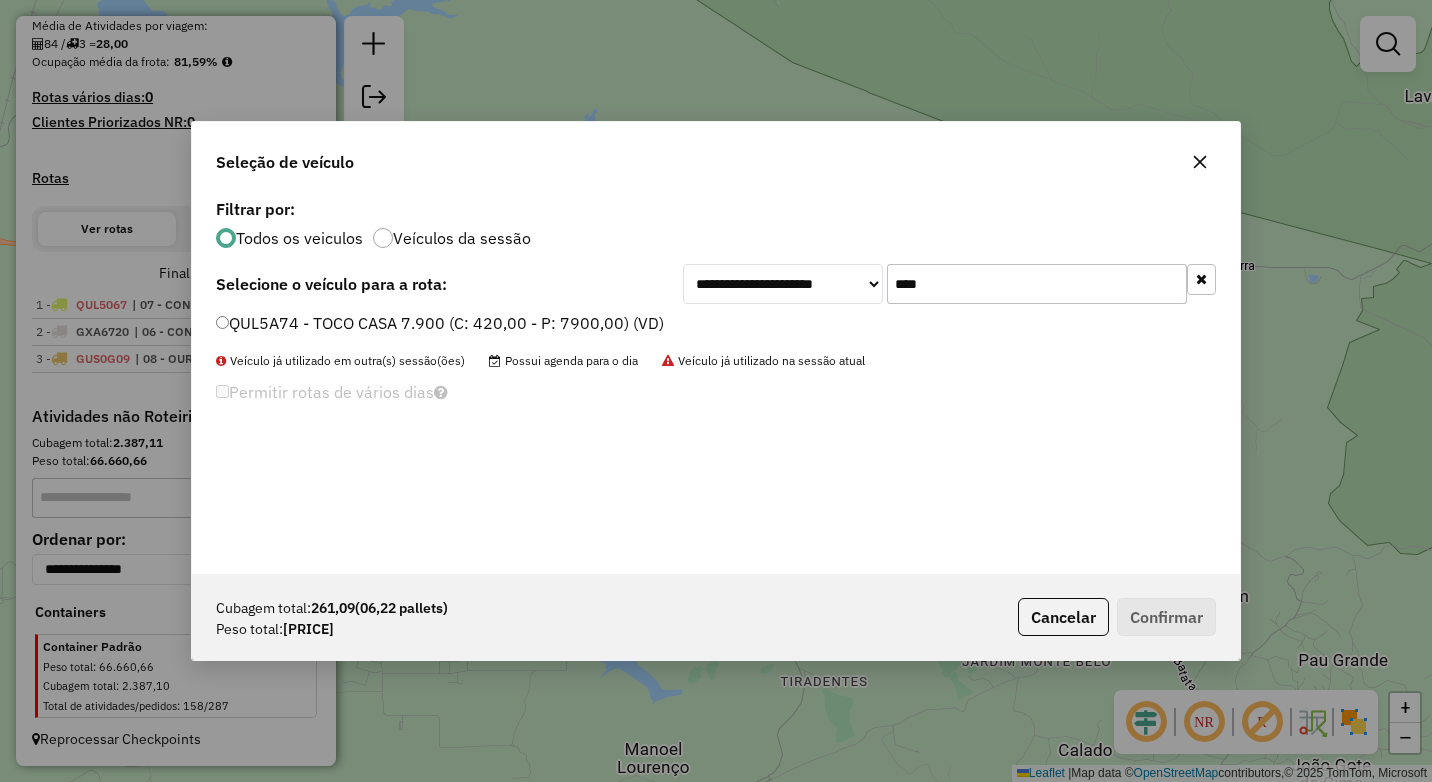 type on "****" 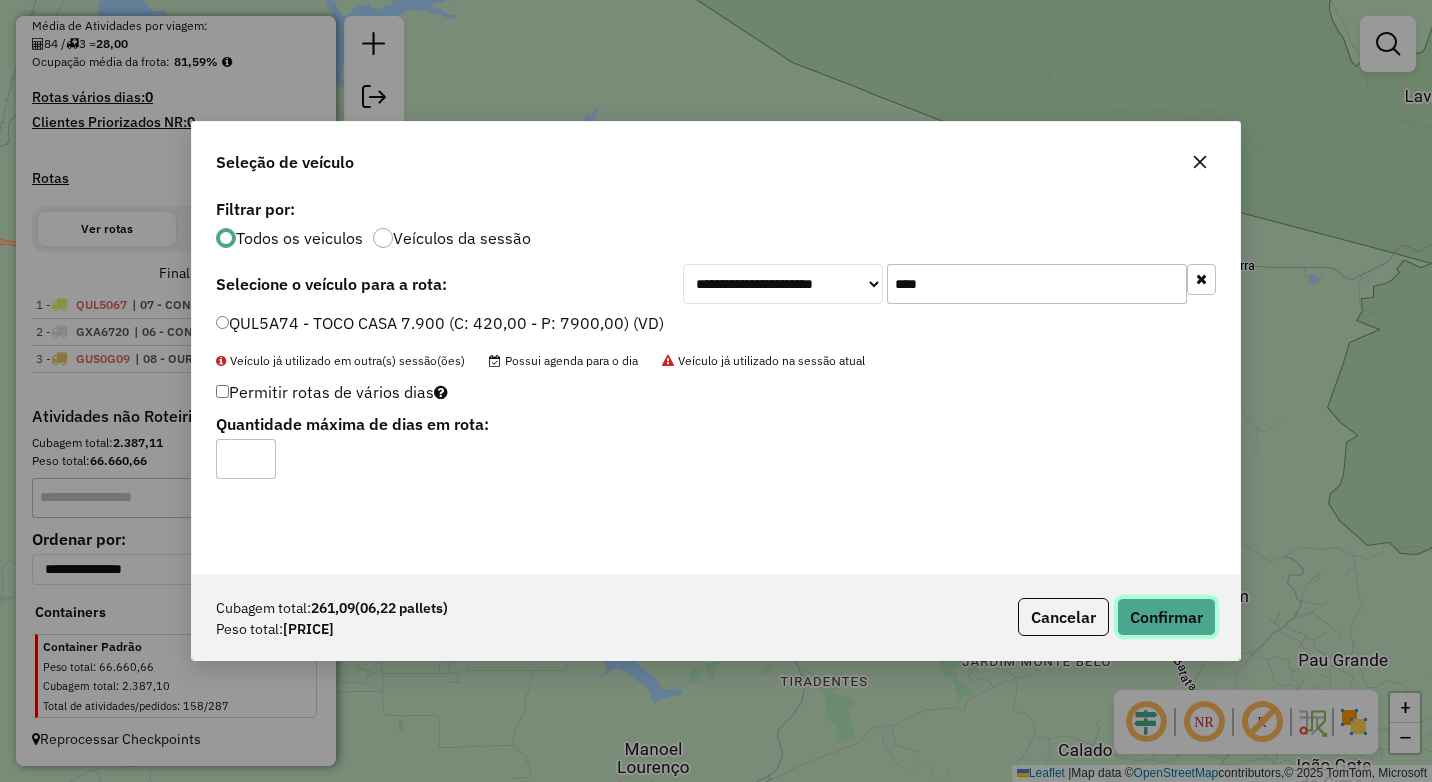 drag, startPoint x: 1183, startPoint y: 614, endPoint x: 1042, endPoint y: 621, distance: 141.17365 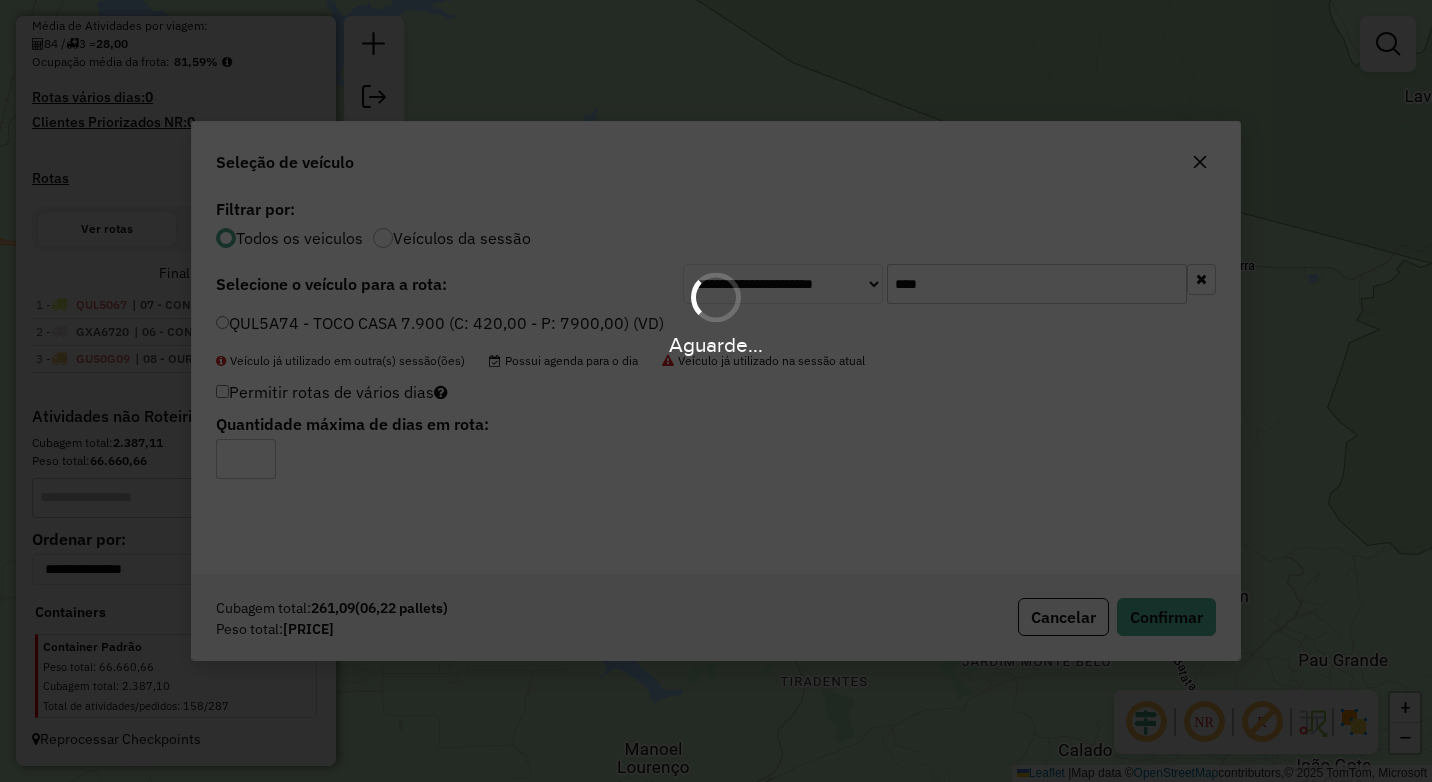 scroll, scrollTop: 532, scrollLeft: 0, axis: vertical 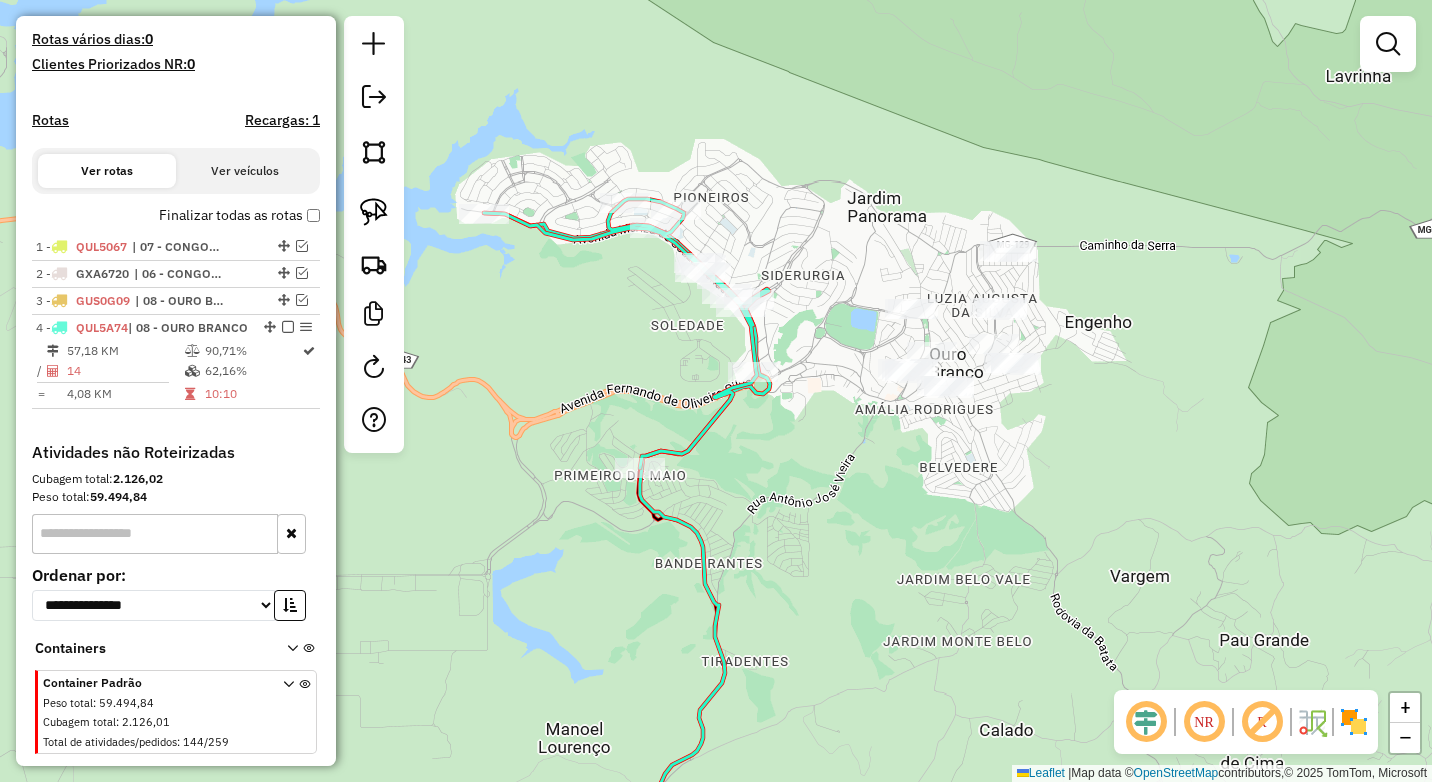 drag, startPoint x: 879, startPoint y: 540, endPoint x: 796, endPoint y: 502, distance: 91.28527 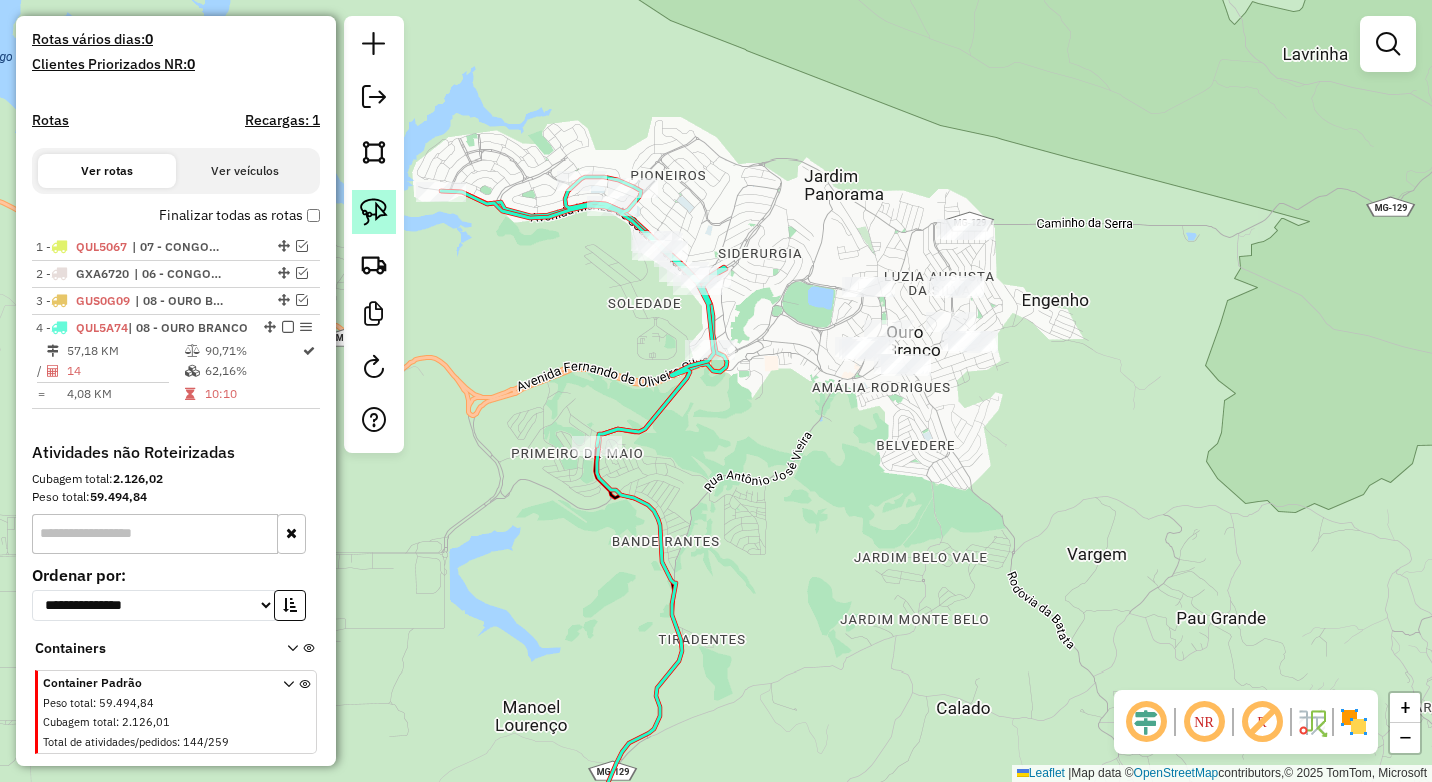 click 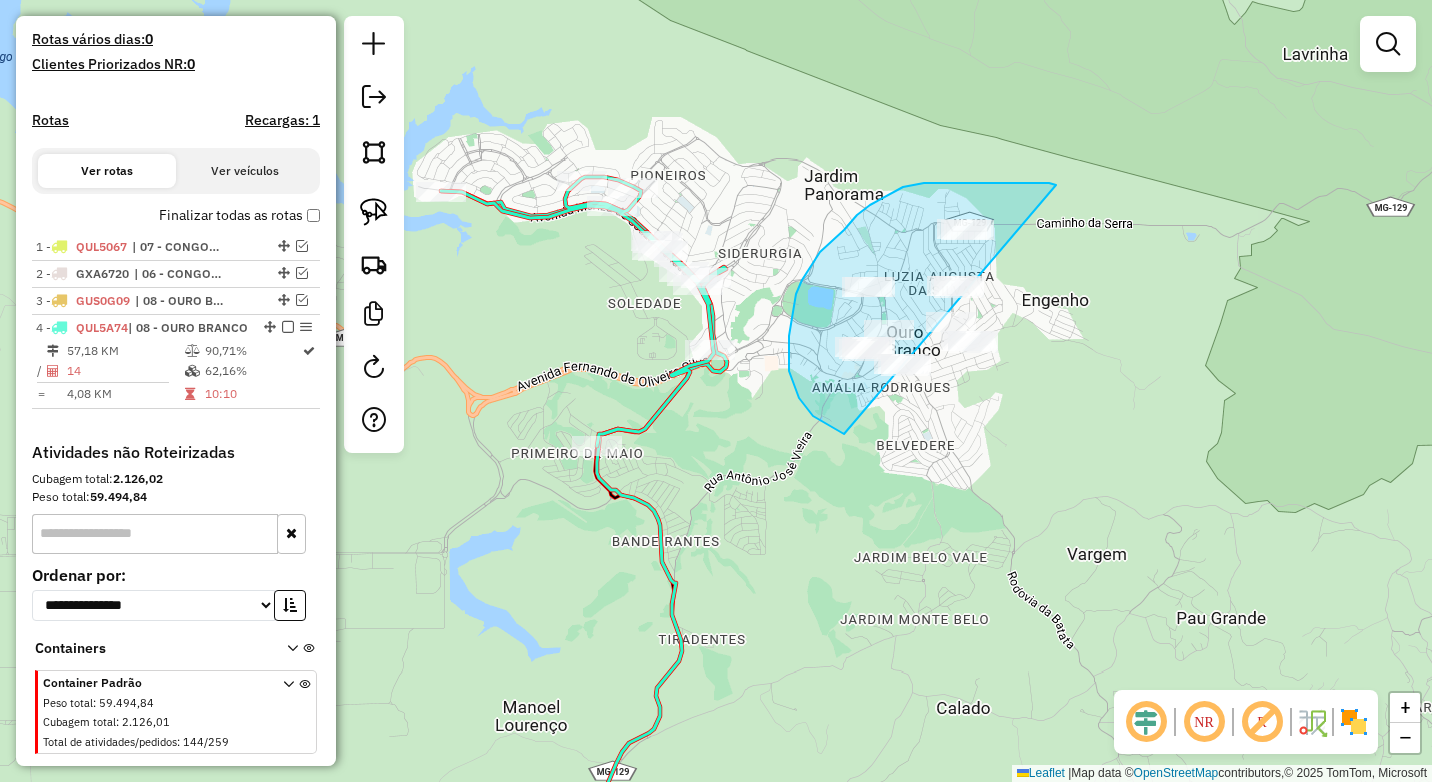 drag, startPoint x: 1056, startPoint y: 185, endPoint x: 1016, endPoint y: 404, distance: 222.623 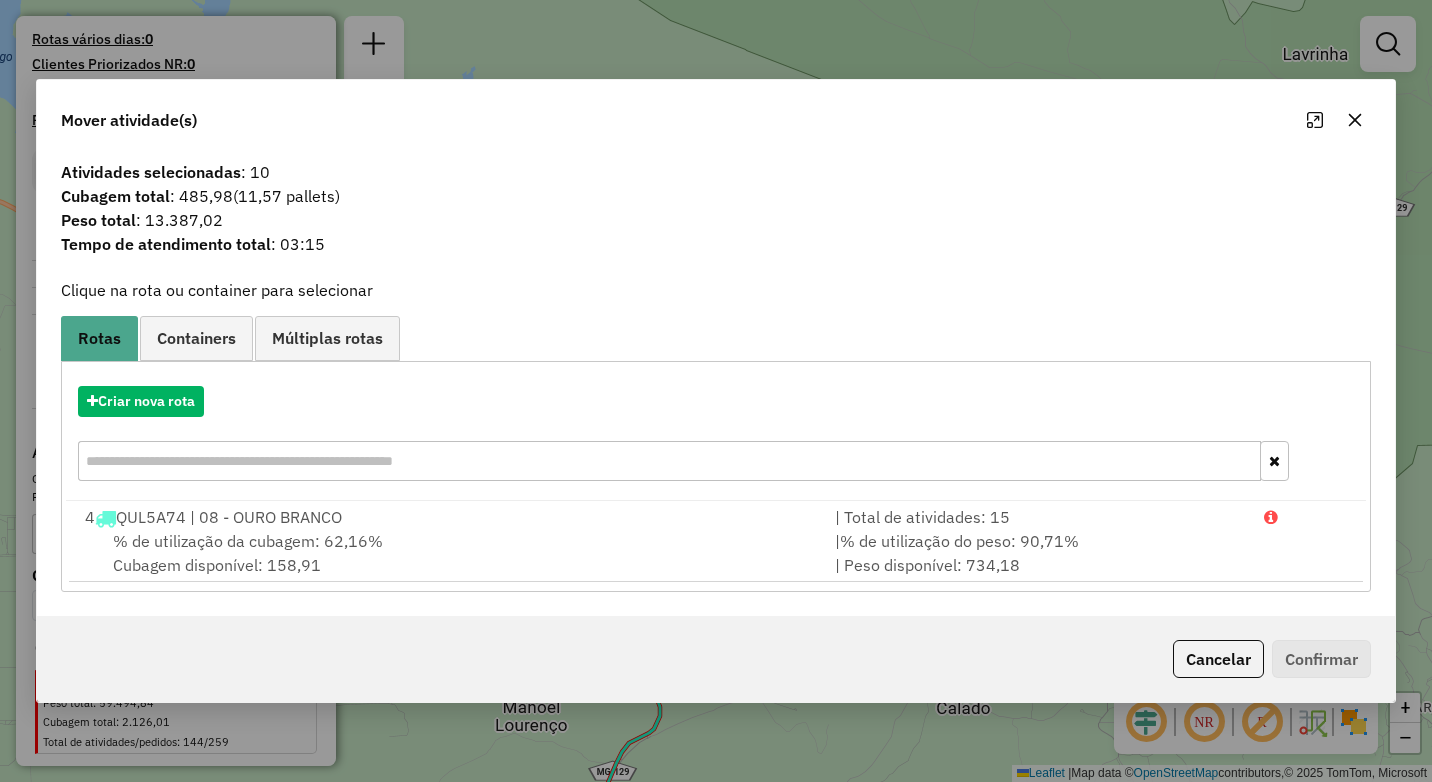 click 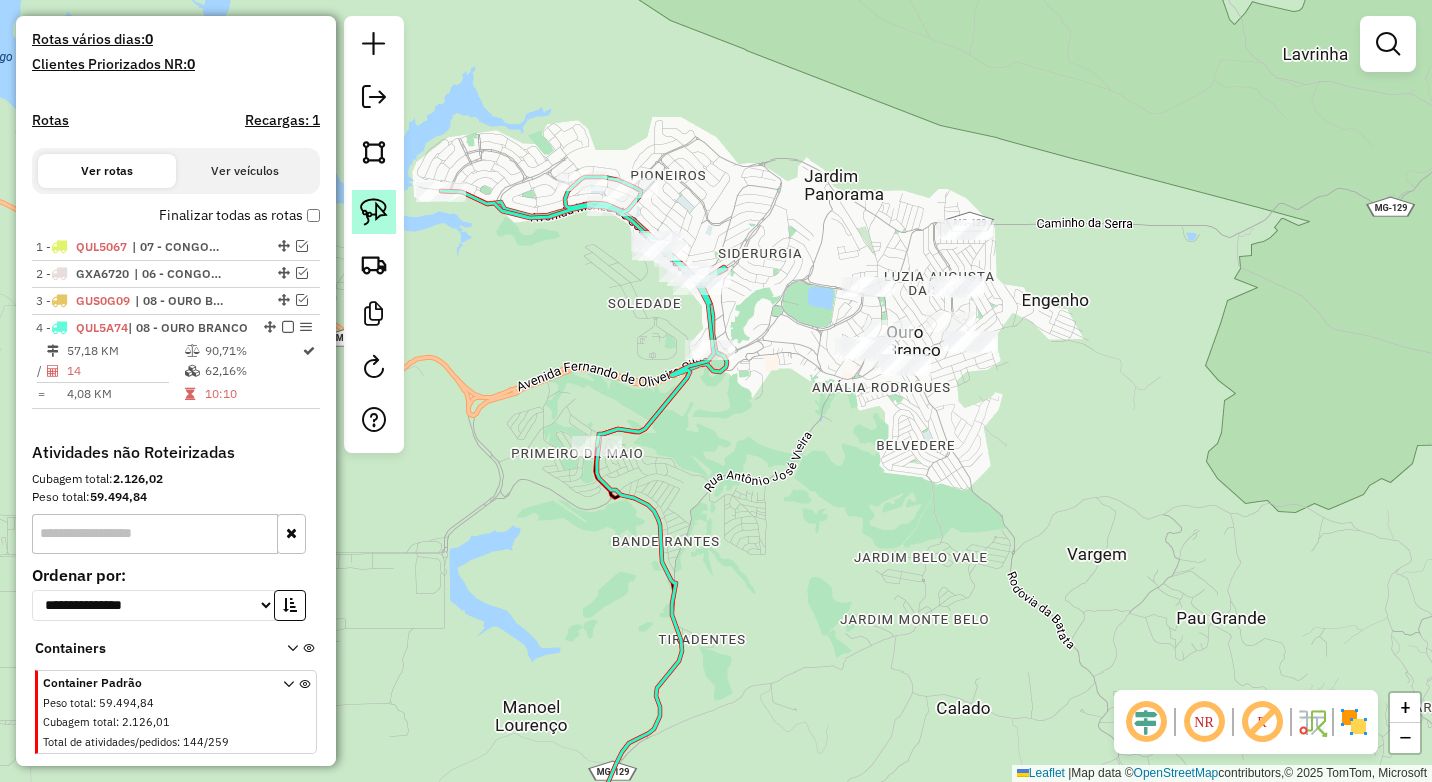 click 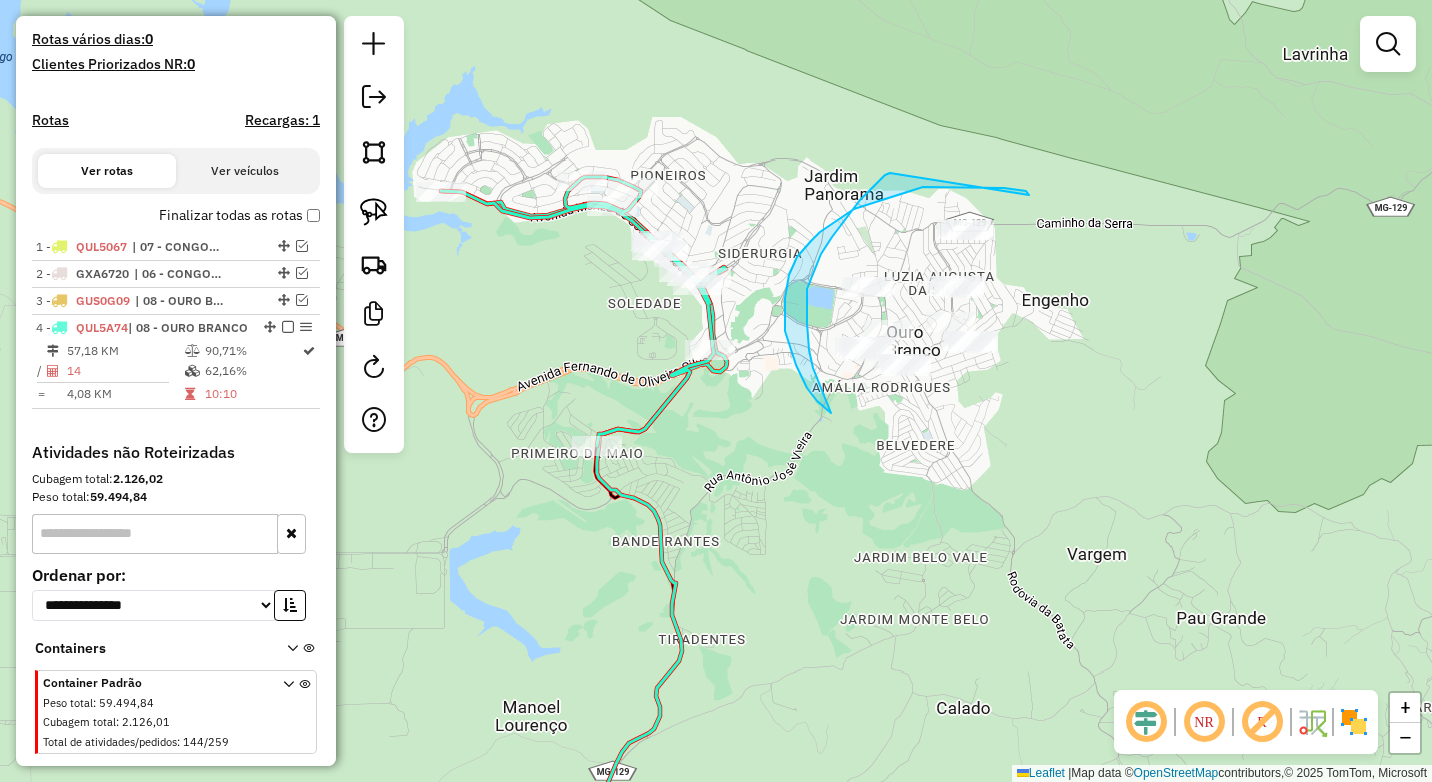 drag, startPoint x: 1026, startPoint y: 191, endPoint x: 906, endPoint y: 168, distance: 122.18429 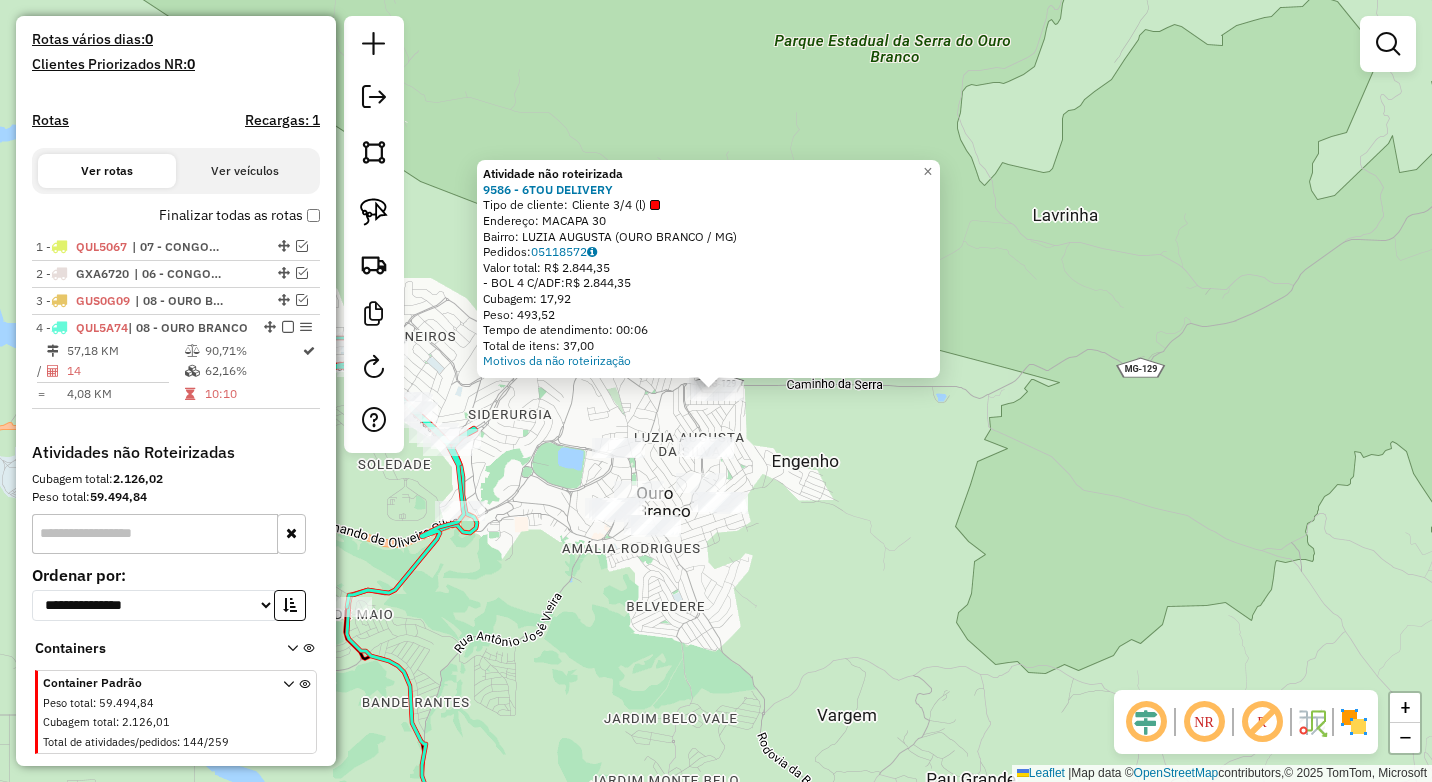 click on "Atividade não roteirizada 9586 - 6TOU DELIVERY  Tipo de cliente:   Cliente 3/4  (l)   Endereço:  MACAPA 30   Bairro: LUZIA AUGUSTA (OURO BRANCO / MG)   Pedidos:  05118572   Valor total: R$ 2.844,35   - BOL 4 C/ADF:  R$ 2.844,35   Cubagem: 17,92   Peso: 493,52   Tempo de atendimento: 00:06   Total de itens: 37,00  Motivos da não roteirização × Janela de atendimento Grade de atendimento Capacidade Transportadoras Veículos Cliente Pedidos  Rotas Selecione os dias de semana para filtrar as janelas de atendimento  Seg   Ter   Qua   Qui   Sex   Sáb   Dom  Informe o período da janela de atendimento: De: Até:  Filtrar exatamente a janela do cliente  Considerar janela de atendimento padrão  Selecione os dias de semana para filtrar as grades de atendimento  Seg   Ter   Qua   Qui   Sex   Sáb   Dom   Considerar clientes sem dia de atendimento cadastrado  Clientes fora do dia de atendimento selecionado Filtrar as atividades entre os valores definidos abaixo:  Peso mínimo:  ****  Peso máximo:  ****  De:  De:" 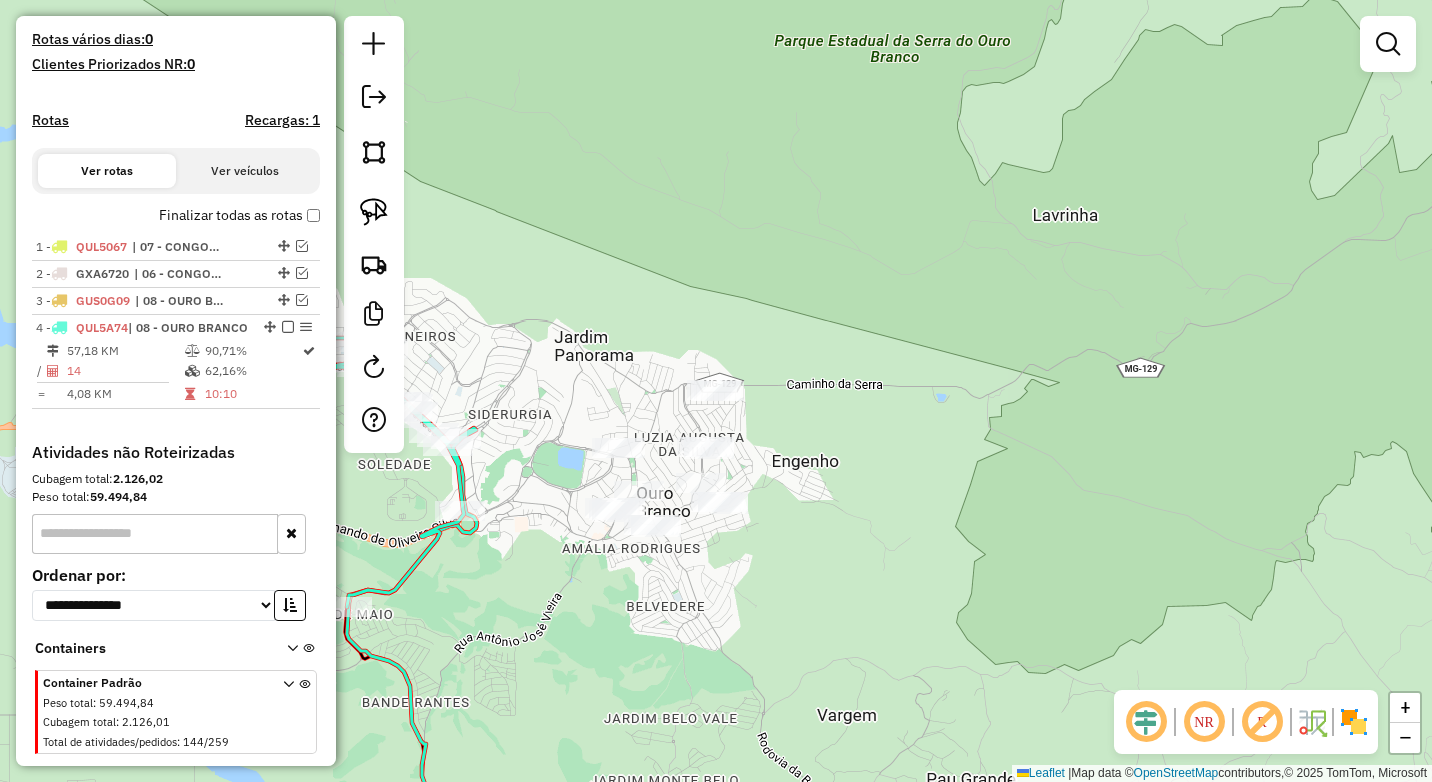 click on "Janela de atendimento Grade de atendimento Capacidade Transportadoras Veículos Cliente Pedidos  Rotas Selecione os dias de semana para filtrar as janelas de atendimento  Seg   Ter   Qua   Qui   Sex   Sáb   Dom  Informe o período da janela de atendimento: De: Até:  Filtrar exatamente a janela do cliente  Considerar janela de atendimento padrão  Selecione os dias de semana para filtrar as grades de atendimento  Seg   Ter   Qua   Qui   Sex   Sáb   Dom   Considerar clientes sem dia de atendimento cadastrado  Clientes fora do dia de atendimento selecionado Filtrar as atividades entre os valores definidos abaixo:  Peso mínimo:  ****  Peso máximo:  ****  Cubagem mínima:   Cubagem máxima:   De:   Até:  Filtrar as atividades entre o tempo de atendimento definido abaixo:  De:   Até:   Considerar capacidade total dos clientes não roteirizados Transportadora: Selecione um ou mais itens Tipo de veículo: Selecione um ou mais itens Veículo: Selecione um ou mais itens Motorista: Selecione um ou mais itens De:" 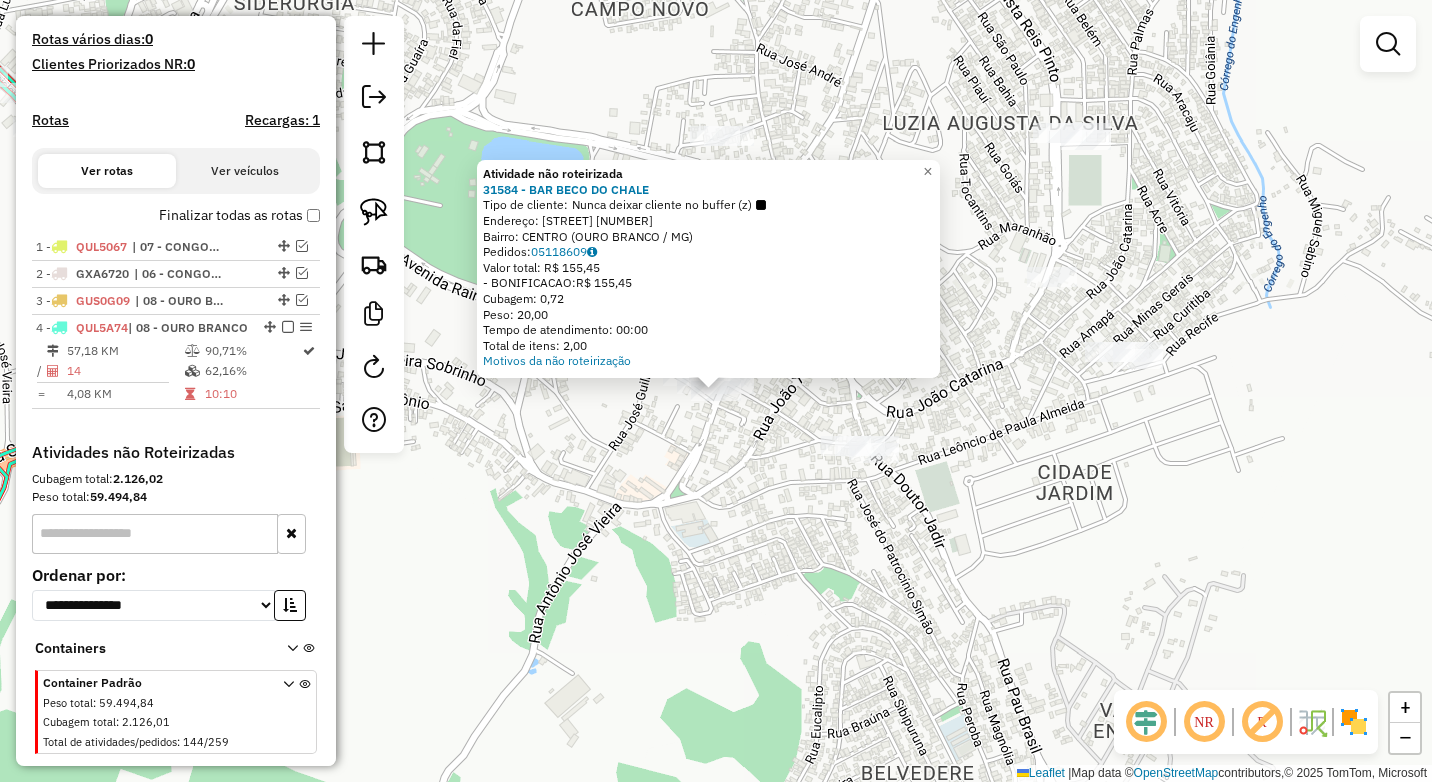 click on "Atividade não roteirizada 31584 - BAR BECO DO CHALE  Tipo de cliente:   Nunca deixar cliente no buffer (z)   Endereço:  SANTO ANTONIO 220   Bairro: CENTRO (OURO BRANCO / MG)   Pedidos:  05118609   Valor total: R$ 155,45   - BONIFICACAO:  R$ 155,45   Cubagem: 0,72   Peso: 20,00   Tempo de atendimento: 00:00   Total de itens: 2,00  Motivos da não roteirização × Janela de atendimento Grade de atendimento Capacidade Transportadoras Veículos Cliente Pedidos  Rotas Selecione os dias de semana para filtrar as janelas de atendimento  Seg   Ter   Qua   Qui   Sex   Sáb   Dom  Informe o período da janela de atendimento: De: Até:  Filtrar exatamente a janela do cliente  Considerar janela de atendimento padrão  Selecione os dias de semana para filtrar as grades de atendimento  Seg   Ter   Qua   Qui   Sex   Sáb   Dom   Considerar clientes sem dia de atendimento cadastrado  Clientes fora do dia de atendimento selecionado Filtrar as atividades entre os valores definidos abaixo:  Peso mínimo:  **** ****  De:  De:" 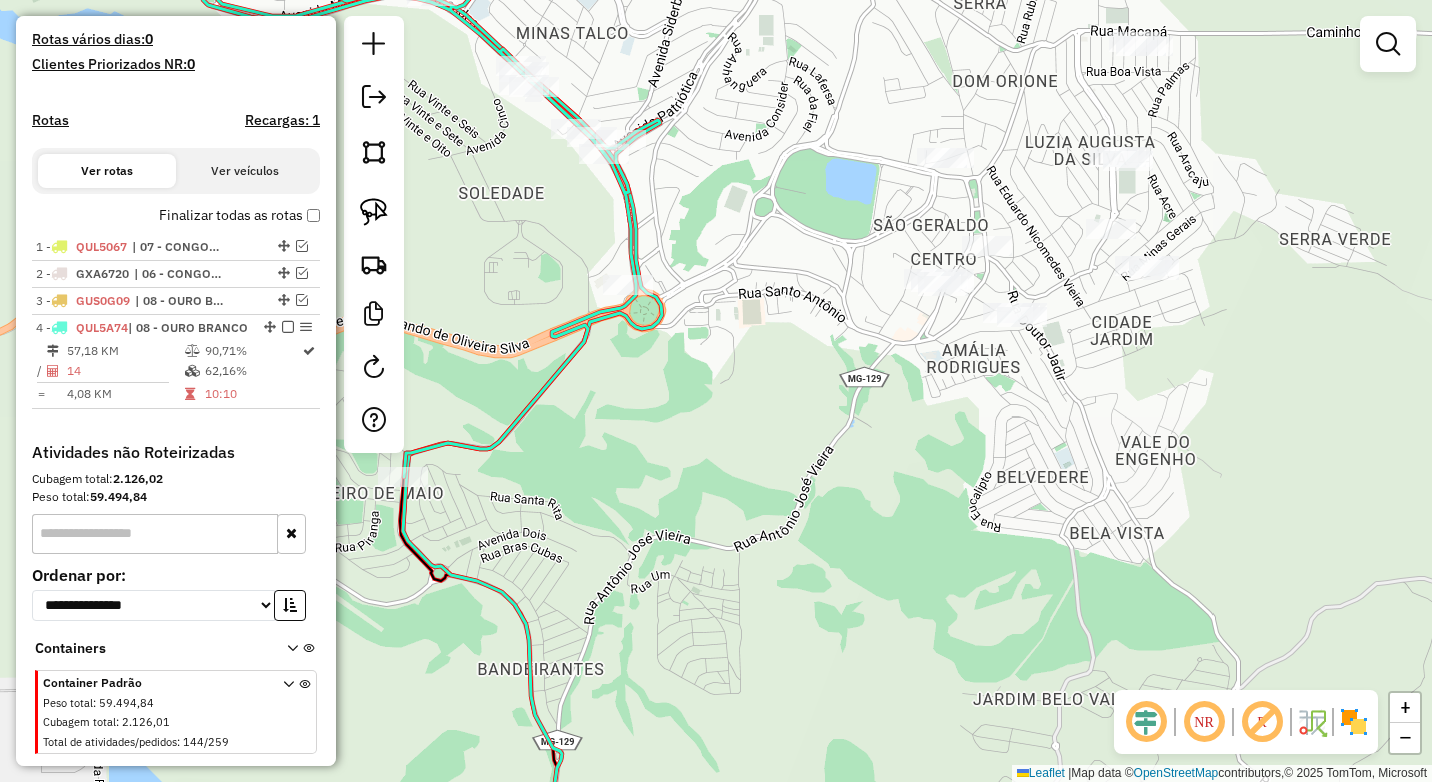 drag, startPoint x: 747, startPoint y: 412, endPoint x: 899, endPoint y: 360, distance: 160.64868 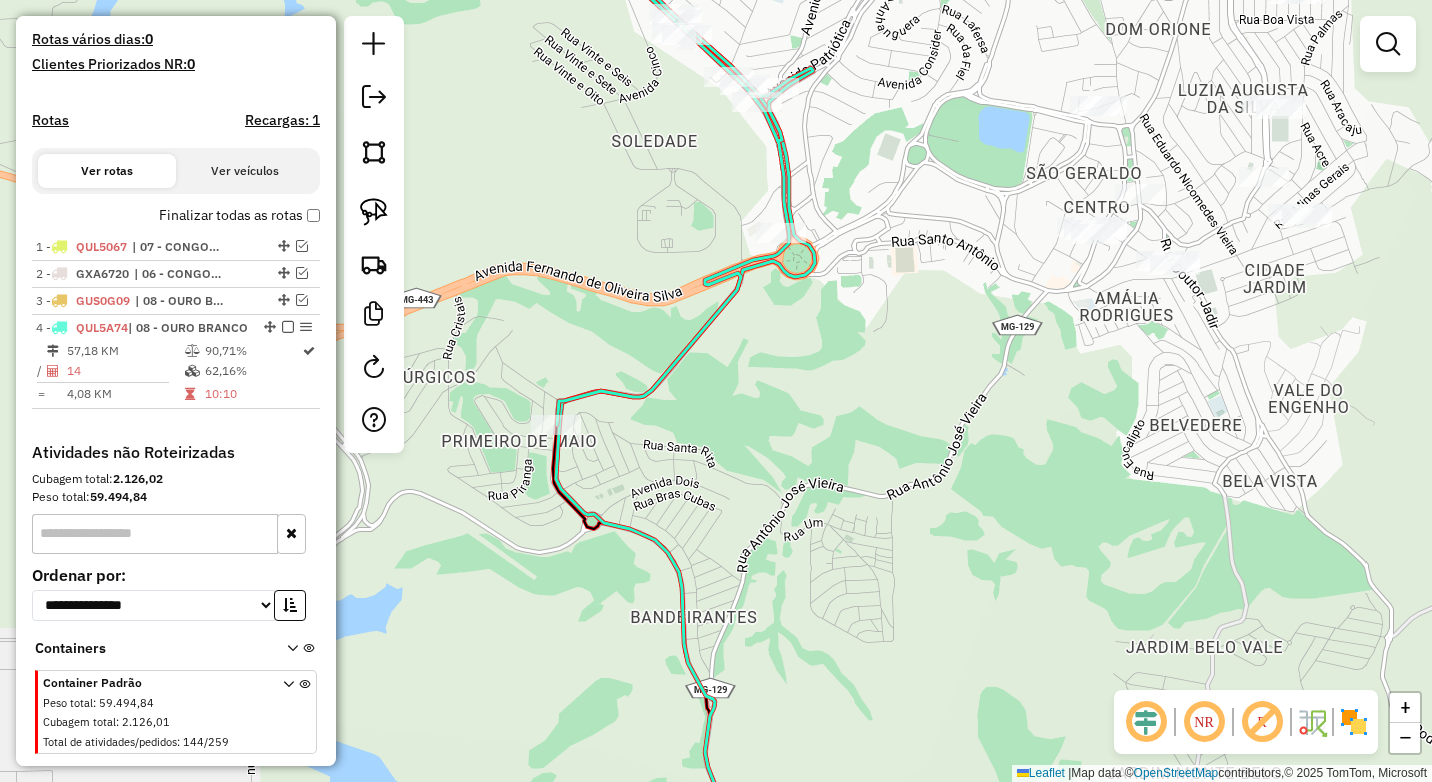 select on "*********" 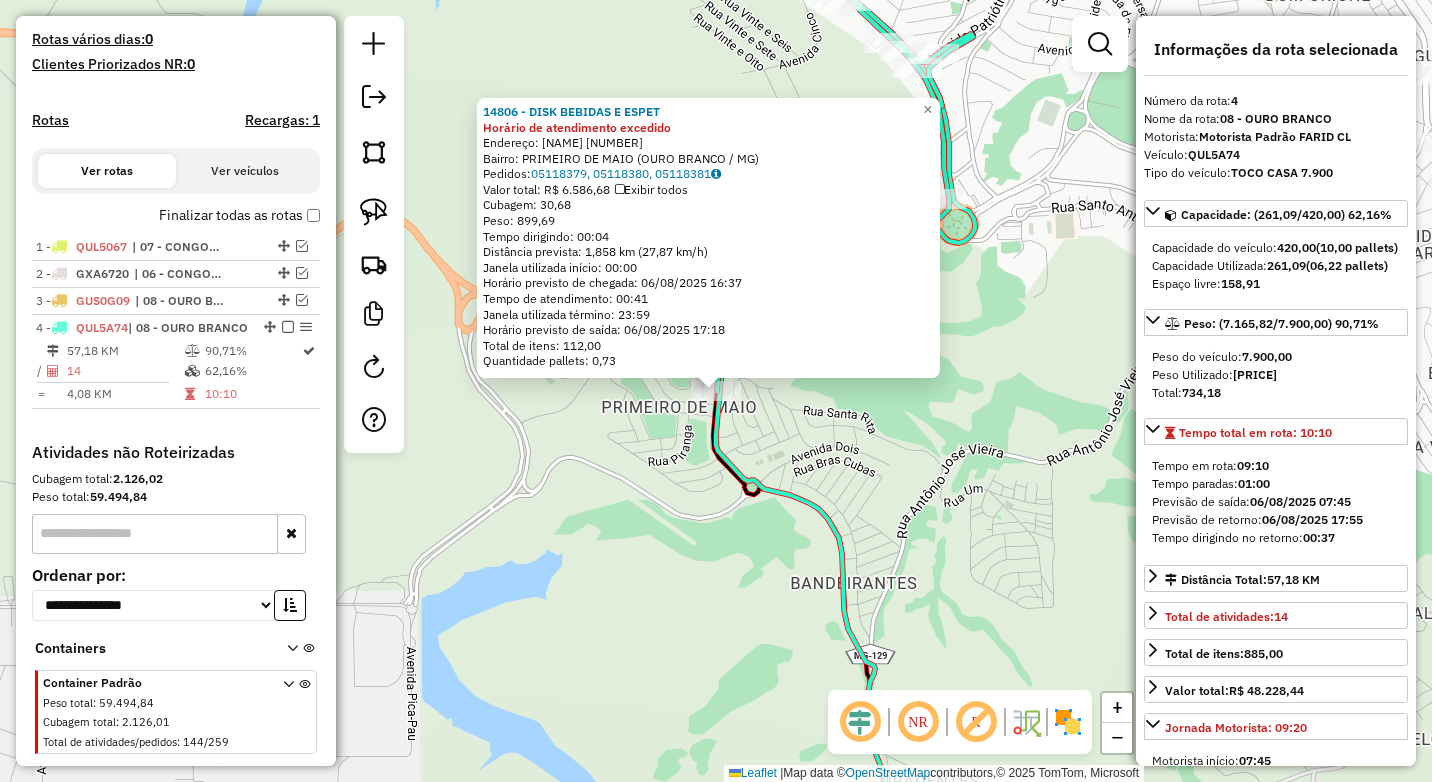 scroll, scrollTop: 586, scrollLeft: 0, axis: vertical 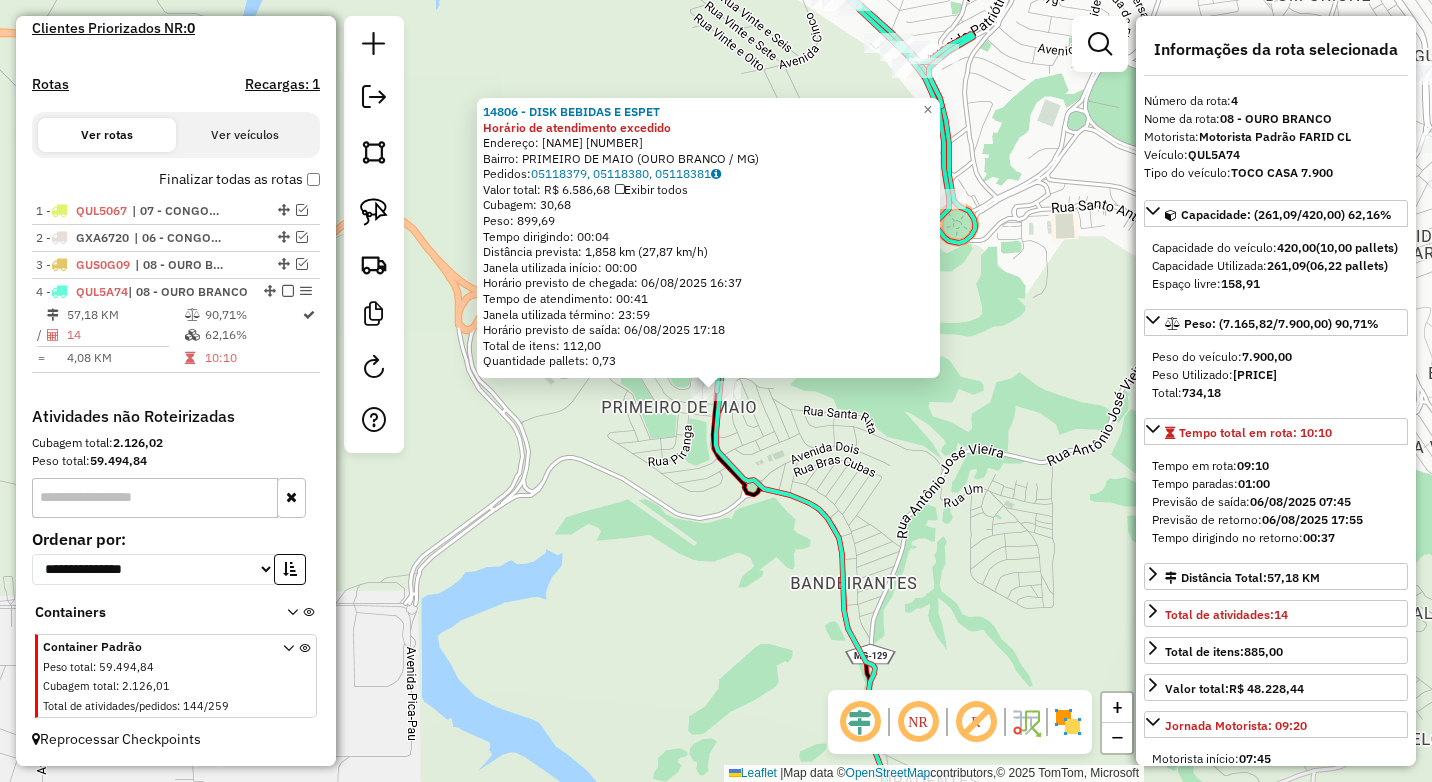 click on "14806 - DISK BEBIDAS E ESPET Horário de atendimento excedido  Endereço:  CONSELHEIRO LAFAIETE 431   Bairro: PRIMEIRO DE MAIO (OURO BRANCO / MG)   Pedidos:  05118379, 05118380, 05118381   Valor total: R$ 6.586,68   Exibir todos   Cubagem: 30,68  Peso: 899,69  Tempo dirigindo: 00:04   Distância prevista: 1,858 km (27,87 km/h)   Janela utilizada início: 00:00   Horário previsto de chegada: 06/08/2025 16:37   Tempo de atendimento: 00:41   Janela utilizada término: 23:59   Horário previsto de saída: 06/08/2025 17:18   Total de itens: 112,00   Quantidade pallets: 0,73  × Janela de atendimento Grade de atendimento Capacidade Transportadoras Veículos Cliente Pedidos  Rotas Selecione os dias de semana para filtrar as janelas de atendimento  Seg   Ter   Qua   Qui   Sex   Sáb   Dom  Informe o período da janela de atendimento: De: Até:  Filtrar exatamente a janela do cliente  Considerar janela de atendimento padrão  Selecione os dias de semana para filtrar as grades de atendimento  Seg   Ter   Qua   Qui  +" 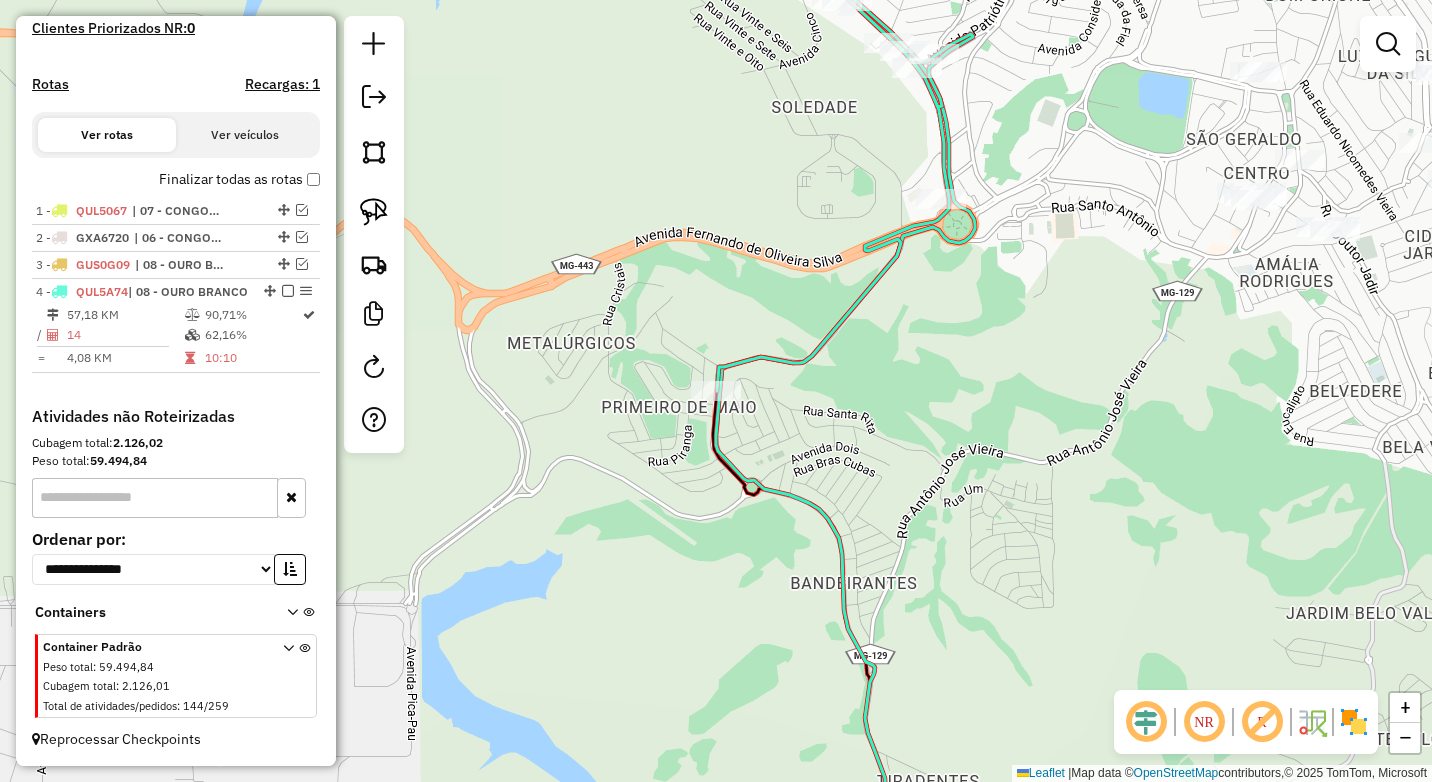 click 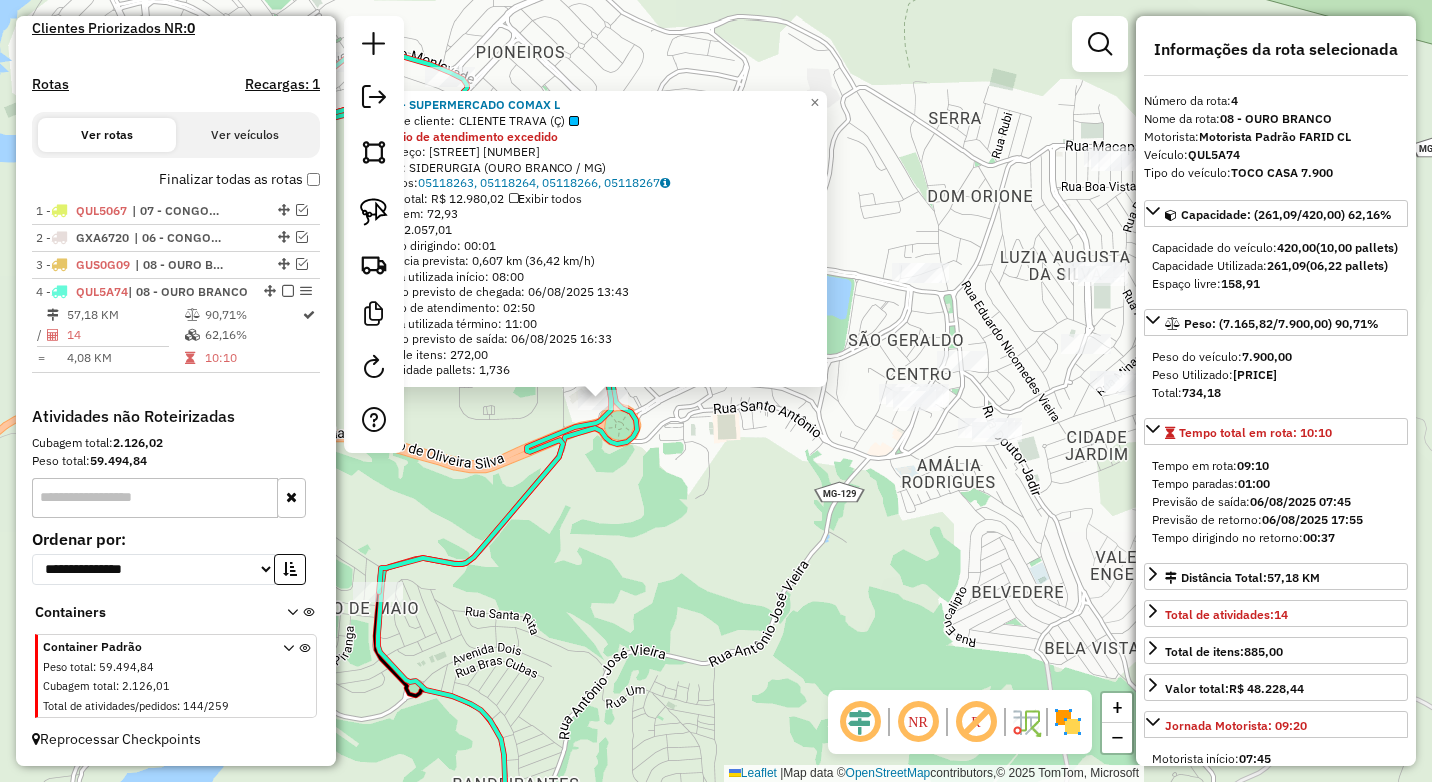 drag, startPoint x: 798, startPoint y: 489, endPoint x: 693, endPoint y: 494, distance: 105.11898 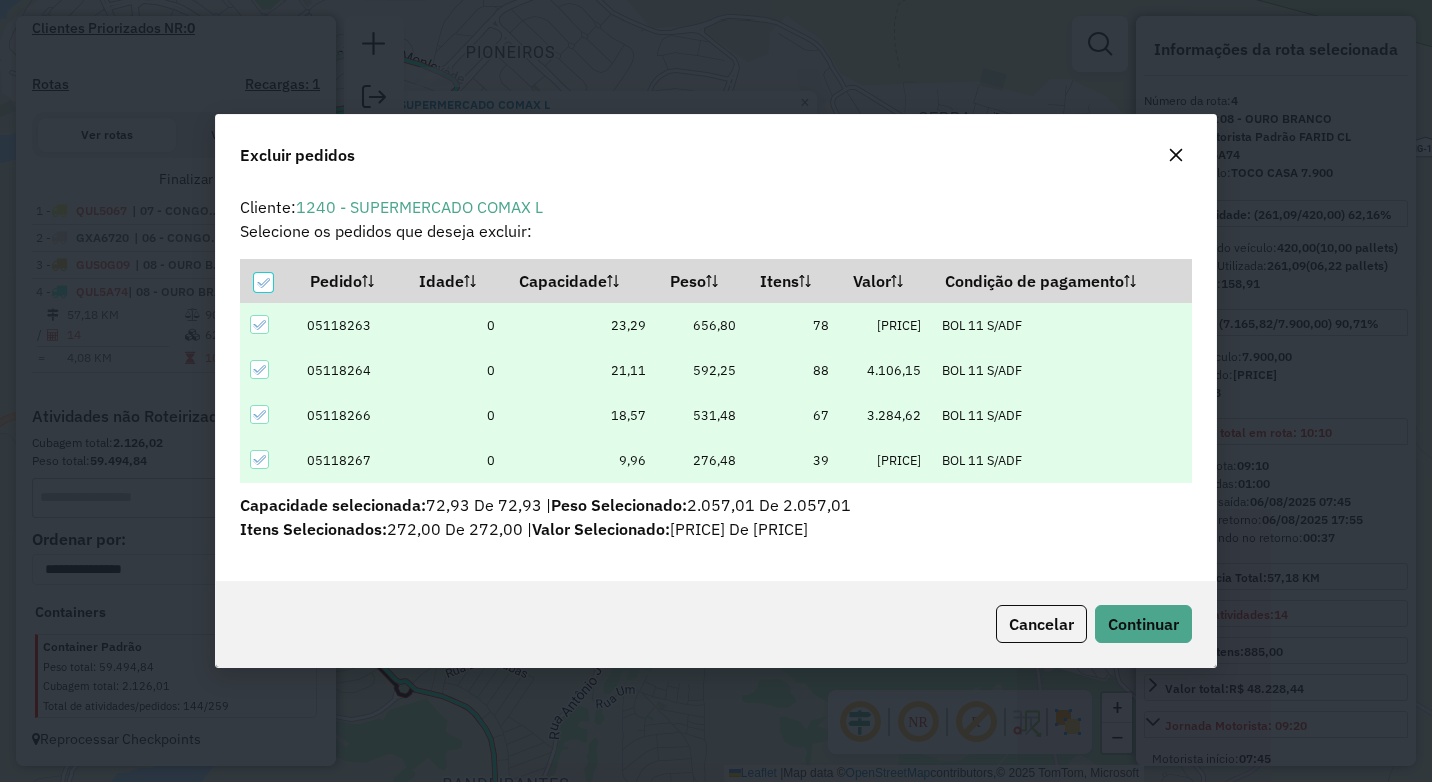 scroll, scrollTop: 0, scrollLeft: 0, axis: both 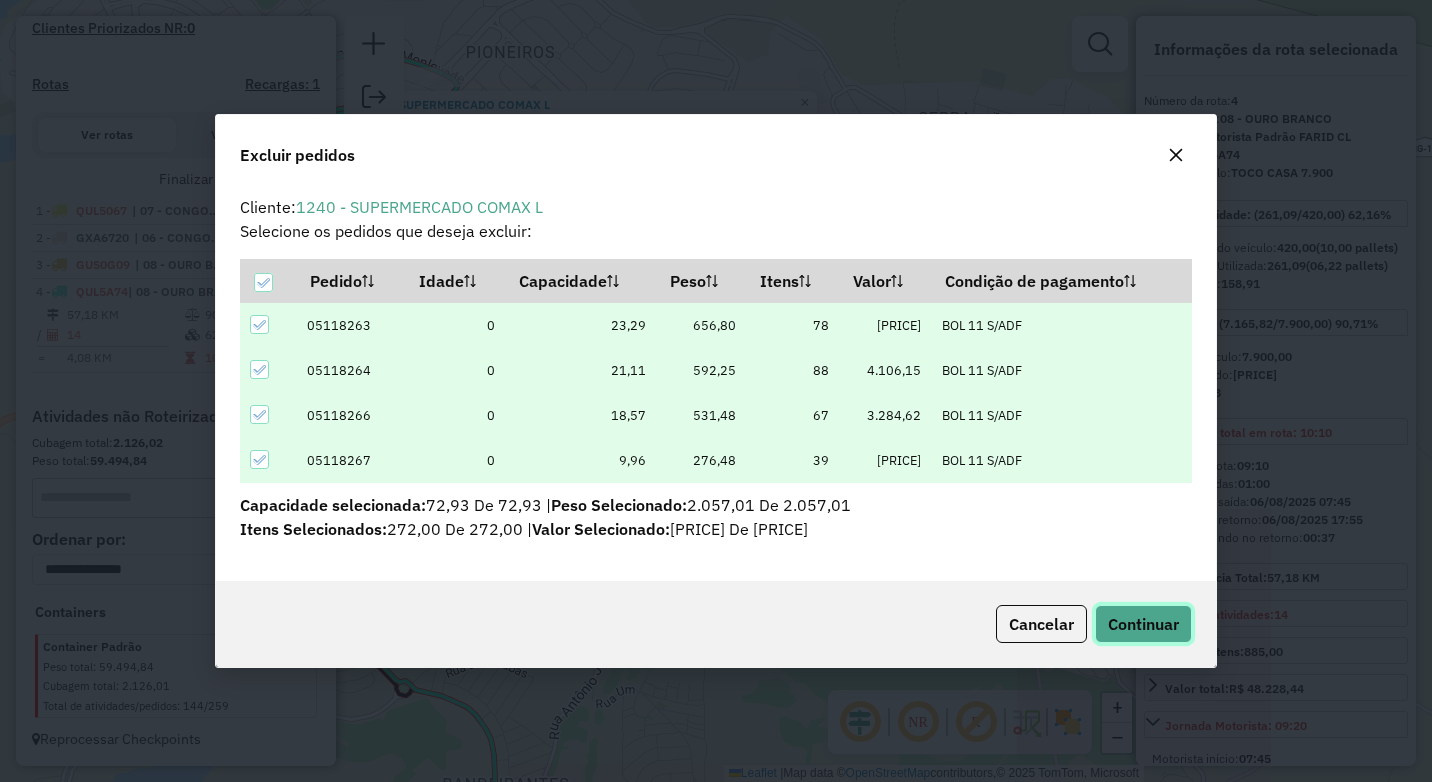 click on "Continuar" 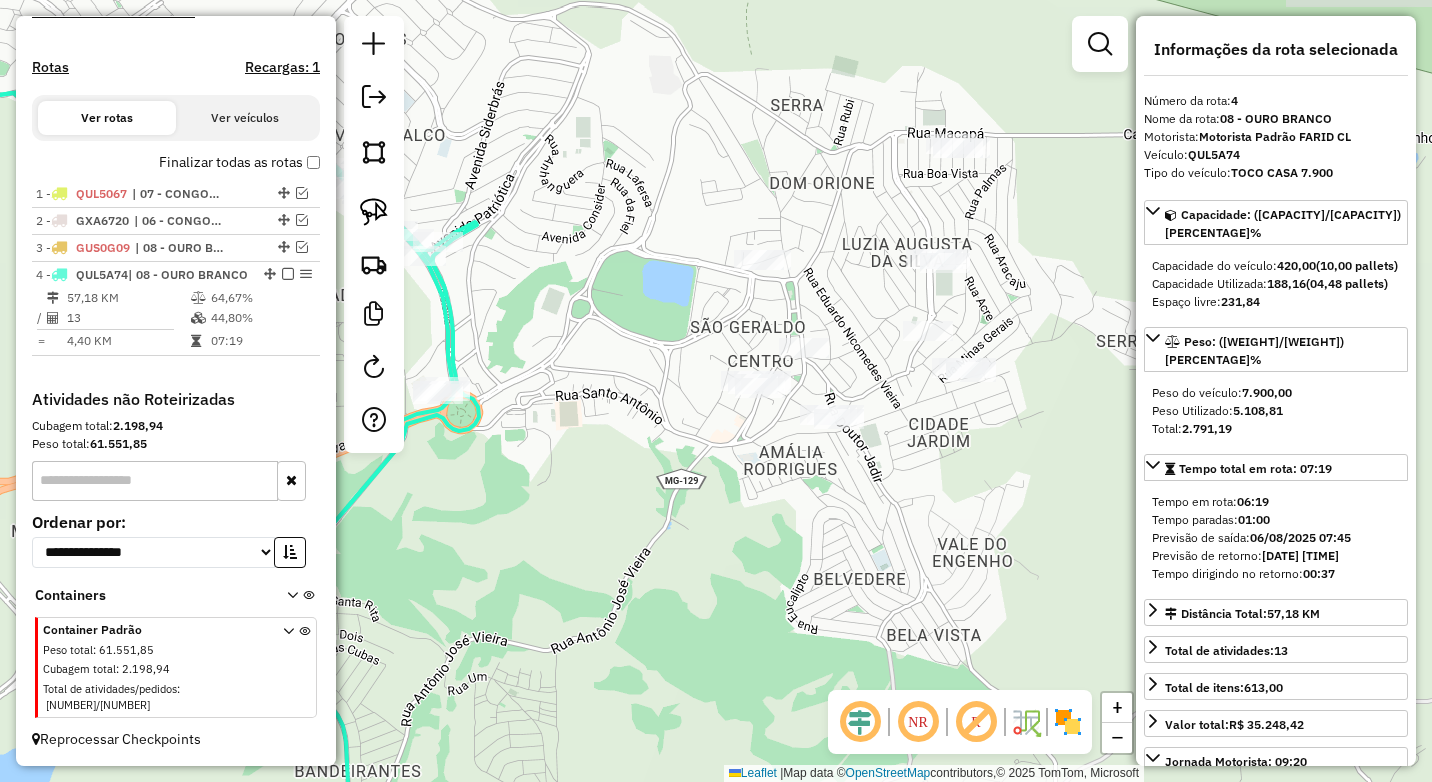 drag, startPoint x: 938, startPoint y: 576, endPoint x: 688, endPoint y: 561, distance: 250.4496 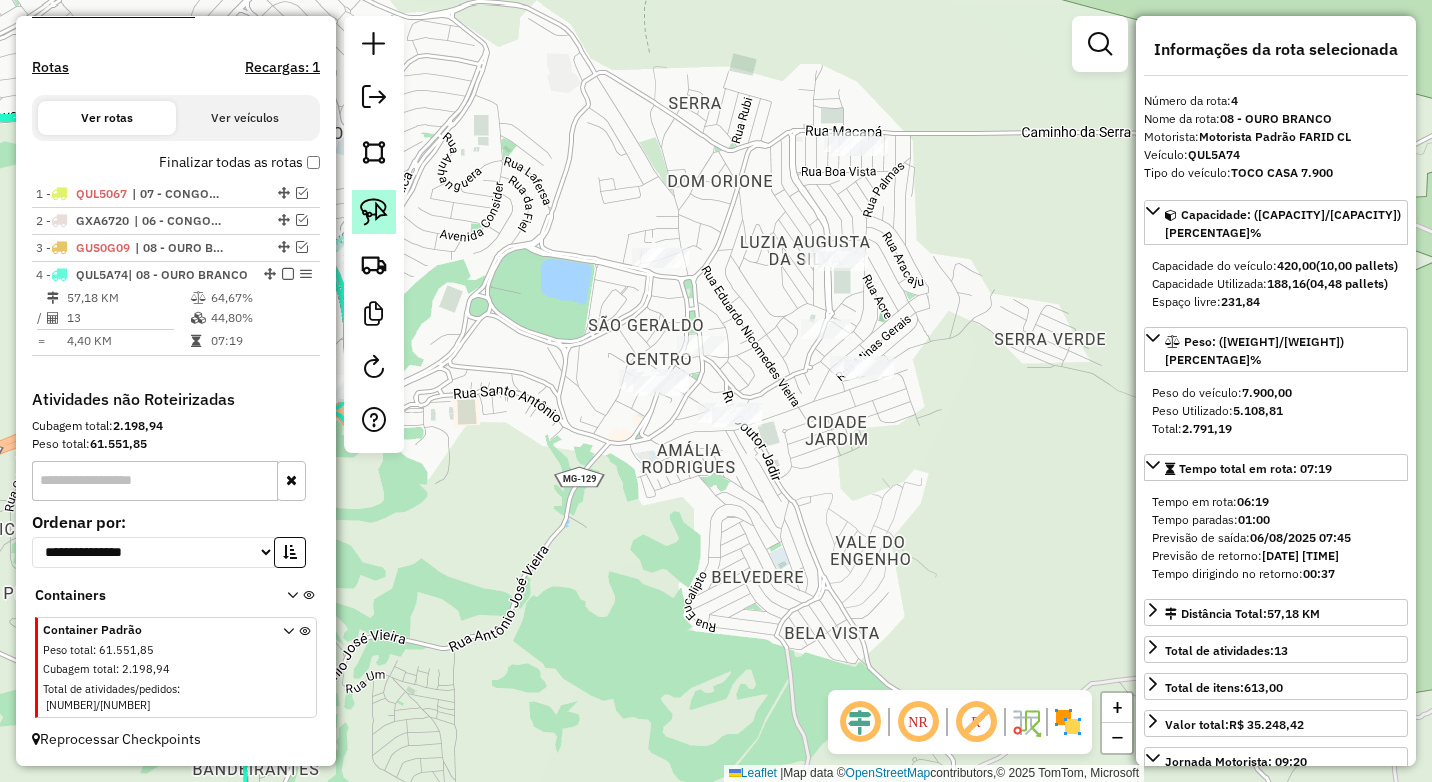 click 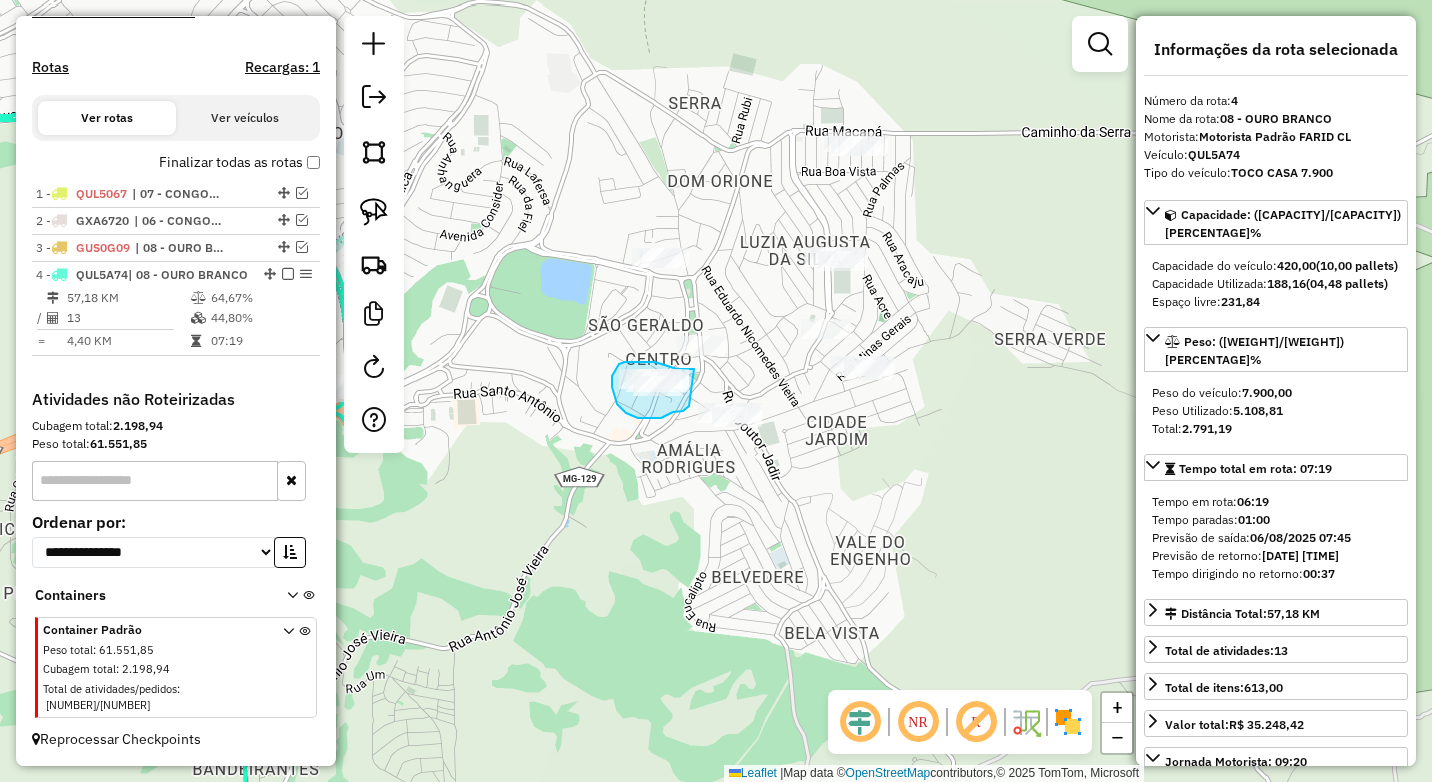 drag, startPoint x: 694, startPoint y: 369, endPoint x: 689, endPoint y: 406, distance: 37.336308 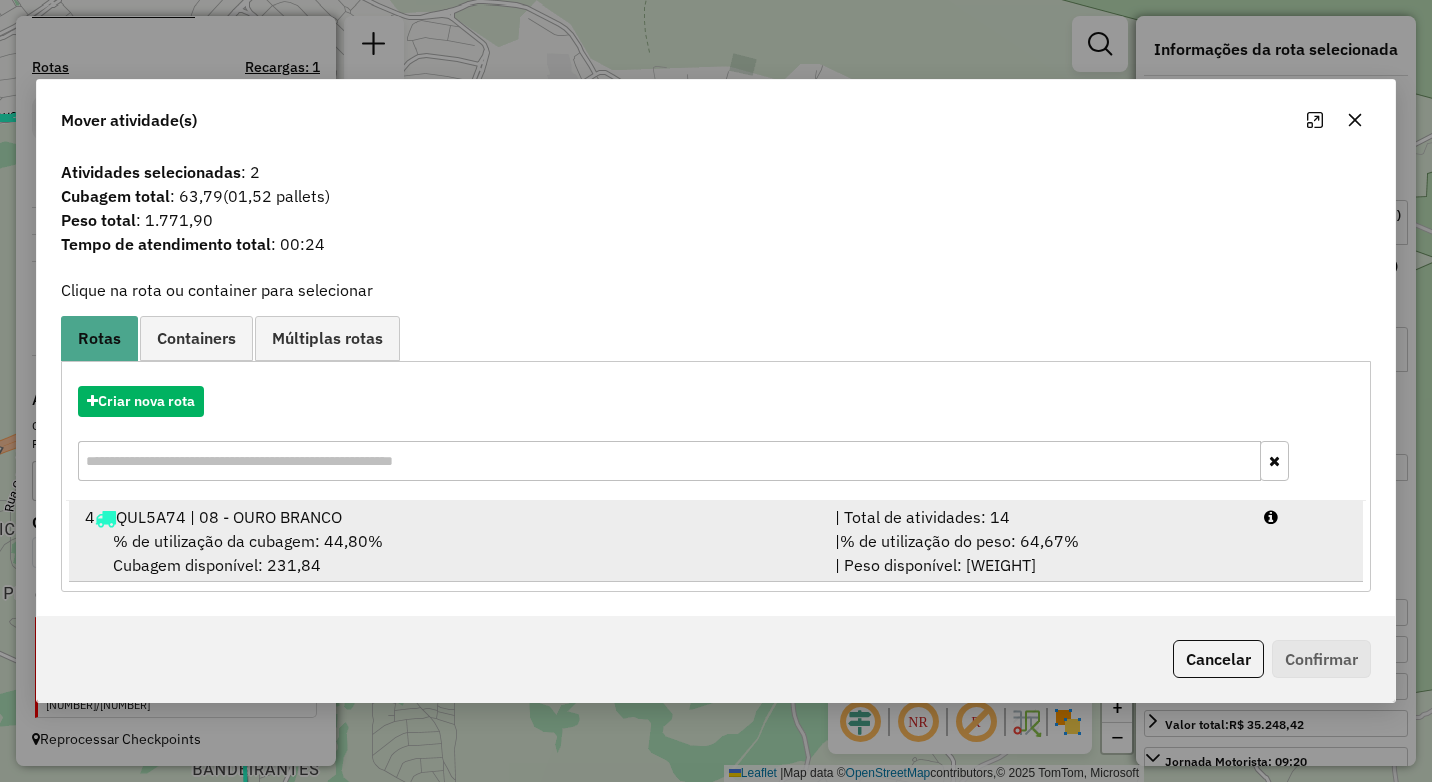 click on "% de utilização da cubagem: 44,80%  Cubagem disponível: 231,84" at bounding box center (448, 553) 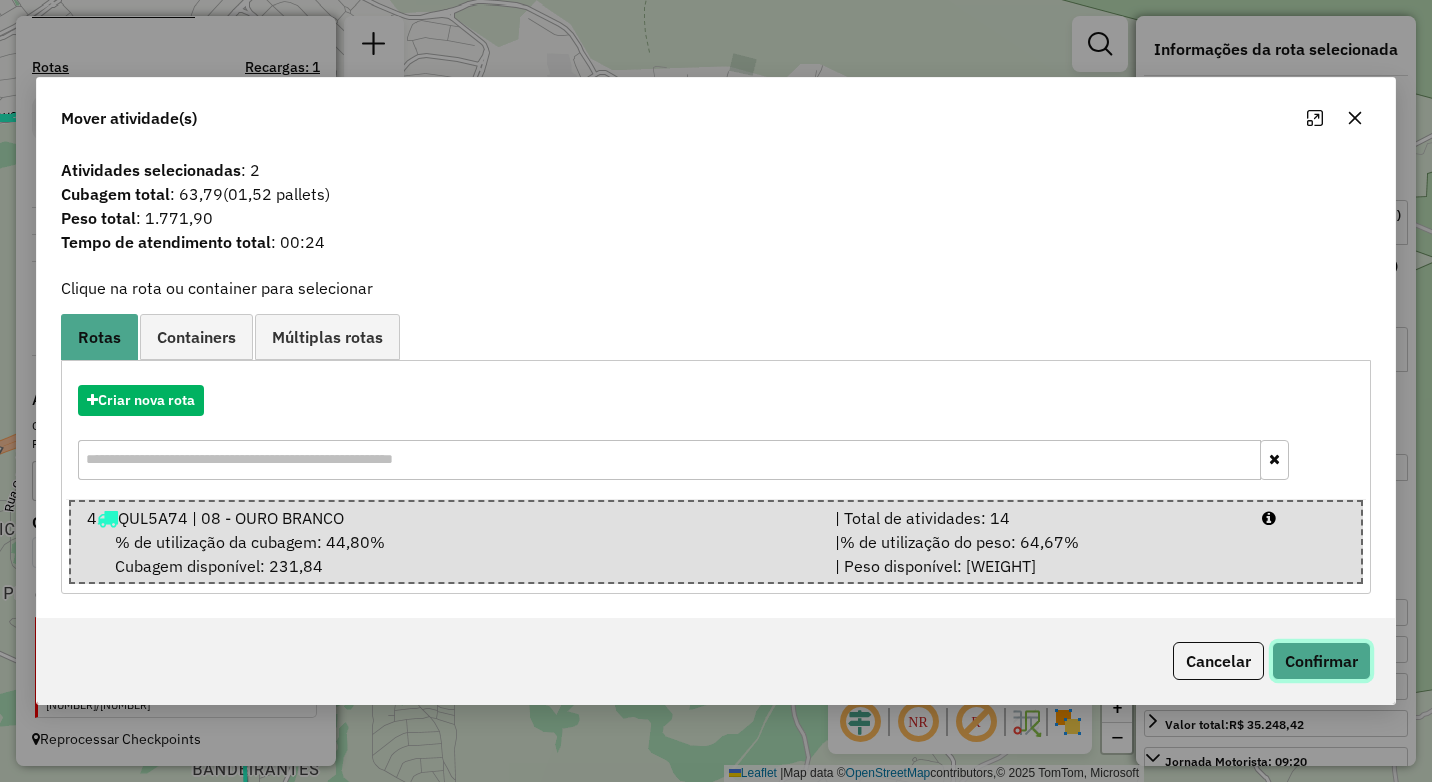 click on "Confirmar" 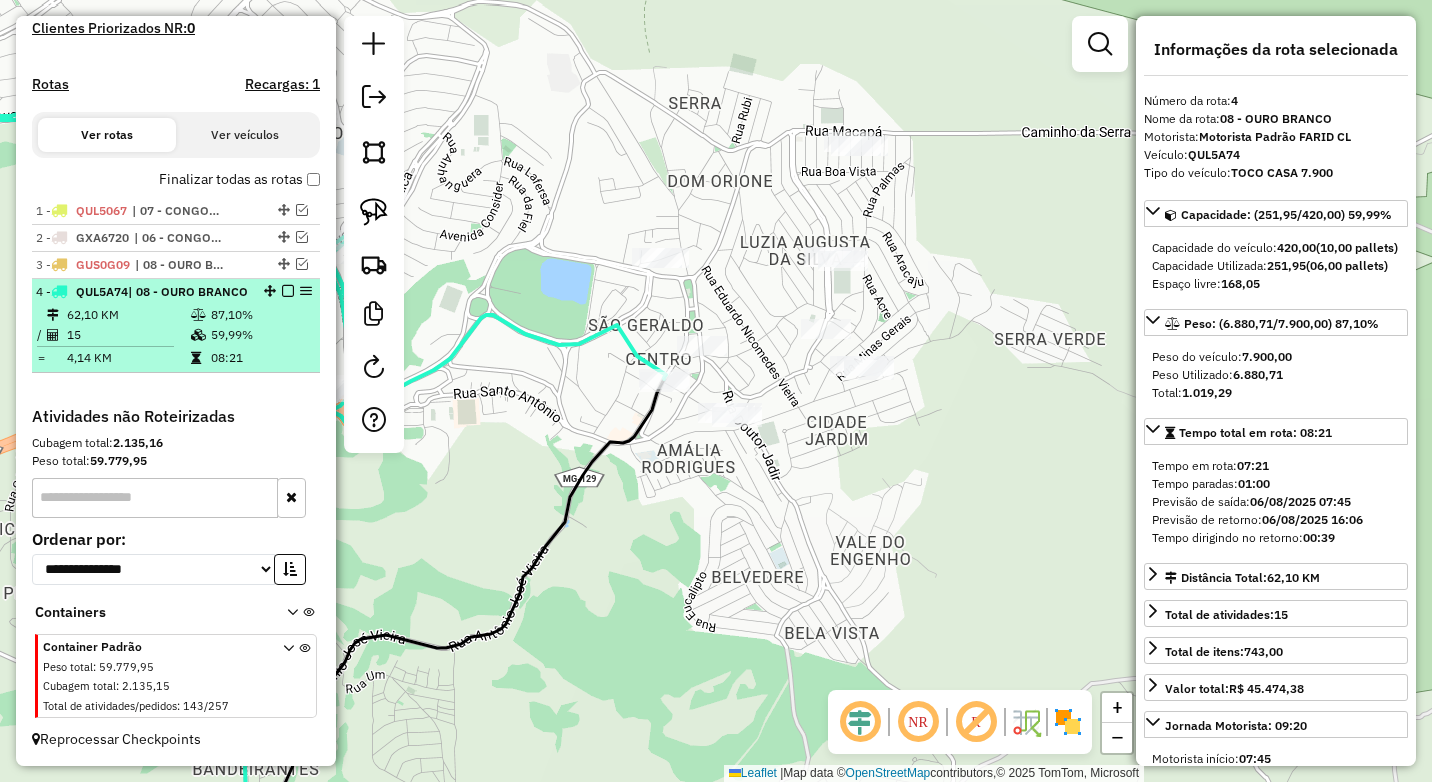 click at bounding box center (288, 291) 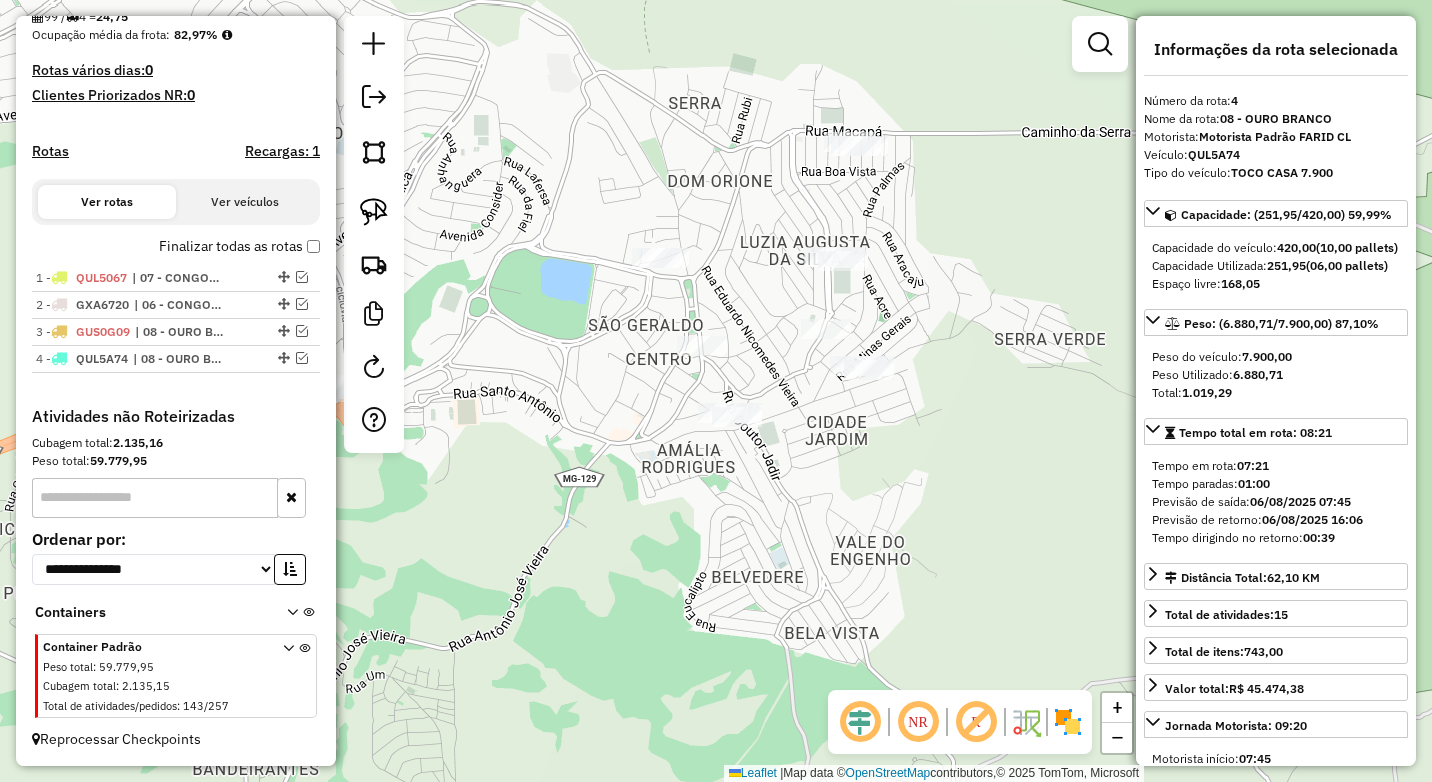 scroll, scrollTop: 501, scrollLeft: 0, axis: vertical 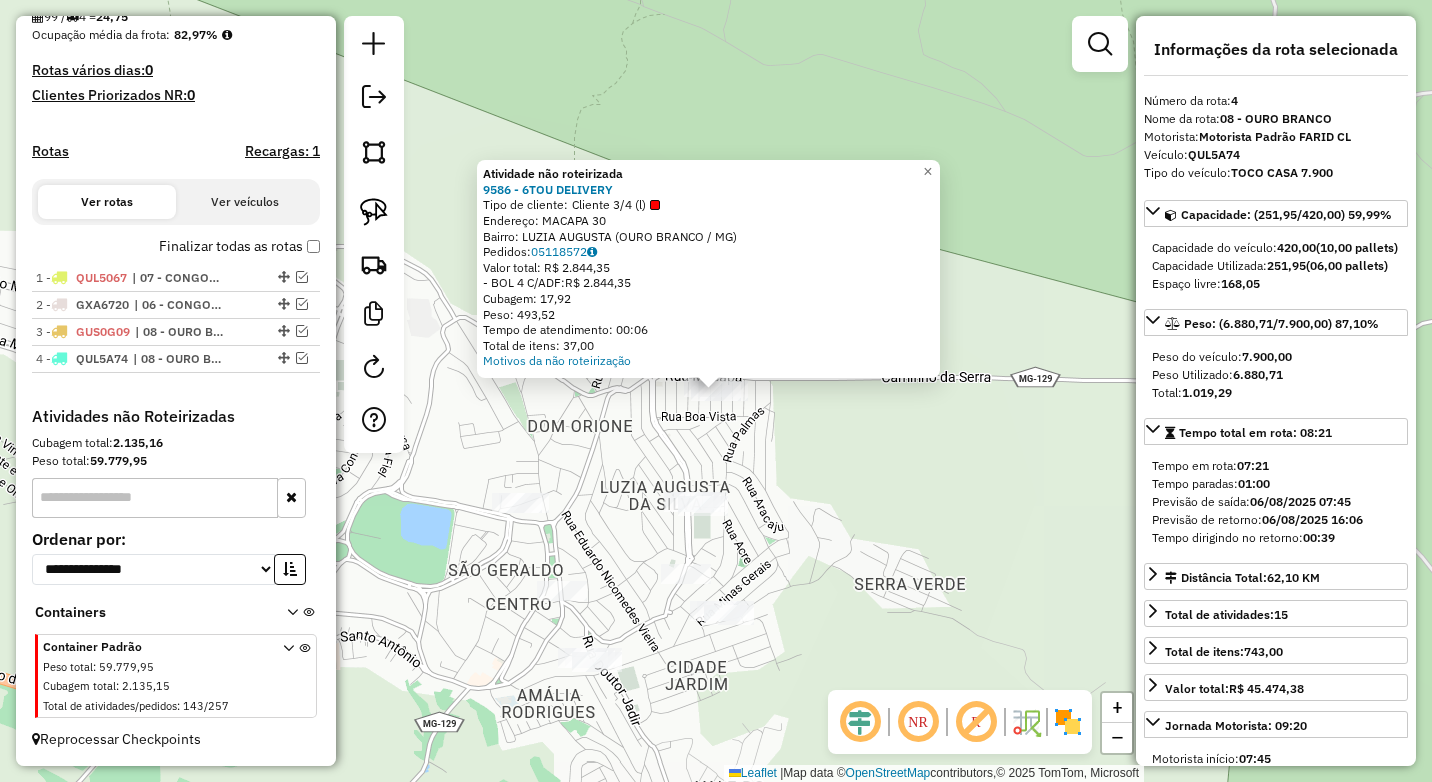 drag, startPoint x: 765, startPoint y: 471, endPoint x: 729, endPoint y: 460, distance: 37.64306 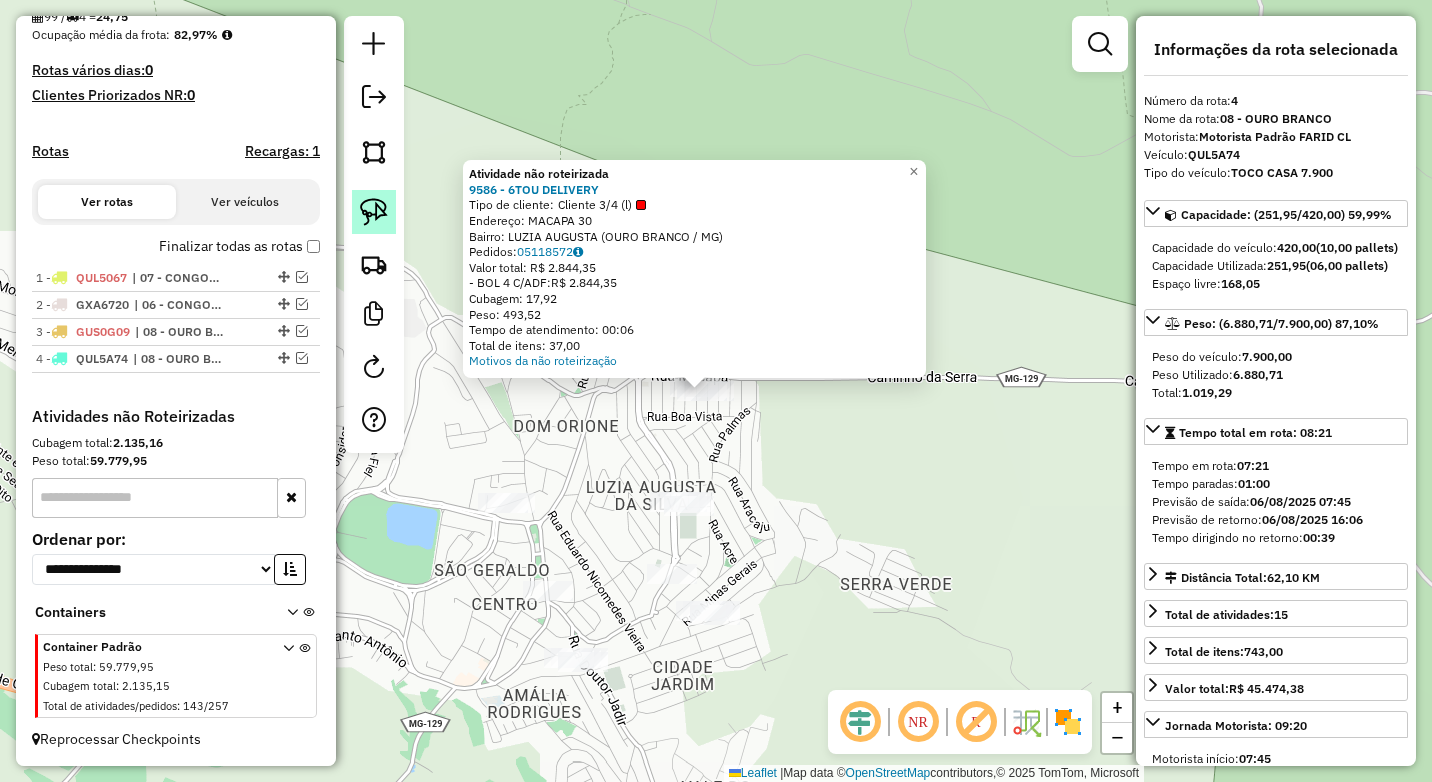 click 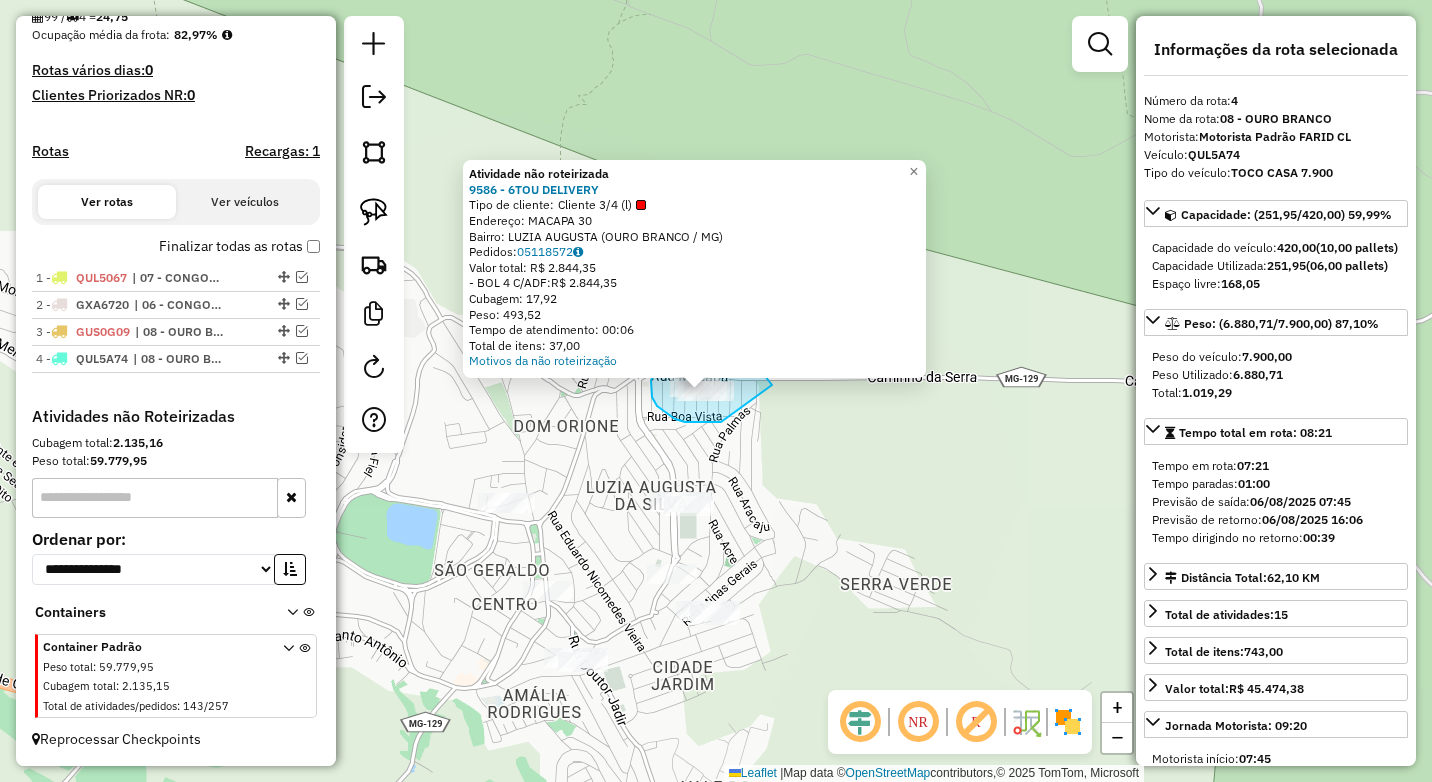 drag, startPoint x: 717, startPoint y: 422, endPoint x: 774, endPoint y: 395, distance: 63.07139 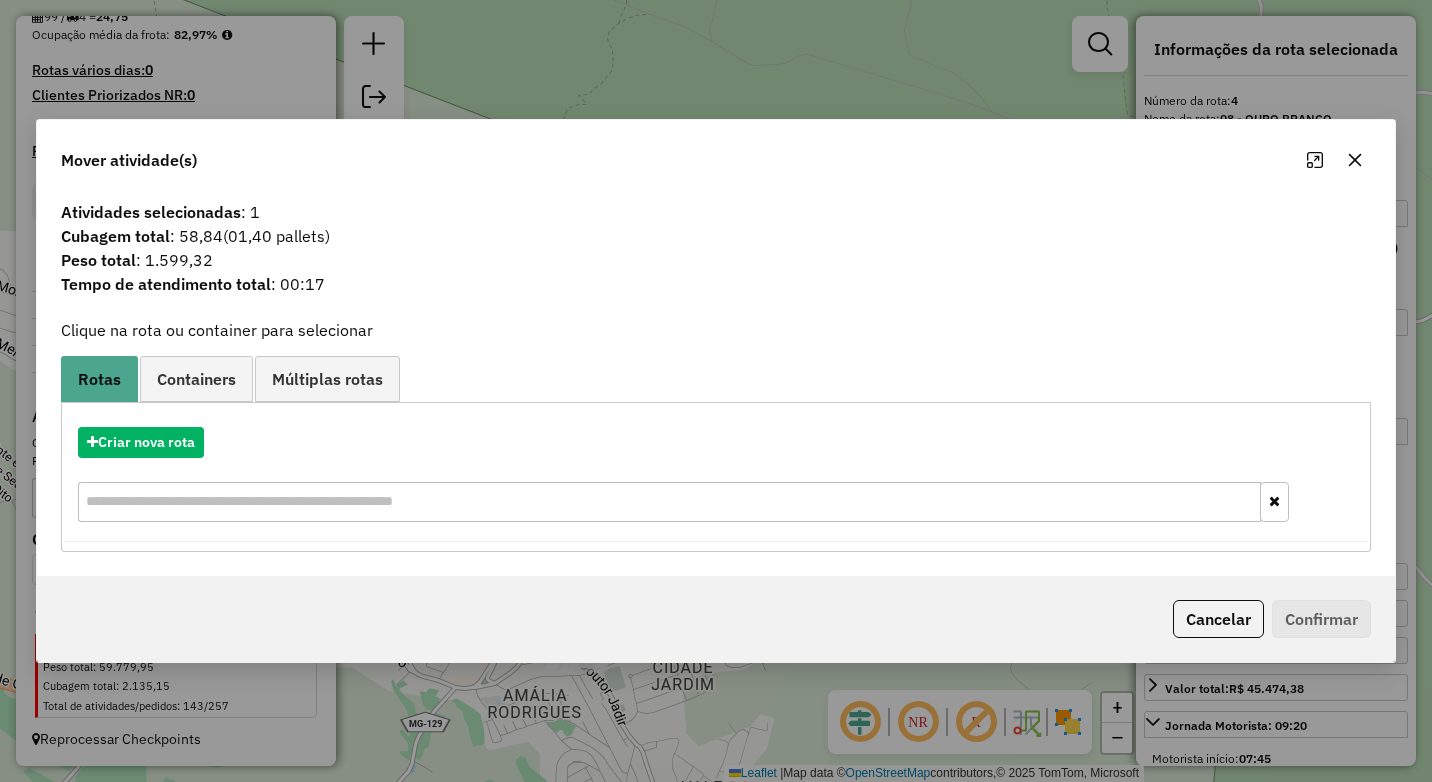 click 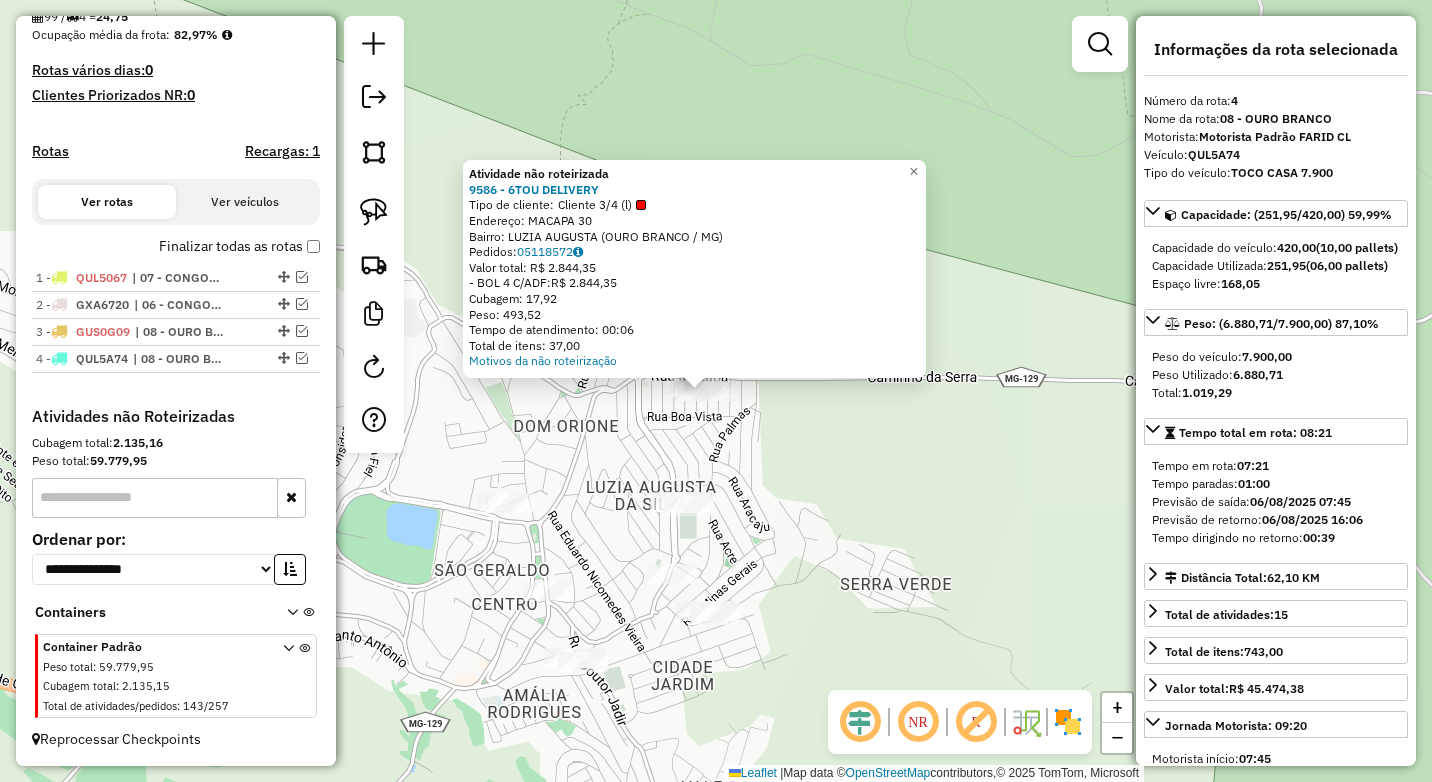 click on "Atividade não roteirizada 9586 - 6TOU DELIVERY  Tipo de cliente:   Cliente 3/4  (l)   Endereço:  MACAPA 30   Bairro: LUZIA AUGUSTA (OURO BRANCO / MG)   Pedidos:  05118572   Valor total: R$ 2.844,35   - BOL 4 C/ADF:  R$ 2.844,35   Cubagem: 17,92   Peso: 493,52   Tempo de atendimento: 00:06   Total de itens: 37,00  Motivos da não roteirização × Janela de atendimento Grade de atendimento Capacidade Transportadoras Veículos Cliente Pedidos  Rotas Selecione os dias de semana para filtrar as janelas de atendimento  Seg   Ter   Qua   Qui   Sex   Sáb   Dom  Informe o período da janela de atendimento: De: Até:  Filtrar exatamente a janela do cliente  Considerar janela de atendimento padrão  Selecione os dias de semana para filtrar as grades de atendimento  Seg   Ter   Qua   Qui   Sex   Sáb   Dom   Considerar clientes sem dia de atendimento cadastrado  Clientes fora do dia de atendimento selecionado Filtrar as atividades entre os valores definidos abaixo:  Peso mínimo:  ****  Peso máximo:  ****  De:  De:" 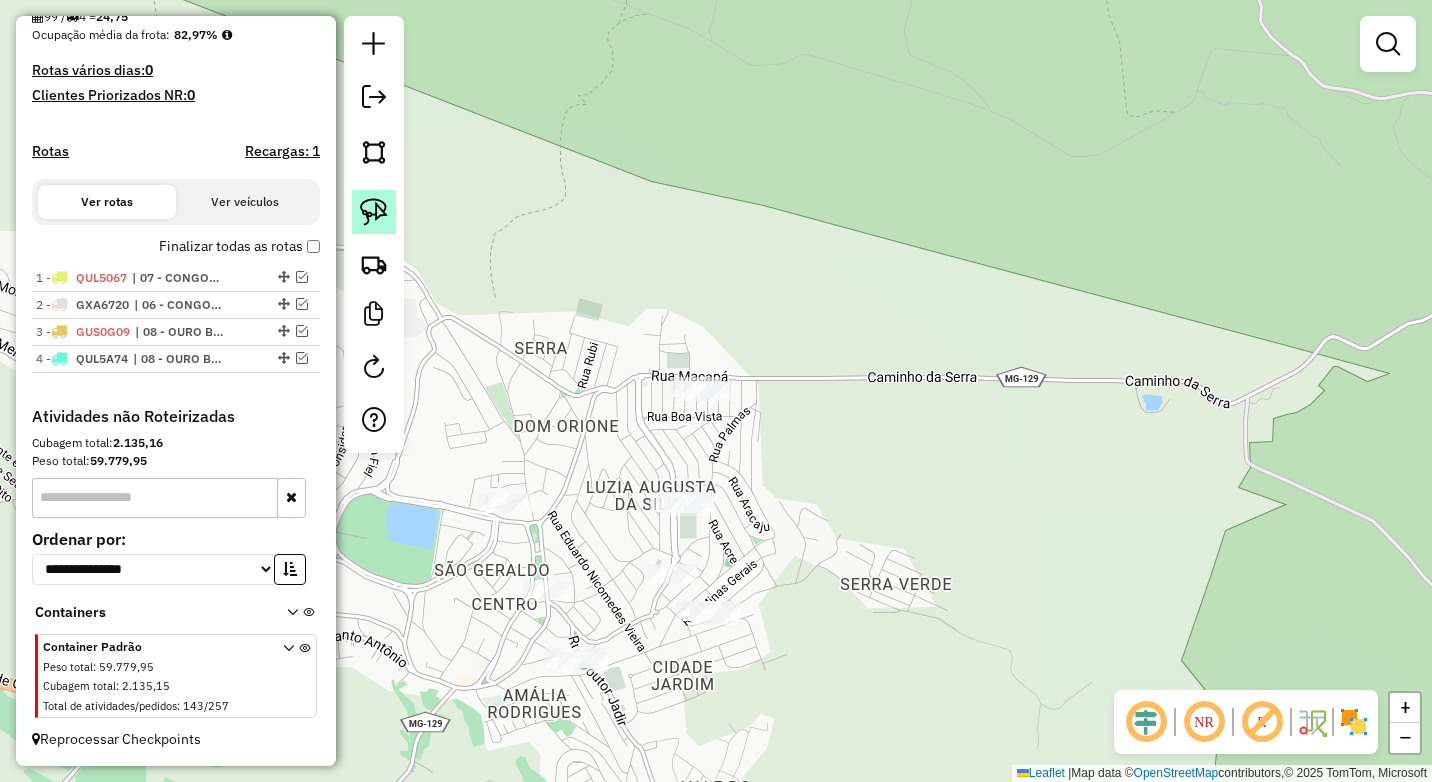 drag, startPoint x: 368, startPoint y: 199, endPoint x: 384, endPoint y: 219, distance: 25.612497 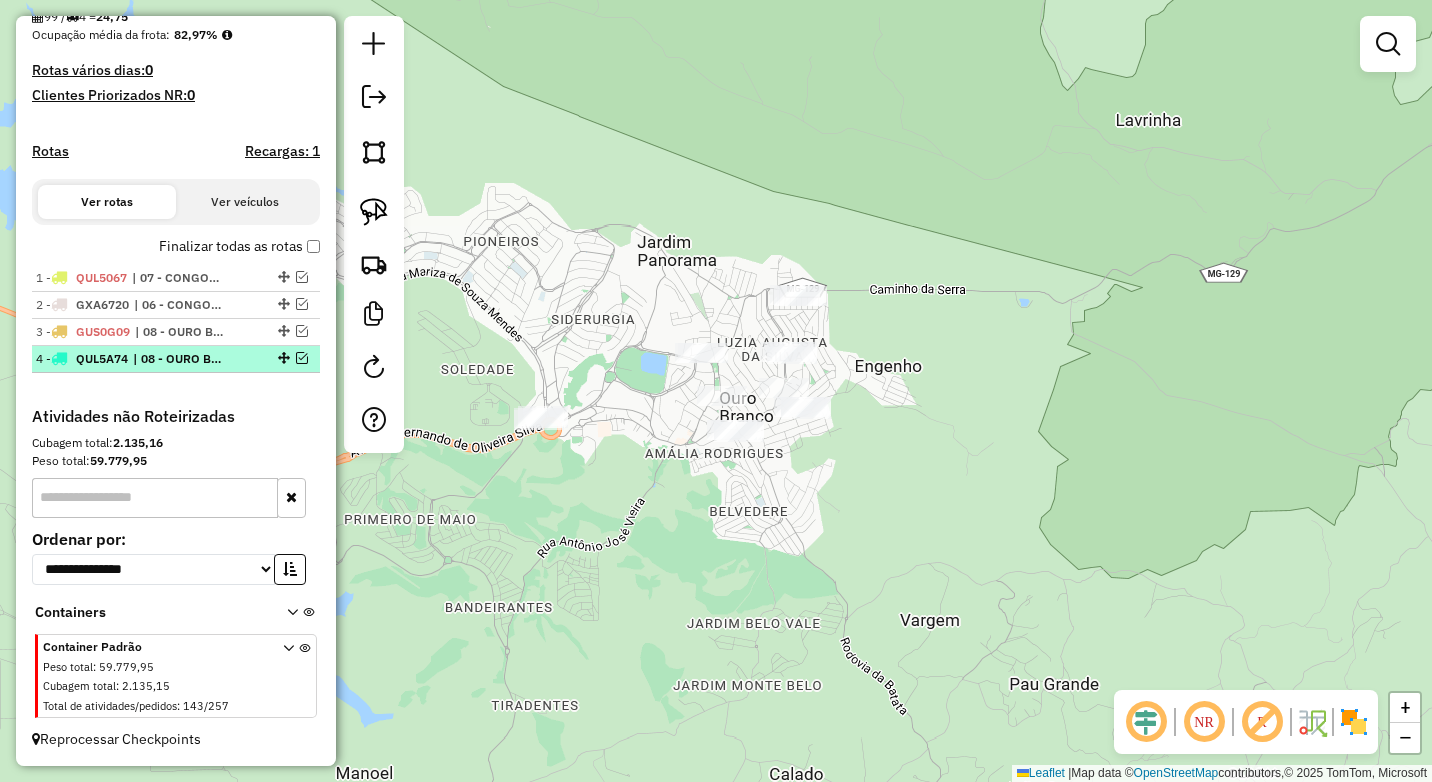 click at bounding box center (302, 358) 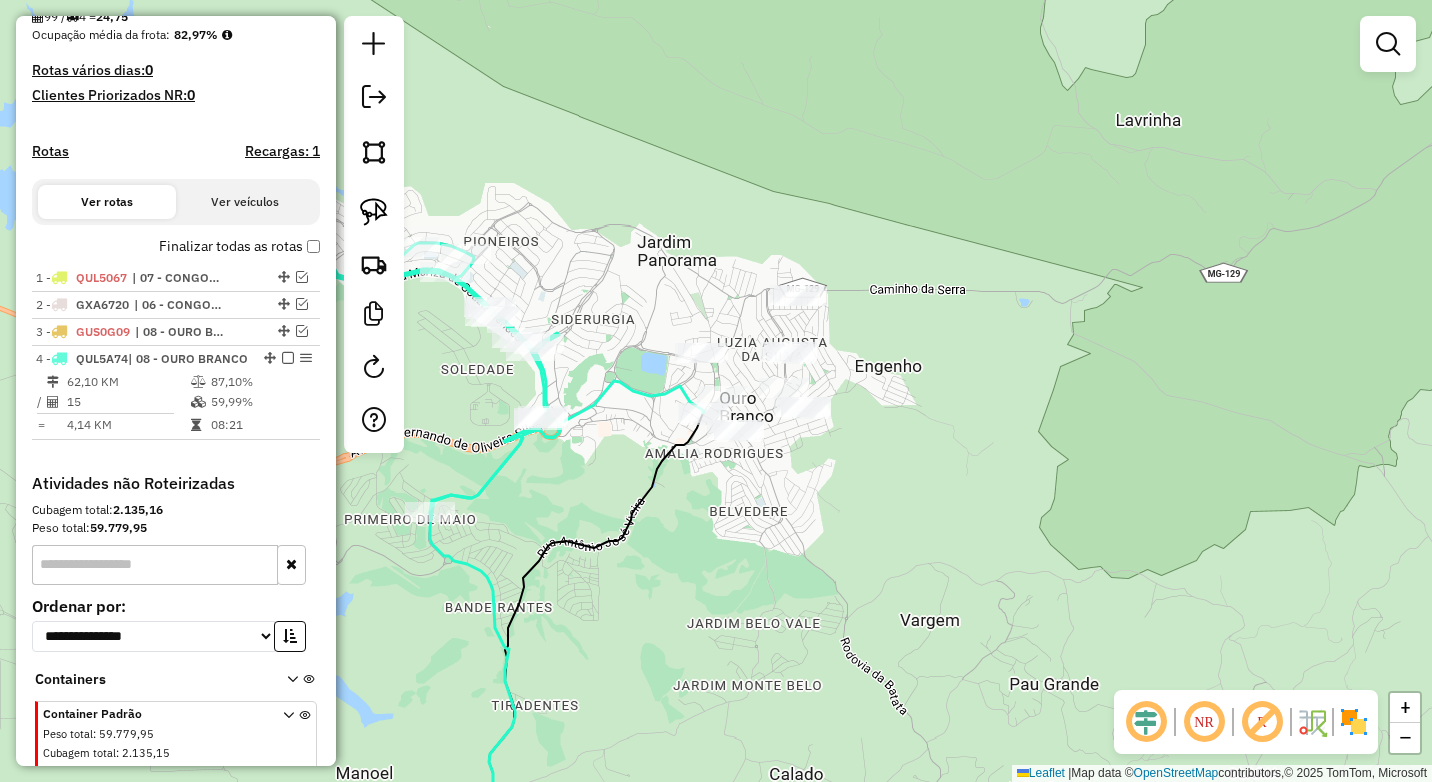scroll, scrollTop: 586, scrollLeft: 0, axis: vertical 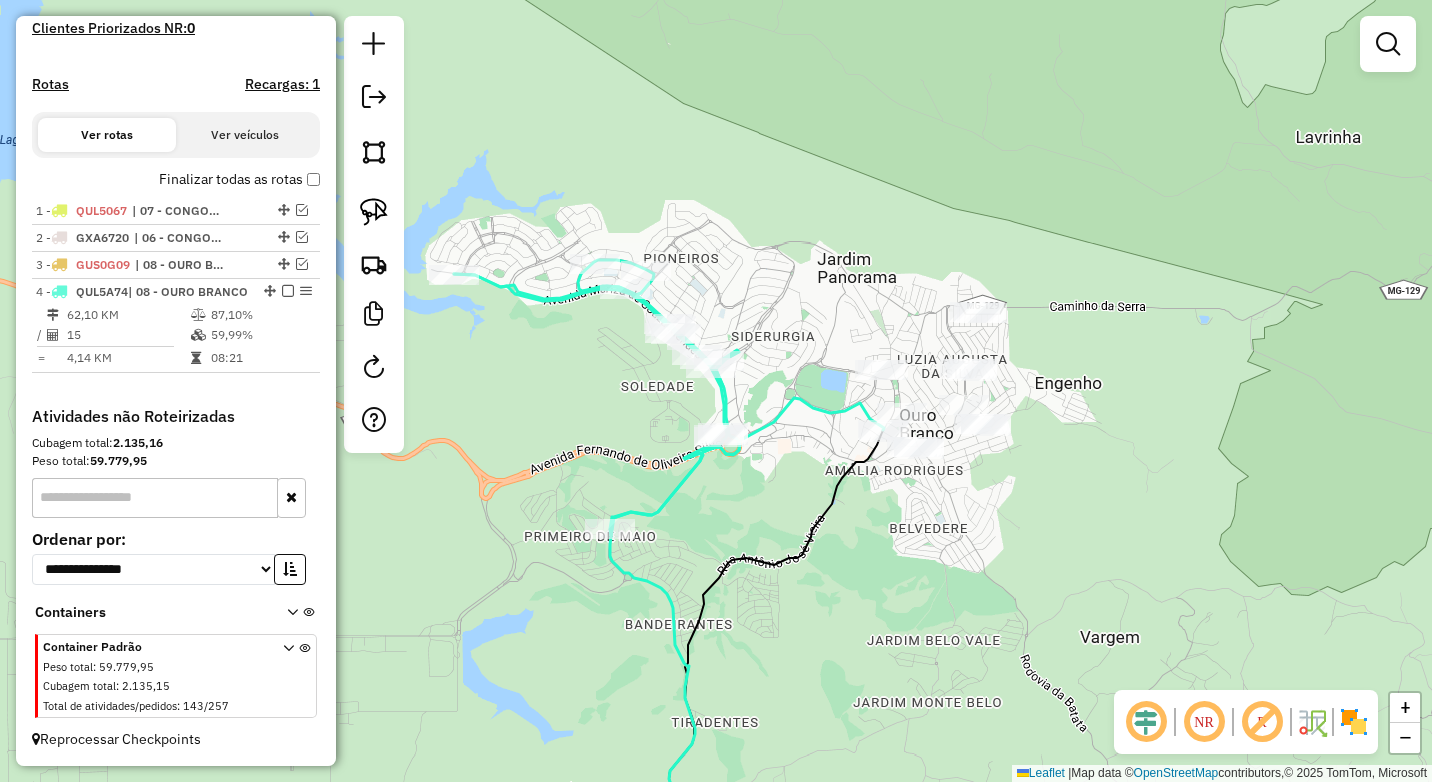 drag, startPoint x: 607, startPoint y: 340, endPoint x: 803, endPoint y: 362, distance: 197.23083 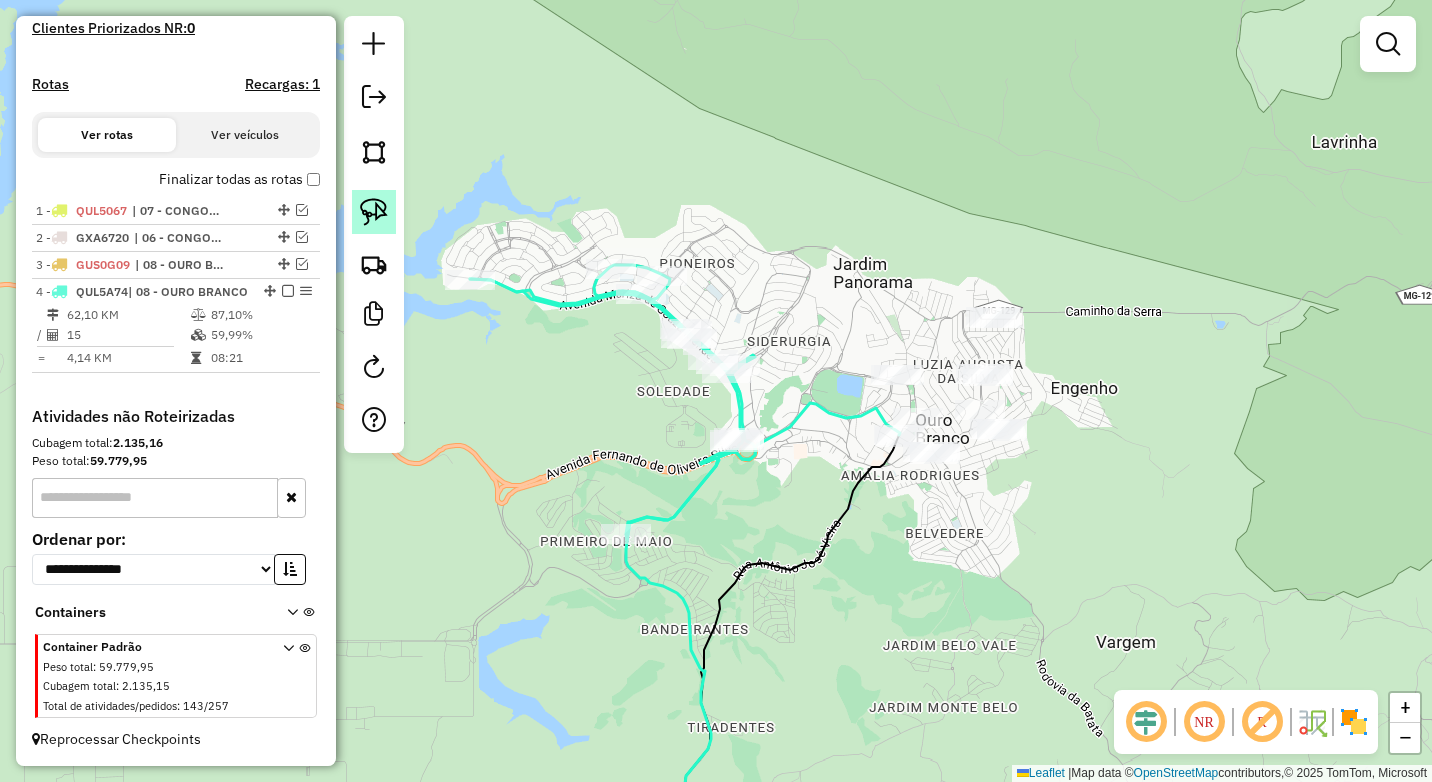 click 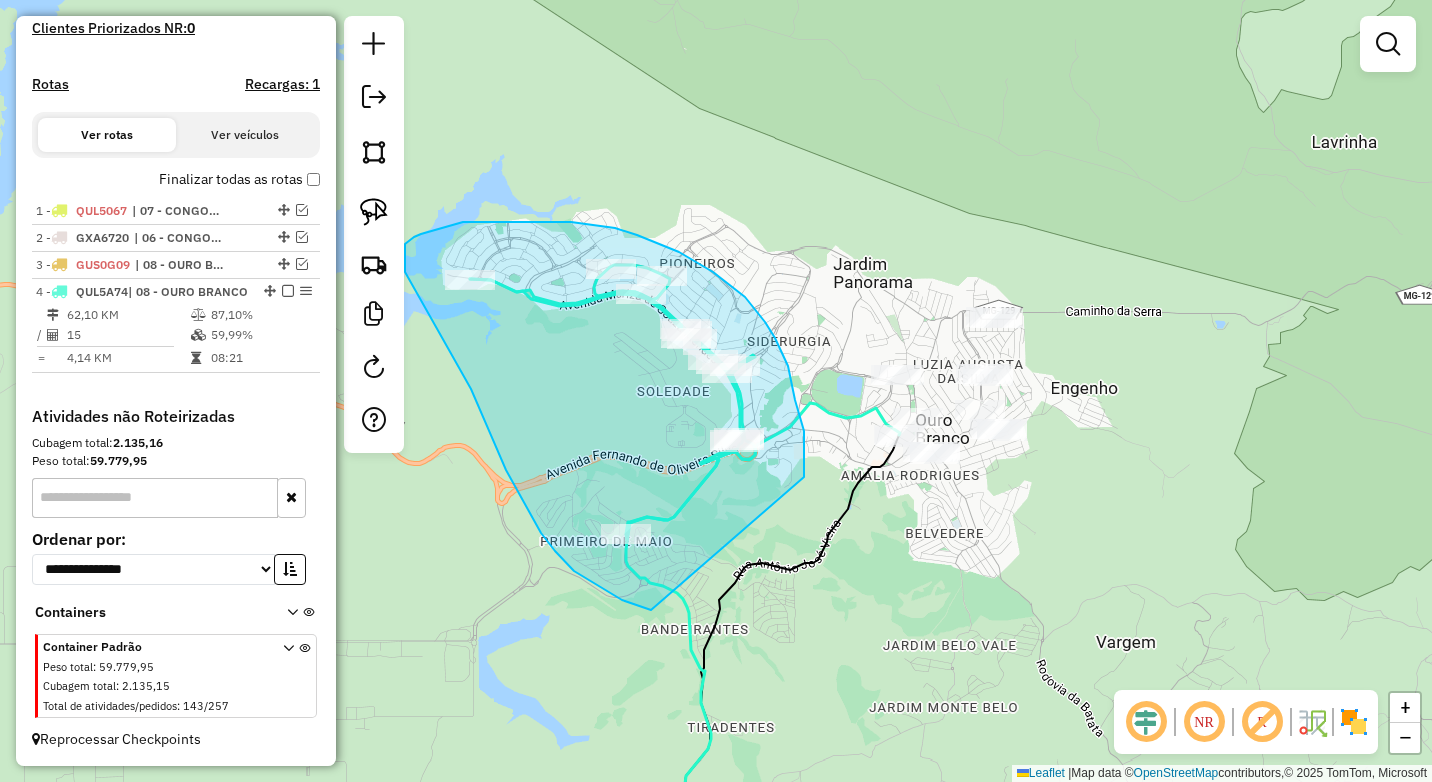 drag, startPoint x: 804, startPoint y: 477, endPoint x: 720, endPoint y: 625, distance: 170.17638 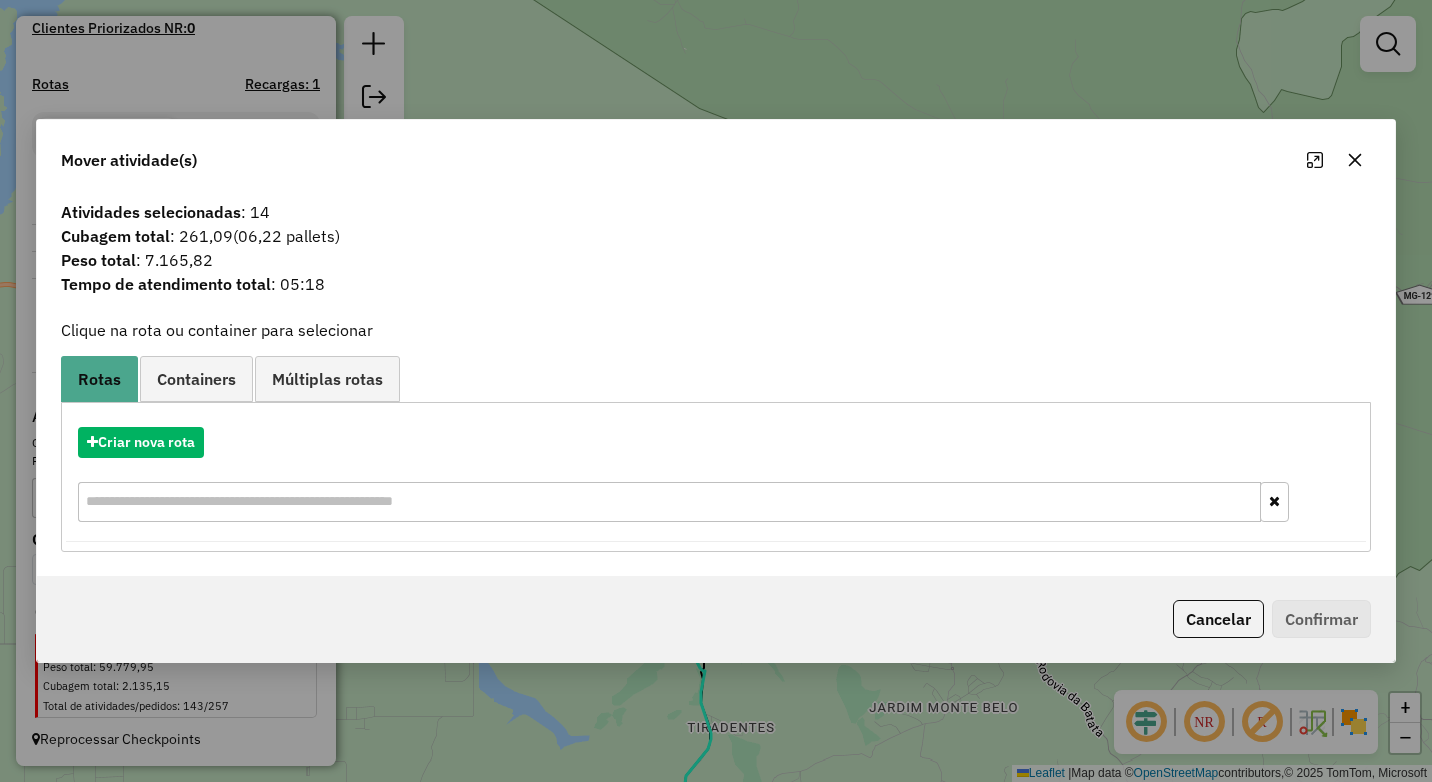 click 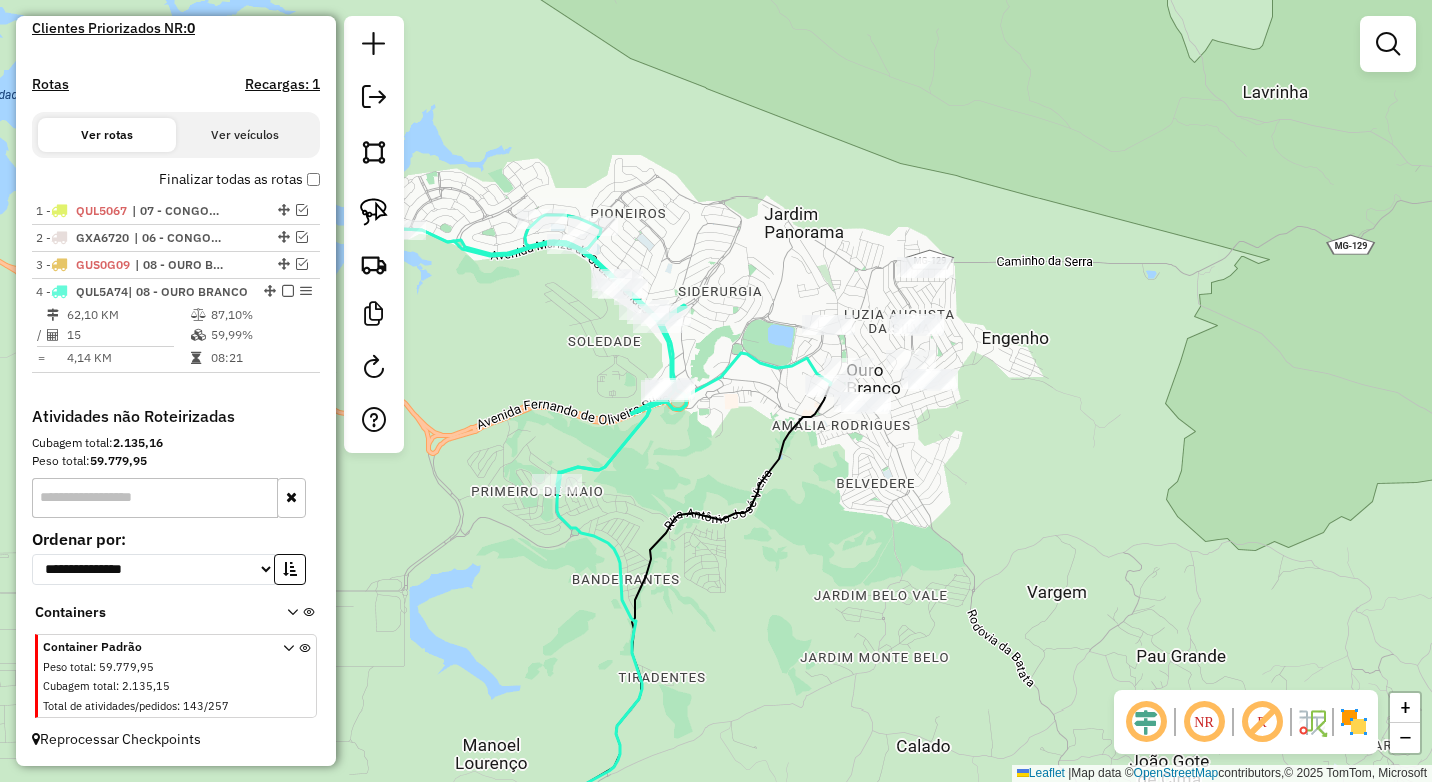 drag, startPoint x: 1182, startPoint y: 454, endPoint x: 1141, endPoint y: 408, distance: 61.6198 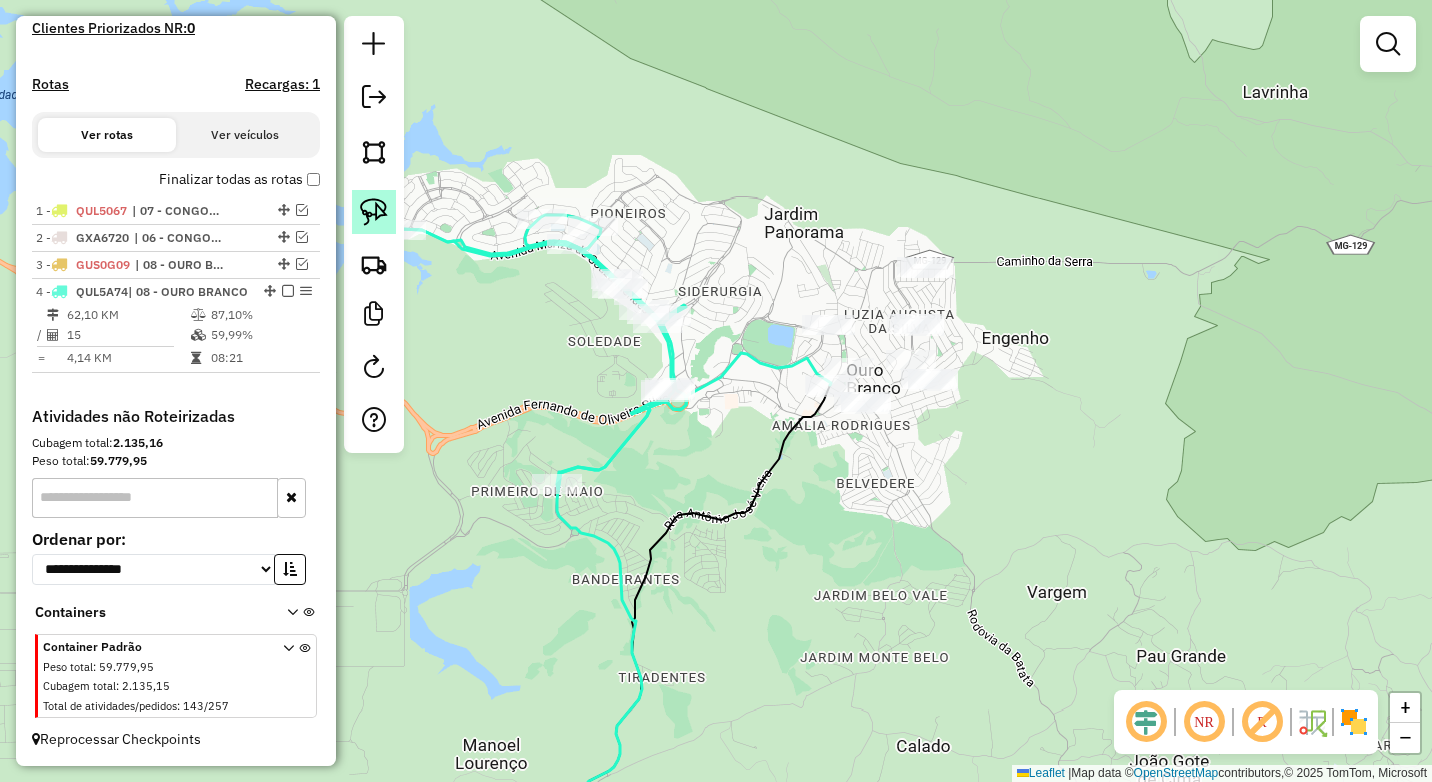 click 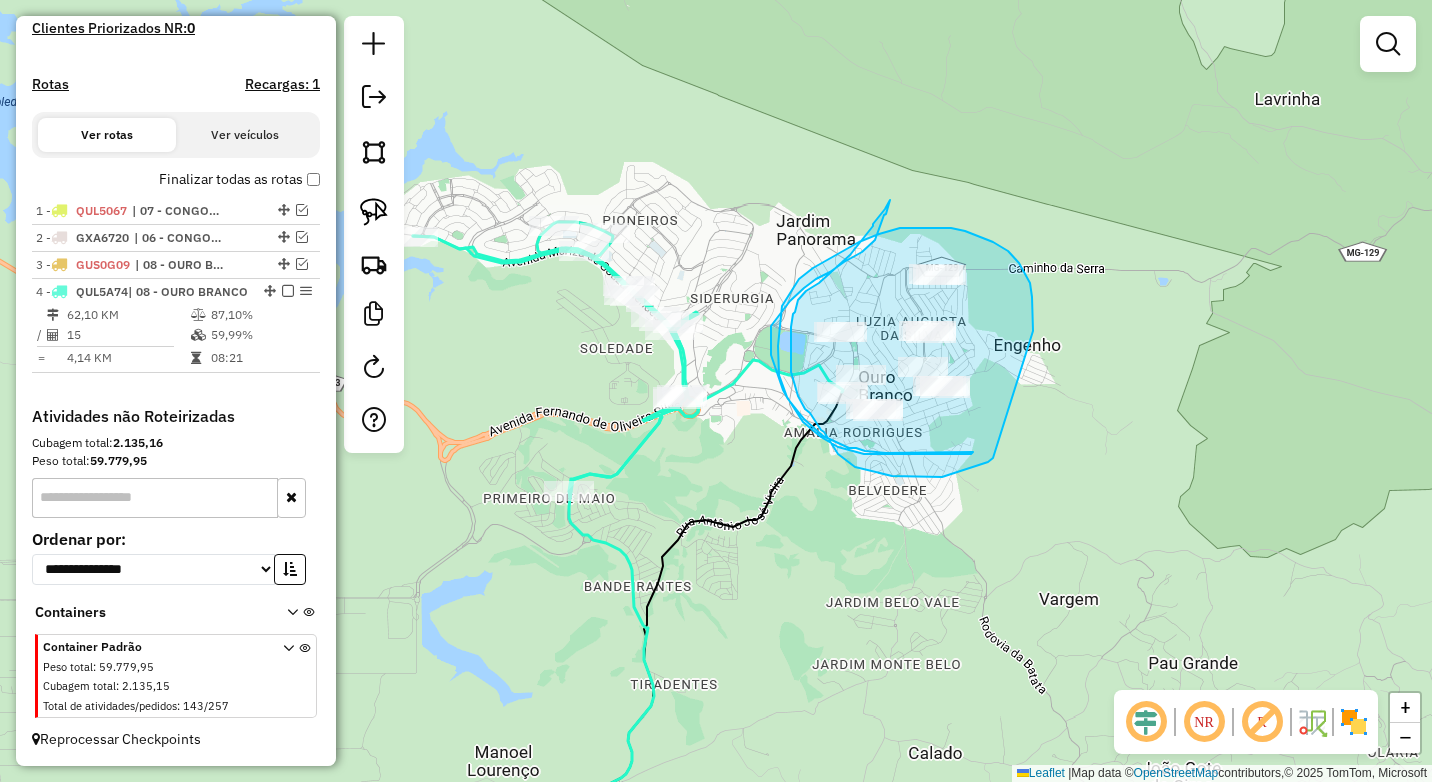 drag, startPoint x: 1033, startPoint y: 331, endPoint x: 993, endPoint y: 458, distance: 133.15028 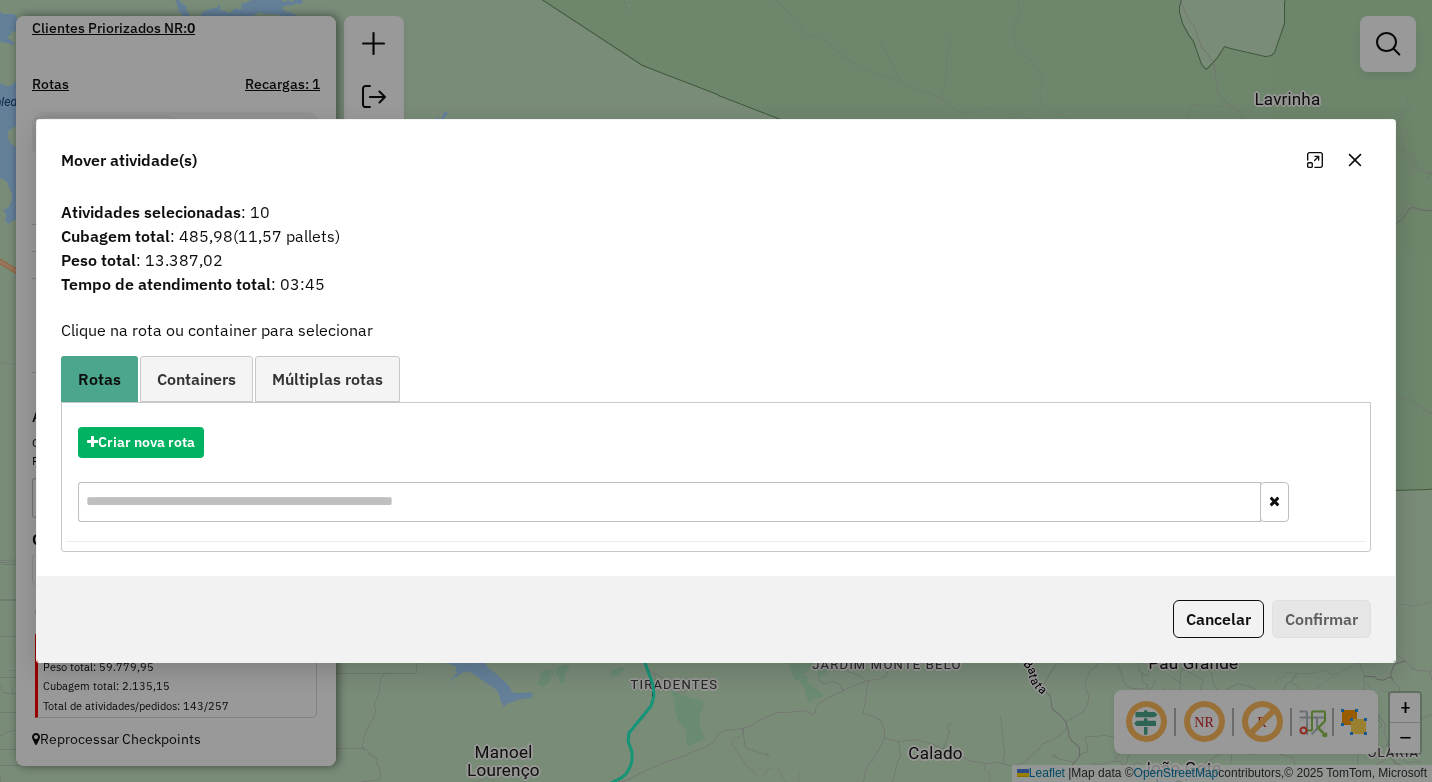 click on "Mover atividade(s)" 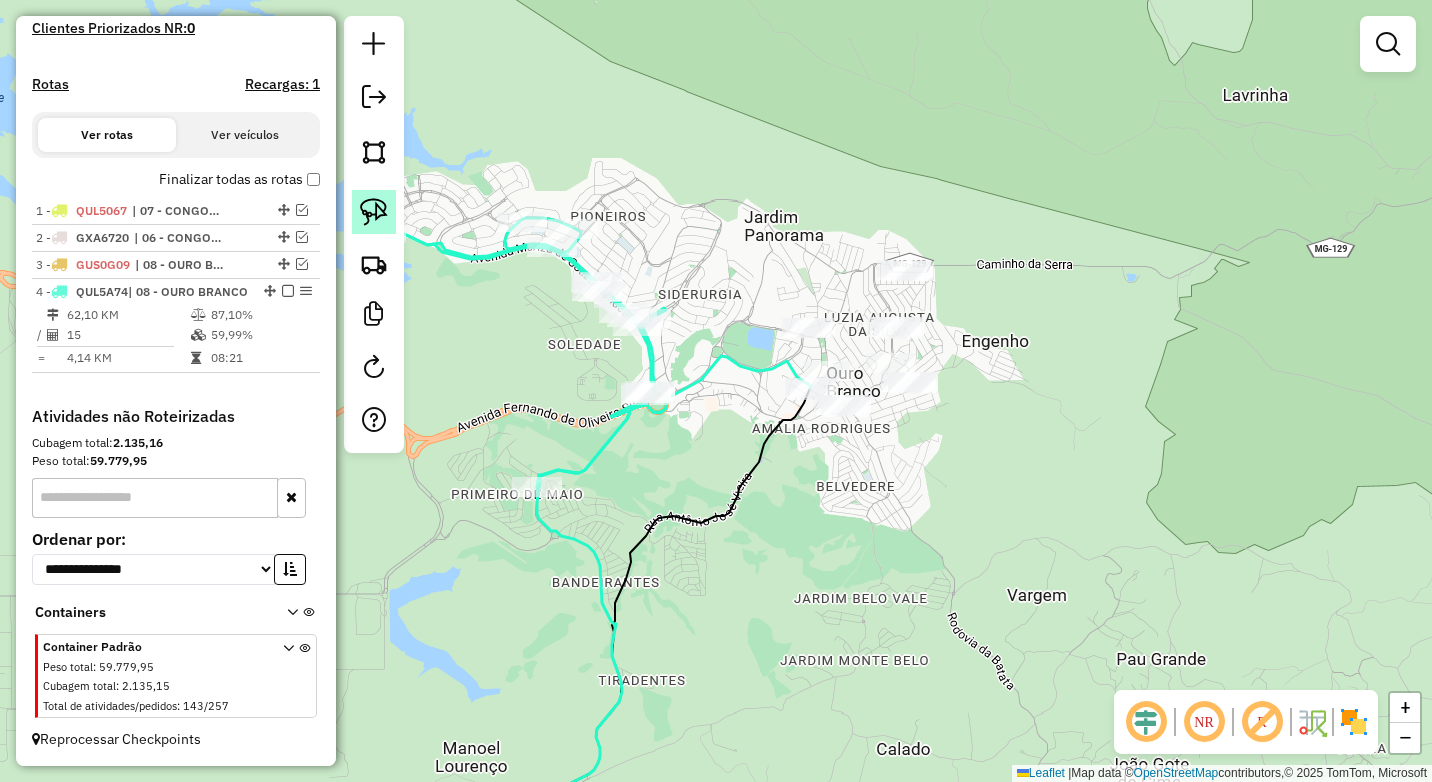 click 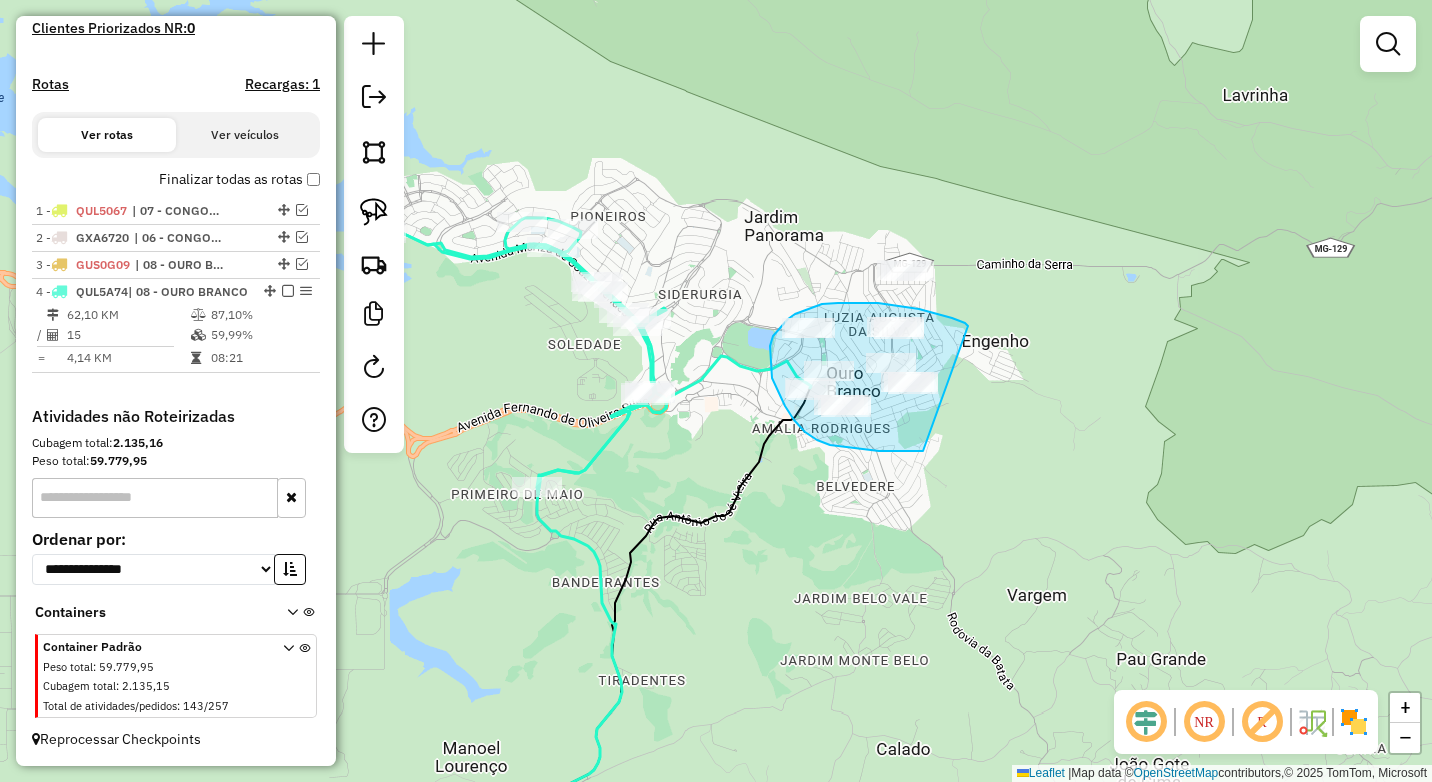 drag, startPoint x: 968, startPoint y: 326, endPoint x: 981, endPoint y: 436, distance: 110.76552 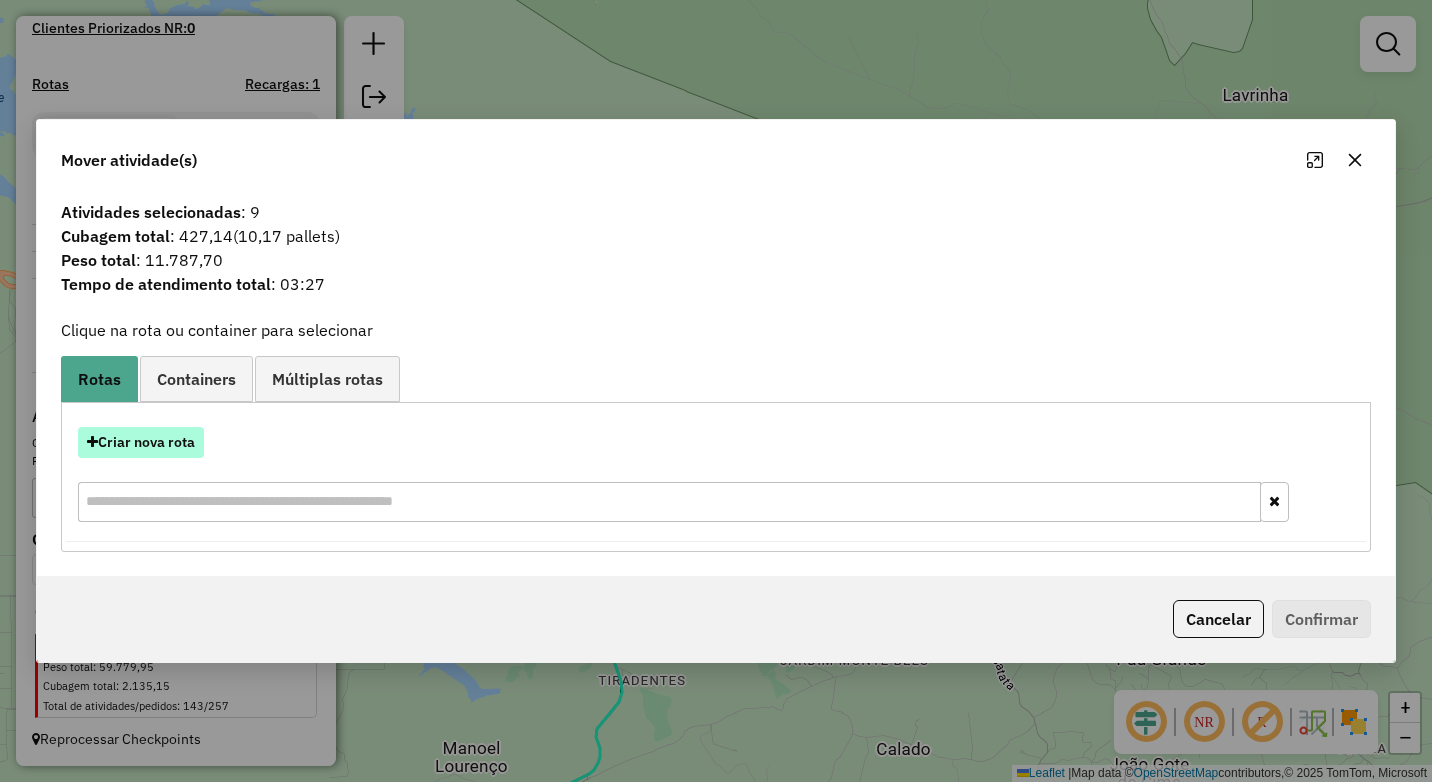 click on "Criar nova rota" at bounding box center (141, 442) 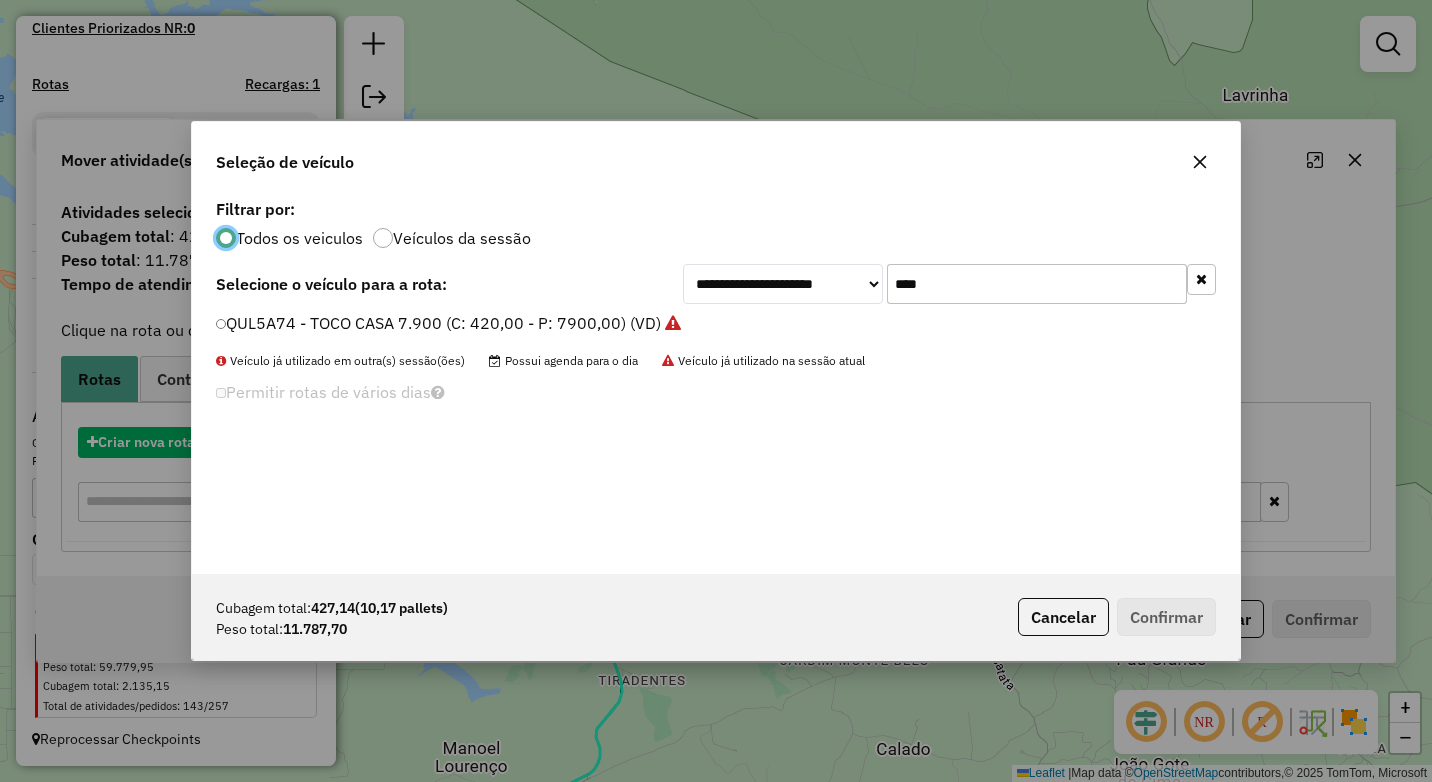 scroll, scrollTop: 11, scrollLeft: 6, axis: both 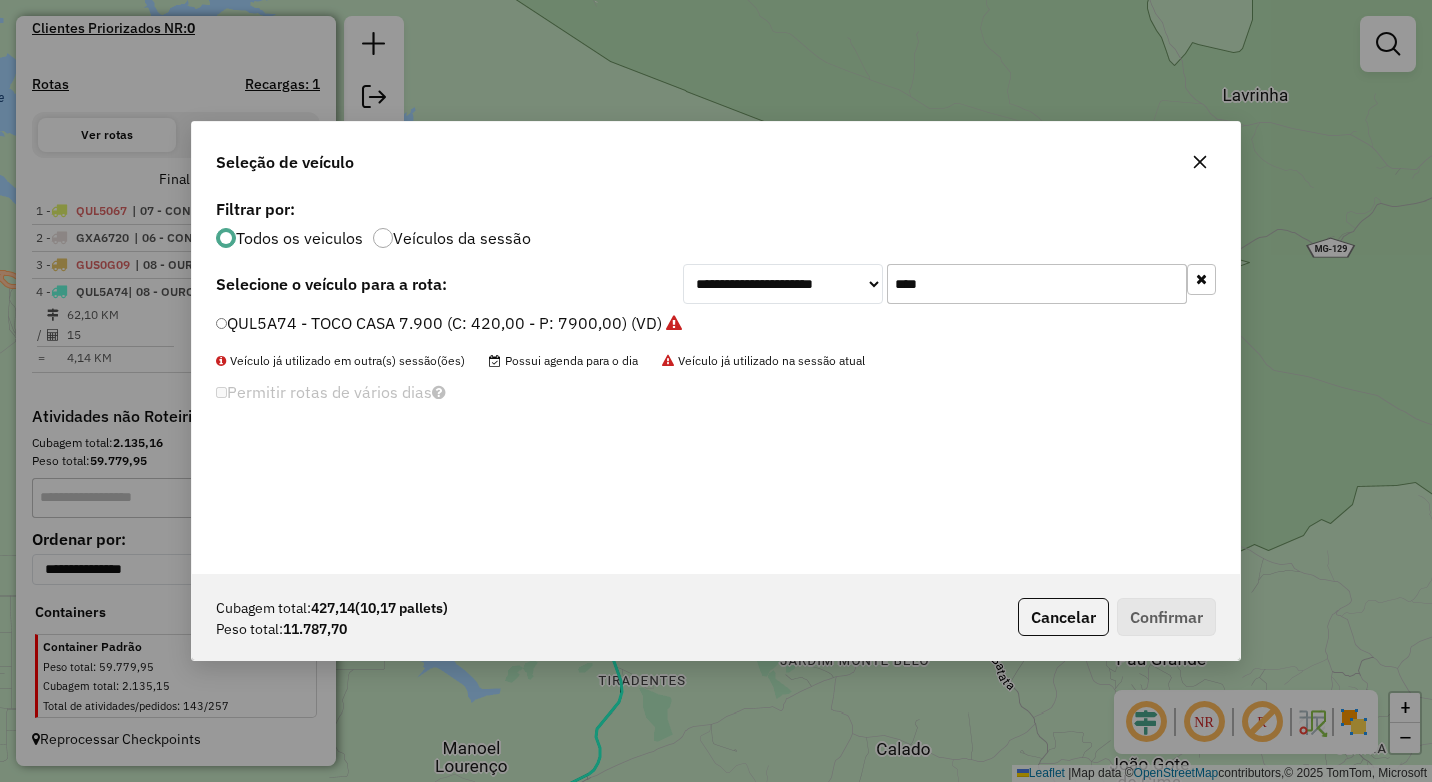 drag, startPoint x: 1010, startPoint y: 284, endPoint x: 859, endPoint y: 285, distance: 151.00331 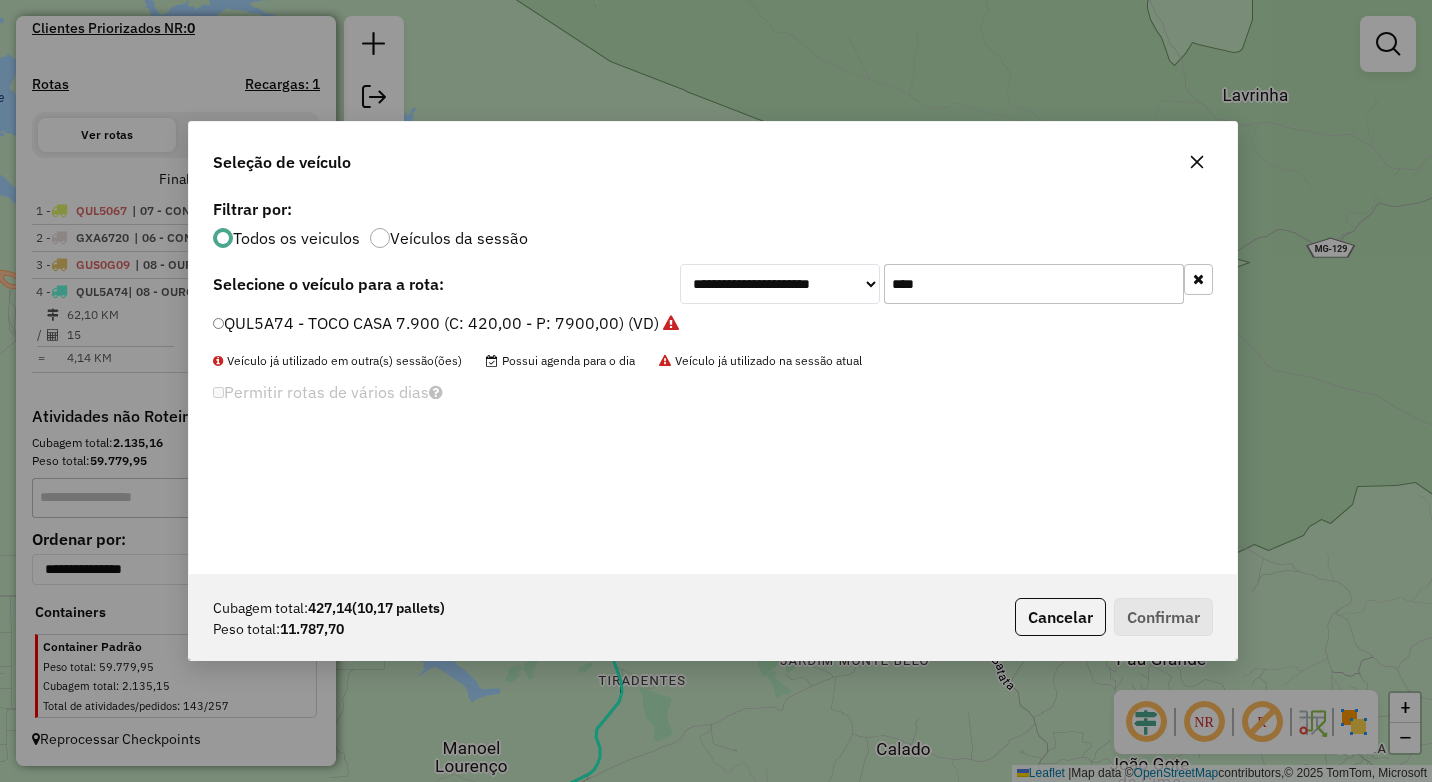 drag, startPoint x: 1182, startPoint y: 153, endPoint x: 1194, endPoint y: 159, distance: 13.416408 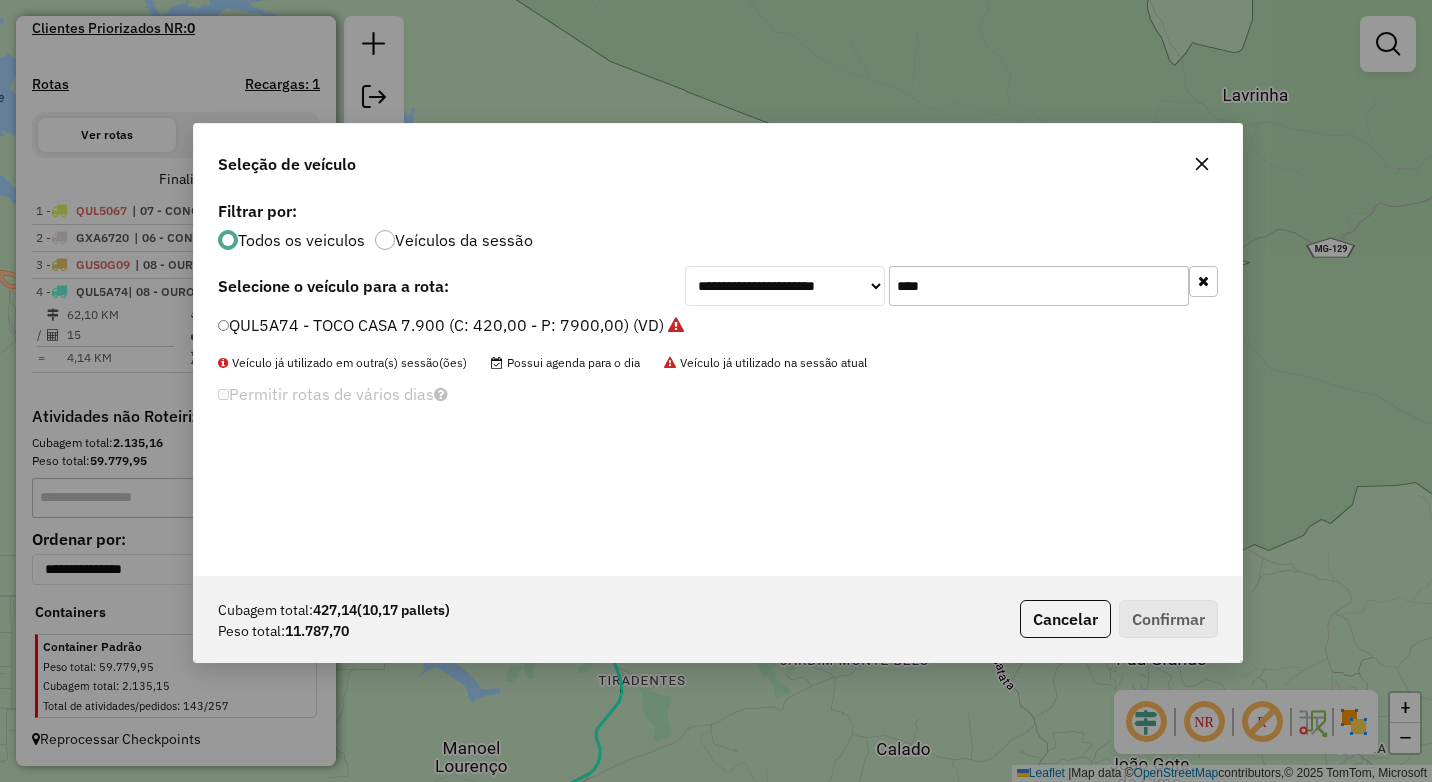 click 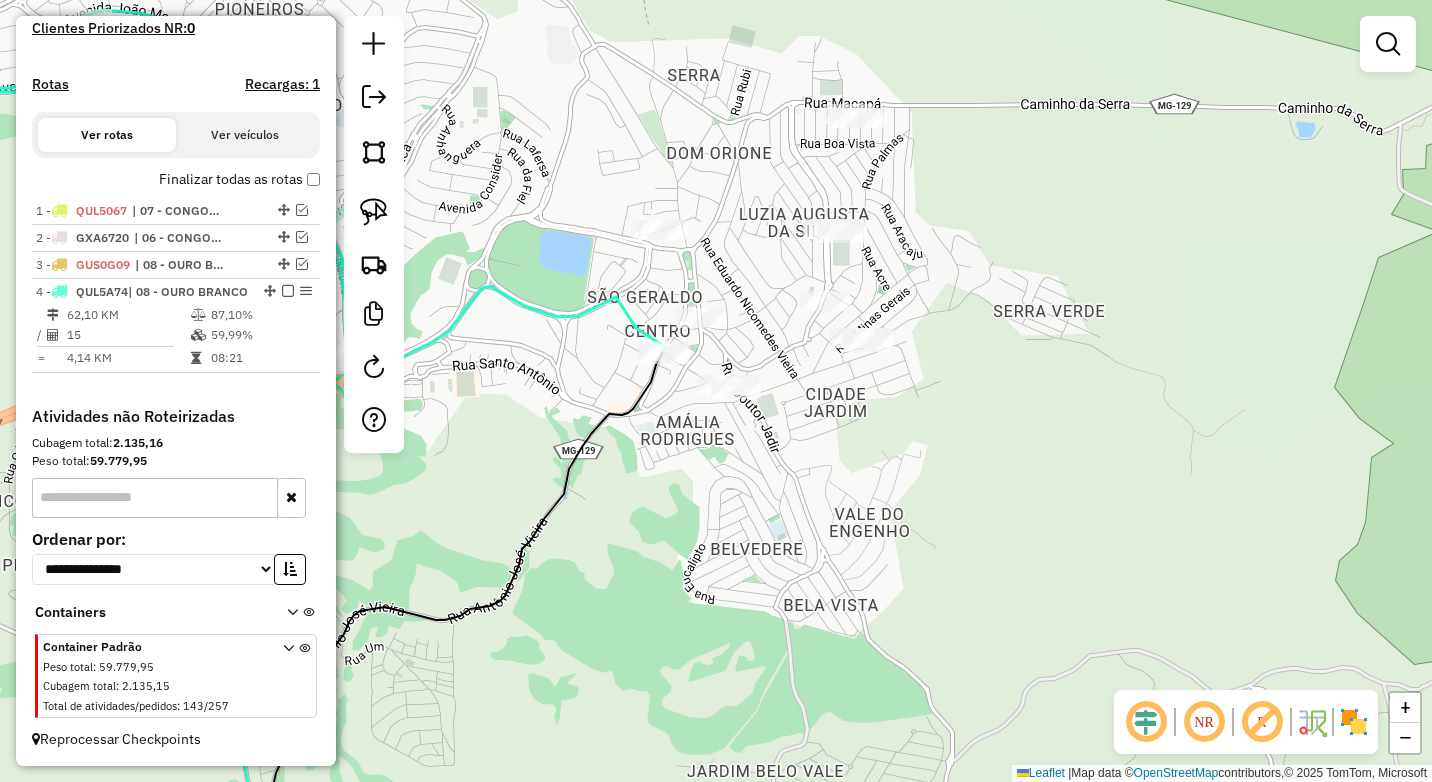 drag, startPoint x: 941, startPoint y: 457, endPoint x: 859, endPoint y: 459, distance: 82.02438 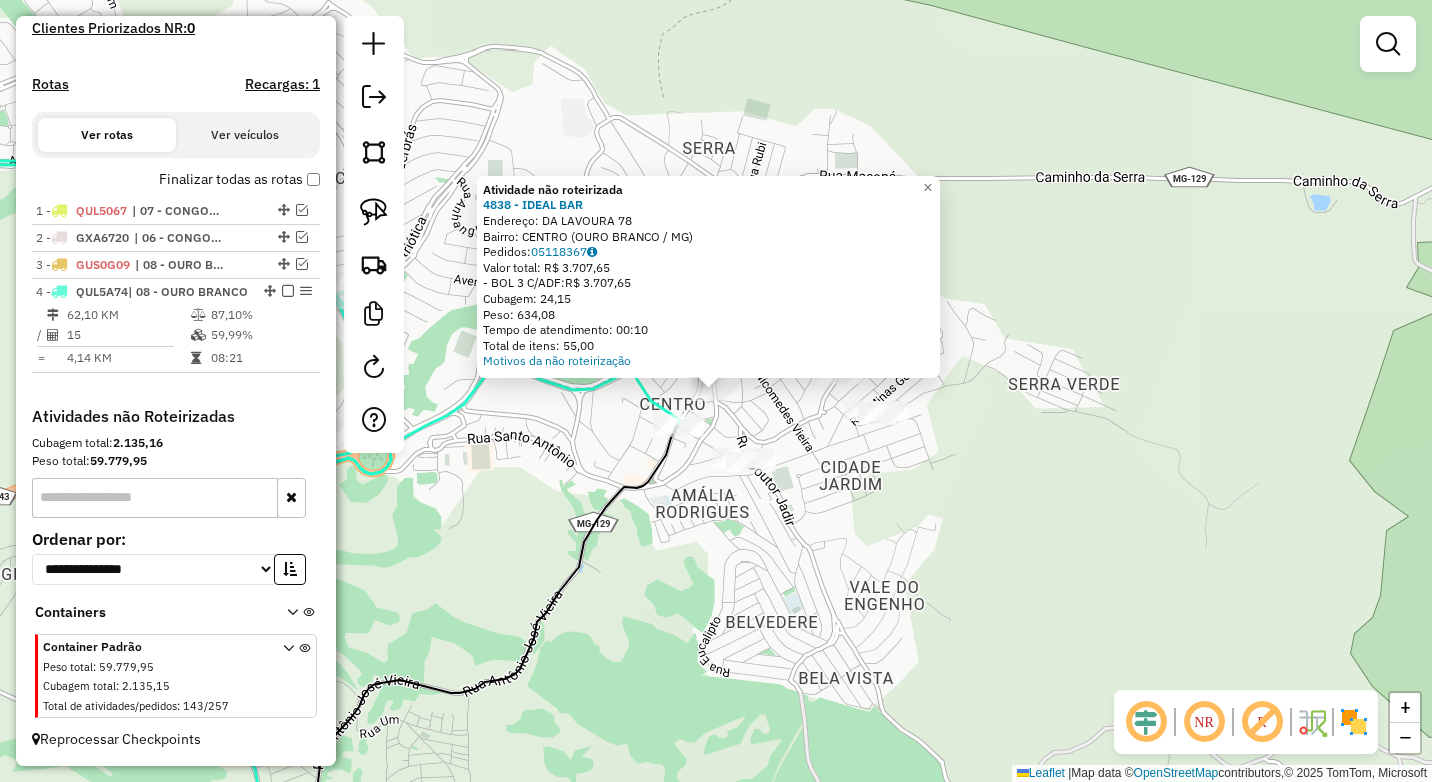 click on "Atividade não roteirizada 4838 - IDEAL BAR  Endereço:  DA LAVOURA 78   Bairro: CENTRO (OURO BRANCO / MG)   Pedidos:  05118367   Valor total: R$ 3.707,65   - BOL 3 C/ADF:  R$ 3.707,65   Cubagem: 24,15   Peso: 634,08   Tempo de atendimento: 00:10   Total de itens: 55,00  Motivos da não roteirização × Janela de atendimento Grade de atendimento Capacidade Transportadoras Veículos Cliente Pedidos  Rotas Selecione os dias de semana para filtrar as janelas de atendimento  Seg   Ter   Qua   Qui   Sex   Sáb   Dom  Informe o período da janela de atendimento: De: Até:  Filtrar exatamente a janela do cliente  Considerar janela de atendimento padrão  Selecione os dias de semana para filtrar as grades de atendimento  Seg   Ter   Qua   Qui   Sex   Sáb   Dom   Considerar clientes sem dia de atendimento cadastrado  Clientes fora do dia de atendimento selecionado Filtrar as atividades entre os valores definidos abaixo:  Peso mínimo:  ****  Peso máximo:  ****  Cubagem mínima:   Cubagem máxima:   De:   Até:  De:" 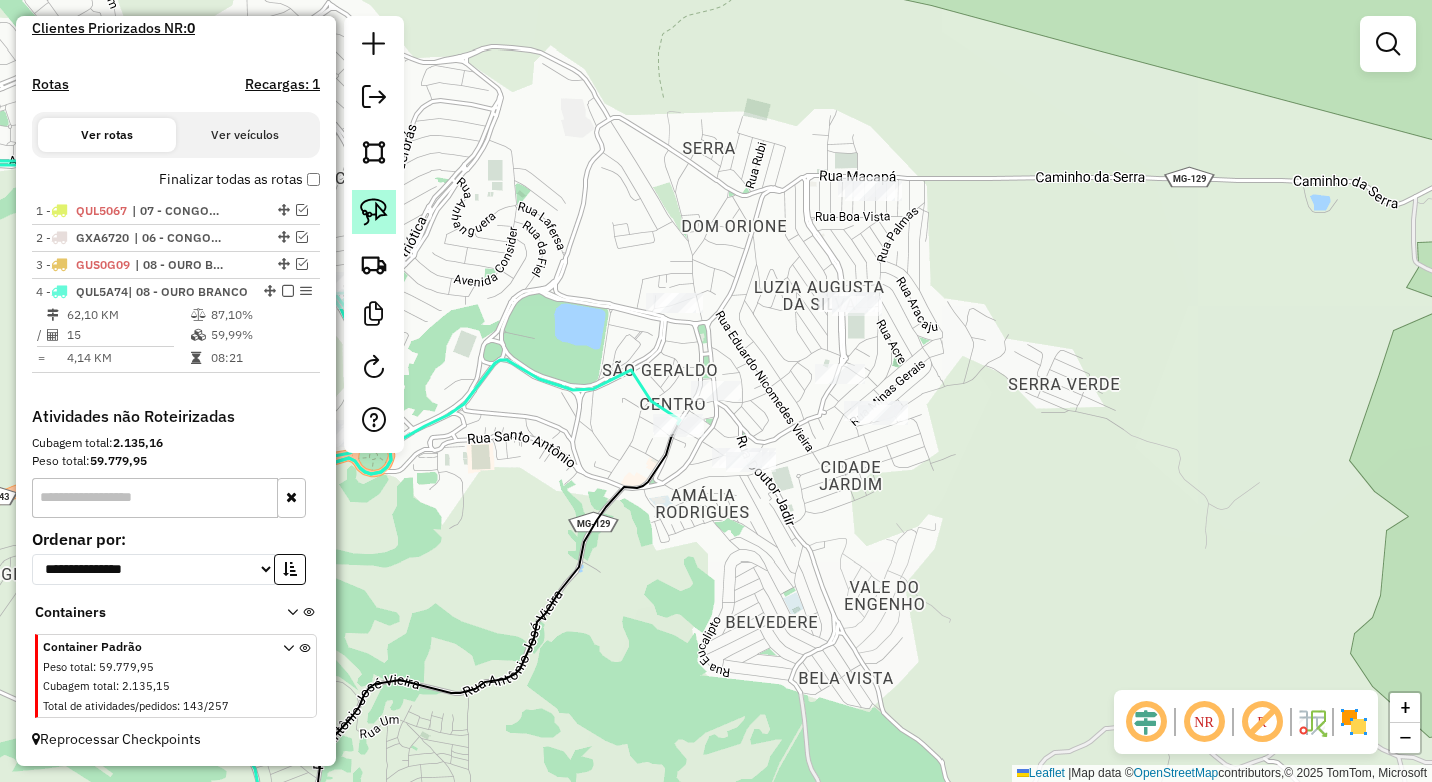 click 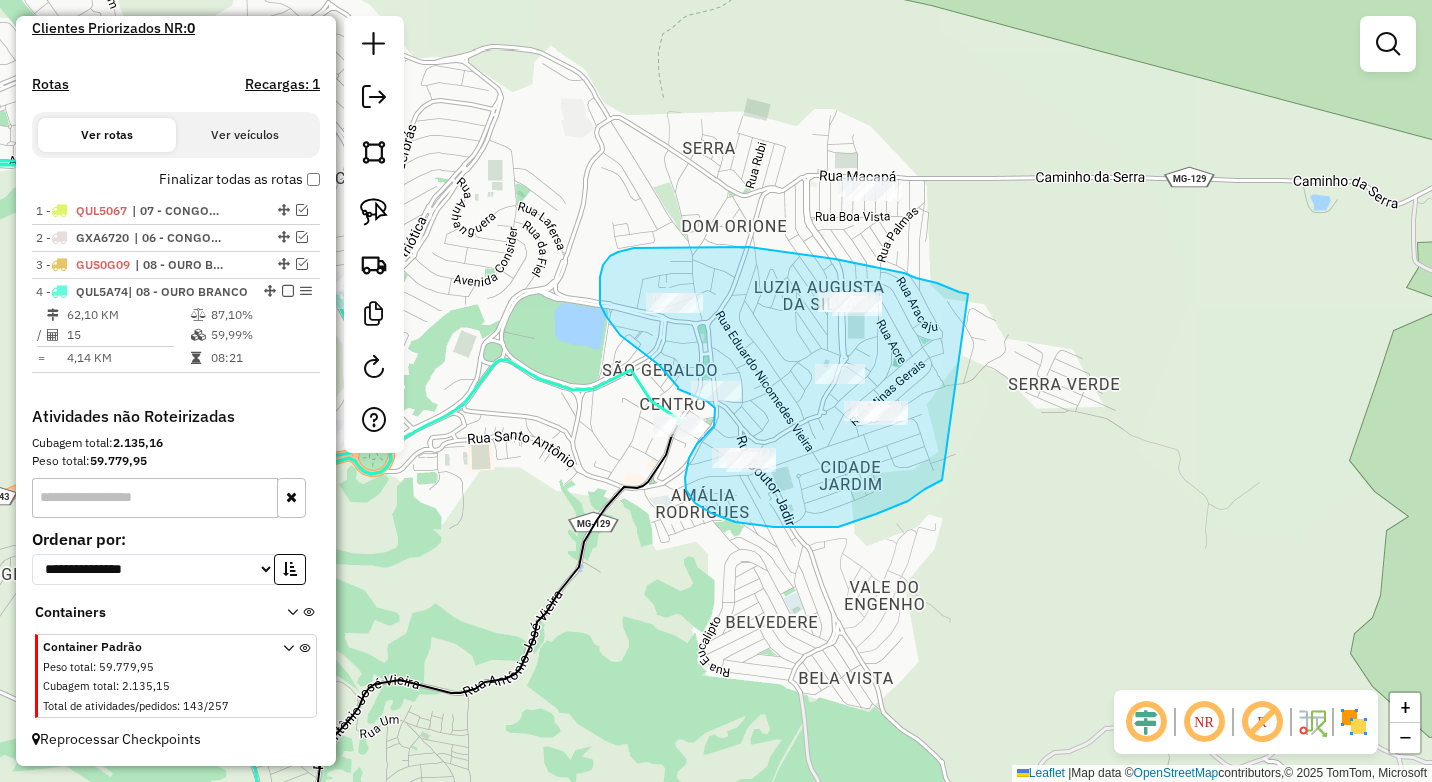 drag, startPoint x: 968, startPoint y: 294, endPoint x: 955, endPoint y: 475, distance: 181.46625 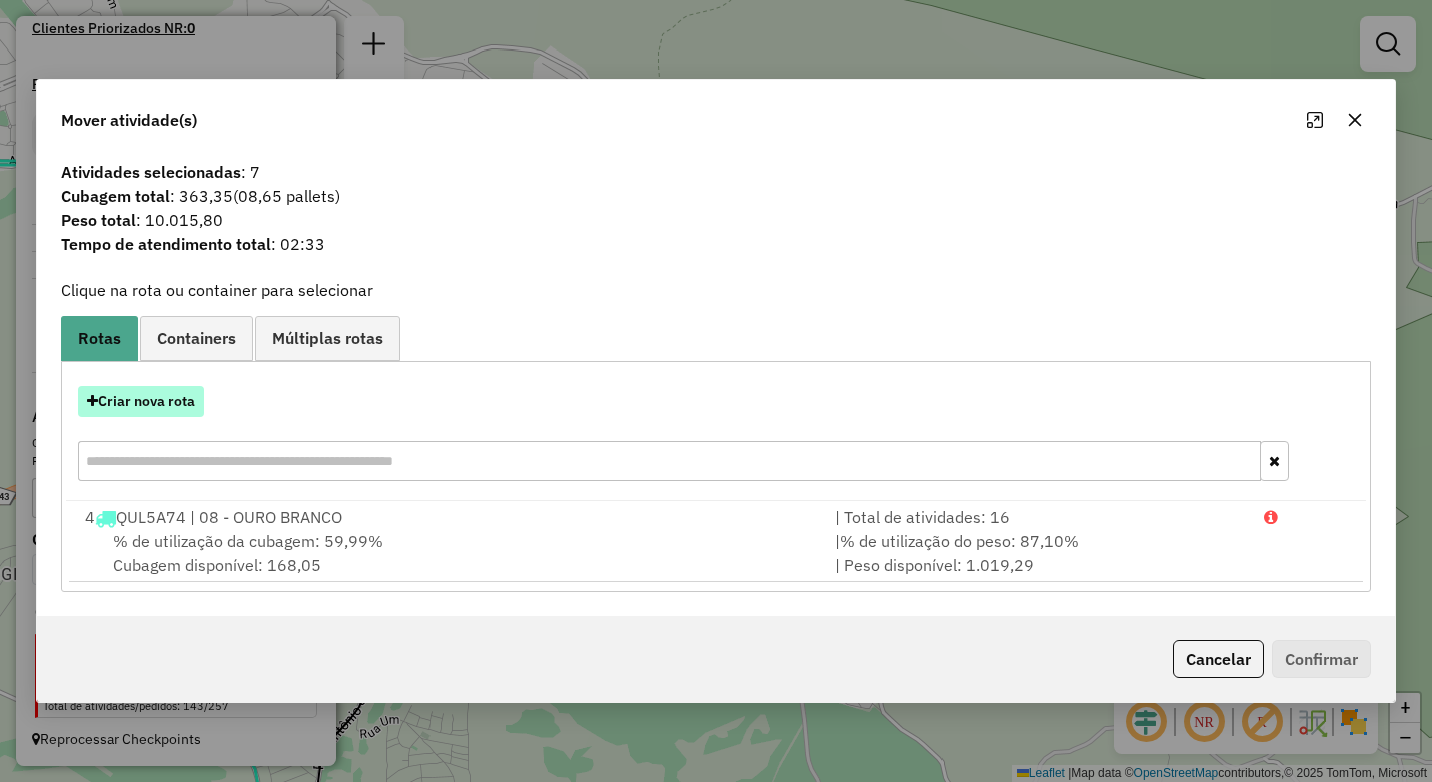 click on "Criar nova rota" at bounding box center (141, 401) 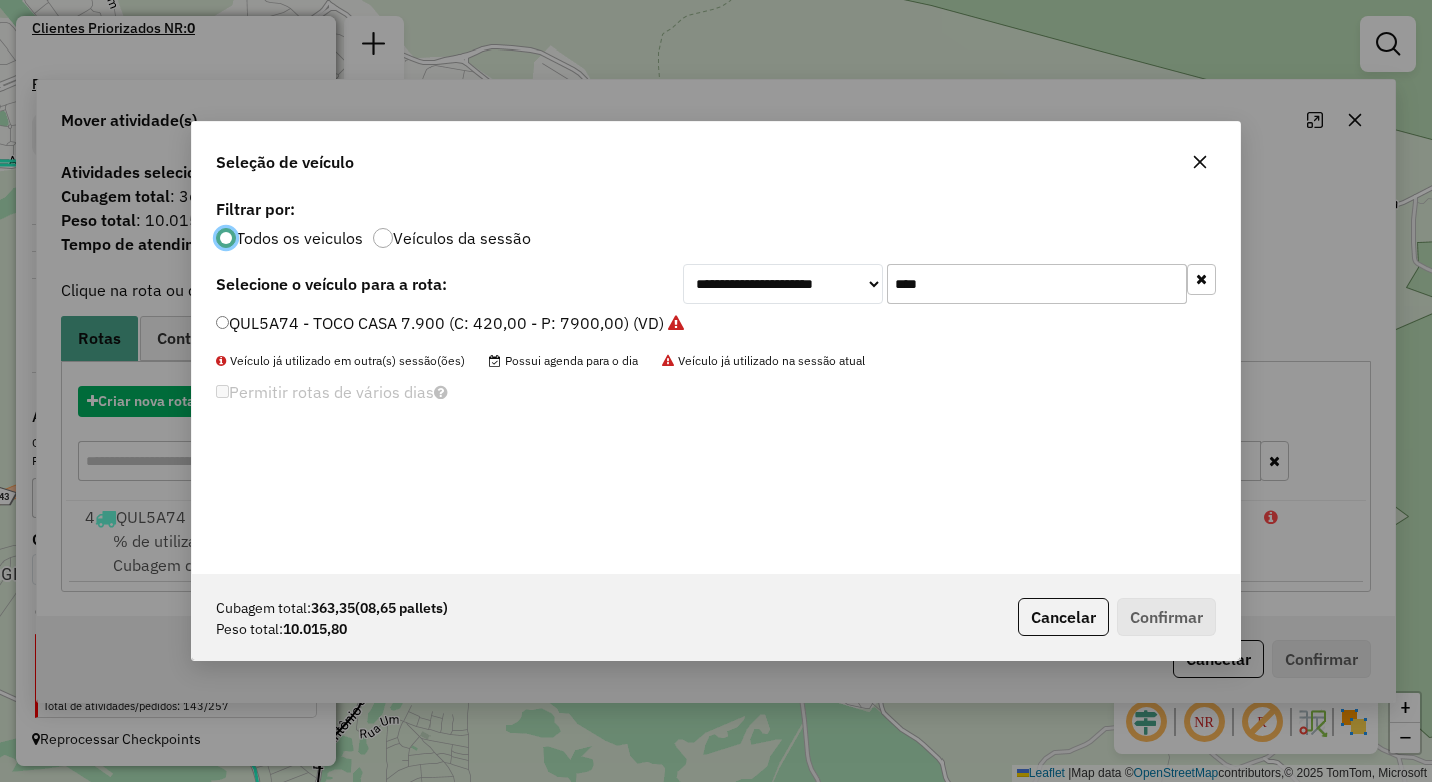 scroll, scrollTop: 11, scrollLeft: 6, axis: both 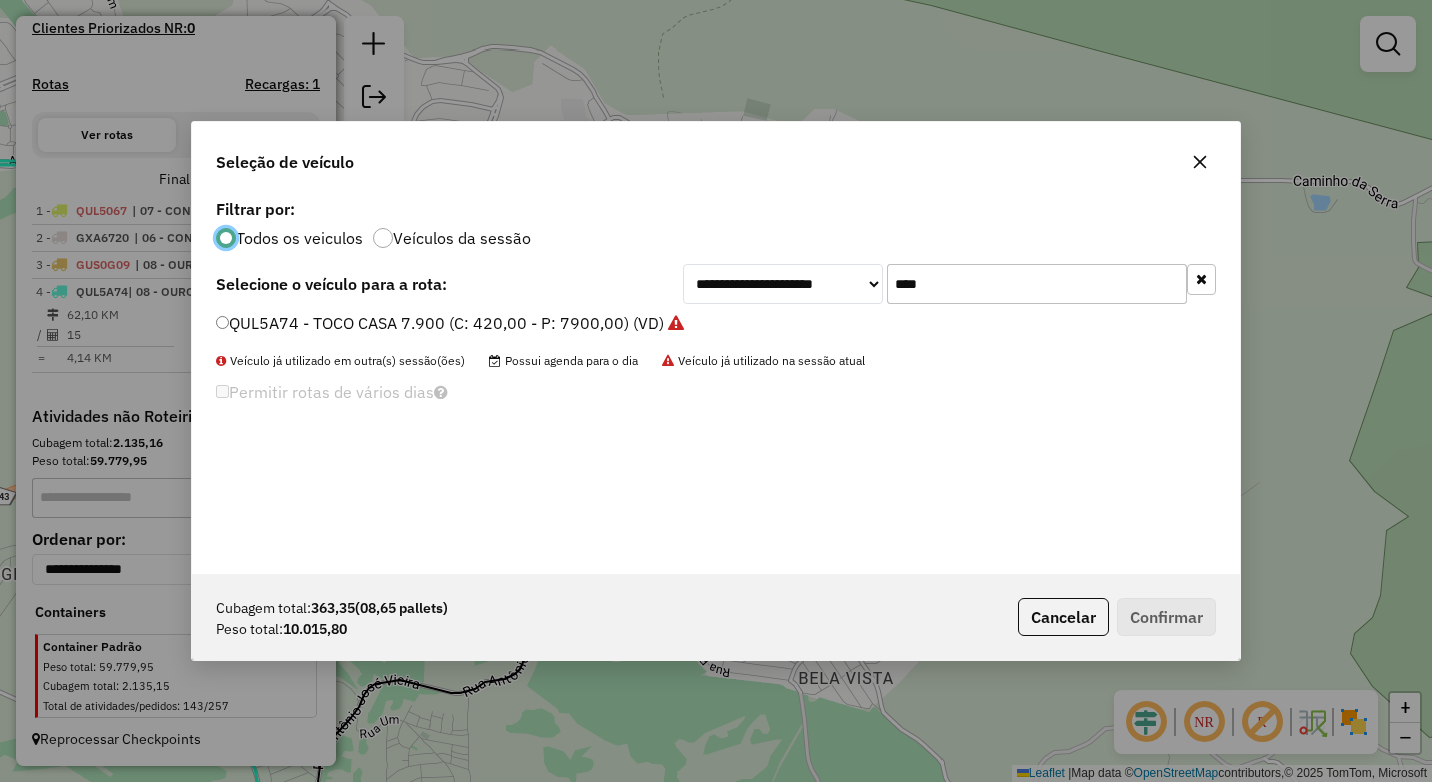 drag, startPoint x: 934, startPoint y: 289, endPoint x: 777, endPoint y: 289, distance: 157 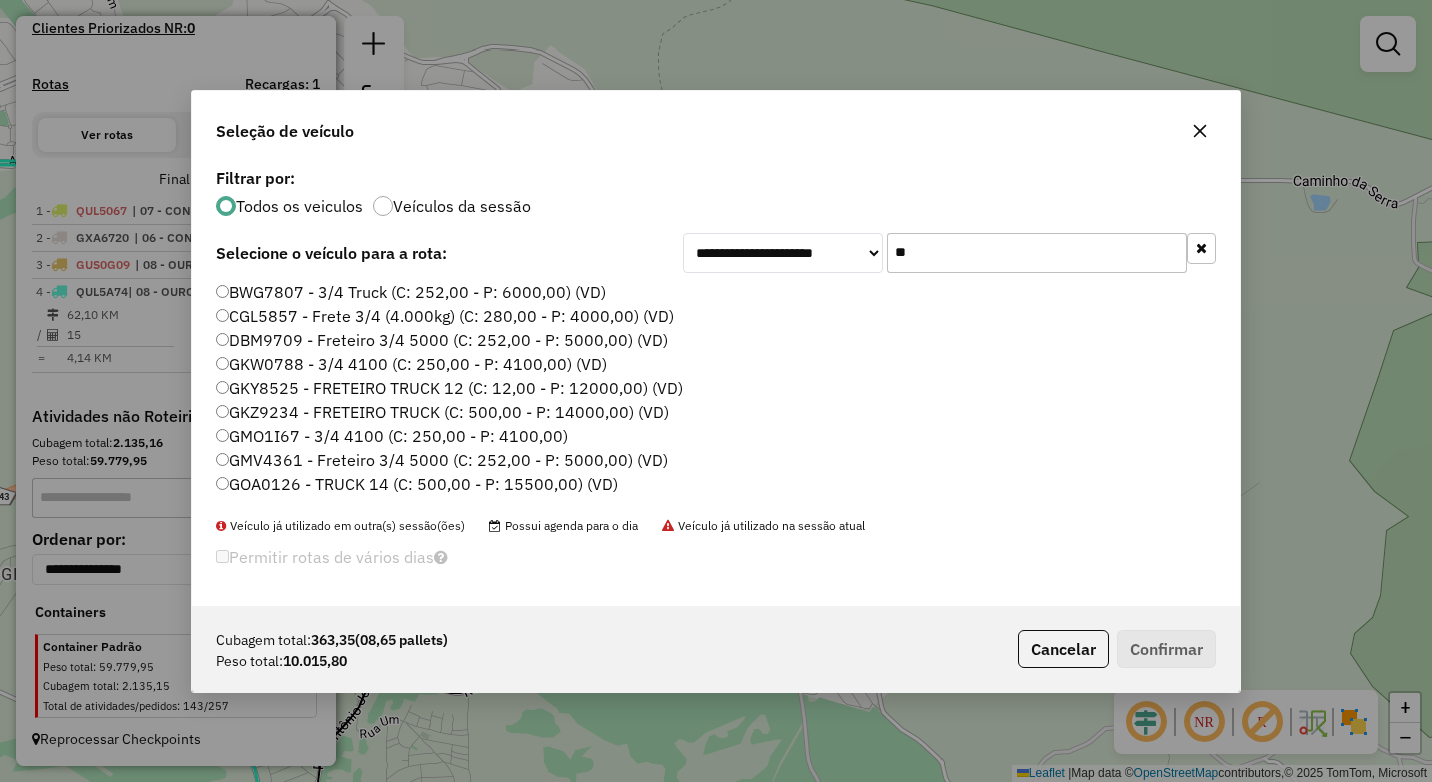 type on "*" 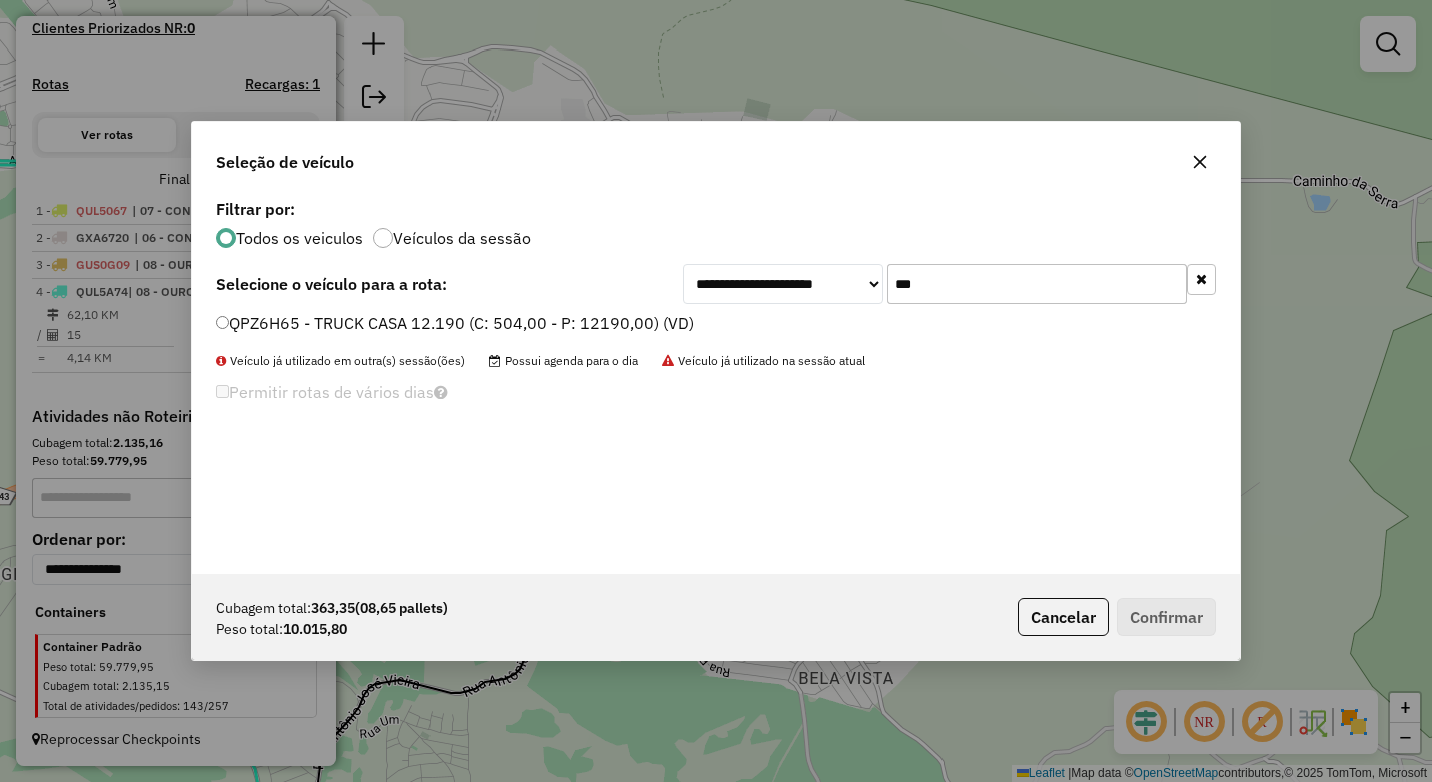 type on "***" 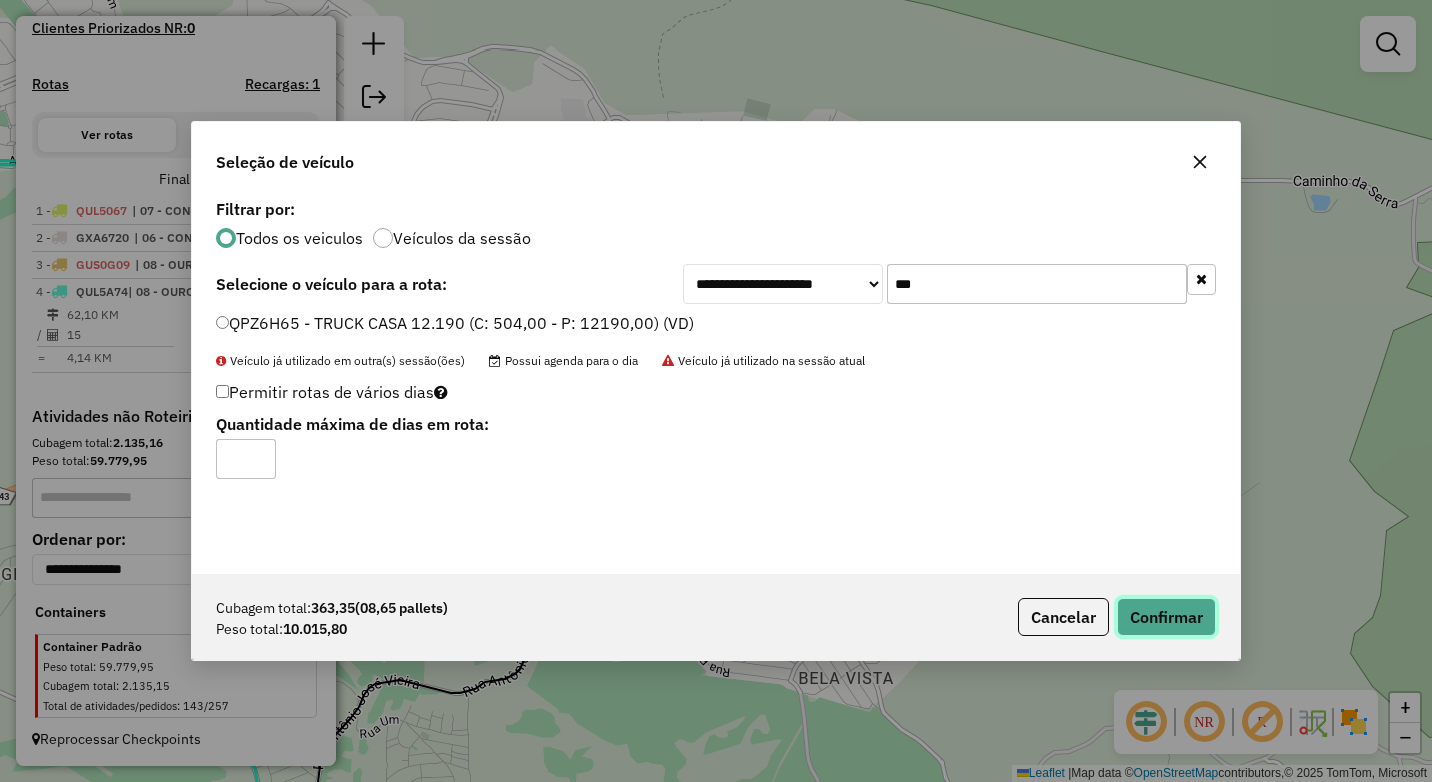 click on "Confirmar" 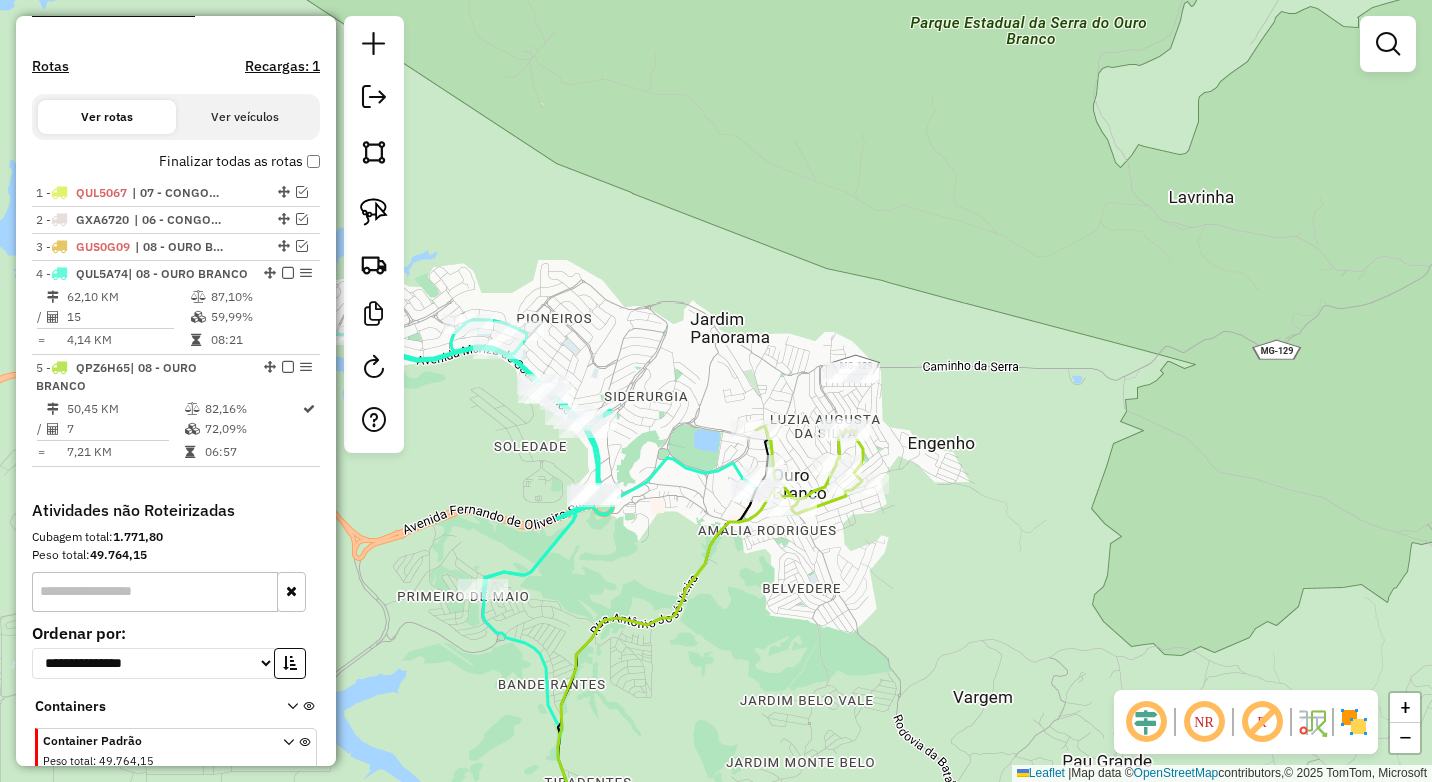 click on "Janela de atendimento Grade de atendimento Capacidade Transportadoras Veículos Cliente Pedidos  Rotas Selecione os dias de semana para filtrar as janelas de atendimento  Seg   Ter   Qua   Qui   Sex   Sáb   Dom  Informe o período da janela de atendimento: De: Até:  Filtrar exatamente a janela do cliente  Considerar janela de atendimento padrão  Selecione os dias de semana para filtrar as grades de atendimento  Seg   Ter   Qua   Qui   Sex   Sáb   Dom   Considerar clientes sem dia de atendimento cadastrado  Clientes fora do dia de atendimento selecionado Filtrar as atividades entre os valores definidos abaixo:  Peso mínimo:  ****  Peso máximo:  ****  Cubagem mínima:   Cubagem máxima:   De:   Até:  Filtrar as atividades entre o tempo de atendimento definido abaixo:  De:   Até:   Considerar capacidade total dos clientes não roteirizados Transportadora: Selecione um ou mais itens Tipo de veículo: Selecione um ou mais itens Veículo: Selecione um ou mais itens Motorista: Selecione um ou mais itens De:" 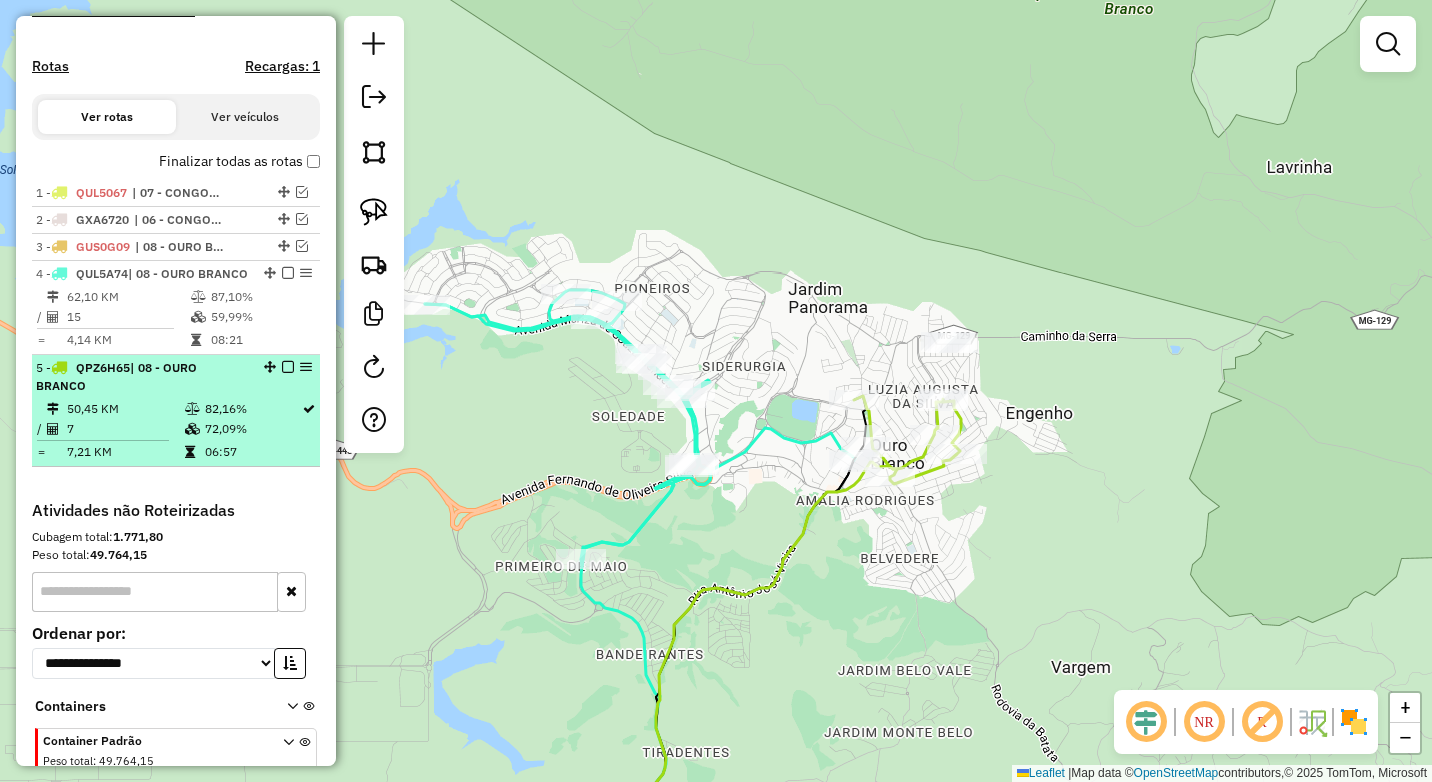 click on "82,16%" at bounding box center [252, 409] 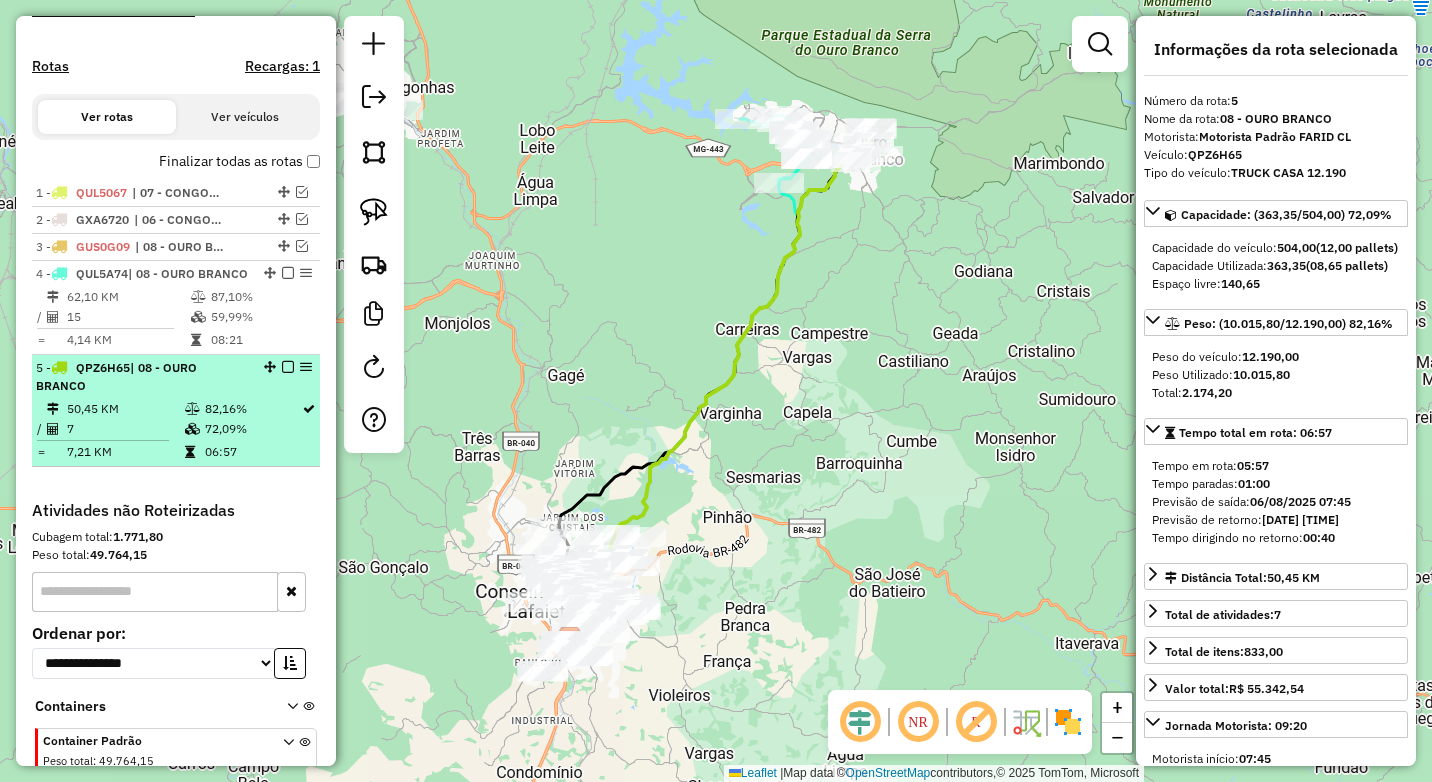 click at bounding box center [288, 367] 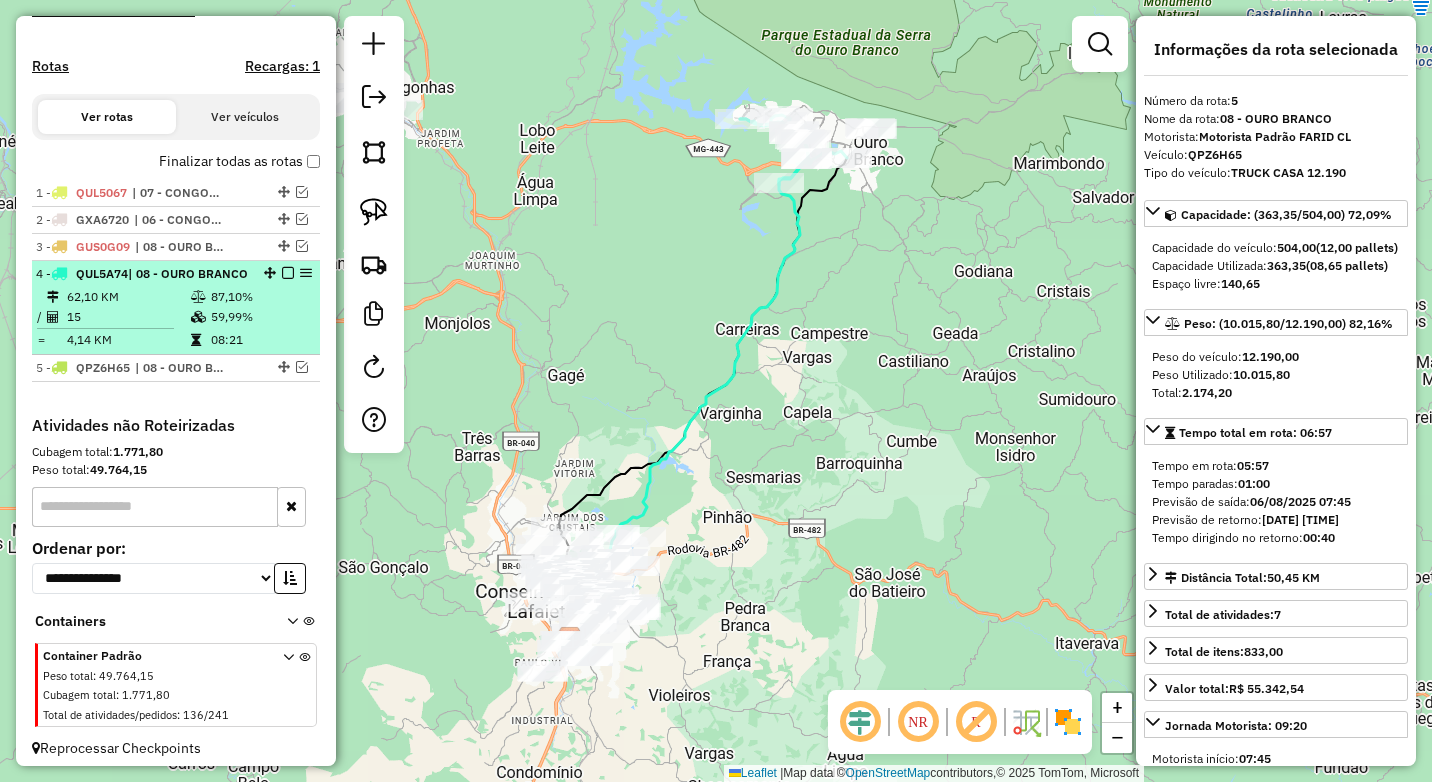 click on "87,10%" at bounding box center (260, 297) 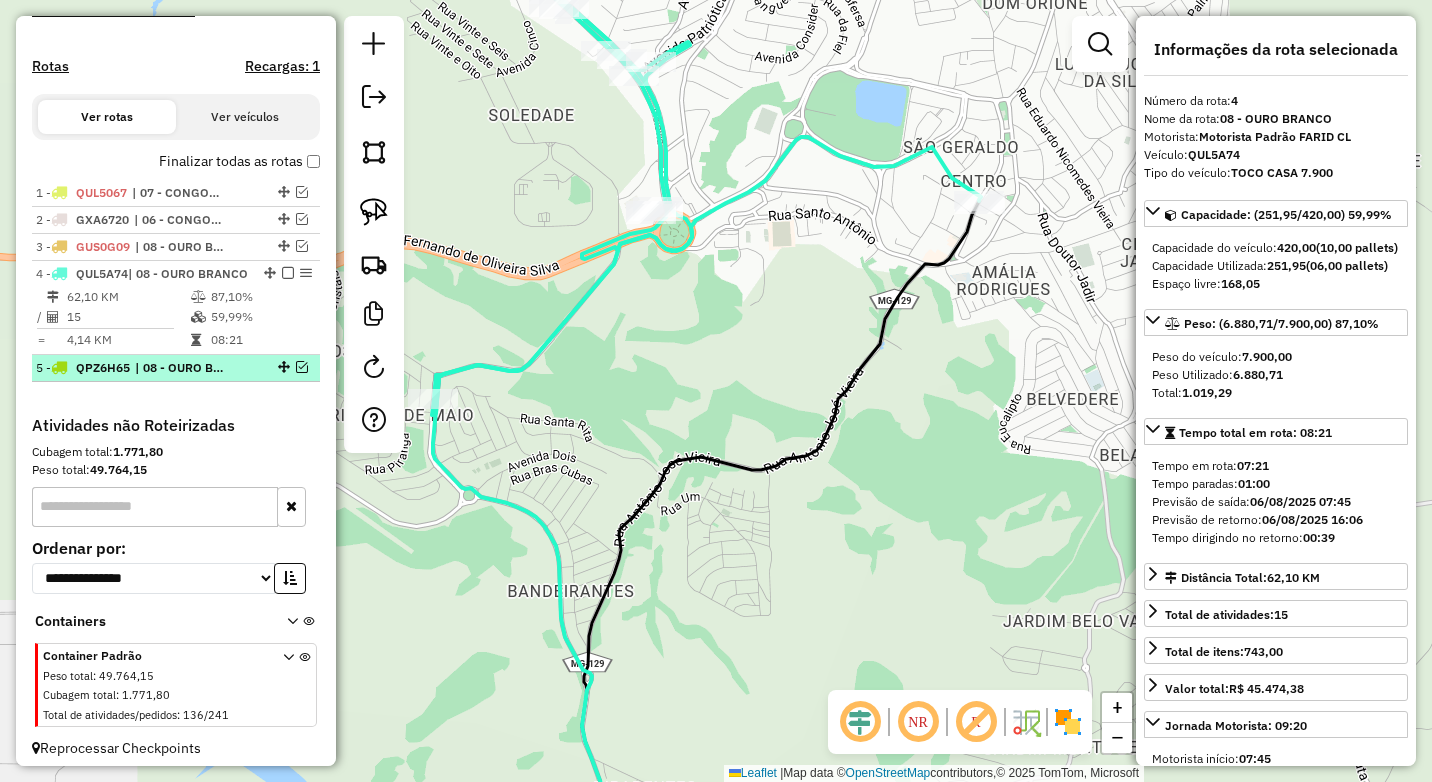 click at bounding box center [302, 367] 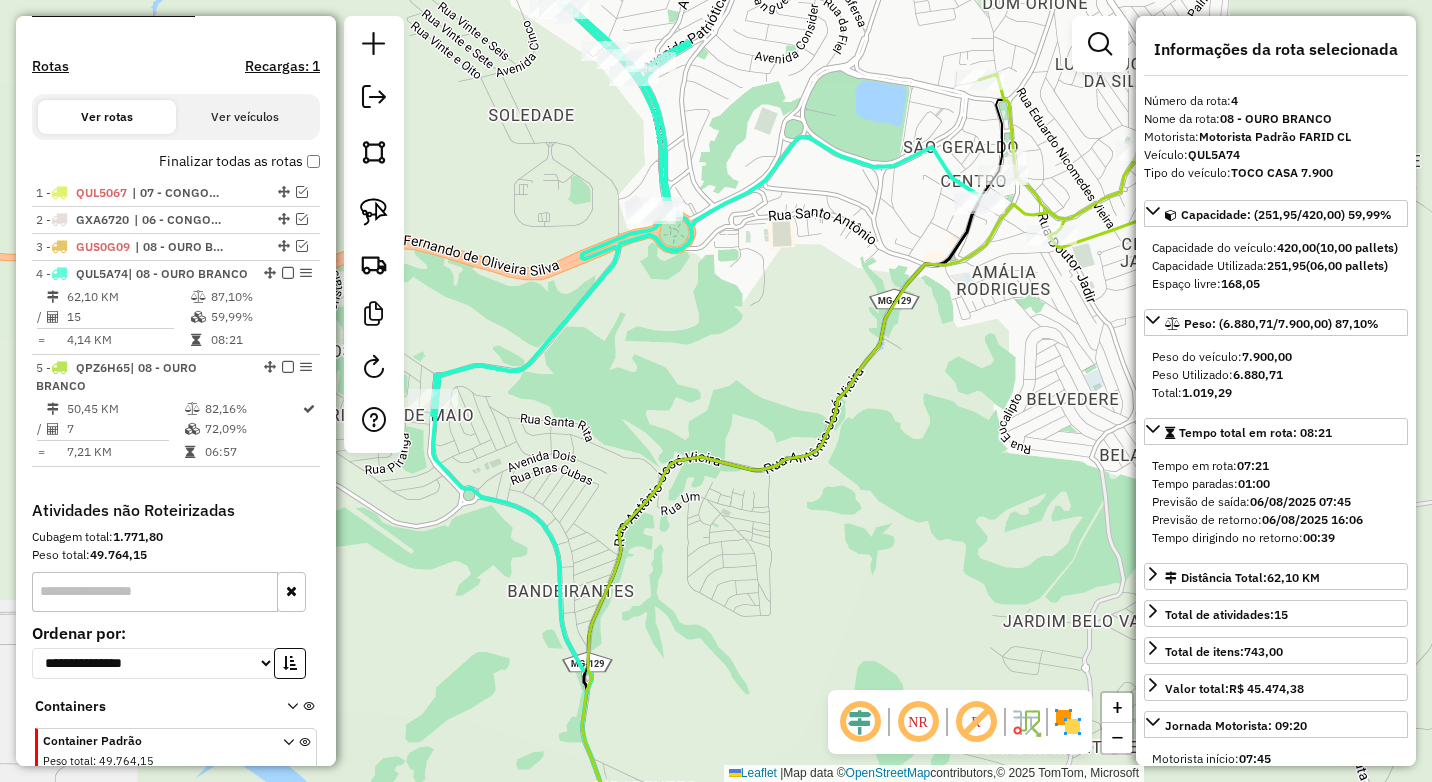 click on "Janela de atendimento Grade de atendimento Capacidade Transportadoras Veículos Cliente Pedidos  Rotas Selecione os dias de semana para filtrar as janelas de atendimento  Seg   Ter   Qua   Qui   Sex   Sáb   Dom  Informe o período da janela de atendimento: De: Até:  Filtrar exatamente a janela do cliente  Considerar janela de atendimento padrão  Selecione os dias de semana para filtrar as grades de atendimento  Seg   Ter   Qua   Qui   Sex   Sáb   Dom   Considerar clientes sem dia de atendimento cadastrado  Clientes fora do dia de atendimento selecionado Filtrar as atividades entre os valores definidos abaixo:  Peso mínimo:  ****  Peso máximo:  ****  Cubagem mínima:   Cubagem máxima:   De:   Até:  Filtrar as atividades entre o tempo de atendimento definido abaixo:  De:   Até:   Considerar capacidade total dos clientes não roteirizados Transportadora: Selecione um ou mais itens Tipo de veículo: Selecione um ou mais itens Veículo: Selecione um ou mais itens Motorista: Selecione um ou mais itens De:" 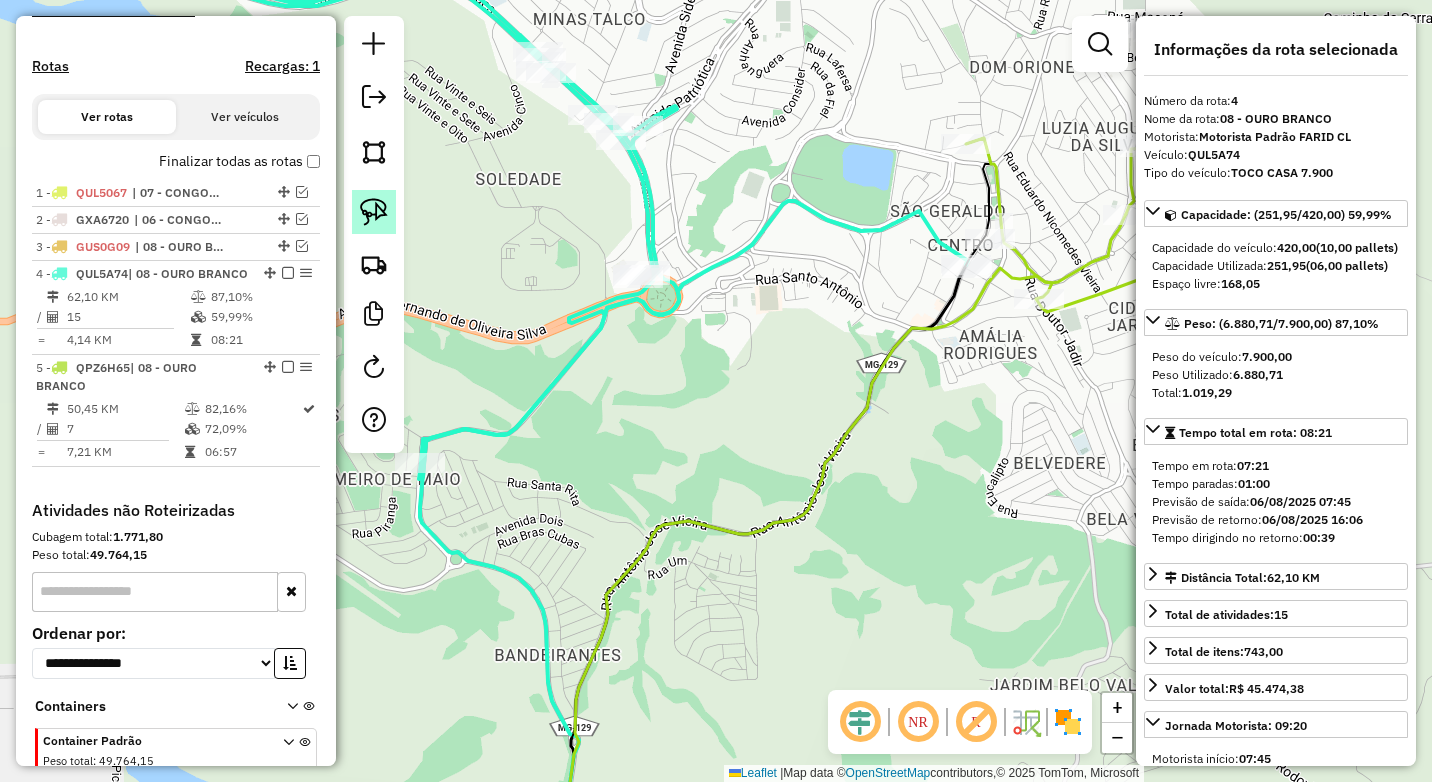 click 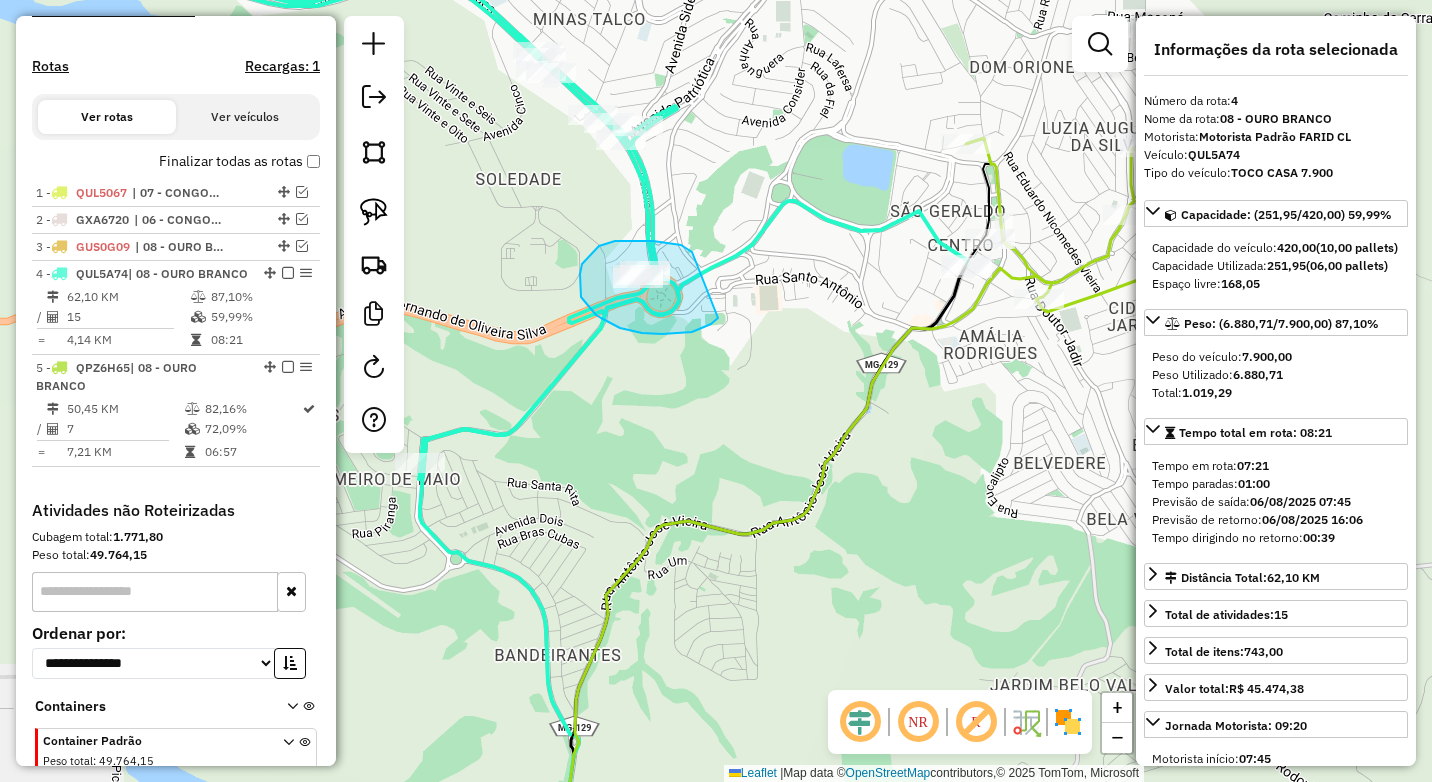 drag, startPoint x: 653, startPoint y: 241, endPoint x: 720, endPoint y: 316, distance: 100.56838 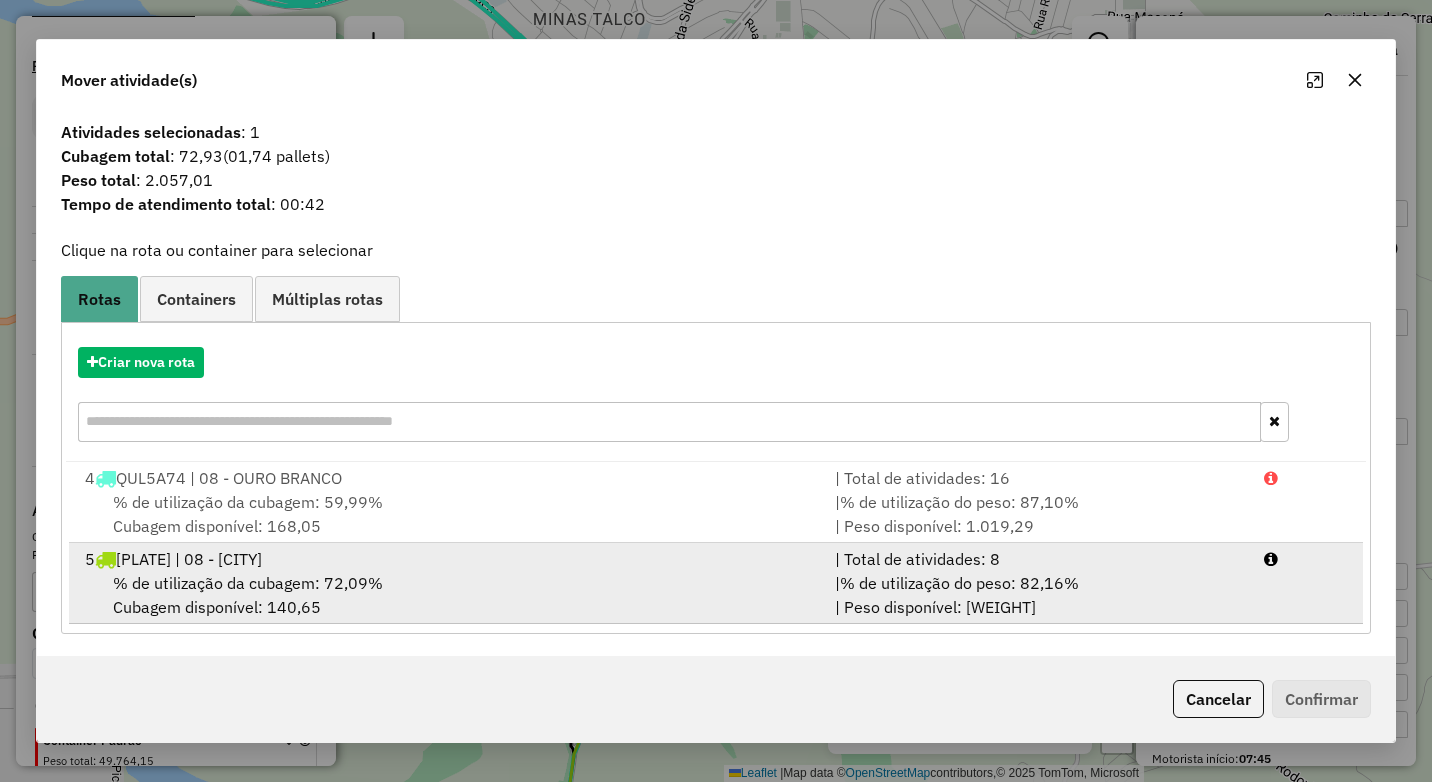 click on "% de utilização do peso: 82,16%" at bounding box center (959, 583) 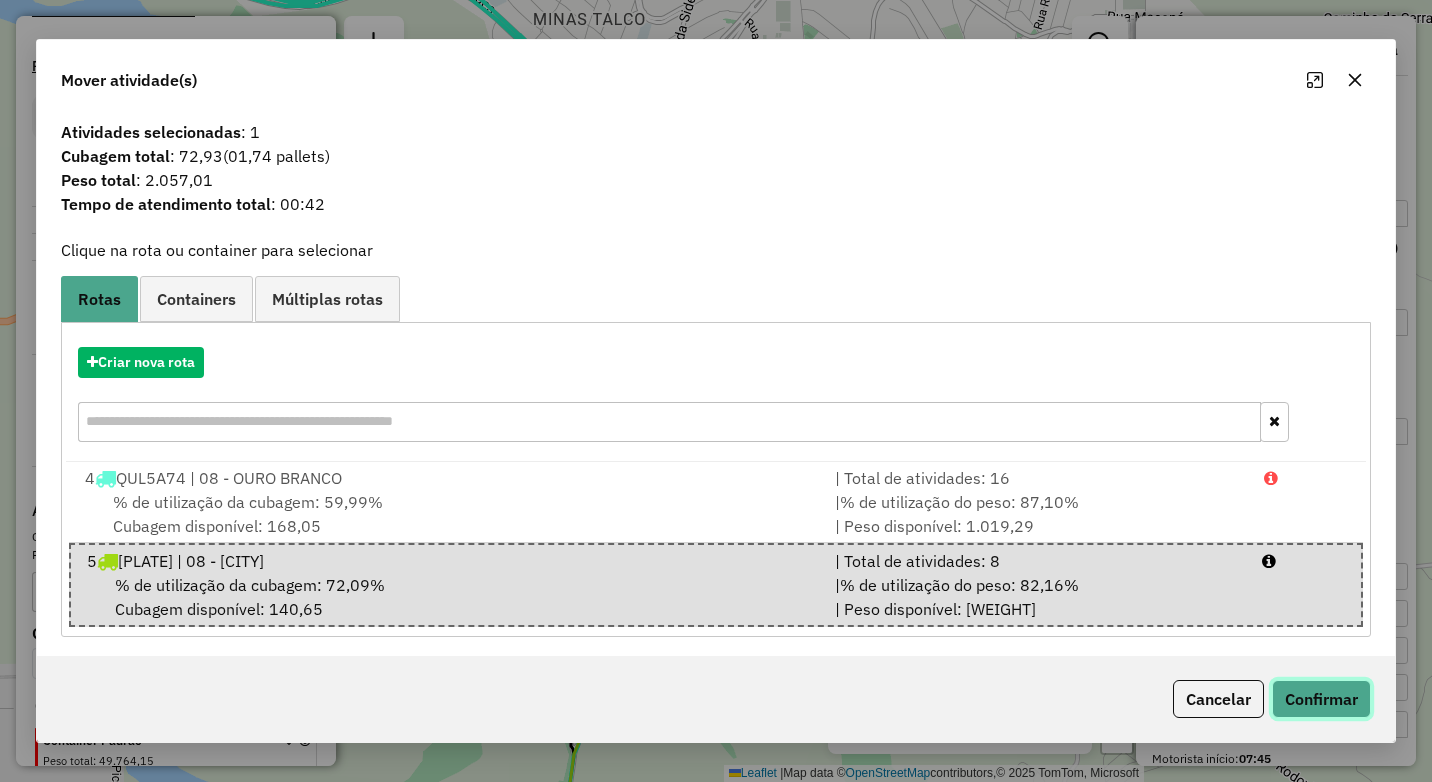 click on "Confirmar" 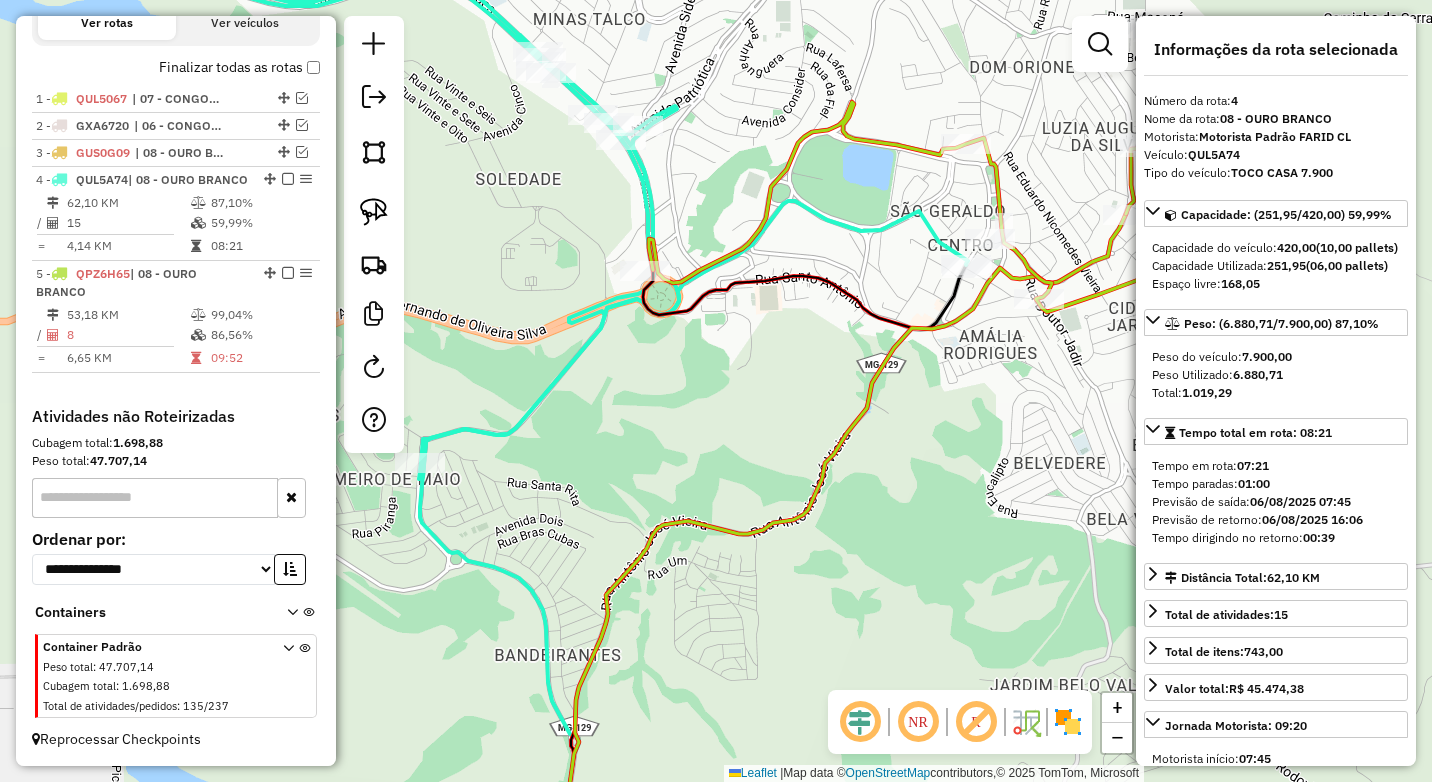 scroll, scrollTop: 698, scrollLeft: 0, axis: vertical 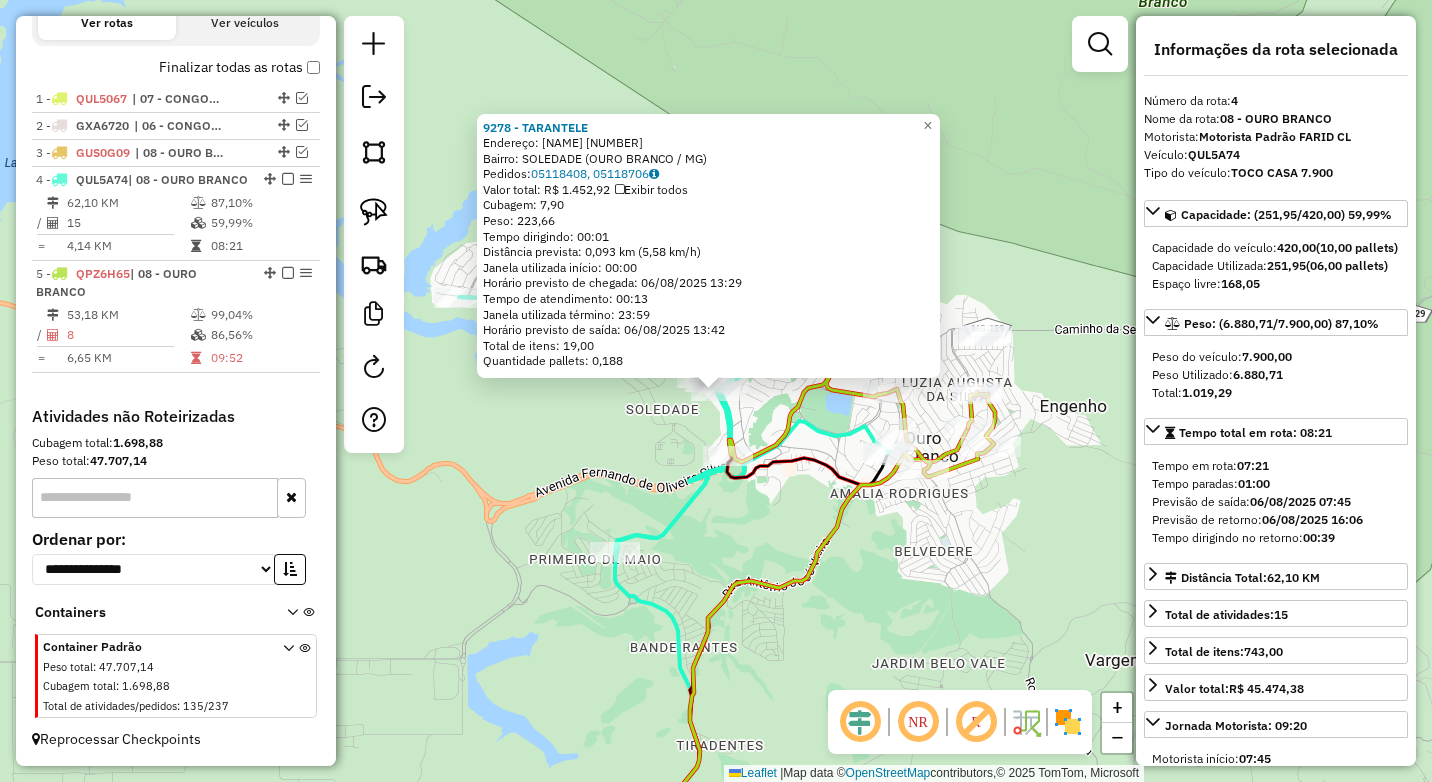 click 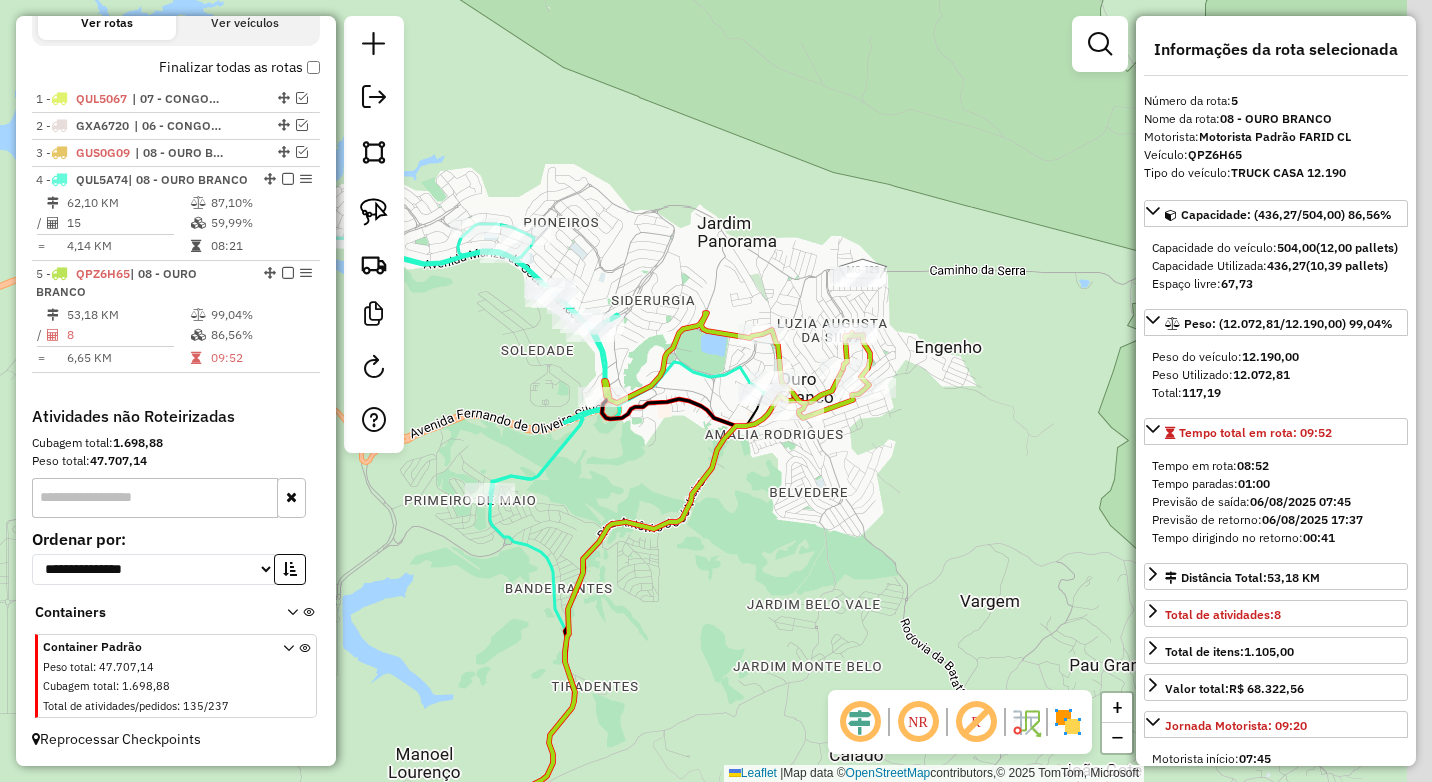 drag, startPoint x: 837, startPoint y: 570, endPoint x: 736, endPoint y: 506, distance: 119.57006 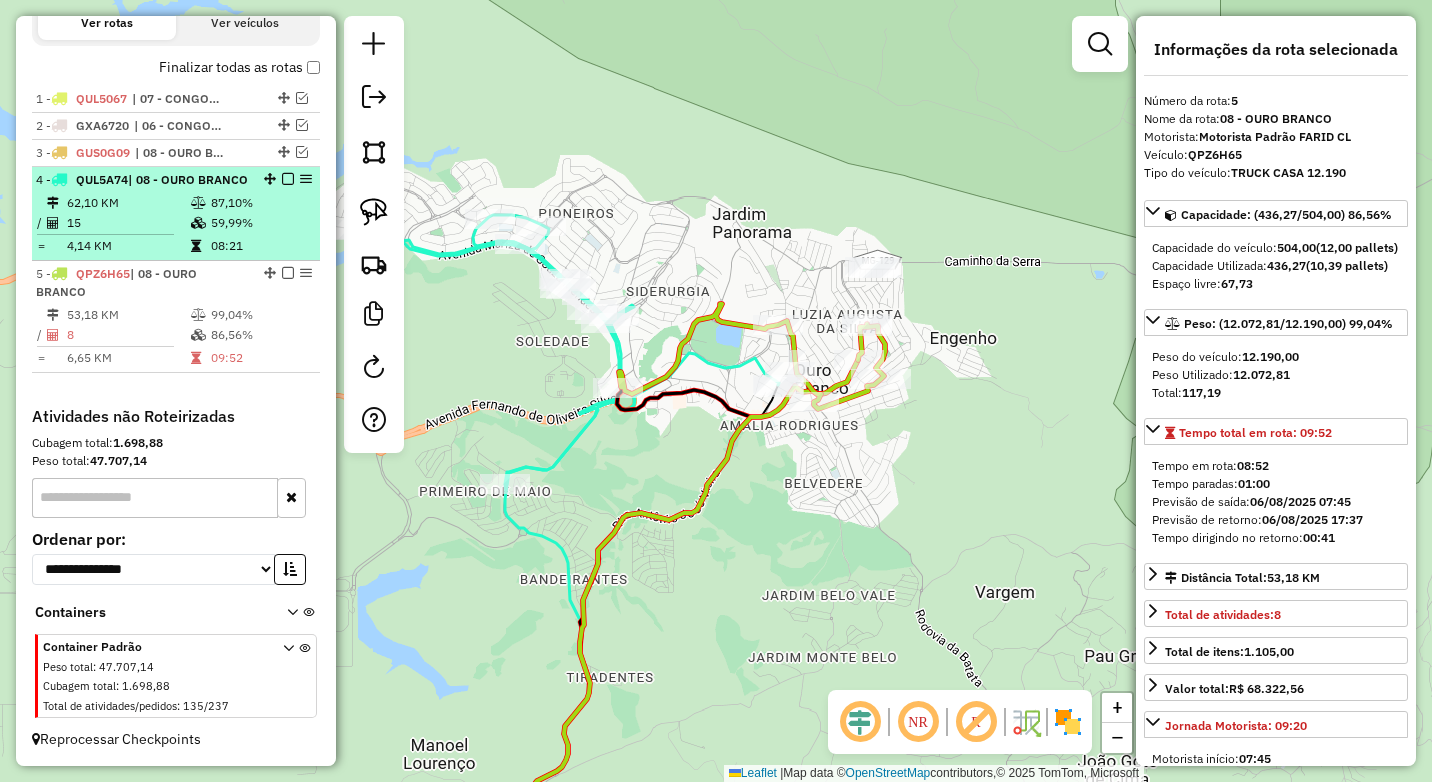 click on "59,99%" at bounding box center [260, 223] 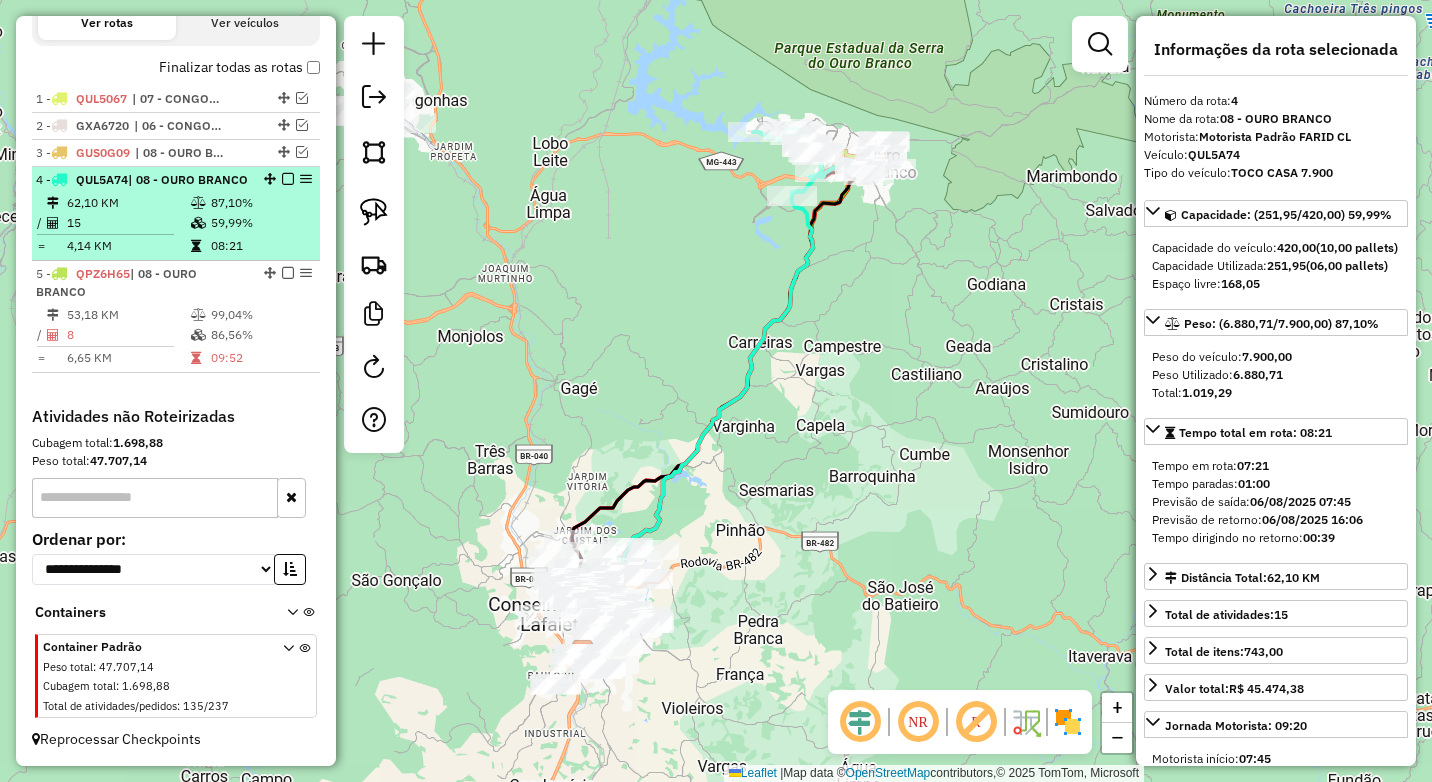 click at bounding box center [288, 179] 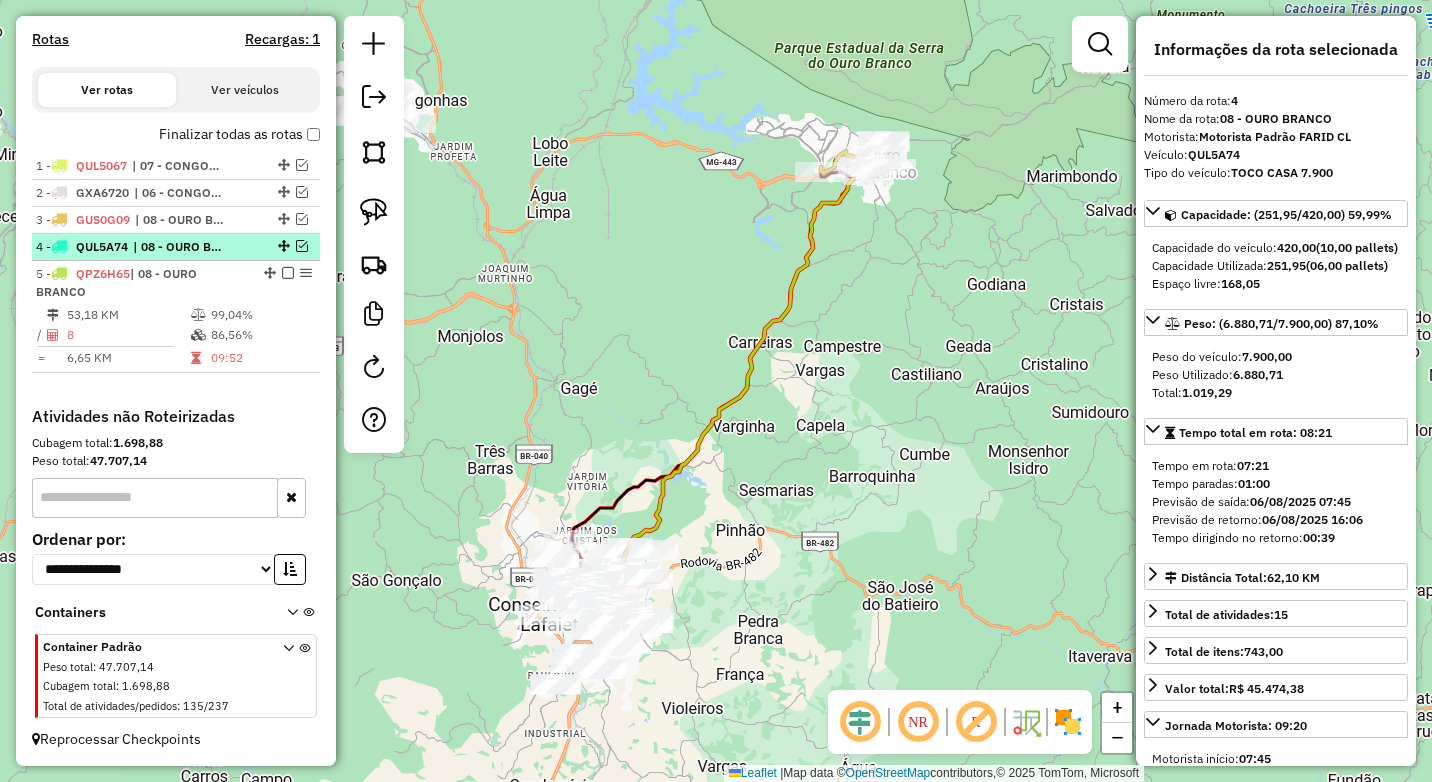 scroll, scrollTop: 613, scrollLeft: 0, axis: vertical 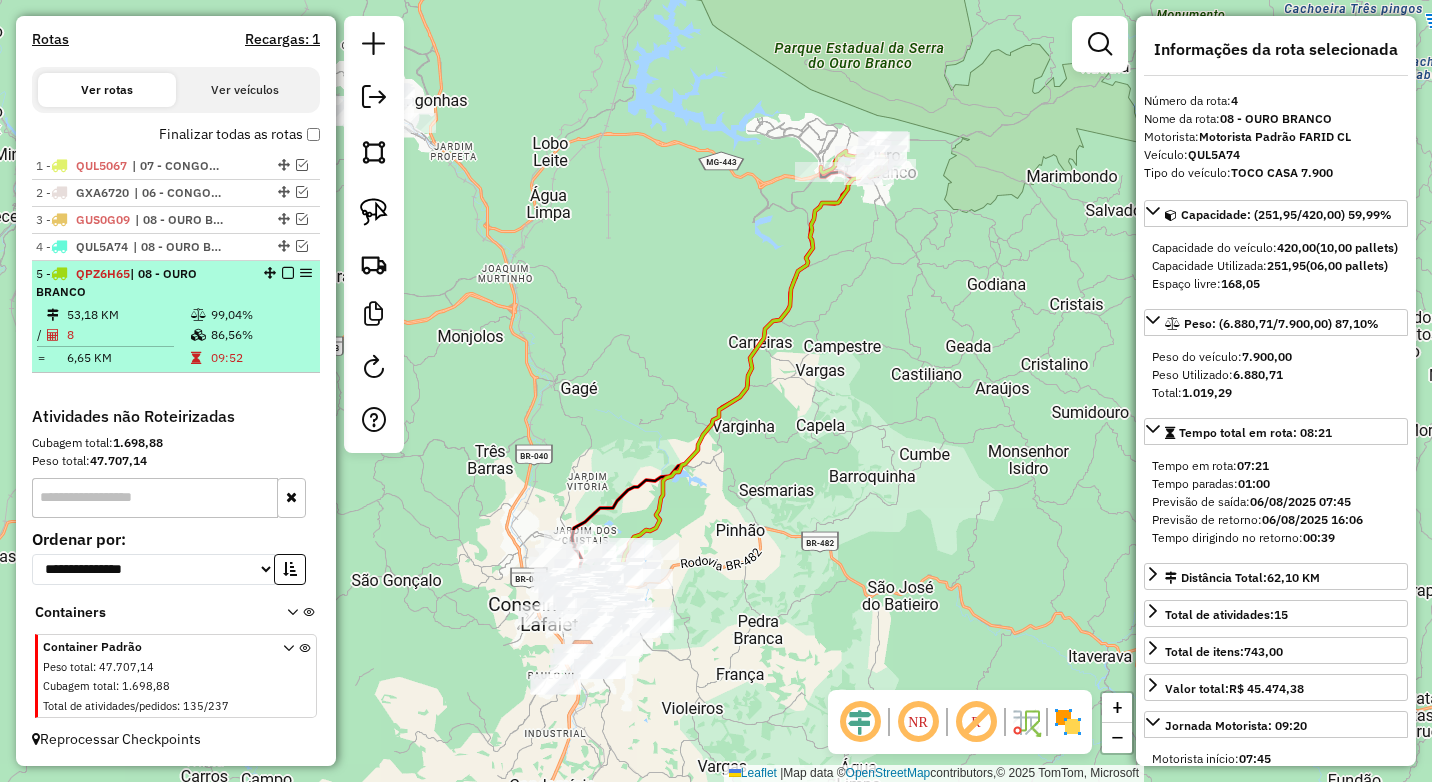 click on "99,04%" at bounding box center [260, 315] 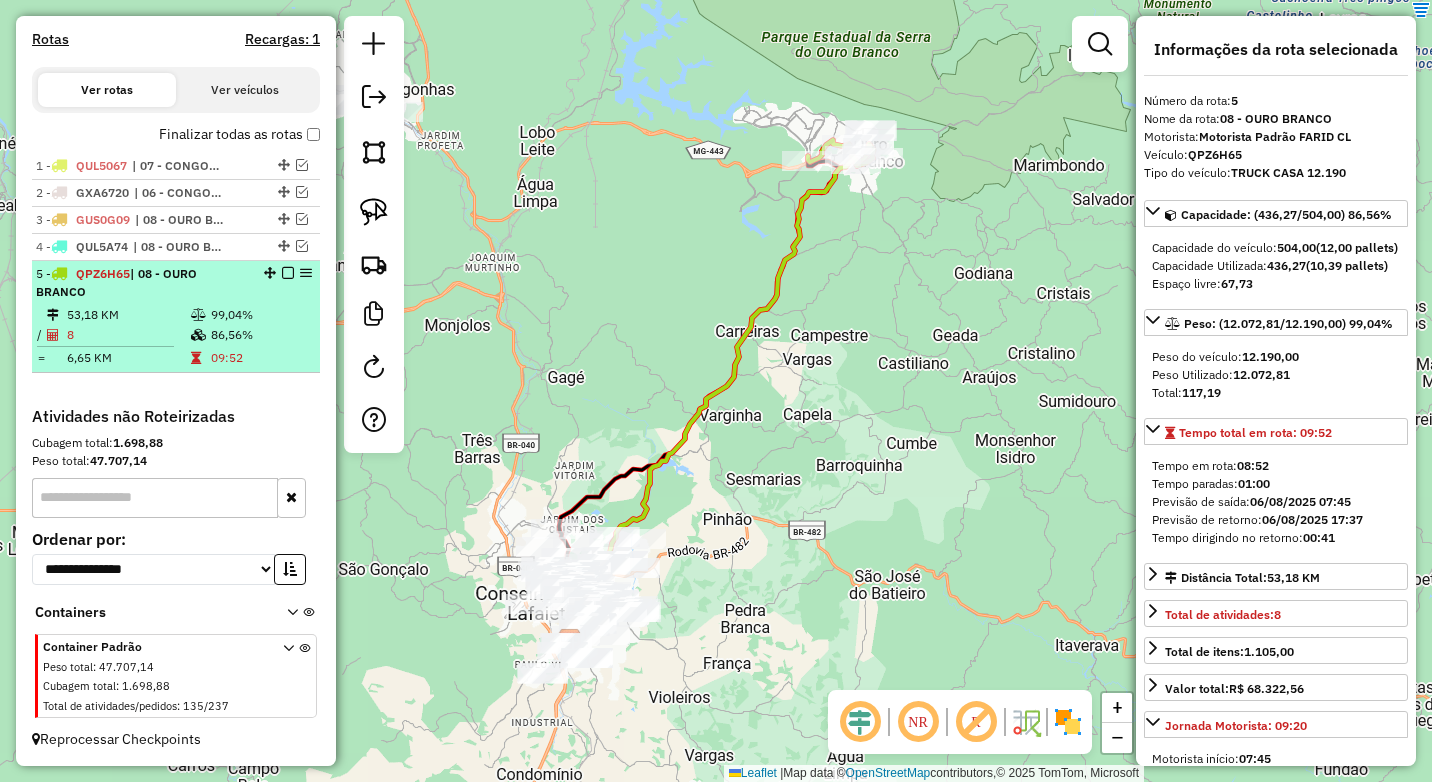 click at bounding box center (288, 273) 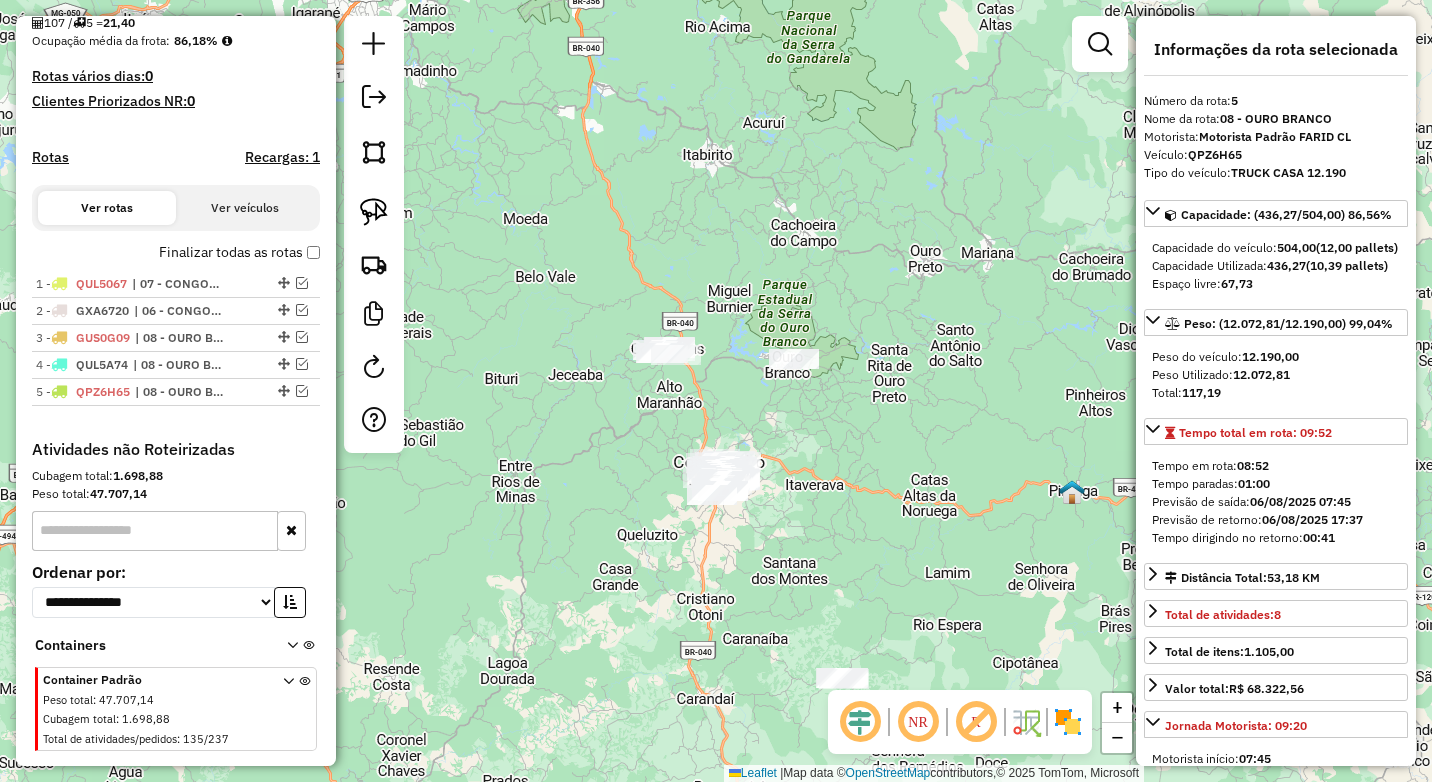 scroll, scrollTop: 328, scrollLeft: 0, axis: vertical 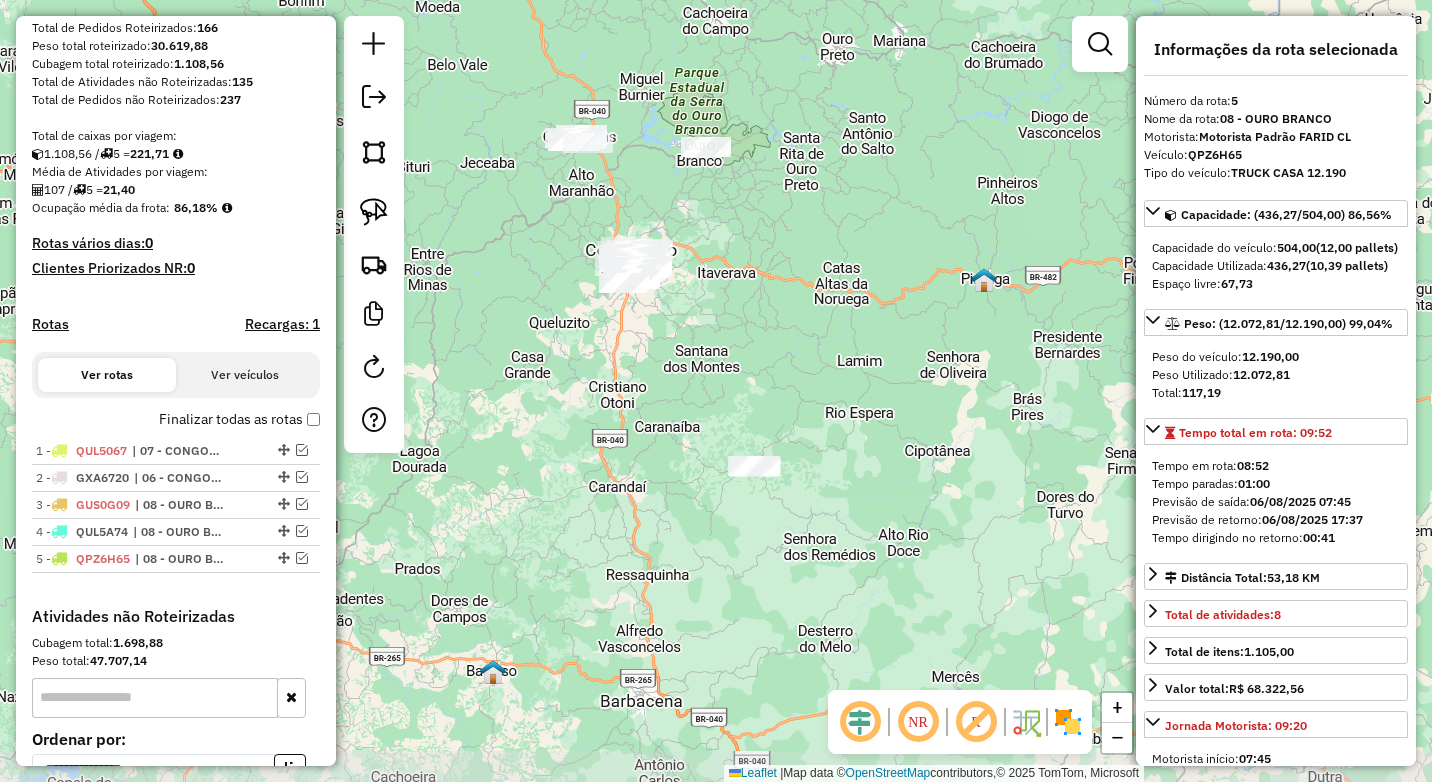 drag, startPoint x: 688, startPoint y: 609, endPoint x: 660, endPoint y: 476, distance: 135.91542 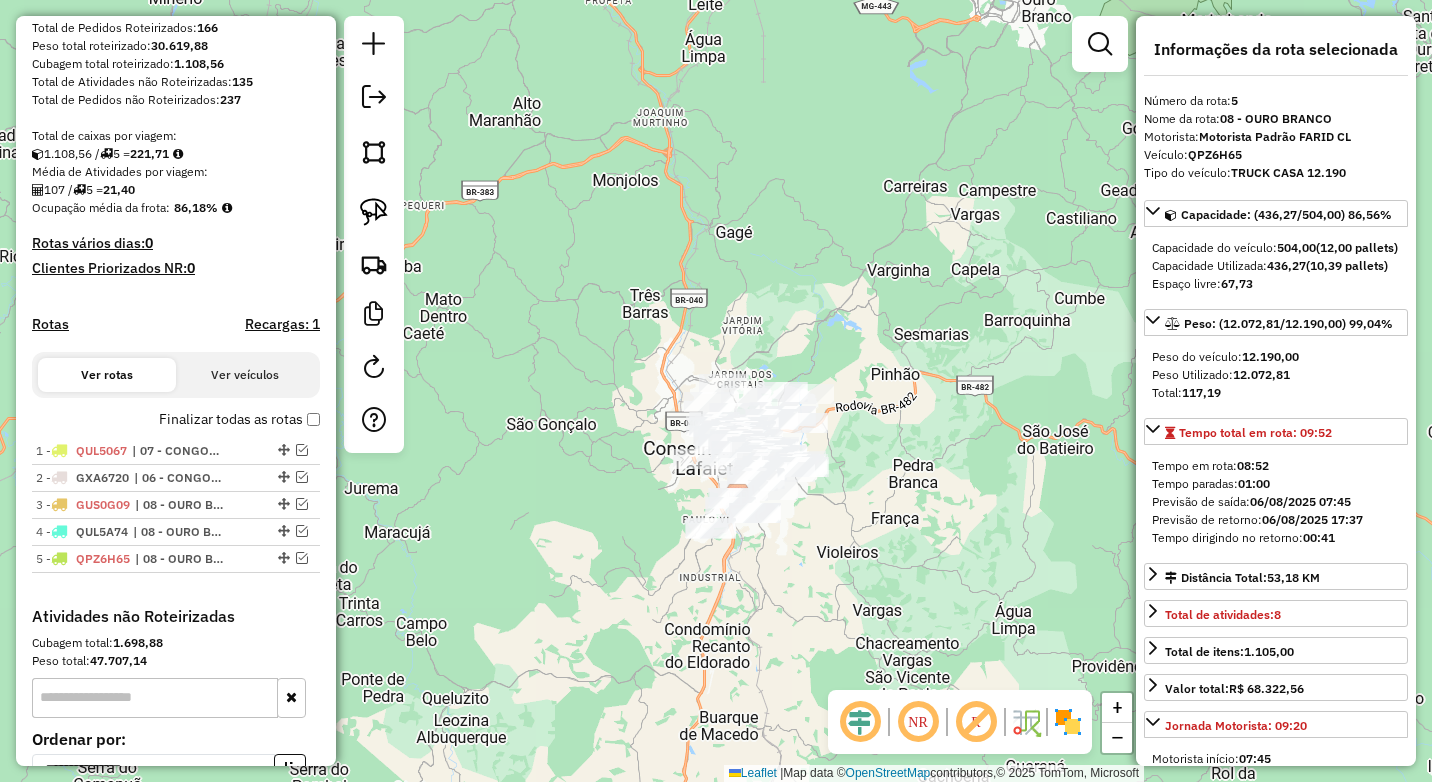 drag, startPoint x: 702, startPoint y: 478, endPoint x: 625, endPoint y: 194, distance: 294.2533 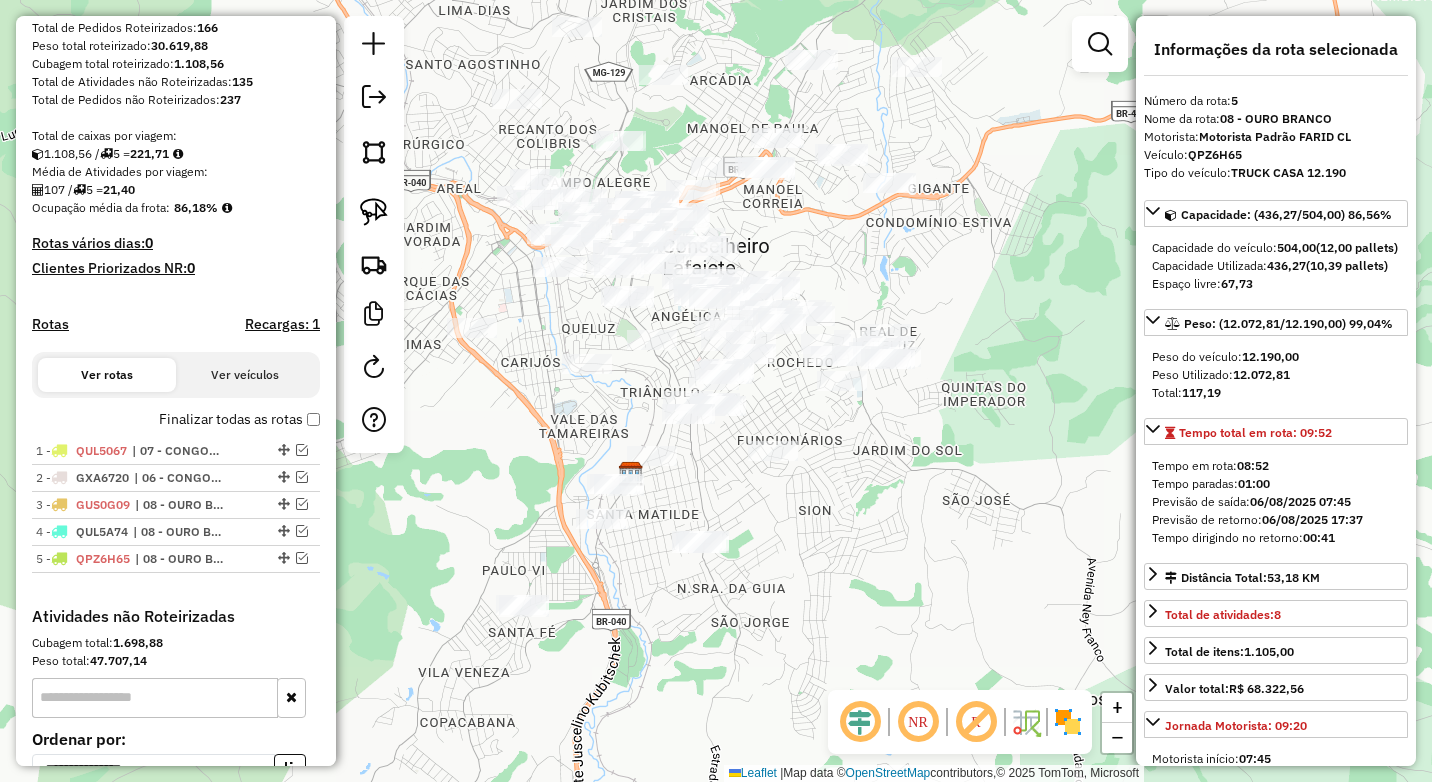 drag, startPoint x: 645, startPoint y: 375, endPoint x: 576, endPoint y: 411, distance: 77.82673 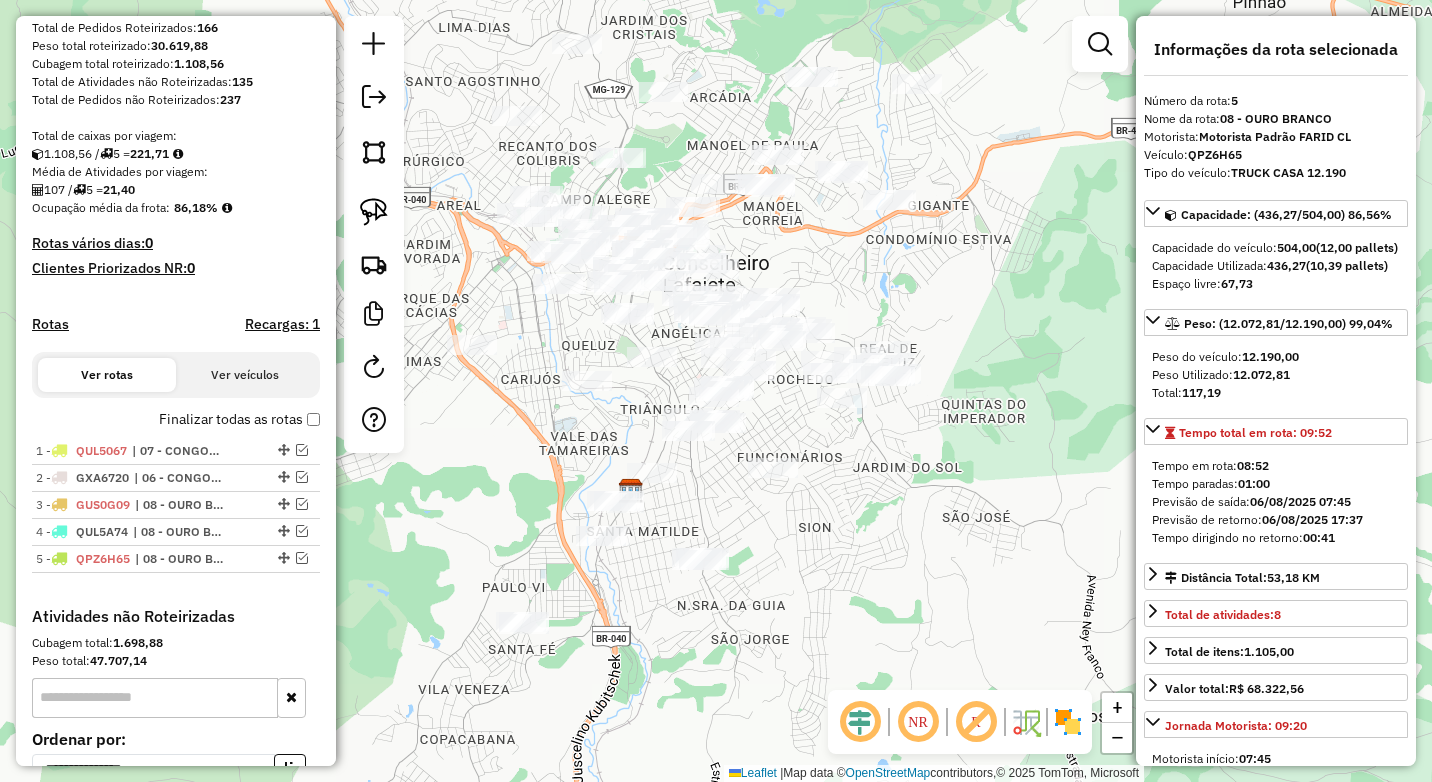 drag, startPoint x: 807, startPoint y: 248, endPoint x: 808, endPoint y: 341, distance: 93.00538 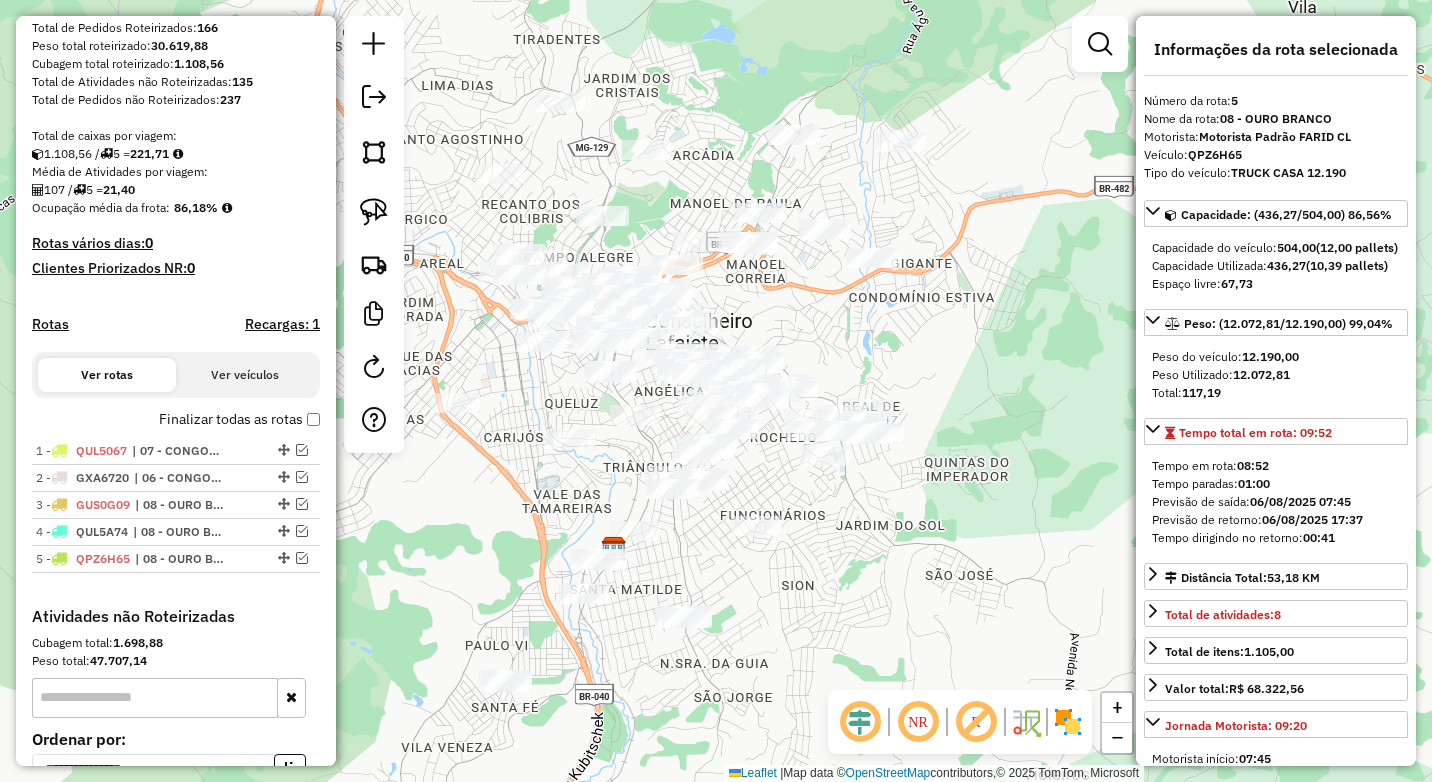 drag, startPoint x: 836, startPoint y: 367, endPoint x: 818, endPoint y: 332, distance: 39.357338 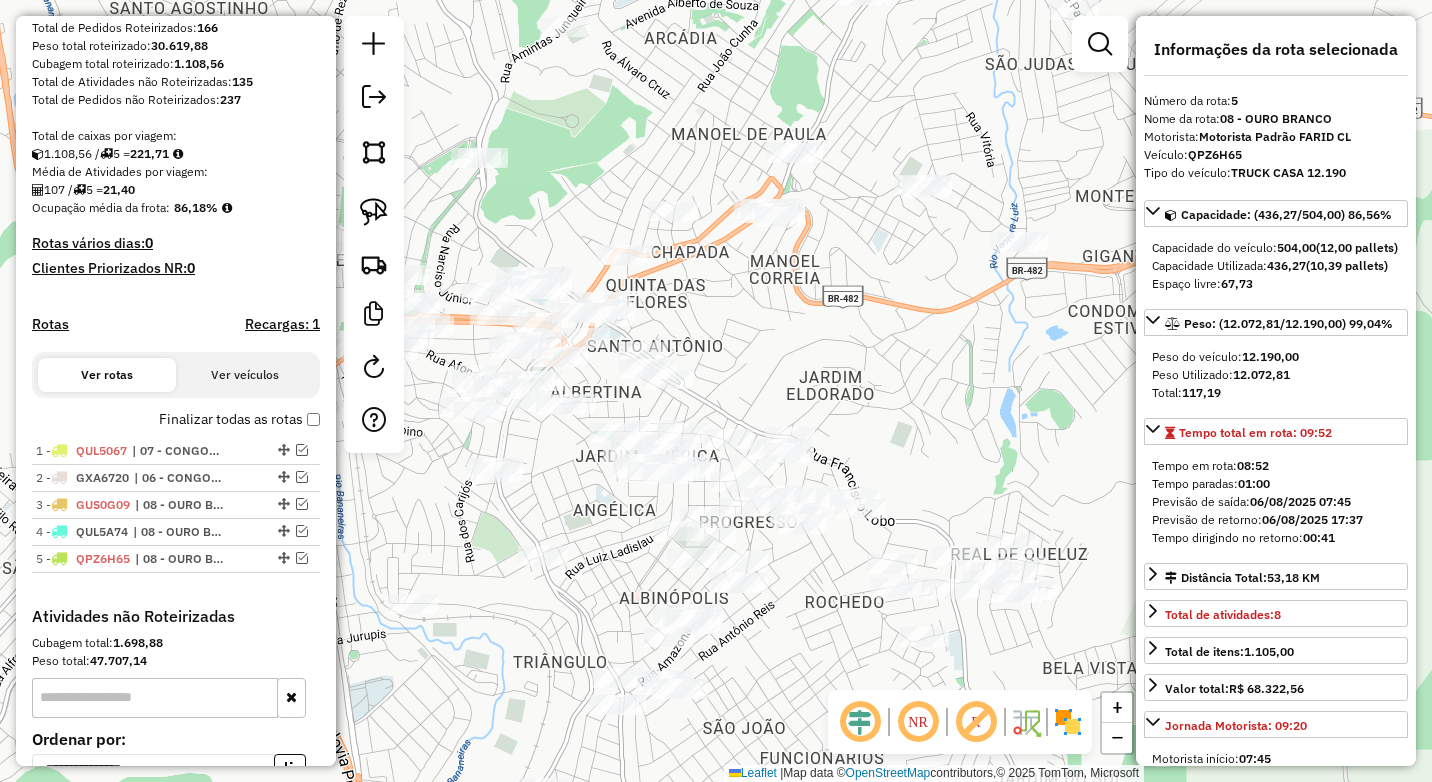 drag, startPoint x: 809, startPoint y: 299, endPoint x: 808, endPoint y: 332, distance: 33.01515 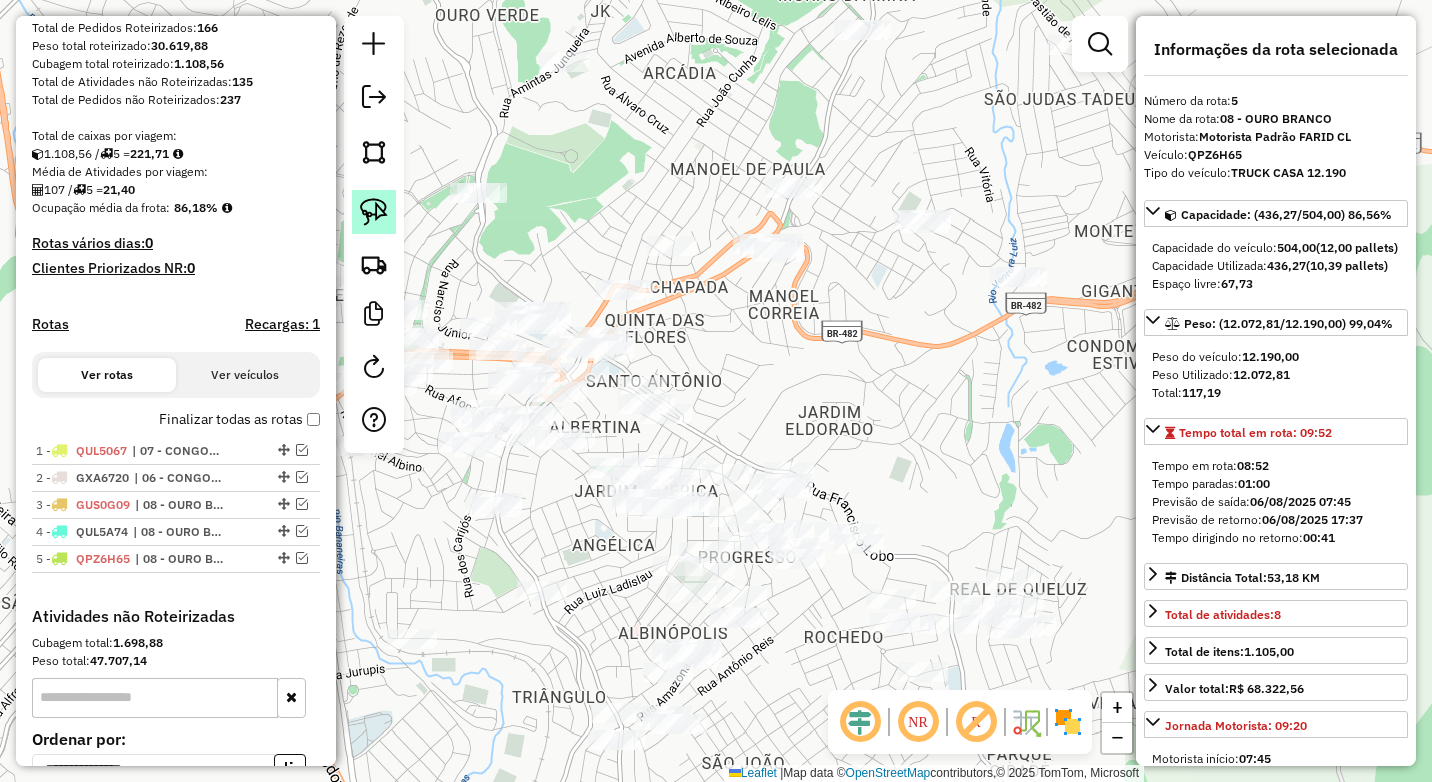 click 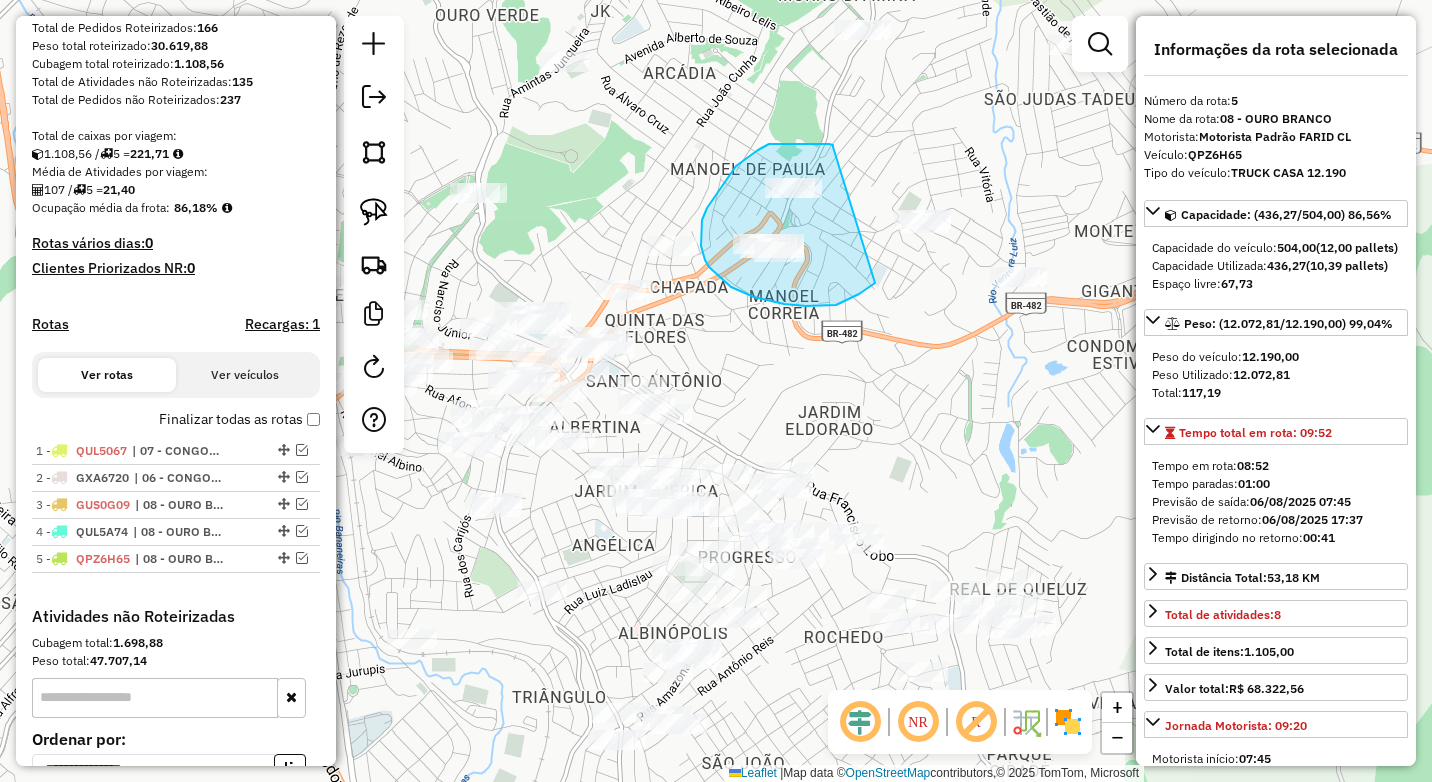 drag, startPoint x: 833, startPoint y: 147, endPoint x: 876, endPoint y: 282, distance: 141.68274 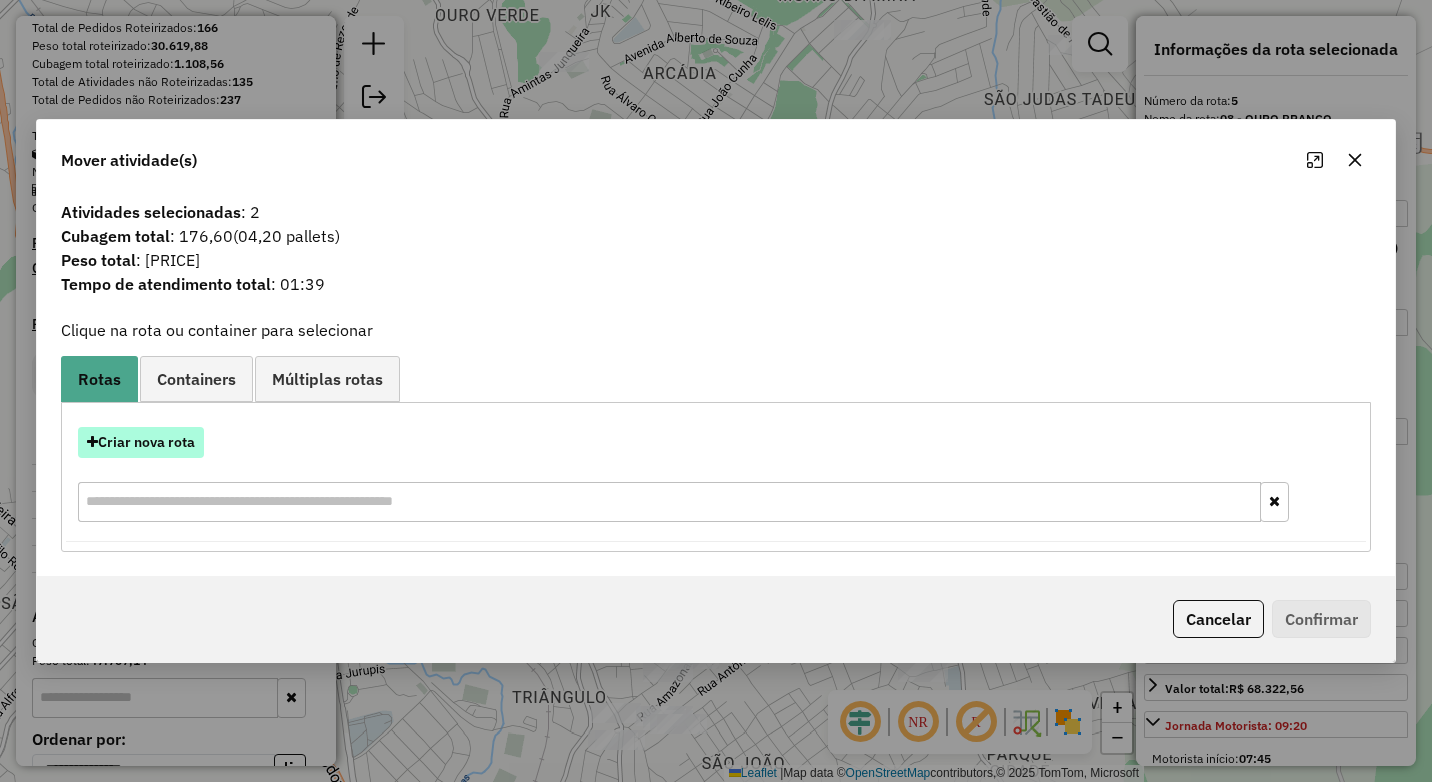 click on "Criar nova rota" at bounding box center (141, 442) 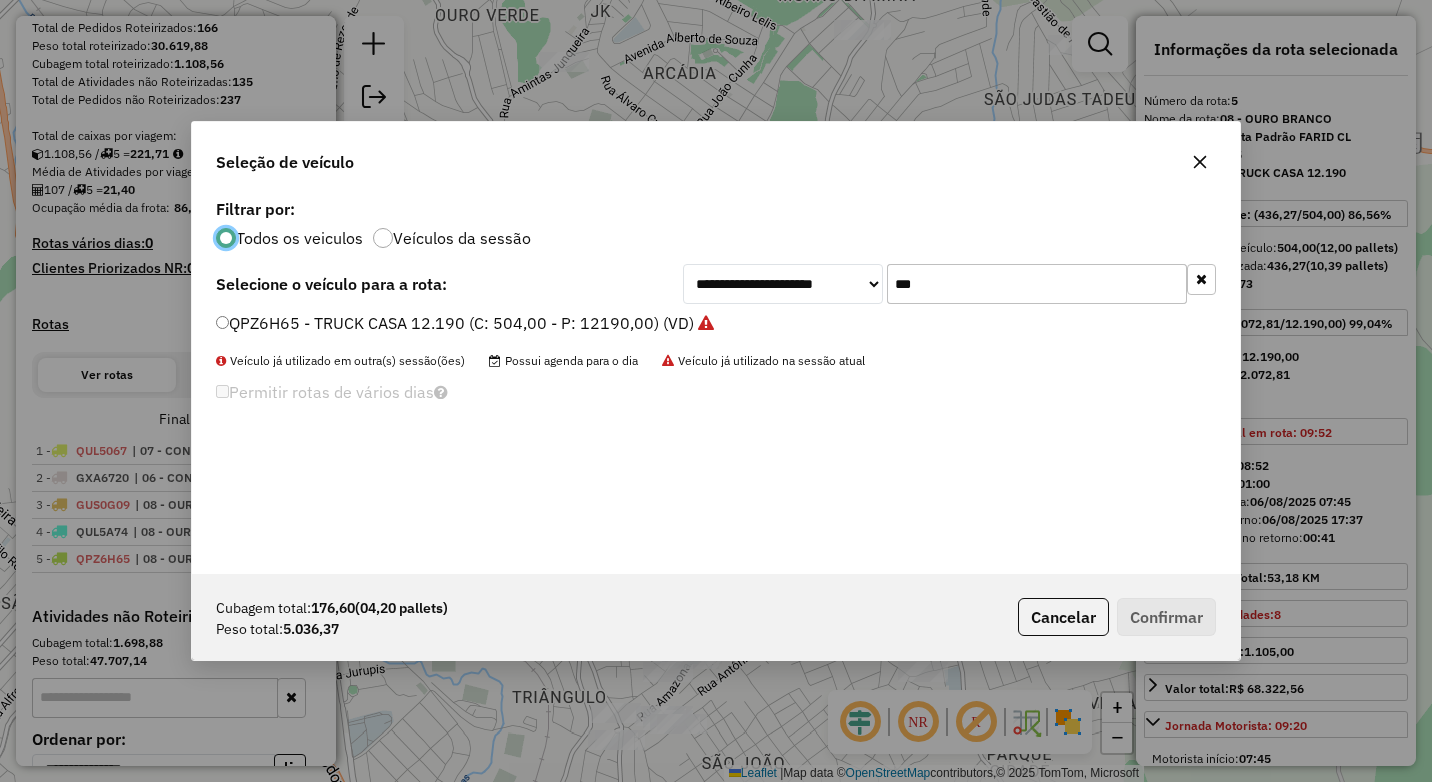scroll, scrollTop: 11, scrollLeft: 6, axis: both 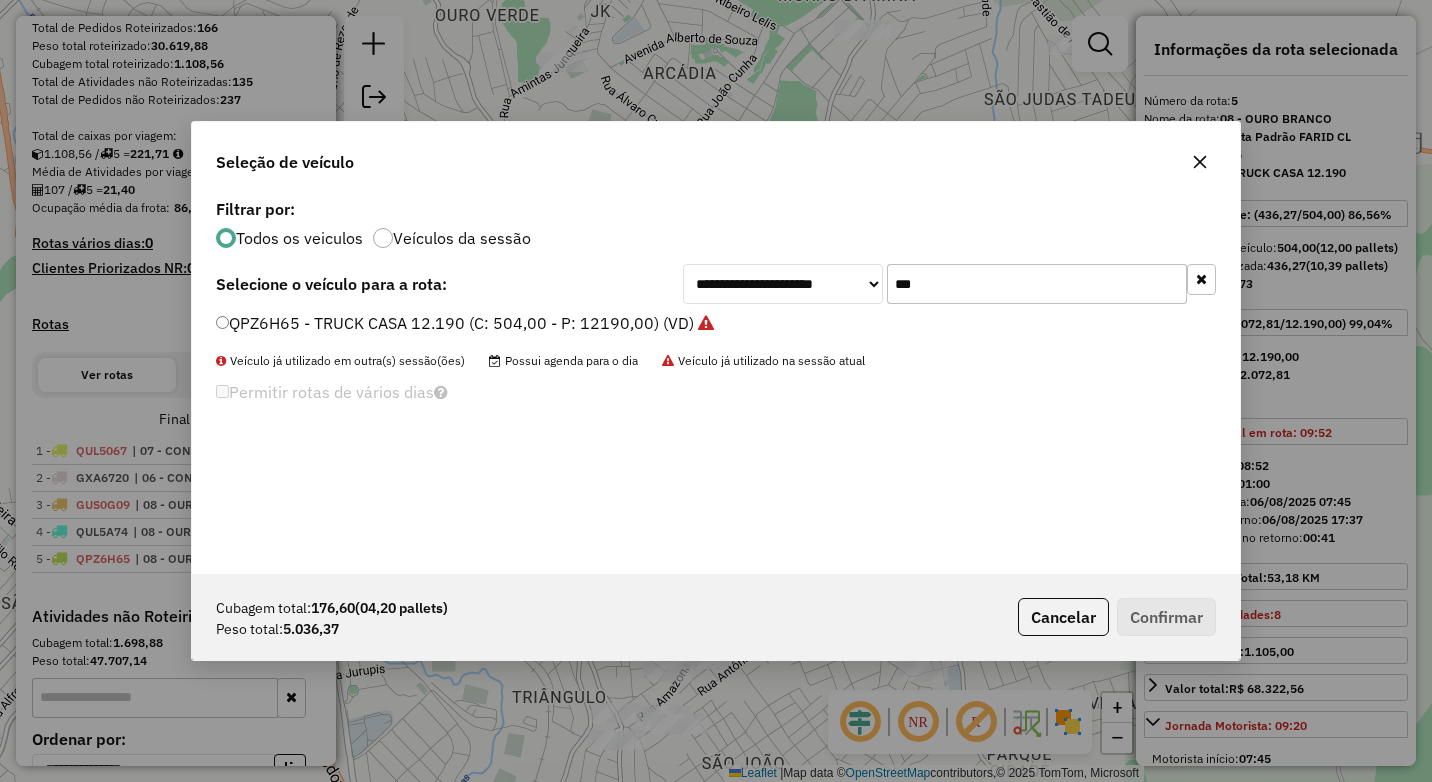 drag, startPoint x: 935, startPoint y: 281, endPoint x: 706, endPoint y: 287, distance: 229.07858 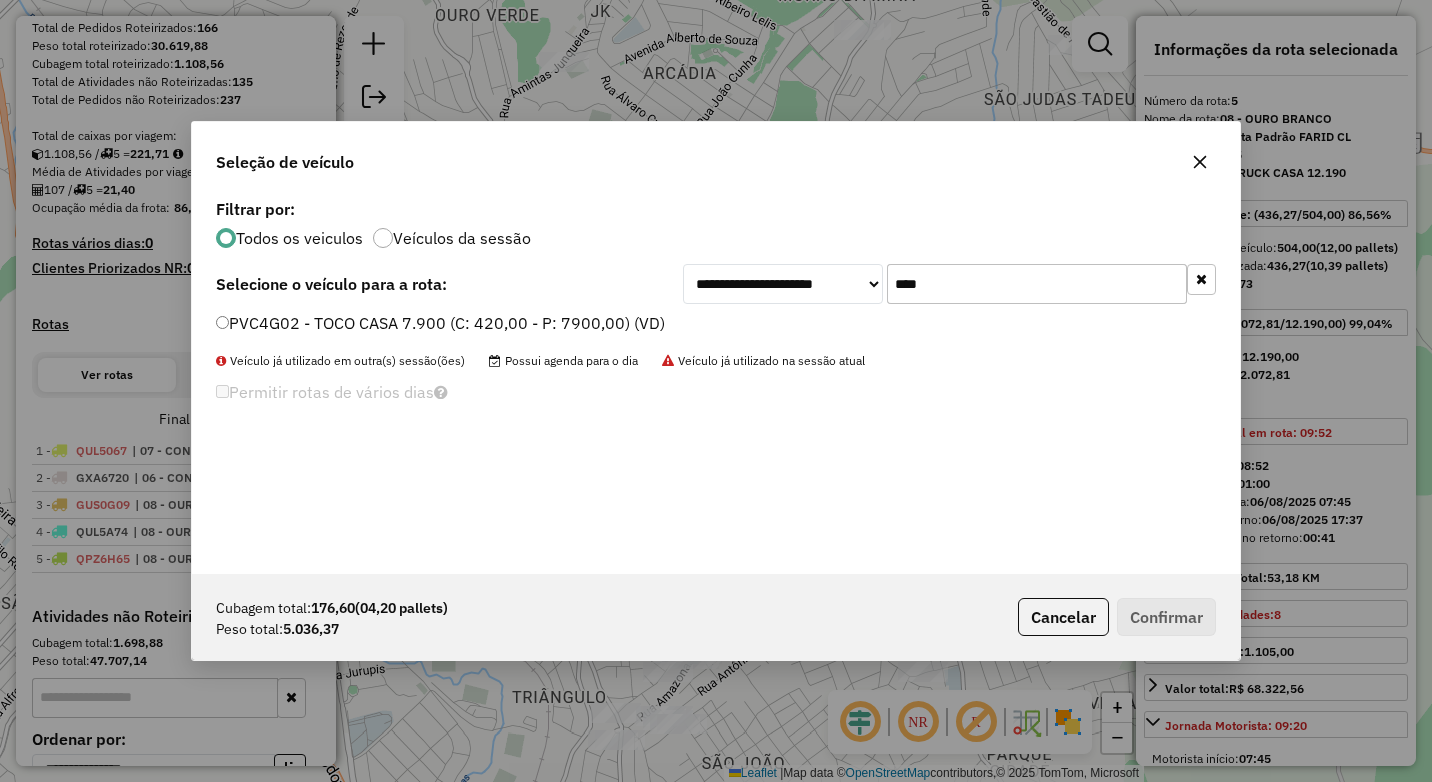type on "****" 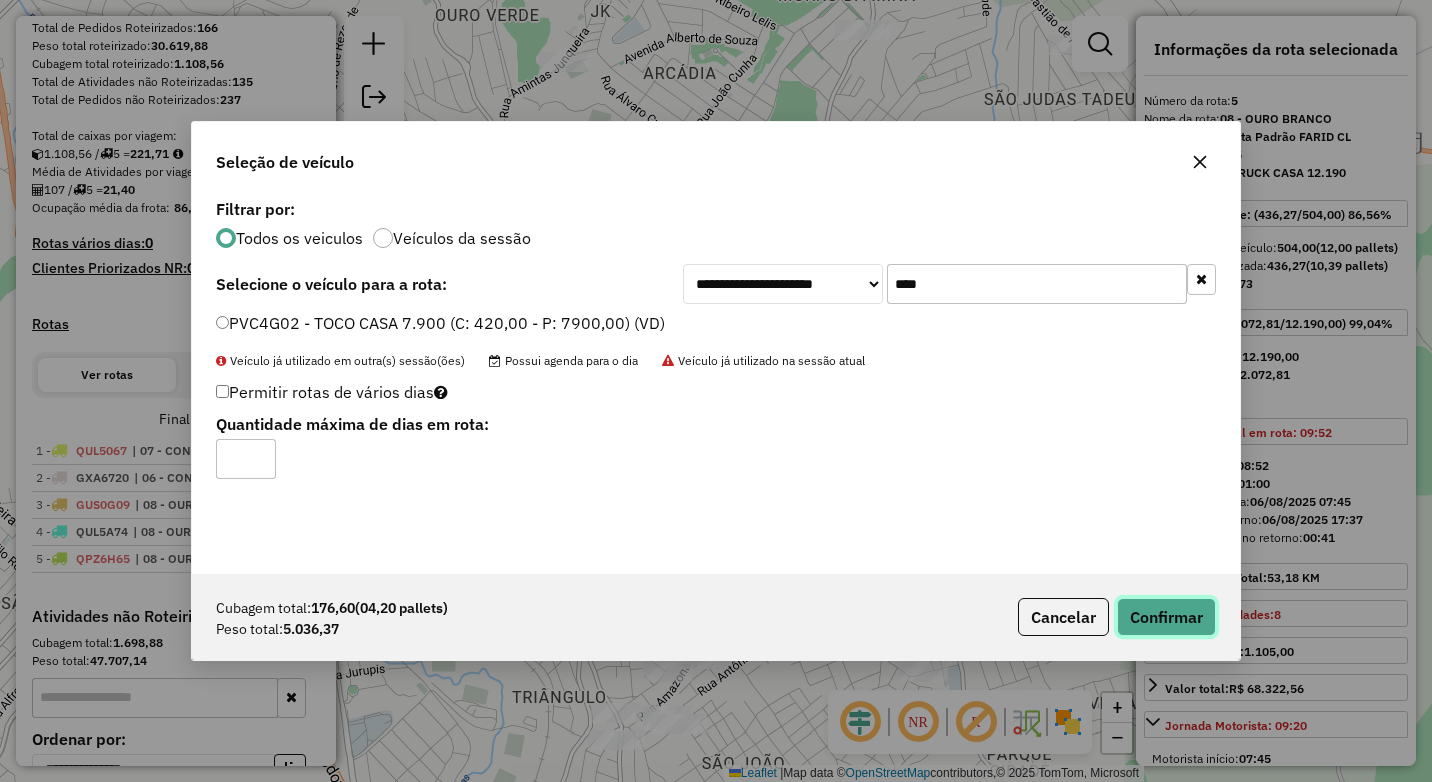 click on "Confirmar" 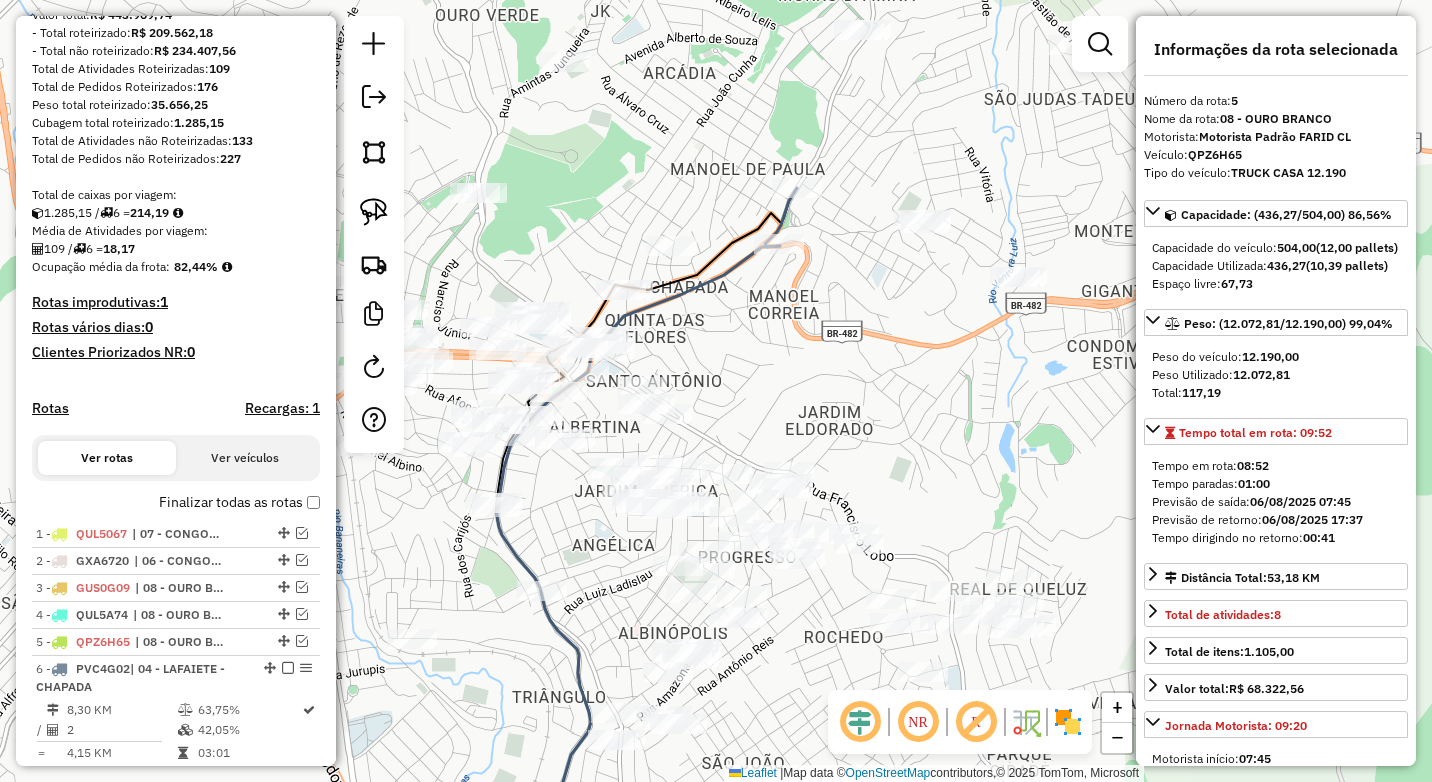scroll, scrollTop: 265, scrollLeft: 0, axis: vertical 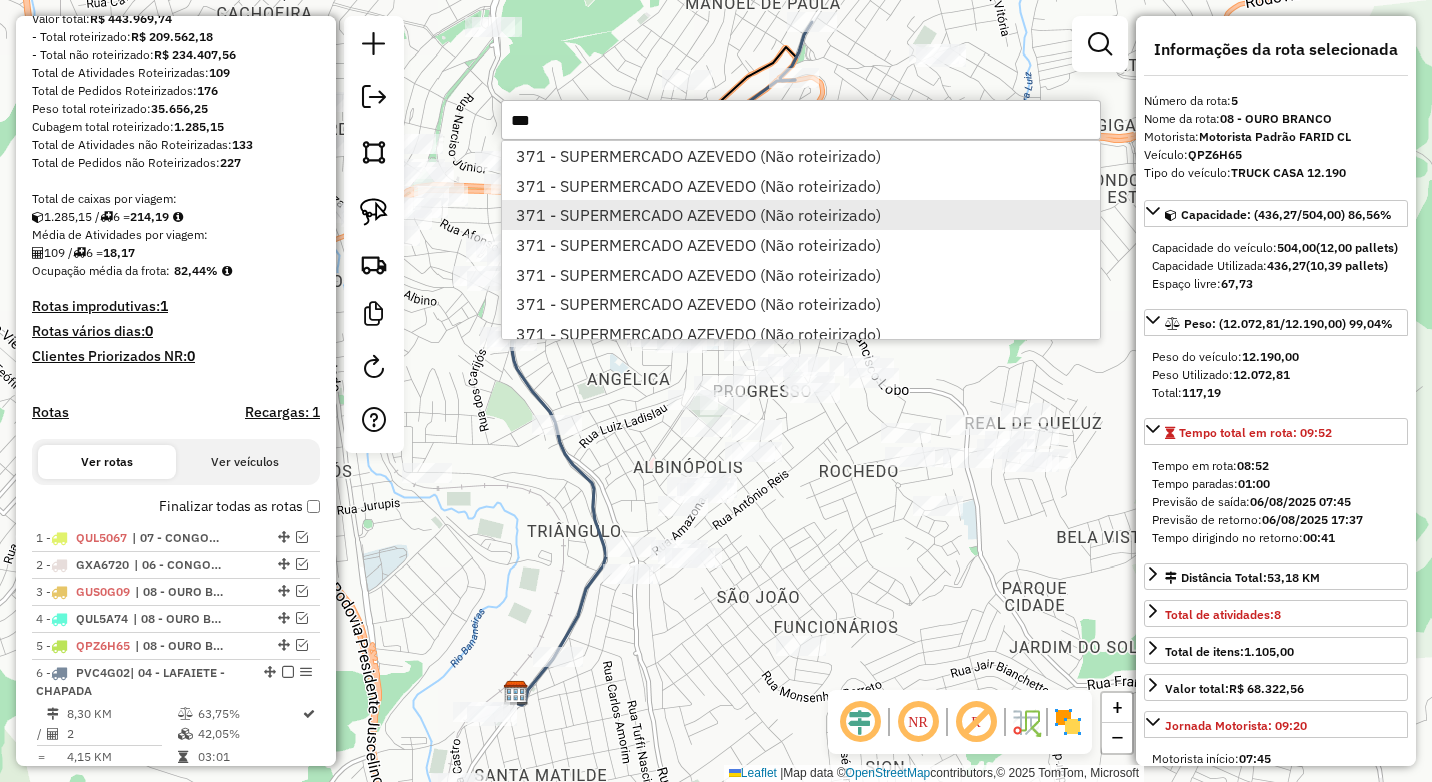type on "***" 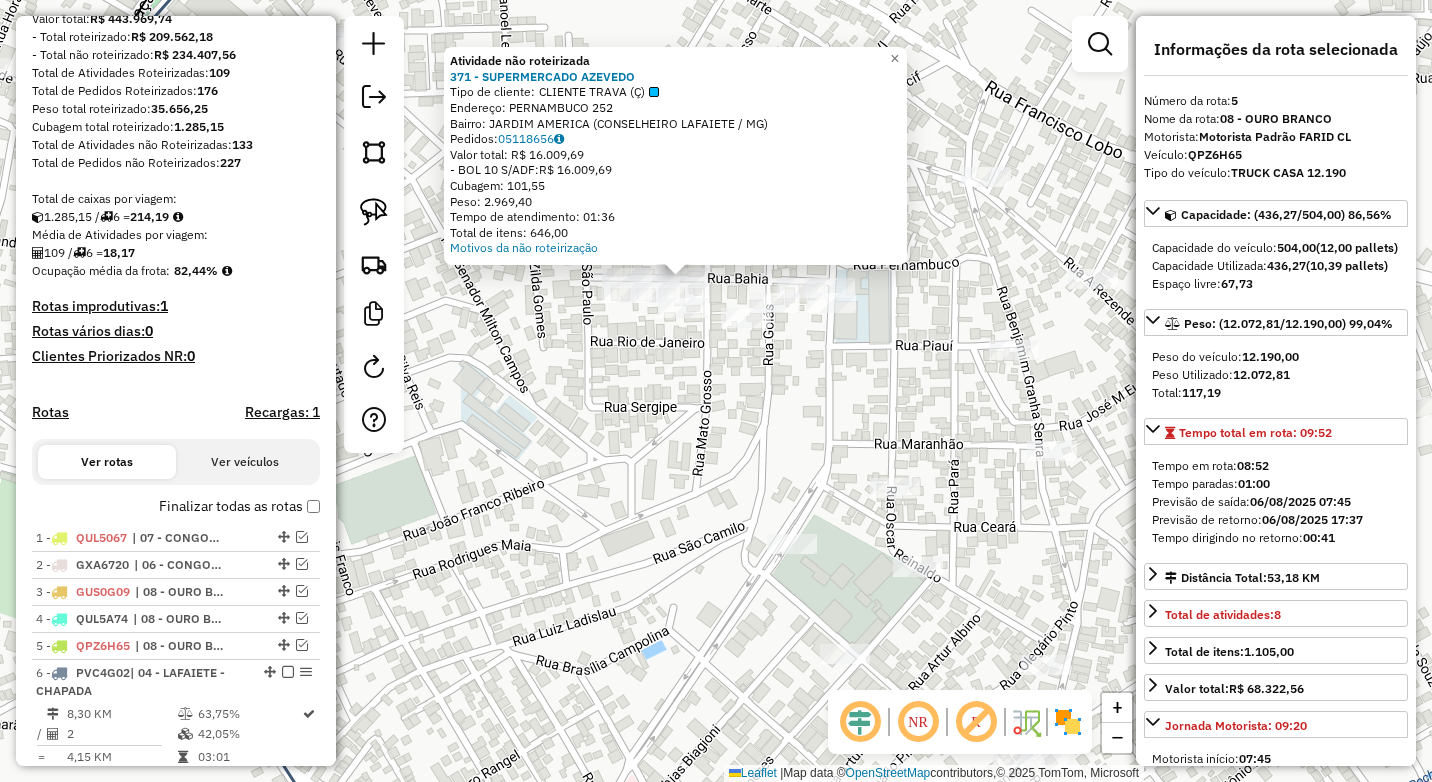 click on "Atividade não roteirizada 371 - SUPERMERCADO AZEVEDO  Tipo de cliente:   CLIENTE TRAVA (Ç)   Endereço:  PERNAMBUCO 252   Bairro: JARDIM AMERICA (CONSELHEIRO LAFAIETE / MG)   Pedidos:  05118656   Valor total: R$ 16.009,69   - BOL 10 S/ADF:  R$ 16.009,69   Cubagem: 101,55   Peso: 2.969,40   Tempo de atendimento: 01:36   Total de itens: 646,00  Motivos da não roteirização × Janela de atendimento Grade de atendimento Capacidade Transportadoras Veículos Cliente Pedidos  Rotas Selecione os dias de semana para filtrar as janelas de atendimento  Seg   Ter   Qua   Qui   Sex   Sáb   Dom  Informe o período da janela de atendimento: De: Até:  Filtrar exatamente a janela do cliente  Considerar janela de atendimento padrão  Selecione os dias de semana para filtrar as grades de atendimento  Seg   Ter   Qua   Qui   Sex   Sáb   Dom   Considerar clientes sem dia de atendimento cadastrado  Clientes fora do dia de atendimento selecionado Filtrar as atividades entre os valores definidos abaixo:  Peso mínimo:  **** +" 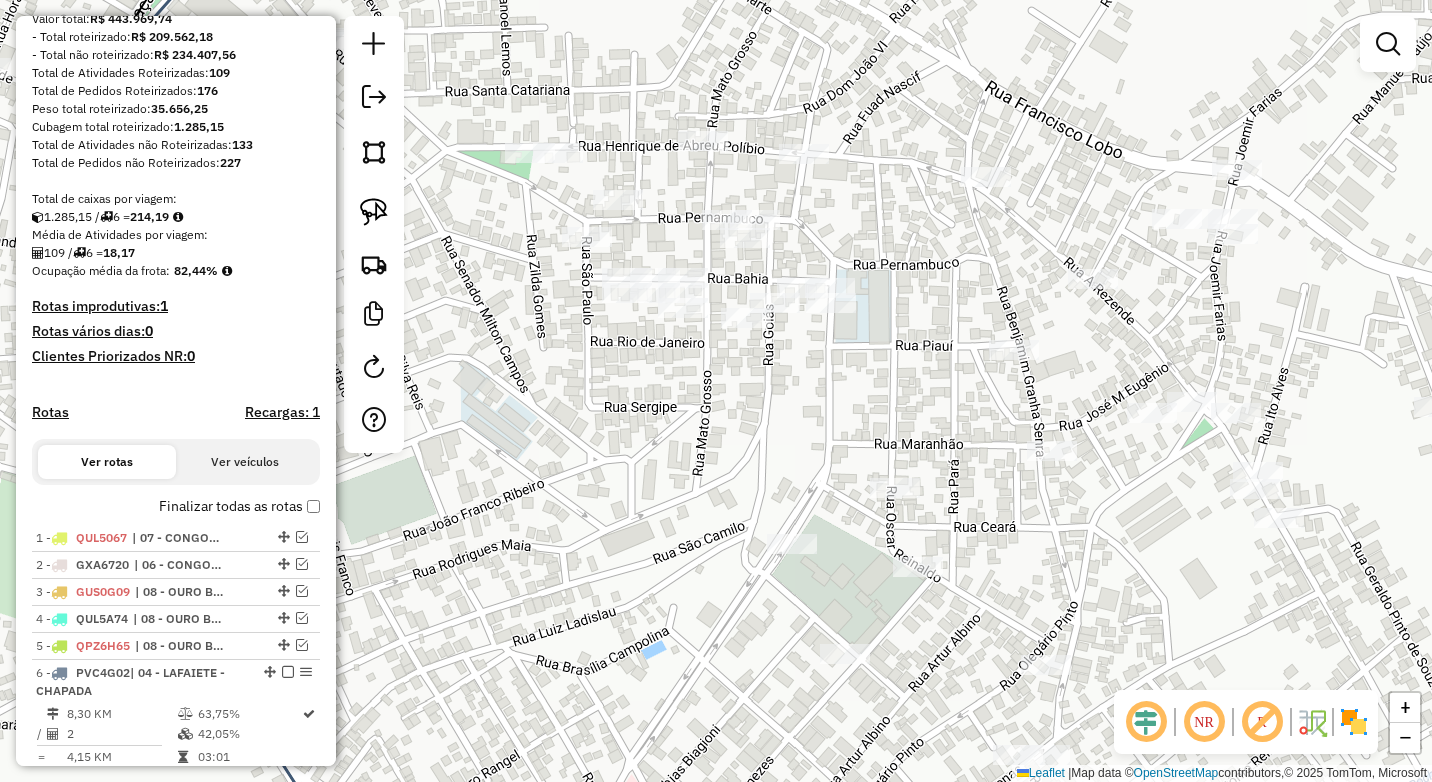 drag, startPoint x: 631, startPoint y: 475, endPoint x: 619, endPoint y: 470, distance: 13 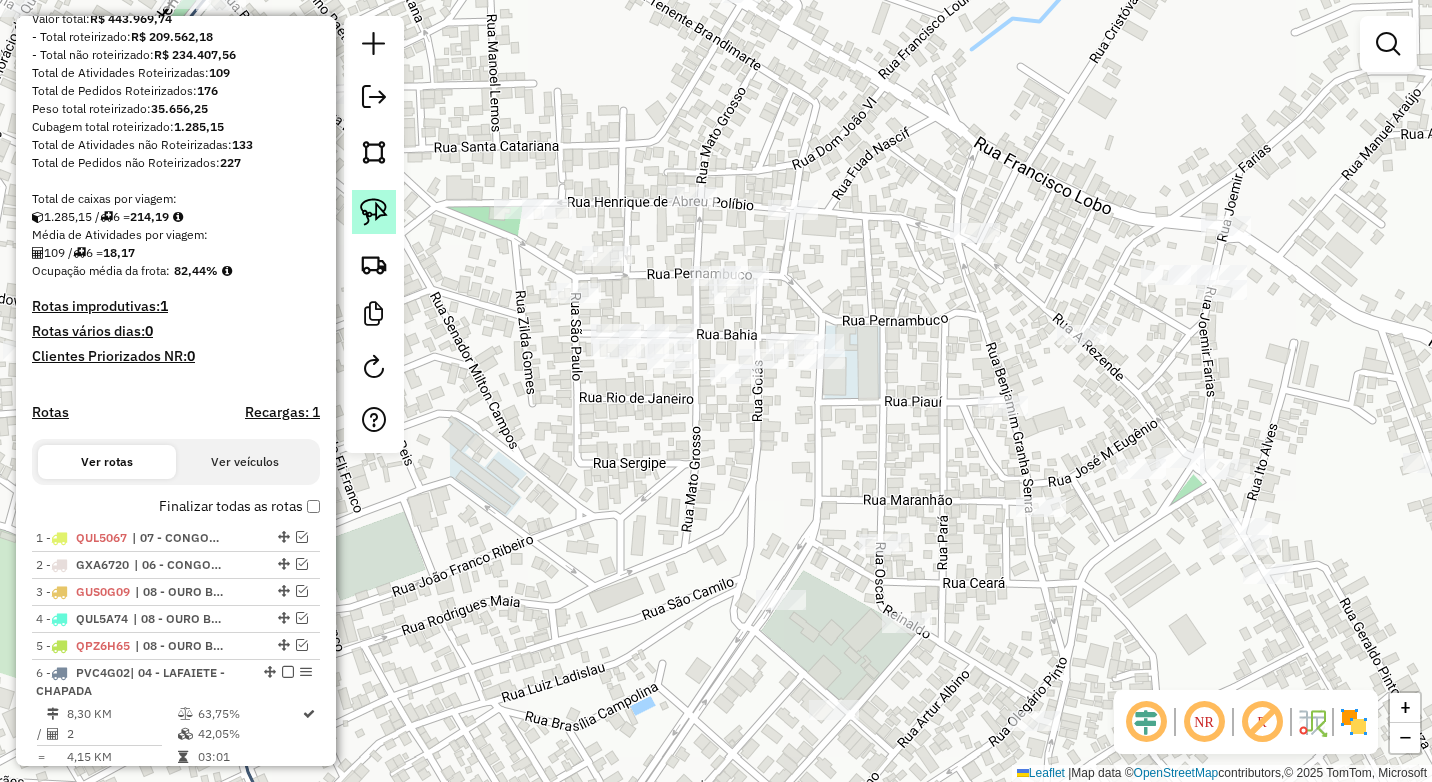 click 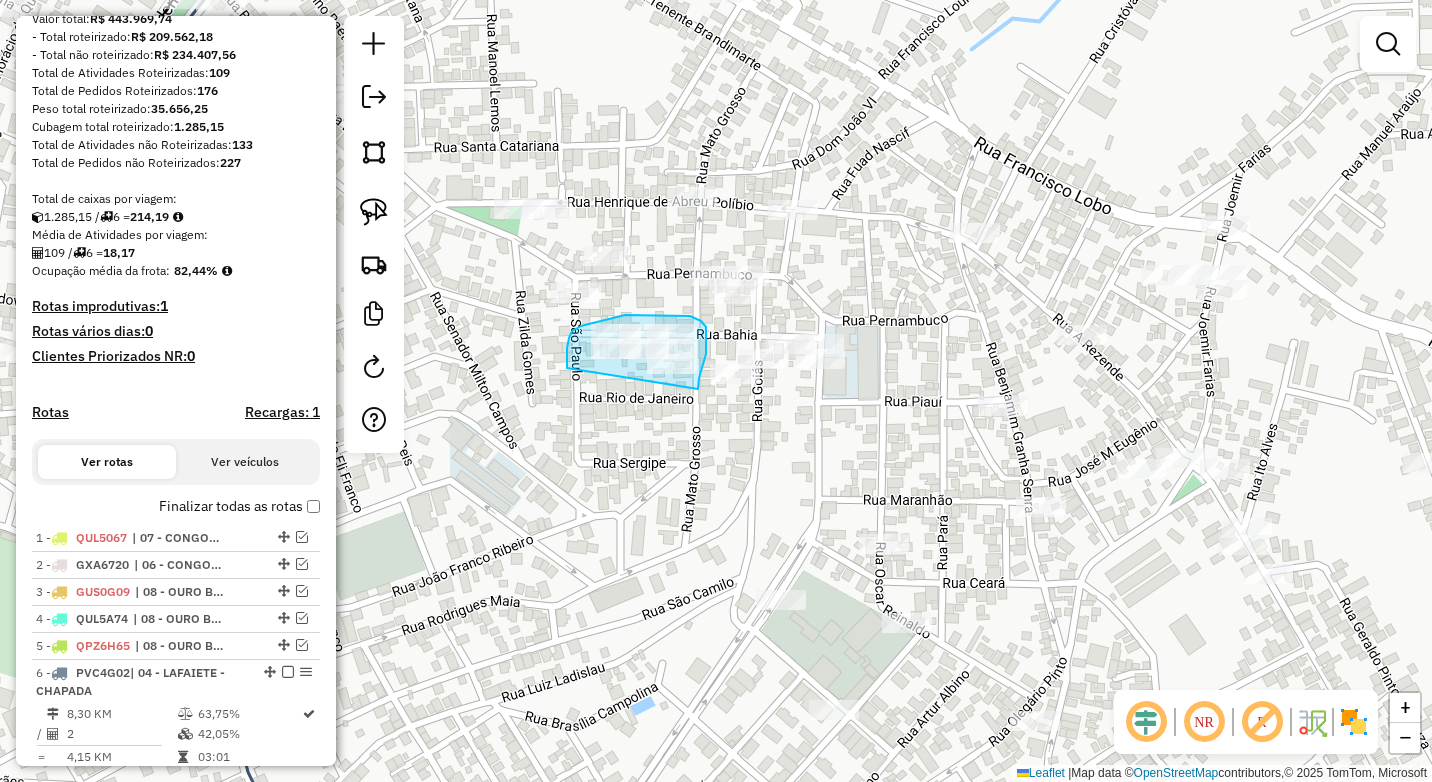 drag, startPoint x: 698, startPoint y: 389, endPoint x: 577, endPoint y: 386, distance: 121.037186 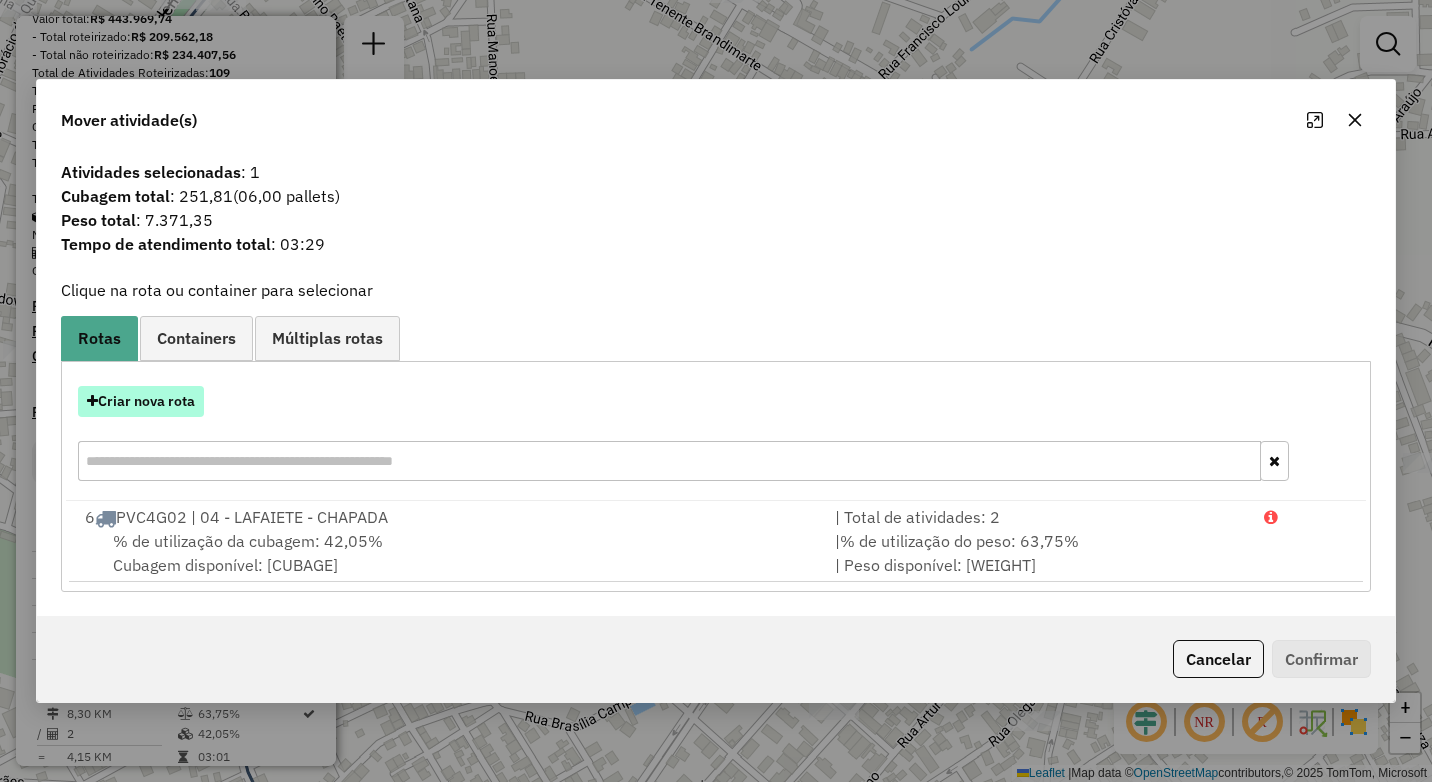 click on "Criar nova rota" at bounding box center (141, 401) 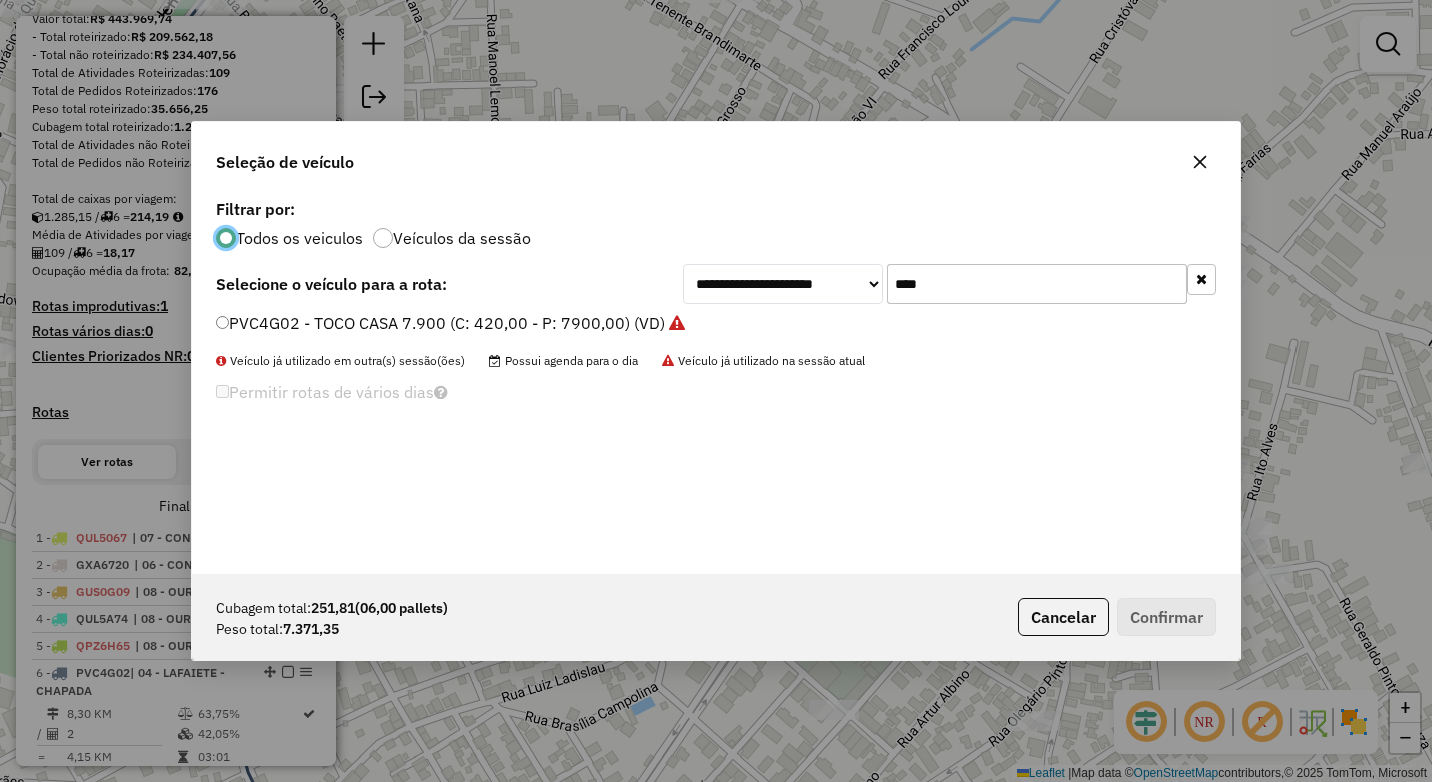 scroll, scrollTop: 11, scrollLeft: 6, axis: both 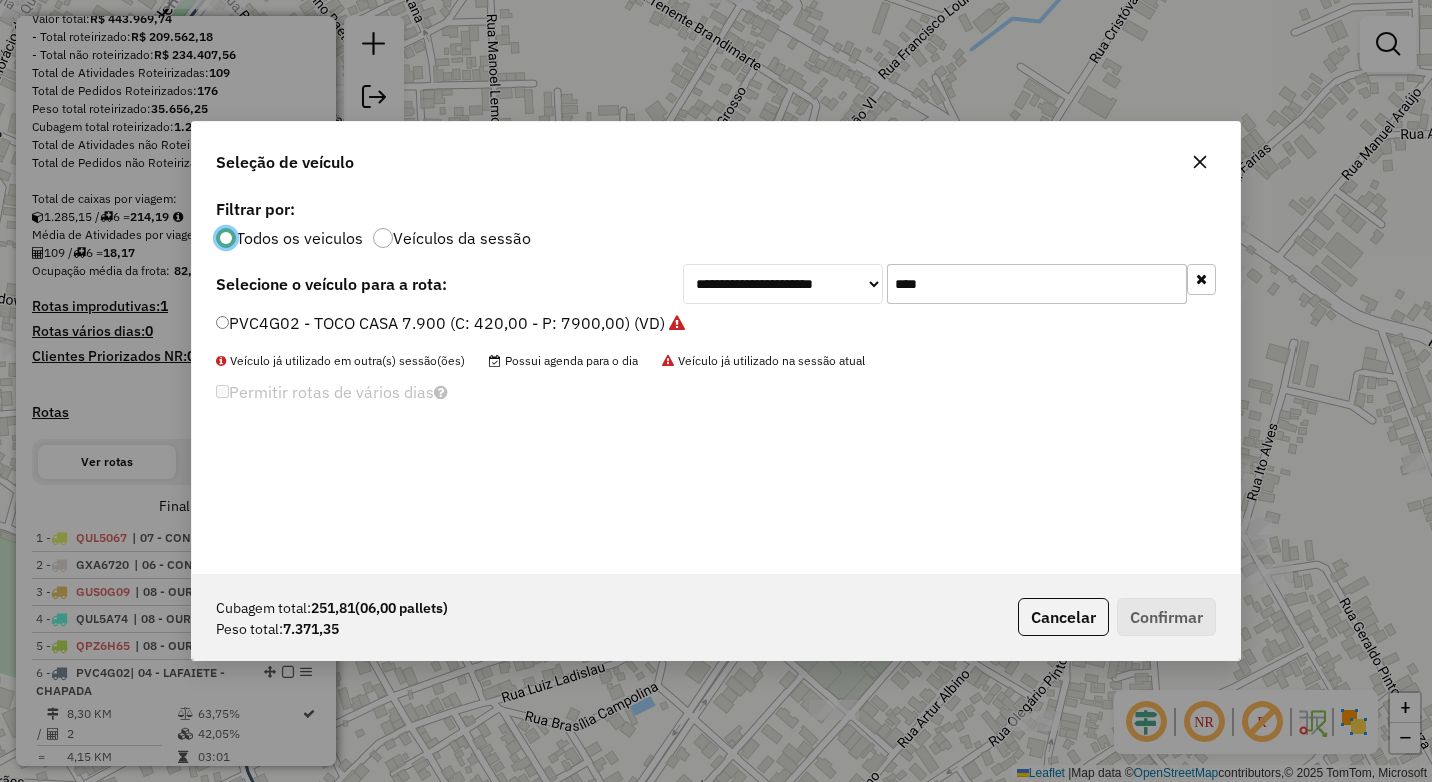 drag, startPoint x: 1007, startPoint y: 280, endPoint x: 766, endPoint y: 272, distance: 241.13274 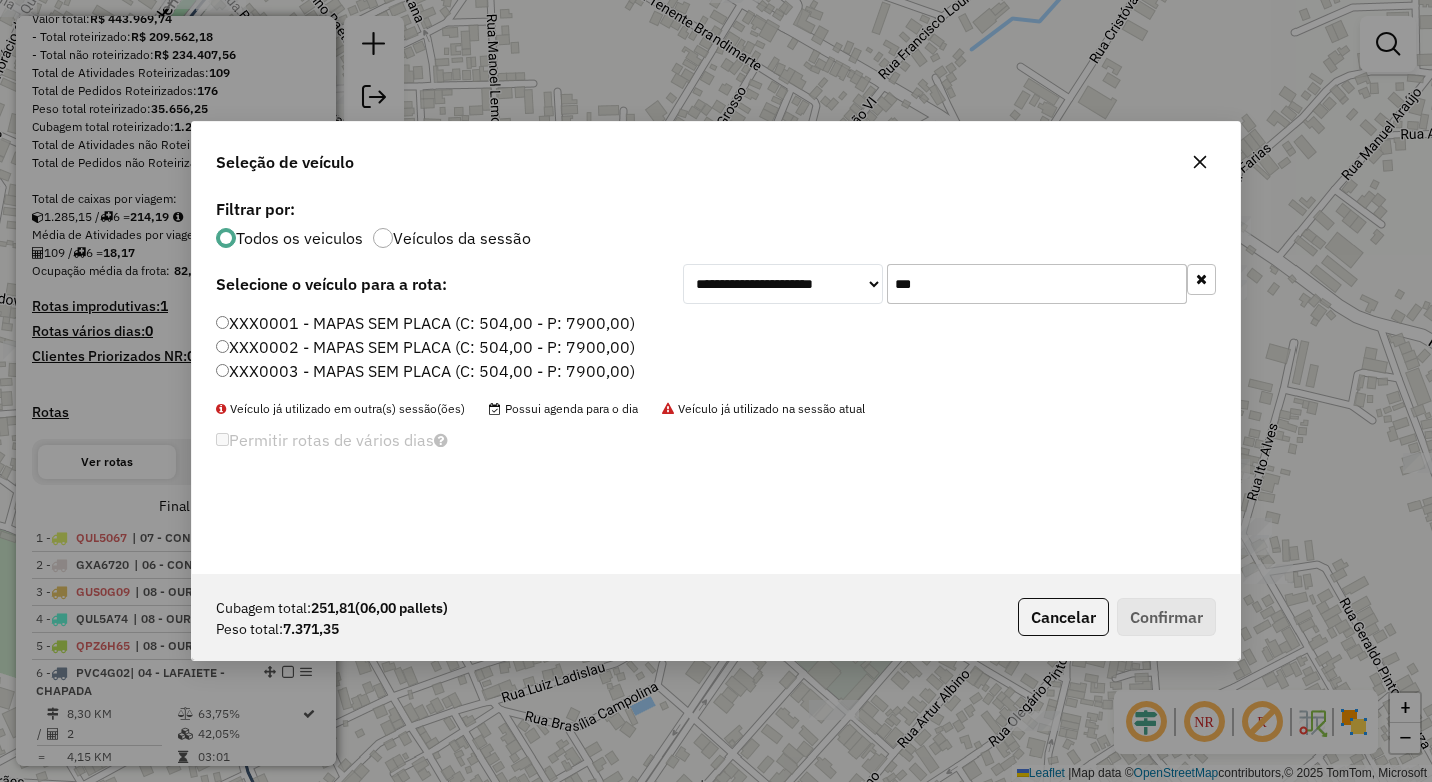 type on "***" 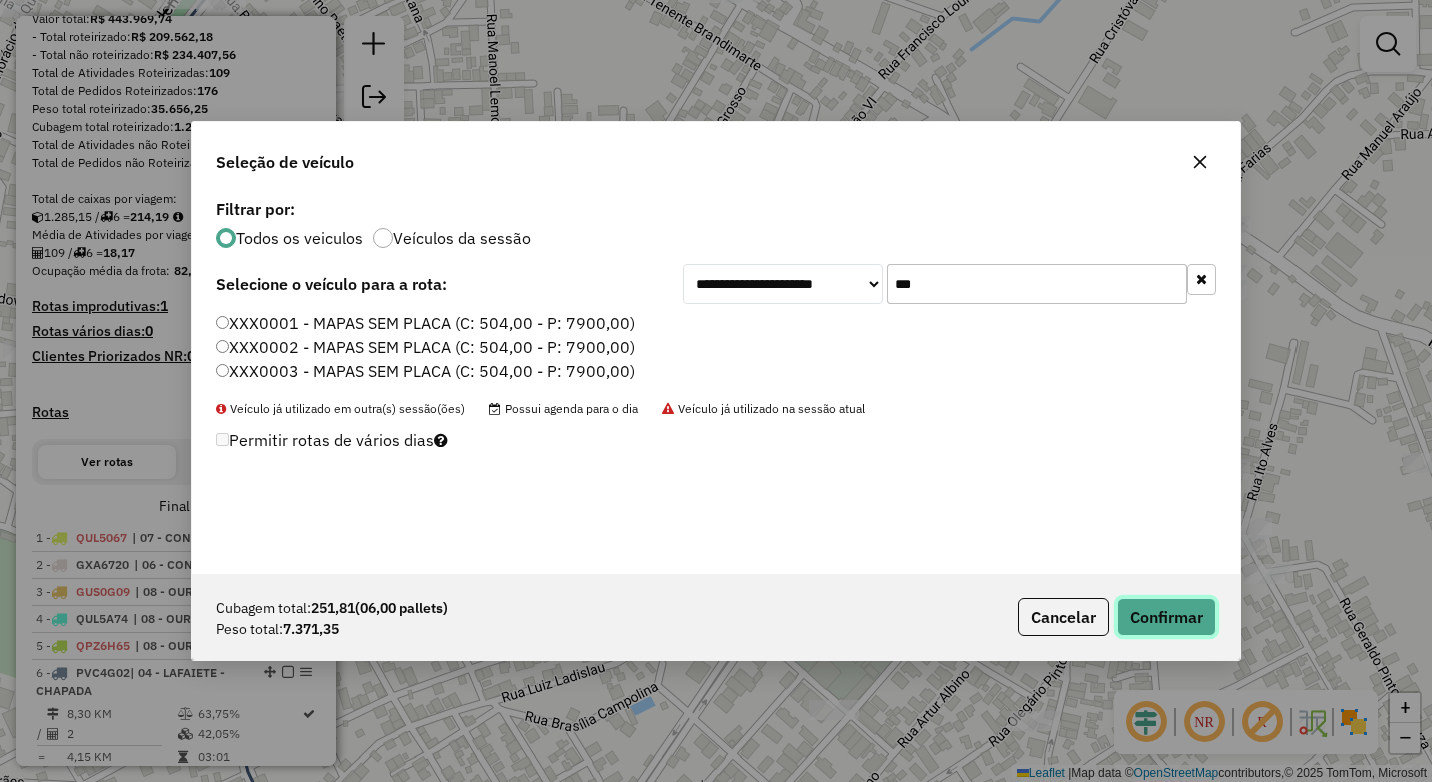 click on "Confirmar" 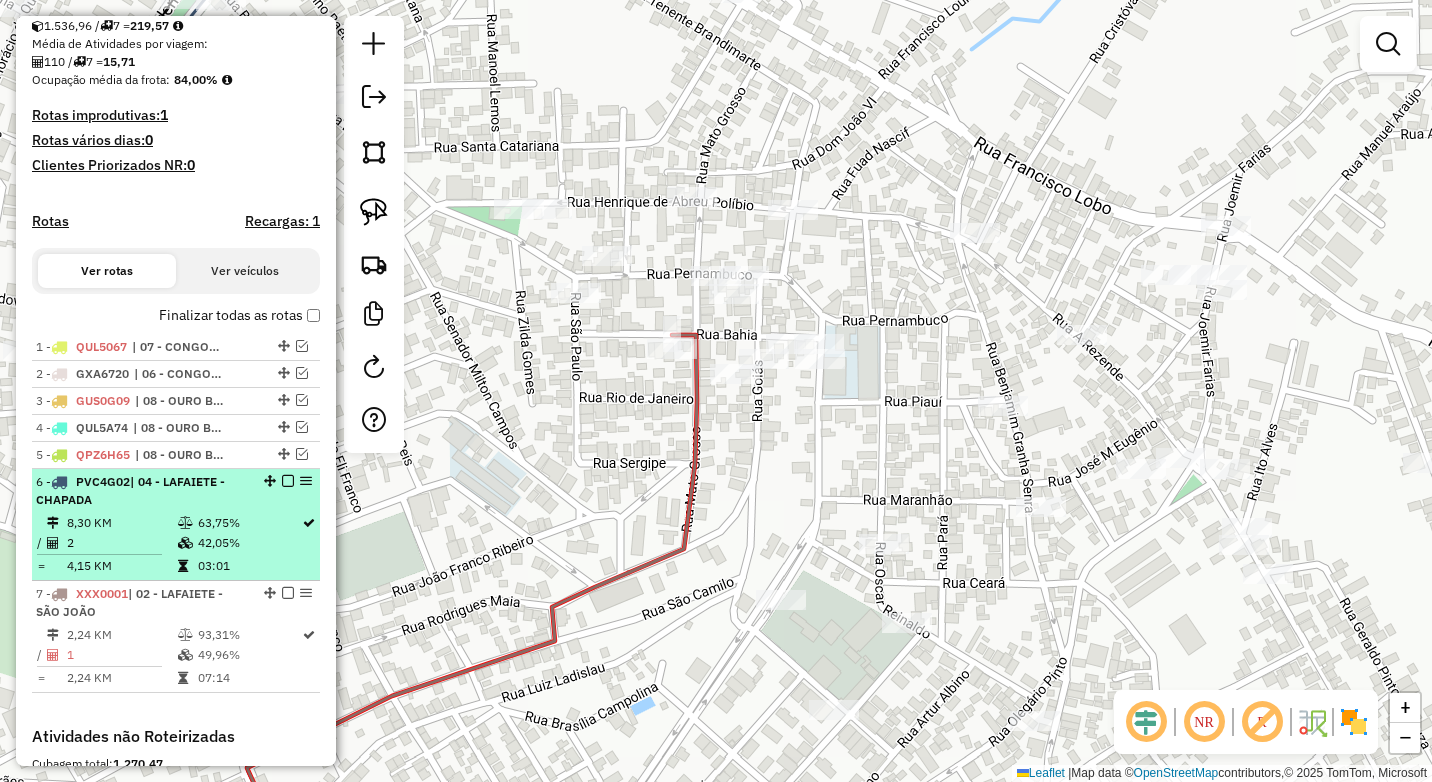 scroll, scrollTop: 465, scrollLeft: 0, axis: vertical 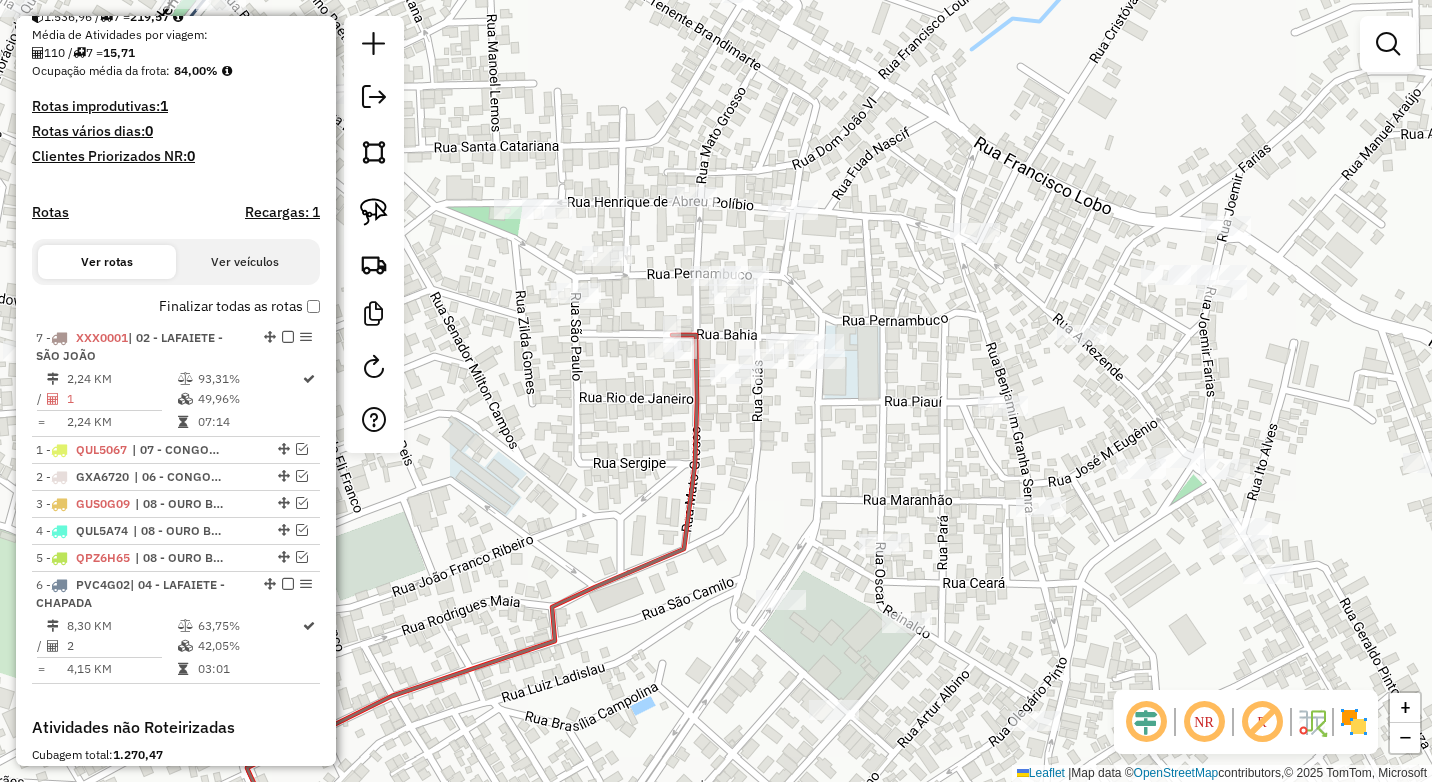drag, startPoint x: 261, startPoint y: 588, endPoint x: 263, endPoint y: 332, distance: 256.0078 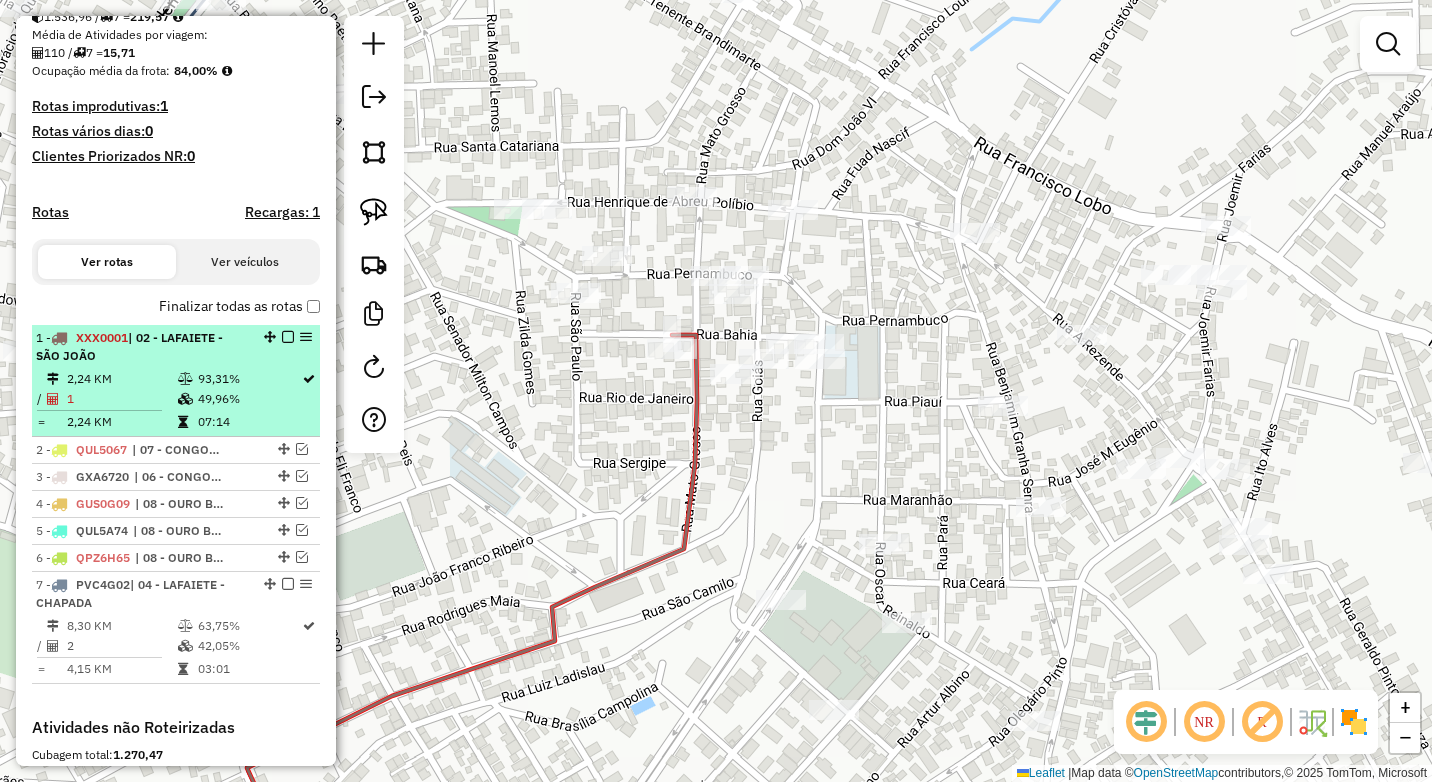 click at bounding box center (288, 337) 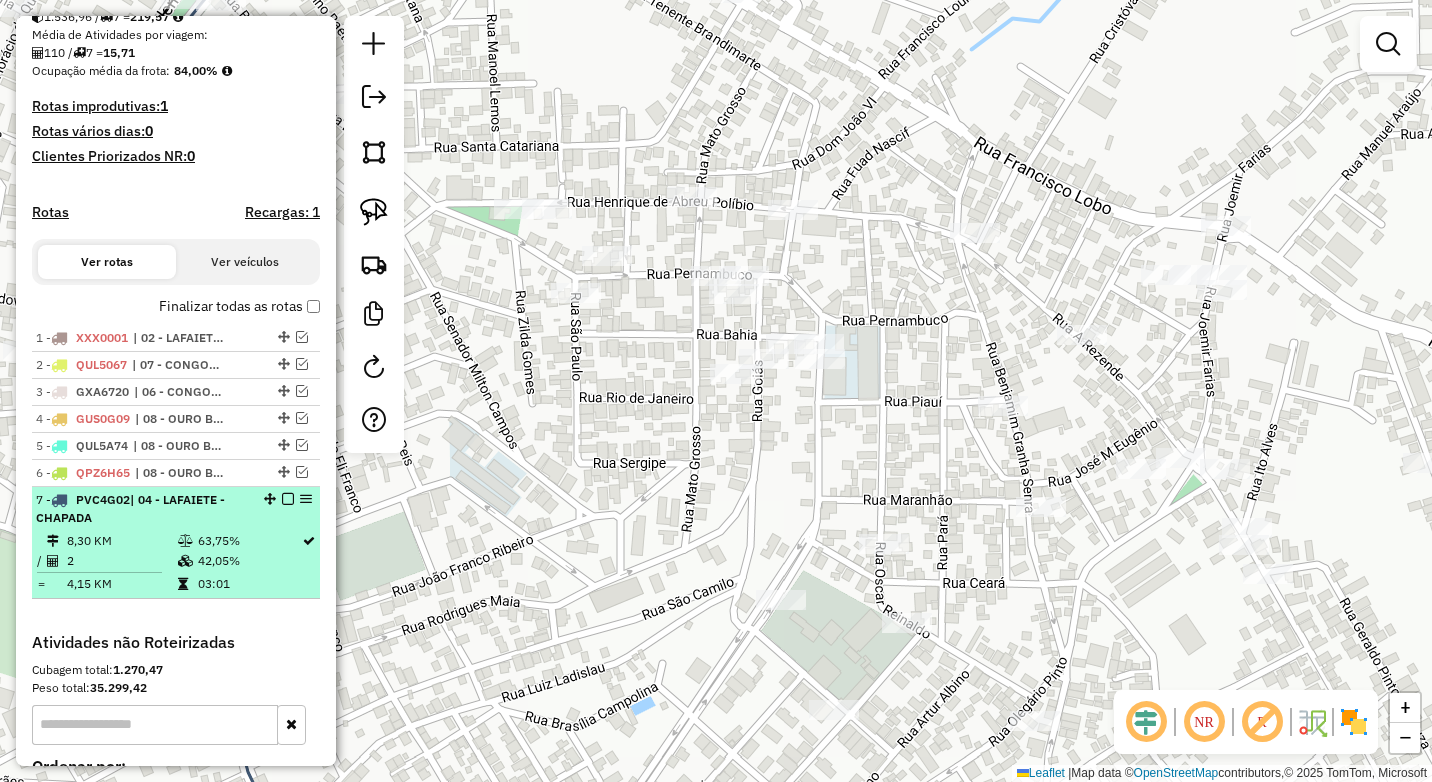 click on "03:01" at bounding box center [249, 584] 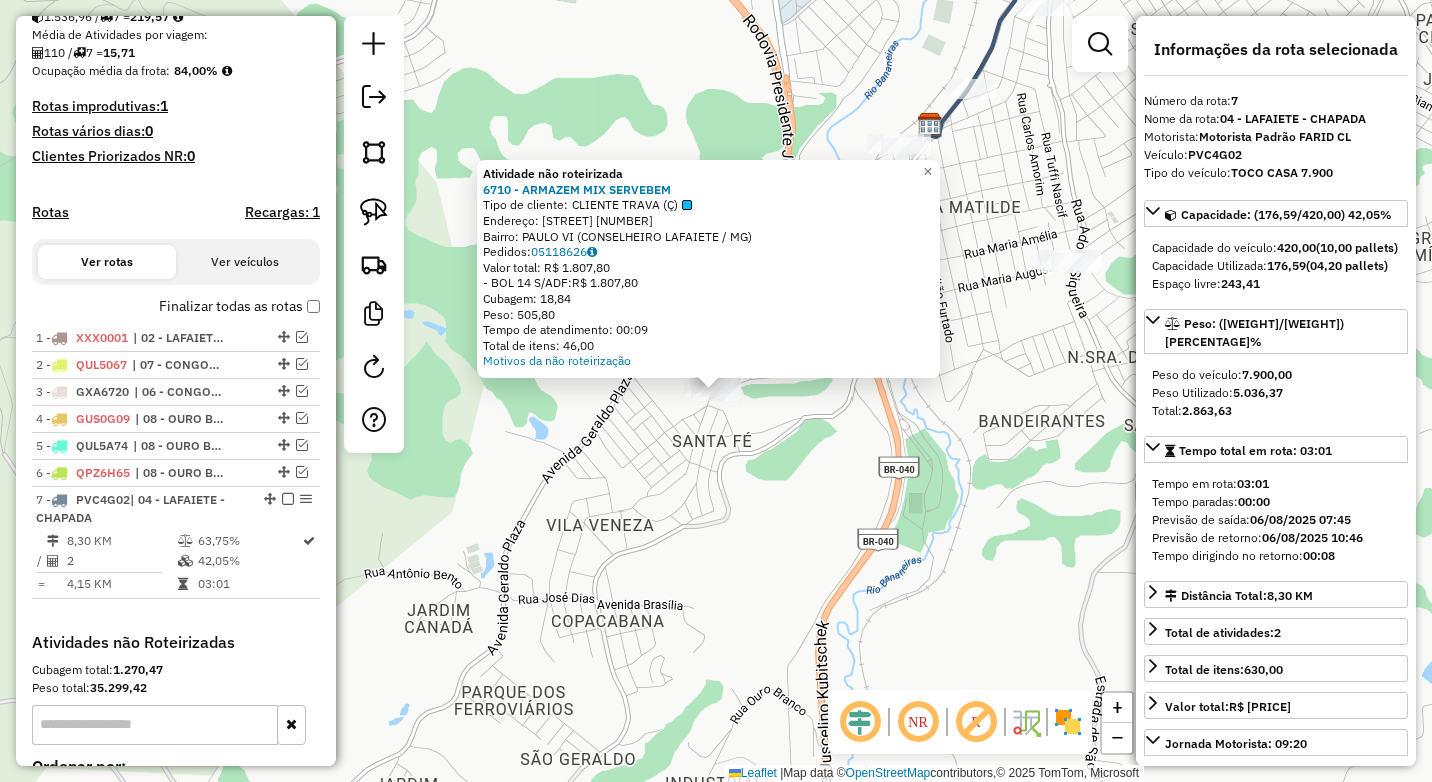 click on "Atividade não roteirizada 6710 - ARMAZEM MIX SERVEBEM  Tipo de cliente:   CLIENTE TRAVA (Ç)   Endereço:  JOSE GUILHERME SOBRINHO 635   Bairro: PAULO VI (CONSELHEIRO LAFAIETE / MG)   Pedidos:  05118626   Valor total: R$ 1.807,80   - BOL 14 S/ADF:  R$ 1.807,80   Cubagem: 18,84   Peso: 505,80   Tempo de atendimento: 00:09   Total de itens: 46,00  Motivos da não roteirização × Janela de atendimento Grade de atendimento Capacidade Transportadoras Veículos Cliente Pedidos  Rotas Selecione os dias de semana para filtrar as janelas de atendimento  Seg   Ter   Qua   Qui   Sex   Sáb   Dom  Informe o período da janela de atendimento: De: Até:  Filtrar exatamente a janela do cliente  Considerar janela de atendimento padrão  Selecione os dias de semana para filtrar as grades de atendimento  Seg   Ter   Qua   Qui   Sex   Sáb   Dom   Considerar clientes sem dia de atendimento cadastrado  Clientes fora do dia de atendimento selecionado Filtrar as atividades entre os valores definidos abaixo:  Peso mínimo:  ****" 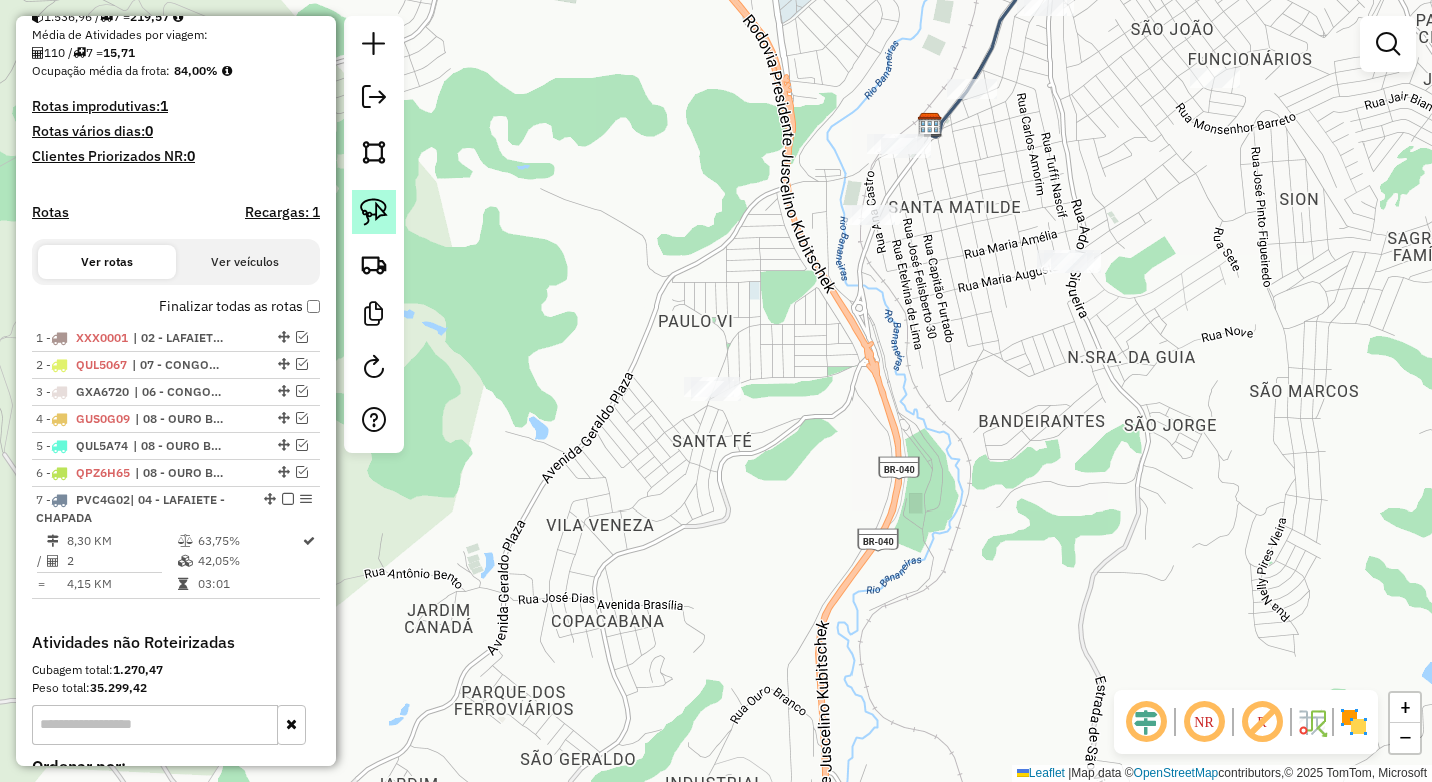 click 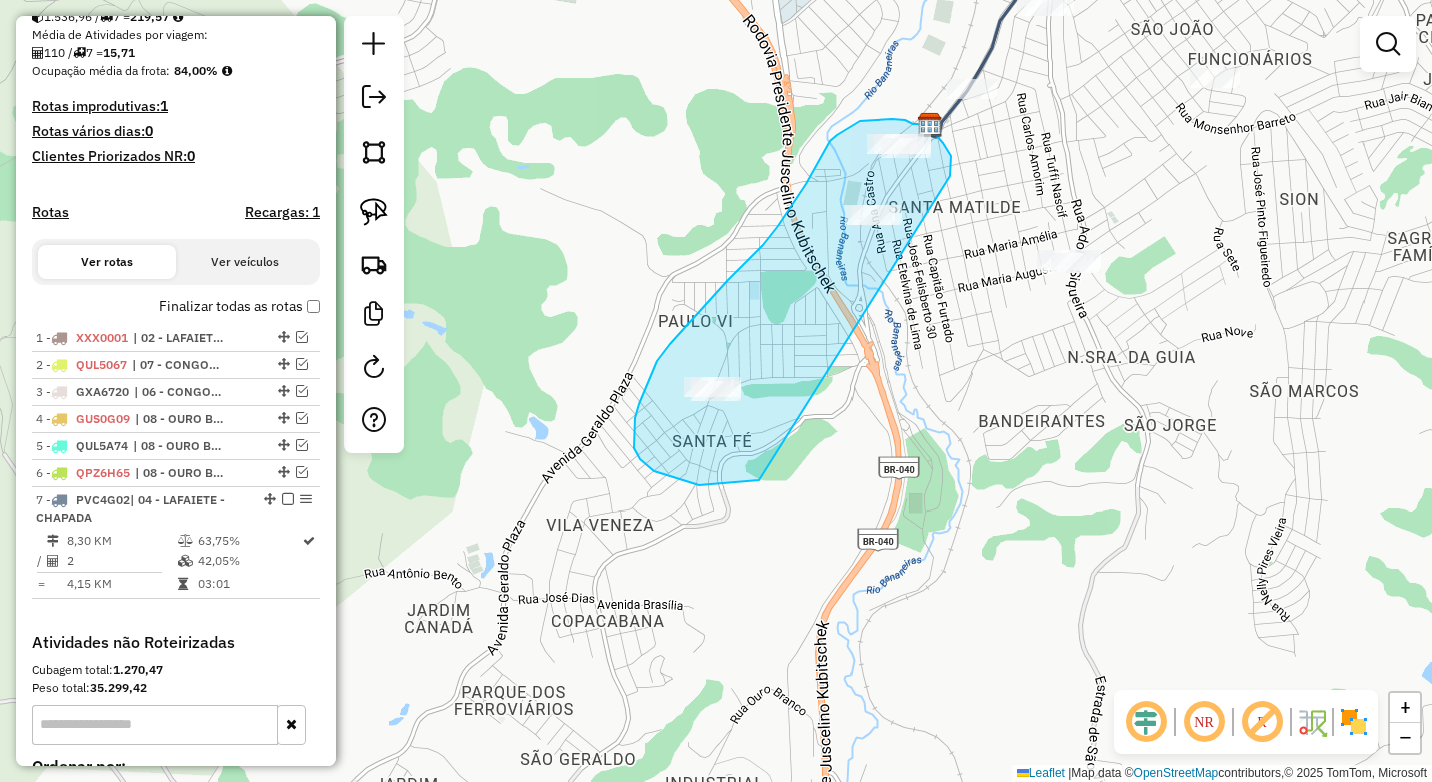drag, startPoint x: 951, startPoint y: 175, endPoint x: 823, endPoint y: 432, distance: 287.11148 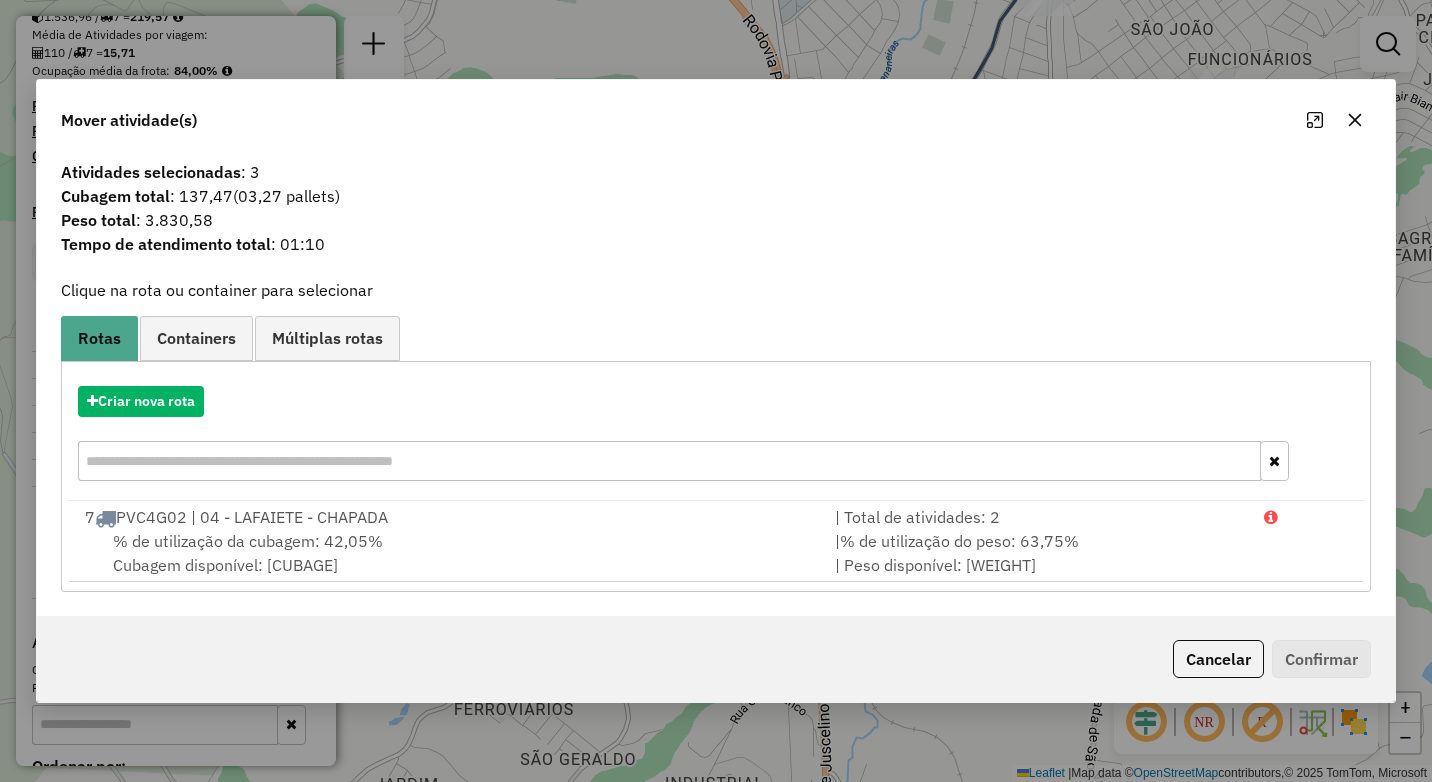 click 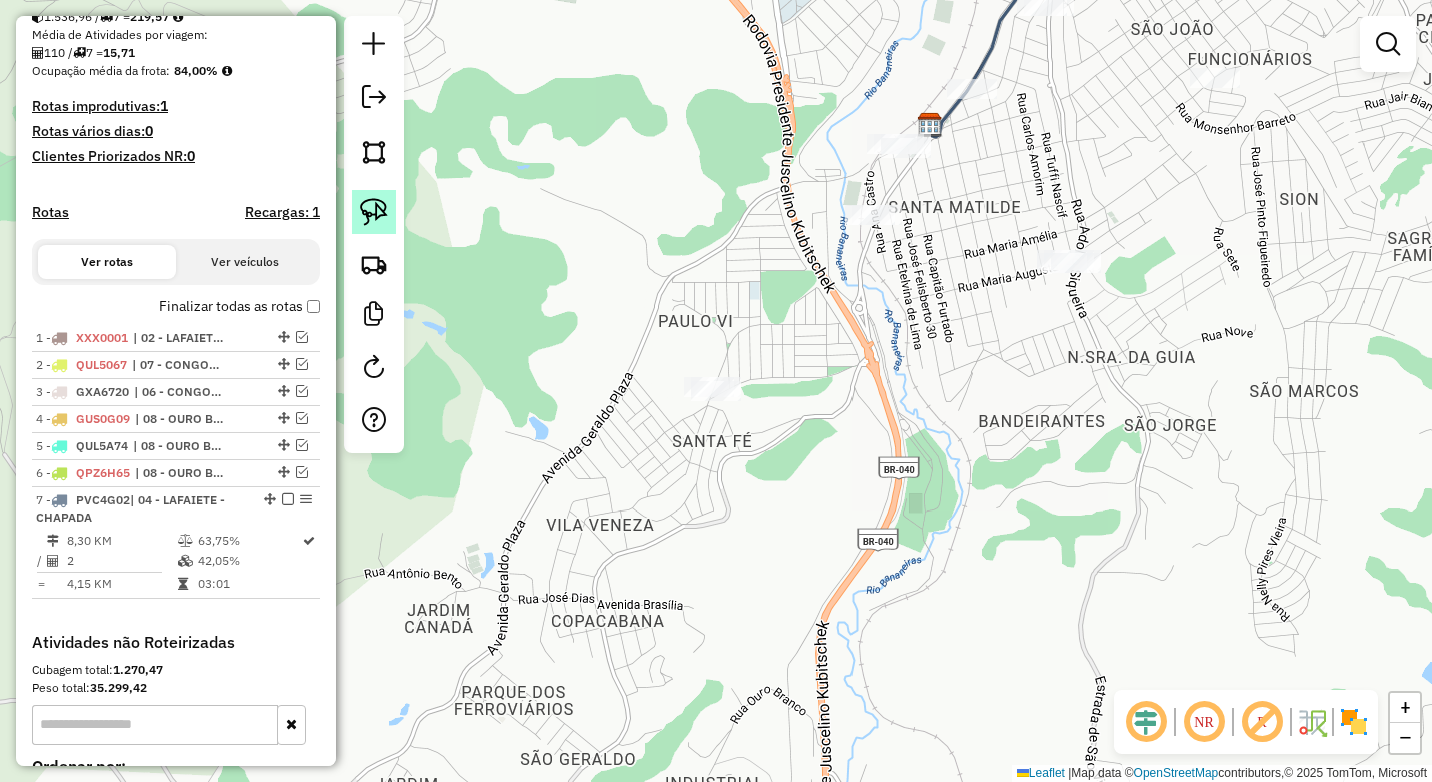 click 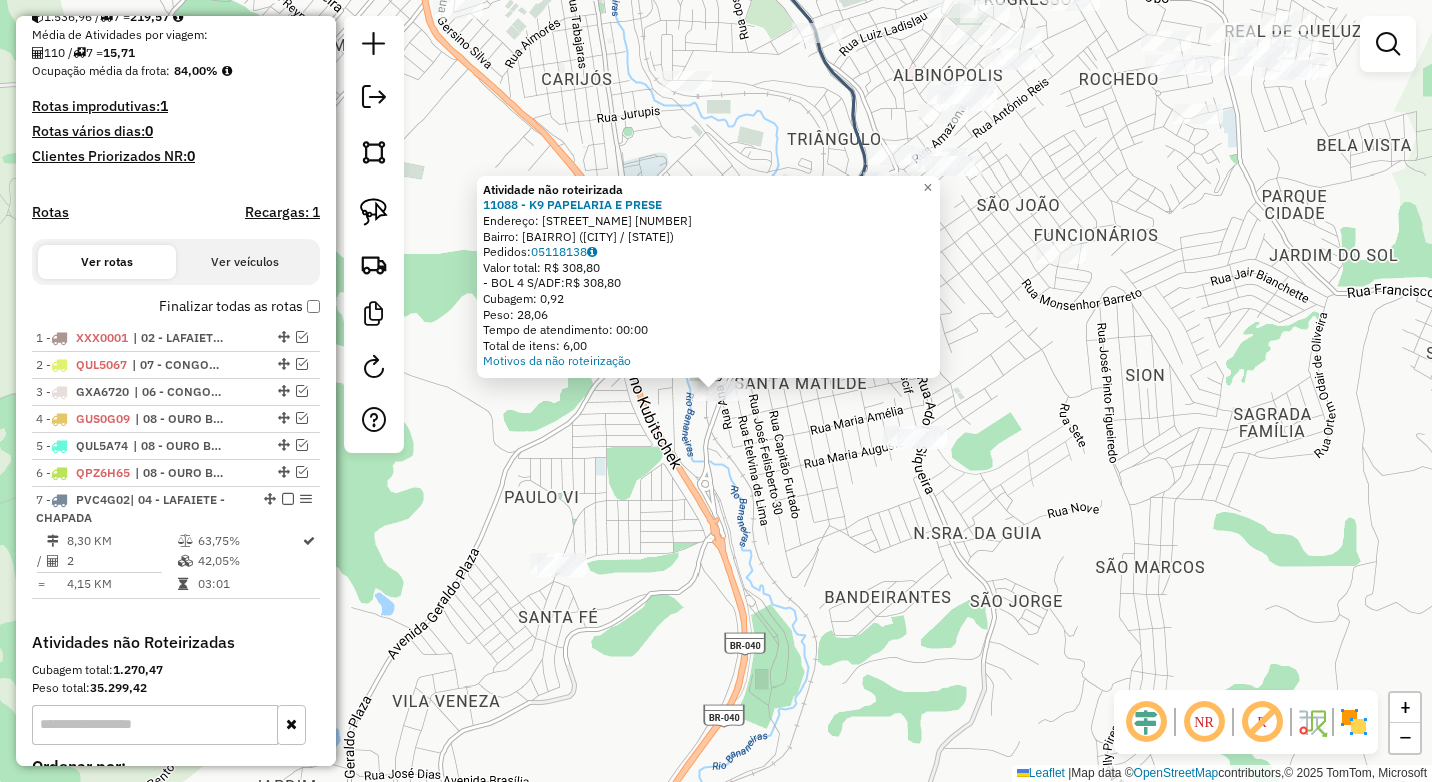 click on "Atividade não roteirizada 11088 - K9 PAPELARIA E PRESE  Endereço:  ALFREDO ELIAS MAFUZ 1305   Bairro: SANTA MATILDE (CONSELHEIRO LAFAIETE / MG)   Pedidos:  05118138   Valor total: R$ 308,80   - BOL 4 S/ADF:  R$ 308,80   Cubagem: 0,92   Peso: 28,06   Tempo de atendimento: 00:00   Total de itens: 6,00  Motivos da não roteirização × Janela de atendimento Grade de atendimento Capacidade Transportadoras Veículos Cliente Pedidos  Rotas Selecione os dias de semana para filtrar as janelas de atendimento  Seg   Ter   Qua   Qui   Sex   Sáb   Dom  Informe o período da janela de atendimento: De: Até:  Filtrar exatamente a janela do cliente  Considerar janela de atendimento padrão  Selecione os dias de semana para filtrar as grades de atendimento  Seg   Ter   Qua   Qui   Sex   Sáb   Dom   Considerar clientes sem dia de atendimento cadastrado  Clientes fora do dia de atendimento selecionado Filtrar as atividades entre os valores definidos abaixo:  Peso mínimo:  ****  Peso máximo:  ****  Cubagem mínima:  De:" 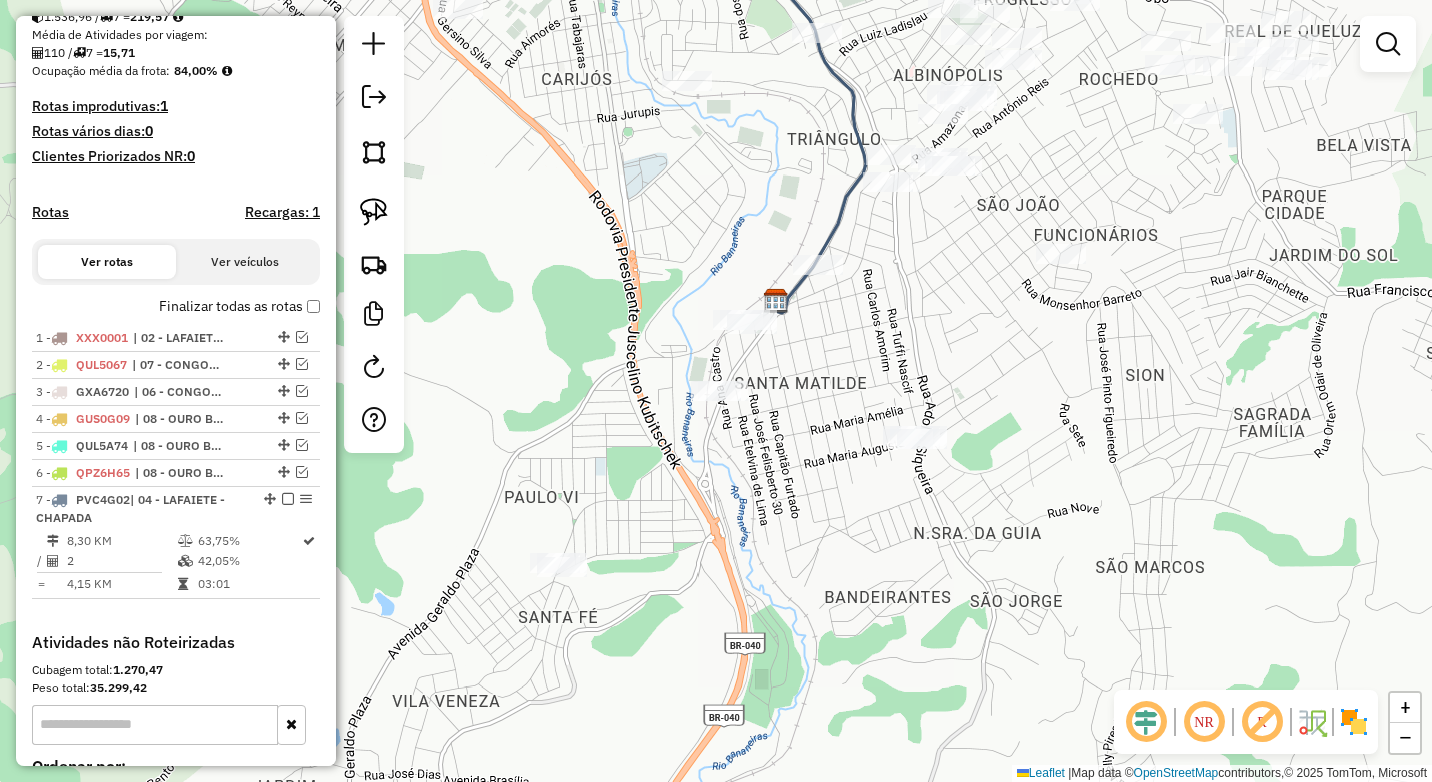 click on "Atividade não roteirizada 11088 - K9 PAPELARIA E PRESE  Endereço:  ALFREDO ELIAS MAFUZ 1305   Bairro: SANTA MATILDE (CONSELHEIRO LAFAIETE / MG)   Pedidos:  05118138   Valor total: R$ 308,80   - BOL 4 S/ADF:  R$ 308,80   Cubagem: 0,92   Peso: 28,06   Tempo de atendimento: 00:00   Total de itens: 6,00  Motivos da não roteirização × Janela de atendimento Grade de atendimento Capacidade Transportadoras Veículos Cliente Pedidos  Rotas Selecione os dias de semana para filtrar as janelas de atendimento  Seg   Ter   Qua   Qui   Sex   Sáb   Dom  Informe o período da janela de atendimento: De: Até:  Filtrar exatamente a janela do cliente  Considerar janela de atendimento padrão  Selecione os dias de semana para filtrar as grades de atendimento  Seg   Ter   Qua   Qui   Sex   Sáb   Dom   Considerar clientes sem dia de atendimento cadastrado  Clientes fora do dia de atendimento selecionado Filtrar as atividades entre os valores definidos abaixo:  Peso mínimo:  ****  Peso máximo:  ****  Cubagem mínima:  De:" 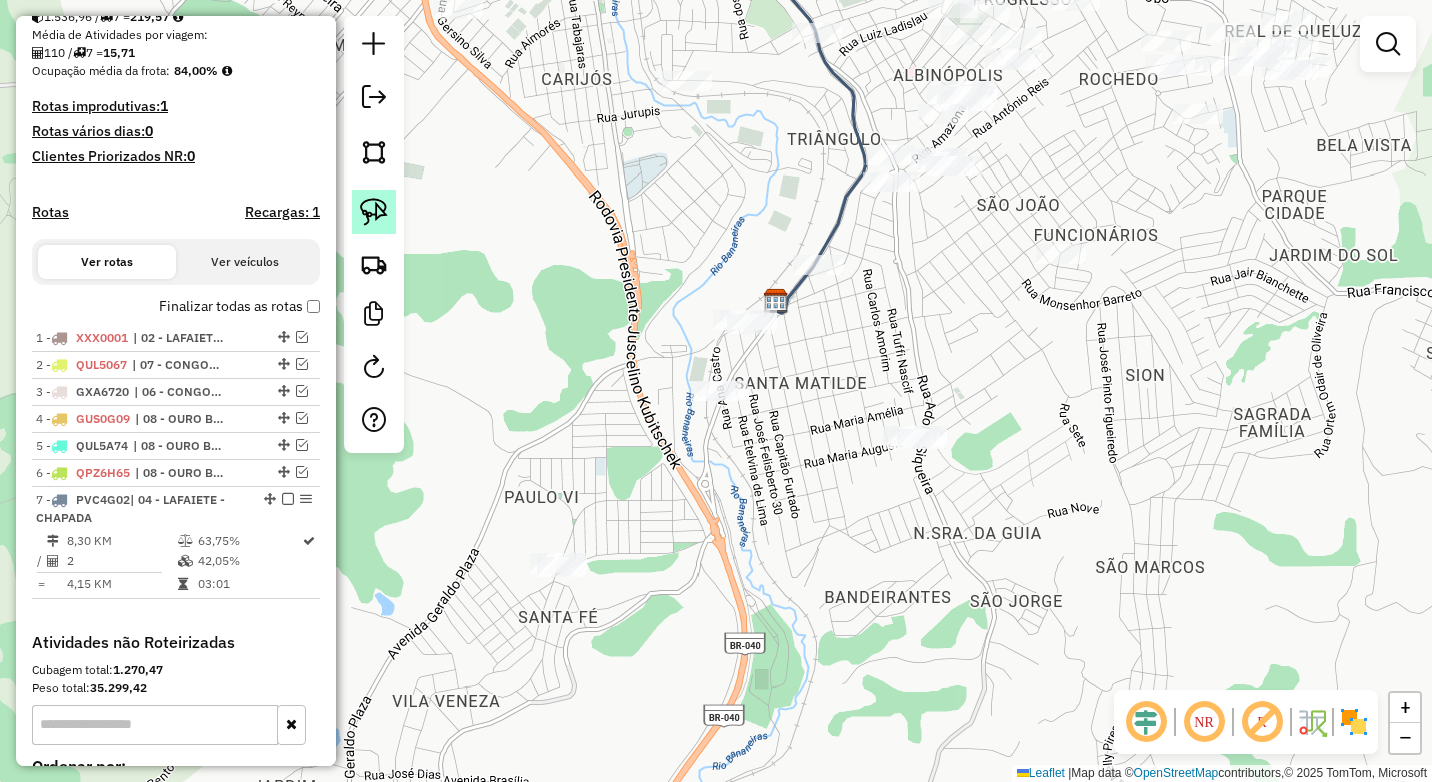 click 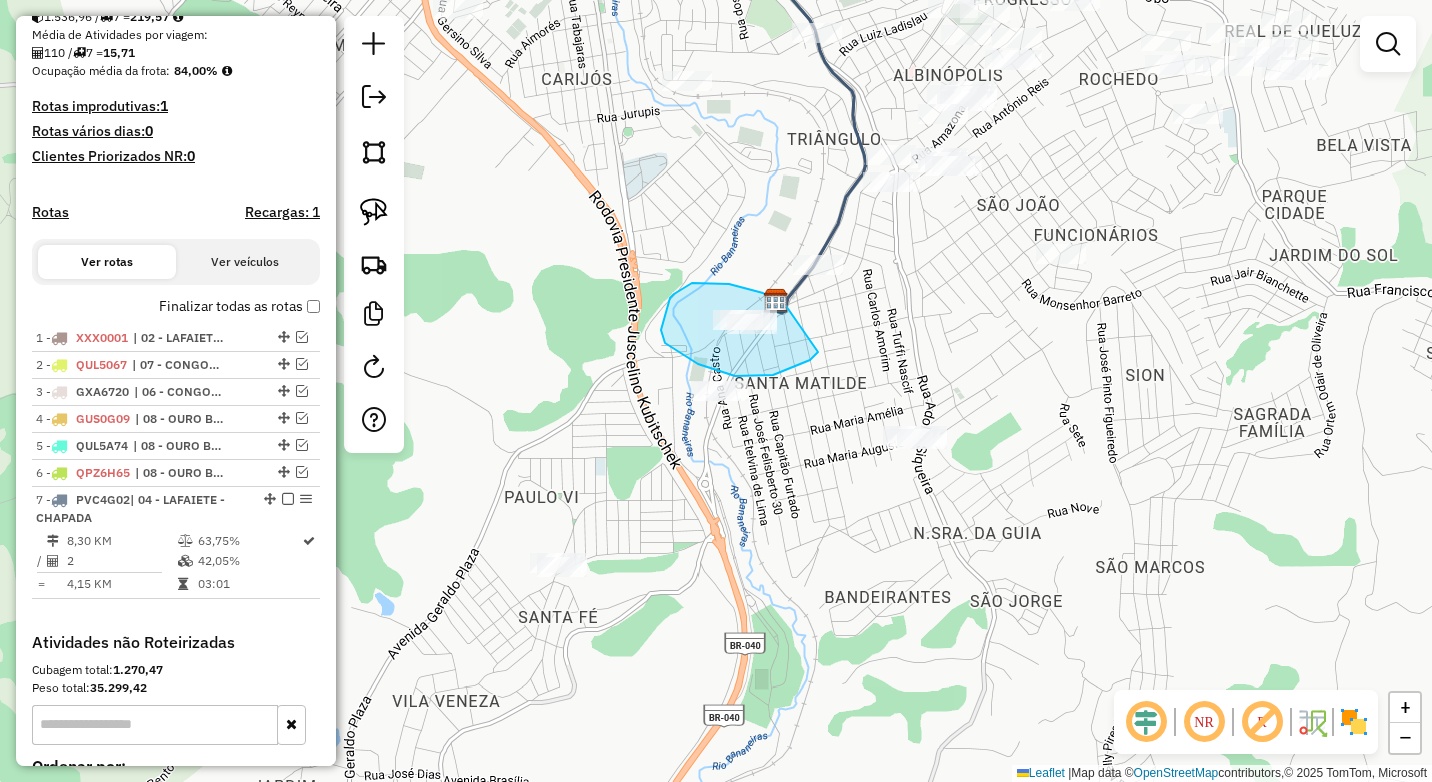 drag, startPoint x: 784, startPoint y: 303, endPoint x: 818, endPoint y: 352, distance: 59.64059 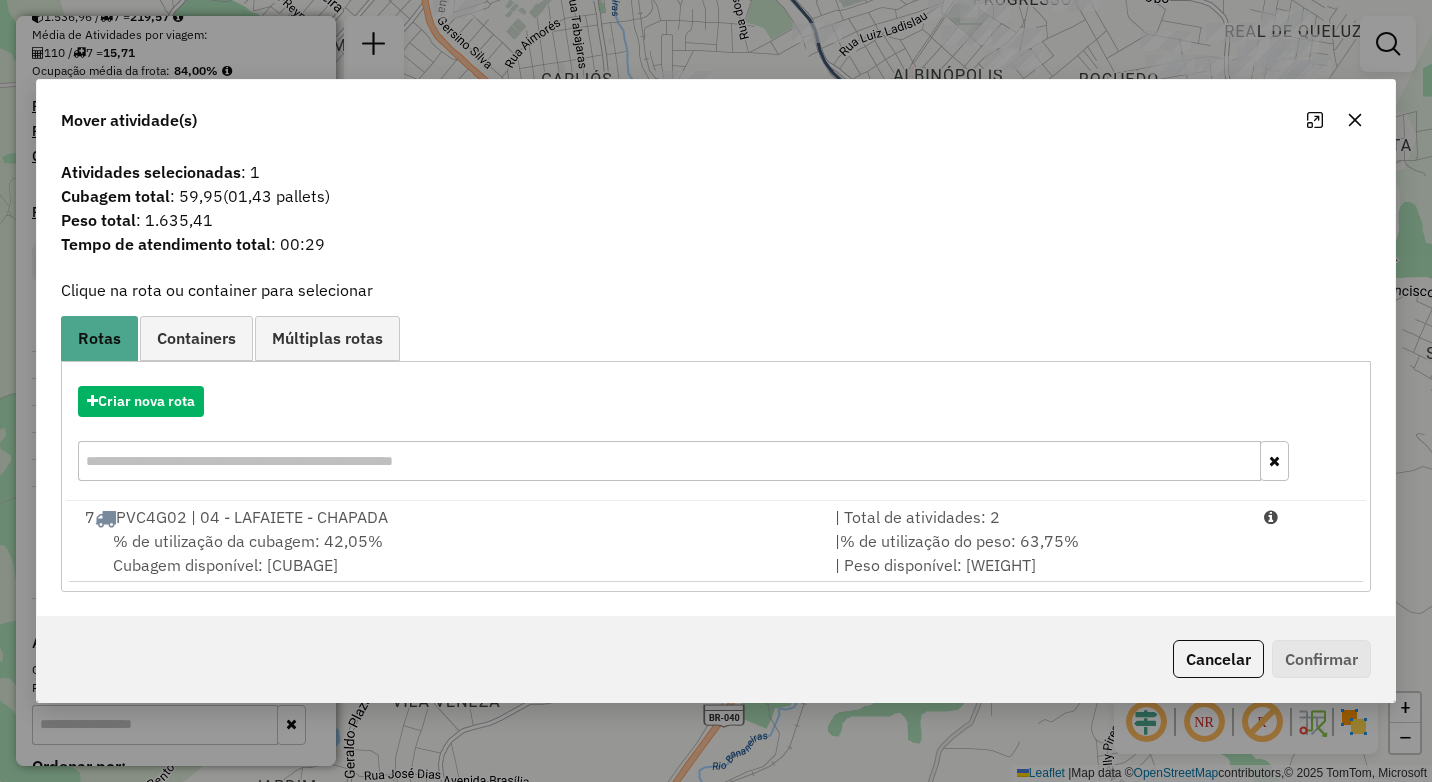 click 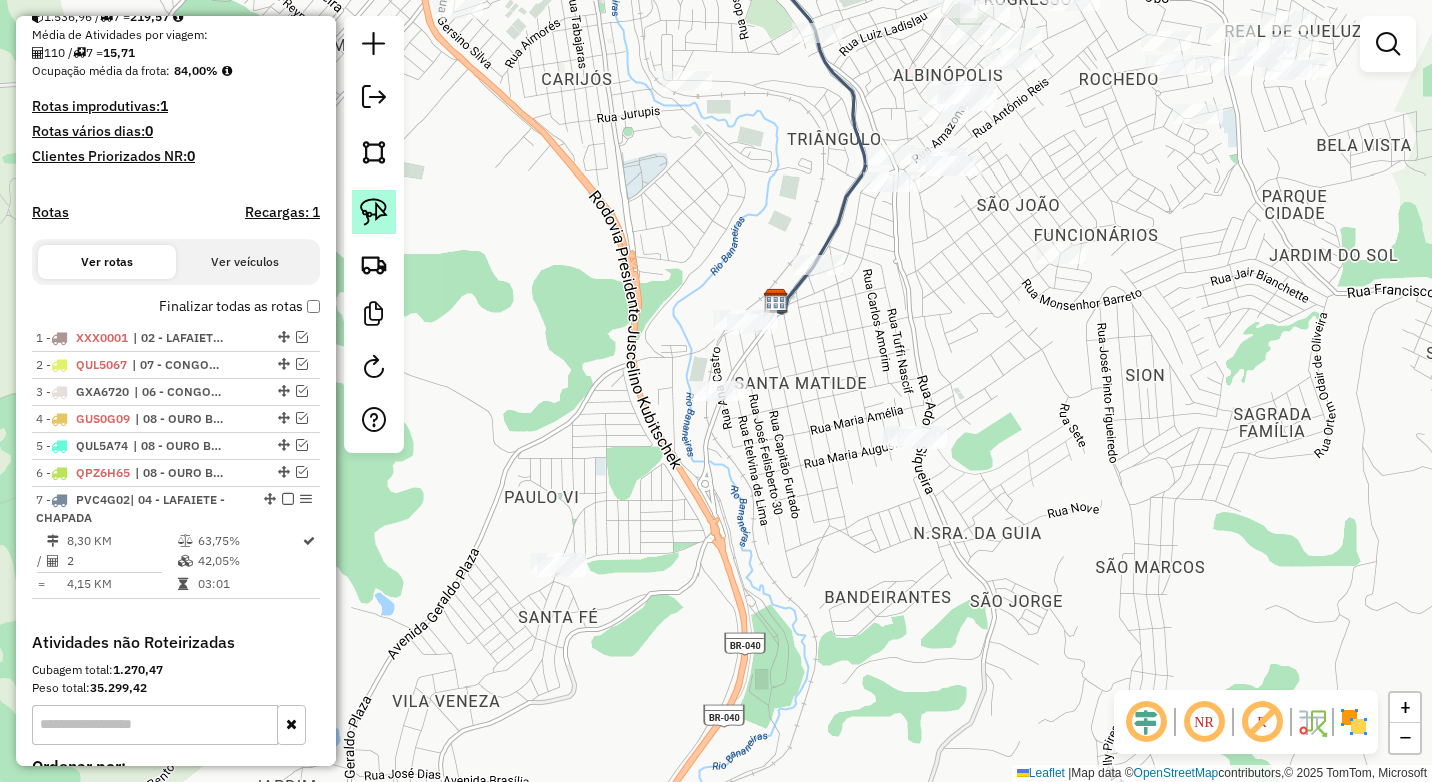 click 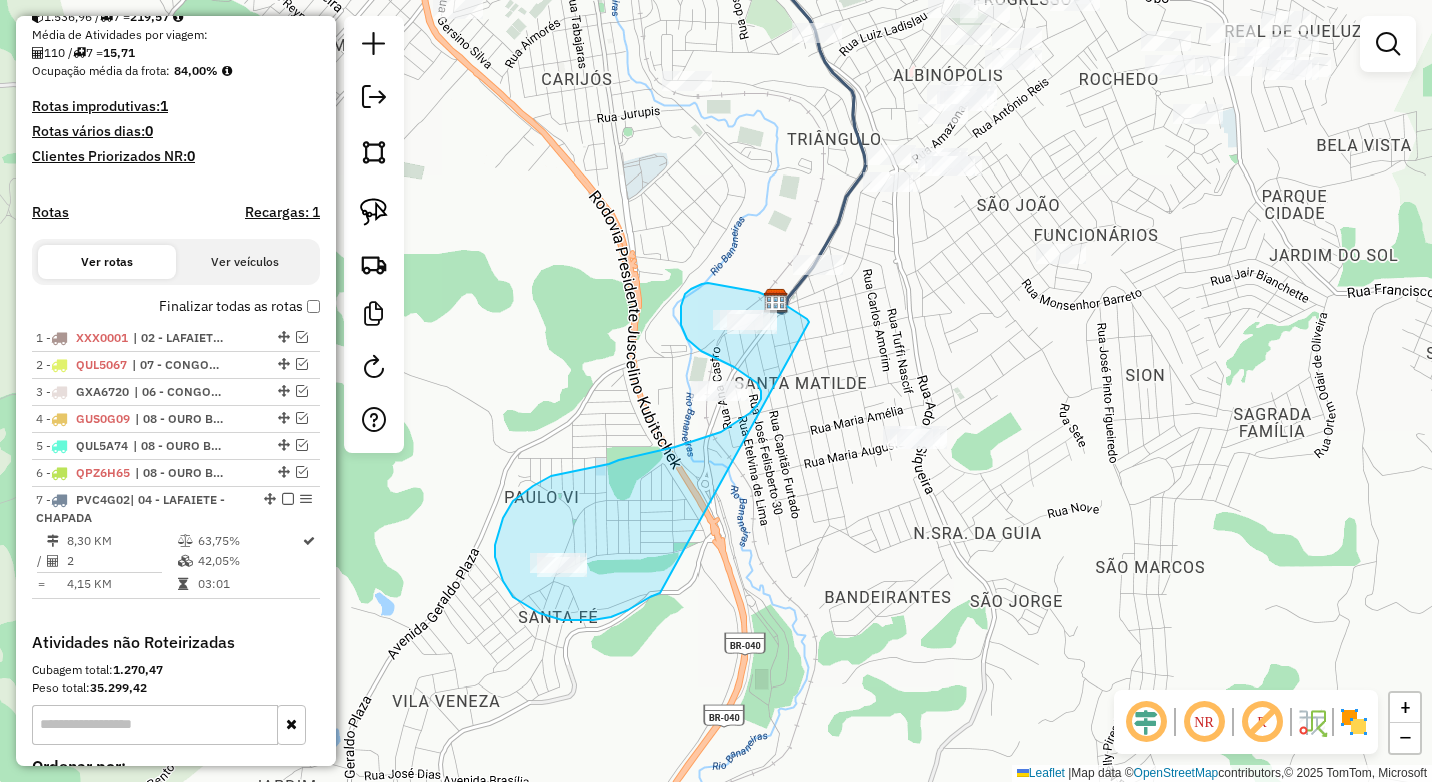 drag, startPoint x: 744, startPoint y: 289, endPoint x: 660, endPoint y: 593, distance: 315.3918 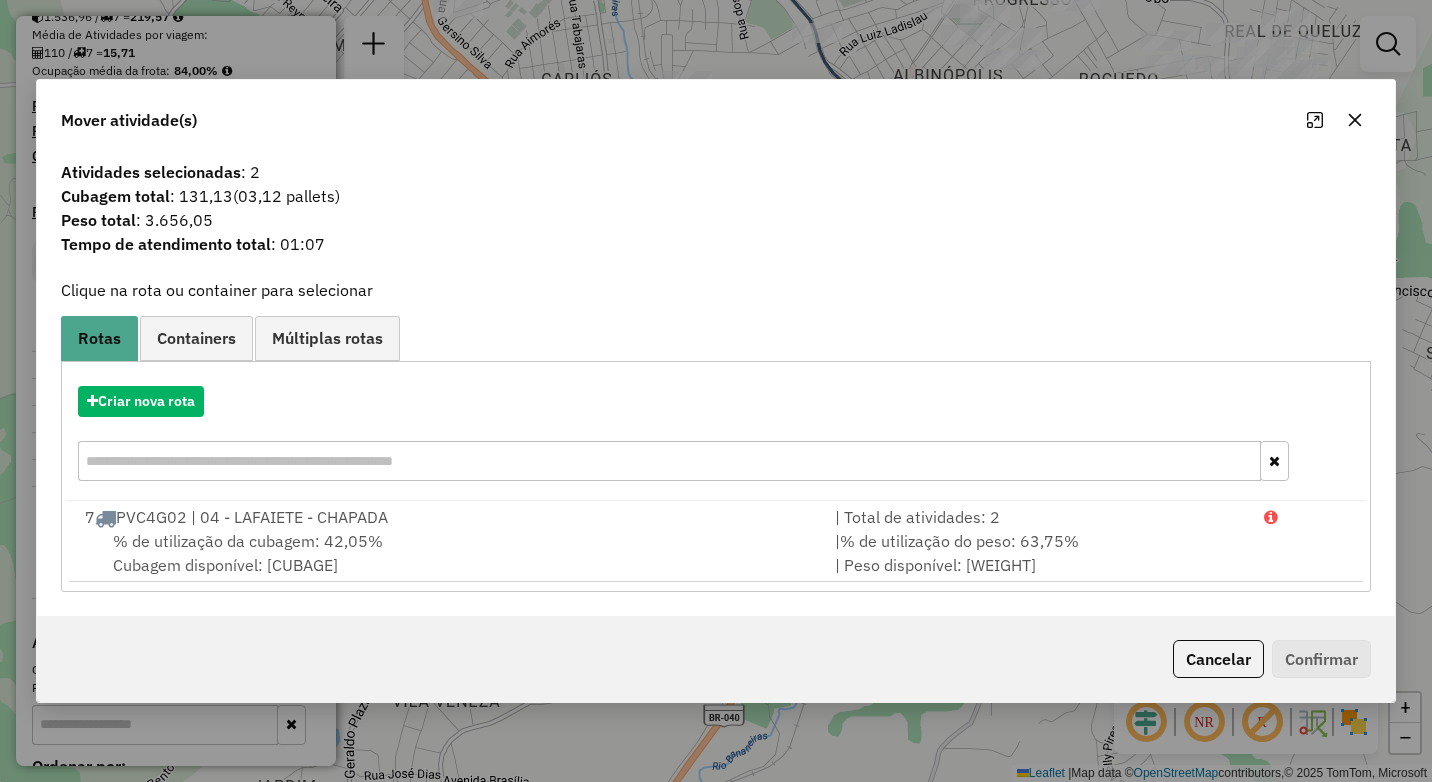 click 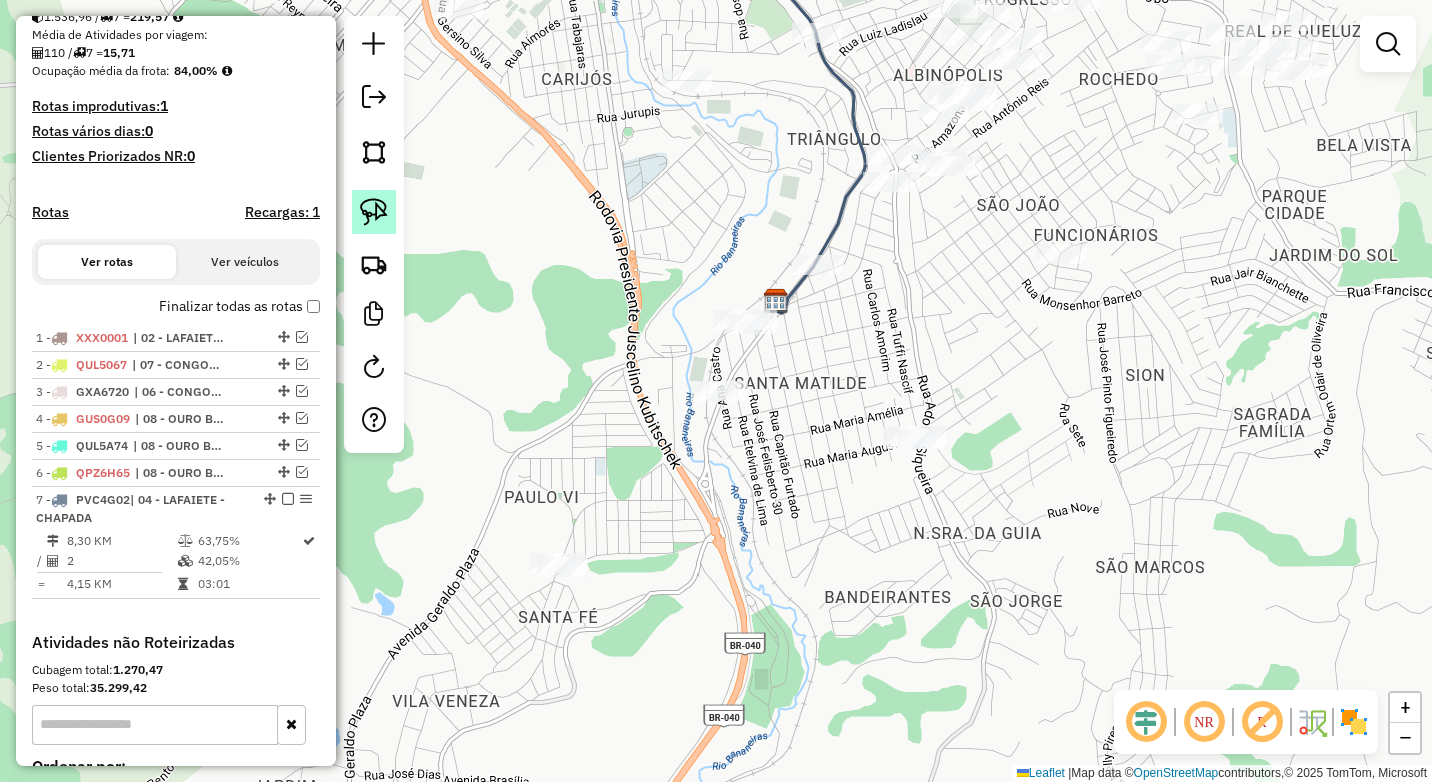 drag, startPoint x: 399, startPoint y: 218, endPoint x: 388, endPoint y: 218, distance: 11 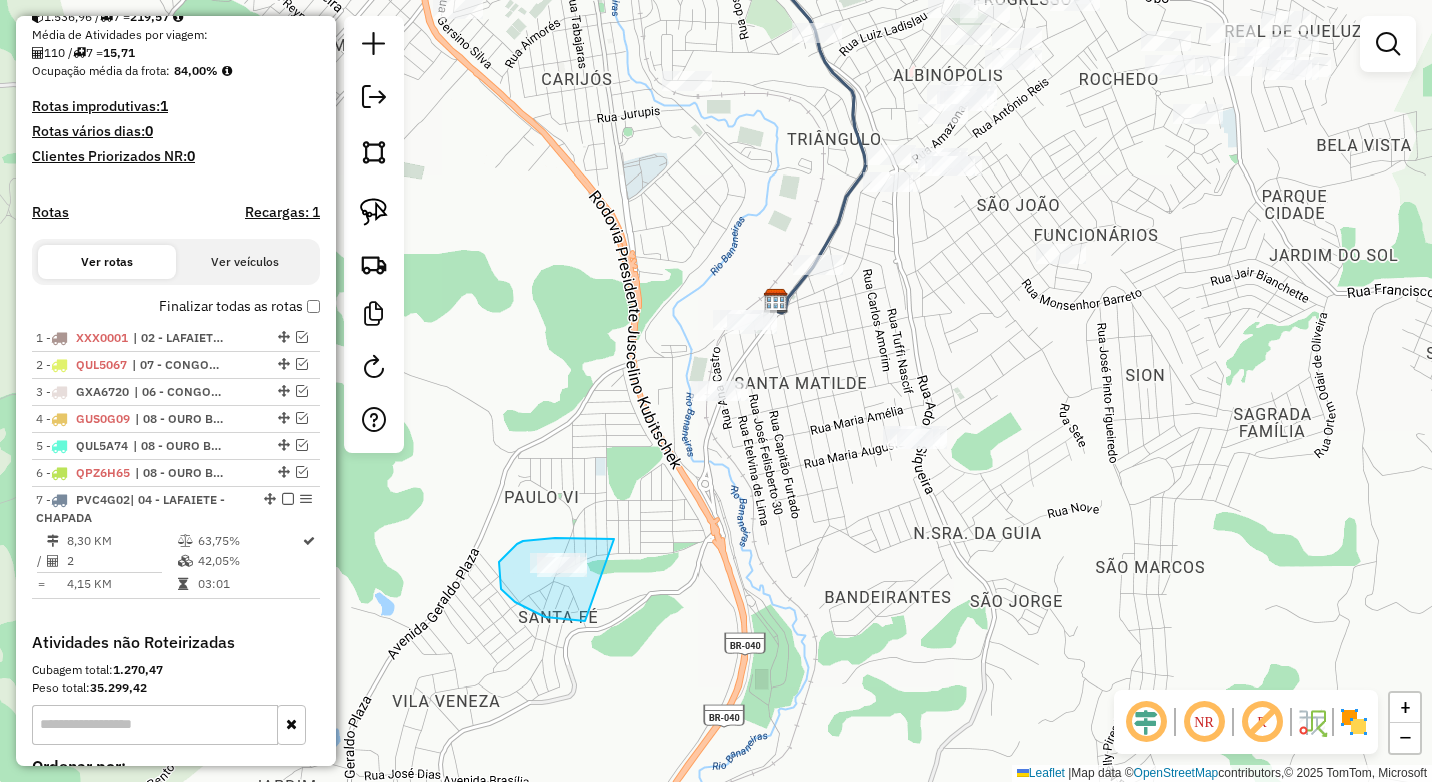 drag, startPoint x: 614, startPoint y: 539, endPoint x: 635, endPoint y: 604, distance: 68.30813 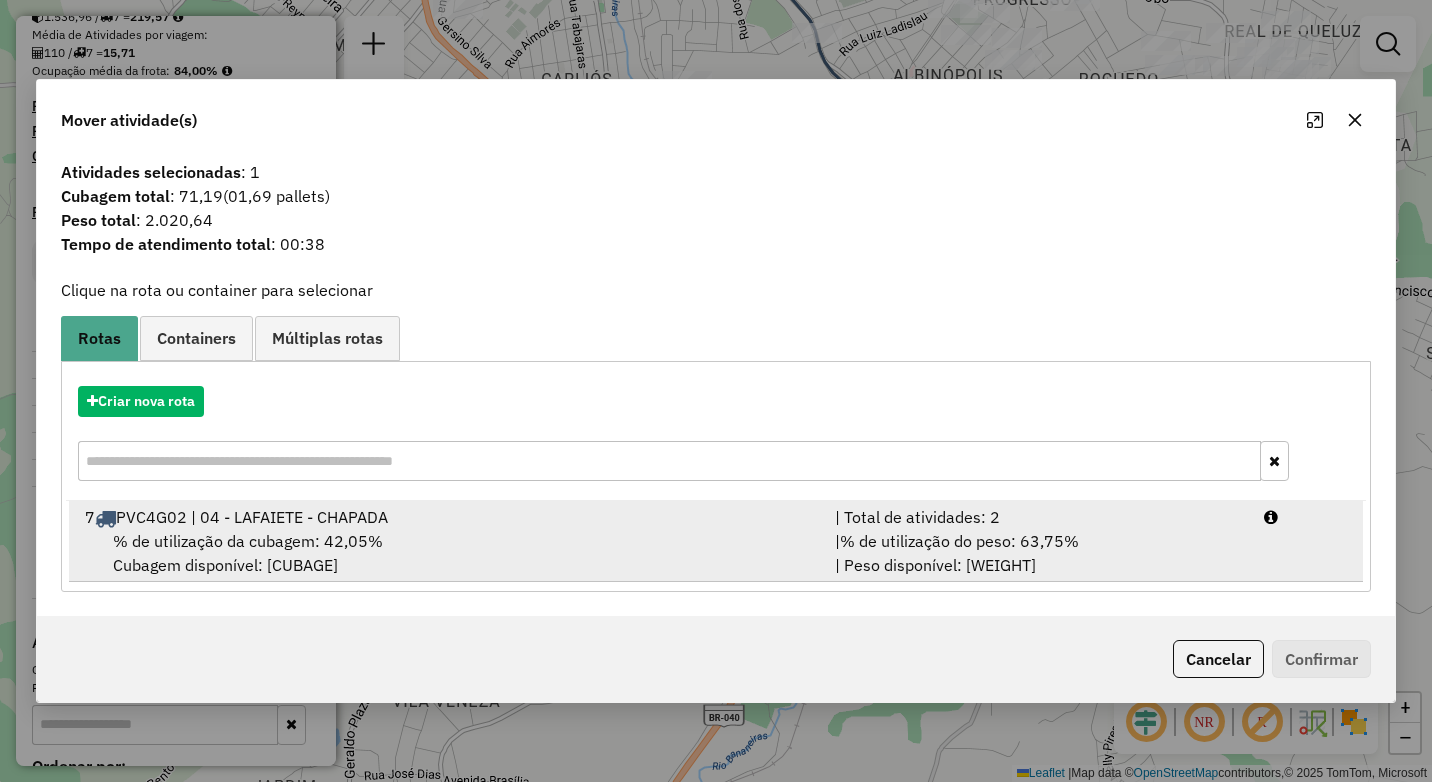 click on "% de utilização da cubagem: 42,05%  Cubagem disponível: 243,41" at bounding box center [448, 553] 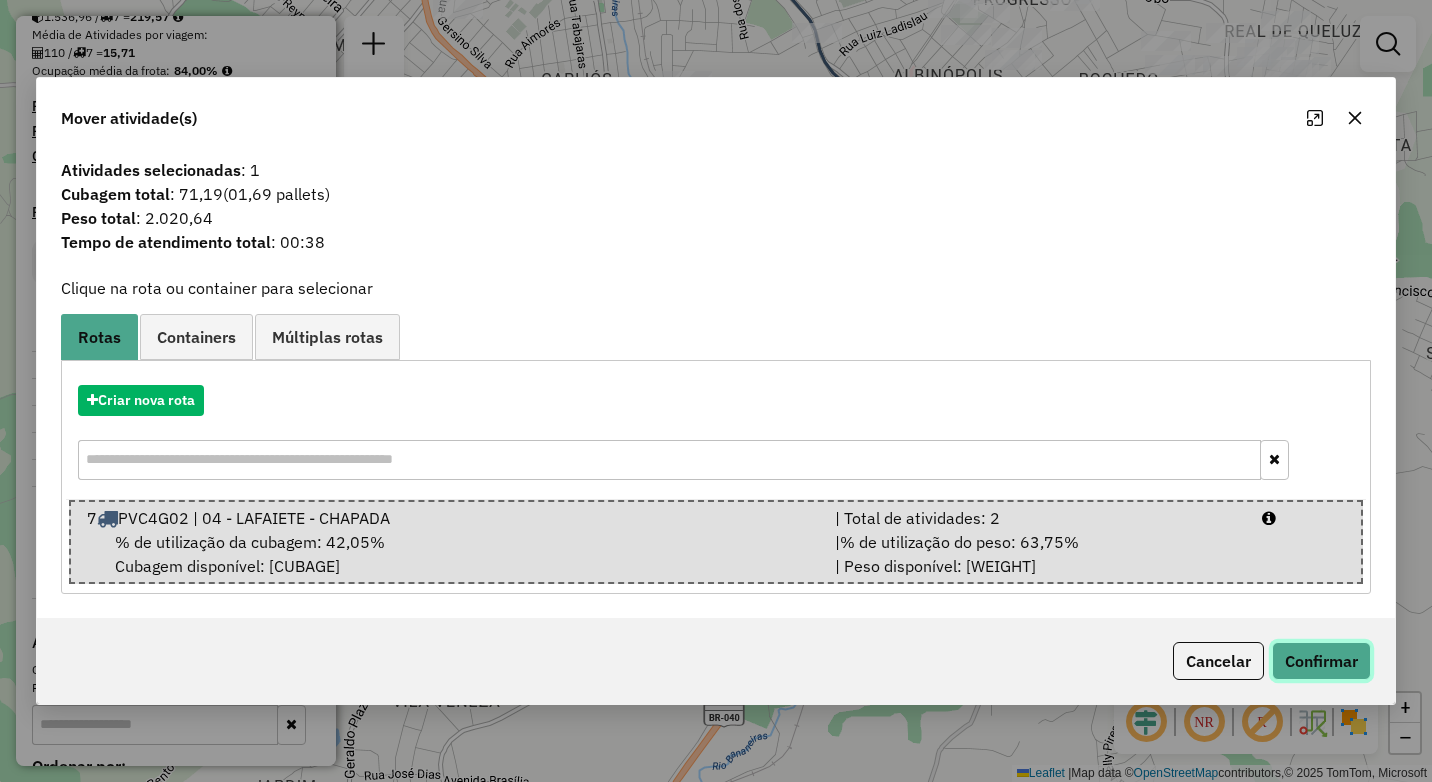 click on "Confirmar" 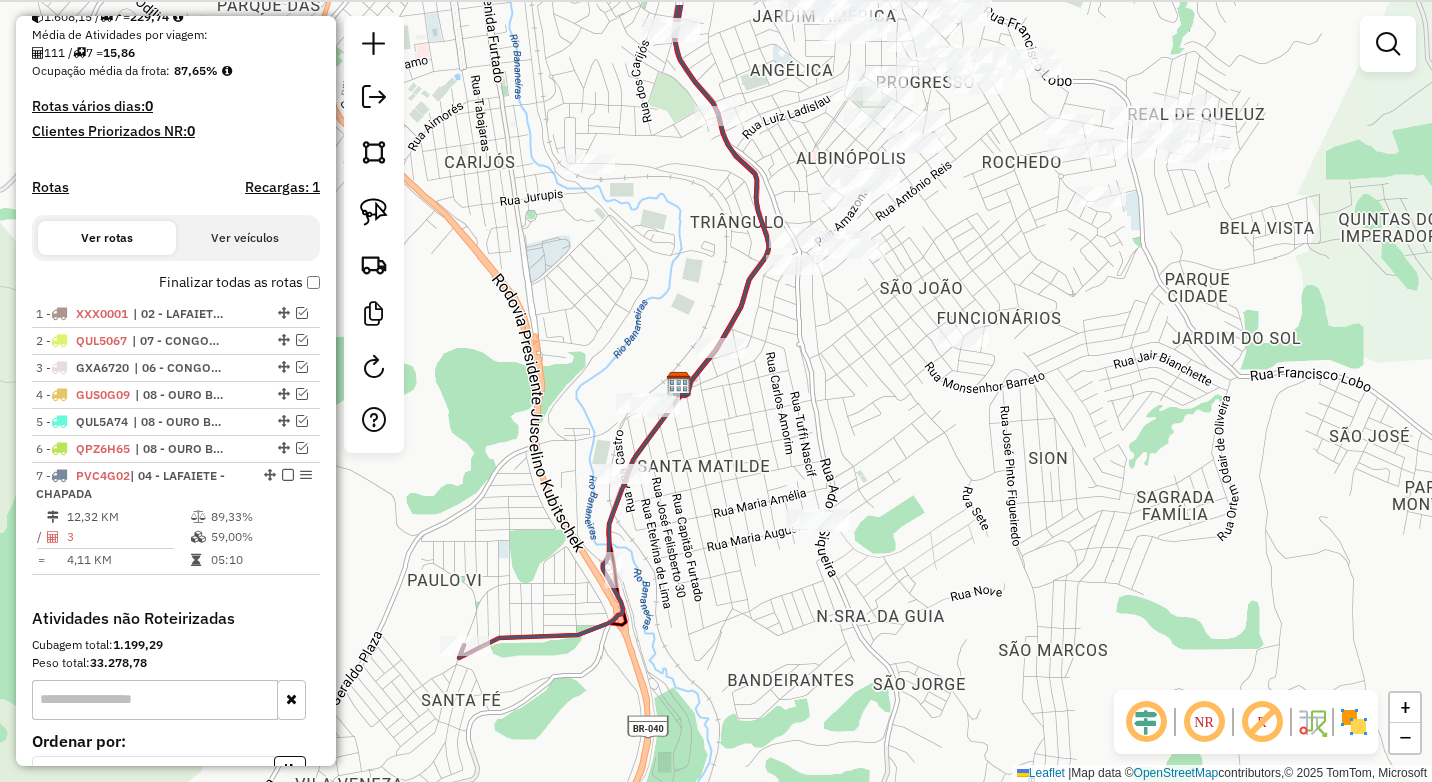 drag, startPoint x: 780, startPoint y: 402, endPoint x: 692, endPoint y: 482, distance: 118.92855 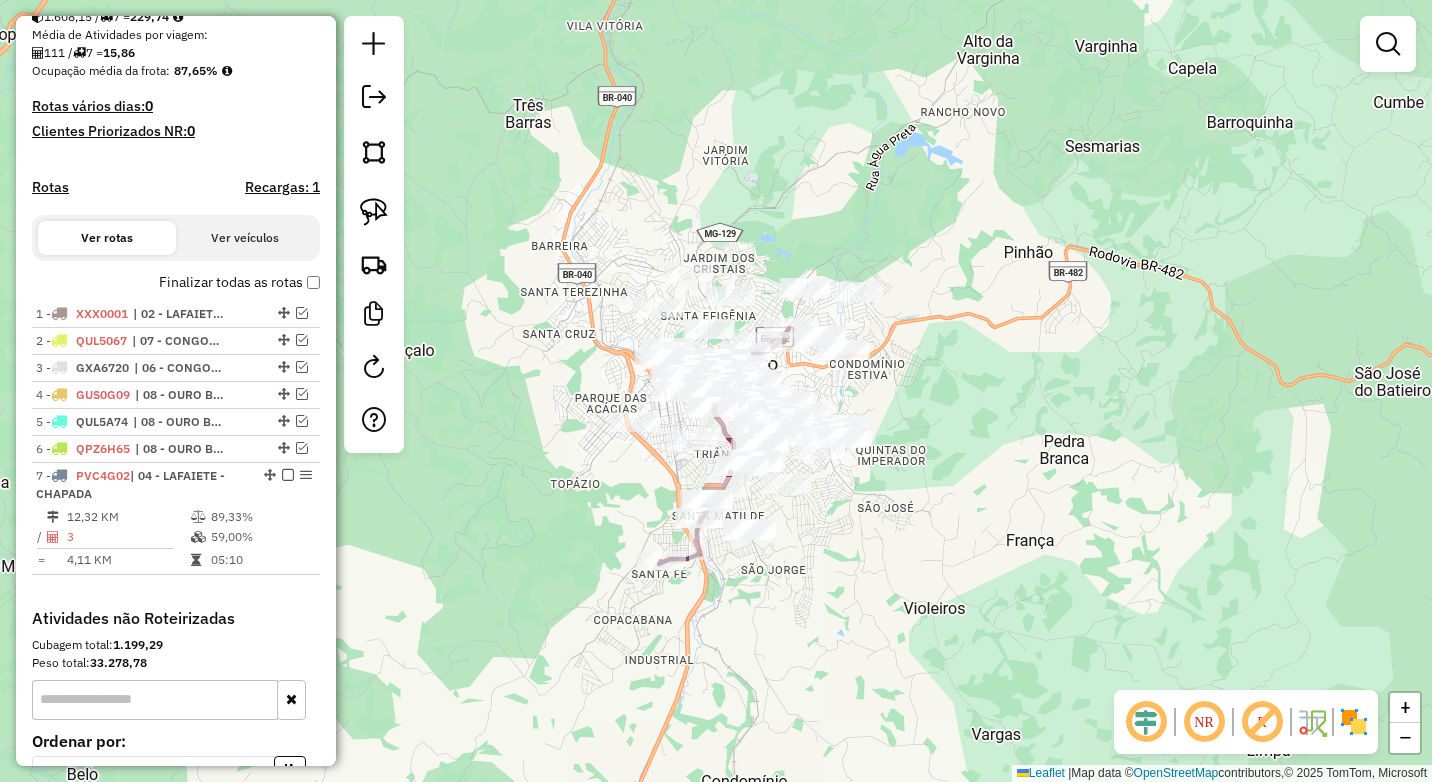 drag, startPoint x: 791, startPoint y: 517, endPoint x: 814, endPoint y: 546, distance: 37.01351 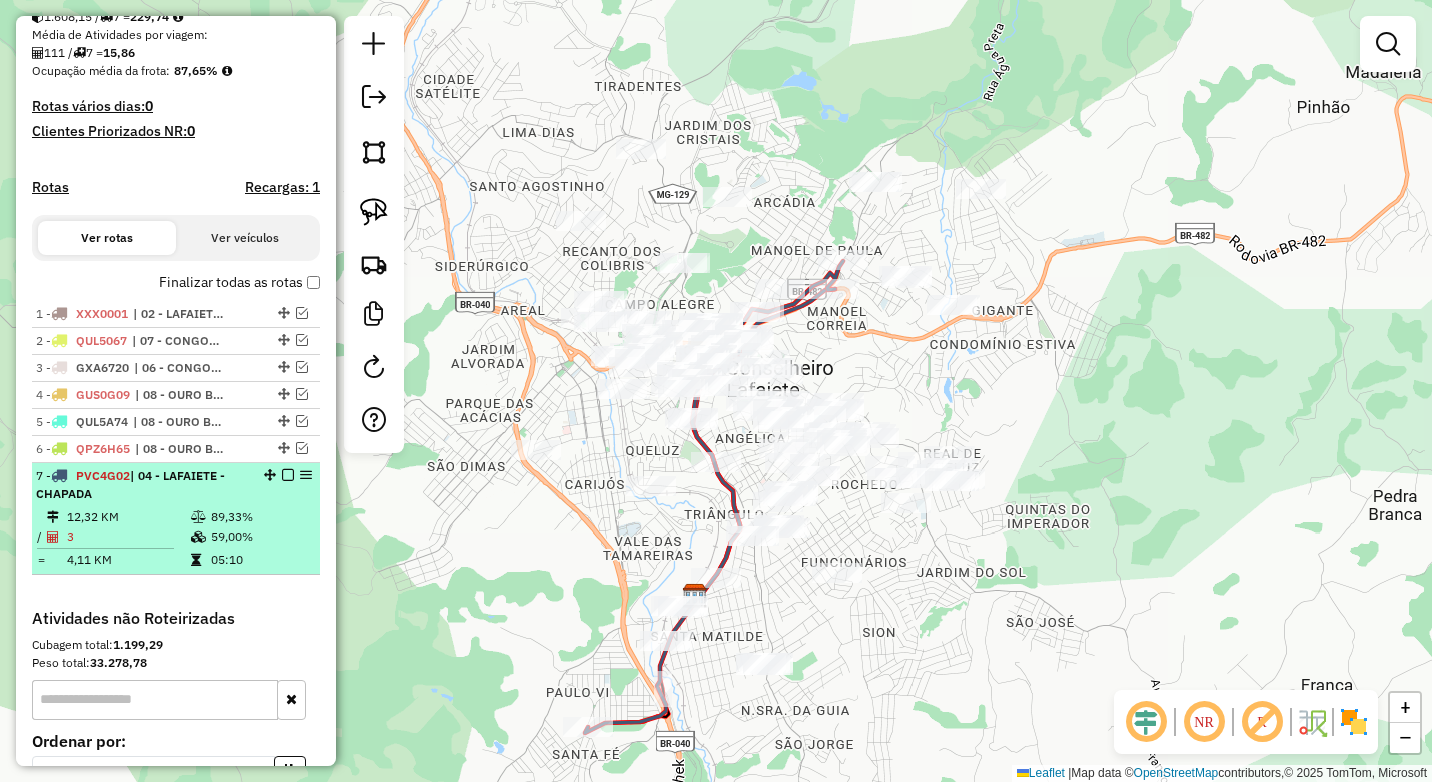 click on "89,33%" at bounding box center [260, 517] 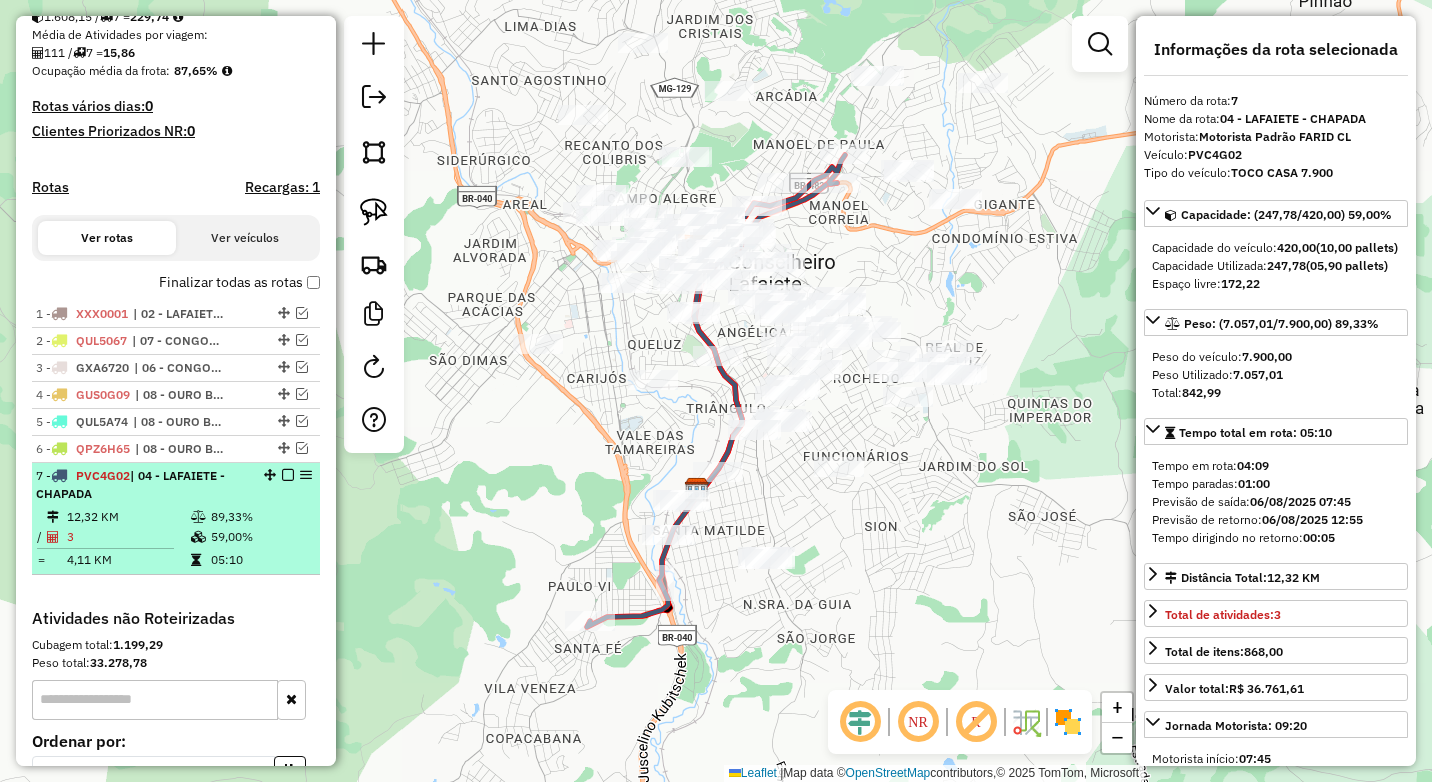 click at bounding box center (288, 475) 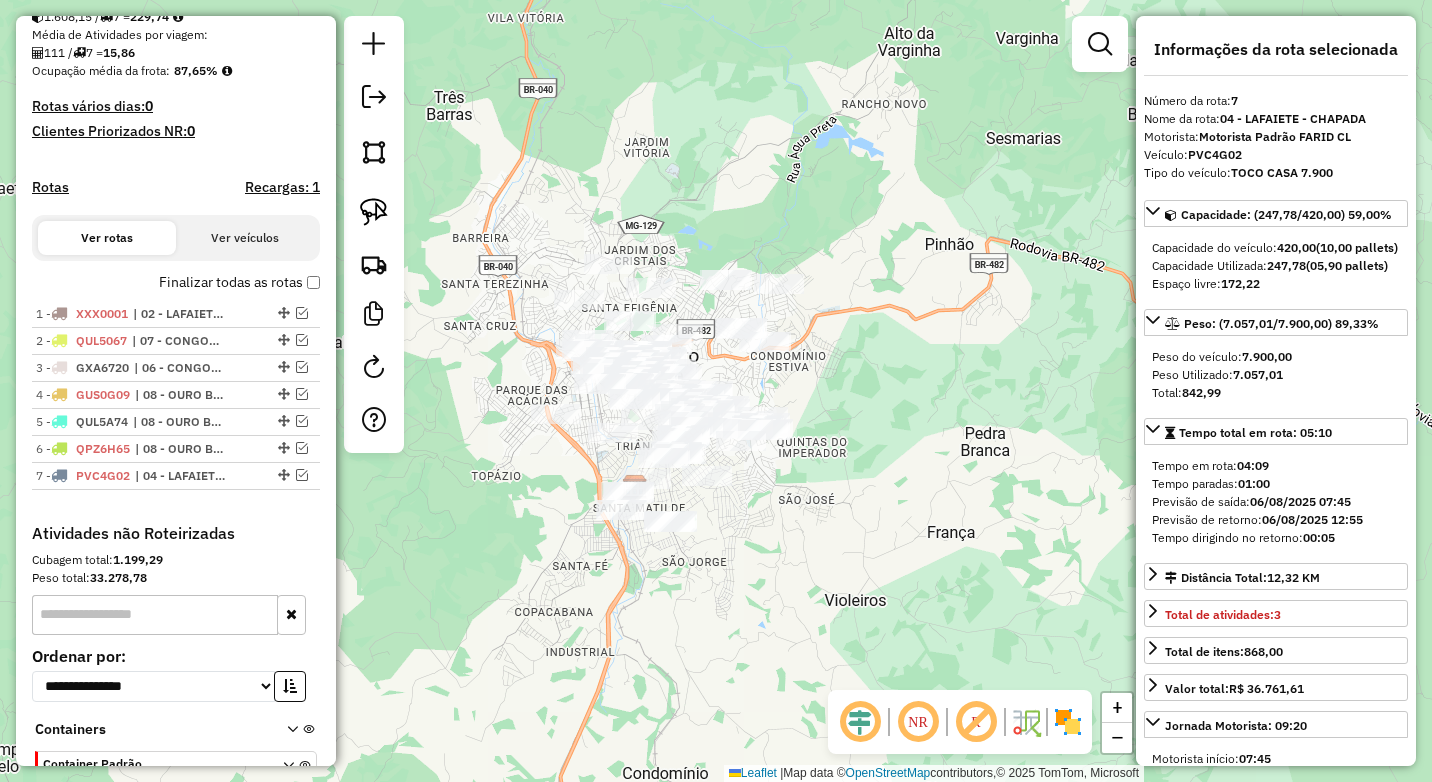 click on "Janela de atendimento Grade de atendimento Capacidade Transportadoras Veículos Cliente Pedidos  Rotas Selecione os dias de semana para filtrar as janelas de atendimento  Seg   Ter   Qua   Qui   Sex   Sáb   Dom  Informe o período da janela de atendimento: De: Até:  Filtrar exatamente a janela do cliente  Considerar janela de atendimento padrão  Selecione os dias de semana para filtrar as grades de atendimento  Seg   Ter   Qua   Qui   Sex   Sáb   Dom   Considerar clientes sem dia de atendimento cadastrado  Clientes fora do dia de atendimento selecionado Filtrar as atividades entre os valores definidos abaixo:  Peso mínimo:  ****  Peso máximo:  ****  Cubagem mínima:   Cubagem máxima:   De:   Até:  Filtrar as atividades entre o tempo de atendimento definido abaixo:  De:   Até:   Considerar capacidade total dos clientes não roteirizados Transportadora: Selecione um ou mais itens Tipo de veículo: Selecione um ou mais itens Veículo: Selecione um ou mais itens Motorista: Selecione um ou mais itens De:" 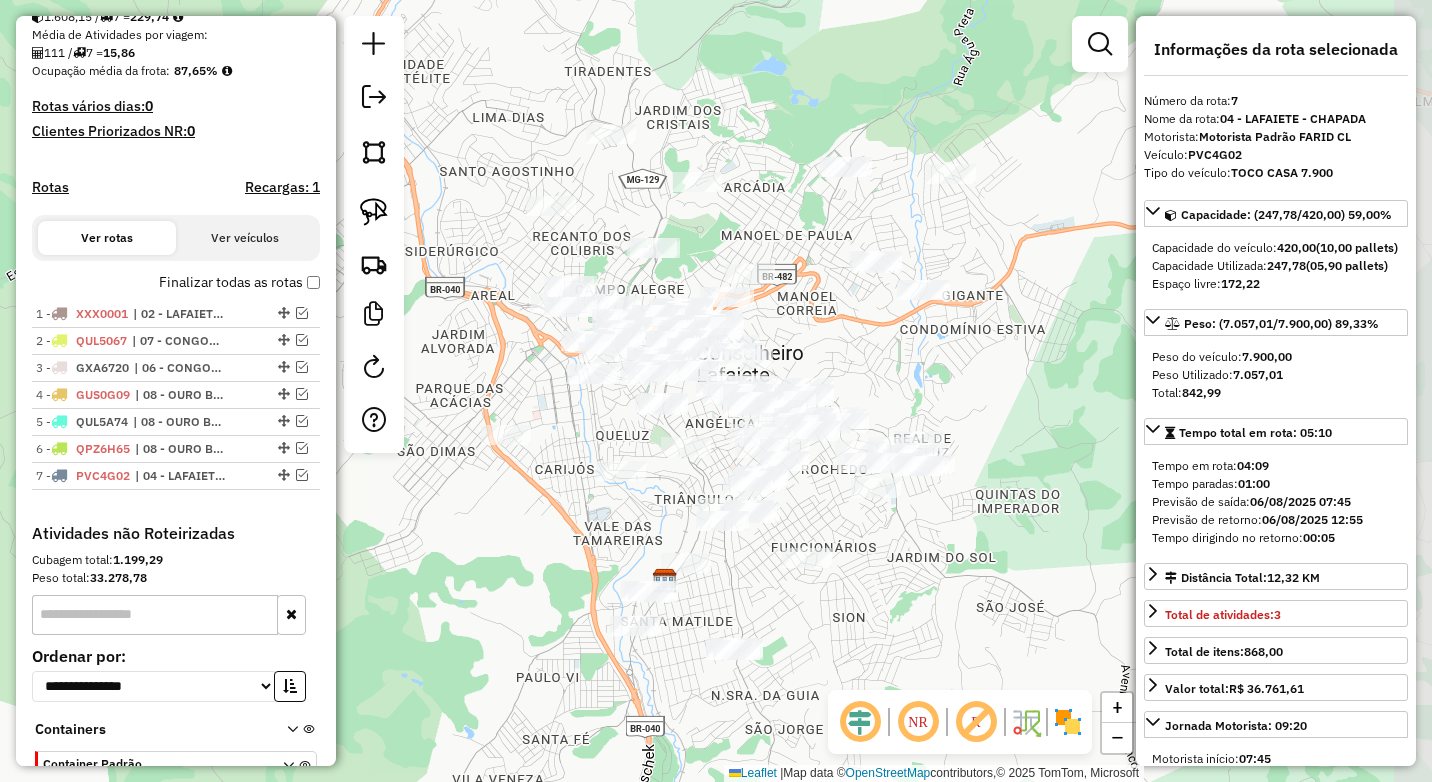 drag, startPoint x: 946, startPoint y: 362, endPoint x: 856, endPoint y: 360, distance: 90.02222 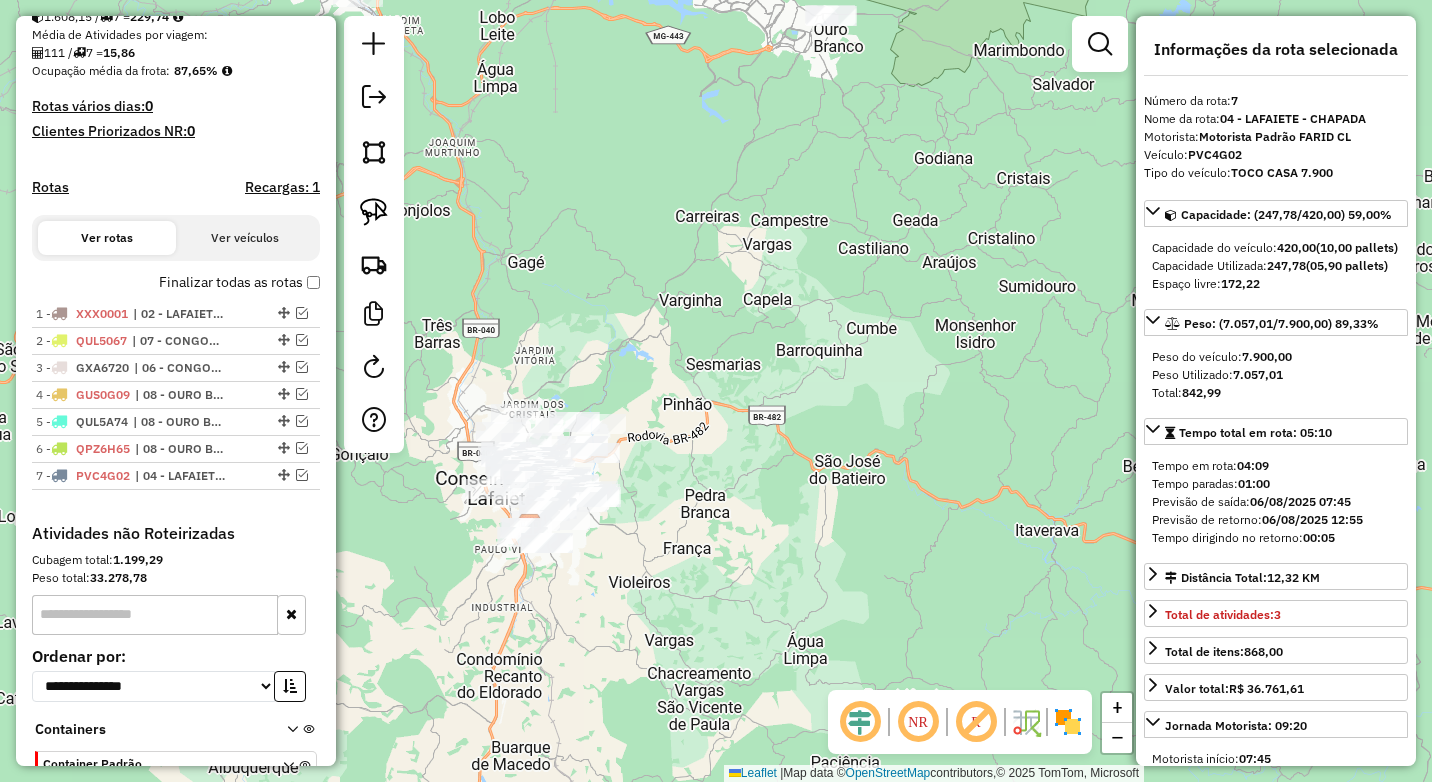 drag, startPoint x: 553, startPoint y: 553, endPoint x: 694, endPoint y: 565, distance: 141.50972 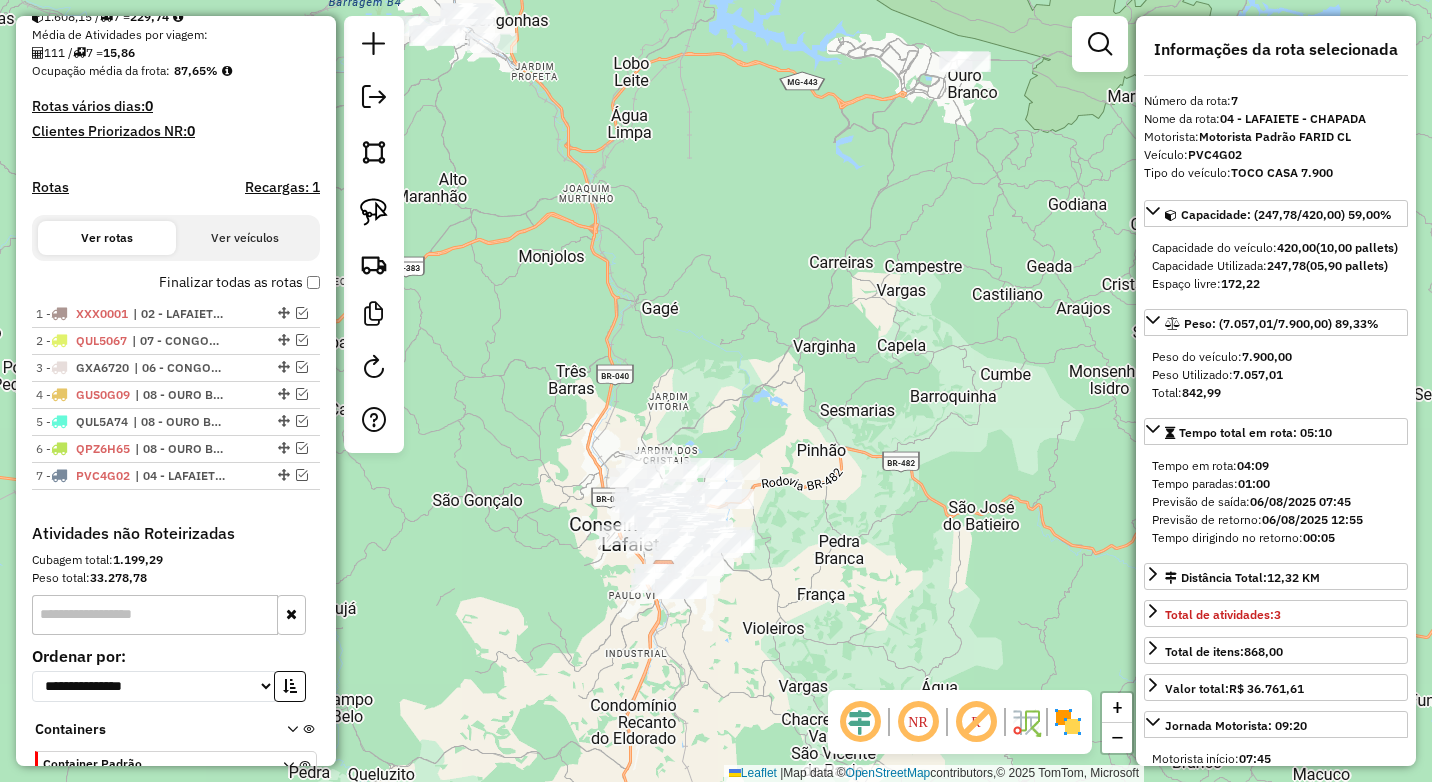 drag, startPoint x: 820, startPoint y: 525, endPoint x: 823, endPoint y: 332, distance: 193.02332 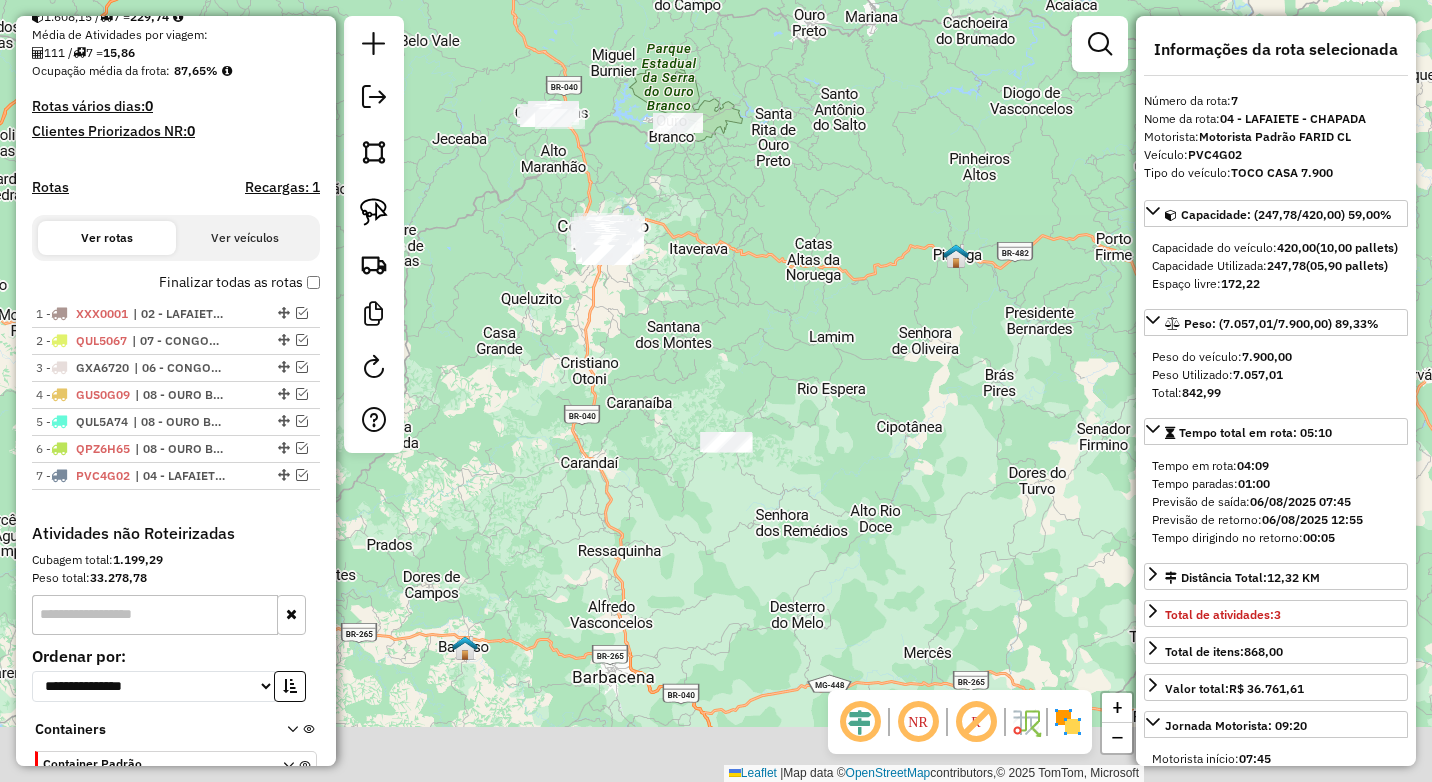 drag, startPoint x: 834, startPoint y: 487, endPoint x: 740, endPoint y: 293, distance: 215.57365 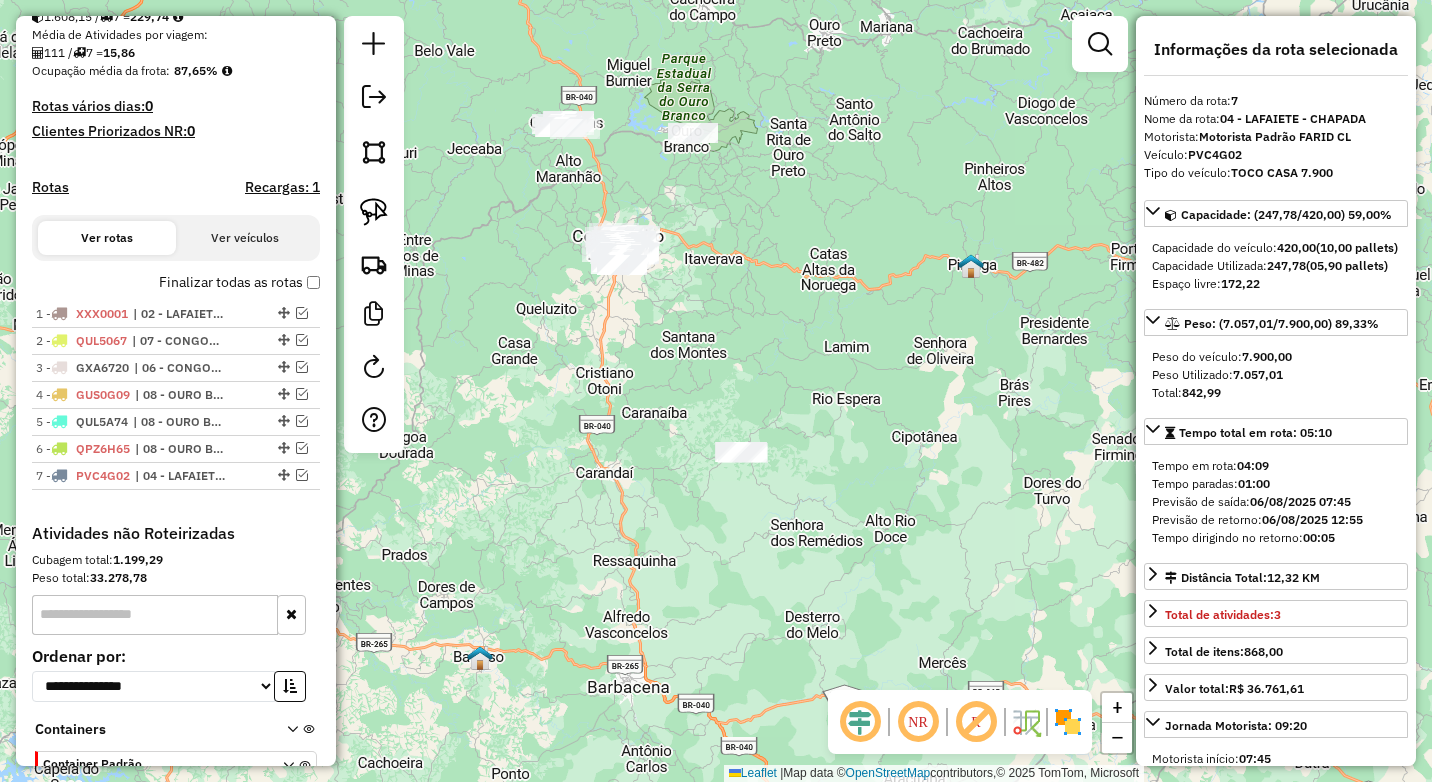 drag, startPoint x: 764, startPoint y: 399, endPoint x: 773, endPoint y: 412, distance: 15.811388 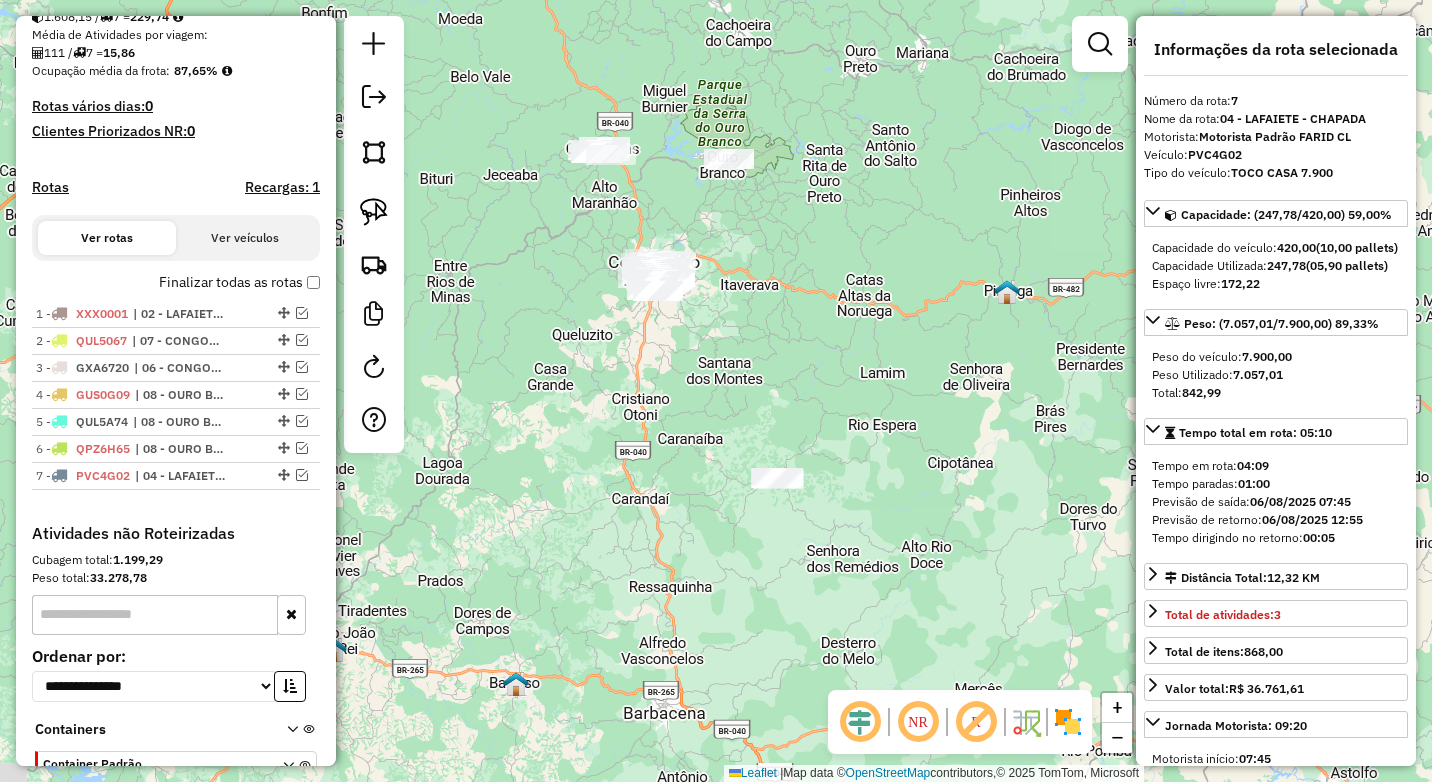 drag, startPoint x: 637, startPoint y: 389, endPoint x: 754, endPoint y: 474, distance: 144.61673 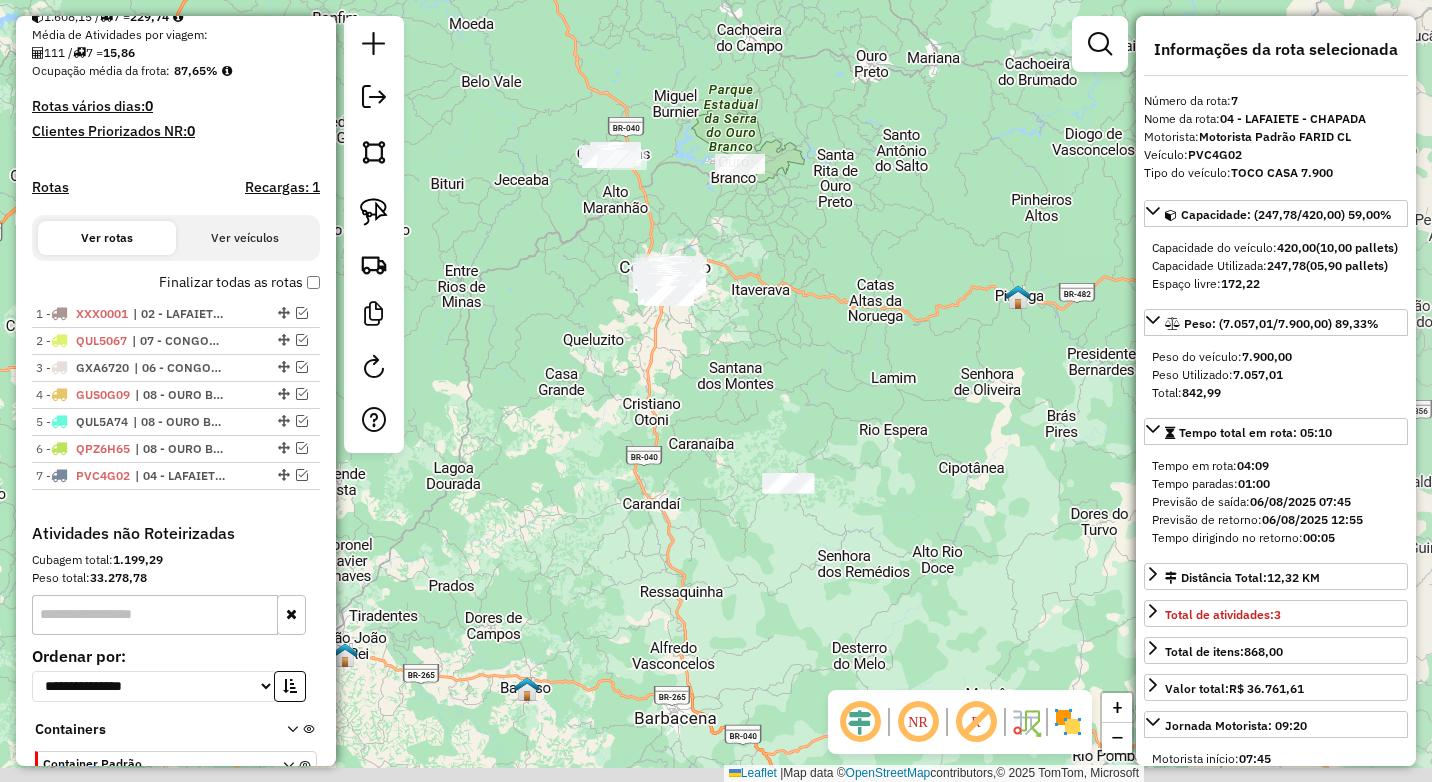 drag, startPoint x: 802, startPoint y: 340, endPoint x: 747, endPoint y: 245, distance: 109.77249 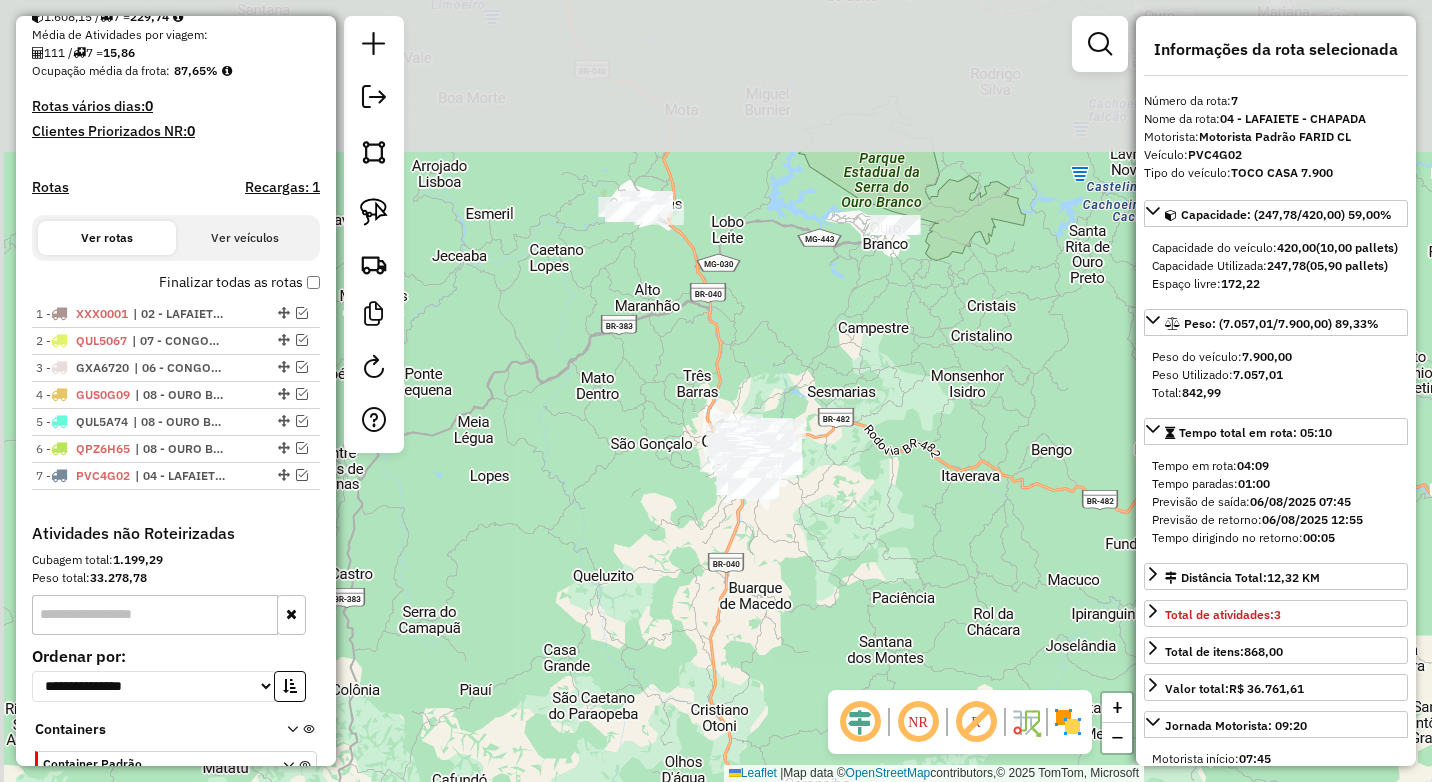 drag, startPoint x: 534, startPoint y: 99, endPoint x: 643, endPoint y: 313, distance: 240.16037 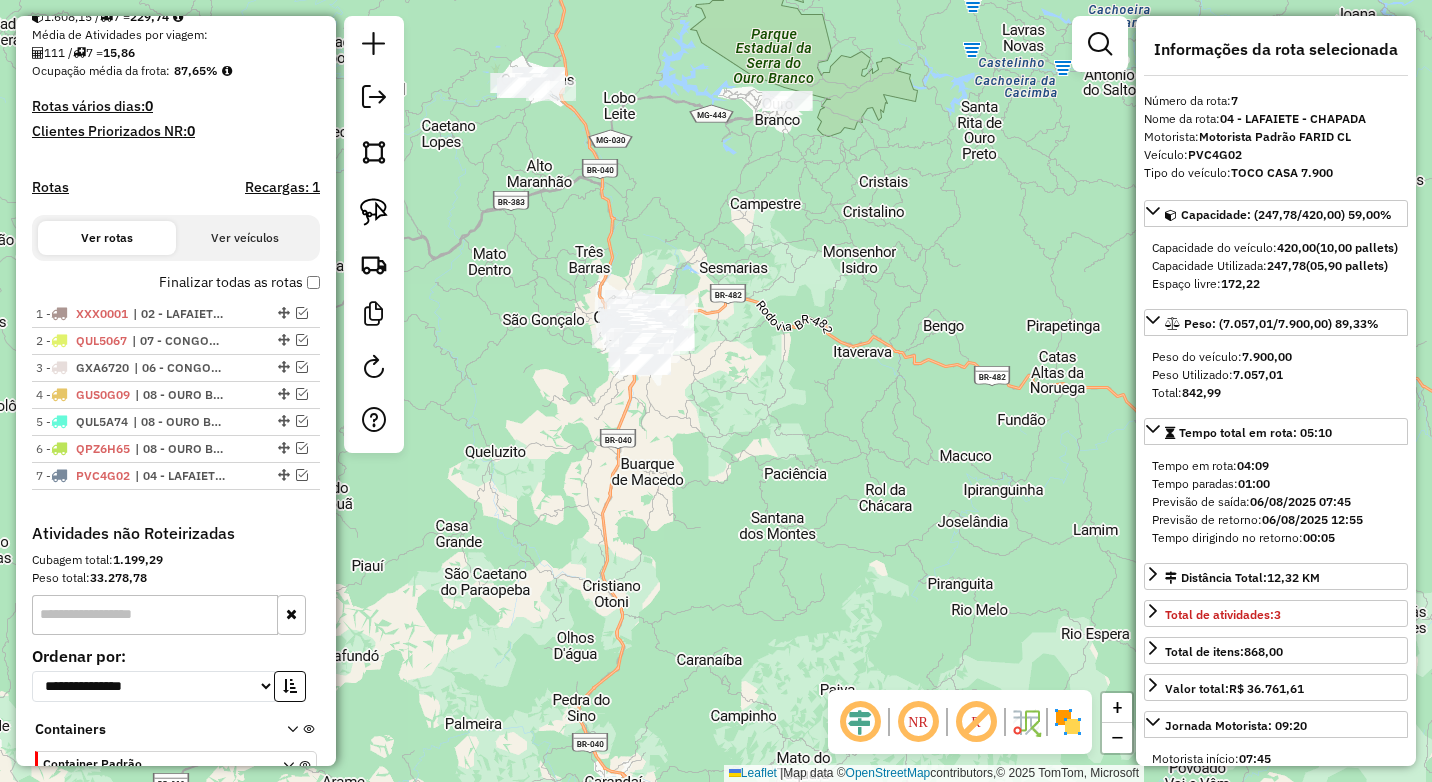 drag, startPoint x: 698, startPoint y: 346, endPoint x: 598, endPoint y: 228, distance: 154.67384 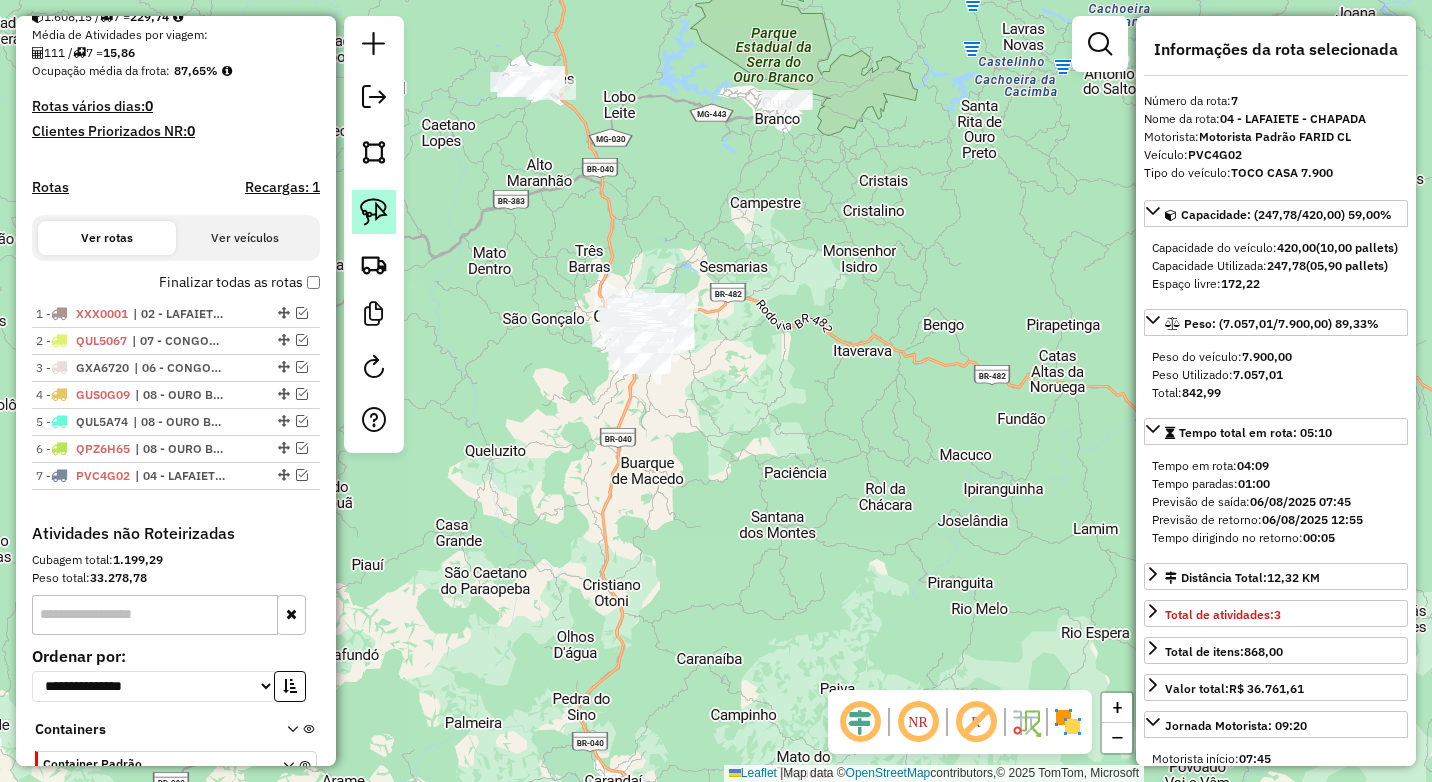 click 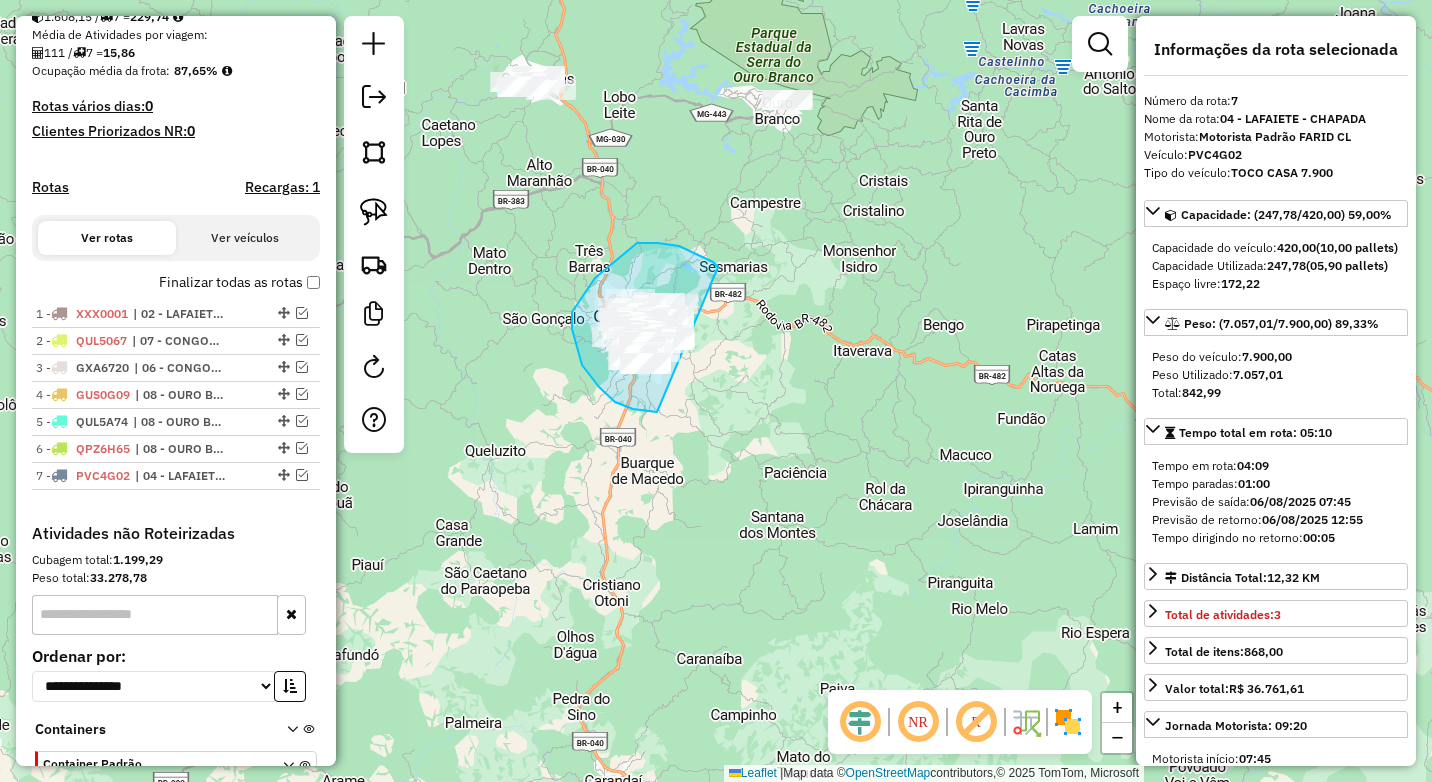 drag, startPoint x: 633, startPoint y: 246, endPoint x: 710, endPoint y: 387, distance: 160.6549 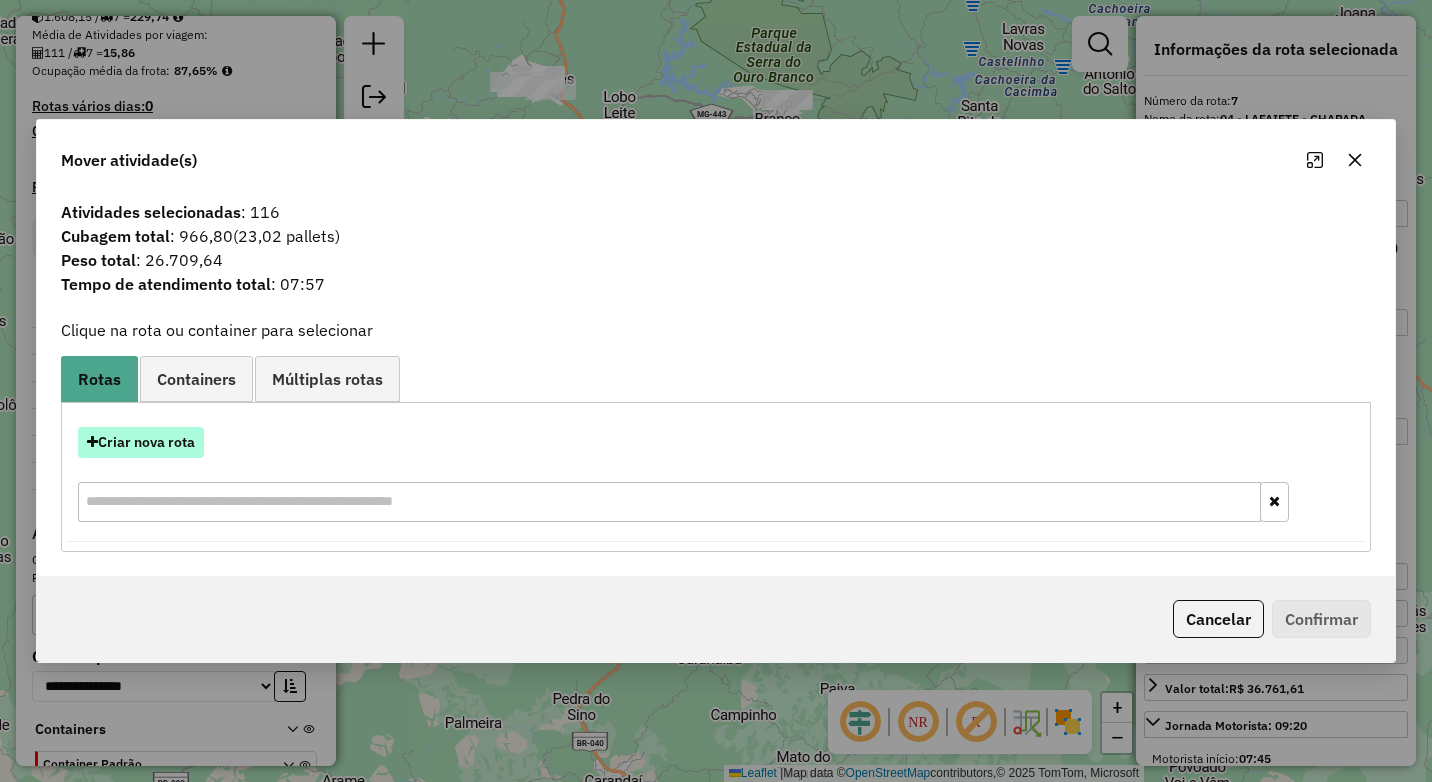 click on "Criar nova rota" at bounding box center (141, 442) 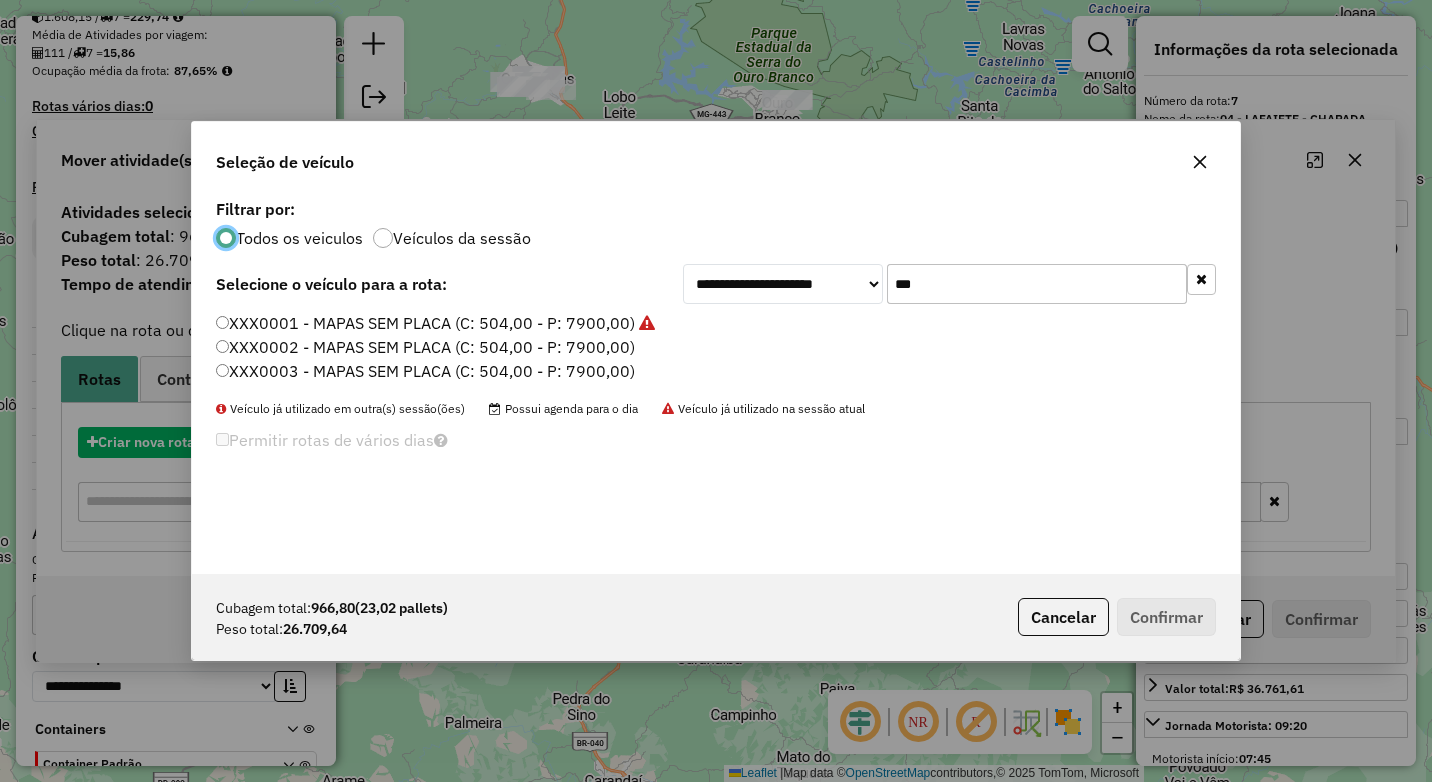 scroll, scrollTop: 11, scrollLeft: 6, axis: both 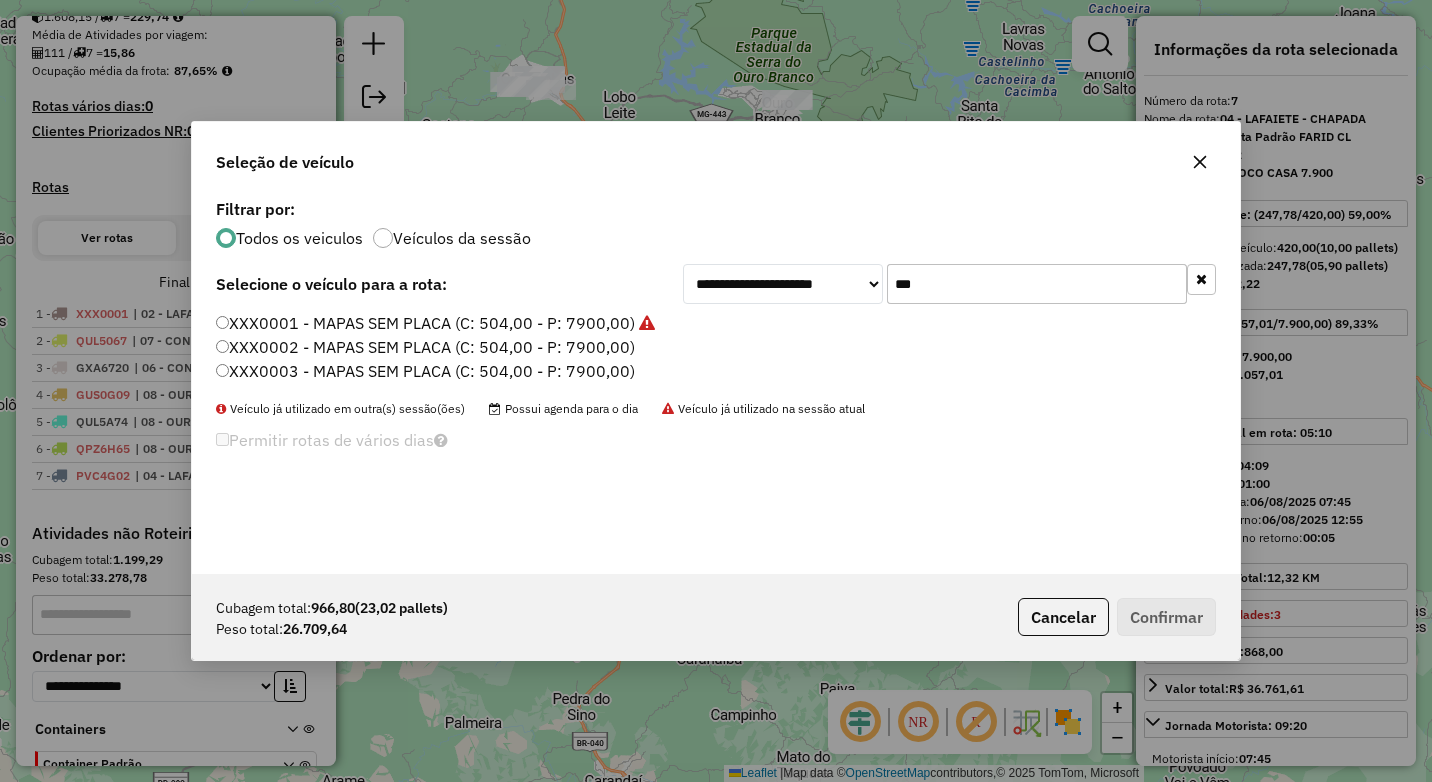 drag, startPoint x: 1024, startPoint y: 278, endPoint x: 821, endPoint y: 290, distance: 203.35437 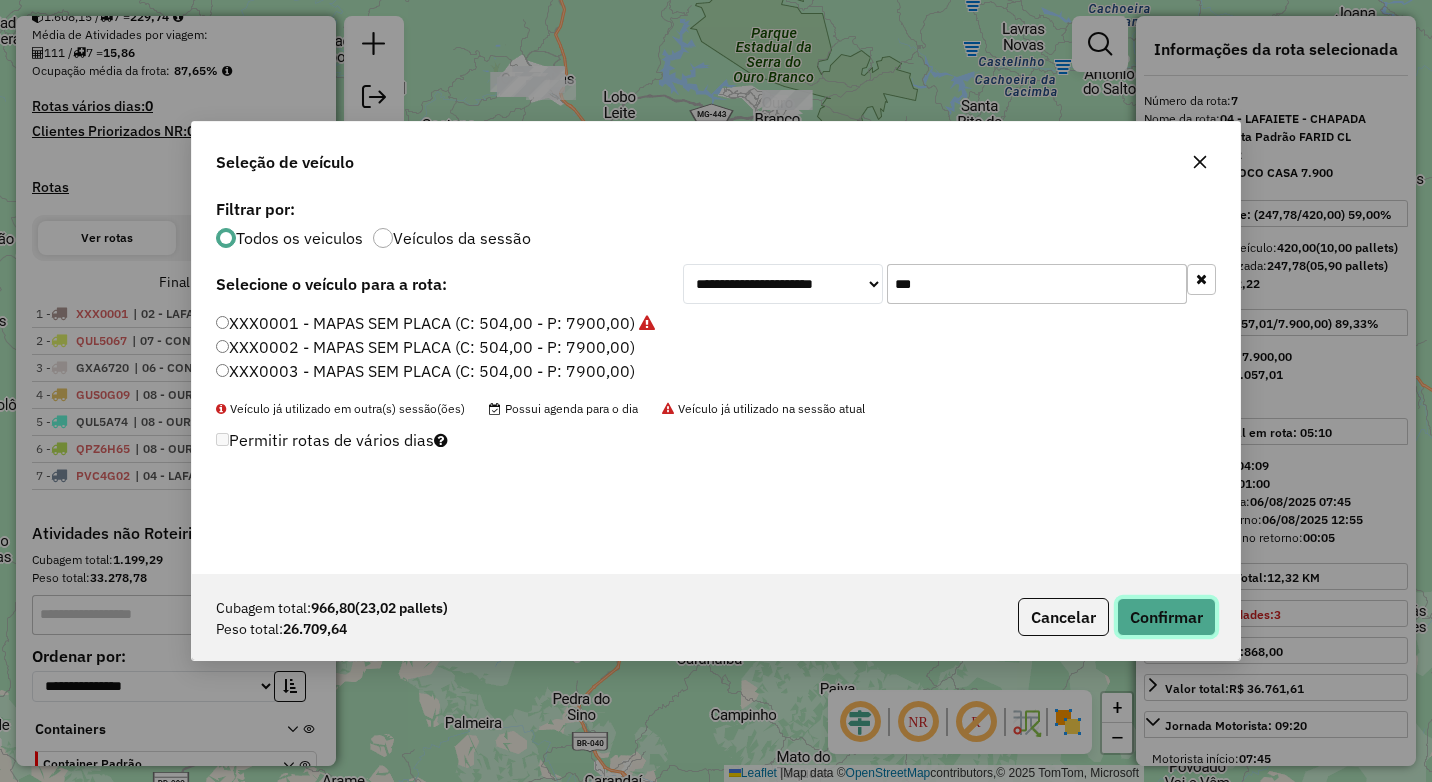 click on "Confirmar" 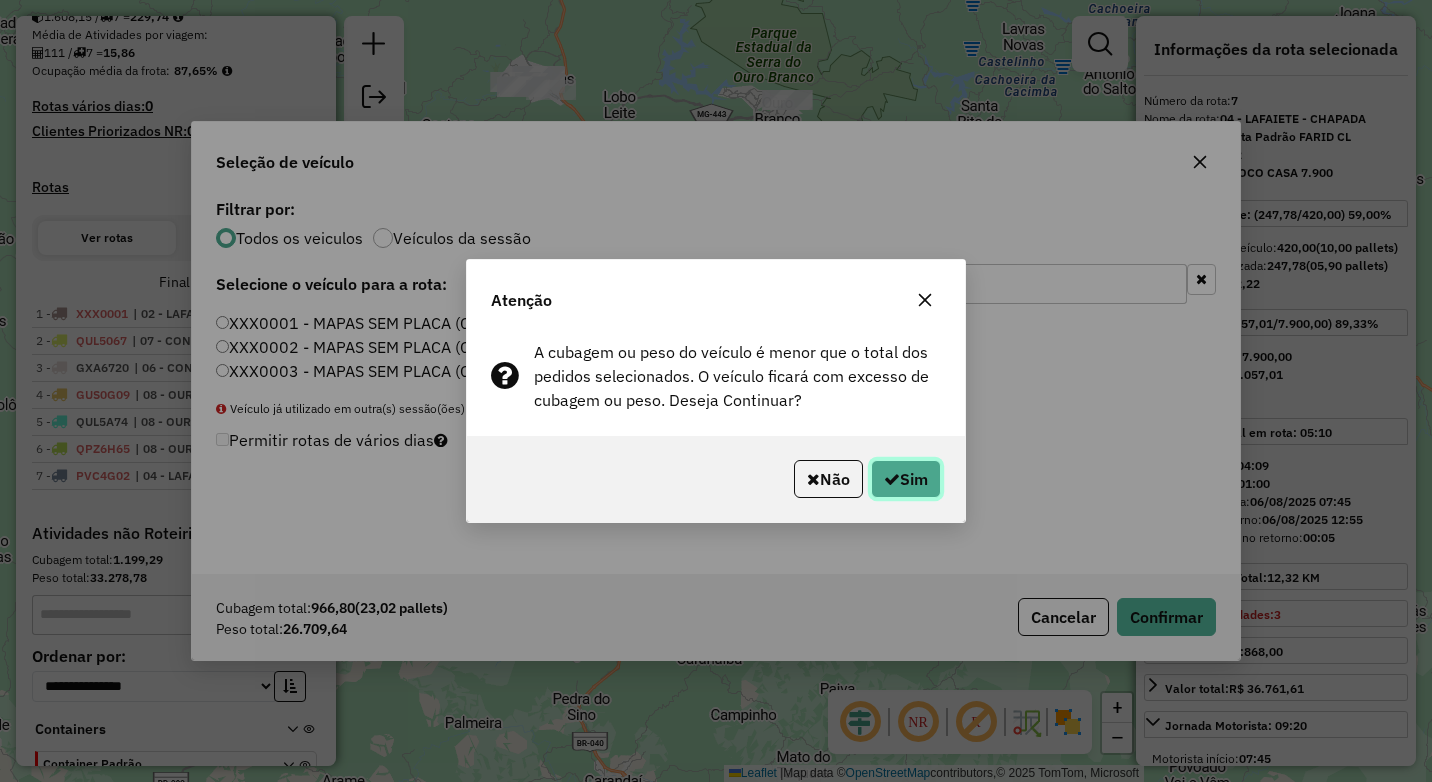 click on "Sim" 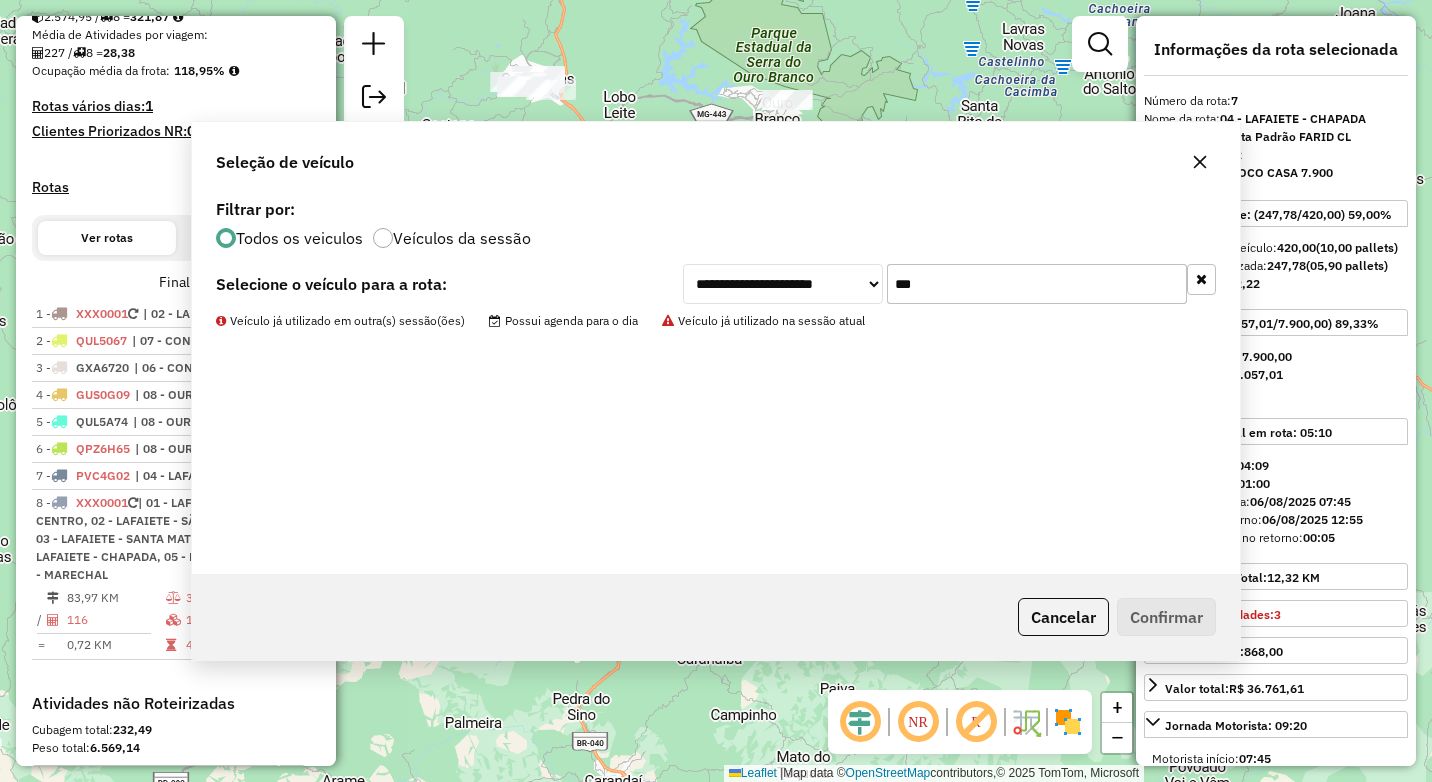 scroll, scrollTop: 753, scrollLeft: 0, axis: vertical 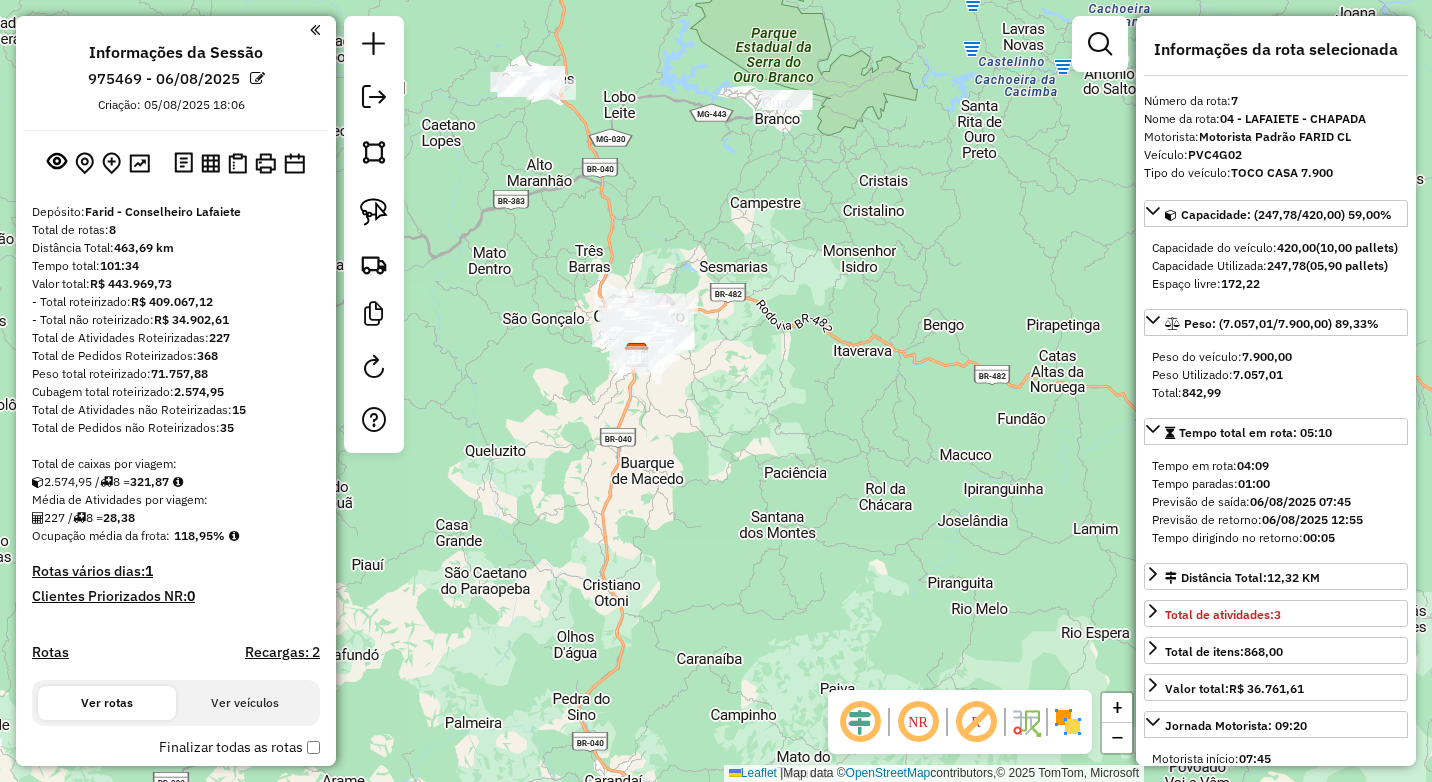 select on "*********" 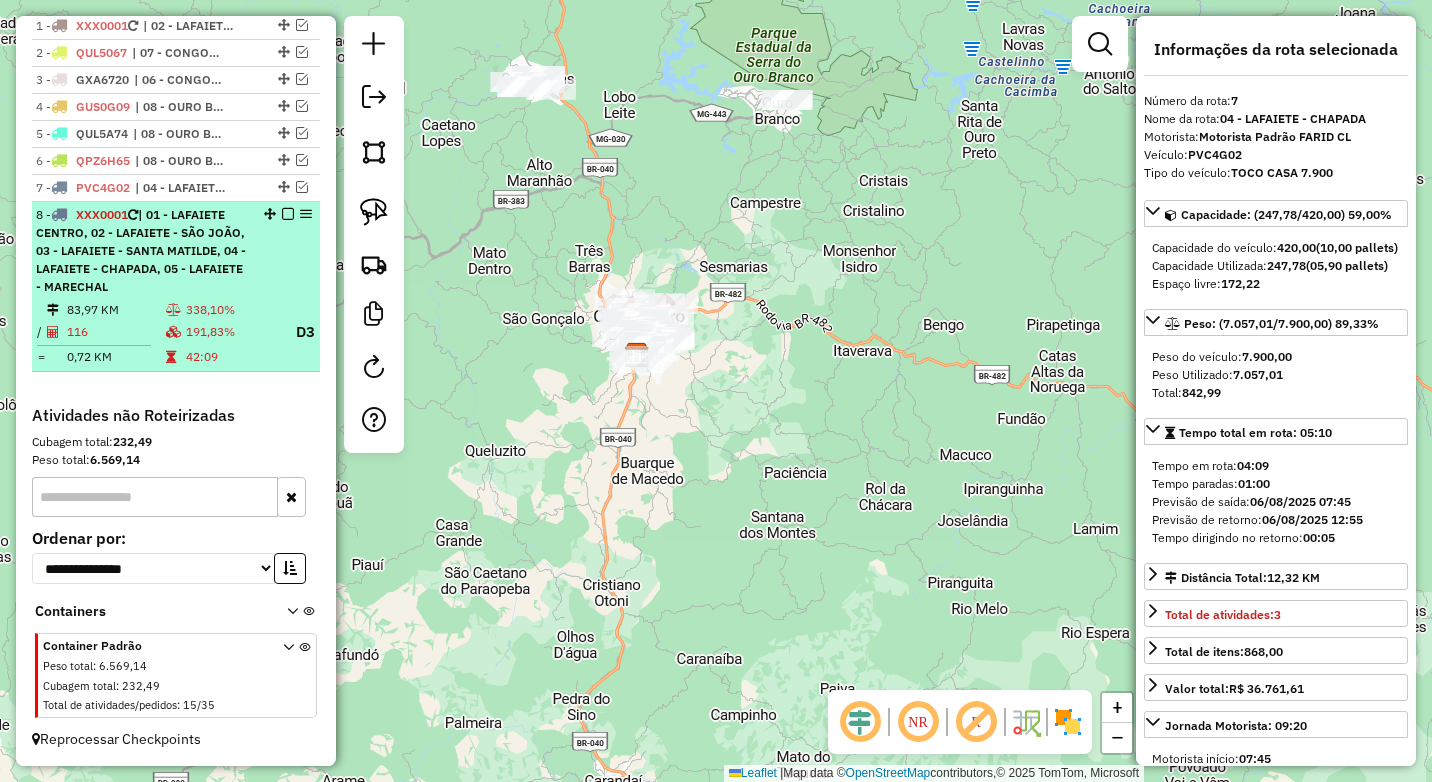 drag, startPoint x: 160, startPoint y: 303, endPoint x: 201, endPoint y: 333, distance: 50.803543 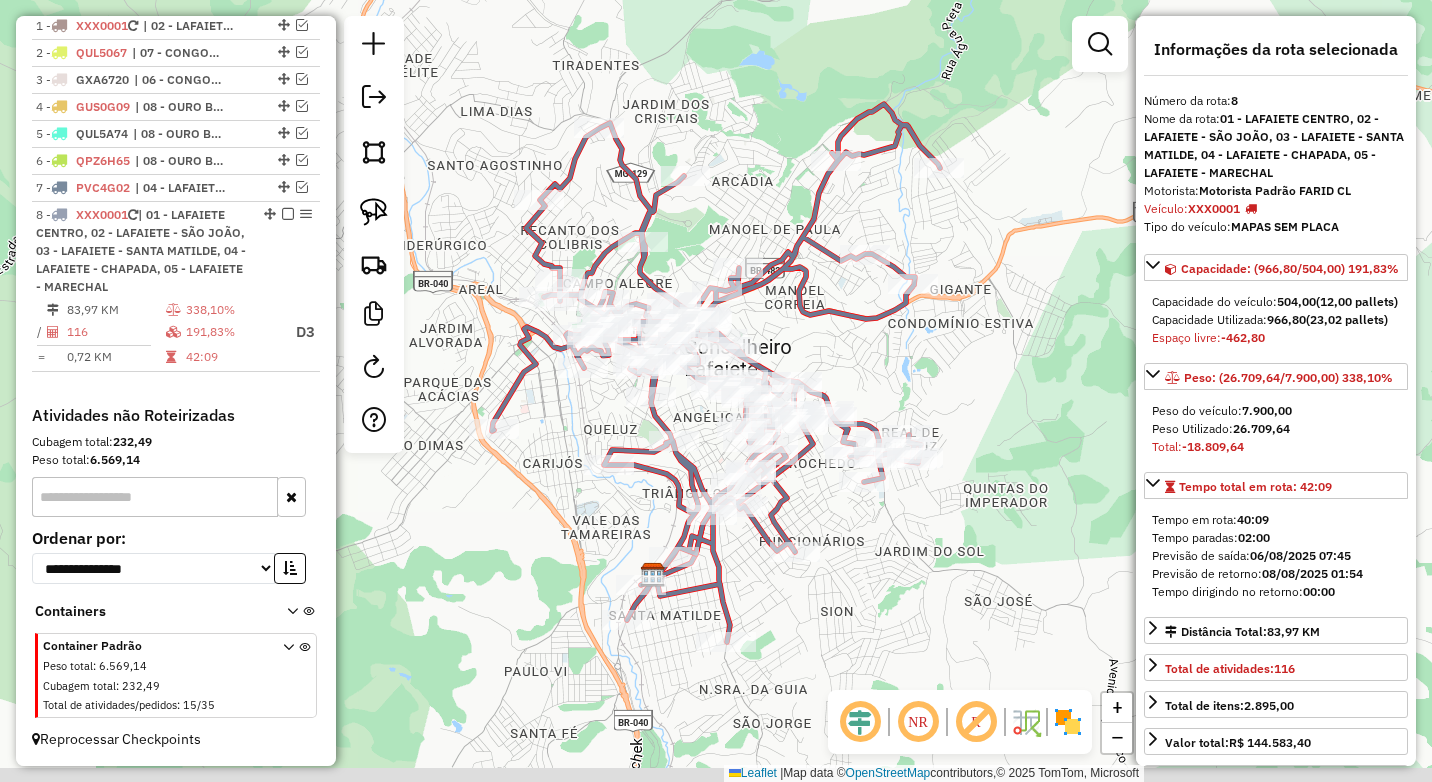 drag, startPoint x: 856, startPoint y: 391, endPoint x: 855, endPoint y: 370, distance: 21.023796 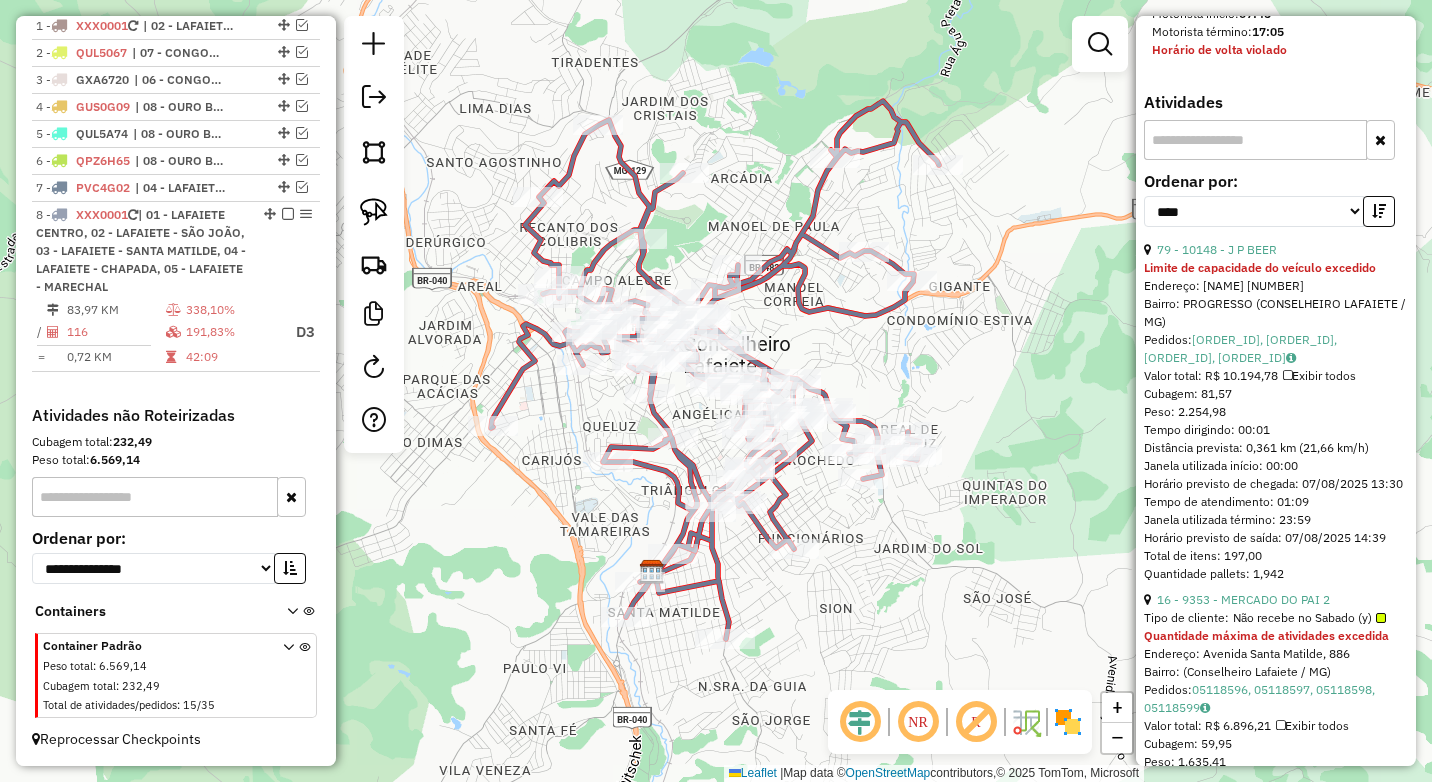 scroll, scrollTop: 800, scrollLeft: 0, axis: vertical 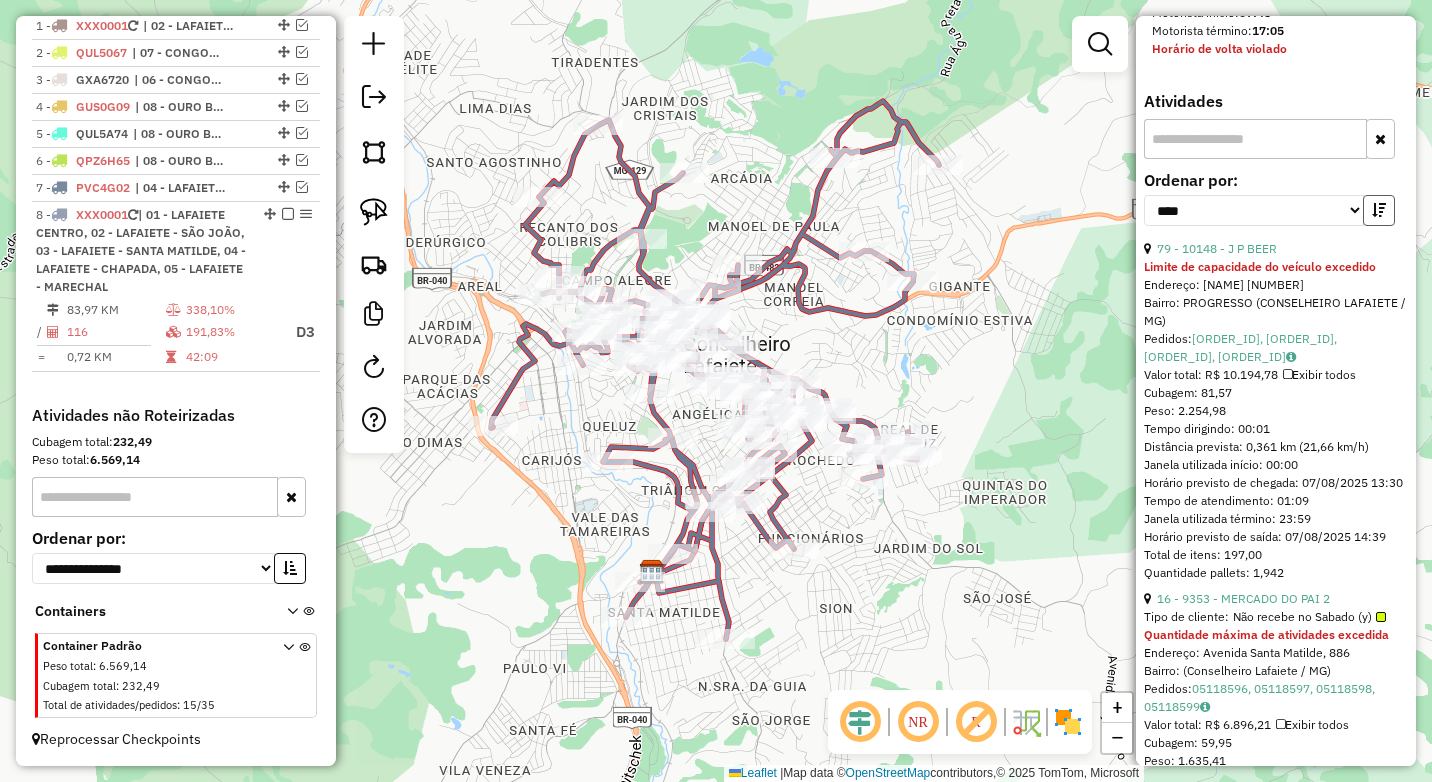 click at bounding box center (1379, 210) 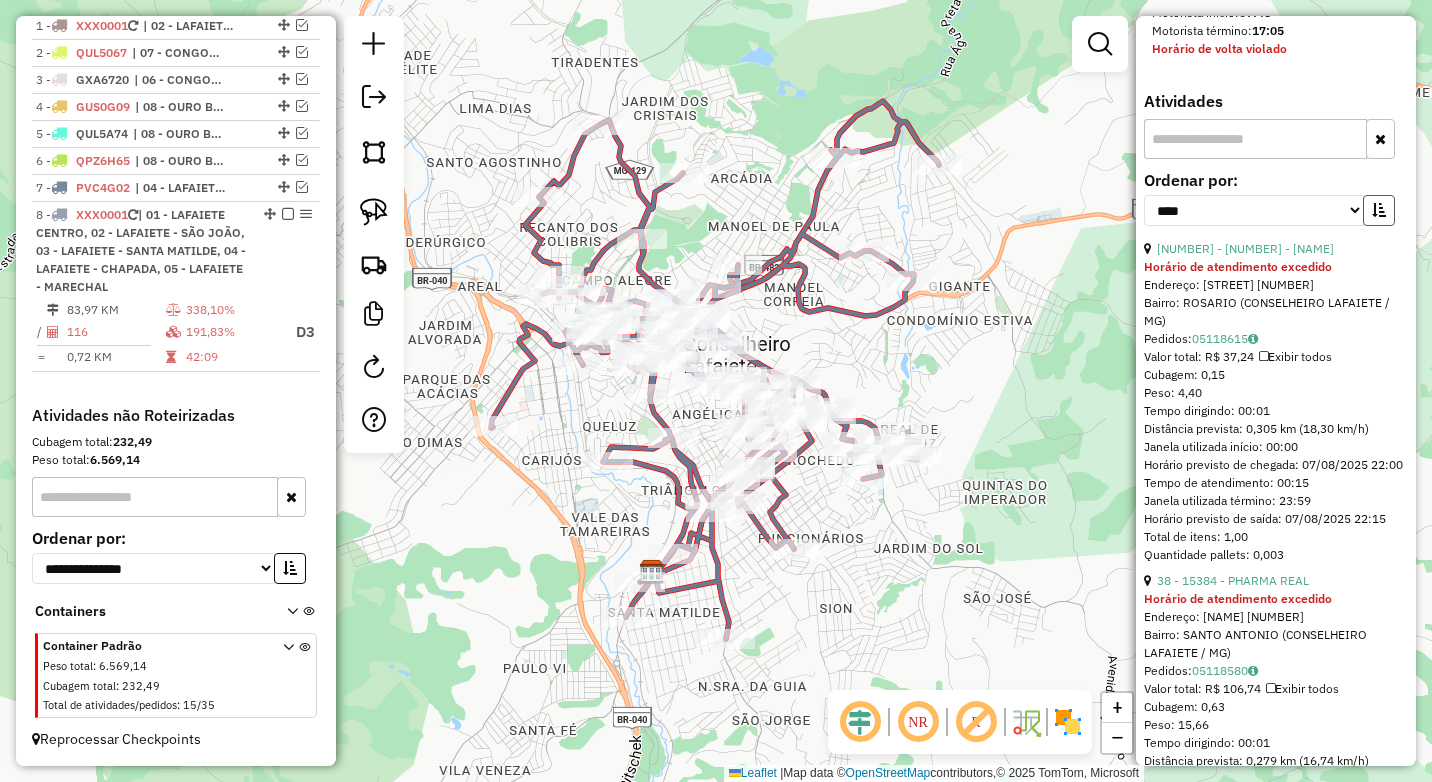click at bounding box center (1379, 210) 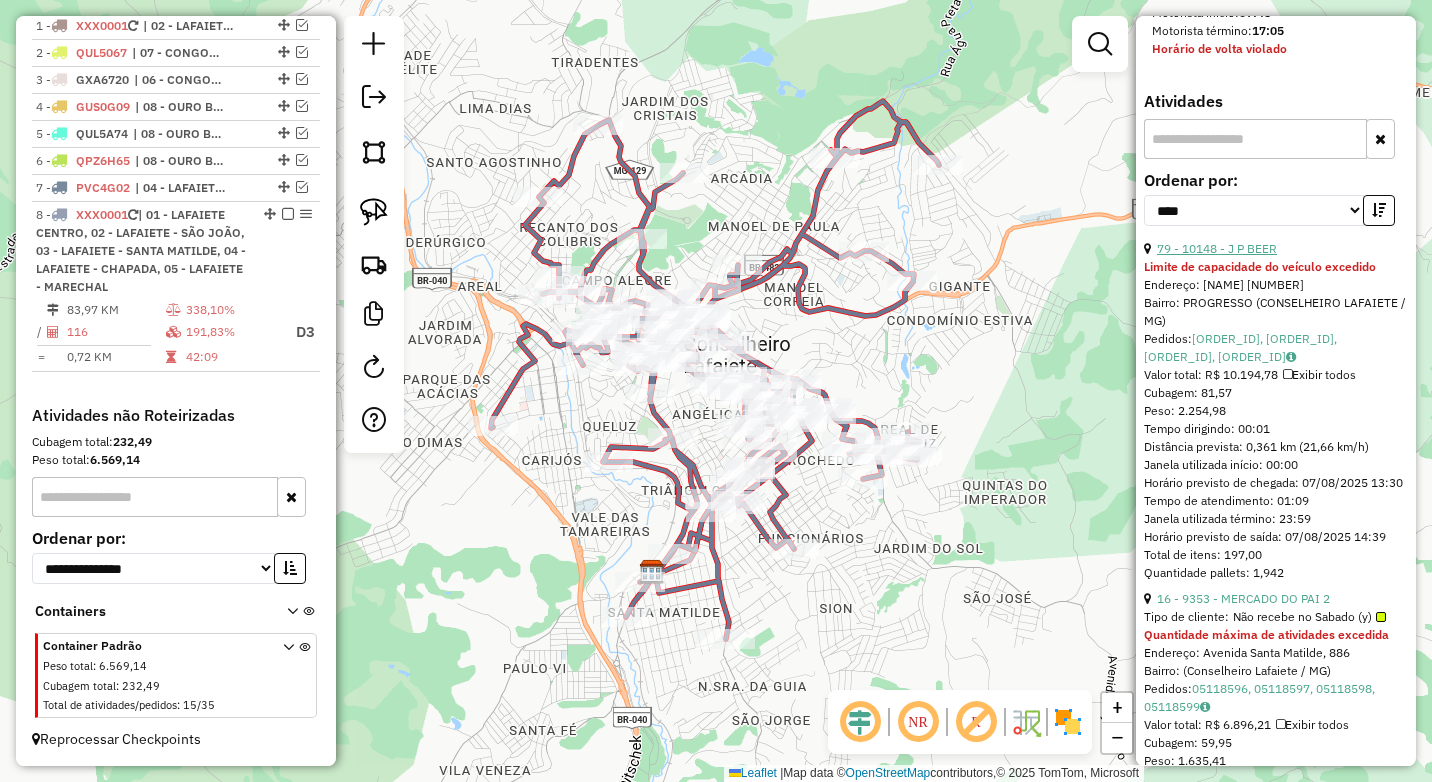 click on "79 - 10148 - J P BEER" at bounding box center [1217, 248] 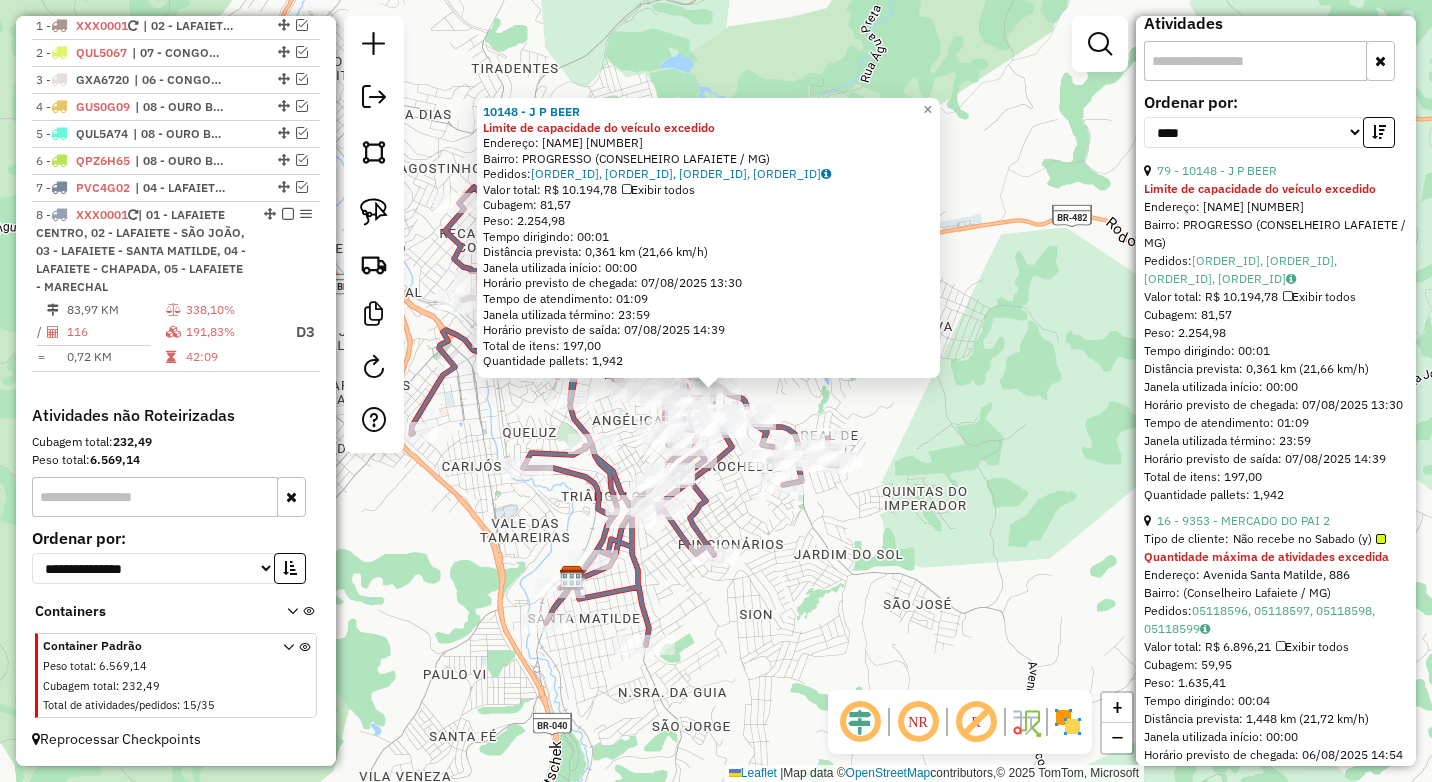 scroll, scrollTop: 1000, scrollLeft: 0, axis: vertical 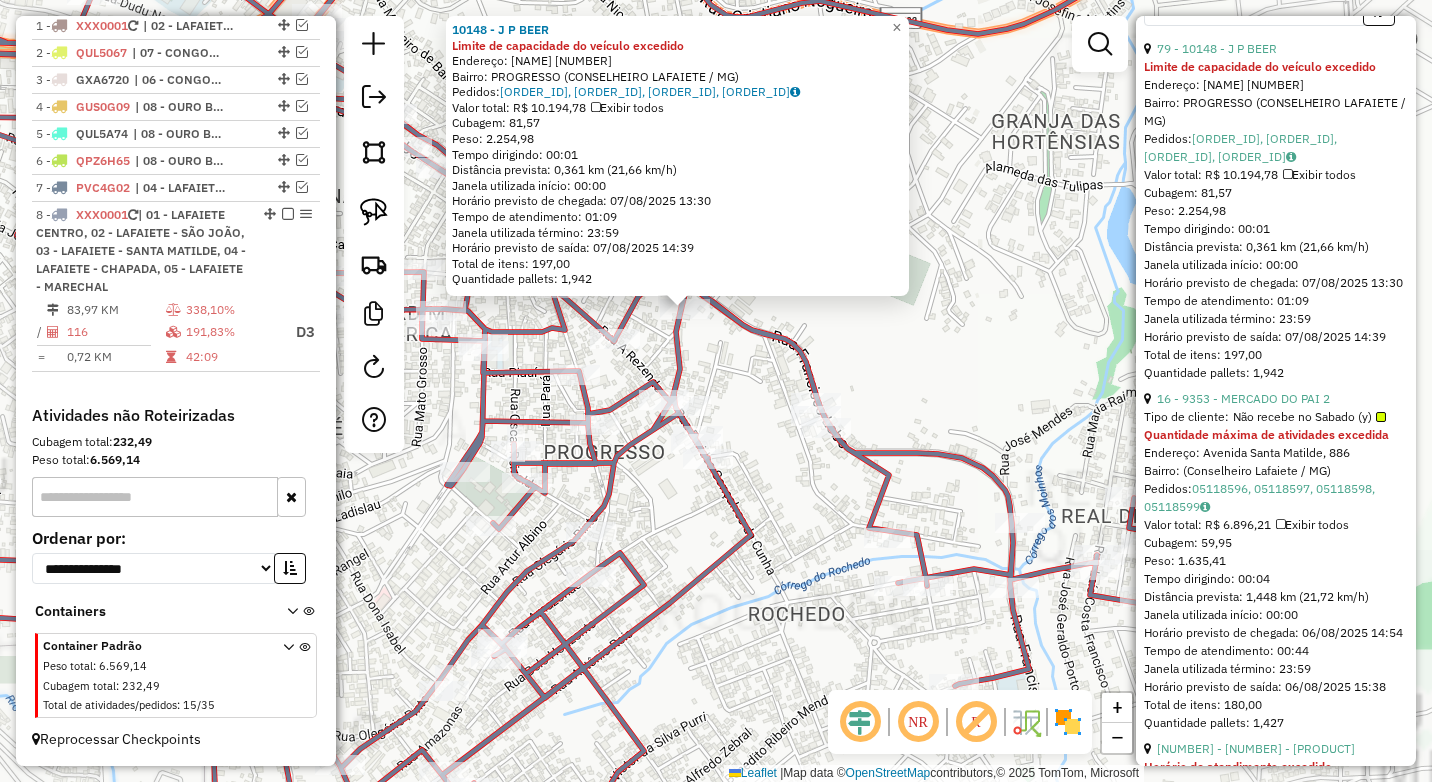 click on "Rota 8 - Placa XXX0001 9063 - BAR DO COCA 10148 - J P BEER Limite de capacidade do veículo excedido Endereço: [PERSON] [NUMBER] Bairro: PROGRESSO ([CITY] / [STATE]) Pedidos: 05118582, 05118584, 05118708, 05118709 Valor total: R$ 10.194,78 Exibir todos Cubagem: 81,57 Peso: 2.254,98 Tempo dirigindo: 00:01 Distância prevista: 0,361 km (21,66 km/h) Janela utilizada início: 00:00 Horário previsto de chegada: 07/08/2025 13:30 Tempo de atendimento: 01:09 Janela utilizada término: 23:59 Horário previsto de saída: 07/08/2025 14:39 Total de itens: 197,00 Quantidade pallets: 1,942 × Janela de atendimento Grade de atendimento Capacidade Transportadoras Veículos Cliente Pedidos Rotas Selecione os dias de semana para filtrar as janelas de atendimento Seg Ter Qua Qui Sex Sáb Dom Informe o período da janela de atendimento: De: Até: Filtrar exatamente a janela do cliente Considerar janela de atendimento padrão Seg Ter Qua Qui Sex Sáb Dom" 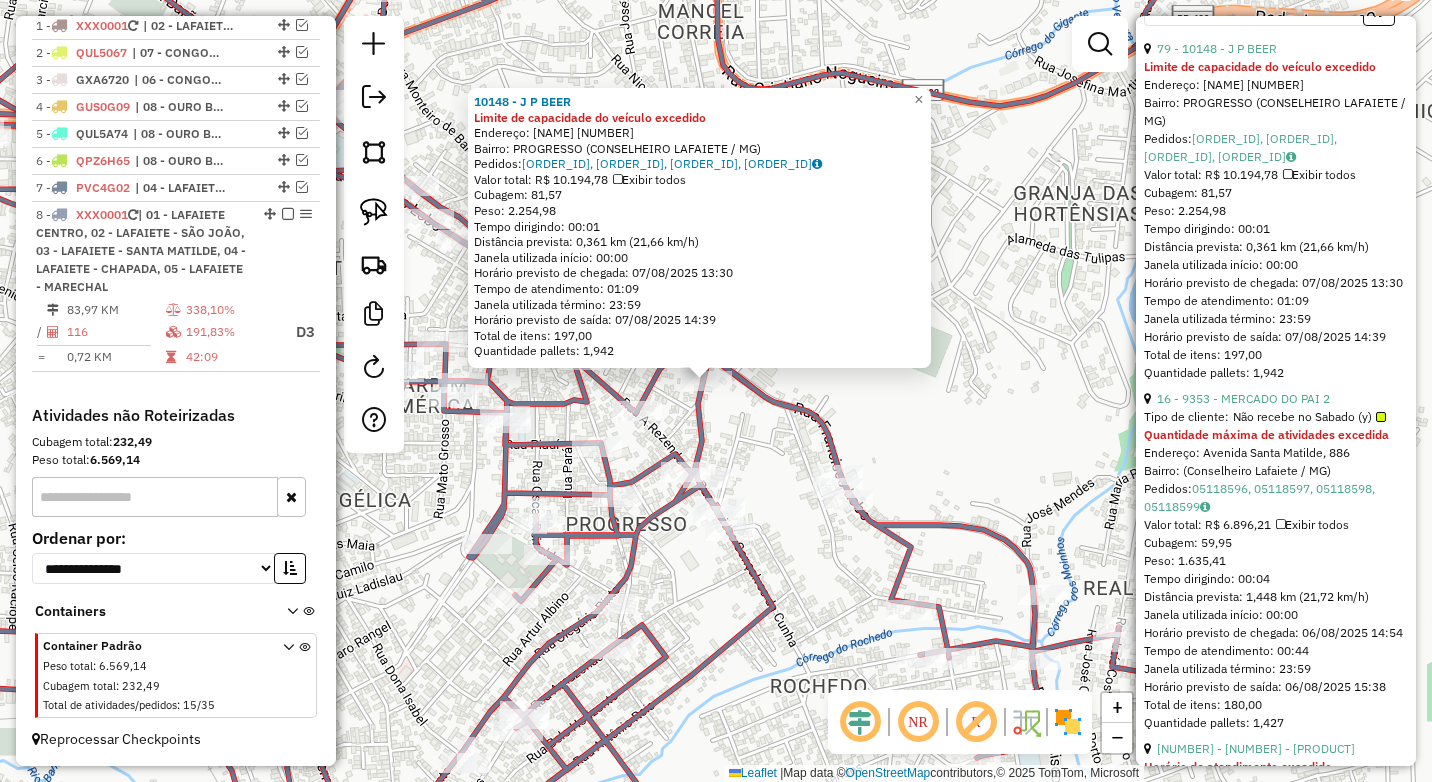 click 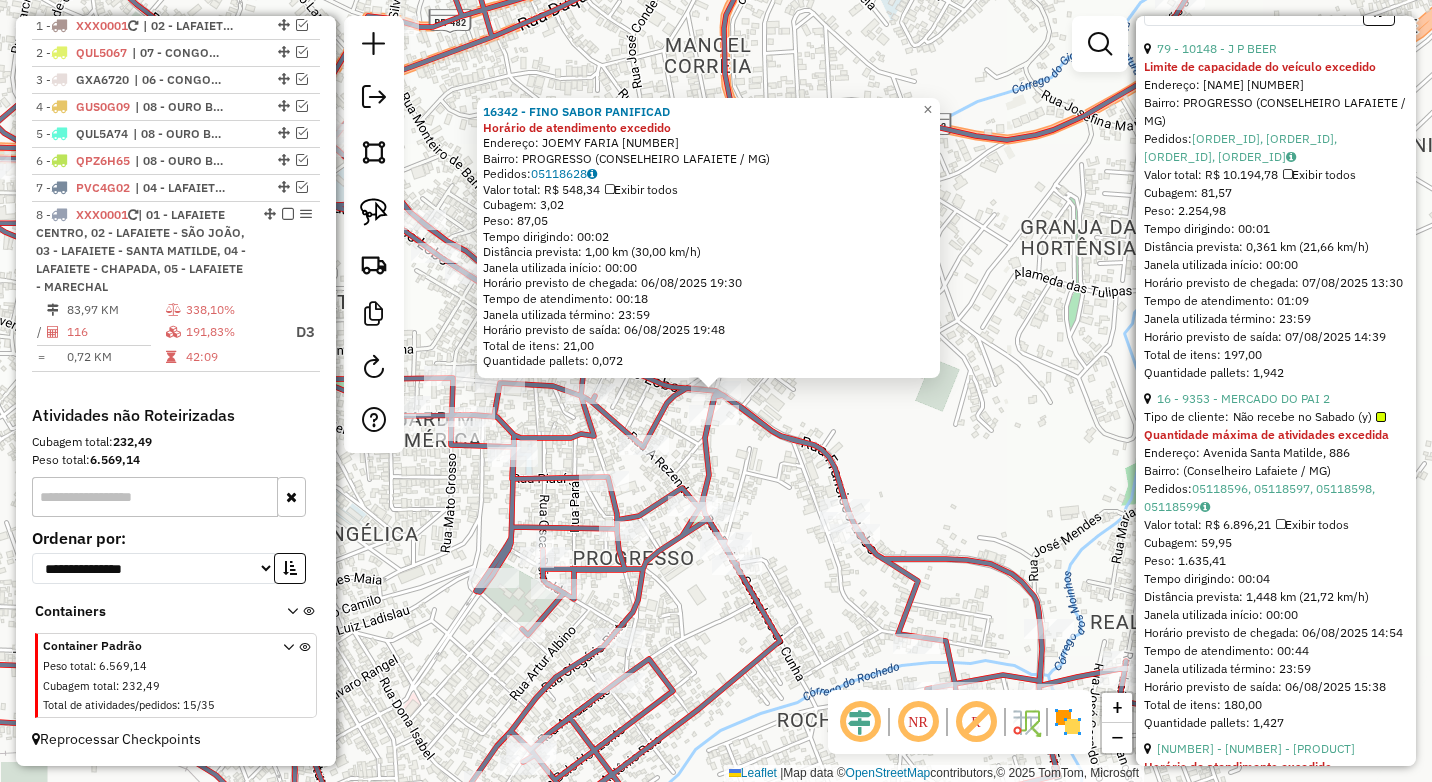 click on "16342 - FINO SABOR PANIFICAD Horário de atendimento excedido Endereço: [PERSON] [NUMBER] Bairro: PROGRESSO ([CITY] / [STATE]) Pedidos: 05118628 Valor total: R$ 548,34 Exibir todos Cubagem: 3,02 Peso: 87,05 Tempo dirigindo: 00:02 Distância prevista: 1,00 km (30,00 km/h) Janela utilizada início: 00:00 Horário previsto de chegada: 06/08/2025 19:30 Tempo de atendimento: 00:18 Janela utilizada término: 23:59 Horário previsto de saída: 06/08/2025 19:48 Total de itens: 21,00 Quantidade pallets: 0,072 × Janela de atendimento Grade de atendimento Capacidade Transportadoras Veículos Cliente Pedidos Rotas Selecione os dias de semana para filtrar as janelas de atendimento Seg Ter Qua Qui Sex Sáb Dom Informe o período da janela de atendimento: De: Até: Filtrar exatamente a janela do cliente Considerar janela de atendimento padrão Selecione os dias de semana para filtrar as grades de atendimento Seg Ter Qua Qui Sex" 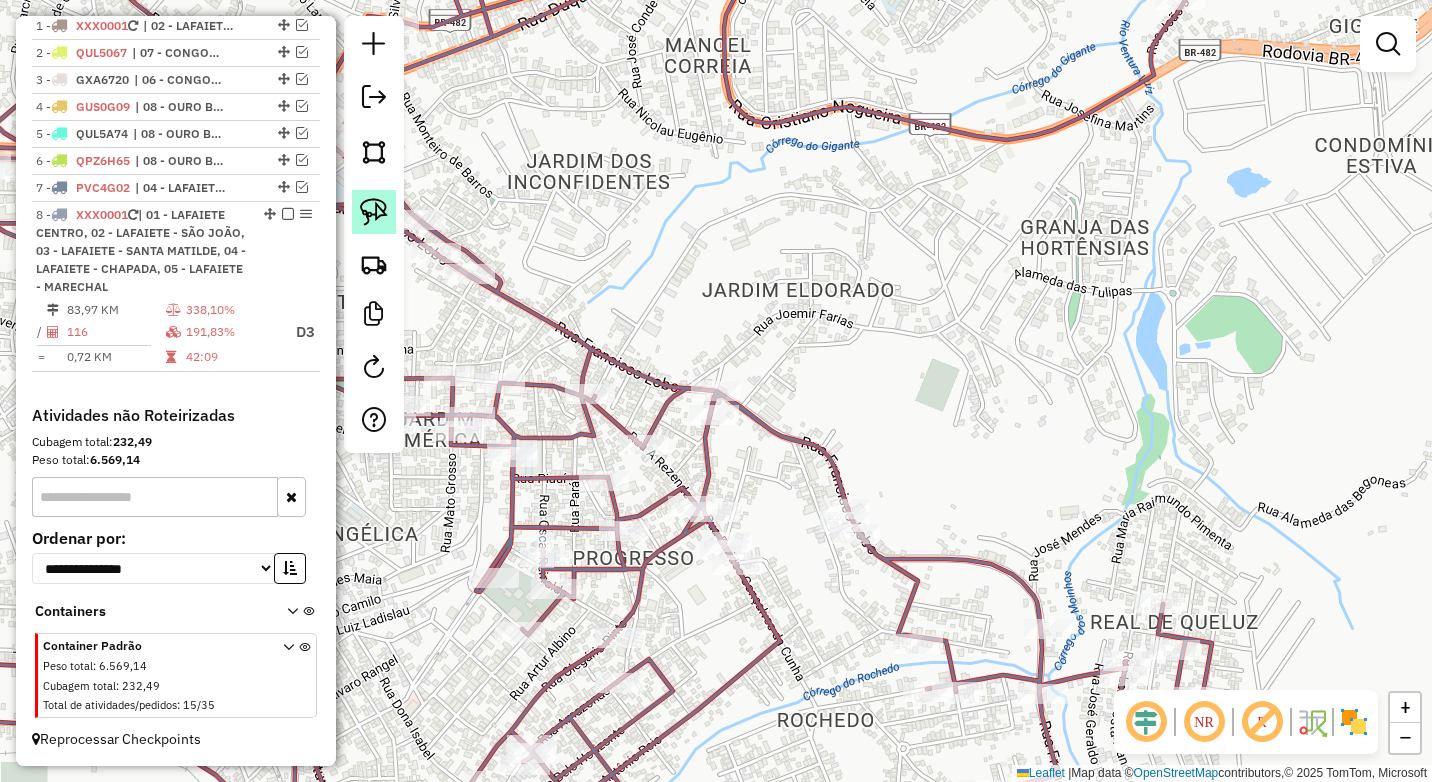 click 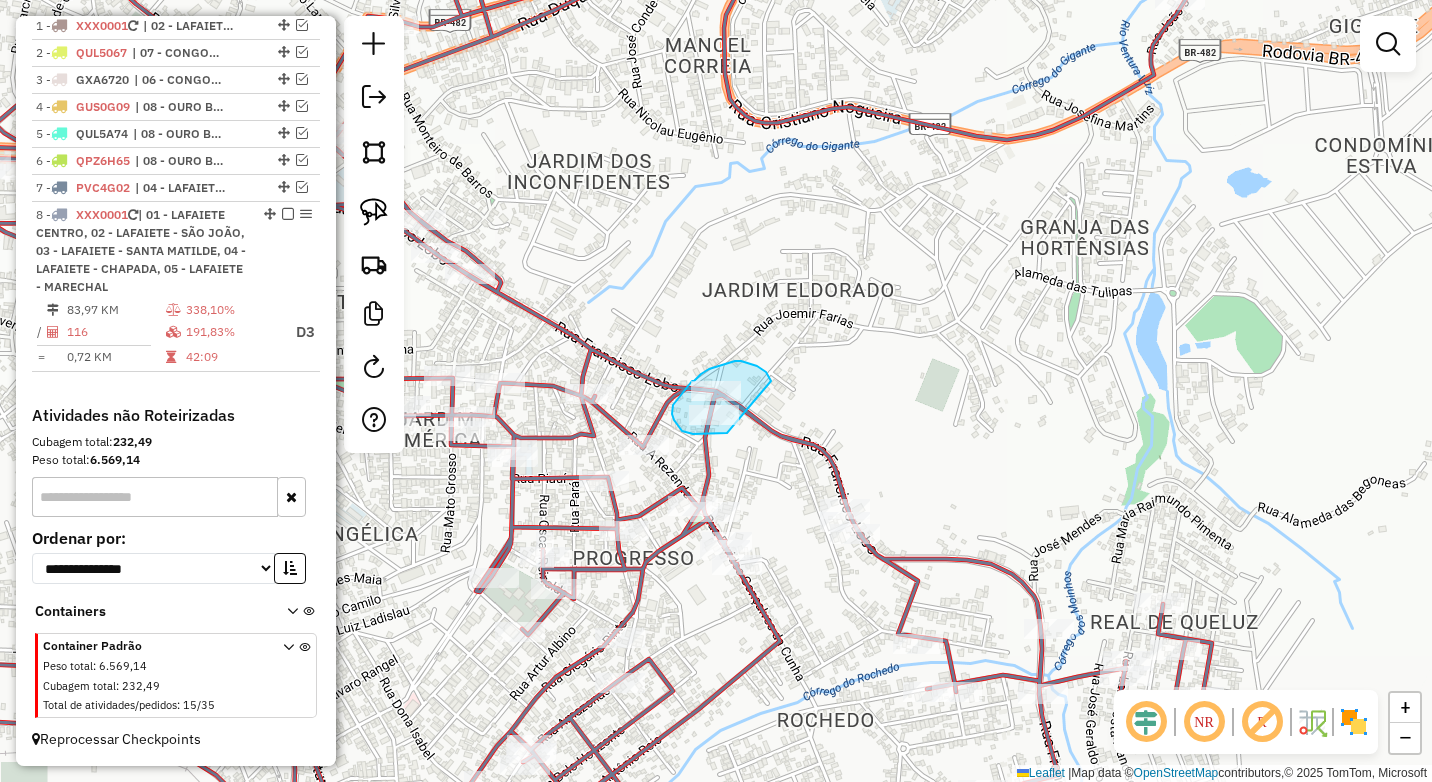 drag, startPoint x: 771, startPoint y: 379, endPoint x: 727, endPoint y: 433, distance: 69.656296 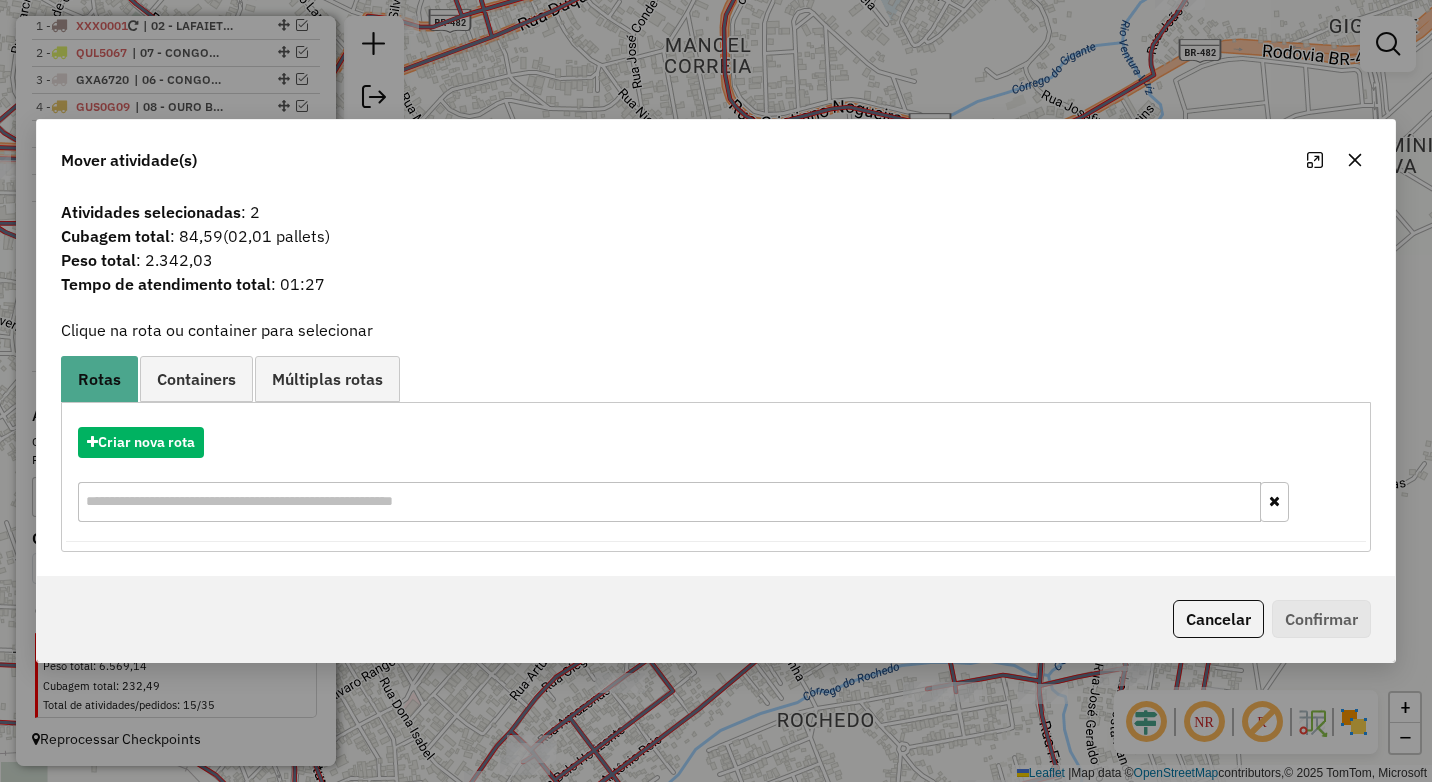 click 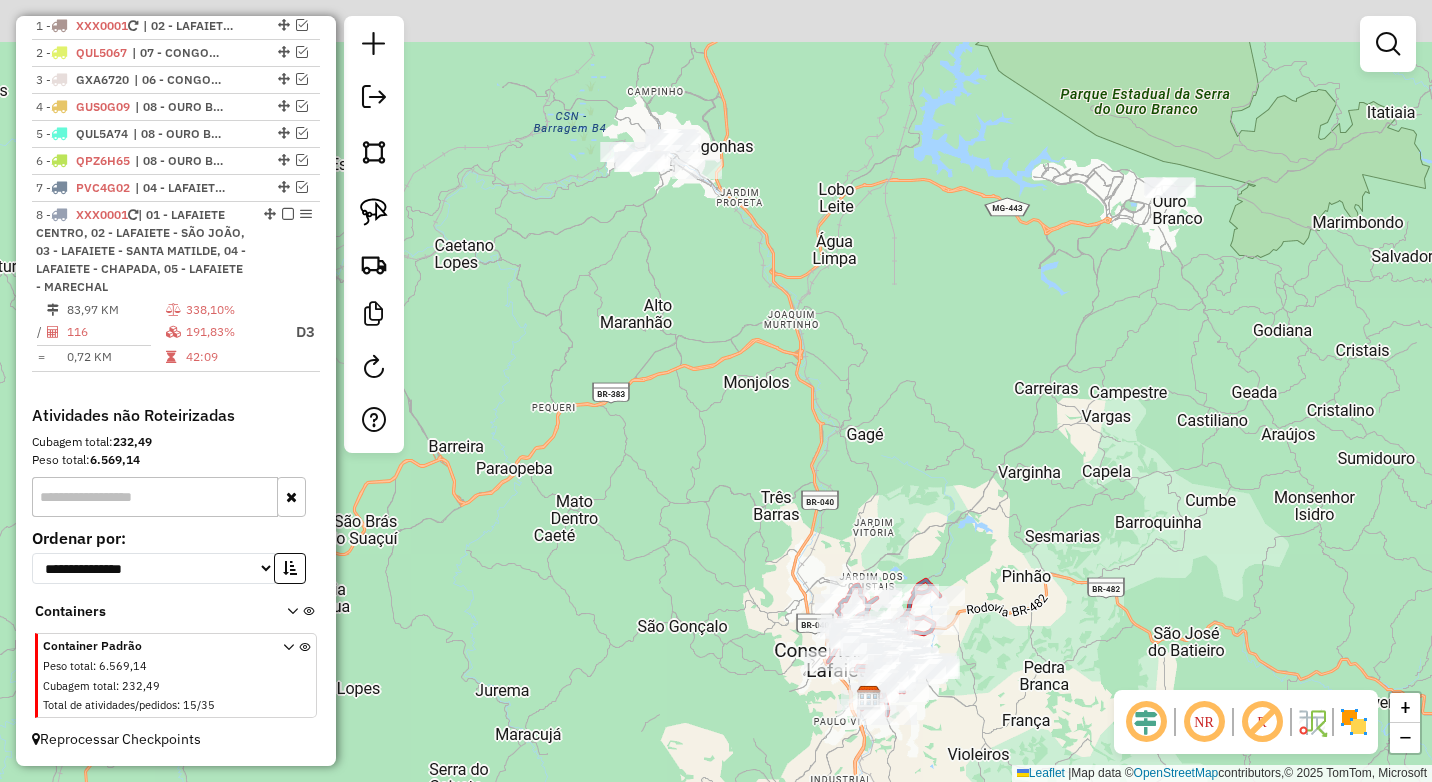 drag, startPoint x: 735, startPoint y: 385, endPoint x: 740, endPoint y: 544, distance: 159.0786 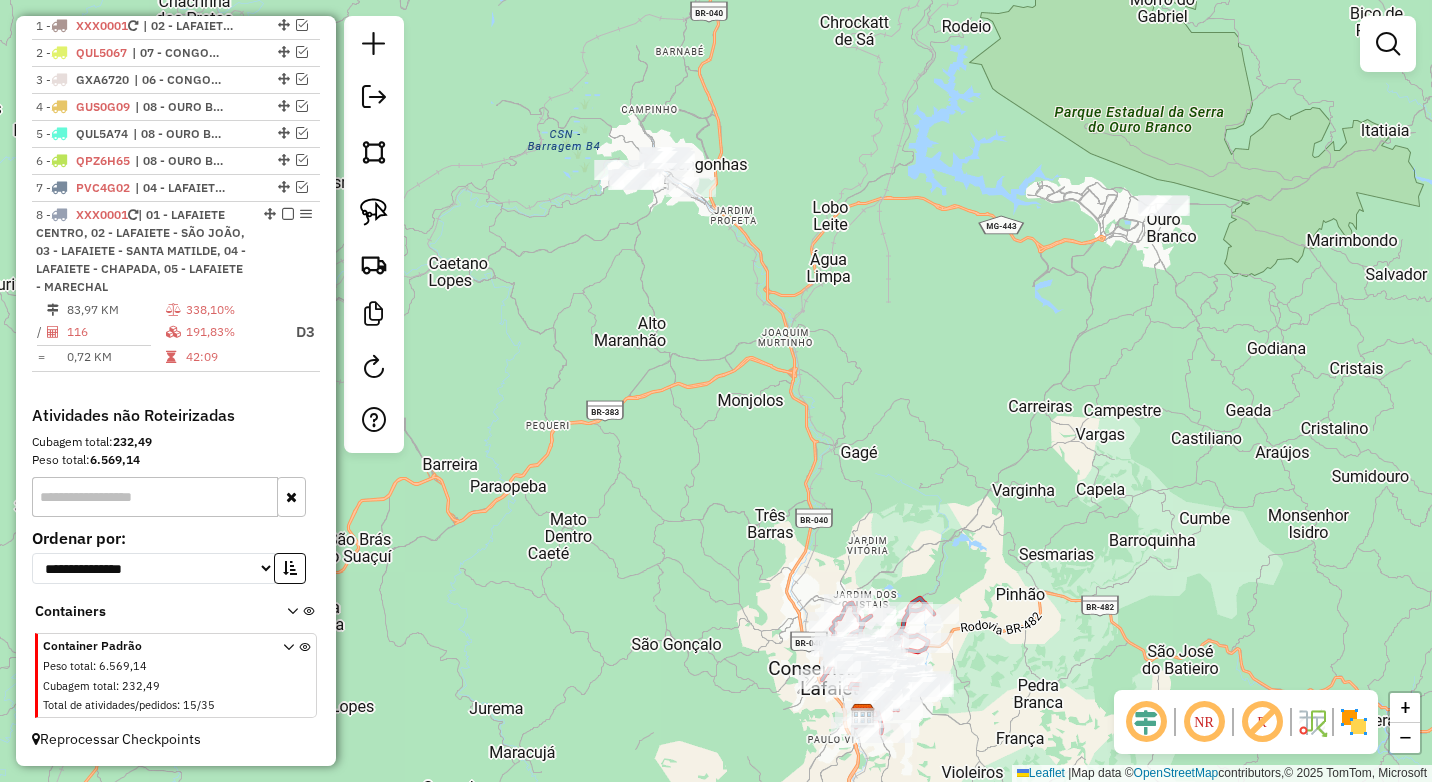 click 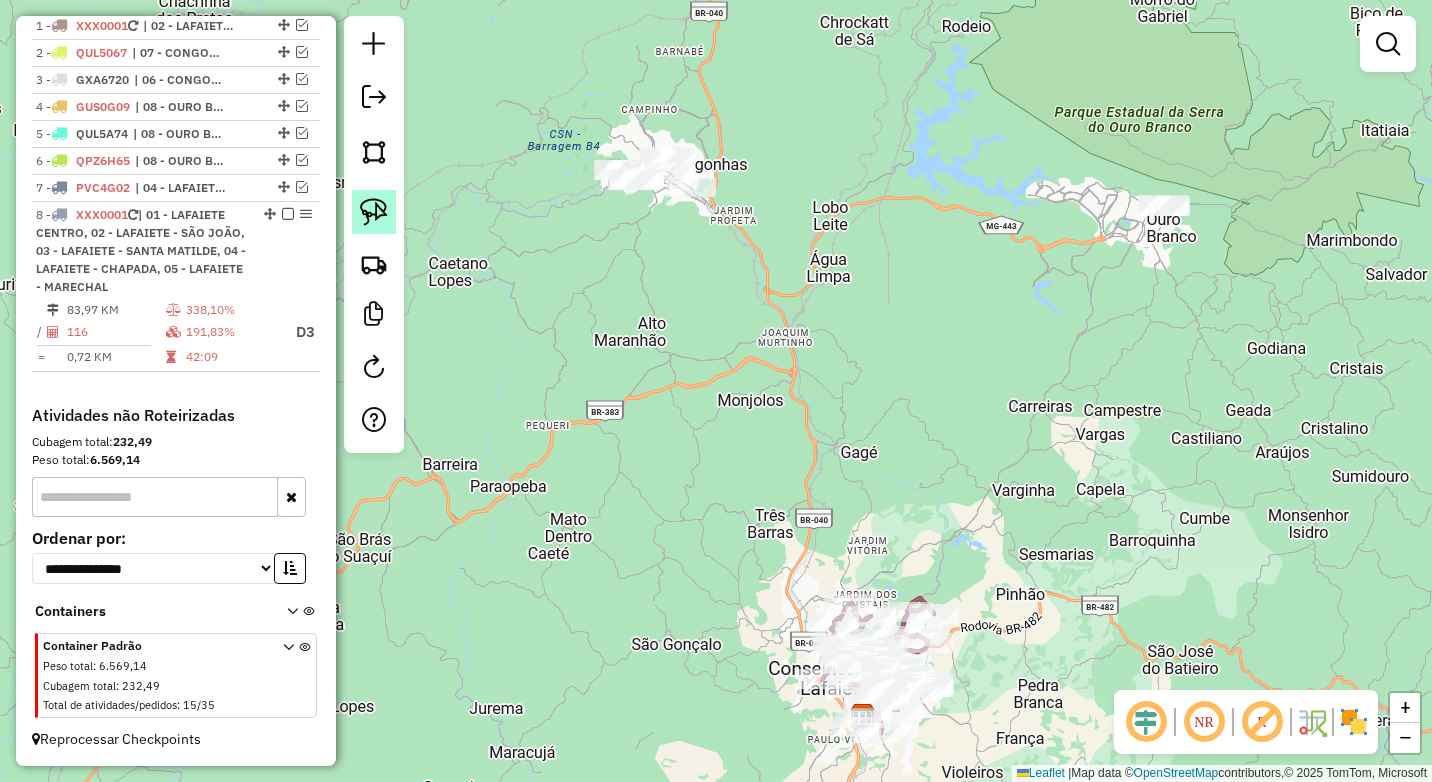 click 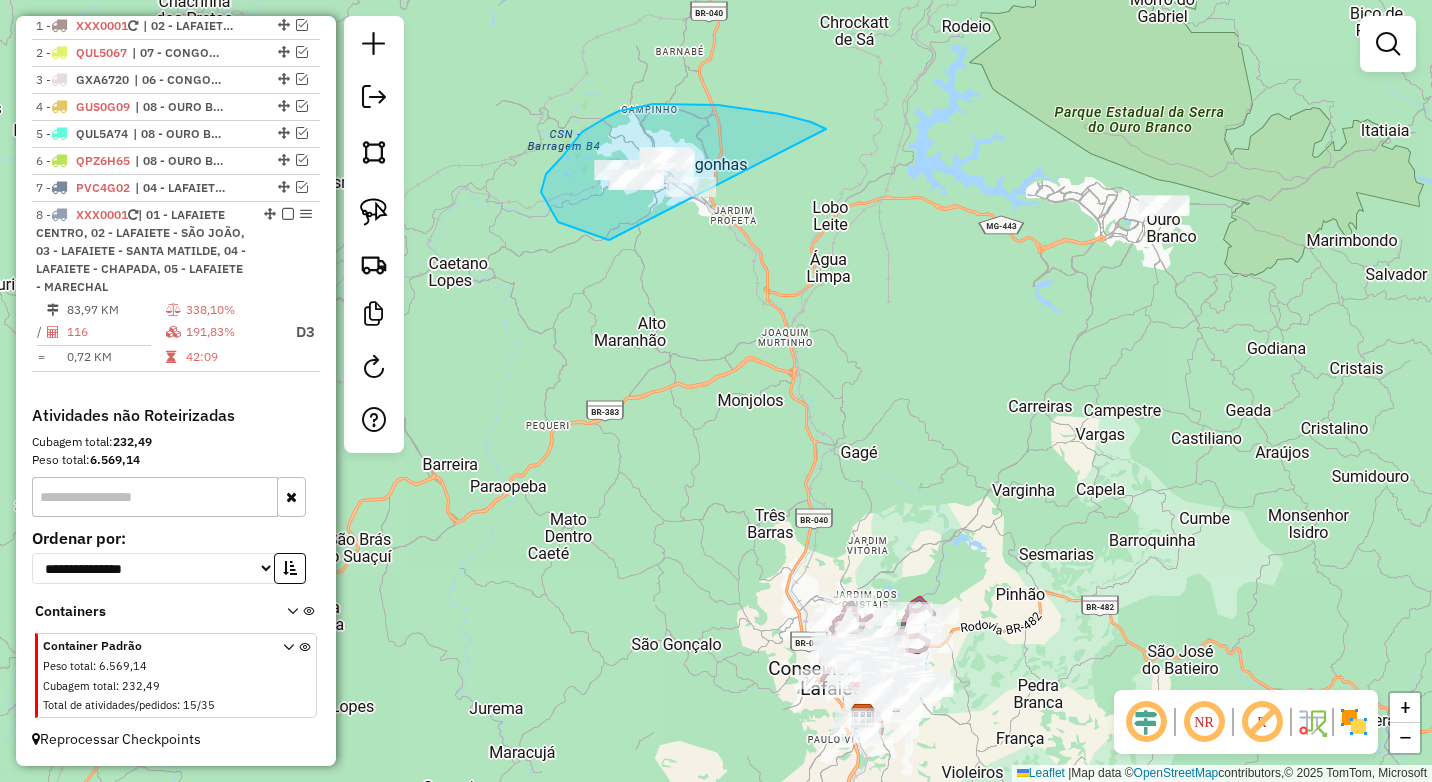 drag, startPoint x: 769, startPoint y: 113, endPoint x: 780, endPoint y: 244, distance: 131.46101 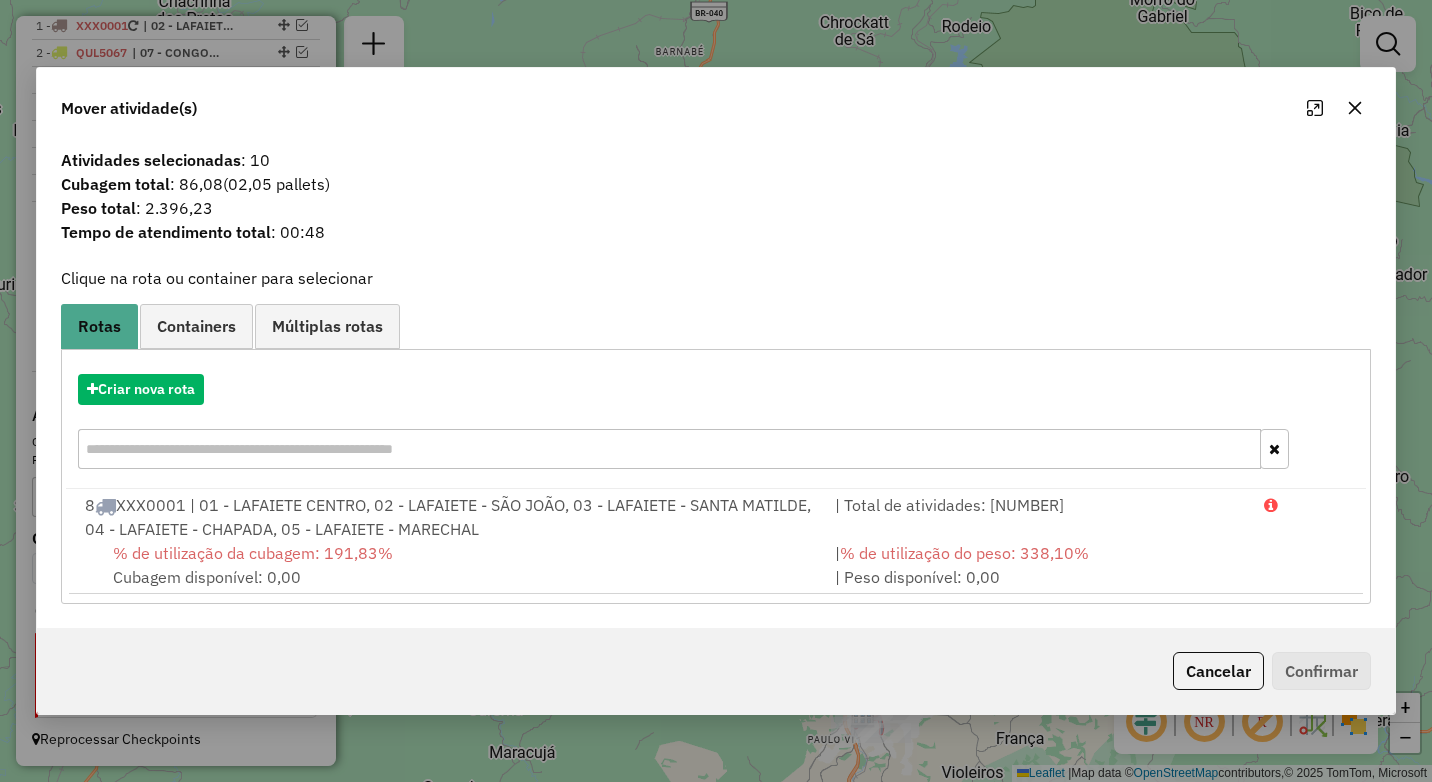 click 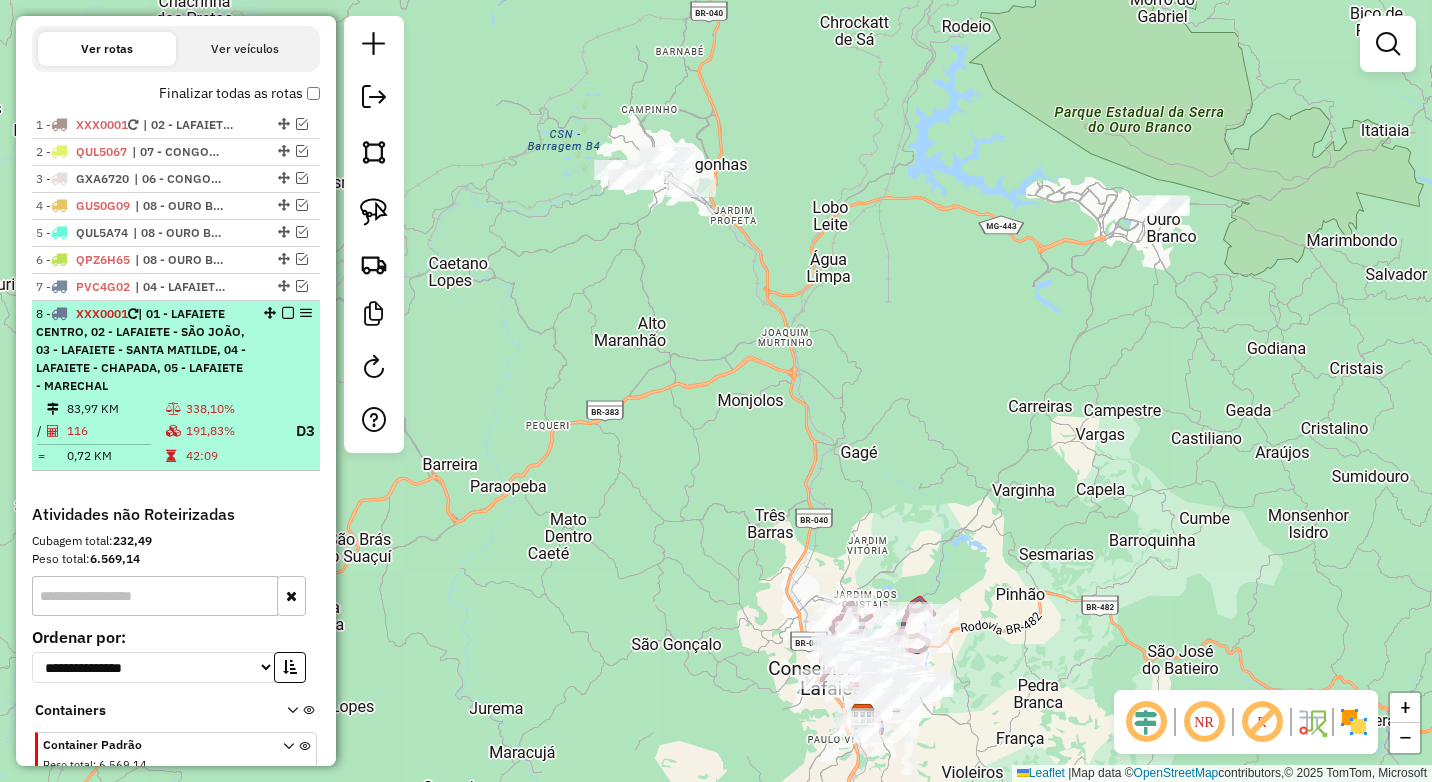 scroll, scrollTop: 653, scrollLeft: 0, axis: vertical 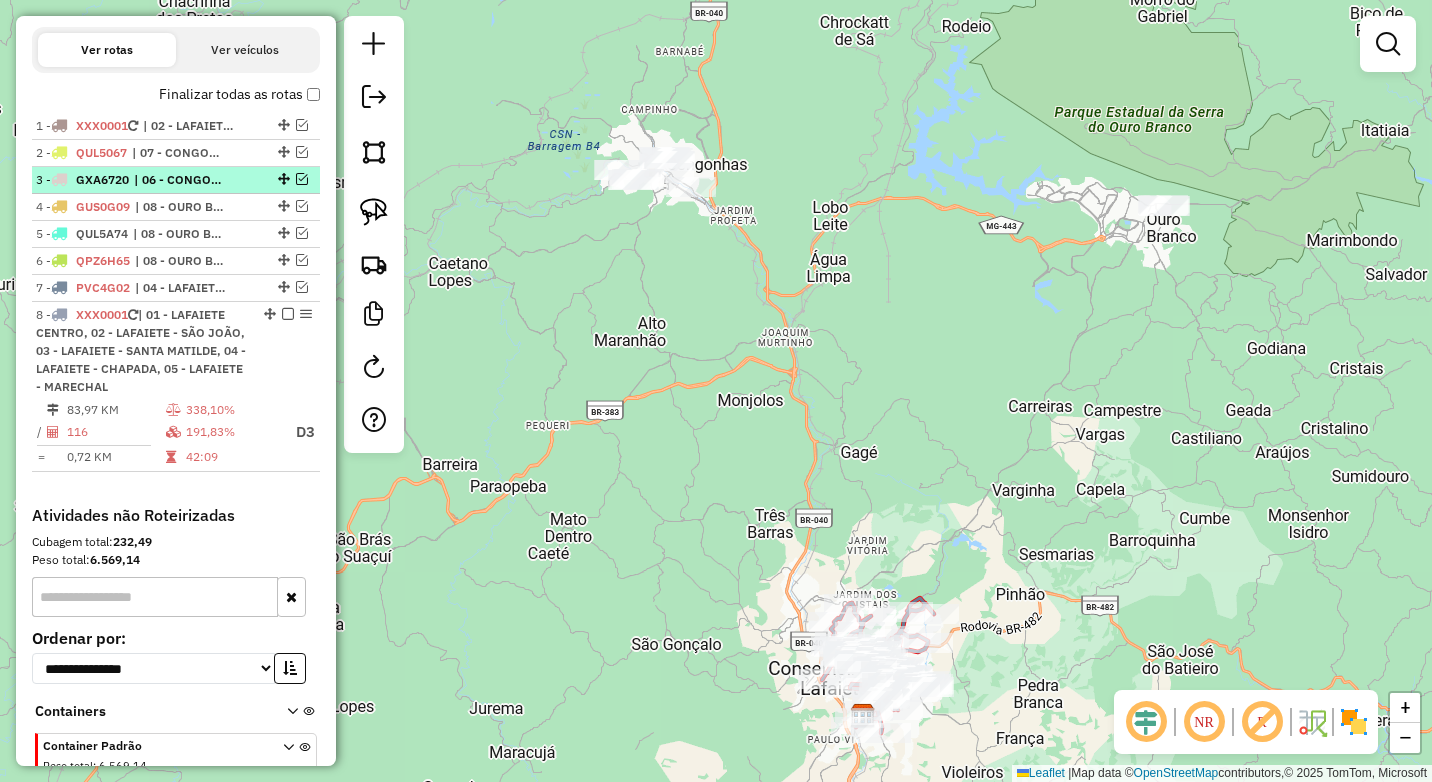 click at bounding box center [302, 179] 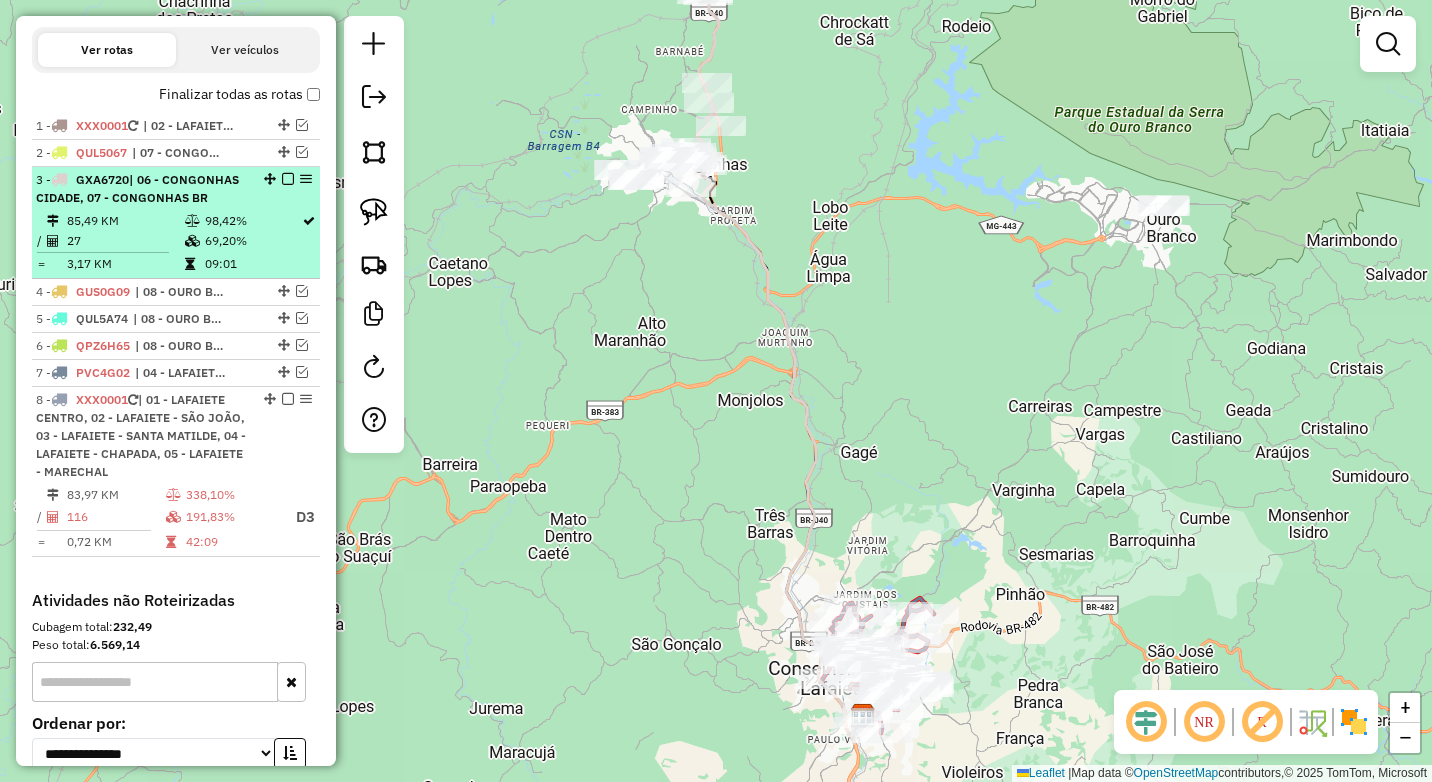click at bounding box center [194, 241] 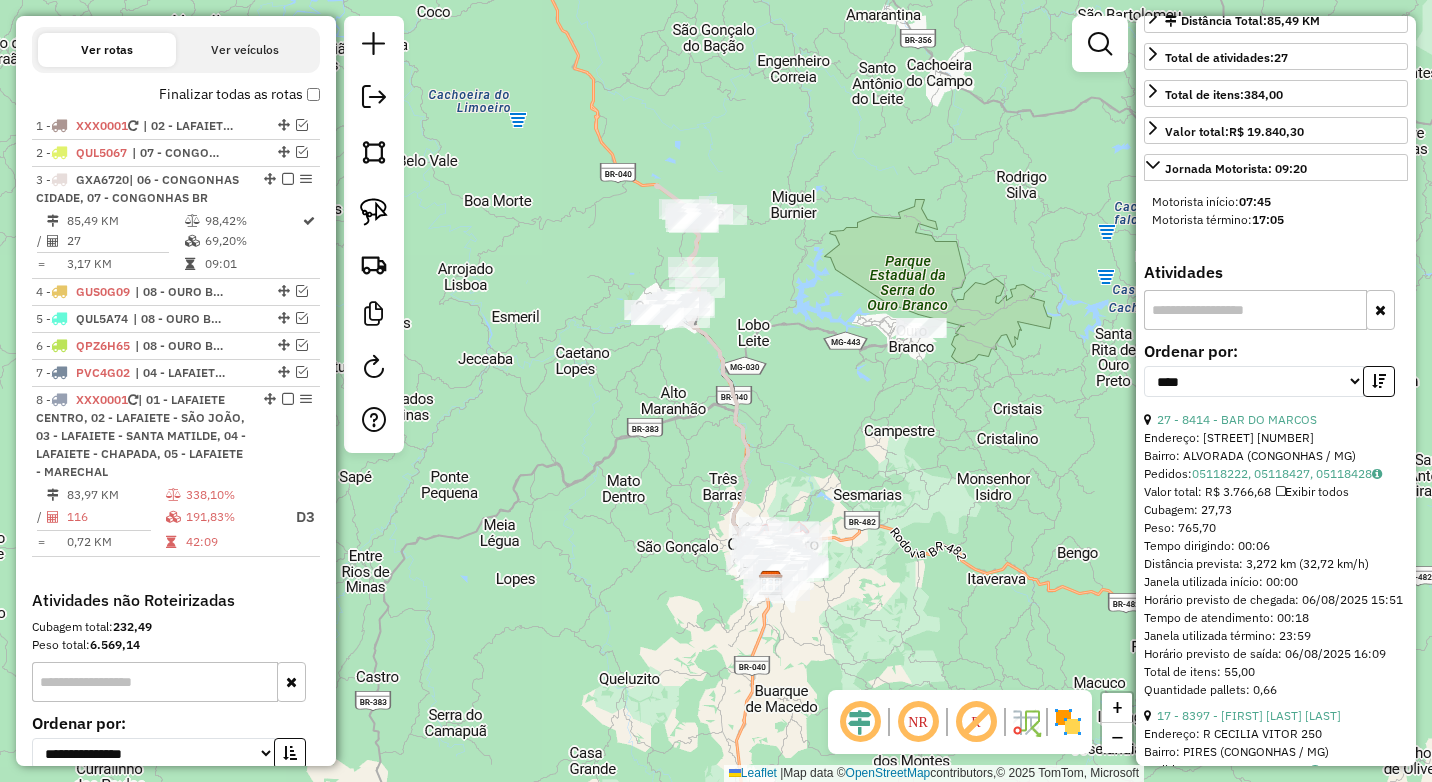 scroll, scrollTop: 600, scrollLeft: 0, axis: vertical 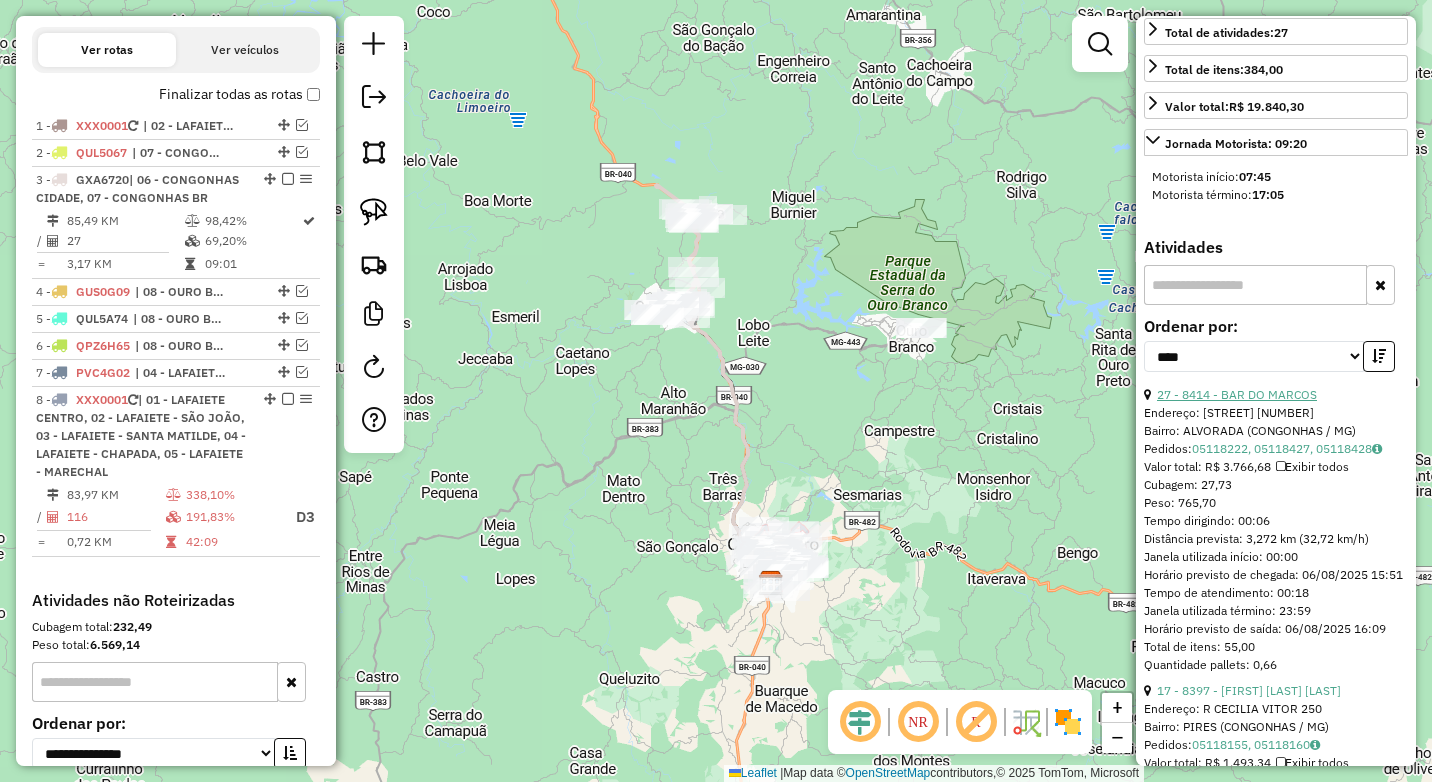 click on "27 - 8414 - BAR DO MARCOS" at bounding box center (1237, 394) 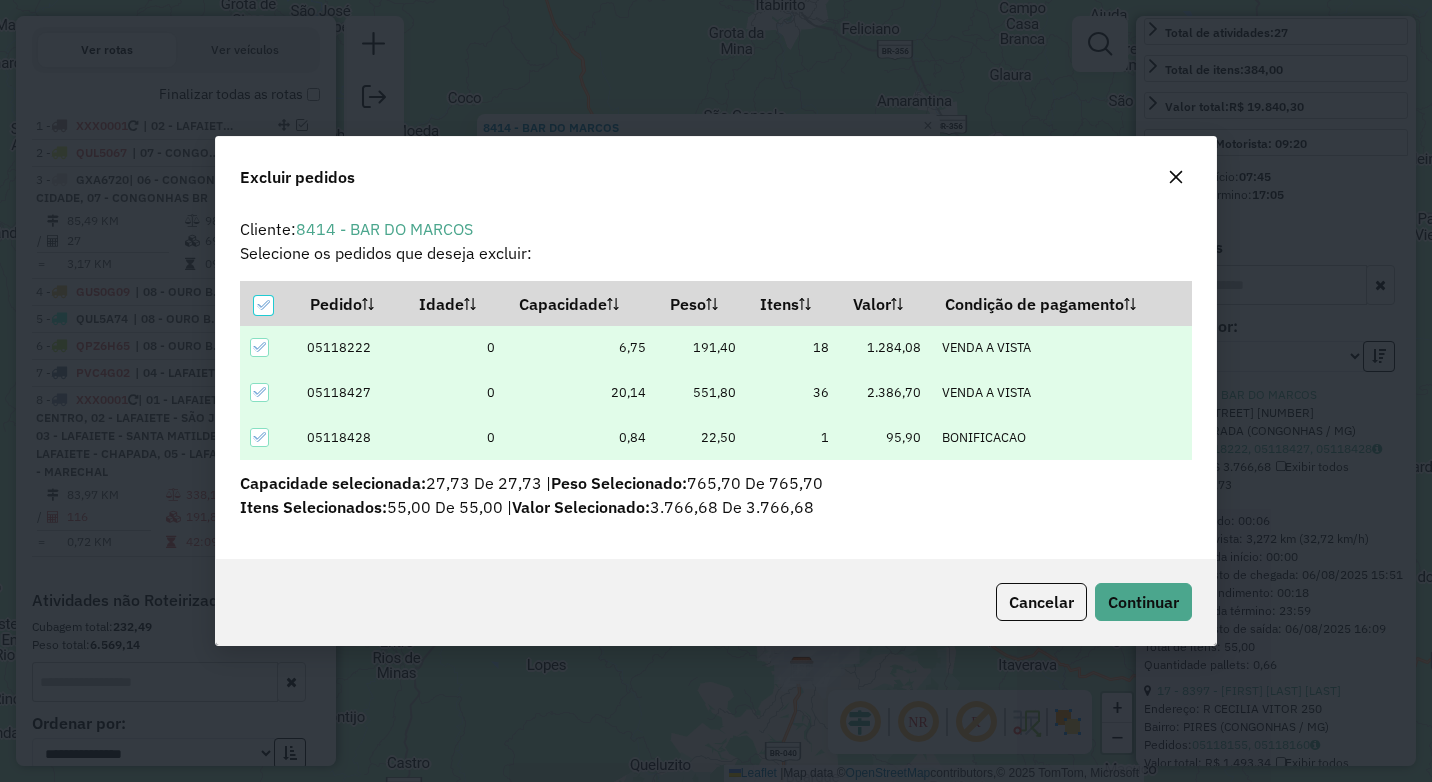 scroll, scrollTop: 0, scrollLeft: 0, axis: both 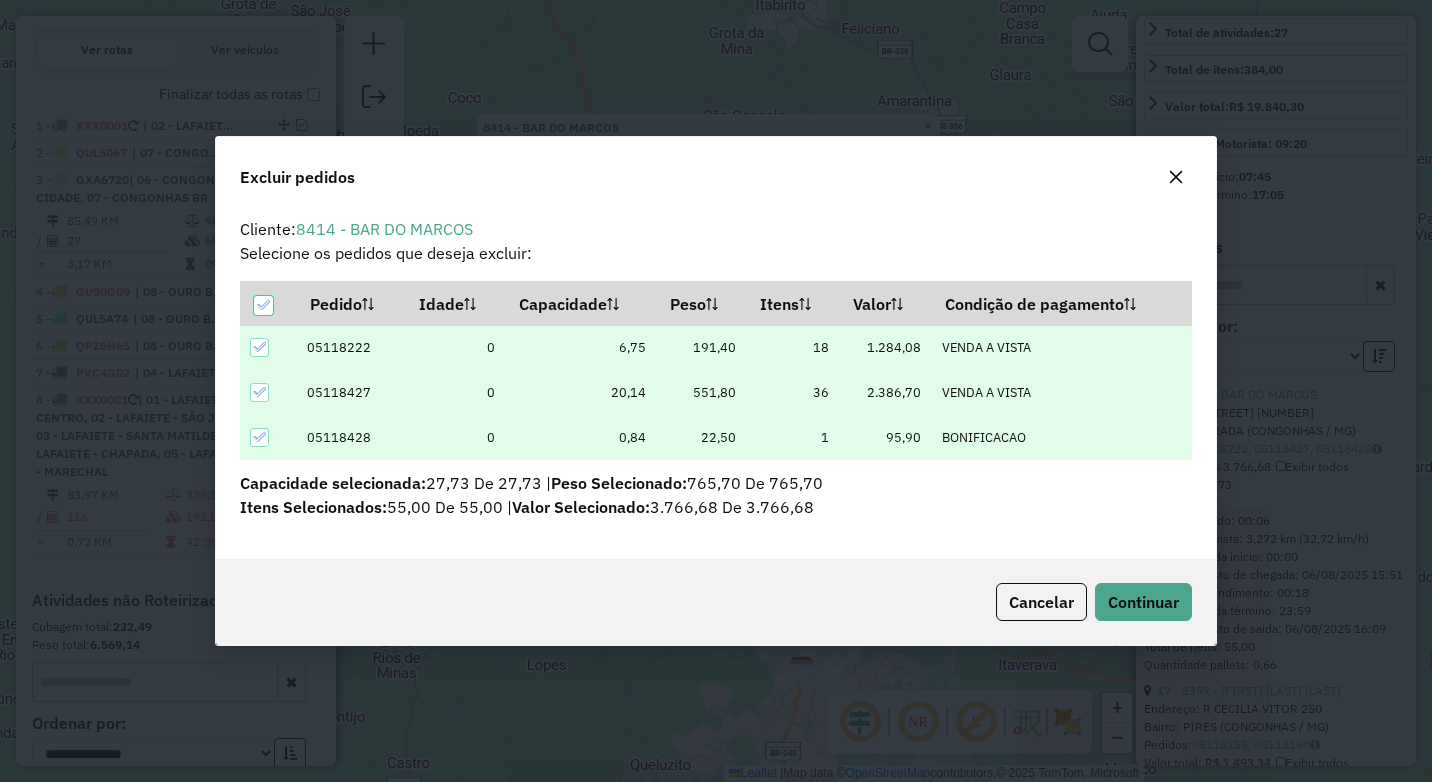 click on "Cancelar  Continuar" 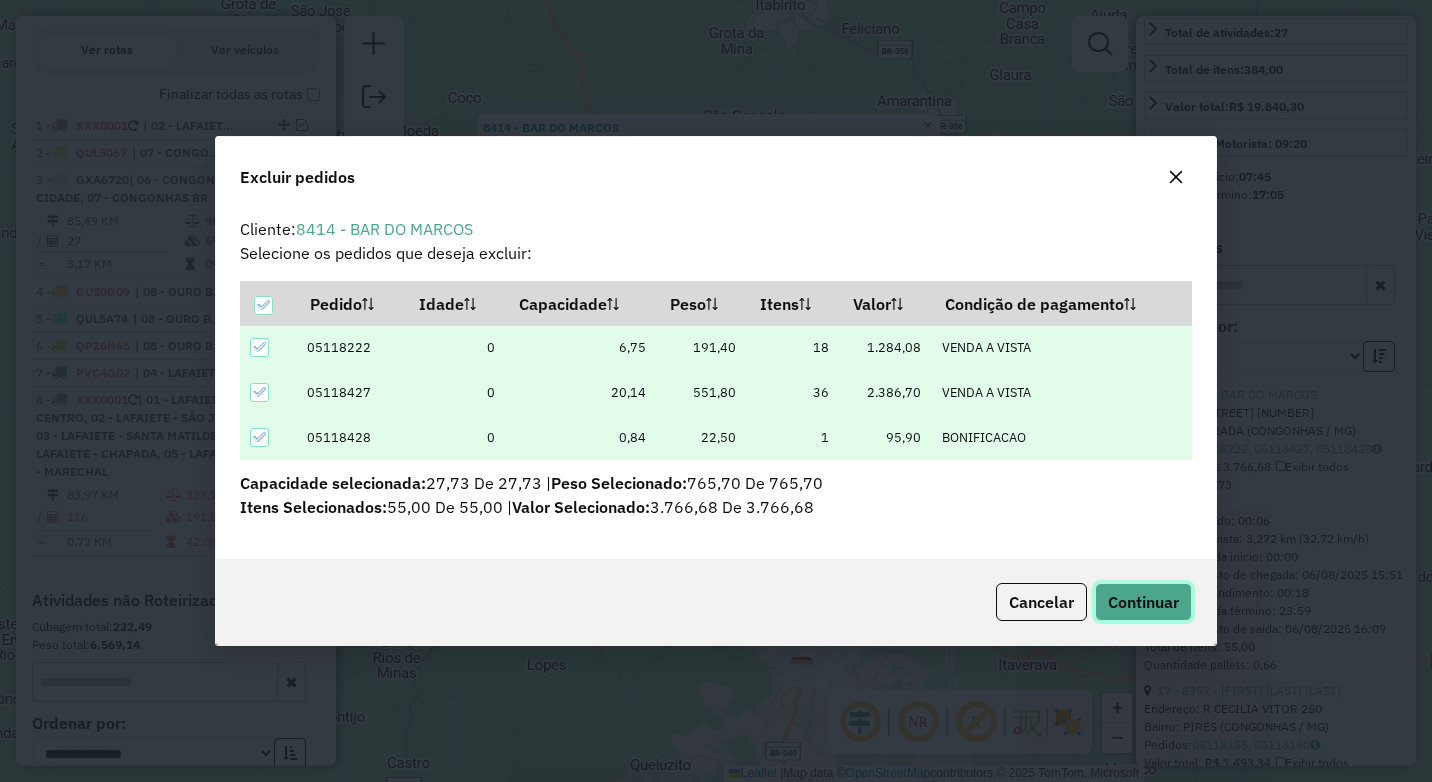 click on "Continuar" 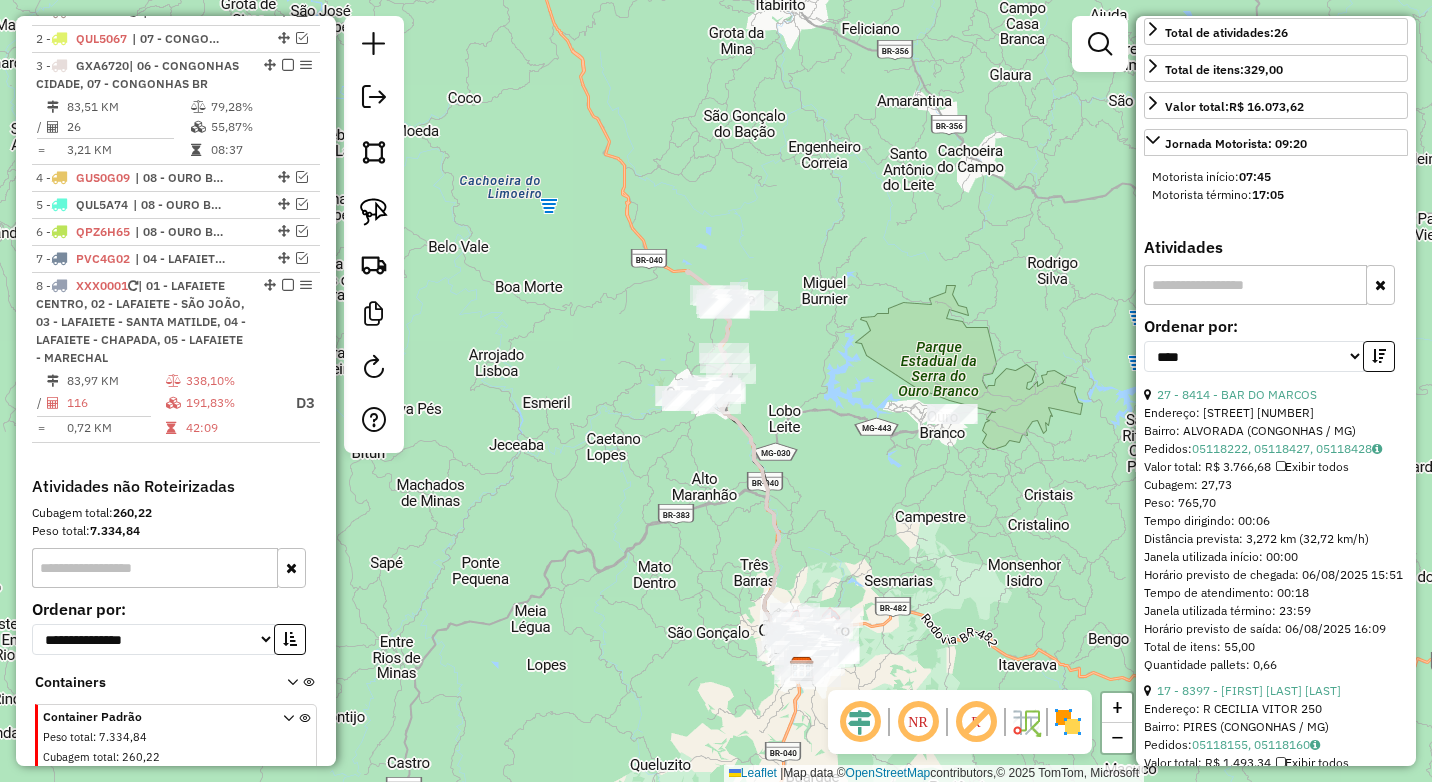 scroll, scrollTop: 804, scrollLeft: 0, axis: vertical 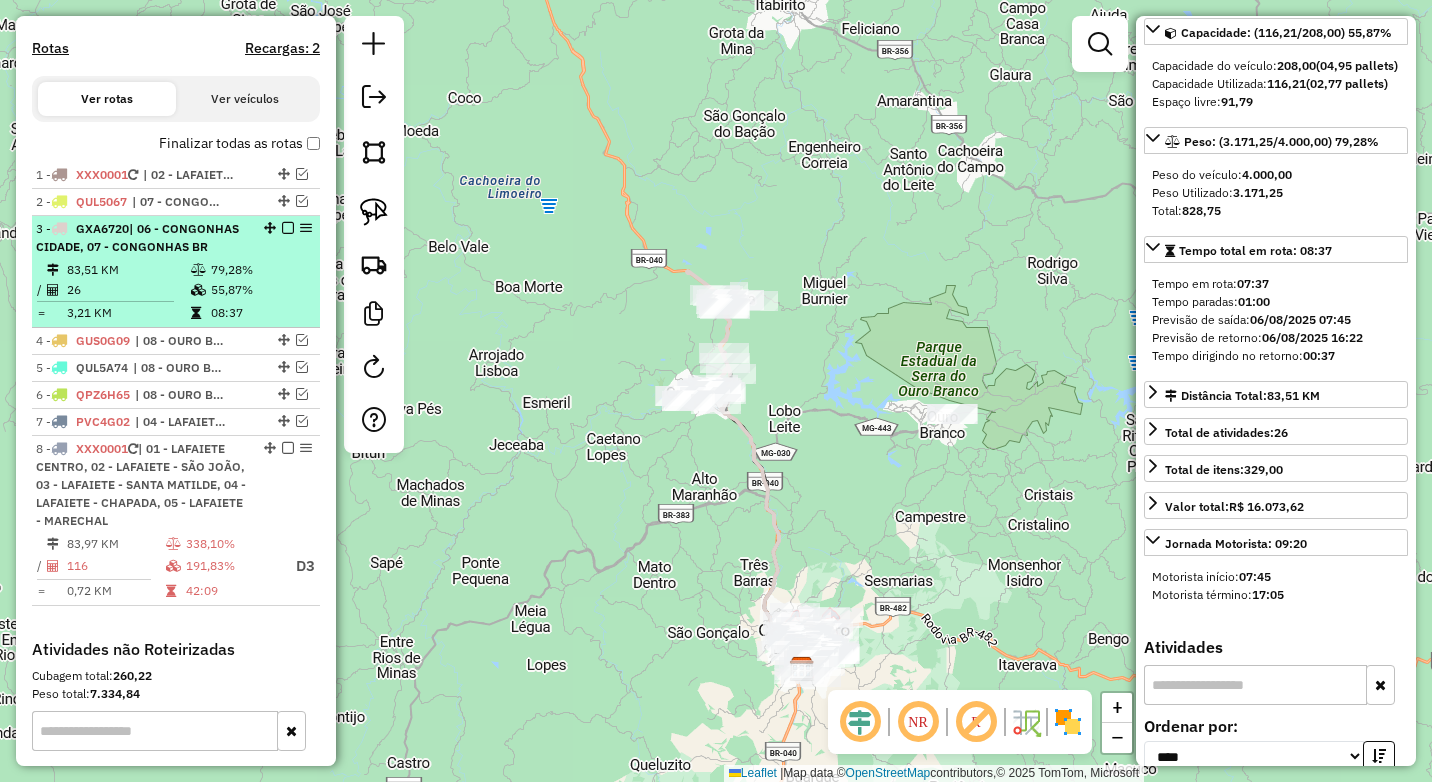 click at bounding box center (288, 228) 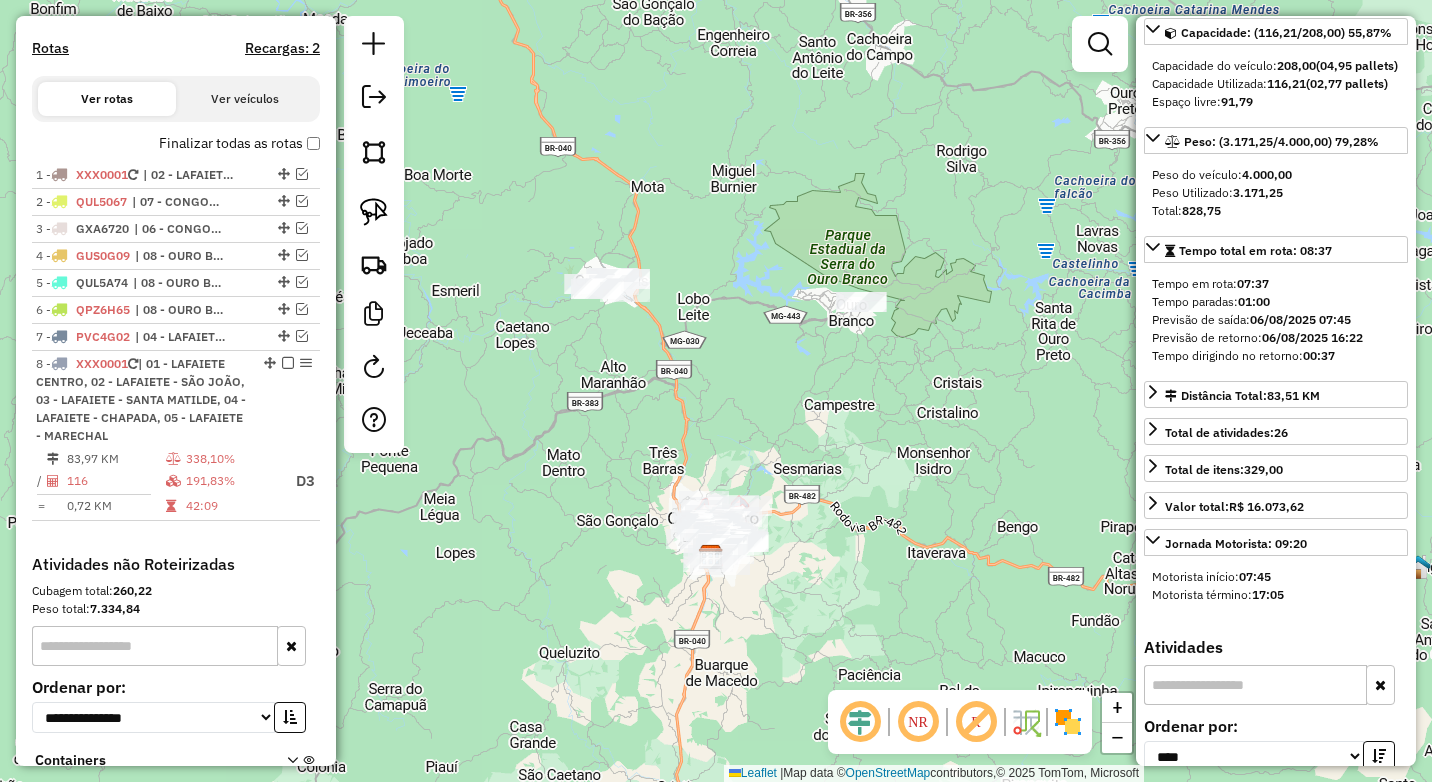 drag, startPoint x: 644, startPoint y: 496, endPoint x: 552, endPoint y: 381, distance: 147.27185 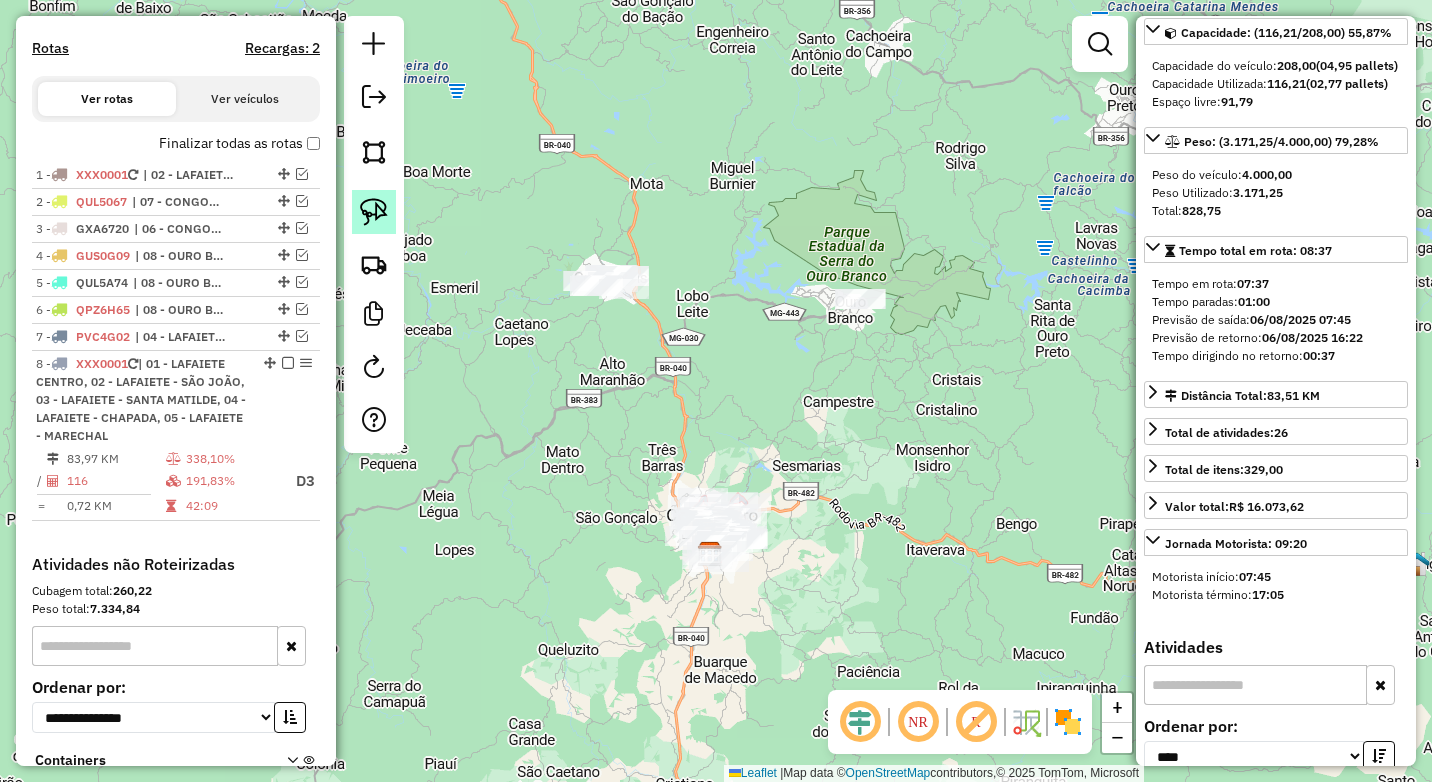 click 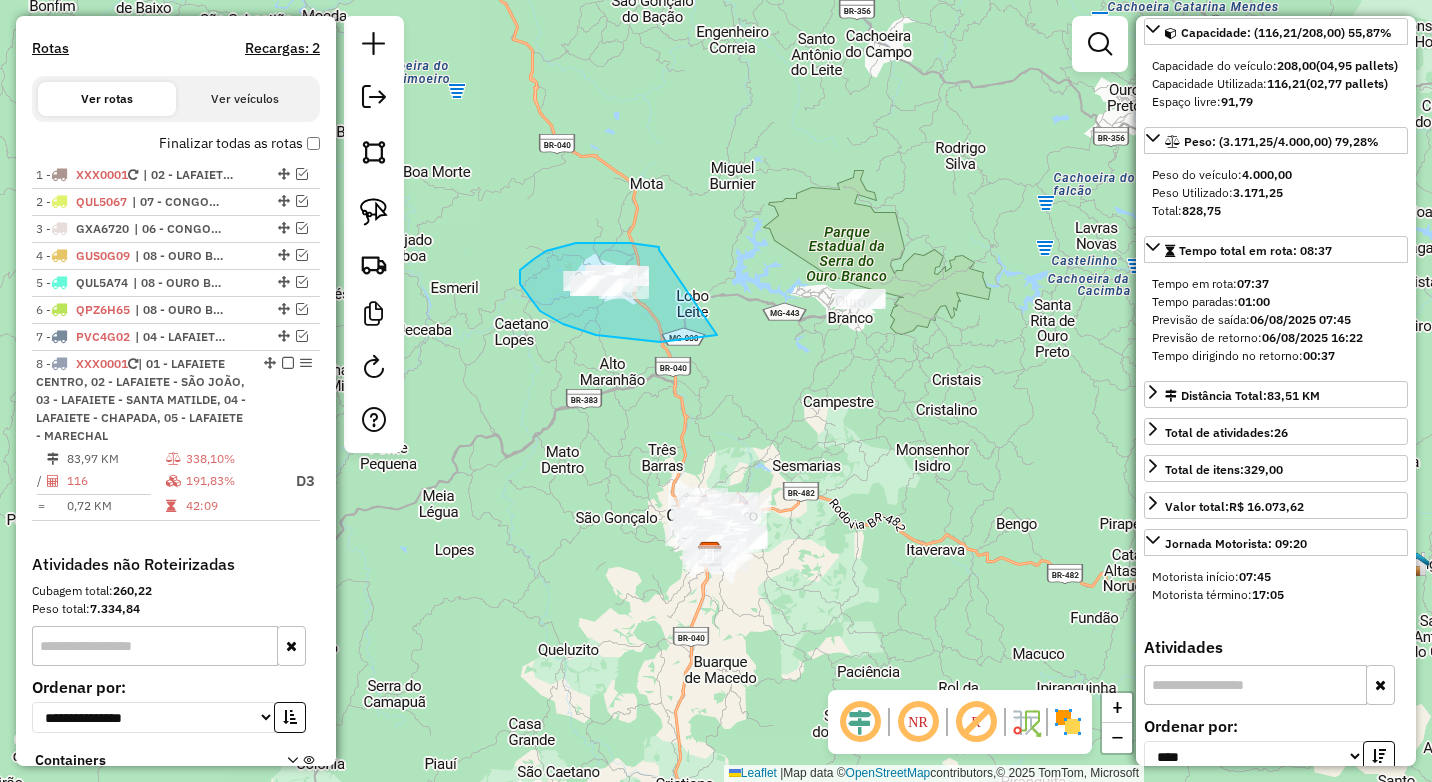 drag, startPoint x: 659, startPoint y: 250, endPoint x: 721, endPoint y: 328, distance: 99.63935 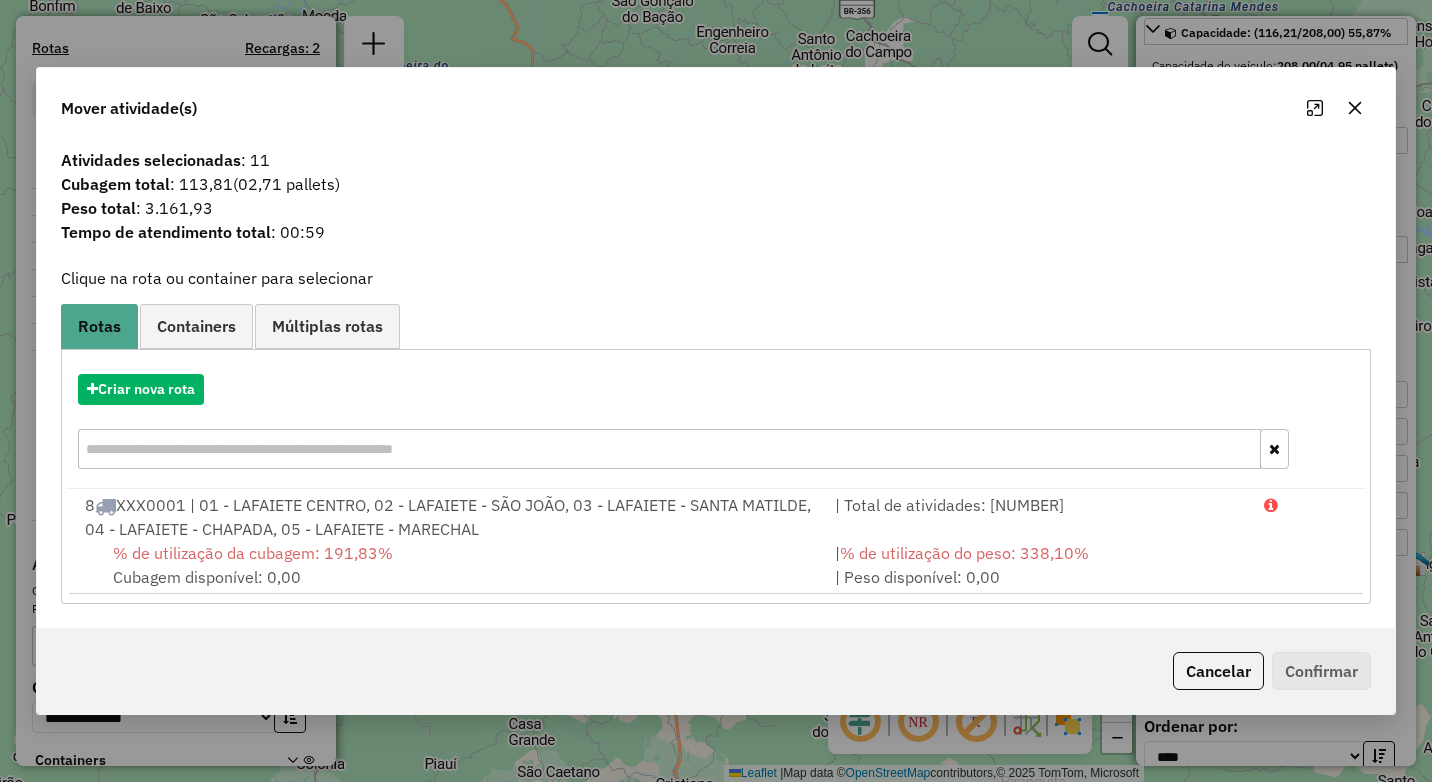 click 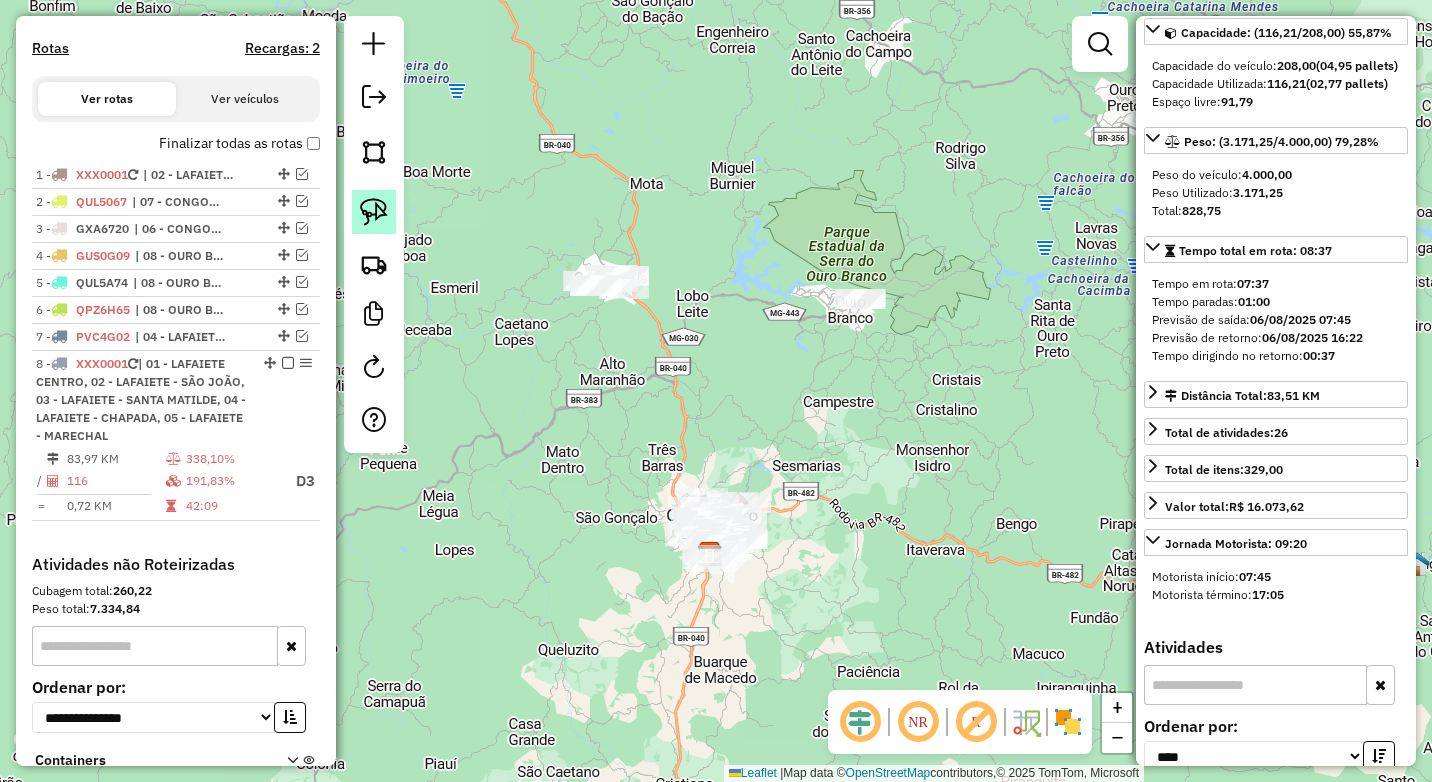 click 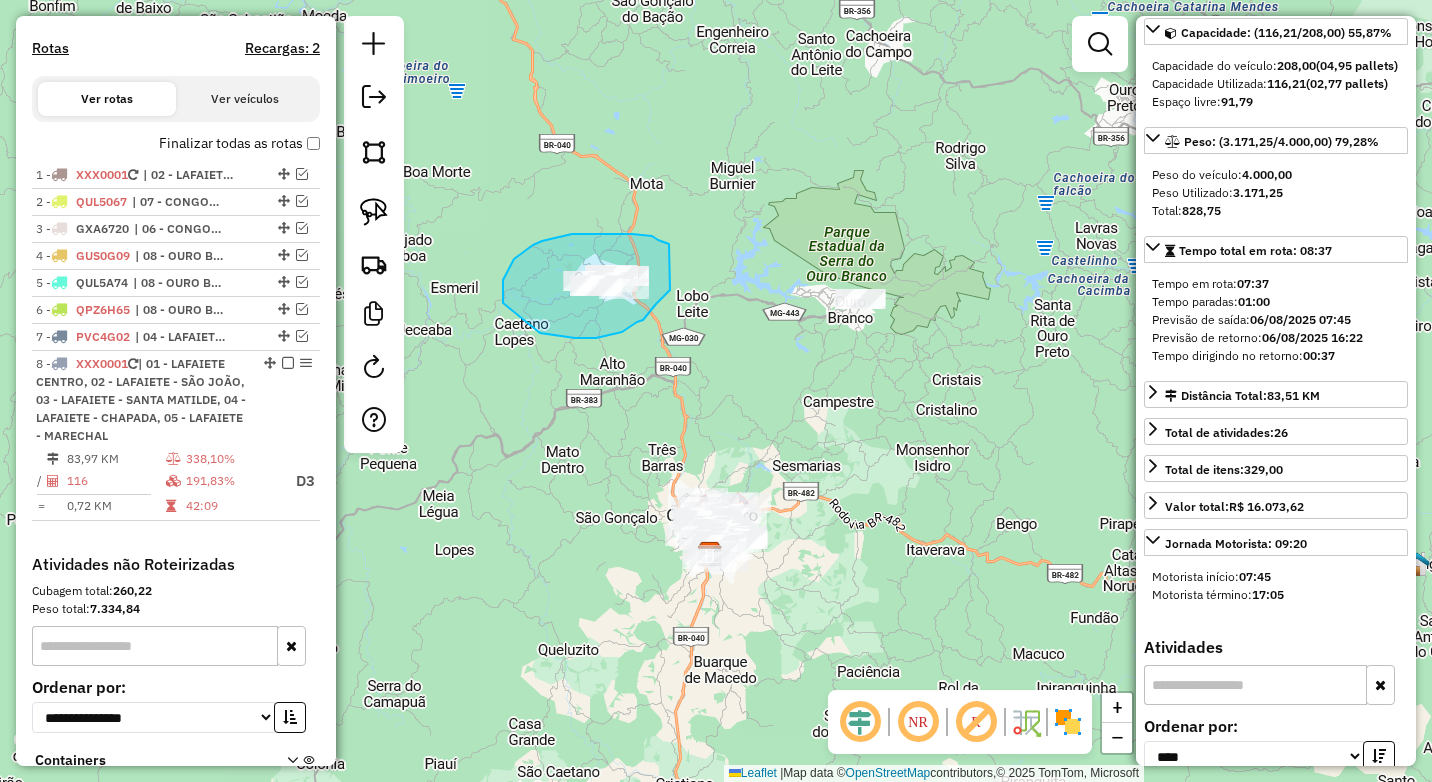 drag, startPoint x: 652, startPoint y: 236, endPoint x: 670, endPoint y: 290, distance: 56.920998 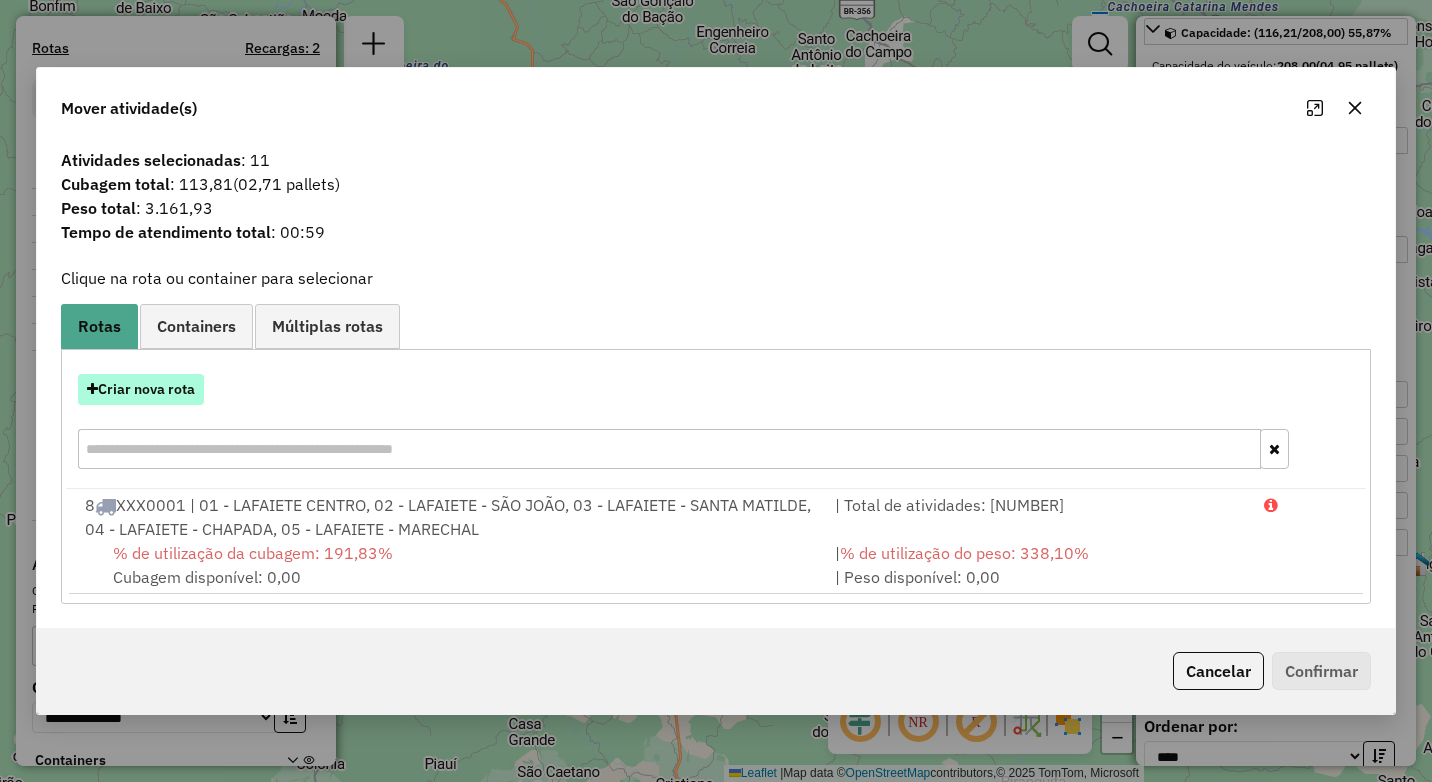 click on "Criar nova rota" at bounding box center [141, 389] 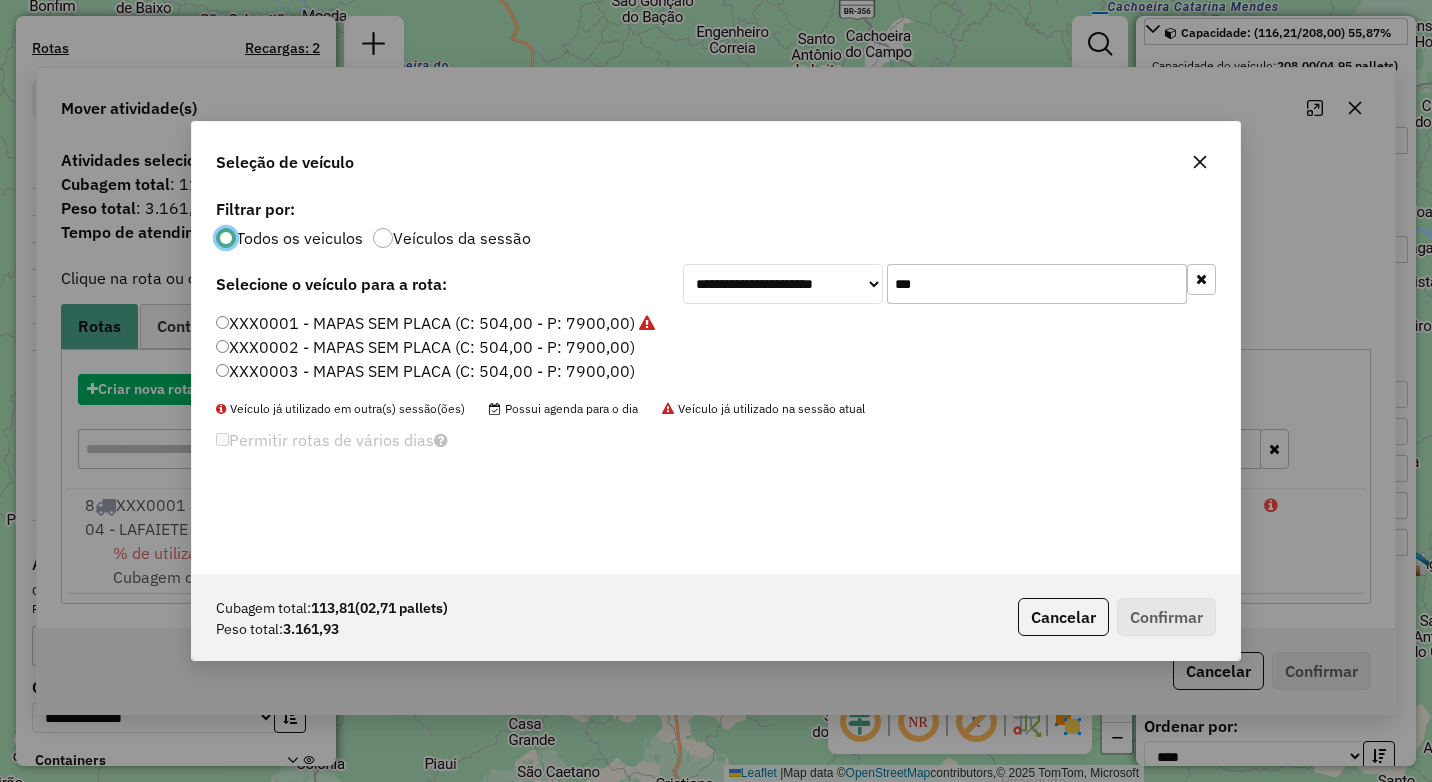 scroll, scrollTop: 11, scrollLeft: 6, axis: both 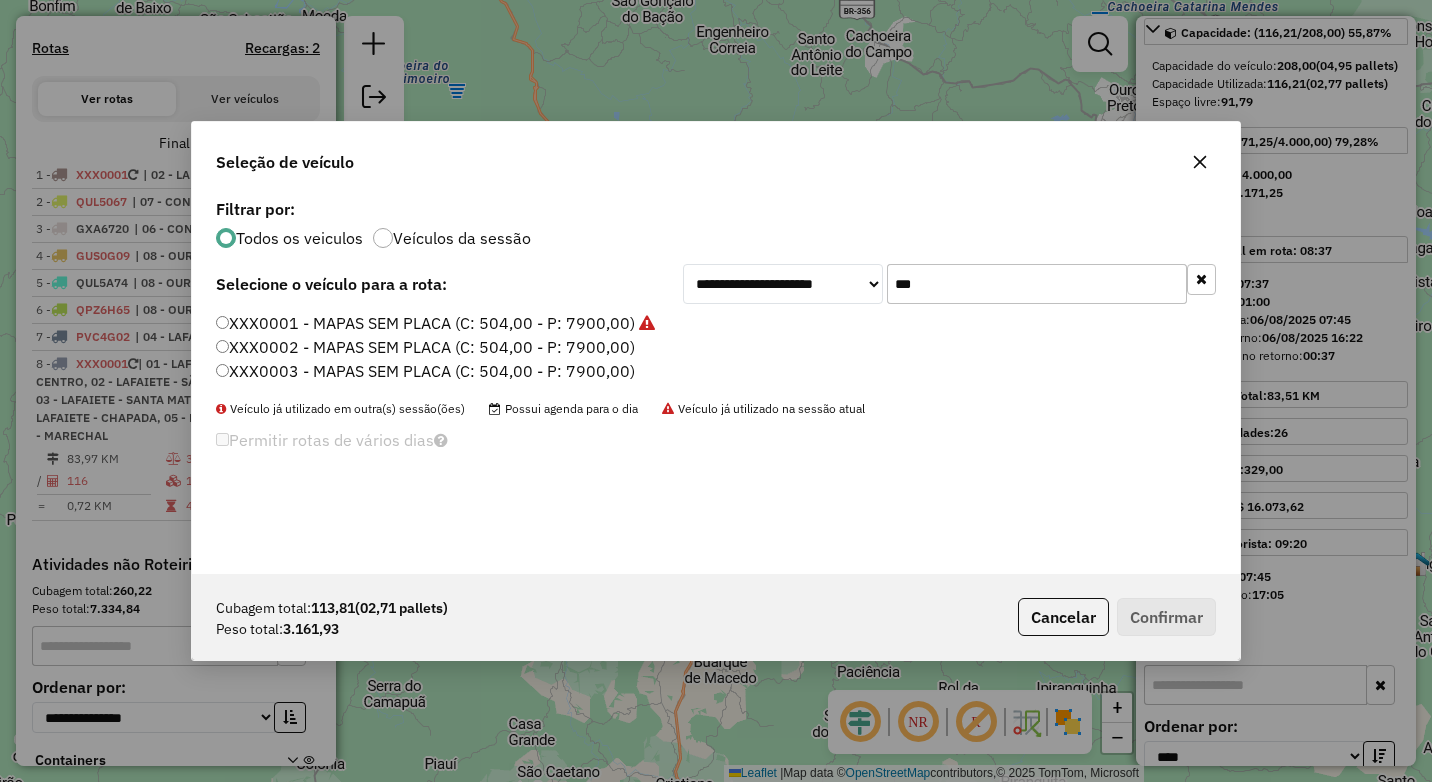 drag, startPoint x: 934, startPoint y: 279, endPoint x: 824, endPoint y: 290, distance: 110.54863 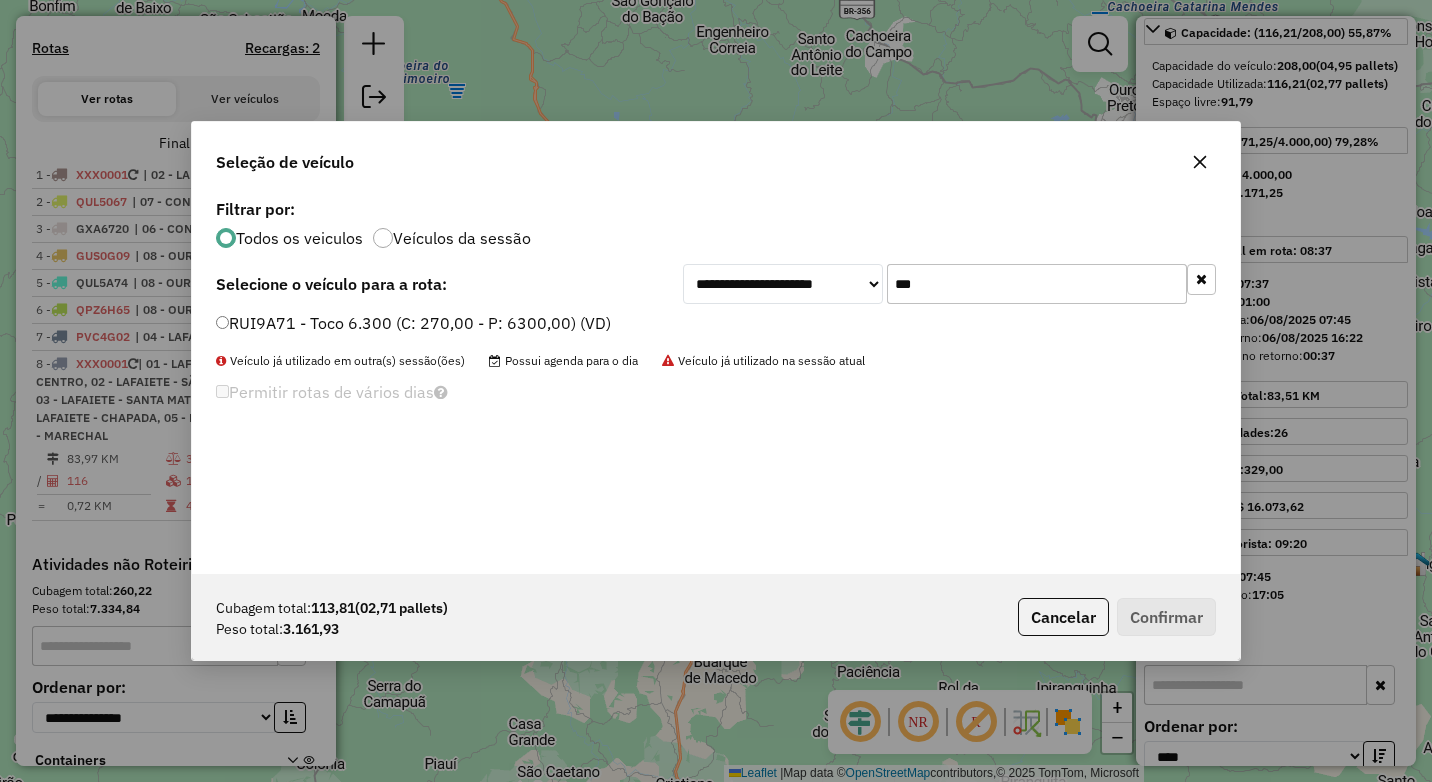 type on "***" 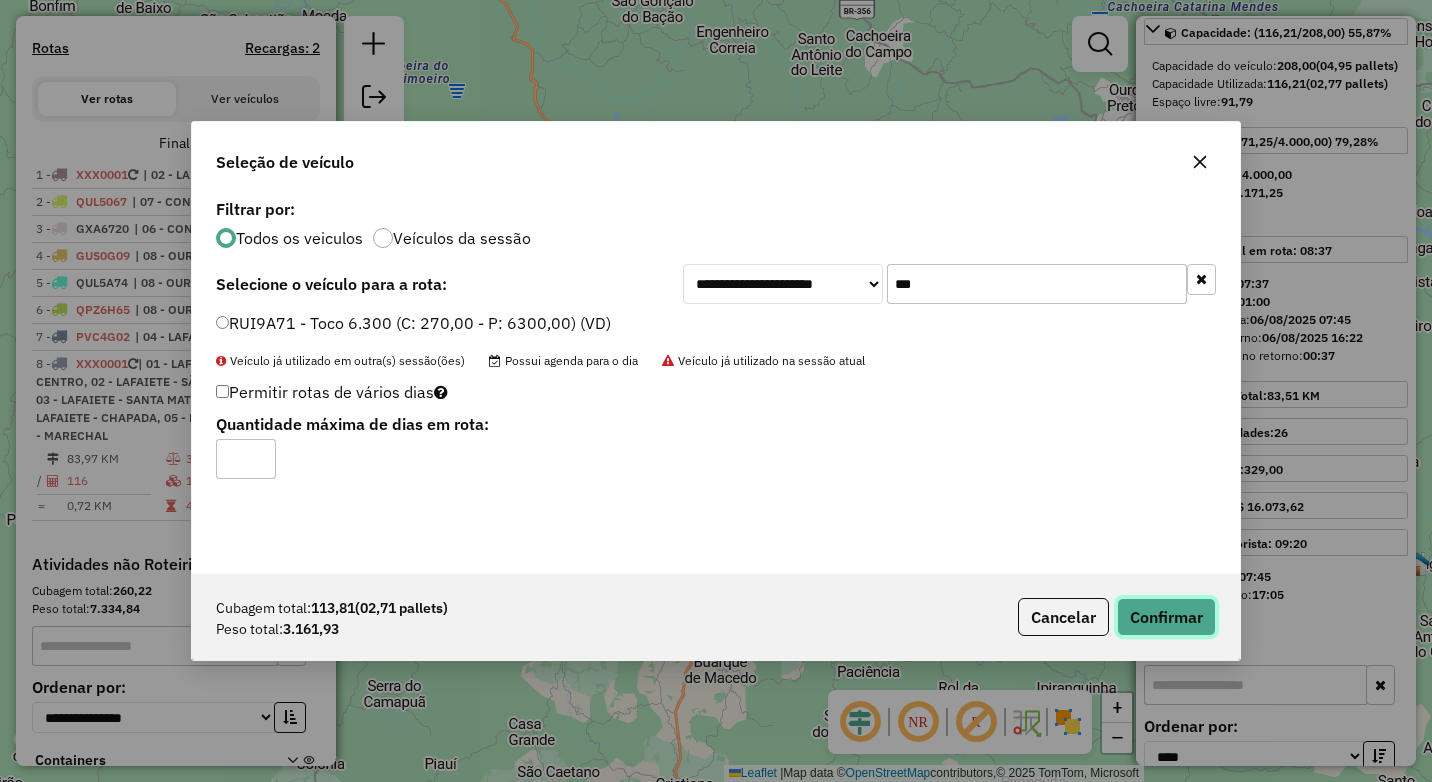 click on "Confirmar" 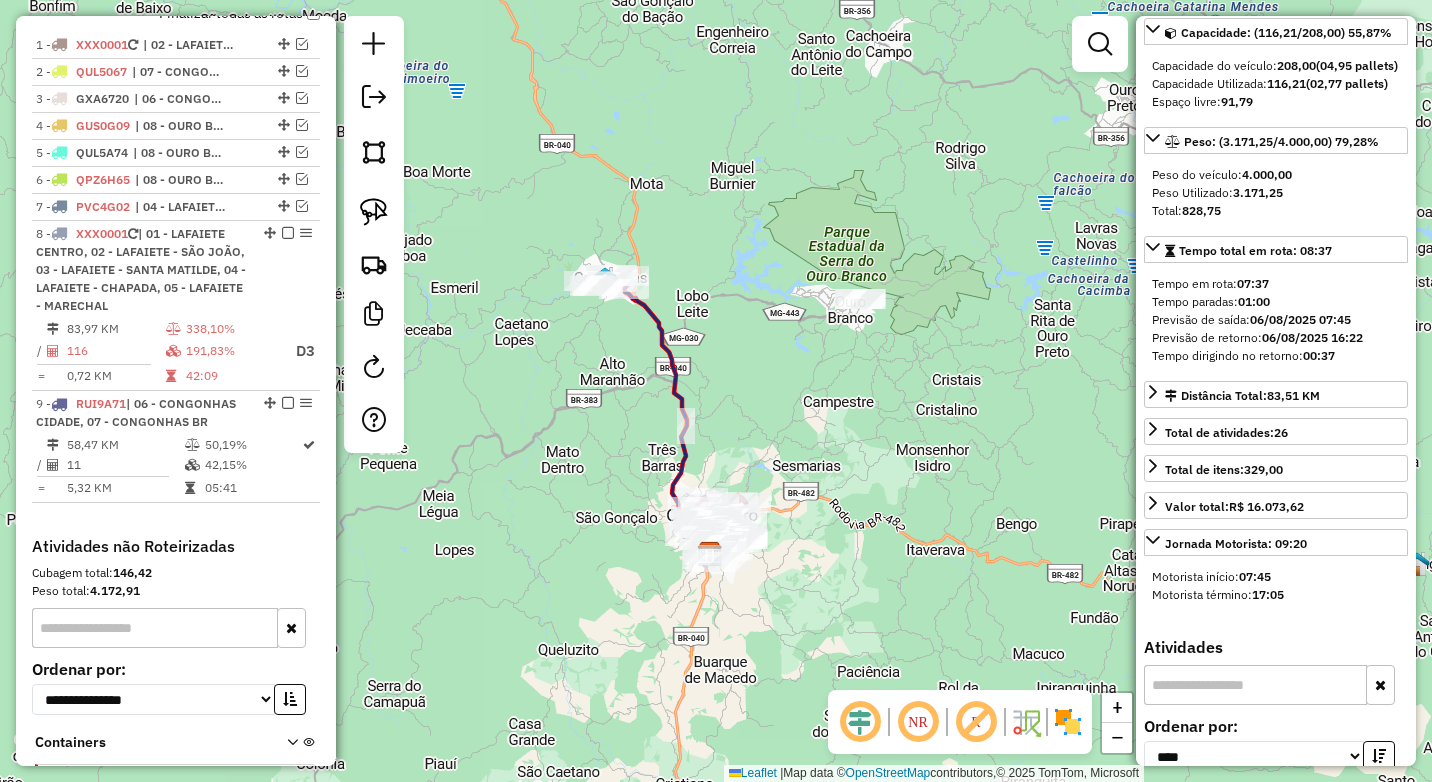 scroll, scrollTop: 804, scrollLeft: 0, axis: vertical 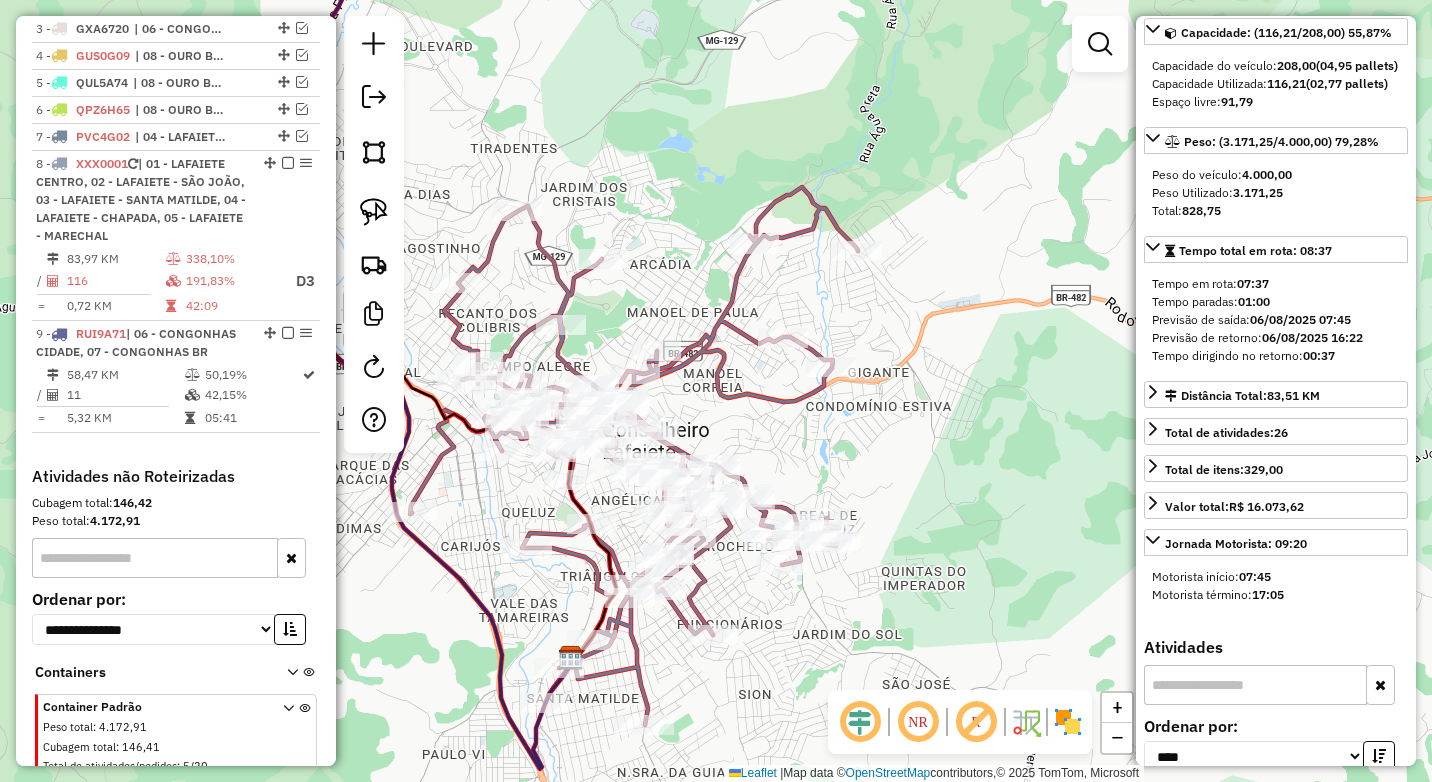 drag, startPoint x: 882, startPoint y: 447, endPoint x: 768, endPoint y: 421, distance: 116.92733 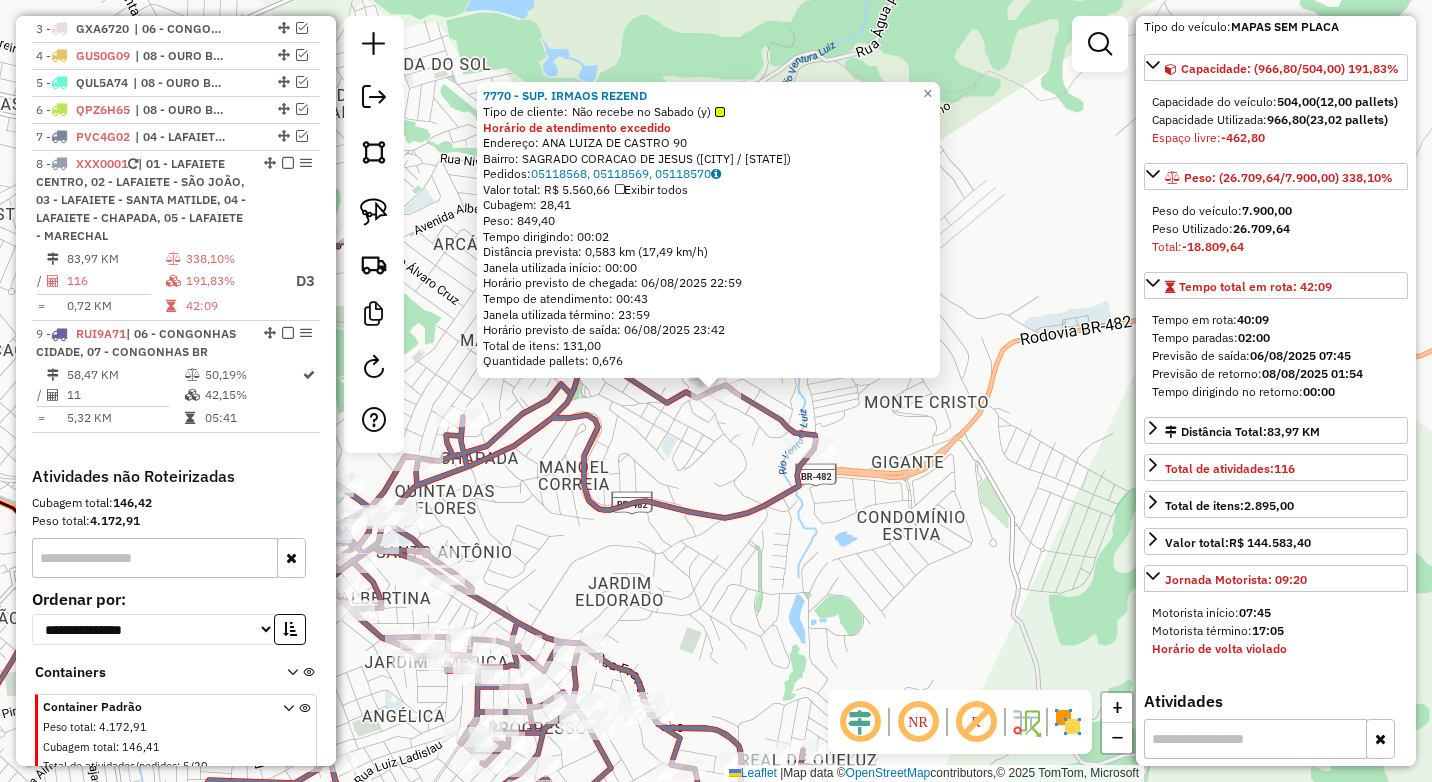 scroll, scrollTop: 236, scrollLeft: 0, axis: vertical 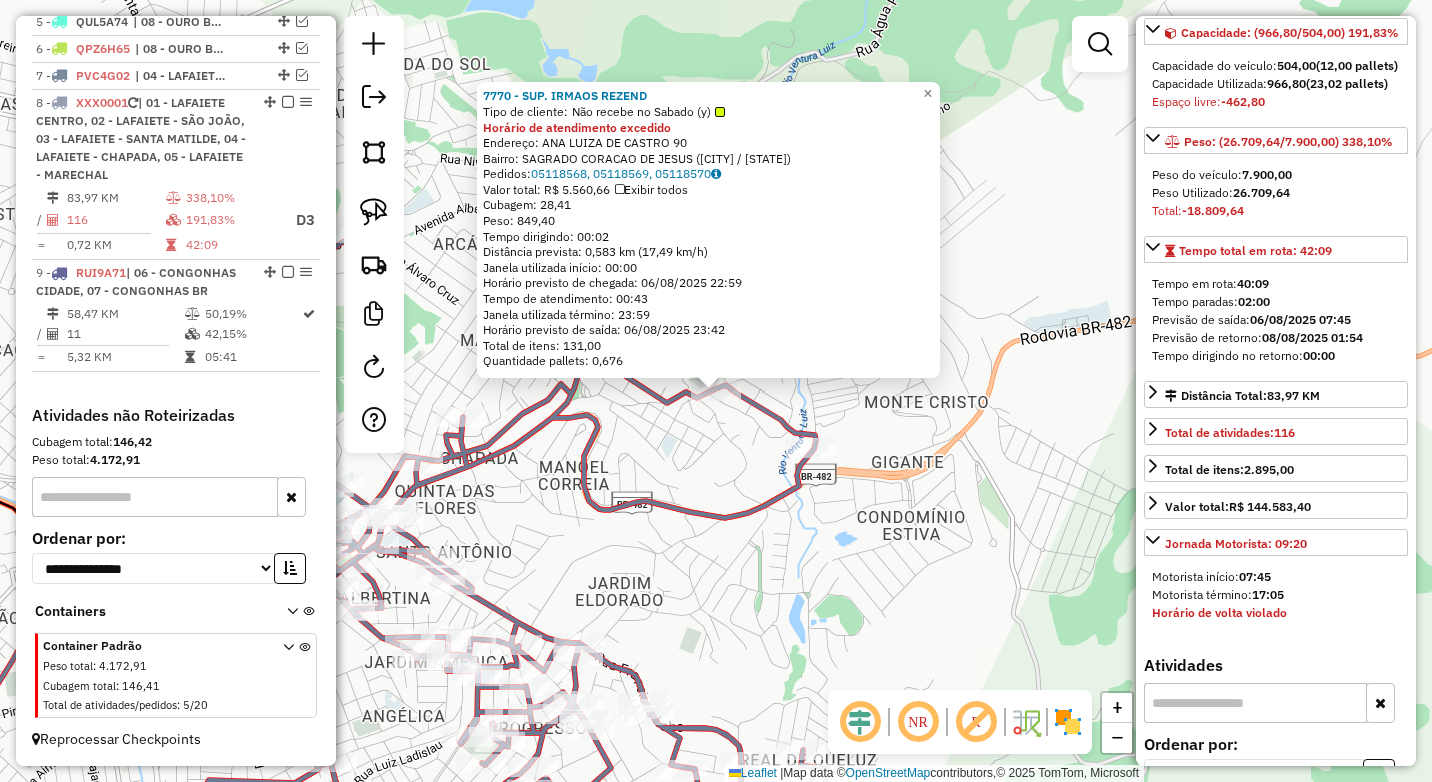 click 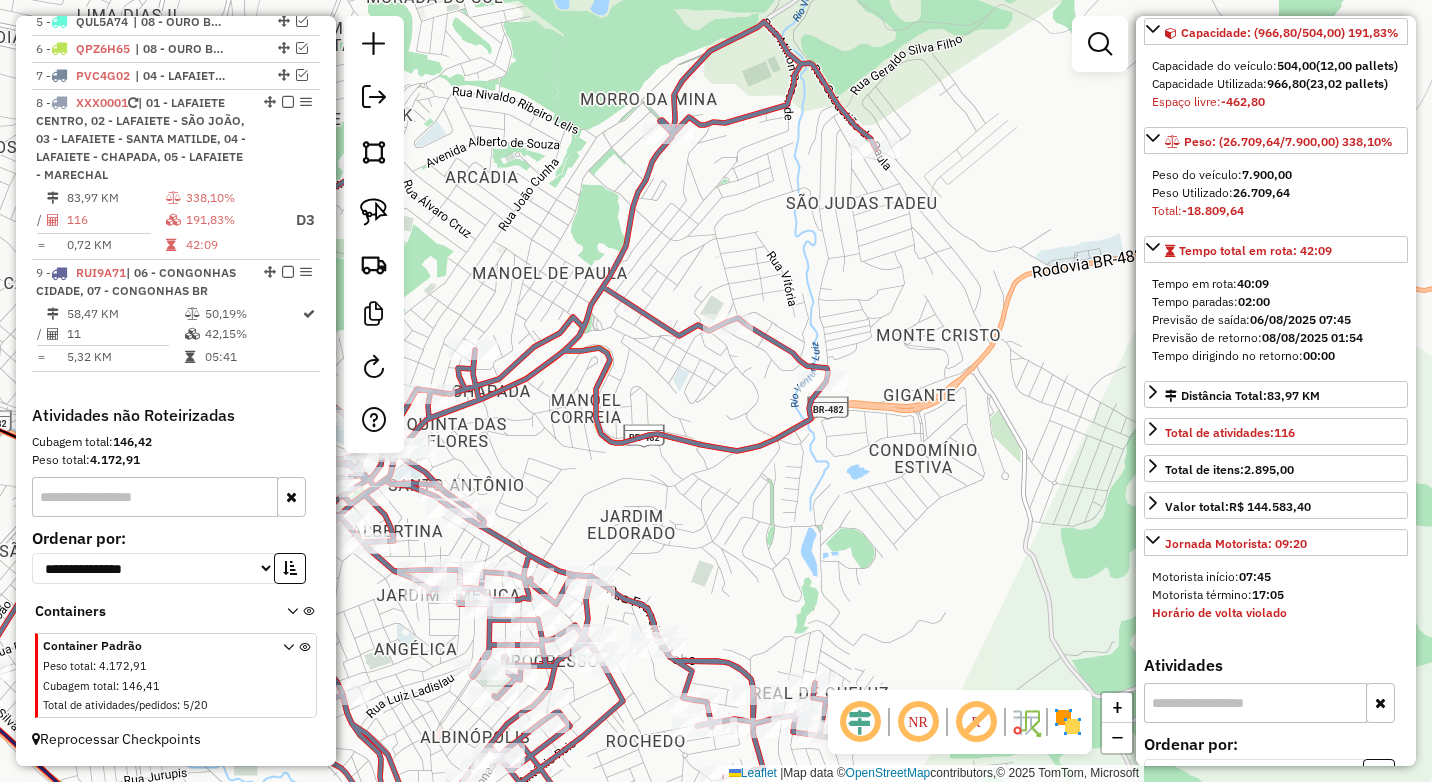 drag, startPoint x: 700, startPoint y: 533, endPoint x: 756, endPoint y: 388, distance: 155.4381 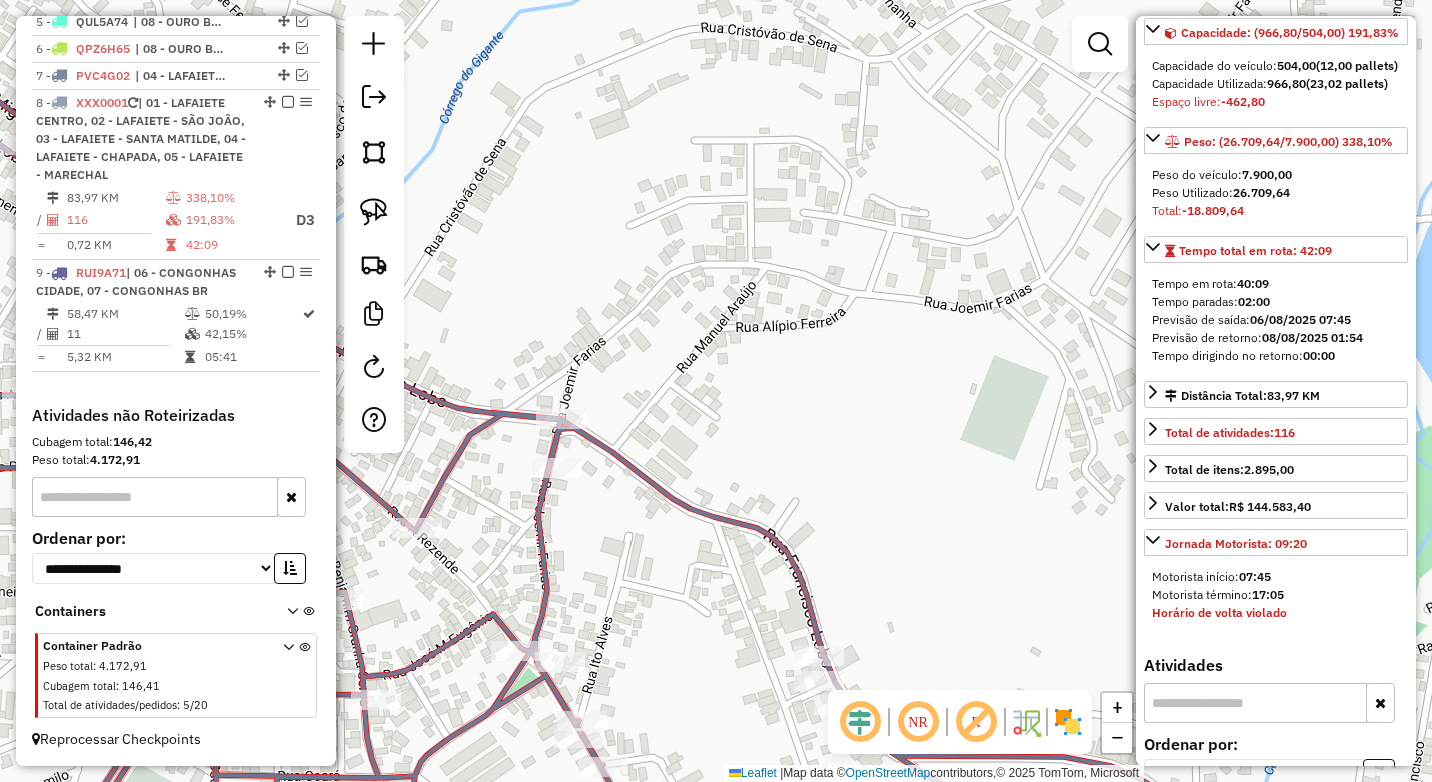 drag, startPoint x: 619, startPoint y: 544, endPoint x: 643, endPoint y: 538, distance: 24.738634 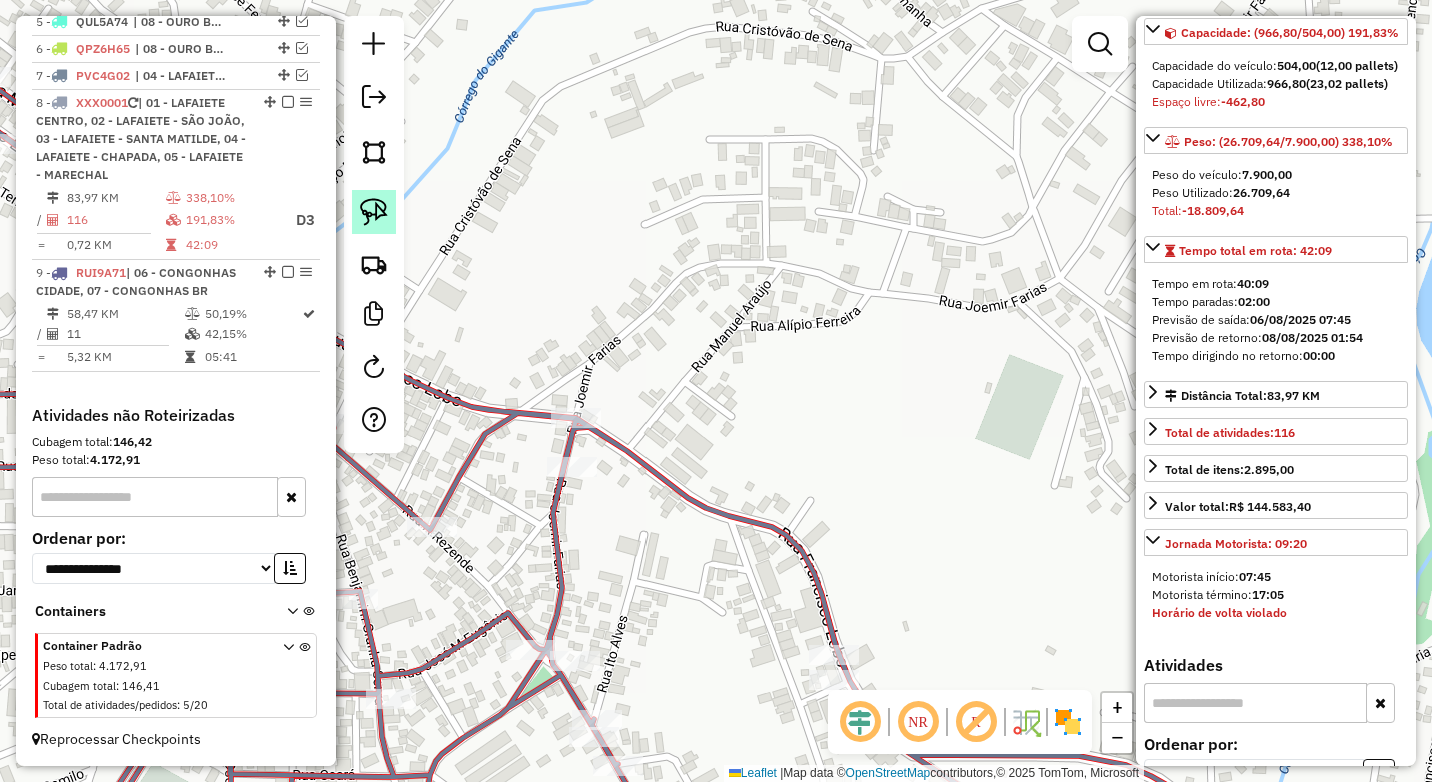 click 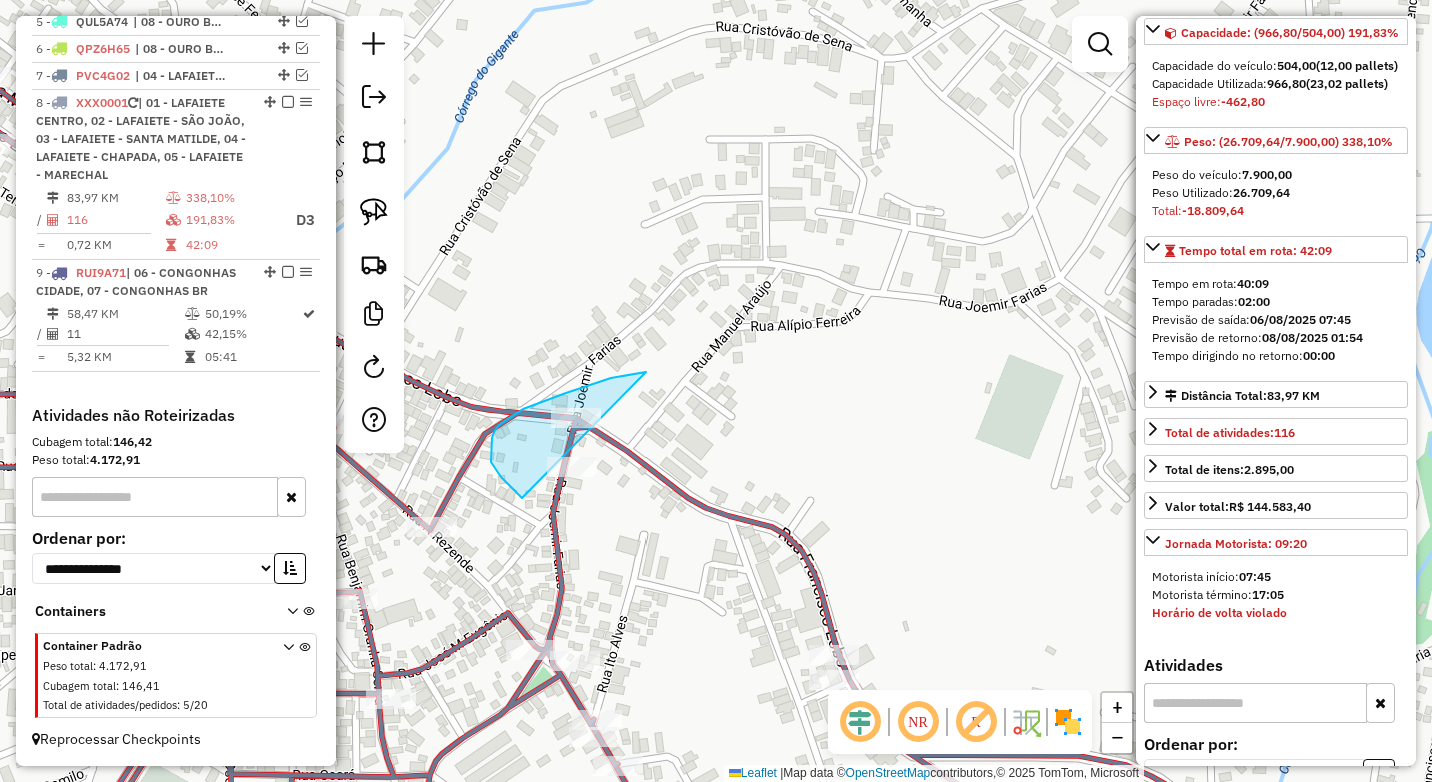 drag, startPoint x: 628, startPoint y: 376, endPoint x: 639, endPoint y: 498, distance: 122.494896 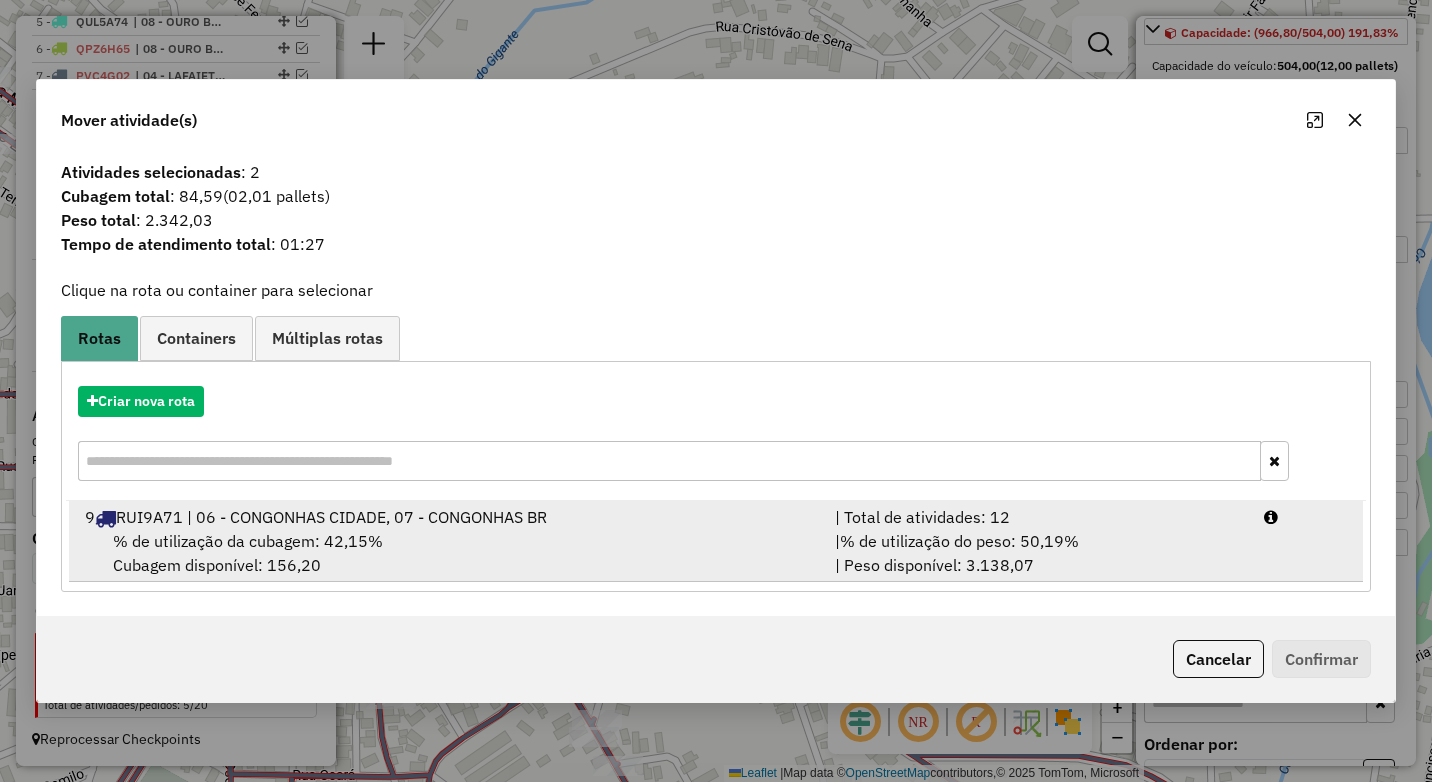 click on "| Total de atividades: 12" at bounding box center [1037, 517] 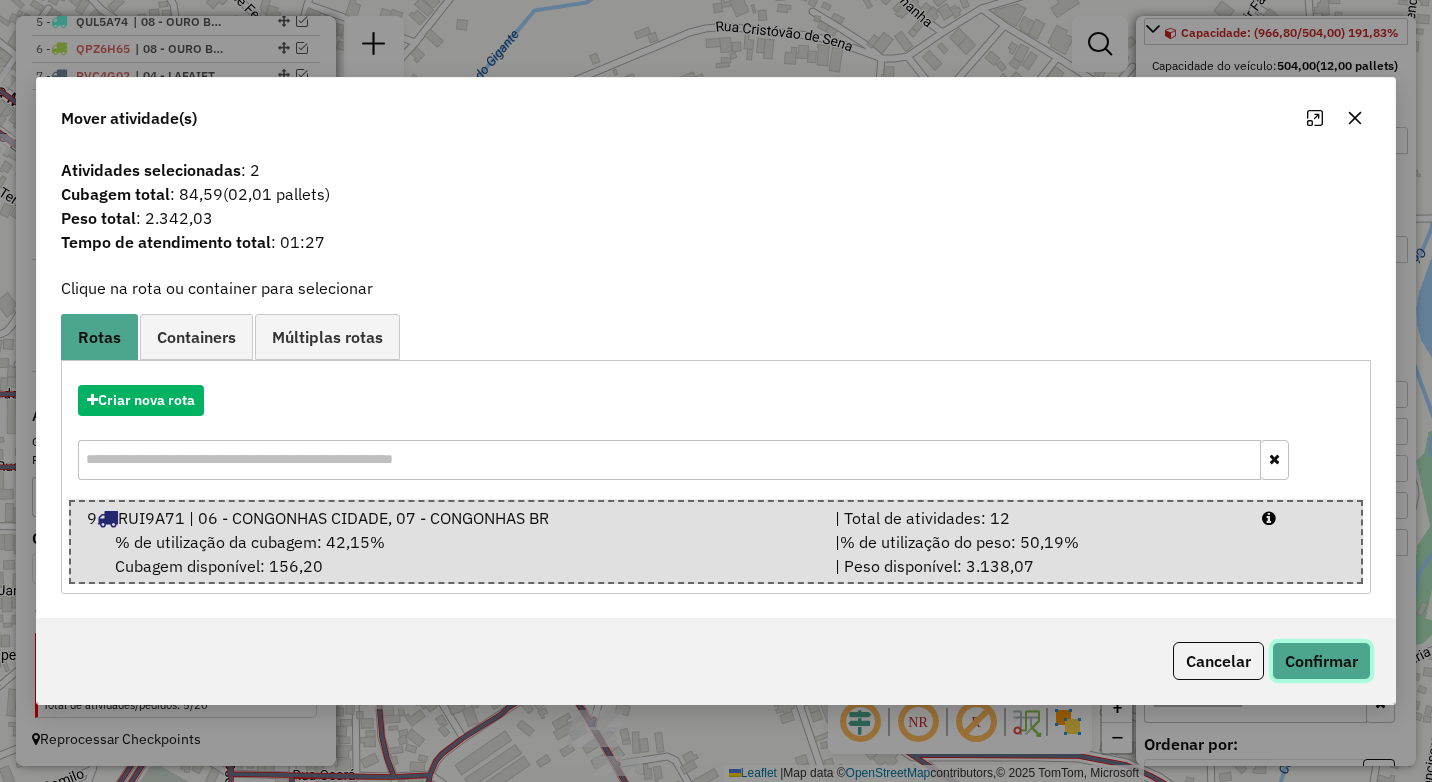 click on "Confirmar" 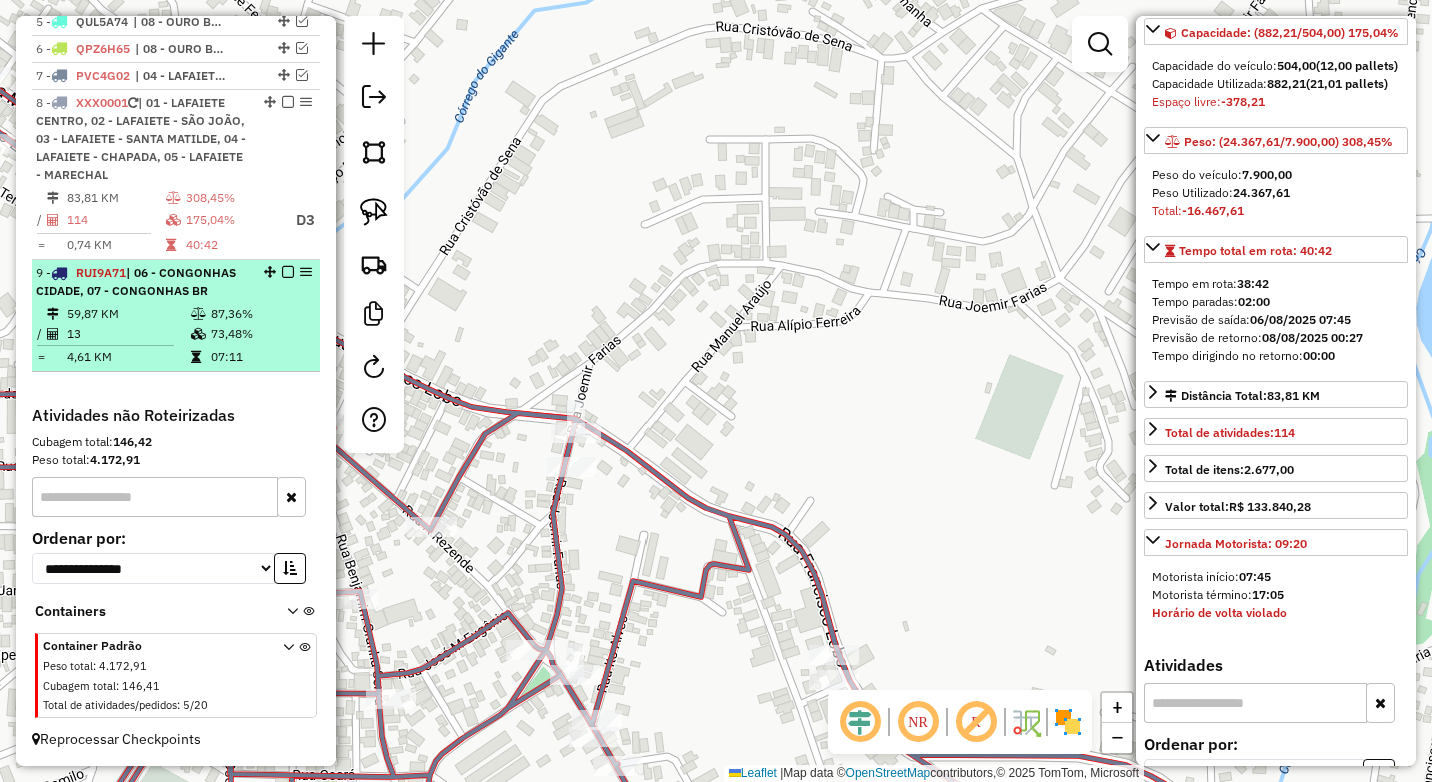 click on "59,87 KM" at bounding box center [128, 314] 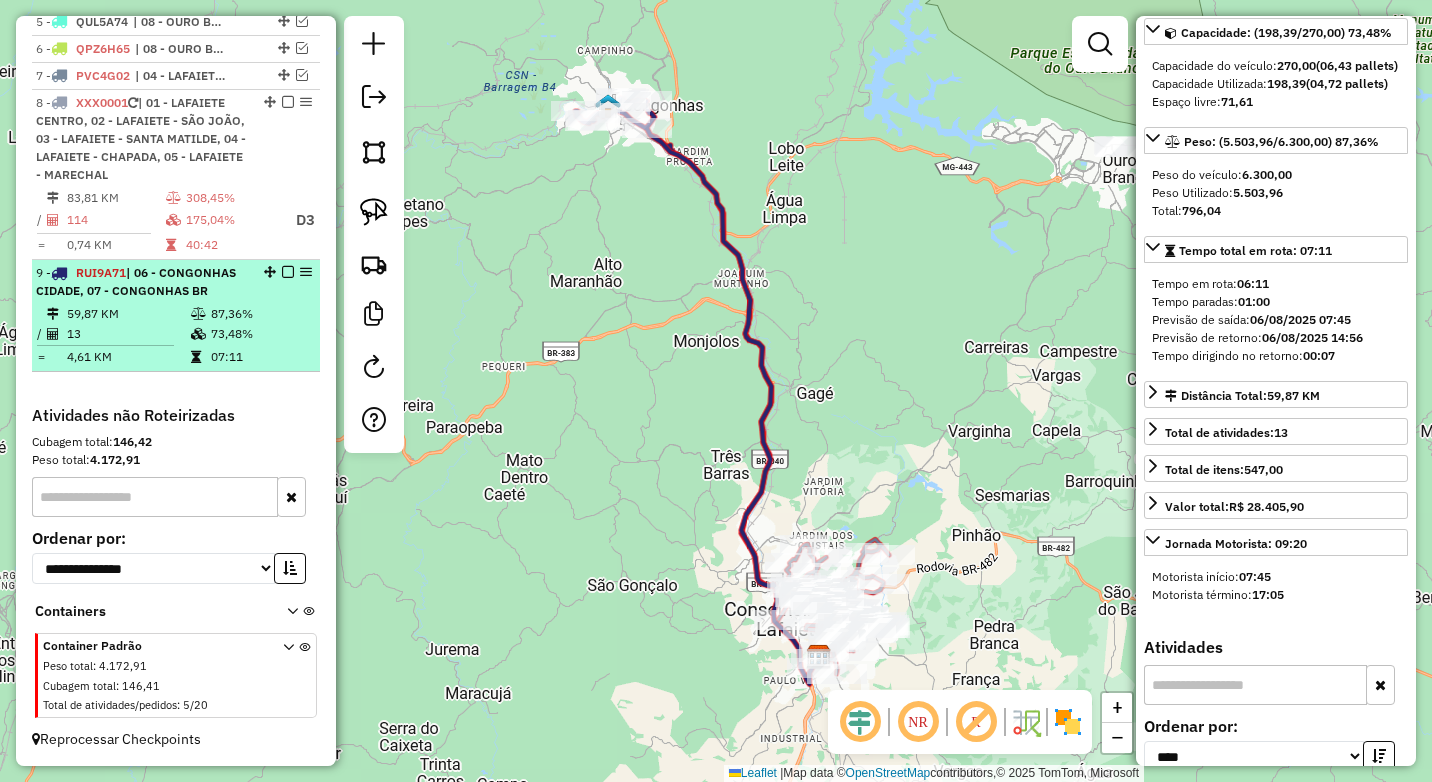 click at bounding box center [288, 272] 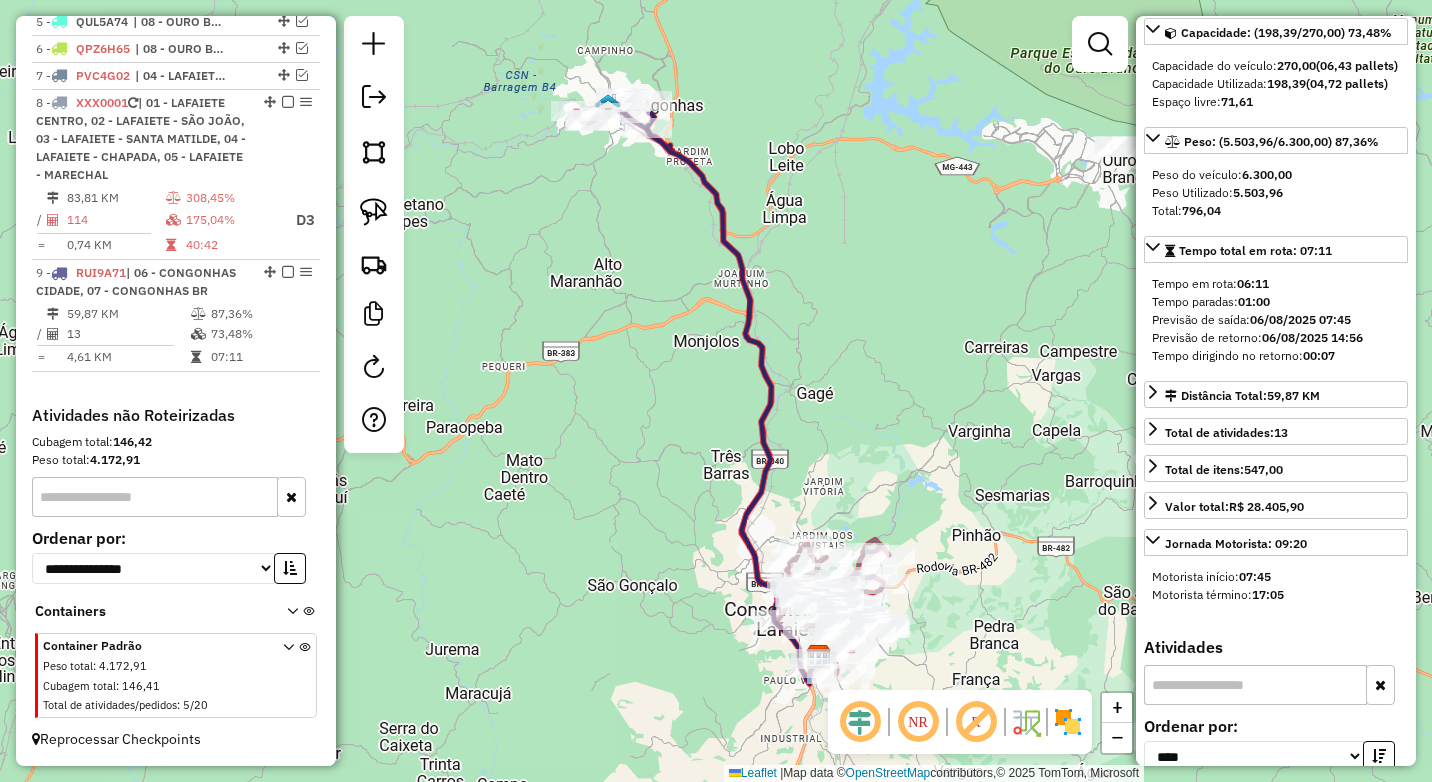scroll, scrollTop: 780, scrollLeft: 0, axis: vertical 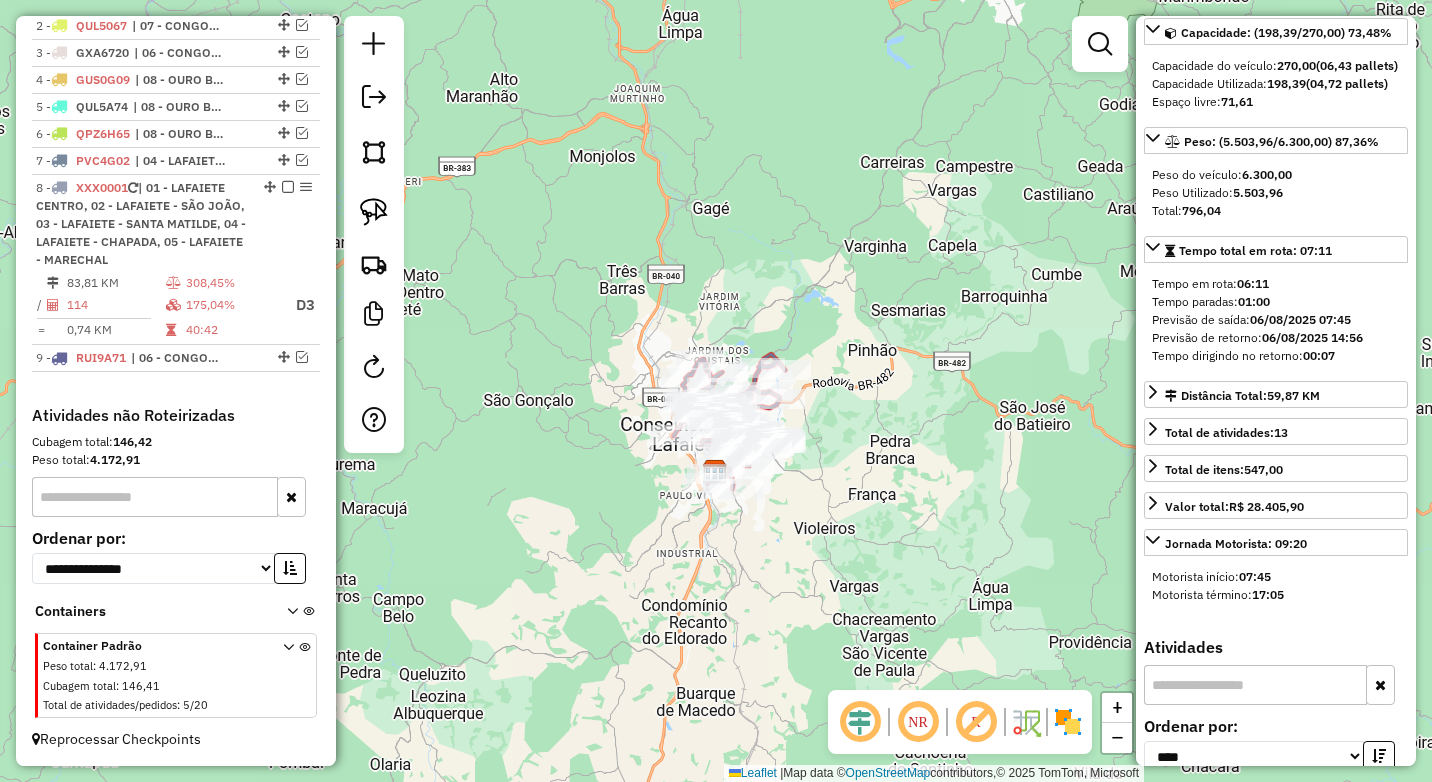 drag, startPoint x: 672, startPoint y: 620, endPoint x: 537, endPoint y: 363, distance: 290.29984 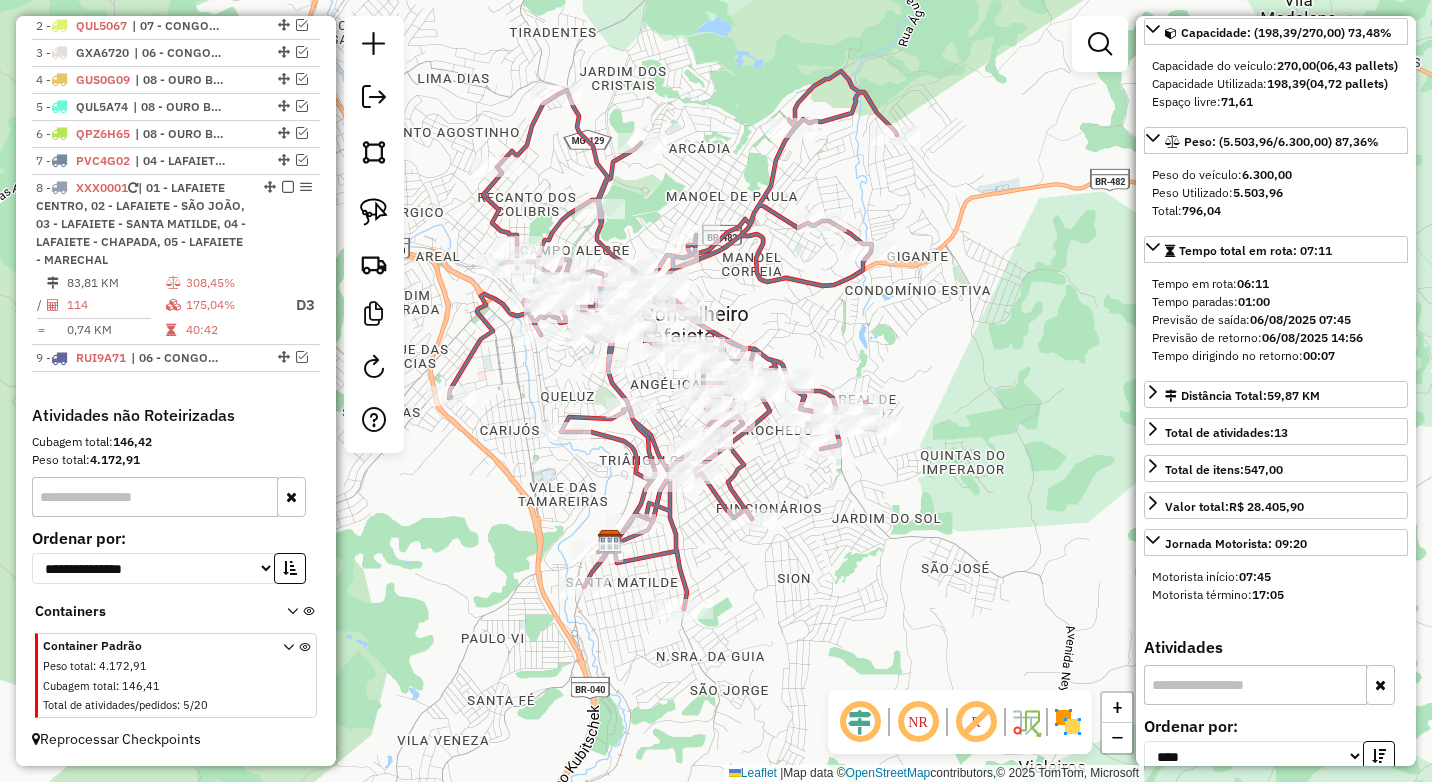 drag, startPoint x: 685, startPoint y: 404, endPoint x: 605, endPoint y: 486, distance: 114.56003 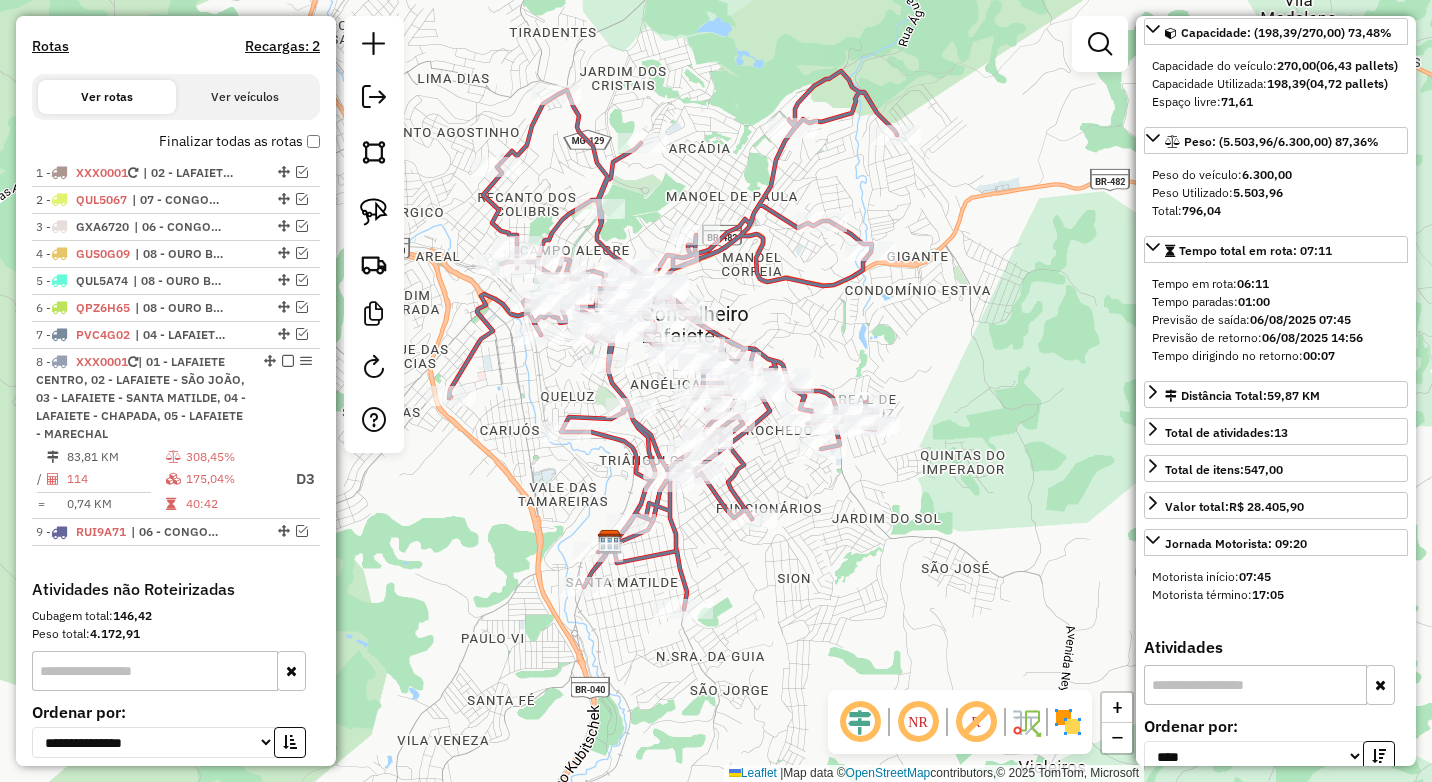 scroll, scrollTop: 580, scrollLeft: 0, axis: vertical 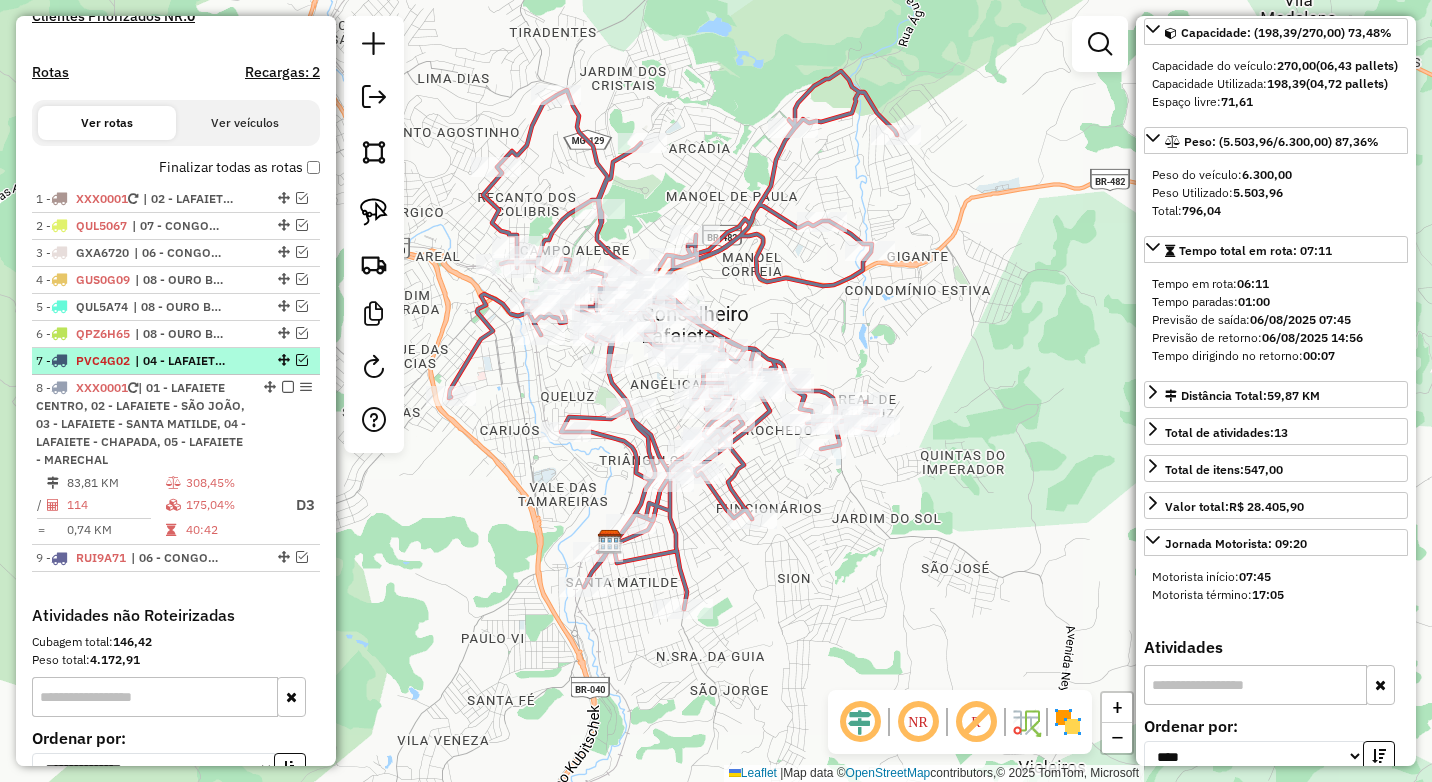 click on "[PLATE] | [NUMBER] - [NAME]" at bounding box center [142, 361] 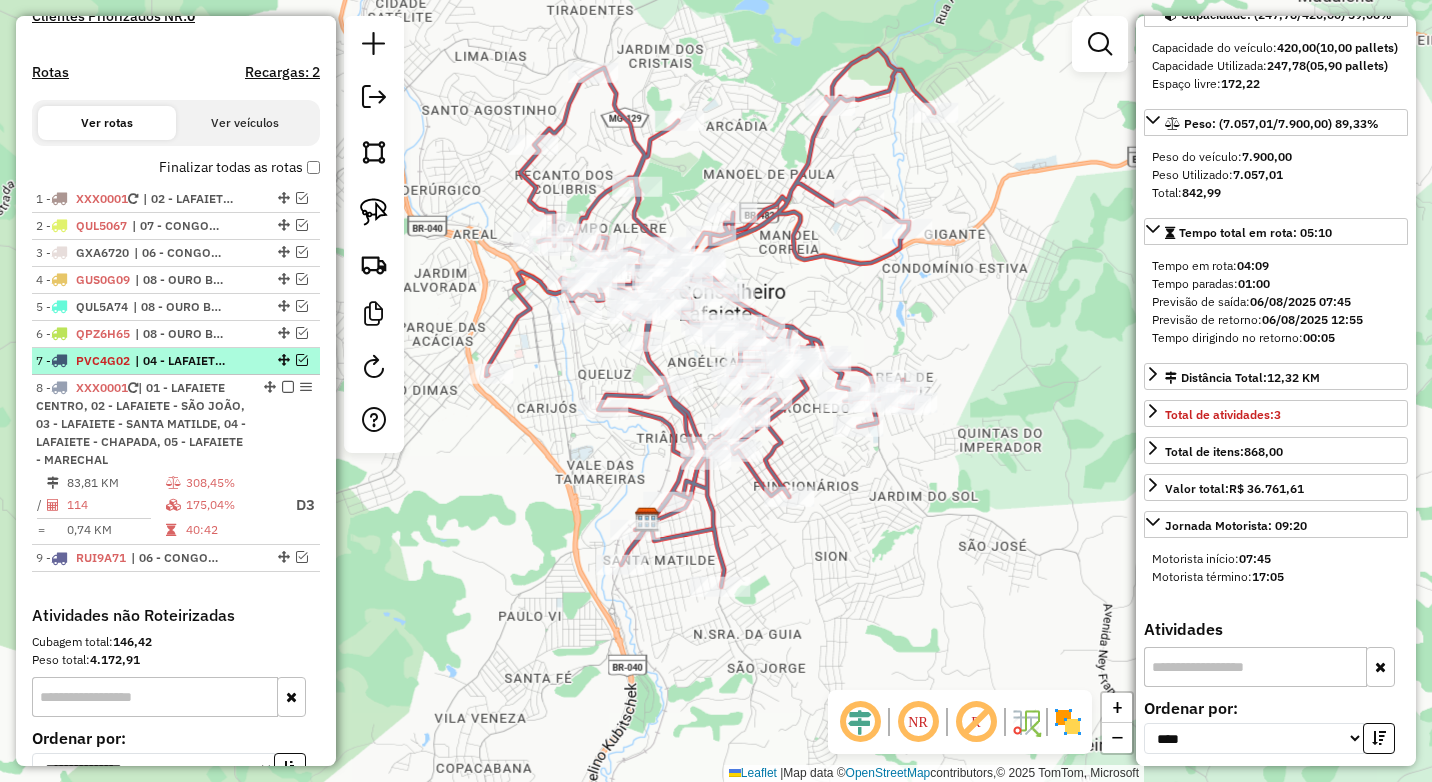 scroll, scrollTop: 182, scrollLeft: 0, axis: vertical 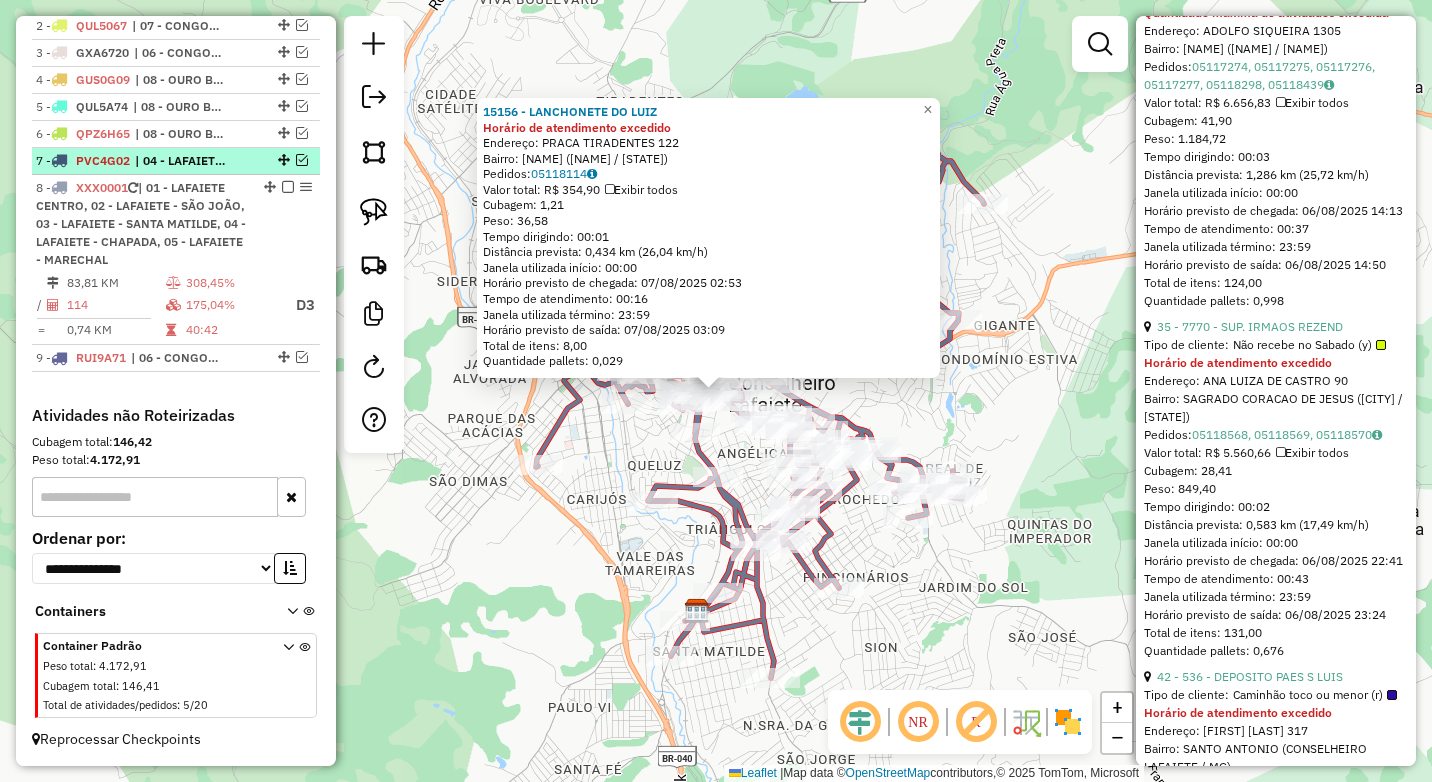 click at bounding box center [302, 160] 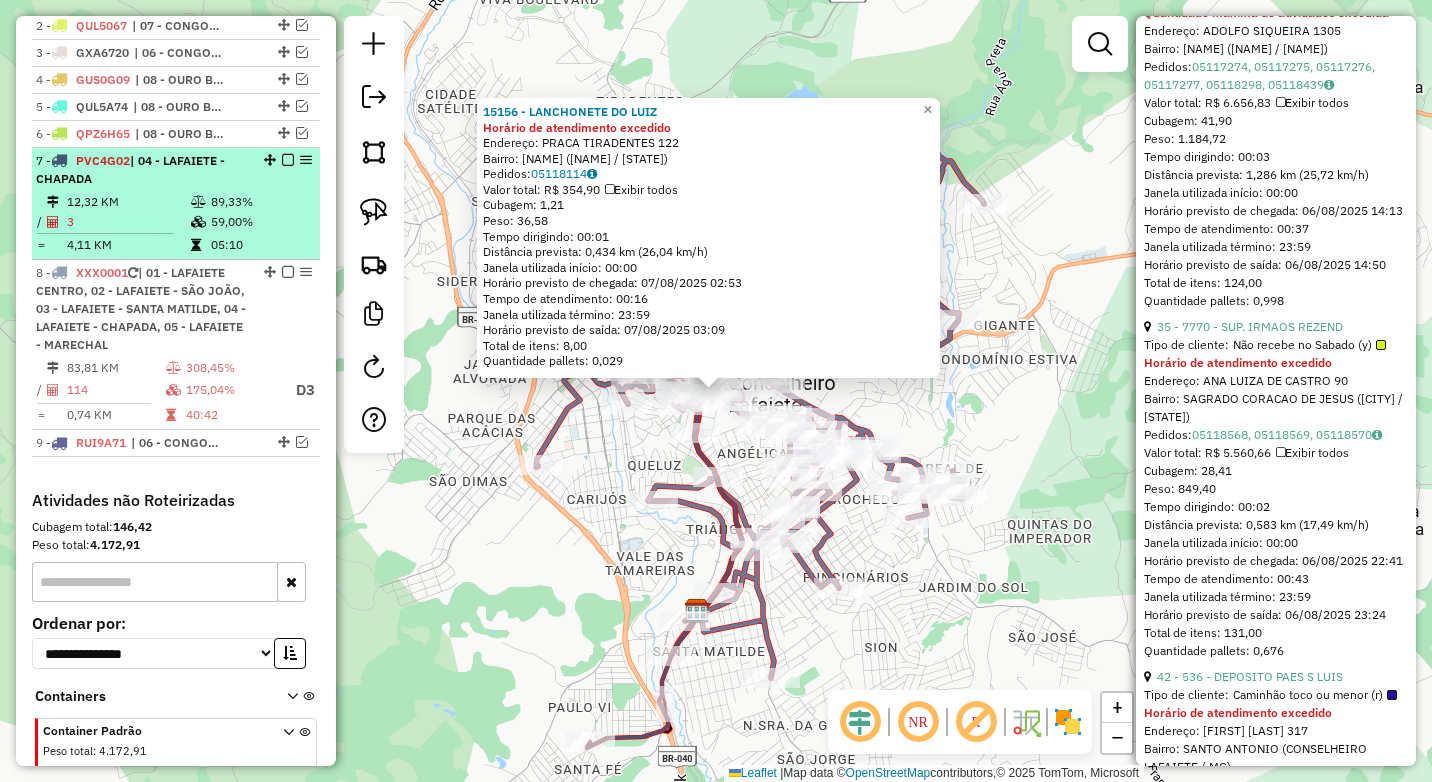 click on "3" at bounding box center [128, 222] 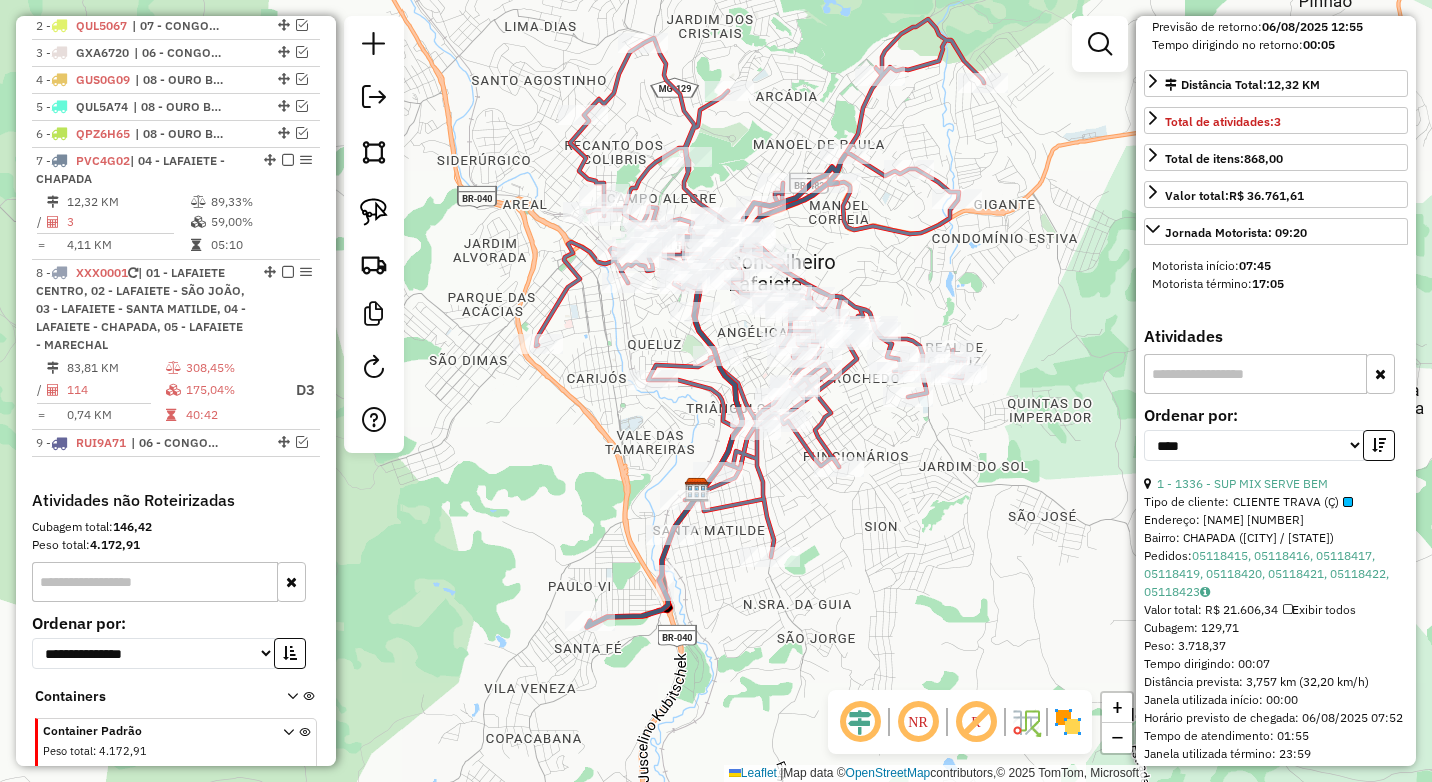 scroll, scrollTop: 112, scrollLeft: 0, axis: vertical 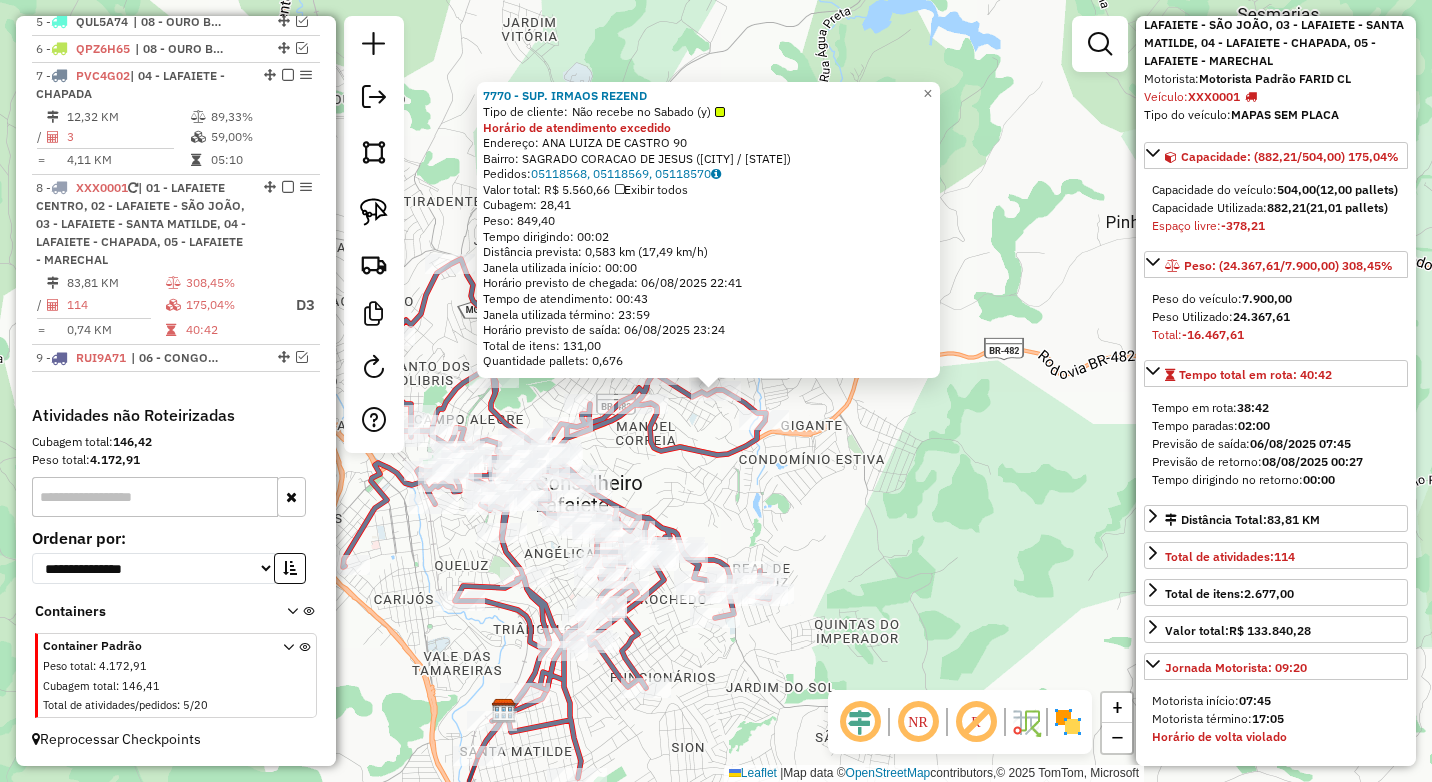 click on "[NUMBER] - [NUMBER] - [PRODUCT]  Tipo de cliente:   Não recebe no Sabado (y)  Horário de atendimento excedido  Endereço:  [STREET] [NUMBER]   Bairro: [NEIGHBORHOOD] ([CITY] / [STATE])   Pedidos:  [NUMBER], [NUMBER], [NUMBER]   Valor total: R$ [PRICE]   Exibir todos   Cubagem: [NUMBER]  Peso: [NUMBER]  Tempo dirigindo: [TIME]   Distância prevista: [NUMBER] km ([NUMBER] km/h)   Janela utilizada início: [TIME]   Horário previsto de chegada: [DATE] [TIME]   Tempo de atendimento: [TIME]   Janela utilizada término: [TIME]   Horário previsto de saída: [DATE] [TIME]   Total de itens: [NUMBER]   Quantidade pallets: [NUMBER]  × Janela de atendimento Grade de atendimento Capacidade Transportadoras Veículos Cliente Pedidos  Rotas Selecione os dias de semana para filtrar as janelas de atendimento  Seg   Ter   Qua   Qui   Sex   Sáb   Dom  Informe o período da janela de atendimento: De: Até:  Filtrar exatamente a janela do cliente  Considerar janela de atendimento padrão   Seg   Ter   Qua   Qui   Sex  +" 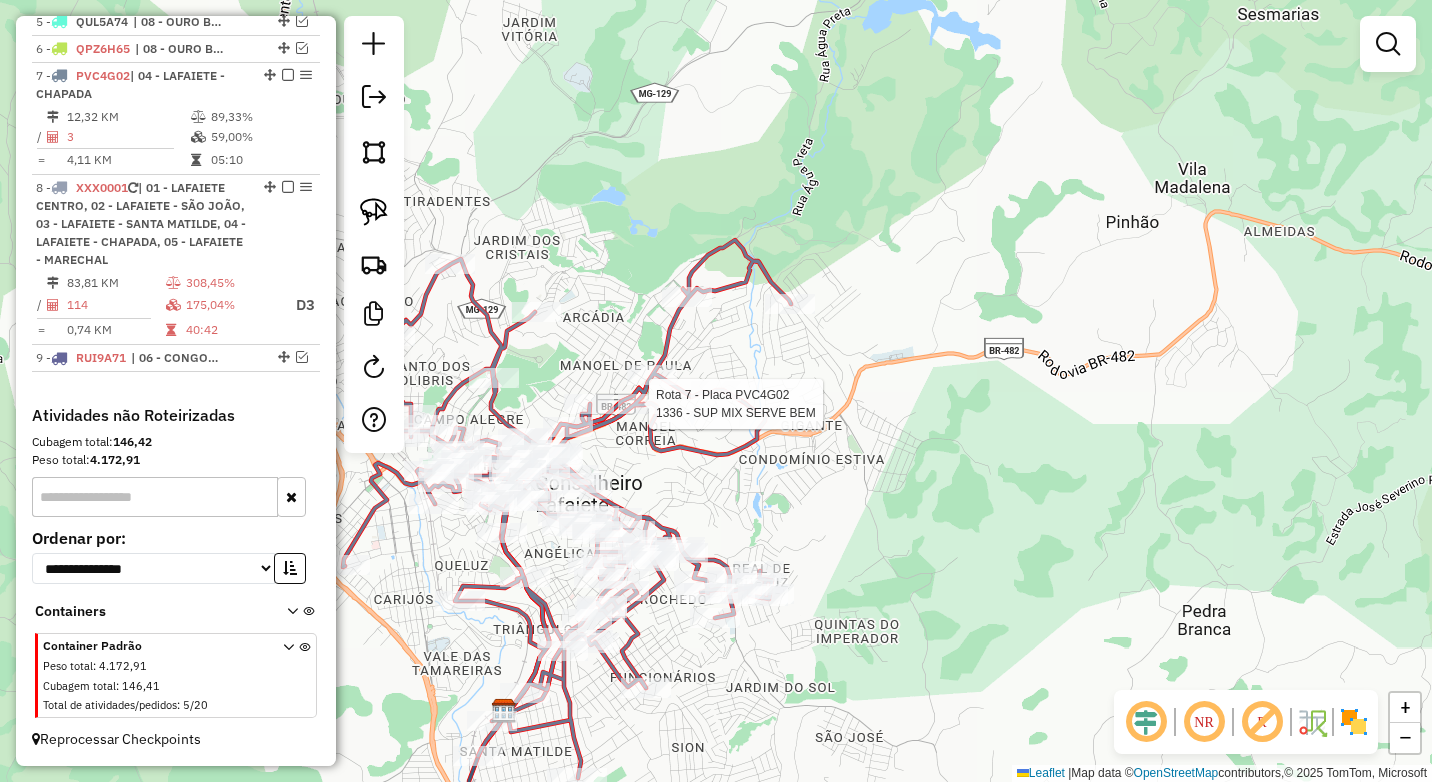 select on "*********" 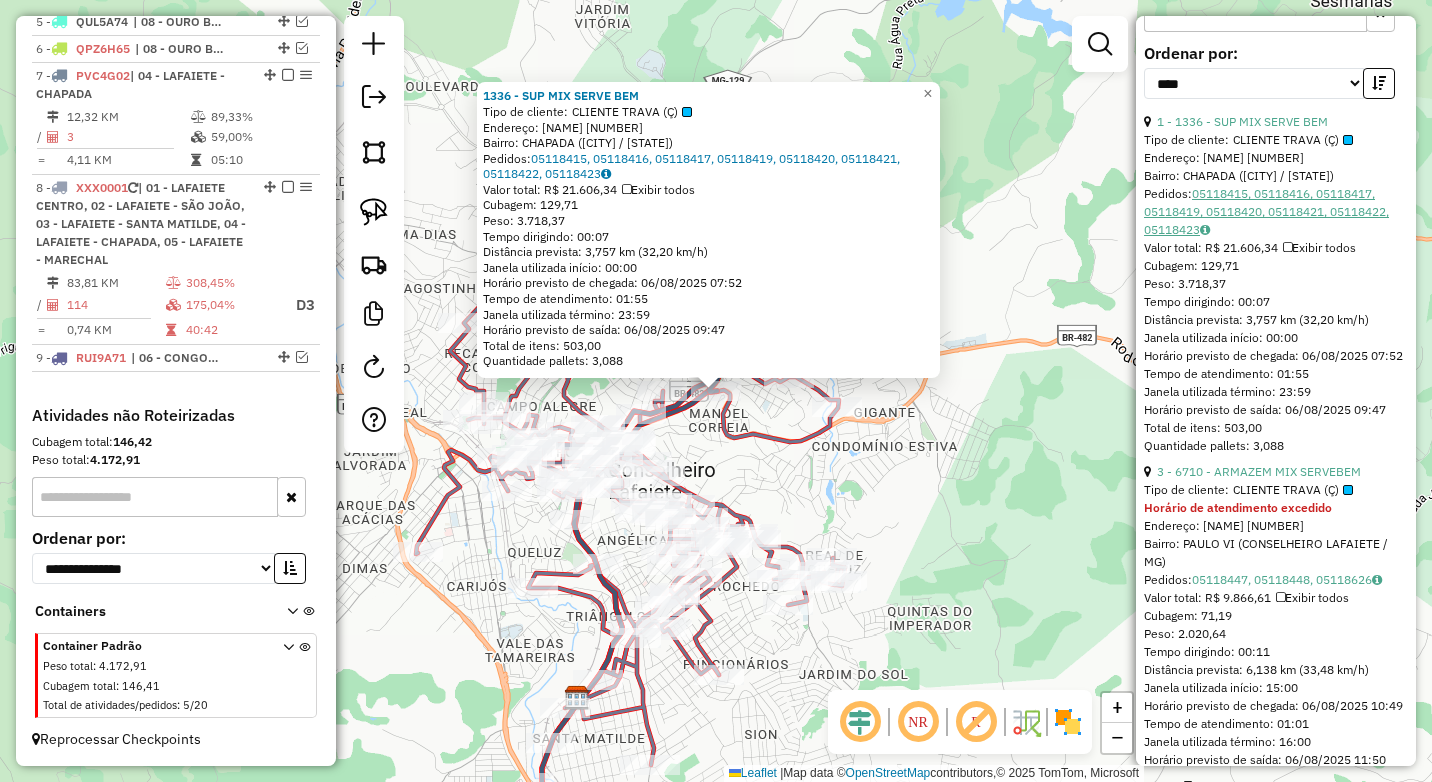 scroll, scrollTop: 1300, scrollLeft: 0, axis: vertical 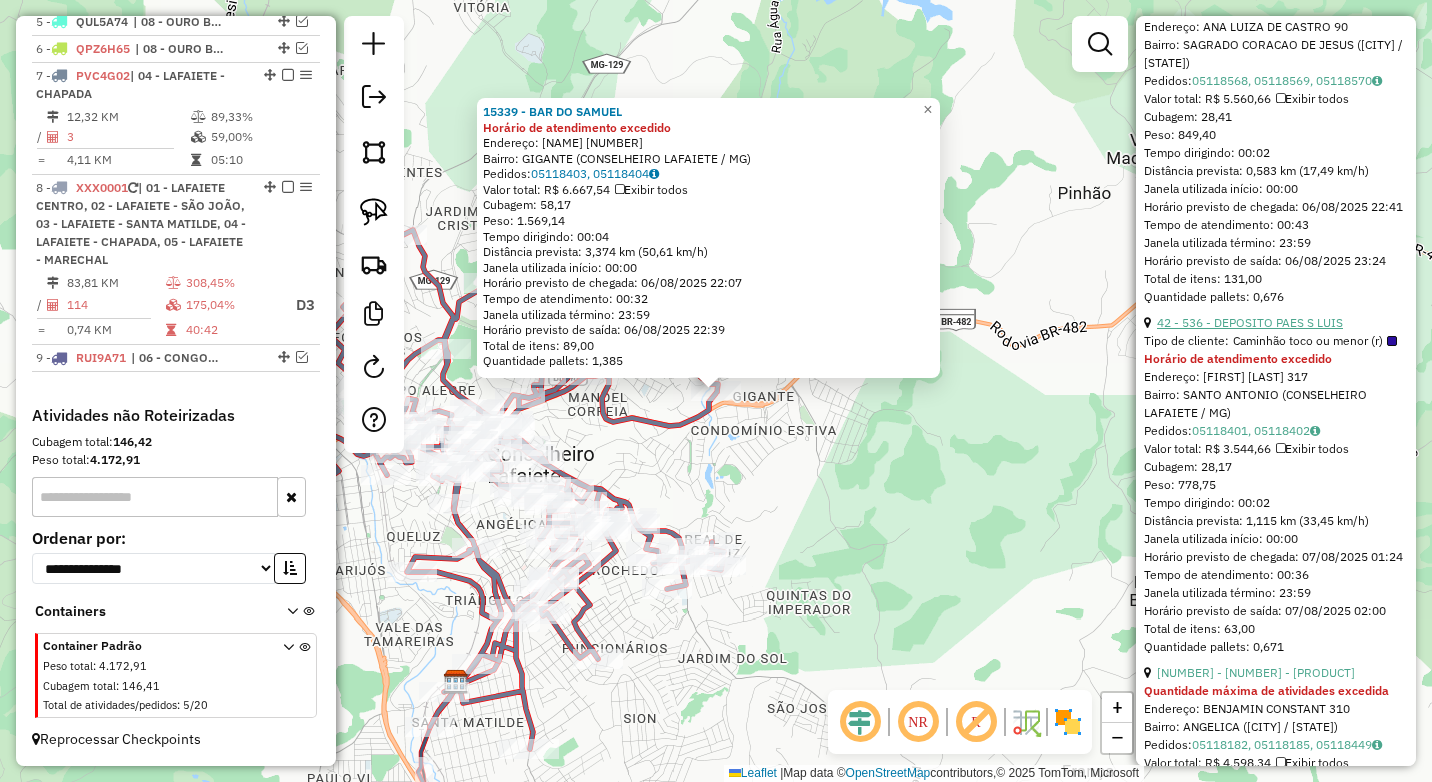 click on "42 - 536 - DEPOSITO PAES S LUIS" at bounding box center [1250, 322] 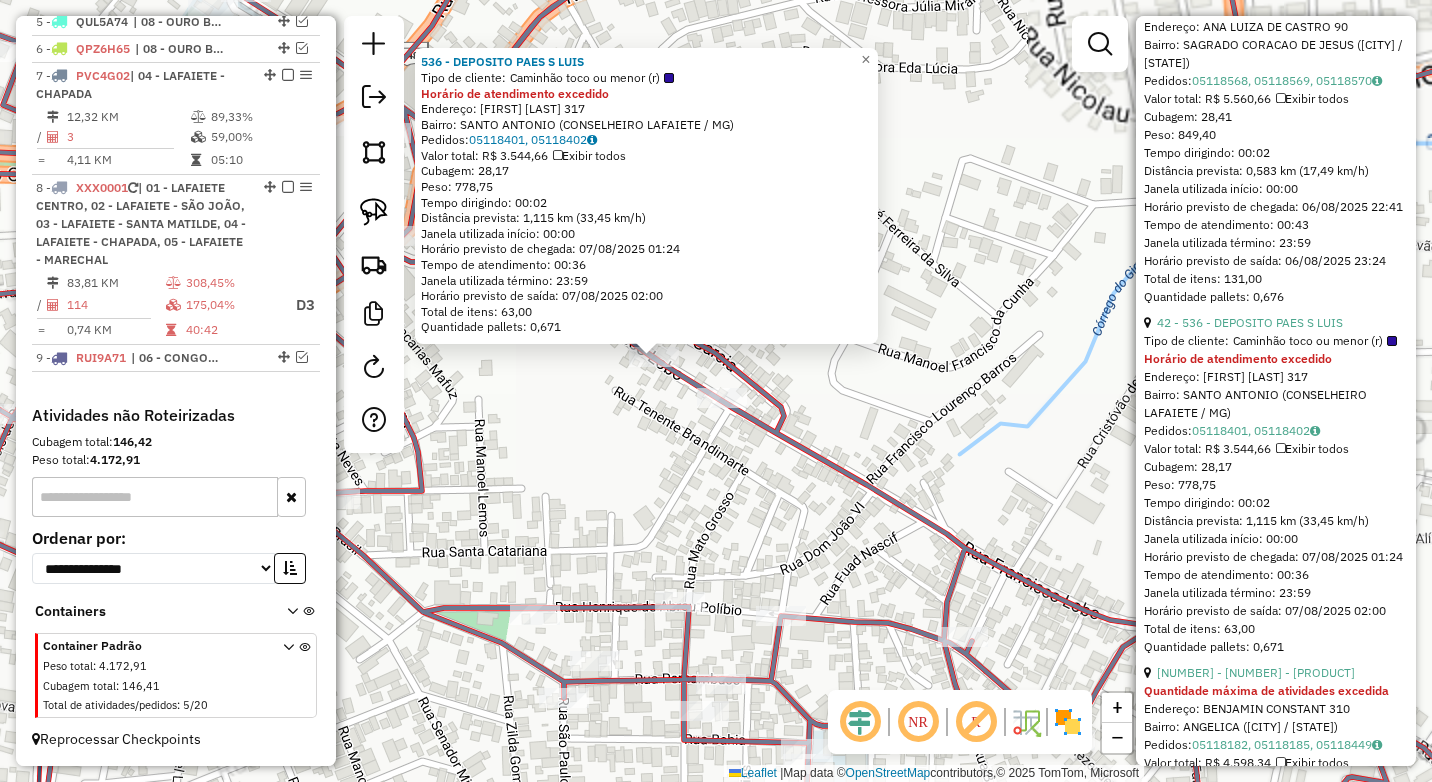 click on "536 - DEPOSITO PAES S LUIS  Tipo de cliente:   Caminhão toco ou menor (r)  Horário de atendimento excedido  Endereço:  FRANCISCO LOBO [NUMBER]   Bairro: SANTO ANTONIO ([CITY] / [STATE])   Pedidos:  05118401, 05118402   Valor total: R$ 3.544,66   Exibir todos   Cubagem: 28,17  Peso: 778,75  Tempo dirigindo: 00:02   Distância prevista: 1,115 km (33,45 km/h)   Janela utilizada início: 00:00   Horário previsto de chegada: 07/08/2025 01:24   Tempo de atendimento: 00:36   Janela utilizada término: 23:59   Horário previsto de saída: 07/08/2025 02:00   Total de itens: 63,00   Quantidade pallets: 0,671  × Janela de atendimento Grade de atendimento Capacidade Transportadoras Veículos Cliente Pedidos  Rotas Selecione os dias de semana para filtrar as janelas de atendimento  Seg   Ter   Qua   Qui   Sex   Sáb   Dom  Informe o período da janela de atendimento: De: Até:  Filtrar exatamente a janela do cliente  Considerar janela de atendimento padrão   Seg   Ter   Qua   Qui   Sex   Sáb   Dom  **** **** +" 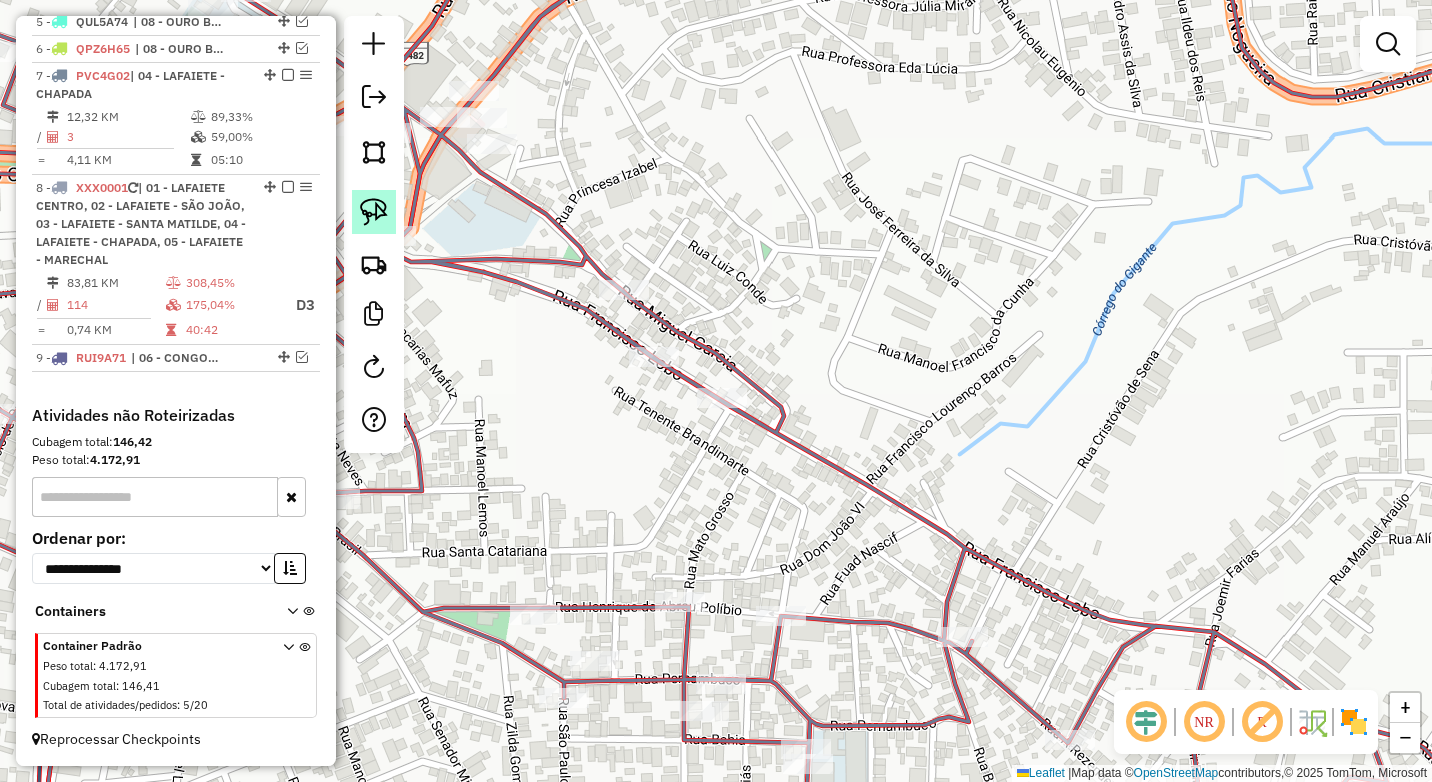 click 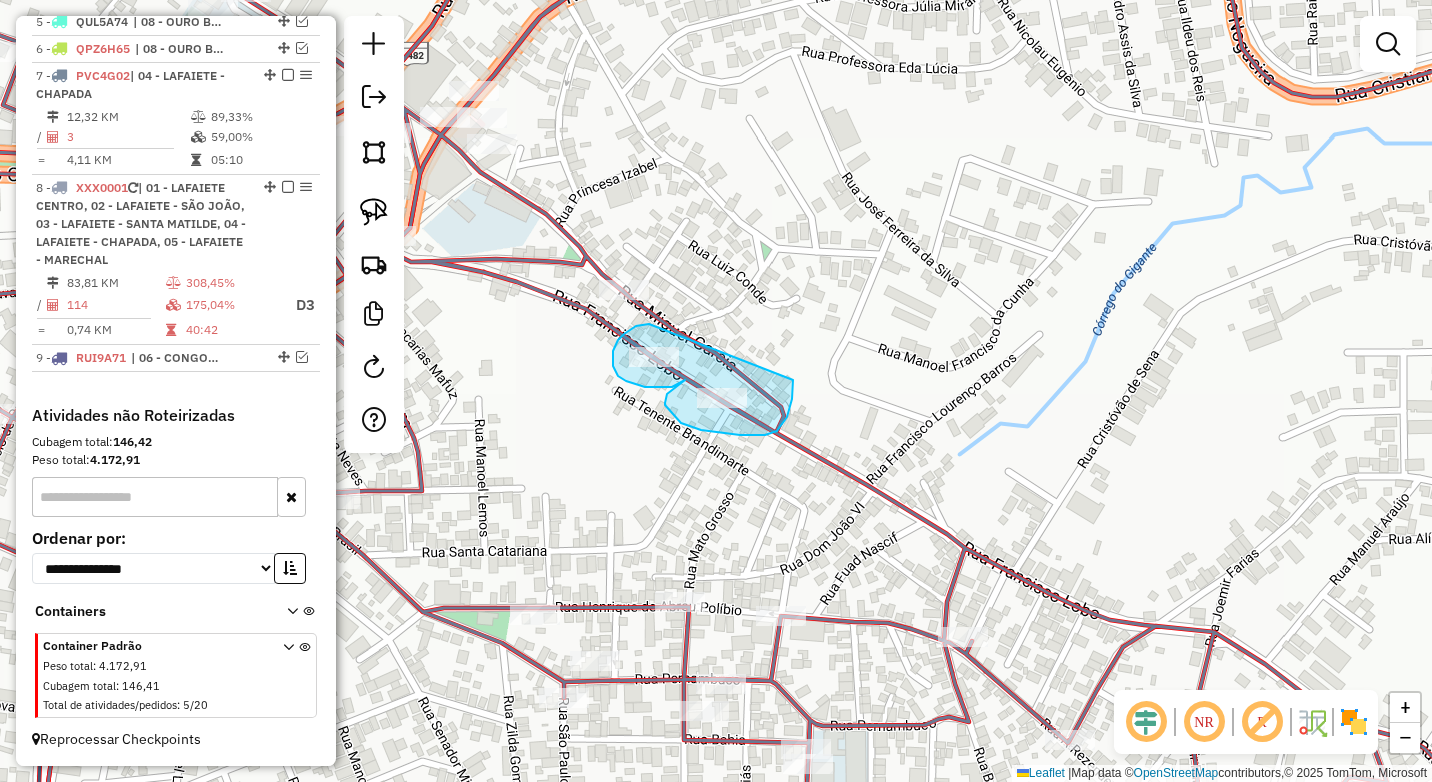 drag, startPoint x: 633, startPoint y: 328, endPoint x: 792, endPoint y: 377, distance: 166.37909 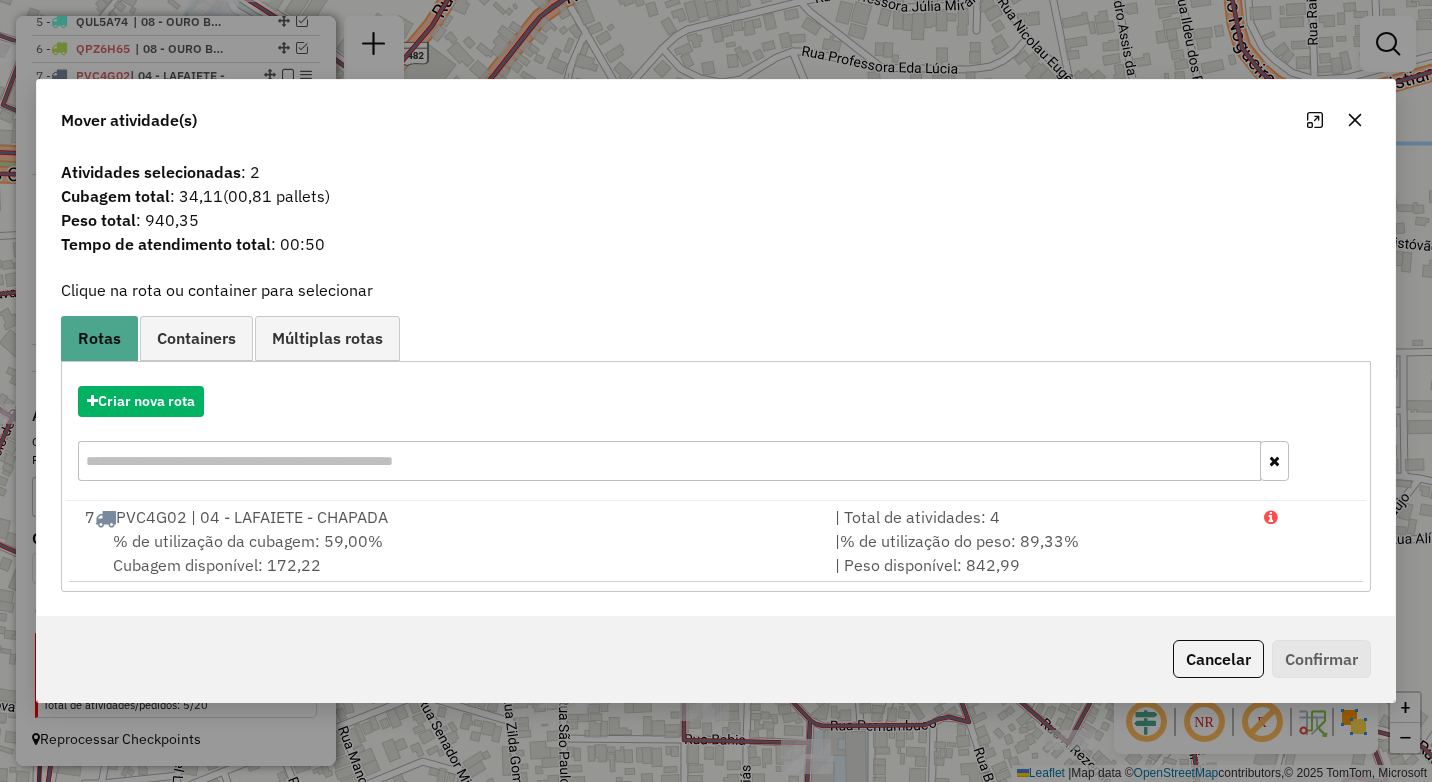 click 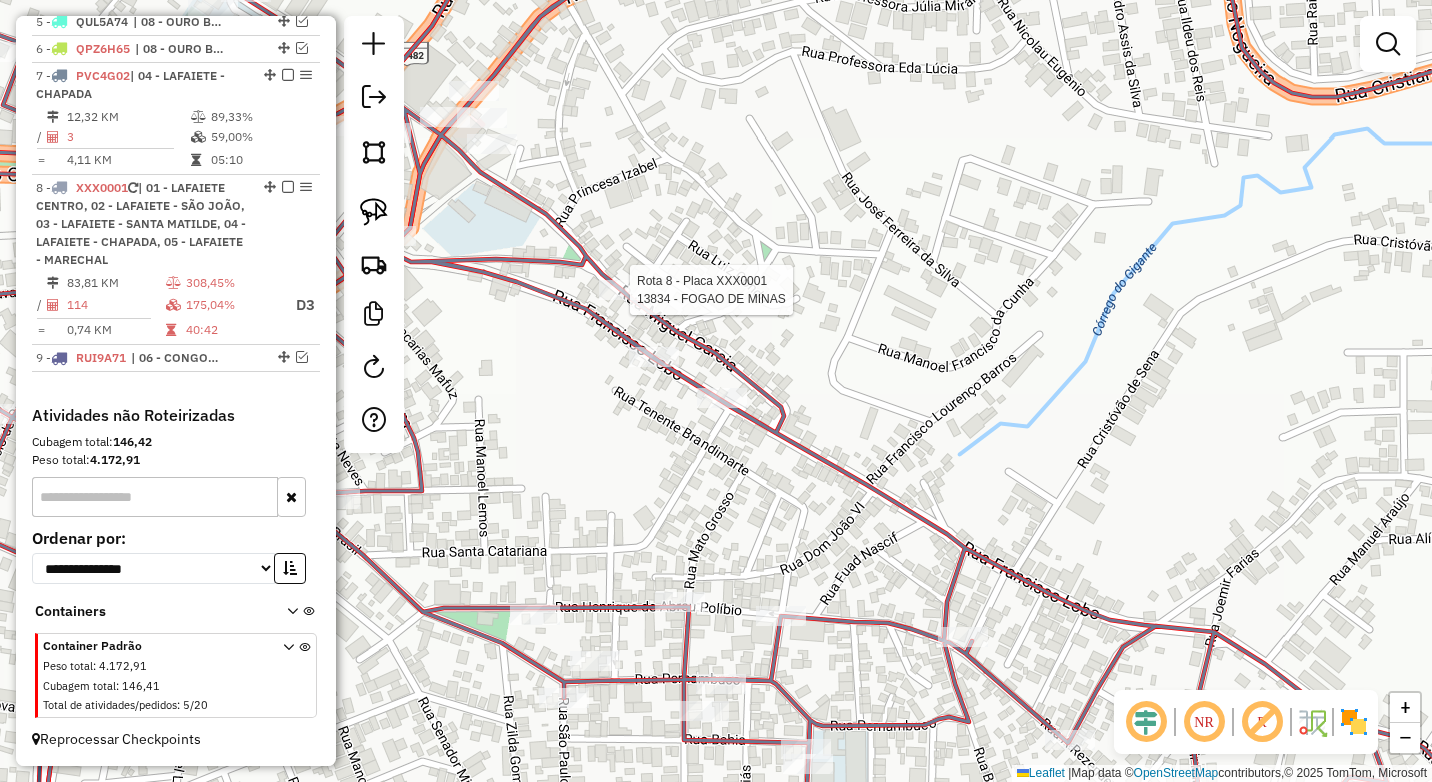 select on "*********" 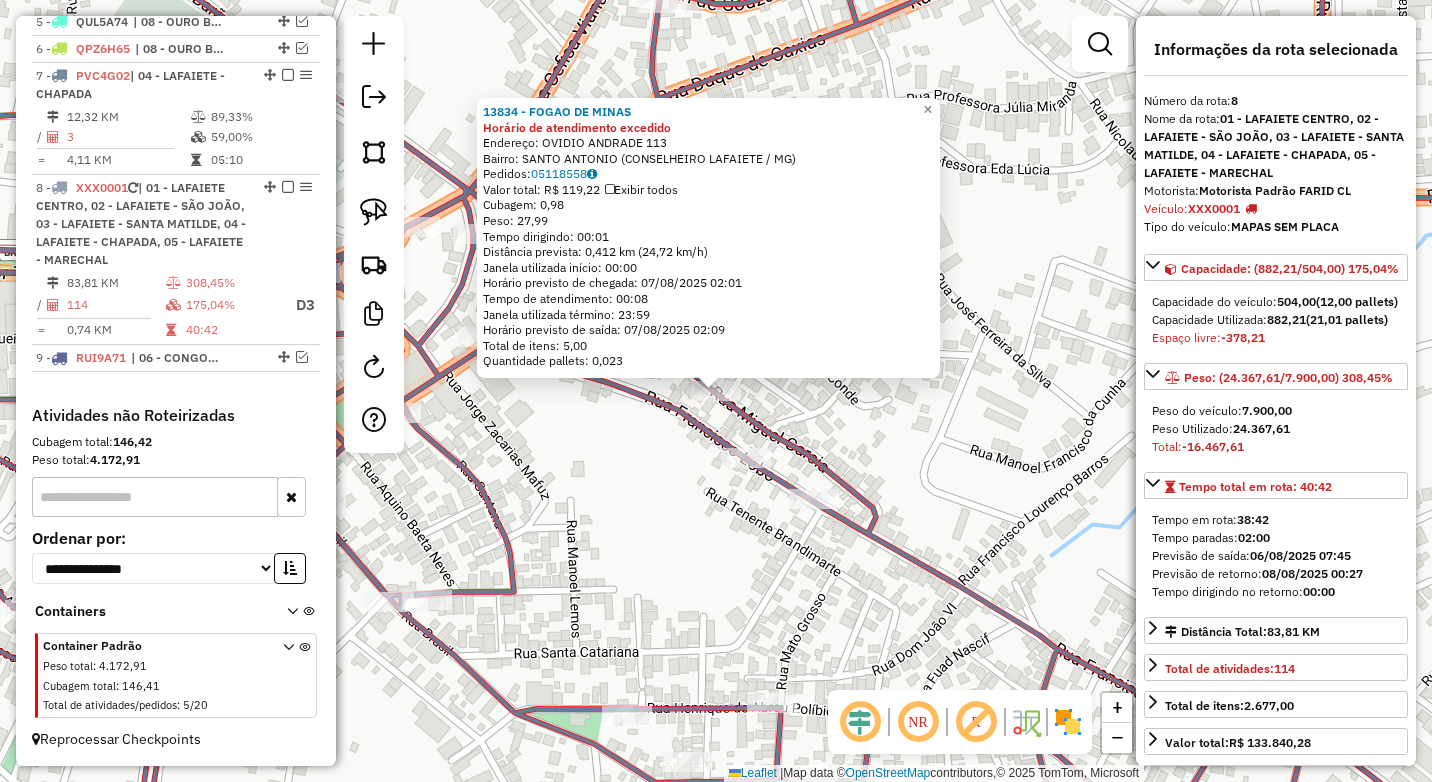 click on "13834 - FOGAO DE MINAS Horário de atendimento excedido  Endereço:  OVIDIO ANDRADE 113   Bairro: SANTO ANTONIO ([CITY] / [STATE])   Pedidos:  05118558   Valor total: R$ 119,22   Exibir todos   Cubagem: 0,98  Peso: 27,99  Tempo dirigindo: 00:01   Distância prevista: 0,412 km (24,72 km/h)   Janela utilizada início: 00:00   Horário previsto de chegada: 07/08/2025 02:01   Tempo de atendimento: 00:08   Janela utilizada término: 23:59   Horário previsto de saída: 07/08/2025 02:09   Total de itens: 5,00   Quantidade pallets: 0,023  × Janela de atendimento Grade de atendimento Capacidade Transportadoras Veículos Cliente Pedidos  Rotas Selecione os dias de semana para filtrar as janelas de atendimento  Seg   Ter   Qua   Qui   Sex   Sáb   Dom  Informe o período da janela de atendimento: De: Até:  Filtrar exatamente a janela do cliente  Considerar janela de atendimento padrão  Selecione os dias de semana para filtrar as grades de atendimento  Seg   Ter   Qua   Qui   Sex   Sáb   Dom  **** **** De:" 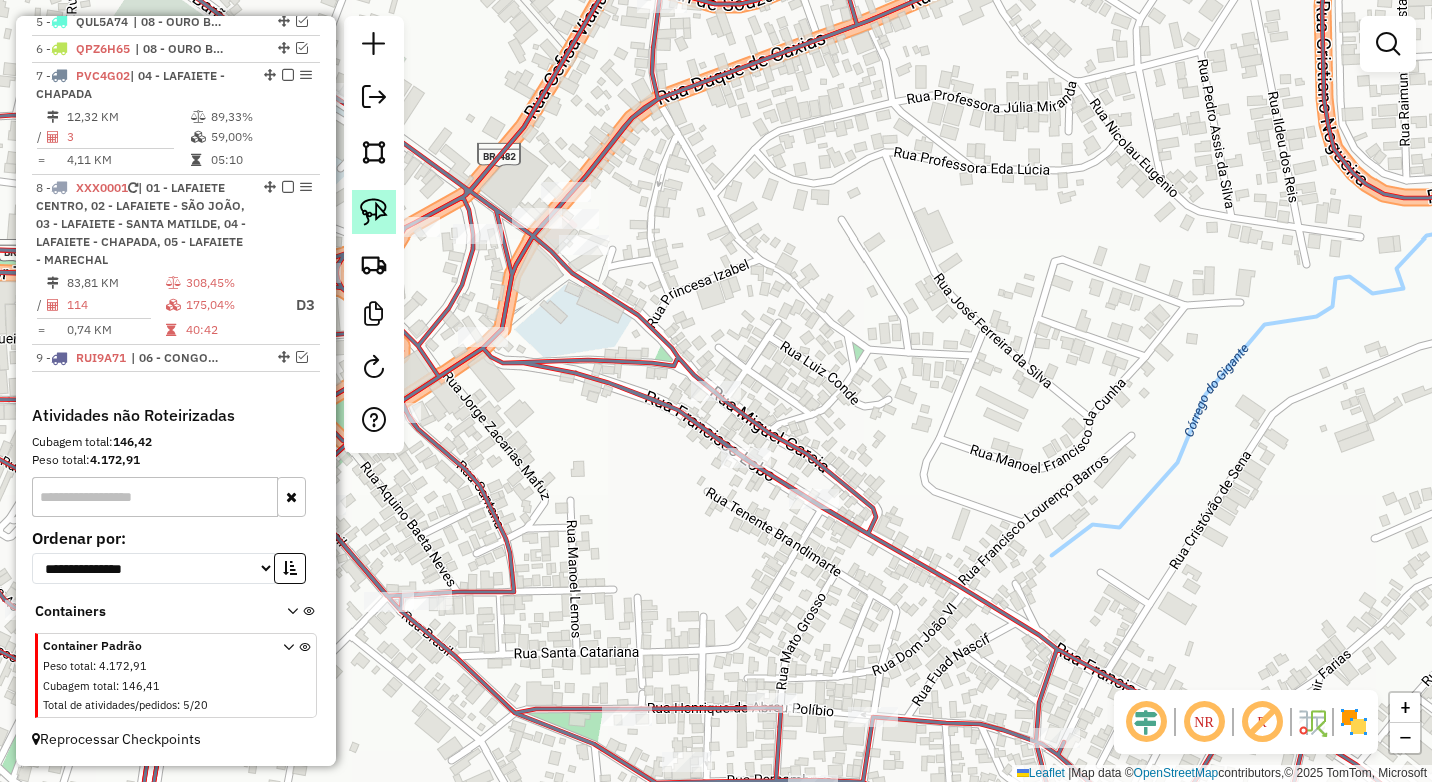 click 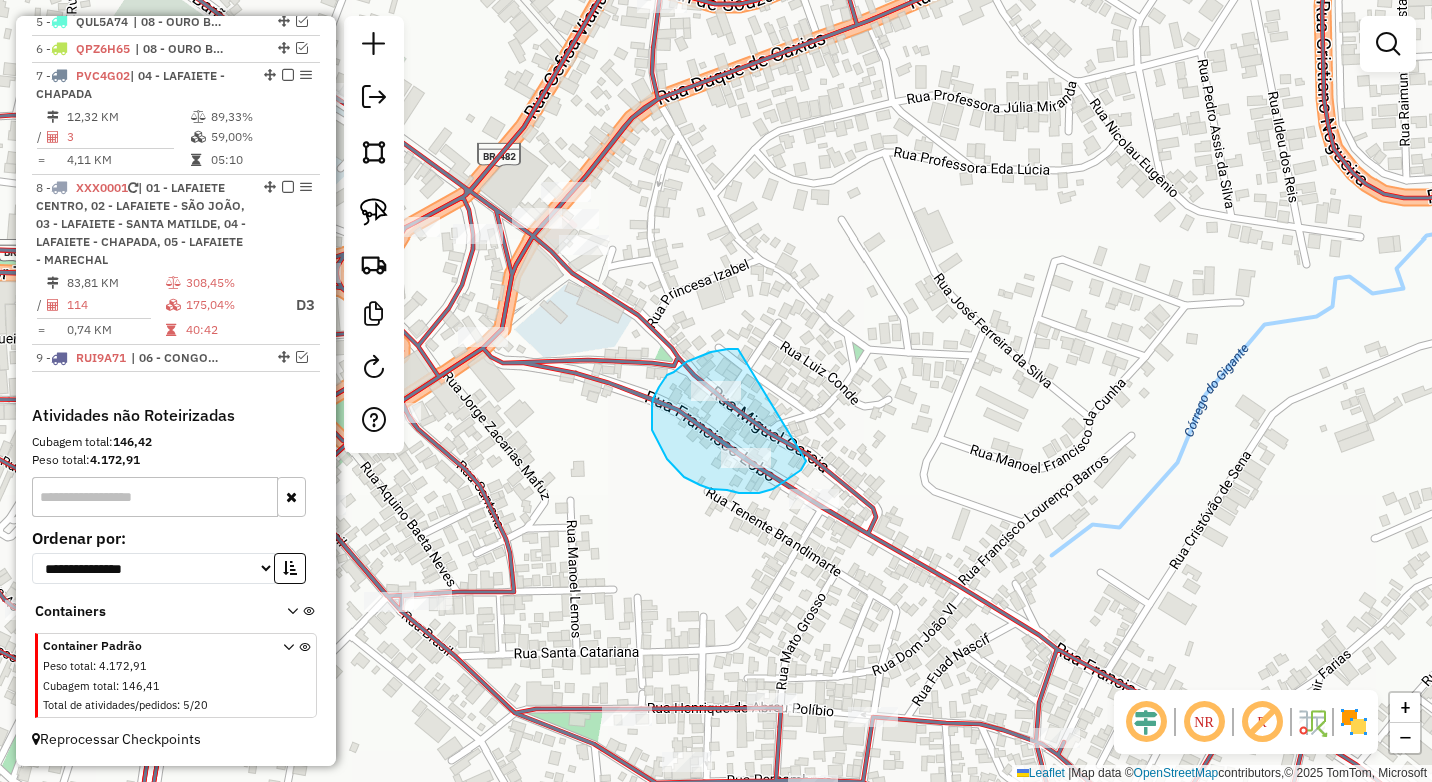 drag, startPoint x: 738, startPoint y: 349, endPoint x: 807, endPoint y: 457, distance: 128.16005 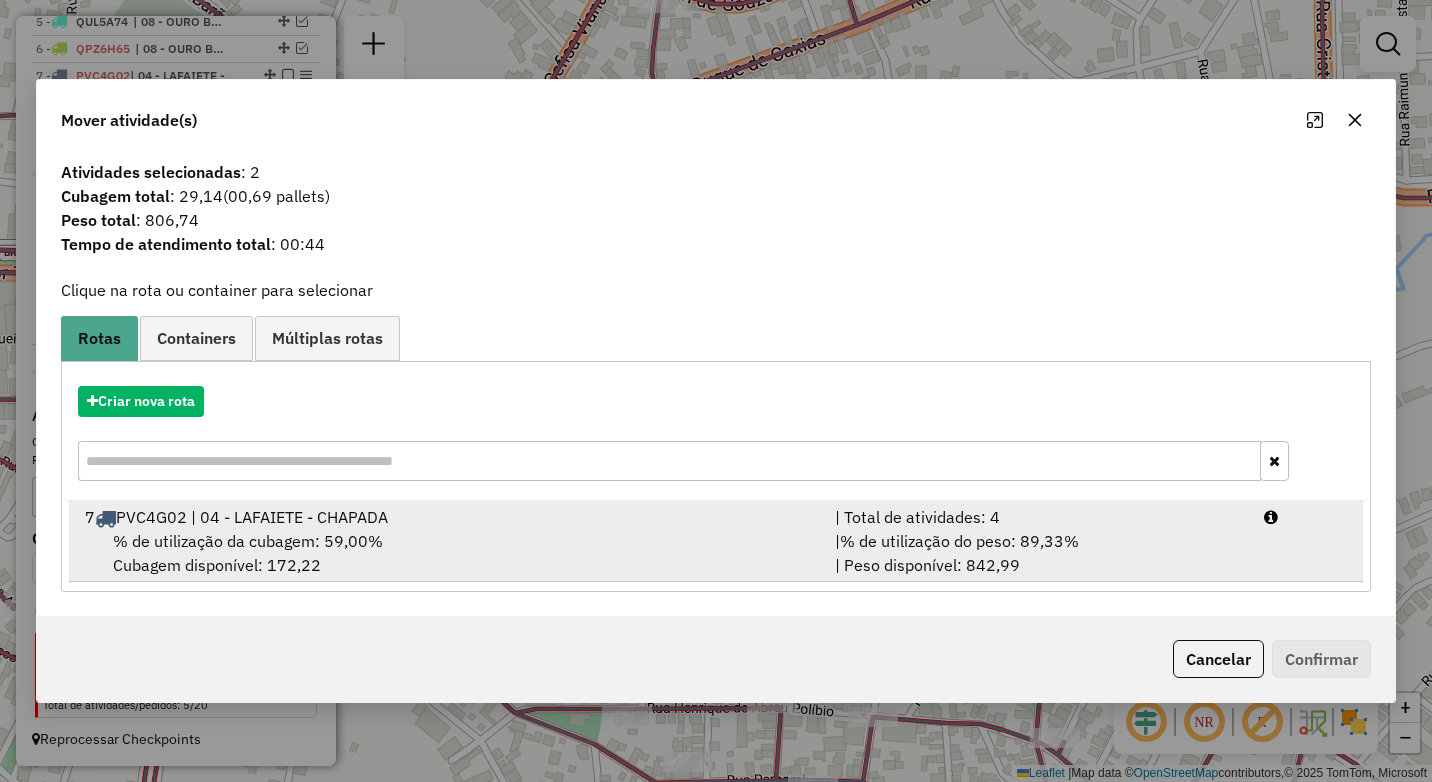 click on "| Total de atividades: 4" at bounding box center [1037, 517] 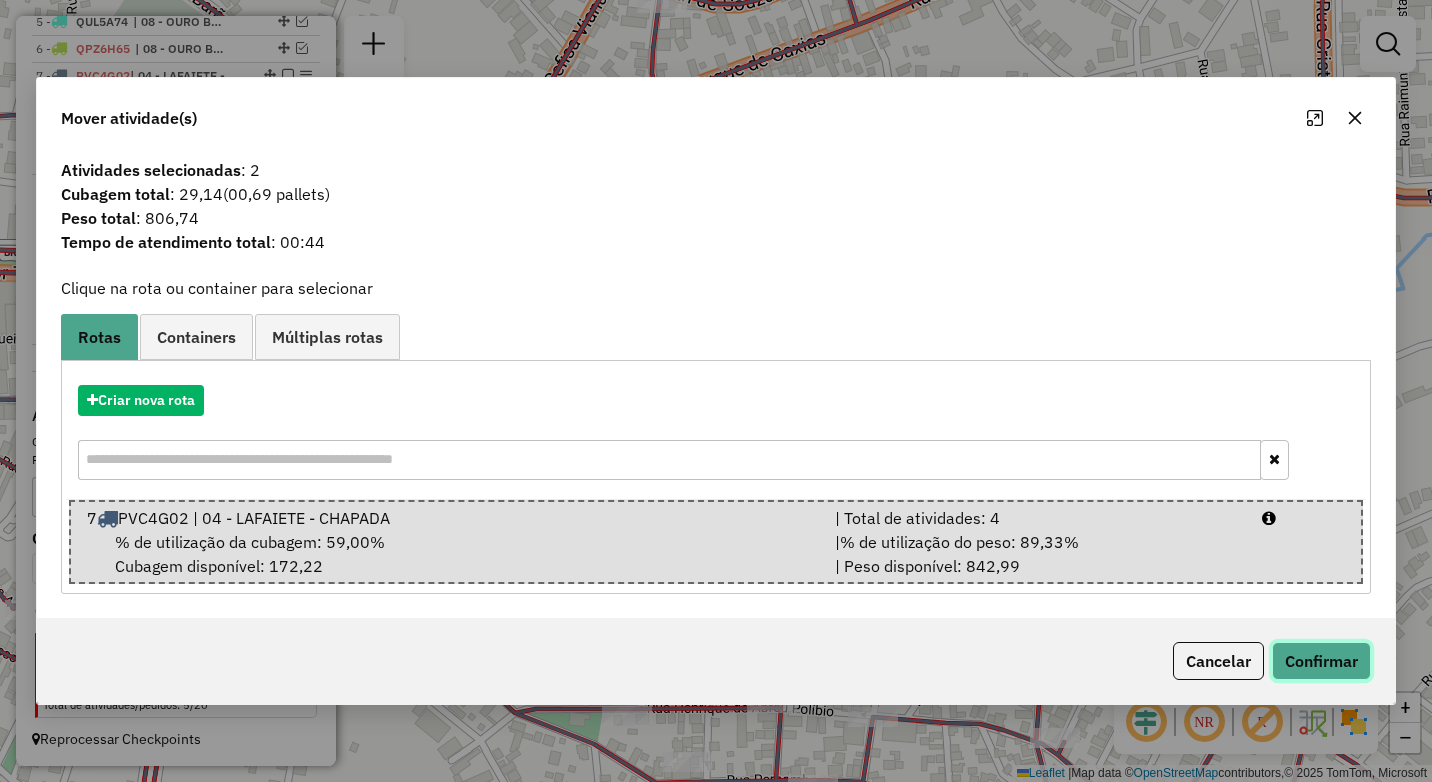 click on "Confirmar" 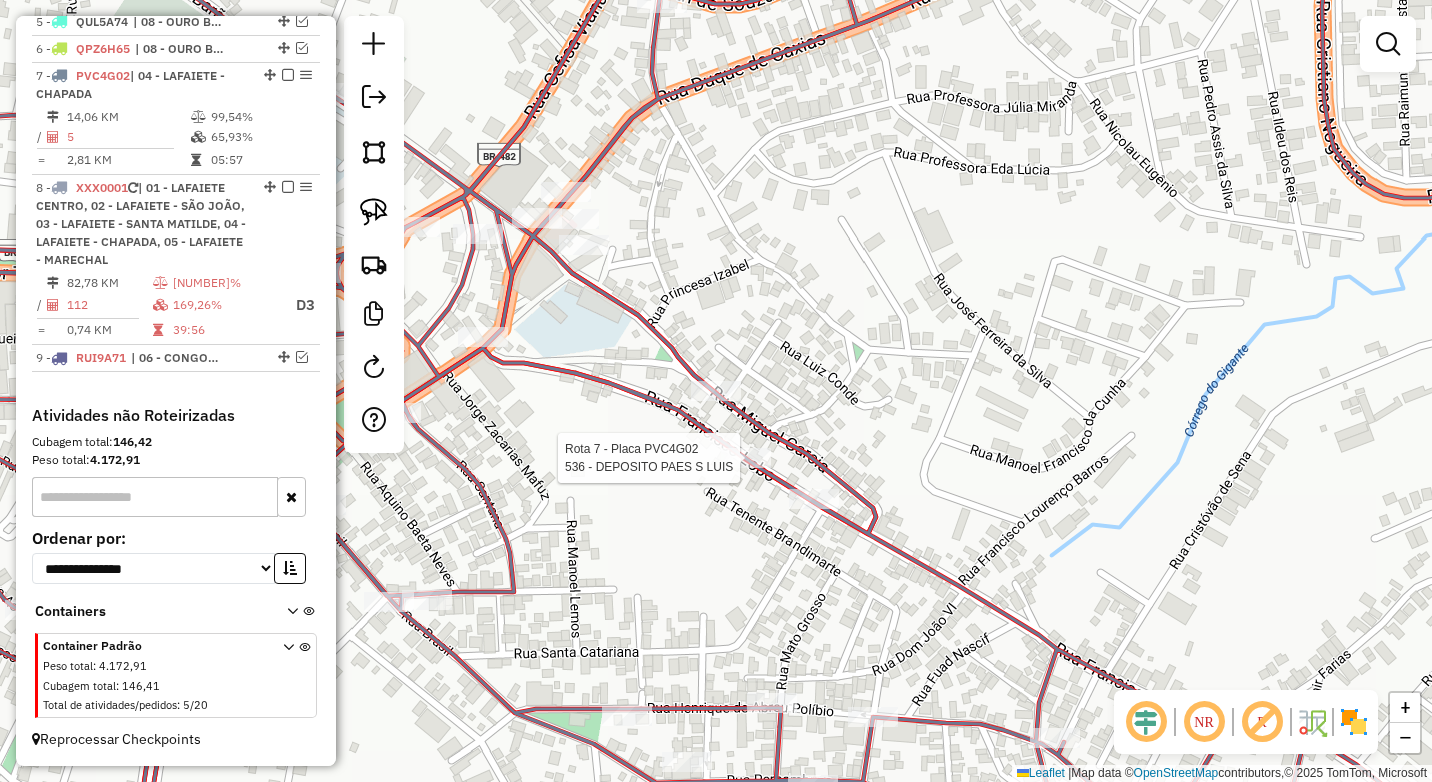 select on "*********" 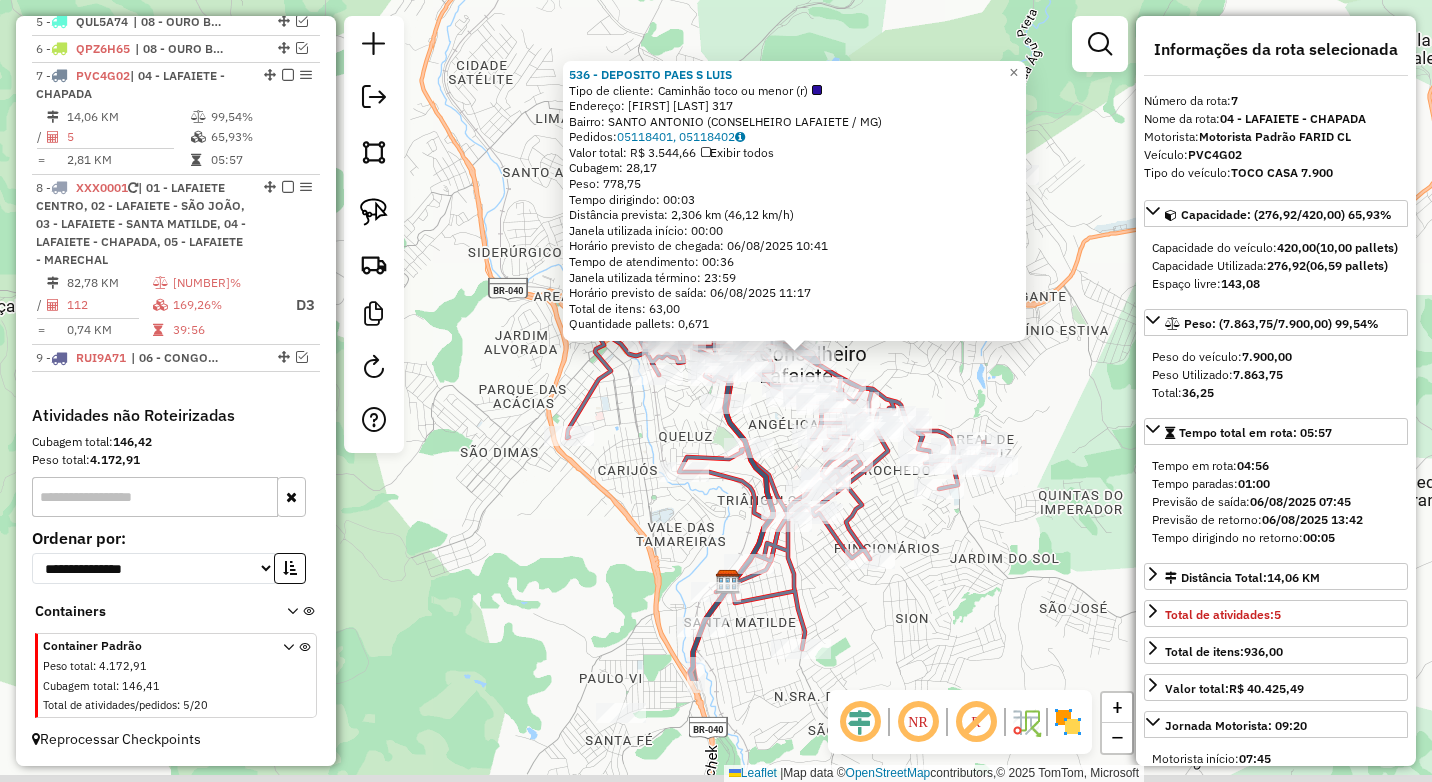 drag, startPoint x: 649, startPoint y: 559, endPoint x: 656, endPoint y: 525, distance: 34.713108 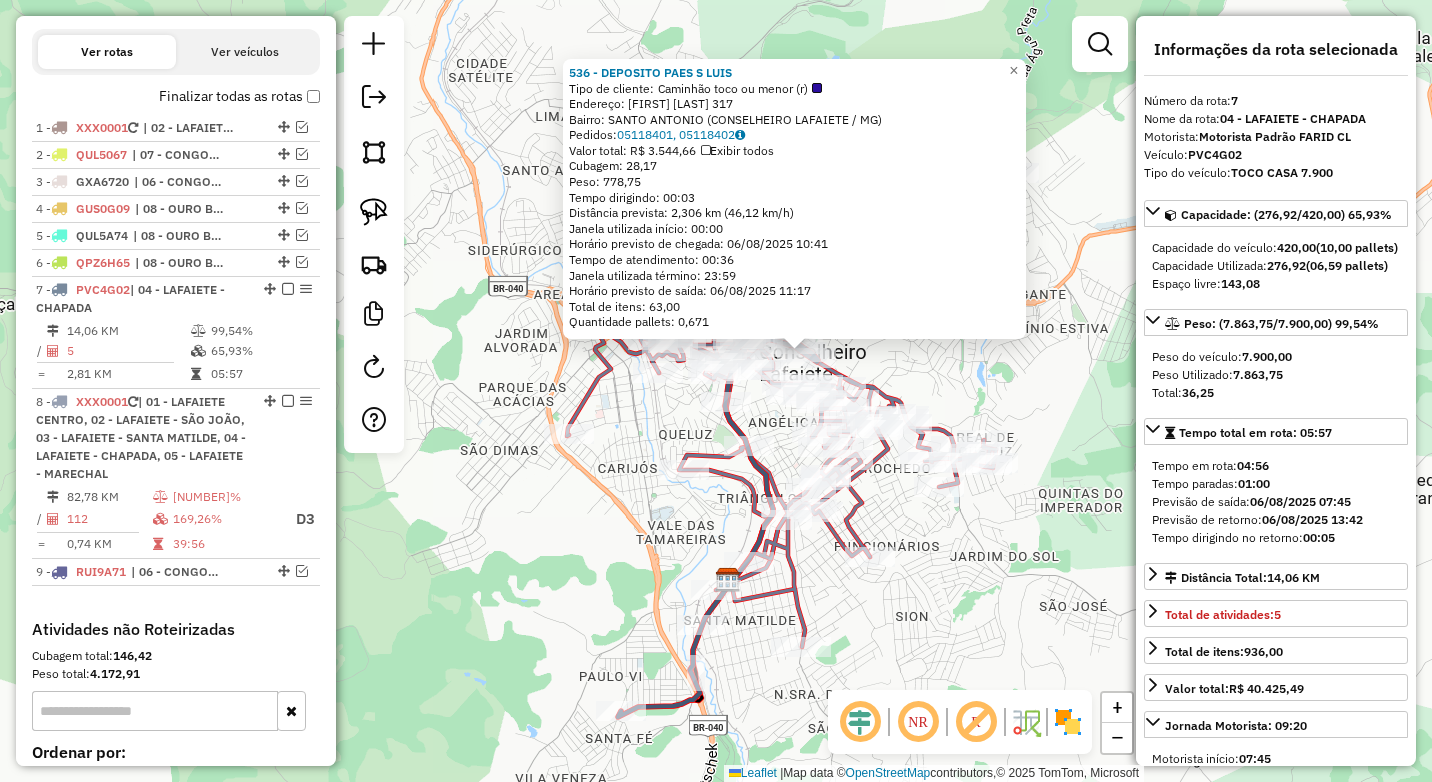 scroll, scrollTop: 565, scrollLeft: 0, axis: vertical 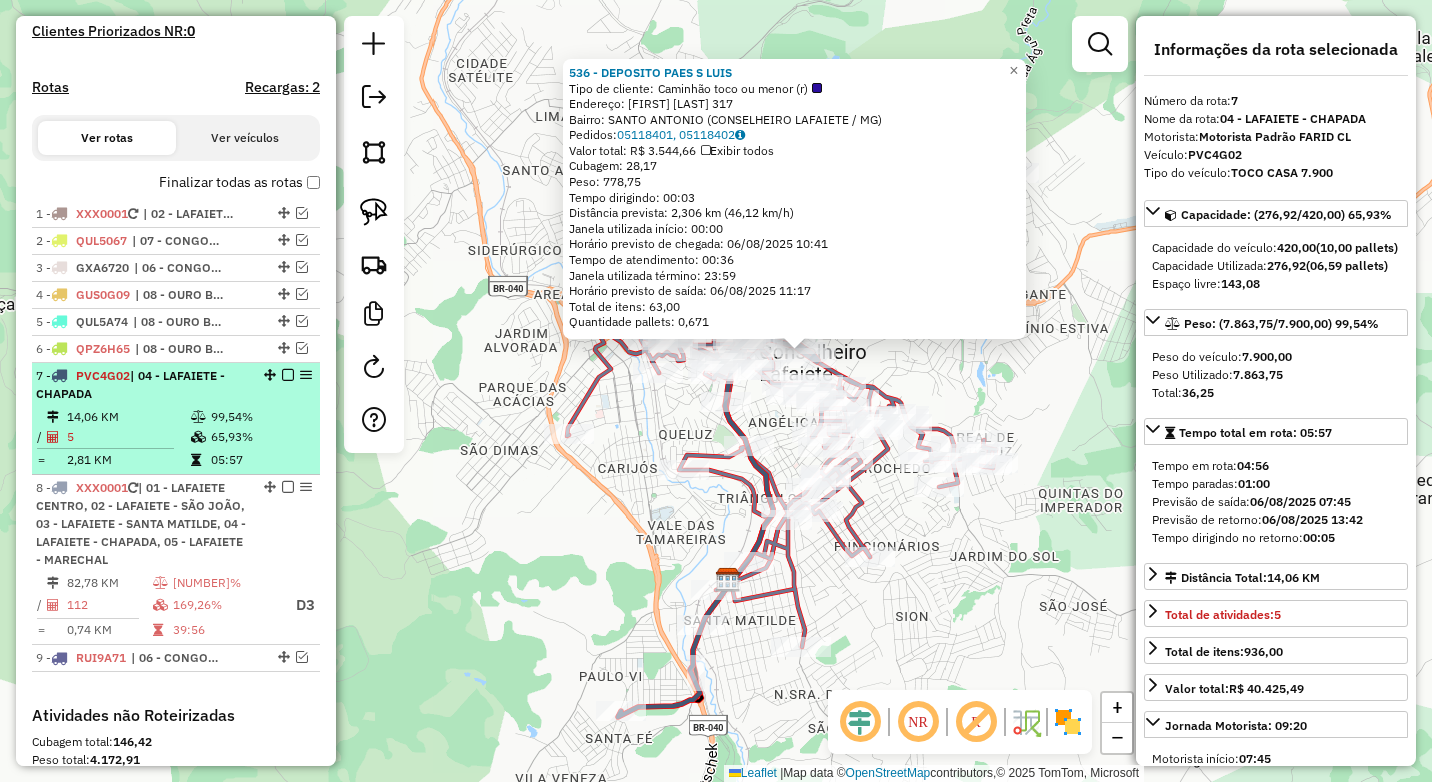 click on "99,54%" at bounding box center [260, 417] 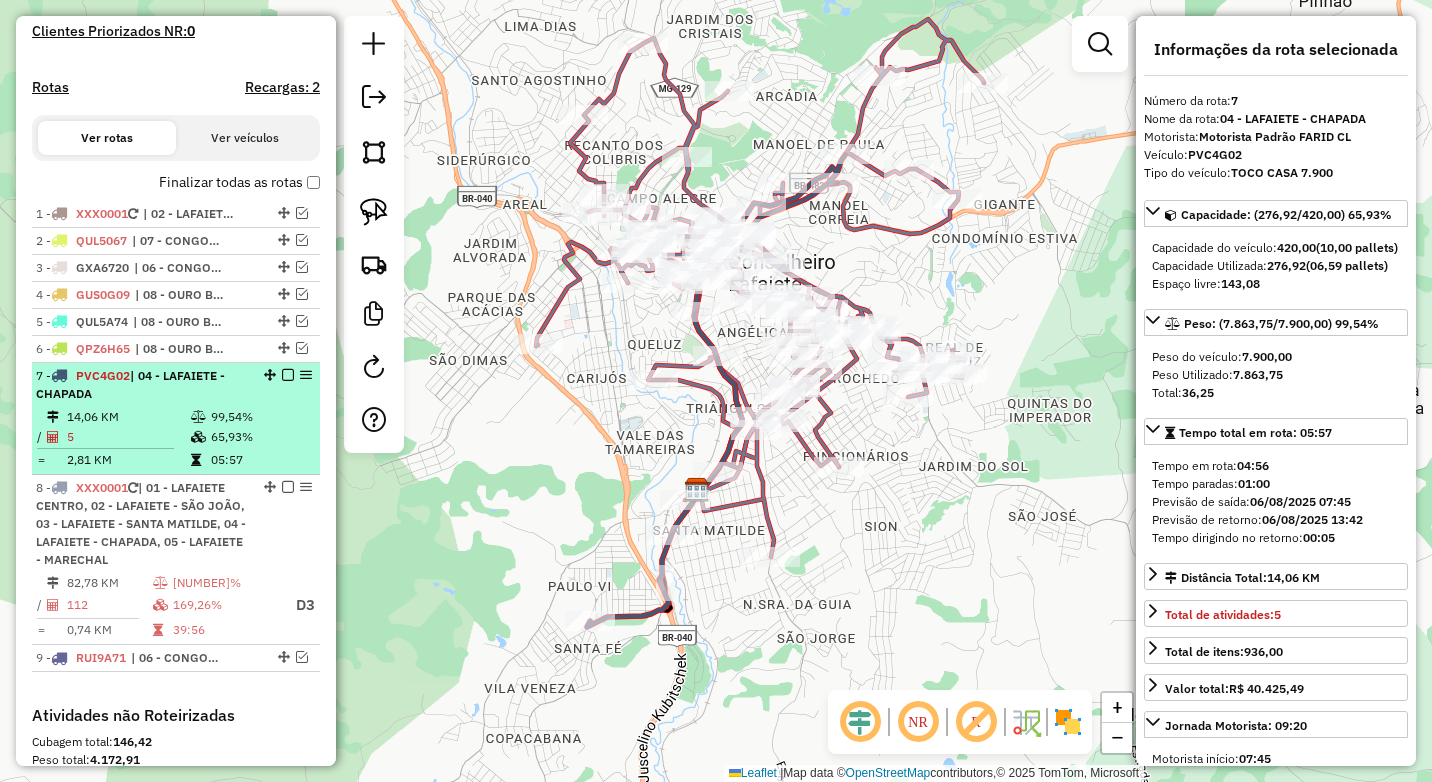 click at bounding box center (288, 375) 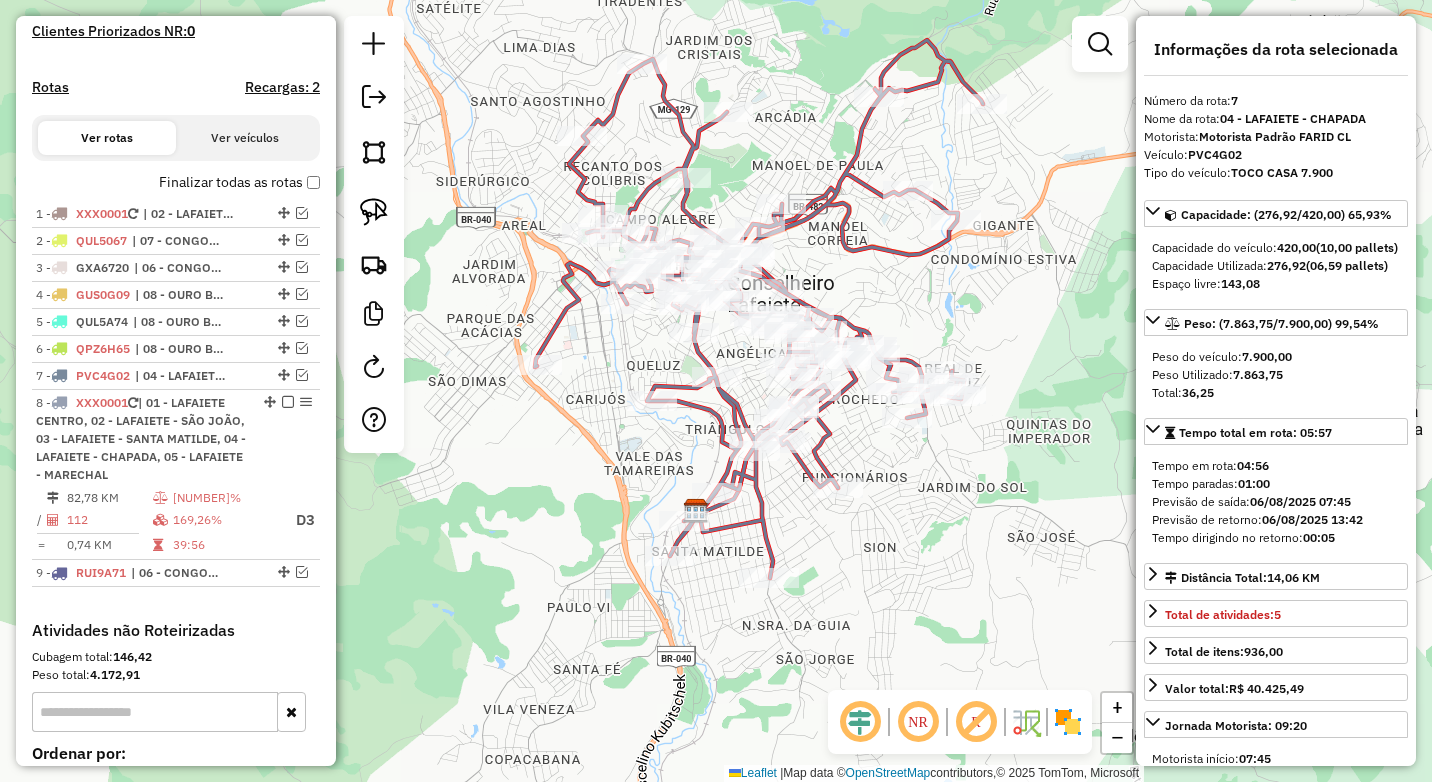 drag, startPoint x: 926, startPoint y: 478, endPoint x: 903, endPoint y: 537, distance: 63.324562 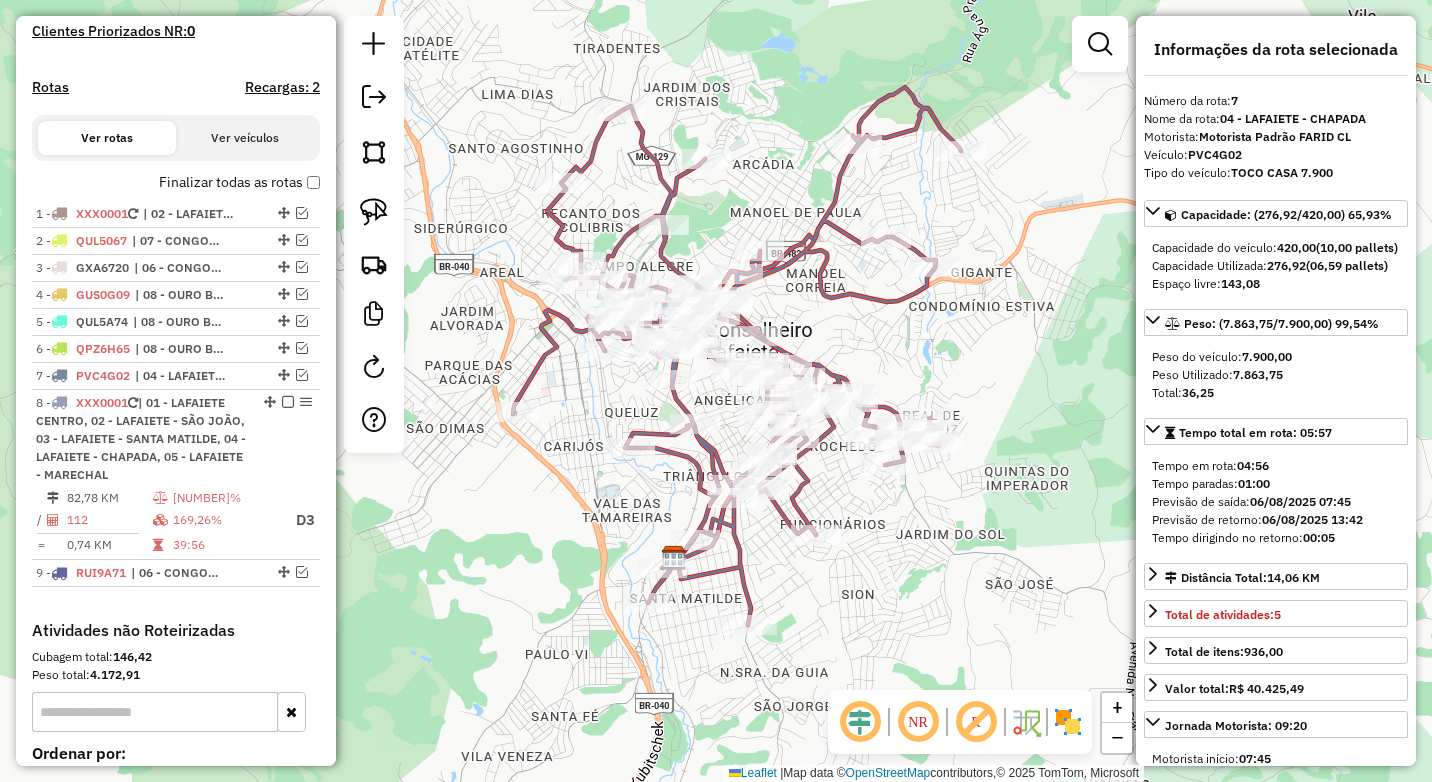 click 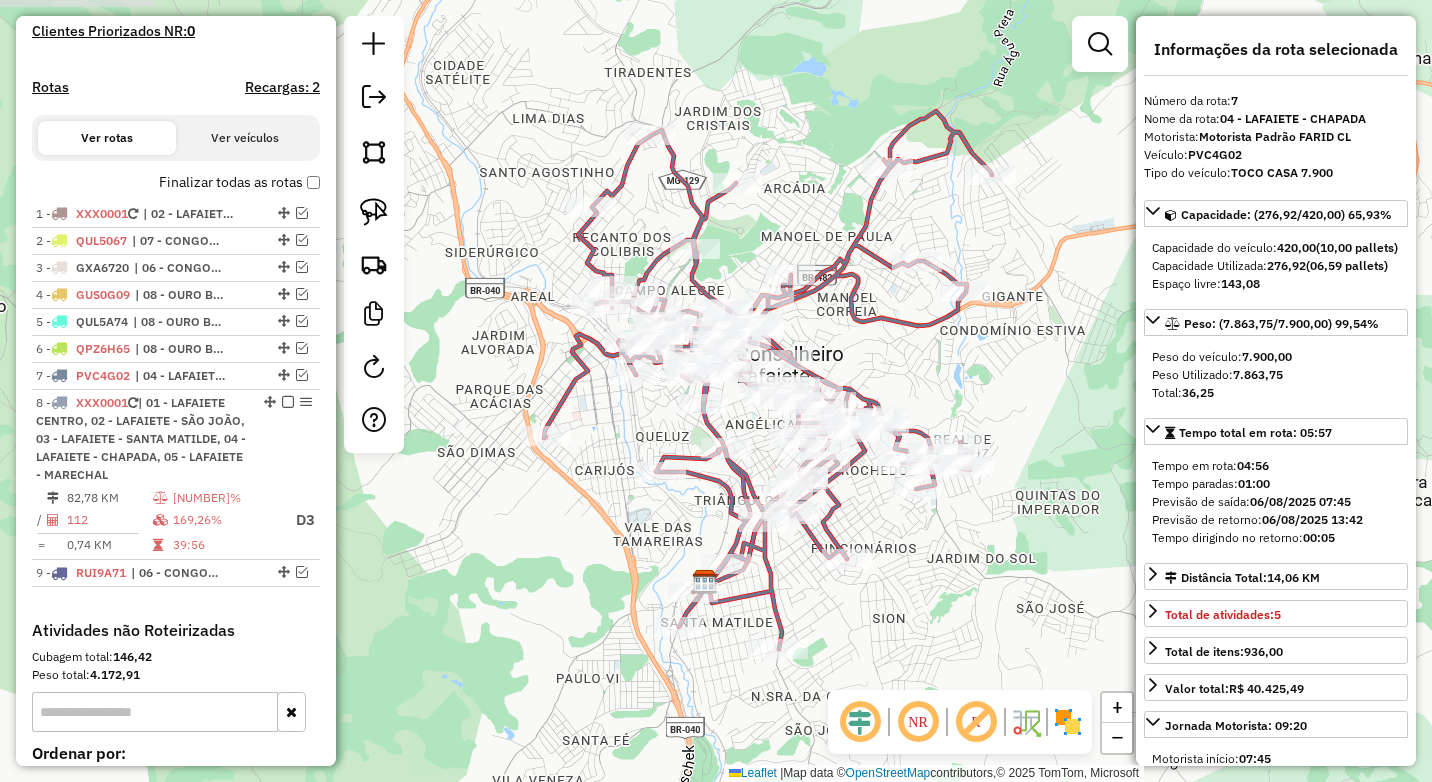 drag, startPoint x: 726, startPoint y: 57, endPoint x: 769, endPoint y: 76, distance: 47.010635 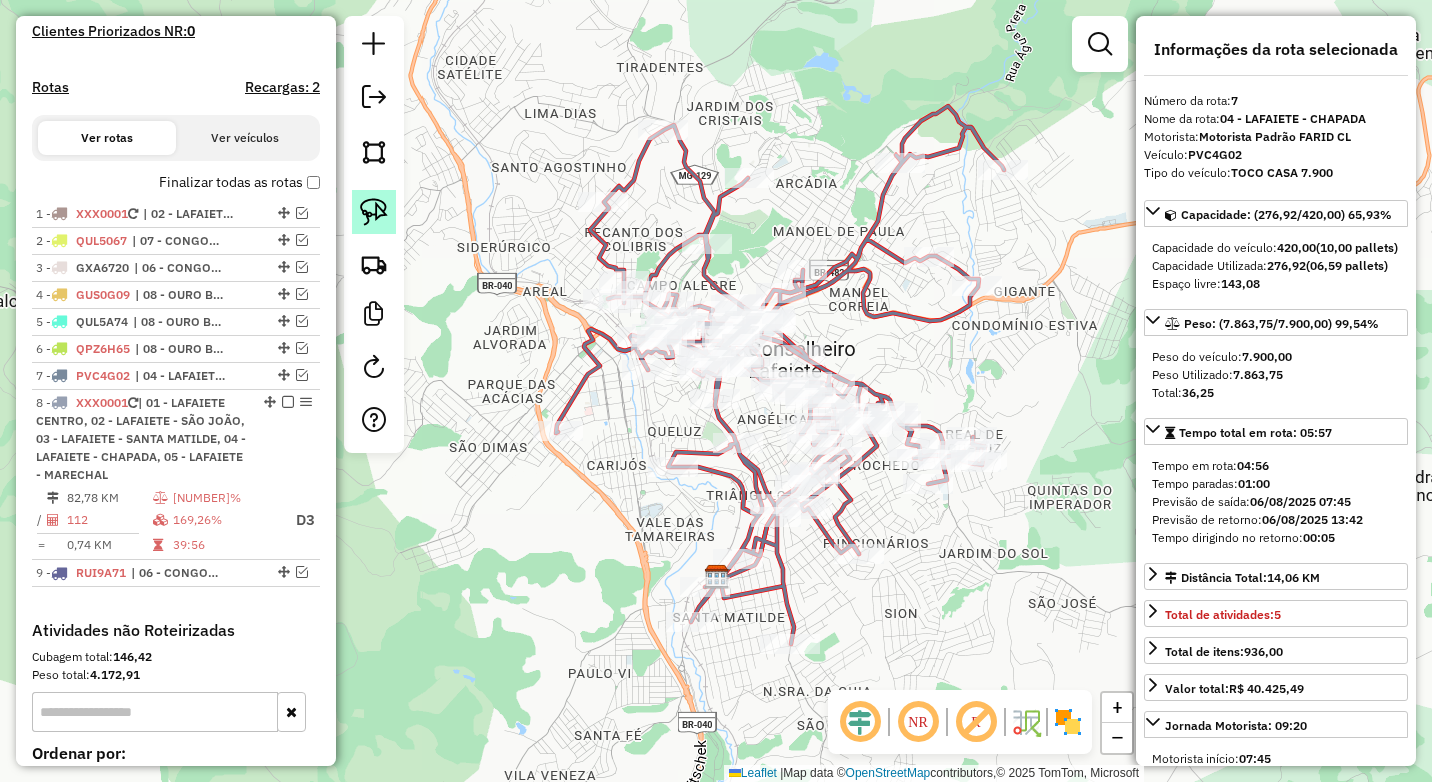 click 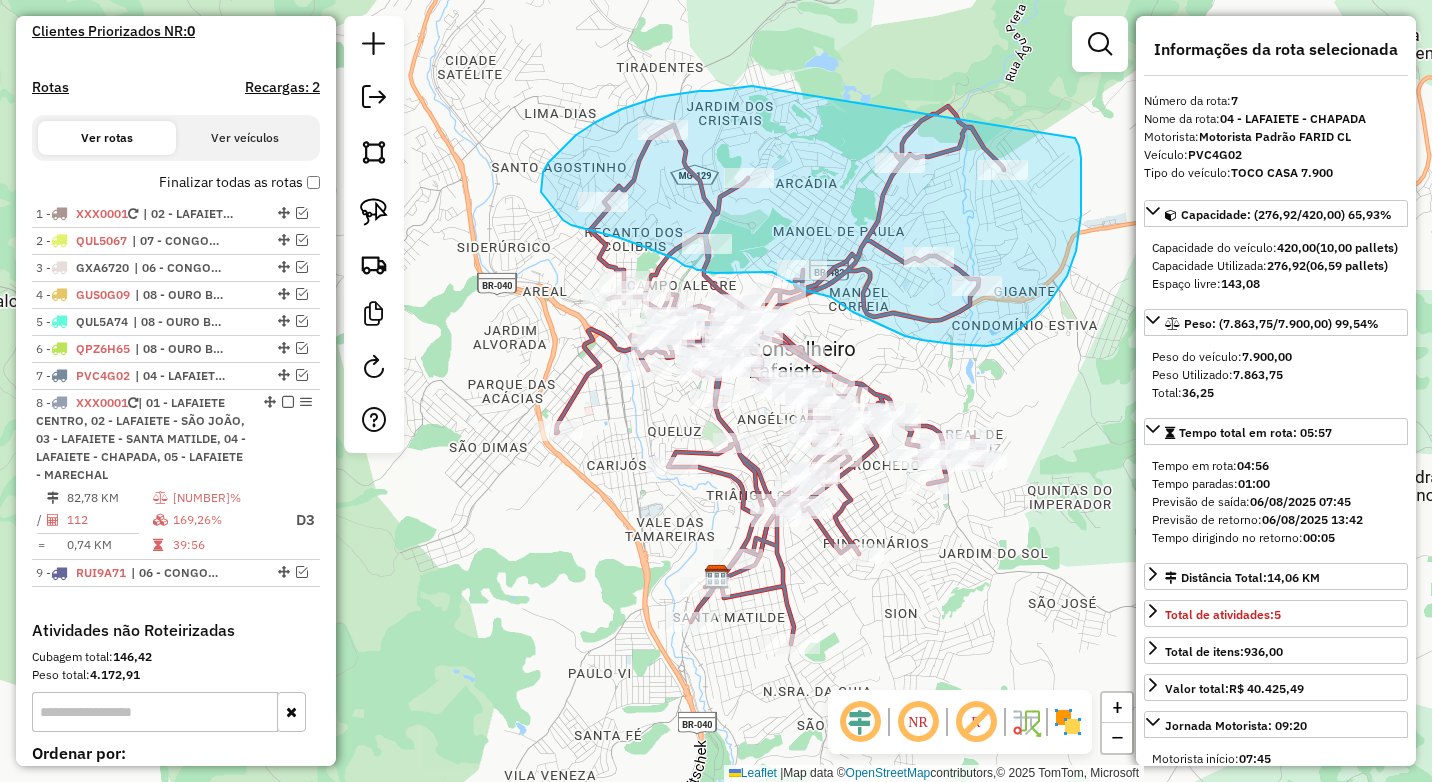drag, startPoint x: 752, startPoint y: 86, endPoint x: 1075, endPoint y: 138, distance: 327.159 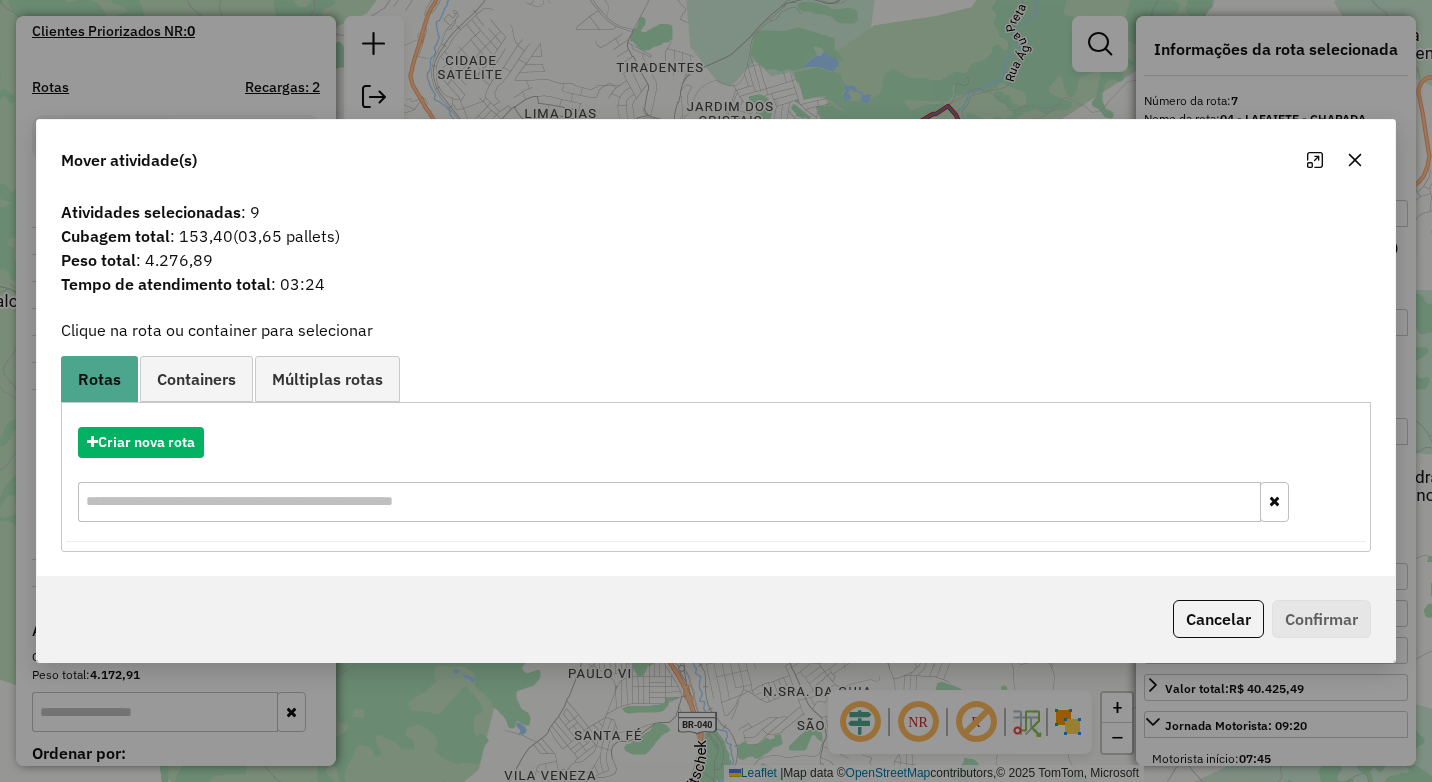 click 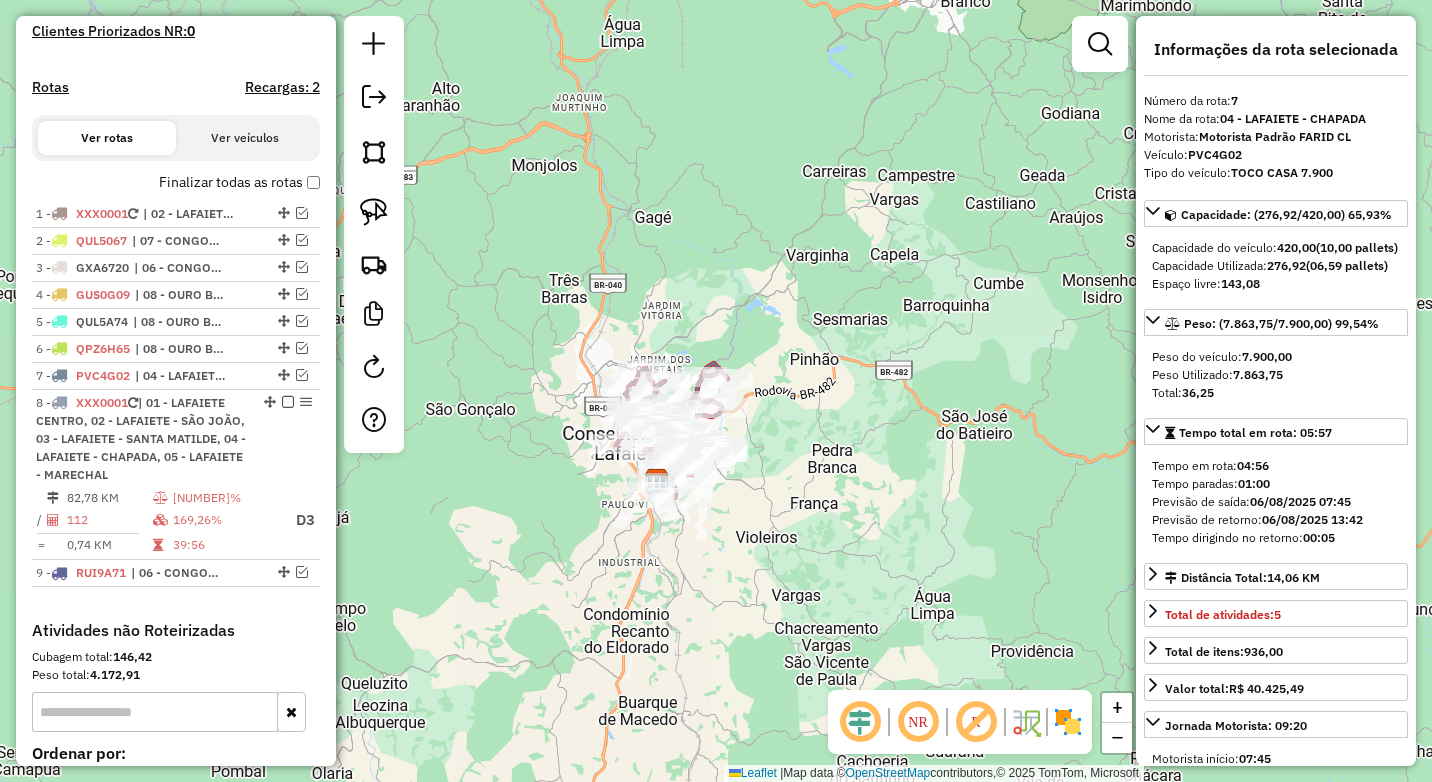 drag, startPoint x: 833, startPoint y: 576, endPoint x: 789, endPoint y: 575, distance: 44.011364 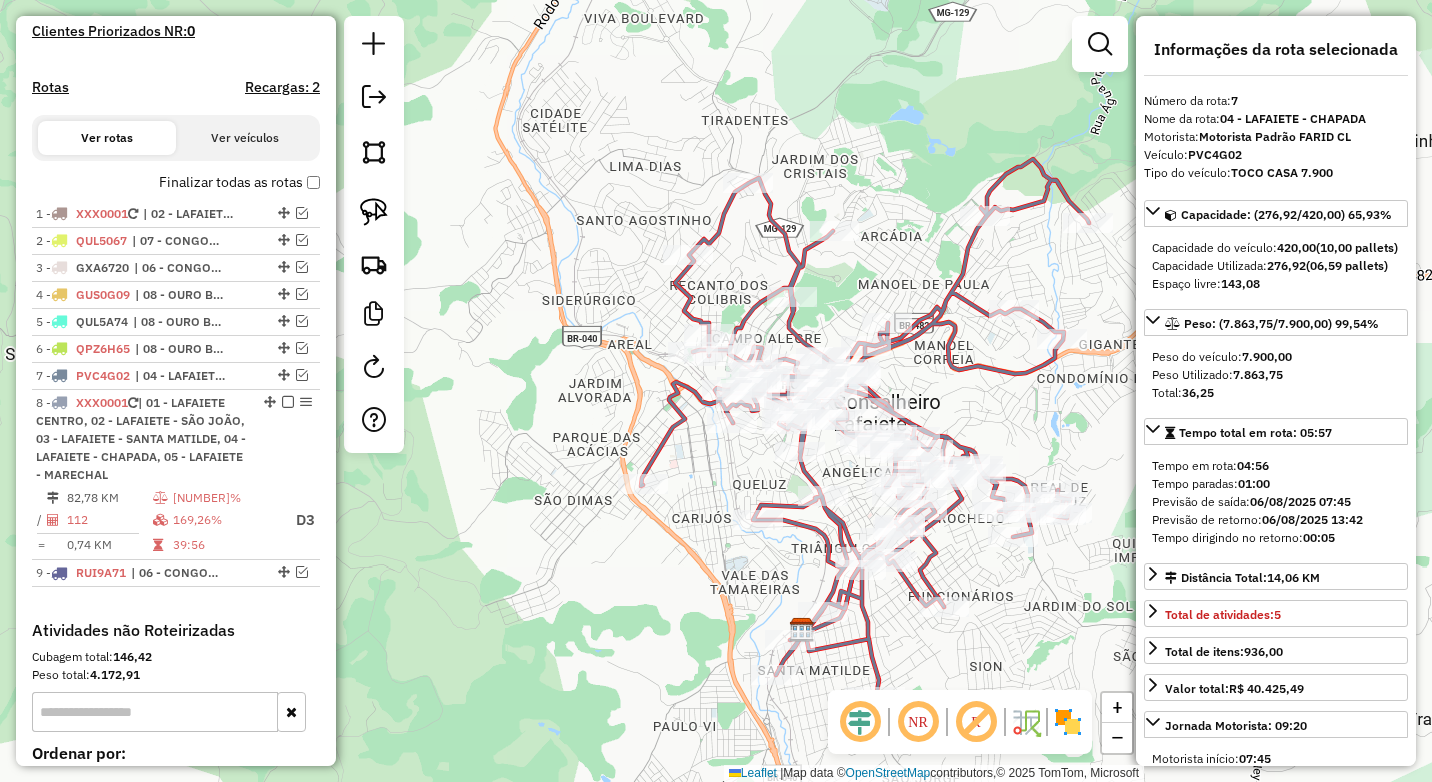 drag, startPoint x: 869, startPoint y: 493, endPoint x: 716, endPoint y: 416, distance: 171.28339 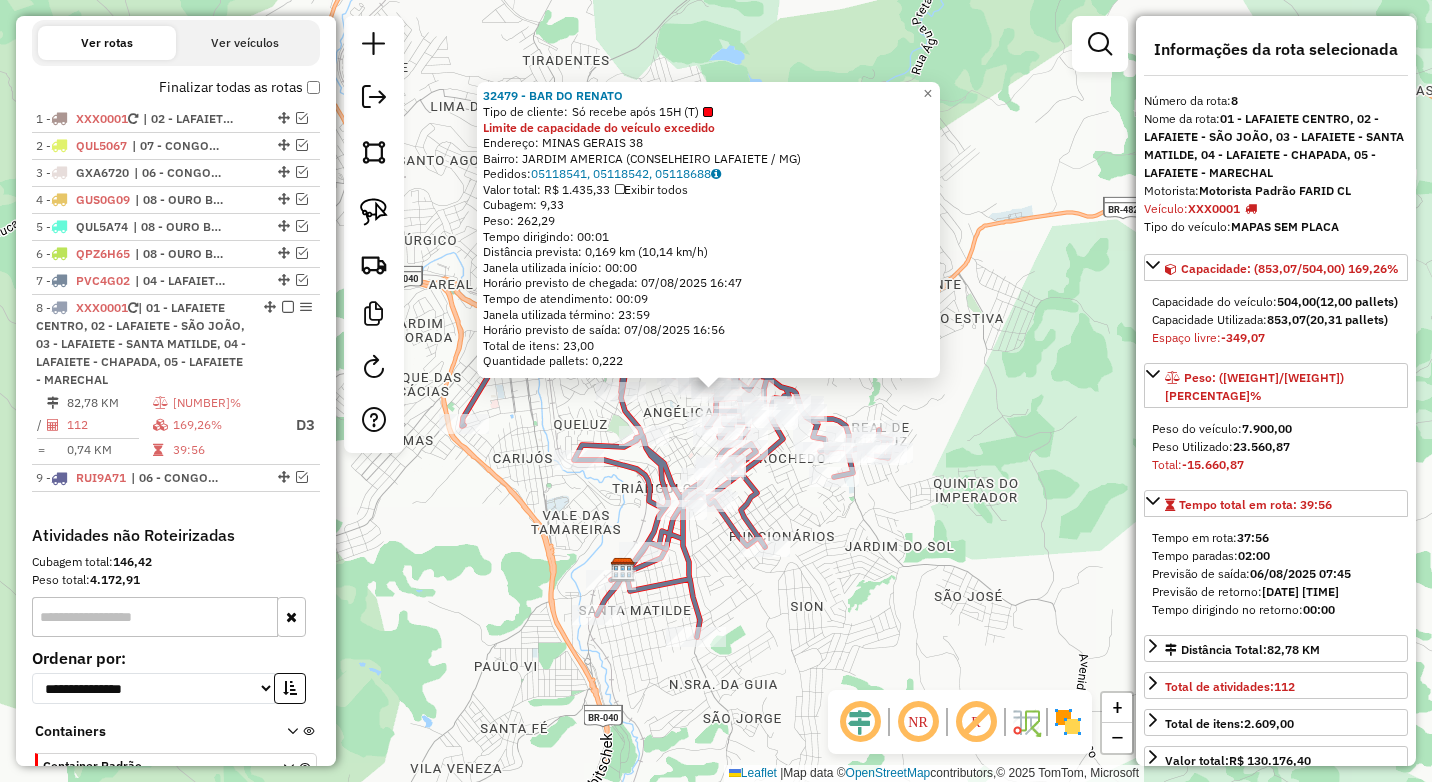scroll, scrollTop: 780, scrollLeft: 0, axis: vertical 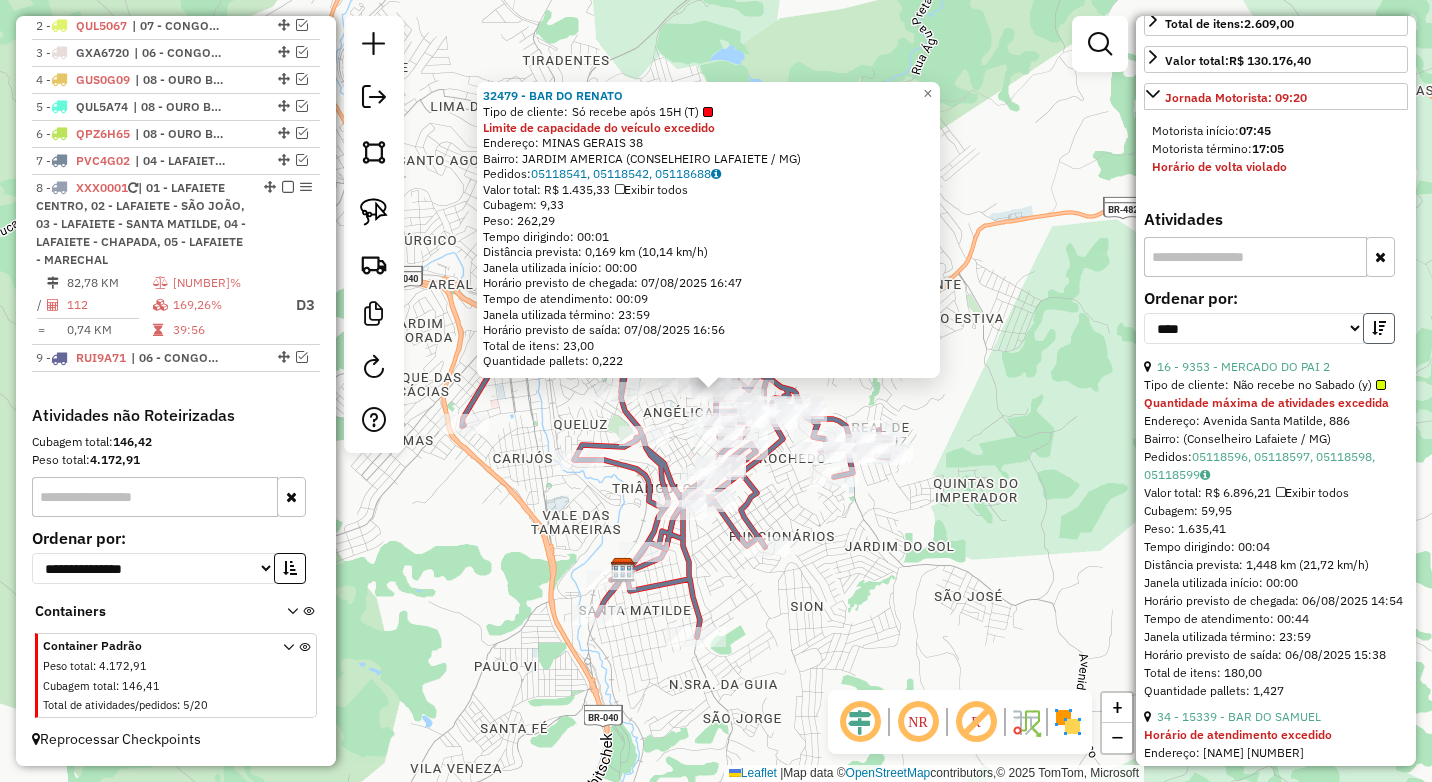 click at bounding box center [1379, 328] 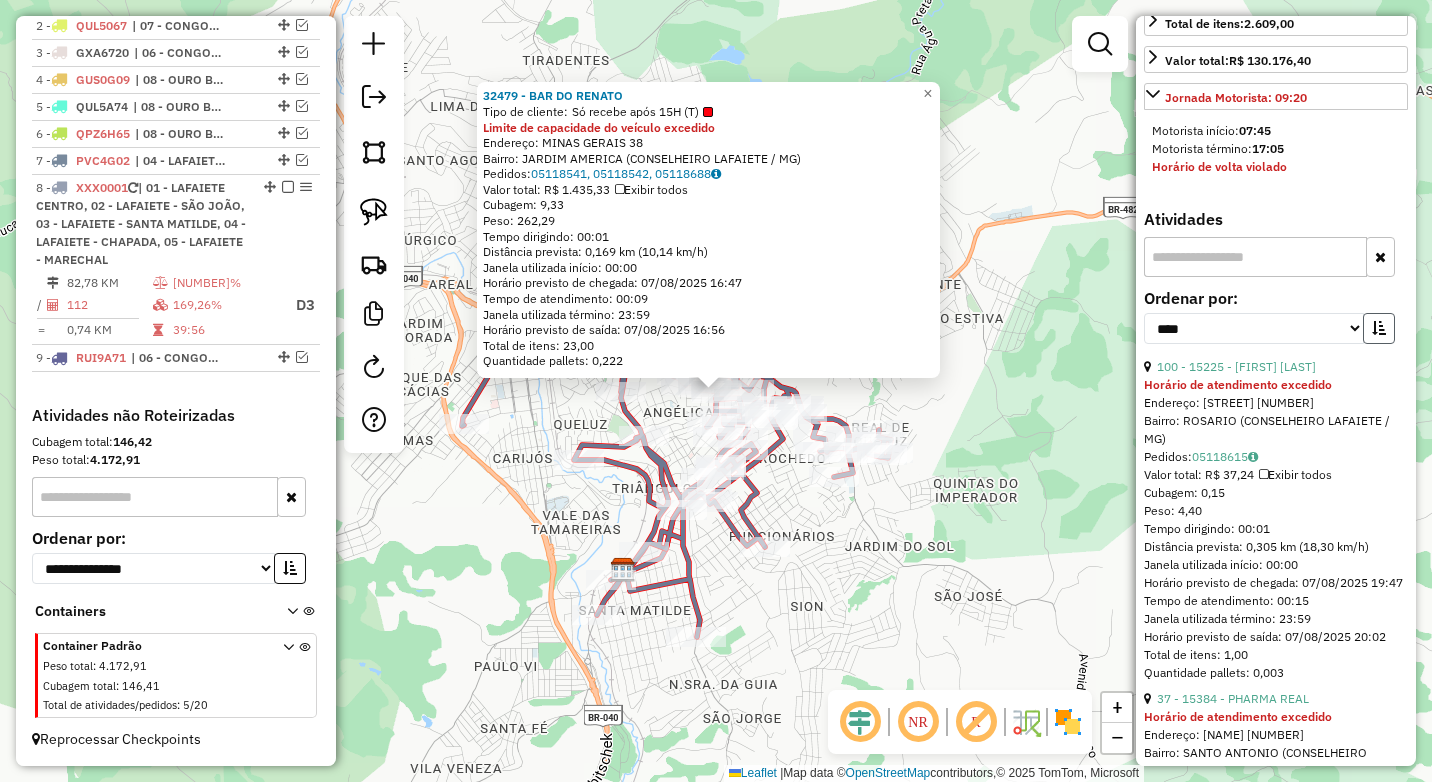 click at bounding box center [1379, 328] 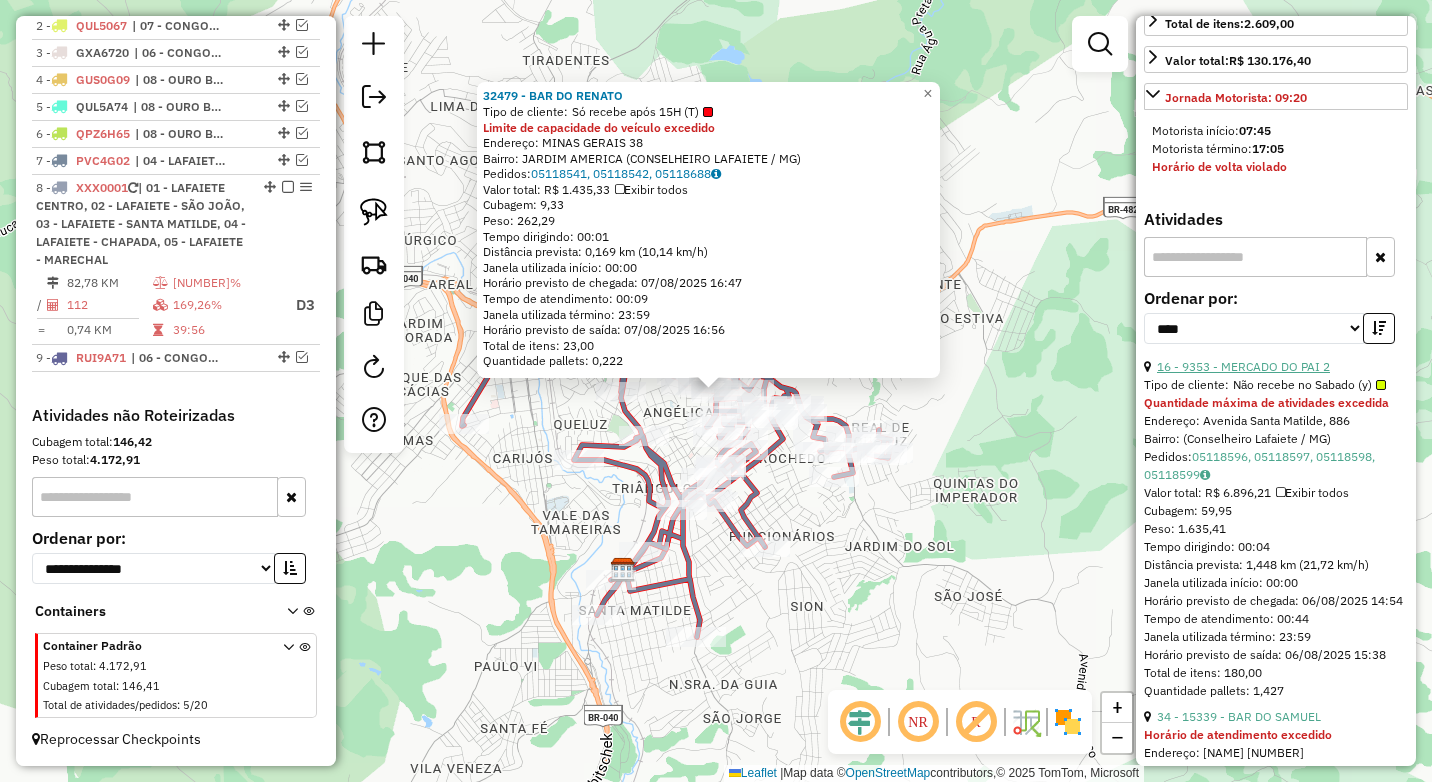 click on "16 - 9353 - MERCADO DO PAI 2" at bounding box center [1243, 366] 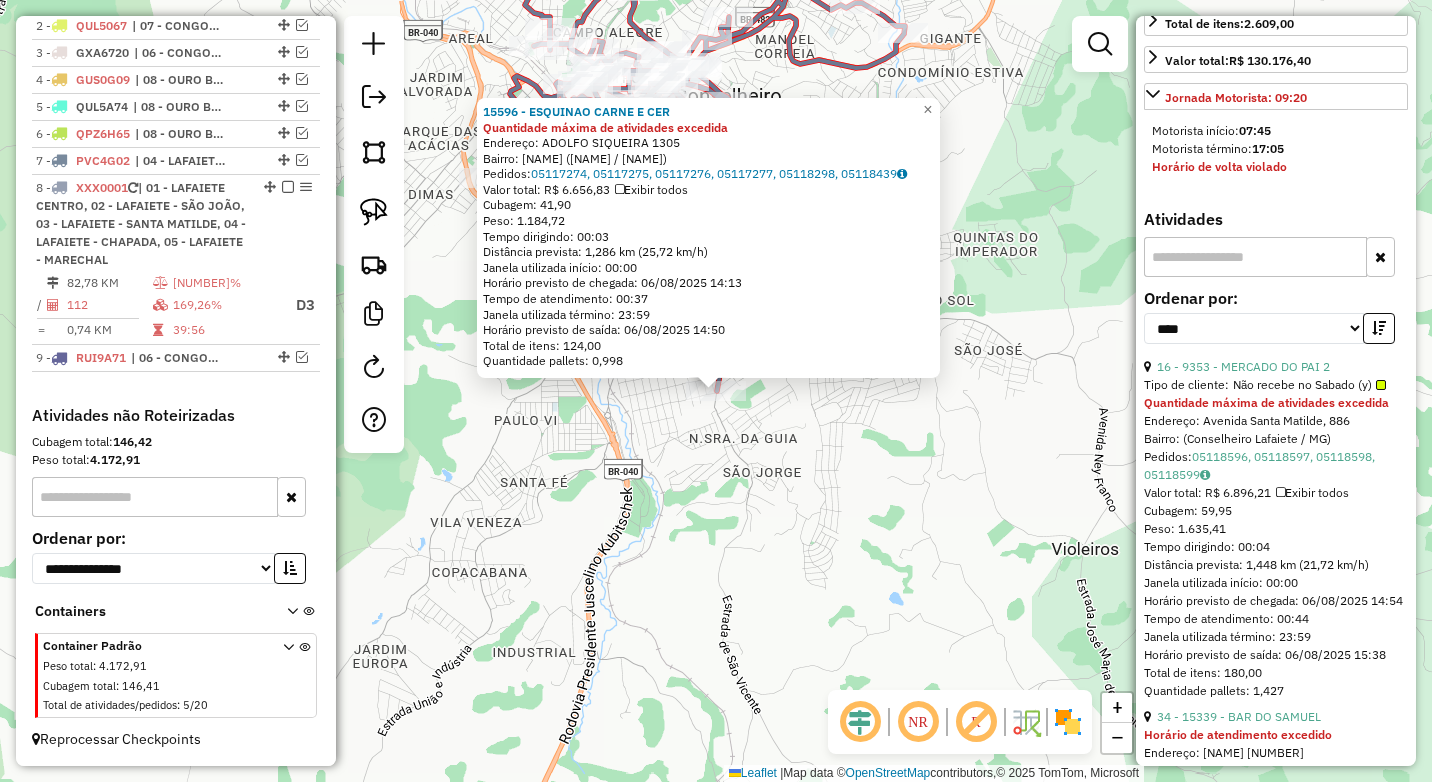 click on "[NUMBER] - [NAME] Limite de capacidade do veículo excedido Endereço: [NAME] [NUMBER] Bairro: [NAME] ([NAME] / [NAME]) Pedidos: [NUMBER] Valor total: R$ [PRICE] Exibir todos Cubagem: [NUMBER] Peso: [NUMBER] Tempo dirigindo: [TIME] Distância prevista: [NUMBER] km ([NUMBER] km/h) Janela utilizada início: [TIME] Horário previsto de chegada: [DATE] [TIME] Tempo de atendimento: [TIME] Janela utilizada término: [TIME] Horário previsto de saída: [DATE] [TIME] Total de itens: [NUMBER] Quantidade pallets: [NUMBER] × Janela de atendimento Grade de atendimento Capacidade Transportadoras Veículos Cliente Pedidos Rotas Selecione os dias de semana para filtrar as janelas de atendimento Seg Ter Qua Qui Sex Sáb Dom Informe o período da janela de atendimento: De: Até: Seg Ter Qua Qui Sex Sáb Dom **** ****" 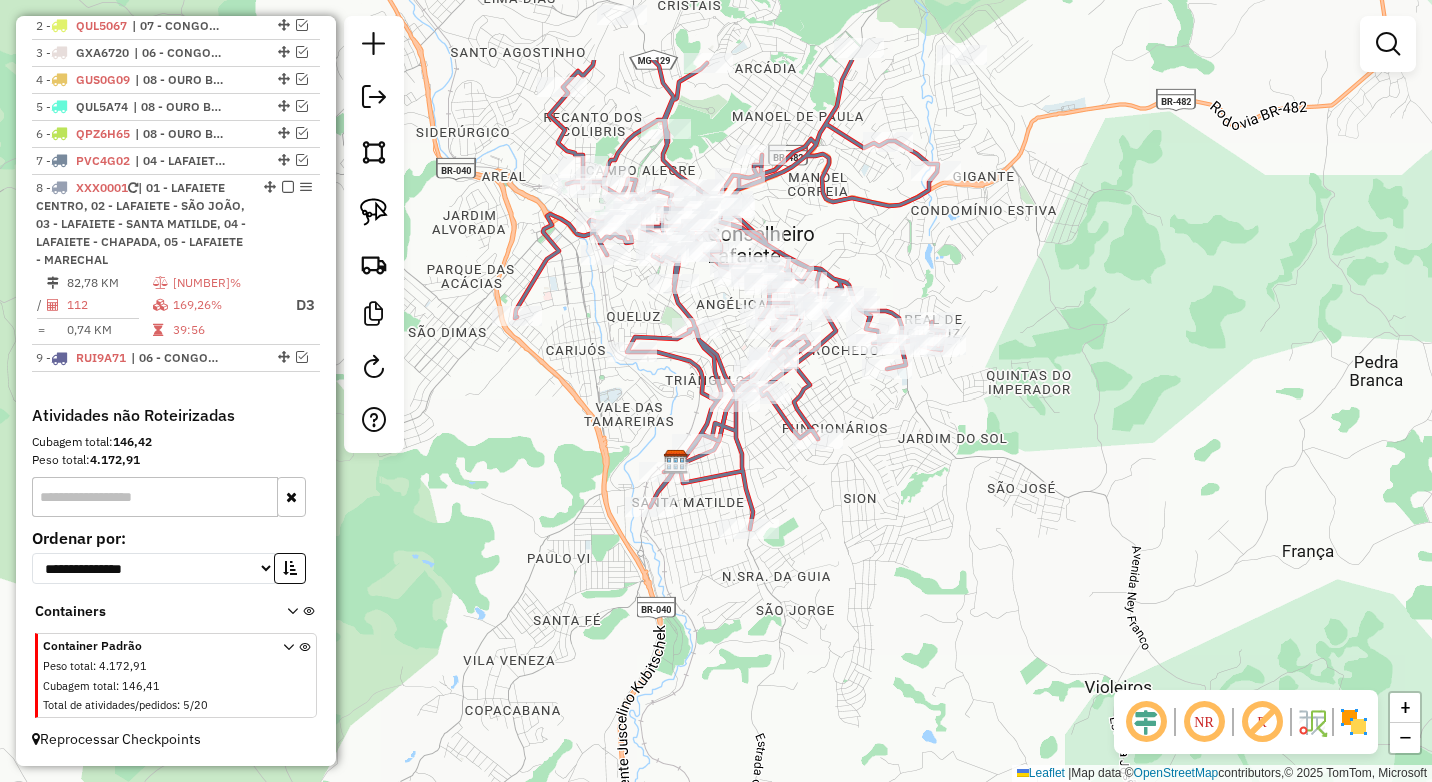 drag, startPoint x: 672, startPoint y: 461, endPoint x: 705, endPoint y: 600, distance: 142.86357 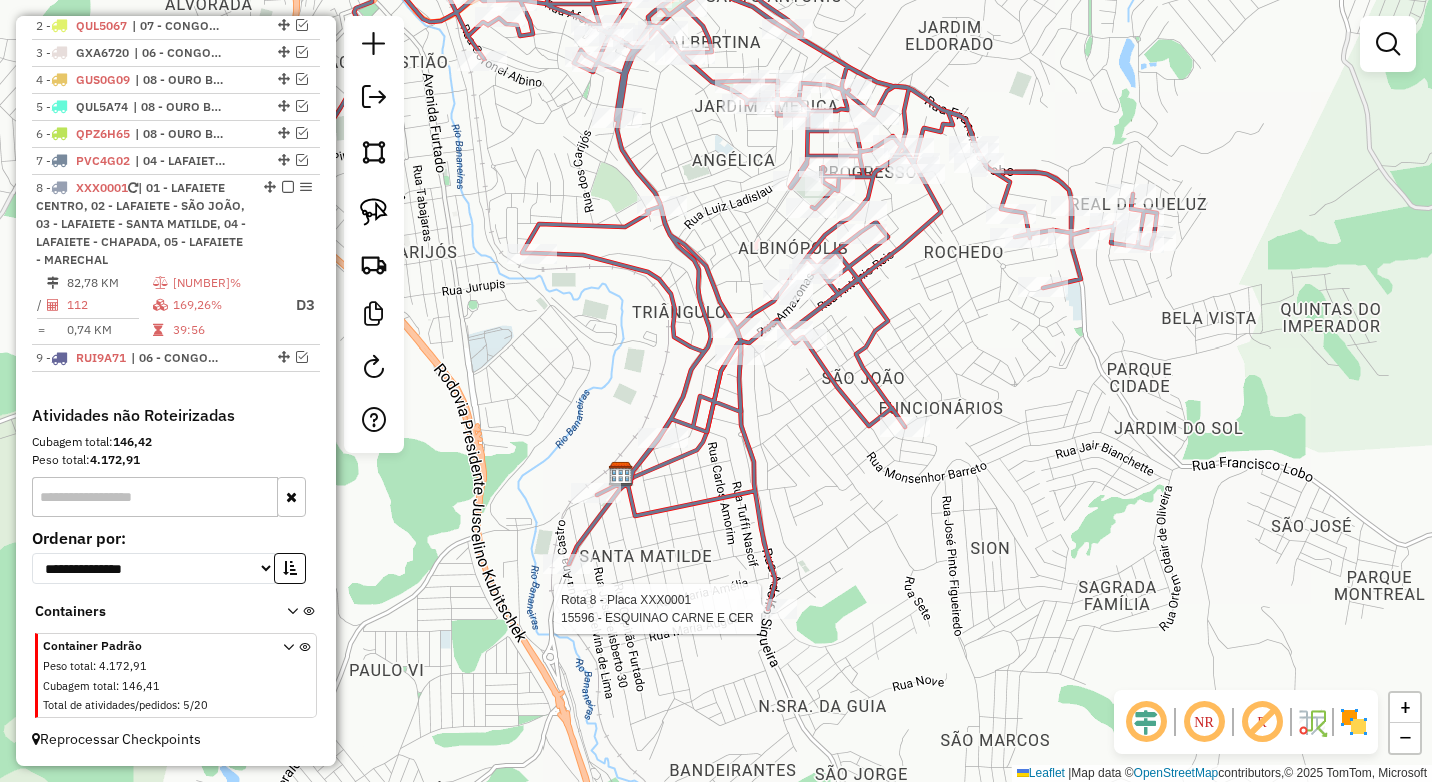 select on "*********" 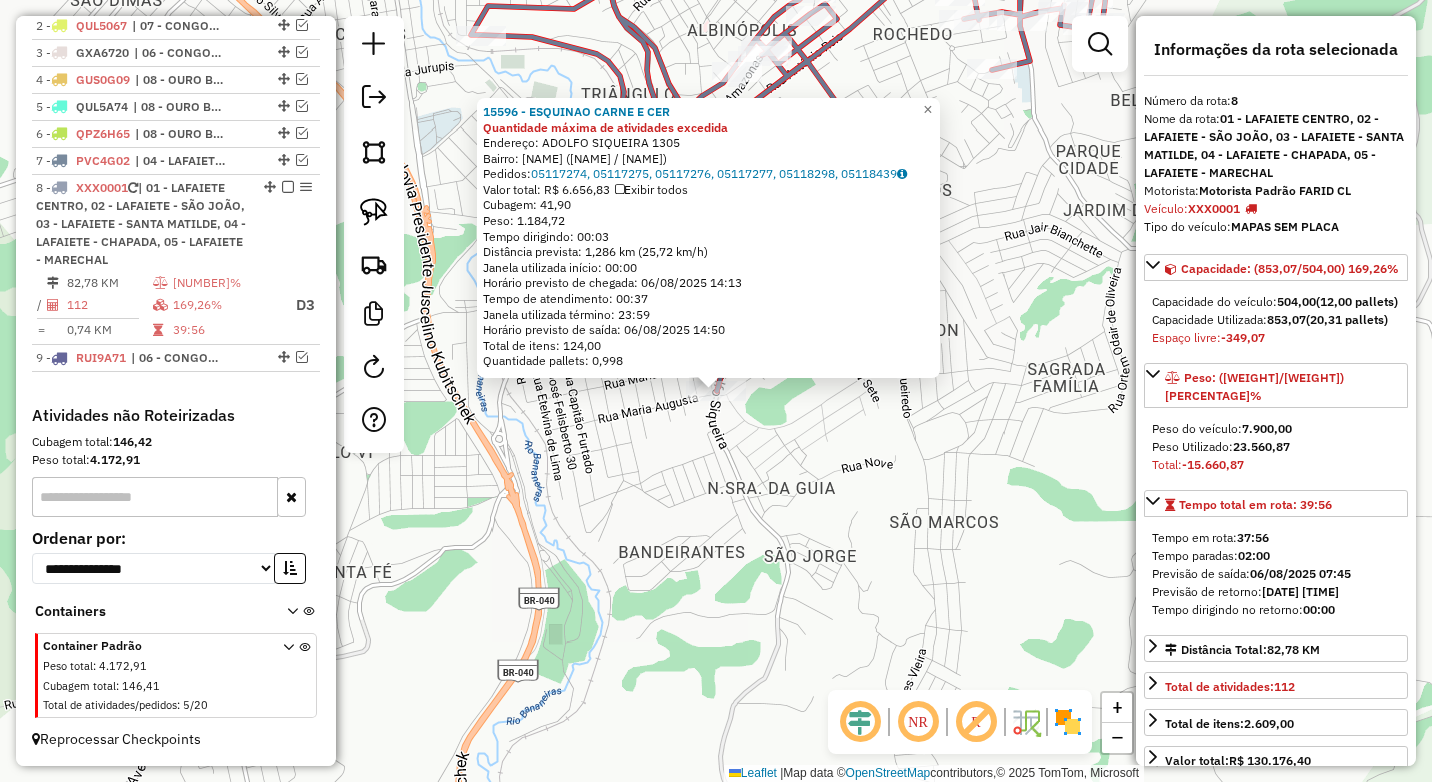 click on "[NUMBER] - [NAME] Limite de capacidade do veículo excedido Endereço: [NAME] [NUMBER] Bairro: [NAME] ([NAME] / [NAME]) Pedidos: [NUMBER] Valor total: R$ [PRICE] Exibir todos Cubagem: [NUMBER] Peso: [NUMBER] Tempo dirigindo: [TIME] Distância prevista: [NUMBER] km ([NUMBER] km/h) Janela utilizada início: [TIME] Horário previsto de chegada: [DATE] [TIME] Tempo de atendimento: [TIME] Janela utilizada término: [TIME] Horário previsto de saída: [DATE] [TIME] Total de itens: [NUMBER] Quantidade pallets: [NUMBER] × Janela de atendimento Grade de atendimento Capacidade Transportadoras Veículos Cliente Pedidos Rotas Selecione os dias de semana para filtrar as janelas de atendimento Seg Ter Qua Qui Sex Sáb Dom Informe o período da janela de atendimento: De: Até: Seg Ter Qua Qui Sex Sáb Dom **** ****" 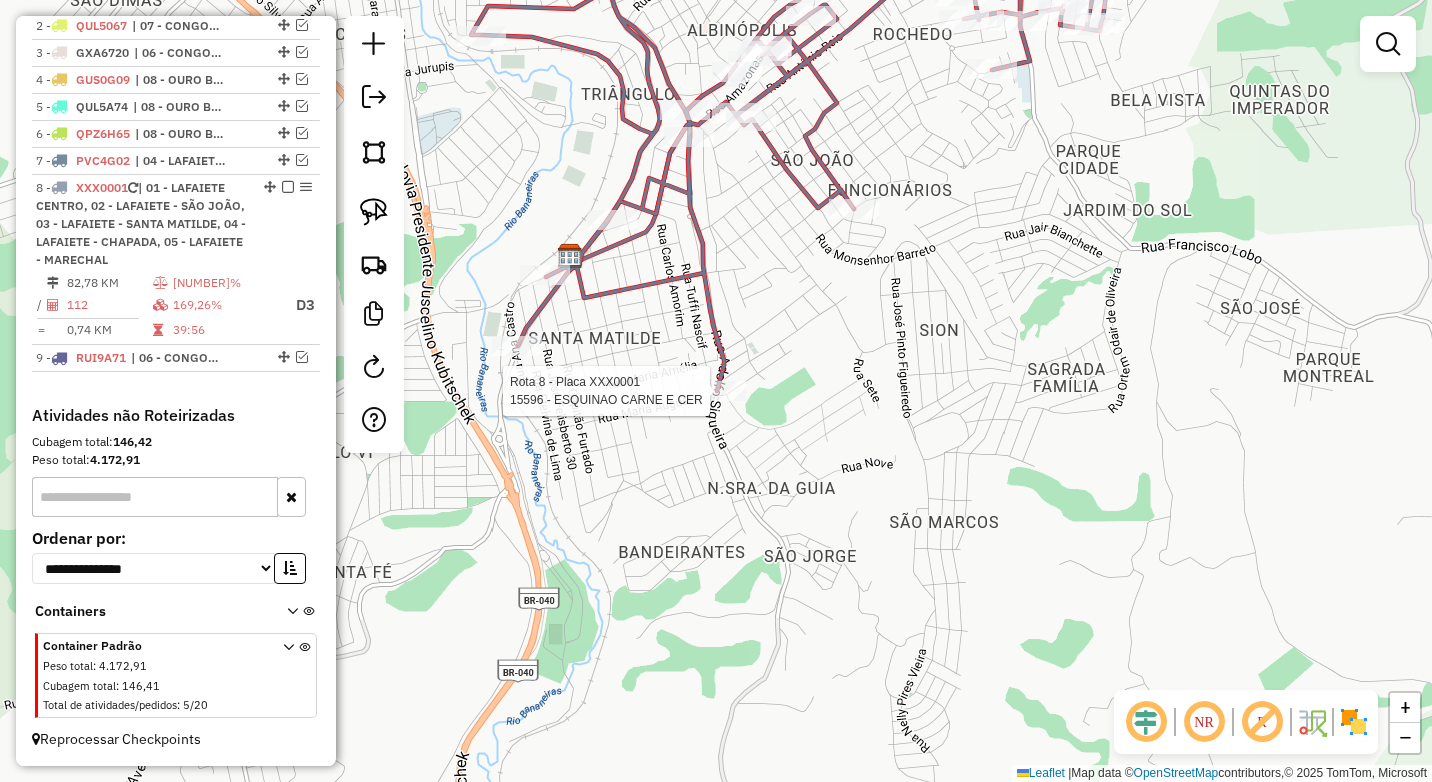 select on "*********" 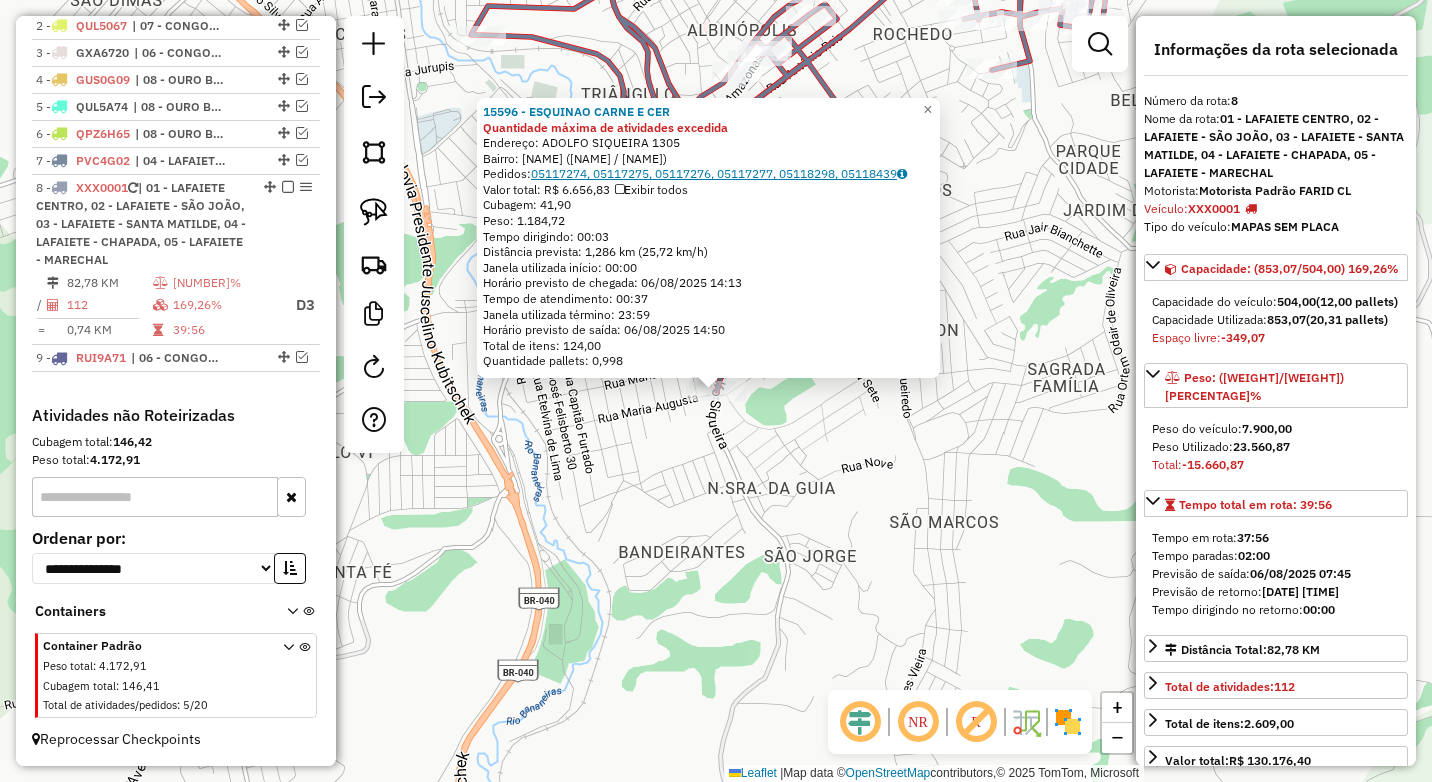 click on "05117274, 05117275, 05117276, 05117277, 05118298, 05118439" 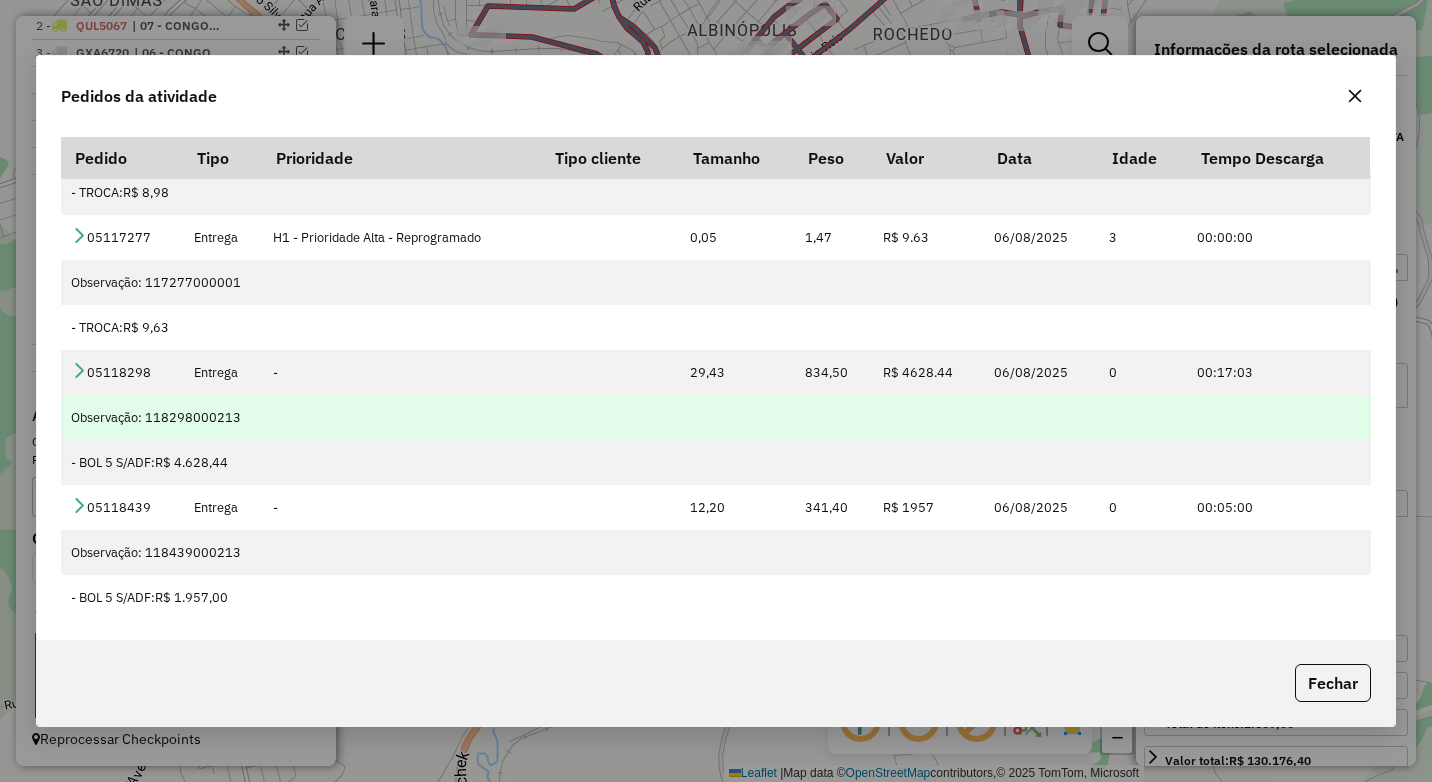 scroll, scrollTop: 374, scrollLeft: 0, axis: vertical 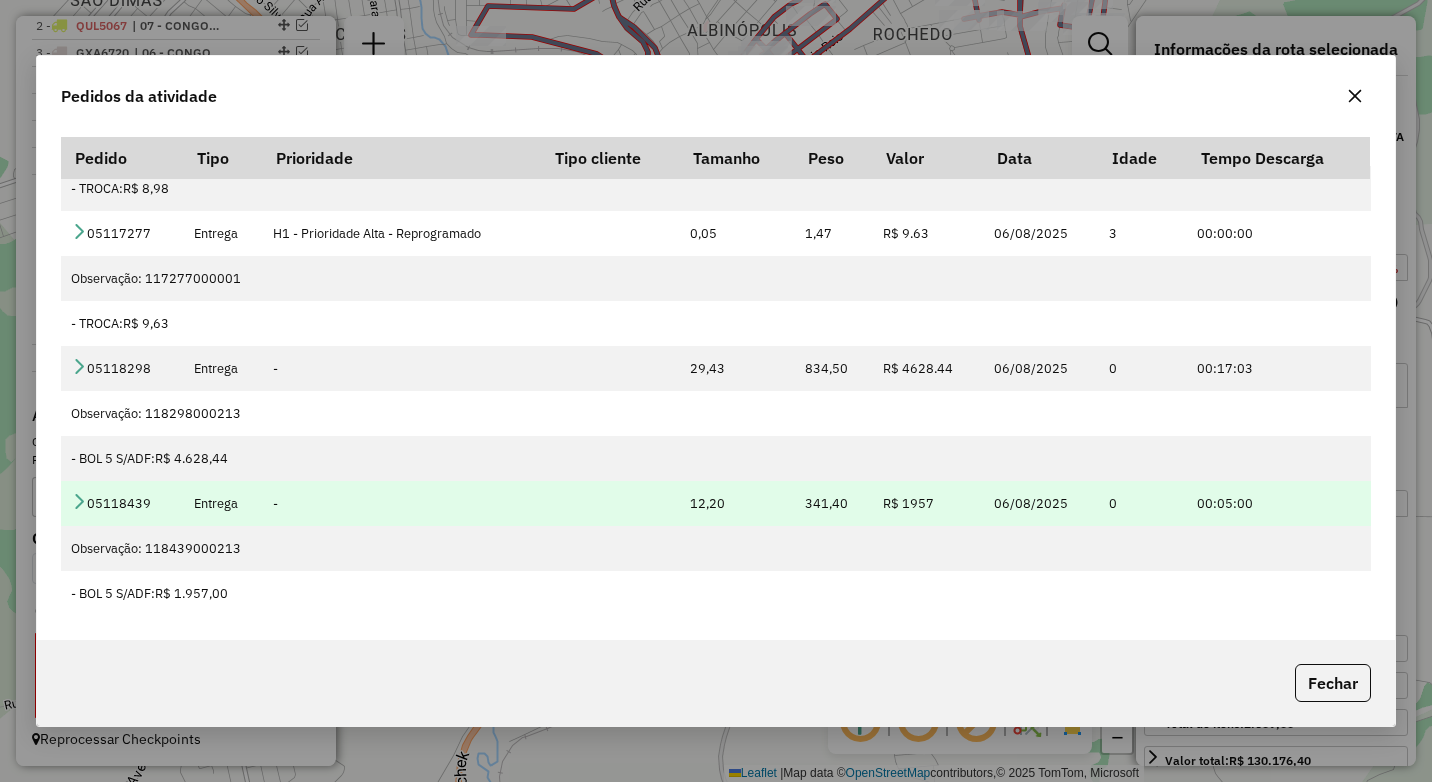 click at bounding box center (79, 501) 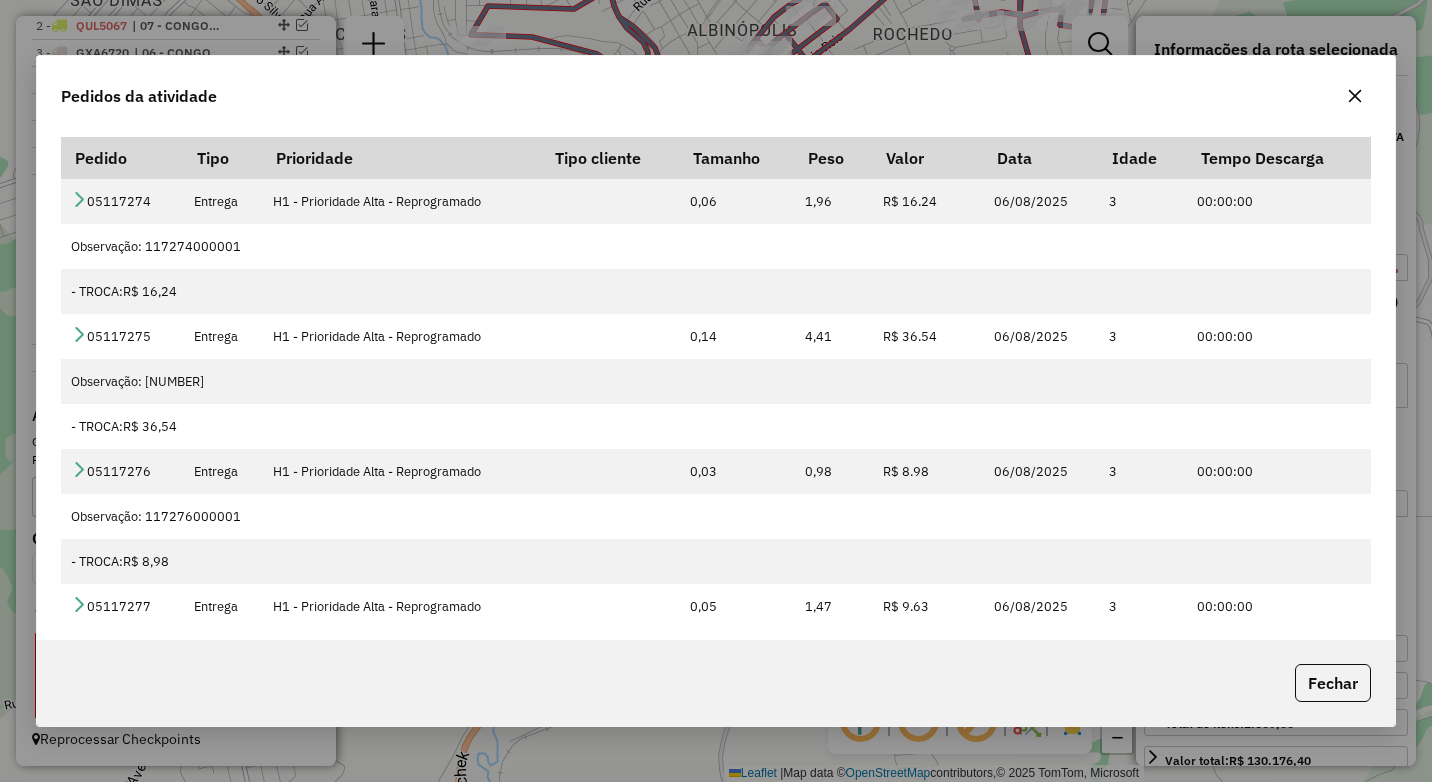 scroll, scrollTop: 0, scrollLeft: 0, axis: both 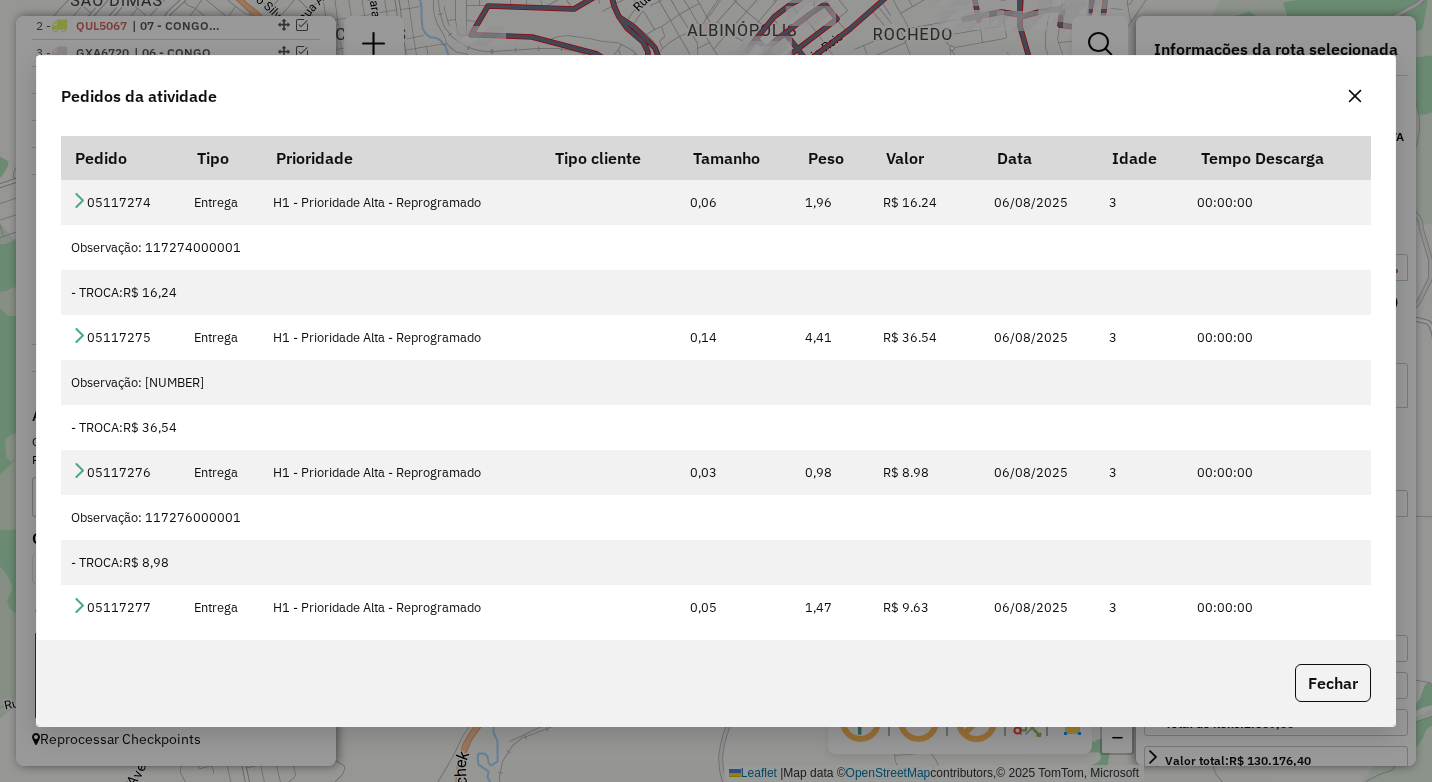 click 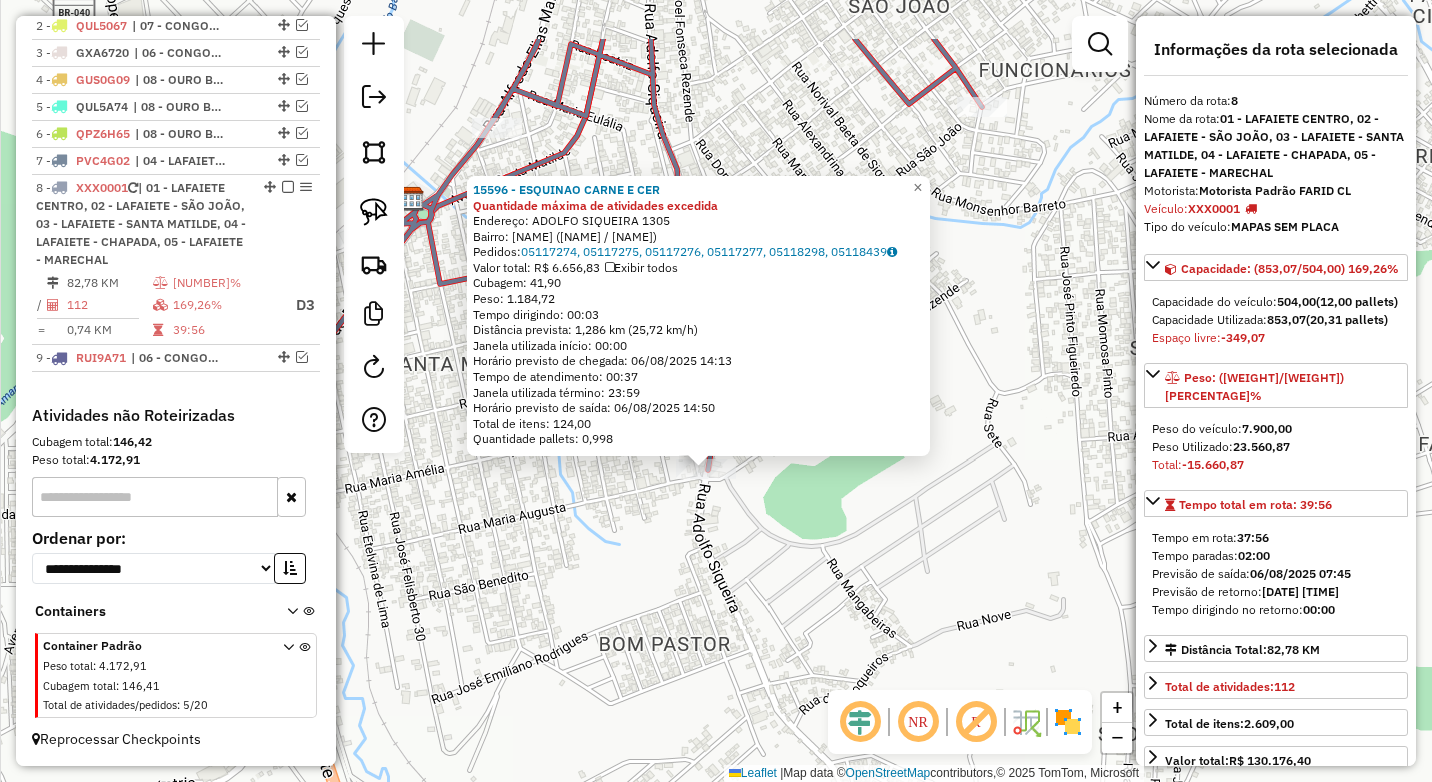 drag, startPoint x: 661, startPoint y: 464, endPoint x: 669, endPoint y: 551, distance: 87.36704 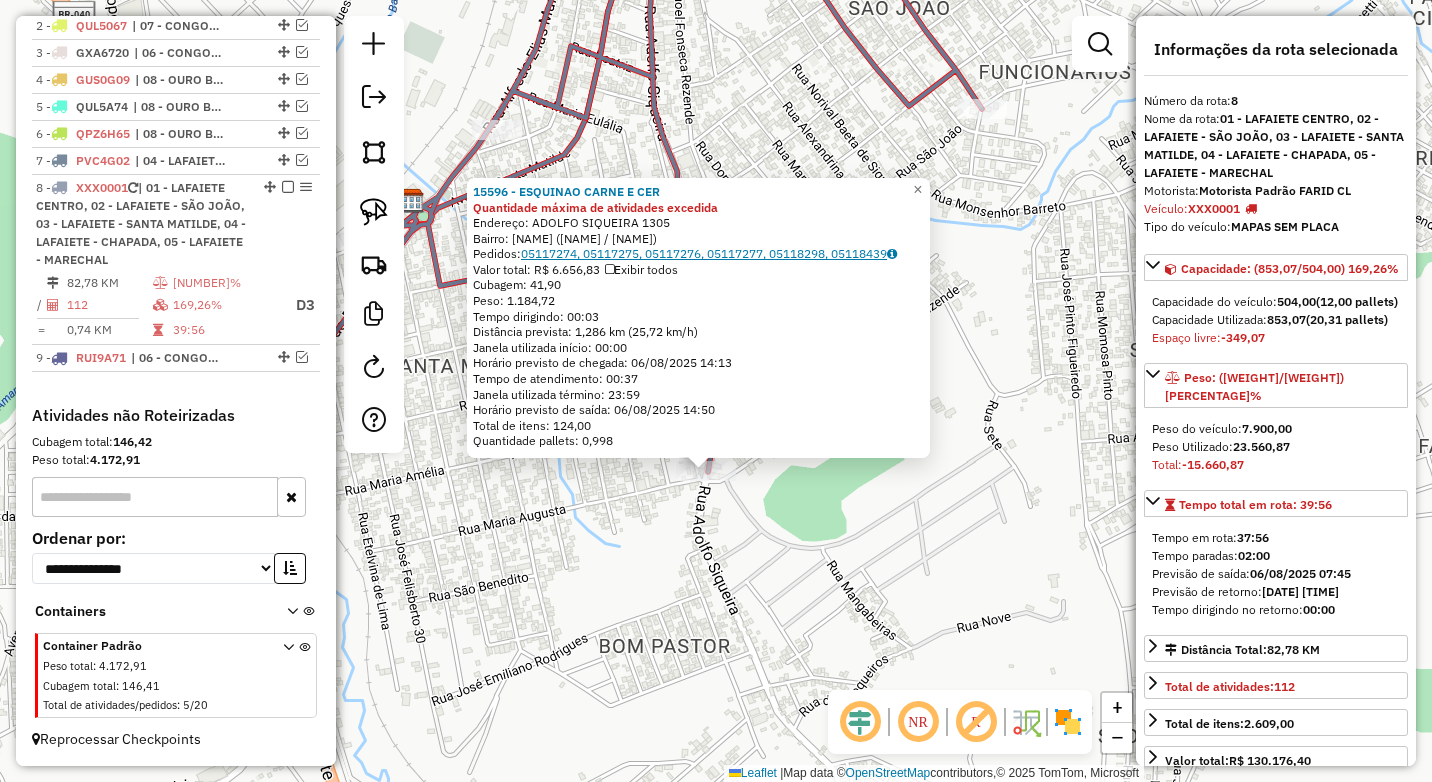 click on "05117274, 05117275, 05117276, 05117277, 05118298, 05118439" 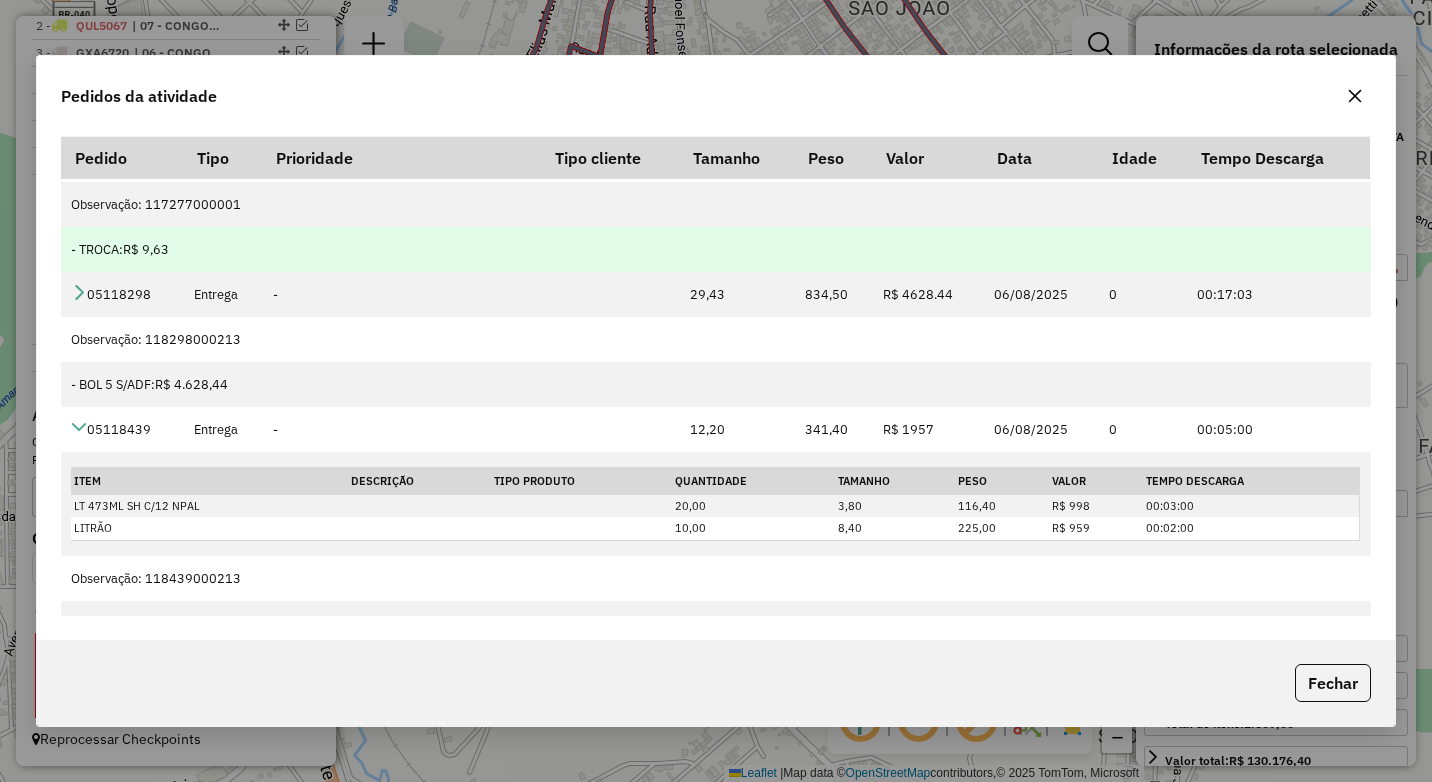 scroll, scrollTop: 479, scrollLeft: 0, axis: vertical 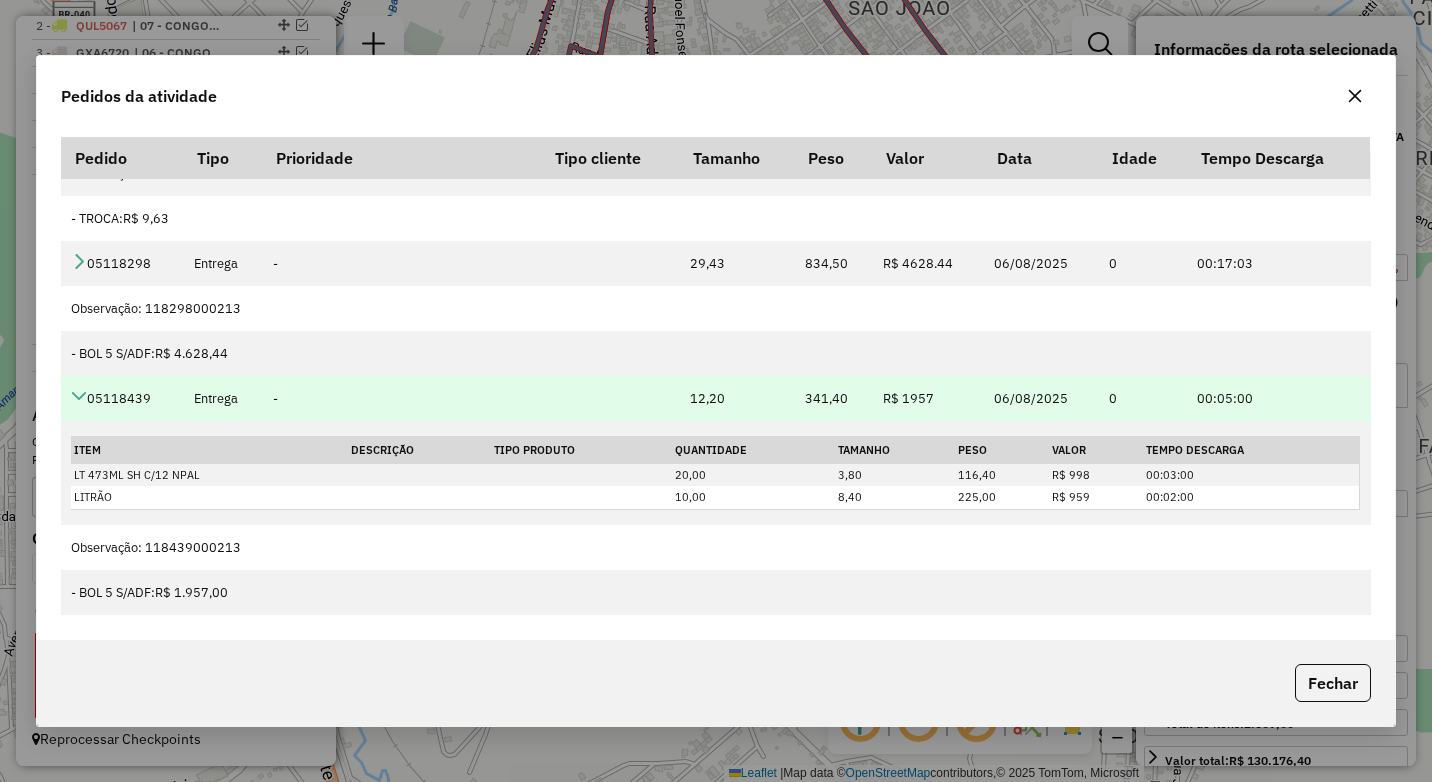 click at bounding box center (79, 396) 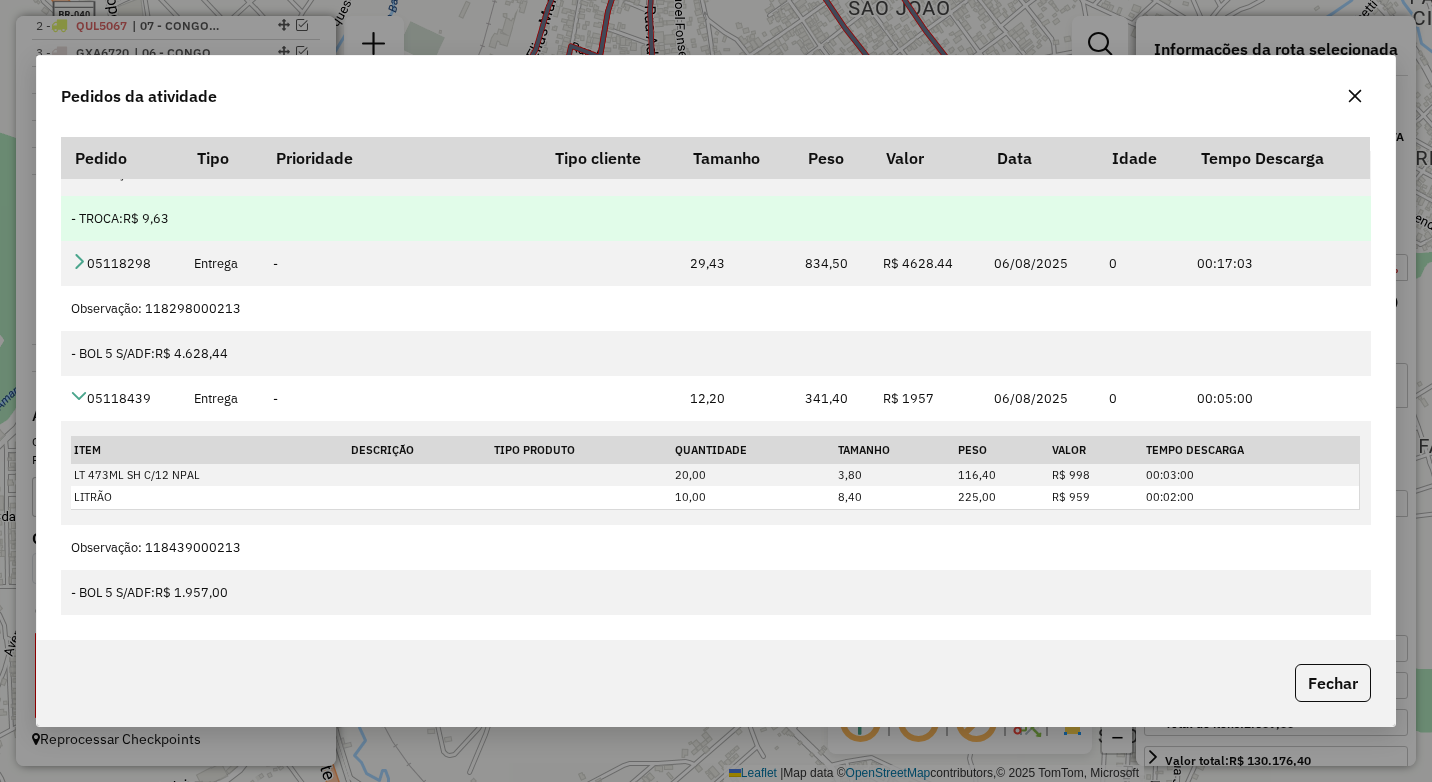 scroll, scrollTop: 374, scrollLeft: 0, axis: vertical 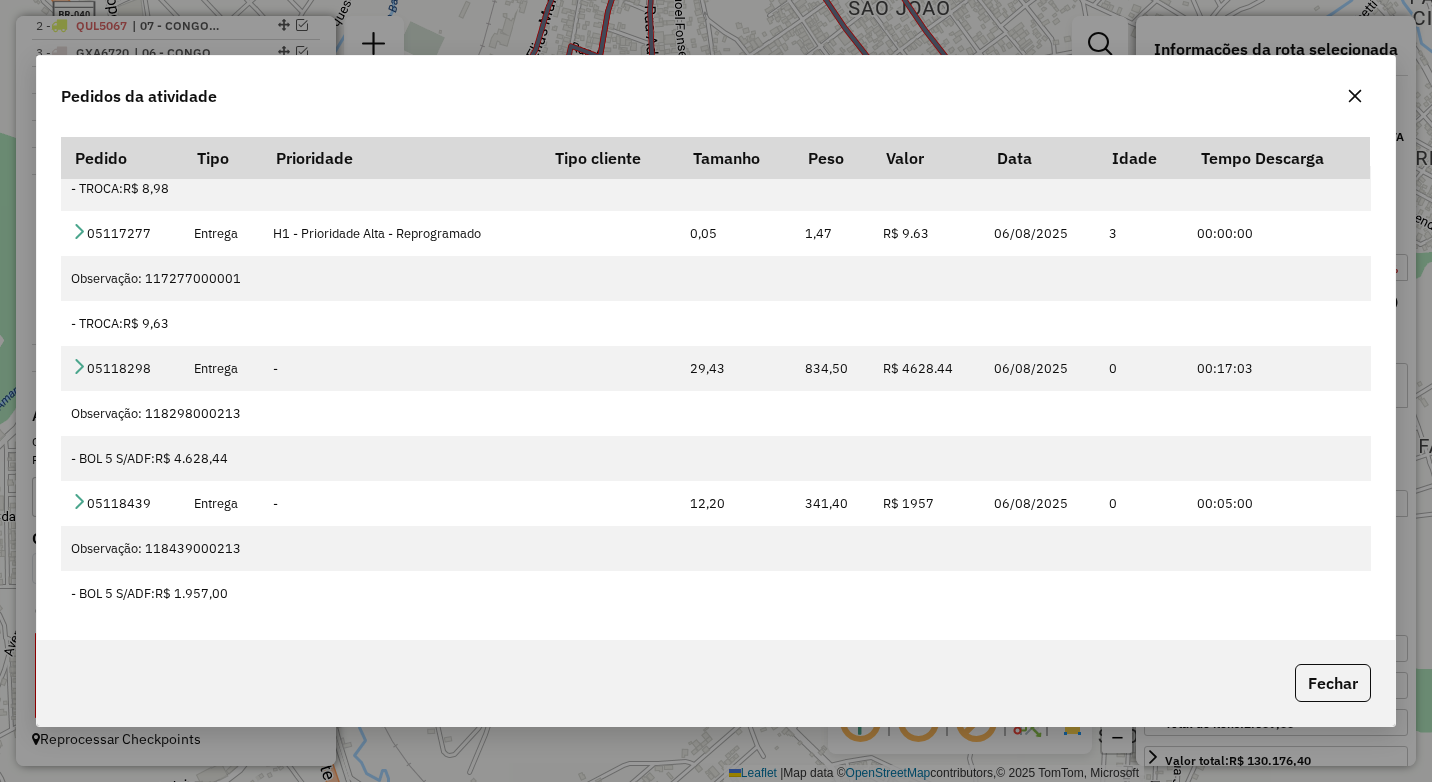 drag, startPoint x: 1368, startPoint y: 98, endPoint x: 1342, endPoint y: 105, distance: 26.925823 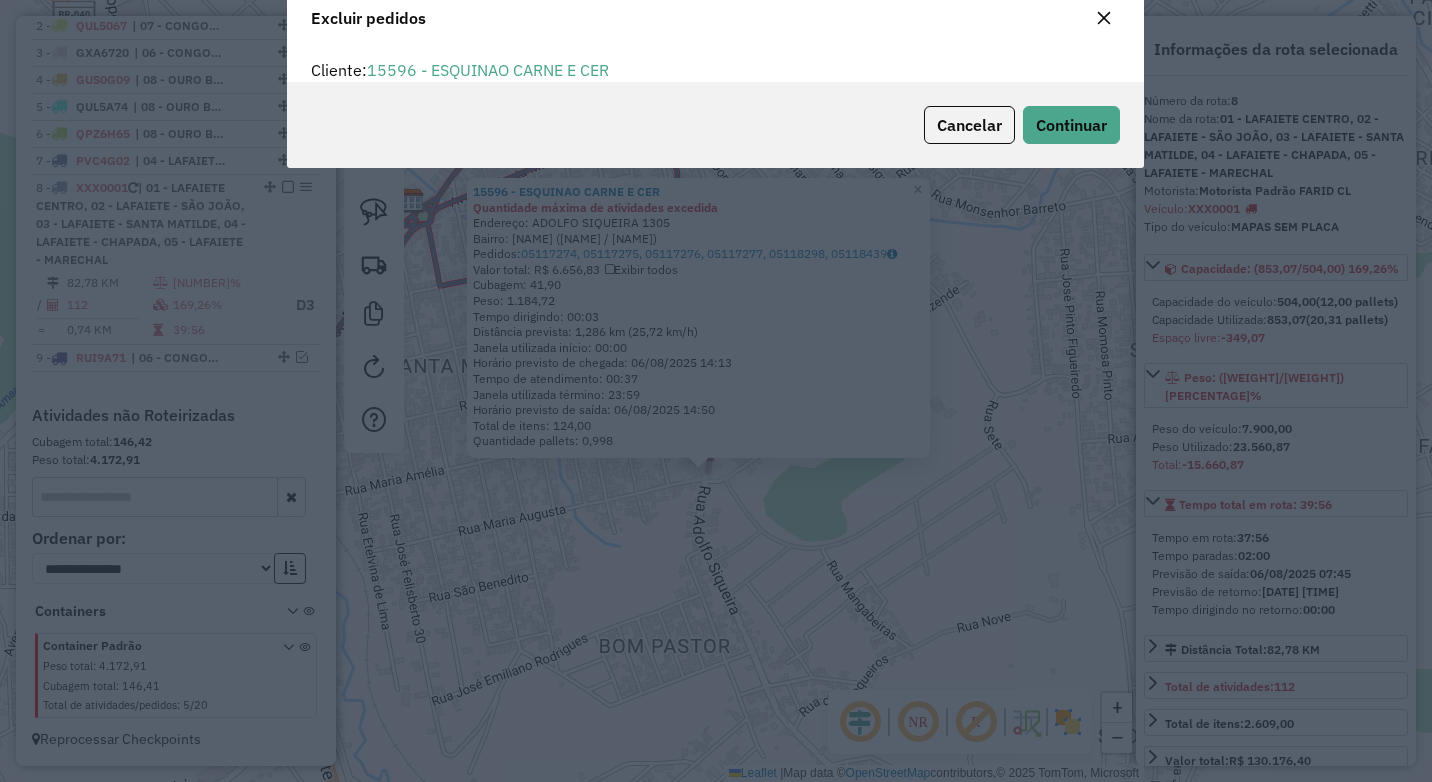 scroll, scrollTop: 82, scrollLeft: 0, axis: vertical 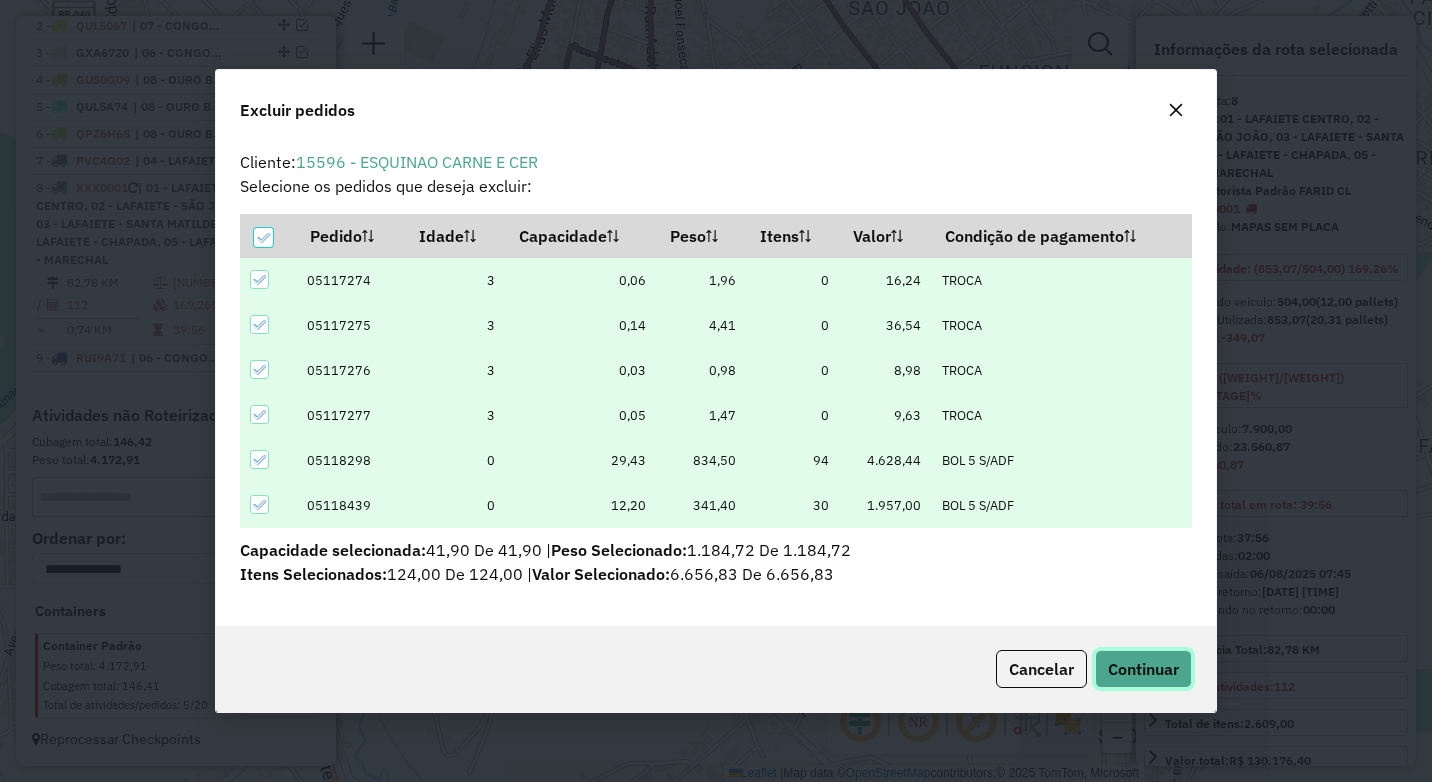 click on "Continuar" 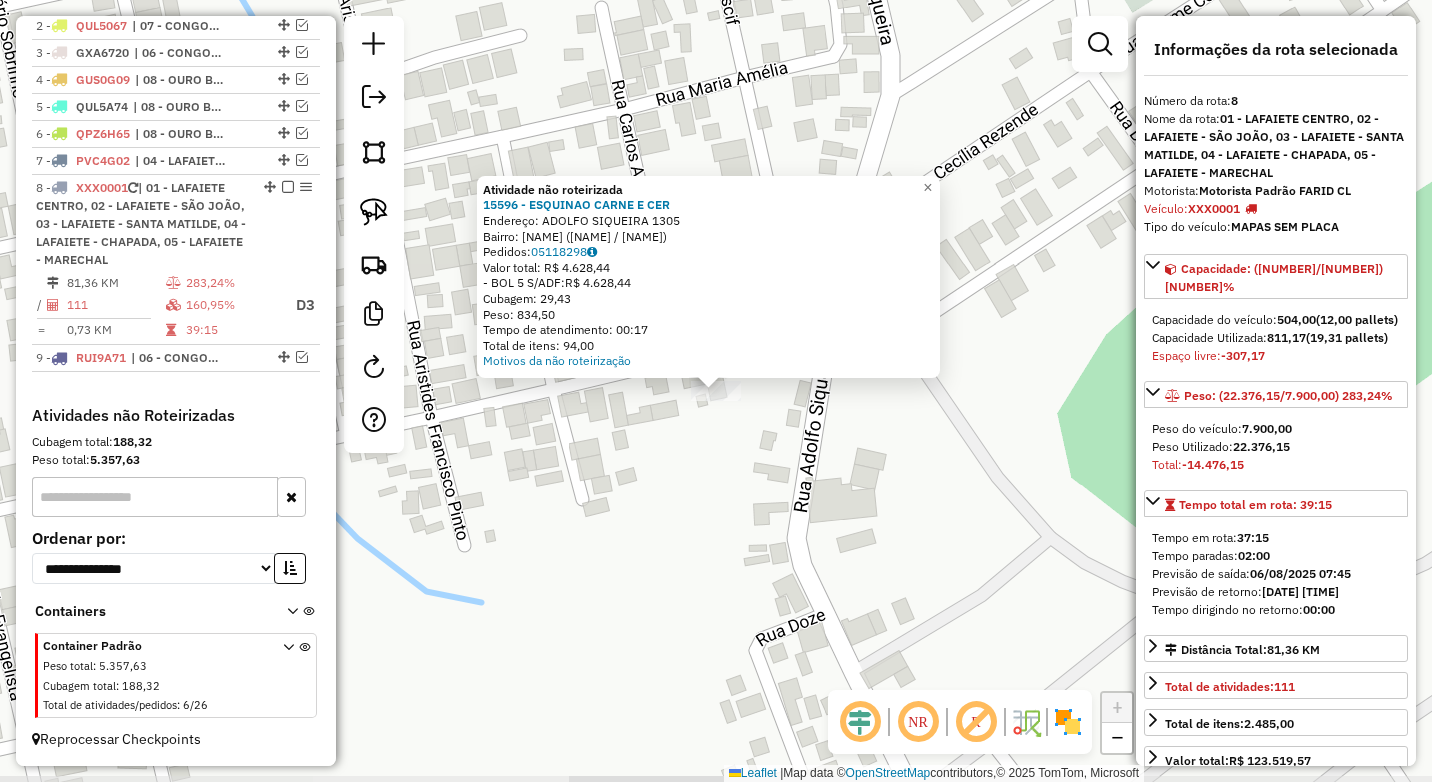 click on "Atividade não roteirizada 15596 - ESQUINAO CARNE E CER  Endereço:  ADOLFO SIQUEIRA [NUMBER]   Bairro: SAO JOAO ([CITY] / [STATE])   Pedidos:  05118298   Valor total: R$ 4.628,44   -BOL 5 S/ADF:  R$ 4.628,44   Cubagem: 29,43   Peso: 834,50   Tempo de atendimento: 00:17   Total de itens: 94,00  Motivos da não roteirização × Janela de atendimento Grade de atendimento Capacidade Transportadoras Veículos Cliente Pedidos  Rotas Selecione os dias de semana para filtrar as janelas de atendimento  Seg   Ter   Qua   Qui   Sex   Sáb   Dom  Informe o período da janela de atendimento: De: Até:  Filtrar exatamente a janela do cliente  Considerar janela de atendimento padrão  Selecione os dias de semana para filtrar as grades de atendimento  Seg   Ter   Qua   Qui   Sex   Sáb   Dom   Considerar clientes sem dia de atendimento cadastrado  Clientes fora do dia de atendimento selecionado Filtrar as atividades entre os valores definidos abaixo:  Peso mínimo:  ****  Peso máximo:  ****  Cubagem mínima:   De:" 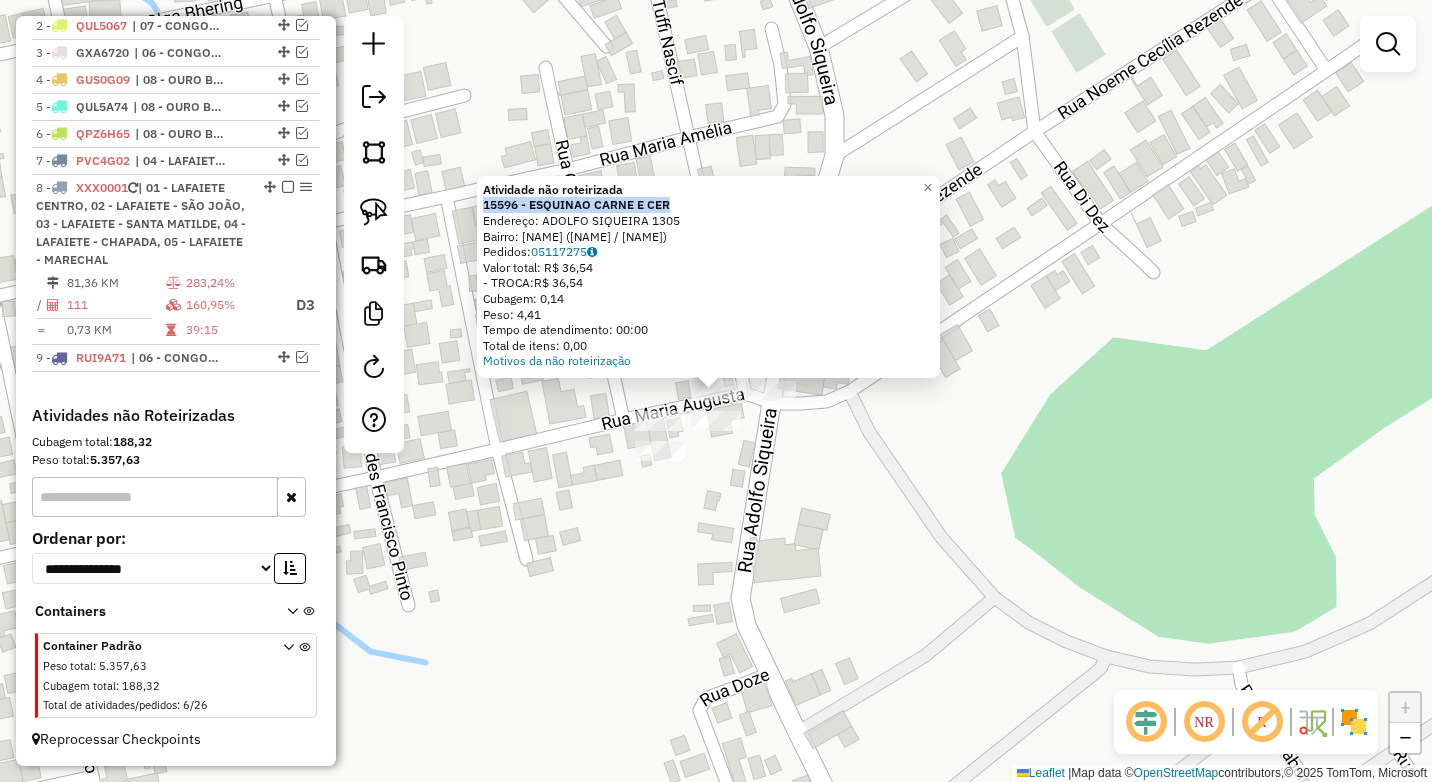 drag, startPoint x: 697, startPoint y: 201, endPoint x: 487, endPoint y: 208, distance: 210.11664 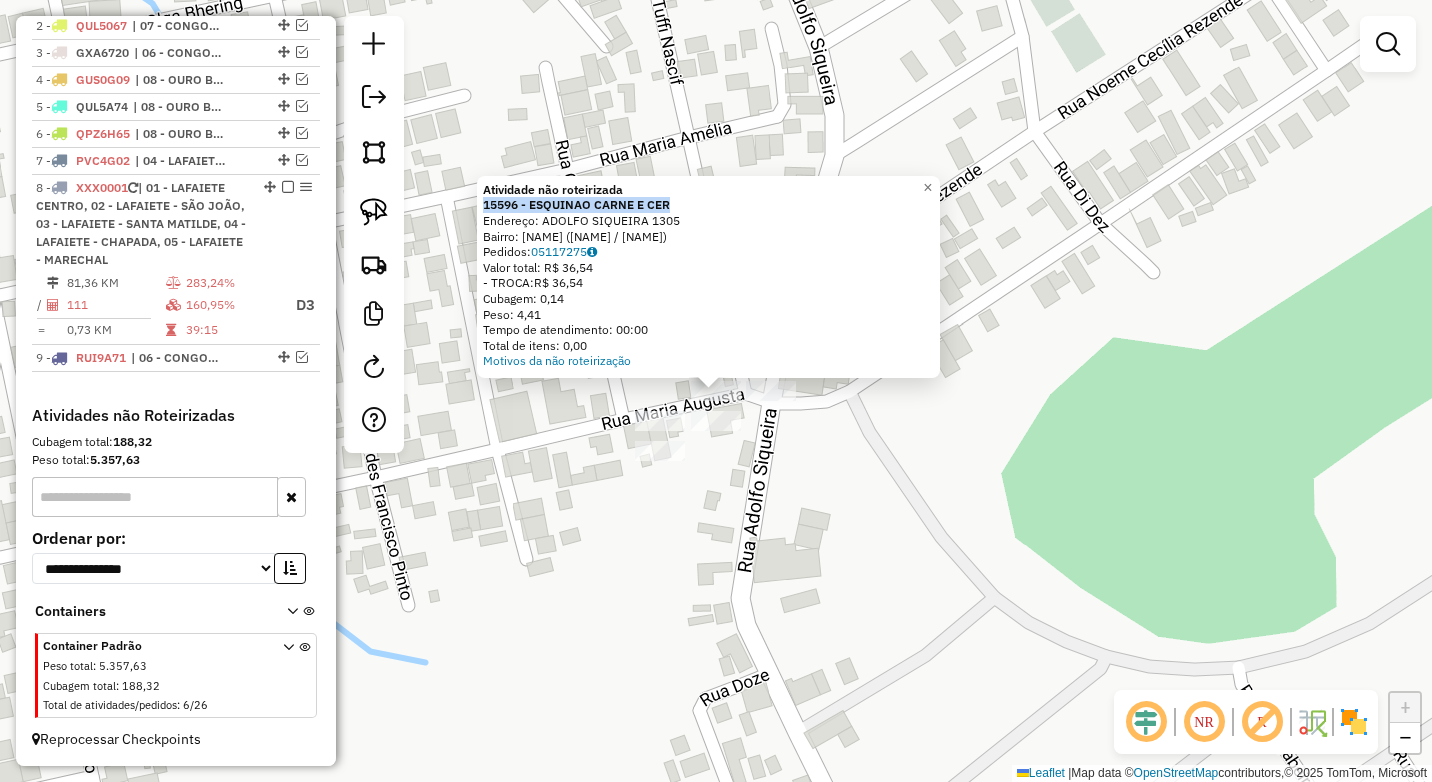 click on "Atividade não roteirizada [NUMBER] - [NAME] Endereço: [NAME] [NUMBER] Bairro: [NAME] ([NAME] / [NAME]) Pedidos: [NUMBER] Valor total: R$ [PRICE] - TROCA: R$ [PRICE] Cubagem: [NUMBER] Peso: [NUMBER] Tempo de atendimento: [TIME] Total de itens: [NUMBER] Motivos da não roteirização × Janela de atendimento Grade de atendimento Capacidade Transportadoras Veículos Cliente Pedidos Rotas Selecione os dias de semana para filtrar as janelas de atendimento Seg Ter Qua Qui Sex Sáb Dom Informe o período da janela de atendimento: De: Até: Filtrar exatamente a janela do cliente Considerar janela de atendimento padrão Selecione os dias de semana para filtrar as grades de atendimento Seg Ter Qua Qui Sex Sáb Dom Considerar clientes sem dia de atendimento cadastrado Clientes fora do dia de atendimento selecionado Filtrar as atividades entre os valores definidos abaixo: Peso mínimo: **** Peso máximo: **** Cubagem mínima: Cubagem máxima: De:" 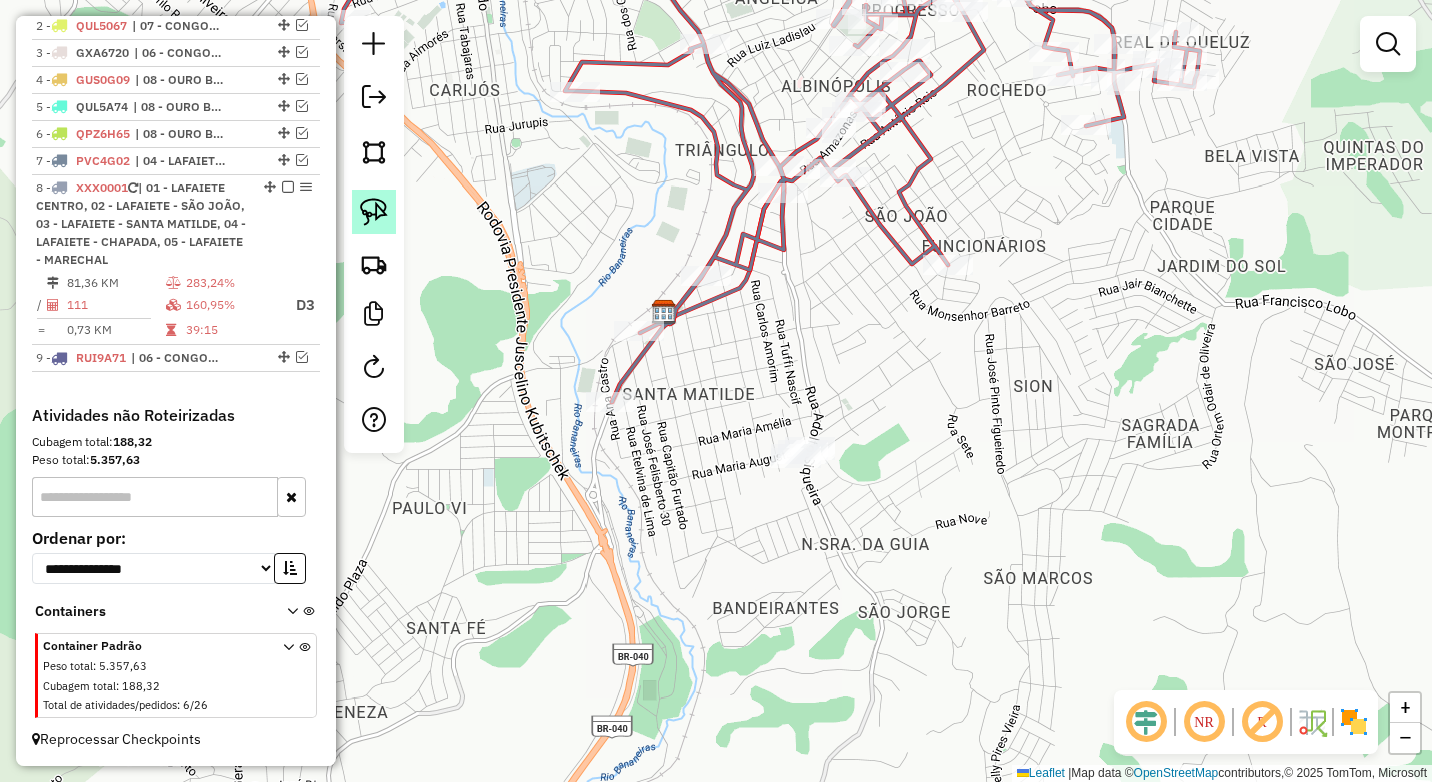 click 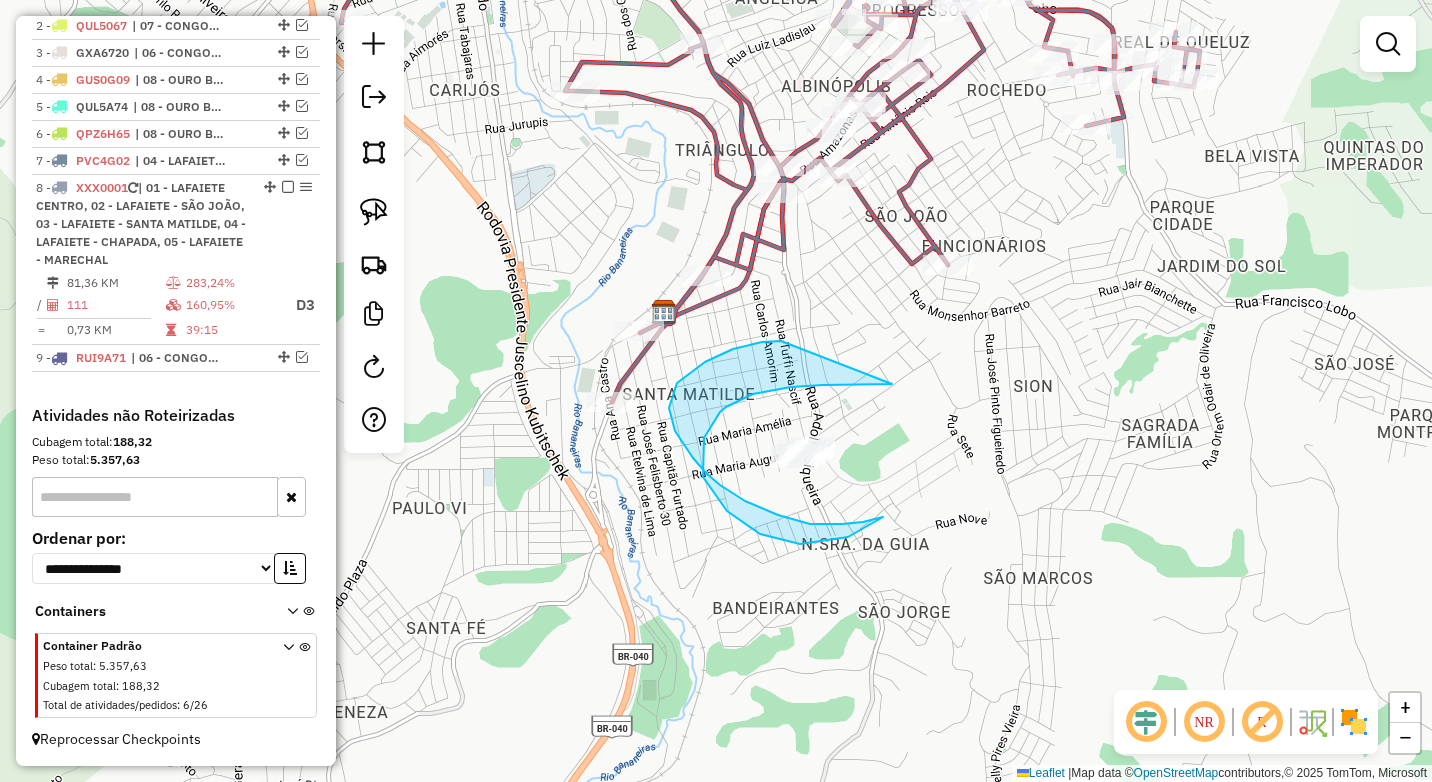 drag, startPoint x: 823, startPoint y: 385, endPoint x: 796, endPoint y: 344, distance: 49.09175 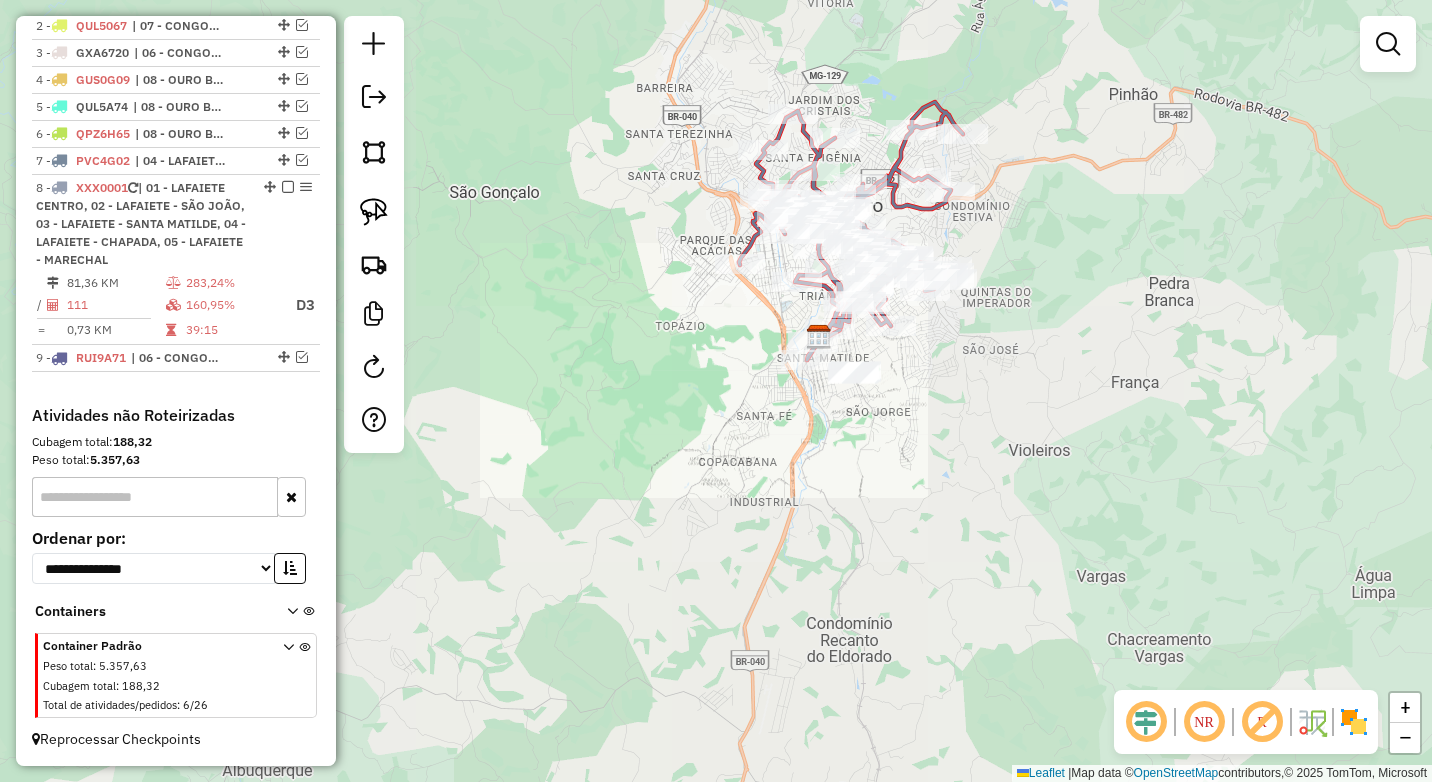 drag, startPoint x: 978, startPoint y: 539, endPoint x: 805, endPoint y: 237, distance: 348.04166 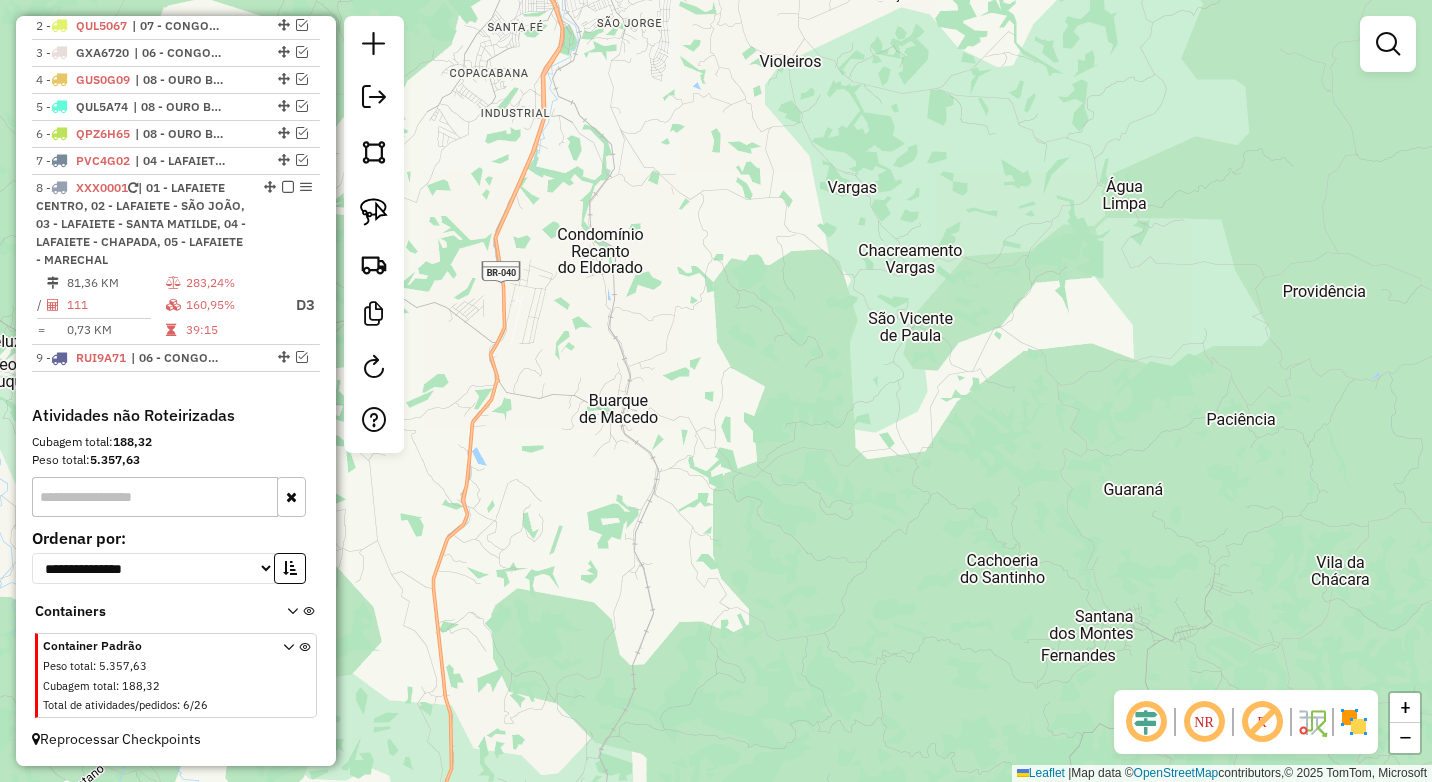 drag, startPoint x: 911, startPoint y: 278, endPoint x: 764, endPoint y: 248, distance: 150.03 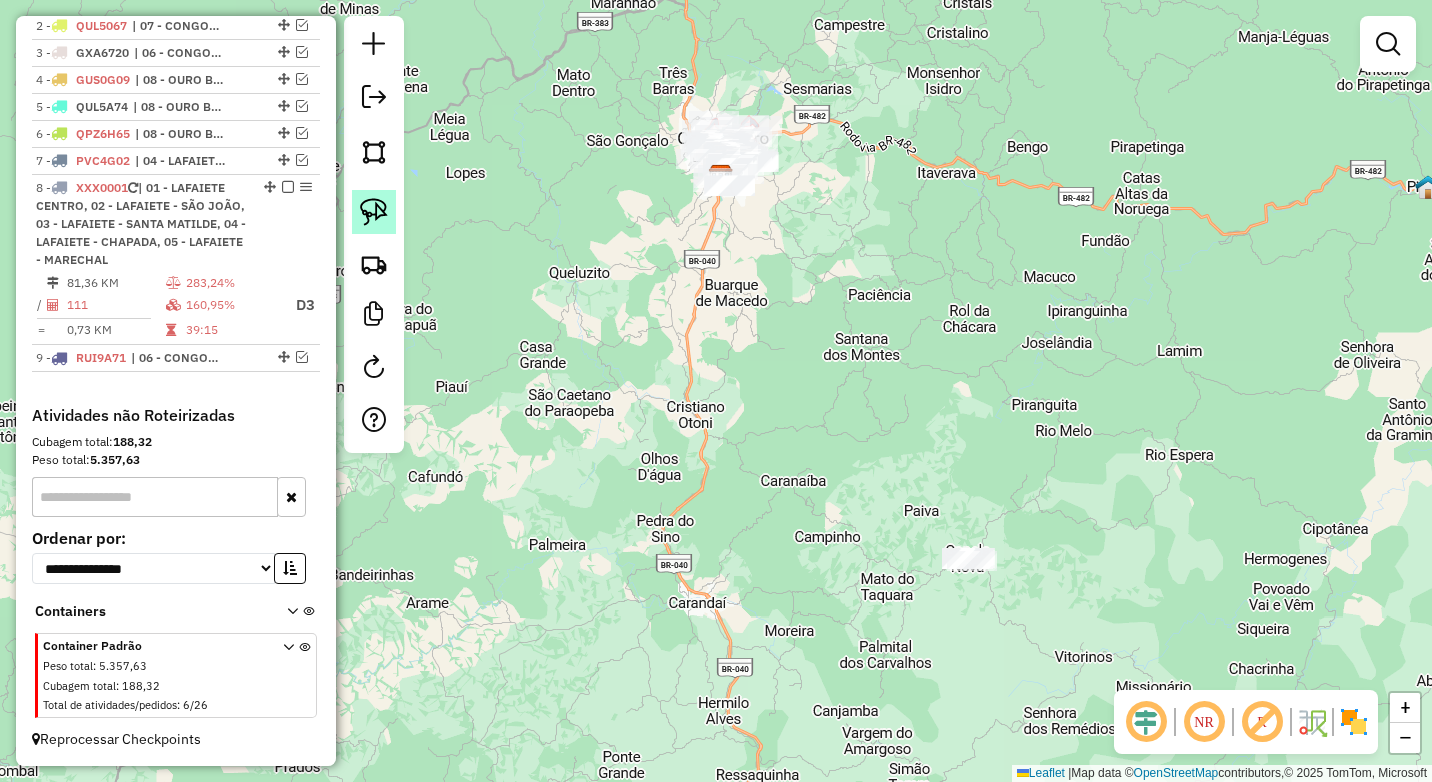 click 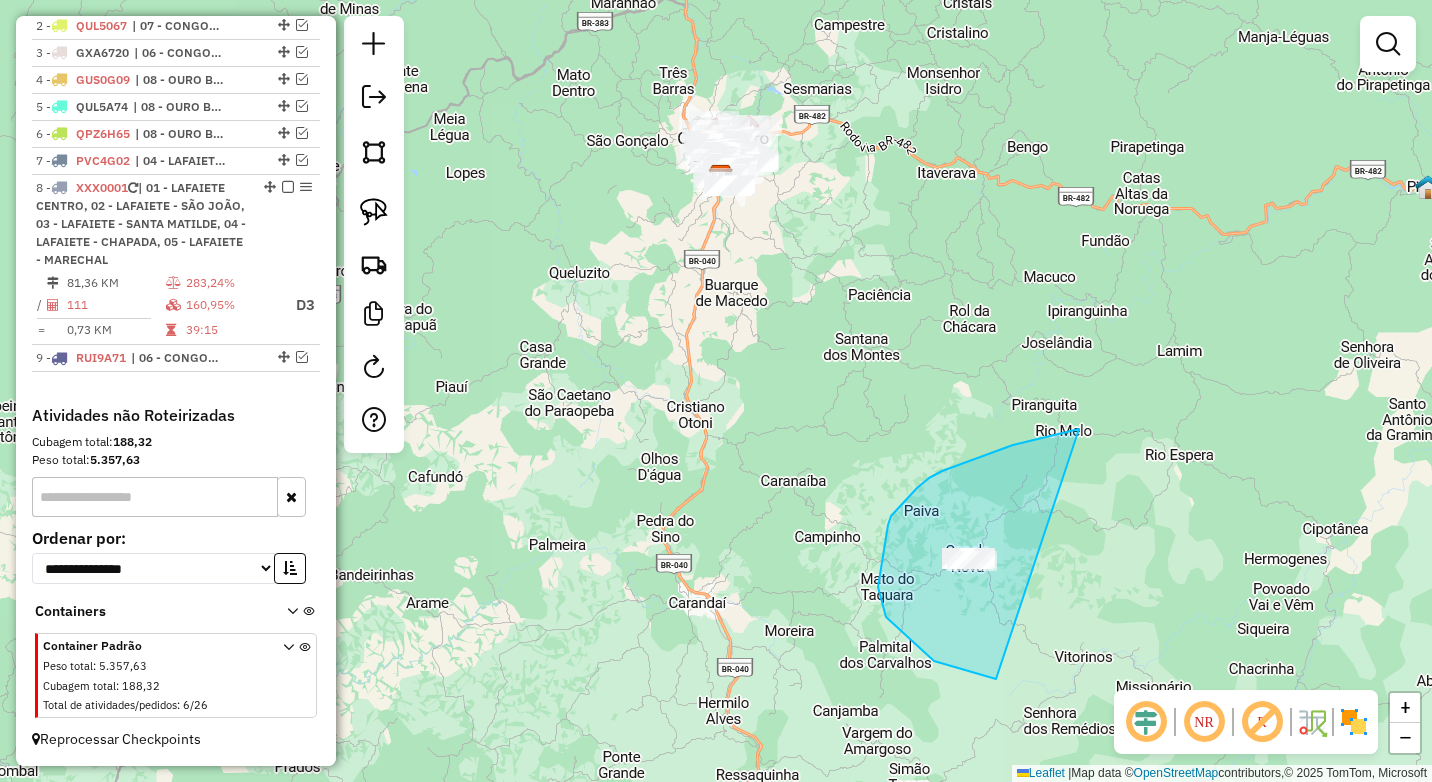 drag, startPoint x: 1079, startPoint y: 429, endPoint x: 1105, endPoint y: 638, distance: 210.61102 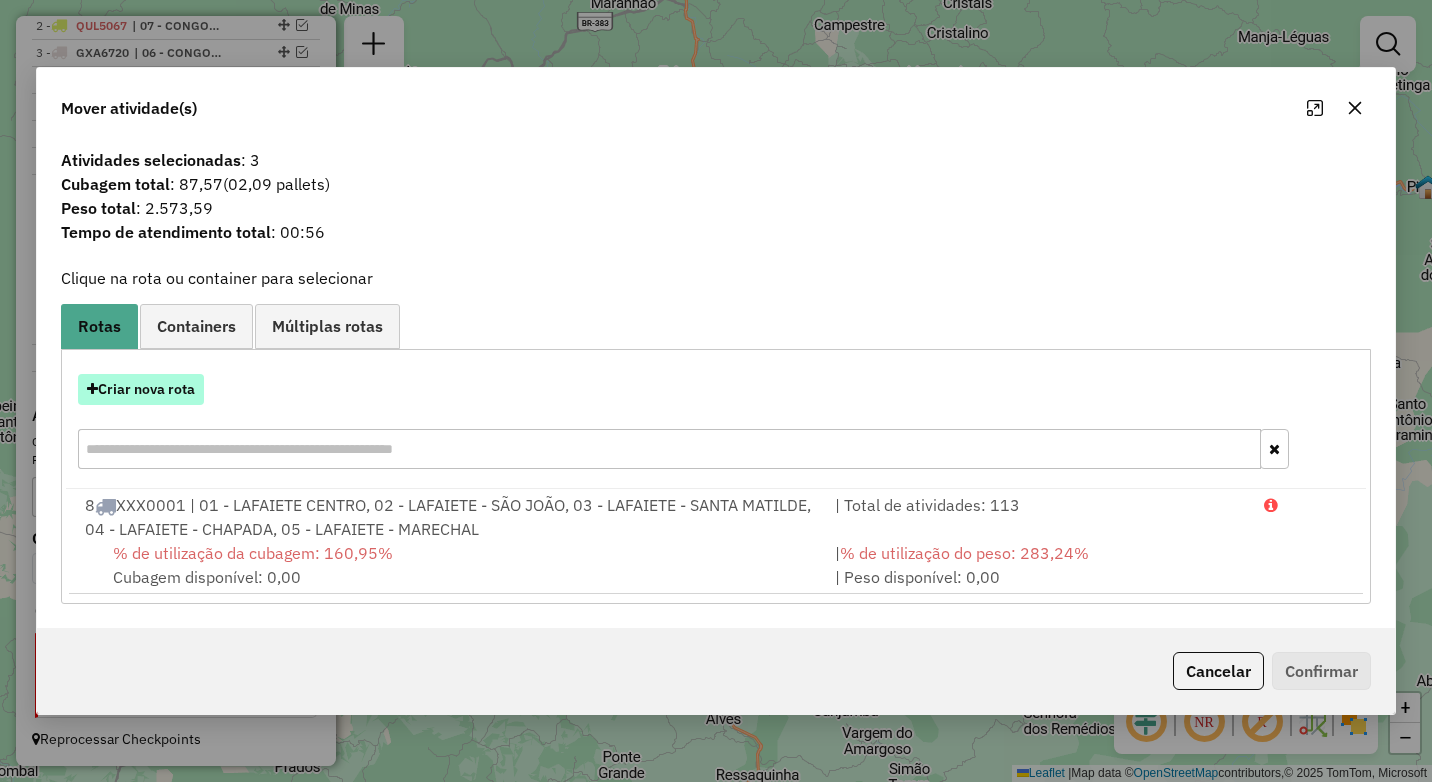 click on "Criar nova rota" at bounding box center (141, 389) 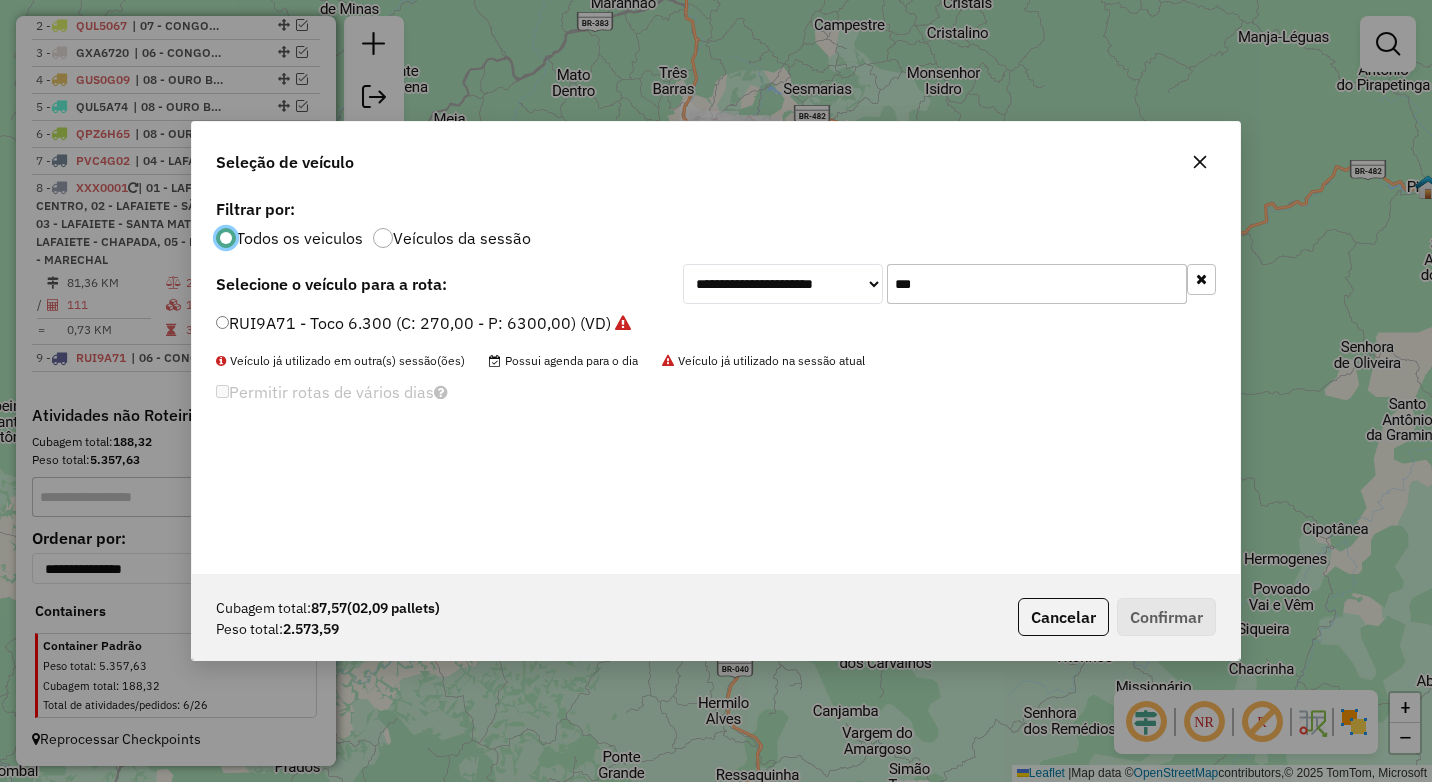 scroll, scrollTop: 11, scrollLeft: 6, axis: both 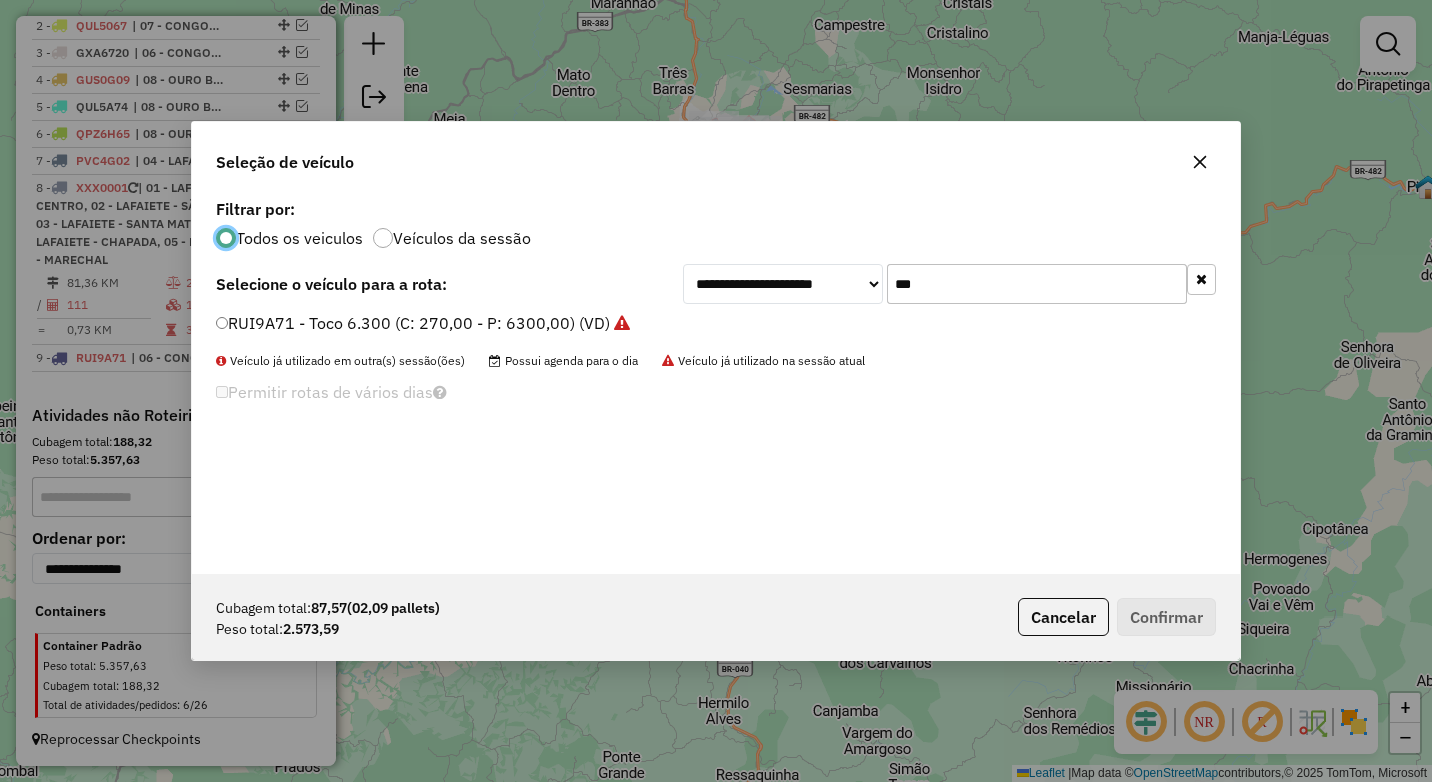 click on "***" 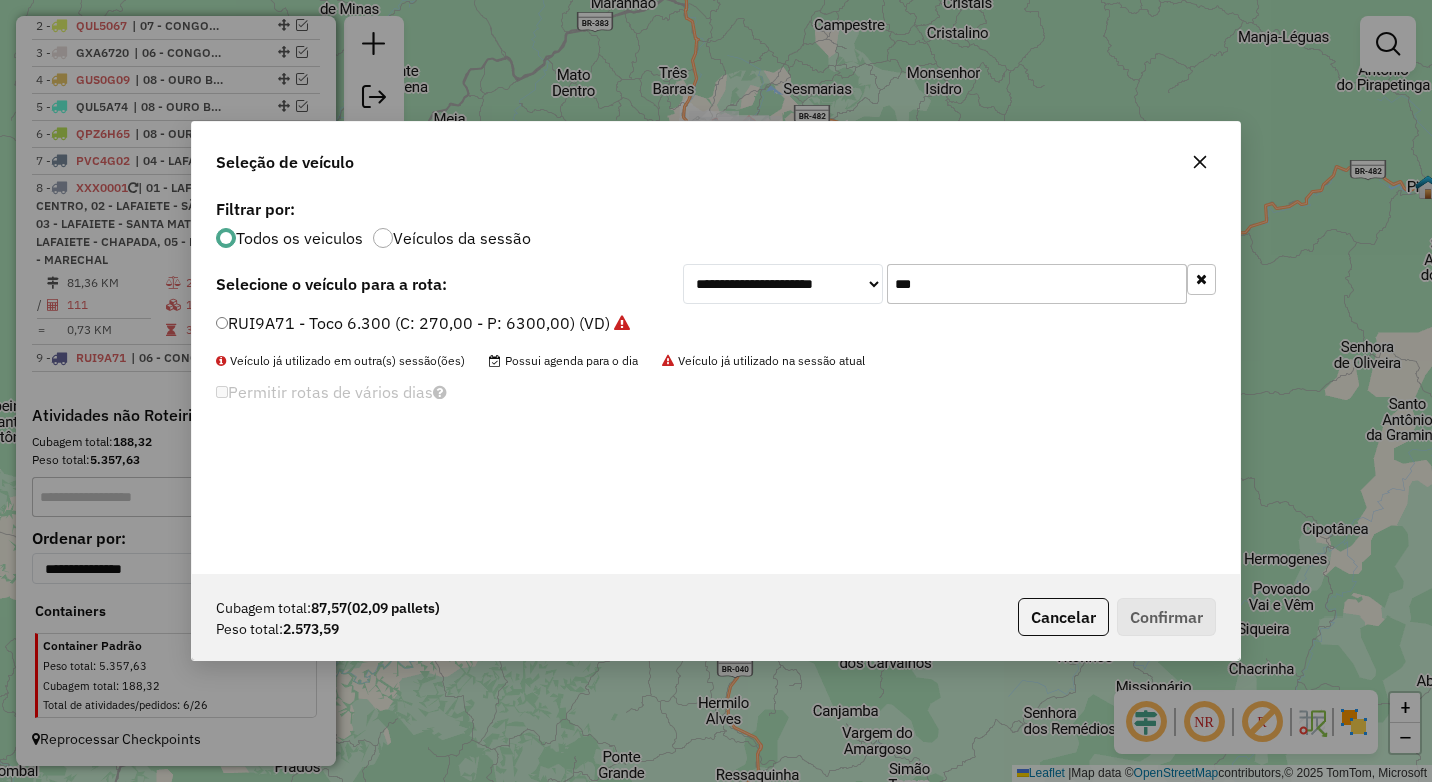 click on "***" 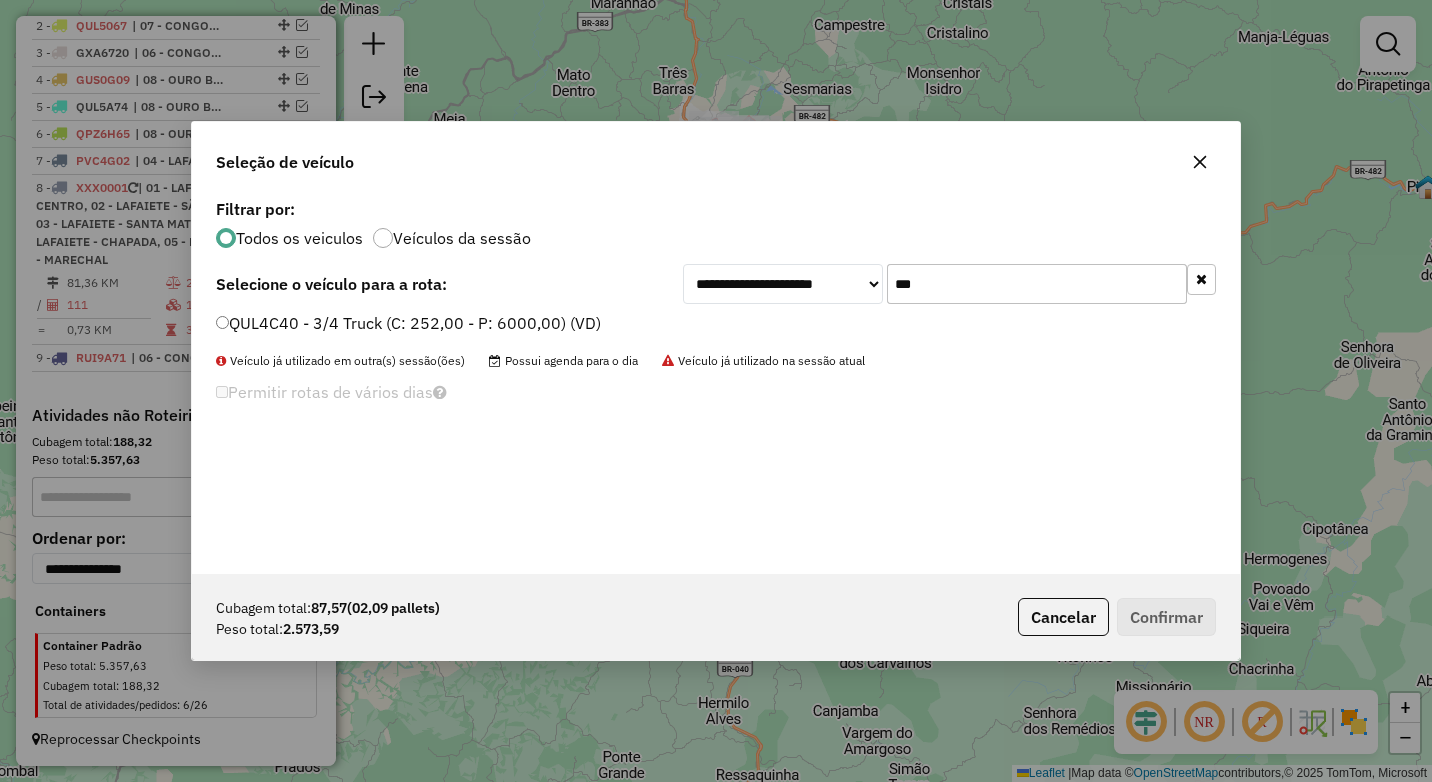 type on "***" 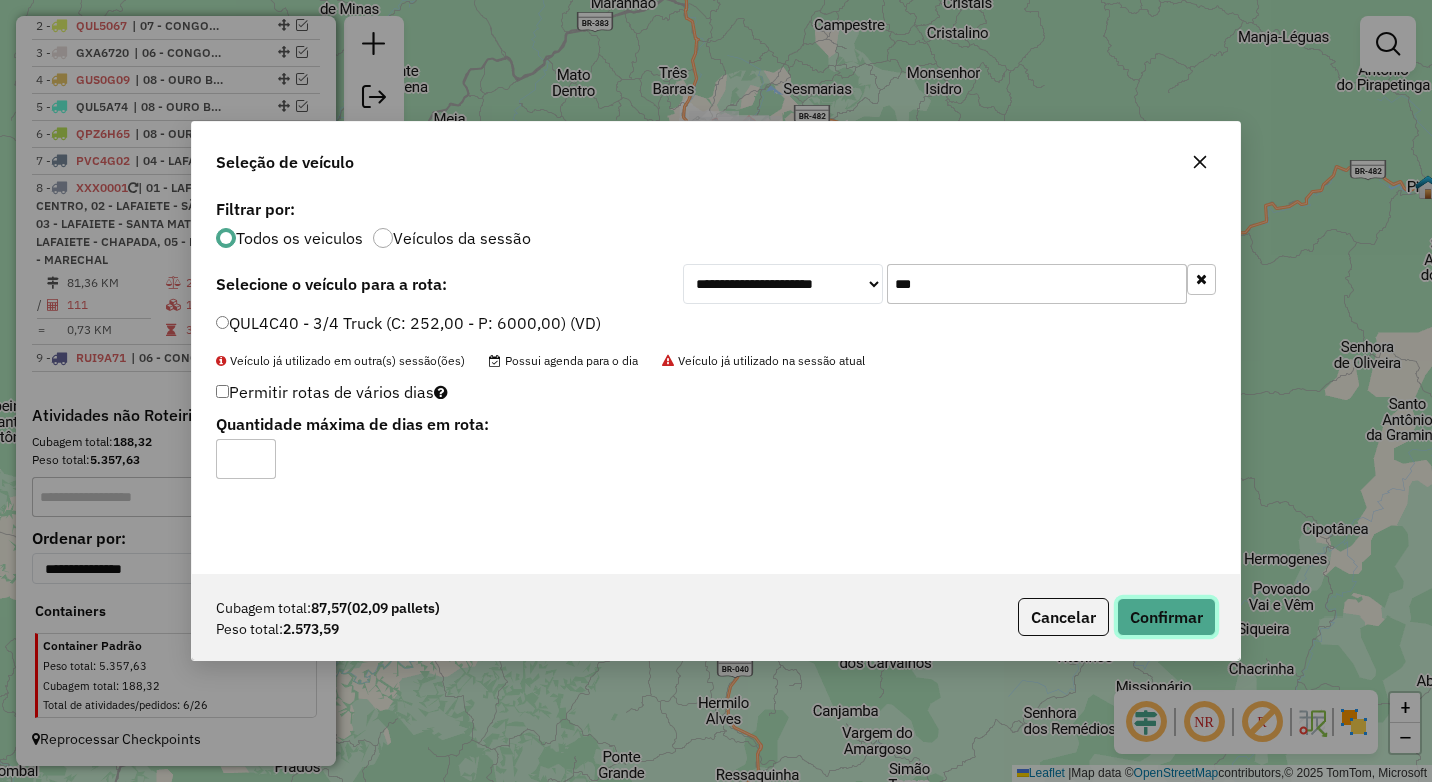 click on "Confirmar" 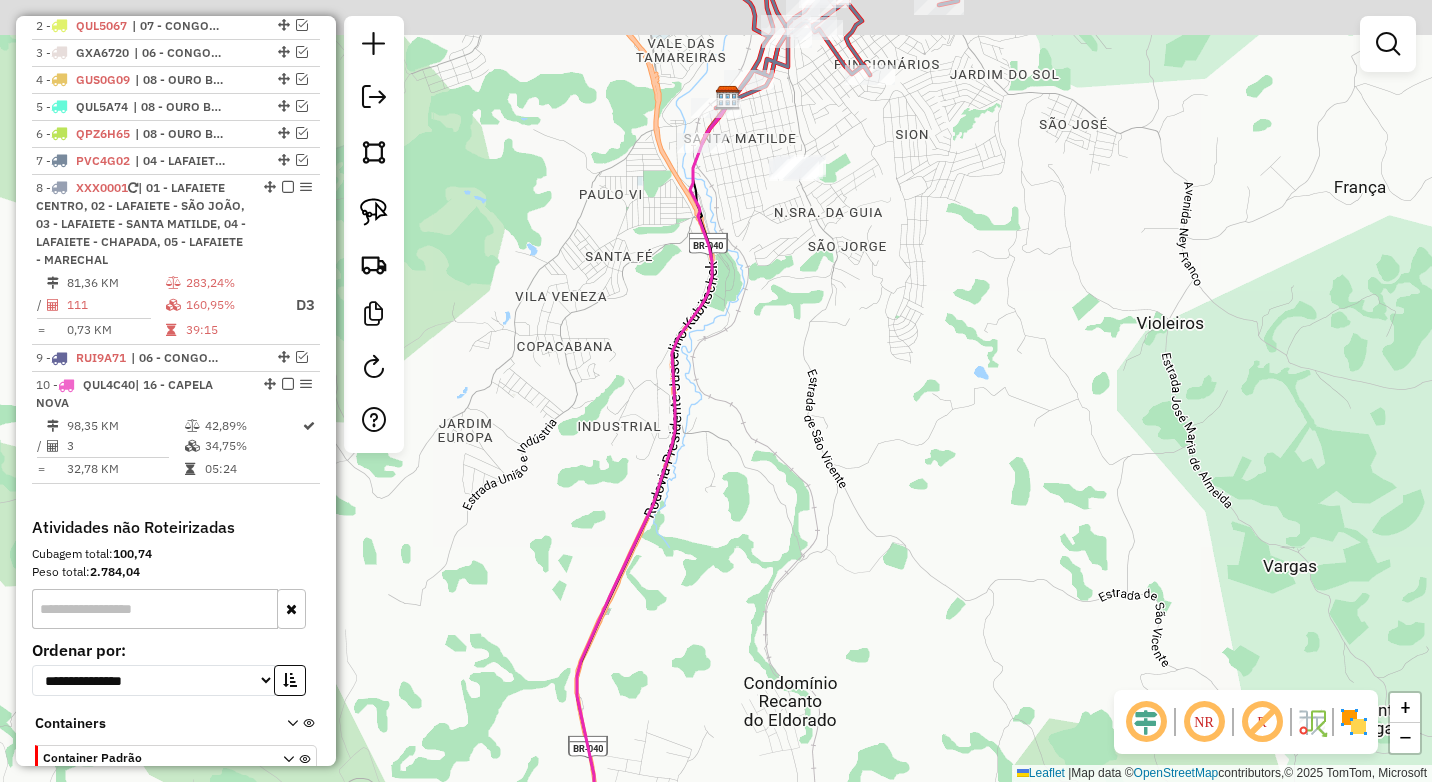 drag, startPoint x: 825, startPoint y: 284, endPoint x: 729, endPoint y: 463, distance: 203.1182 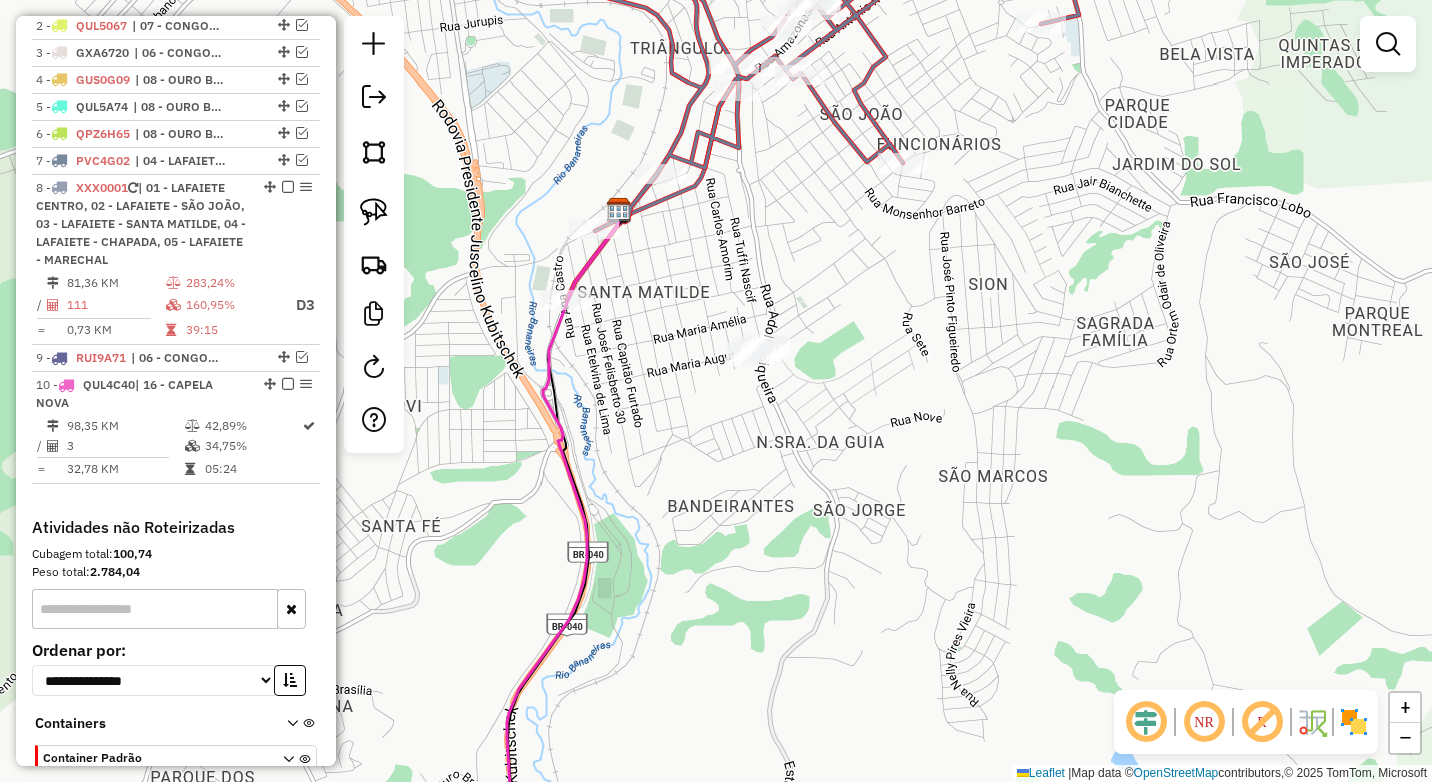 drag, startPoint x: 732, startPoint y: 292, endPoint x: 747, endPoint y: 276, distance: 21.931713 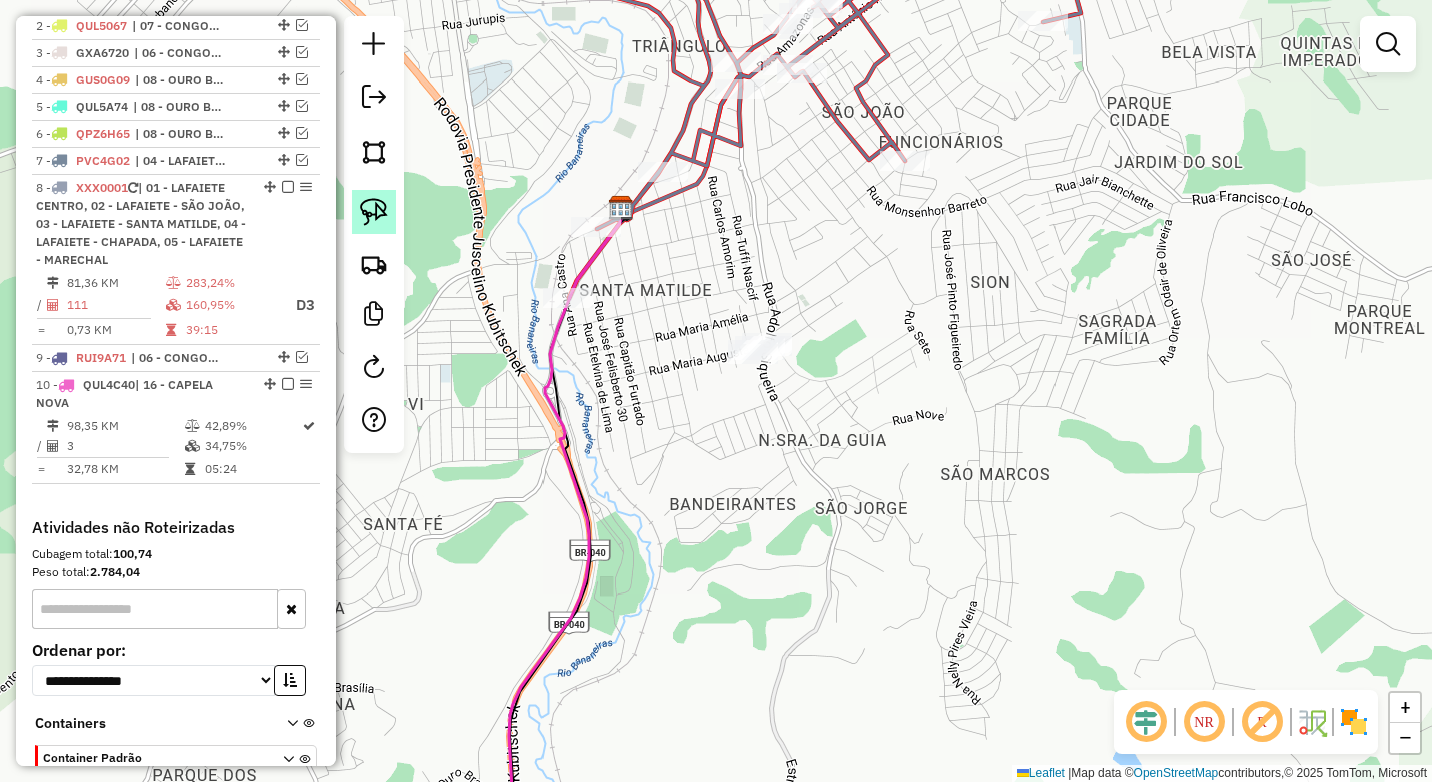 click 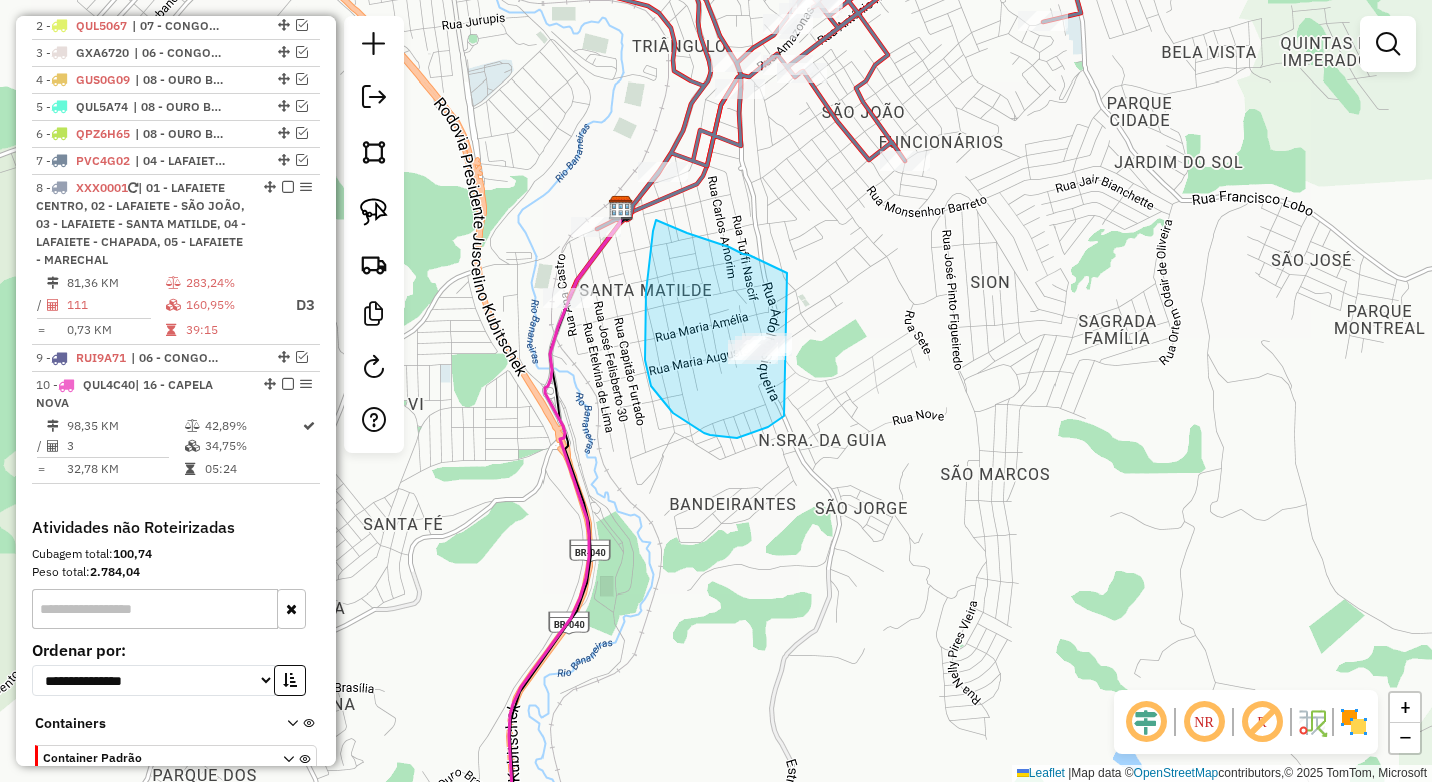 drag, startPoint x: 764, startPoint y: 262, endPoint x: 861, endPoint y: 365, distance: 141.48499 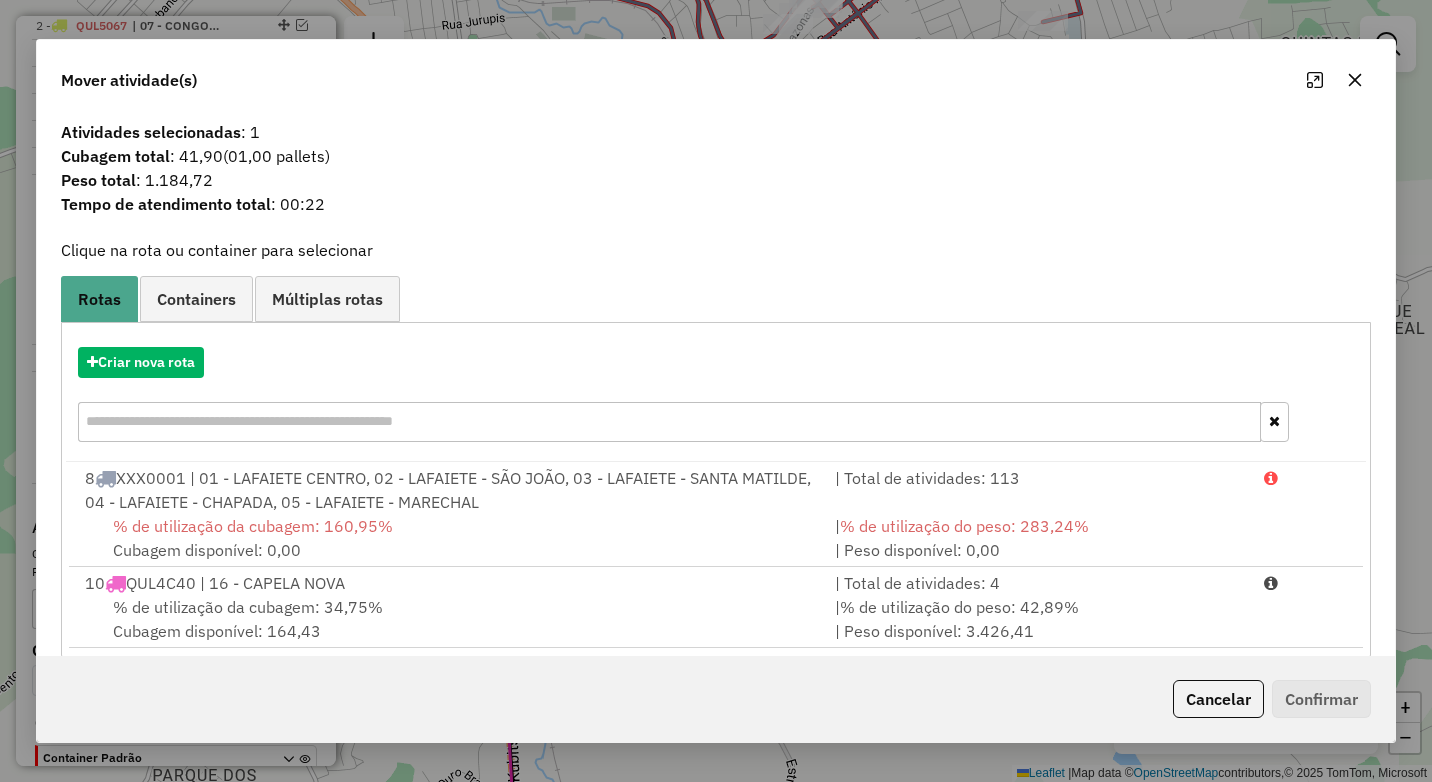 click 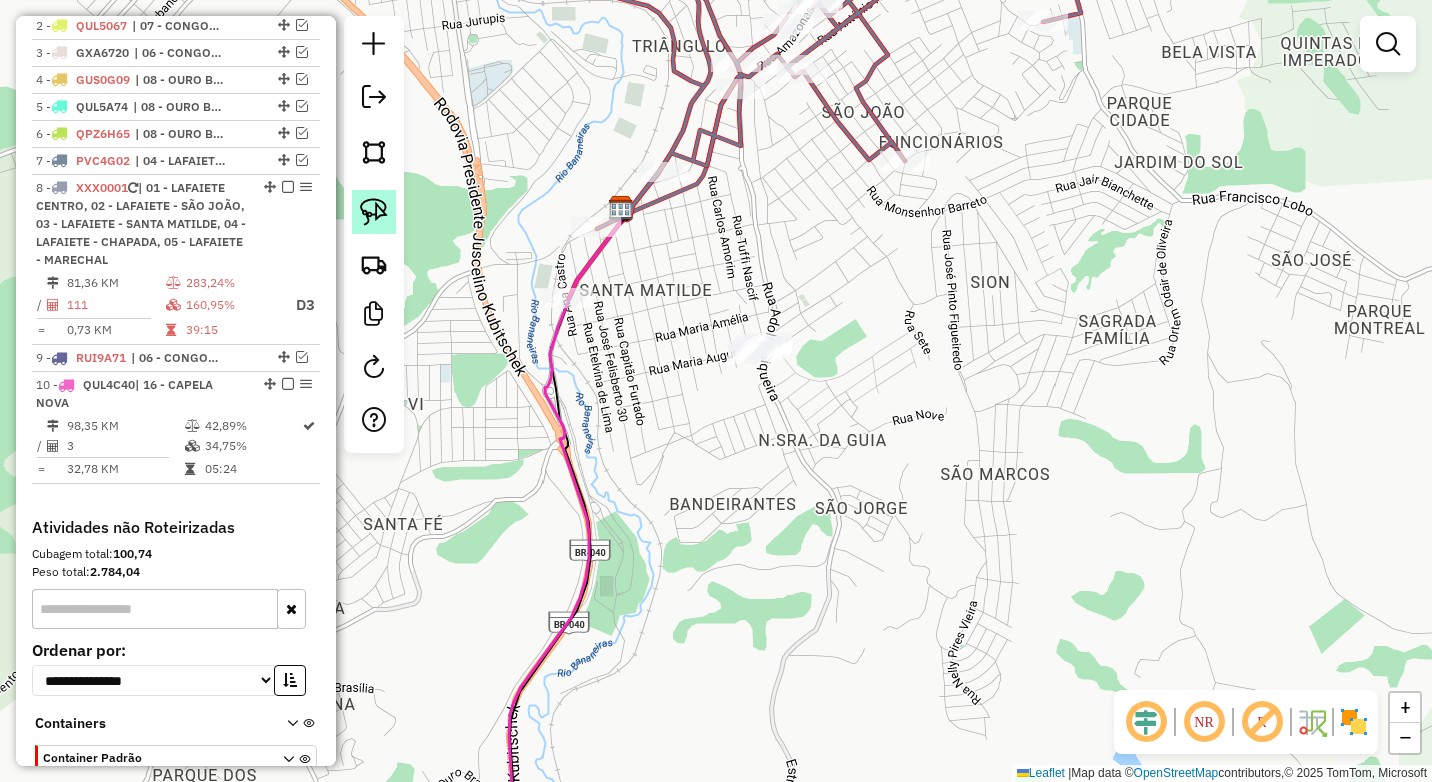 click 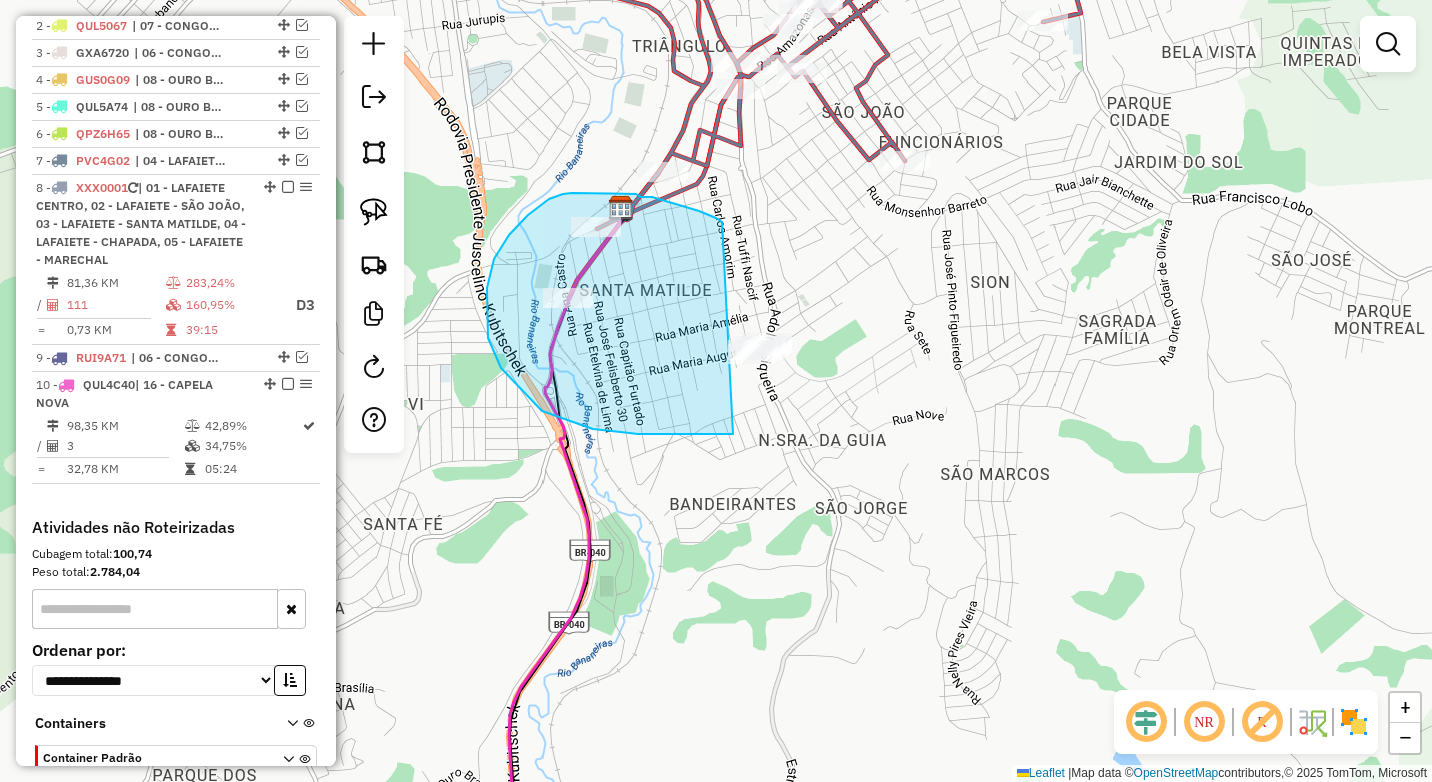 drag, startPoint x: 722, startPoint y: 222, endPoint x: 870, endPoint y: 386, distance: 220.90723 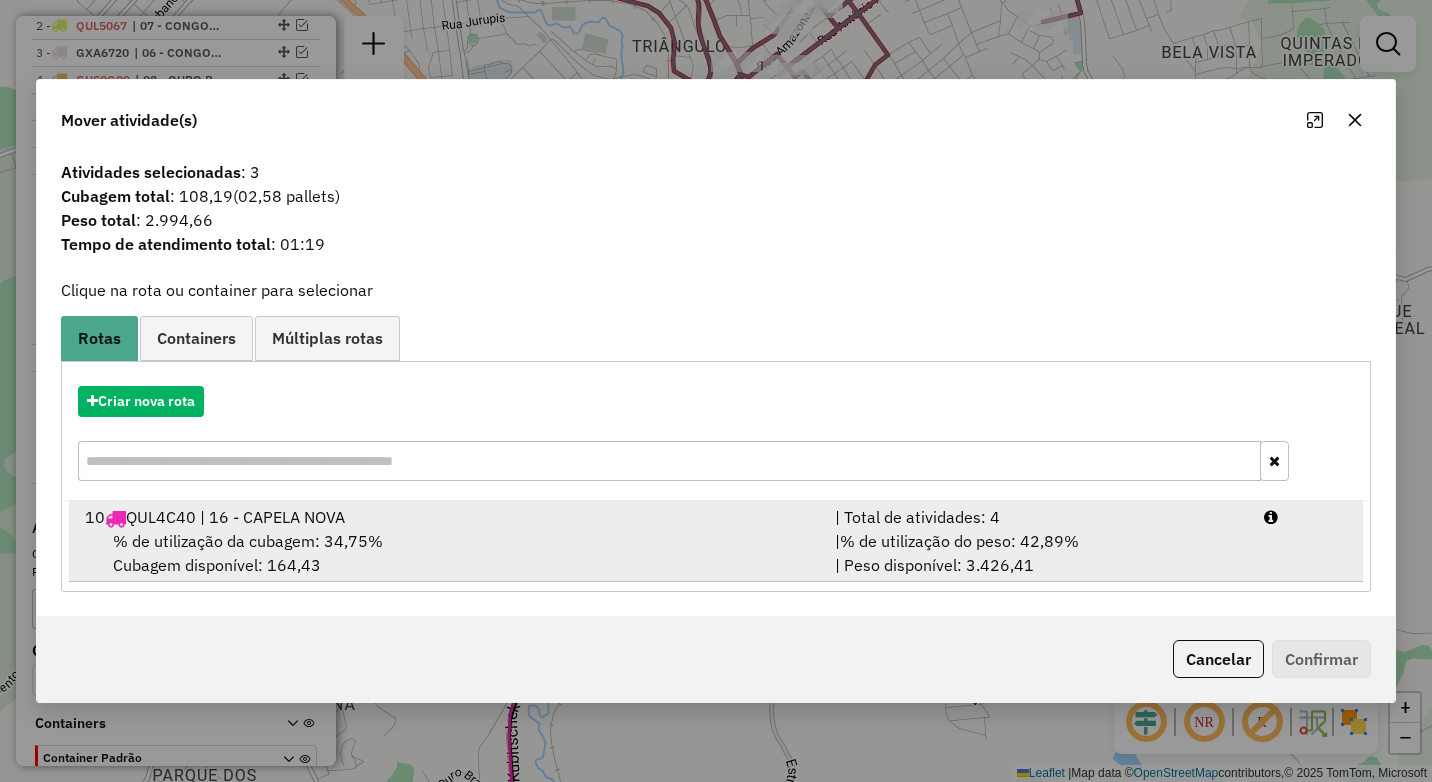 click on "% de utilização da cubagem: 34,75%  Cubagem disponível: 164,43" at bounding box center (448, 553) 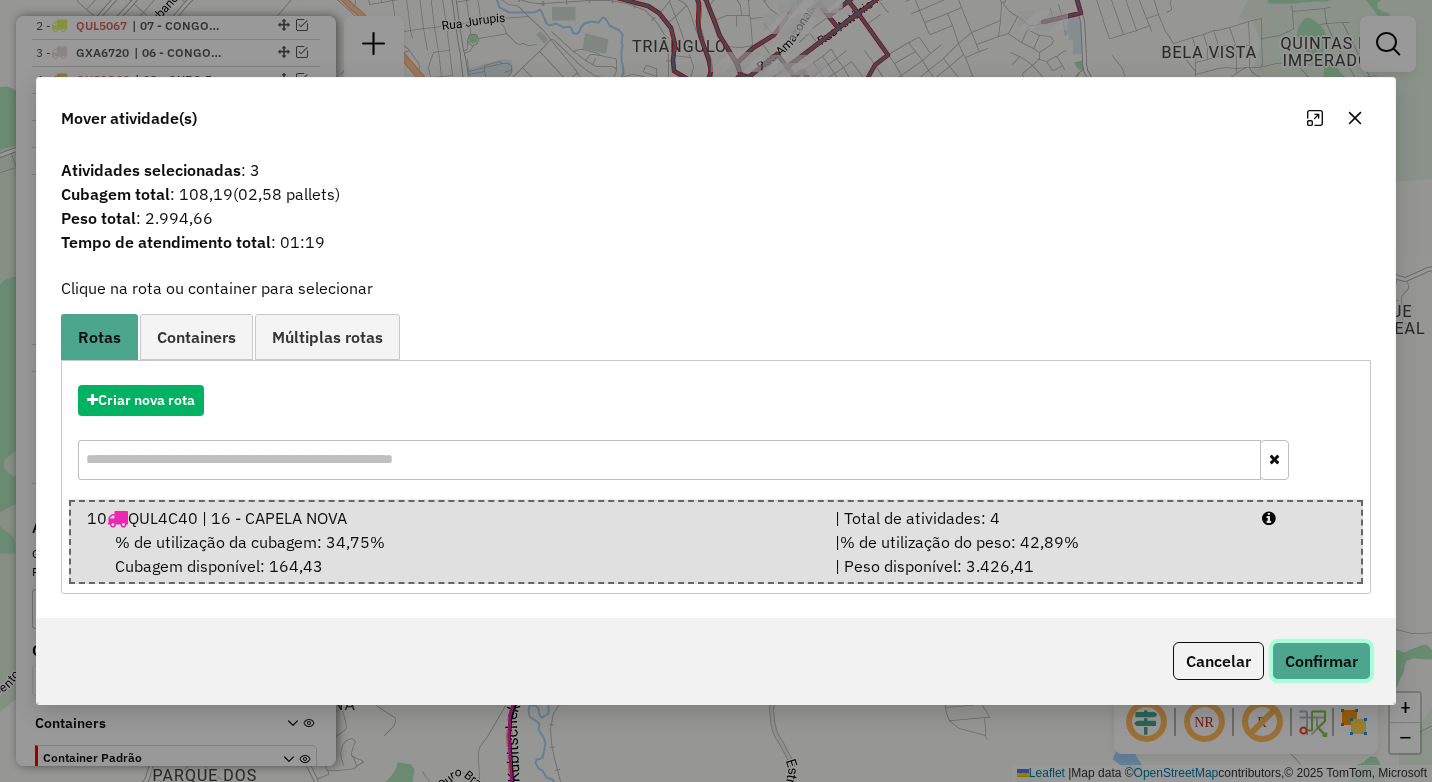 click on "Confirmar" 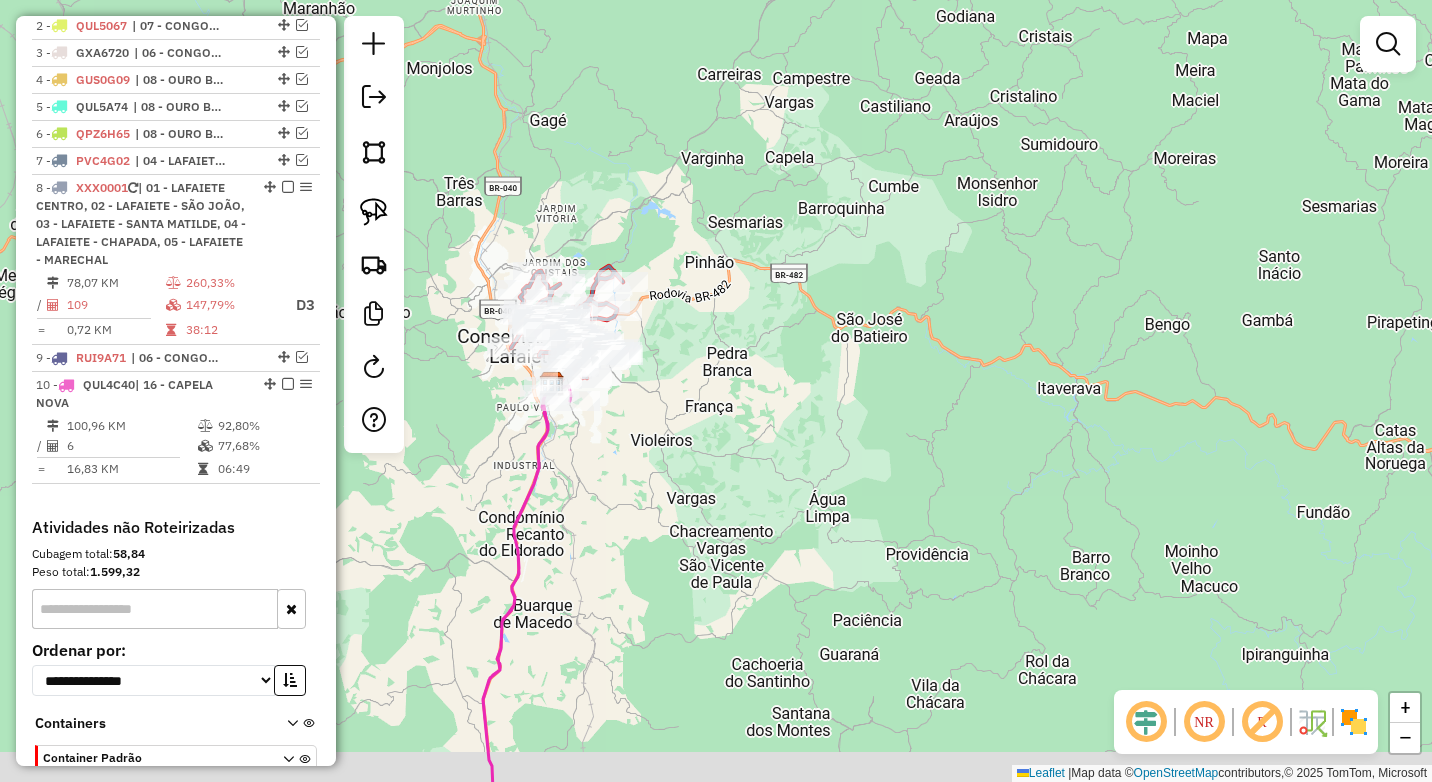 drag, startPoint x: 607, startPoint y: 537, endPoint x: 639, endPoint y: 272, distance: 266.92508 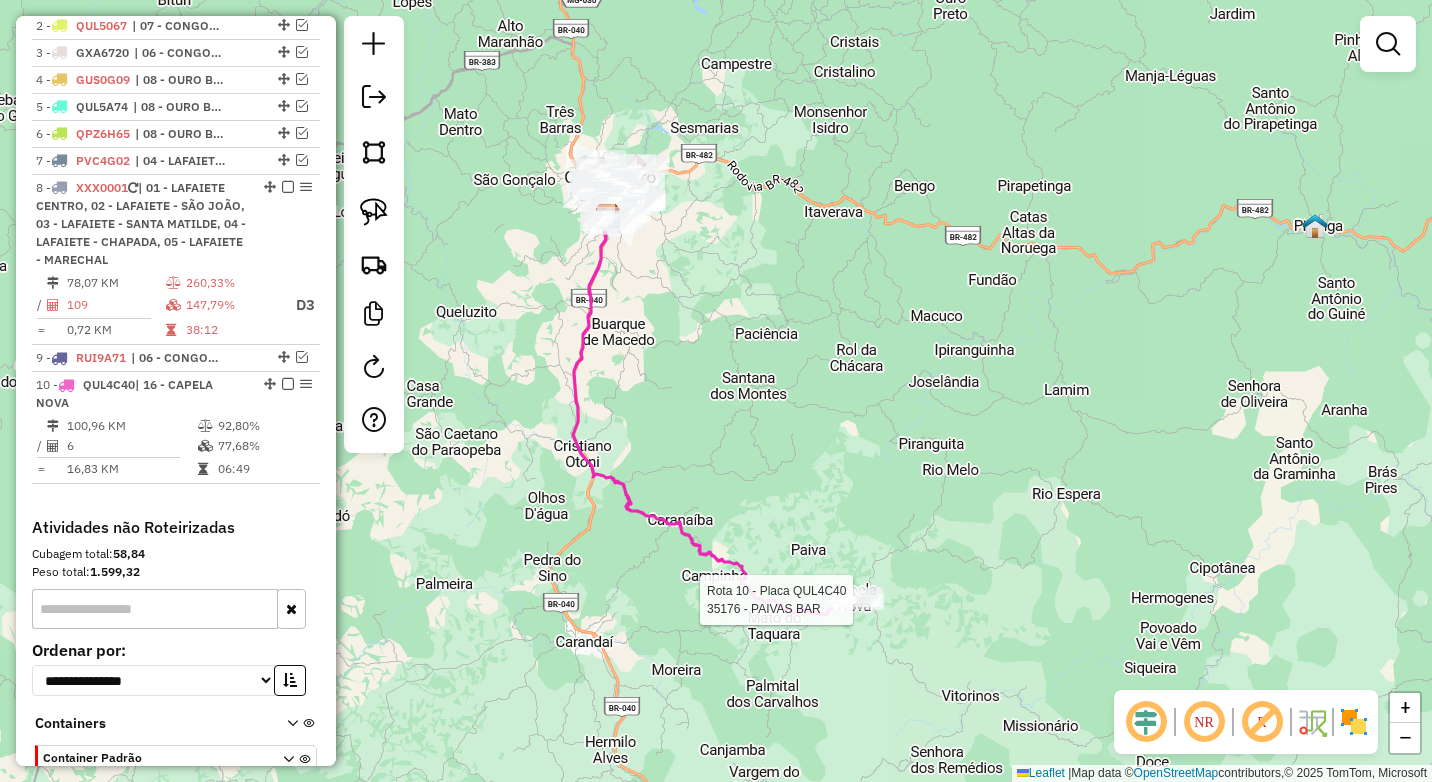 select on "*********" 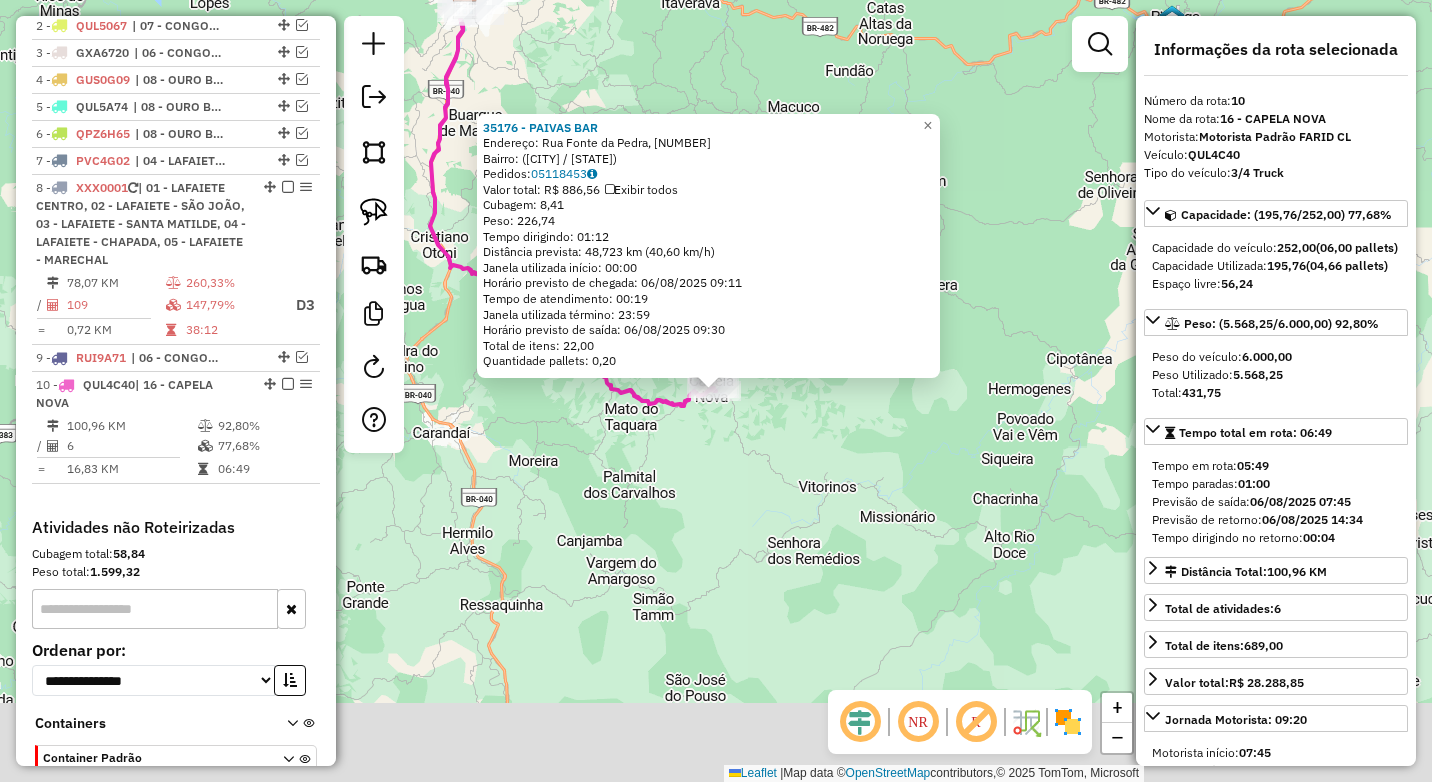 scroll, scrollTop: 892, scrollLeft: 0, axis: vertical 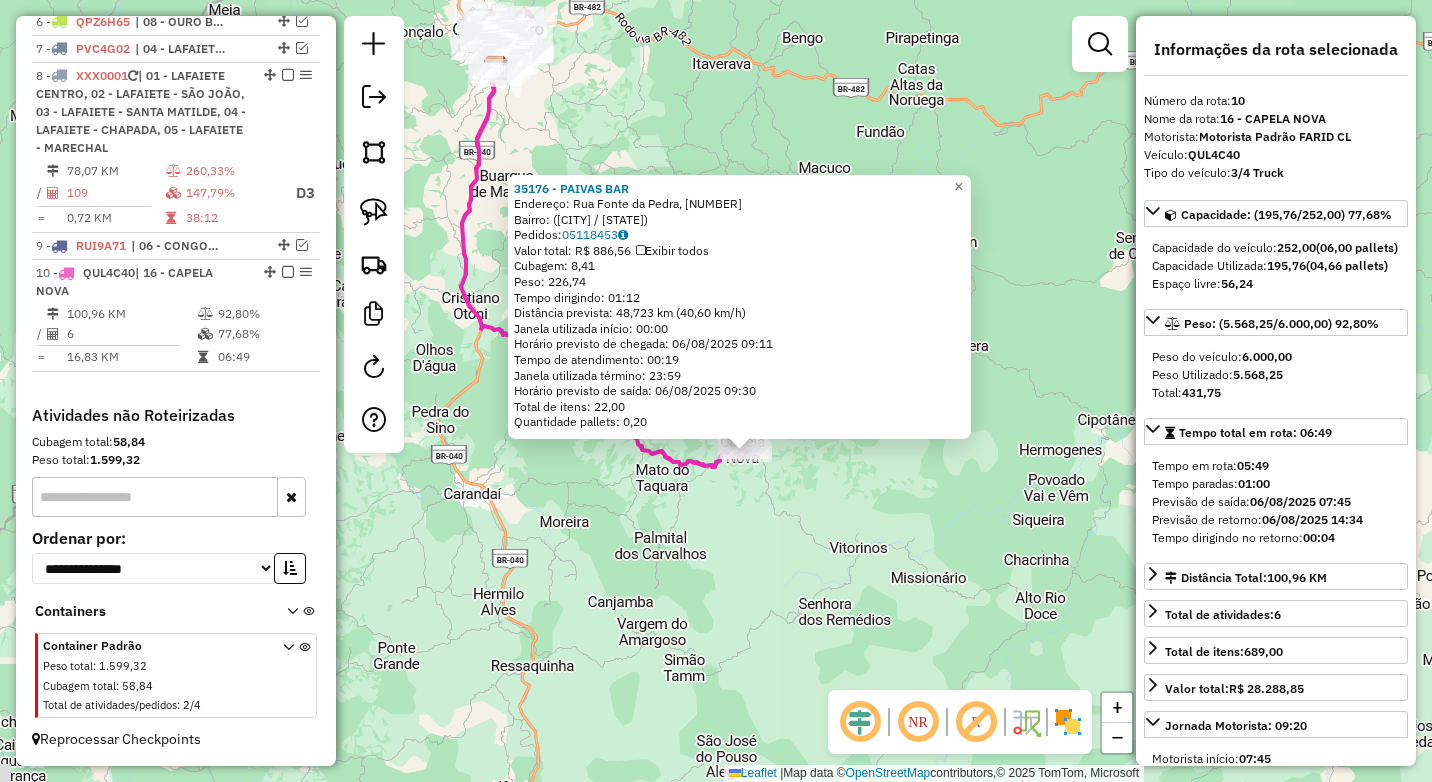 drag, startPoint x: 542, startPoint y: 559, endPoint x: 601, endPoint y: 615, distance: 81.34495 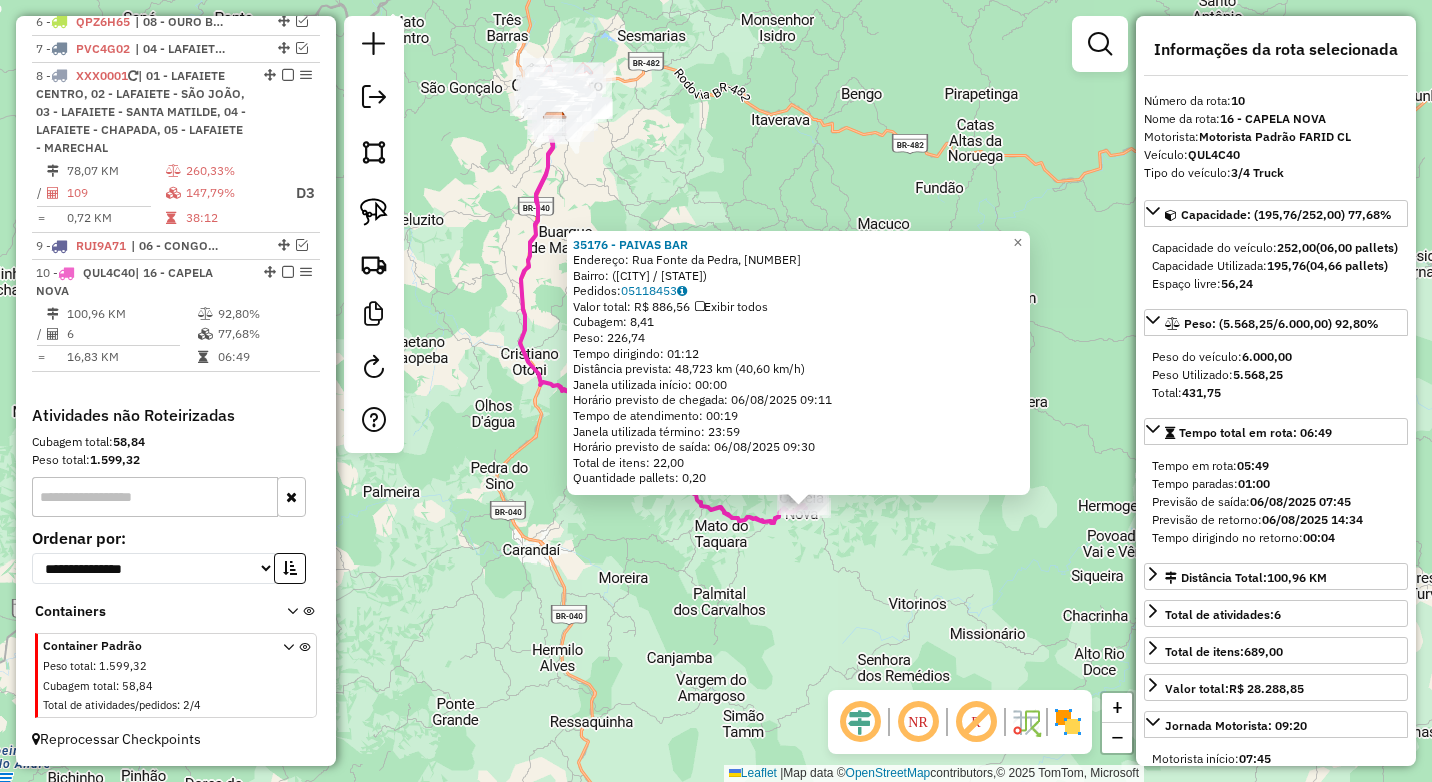 click on "[NUMBER] - [PRODUCT]  Endereço: [STREET], [NUMBER]   Bairro:  ([CITY] / [STATE])   Pedidos:  [NUMBER]   Valor total: R$ [PRICE]   Exibir todos   Cubagem: [NUMBER]  Peso: [NUMBER]  Tempo dirigindo: [TIME]   Distância prevista: [NUMBER] km ([NUMBER] km/h)   Janela utilizada início: [TIME]   Horário previsto de chegada: [DATE] [TIME]   Tempo de atendimento: [TIME]   Janela utilizada término: [TIME]   Horário previsto de saída: [DATE] [TIME]   Total de itens: [NUMBER]   Quantidade pallets: [NUMBER]  × Janela de atendimento Grade de atendimento Capacidade Transportadoras Veículos Cliente Pedidos  Rotas Selecione os dias de semana para filtrar as janelas de atendimento  Seg   Ter   Qua   Qui   Sex   Sáb   Dom  Informe o período da janela de atendimento: De: Até:  Filtrar exatamente a janela do cliente  Considerar janela de atendimento padrão  Selecione os dias de semana para filtrar as grades de atendimento  Seg   Ter   Qua   Qui   Sex   Sáb   Dom   Considerar clientes sem dia de atendimento cadastrado **** **** De:" 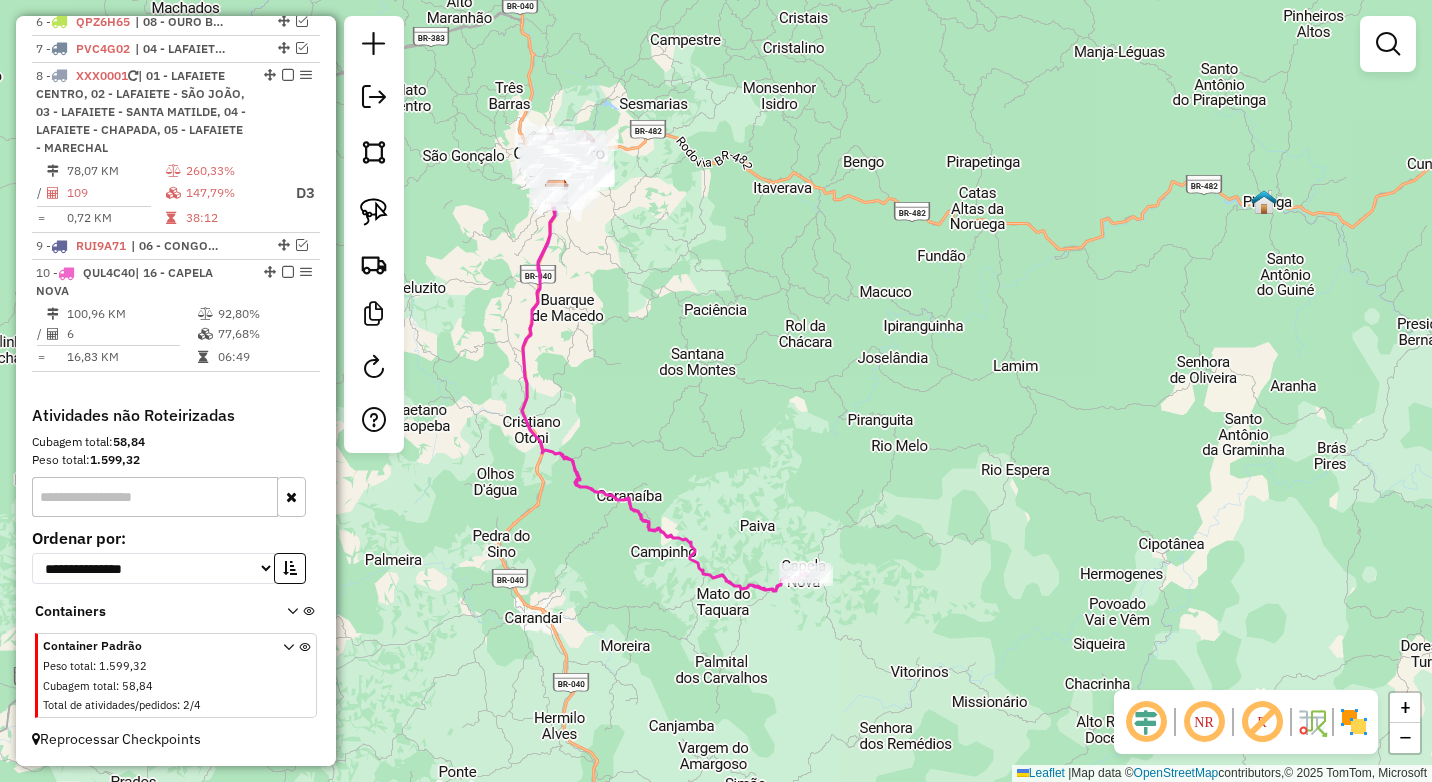 drag, startPoint x: 500, startPoint y: 258, endPoint x: 510, endPoint y: 337, distance: 79.630394 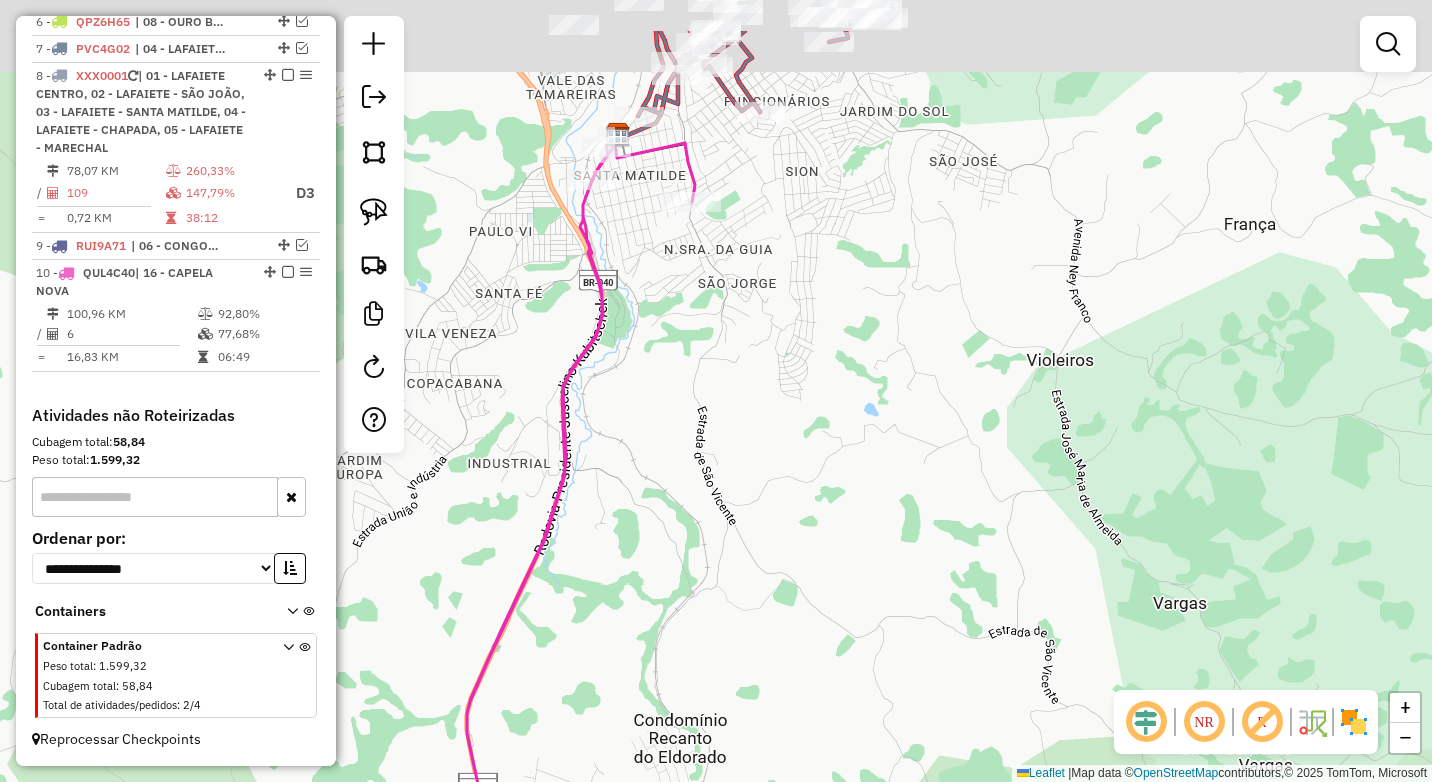 drag, startPoint x: 627, startPoint y: 249, endPoint x: 623, endPoint y: 259, distance: 10.770329 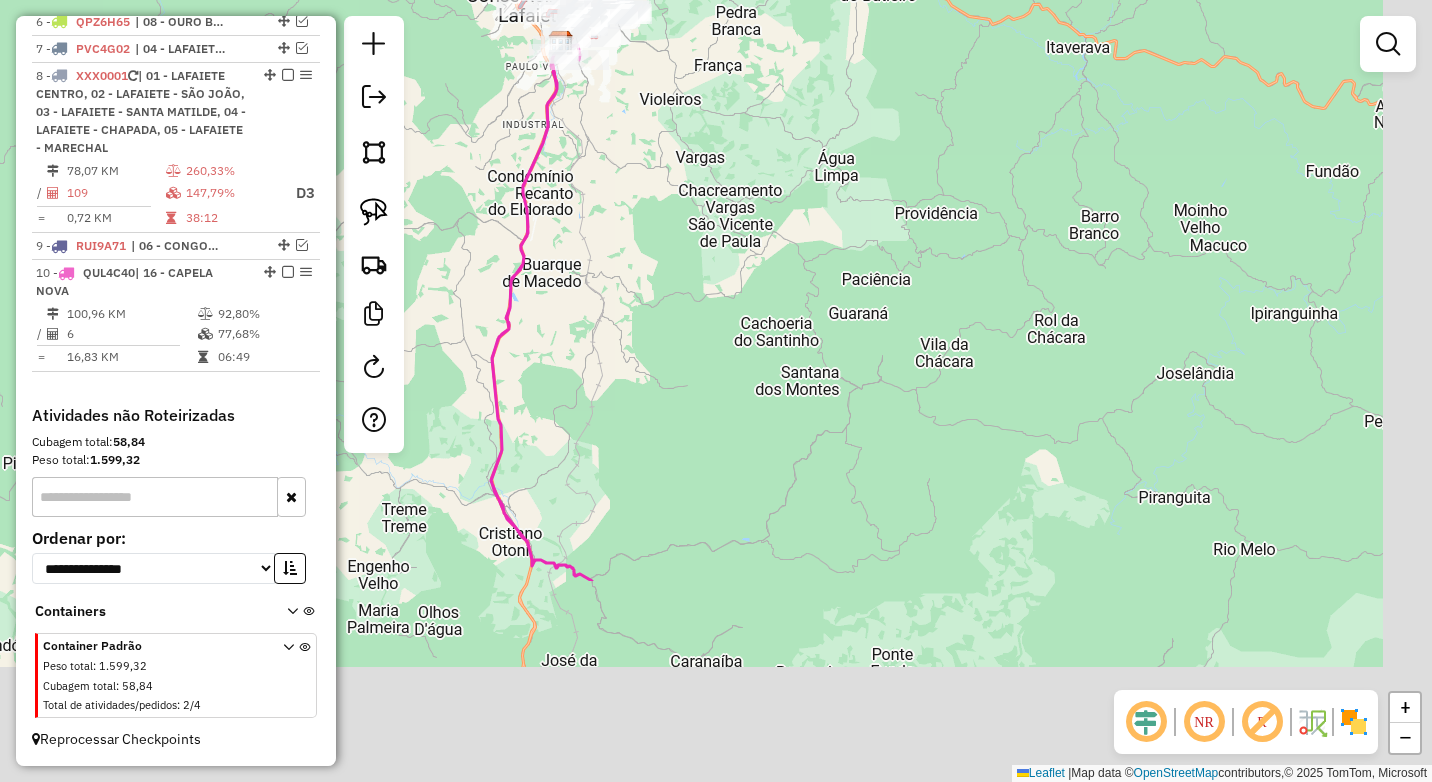 drag, startPoint x: 728, startPoint y: 361, endPoint x: 647, endPoint y: 157, distance: 219.4926 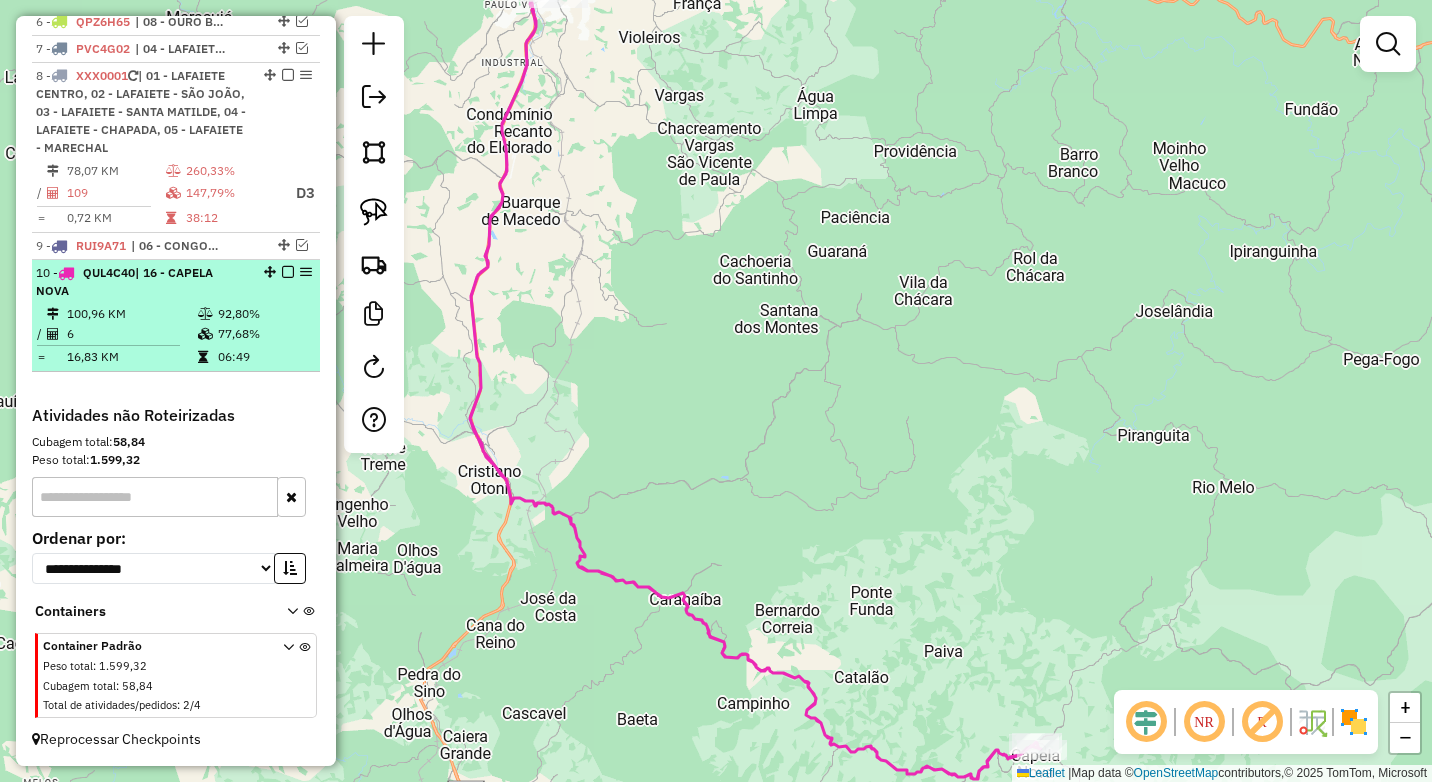 click at bounding box center [288, 272] 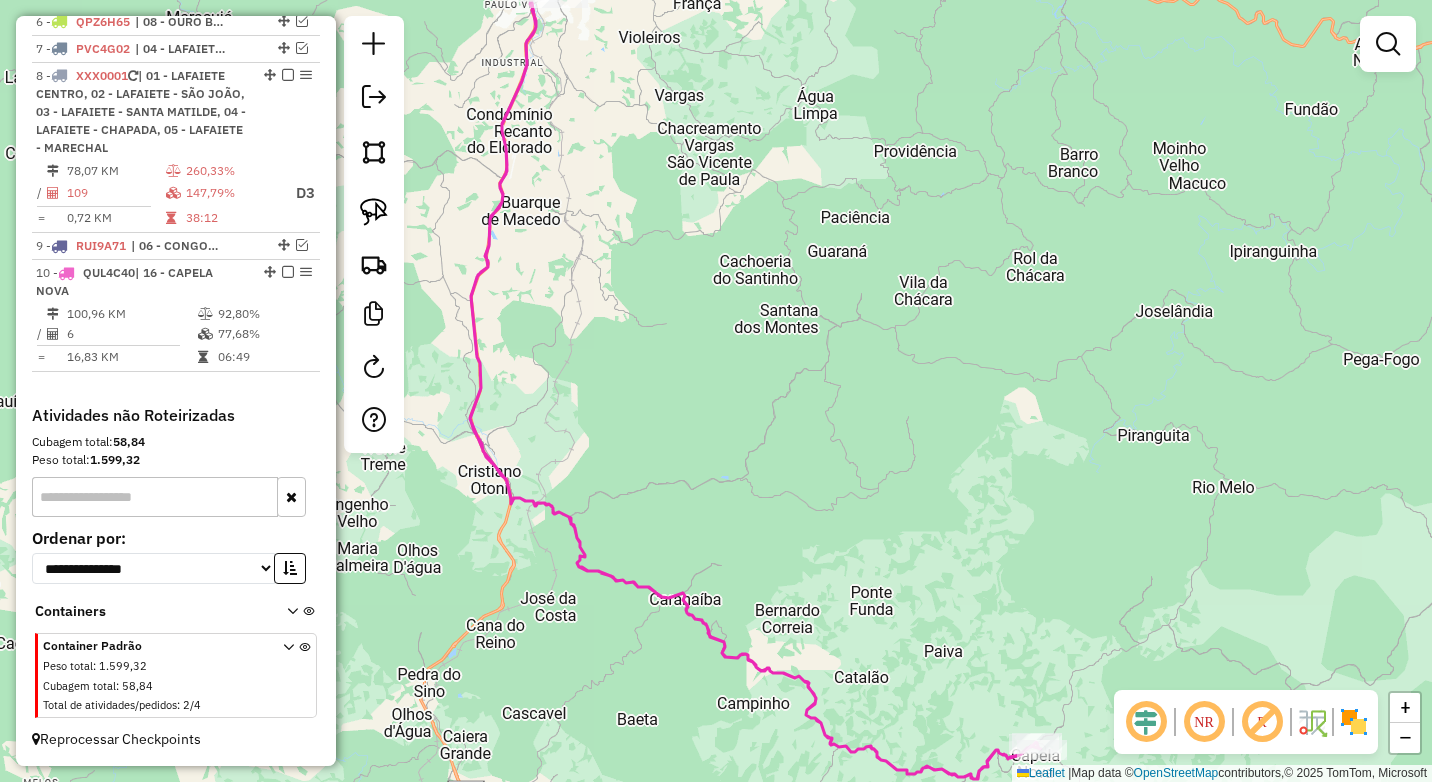 scroll, scrollTop: 807, scrollLeft: 0, axis: vertical 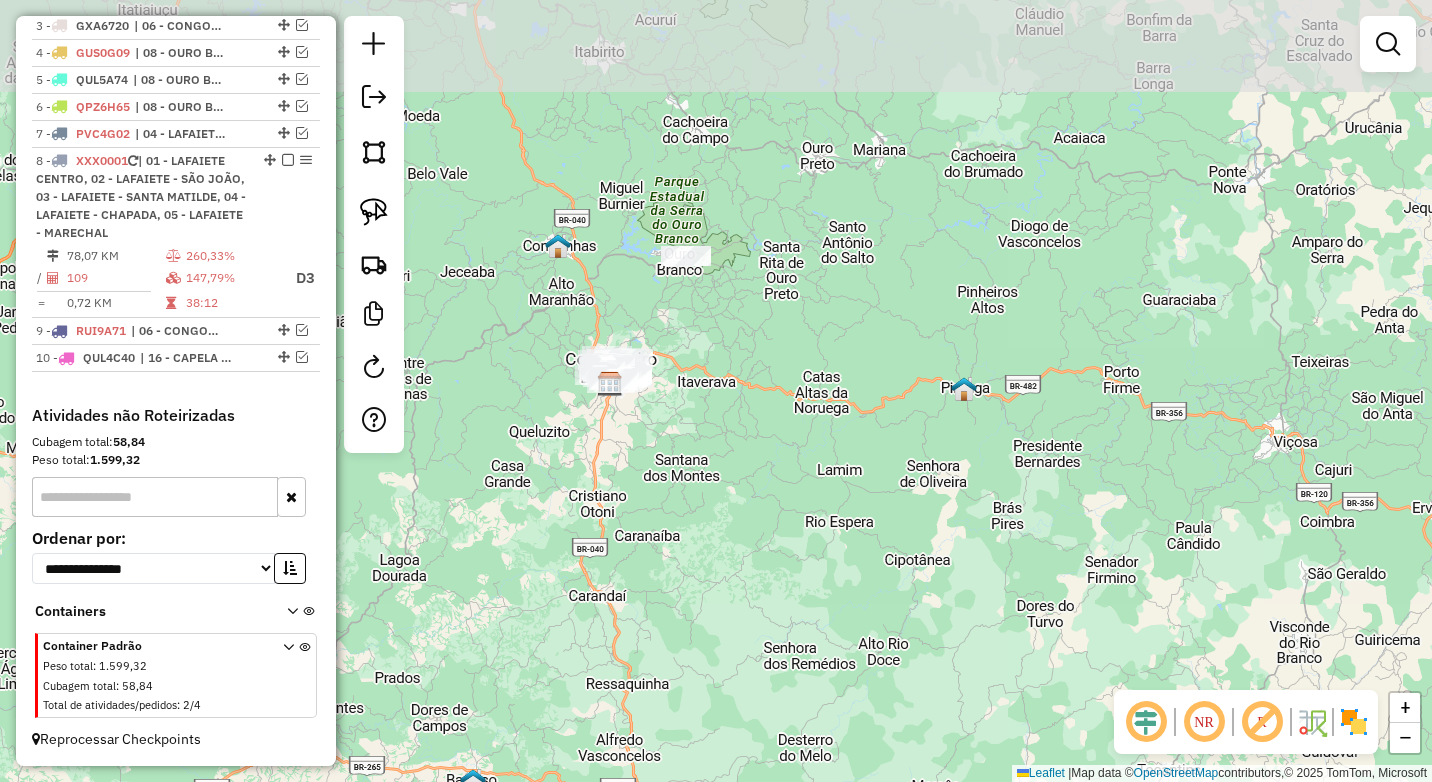 drag, startPoint x: 594, startPoint y: 337, endPoint x: 631, endPoint y: 454, distance: 122.711044 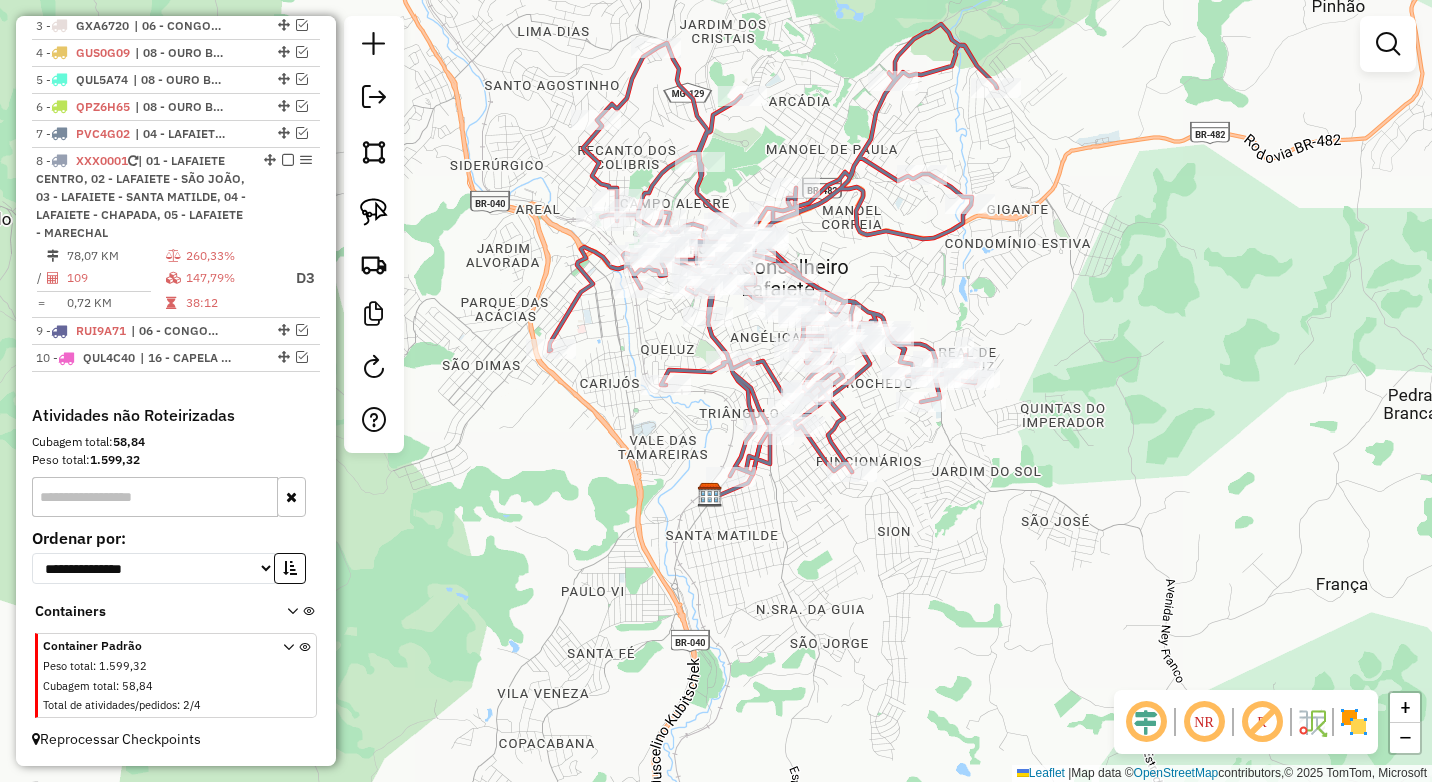 drag, startPoint x: 852, startPoint y: 309, endPoint x: 984, endPoint y: 280, distance: 135.14807 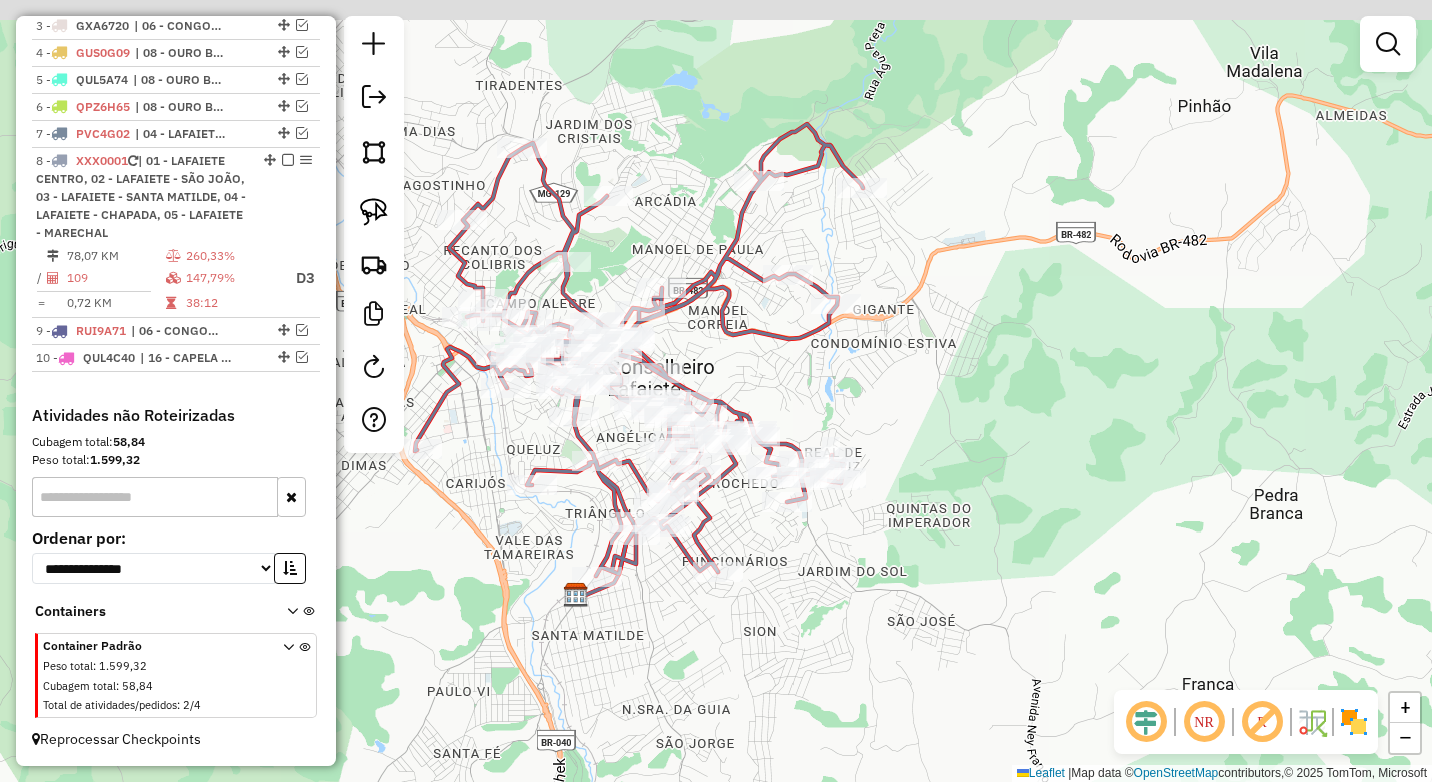 drag, startPoint x: 811, startPoint y: 321, endPoint x: 755, endPoint y: 363, distance: 70 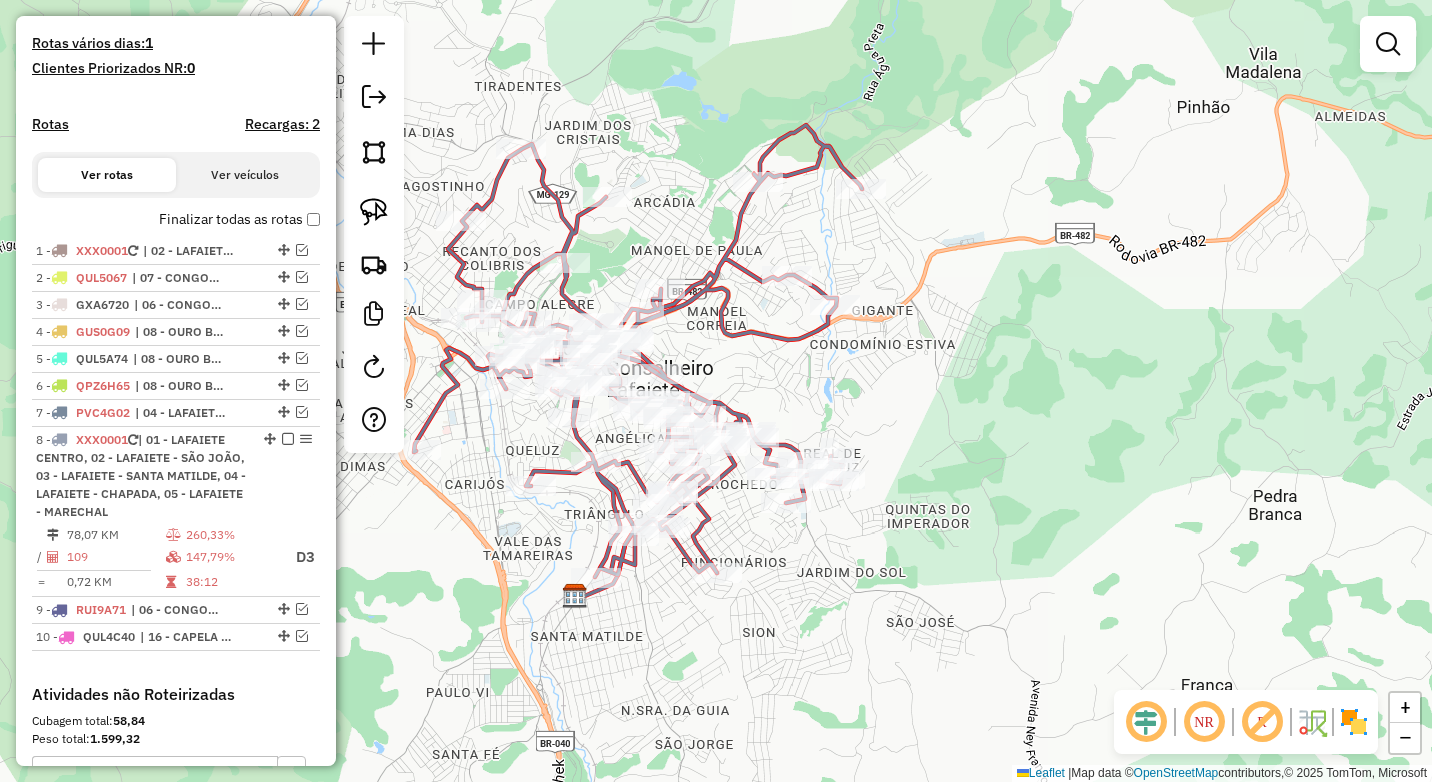 scroll, scrollTop: 607, scrollLeft: 0, axis: vertical 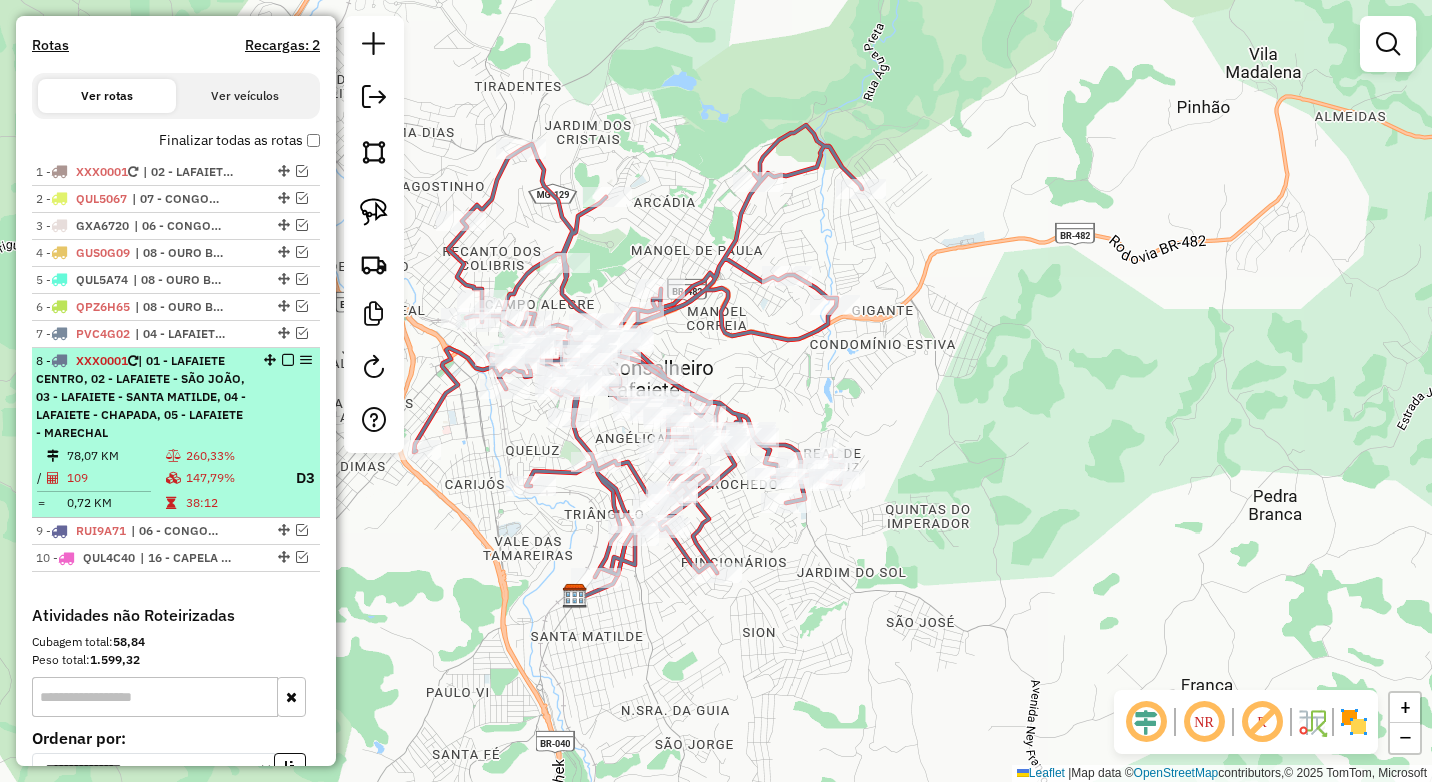 click on "[PLATE] | [NUMBER] - [NAME], [NUMBER] - [NAME], [NUMBER] - [NAME], [NUMBER] - [NAME], [NUMBER] - [NAME]" at bounding box center (142, 397) 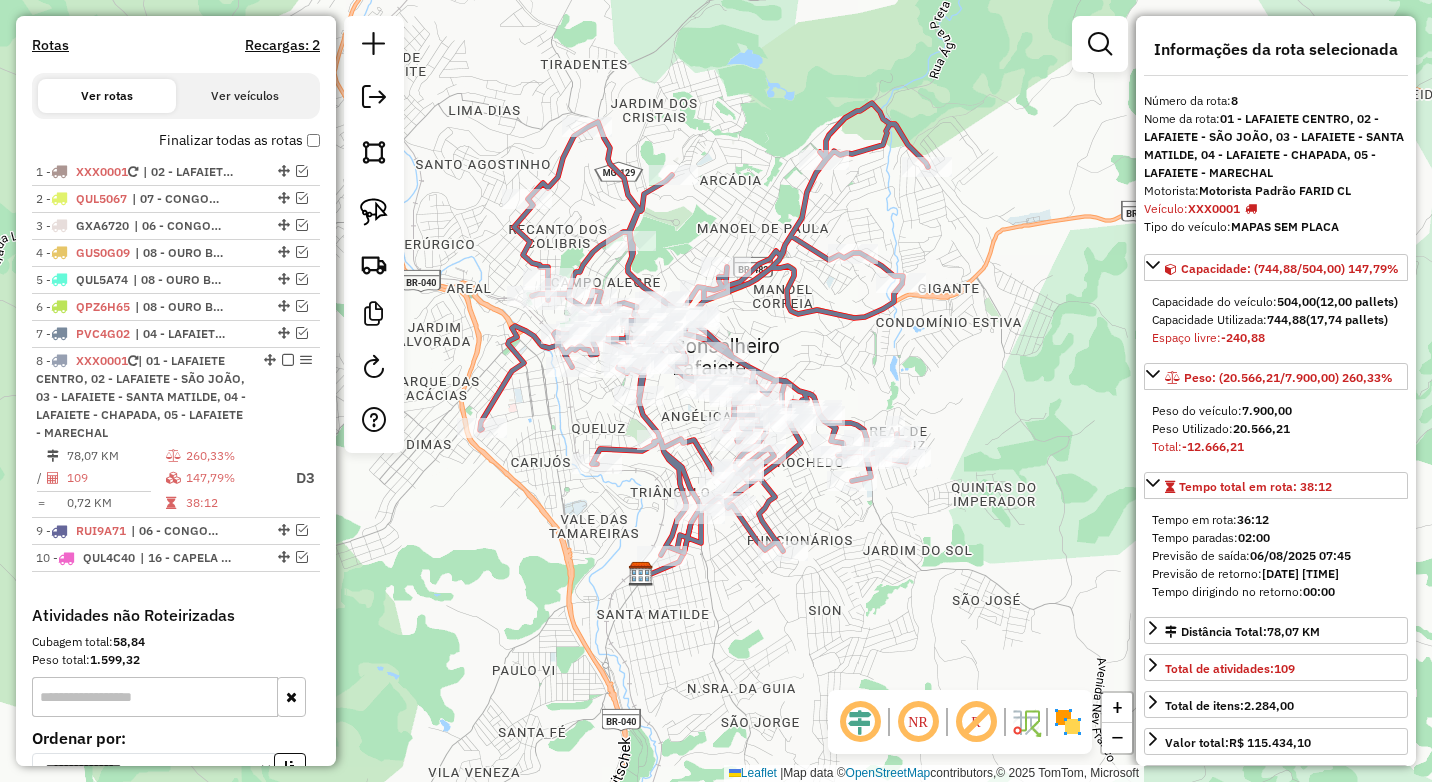 drag, startPoint x: 851, startPoint y: 442, endPoint x: 839, endPoint y: 347, distance: 95.7549 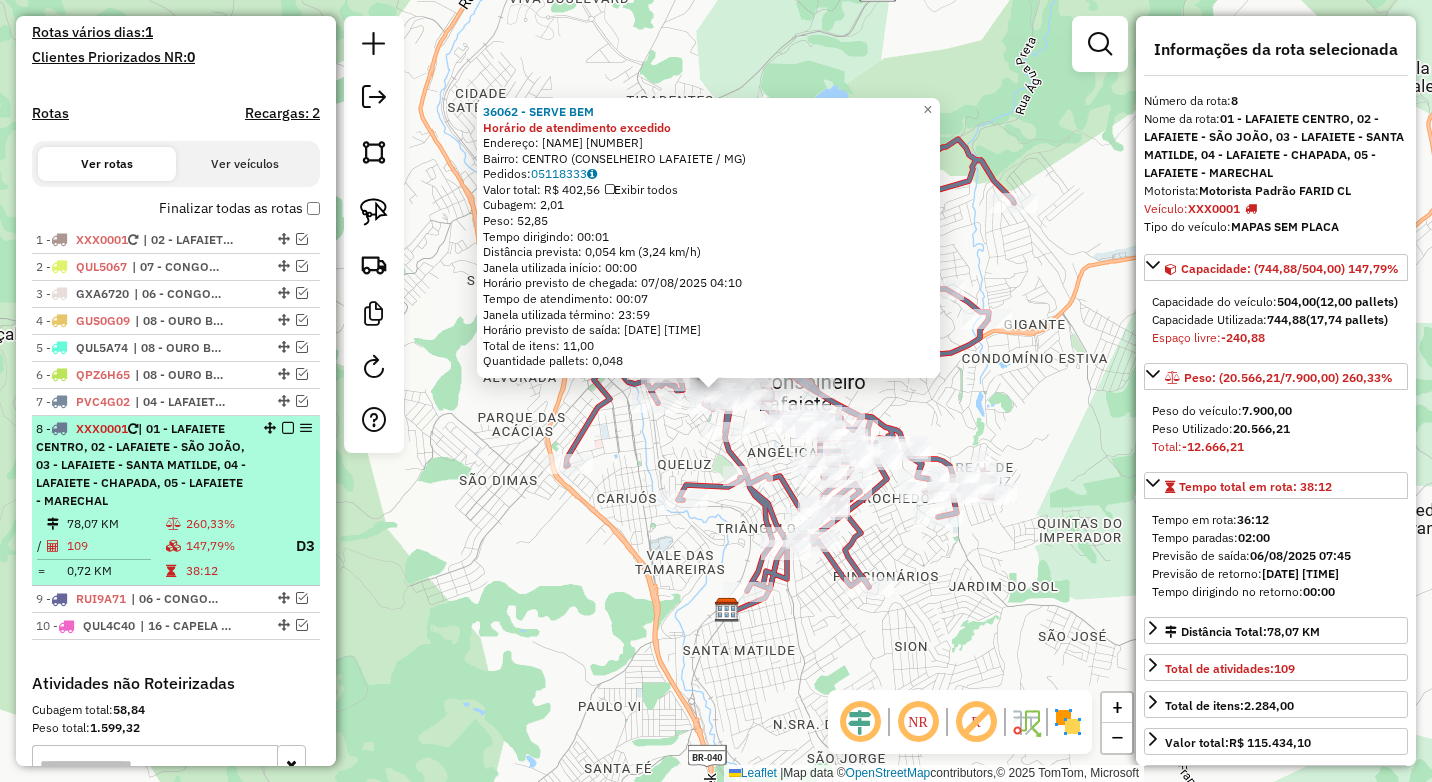 scroll, scrollTop: 507, scrollLeft: 0, axis: vertical 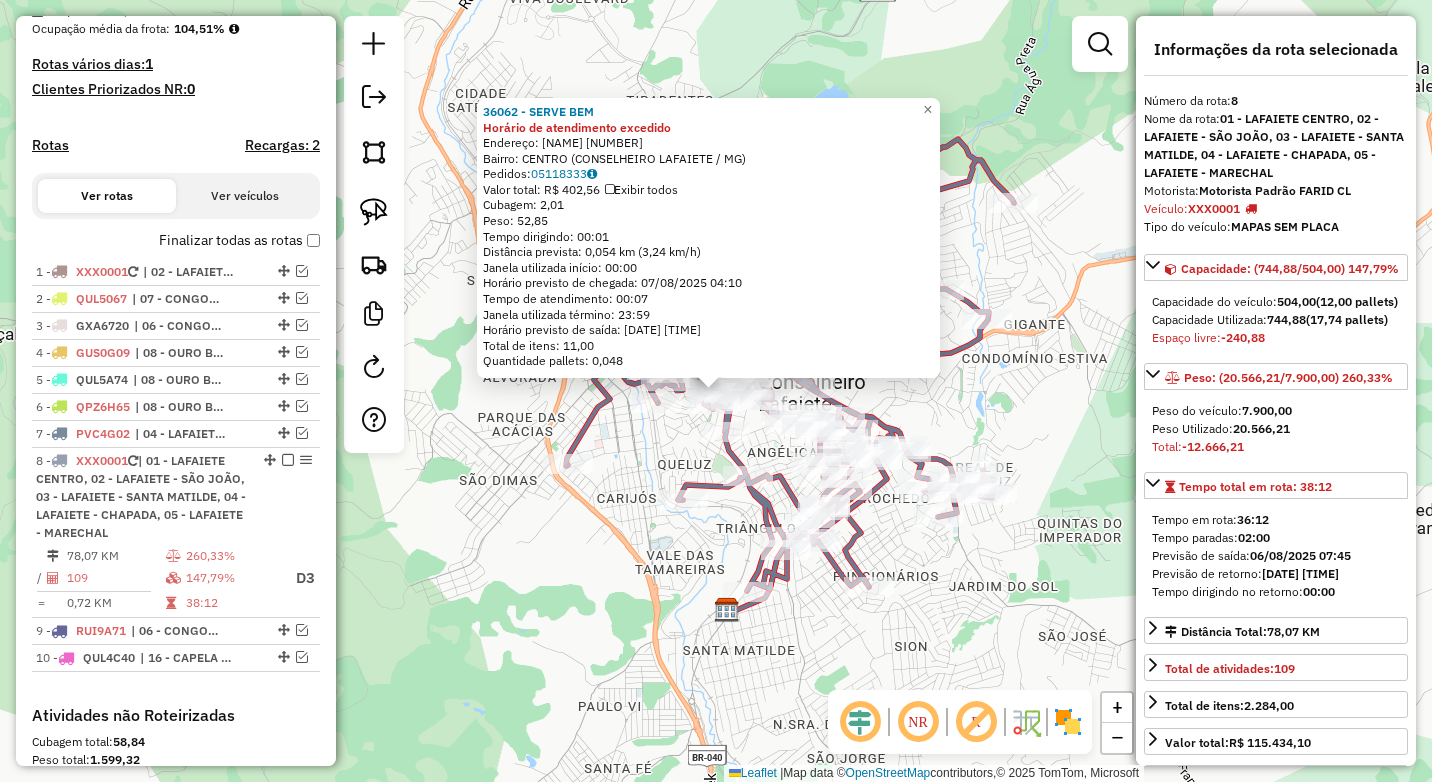 click on "[PRODUCT]  Horário de atendimento excedido  Endereço:  [STREET] [NUMBER]   Bairro: [NEIGHBORHOOD] ([CITY] / [STATE])   Pedidos:  [NUMBER]   Valor total: R$ [PRICE]   Exibir todos   Cubagem: [NUMBER]  Peso: [NUMBER]  Tempo dirigindo: [TIME]   Distância prevista: [NUMBER] km ([NUMBER] km/h)   Janela utilizada início: [TIME]   Horário previsto de chegada: [DATE] [TIME]   Tempo de atendimento: [TIME]   Janela utilizada término: [TIME]   Horário previsto de saída: [DATE] [TIME]   Total de itens: [NUMBER]   Quantidade pallets: [NUMBER]  × Janela de atendimento Grade de atendimento Capacidade Transportadoras Veículos Cliente Pedidos  Rotas Selecione os dias de semana para filtrar as janelas de atendimento  Seg   Ter   Qua   Qui   Sex   Sáb   Dom  Informe o período da janela de atendimento: De: Até:  Filtrar exatamente a janela do cliente  Considerar janela de atendimento padrão  Selecione os dias de semana para filtrar as grades de atendimento  Seg   Ter   Qua   Qui   Sex   Sáb   Dom   Peso mínimo:  **** **** De:" 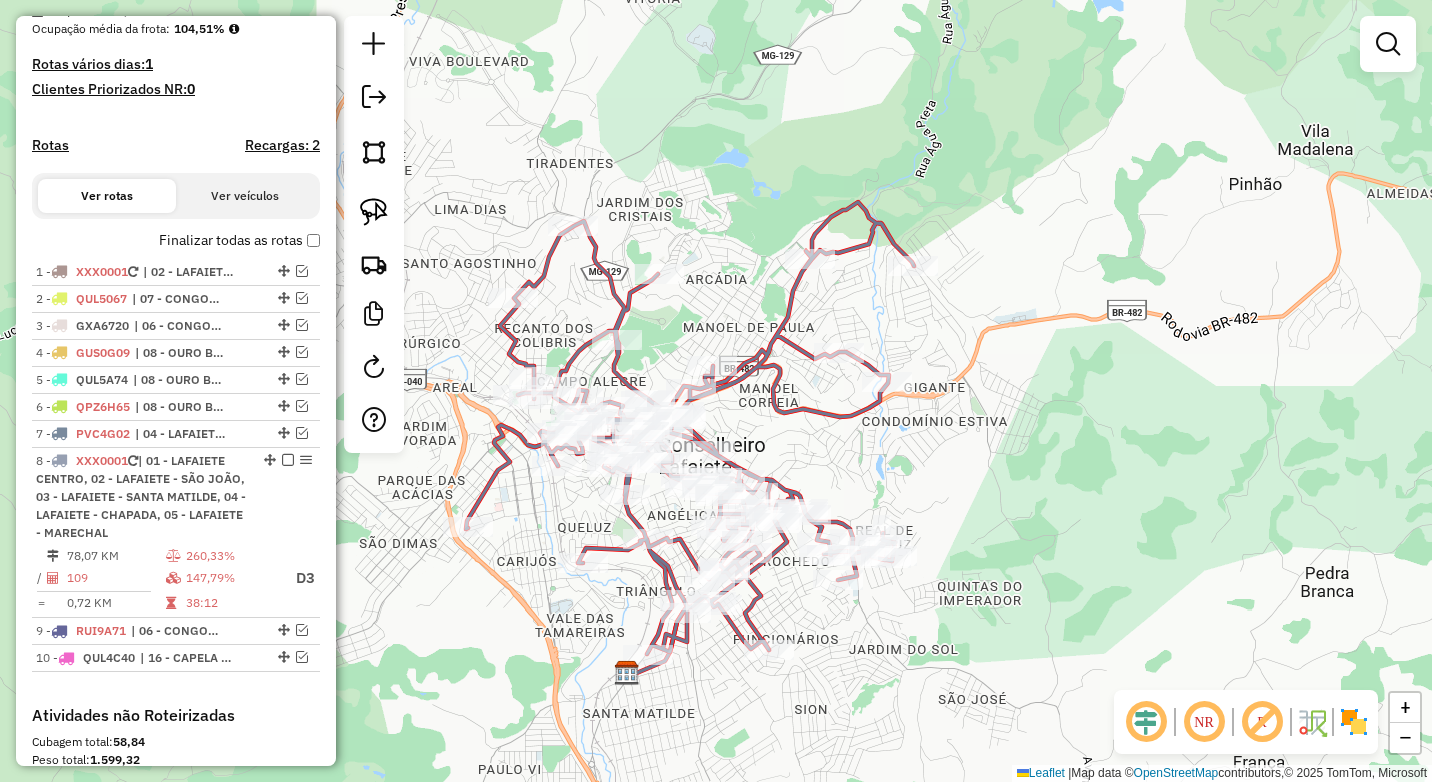 drag, startPoint x: 710, startPoint y: 460, endPoint x: 830, endPoint y: 454, distance: 120.14991 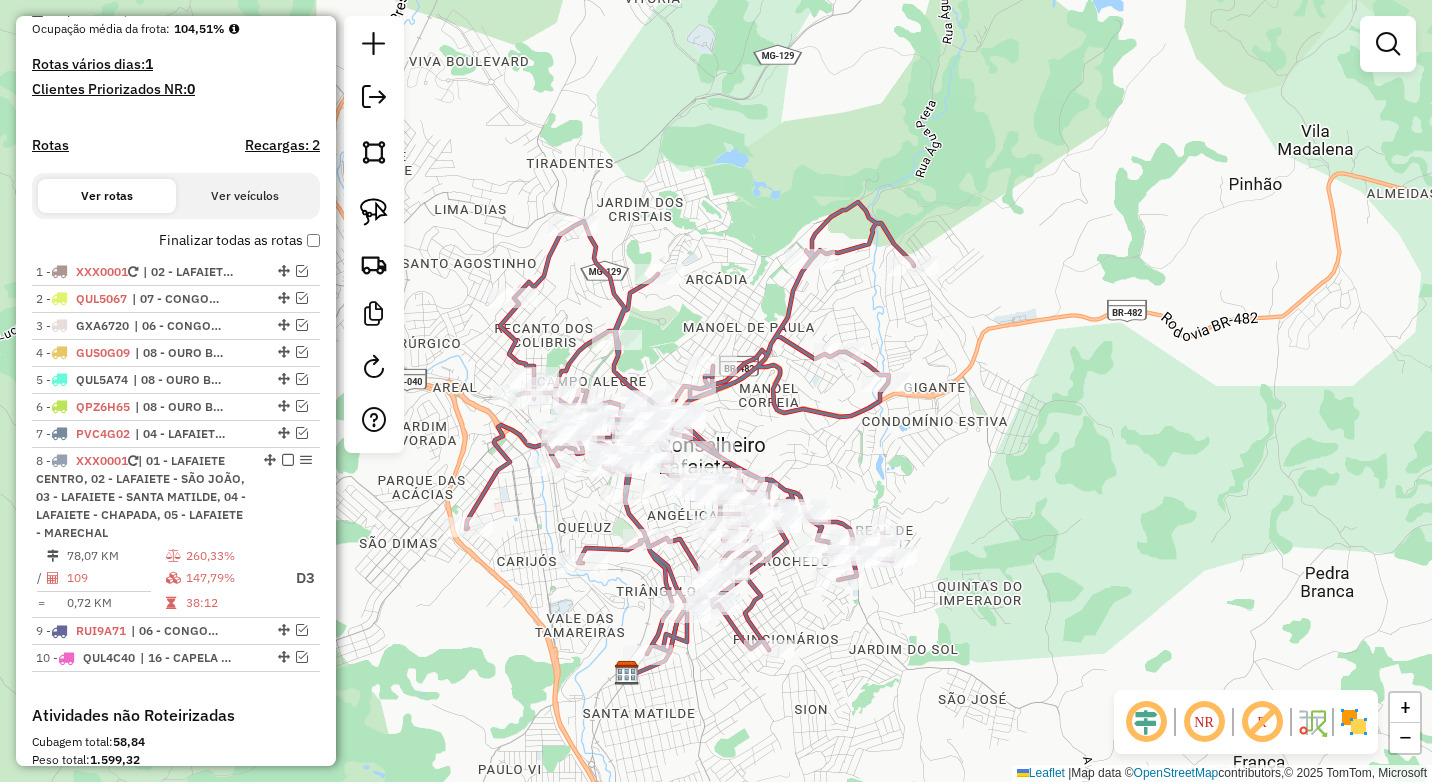 drag, startPoint x: 832, startPoint y: 449, endPoint x: 880, endPoint y: 440, distance: 48.83646 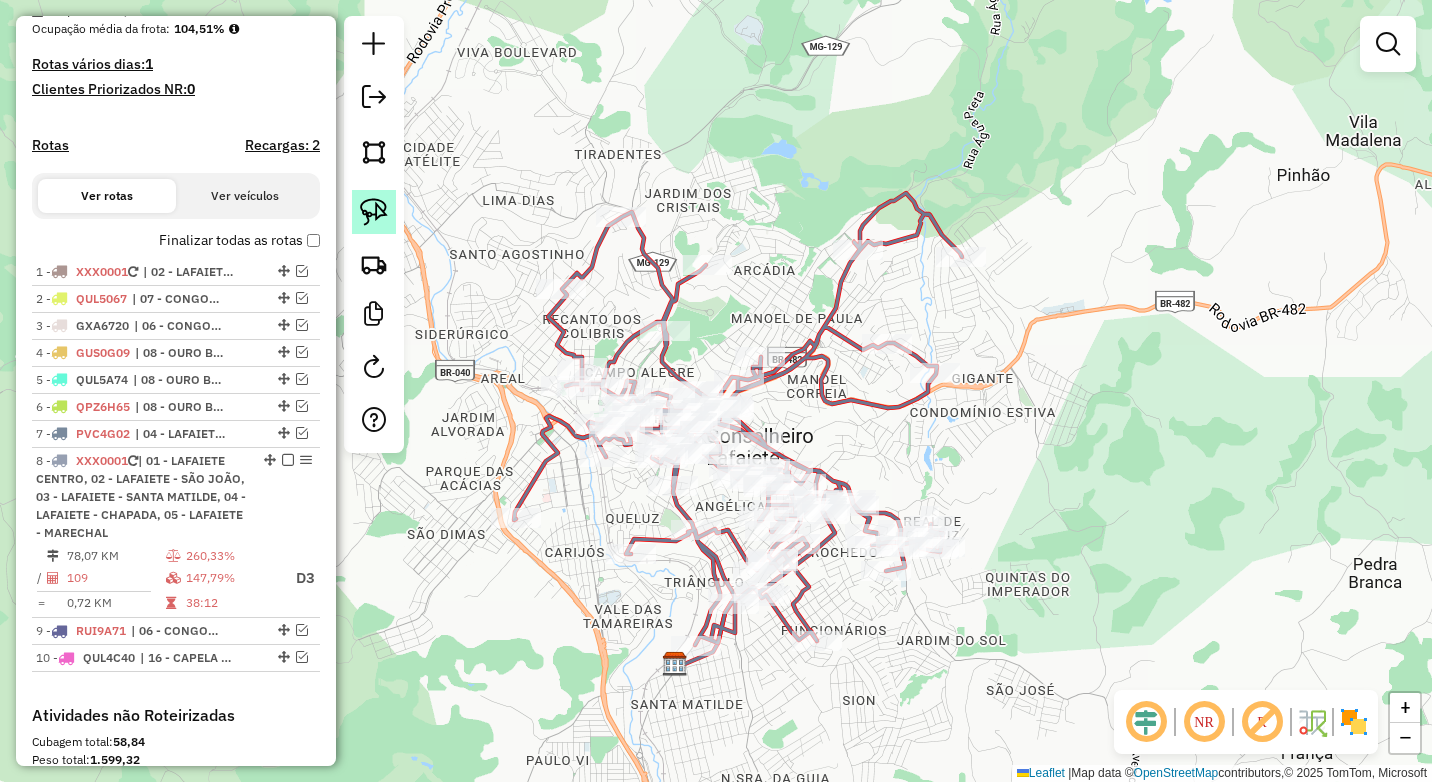 click 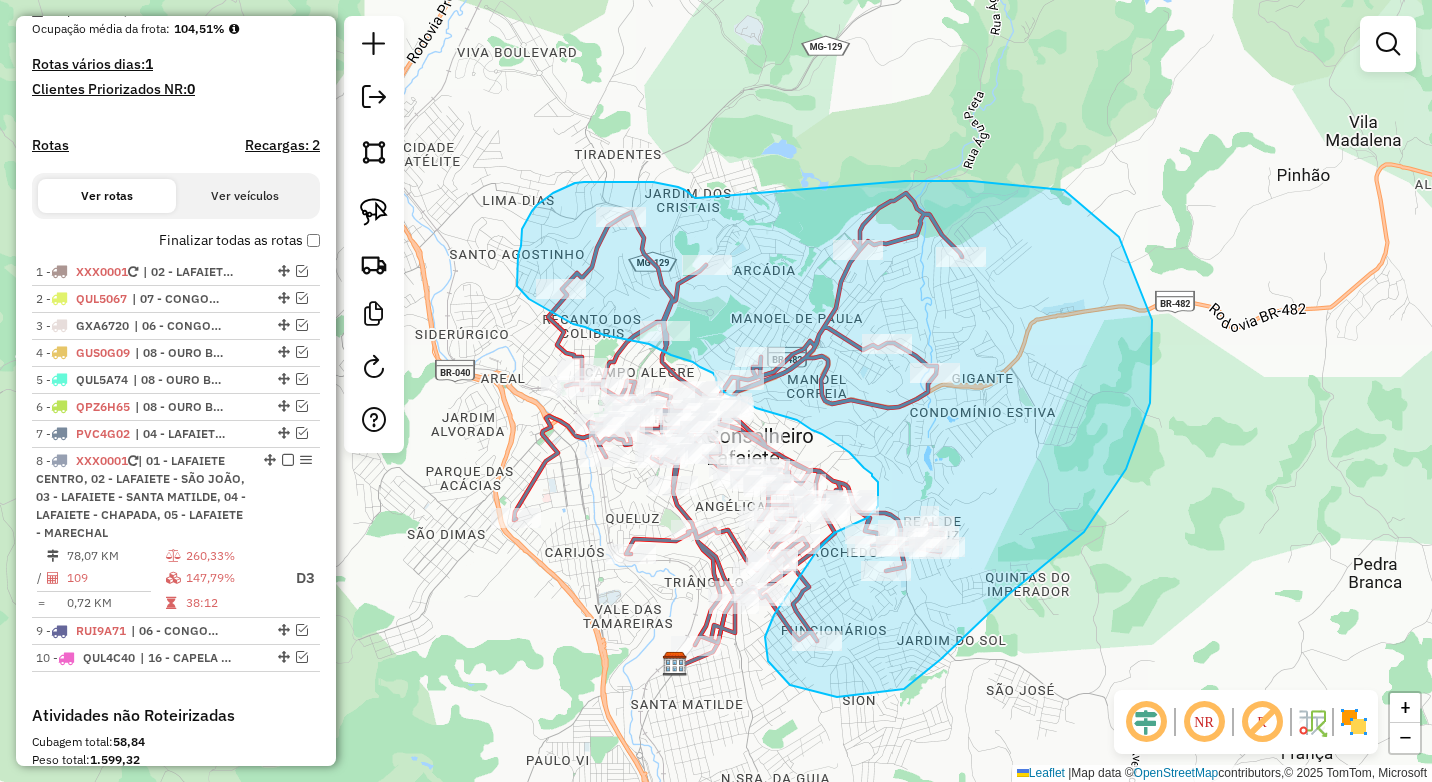 drag, startPoint x: 692, startPoint y: 196, endPoint x: 905, endPoint y: 181, distance: 213.52751 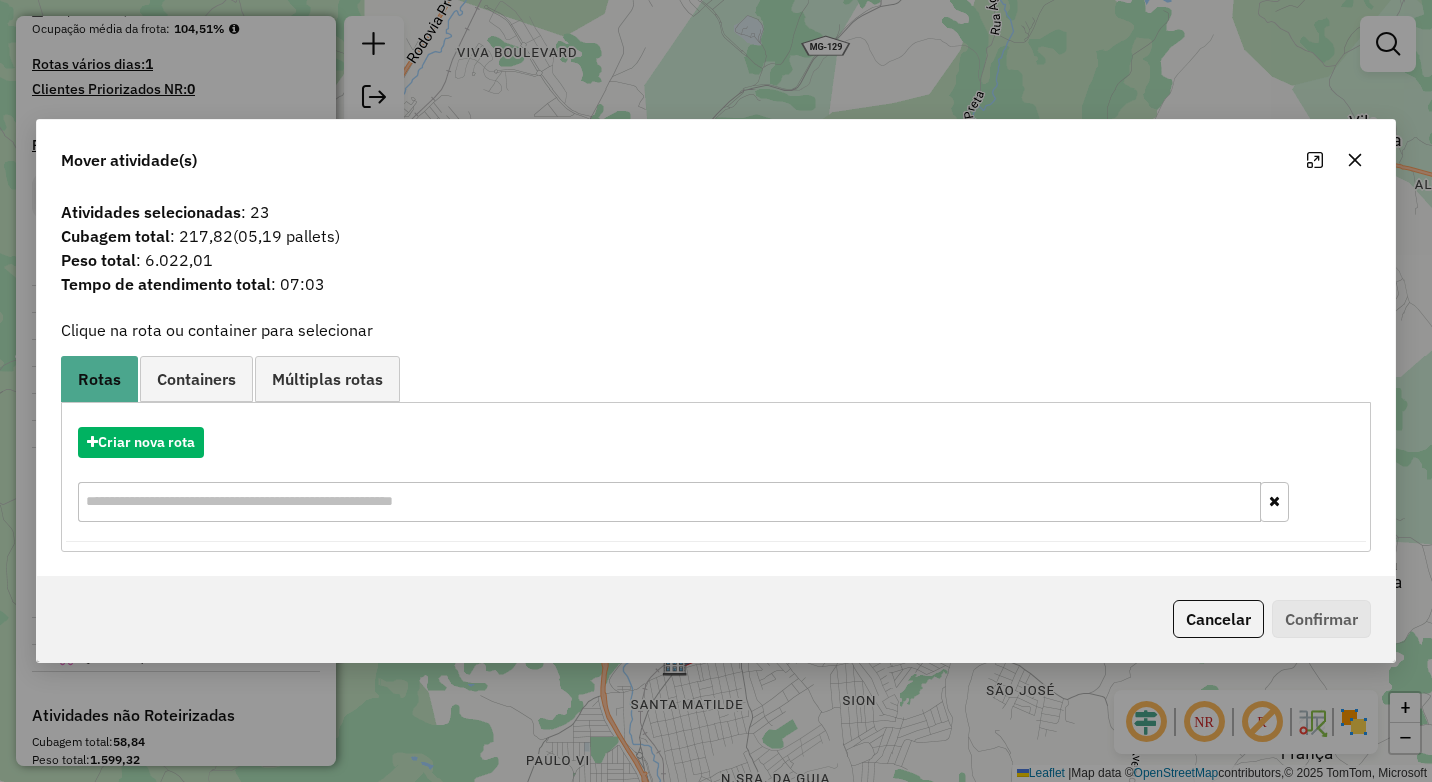 click 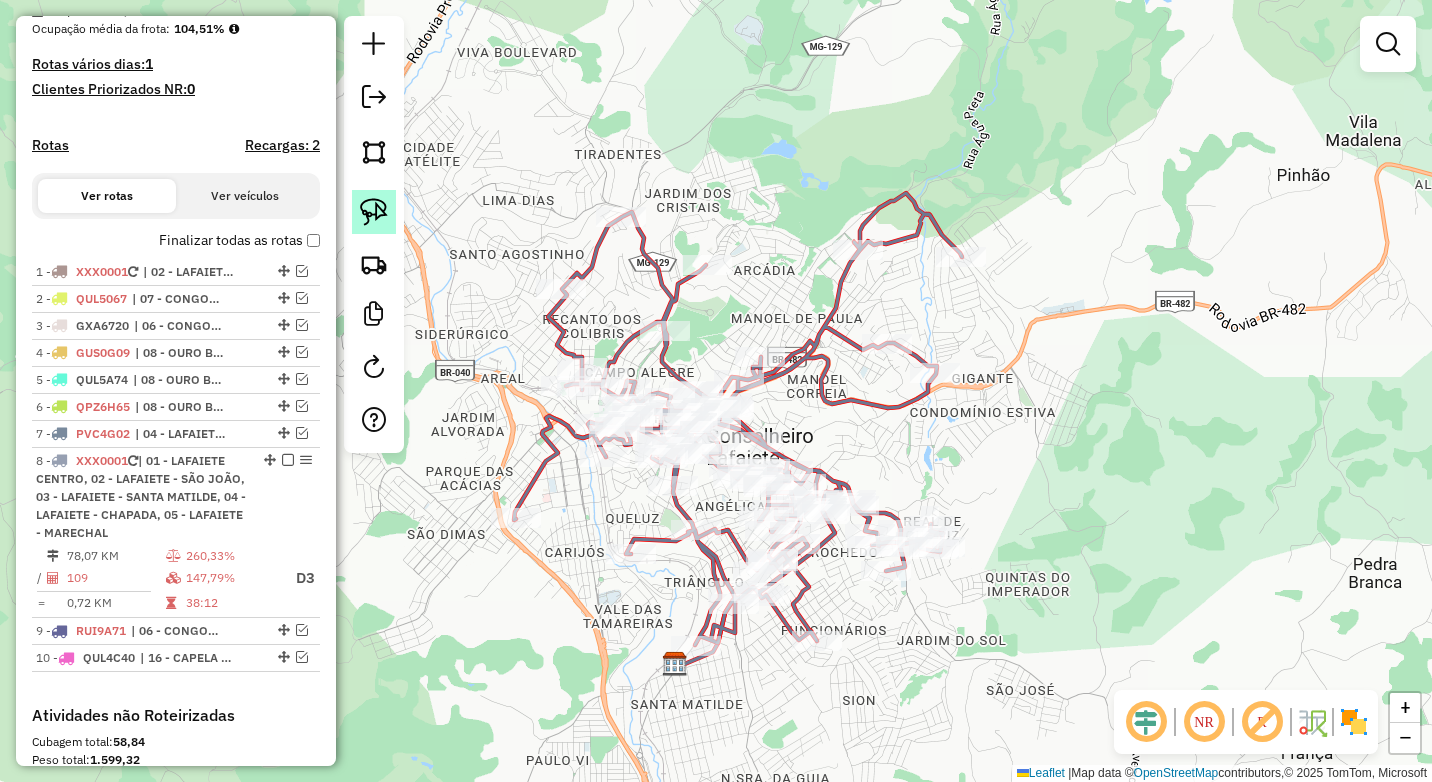 click 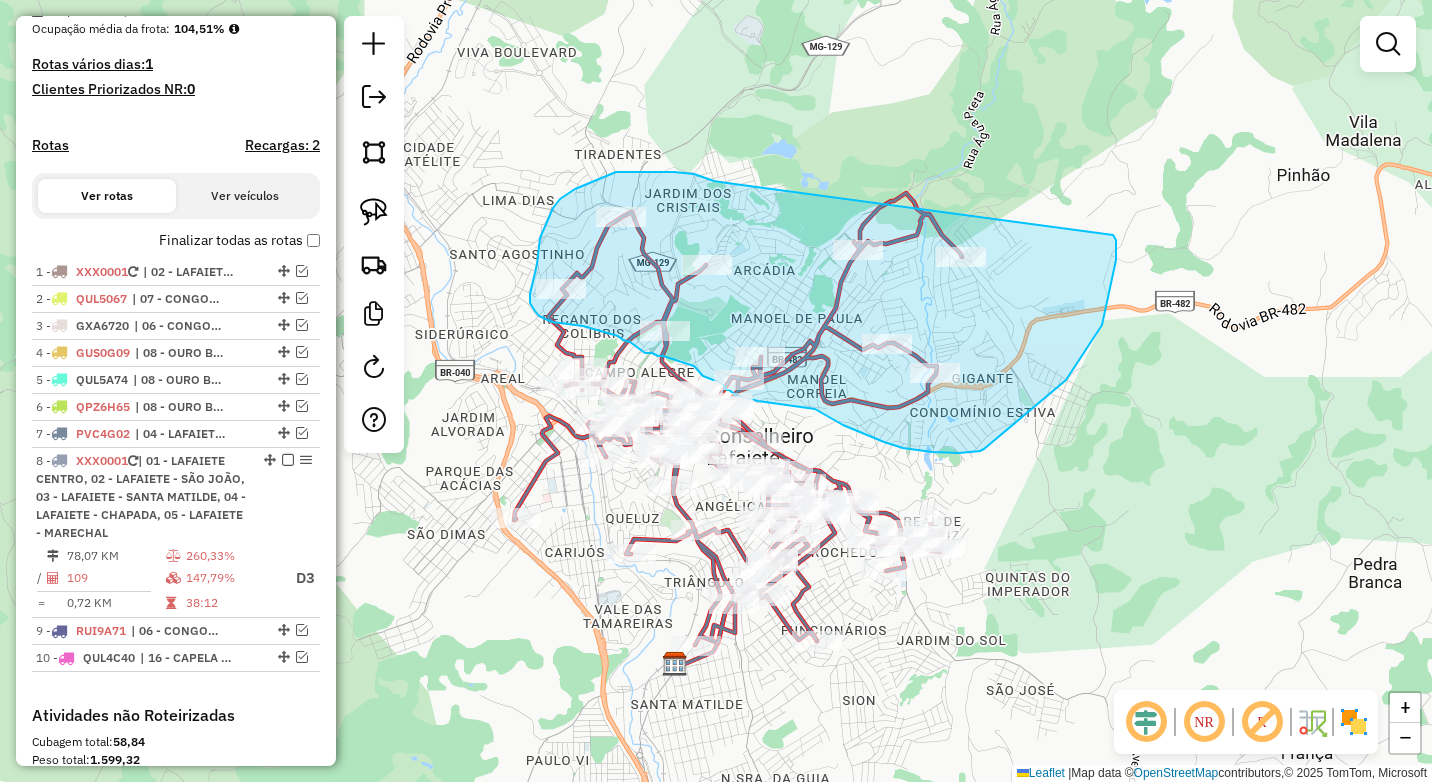 drag, startPoint x: 694, startPoint y: 174, endPoint x: 1113, endPoint y: 235, distance: 423.41705 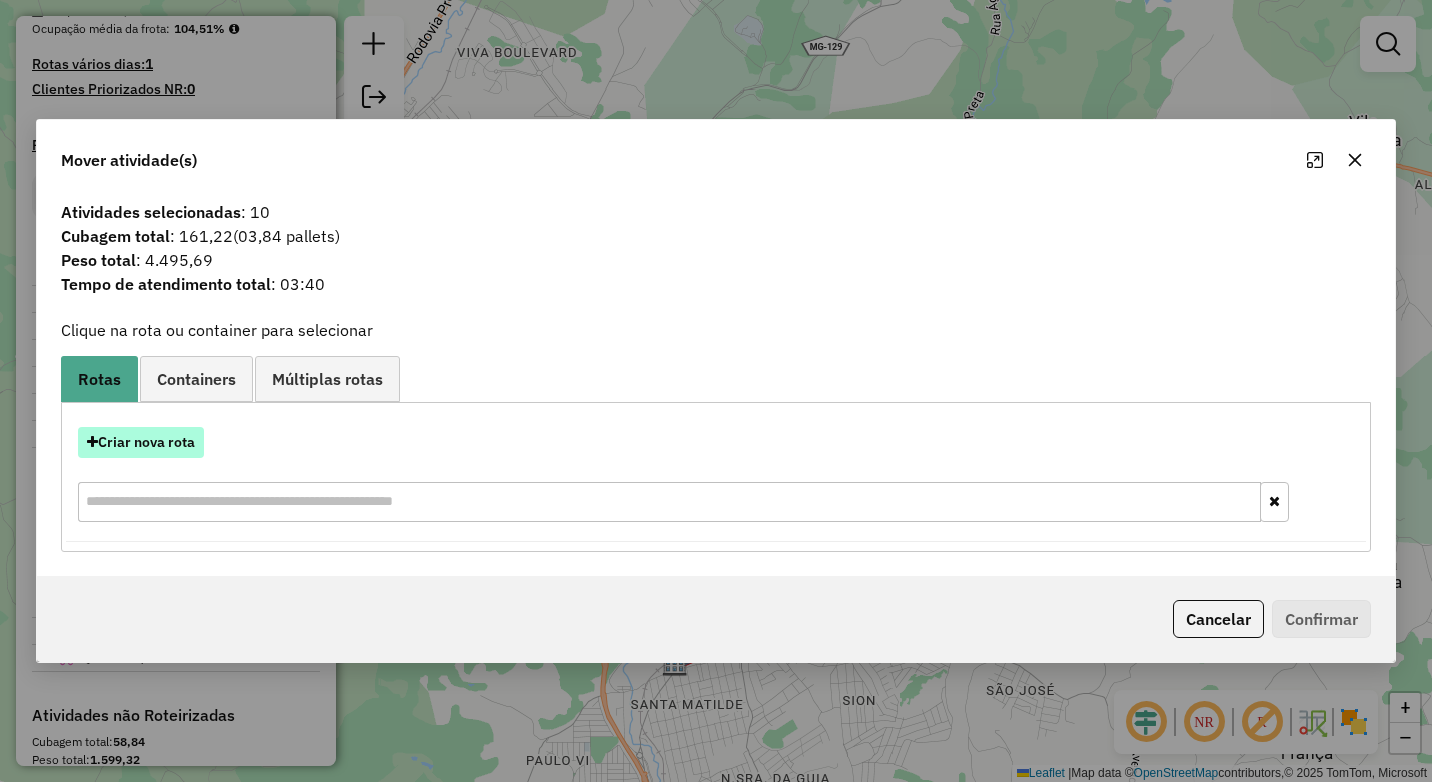 click on "Criar nova rota" at bounding box center (141, 442) 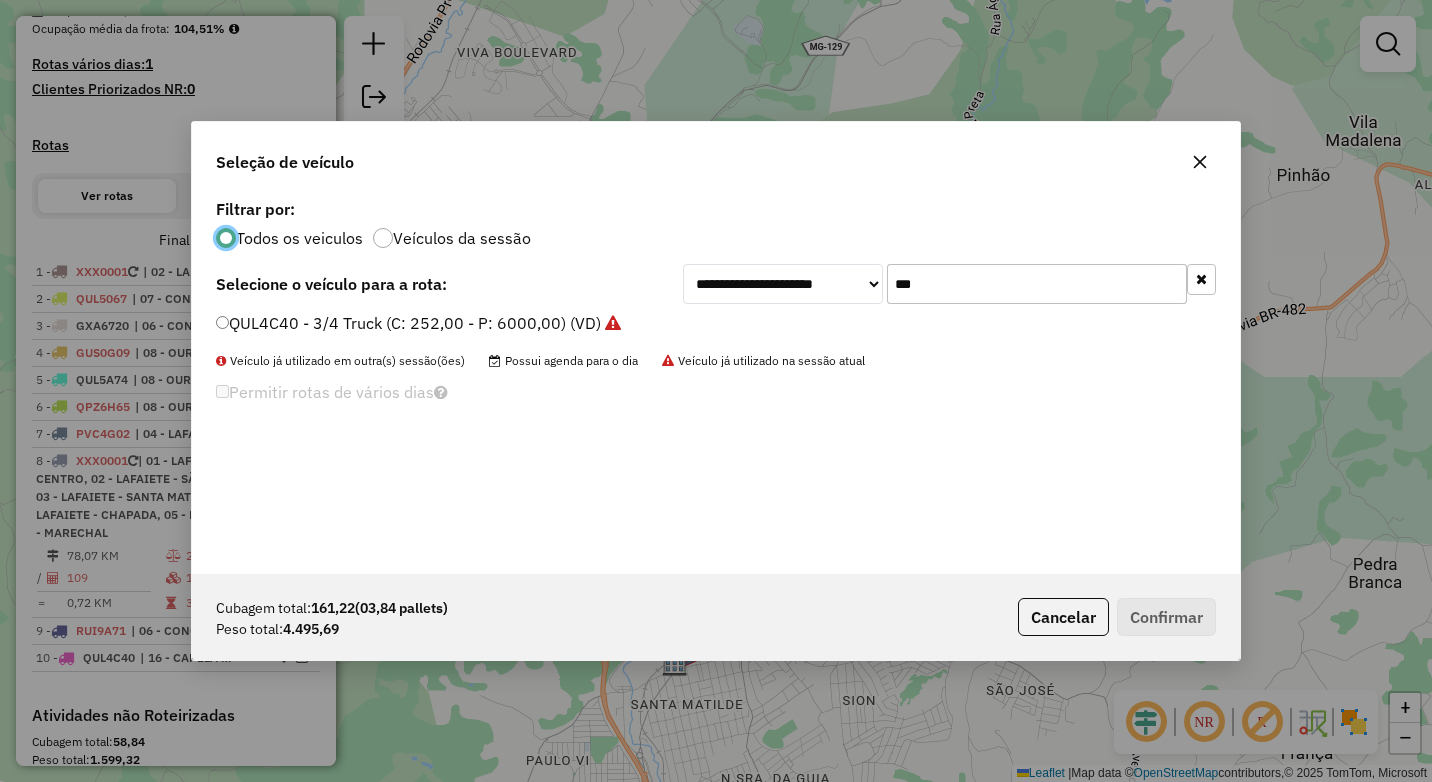 scroll, scrollTop: 11, scrollLeft: 6, axis: both 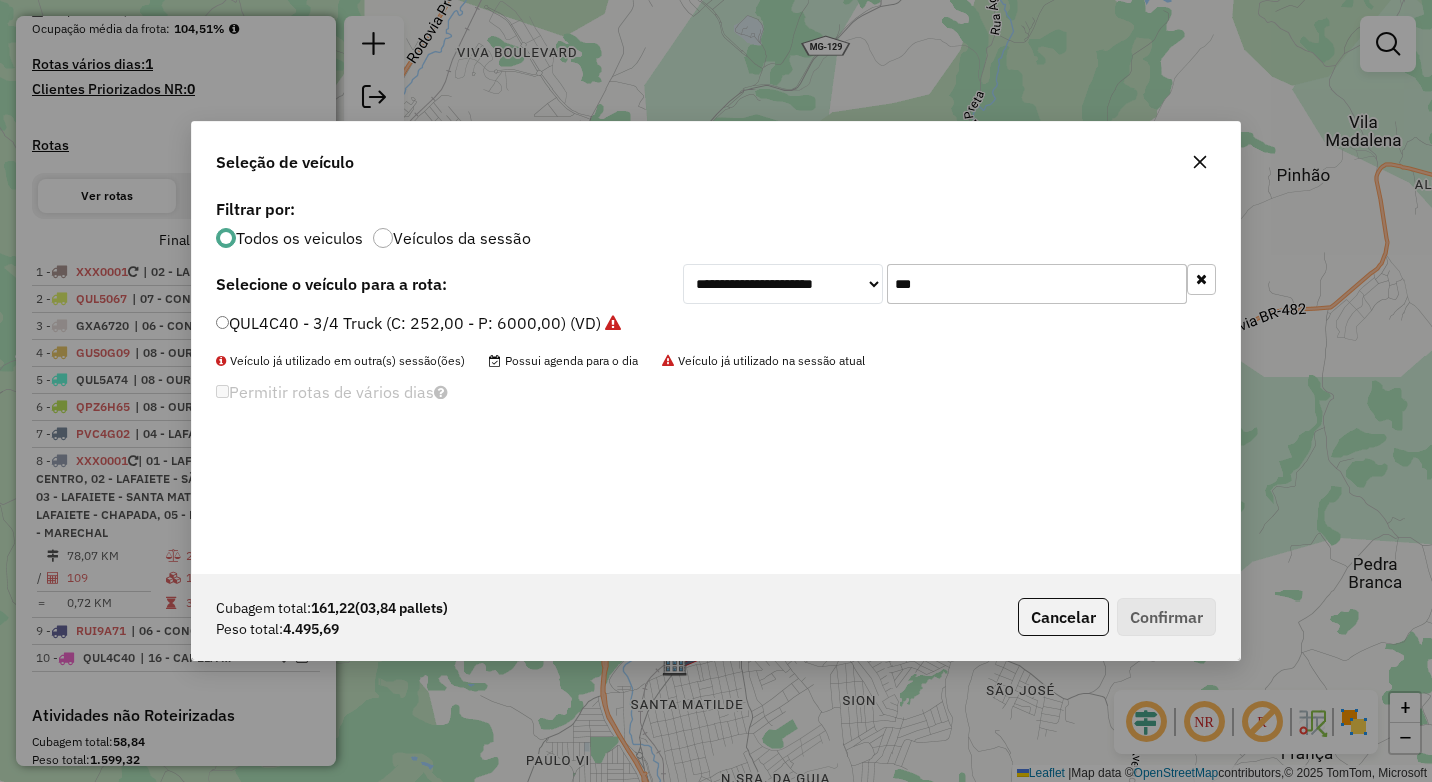 drag, startPoint x: 925, startPoint y: 276, endPoint x: 810, endPoint y: 299, distance: 117.27745 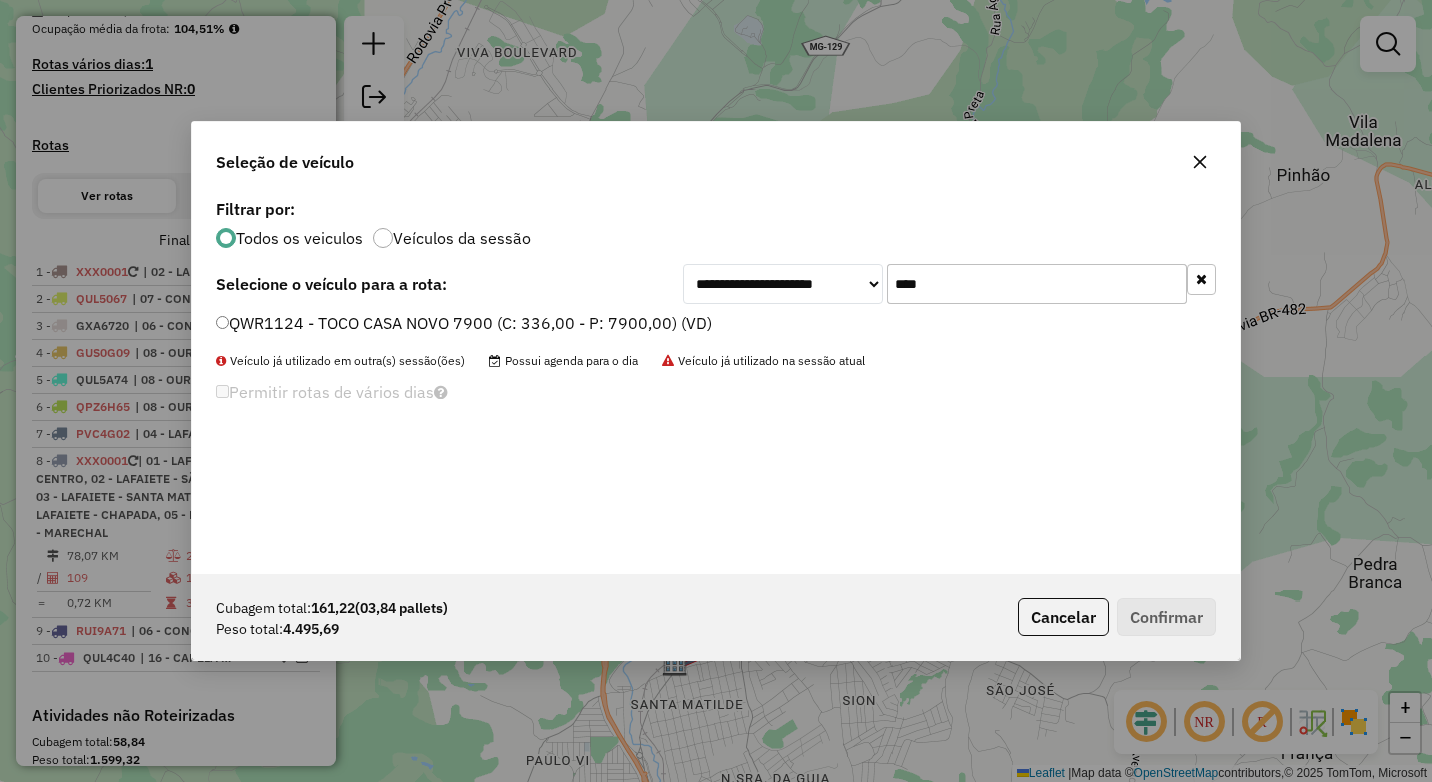 type on "****" 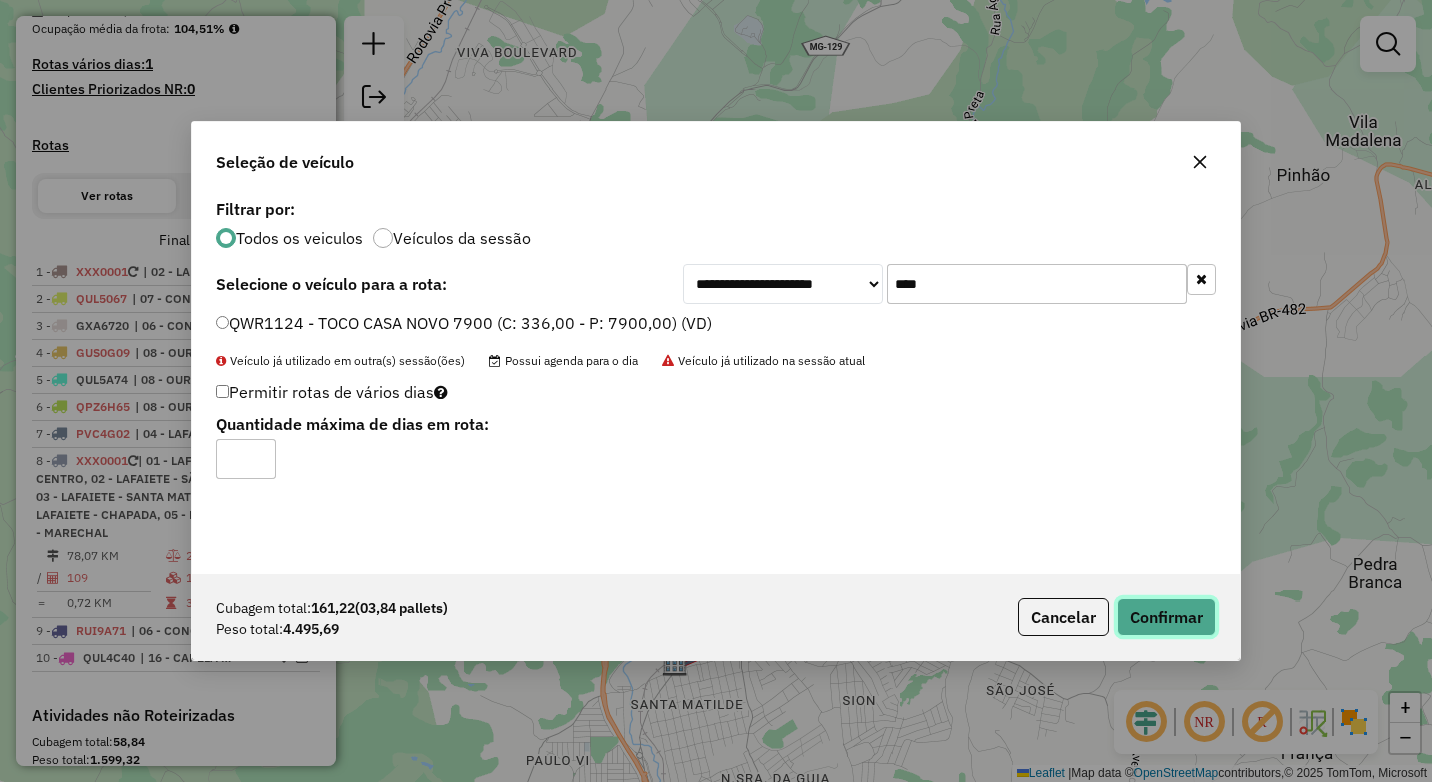 click on "Confirmar" 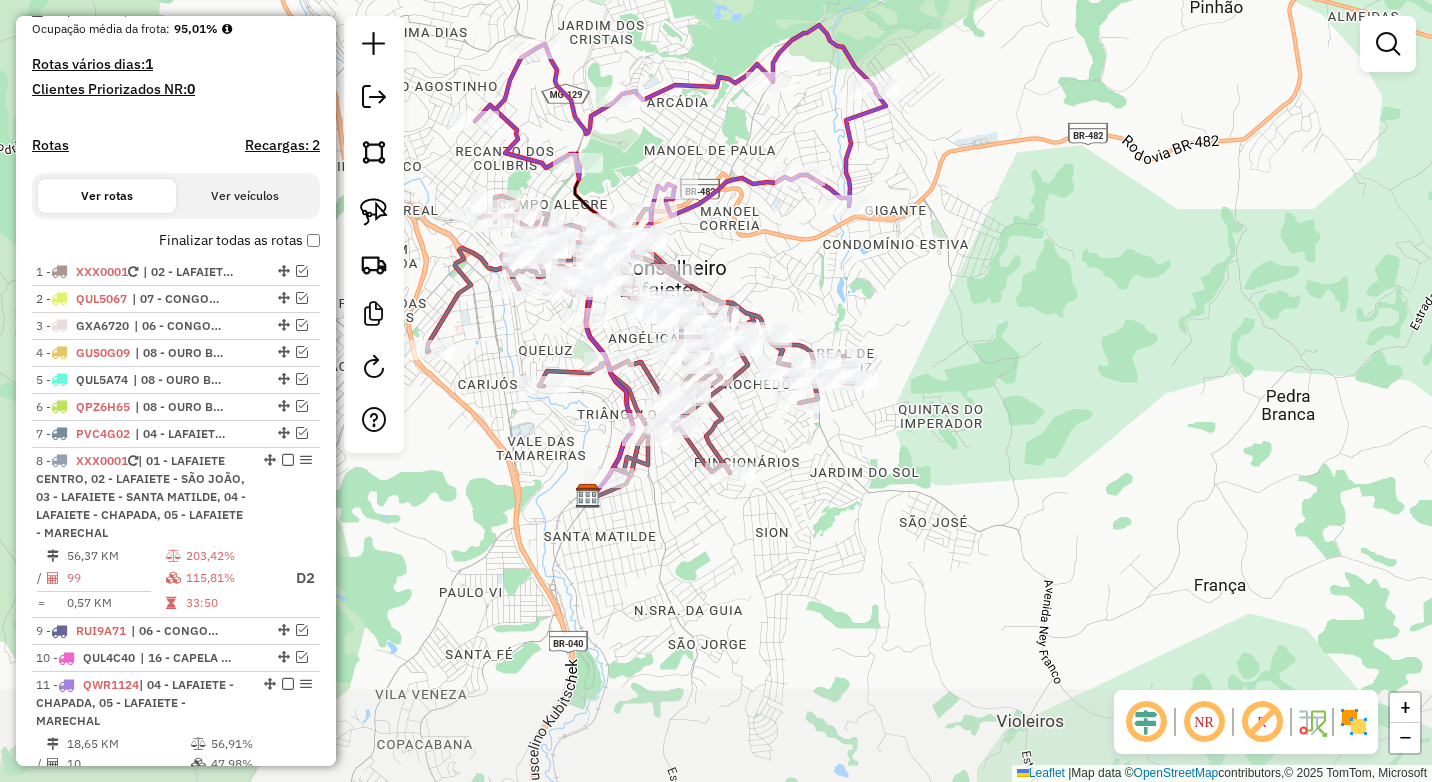 drag, startPoint x: 797, startPoint y: 694, endPoint x: 710, endPoint y: 526, distance: 189.19038 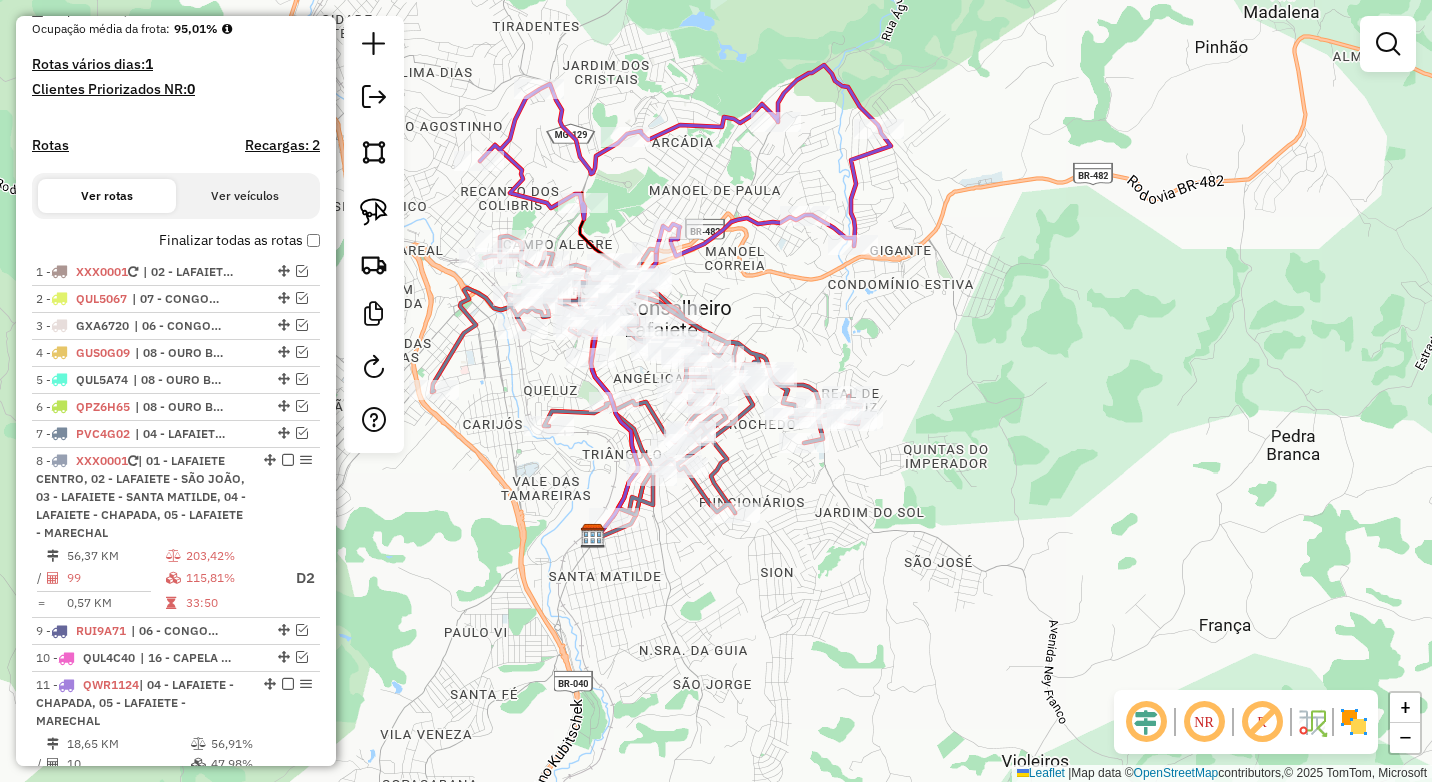 drag, startPoint x: 826, startPoint y: 530, endPoint x: 828, endPoint y: 543, distance: 13.152946 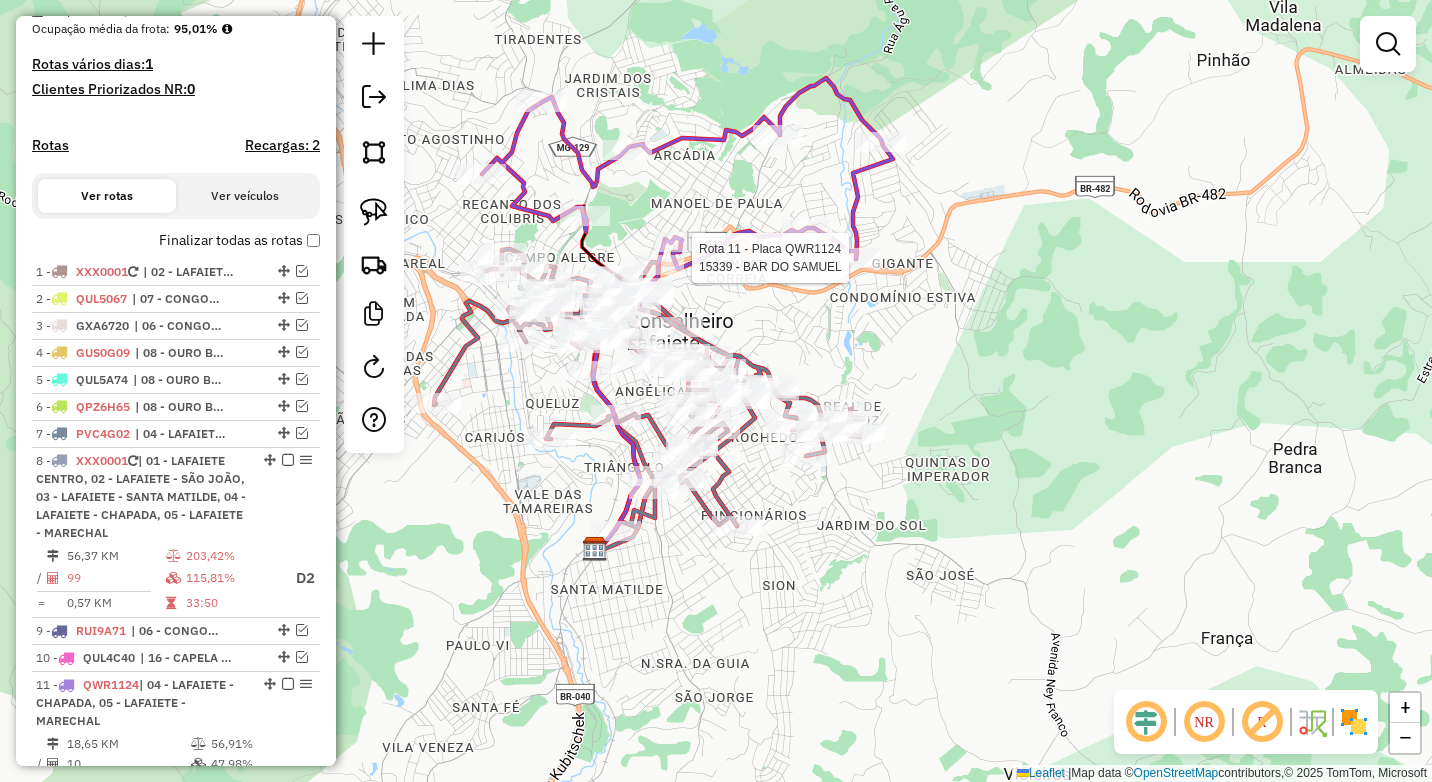select on "*********" 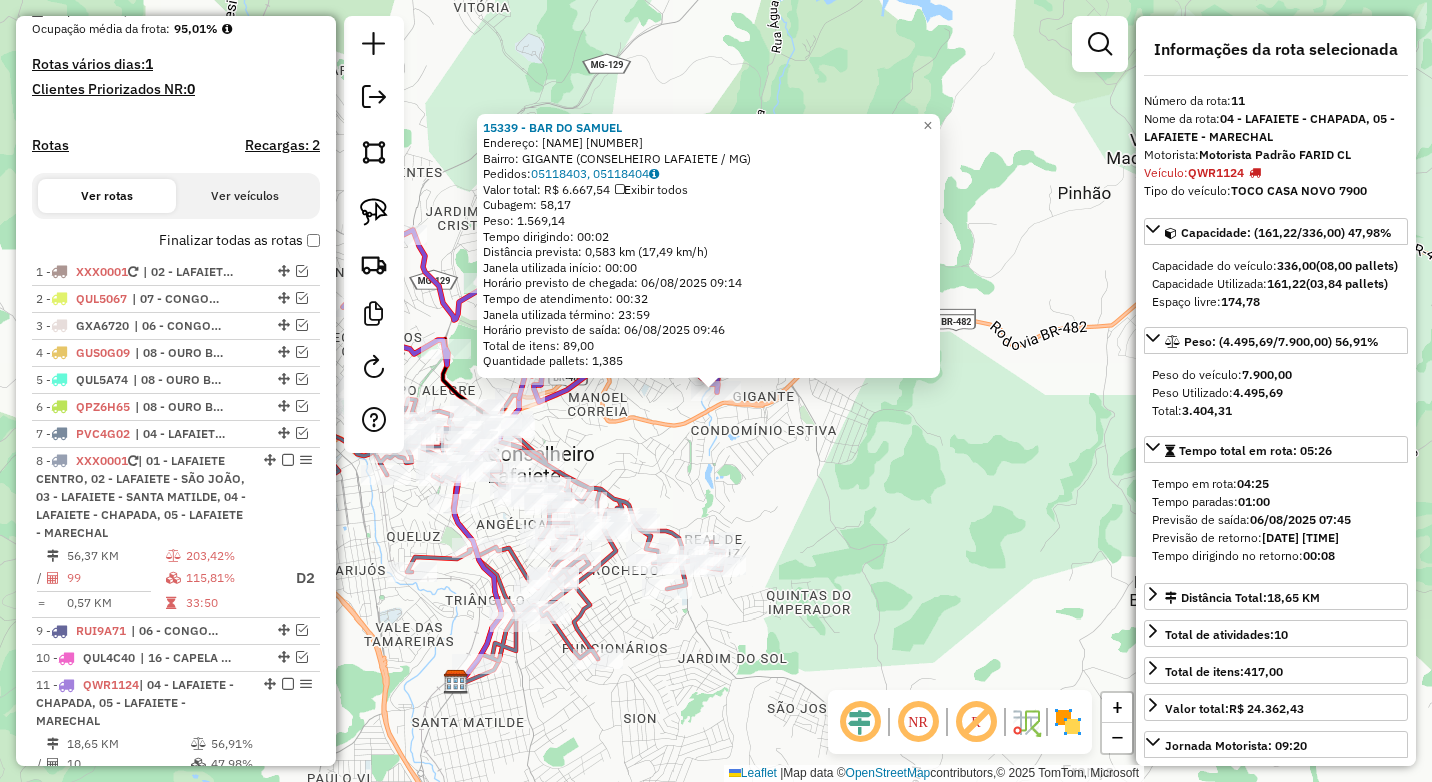 scroll, scrollTop: 937, scrollLeft: 0, axis: vertical 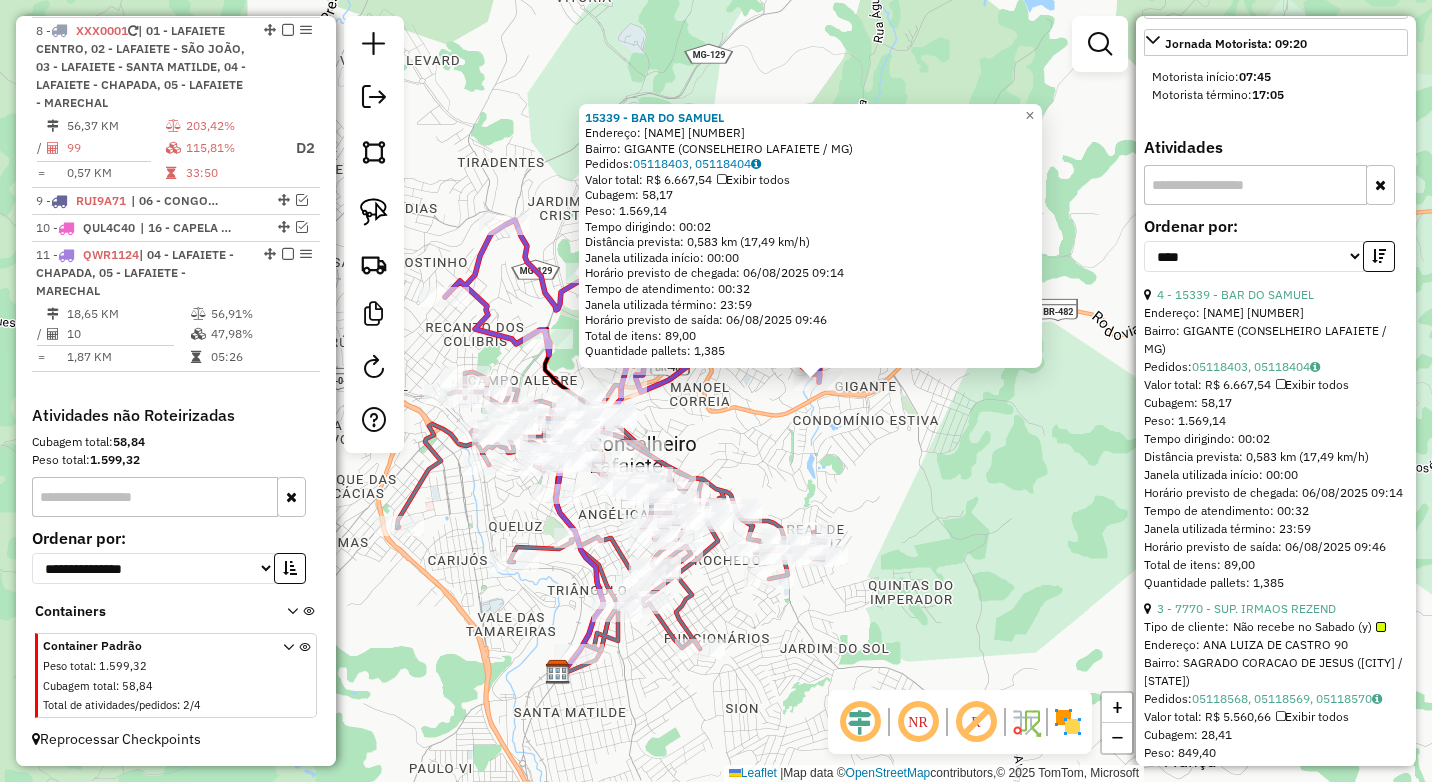 drag, startPoint x: 654, startPoint y: 452, endPoint x: 779, endPoint y: 442, distance: 125.39936 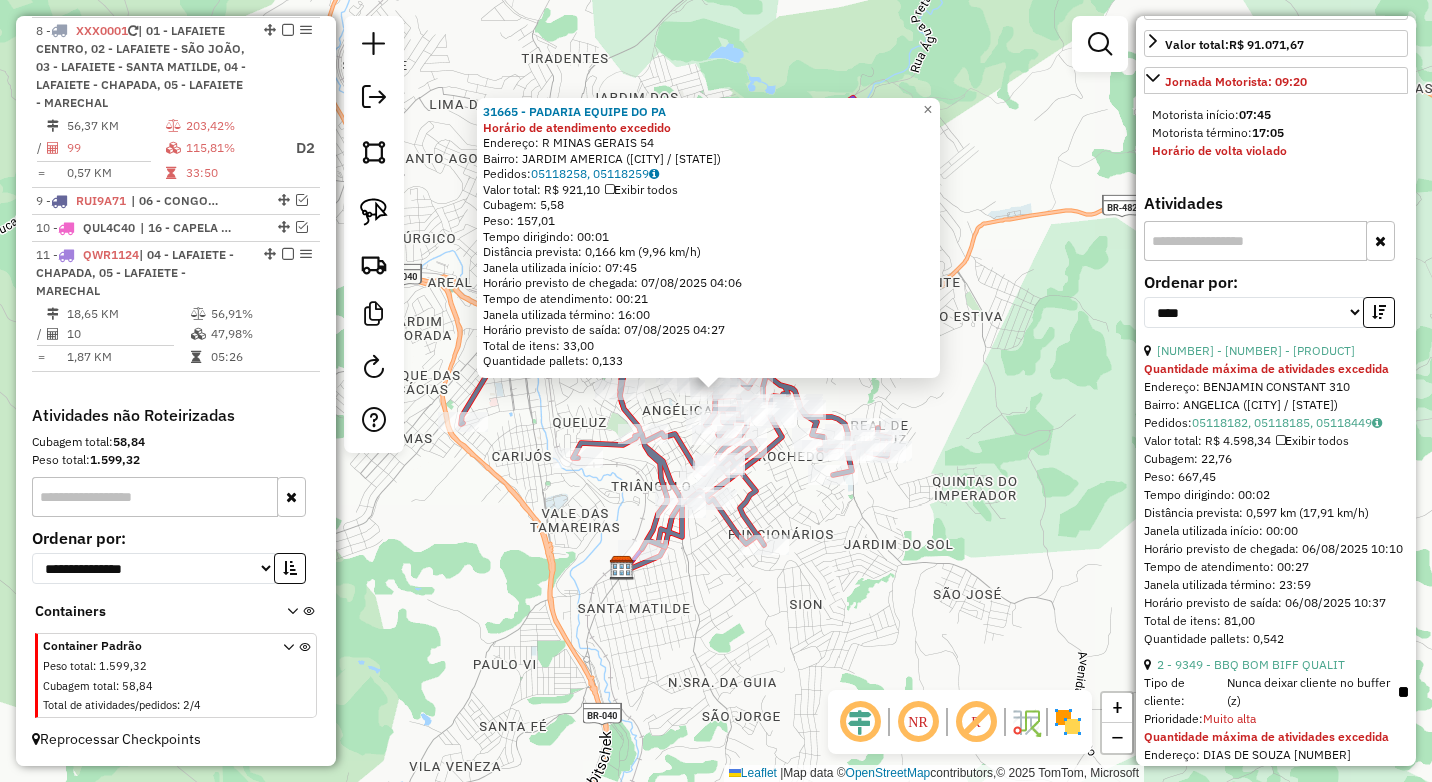 scroll, scrollTop: 654, scrollLeft: 0, axis: vertical 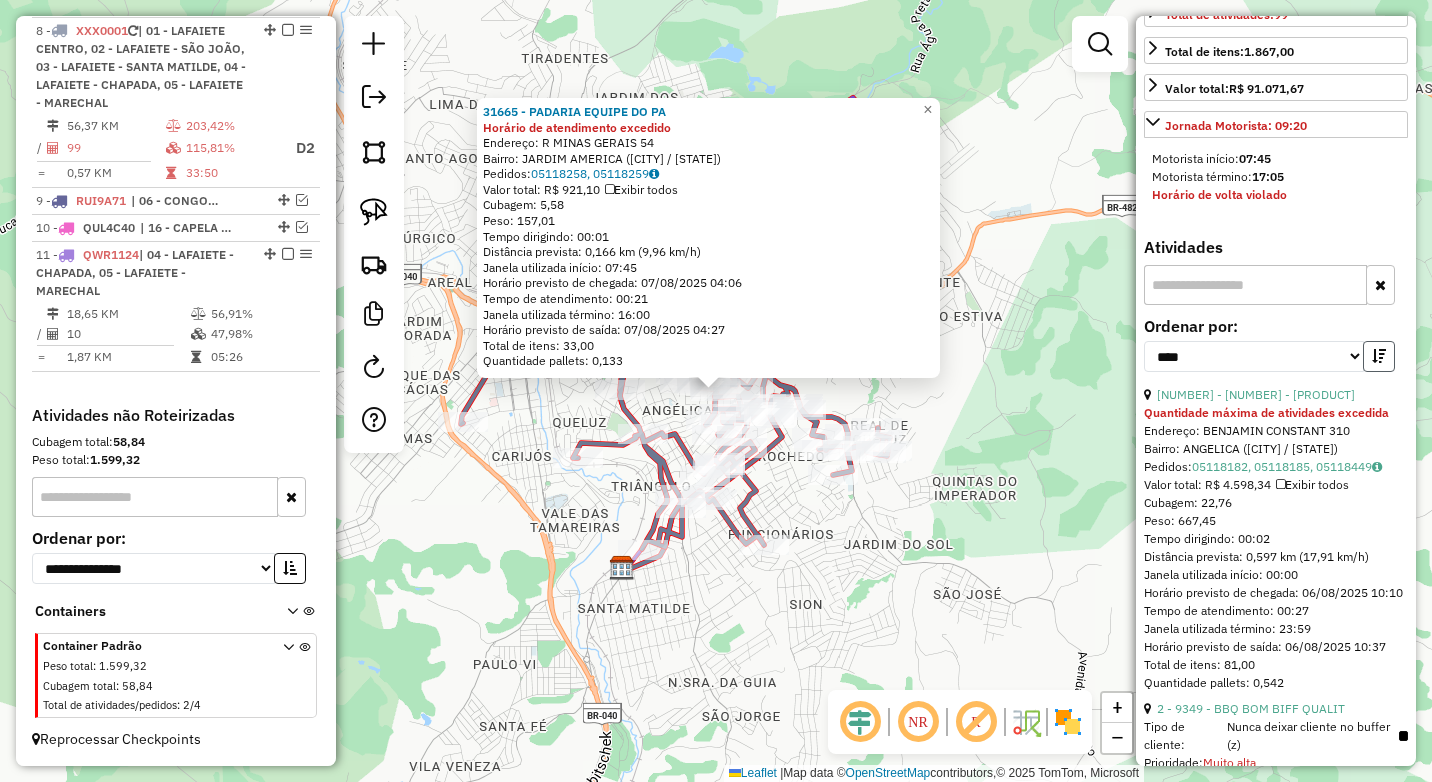 click at bounding box center (1379, 356) 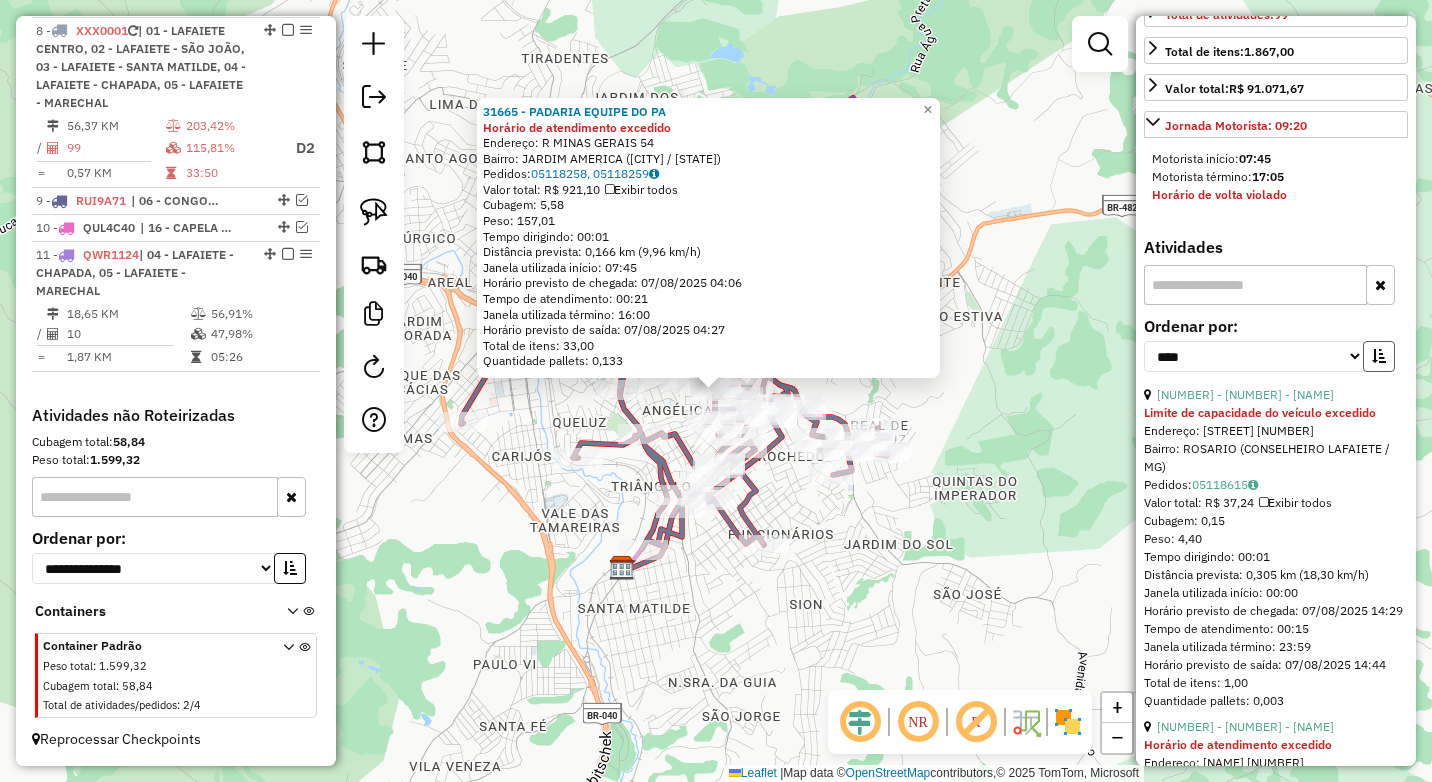 click at bounding box center (1379, 356) 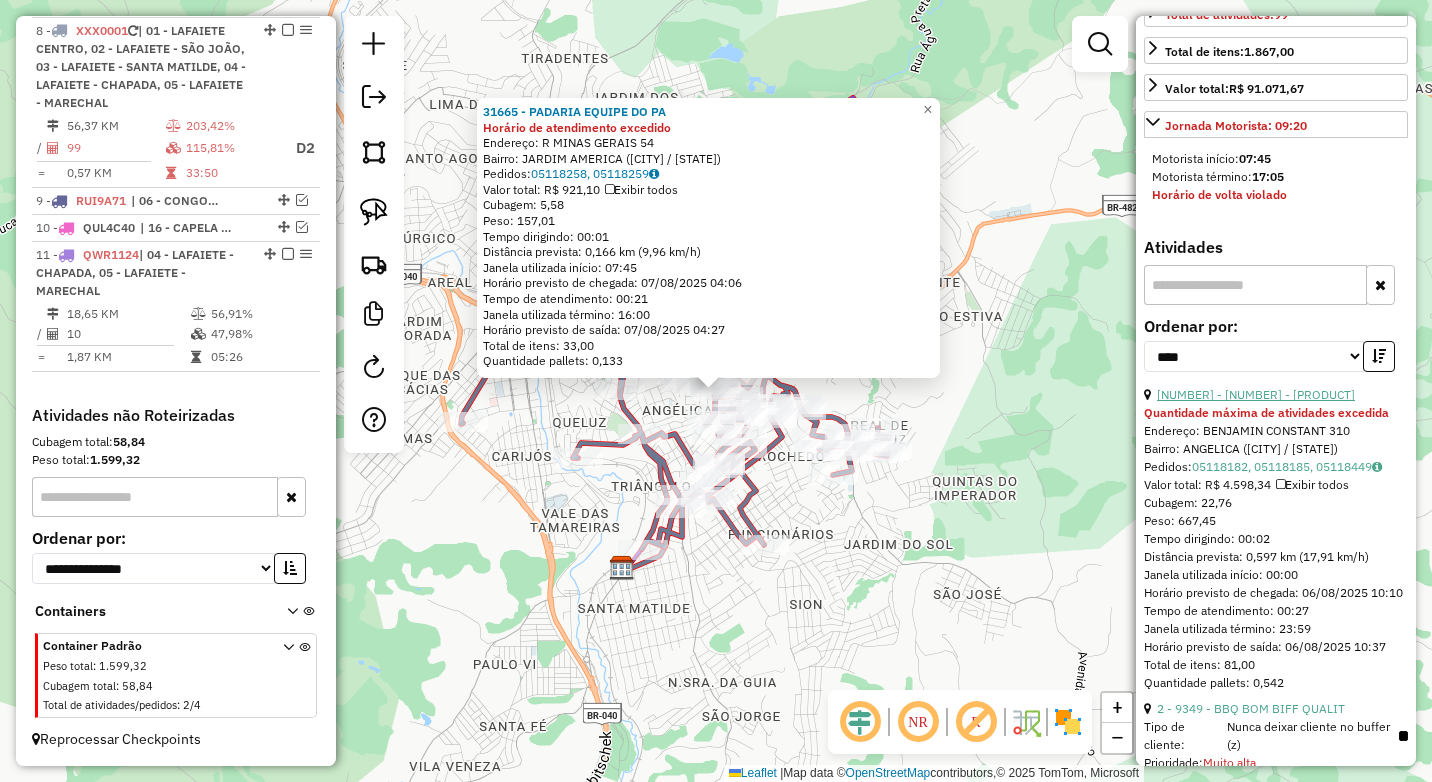 click on "[NUMBER] - [NUMBER] - [PRODUCT]" at bounding box center [1256, 394] 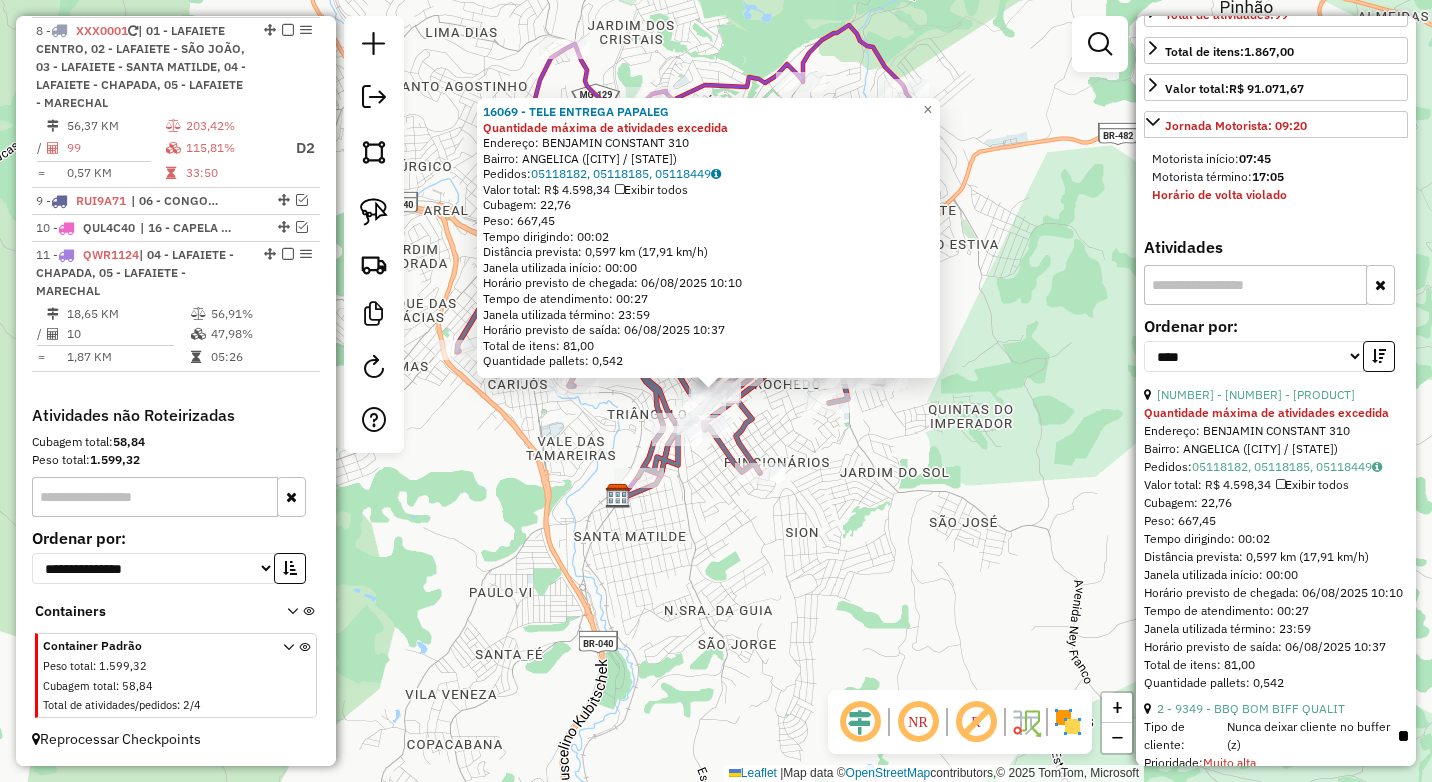 click on "16069 - TELE ENTREGA PAPALEG Quantidade máxima de atividades excedida  Endereço:  BENJAMIN CONSTANT [NUMBER]   Bairro: ANGELICA ([CITY] / [STATE])   Pedidos:  05118182, 05118185, 05118449   Valor total: R$ 4.598,34   Exibir todos   Cubagem: 22,76  Peso: 667,45  Tempo dirigindo: 00:02   Distância prevista: 0,597 km (17,91 km/h)   Janela utilizada início: 00:00   Horário previsto de chegada: 06/08/2025 10:10   Tempo de atendimento: 00:27   Janela utilizada término: 23:59   Horário previsto de saída: 06/08/2025 10:37   Total de itens: 81,00   Quantidade pallets: 0,542  × Janela de atendimento Grade de atendimento Capacidade Transportadoras Veículos Cliente Pedidos  Rotas Selecione os dias de semana para filtrar as janelas de atendimento  Seg   Ter   Qua   Qui   Sex   Sáb   Dom  Informe o período da janela de atendimento: De: Até:  Filtrar exatamente a janela do cliente  Considerar janela de atendimento padrão  Selecione os dias de semana para filtrar as grades de atendimento  Seg   Ter   Qua  +" 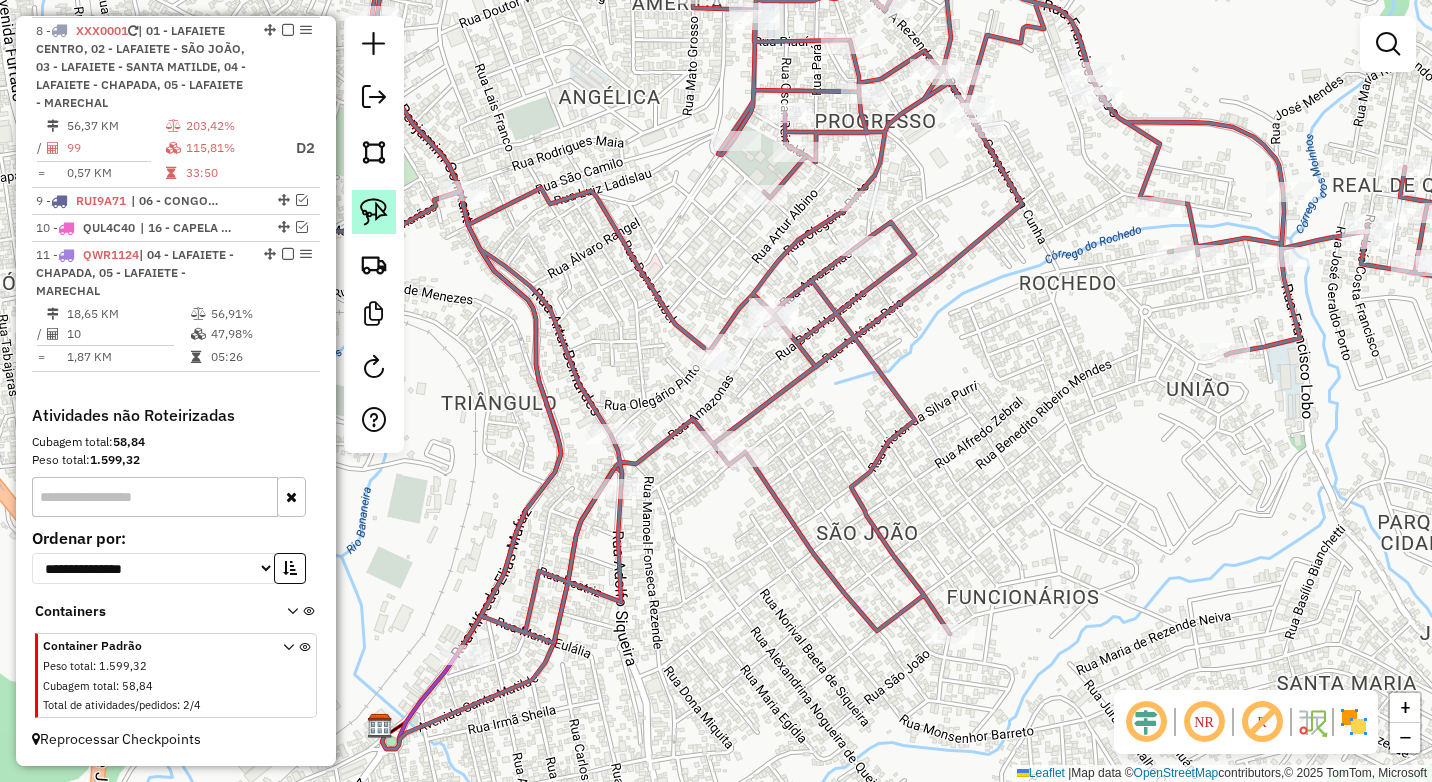 click 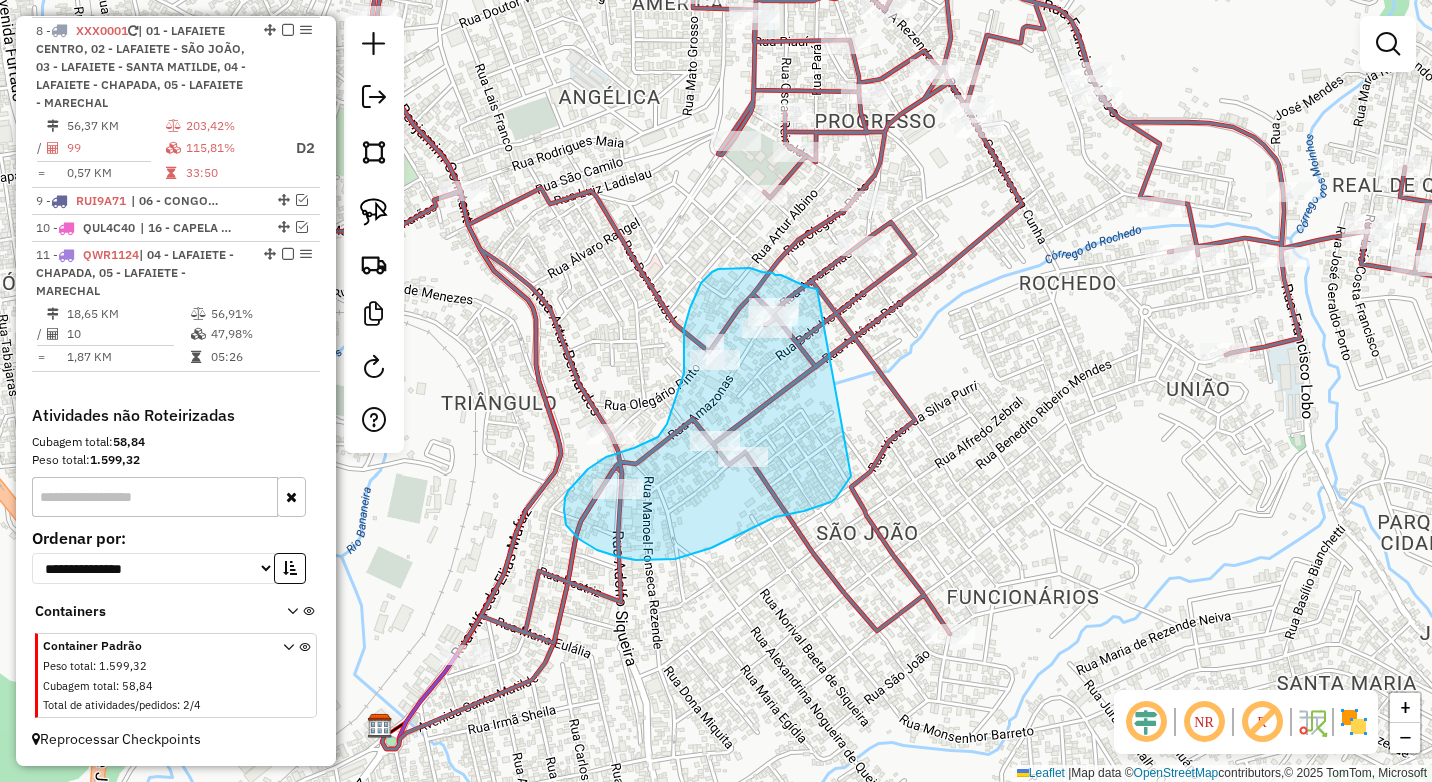 drag, startPoint x: 817, startPoint y: 289, endPoint x: 851, endPoint y: 476, distance: 190.06578 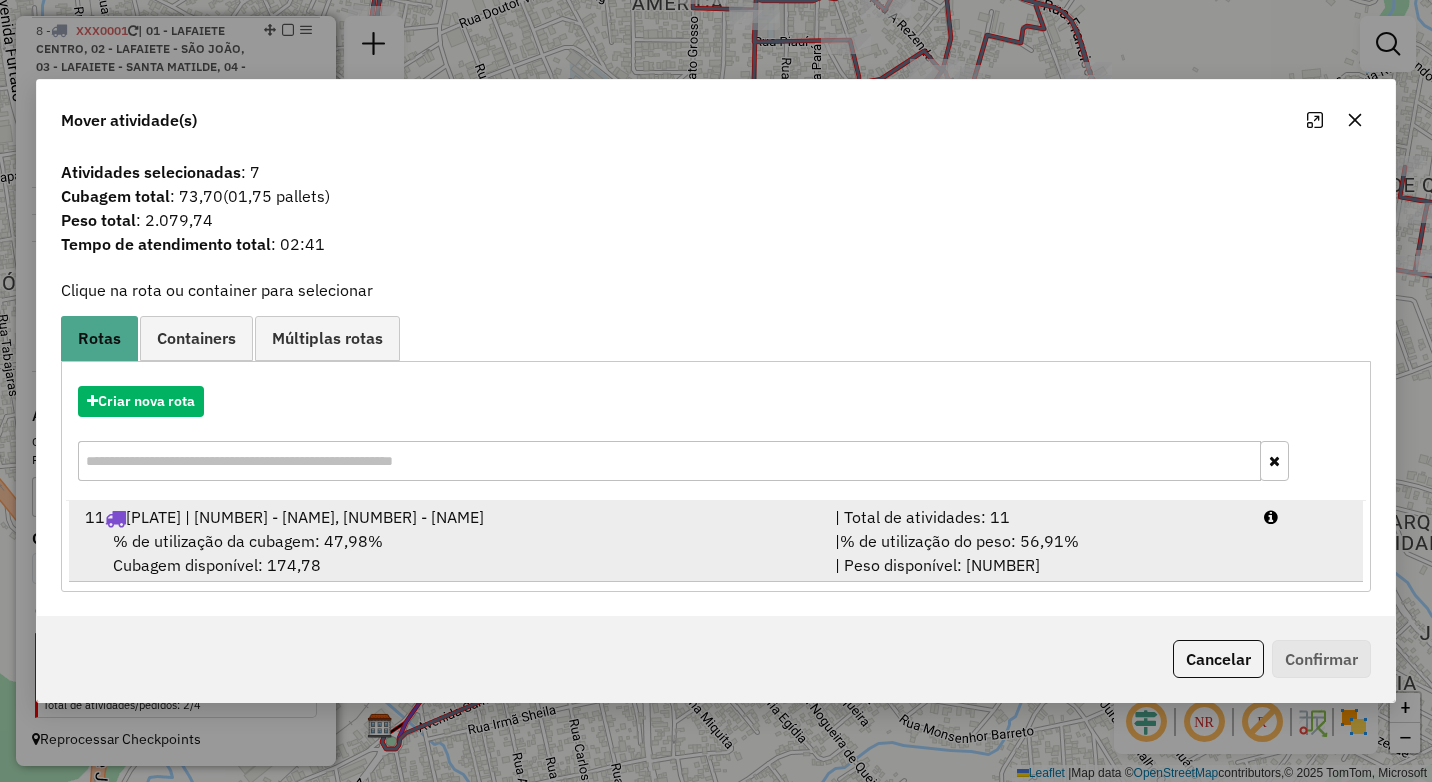 click on "|  % de utilização do peso: 56,91%  | Peso disponível: 3.404,31" at bounding box center [1037, 553] 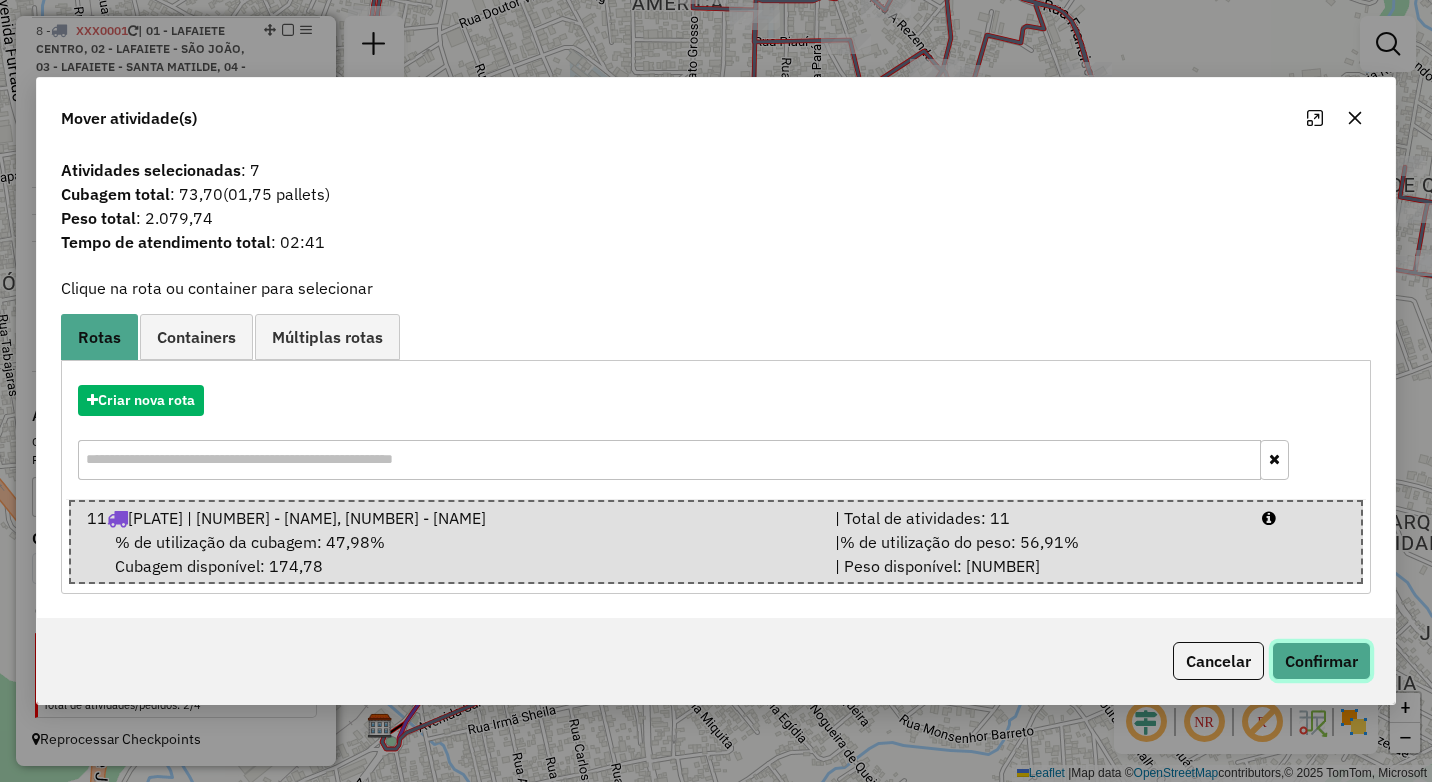 click on "Confirmar" 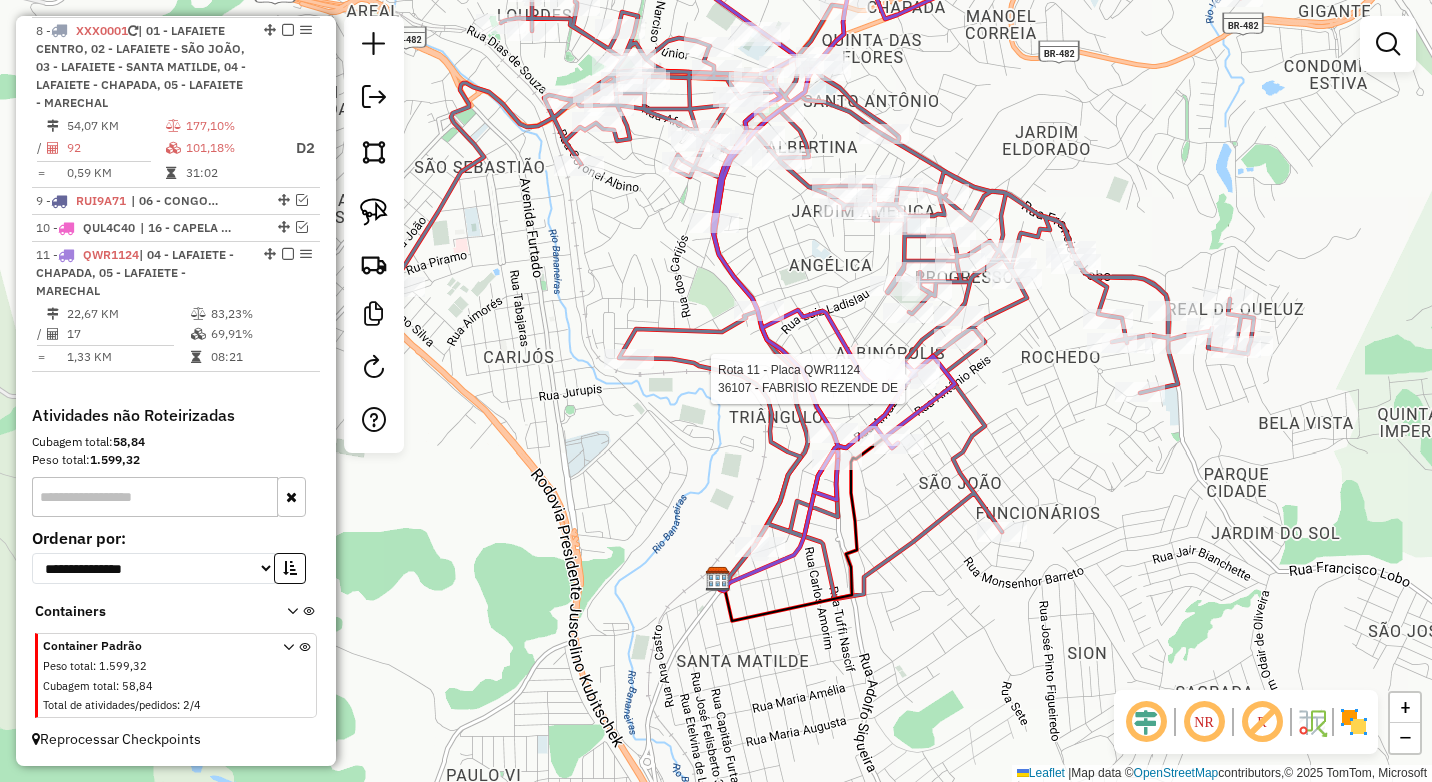 select on "*********" 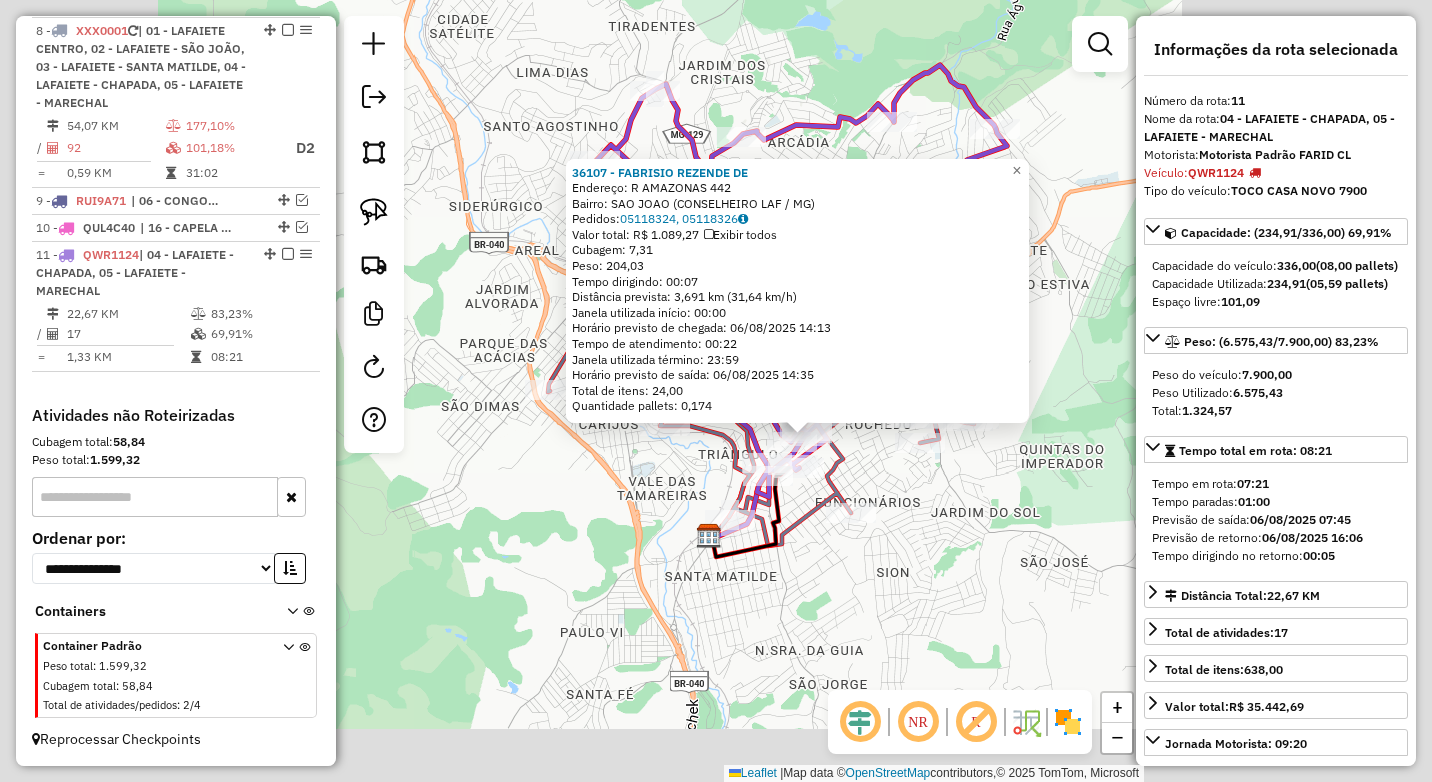 click on "[NUMBER] - [FIRST] [LAST] [LAST]  Endereço: R   [STREET]                      [NUMBER]   Bairro: [NEIGHBORHOOD] ([CITY] / [STATE])   Pedidos:  [NUMBER], [NUMBER]   Valor total: R$ [PRICE]   Exibir todos   Cubagem: [NUMBER]  Peso: [NUMBER]  Tempo dirigindo: [TIME]   Distância prevista: [NUMBER] km ([NUMBER] km/h)   Janela utilizada início: [TIME]   Horário previsto de chegada: [DATE] [TIME]   Tempo de atendimento: [TIME]   Janela utilizada término: [TIME]   Horário previsto de saída: [DATE] [TIME]   Total de itens: [NUMBER]   Quantidade pallets: [NUMBER]  × Janela de atendimento Grade de atendimento Capacidade Transportadoras Veículos Cliente Pedidos  Rotas Selecione os dias de semana para filtrar as janelas de atendimento  Seg   Ter   Qua   Qui   Sex   Sáb   Dom  Informe o período da janela de atendimento: De: Até:  Filtrar exatamente a janela do cliente  Considerar janela de atendimento padrão  Selecione os dias de semana para filtrar as grades de atendimento  Seg   Ter   Qua   Qui   Sex   Sáb   Dom   Peso mínimo:  ****" 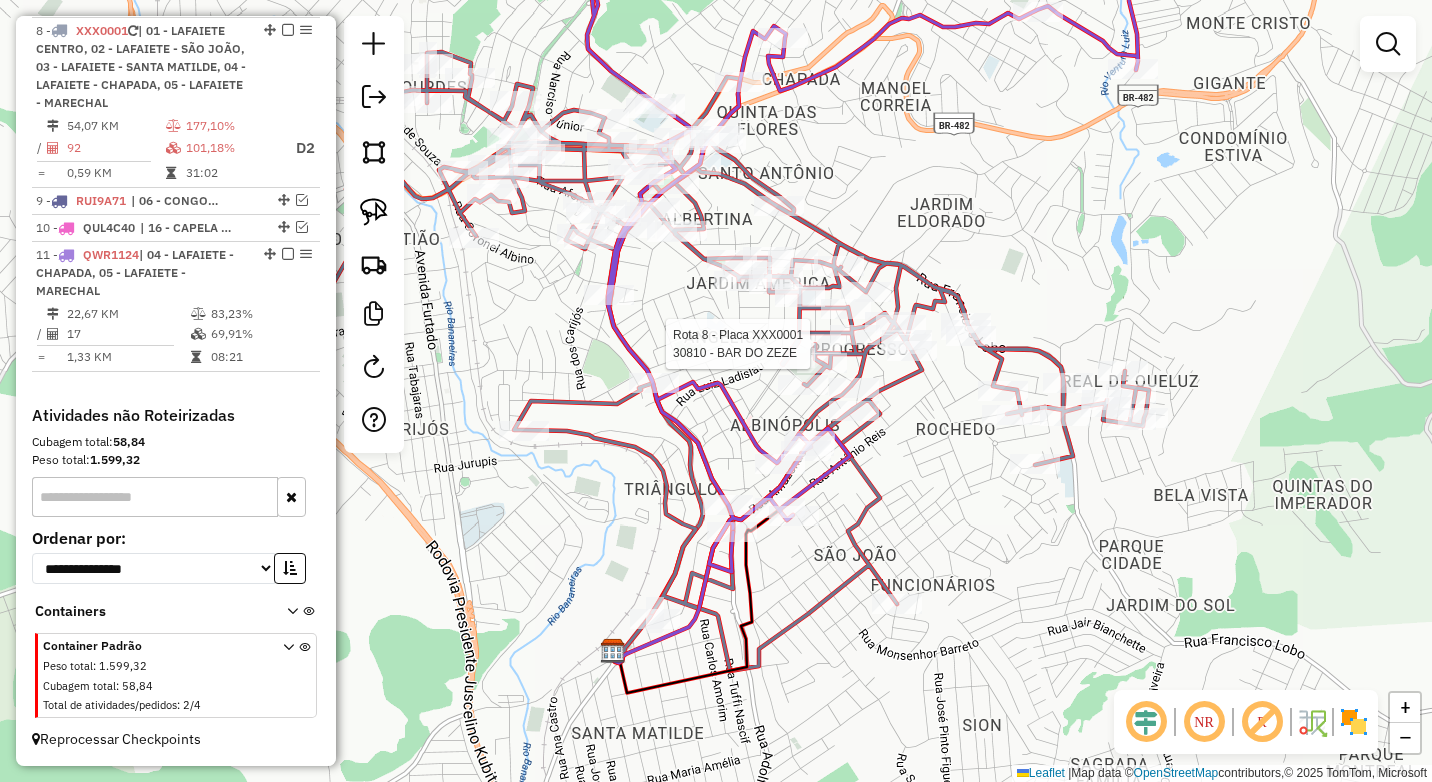 select on "*********" 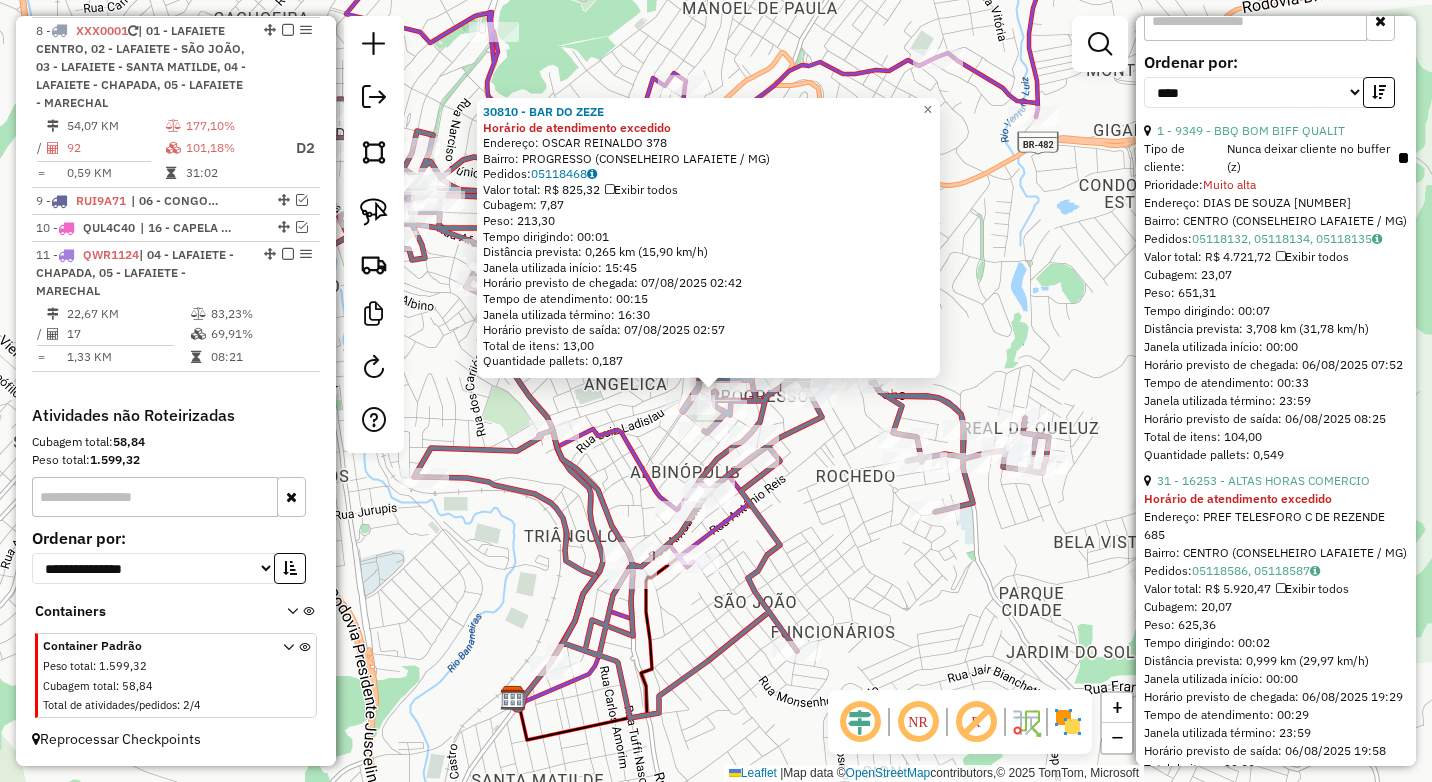 scroll, scrollTop: 800, scrollLeft: 0, axis: vertical 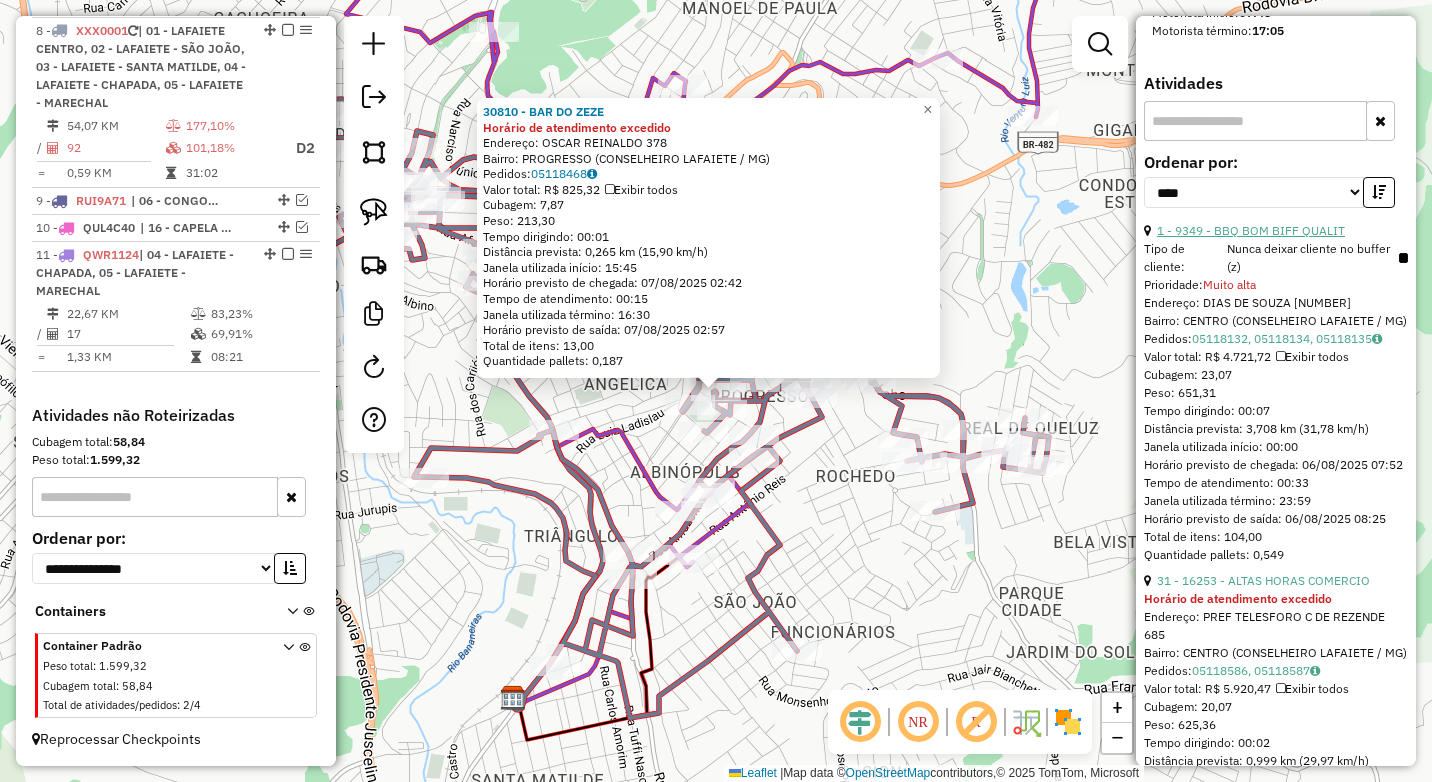 click on "1 - 9349 - BBQ BOM BIFF QUALIT" at bounding box center (1251, 230) 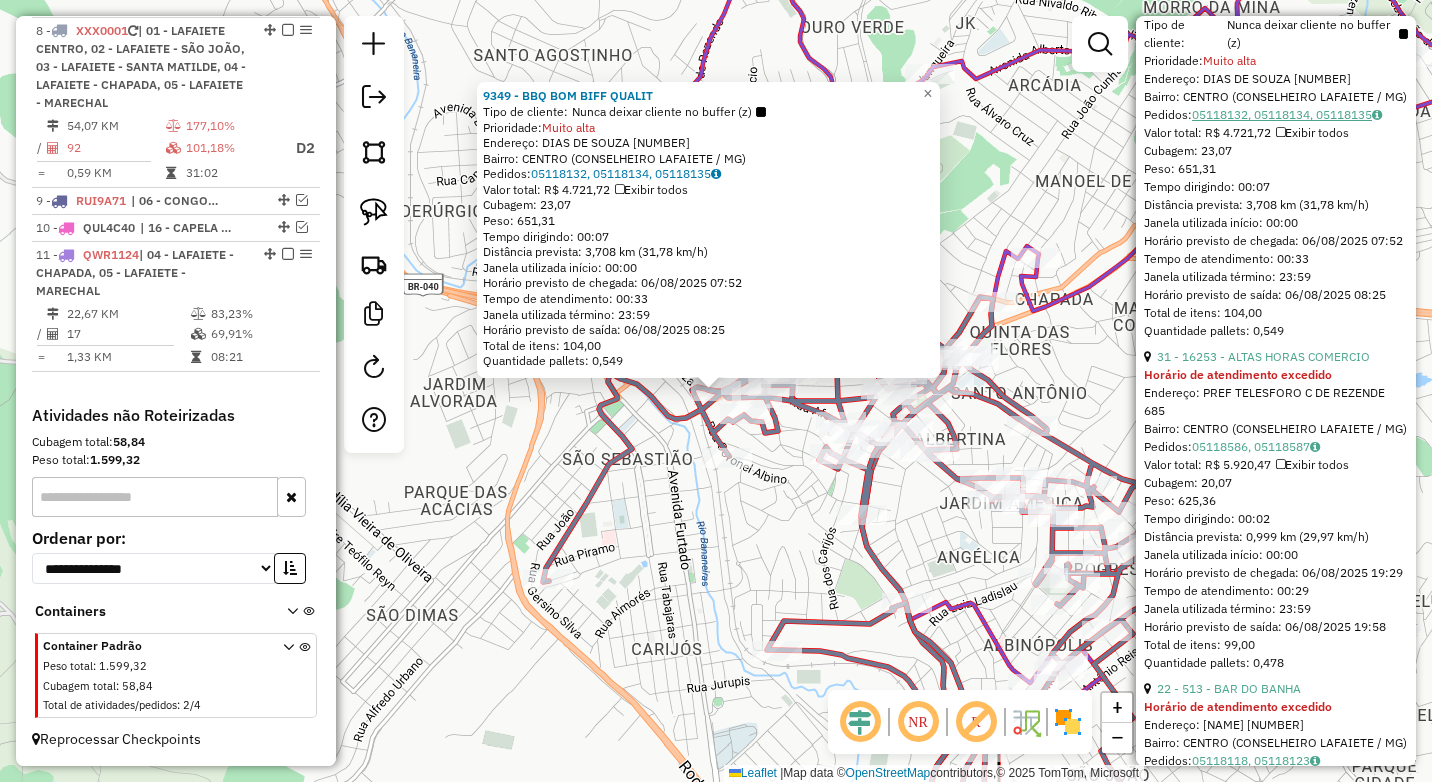 scroll, scrollTop: 1100, scrollLeft: 0, axis: vertical 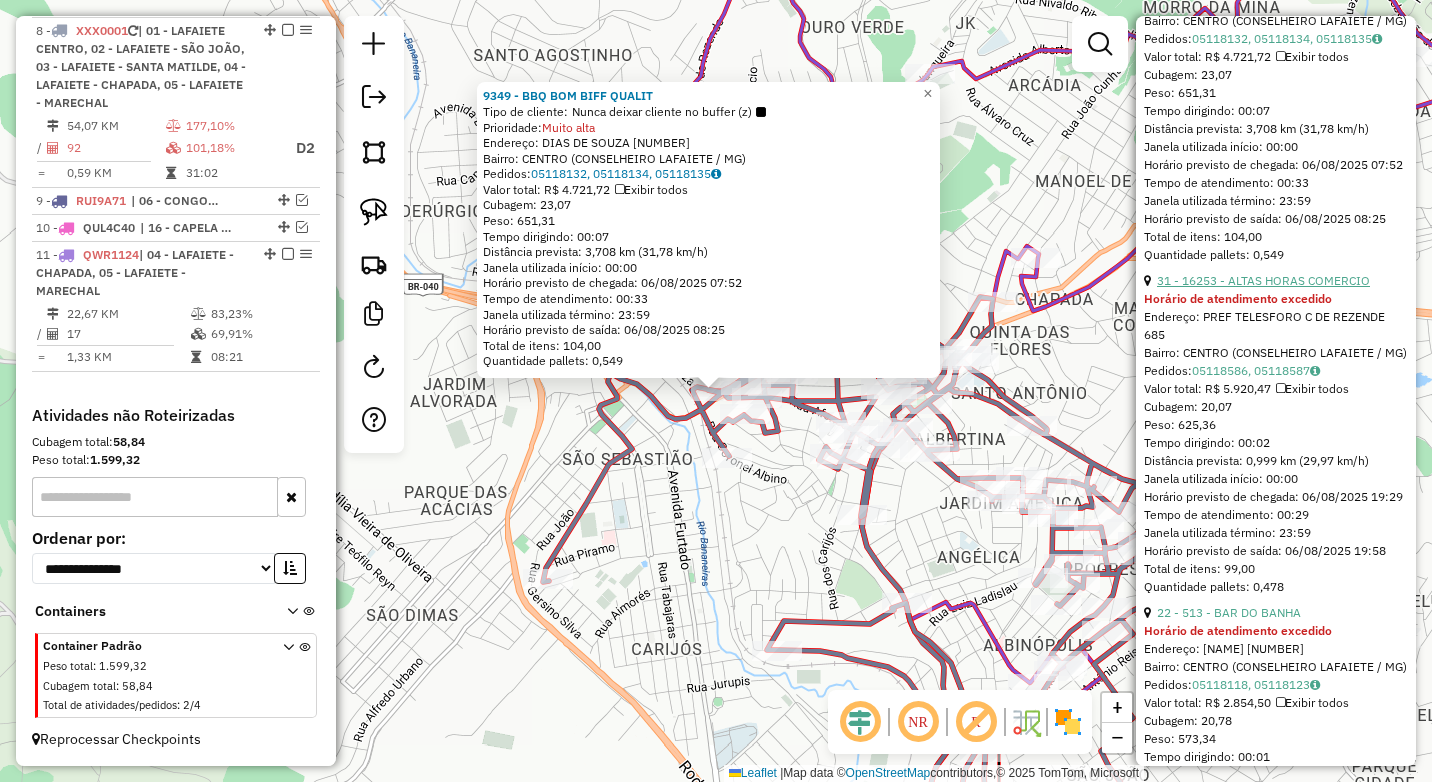 click on "31 - 16253 - ALTAS HORAS COMERCIO" at bounding box center [1263, 280] 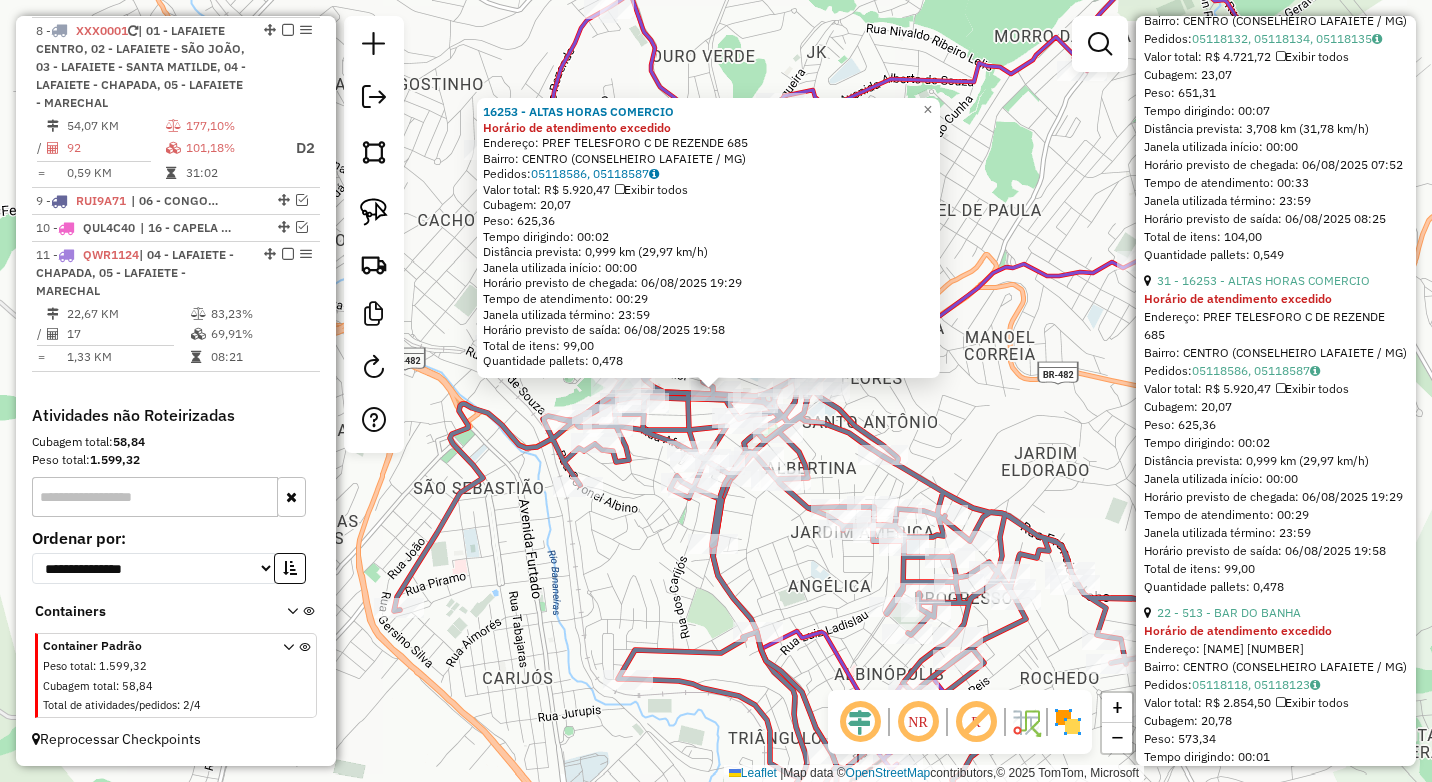 click on "16253 - ALTAS HORAS COMERCIO Horário de atendimento excedido  Endereço:  PREF TELESFORO C DE REZENDE [NUMBER]   Bairro: CENTRO ([CITY] / [STATE])   Pedidos:  05118586, 05118587   Valor total: R$ 5.920,47   Exibir todos   Cubagem: 20,07  Peso: 625,36  Tempo dirigindo: 00:02   Distância prevista: 0,999 km (29,97 km/h)   Janela utilizada início: 00:00   Horário previsto de chegada: 06/08/2025 19:29   Tempo de atendimento: 00:29   Janela utilizada término: 23:59   Horário previsto de saída: 06/08/2025 19:58   Total de itens: 99,00   Quantidade pallets: 0,478  × Janela de atendimento Grade de atendimento Capacidade Transportadoras Veículos Cliente Pedidos  Rotas Selecione os dias de semana para filtrar as janelas de atendimento  Seg   Ter   Qua   Qui   Sex   Sáb   Dom  Informe o período da janela de atendimento: De: Até:  Filtrar exatamente a janela do cliente  Considerar janela de atendimento padrão  Selecione os dias de semana para filtrar as grades de atendimento  Seg   Ter   Qua   Qui   Sex   Sáb   Dom" 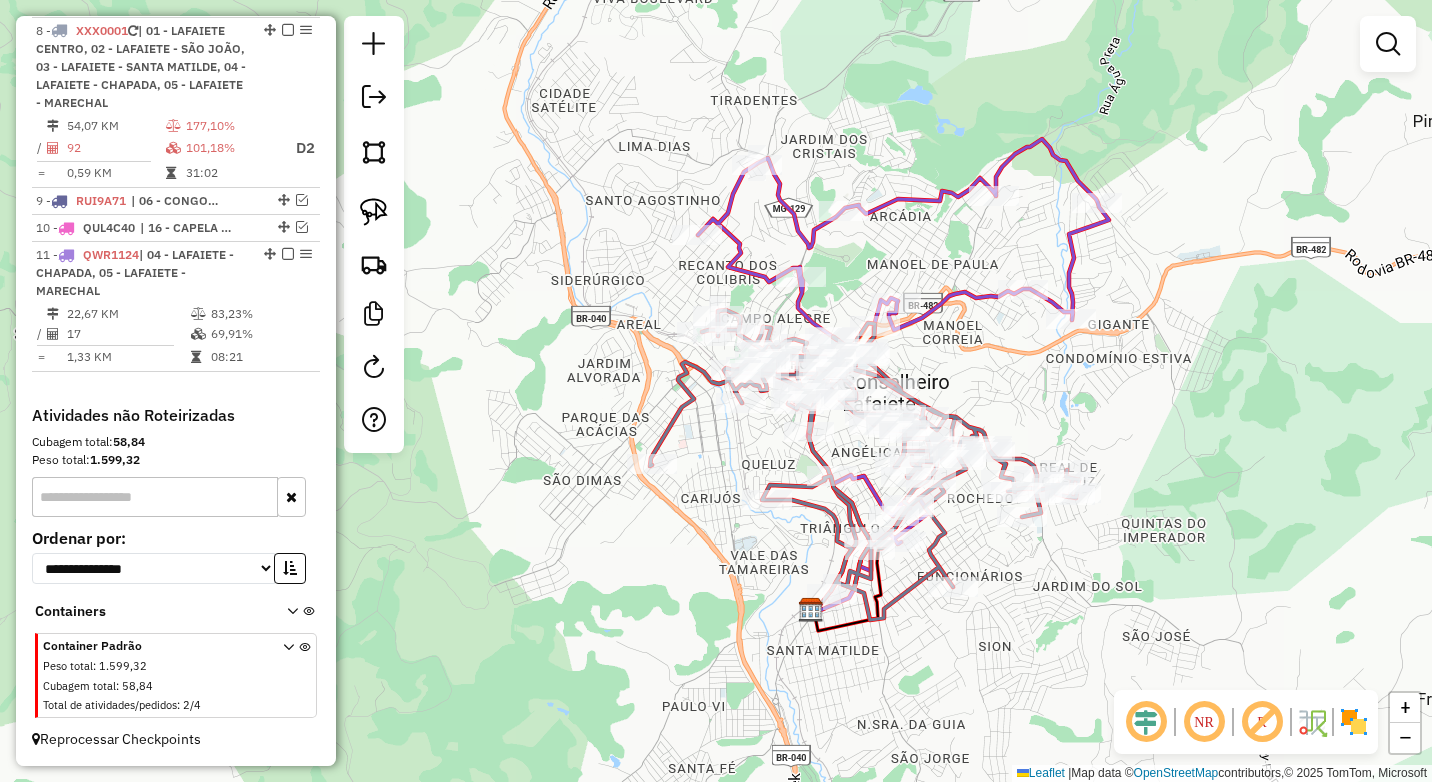 drag, startPoint x: 1078, startPoint y: 466, endPoint x: 1029, endPoint y: 399, distance: 83.00603 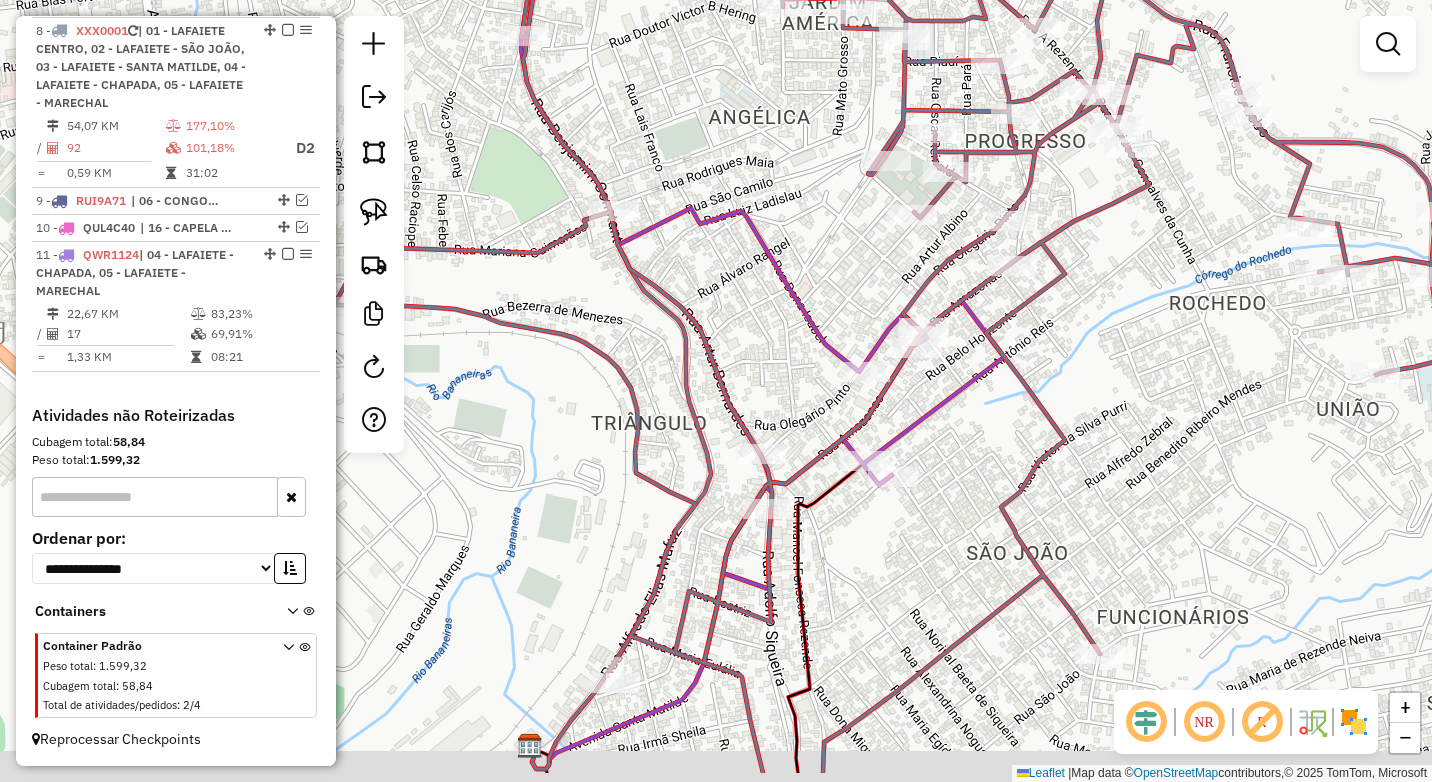 drag, startPoint x: 846, startPoint y: 626, endPoint x: 874, endPoint y: 440, distance: 188.09572 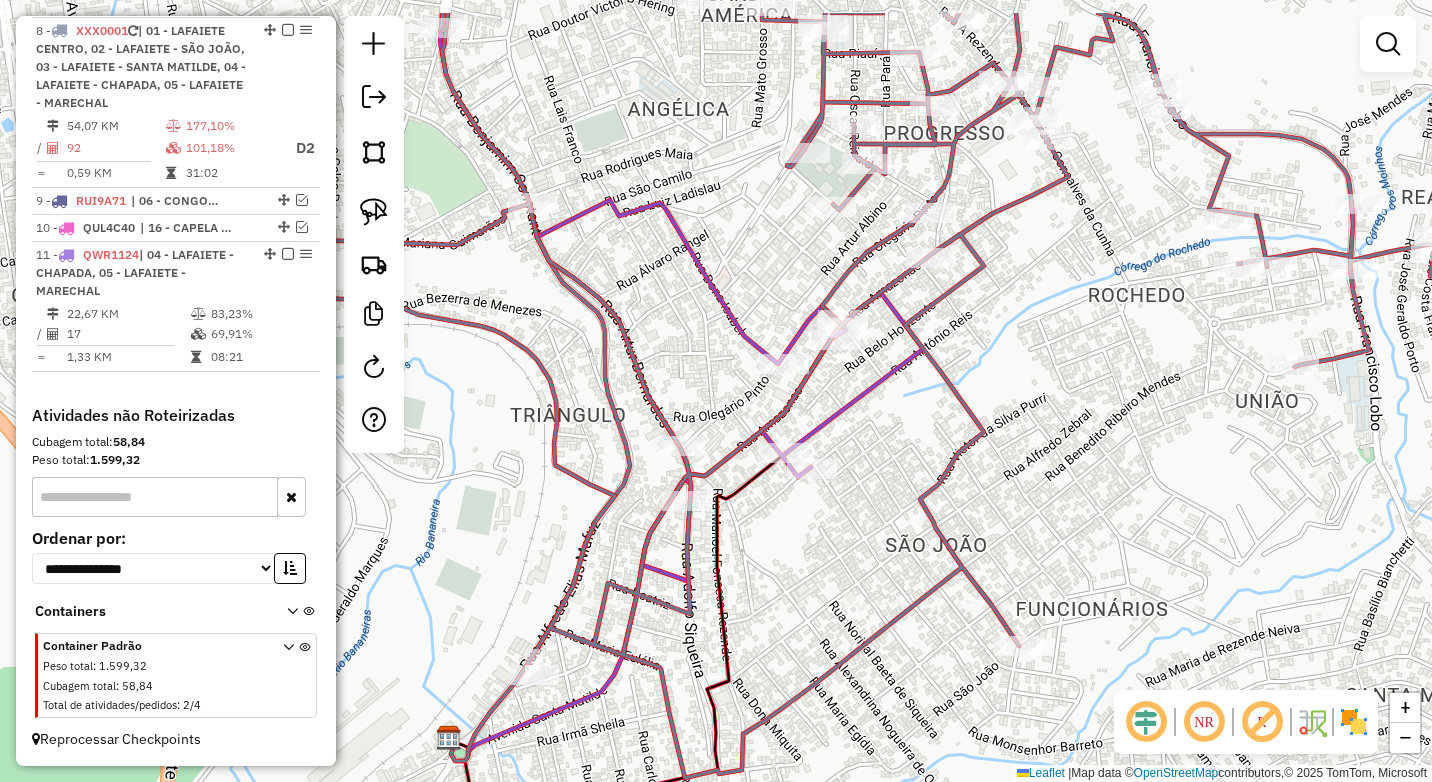 drag, startPoint x: 1051, startPoint y: 273, endPoint x: 955, endPoint y: 364, distance: 132.27623 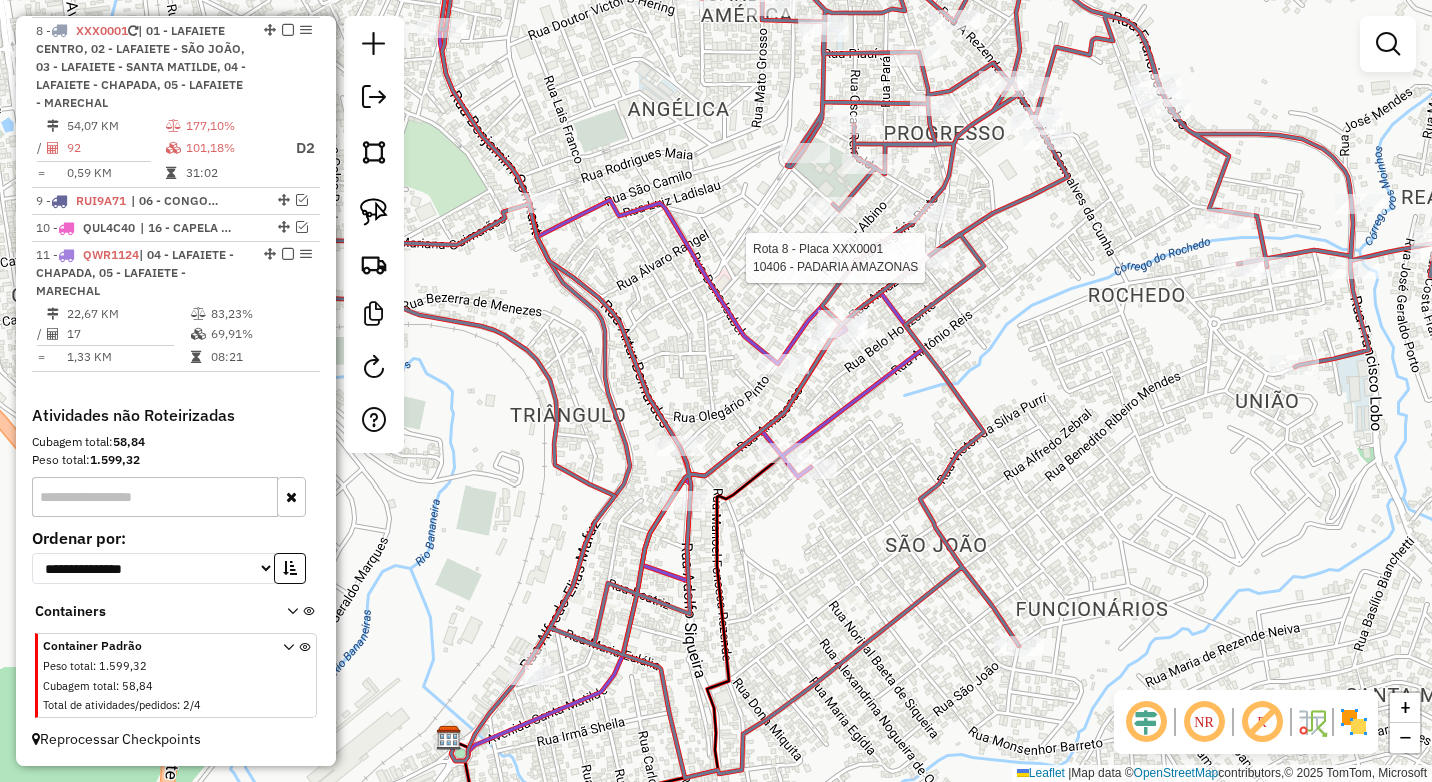 select on "*********" 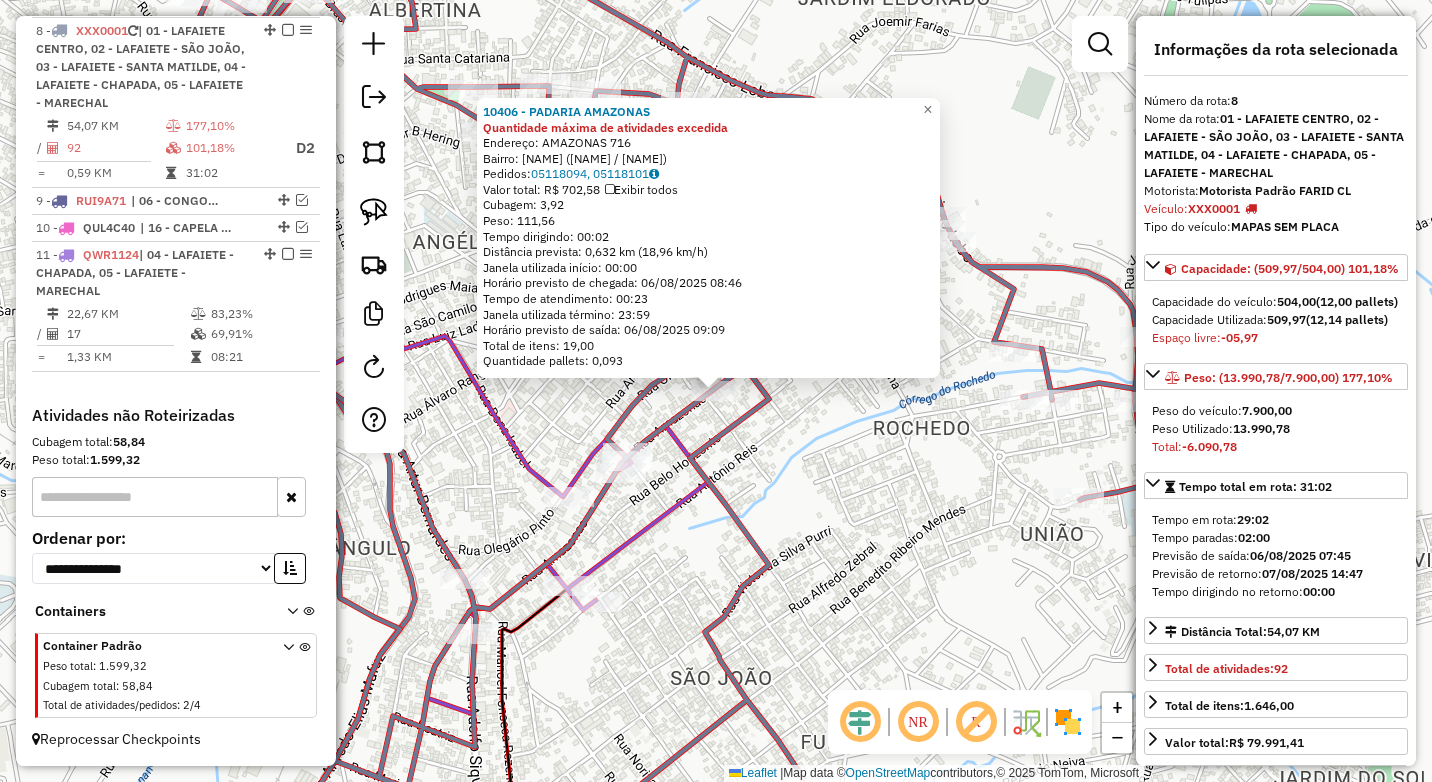 click on "10406 - PADARIA AMAZONAS Quantidade máxima de atividades excedida  Endereço:  AMAZONAS 716   Bairro: SAO JOAO ([CITY] / [STATE])   Pedidos:  05118094, 05118101   Valor total: R$ 702,58   Exibir todos   Cubagem: 3,92  Peso: 111,56  Tempo dirigindo: 00:02   Distância prevista: 0,632 km (18,96 km/h)   Janela utilizada início: 00:00   Horário previsto de chegada: 06/08/2025 08:46   Tempo de atendimento: 00:23   Janela utilizada término: 23:59   Horário previsto de saída: 06/08/2025 09:09   Total de itens: 19,00   Quantidade pallets: 0,093  × Janela de atendimento Grade de atendimento Capacidade Transportadoras Veículos Cliente Pedidos  Rotas Selecione os dias de semana para filtrar as janelas de atendimento  Seg   Ter   Qua   Qui   Sex   Sáb   Dom  Informe o período da janela de atendimento: De: Até:  Filtrar exatamente a janela do cliente  Considerar janela de atendimento padrão  Selecione os dias de semana para filtrar as grades de atendimento  Seg   Ter   Qua   Qui   Sex   Sáb   Dom  +" 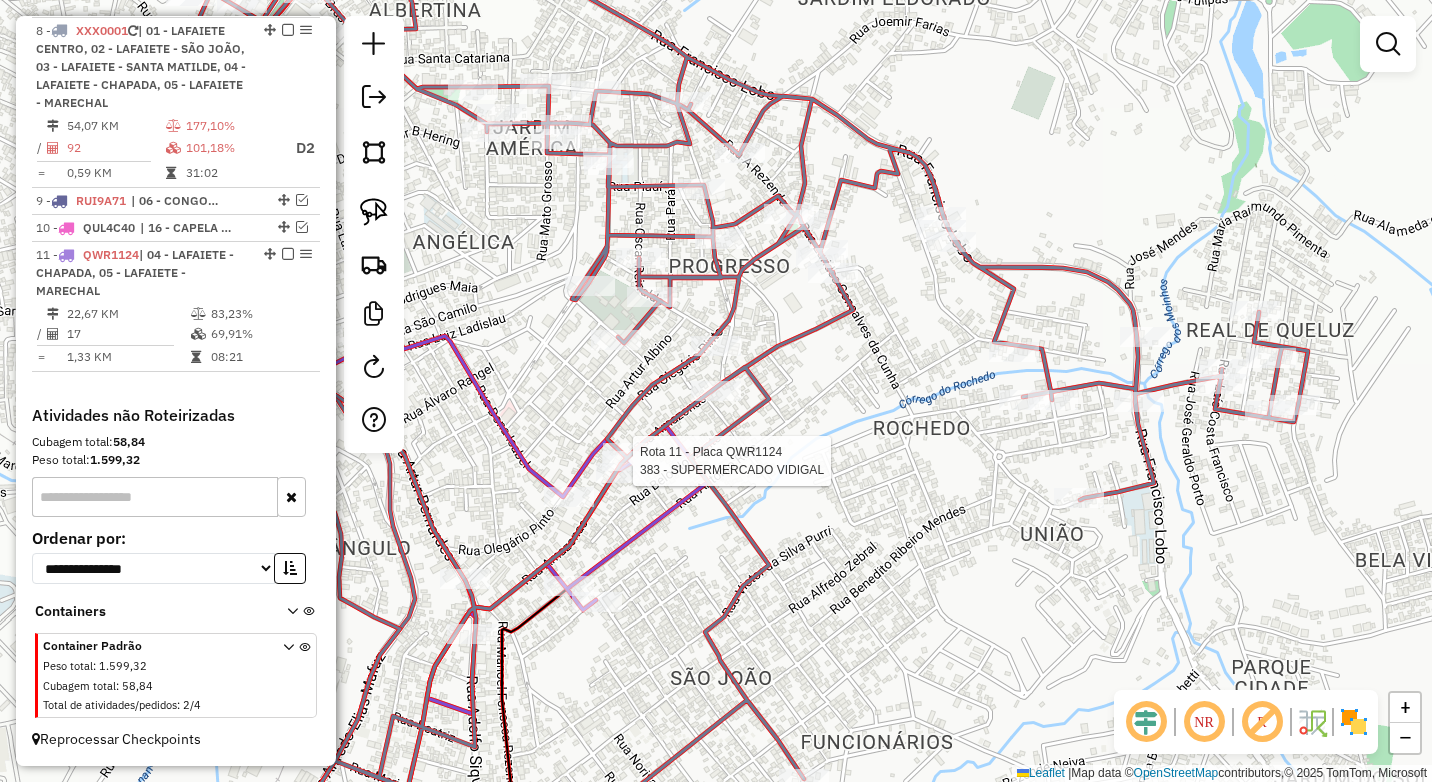 select on "*********" 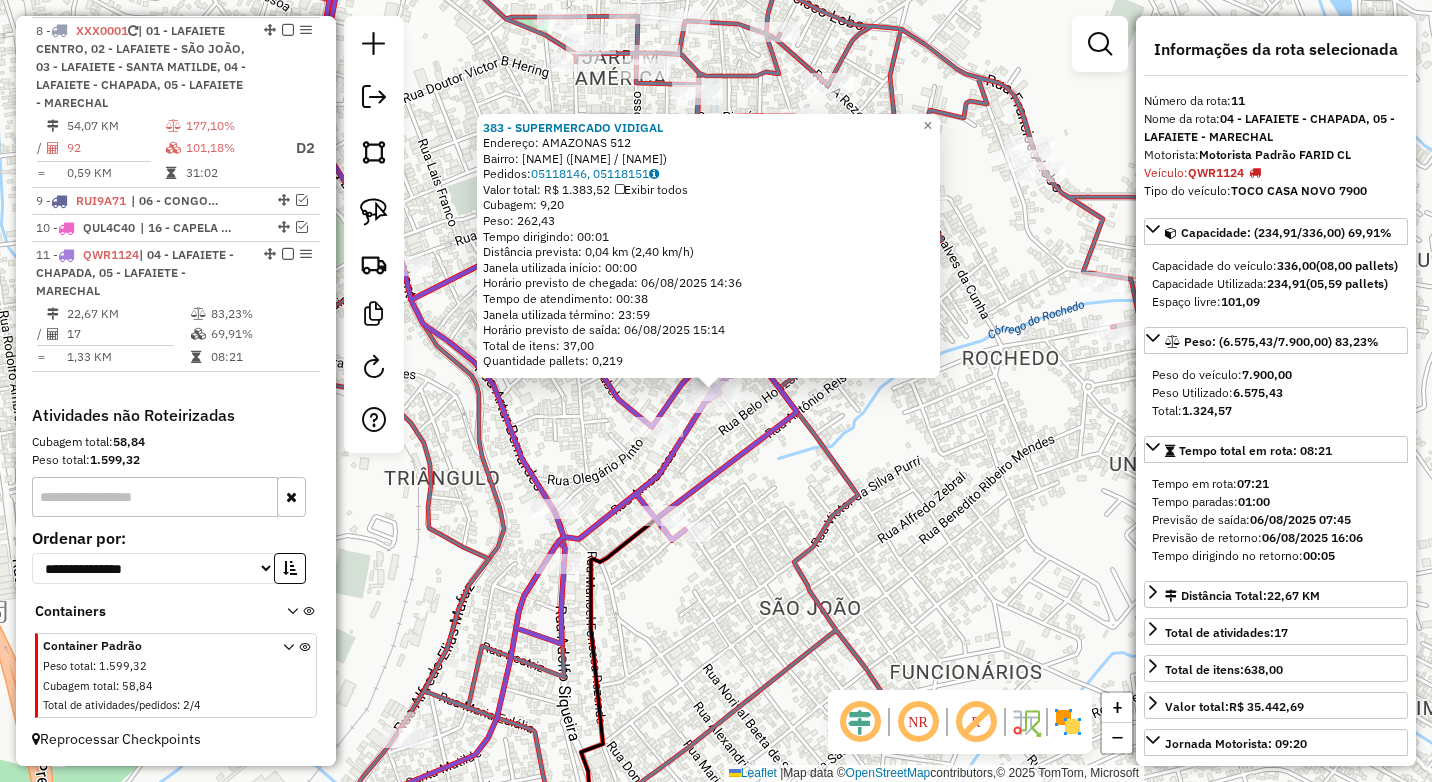 click on "383 - SUPERMERCADO VIDIGAL  Endereço:  AMAZONAS [NUMBER]   Bairro: SAO JOAO ([CITY] / [STATE])   Pedidos:  05118146, 05118151   Valor total: R$ 1.383,52   Exibir todos   Cubagem: 9,20  Peso: 262,43  Tempo dirigindo: 00:01   Distância prevista: 0,04 km (2,40 km/h)   Janela utilizada início: 00:00   Horário previsto de chegada: 06/08/2025 14:36   Tempo de atendimento: 00:38   Janela utilizada término: 23:59   Horário previsto de saída: 06/08/2025 15:14   Total de itens: 37,00   Quantidade pallets: 0,219  × Janela de atendimento Grade de atendimento Capacidade Transportadoras Veículos Cliente Pedidos  Rotas Selecione os dias de semana para filtrar as janelas de atendimento  Seg   Ter   Qua   Qui   Sex   Sáb   Dom  Informe o período da janela de atendimento: De: Até:  Filtrar exatamente a janela do cliente  Considerar janela de atendimento padrão  Selecione os dias de semana para filtrar as grades de atendimento  Seg   Ter   Qua   Qui   Sex   Sáb   Dom   Peso mínimo:  ****  Peso máximo:  ****" 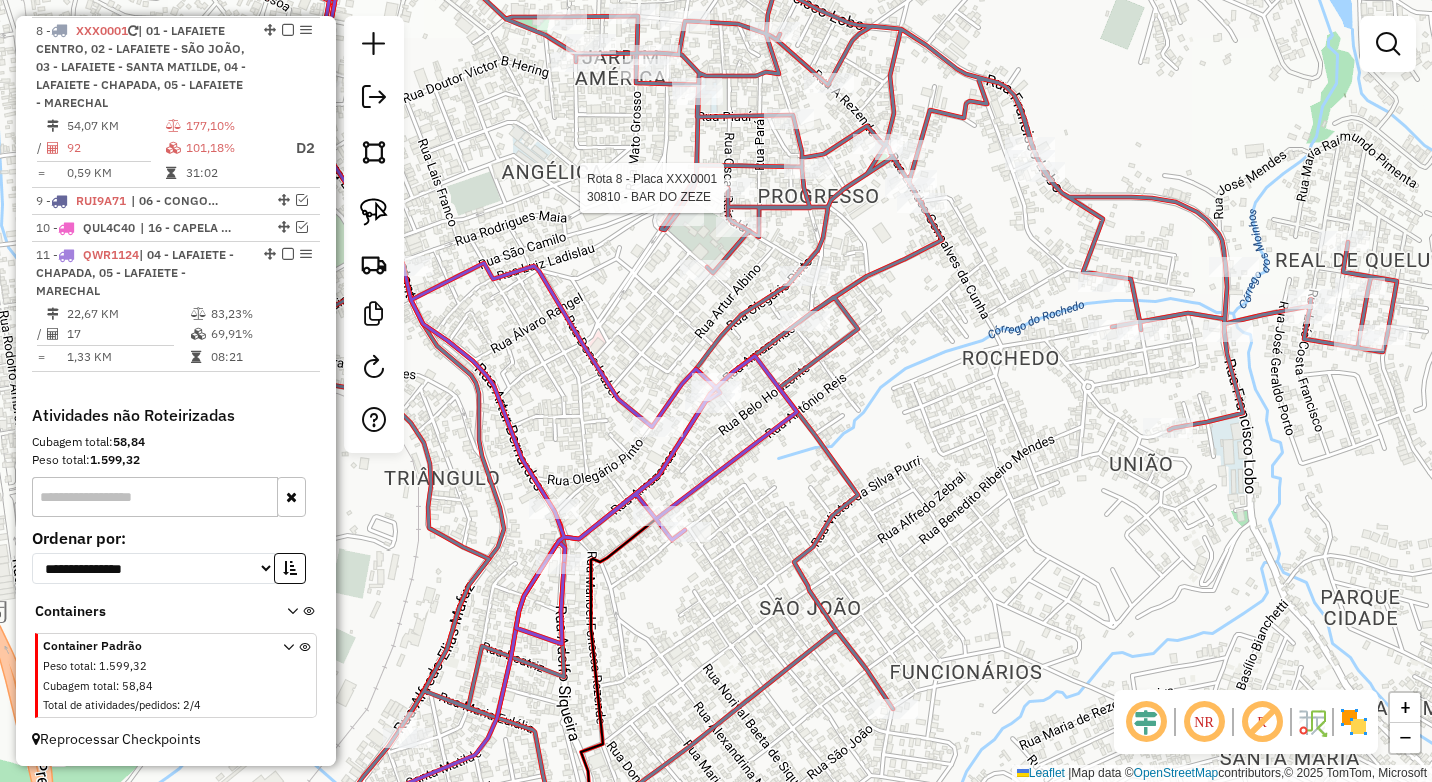 select on "*********" 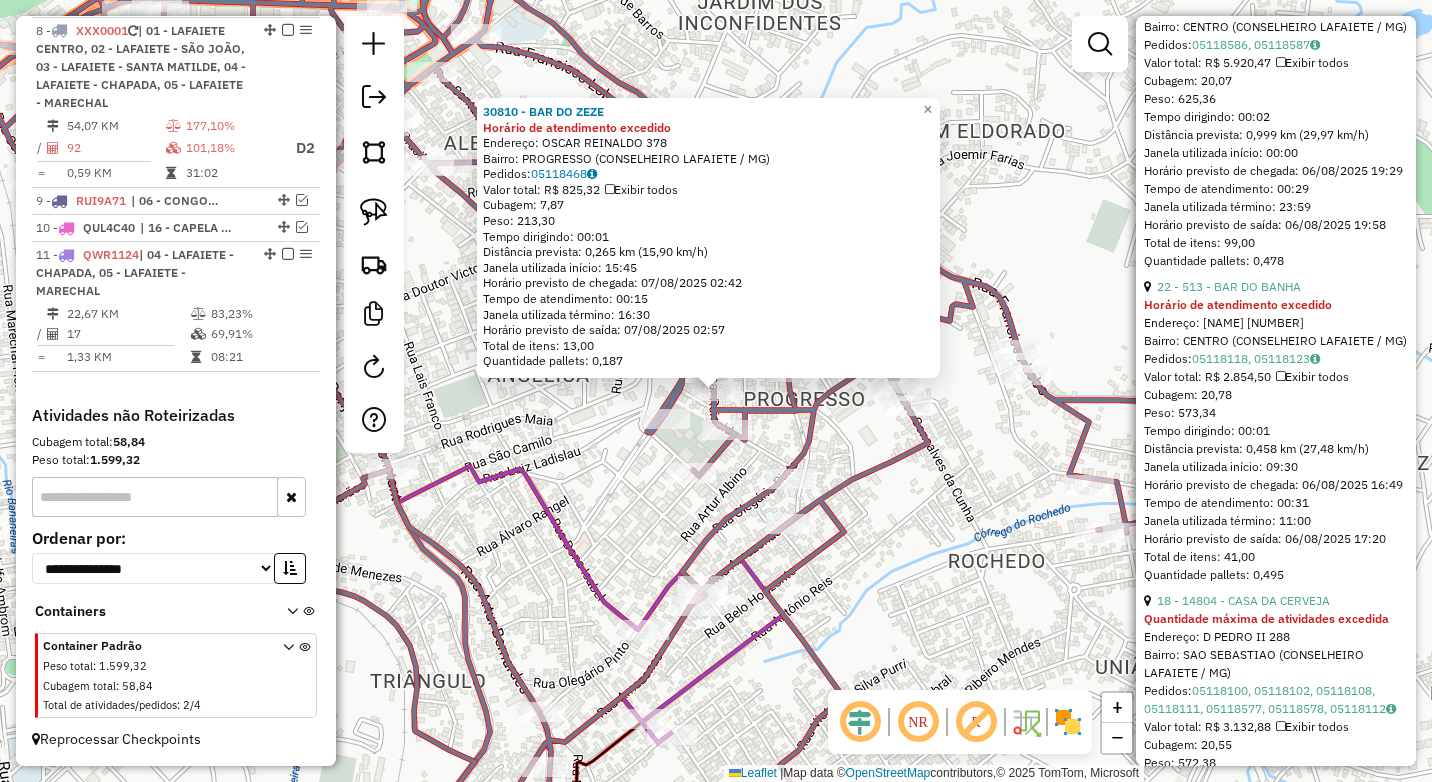 scroll, scrollTop: 1400, scrollLeft: 0, axis: vertical 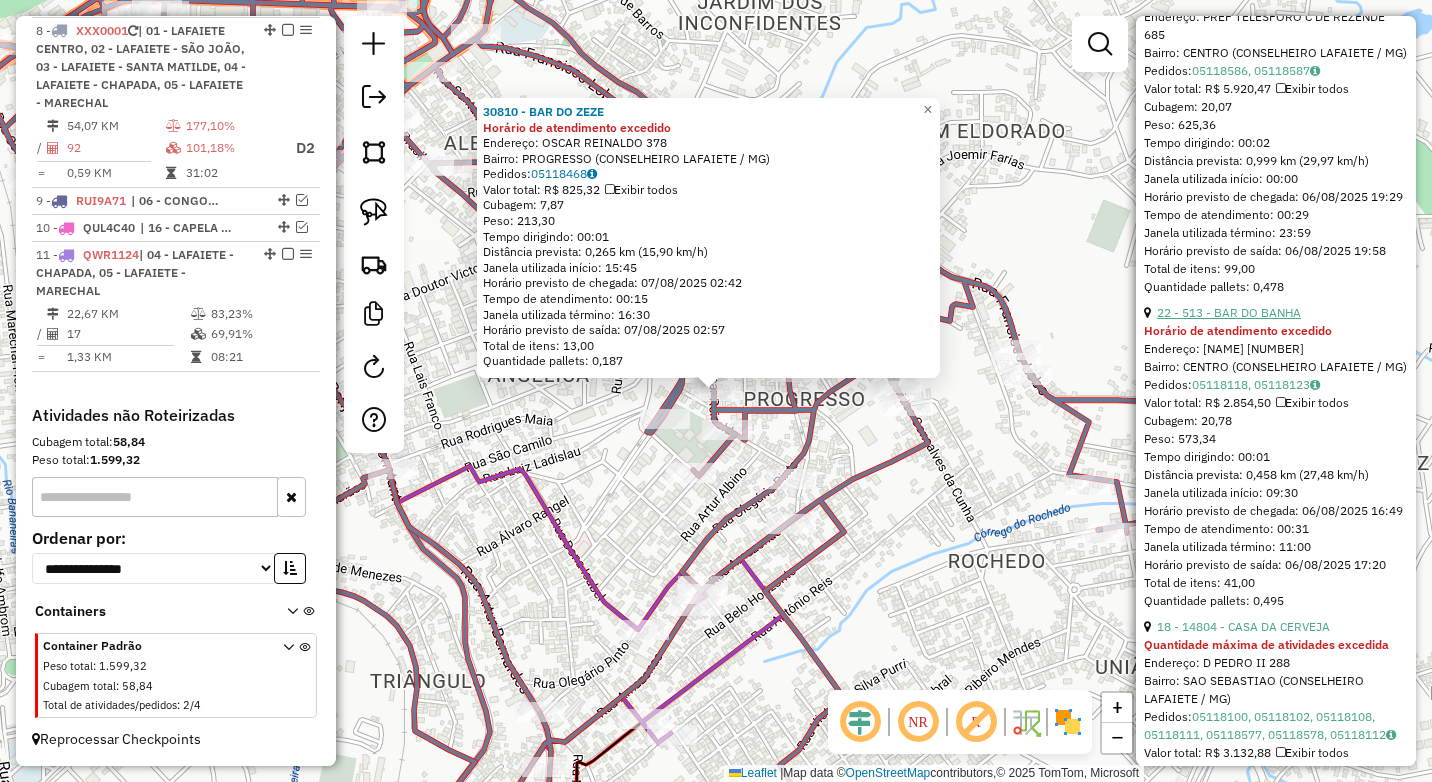 click on "22 - 513 - BAR DO BANHA" at bounding box center (1229, 312) 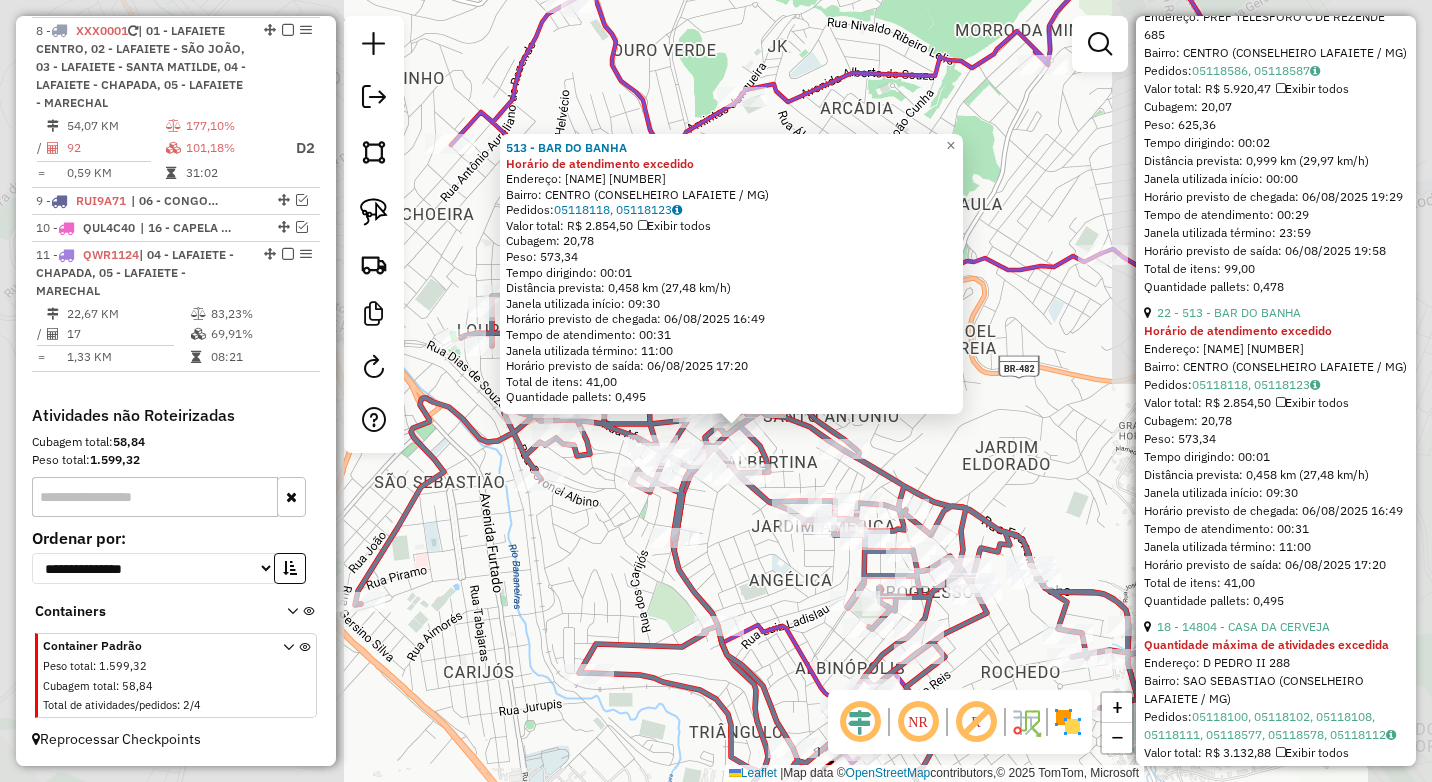 click on "[NAME] Horário de atendimento excedido  Endereço:  [NAME] [NUMBER]   Bairro: [NAME] ([NAME] / [STATE])   Pedidos:  [ORDER_ID], [ORDER_ID]   Valor total: R$ [PRICE]   Exibir todos   Cubagem: [CUBAGE]  Peso: [WEIGHT]  Tempo dirigindo: [TIME]   Distância prevista: [DISTANCE] km ([SPEED] km/h)   Janela utilizada início: [TIME]   Horário previsto de chegada: [DATE] [TIME]   Tempo de atendimento: [TIME]   Janela utilizada término: [TIME]   Horário previsto de saída: [DATE] [TIME]   Total de itens: [ITEMS],00   Quantidade pallets: [PALLETS]  × Janela de atendimento Grade de atendimento Capacidade Transportadoras Veículos Cliente Pedidos  Rotas Selecione os dias de semana para filtrar as janelas de atendimento  Seg   Ter   Qua   Qui   Sex   Sáb   Dom  Informe o período da janela de atendimento: De: [TIME] Até: [TIME]  Filtrar exatamente a janela do cliente  Considerar janela de atendimento padrão  Selecione os dias de semana para filtrar as grades de atendimento  Seg   Ter   Qua   Qui   Sex   Sáb   Dom  **** ****" 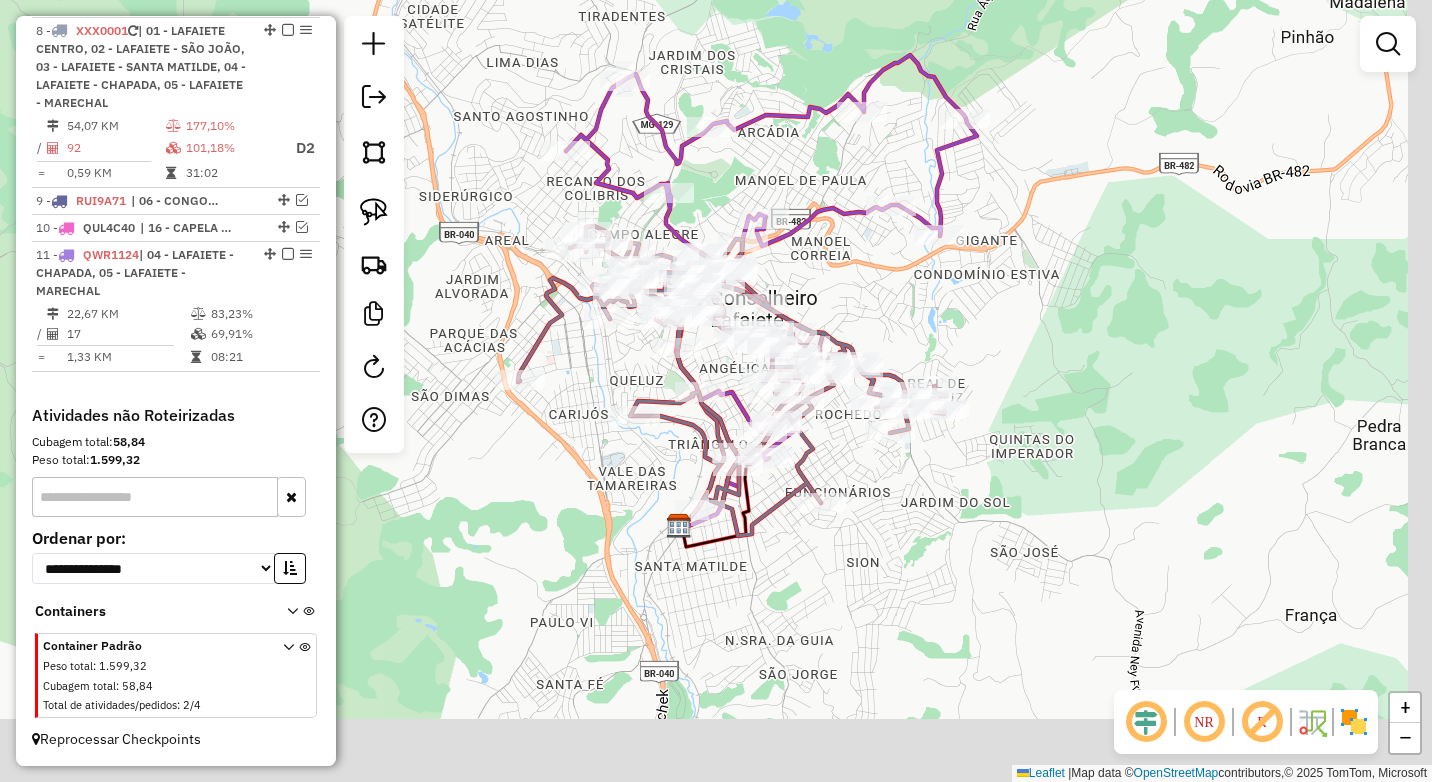 drag, startPoint x: 922, startPoint y: 420, endPoint x: 876, endPoint y: 310, distance: 119.230865 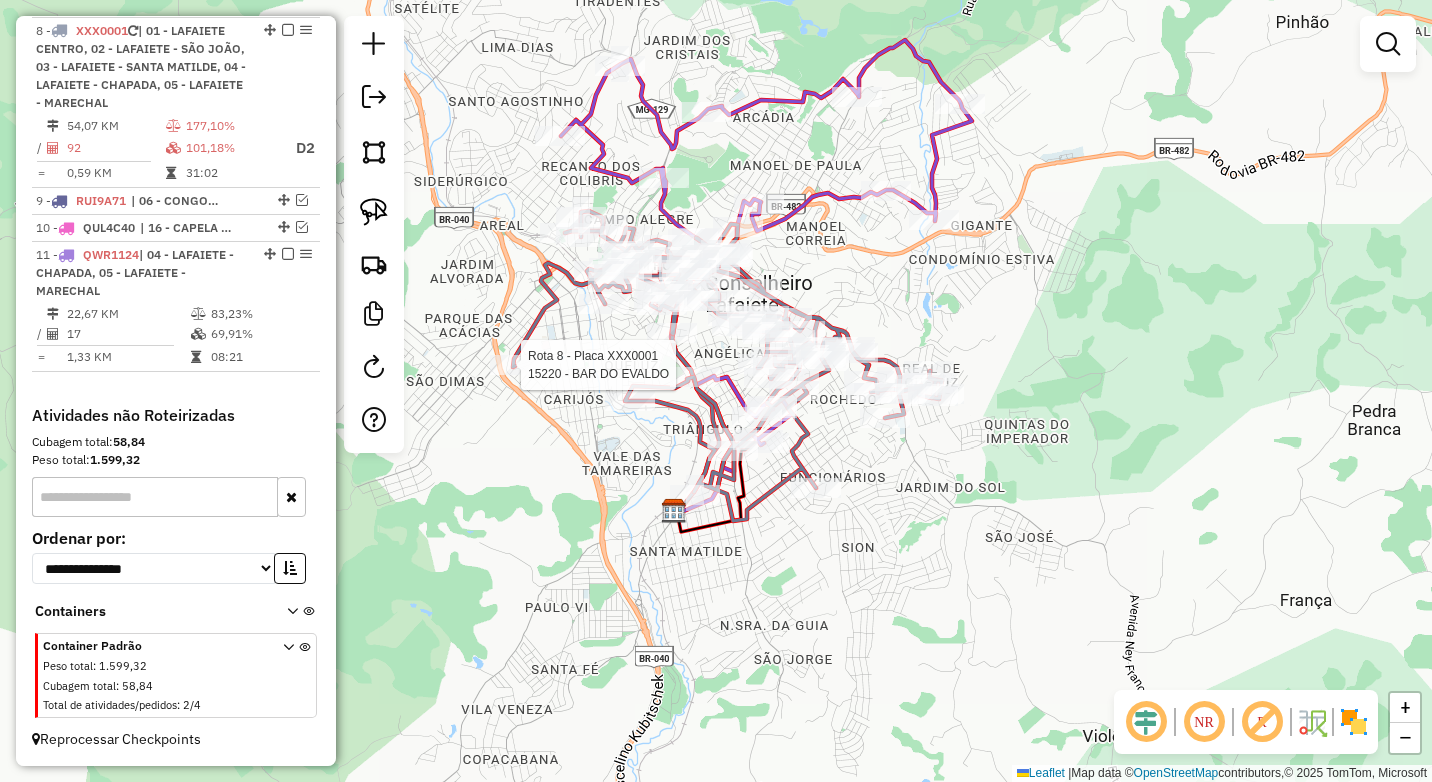 select on "*********" 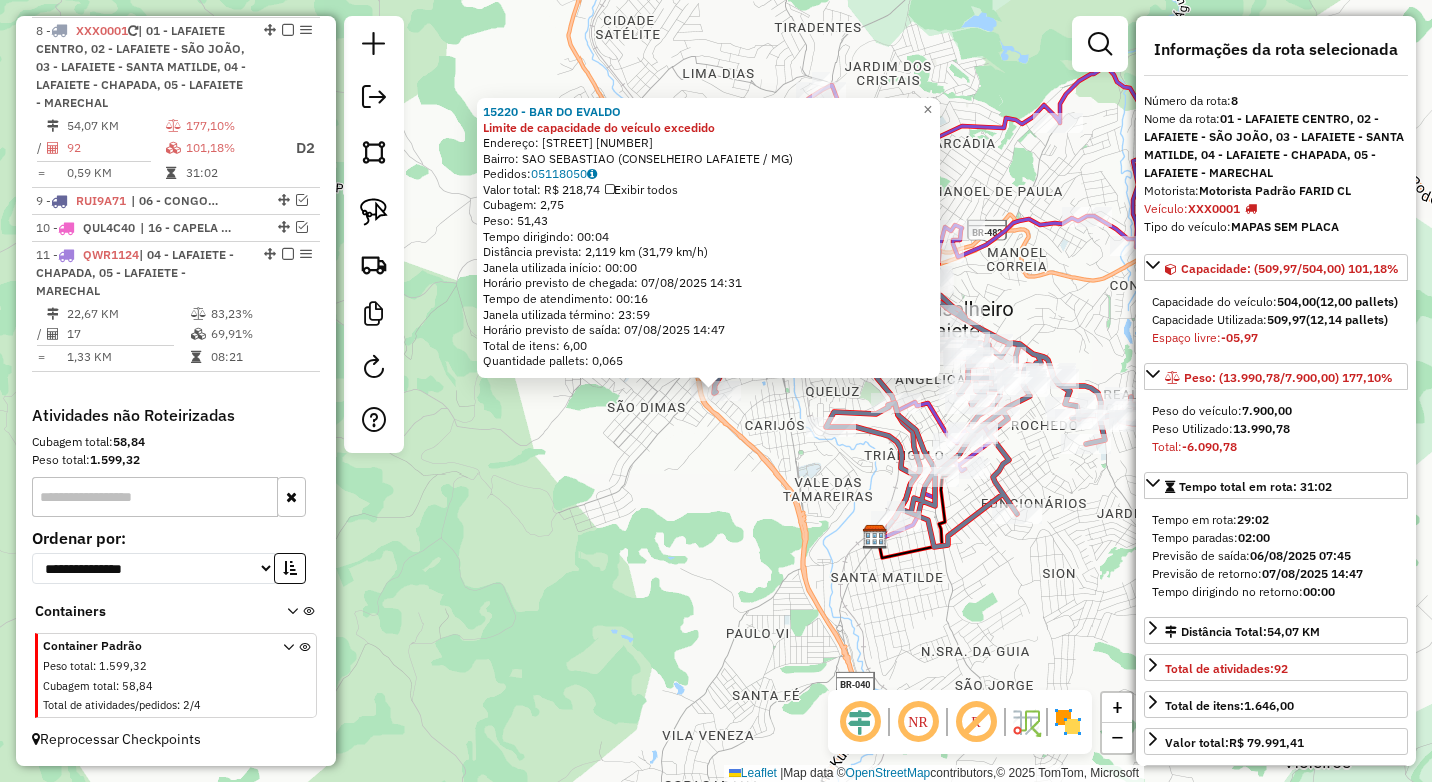 click on "[NUMBER] - [NAME] Limite de capacidade do veículo excedido Endereço: [NAME] [NUMBER] Bairro: [NAME] ([NAME] / [NAME]) Pedidos: [NUMBER] Valor total: R$ [PRICE] Exibir todos Cubagem: [NUMBER] Peso: [NUMBER] Tempo dirigindo: [TIME] Distância prevista: [NUMBER] km ([NUMBER] km/h) Janela utilizada início: [TIME] Horário previsto de chegada: [DATE] [TIME] Tempo de atendimento: [TIME] Janela utilizada término: [TIME] Horário previsto de saída: [DATE] [TIME] Total de itens: [NUMBER] Quantidade pallets: [NUMBER] × Janela de atendimento Grade de atendimento Capacidade Transportadoras Veículos Cliente Pedidos Rotas Selecione os dias de semana para filtrar as janelas de atendimento Seg Ter Qua Qui Sex Sáb Dom Informe o período da janela de atendimento: De: Até: Seg Ter Qua Qui Sex Sáb Dom **** ****" 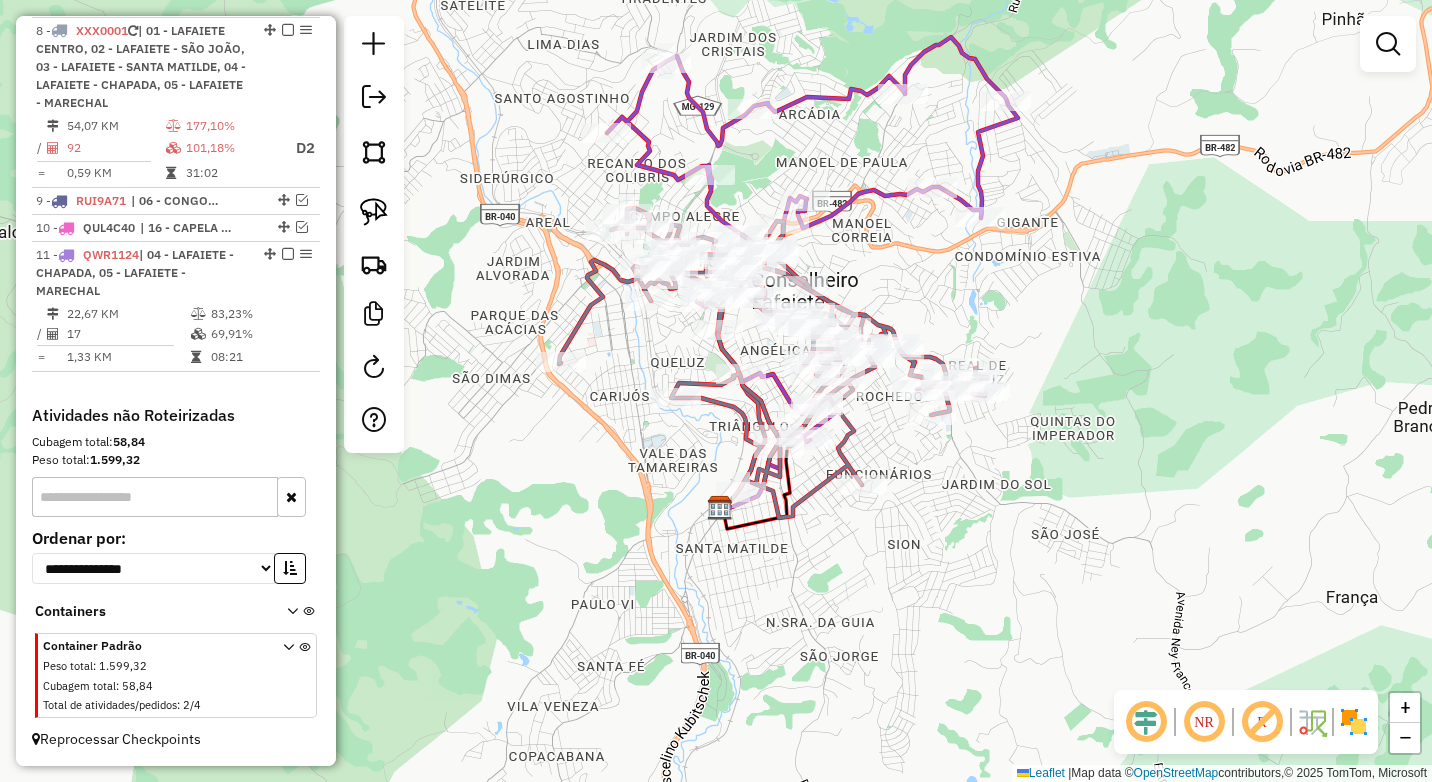 drag, startPoint x: 720, startPoint y: 548, endPoint x: 655, endPoint y: 528, distance: 68.007355 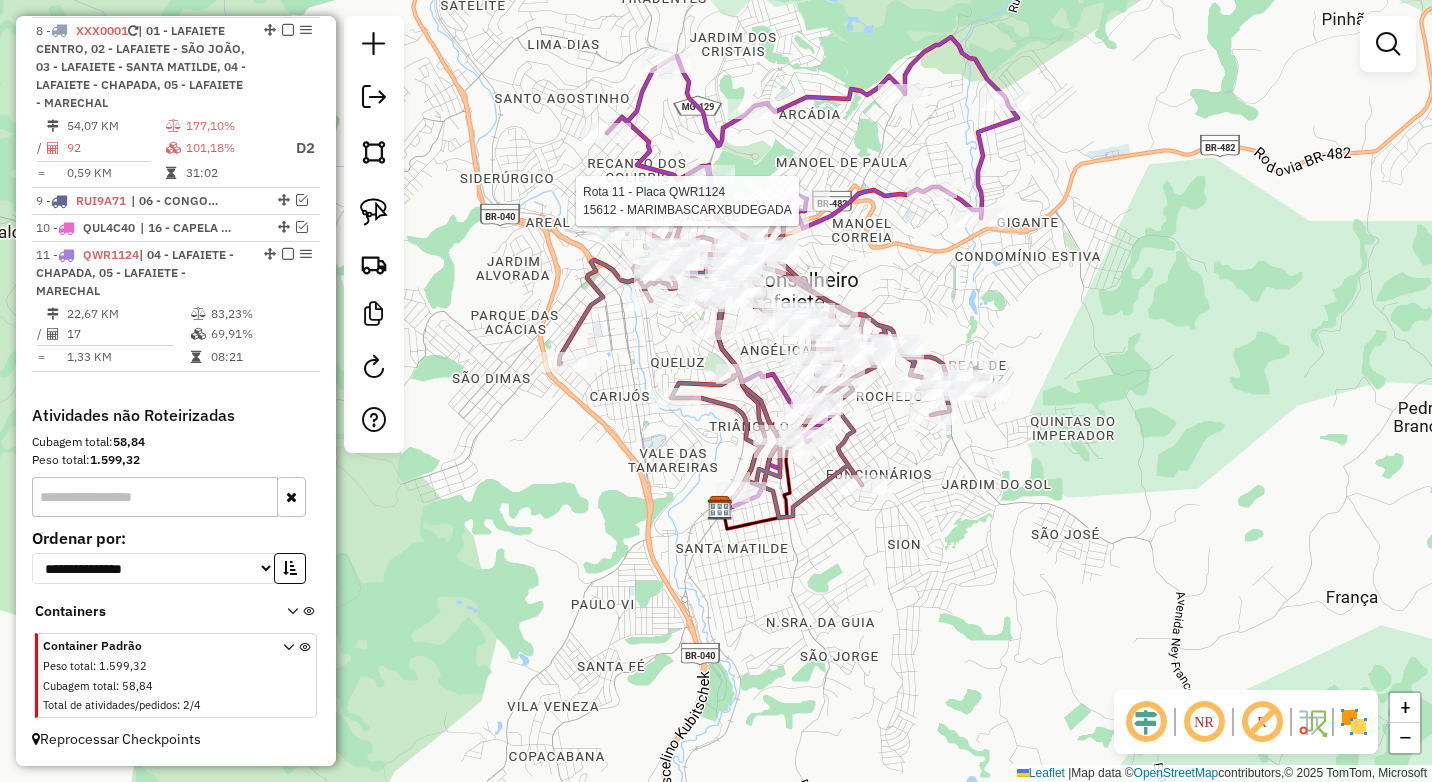 select on "*********" 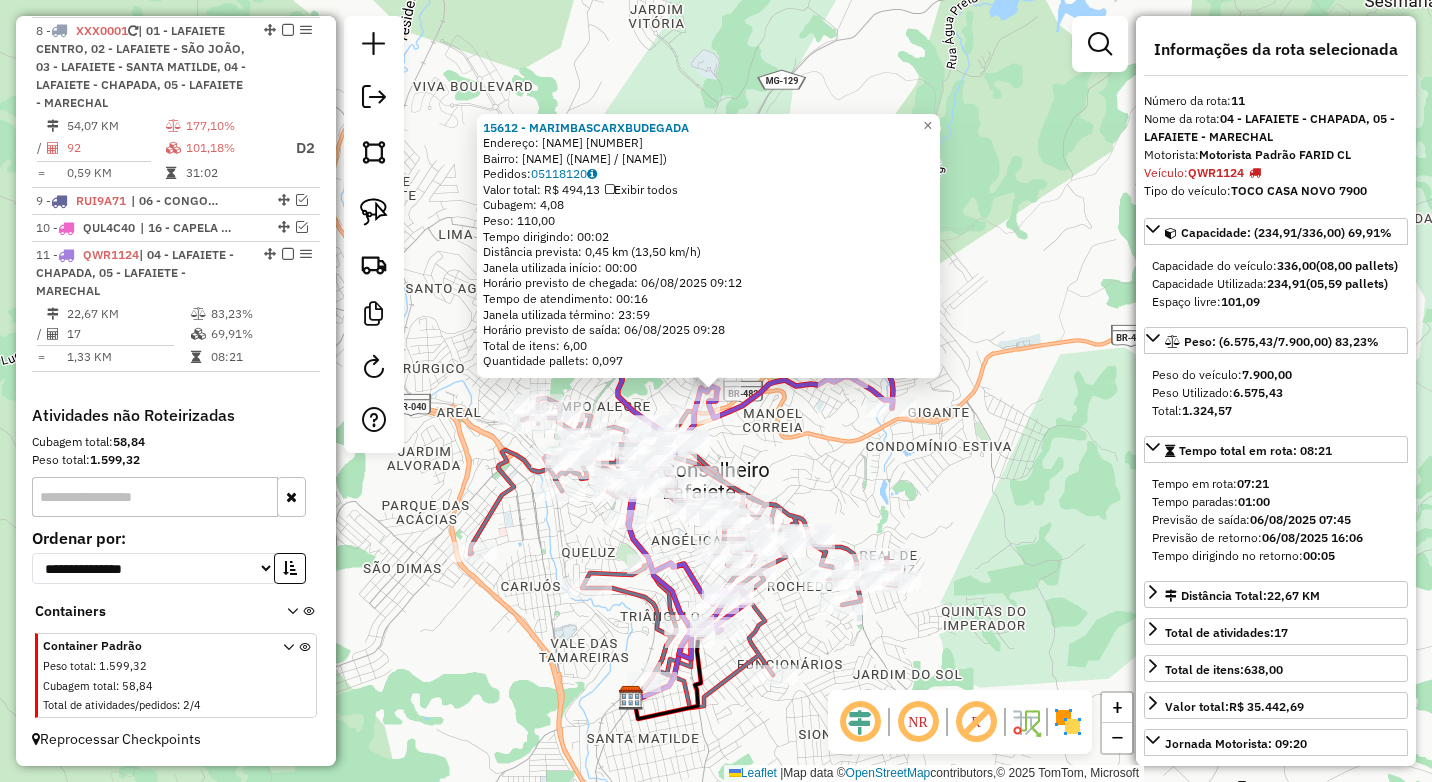 click on "Rota 8 - Placa XXX0001  11614 - Bar Arco Iris Rota 8 - Placa XXX0001  31665 - PADARIA EQUIPE DO PA Rota 8 - Placa XXX0001  32479 - BAR DO RENATO Rota 8 - Placa XXX0001  16204 - [FIRST] [LAST] 15612 - MARIMBASCARXBUDEGADA  Endereço:  RUBI 60   Bairro: MUSEU ([CITY] / [STATE])   Pedidos:  05118120   Valor total: R$ 494,13   Exibir todos   Cubagem: 4,08  Peso: 110,00  Tempo dirigindo: 00:02   Distância prevista: 0,45 km (13,50 km/h)   Janela utilizada início: 00:00   Horário previsto de chegada: 06/08/2025 09:12   Tempo de atendimento: 00:16   Janela utilizada término: 23:59   Horário previsto de saída: 06/08/2025 09:28   Total de itens: 6,00   Quantidade pallets: 0,097  × Janela de atendimento Grade de atendimento Capacidade Transportadoras Veículos Cliente Pedidos  Rotas Selecione os dias de semana para filtrar as janelas de atendimento  Seg   Ter   Qua   Qui   Sex   Sáb   Dom  Informe o período da janela de atendimento: De: Até:  Filtrar exatamente a janela do cliente  Seg   Ter   Qua" 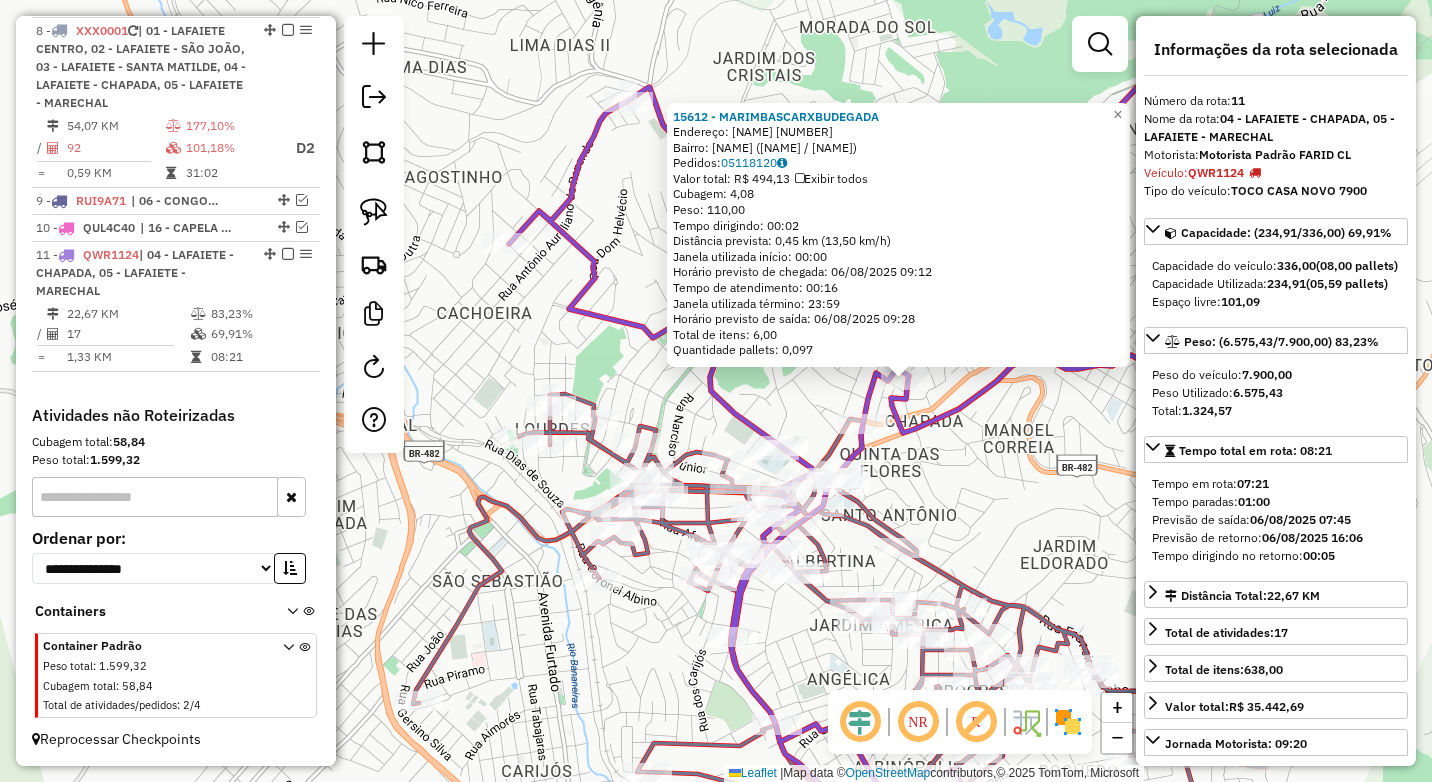 click on "Rota 8 - Placa XXX0001  14815 - BAR E RESTAURANTE EN 15612 - MARIMBASCARXBUDEGADA  Endereço:  RUBI 60   Bairro: MUSEU ([CITY] / [STATE])   Pedidos:  05118120   Valor total: R$ 494,13   Exibir todos   Cubagem: 4,08  Peso: 110,00  Tempo dirigindo: 00:02   Distância prevista: 0,45 km (13,50 km/h)   Janela utilizada início: 00:00   Horário previsto de chegada: 06/08/2025 09:12   Tempo de atendimento: 00:16   Janela utilizada término: 23:59   Horário previsto de saída: 06/08/2025 09:28   Total de itens: 6,00   Quantidade pallets: 0,097  × Janela de atendimento Grade de atendimento Capacidade Transportadoras Veículos Cliente Pedidos  Rotas Selecione os dias de semana para filtrar as janelas de atendimento  Seg   Ter   Qua   Qui   Sex   Sáb   Dom  Informe o período da janela de atendimento: De: Até:  Filtrar exatamente a janela do cliente  Considerar janela de atendimento padrão  Selecione os dias de semana para filtrar as grades de atendimento  Seg   Ter   Qua   Qui   Sex   Sáb   Dom  **** +" 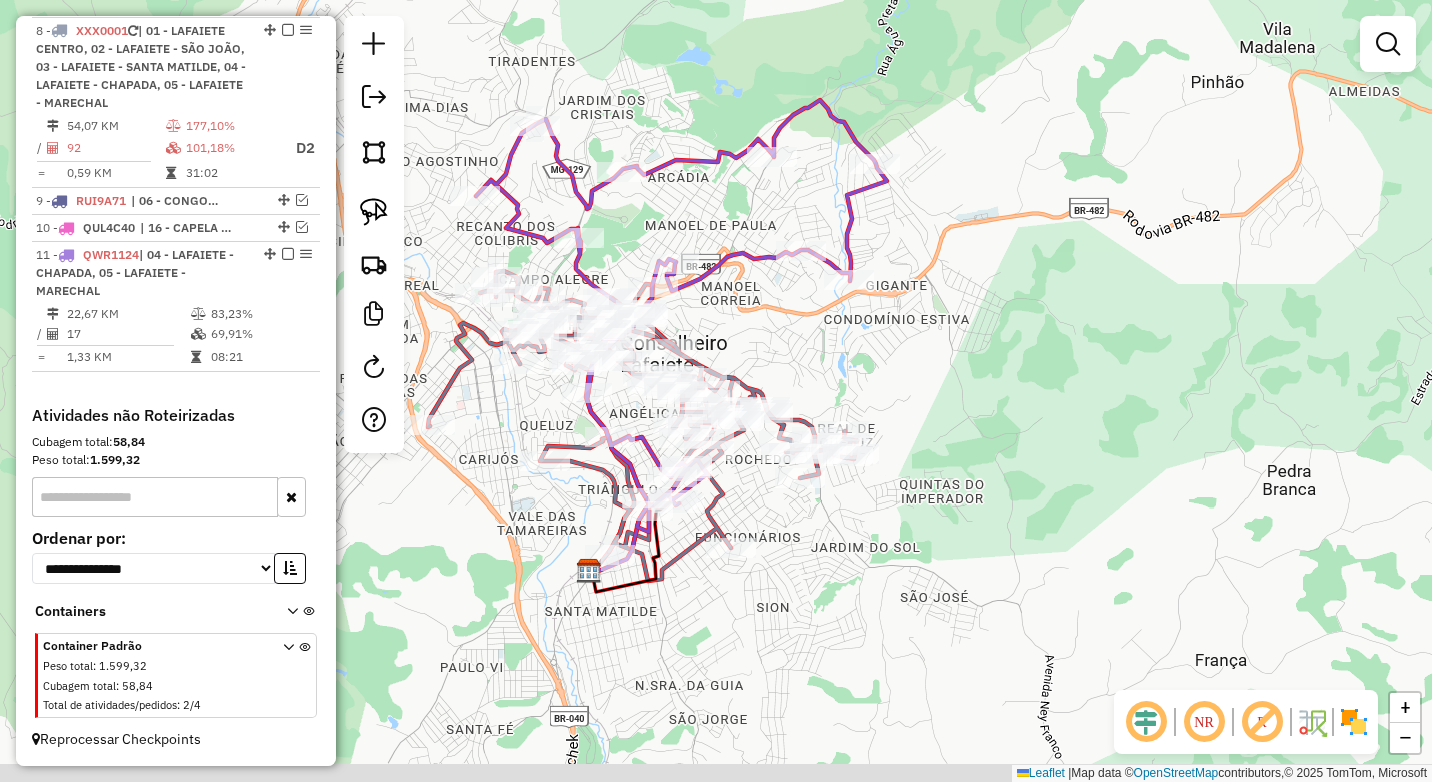 drag, startPoint x: 852, startPoint y: 531, endPoint x: 809, endPoint y: 366, distance: 170.511 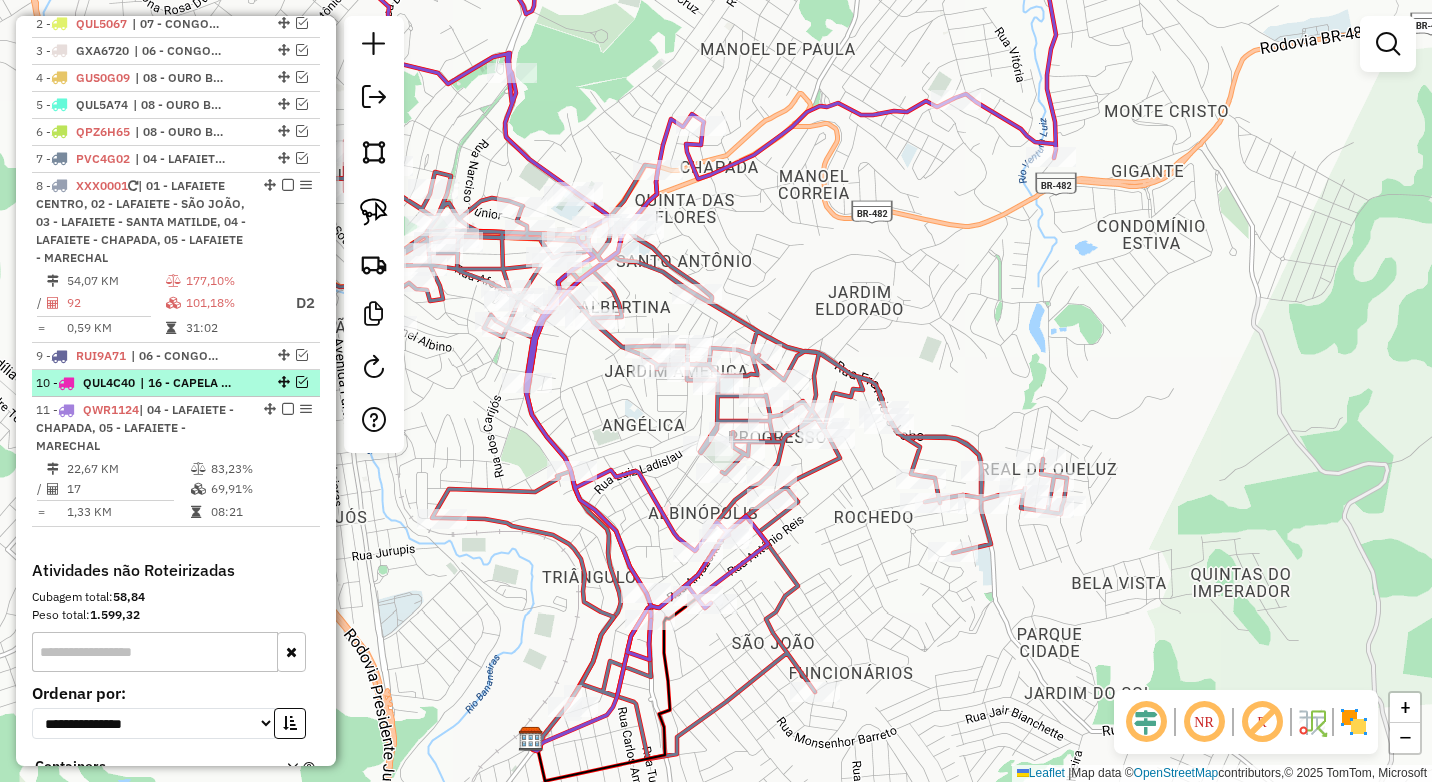 scroll, scrollTop: 737, scrollLeft: 0, axis: vertical 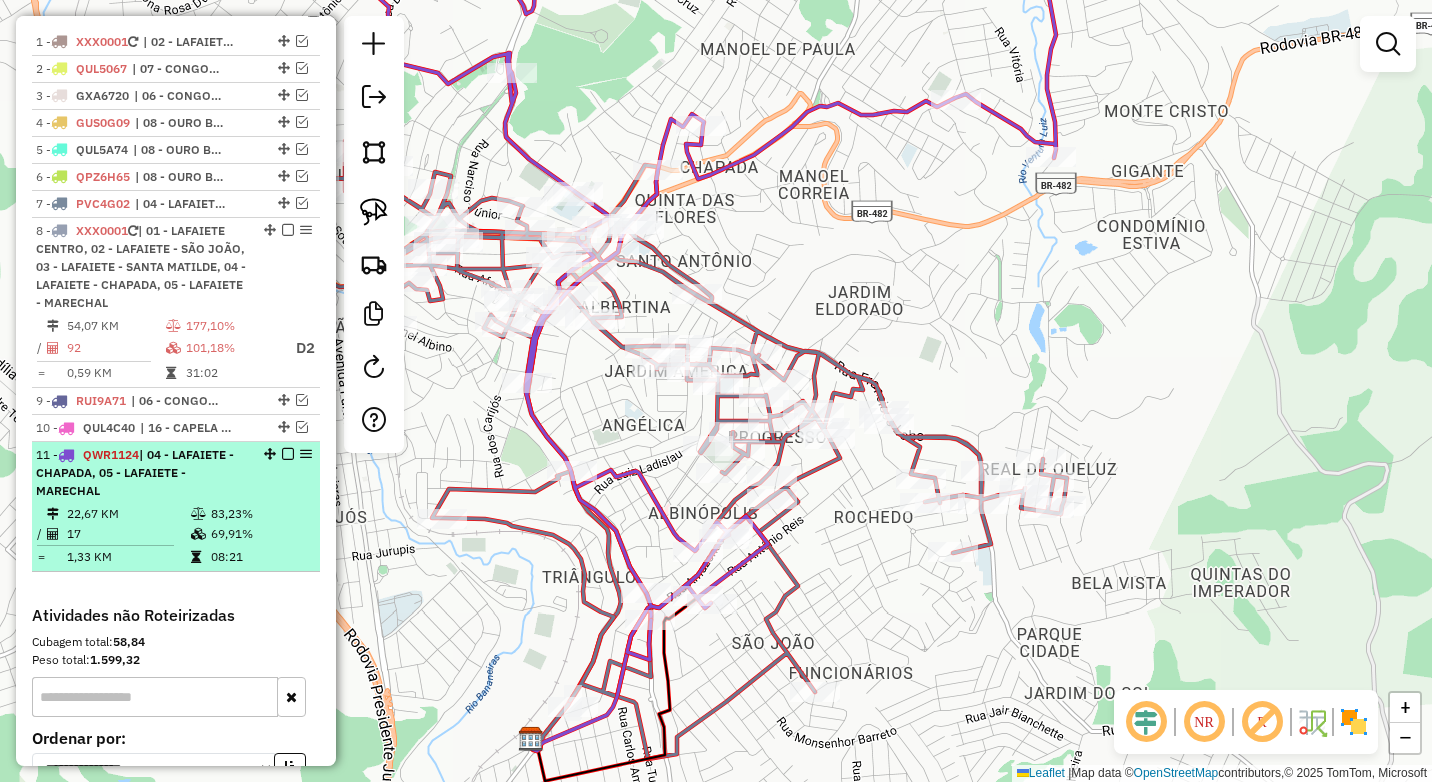 click on "11 - QWR1124 | 04 - [CITY] - CHAPADA, 05 - [CITY] - MARECHAL" at bounding box center [142, 473] 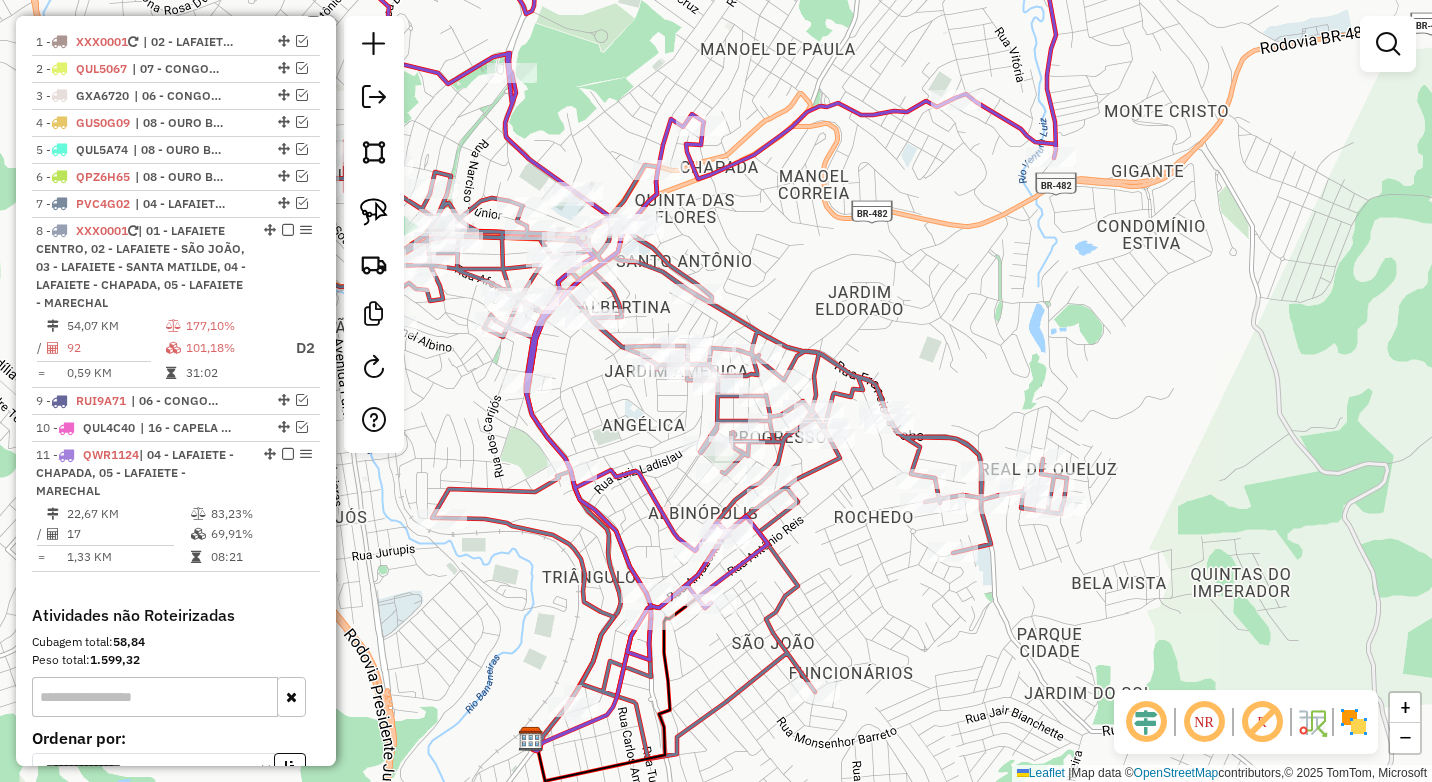 select on "*********" 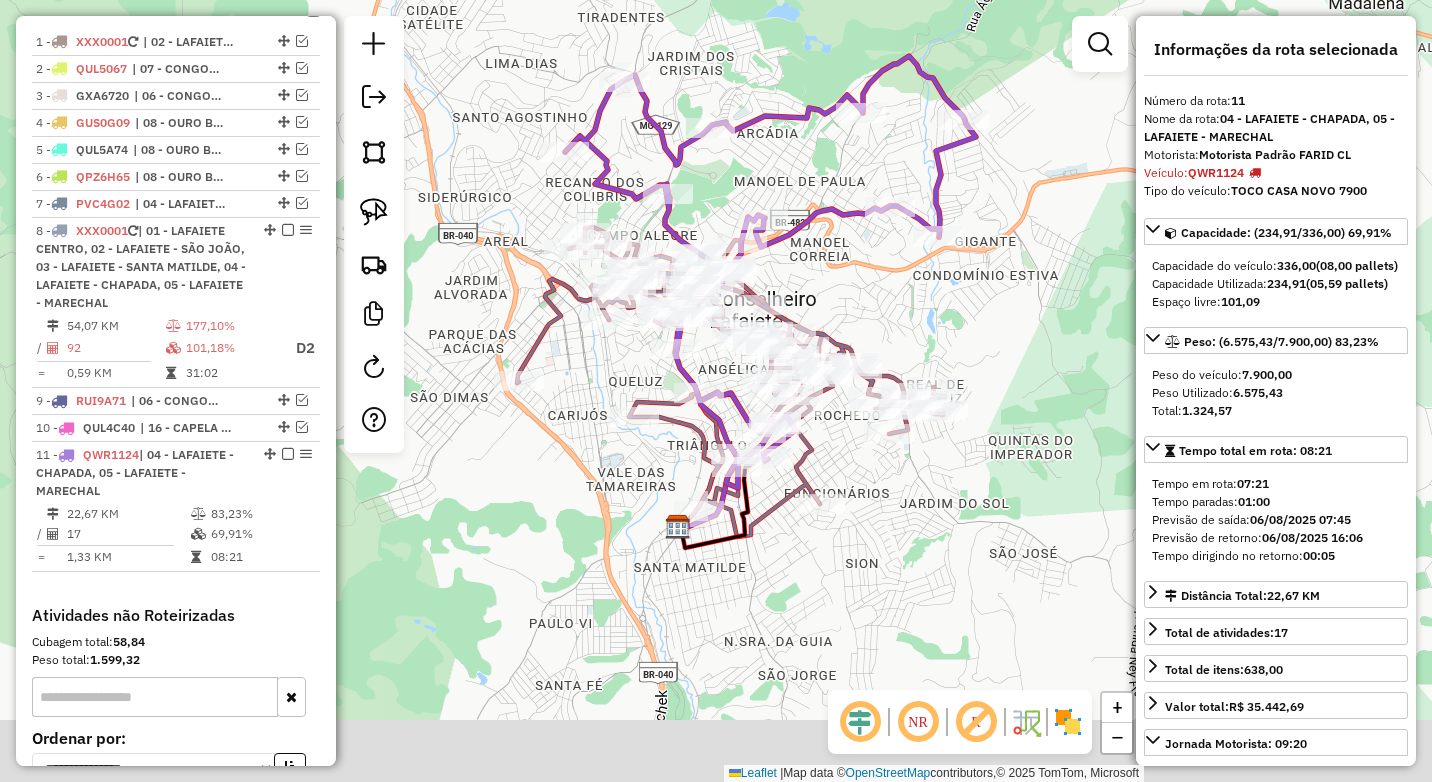 drag, startPoint x: 891, startPoint y: 345, endPoint x: 908, endPoint y: 310, distance: 38.910152 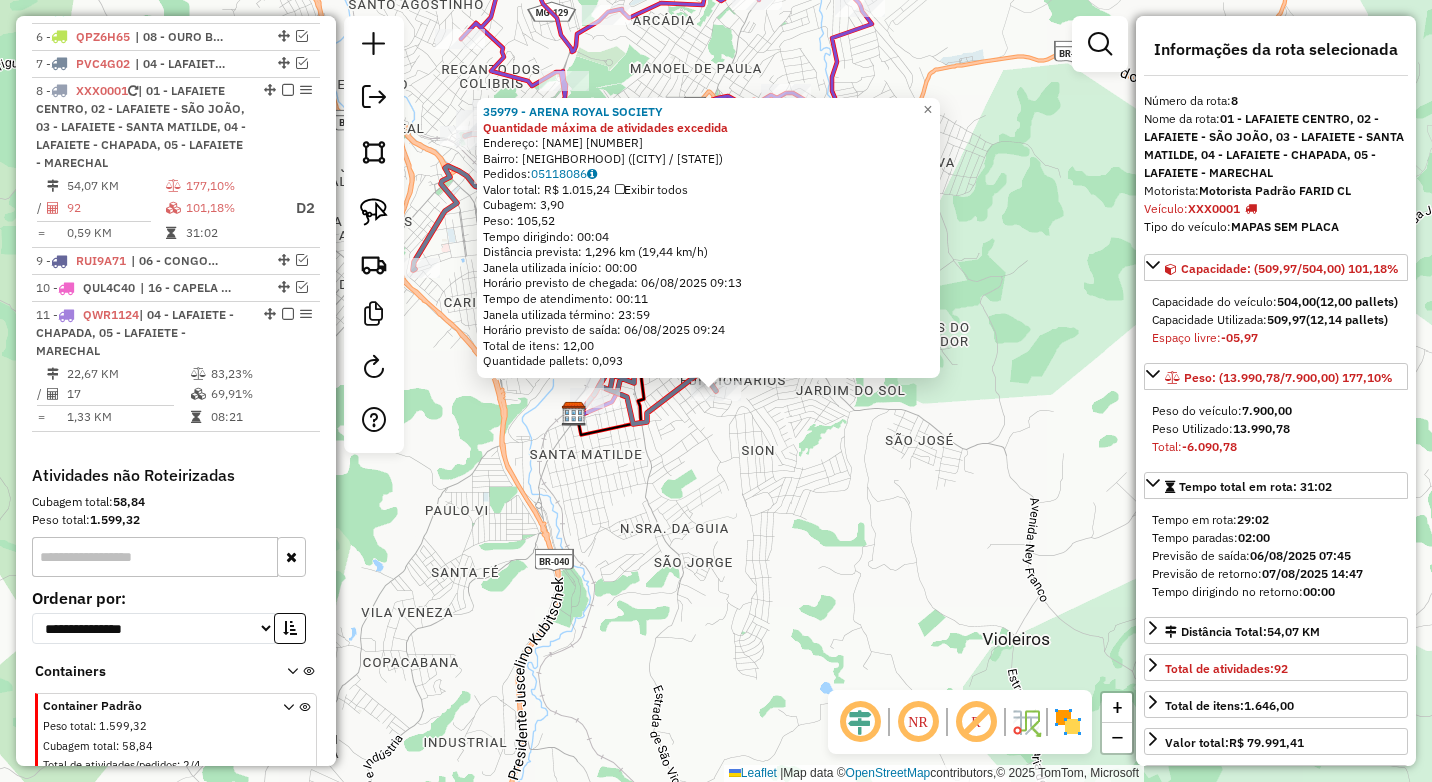 scroll, scrollTop: 937, scrollLeft: 0, axis: vertical 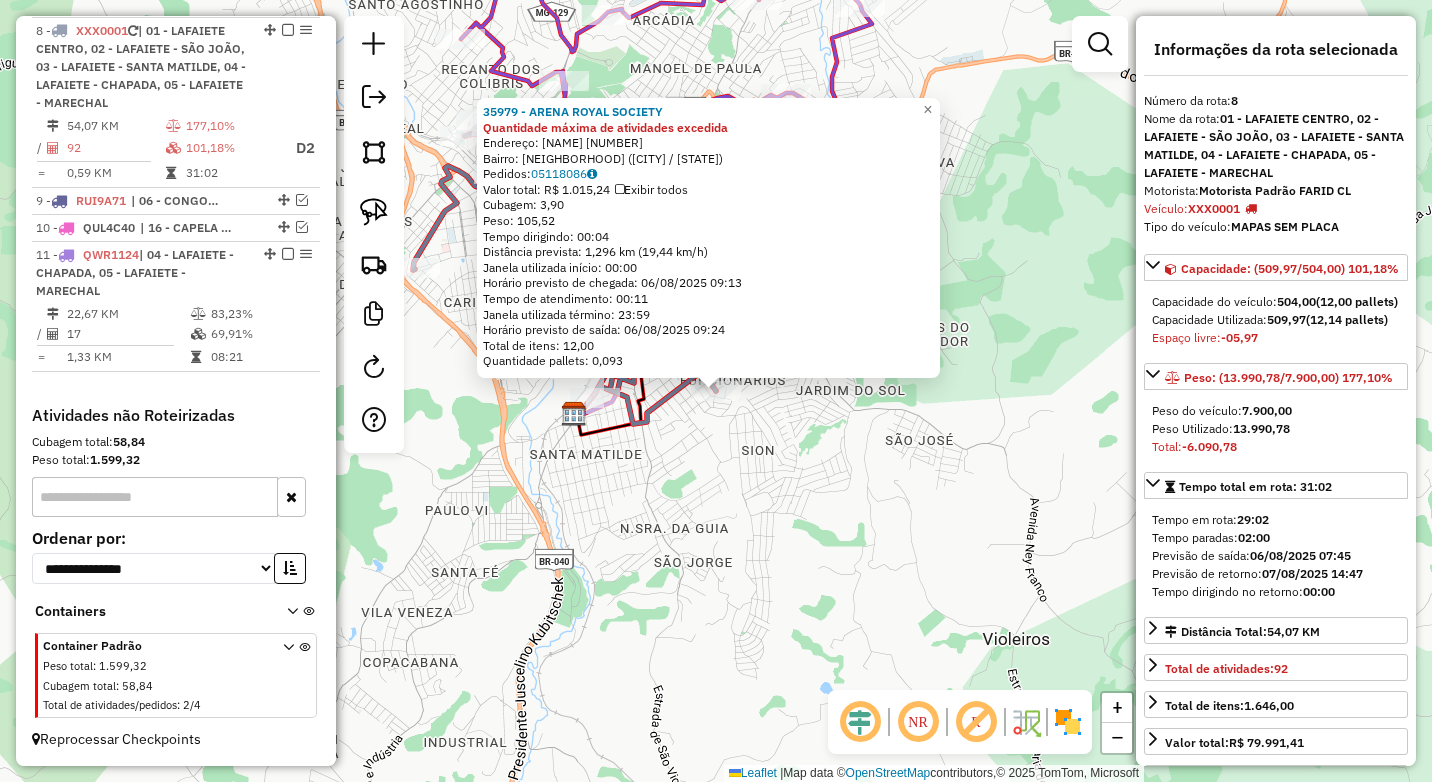 click on "[NAME] Quantidade máxima de atividades excedida  Endereço:  [NAME] [NUMBER]   Bairro: [NAME] ([NAME] / [STATE])   Pedidos:  [ORDER_ID]   Valor total: R$ [PRICE]   Exibir todos   Cubagem: [CUBAGE]  Peso: [WEIGHT]  Tempo dirigindo: [TIME]   Distância prevista: [DISTANCE] km ([SPEED] km/h)   Janela utilizada início: [TIME]   Horário previsto de chegada: [DATE] [TIME]   Tempo de atendimento: [TIME]   Janela utilizada término: [TIME]   Horário previsto de saída: [DATE] [TIME]   Total de itens: [ITEMS],00   Quantidade pallets: [PALLETS]  × Janela de atendimento Grade de atendimento Capacidade Transportadoras Veículos Cliente Pedidos  Rotas Selecione os dias de semana para filtrar as janelas de atendimento  Seg   Ter   Qua   Qui   Sex   Sáb   Dom  Informe o período da janela de atendimento: De: [TIME] Até: [TIME]  Filtrar exatamente a janela do cliente  Considerar janela de atendimento padrão  Selecione os dias de semana para filtrar as grades de atendimento  Seg   Ter   Qua   Qui   Sex  +" 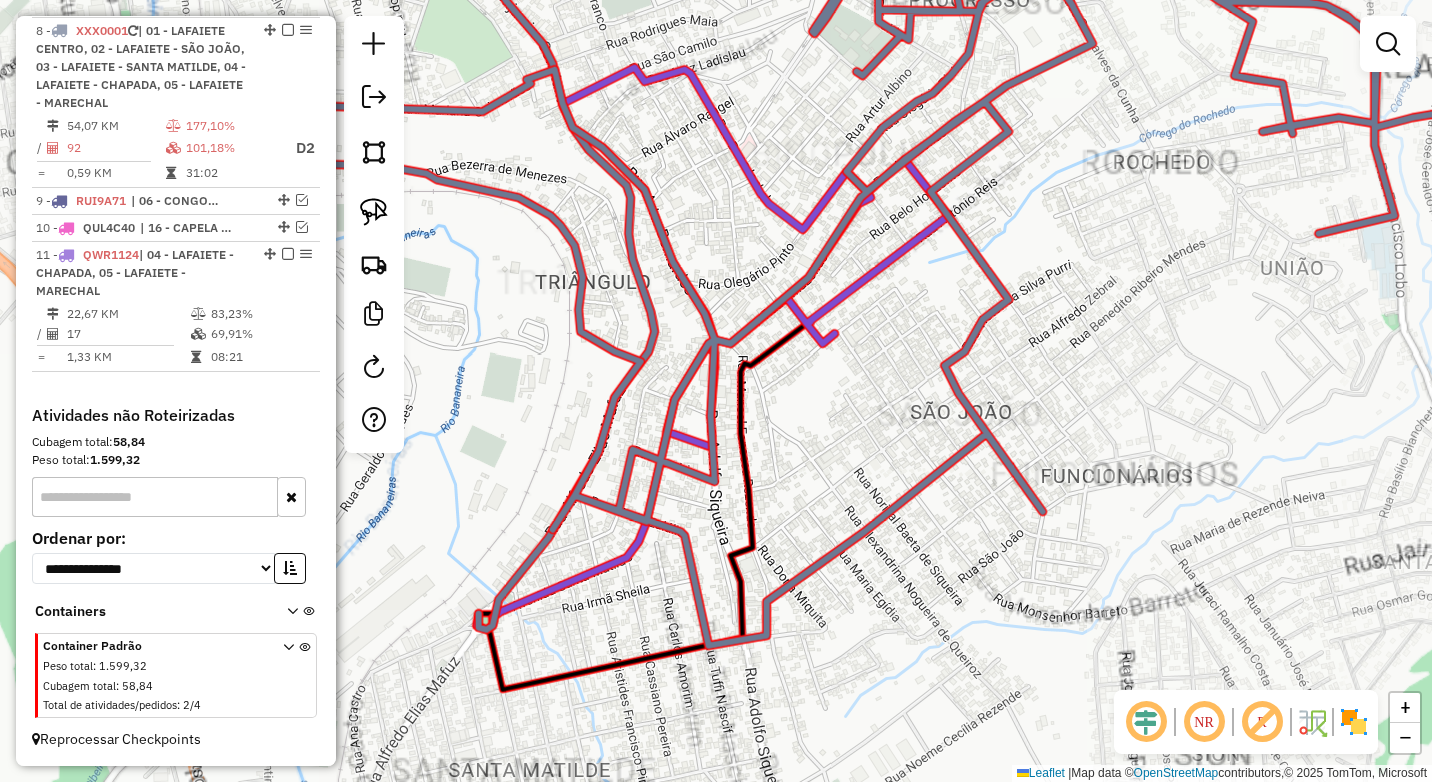 click on "Janela de atendimento Grade de atendimento Capacidade Transportadoras Veículos Cliente Pedidos  Rotas Selecione os dias de semana para filtrar as janelas de atendimento  Seg   Ter   Qua   Qui   Sex   Sáb   Dom  Informe o período da janela de atendimento: De: Até:  Filtrar exatamente a janela do cliente  Considerar janela de atendimento padrão  Selecione os dias de semana para filtrar as grades de atendimento  Seg   Ter   Qua   Qui   Sex   Sáb   Dom   Considerar clientes sem dia de atendimento cadastrado  Clientes fora do dia de atendimento selecionado Filtrar as atividades entre os valores definidos abaixo:  Peso mínimo:  ****  Peso máximo:  ****  Cubagem mínima:   Cubagem máxima:   De:   Até:  Filtrar as atividades entre o tempo de atendimento definido abaixo:  De:   Até:   Considerar capacidade total dos clientes não roteirizados Transportadora: Selecione um ou mais itens Tipo de veículo: Selecione um ou mais itens Veículo: Selecione um ou mais itens Motorista: Selecione um ou mais itens De:" 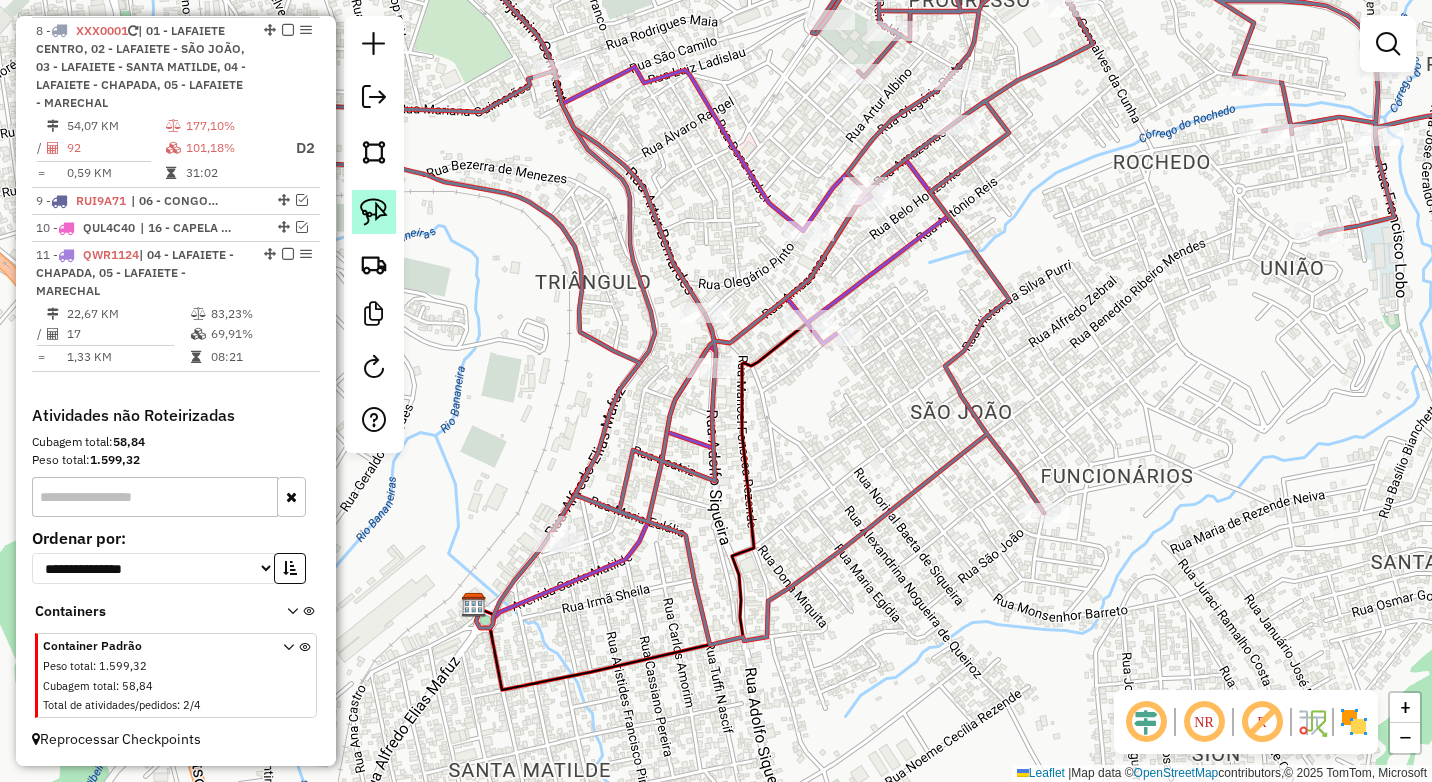 click 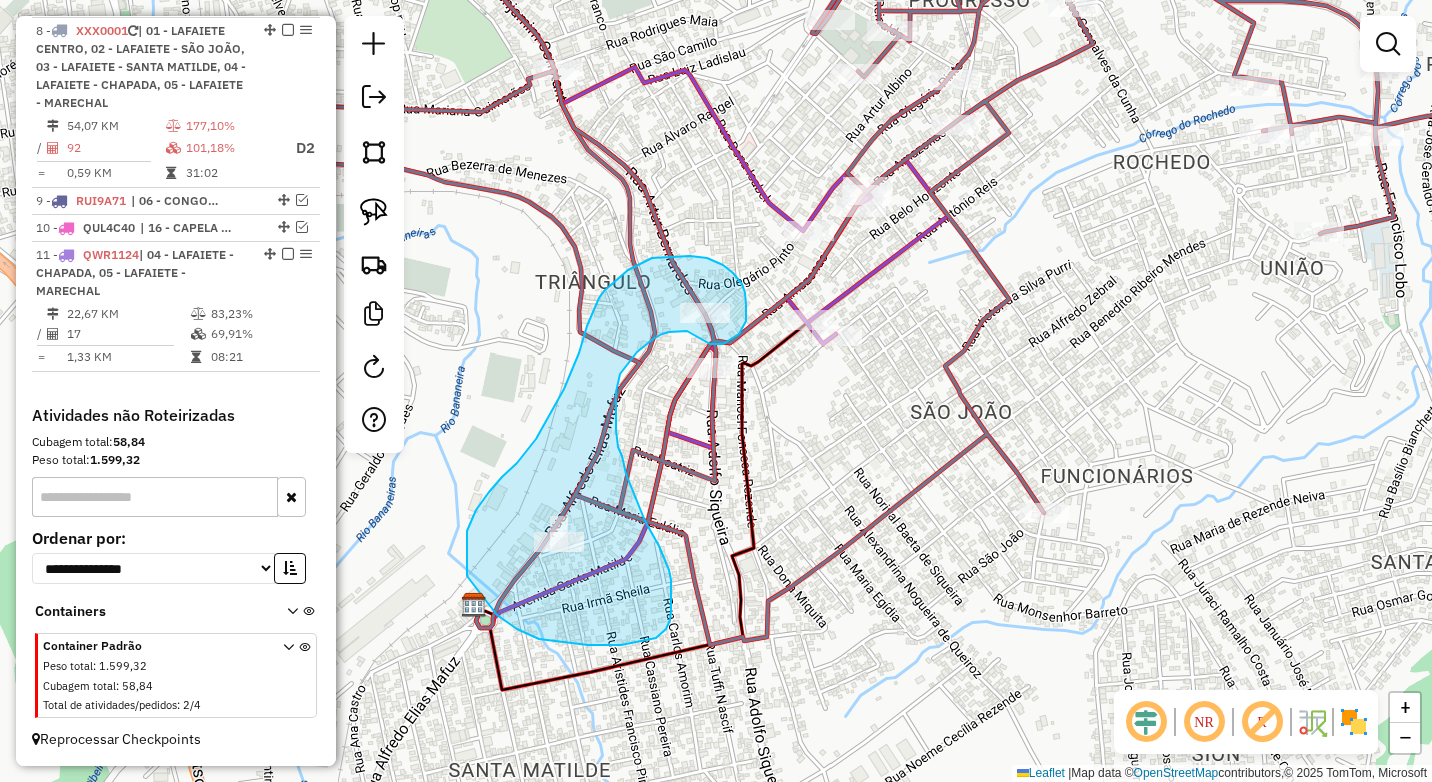 drag, startPoint x: 723, startPoint y: 344, endPoint x: 687, endPoint y: 331, distance: 38.27532 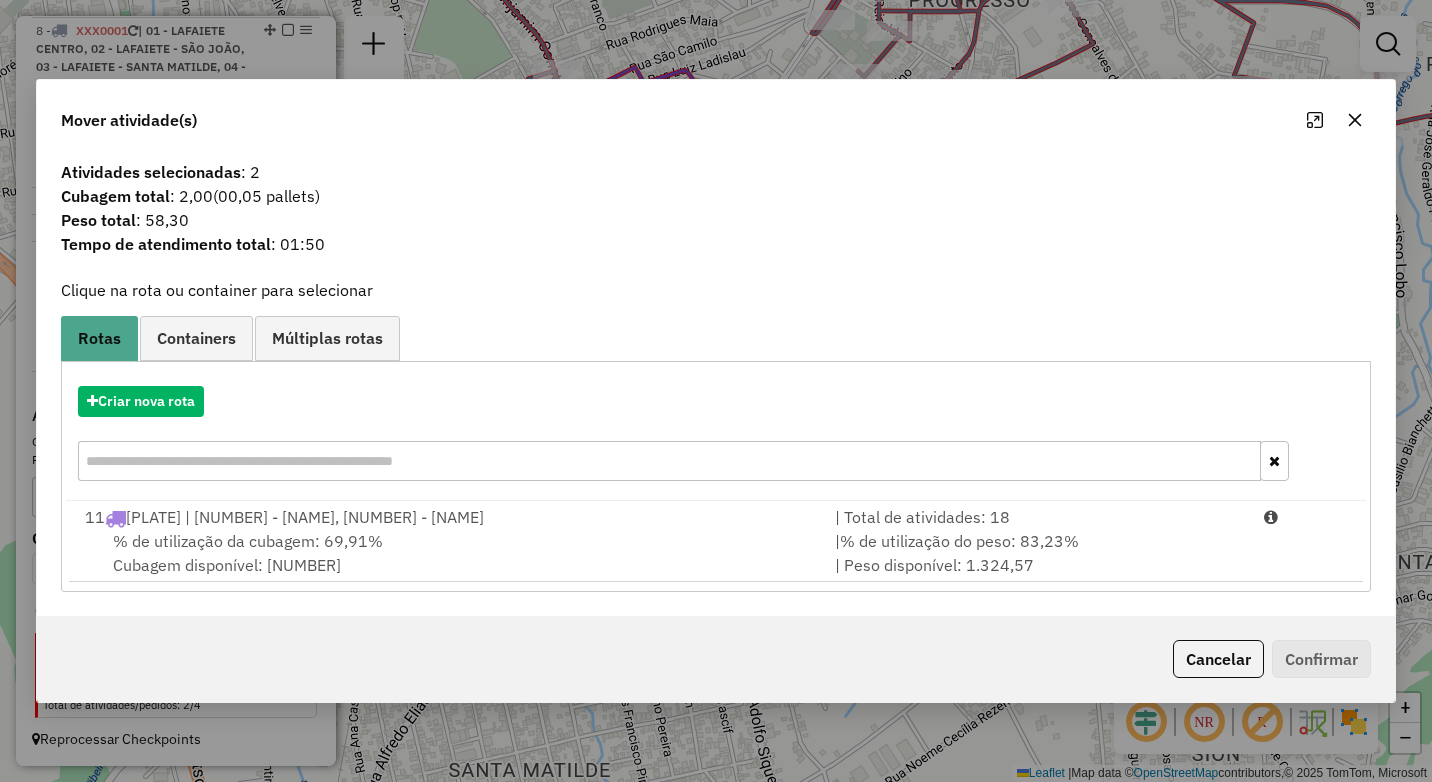click 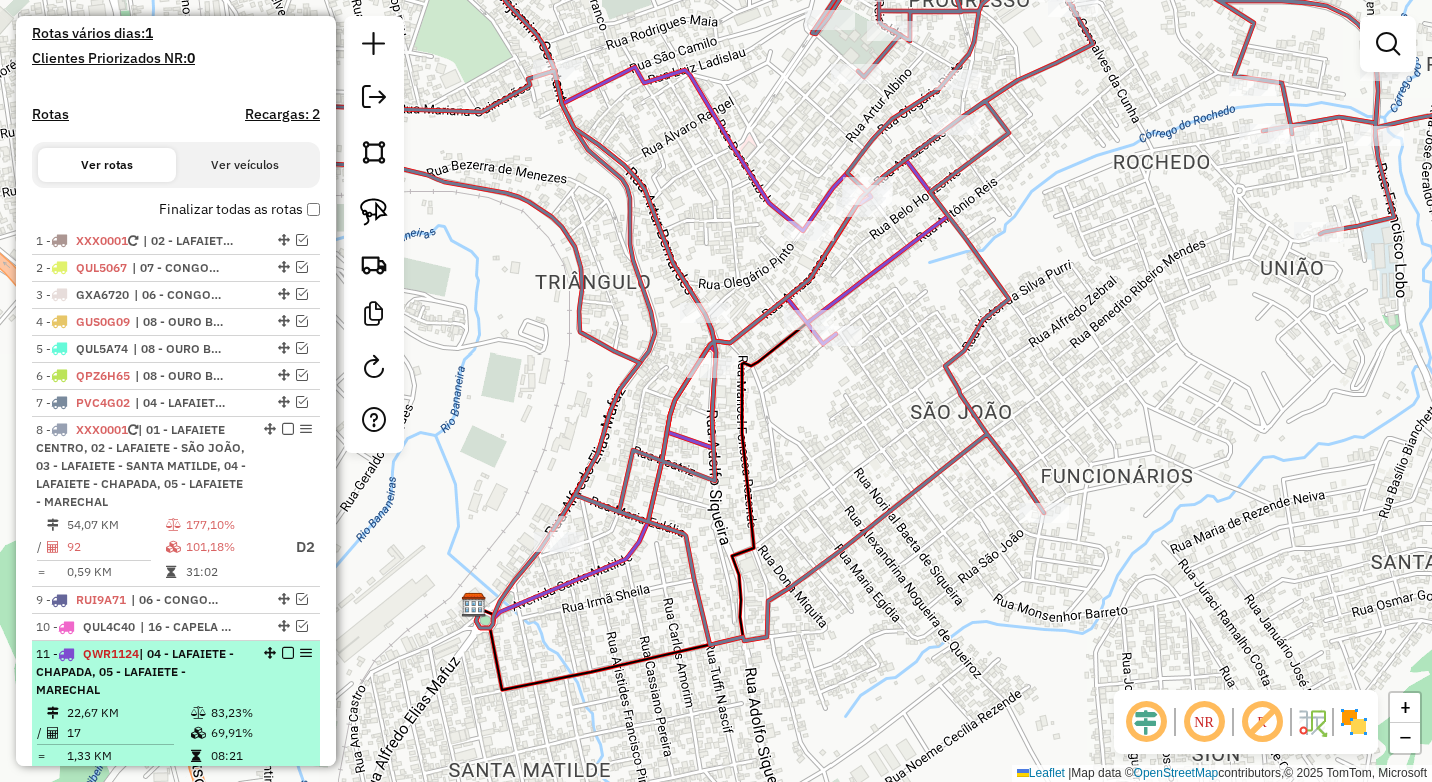 scroll, scrollTop: 537, scrollLeft: 0, axis: vertical 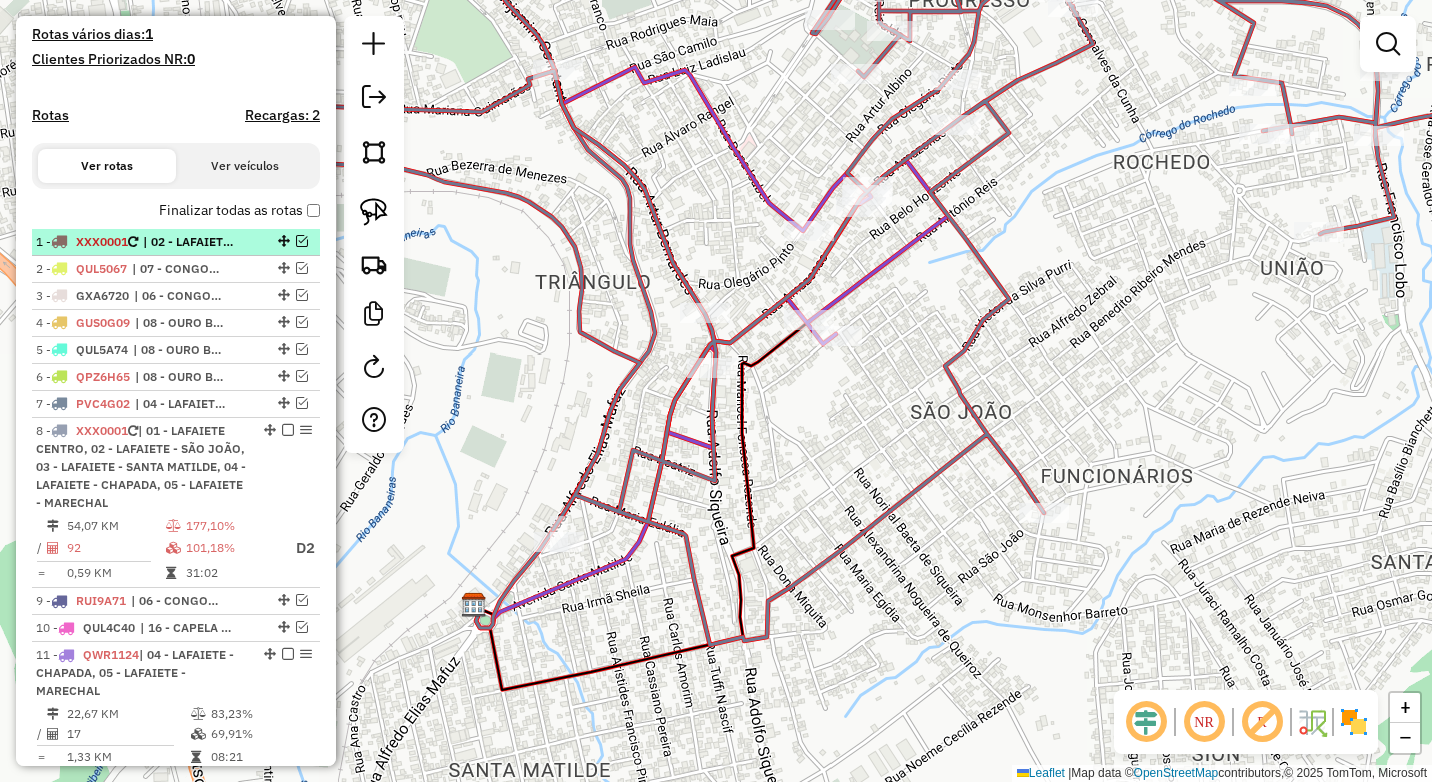 click at bounding box center [302, 241] 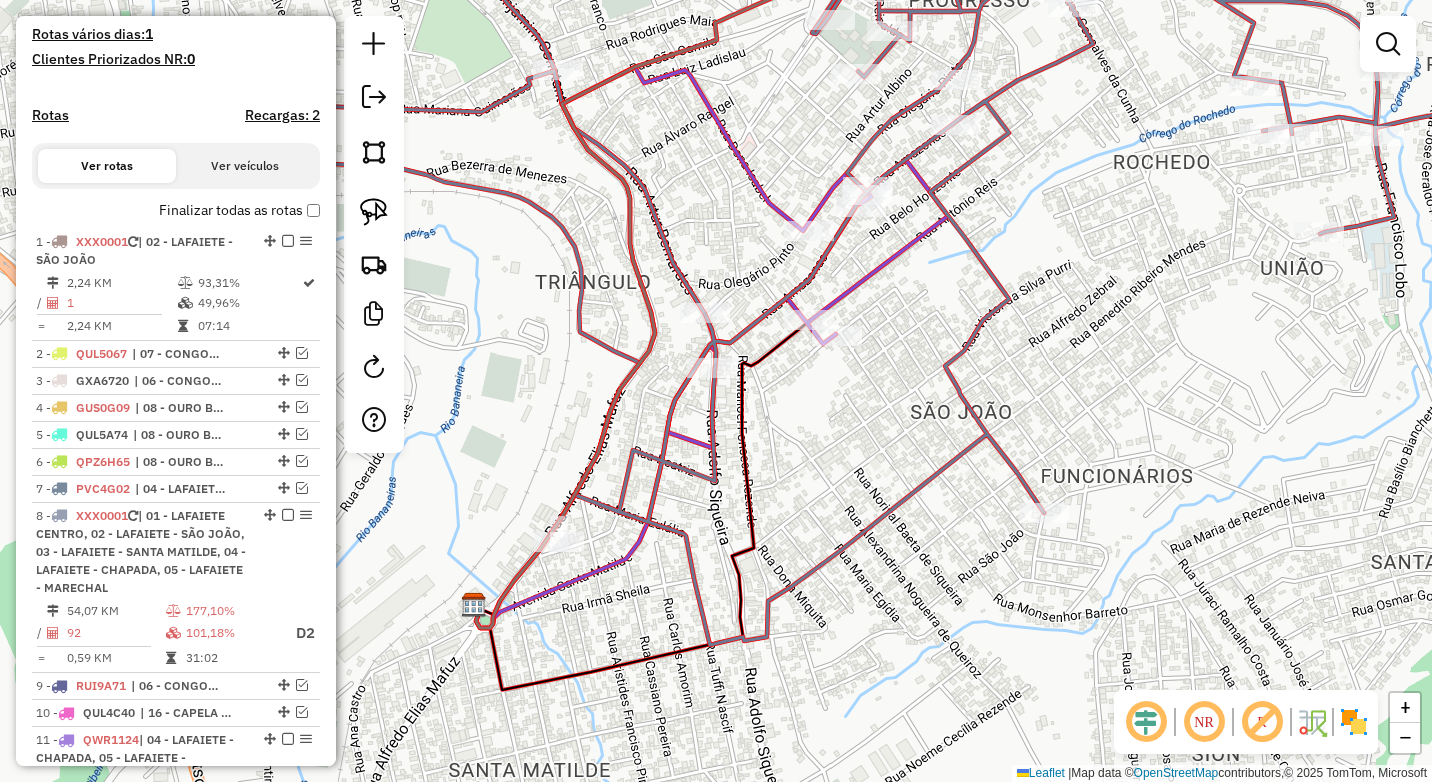 click 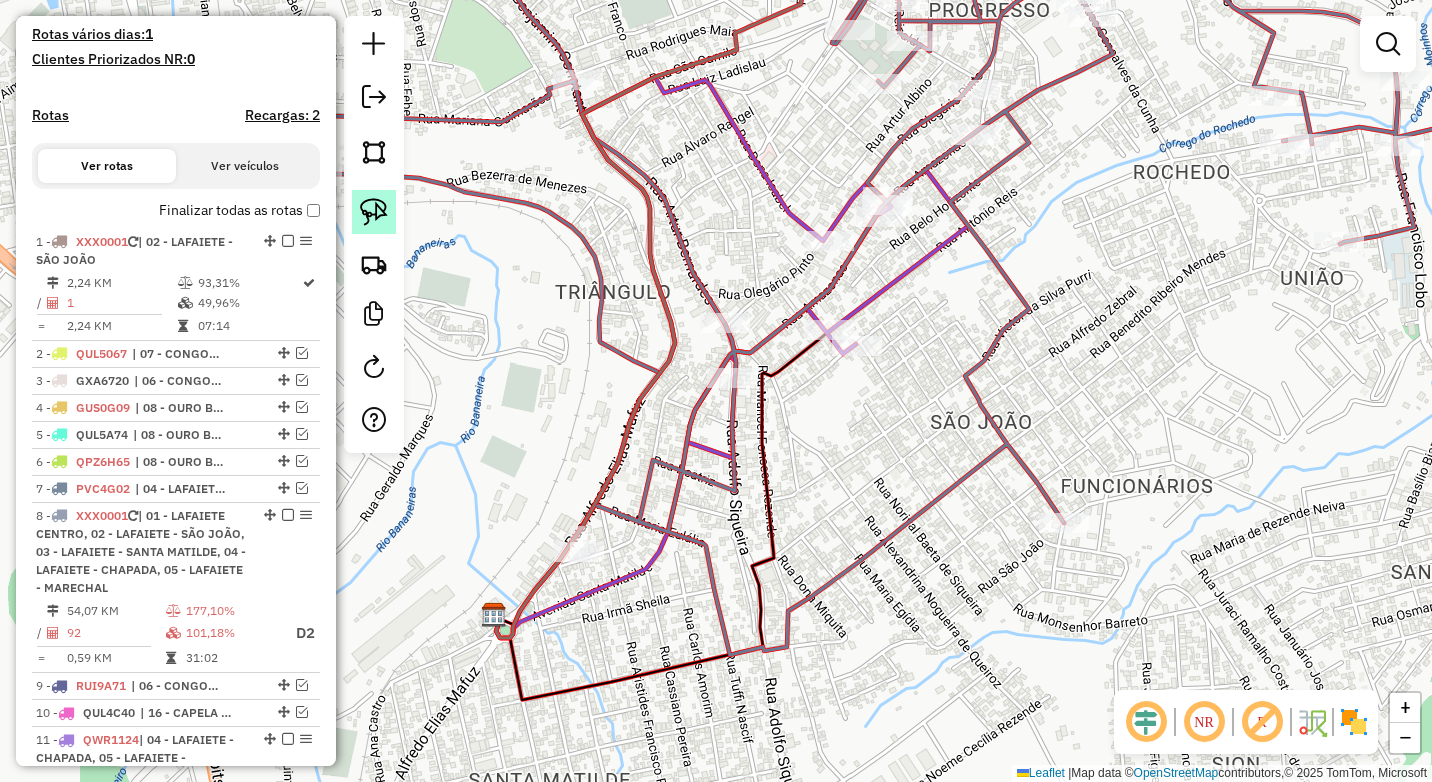 click 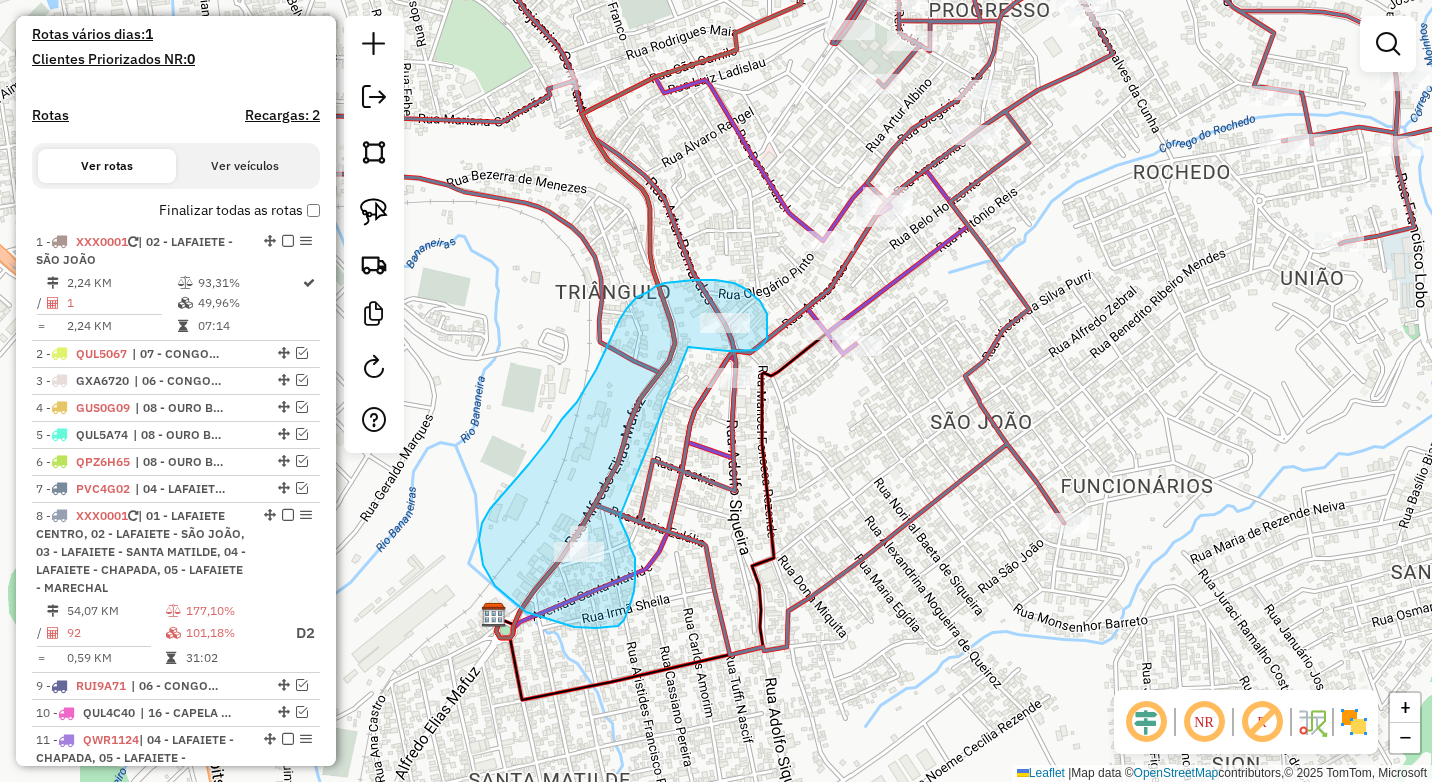 drag, startPoint x: 760, startPoint y: 348, endPoint x: 620, endPoint y: 516, distance: 218.687 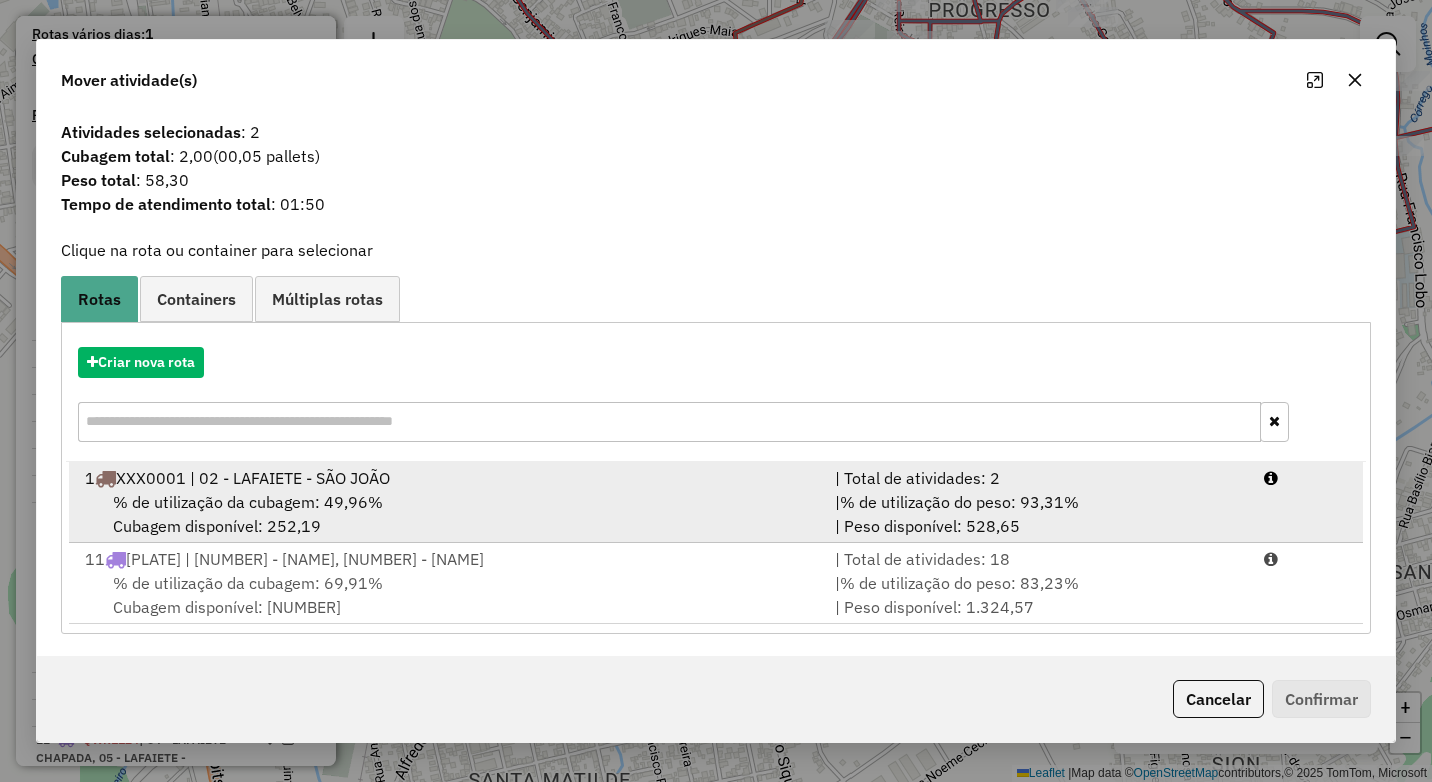 scroll, scrollTop: 2, scrollLeft: 0, axis: vertical 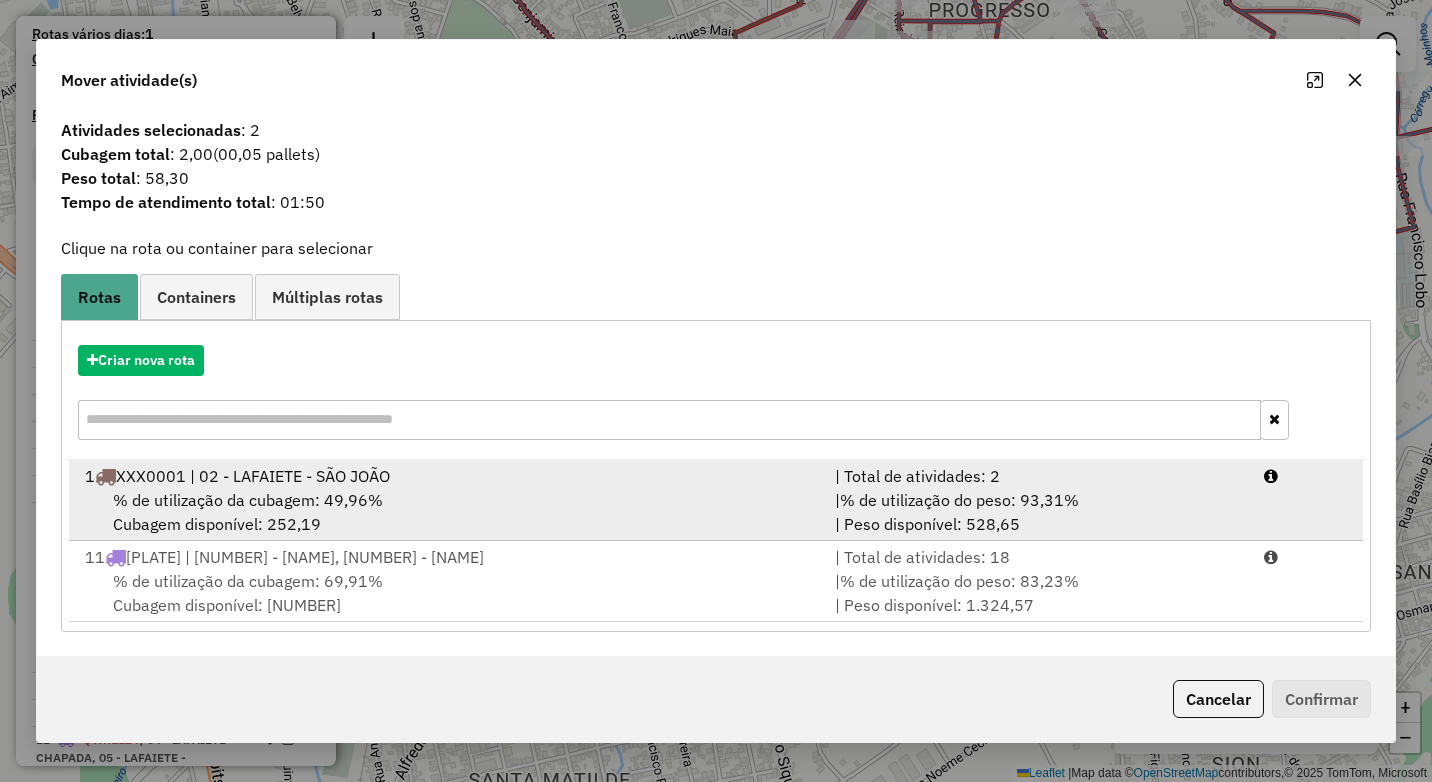 click on "% de utilização da cubagem: 49,96%  Cubagem disponível: 252,19" at bounding box center [448, 512] 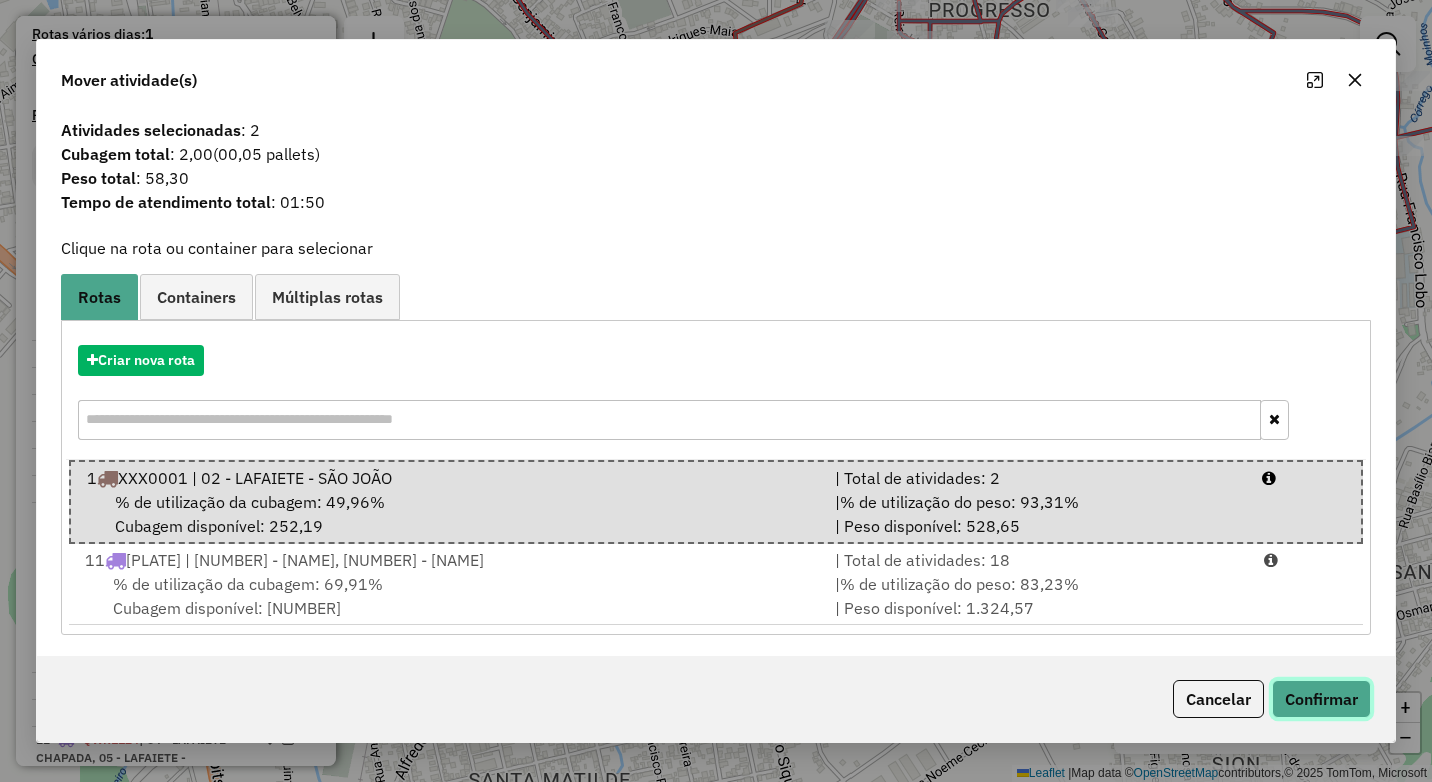 click on "Confirmar" 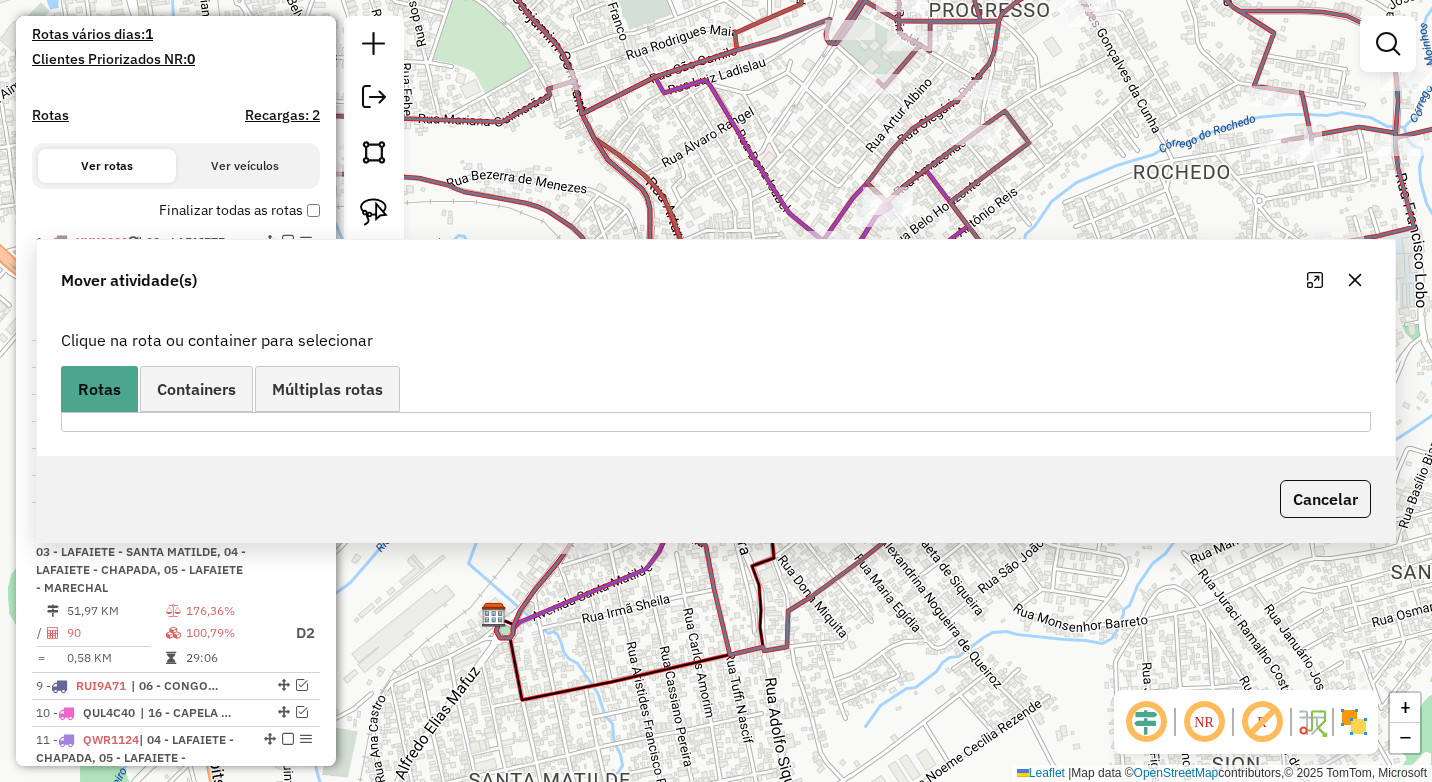 scroll, scrollTop: 0, scrollLeft: 0, axis: both 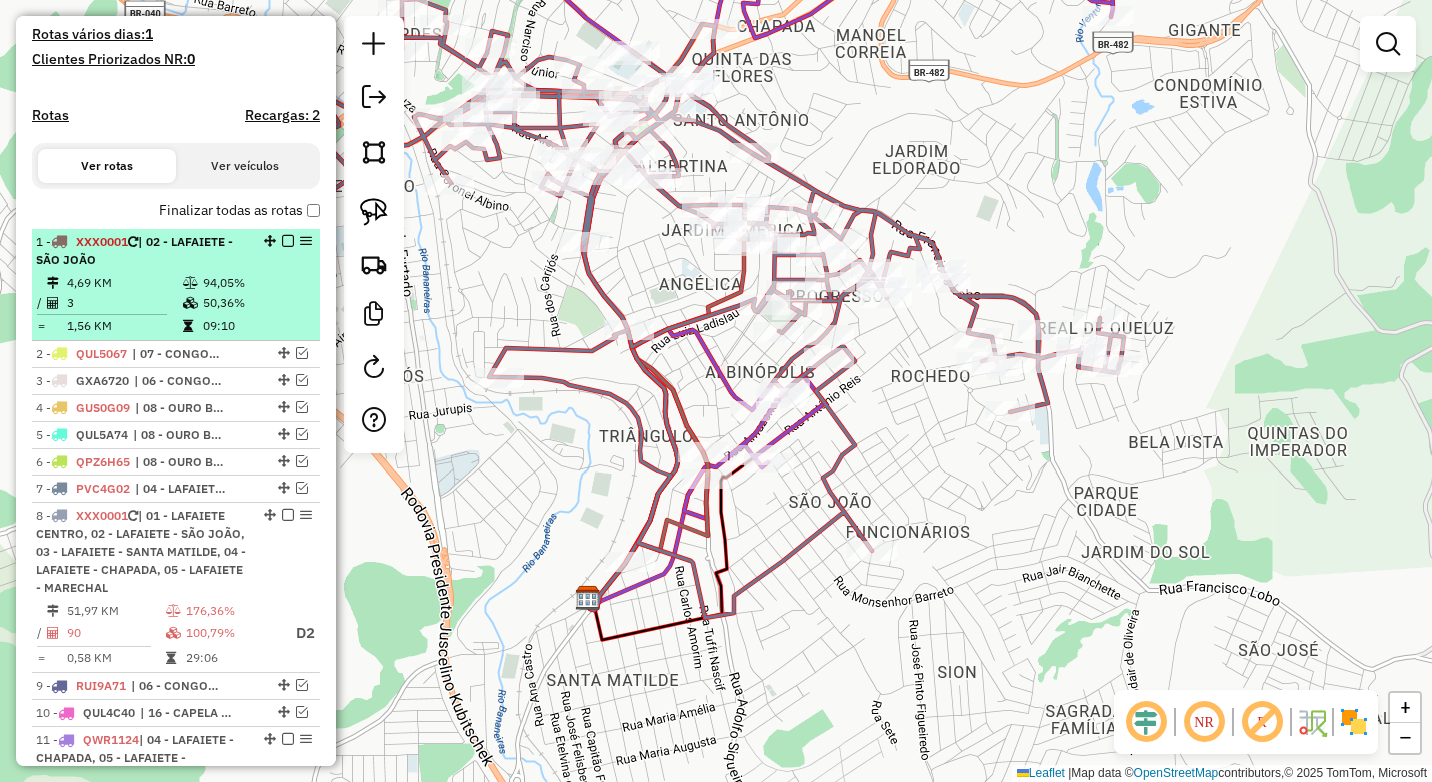 click at bounding box center [192, 283] 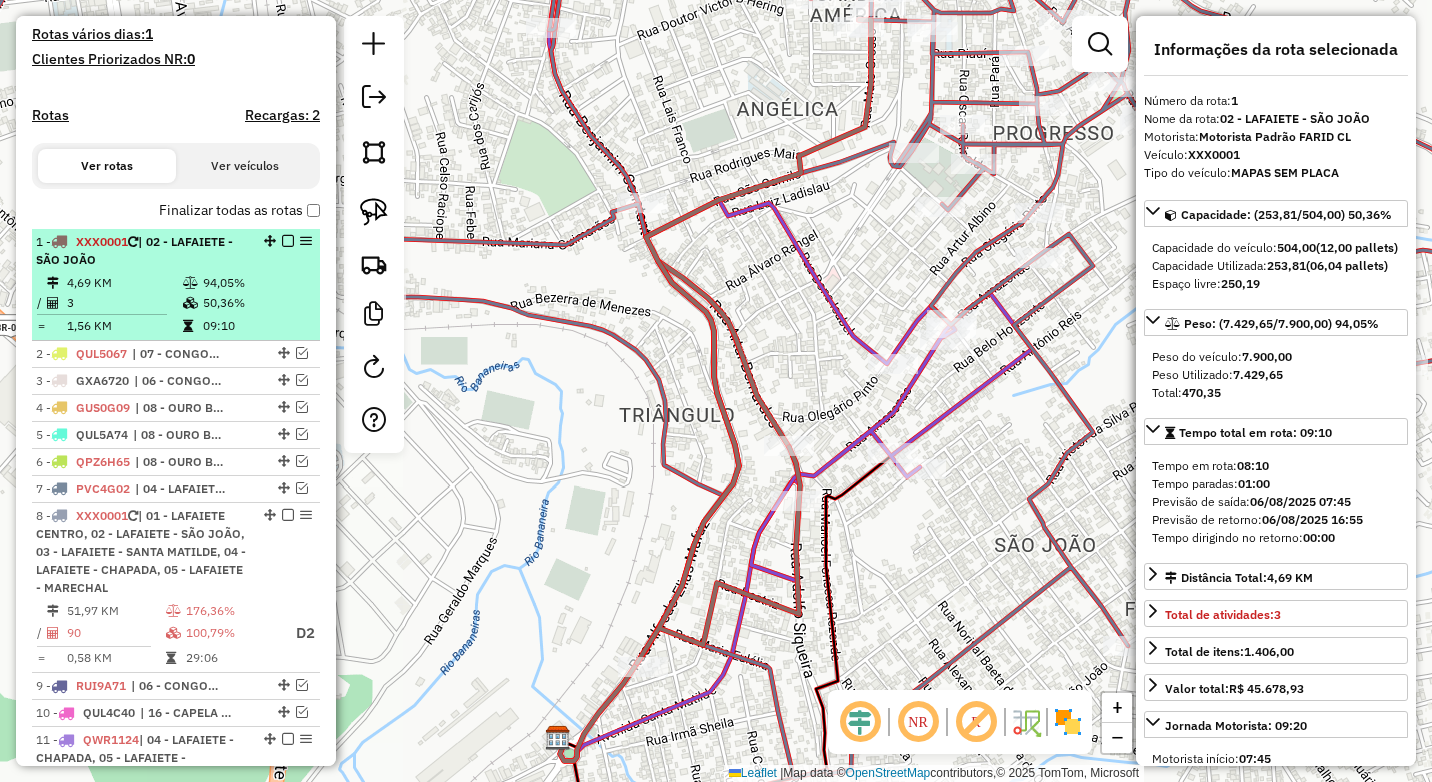 click at bounding box center [288, 241] 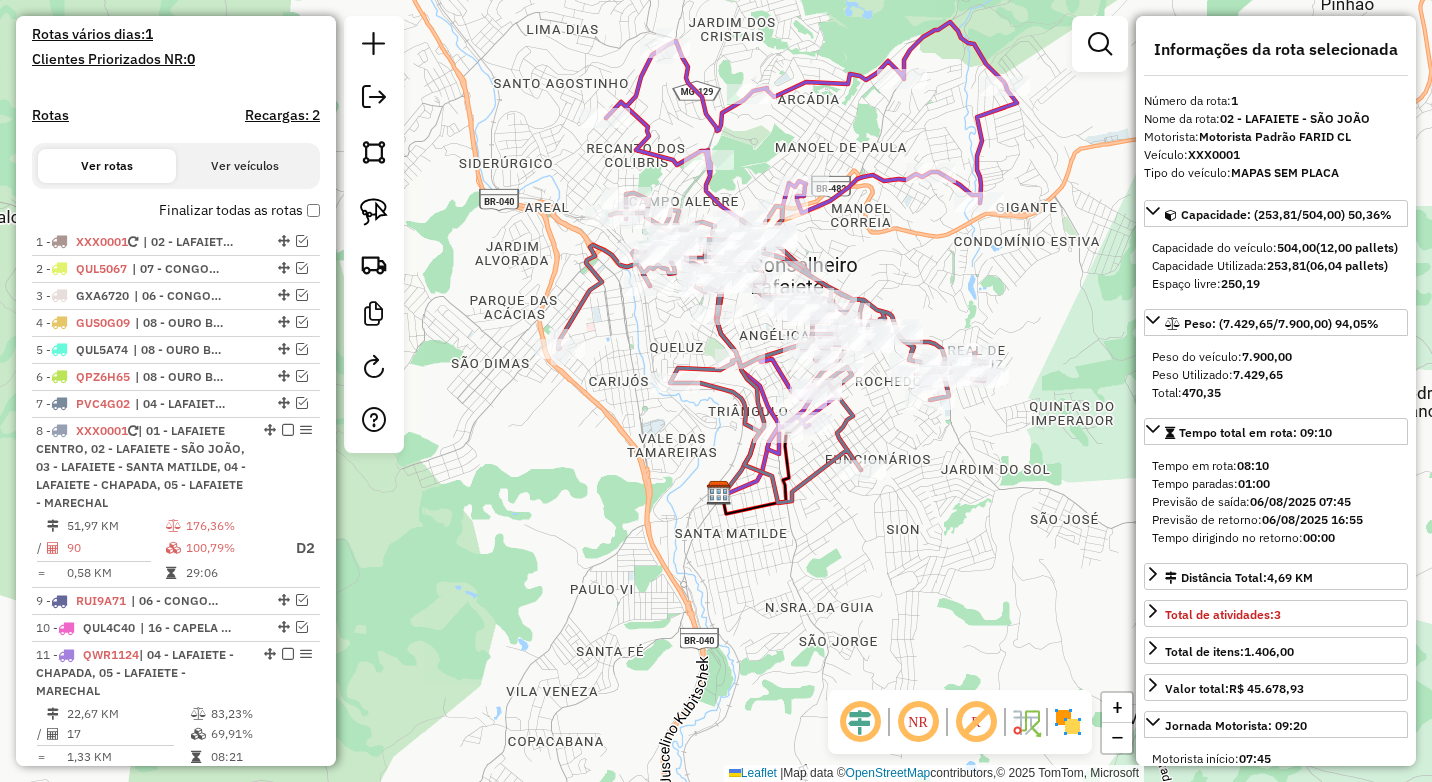 click on "Janela de atendimento Grade de atendimento Capacidade Transportadoras Veículos Cliente Pedidos  Rotas Selecione os dias de semana para filtrar as janelas de atendimento  Seg   Ter   Qua   Qui   Sex   Sáb   Dom  Informe o período da janela de atendimento: De: Até:  Filtrar exatamente a janela do cliente  Considerar janela de atendimento padrão  Selecione os dias de semana para filtrar as grades de atendimento  Seg   Ter   Qua   Qui   Sex   Sáb   Dom   Considerar clientes sem dia de atendimento cadastrado  Clientes fora do dia de atendimento selecionado Filtrar as atividades entre os valores definidos abaixo:  Peso mínimo:  ****  Peso máximo:  ****  Cubagem mínima:   Cubagem máxima:   De:   Até:  Filtrar as atividades entre o tempo de atendimento definido abaixo:  De:   Até:   Considerar capacidade total dos clientes não roteirizados Transportadora: Selecione um ou mais itens Tipo de veículo: Selecione um ou mais itens Veículo: Selecione um ou mais itens Motorista: Selecione um ou mais itens De:" 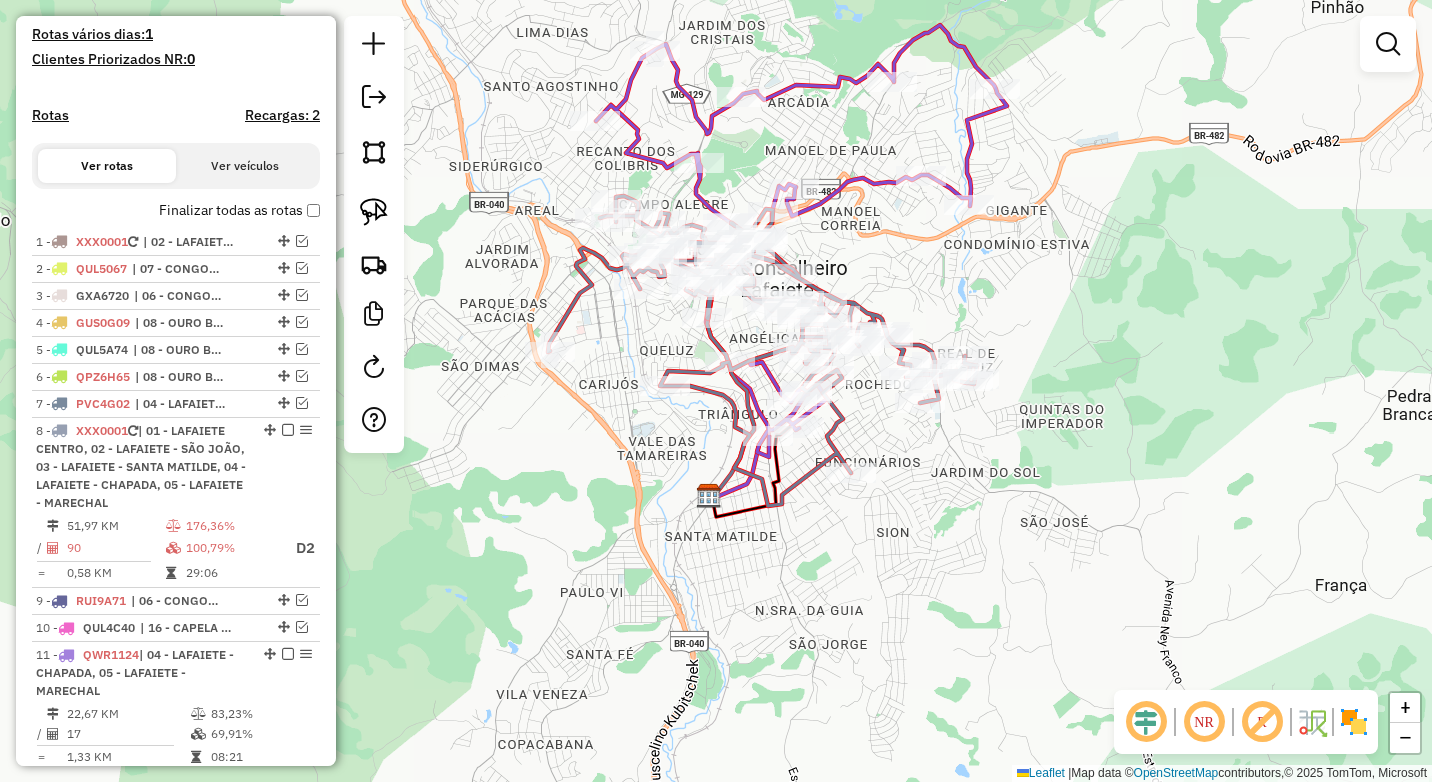 drag, startPoint x: 996, startPoint y: 491, endPoint x: 889, endPoint y: 522, distance: 111.40018 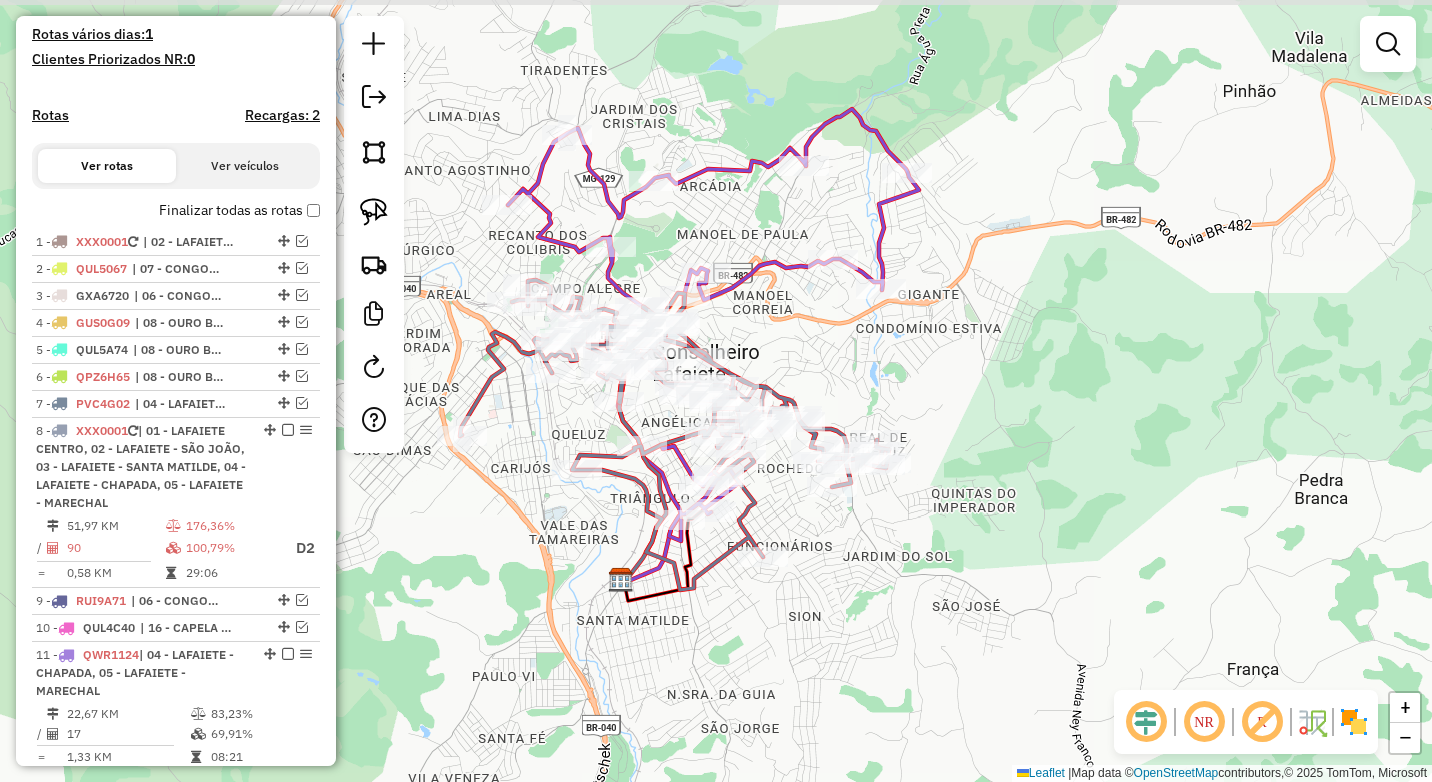 drag, startPoint x: 760, startPoint y: 303, endPoint x: 774, endPoint y: 343, distance: 42.379242 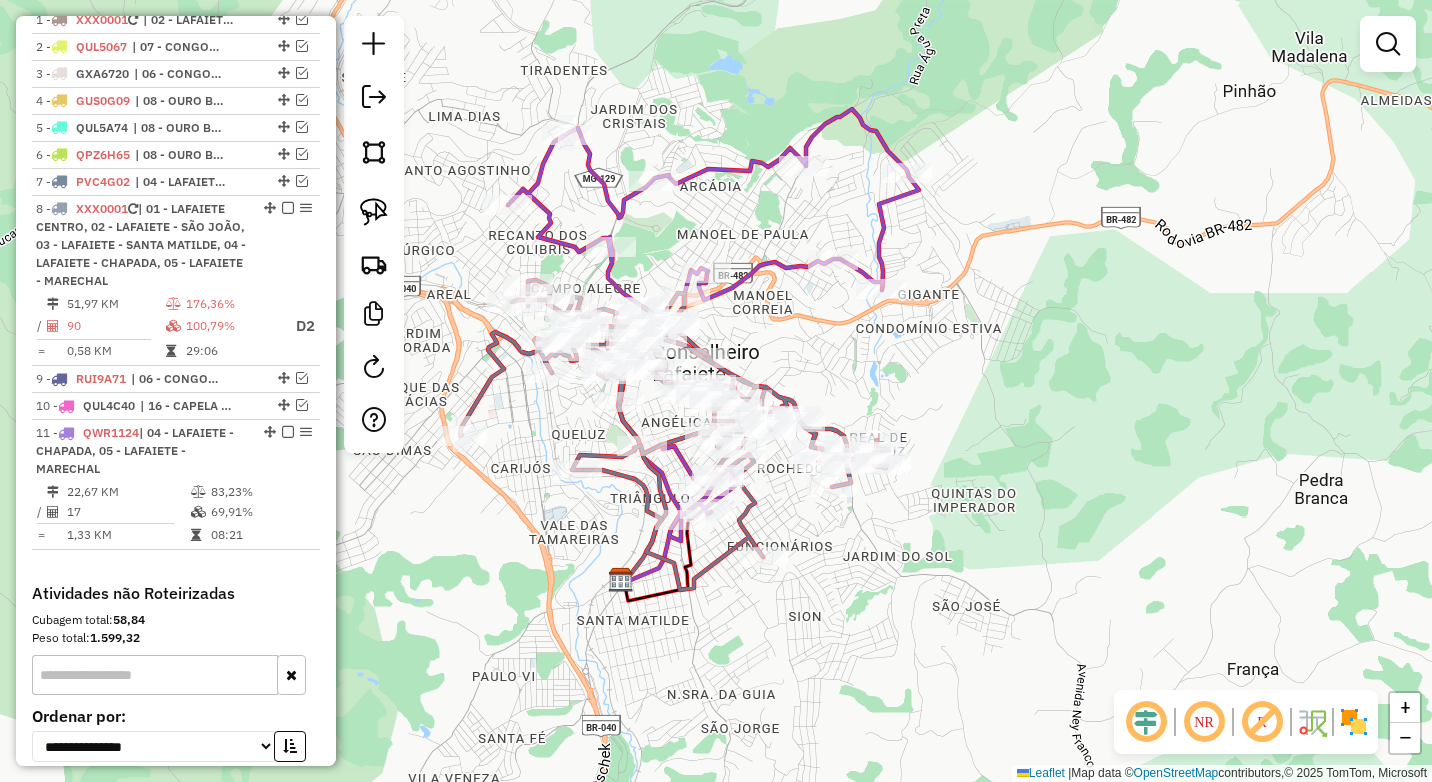 scroll, scrollTop: 837, scrollLeft: 0, axis: vertical 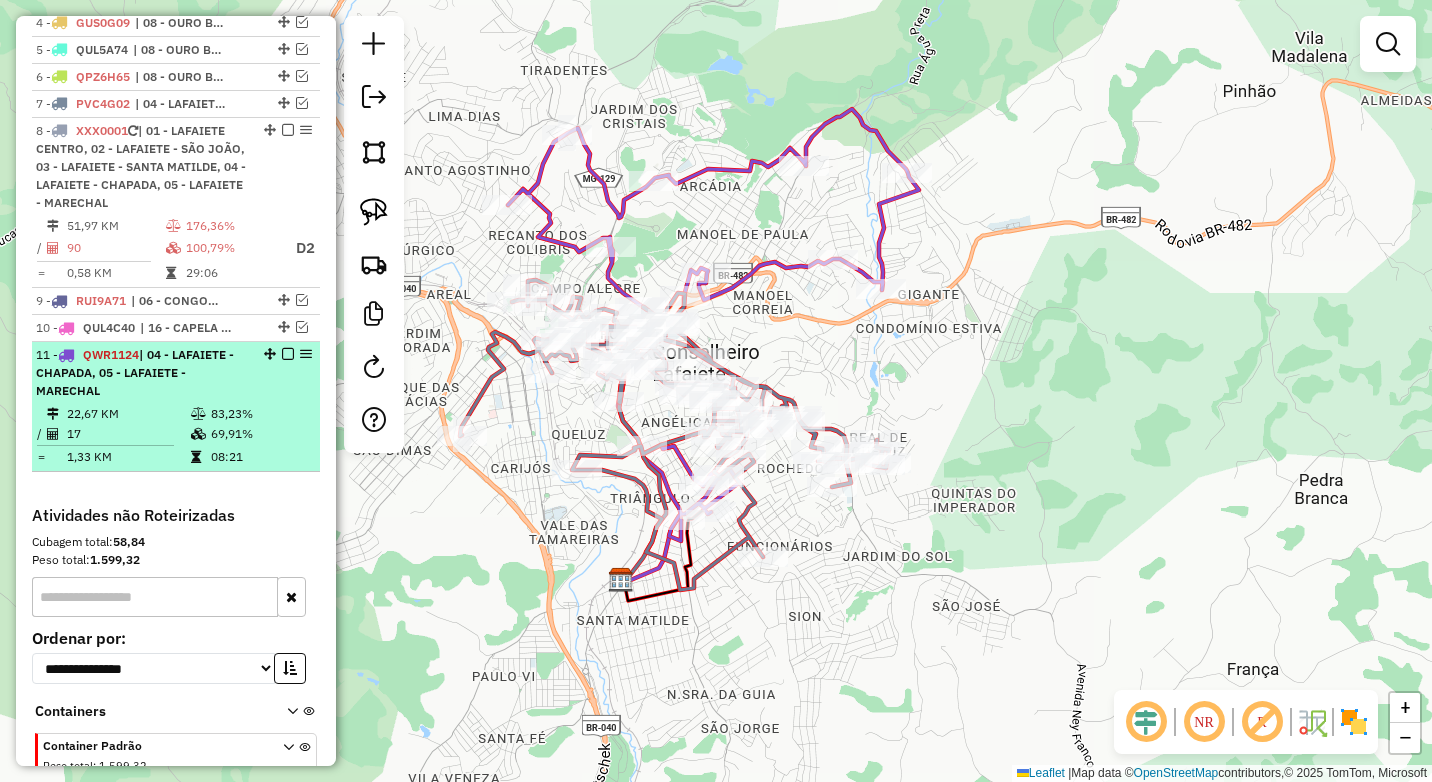 click at bounding box center [198, 434] 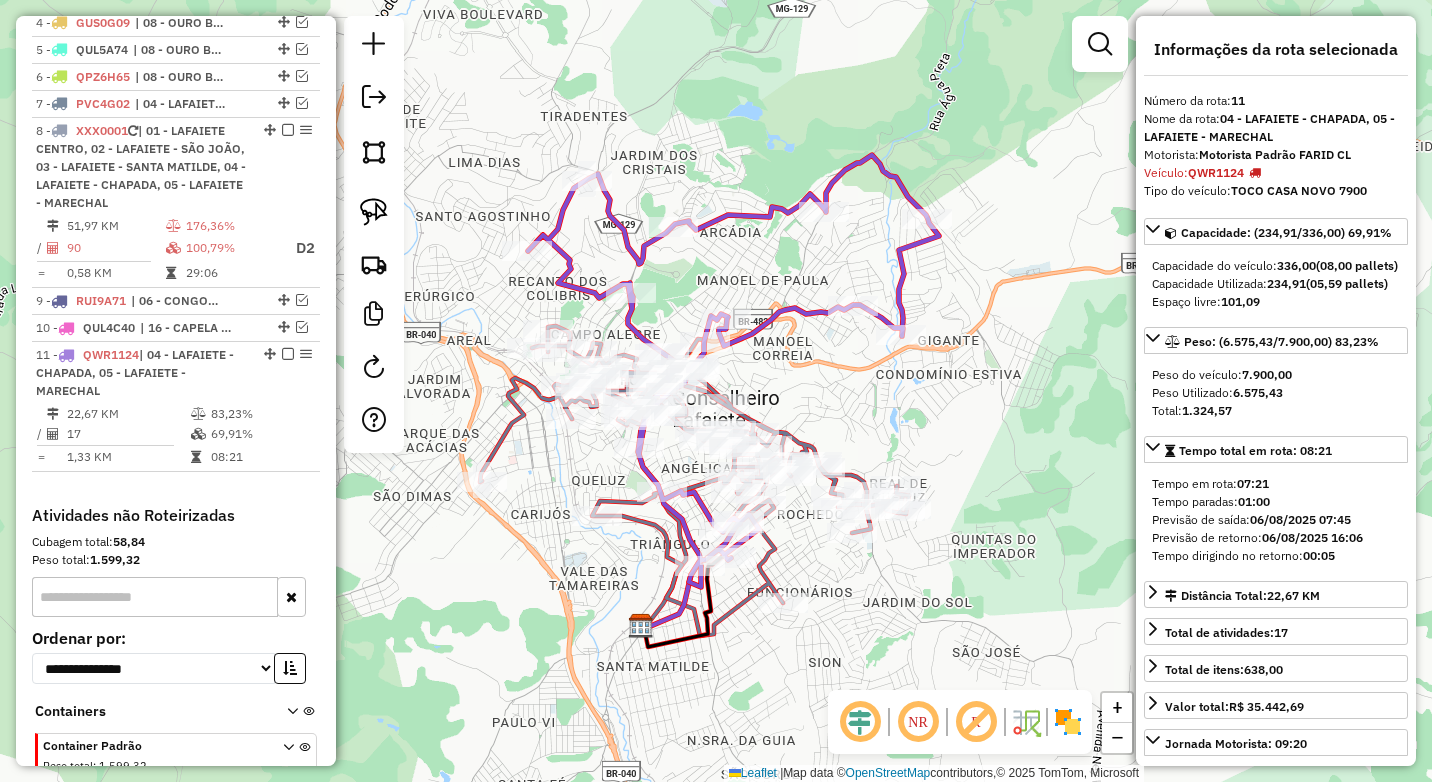 drag, startPoint x: 788, startPoint y: 372, endPoint x: 813, endPoint y: 387, distance: 29.15476 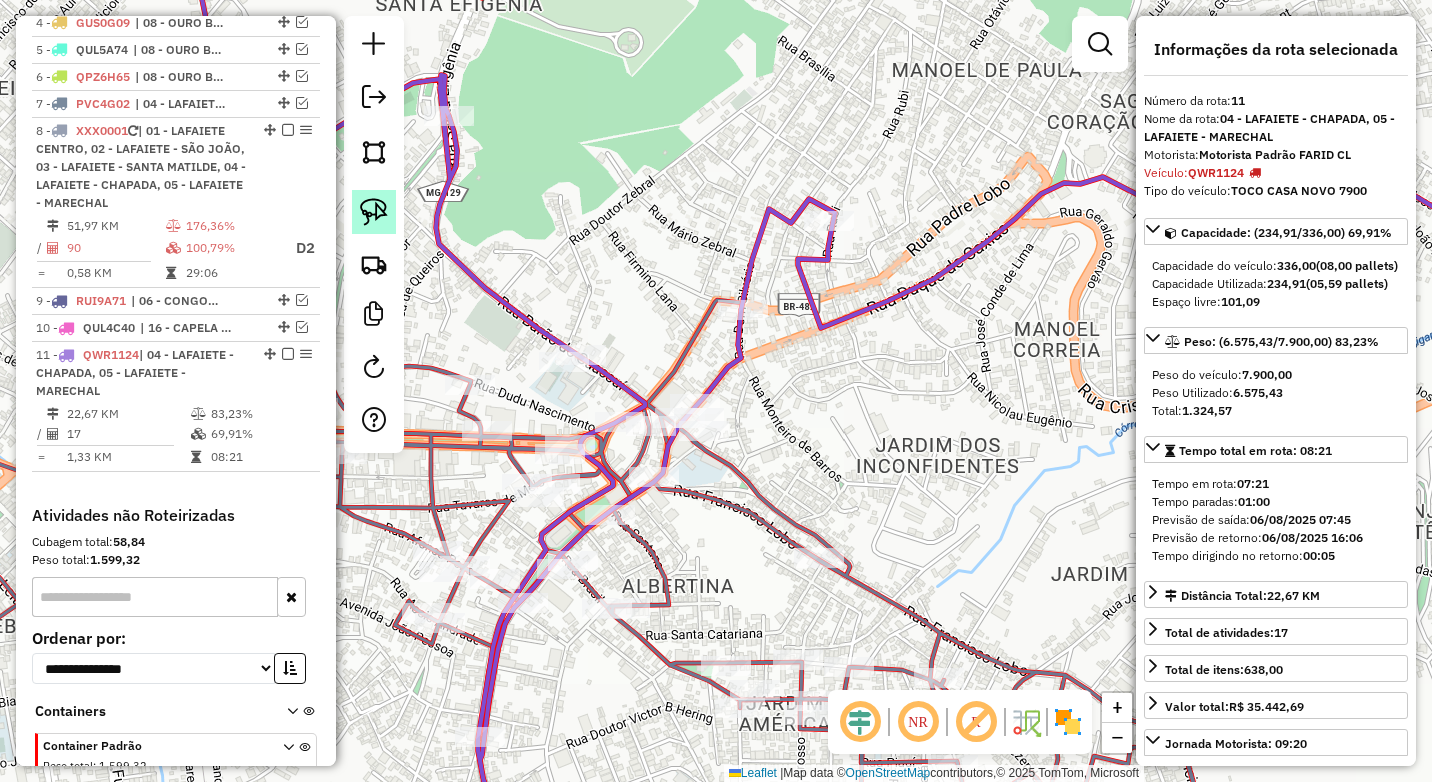 click 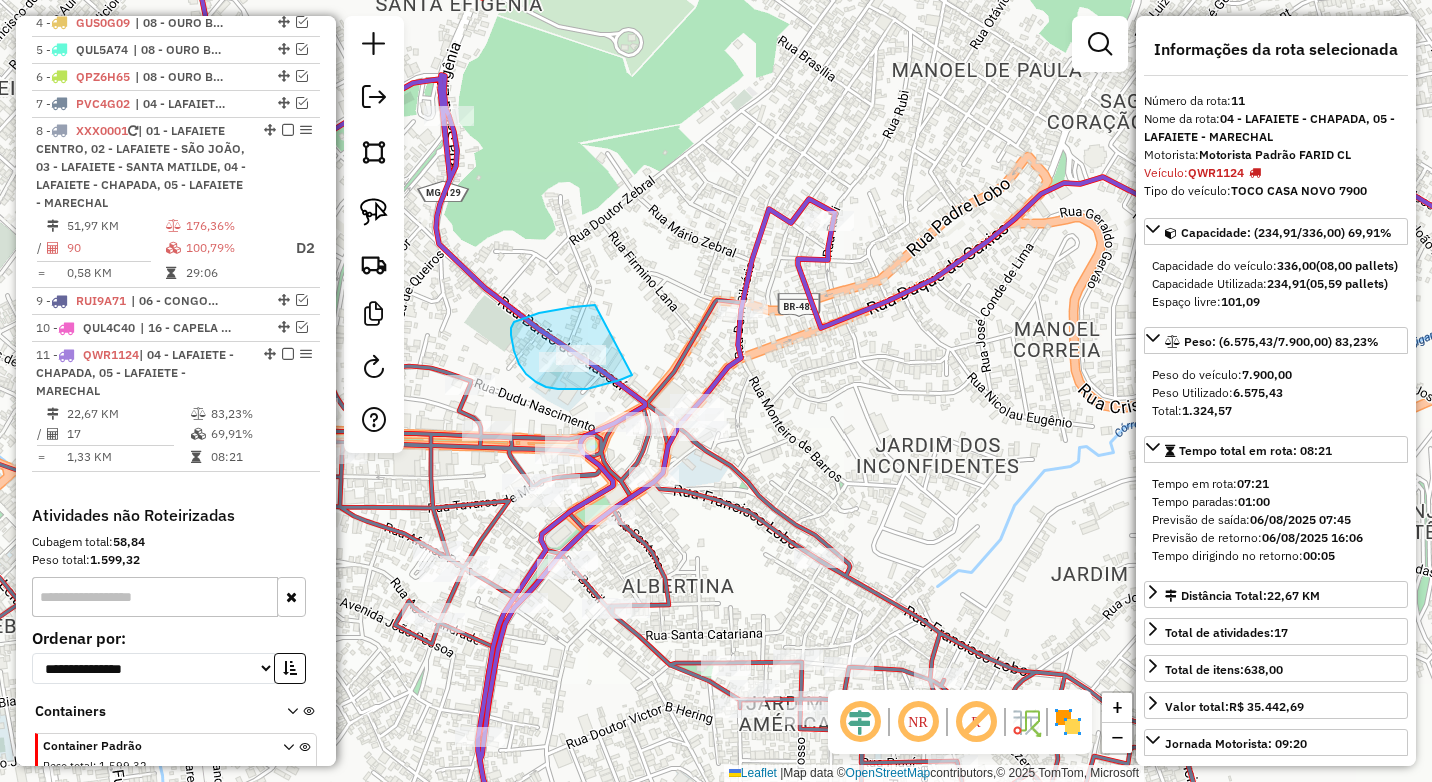 drag, startPoint x: 595, startPoint y: 305, endPoint x: 650, endPoint y: 364, distance: 80.65978 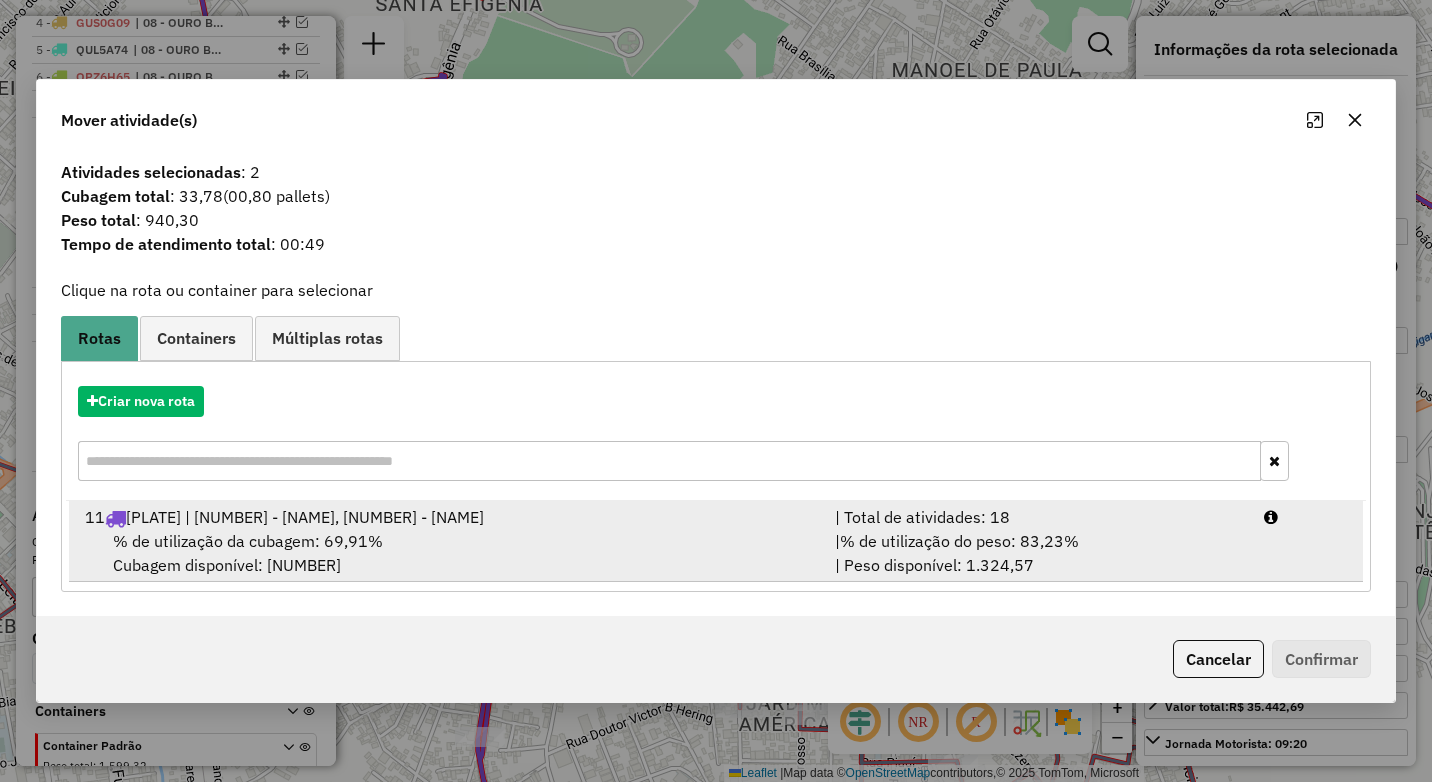 click on "% de utilização do peso: 83,23%" at bounding box center [959, 541] 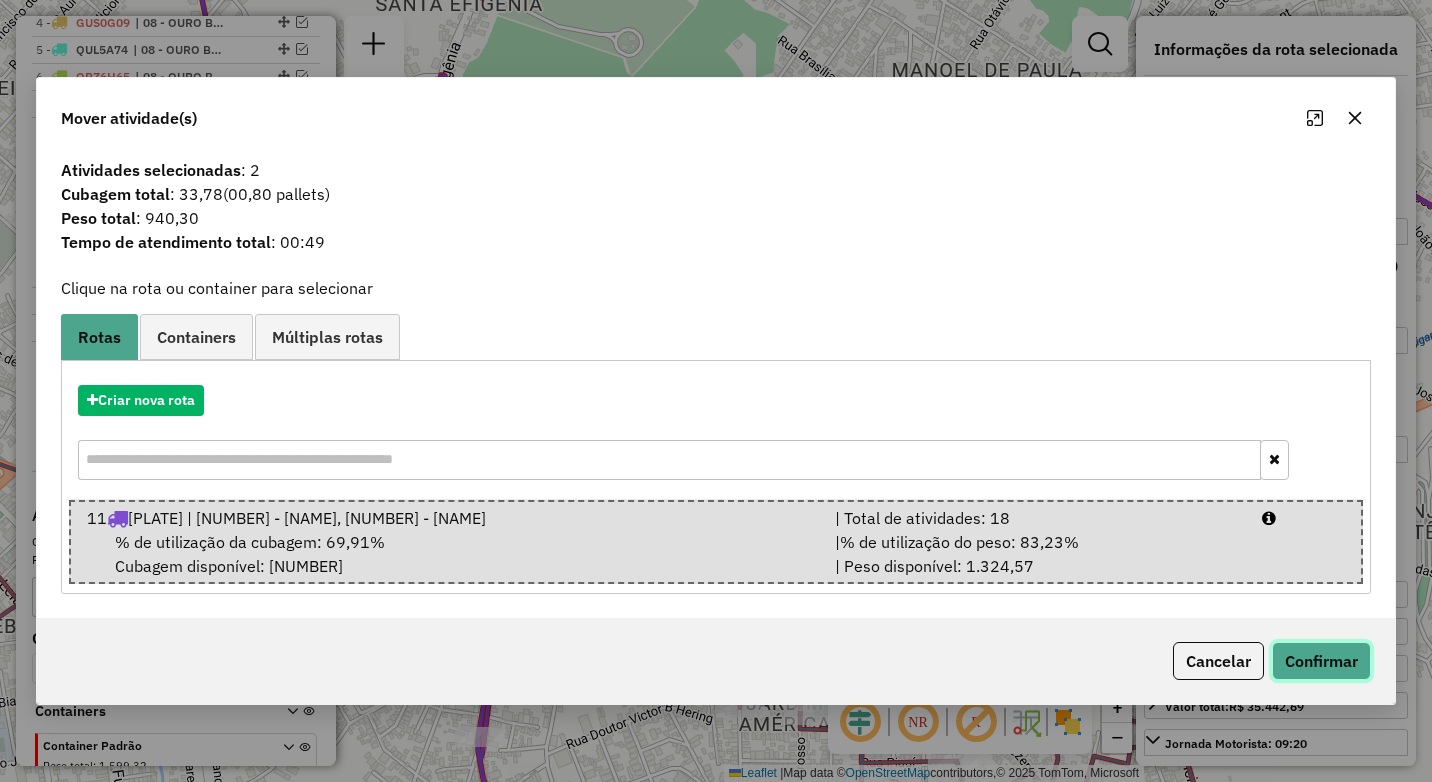 click on "Confirmar" 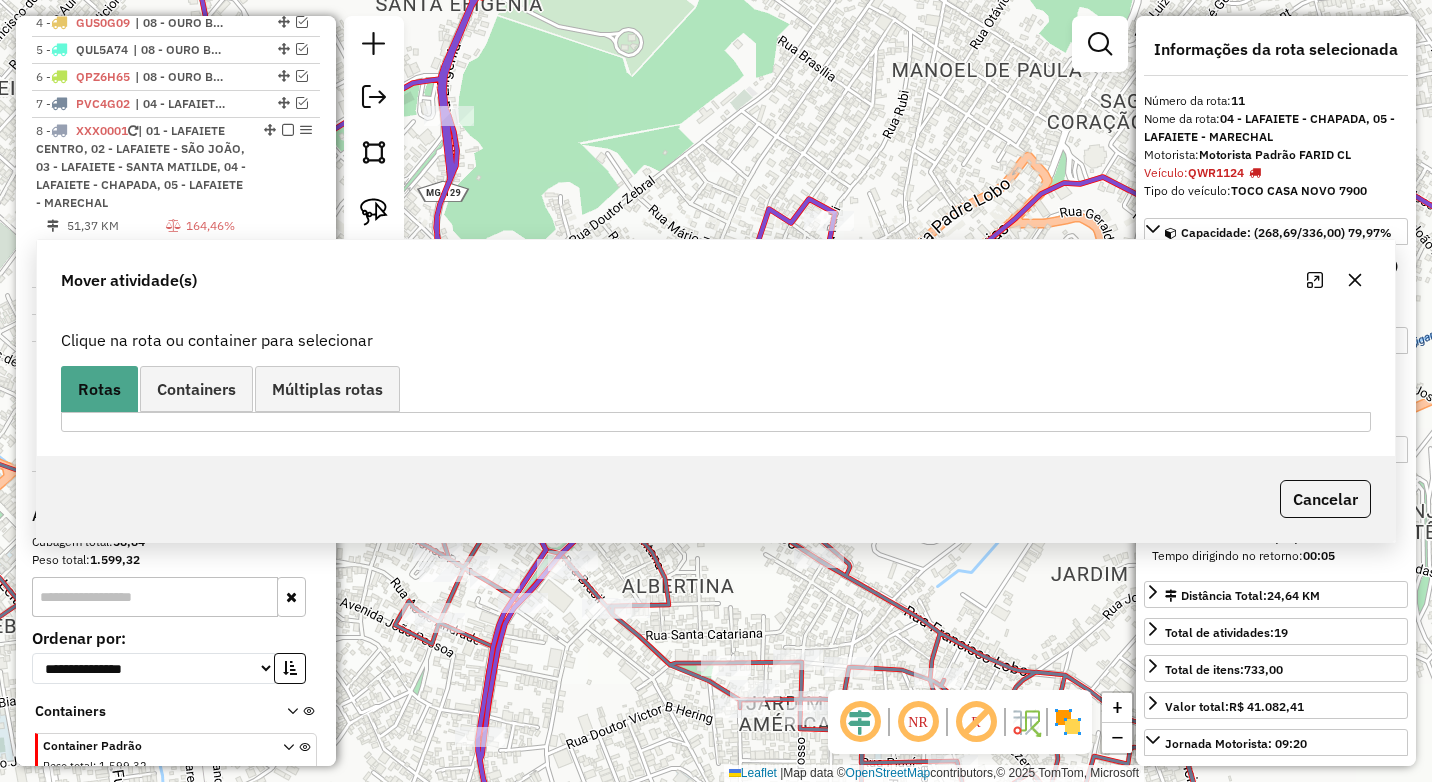 scroll, scrollTop: 937, scrollLeft: 0, axis: vertical 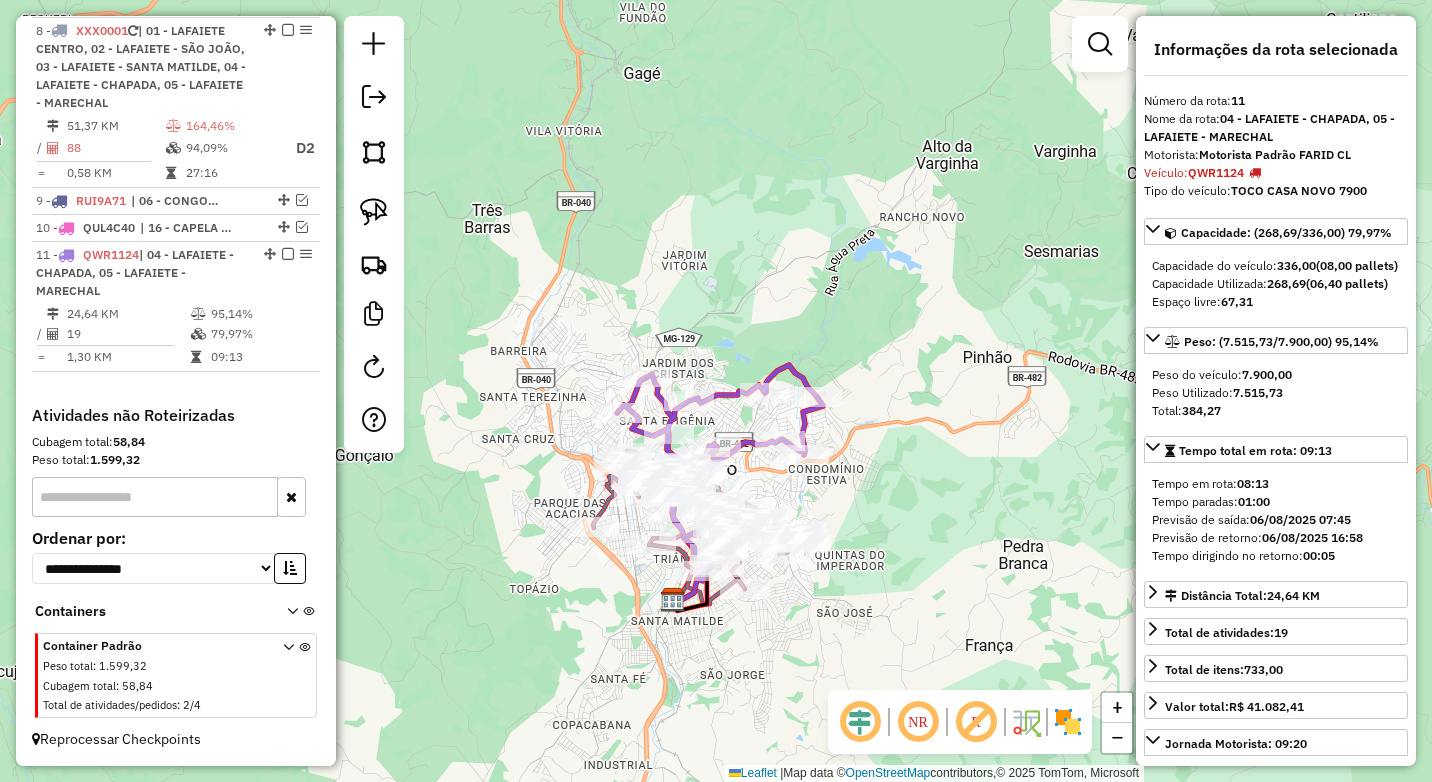 drag, startPoint x: 885, startPoint y: 657, endPoint x: 805, endPoint y: 567, distance: 120.41595 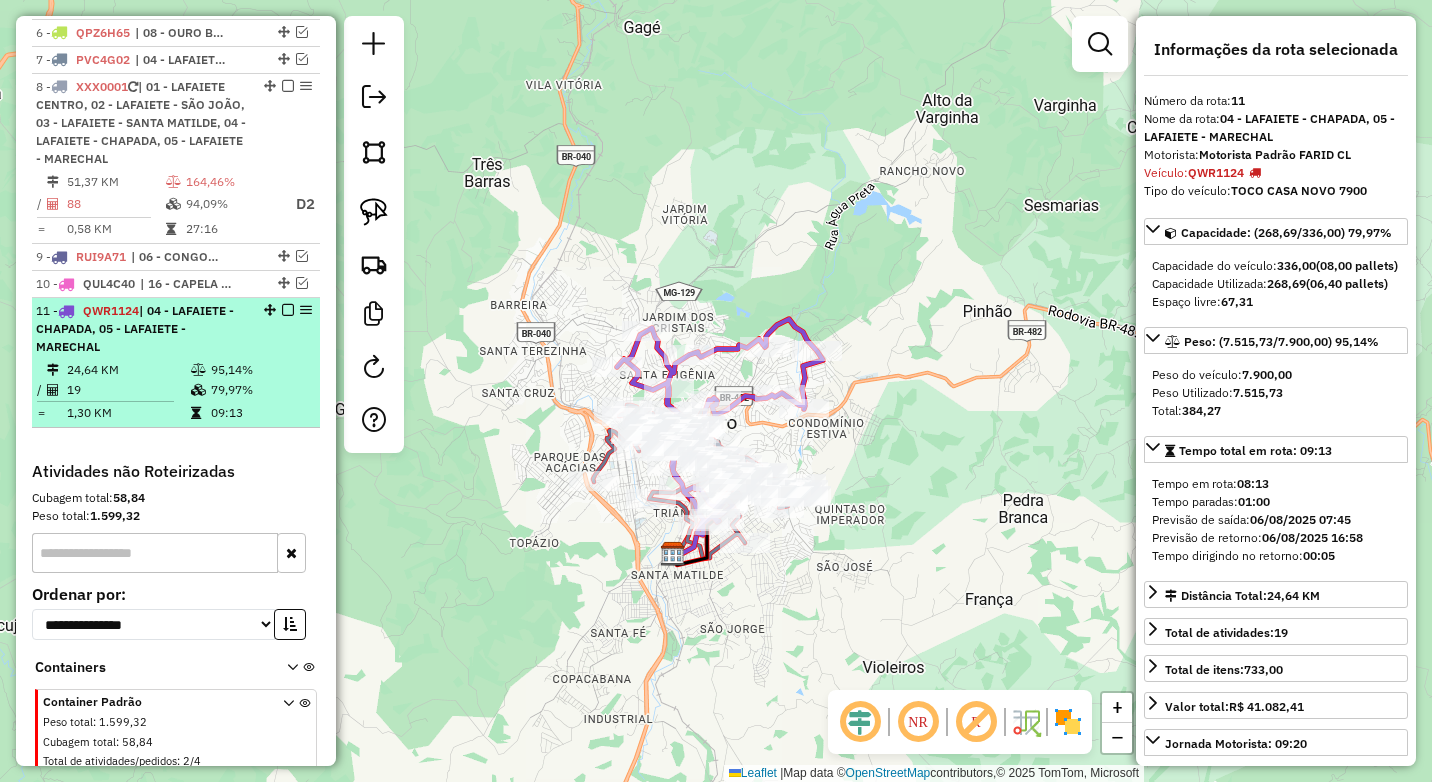scroll, scrollTop: 837, scrollLeft: 0, axis: vertical 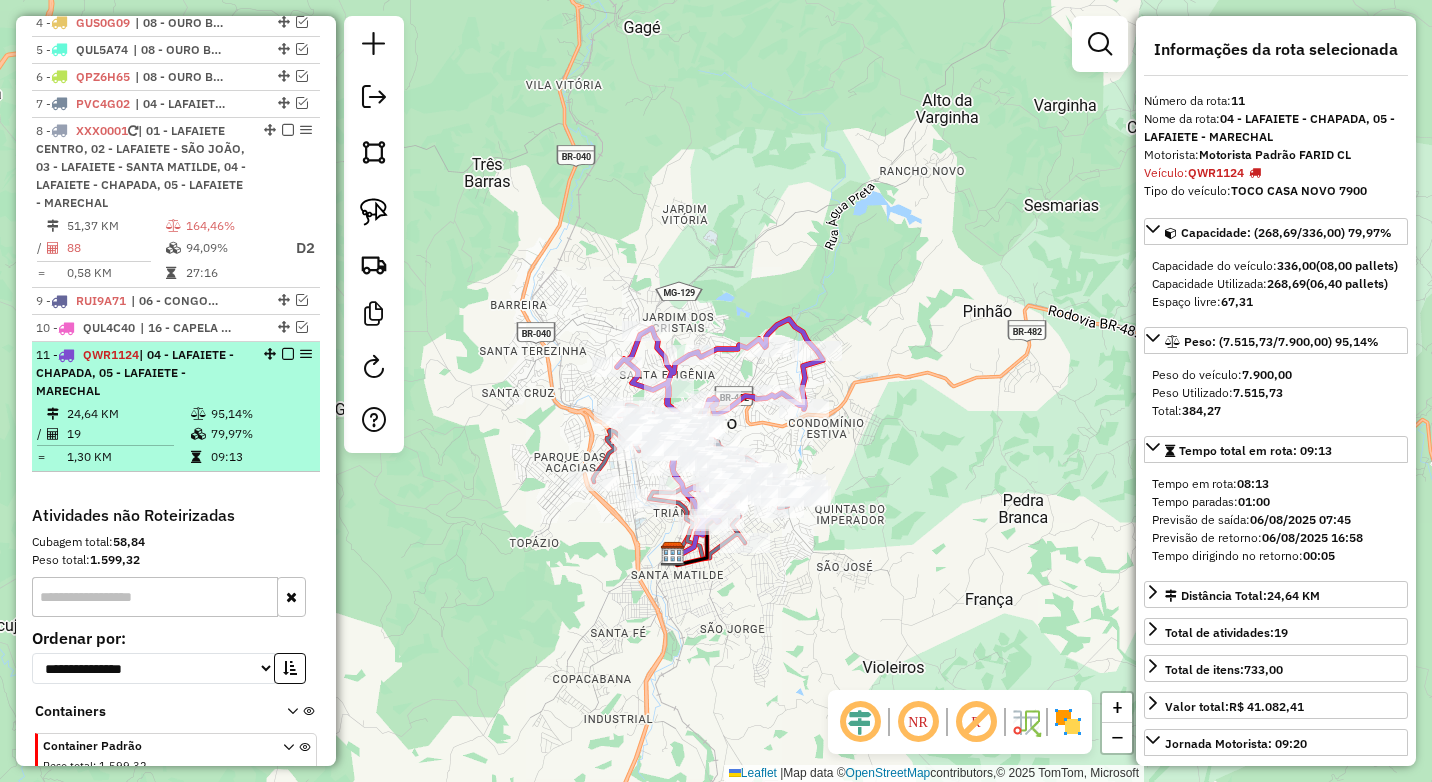 click on "11 - QWR1124 | 04 - [CITY] - CHAPADA, 05 - [CITY] - MARECHAL" at bounding box center (142, 373) 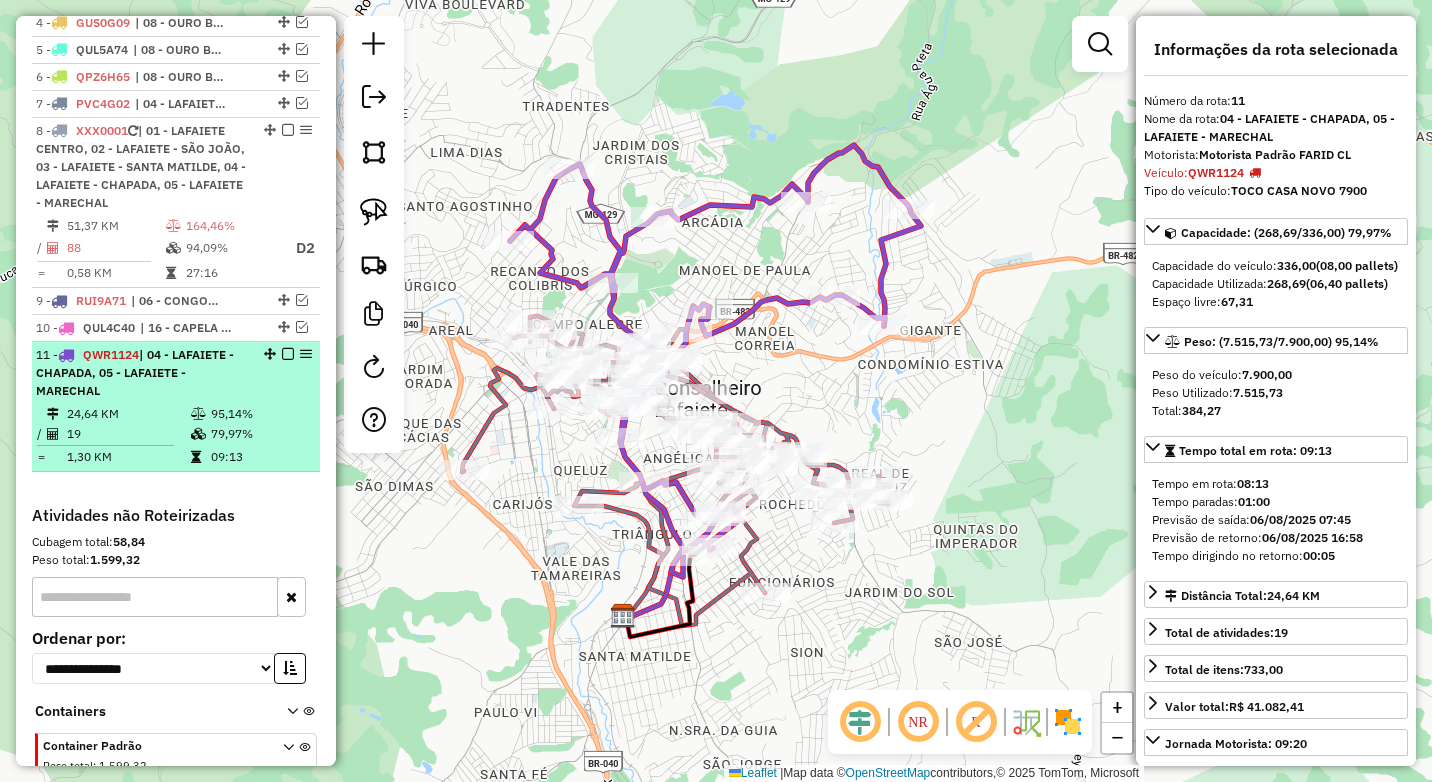 click at bounding box center (288, 354) 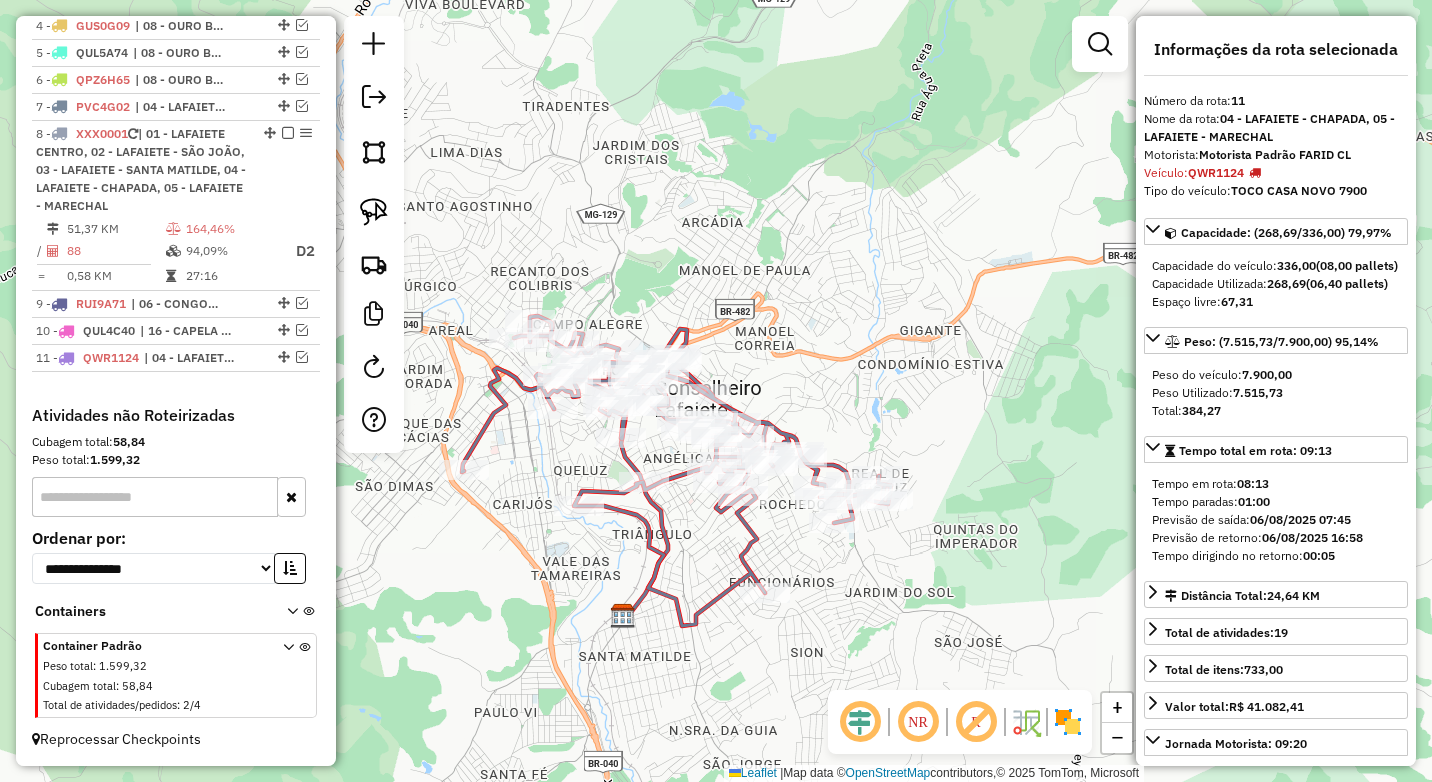 click on "Rota 8 - Placa XXX0001  513 - BAR DO BANHA Rota 8 - Placa XXX0001  10435 - HORTIFRUTI VITORINO Janela de atendimento Grade de atendimento Capacidade Transportadoras Veículos Cliente Pedidos  Rotas Selecione os dias de semana para filtrar as janelas de atendimento  Seg   Ter   Qua   Qui   Sex   Sáb   Dom  Informe o período da janela de atendimento: De: Até:  Filtrar exatamente a janela do cliente  Considerar janela de atendimento padrão  Selecione os dias de semana para filtrar as grades de atendimento  Seg   Ter   Qua   Qui   Sex   Sáb   Dom   Considerar clientes sem dia de atendimento cadastrado  Clientes fora do dia de atendimento selecionado Filtrar as atividades entre os valores definidos abaixo:  Peso mínimo:  ****  Peso máximo:  ****  Cubagem mínima:   Cubagem máxima:   De:   Até:  Filtrar as atividades entre o tempo de atendimento definido abaixo:  De:   Até:   Considerar capacidade total dos clientes não roteirizados Transportadora: Selecione um ou mais itens Tipo de veículo: Veículo: +" 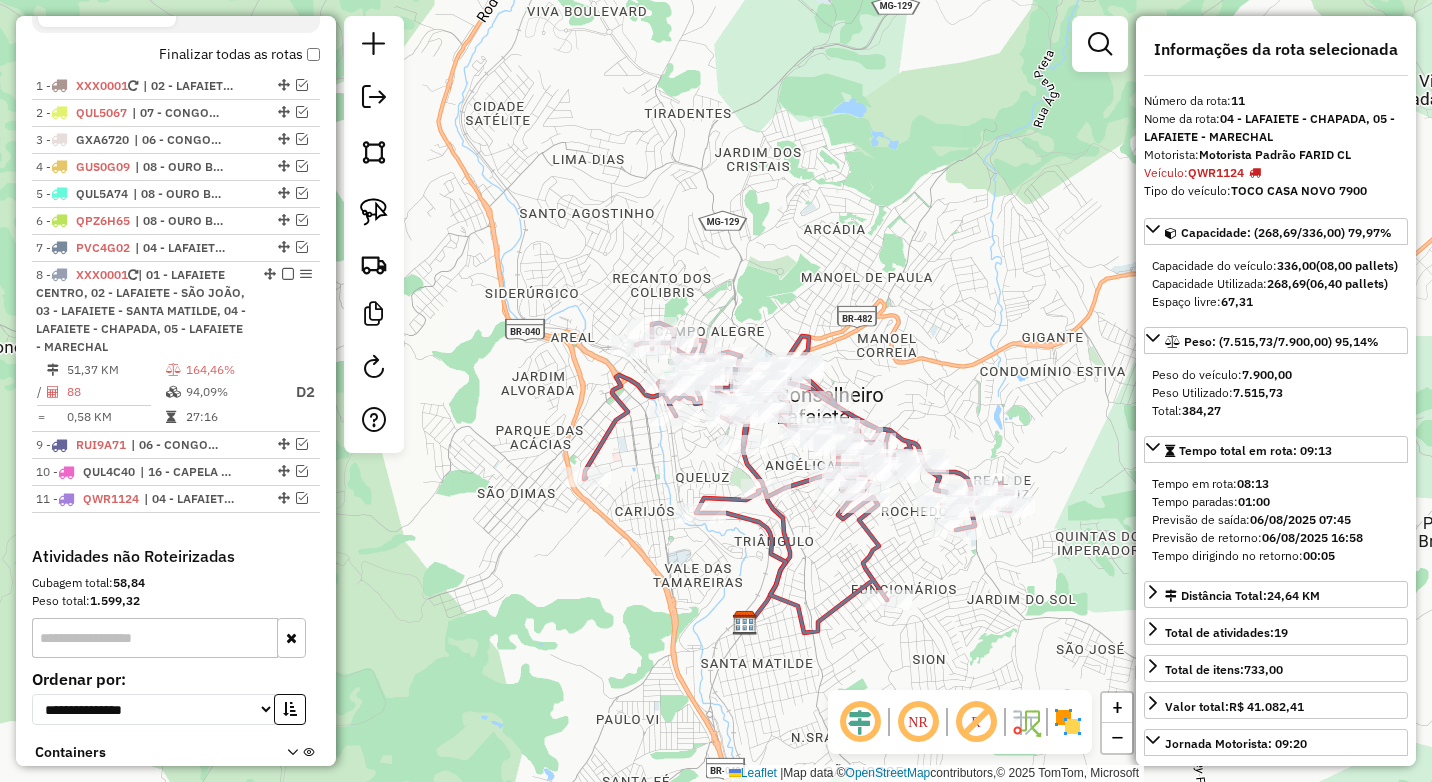 scroll, scrollTop: 634, scrollLeft: 0, axis: vertical 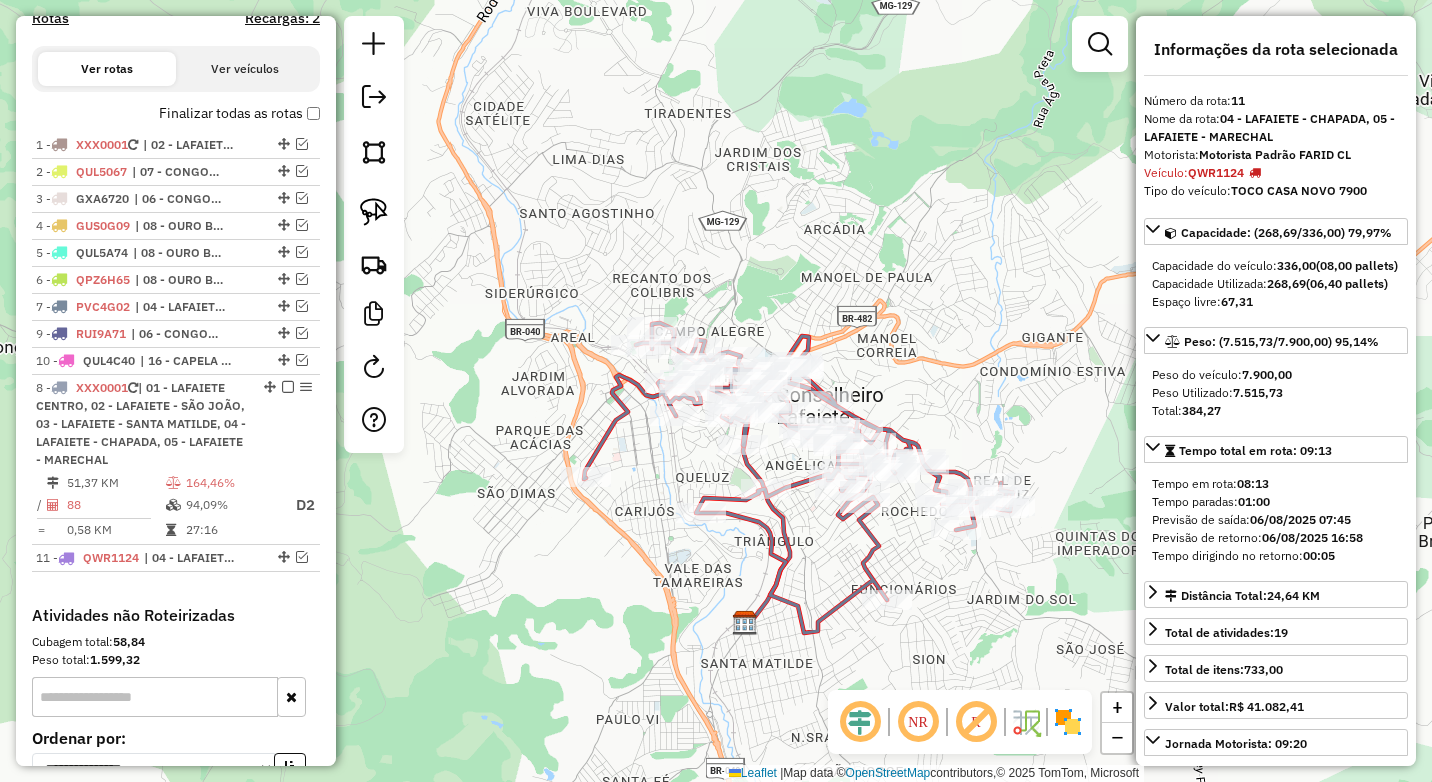 drag, startPoint x: 262, startPoint y: 334, endPoint x: 254, endPoint y: 574, distance: 240.1333 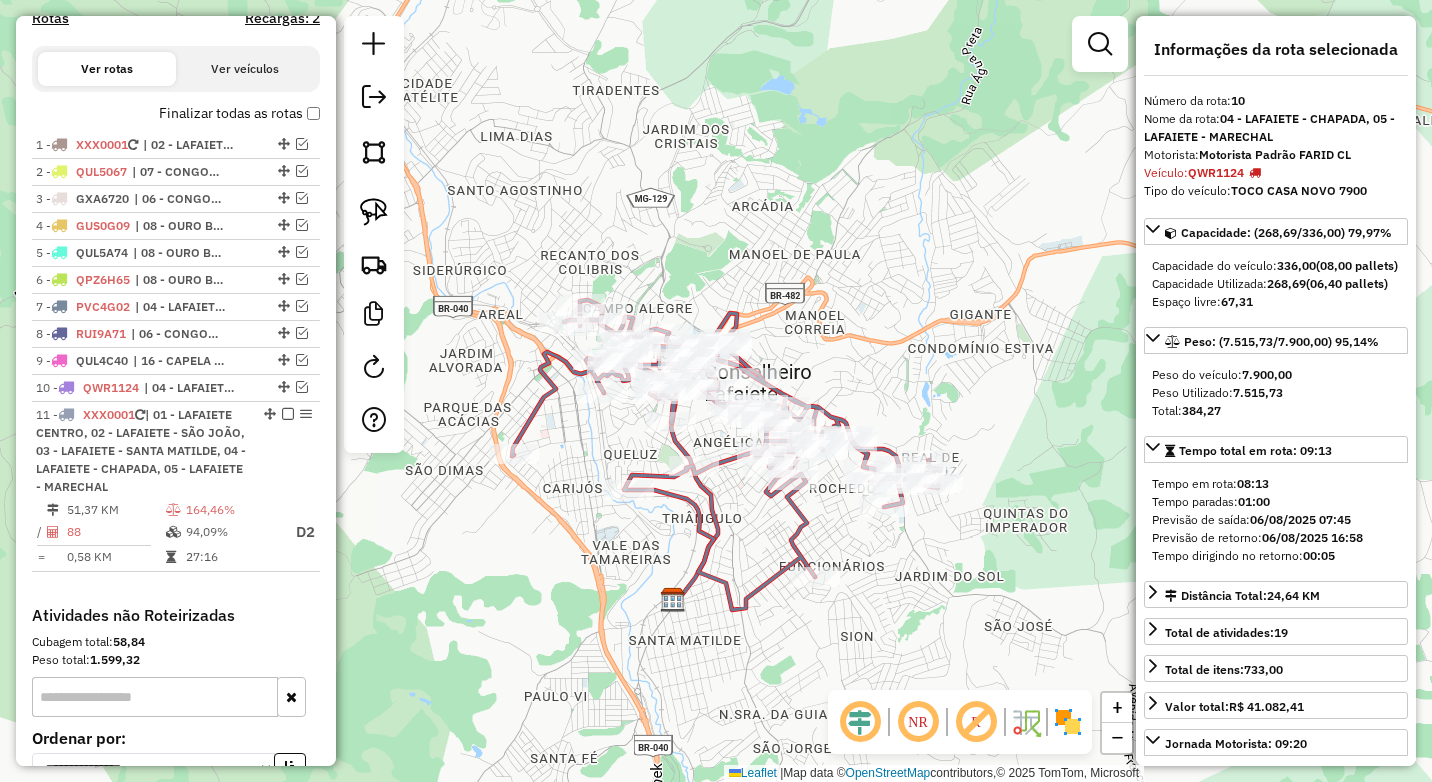 drag, startPoint x: 573, startPoint y: 555, endPoint x: 517, endPoint y: 537, distance: 58.821766 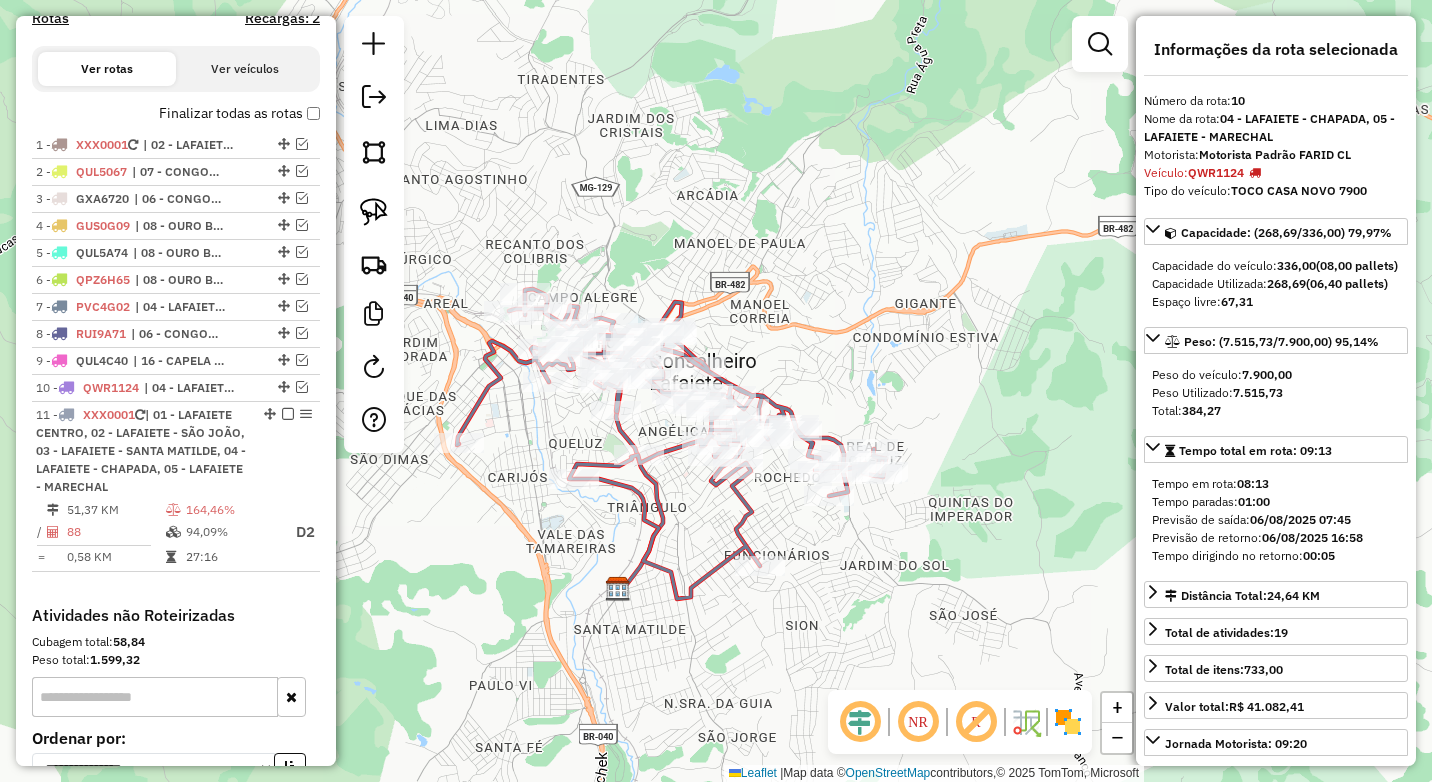 drag, startPoint x: 593, startPoint y: 551, endPoint x: 576, endPoint y: 545, distance: 18.027756 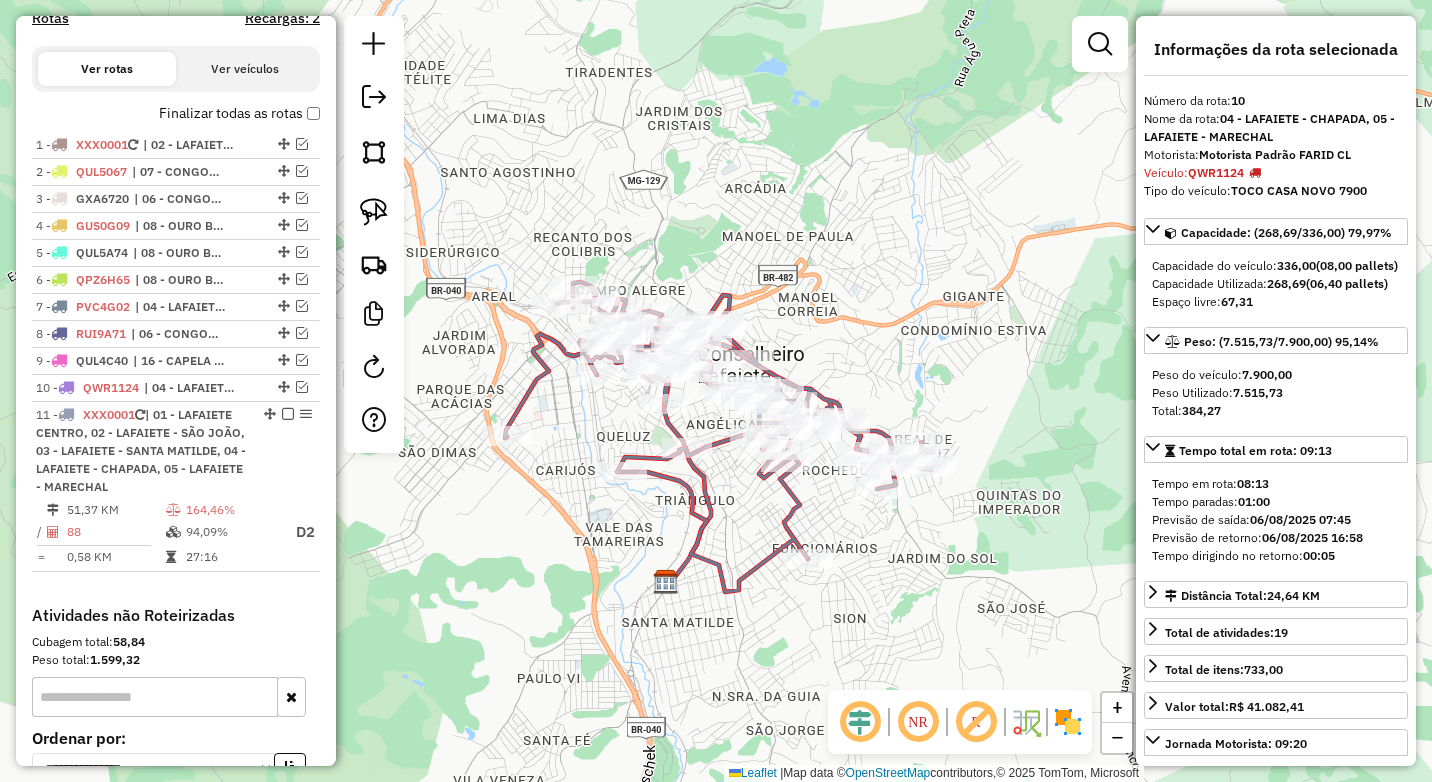 drag, startPoint x: 841, startPoint y: 387, endPoint x: 872, endPoint y: 385, distance: 31.06445 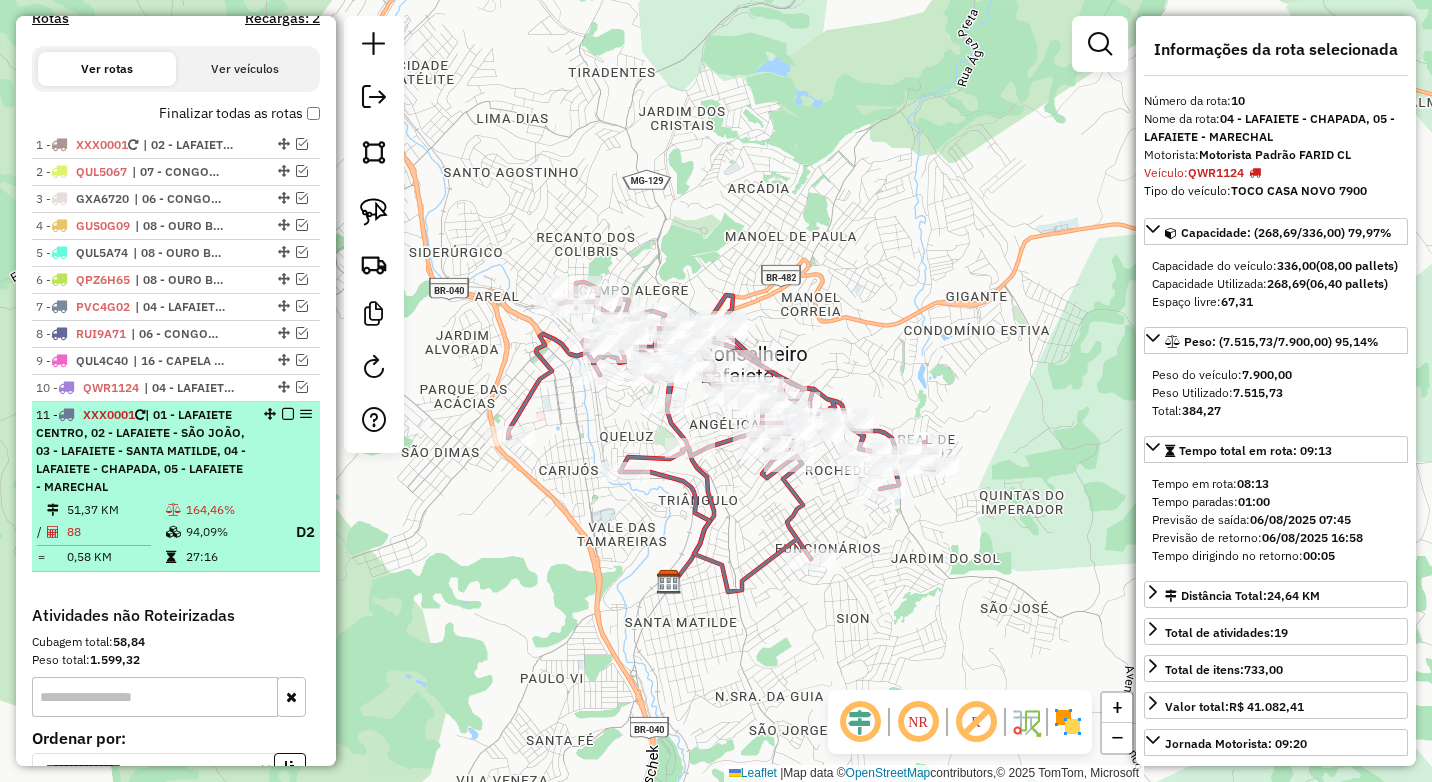 click on "94,09%" at bounding box center [231, 532] 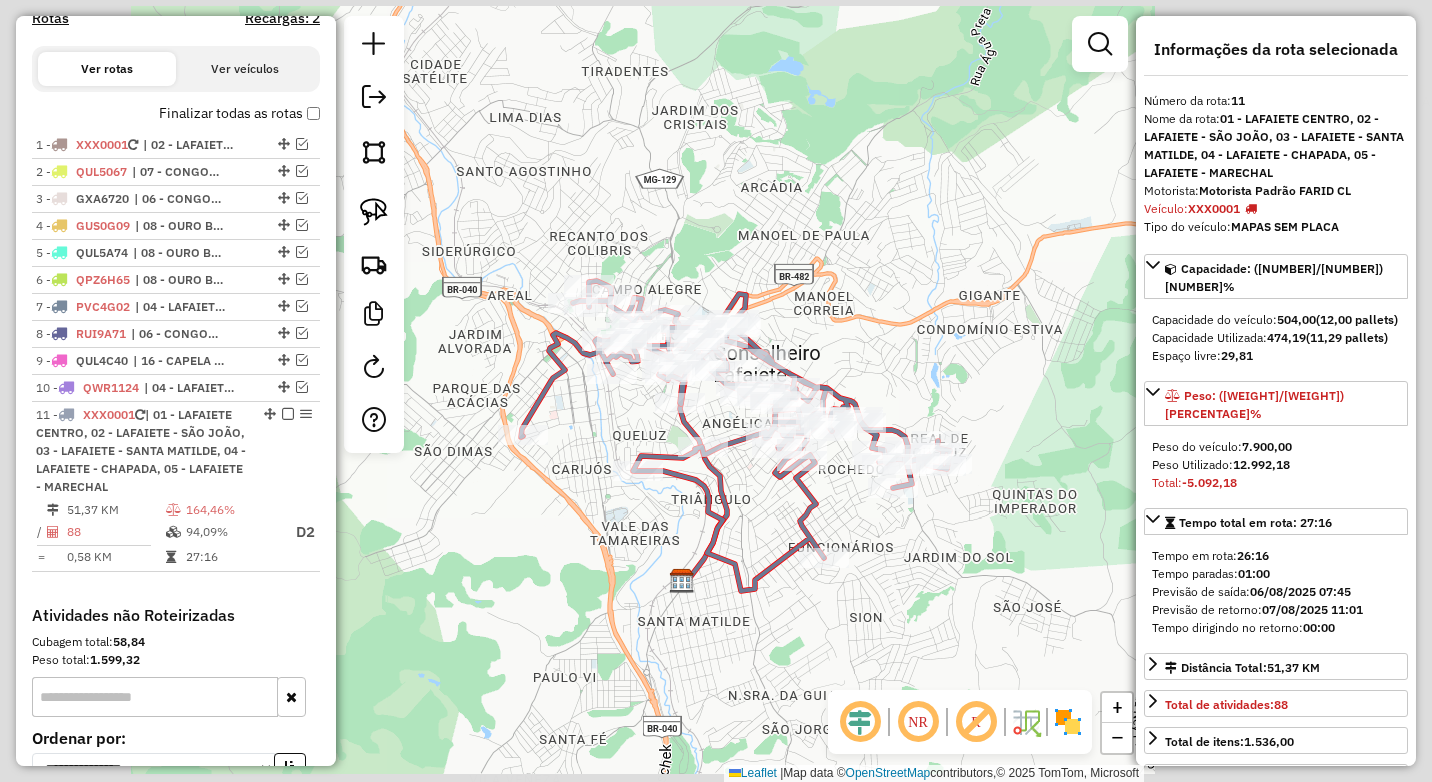 click on "Janela de atendimento Grade de atendimento Capacidade Transportadoras Veículos Cliente Pedidos  Rotas Selecione os dias de semana para filtrar as janelas de atendimento  Seg   Ter   Qua   Qui   Sex   Sáb   Dom  Informe o período da janela de atendimento: De: Até:  Filtrar exatamente a janela do cliente  Considerar janela de atendimento padrão  Selecione os dias de semana para filtrar as grades de atendimento  Seg   Ter   Qua   Qui   Sex   Sáb   Dom   Considerar clientes sem dia de atendimento cadastrado  Clientes fora do dia de atendimento selecionado Filtrar as atividades entre os valores definidos abaixo:  Peso mínimo:  ****  Peso máximo:  ****  Cubagem mínima:   Cubagem máxima:   De:   Até:  Filtrar as atividades entre o tempo de atendimento definido abaixo:  De:   Até:   Considerar capacidade total dos clientes não roteirizados Transportadora: Selecione um ou mais itens Tipo de veículo: Selecione um ou mais itens Veículo: Selecione um ou mais itens Motorista: Selecione um ou mais itens De:" 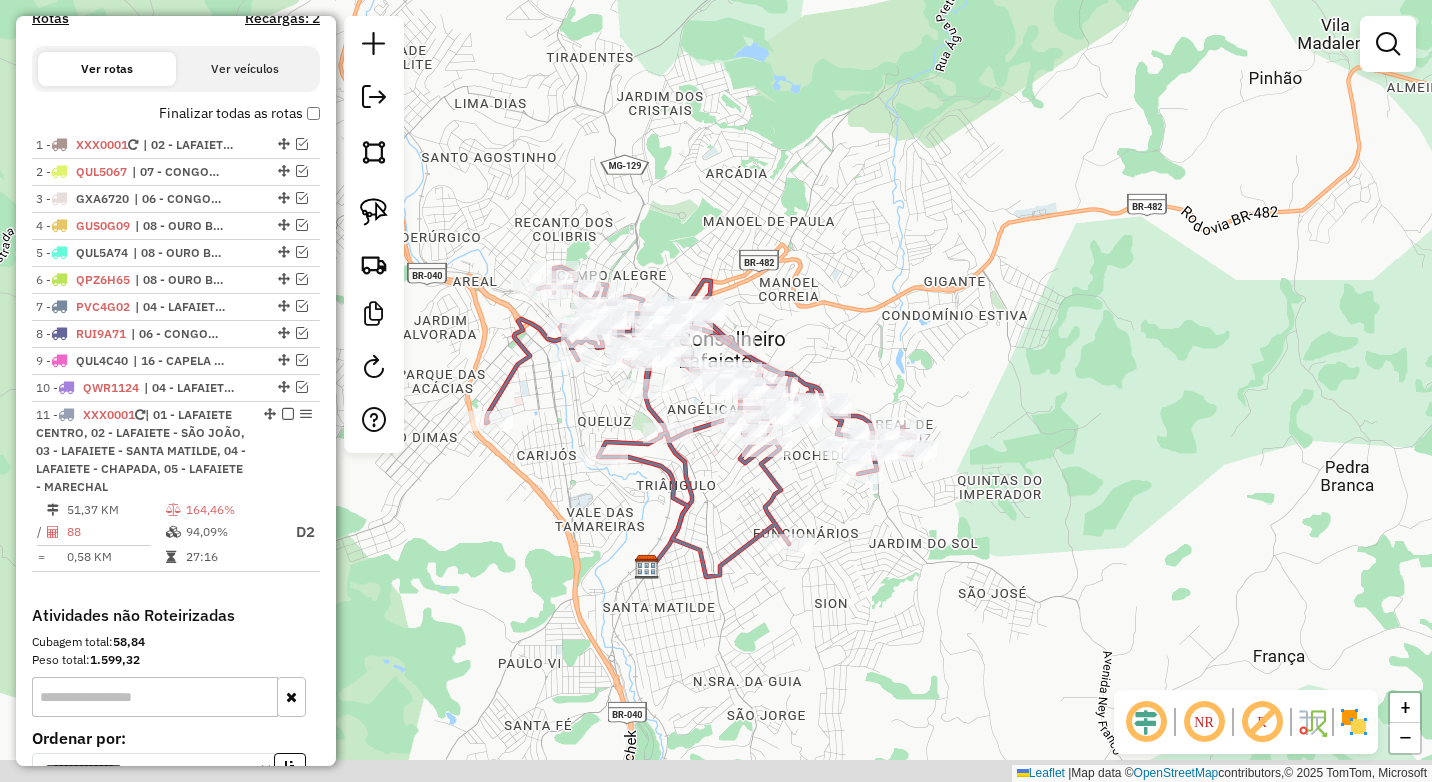 drag, startPoint x: 655, startPoint y: 522, endPoint x: 655, endPoint y: 483, distance: 39 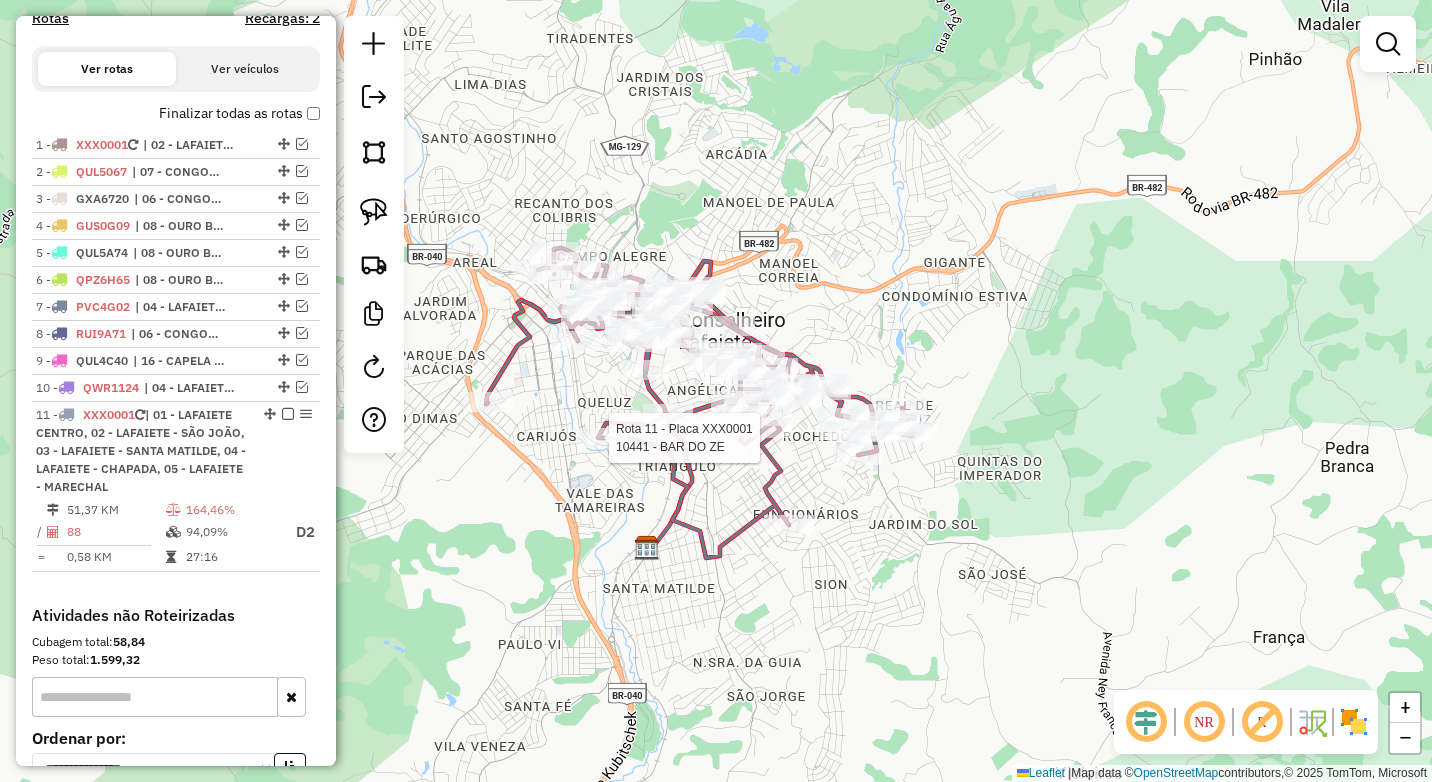 select on "*********" 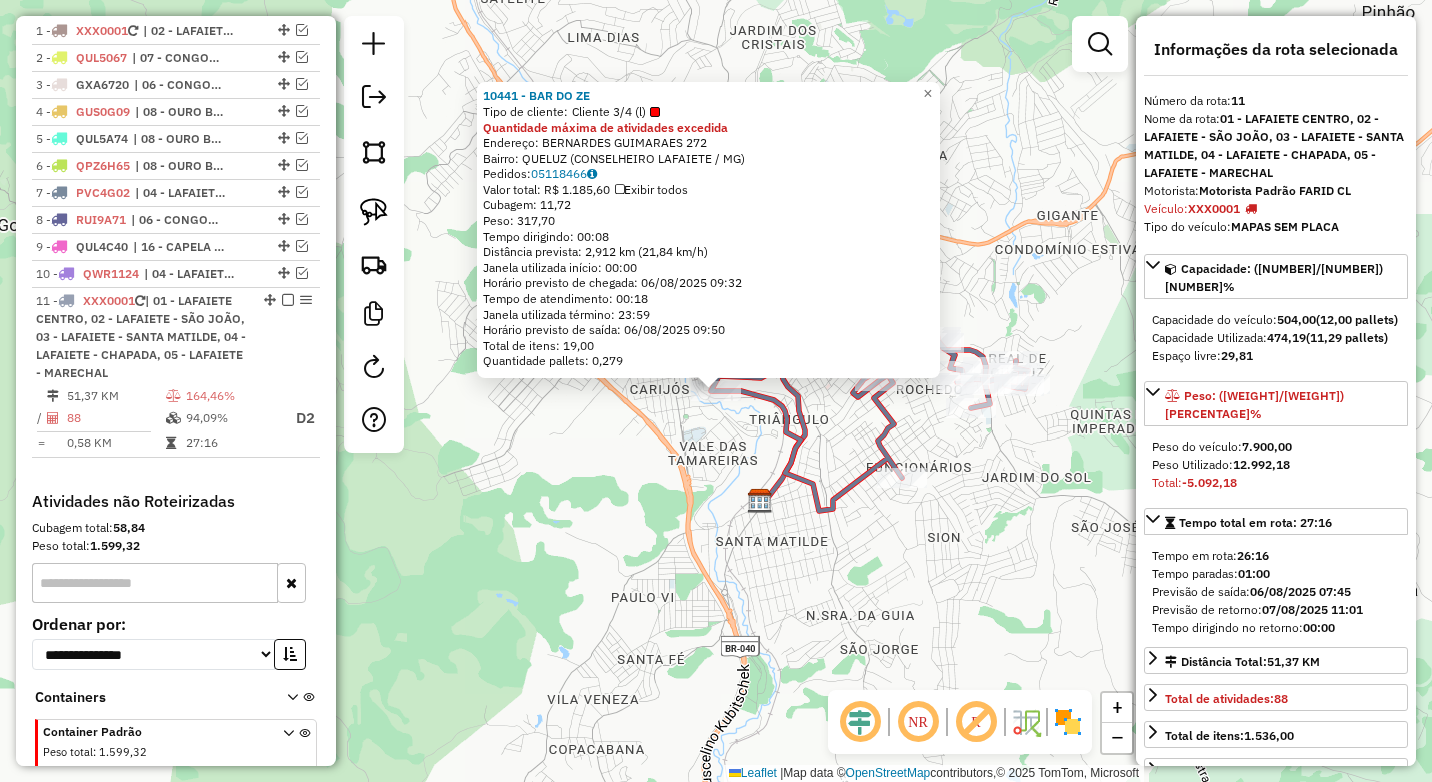 scroll, scrollTop: 834, scrollLeft: 0, axis: vertical 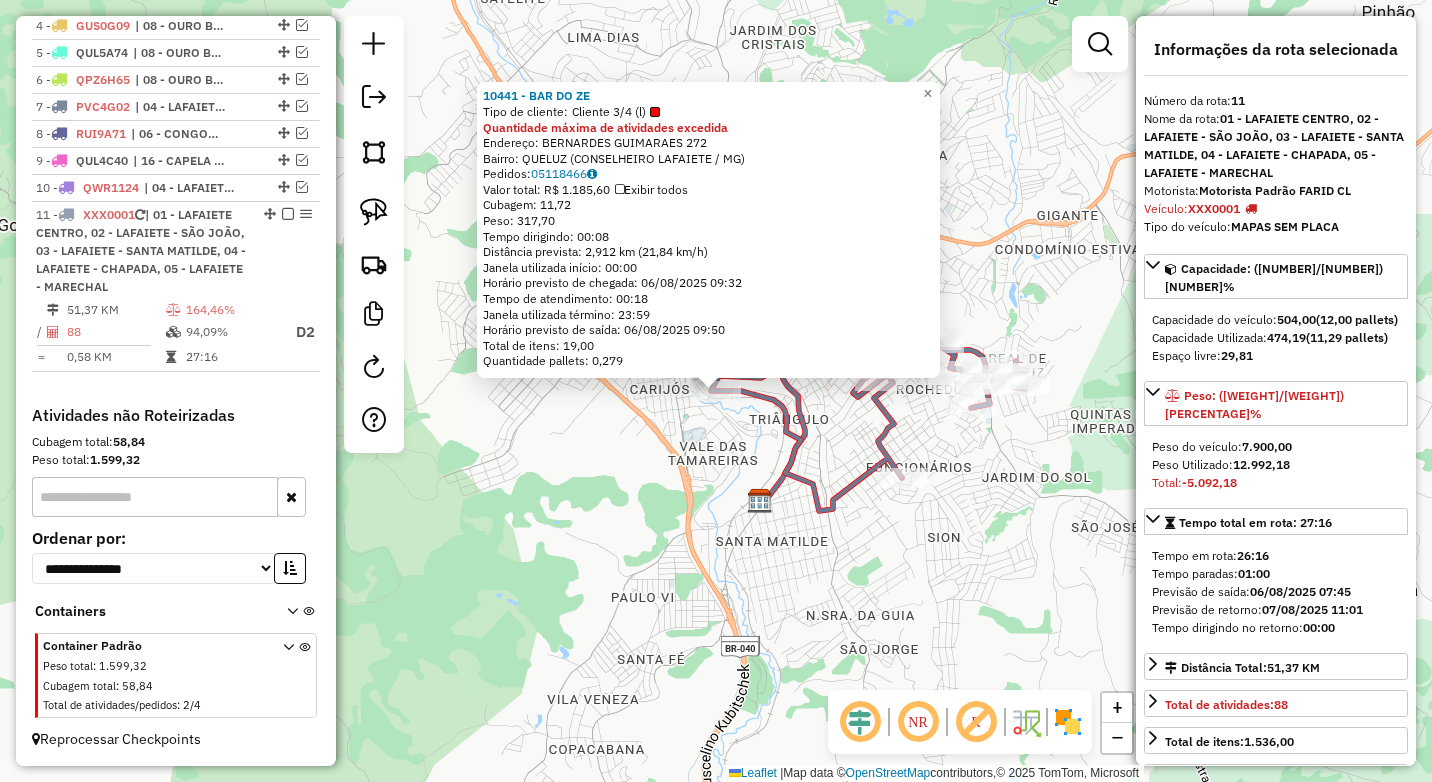 click on "10441 - BAR DO ZE  Tipo de cliente:   Cliente 3/4  (l)  Quantidade máxima de atividades excedida  Endereço:  BERNARDES GUIMARAES [NUMBER]   Bairro: QUELUZ ([CITY] / [STATE])   Pedidos:  05118466   Valor total: R$ 1.185,60   Exibir todos   Cubagem: 11,72  Peso: 317,70  Tempo dirigindo: 00:08   Distância prevista: 2,912 km (21,84 km/h)   Janela utilizada início: 00:00   Horário previsto de chegada: 06/08/2025 09:32   Tempo de atendimento: 00:18   Janela utilizada término: 23:59   Horário previsto de saída: 06/08/2025 09:50   Total de itens: 19,00   Quantidade pallets: 0,279  × Janela de atendimento Grade de atendimento Capacidade Transportadoras Veículos Cliente Pedidos  Rotas Selecione os dias de semana para filtrar as janelas de atendimento  Seg   Ter   Qua   Qui   Sex   Sáb   Dom  Informe o período da janela de atendimento: De: Até:  Filtrar exatamente a janela do cliente  Considerar janela de atendimento padrão  Selecione os dias de semana para filtrar as grades de atendimento  Seg   Ter" 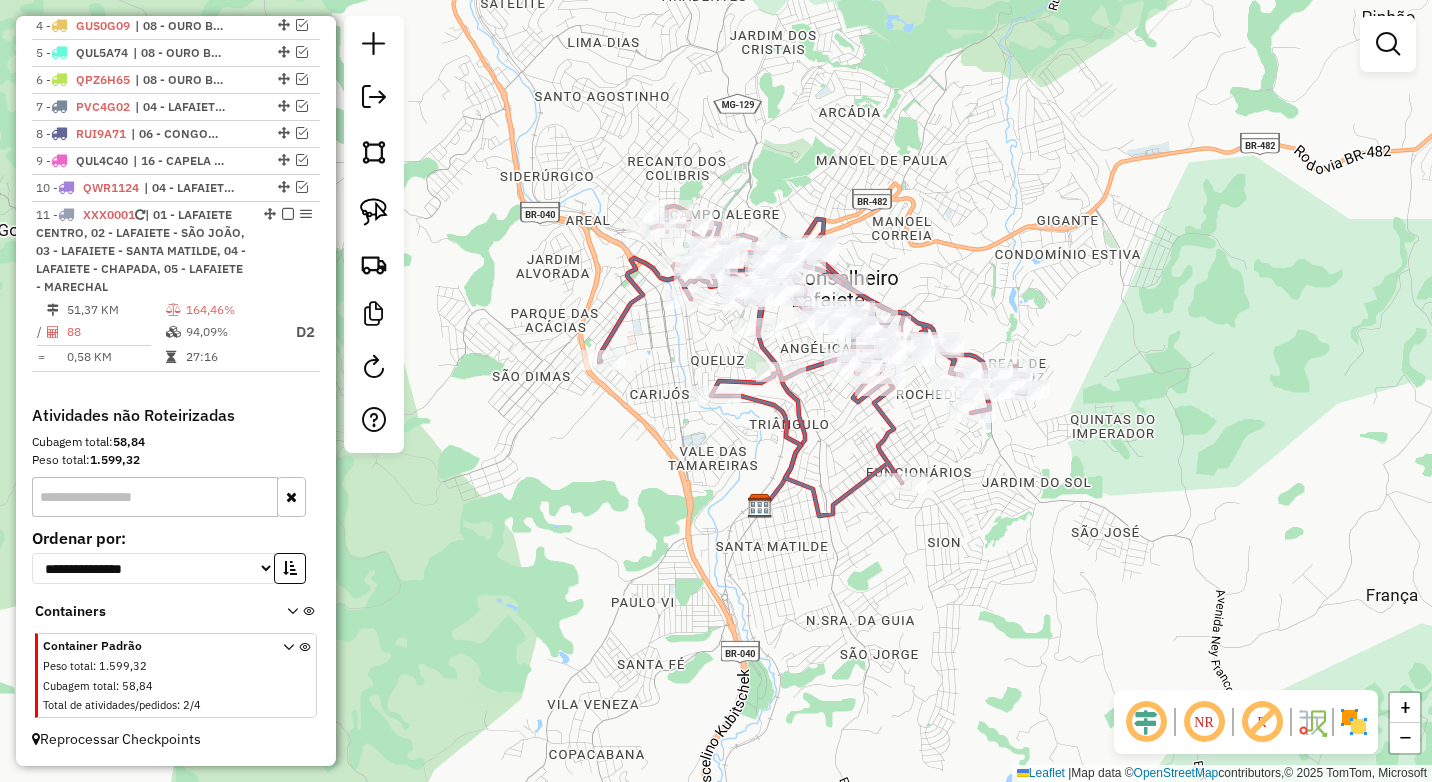 drag, startPoint x: 576, startPoint y: 491, endPoint x: 594, endPoint y: 576, distance: 86.88498 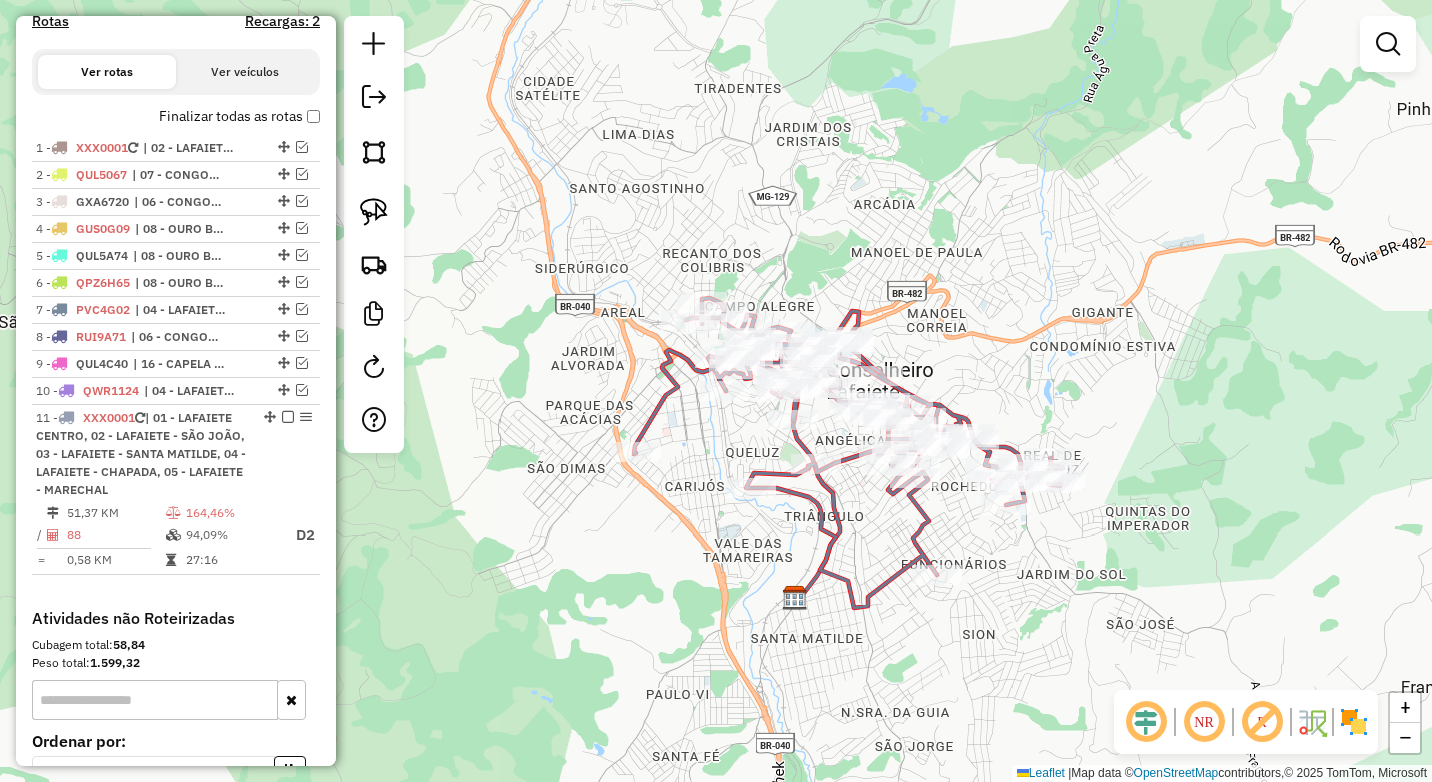 scroll, scrollTop: 634, scrollLeft: 0, axis: vertical 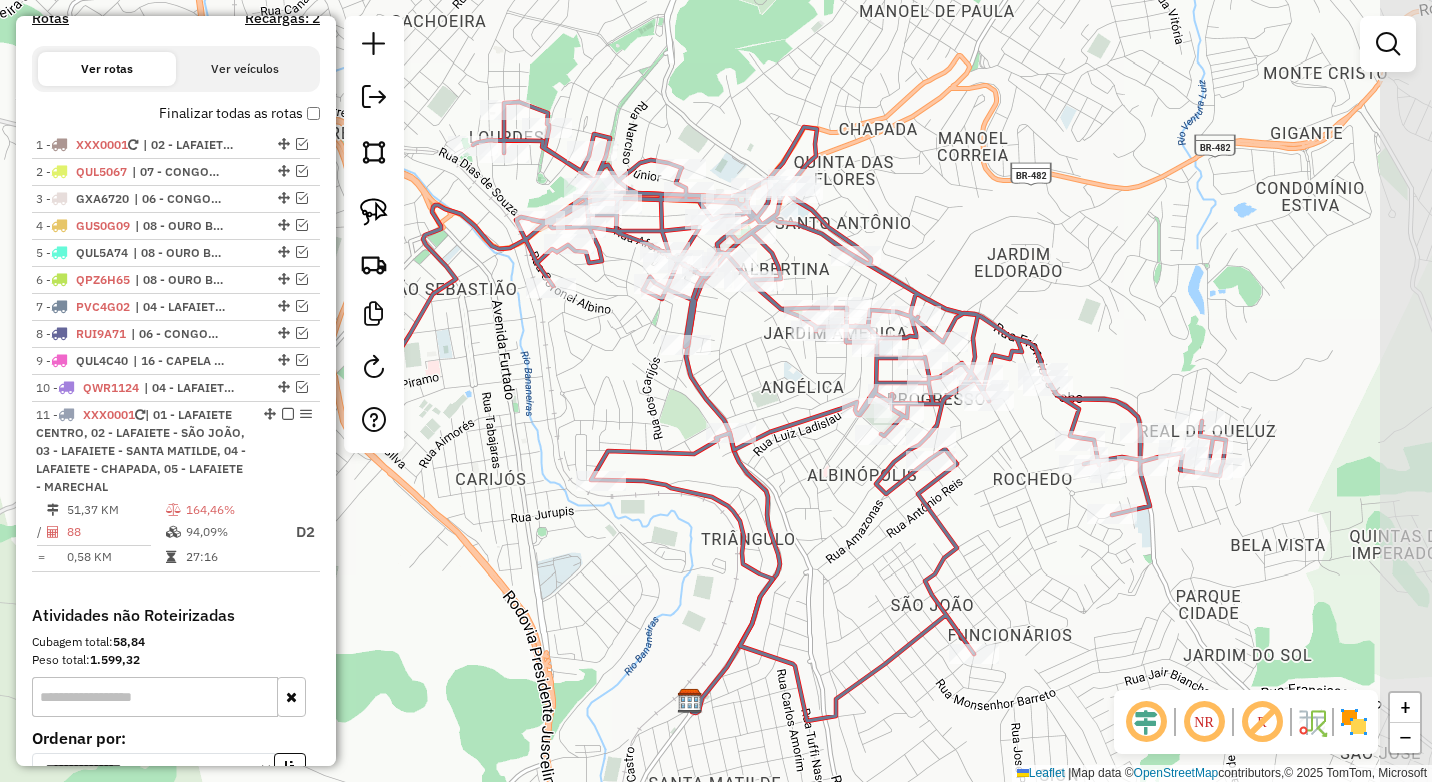 drag, startPoint x: 749, startPoint y: 447, endPoint x: 617, endPoint y: 368, distance: 153.83432 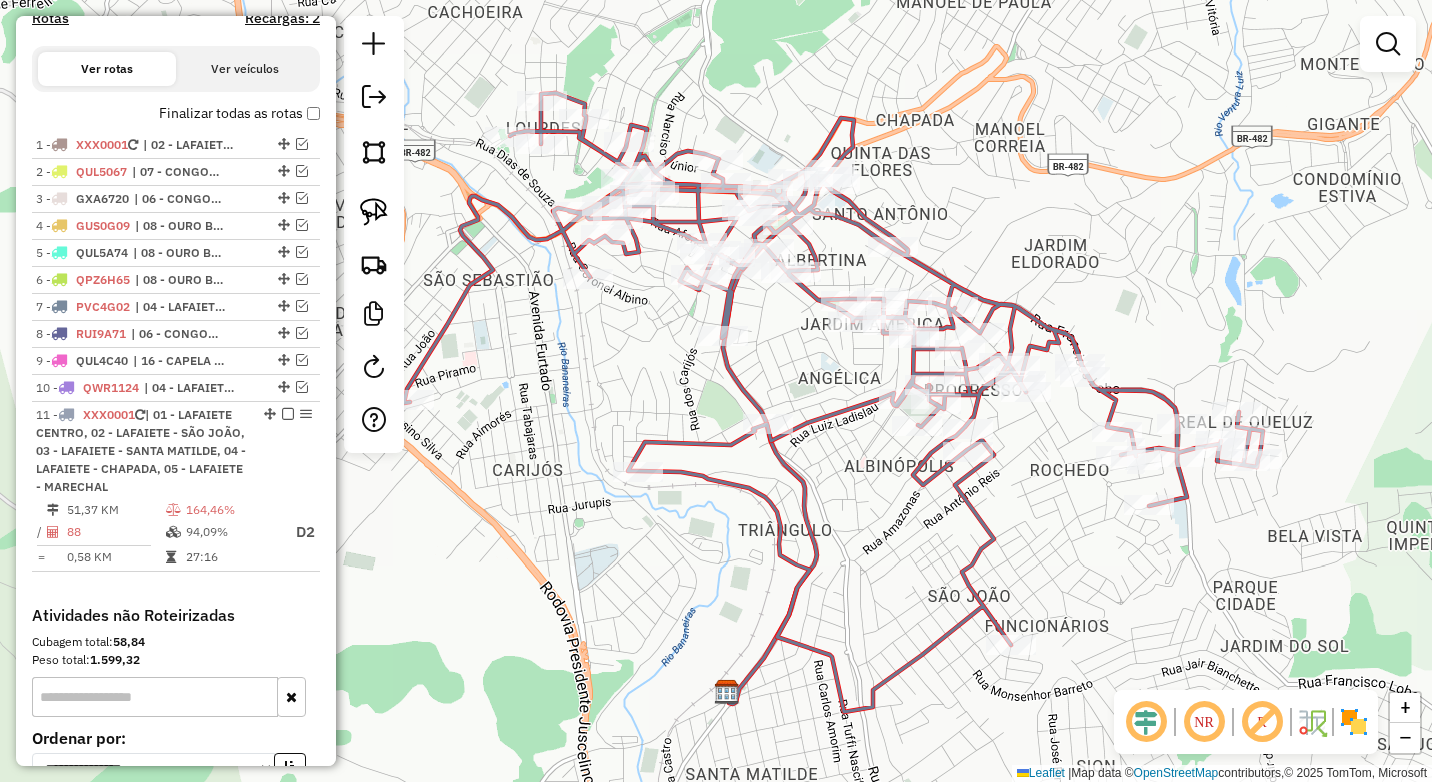 drag, startPoint x: 711, startPoint y: 370, endPoint x: 797, endPoint y: 384, distance: 87.13208 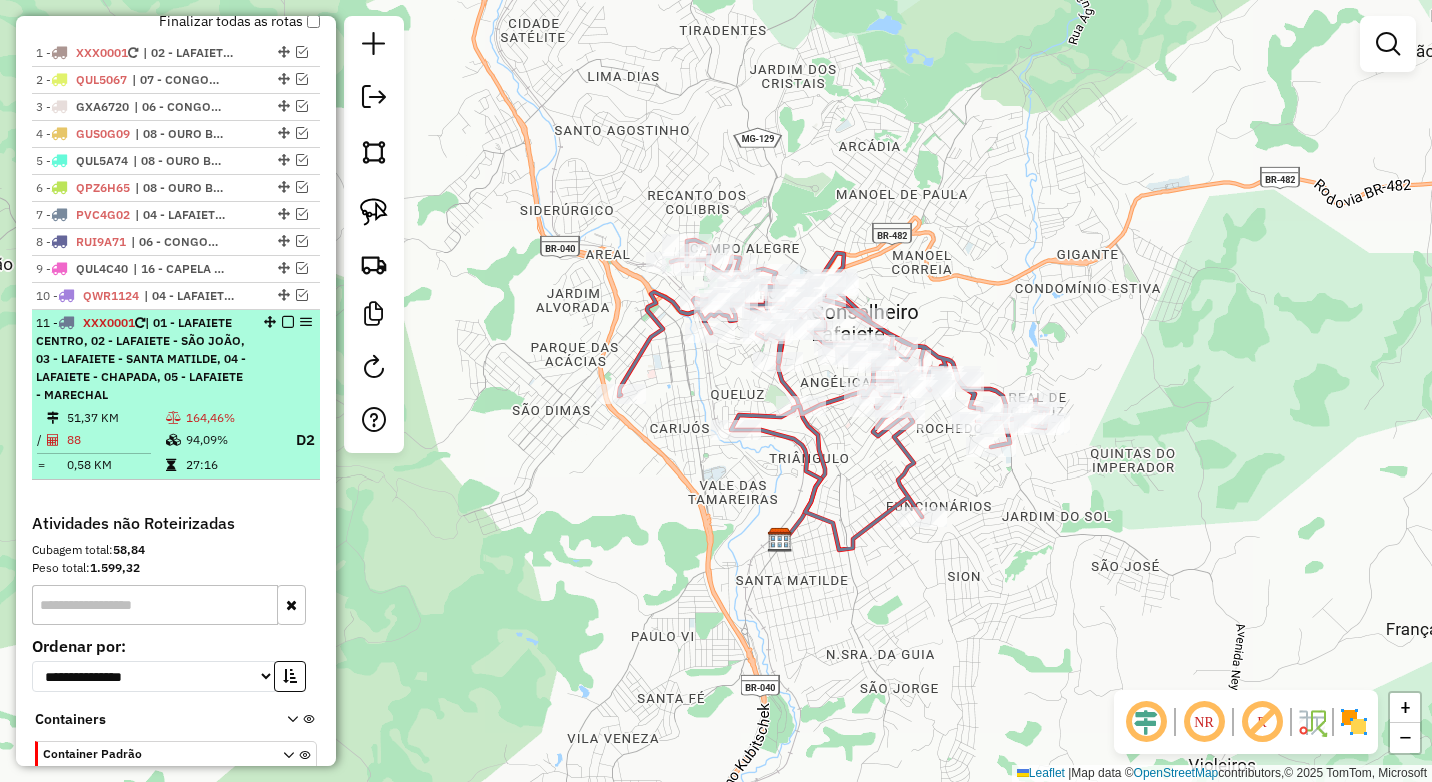 scroll, scrollTop: 734, scrollLeft: 0, axis: vertical 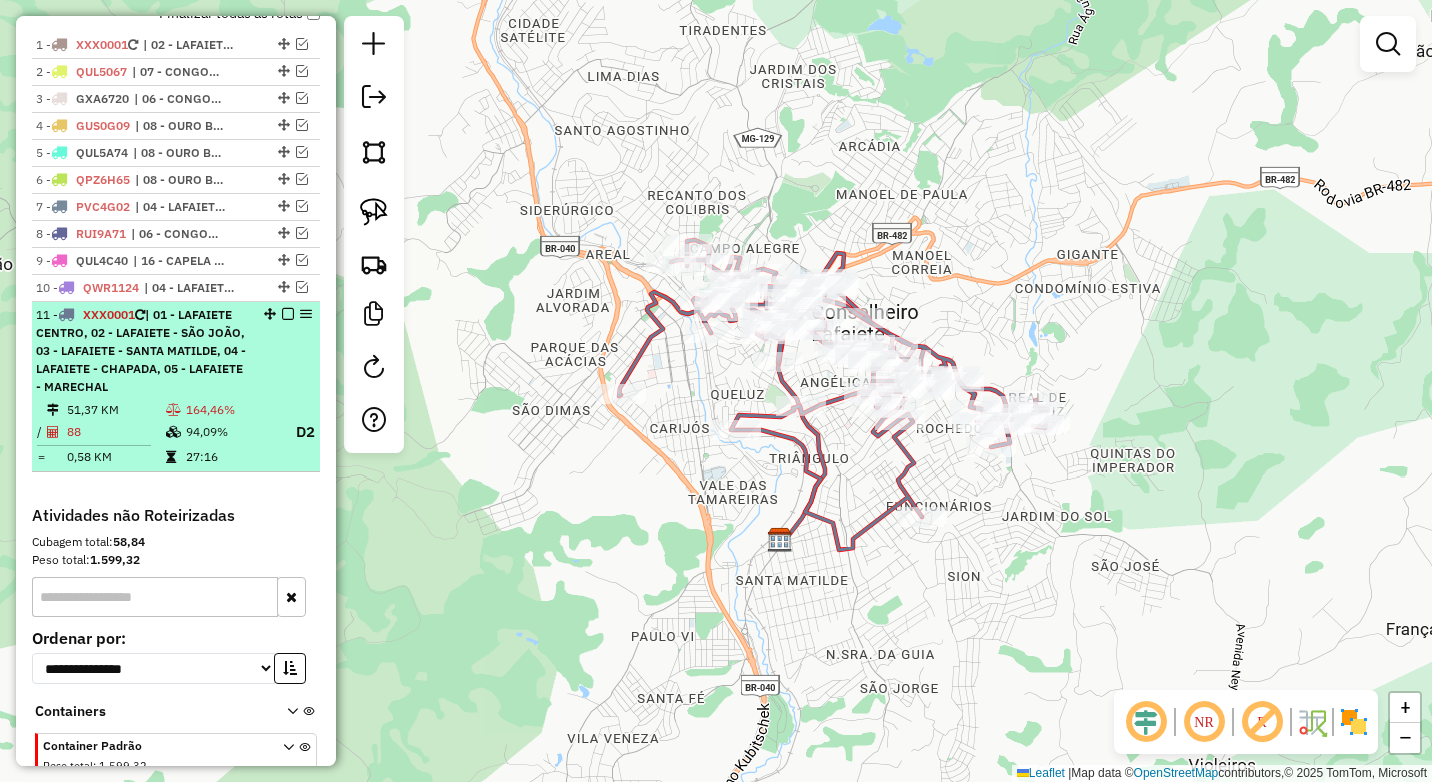 click on "11 -       XXX0001   | 01 - [NAME], 02 - [NAME] - [NAME], 03 - [NAME] - [NAME], 04 - [NAME] - [NAME], 05 - [NAME] - [NAME]" at bounding box center [142, 351] 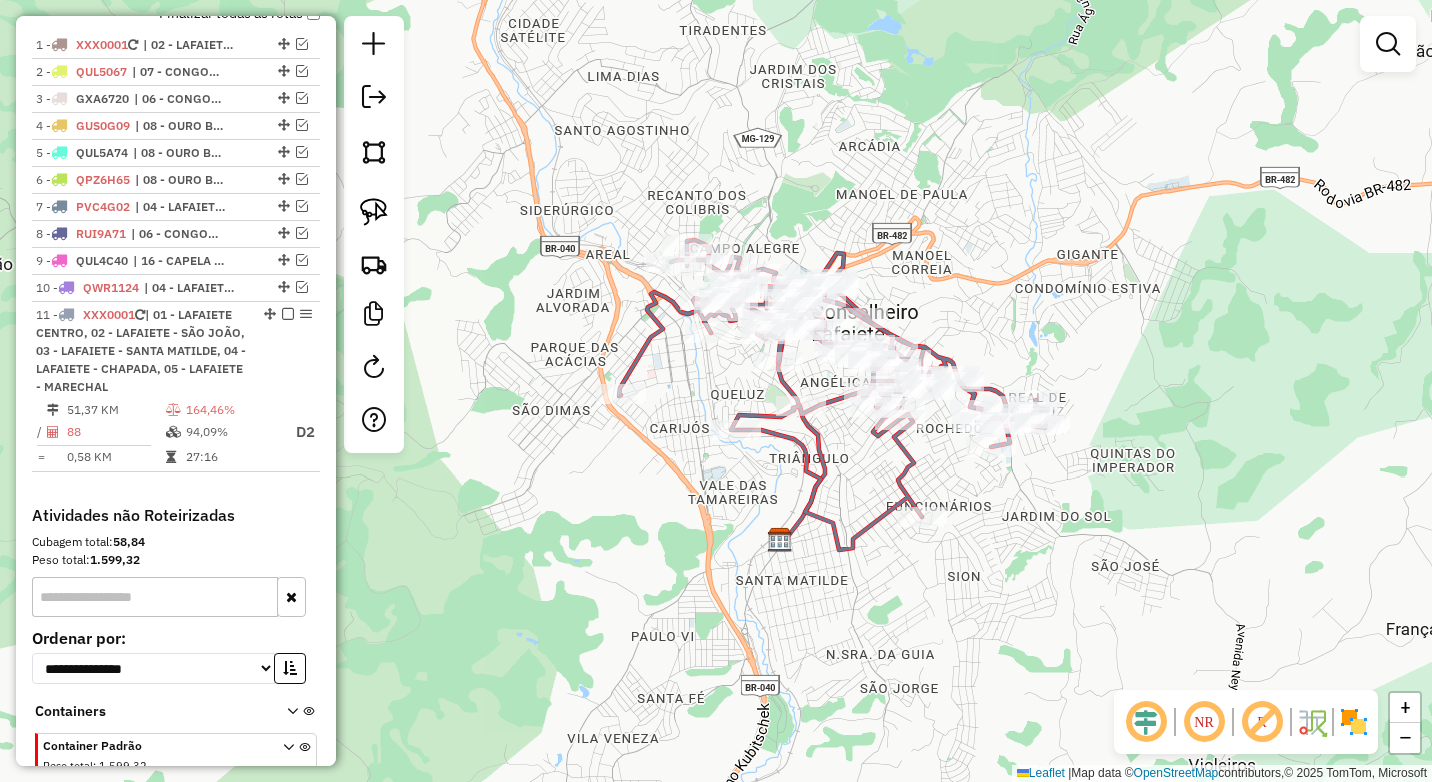 select on "*********" 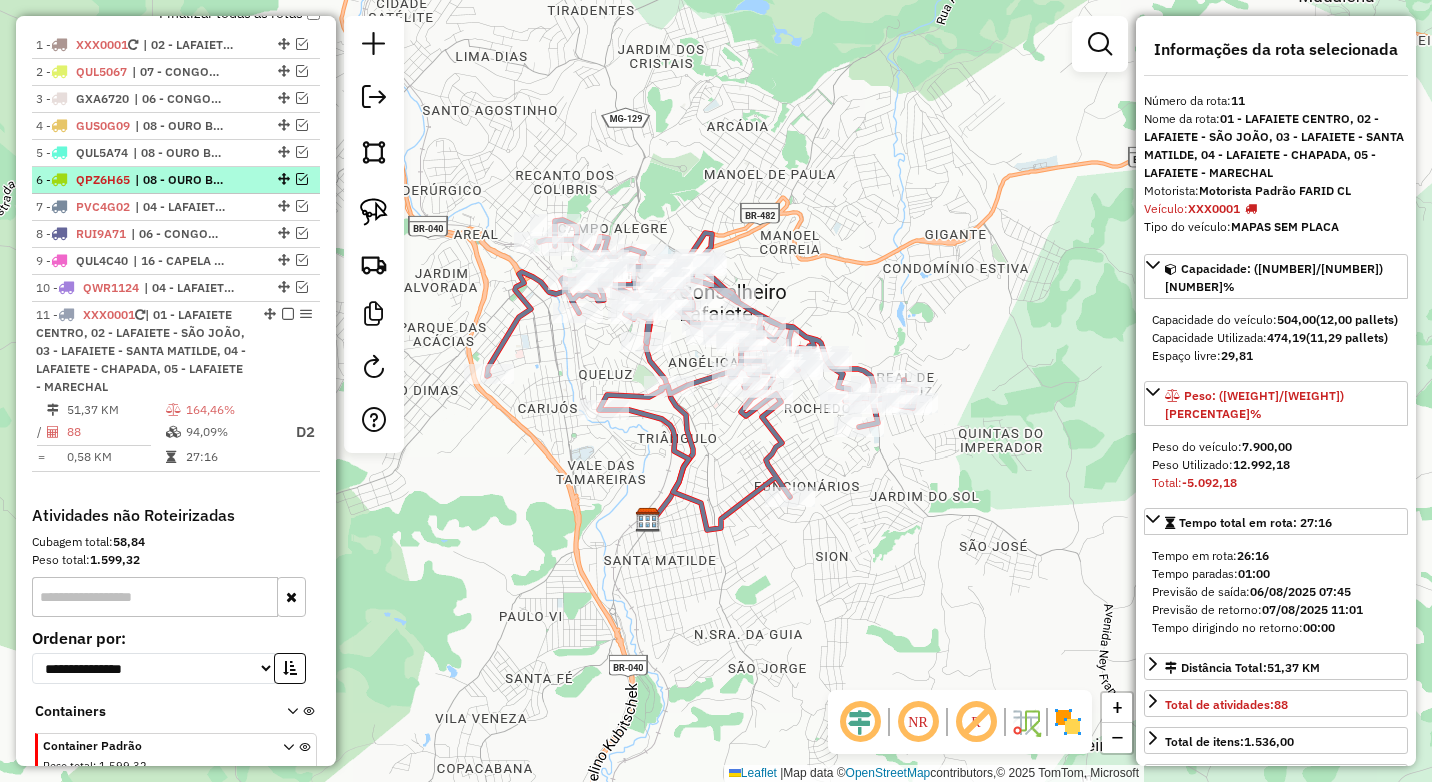 scroll, scrollTop: 634, scrollLeft: 0, axis: vertical 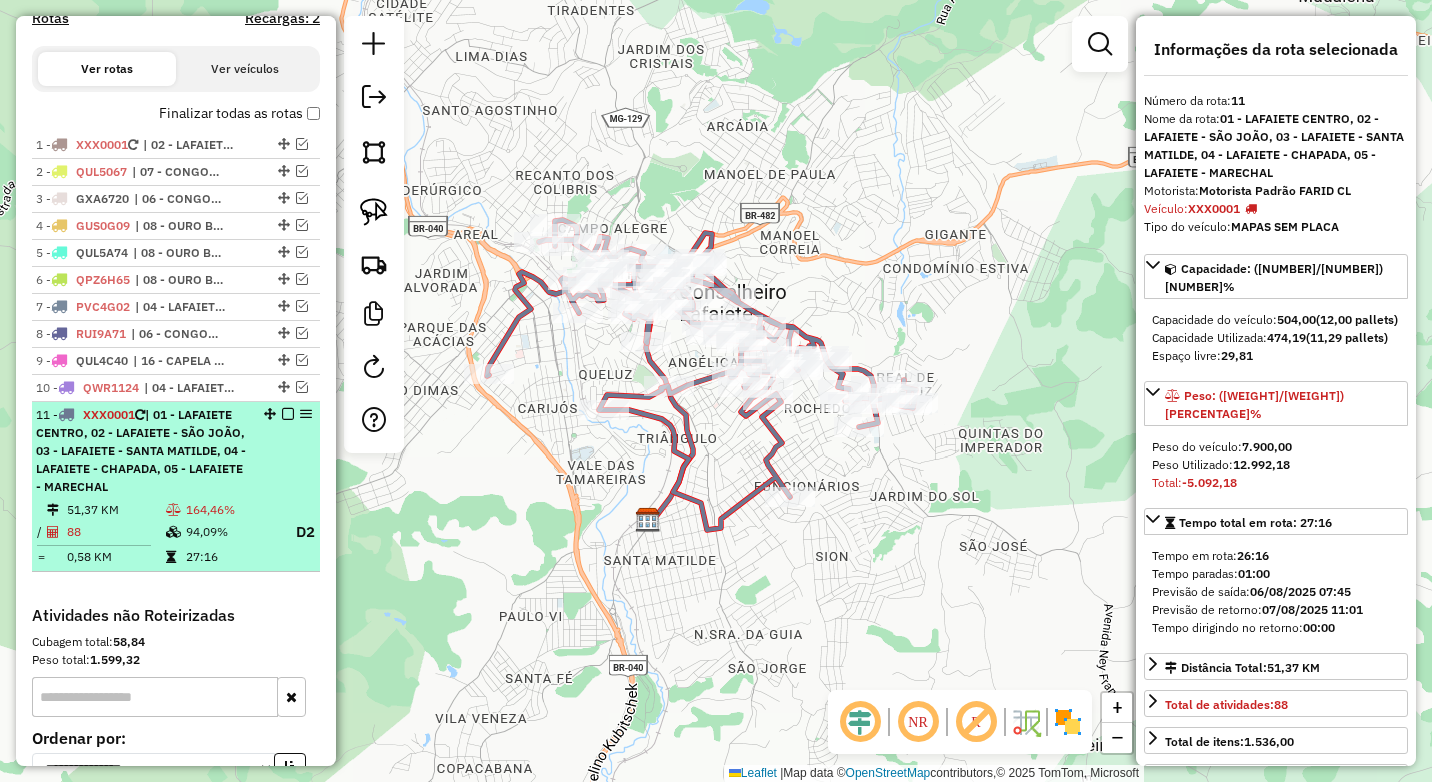 click on "11 -       XXX0001   | 01 - [NAME], 02 - [NAME] - [NAME], 03 - [NAME] - [NAME], 04 - [NAME] - [NAME], 05 - [NAME] - [NAME]" at bounding box center (142, 451) 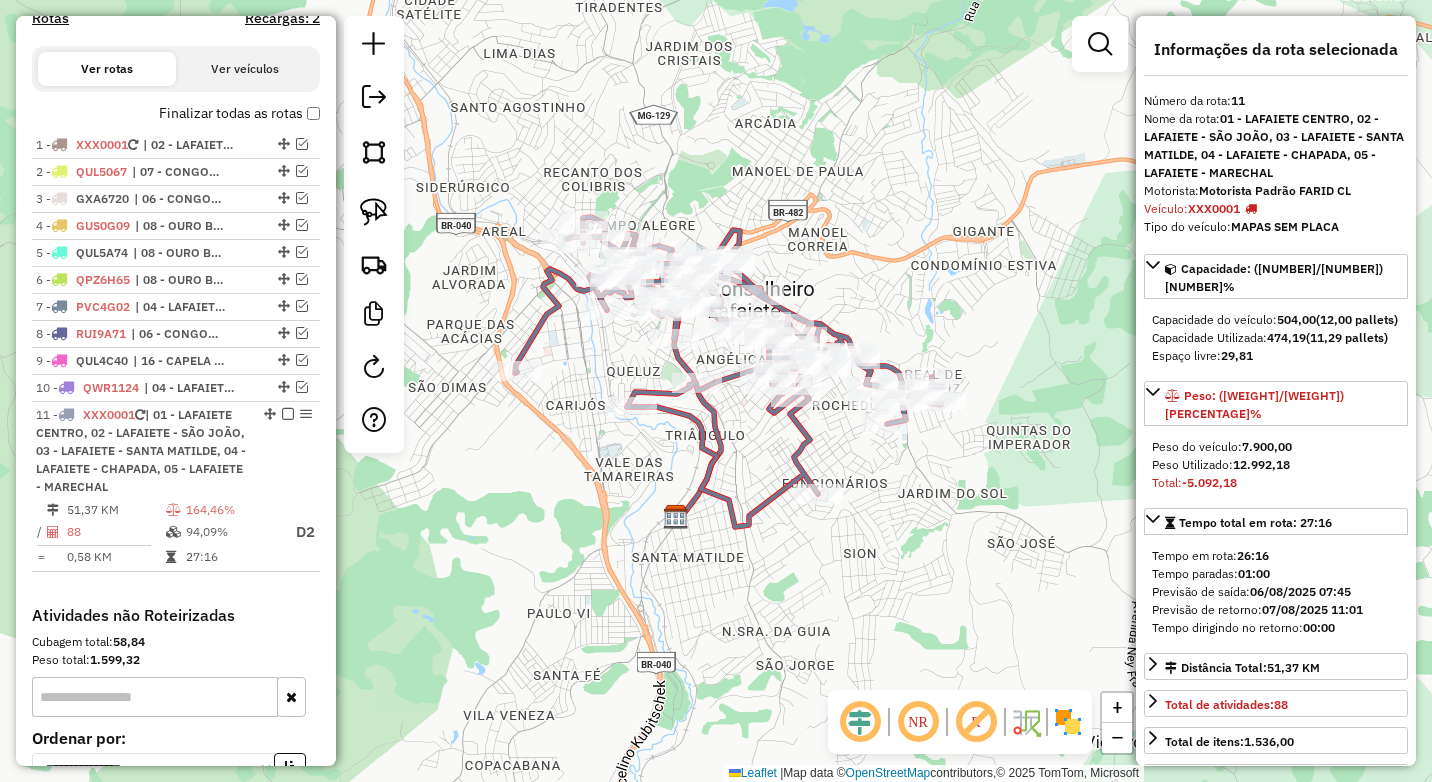 drag, startPoint x: 583, startPoint y: 366, endPoint x: 618, endPoint y: 377, distance: 36.687874 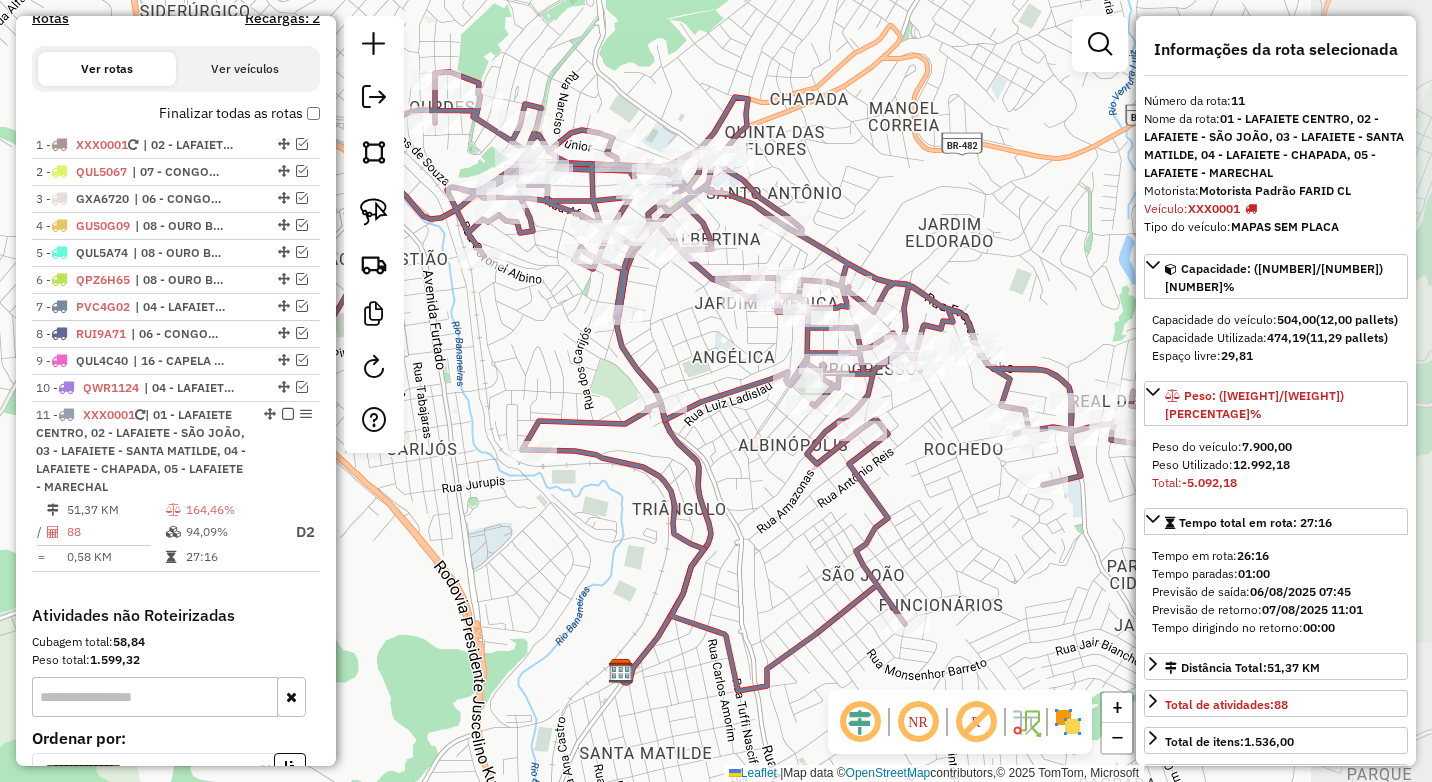 drag, startPoint x: 658, startPoint y: 364, endPoint x: 500, endPoint y: 348, distance: 158.80806 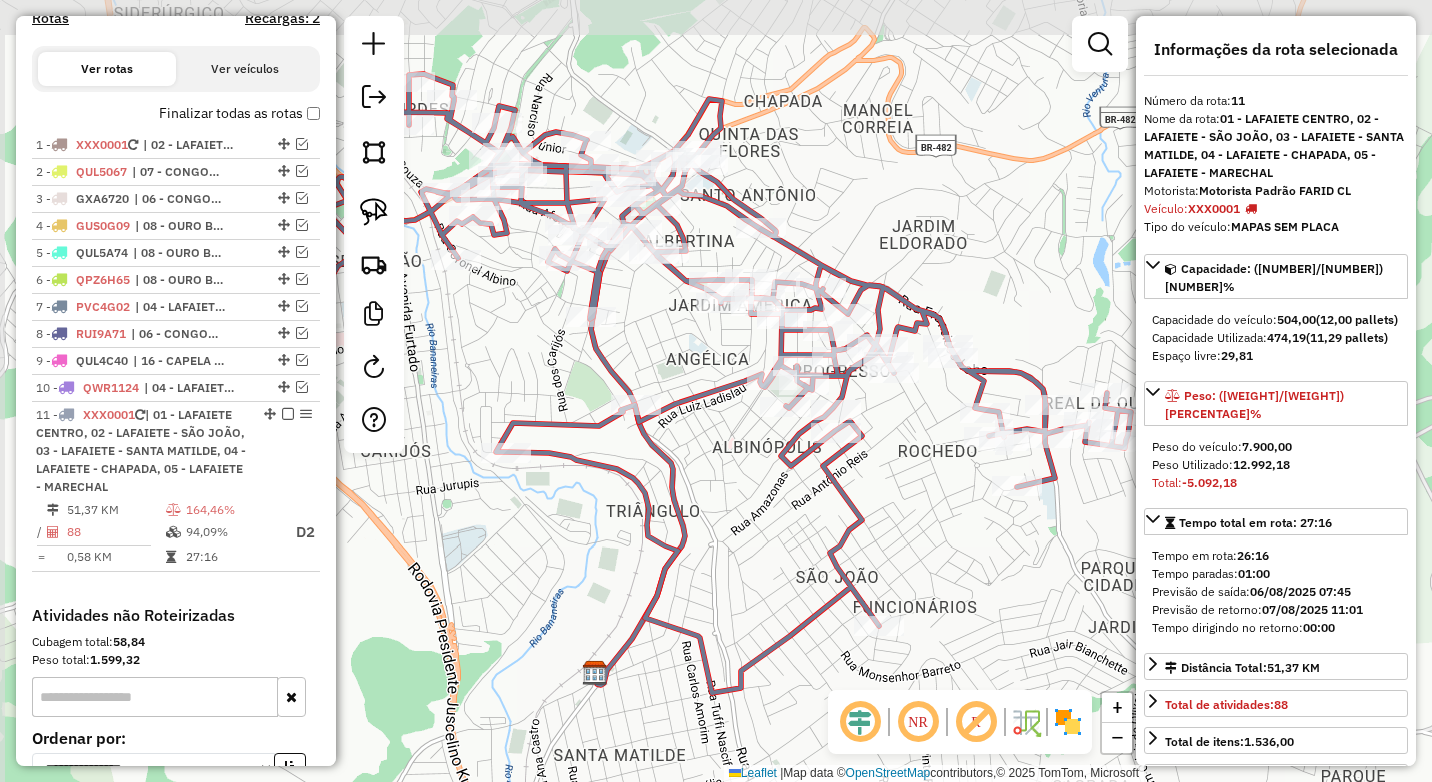 drag, startPoint x: 756, startPoint y: 438, endPoint x: 941, endPoint y: 505, distance: 196.75873 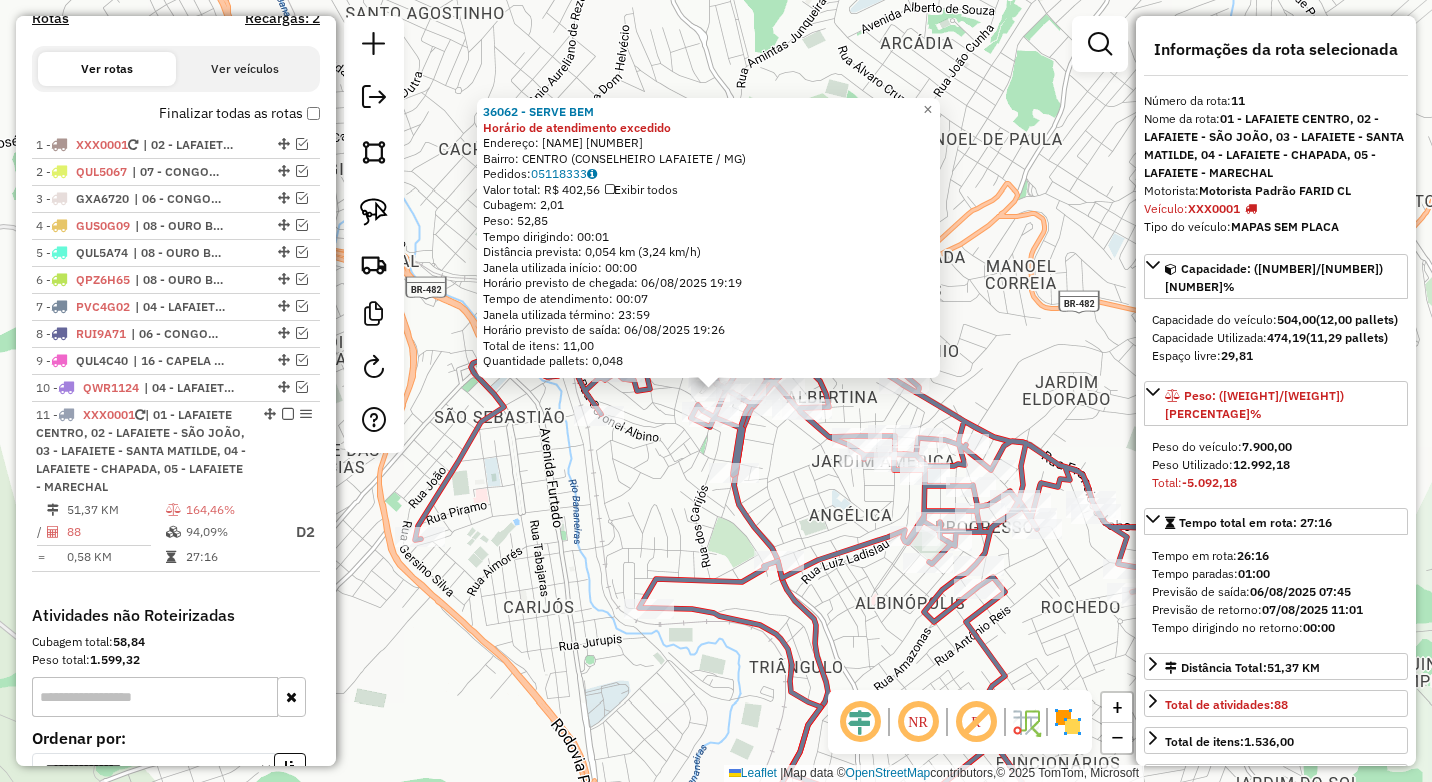 scroll, scrollTop: 834, scrollLeft: 0, axis: vertical 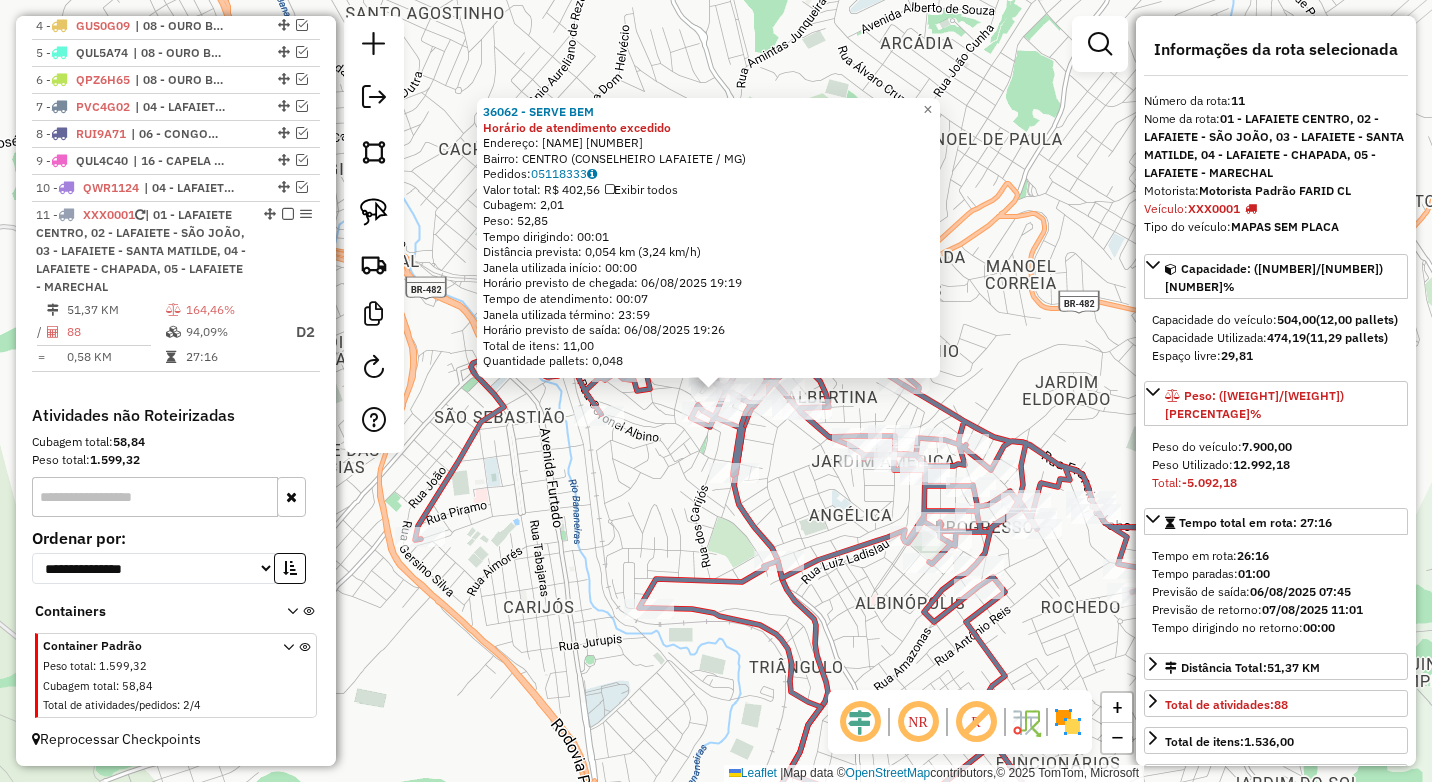click on "36062 - SERVE BEM Horário de atendimento excedido  Endereço:  AFONSO PENA 263   Bairro: CENTRO ([CITY] / [STATE])   Pedidos:  05118333   Valor total: R$ 402,56   Exibir todos   Cubagem: 2,01  Peso: 52,85  Tempo dirigindo: 00:01   Distância prevista: 0,054 km (3,24 km/h)   Janela utilizada início: 00:00   Horário previsto de chegada: 06/08/2025 19:19   Tempo de atendimento: 00:07   Janela utilizada término: 23:59   Horário previsto de saída: 06/08/2025 19:26   Total de itens: 11,00   Quantidade pallets: 0,048  × Janela de atendimento Grade de atendimento Capacidade Transportadoras Veículos Cliente Pedidos  Rotas Selecione os dias de semana para filtrar as janelas de atendimento  Seg   Ter   Qua   Qui   Sex   Sáb   Dom  Informe o período da janela de atendimento: De: Até:  Filtrar exatamente a janela do cliente  Considerar janela de atendimento padrão  Selecione os dias de semana para filtrar as grades de atendimento  Seg   Ter   Qua   Qui   Sex   Sáb   Dom   Peso mínimo:  **** **** De:" 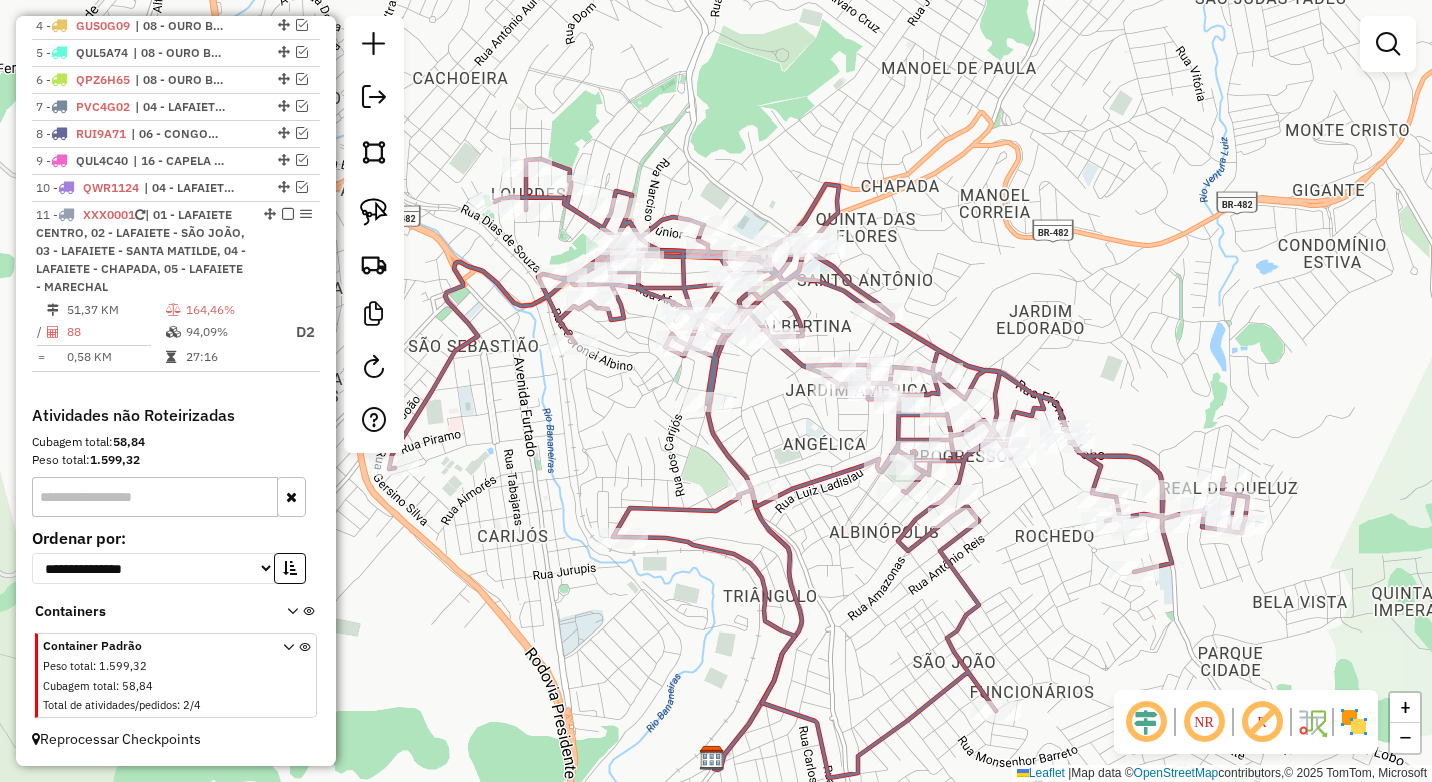 drag, startPoint x: 690, startPoint y: 546, endPoint x: 658, endPoint y: 450, distance: 101.19289 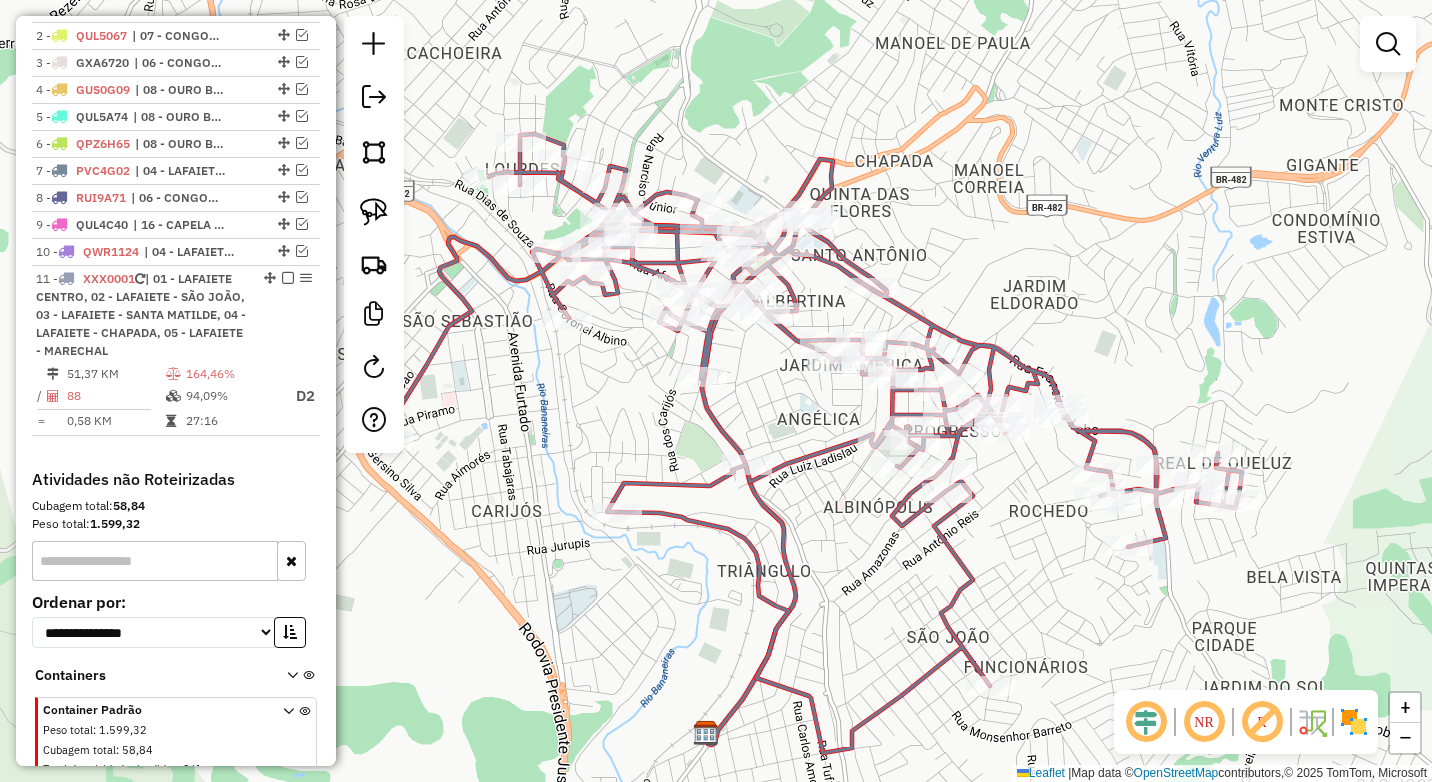 scroll, scrollTop: 634, scrollLeft: 0, axis: vertical 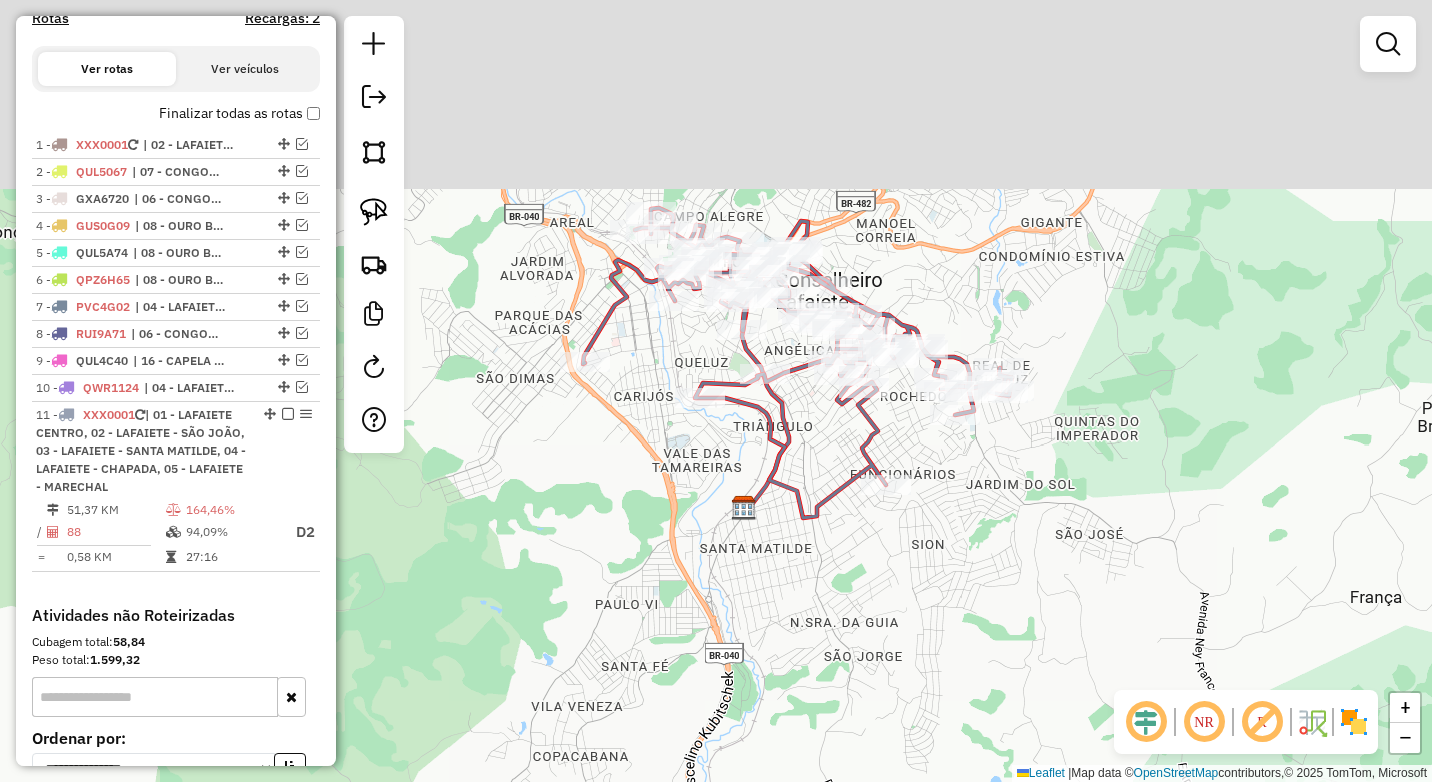 drag, startPoint x: 696, startPoint y: 317, endPoint x: 655, endPoint y: 463, distance: 151.64761 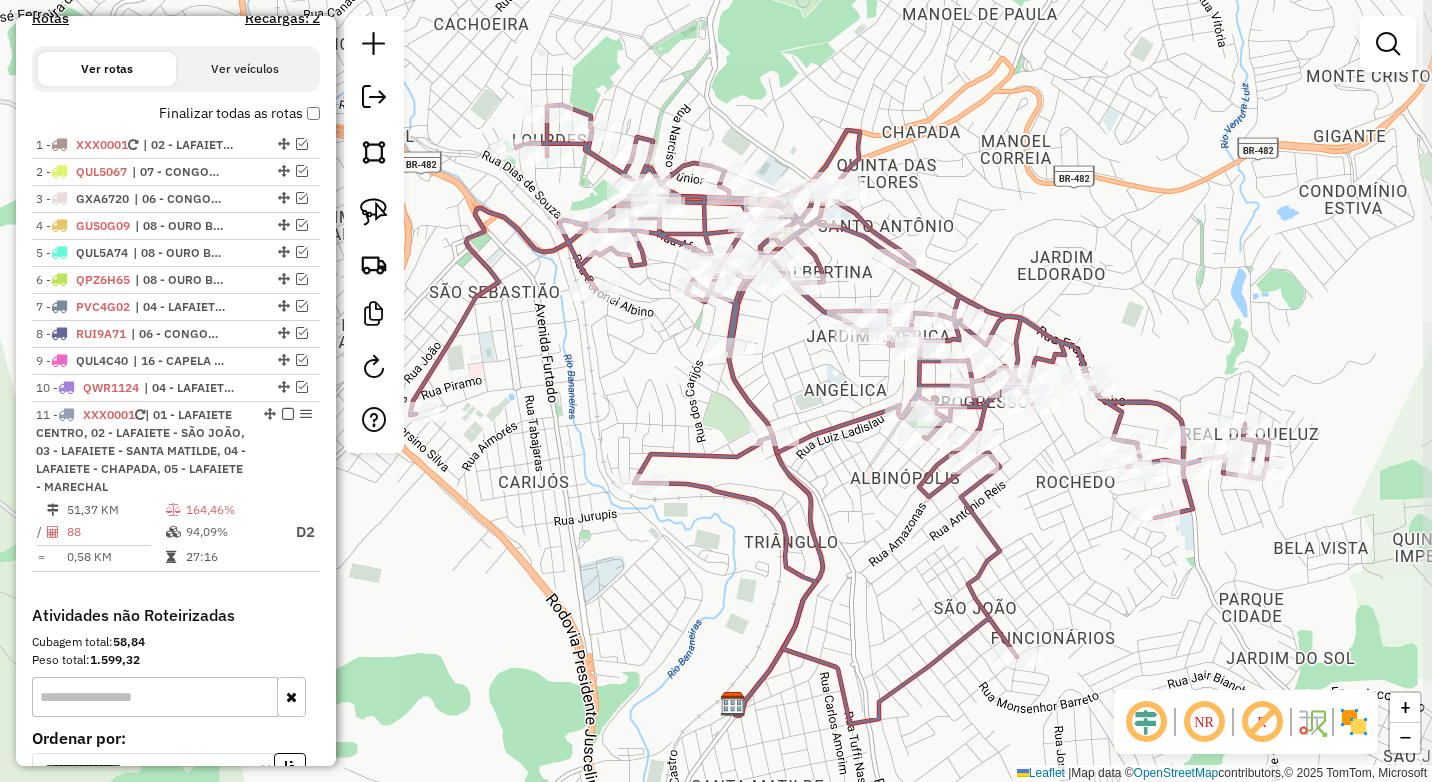 click on "Janela de atendimento Grade de atendimento Capacidade Transportadoras Veículos Cliente Pedidos  Rotas Selecione os dias de semana para filtrar as janelas de atendimento  Seg   Ter   Qua   Qui   Sex   Sáb   Dom  Informe o período da janela de atendimento: De: Até:  Filtrar exatamente a janela do cliente  Considerar janela de atendimento padrão  Selecione os dias de semana para filtrar as grades de atendimento  Seg   Ter   Qua   Qui   Sex   Sáb   Dom   Considerar clientes sem dia de atendimento cadastrado  Clientes fora do dia de atendimento selecionado Filtrar as atividades entre os valores definidos abaixo:  Peso mínimo:  ****  Peso máximo:  ****  Cubagem mínima:   Cubagem máxima:   De:   Até:  Filtrar as atividades entre o tempo de atendimento definido abaixo:  De:   Até:   Considerar capacidade total dos clientes não roteirizados Transportadora: Selecione um ou mais itens Tipo de veículo: Selecione um ou mais itens Veículo: Selecione um ou mais itens Motorista: Selecione um ou mais itens De:" 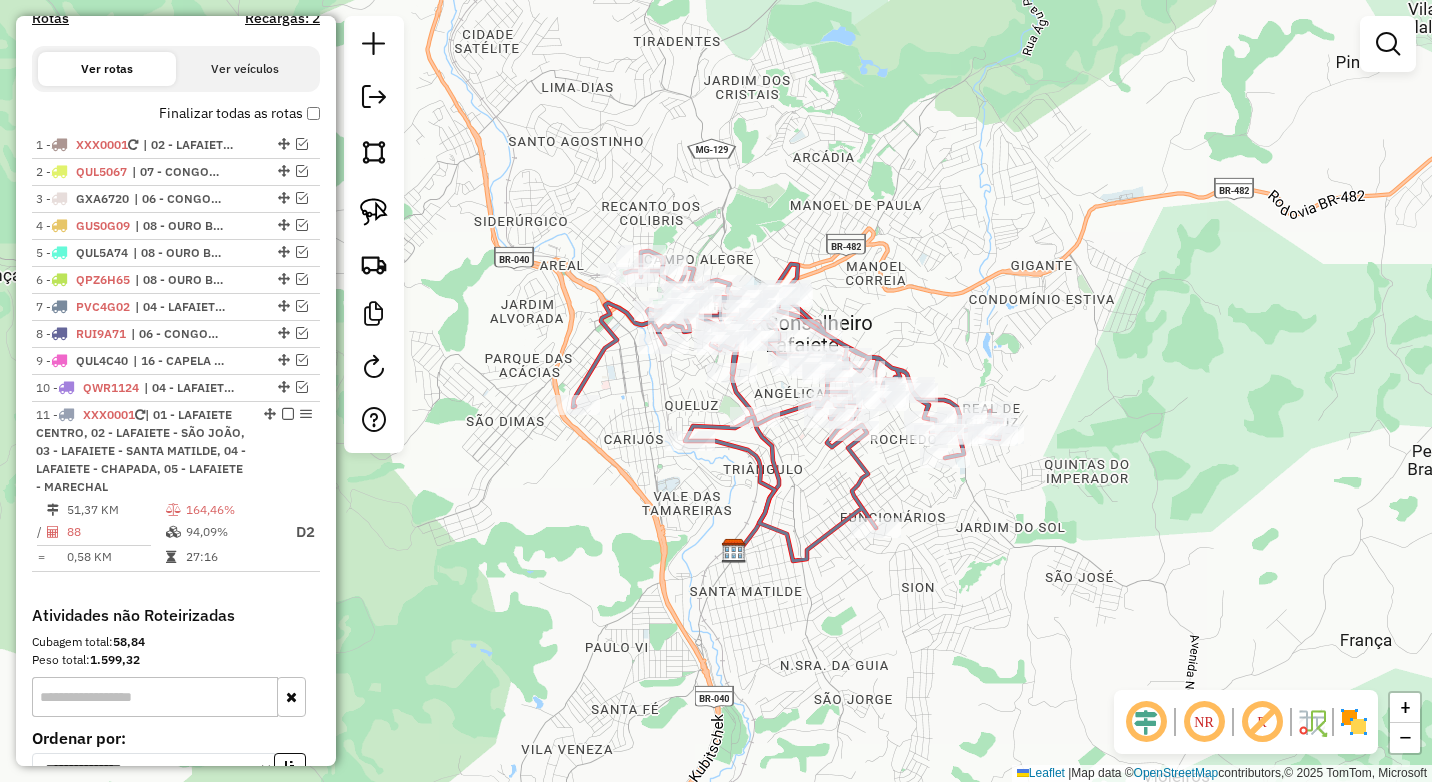 click 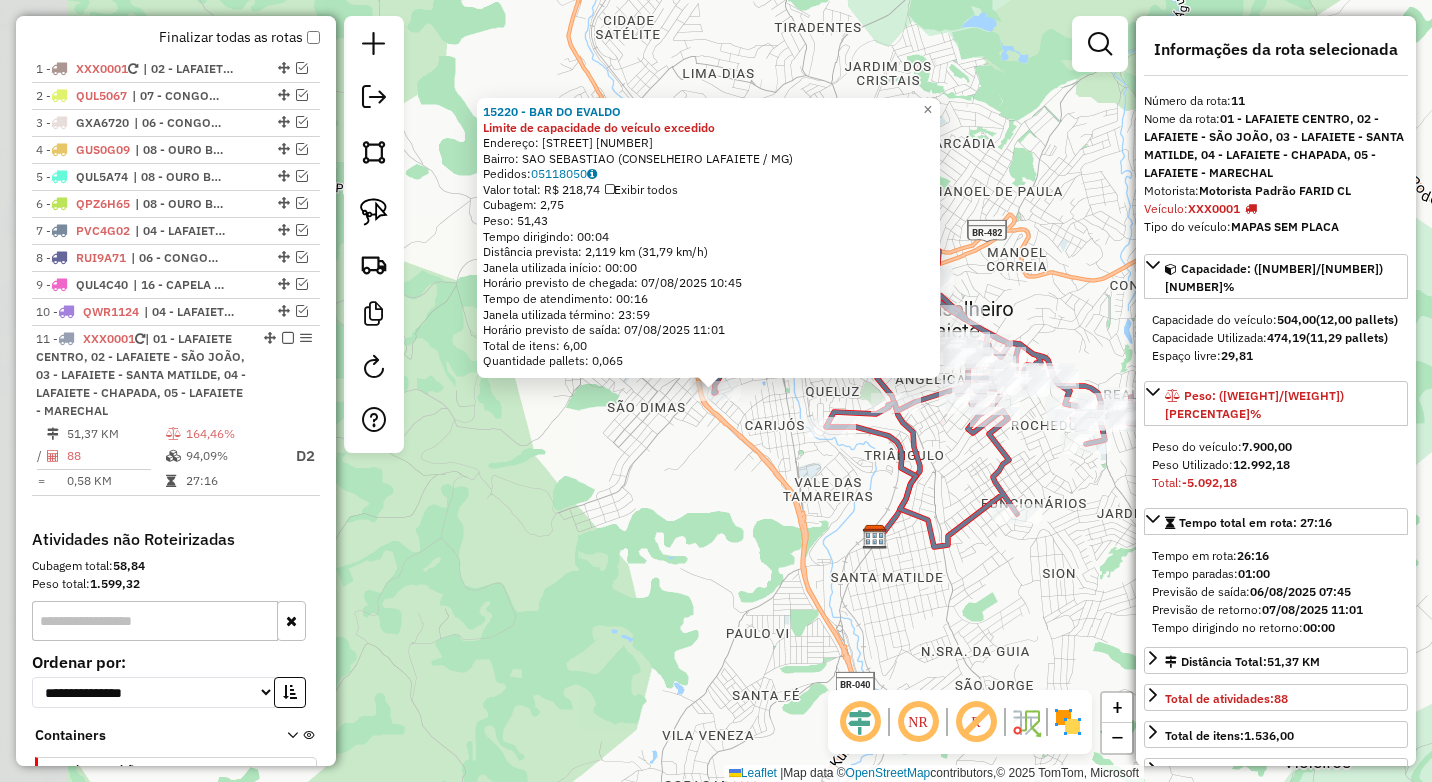 scroll, scrollTop: 834, scrollLeft: 0, axis: vertical 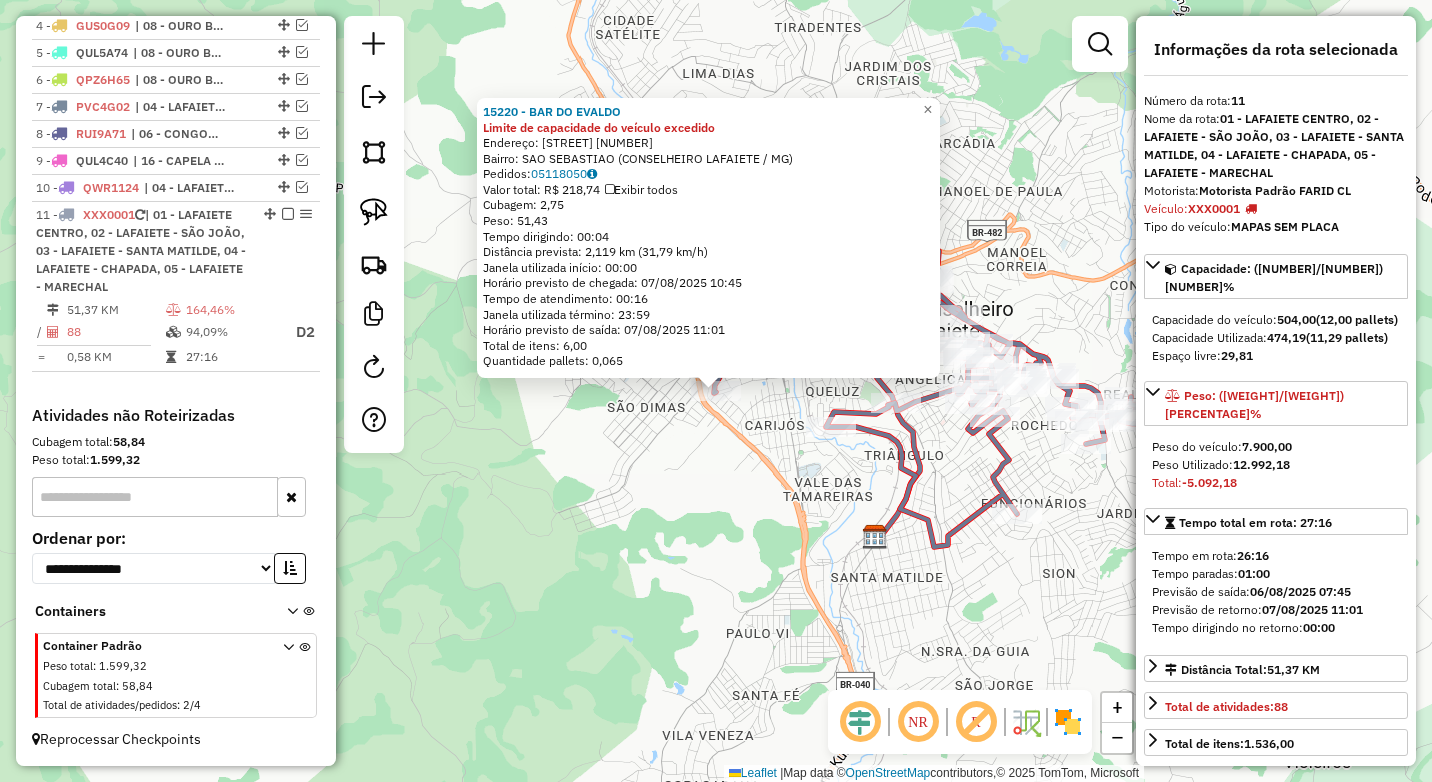 click on "15220 - [NAME] Limite de capacidade do veículo excedido  Endereço:  [NAME] [NUMBER]   Bairro: [NAME] ([NAME] / [STATE])   Pedidos:  [ORDER_ID]   Valor total: R$ [PRICE]   Exibir todos   Cubagem: [CUBAGE]  Peso: [WEIGHT]  Tempo dirigindo: [TIME]   Distância prevista: [DISTANCE] km ([SPEED] km/h)   Janela utilizada início: [TIME]   Horário previsto de chegada: [DATE] [TIME]   Tempo de atendimento: [TIME]   Janela utilizada término: [TIME]   Horário previsto de saída: [DATE] [TIME]   Total de itens: [ITEMS],00   Quantidade pallets: [PALLETS]  × Janela de atendimento Grade de atendimento Capacidade Transportadoras Veículos Cliente Pedidos  Rotas Selecione os dias de semana para filtrar as janelas de atendimento  Seg   Ter   Qua   Qui   Sex   Sáb   Dom  Informe o período da janela de atendimento: De: [TIME] Até: [TIME]  Filtrar exatamente a janela do cliente  Considerar janela de atendimento padrão  Selecione os dias de semana para filtrar as grades de atendimento  Seg   Ter   Qua   Qui   Sex   Sáb   Dom  **** ****" 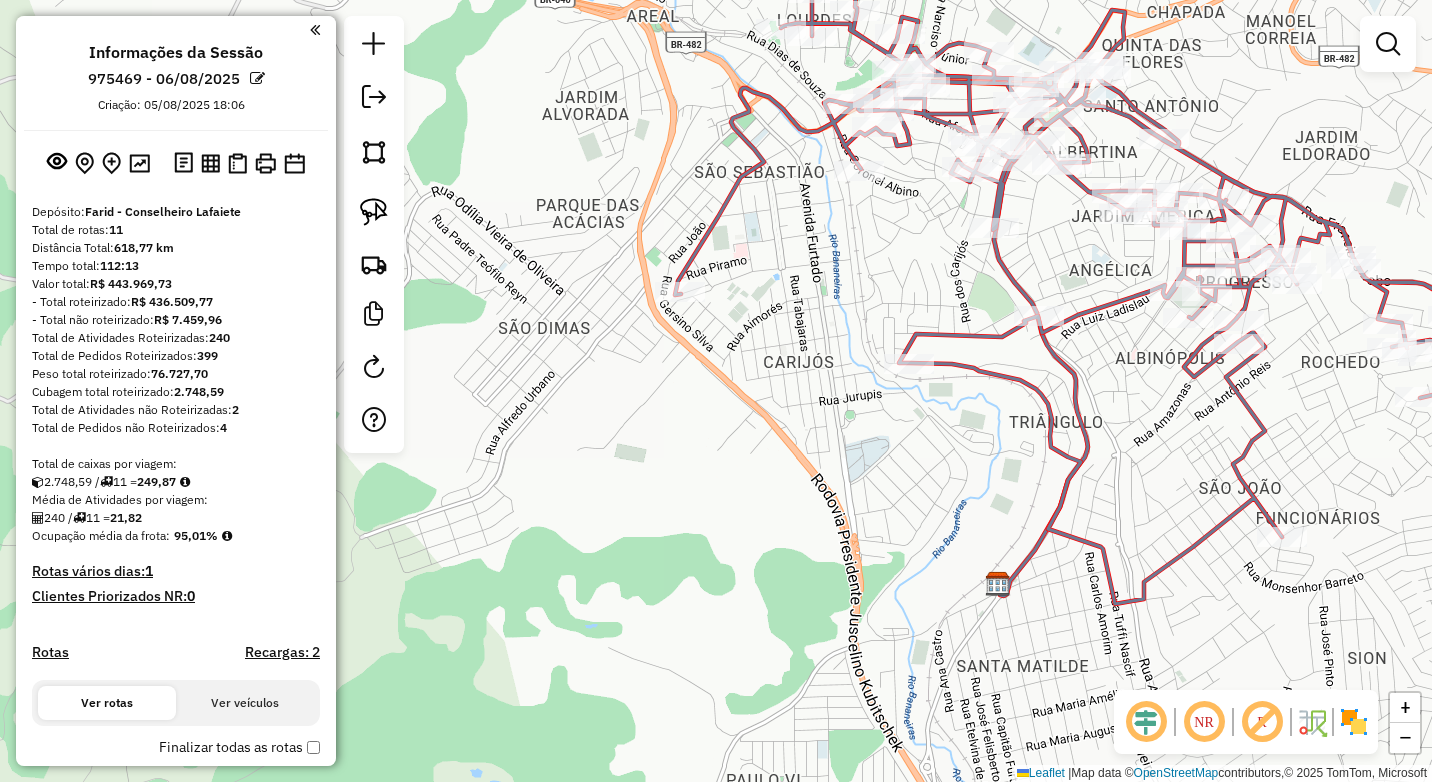 scroll, scrollTop: 0, scrollLeft: 0, axis: both 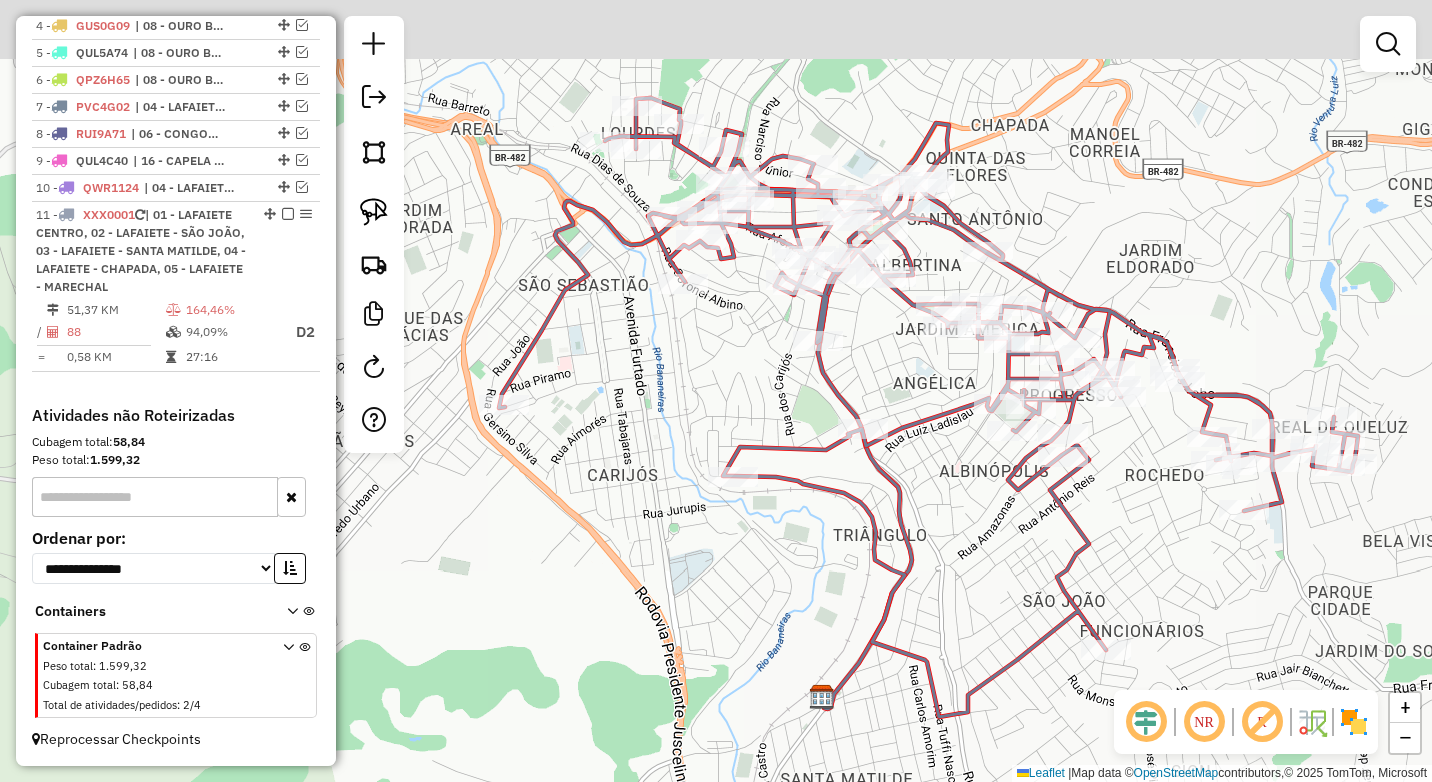 drag, startPoint x: 756, startPoint y: 381, endPoint x: 652, endPoint y: 422, distance: 111.78998 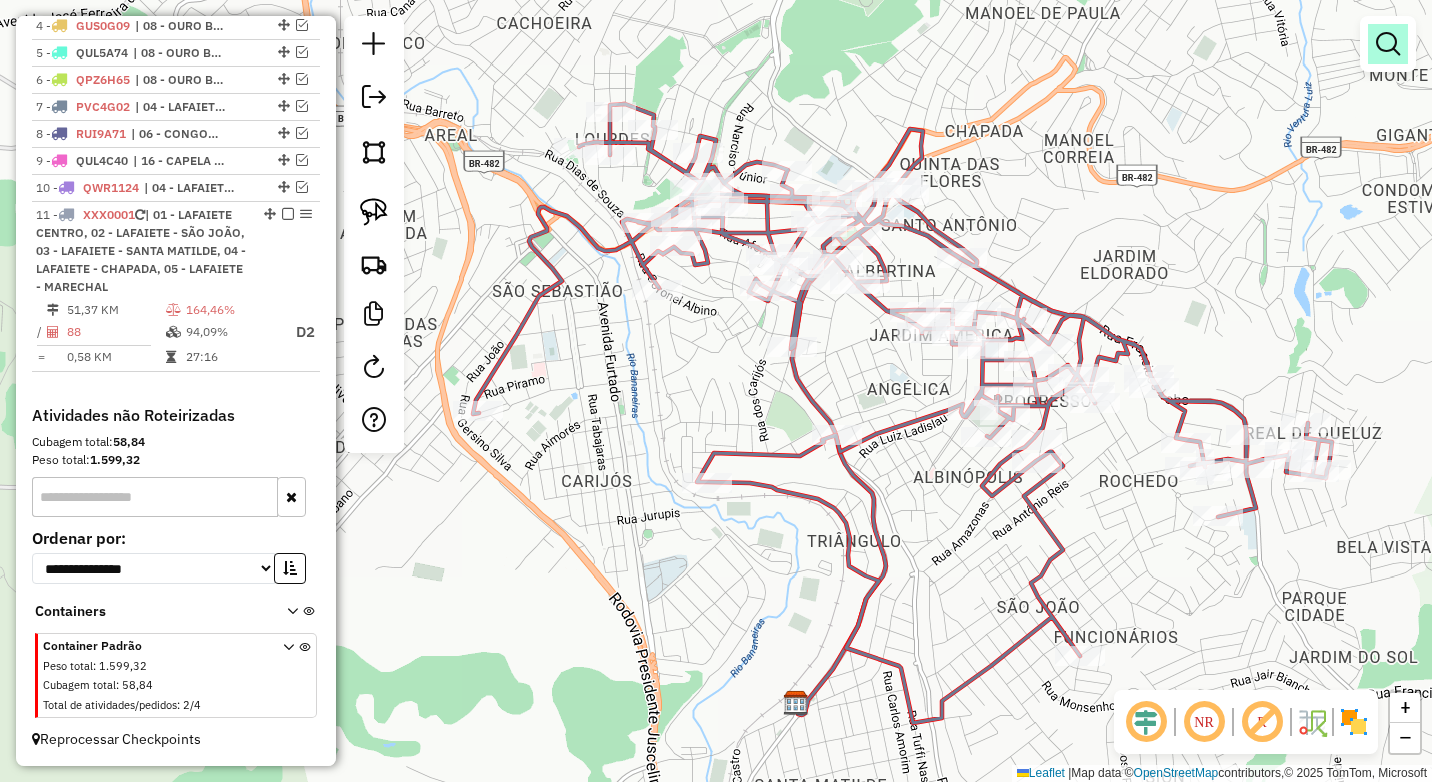click at bounding box center (1388, 44) 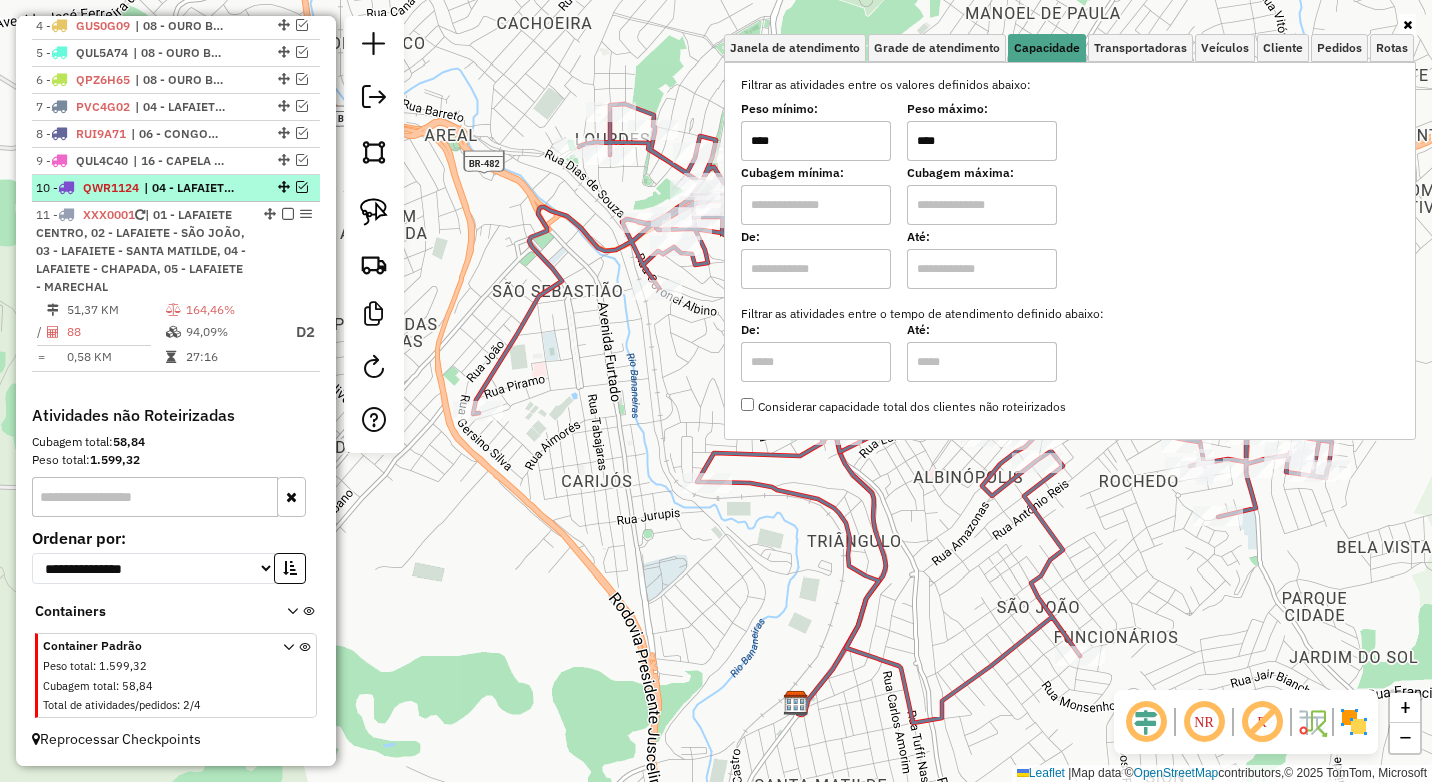 scroll, scrollTop: 634, scrollLeft: 0, axis: vertical 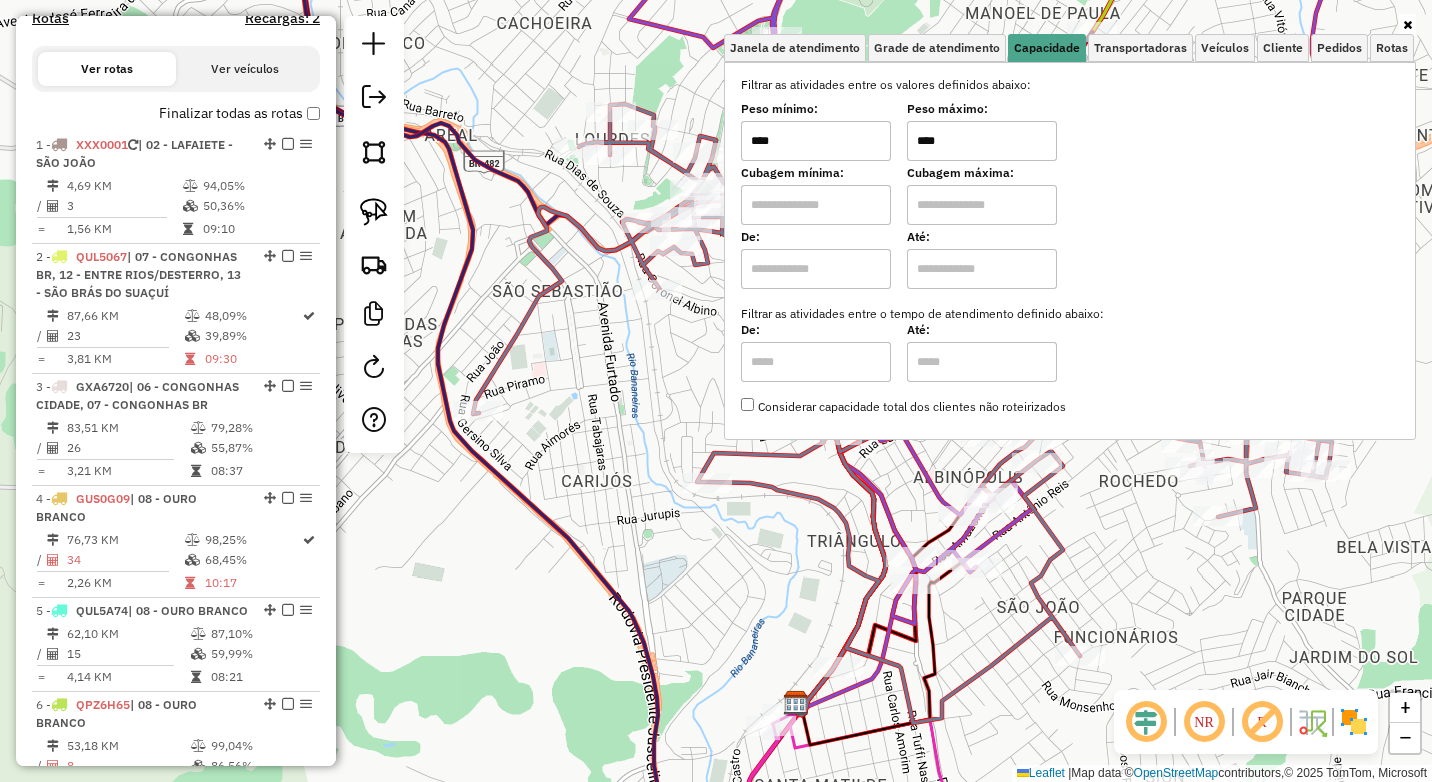 click on "Janela de atendimento Grade de atendimento Capacidade Transportadoras Veículos Cliente Pedidos  Rotas Selecione os dias de semana para filtrar as janelas de atendimento  Seg   Ter   Qua   Qui   Sex   Sáb   Dom  Informe o período da janela de atendimento: De: Até:  Filtrar exatamente a janela do cliente  Considerar janela de atendimento padrão  Selecione os dias de semana para filtrar as grades de atendimento  Seg   Ter   Qua   Qui   Sex   Sáb   Dom   Considerar clientes sem dia de atendimento cadastrado  Clientes fora do dia de atendimento selecionado Filtrar as atividades entre os valores definidos abaixo:  Peso mínimo:  ****  Peso máximo:  ****  Cubagem mínima:   Cubagem máxima:   De:   Até:  Filtrar as atividades entre o tempo de atendimento definido abaixo:  De:   Até:   Considerar capacidade total dos clientes não roteirizados Transportadora: Selecione um ou mais itens Tipo de veículo: Selecione um ou mais itens Veículo: Selecione um ou mais itens Motorista: Selecione um ou mais itens De:" 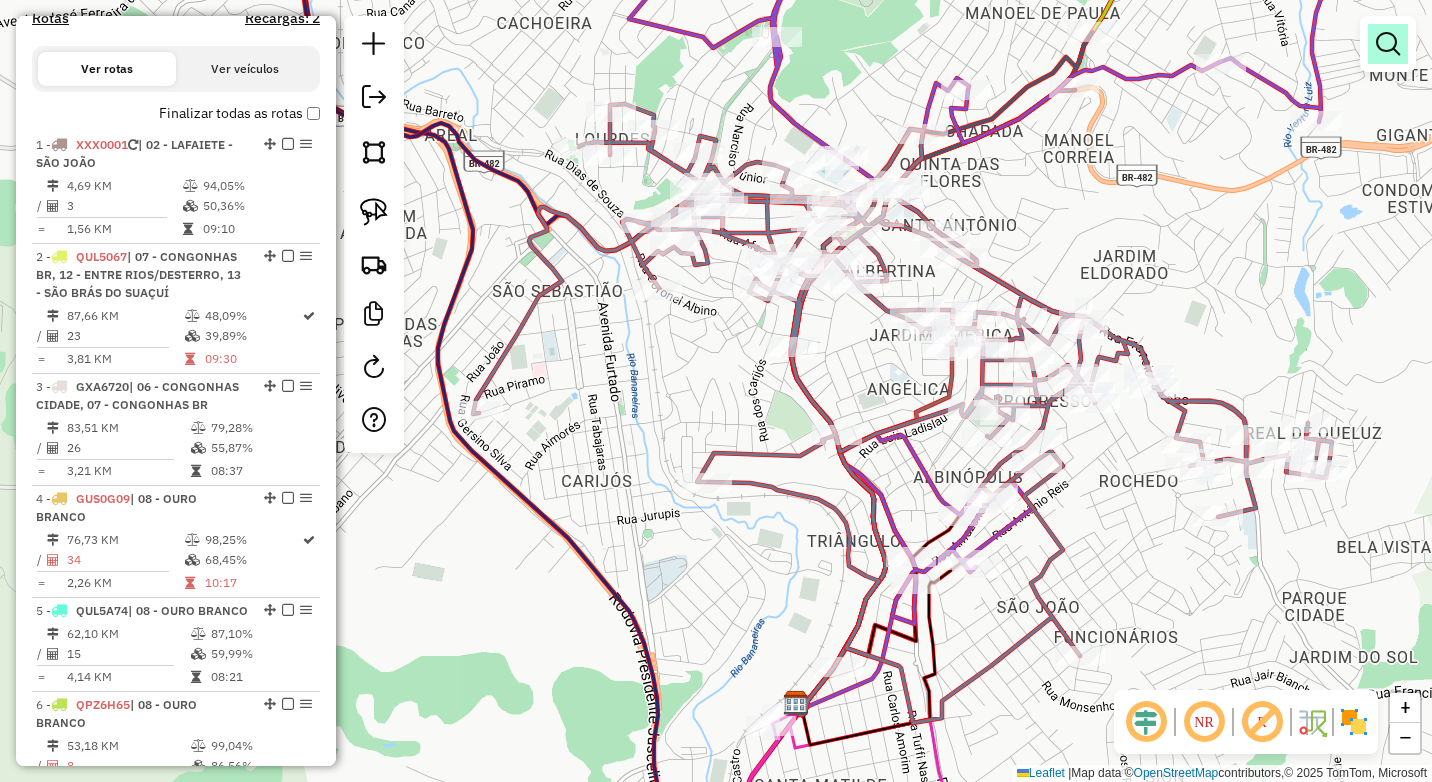 click at bounding box center [1388, 44] 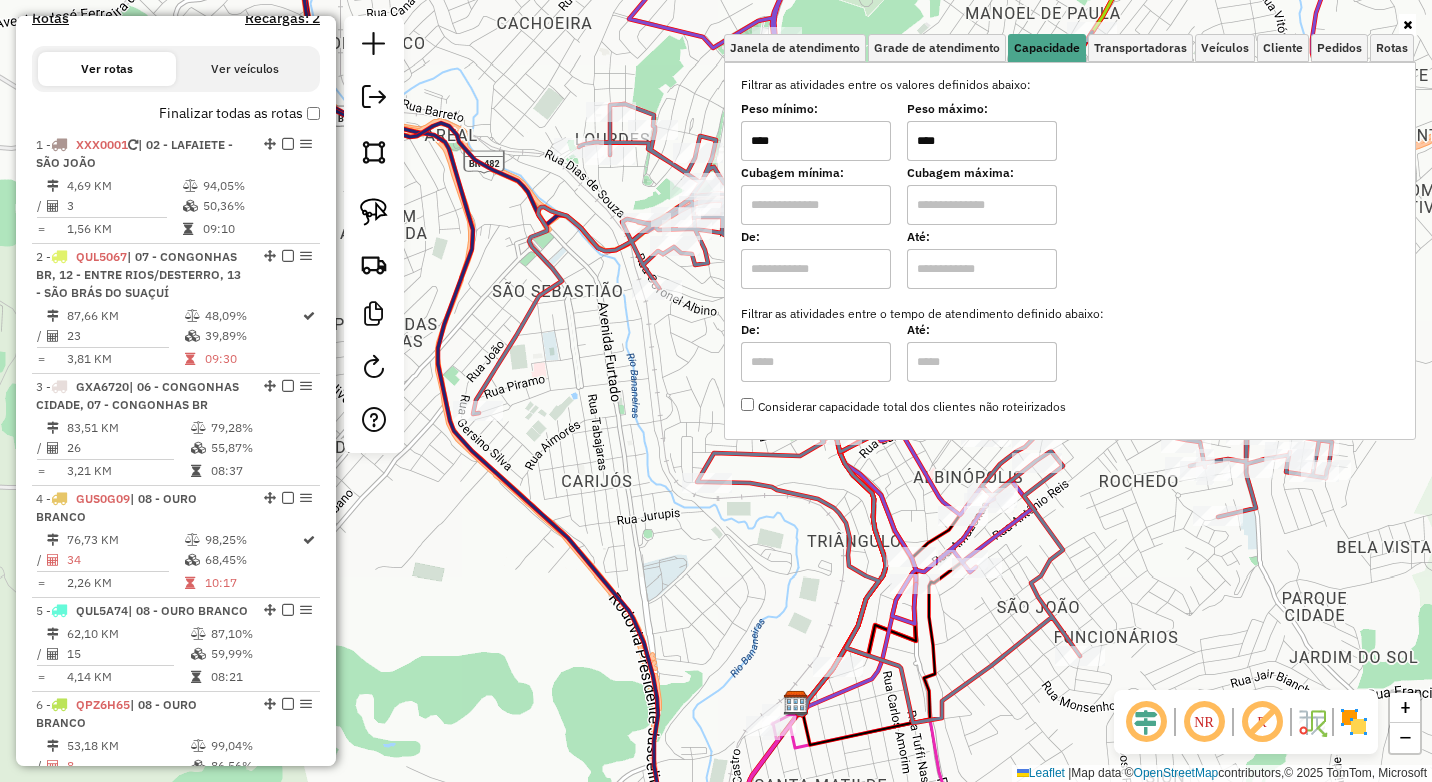 drag, startPoint x: 969, startPoint y: 140, endPoint x: 872, endPoint y: 134, distance: 97.18539 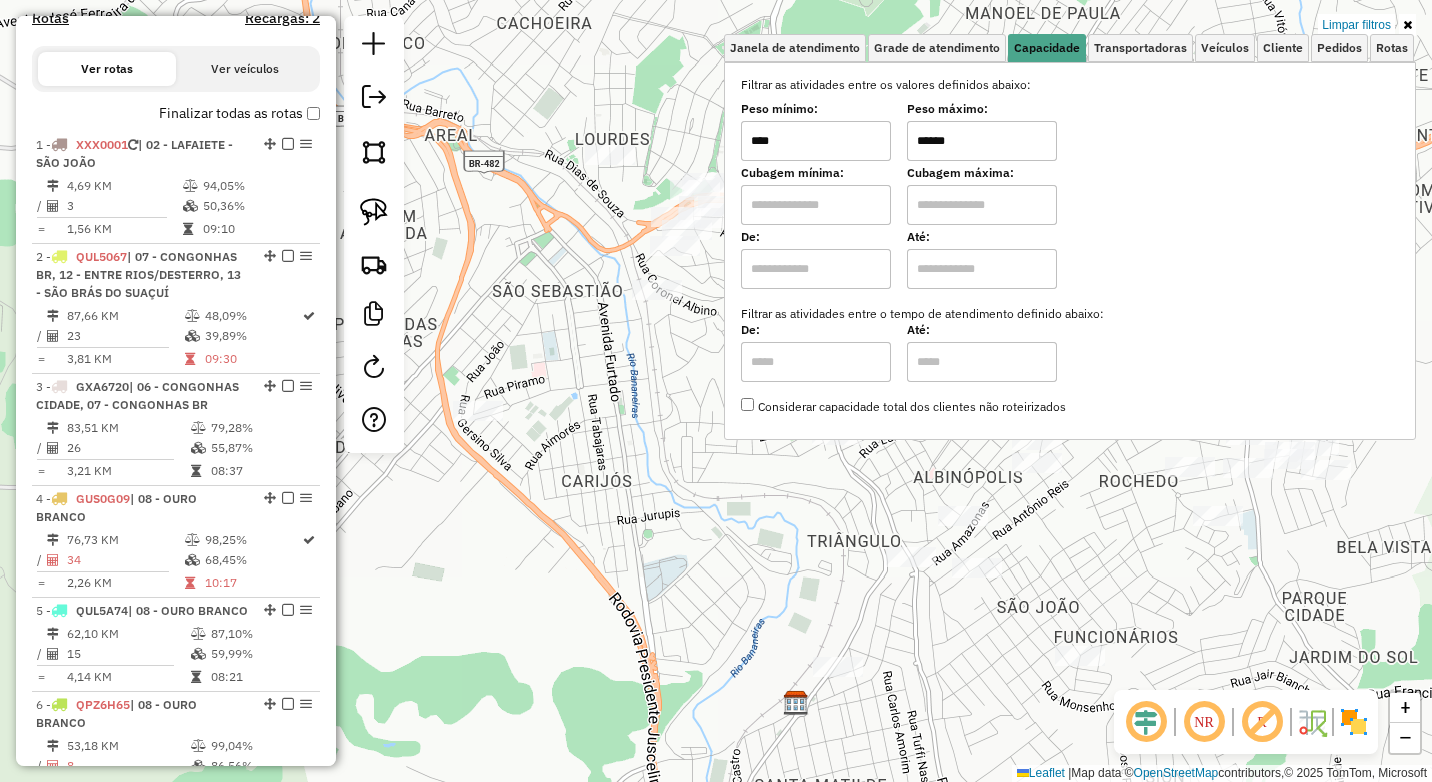 click on "Limpar filtros Janela de atendimento Grade de atendimento Capacidade Transportadoras Veículos Cliente Pedidos  Rotas Selecione os dias de semana para filtrar as janelas de atendimento  Seg   Ter   Qua   Qui   Sex   Sáb   Dom  Informe o período da janela de atendimento: De: Até:  Filtrar exatamente a janela do cliente  Considerar janela de atendimento padrão  Selecione os dias de semana para filtrar as grades de atendimento  Seg   Ter   Qua   Qui   Sex   Sáb   Dom   Considerar clientes sem dia de atendimento cadastrado  Clientes fora do dia de atendimento selecionado Filtrar as atividades entre os valores definidos abaixo:  Peso mínimo:  ****  Peso máximo:  ******  Cubagem mínima:   Cubagem máxima:   De:   Até:  Filtrar as atividades entre o tempo de atendimento definido abaixo:  De:   Até:   Considerar capacidade total dos clientes não roteirizados Transportadora: Selecione um ou mais itens Tipo de veículo: Selecione um ou mais itens Veículo: Selecione um ou mais itens Motorista: Nome: Rótulo:" 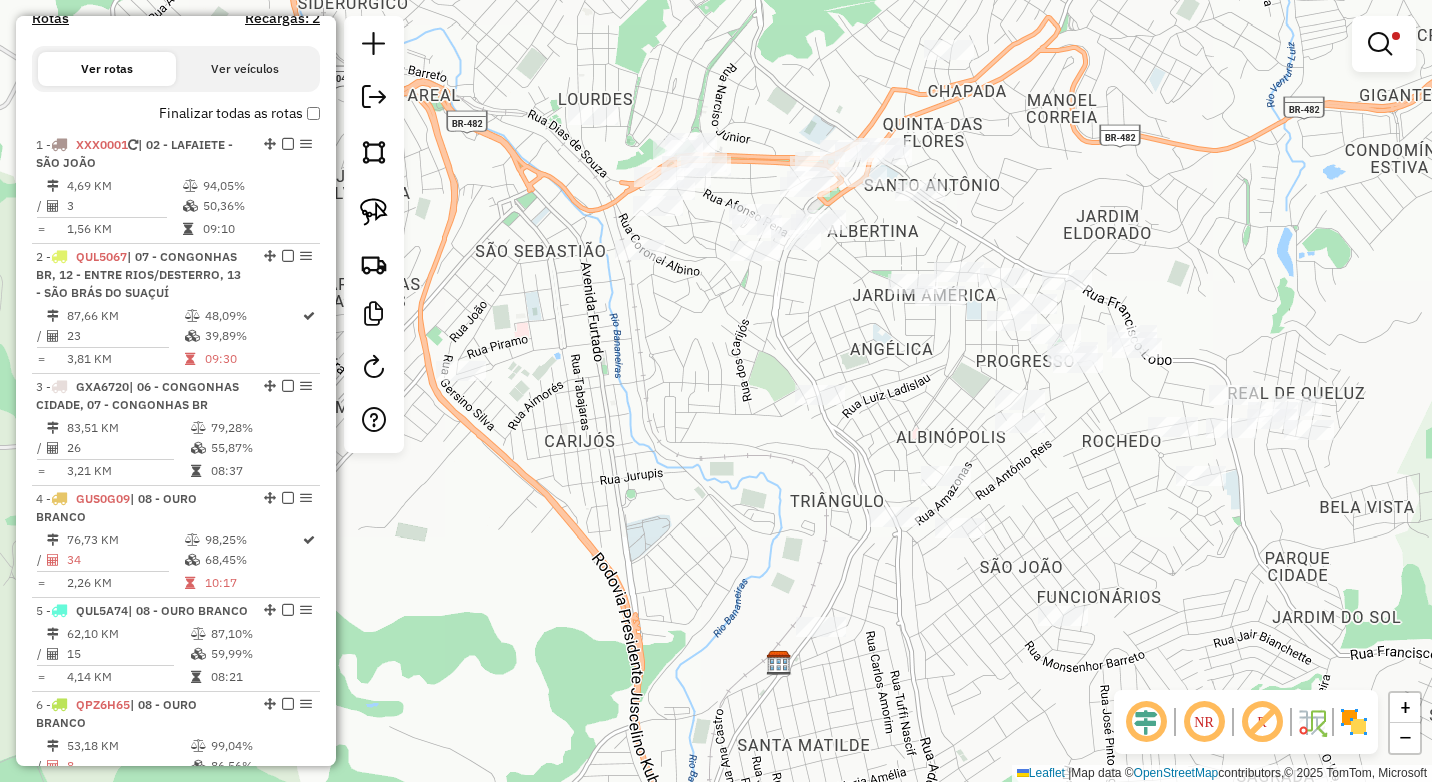 drag, startPoint x: 934, startPoint y: 699, endPoint x: 887, endPoint y: 612, distance: 98.88377 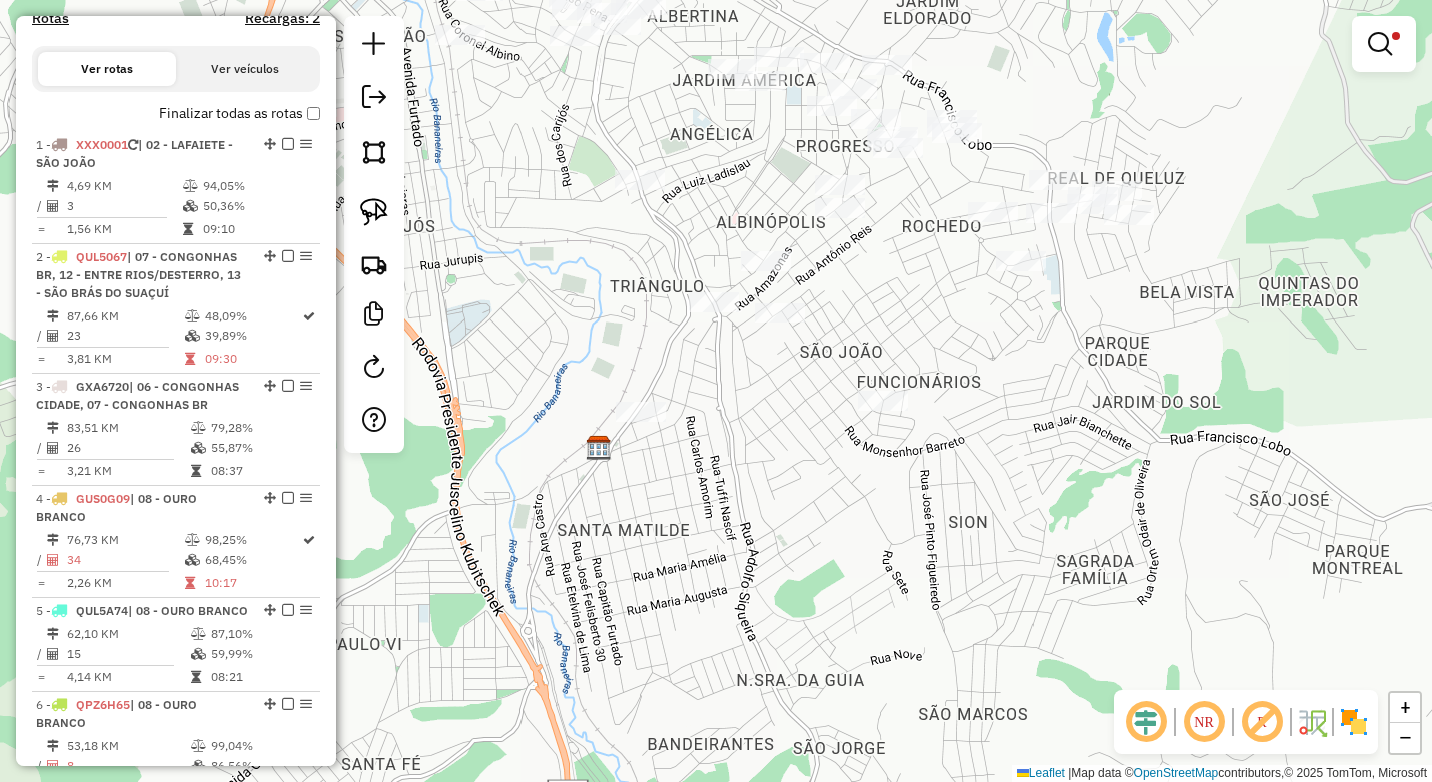 drag, startPoint x: 887, startPoint y: 612, endPoint x: 817, endPoint y: 534, distance: 104.80458 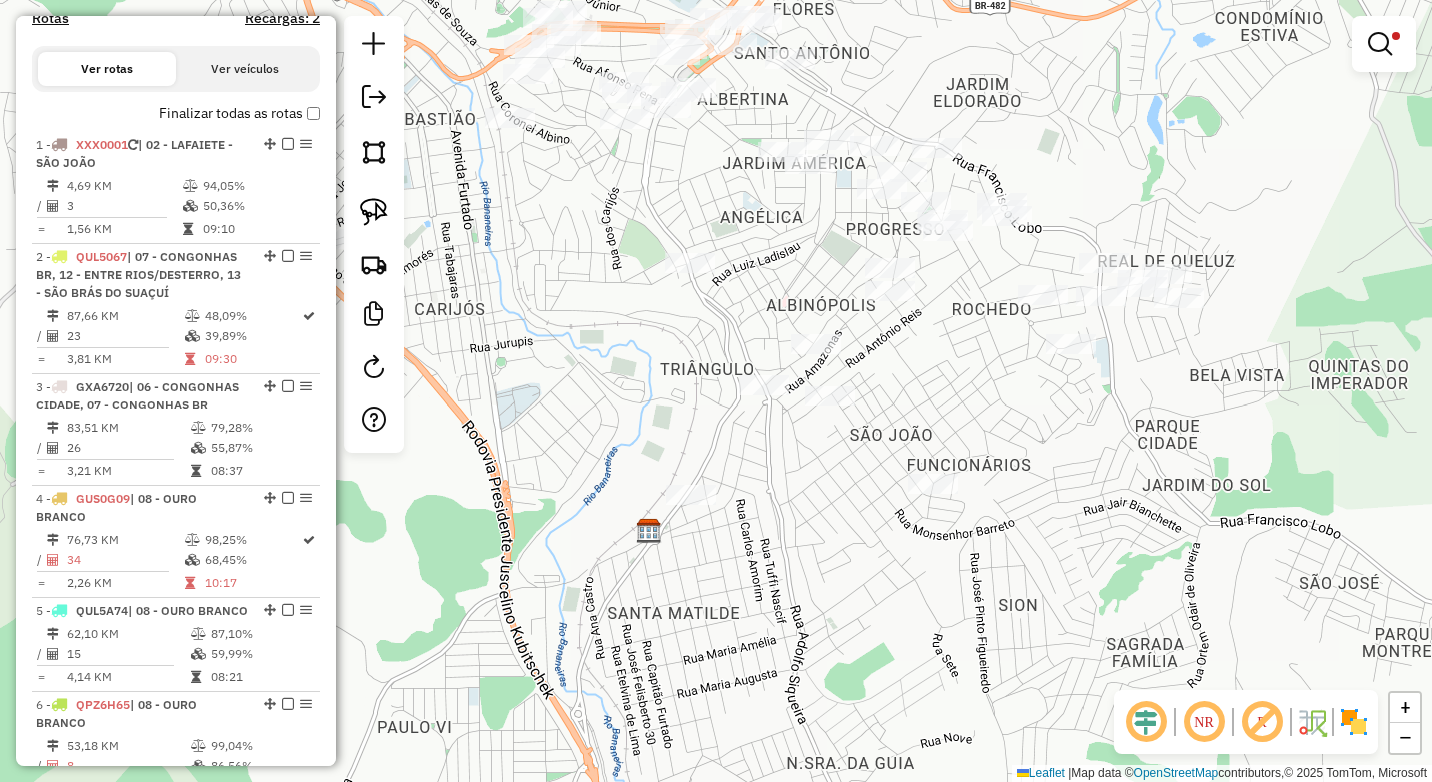 drag, startPoint x: 726, startPoint y: 406, endPoint x: 776, endPoint y: 489, distance: 96.89685 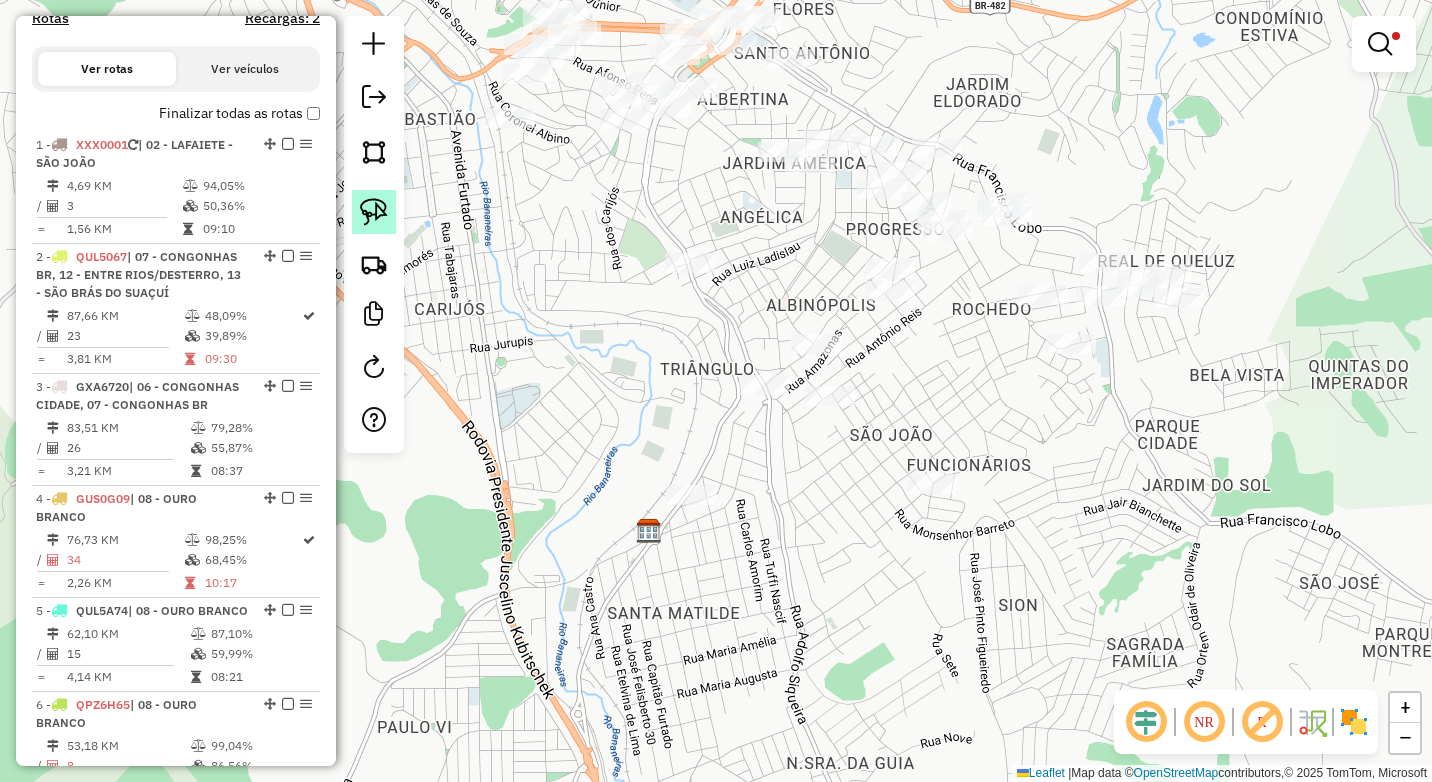 click 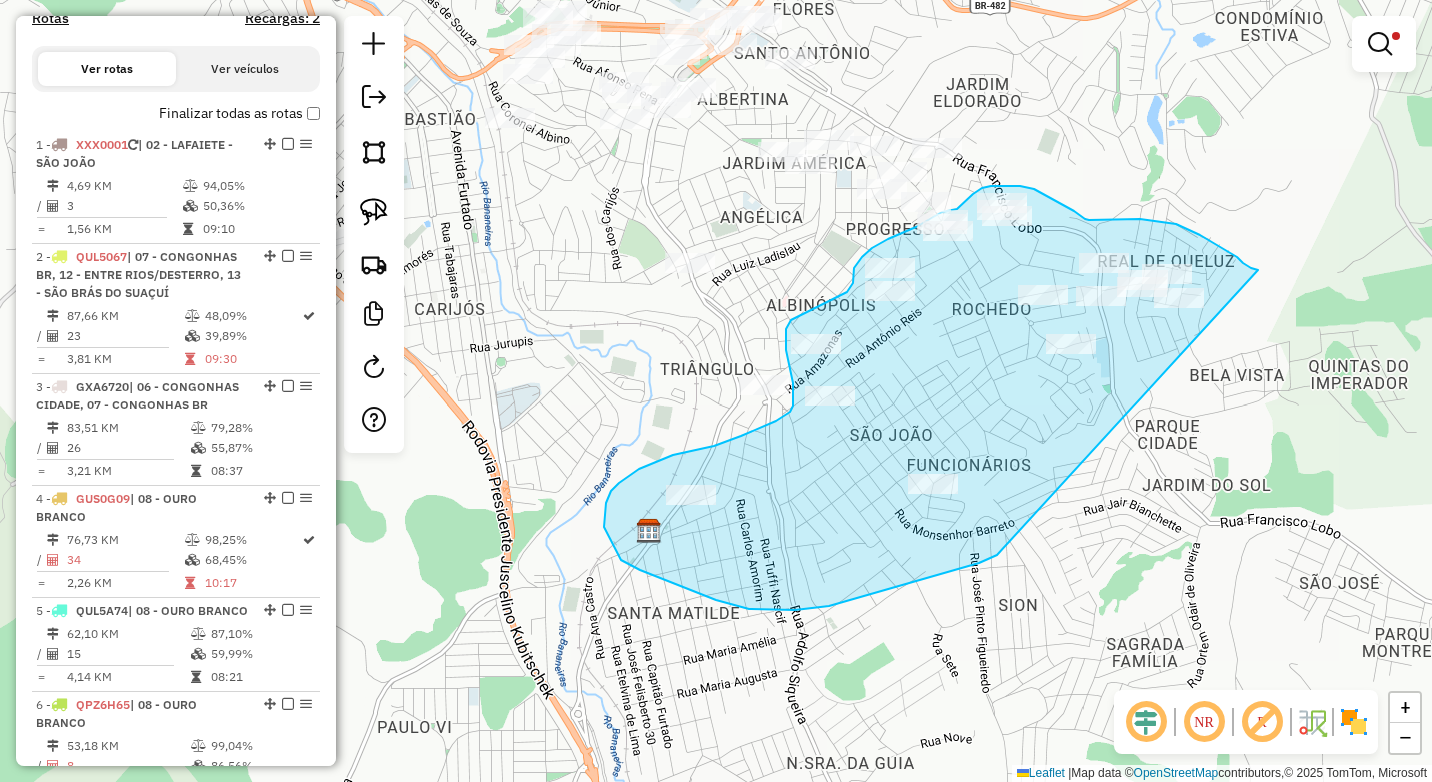 drag, startPoint x: 1258, startPoint y: 270, endPoint x: 1163, endPoint y: 508, distance: 256.25964 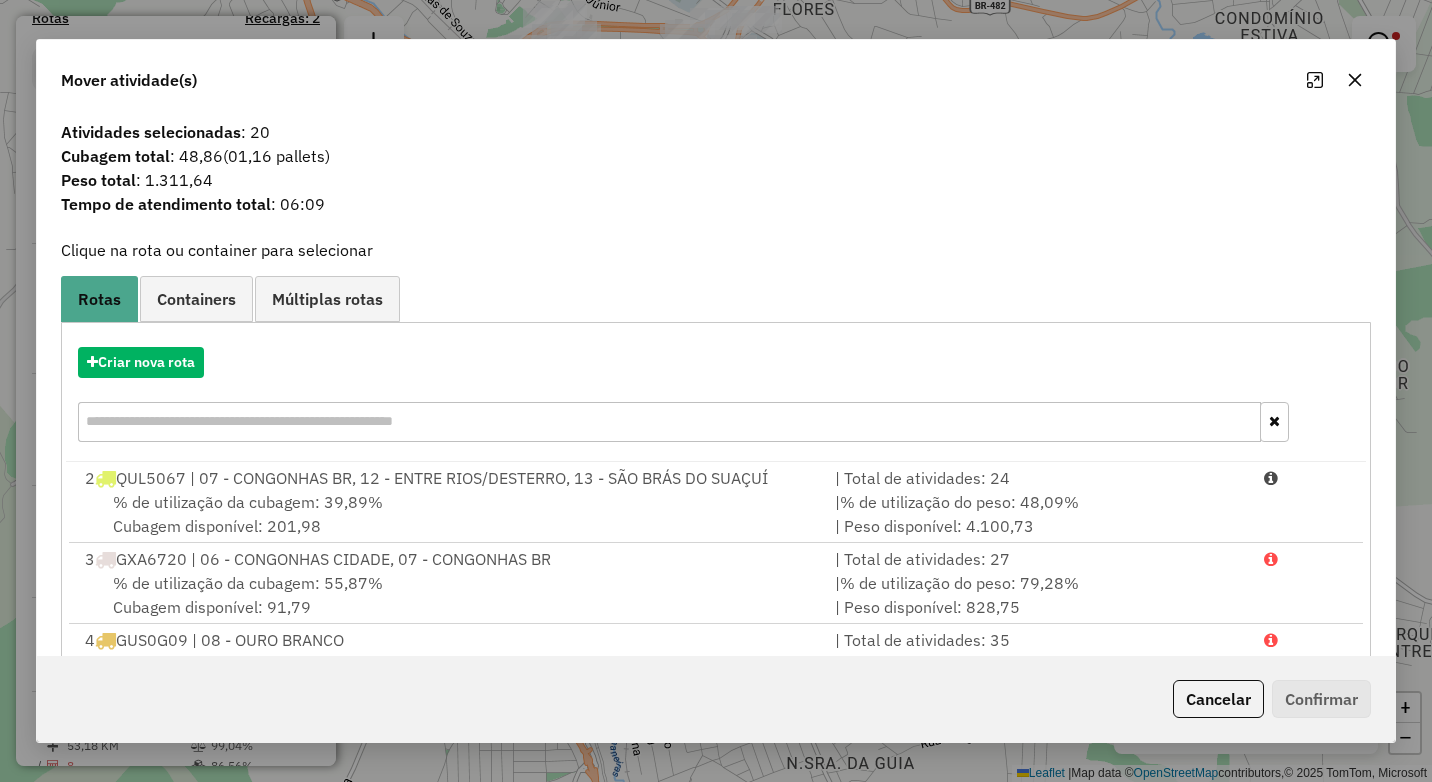 click 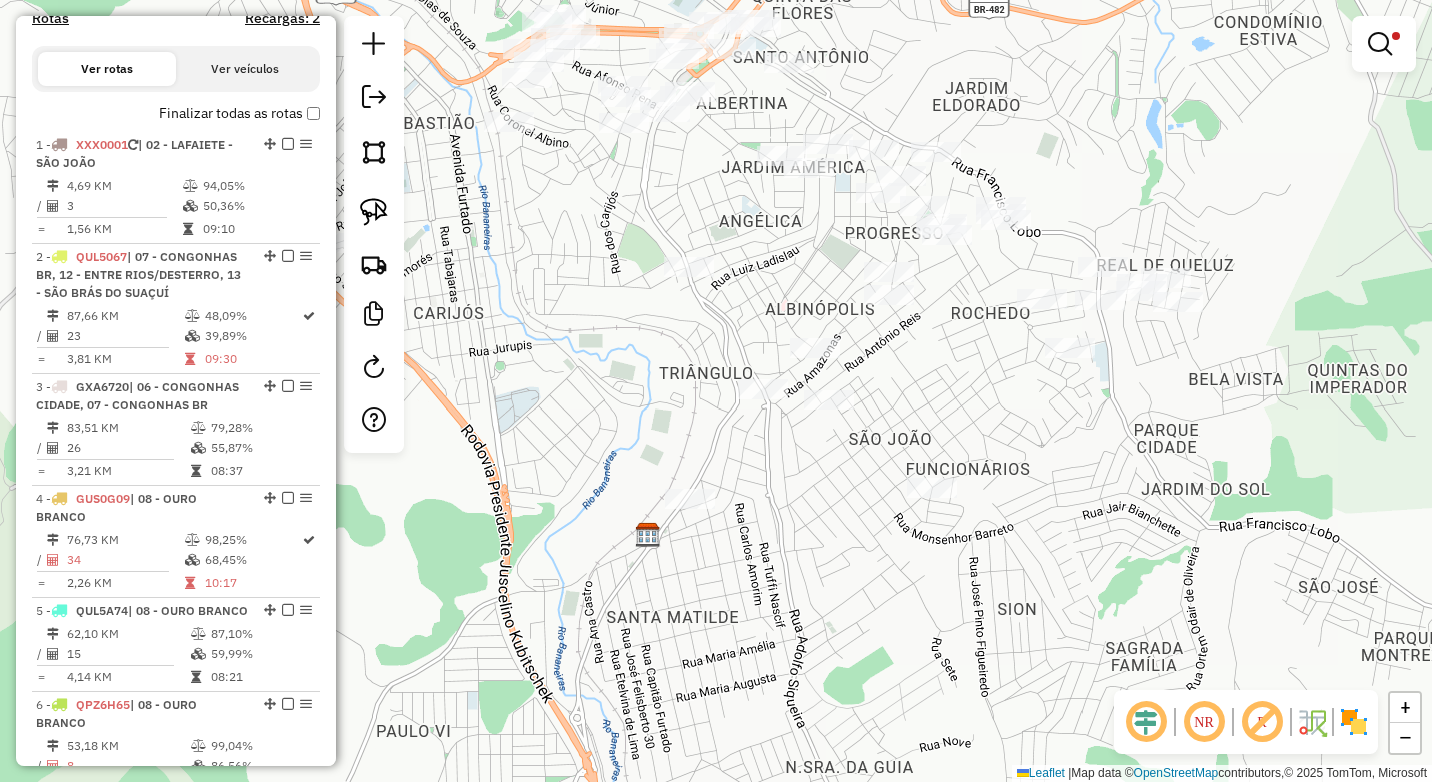 drag, startPoint x: 938, startPoint y: 379, endPoint x: 910, endPoint y: 388, distance: 29.410883 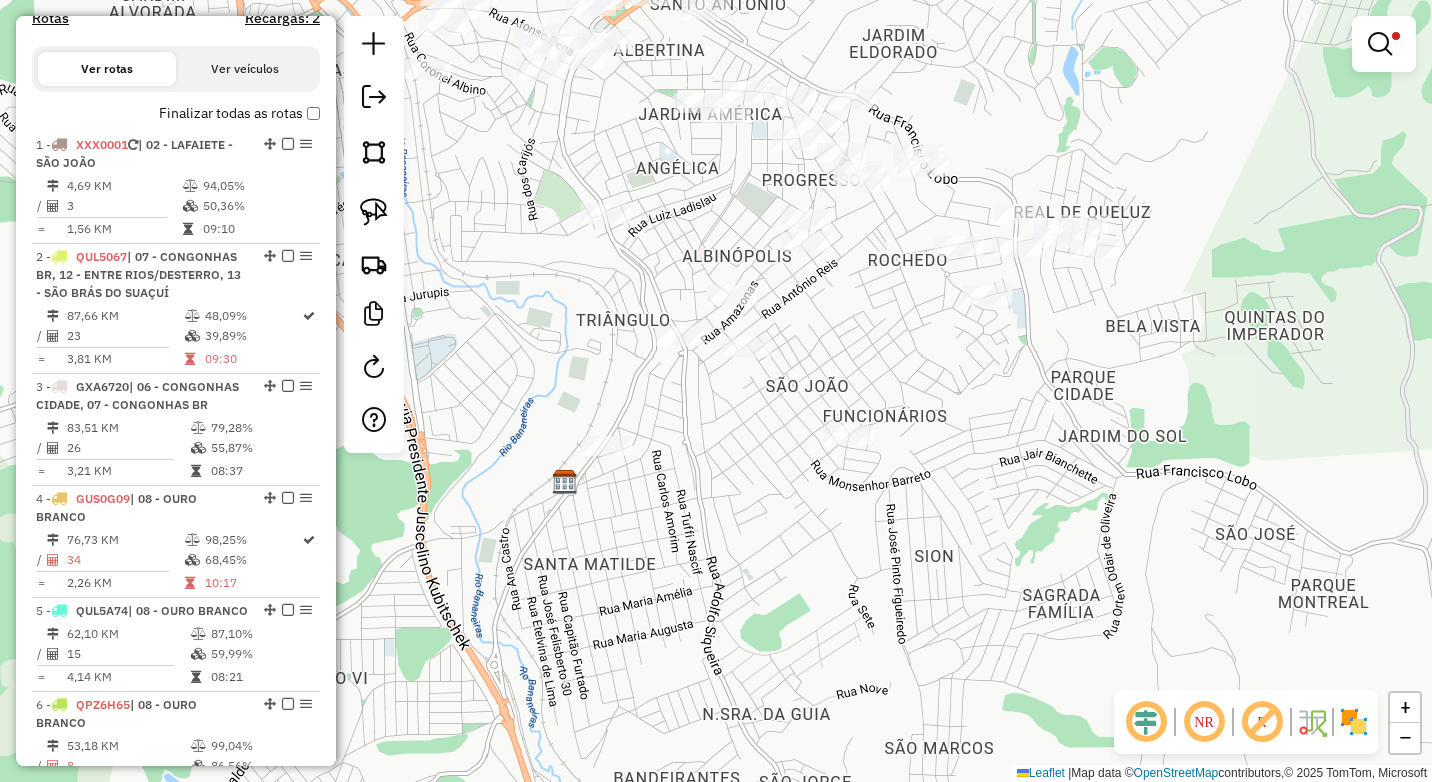 drag, startPoint x: 942, startPoint y: 448, endPoint x: 878, endPoint y: 384, distance: 90.50967 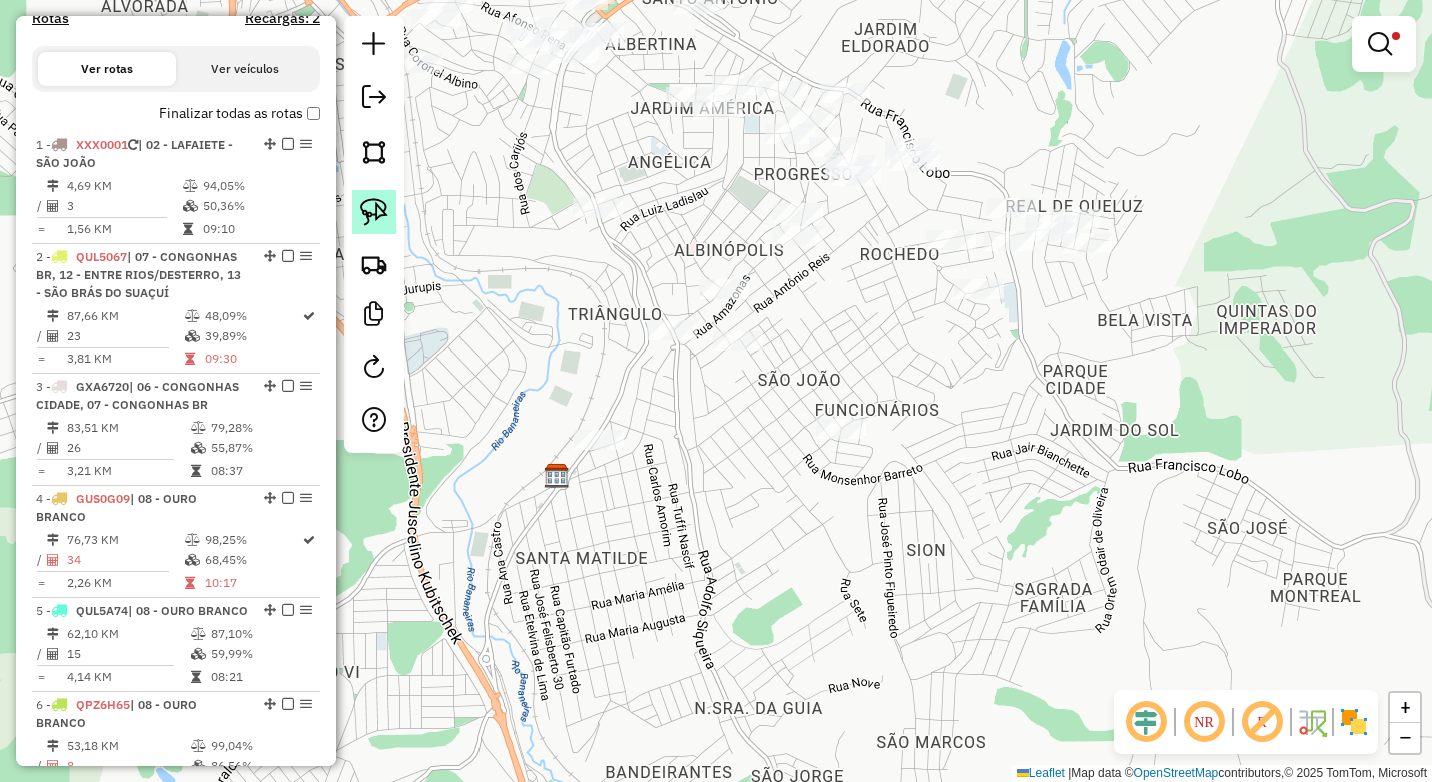 click 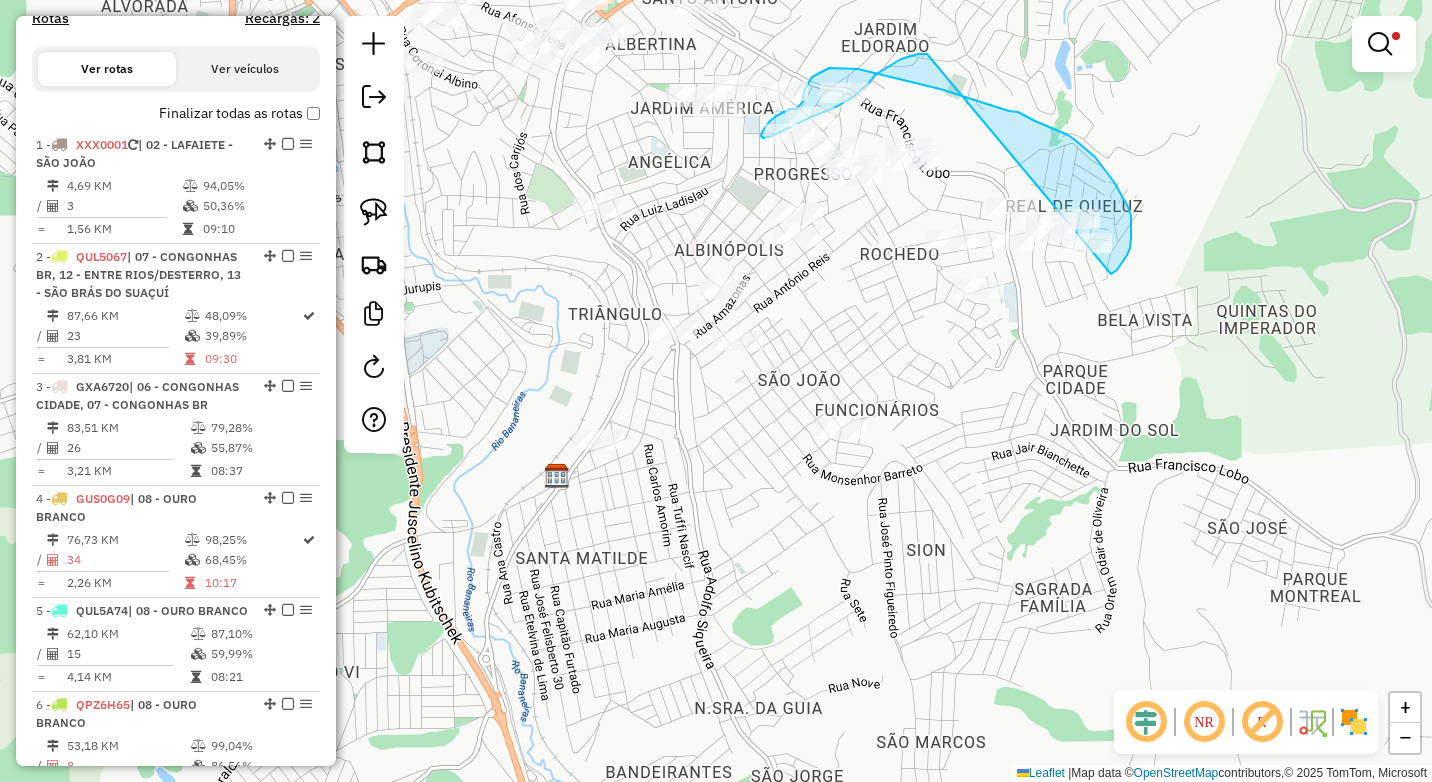 drag, startPoint x: 1131, startPoint y: 232, endPoint x: 970, endPoint y: 57, distance: 237.79402 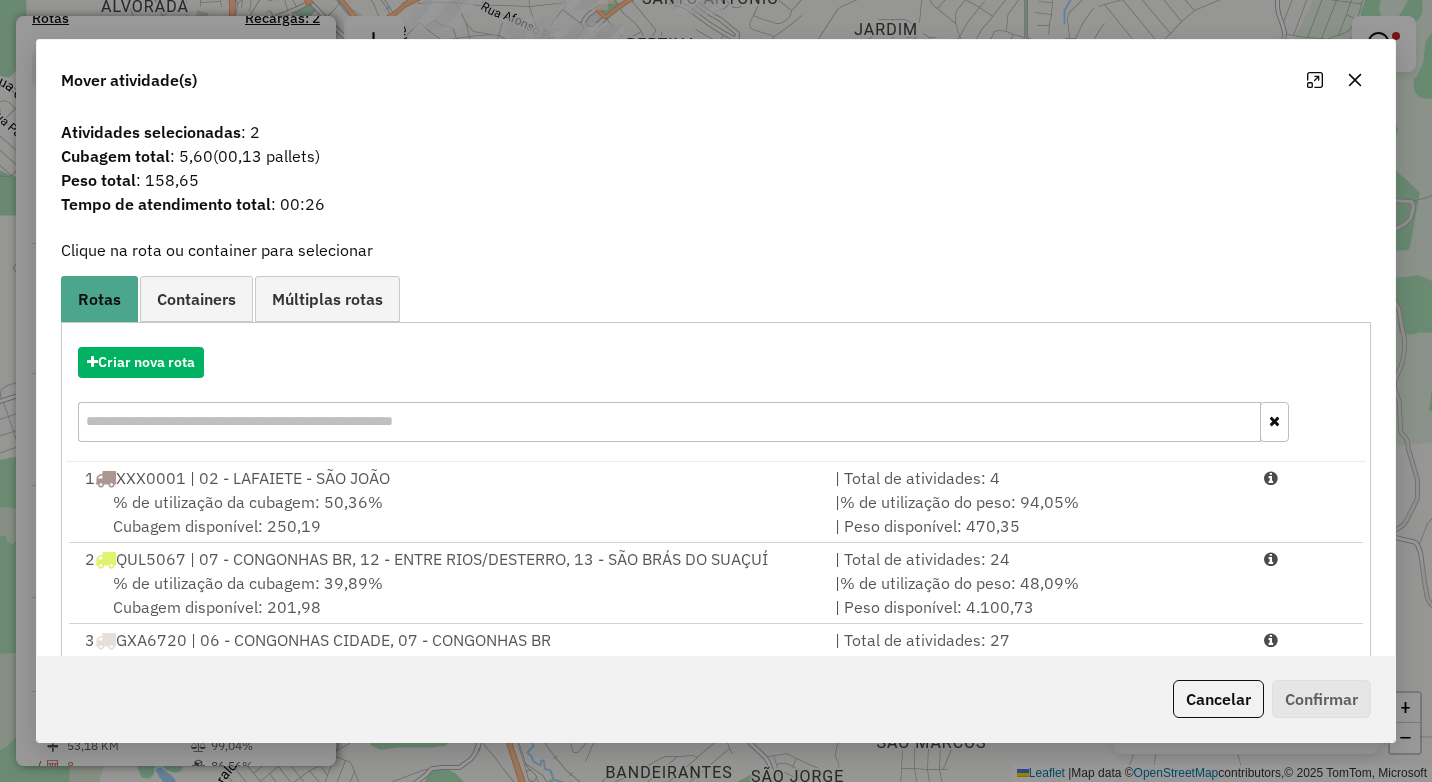 click 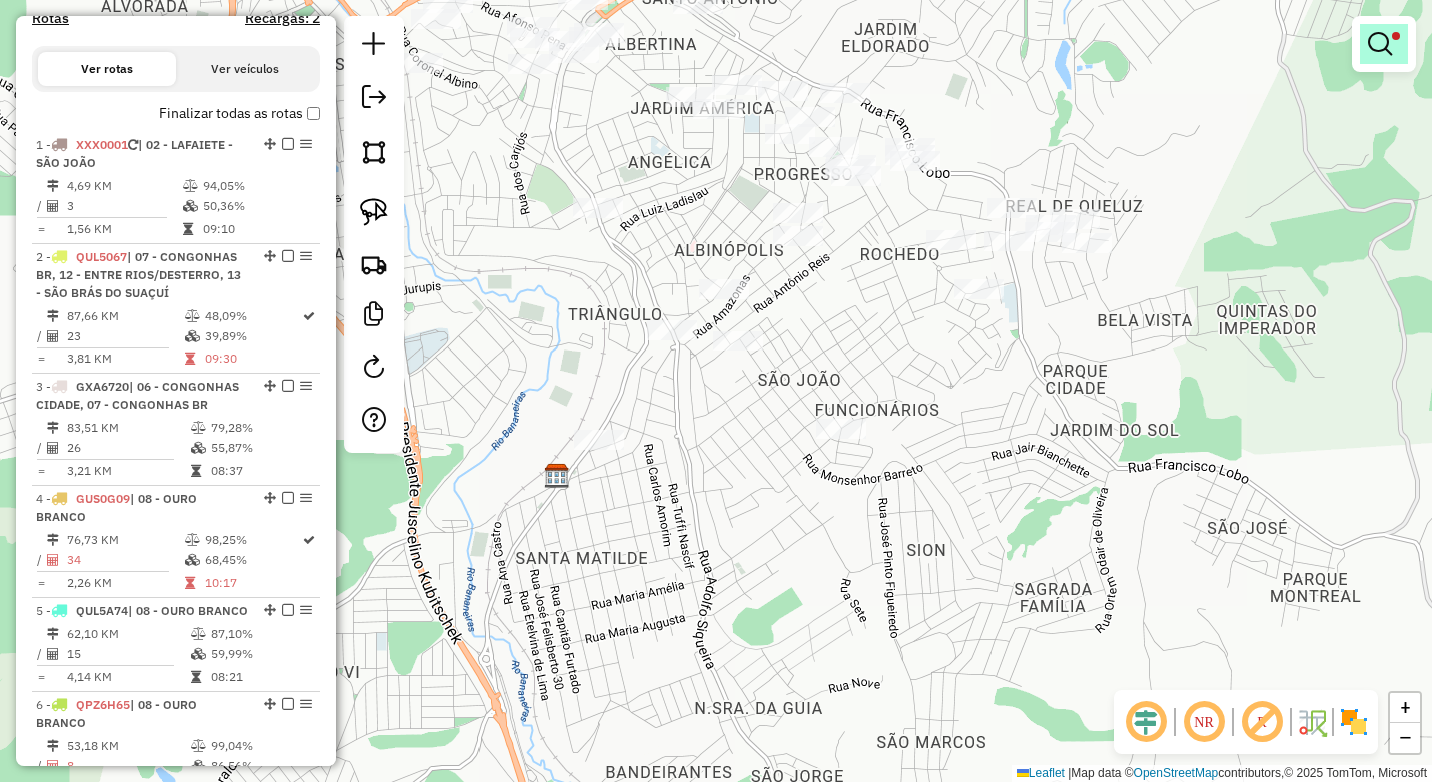 click at bounding box center [1380, 44] 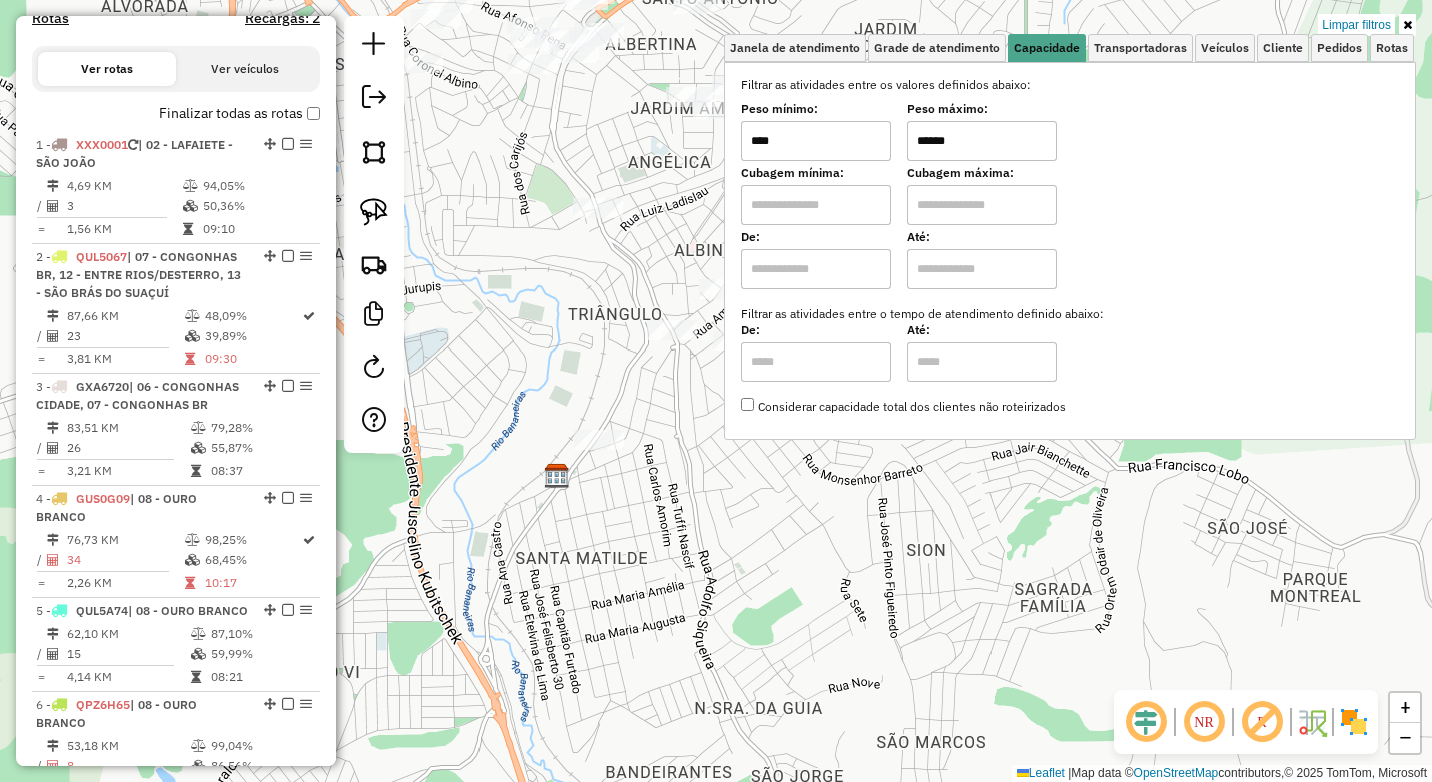 drag, startPoint x: 995, startPoint y: 152, endPoint x: 857, endPoint y: 152, distance: 138 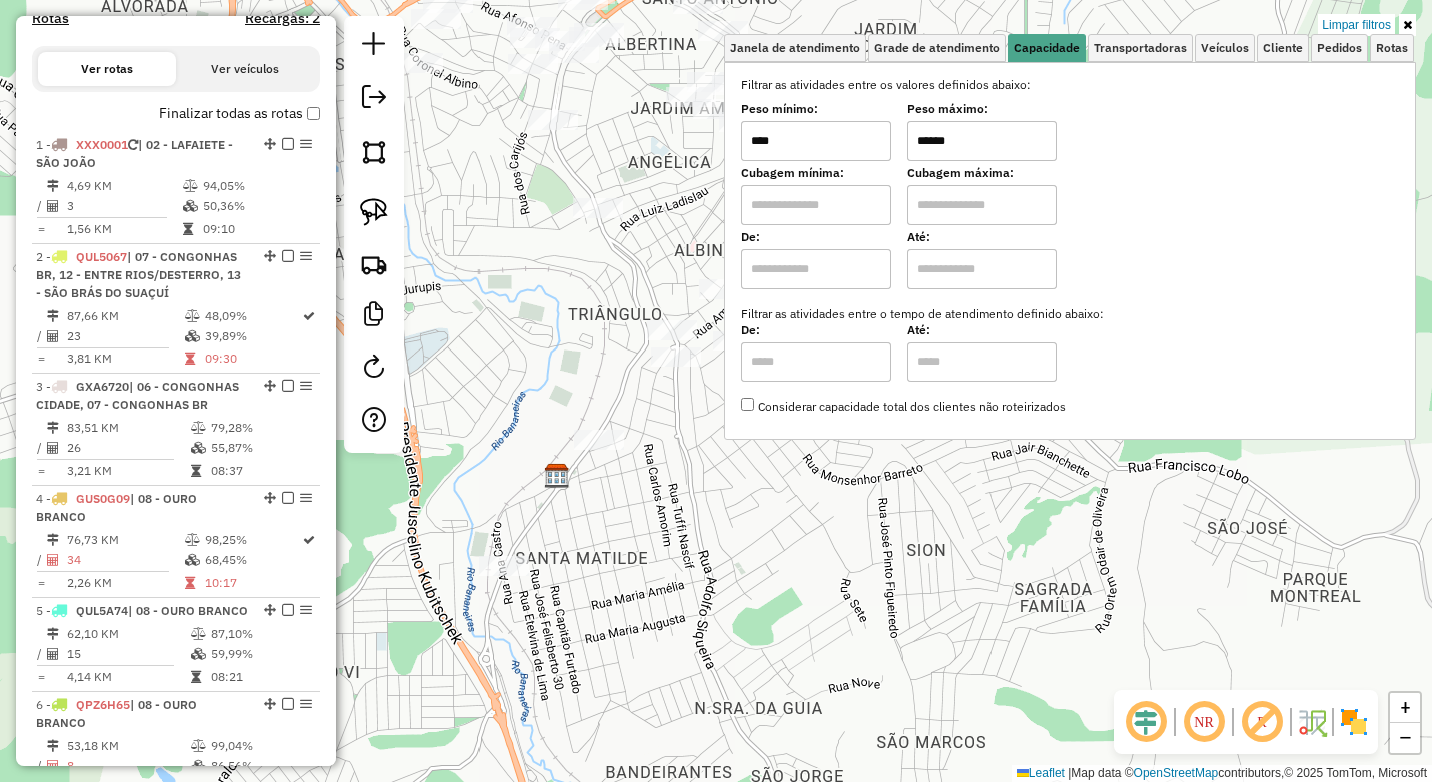 type on "******" 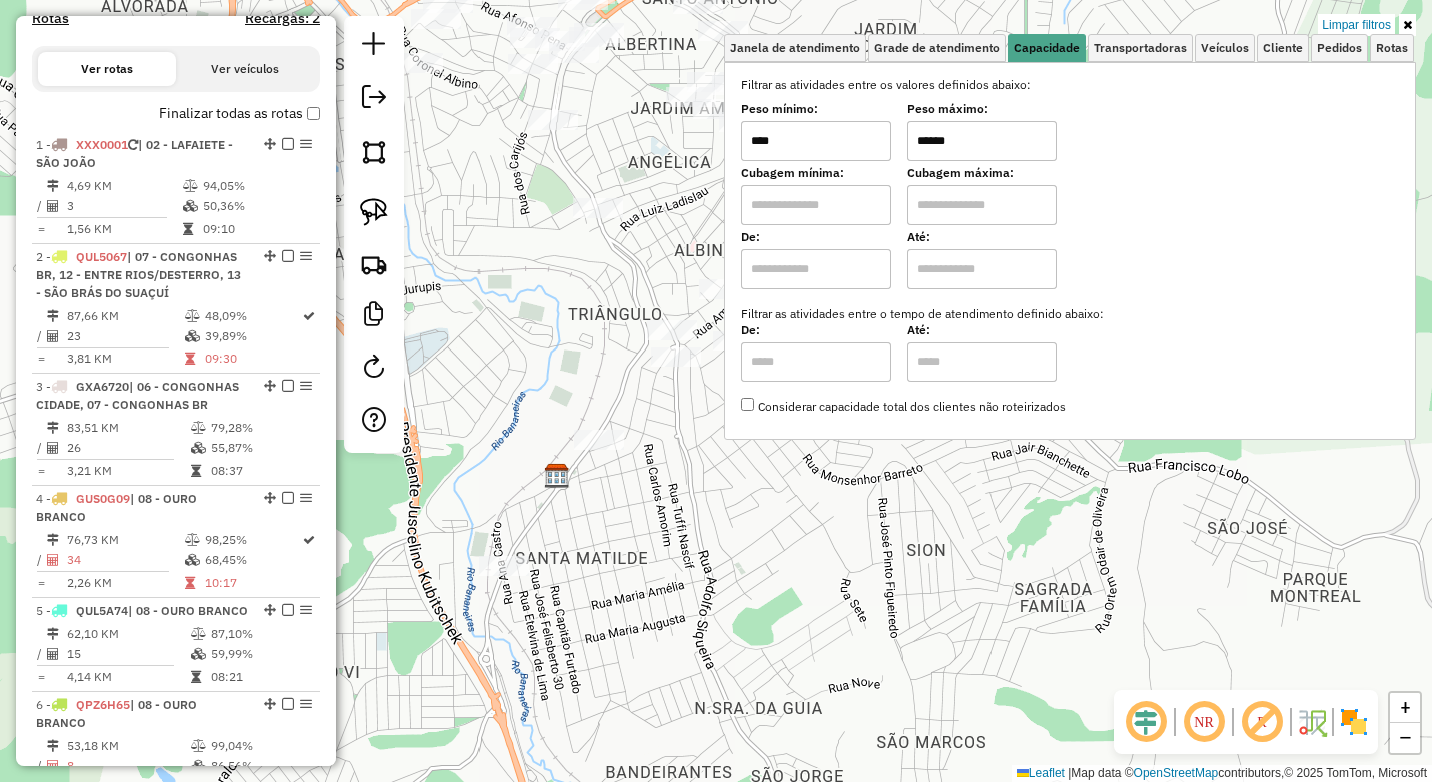 click on "Limpar filtros Janela de atendimento Grade de atendimento Capacidade Transportadoras Veículos Cliente Pedidos  Rotas Selecione os dias de semana para filtrar as janelas de atendimento  Seg   Ter   Qua   Qui   Sex   Sáb   Dom  Informe o período da janela de atendimento: De: Até:  Filtrar exatamente a janela do cliente  Considerar janela de atendimento padrão  Selecione os dias de semana para filtrar as grades de atendimento  Seg   Ter   Qua   Qui   Sex   Sáb   Dom   Considerar clientes sem dia de atendimento cadastrado  Clientes fora do dia de atendimento selecionado Filtrar as atividades entre os valores definidos abaixo:  Peso mínimo:  ****  Peso máximo:  ******  Cubagem mínima:   Cubagem máxima:   De:   Até:  Filtrar as atividades entre o tempo de atendimento definido abaixo:  De:   Até:   Considerar capacidade total dos clientes não roteirizados Transportadora: Selecione um ou mais itens Tipo de veículo: Selecione um ou mais itens Veículo: Selecione um ou mais itens Motorista: Nome: Rótulo:" 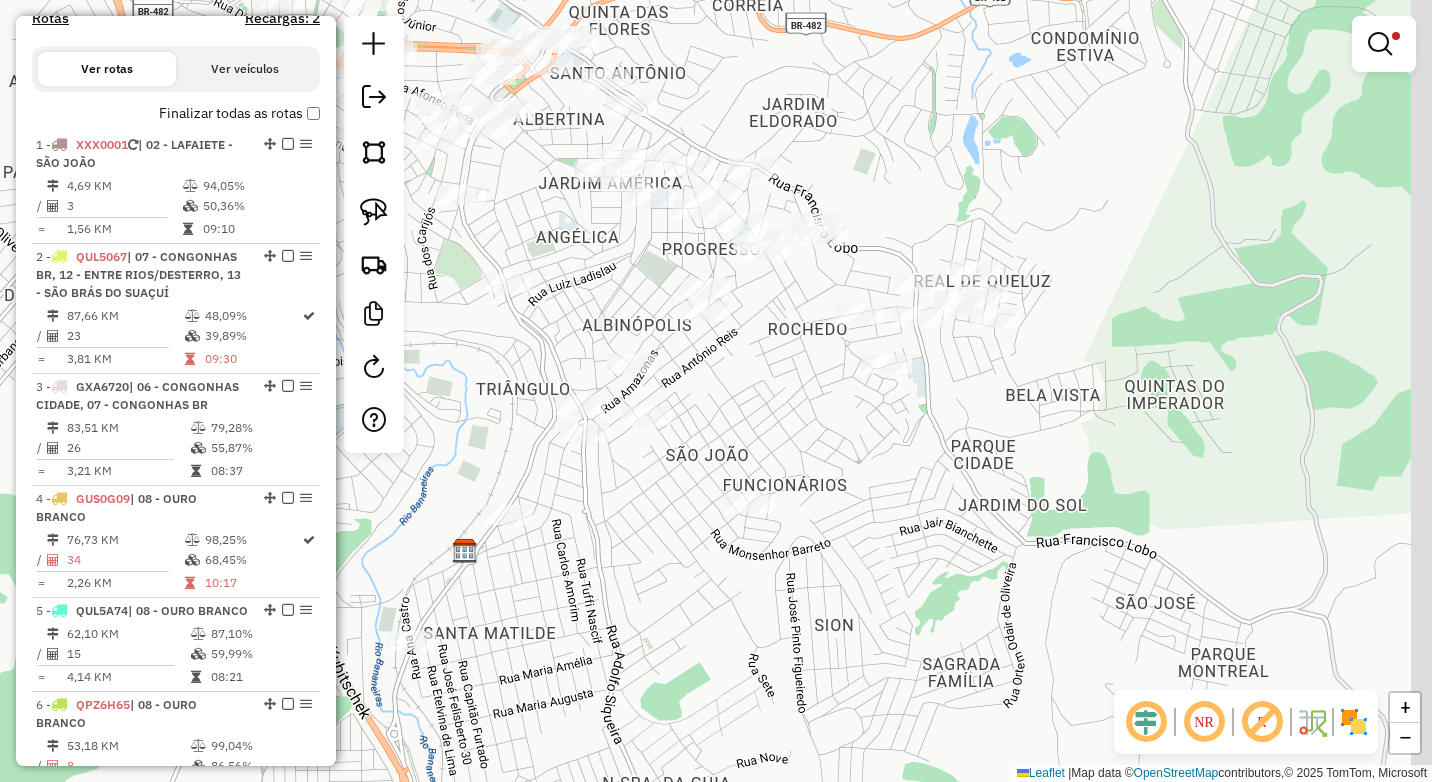 drag, startPoint x: 833, startPoint y: 510, endPoint x: 741, endPoint y: 585, distance: 118.69709 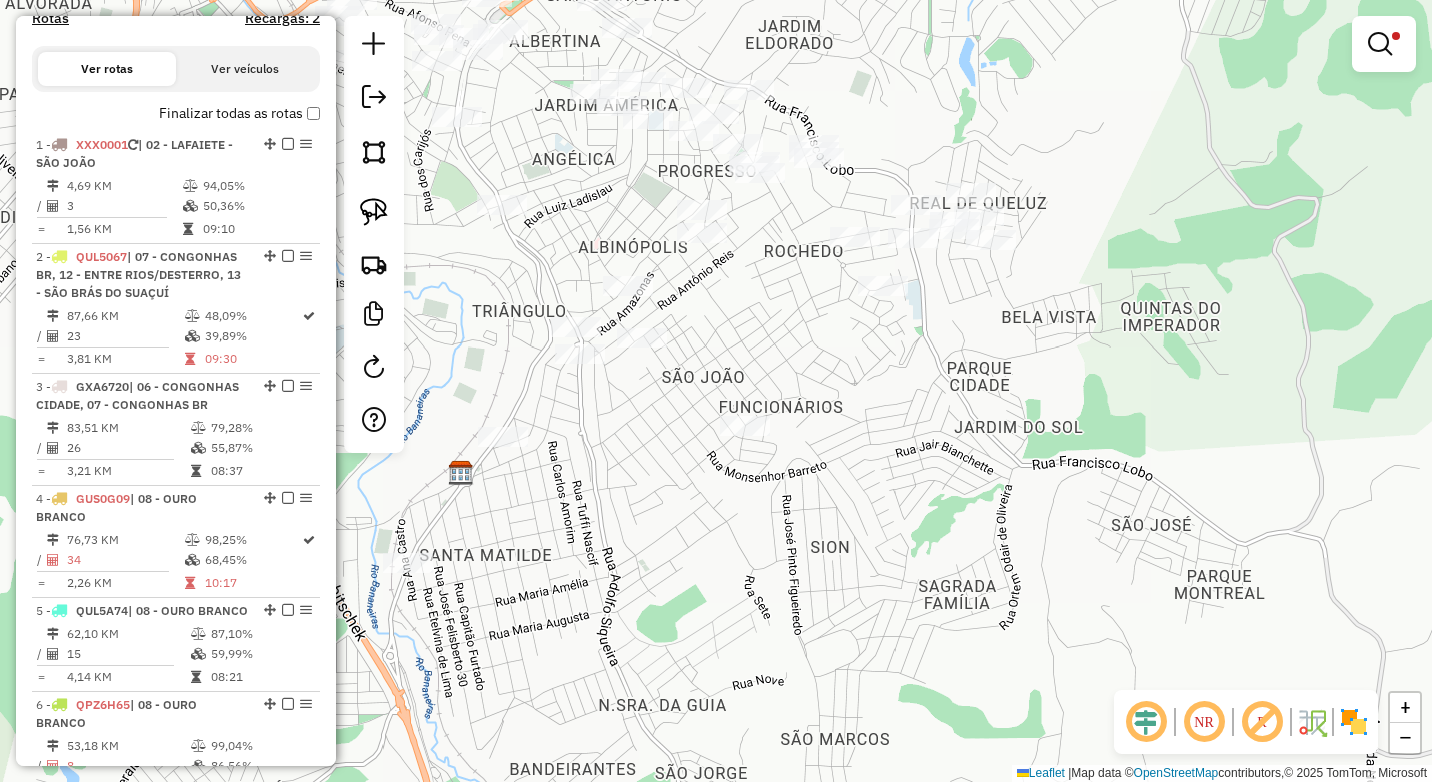drag, startPoint x: 780, startPoint y: 647, endPoint x: 776, endPoint y: 569, distance: 78.10249 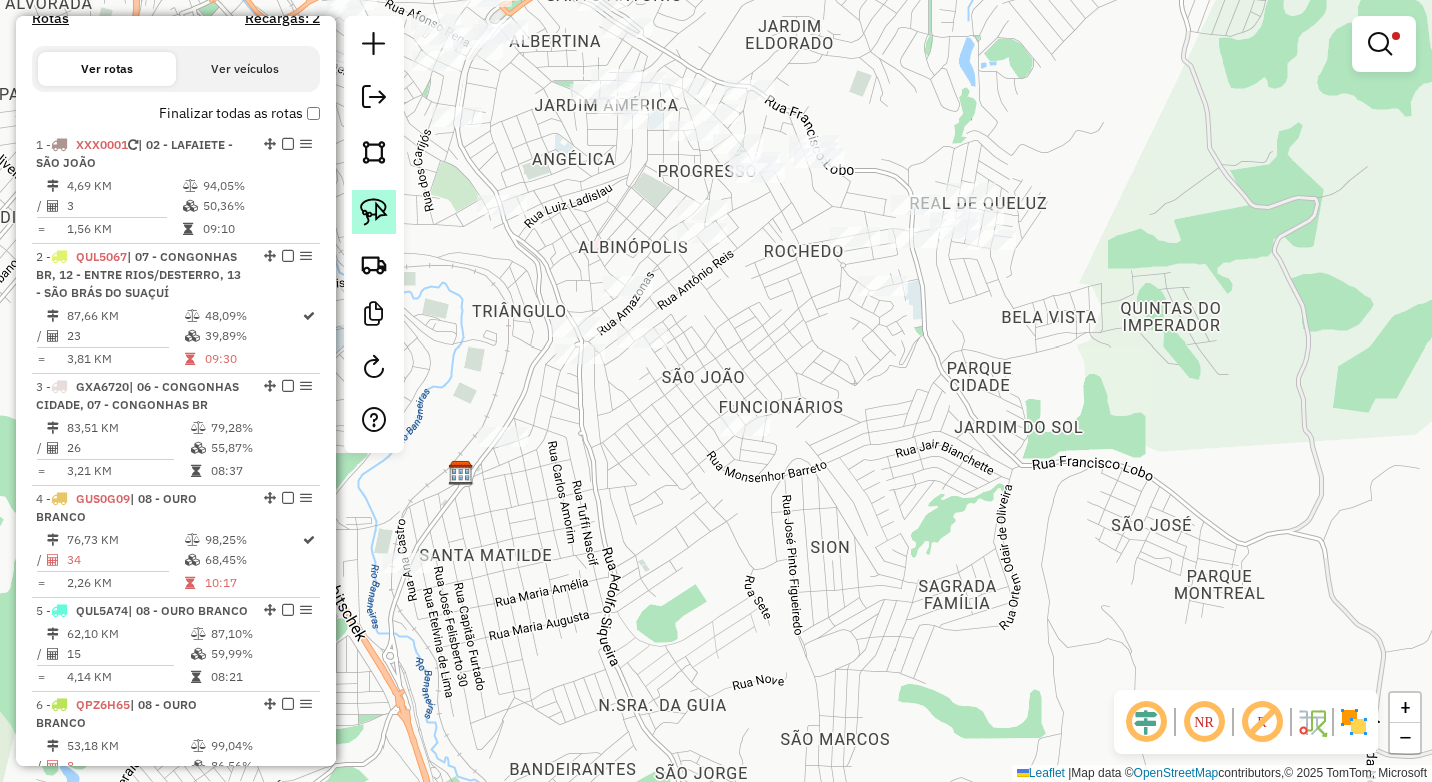 click 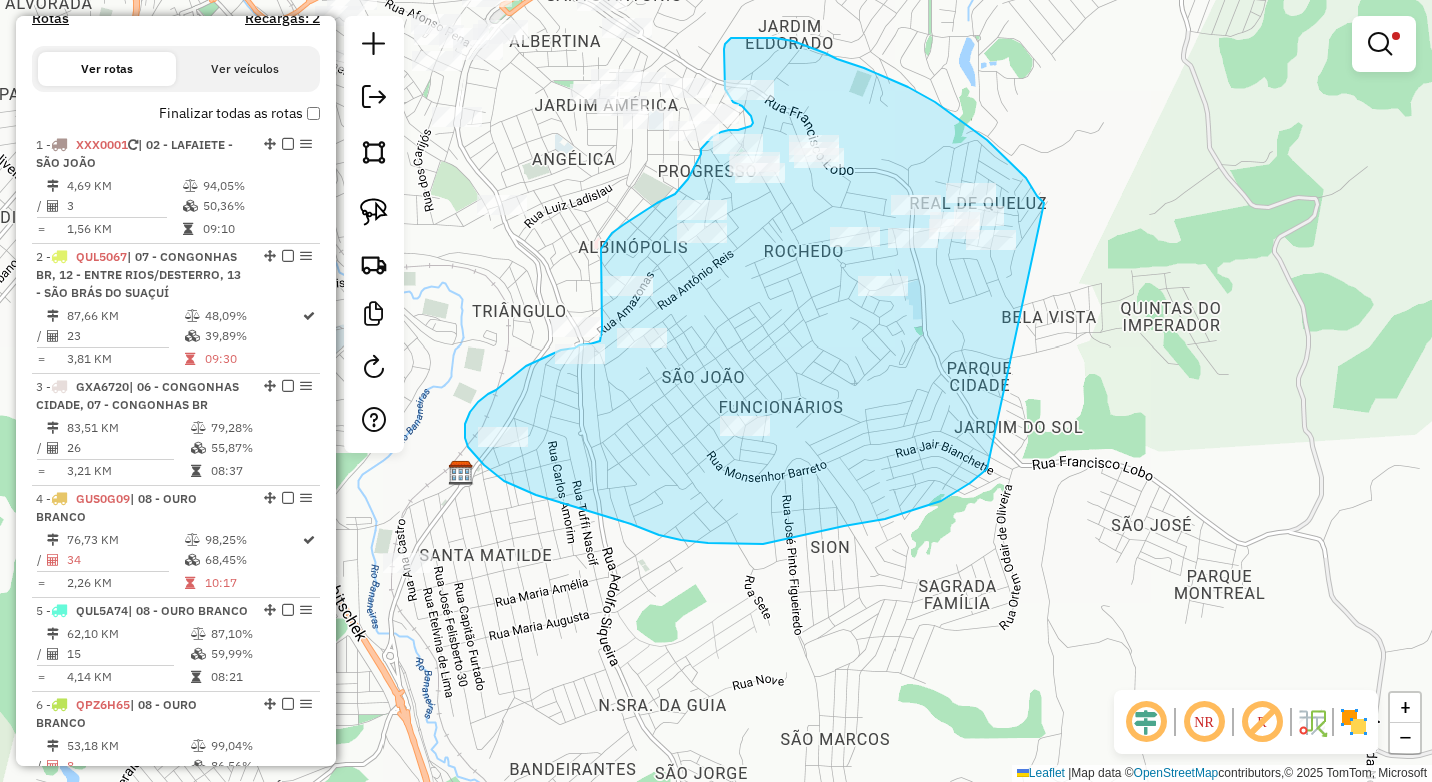 drag, startPoint x: 1031, startPoint y: 187, endPoint x: 1007, endPoint y: 446, distance: 260.1096 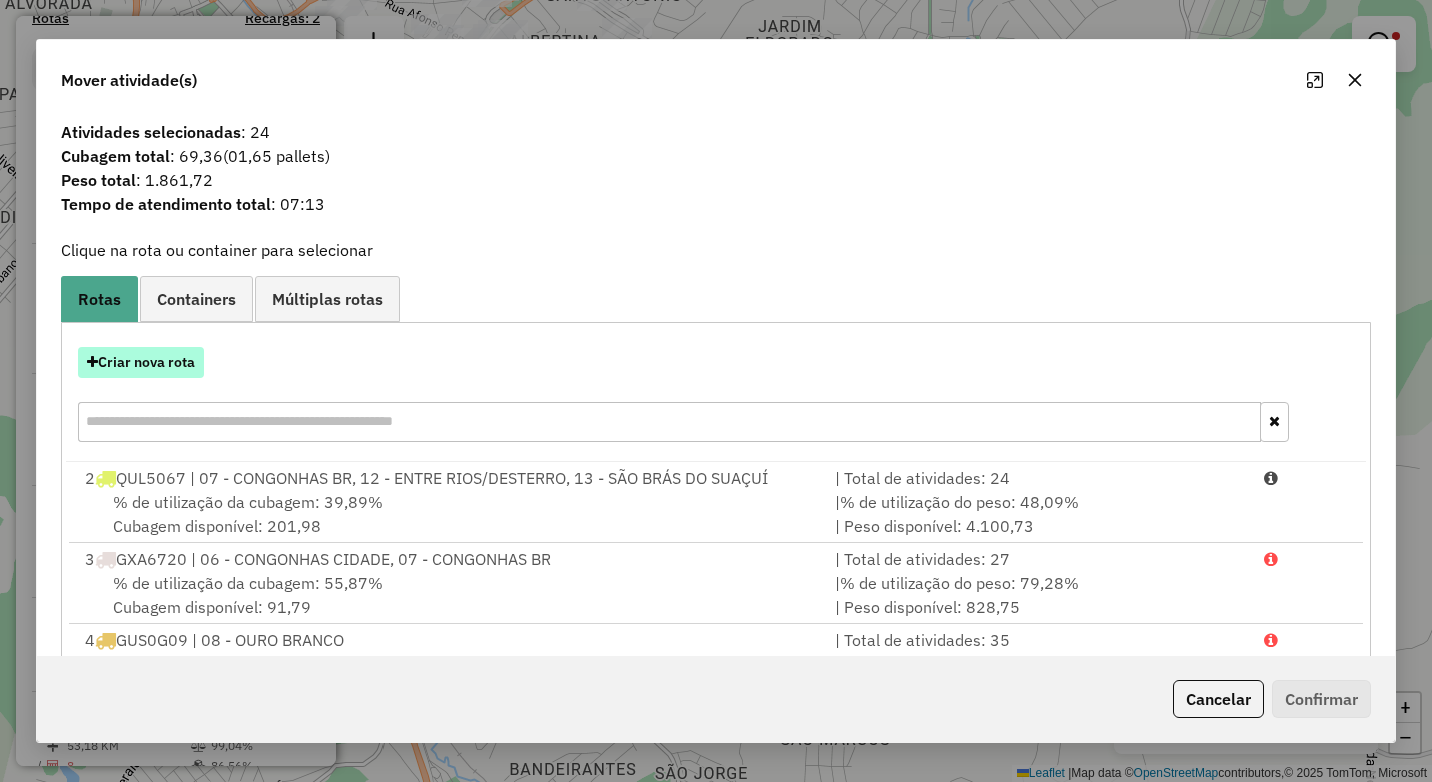 click on "Criar nova rota" at bounding box center (141, 362) 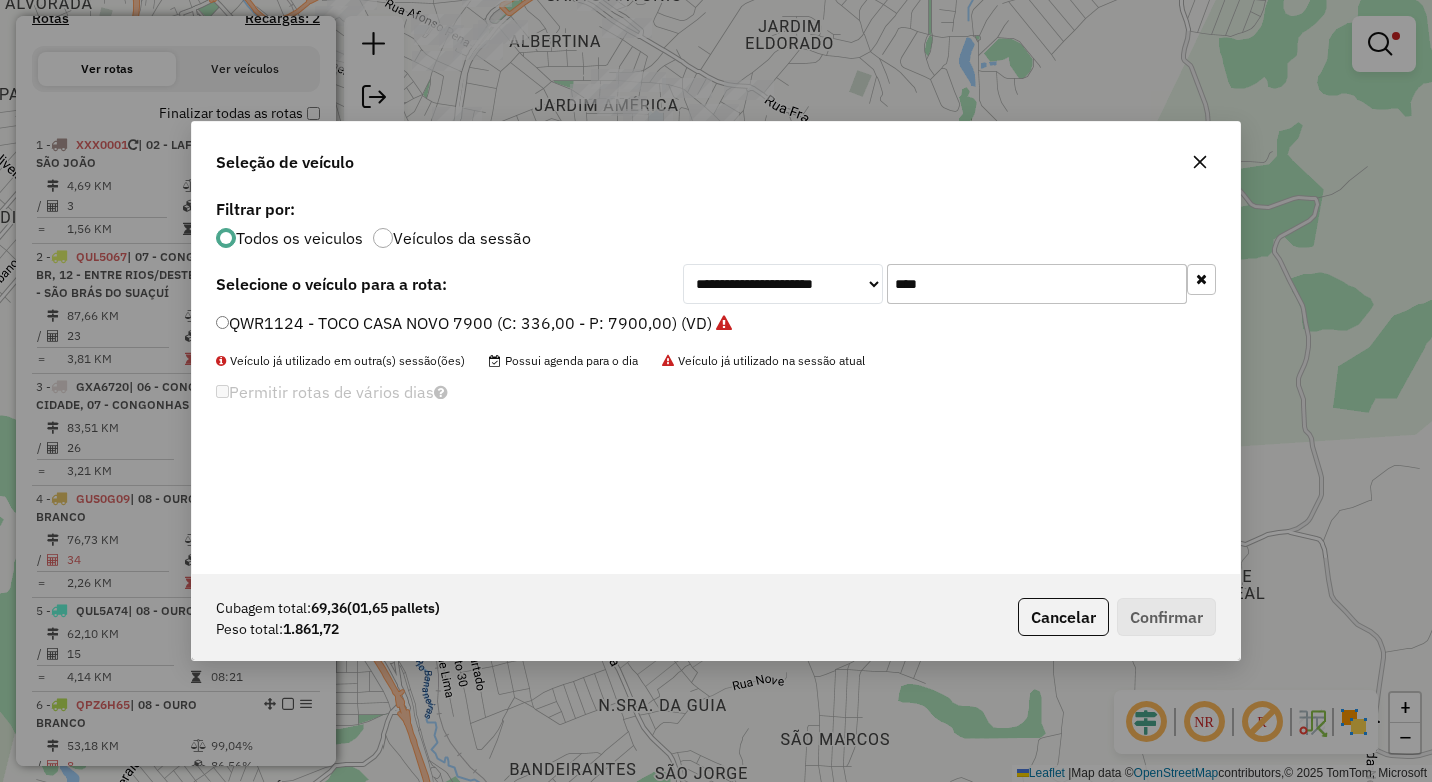 scroll, scrollTop: 11, scrollLeft: 6, axis: both 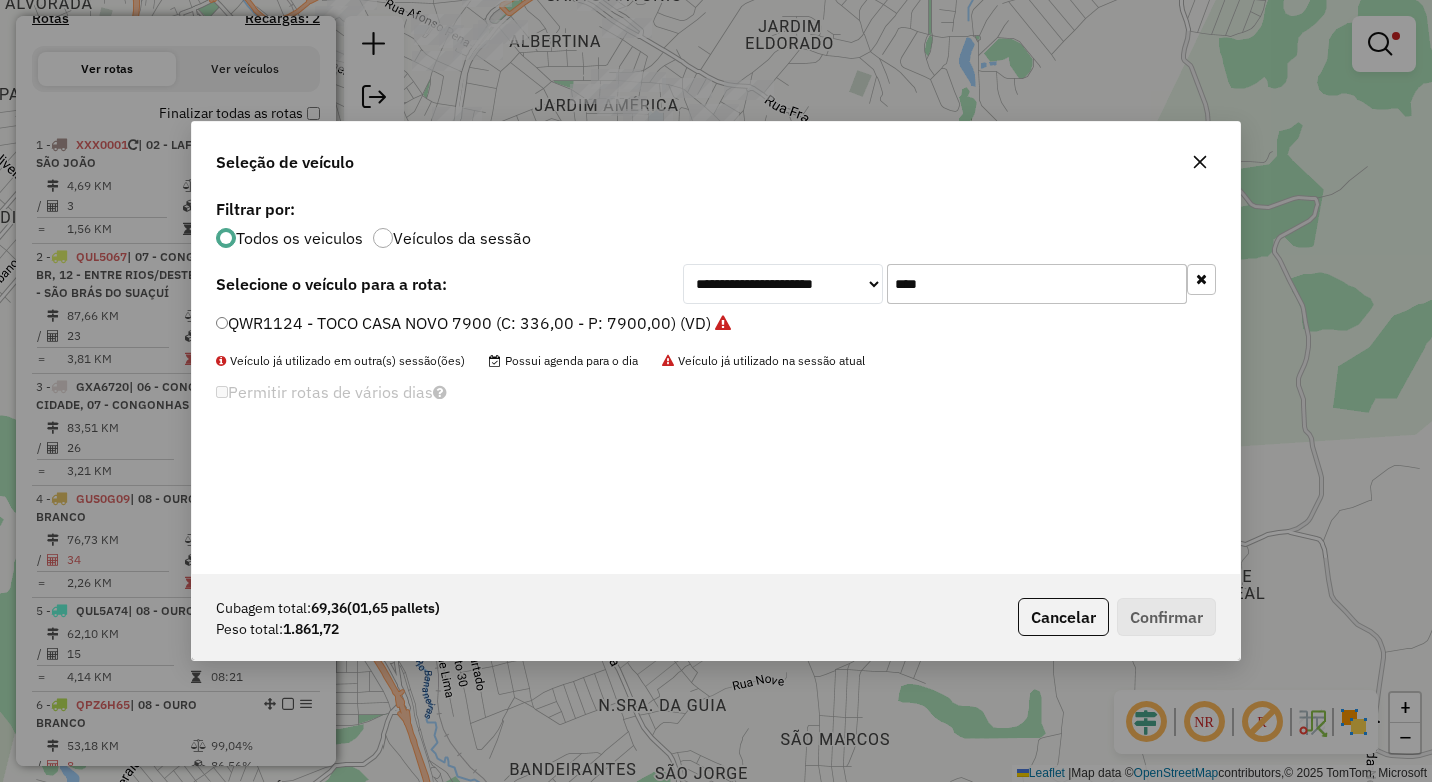drag, startPoint x: 971, startPoint y: 290, endPoint x: 834, endPoint y: 287, distance: 137.03284 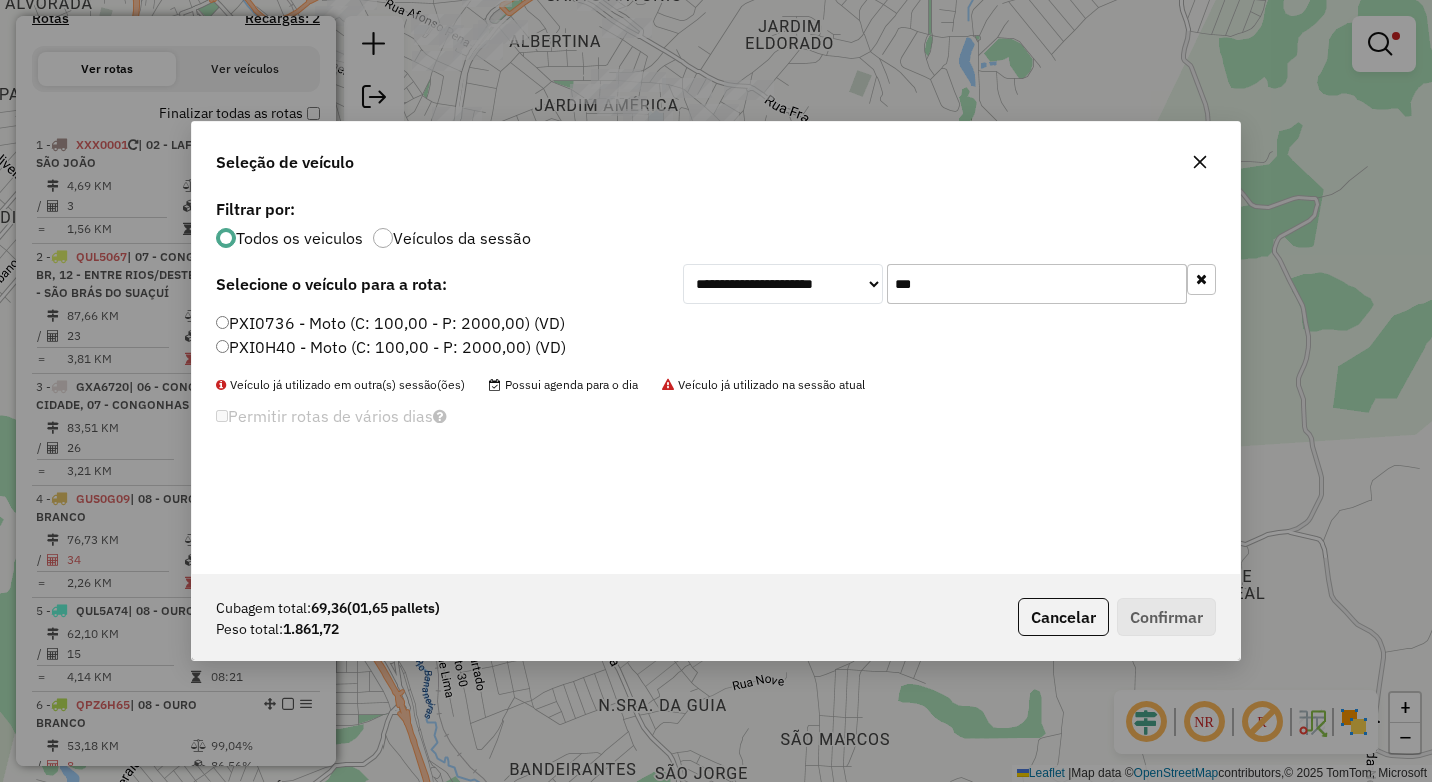 type on "***" 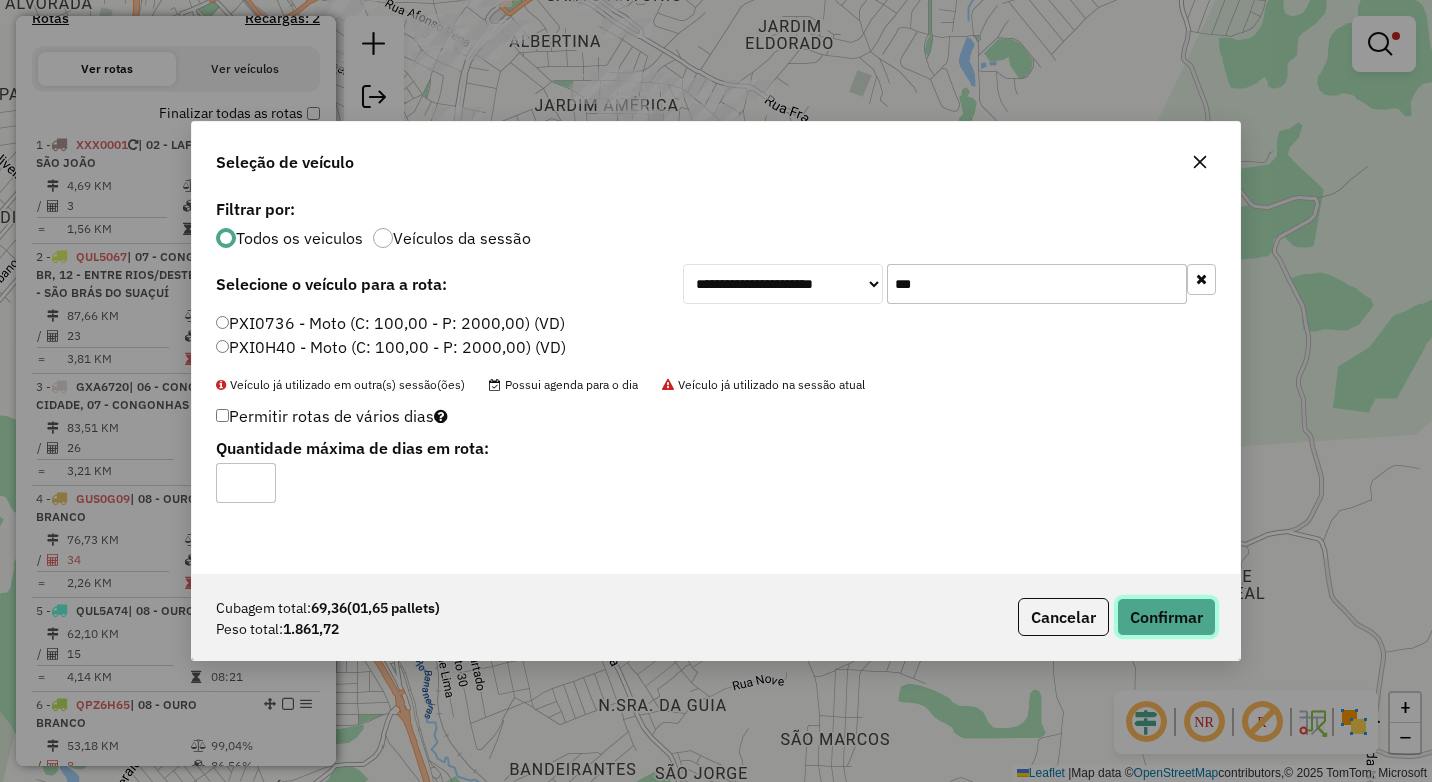 click on "Confirmar" 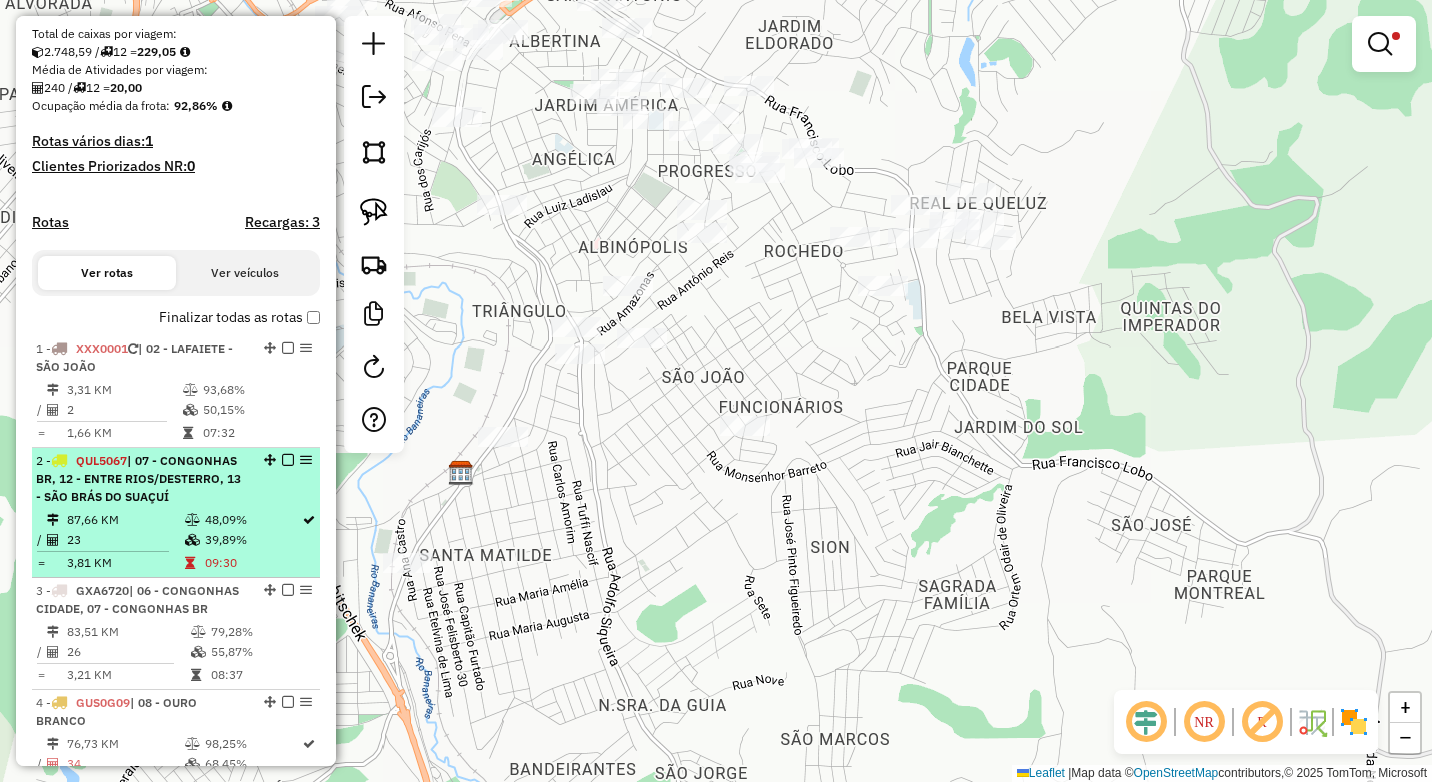 scroll, scrollTop: 434, scrollLeft: 0, axis: vertical 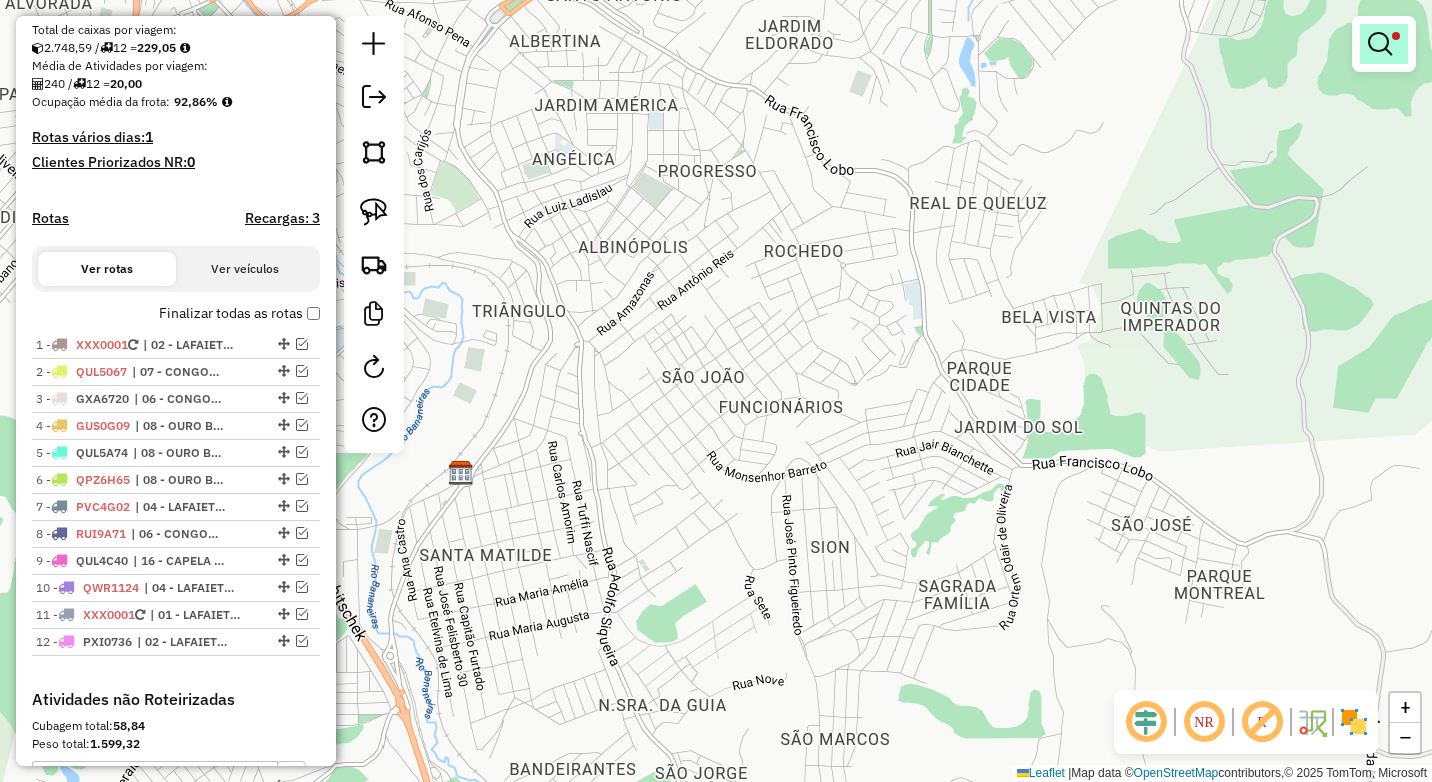 click at bounding box center [1380, 44] 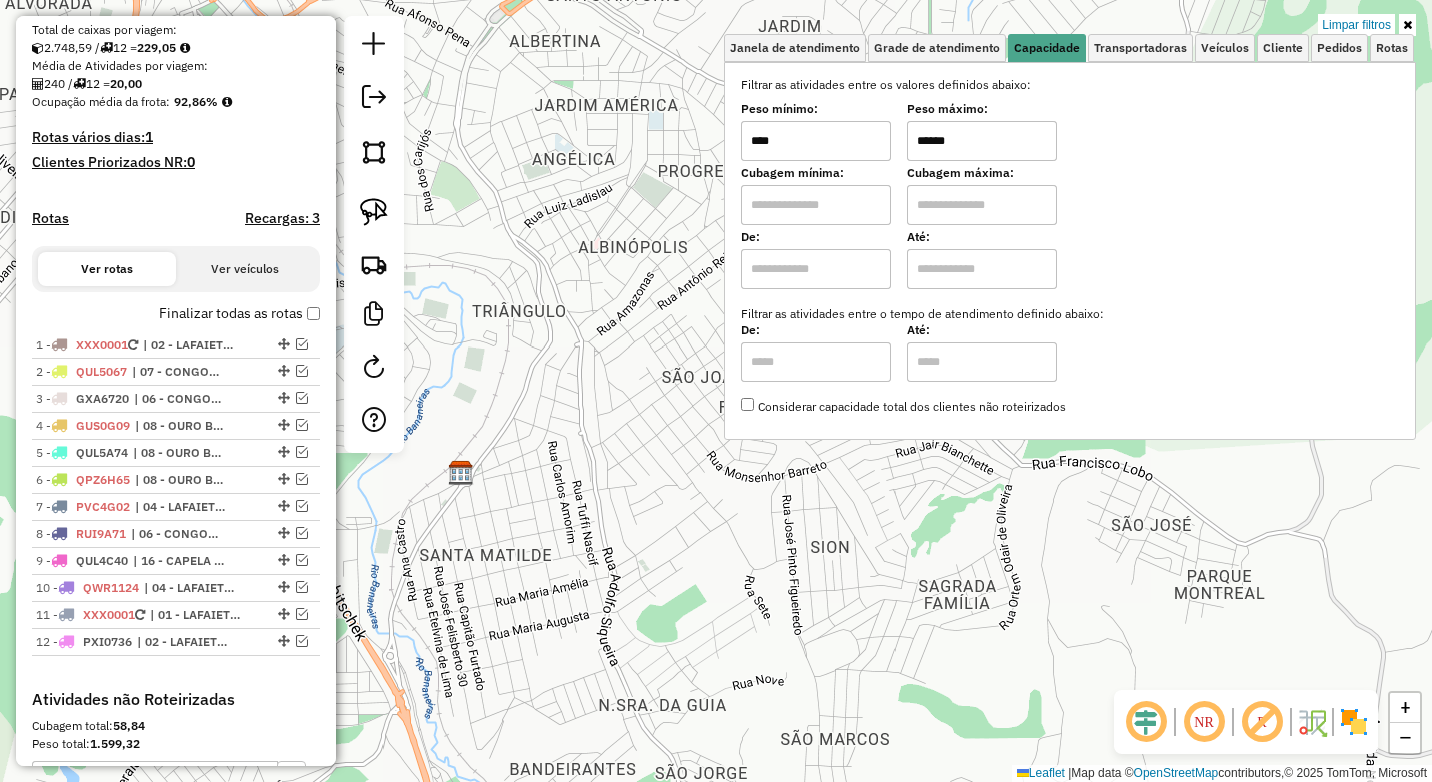 drag, startPoint x: 972, startPoint y: 136, endPoint x: 840, endPoint y: 136, distance: 132 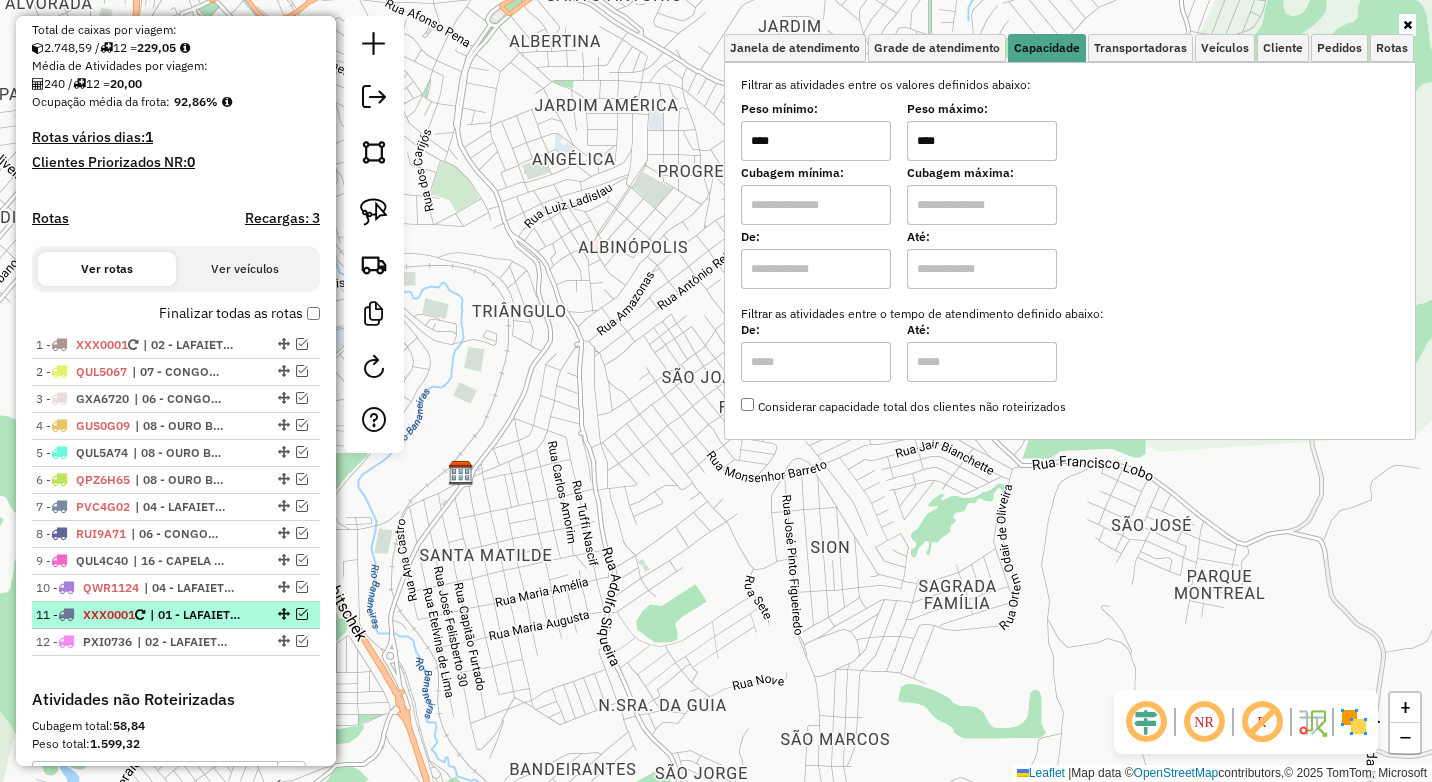 type on "****" 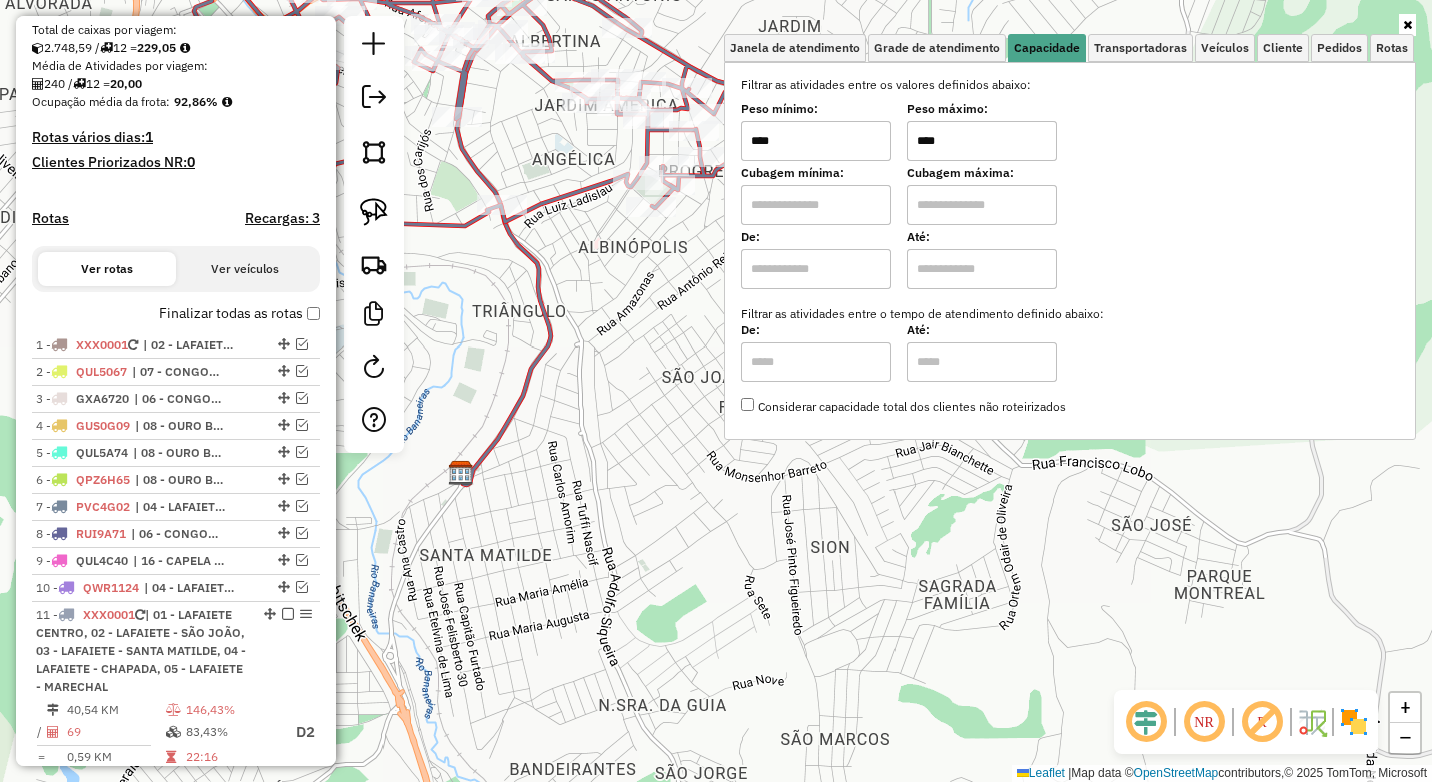 click on "Janela de atendimento Grade de atendimento Capacidade Transportadoras Veículos Cliente Pedidos  Rotas Selecione os dias de semana para filtrar as janelas de atendimento  Seg   Ter   Qua   Qui   Sex   Sáb   Dom  Informe o período da janela de atendimento: De: Até:  Filtrar exatamente a janela do cliente  Considerar janela de atendimento padrão  Selecione os dias de semana para filtrar as grades de atendimento  Seg   Ter   Qua   Qui   Sex   Sáb   Dom   Considerar clientes sem dia de atendimento cadastrado  Clientes fora do dia de atendimento selecionado Filtrar as atividades entre os valores definidos abaixo:  Peso mínimo:  ****  Peso máximo:  ****  Cubagem mínima:   Cubagem máxima:   De:   Até:  Filtrar as atividades entre o tempo de atendimento definido abaixo:  De:   Até:   Considerar capacidade total dos clientes não roteirizados Transportadora: Selecione um ou mais itens Tipo de veículo: Selecione um ou mais itens Veículo: Selecione um ou mais itens Motorista: Selecione um ou mais itens De:" 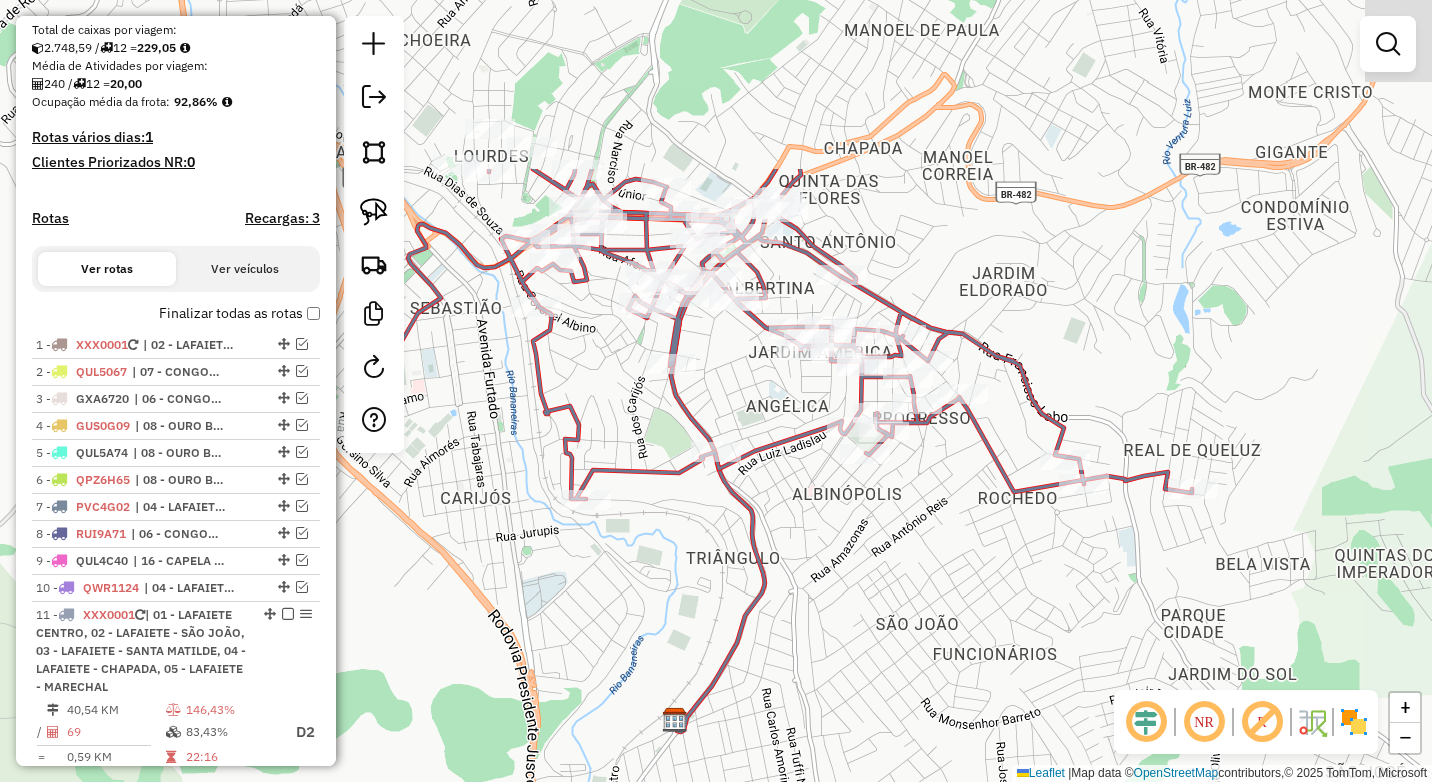 drag, startPoint x: 750, startPoint y: 527, endPoint x: 870, endPoint y: 646, distance: 169 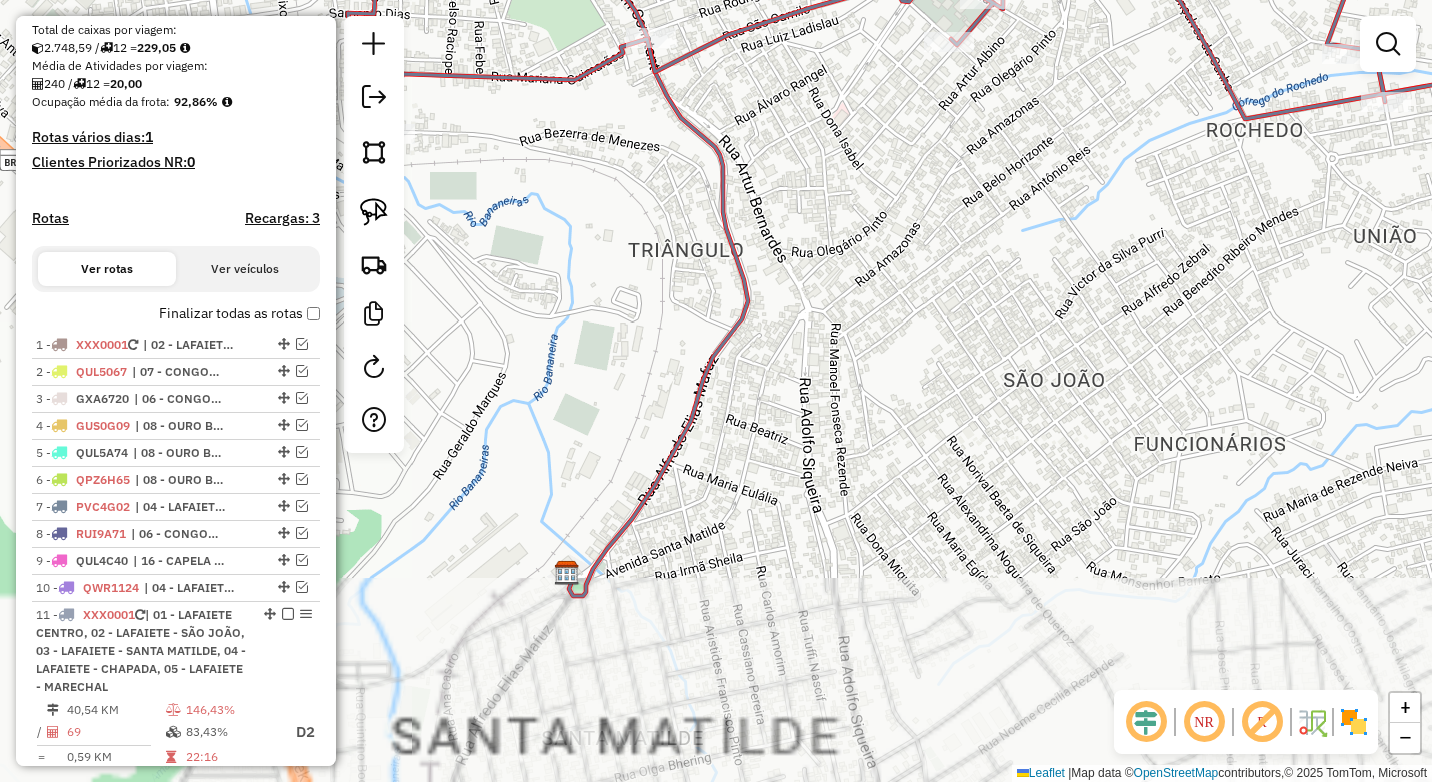 drag, startPoint x: 770, startPoint y: 640, endPoint x: 815, endPoint y: 414, distance: 230.43654 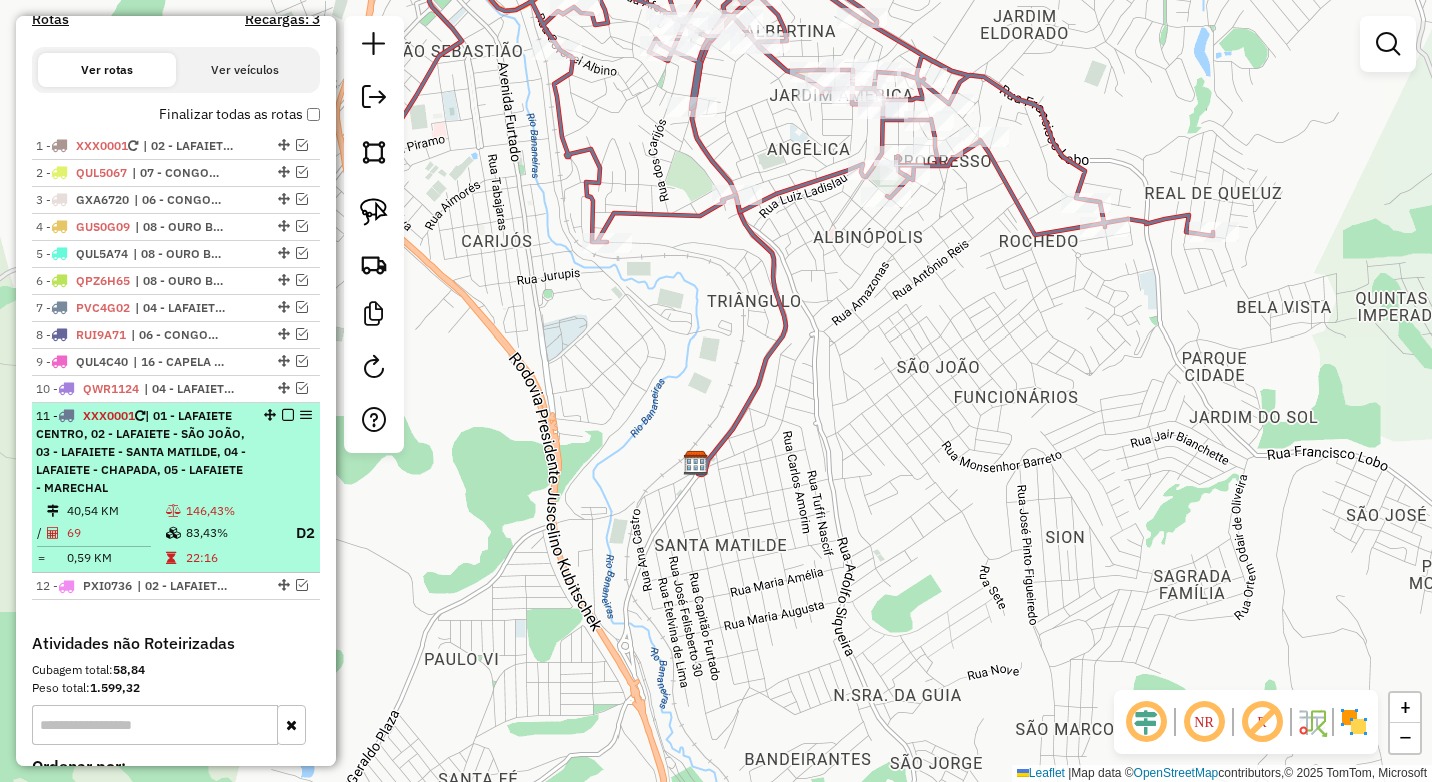 scroll, scrollTop: 634, scrollLeft: 0, axis: vertical 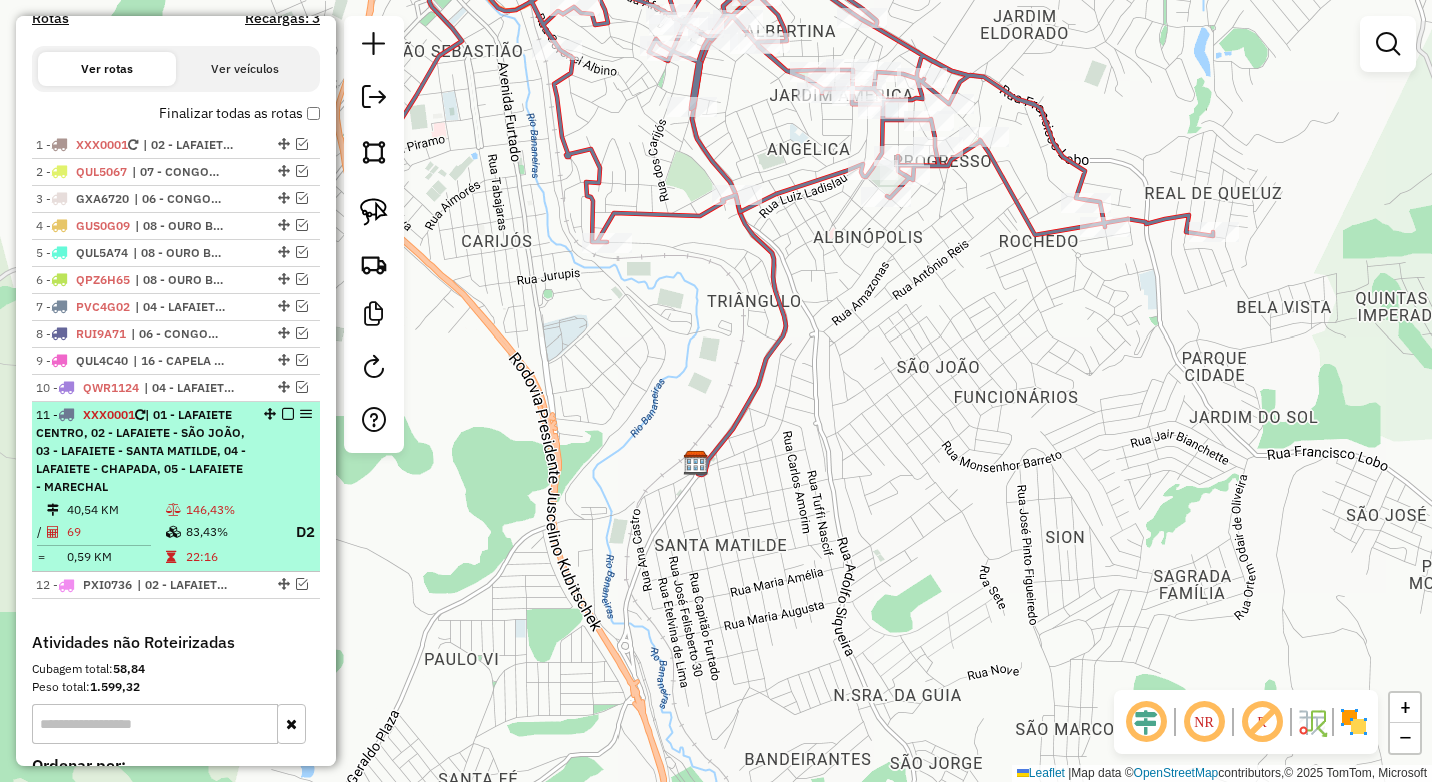 click on "11 -       XXX0001   | 01 - LAFAIETE CENTRO, 02 - LAFAIETE - SÃO JOÃO, 03 - LAFAIETE - SANTA MATILDE, 04 - LAFAIETE - CHAPADA, 05 - LAFAIETE - MARECHAL" at bounding box center [142, 451] 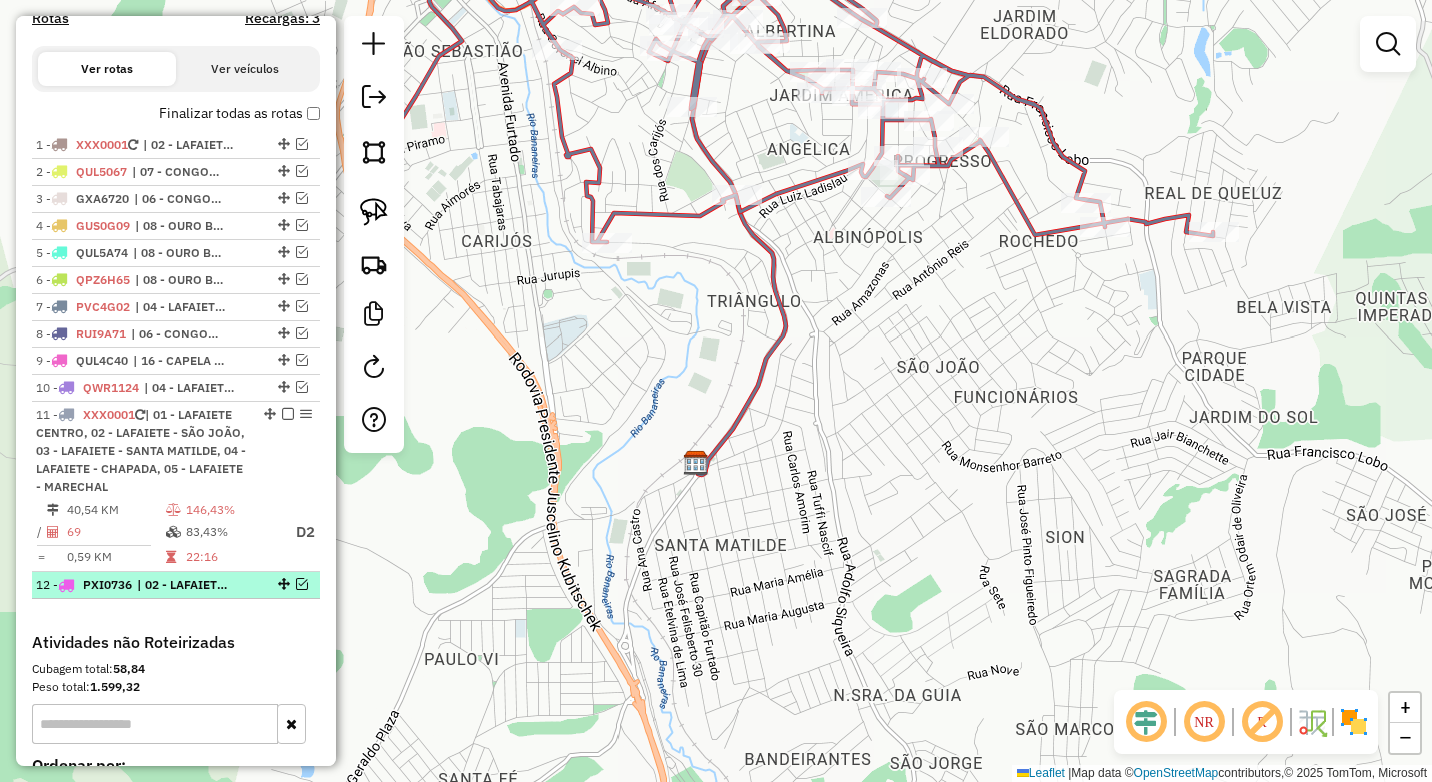 select on "*********" 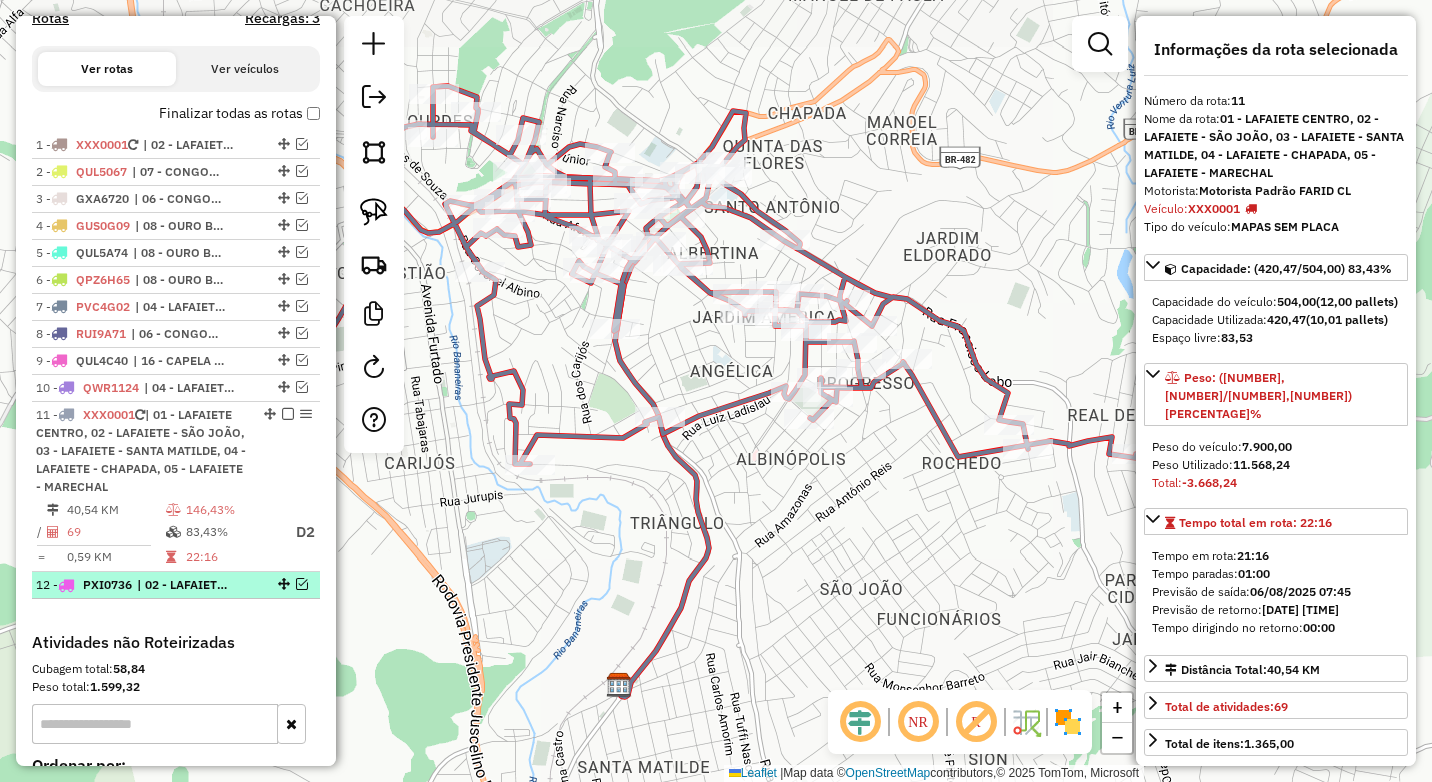 click at bounding box center (302, 584) 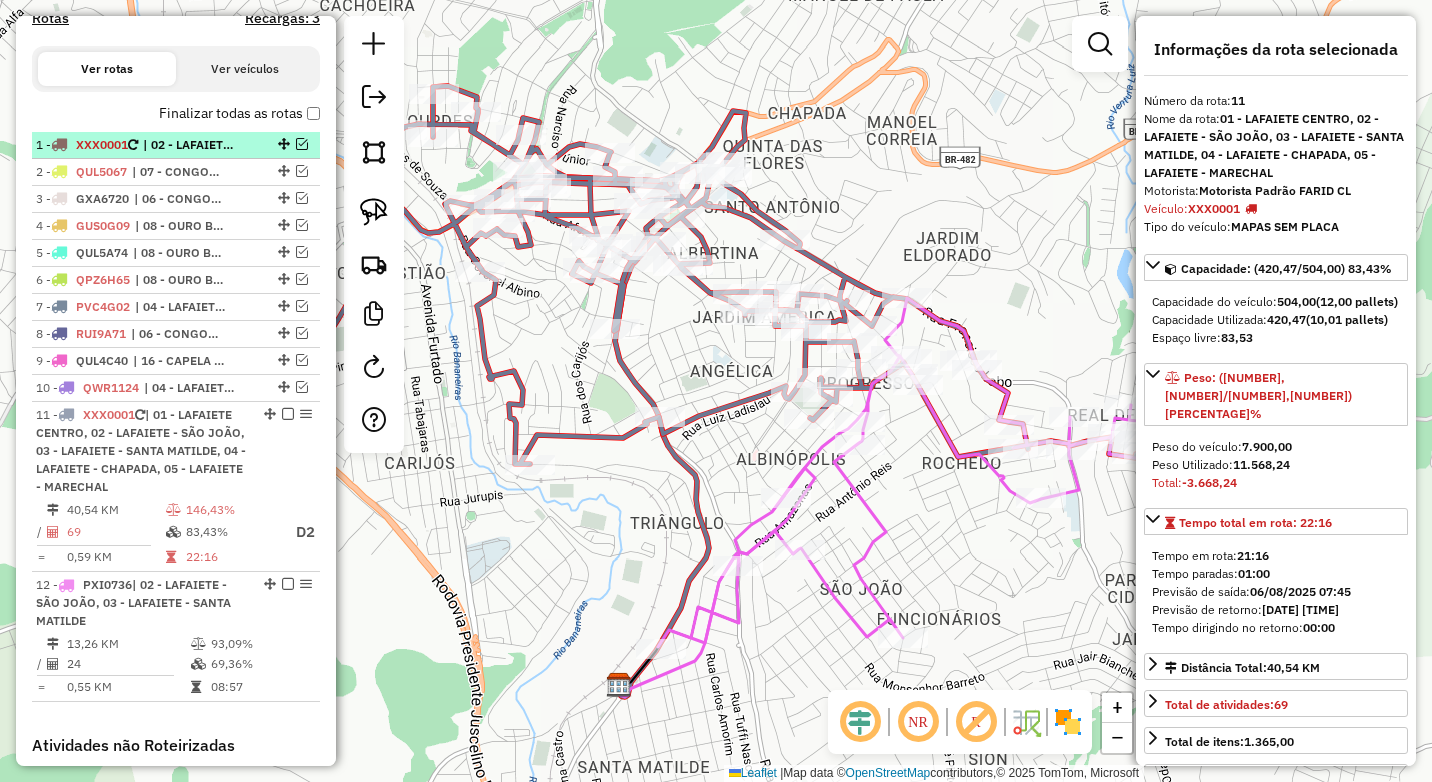 click at bounding box center [302, 144] 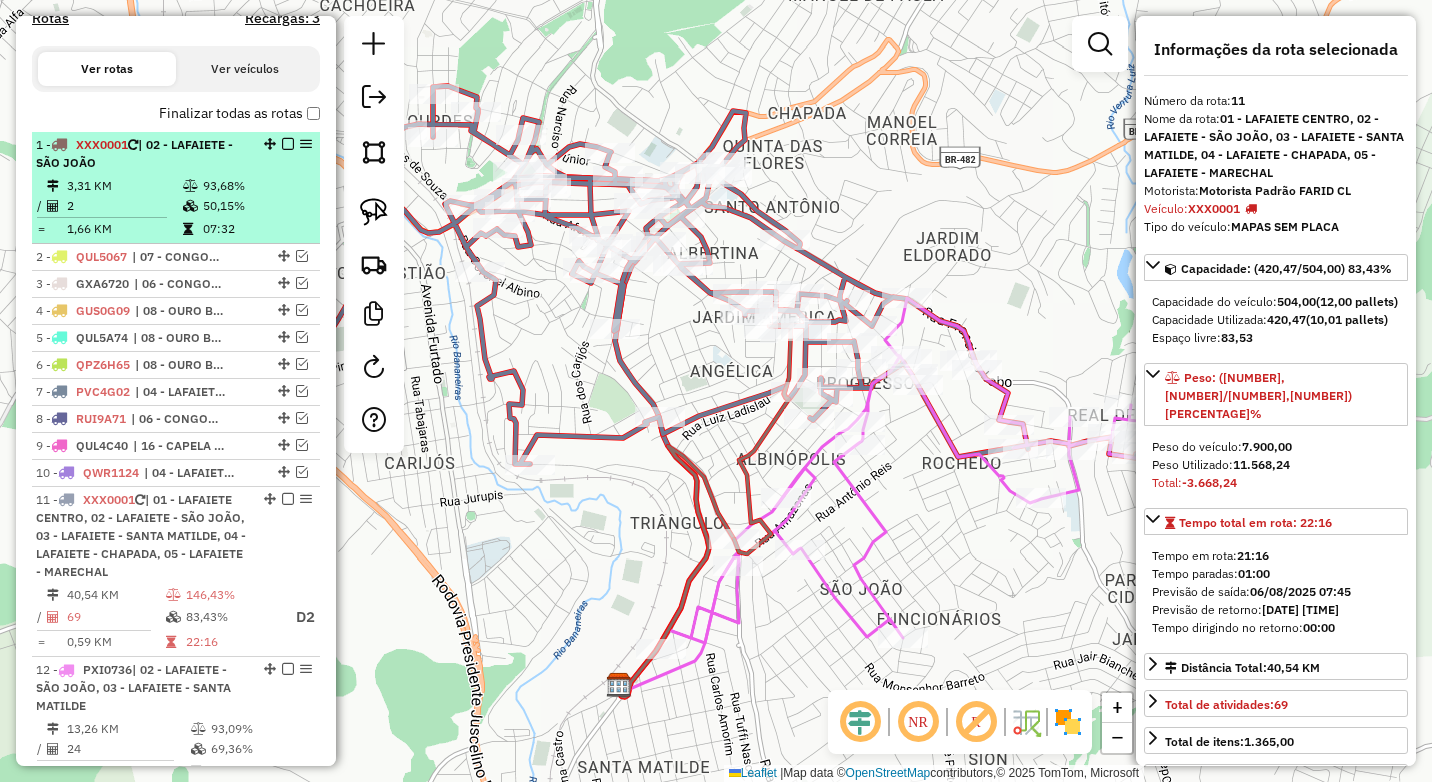 click at bounding box center [288, 144] 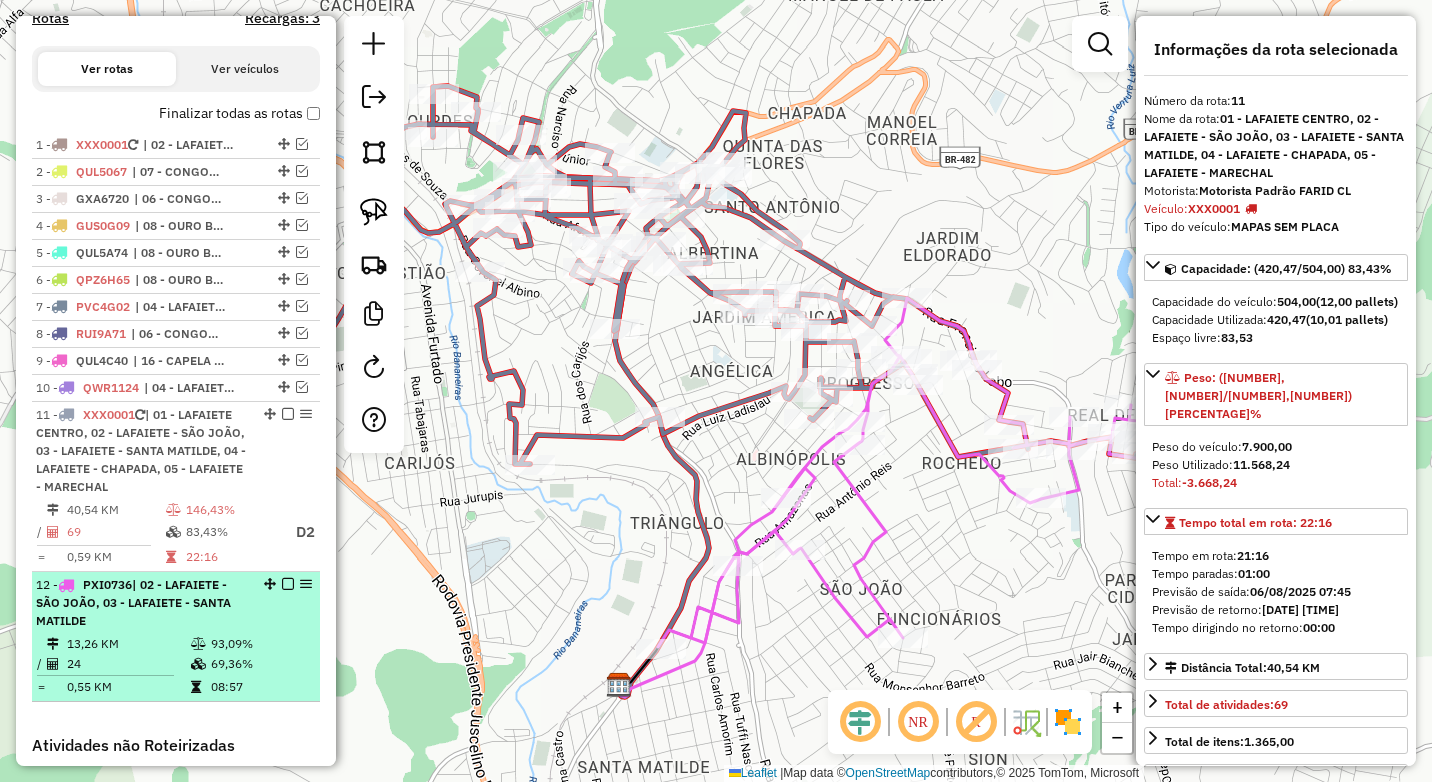 click on "12 -       PXI0736   | 02 - LAFAIETE - SÃO JOÃO, 03 - LAFAIETE - SANTA MATILDE" at bounding box center [142, 603] 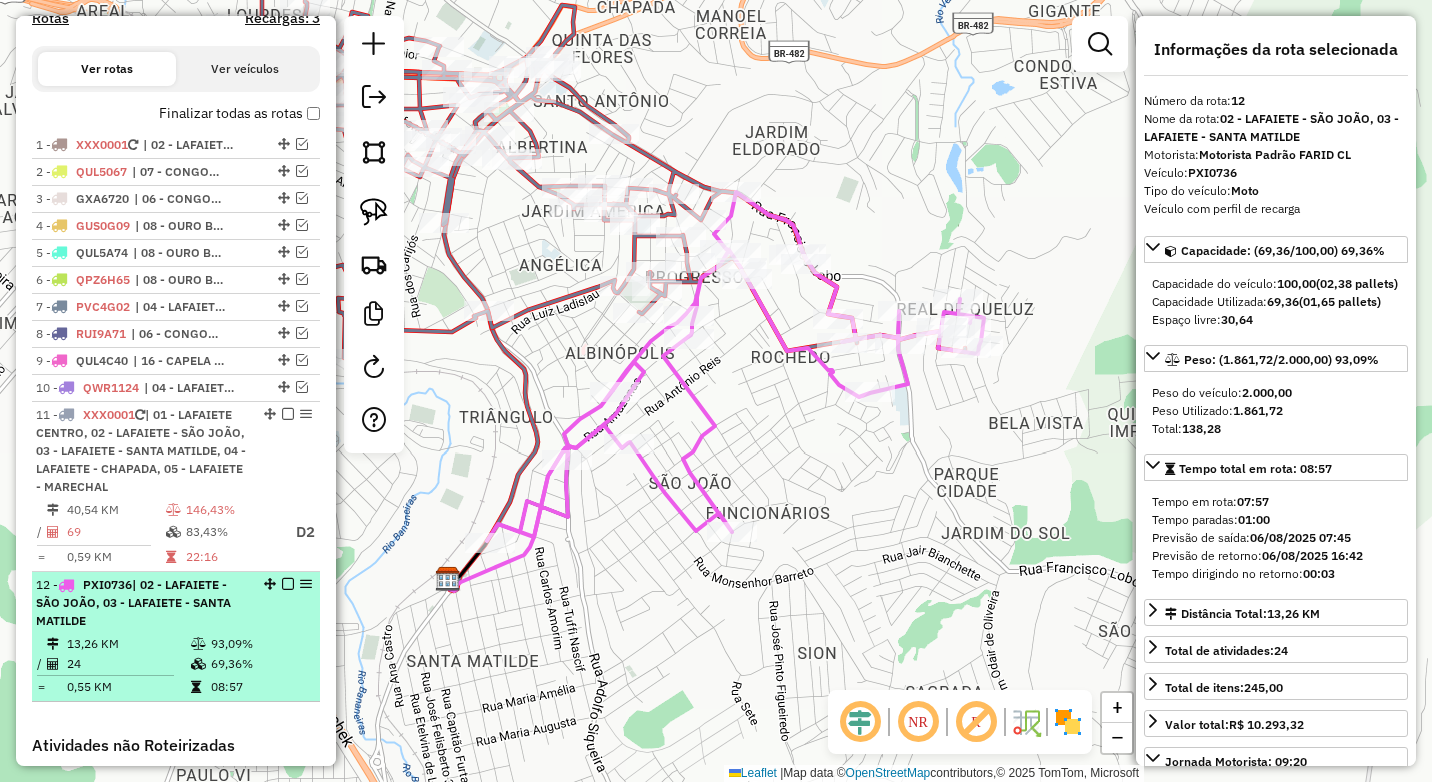 click at bounding box center [288, 584] 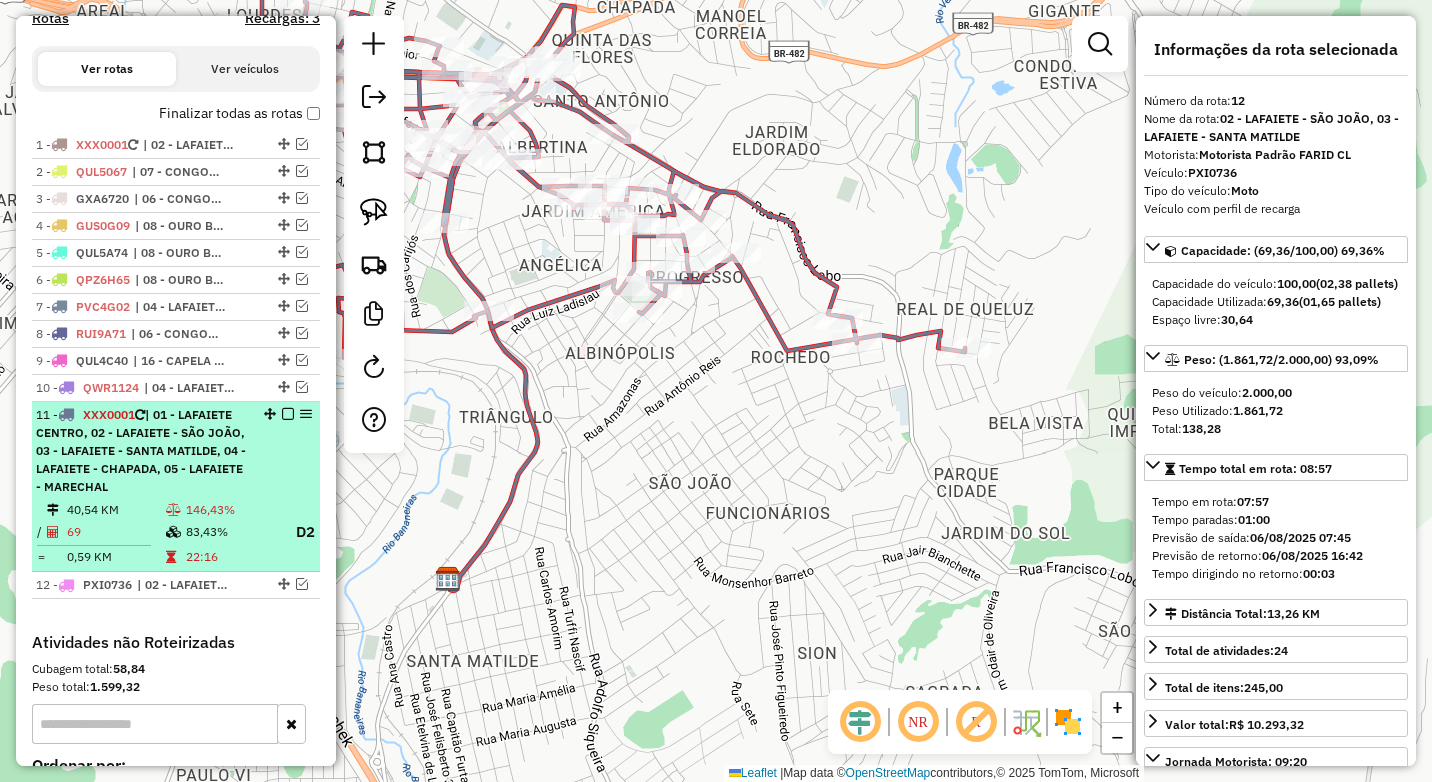 click at bounding box center [173, 510] 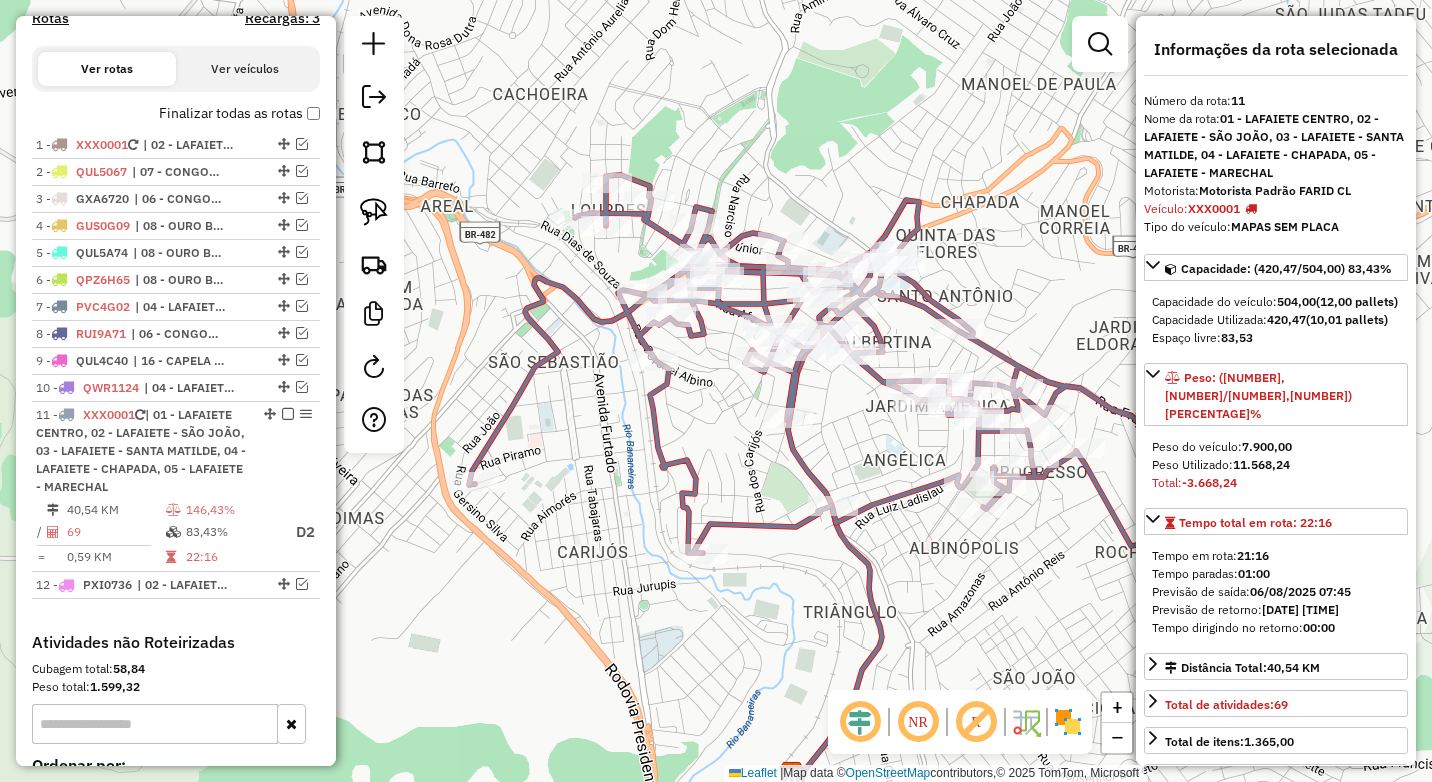 drag, startPoint x: 630, startPoint y: 413, endPoint x: 803, endPoint y: 502, distance: 194.55077 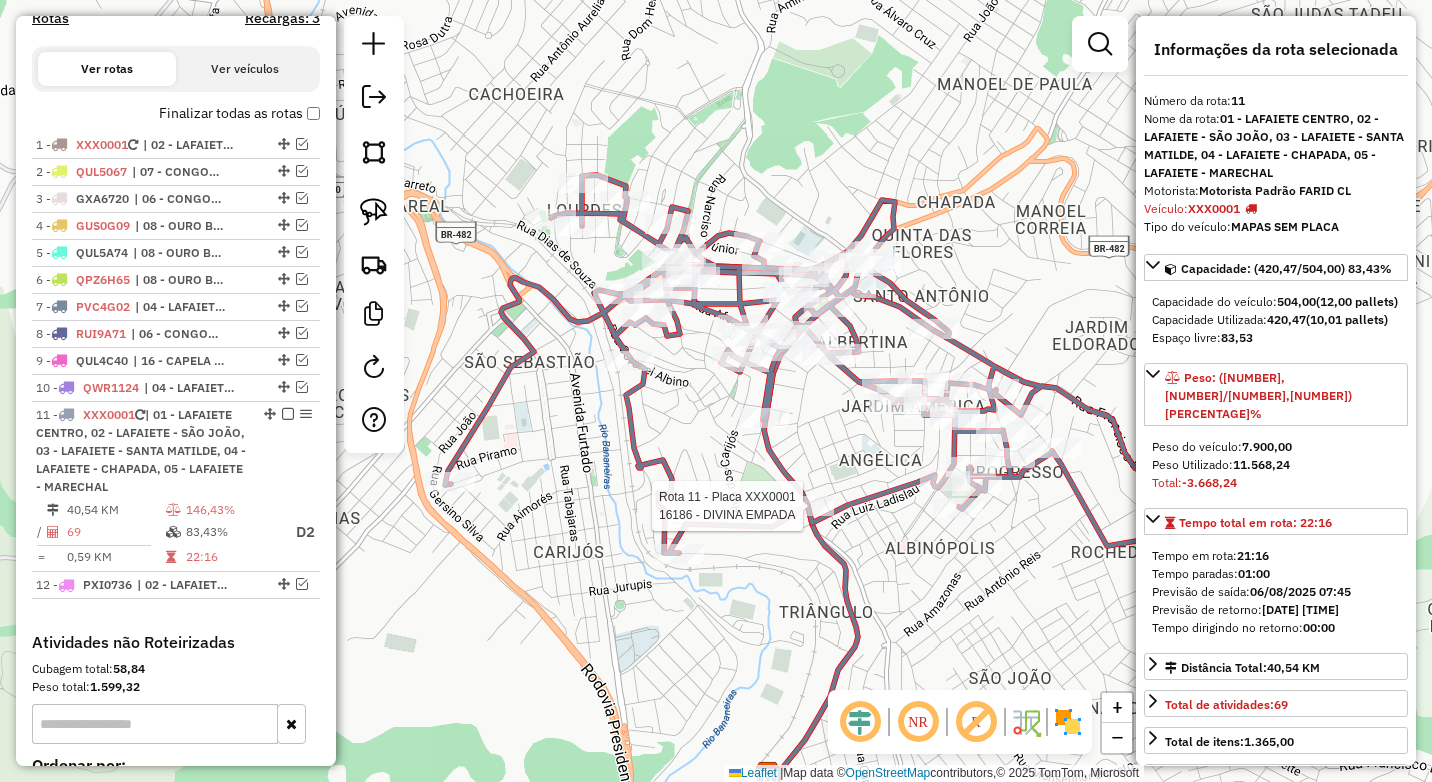 click on "Rota 11 - Placa XXX0001  16186 - DIVINA EMPADA Janela de atendimento Grade de atendimento Capacidade Transportadoras Veículos Cliente Pedidos  Rotas Selecione os dias de semana para filtrar as janelas de atendimento  Seg   Ter   Qua   Qui   Sex   Sáb   Dom  Informe o período da janela de atendimento: De: Até:  Filtrar exatamente a janela do cliente  Considerar janela de atendimento padrão  Selecione os dias de semana para filtrar as grades de atendimento  Seg   Ter   Qua   Qui   Sex   Sáb   Dom   Considerar clientes sem dia de atendimento cadastrado  Clientes fora do dia de atendimento selecionado Filtrar as atividades entre os valores definidos abaixo:  Peso mínimo:  ****  Peso máximo:  ****  Cubagem mínima:   Cubagem máxima:   De:   Até:  Filtrar as atividades entre o tempo de atendimento definido abaixo:  De:   Até:   Considerar capacidade total dos clientes não roteirizados Transportadora: Selecione um ou mais itens Tipo de veículo: Selecione um ou mais itens Veículo: Motorista: Nome: Tipo:" 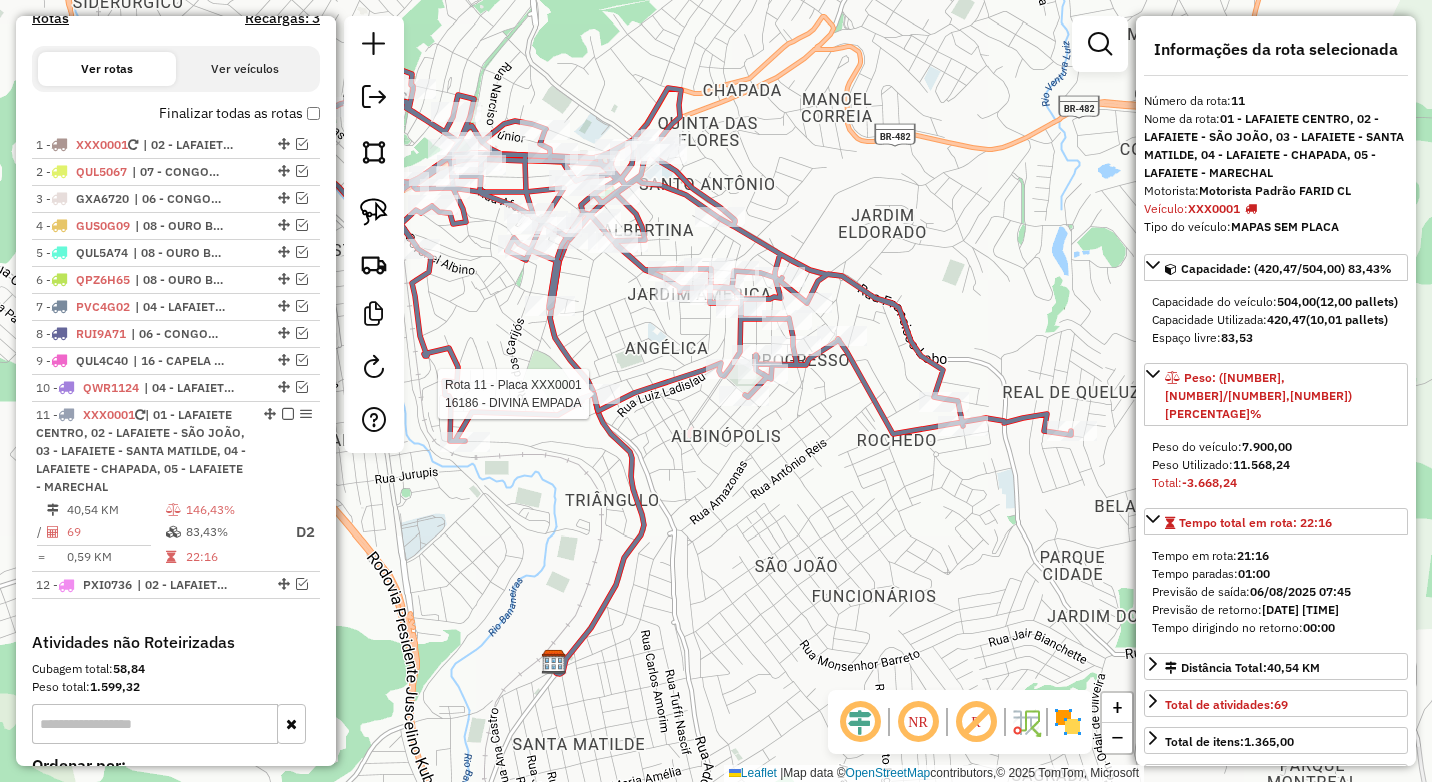 drag, startPoint x: 895, startPoint y: 590, endPoint x: 734, endPoint y: 496, distance: 186.4323 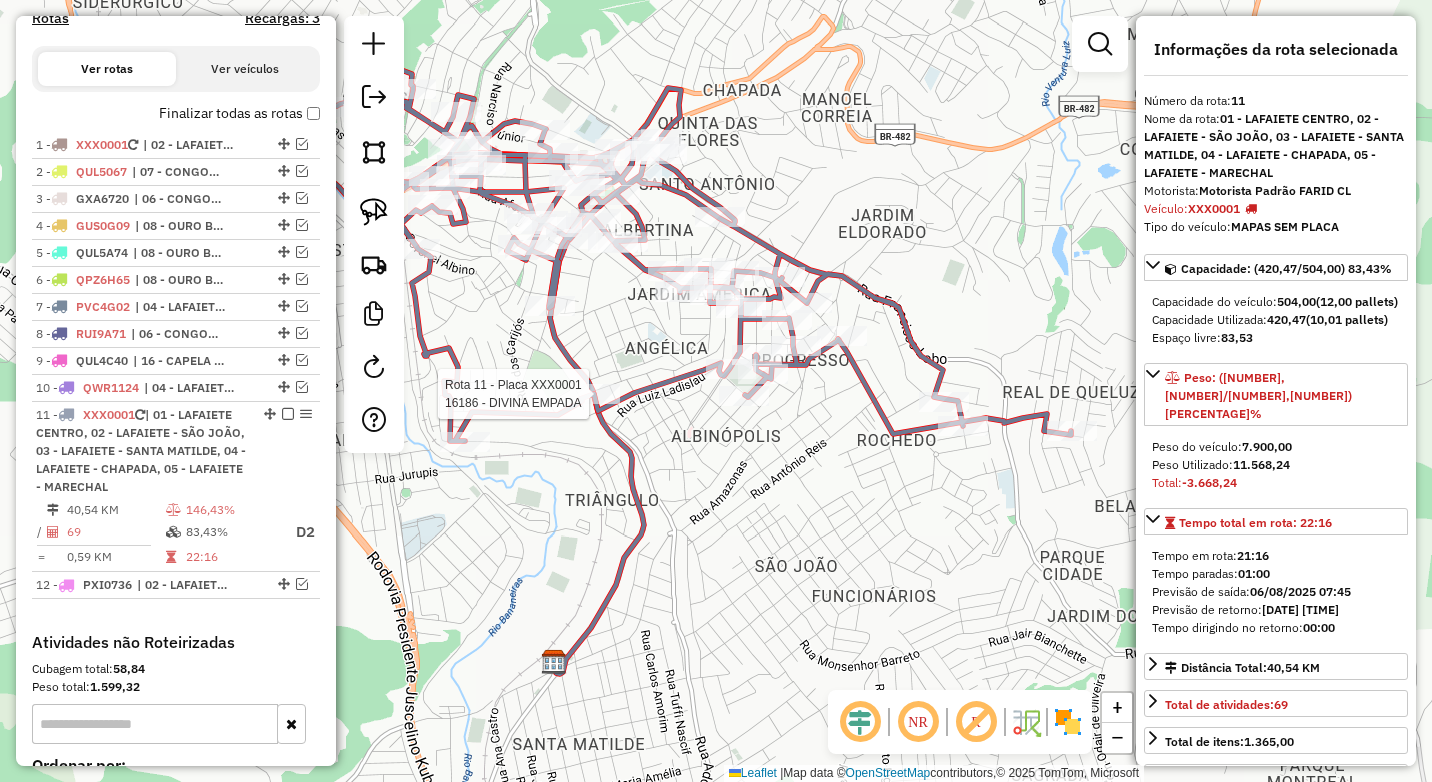click on "Rota 11 - Placa XXX0001  16186 - DIVINA EMPADA Janela de atendimento Grade de atendimento Capacidade Transportadoras Veículos Cliente Pedidos  Rotas Selecione os dias de semana para filtrar as janelas de atendimento  Seg   Ter   Qua   Qui   Sex   Sáb   Dom  Informe o período da janela de atendimento: De: Até:  Filtrar exatamente a janela do cliente  Considerar janela de atendimento padrão  Selecione os dias de semana para filtrar as grades de atendimento  Seg   Ter   Qua   Qui   Sex   Sáb   Dom   Considerar clientes sem dia de atendimento cadastrado  Clientes fora do dia de atendimento selecionado Filtrar as atividades entre os valores definidos abaixo:  Peso mínimo:  ****  Peso máximo:  ****  Cubagem mínima:   Cubagem máxima:   De:   Até:  Filtrar as atividades entre o tempo de atendimento definido abaixo:  De:   Até:   Considerar capacidade total dos clientes não roteirizados Transportadora: Selecione um ou mais itens Tipo de veículo: Selecione um ou mais itens Veículo: Motorista: Nome: Tipo:" 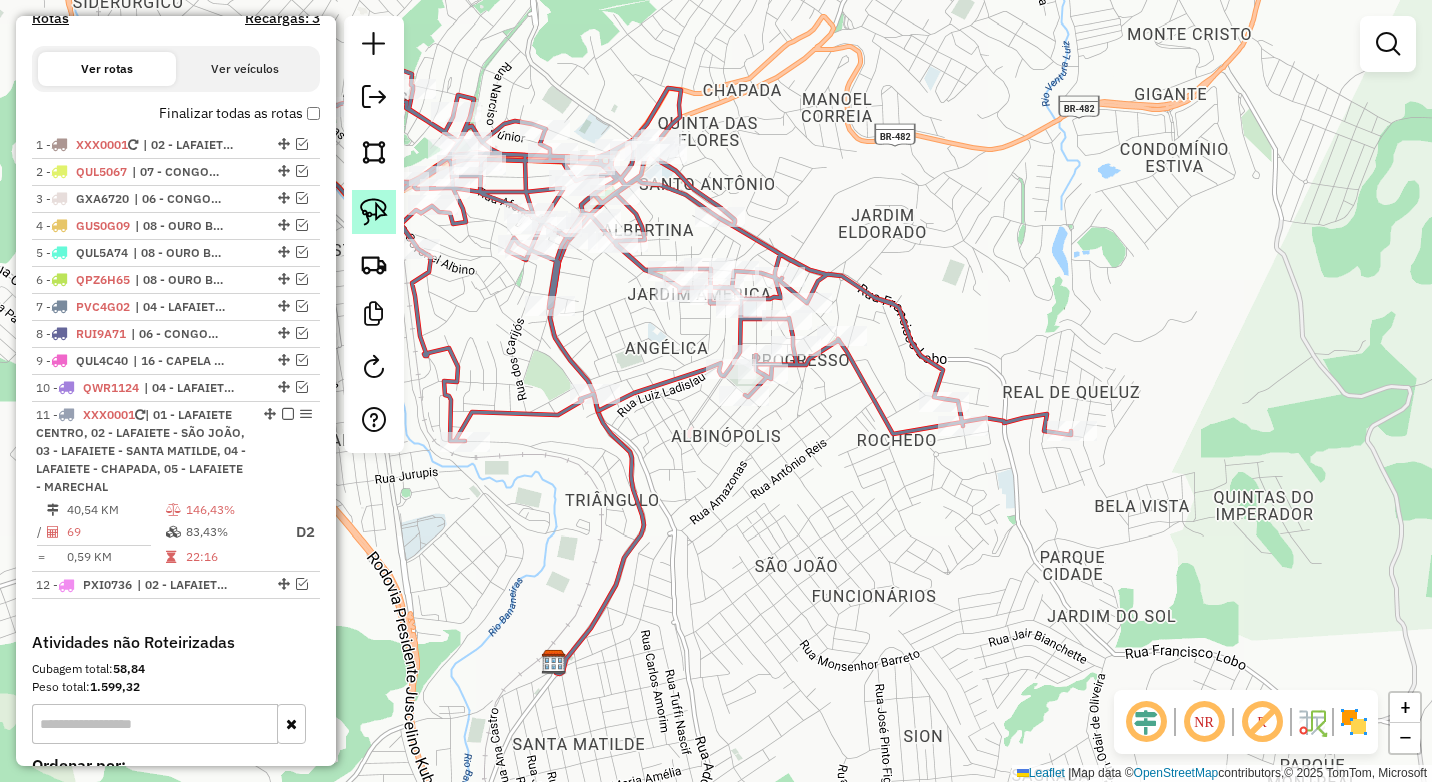 click 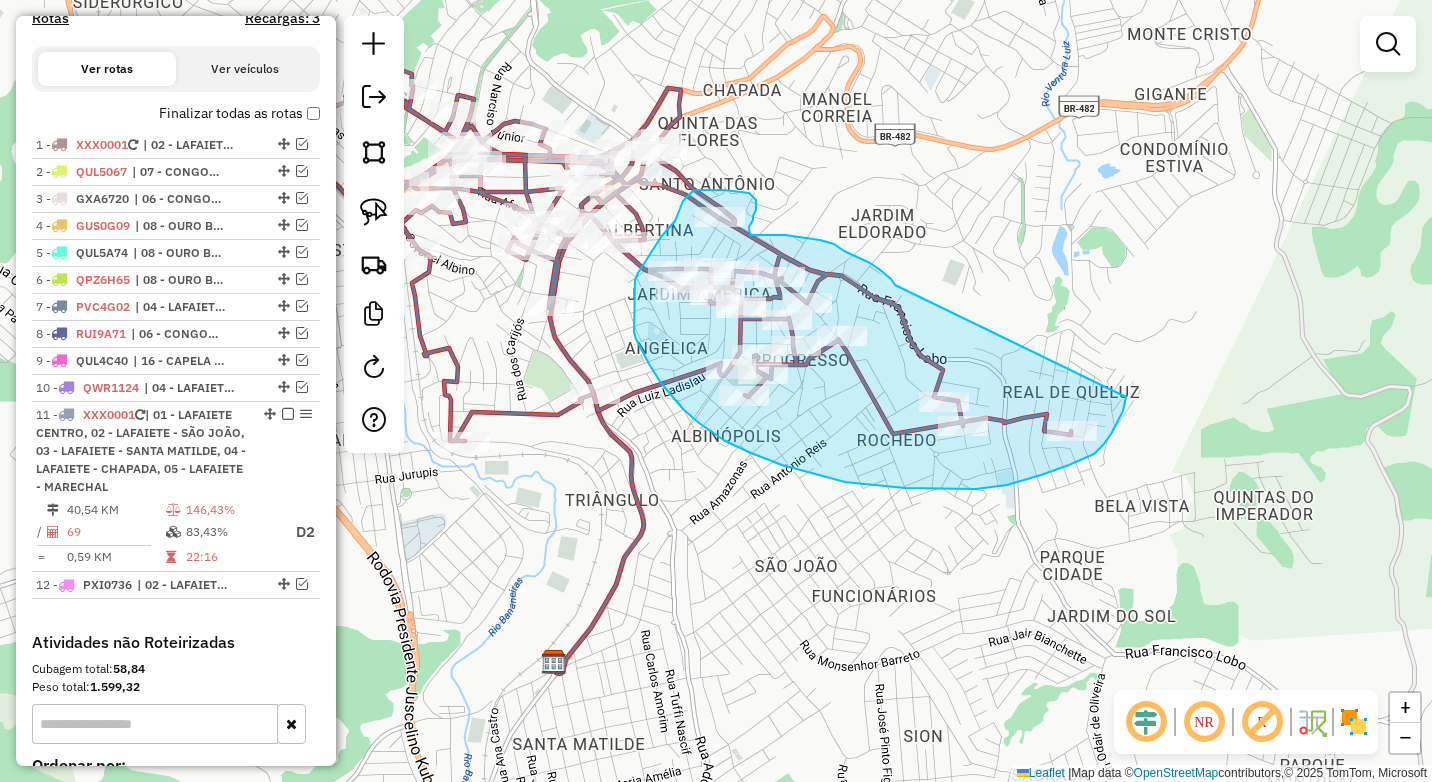 drag, startPoint x: 894, startPoint y: 283, endPoint x: 1126, endPoint y: 397, distance: 258.49564 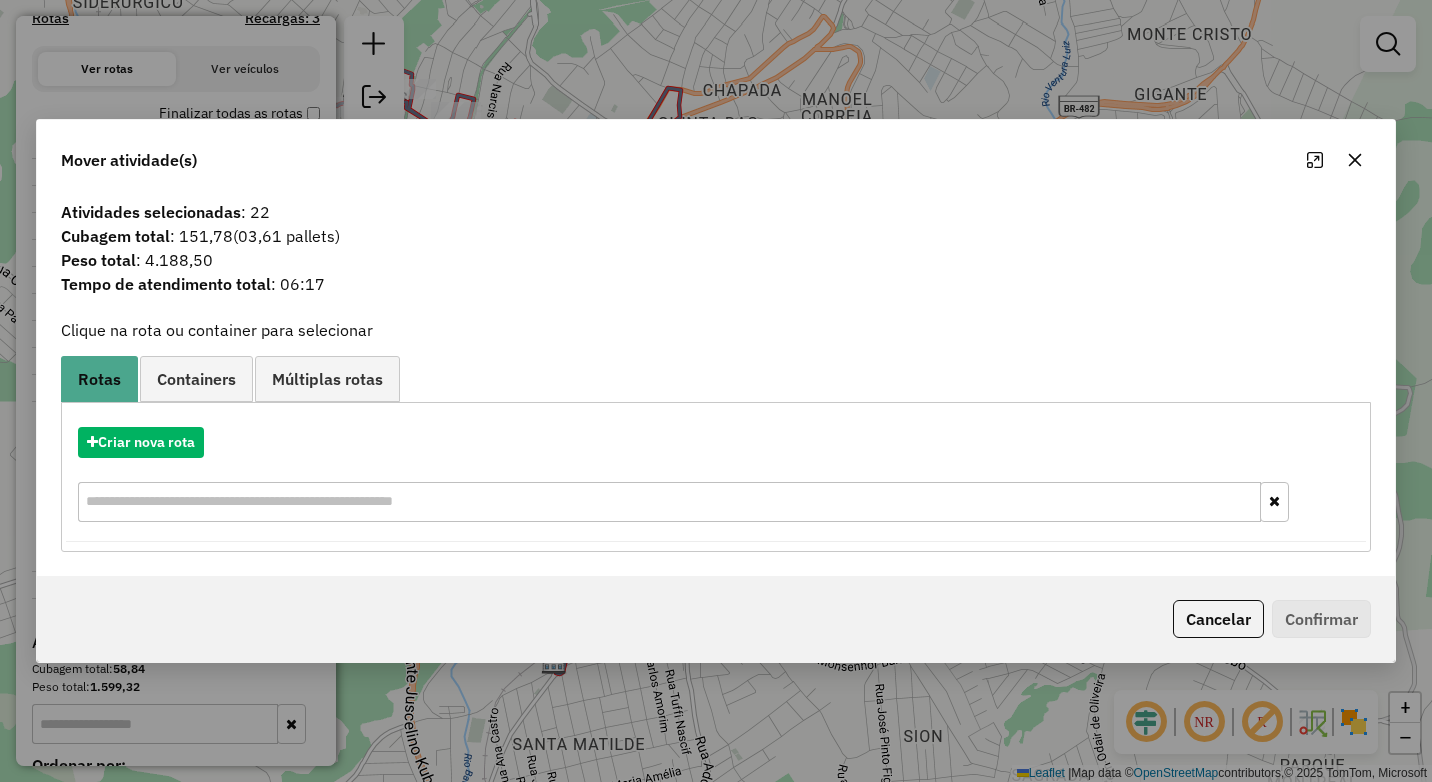 click 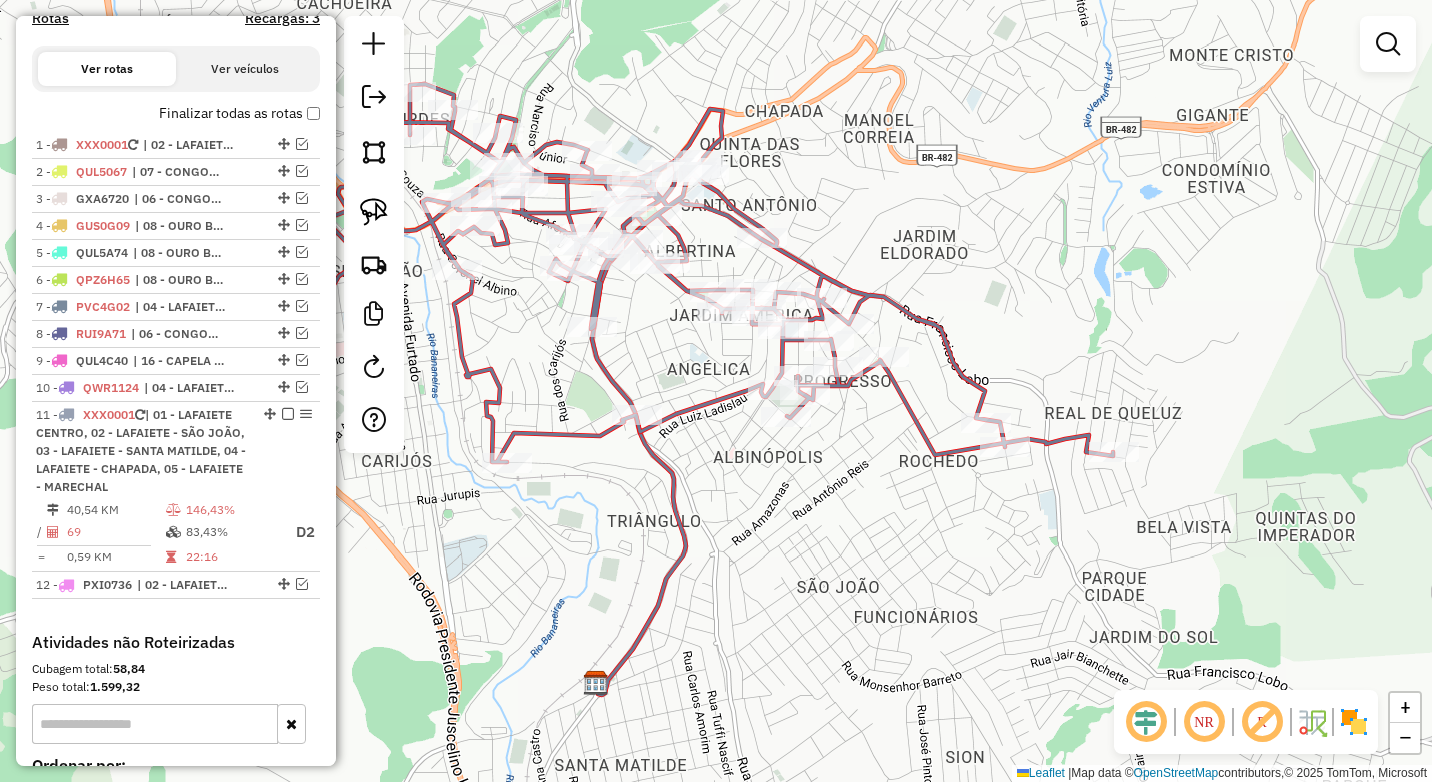 drag, startPoint x: 878, startPoint y: 190, endPoint x: 924, endPoint y: 217, distance: 53.338543 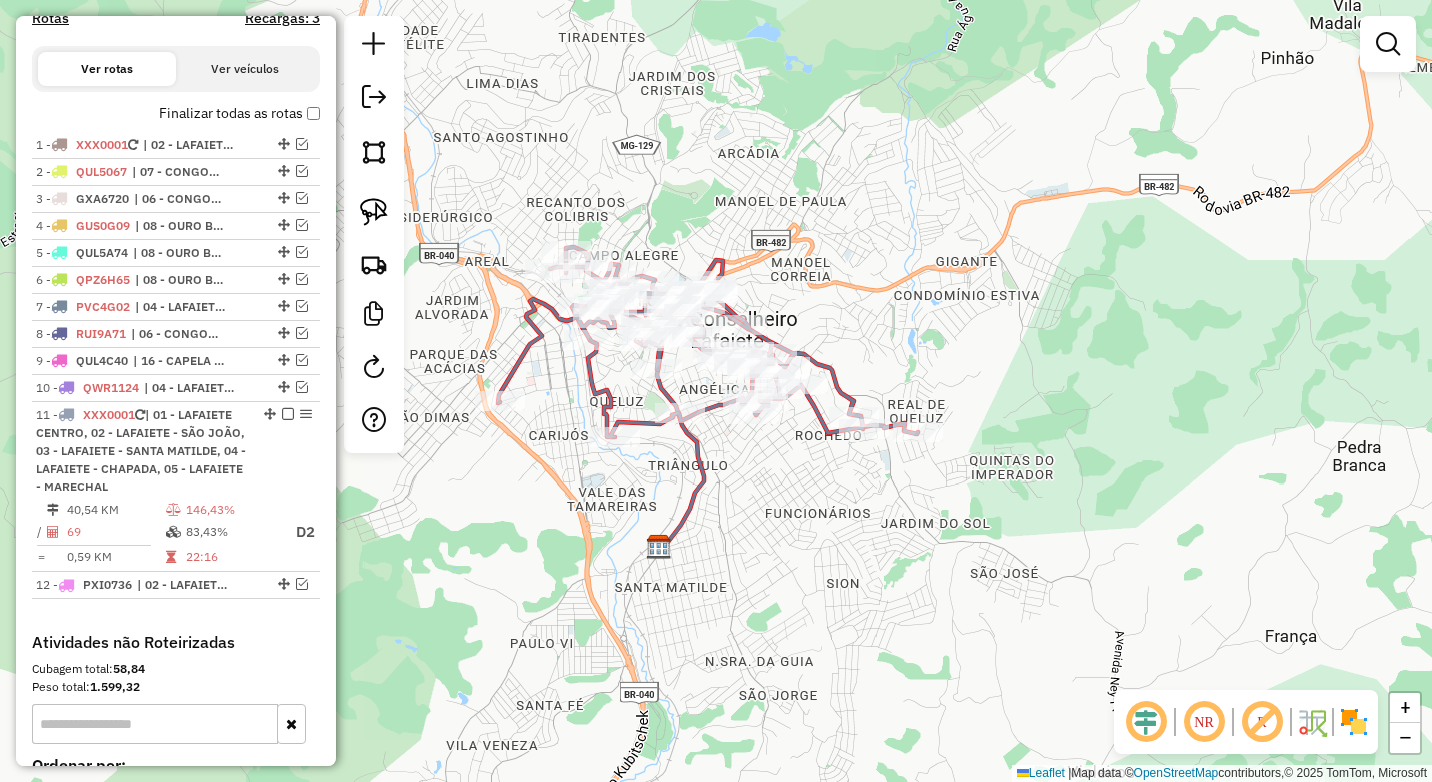 click on "Janela de atendimento Grade de atendimento Capacidade Transportadoras Veículos Cliente Pedidos  Rotas Selecione os dias de semana para filtrar as janelas de atendimento  Seg   Ter   Qua   Qui   Sex   Sáb   Dom  Informe o período da janela de atendimento: De: Até:  Filtrar exatamente a janela do cliente  Considerar janela de atendimento padrão  Selecione os dias de semana para filtrar as grades de atendimento  Seg   Ter   Qua   Qui   Sex   Sáb   Dom   Considerar clientes sem dia de atendimento cadastrado  Clientes fora do dia de atendimento selecionado Filtrar as atividades entre os valores definidos abaixo:  Peso mínimo:  ****  Peso máximo:  ****  Cubagem mínima:   Cubagem máxima:   De:   Até:  Filtrar as atividades entre o tempo de atendimento definido abaixo:  De:   Até:   Considerar capacidade total dos clientes não roteirizados Transportadora: Selecione um ou mais itens Tipo de veículo: Selecione um ou mais itens Veículo: Selecione um ou mais itens Motorista: Selecione um ou mais itens De:" 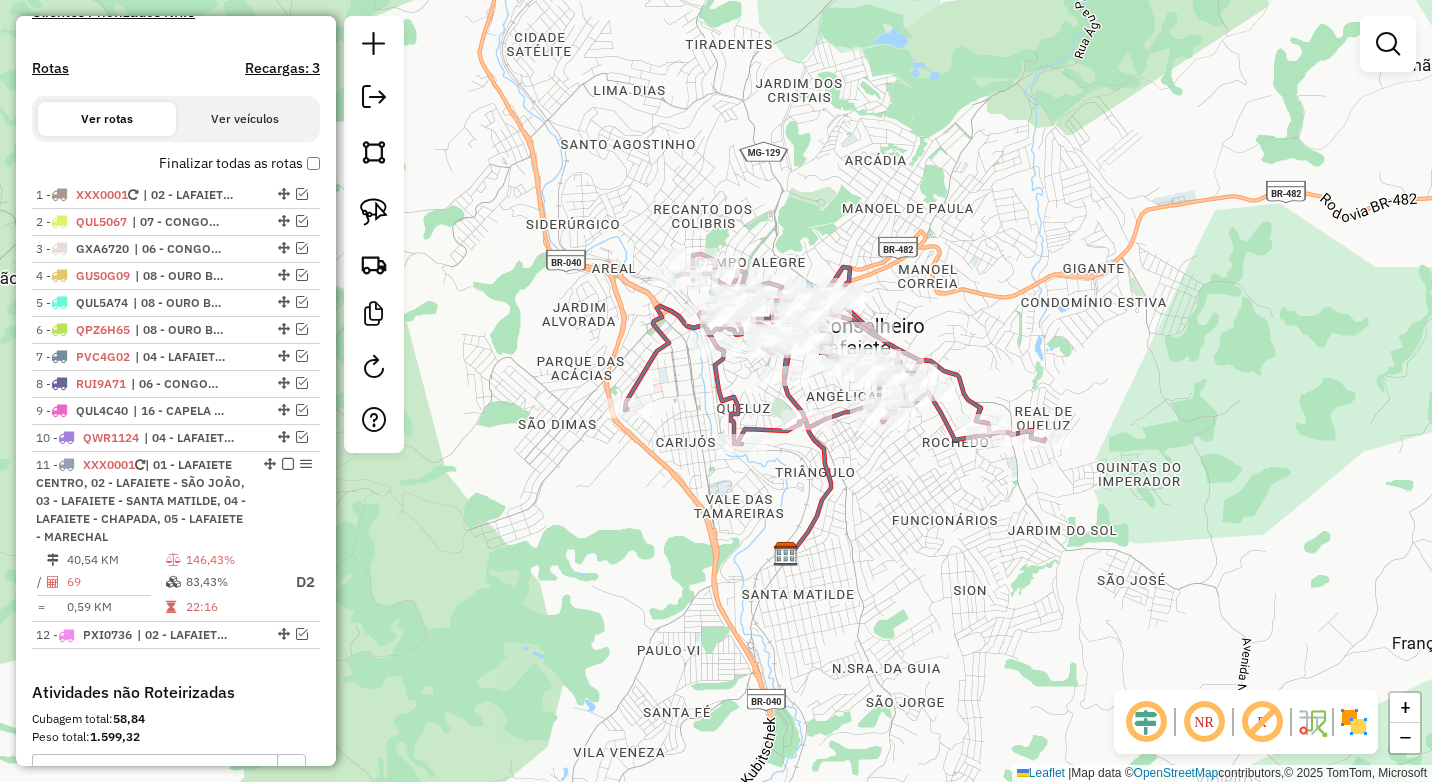 scroll, scrollTop: 634, scrollLeft: 0, axis: vertical 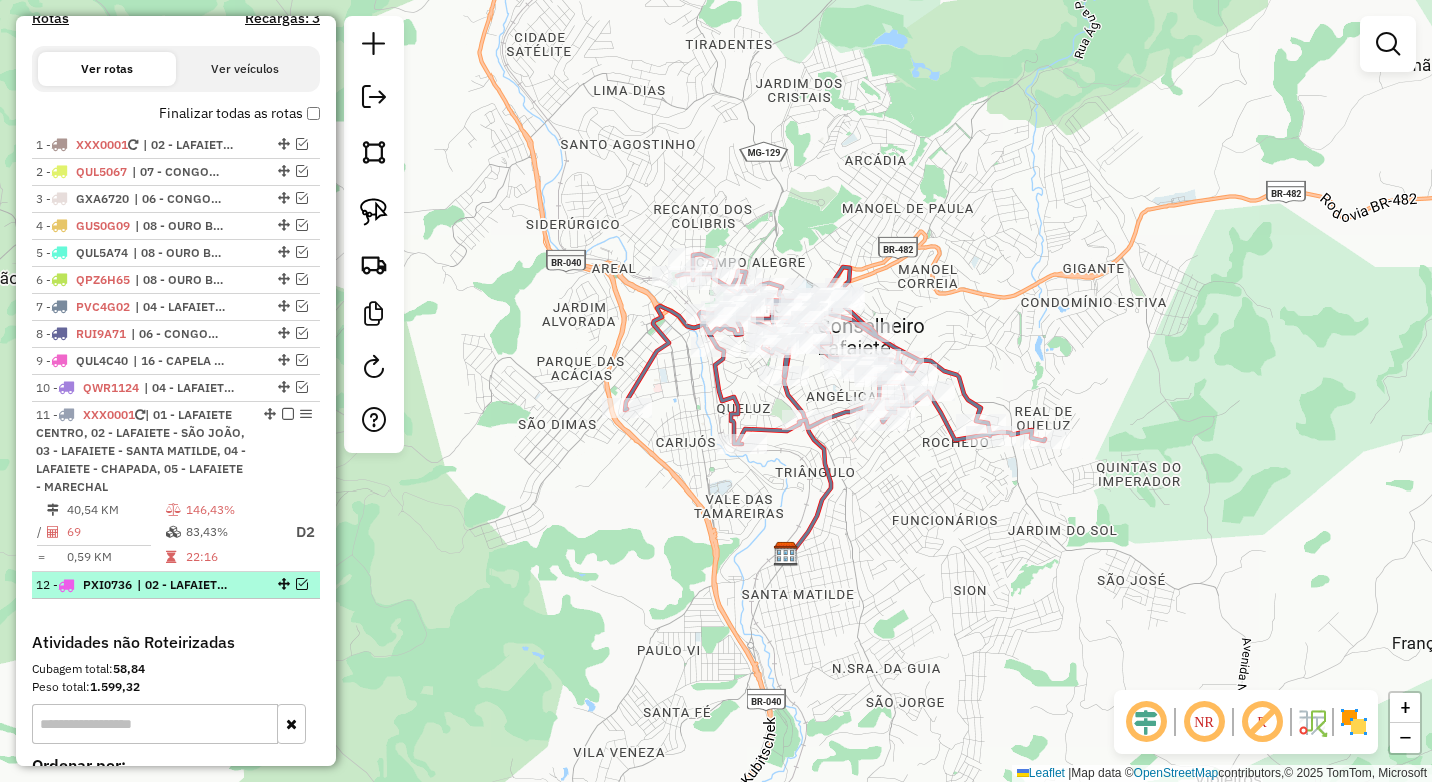 click at bounding box center (284, 584) 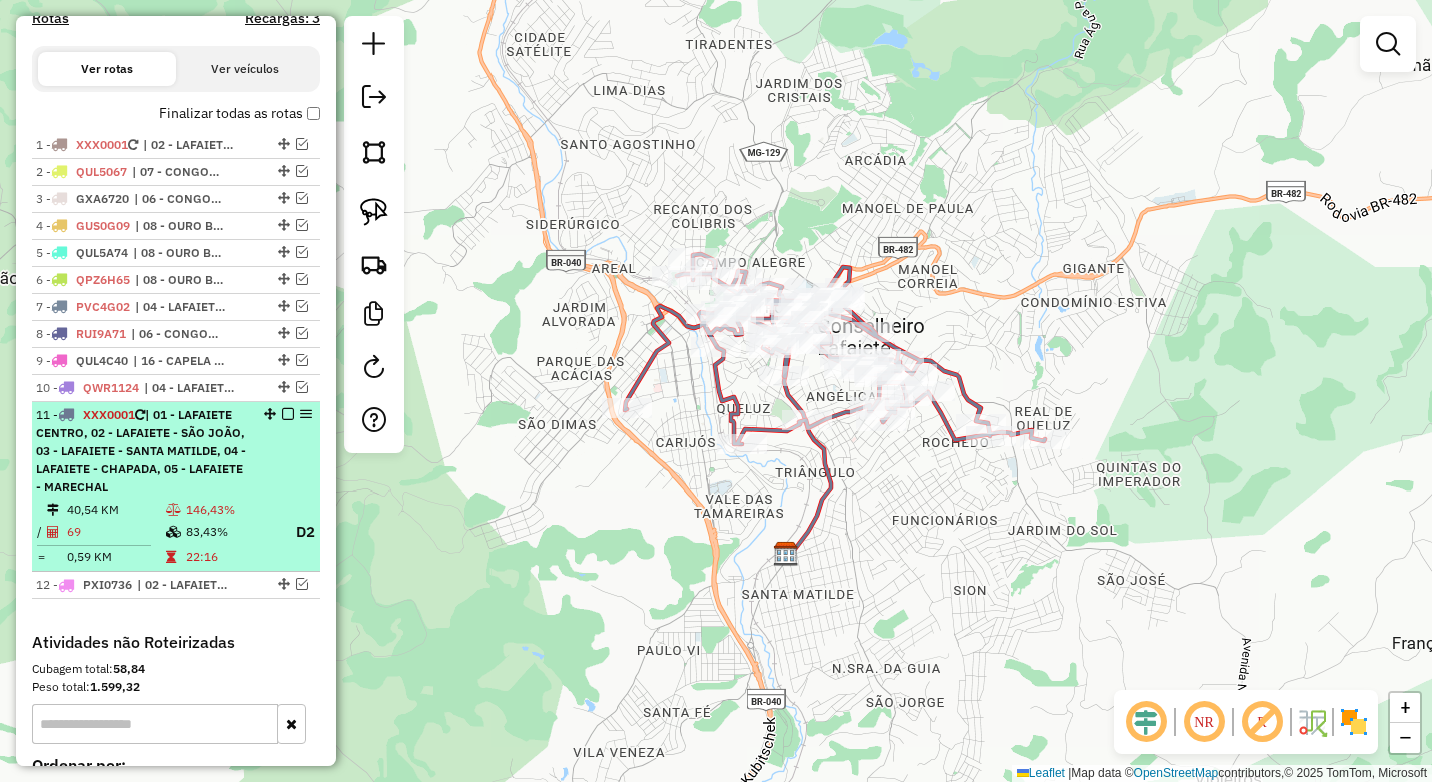 select on "*********" 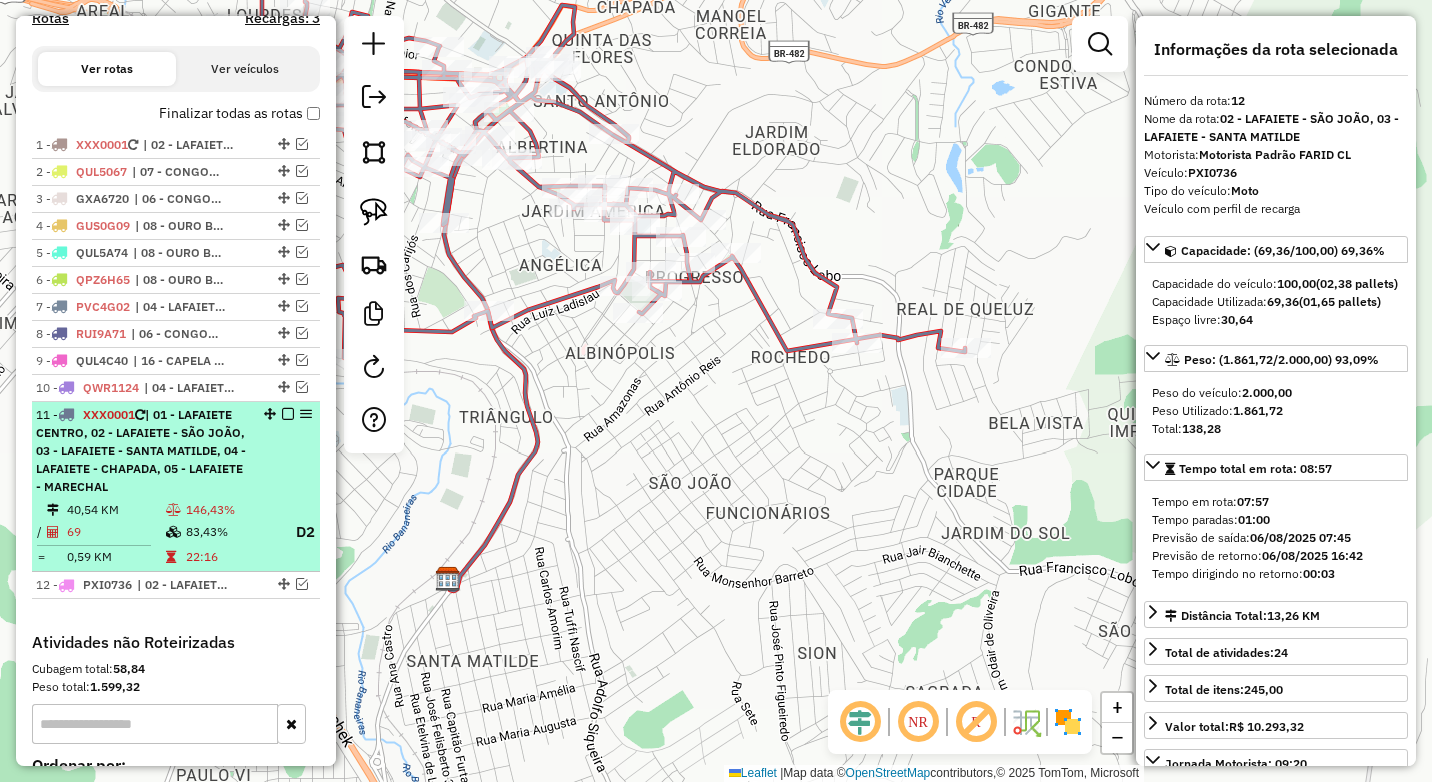 click on "11 -       XXX0001   | 01 - LAFAIETE CENTRO, 02 - LAFAIETE - SÃO JOÃO, 03 - LAFAIETE - SANTA MATILDE, 04 - LAFAIETE - CHAPADA, 05 - LAFAIETE - MARECHAL" at bounding box center (142, 451) 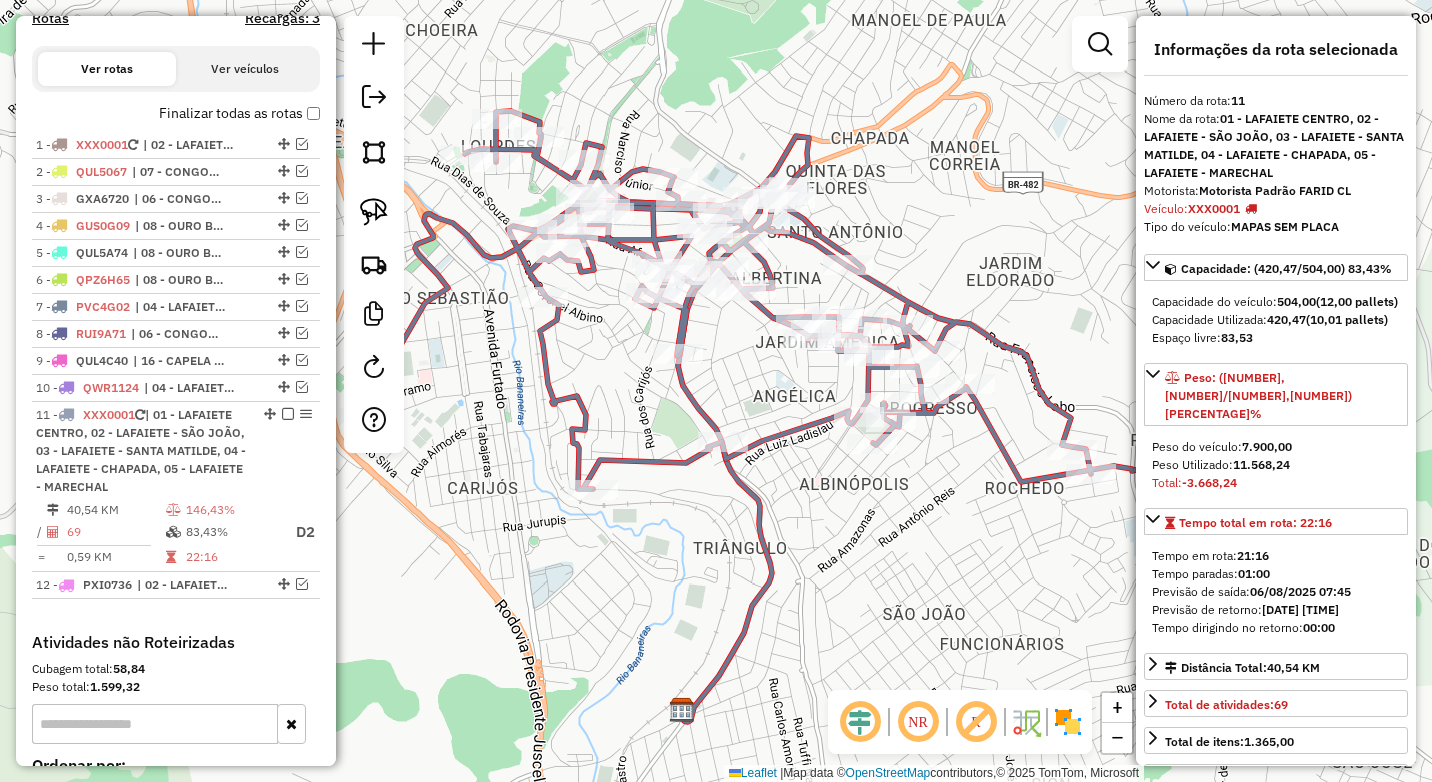 drag, startPoint x: 826, startPoint y: 529, endPoint x: 868, endPoint y: 540, distance: 43.416588 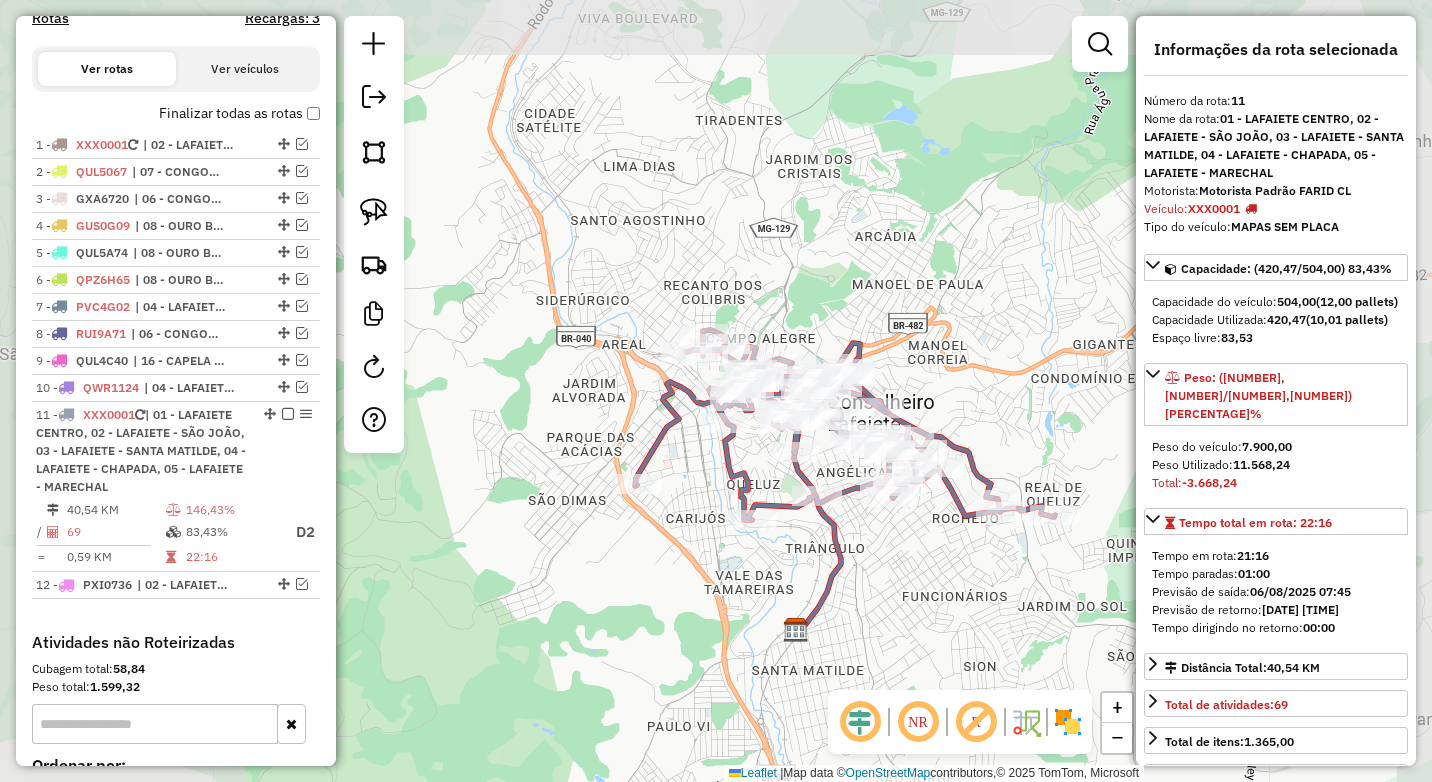 click on "Janela de atendimento Grade de atendimento Capacidade Transportadoras Veículos Cliente Pedidos  Rotas Selecione os dias de semana para filtrar as janelas de atendimento  Seg   Ter   Qua   Qui   Sex   Sáb   Dom  Informe o período da janela de atendimento: De: Até:  Filtrar exatamente a janela do cliente  Considerar janela de atendimento padrão  Selecione os dias de semana para filtrar as grades de atendimento  Seg   Ter   Qua   Qui   Sex   Sáb   Dom   Considerar clientes sem dia de atendimento cadastrado  Clientes fora do dia de atendimento selecionado Filtrar as atividades entre os valores definidos abaixo:  Peso mínimo:  ****  Peso máximo:  ****  Cubagem mínima:   Cubagem máxima:   De:   Até:  Filtrar as atividades entre o tempo de atendimento definido abaixo:  De:   Até:   Considerar capacidade total dos clientes não roteirizados Transportadora: Selecione um ou mais itens Tipo de veículo: Selecione um ou mais itens Veículo: Selecione um ou mais itens Motorista: Selecione um ou mais itens De:" 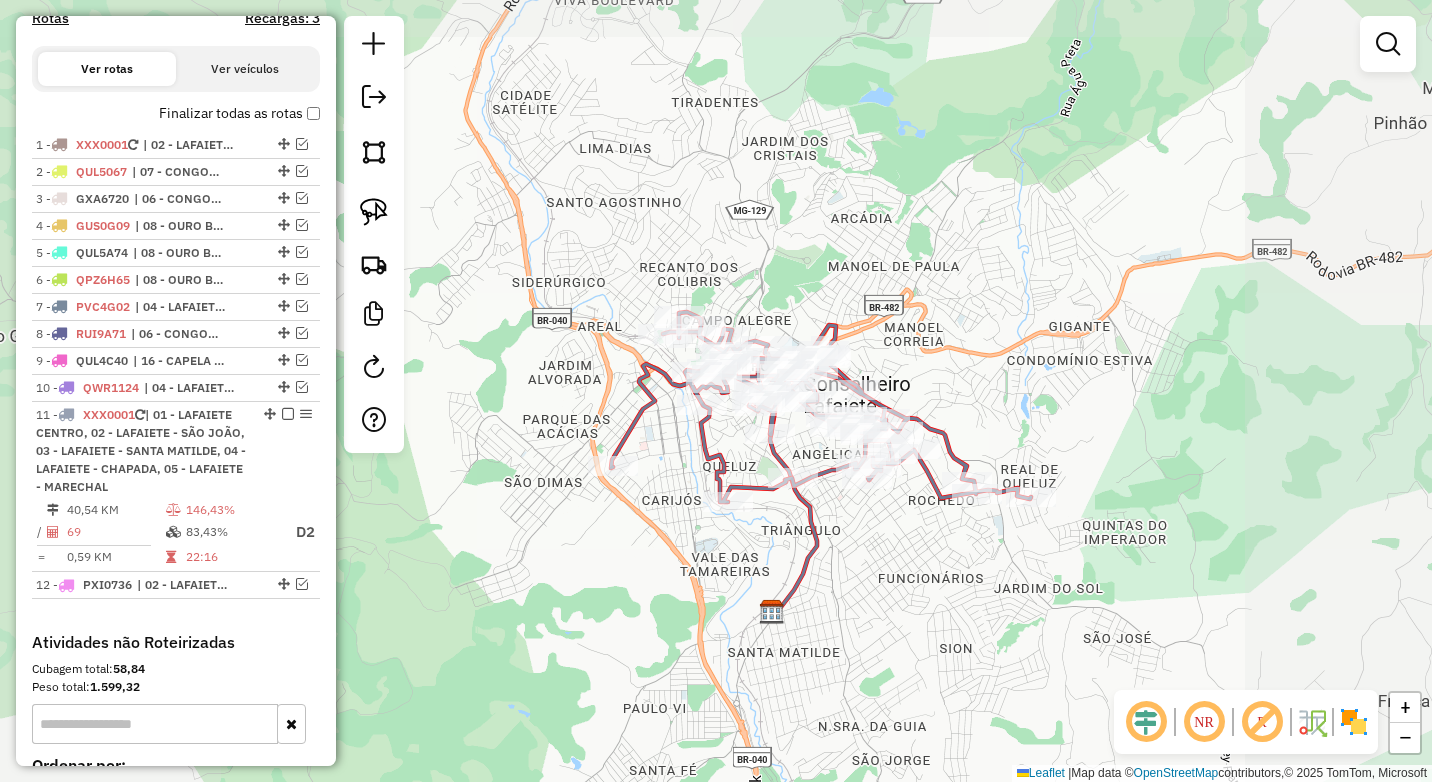click on "Janela de atendimento Grade de atendimento Capacidade Transportadoras Veículos Cliente Pedidos  Rotas Selecione os dias de semana para filtrar as janelas de atendimento  Seg   Ter   Qua   Qui   Sex   Sáb   Dom  Informe o período da janela de atendimento: De: Até:  Filtrar exatamente a janela do cliente  Considerar janela de atendimento padrão  Selecione os dias de semana para filtrar as grades de atendimento  Seg   Ter   Qua   Qui   Sex   Sáb   Dom   Considerar clientes sem dia de atendimento cadastrado  Clientes fora do dia de atendimento selecionado Filtrar as atividades entre os valores definidos abaixo:  Peso mínimo:  ****  Peso máximo:  ****  Cubagem mínima:   Cubagem máxima:   De:   Até:  Filtrar as atividades entre o tempo de atendimento definido abaixo:  De:   Até:   Considerar capacidade total dos clientes não roteirizados Transportadora: Selecione um ou mais itens Tipo de veículo: Selecione um ou mais itens Veículo: Selecione um ou mais itens Motorista: Selecione um ou mais itens De:" 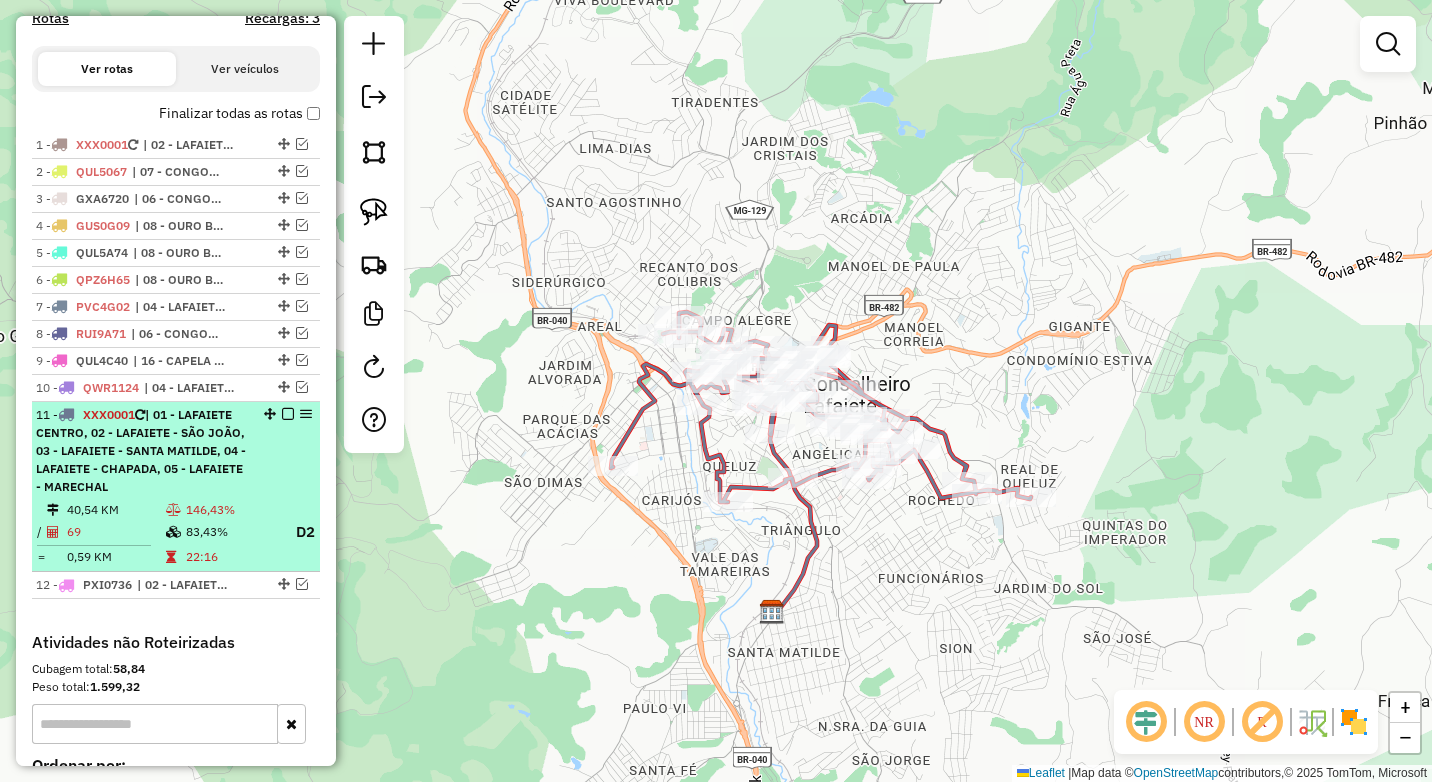 scroll, scrollTop: 534, scrollLeft: 0, axis: vertical 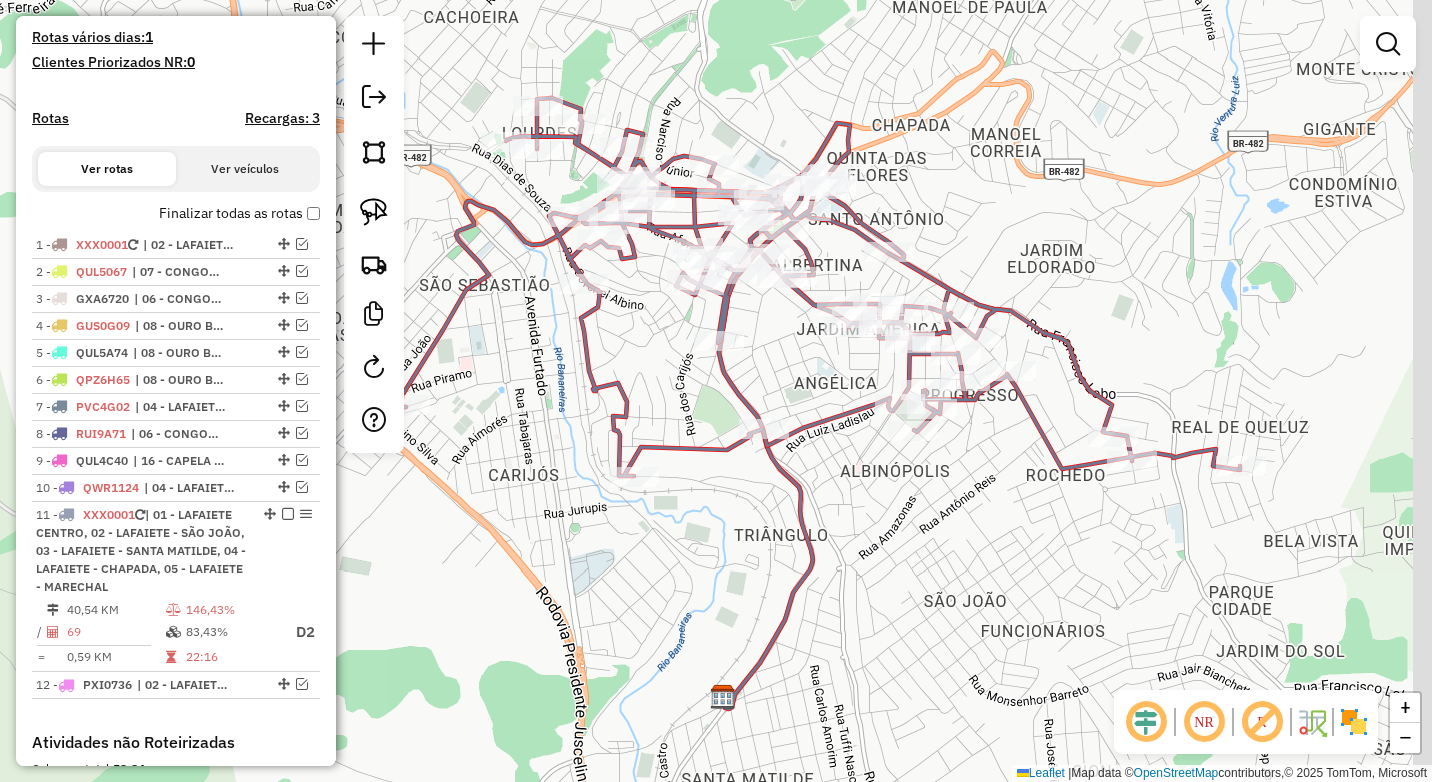 drag, startPoint x: 828, startPoint y: 430, endPoint x: 786, endPoint y: 380, distance: 65.29931 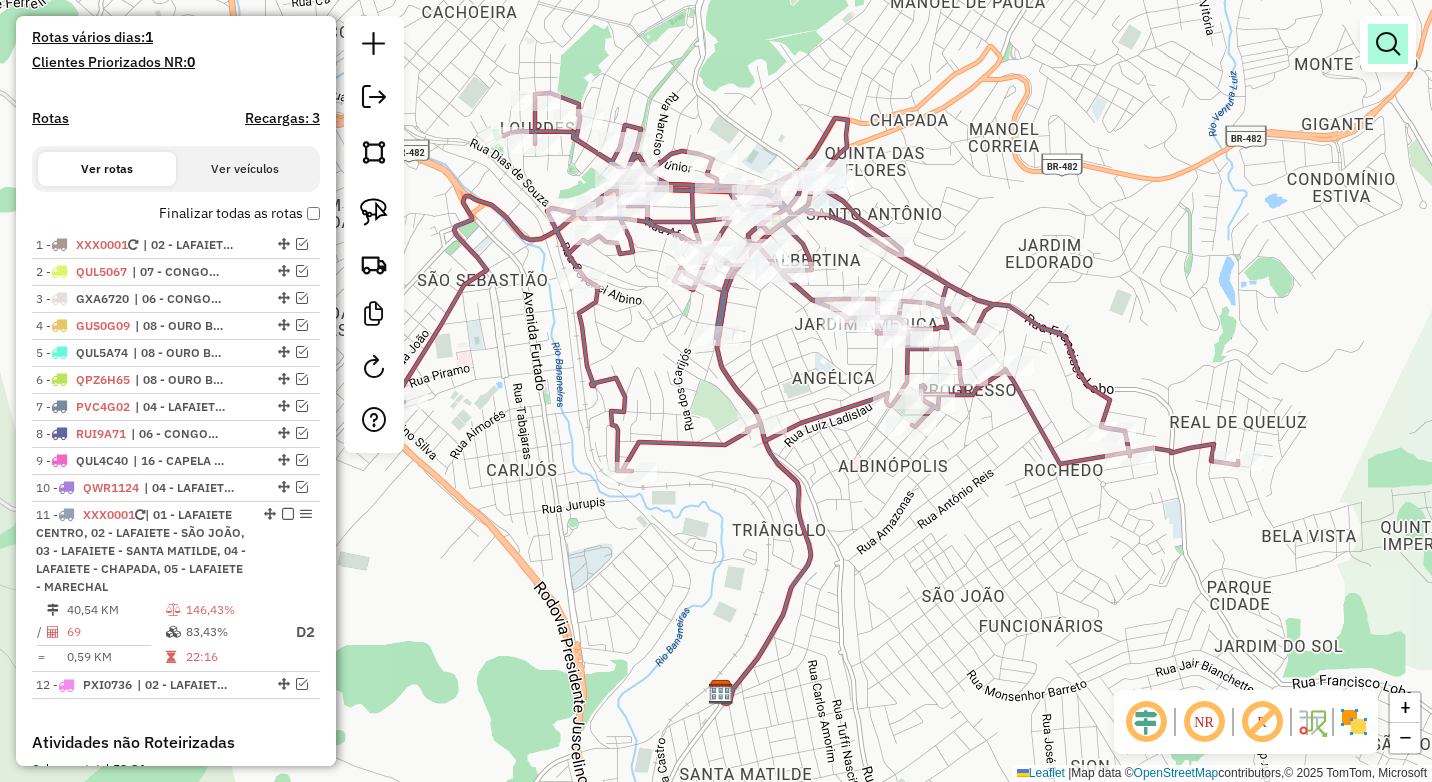 click at bounding box center (1388, 44) 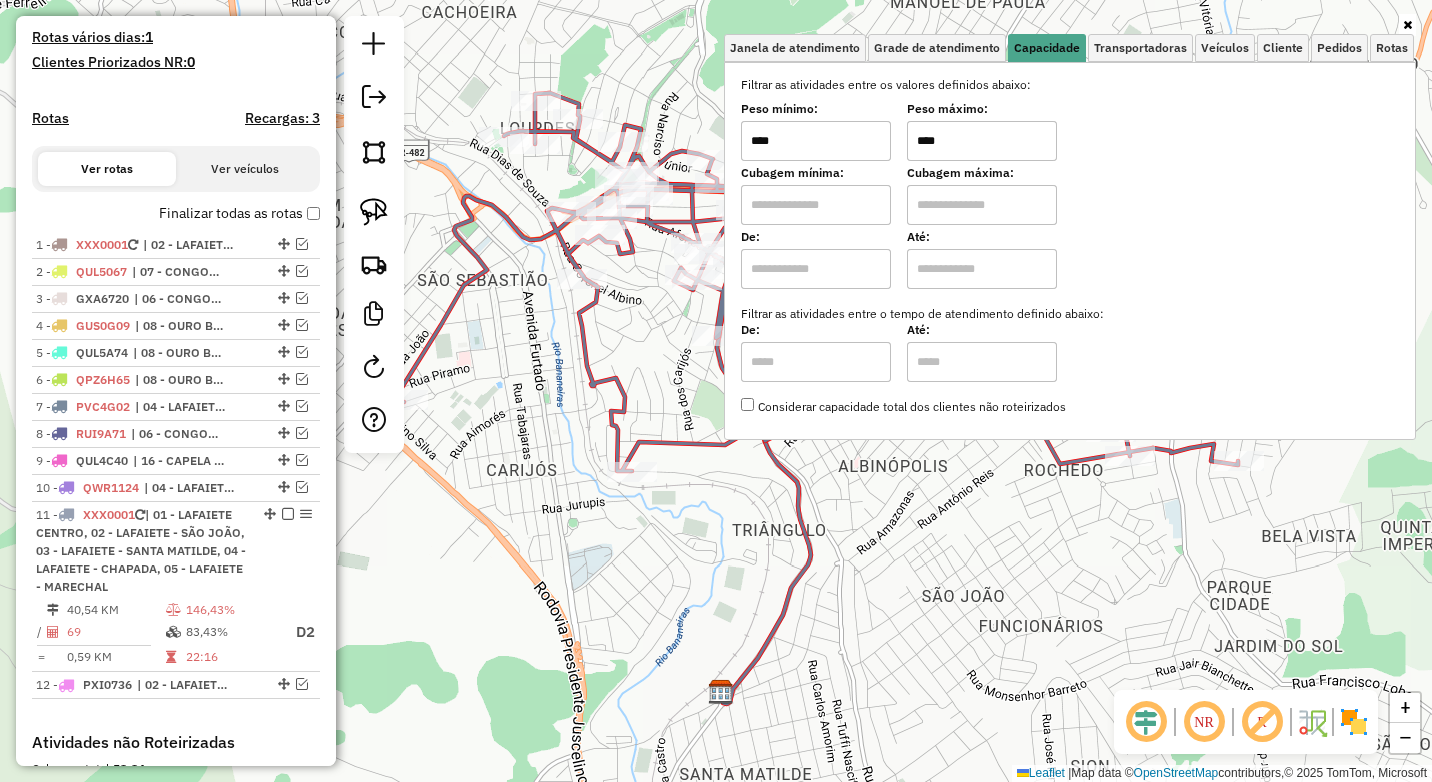 drag, startPoint x: 977, startPoint y: 127, endPoint x: 904, endPoint y: 133, distance: 73.24616 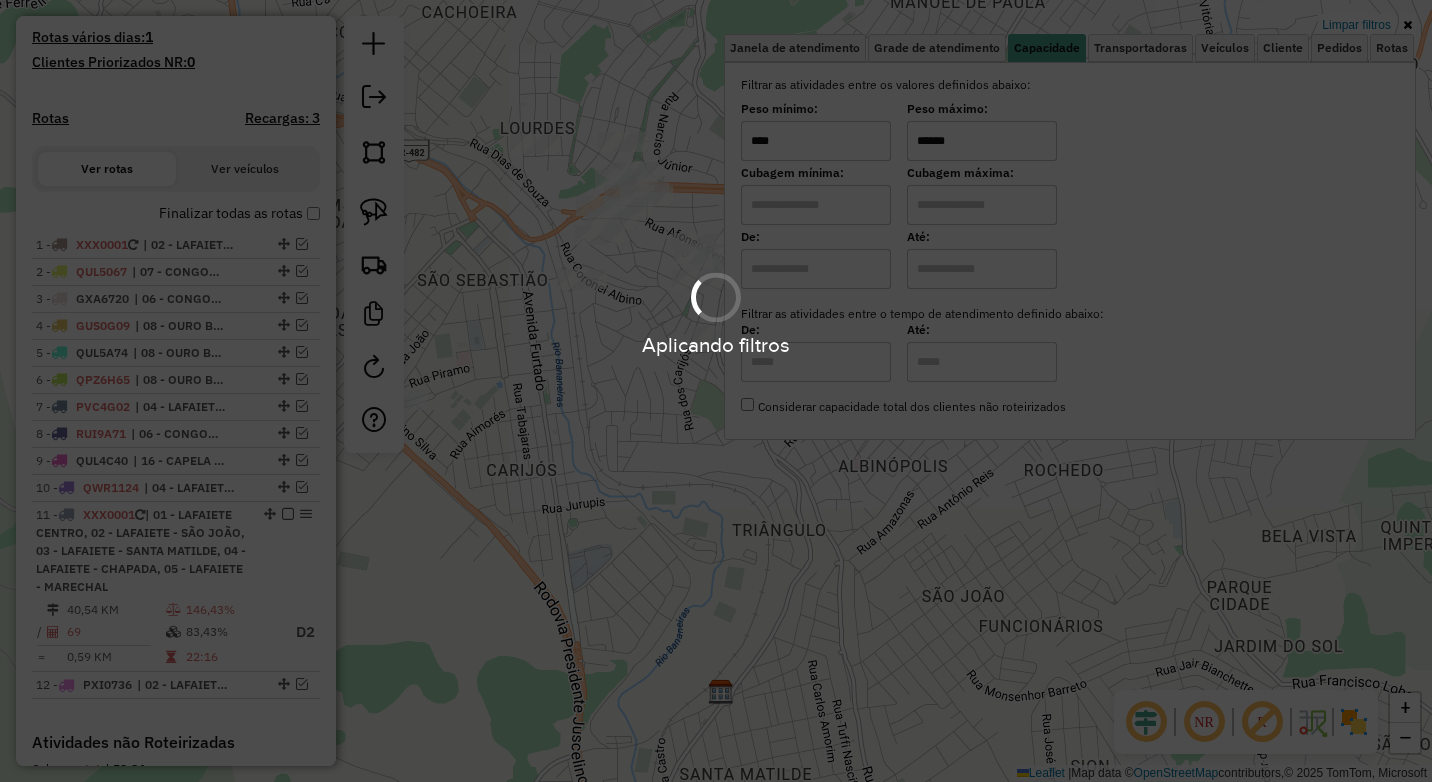 click on "Aplicando filtros  Pop-up bloqueado!  Seu navegador bloqueou automáticamente a abertura de uma nova janela.   Acesse as configurações e adicione o endereço do sistema a lista de permissão.   Fechar  Informações da Sessão 975469 - 06/08/2025     Criação: 05/08/2025 18:06   Depósito:  Farid - Conselheiro Lafaiete  Total de rotas:  12  Distância Total:  618,54 km  Tempo total:  113:18  Valor total:  R$ 443.969,73  - Total roteirizado:  R$ 436.509,77  - Total não roteirizado:  R$ 7.459,96  Total de Atividades Roteirizadas:  240  Total de Pedidos Roteirizados:  399  Peso total roteirizado:  76.727,70  Cubagem total roteirizado:  2.748,59  Total de Atividades não Roteirizadas:  2  Total de Pedidos não Roteirizados:  4 Total de caixas por viagem:  2.748,59 /   12 =  229,05 Média de Atividades por viagem:  240 /   12 =  20,00 Ocupação média da frota:  92,86%   Rotas vários dias:  1  Clientes Priorizados NR:  0 Rotas  Recargas: 3   Ver rotas   Ver veículos  Finalizar todas as rotas   1 -      /" at bounding box center [716, 391] 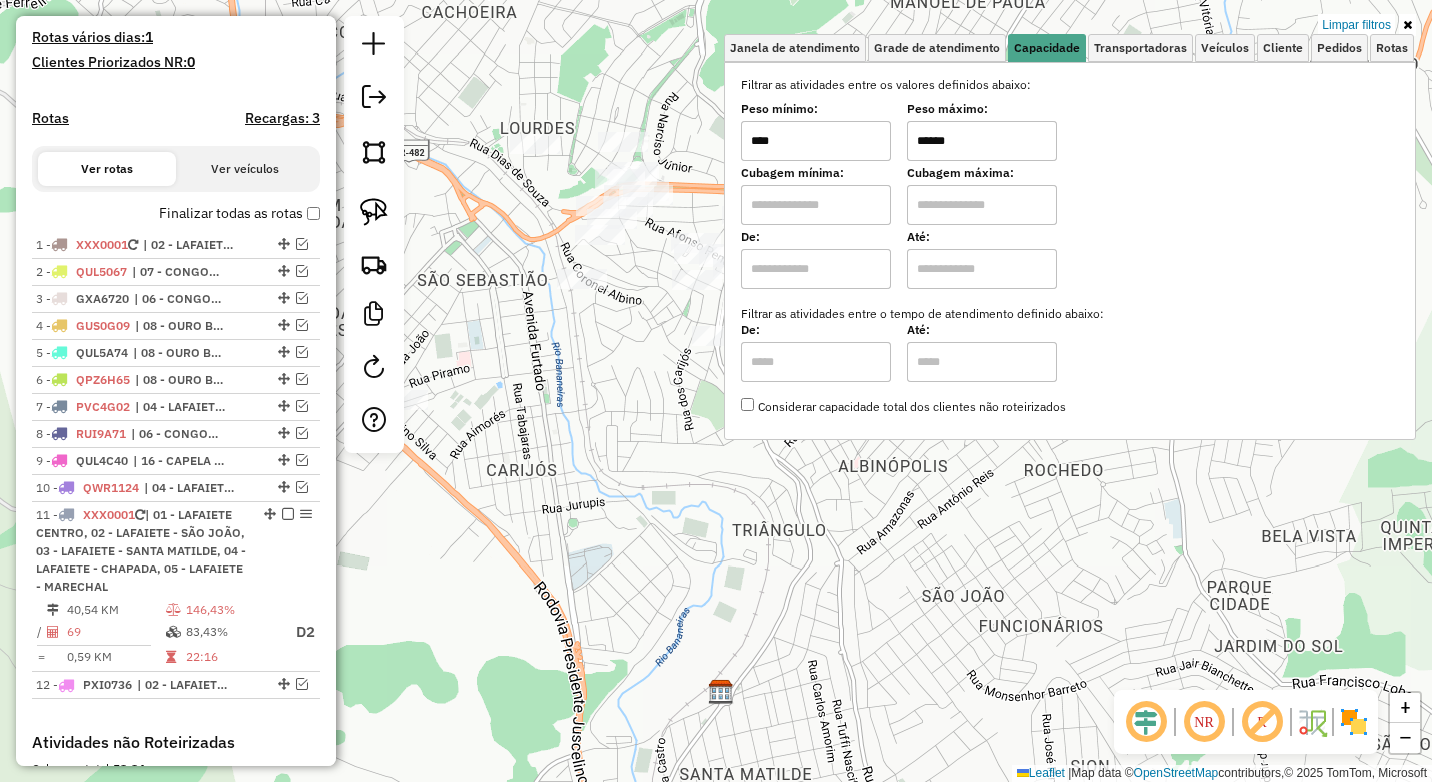 click on "Limpar filtros Janela de atendimento Grade de atendimento Capacidade Transportadoras Veículos Cliente Pedidos  Rotas Selecione os dias de semana para filtrar as janelas de atendimento  Seg   Ter   Qua   Qui   Sex   Sáb   Dom  Informe o período da janela de atendimento: De: Até:  Filtrar exatamente a janela do cliente  Considerar janela de atendimento padrão  Selecione os dias de semana para filtrar as grades de atendimento  Seg   Ter   Qua   Qui   Sex   Sáb   Dom   Considerar clientes sem dia de atendimento cadastrado  Clientes fora do dia de atendimento selecionado Filtrar as atividades entre os valores definidos abaixo:  Peso mínimo:  ****  Peso máximo:  ******  Cubagem mínima:   Cubagem máxima:   De:   Até:  Filtrar as atividades entre o tempo de atendimento definido abaixo:  De:   Até:   Considerar capacidade total dos clientes não roteirizados Transportadora: Selecione um ou mais itens Tipo de veículo: Selecione um ou mais itens Veículo: Selecione um ou mais itens Motorista: Nome: Rótulo:" 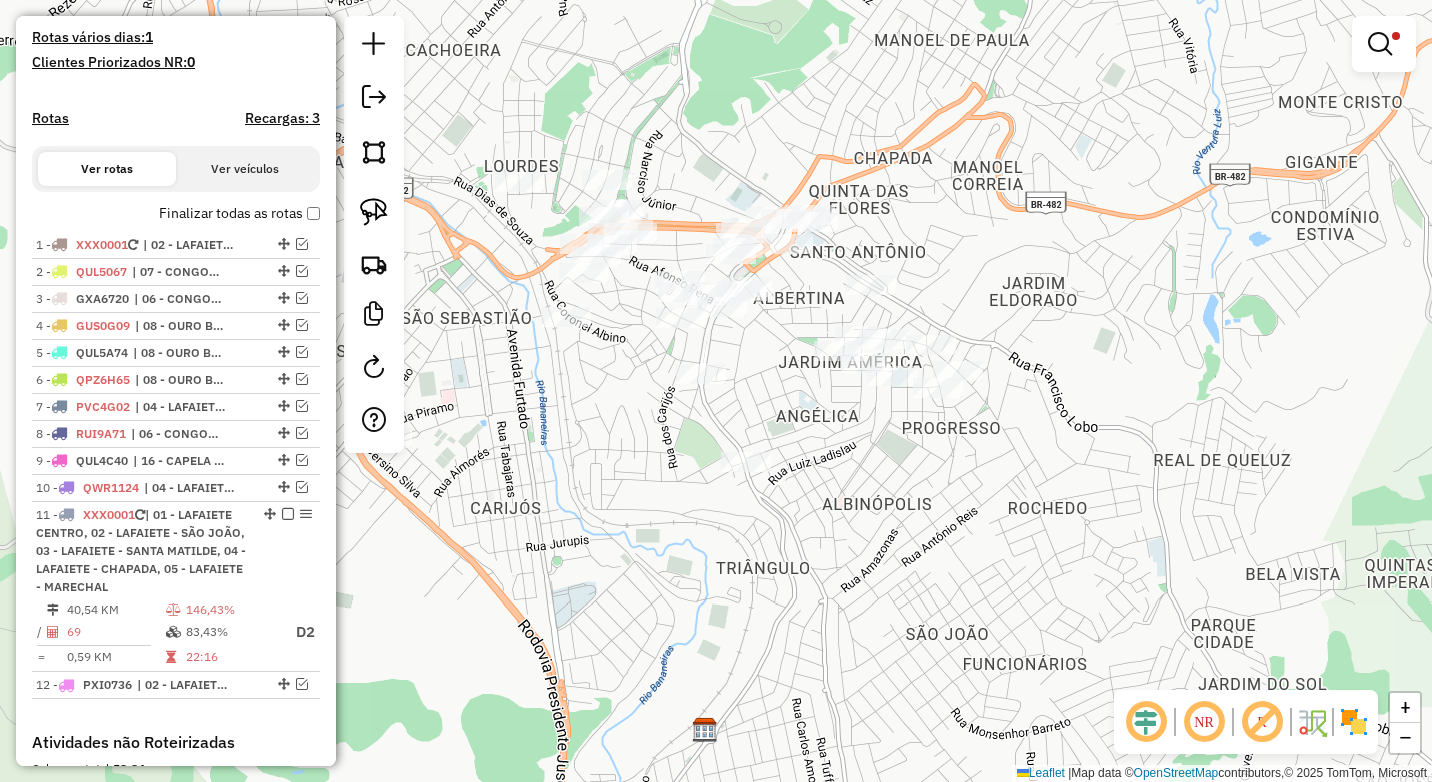 drag, startPoint x: 919, startPoint y: 524, endPoint x: 902, endPoint y: 564, distance: 43.462627 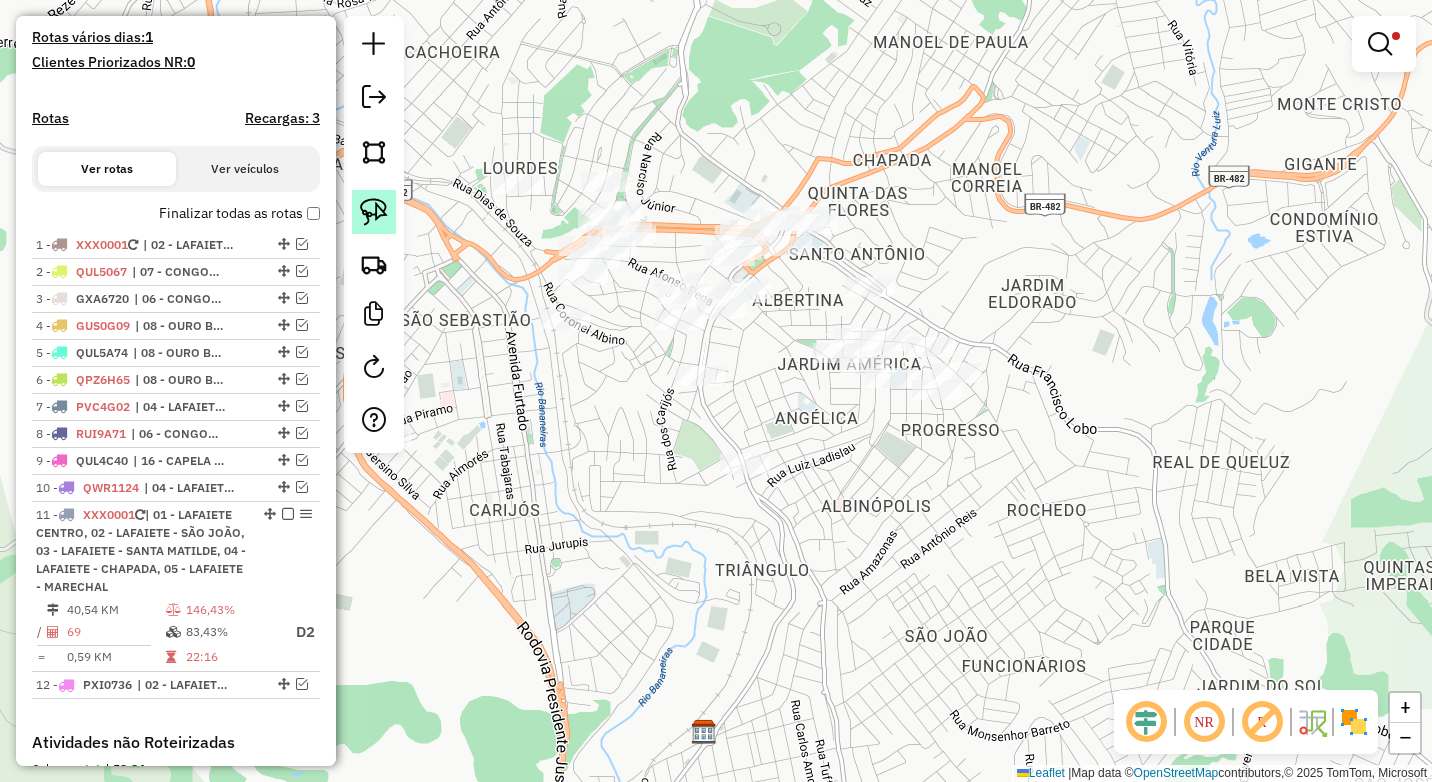 click 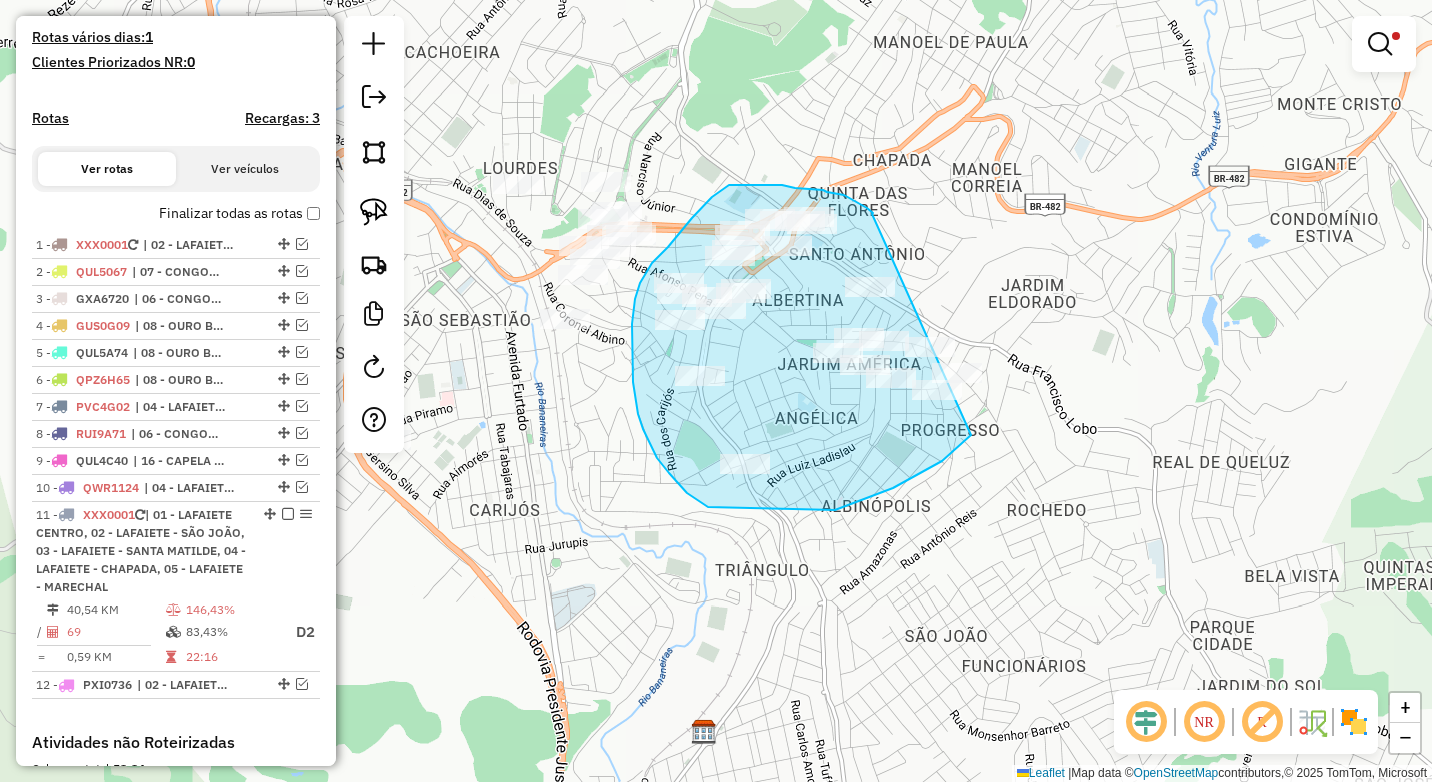drag, startPoint x: 872, startPoint y: 214, endPoint x: 1055, endPoint y: 345, distance: 225.05554 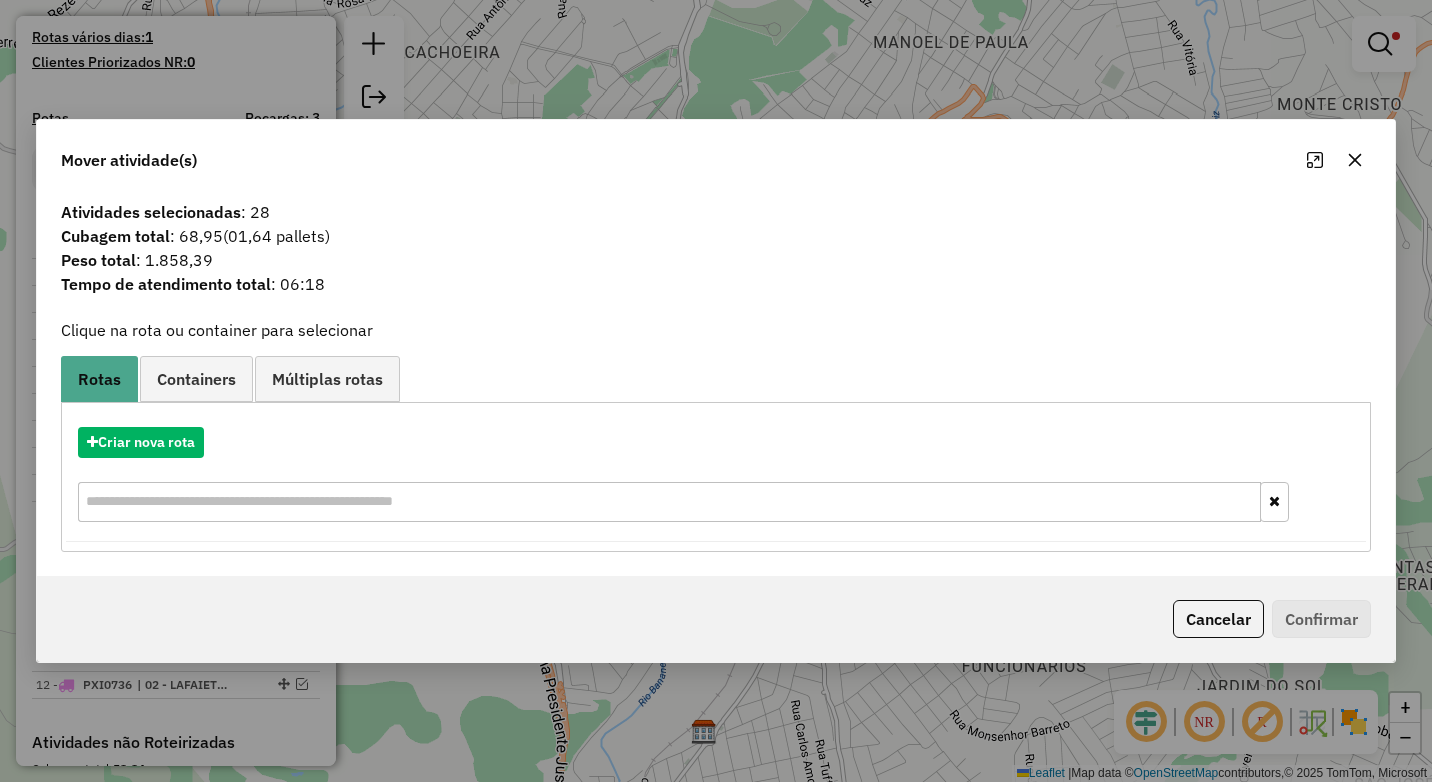click 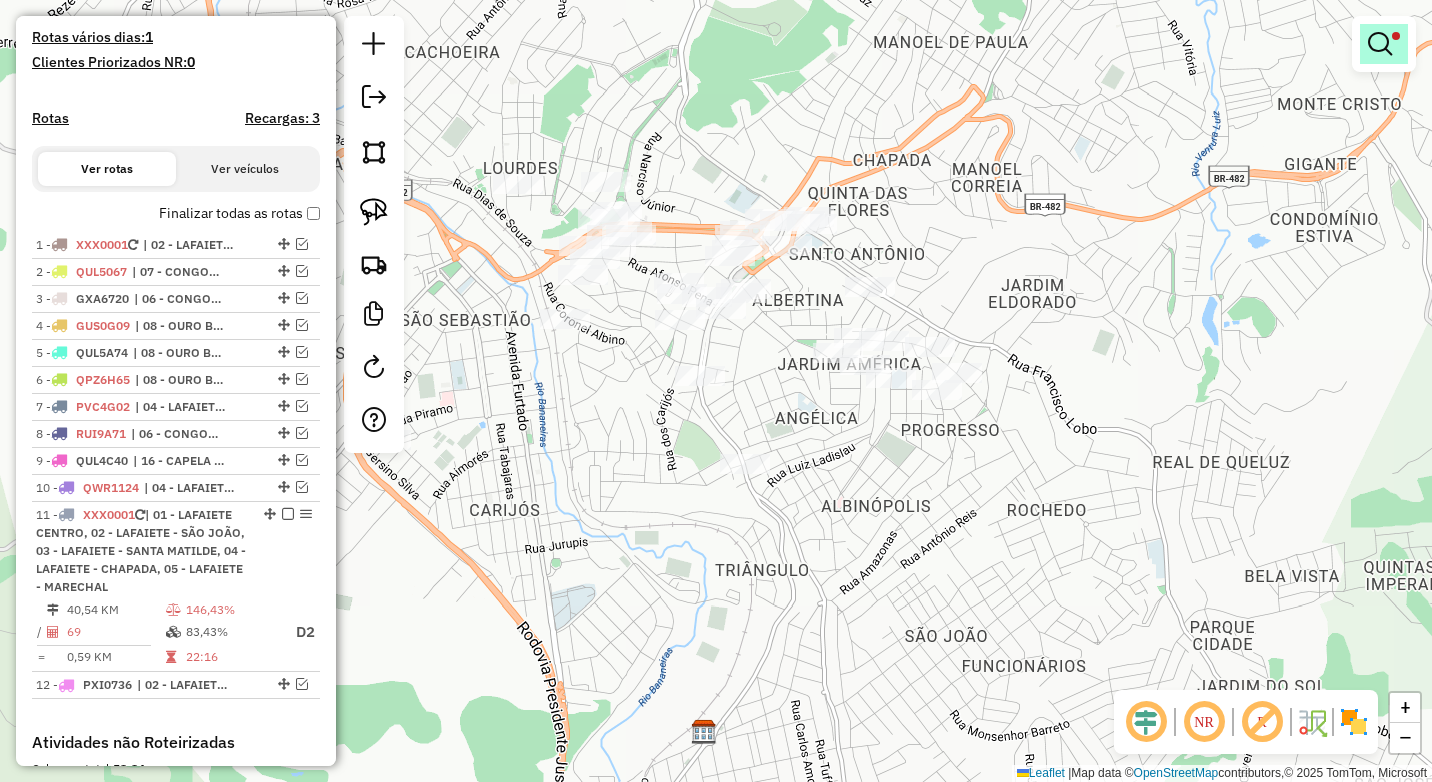 click at bounding box center (1380, 44) 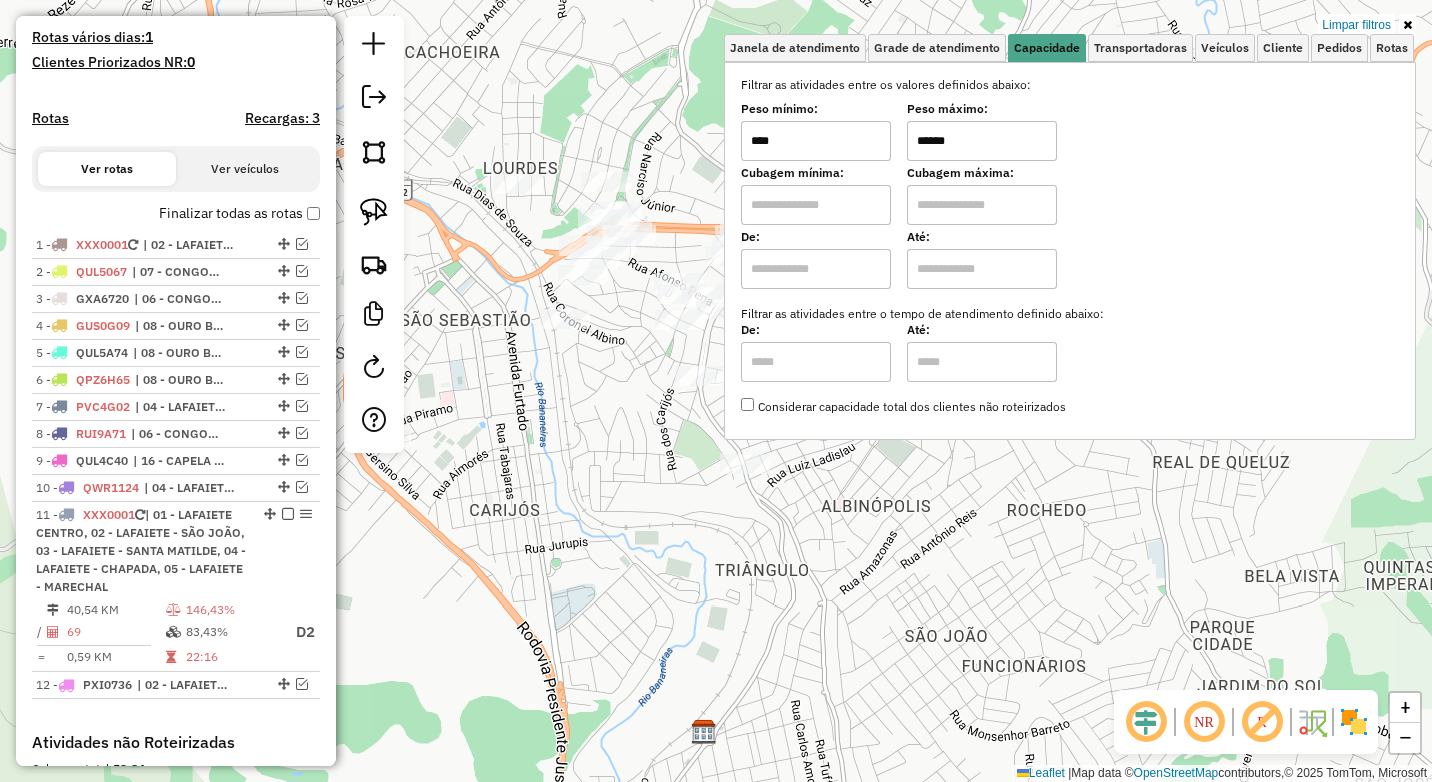 drag, startPoint x: 981, startPoint y: 132, endPoint x: 890, endPoint y: 147, distance: 92.22798 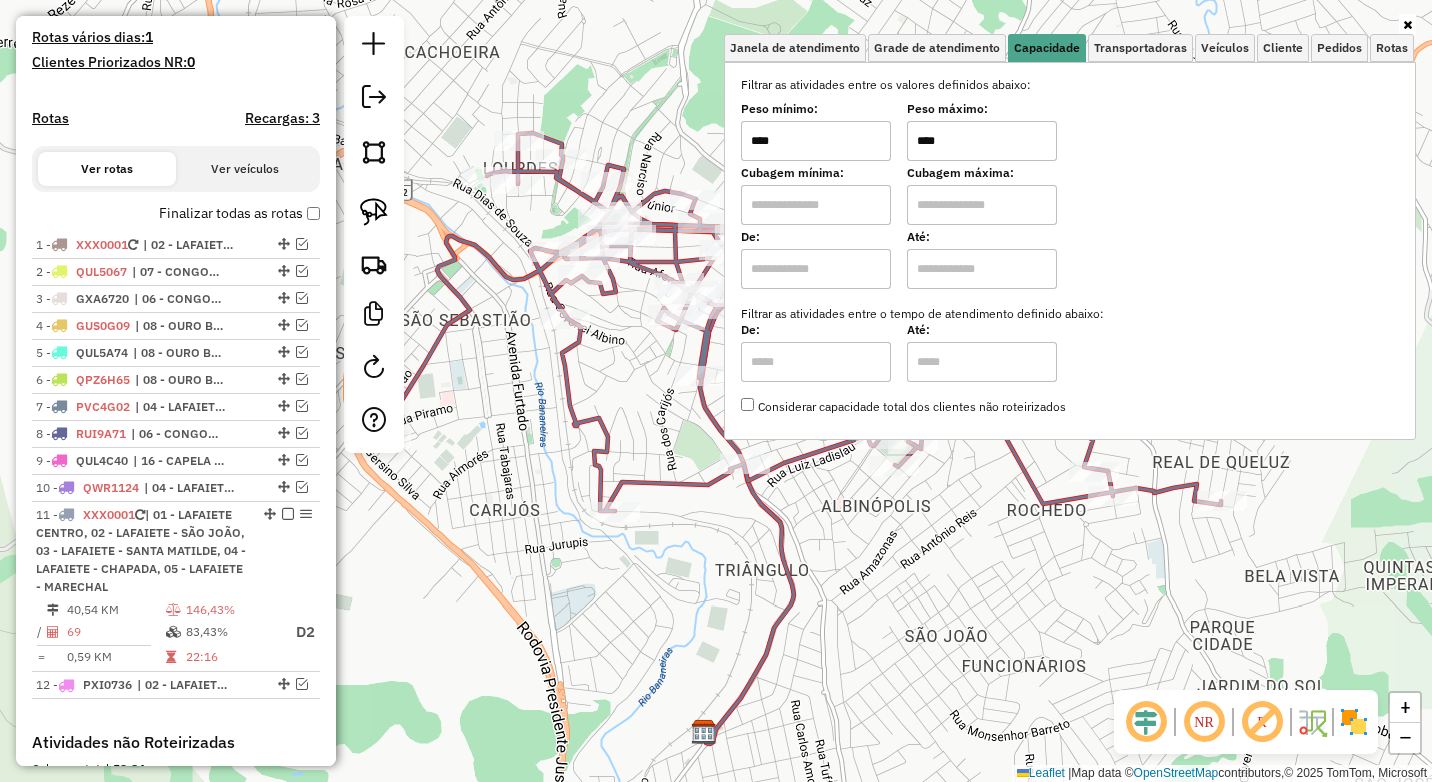 click on "Janela de atendimento Grade de atendimento Capacidade Transportadoras Veículos Cliente Pedidos  Rotas Selecione os dias de semana para filtrar as janelas de atendimento  Seg   Ter   Qua   Qui   Sex   Sáb   Dom  Informe o período da janela de atendimento: De: Até:  Filtrar exatamente a janela do cliente  Considerar janela de atendimento padrão  Selecione os dias de semana para filtrar as grades de atendimento  Seg   Ter   Qua   Qui   Sex   Sáb   Dom   Considerar clientes sem dia de atendimento cadastrado  Clientes fora do dia de atendimento selecionado Filtrar as atividades entre os valores definidos abaixo:  Peso mínimo:  ****  Peso máximo:  ****  Cubagem mínima:   Cubagem máxima:   De:   Até:  Filtrar as atividades entre o tempo de atendimento definido abaixo:  De:   Até:   Considerar capacidade total dos clientes não roteirizados Transportadora: Selecione um ou mais itens Tipo de veículo: Selecione um ou mais itens Veículo: Selecione um ou mais itens Motorista: Selecione um ou mais itens De:" 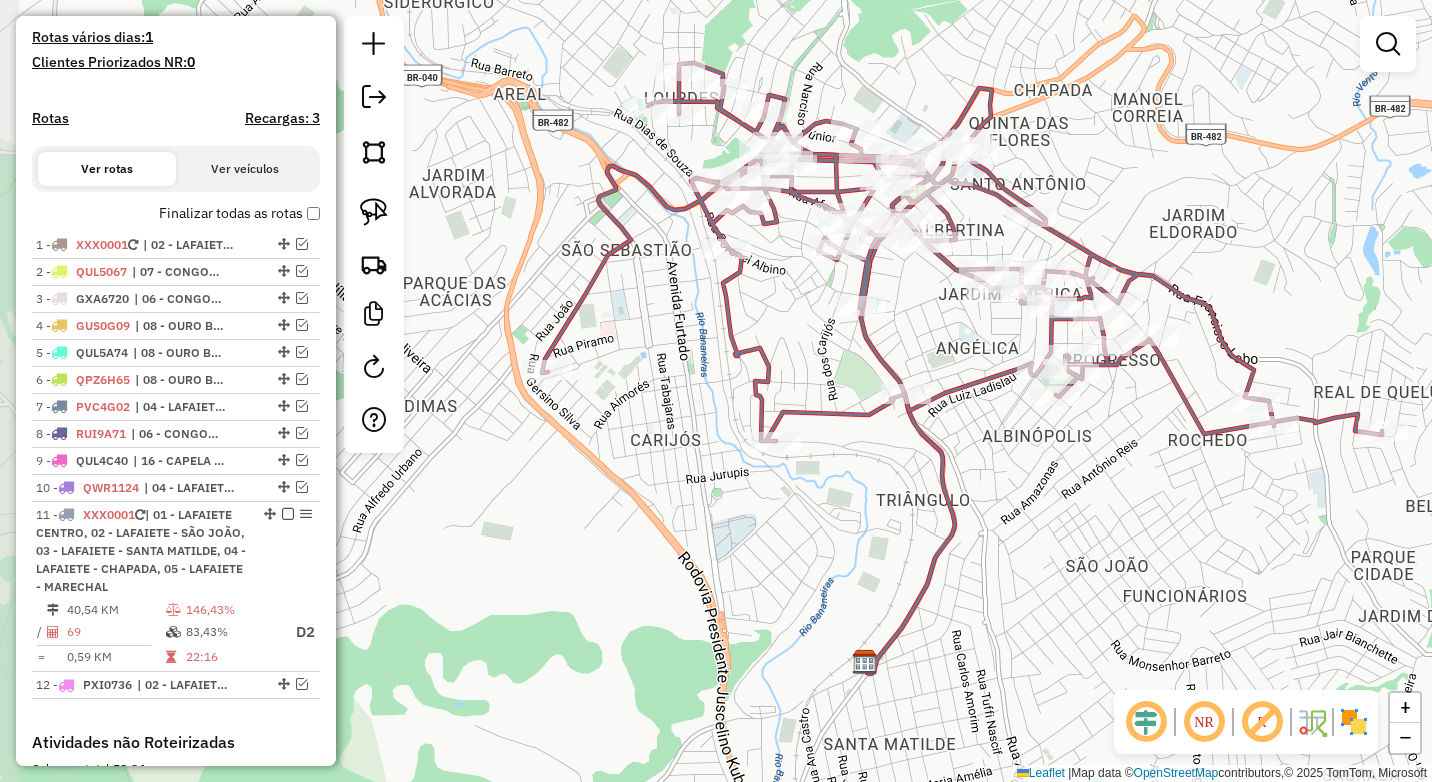 drag, startPoint x: 831, startPoint y: 586, endPoint x: 817, endPoint y: 529, distance: 58.694122 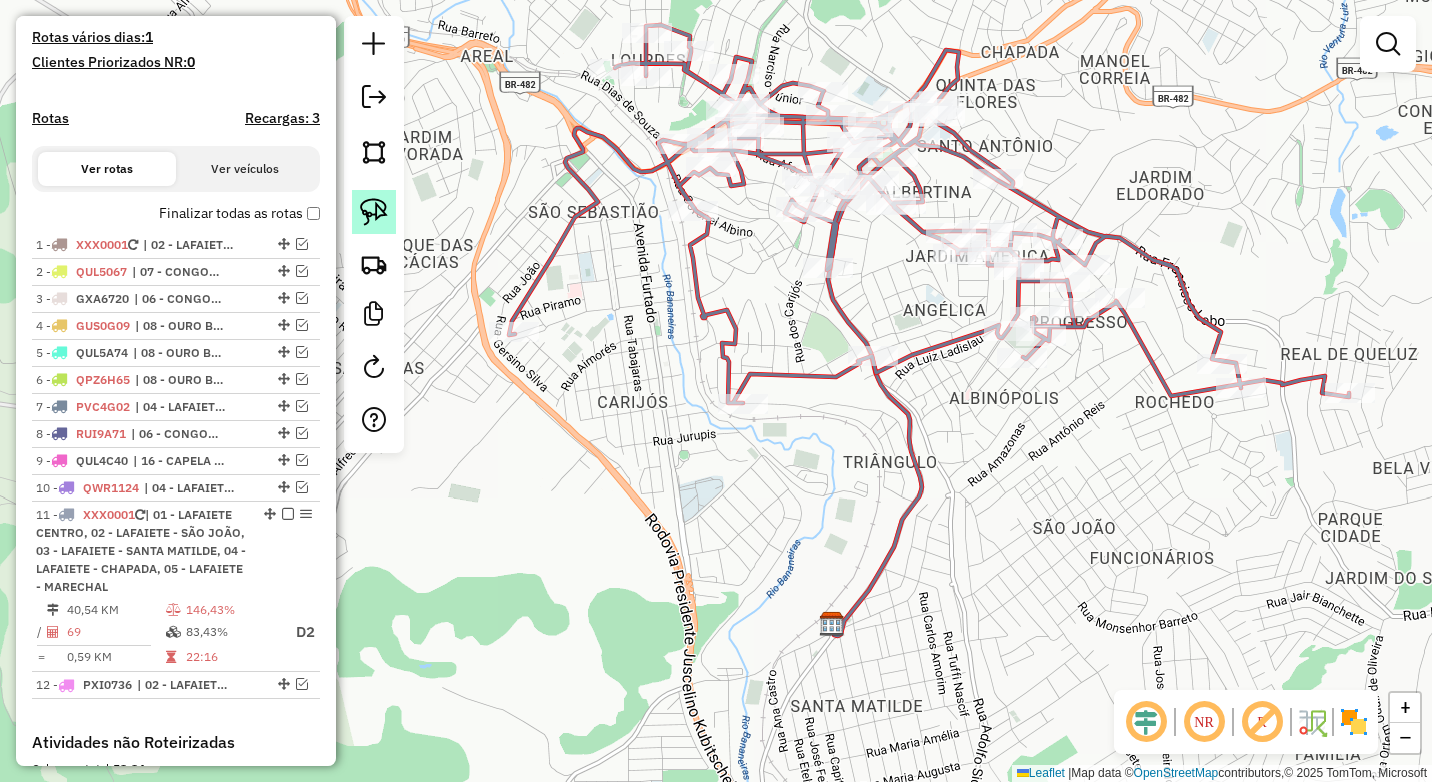 click 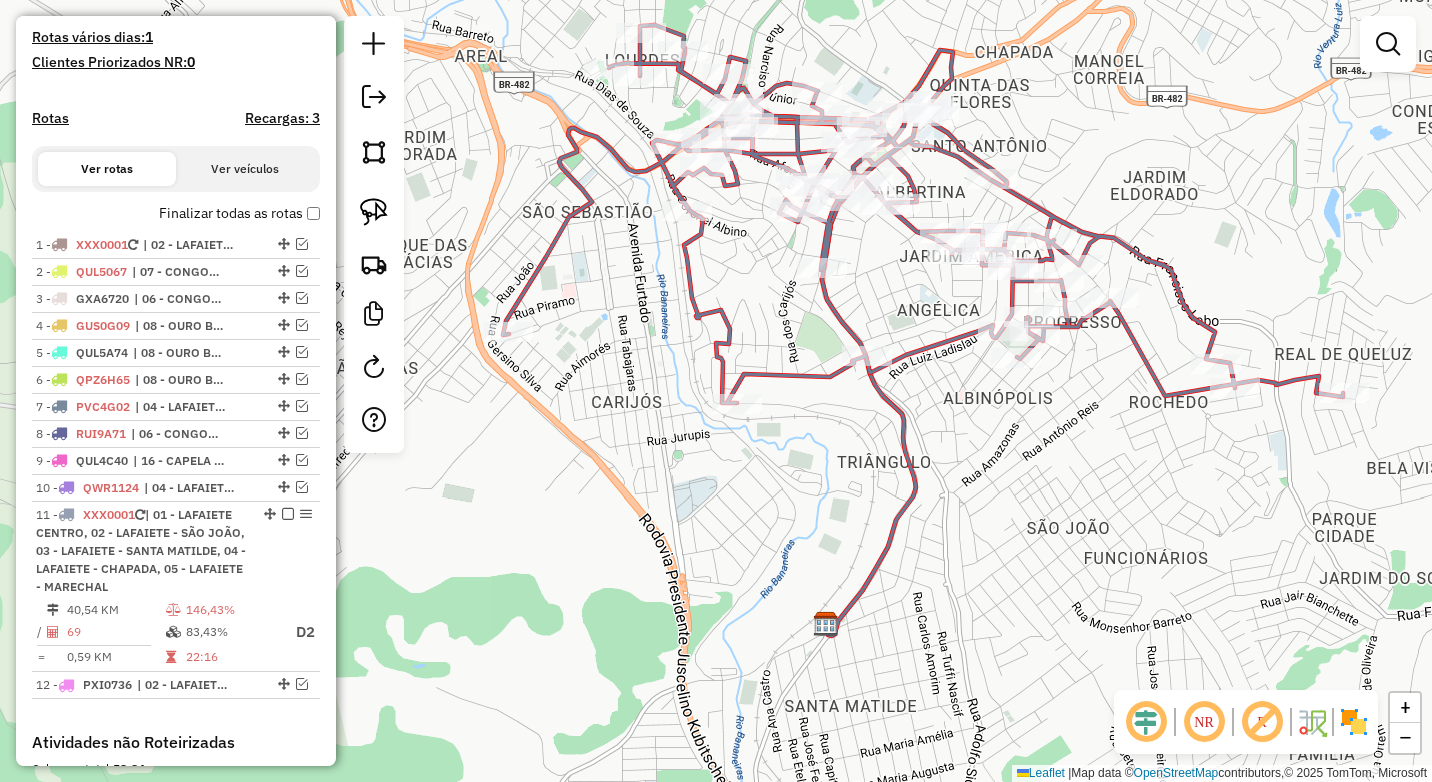 drag, startPoint x: 1136, startPoint y: 513, endPoint x: 1004, endPoint y: 500, distance: 132.63861 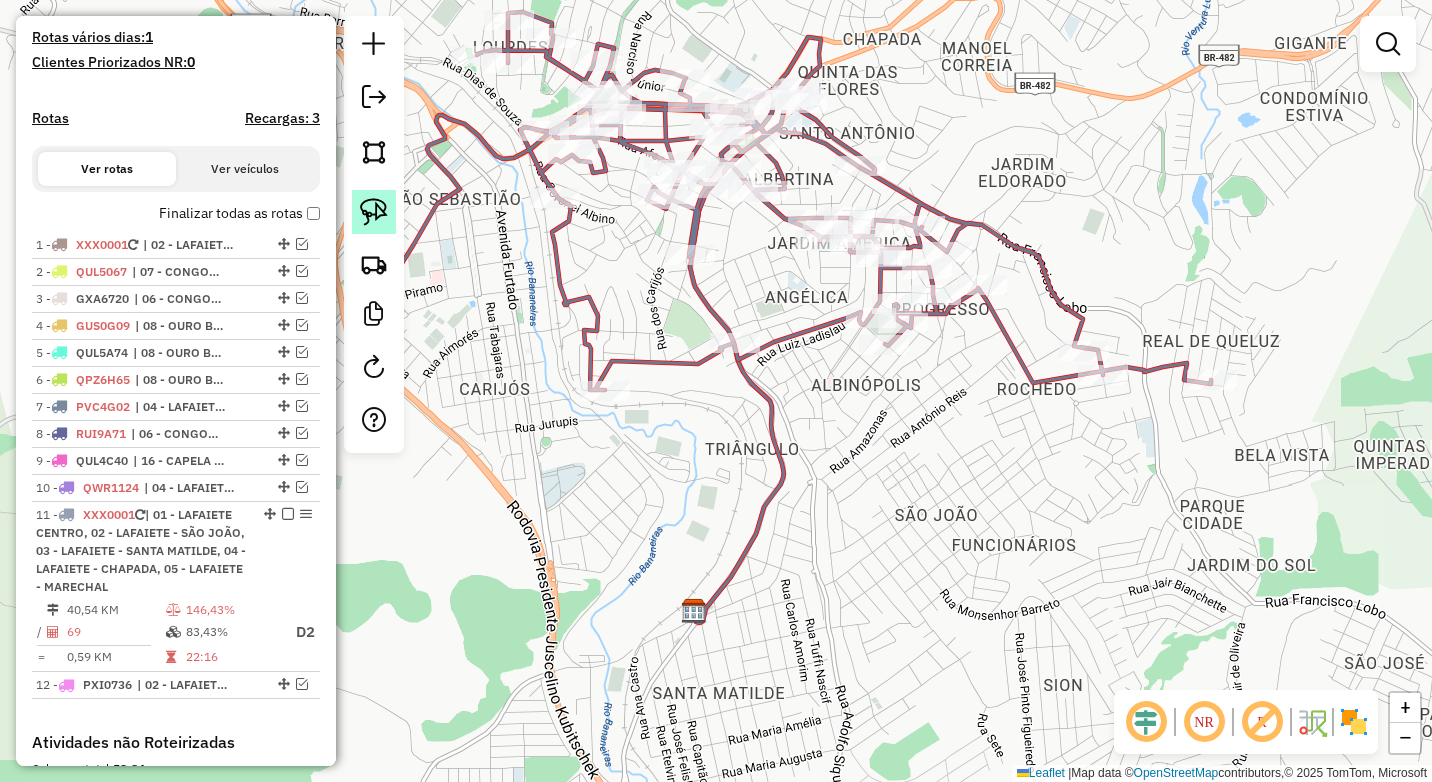 click 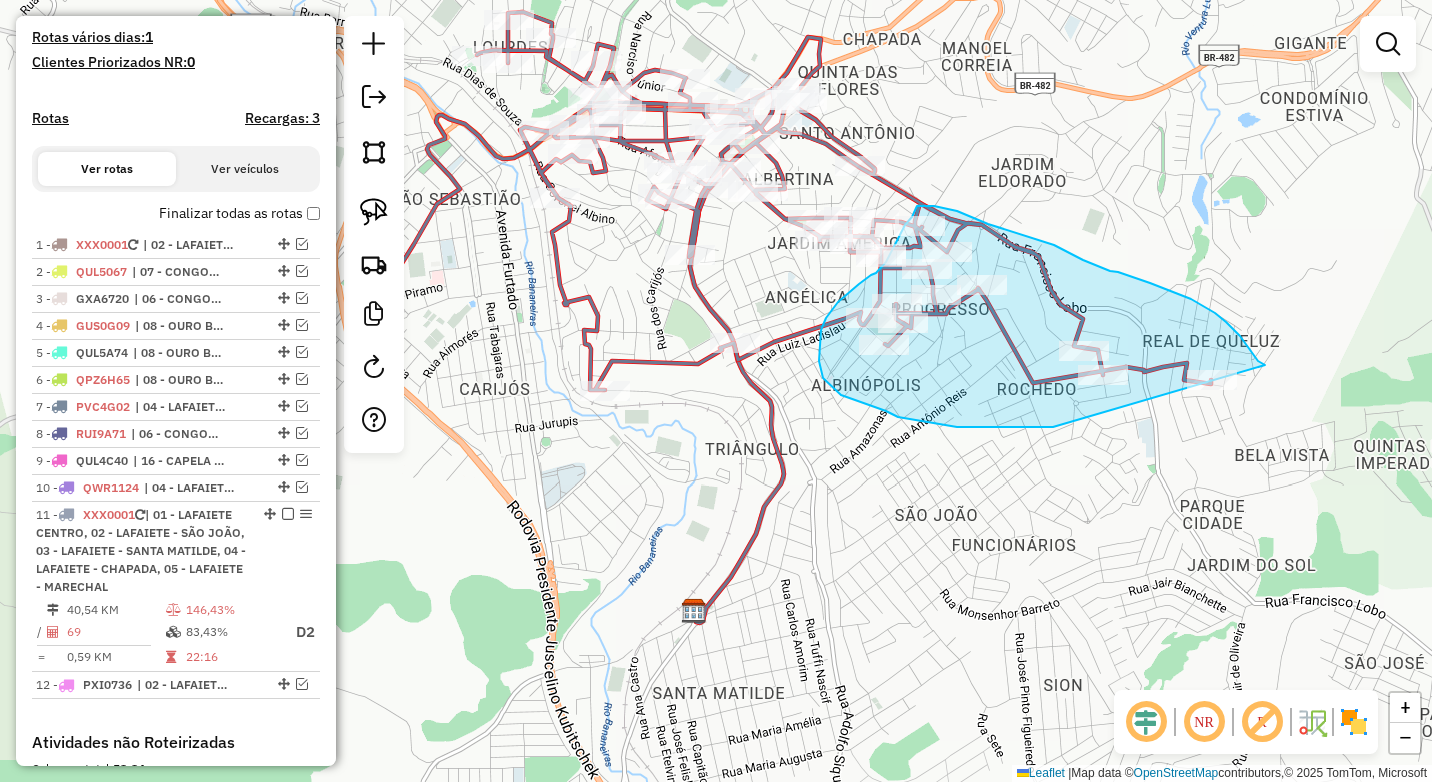 drag, startPoint x: 1265, startPoint y: 365, endPoint x: 1167, endPoint y: 424, distance: 114.38969 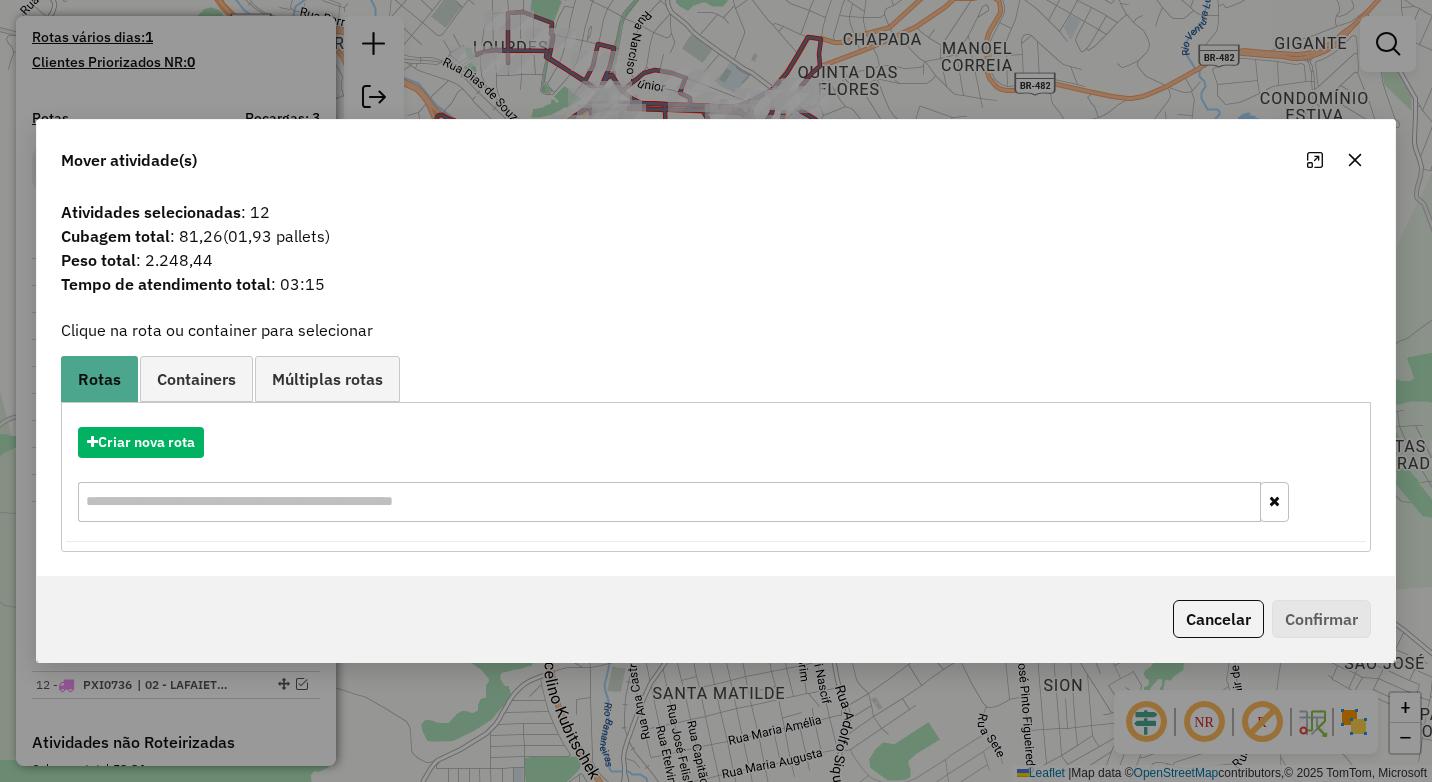 click 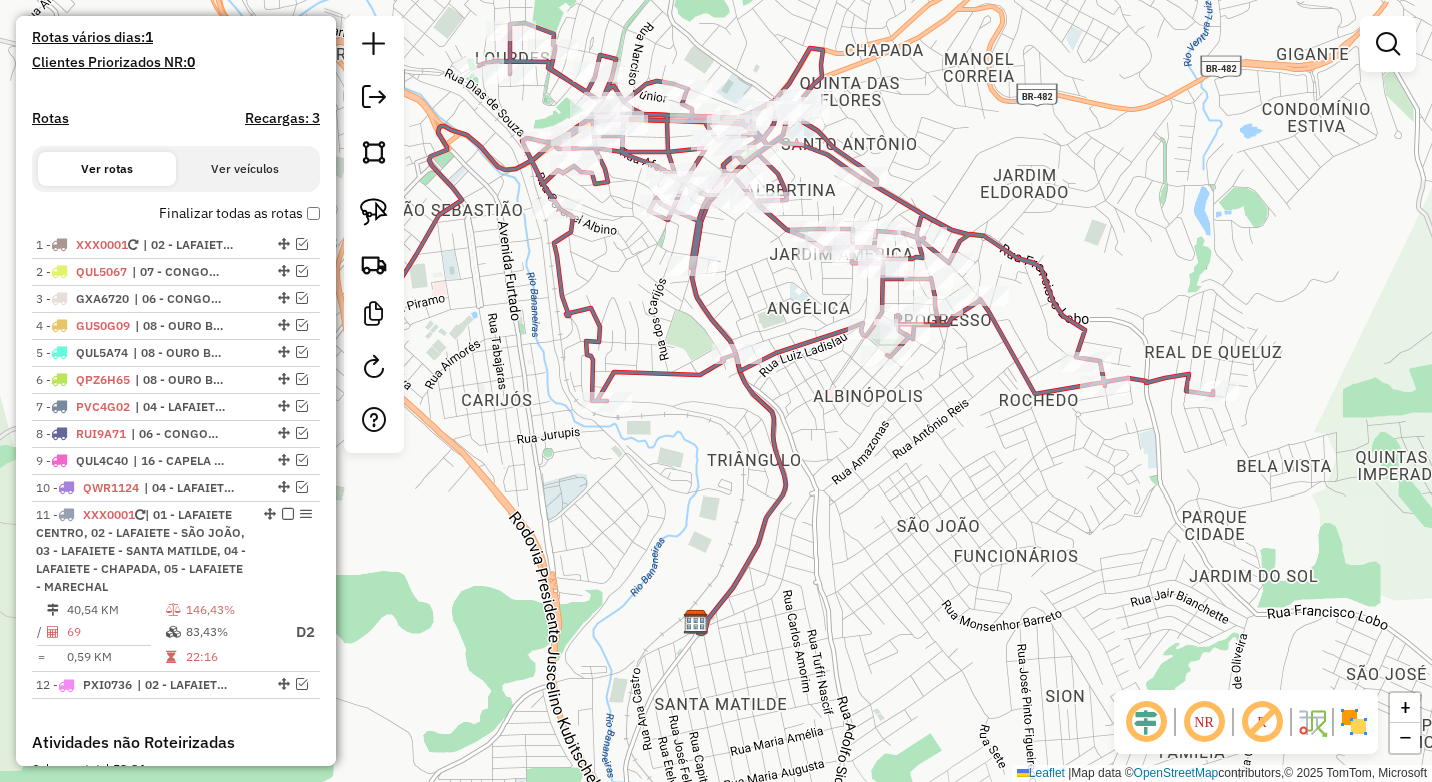 drag, startPoint x: 771, startPoint y: 383, endPoint x: 798, endPoint y: 393, distance: 28.79236 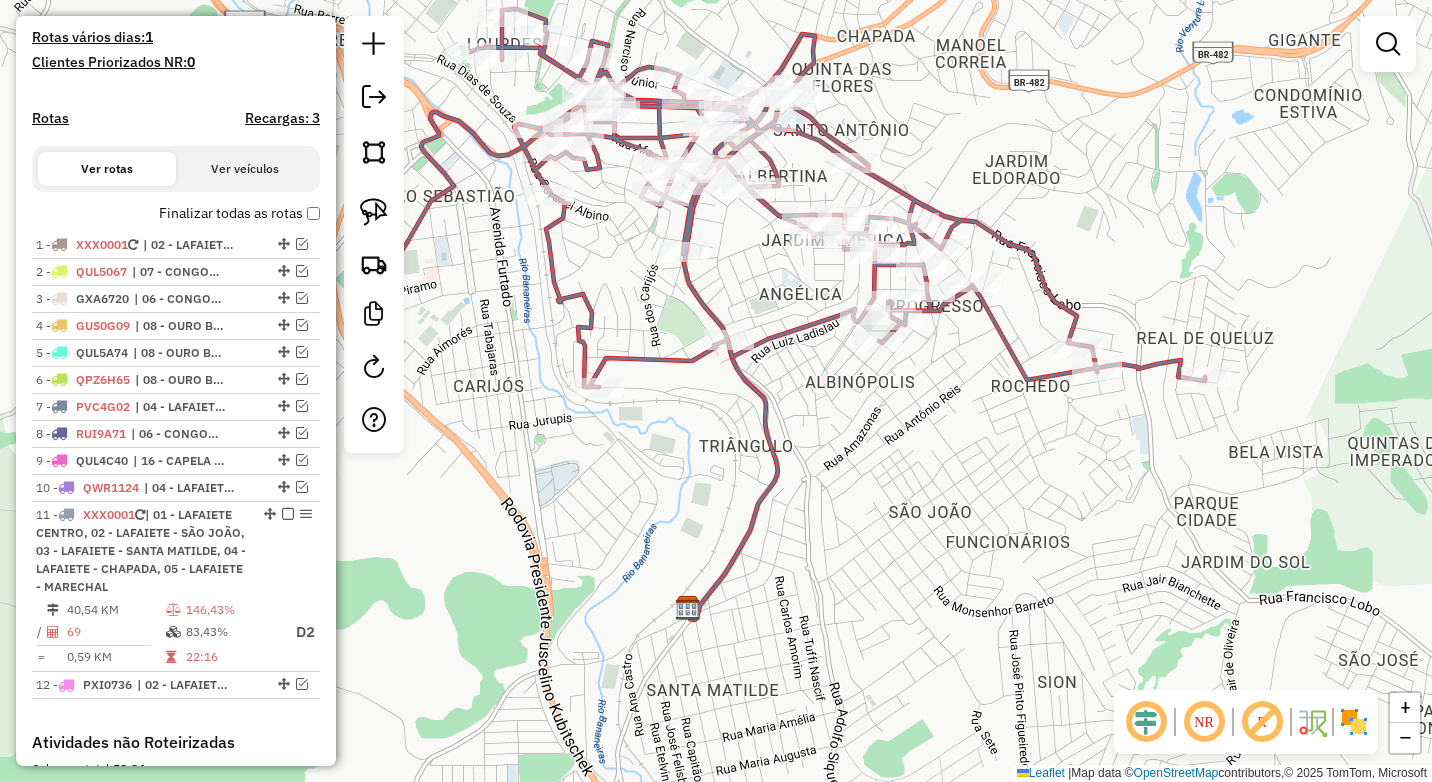drag, startPoint x: 977, startPoint y: 559, endPoint x: 924, endPoint y: 512, distance: 70.837845 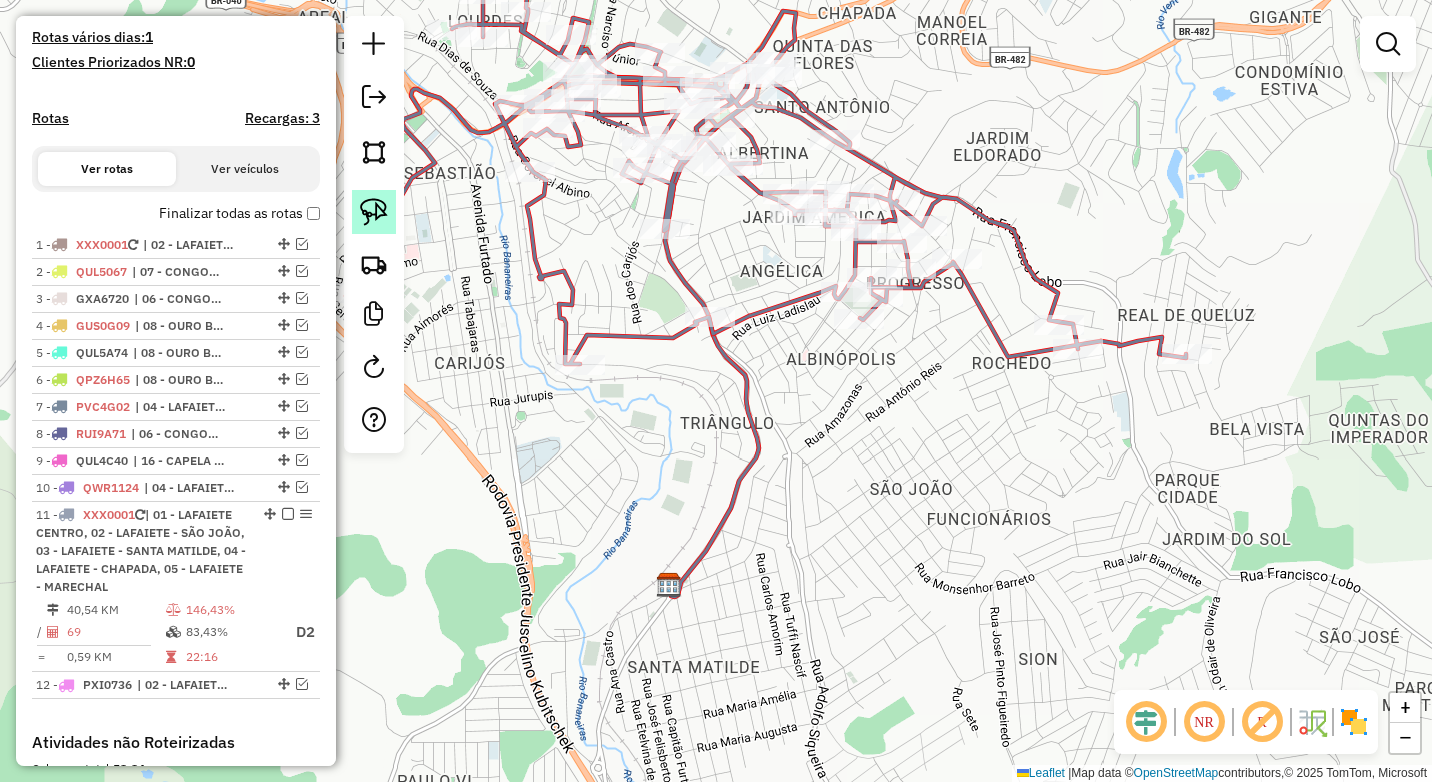 click 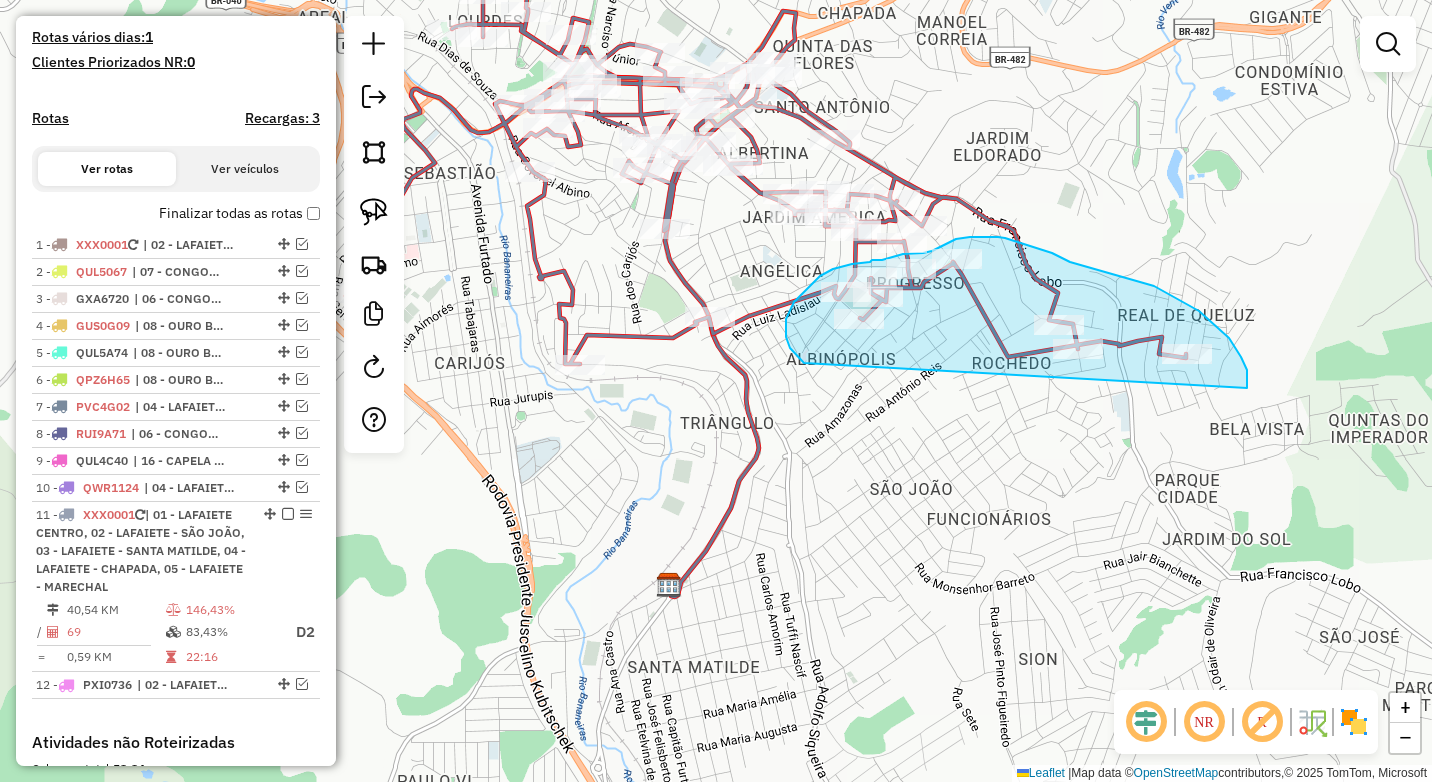 drag, startPoint x: 1247, startPoint y: 376, endPoint x: 948, endPoint y: 407, distance: 300.60272 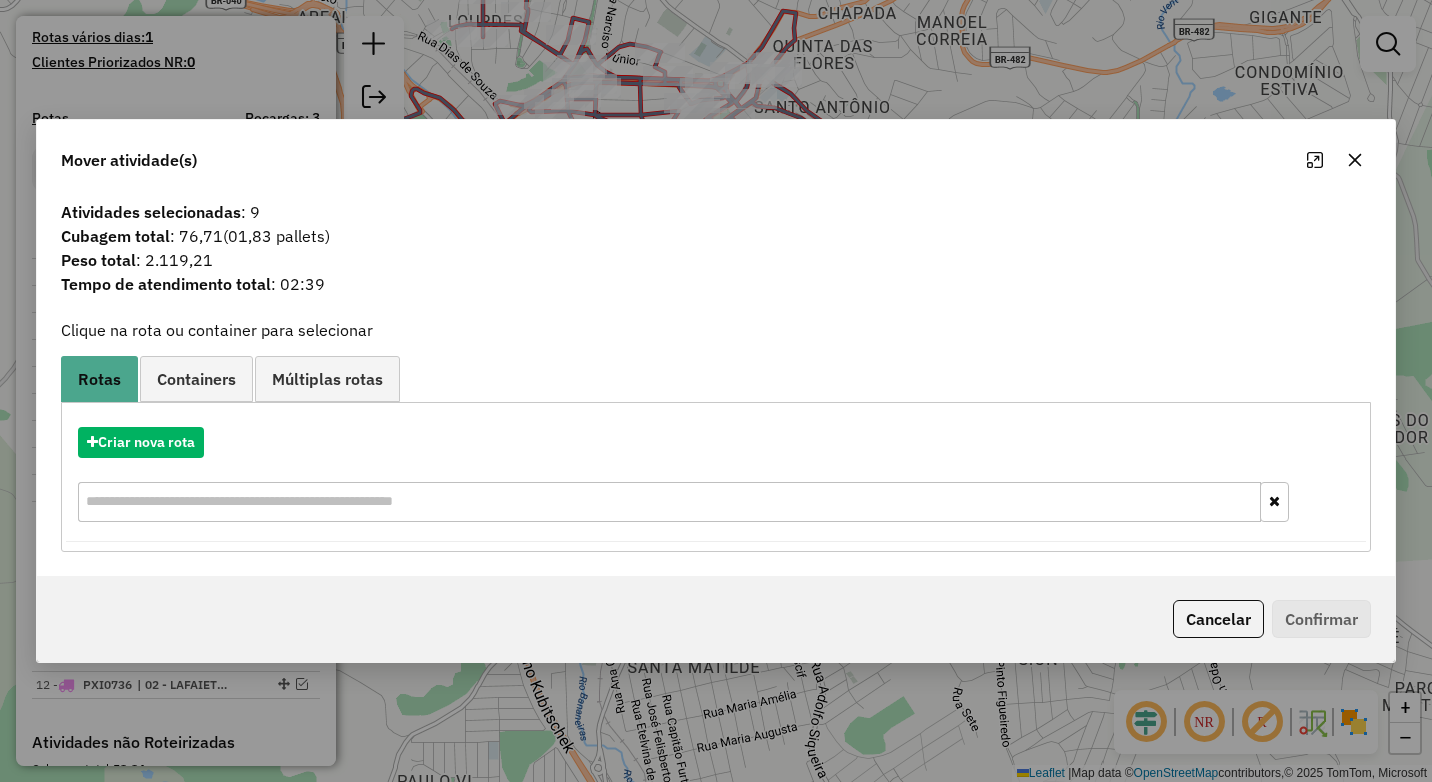 click 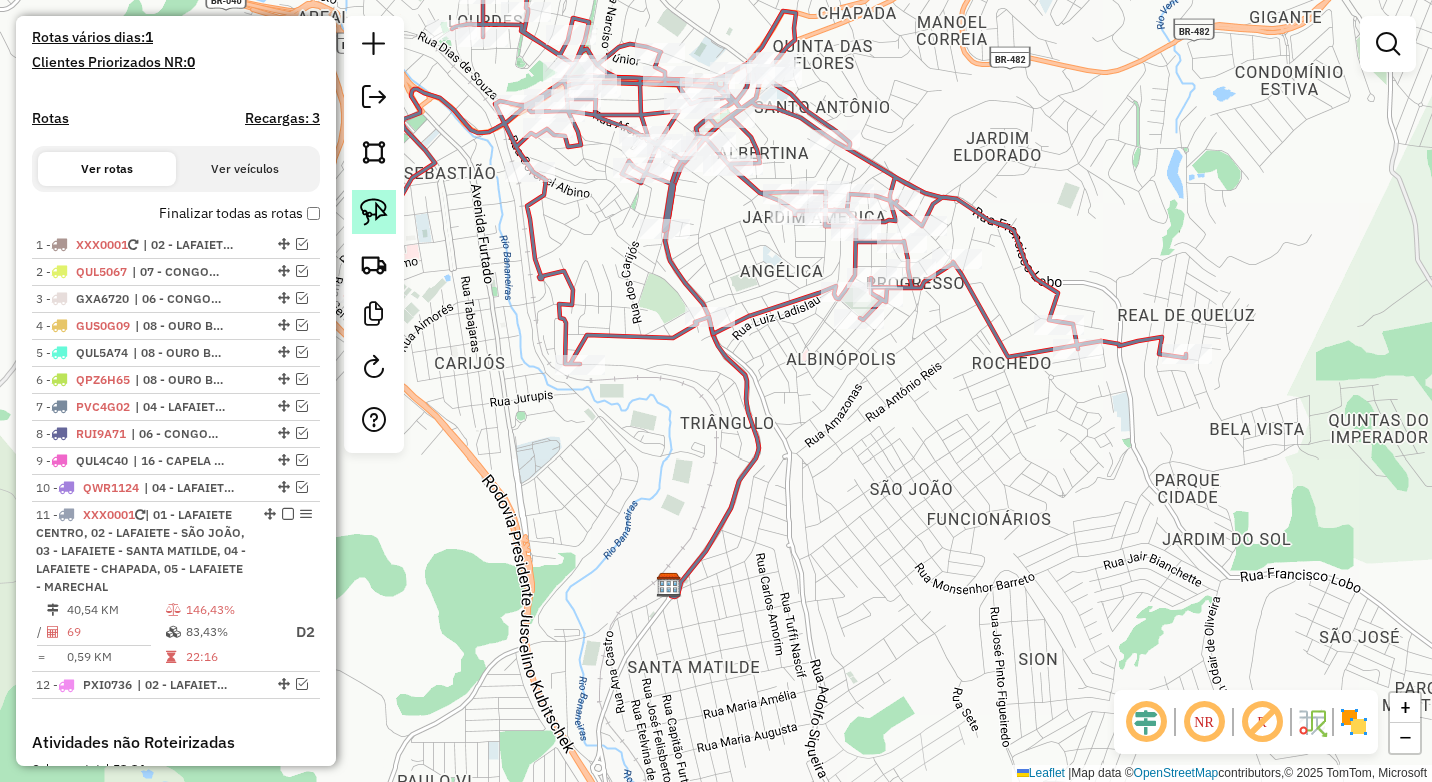 click 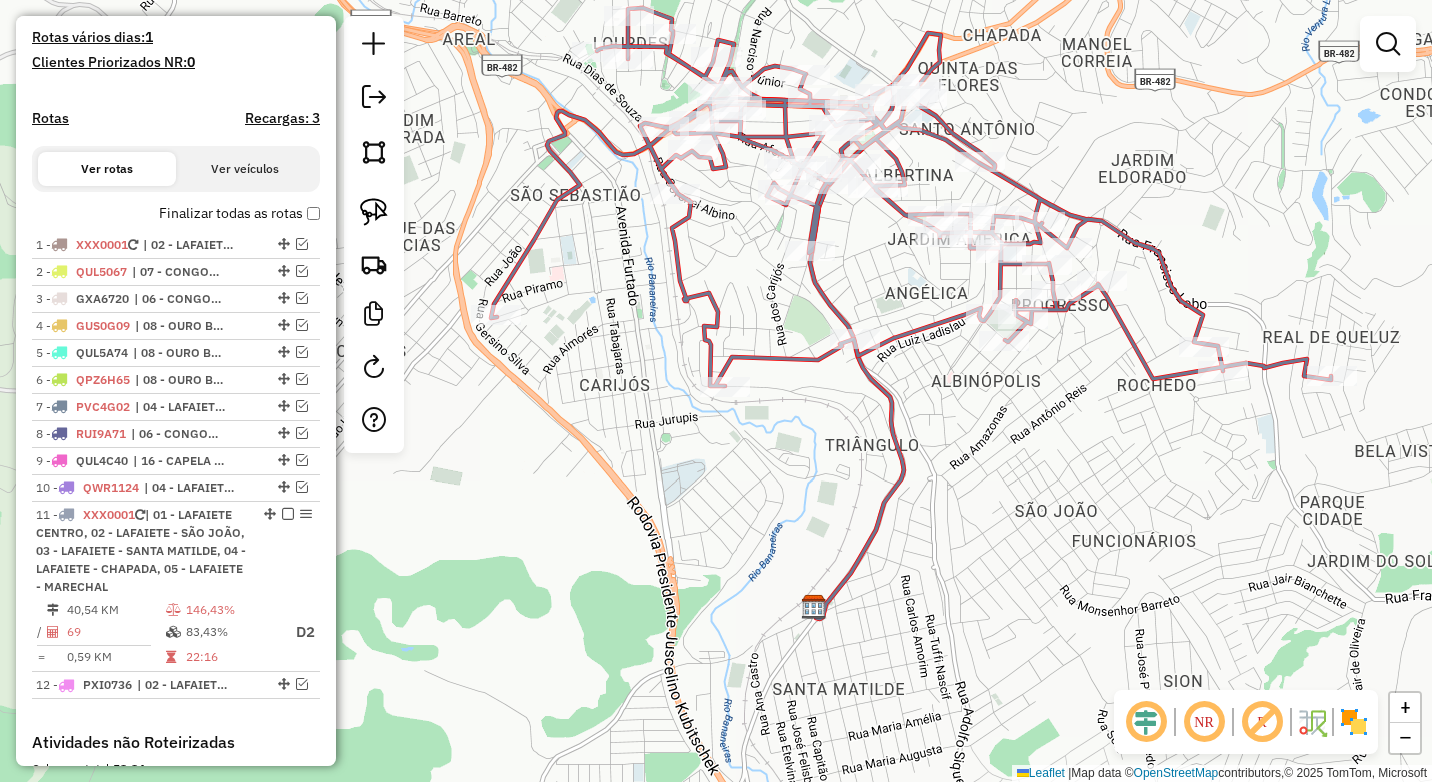 click on "Janela de atendimento Grade de atendimento Capacidade Transportadoras Veículos Cliente Pedidos  Rotas Selecione os dias de semana para filtrar as janelas de atendimento  Seg   Ter   Qua   Qui   Sex   Sáb   Dom  Informe o período da janela de atendimento: De: Até:  Filtrar exatamente a janela do cliente  Considerar janela de atendimento padrão  Selecione os dias de semana para filtrar as grades de atendimento  Seg   Ter   Qua   Qui   Sex   Sáb   Dom   Considerar clientes sem dia de atendimento cadastrado  Clientes fora do dia de atendimento selecionado Filtrar as atividades entre os valores definidos abaixo:  Peso mínimo:  ****  Peso máximo:  ****  Cubagem mínima:   Cubagem máxima:   De:   Até:  Filtrar as atividades entre o tempo de atendimento definido abaixo:  De:   Até:   Considerar capacidade total dos clientes não roteirizados Transportadora: Selecione um ou mais itens Tipo de veículo: Selecione um ou mais itens Veículo: Selecione um ou mais itens Motorista: Selecione um ou mais itens De:" 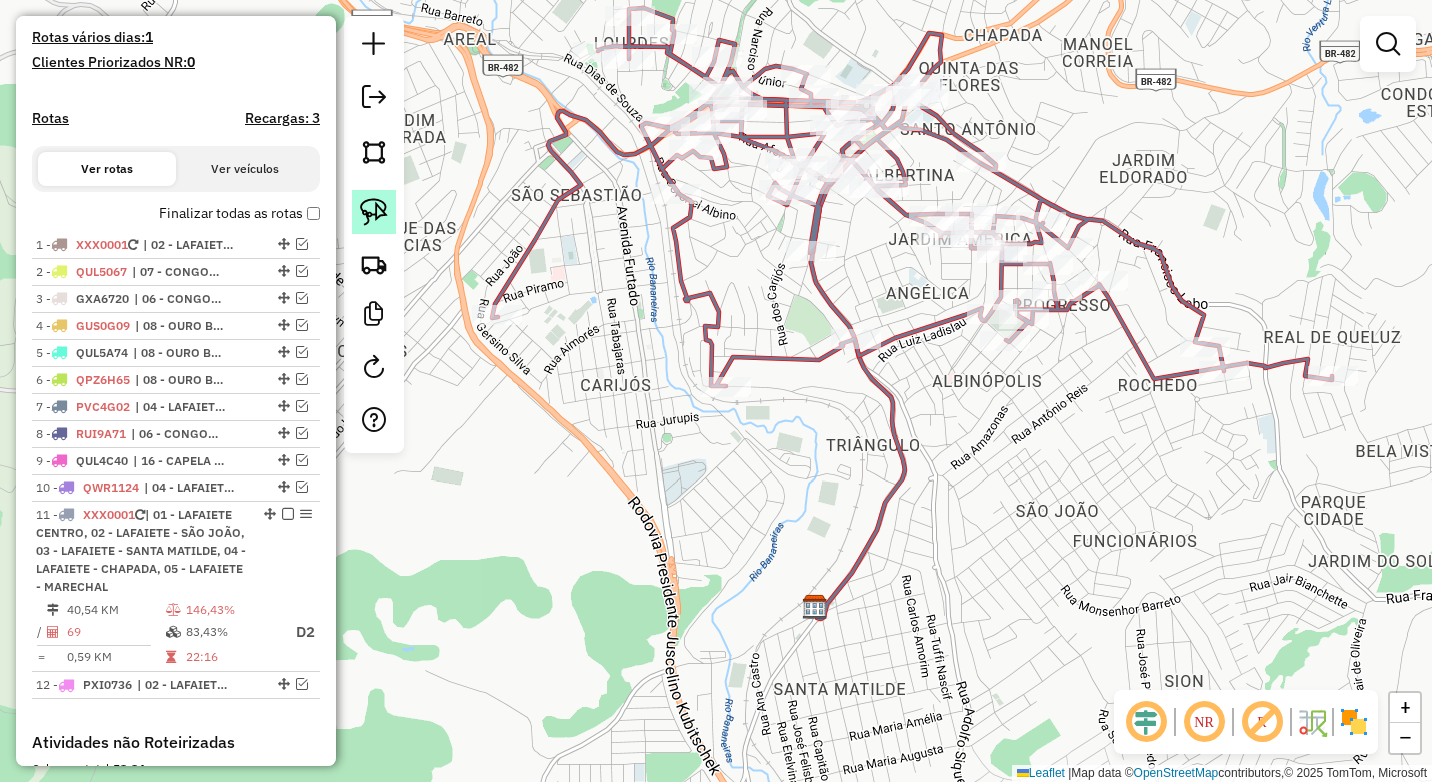 click 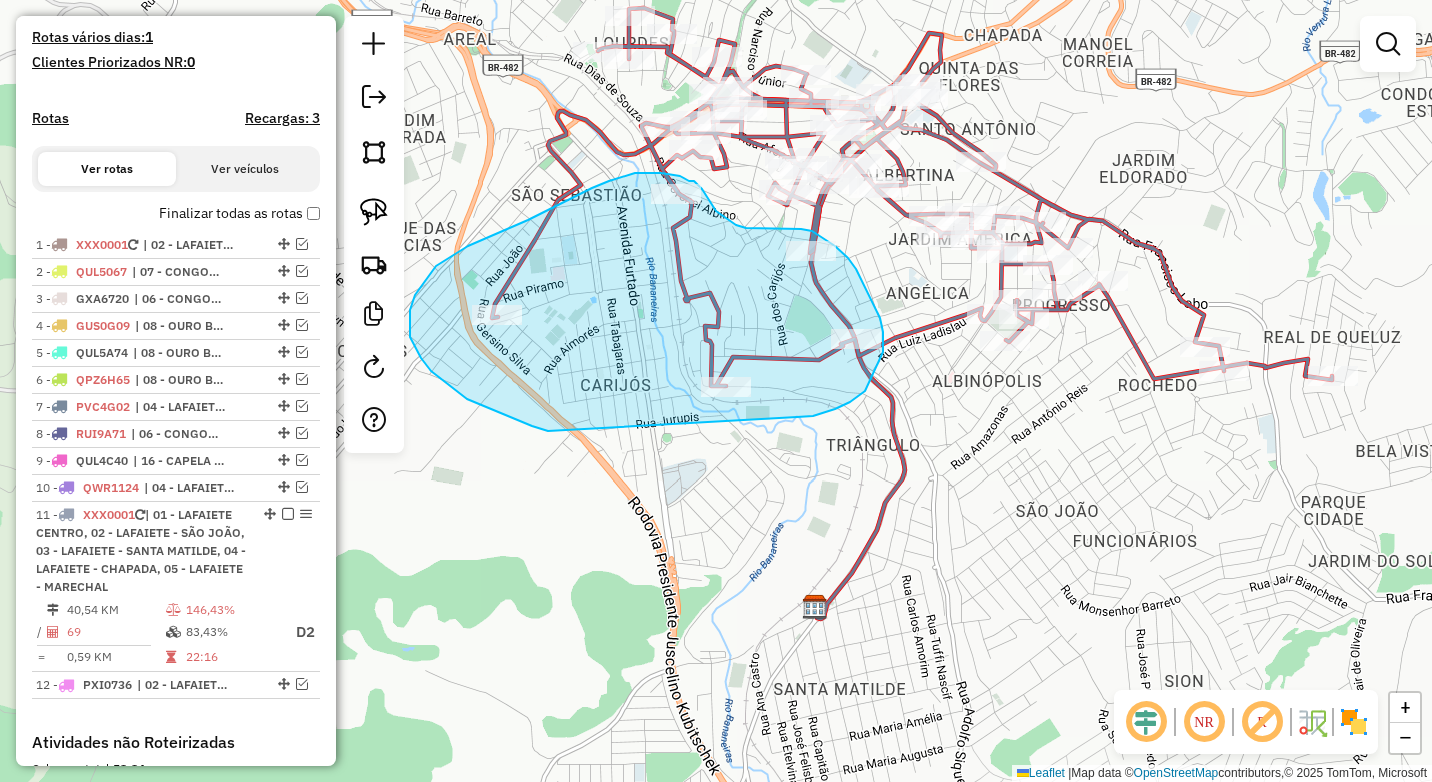 drag, startPoint x: 800, startPoint y: 417, endPoint x: 564, endPoint y: 436, distance: 236.7636 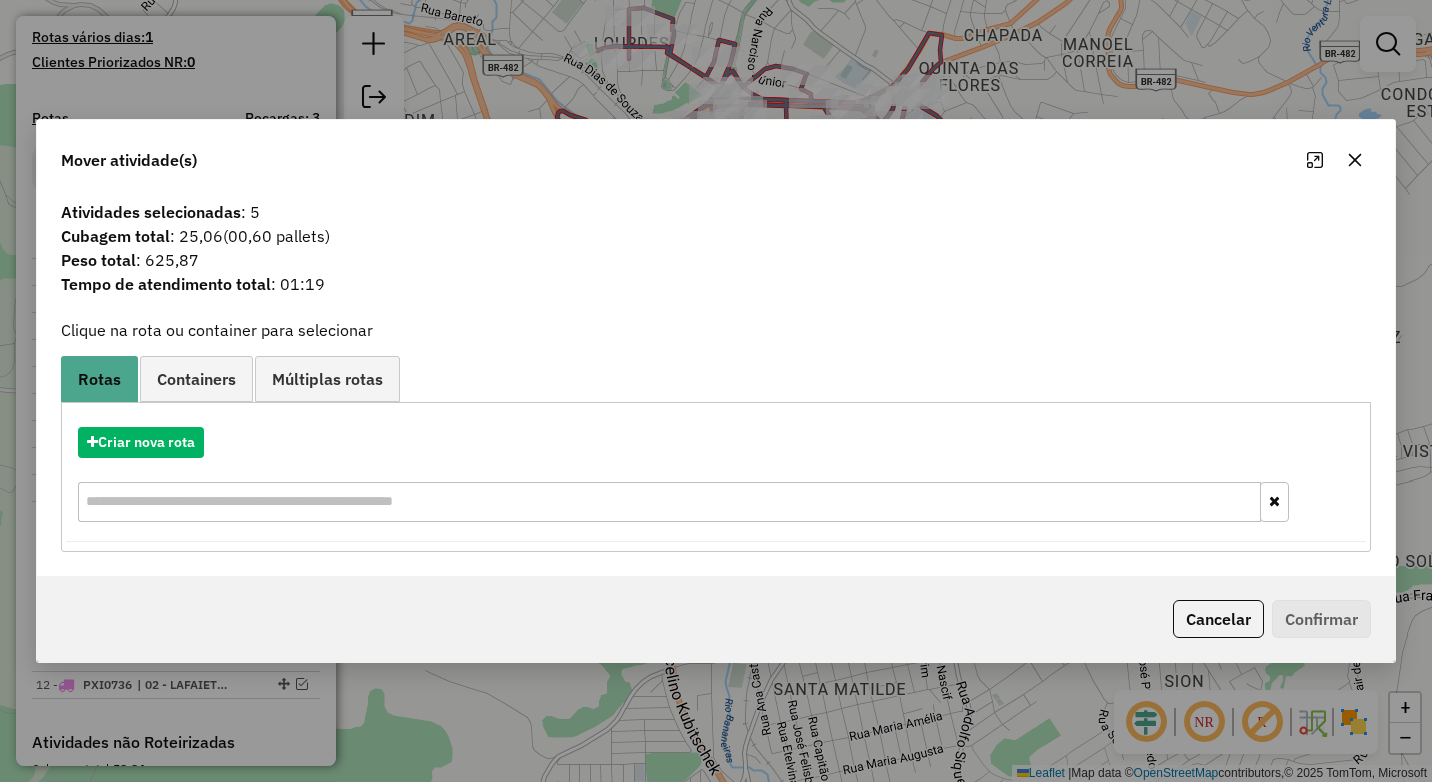 click 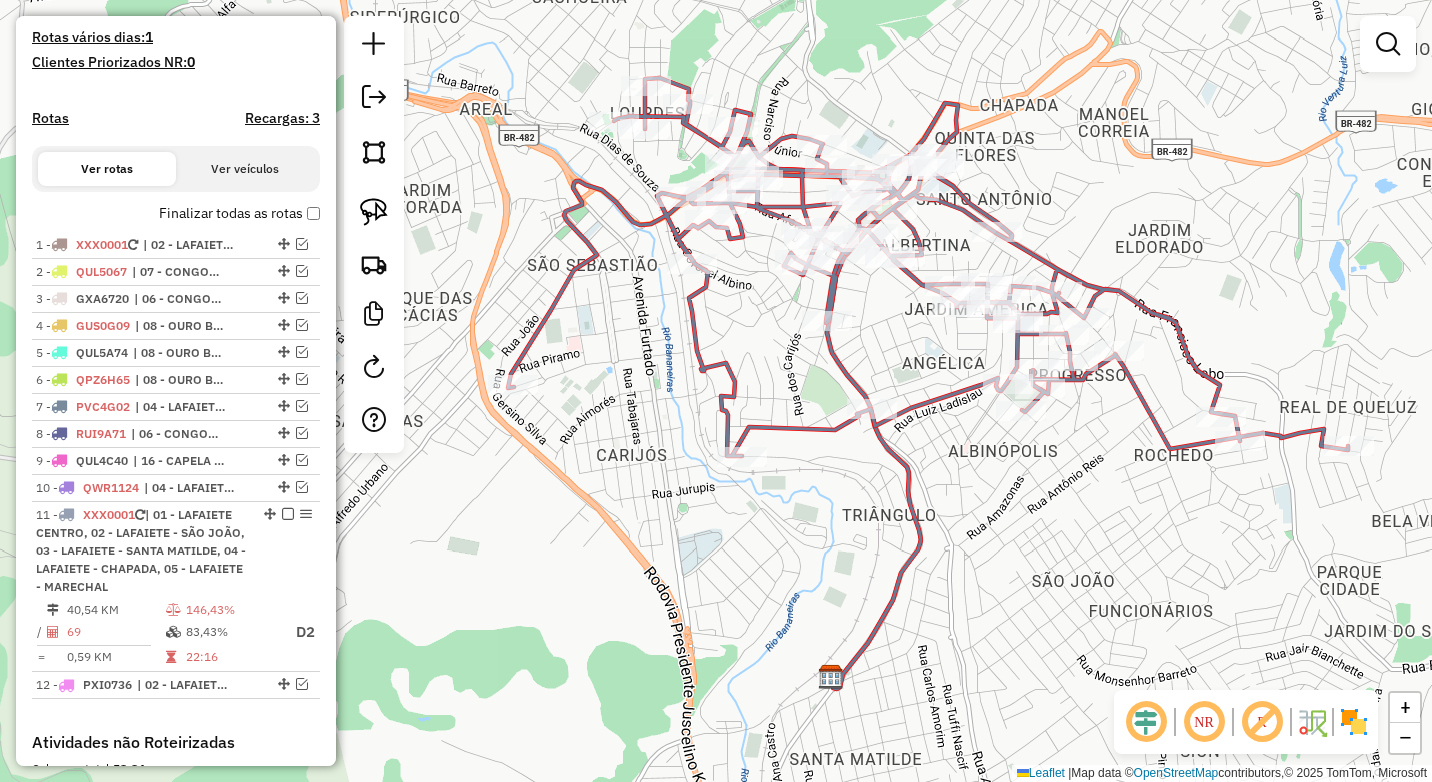 drag, startPoint x: 743, startPoint y: 303, endPoint x: 756, endPoint y: 352, distance: 50.695168 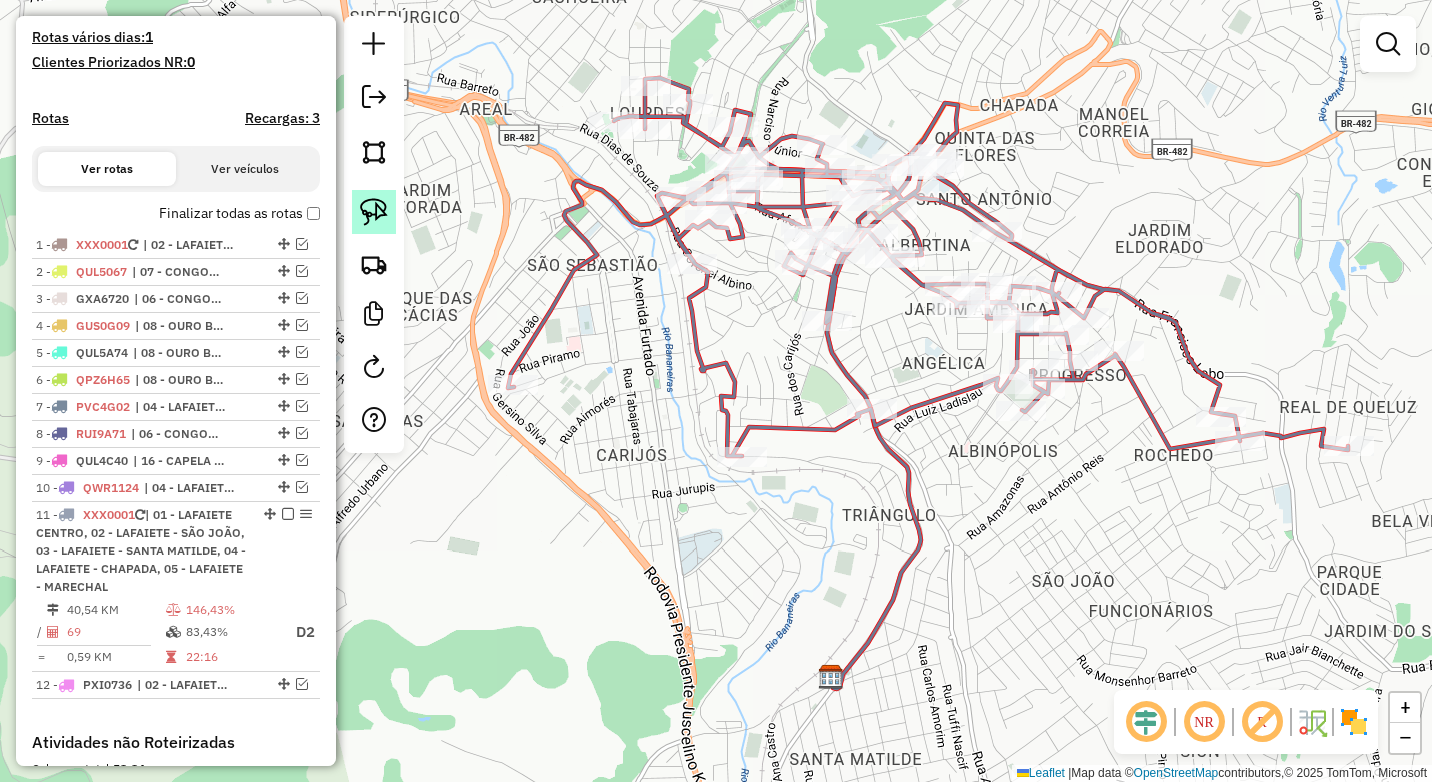 click 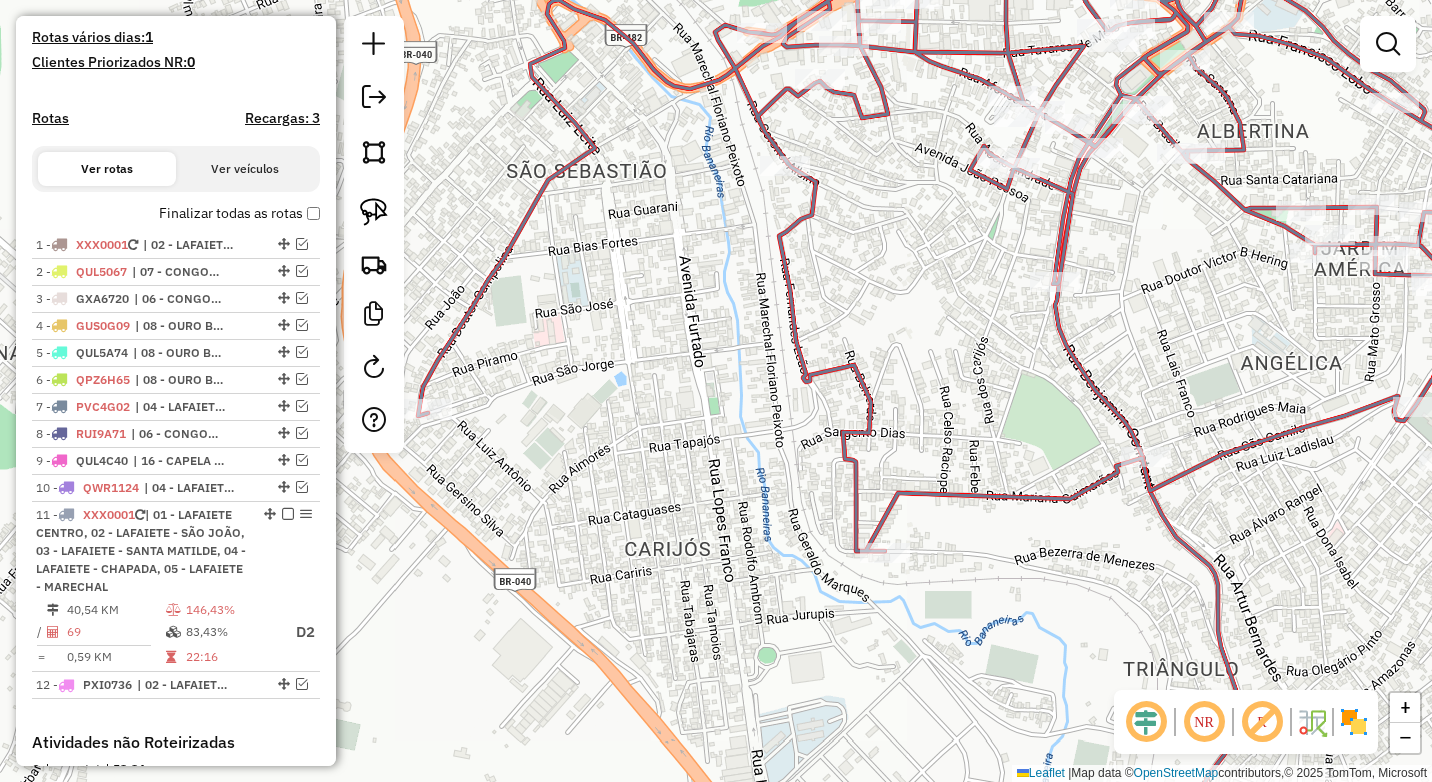 drag, startPoint x: 665, startPoint y: 421, endPoint x: 835, endPoint y: 352, distance: 183.46935 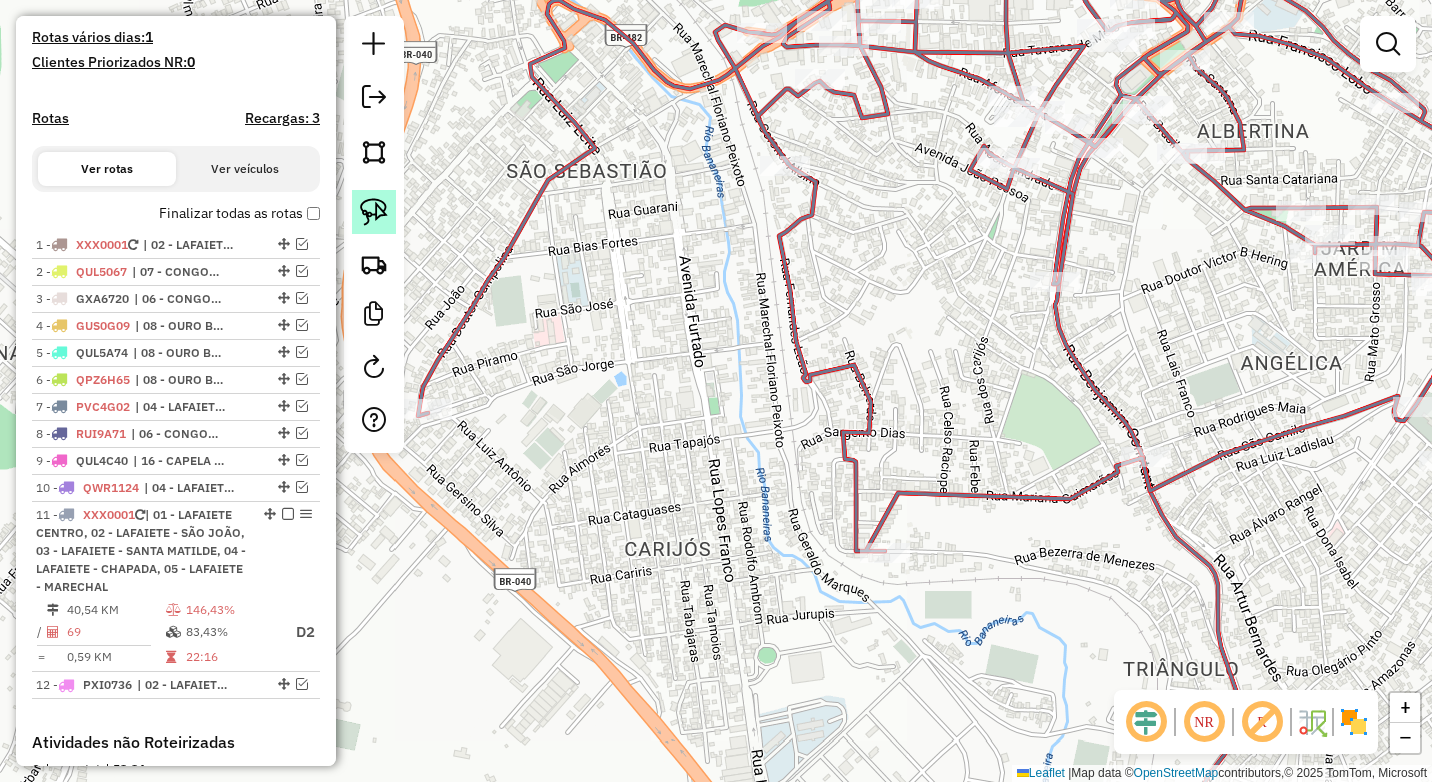 click 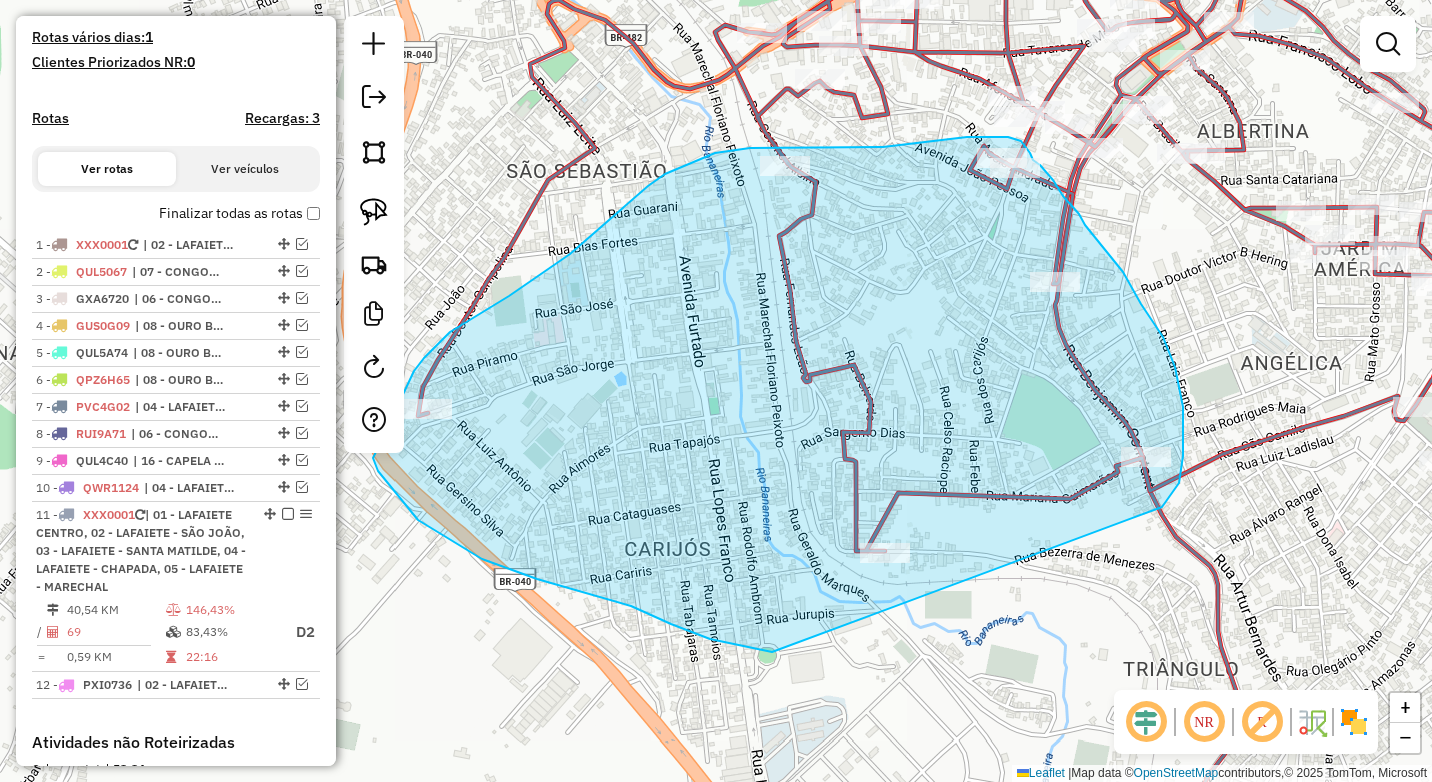 drag, startPoint x: 1180, startPoint y: 471, endPoint x: 772, endPoint y: 652, distance: 446.34628 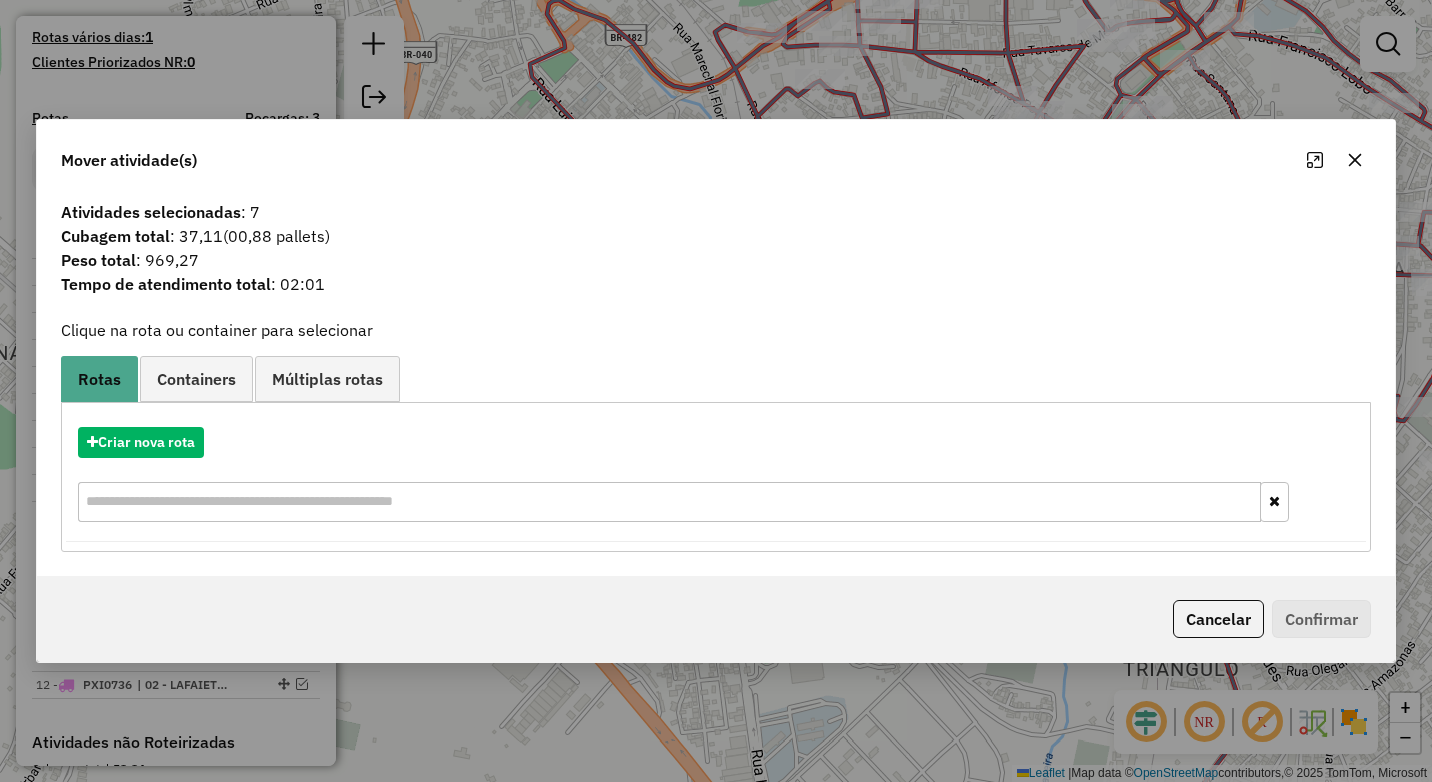 click 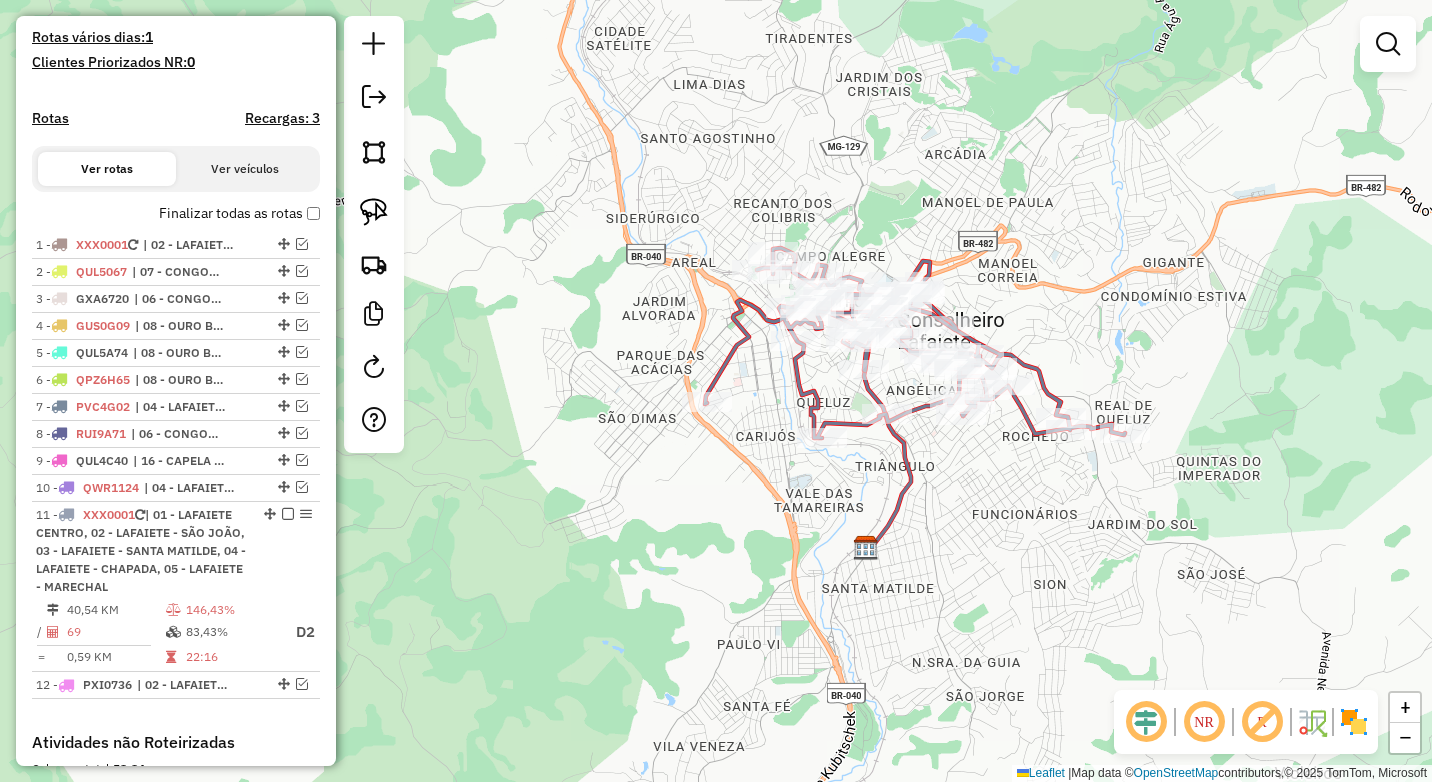 drag, startPoint x: 946, startPoint y: 536, endPoint x: 886, endPoint y: 523, distance: 61.39218 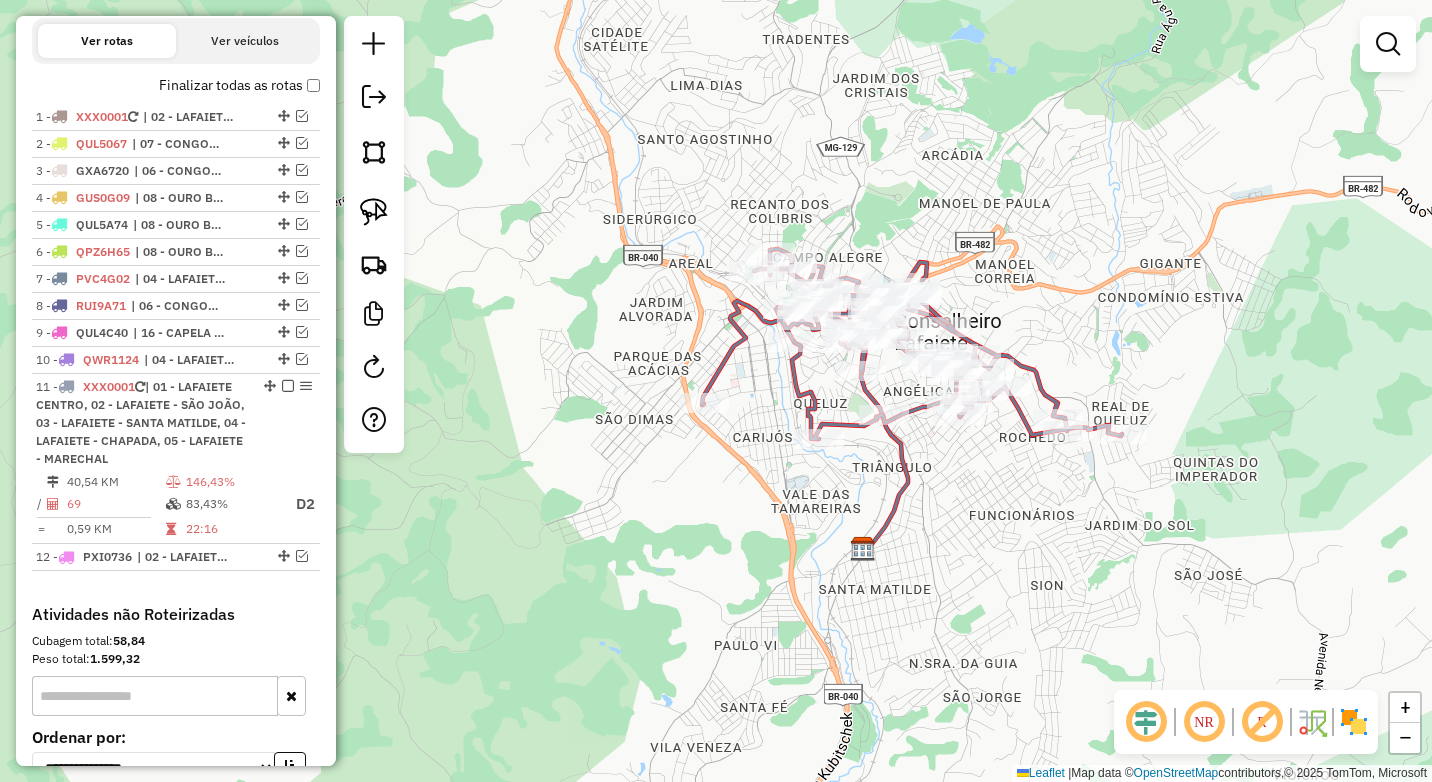 scroll, scrollTop: 734, scrollLeft: 0, axis: vertical 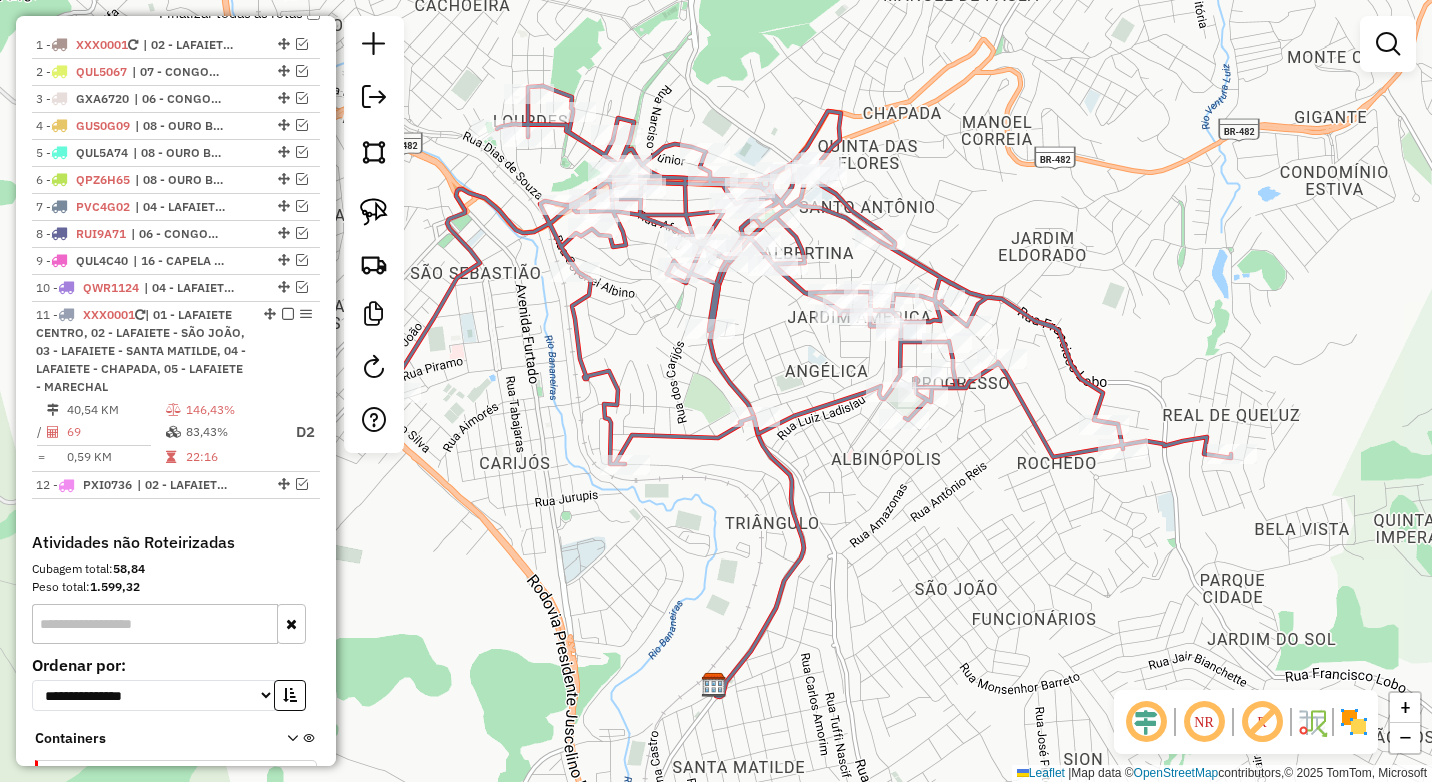 click on "Janela de atendimento Grade de atendimento Capacidade Transportadoras Veículos Cliente Pedidos  Rotas Selecione os dias de semana para filtrar as janelas de atendimento  Seg   Ter   Qua   Qui   Sex   Sáb   Dom  Informe o período da janela de atendimento: De: Até:  Filtrar exatamente a janela do cliente  Considerar janela de atendimento padrão  Selecione os dias de semana para filtrar as grades de atendimento  Seg   Ter   Qua   Qui   Sex   Sáb   Dom   Considerar clientes sem dia de atendimento cadastrado  Clientes fora do dia de atendimento selecionado Filtrar as atividades entre os valores definidos abaixo:  Peso mínimo:  ****  Peso máximo:  ****  Cubagem mínima:   Cubagem máxima:   De:   Até:  Filtrar as atividades entre o tempo de atendimento definido abaixo:  De:   Até:   Considerar capacidade total dos clientes não roteirizados Transportadora: Selecione um ou mais itens Tipo de veículo: Selecione um ou mais itens Veículo: Selecione um ou mais itens Motorista: Selecione um ou mais itens De:" 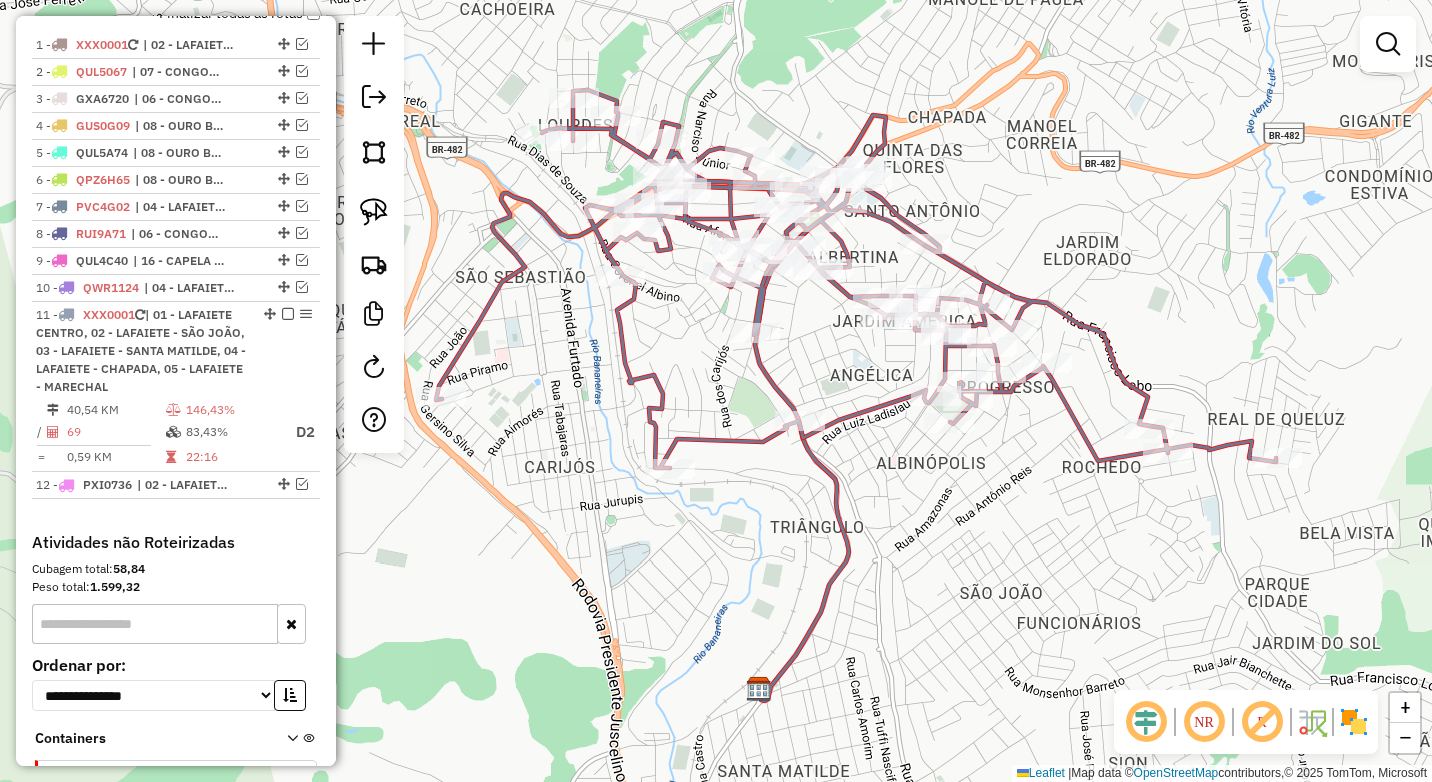 drag, startPoint x: 569, startPoint y: 370, endPoint x: 614, endPoint y: 374, distance: 45.17743 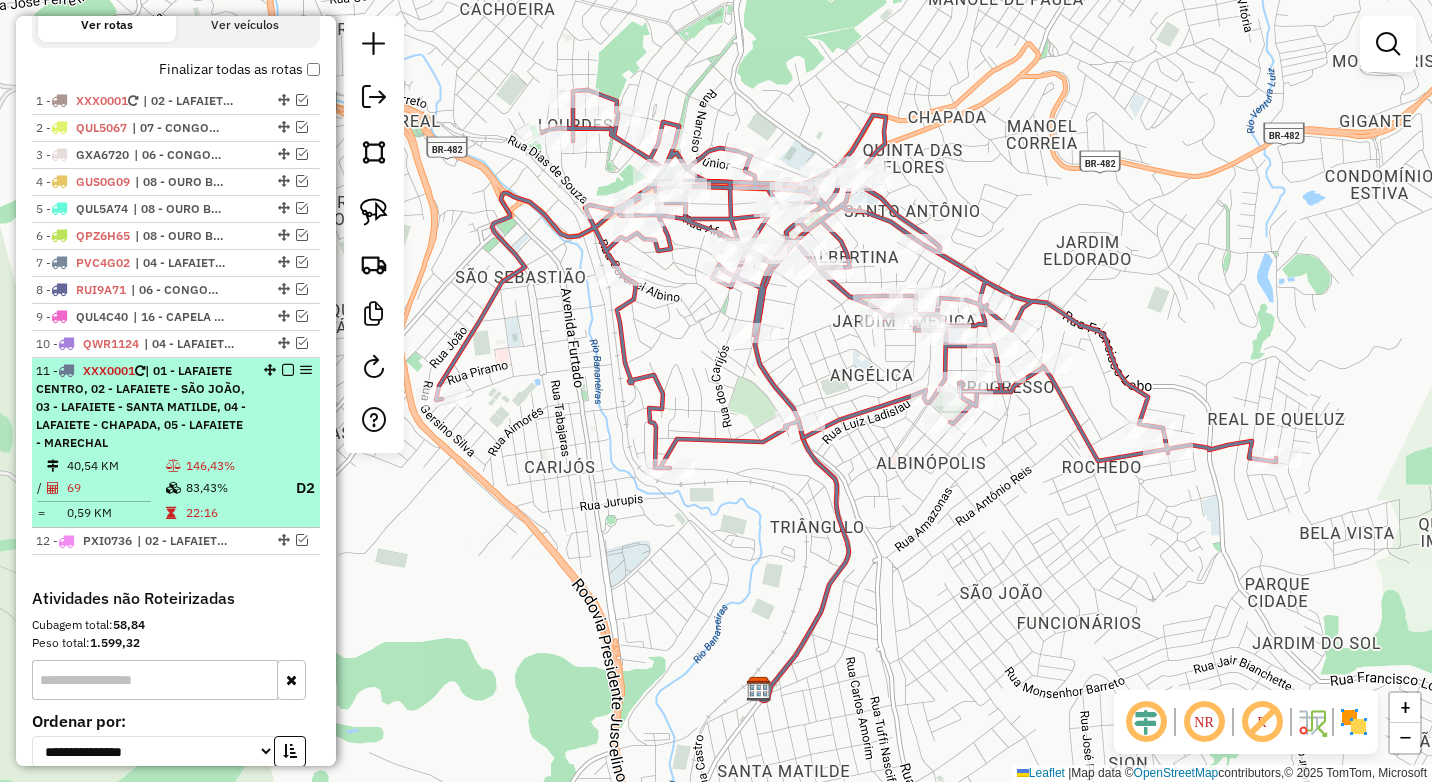 scroll, scrollTop: 734, scrollLeft: 0, axis: vertical 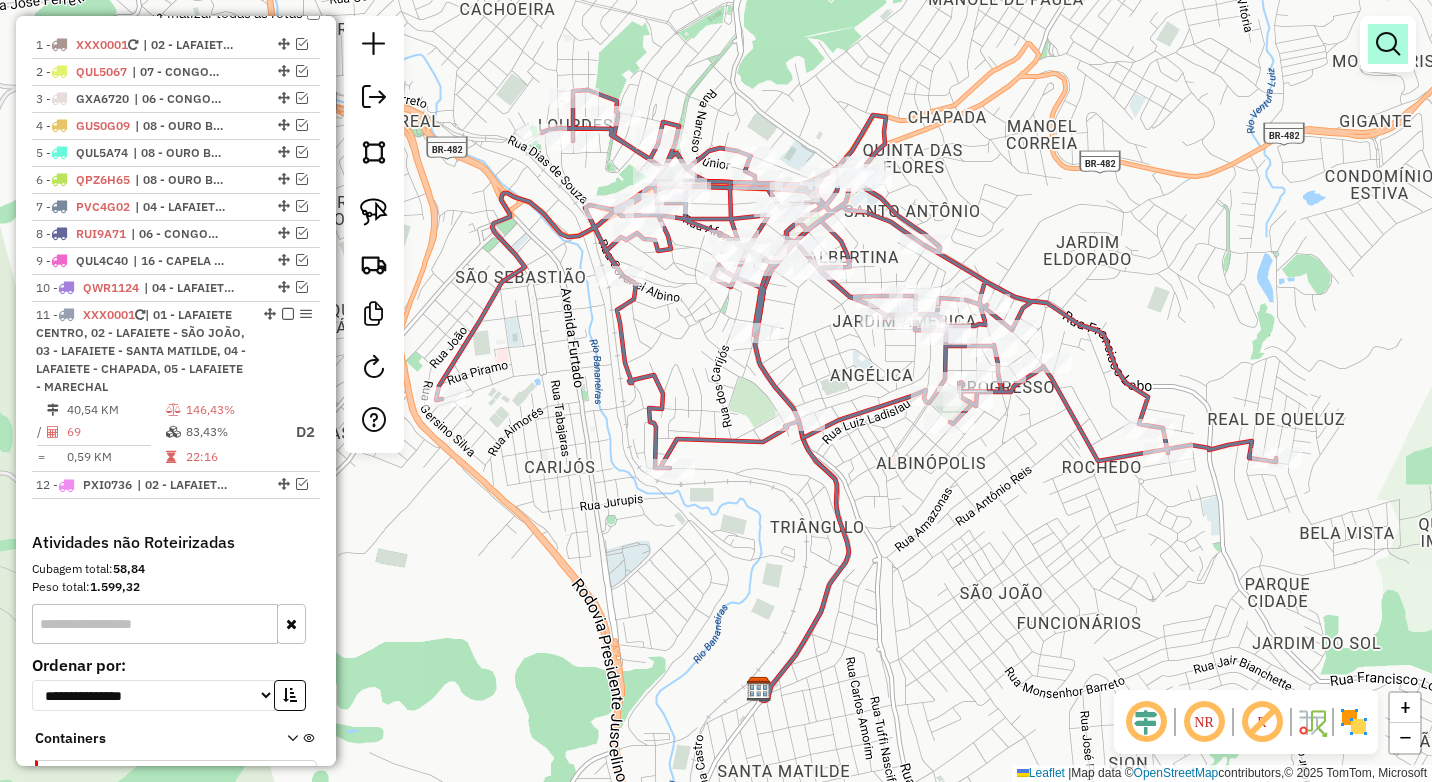 click at bounding box center (1388, 44) 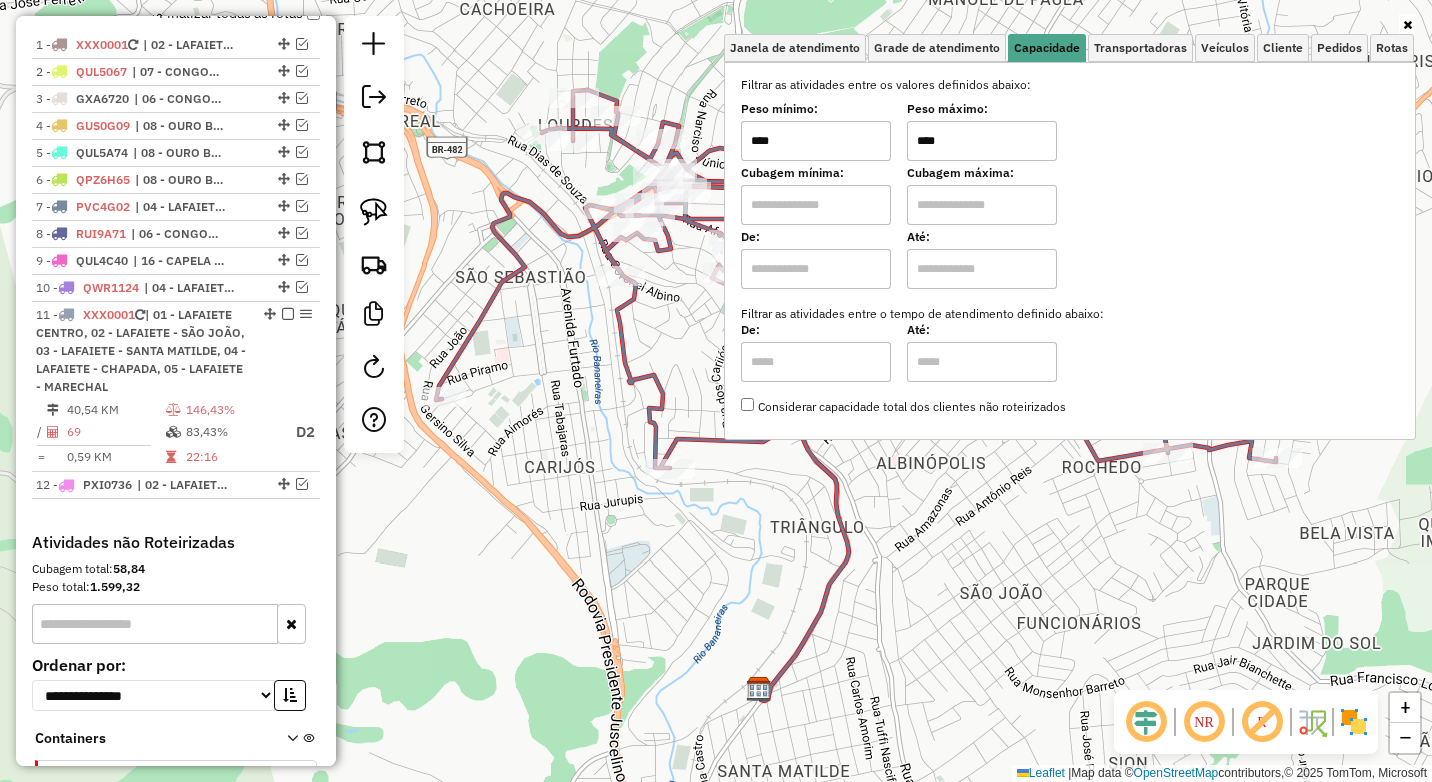 drag, startPoint x: 994, startPoint y: 137, endPoint x: 858, endPoint y: 137, distance: 136 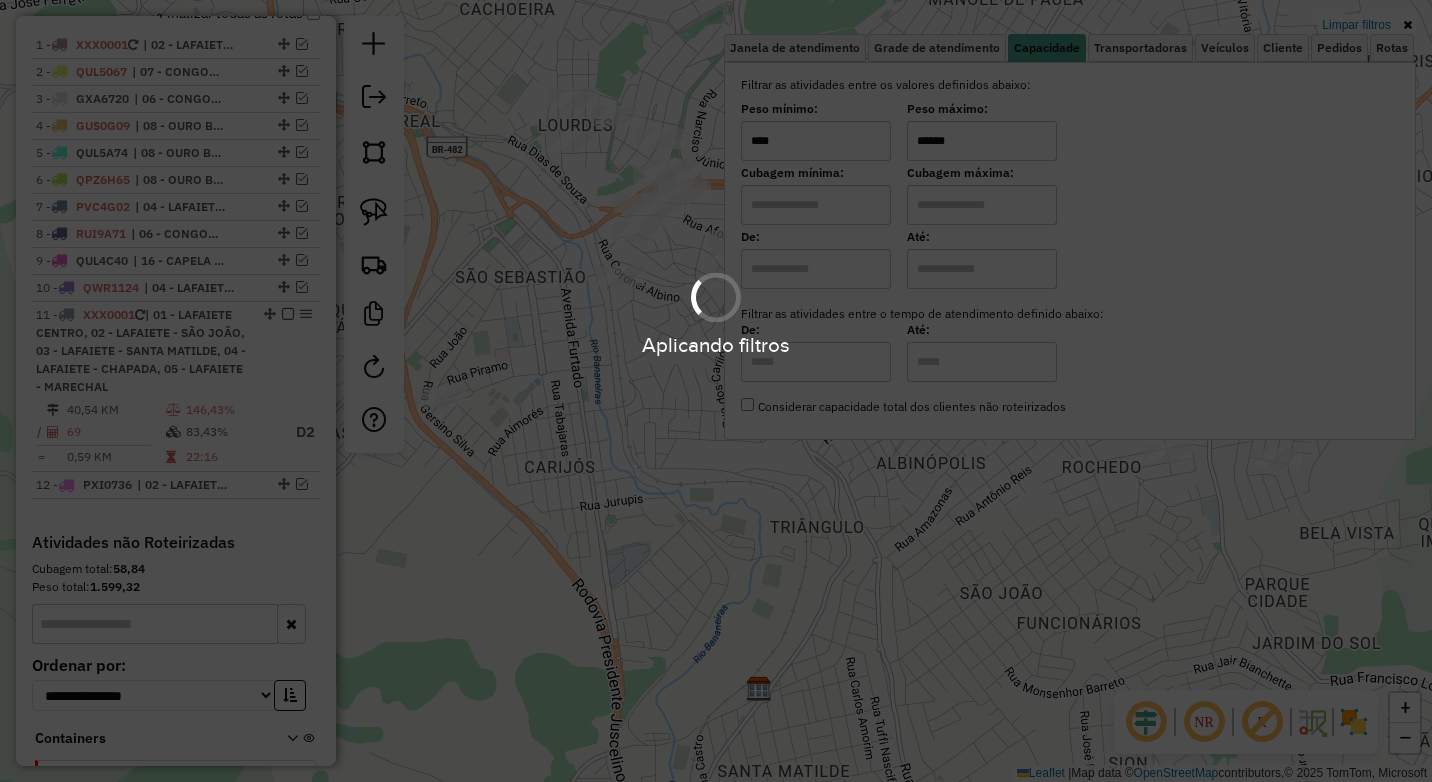 type on "******" 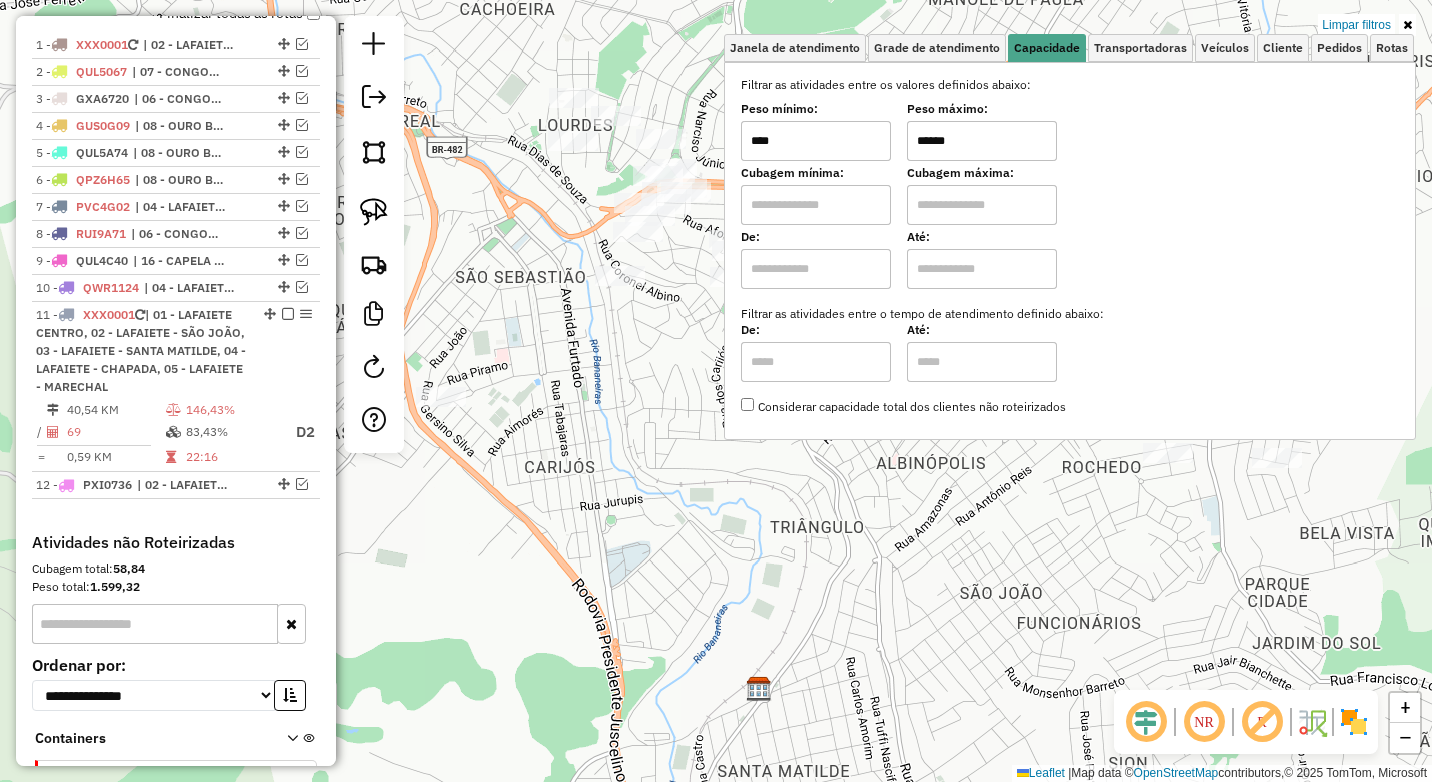 click on "Aplicando filtros  Pop-up bloqueado!  Seu navegador bloqueou automáticamente a abertura de uma nova janela.   Acesse as configurações e adicione o endereço do sistema a lista de permissão.   Fechar  Informações da Sessão 975469 - 06/08/2025     Criação: 05/08/2025 18:06   Depósito:  Farid - Conselheiro Lafaiete  Total de rotas:  12  Distância Total:  618,54 km  Tempo total:  113:18  Valor total:  R$ 443.969,73  - Total roteirizado:  R$ 436.509,77  - Total não roteirizado:  R$ 7.459,96  Total de Atividades Roteirizadas:  240  Total de Pedidos Roteirizados:  399  Peso total roteirizado:  76.727,70  Cubagem total roteirizado:  2.748,59  Total de Atividades não Roteirizadas:  2  Total de Pedidos não Roteirizados:  4 Total de caixas por viagem:  2.748,59 /   12 =  229,05 Média de Atividades por viagem:  240 /   12 =  20,00 Ocupação média da frota:  92,86%   Rotas vários dias:  1  Clientes Priorizados NR:  0 Rotas  Recargas: 3   Ver rotas   Ver veículos  Finalizar todas as rotas   1 -      /" at bounding box center (716, 391) 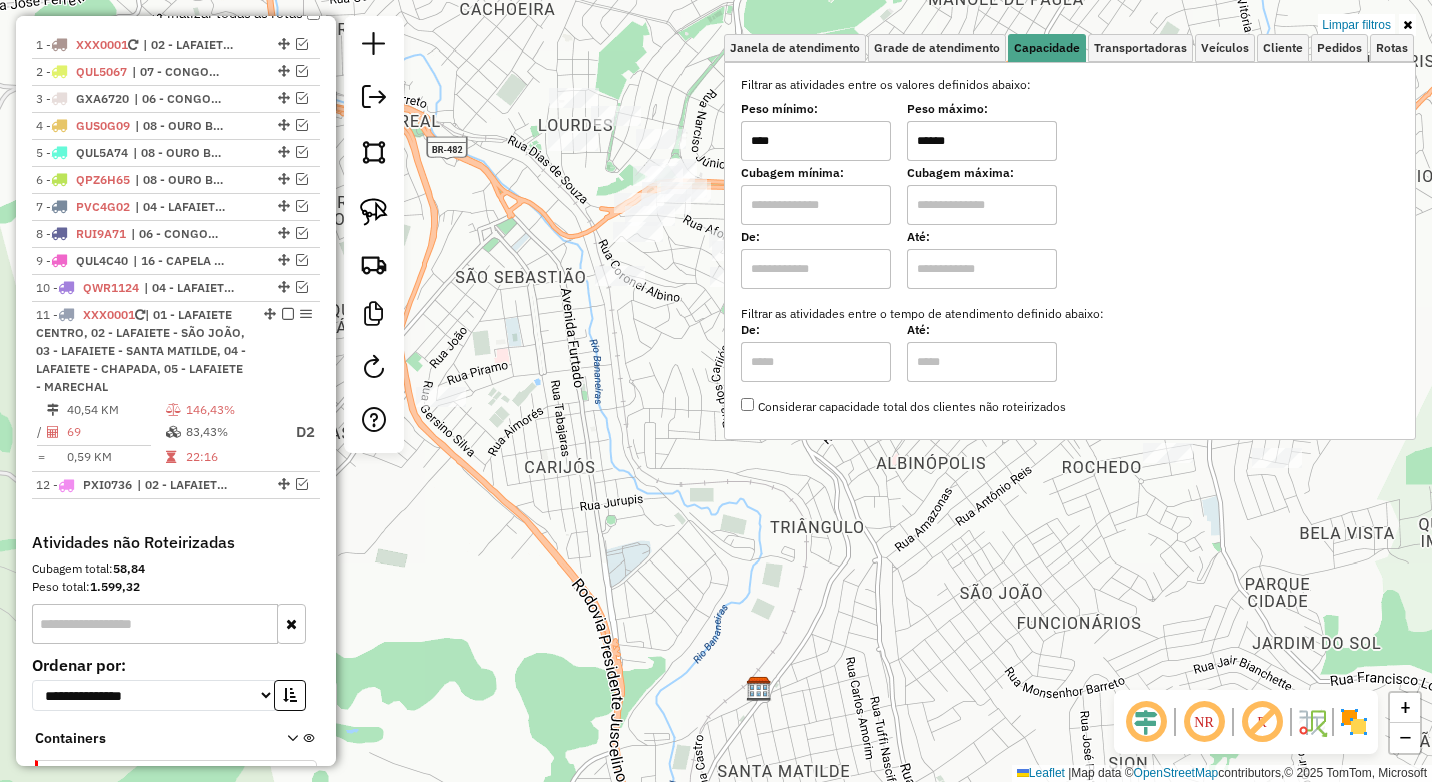 click on "Limpar filtros Janela de atendimento Grade de atendimento Capacidade Transportadoras Veículos Cliente Pedidos  Rotas Selecione os dias de semana para filtrar as janelas de atendimento  Seg   Ter   Qua   Qui   Sex   Sáb   Dom  Informe o período da janela de atendimento: De: Até:  Filtrar exatamente a janela do cliente  Considerar janela de atendimento padrão  Selecione os dias de semana para filtrar as grades de atendimento  Seg   Ter   Qua   Qui   Sex   Sáb   Dom   Considerar clientes sem dia de atendimento cadastrado  Clientes fora do dia de atendimento selecionado Filtrar as atividades entre os valores definidos abaixo:  Peso mínimo:  ****  Peso máximo:  ******  Cubagem mínima:   Cubagem máxima:   De:   Até:  Filtrar as atividades entre o tempo de atendimento definido abaixo:  De:   Até:   Considerar capacidade total dos clientes não roteirizados Transportadora: Selecione um ou mais itens Tipo de veículo: Selecione um ou mais itens Veículo: Selecione um ou mais itens Motorista: Nome: Rótulo:" 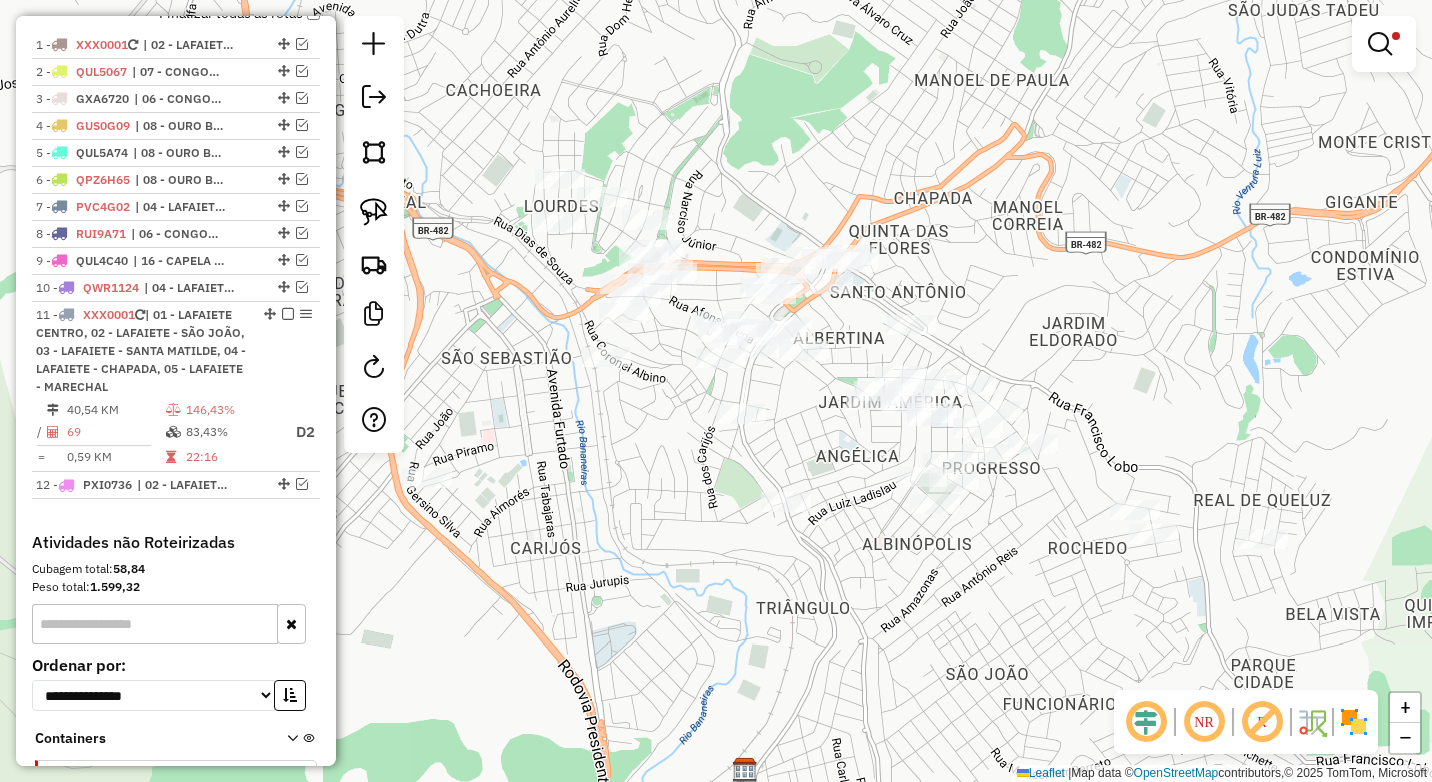 drag, startPoint x: 661, startPoint y: 448, endPoint x: 647, endPoint y: 529, distance: 82.20097 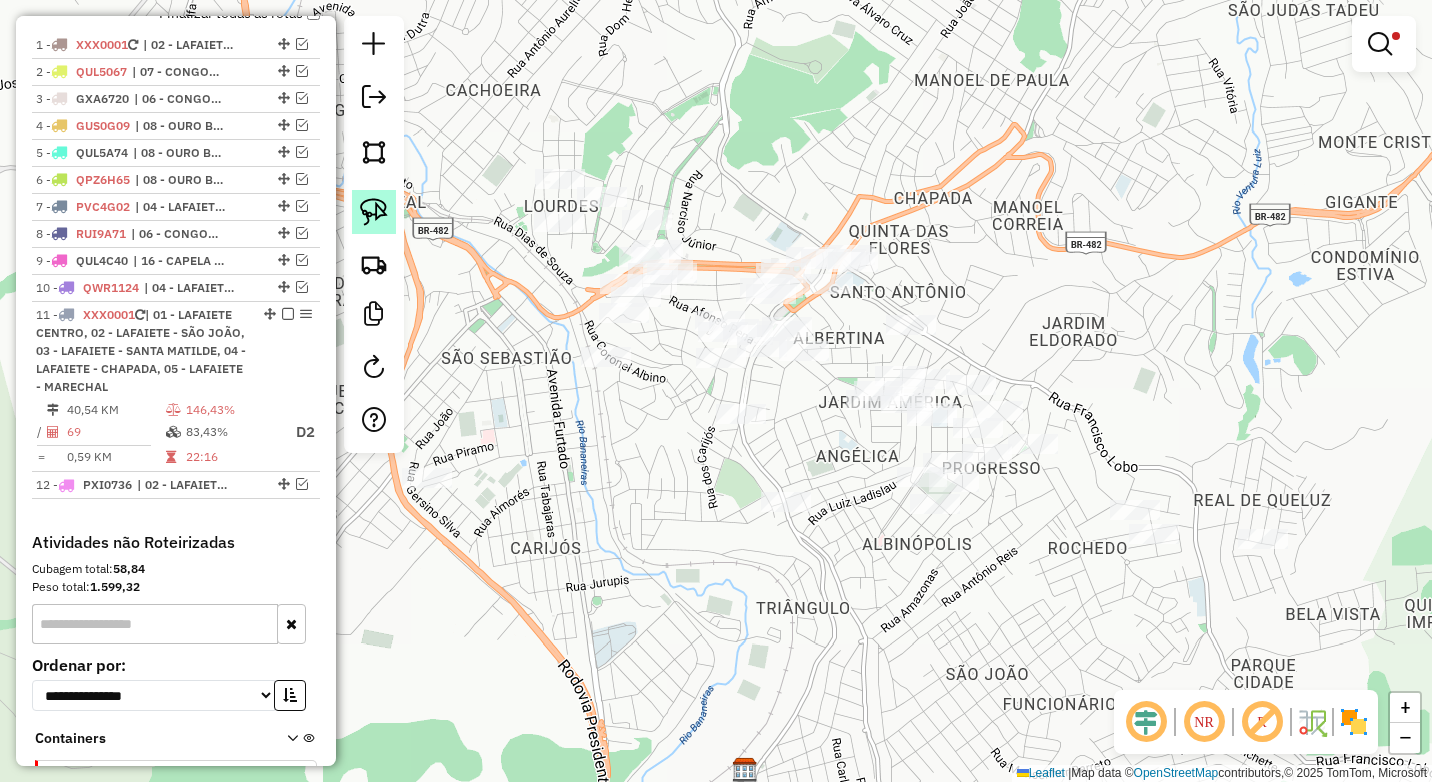 click 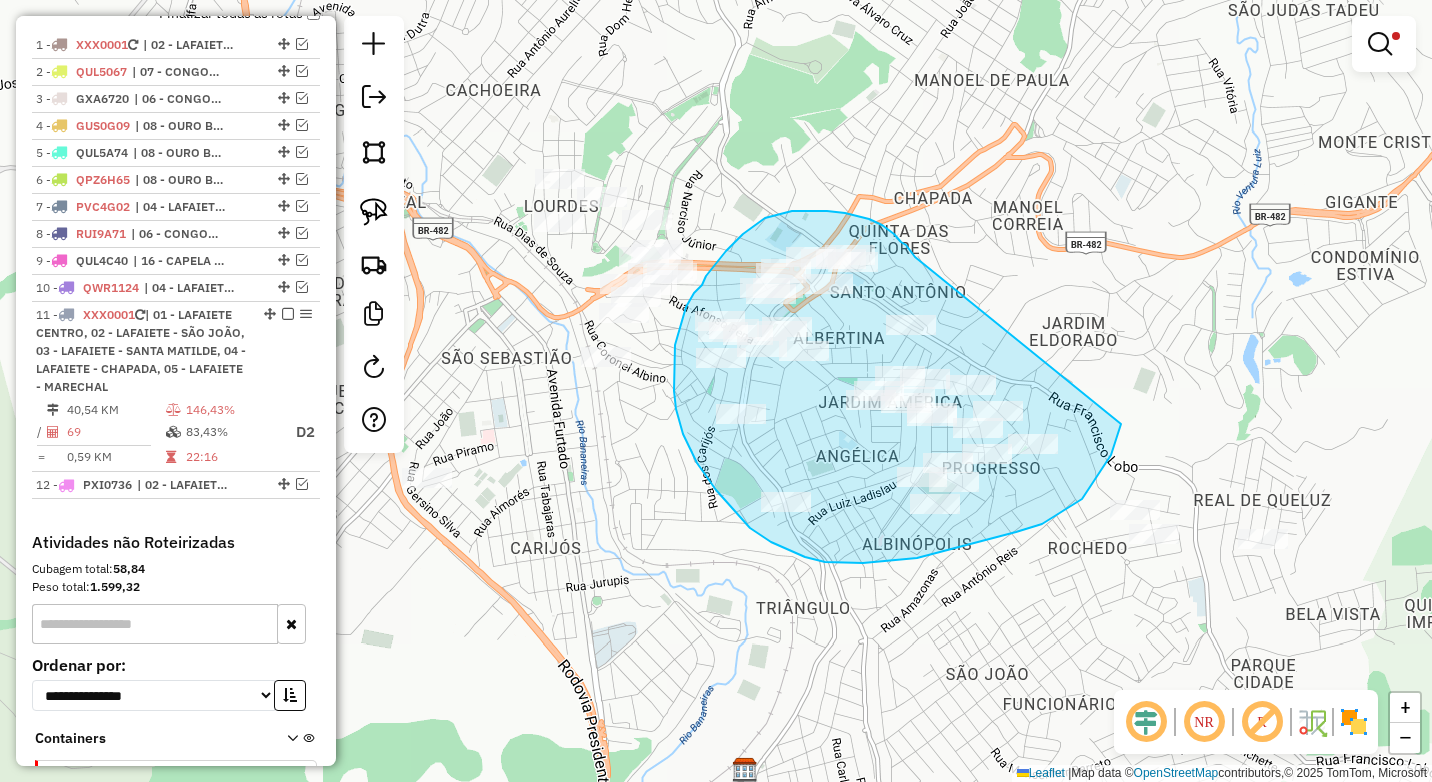 drag, startPoint x: 915, startPoint y: 257, endPoint x: 1121, endPoint y: 424, distance: 265.1886 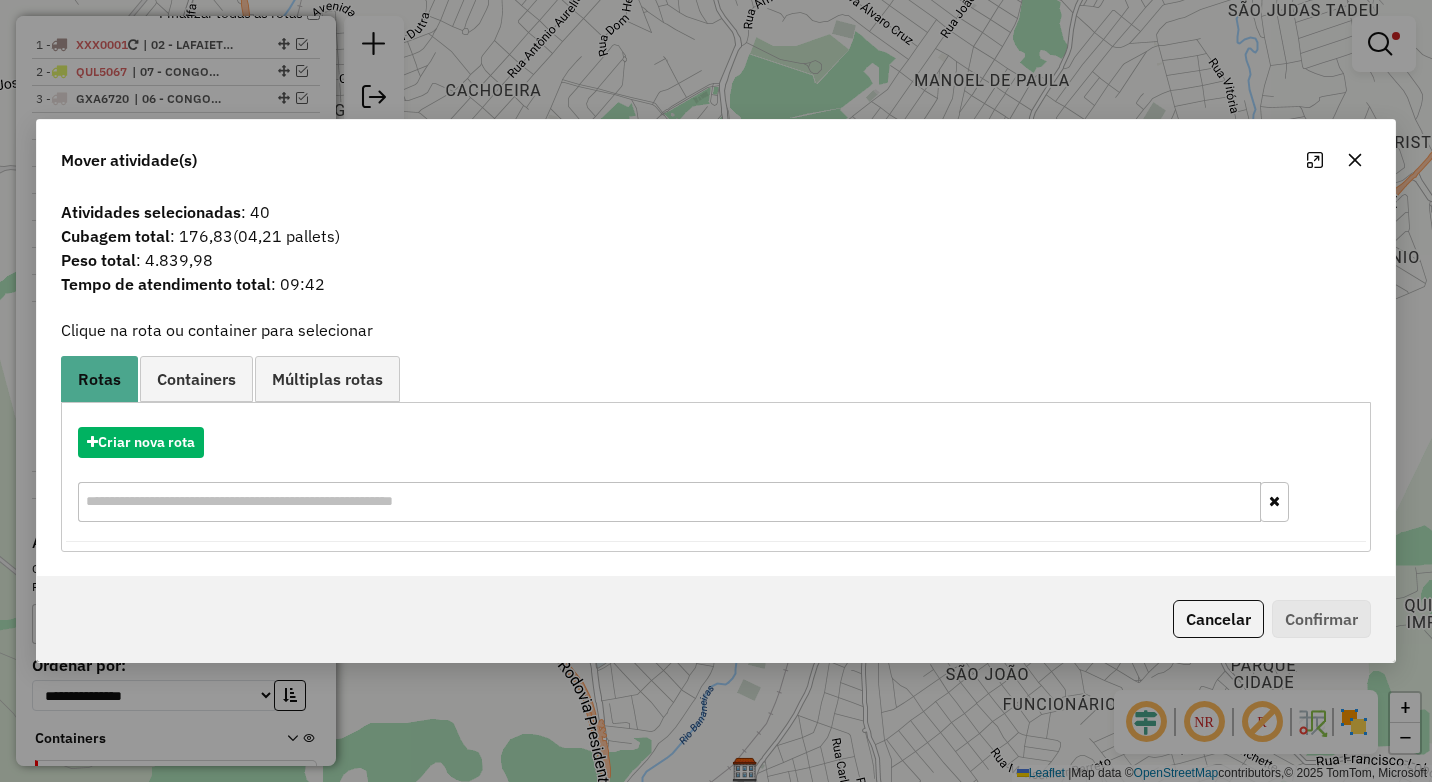 click 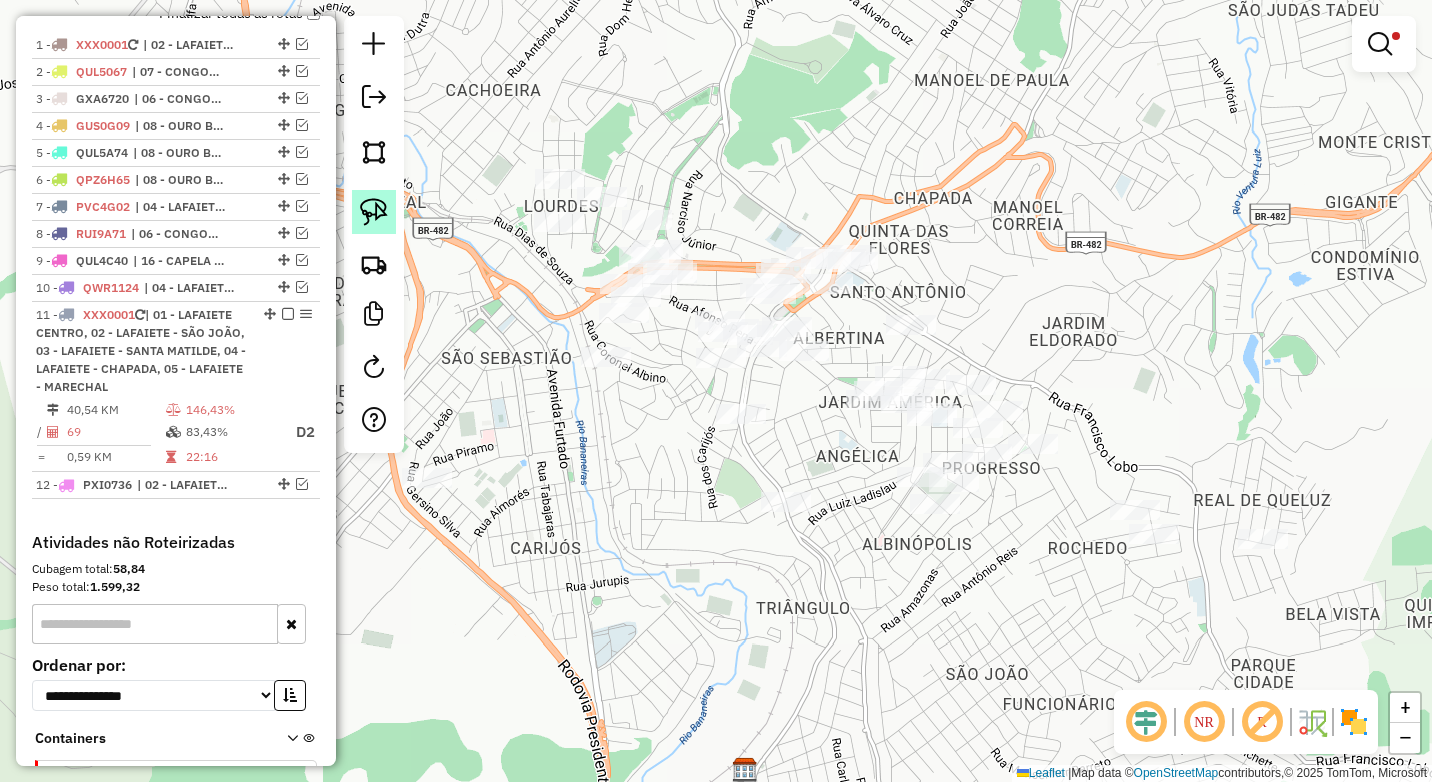 click 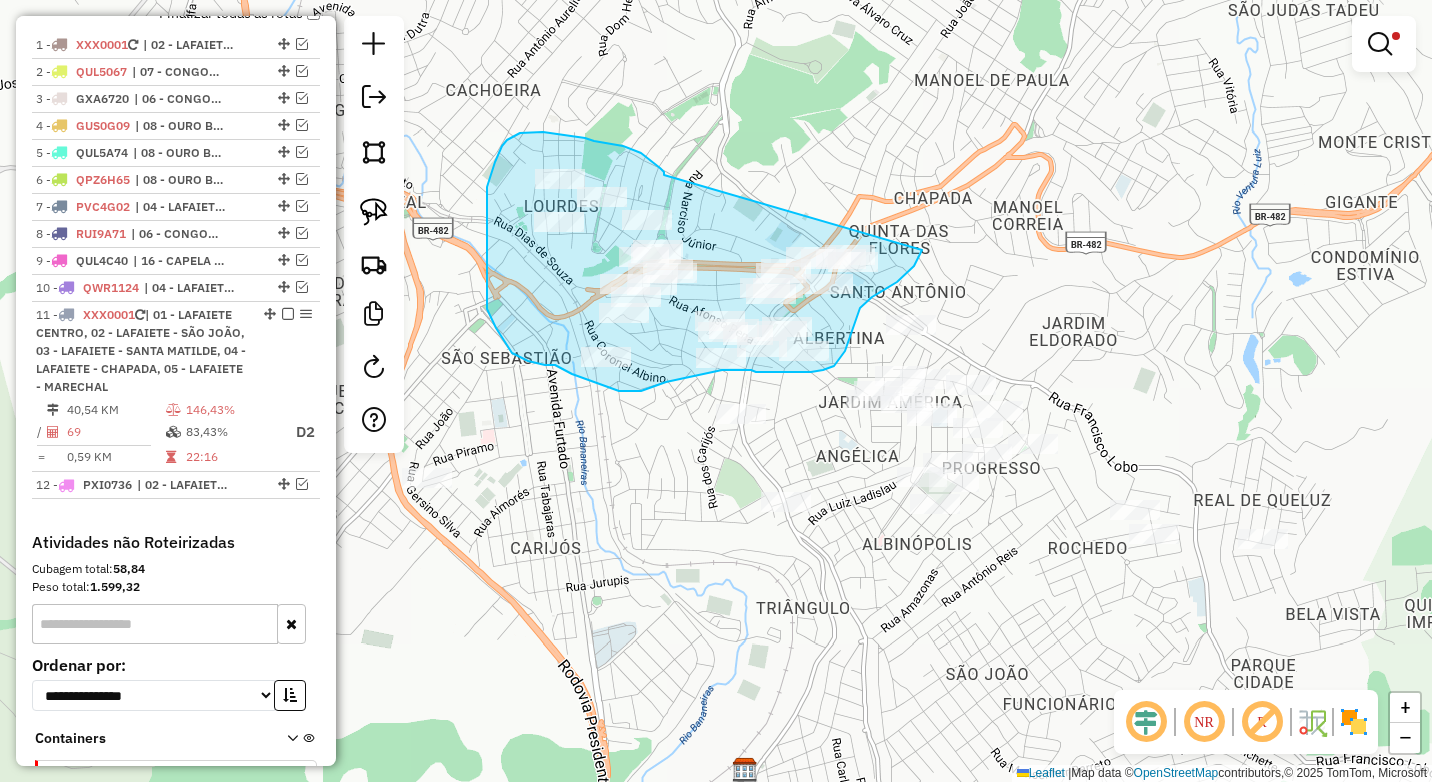 drag, startPoint x: 664, startPoint y: 175, endPoint x: 924, endPoint y: 237, distance: 267.2901 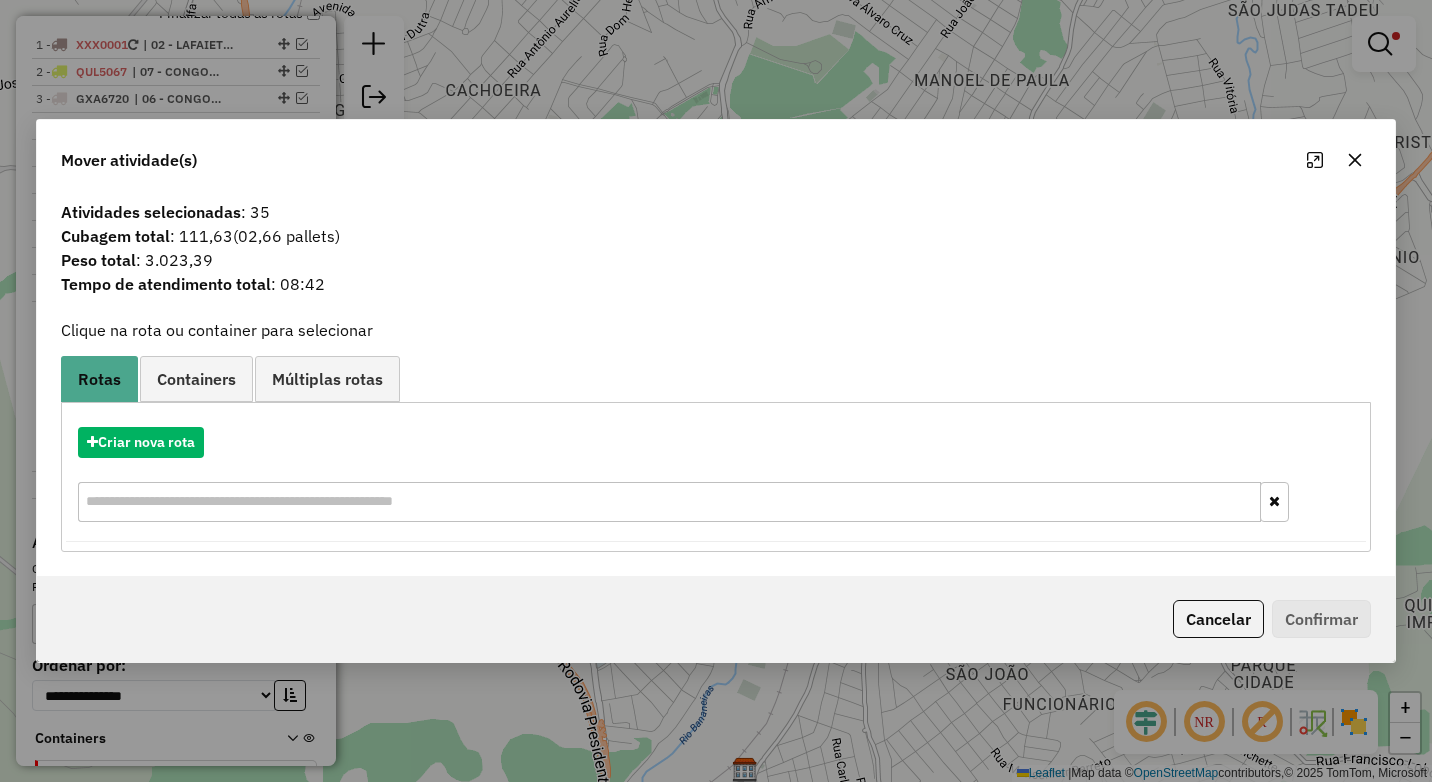 click 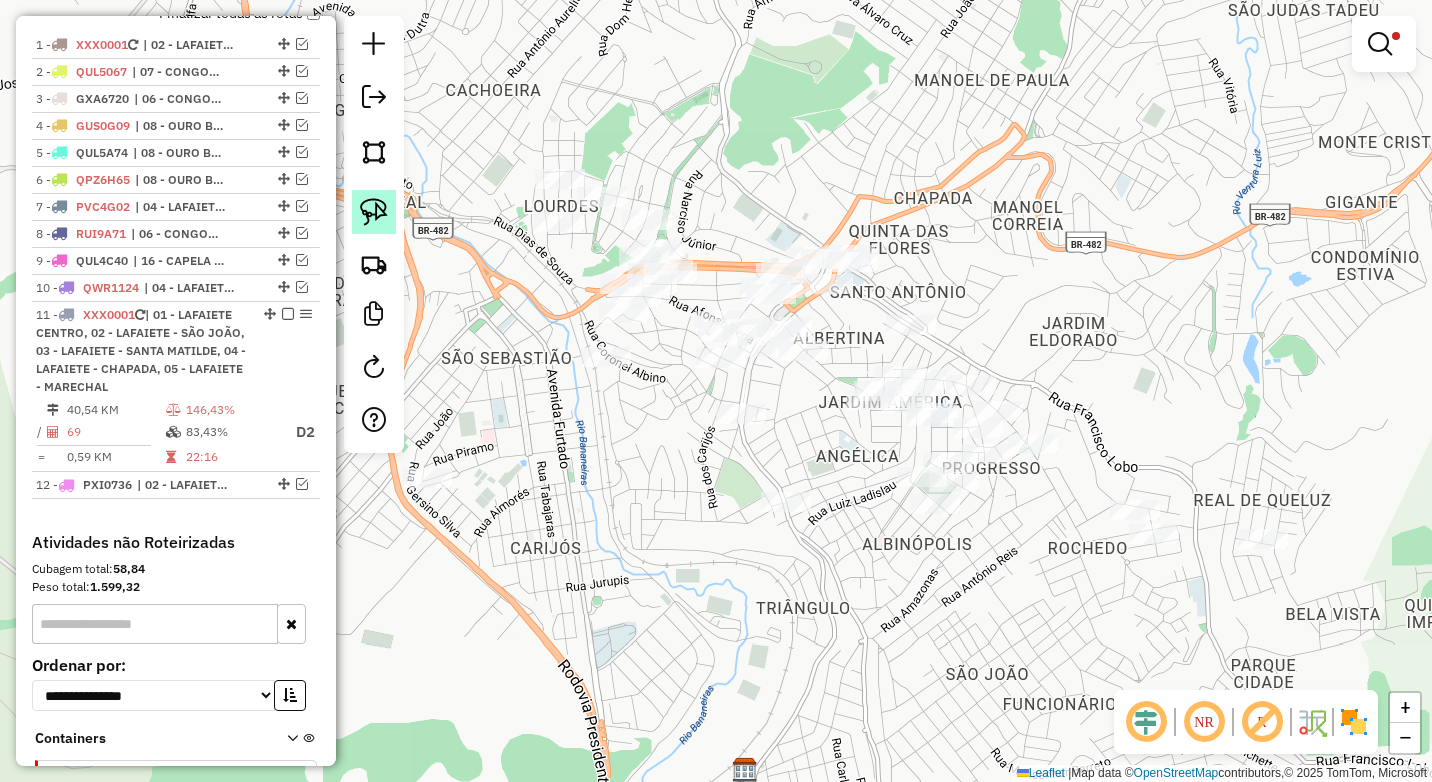 click 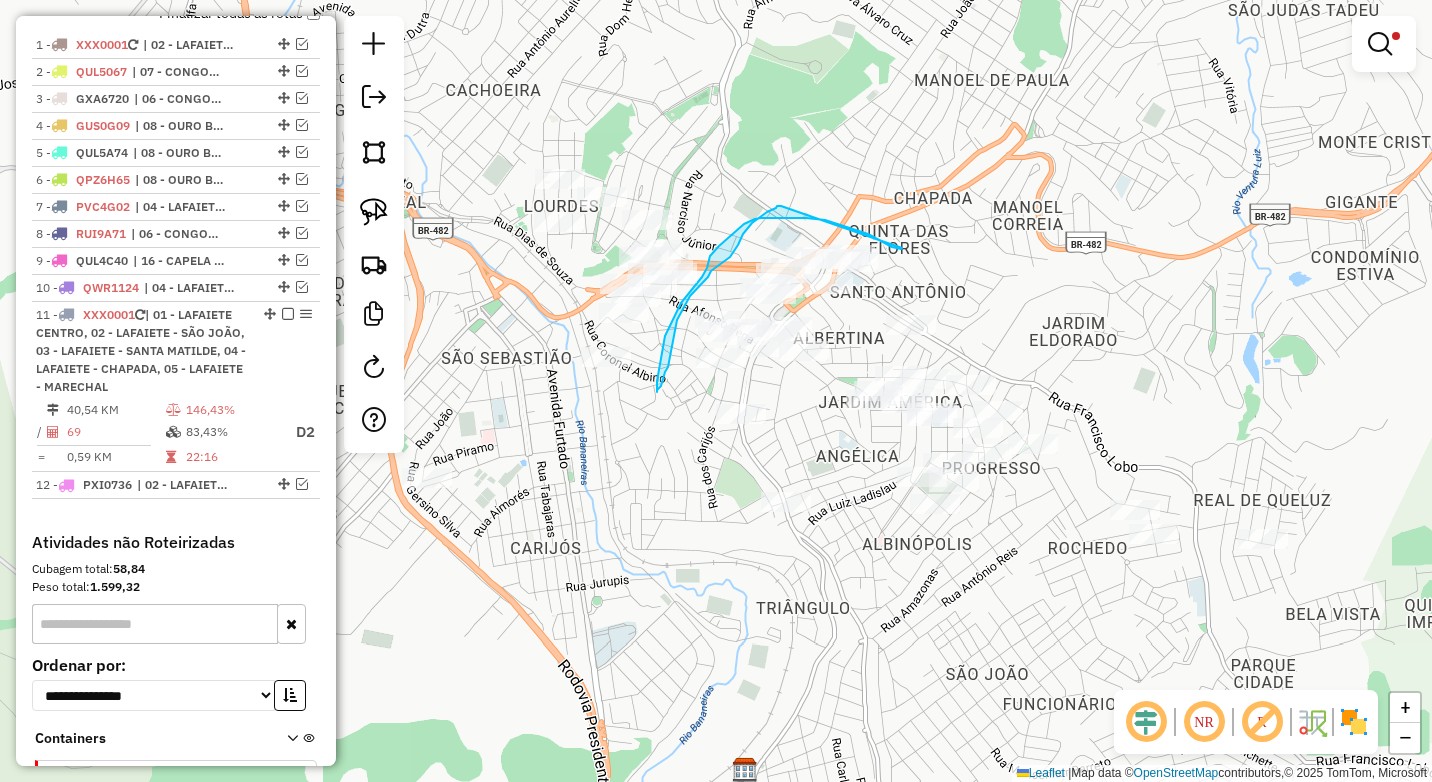 drag, startPoint x: 902, startPoint y: 248, endPoint x: 781, endPoint y: 206, distance: 128.082 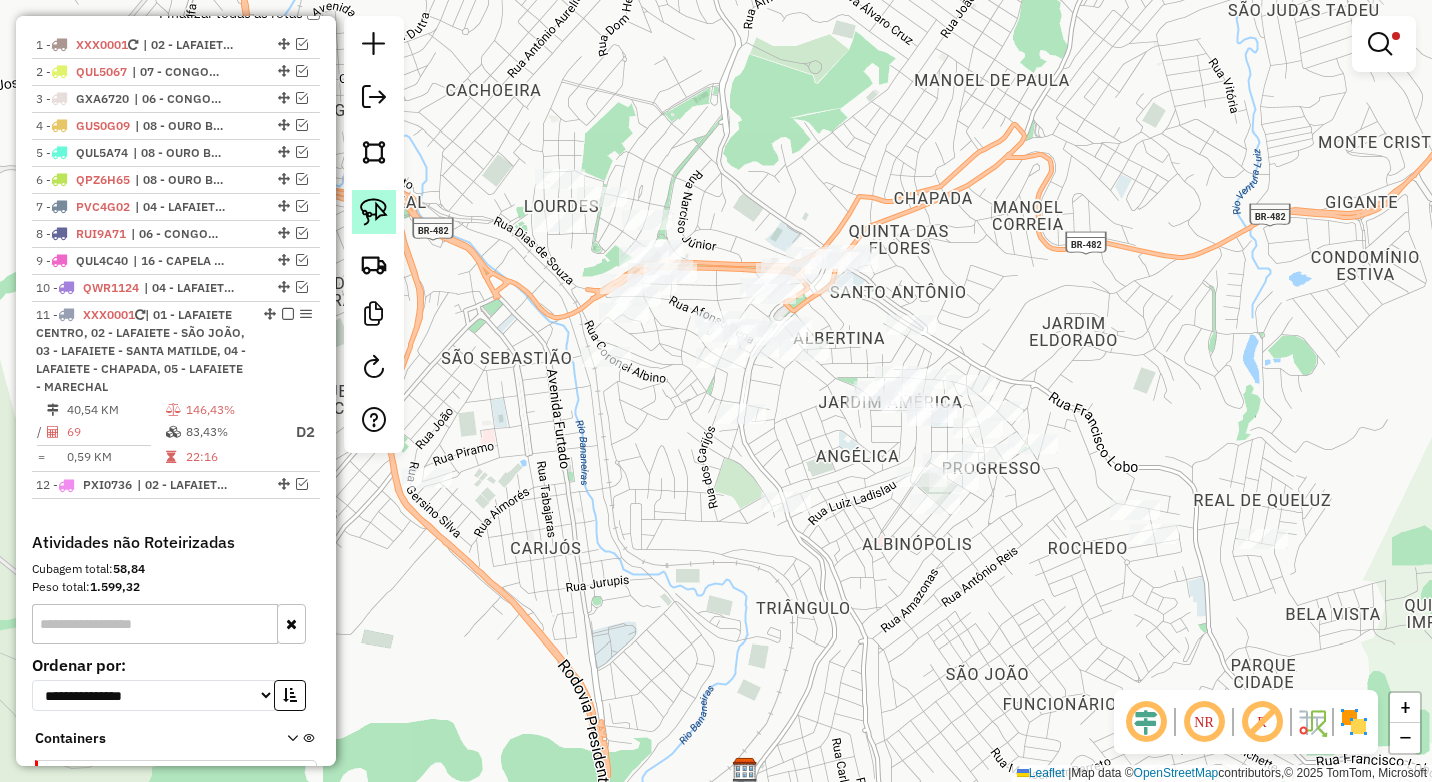 click 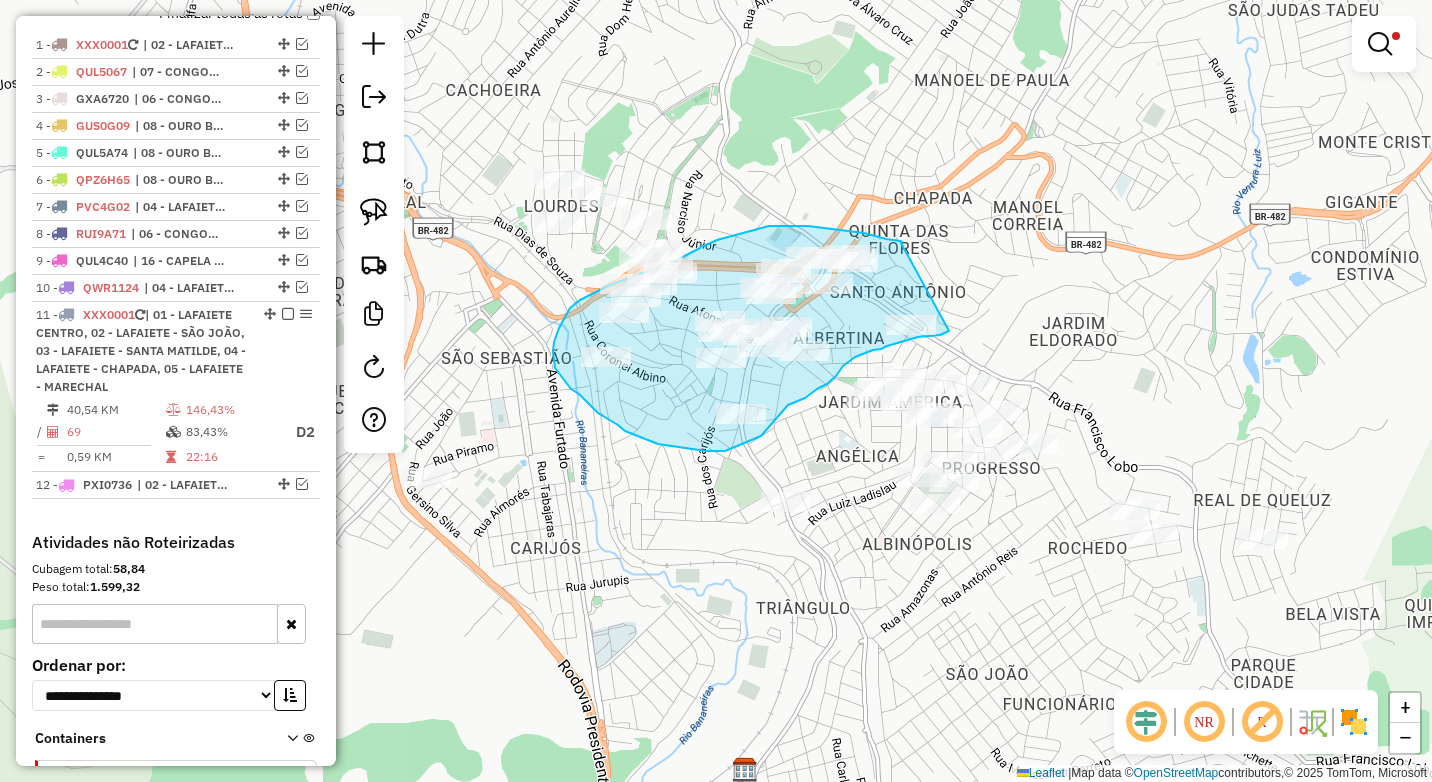 drag, startPoint x: 901, startPoint y: 243, endPoint x: 949, endPoint y: 331, distance: 100.239716 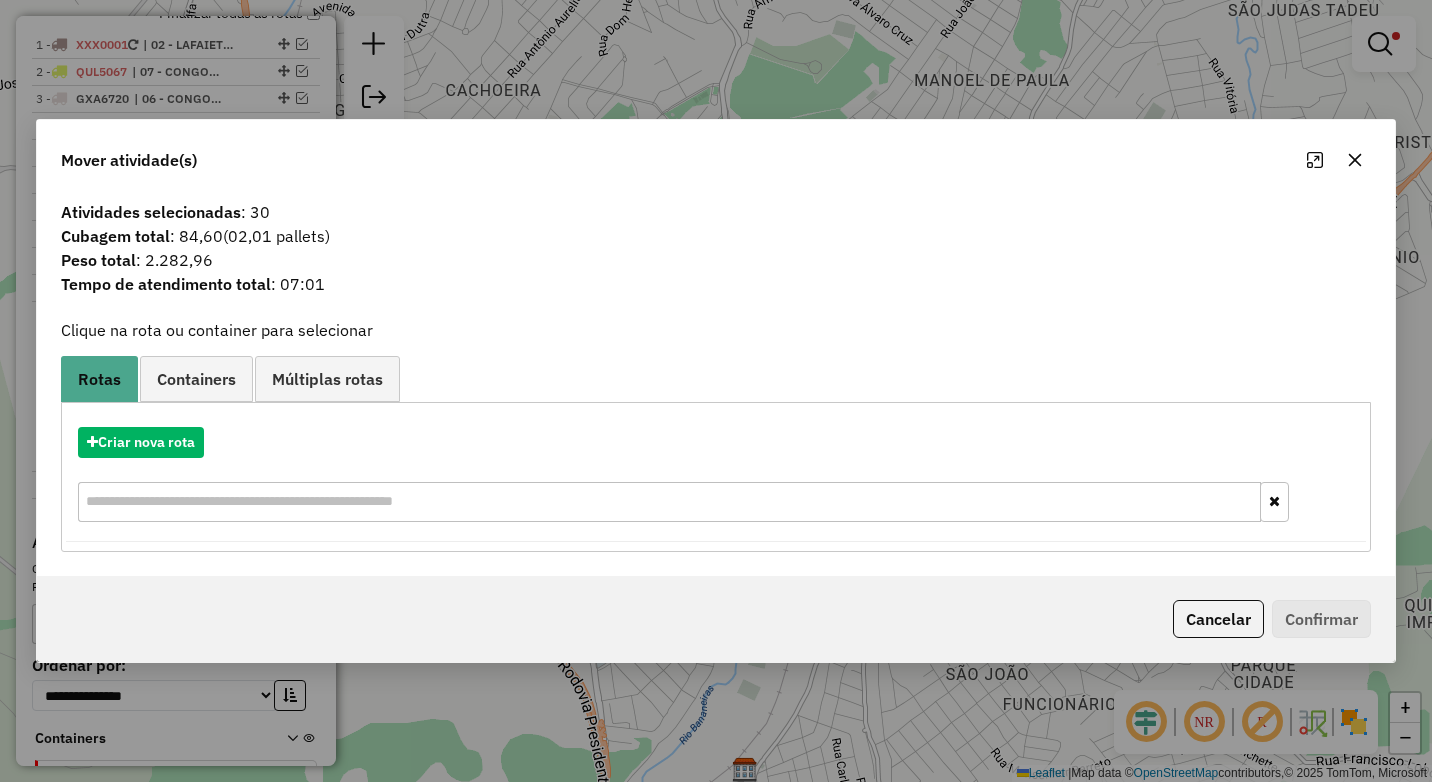 click 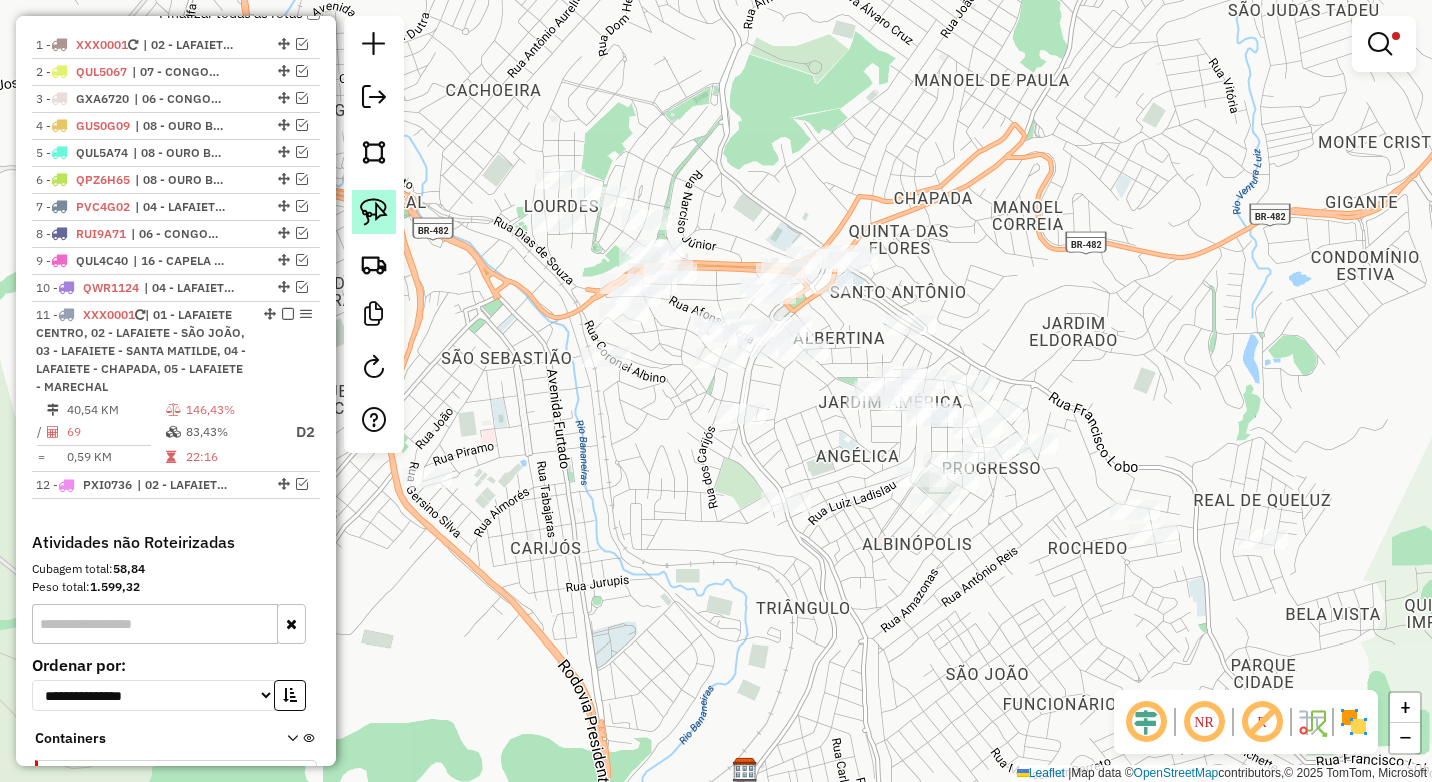 click 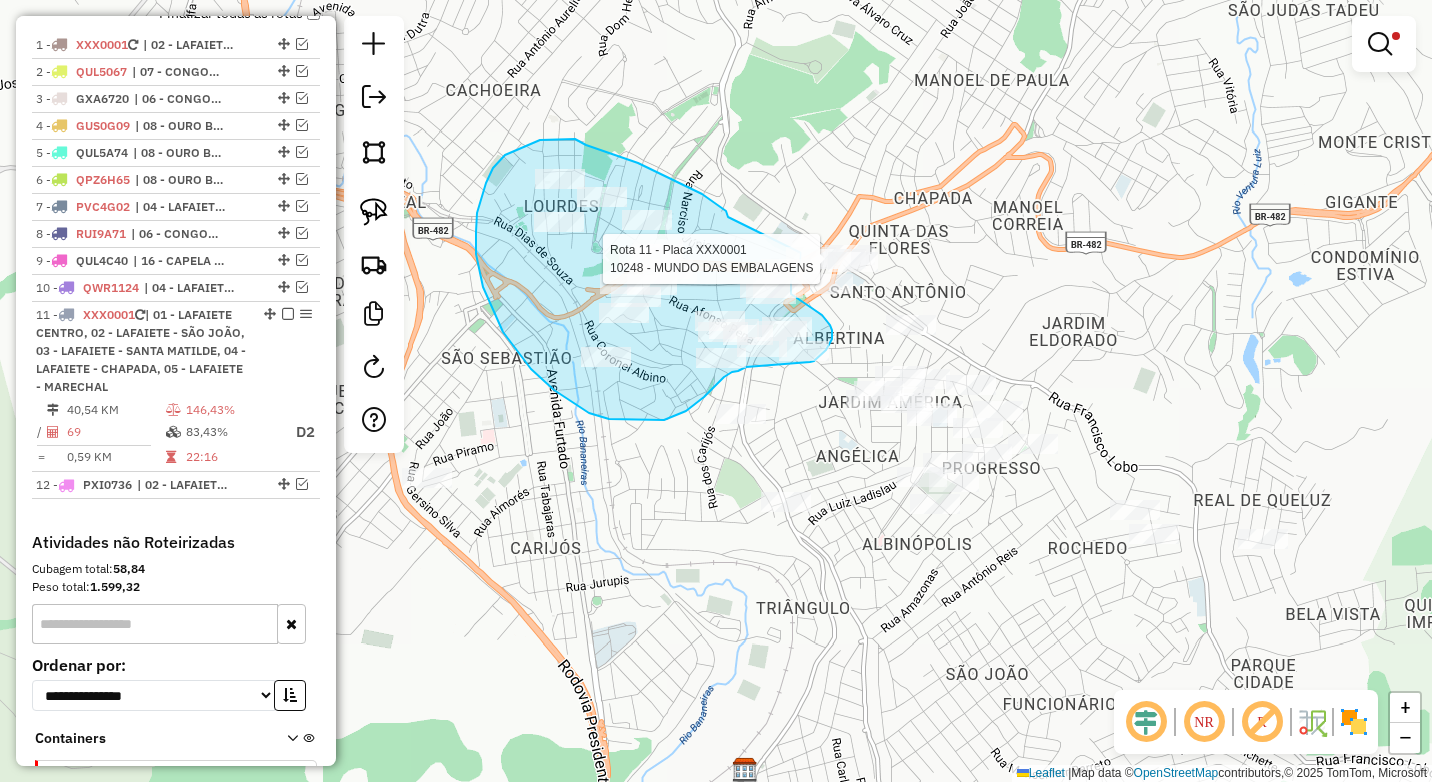 drag, startPoint x: 728, startPoint y: 217, endPoint x: 803, endPoint y: 225, distance: 75.42546 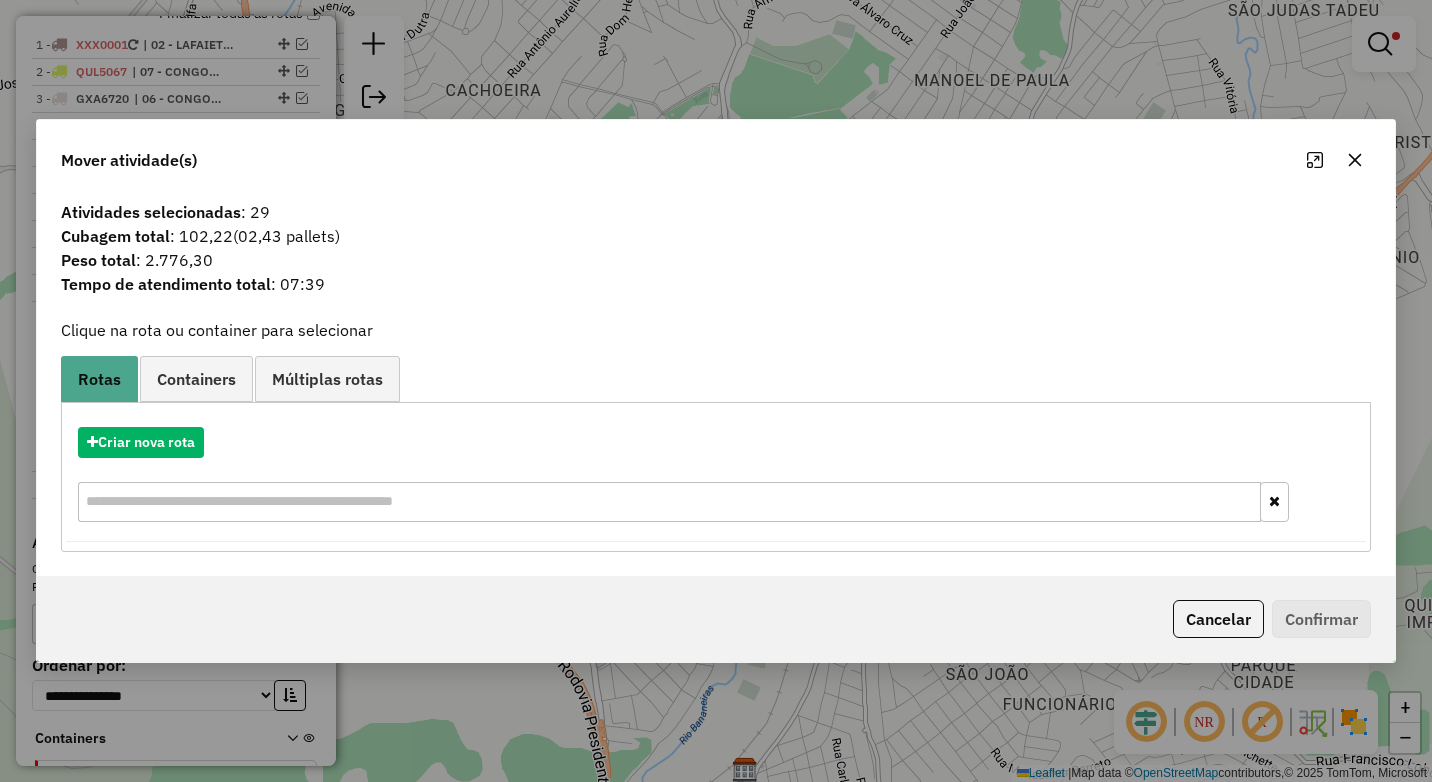 click 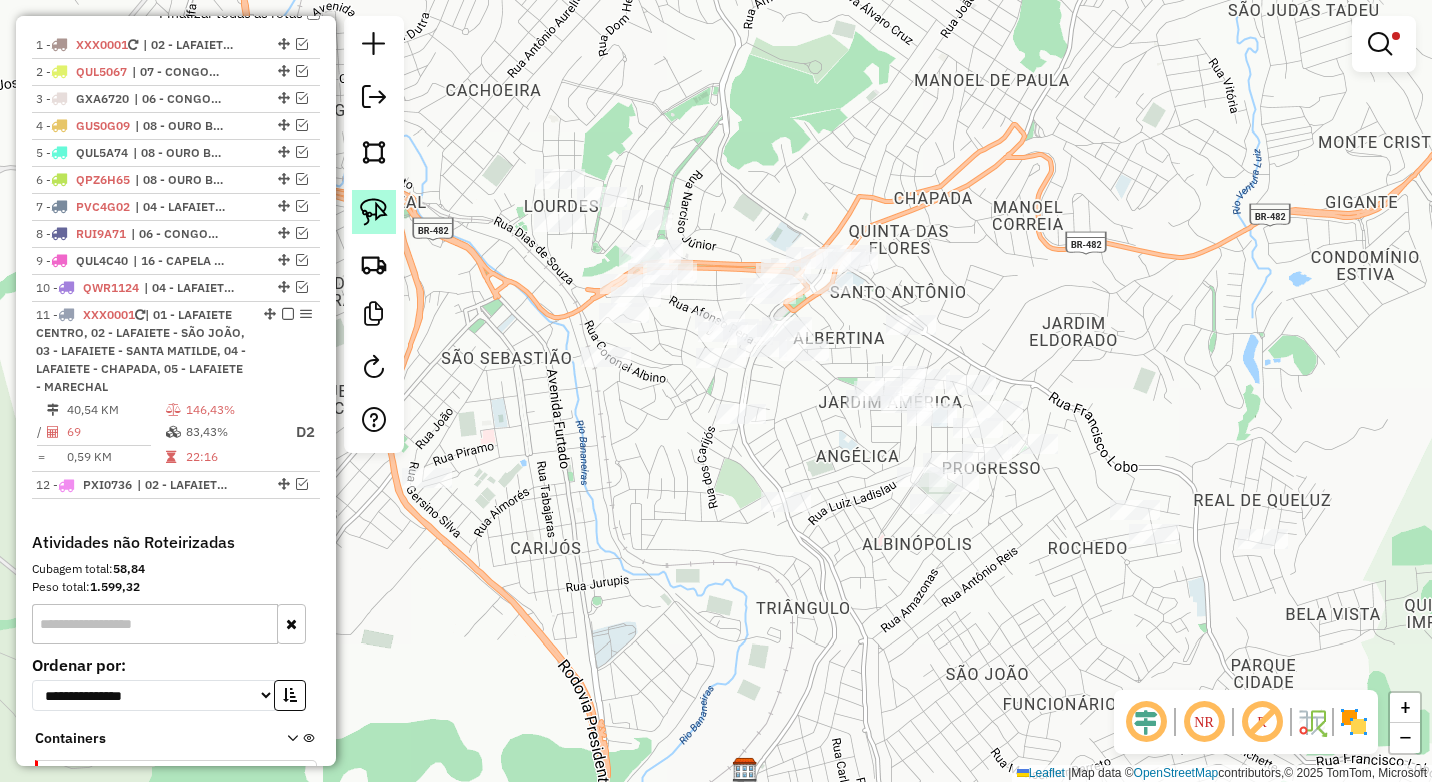 click 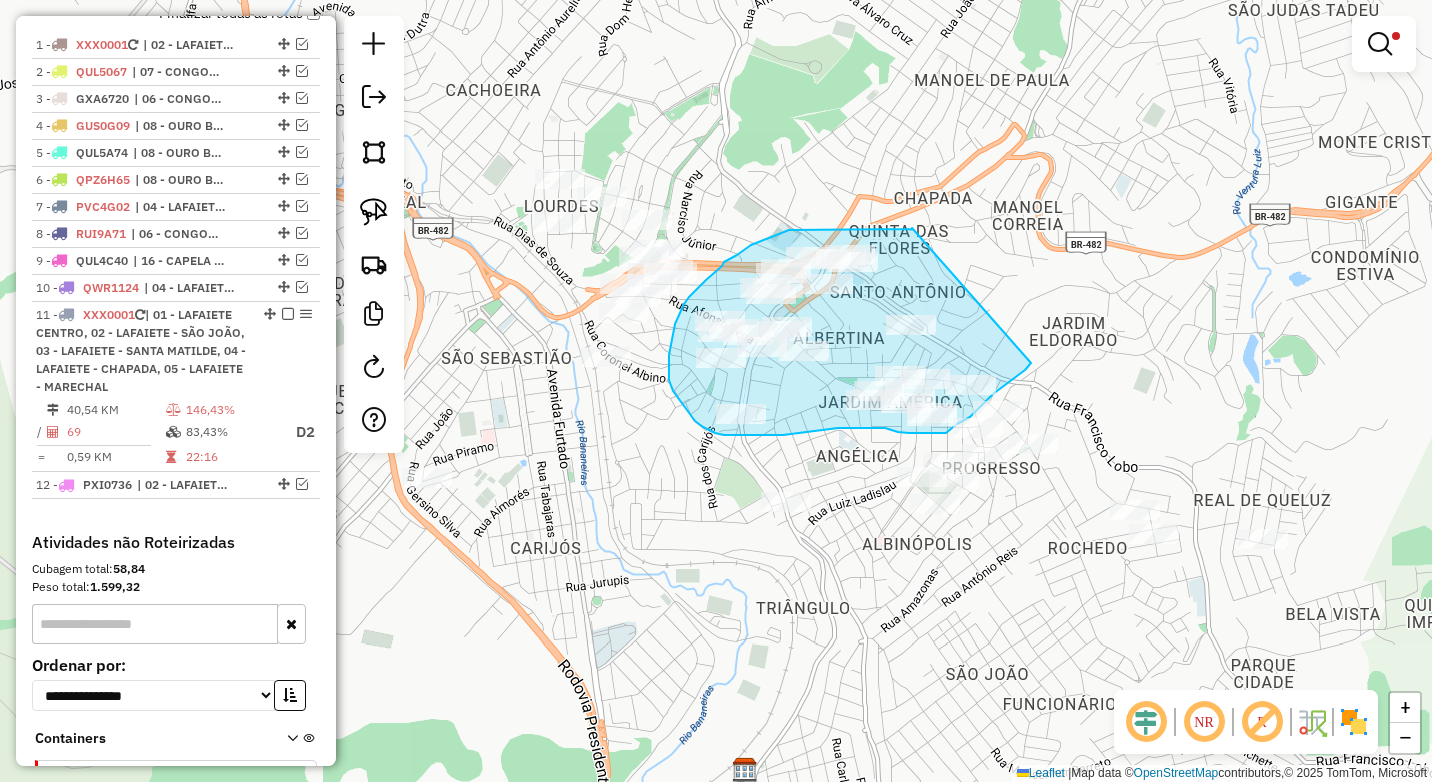 drag, startPoint x: 912, startPoint y: 228, endPoint x: 1031, endPoint y: 363, distance: 179.9611 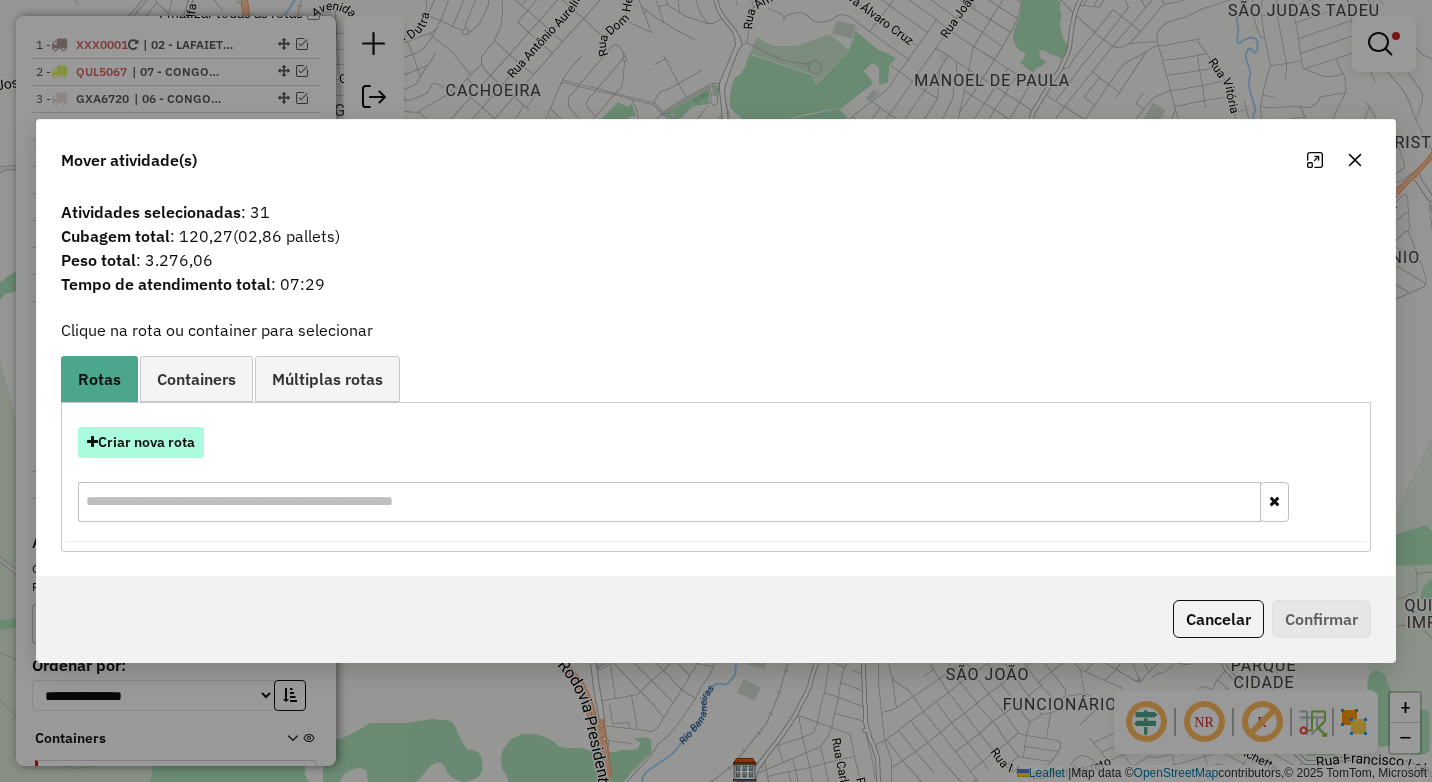 click on "Criar nova rota" at bounding box center (141, 442) 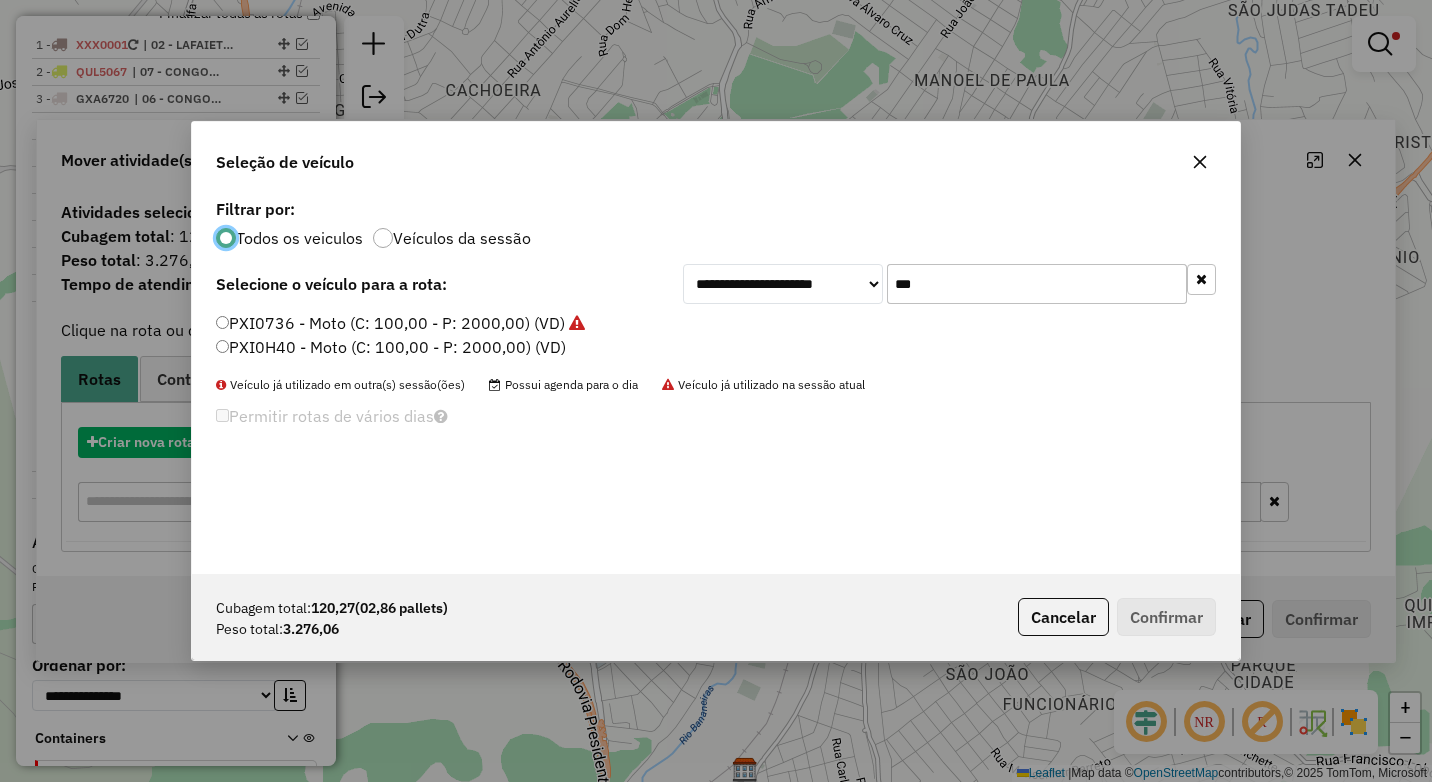 scroll, scrollTop: 11, scrollLeft: 6, axis: both 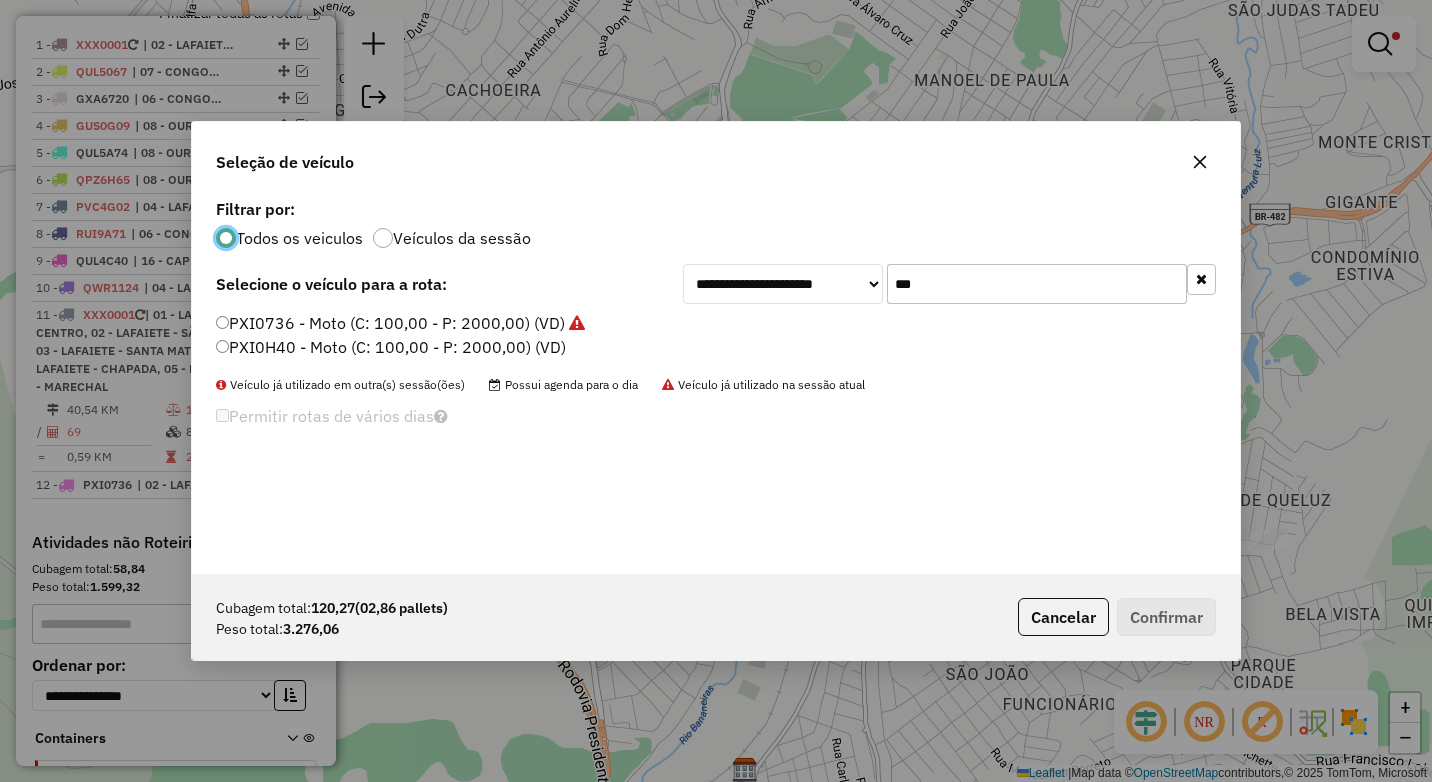 drag, startPoint x: 988, startPoint y: 298, endPoint x: 796, endPoint y: 297, distance: 192.00261 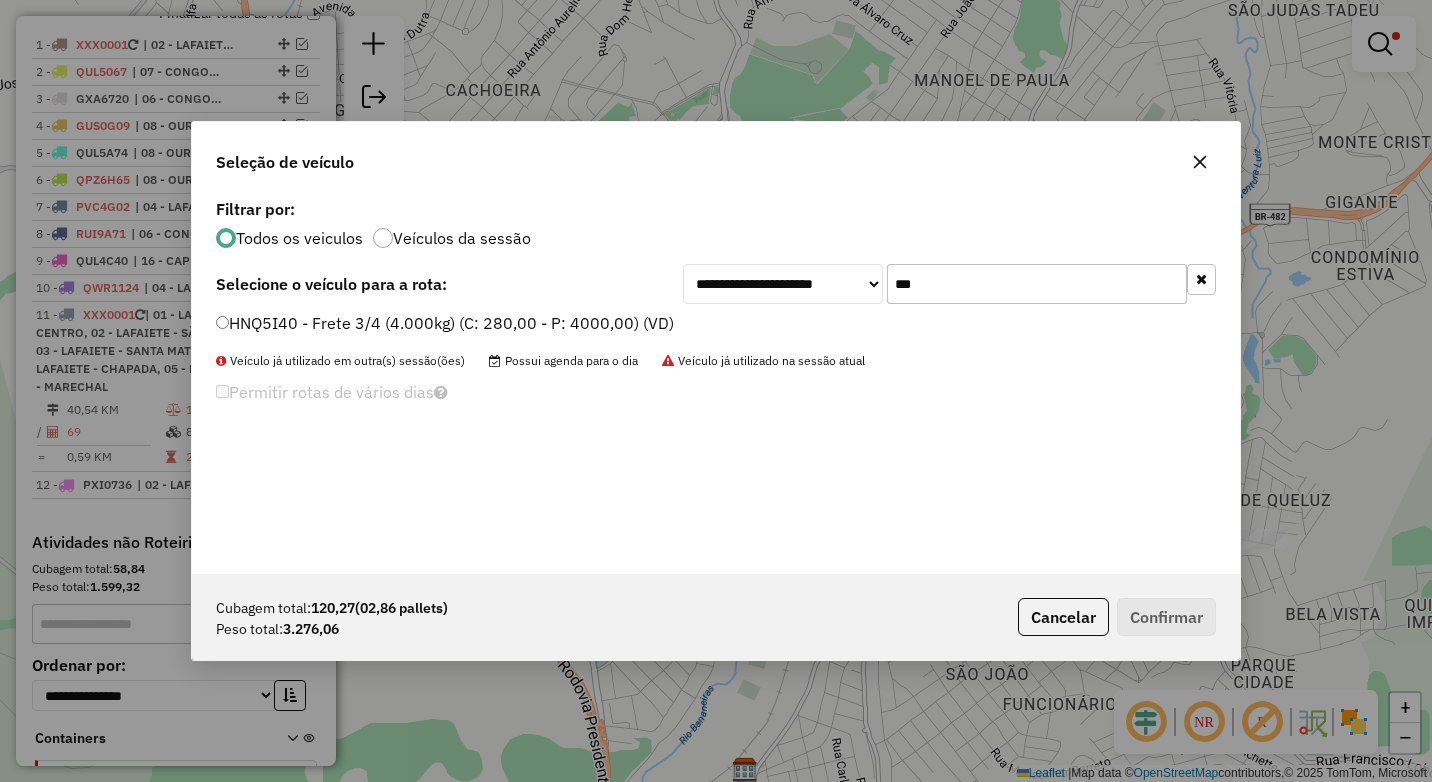 type on "***" 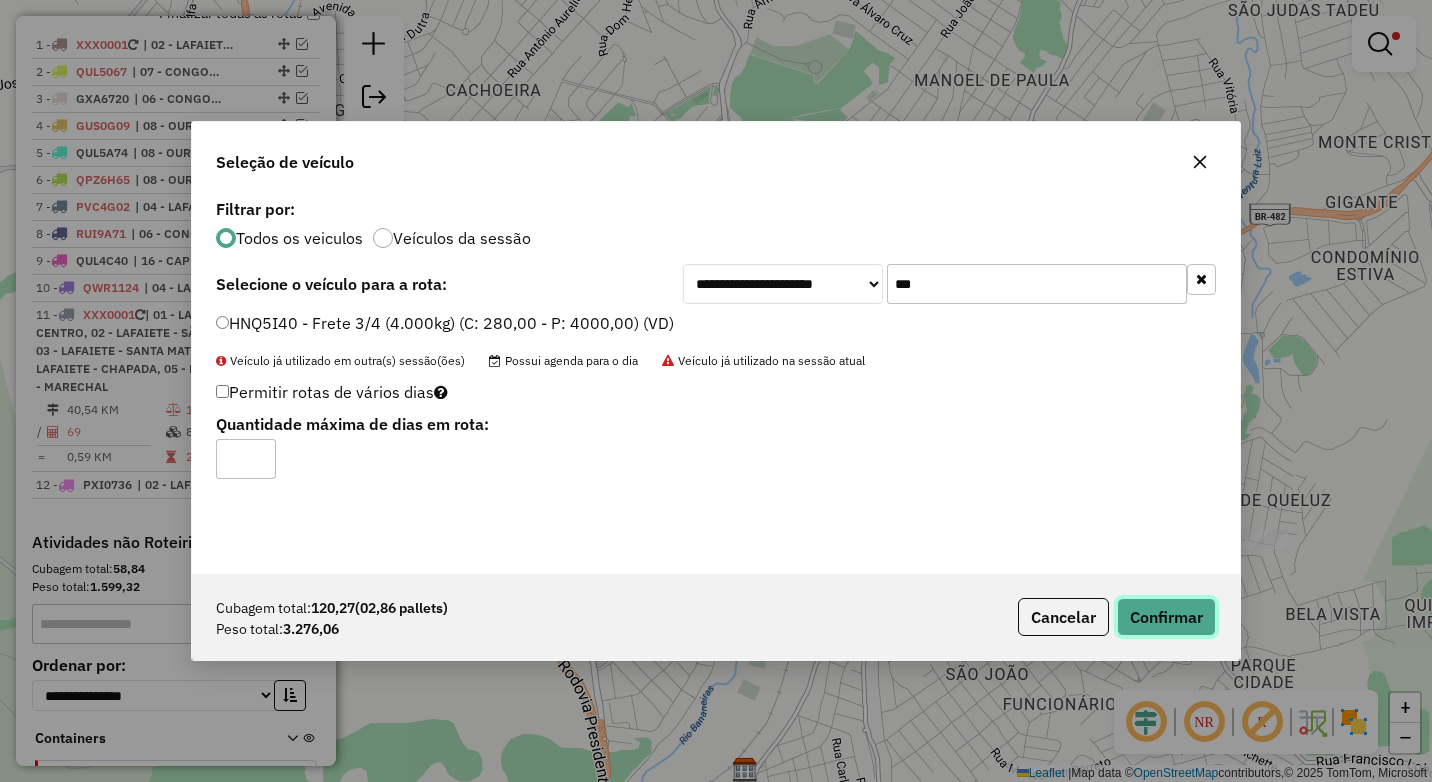 click on "Confirmar" 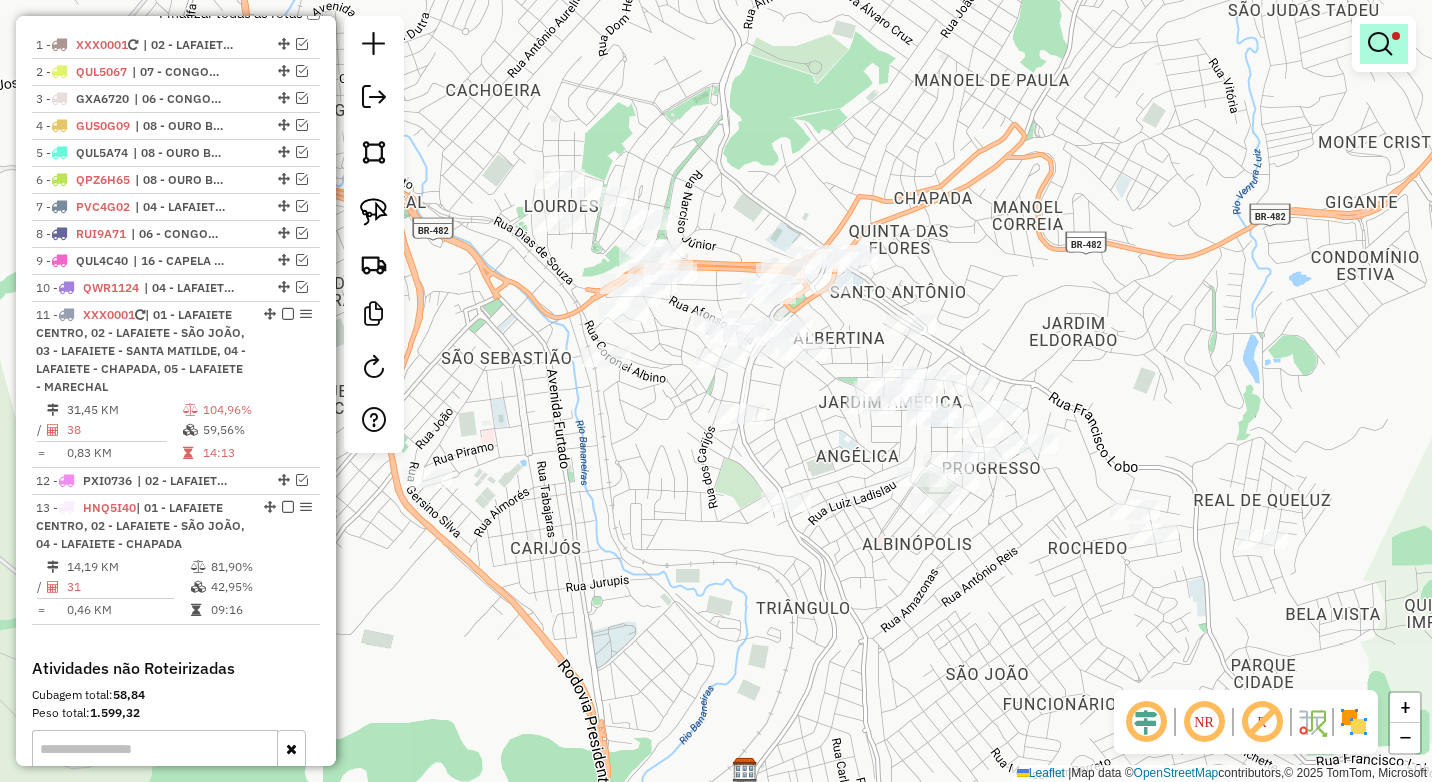 click at bounding box center [1380, 44] 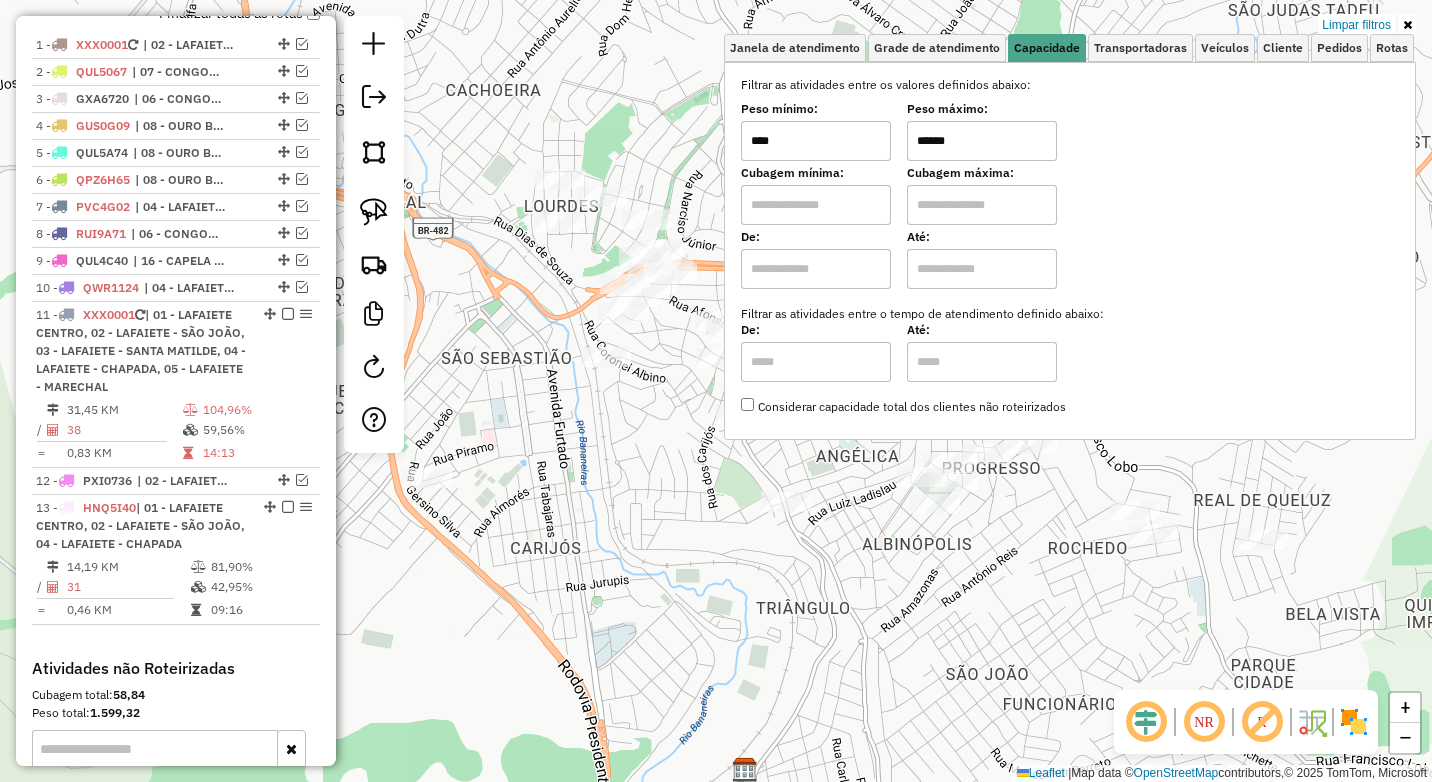 drag, startPoint x: 1029, startPoint y: 144, endPoint x: 792, endPoint y: 144, distance: 237 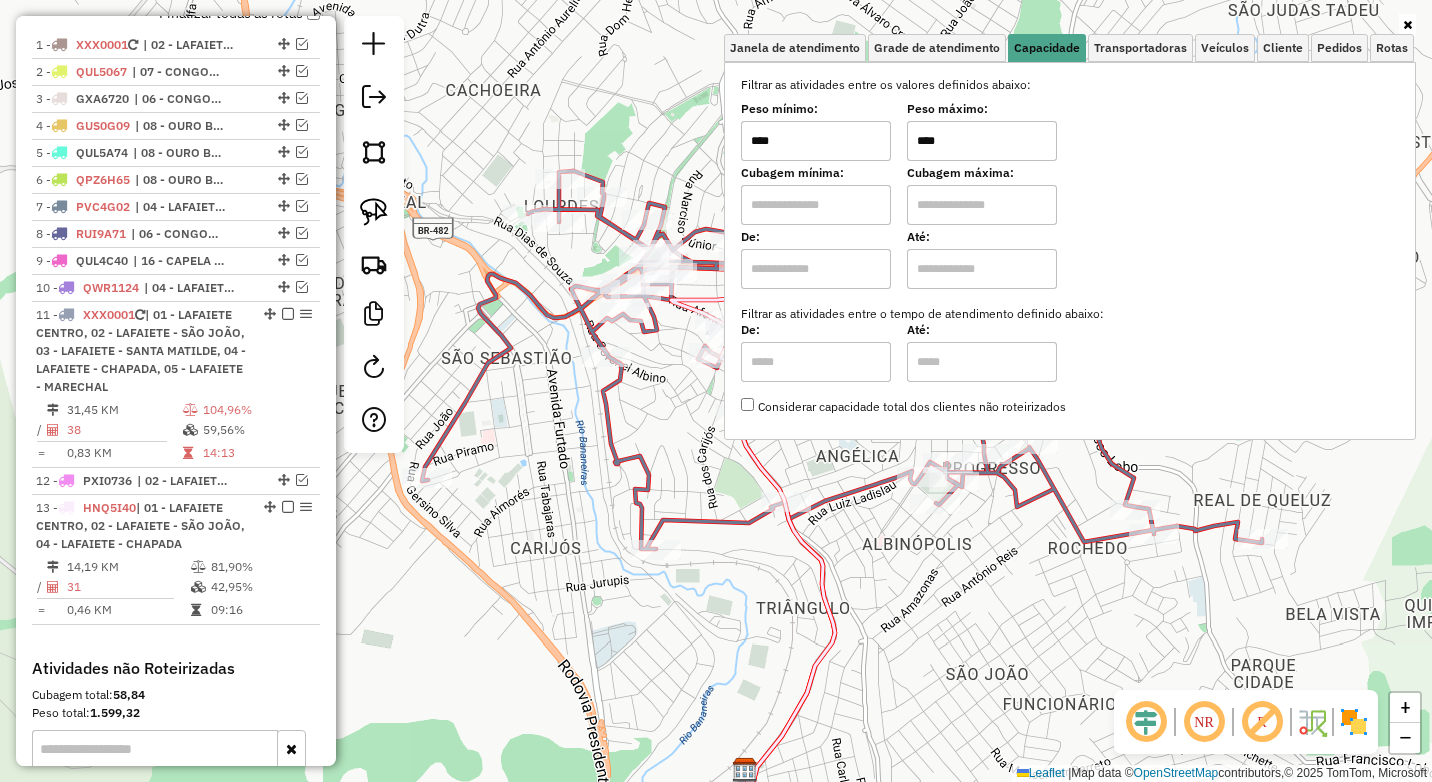 type on "****" 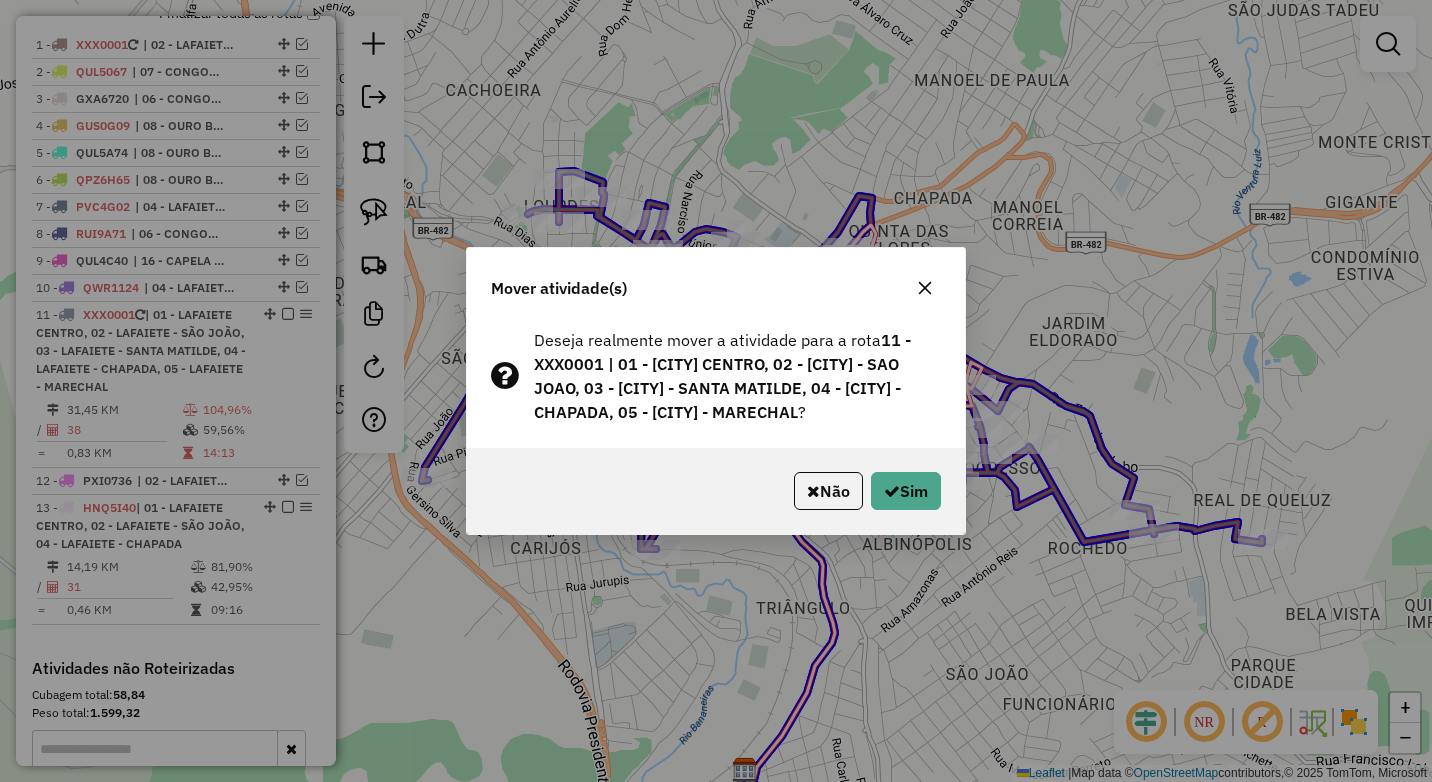 click 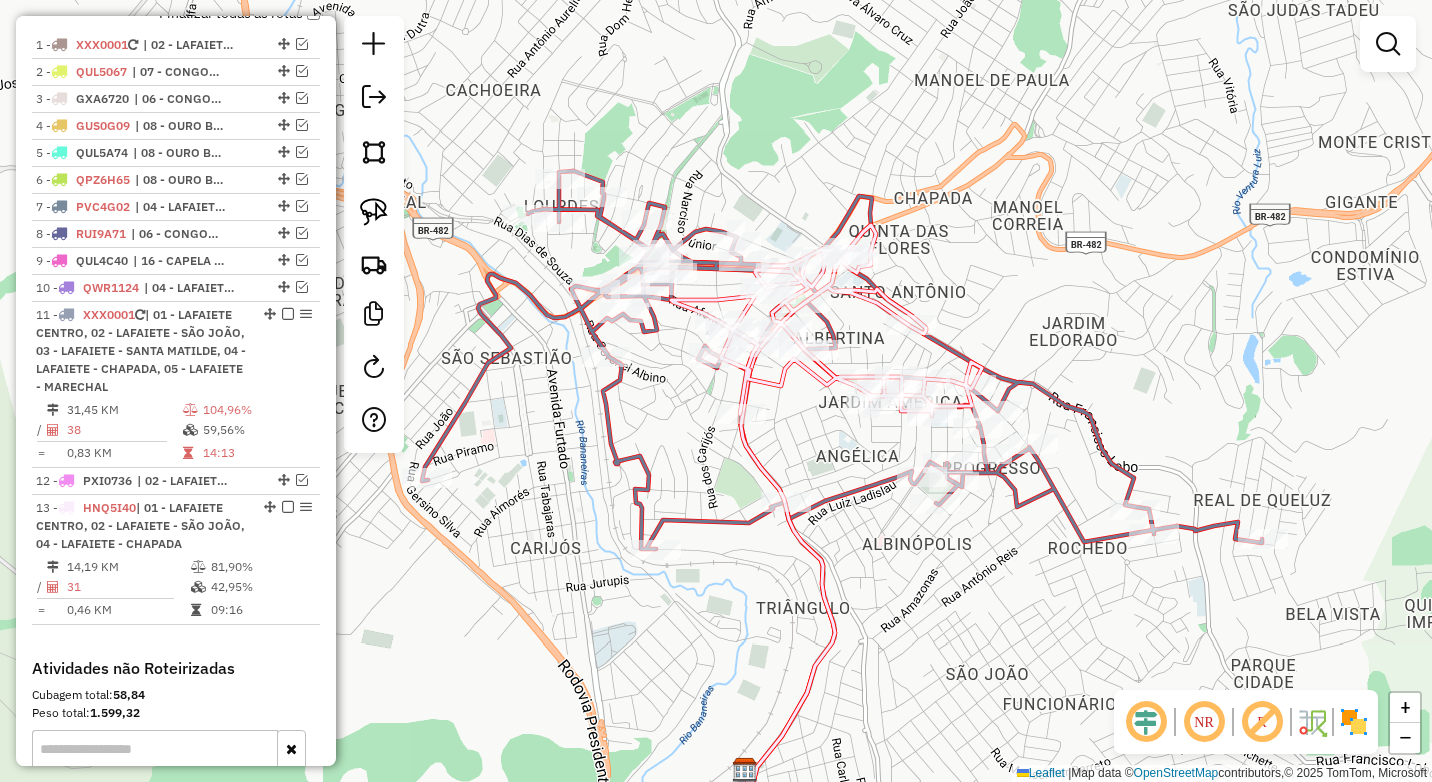 select on "*********" 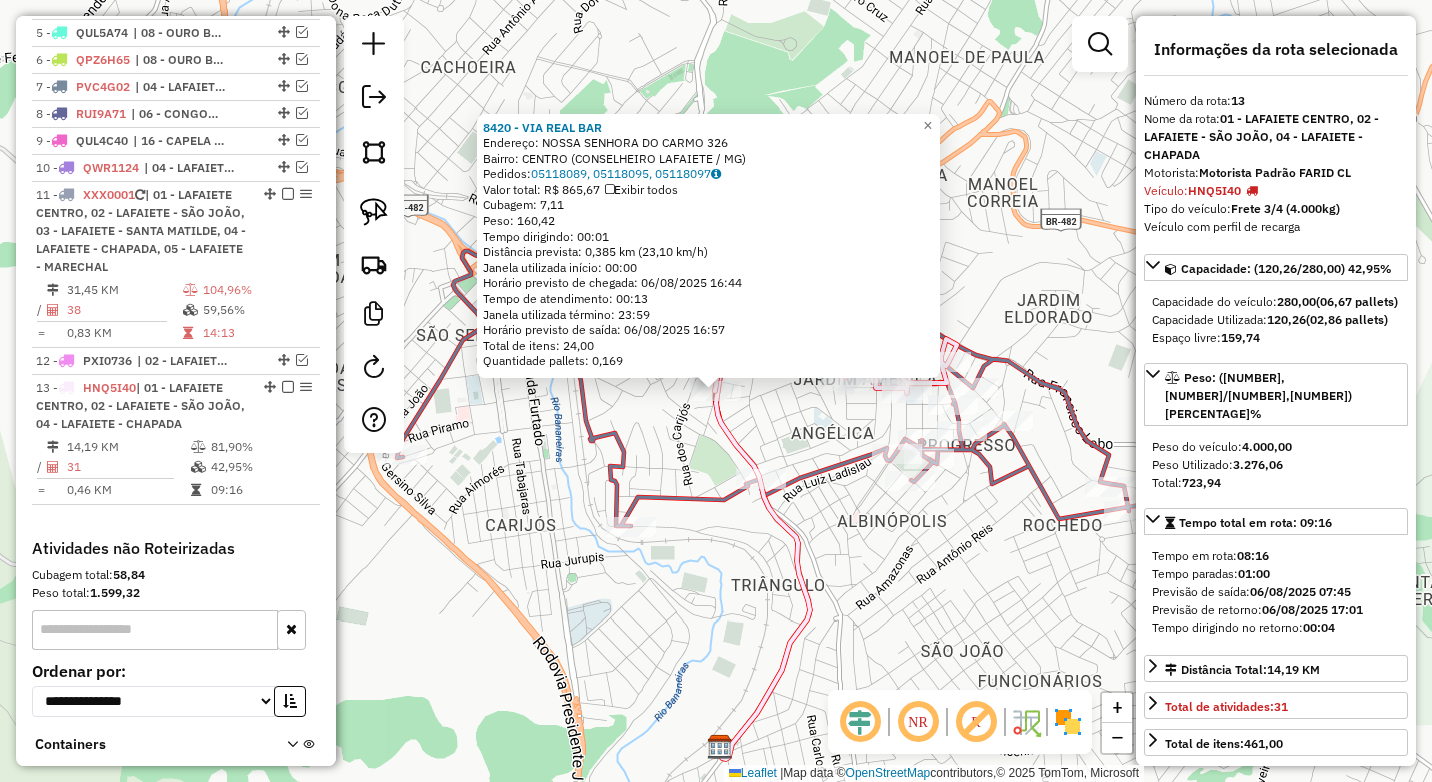 scroll, scrollTop: 986, scrollLeft: 0, axis: vertical 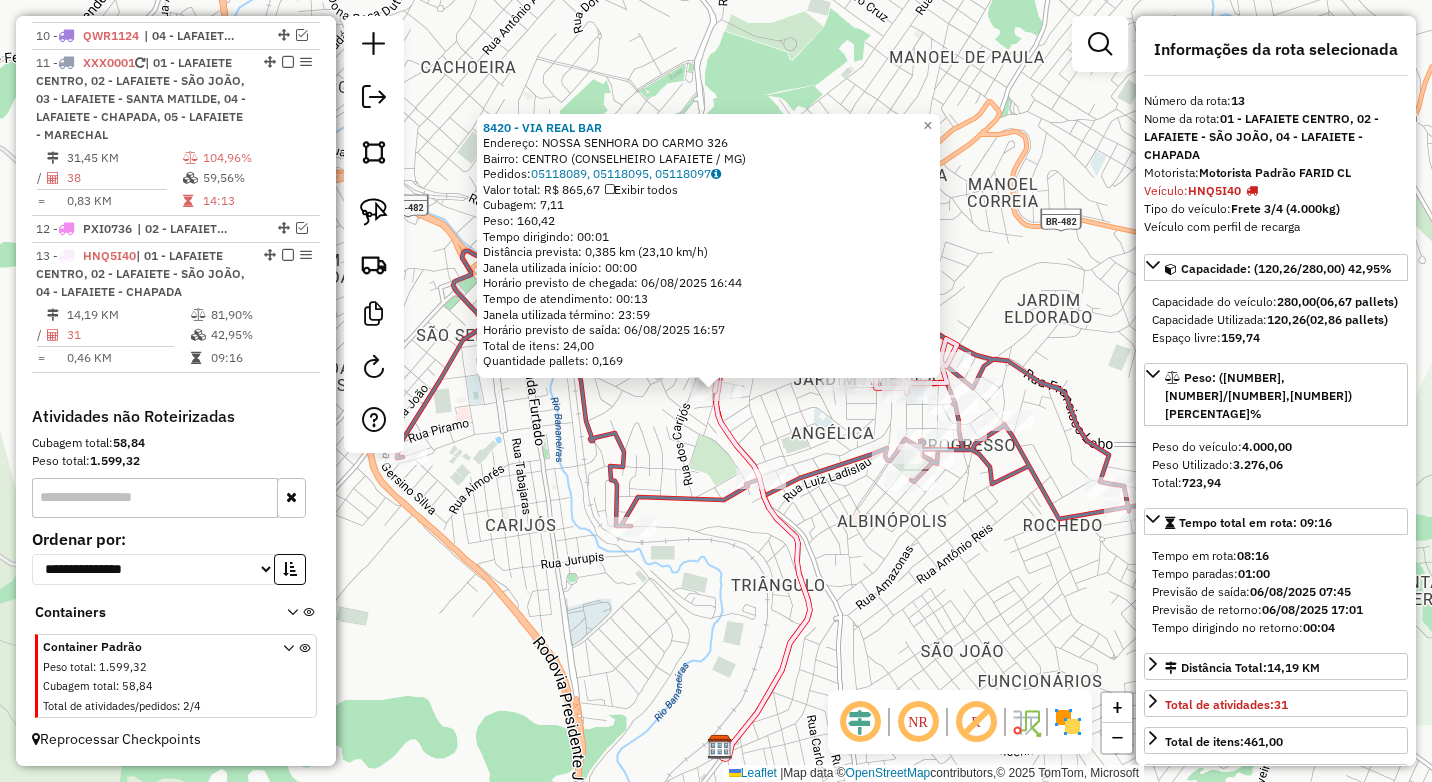 click 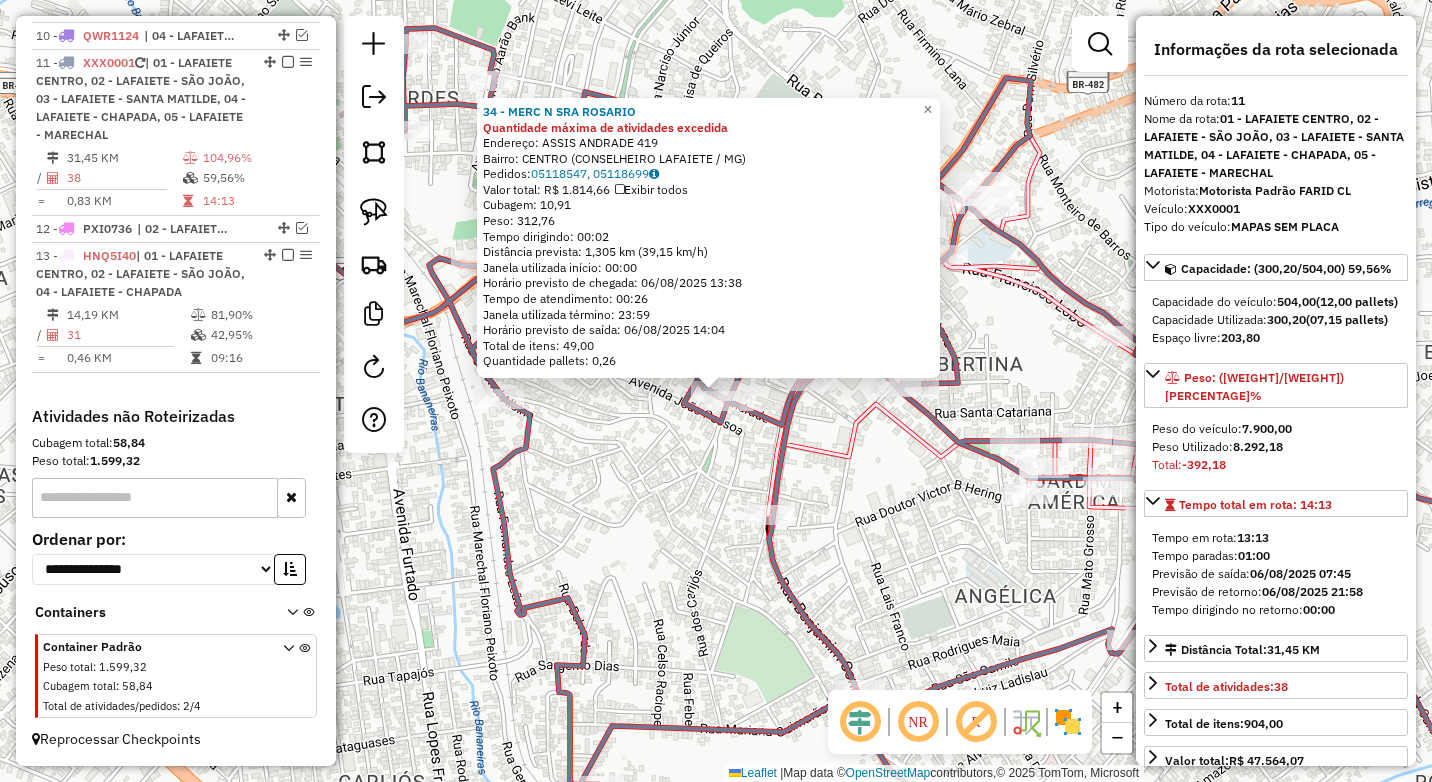 click on "34 - MERC N SRA ROSARIO Quantidade máxima de atividades excedida  Endereço:  ASSIS ANDRADE 419   Bairro: CENTRO (CONSELHEIRO LAFAIETE / MG)   Pedidos:  05118547, 05118699   Valor total: R$ 1.814,66   Exibir todos   Cubagem: 10,91  Peso: 312,76  Tempo dirigindo: 00:02   Distância prevista: 1,305 km (39,15 km/h)   Janela utilizada início: 00:00   Horário previsto de chegada: 06/08/2025 13:38   Tempo de atendimento: 00:26   Janela utilizada término: 23:59   Horário previsto de saída: 06/08/2025 14:04   Total de itens: 49,00   Quantidade pallets: 0,26  × Janela de atendimento Grade de atendimento Capacidade Transportadoras Veículos Cliente Pedidos  Rotas Selecione os dias de semana para filtrar as janelas de atendimento  Seg   Ter   Qua   Qui   Sex   Sáb   Dom  Informe o período da janela de atendimento: De: Até:  Filtrar exatamente a janela do cliente  Considerar janela de atendimento padrão  Selecione os dias de semana para filtrar as grades de atendimento  Seg   Ter   Qua   Qui   Sex   Sáb  ****" 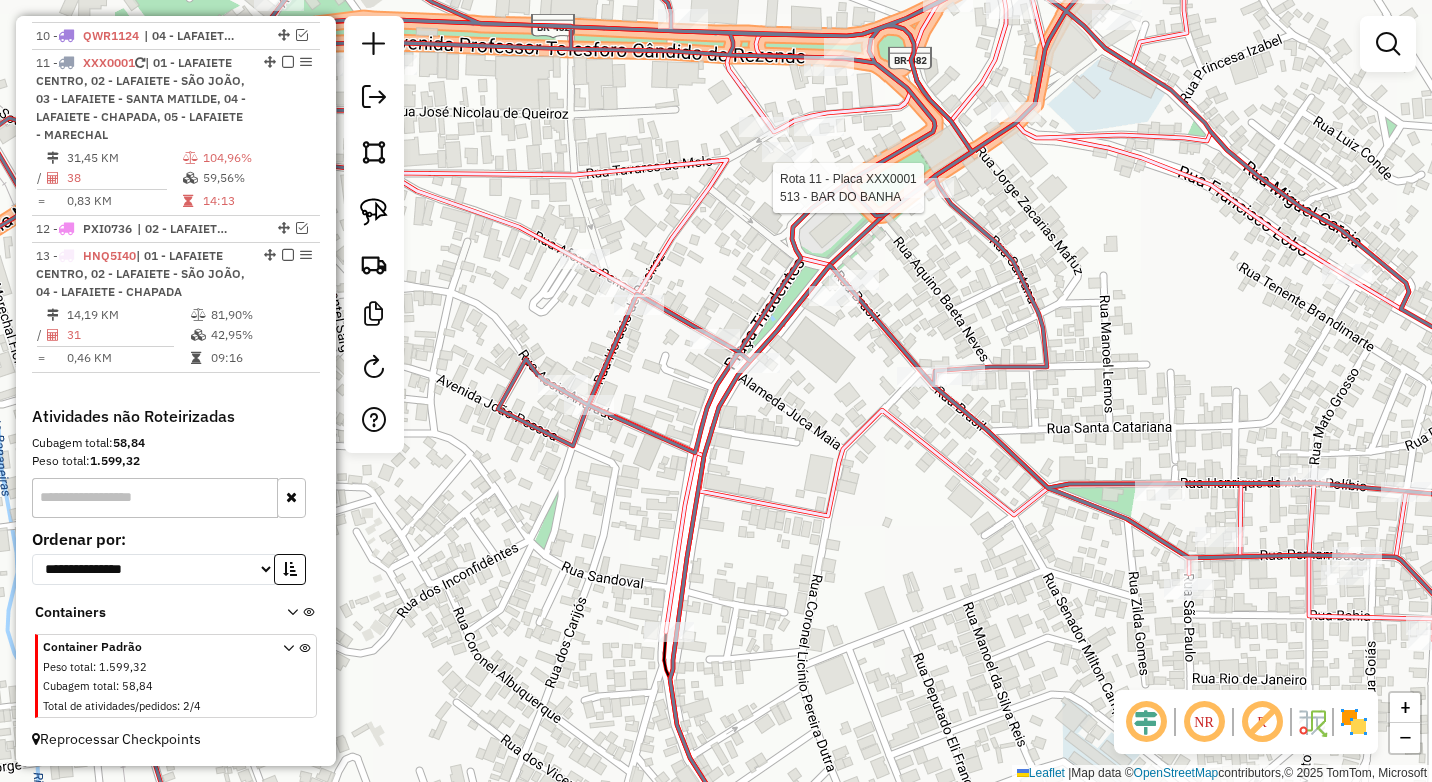 select on "*********" 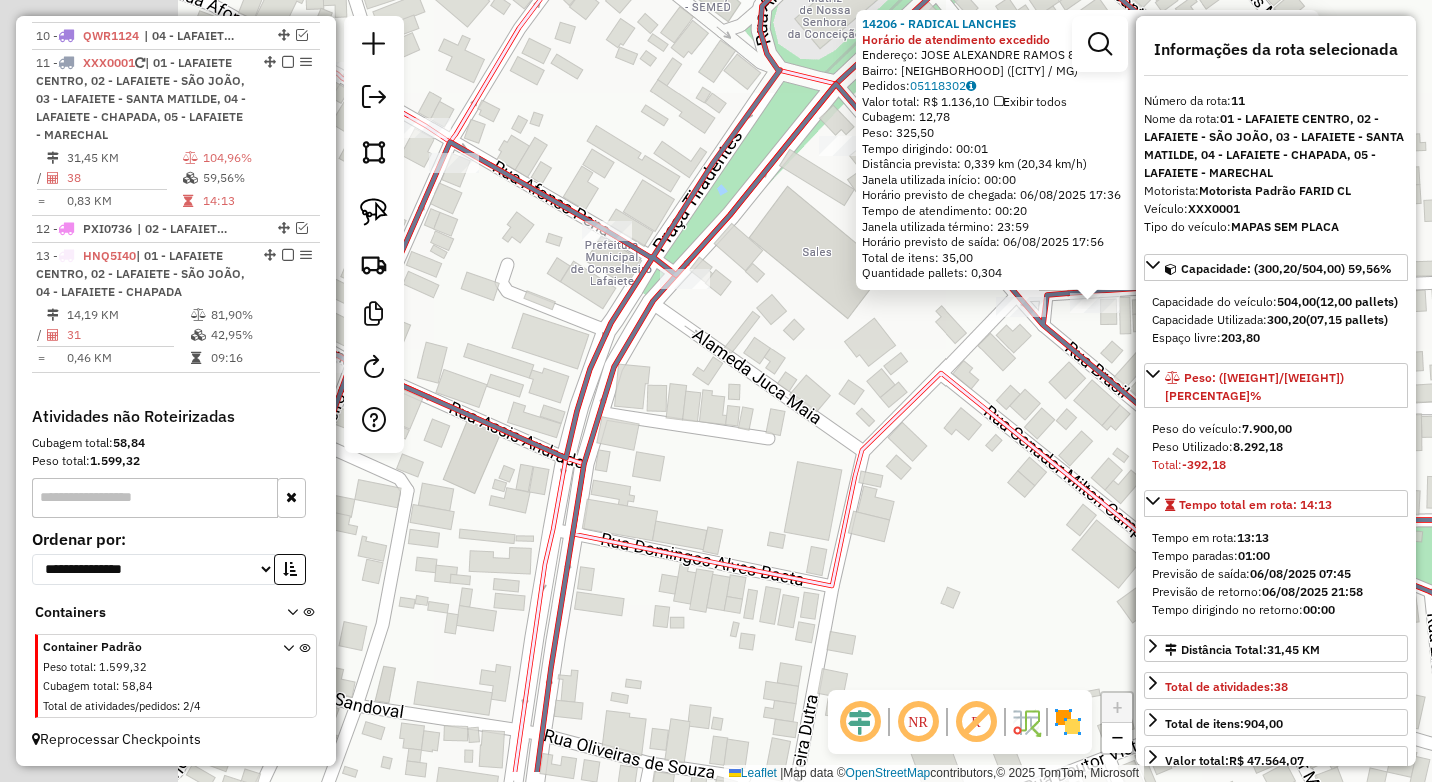 drag, startPoint x: 594, startPoint y: 644, endPoint x: 1024, endPoint y: 548, distance: 440.58597 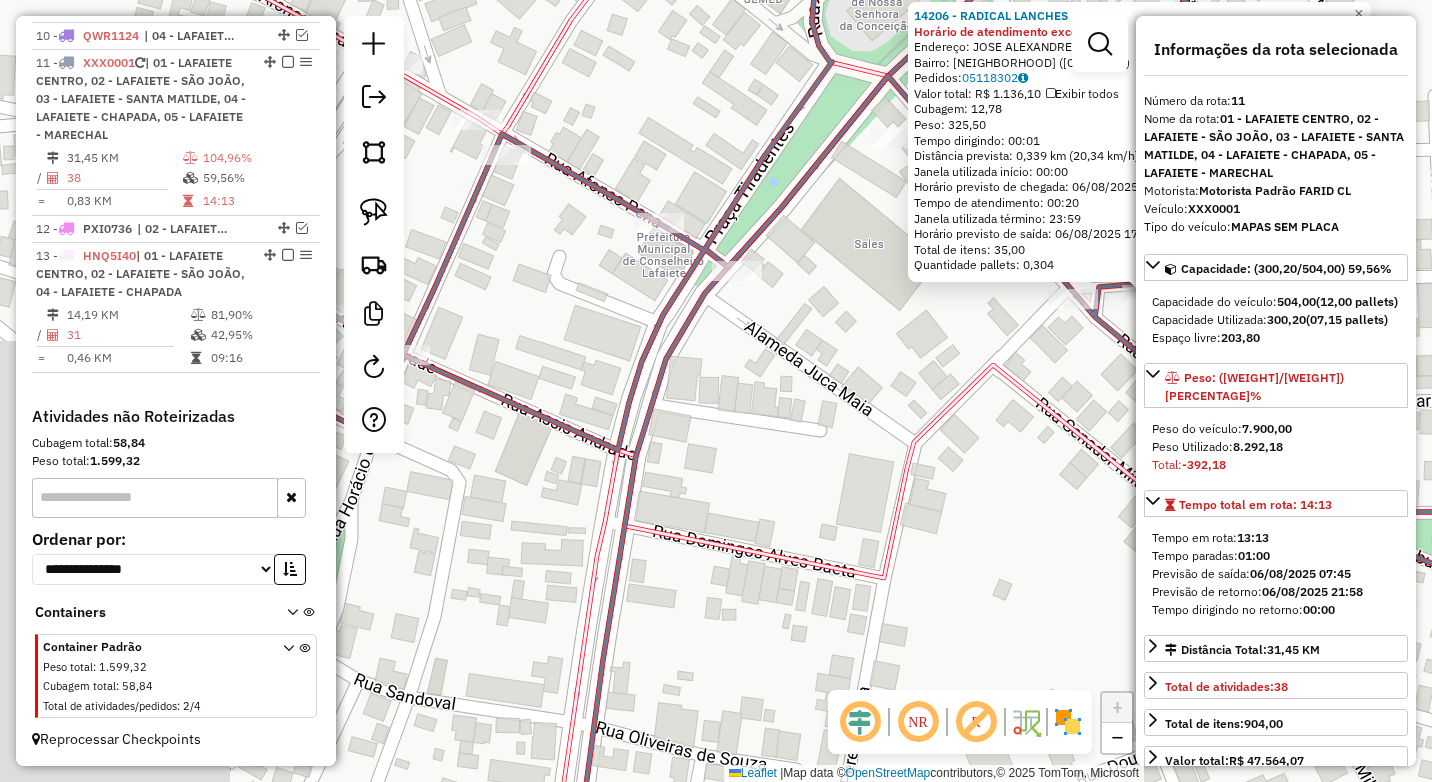 click on "14206 - RADICAL LANCHES Horário de atendimento excedido  Endereço:  JOSE ALEXANDRE RAMOS 8   Bairro: ALBERTINA (CONSELHEIRO LAFAIETE / MG)   Pedidos:  05118302   Valor total: R$ 1.136,10   Exibir todos   Cubagem: 12,78  Peso: 325,50  Tempo dirigindo: 00:01   Distância prevista: 0,339 km (20,34 km/h)   Janela utilizada início: 00:00   Horário previsto de chegada: 06/08/2025 17:36   Tempo de atendimento: 00:20   Janela utilizada término: 23:59   Horário previsto de saída: 06/08/2025 17:56   Total de itens: 35,00   Quantidade pallets: 0,304  × Janela de atendimento Grade de atendimento Capacidade Transportadoras Veículos Cliente Pedidos  Rotas Selecione os dias de semana para filtrar as janelas de atendimento  Seg   Ter   Qua   Qui   Sex   Sáb   Dom  Informe o período da janela de atendimento: De: Até:  Filtrar exatamente a janela do cliente  Considerar janela de atendimento padrão  Selecione os dias de semana para filtrar as grades de atendimento  Seg   Ter   Qua   Qui   Sex   Sáb   Dom  **** De:" 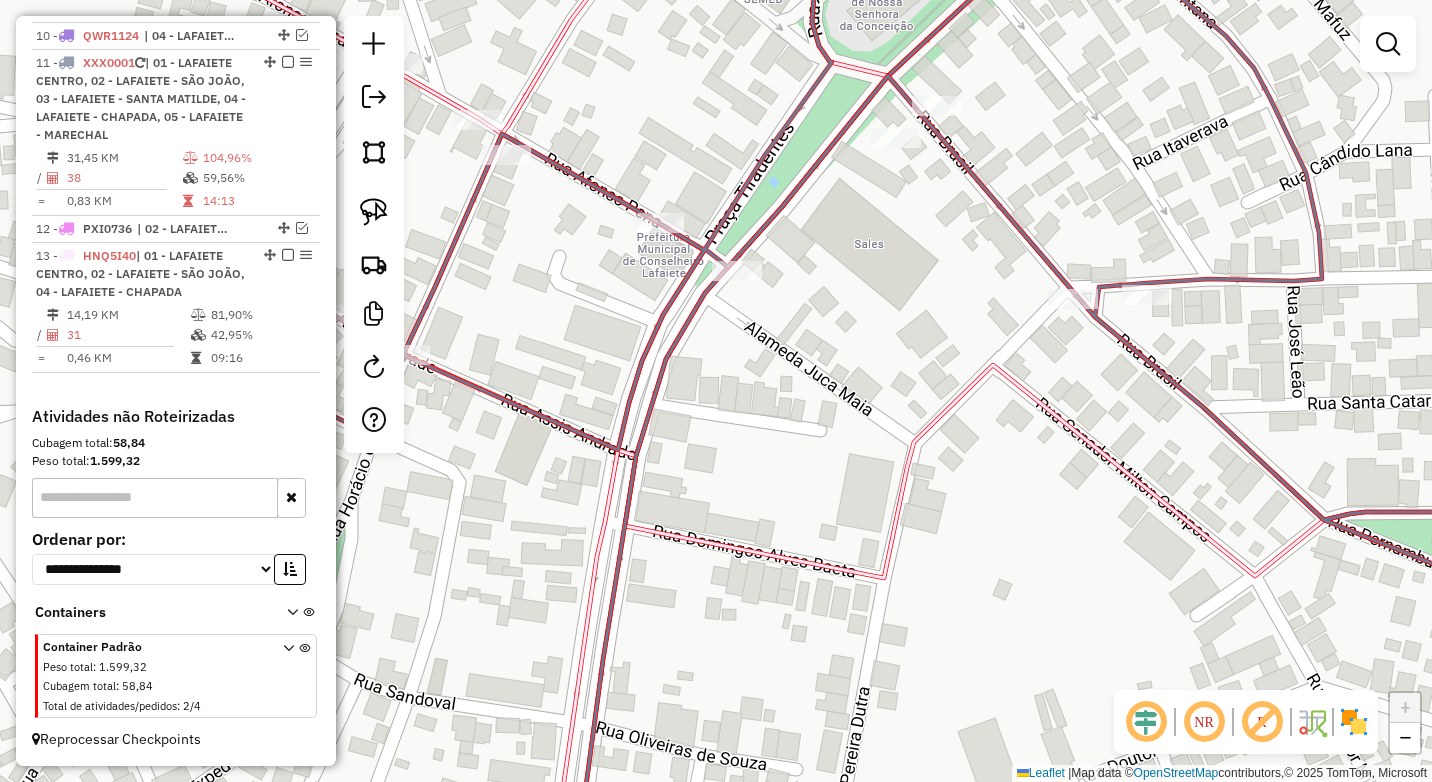 drag, startPoint x: 568, startPoint y: 440, endPoint x: 897, endPoint y: 466, distance: 330.02576 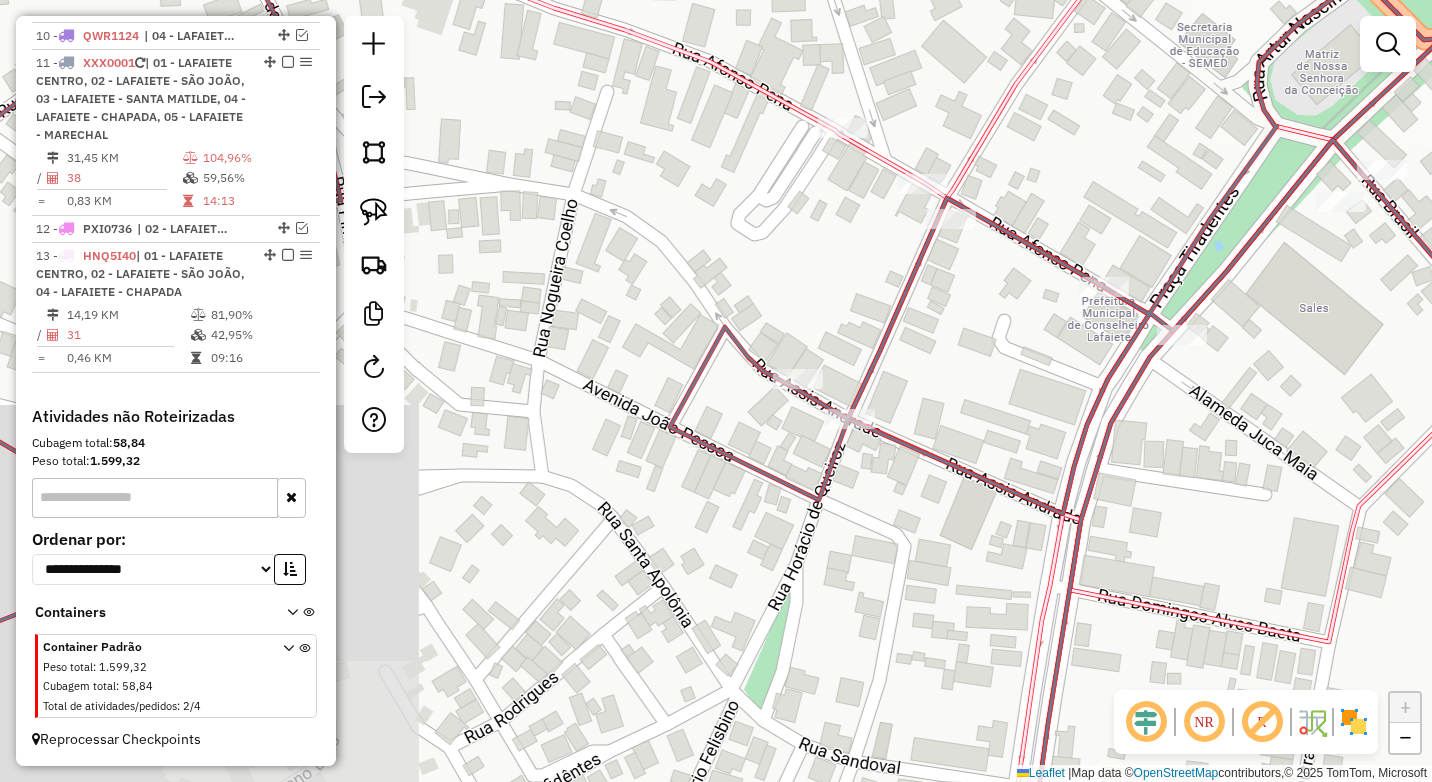 click on "Janela de atendimento Grade de atendimento Capacidade Transportadoras Veículos Cliente Pedidos  Rotas Selecione os dias de semana para filtrar as janelas de atendimento  Seg   Ter   Qua   Qui   Sex   Sáb   Dom  Informe o período da janela de atendimento: De: Até:  Filtrar exatamente a janela do cliente  Considerar janela de atendimento padrão  Selecione os dias de semana para filtrar as grades de atendimento  Seg   Ter   Qua   Qui   Sex   Sáb   Dom   Considerar clientes sem dia de atendimento cadastrado  Clientes fora do dia de atendimento selecionado Filtrar as atividades entre os valores definidos abaixo:  Peso mínimo:  ****  Peso máximo:  ****  Cubagem mínima:   Cubagem máxima:   De:   Até:  Filtrar as atividades entre o tempo de atendimento definido abaixo:  De:   Até:   Considerar capacidade total dos clientes não roteirizados Transportadora: Selecione um ou mais itens Tipo de veículo: Selecione um ou mais itens Veículo: Selecione um ou mais itens Motorista: Selecione um ou mais itens De:" 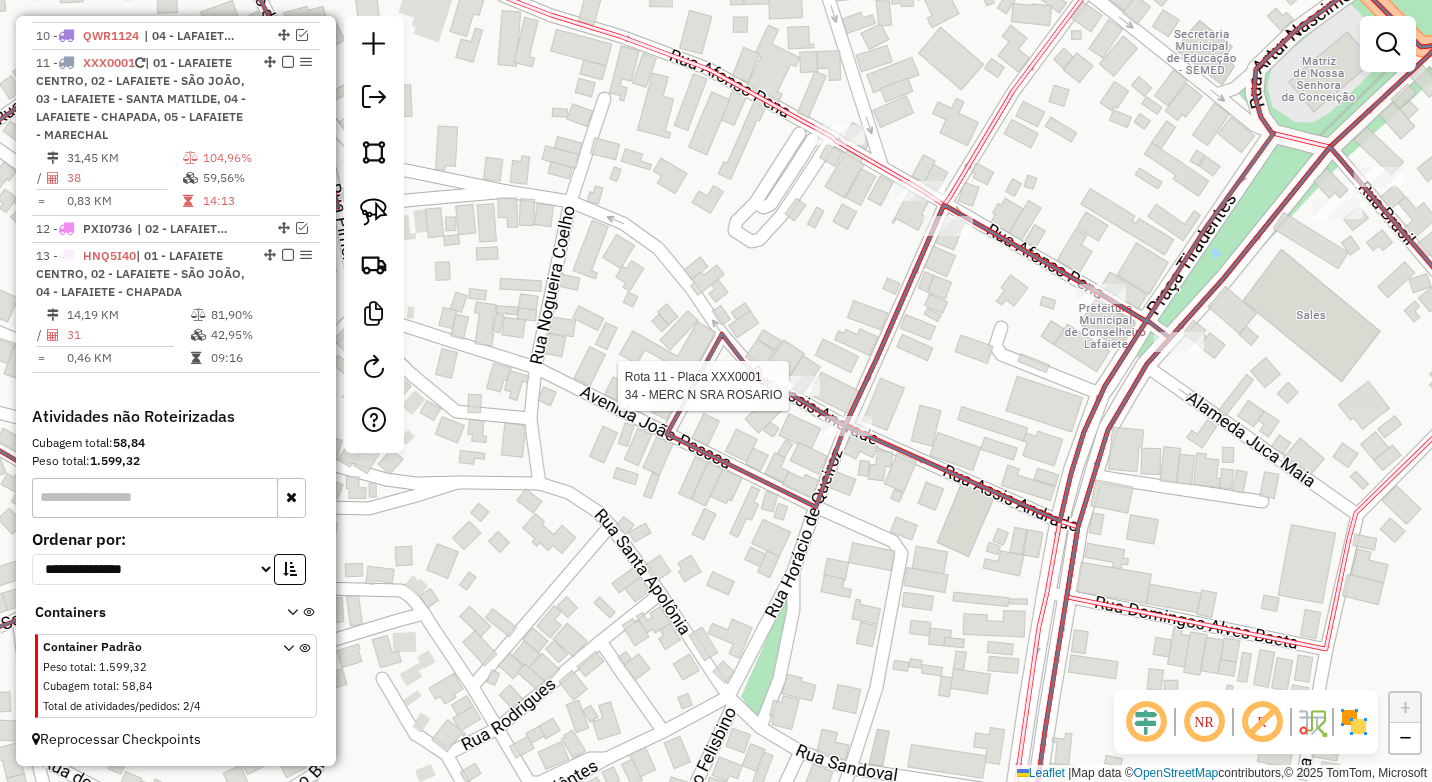 select on "*********" 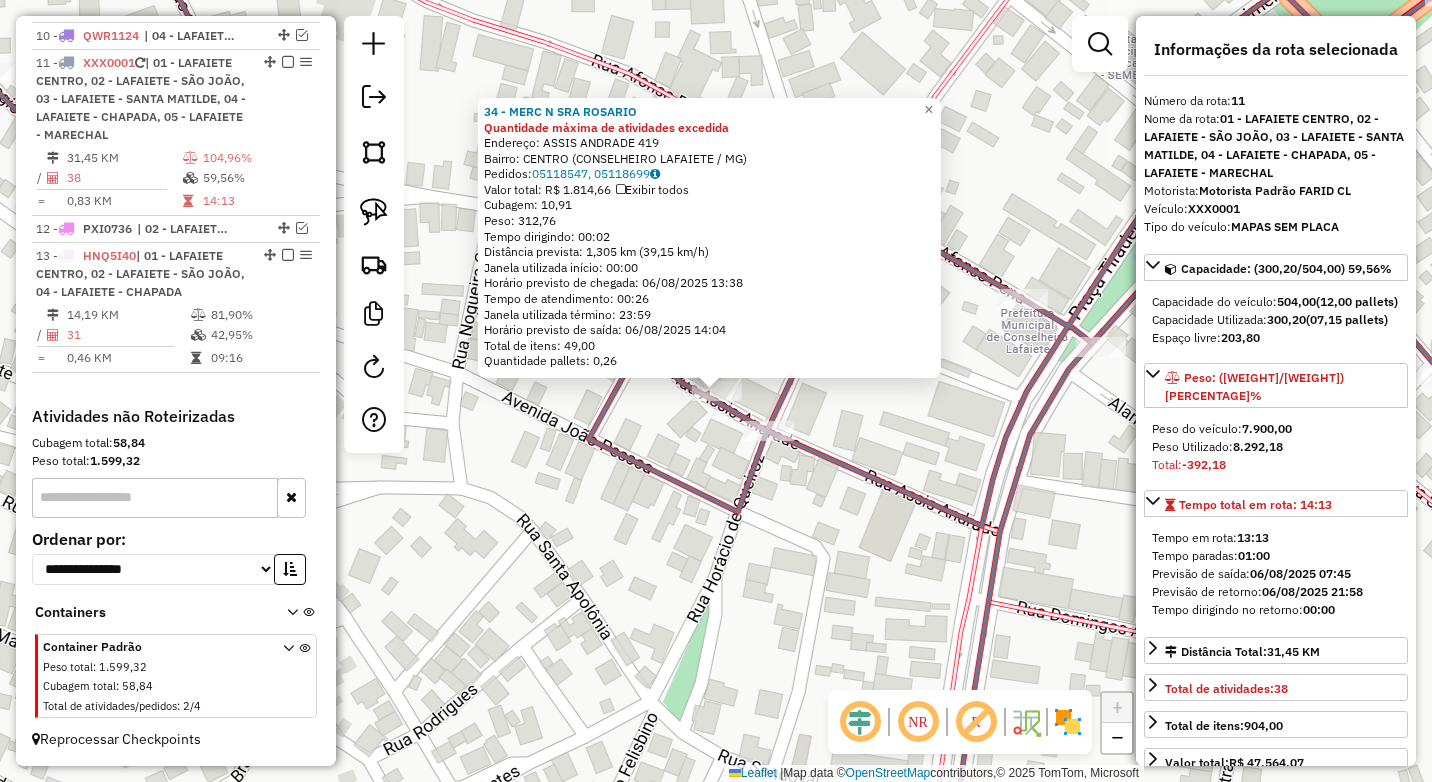 click on "34 - MERC N SRA ROSARIO Quantidade máxima de atividades excedida  Endereço:  ASSIS ANDRADE 419   Bairro: CENTRO (CONSELHEIRO LAFAIETE / MG)   Pedidos:  05118547, 05118699   Valor total: R$ 1.814,66   Exibir todos   Cubagem: 10,91  Peso: 312,76  Tempo dirigindo: 00:02   Distância prevista: 1,305 km (39,15 km/h)   Janela utilizada início: 00:00   Horário previsto de chegada: 06/08/2025 13:38   Tempo de atendimento: 00:26   Janela utilizada término: 23:59   Horário previsto de saída: 06/08/2025 14:04   Total de itens: 49,00   Quantidade pallets: 0,26  × Janela de atendimento Grade de atendimento Capacidade Transportadoras Veículos Cliente Pedidos  Rotas Selecione os dias de semana para filtrar as janelas de atendimento  Seg   Ter   Qua   Qui   Sex   Sáb   Dom  Informe o período da janela de atendimento: De: Até:  Filtrar exatamente a janela do cliente  Considerar janela de atendimento padrão  Selecione os dias de semana para filtrar as grades de atendimento  Seg   Ter   Qua   Qui   Sex   Sáb  ****" 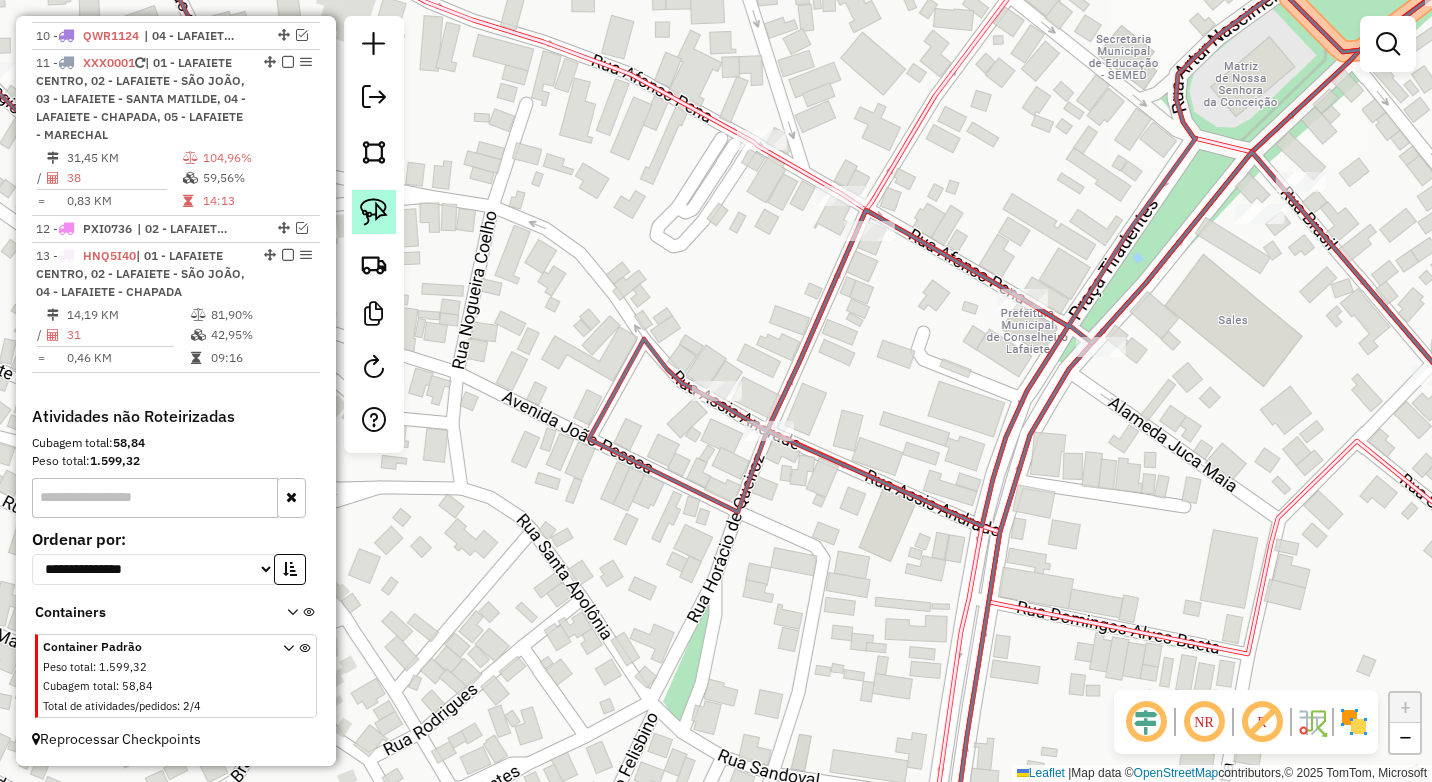 click 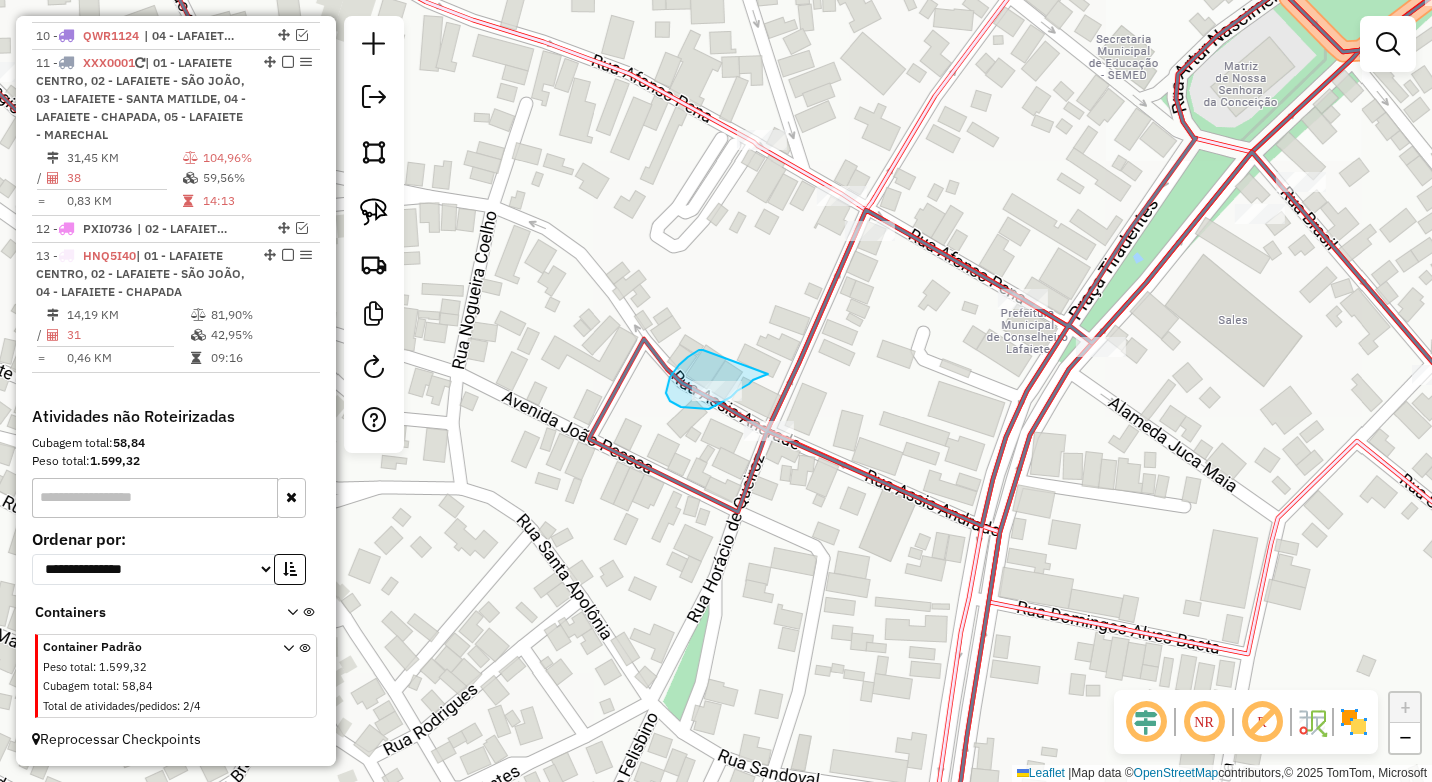 drag, startPoint x: 703, startPoint y: 350, endPoint x: 774, endPoint y: 366, distance: 72.780495 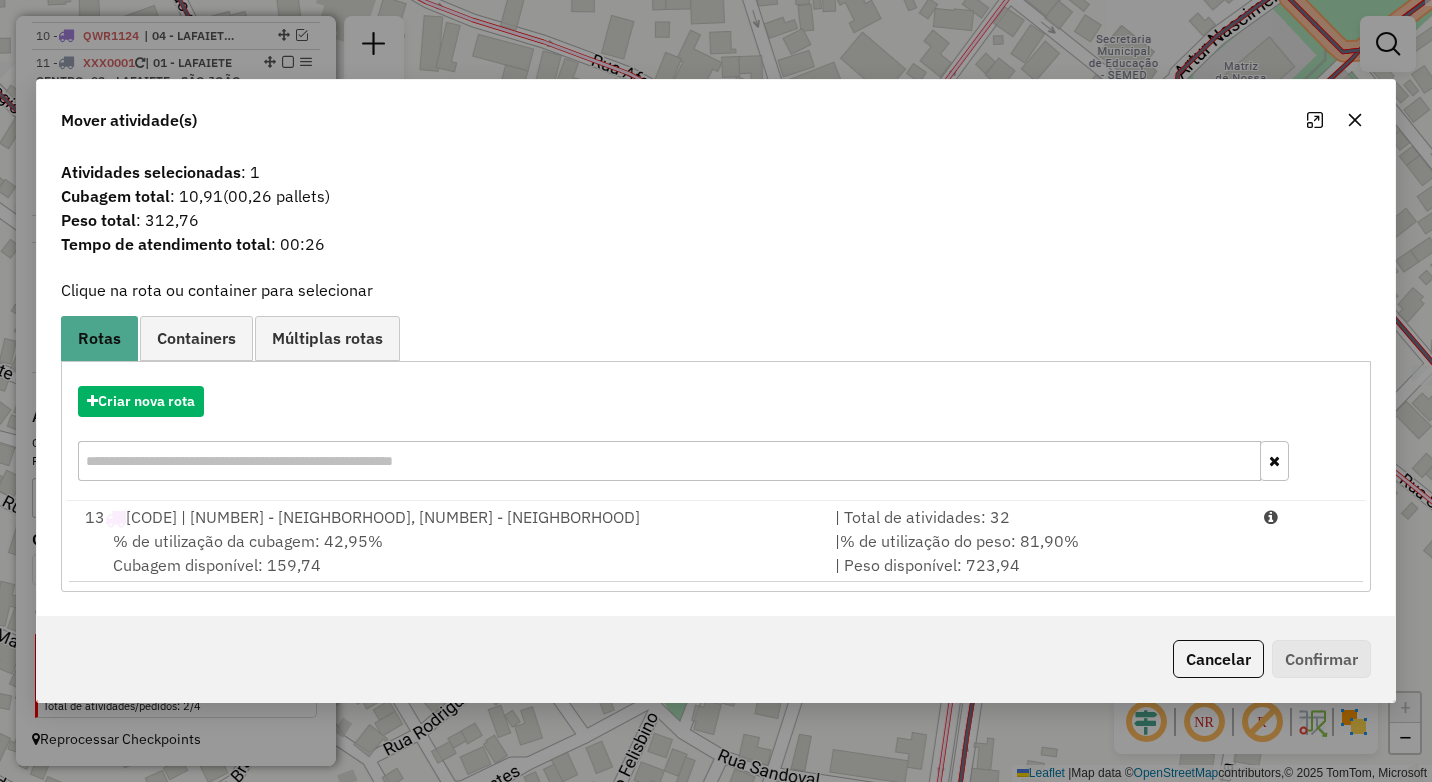 click on "|  % de utilização do peso: 81,90%  | Peso disponível: 723,94" at bounding box center (1037, 553) 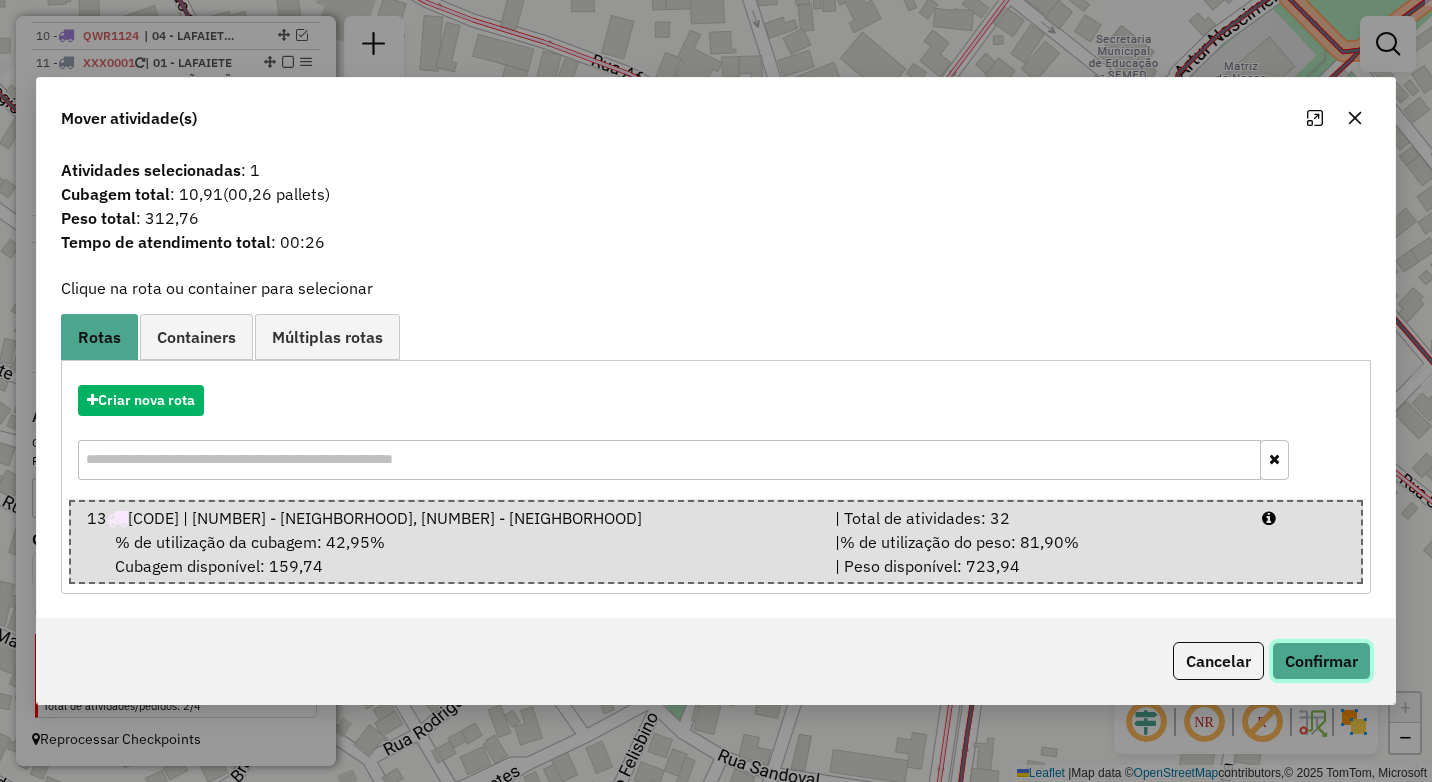 click on "Confirmar" 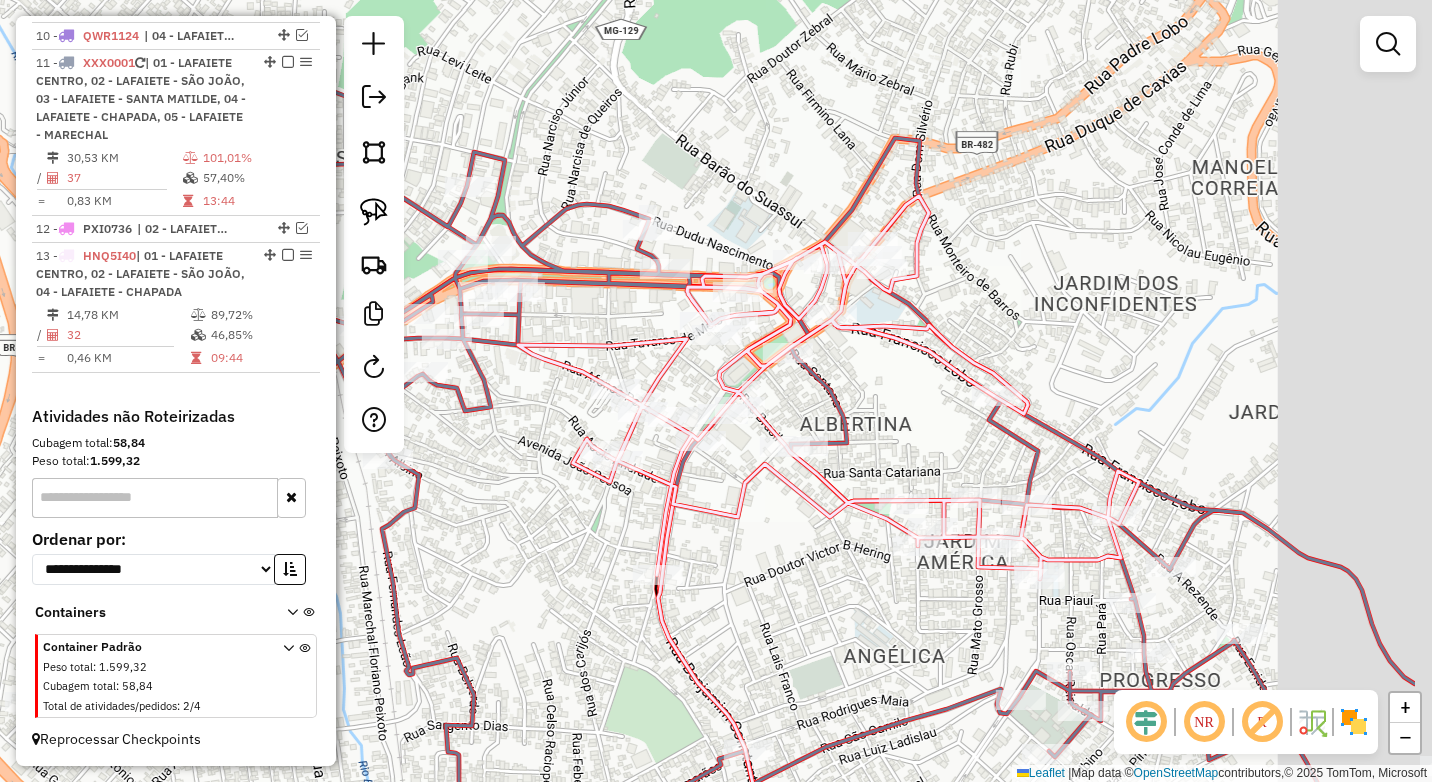 drag, startPoint x: 792, startPoint y: 511, endPoint x: 711, endPoint y: 510, distance: 81.00617 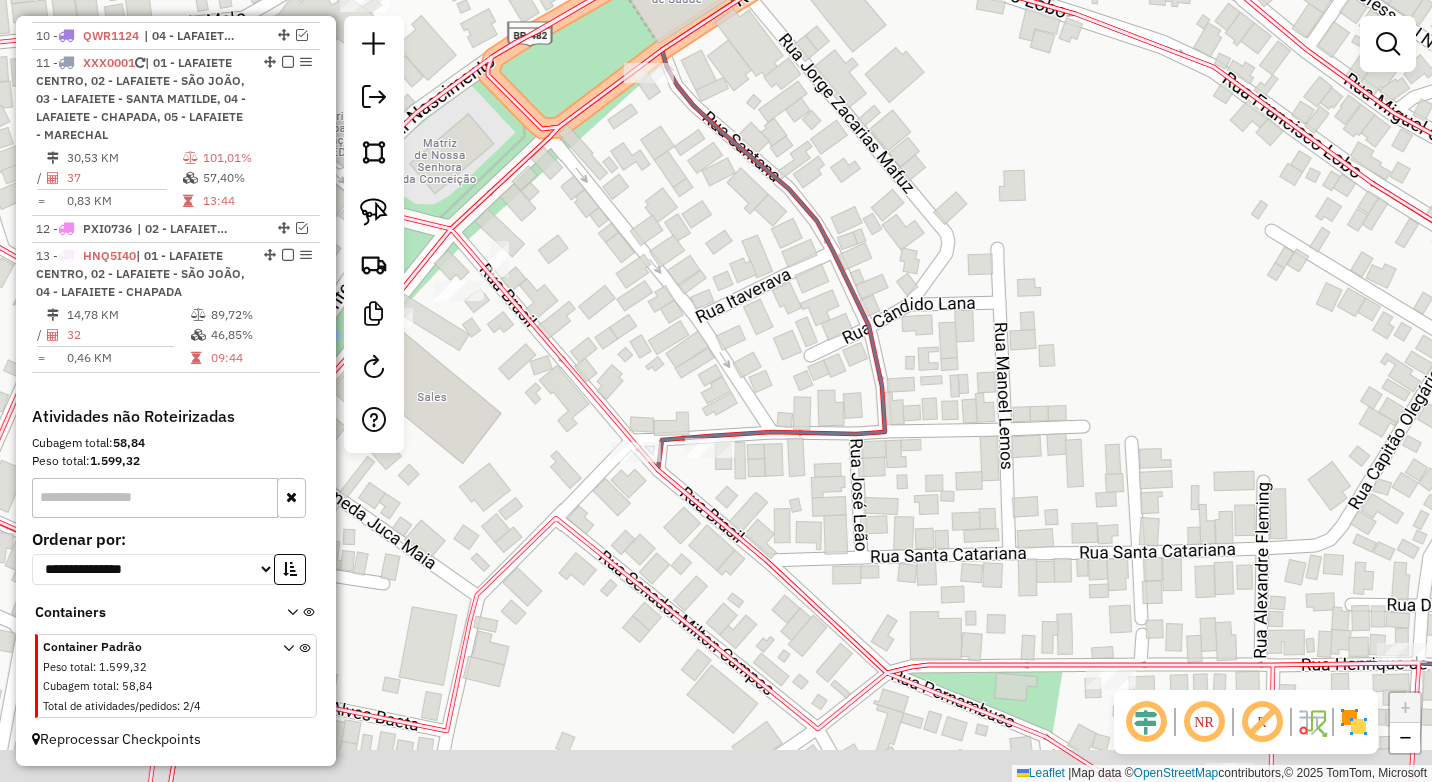 drag, startPoint x: 759, startPoint y: 416, endPoint x: 721, endPoint y: 384, distance: 49.67897 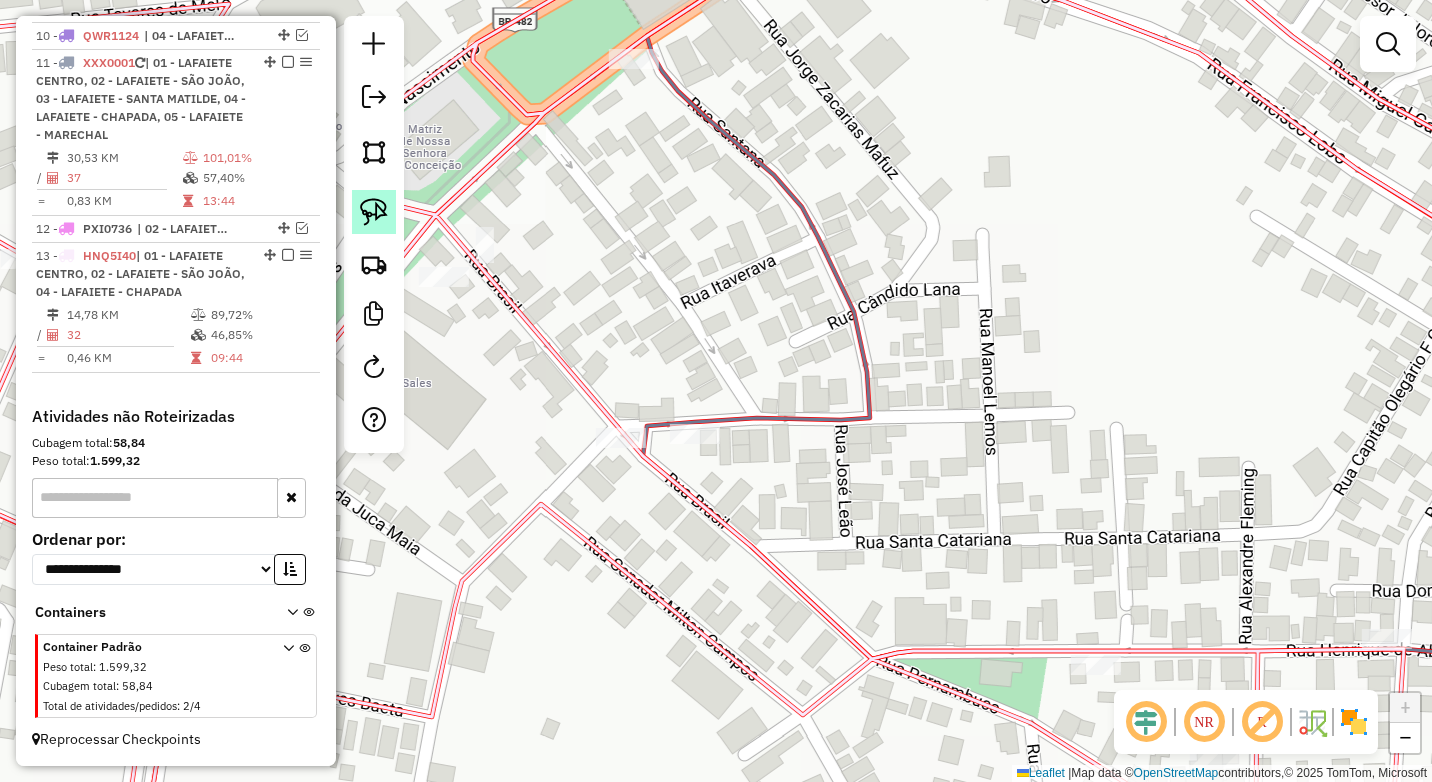 click 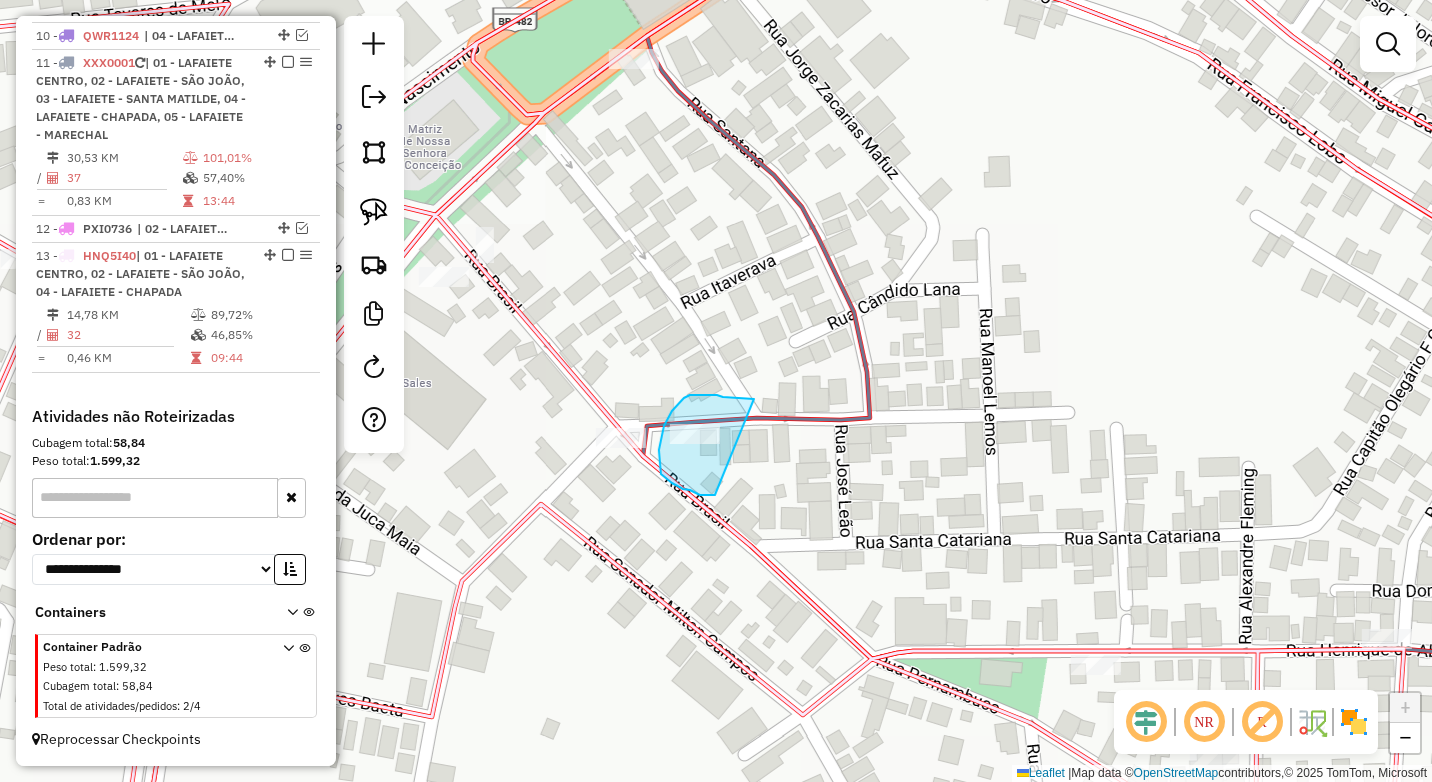 drag, startPoint x: 754, startPoint y: 399, endPoint x: 722, endPoint y: 495, distance: 101.19289 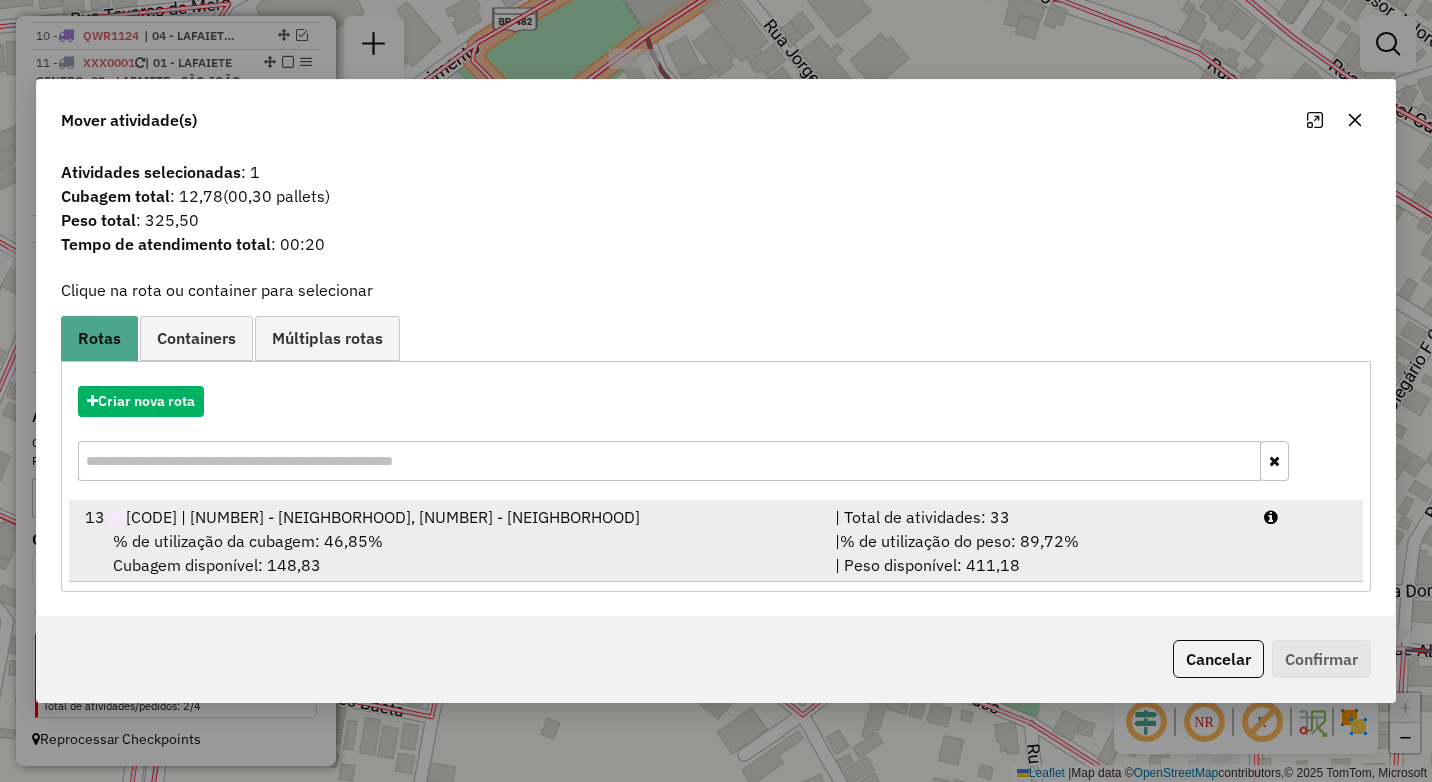 click on "% de utilização da cubagem: 46,85%  Cubagem disponível: 148,83" at bounding box center (448, 553) 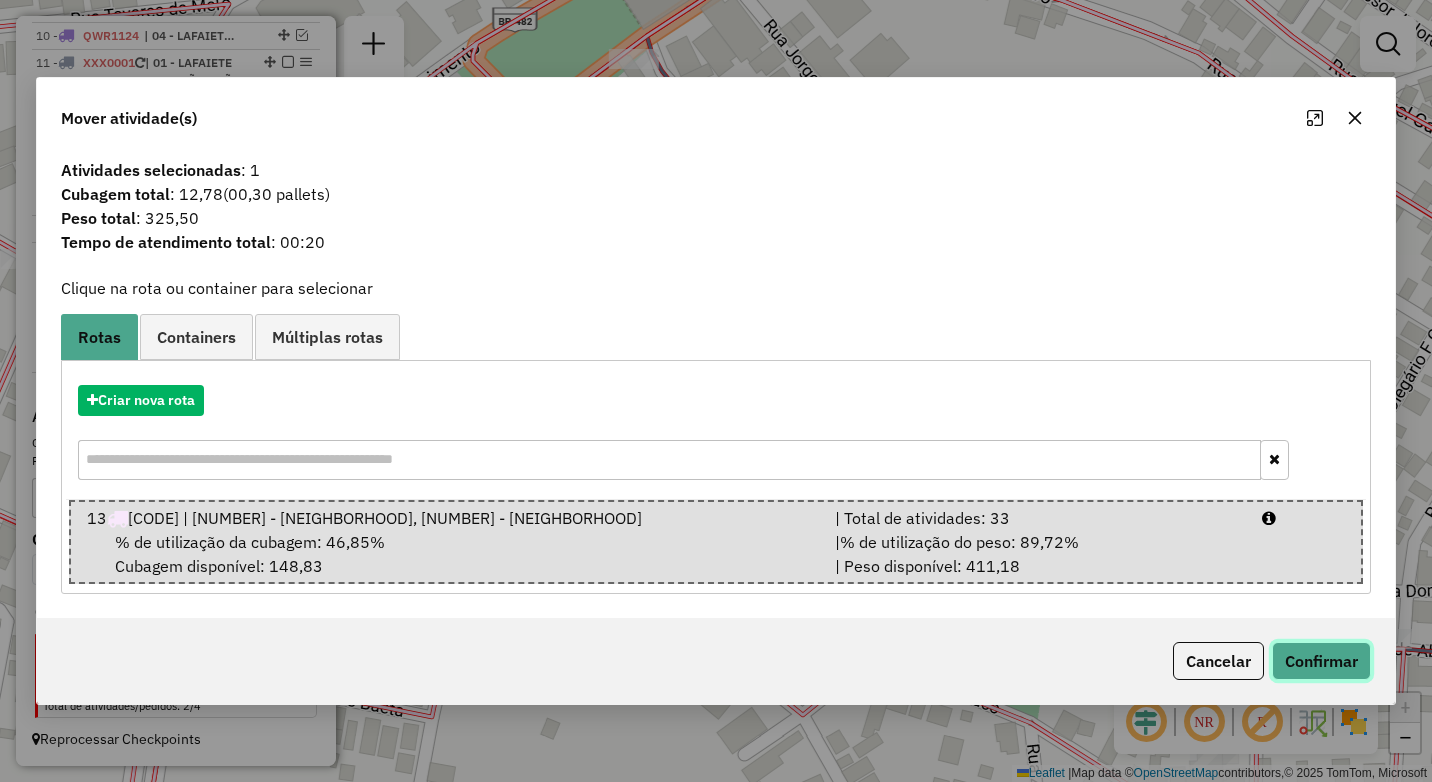 drag, startPoint x: 1319, startPoint y: 659, endPoint x: 1215, endPoint y: 666, distance: 104.23531 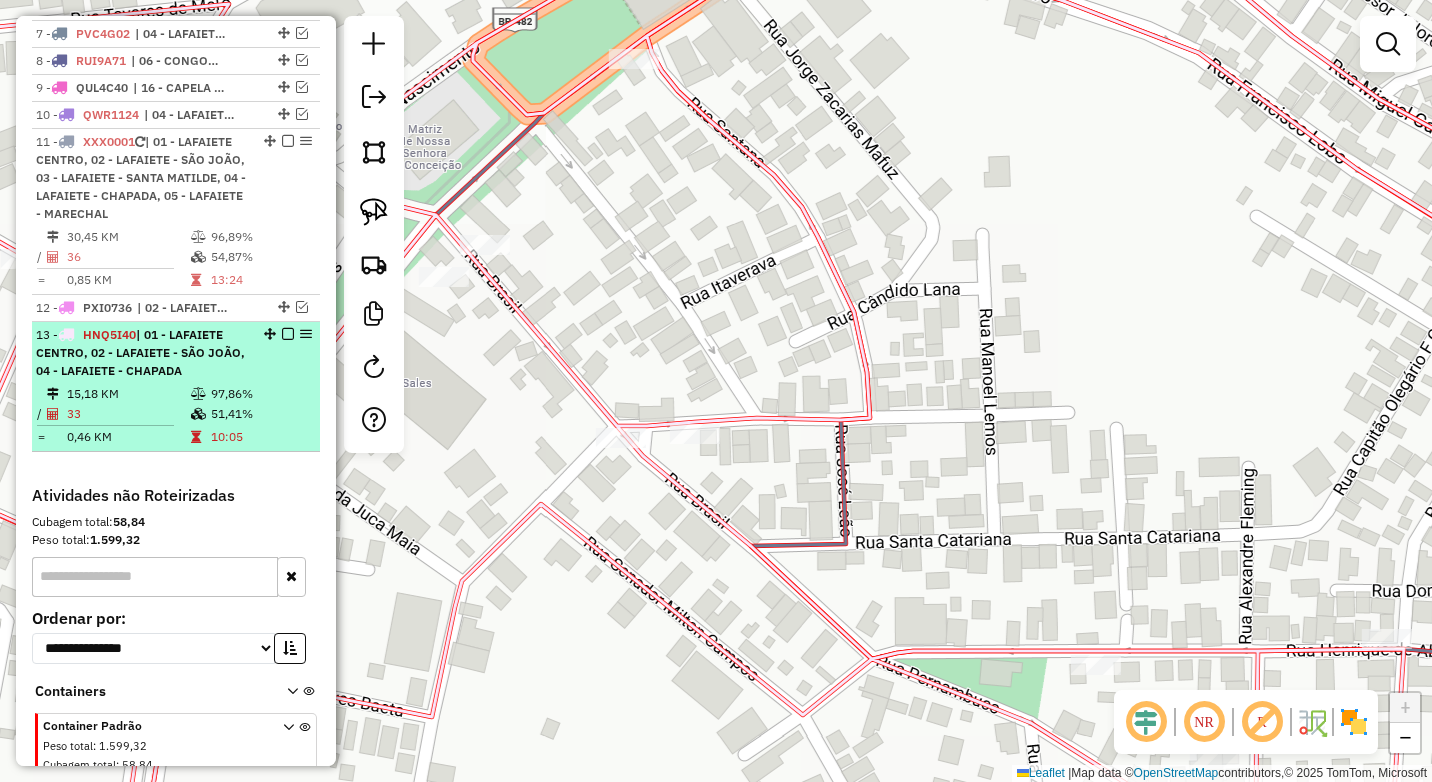 scroll, scrollTop: 686, scrollLeft: 0, axis: vertical 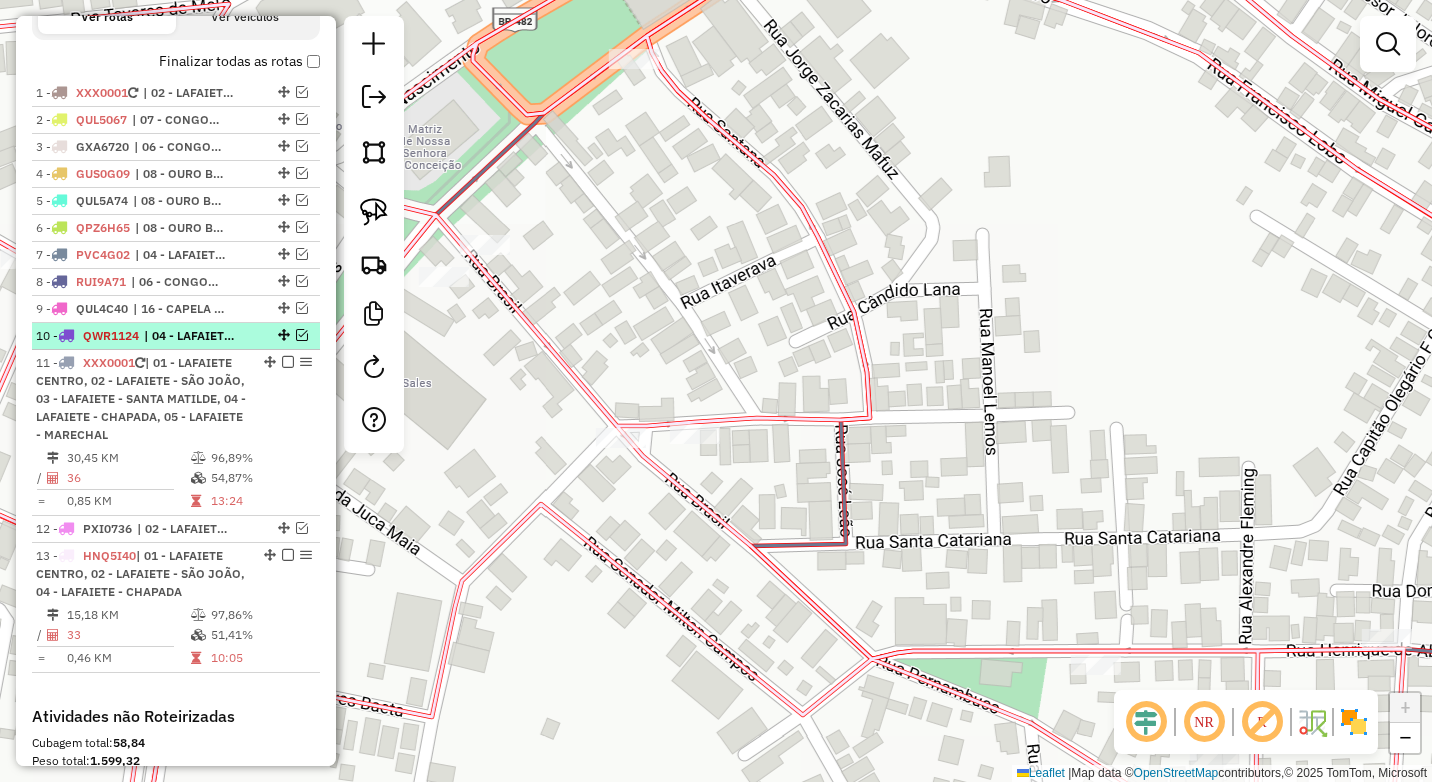 click at bounding box center [302, 335] 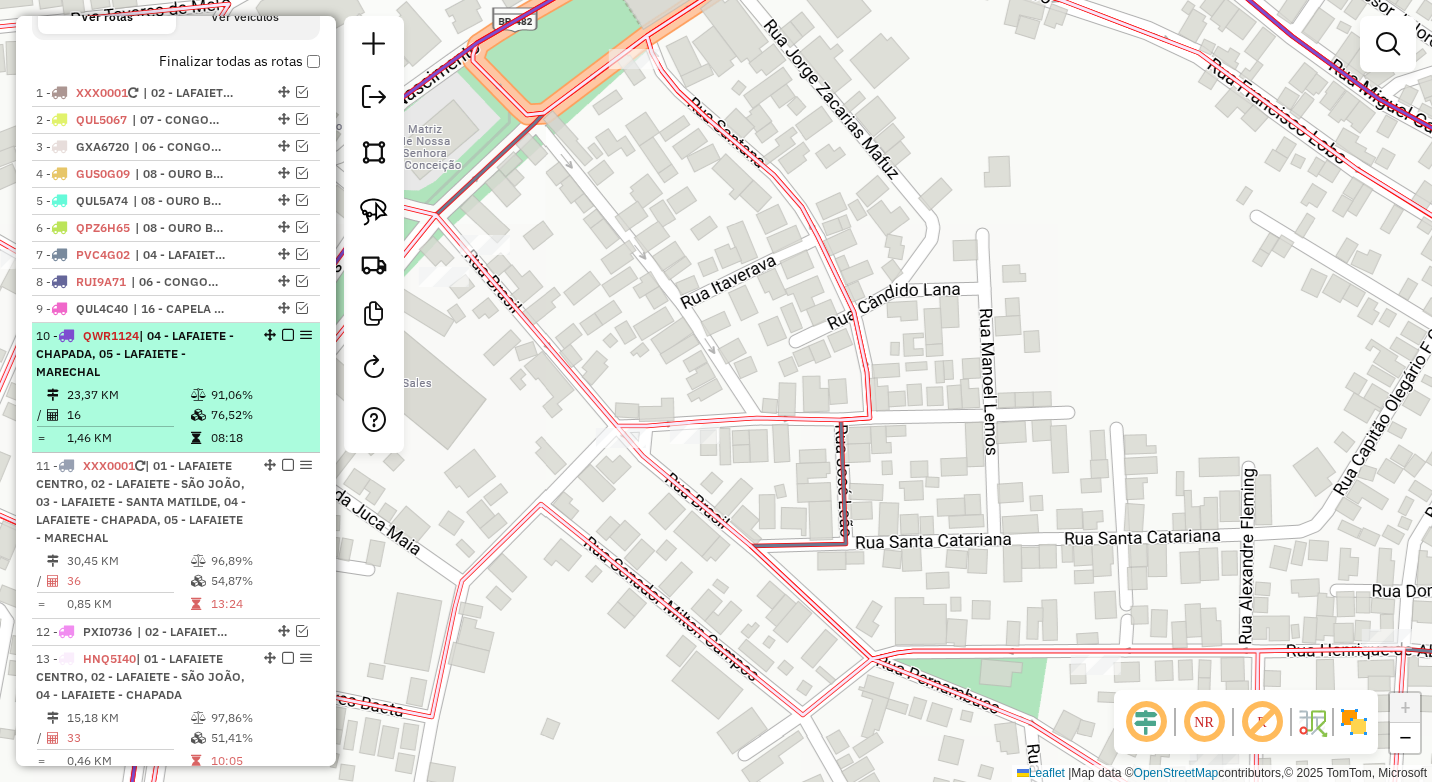 click on "91,06%" at bounding box center (260, 395) 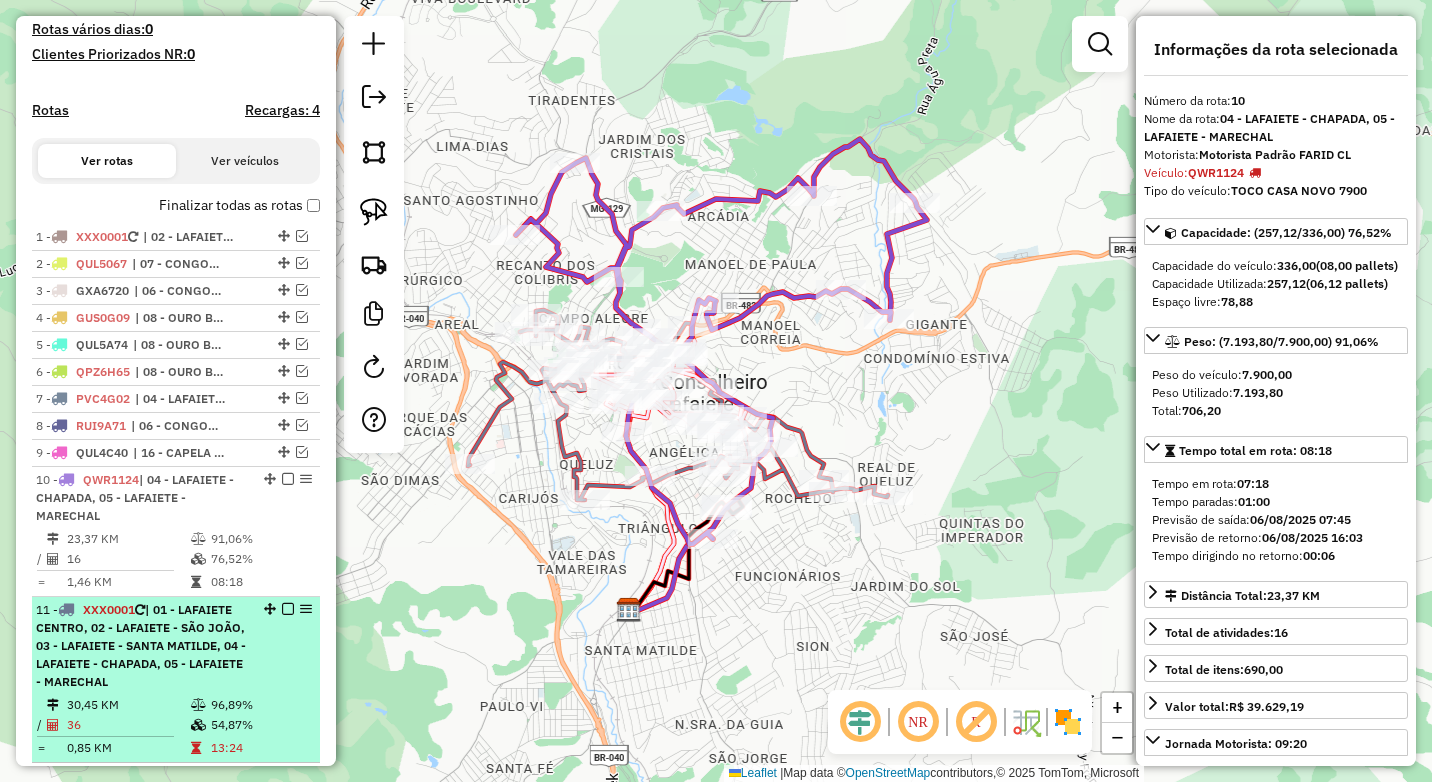 scroll, scrollTop: 586, scrollLeft: 0, axis: vertical 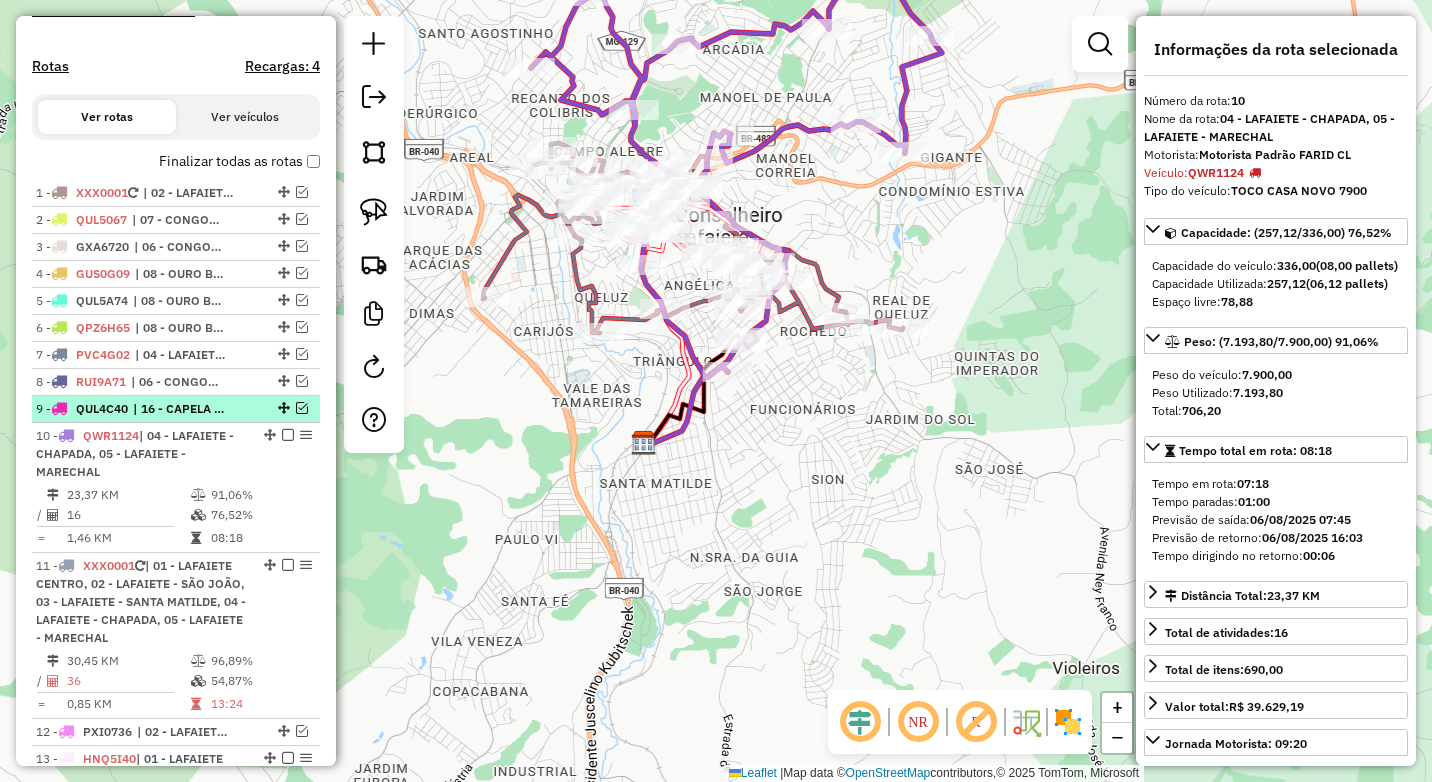 click at bounding box center (302, 408) 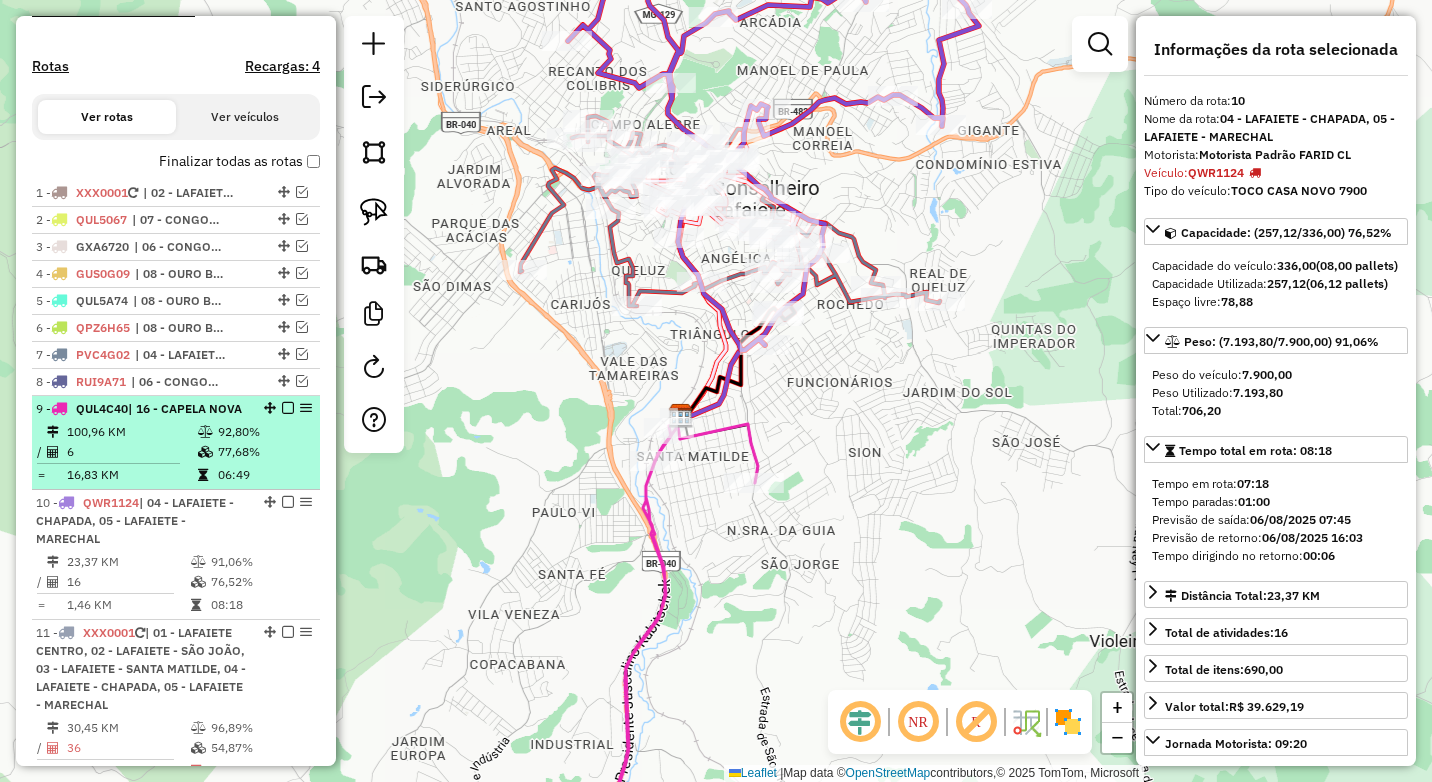 click at bounding box center [288, 408] 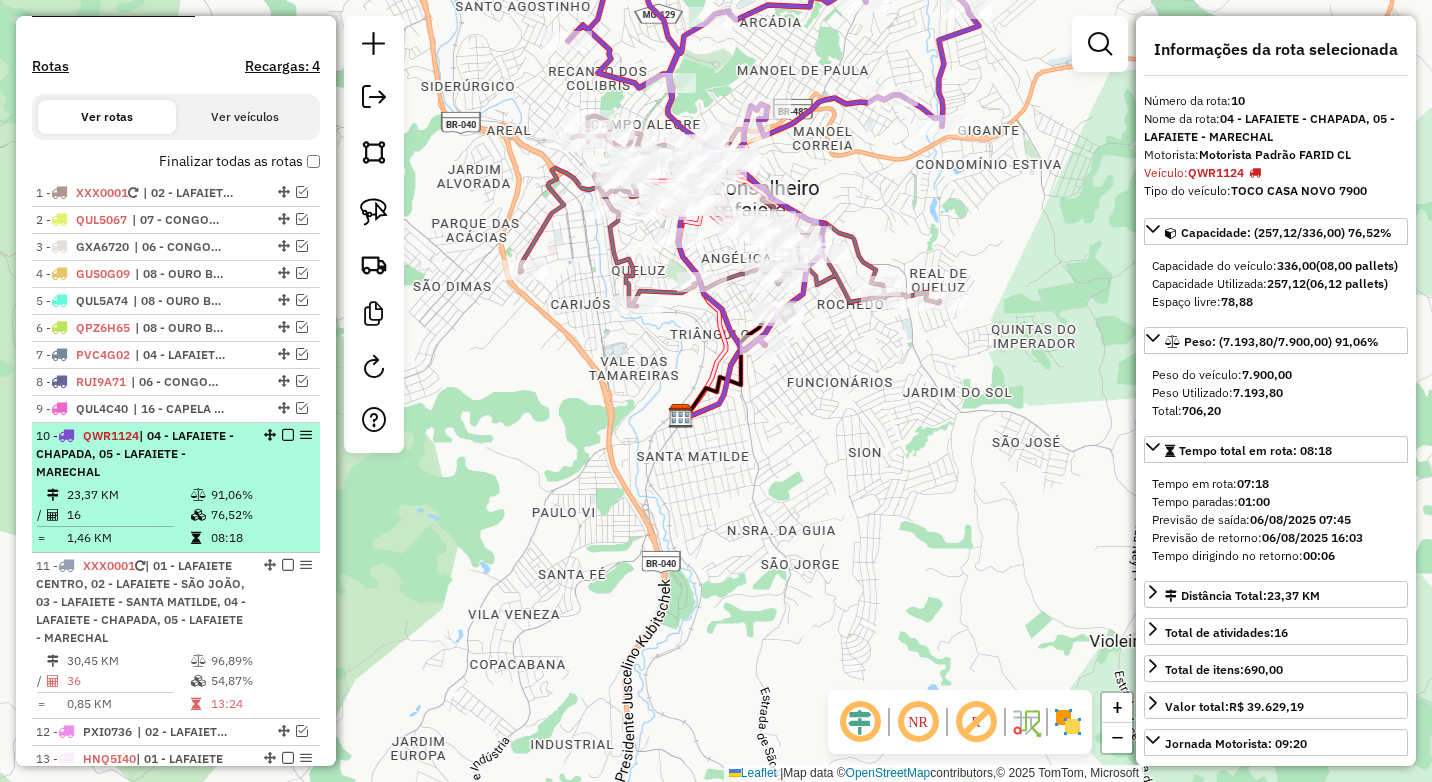 click on "10 -       QWR1124   | 04 - LAFAIETE - CHAPADA, 05 - LAFAIETE - MARECHAL" at bounding box center (176, 454) 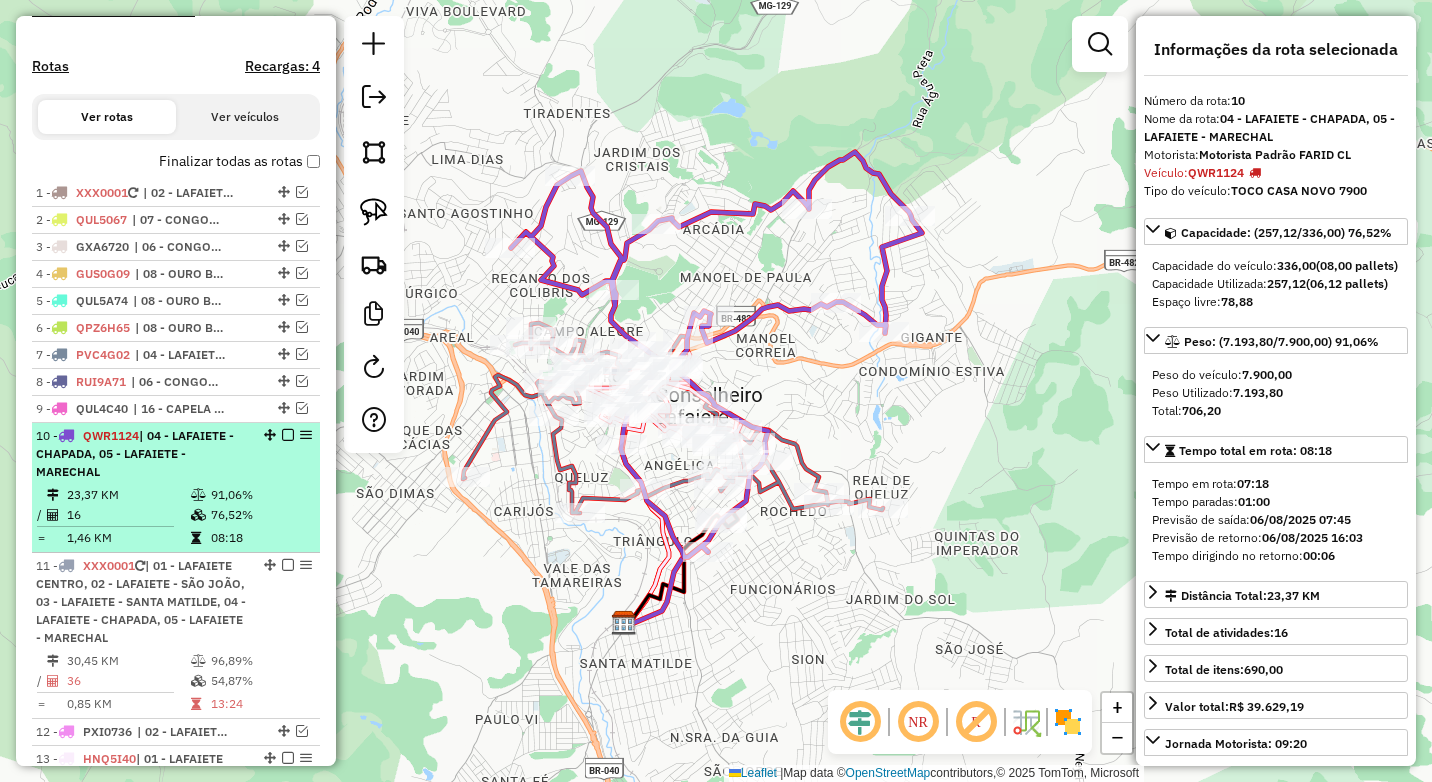 click at bounding box center [288, 435] 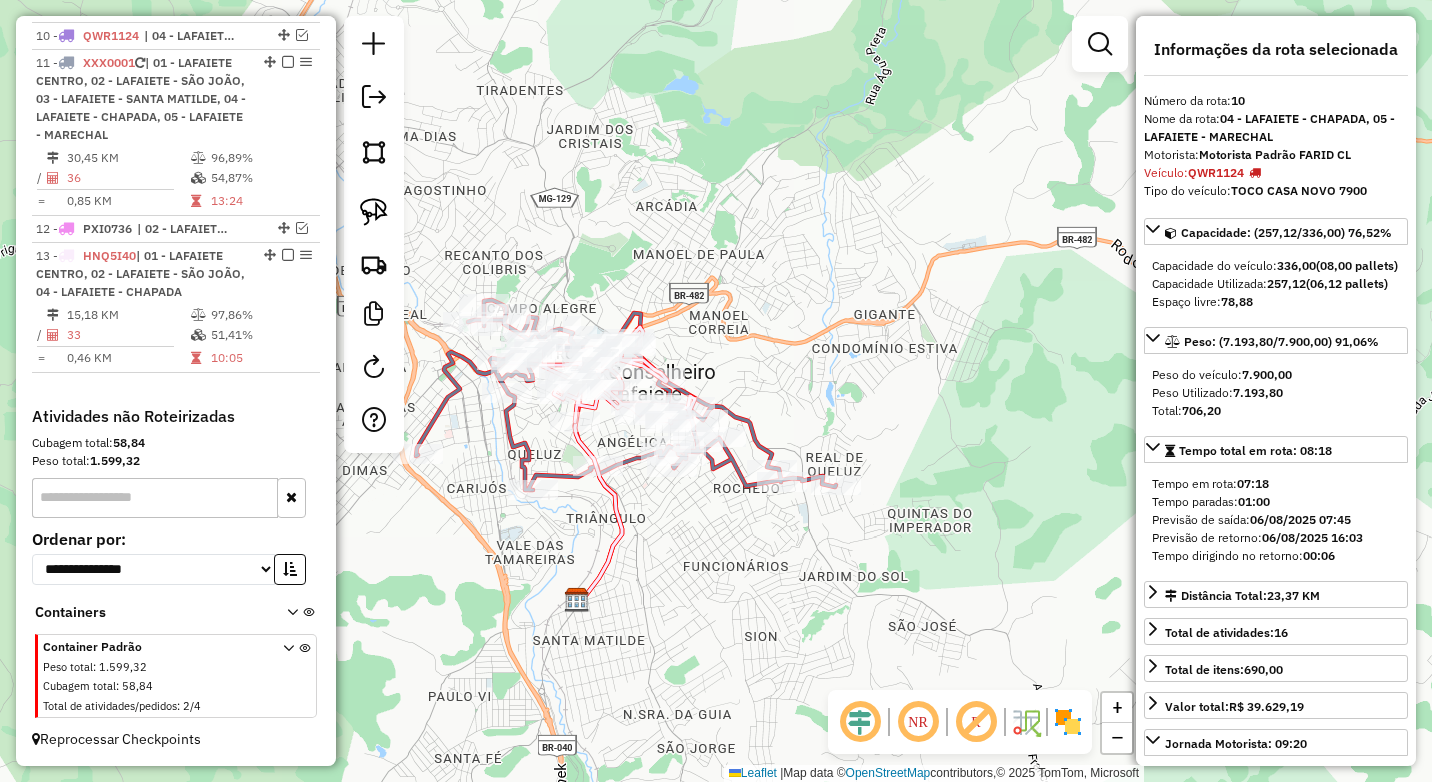 scroll, scrollTop: 886, scrollLeft: 0, axis: vertical 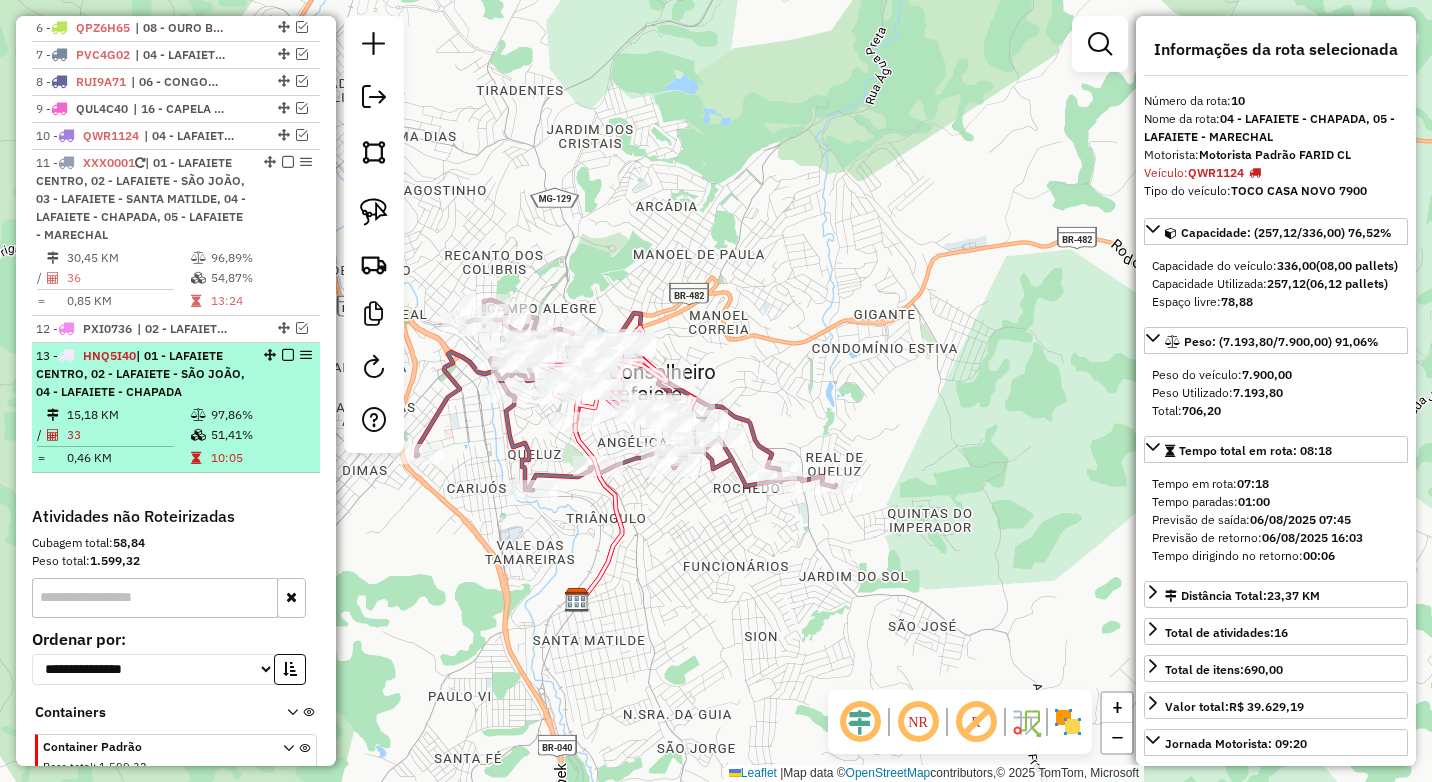 click at bounding box center (198, 415) 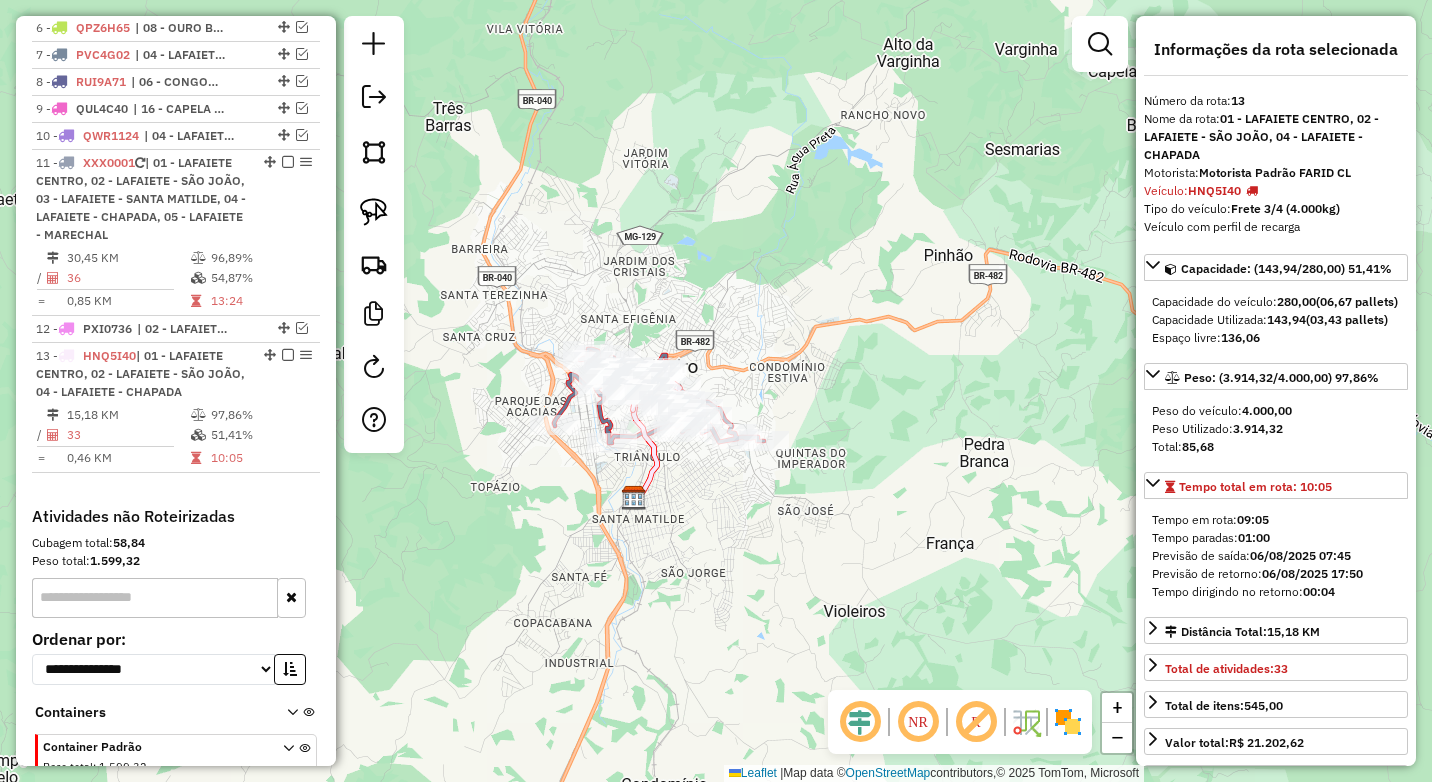 drag, startPoint x: 695, startPoint y: 501, endPoint x: 697, endPoint y: 538, distance: 37.054016 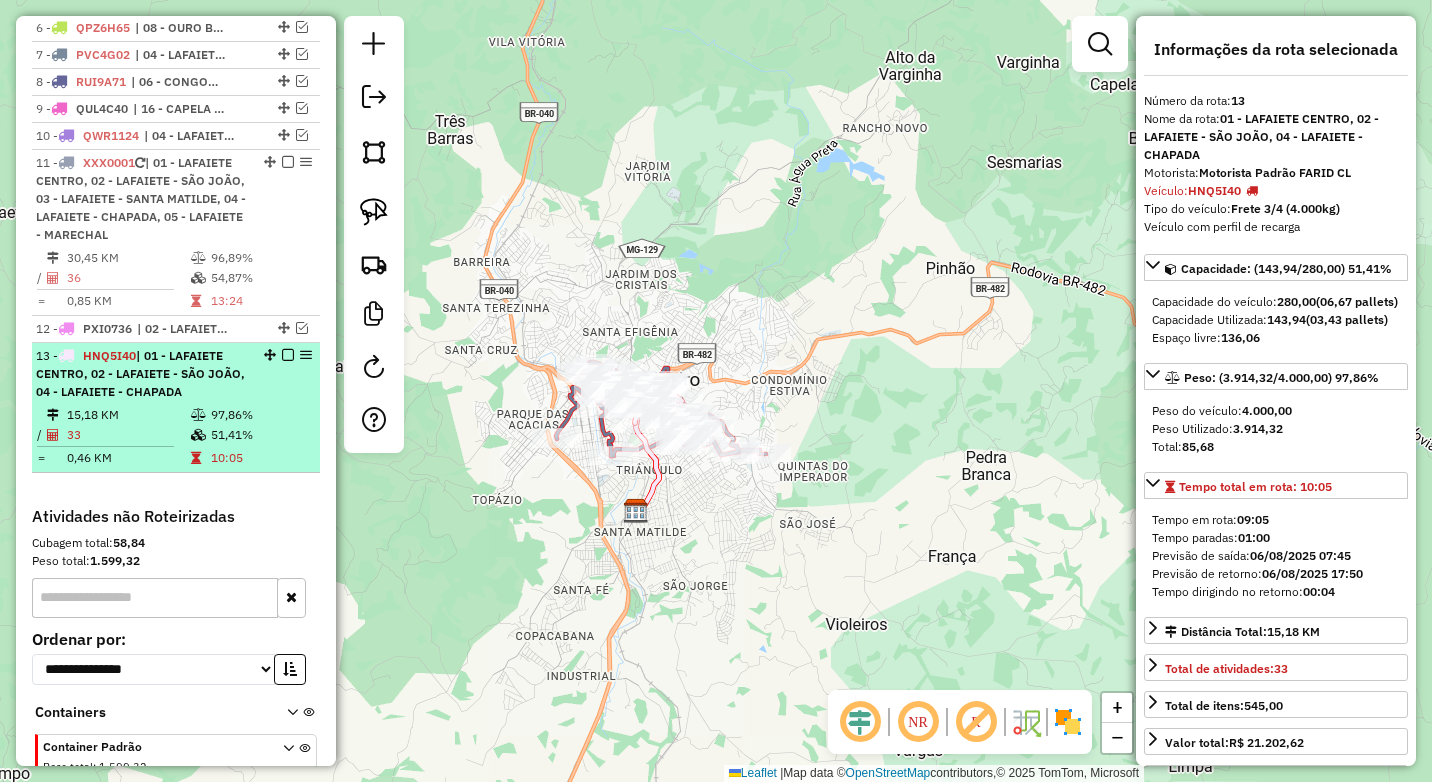 click at bounding box center [288, 355] 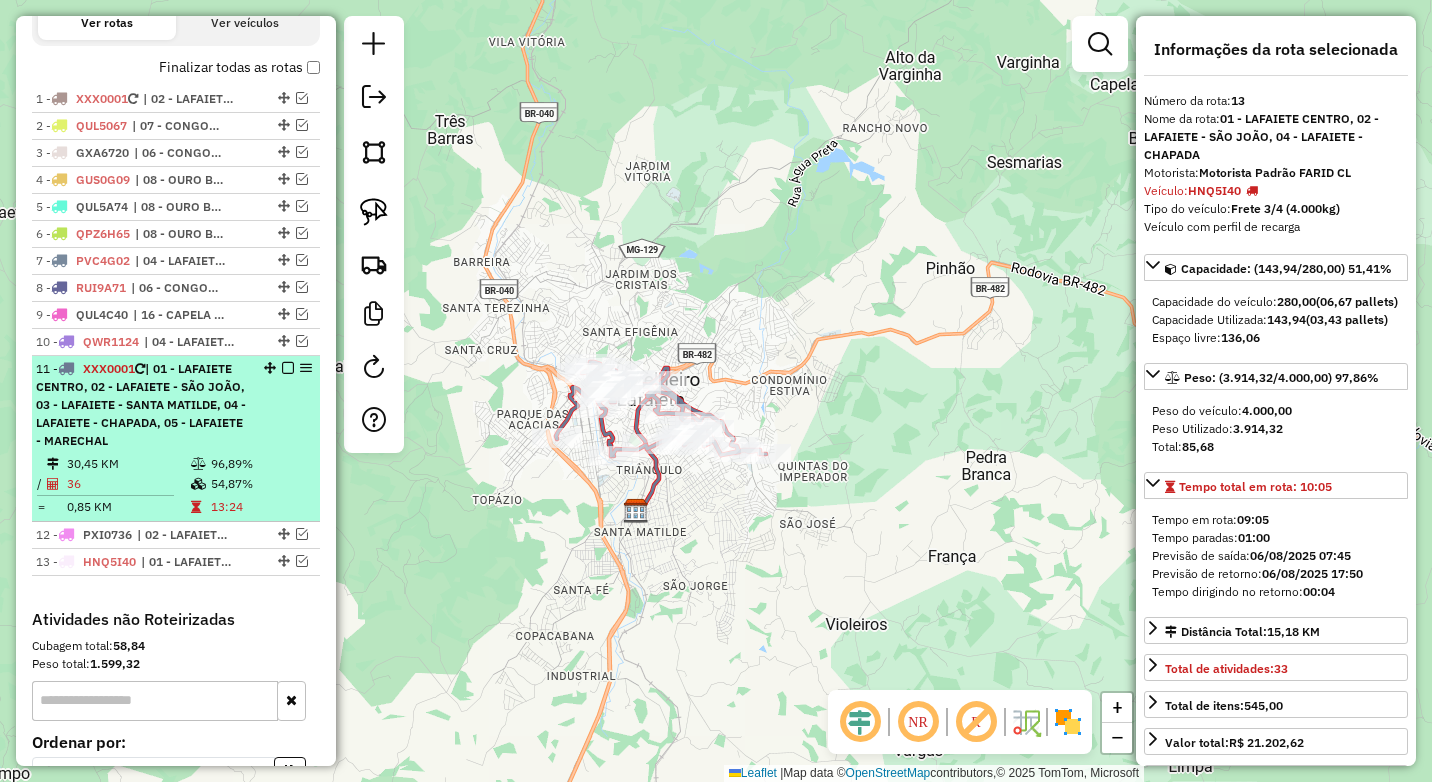 scroll, scrollTop: 683, scrollLeft: 0, axis: vertical 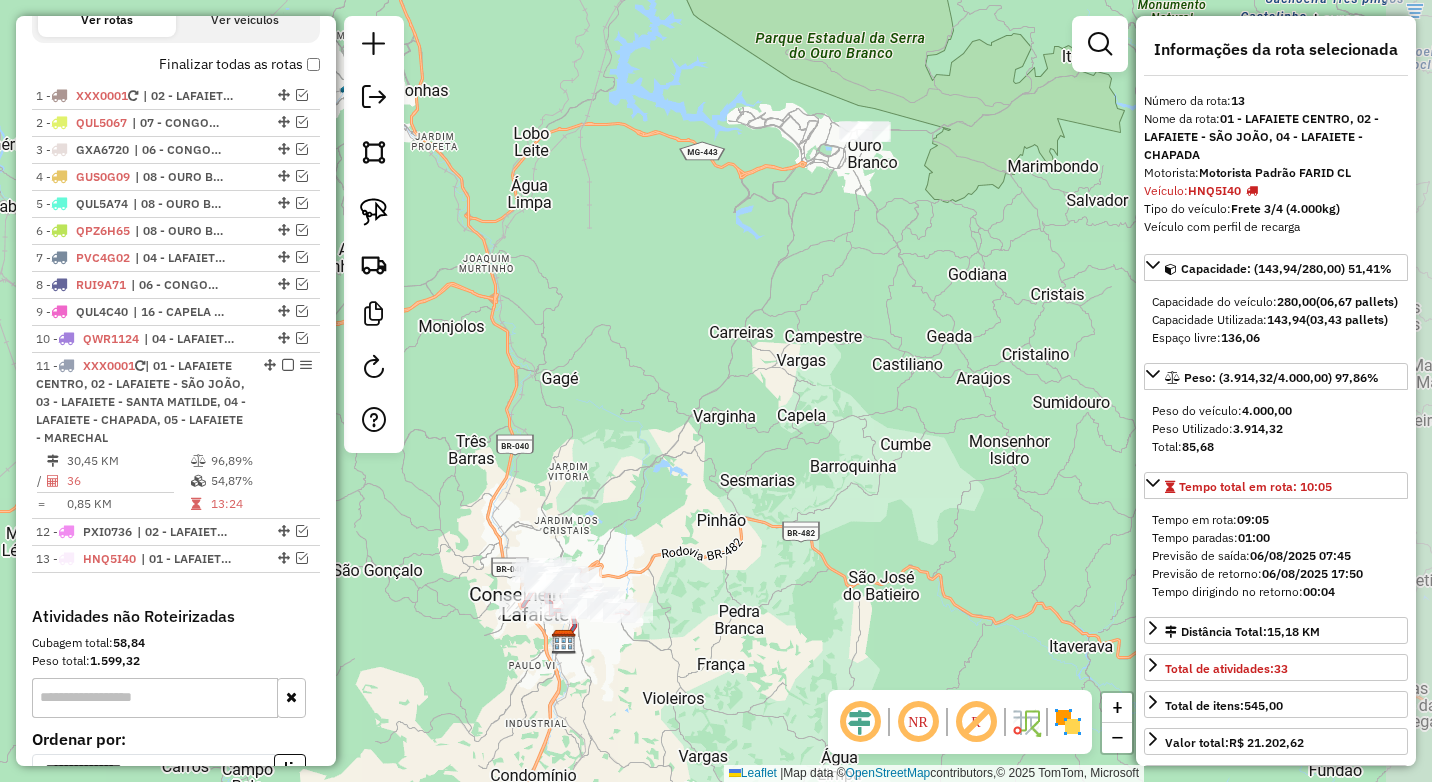 drag, startPoint x: 660, startPoint y: 301, endPoint x: 611, endPoint y: 496, distance: 201.06218 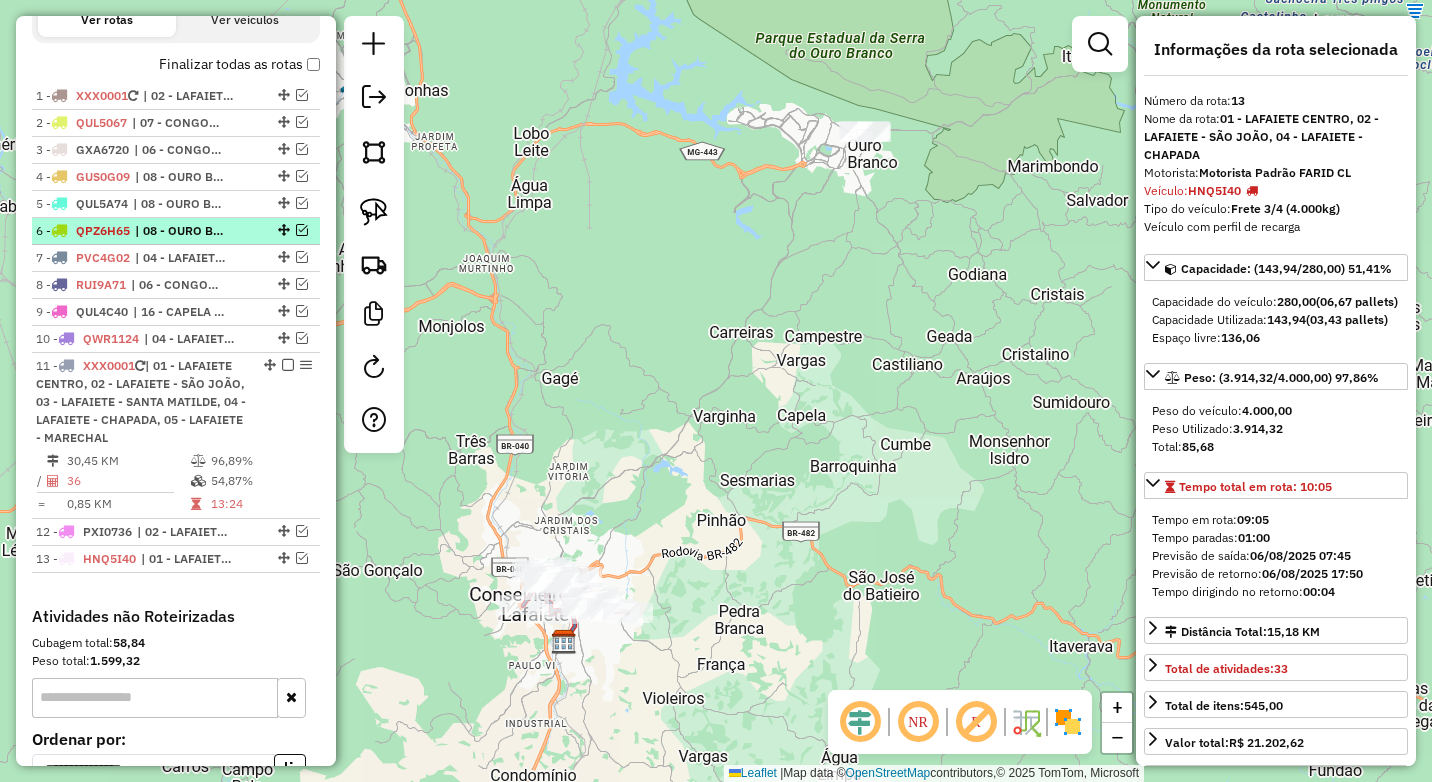 click at bounding box center [302, 230] 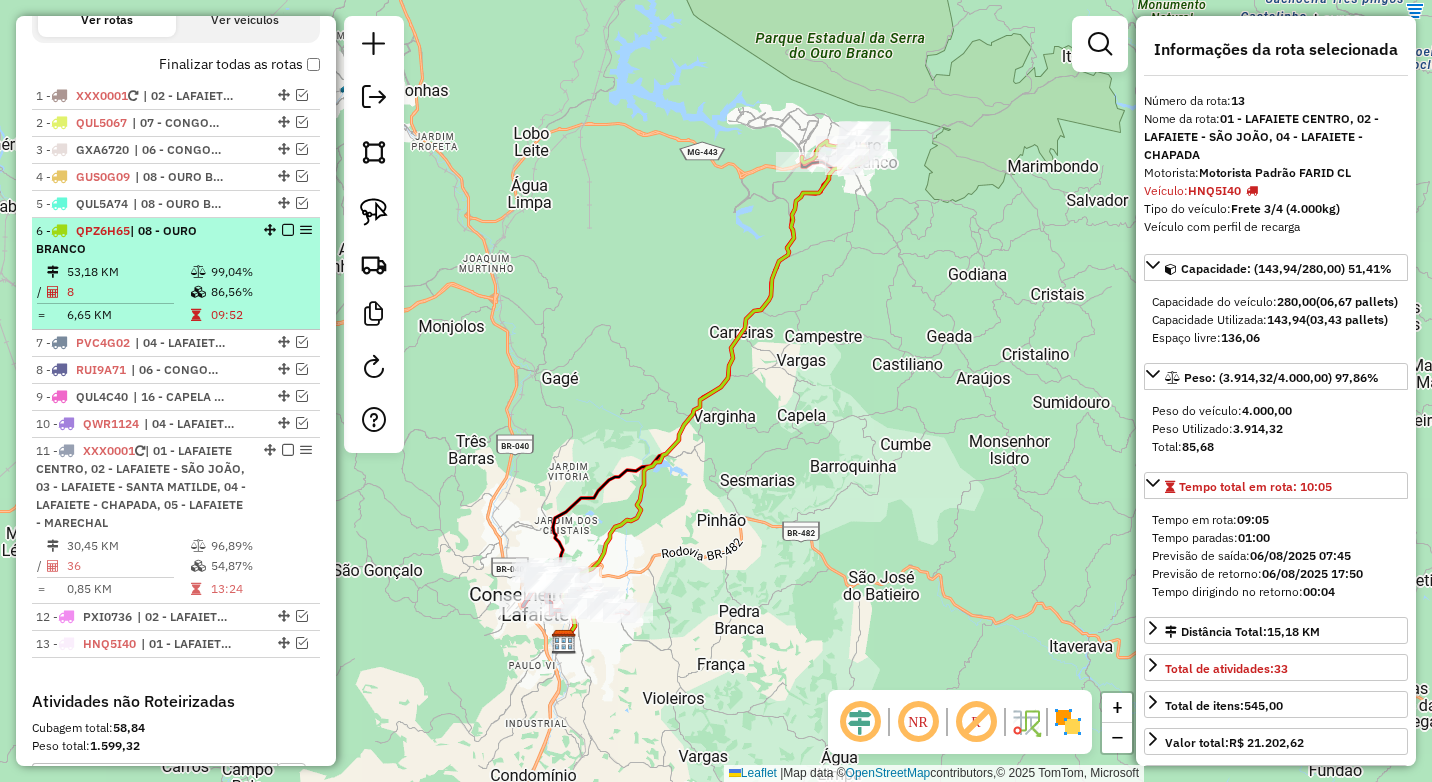 click on "6 -       QPZ6H65   | 08 - OURO BRANCO" at bounding box center [142, 240] 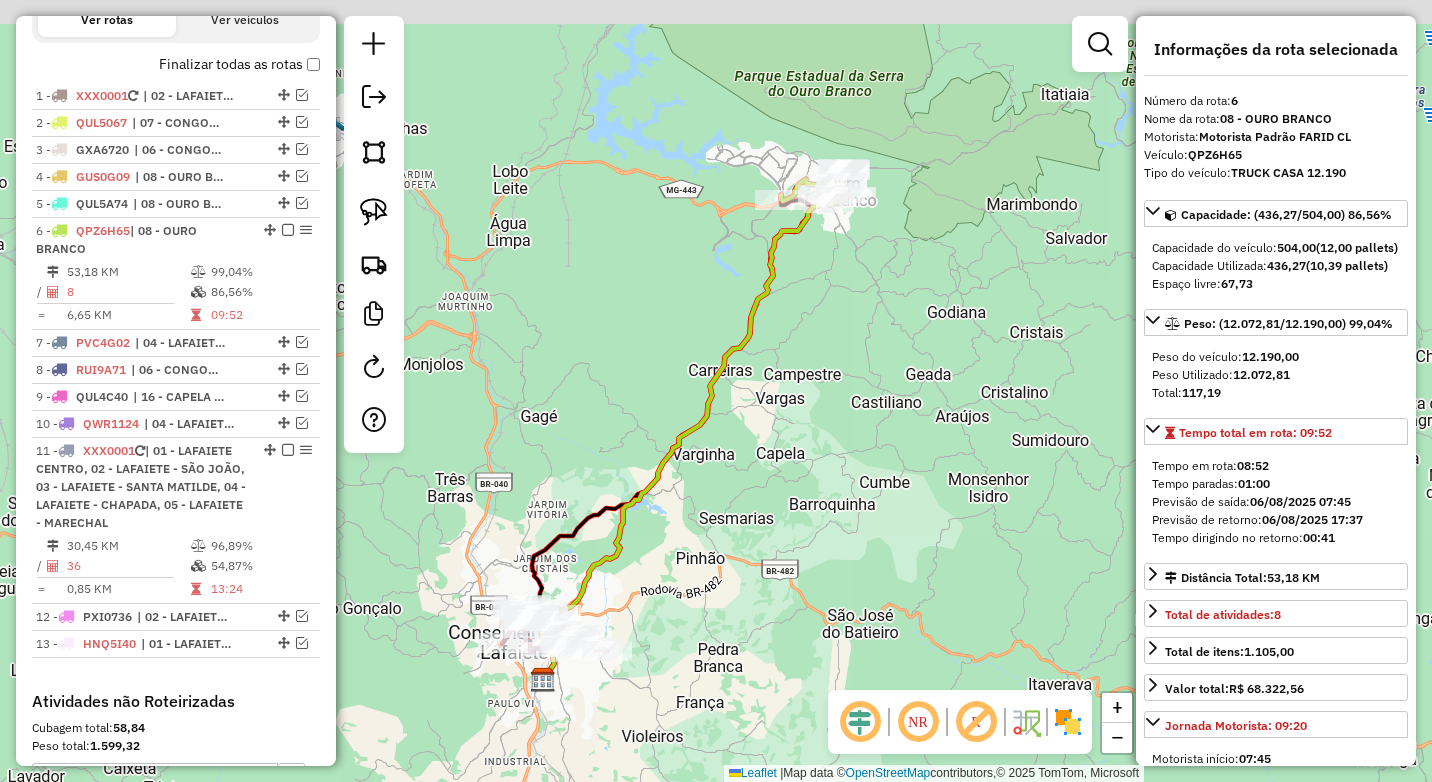 drag, startPoint x: 889, startPoint y: 265, endPoint x: 843, endPoint y: 311, distance: 65.053825 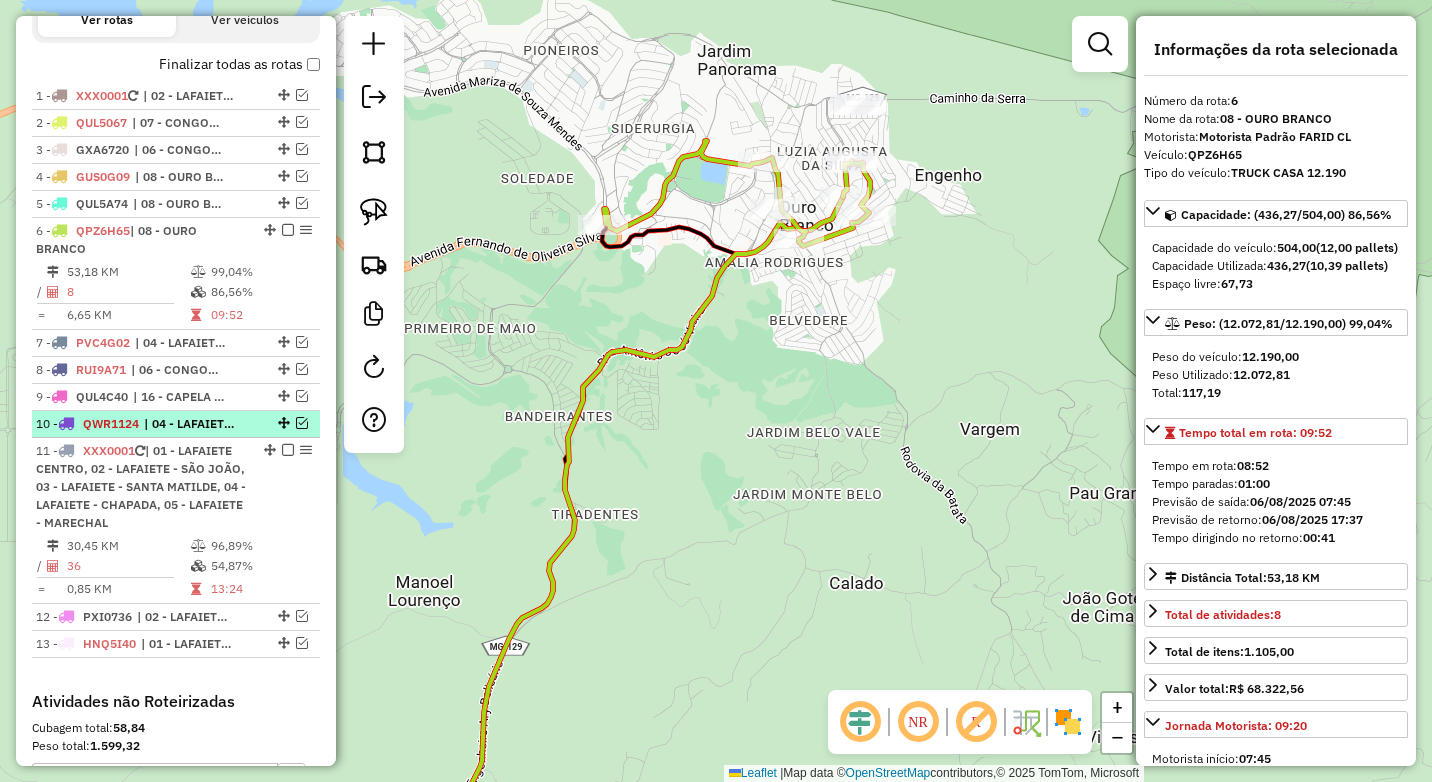 click at bounding box center (302, 423) 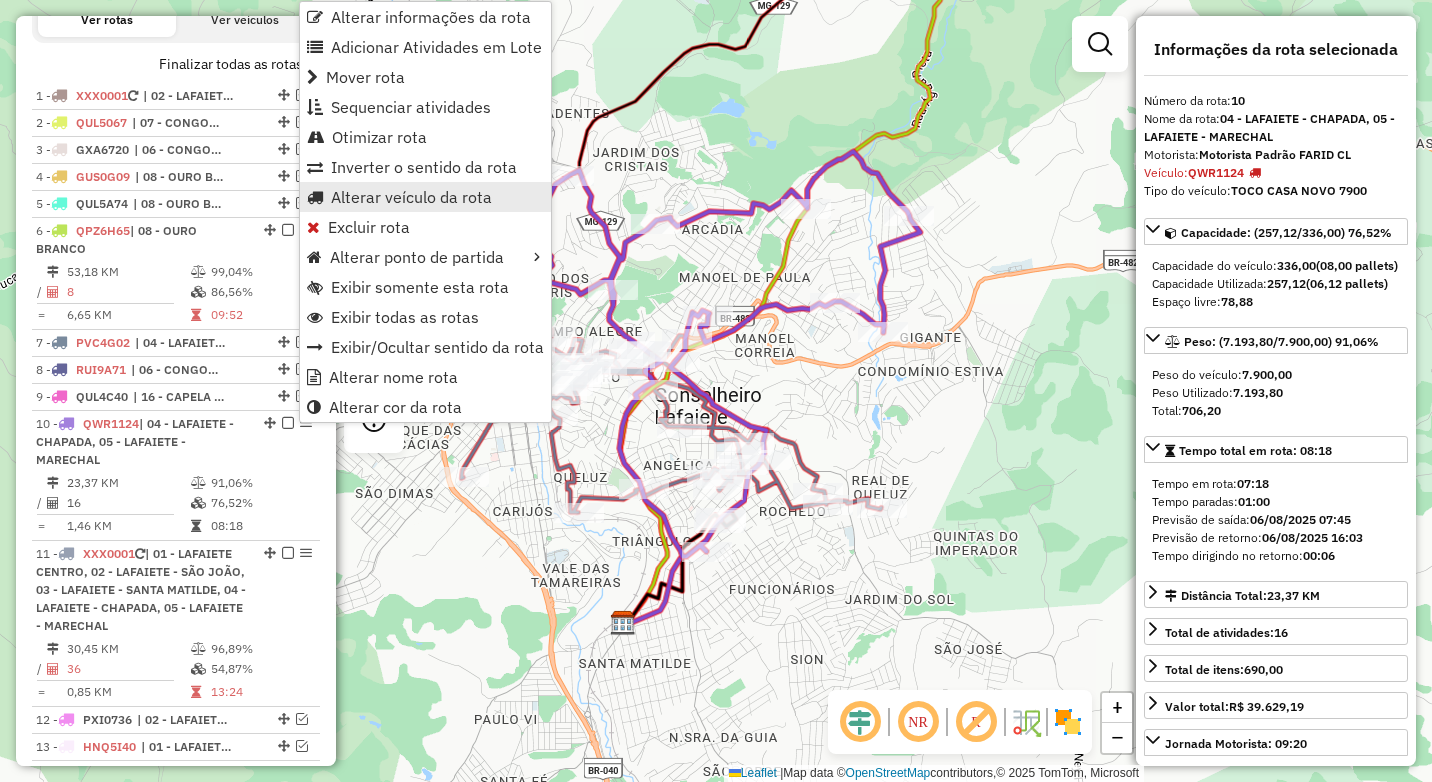 click on "Alterar veículo da rota" at bounding box center (411, 197) 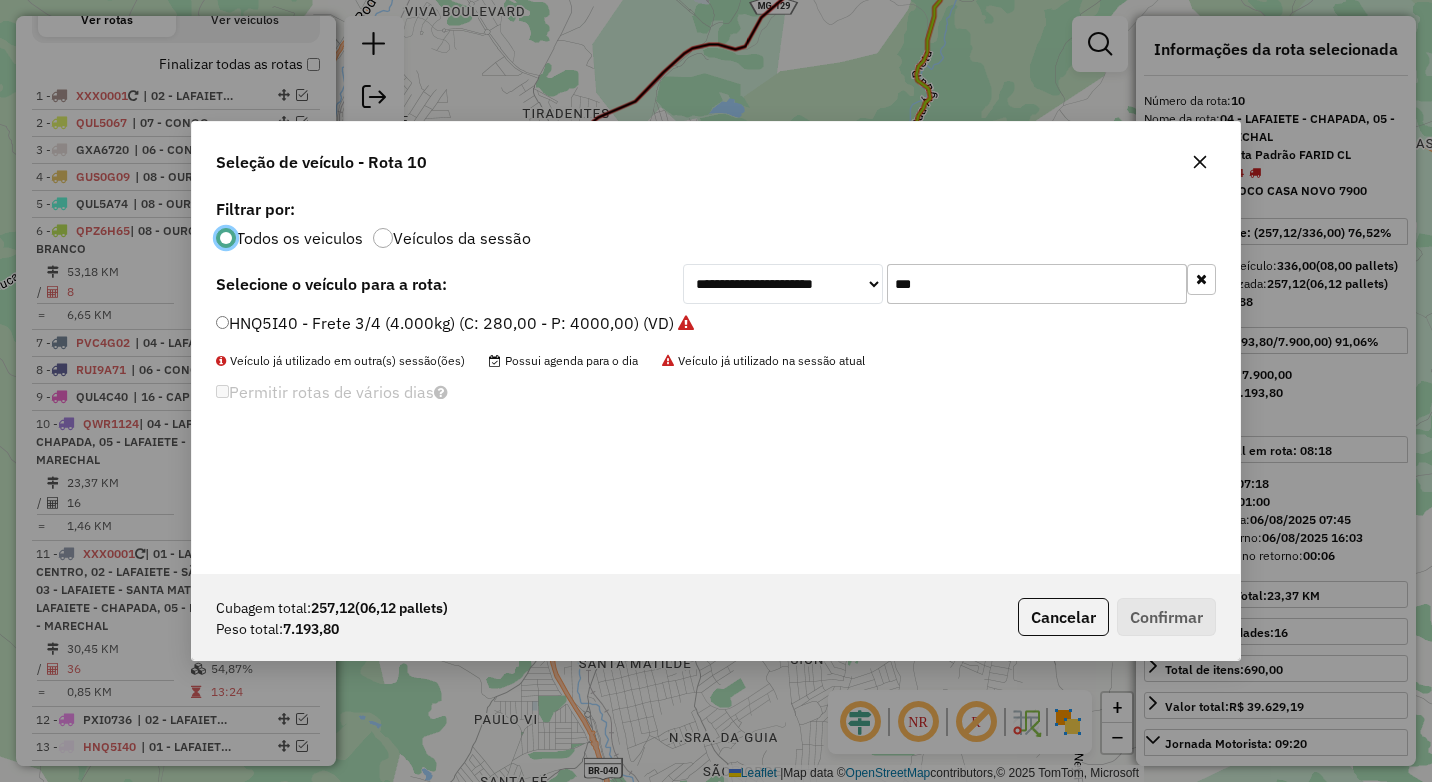 scroll, scrollTop: 11, scrollLeft: 6, axis: both 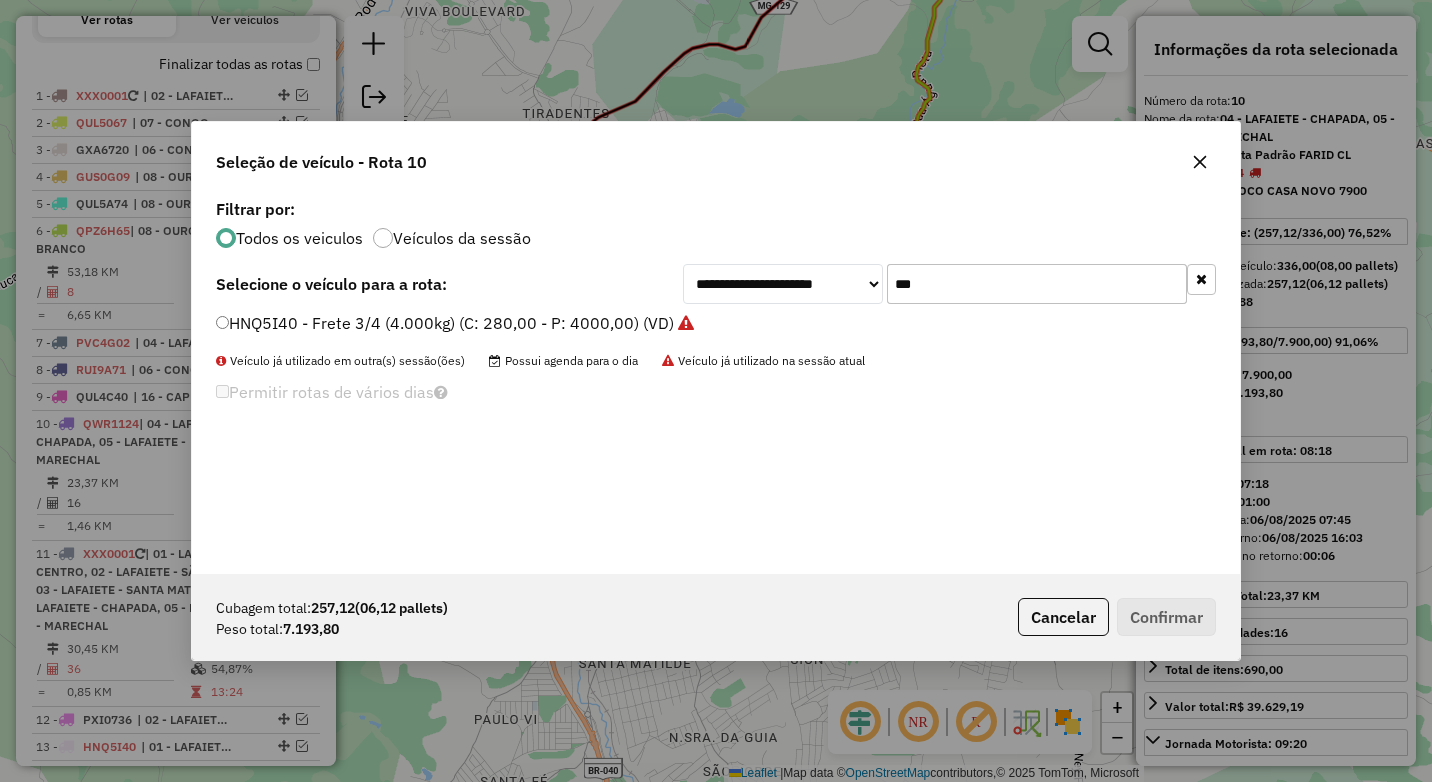 drag, startPoint x: 964, startPoint y: 276, endPoint x: 796, endPoint y: 269, distance: 168.14577 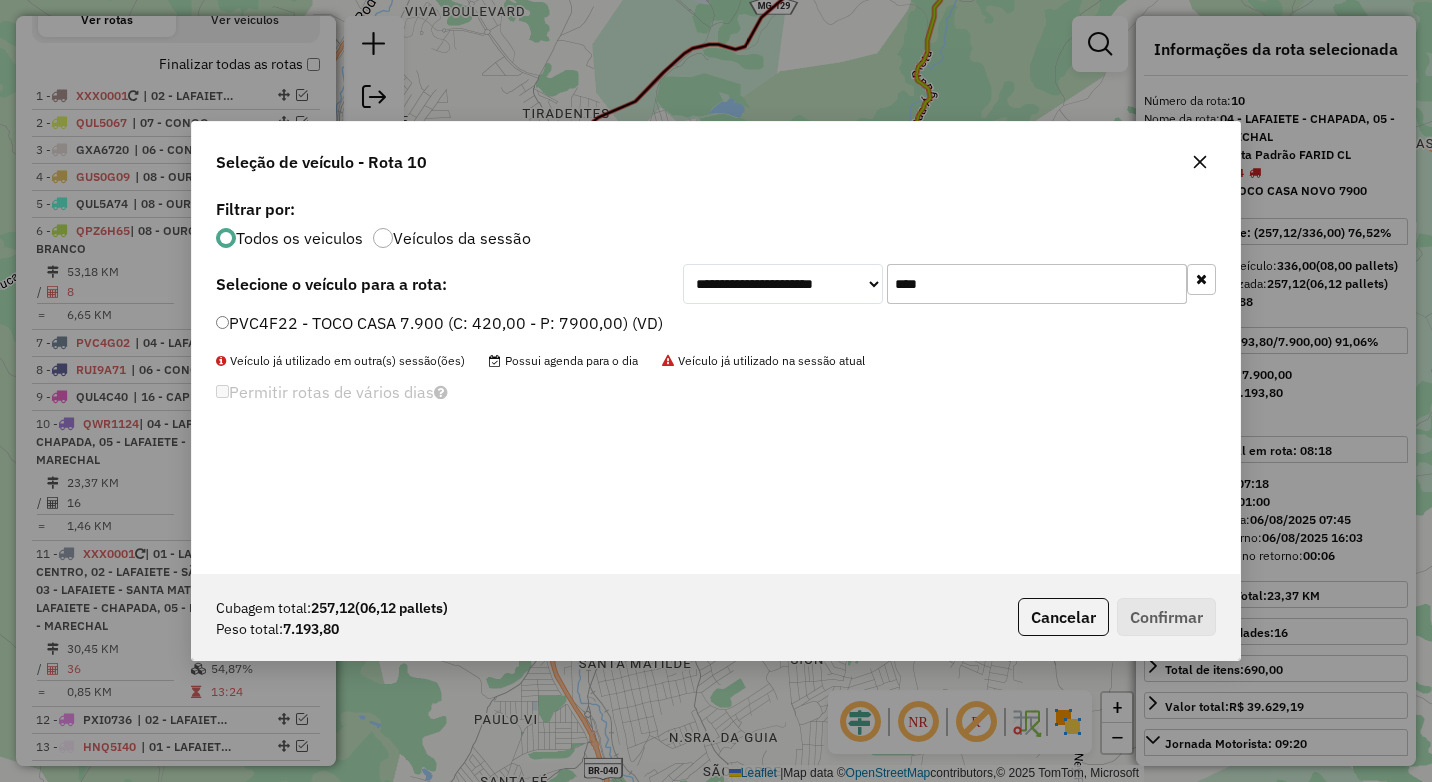 type on "****" 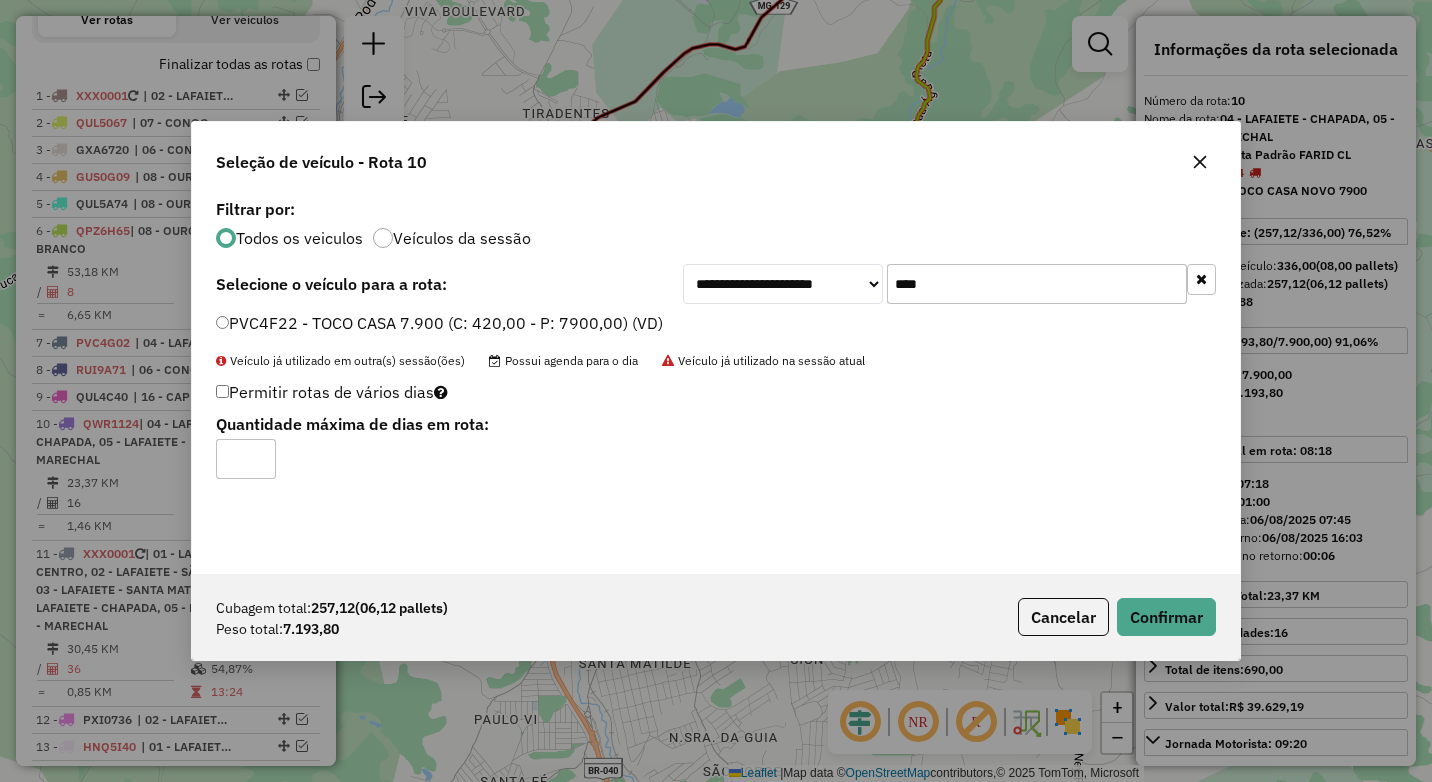 click on "Cubagem total:  257,12   (06,12 pallets)  Peso total: 7.193,80  Cancelar   Confirmar" 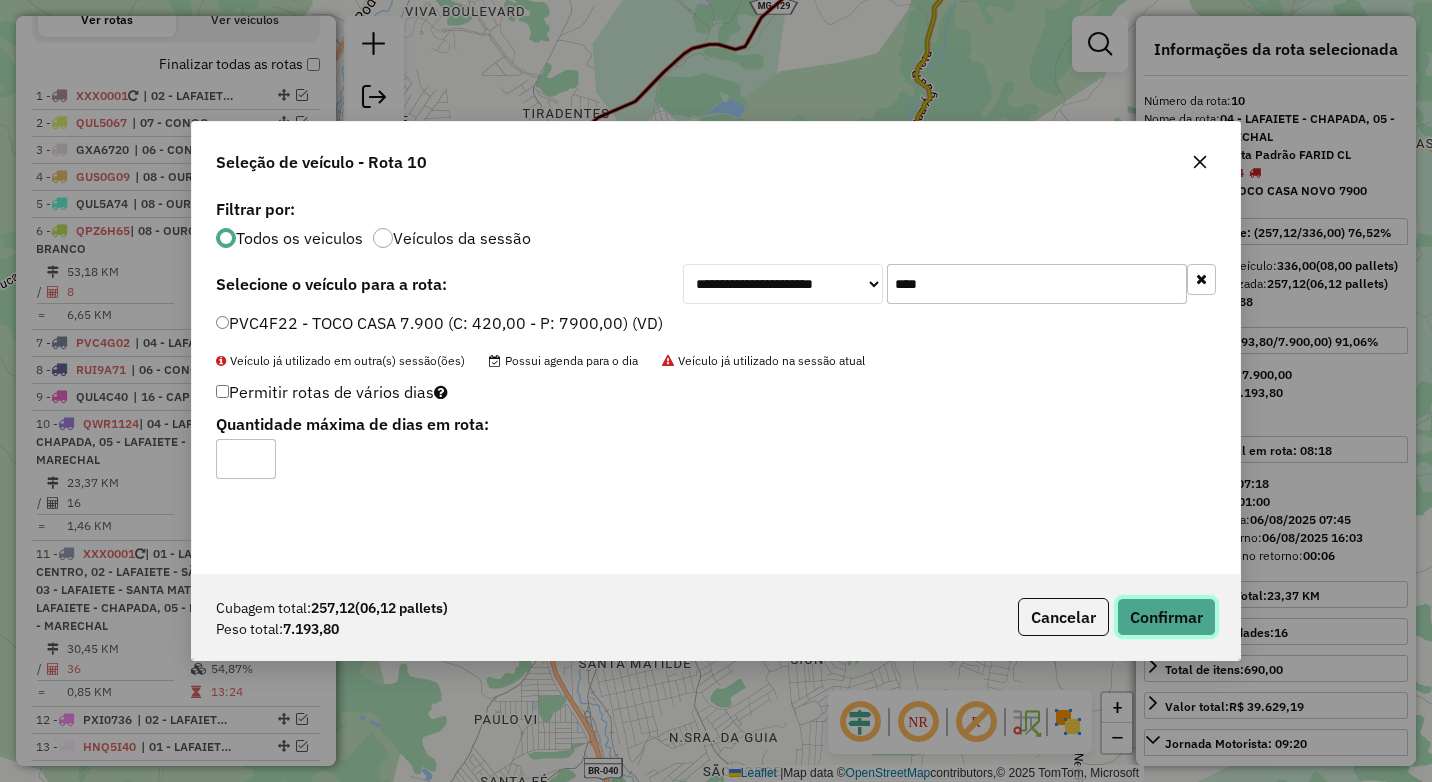 click on "Confirmar" 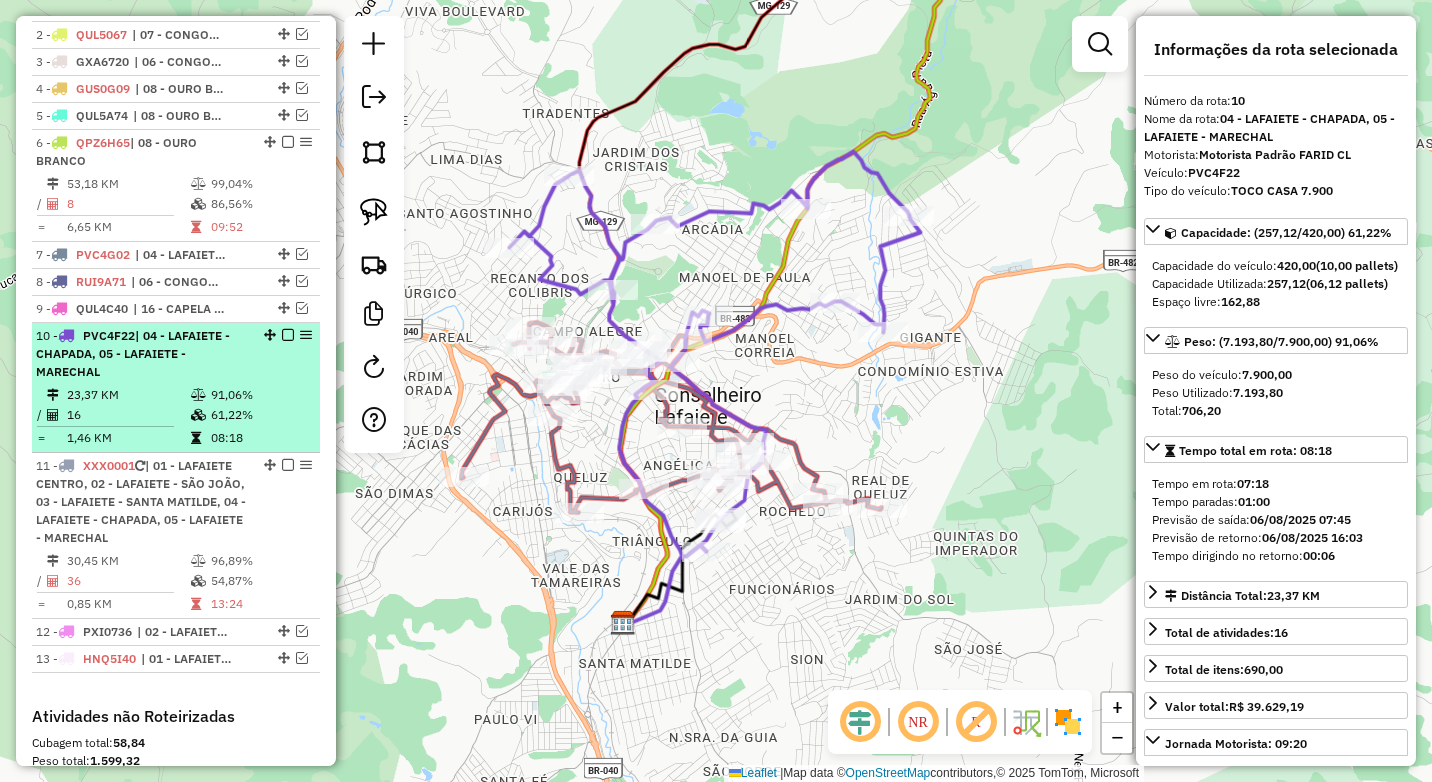 scroll, scrollTop: 671, scrollLeft: 0, axis: vertical 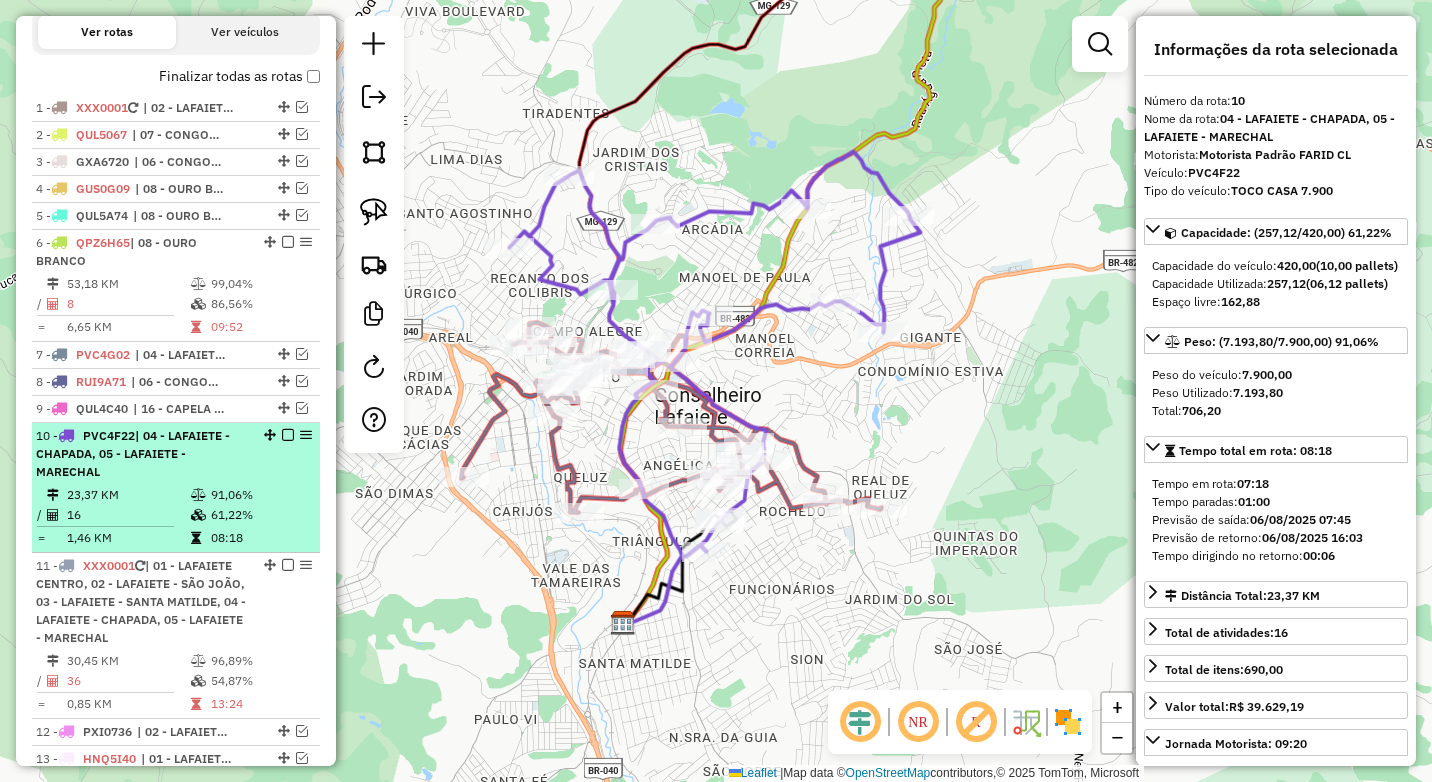 click at bounding box center [288, 435] 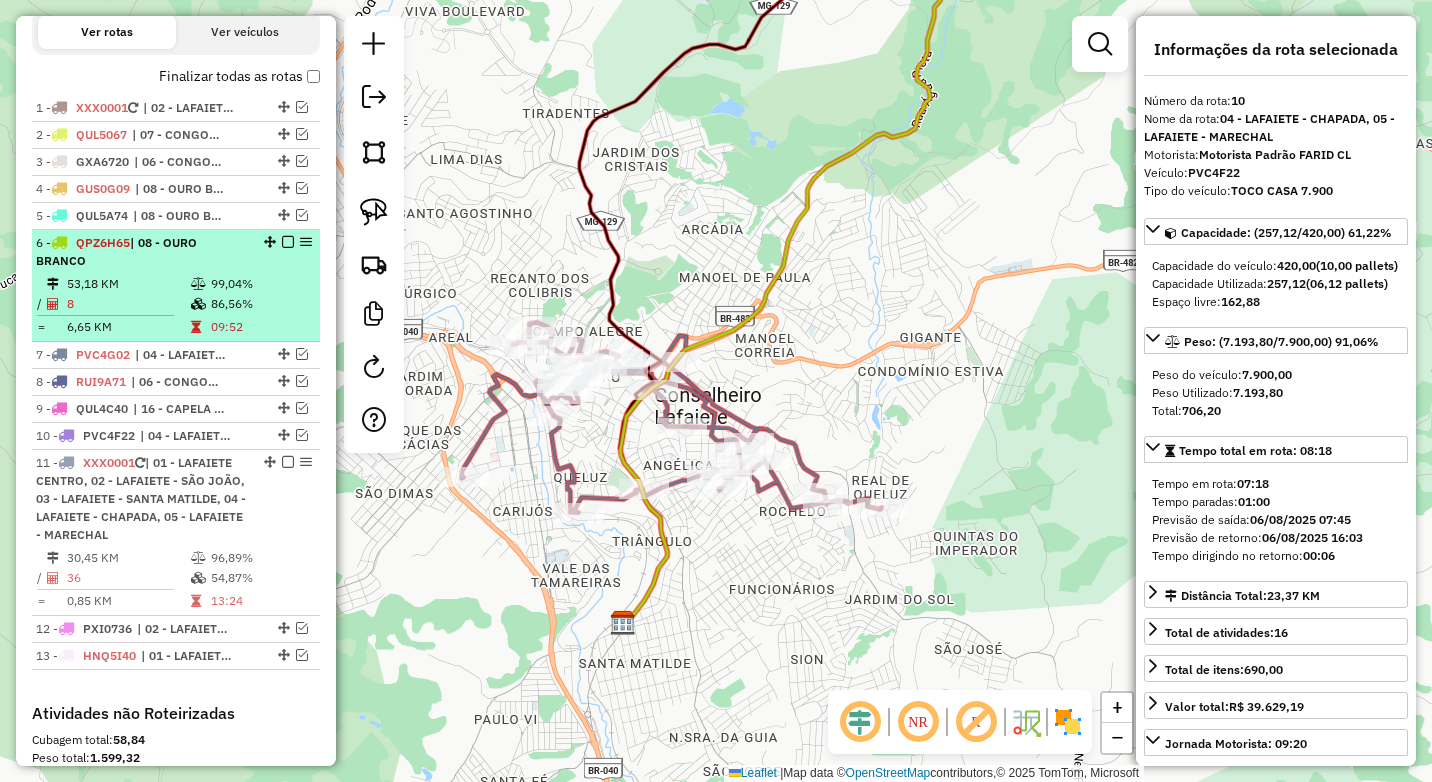 click on "09:52" at bounding box center [260, 327] 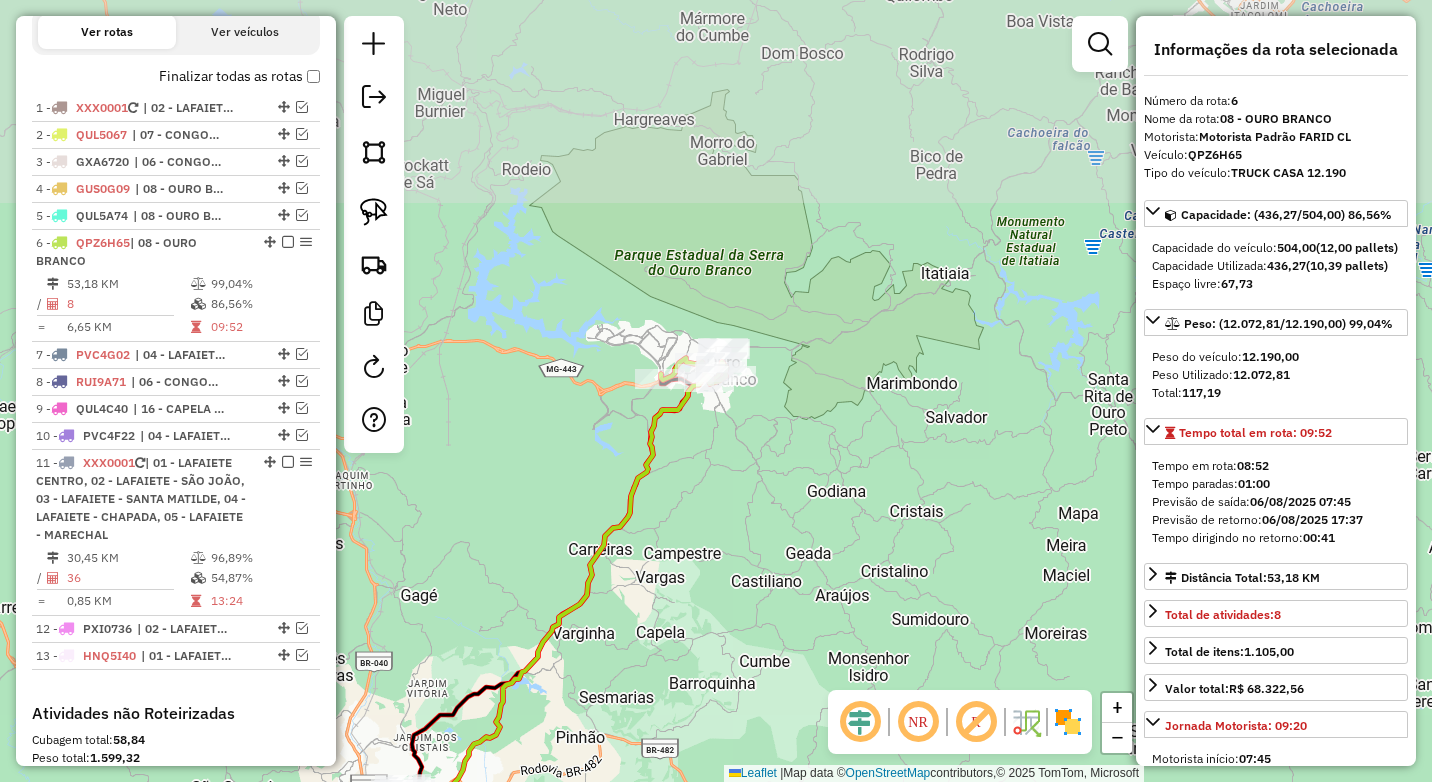 drag, startPoint x: 831, startPoint y: 260, endPoint x: 667, endPoint y: 498, distance: 289.03287 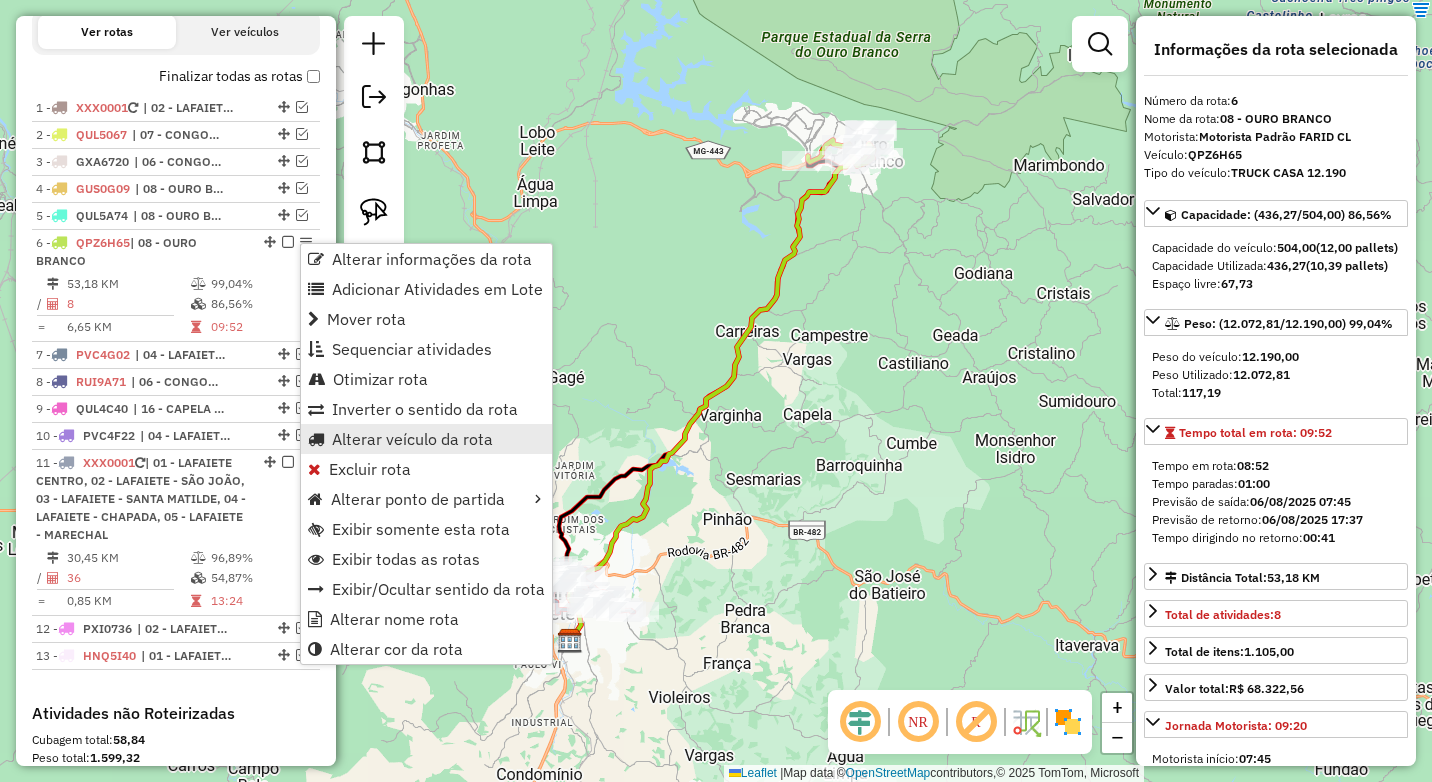click on "Alterar veículo da rota" at bounding box center (412, 439) 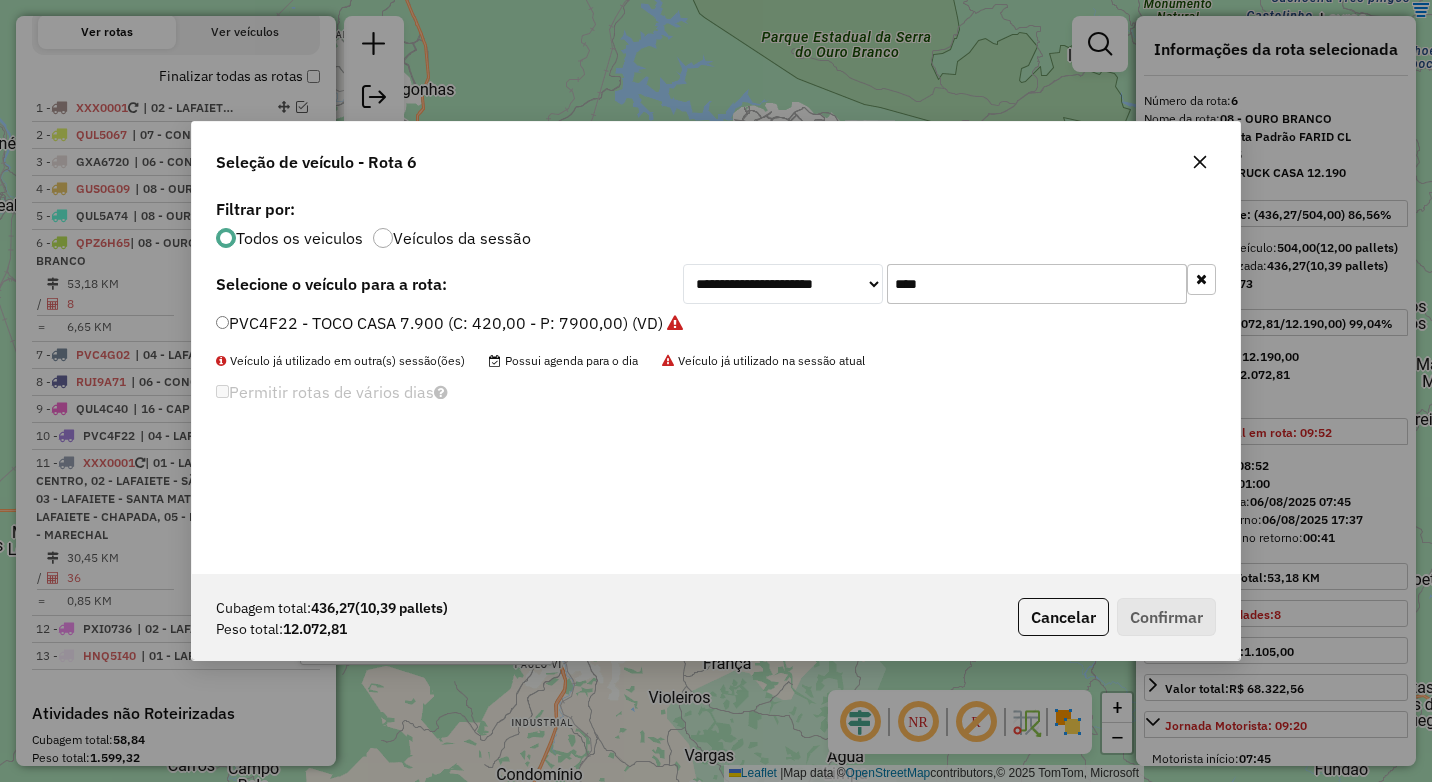 scroll, scrollTop: 11, scrollLeft: 6, axis: both 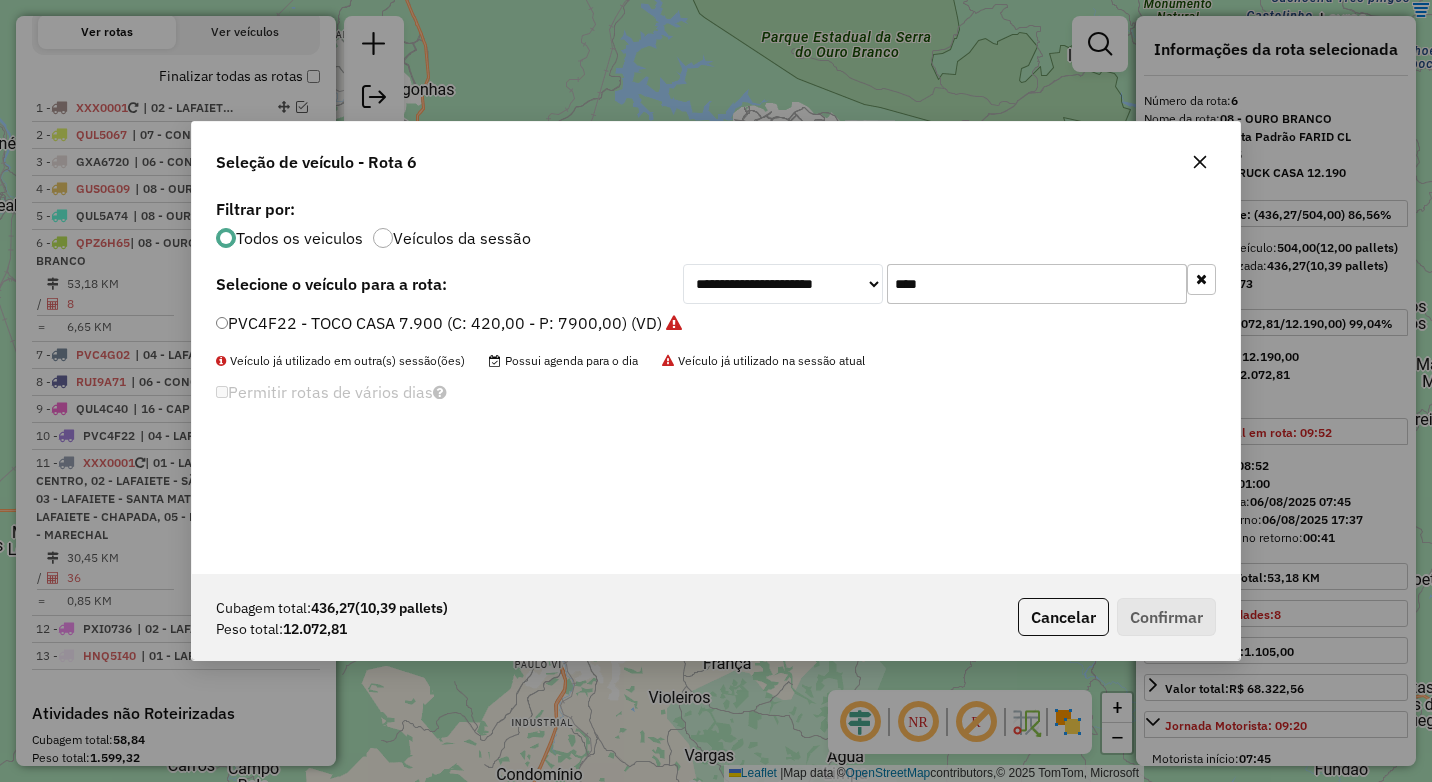 drag, startPoint x: 982, startPoint y: 285, endPoint x: 858, endPoint y: 287, distance: 124.01613 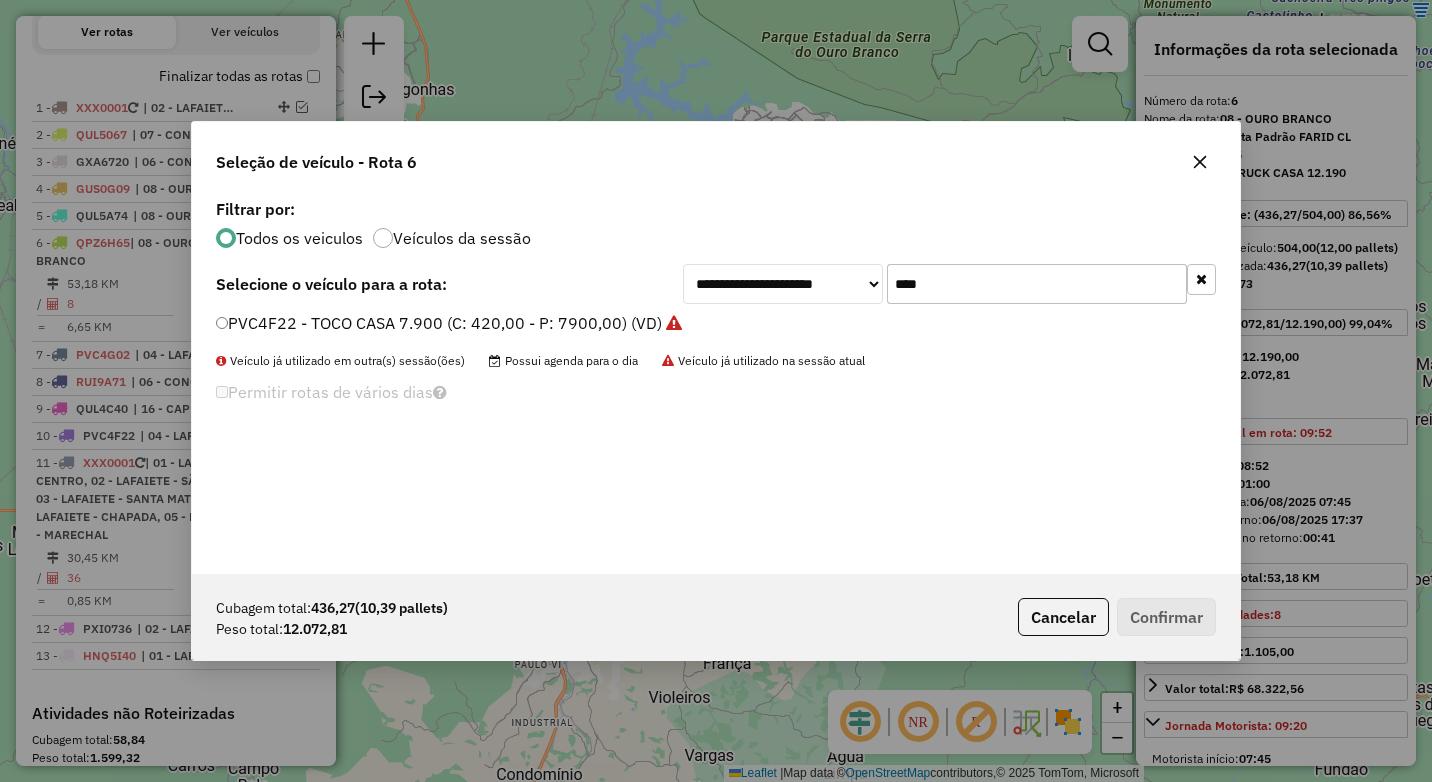 click 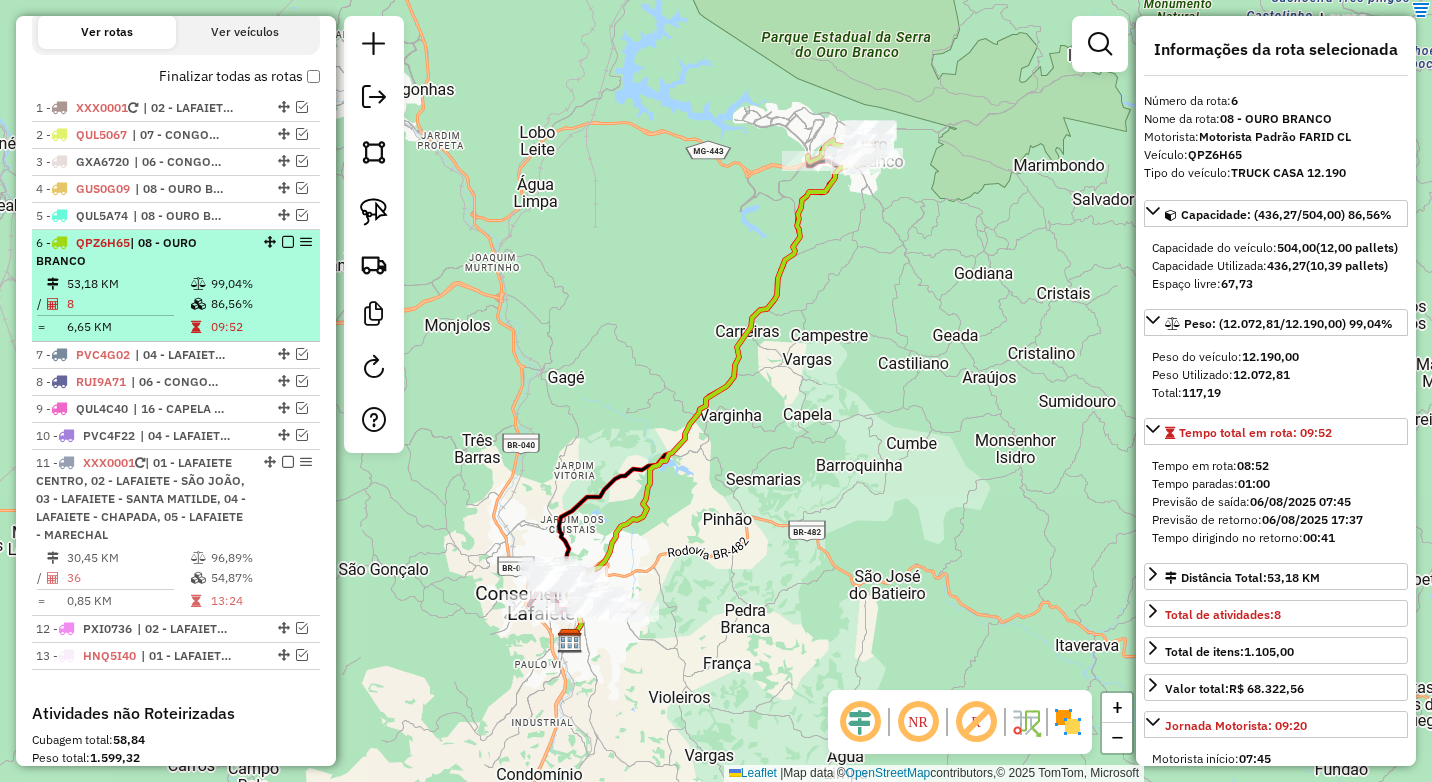 click at bounding box center (282, 242) 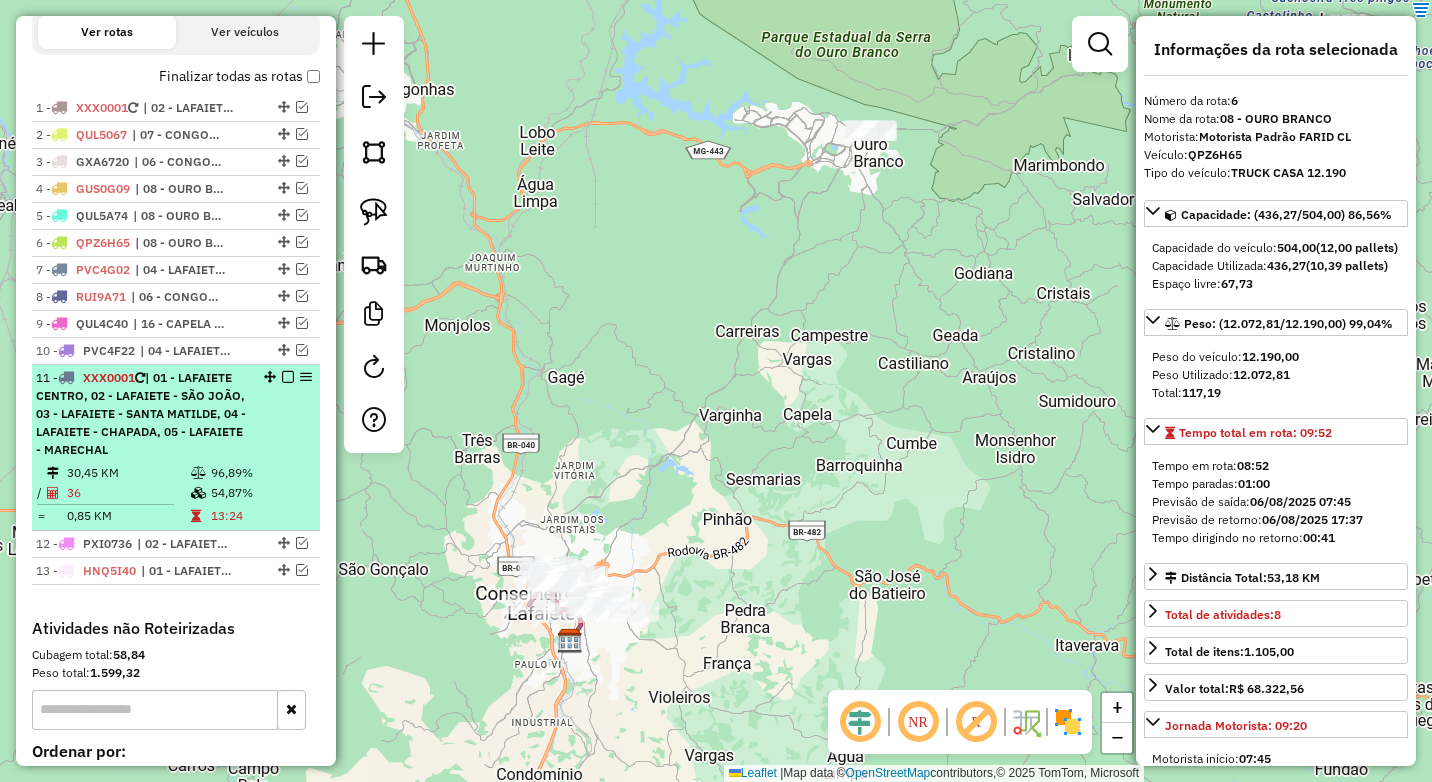 click at bounding box center [200, 473] 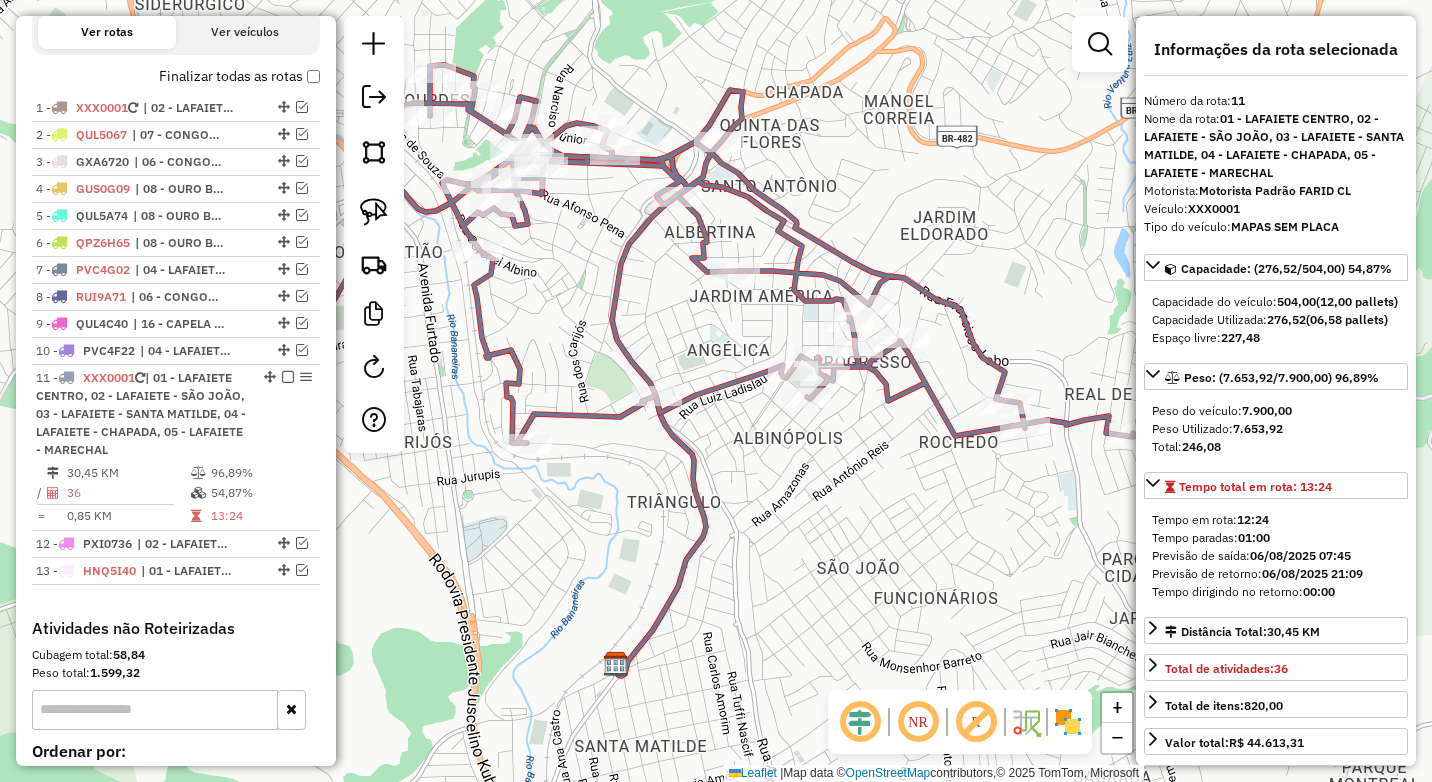 click on "Janela de atendimento Grade de atendimento Capacidade Transportadoras Veículos Cliente Pedidos  Rotas Selecione os dias de semana para filtrar as janelas de atendimento  Seg   Ter   Qua   Qui   Sex   Sáb   Dom  Informe o período da janela de atendimento: De: Até:  Filtrar exatamente a janela do cliente  Considerar janela de atendimento padrão  Selecione os dias de semana para filtrar as grades de atendimento  Seg   Ter   Qua   Qui   Sex   Sáb   Dom   Considerar clientes sem dia de atendimento cadastrado  Clientes fora do dia de atendimento selecionado Filtrar as atividades entre os valores definidos abaixo:  Peso mínimo:  ****  Peso máximo:  ****  Cubagem mínima:   Cubagem máxima:   De:   Até:  Filtrar as atividades entre o tempo de atendimento definido abaixo:  De:   Até:   Considerar capacidade total dos clientes não roteirizados Transportadora: Selecione um ou mais itens Tipo de veículo: Selecione um ou mais itens Veículo: Selecione um ou mais itens Motorista: Selecione um ou mais itens De:" 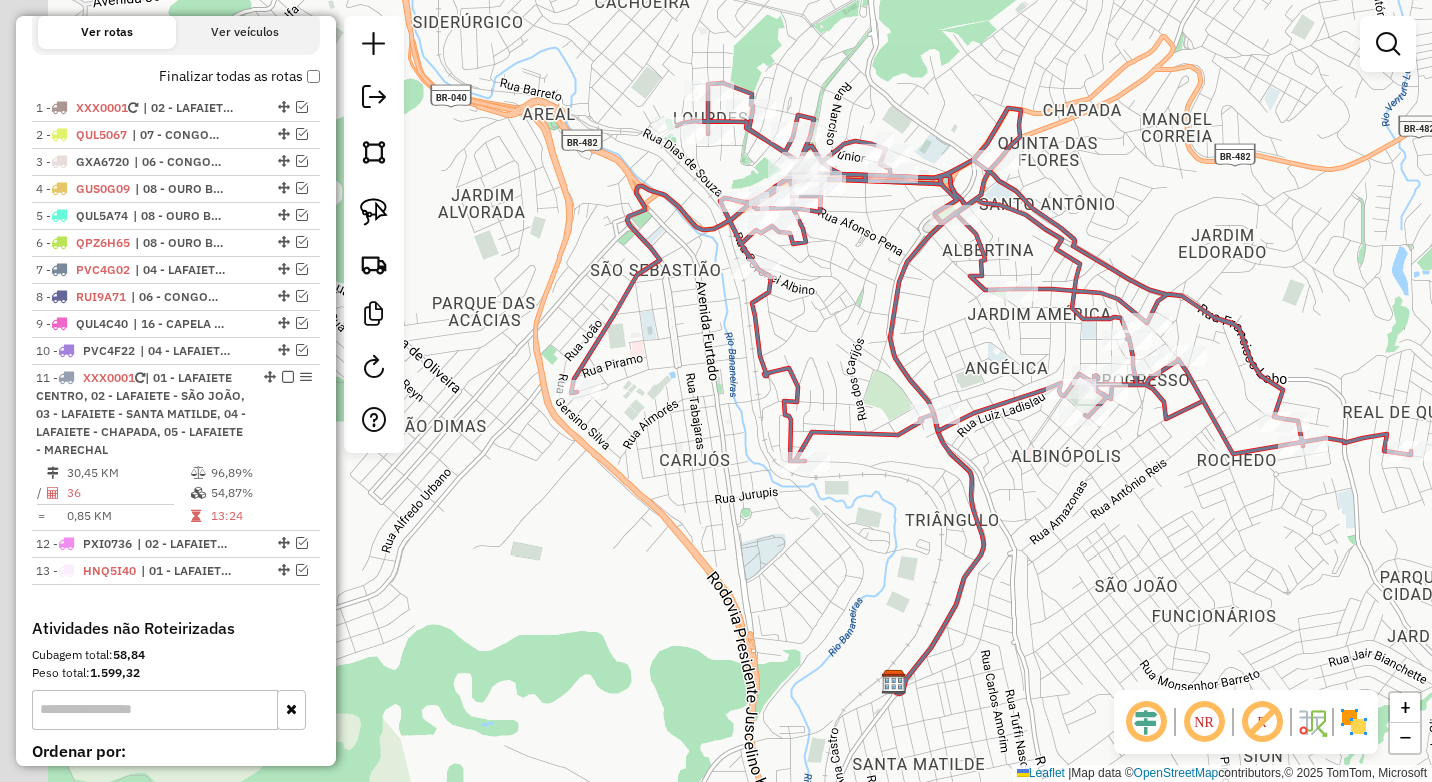 drag, startPoint x: 713, startPoint y: 555, endPoint x: 991, endPoint y: 573, distance: 278.58212 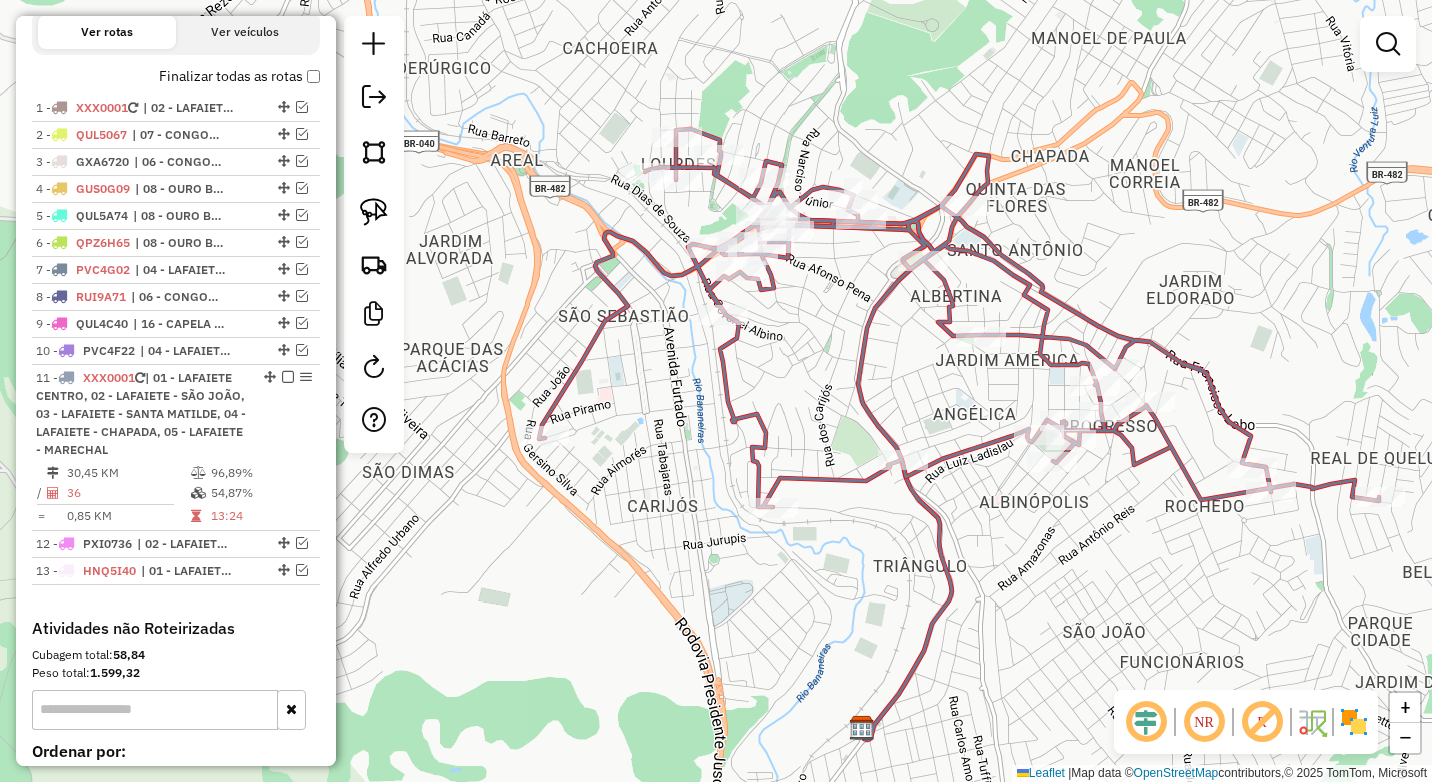 drag, startPoint x: 856, startPoint y: 311, endPoint x: 824, endPoint y: 357, distance: 56.0357 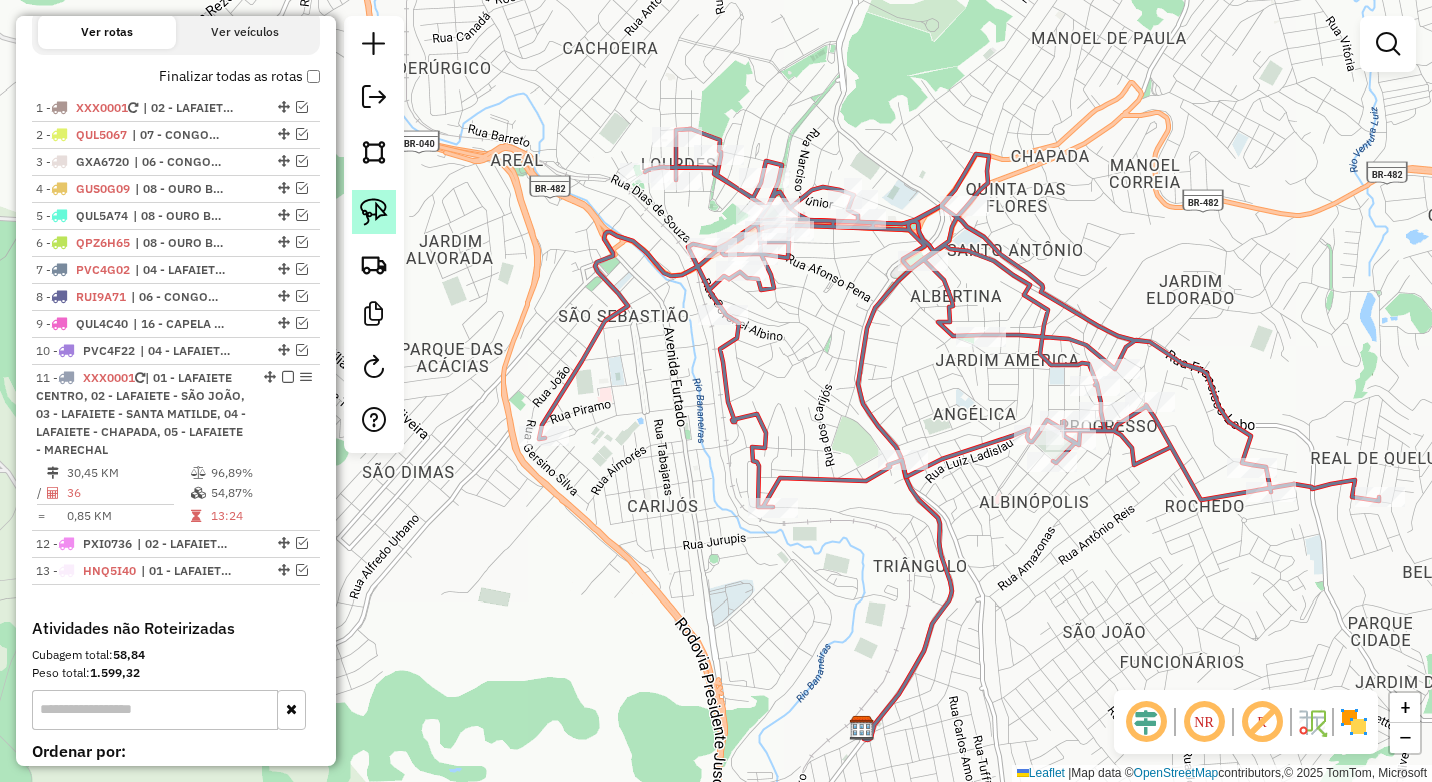 click 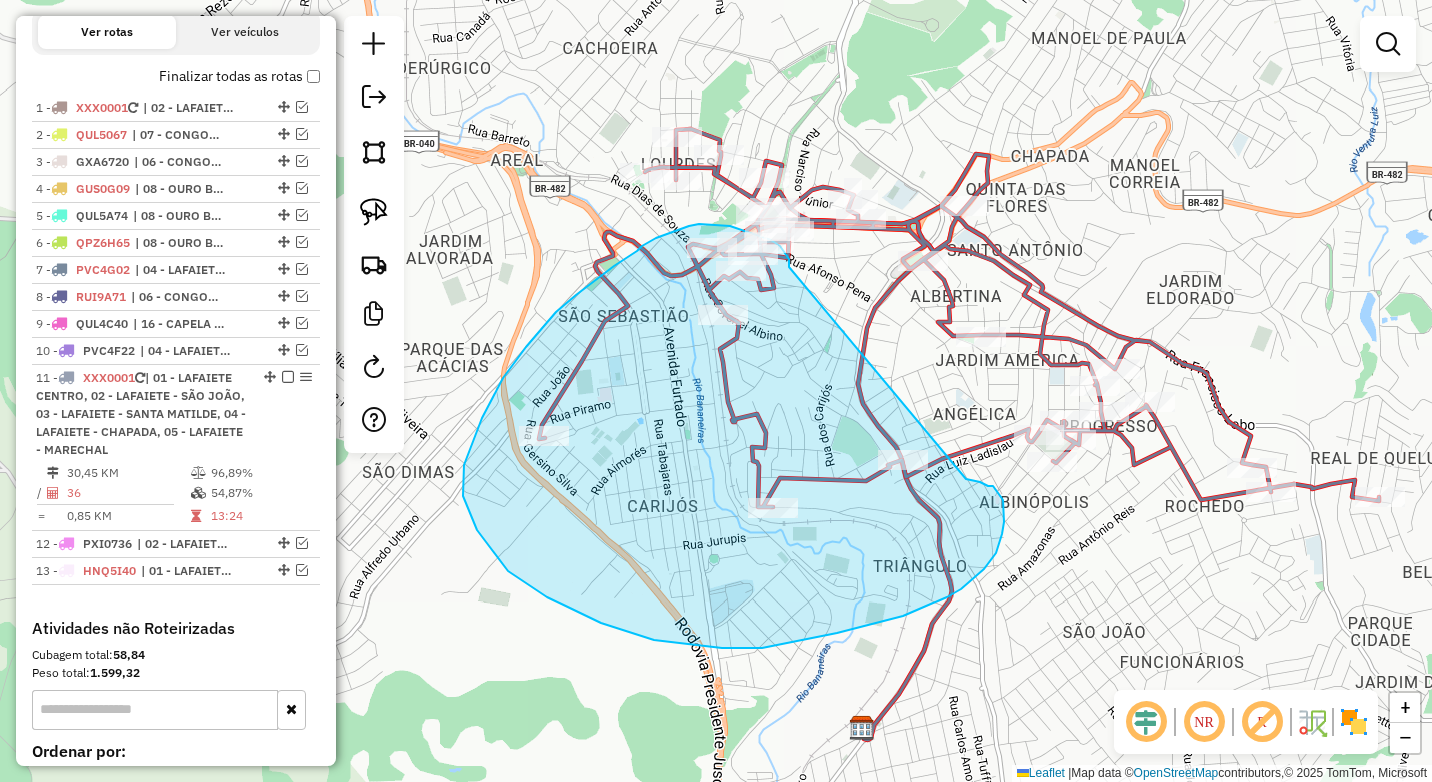 drag, startPoint x: 789, startPoint y: 267, endPoint x: 966, endPoint y: 479, distance: 276.17566 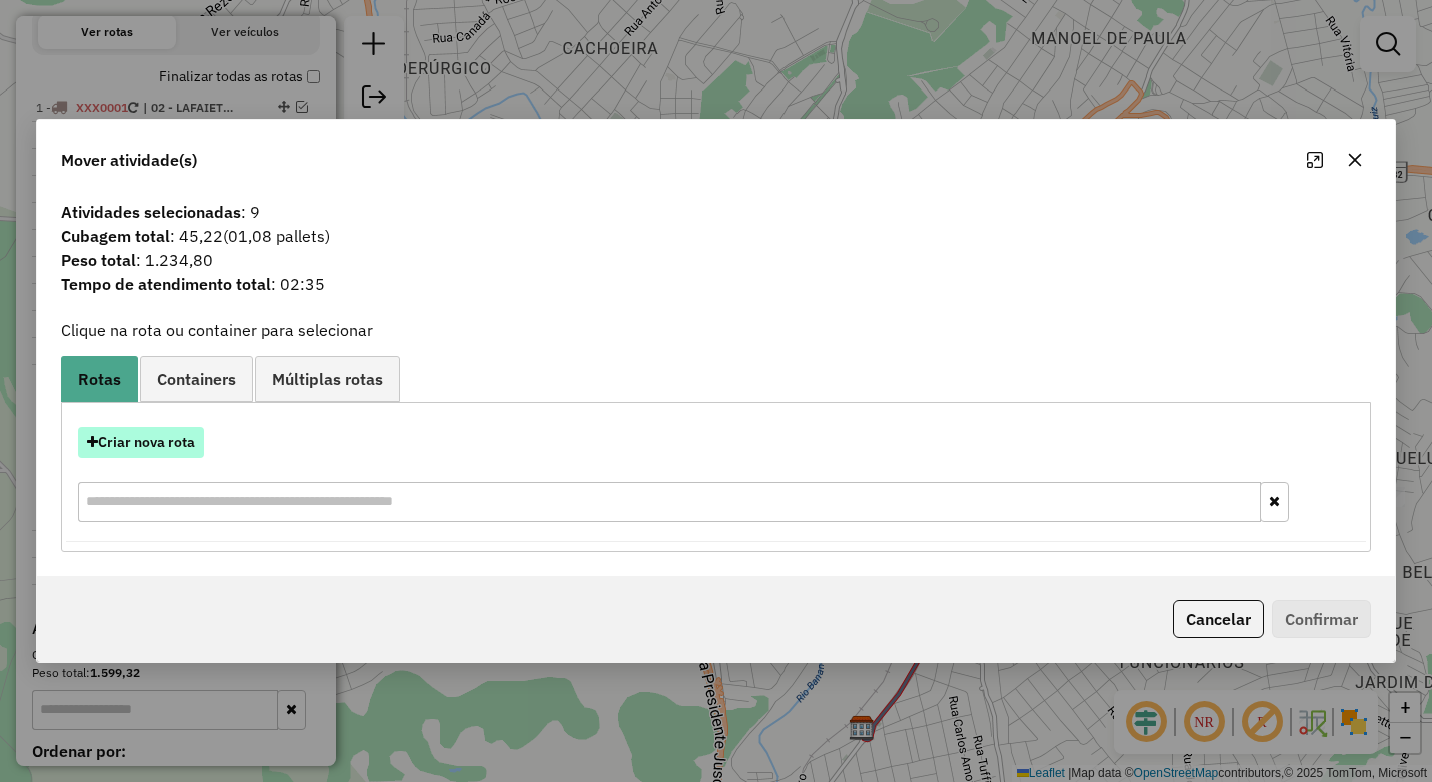 click on "Criar nova rota" at bounding box center (141, 442) 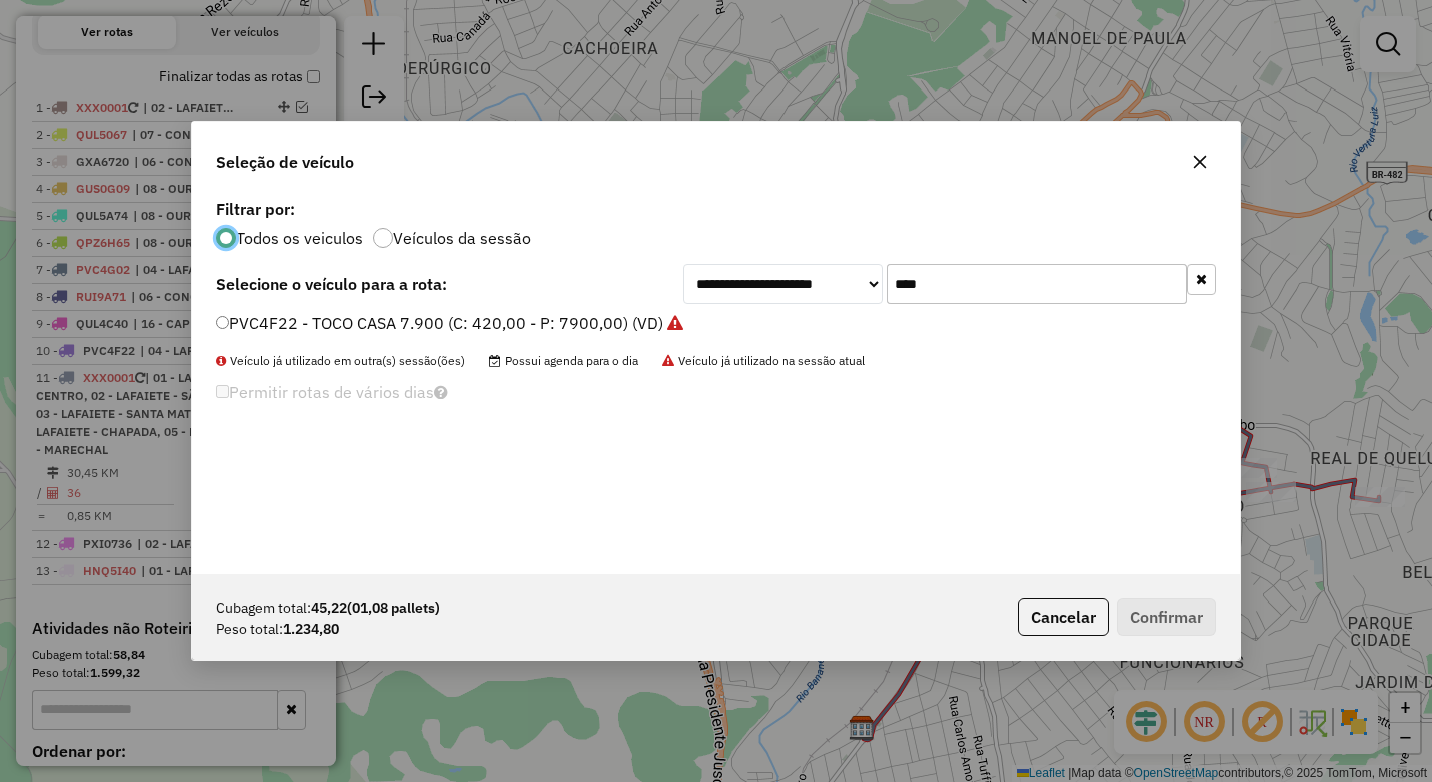 scroll, scrollTop: 11, scrollLeft: 6, axis: both 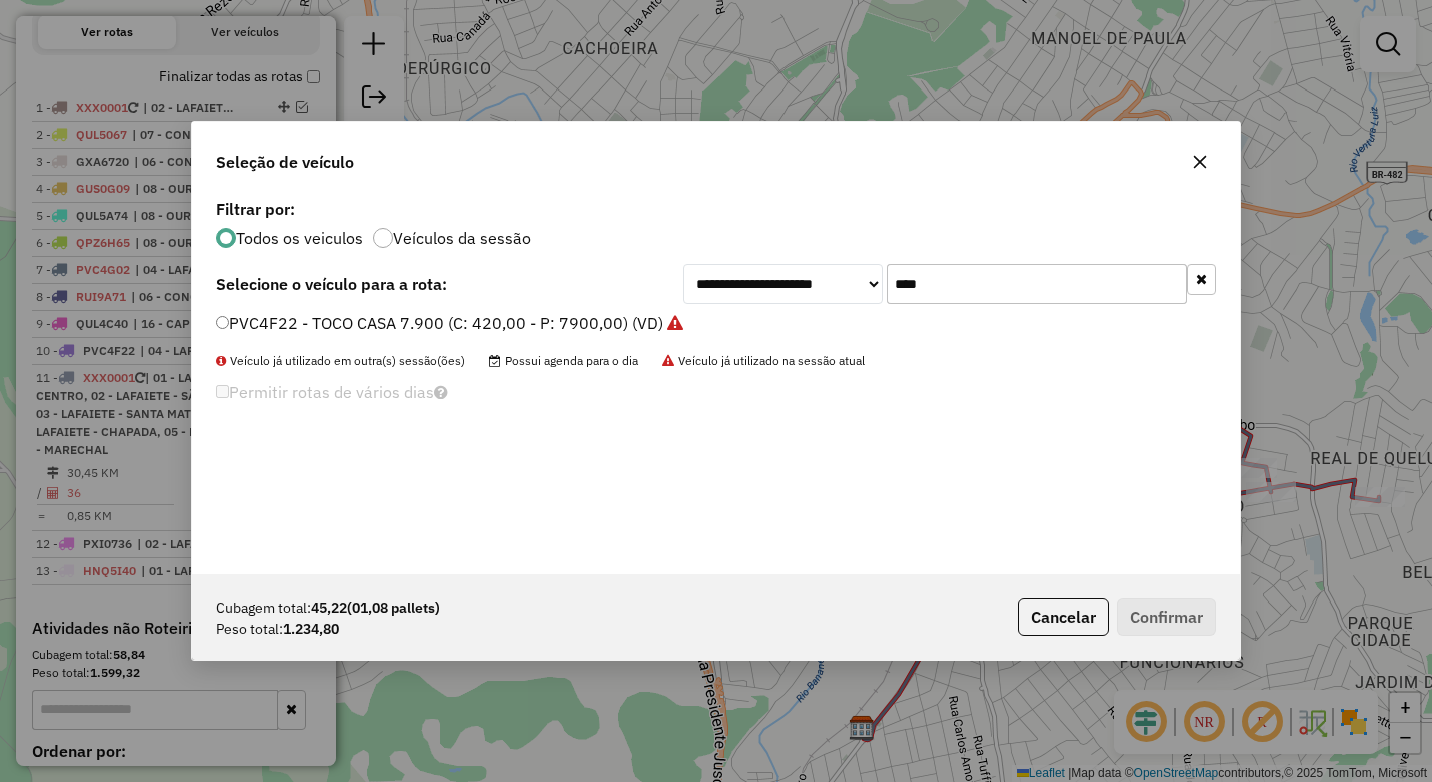 drag, startPoint x: 886, startPoint y: 290, endPoint x: 816, endPoint y: 300, distance: 70.71068 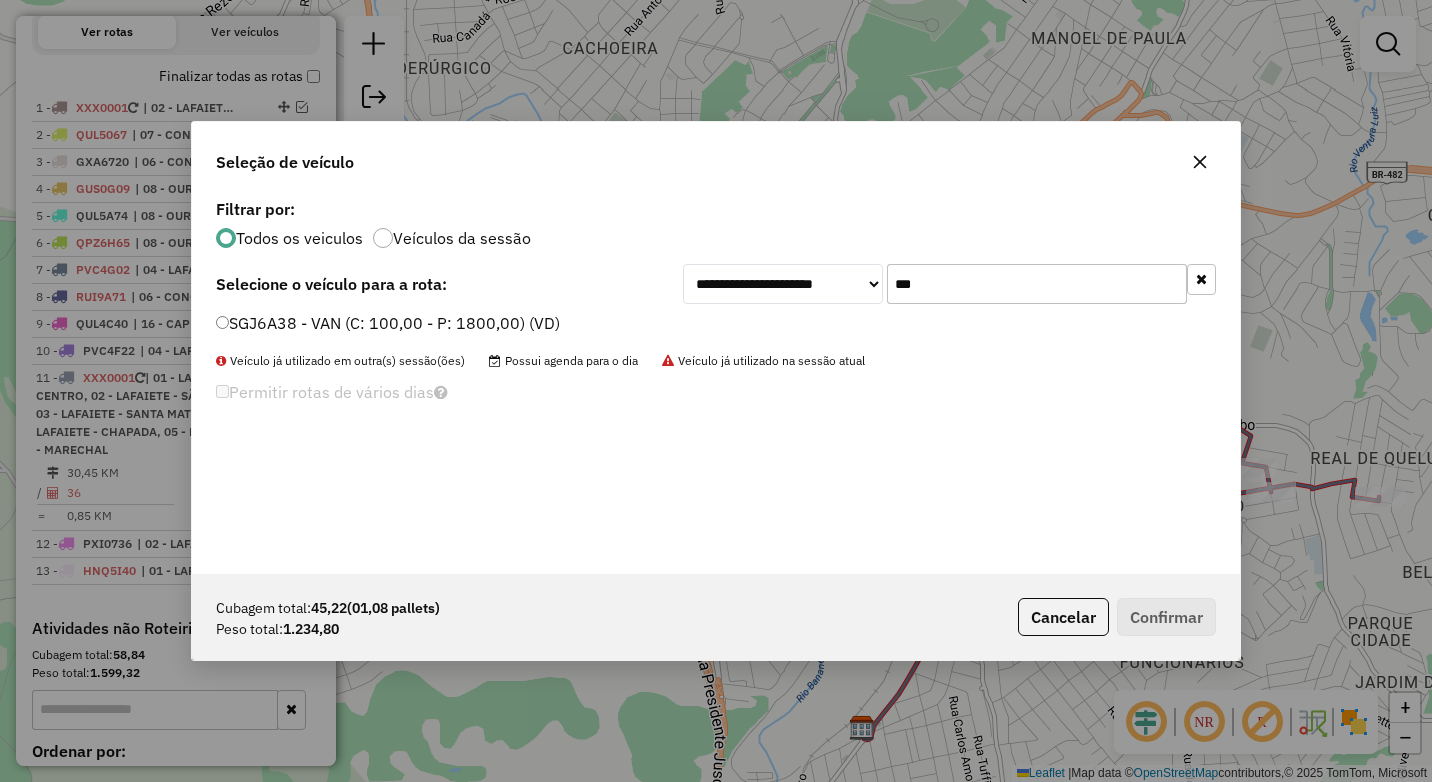 type on "***" 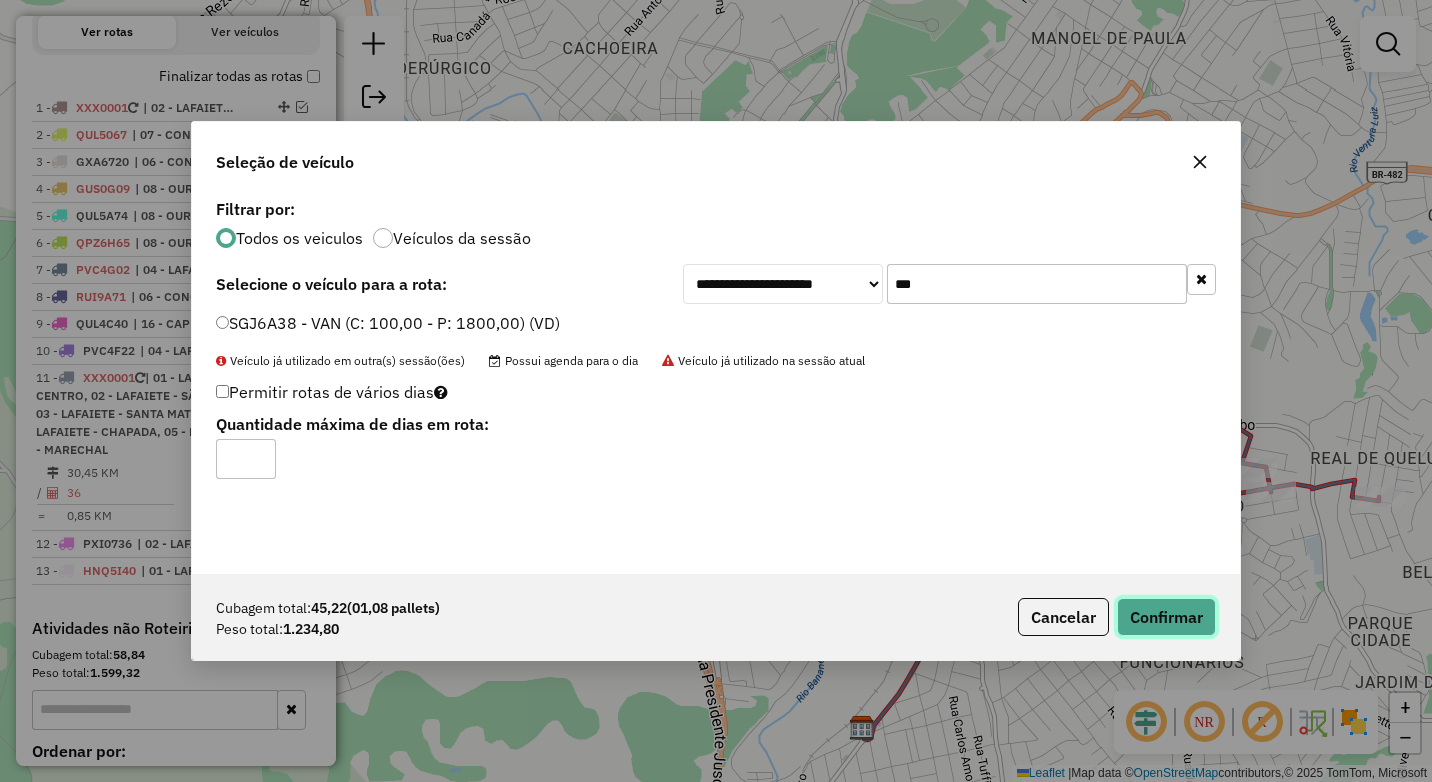 click on "Confirmar" 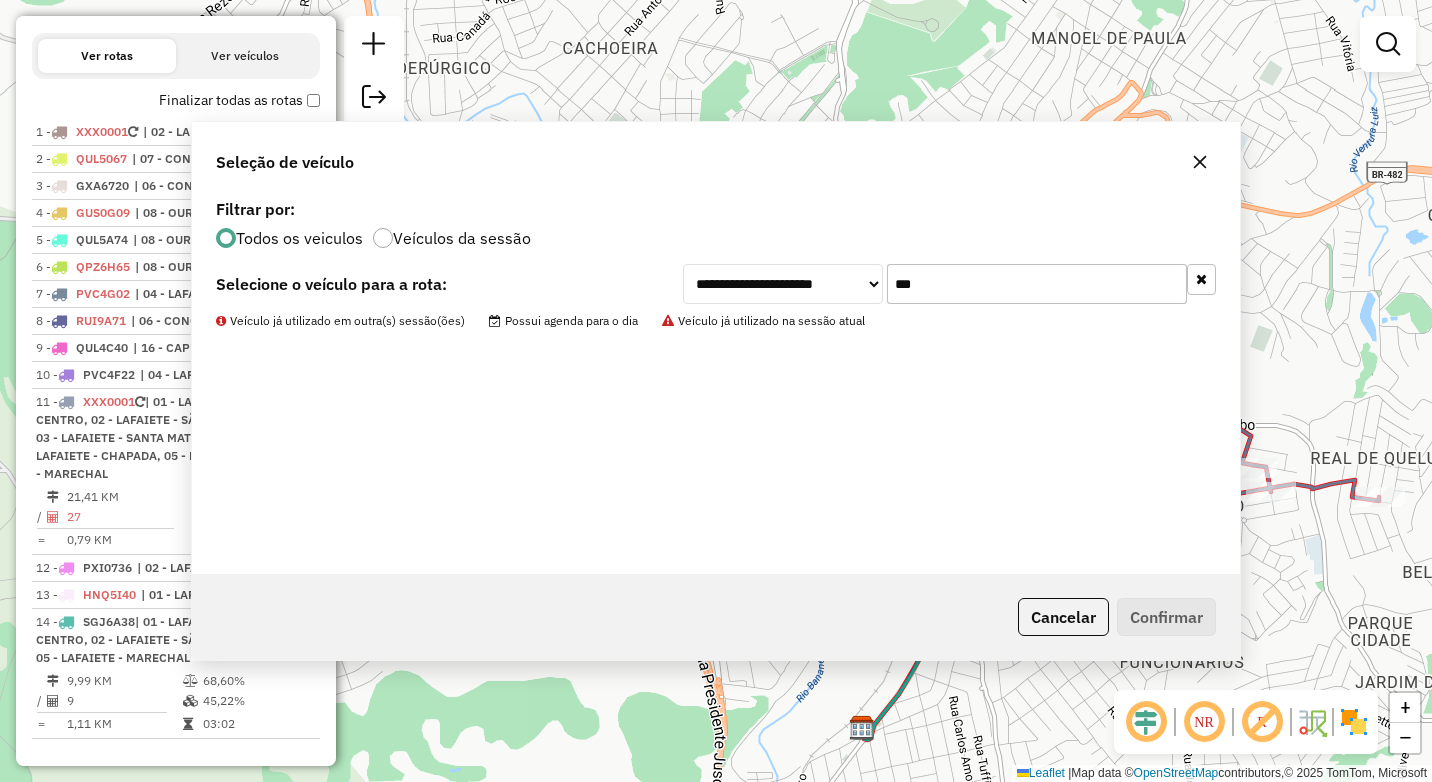 scroll, scrollTop: 695, scrollLeft: 0, axis: vertical 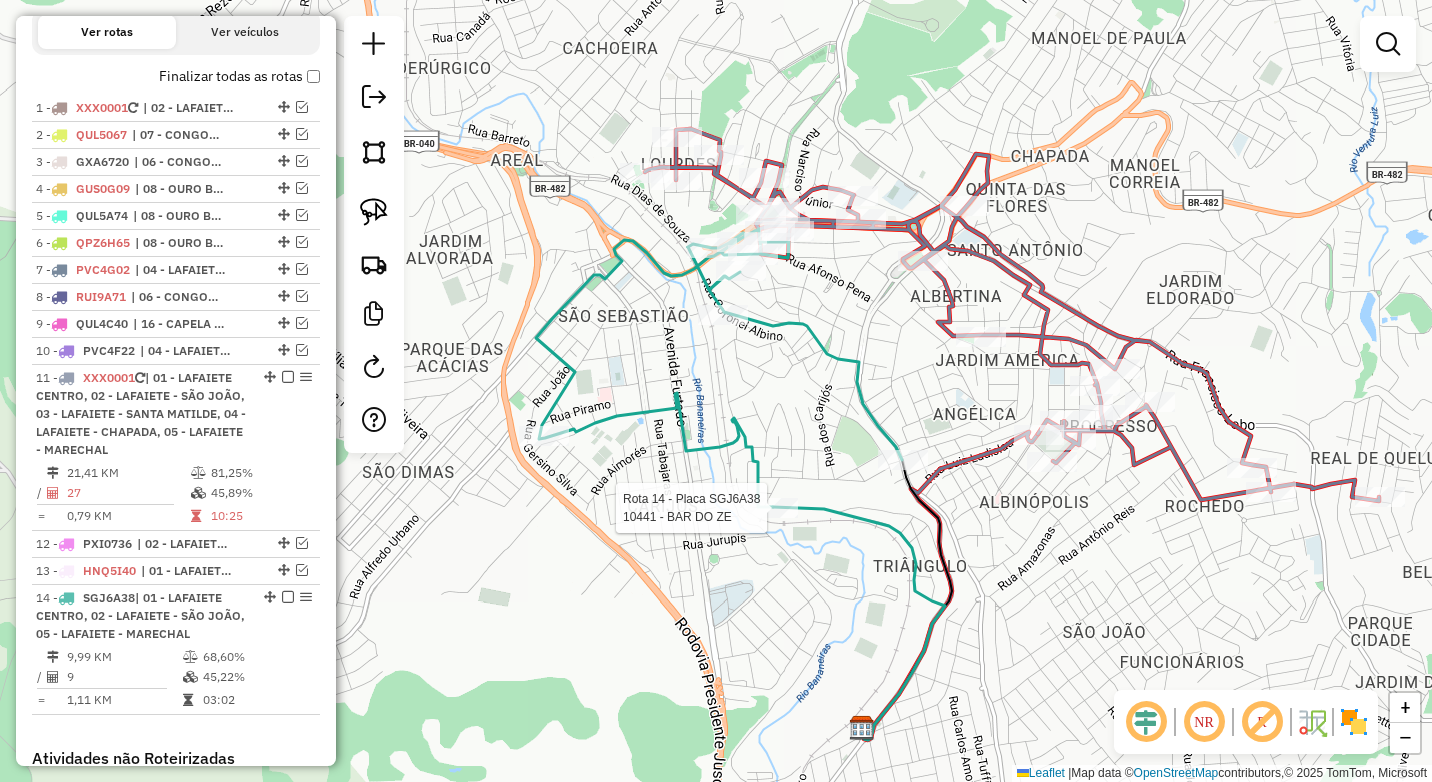 select on "*********" 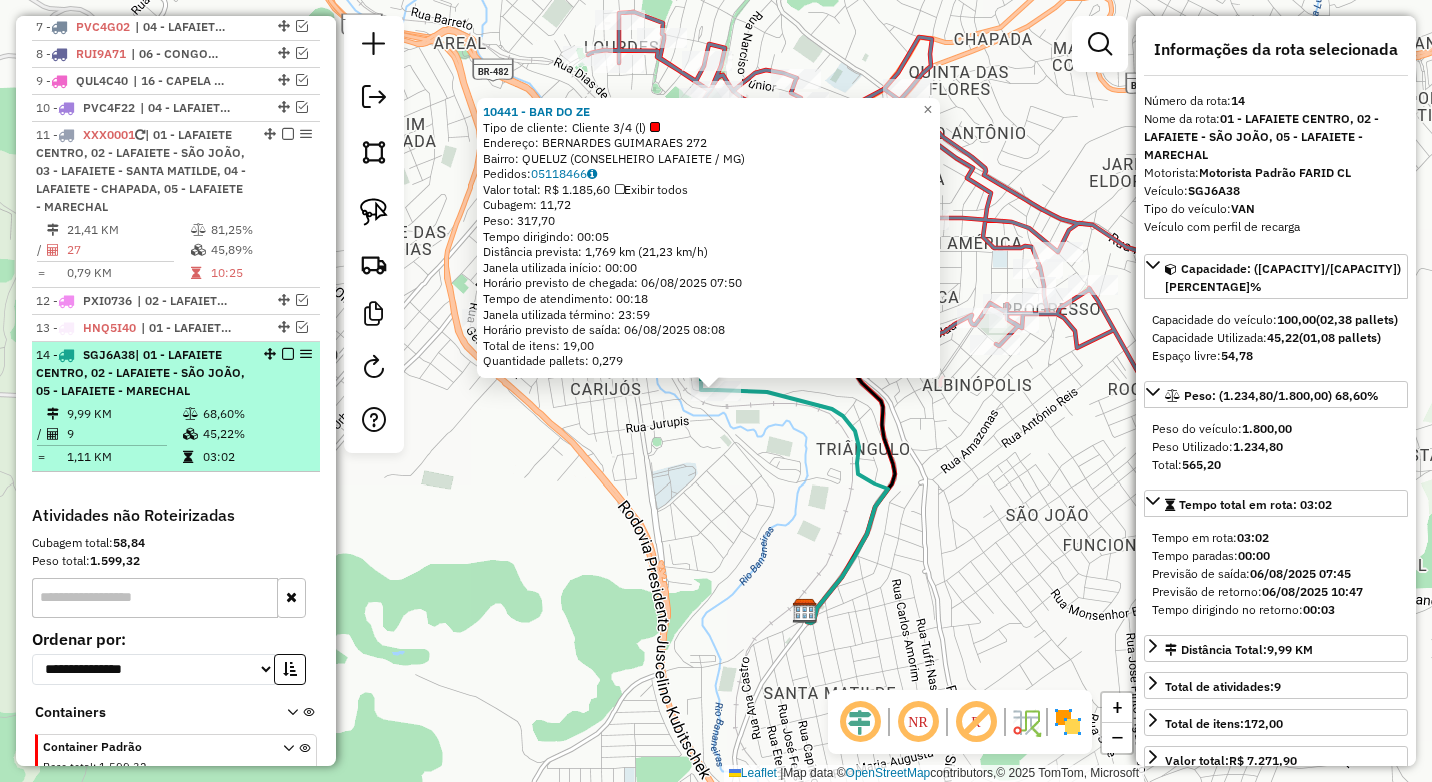 click at bounding box center (288, 354) 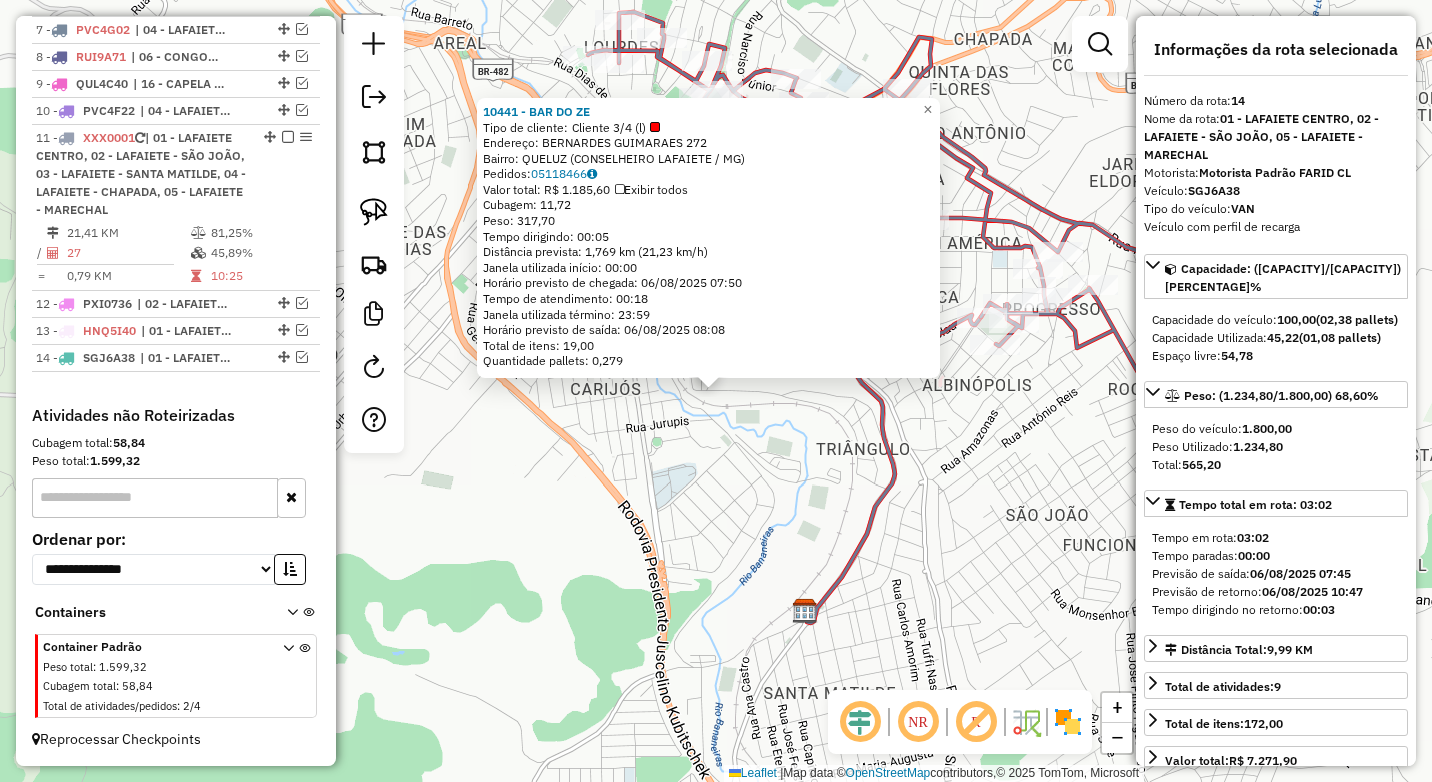 click on "10441 - BAR DO ZE  Tipo de cliente:   Cliente 3/4  (l)   Endereço:  BERNARDES GUIMARAES 272   Bairro: QUELUZ (CONSELHEIRO LAFAIETE / MG)   Pedidos:  05118466   Valor total: R$ 1.185,60   Exibir todos   Cubagem: 11,72  Peso: 317,70  Tempo dirigindo: 00:05   Distância prevista: 1,769 km (21,23 km/h)   Janela utilizada início: 00:00   Horário previsto de chegada: 06/08/2025 07:50   Tempo de atendimento: 00:18   Janela utilizada término: 23:59   Horário previsto de saída: 06/08/2025 08:08   Total de itens: 19,00   Quantidade pallets: 0,279  × Janela de atendimento Grade de atendimento Capacidade Transportadoras Veículos Cliente Pedidos  Rotas Selecione os dias de semana para filtrar as janelas de atendimento  Seg   Ter   Qua   Qui   Sex   Sáb   Dom  Informe o período da janela de atendimento: De: Até:  Filtrar exatamente a janela do cliente  Considerar janela de atendimento padrão  Selecione os dias de semana para filtrar as grades de atendimento  Seg   Ter   Qua   Qui   Sex   Sáb   Dom  **** **** +" 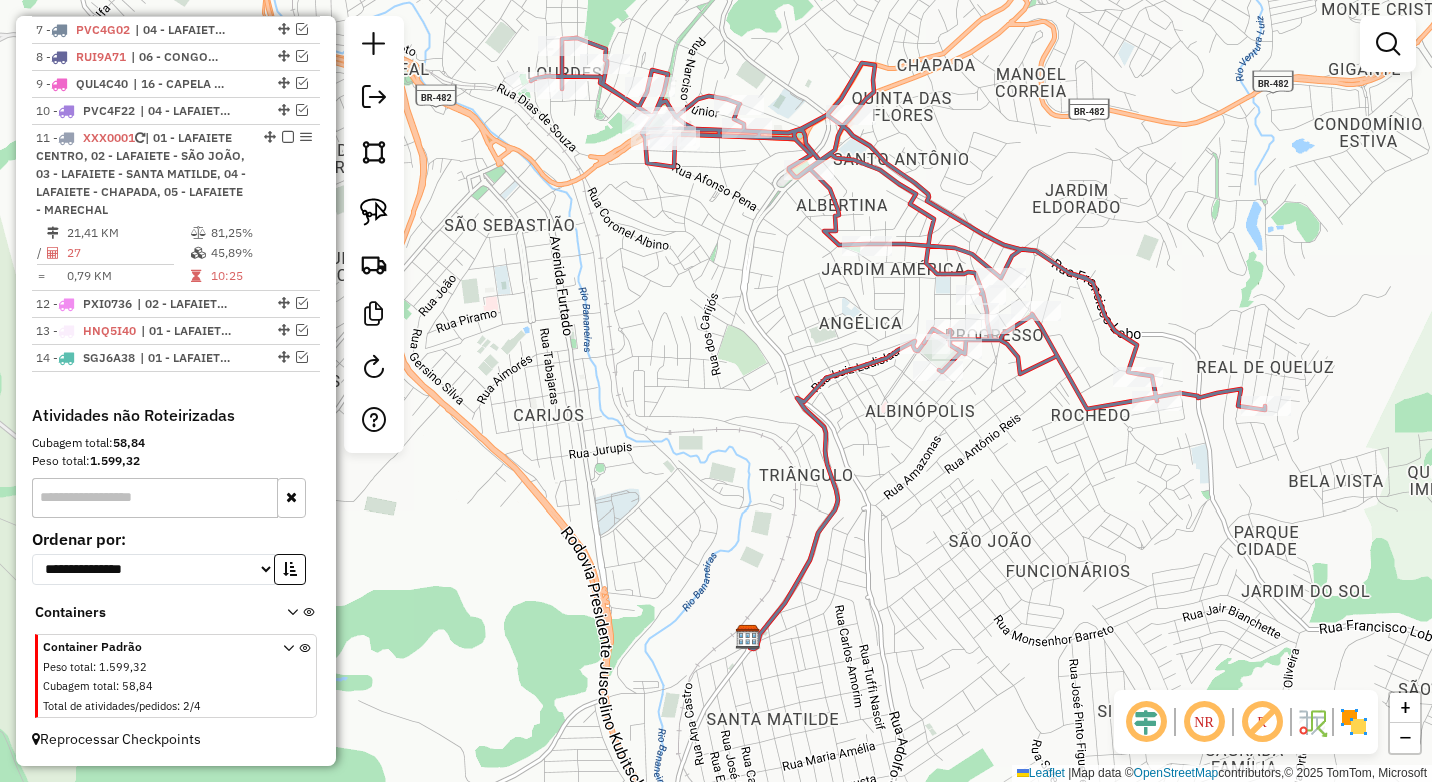drag, startPoint x: 757, startPoint y: 537, endPoint x: 646, endPoint y: 601, distance: 128.12885 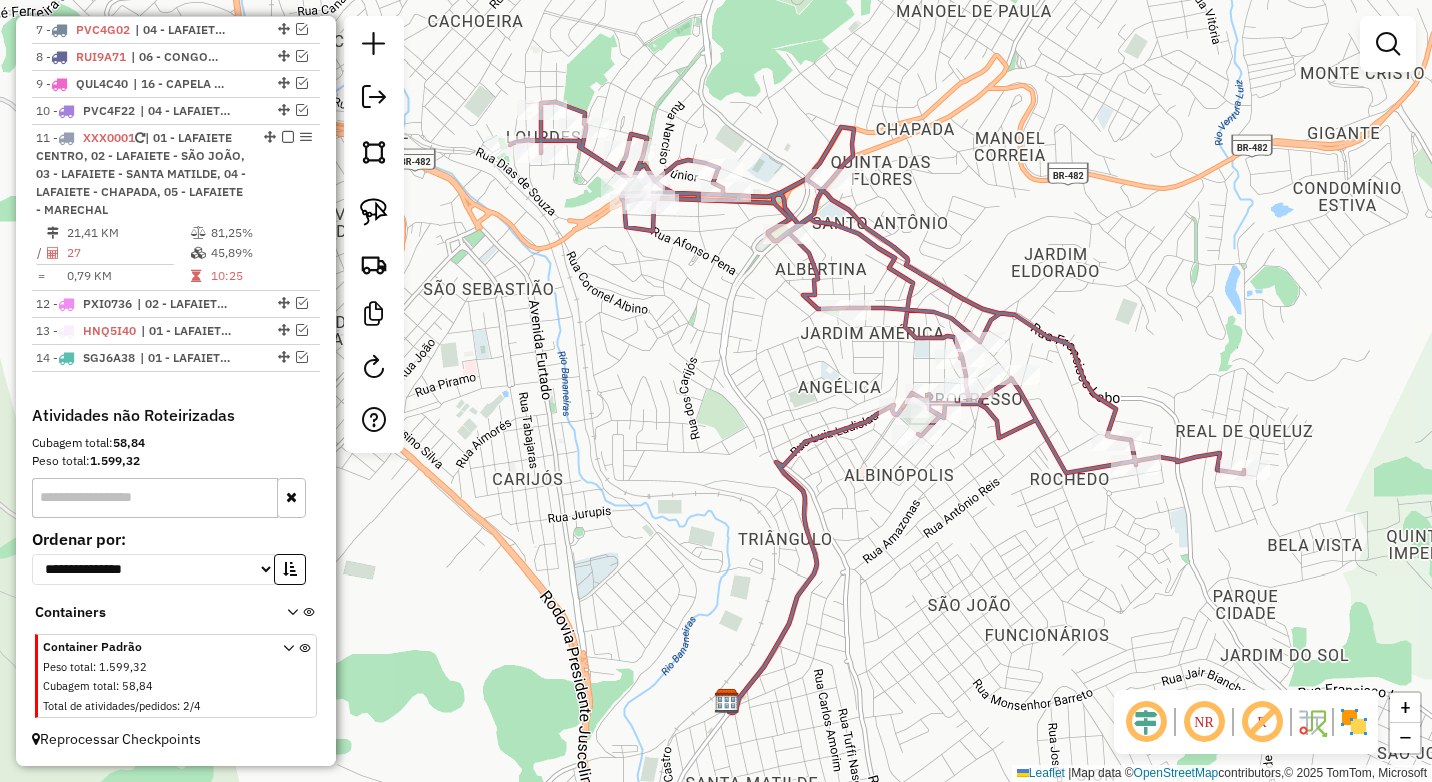 drag, startPoint x: 657, startPoint y: 304, endPoint x: 730, endPoint y: 372, distance: 99.764725 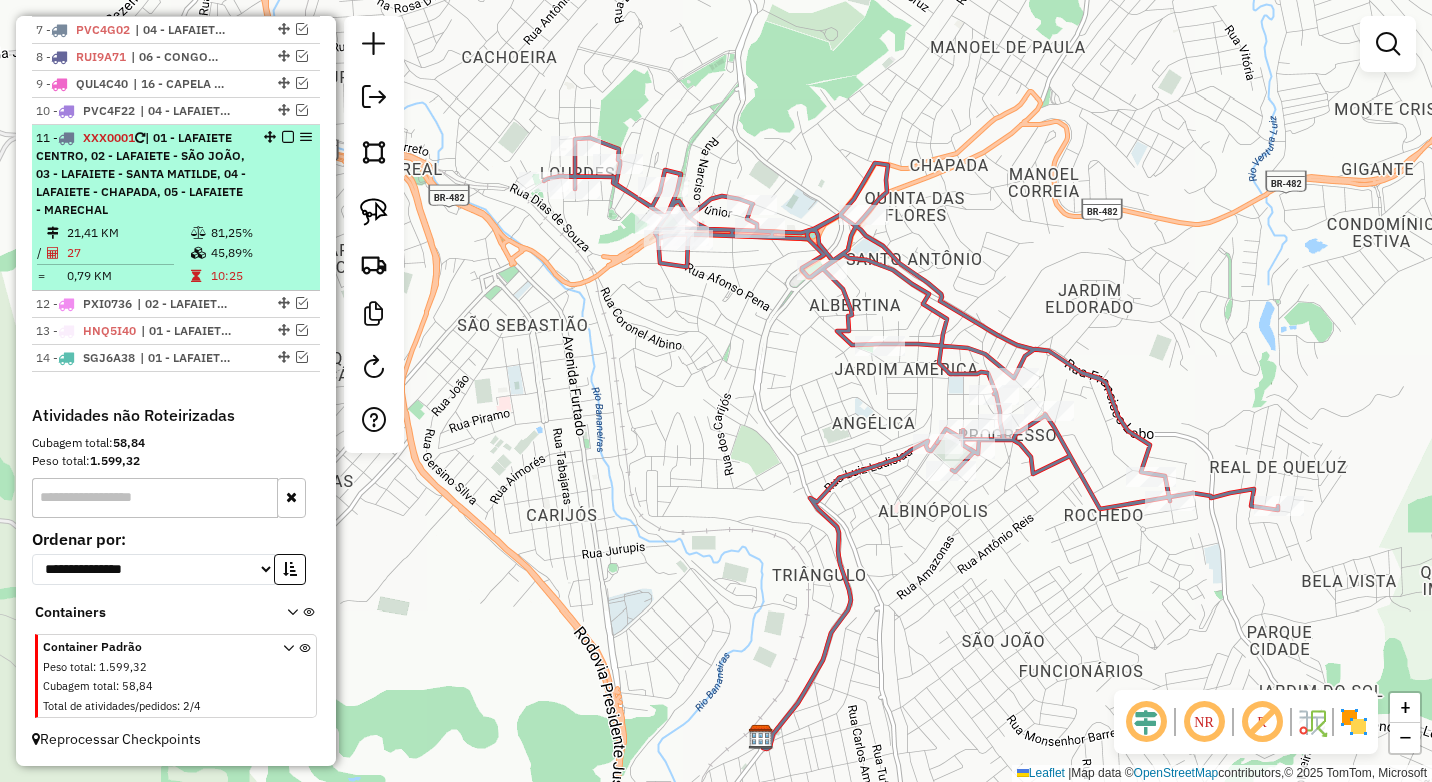 click on "81,25%" at bounding box center (260, 233) 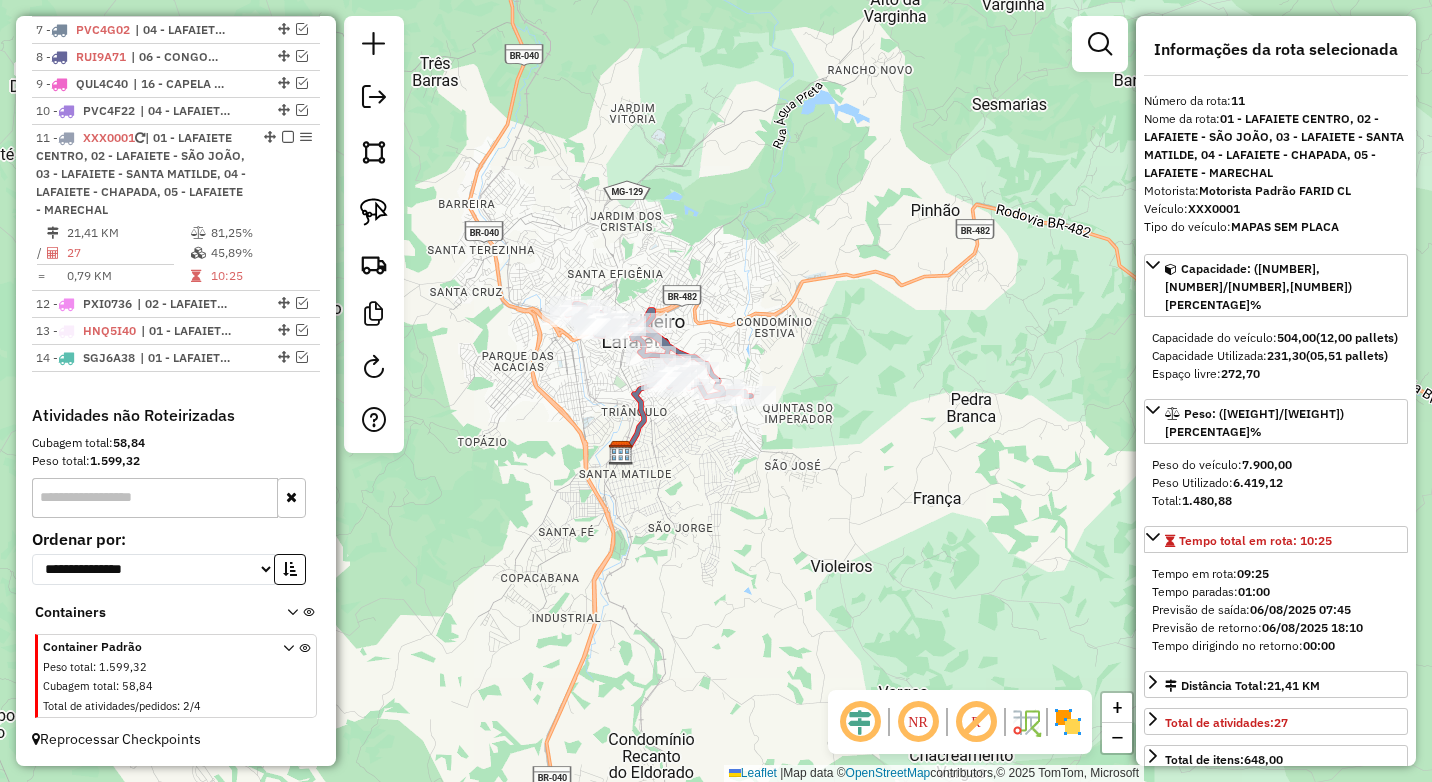 drag, startPoint x: 507, startPoint y: 327, endPoint x: 597, endPoint y: 378, distance: 103.44564 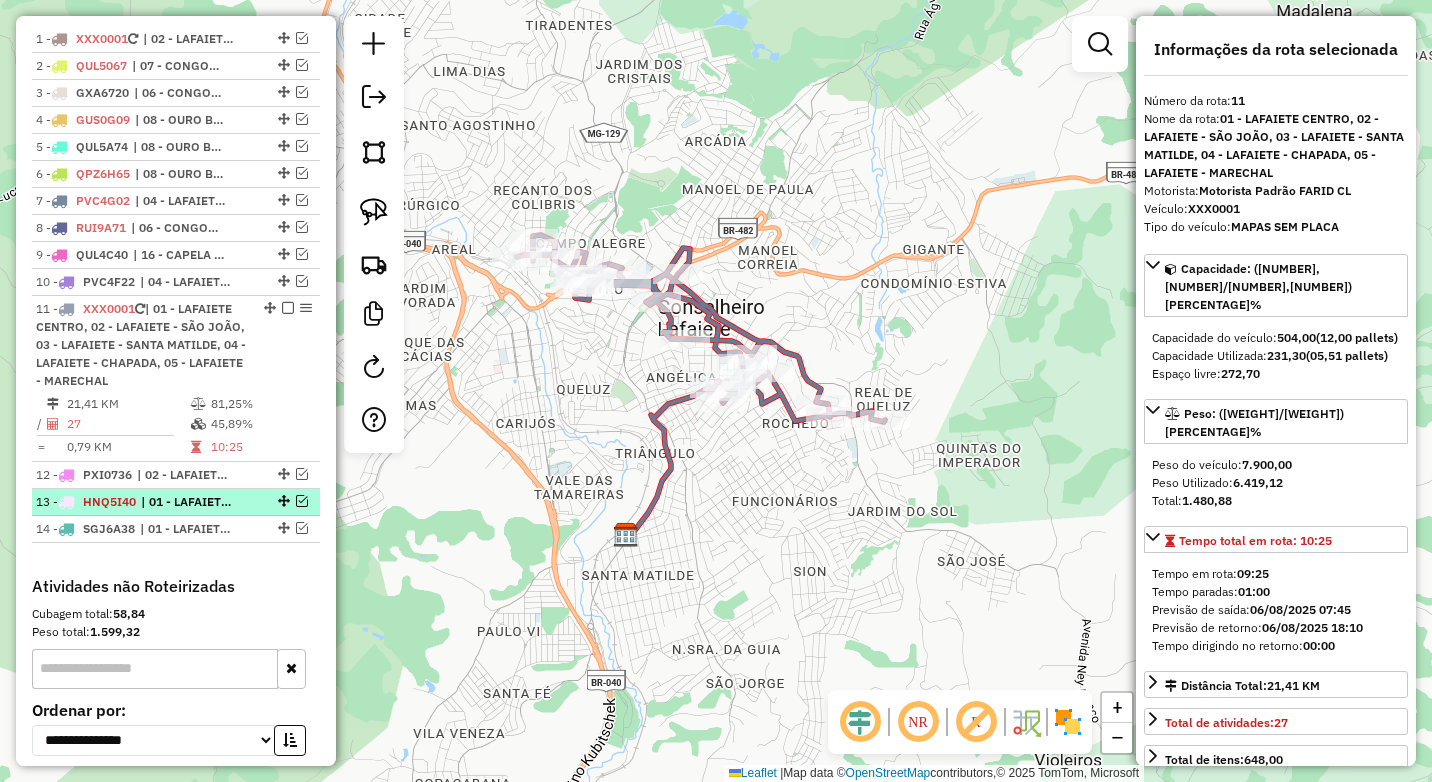 scroll, scrollTop: 735, scrollLeft: 0, axis: vertical 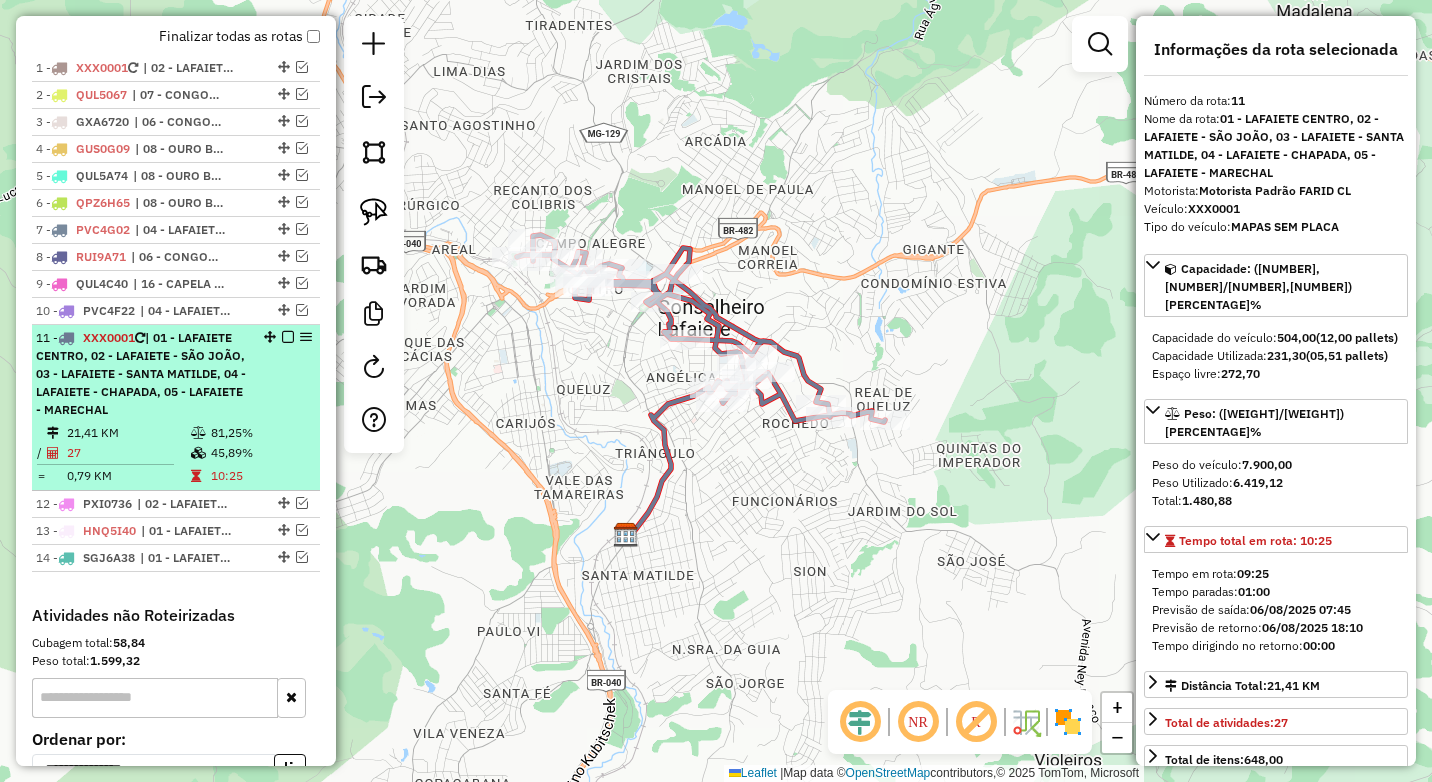 drag, startPoint x: 293, startPoint y: 334, endPoint x: 214, endPoint y: 344, distance: 79.630394 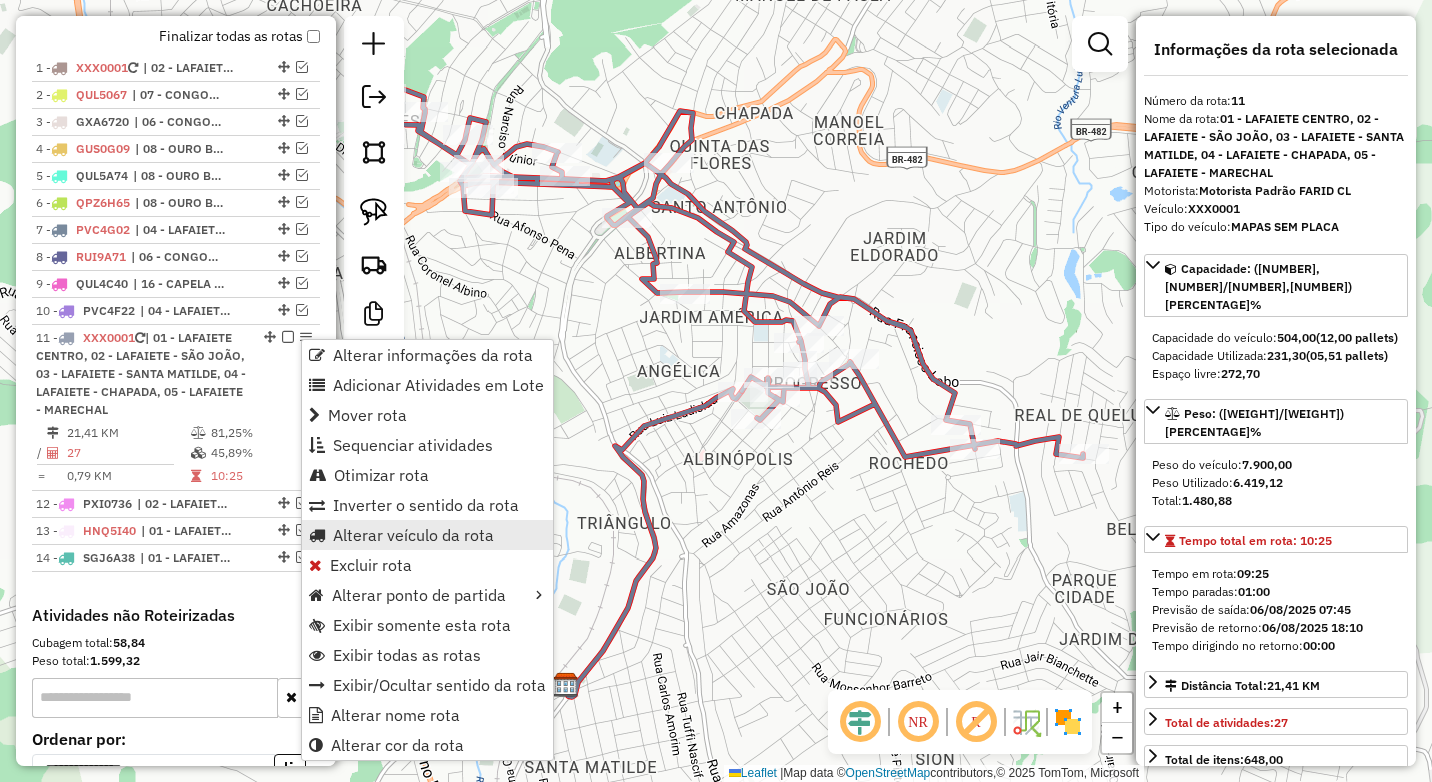 click on "Alterar veículo da rota" at bounding box center [413, 535] 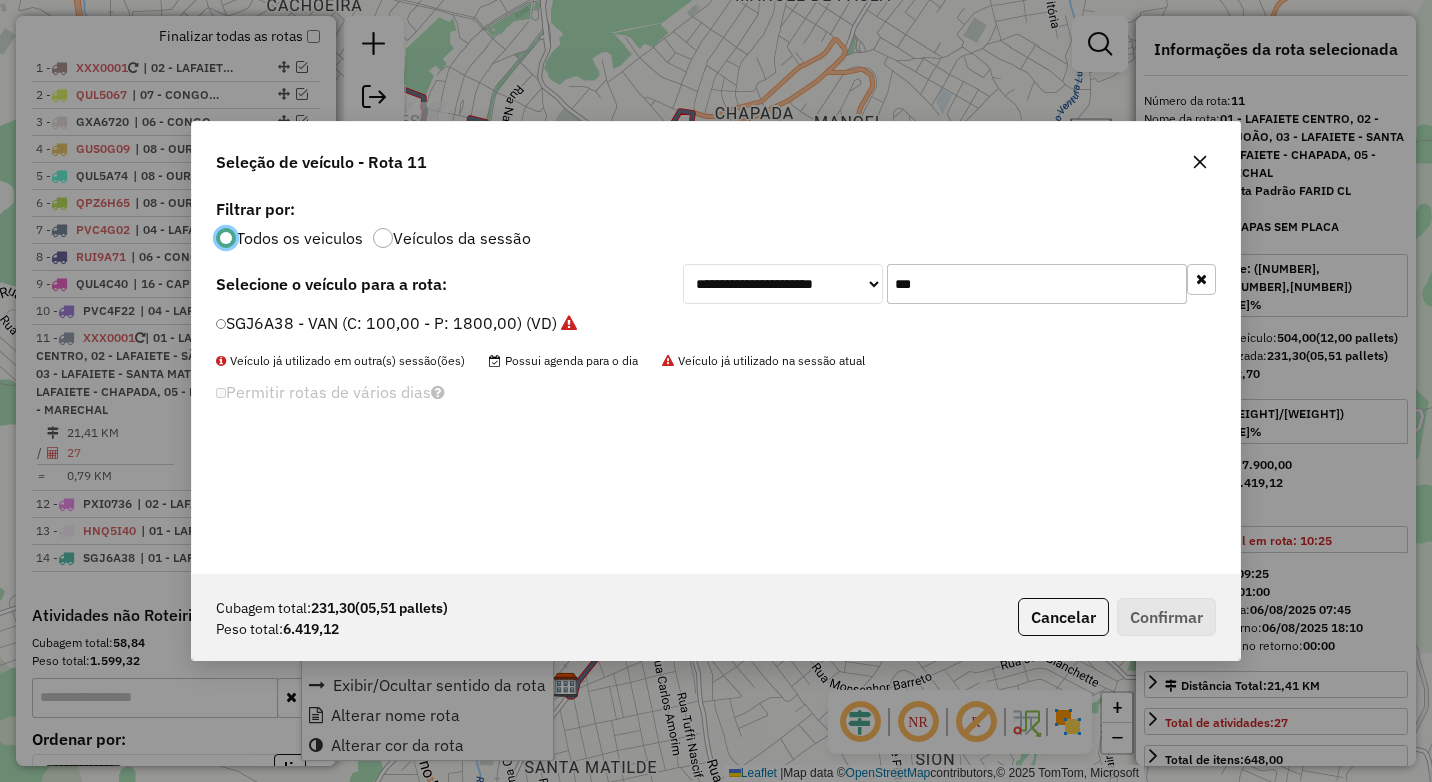 scroll, scrollTop: 11, scrollLeft: 6, axis: both 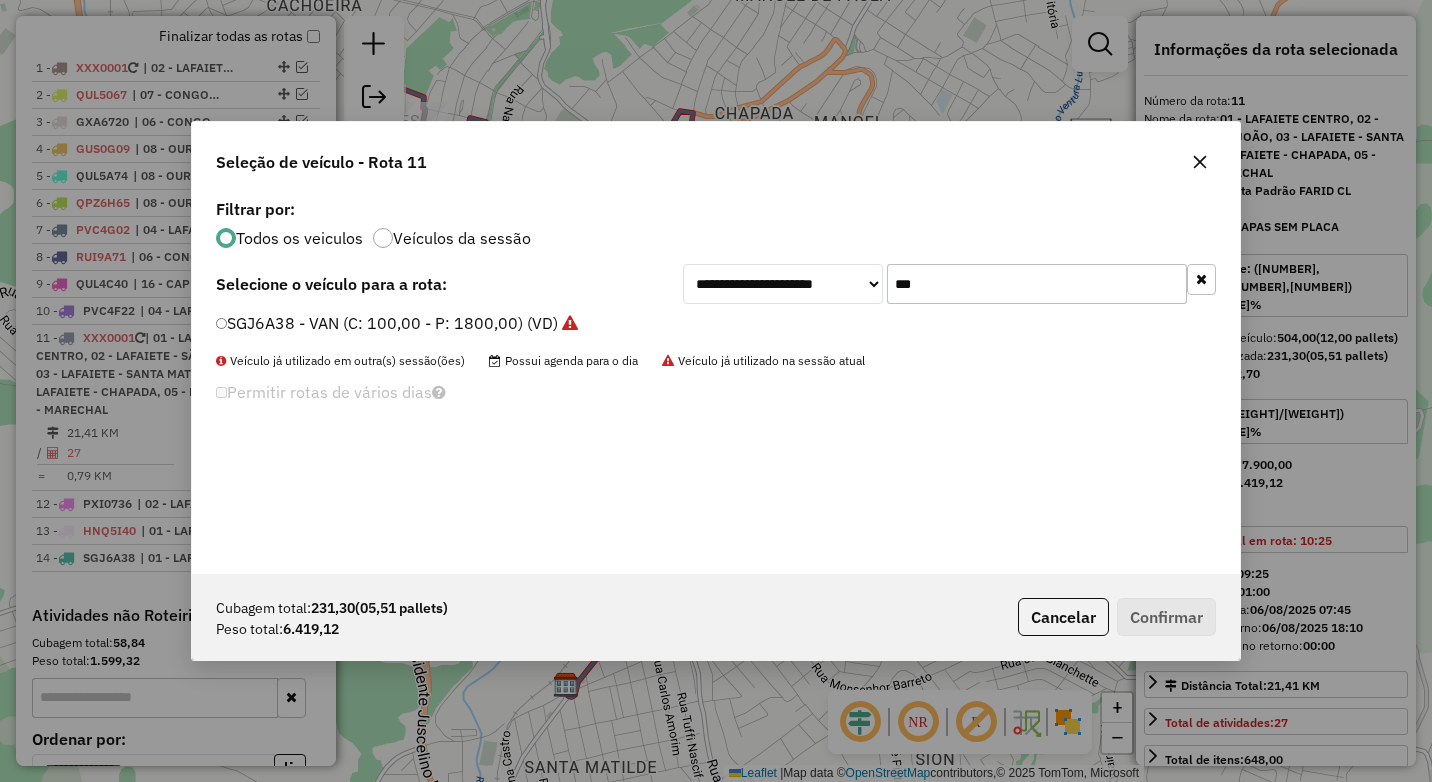 drag, startPoint x: 920, startPoint y: 279, endPoint x: 887, endPoint y: 276, distance: 33.13608 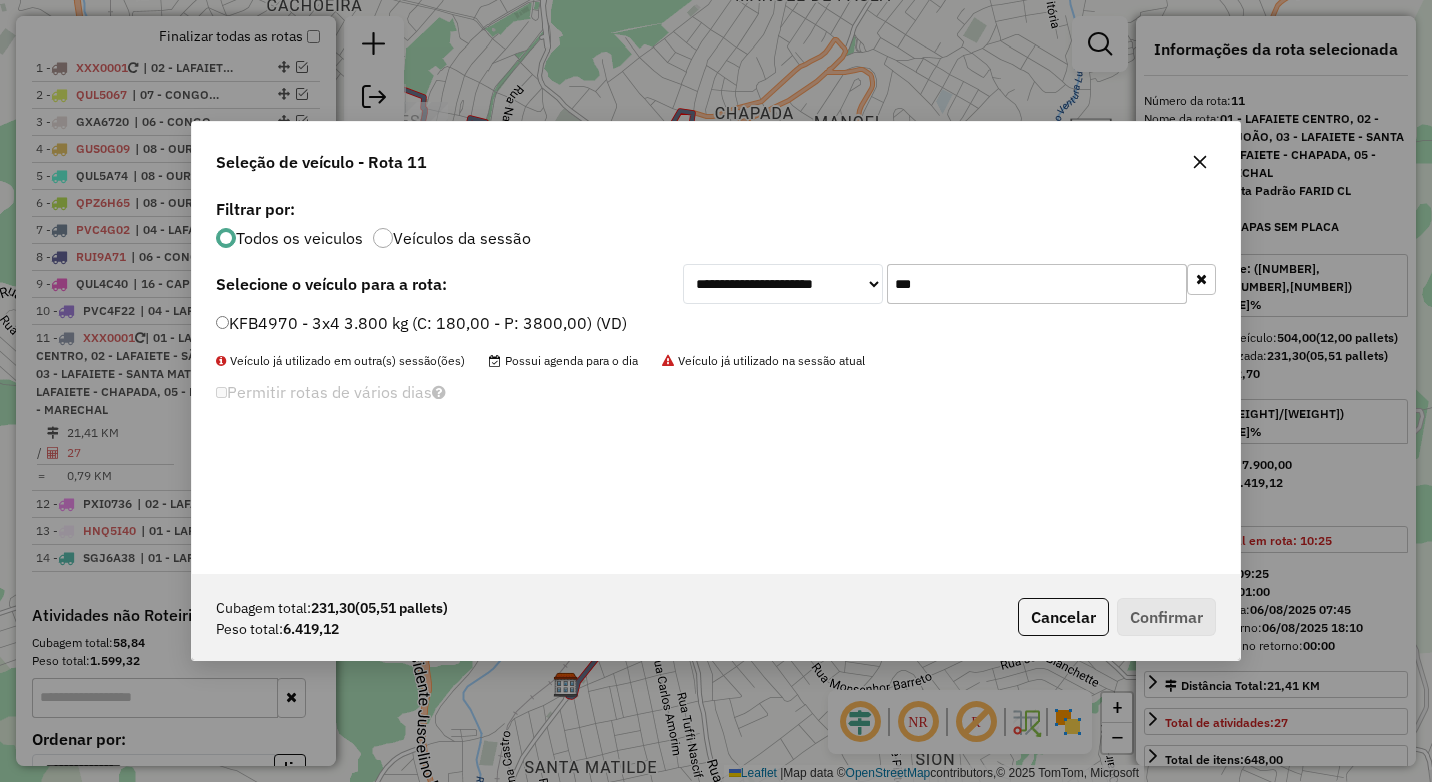 type on "***" 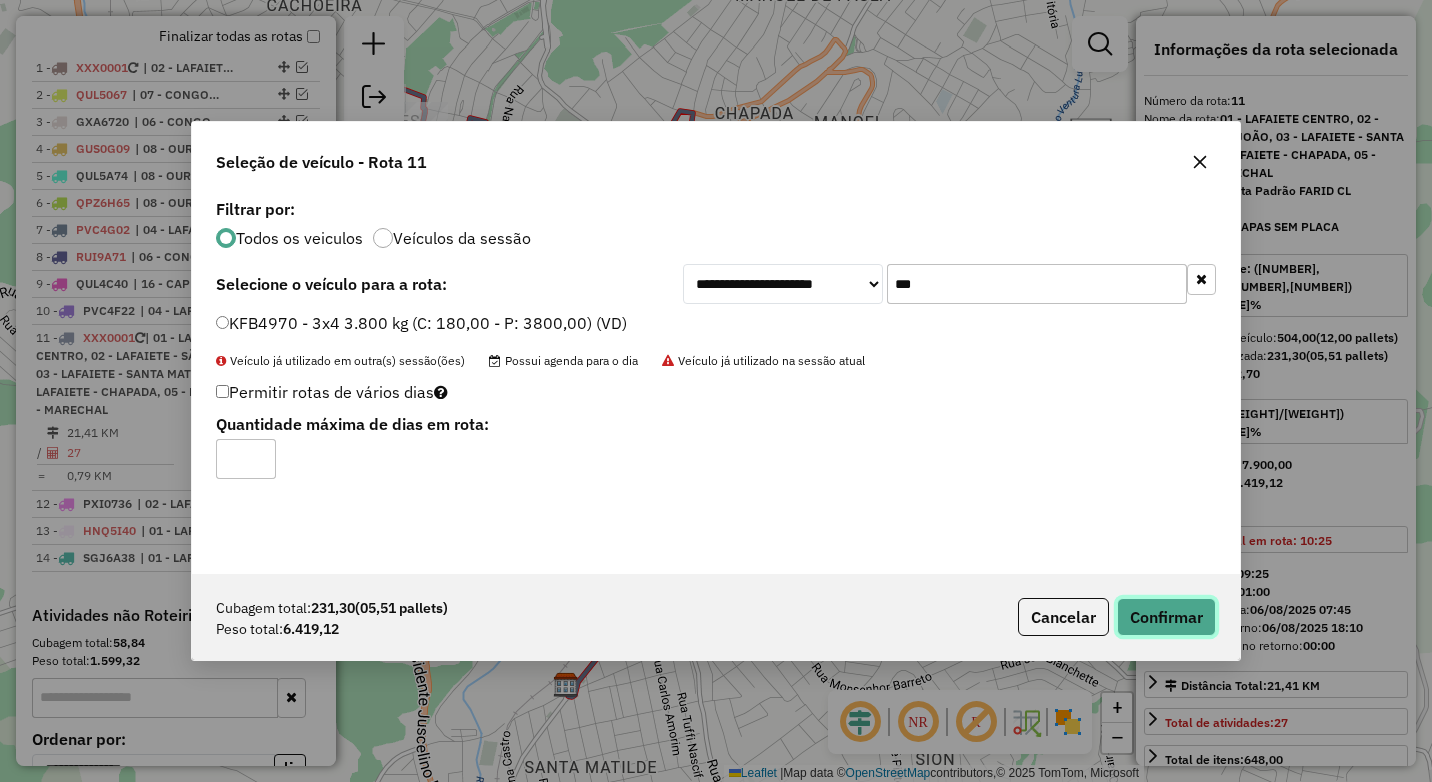 click on "Confirmar" 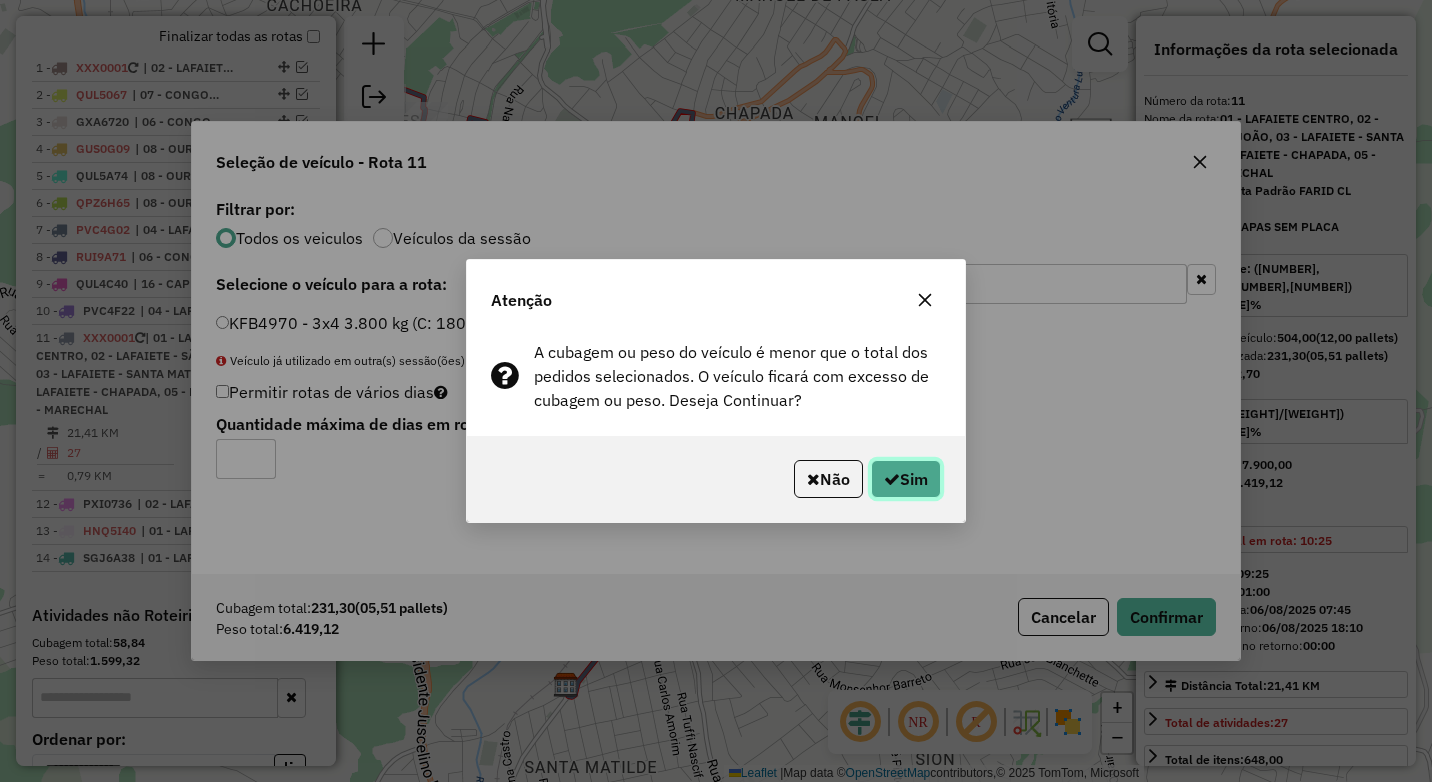 click on "Sim" 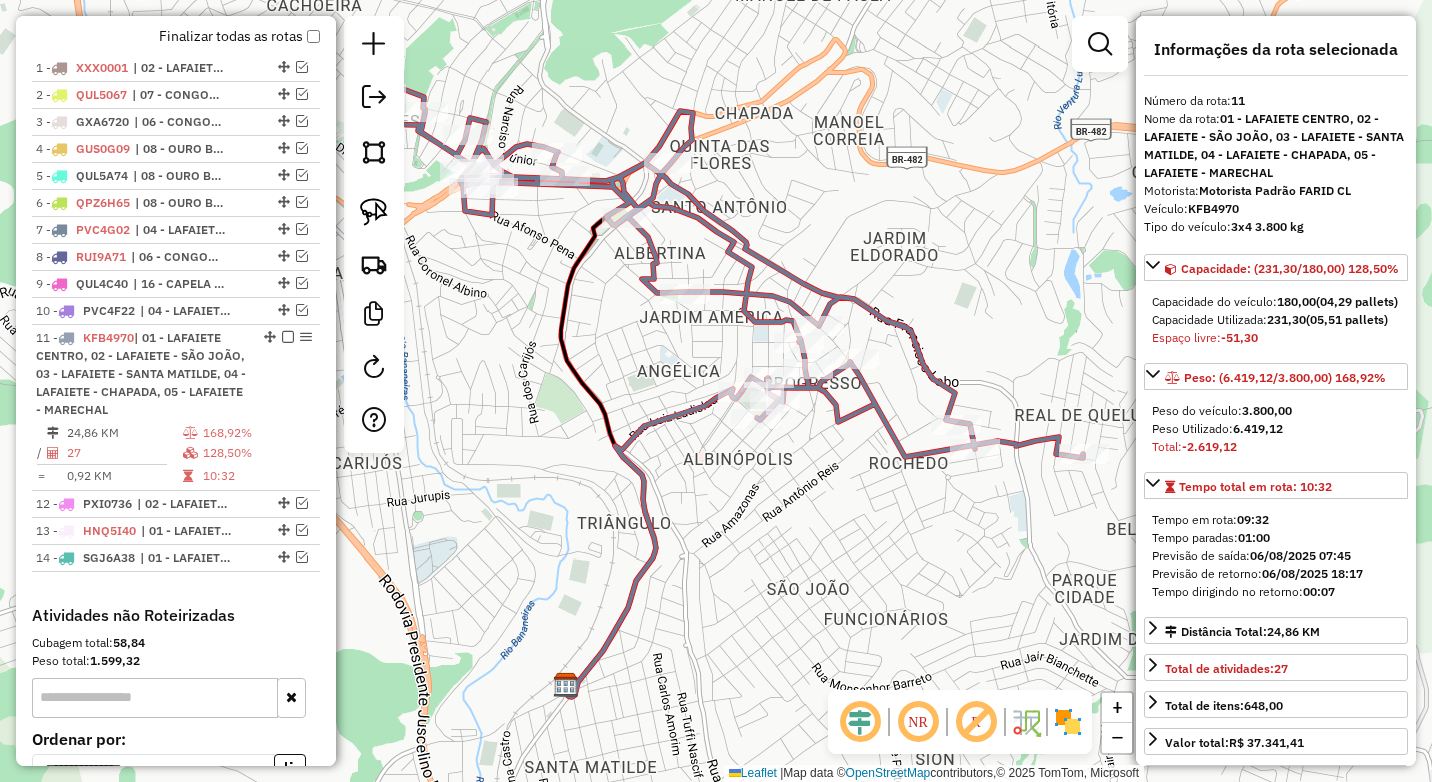 scroll, scrollTop: 935, scrollLeft: 0, axis: vertical 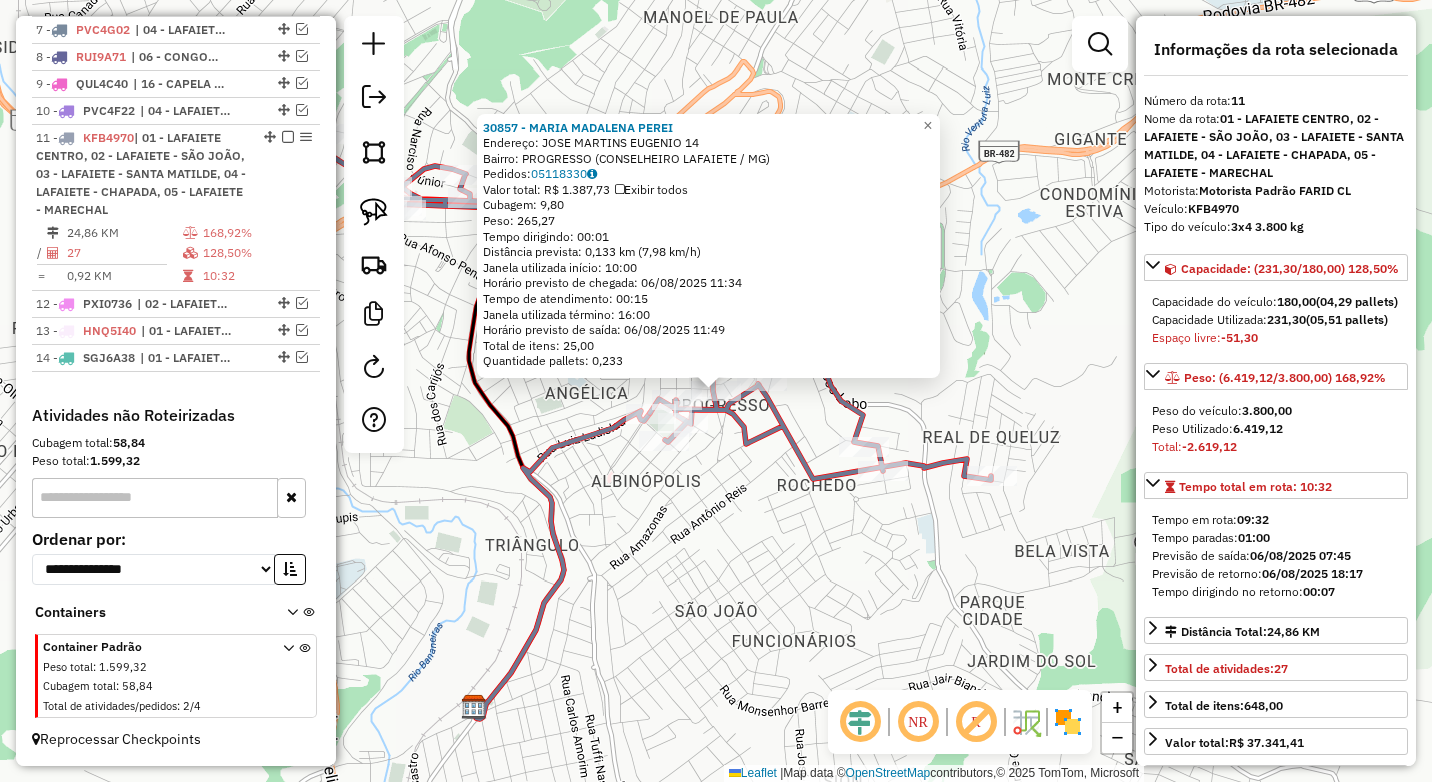 click on "30857 - MARIA MADALENA PEREI  Endereço:  JOSE MARTINS EUGENIO 14   Bairro: PROGRESSO (CONSELHEIRO LAFAIETE / MG)   Pedidos:  05118330   Valor total: R$ 1.387,73   Exibir todos   Cubagem: 9,80  Peso: 265,27  Tempo dirigindo: 00:01   Distância prevista: 0,133 km (7,98 km/h)   Janela utilizada início: 10:00   Horário previsto de chegada: 06/08/2025 11:34   Tempo de atendimento: 00:15   Janela utilizada término: 16:00   Horário previsto de saída: 06/08/2025 11:49   Total de itens: 25,00   Quantidade pallets: 0,233  × Janela de atendimento Grade de atendimento Capacidade Transportadoras Veículos Cliente Pedidos  Rotas Selecione os dias de semana para filtrar as janelas de atendimento  Seg   Ter   Qua   Qui   Sex   Sáb   Dom  Informe o período da janela de atendimento: De: Até:  Filtrar exatamente a janela do cliente  Considerar janela de atendimento padrão  Selecione os dias de semana para filtrar as grades de atendimento  Seg   Ter   Qua   Qui   Sex   Sáb   Dom   Peso mínimo:  ****  Peso máximo:" 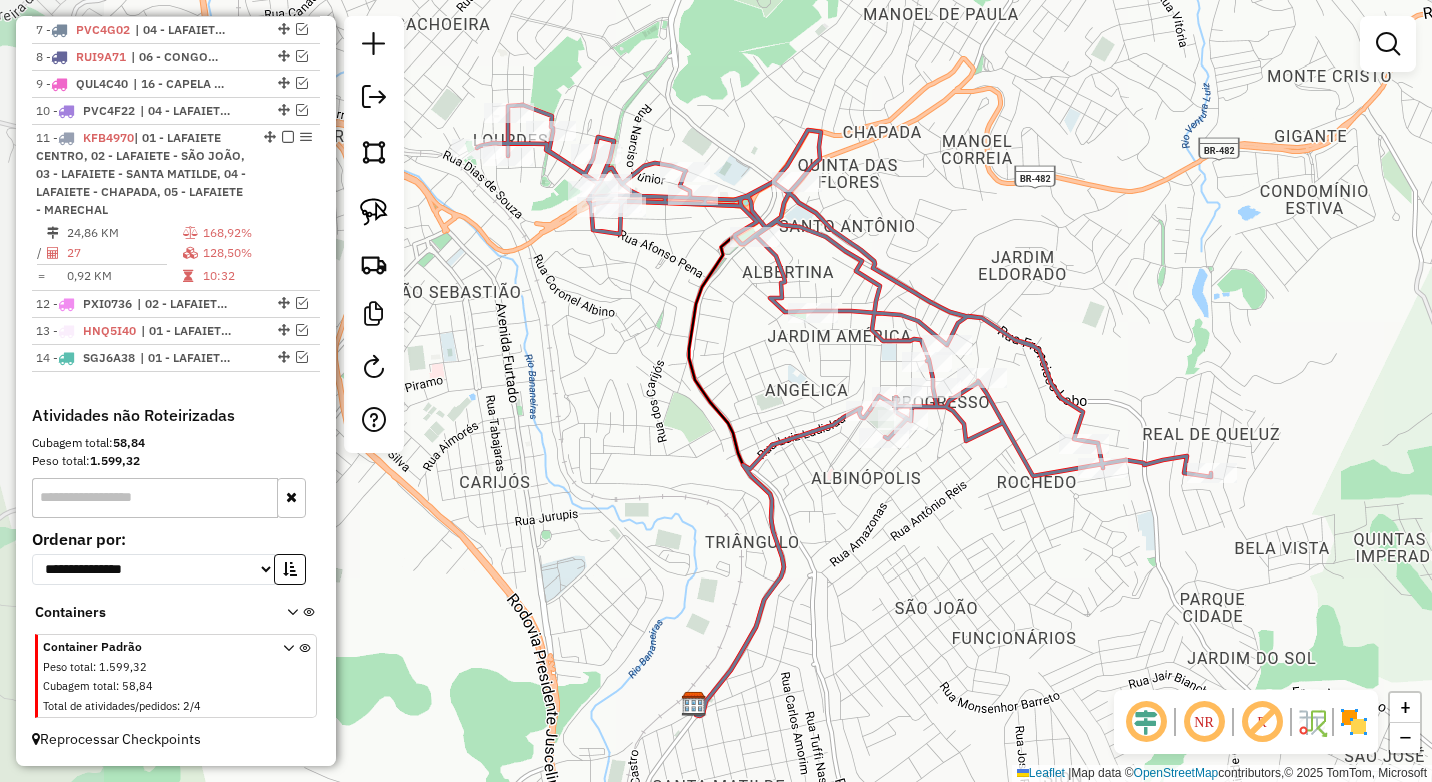 drag, startPoint x: 882, startPoint y: 512, endPoint x: 996, endPoint y: 512, distance: 114 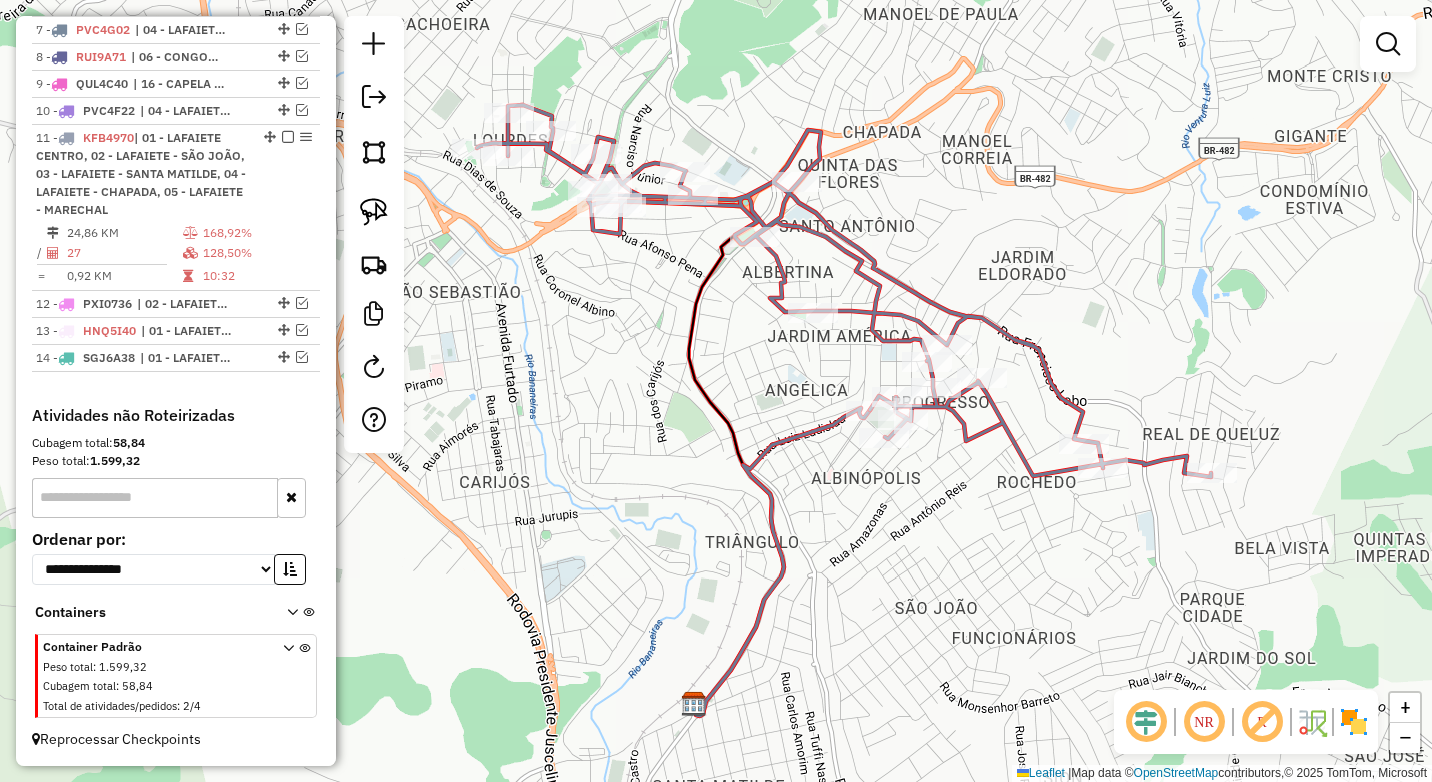 drag, startPoint x: 705, startPoint y: 434, endPoint x: 755, endPoint y: 432, distance: 50.039986 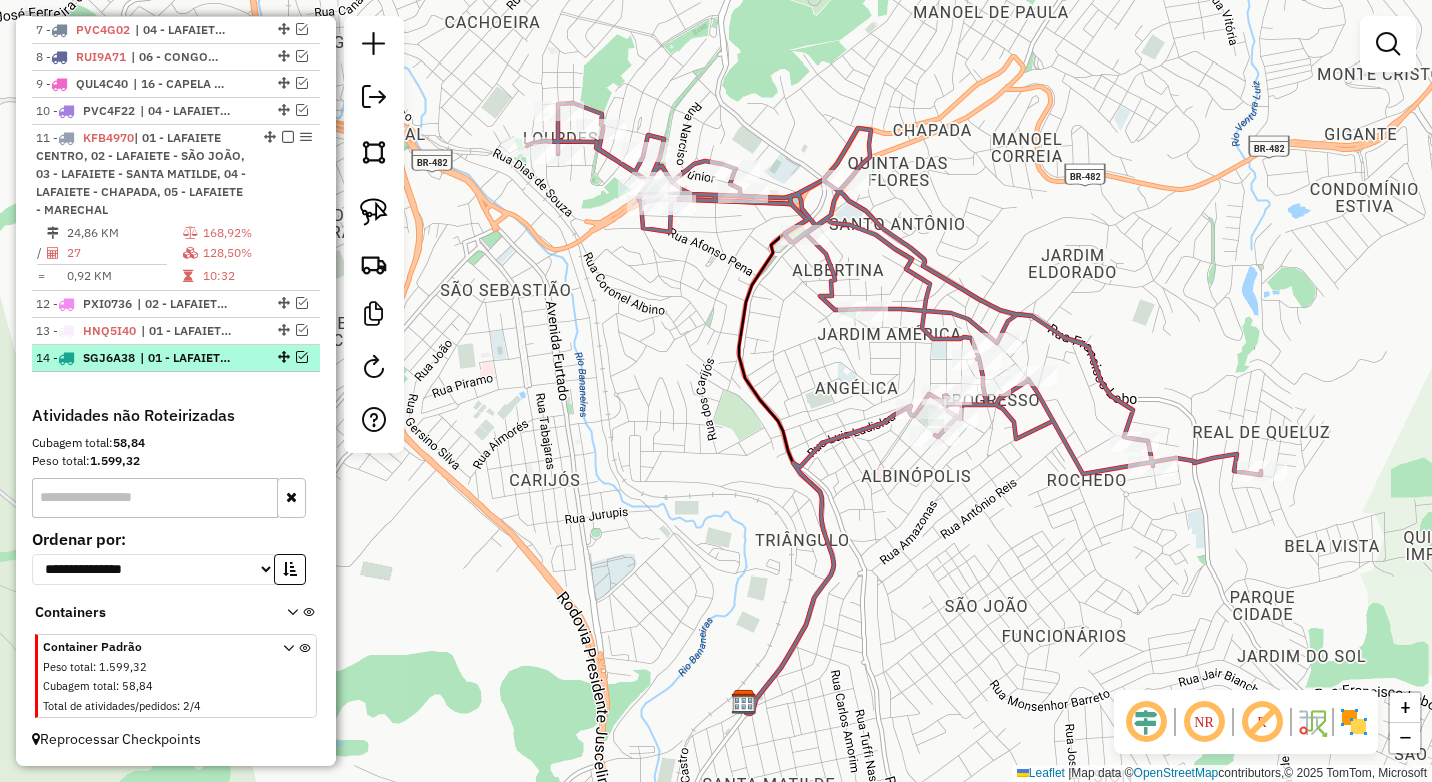 click at bounding box center [302, 357] 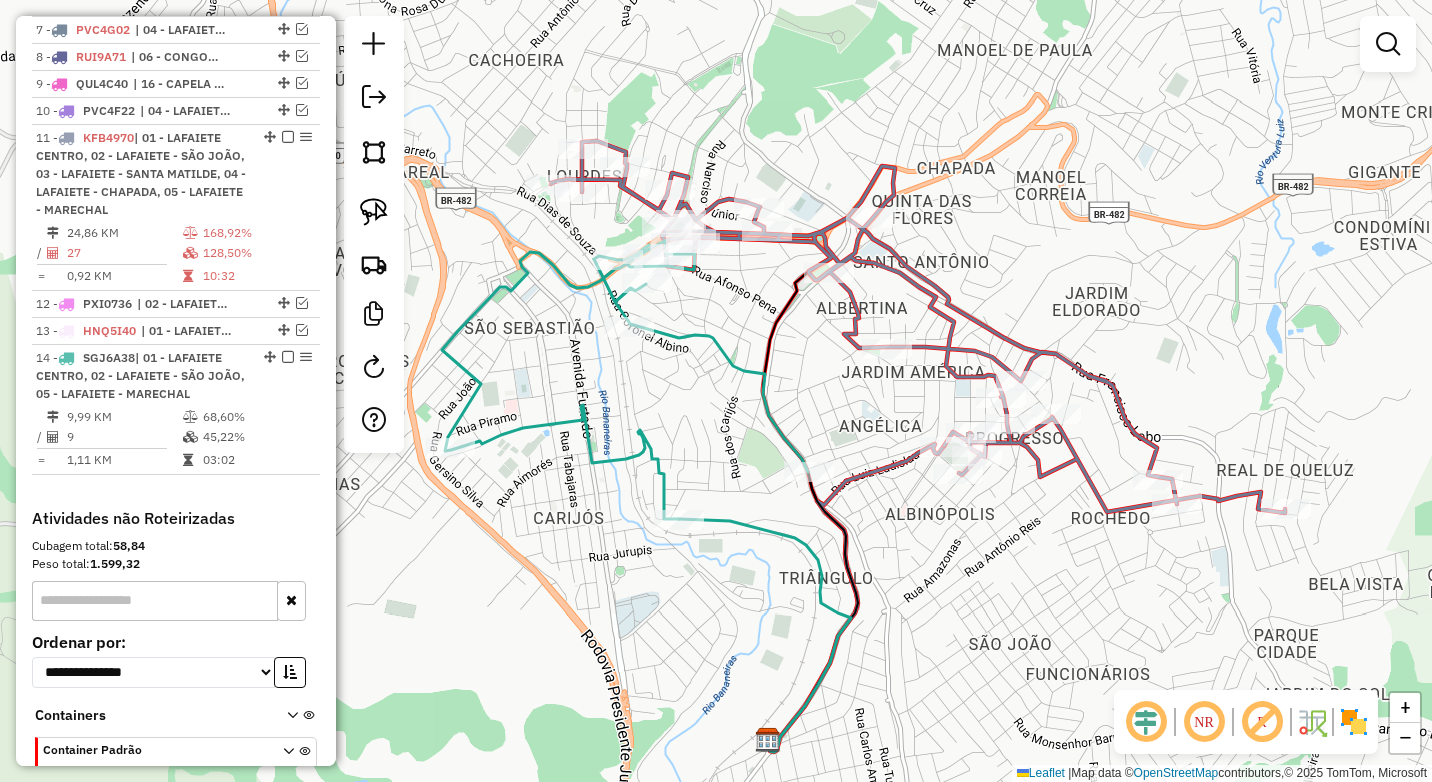 drag, startPoint x: 706, startPoint y: 342, endPoint x: 745, endPoint y: 403, distance: 72.40166 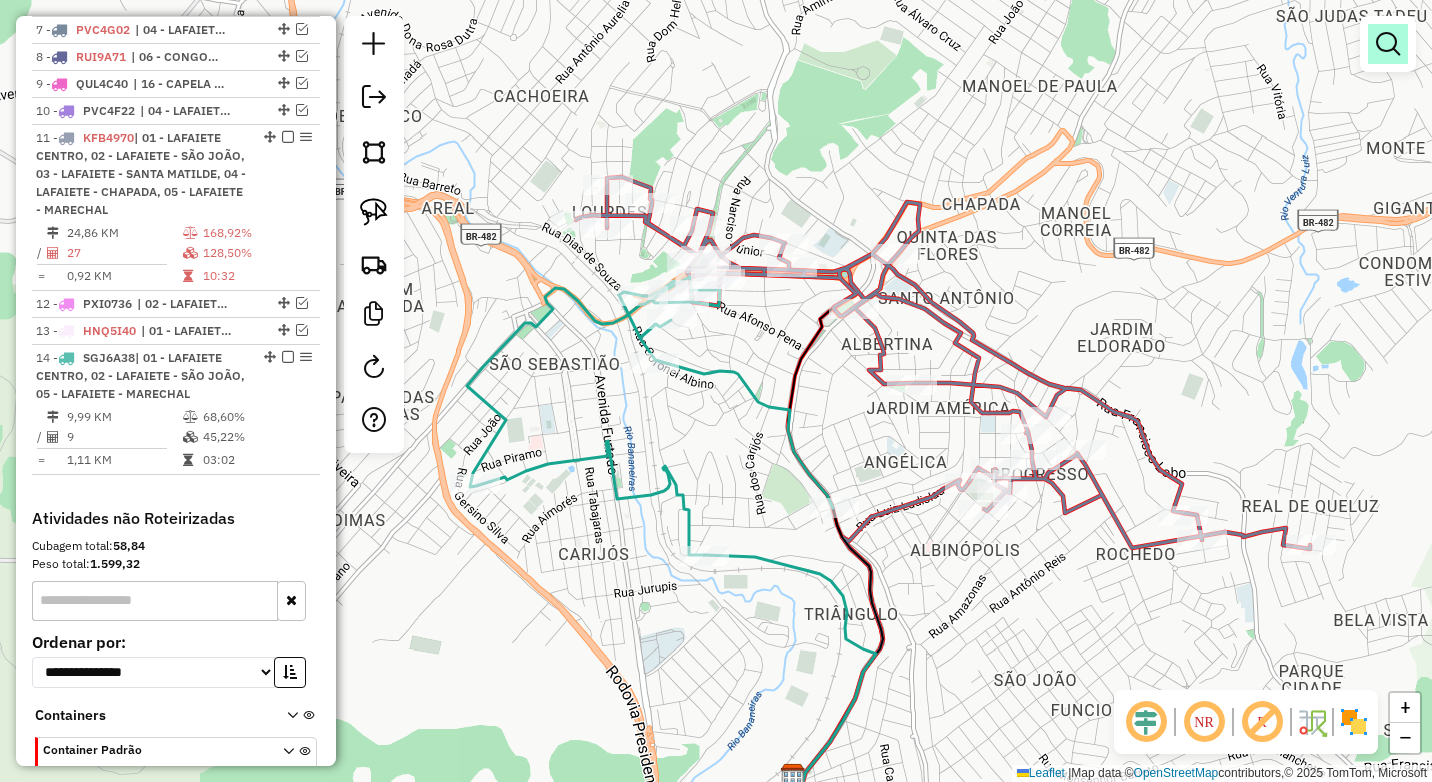 click at bounding box center (1388, 44) 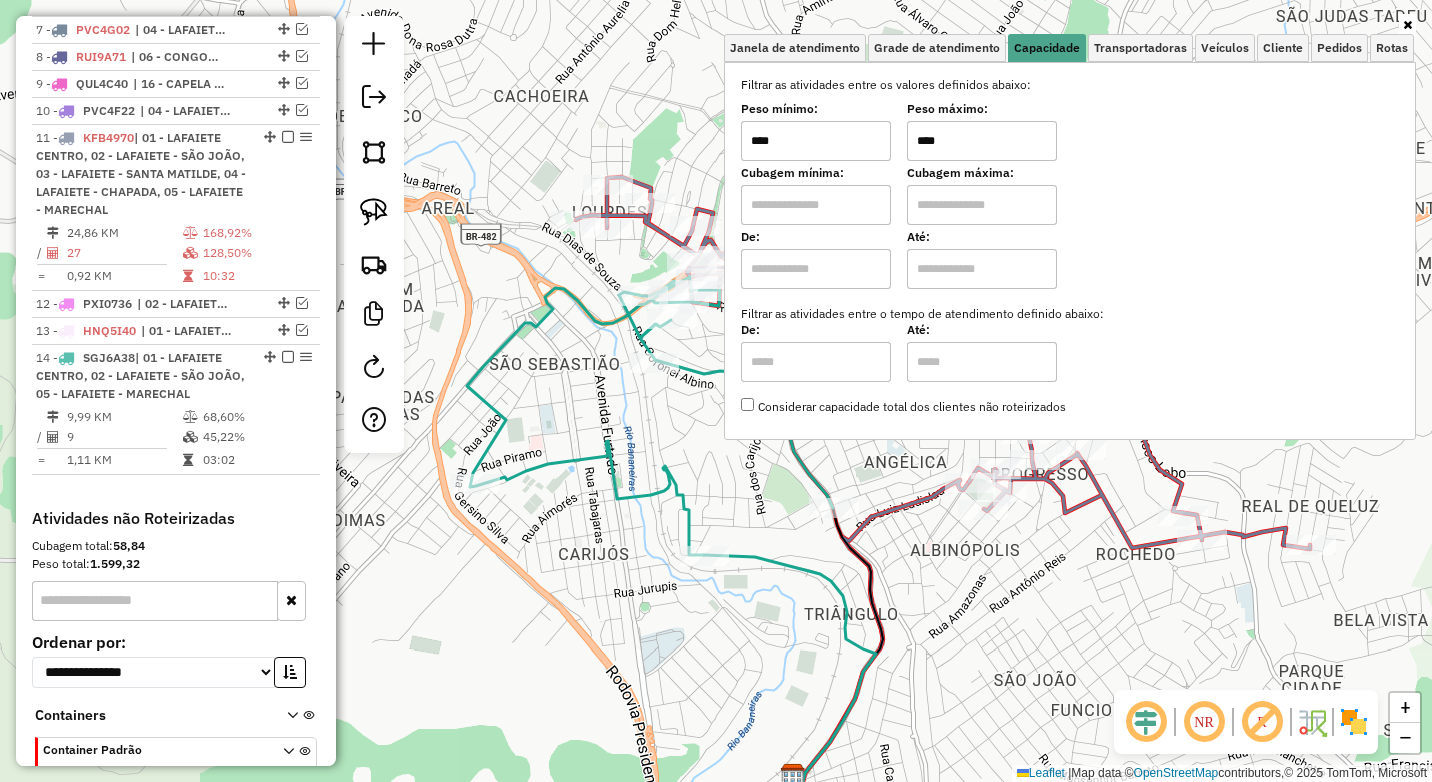 drag, startPoint x: 965, startPoint y: 135, endPoint x: 849, endPoint y: 135, distance: 116 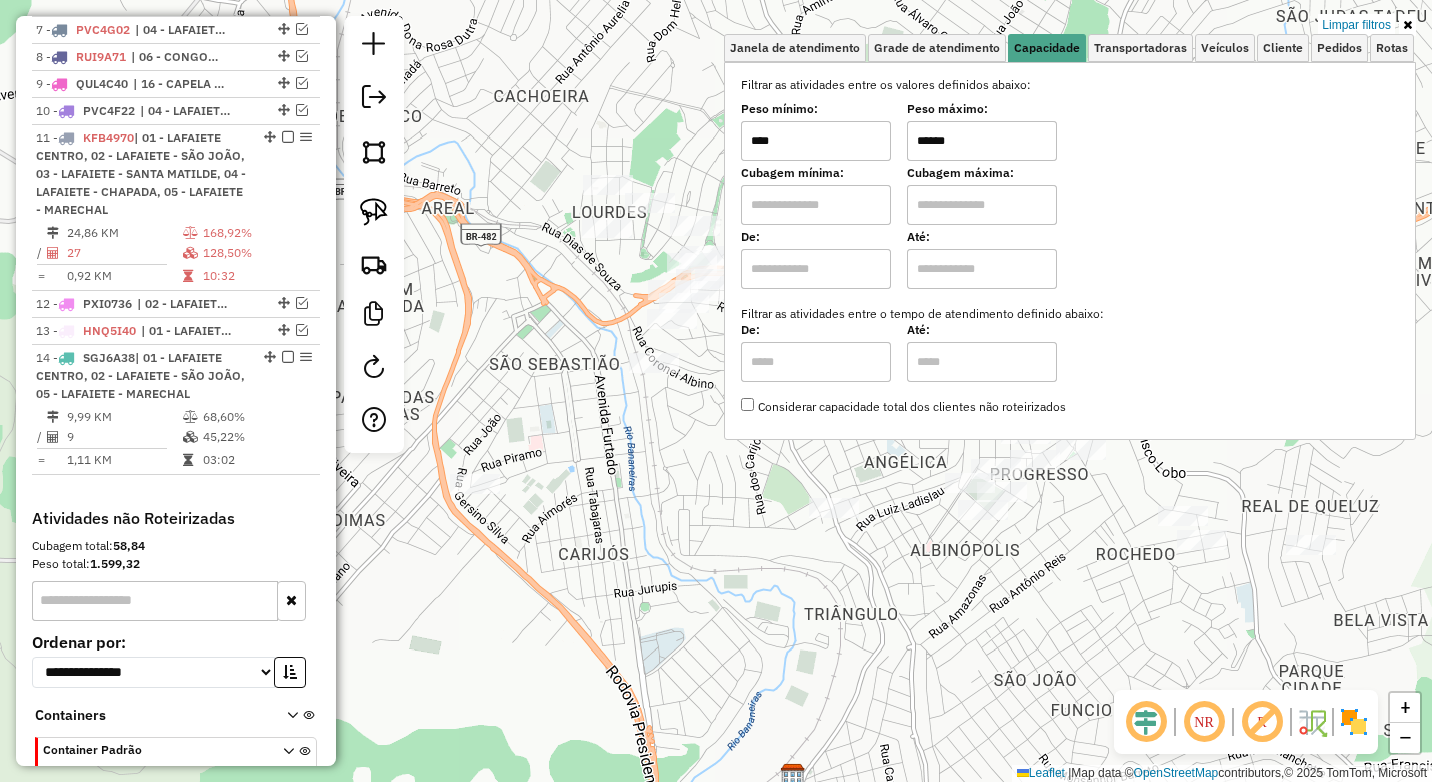 click on "Rota 14 - Placa SGJ6A38  16186 - DIVINA EMPADA Limpar filtros Janela de atendimento Grade de atendimento Capacidade Transportadoras Veículos Cliente Pedidos  Rotas Selecione os dias de semana para filtrar as janelas de atendimento  Seg   Ter   Qua   Qui   Sex   Sáb   Dom  Informe o período da janela de atendimento: De: Até:  Filtrar exatamente a janela do cliente  Considerar janela de atendimento padrão  Selecione os dias de semana para filtrar as grades de atendimento  Seg   Ter   Qua   Qui   Sex   Sáb   Dom   Considerar clientes sem dia de atendimento cadastrado  Clientes fora do dia de atendimento selecionado Filtrar as atividades entre os valores definidos abaixo:  Peso mínimo:  ****  Peso máximo:  ******  Cubagem mínima:   Cubagem máxima:   De:   Até:  Filtrar as atividades entre o tempo de atendimento definido abaixo:  De:   Até:   Considerar capacidade total dos clientes não roteirizados Transportadora: Selecione um ou mais itens Tipo de veículo: Selecione um ou mais itens Veículo: Nome:" 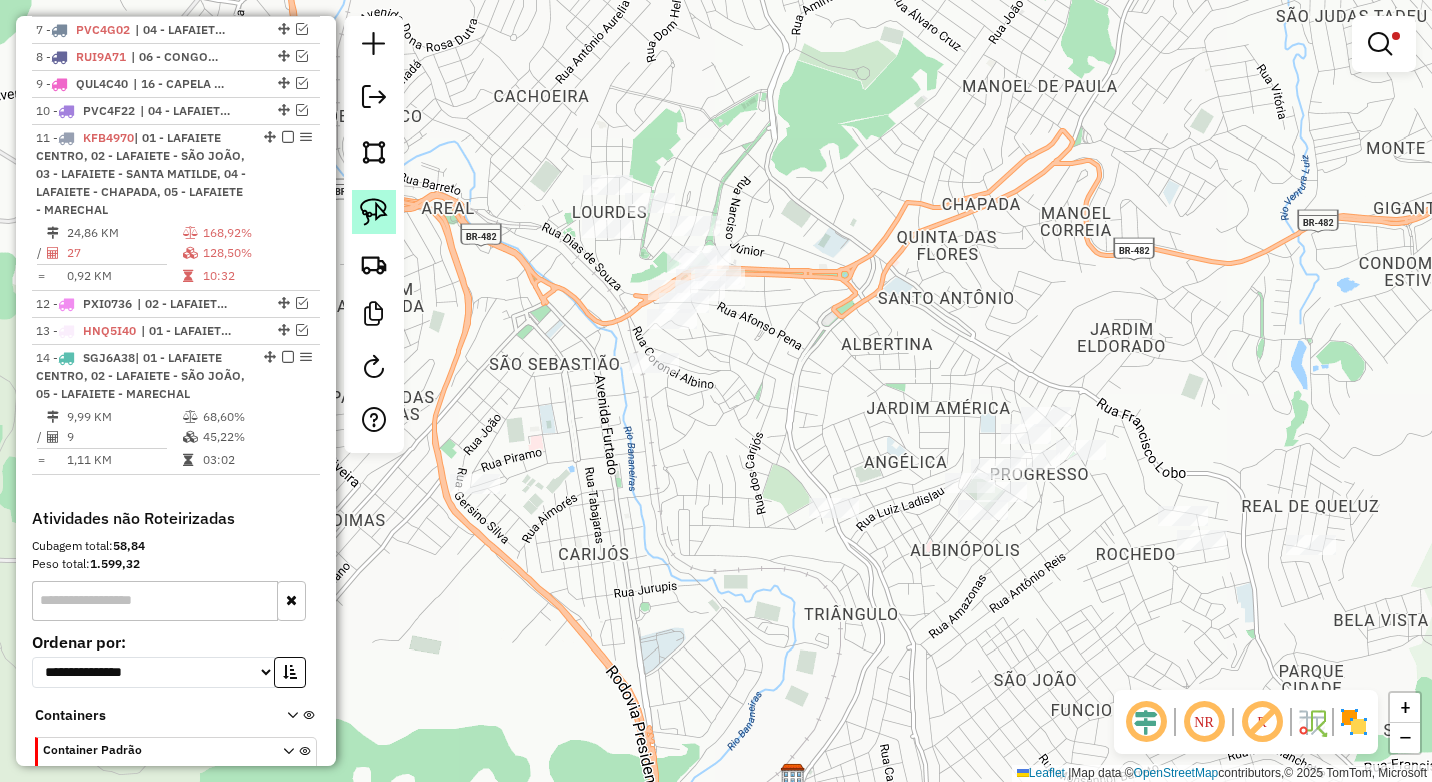 click 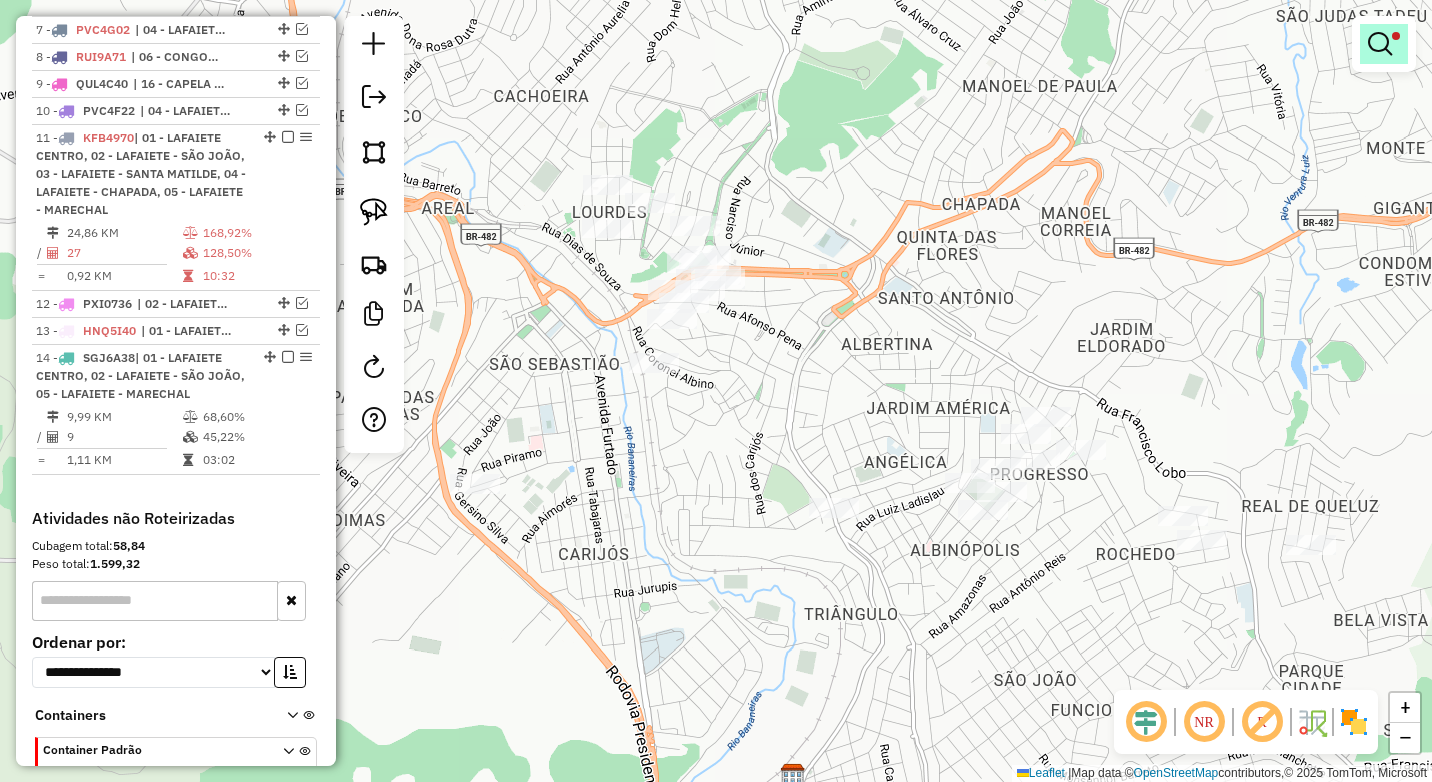 click at bounding box center (1384, 44) 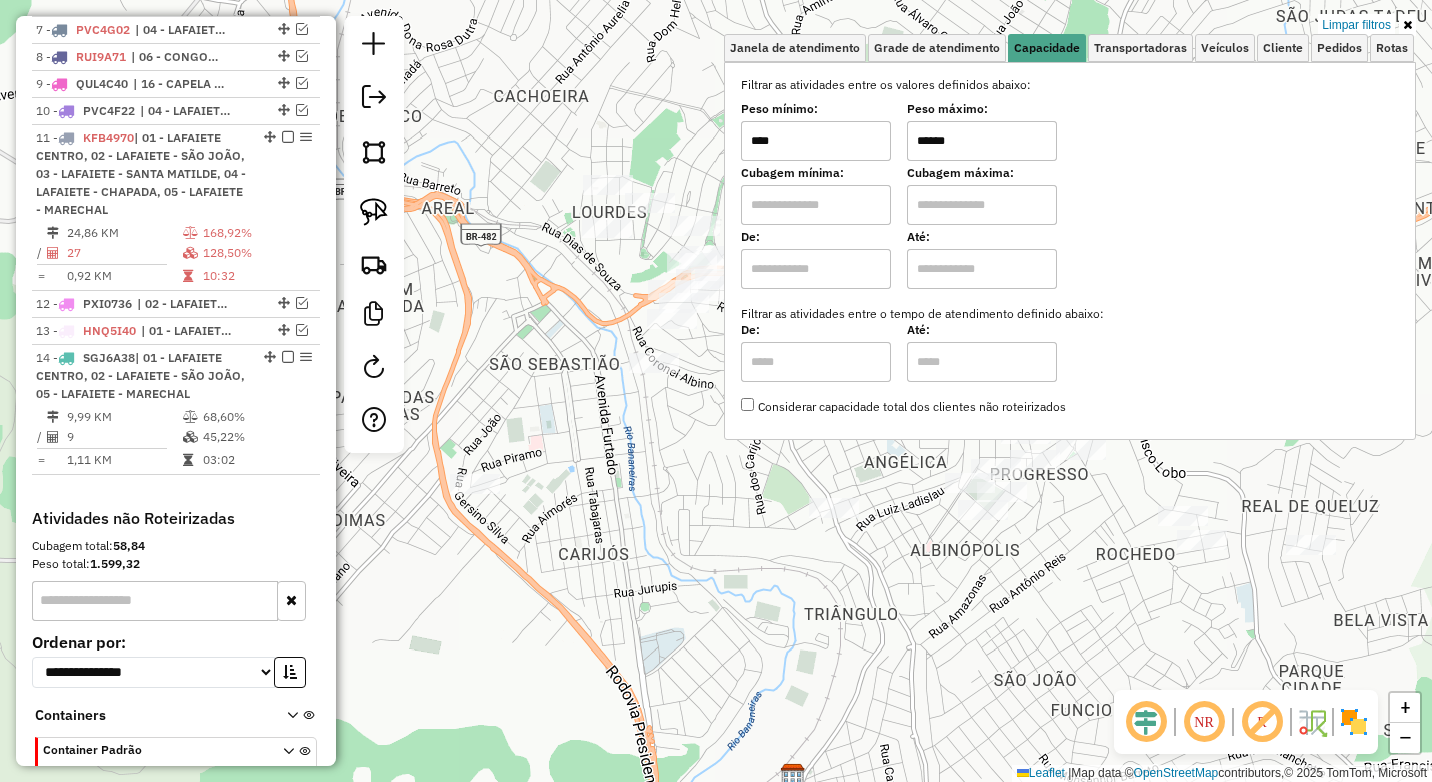 drag, startPoint x: 1012, startPoint y: 134, endPoint x: 818, endPoint y: 140, distance: 194.09276 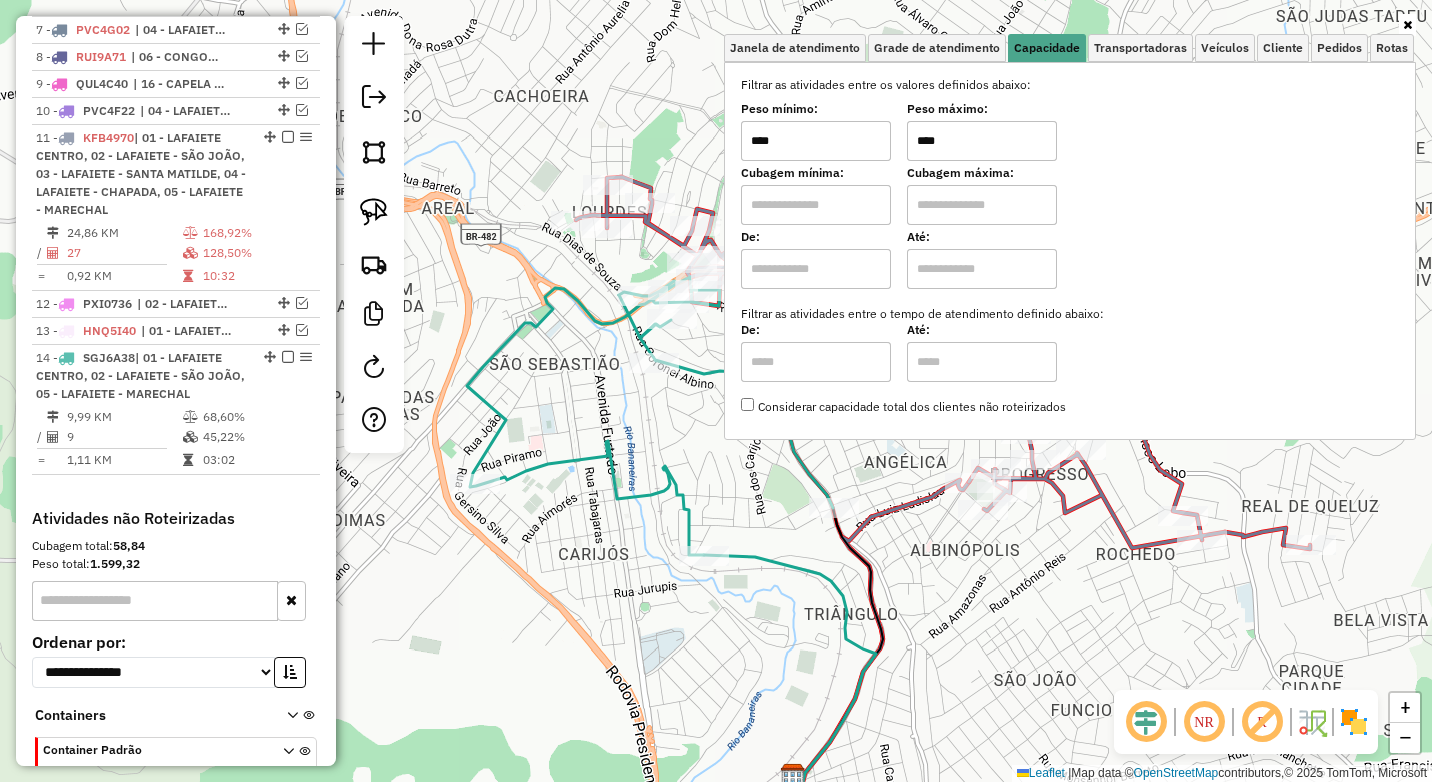 type on "****" 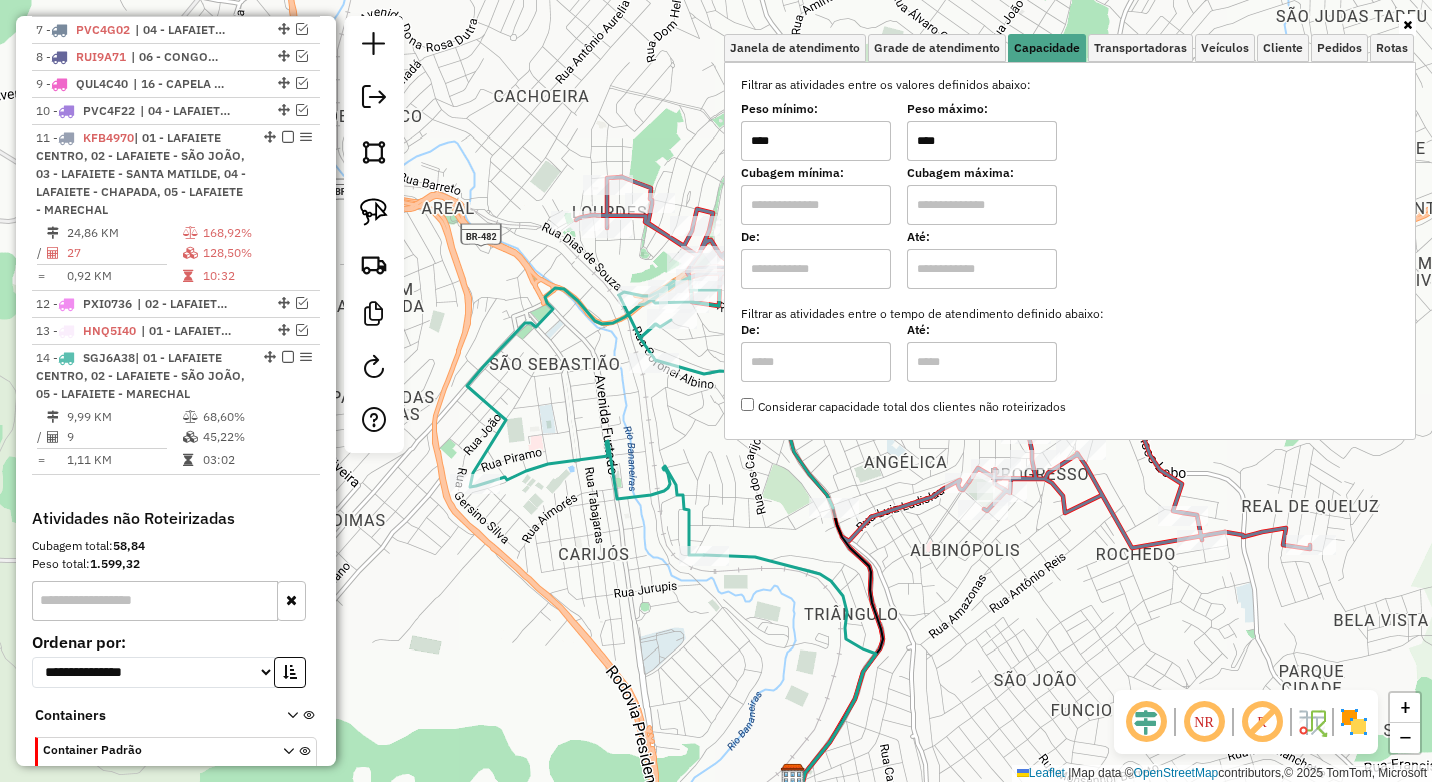 click on "Janela de atendimento Grade de atendimento Capacidade Transportadoras Veículos Cliente Pedidos  Rotas Selecione os dias de semana para filtrar as janelas de atendimento  Seg   Ter   Qua   Qui   Sex   Sáb   Dom  Informe o período da janela de atendimento: De: Até:  Filtrar exatamente a janela do cliente  Considerar janela de atendimento padrão  Selecione os dias de semana para filtrar as grades de atendimento  Seg   Ter   Qua   Qui   Sex   Sáb   Dom   Considerar clientes sem dia de atendimento cadastrado  Clientes fora do dia de atendimento selecionado Filtrar as atividades entre os valores definidos abaixo:  Peso mínimo:  ****  Peso máximo:  ****  Cubagem mínima:   Cubagem máxima:   De:   Até:  Filtrar as atividades entre o tempo de atendimento definido abaixo:  De:   Até:   Considerar capacidade total dos clientes não roteirizados Transportadora: Selecione um ou mais itens Tipo de veículo: Selecione um ou mais itens Veículo: Selecione um ou mais itens Motorista: Selecione um ou mais itens De:" 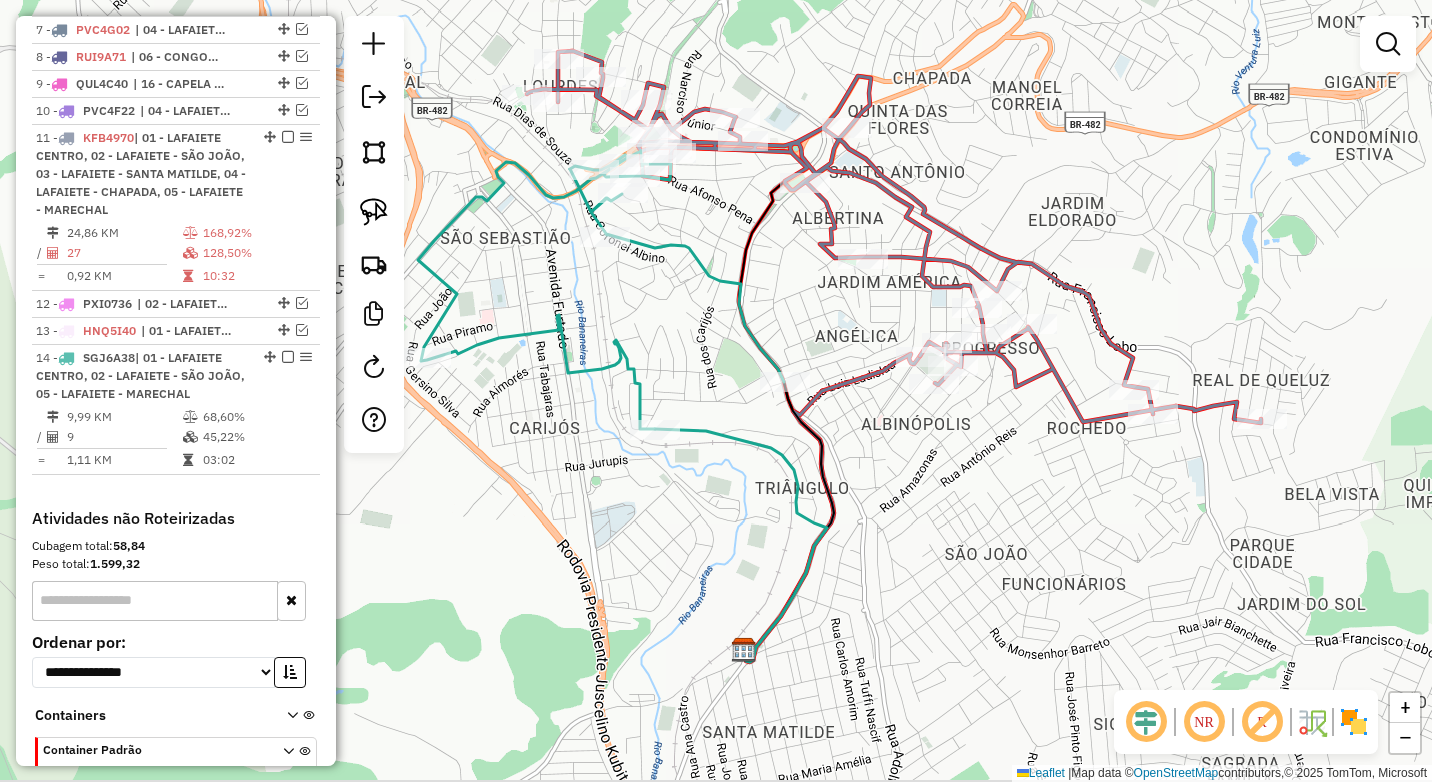 drag, startPoint x: 935, startPoint y: 586, endPoint x: 894, endPoint y: 472, distance: 121.14867 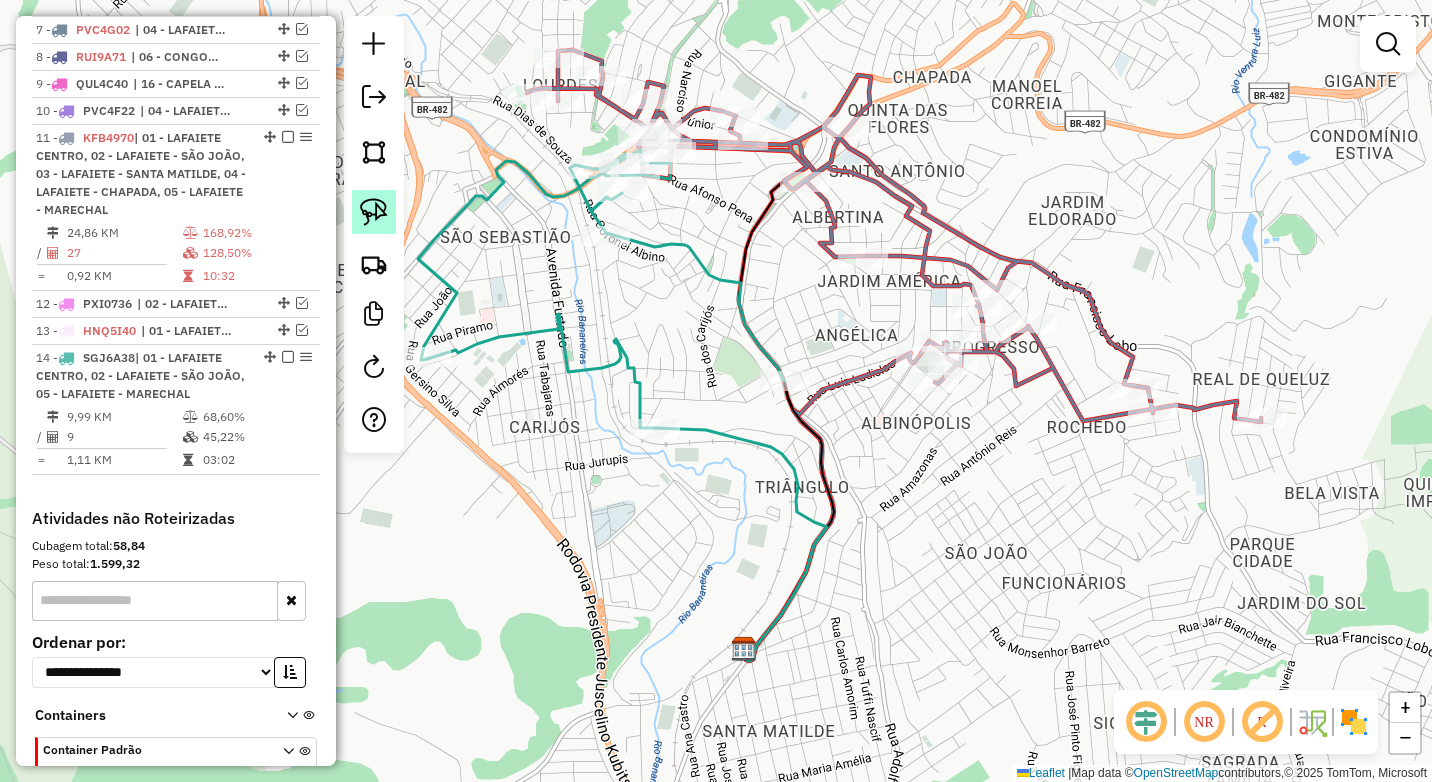 click 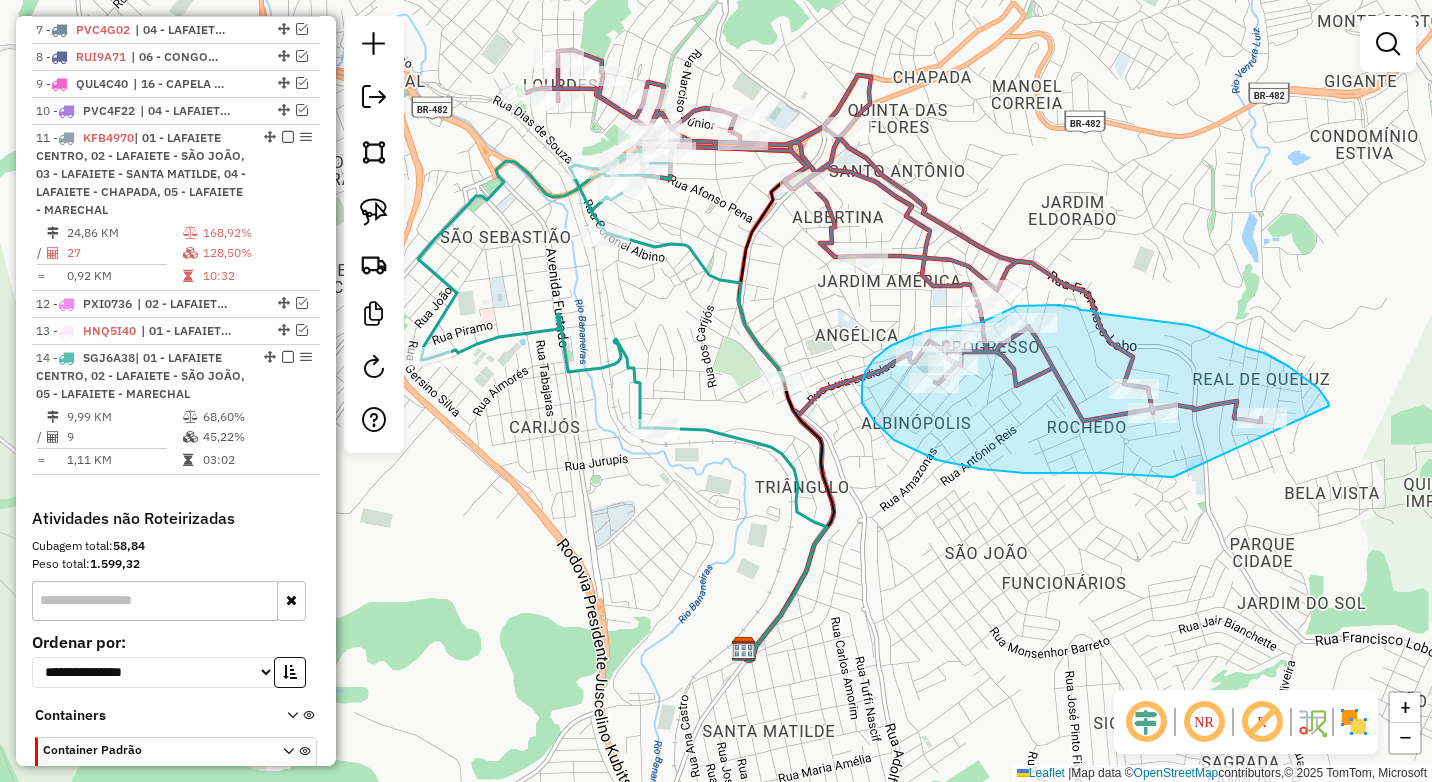 drag, startPoint x: 1329, startPoint y: 406, endPoint x: 1226, endPoint y: 485, distance: 129.80756 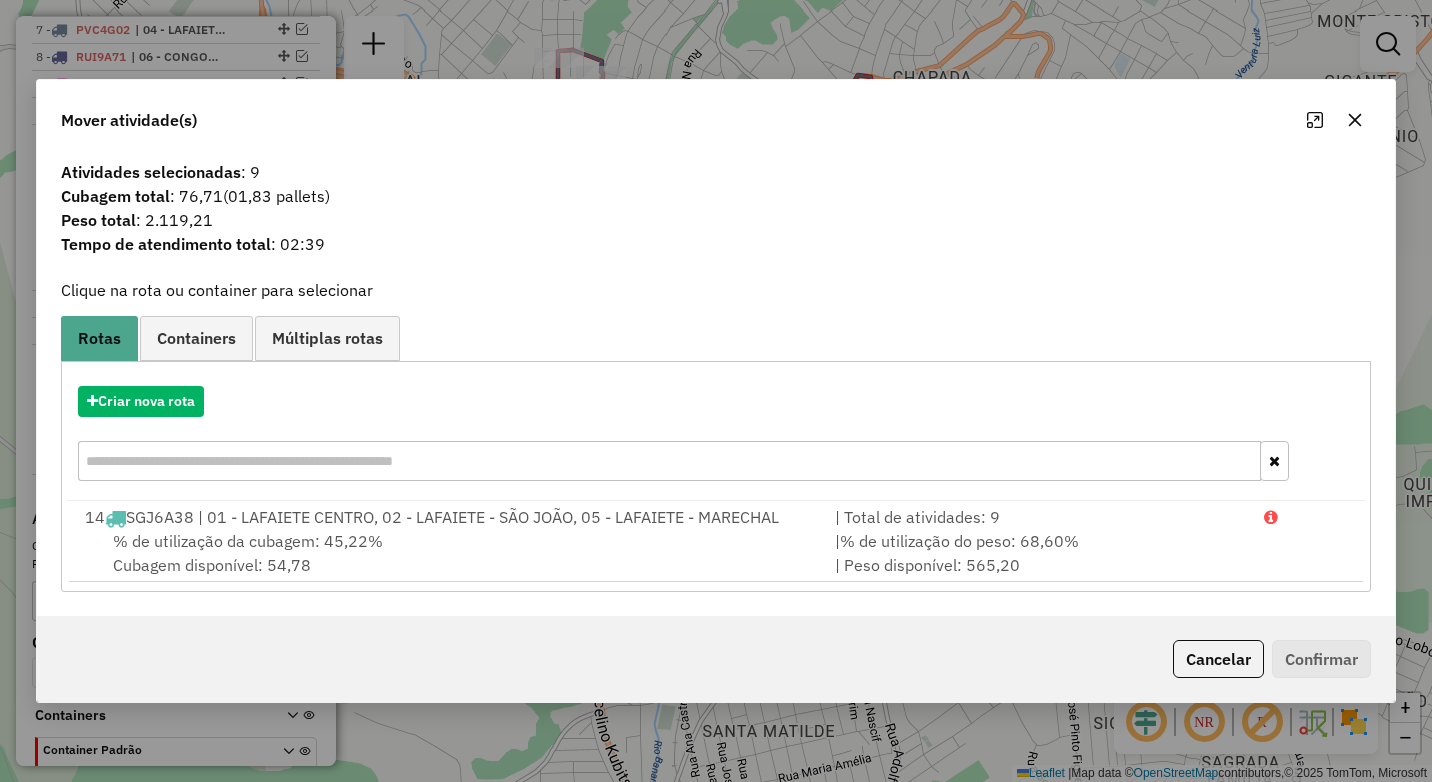 click 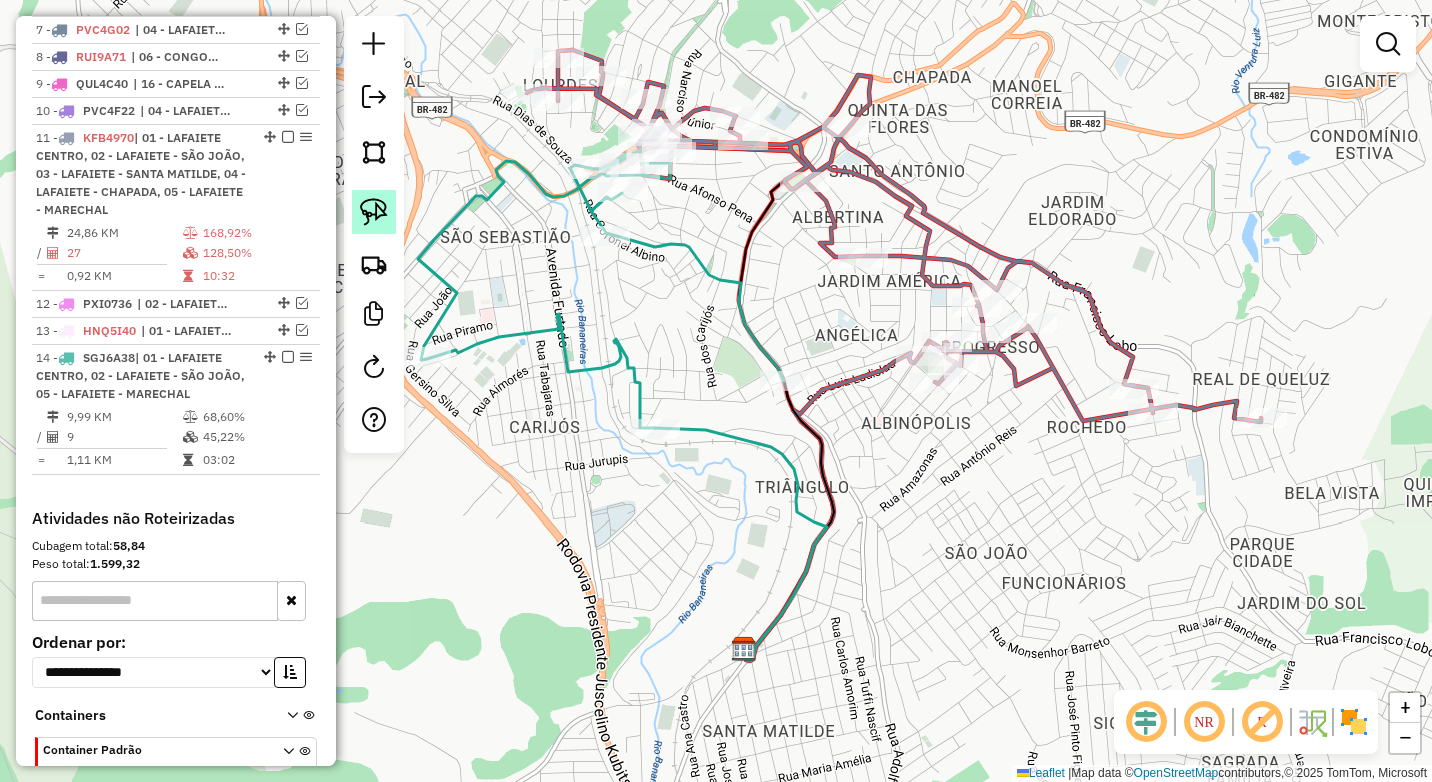 click 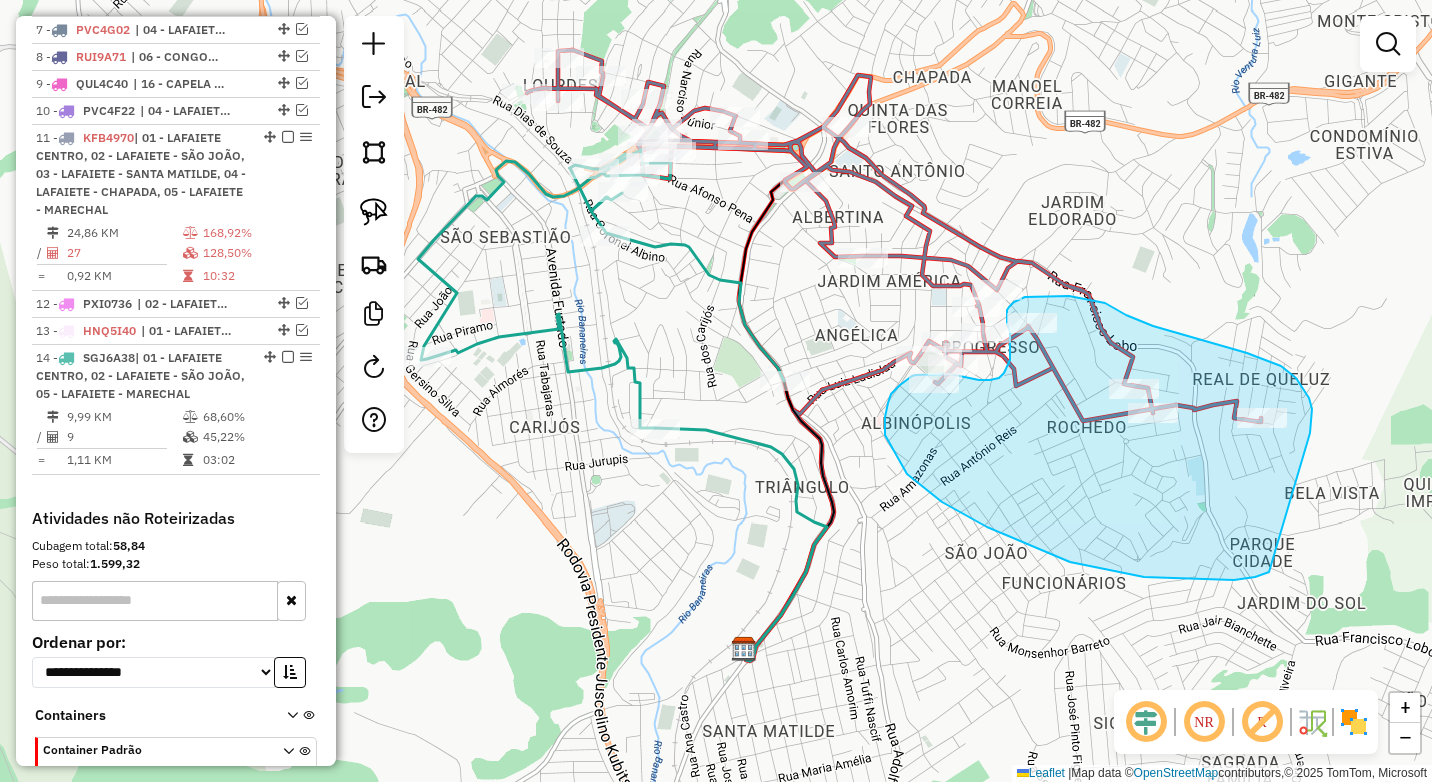drag, startPoint x: 1312, startPoint y: 418, endPoint x: 1289, endPoint y: 565, distance: 148.78844 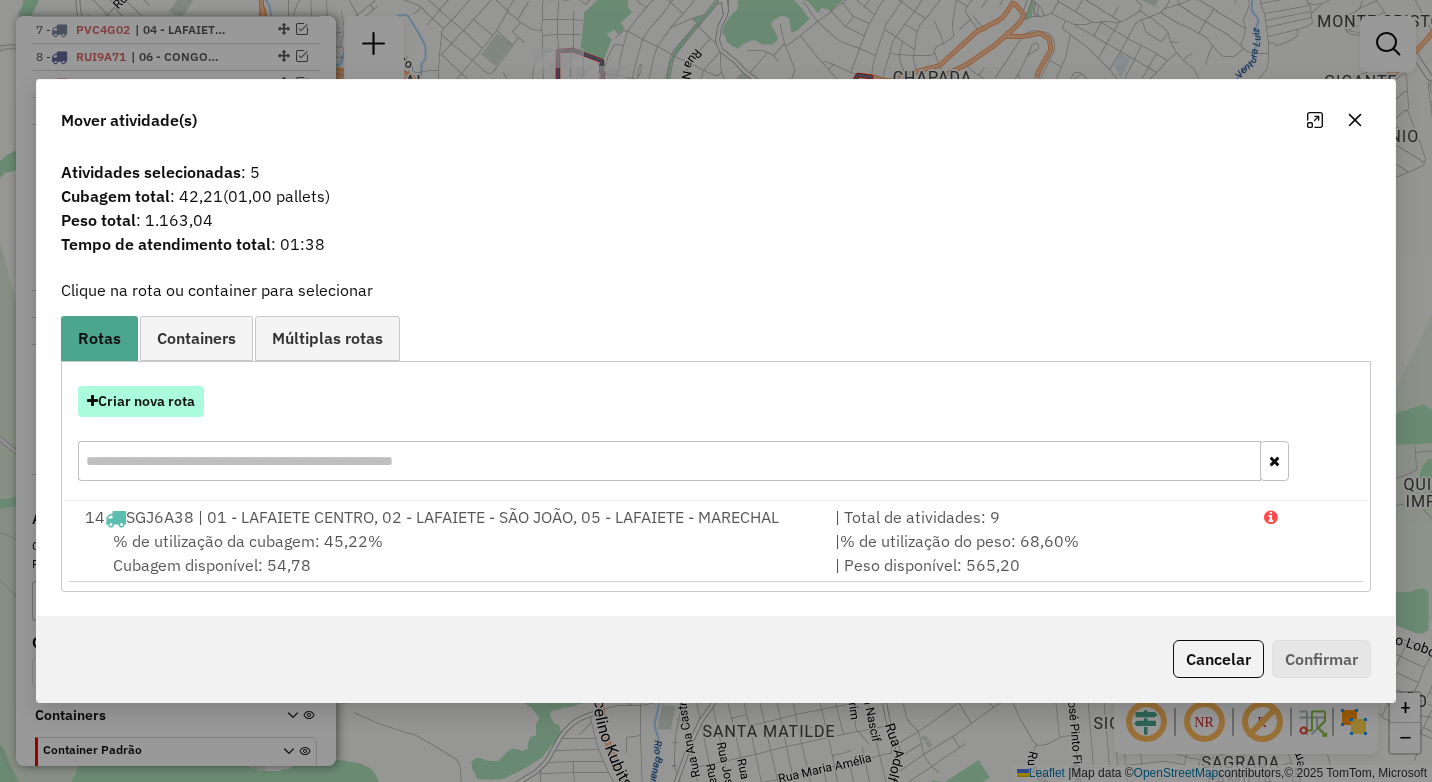 click on "Criar nova rota" at bounding box center (141, 401) 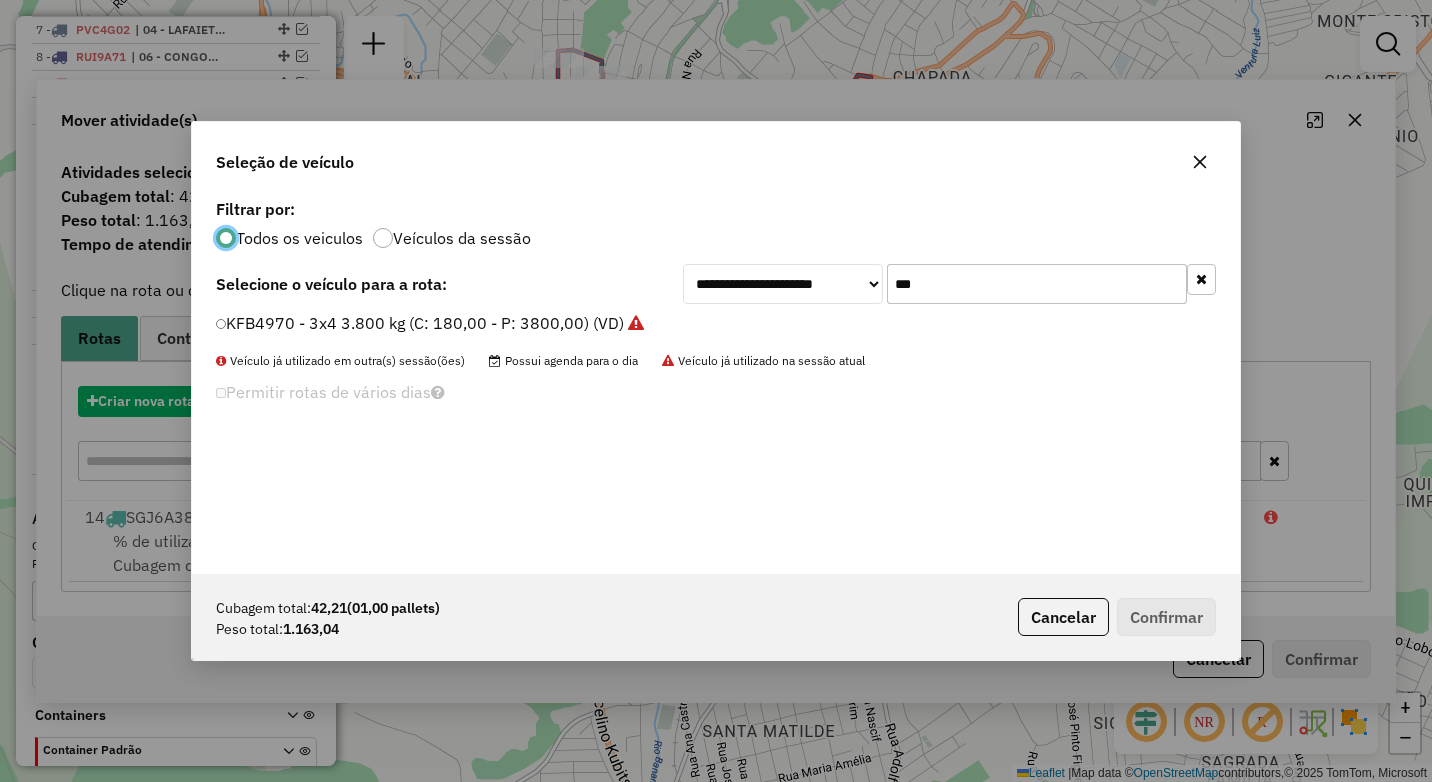 scroll, scrollTop: 11, scrollLeft: 6, axis: both 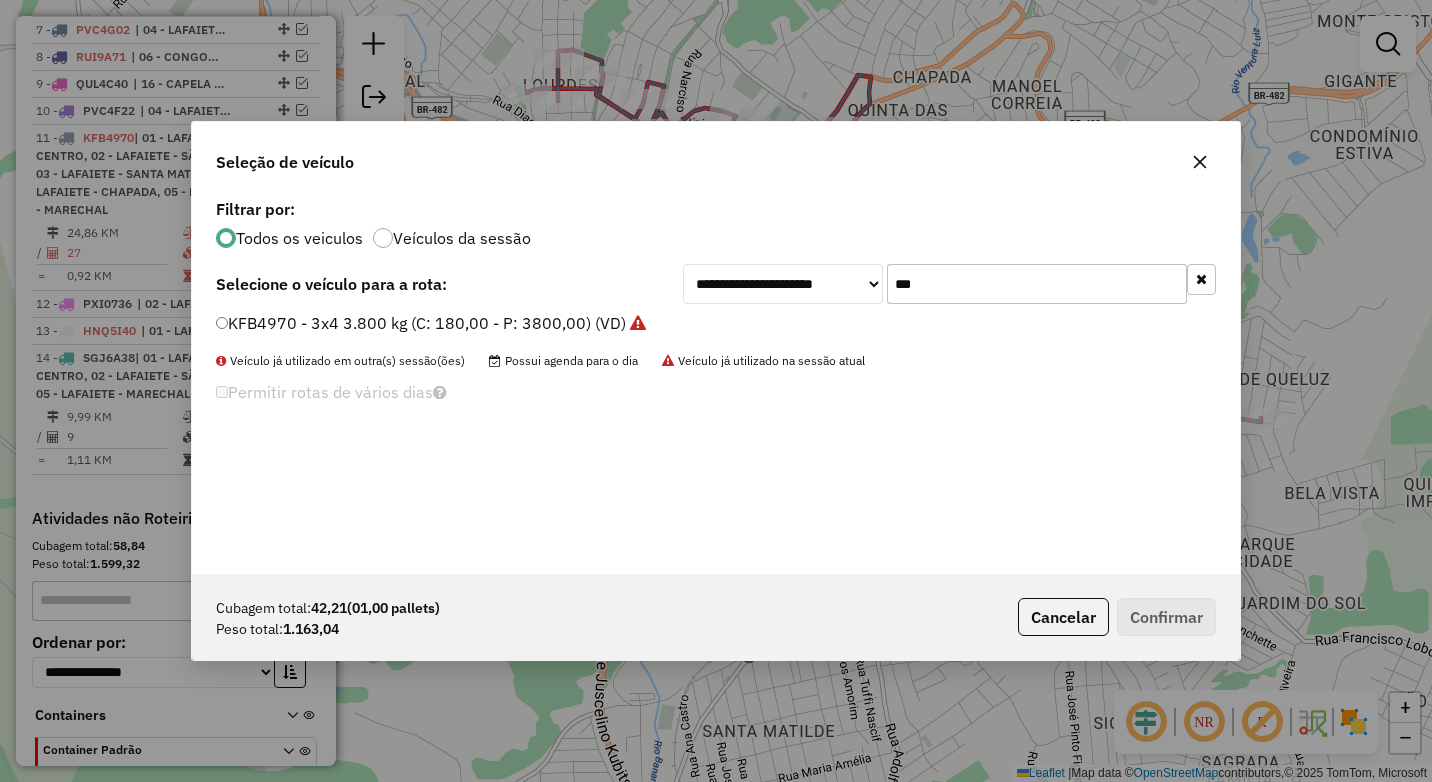 drag, startPoint x: 941, startPoint y: 288, endPoint x: 877, endPoint y: 285, distance: 64.070274 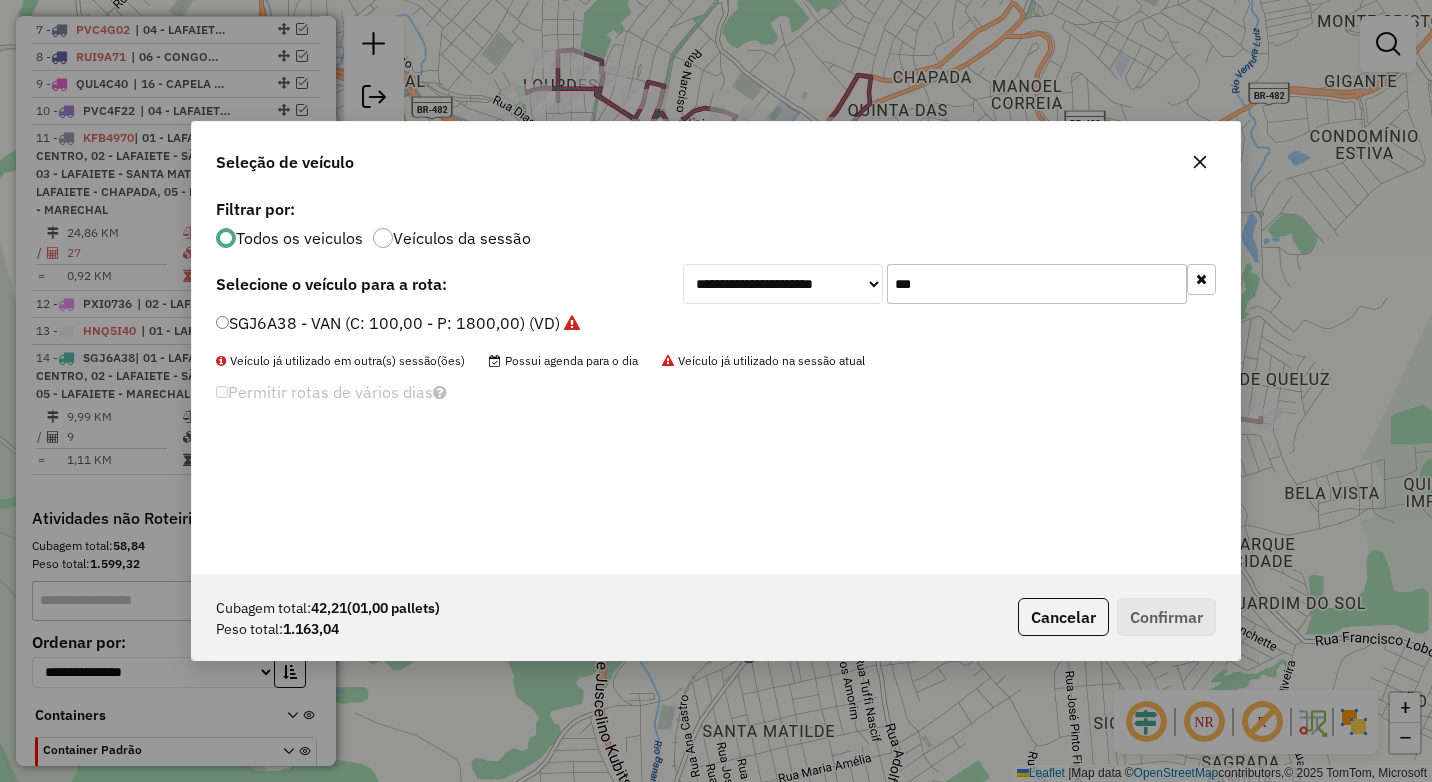 type on "***" 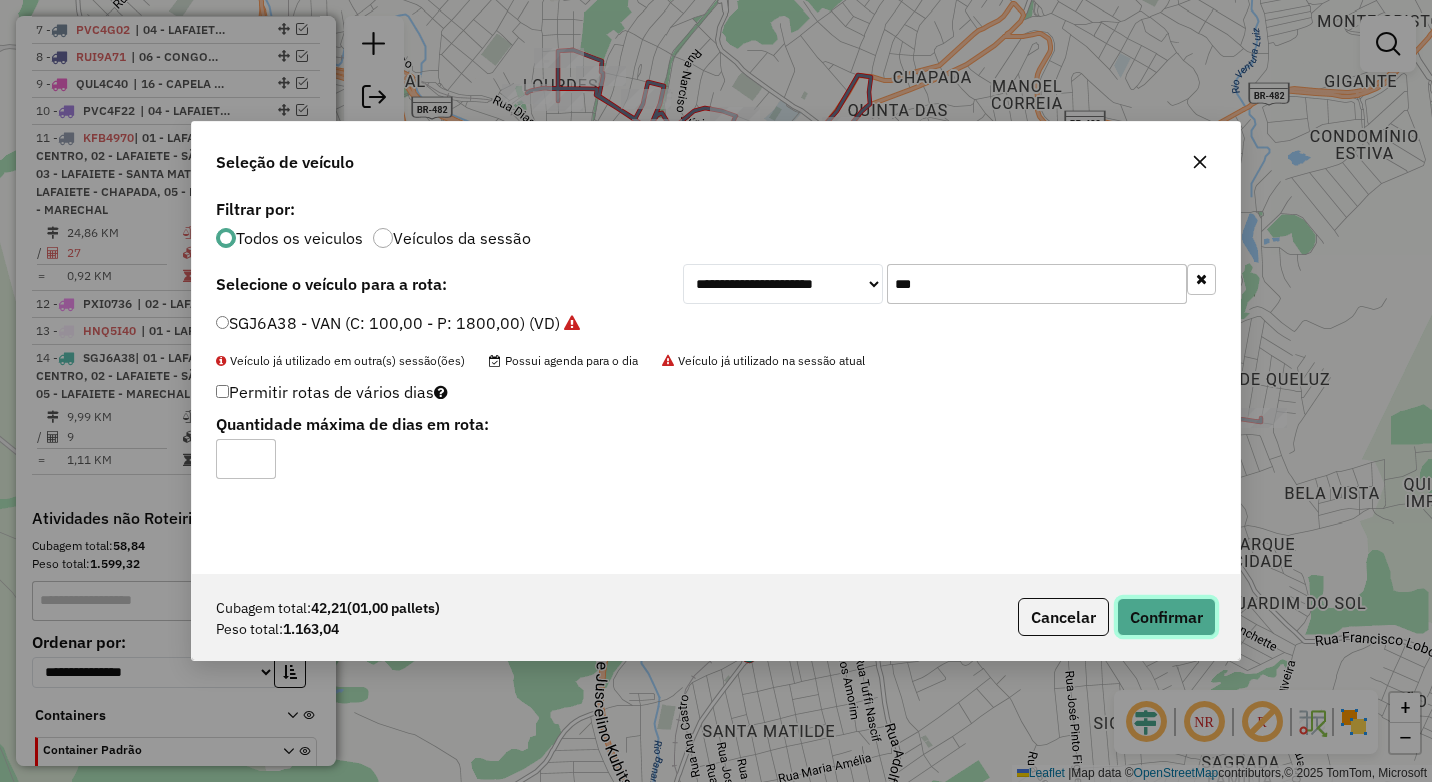 click on "Confirmar" 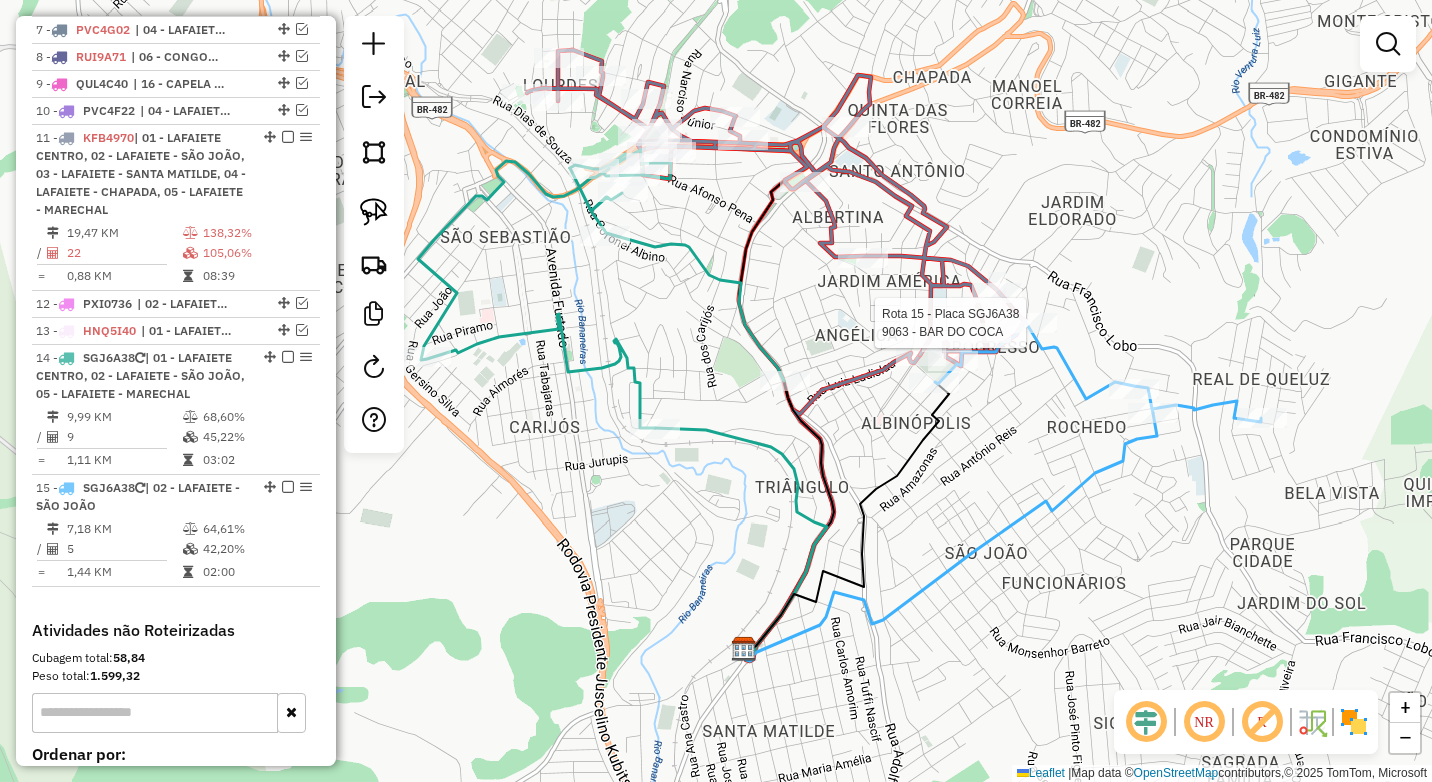 select on "*********" 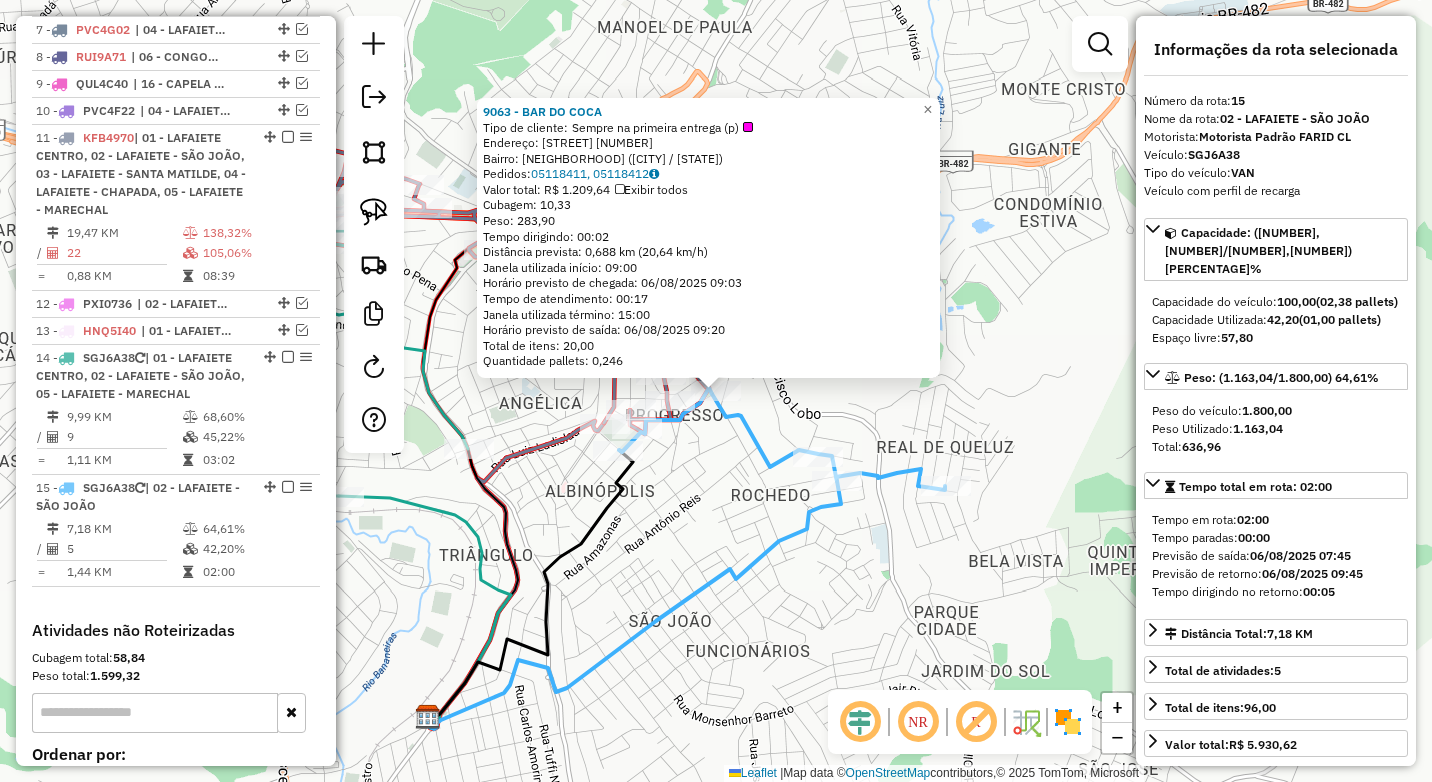 scroll, scrollTop: 1150, scrollLeft: 0, axis: vertical 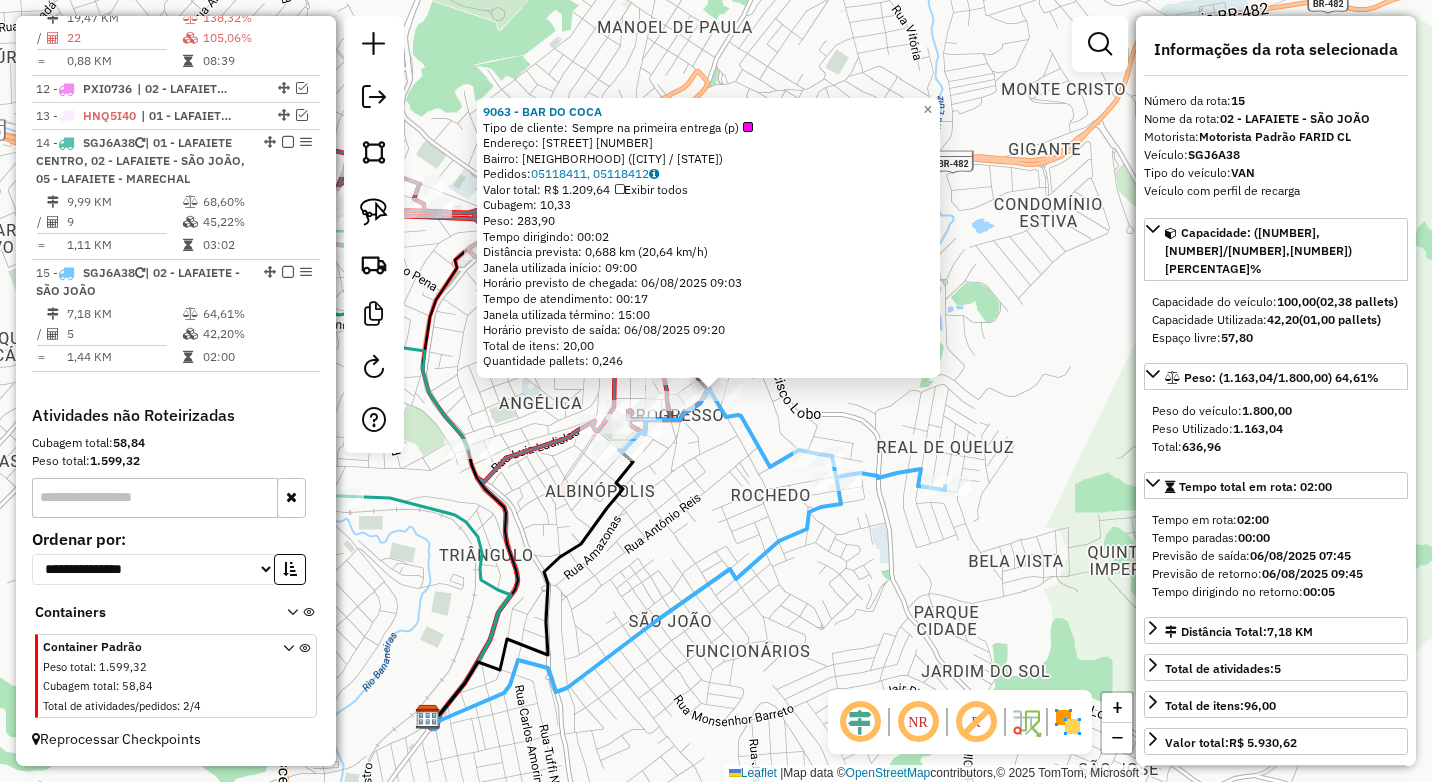 click on "9063 - BAR DO COCA  Tipo de cliente:   Sempre na primeira entrega (p)   Endereço:  EURIDES GONCALVES DA CUNHA 21   Bairro: ROCHEDO (CONSELHEIRO LAFAIETE / MG)   Pedidos:  05118411, 05118412   Valor total: R$ 1.209,64   Exibir todos   Cubagem: 10,33  Peso: 283,90  Tempo dirigindo: 00:02   Distância prevista: 0,688 km (20,64 km/h)   Janela utilizada início: 09:00   Horário previsto de chegada: 06/08/2025 09:03   Tempo de atendimento: 00:17   Janela utilizada término: 15:00   Horário previsto de saída: 06/08/2025 09:20   Total de itens: 20,00   Quantidade pallets: 0,246  × Janela de atendimento Grade de atendimento Capacidade Transportadoras Veículos Cliente Pedidos  Rotas Selecione os dias de semana para filtrar as janelas de atendimento  Seg   Ter   Qua   Qui   Sex   Sáb   Dom  Informe o período da janela de atendimento: De: Até:  Filtrar exatamente a janela do cliente  Considerar janela de atendimento padrão  Selecione os dias de semana para filtrar as grades de atendimento  Seg   Ter   Qua  ****" 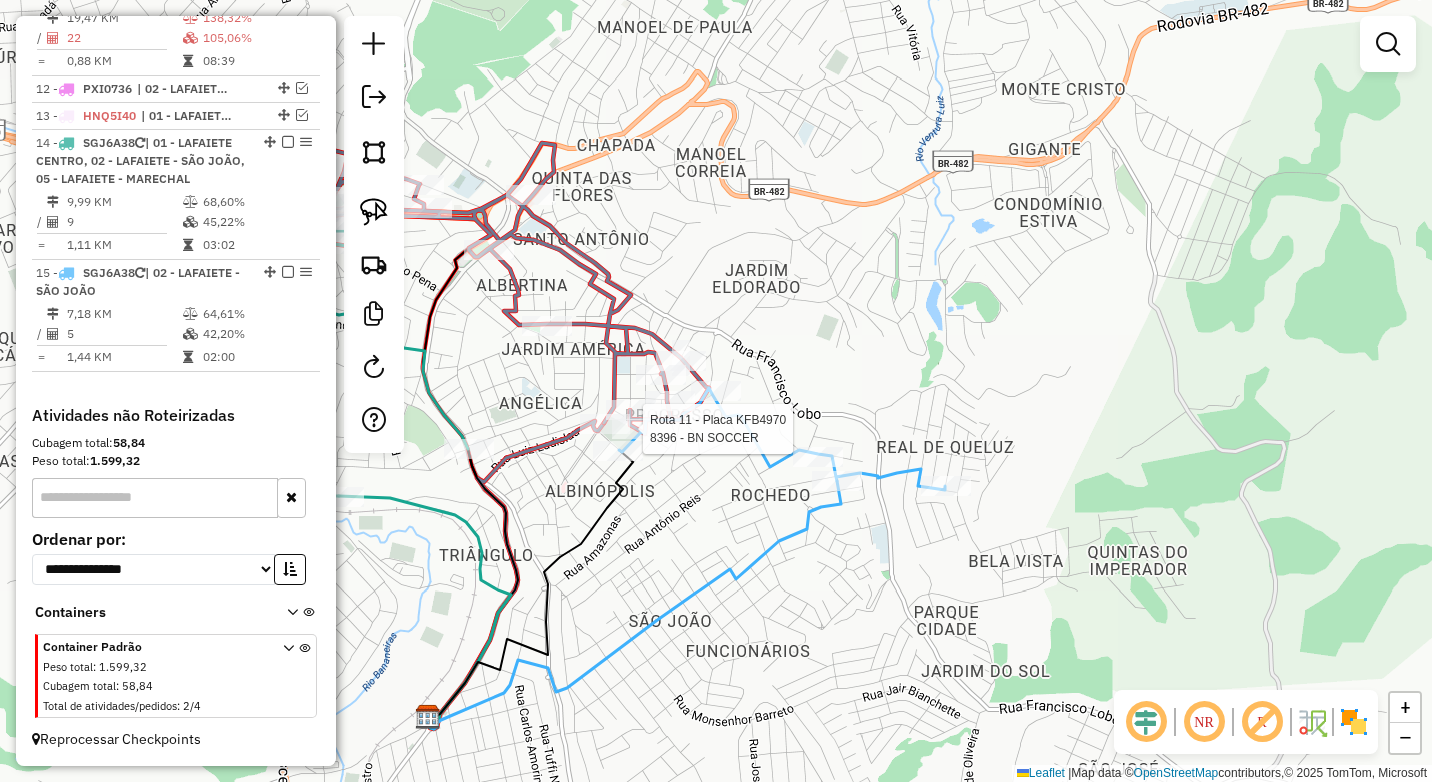 select on "*********" 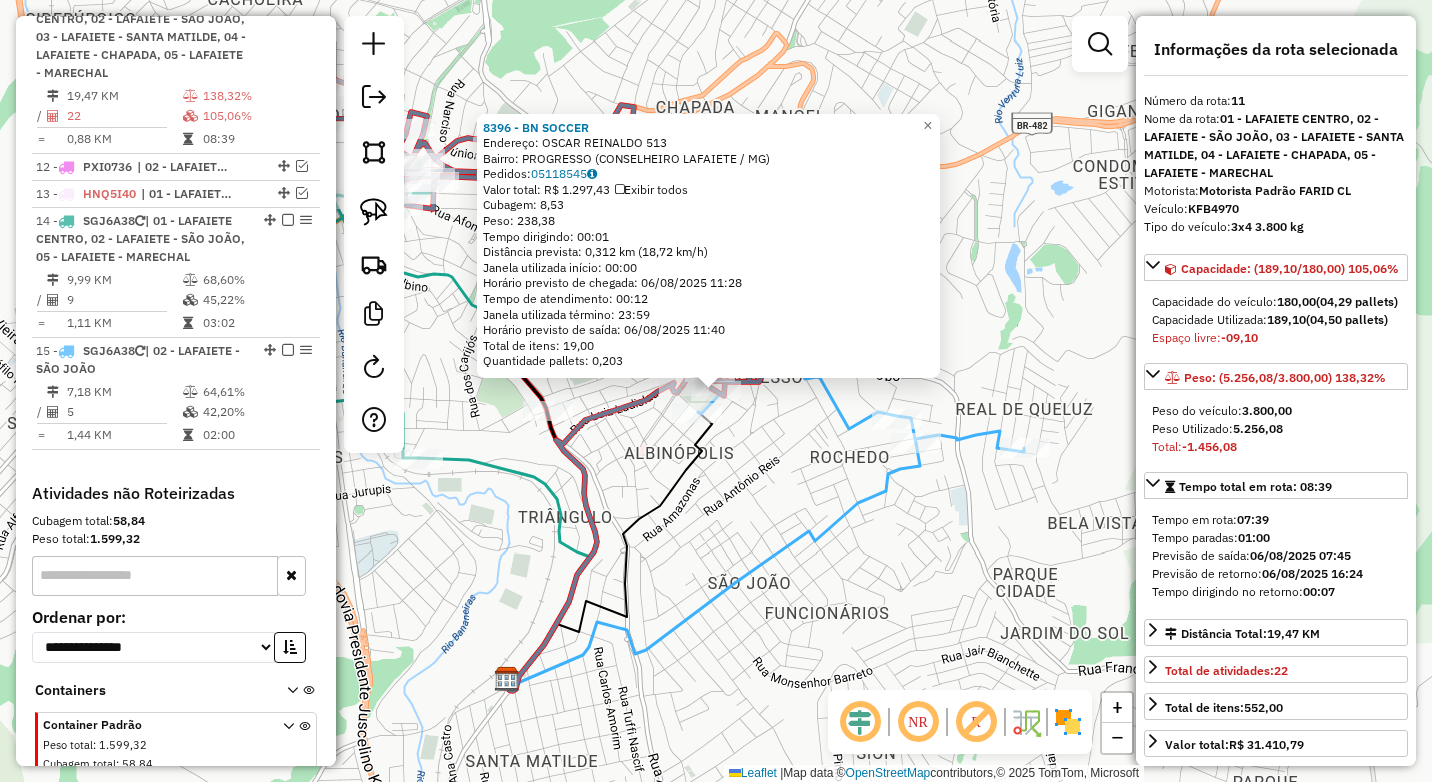 scroll, scrollTop: 1044, scrollLeft: 0, axis: vertical 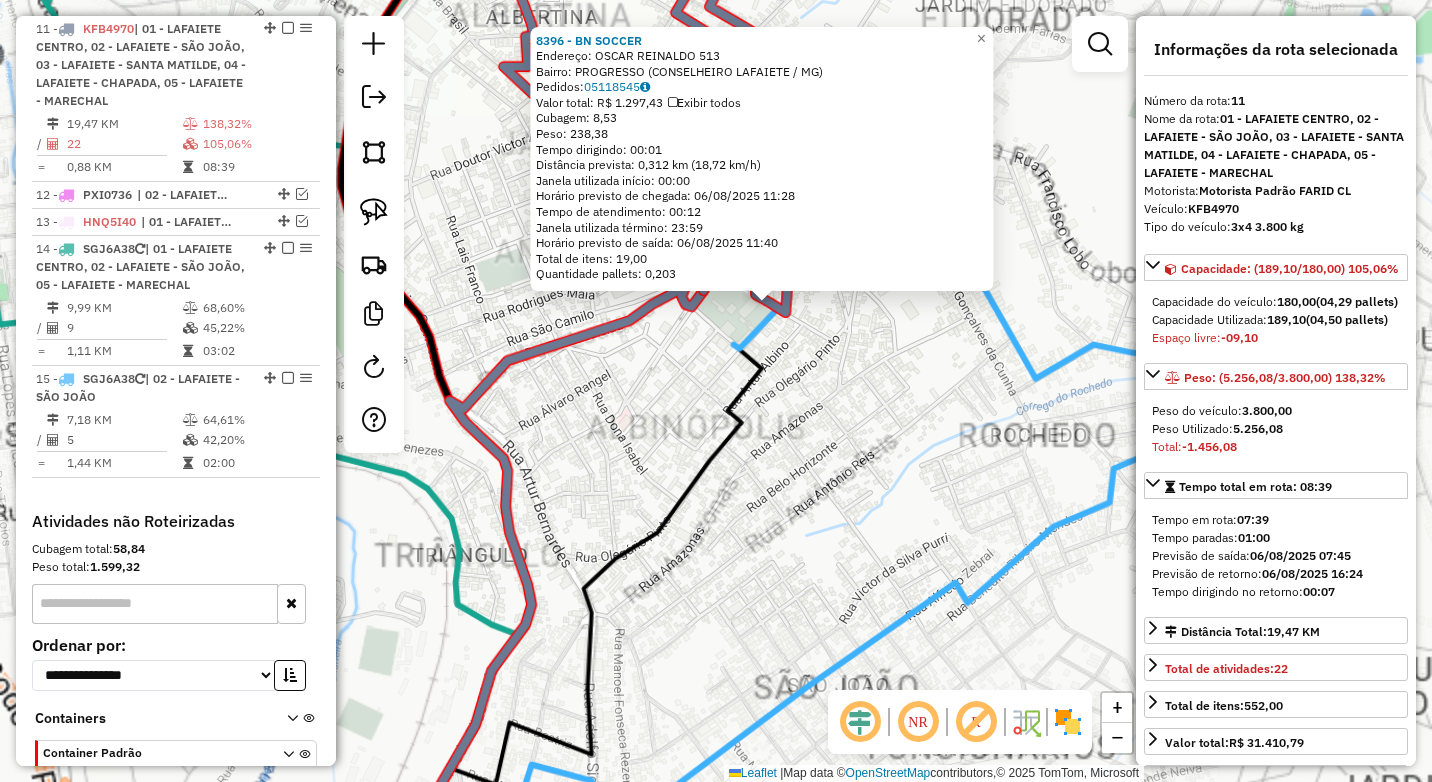 click on "8396 - BN SOCCER  Endereço:  OSCAR REINALDO 513   Bairro: PROGRESSO (CONSELHEIRO LAFAIETE / MG)   Pedidos:  05118545   Valor total: R$ 1.297,43   Exibir todos   Cubagem: 8,53  Peso: 238,38  Tempo dirigindo: 00:01   Distância prevista: 0,312 km (18,72 km/h)   Janela utilizada início: 00:00   Horário previsto de chegada: 06/08/2025 11:28   Tempo de atendimento: 00:12   Janela utilizada término: 23:59   Horário previsto de saída: 06/08/2025 11:40   Total de itens: 19,00   Quantidade pallets: 0,203  × Janela de atendimento Grade de atendimento Capacidade Transportadoras Veículos Cliente Pedidos  Rotas Selecione os dias de semana para filtrar as janelas de atendimento  Seg   Ter   Qua   Qui   Sex   Sáb   Dom  Informe o período da janela de atendimento: De: Até:  Filtrar exatamente a janela do cliente  Considerar janela de atendimento padrão  Selecione os dias de semana para filtrar as grades de atendimento  Seg   Ter   Qua   Qui   Sex   Sáb   Dom   Clientes fora do dia de atendimento selecionado ****" 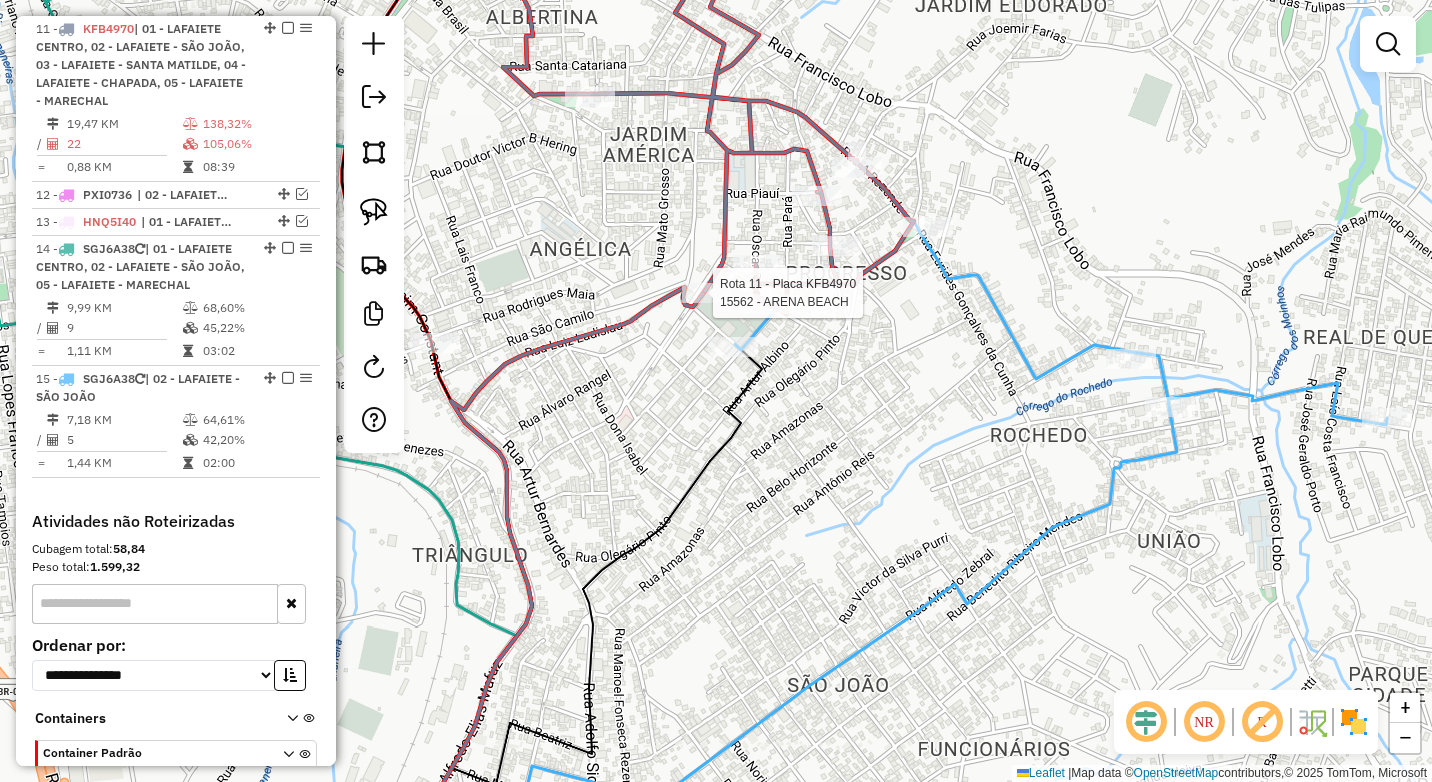 click 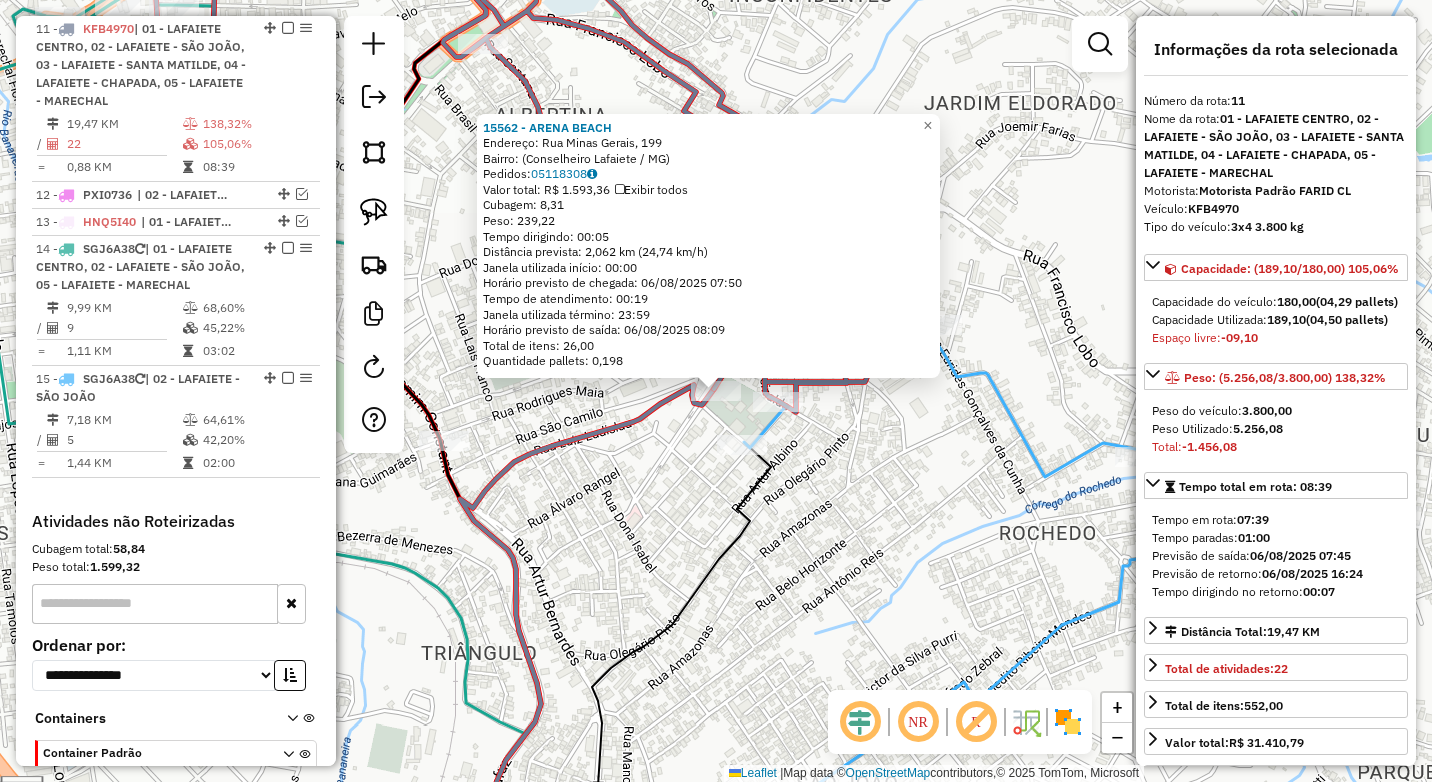 click on "15562 - ARENA BEACH  Endereço: Rua Minas Gerais, 199   Bairro:  (Conselheiro Lafaiete / MG)   Pedidos:  05118308   Valor total: R$ 1.593,36   Exibir todos   Cubagem: 8,31  Peso: 239,22  Tempo dirigindo: 00:05   Distância prevista: 2,062 km (24,74 km/h)   Janela utilizada início: 00:00   Horário previsto de chegada: 06/08/2025 07:50   Tempo de atendimento: 00:19   Janela utilizada término: 23:59   Horário previsto de saída: 06/08/2025 08:09   Total de itens: 26,00   Quantidade pallets: 0,198  × Janela de atendimento Grade de atendimento Capacidade Transportadoras Veículos Cliente Pedidos  Rotas Selecione os dias de semana para filtrar as janelas de atendimento  Seg   Ter   Qua   Qui   Sex   Sáb   Dom  Informe o período da janela de atendimento: De: Até:  Filtrar exatamente a janela do cliente  Considerar janela de atendimento padrão  Selecione os dias de semana para filtrar as grades de atendimento  Seg   Ter   Qua   Qui   Sex   Sáb   Dom   Considerar clientes sem dia de atendimento cadastrado +" 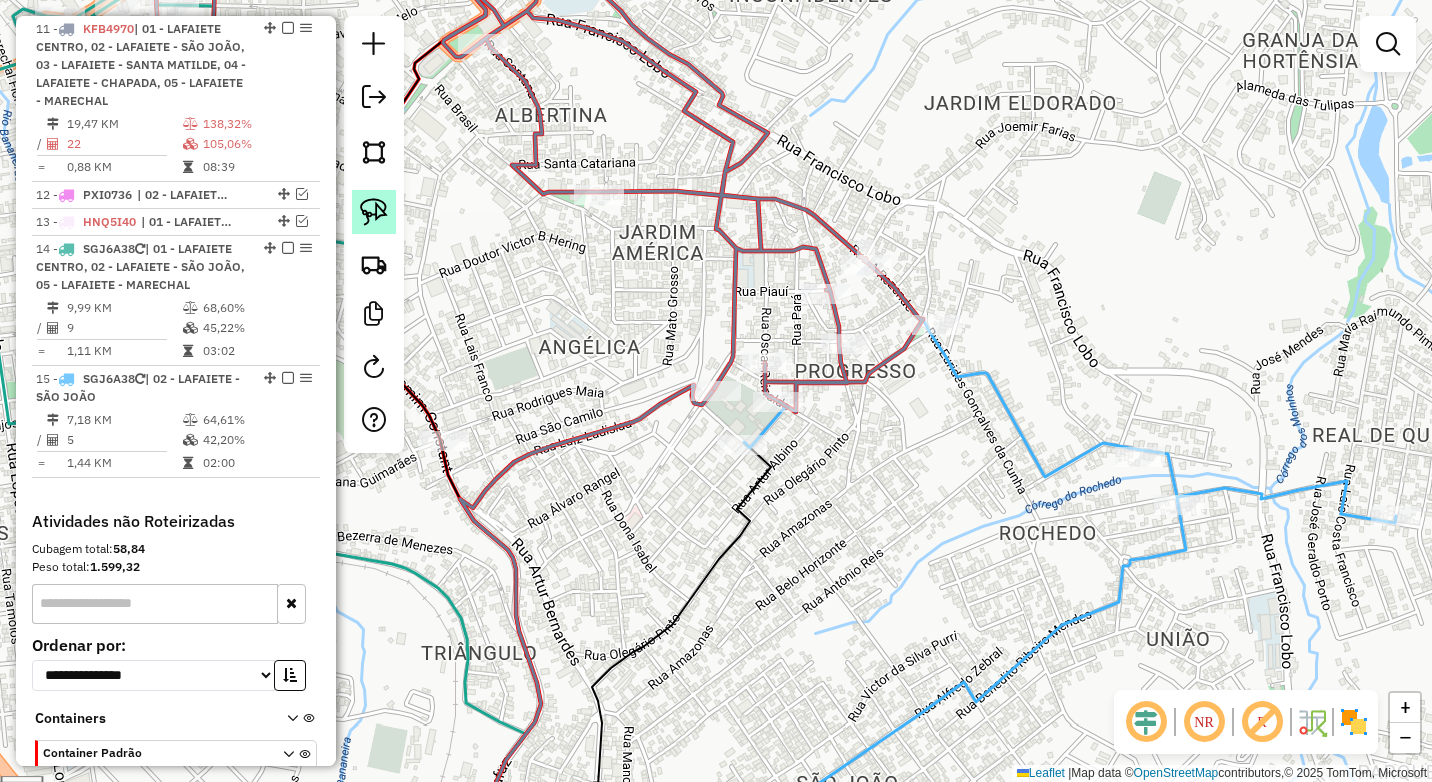 click 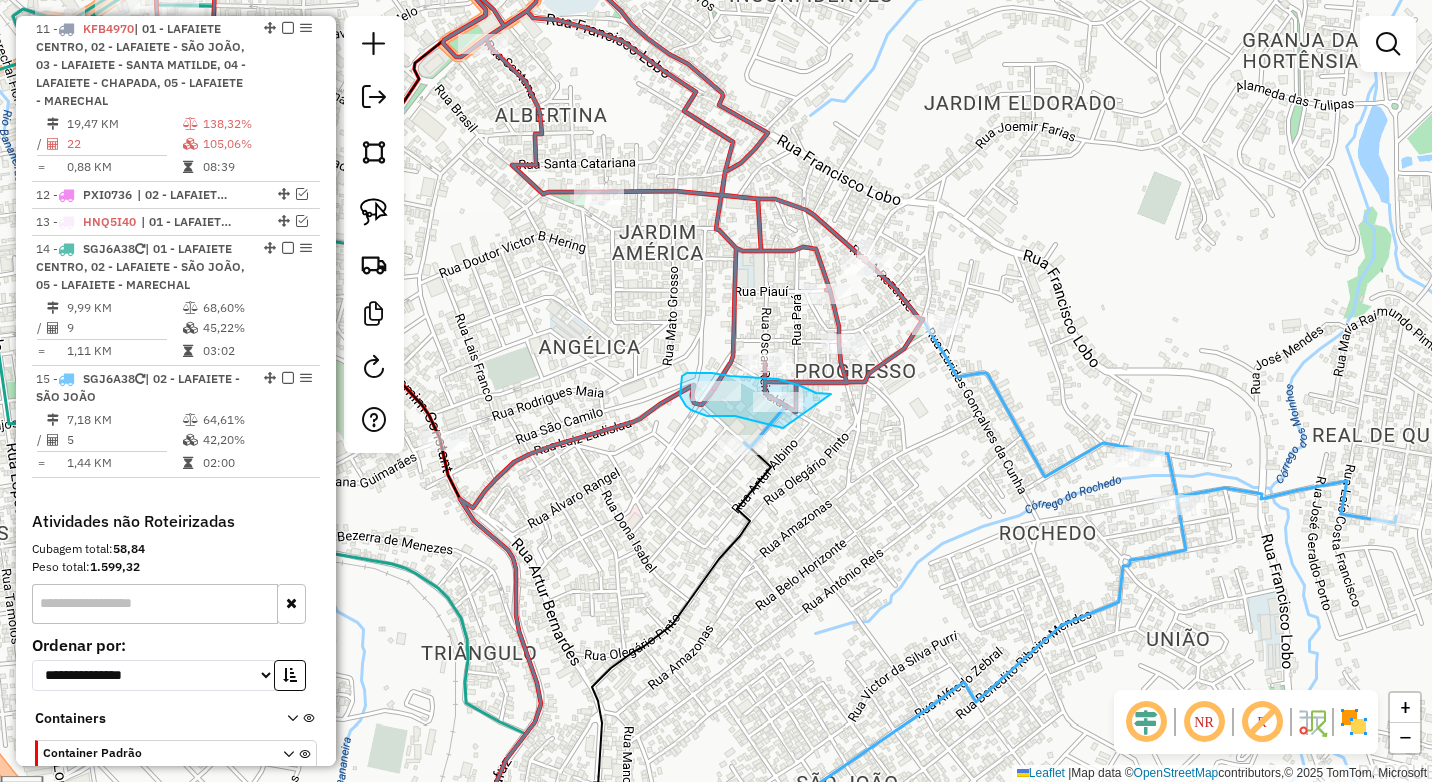 drag, startPoint x: 831, startPoint y: 394, endPoint x: 785, endPoint y: 428, distance: 57.201397 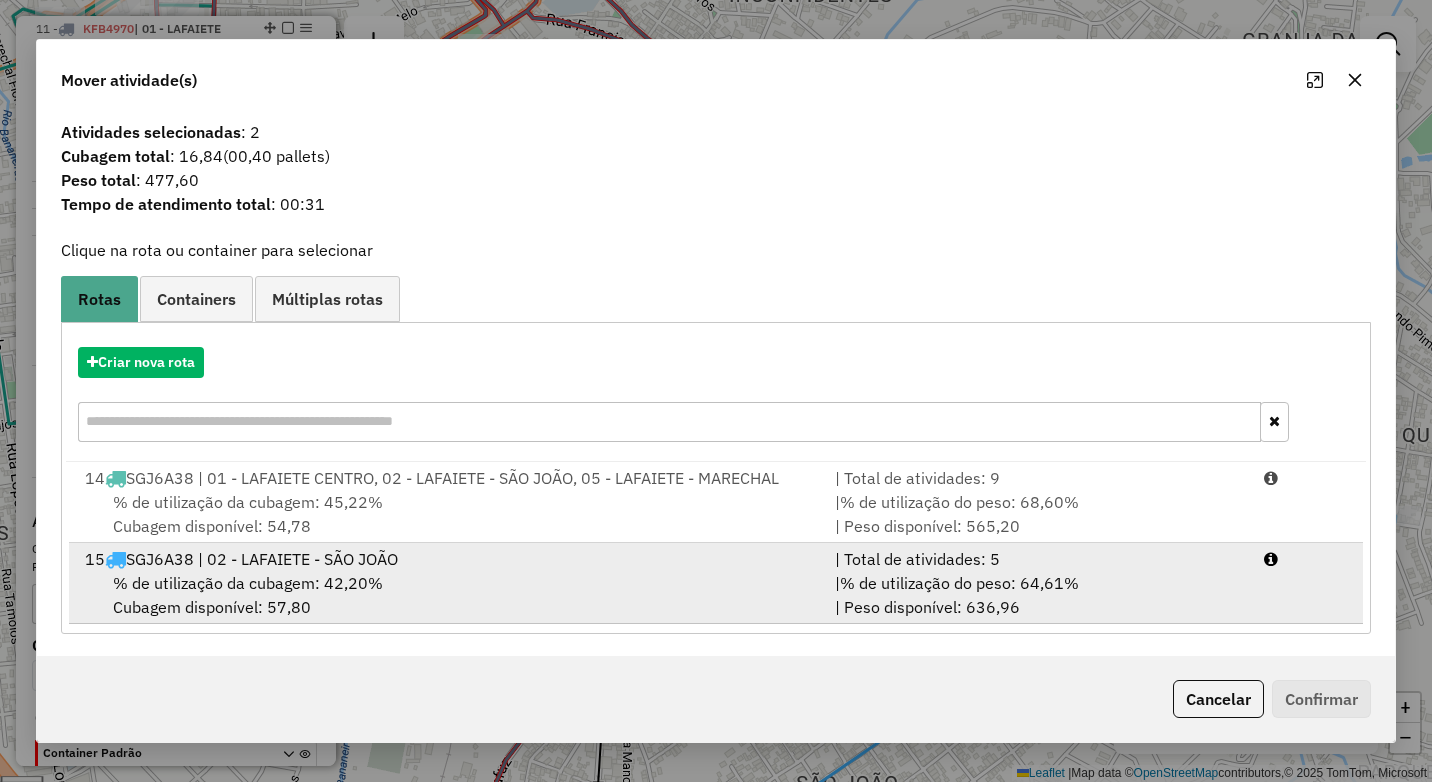 click on "15  SGJ6A38 | 02 - LAFAIETE - SÃO JOÃO  | Total de atividades: 5  % de utilização da cubagem: 42,20%  Cubagem disponível: 57,80   |  % de utilização do peso: 64,61%  | Peso disponível: 636,96" at bounding box center [716, 583] 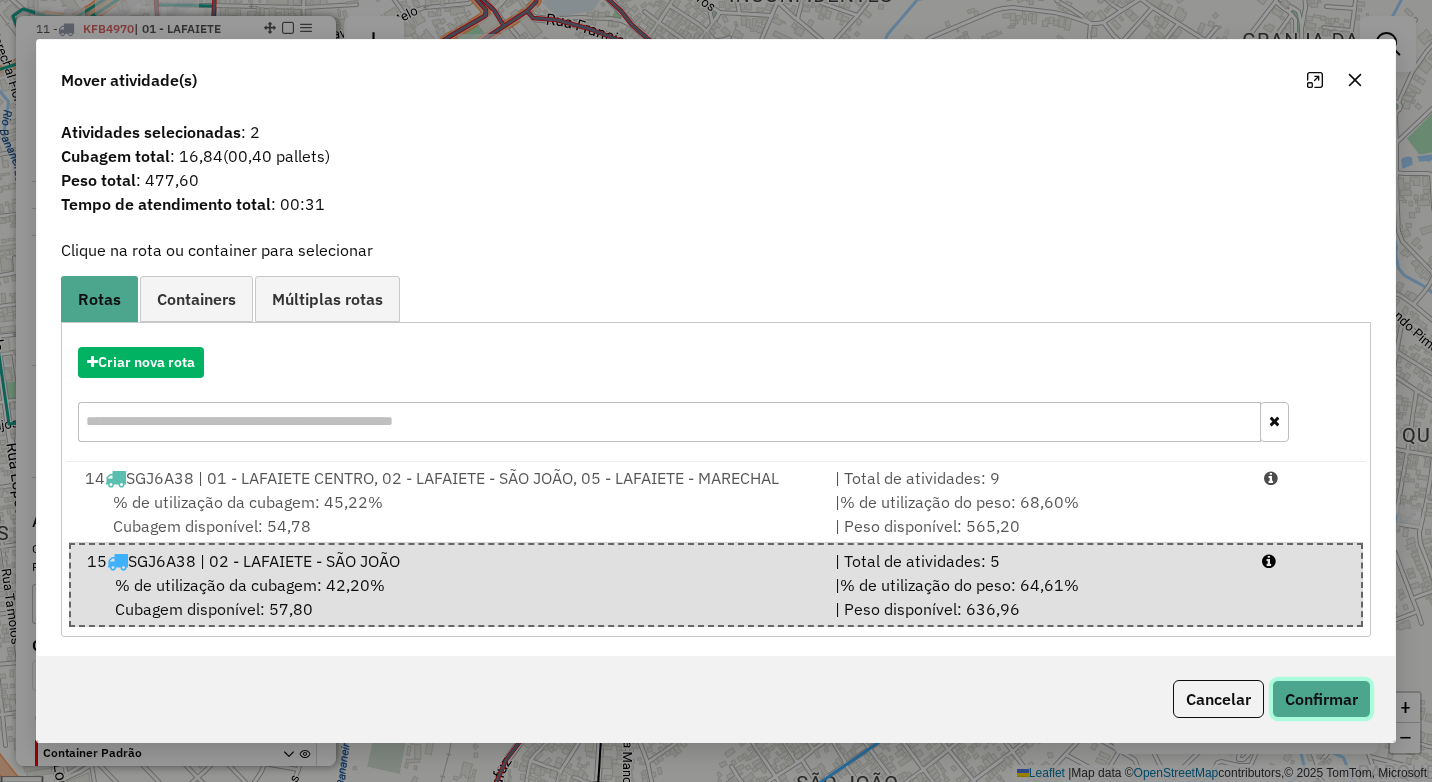 click on "Confirmar" 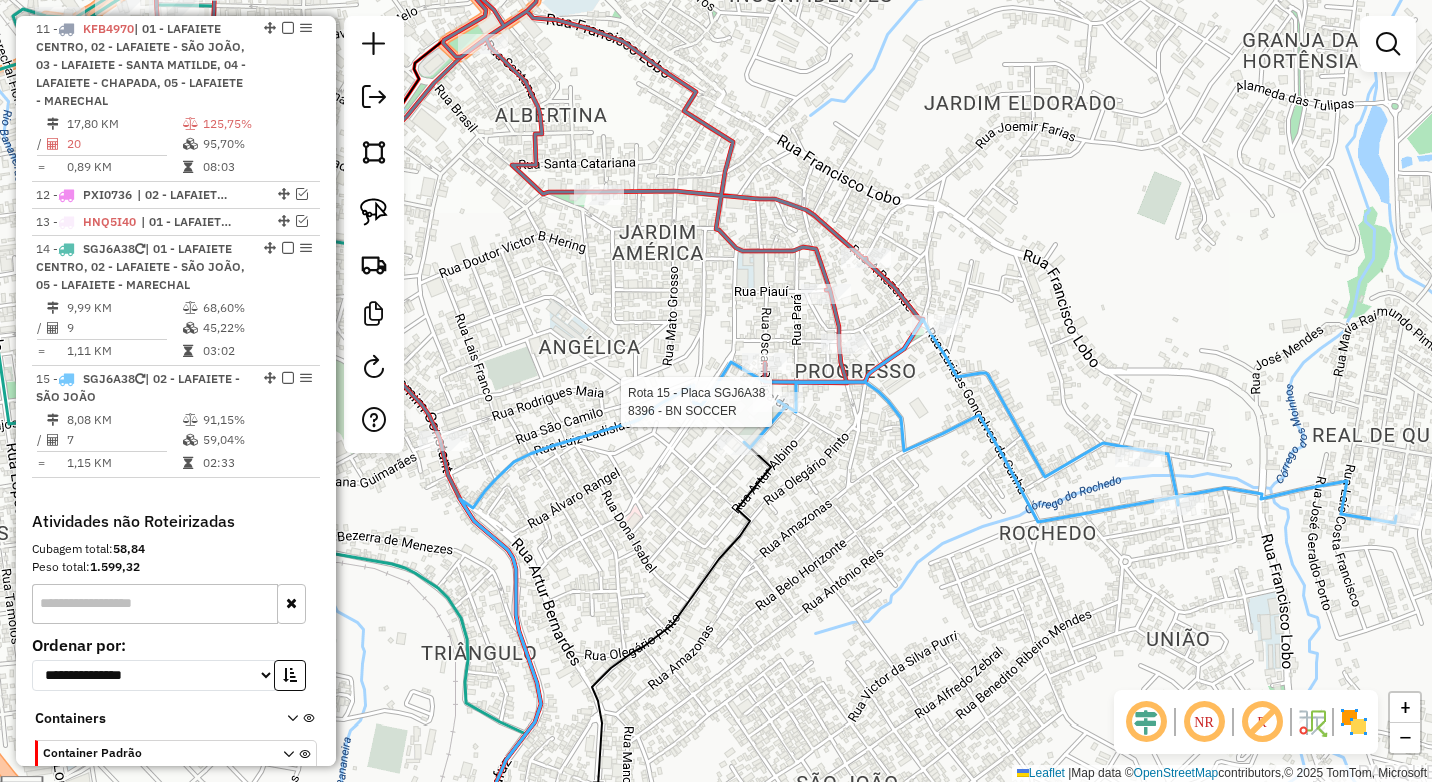 select on "*********" 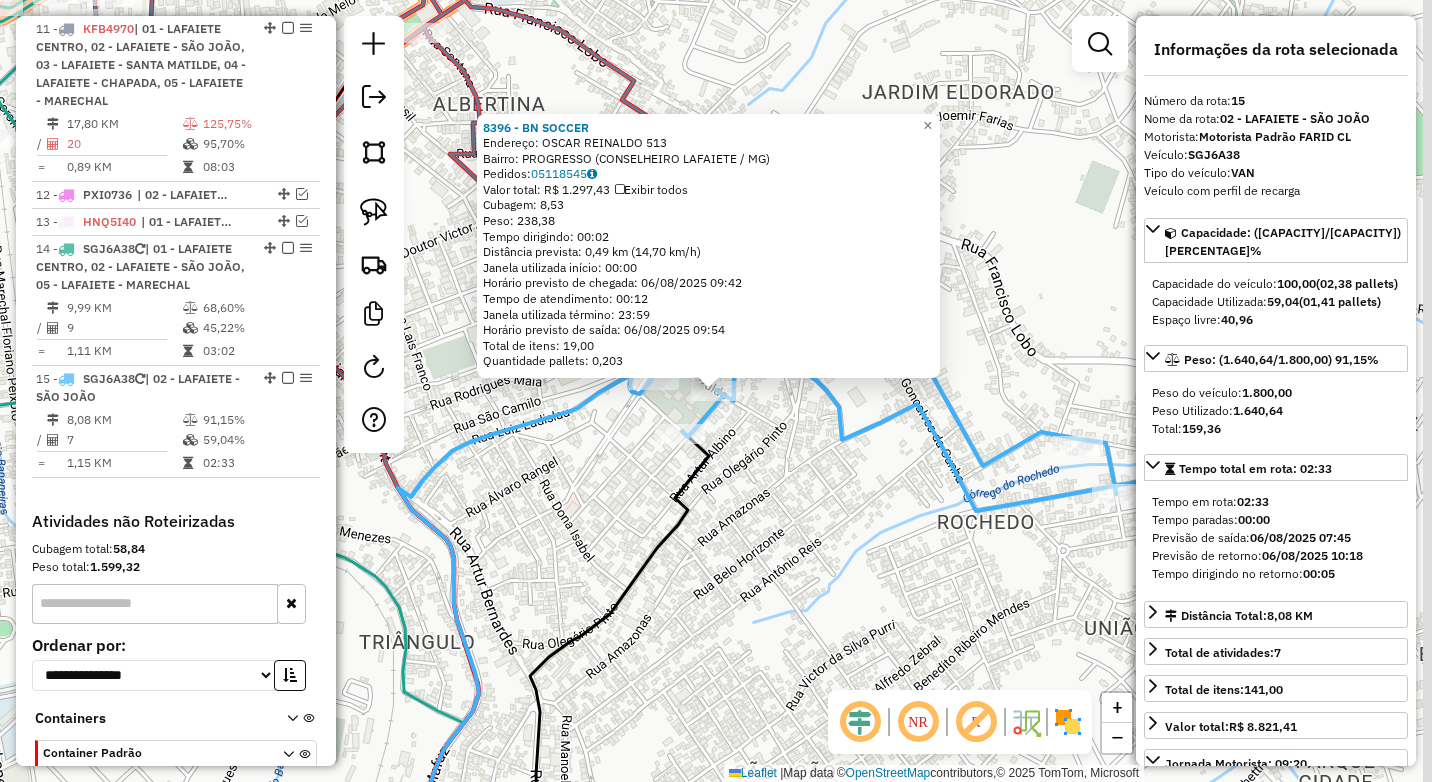 scroll, scrollTop: 1150, scrollLeft: 0, axis: vertical 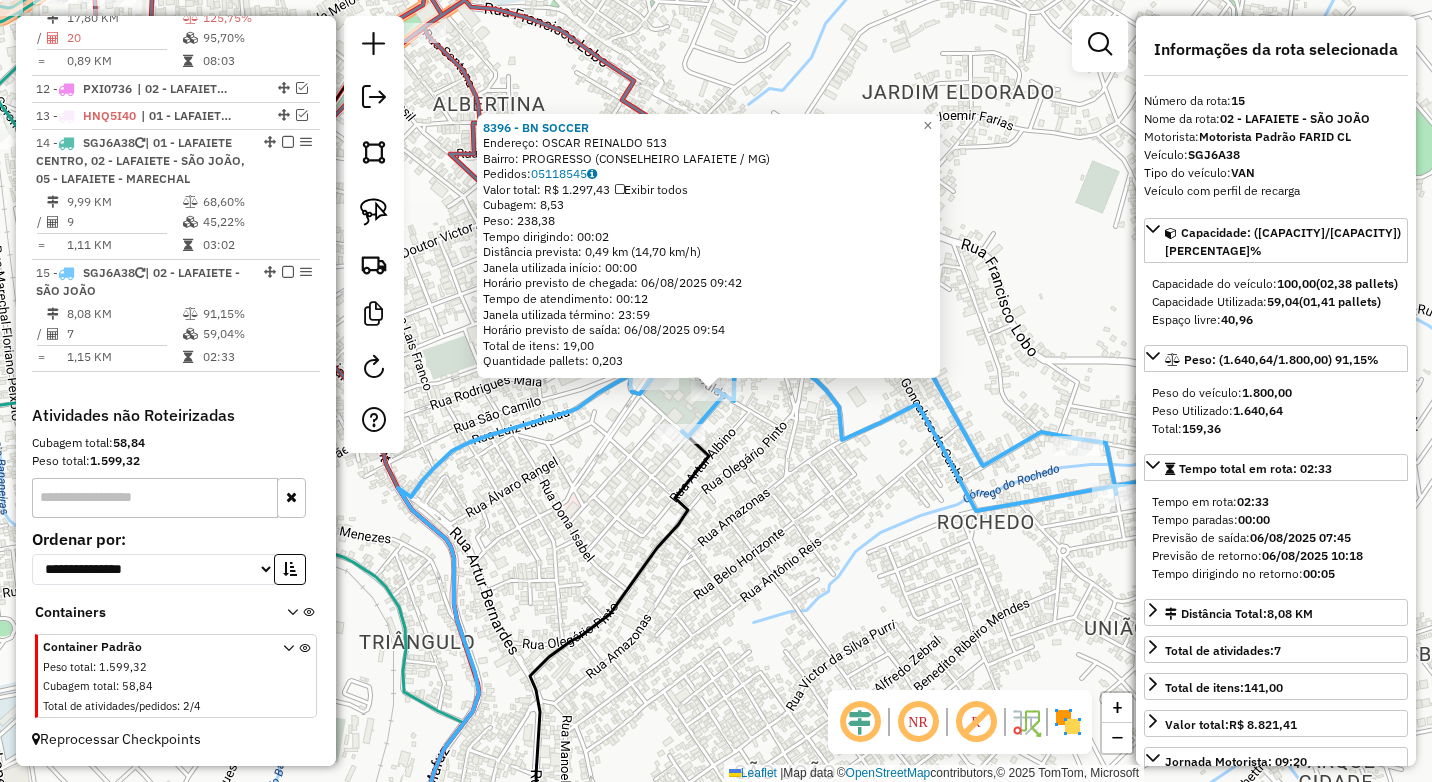 click on "8396 - BN SOCCER  Endereço:  OSCAR REINALDO 513   Bairro: PROGRESSO (CONSELHEIRO LAFAIETE / MG)   Pedidos:  05118545   Valor total: R$ 1.297,43   Exibir todos   Cubagem: 8,53  Peso: 238,38  Tempo dirigindo: 00:02   Distância prevista: 0,49 km (14,70 km/h)   Janela utilizada início: 00:00   Horário previsto de chegada: 06/08/2025 09:42   Tempo de atendimento: 00:12   Janela utilizada término: 23:59   Horário previsto de saída: 06/08/2025 09:54   Total de itens: 19,00   Quantidade pallets: 0,203  × Janela de atendimento Grade de atendimento Capacidade Transportadoras Veículos Cliente Pedidos  Rotas Selecione os dias de semana para filtrar as janelas de atendimento  Seg   Ter   Qua   Qui   Sex   Sáb   Dom  Informe o período da janela de atendimento: De: Até:  Filtrar exatamente a janela do cliente  Considerar janela de atendimento padrão  Selecione os dias de semana para filtrar as grades de atendimento  Seg   Ter   Qua   Qui   Sex   Sáb   Dom   Considerar clientes sem dia de atendimento cadastrado" 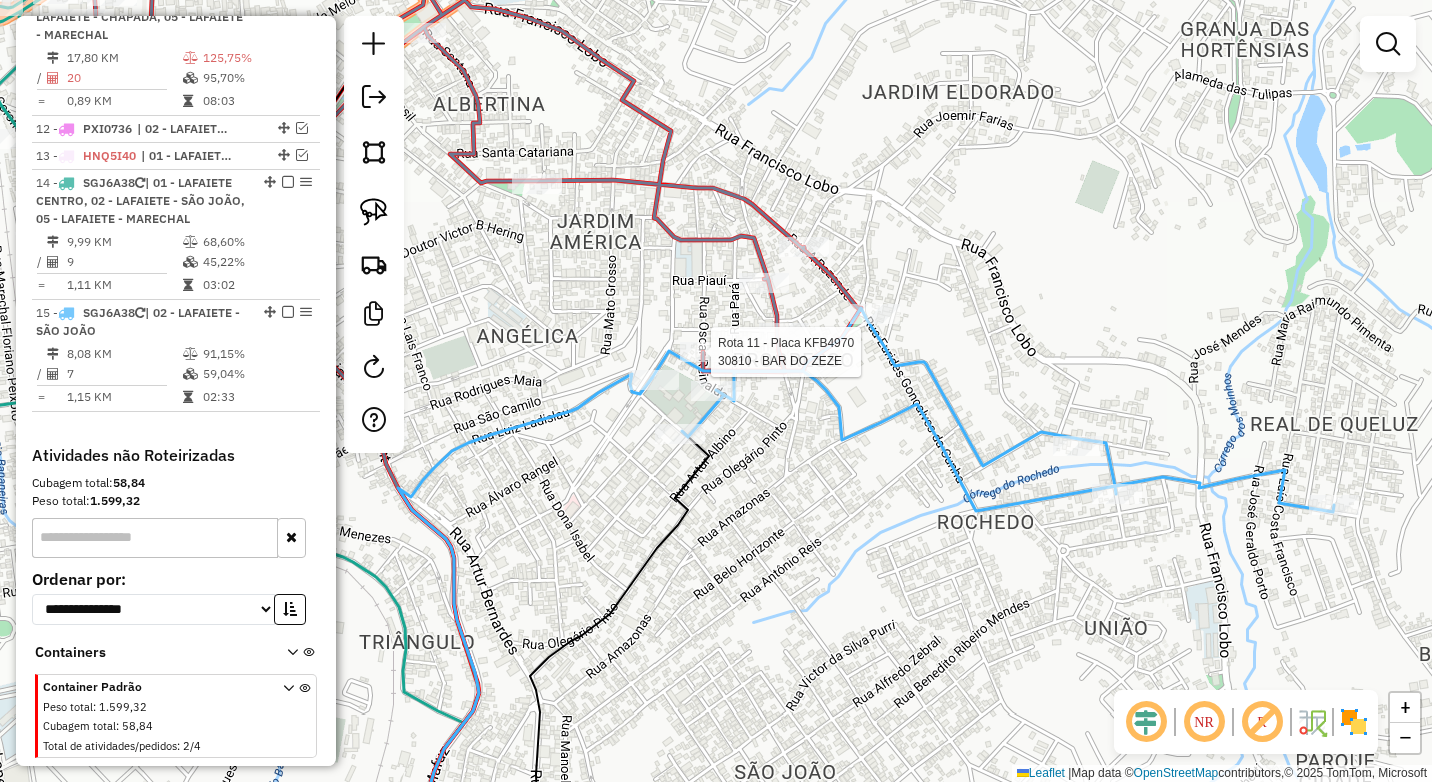 select on "*********" 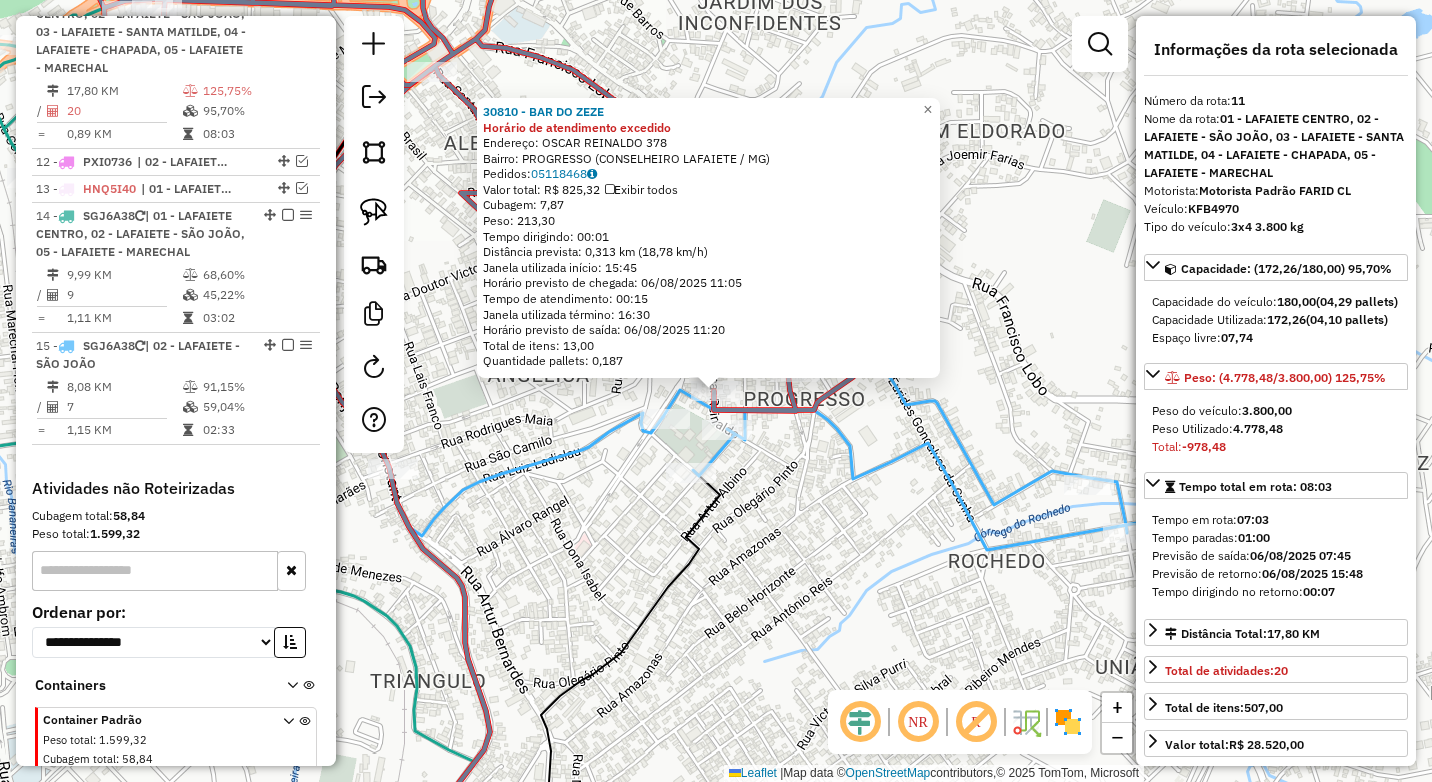 scroll, scrollTop: 1044, scrollLeft: 0, axis: vertical 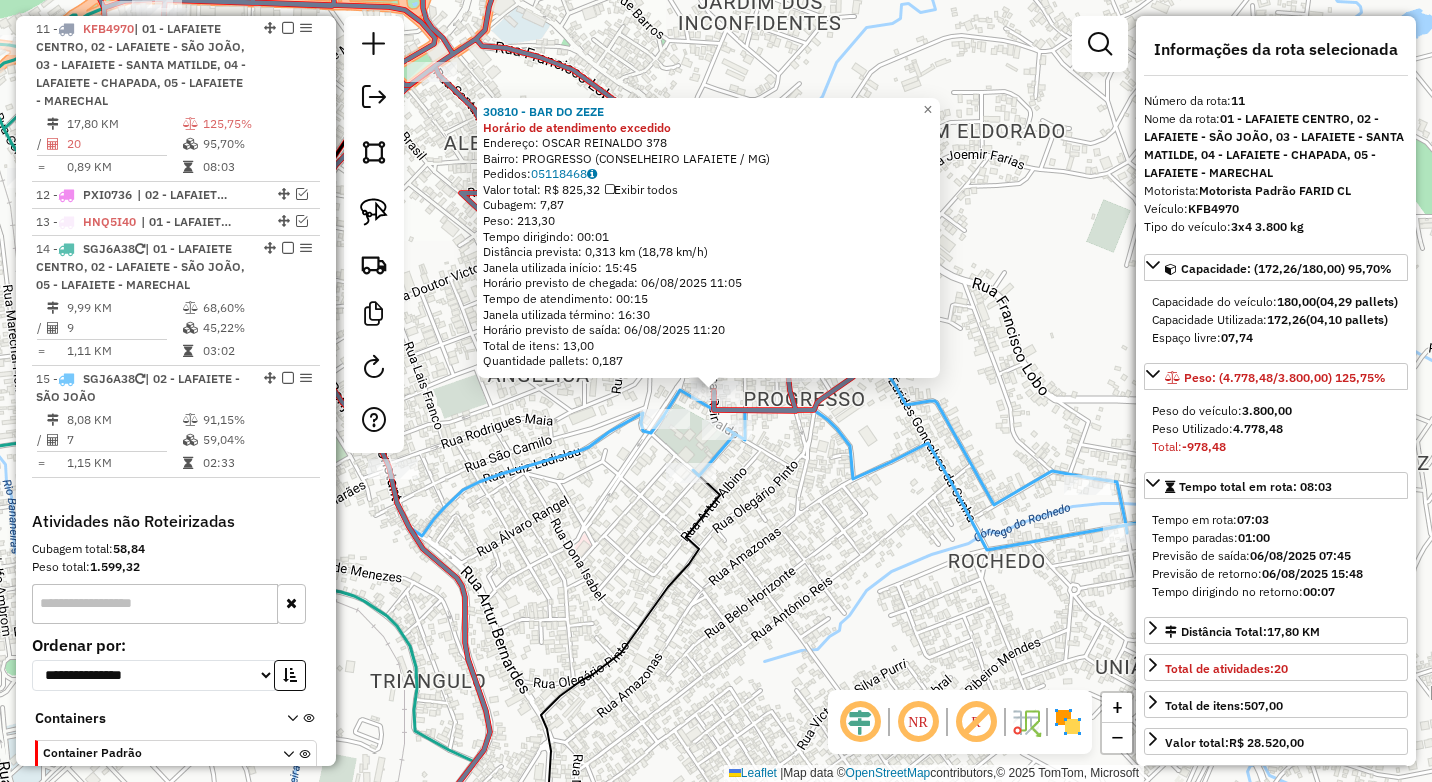 click on "30810 - BAR DO ZEZE Horário de atendimento excedido  Endereço:  OSCAR REINALDO 378   Bairro: PROGRESSO (CONSELHEIRO LAFAIETE / MG)   Pedidos:  05118468   Valor total: R$ 825,32   Exibir todos   Cubagem: 7,87  Peso: 213,30  Tempo dirigindo: 00:01   Distância prevista: 0,313 km (18,78 km/h)   Janela utilizada início: 15:45   Horário previsto de chegada: 06/08/2025 11:05   Tempo de atendimento: 00:15   Janela utilizada término: 16:30   Horário previsto de saída: 06/08/2025 11:20   Total de itens: 13,00   Quantidade pallets: 0,187  × Janela de atendimento Grade de atendimento Capacidade Transportadoras Veículos Cliente Pedidos  Rotas Selecione os dias de semana para filtrar as janelas de atendimento  Seg   Ter   Qua   Qui   Sex   Sáb   Dom  Informe o período da janela de atendimento: De: Até:  Filtrar exatamente a janela do cliente  Considerar janela de atendimento padrão  Selecione os dias de semana para filtrar as grades de atendimento  Seg   Ter   Qua   Qui   Sex   Sáb   Dom   Peso mínimo:  De:" 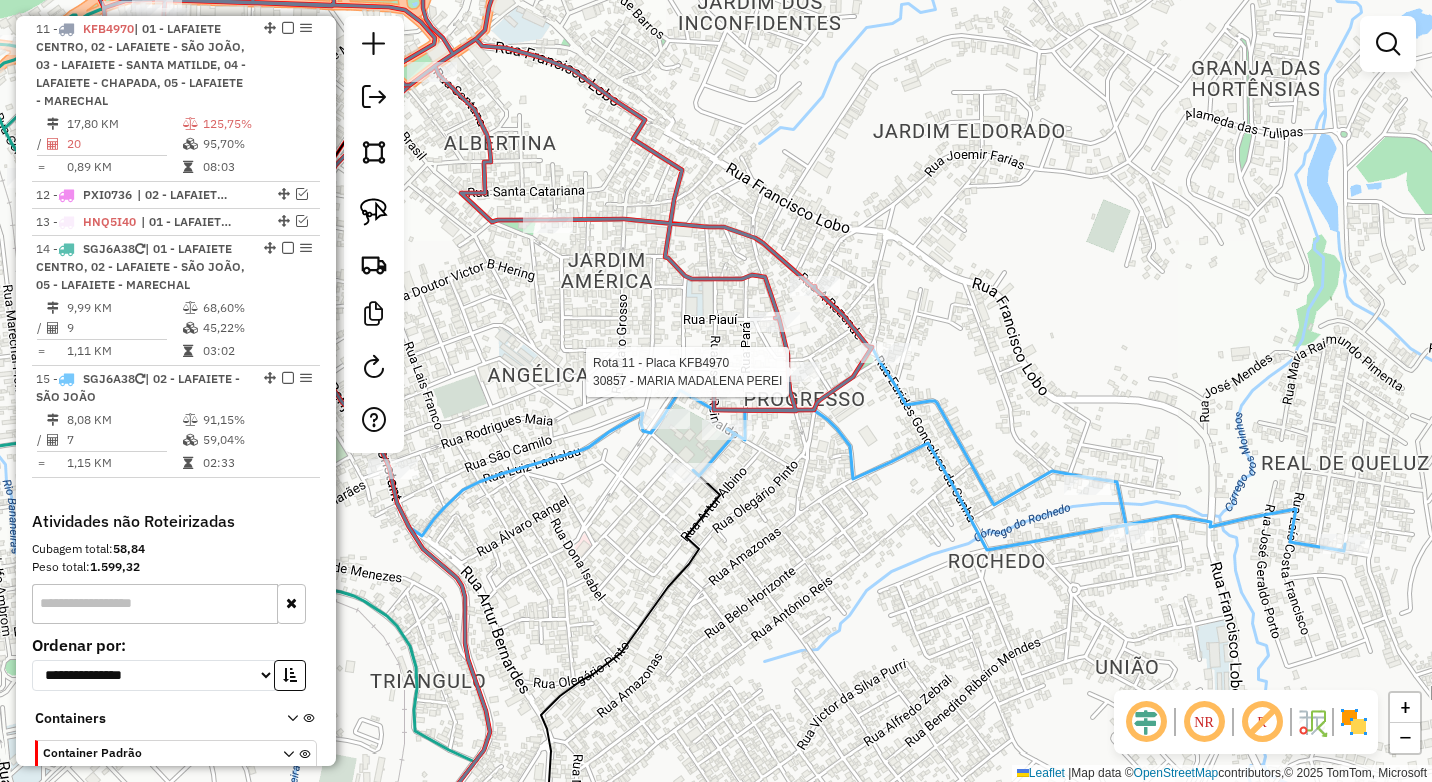 select on "*********" 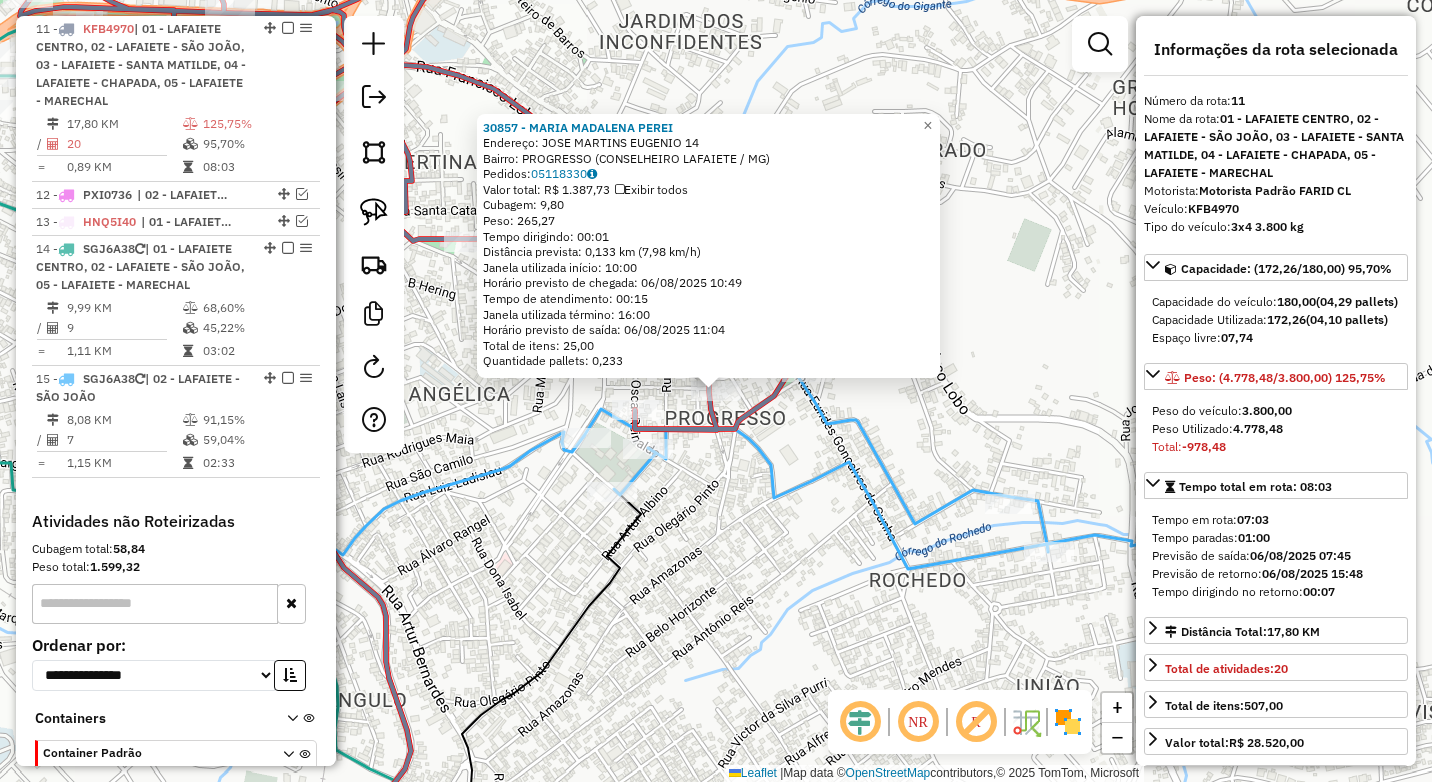 click 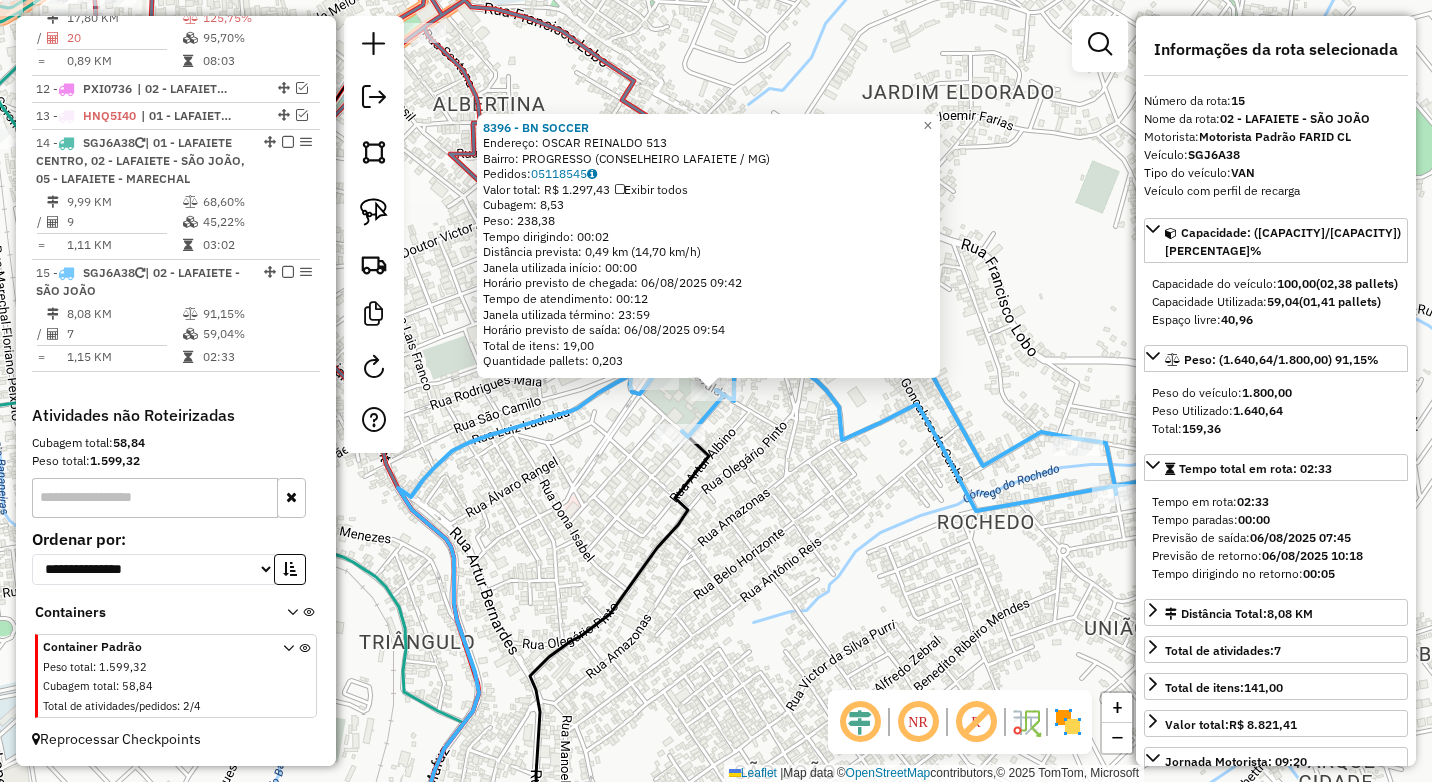 click on "8396 - BN SOCCER  Endereço:  OSCAR REINALDO 513   Bairro: PROGRESSO (CONSELHEIRO LAFAIETE / MG)   Pedidos:  05118545   Valor total: R$ 1.297,43   Exibir todos   Cubagem: 8,53  Peso: 238,38  Tempo dirigindo: 00:02   Distância prevista: 0,49 km (14,70 km/h)   Janela utilizada início: 00:00   Horário previsto de chegada: 06/08/2025 09:42   Tempo de atendimento: 00:12   Janela utilizada término: 23:59   Horário previsto de saída: 06/08/2025 09:54   Total de itens: 19,00   Quantidade pallets: 0,203  × Janela de atendimento Grade de atendimento Capacidade Transportadoras Veículos Cliente Pedidos  Rotas Selecione os dias de semana para filtrar as janelas de atendimento  Seg   Ter   Qua   Qui   Sex   Sáb   Dom  Informe o período da janela de atendimento: De: Até:  Filtrar exatamente a janela do cliente  Considerar janela de atendimento padrão  Selecione os dias de semana para filtrar as grades de atendimento  Seg   Ter   Qua   Qui   Sex   Sáb   Dom   Considerar clientes sem dia de atendimento cadastrado" 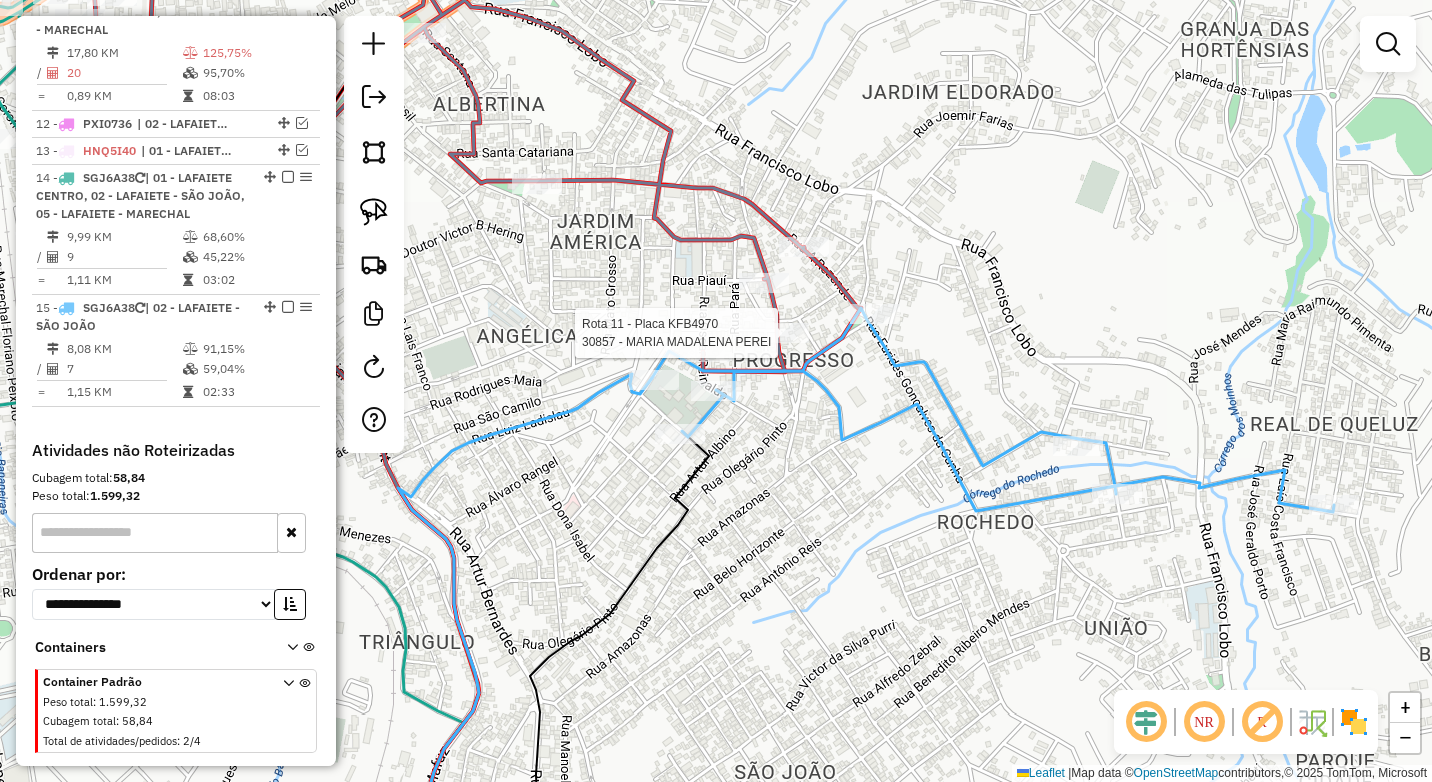 select on "*********" 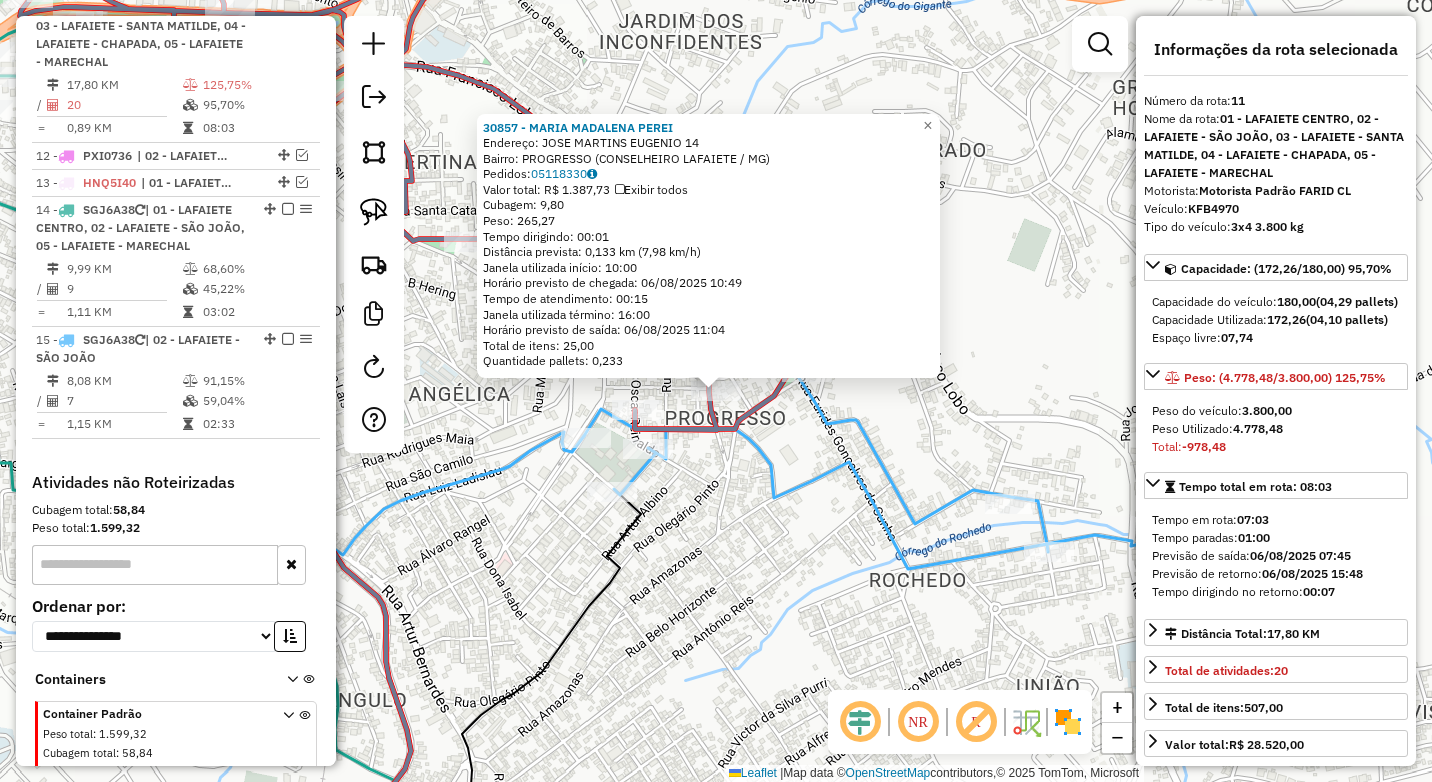 scroll, scrollTop: 1044, scrollLeft: 0, axis: vertical 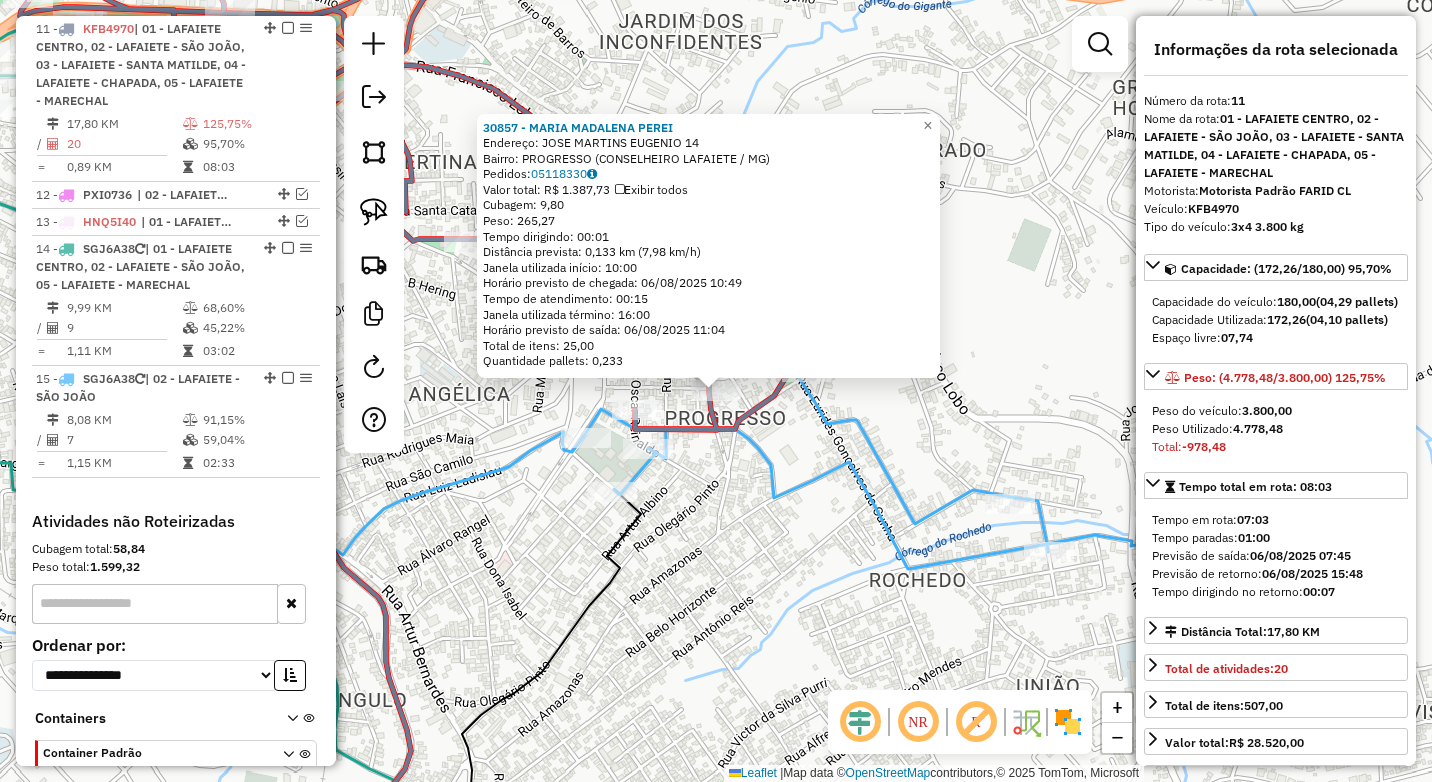 click on "30857 - MARIA MADALENA PEREI  Endereço:  JOSE MARTINS EUGENIO 14   Bairro: PROGRESSO (CONSELHEIRO LAFAIETE / MG)   Pedidos:  05118330   Valor total: R$ 1.387,73   Exibir todos   Cubagem: 9,80  Peso: 265,27  Tempo dirigindo: 00:01   Distância prevista: 0,133 km (7,98 km/h)   Janela utilizada início: 10:00   Horário previsto de chegada: 06/08/2025 10:49   Tempo de atendimento: 00:15   Janela utilizada término: 16:00   Horário previsto de saída: 06/08/2025 11:04   Total de itens: 25,00   Quantidade pallets: 0,233  × Janela de atendimento Grade de atendimento Capacidade Transportadoras Veículos Cliente Pedidos  Rotas Selecione os dias de semana para filtrar as janelas de atendimento  Seg   Ter   Qua   Qui   Sex   Sáb   Dom  Informe o período da janela de atendimento: De: Até:  Filtrar exatamente a janela do cliente  Considerar janela de atendimento padrão  Selecione os dias de semana para filtrar as grades de atendimento  Seg   Ter   Qua   Qui   Sex   Sáb   Dom   Peso mínimo:  ****  Peso máximo:" 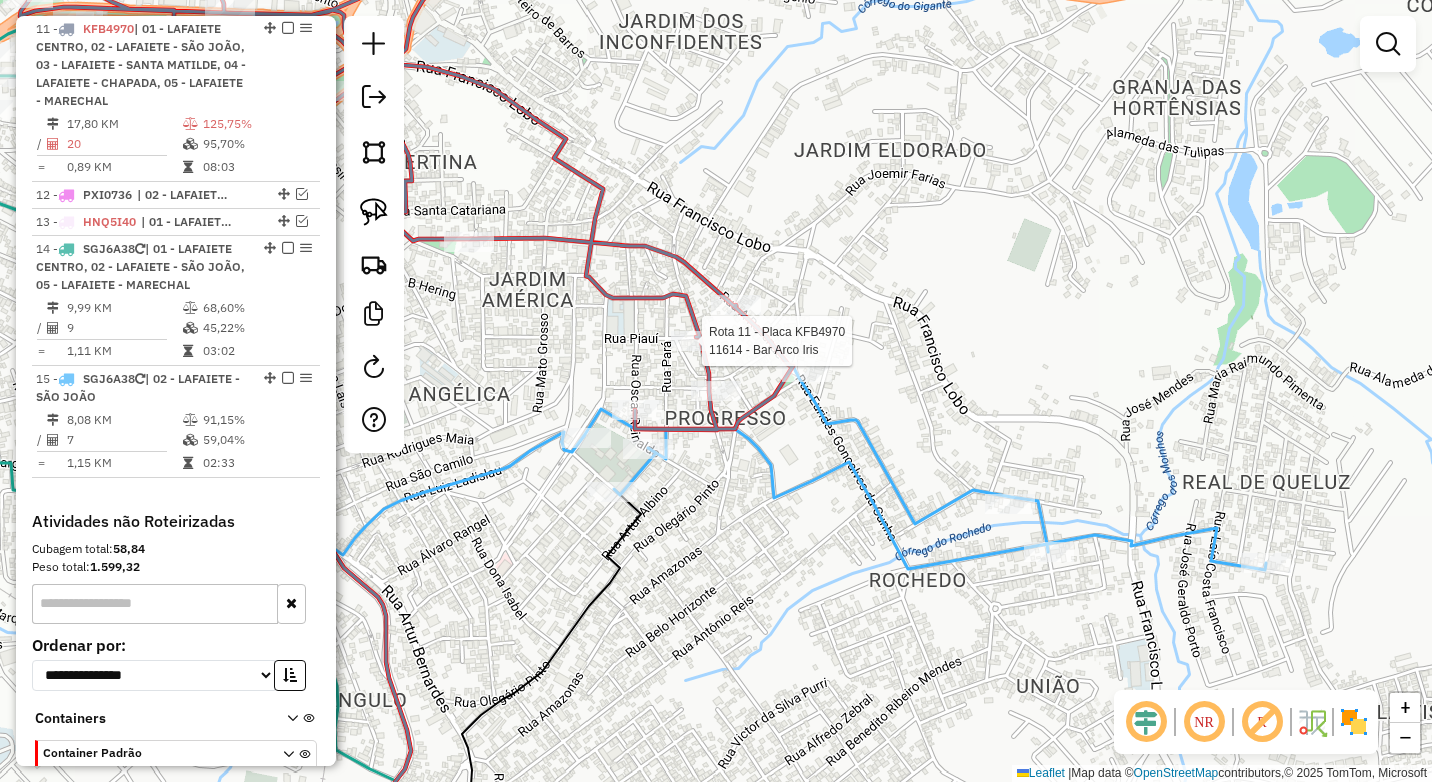 select on "*********" 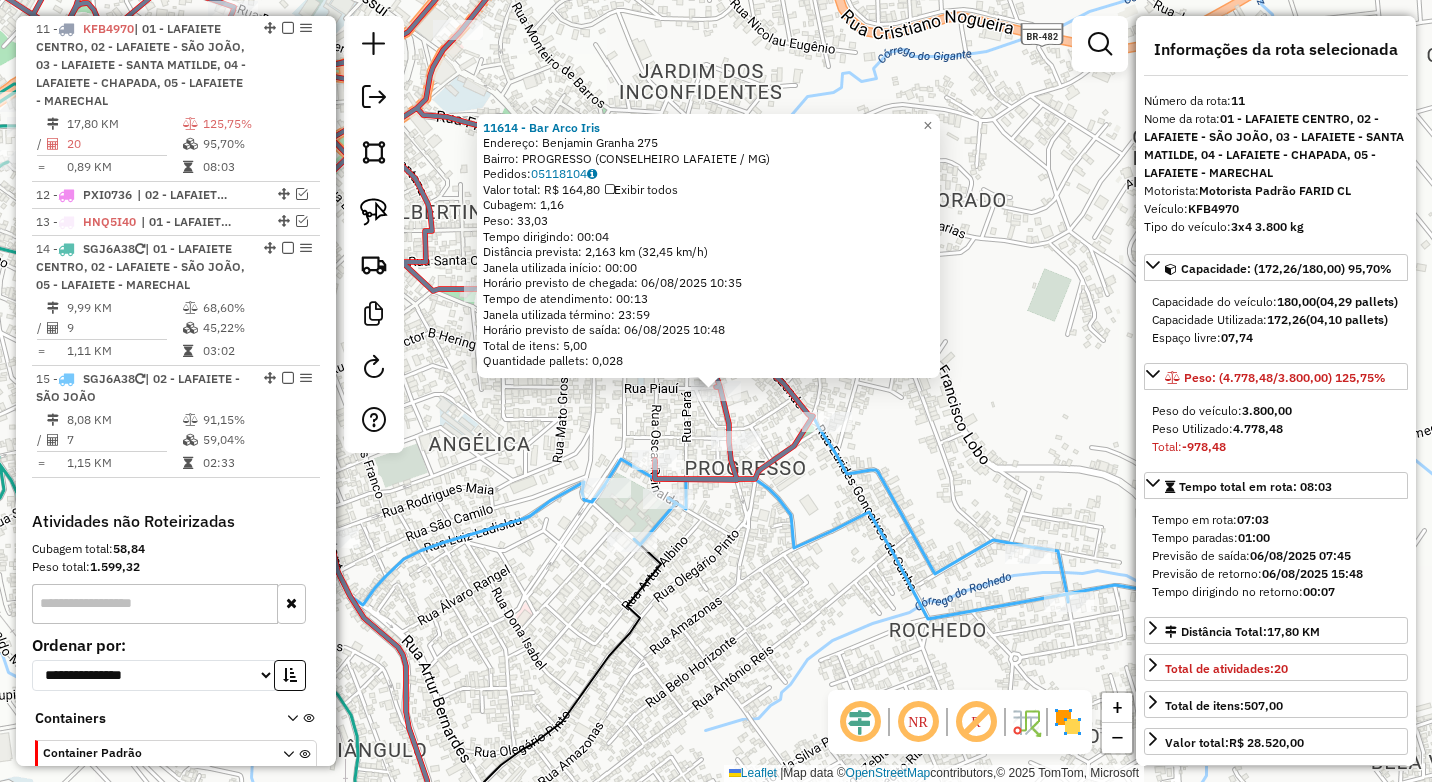 click 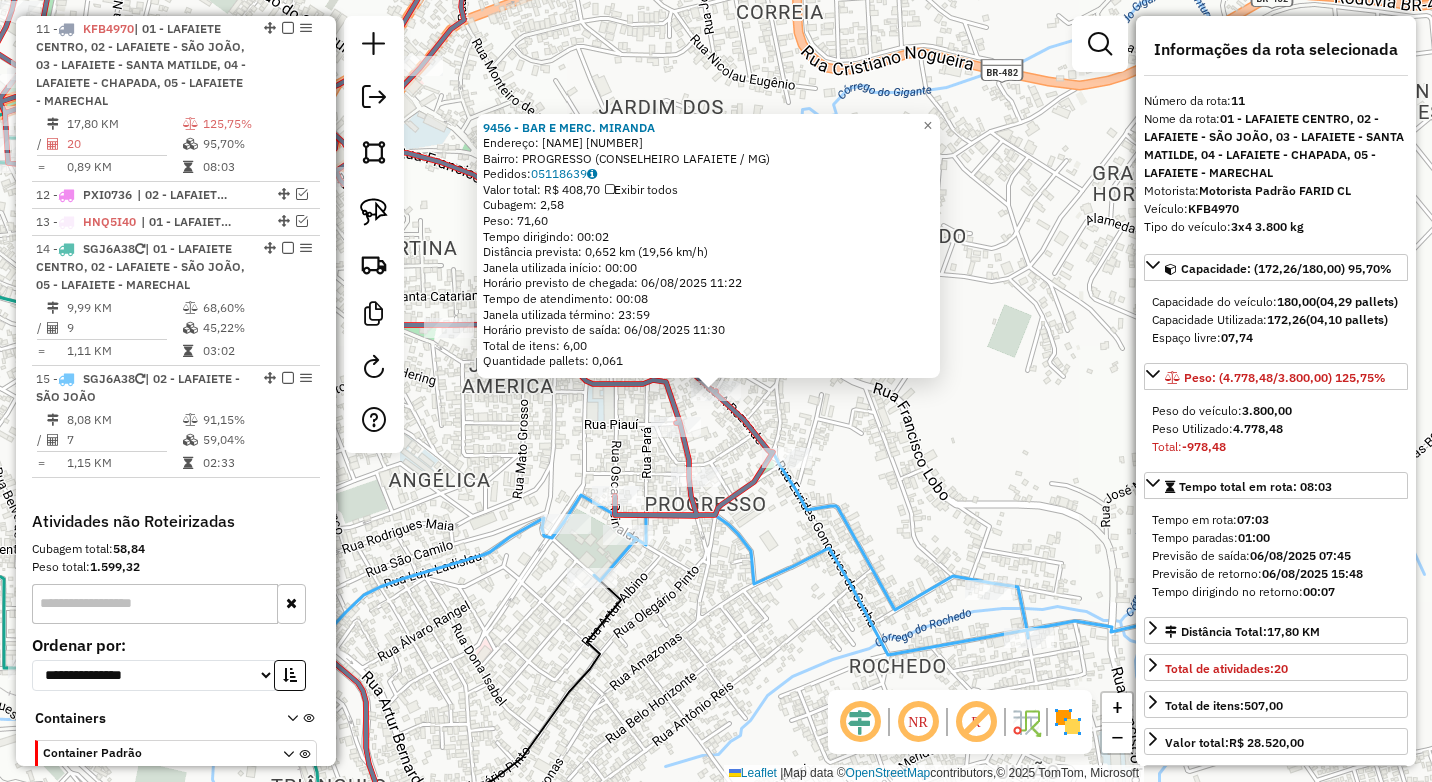 click 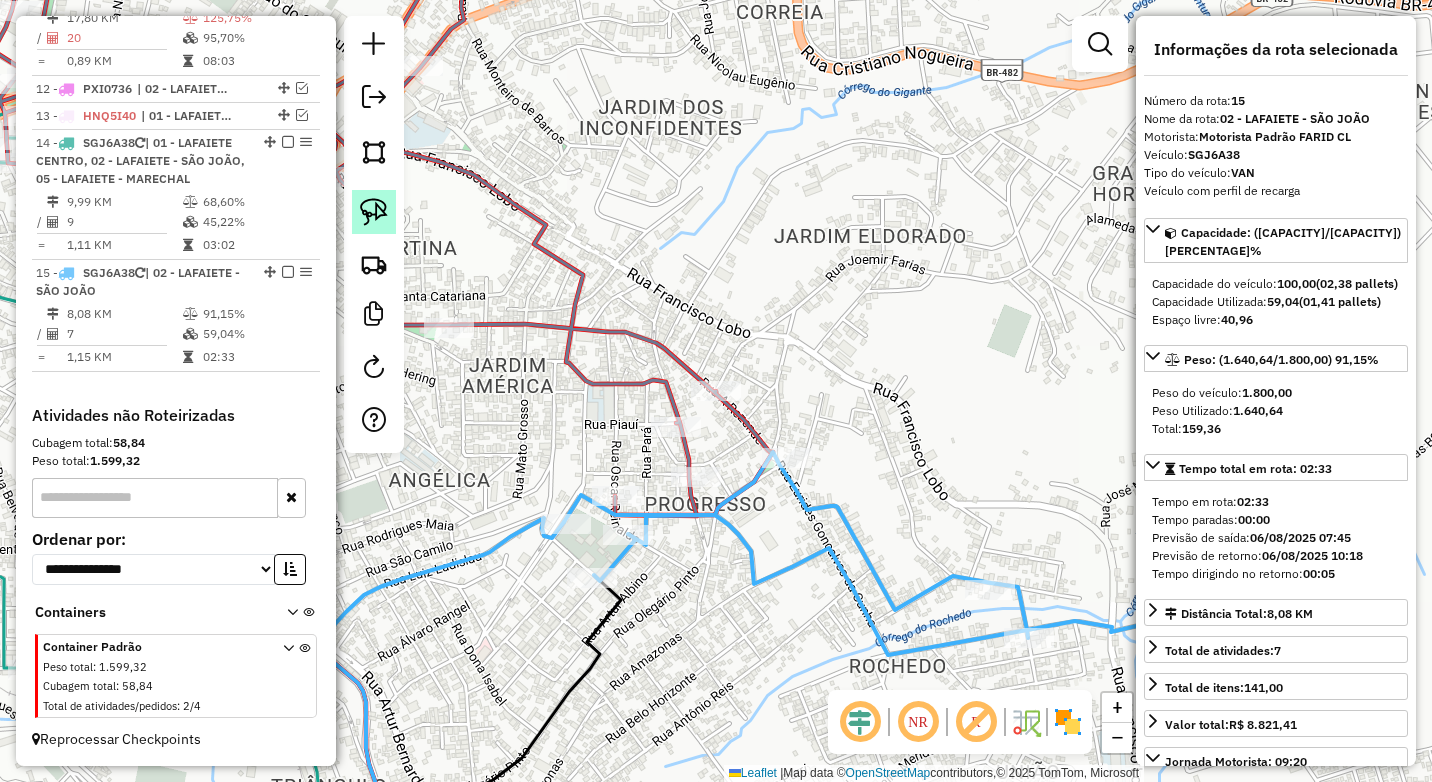 click 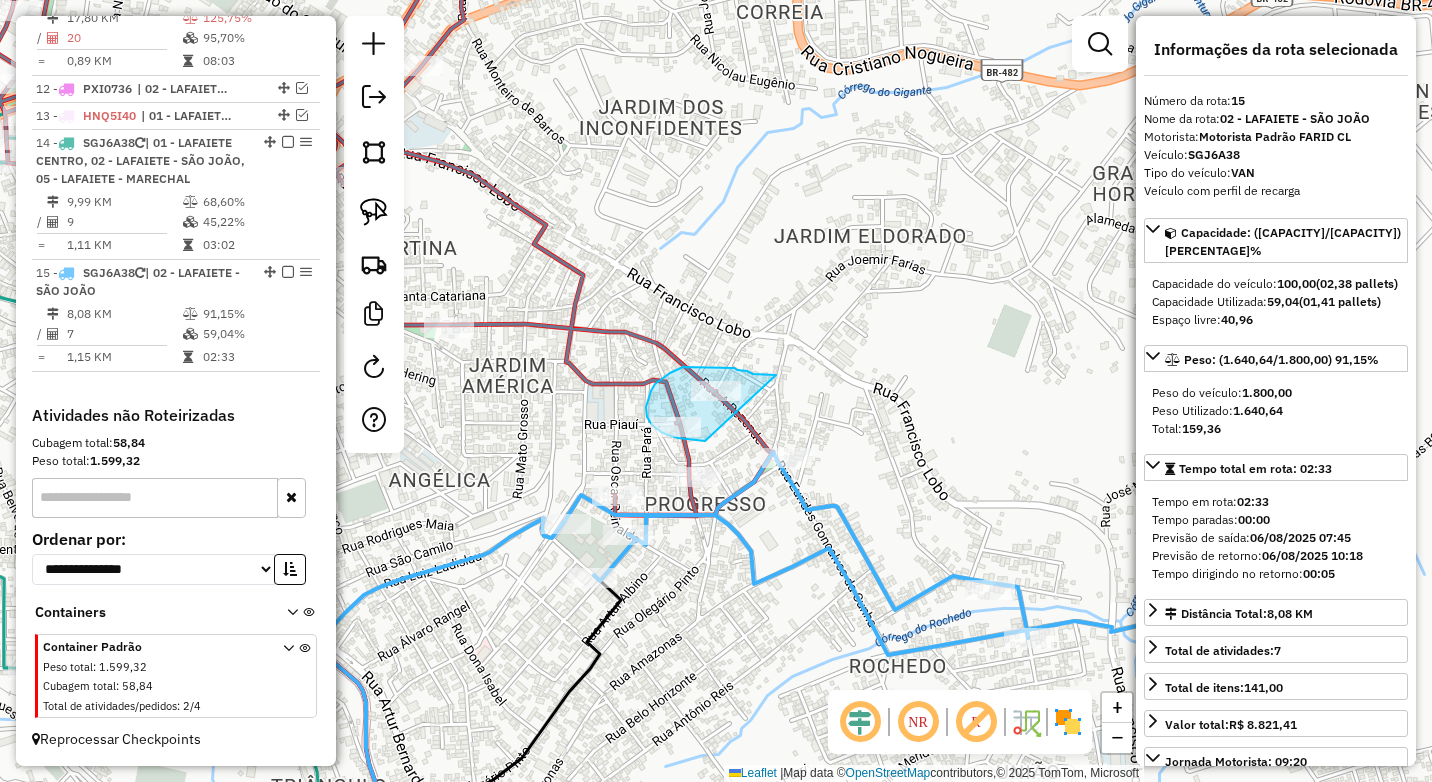 drag, startPoint x: 753, startPoint y: 374, endPoint x: 739, endPoint y: 436, distance: 63.560993 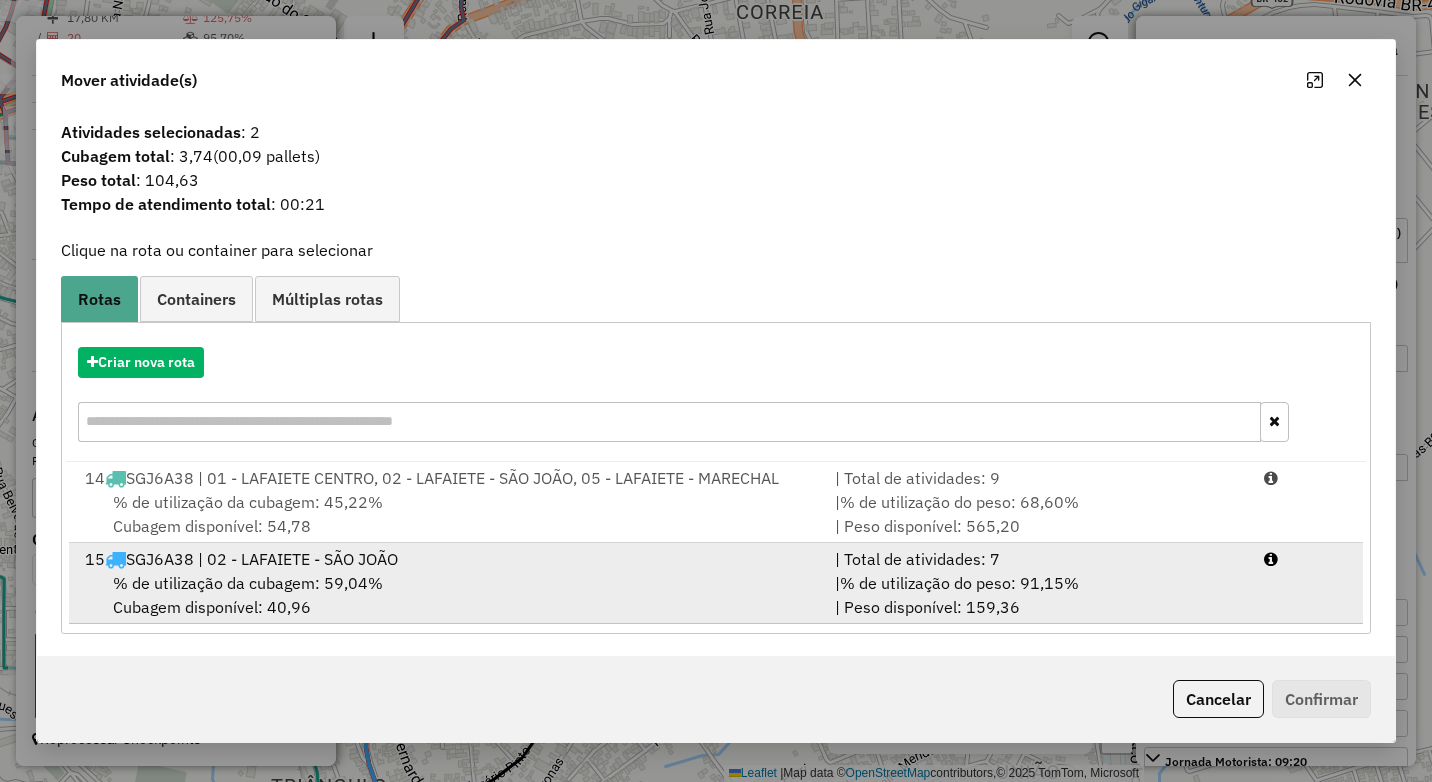 click on "|  % de utilização do peso: 91,15%  | Peso disponível: 159,36" at bounding box center (1037, 595) 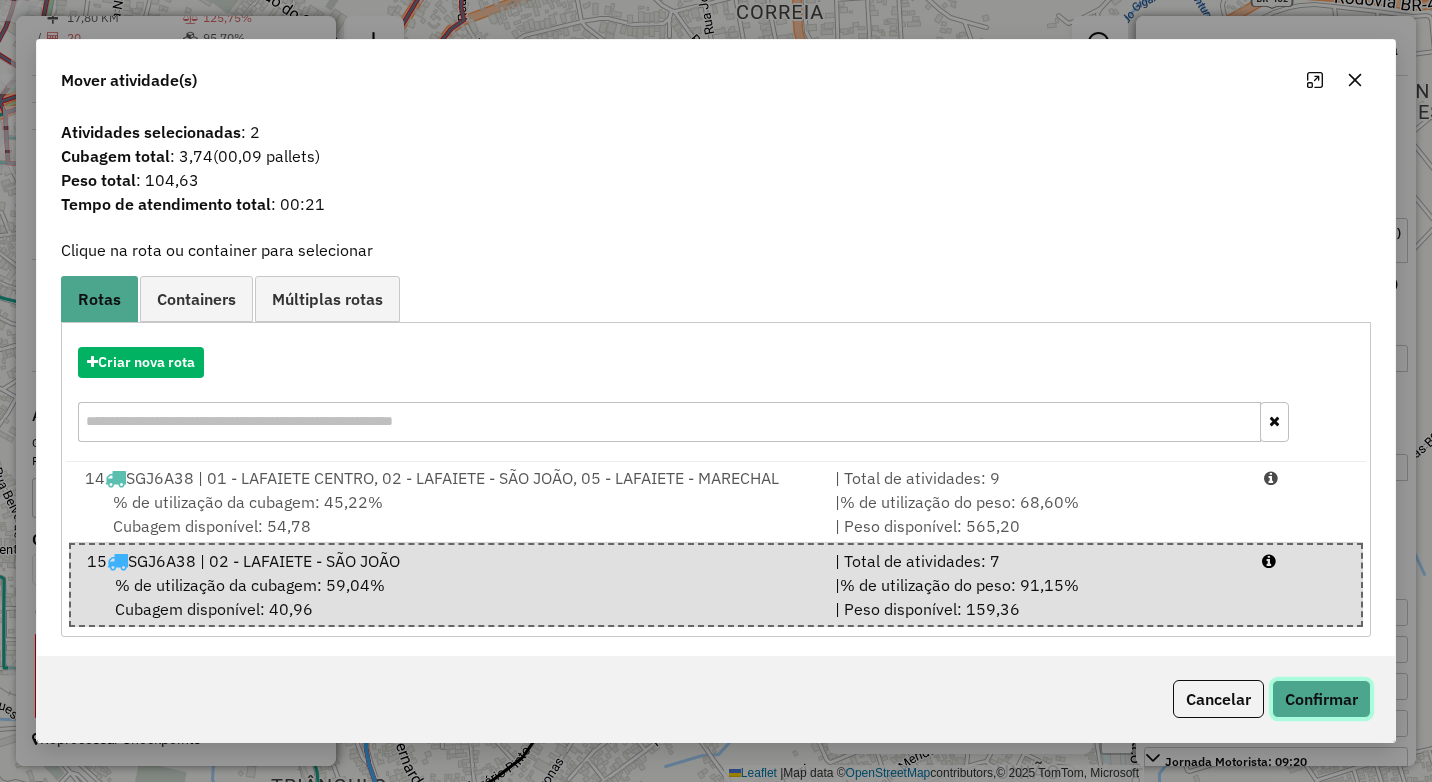 click on "Confirmar" 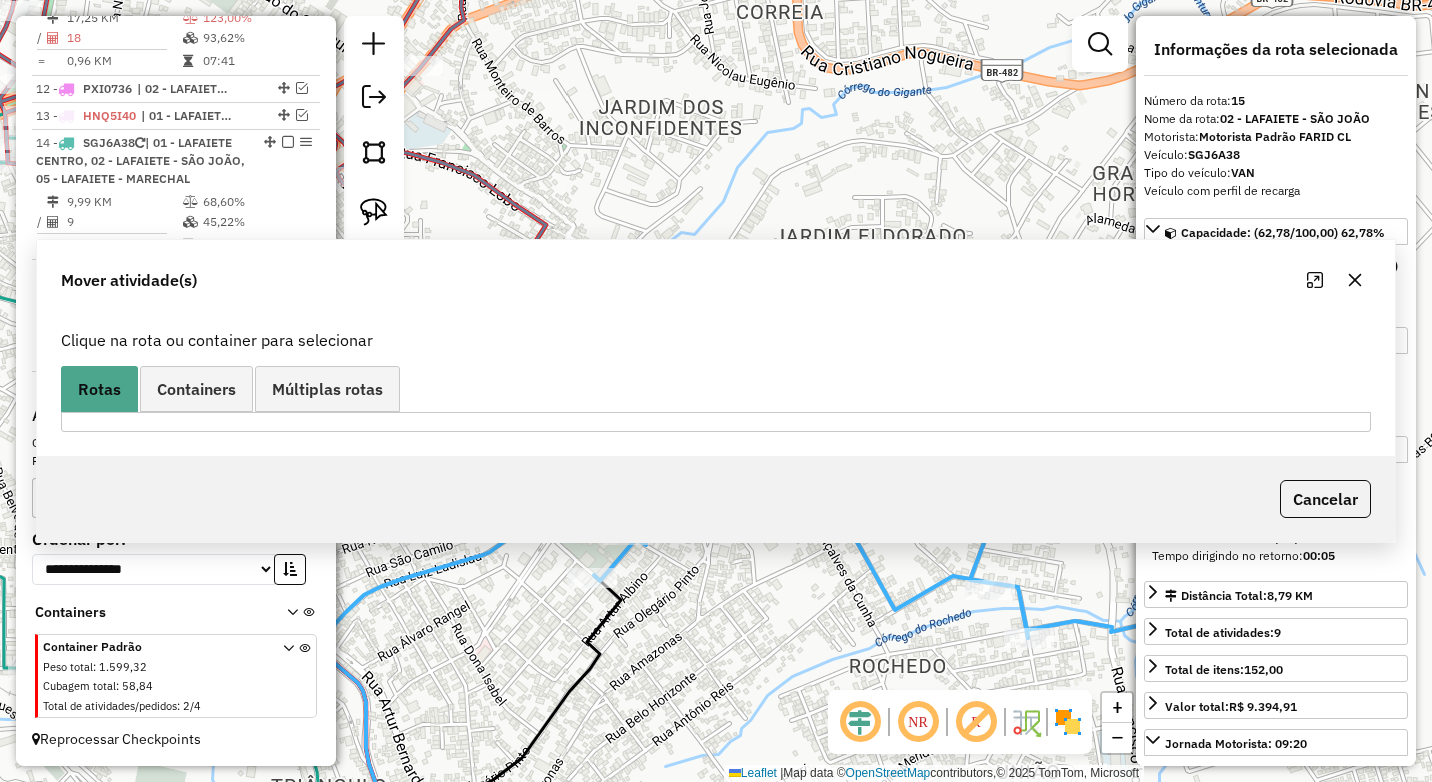 scroll, scrollTop: 1150, scrollLeft: 0, axis: vertical 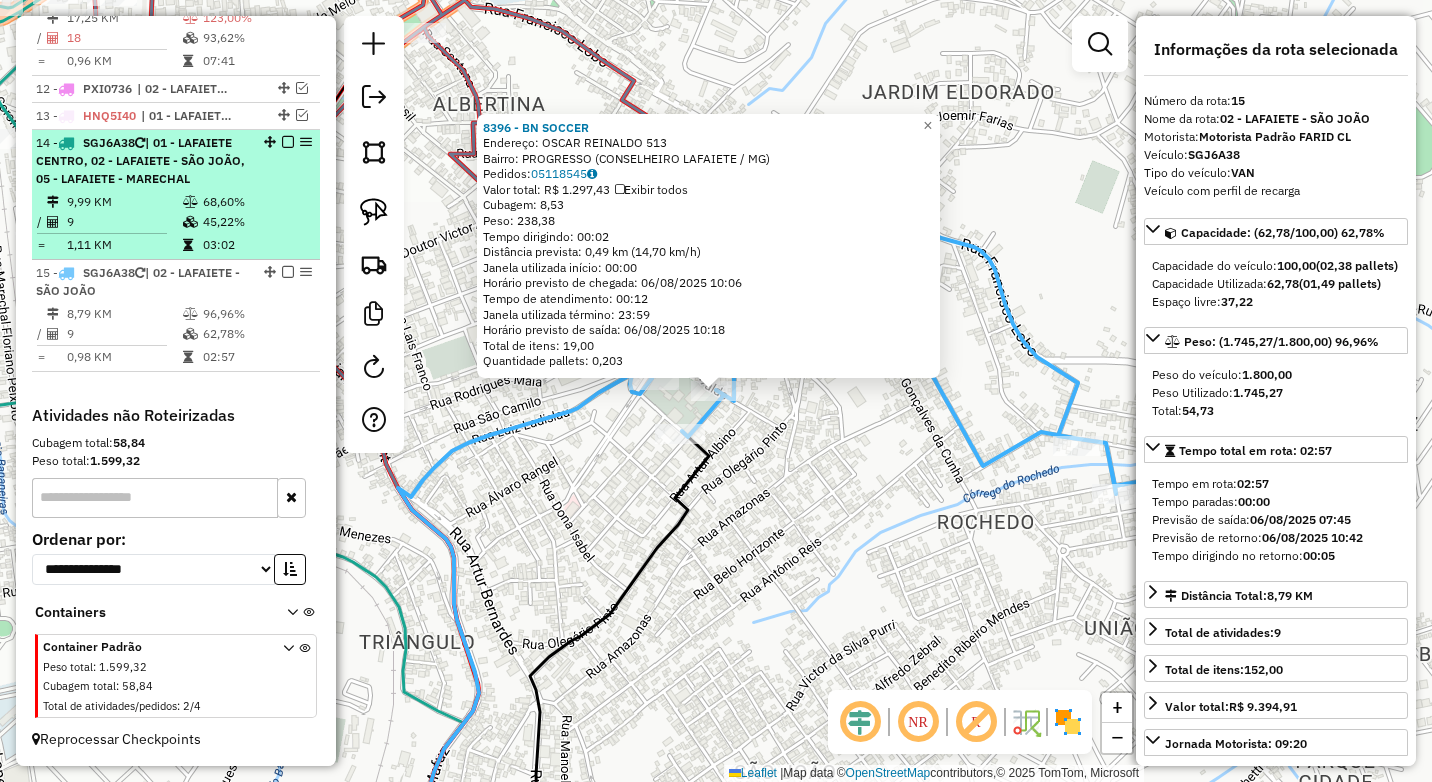 click at bounding box center (288, 142) 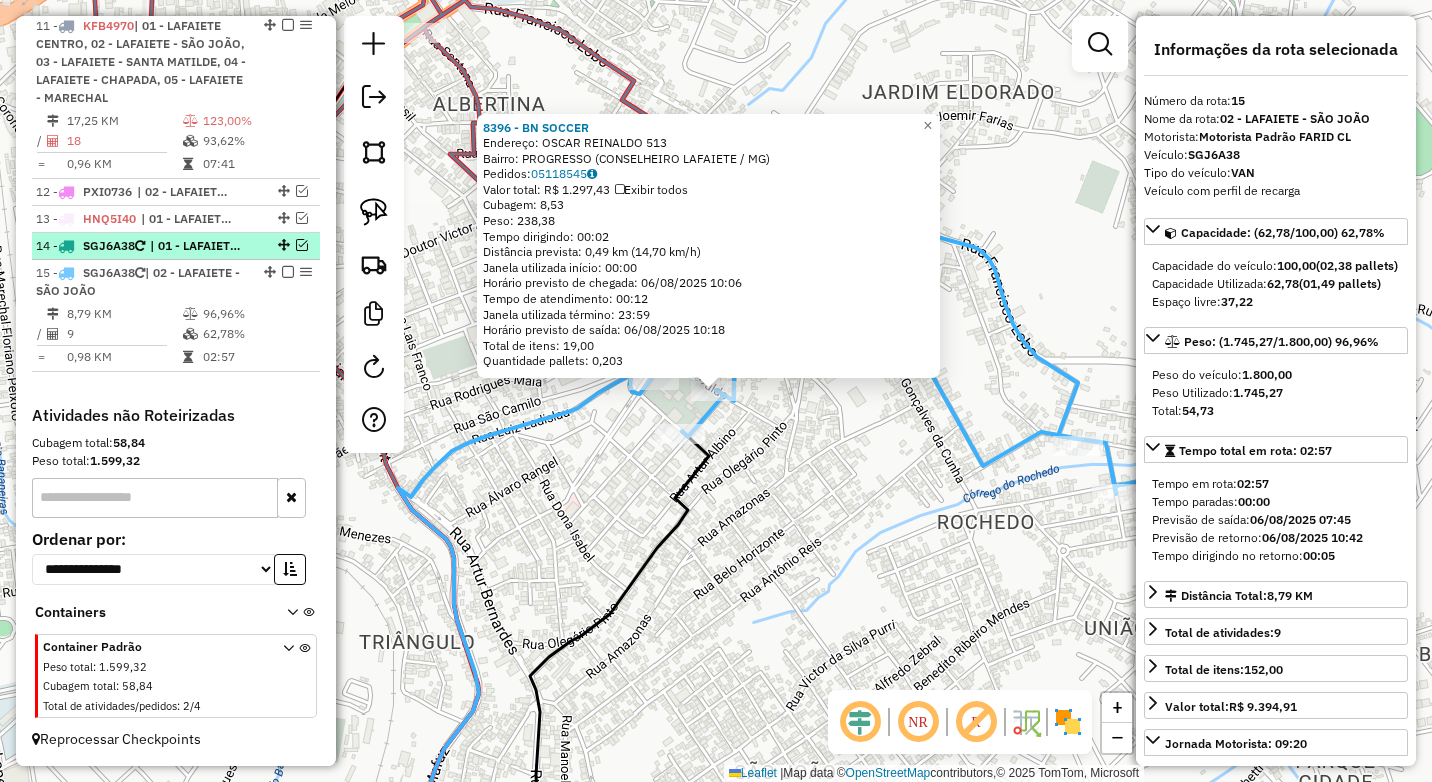 scroll, scrollTop: 1047, scrollLeft: 0, axis: vertical 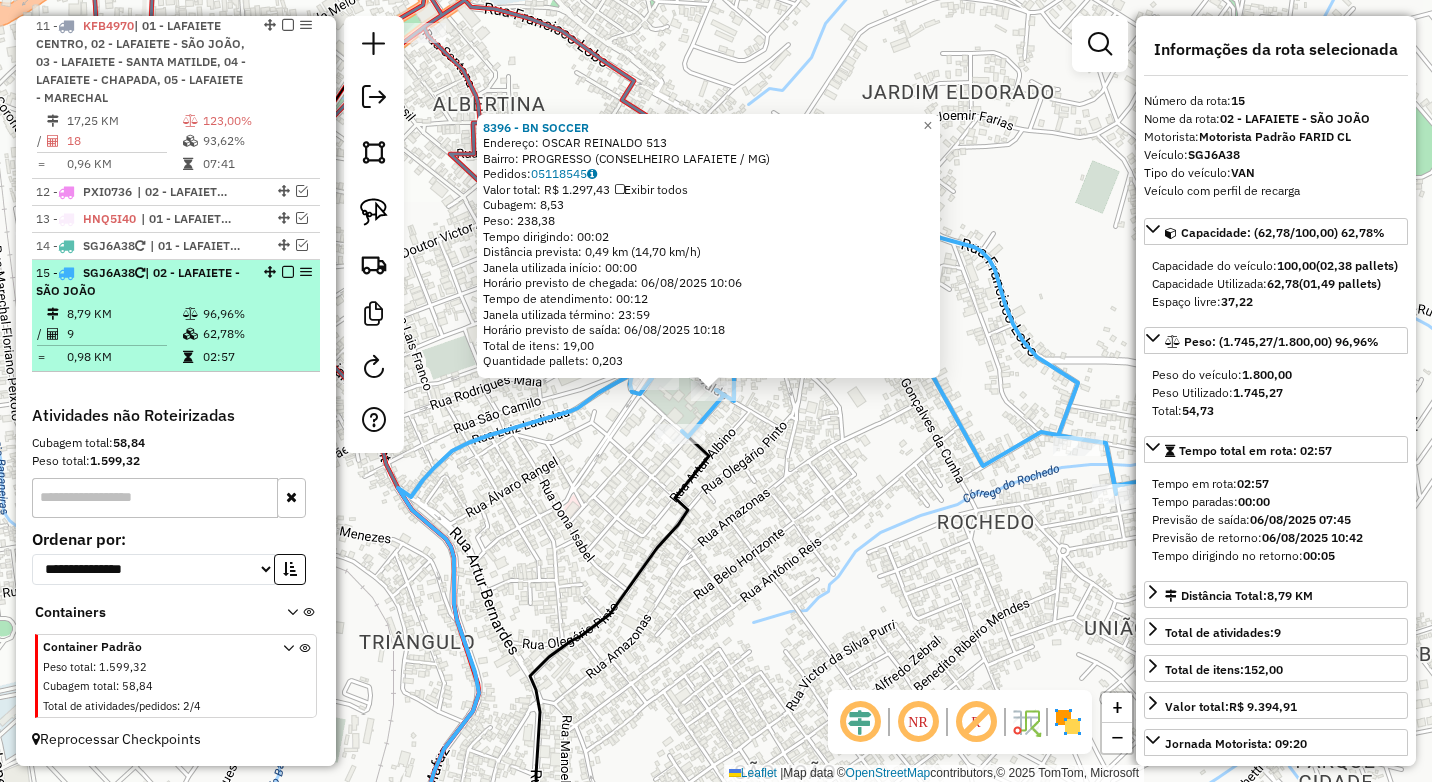 click at bounding box center (288, 272) 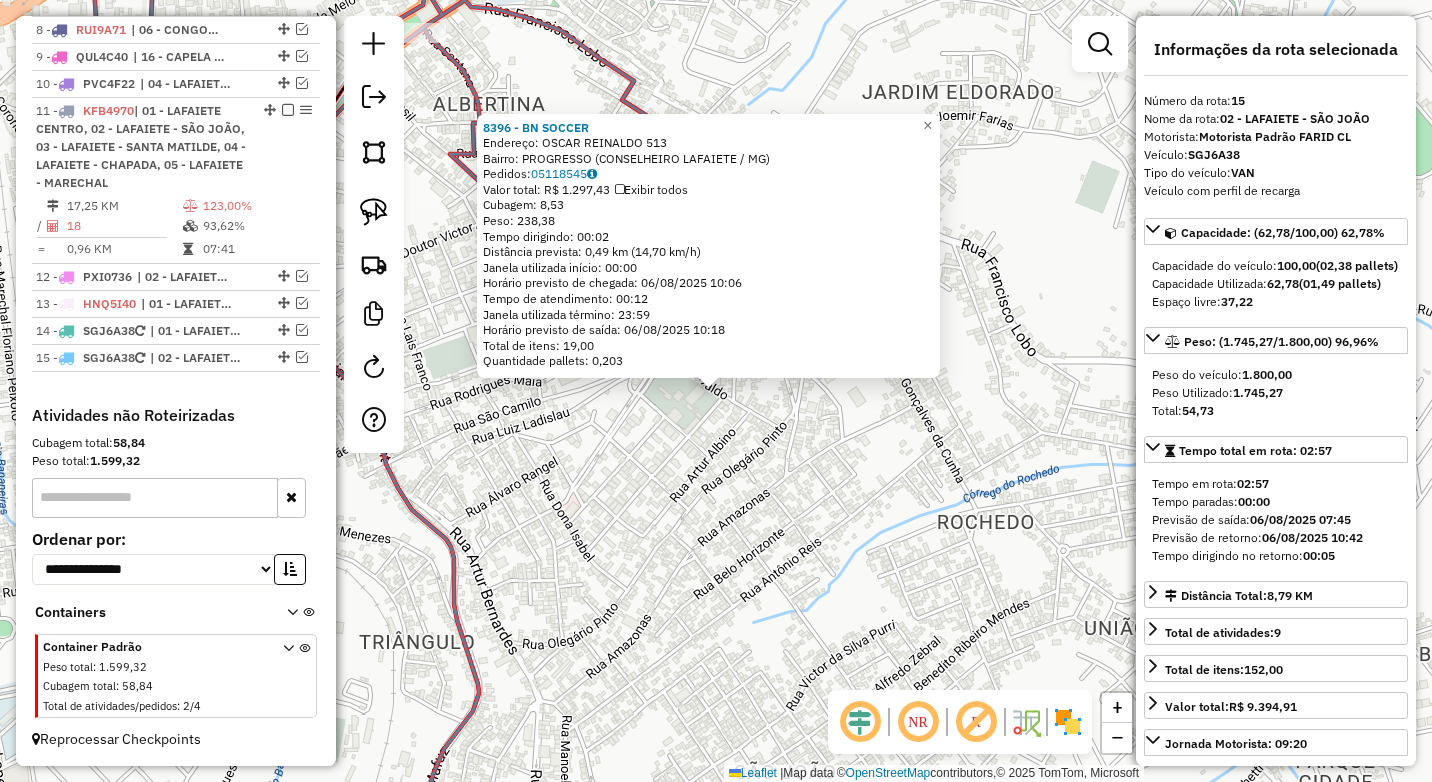 click on "8396 - BN SOCCER  Endereço:  OSCAR REINALDO 513   Bairro: PROGRESSO (CONSELHEIRO LAFAIETE / MG)   Pedidos:  05118545   Valor total: R$ 1.297,43   Exibir todos   Cubagem: 8,53  Peso: 238,38  Tempo dirigindo: 00:02   Distância prevista: 0,49 km (14,70 km/h)   Janela utilizada início: 00:00   Horário previsto de chegada: 06/08/2025 10:06   Tempo de atendimento: 00:12   Janela utilizada término: 23:59   Horário previsto de saída: 06/08/2025 10:18   Total de itens: 19,00   Quantidade pallets: 0,203  × Janela de atendimento Grade de atendimento Capacidade Transportadoras Veículos Cliente Pedidos  Rotas Selecione os dias de semana para filtrar as janelas de atendimento  Seg   Ter   Qua   Qui   Sex   Sáb   Dom  Informe o período da janela de atendimento: De: Até:  Filtrar exatamente a janela do cliente  Considerar janela de atendimento padrão  Selecione os dias de semana para filtrar as grades de atendimento  Seg   Ter   Qua   Qui   Sex   Sáb   Dom   Considerar clientes sem dia de atendimento cadastrado" 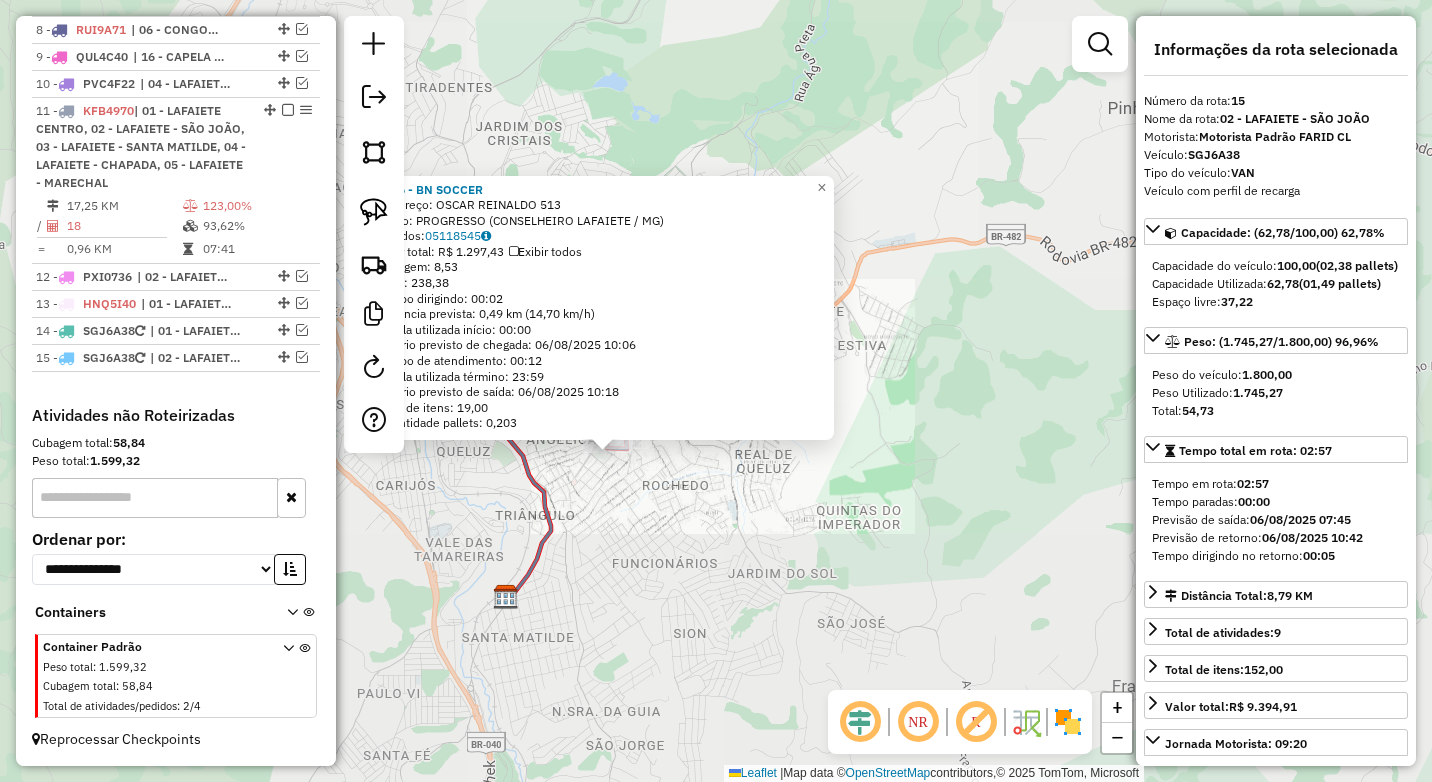 click on "8396 - BN SOCCER  Endereço:  OSCAR REINALDO 513   Bairro: PROGRESSO (CONSELHEIRO LAFAIETE / MG)   Pedidos:  05118545   Valor total: R$ 1.297,43   Exibir todos   Cubagem: 8,53  Peso: 238,38  Tempo dirigindo: 00:02   Distância prevista: 0,49 km (14,70 km/h)   Janela utilizada início: 00:00   Horário previsto de chegada: 06/08/2025 10:06   Tempo de atendimento: 00:12   Janela utilizada término: 23:59   Horário previsto de saída: 06/08/2025 10:18   Total de itens: 19,00   Quantidade pallets: 0,203  × Janela de atendimento Grade de atendimento Capacidade Transportadoras Veículos Cliente Pedidos  Rotas Selecione os dias de semana para filtrar as janelas de atendimento  Seg   Ter   Qua   Qui   Sex   Sáb   Dom  Informe o período da janela de atendimento: De: Até:  Filtrar exatamente a janela do cliente  Considerar janela de atendimento padrão  Selecione os dias de semana para filtrar as grades de atendimento  Seg   Ter   Qua   Qui   Sex   Sáb   Dom   Considerar clientes sem dia de atendimento cadastrado" 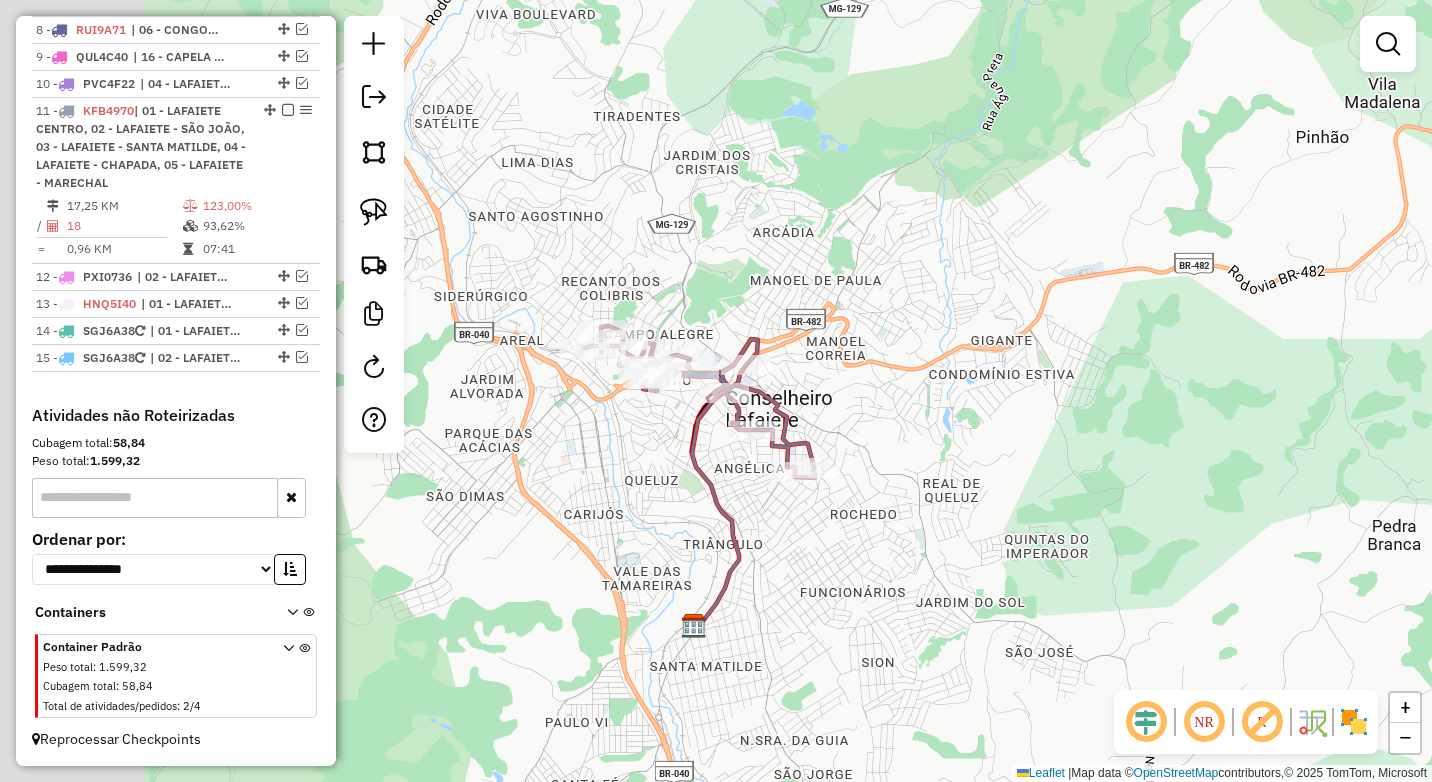 drag, startPoint x: 856, startPoint y: 596, endPoint x: 882, endPoint y: 594, distance: 26.076809 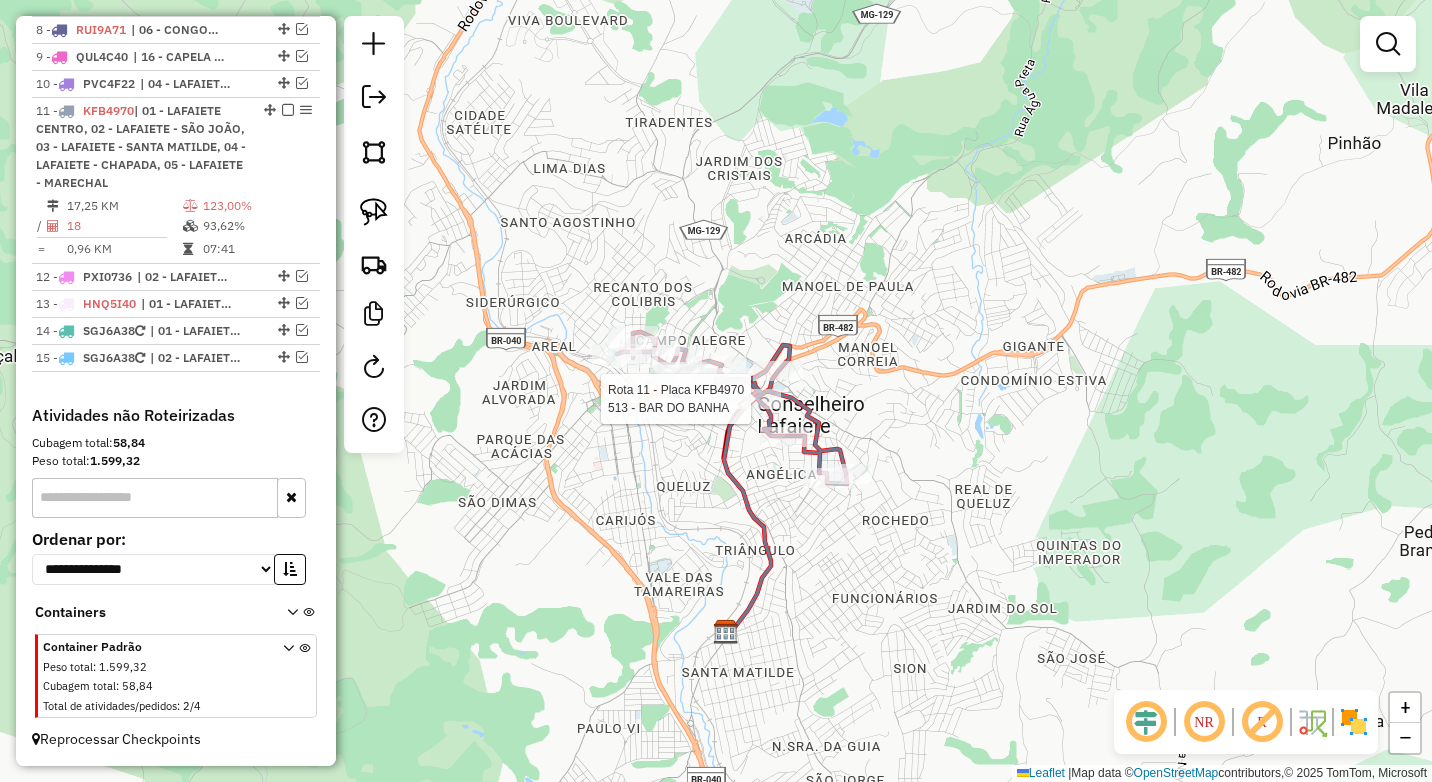 select on "*********" 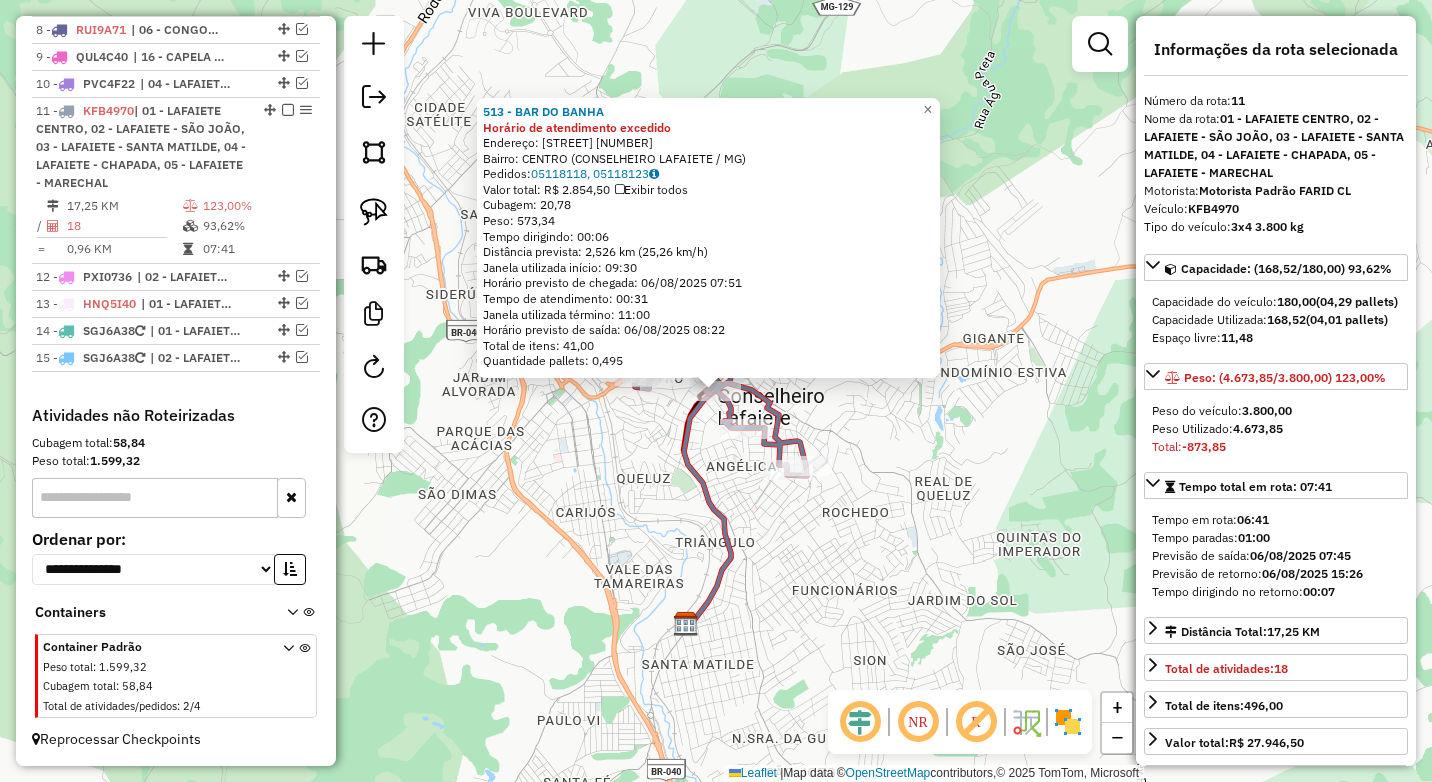 click on "513 - BAR DO BANHA Horário de atendimento excedido  Endereço:  BARAO DE QUELUZ 150   Bairro: CENTRO (CONSELHEIRO LAFAIETE / MG)   Pedidos:  05118118, 05118123   Valor total: R$ 2.854,50   Exibir todos   Cubagem: 20,78  Peso: 573,34  Tempo dirigindo: 00:06   Distância prevista: 2,526 km (25,26 km/h)   Janela utilizada início: 09:30   Horário previsto de chegada: 06/08/2025 07:51   Tempo de atendimento: 00:31   Janela utilizada término: 11:00   Horário previsto de saída: 06/08/2025 08:22   Total de itens: 41,00   Quantidade pallets: 0,495  × Janela de atendimento Grade de atendimento Capacidade Transportadoras Veículos Cliente Pedidos  Rotas Selecione os dias de semana para filtrar as janelas de atendimento  Seg   Ter   Qua   Qui   Sex   Sáb   Dom  Informe o período da janela de atendimento: De: Até:  Filtrar exatamente a janela do cliente  Considerar janela de atendimento padrão  Selecione os dias de semana para filtrar as grades de atendimento  Seg   Ter   Qua   Qui   Sex   Sáb   Dom  **** ****" 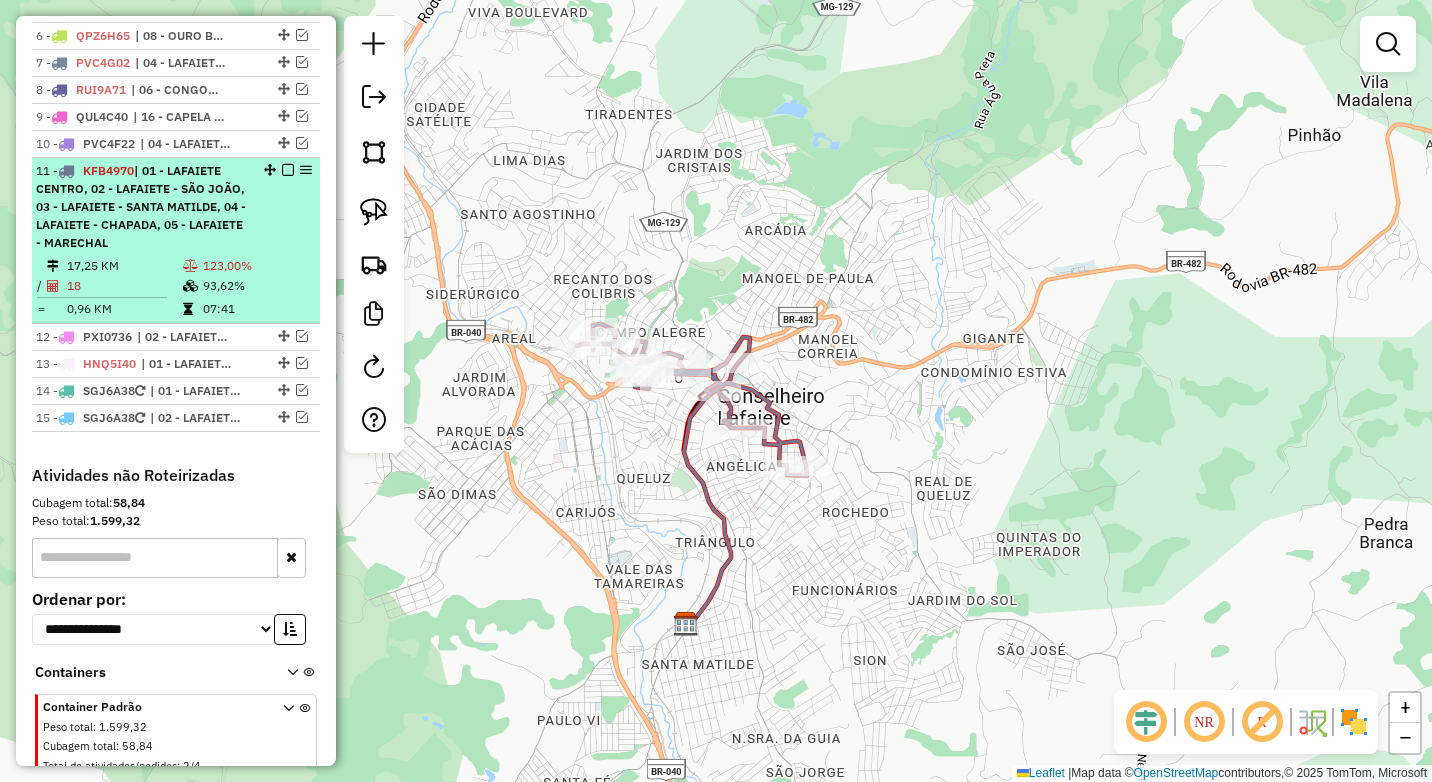 scroll, scrollTop: 762, scrollLeft: 0, axis: vertical 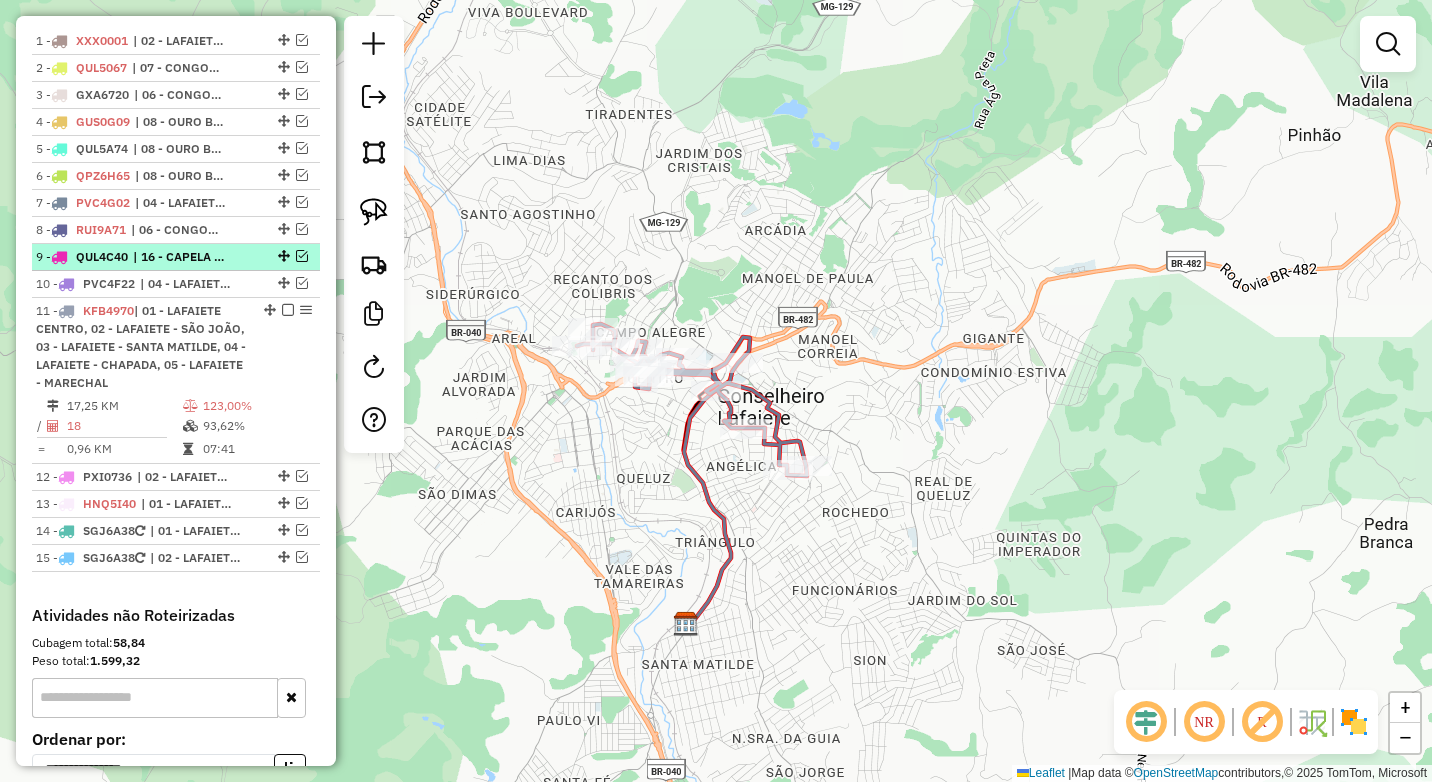 click at bounding box center [302, 256] 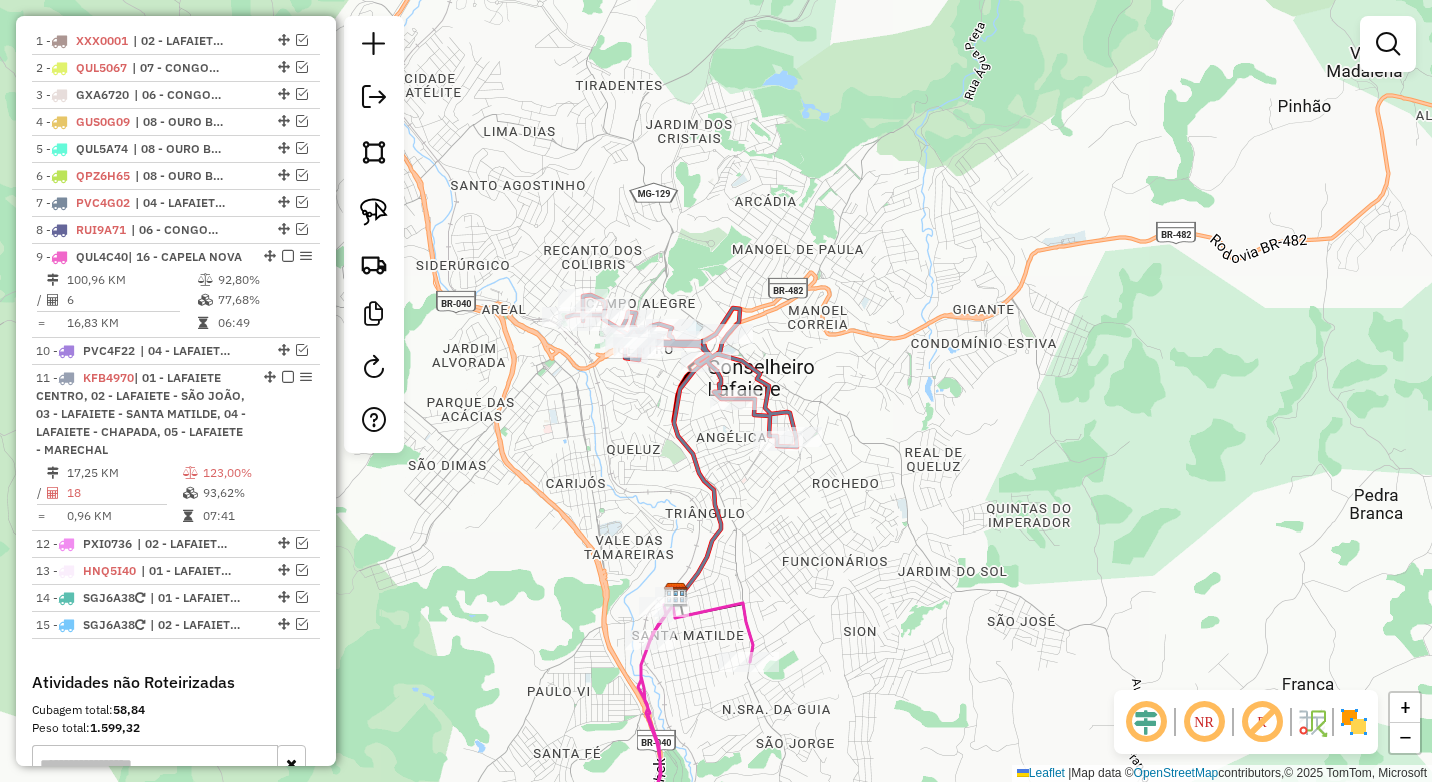 drag, startPoint x: 751, startPoint y: 548, endPoint x: 721, endPoint y: 478, distance: 76.15773 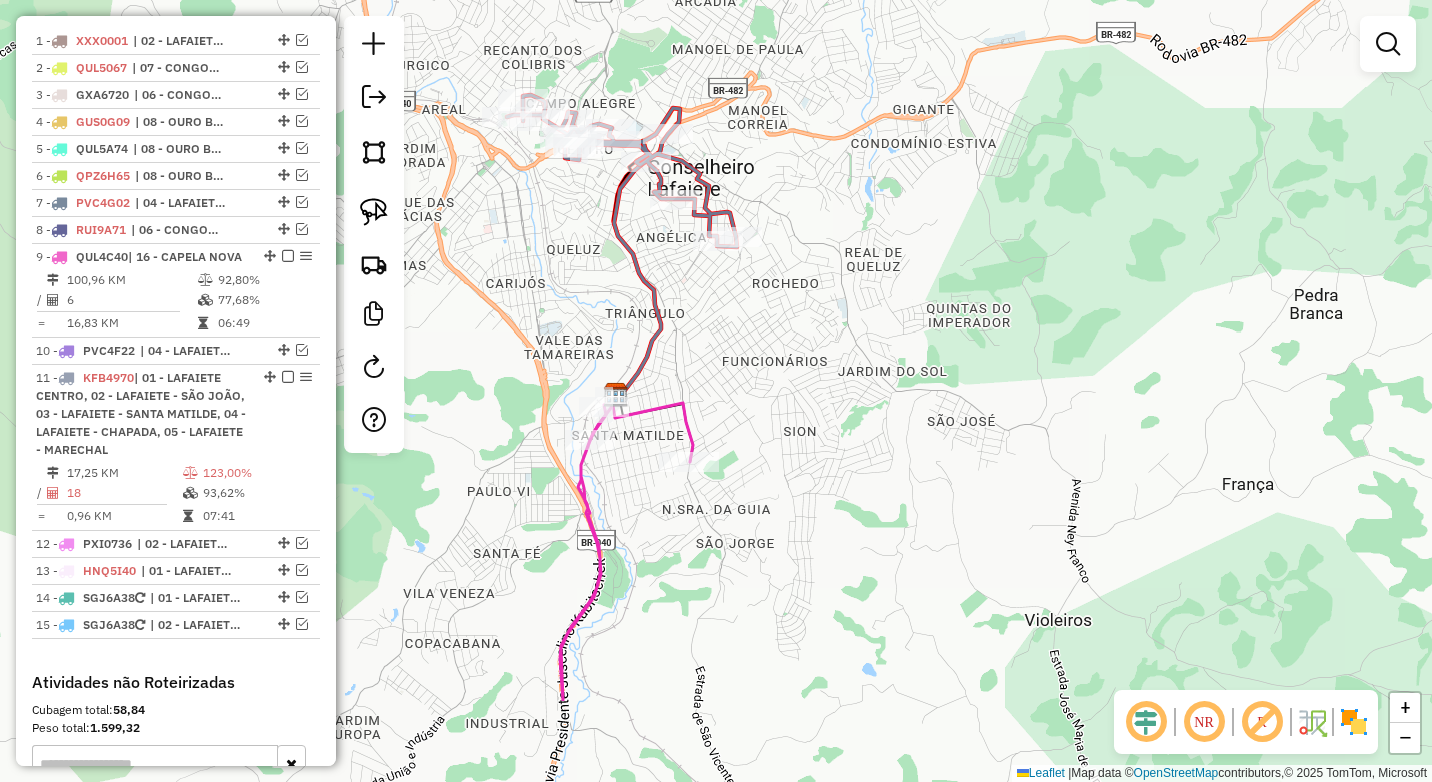 drag, startPoint x: 708, startPoint y: 518, endPoint x: 674, endPoint y: 362, distance: 159.66214 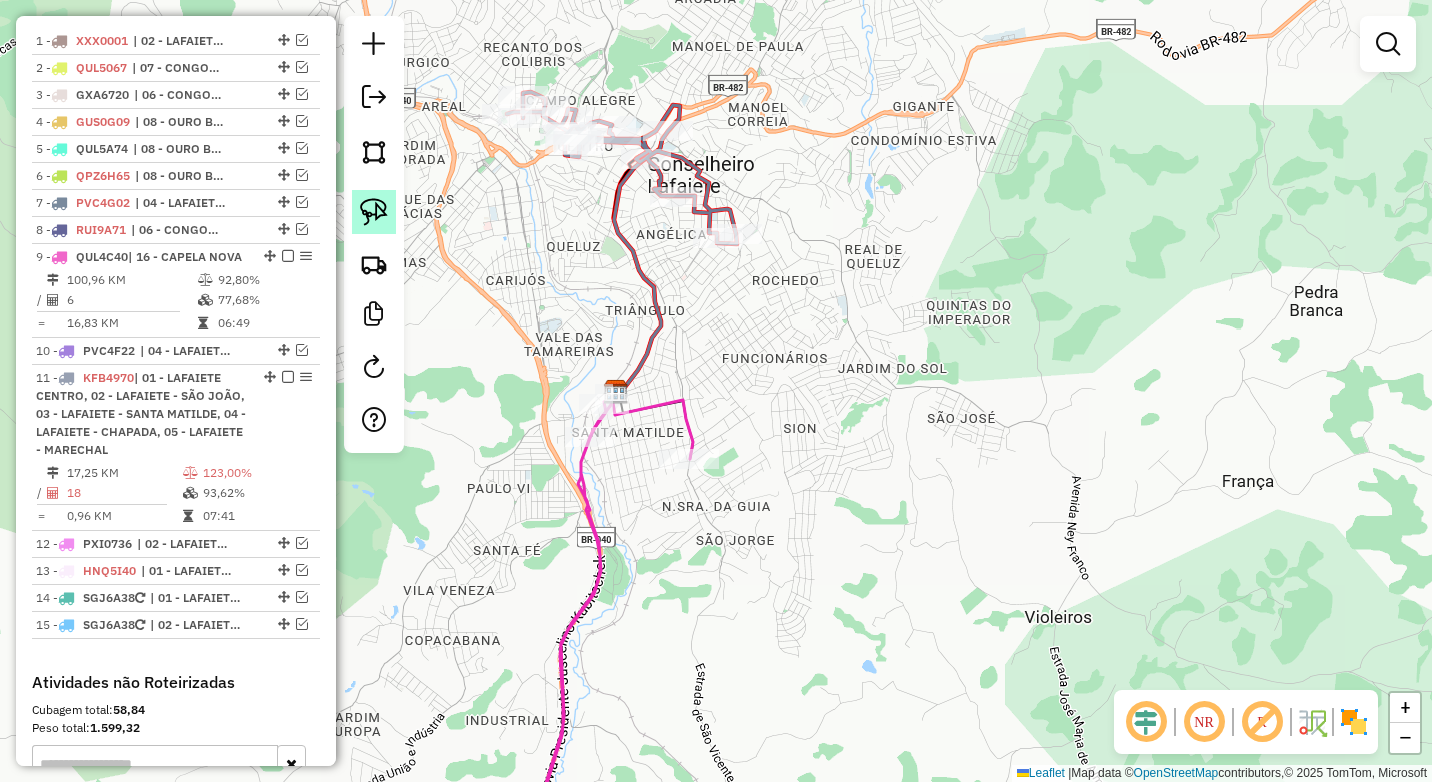 click 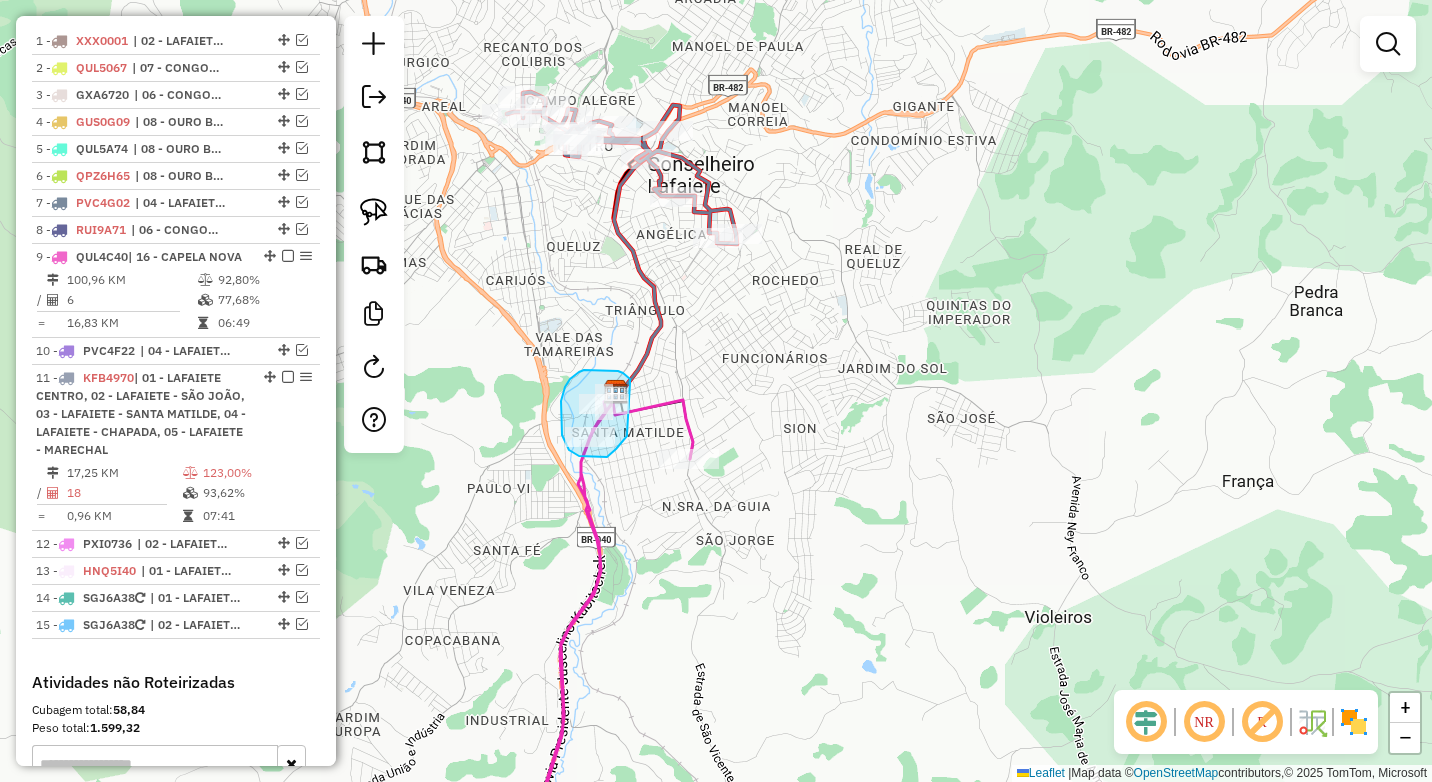 drag, startPoint x: 618, startPoint y: 371, endPoint x: 635, endPoint y: 425, distance: 56.61272 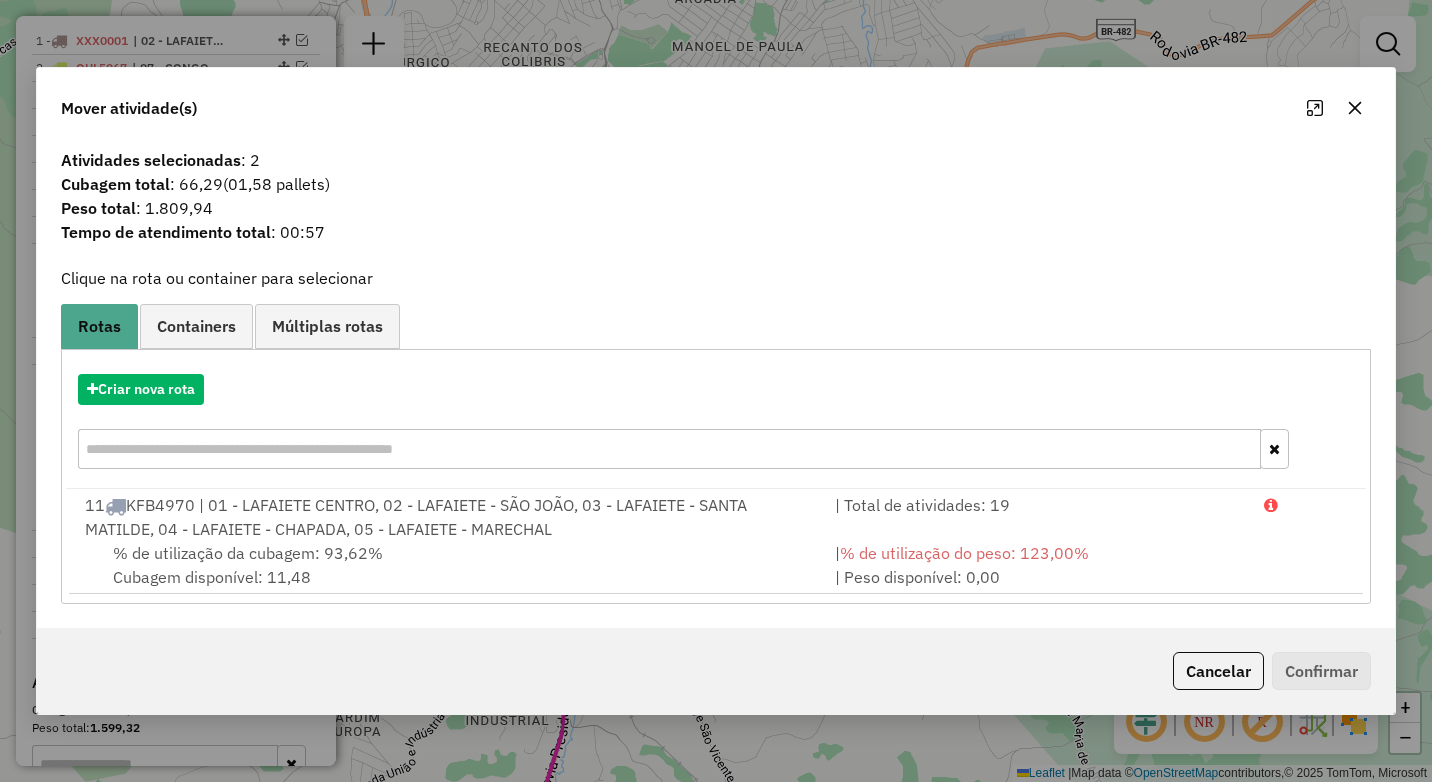 drag, startPoint x: 1371, startPoint y: 102, endPoint x: 1357, endPoint y: 108, distance: 15.231546 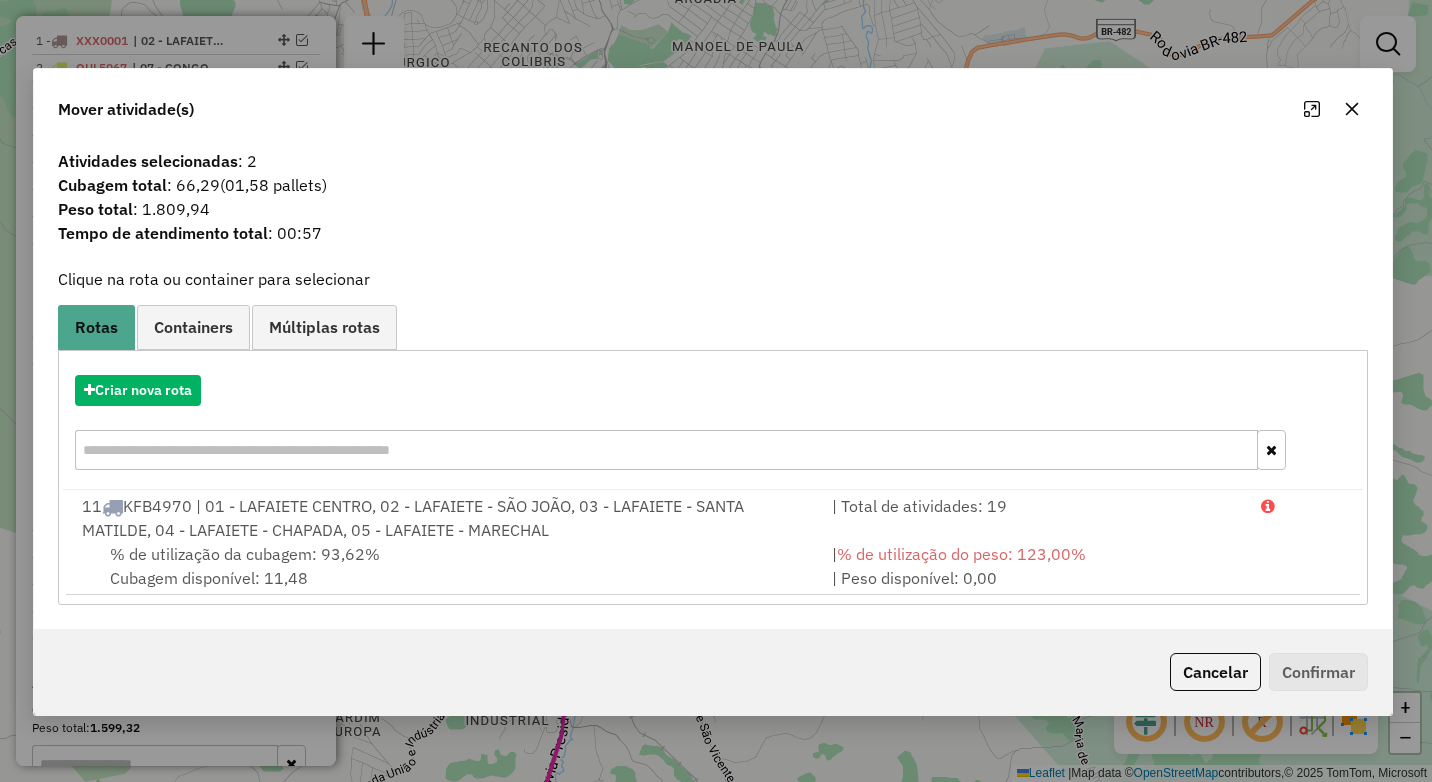 click 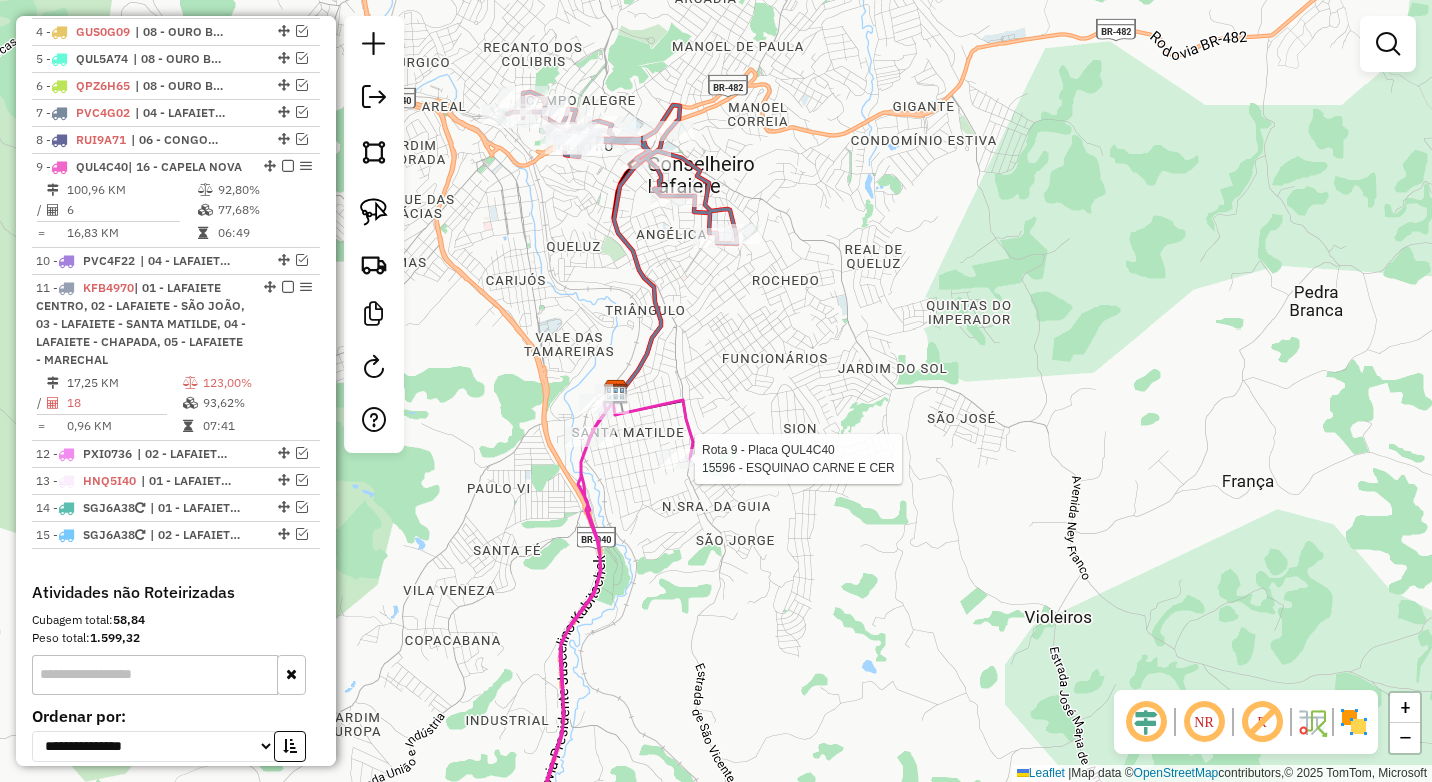select on "*********" 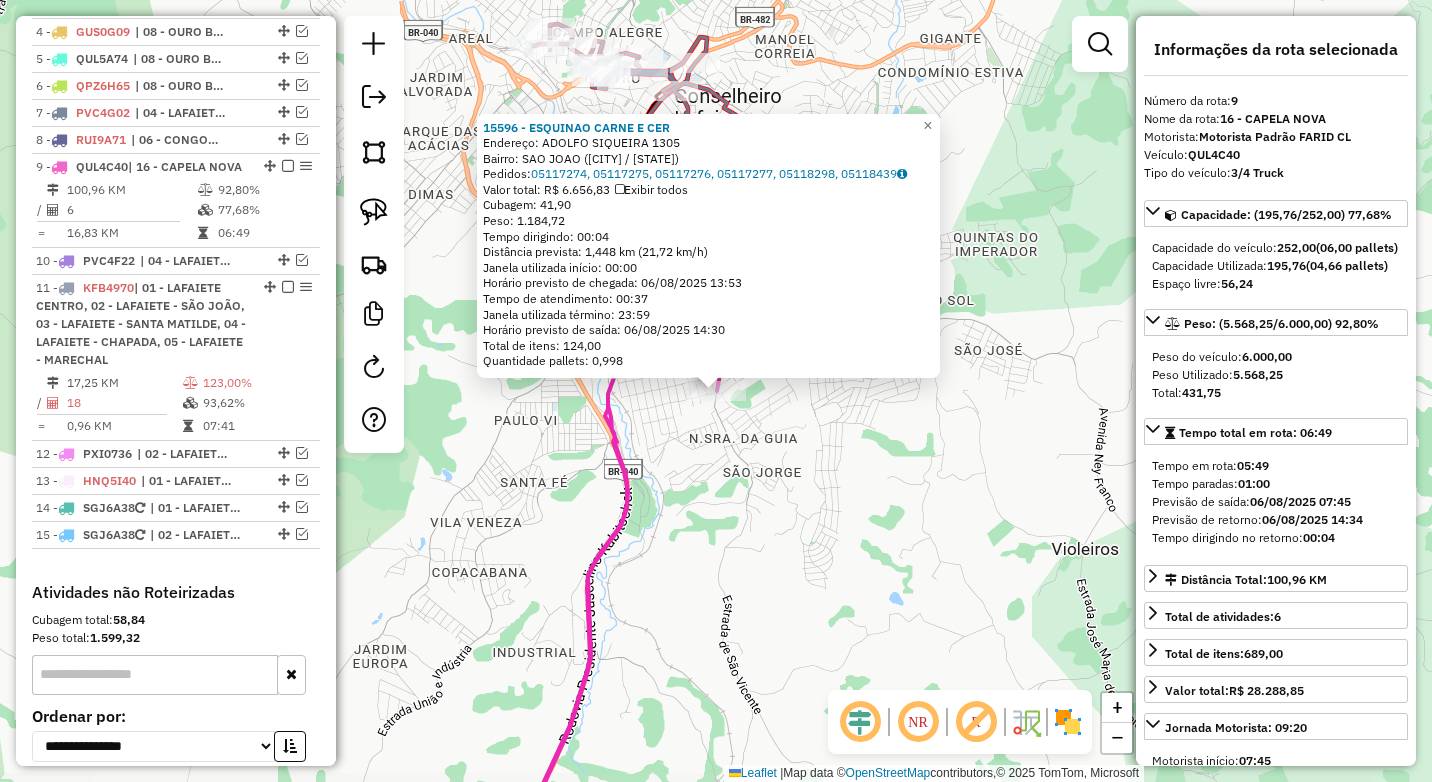 scroll, scrollTop: 990, scrollLeft: 0, axis: vertical 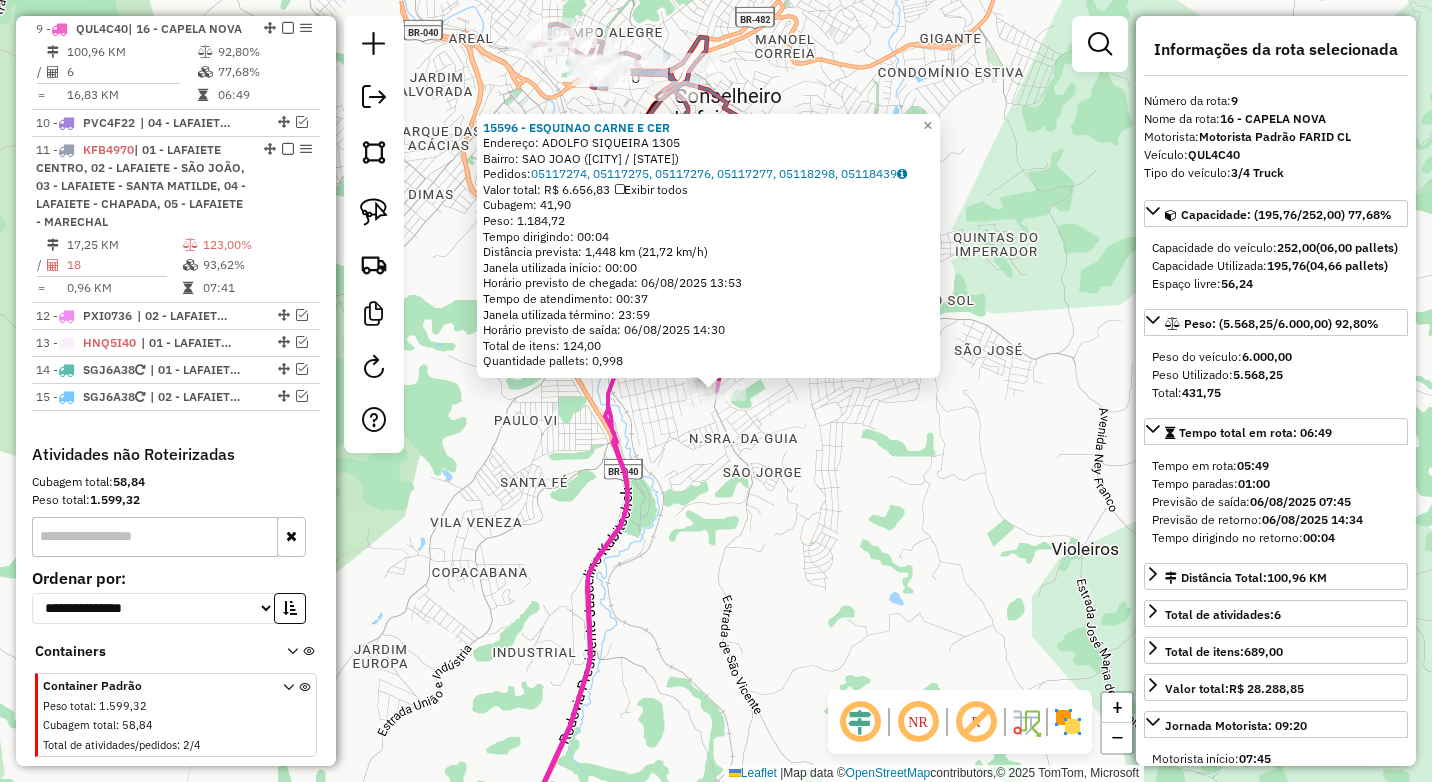 click on "15596 - ESQUINAO CARNE E CER  Endereço:  ADOLFO SIQUEIRA 1305   Bairro: SAO JOAO (CONSELHEIRO LAFAIETE / MG)   Pedidos:  05117274, 05117275, 05117276, 05117277, 05118298, 05118439   Valor total: R$ 6.656,83   Exibir todos   Cubagem: 41,90  Peso: 1.184,72  Tempo dirigindo: 00:04   Distância prevista: 1,448 km (21,72 km/h)   Janela utilizada início: 00:00   Horário previsto de chegada: 06/08/2025 13:53   Tempo de atendimento: 00:37   Janela utilizada término: 23:59   Horário previsto de saída: 06/08/2025 14:30   Total de itens: 124,00   Quantidade pallets: 0,998  × Janela de atendimento Grade de atendimento Capacidade Transportadoras Veículos Cliente Pedidos  Rotas Selecione os dias de semana para filtrar as janelas de atendimento  Seg   Ter   Qua   Qui   Sex   Sáb   Dom  Informe o período da janela de atendimento: De: Até:  Filtrar exatamente a janela do cliente  Considerar janela de atendimento padrão  Selecione os dias de semana para filtrar as grades de atendimento  Seg   Ter   Qua   Qui   Sex" 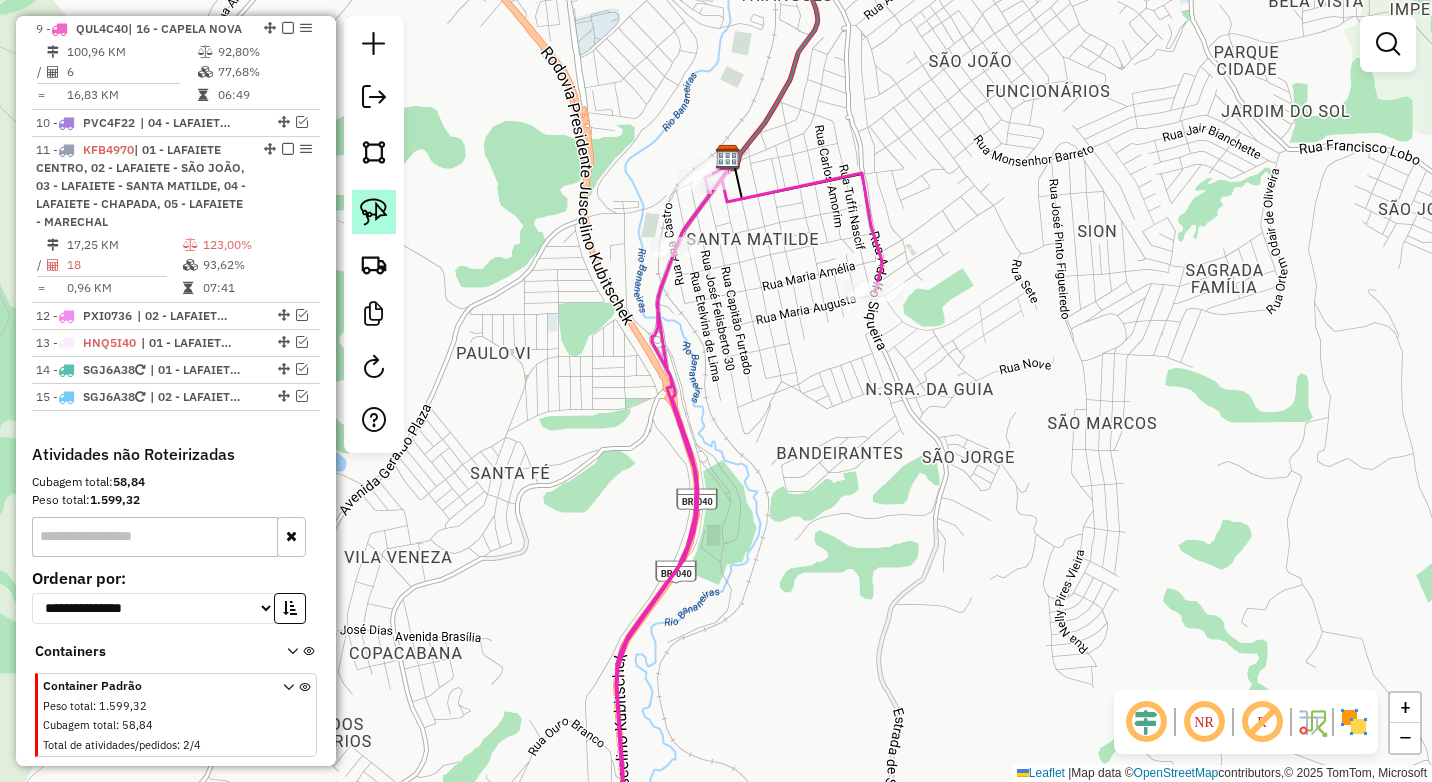 click 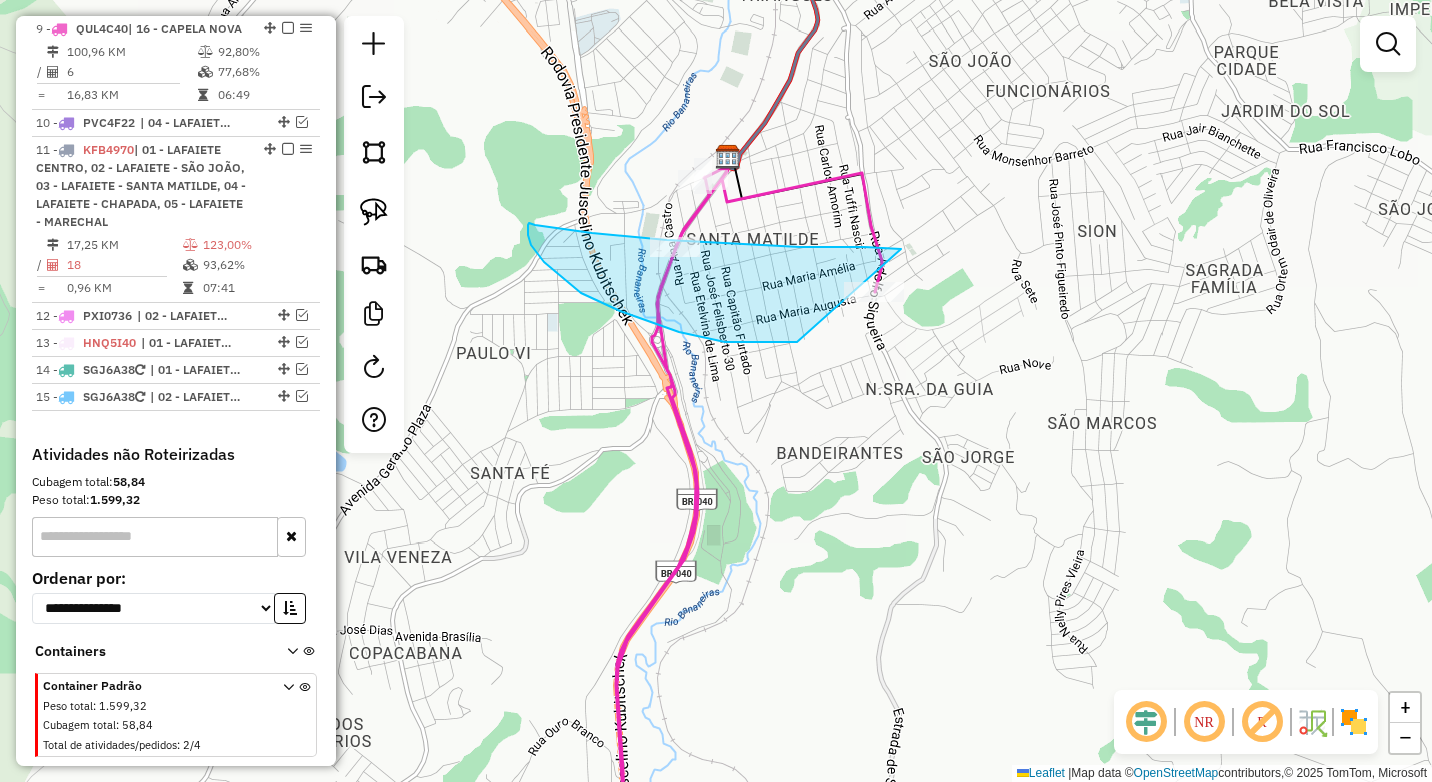 drag, startPoint x: 846, startPoint y: 247, endPoint x: 950, endPoint y: 333, distance: 134.95184 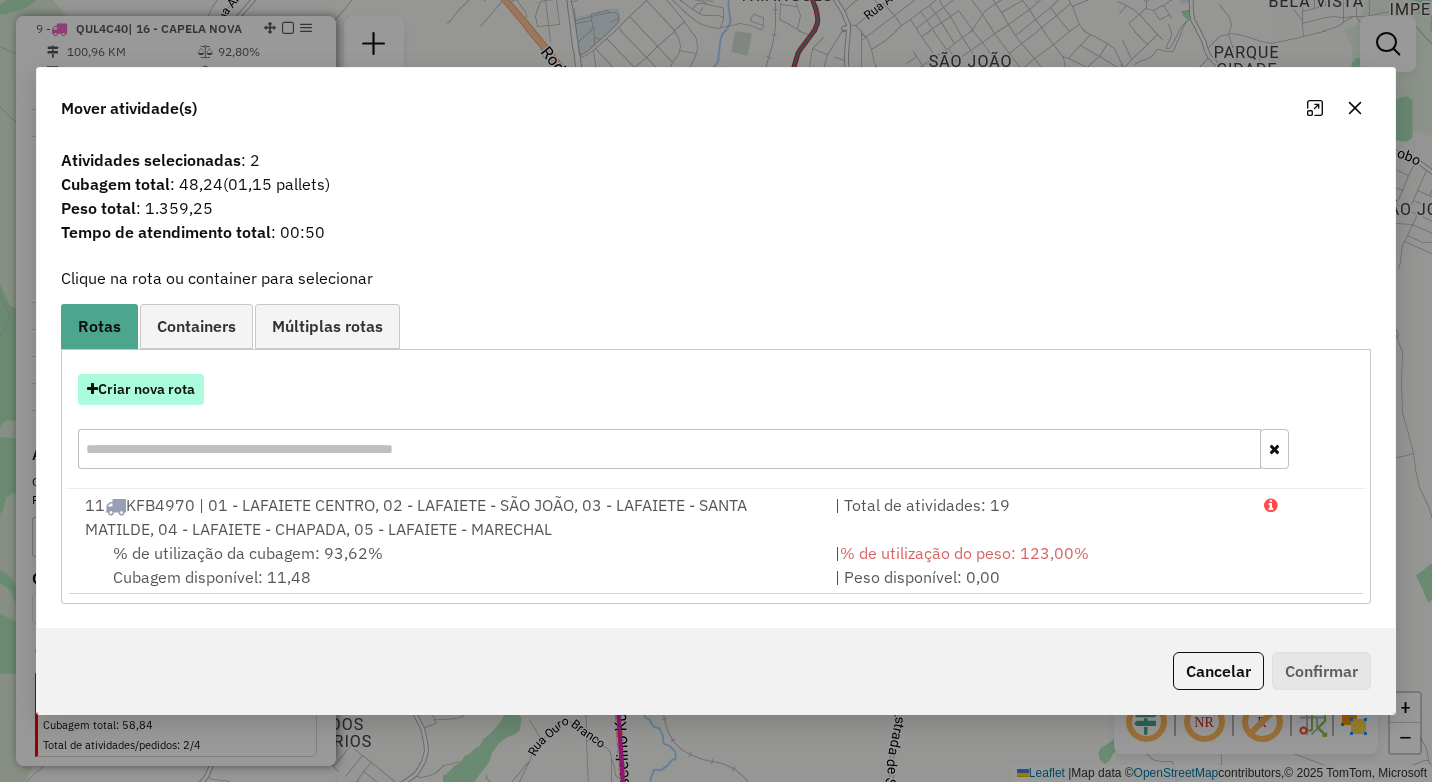 click on "Criar nova rota" at bounding box center [141, 389] 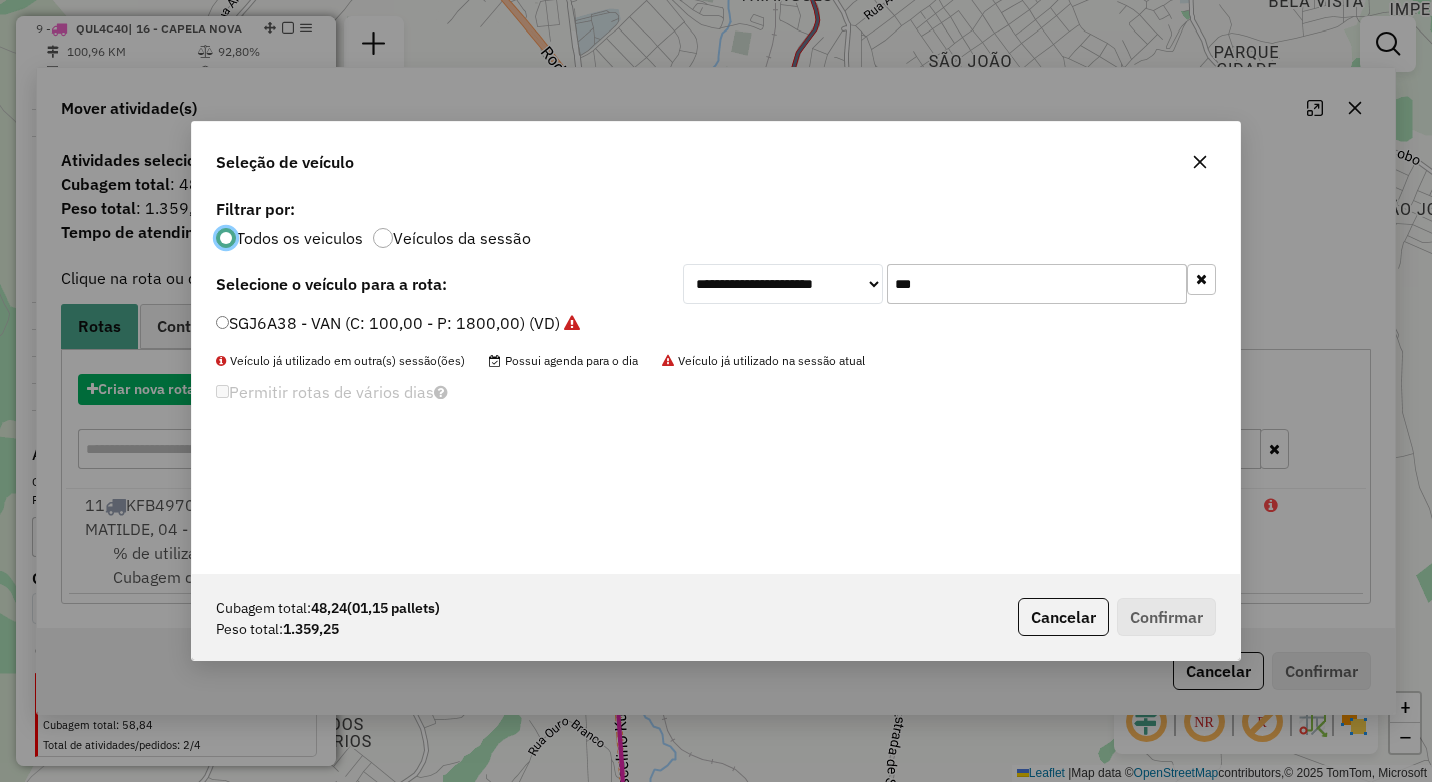 scroll, scrollTop: 11, scrollLeft: 6, axis: both 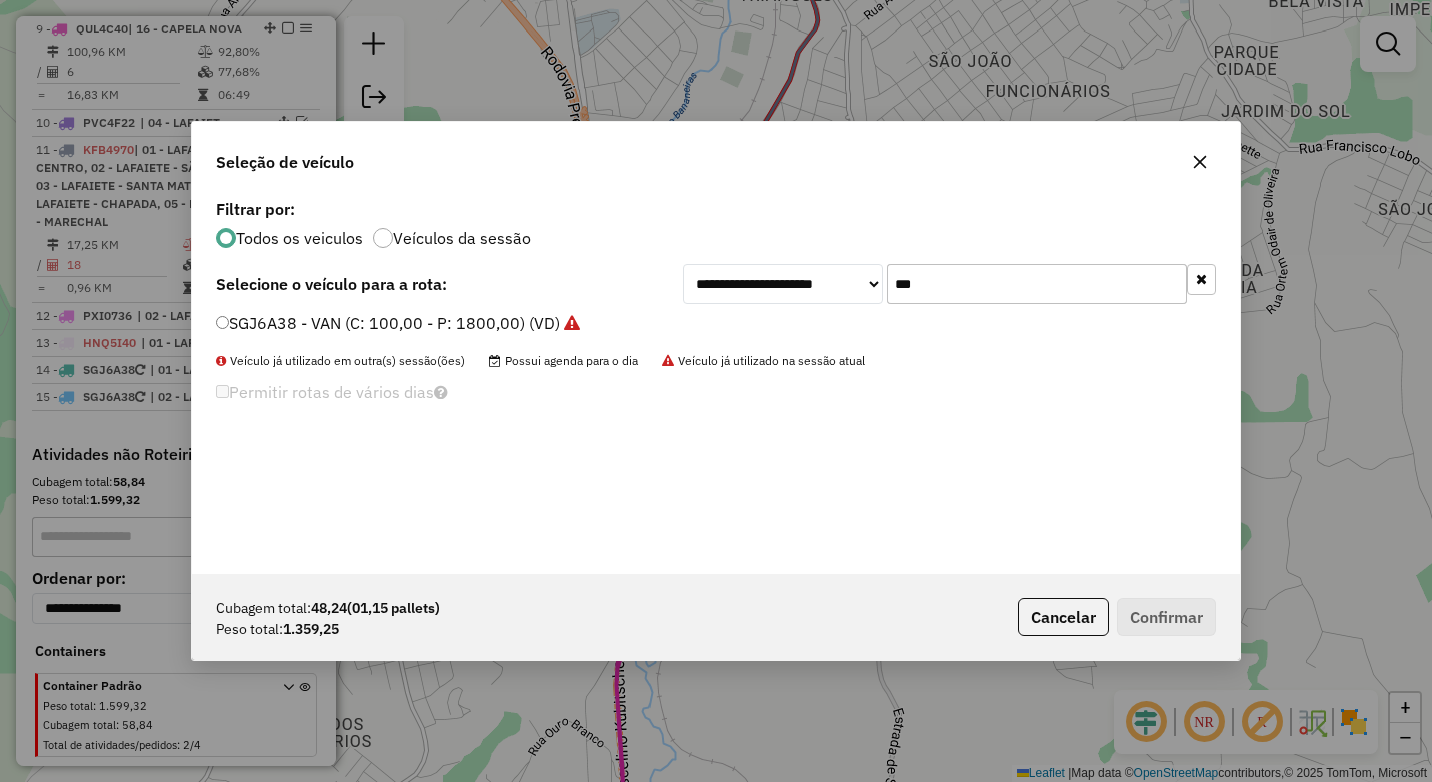 drag, startPoint x: 992, startPoint y: 283, endPoint x: 893, endPoint y: 292, distance: 99.40825 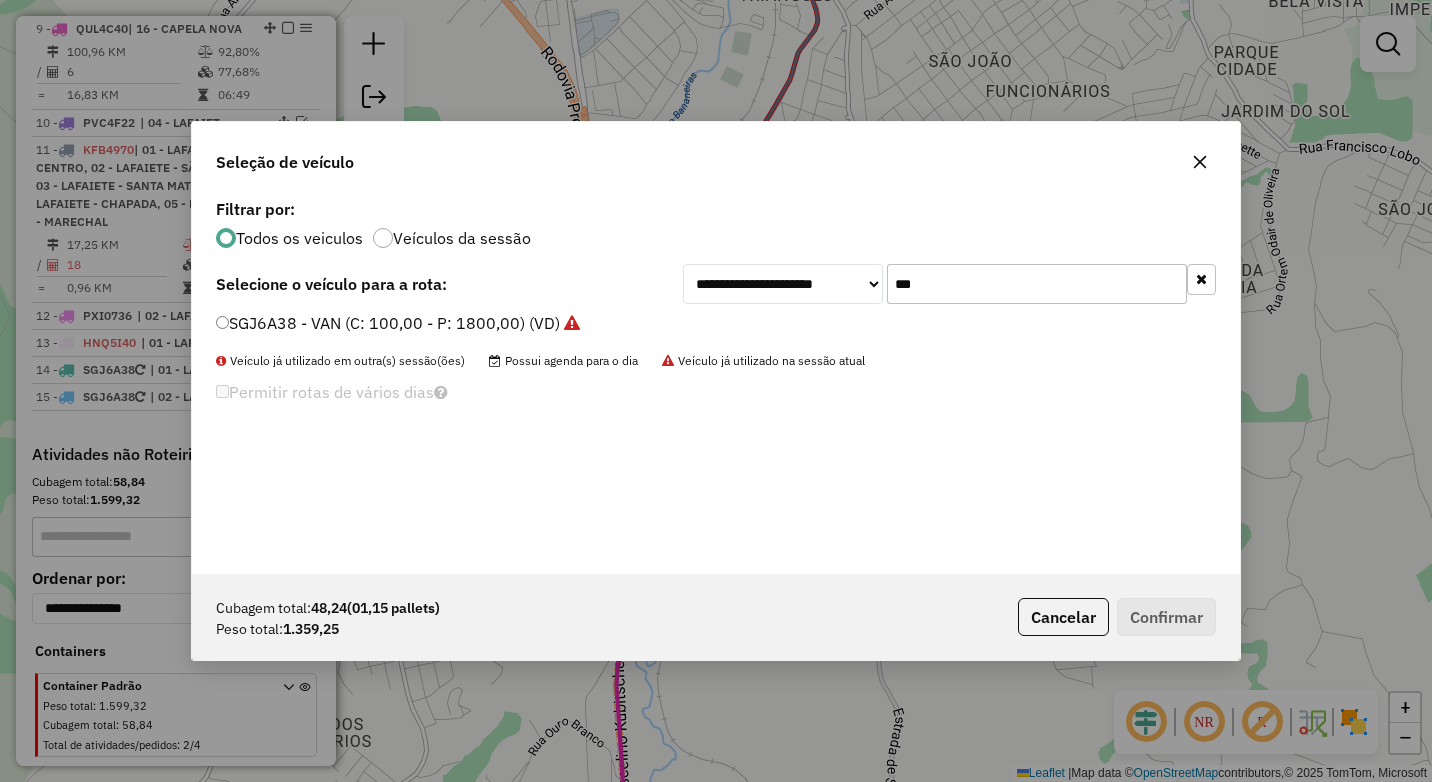 click on "SGJ6A38 - VAN (C: 100,00 - P: 1800,00) (VD)" 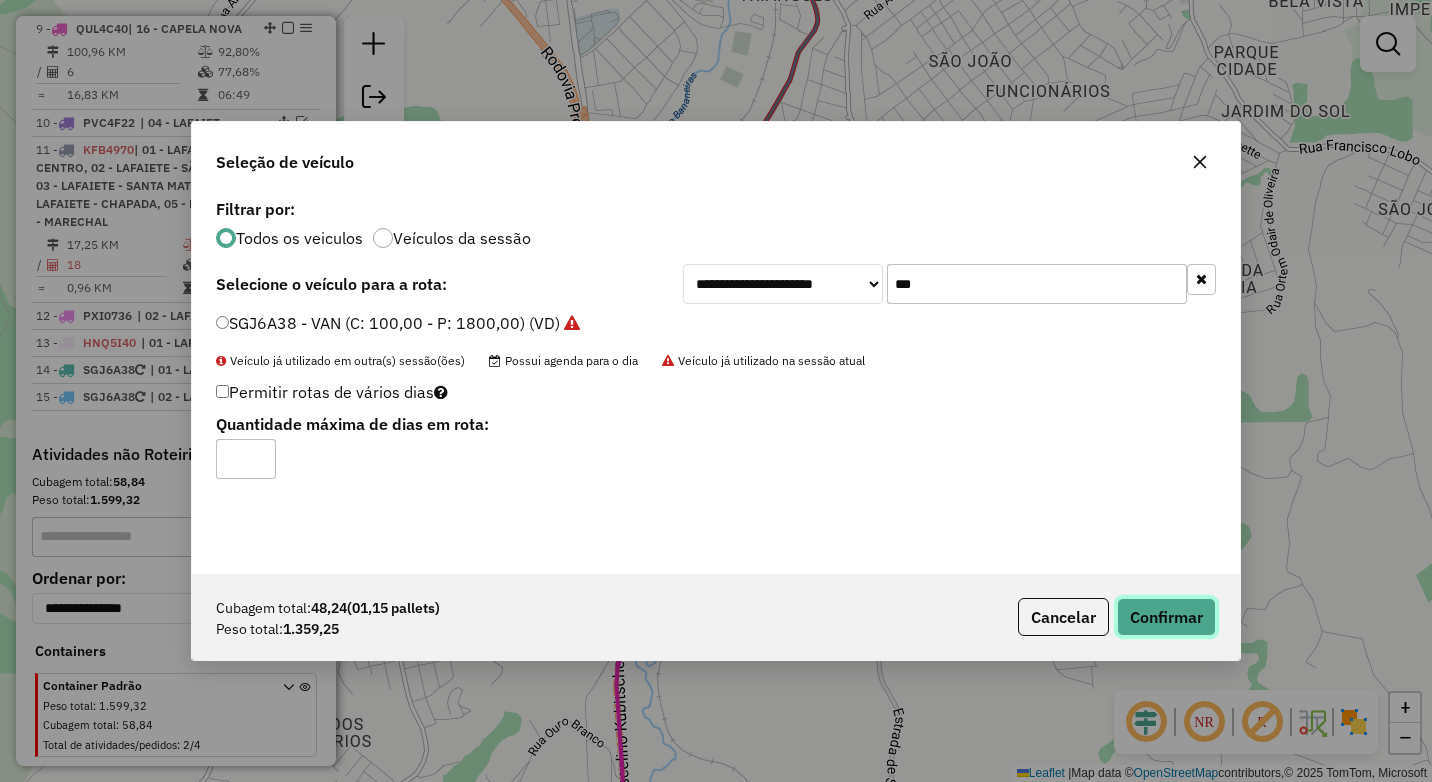 click on "Confirmar" 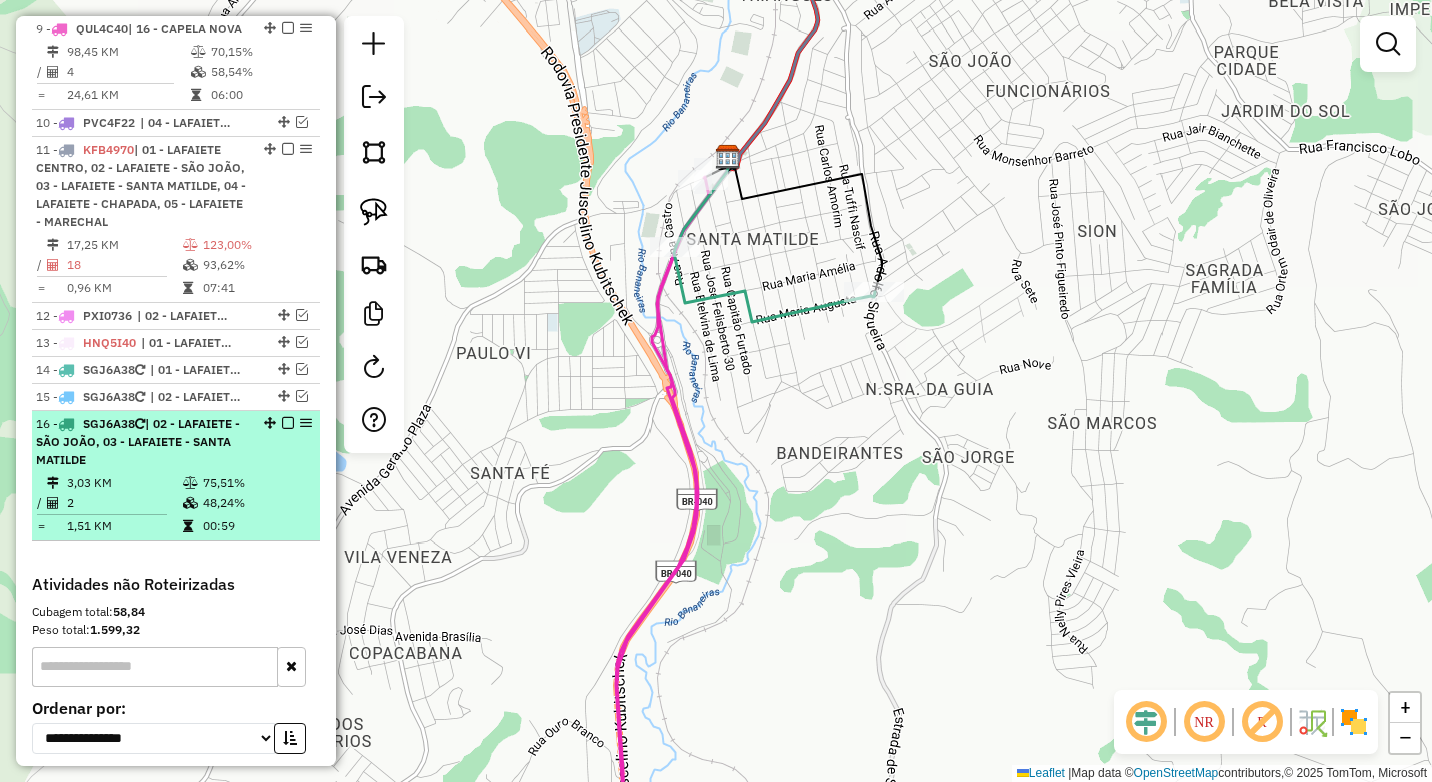 click at bounding box center (288, 423) 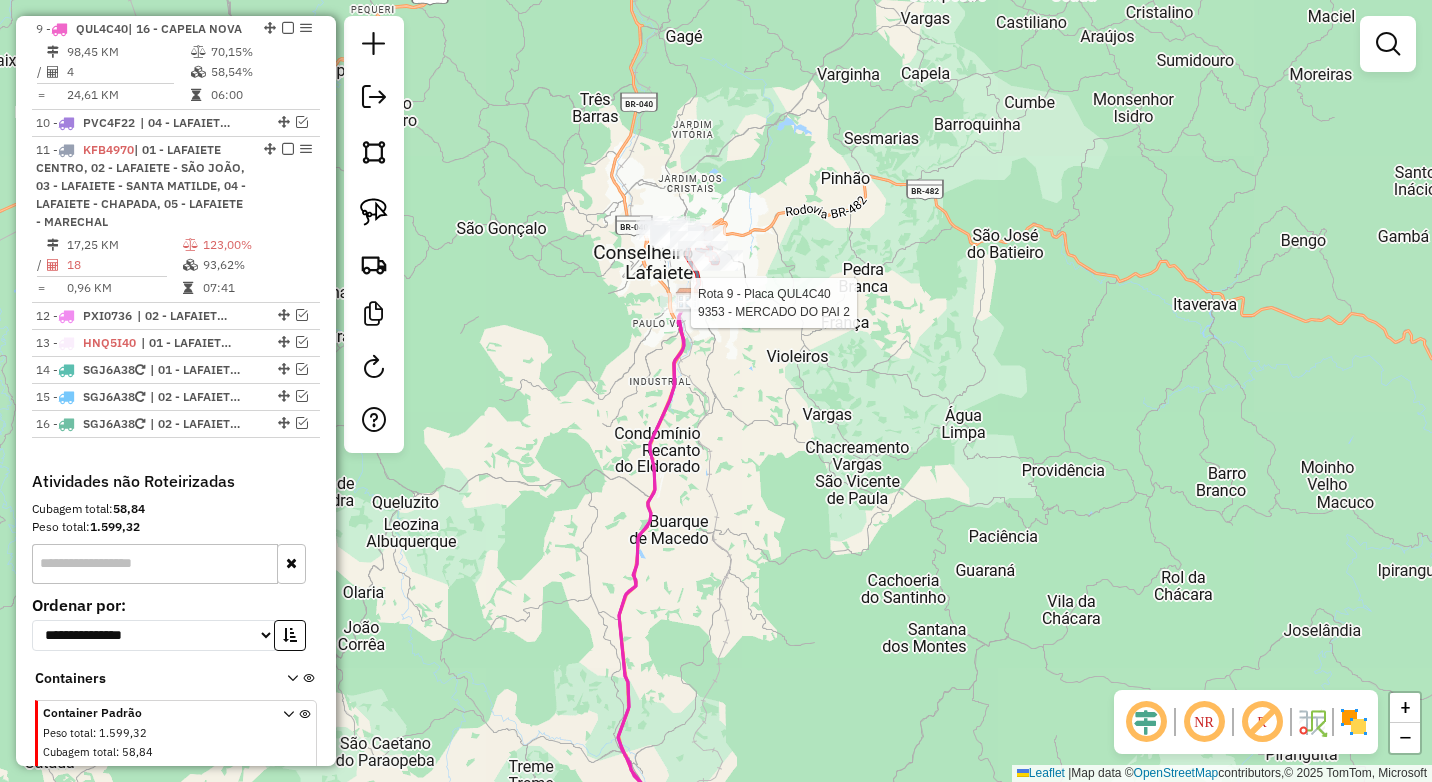 select on "*********" 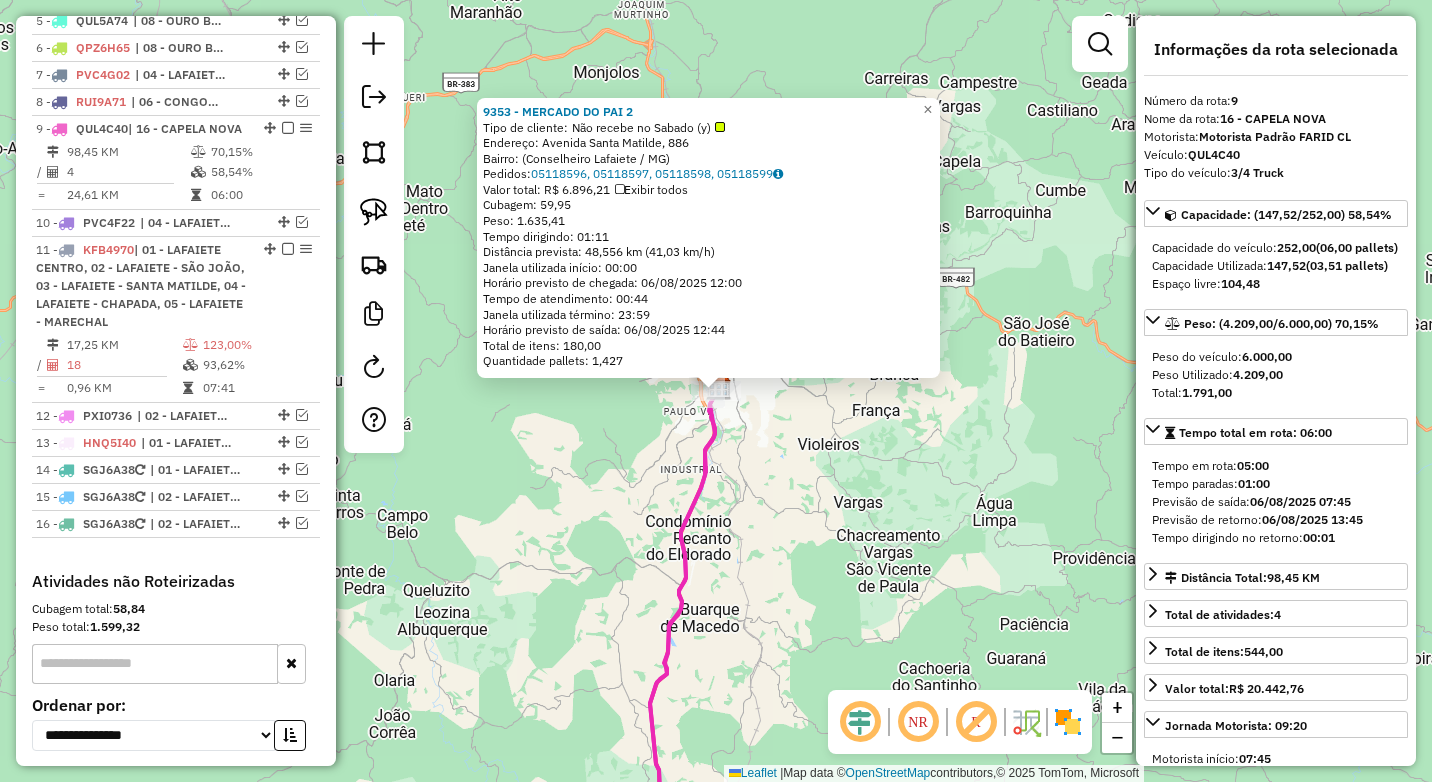 scroll, scrollTop: 790, scrollLeft: 0, axis: vertical 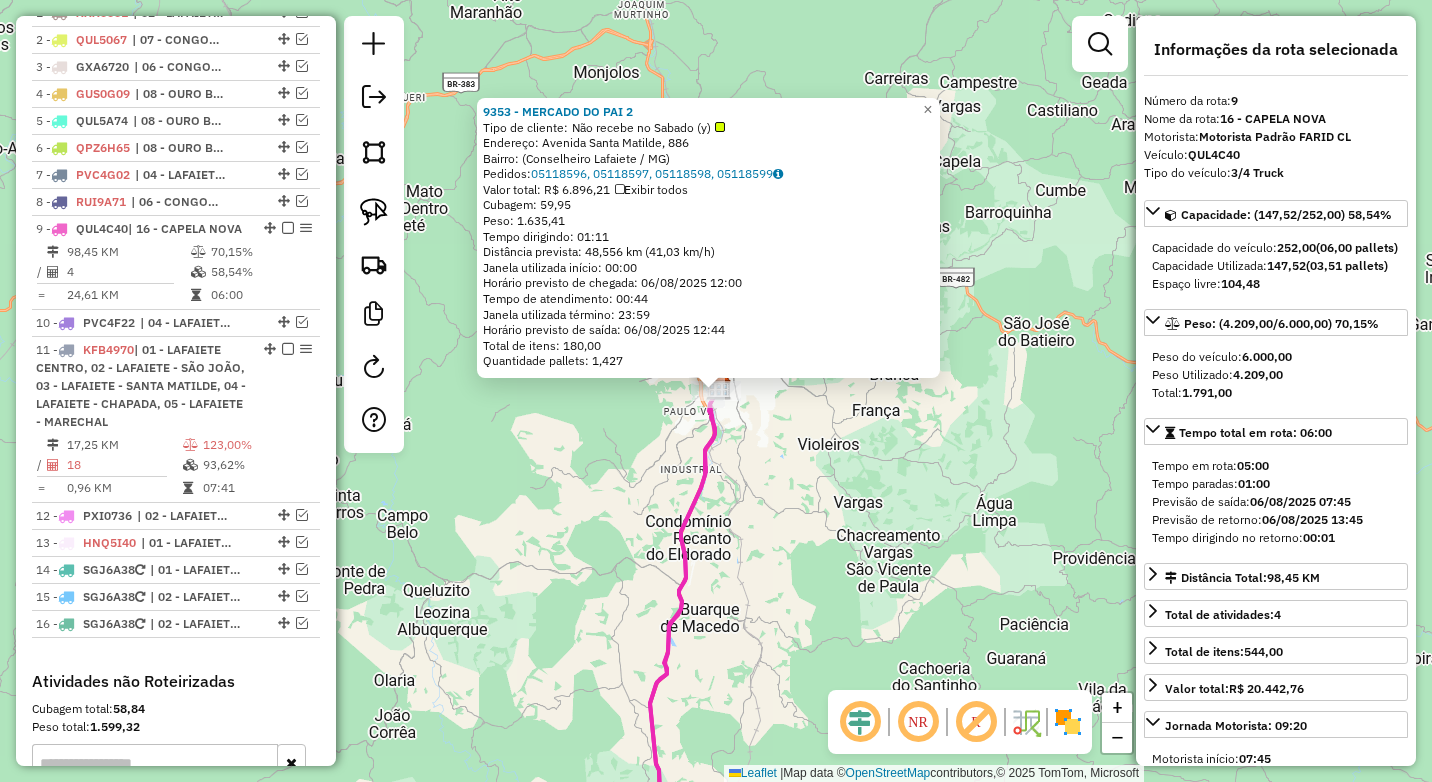 click on "9353 - MERCADO DO PAI 2  Tipo de cliente:   Não recebe no Sabado (y)   Endereço: Avenida Santa Matilde, 886   Bairro:  (Conselheiro Lafaiete / MG)   Pedidos:  05118596, 05118597, 05118598, 05118599   Valor total: R$ 6.896,21   Exibir todos   Cubagem: 59,95  Peso: 1.635,41  Tempo dirigindo: 01:11   Distância prevista: 48,556 km (41,03 km/h)   Janela utilizada início: 00:00   Horário previsto de chegada: 06/08/2025 12:00   Tempo de atendimento: 00:44   Janela utilizada término: 23:59   Horário previsto de saída: 06/08/2025 12:44   Total de itens: 180,00   Quantidade pallets: 1,427  × Janela de atendimento Grade de atendimento Capacidade Transportadoras Veículos Cliente Pedidos  Rotas Selecione os dias de semana para filtrar as janelas de atendimento  Seg   Ter   Qua   Qui   Sex   Sáb   Dom  Informe o período da janela de atendimento: De: Até:  Filtrar exatamente a janela do cliente  Considerar janela de atendimento padrão  Selecione os dias de semana para filtrar as grades de atendimento  Seg  De:" 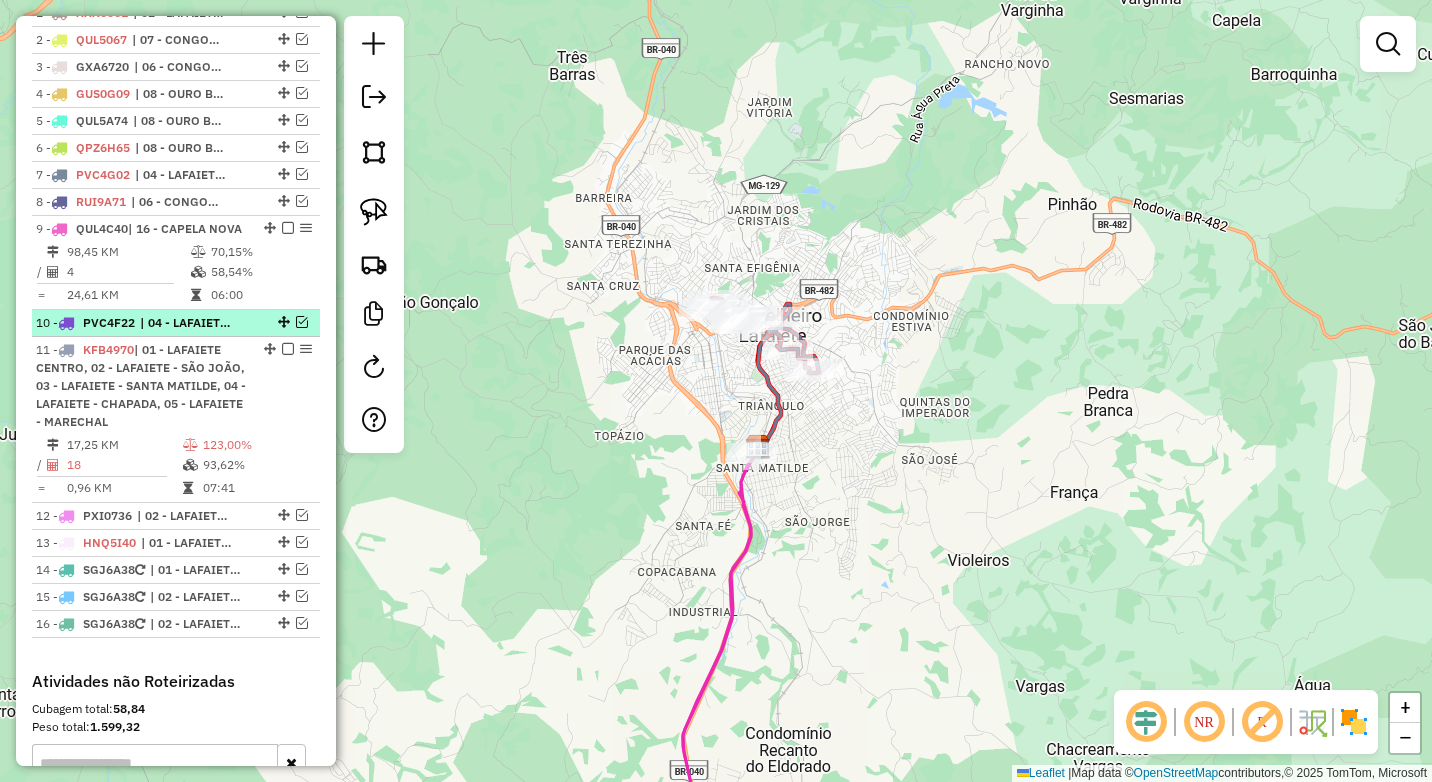 click at bounding box center [302, 322] 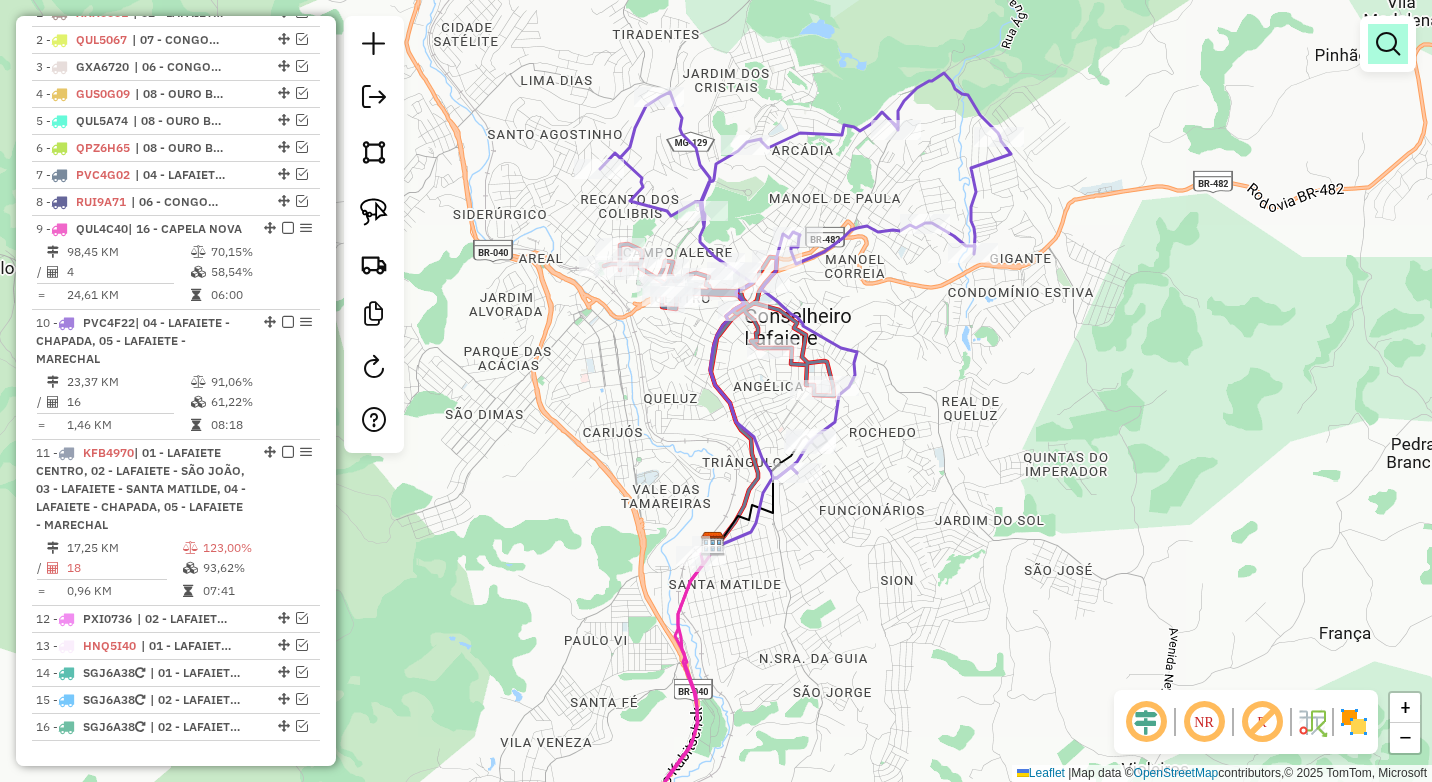 click at bounding box center [1388, 44] 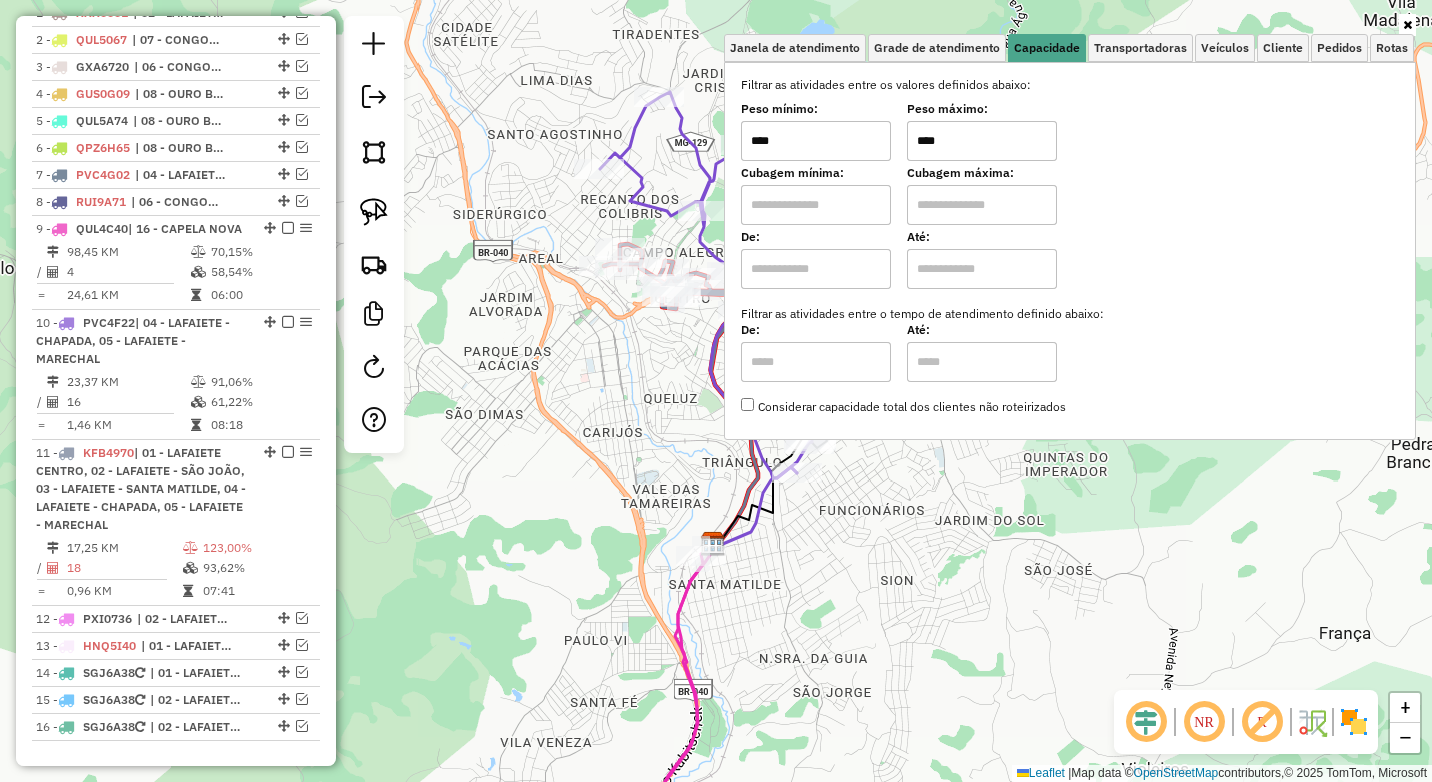 drag, startPoint x: 991, startPoint y: 145, endPoint x: 886, endPoint y: 152, distance: 105.23308 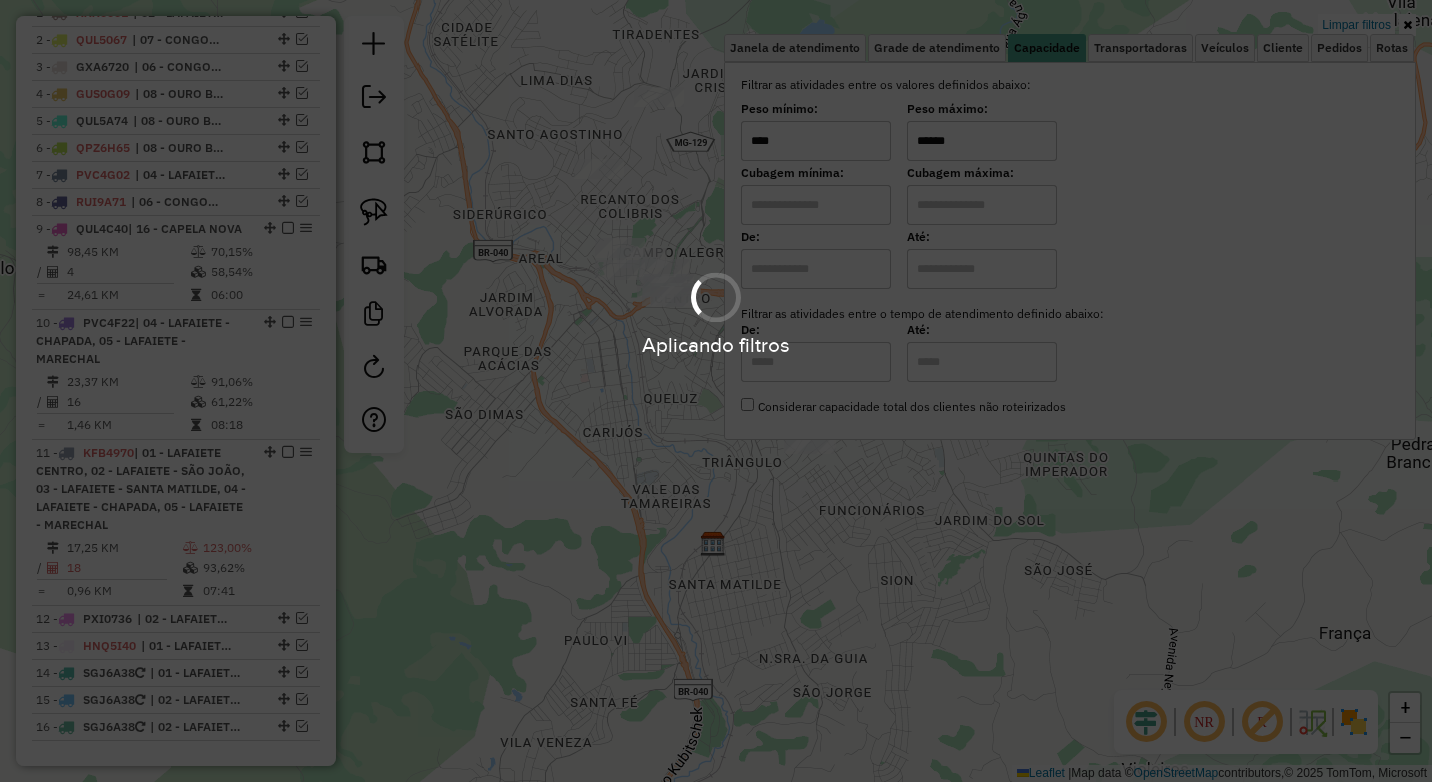 type on "******" 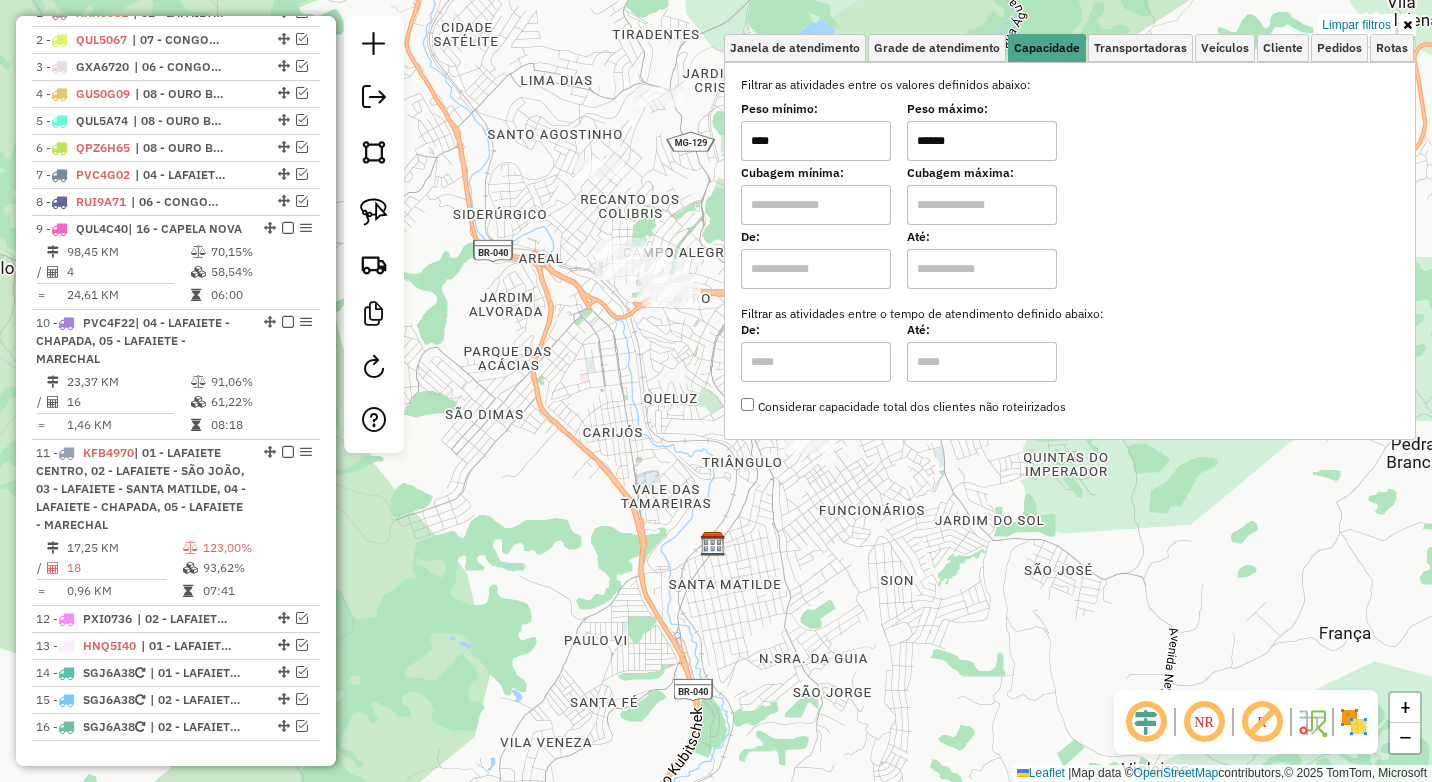 click on "Limpar filtros Janela de atendimento Grade de atendimento Capacidade Transportadoras Veículos Cliente Pedidos  Rotas Selecione os dias de semana para filtrar as janelas de atendimento  Seg   Ter   Qua   Qui   Sex   Sáb   Dom  Informe o período da janela de atendimento: De: Até:  Filtrar exatamente a janela do cliente  Considerar janela de atendimento padrão  Selecione os dias de semana para filtrar as grades de atendimento  Seg   Ter   Qua   Qui   Sex   Sáb   Dom   Considerar clientes sem dia de atendimento cadastrado  Clientes fora do dia de atendimento selecionado Filtrar as atividades entre os valores definidos abaixo:  Peso mínimo:  ****  Peso máximo:  ******  Cubagem mínima:   Cubagem máxima:   De:   Até:  Filtrar as atividades entre o tempo de atendimento definido abaixo:  De:   Até:   Considerar capacidade total dos clientes não roteirizados Transportadora: Selecione um ou mais itens Tipo de veículo: Selecione um ou mais itens Veículo: Selecione um ou mais itens Motorista: Nome: Rótulo:" 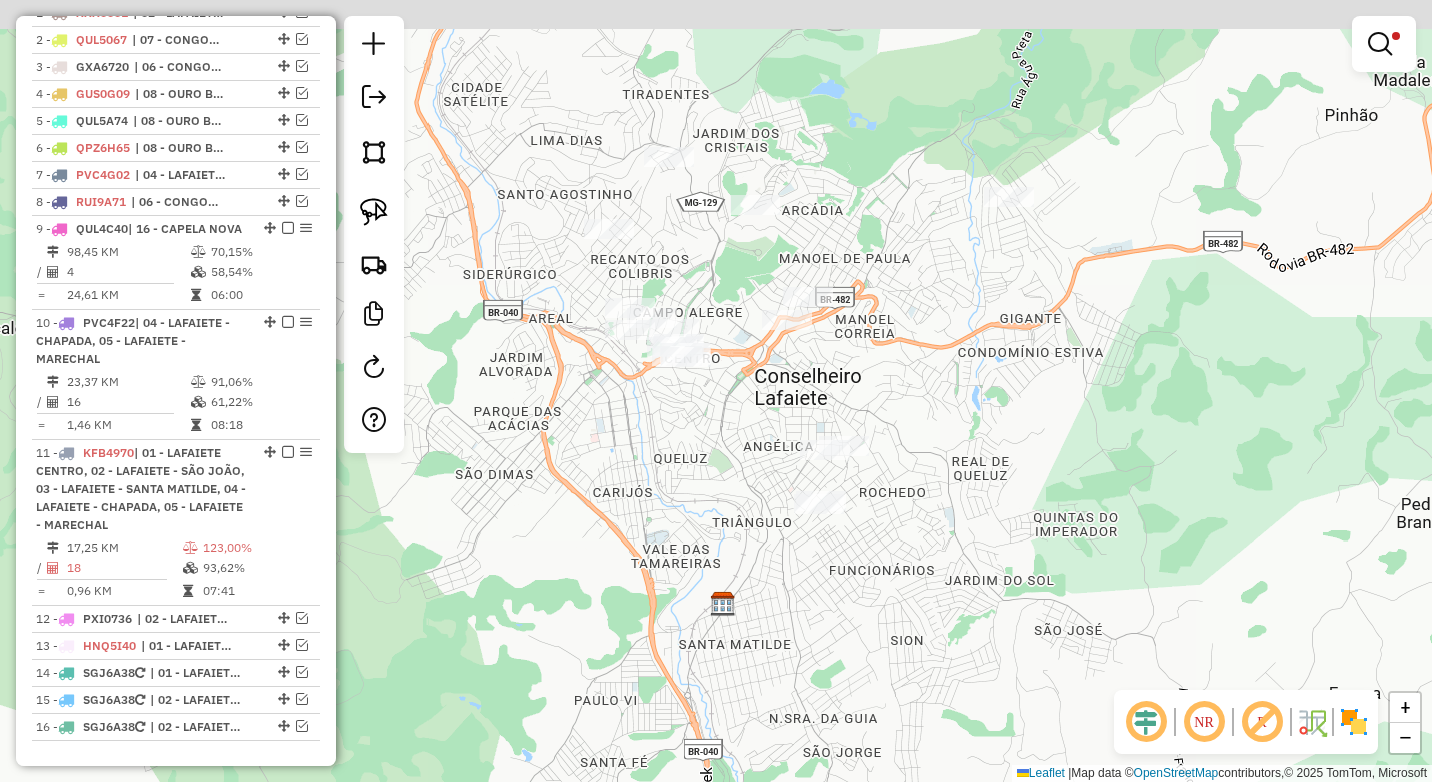 drag, startPoint x: 627, startPoint y: 425, endPoint x: 637, endPoint y: 485, distance: 60.827625 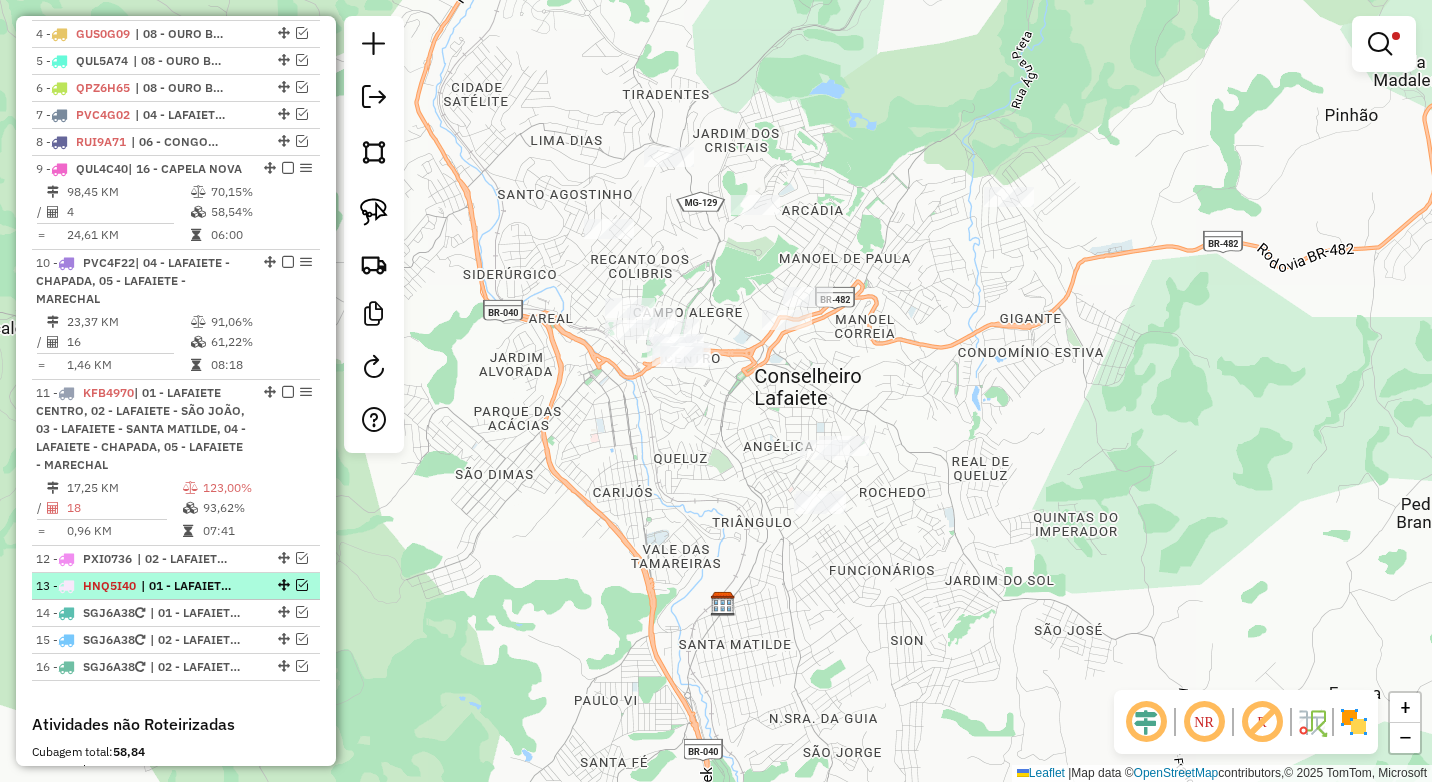 scroll, scrollTop: 890, scrollLeft: 0, axis: vertical 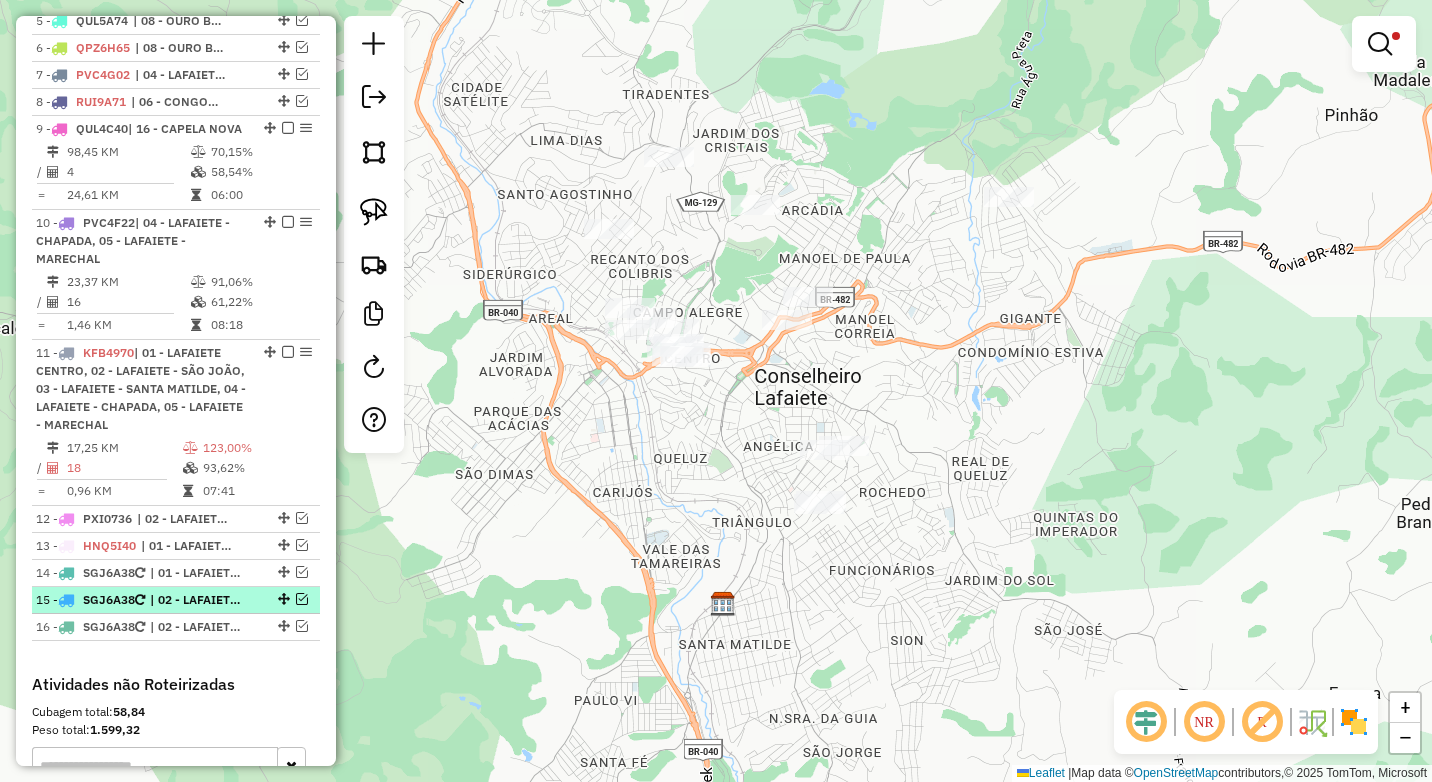 click at bounding box center [302, 599] 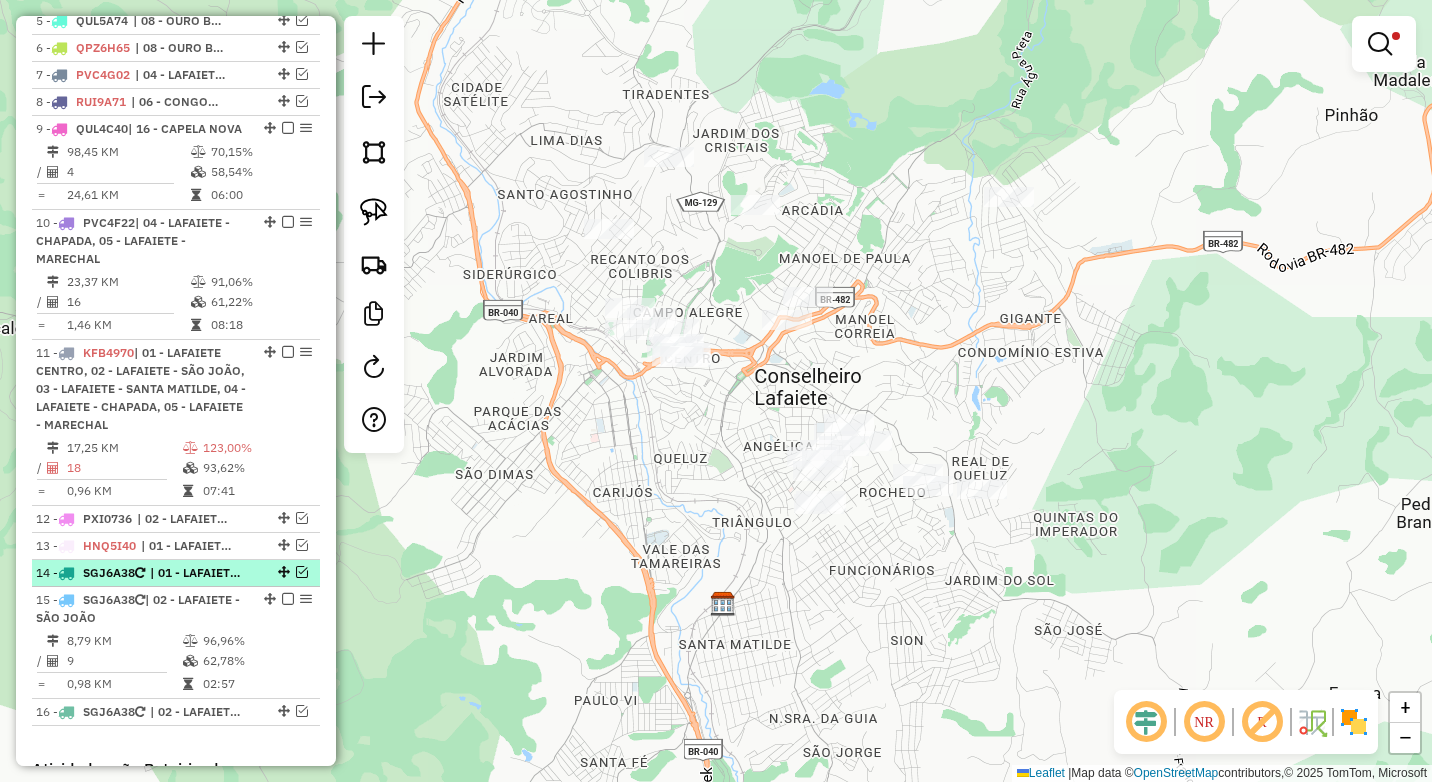 click at bounding box center [302, 572] 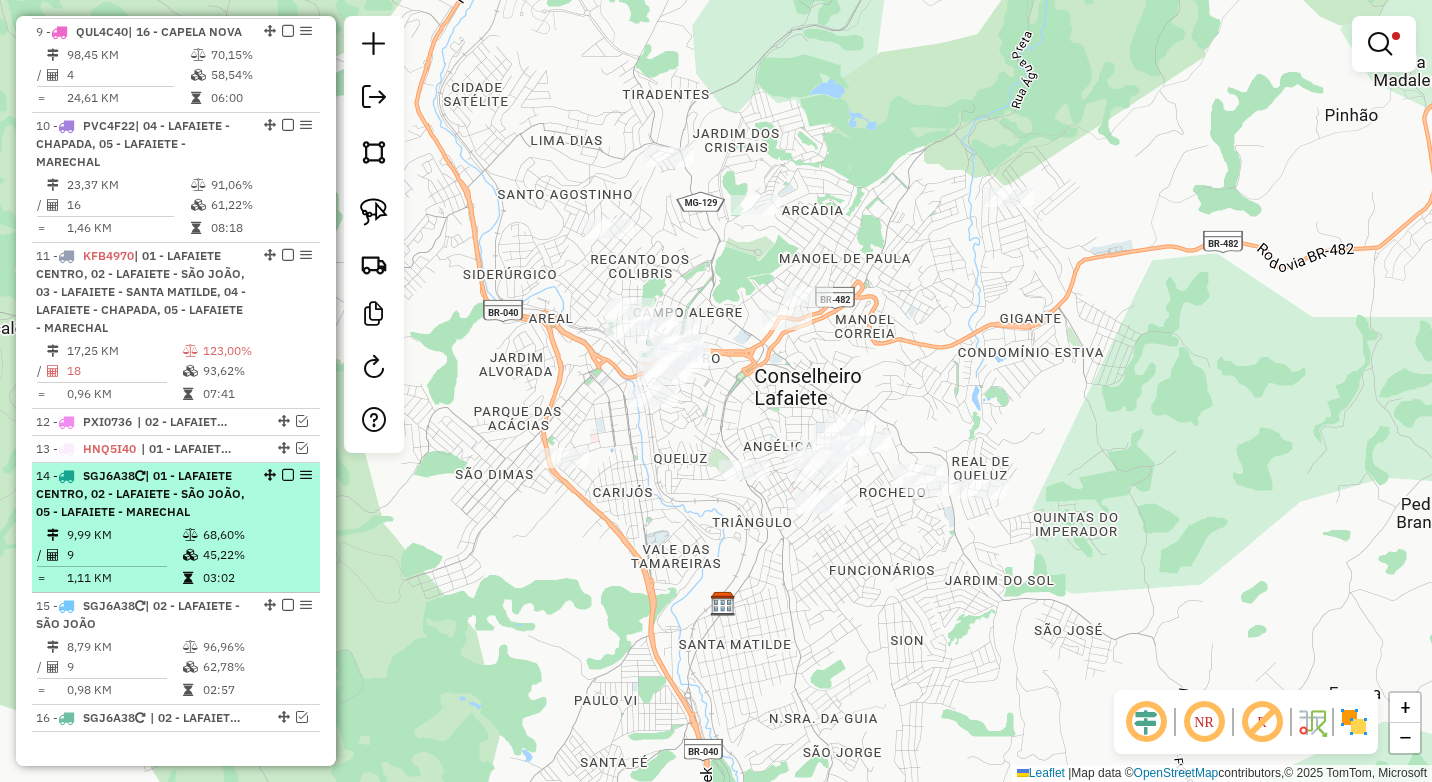 scroll, scrollTop: 990, scrollLeft: 0, axis: vertical 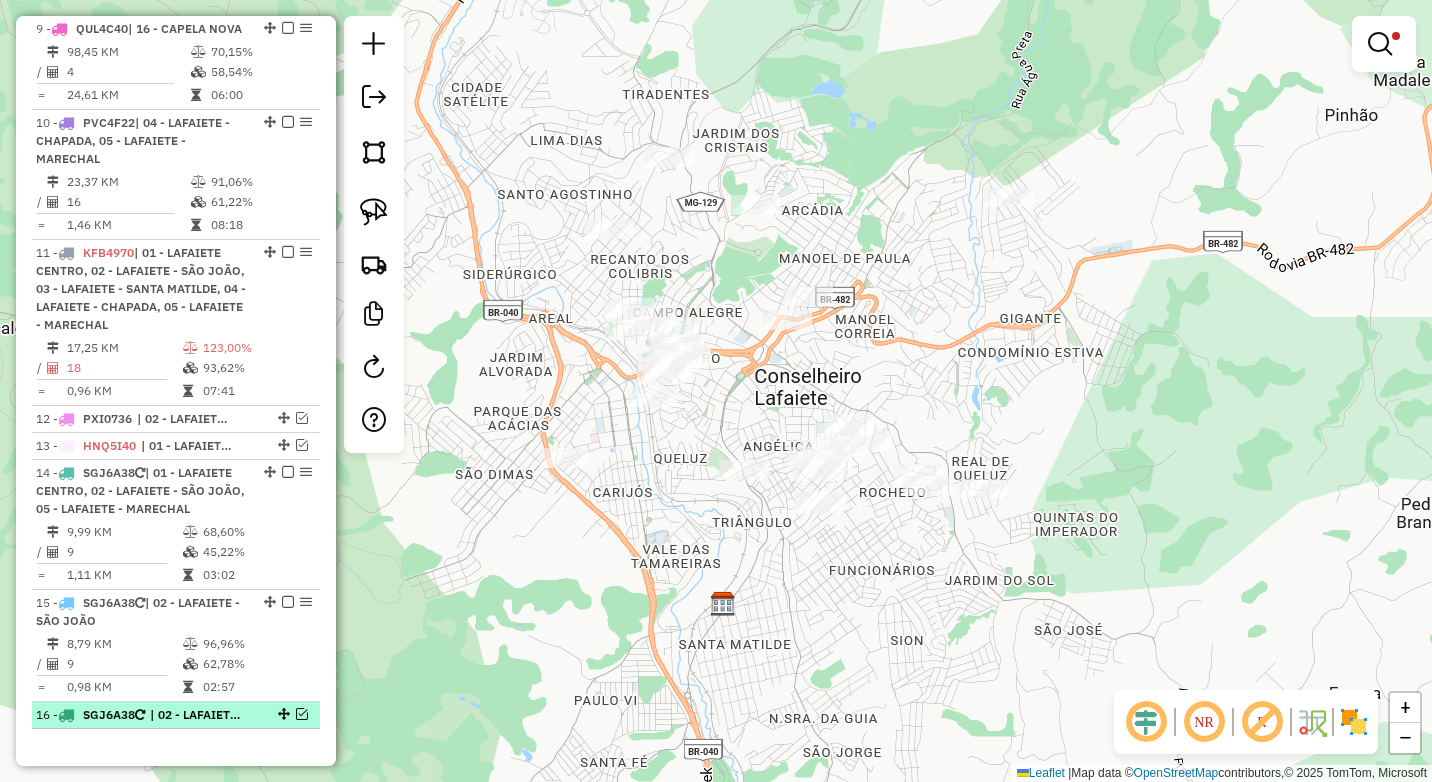 click at bounding box center (302, 714) 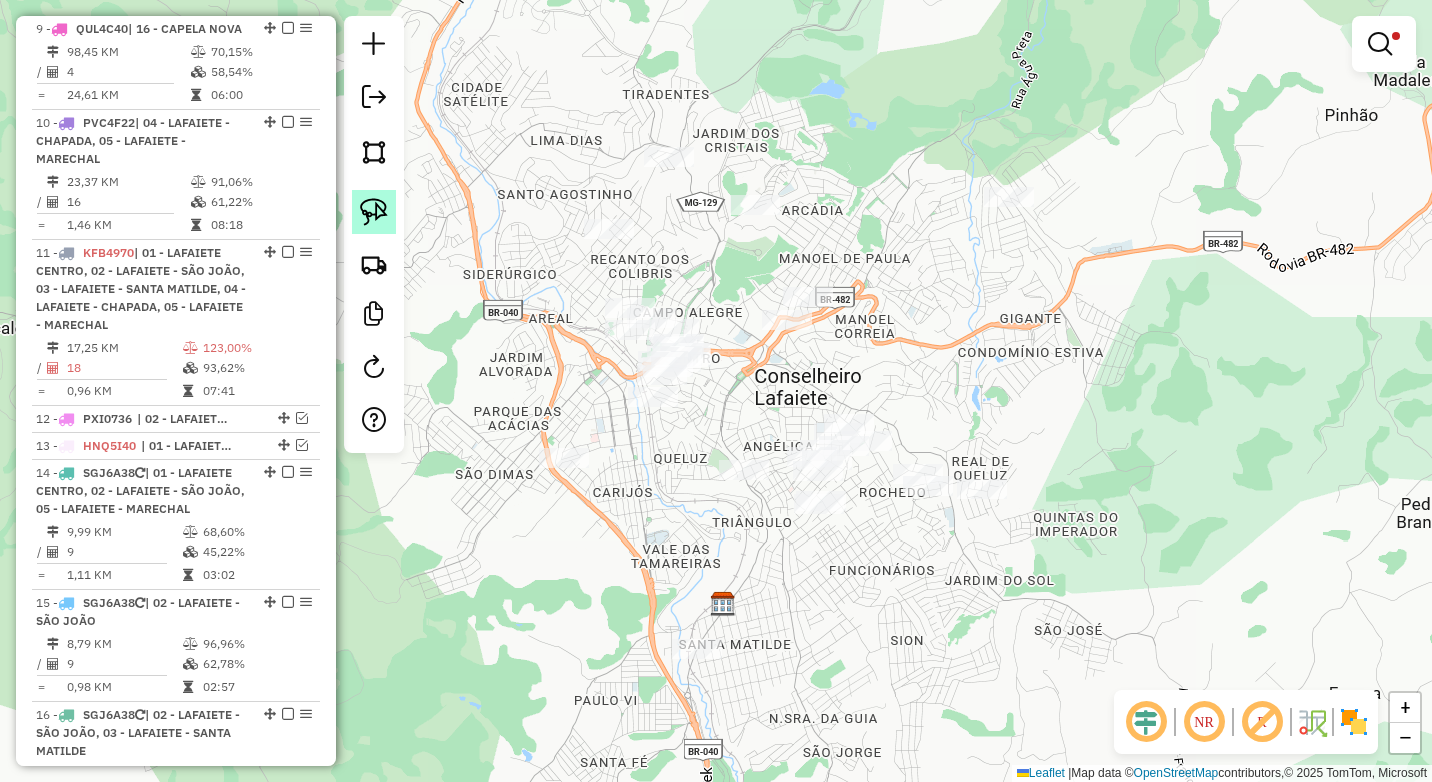 click 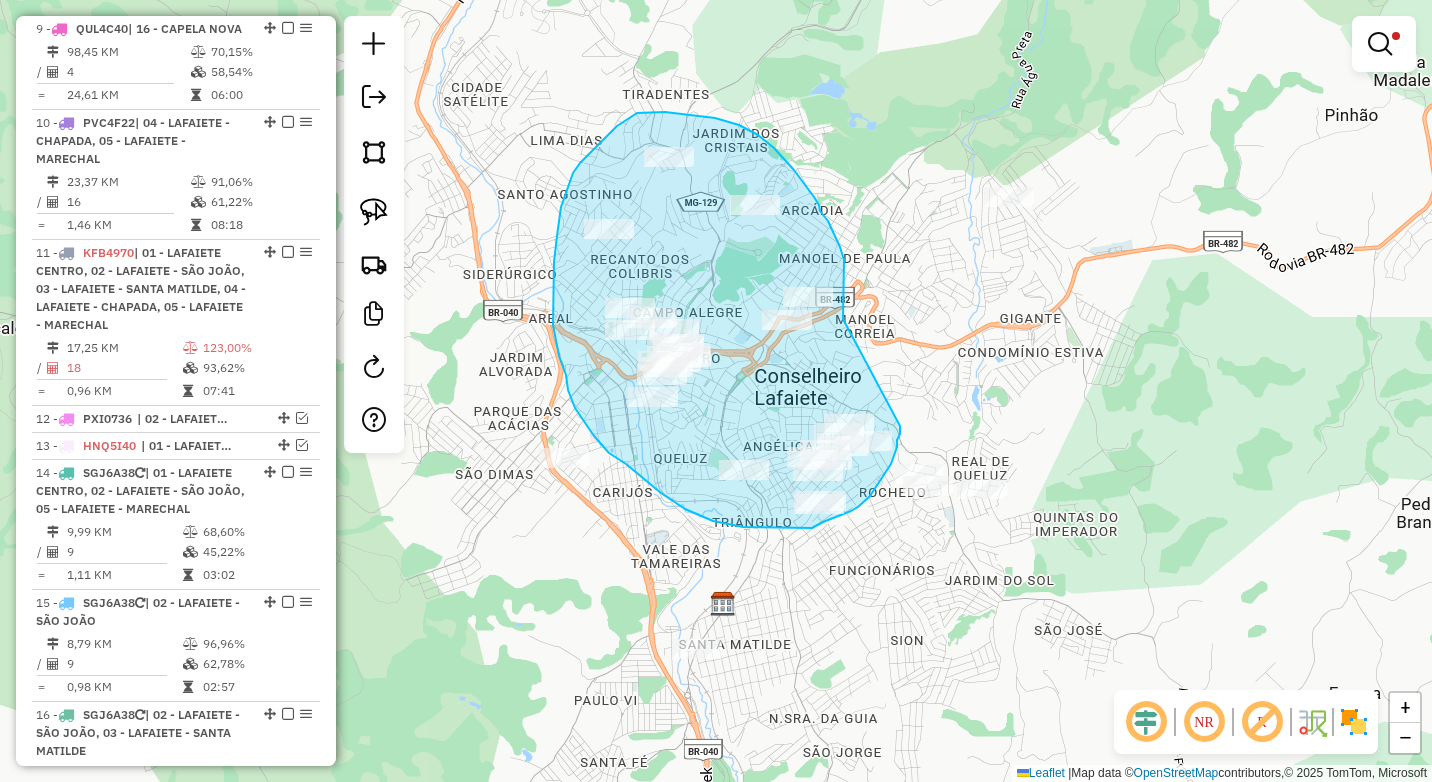 drag, startPoint x: 843, startPoint y: 319, endPoint x: 900, endPoint y: 423, distance: 118.595955 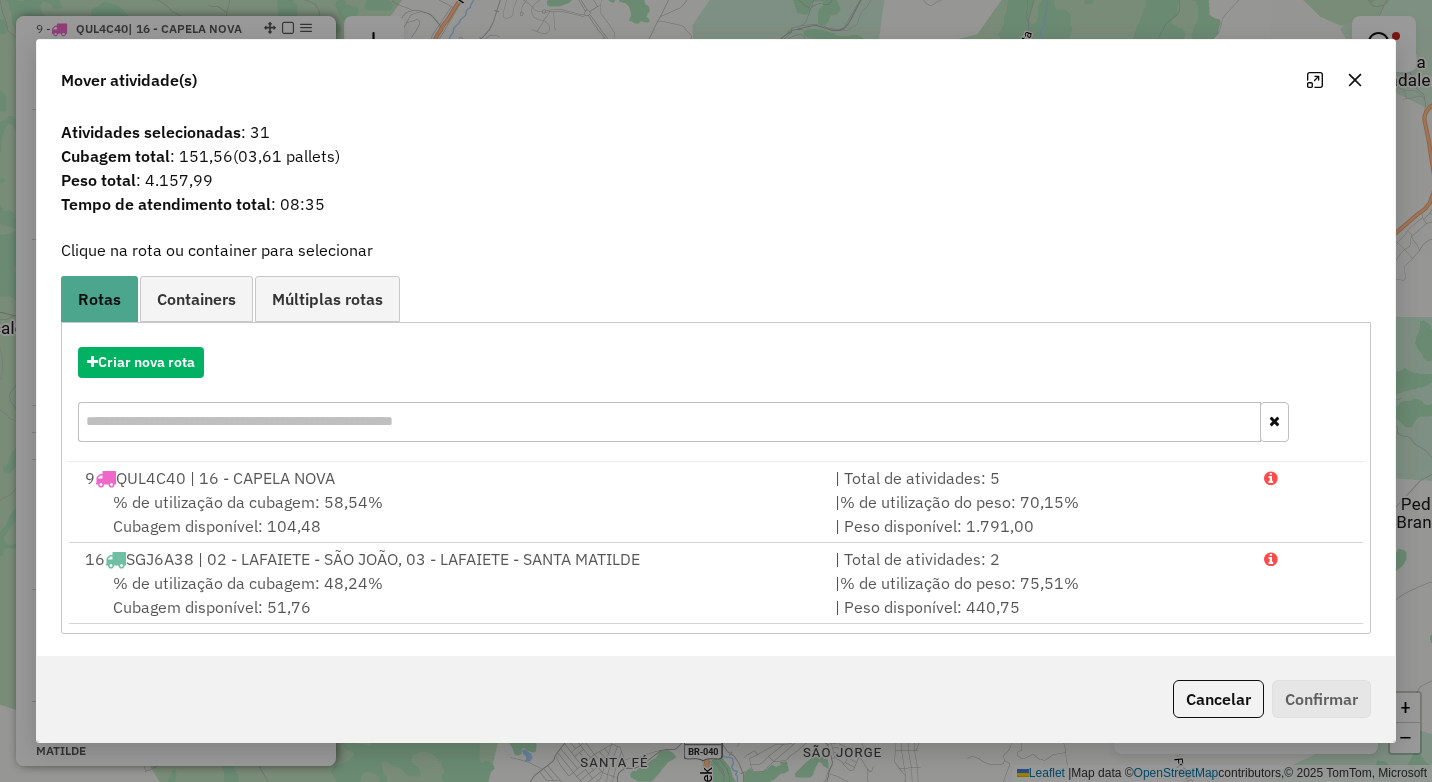 click 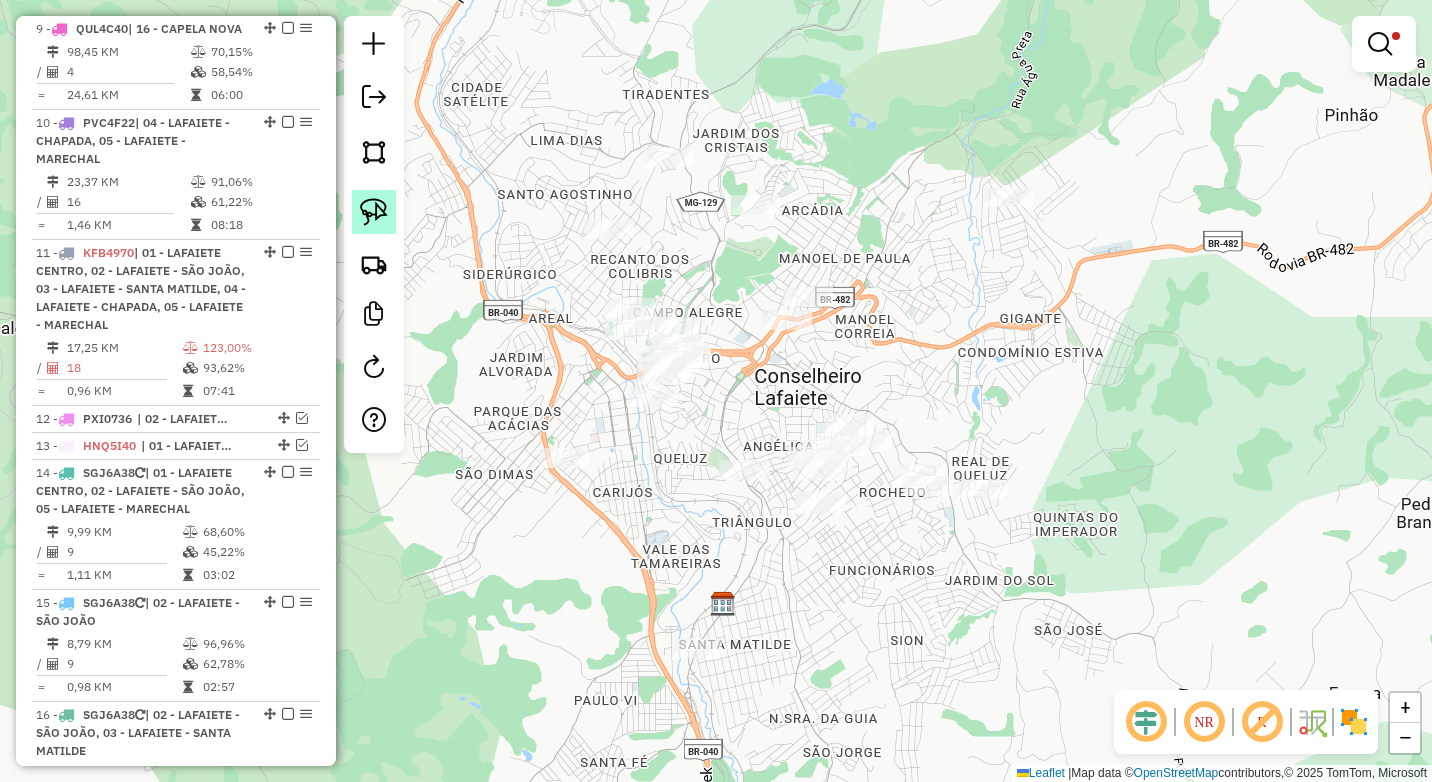 click 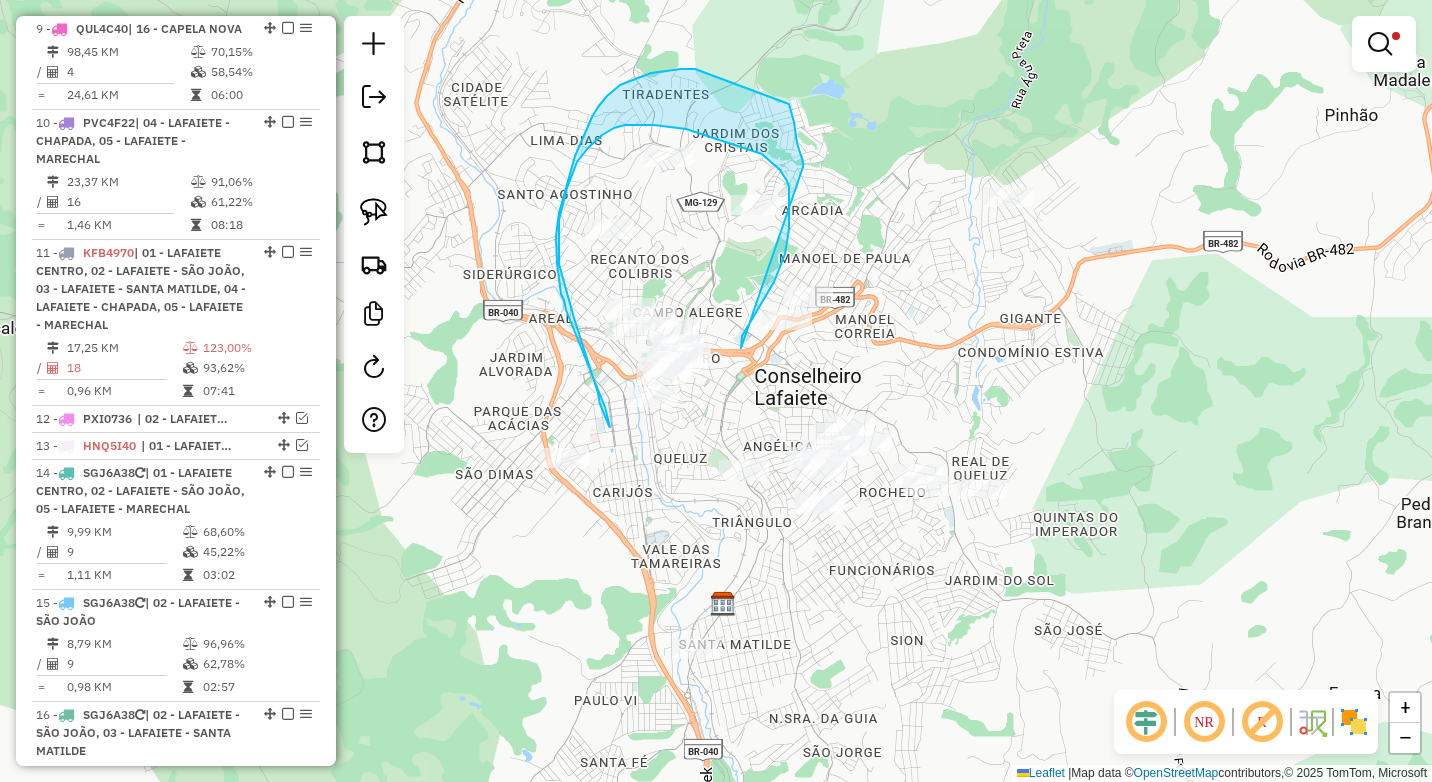 drag, startPoint x: 741, startPoint y: 348, endPoint x: 792, endPoint y: 196, distance: 160.32779 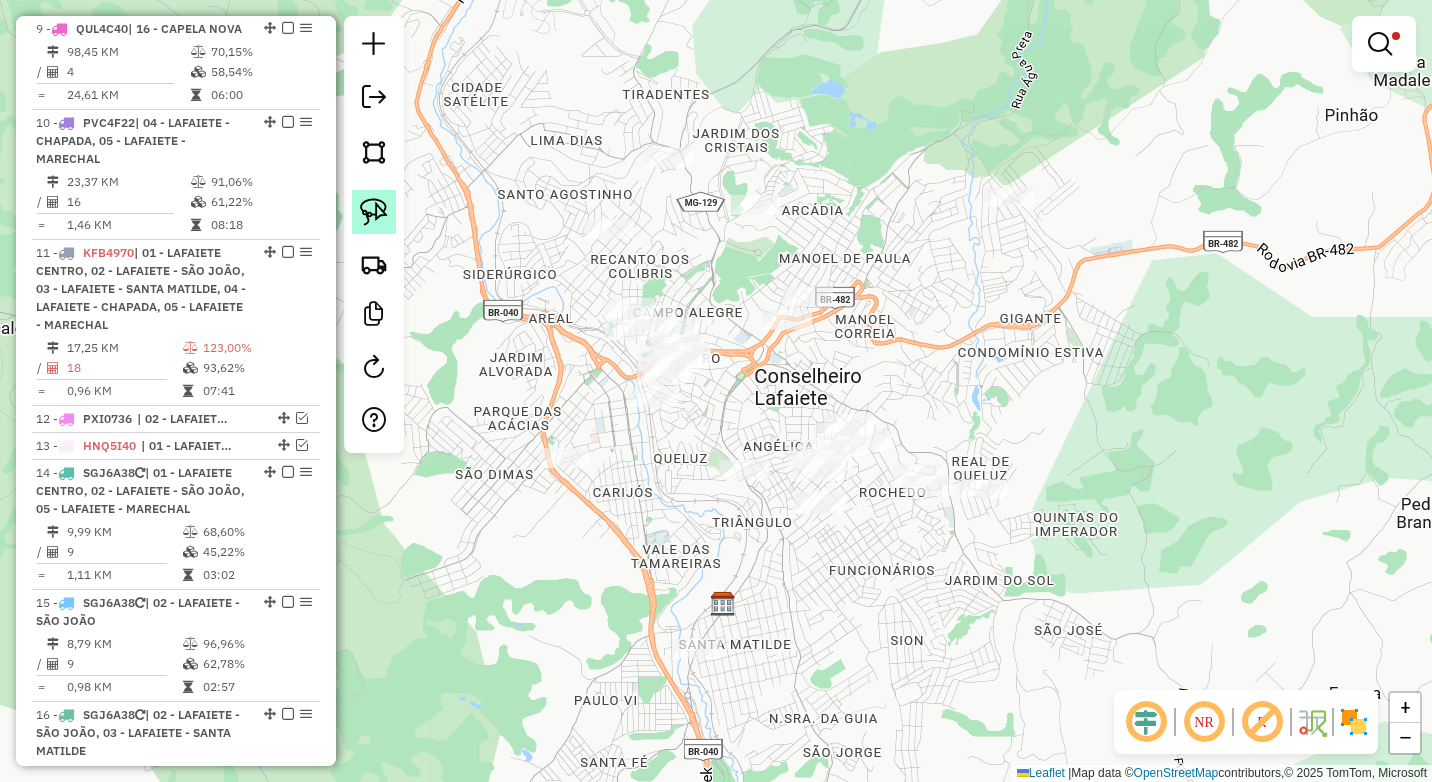 click 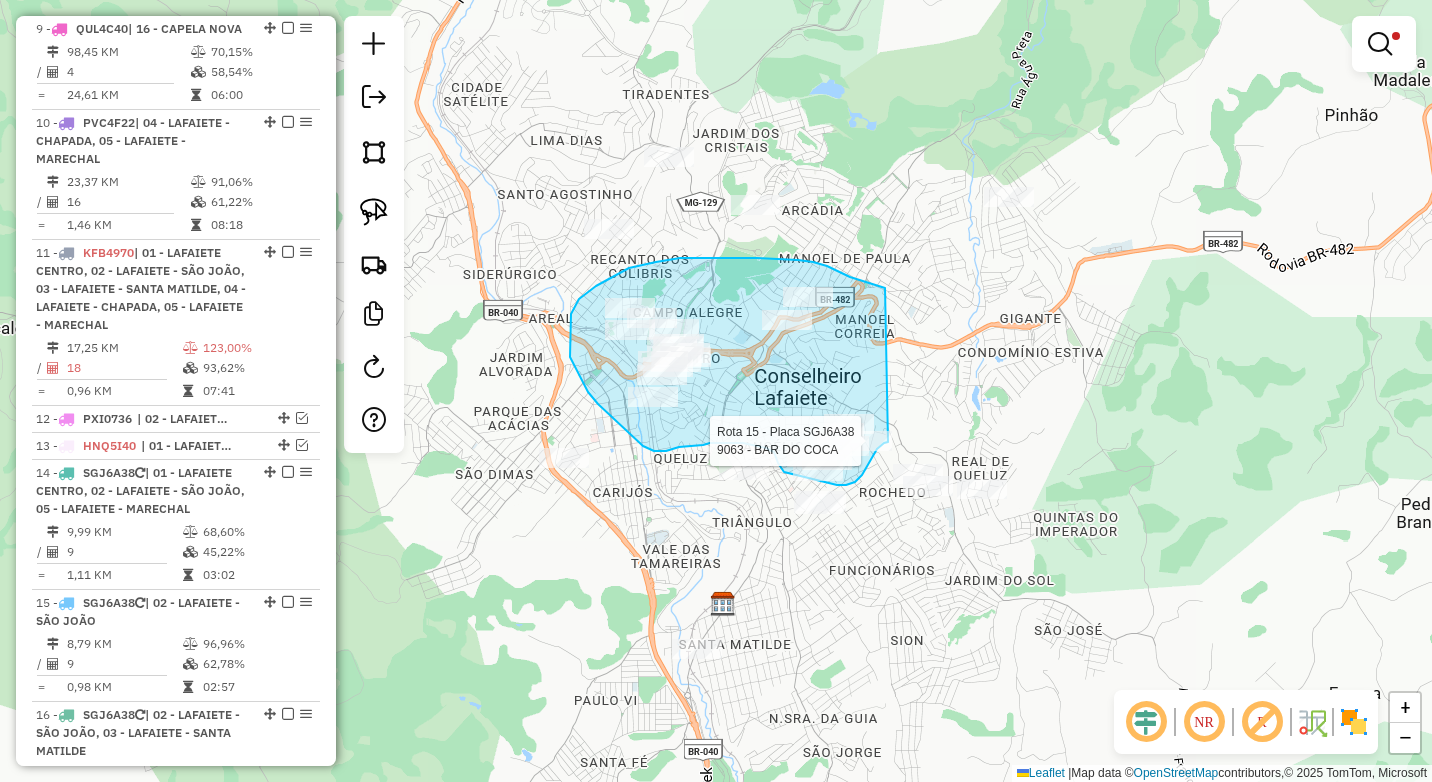 drag, startPoint x: 885, startPoint y: 288, endPoint x: 906, endPoint y: 432, distance: 145.5232 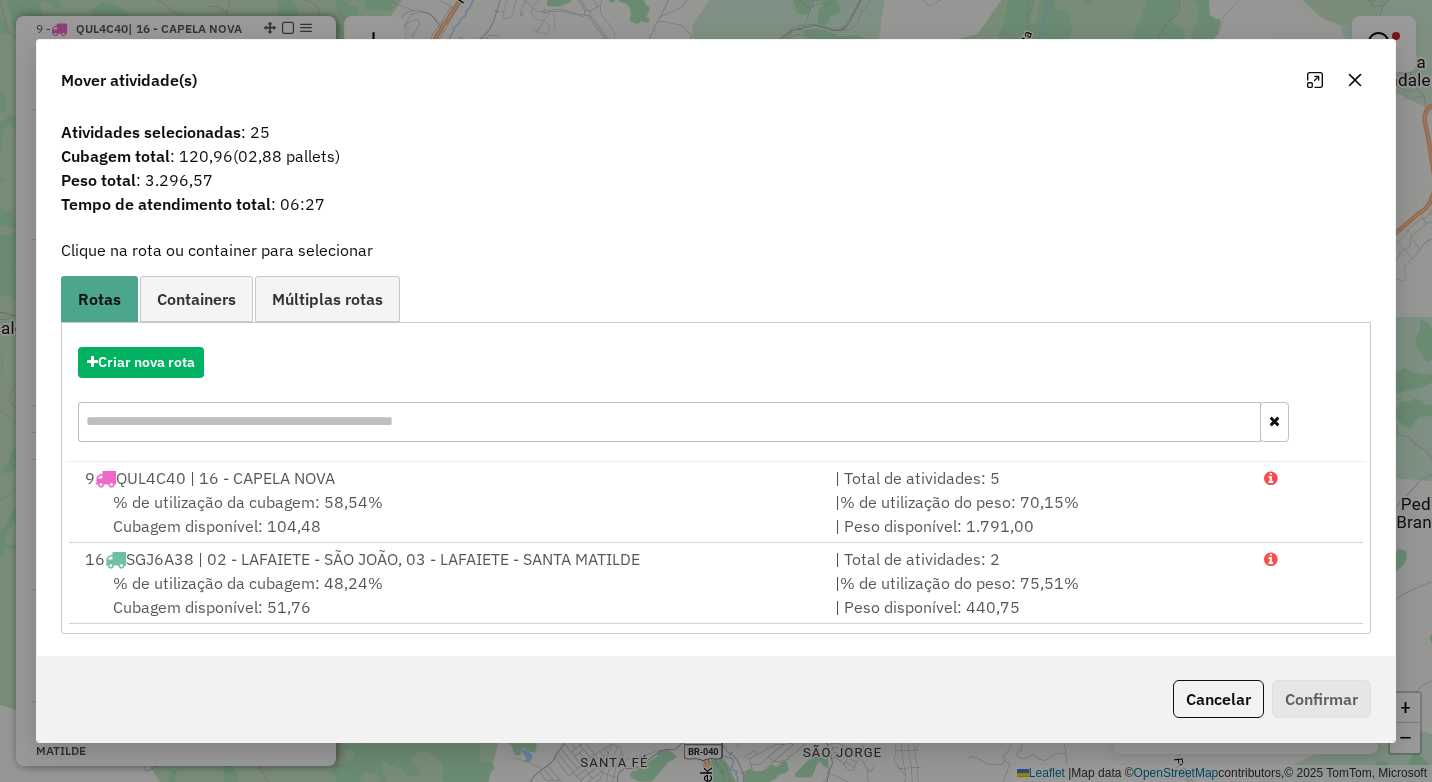 click 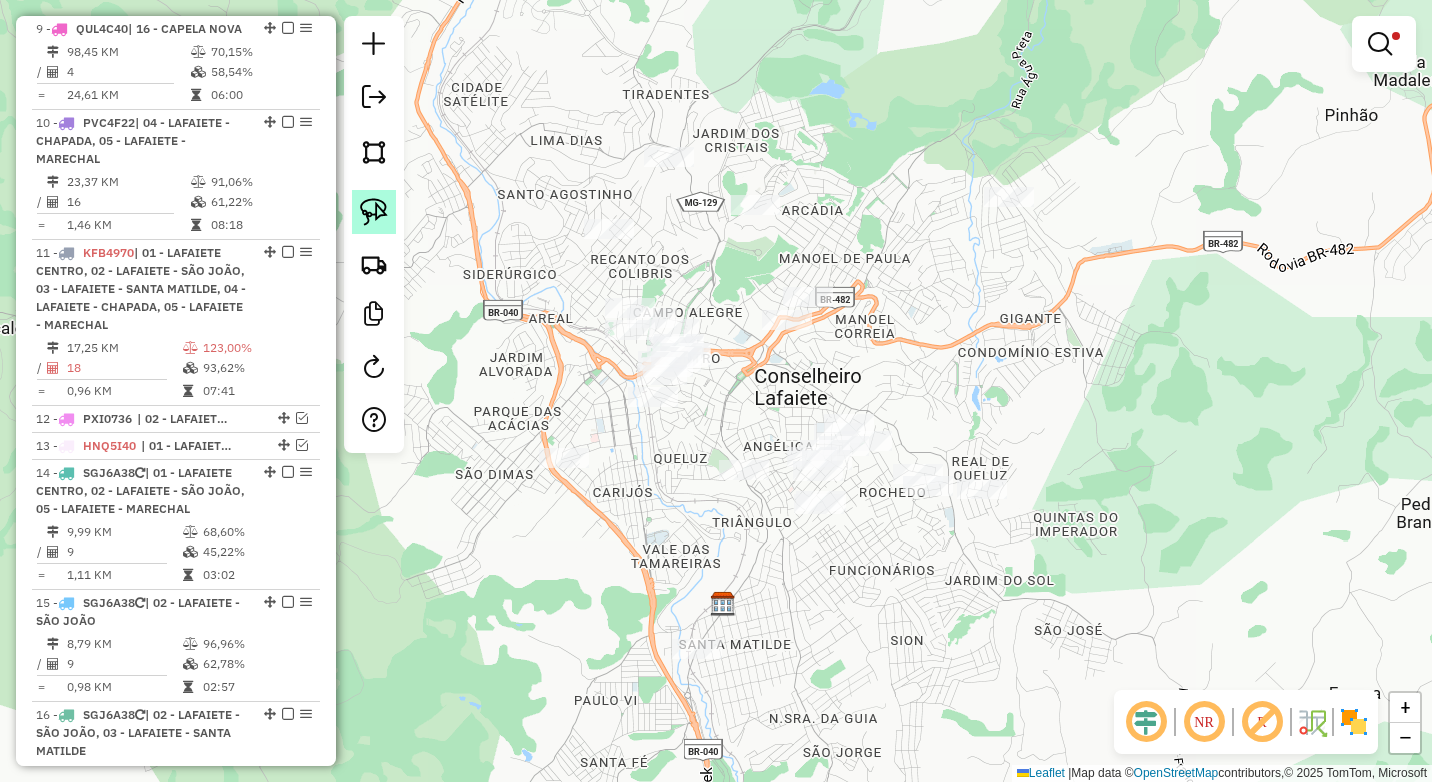 click 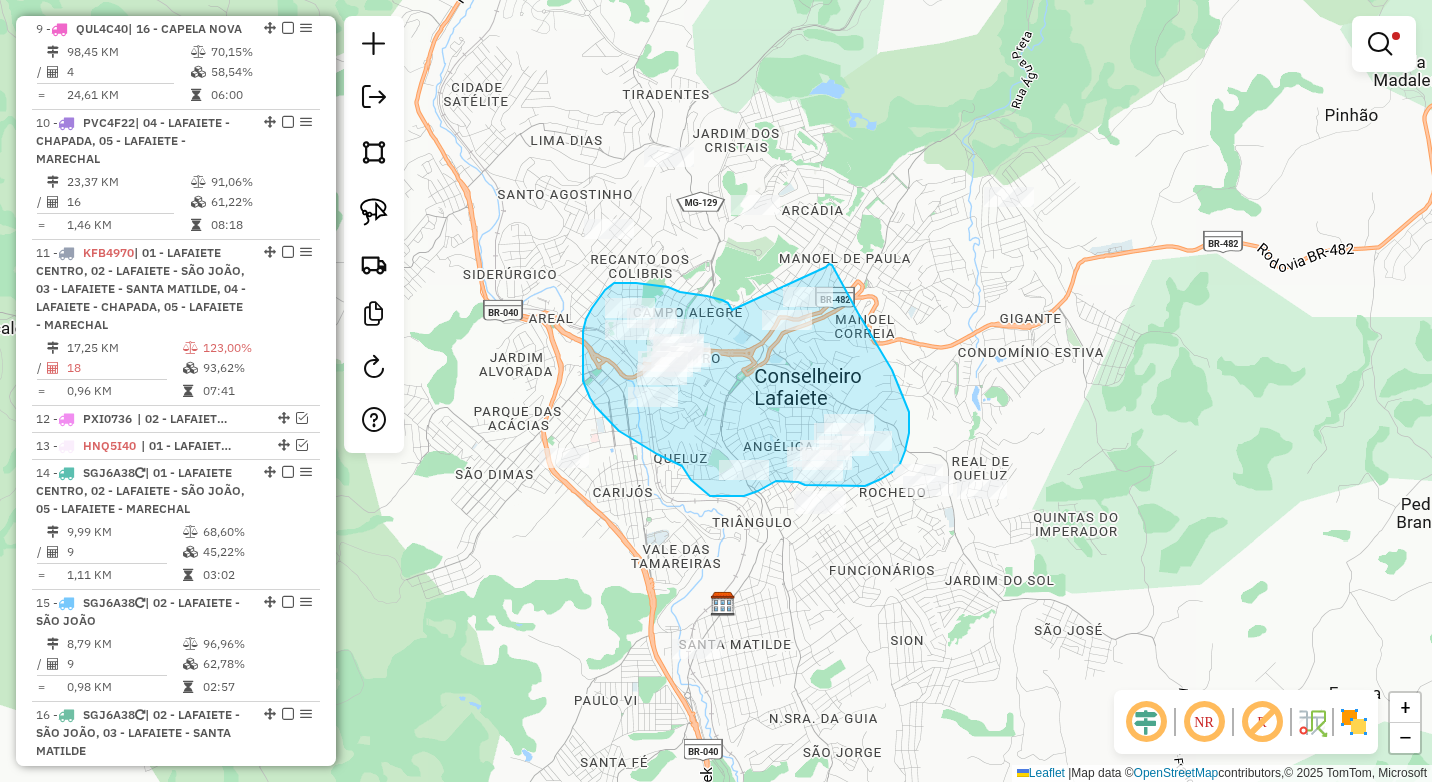 drag, startPoint x: 719, startPoint y: 299, endPoint x: 826, endPoint y: 267, distance: 111.68259 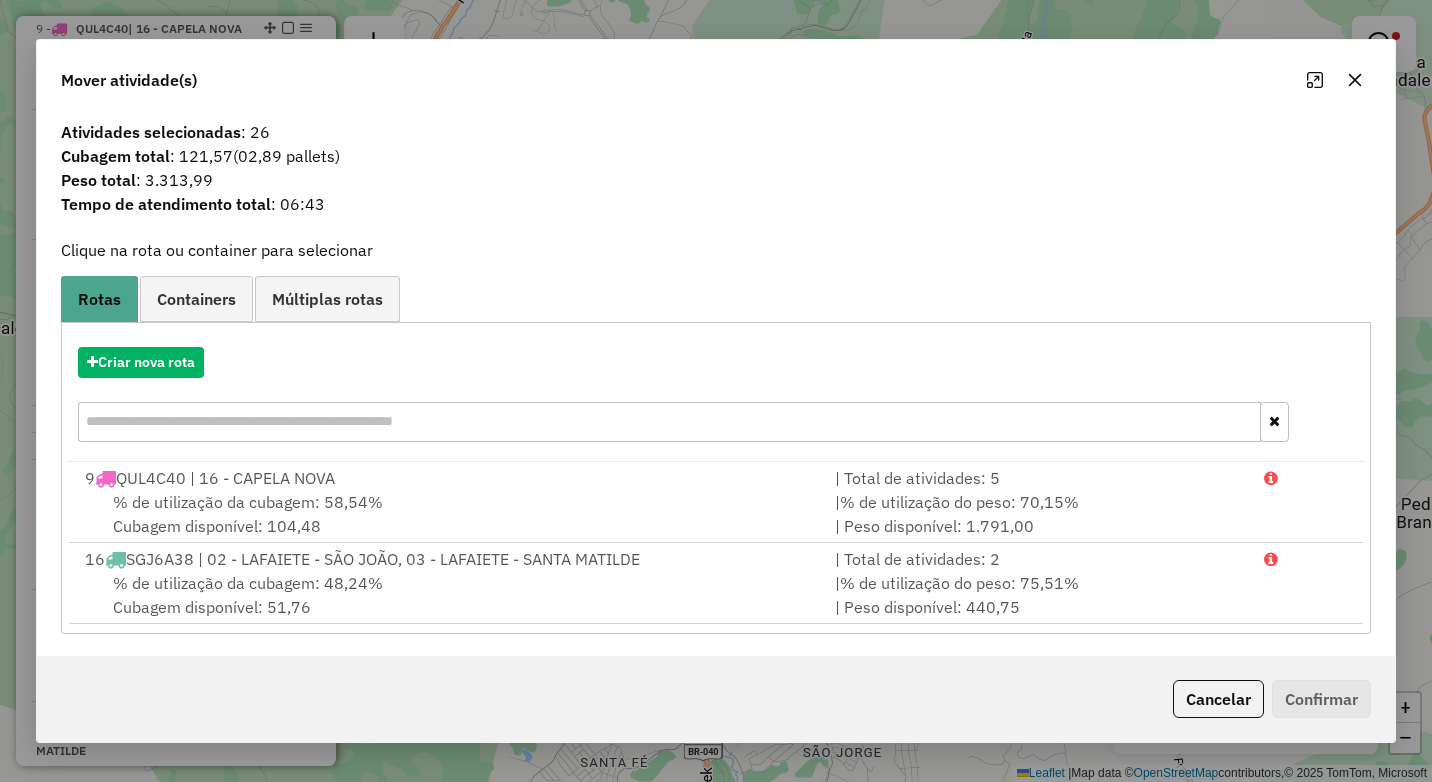 click 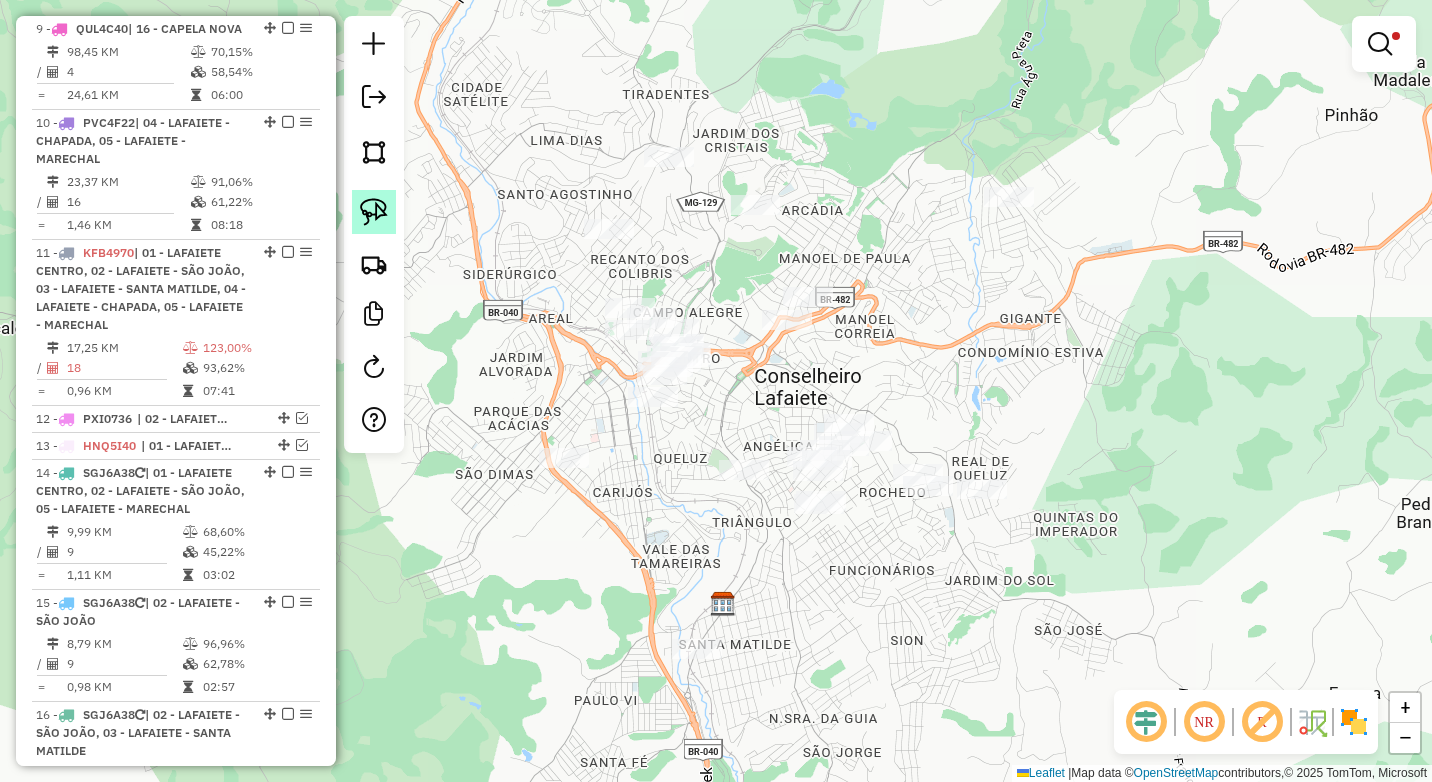 click 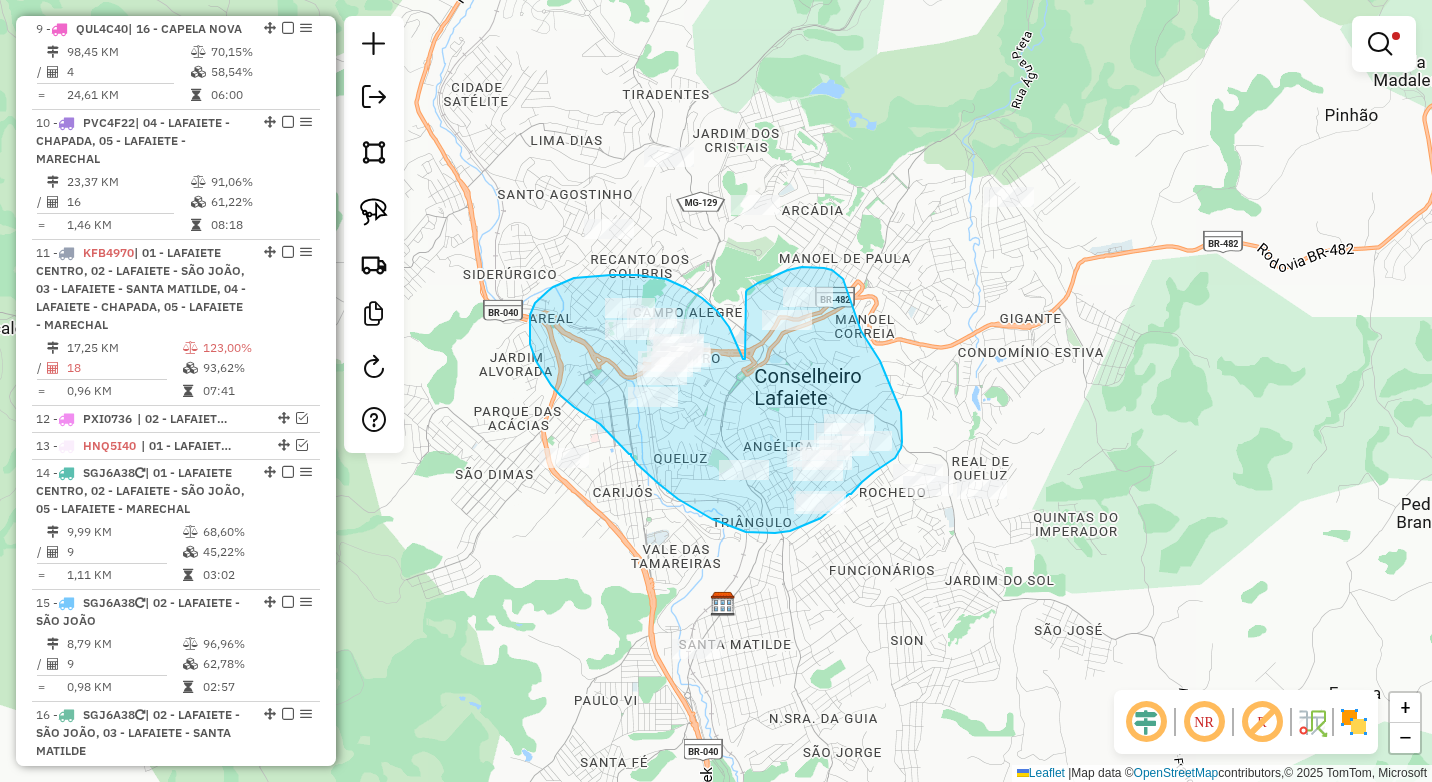 drag, startPoint x: 745, startPoint y: 359, endPoint x: 746, endPoint y: 292, distance: 67.00746 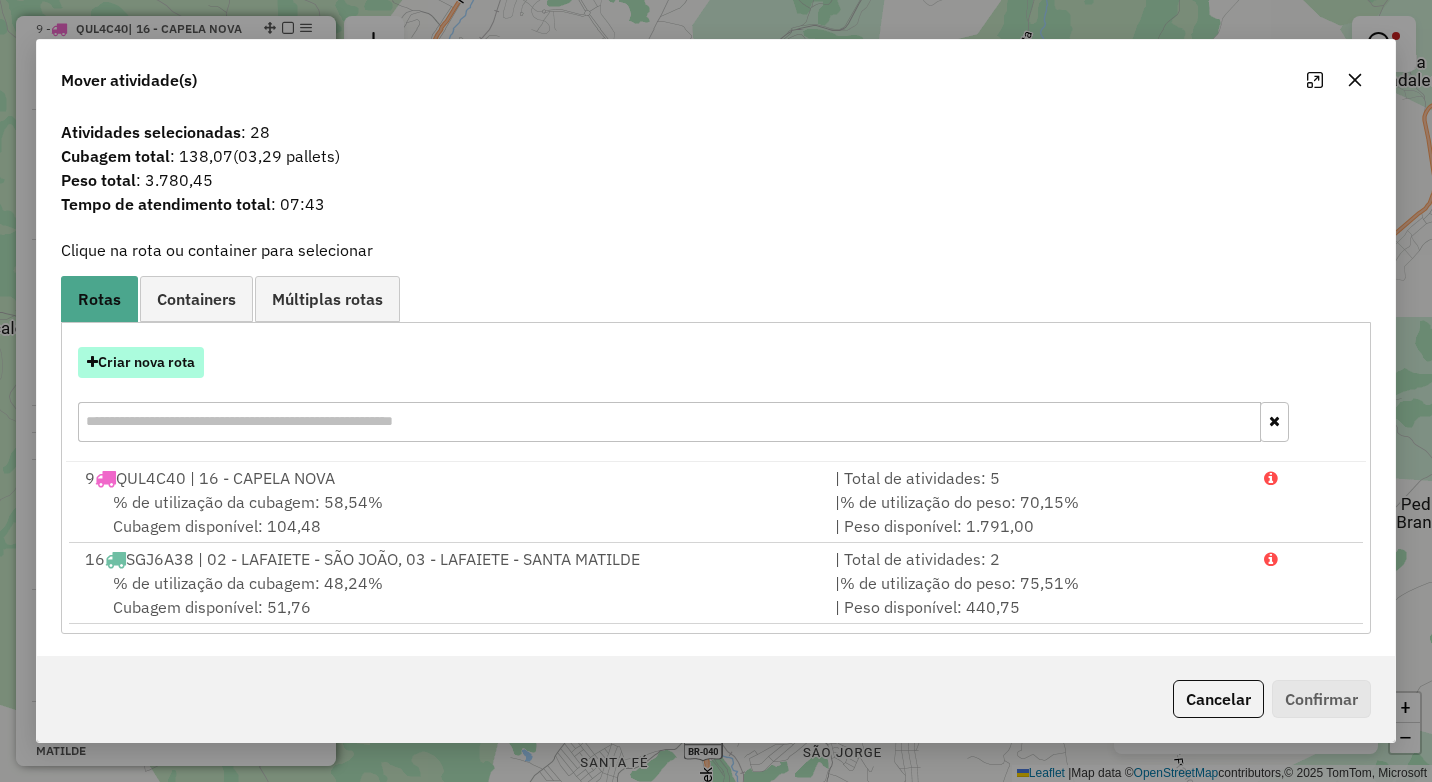 click on "Criar nova rota" at bounding box center (141, 362) 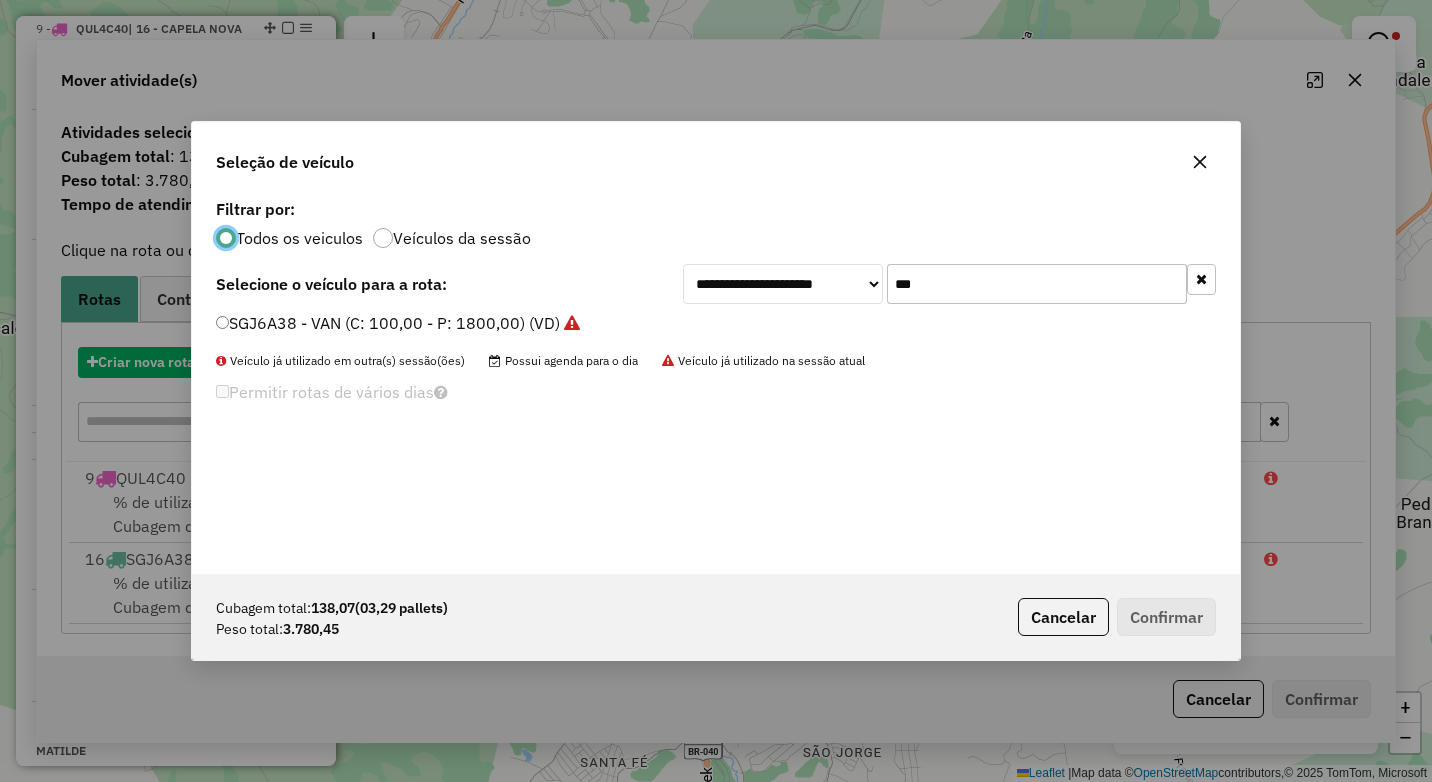 scroll, scrollTop: 11, scrollLeft: 6, axis: both 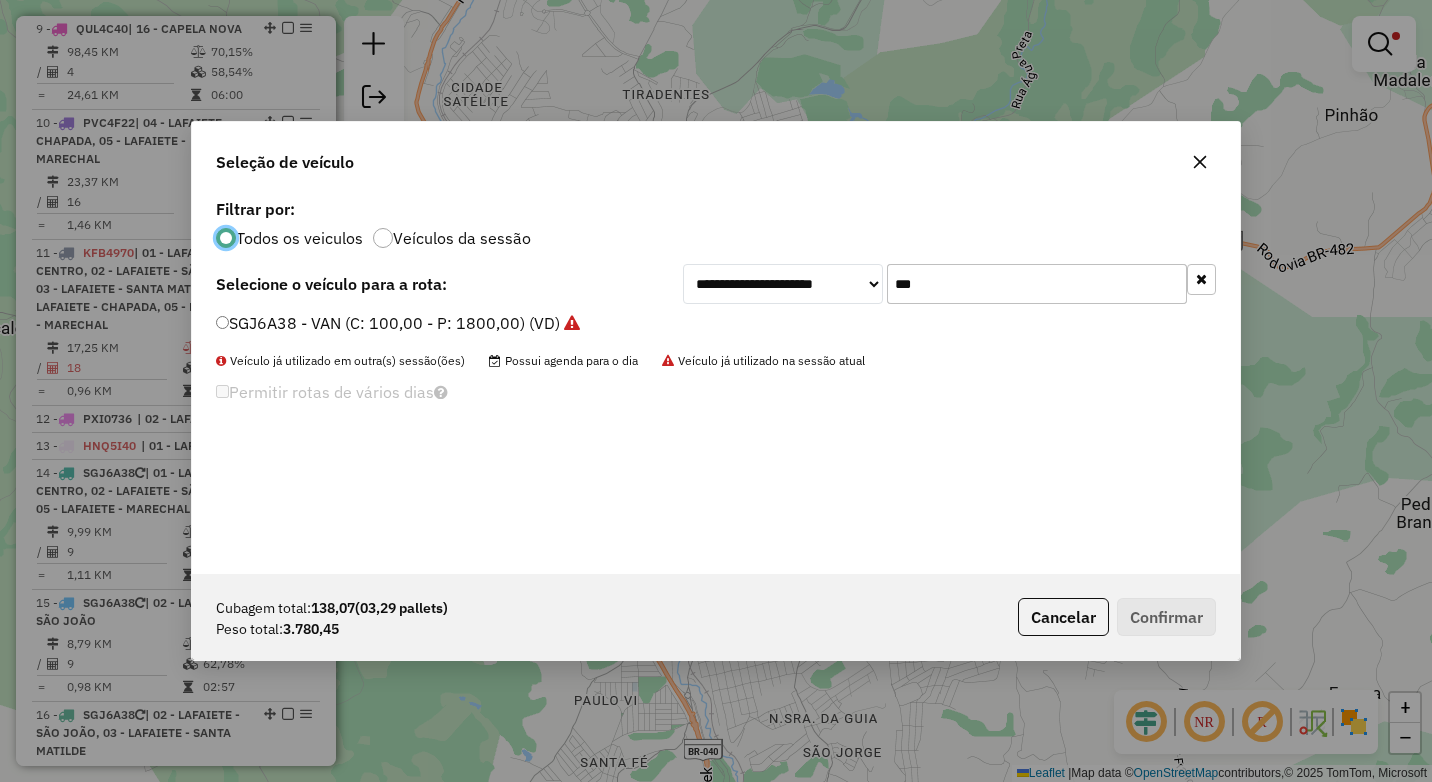 drag, startPoint x: 855, startPoint y: 304, endPoint x: 756, endPoint y: 315, distance: 99.60924 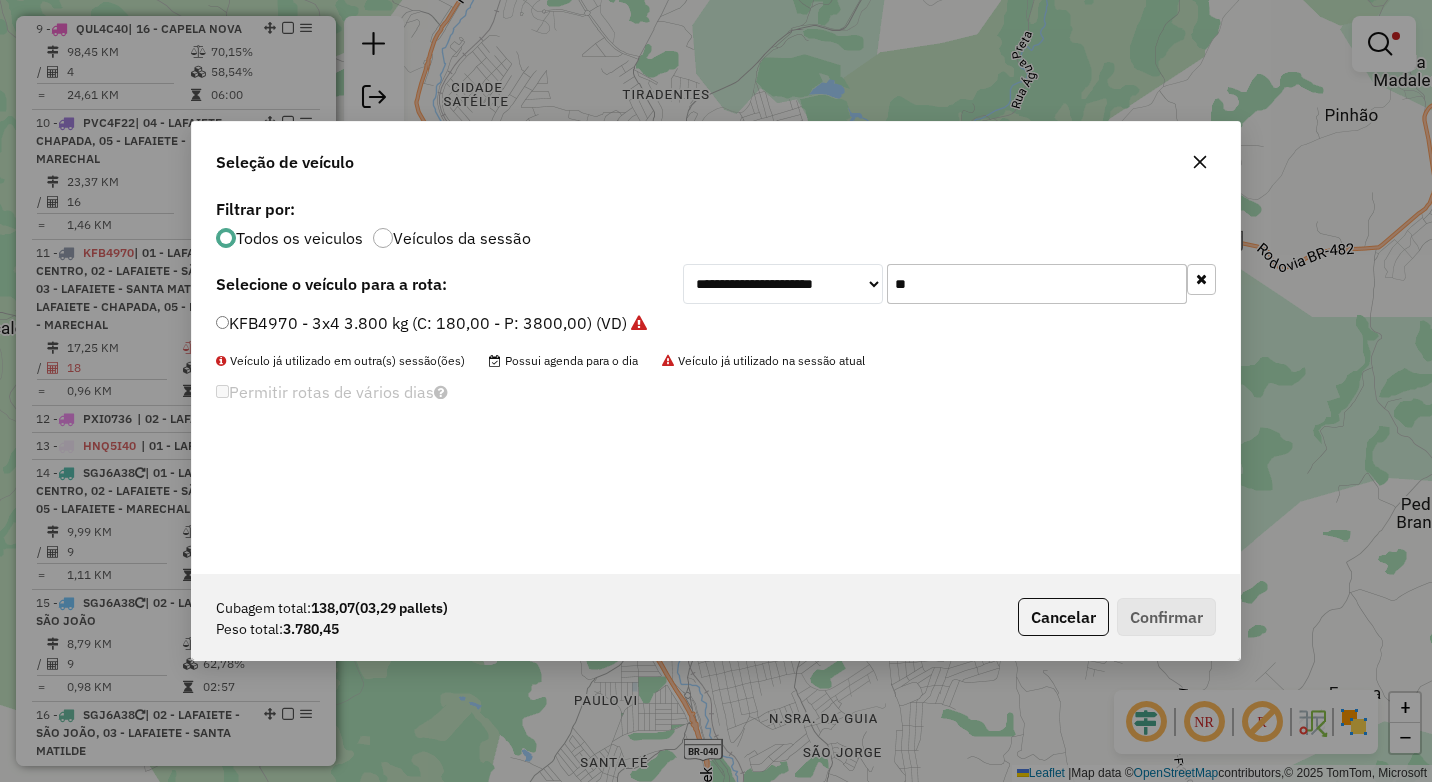 type on "**" 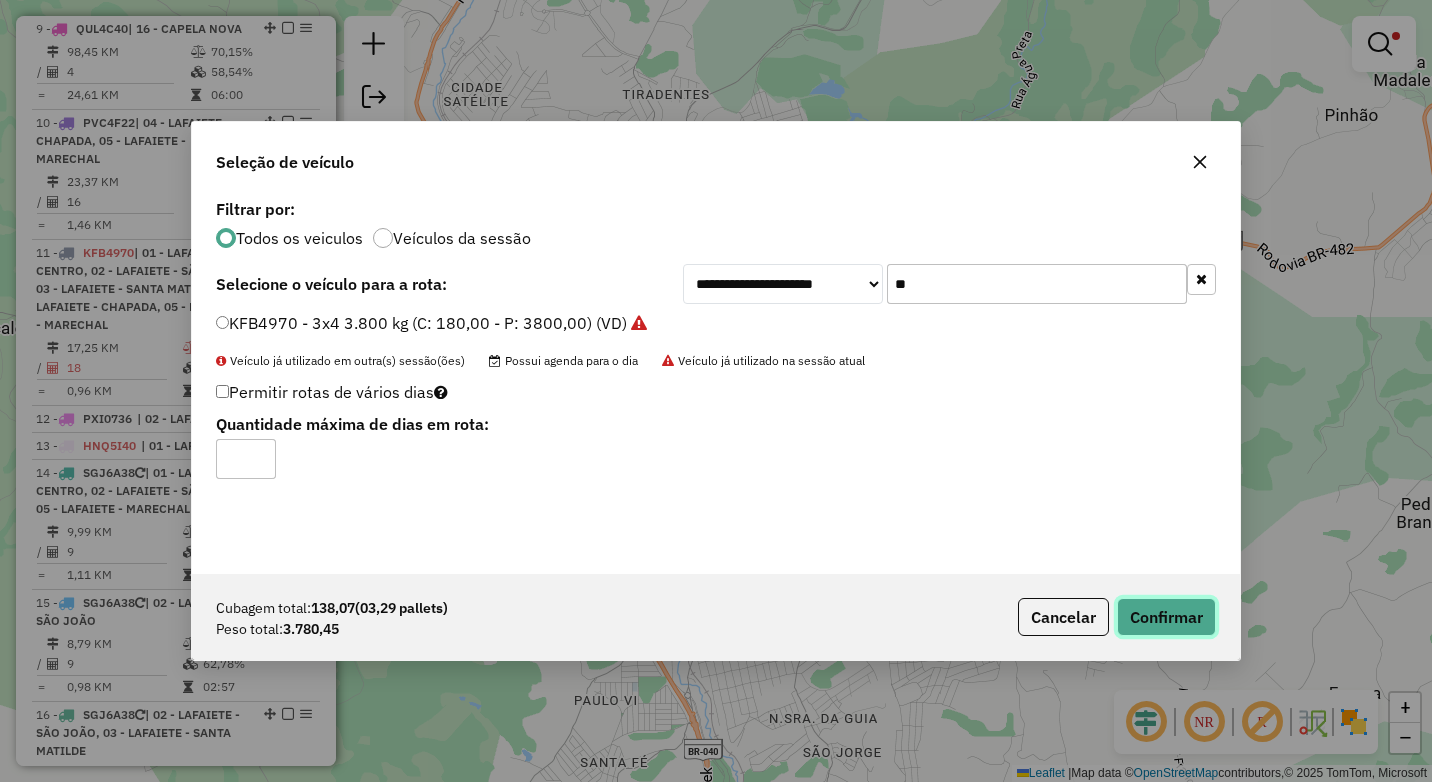 click on "Confirmar" 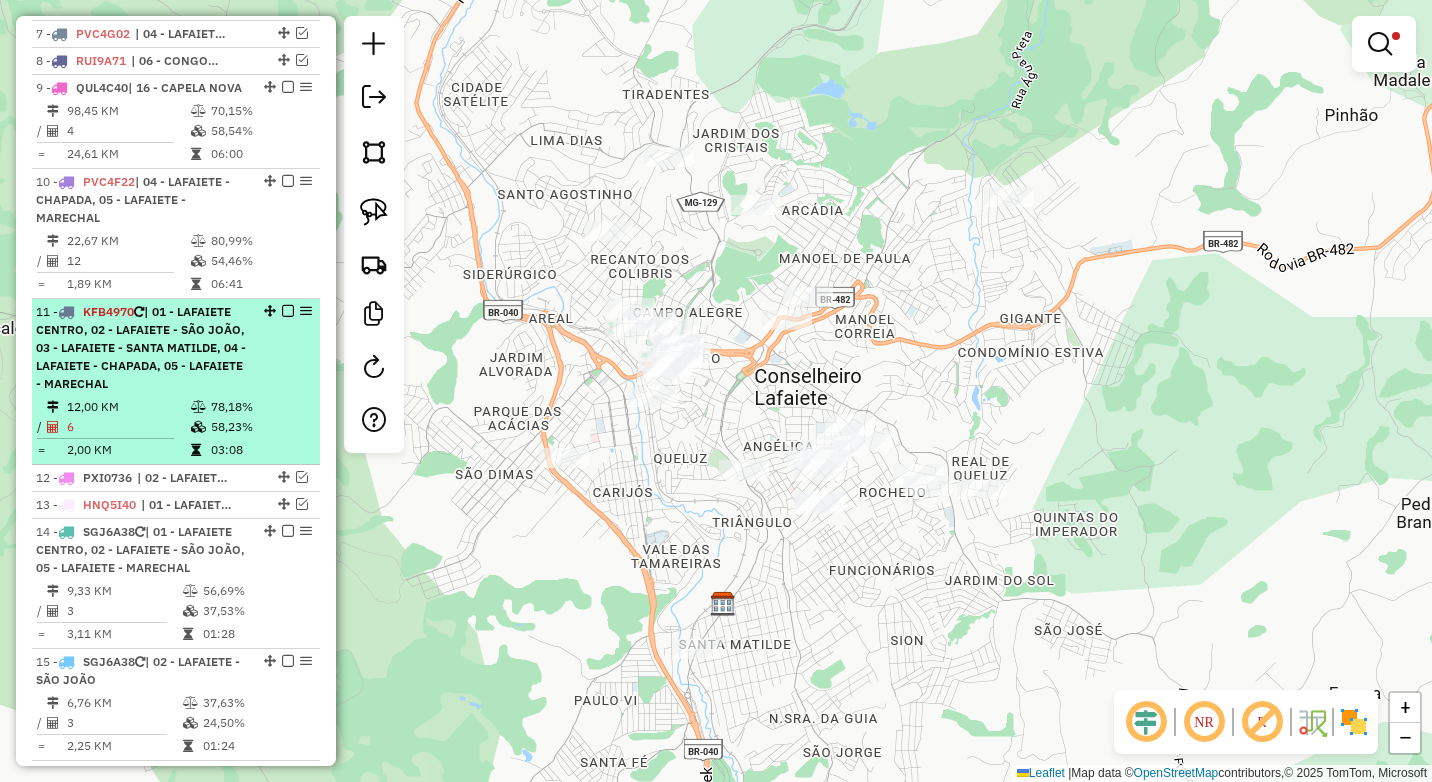 scroll, scrollTop: 890, scrollLeft: 0, axis: vertical 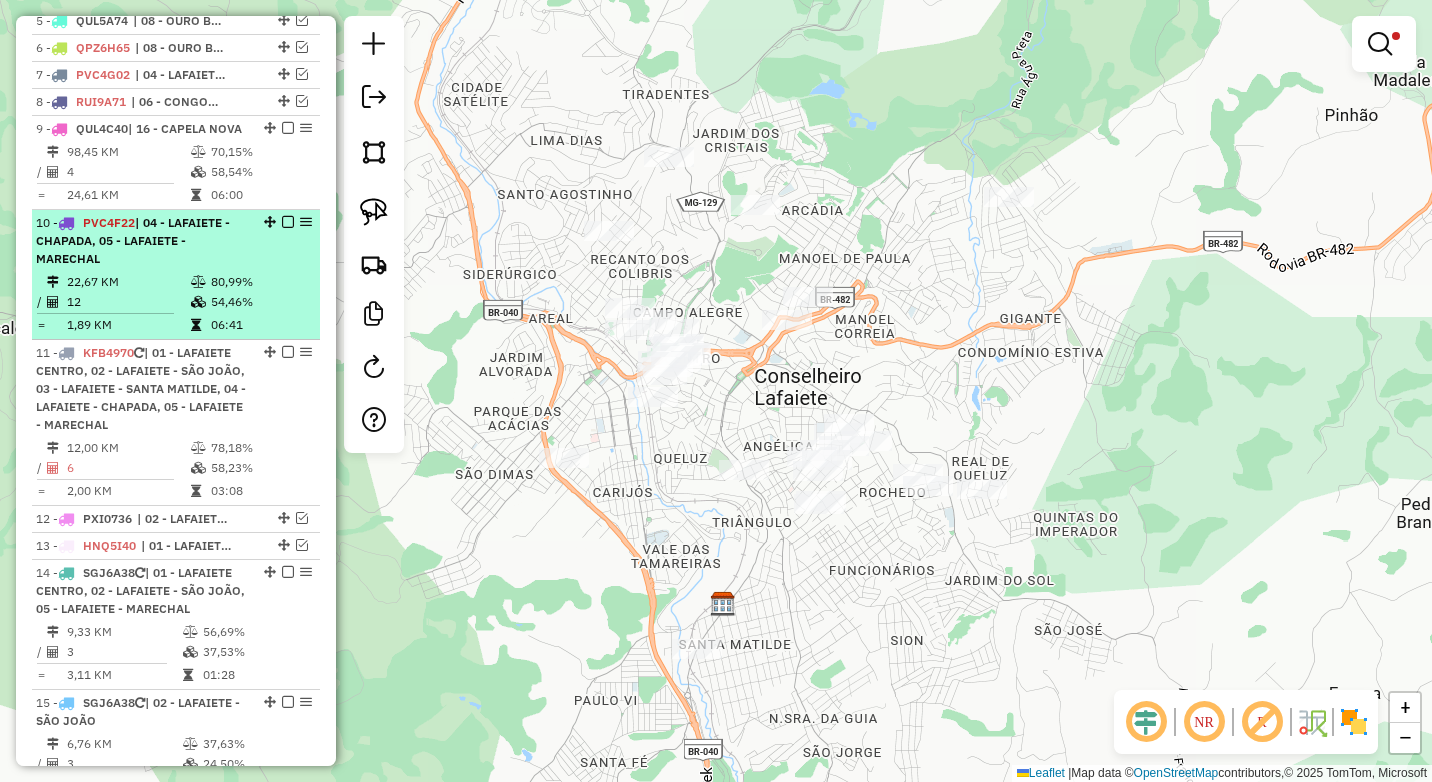 click at bounding box center [200, 302] 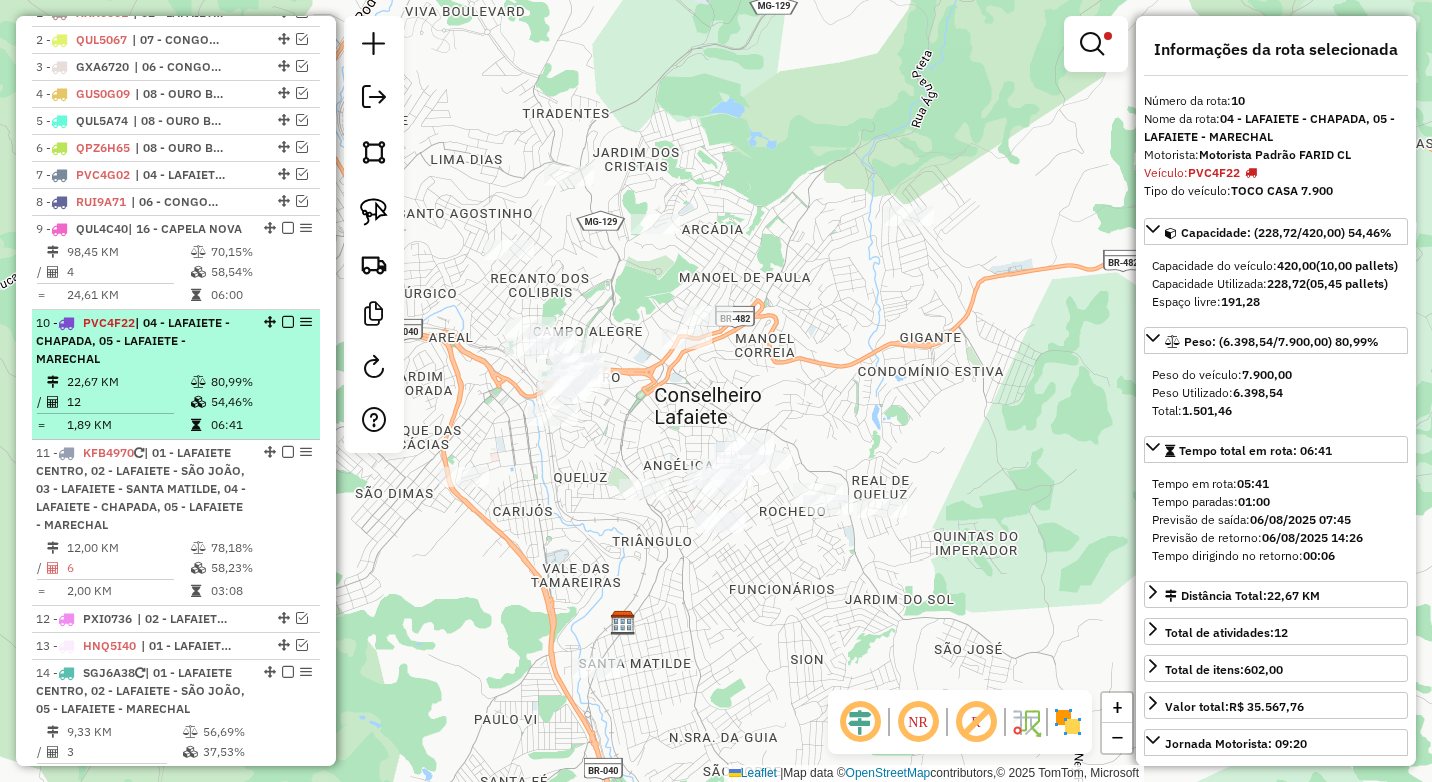 scroll, scrollTop: 690, scrollLeft: 0, axis: vertical 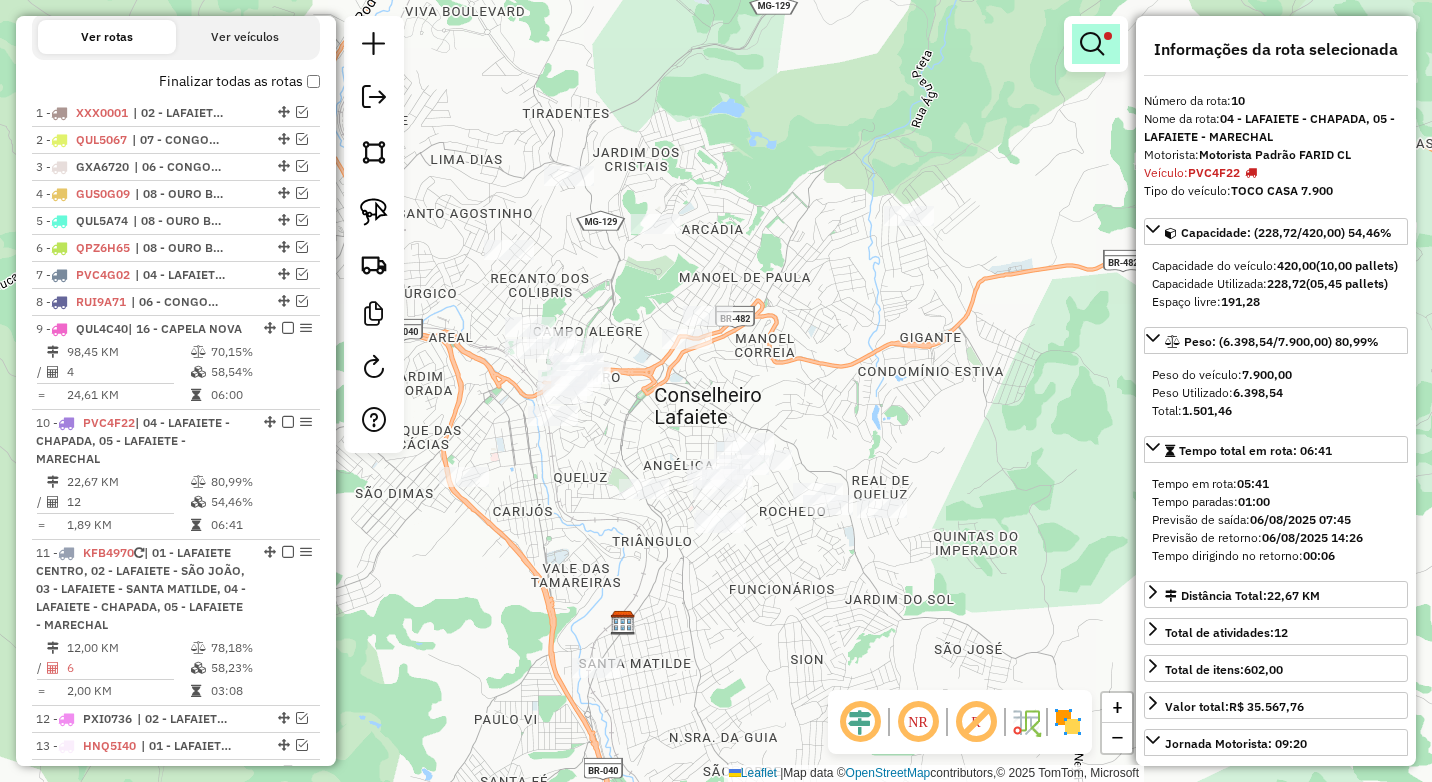 click at bounding box center (1092, 44) 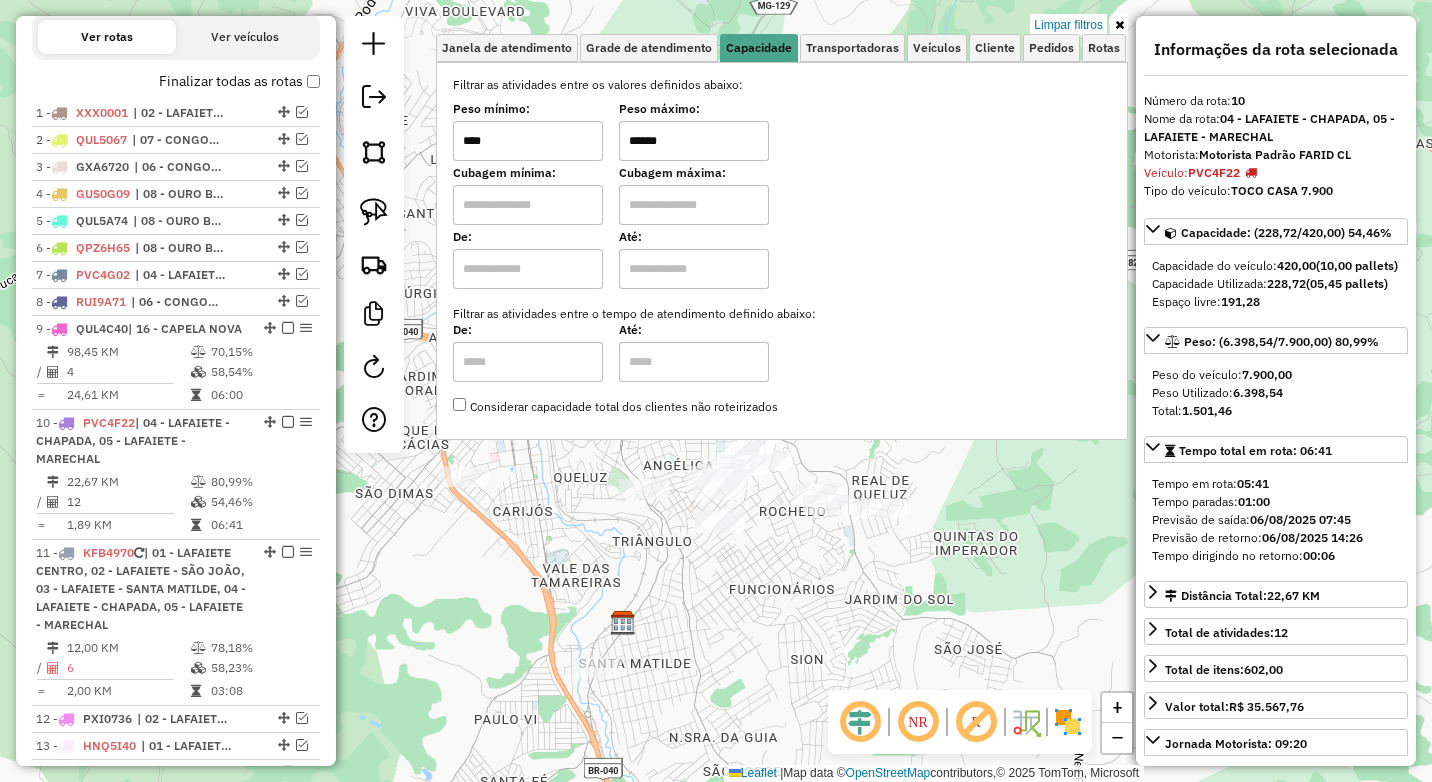 drag, startPoint x: 702, startPoint y: 154, endPoint x: 602, endPoint y: 160, distance: 100.17984 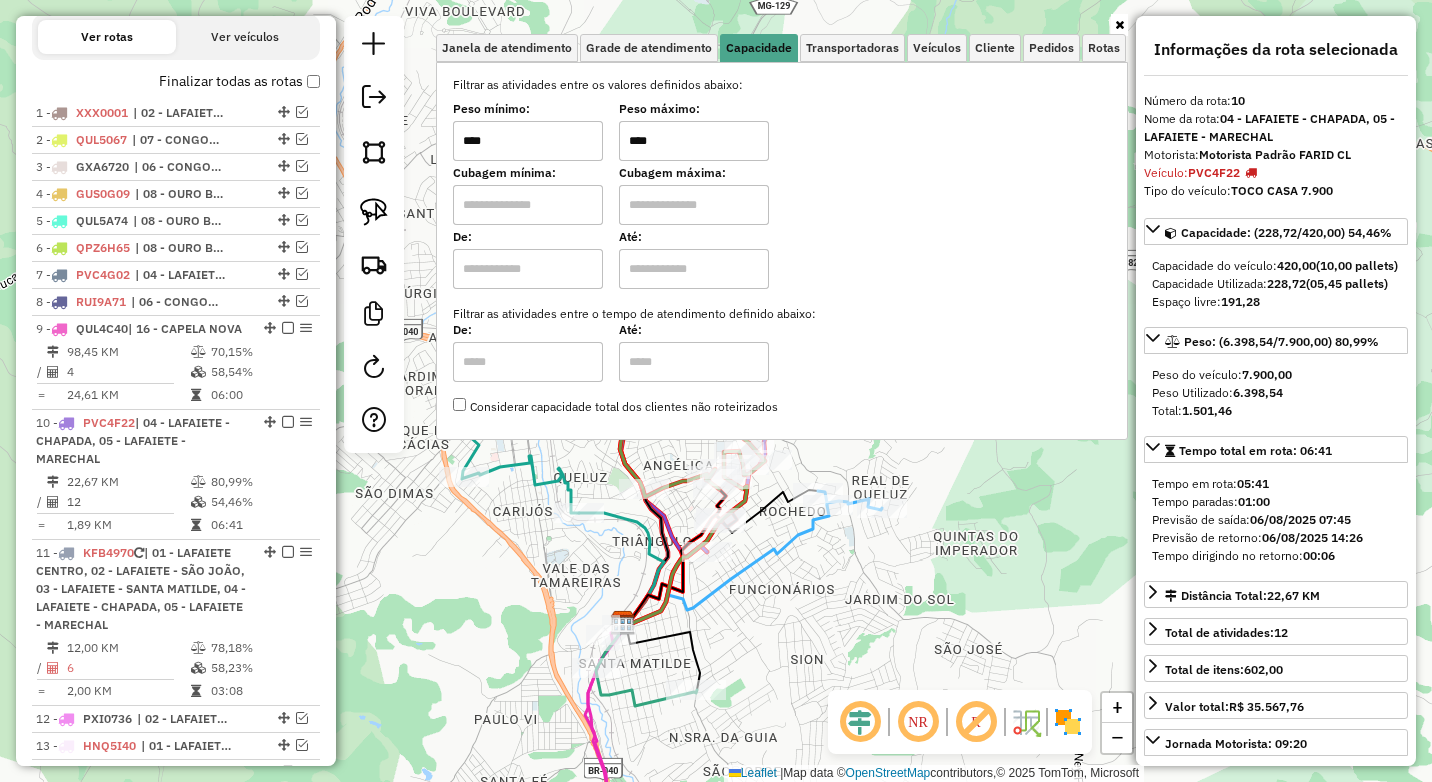 type on "****" 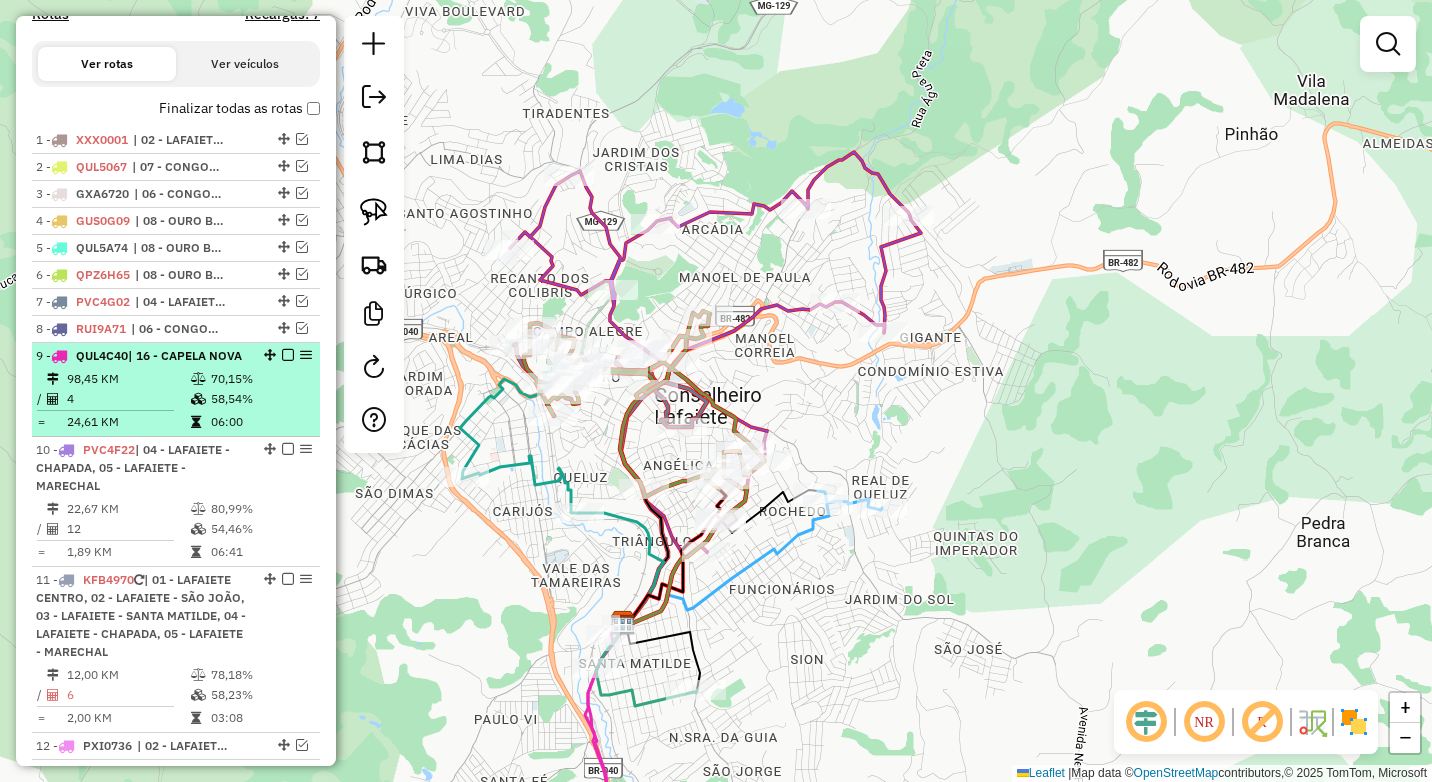 scroll, scrollTop: 690, scrollLeft: 0, axis: vertical 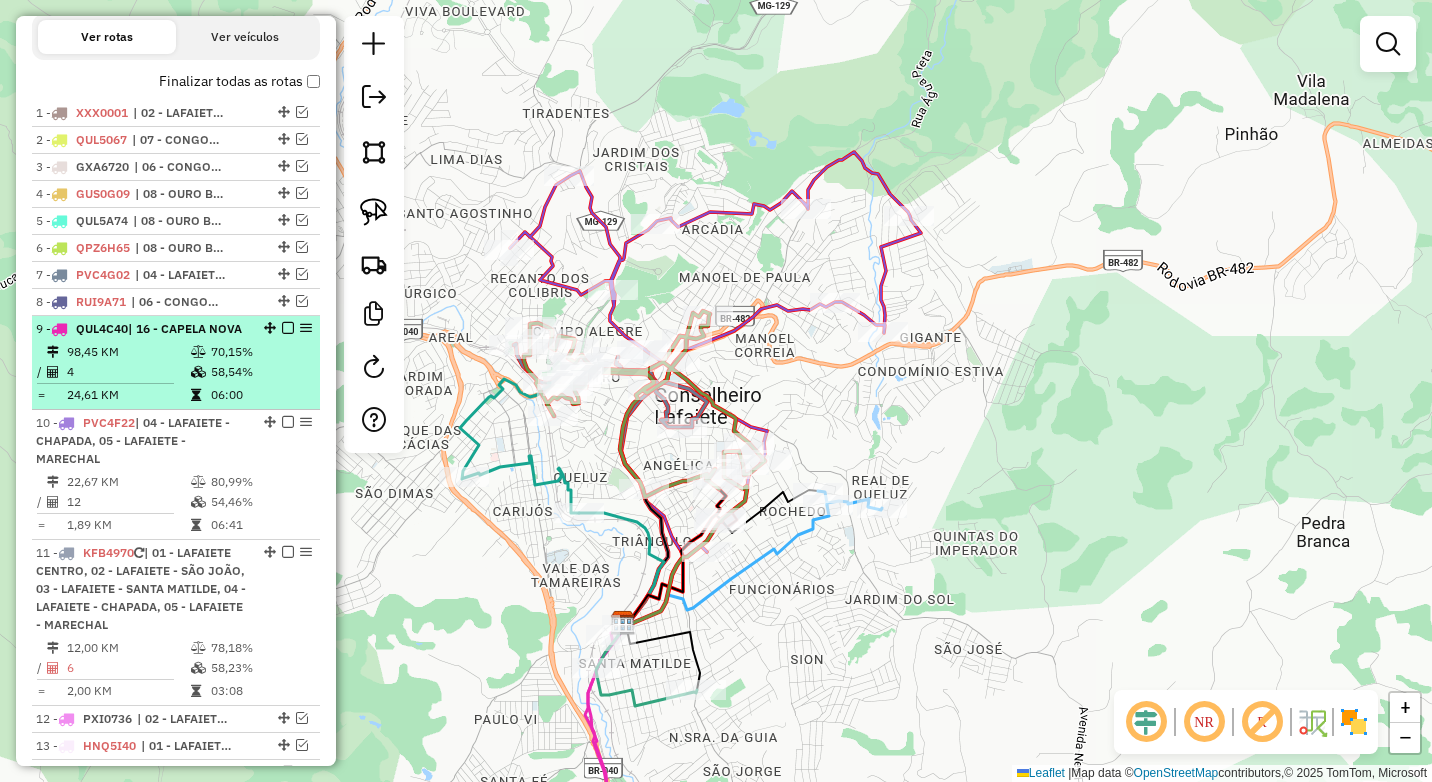 click on "58,54%" at bounding box center (260, 372) 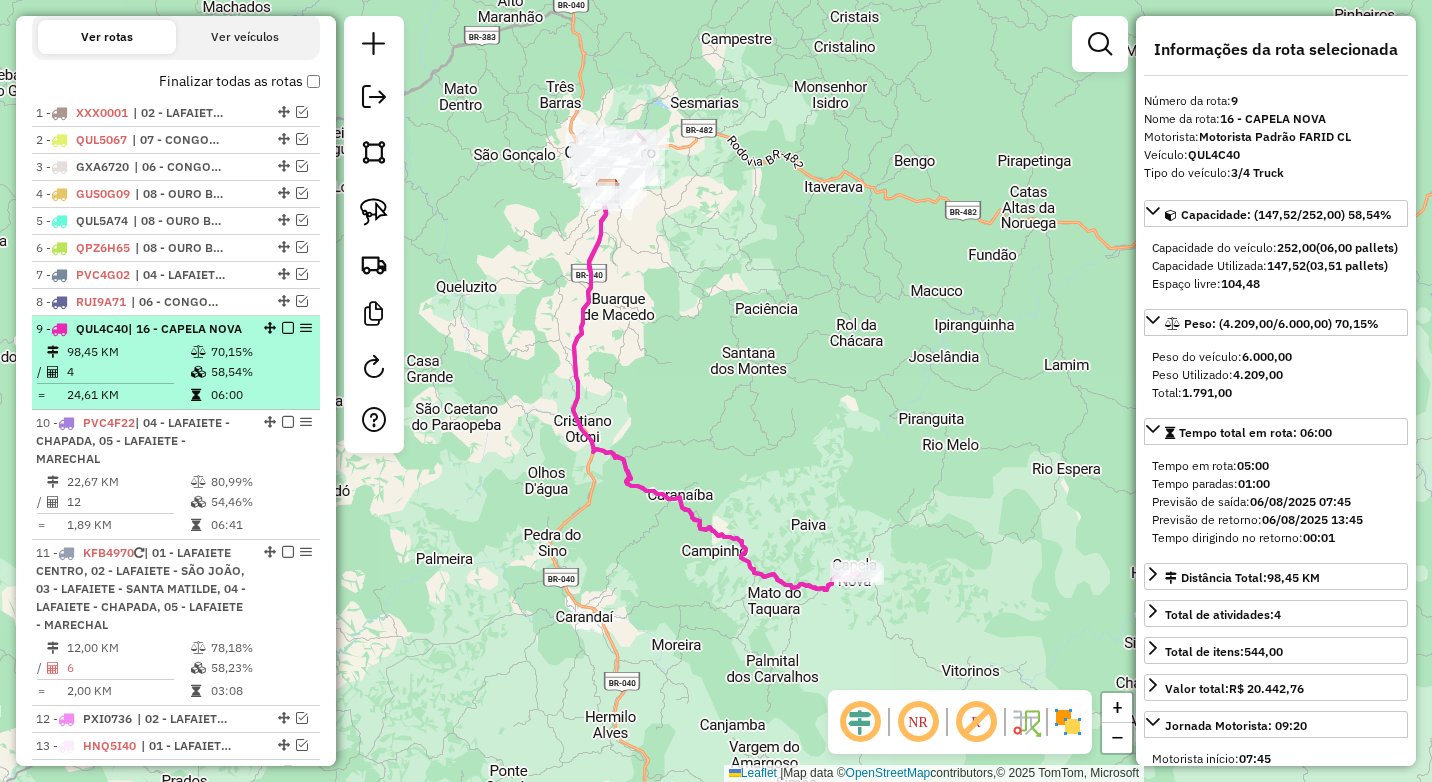 drag, startPoint x: 220, startPoint y: 392, endPoint x: 198, endPoint y: 372, distance: 29.732138 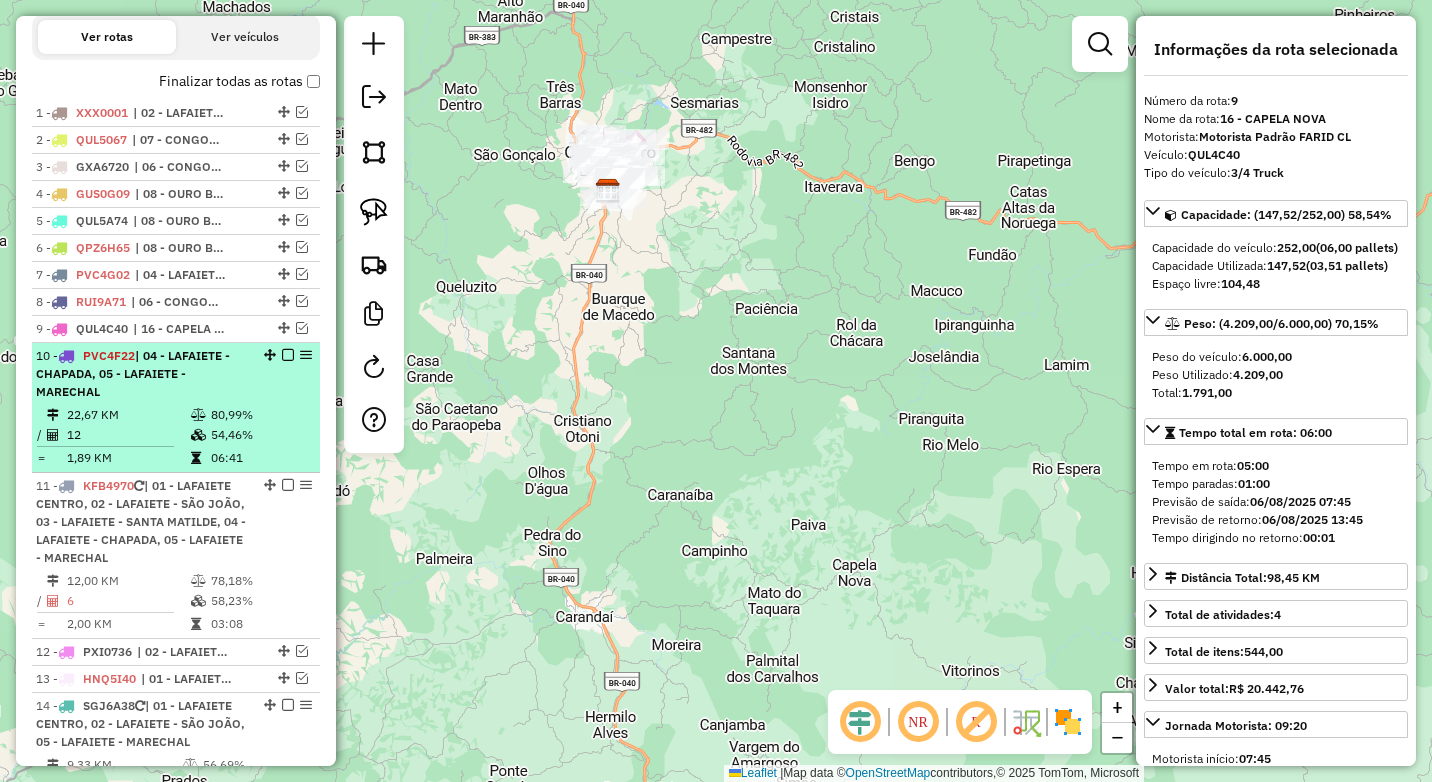 click on "10 -       PVC4F22   | 04 - LAFAIETE - CHAPADA, 05 - LAFAIETE - MARECHAL  22,67 KM   80,99%  /  12   54,46%     =  1,89 KM   06:41" at bounding box center (176, 408) 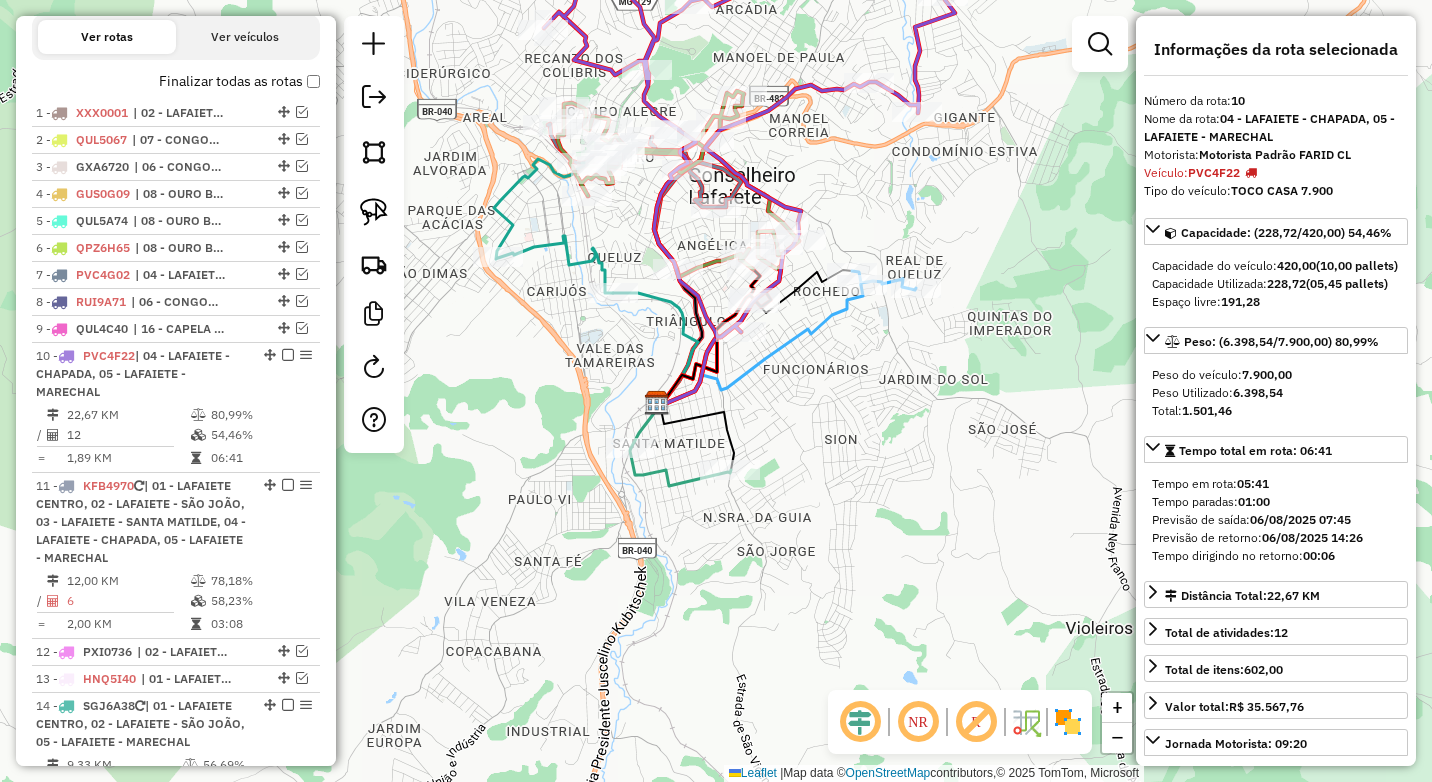 drag, startPoint x: 517, startPoint y: 568, endPoint x: 573, endPoint y: 412, distance: 165.7468 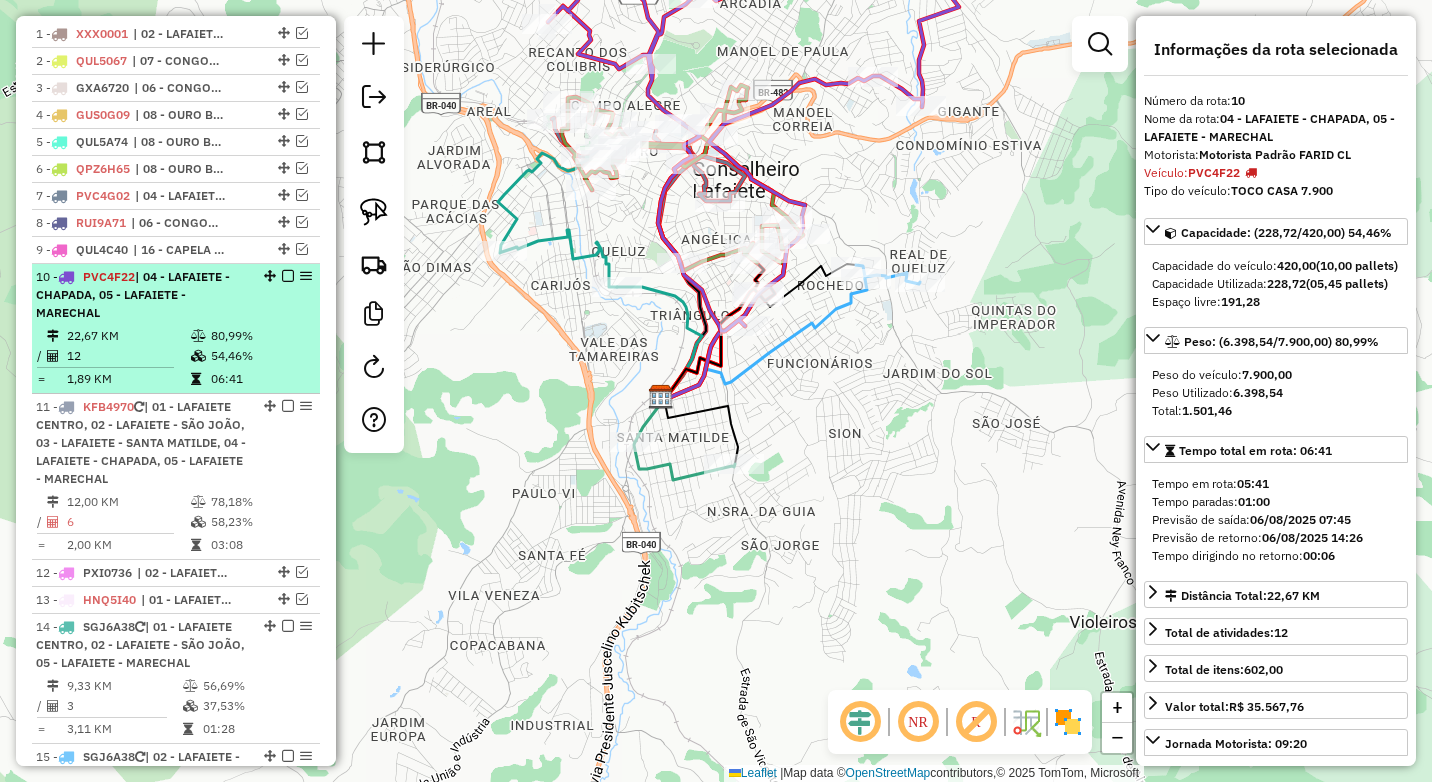 scroll, scrollTop: 890, scrollLeft: 0, axis: vertical 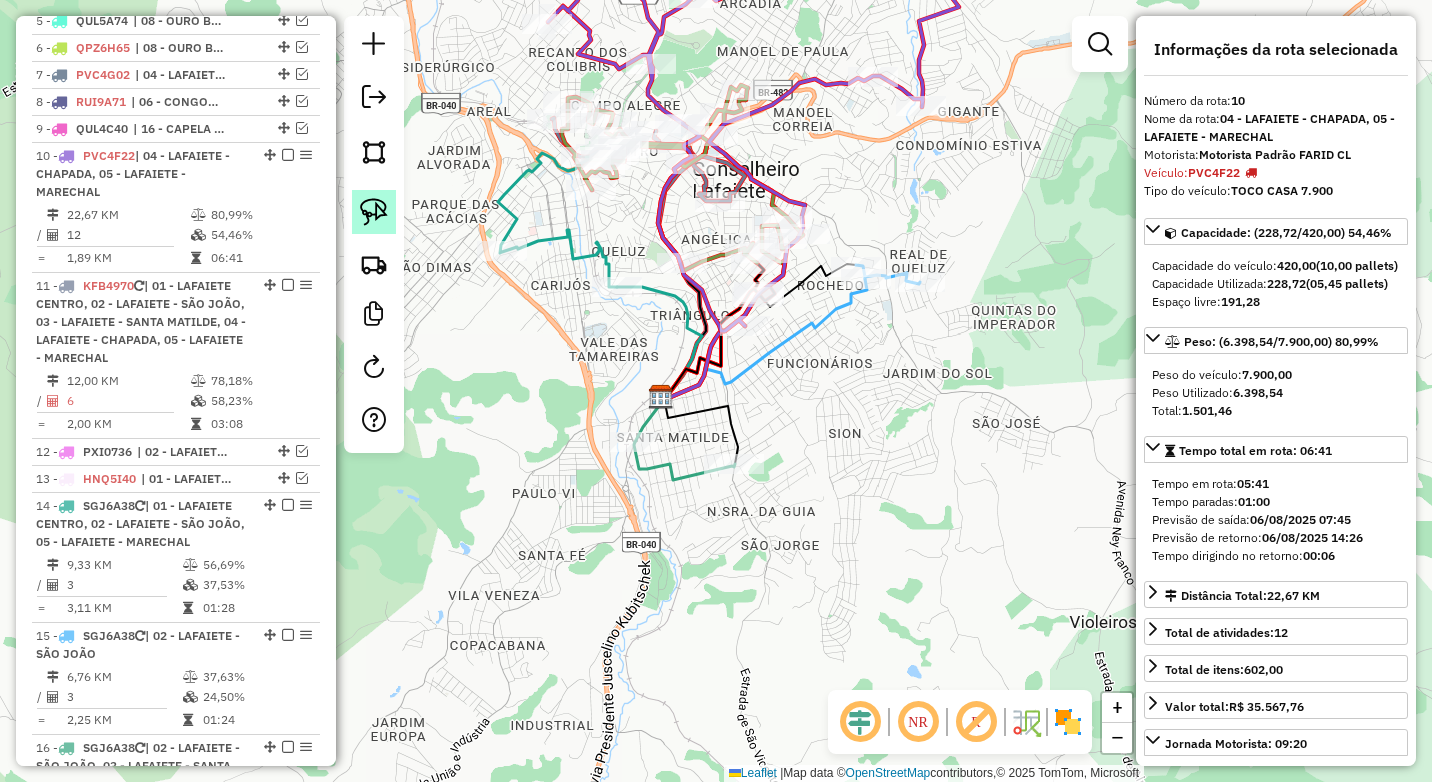 click 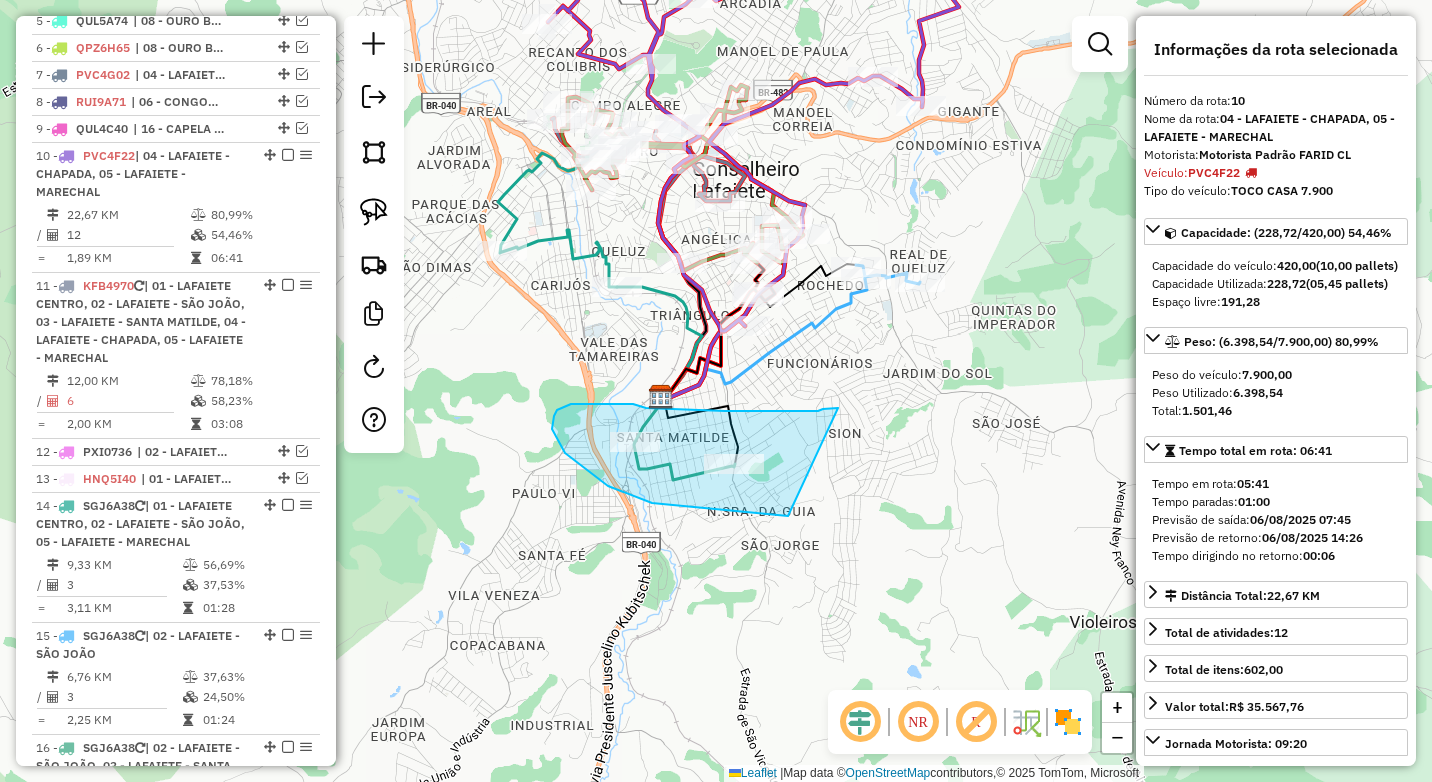 drag, startPoint x: 823, startPoint y: 409, endPoint x: 789, endPoint y: 516, distance: 112.27199 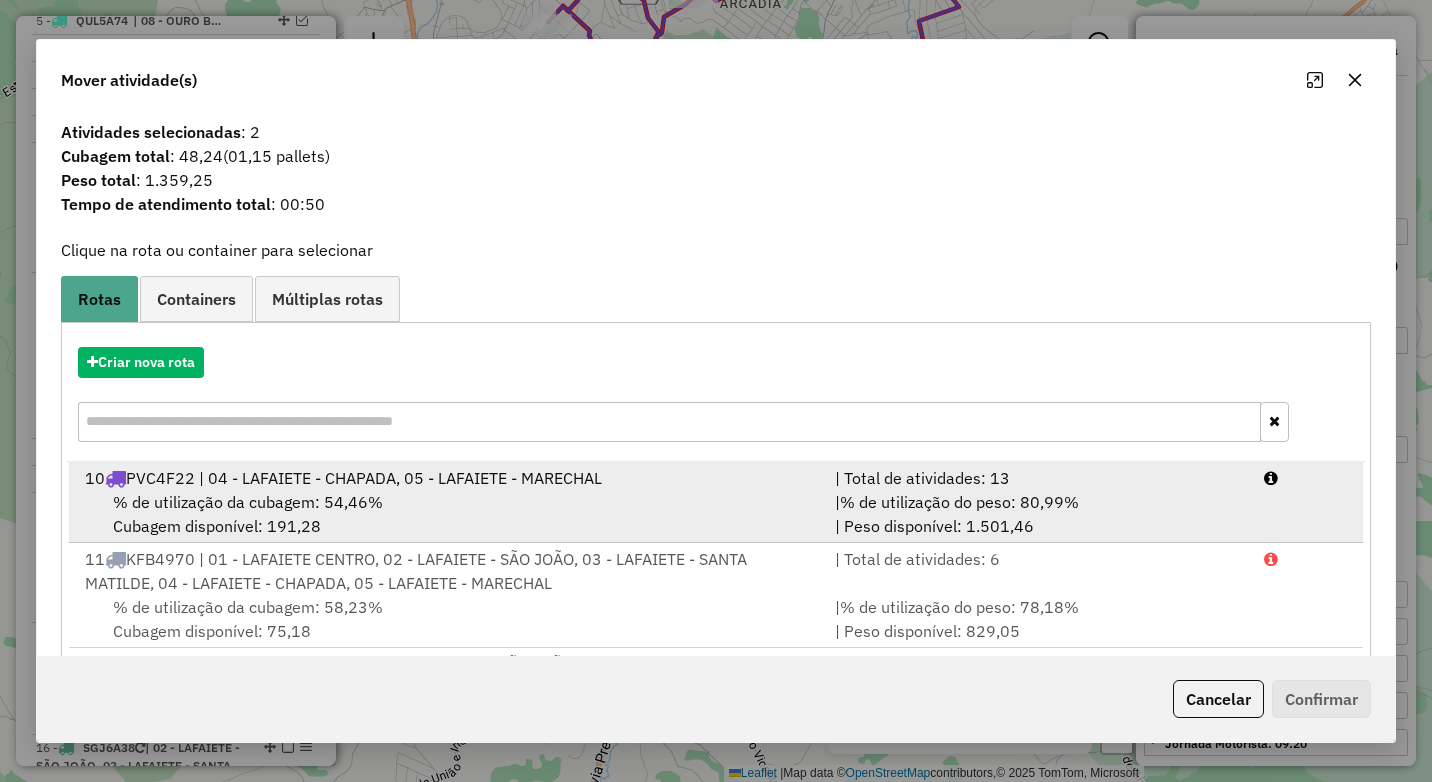 click on "% de utilização do peso: 80,99%" at bounding box center [959, 502] 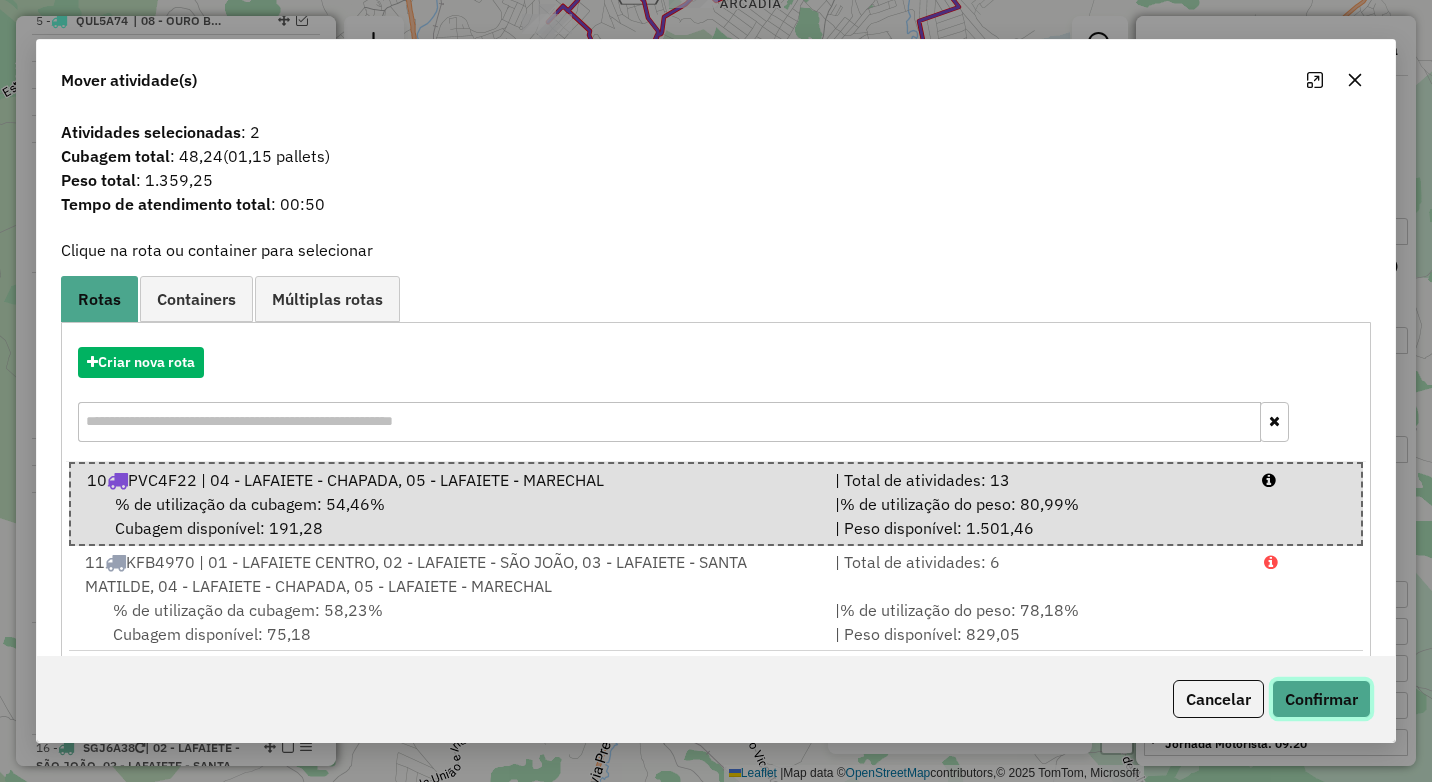 click on "Confirmar" 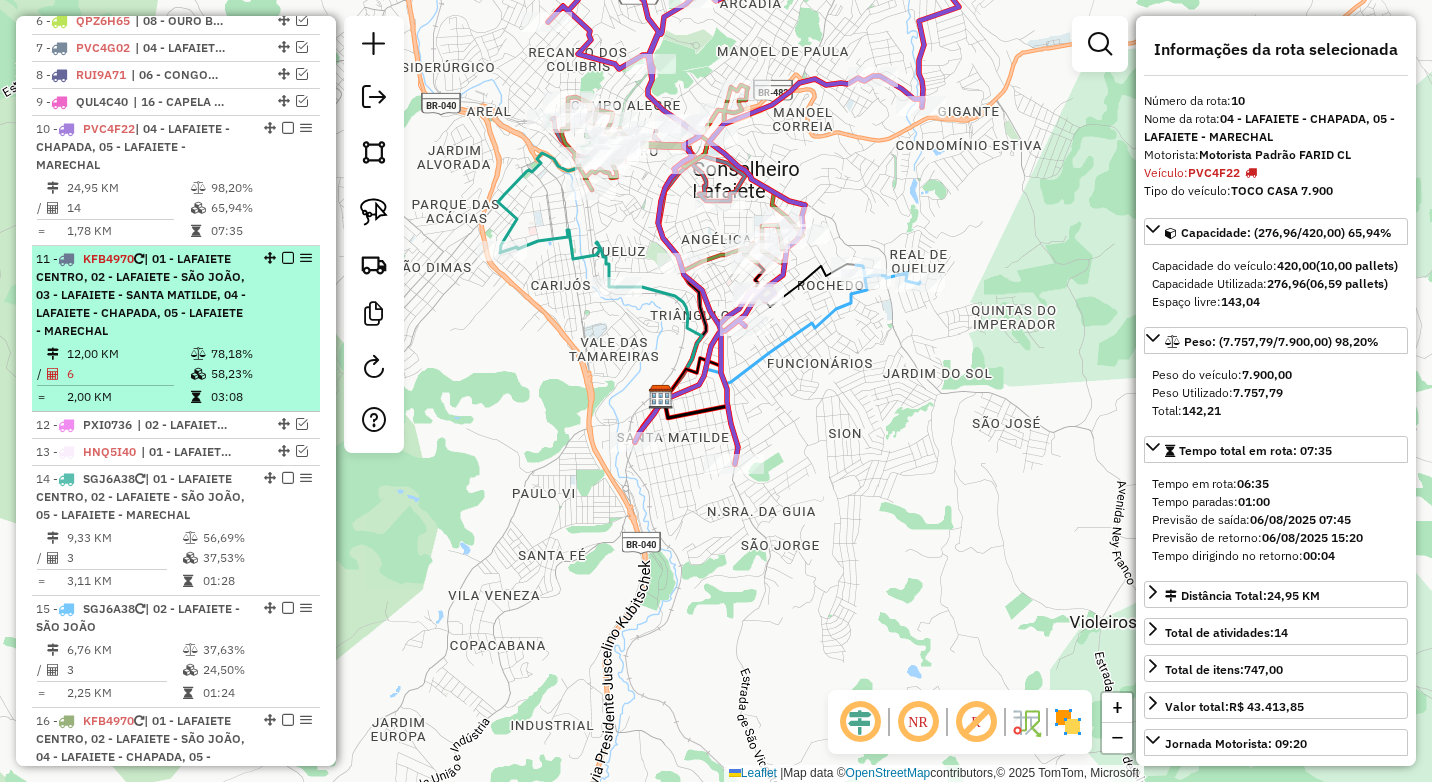 scroll, scrollTop: 817, scrollLeft: 0, axis: vertical 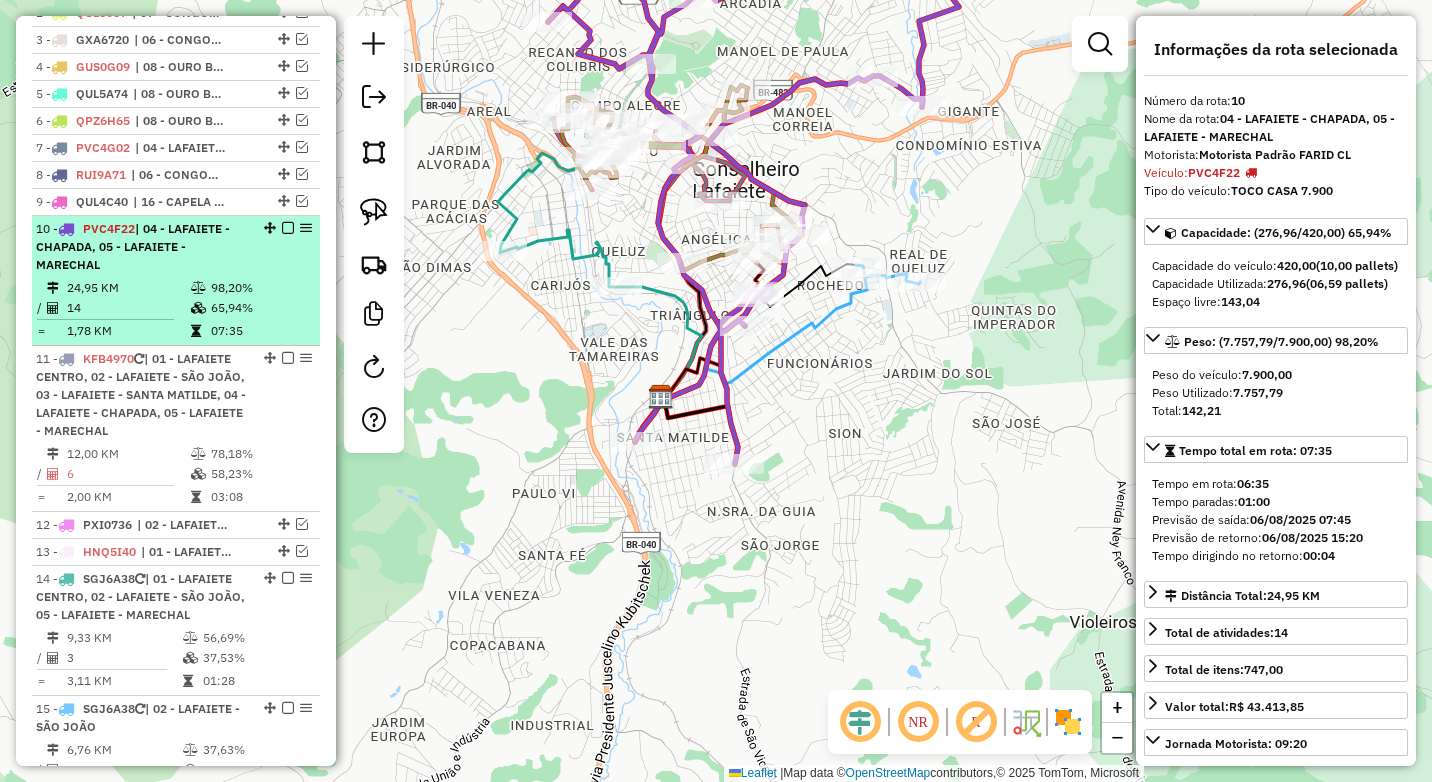 click on "10 -       PVC4F22   | 04 - LAFAIETE - CHAPADA, 05 - LAFAIETE - MARECHAL  24,95 KM   98,20%  /  14   65,94%     =  1,78 KM   07:35" at bounding box center (176, 281) 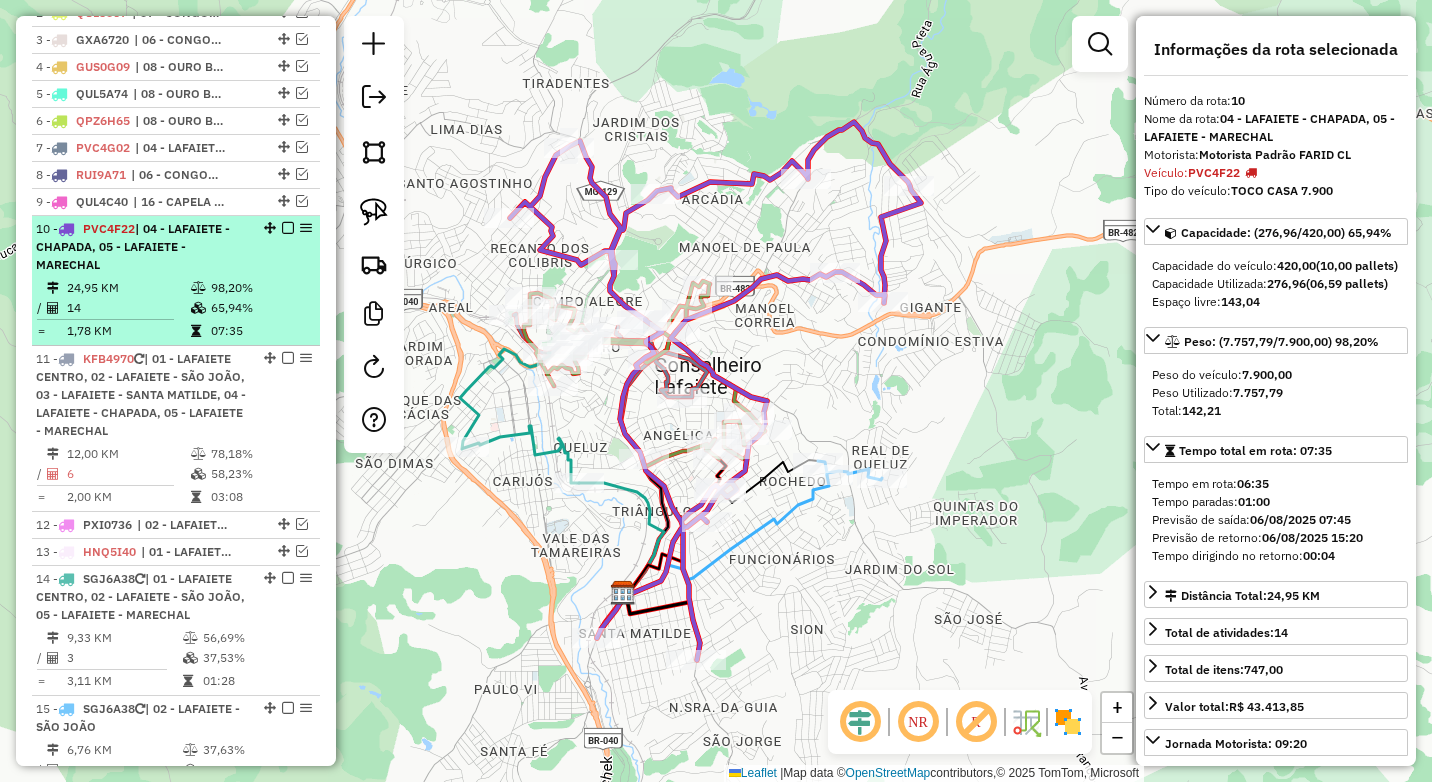 drag, startPoint x: 257, startPoint y: 278, endPoint x: 208, endPoint y: 262, distance: 51.546097 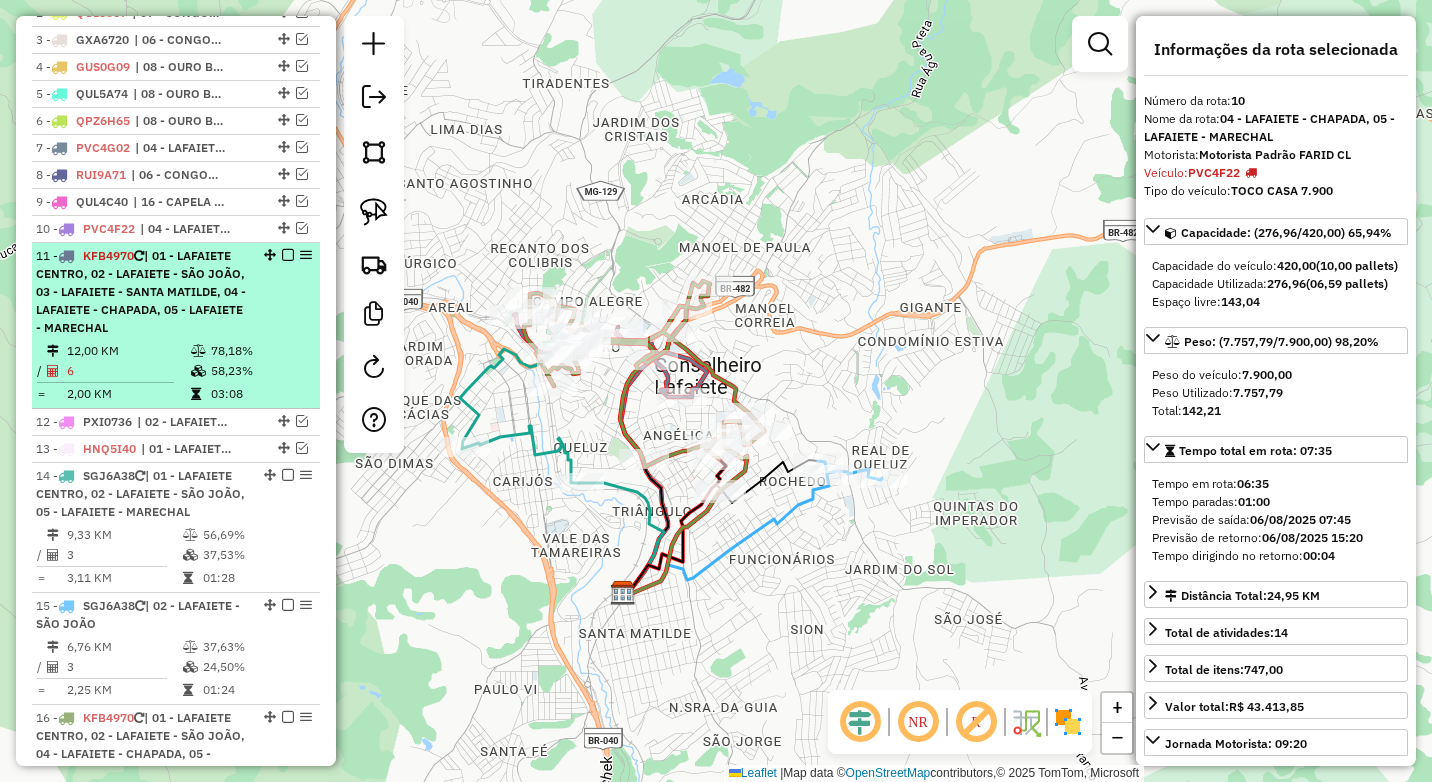 click at bounding box center (200, 351) 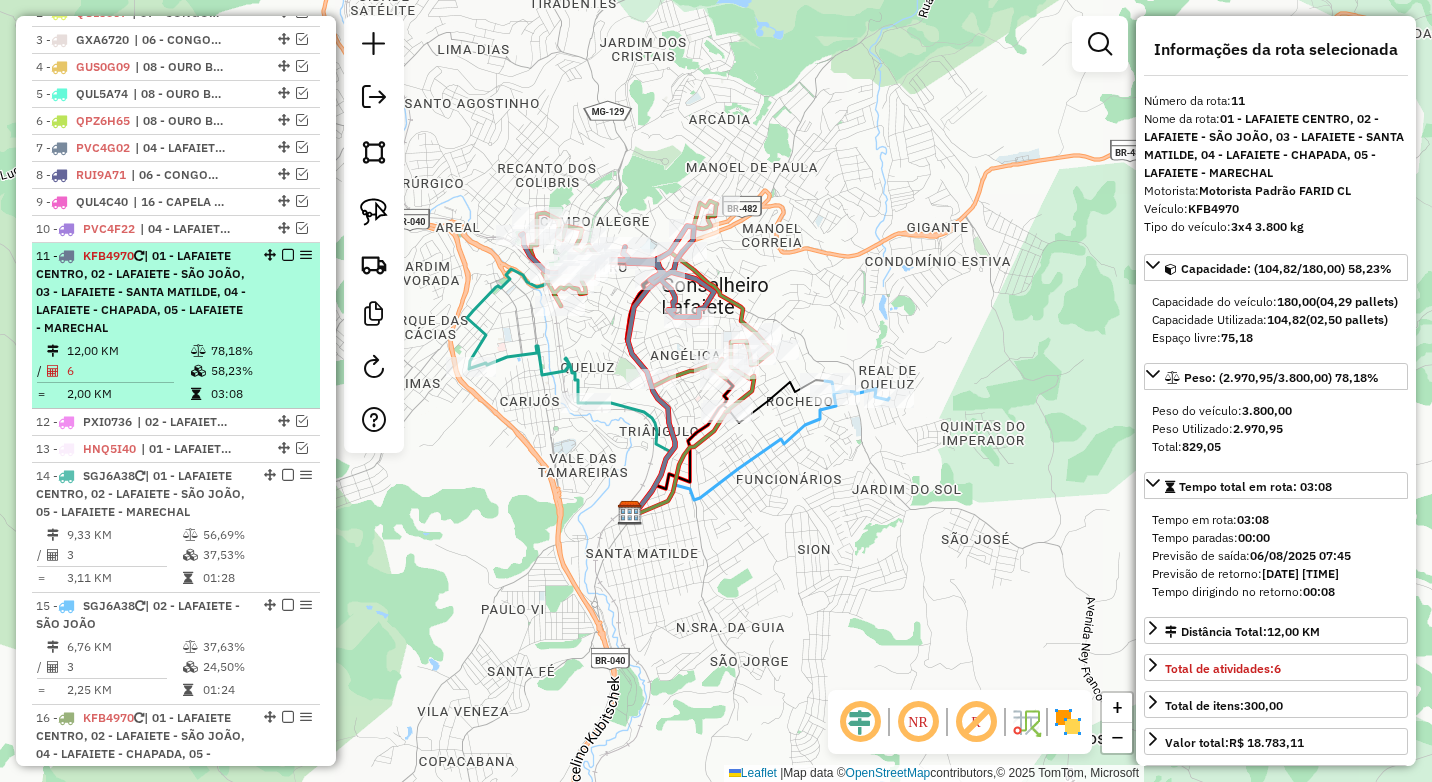 click on "6" at bounding box center [128, 371] 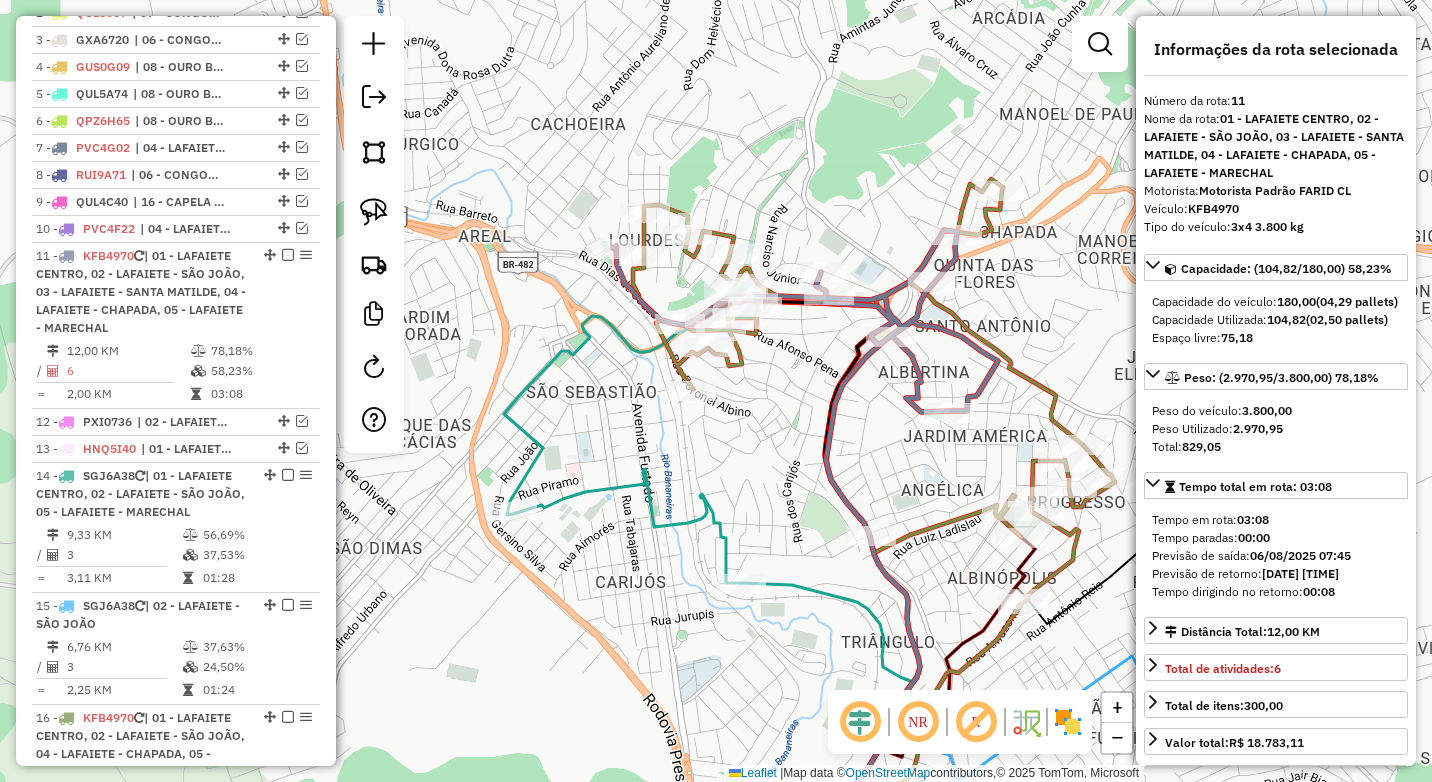 drag, startPoint x: 675, startPoint y: 293, endPoint x: 764, endPoint y: 425, distance: 159.20113 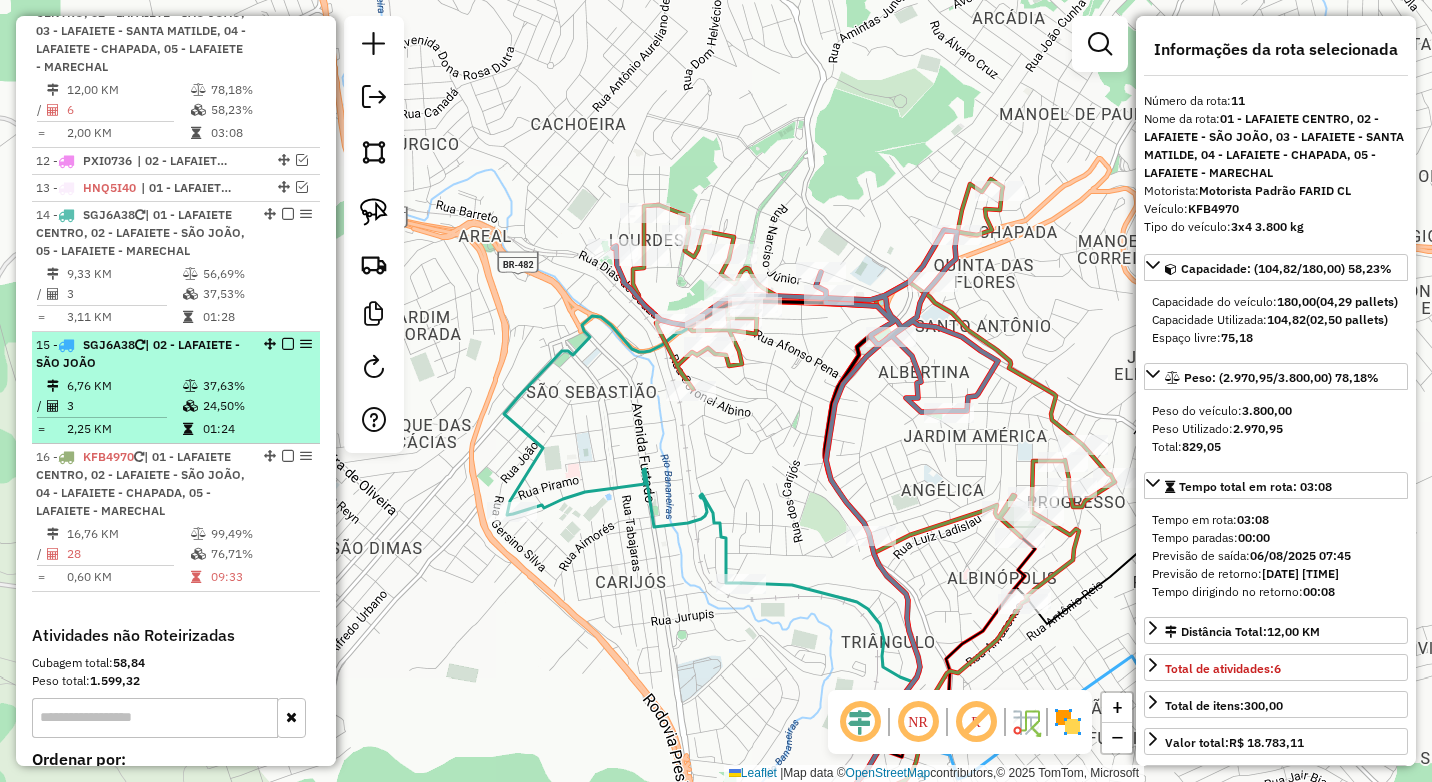 scroll, scrollTop: 1117, scrollLeft: 0, axis: vertical 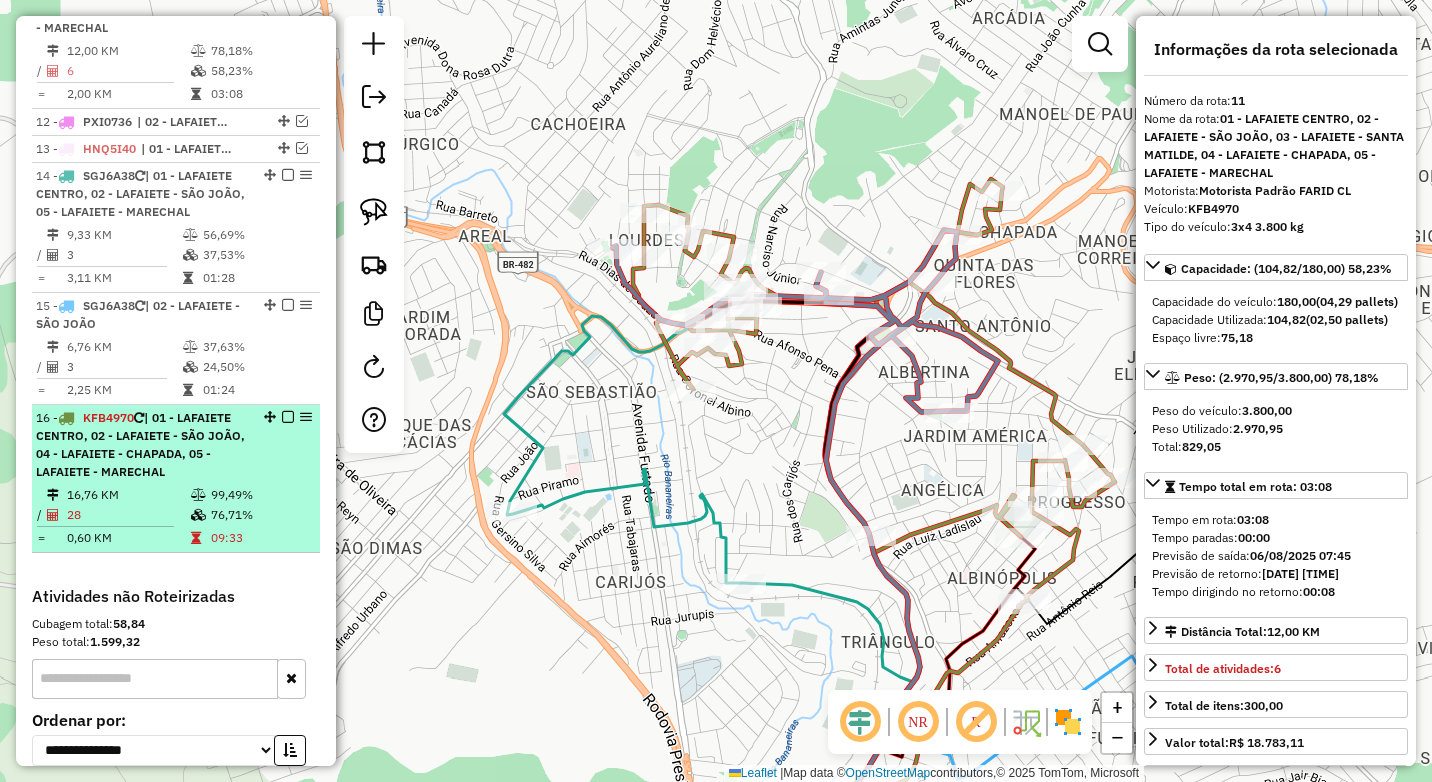 click on "| 01 - LAFAIETE CENTRO, 02 - LAFAIETE - SÃO JOÃO, 04 - LAFAIETE - CHAPADA, 05 - LAFAIETE - MARECHAL" at bounding box center (140, 444) 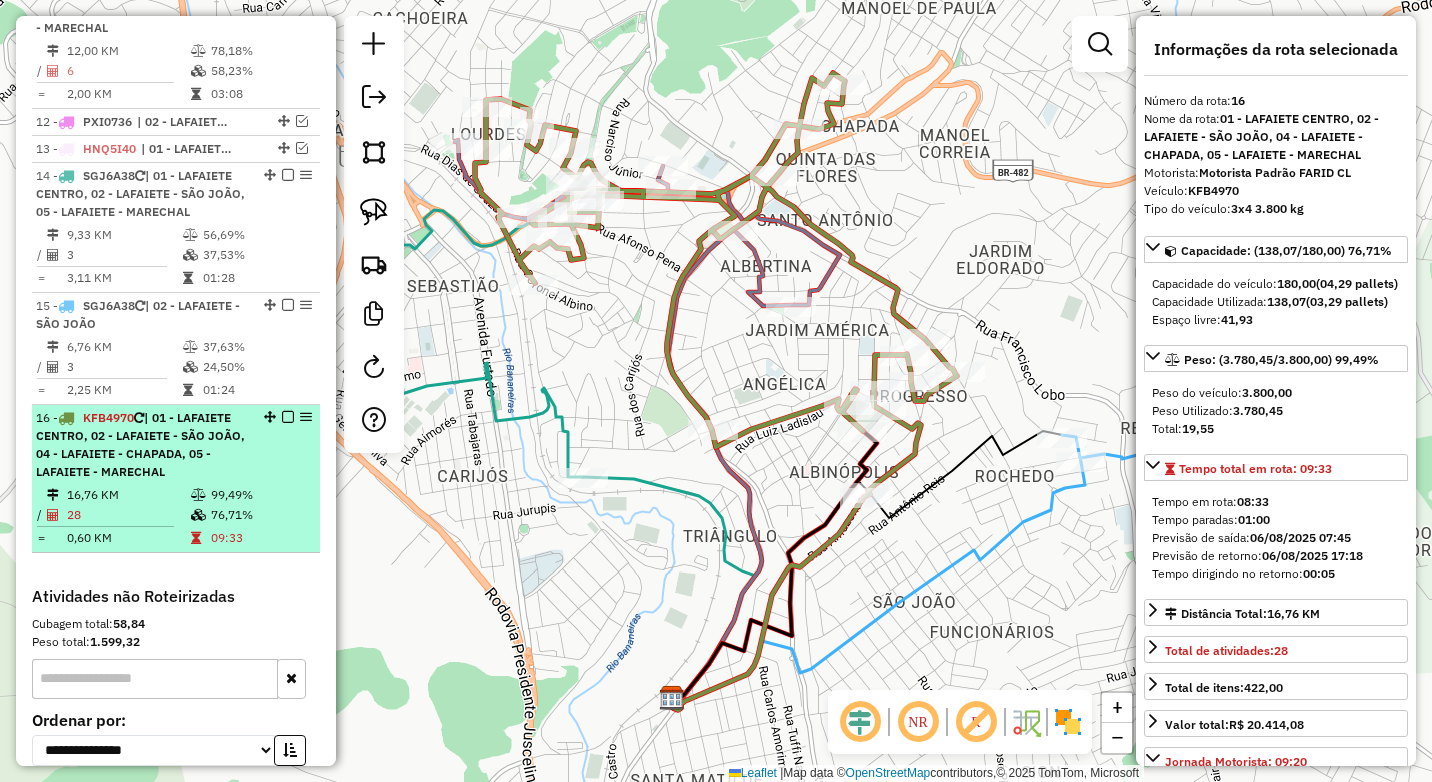 click at bounding box center (288, 417) 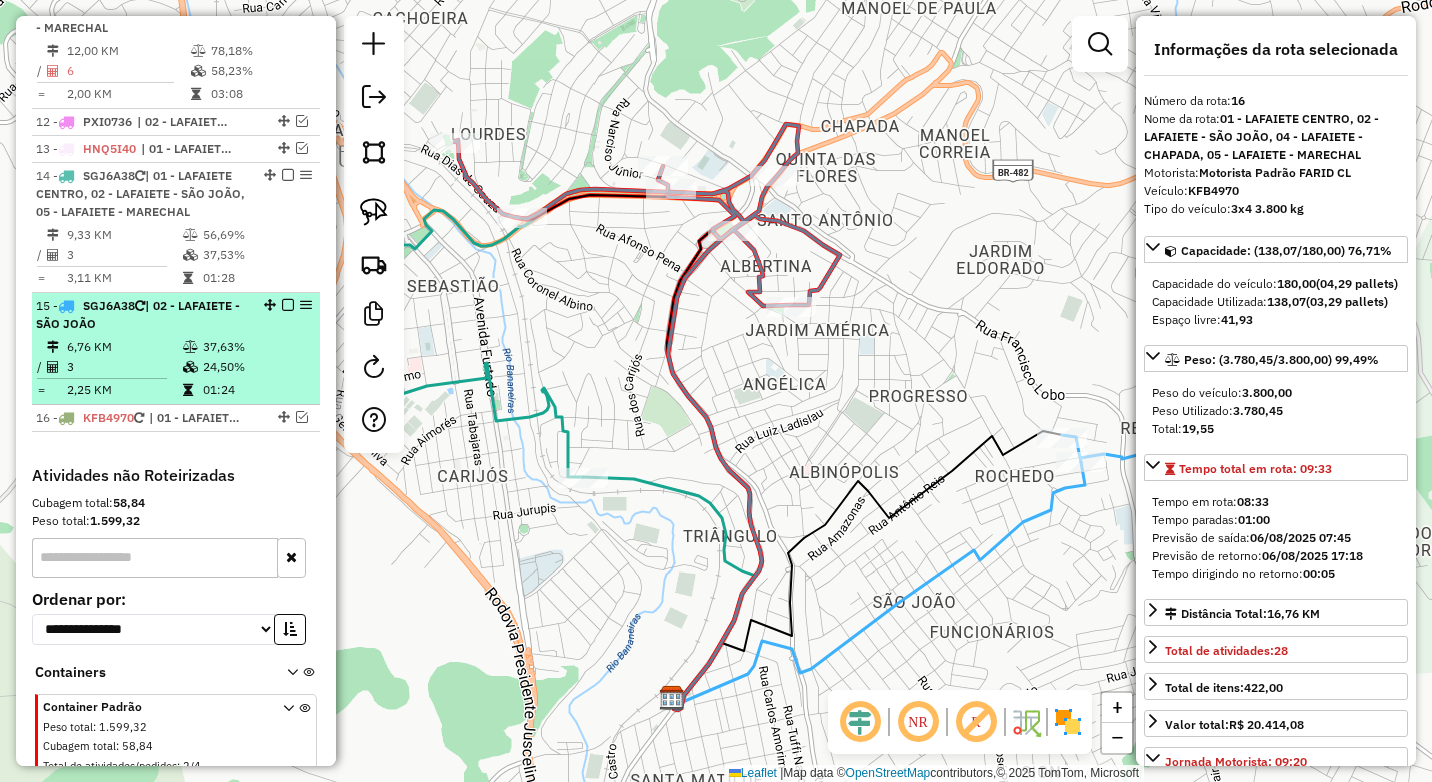 click on "24,50%" at bounding box center [256, 367] 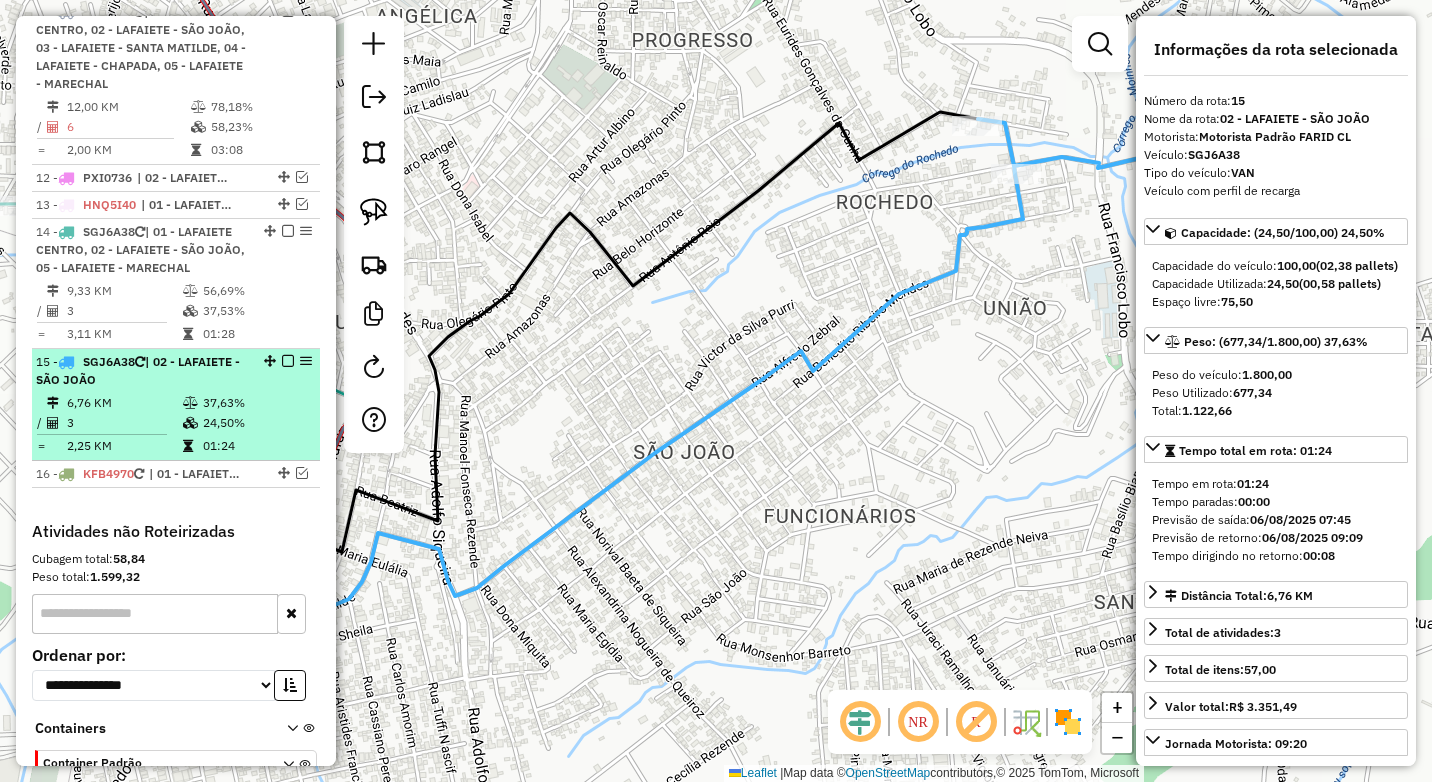 scroll, scrollTop: 1017, scrollLeft: 0, axis: vertical 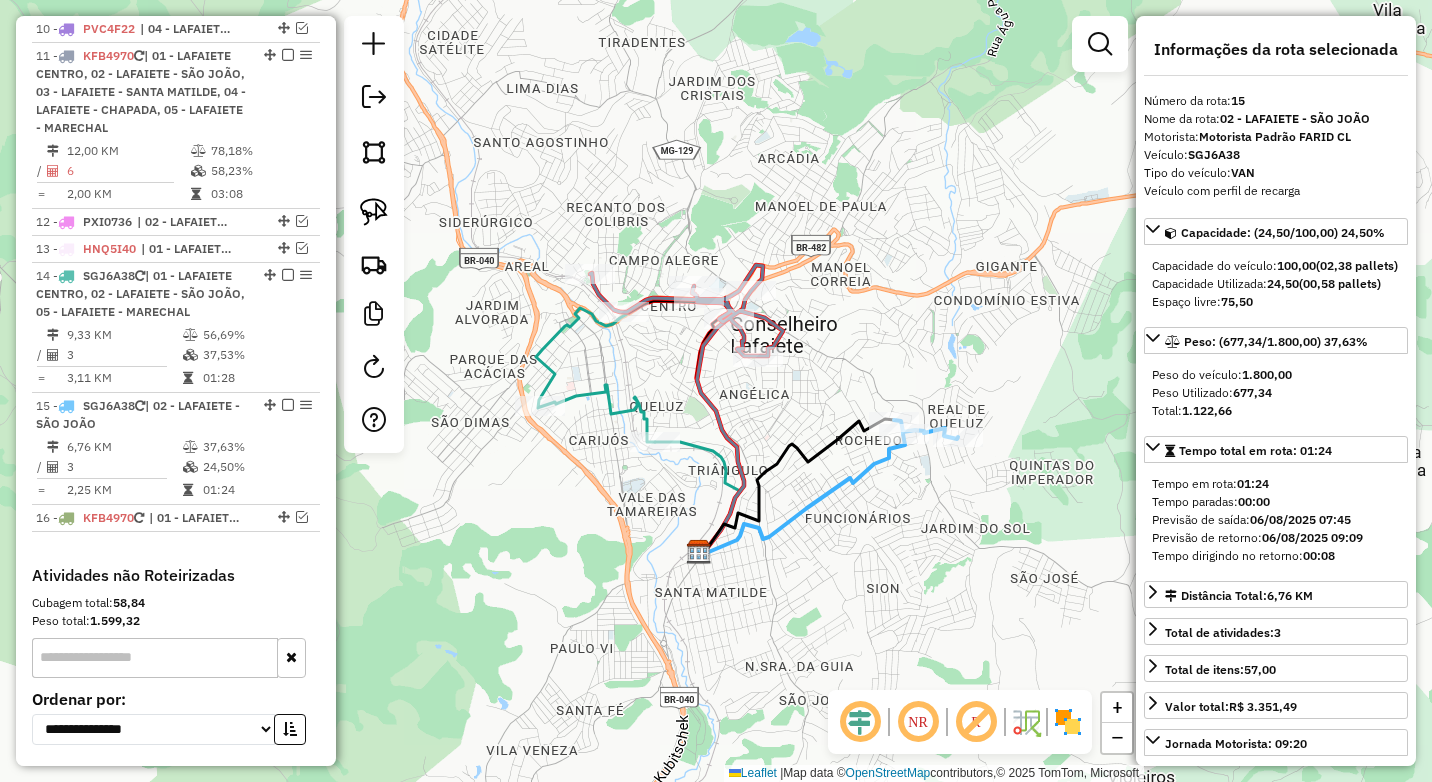 drag, startPoint x: 569, startPoint y: 362, endPoint x: 710, endPoint y: 457, distance: 170.01764 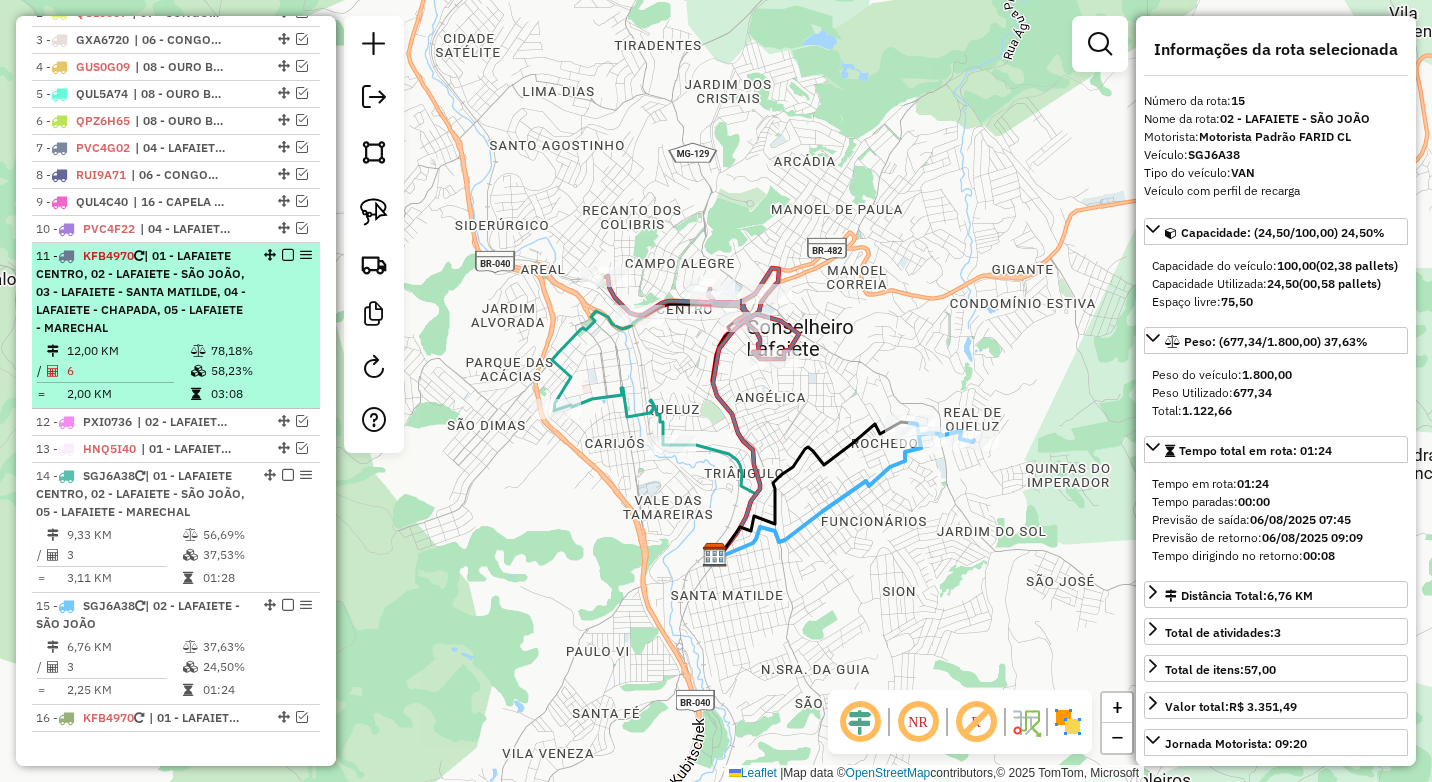 scroll, scrollTop: 917, scrollLeft: 0, axis: vertical 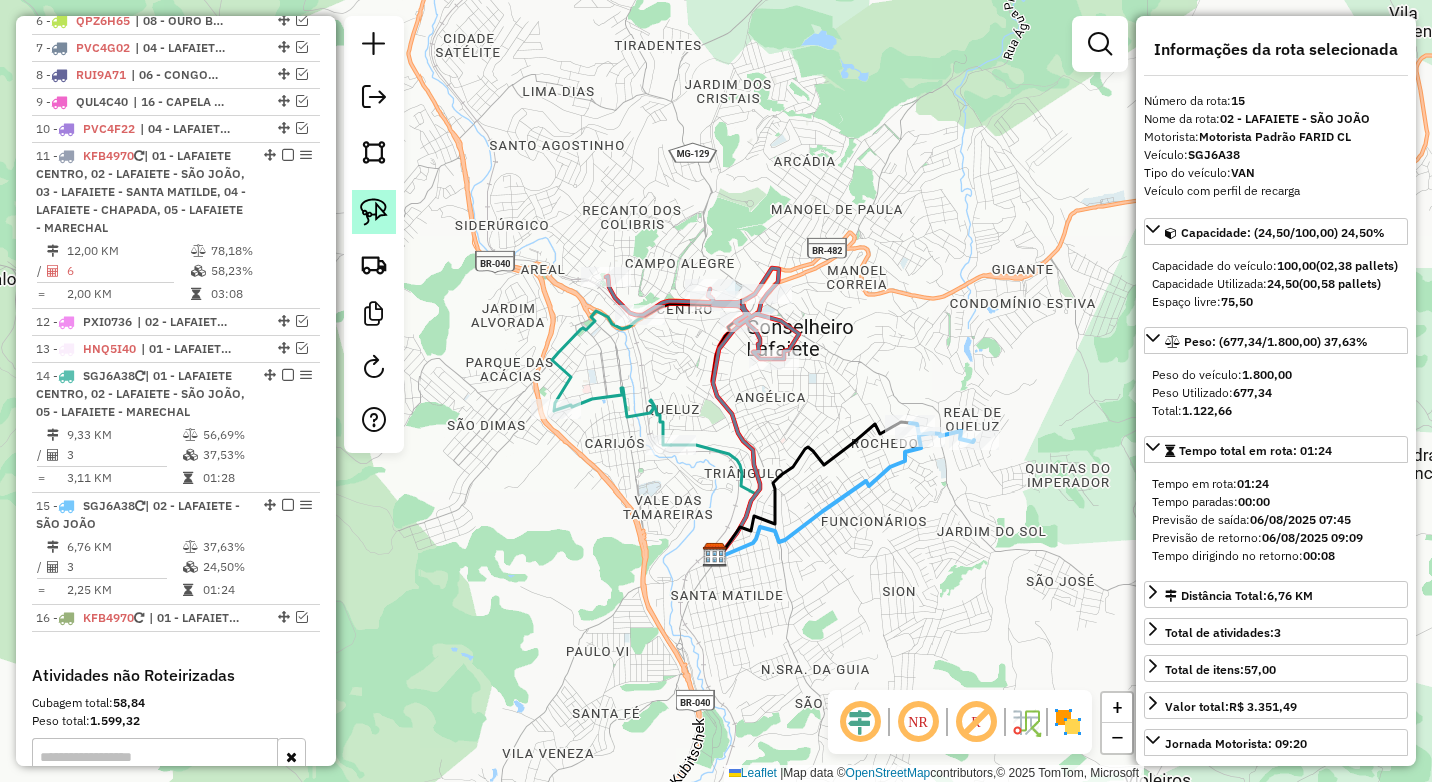 click 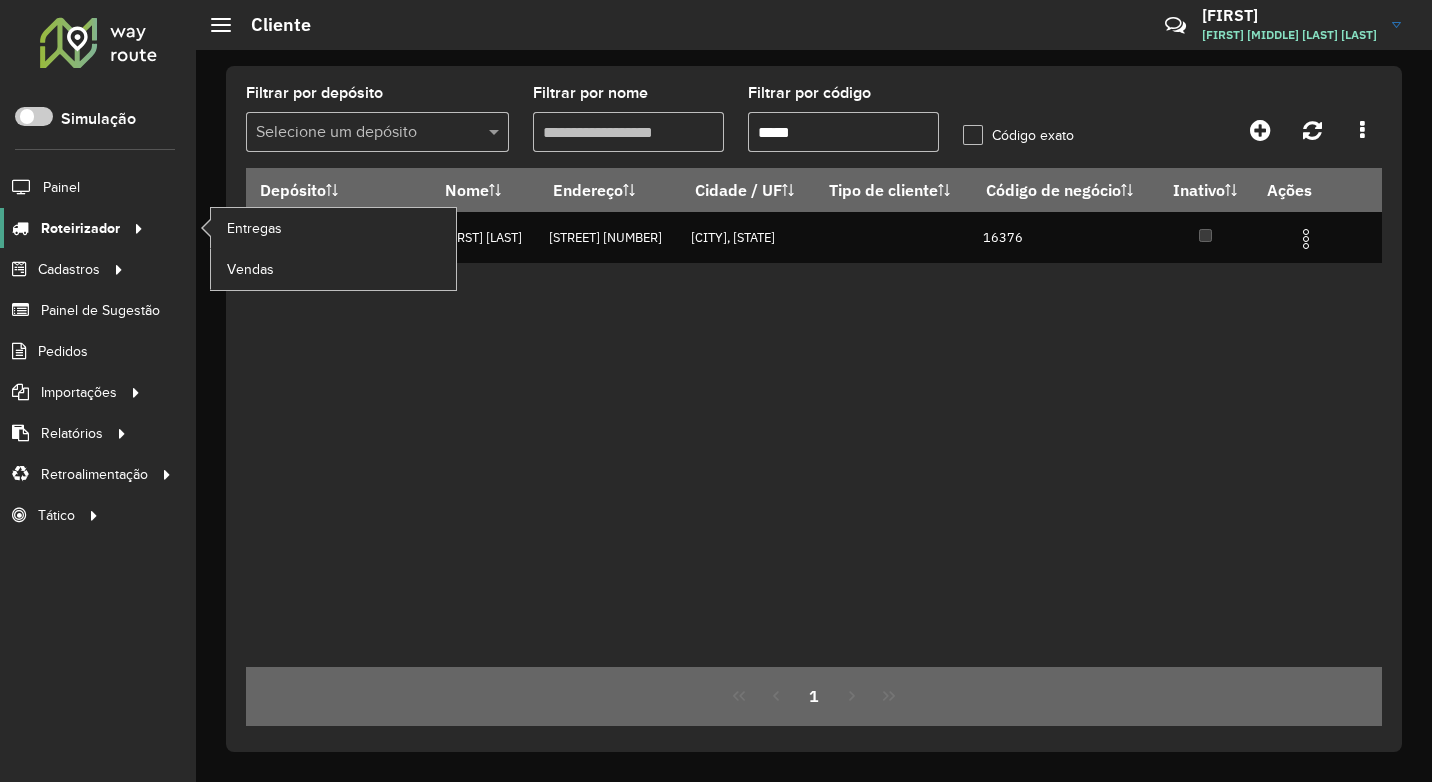 scroll, scrollTop: 0, scrollLeft: 0, axis: both 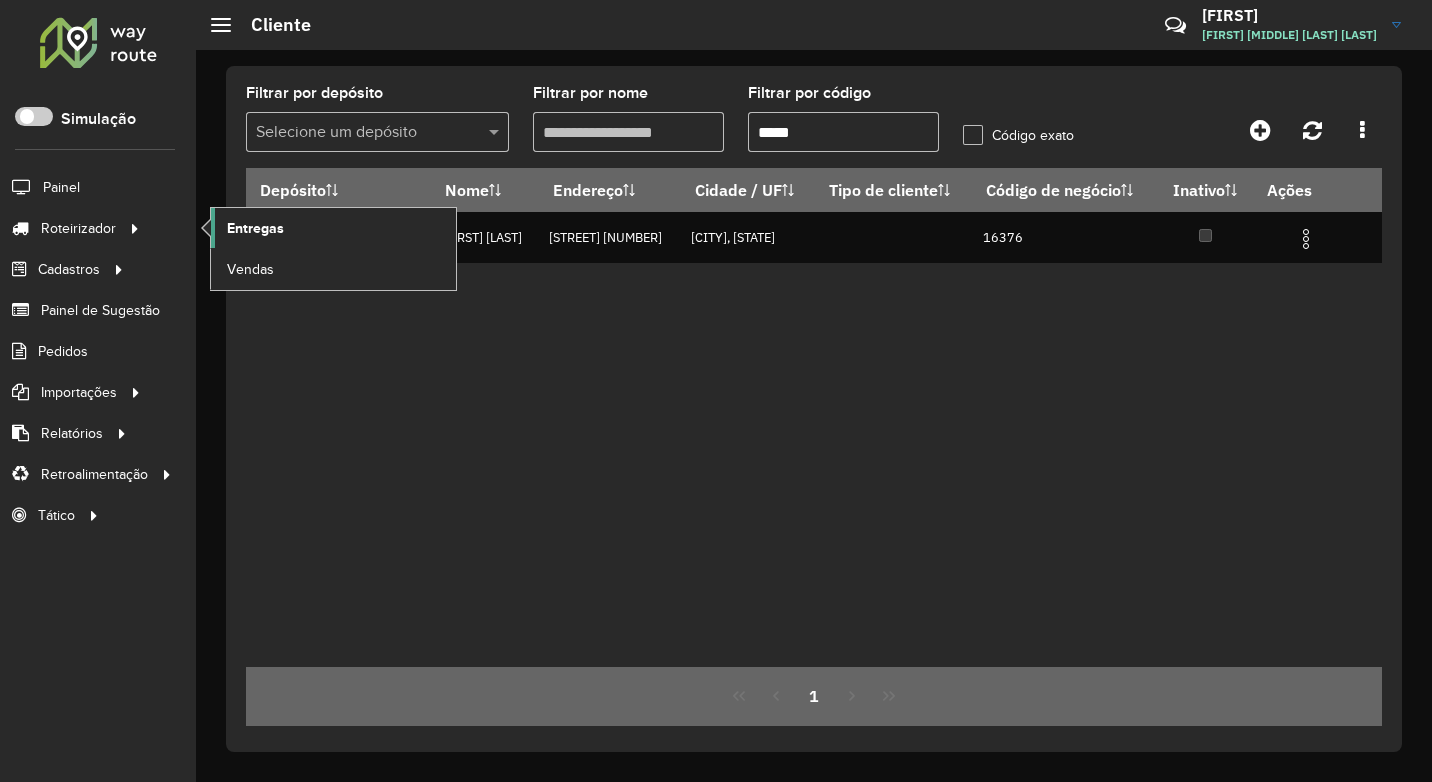 click on "Entregas" 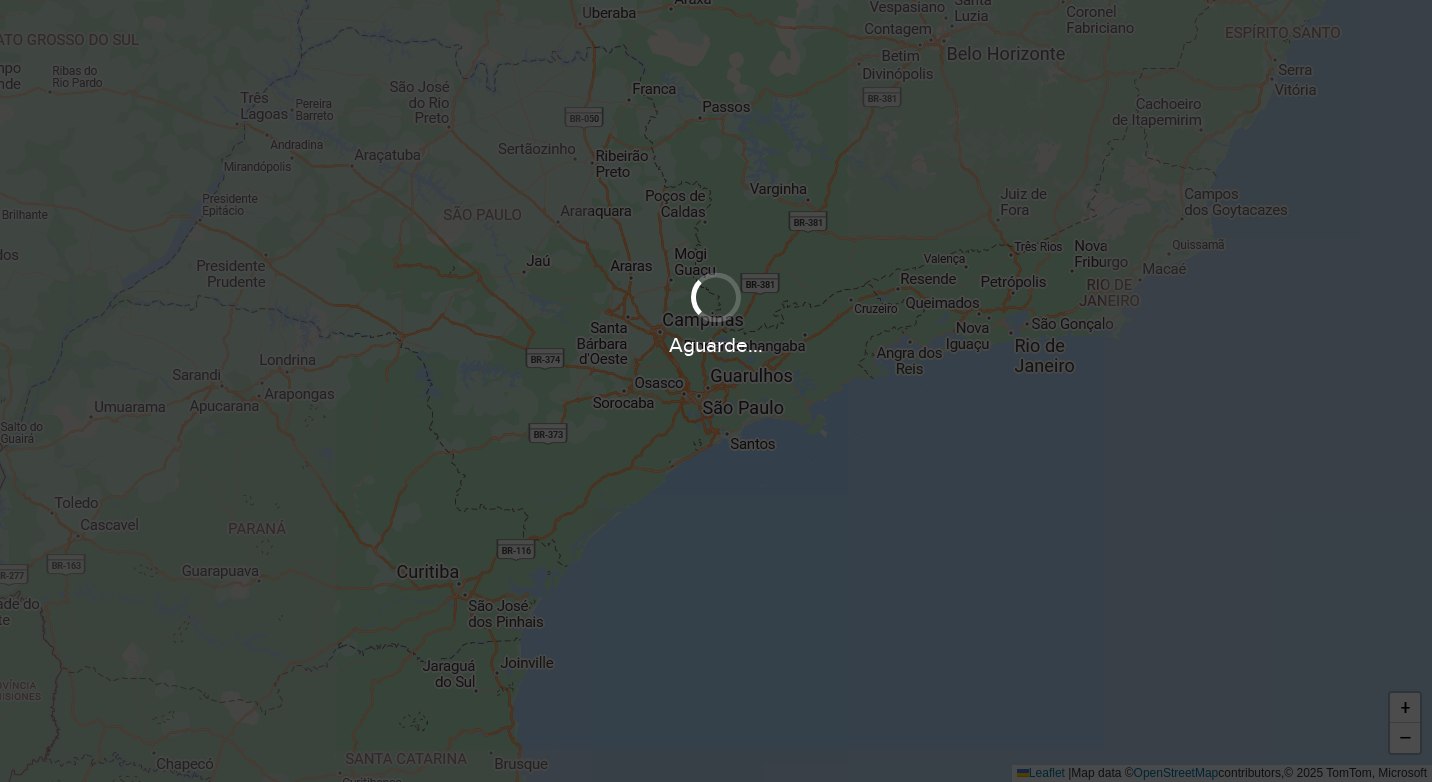 scroll, scrollTop: 0, scrollLeft: 0, axis: both 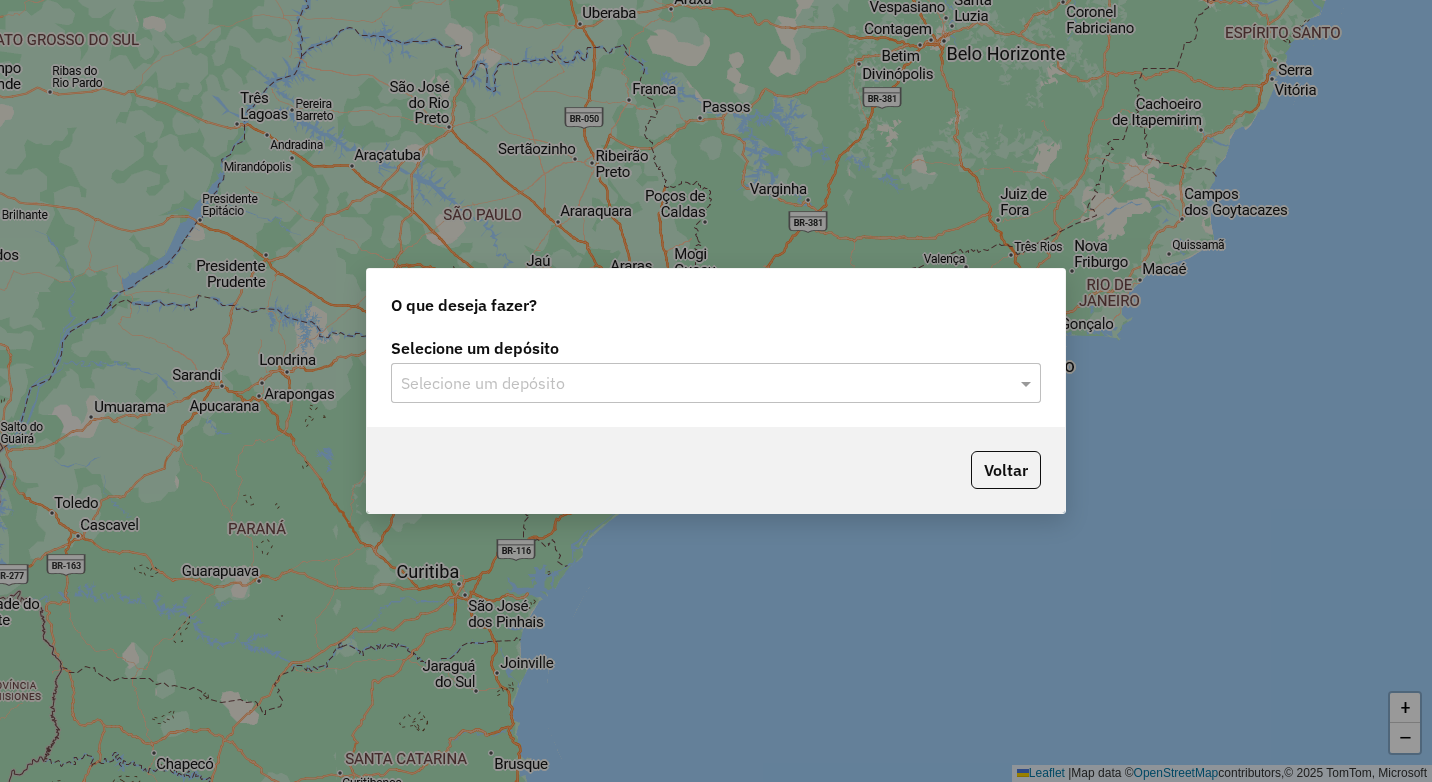 click on "Selecione um depósito" 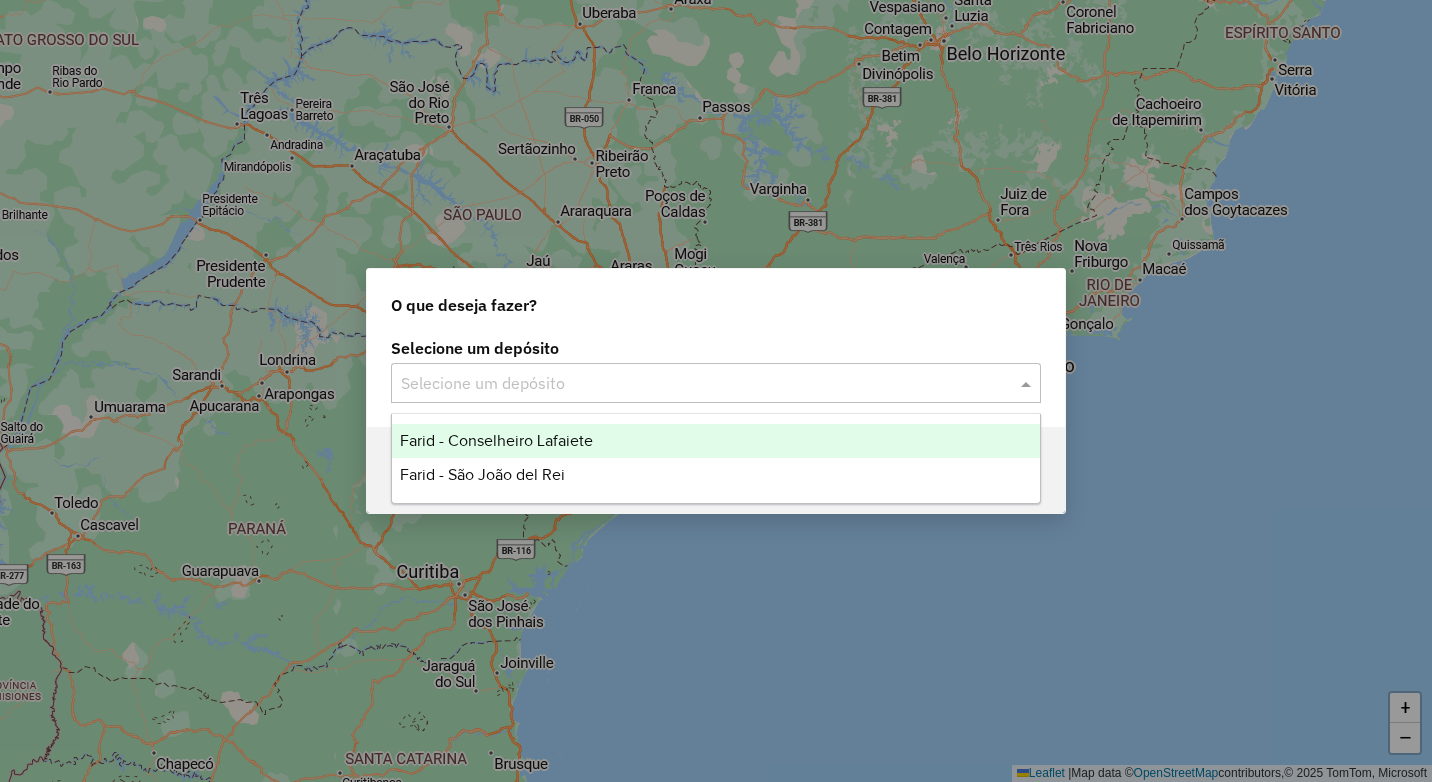 click on "Farid - Conselheiro Lafaiete" at bounding box center (496, 440) 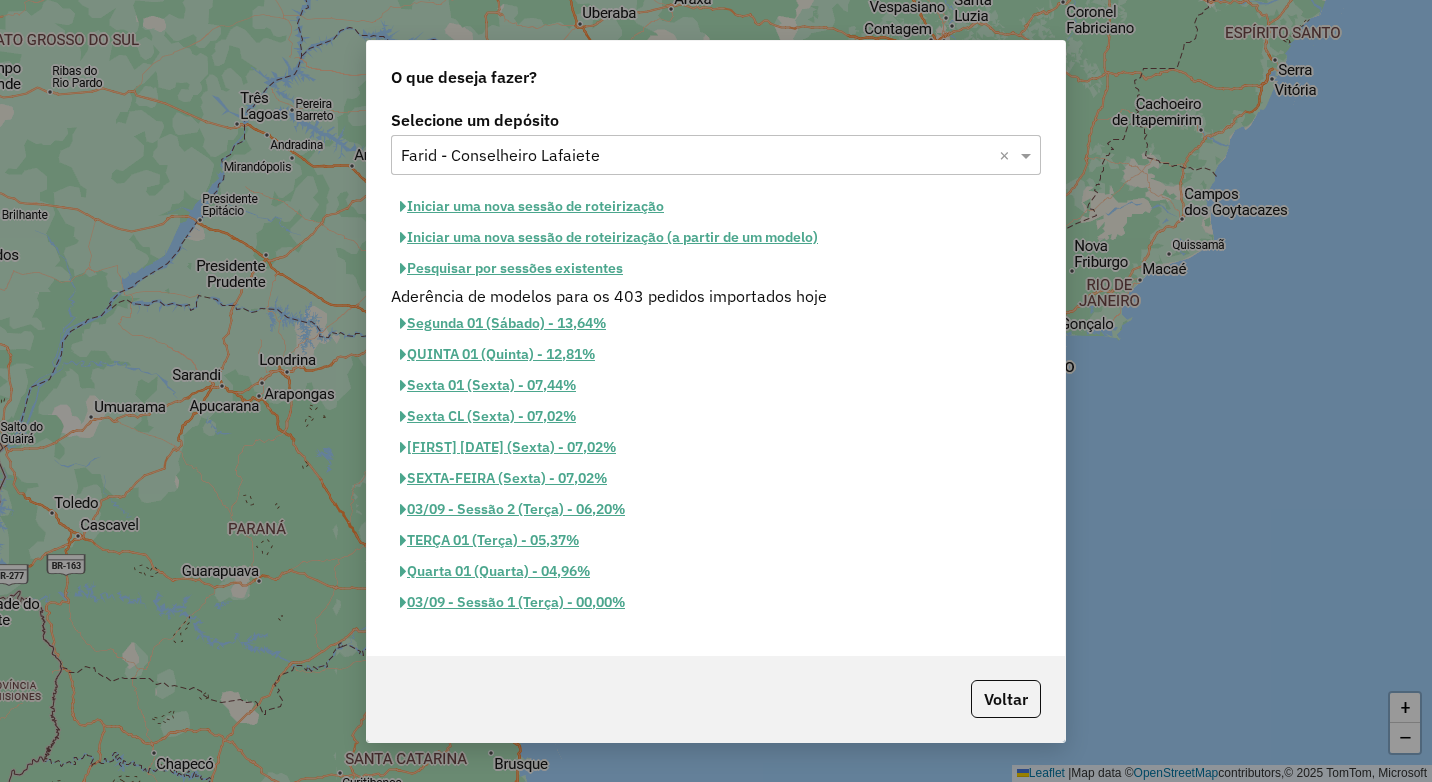 click on "Pesquisar por sessões existentes" 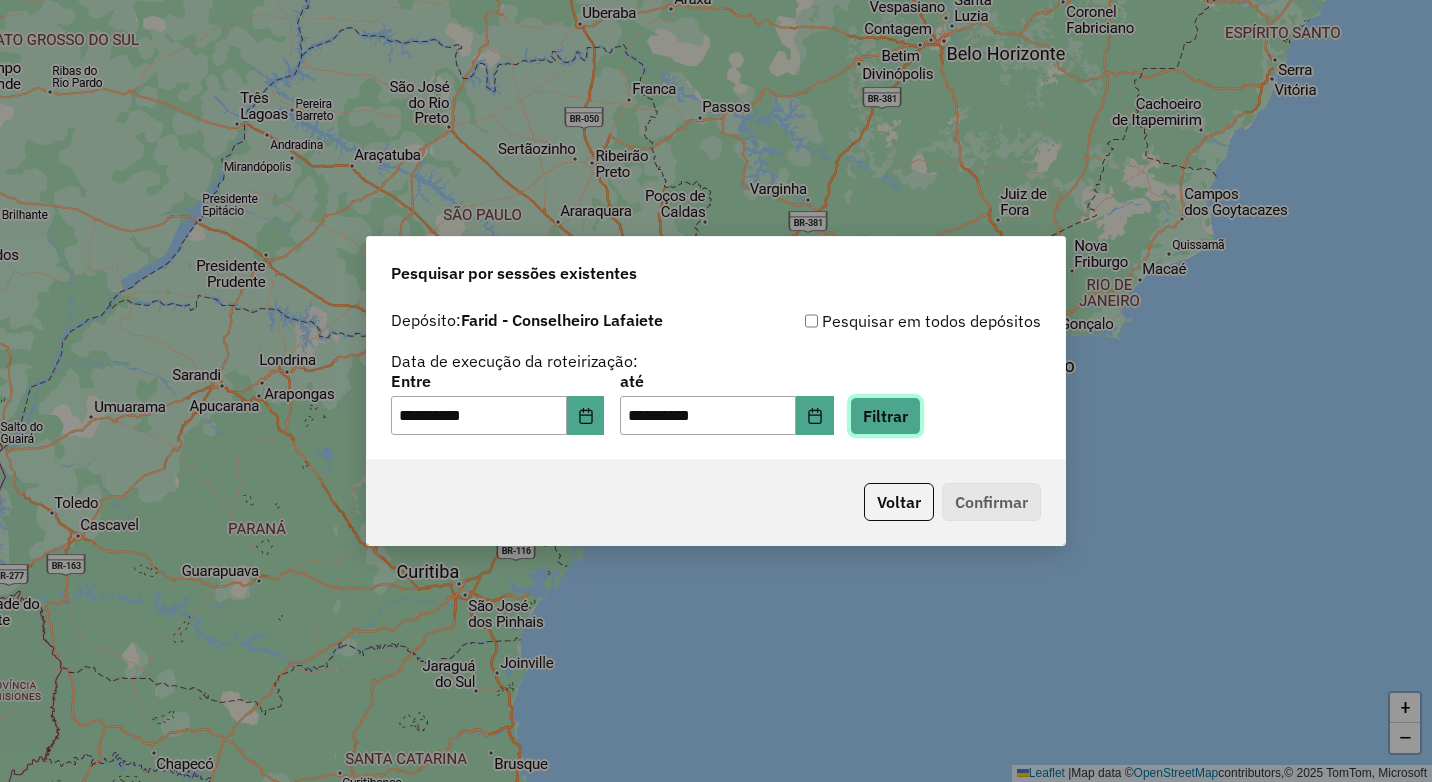 click on "Filtrar" 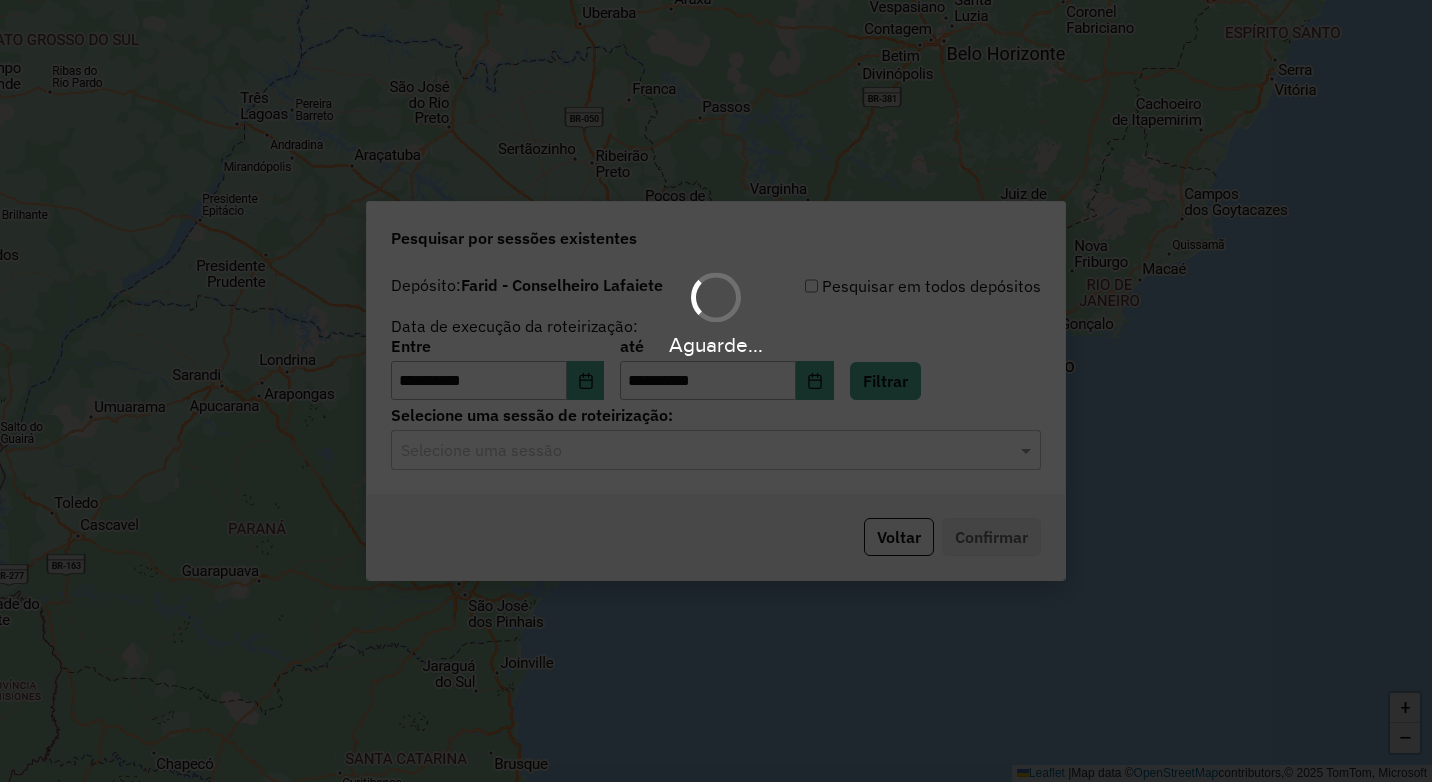 click on "Aguarde..." at bounding box center (716, 391) 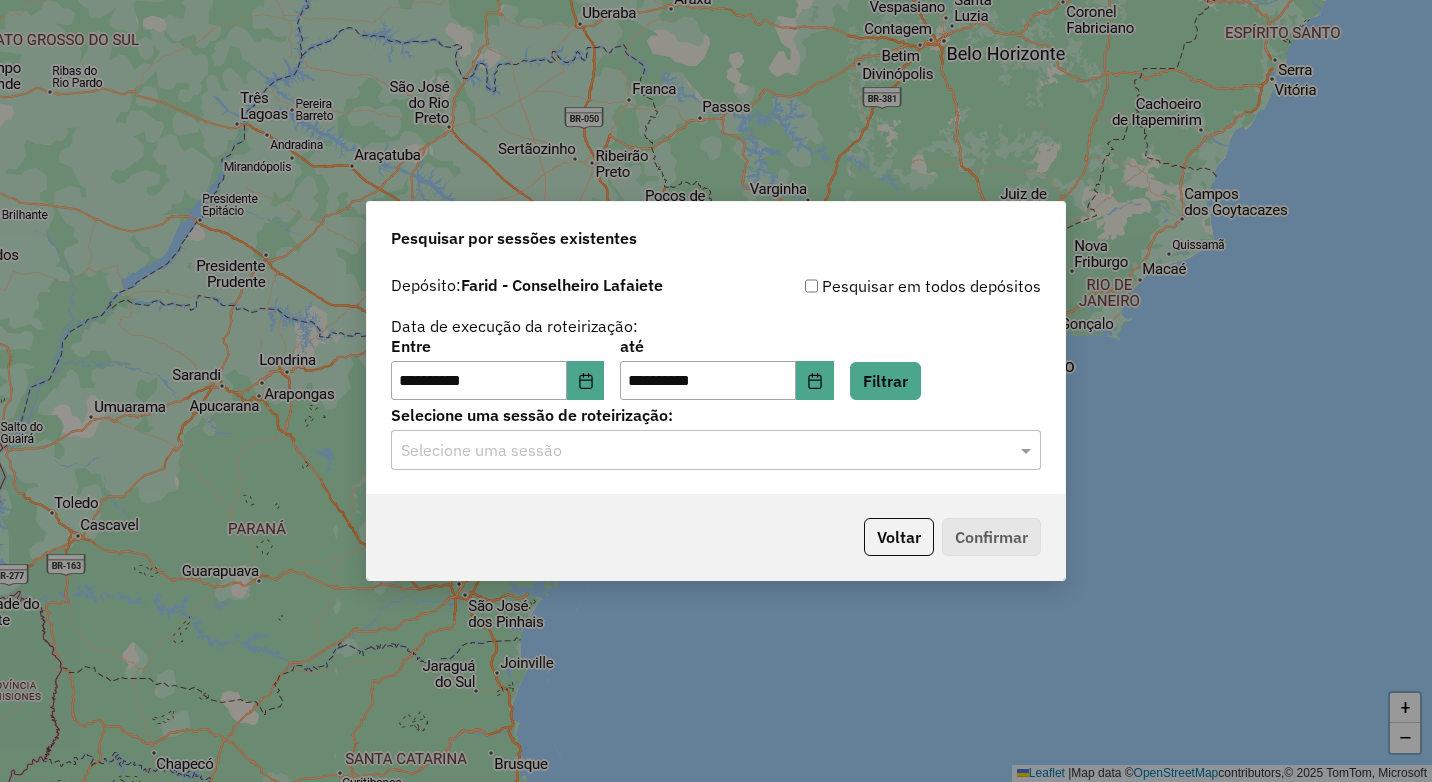 click 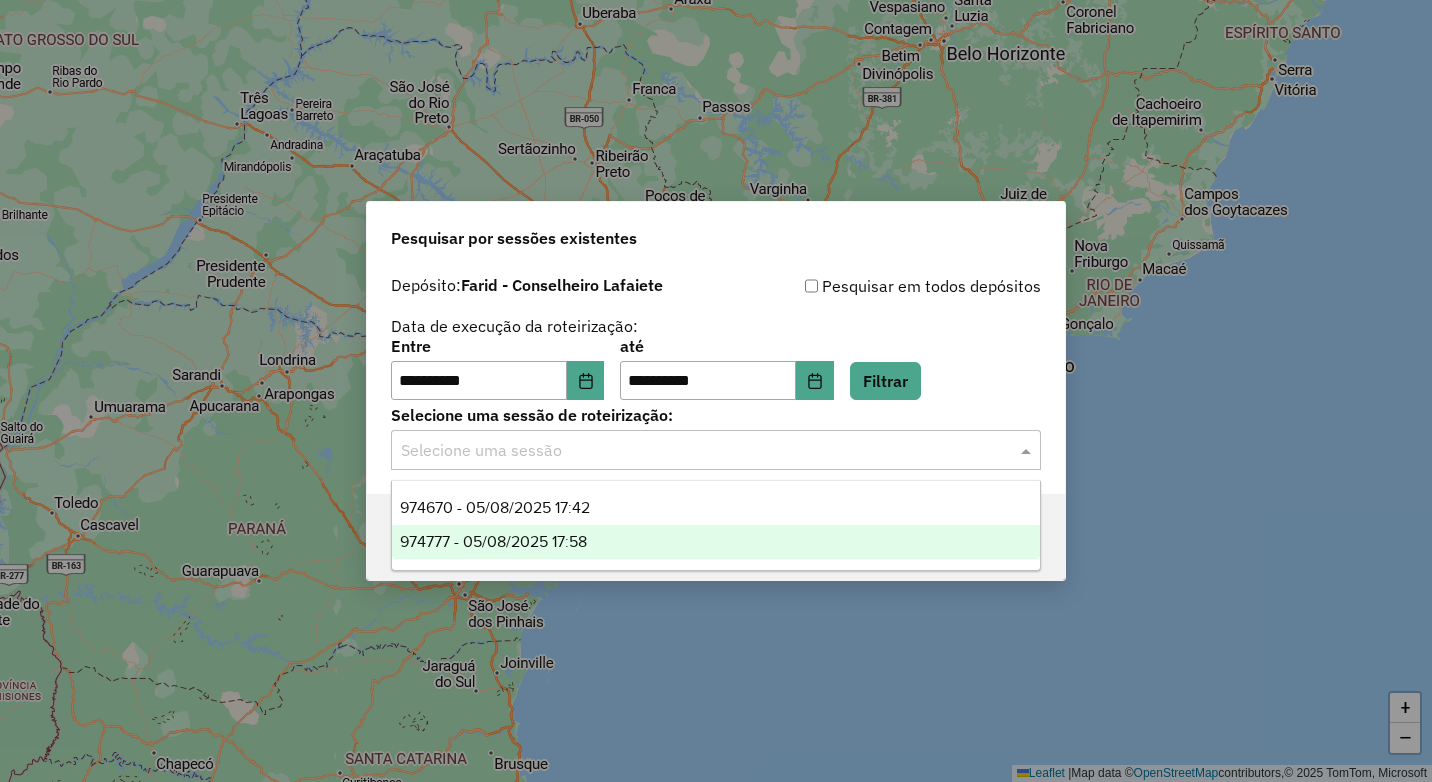 click on "974777 - 05/08/2025 17:58" at bounding box center [716, 542] 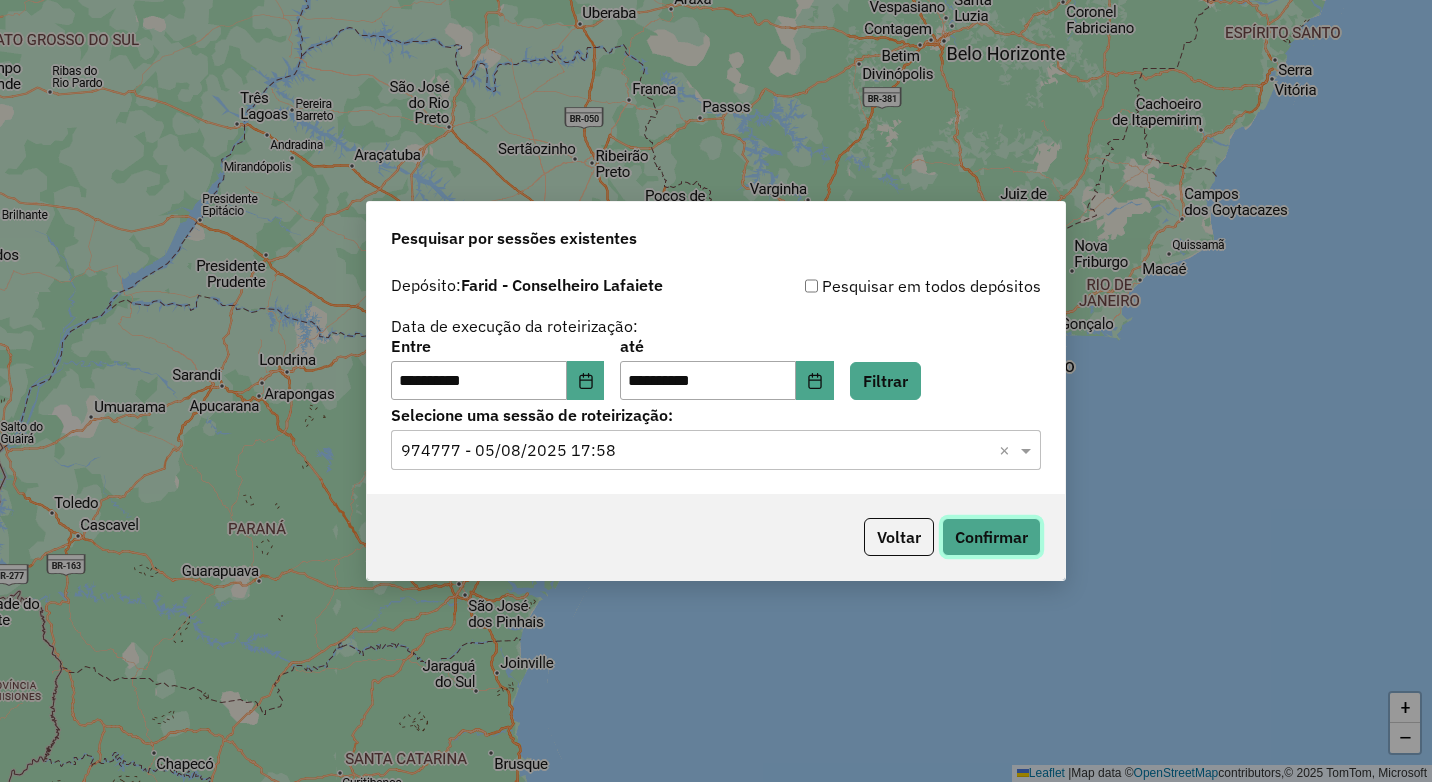 click on "Confirmar" 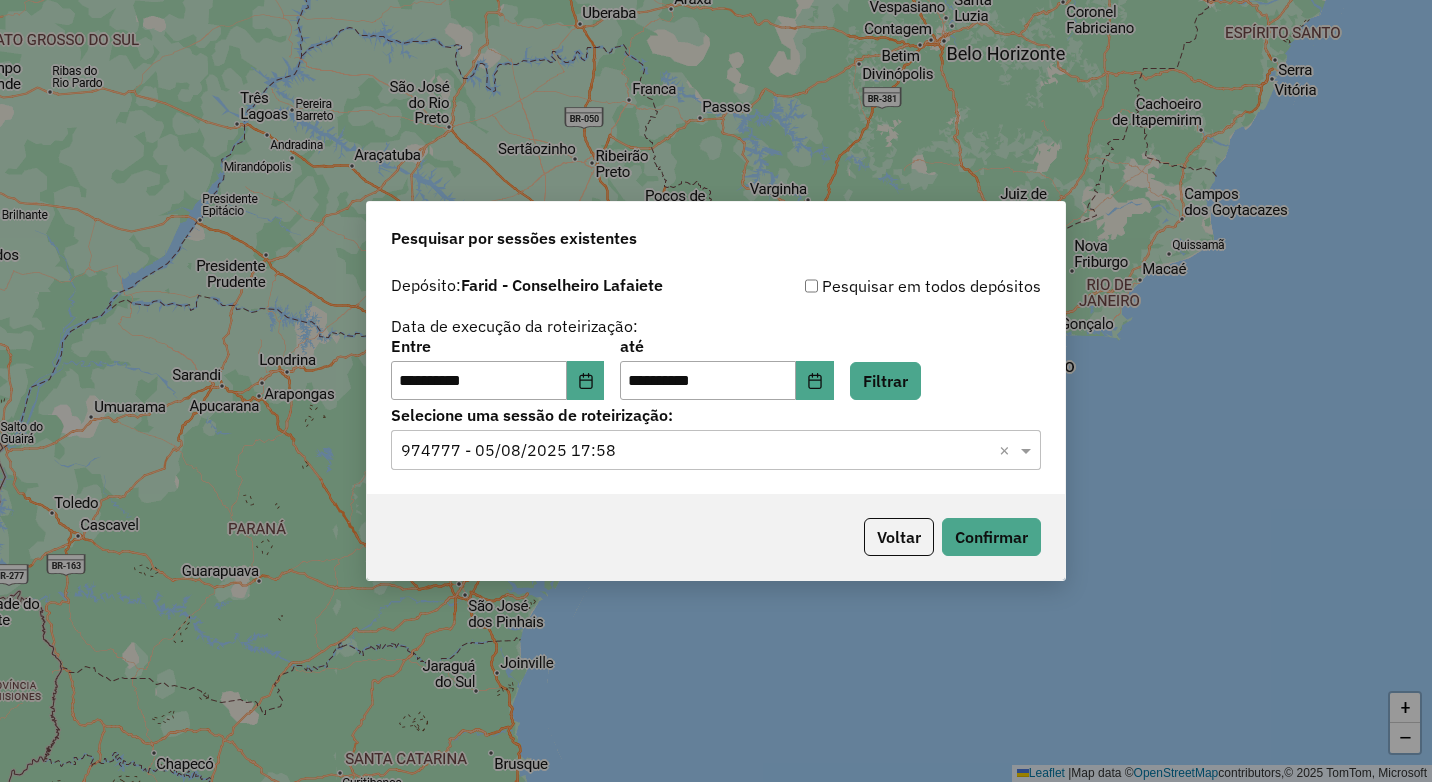 click 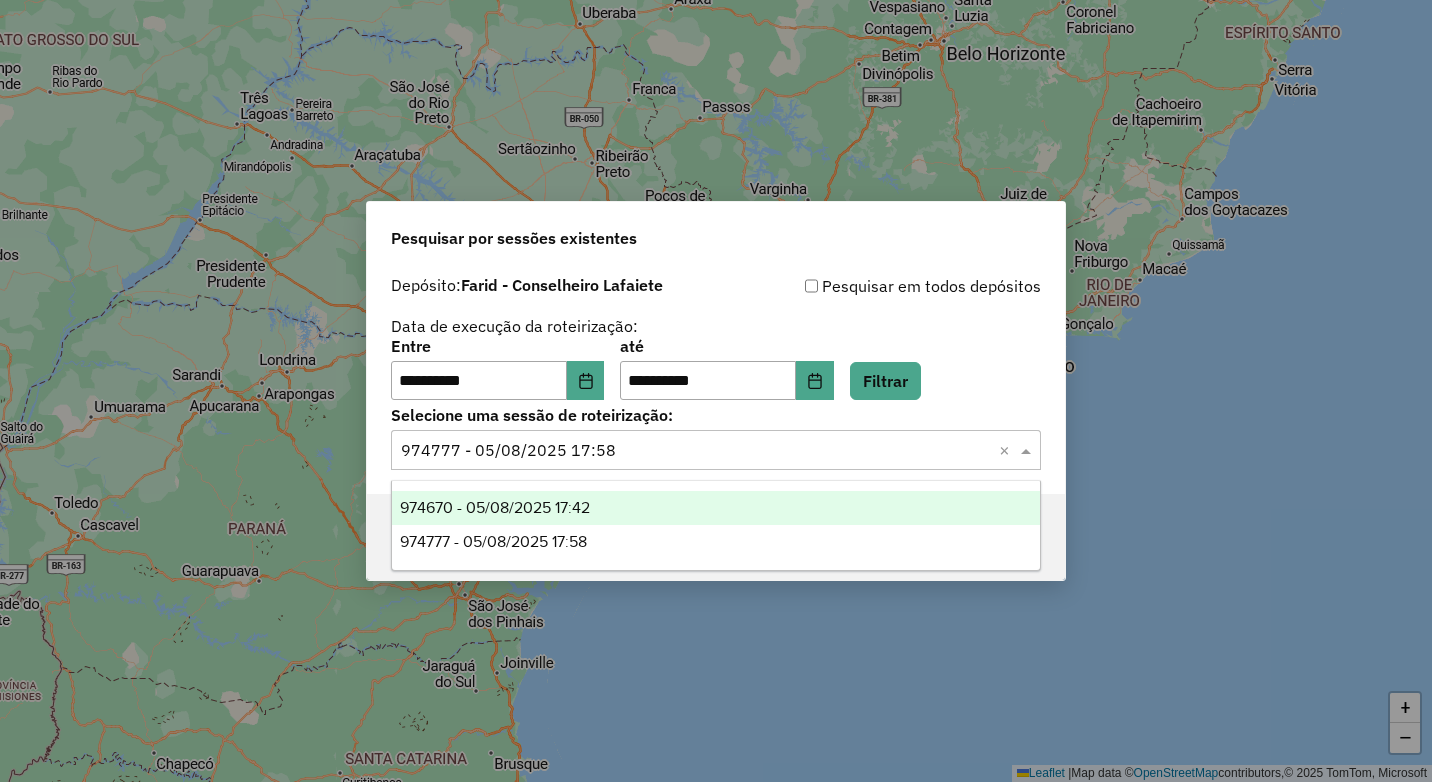 click on "974670 - 05/08/2025 17:42" at bounding box center (716, 508) 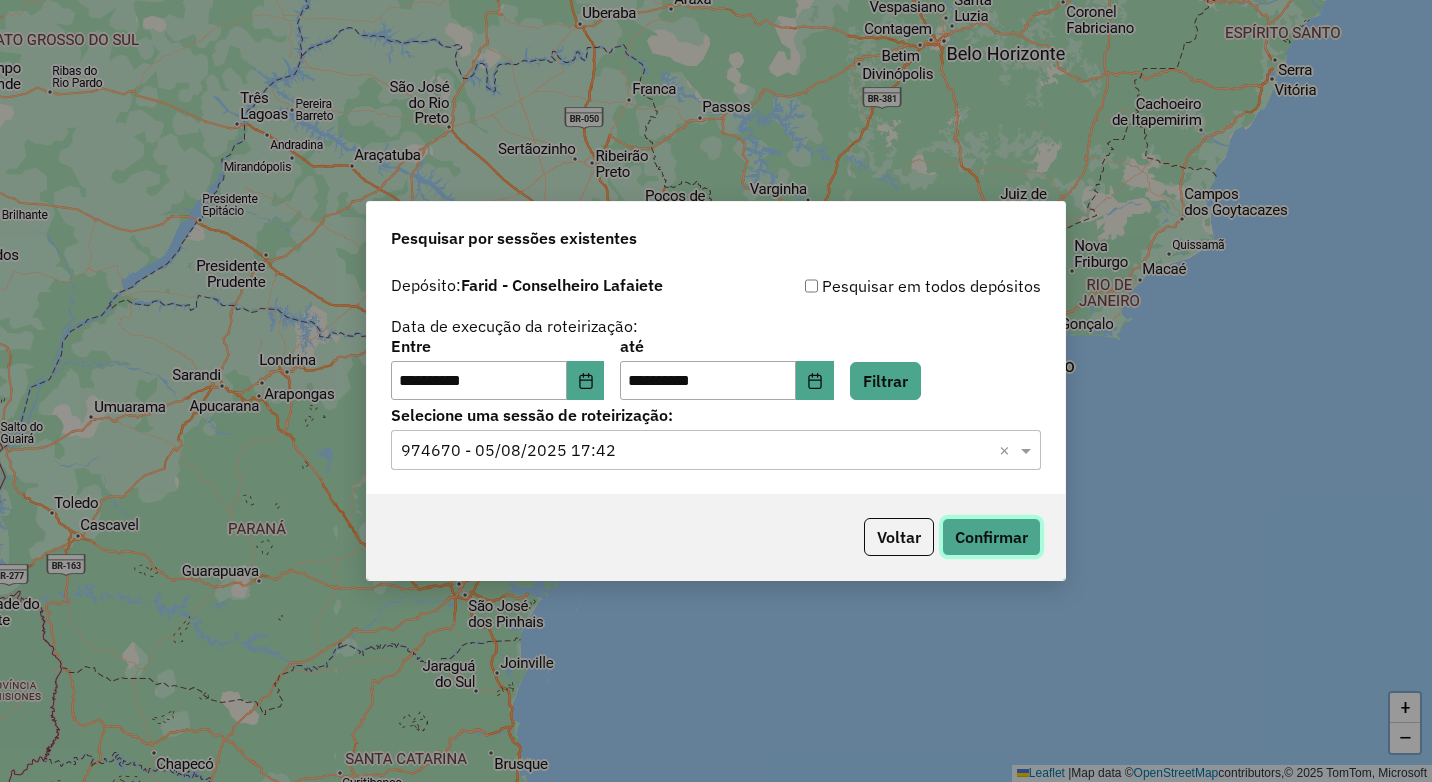 click on "Confirmar" 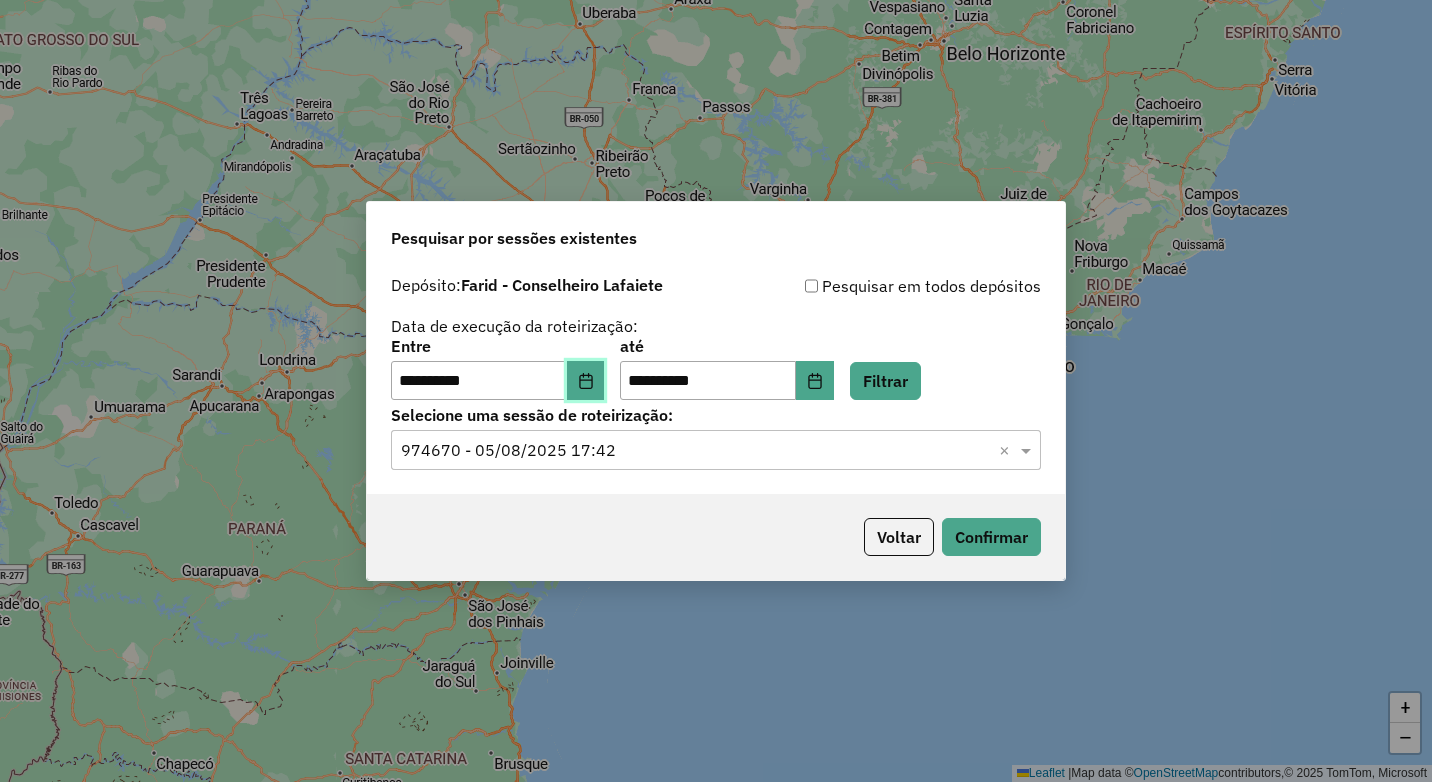 click 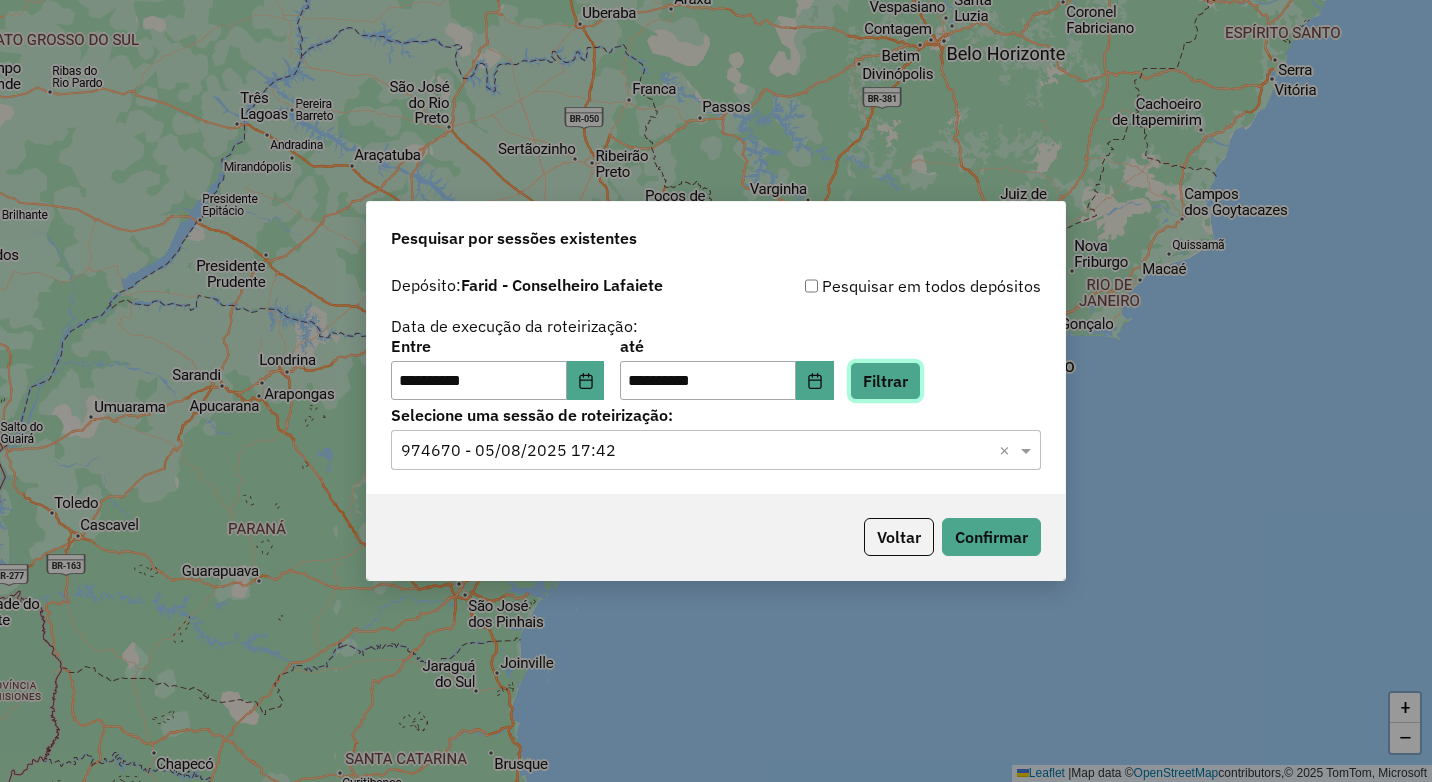 click on "Filtrar" 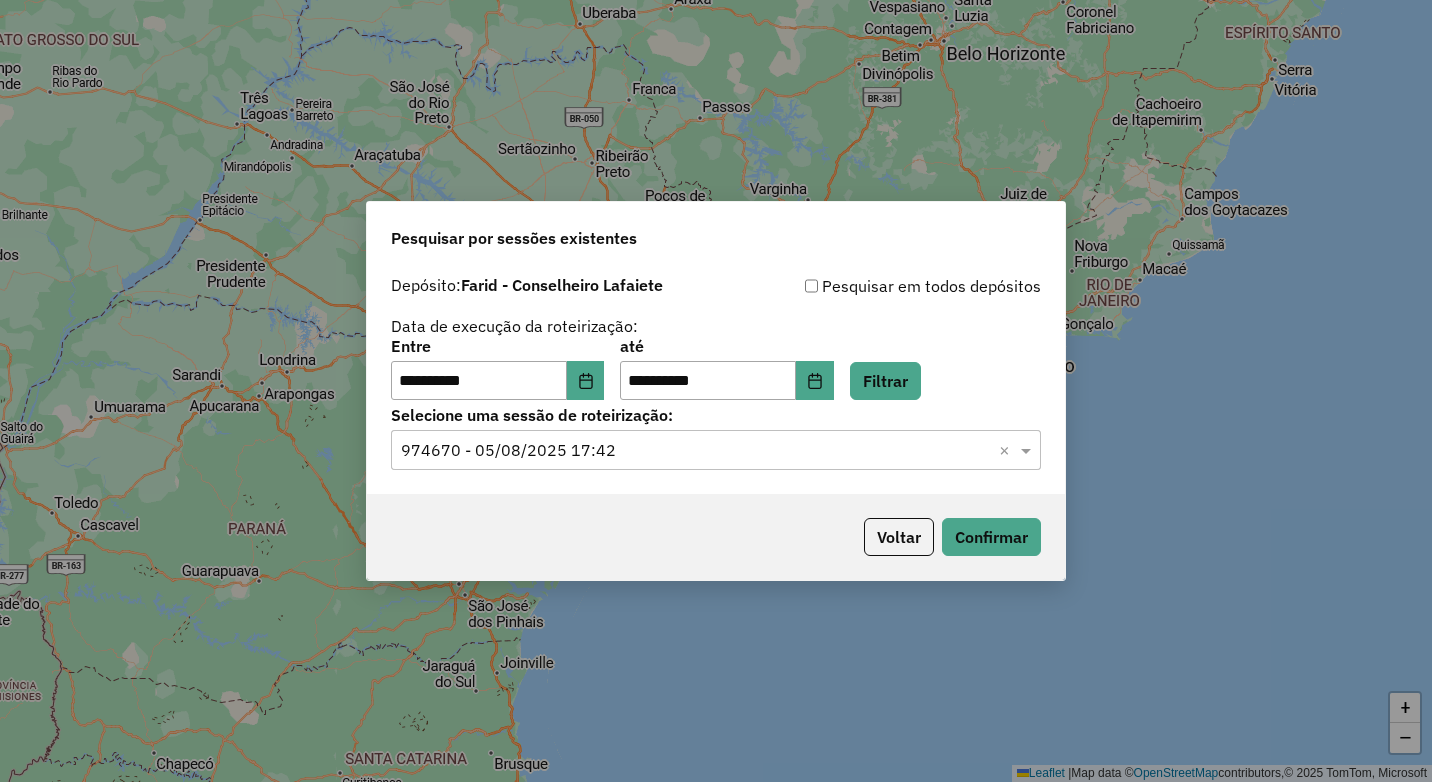 click 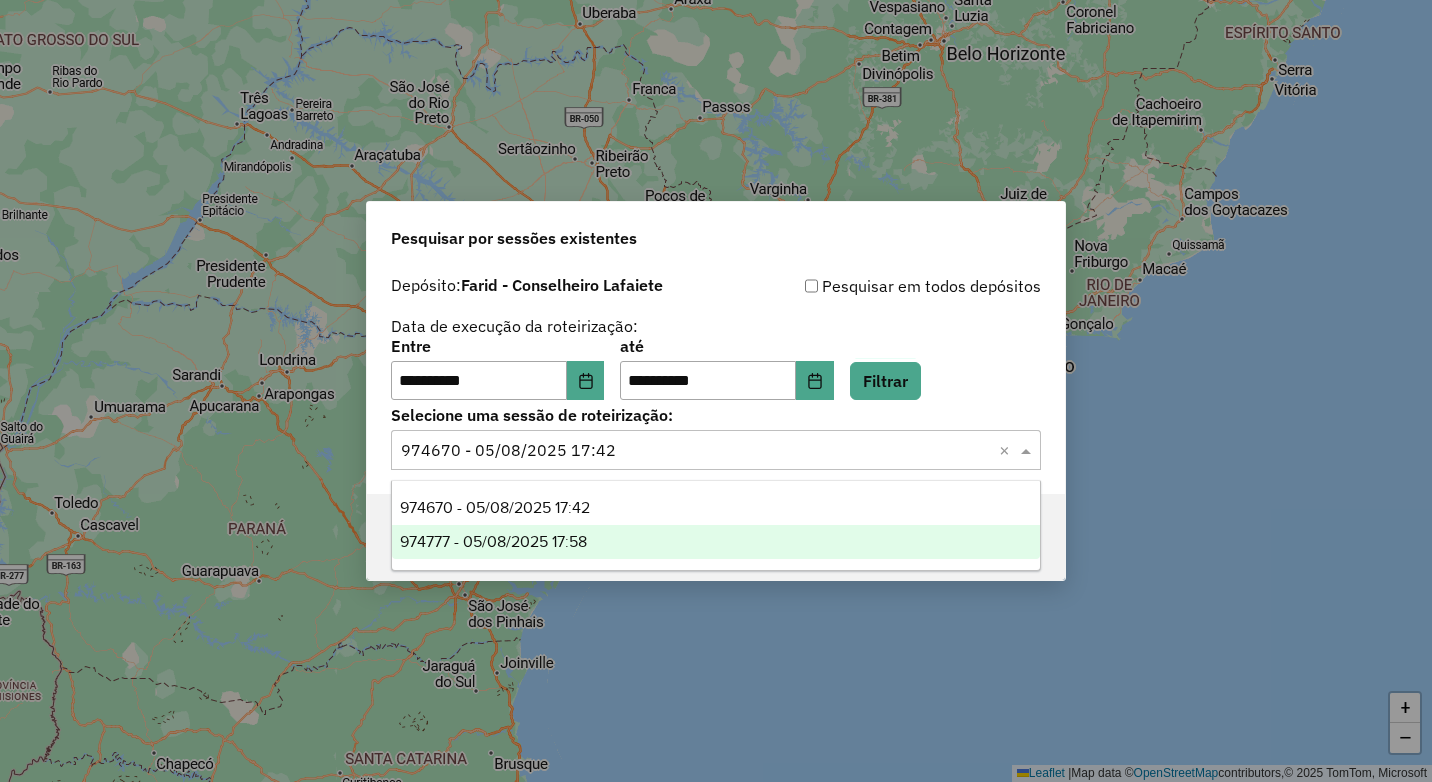 click on "974777 - 05/08/2025 17:58" at bounding box center (716, 542) 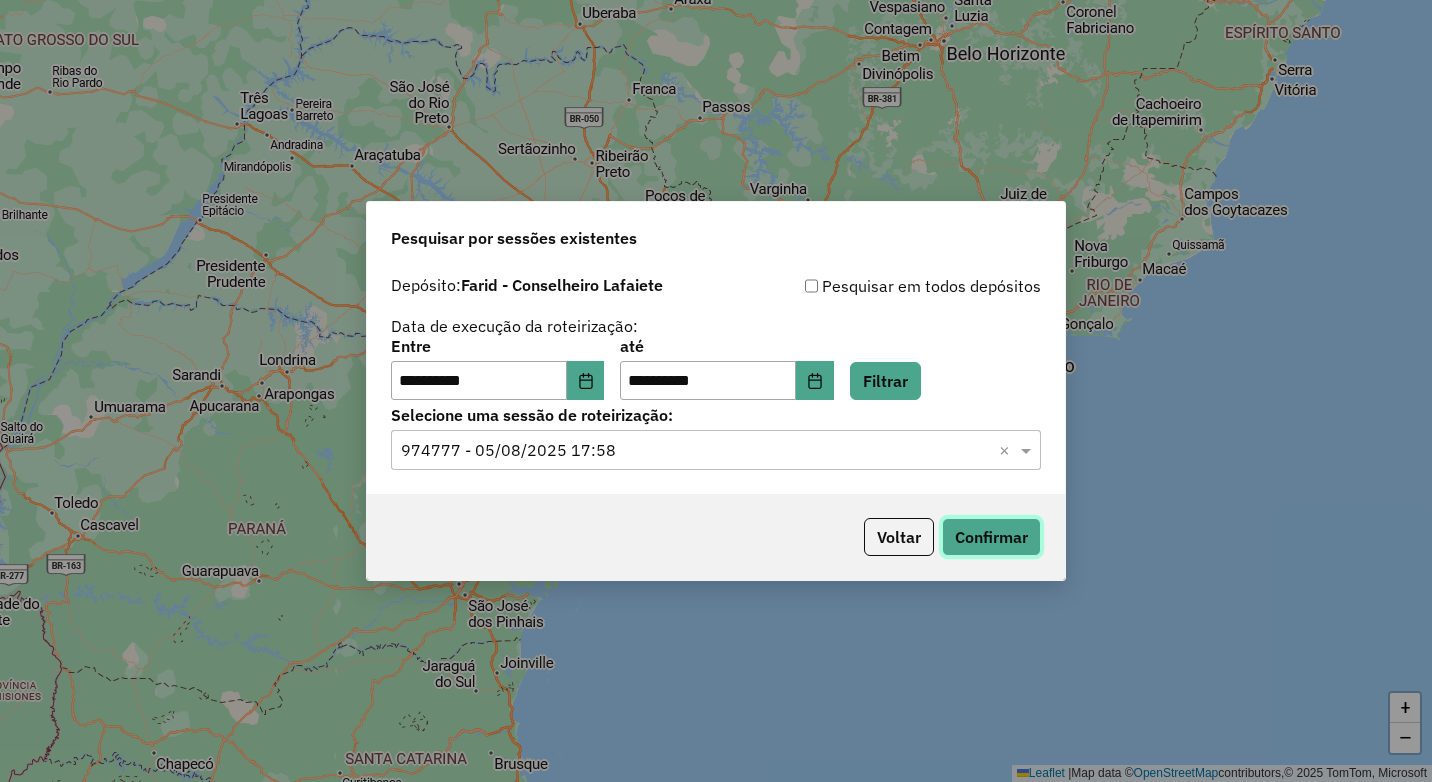 click on "Confirmar" 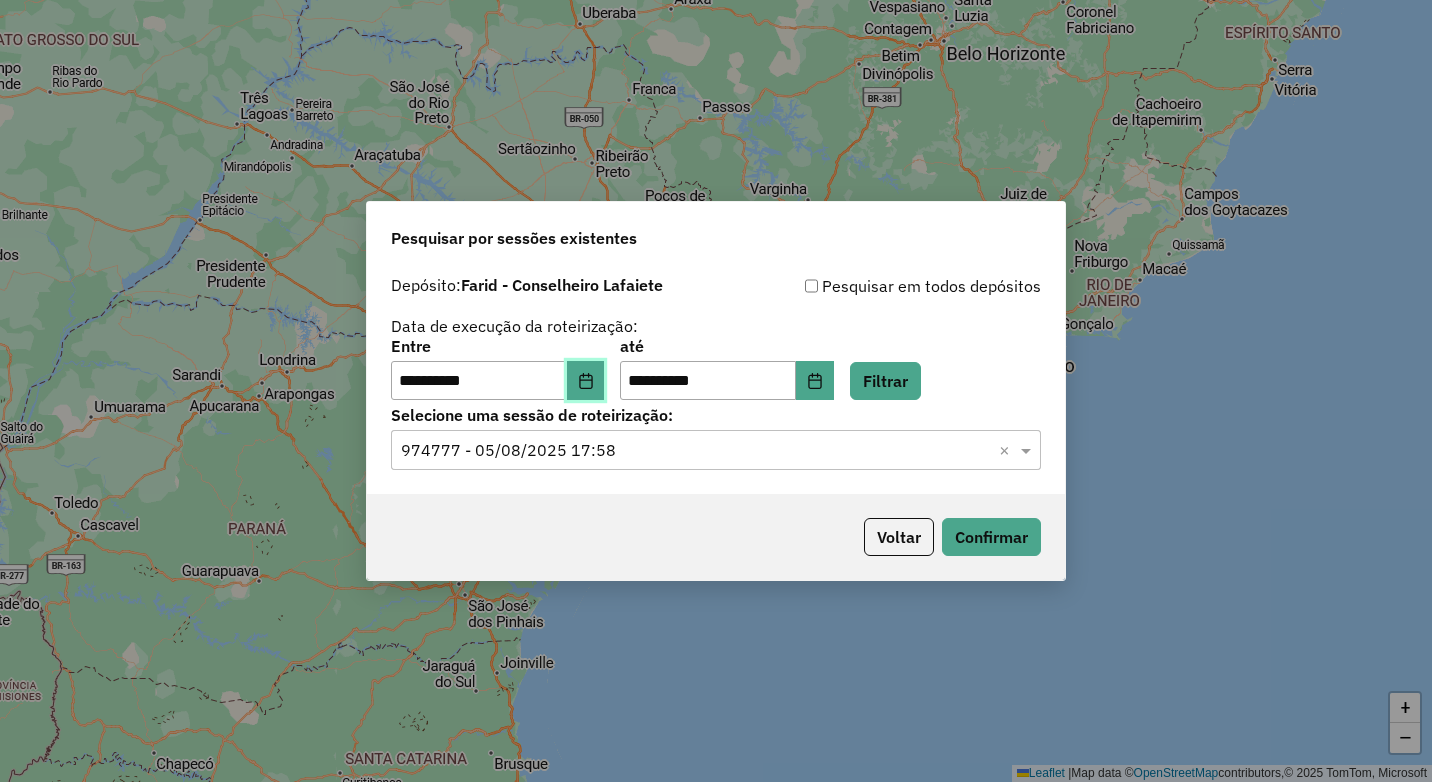 click at bounding box center (586, 381) 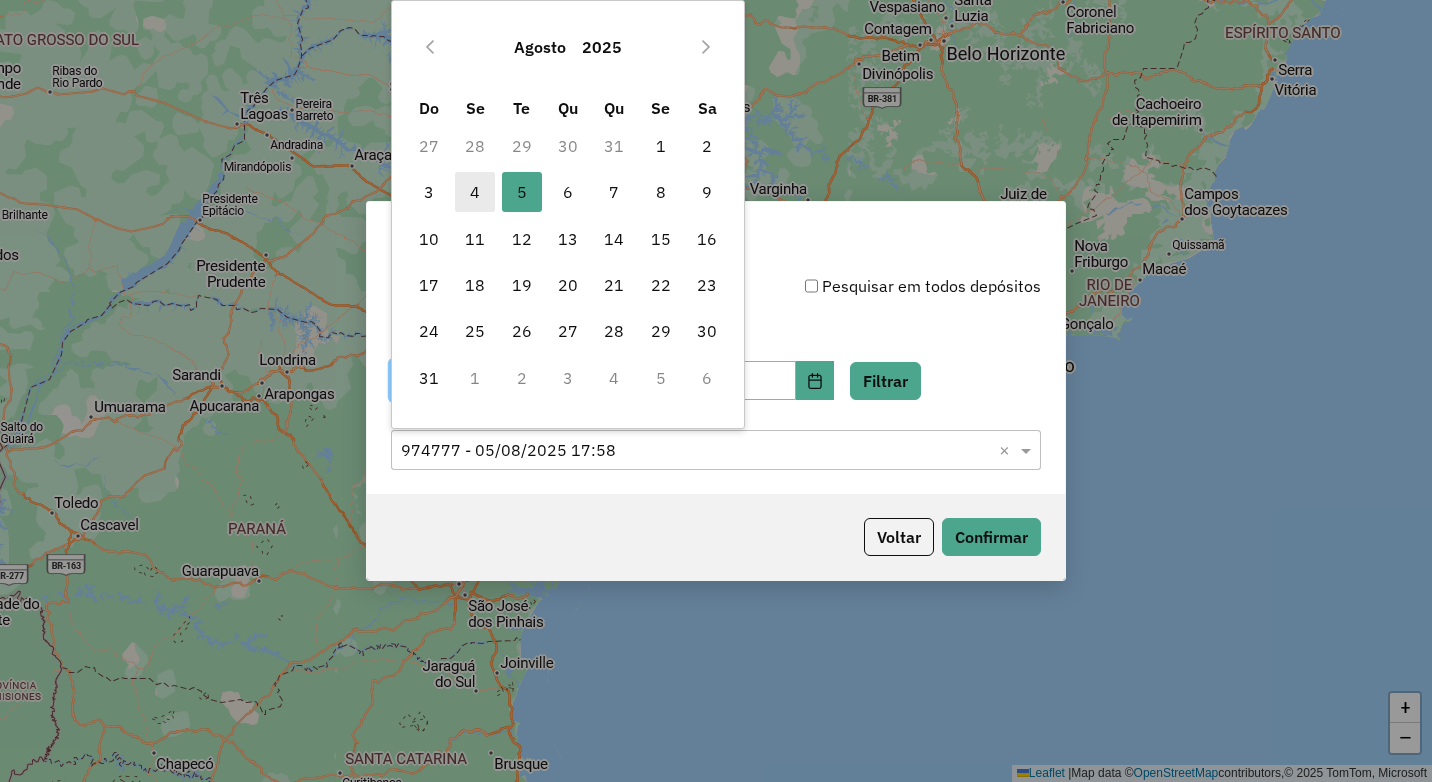 click on "4" at bounding box center [475, 192] 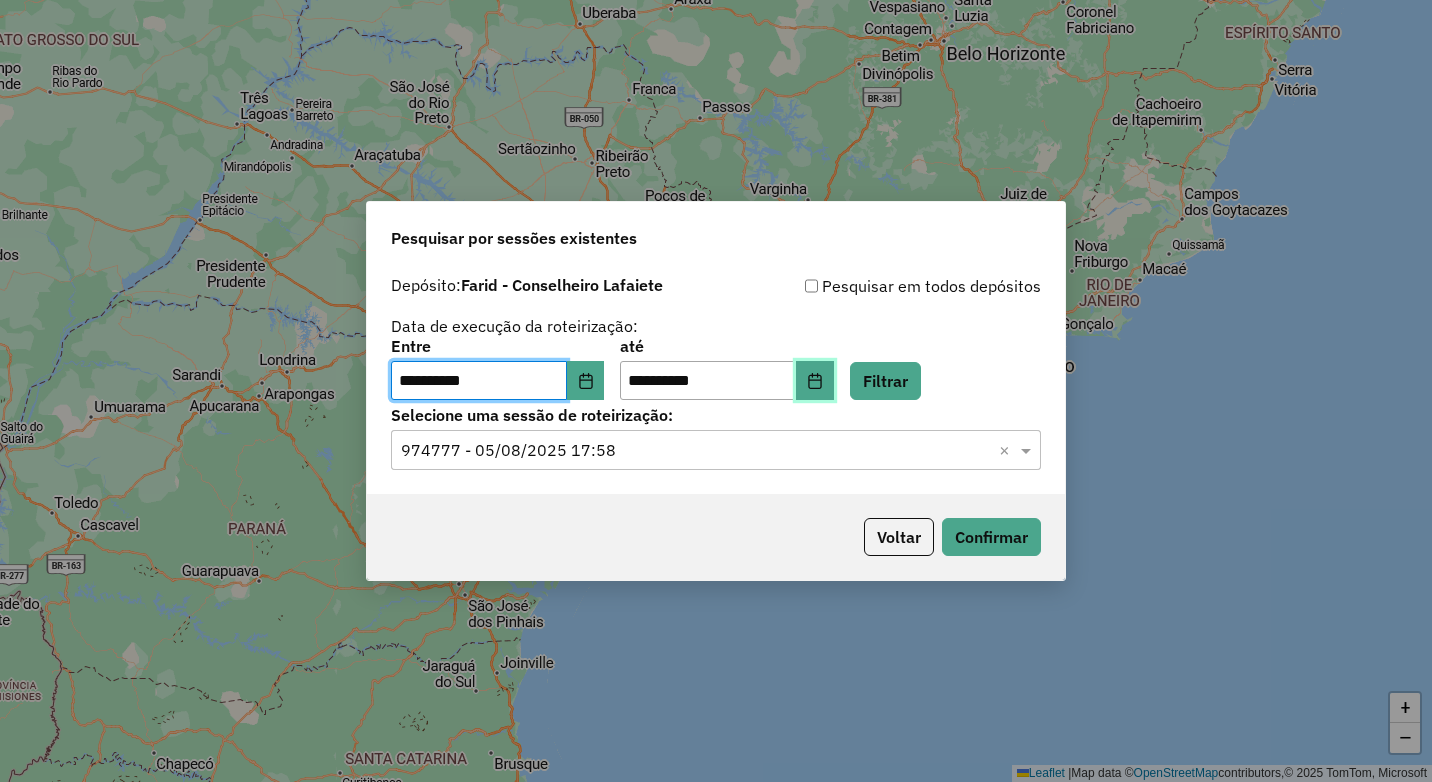 click at bounding box center (815, 381) 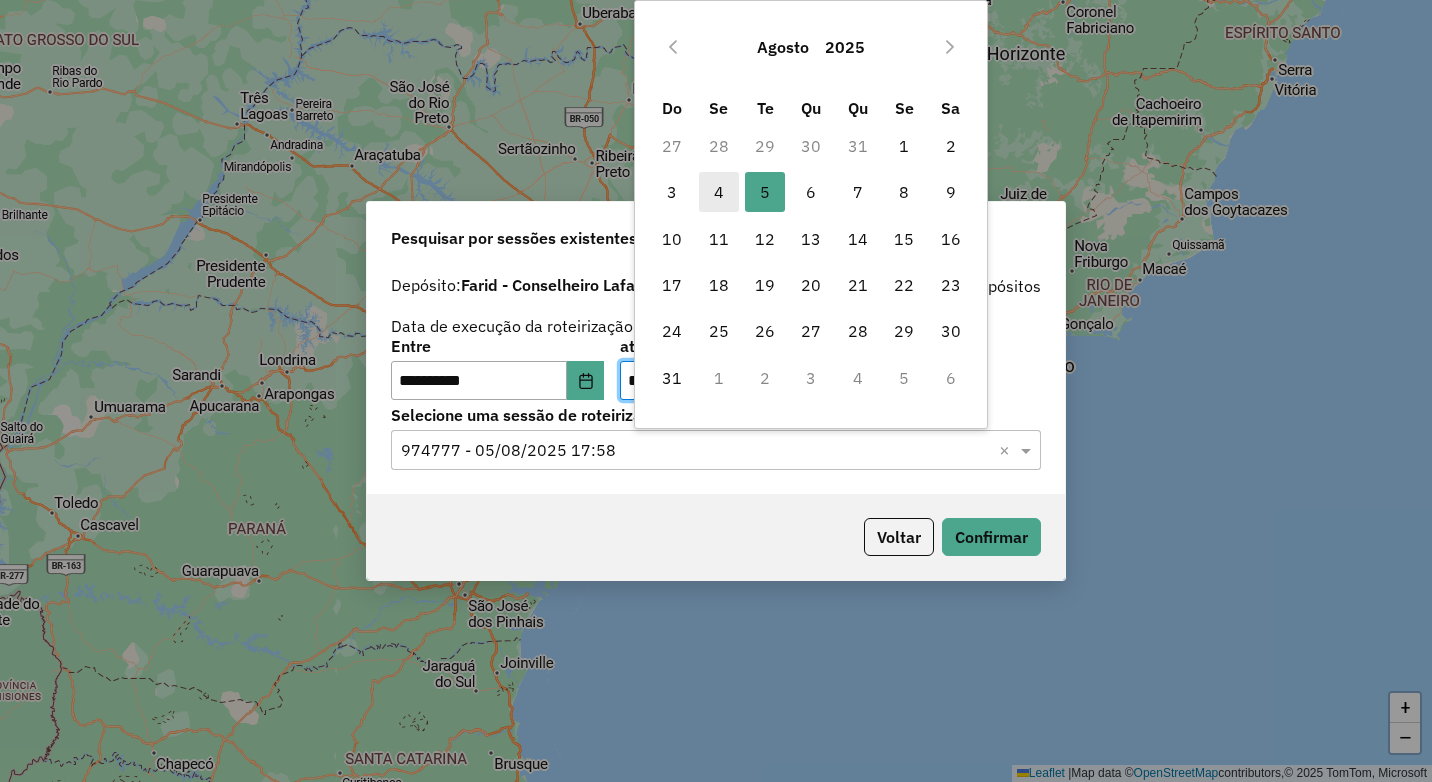 click on "4" at bounding box center (719, 192) 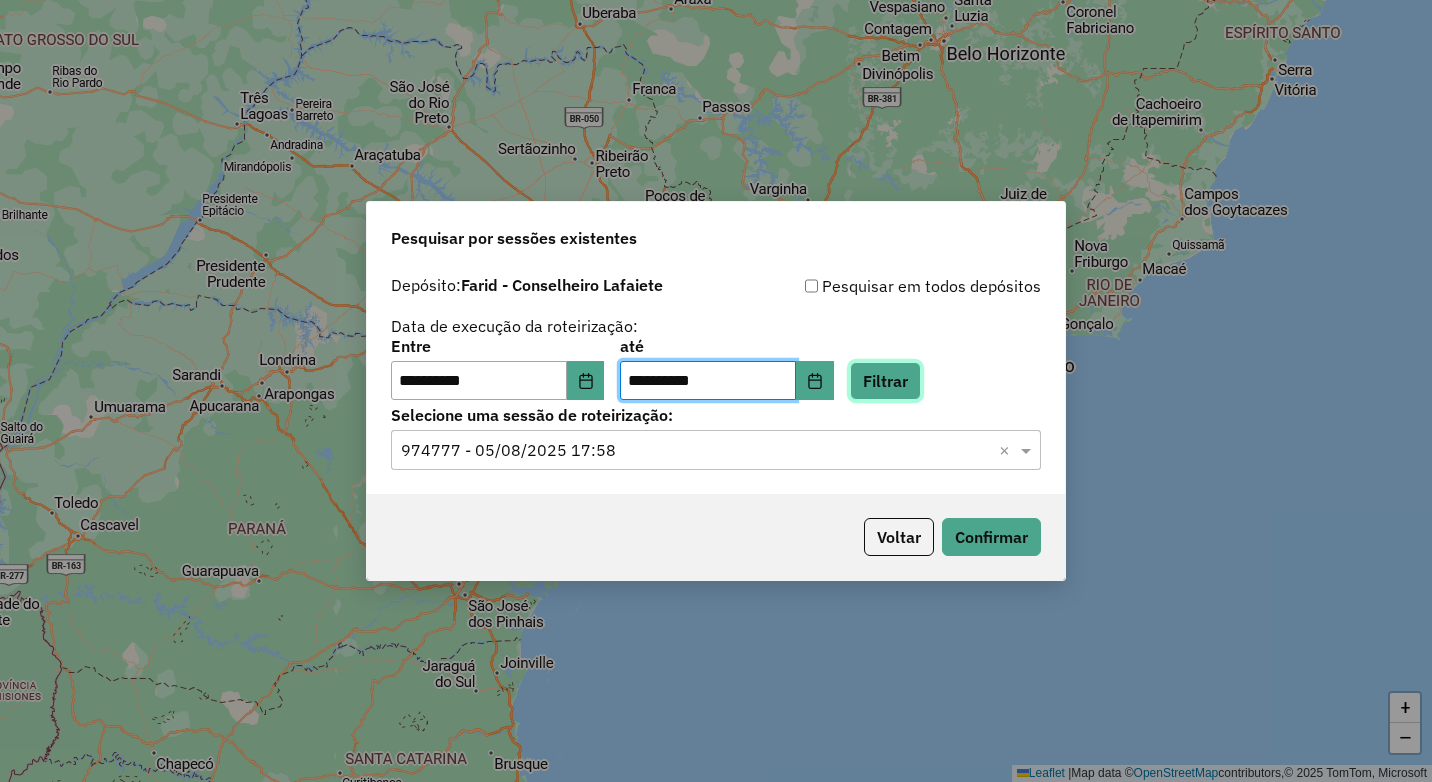 click on "Filtrar" 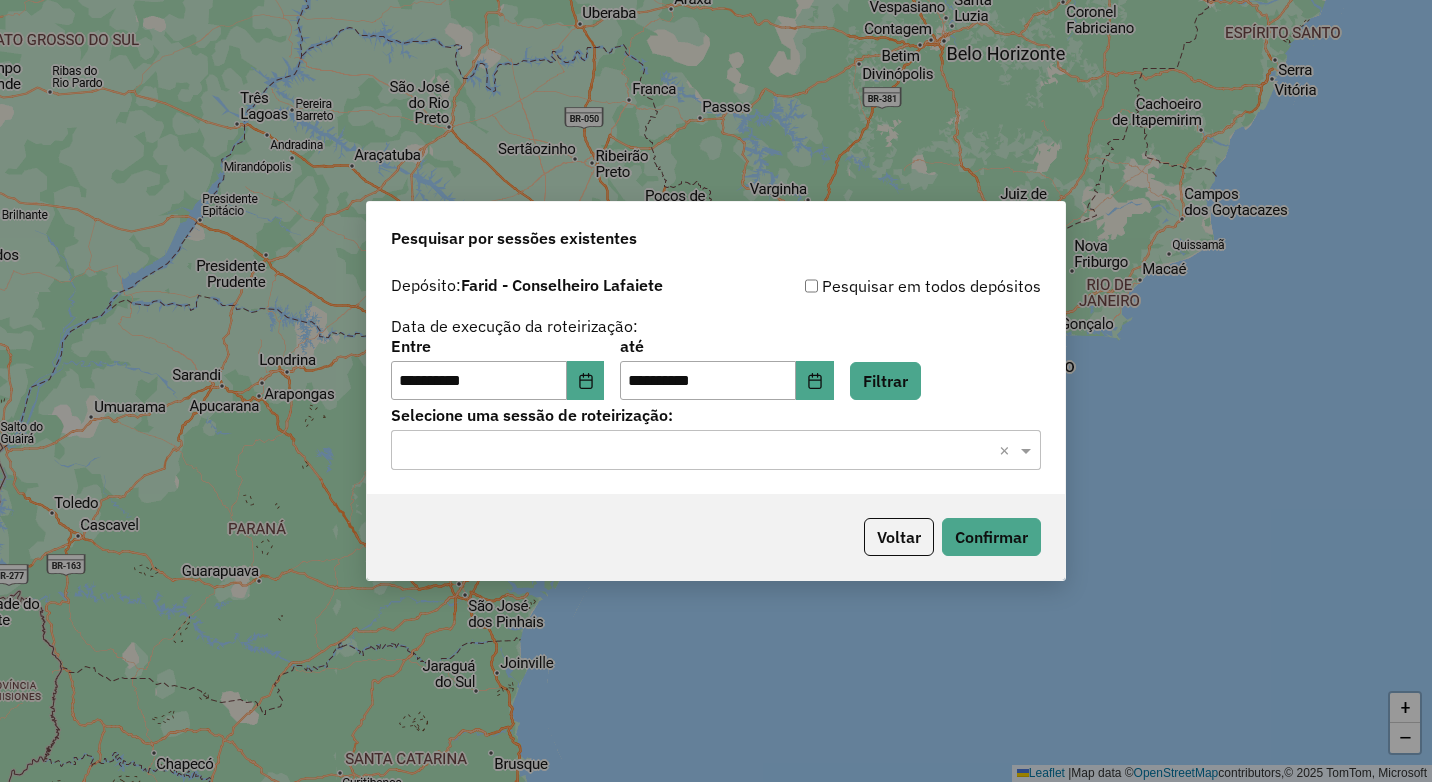 click on "Selecione uma sessão × ×" 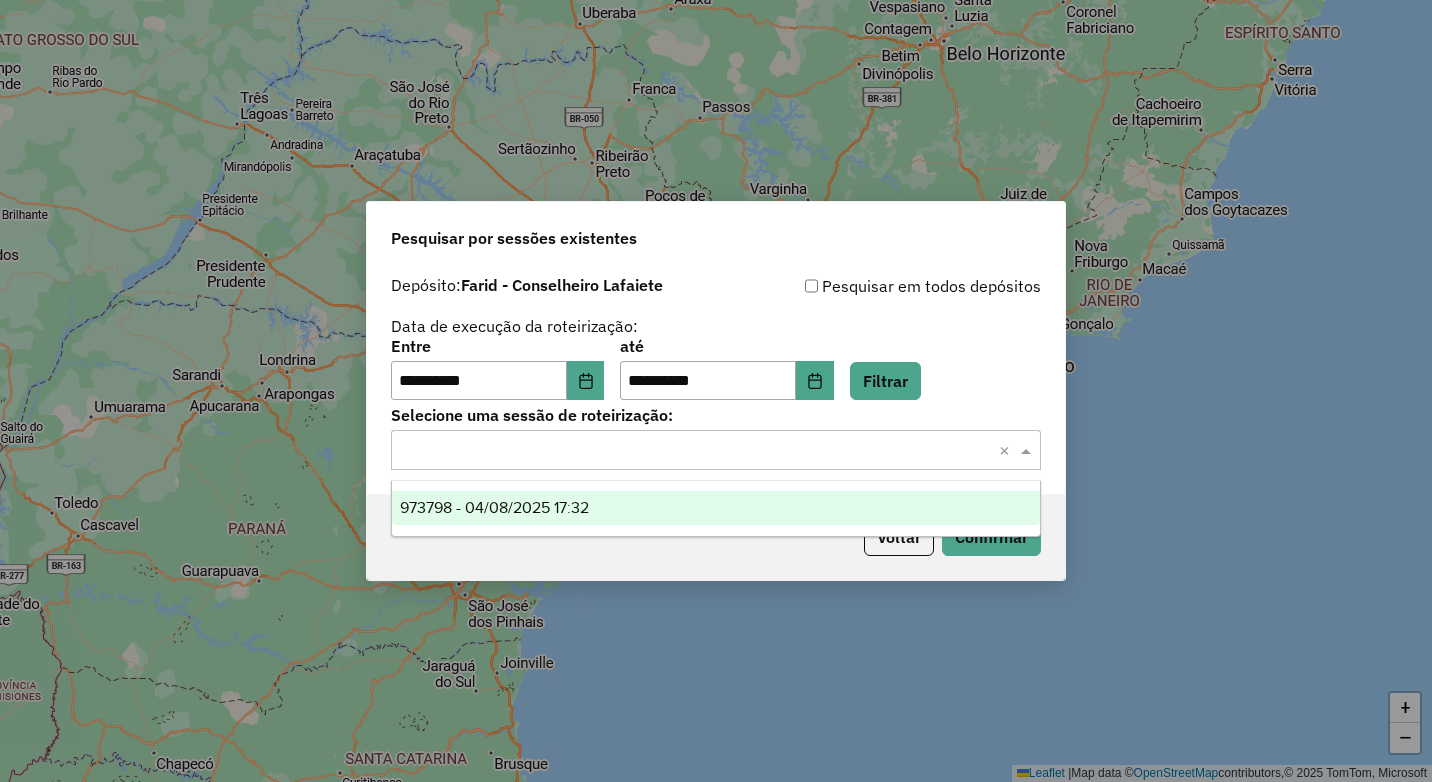 click on "973798 - 04/08/2025 17:32" at bounding box center (716, 508) 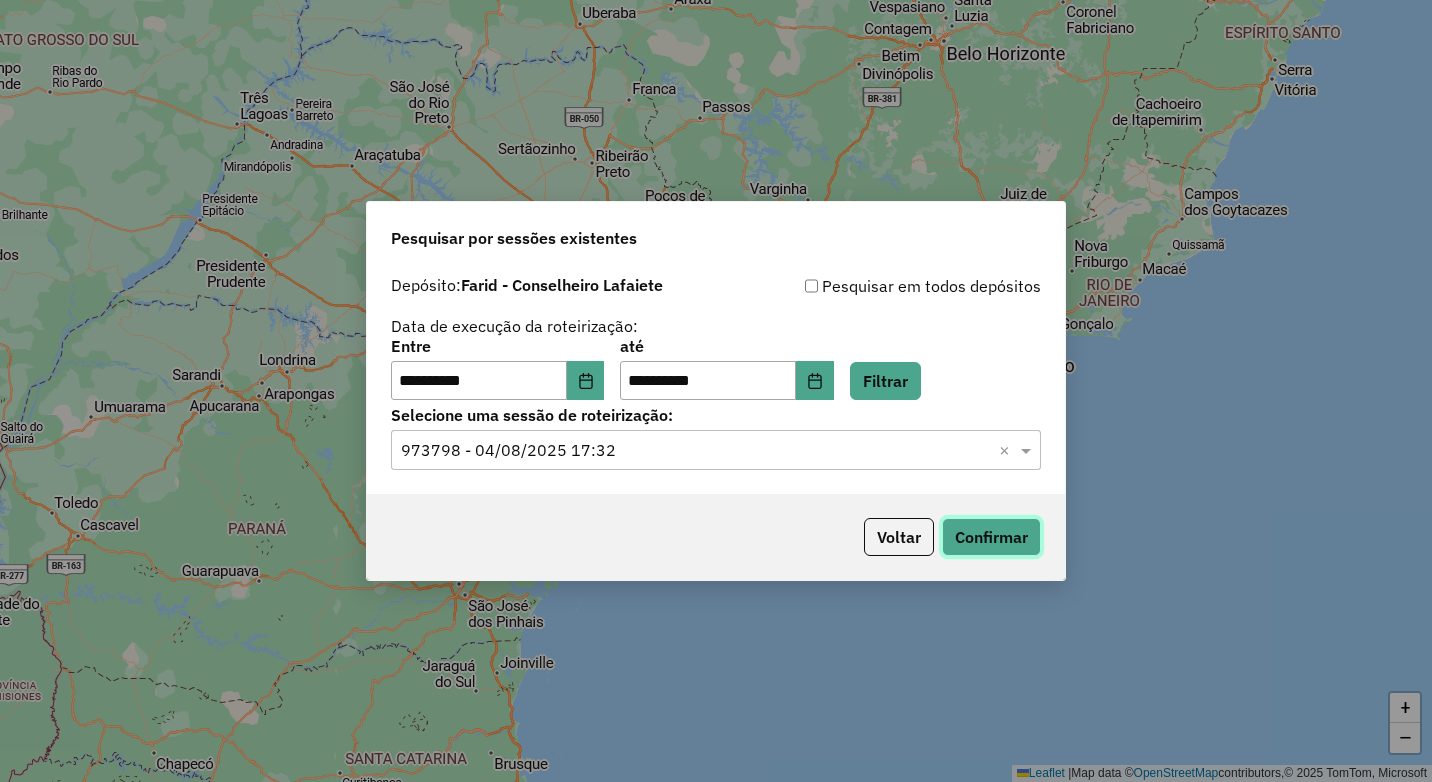 click on "Confirmar" 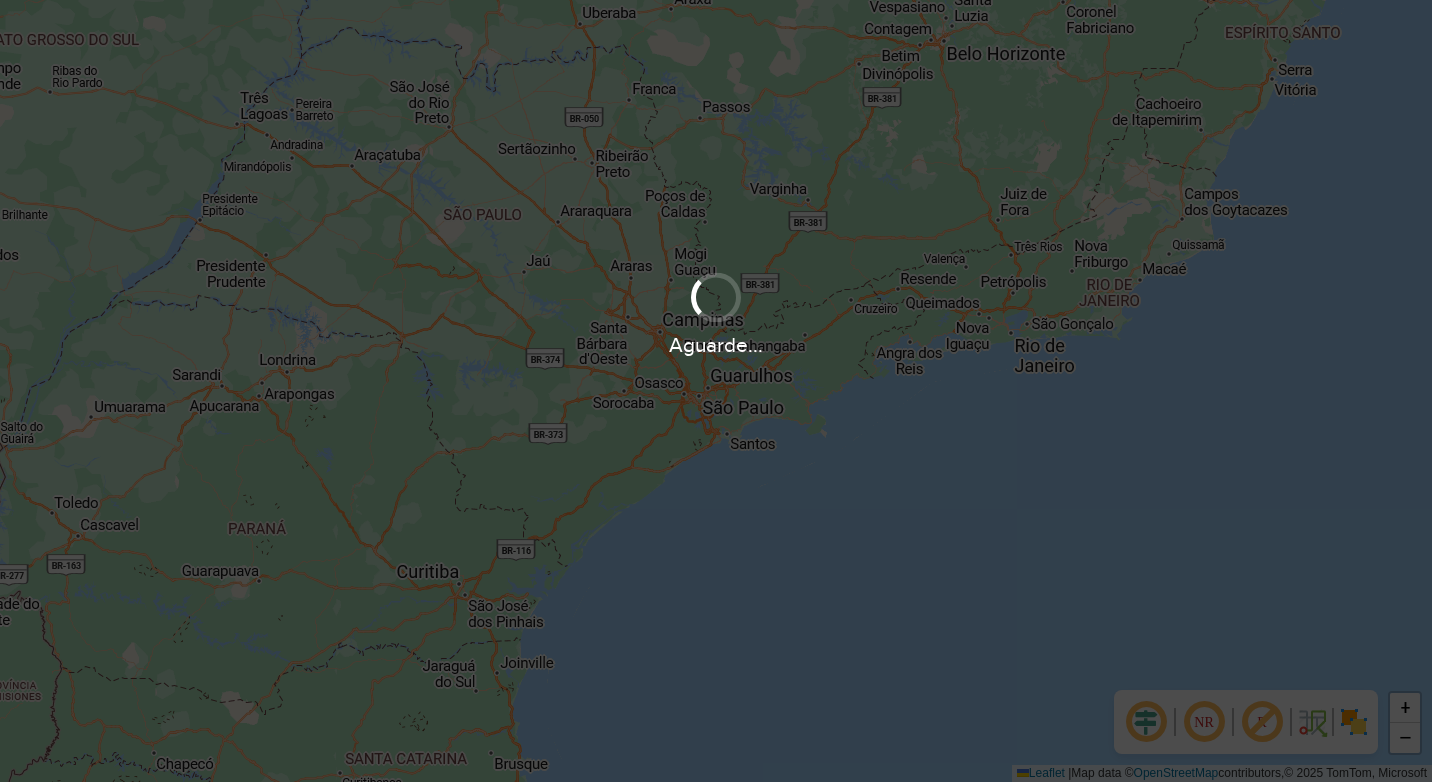 scroll, scrollTop: 0, scrollLeft: 0, axis: both 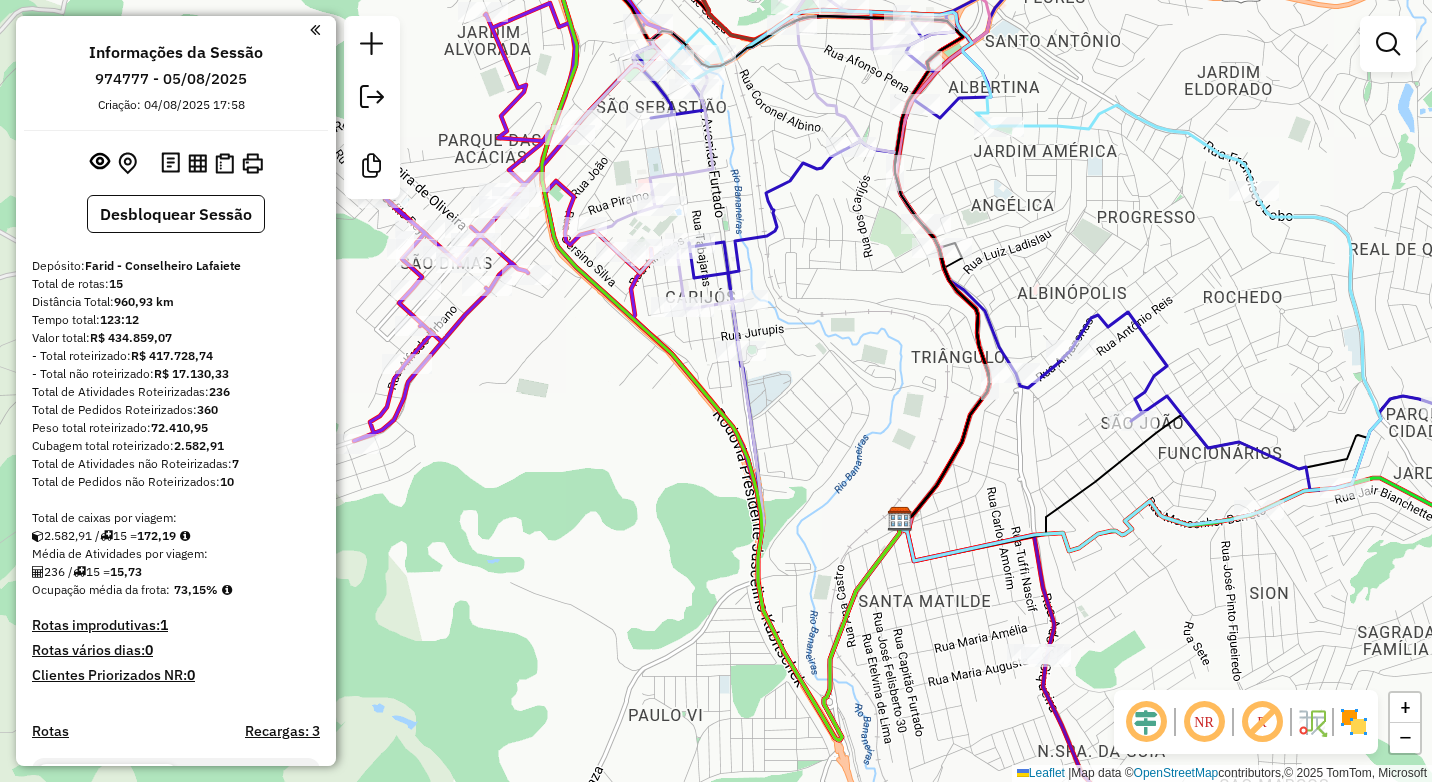 drag, startPoint x: 635, startPoint y: 480, endPoint x: 685, endPoint y: 475, distance: 50.24938 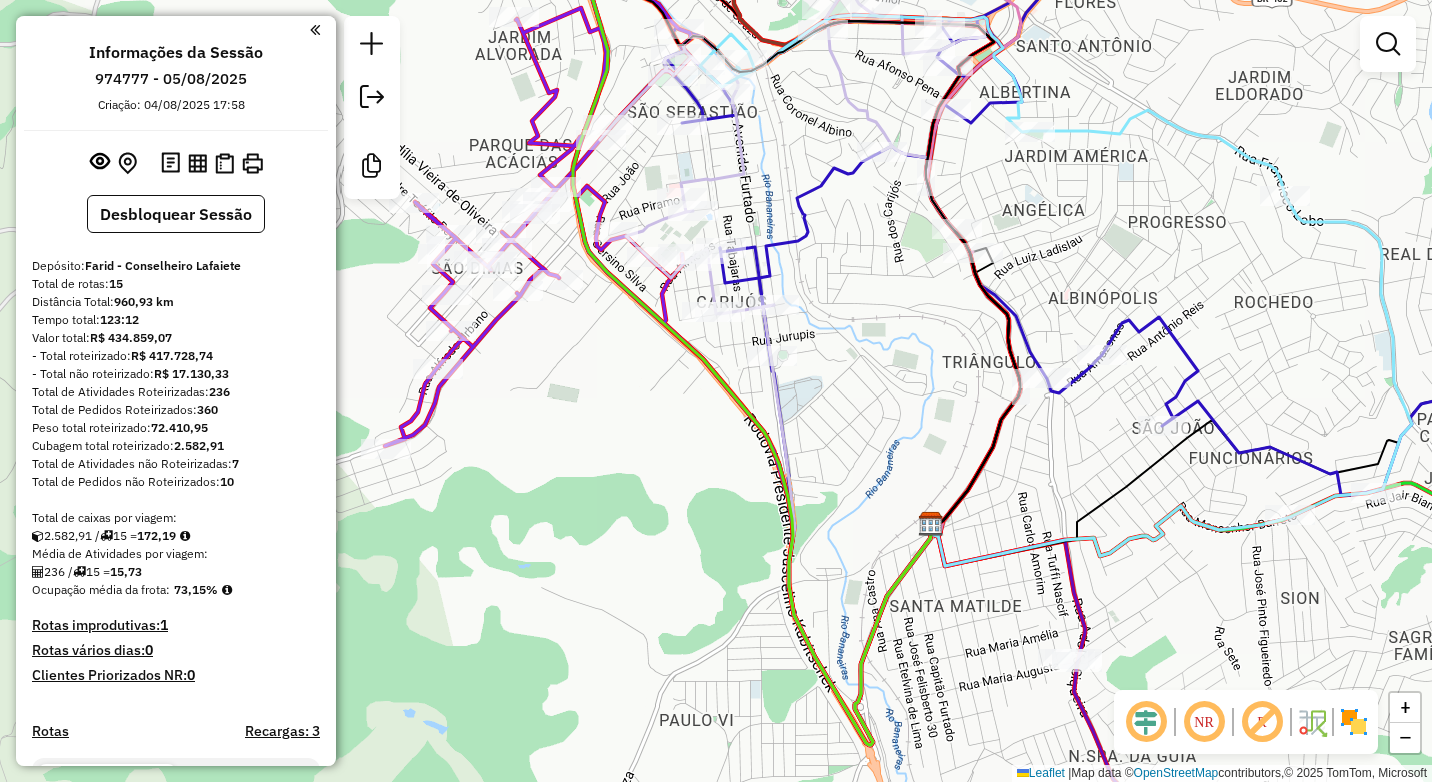 drag, startPoint x: 665, startPoint y: 449, endPoint x: 644, endPoint y: 519, distance: 73.082146 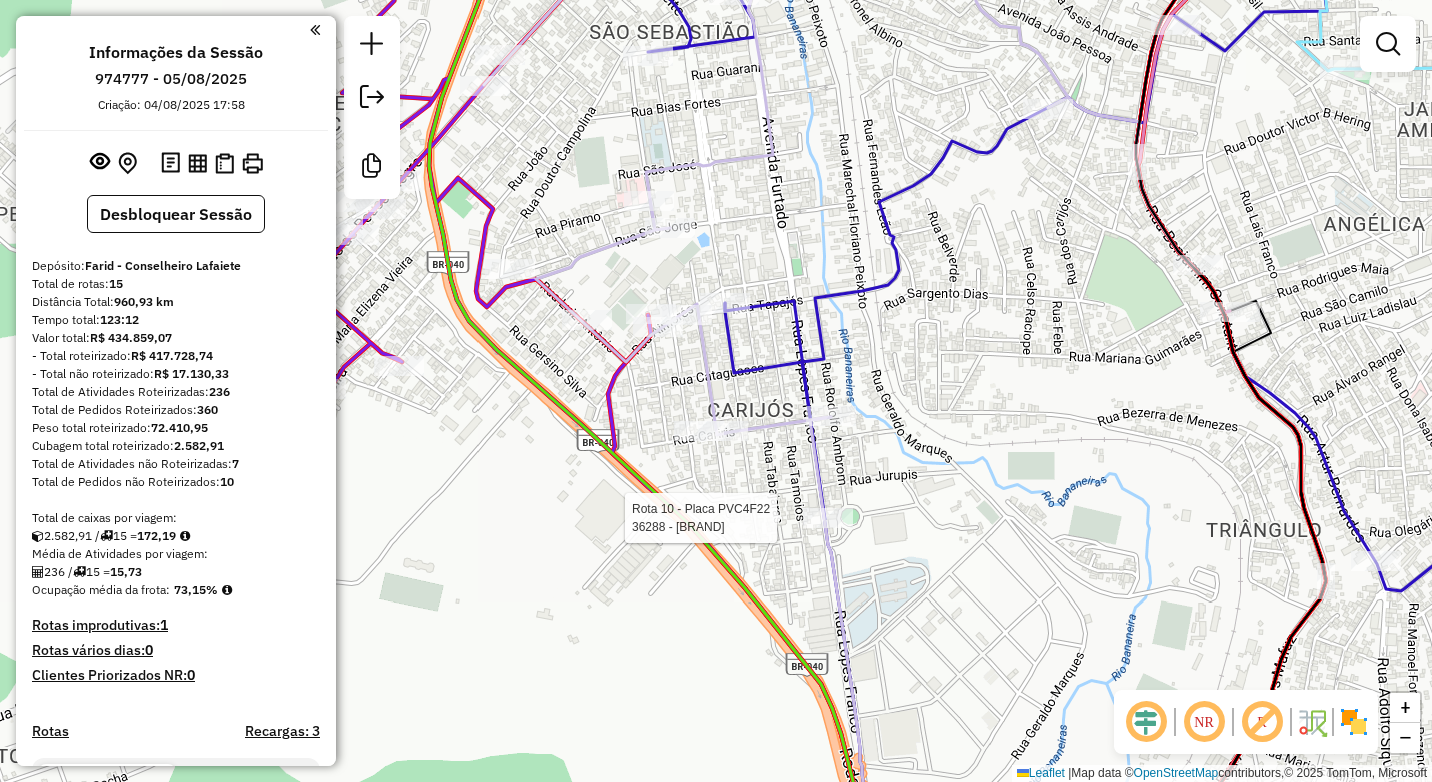 select on "**********" 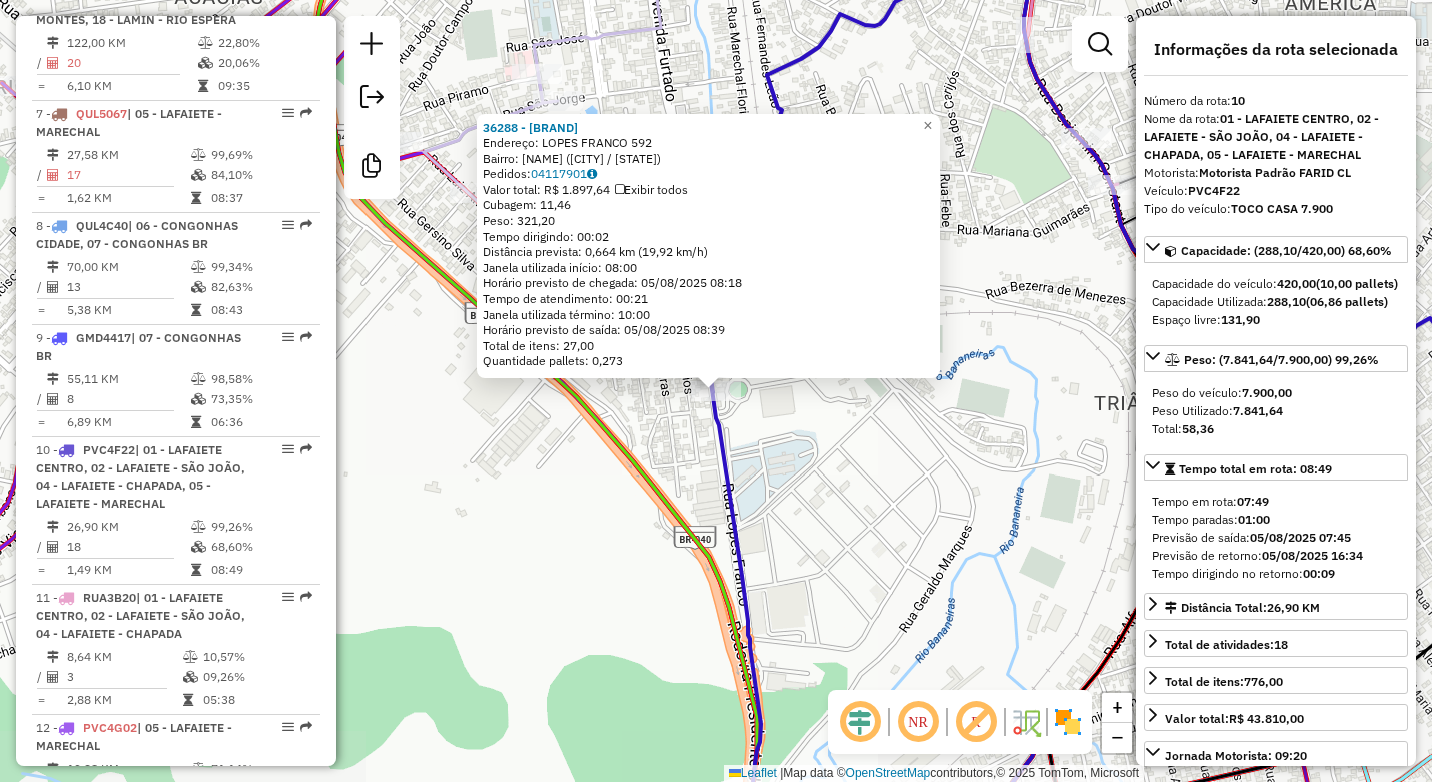 scroll, scrollTop: 1832, scrollLeft: 0, axis: vertical 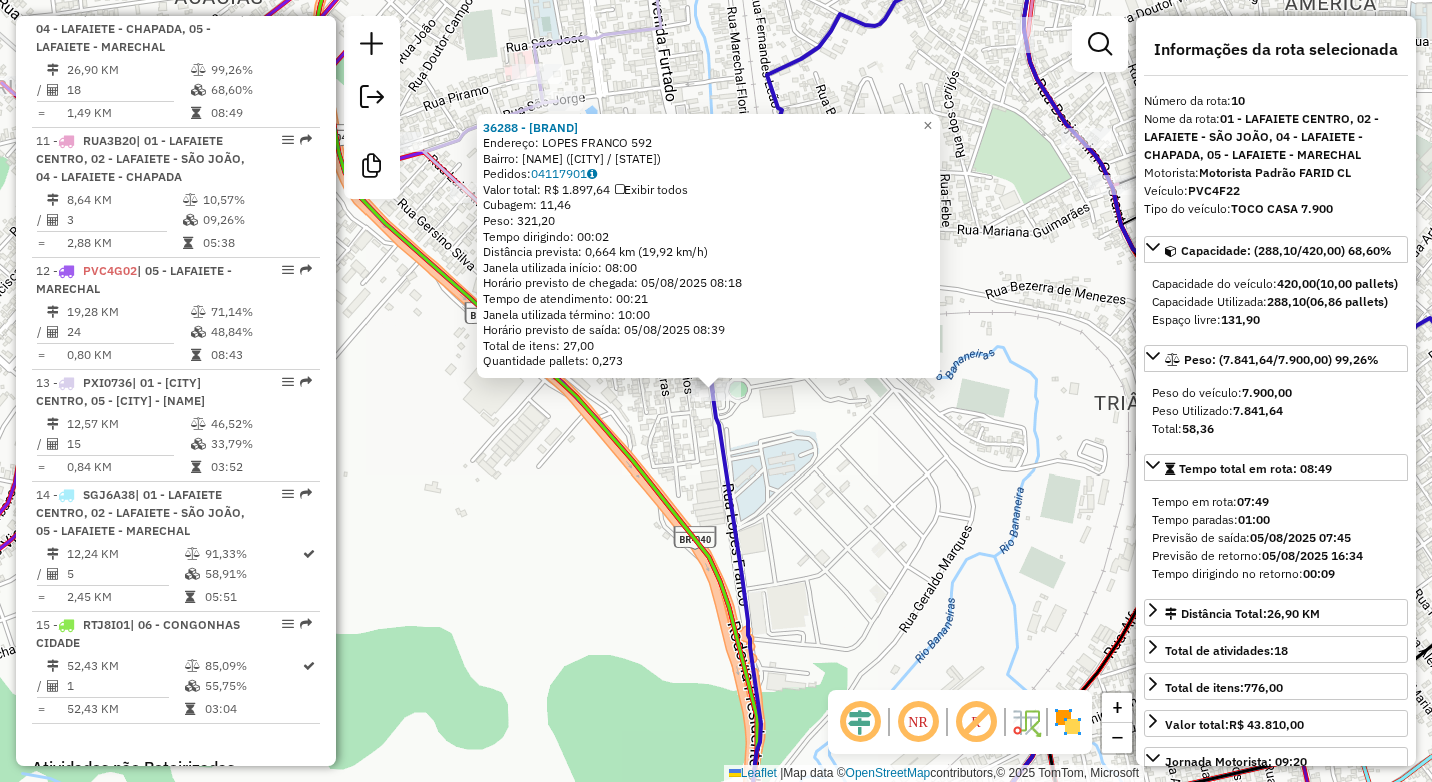 click on "36288 - RESTAURANTE PORTAL  Endereço:  LOPES FRANCO 592   Bairro: CARIJOS (CONSELHEIRO LAFAIETE / MG)   Pedidos:  04117901   Valor total: R$ 1.897,64   Exibir todos   Cubagem: 11,46  Peso: 321,20  Tempo dirigindo: 00:02   Distância prevista: 0,664 km (19,92 km/h)   Janela utilizada início: 08:00   Horário previsto de chegada: 05/08/2025 08:18   Tempo de atendimento: 00:21   Janela utilizada término: 10:00   Horário previsto de saída: 05/08/2025 08:39   Total de itens: 27,00   Quantidade pallets: 0,273  × Janela de atendimento Grade de atendimento Capacidade Transportadoras Veículos Cliente Pedidos  Rotas Selecione os dias de semana para filtrar as janelas de atendimento  Seg   Ter   Qua   Qui   Sex   Sáb   Dom  Informe o período da janela de atendimento: De: Até:  Filtrar exatamente a janela do cliente  Considerar janela de atendimento padrão  Selecione os dias de semana para filtrar as grades de atendimento  Seg   Ter   Qua   Qui   Sex   Sáb   Dom   Peso mínimo:   Peso máximo:   De:   Até:" 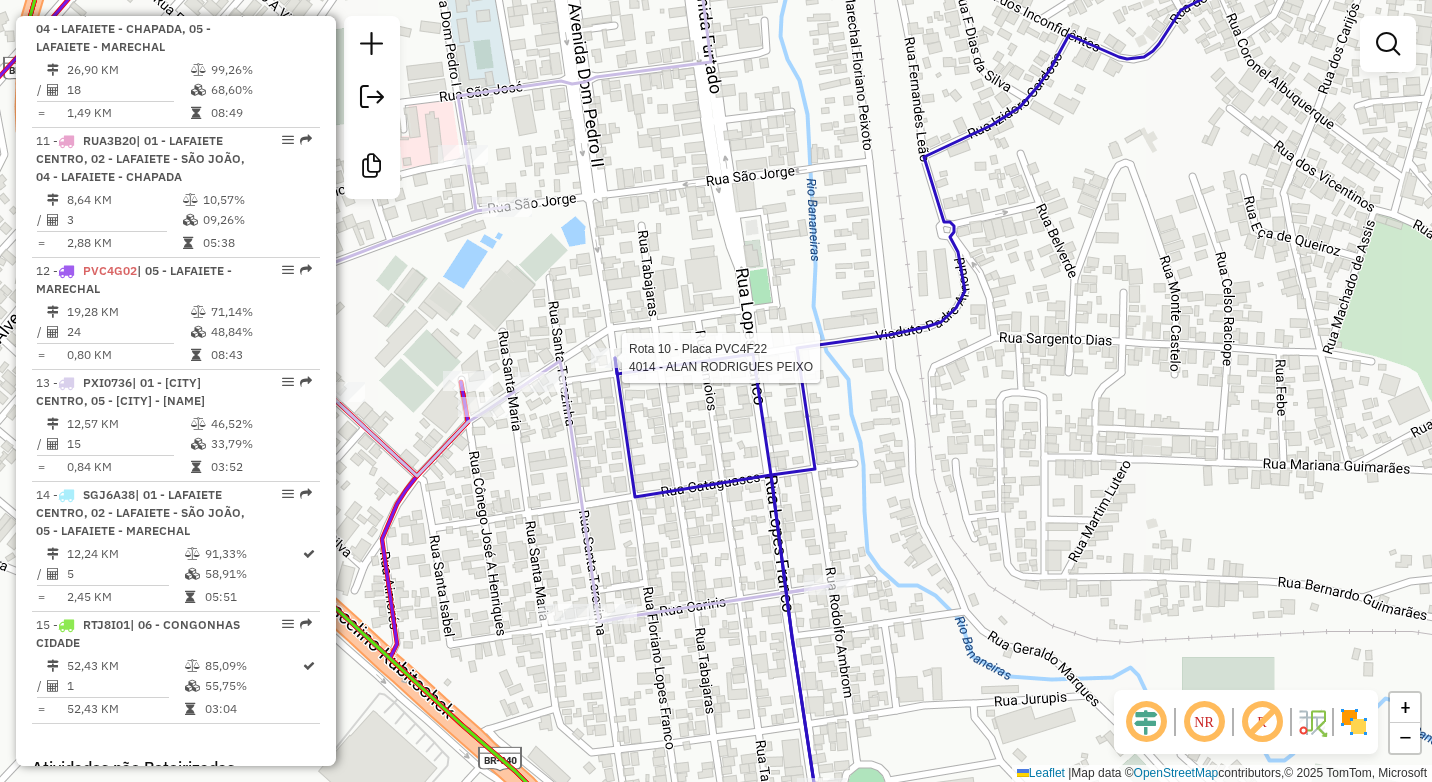 select on "**********" 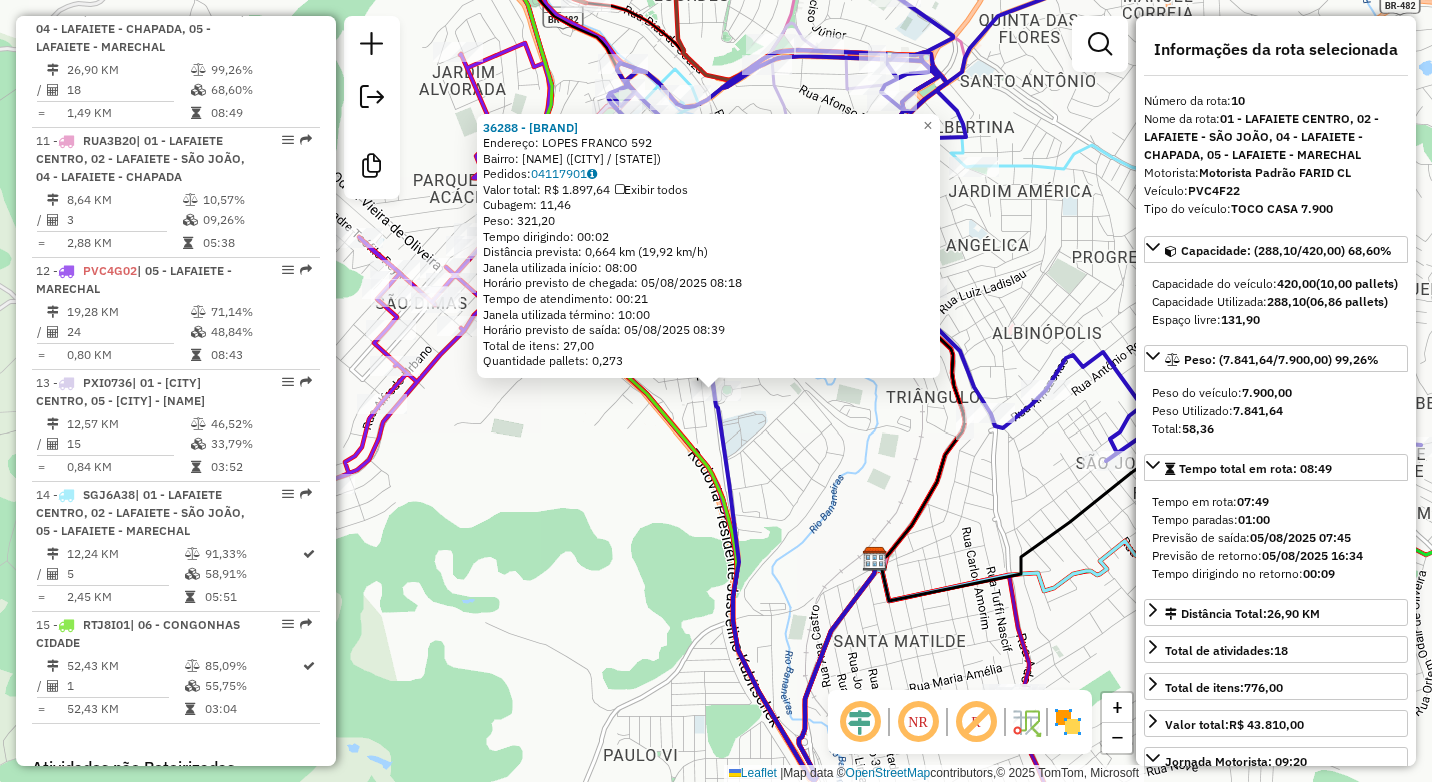 click on "36288 - RESTAURANTE PORTAL  Endereço:  LOPES FRANCO 592   Bairro: CARIJOS (CONSELHEIRO LAFAIETE / MG)   Pedidos:  04117901   Valor total: R$ 1.897,64   Exibir todos   Cubagem: 11,46  Peso: 321,20  Tempo dirigindo: 00:02   Distância prevista: 0,664 km (19,92 km/h)   Janela utilizada início: 08:00   Horário previsto de chegada: 05/08/2025 08:18   Tempo de atendimento: 00:21   Janela utilizada término: 10:00   Horário previsto de saída: 05/08/2025 08:39   Total de itens: 27,00   Quantidade pallets: 0,273  × Janela de atendimento Grade de atendimento Capacidade Transportadoras Veículos Cliente Pedidos  Rotas Selecione os dias de semana para filtrar as janelas de atendimento  Seg   Ter   Qua   Qui   Sex   Sáb   Dom  Informe o período da janela de atendimento: De: Até:  Filtrar exatamente a janela do cliente  Considerar janela de atendimento padrão  Selecione os dias de semana para filtrar as grades de atendimento  Seg   Ter   Qua   Qui   Sex   Sáb   Dom   Peso mínimo:   Peso máximo:   De:   Até:" 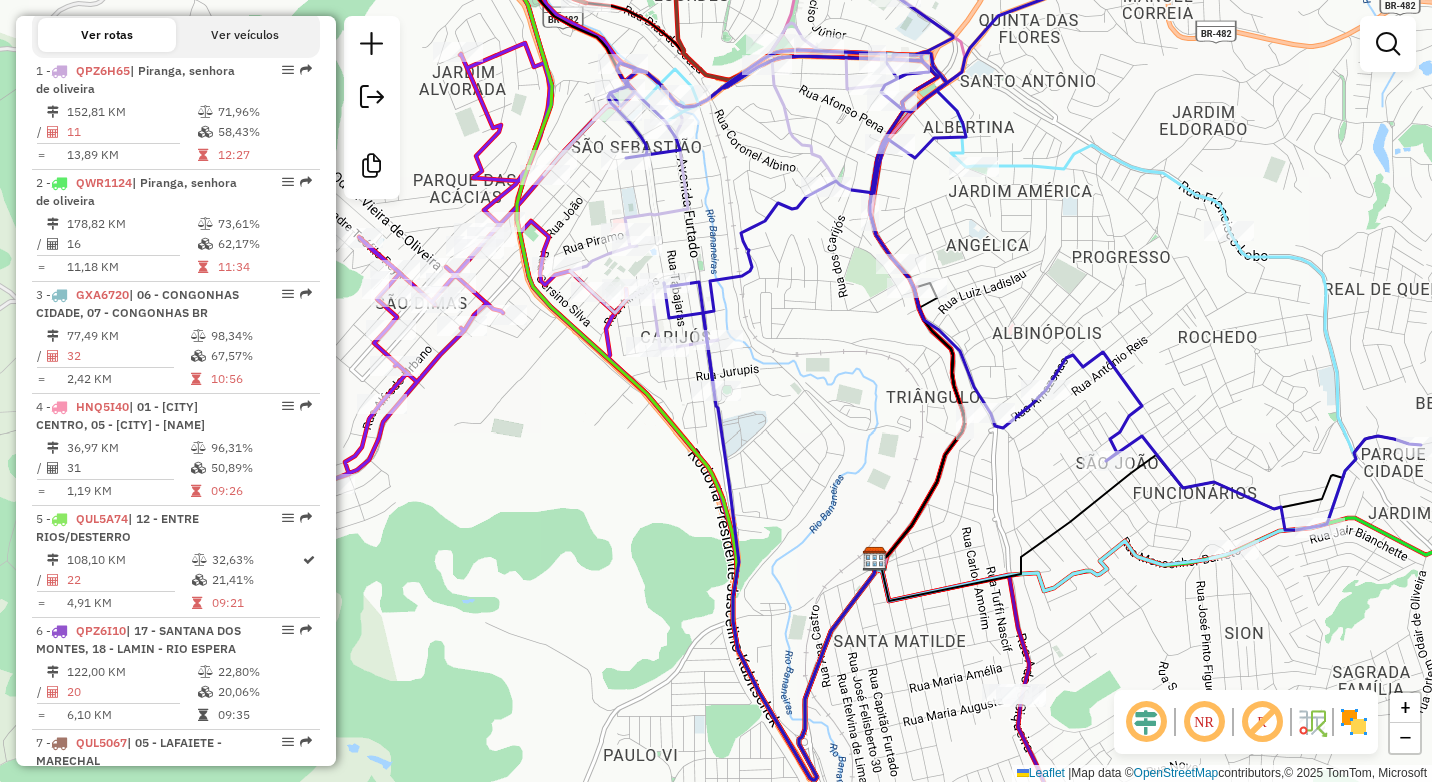scroll, scrollTop: 532, scrollLeft: 0, axis: vertical 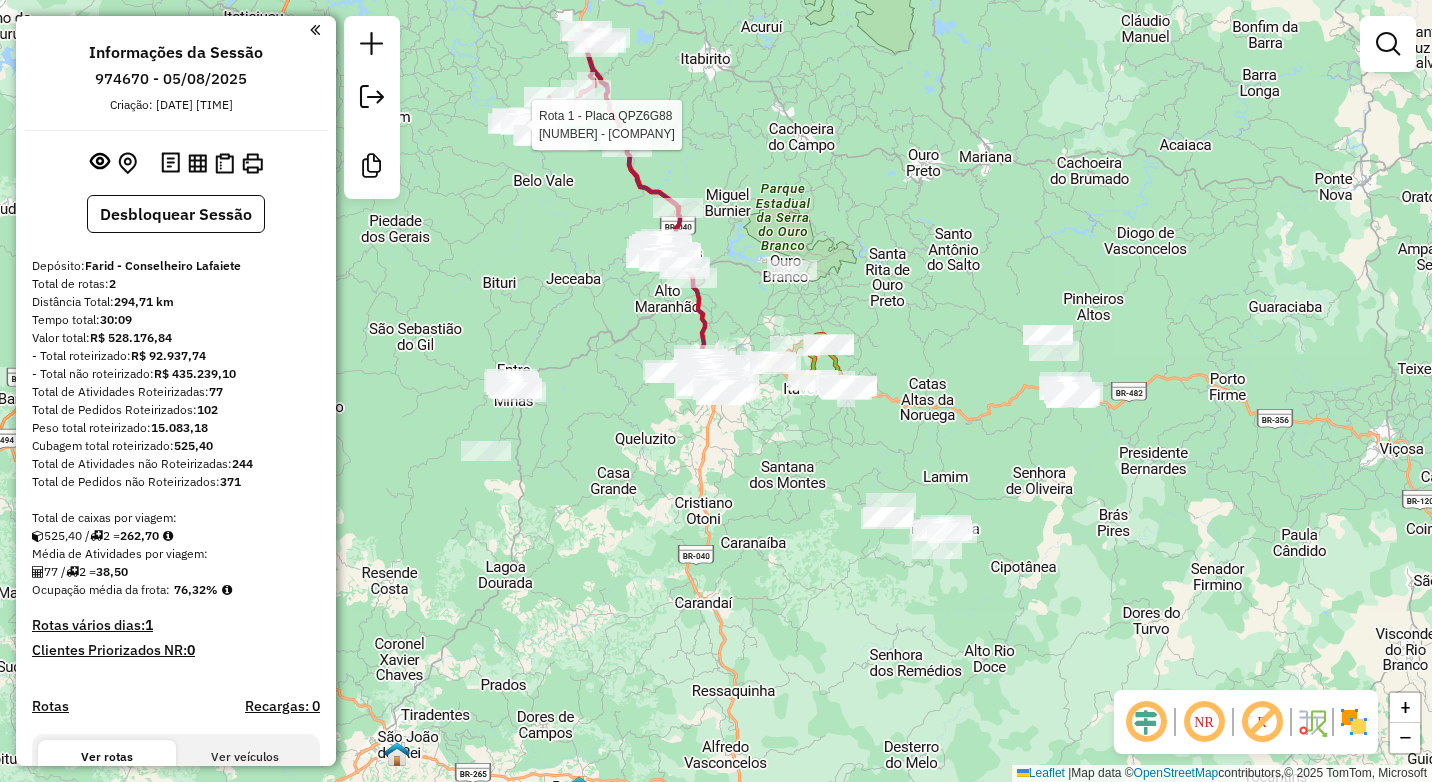 select on "**********" 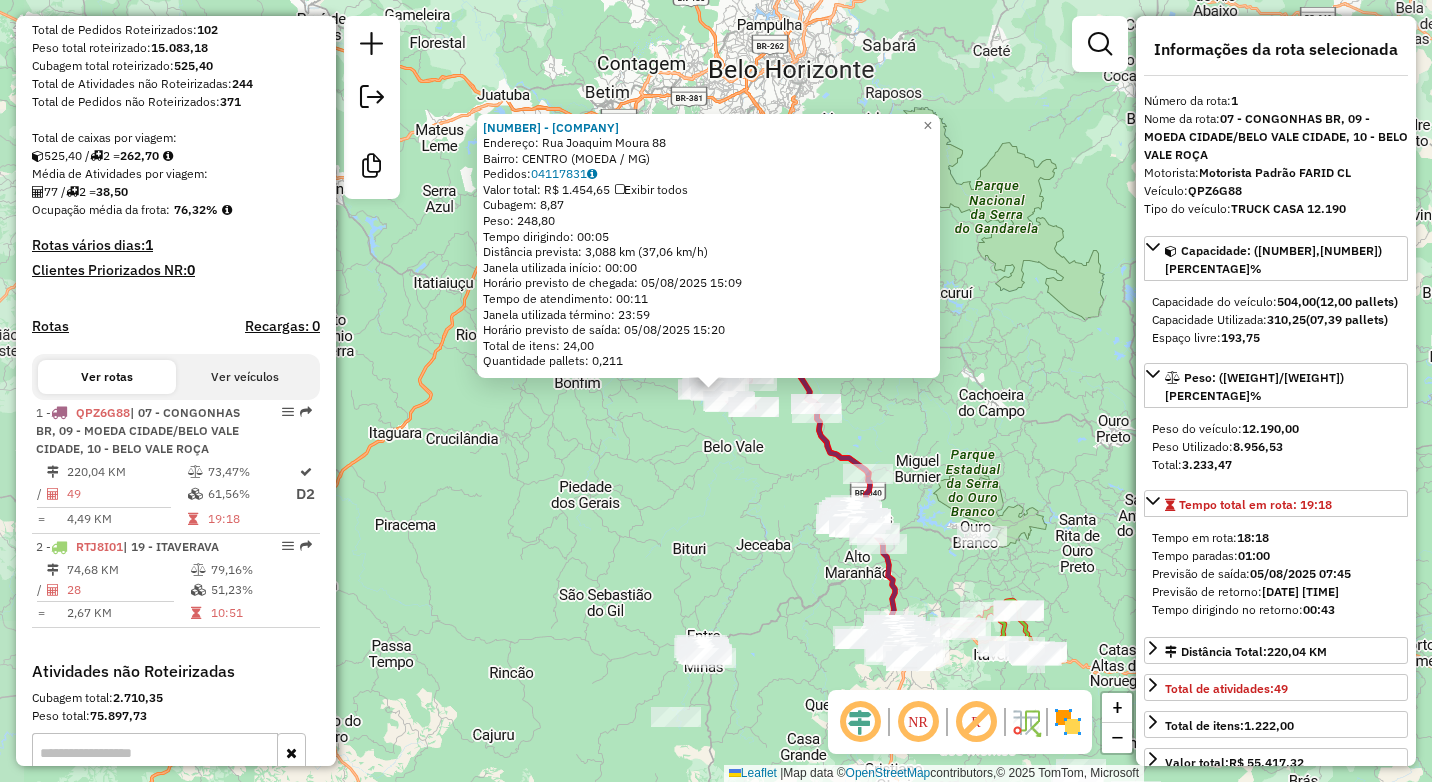 scroll, scrollTop: 591, scrollLeft: 0, axis: vertical 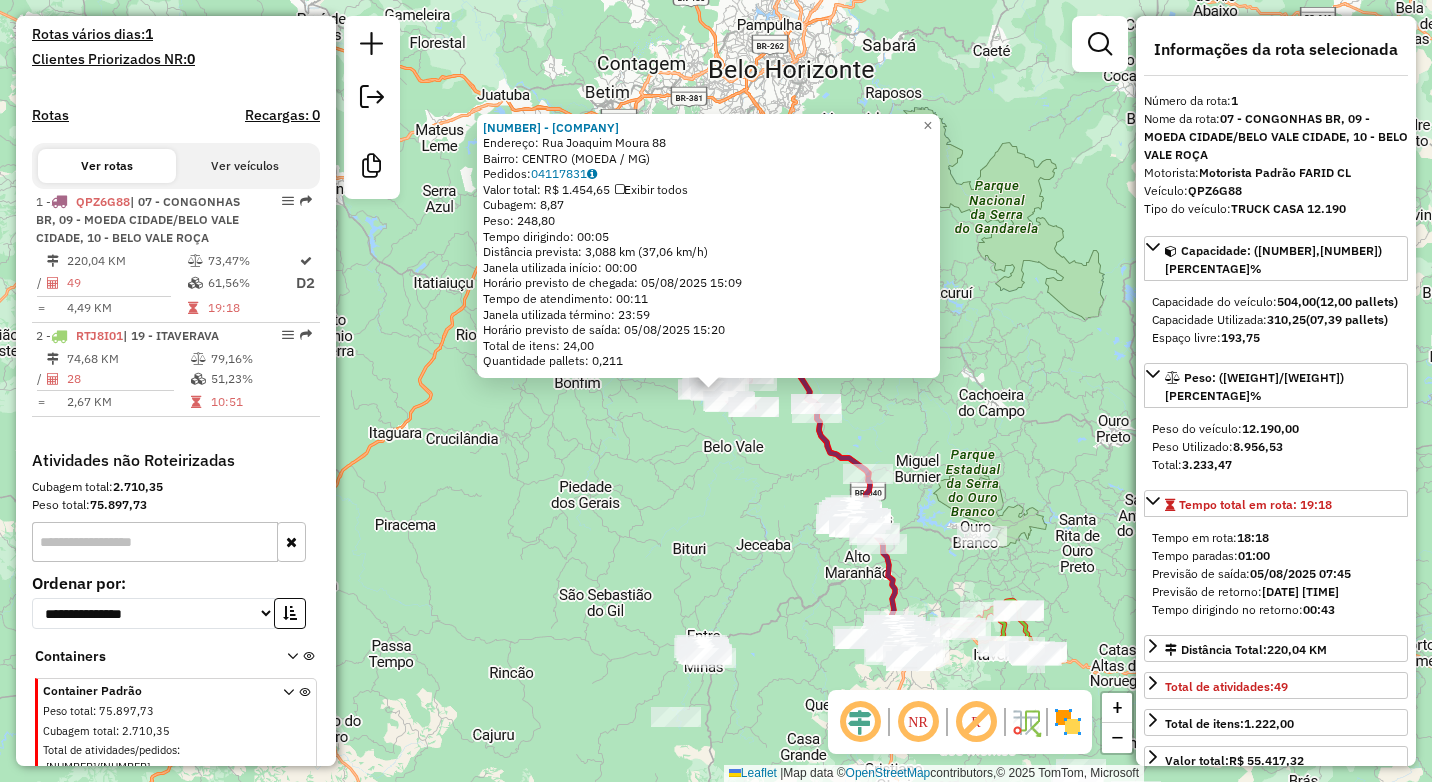 click on "Bairro: [NEIGHBORHOOD] ([CITY] / [STATE])  Endereço:  [STREET] [NUMBER]   Bairro: [NEIGHBORHOOD] ([CITY] / [STATE])   Pedidos:  [NUMBER]   Valor total: R$ [PRICE]   Exibir todos   Cubagem: [VOLUME]  Peso: [WEIGHT]  Tempo dirigindo: [TIME]   Distância prevista: [DISTANCE] km ([SPEED] km/h)   Janela utilizada início: [TIME]   Horário previsto de chegada: [DATE] [TIME]   Tempo de atendimento: [TIME]   Janela utilizada término: [TIME]   Horário previsto de saída: [DATE] [TIME]   Total de itens: [QUANTITY]   Quantidade pallets: [QUANTITY]  × Janela de atendimento Grade de atendimento Capacidade Transportadoras Veículos Cliente Pedidos  Rotas Selecione os dias de semana para filtrar as janelas de atendimento  Seg   Ter   Qua   Qui   Sex   Sáb   Dom  Informe o período da janela de atendimento: De: Até:  Filtrar exatamente a janela do cliente  Considerar janela de atendimento padrão  Selecione os dias de semana para filtrar as grades de atendimento  Seg   Ter   Qua   Qui   Sex   Sáb   Dom   Considerar clientes sem dia de atendimento cadastrado  De:   Até:" 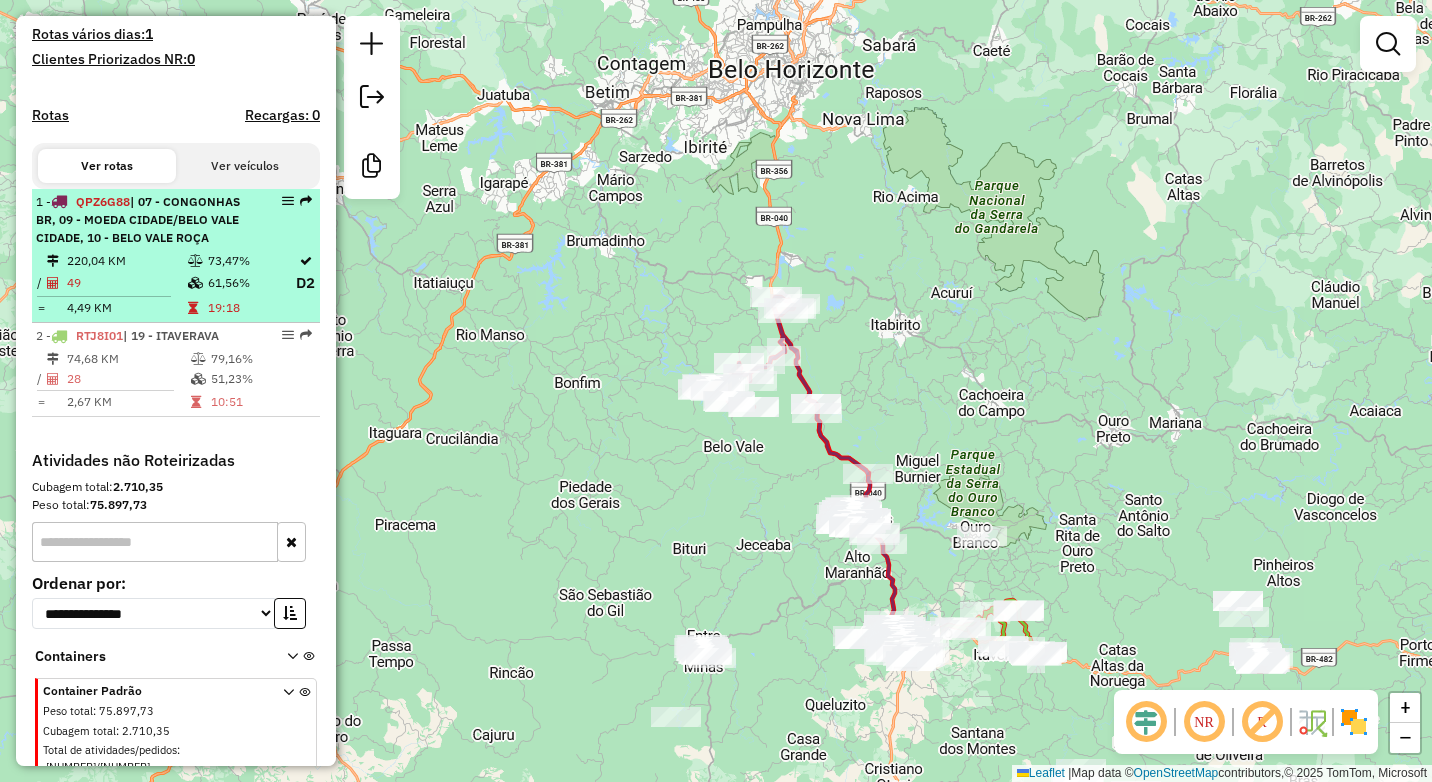 click at bounding box center [197, 283] 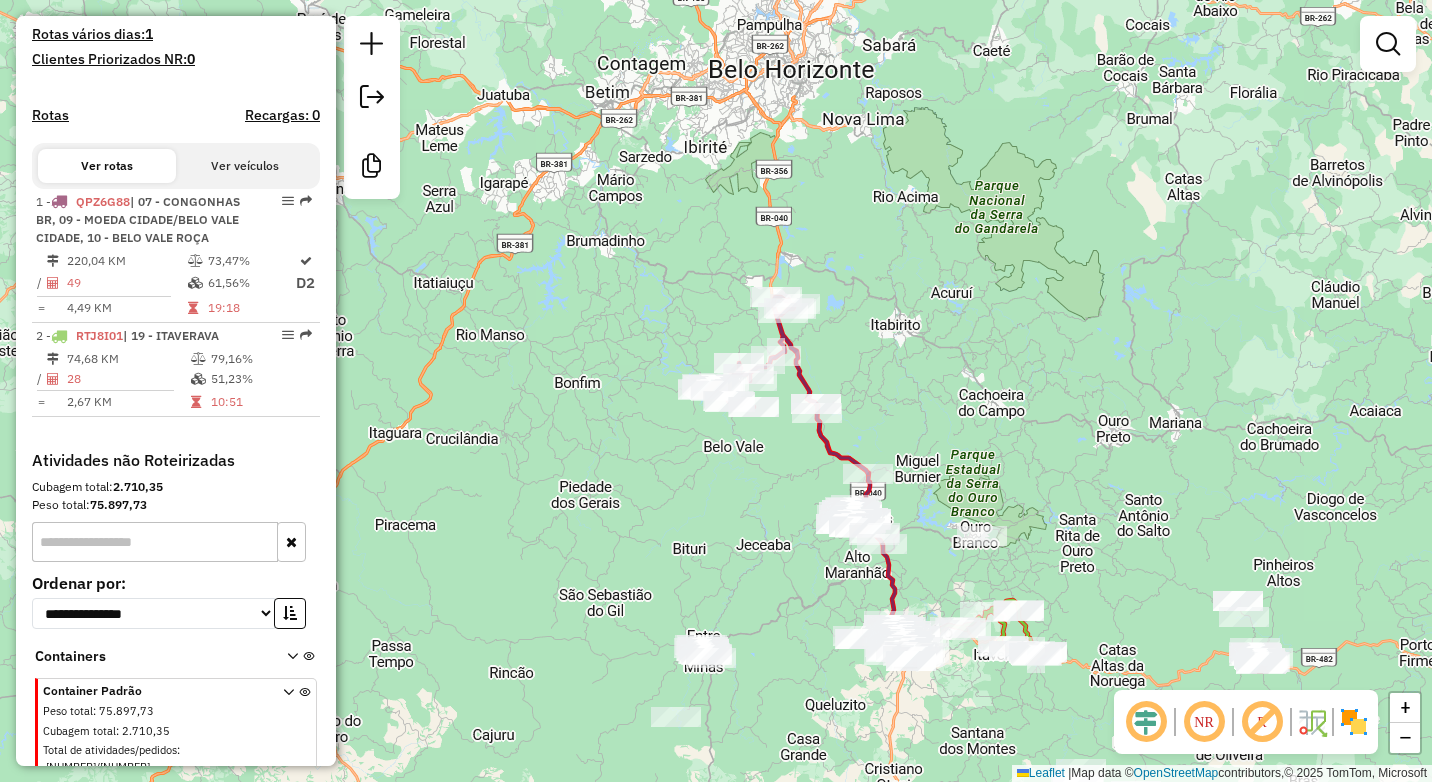 select on "**********" 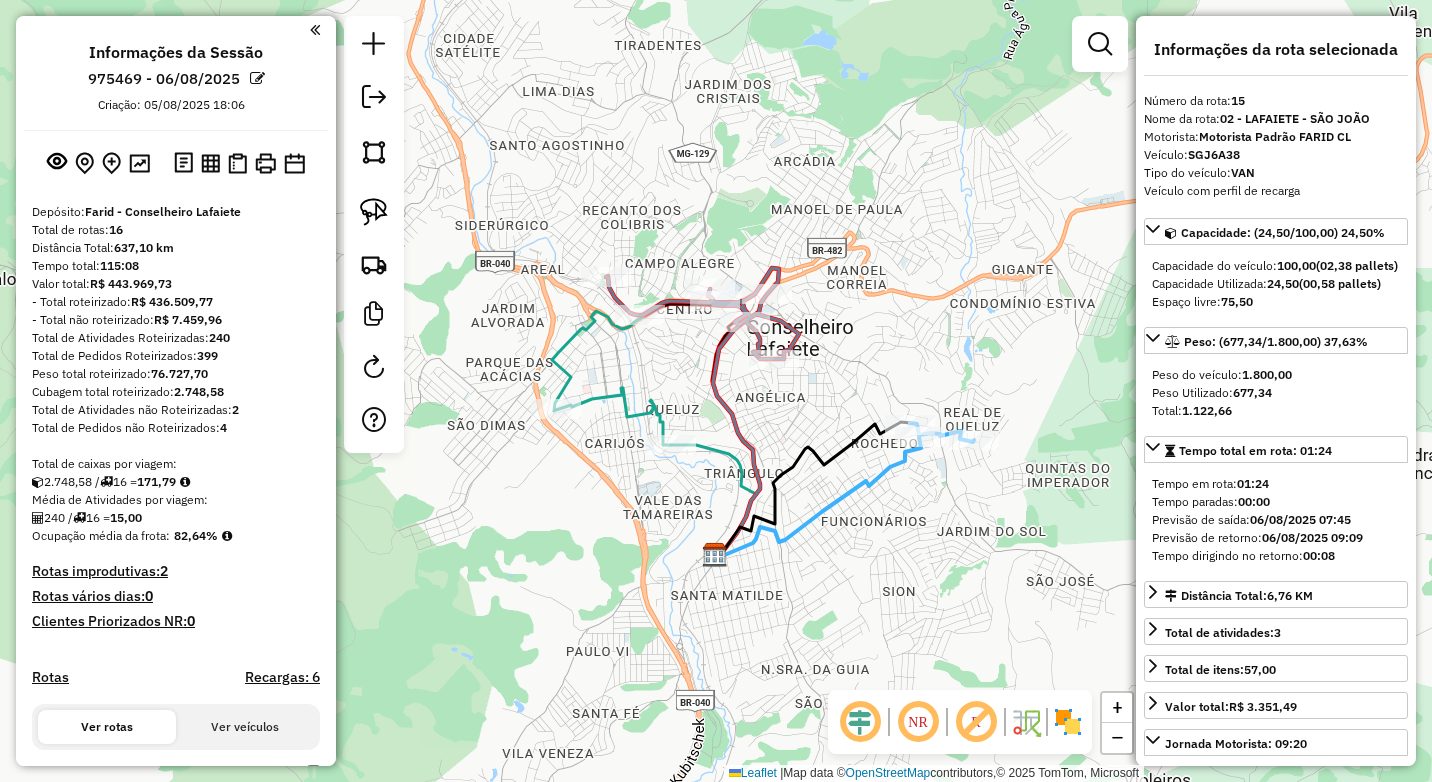 select on "*********" 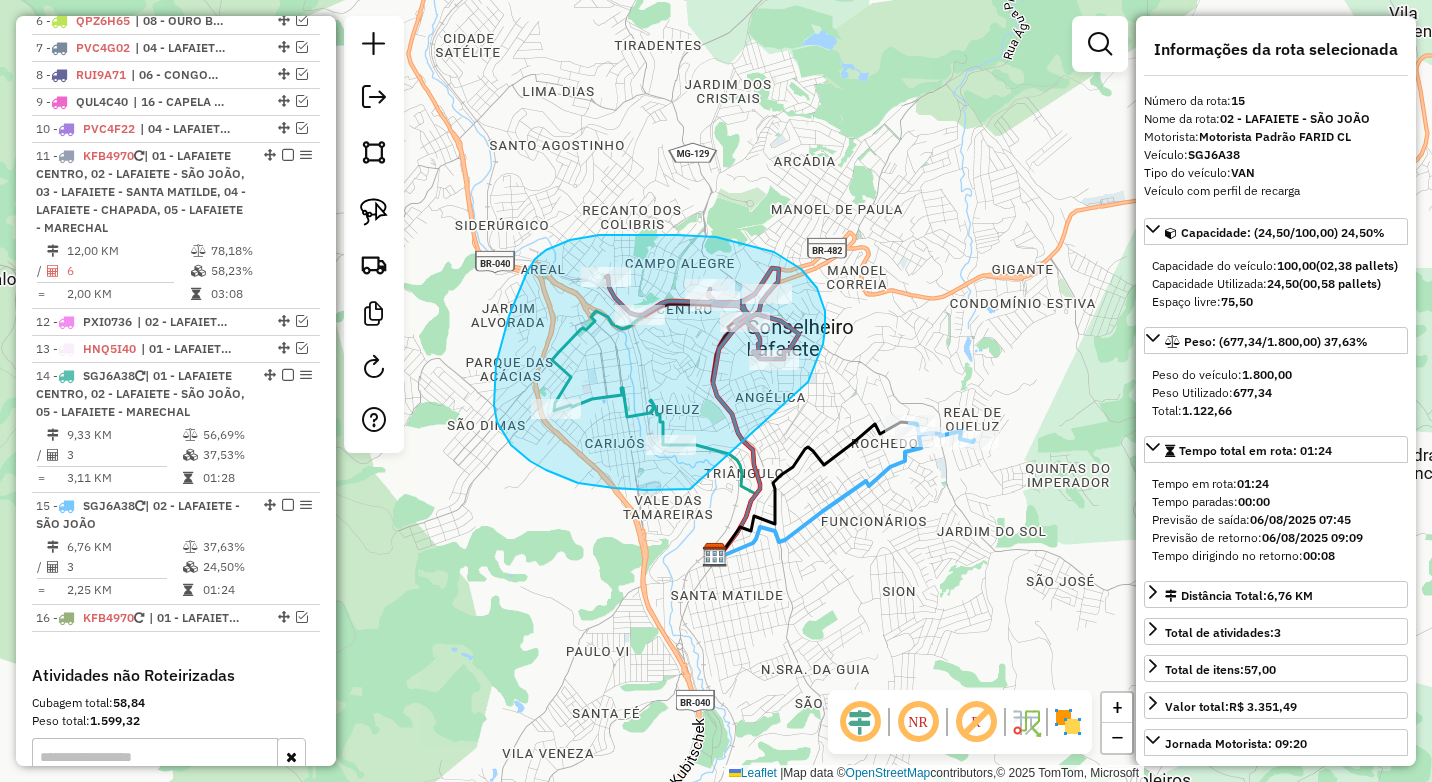 drag, startPoint x: 809, startPoint y: 379, endPoint x: 693, endPoint y: 488, distance: 159.17601 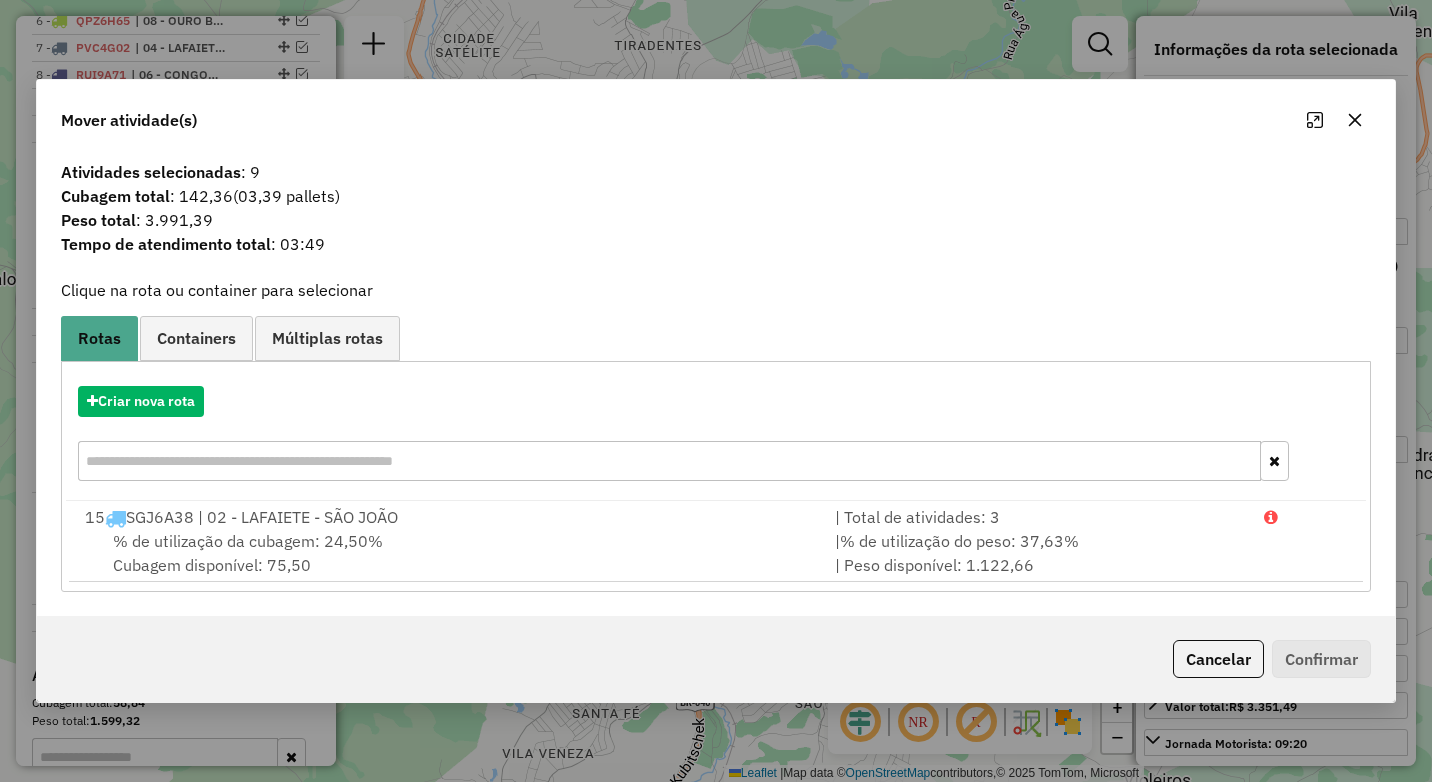 click 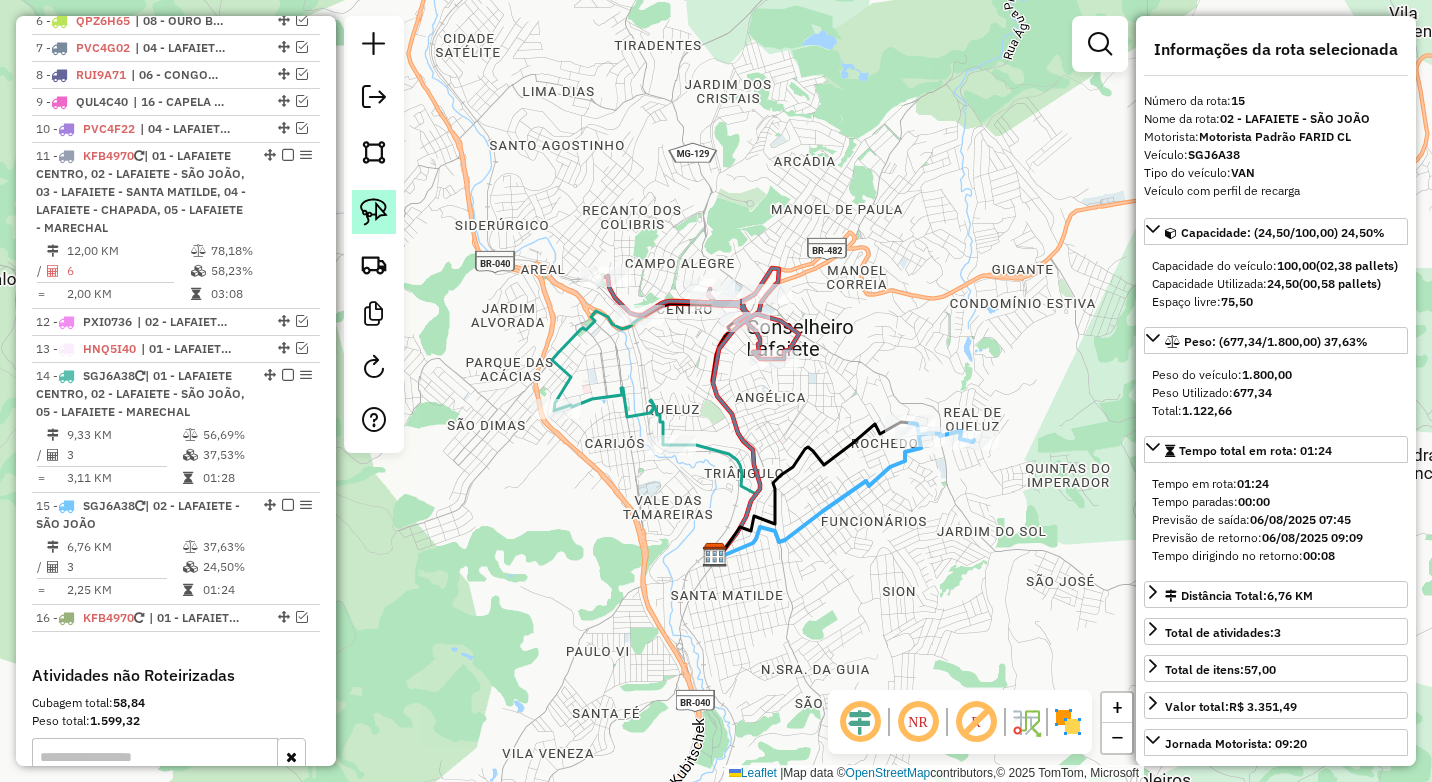 click 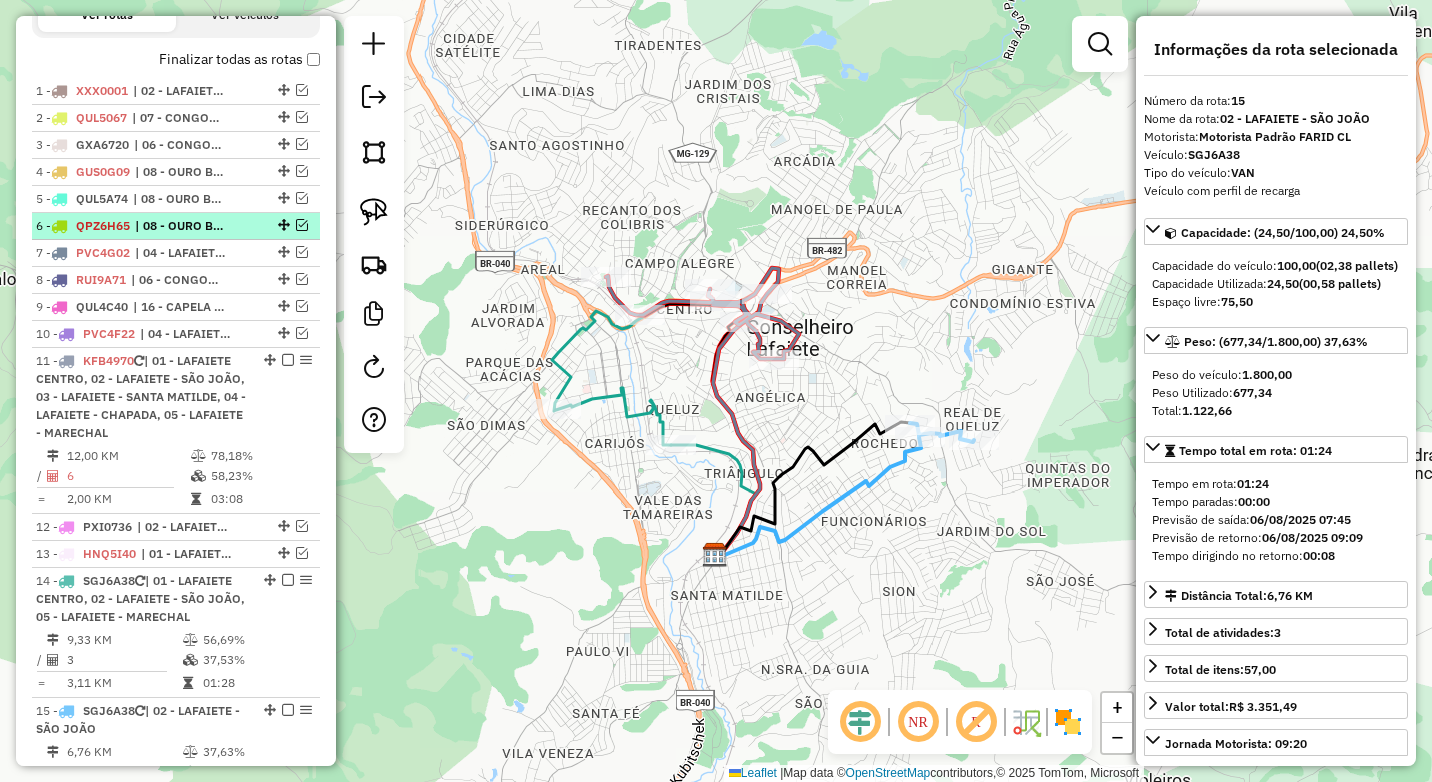 scroll, scrollTop: 617, scrollLeft: 0, axis: vertical 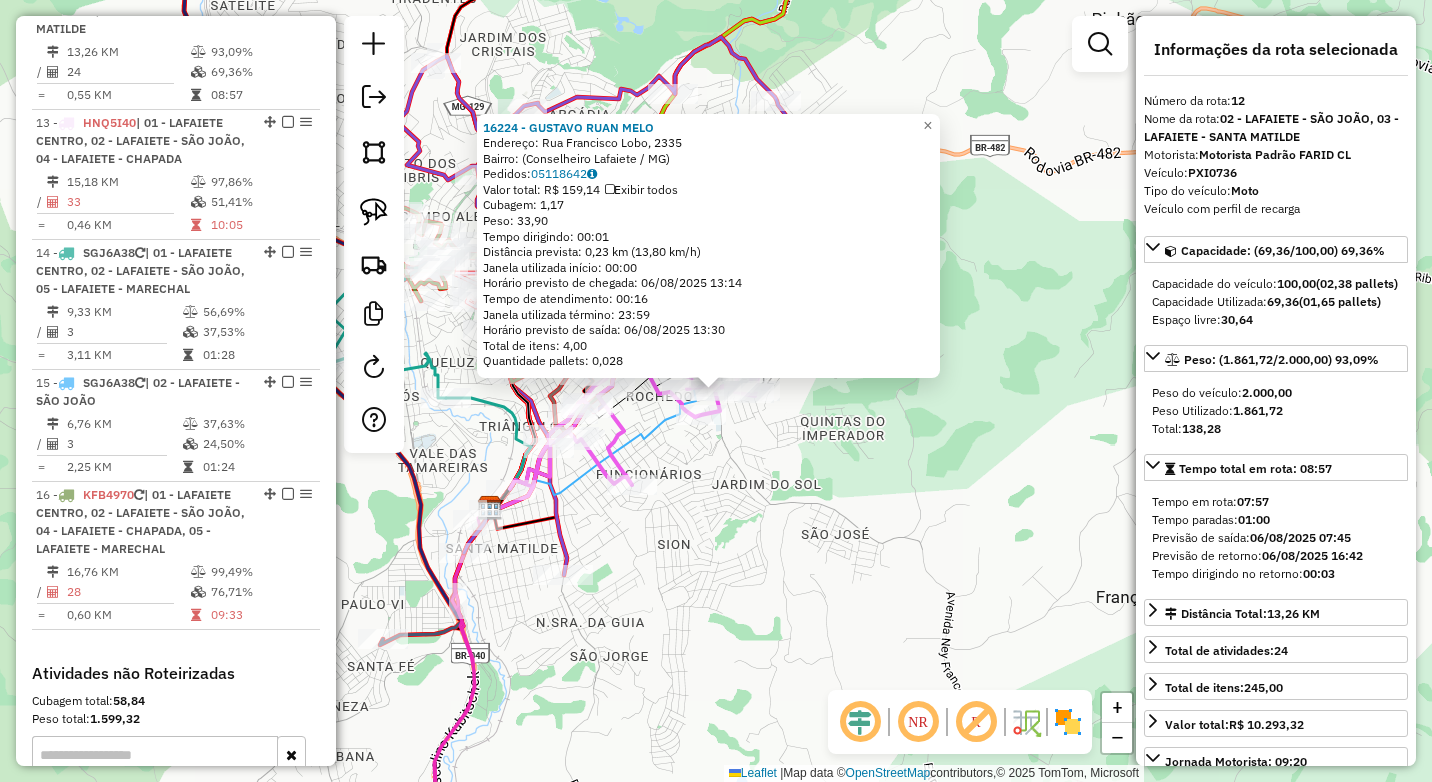 click on "16224 - GUSTAVO RUAN MELO  Endereço: Rua Francisco Lobo, 2335   Bairro:  (Conselheiro Lafaiete / MG)   Pedidos:  05118642   Valor total: R$ 159,14   Exibir todos   Cubagem: 1,17  Peso: 33,90  Tempo dirigindo: 00:01   Distância prevista: 0,23 km (13,80 km/h)   Janela utilizada início: 00:00   Horário previsto de chegada: 06/08/2025 13:14   Tempo de atendimento: 00:16   Janela utilizada término: 23:59   Horário previsto de saída: 06/08/2025 13:30   Total de itens: 4,00   Quantidade pallets: 0,028  × Janela de atendimento Grade de atendimento Capacidade Transportadoras Veículos Cliente Pedidos  Rotas Selecione os dias de semana para filtrar as janelas de atendimento  Seg   Ter   Qua   Qui   Sex   Sáb   Dom  Informe o período da janela de atendimento: De: Até:  Filtrar exatamente a janela do cliente  Considerar janela de atendimento padrão  Selecione os dias de semana para filtrar as grades de atendimento  Seg   Ter   Qua   Qui   Sex   Sáb   Dom   Clientes fora do dia de atendimento selecionado ****" 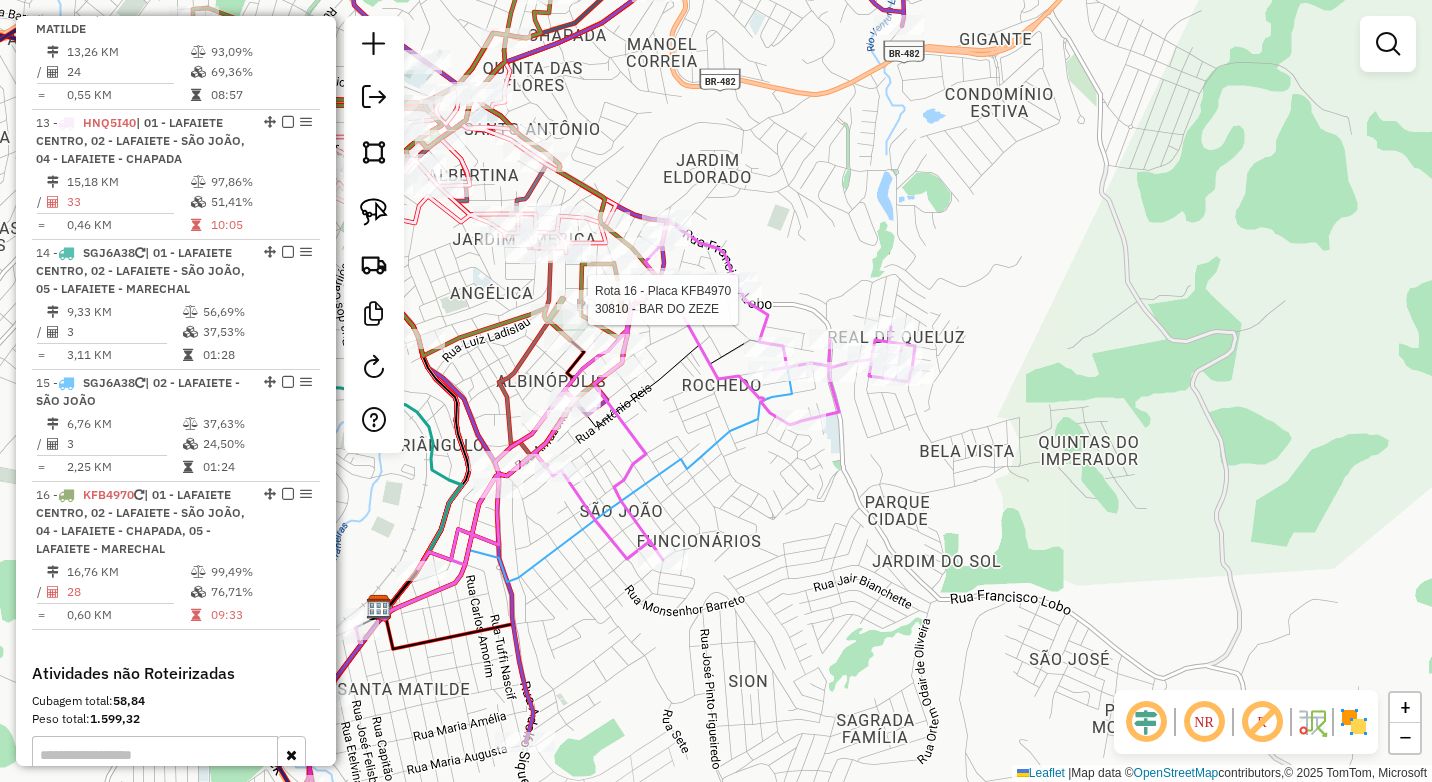 select on "*********" 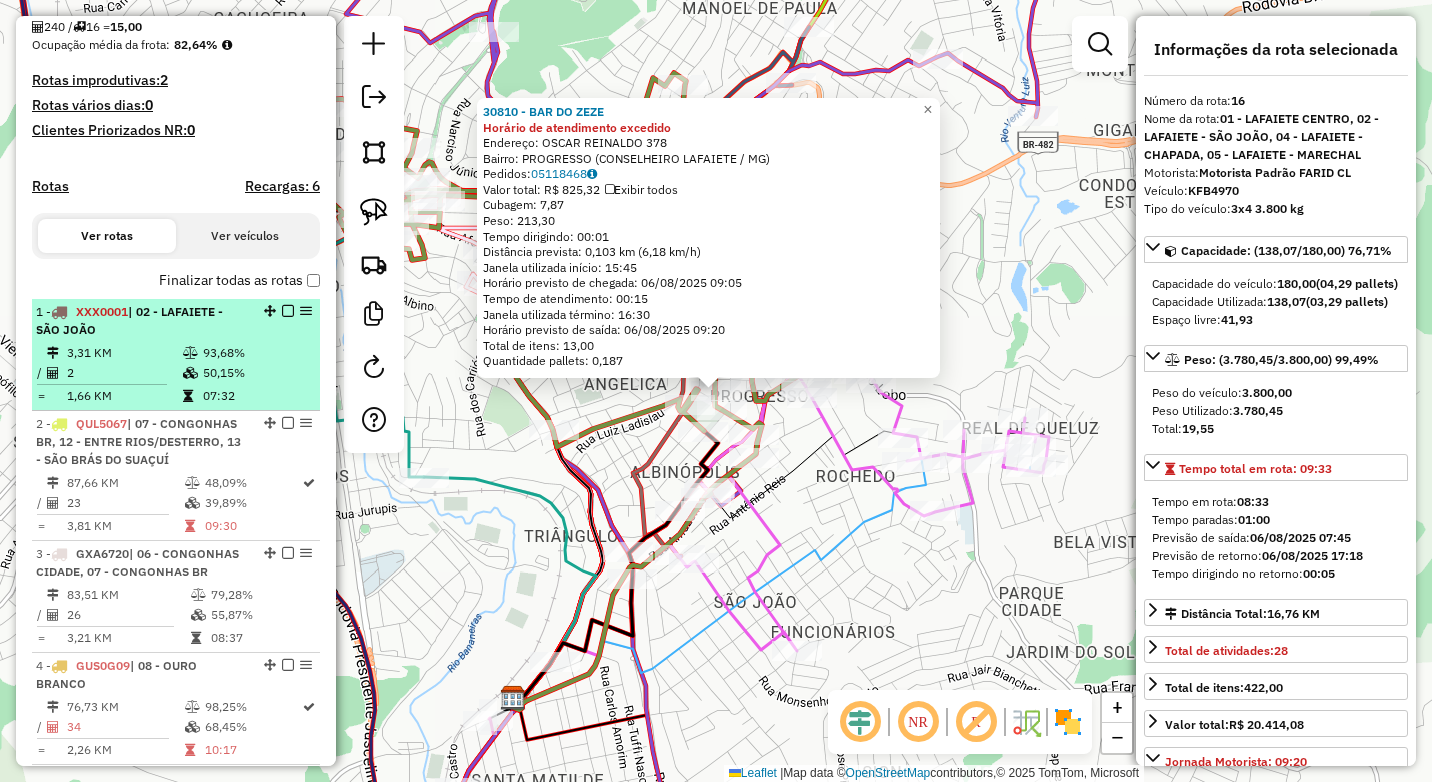 scroll, scrollTop: 490, scrollLeft: 0, axis: vertical 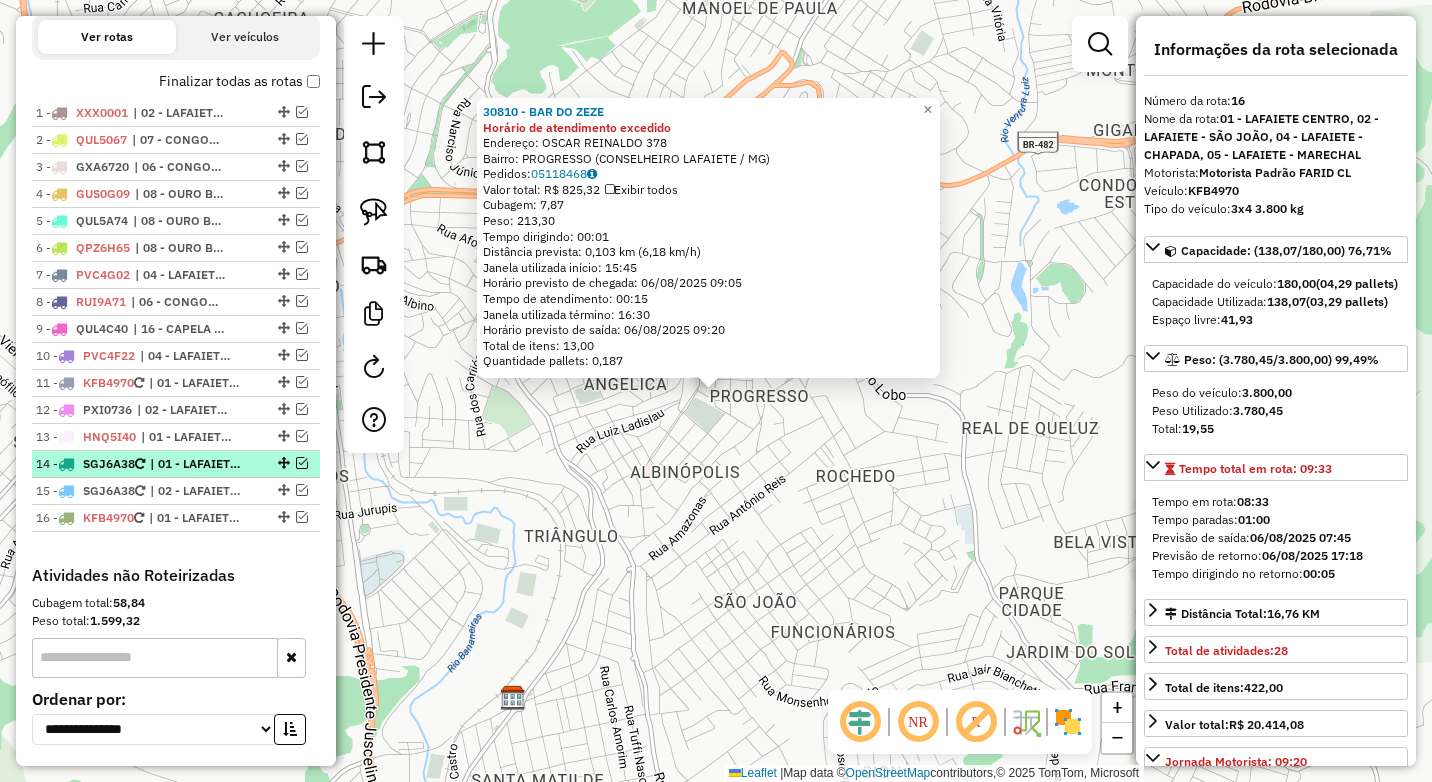 click at bounding box center [302, 463] 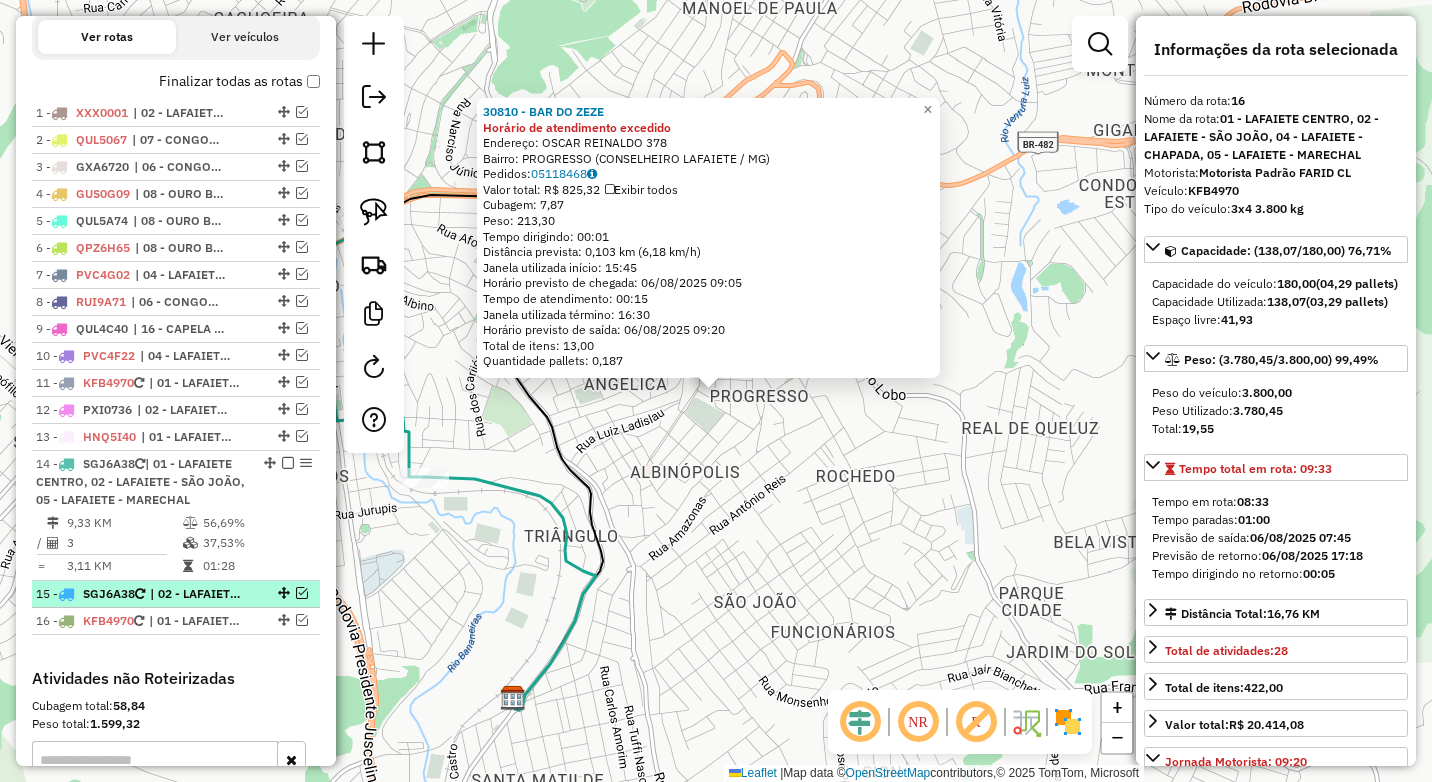 click at bounding box center [302, 593] 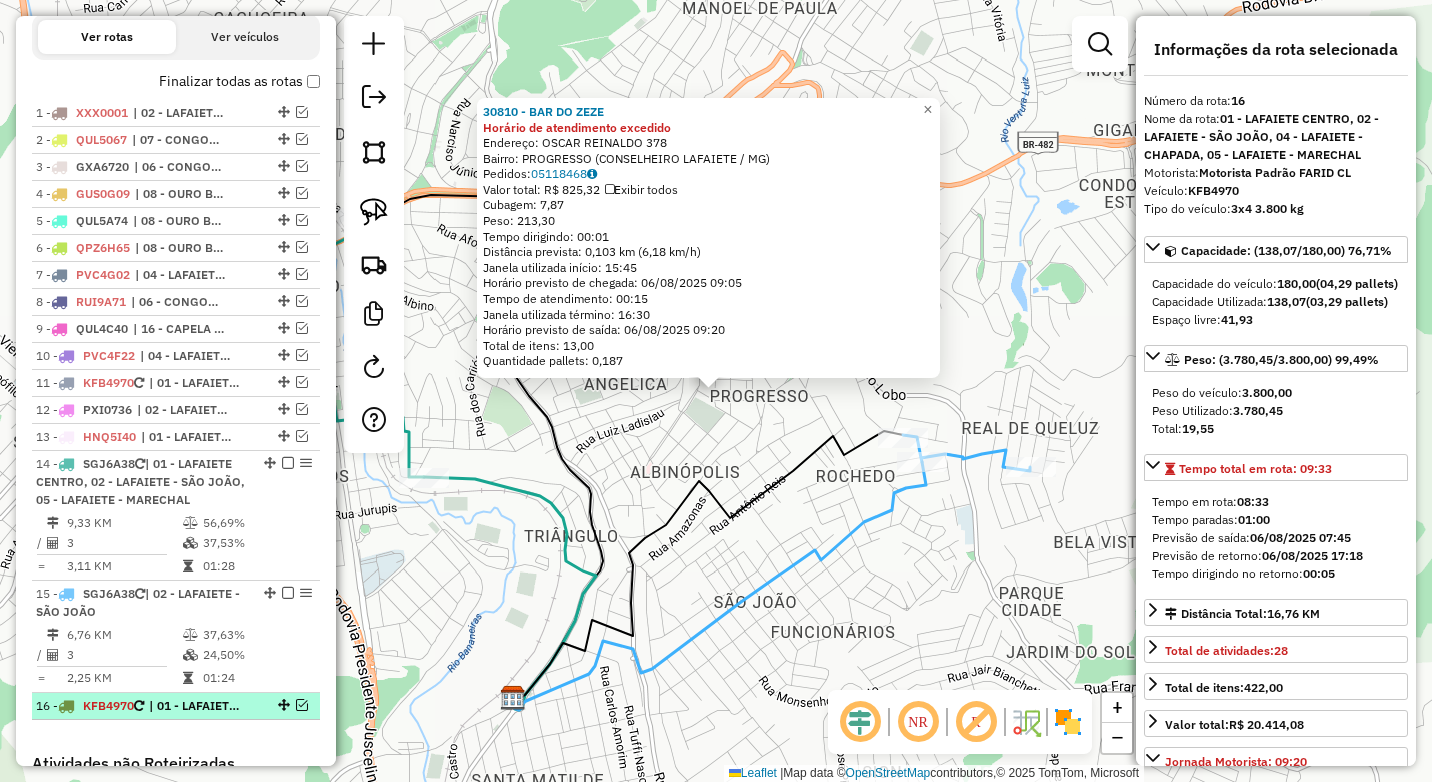 click at bounding box center (302, 705) 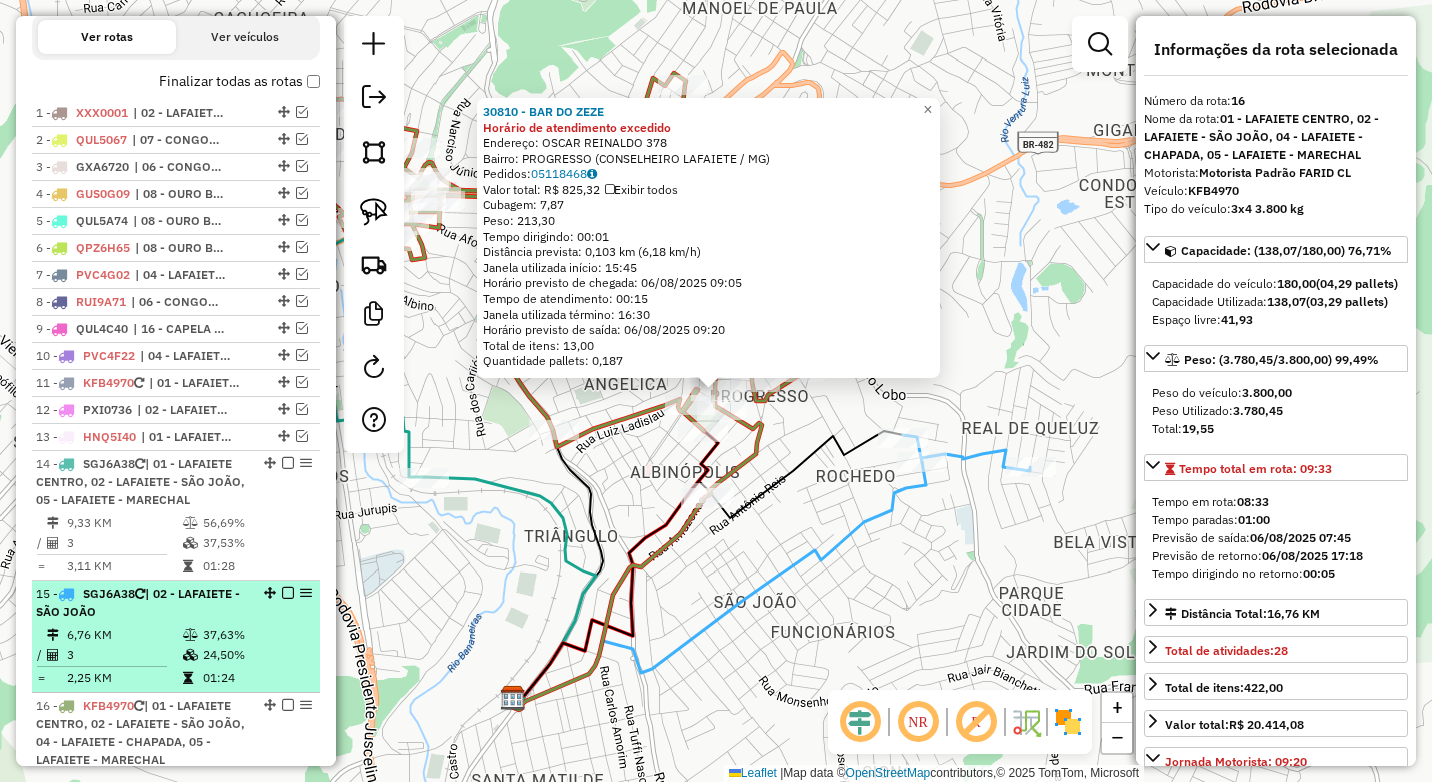 scroll, scrollTop: 790, scrollLeft: 0, axis: vertical 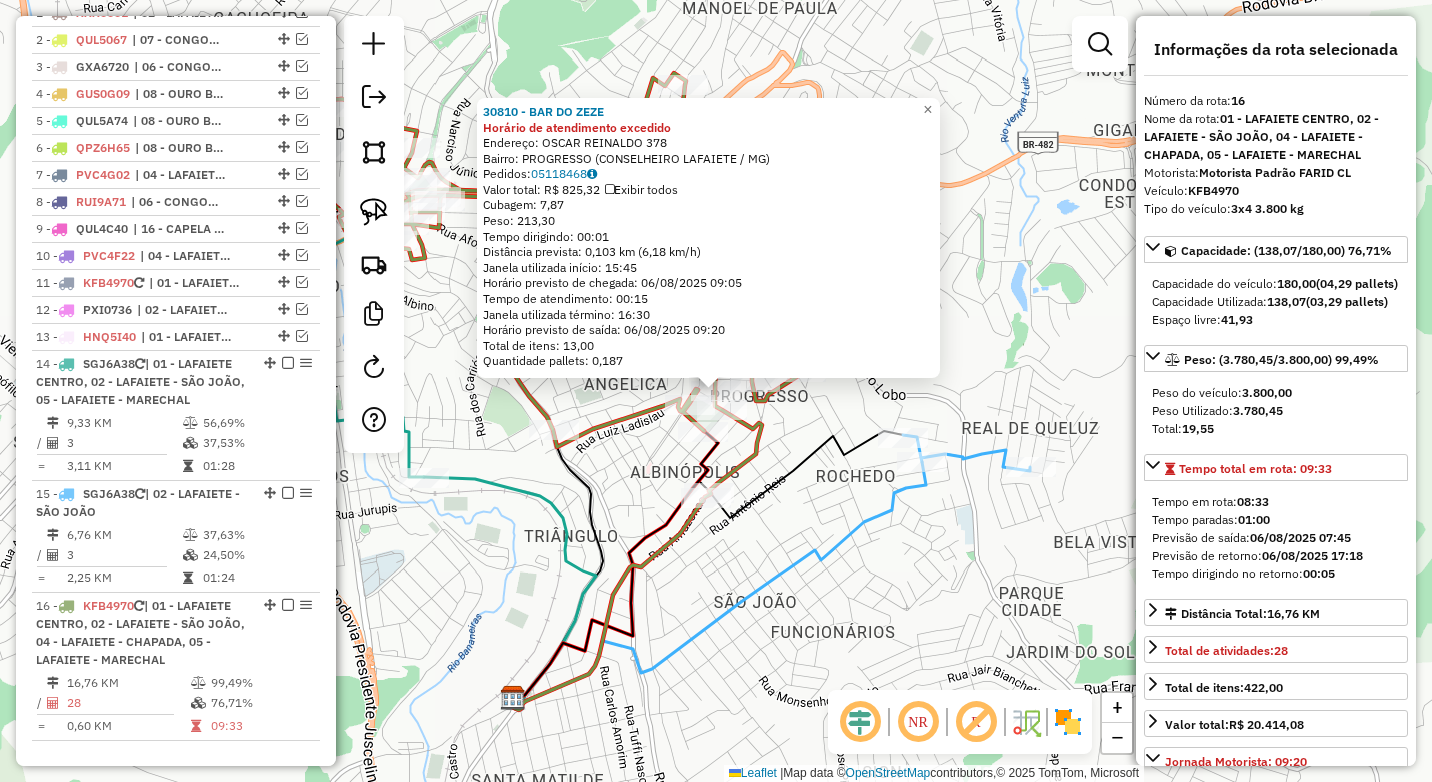 click on "30810 - BAR DO ZEZE Horário de atendimento excedido  Endereço:  OSCAR REINALDO 378   Bairro: PROGRESSO (CONSELHEIRO LAFAIETE / MG)   Pedidos:  05118468   Valor total: R$ 825,32   Exibir todos   Cubagem: 7,87  Peso: 213,30  Tempo dirigindo: 00:01   Distância prevista: 0,103 km (6,18 km/h)   Janela utilizada início: 15:45   Horário previsto de chegada: 06/08/2025 09:05   Tempo de atendimento: 00:15   Janela utilizada término: 16:30   Horário previsto de saída: 06/08/2025 09:20   Total de itens: 13,00   Quantidade pallets: 0,187  × Janela de atendimento Grade de atendimento Capacidade Transportadoras Veículos Cliente Pedidos  Rotas Selecione os dias de semana para filtrar as janelas de atendimento  Seg   Ter   Qua   Qui   Sex   Sáb   Dom  Informe o período da janela de atendimento: De: Até:  Filtrar exatamente a janela do cliente  Considerar janela de atendimento padrão  Selecione os dias de semana para filtrar as grades de atendimento  Seg   Ter   Qua   Qui   Sex   Sáb   Dom   Peso mínimo:  ****" 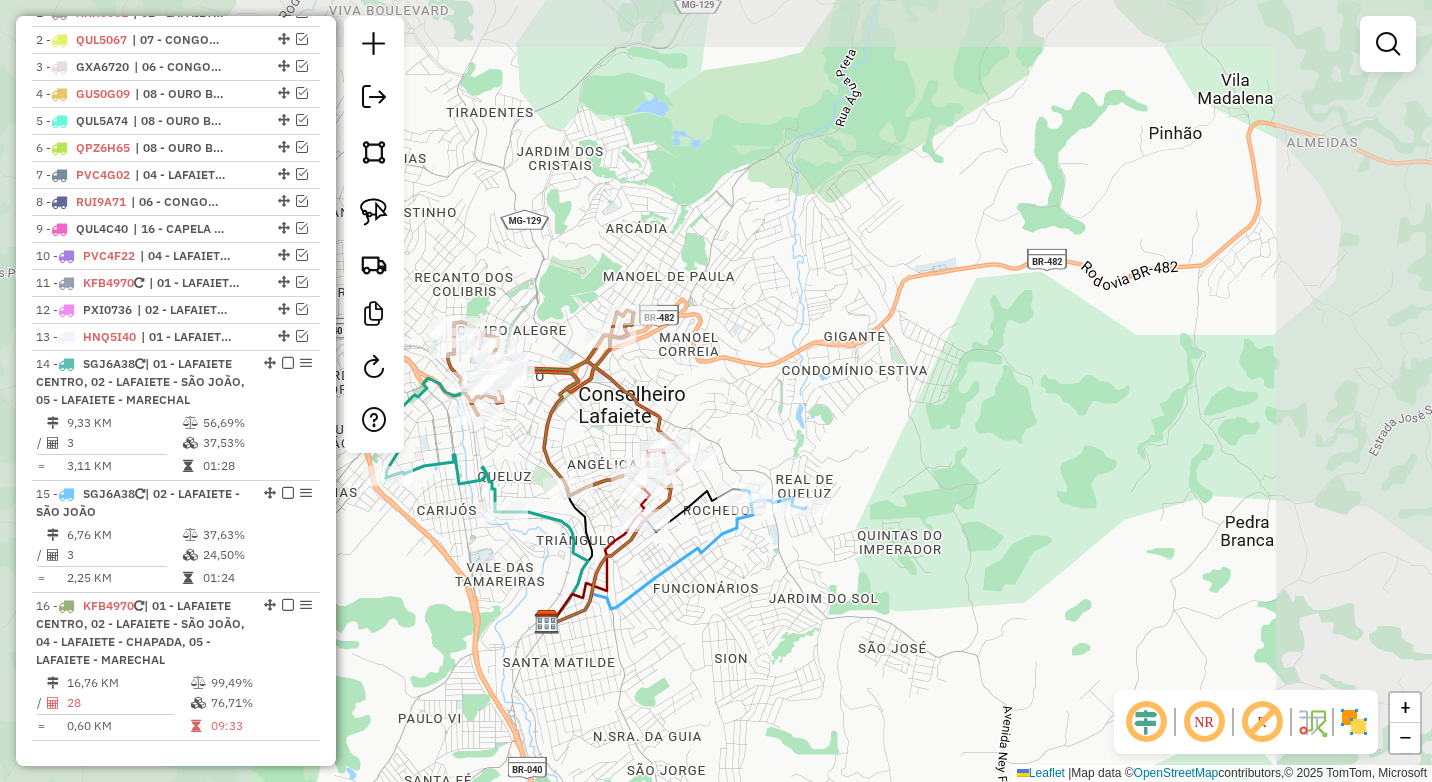 click on "Janela de atendimento Grade de atendimento Capacidade Transportadoras Veículos Cliente Pedidos  Rotas Selecione os dias de semana para filtrar as janelas de atendimento  Seg   Ter   Qua   Qui   Sex   Sáb   Dom  Informe o período da janela de atendimento: De: Até:  Filtrar exatamente a janela do cliente  Considerar janela de atendimento padrão  Selecione os dias de semana para filtrar as grades de atendimento  Seg   Ter   Qua   Qui   Sex   Sáb   Dom   Considerar clientes sem dia de atendimento cadastrado  Clientes fora do dia de atendimento selecionado Filtrar as atividades entre os valores definidos abaixo:  Peso mínimo:  ****  Peso máximo:  ****  Cubagem mínima:   Cubagem máxima:   De:   Até:  Filtrar as atividades entre o tempo de atendimento definido abaixo:  De:   Até:   Considerar capacidade total dos clientes não roteirizados Transportadora: Selecione um ou mais itens Tipo de veículo: Selecione um ou mais itens Veículo: Selecione um ou mais itens Motorista: Selecione um ou mais itens De:" 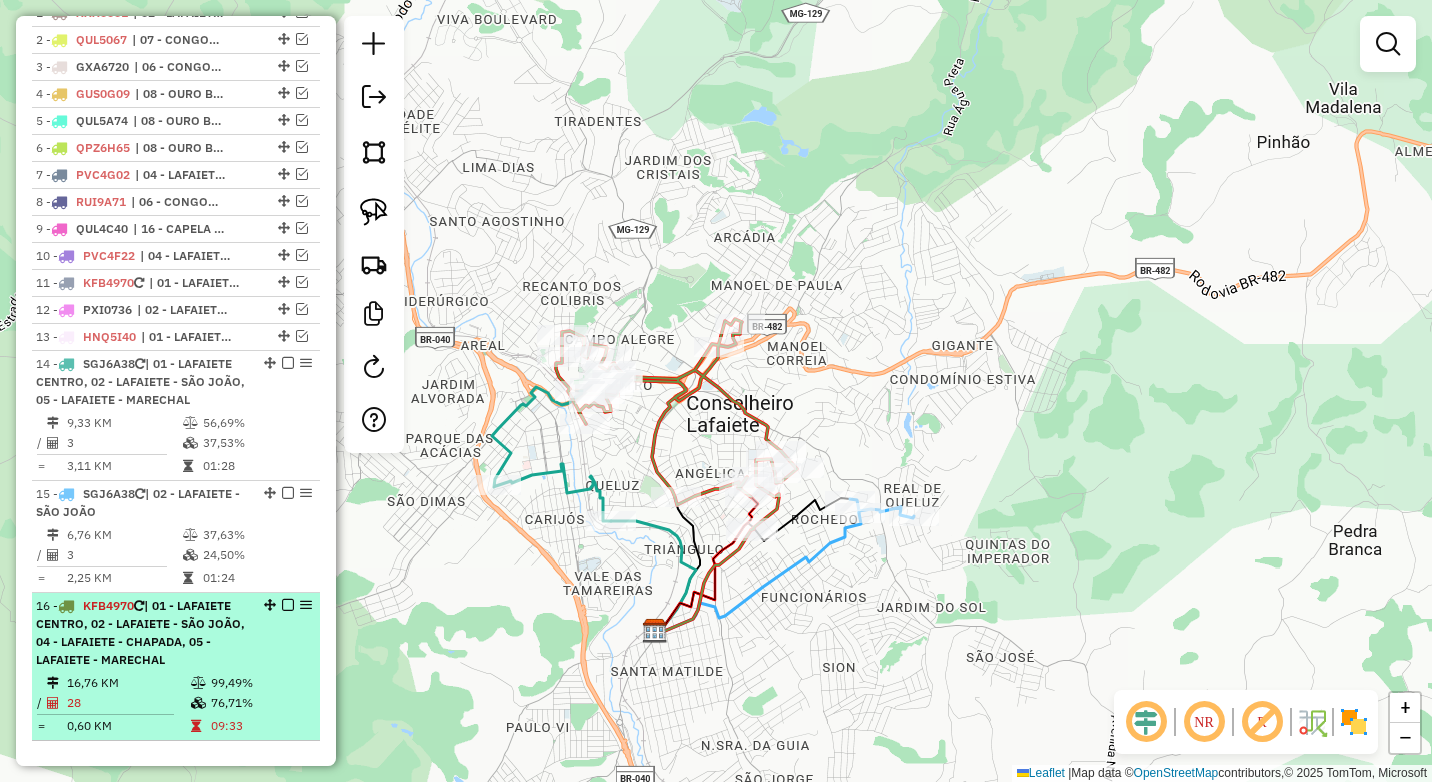 click at bounding box center (288, 605) 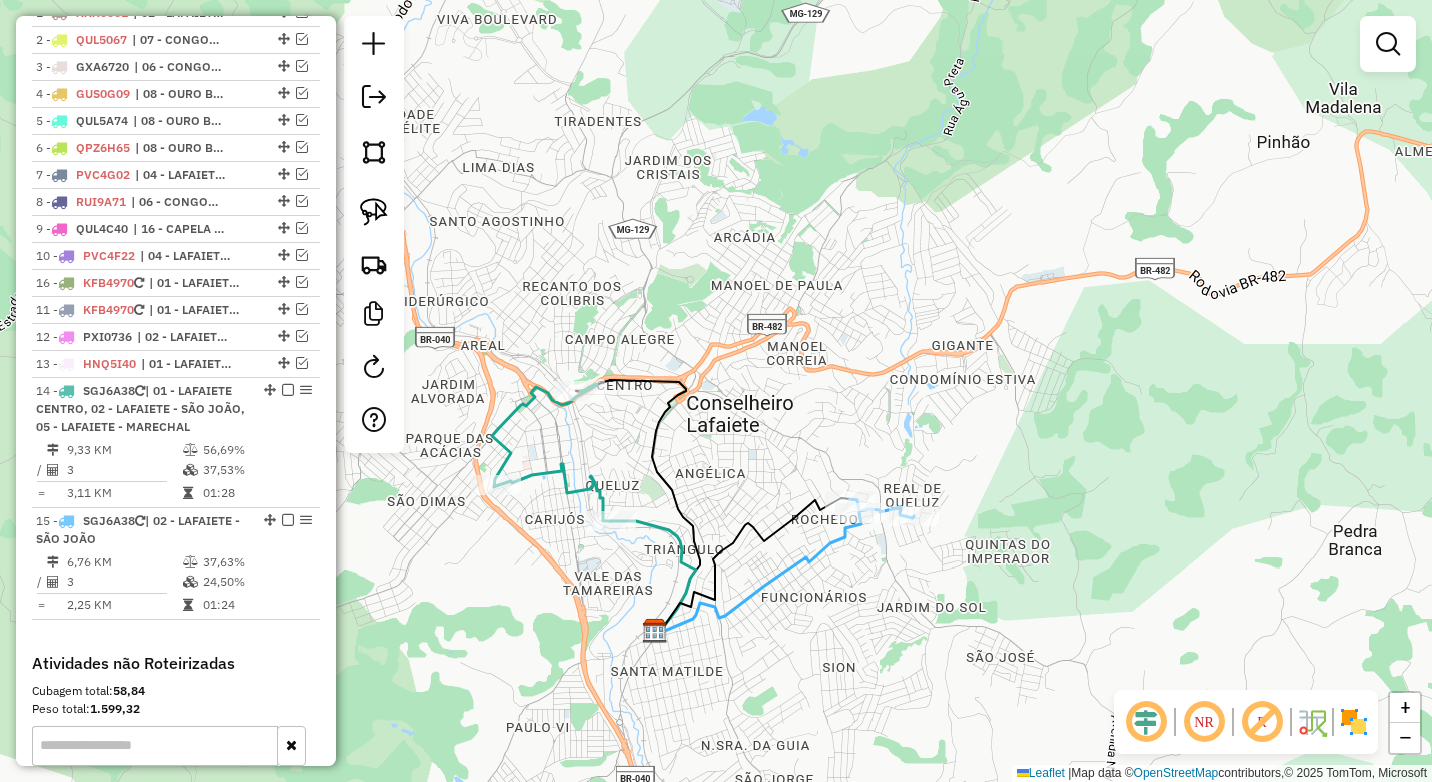 drag, startPoint x: 276, startPoint y: 604, endPoint x: 222, endPoint y: 280, distance: 328.46918 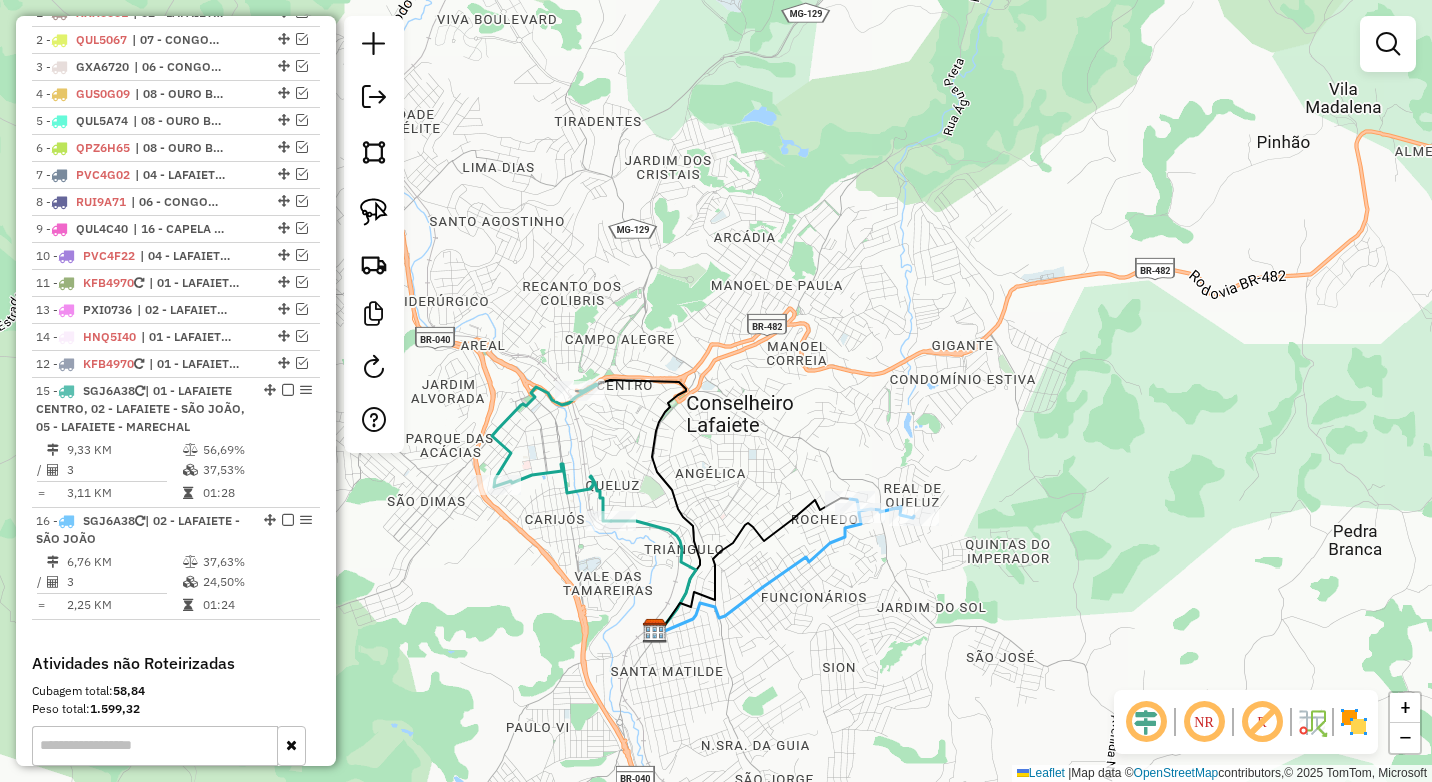 drag, startPoint x: 280, startPoint y: 308, endPoint x: 270, endPoint y: 377, distance: 69.72087 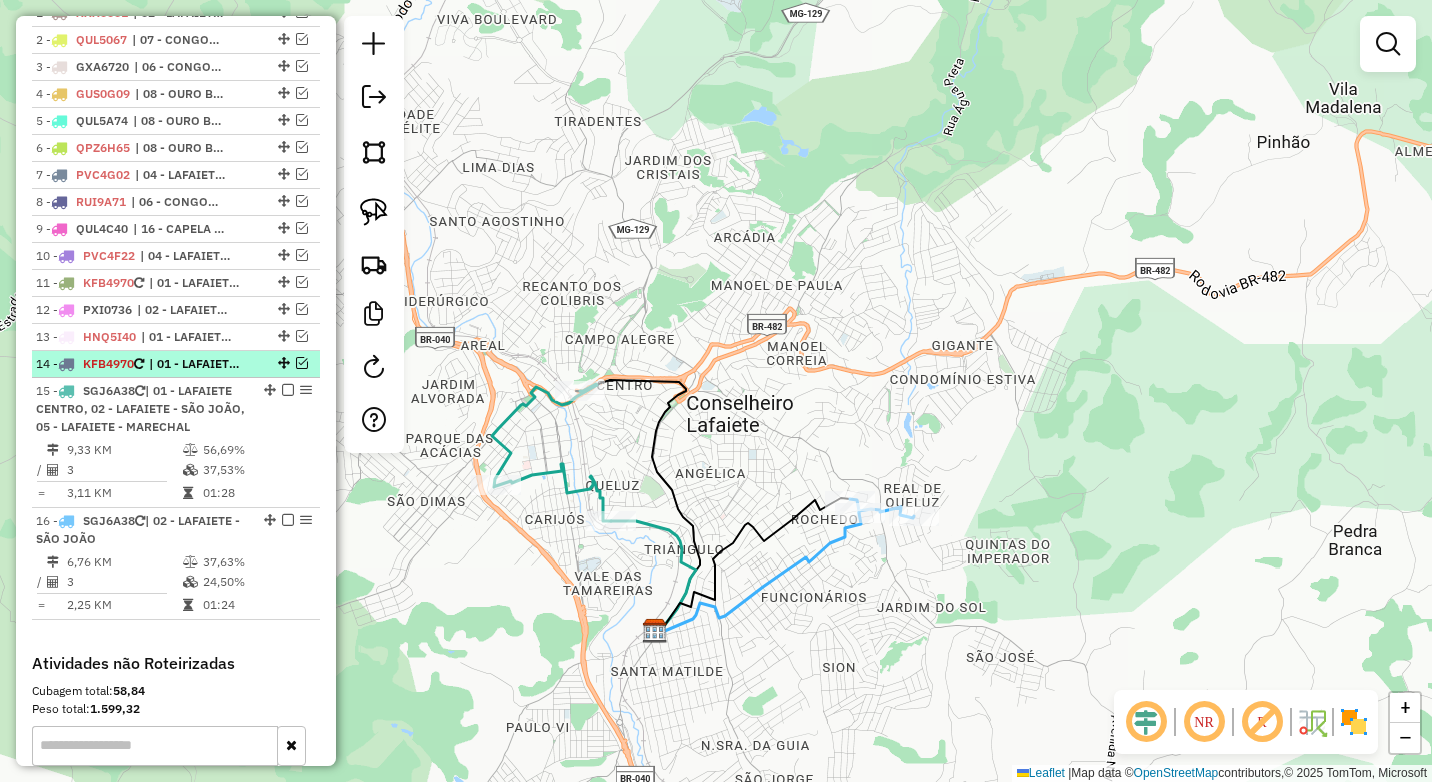 click at bounding box center [302, 363] 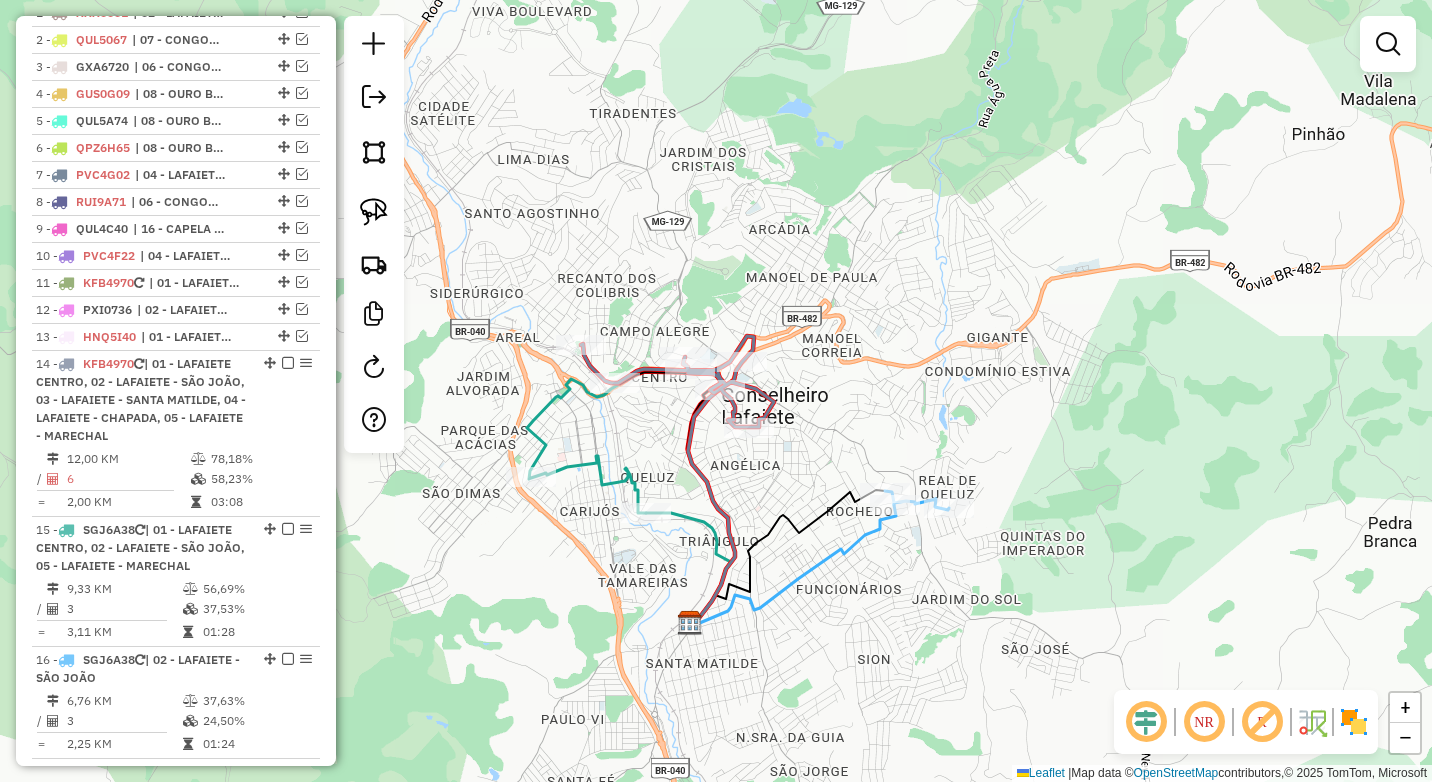 click on "Janela de atendimento Grade de atendimento Capacidade Transportadoras Veículos Cliente Pedidos  Rotas Selecione os dias de semana para filtrar as janelas de atendimento  Seg   Ter   Qua   Qui   Sex   Sáb   Dom  Informe o período da janela de atendimento: De: Até:  Filtrar exatamente a janela do cliente  Considerar janela de atendimento padrão  Selecione os dias de semana para filtrar as grades de atendimento  Seg   Ter   Qua   Qui   Sex   Sáb   Dom   Considerar clientes sem dia de atendimento cadastrado  Clientes fora do dia de atendimento selecionado Filtrar as atividades entre os valores definidos abaixo:  Peso mínimo:  ****  Peso máximo:  ****  Cubagem mínima:   Cubagem máxima:   De:   Até:  Filtrar as atividades entre o tempo de atendimento definido abaixo:  De:   Até:   Considerar capacidade total dos clientes não roteirizados Transportadora: Selecione um ou mais itens Tipo de veículo: Selecione um ou mais itens Veículo: Selecione um ou mais itens Motorista: Selecione um ou mais itens De:" 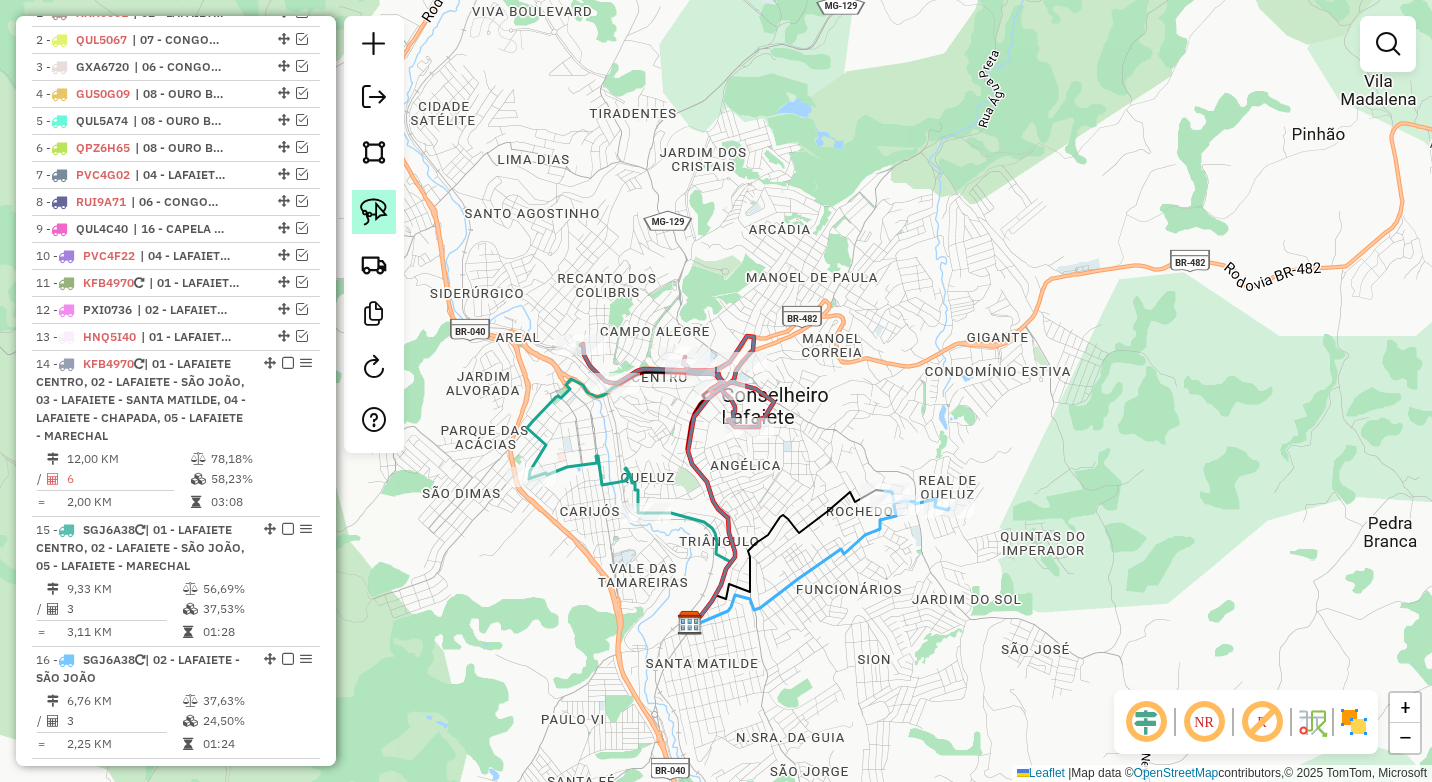 click 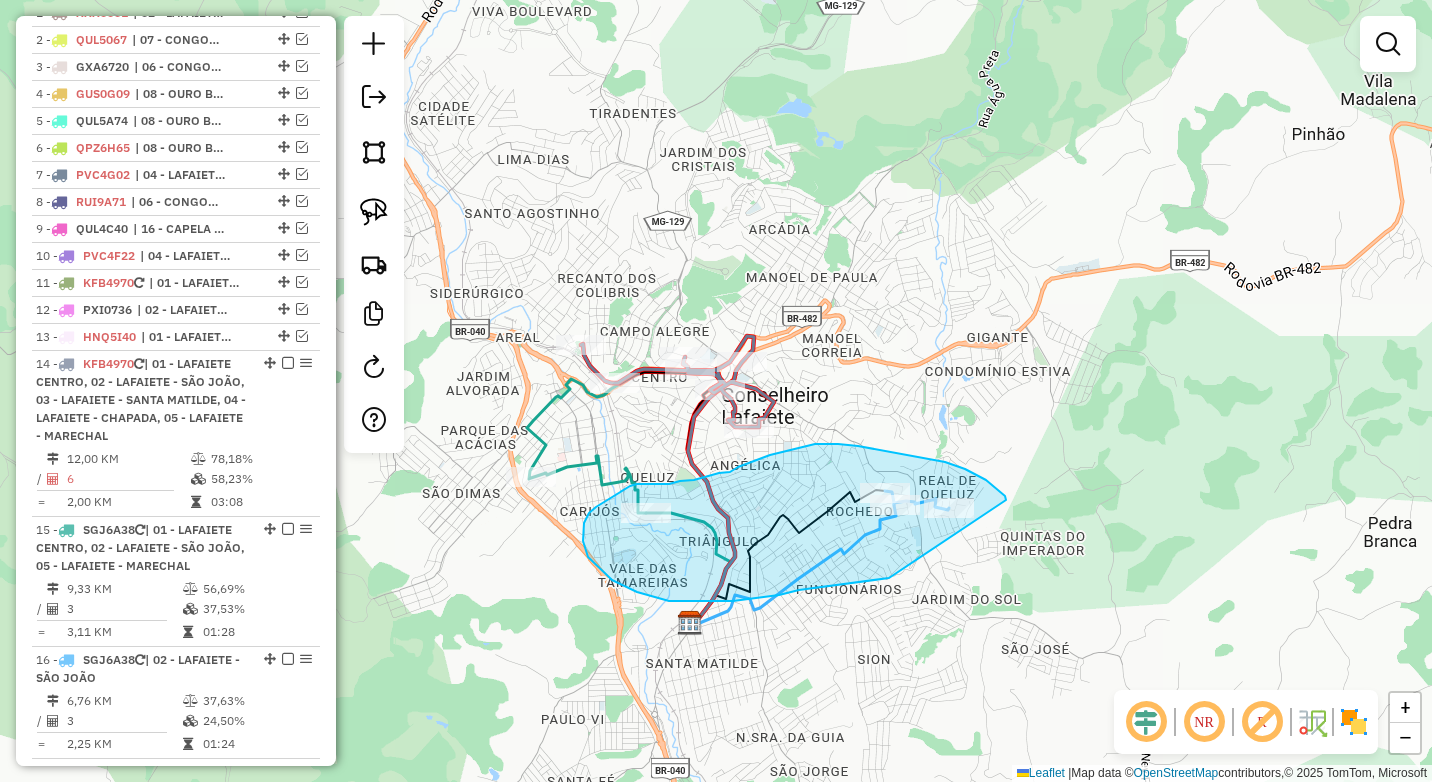 drag, startPoint x: 1003, startPoint y: 494, endPoint x: 919, endPoint y: 574, distance: 116 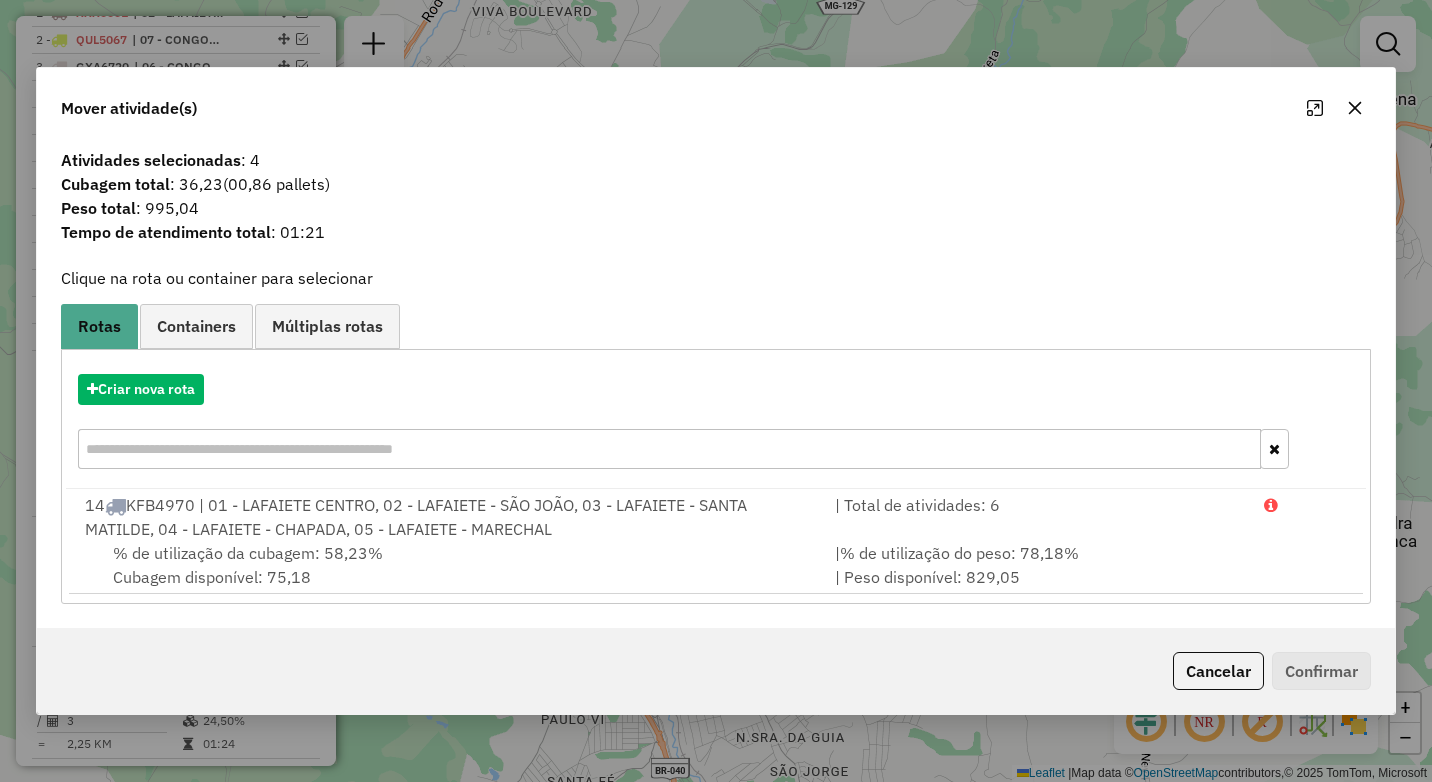 click 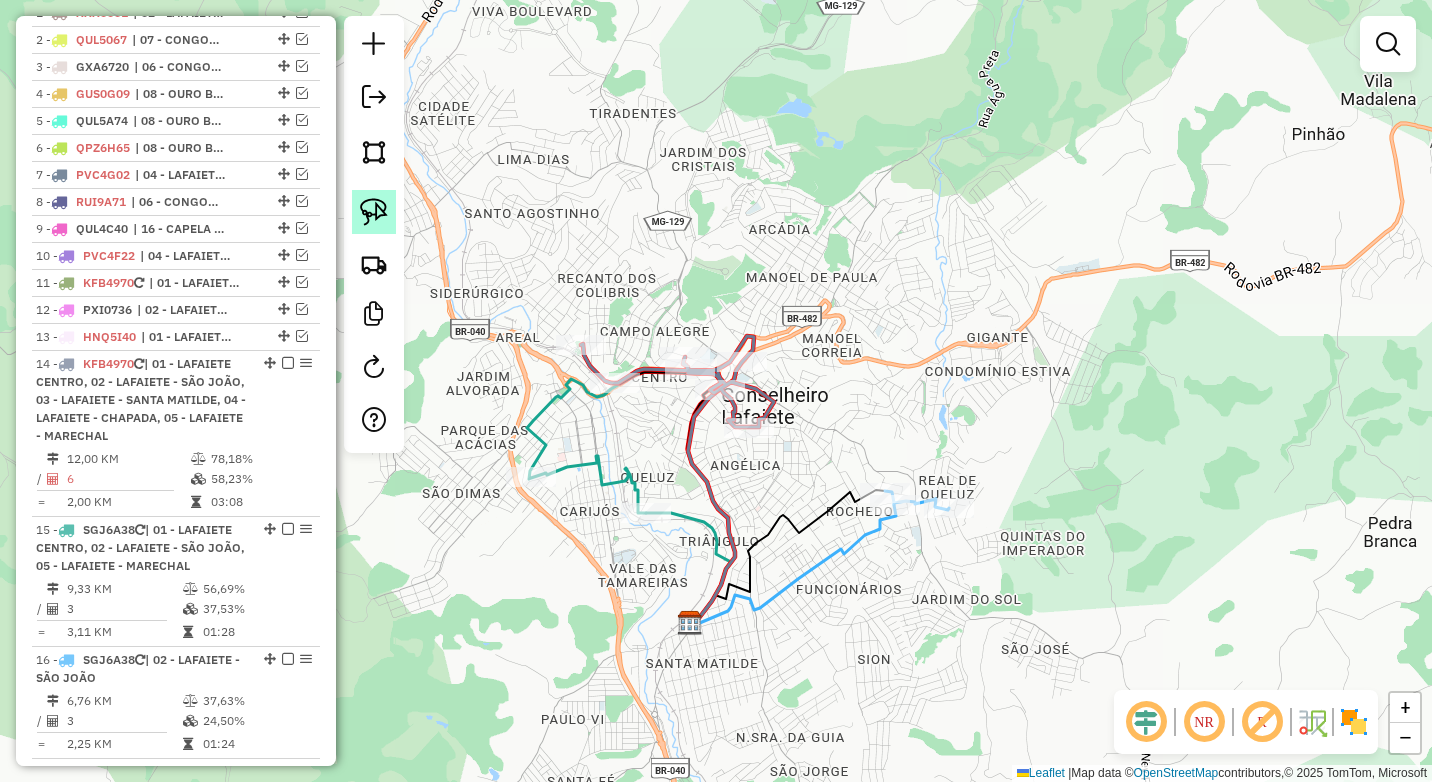 click 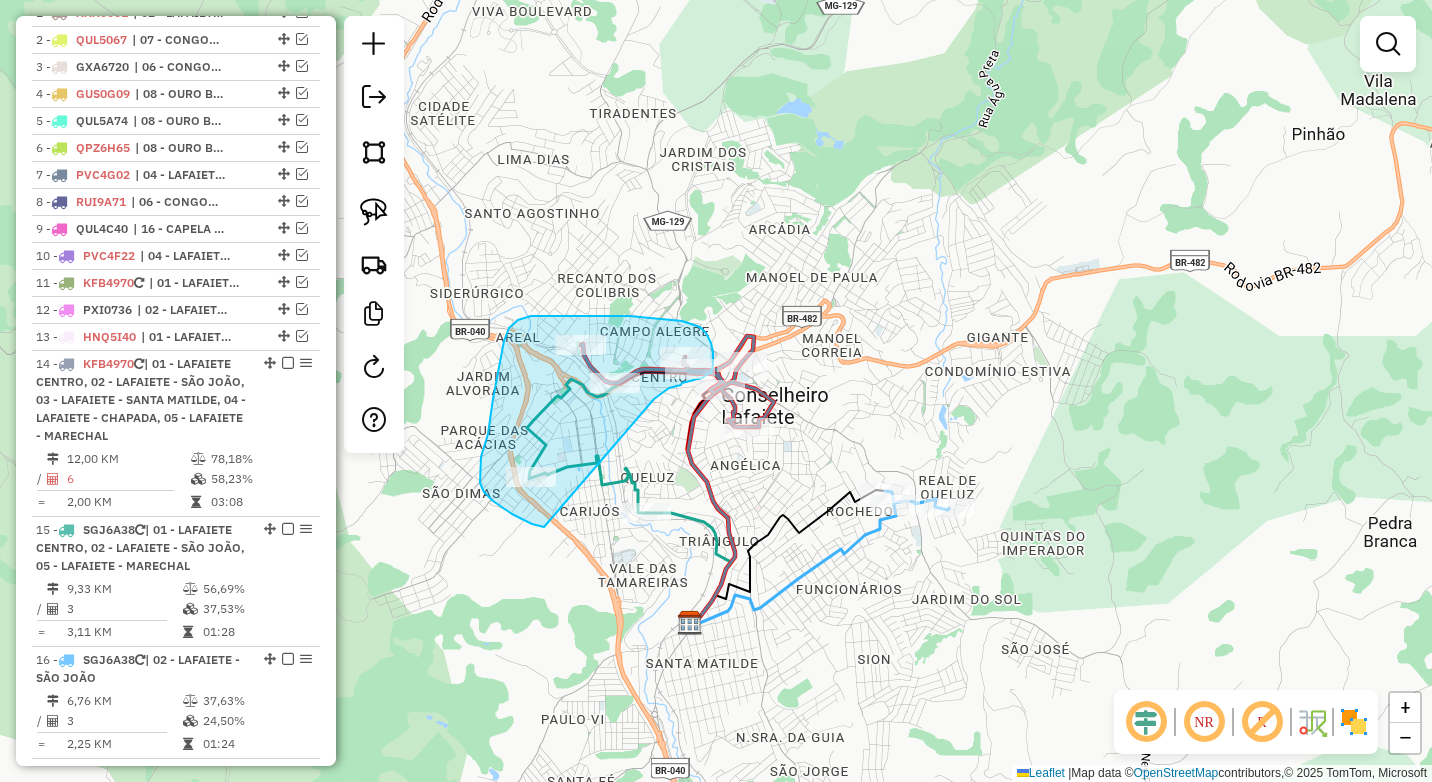 drag, startPoint x: 654, startPoint y: 399, endPoint x: 544, endPoint y: 527, distance: 168.77203 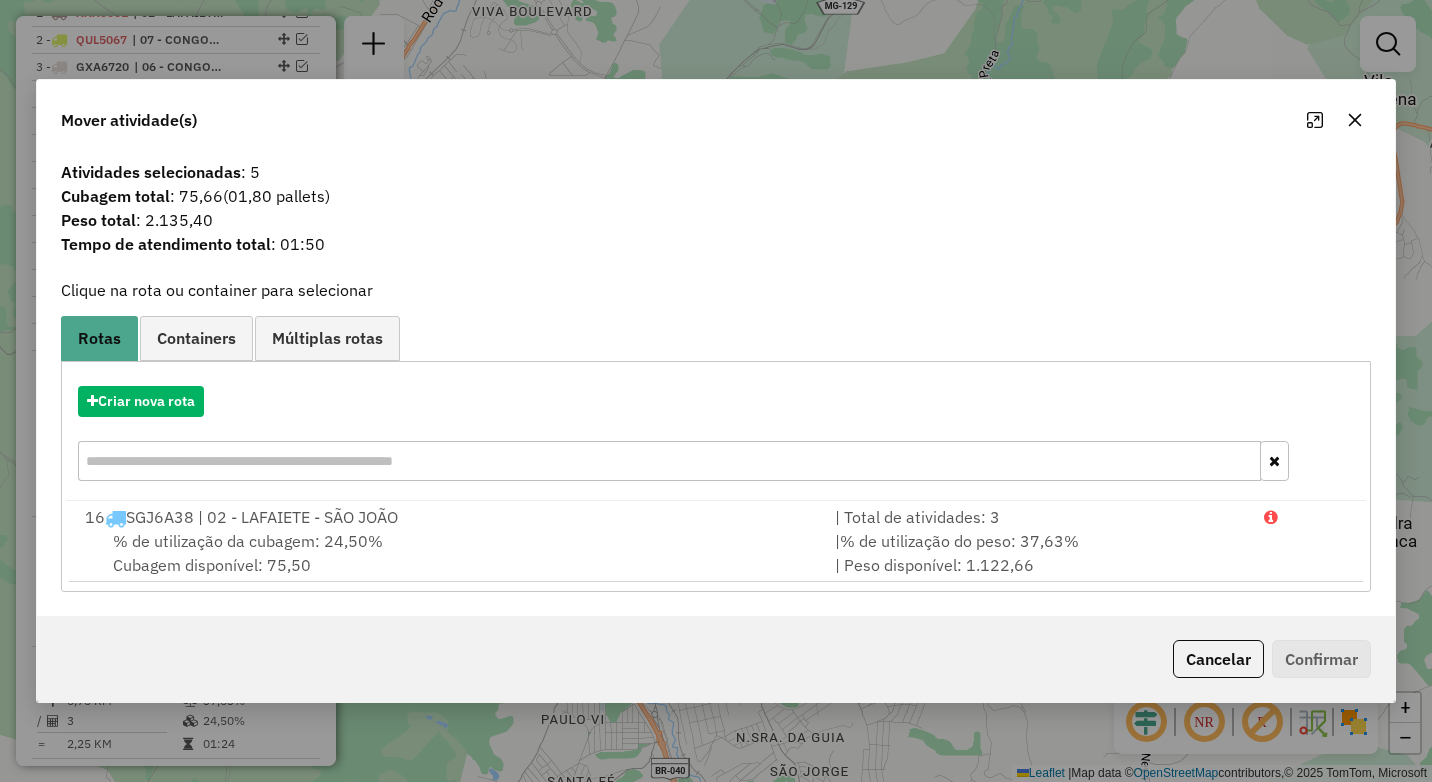 click 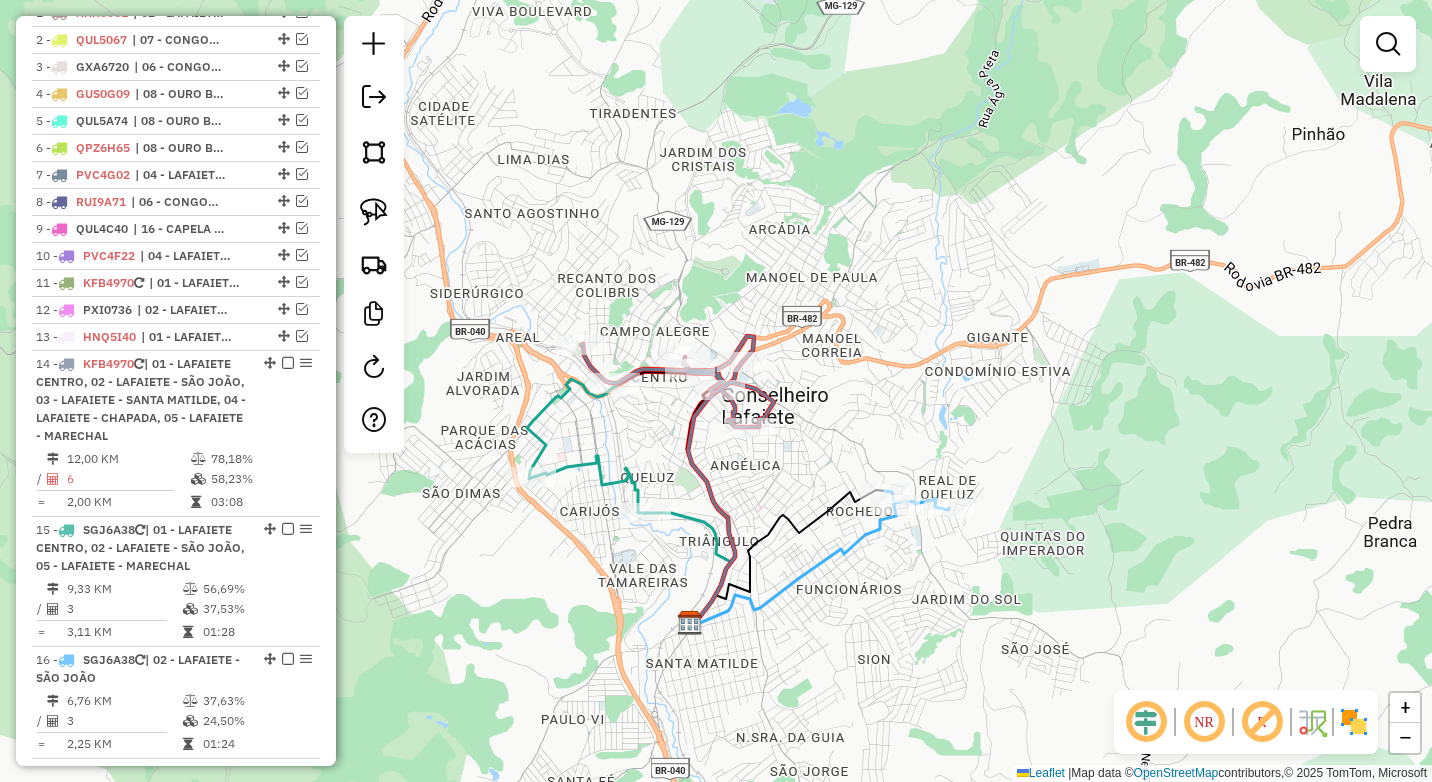 select on "*********" 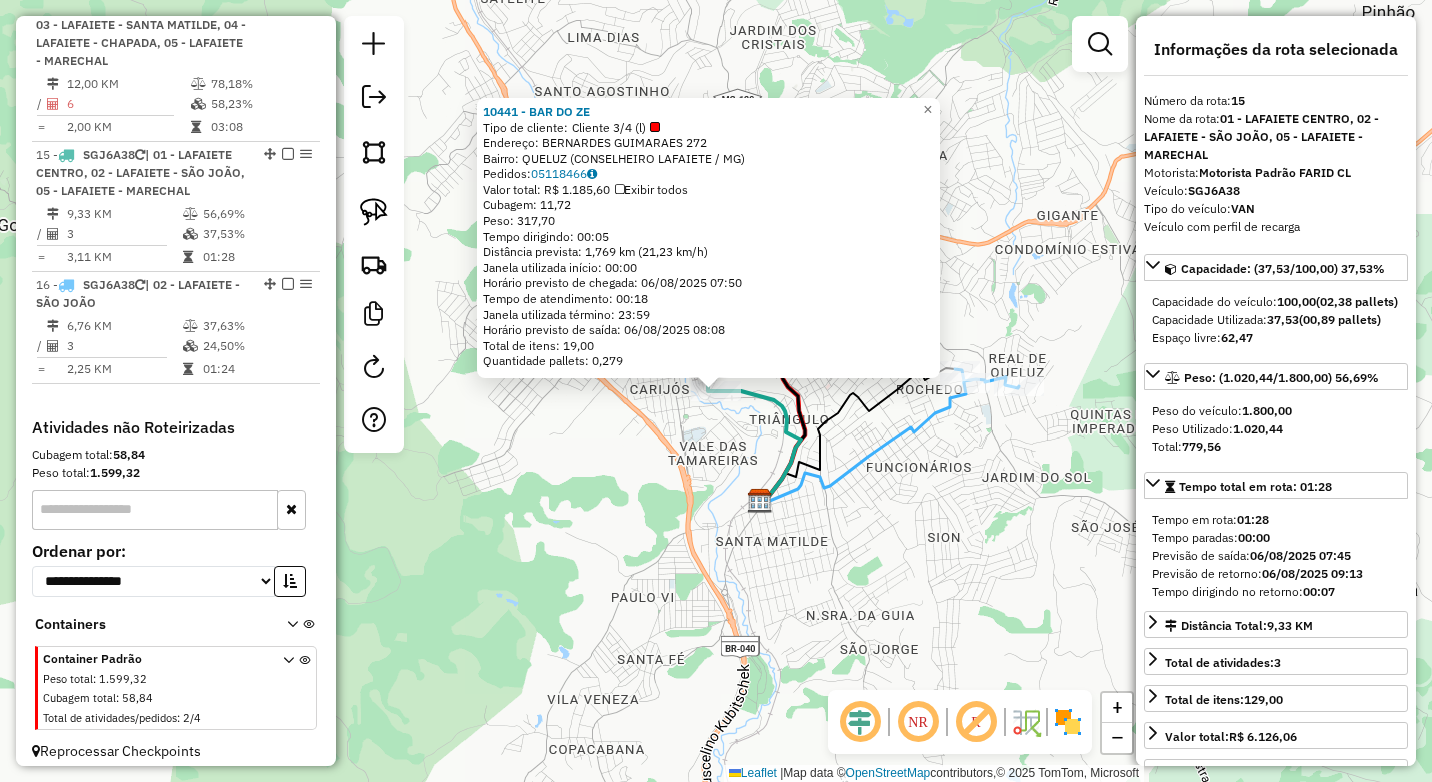 scroll, scrollTop: 1177, scrollLeft: 0, axis: vertical 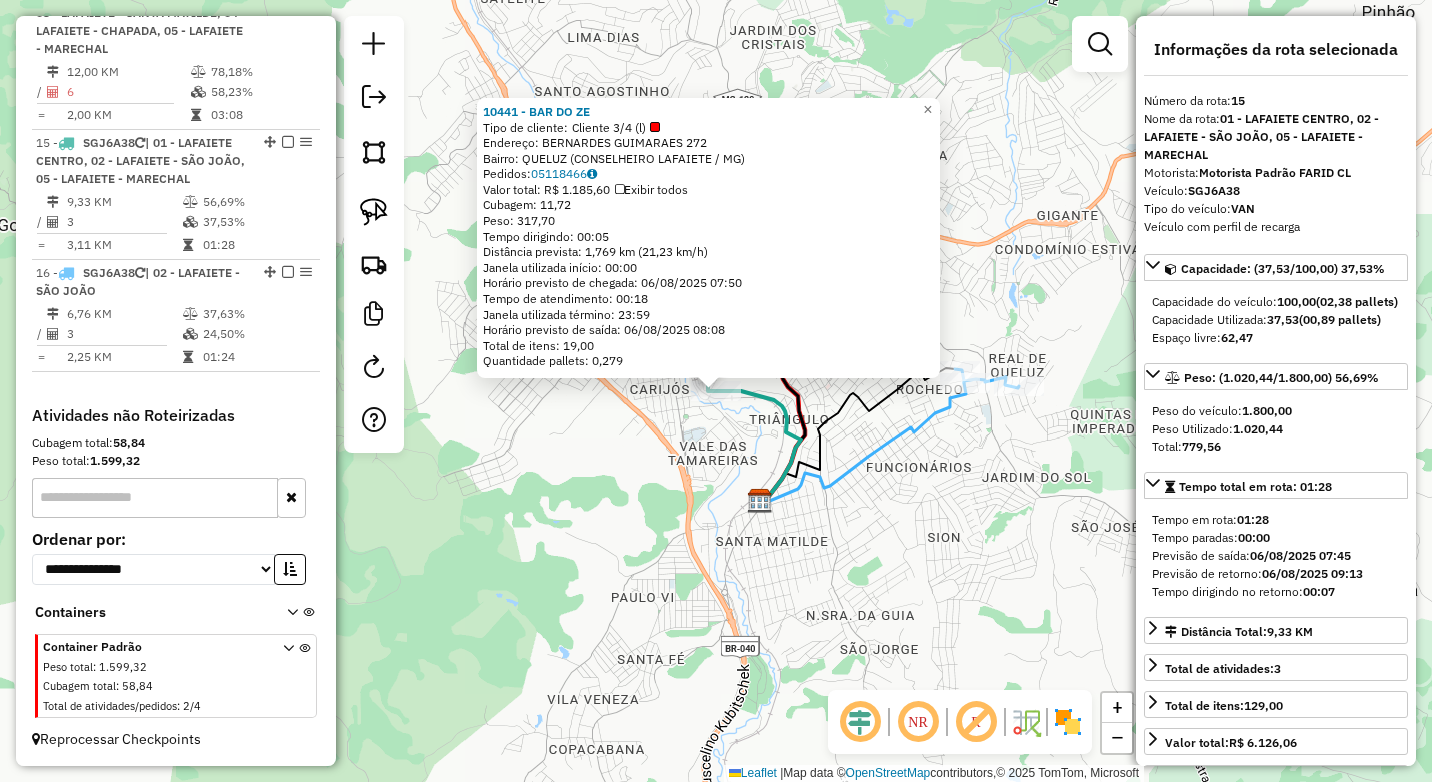 click on "[NUMBER] - BAR DO ZE  Tipo de cliente:   Cliente [NUMBER]/[NUMBER]  (l)   Endereço:  [NAME] [NUMBER]   Bairro: [NAME] ([CITY] / [STATE])   Pedidos:  [NUMBER]   Valor total: R$ [PRICE]   Exibir todos   Cubagem: [NUMBER]  Peso: [NUMBER]  Tempo dirigindo: [TIME]   Distância prevista: [NUMBER] km ([NUMBER] km/h)   Janela utilizada início: [TIME]   Horário previsto de chegada: [DATE] [TIME]   Tempo de atendimento: [TIME]   Janela utilizada término: [TIME]   Horário previsto de saída: [DATE] [TIME]   Total de itens: [NUMBER]   Quantidade pallets: [NUMBER]  × Janela de atendimento Grade de atendimento Capacidade Transportadoras Veículos Cliente Pedidos  Rotas Selecione os dias de semana para filtrar as janelas de atendimento  Seg   Ter   Qua   Qui   Sex   Sáb   Dom  Informe o período da janela de atendimento: De: Até:  Filtrar exatamente a janela do cliente  Considerar janela de atendimento padrão  Selecione os dias de semana para filtrar as grades de atendimento  Seg   Ter   Qua   Qui   Sex   Sáb   Dom  **** **** +" 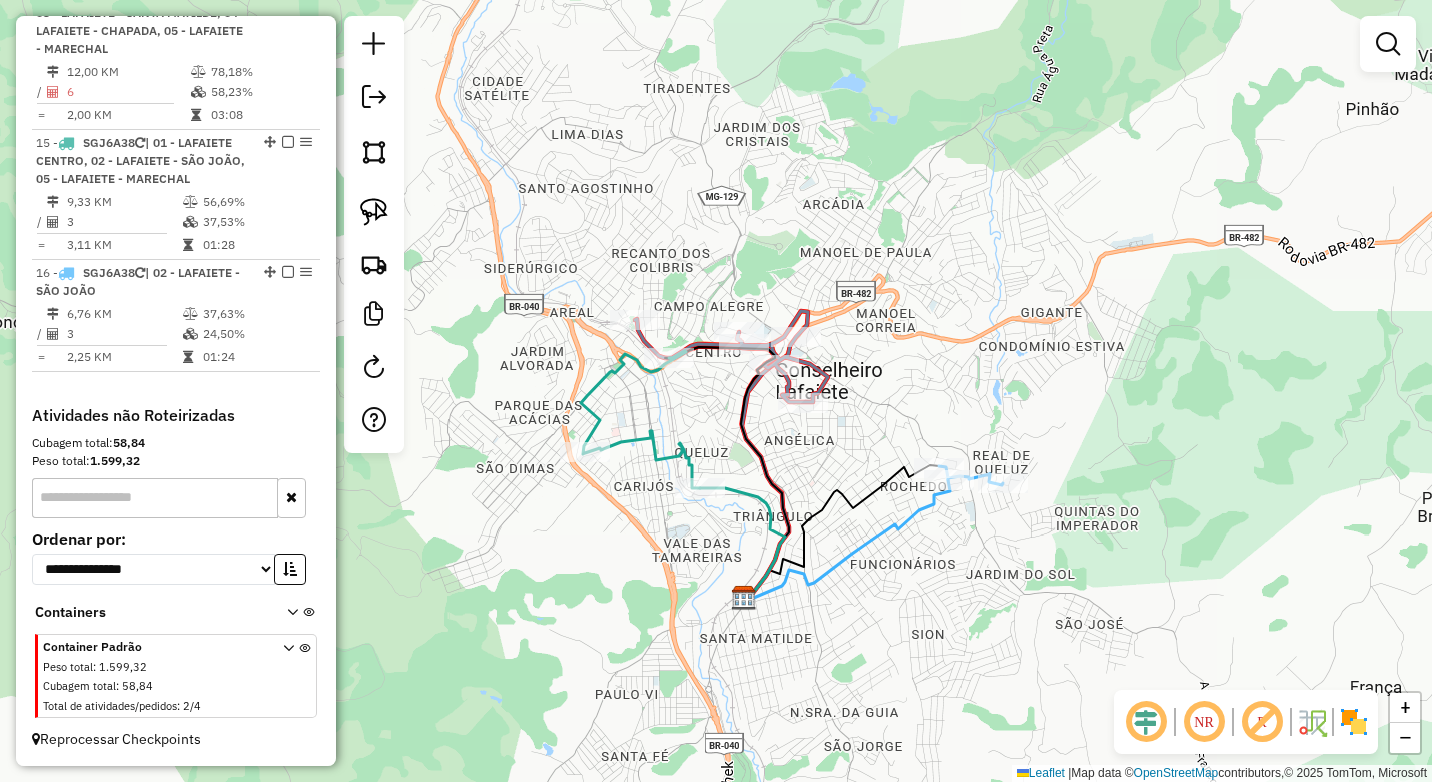 drag, startPoint x: 667, startPoint y: 302, endPoint x: 639, endPoint y: 453, distance: 153.57408 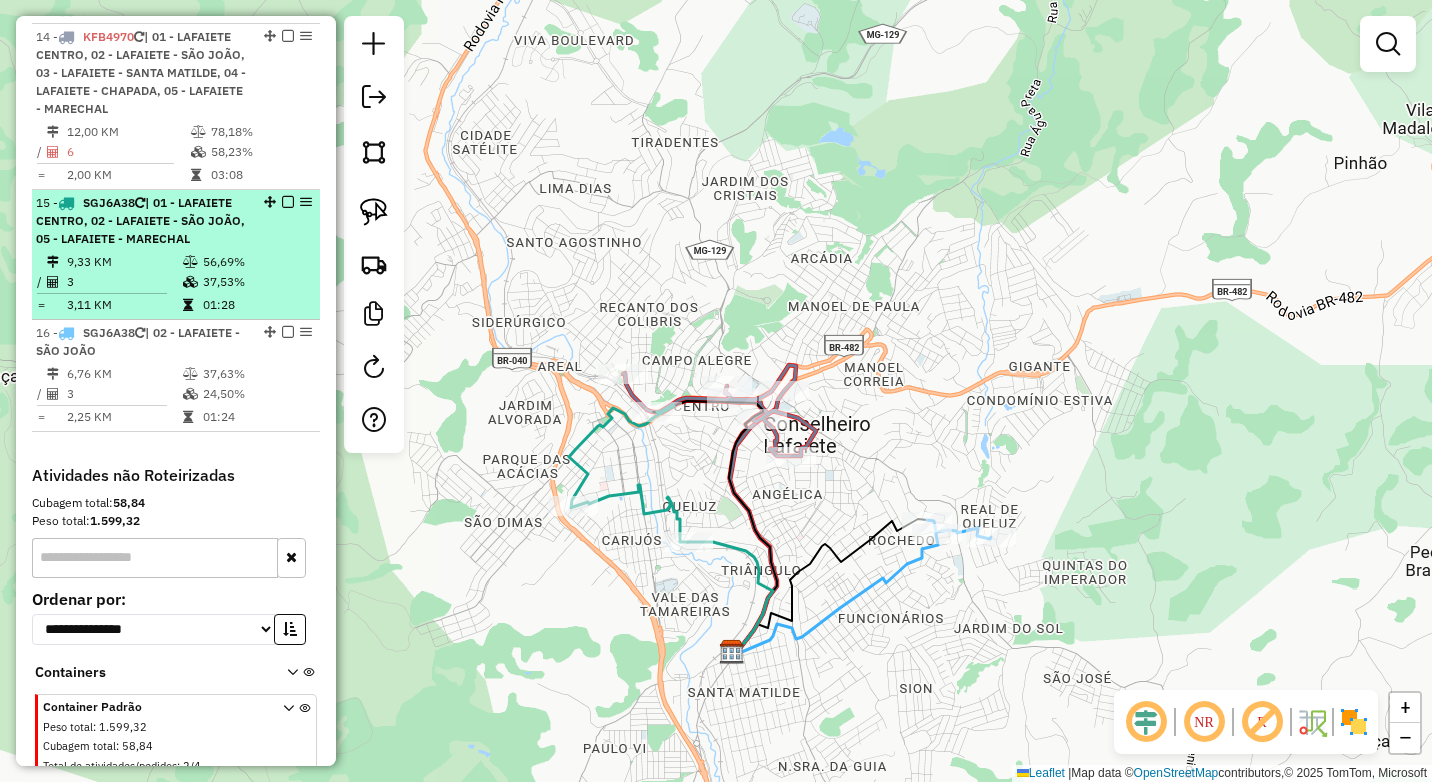 scroll, scrollTop: 1077, scrollLeft: 0, axis: vertical 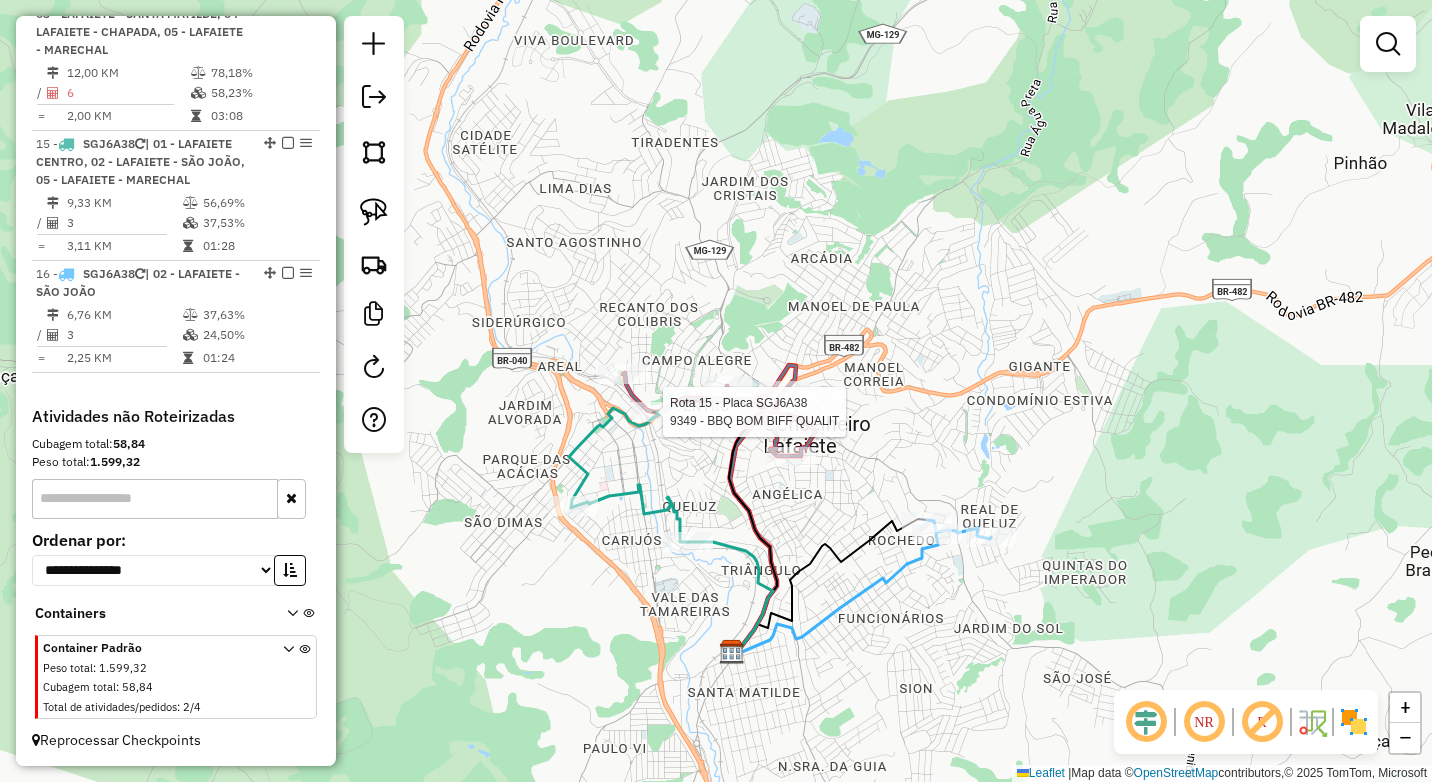 select on "*********" 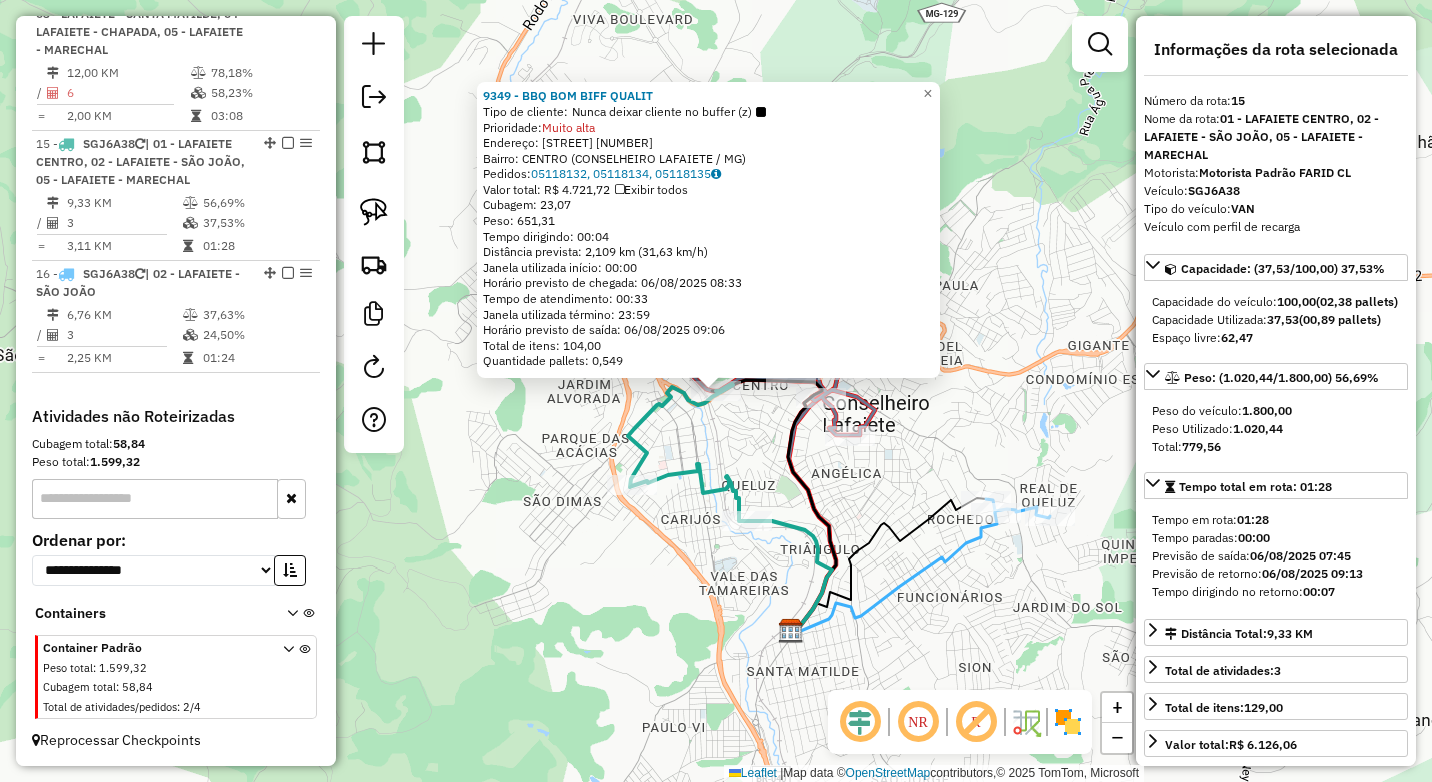 scroll, scrollTop: 1177, scrollLeft: 0, axis: vertical 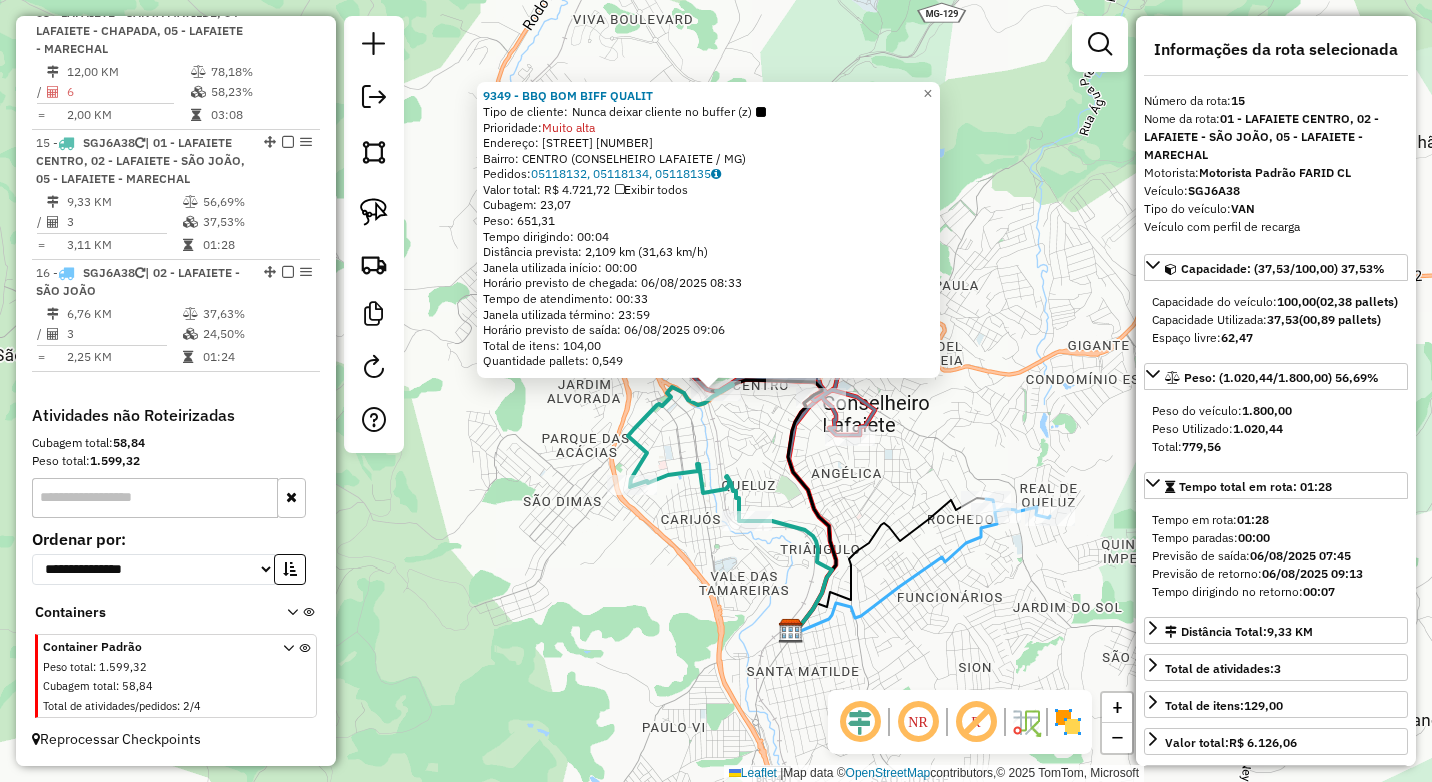 click on "9349 - BBQ BOM BIFF QUALIT  Tipo de cliente:   Nunca deixar cliente no buffer (z)   Prioridade:  Muito alta  Endereço:  DIAS DE SOUZA 30   Bairro: CENTRO (CONSELHEIRO LAFAIETE / MG)   Pedidos:  05118132, 05118134, 05118135   Valor total: R$ 4.721,72   Exibir todos   Cubagem: 23,07  Peso: 651,31  Tempo dirigindo: 00:04   Distância prevista: 2,109 km (31,63 km/h)   Janela utilizada início: 00:00   Horário previsto de chegada: 06/08/2025 08:33   Tempo de atendimento: 00:33   Janela utilizada término: 23:59   Horário previsto de saída: 06/08/2025 09:06   Total de itens: 104,00   Quantidade pallets: 0,549  × Janela de atendimento Grade de atendimento Capacidade Transportadoras Veículos Cliente Pedidos  Rotas Selecione os dias de semana para filtrar as janelas de atendimento  Seg   Ter   Qua   Qui   Sex   Sáb   Dom  Informe o período da janela de atendimento: De: Até:  Filtrar exatamente a janela do cliente  Considerar janela de atendimento padrão   Seg   Ter   Qua   Qui   Sex   Sáb   Dom  **** **** +" 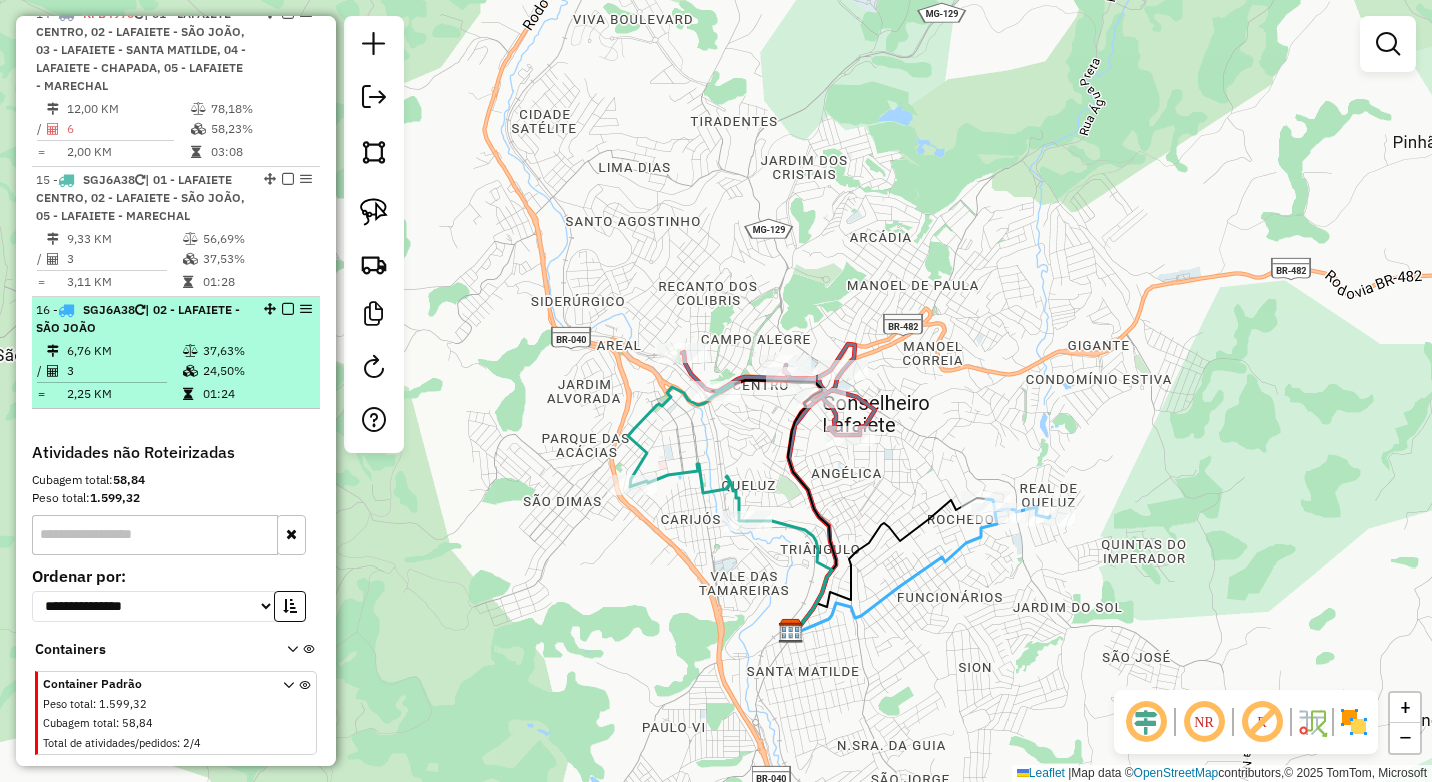 scroll, scrollTop: 1077, scrollLeft: 0, axis: vertical 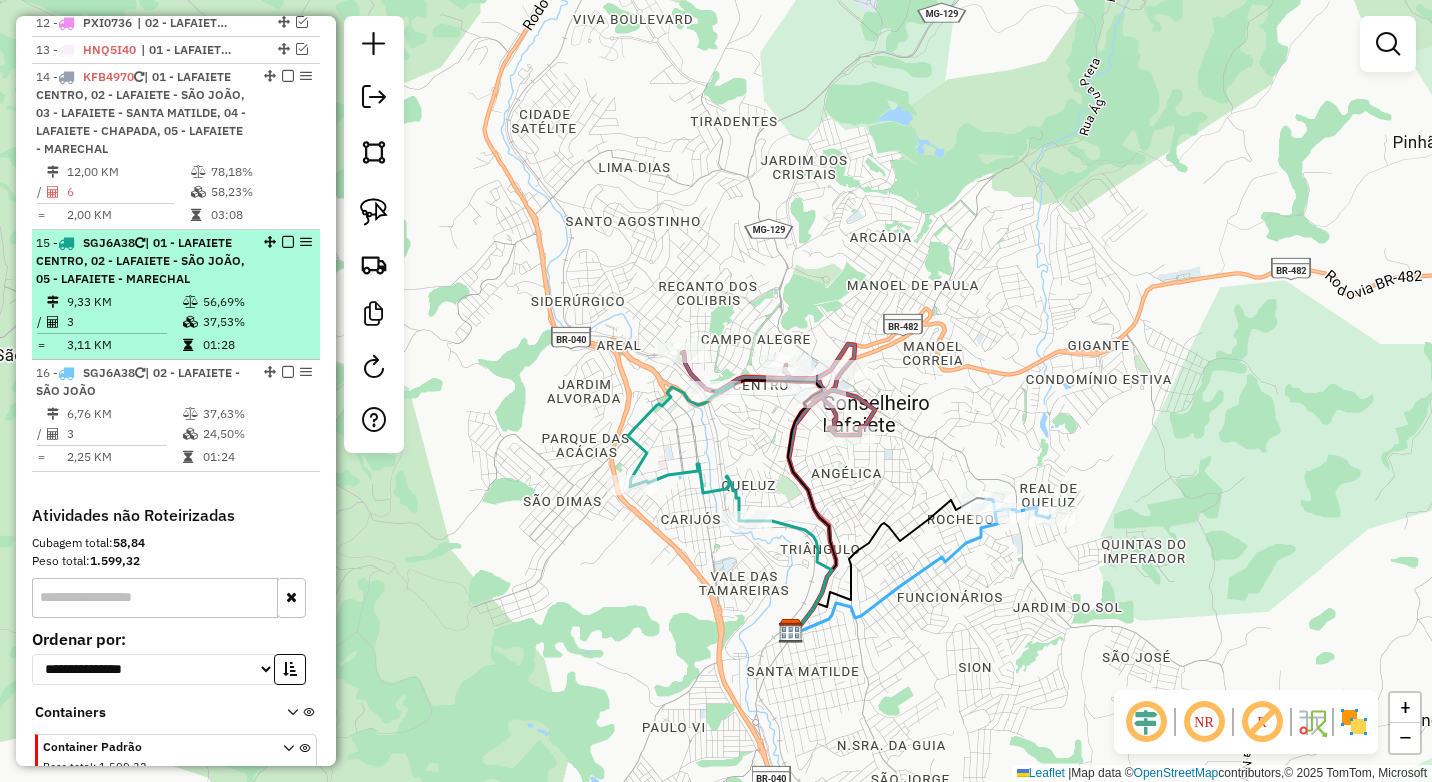 click on "37,53%" at bounding box center (256, 322) 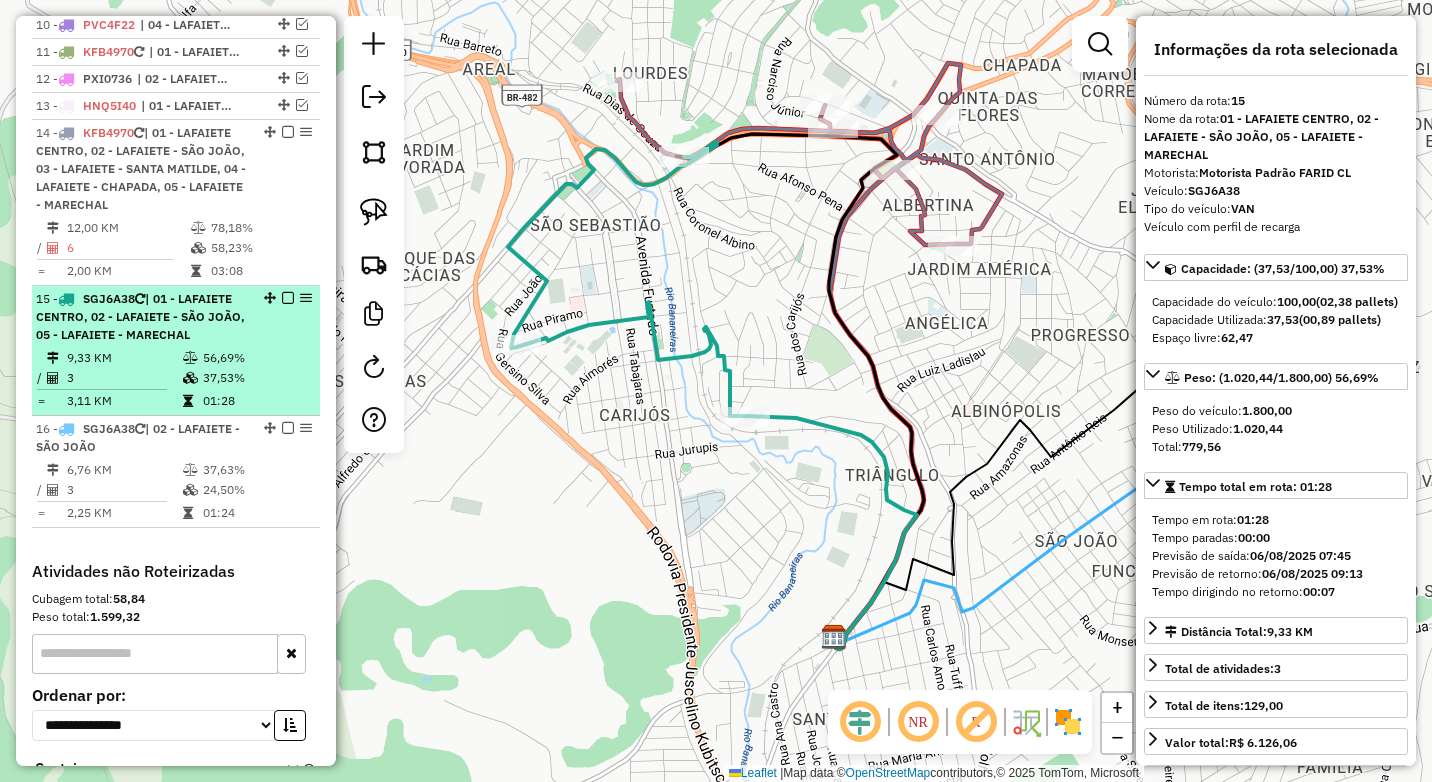 scroll, scrollTop: 977, scrollLeft: 0, axis: vertical 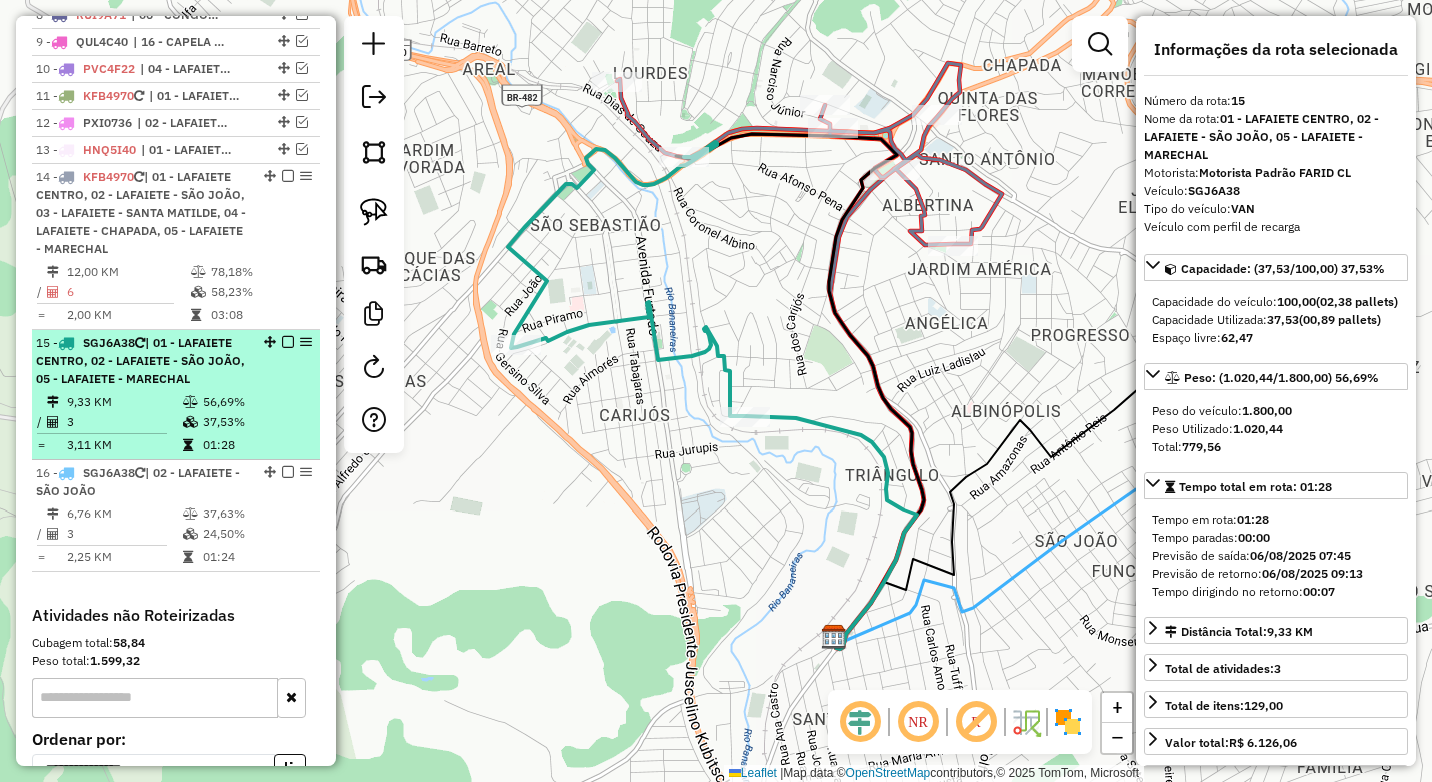 click at bounding box center [288, 342] 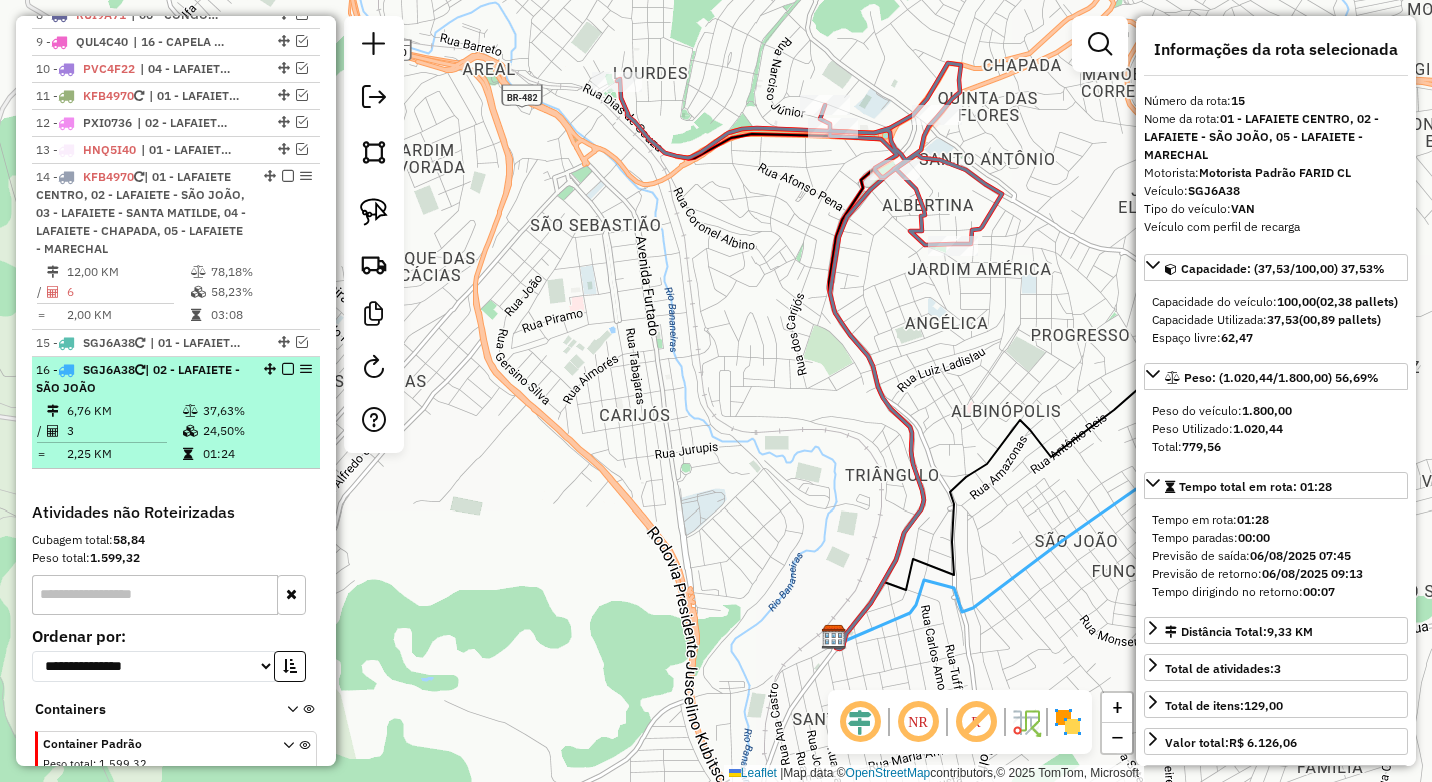 click on "01:24" at bounding box center (256, 454) 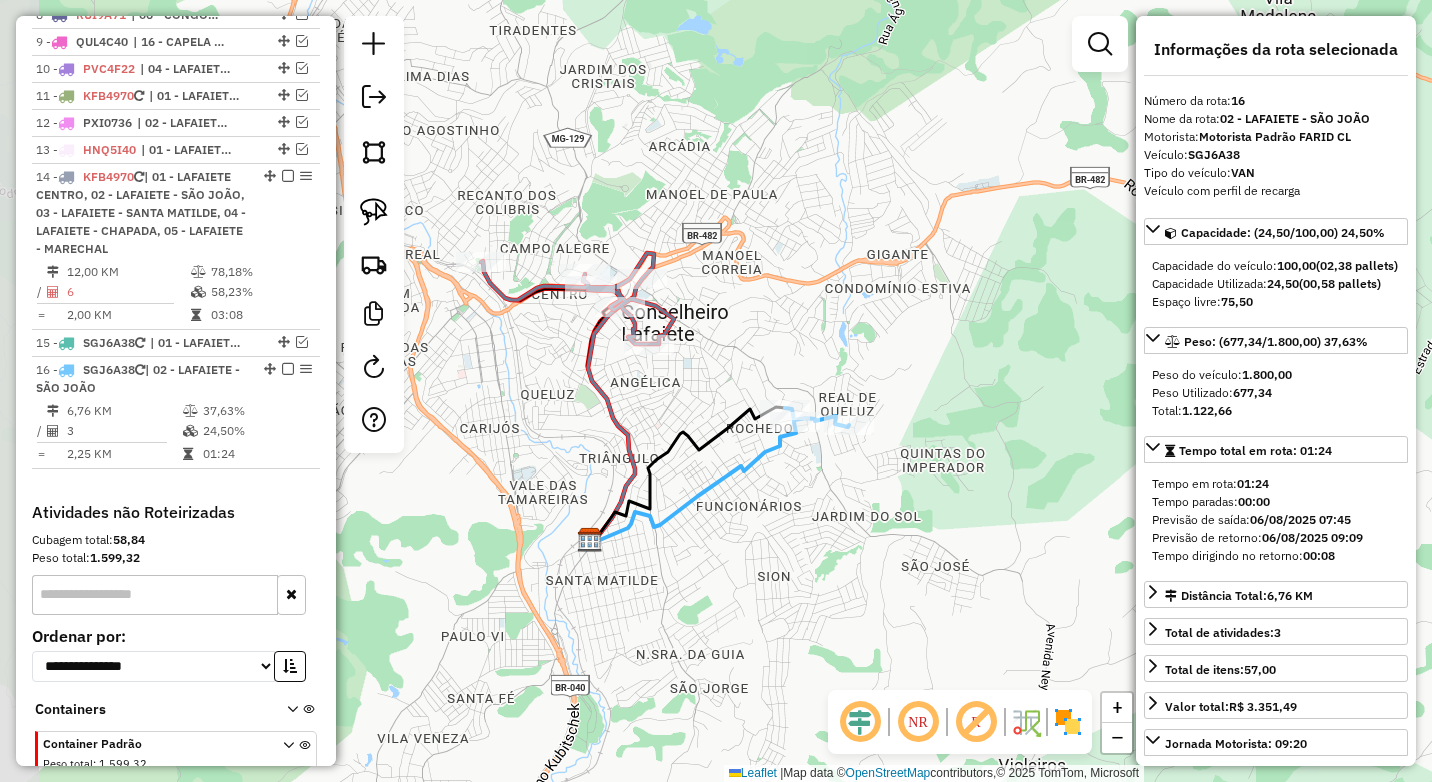 drag, startPoint x: 561, startPoint y: 377, endPoint x: 658, endPoint y: 472, distance: 135.77187 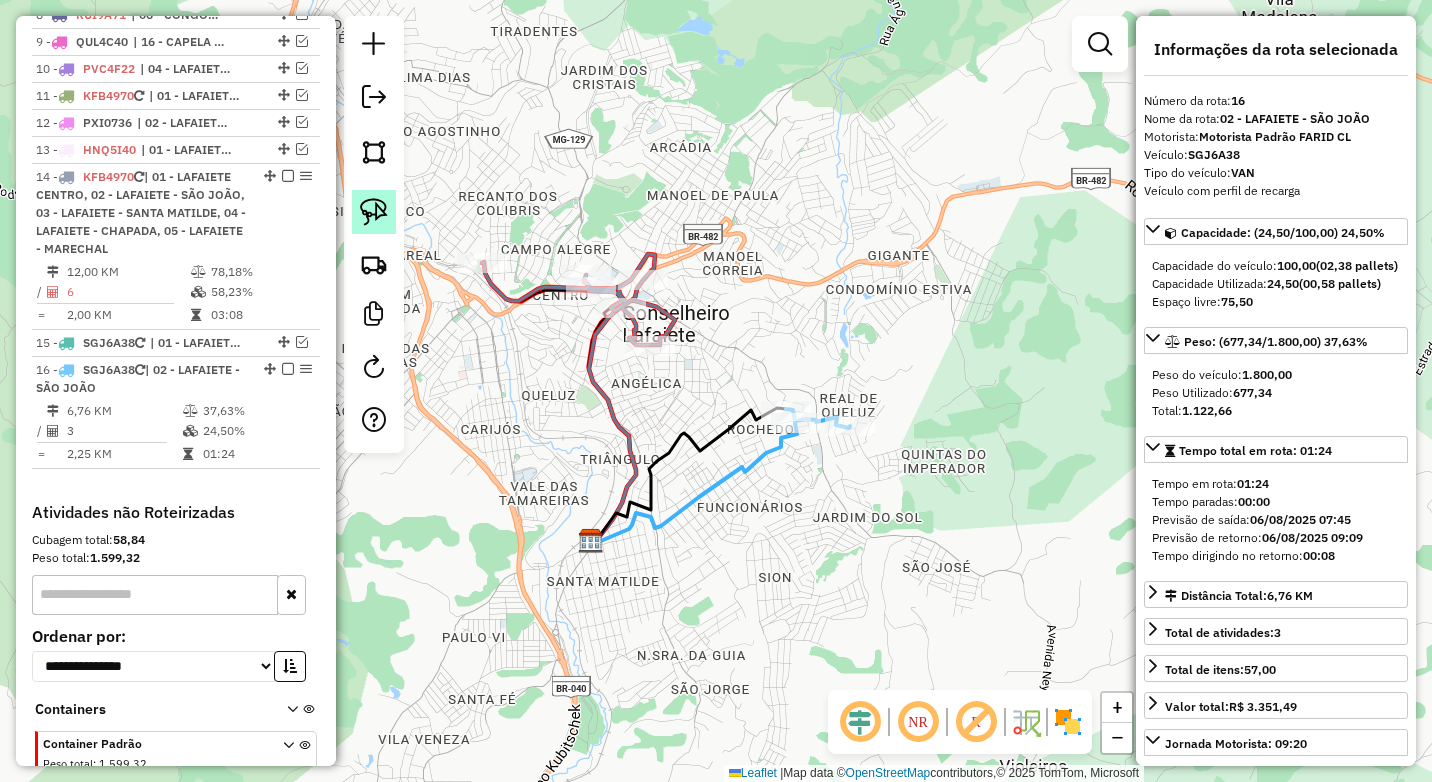 click 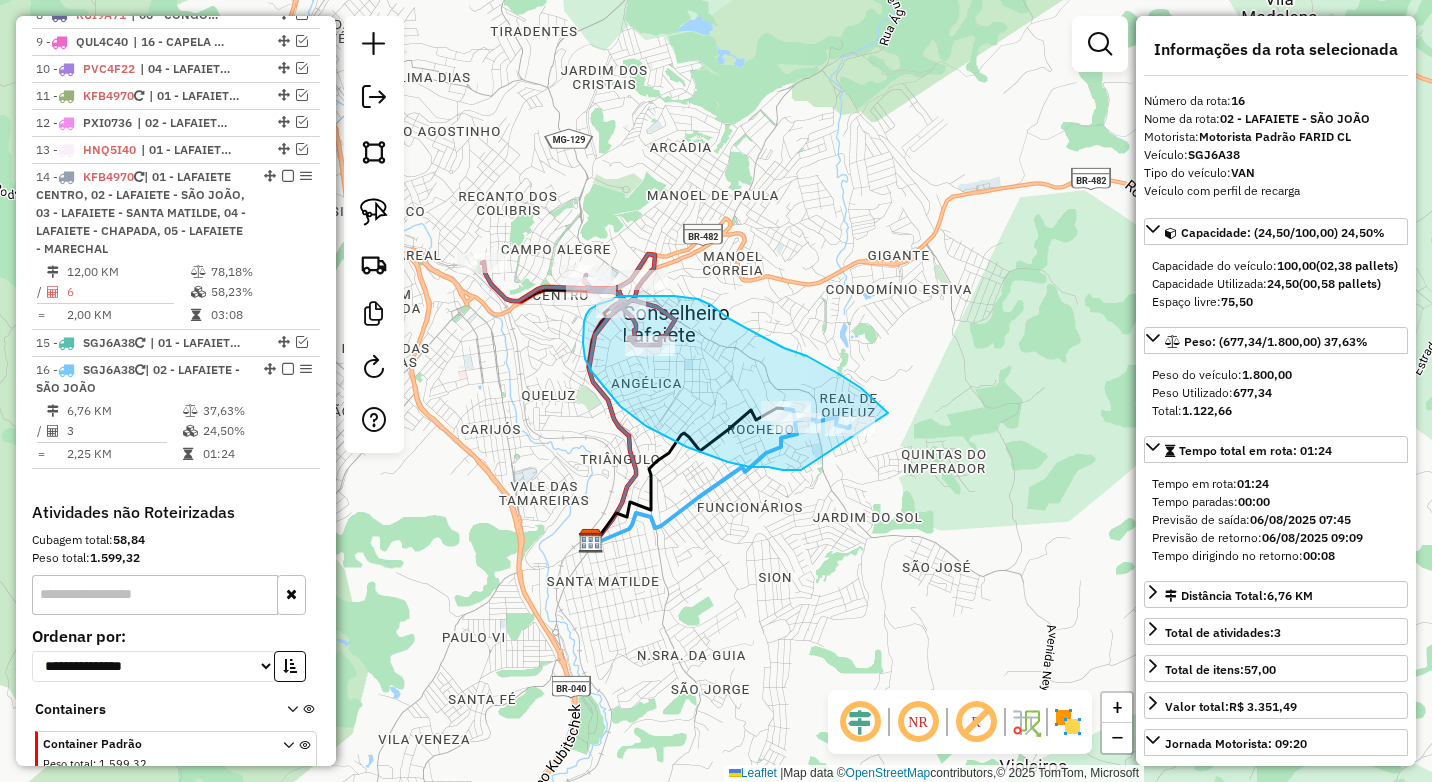 drag, startPoint x: 888, startPoint y: 413, endPoint x: 808, endPoint y: 470, distance: 98.229324 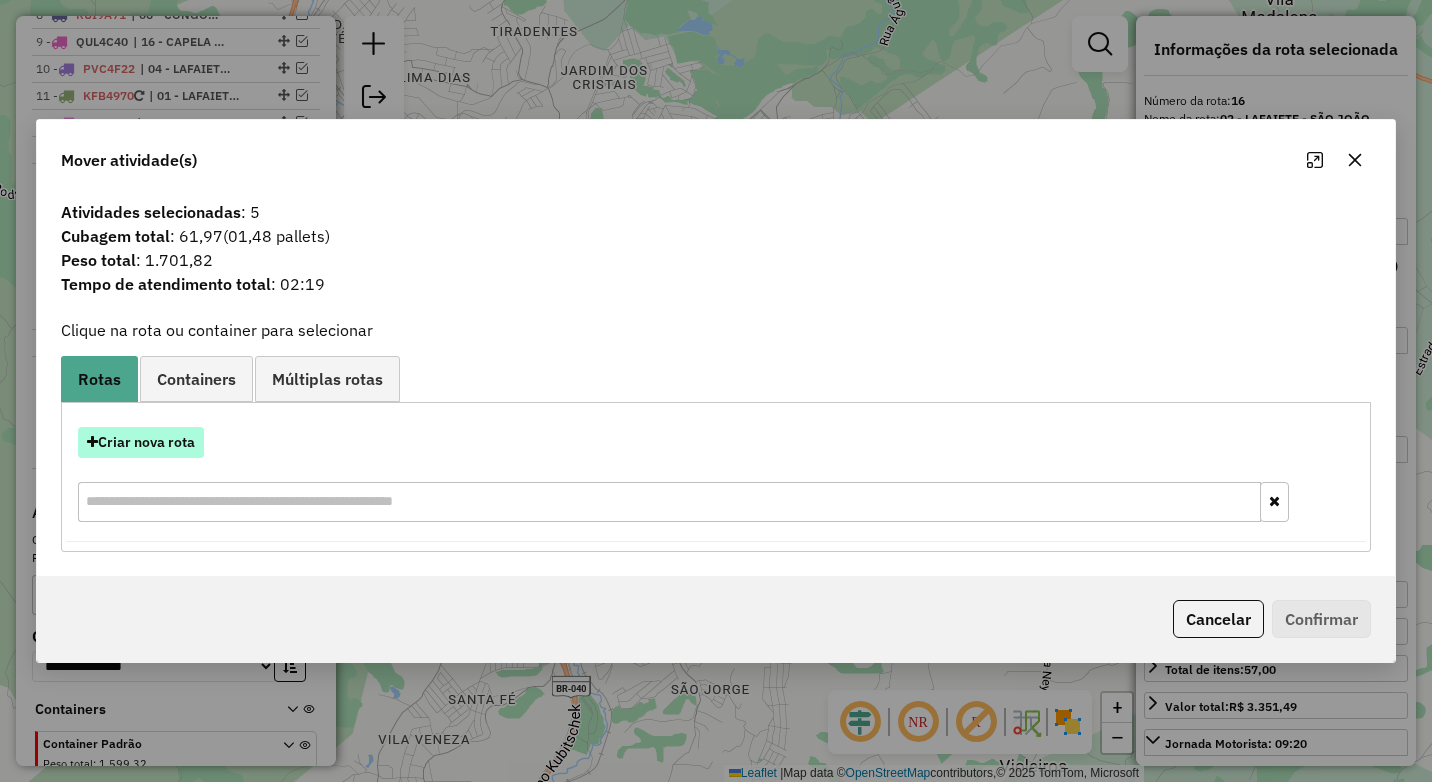 click on "Criar nova rota" at bounding box center [141, 442] 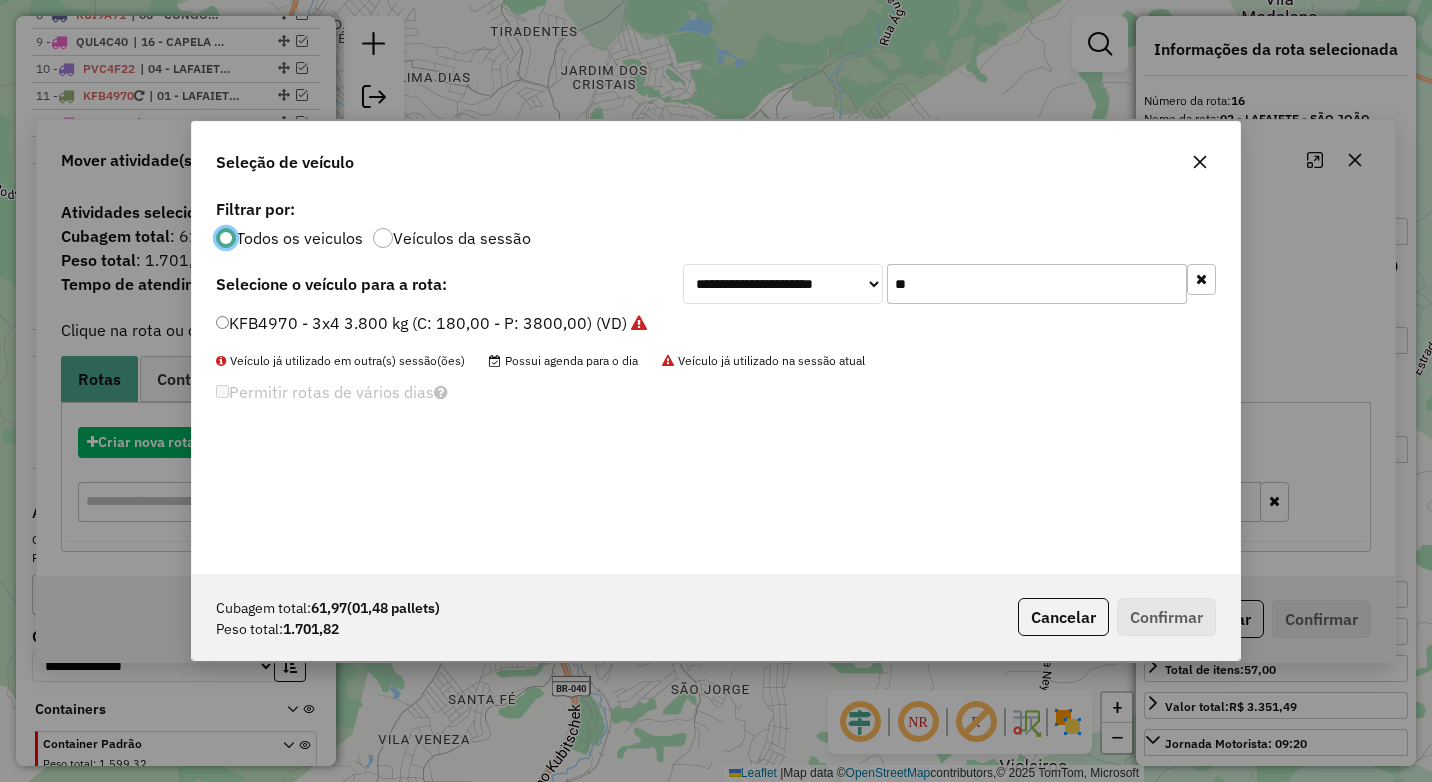 scroll, scrollTop: 11, scrollLeft: 6, axis: both 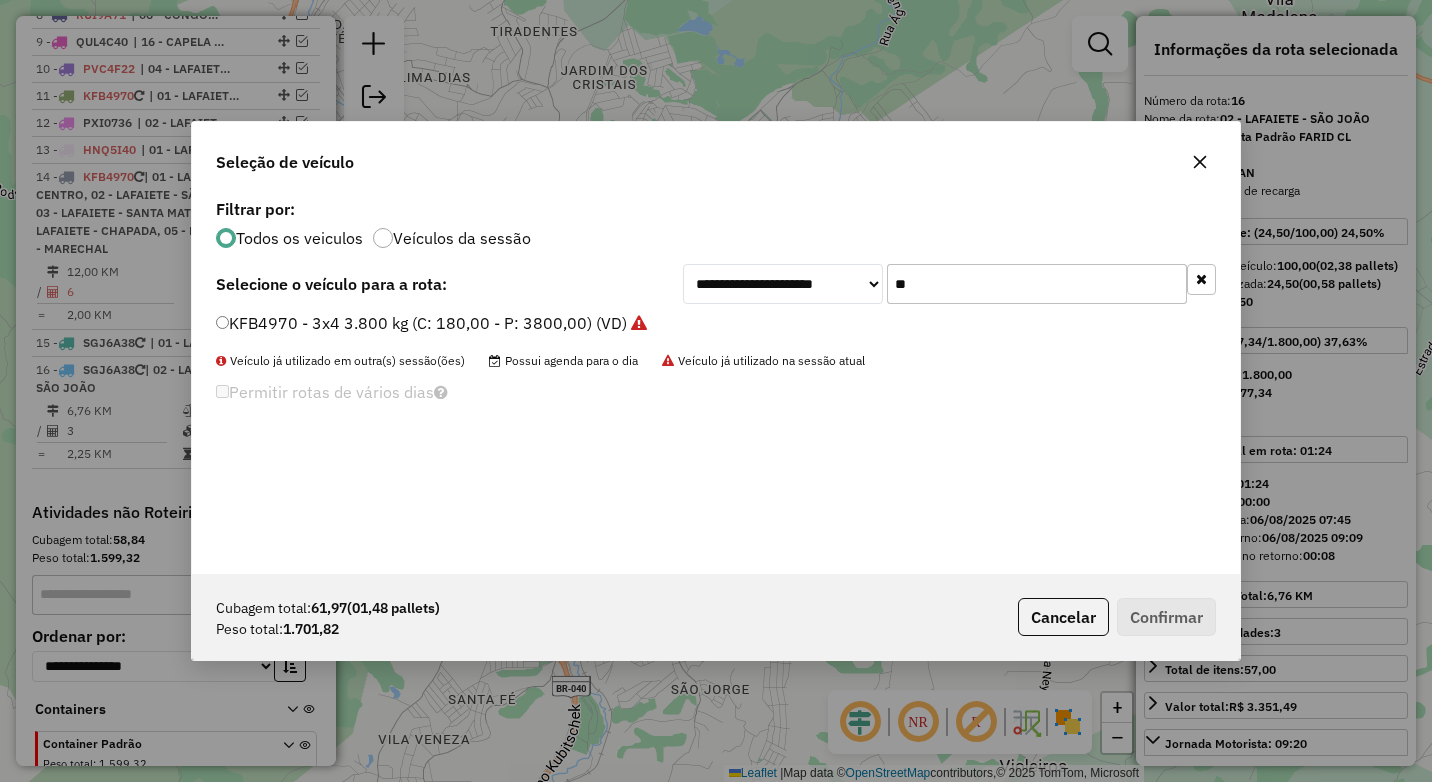 drag, startPoint x: 947, startPoint y: 284, endPoint x: 832, endPoint y: 295, distance: 115.52489 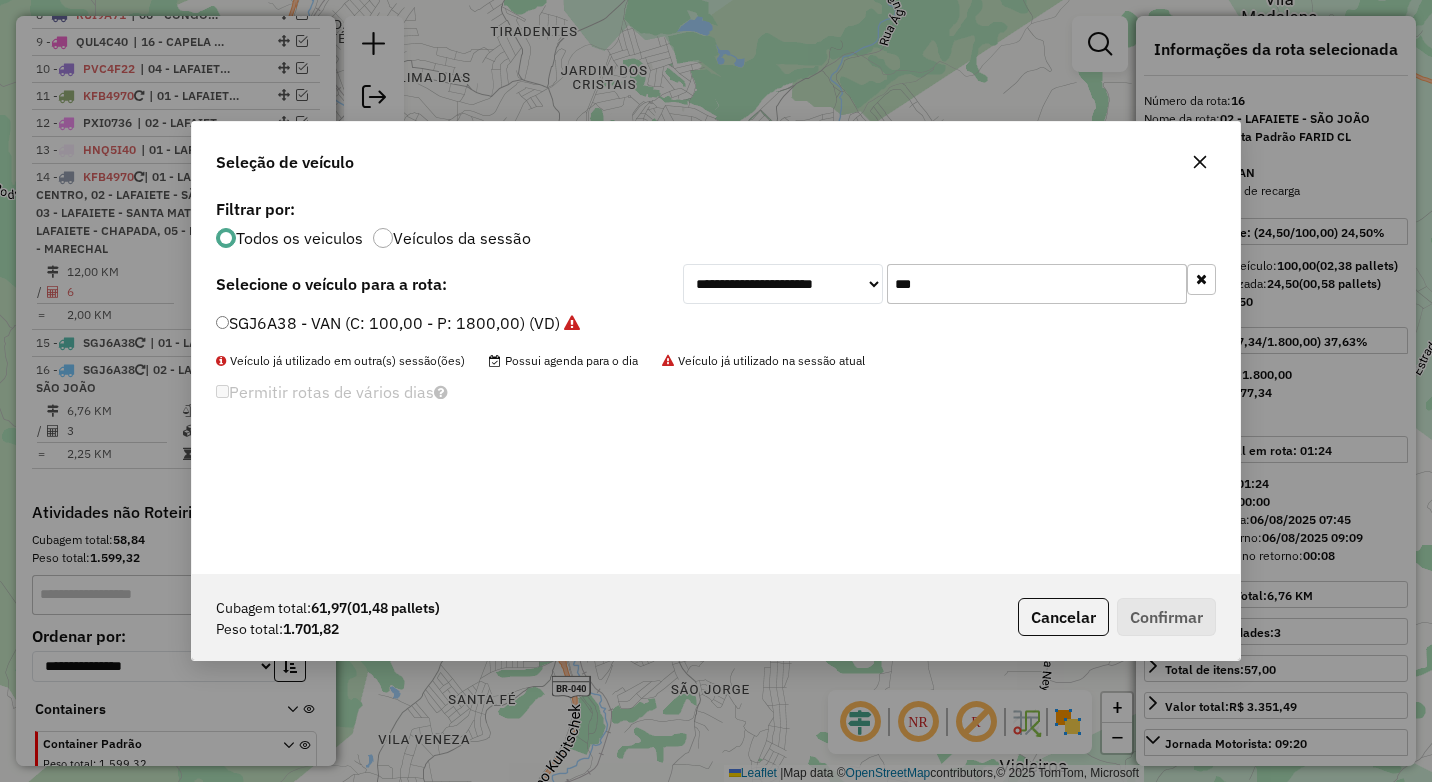 type on "***" 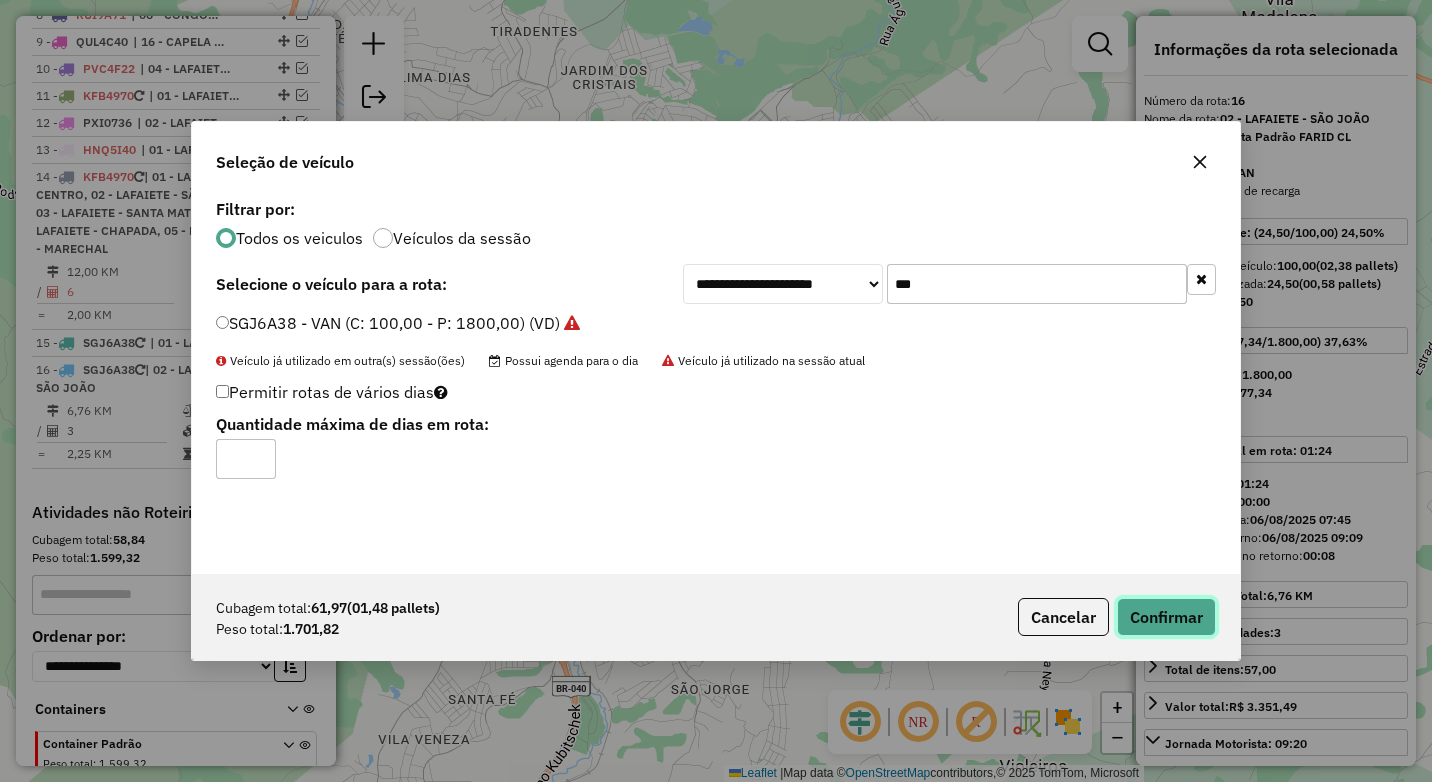 click on "Confirmar" 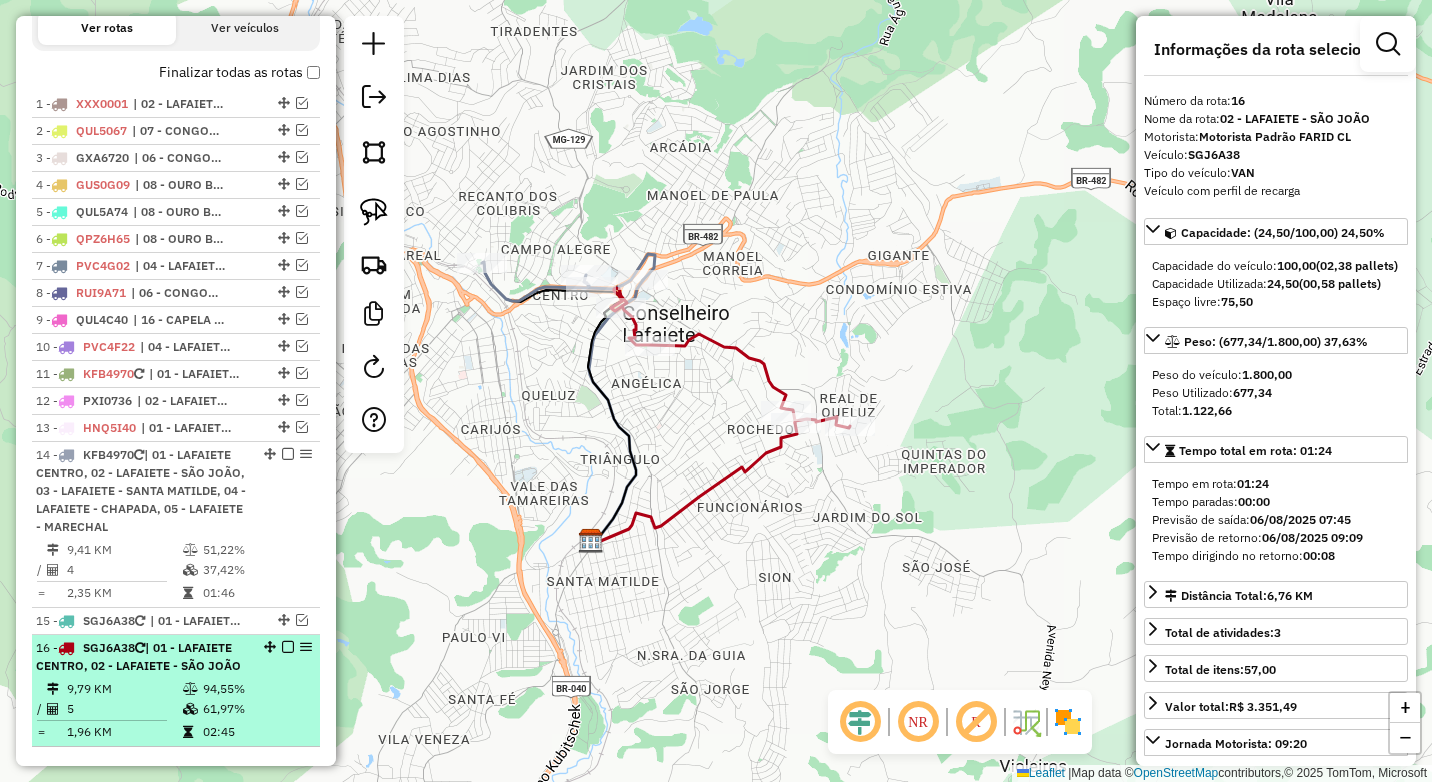 scroll, scrollTop: 921, scrollLeft: 0, axis: vertical 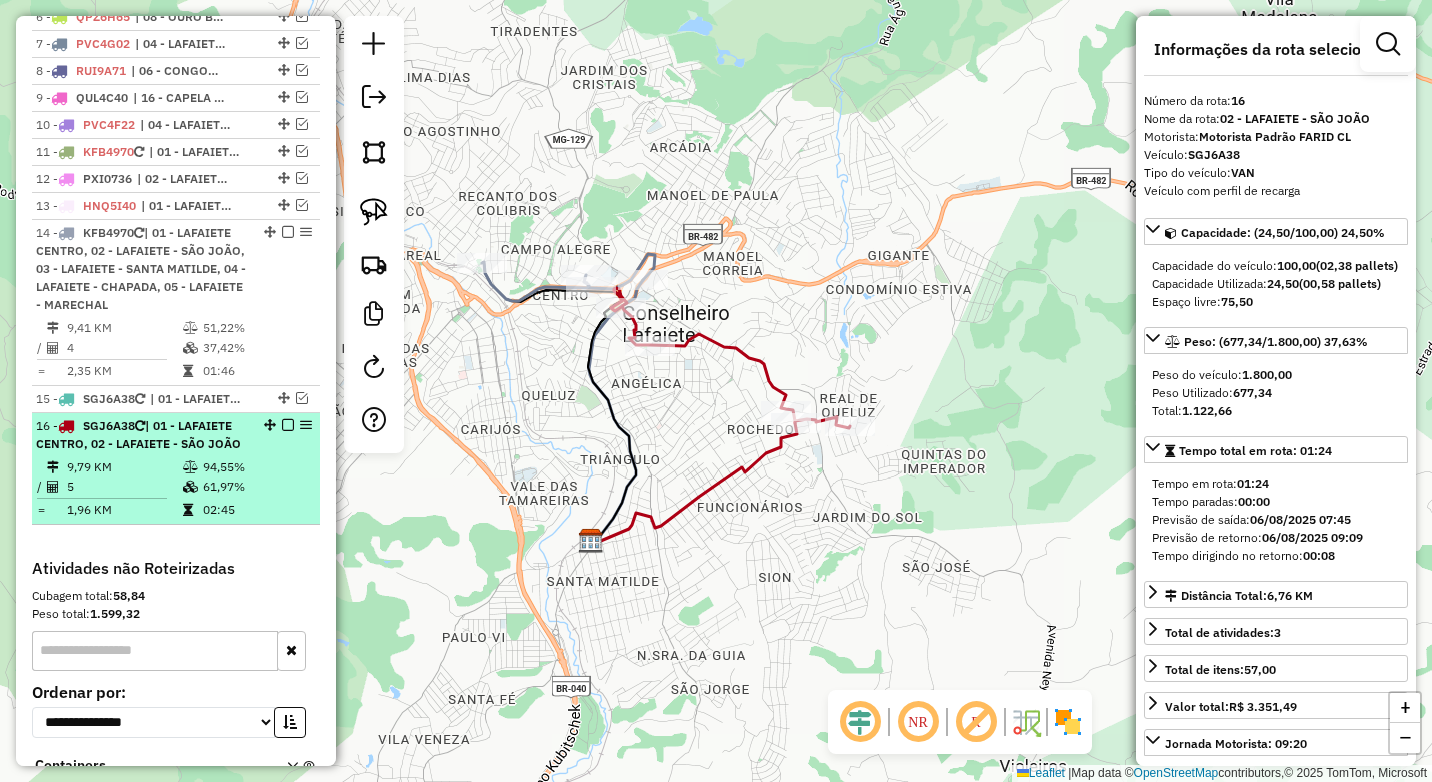 click at bounding box center (288, 425) 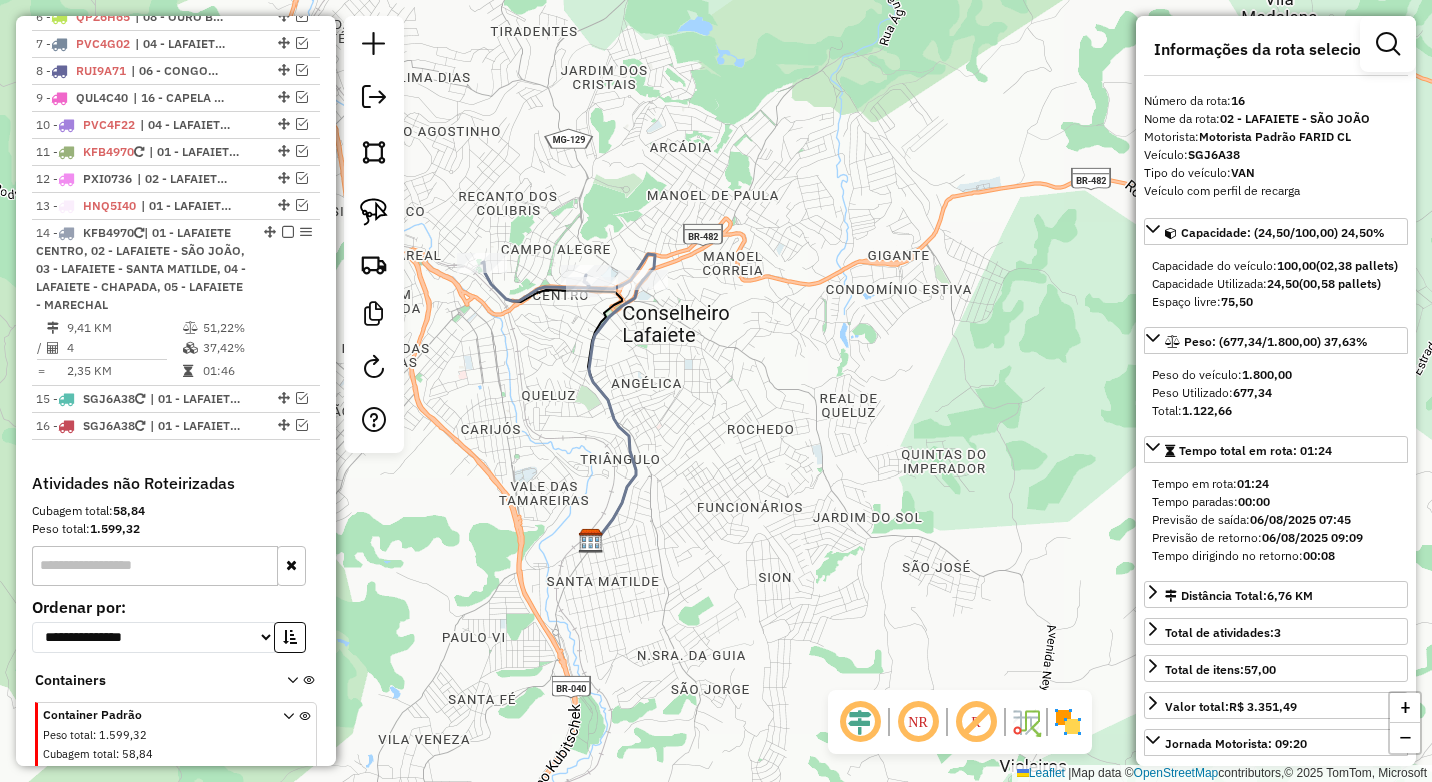 click on "Janela de atendimento Grade de atendimento Capacidade Transportadoras Veículos Cliente Pedidos  Rotas Selecione os dias de semana para filtrar as janelas de atendimento  Seg   Ter   Qua   Qui   Sex   Sáb   Dom  Informe o período da janela de atendimento: De: Até:  Filtrar exatamente a janela do cliente  Considerar janela de atendimento padrão  Selecione os dias de semana para filtrar as grades de atendimento  Seg   Ter   Qua   Qui   Sex   Sáb   Dom   Considerar clientes sem dia de atendimento cadastrado  Clientes fora do dia de atendimento selecionado Filtrar as atividades entre os valores definidos abaixo:  Peso mínimo:  ****  Peso máximo:  ****  Cubagem mínima:   Cubagem máxima:   De:   Até:  Filtrar as atividades entre o tempo de atendimento definido abaixo:  De:   Até:   Considerar capacidade total dos clientes não roteirizados Transportadora: Selecione um ou mais itens Tipo de veículo: Selecione um ou mais itens Veículo: Selecione um ou mais itens Motorista: Selecione um ou mais itens De:" 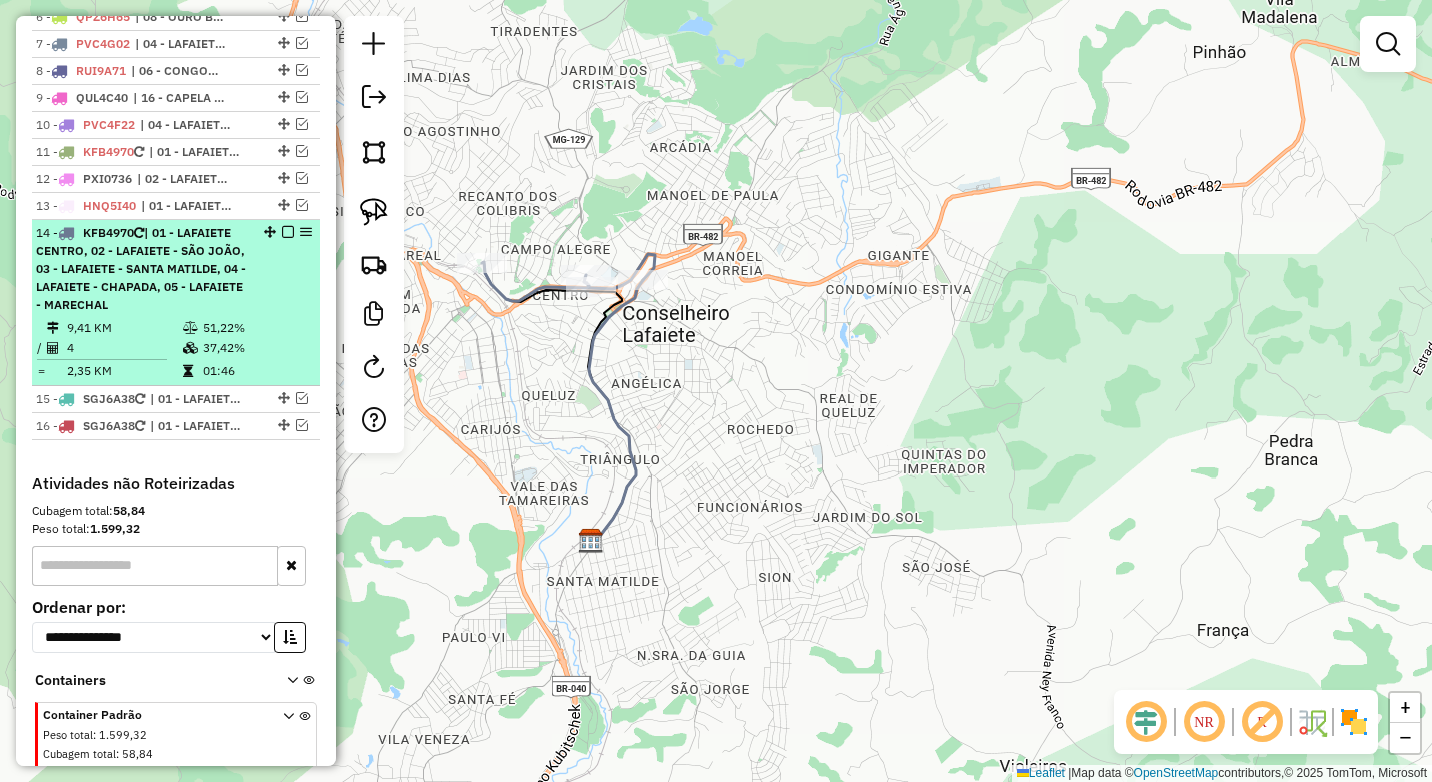 click on "| 01 - LAFAIETE CENTRO, 02 - LAFAIETE - SÃO JOÃO, 03 - LAFAIETE - SANTA MATILDE, 04 - LAFAIETE - CHAPADA, 05 - LAFAIETE - MARECHAL" at bounding box center [141, 268] 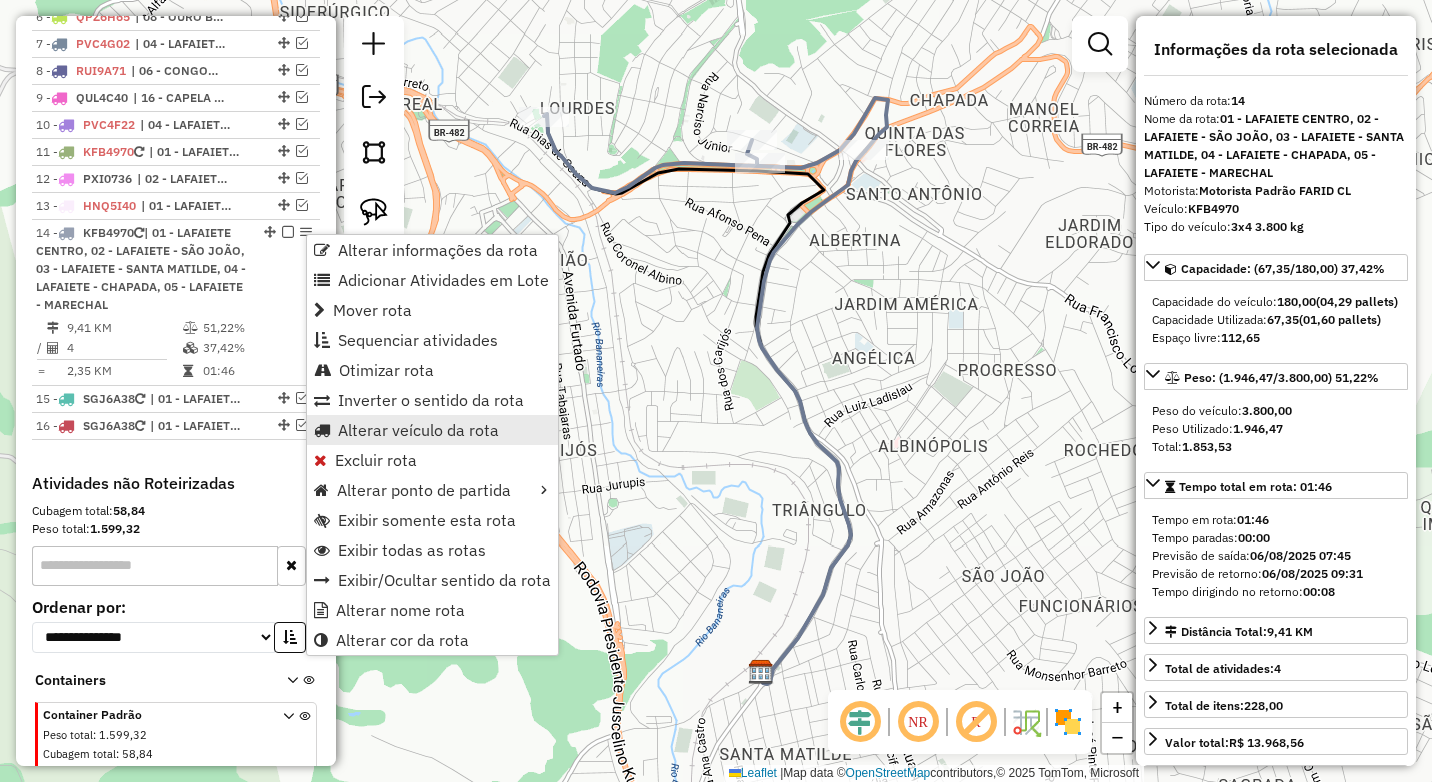 click on "Alterar veículo da rota" at bounding box center (418, 430) 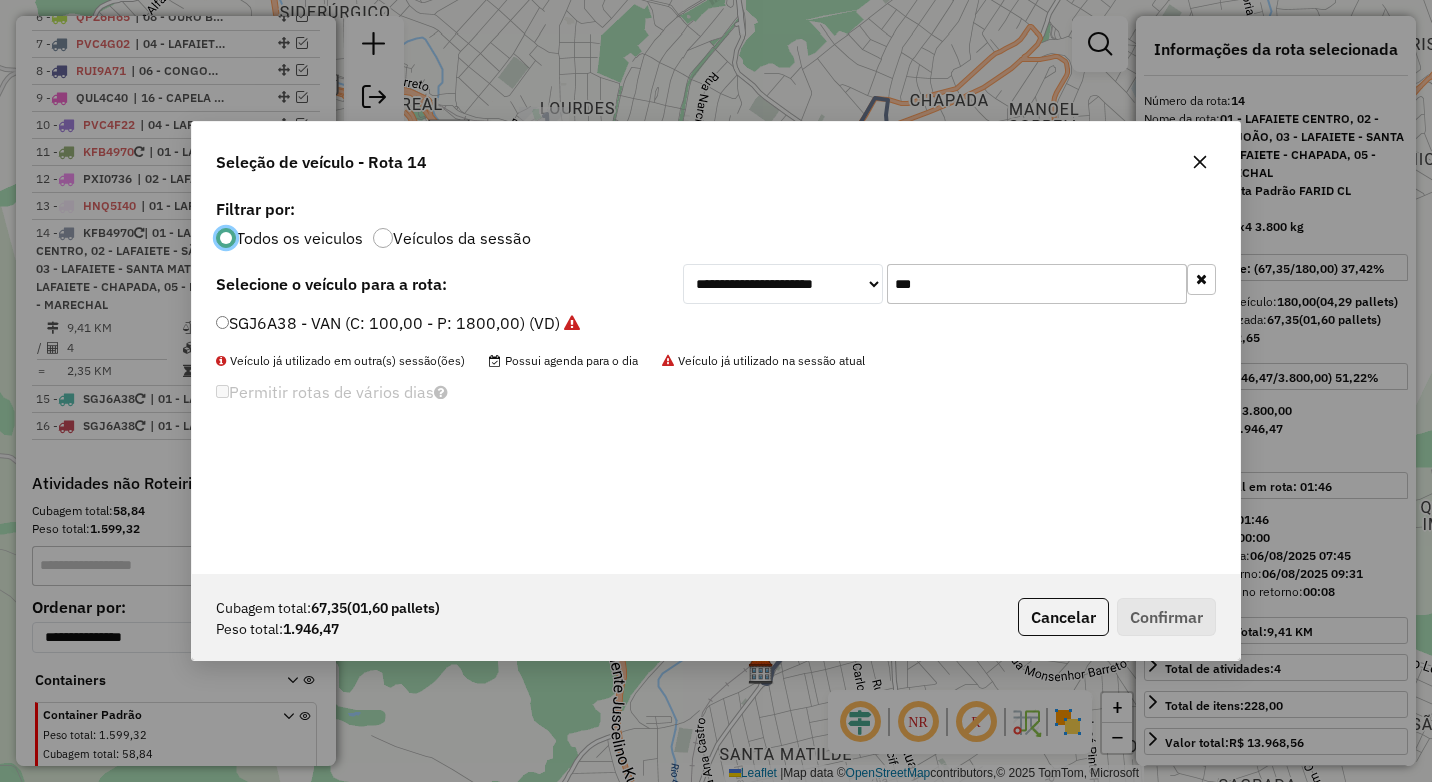 scroll, scrollTop: 11, scrollLeft: 6, axis: both 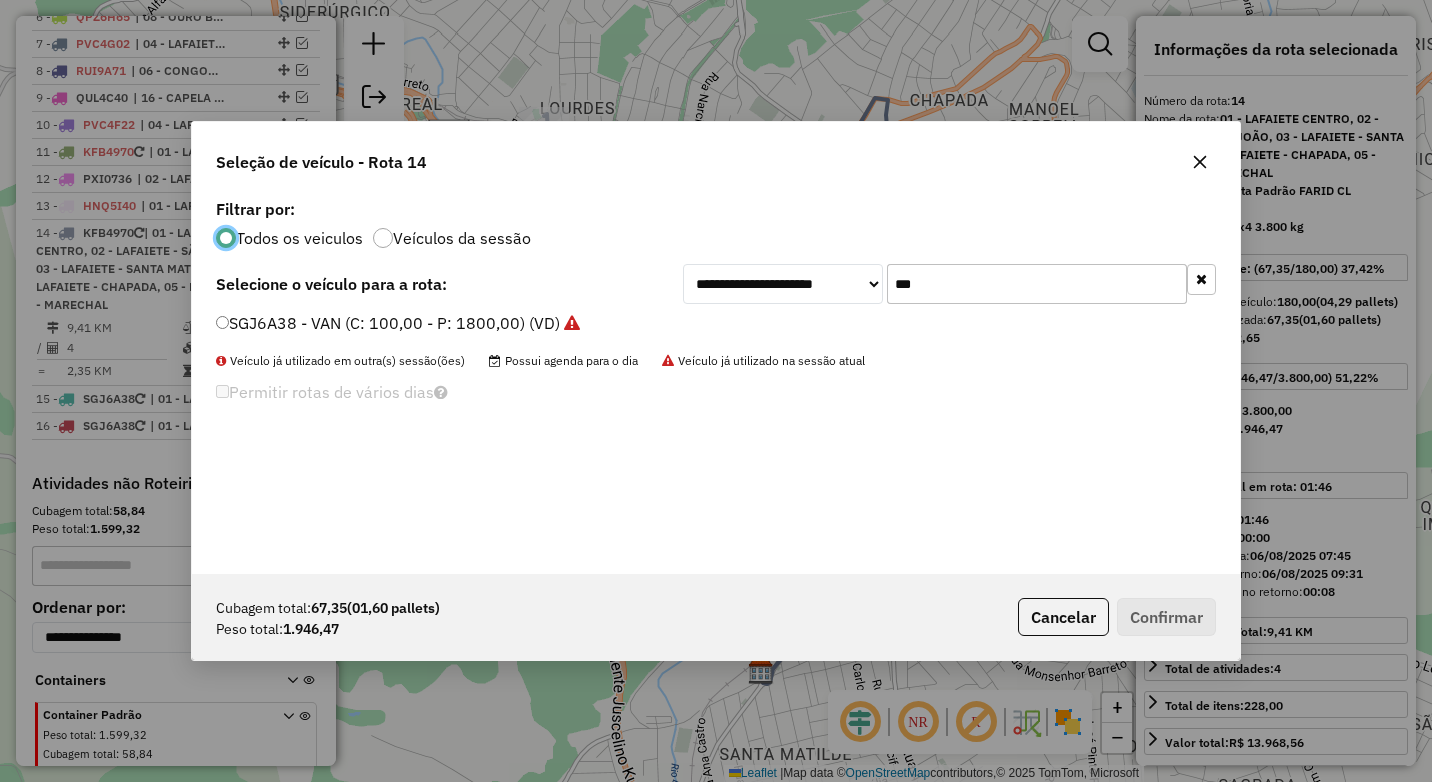 click on "SGJ6A38 - VAN (C: 100,00 - P: 1800,00) (VD)" 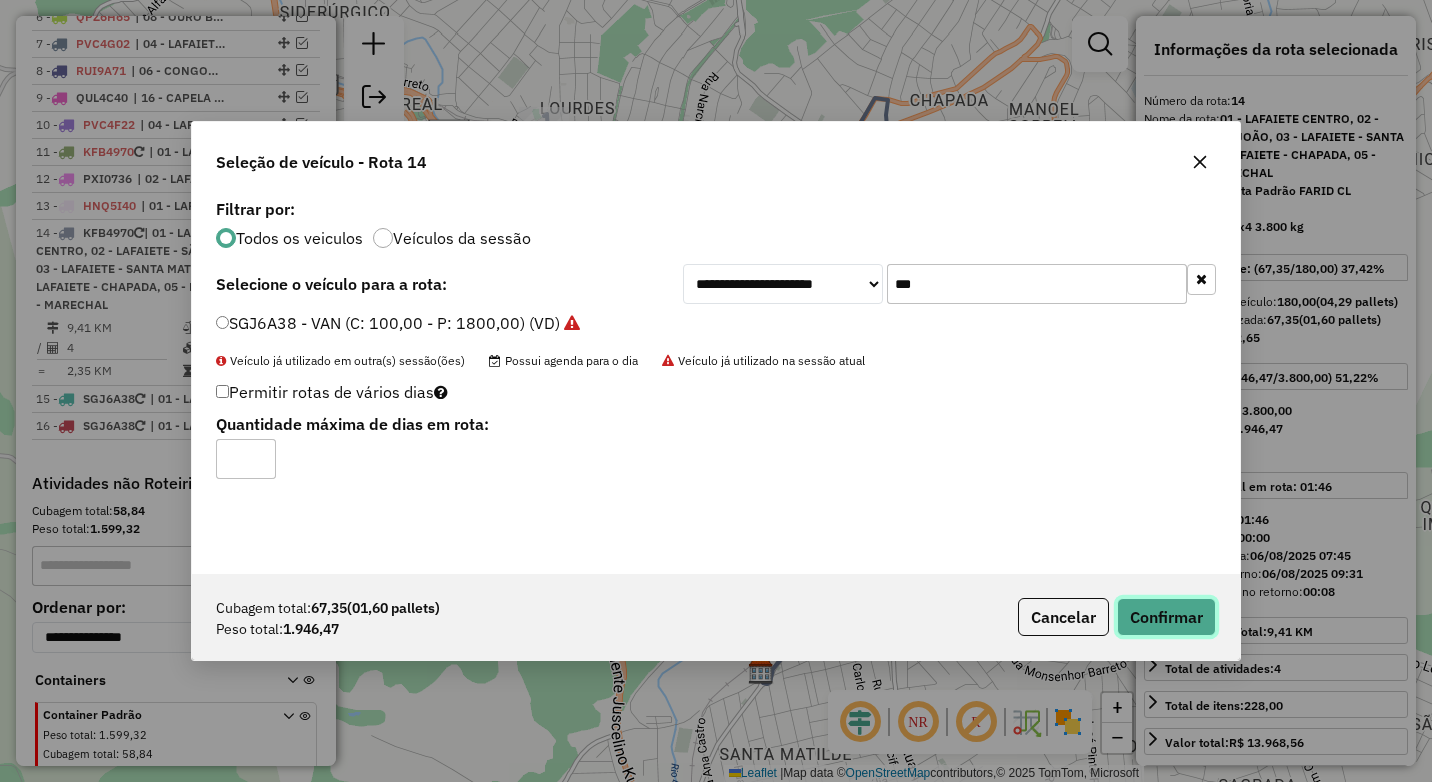 click on "Confirmar" 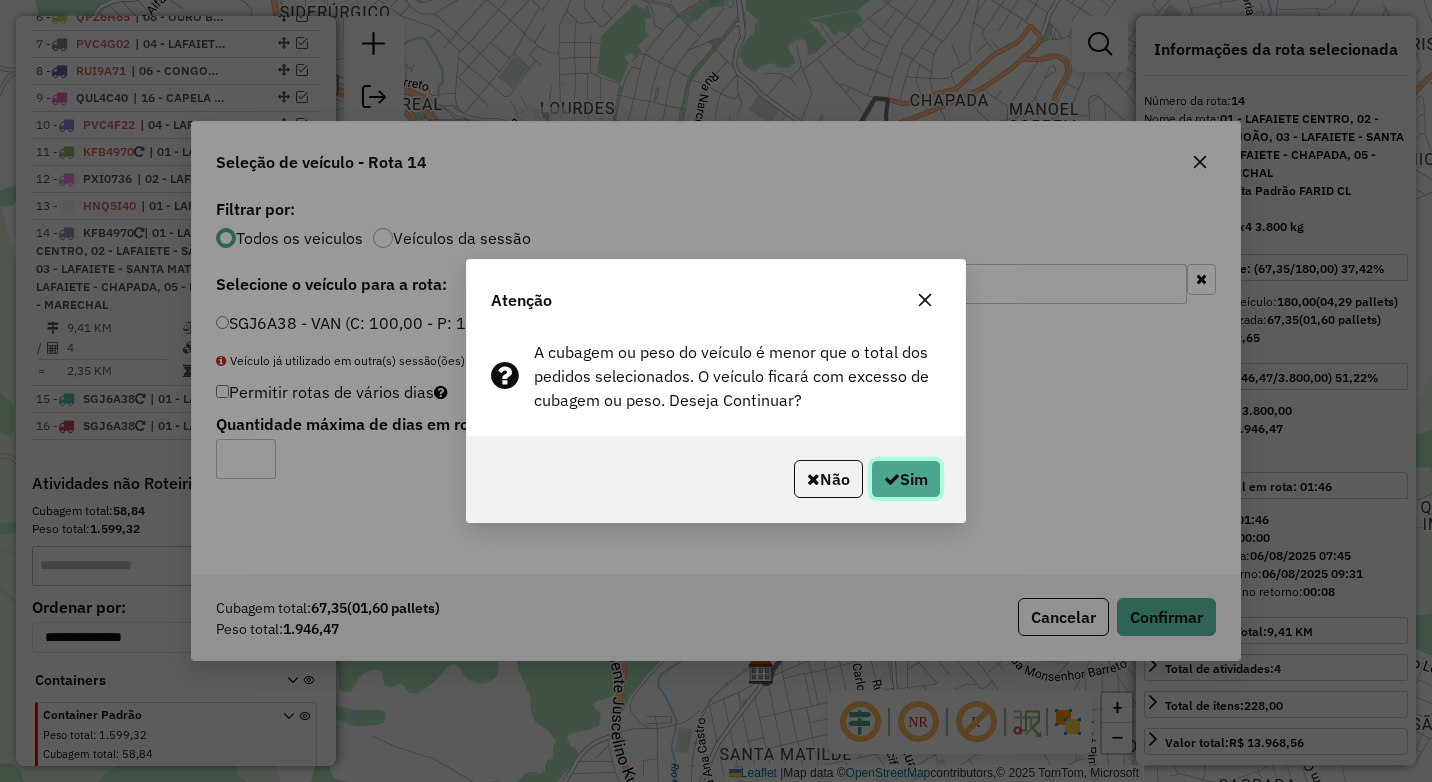 click 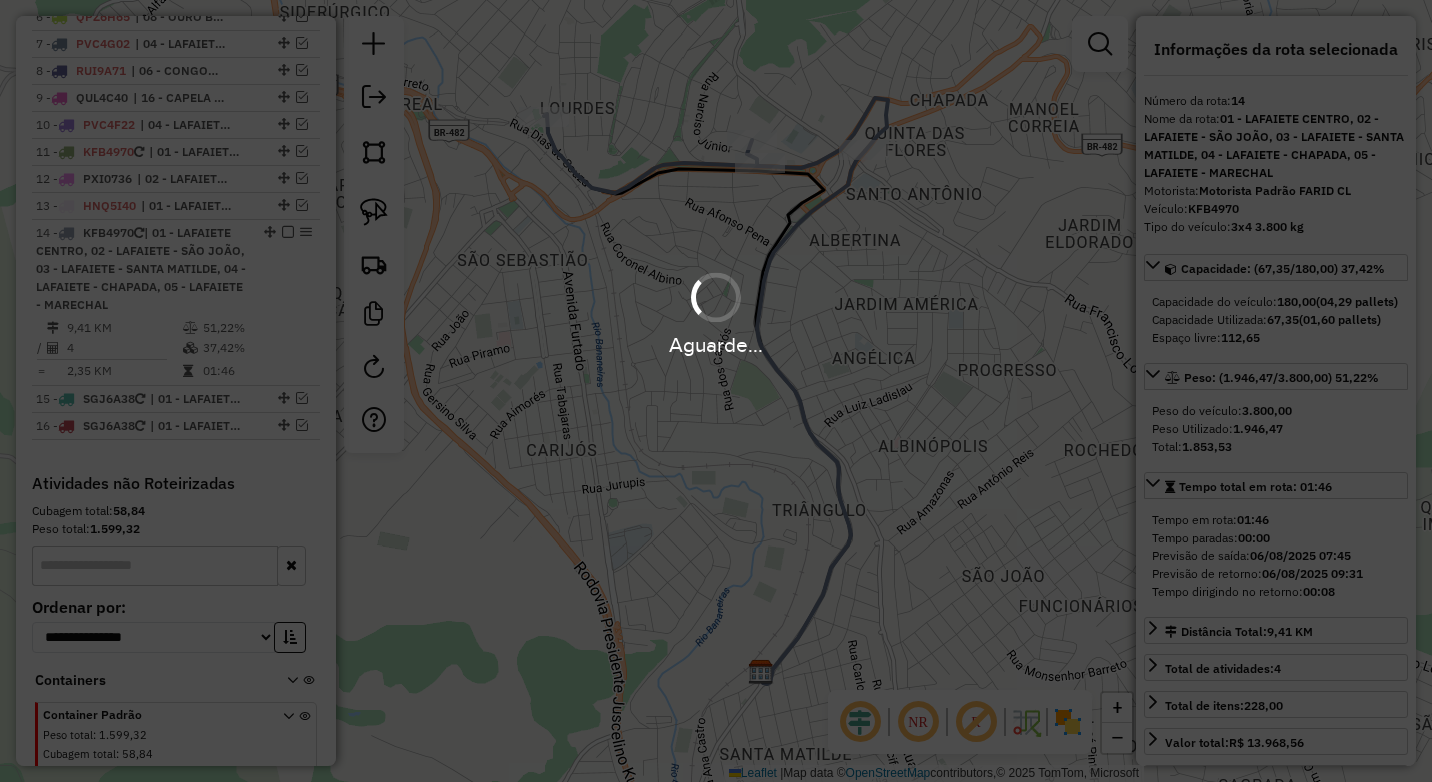 scroll, scrollTop: 989, scrollLeft: 0, axis: vertical 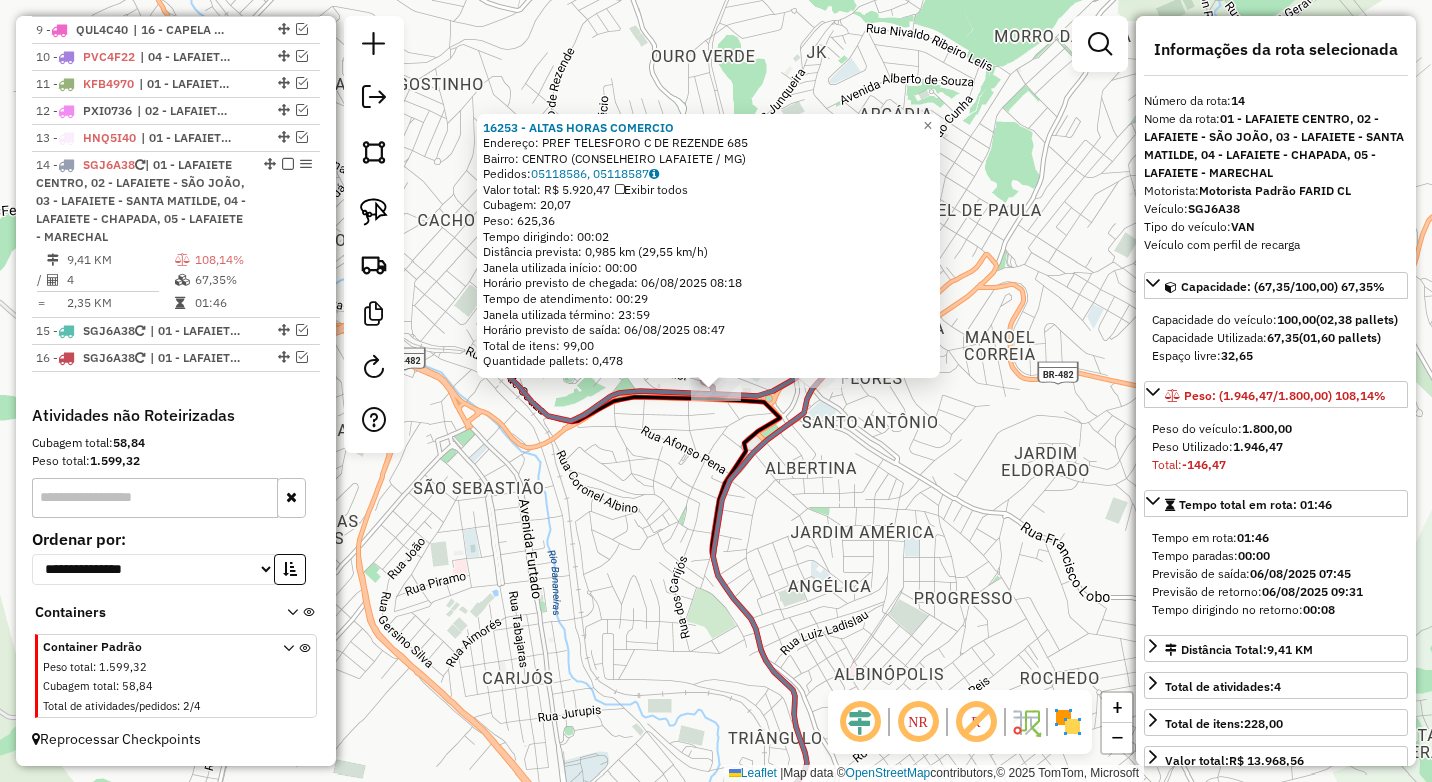 click on "16253 - ALTAS HORAS COMERCIO  Endereço:  PREF TELESFORO C DE REZENDE 685   Bairro: CENTRO (CONSELHEIRO LAFAIETE / MG)   Pedidos:  05118586, 05118587   Valor total: R$ 5.920,47   Exibir todos   Cubagem: 20,07  Peso: 625,36  Tempo dirigindo: 00:02   Distância prevista: 0,985 km (29,55 km/h)   Janela utilizada início: 00:00   Horário previsto de chegada: 06/08/2025 08:18   Tempo de atendimento: 00:29   Janela utilizada término: 23:59   Horário previsto de saída: 06/08/2025 08:47   Total de itens: 99,00   Quantidade pallets: 0,478  × Janela de atendimento Grade de atendimento Capacidade Transportadoras Veículos Cliente Pedidos  Rotas Selecione os dias de semana para filtrar as janelas de atendimento  Seg   Ter   Qua   Qui   Sex   Sáb   Dom  Informe o período da janela de atendimento: De: Até:  Filtrar exatamente a janela do cliente  Considerar janela de atendimento padrão  Selecione os dias de semana para filtrar as grades de atendimento  Seg   Ter   Qua   Qui   Sex   Sáb   Dom   Peso mínimo:  ****" 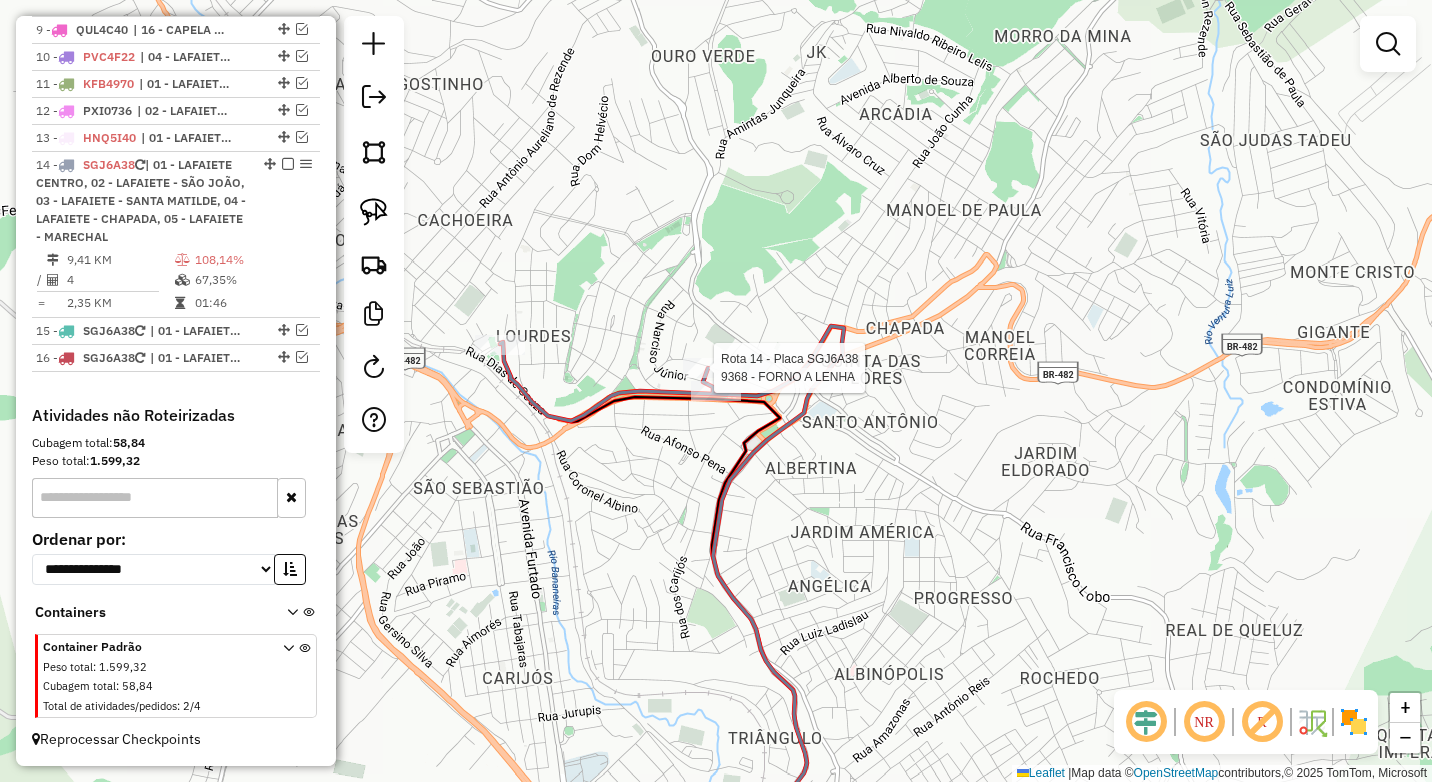 select on "*********" 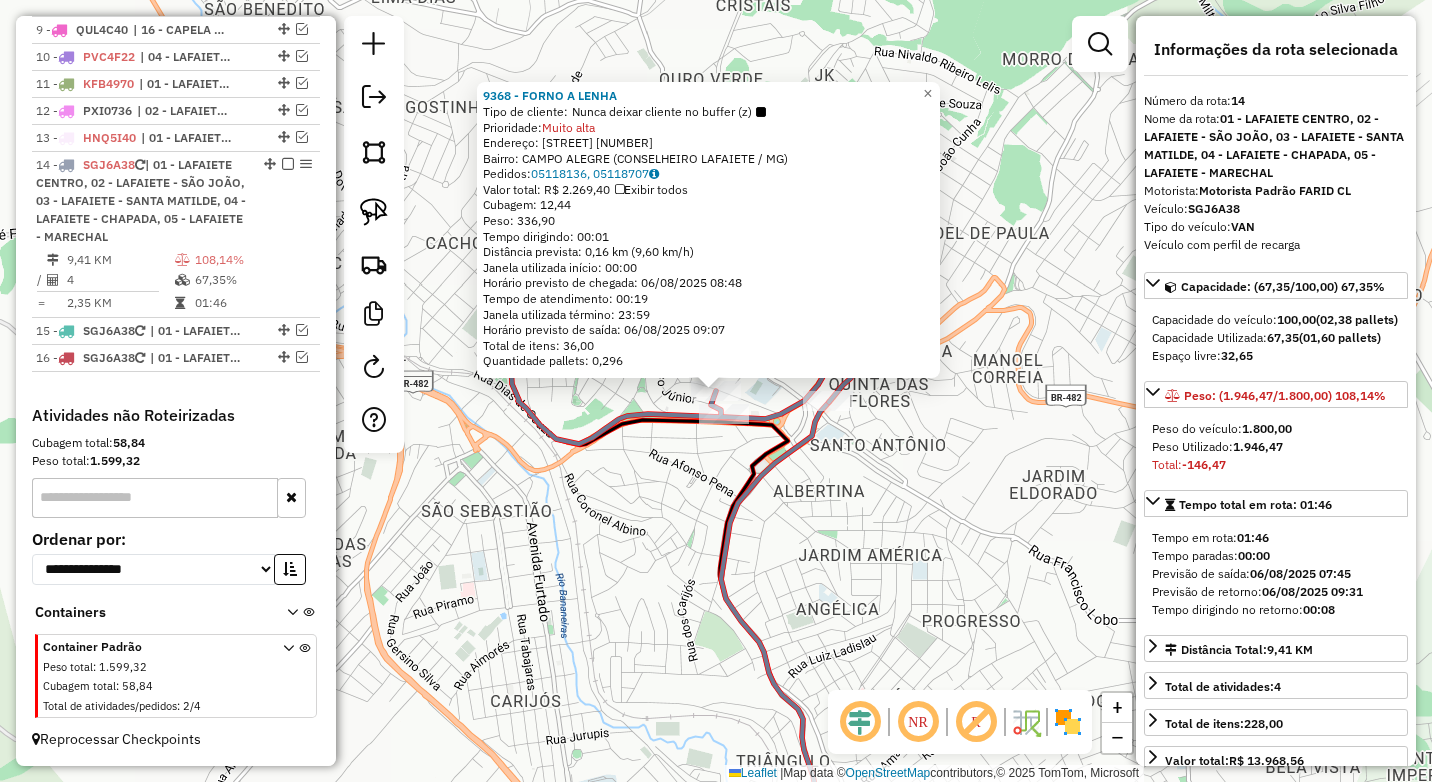 click on "9368 - FORNO A LENHA  Tipo de cliente:   Nunca deixar cliente no buffer (z)   Prioridade:  Muito alta  Endereço:  JOSE COSTA CARVALHO 52   Bairro: CAMPO ALEGRE (CONSELHEIRO LAFAIETE / MG)   Pedidos:  05118136, 05118707   Valor total: R$ 2.269,40   Exibir todos   Cubagem: 12,44  Peso: 336,90  Tempo dirigindo: 00:01   Distância prevista: 0,16 km (9,60 km/h)   Janela utilizada início: 00:00   Horário previsto de chegada: 06/08/2025 08:48   Tempo de atendimento: 00:19   Janela utilizada término: 23:59   Horário previsto de saída: 06/08/2025 09:07   Total de itens: 36,00   Quantidade pallets: 0,296  × Janela de atendimento Grade de atendimento Capacidade Transportadoras Veículos Cliente Pedidos  Rotas Selecione os dias de semana para filtrar as janelas de atendimento  Seg   Ter   Qua   Qui   Sex   Sáb   Dom  Informe o período da janela de atendimento: De: Até:  Filtrar exatamente a janela do cliente  Considerar janela de atendimento padrão   Seg   Ter   Qua   Qui   Sex   Sáb   Dom   Peso mínimo:  +" 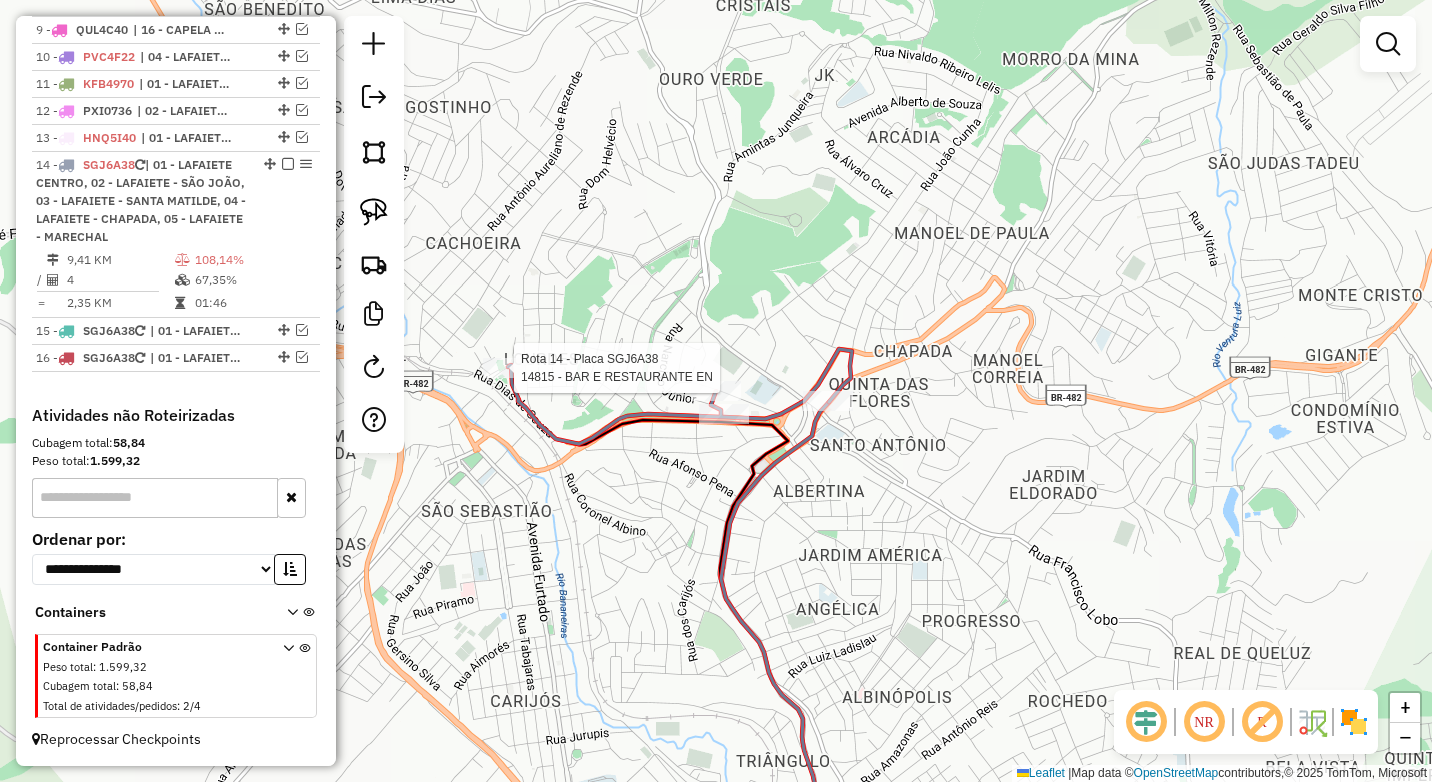 select on "*********" 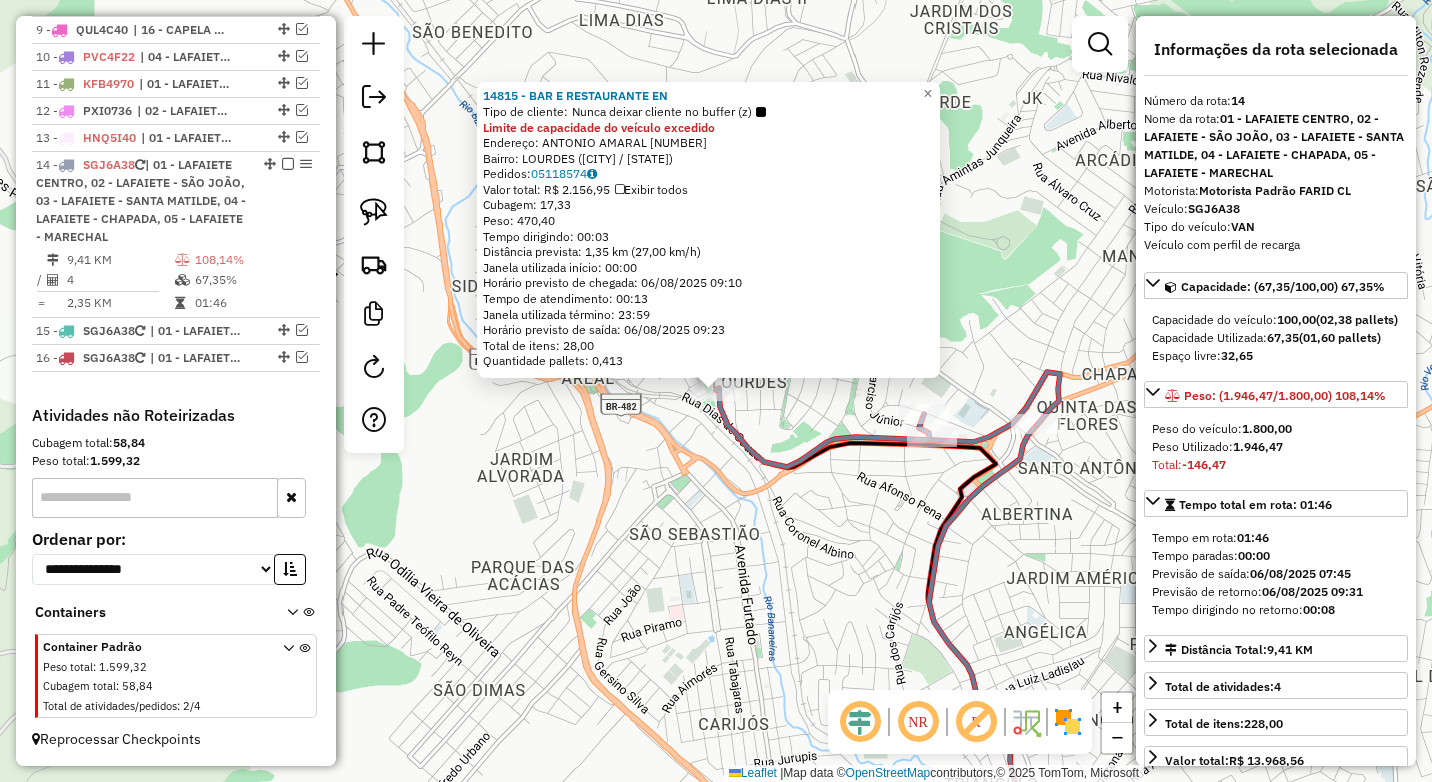 click on "14815 - BAR E RESTAURANTE EN  Tipo de cliente:   Nunca deixar cliente no buffer (z)  Limite de capacidade do veículo excedido  Endereço:  ANTONIO AMARAL 101   Bairro: LOURDES (CONSELHEIRO LAFAIETE / MG)   Pedidos:  05118574   Valor total: R$ 2.156,95   Exibir todos   Cubagem: 17,33  Peso: 470,40  Tempo dirigindo: 00:03   Distância prevista: 1,35 km (27,00 km/h)   Janela utilizada início: 00:00   Horário previsto de chegada: 06/08/2025 09:10   Tempo de atendimento: 00:13   Janela utilizada término: 23:59   Horário previsto de saída: 06/08/2025 09:23   Total de itens: 28,00   Quantidade pallets: 0,413  × Janela de atendimento Grade de atendimento Capacidade Transportadoras Veículos Cliente Pedidos  Rotas Selecione os dias de semana para filtrar as janelas de atendimento  Seg   Ter   Qua   Qui   Sex   Sáb   Dom  Informe o período da janela de atendimento: De: Até:  Filtrar exatamente a janela do cliente  Considerar janela de atendimento padrão   Seg   Ter   Qua   Qui   Sex   Sáb   Dom  **** **** +" 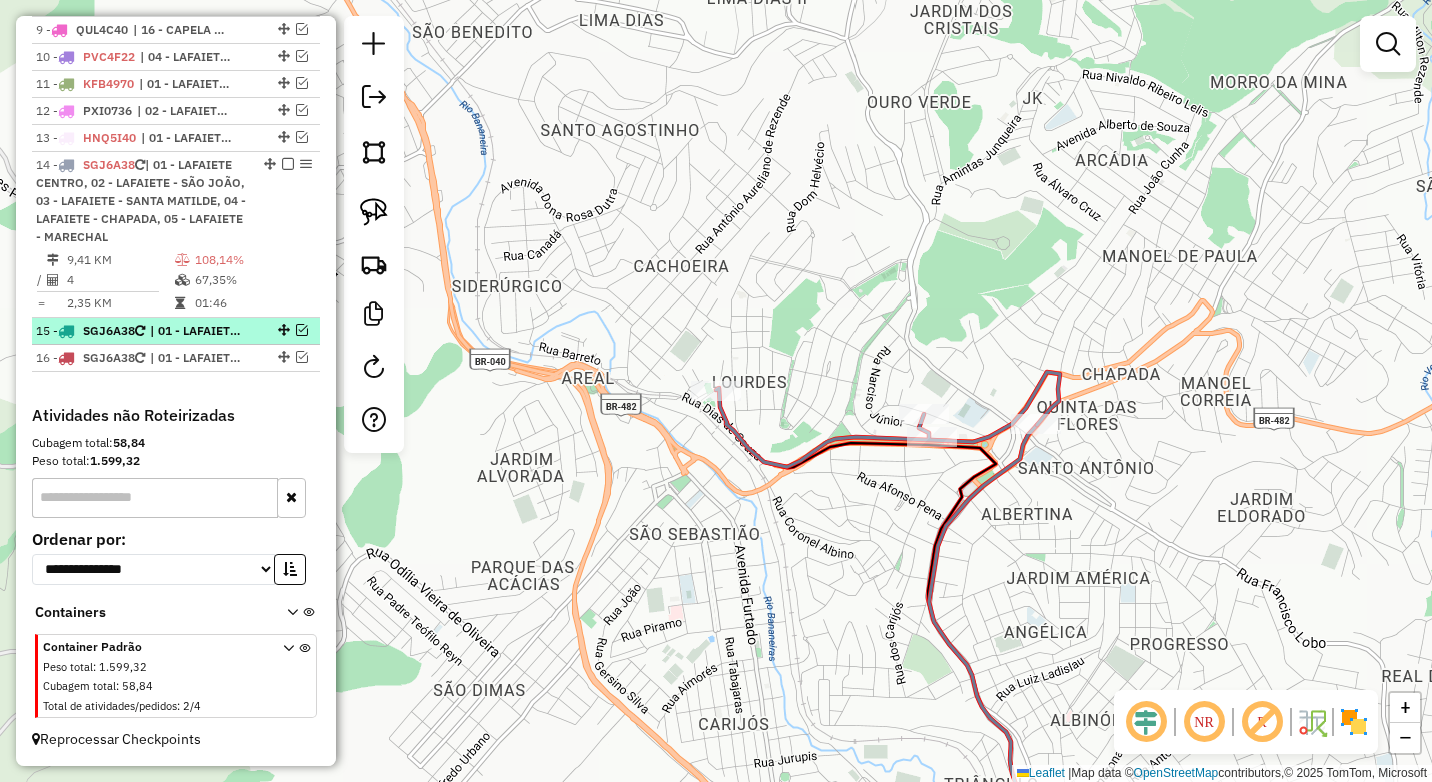 click at bounding box center [302, 330] 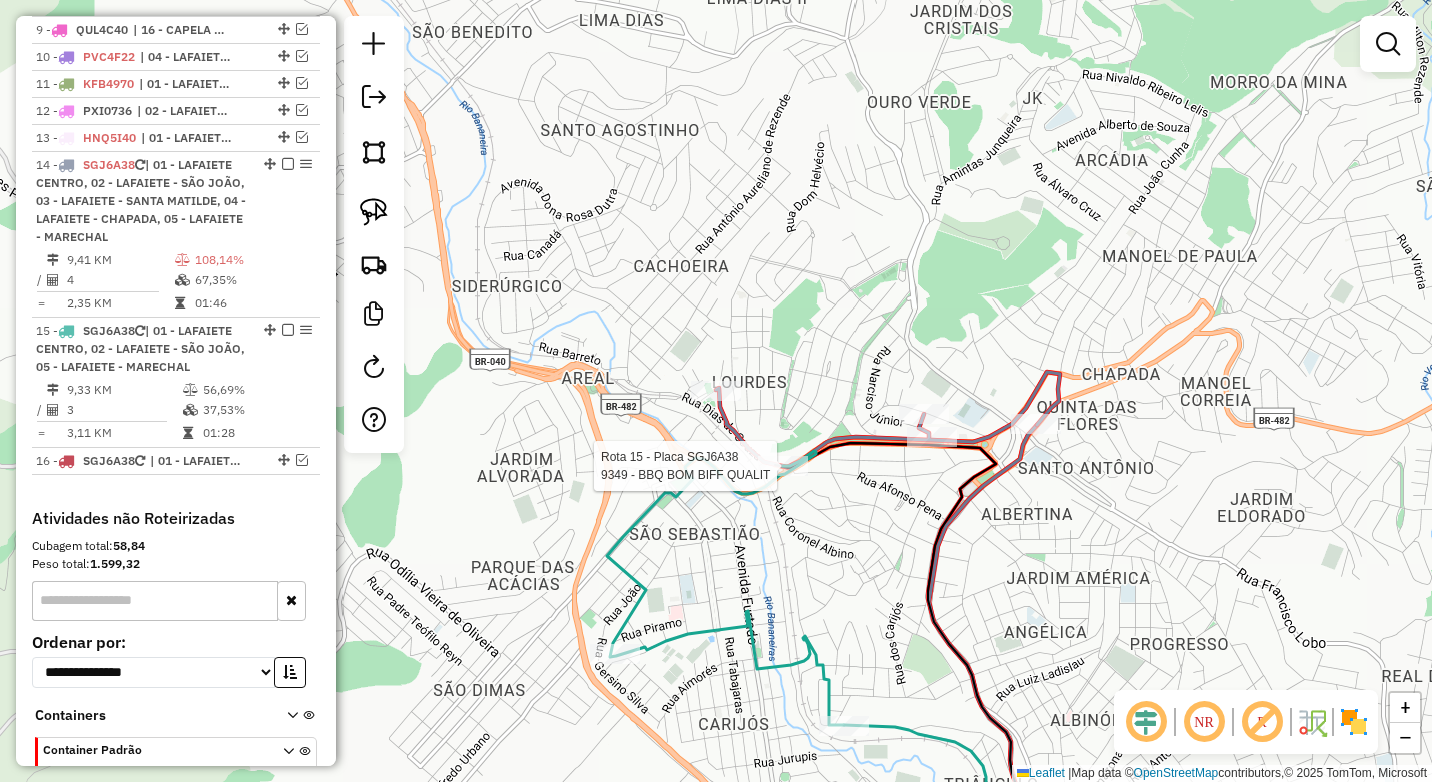 select on "*********" 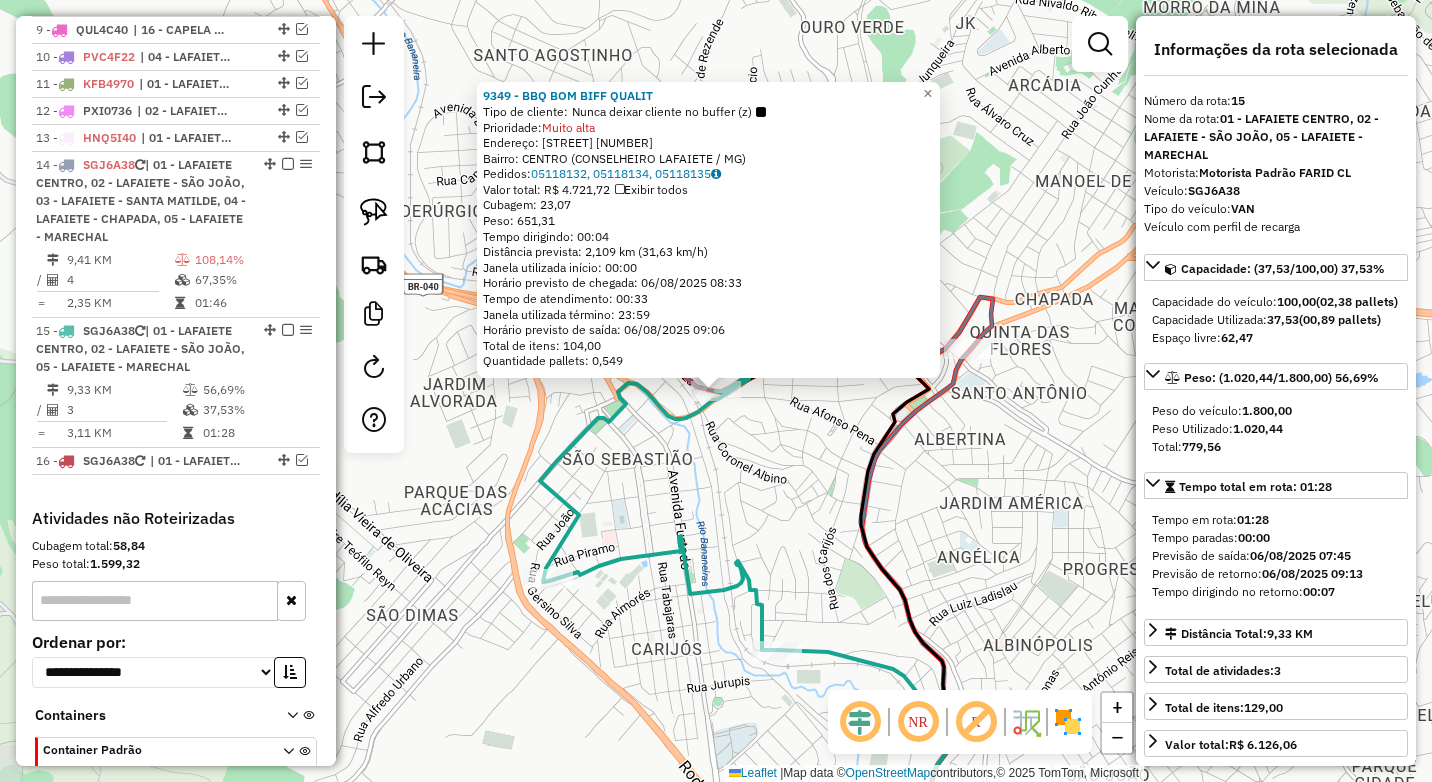 scroll, scrollTop: 1092, scrollLeft: 0, axis: vertical 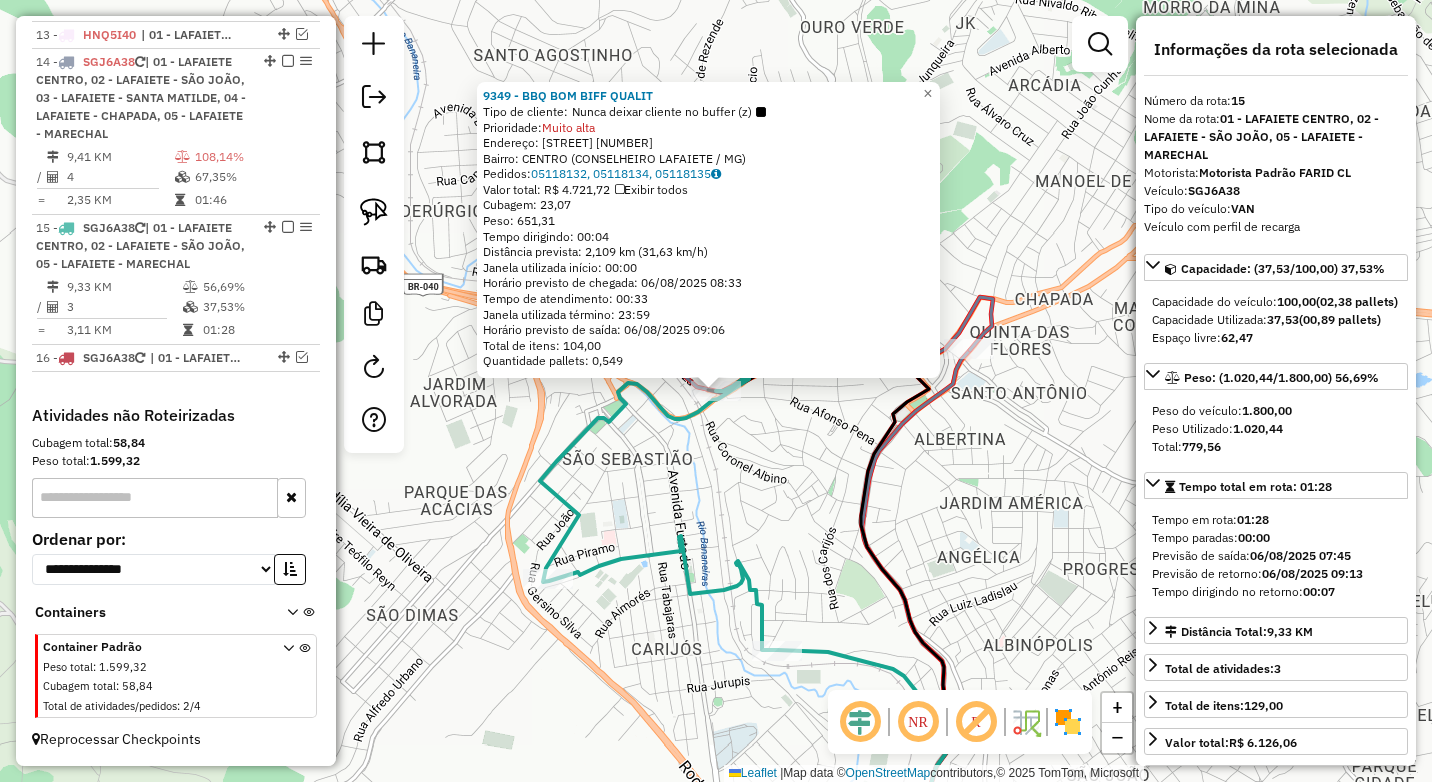 click on "9349 - BBQ BOM BIFF QUALIT  Tipo de cliente:   Nunca deixar cliente no buffer (z)   Prioridade:  Muito alta  Endereço:  DIAS DE SOUZA 30   Bairro: CENTRO (CONSELHEIRO LAFAIETE / MG)   Pedidos:  05118132, 05118134, 05118135   Valor total: R$ 4.721,72   Exibir todos   Cubagem: 23,07  Peso: 651,31  Tempo dirigindo: 00:04   Distância prevista: 2,109 km (31,63 km/h)   Janela utilizada início: 00:00   Horário previsto de chegada: 06/08/2025 08:33   Tempo de atendimento: 00:33   Janela utilizada término: 23:59   Horário previsto de saída: 06/08/2025 09:06   Total de itens: 104,00   Quantidade pallets: 0,549  × Janela de atendimento Grade de atendimento Capacidade Transportadoras Veículos Cliente Pedidos  Rotas Selecione os dias de semana para filtrar as janelas de atendimento  Seg   Ter   Qua   Qui   Sex   Sáb   Dom  Informe o período da janela de atendimento: De: Até:  Filtrar exatamente a janela do cliente  Considerar janela de atendimento padrão   Seg   Ter   Qua   Qui   Sex   Sáb   Dom  **** **** +" 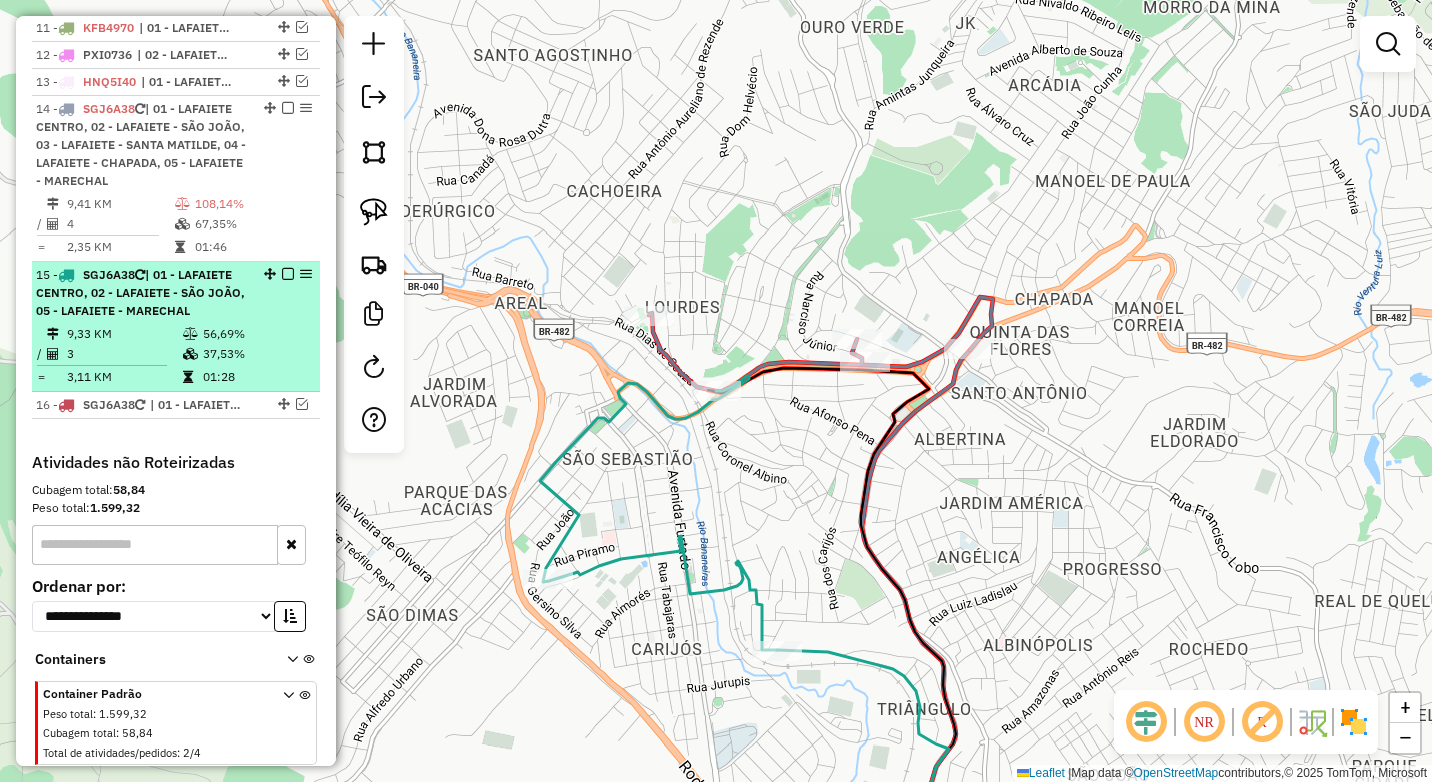 scroll, scrollTop: 992, scrollLeft: 0, axis: vertical 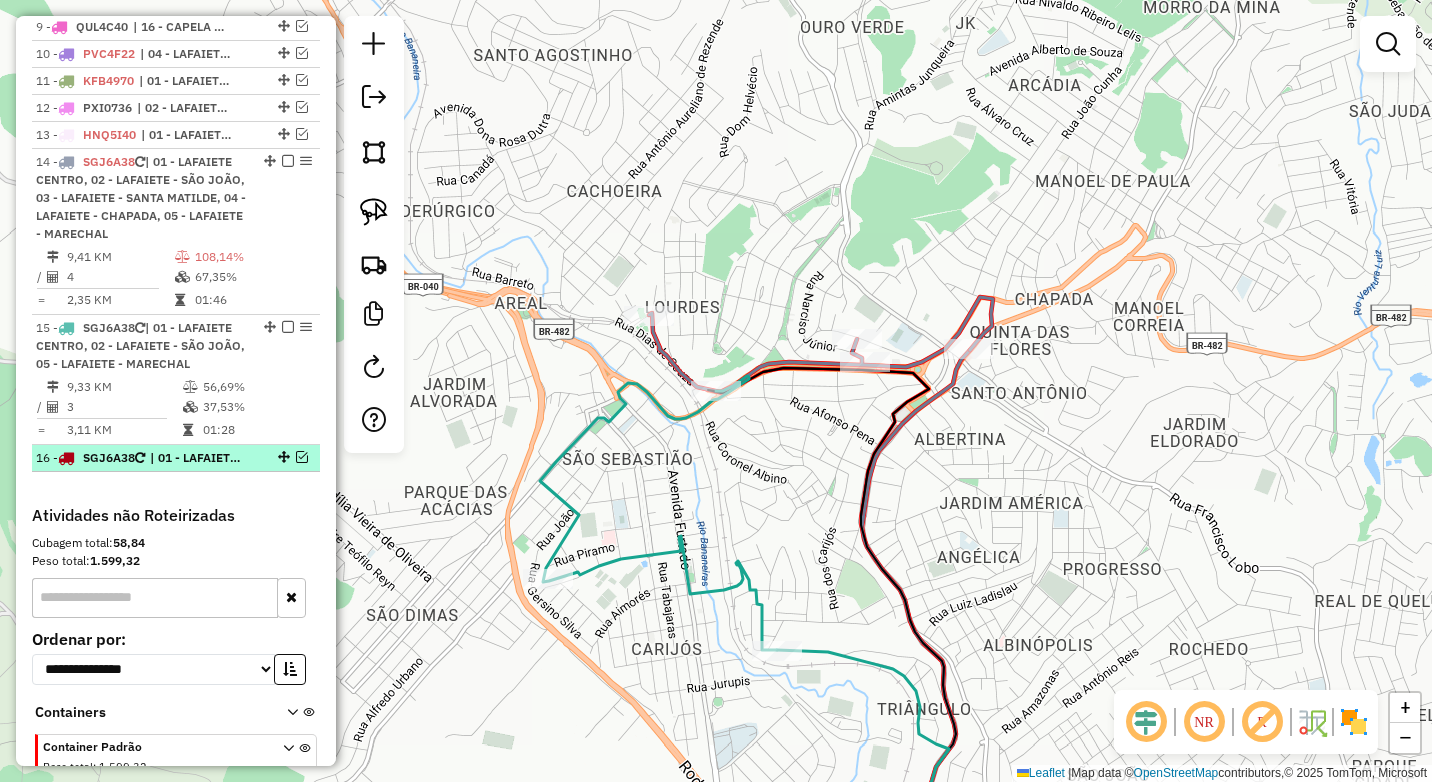 click at bounding box center (302, 457) 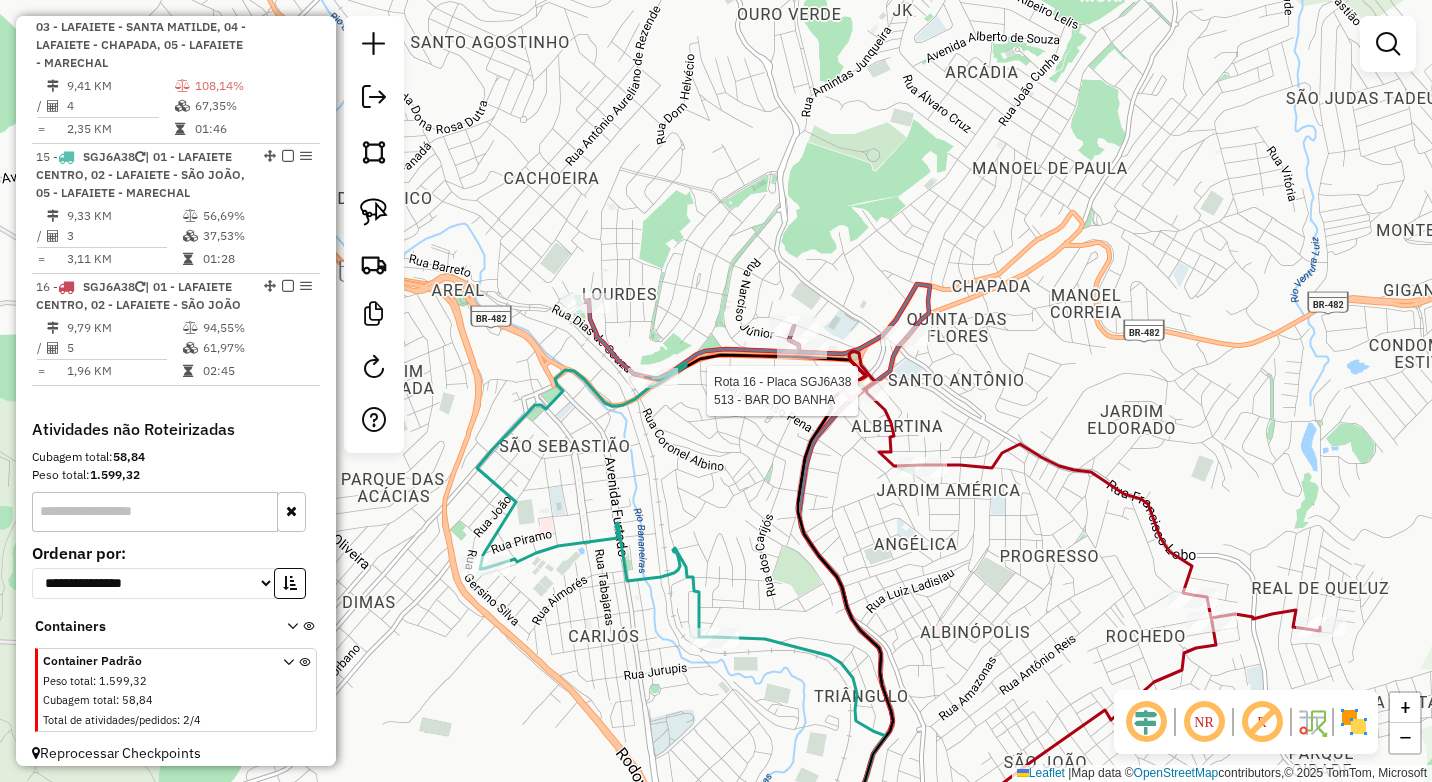 select on "*********" 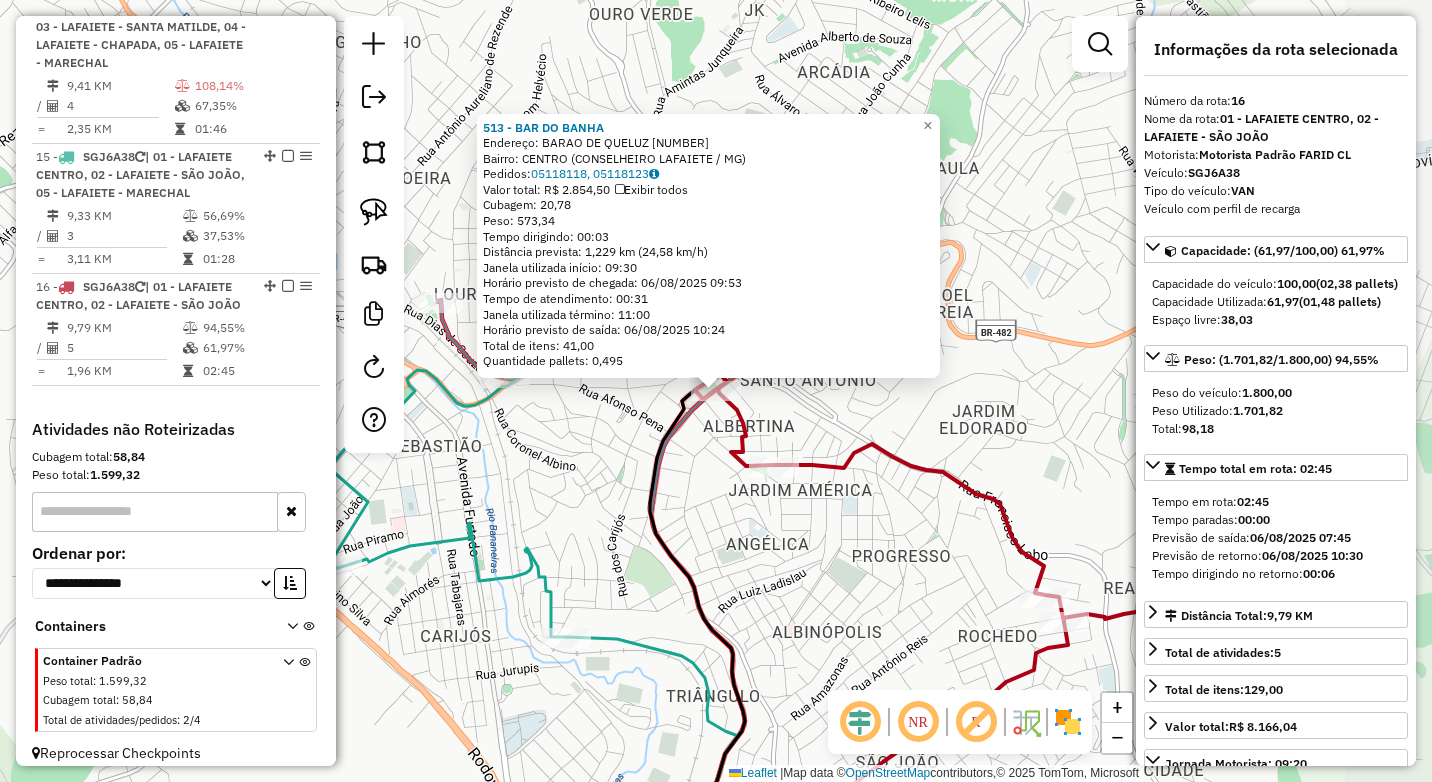 scroll, scrollTop: 1177, scrollLeft: 0, axis: vertical 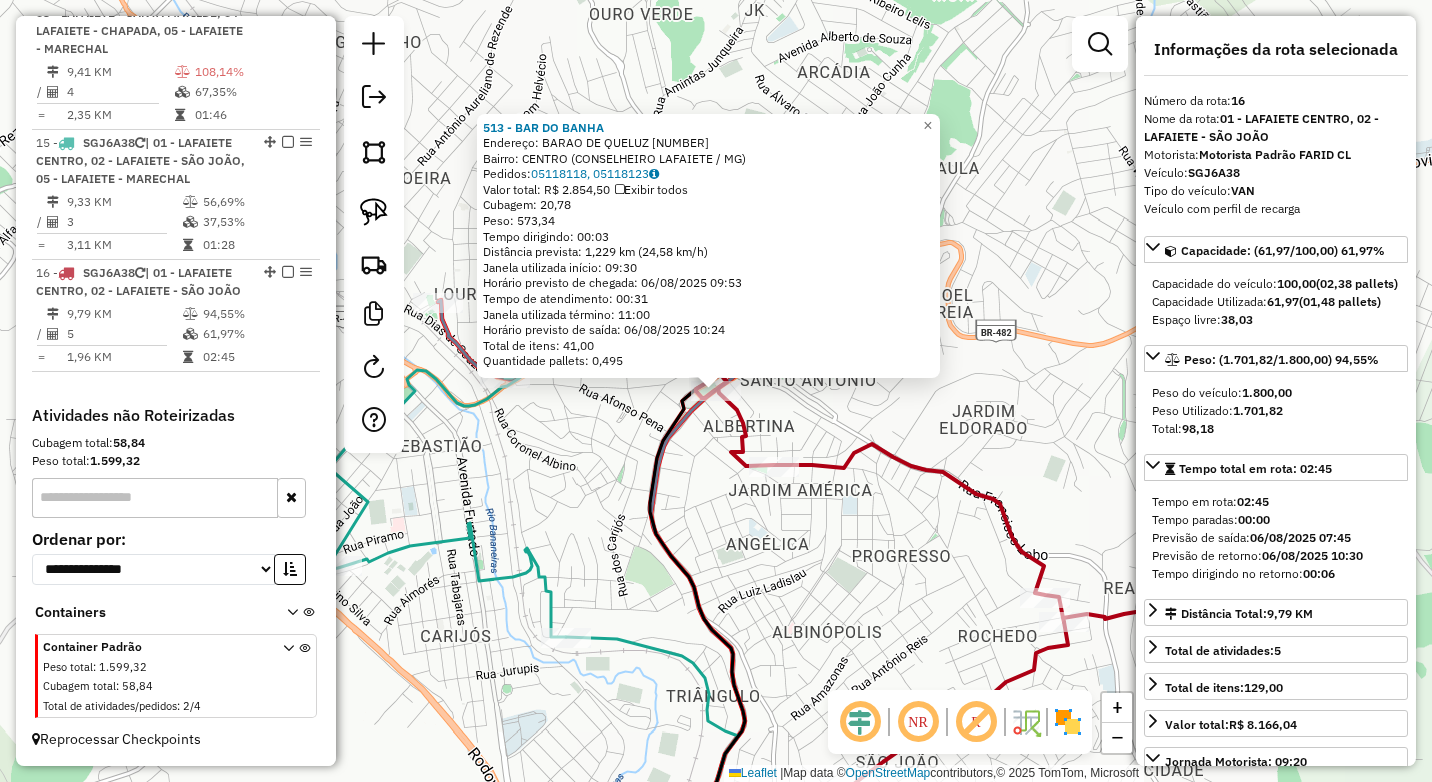 click 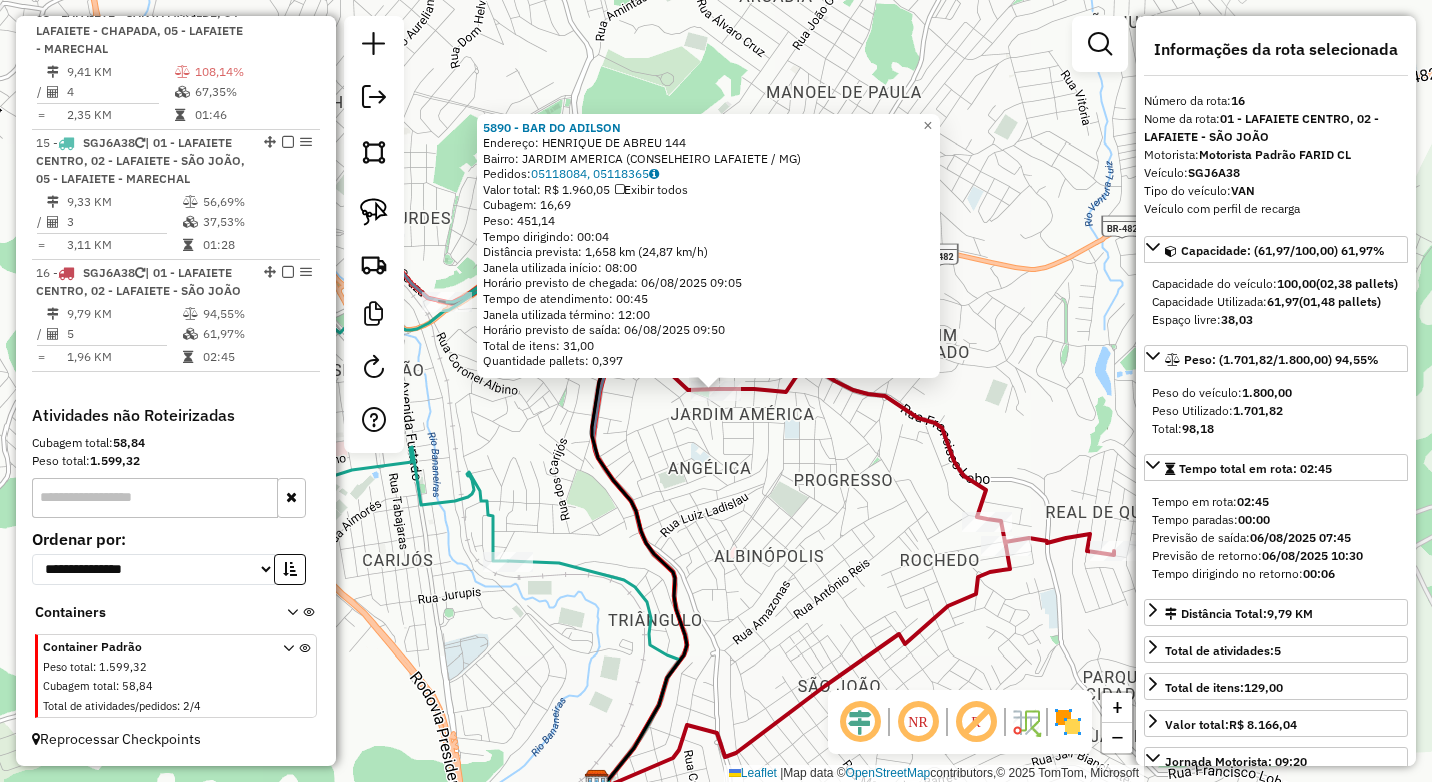 click on "5890 - BAR DO ADILSON  Endereço:  HENRIQUE DE ABREU 144   Bairro: JARDIM AMERICA (CONSELHEIRO LAFAIETE / MG)   Pedidos:  05118084, 05118365   Valor total: R$ 1.960,05   Exibir todos   Cubagem: 16,69  Peso: 451,14  Tempo dirigindo: 00:04   Distância prevista: 1,658 km (24,87 km/h)   Janela utilizada início: 08:00   Horário previsto de chegada: 06/08/2025 09:05   Tempo de atendimento: 00:45   Janela utilizada término: 12:00   Horário previsto de saída: 06/08/2025 09:50   Total de itens: 31,00   Quantidade pallets: 0,397  × Janela de atendimento Grade de atendimento Capacidade Transportadoras Veículos Cliente Pedidos  Rotas Selecione os dias de semana para filtrar as janelas de atendimento  Seg   Ter   Qua   Qui   Sex   Sáb   Dom  Informe o período da janela de atendimento: De: Até:  Filtrar exatamente a janela do cliente  Considerar janela de atendimento padrão  Selecione os dias de semana para filtrar as grades de atendimento  Seg   Ter   Qua   Qui   Sex   Sáb   Dom   Peso mínimo:  **** **** De:" 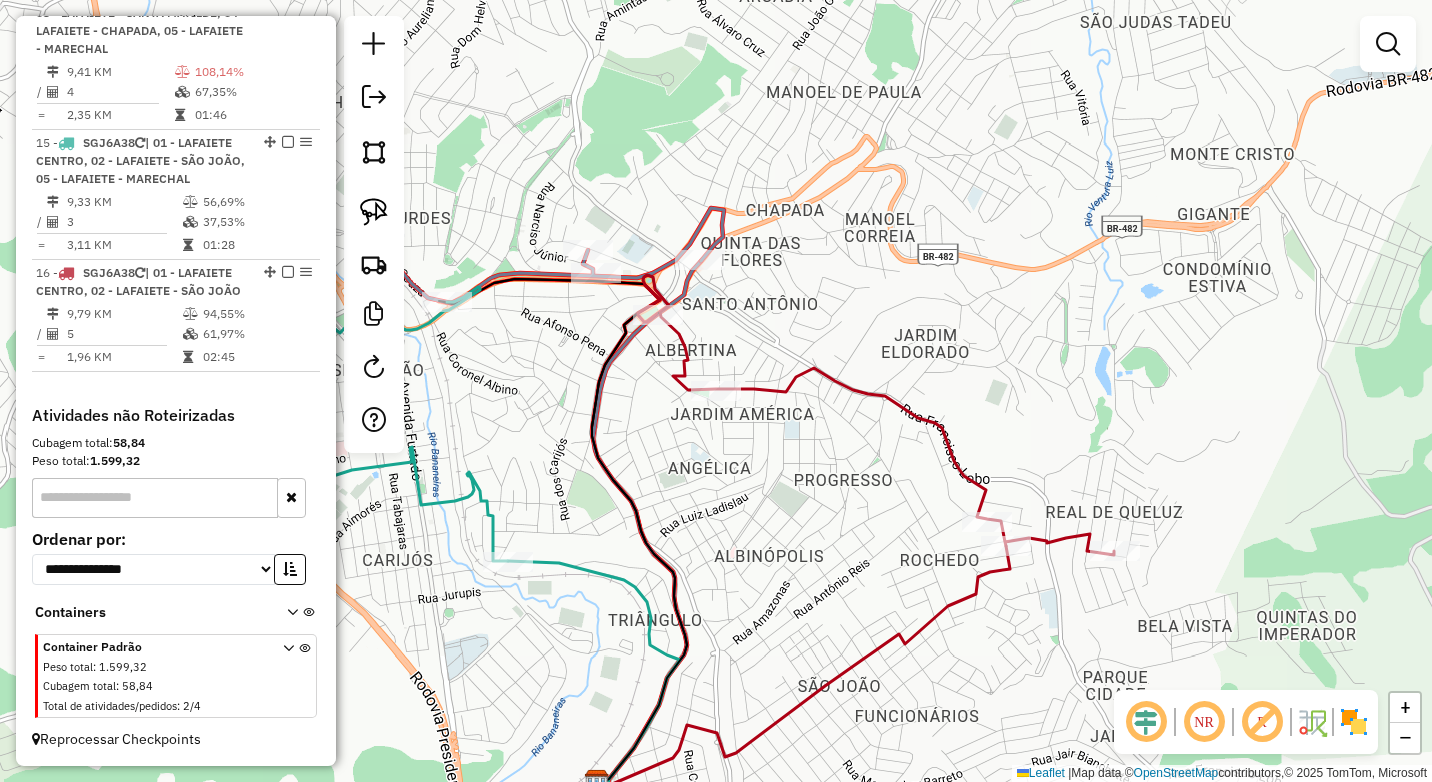 drag, startPoint x: 528, startPoint y: 492, endPoint x: 609, endPoint y: 526, distance: 87.84646 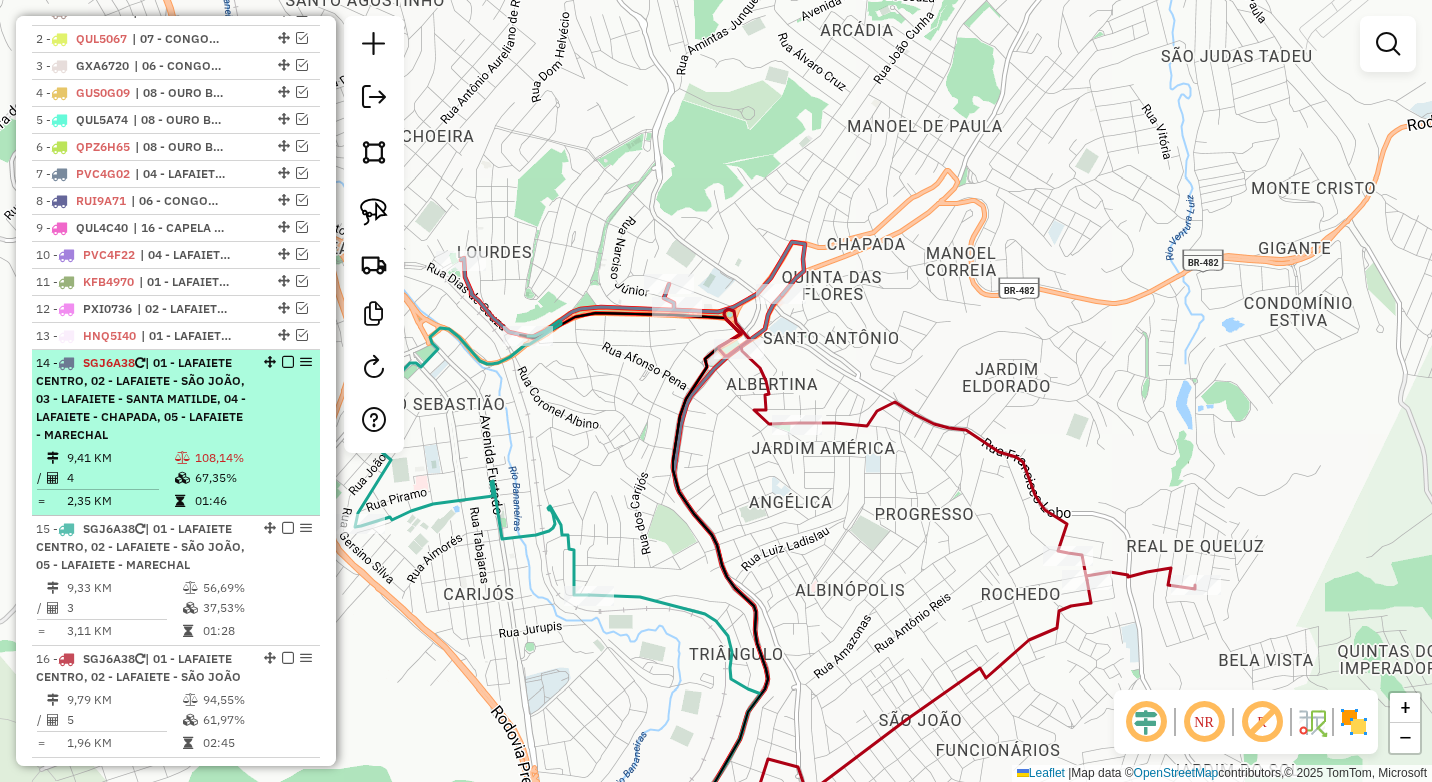 scroll, scrollTop: 777, scrollLeft: 0, axis: vertical 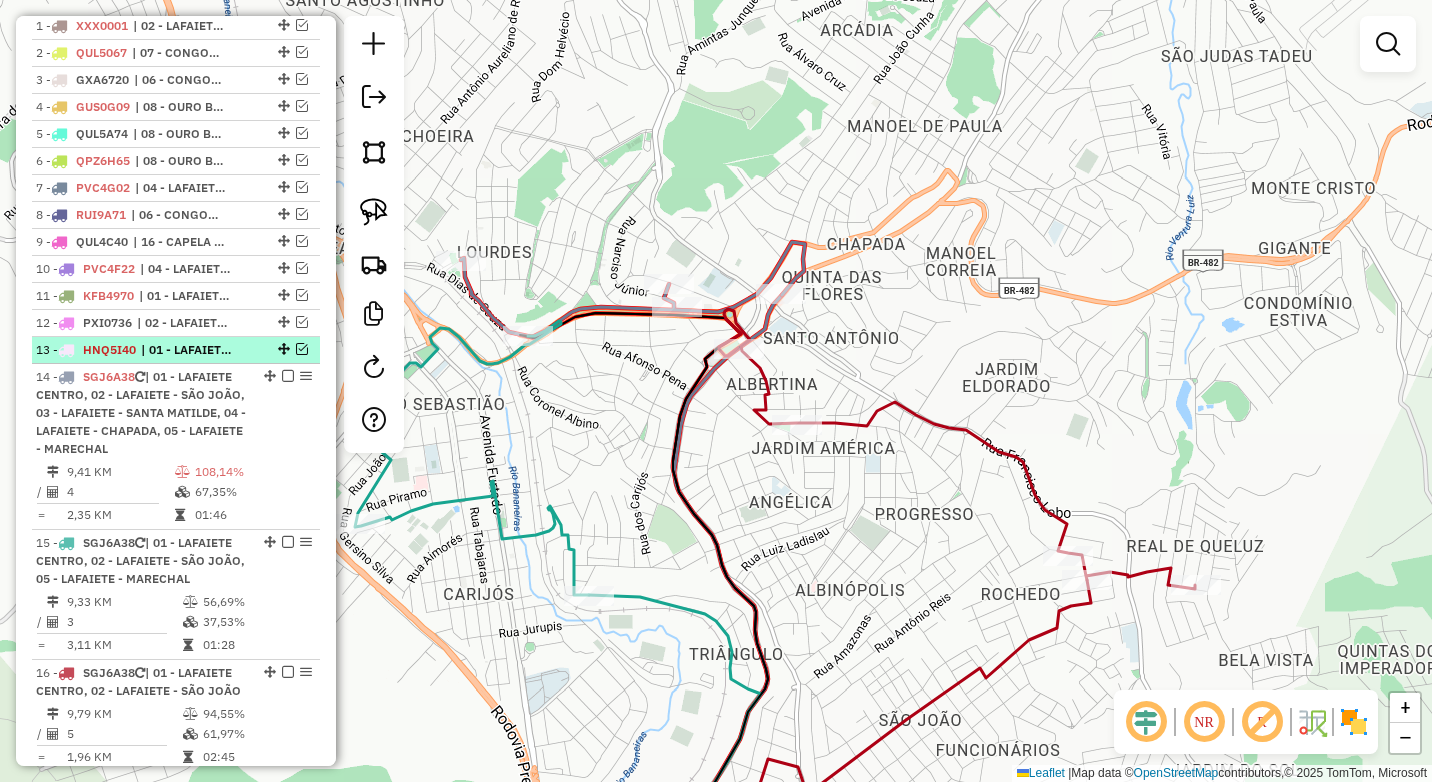 click at bounding box center (302, 349) 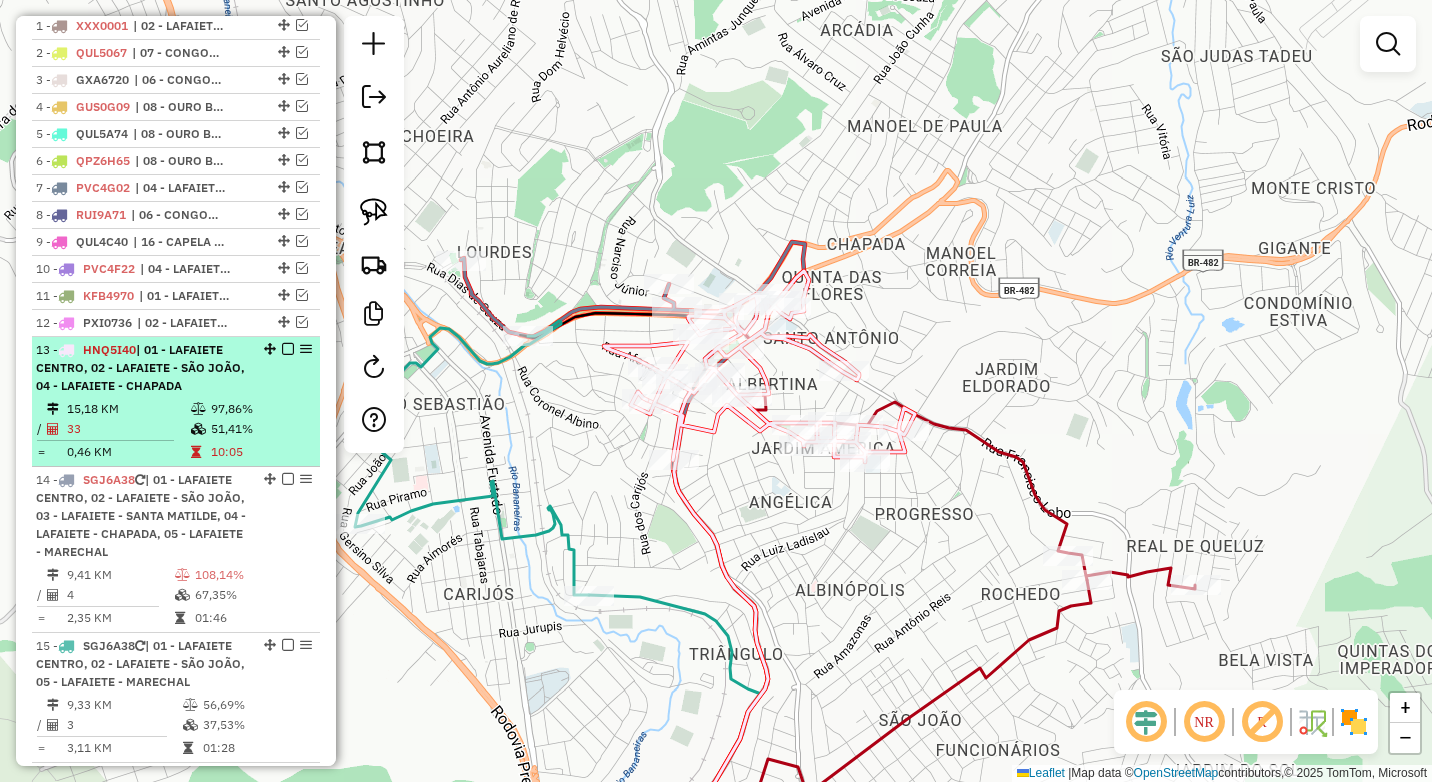 click on "13 -       HNQ5I40   | 01 - LAFAIETE CENTRO, 02 - LAFAIETE - SÃO JOÃO, 04 - LAFAIETE - CHAPADA" at bounding box center [142, 368] 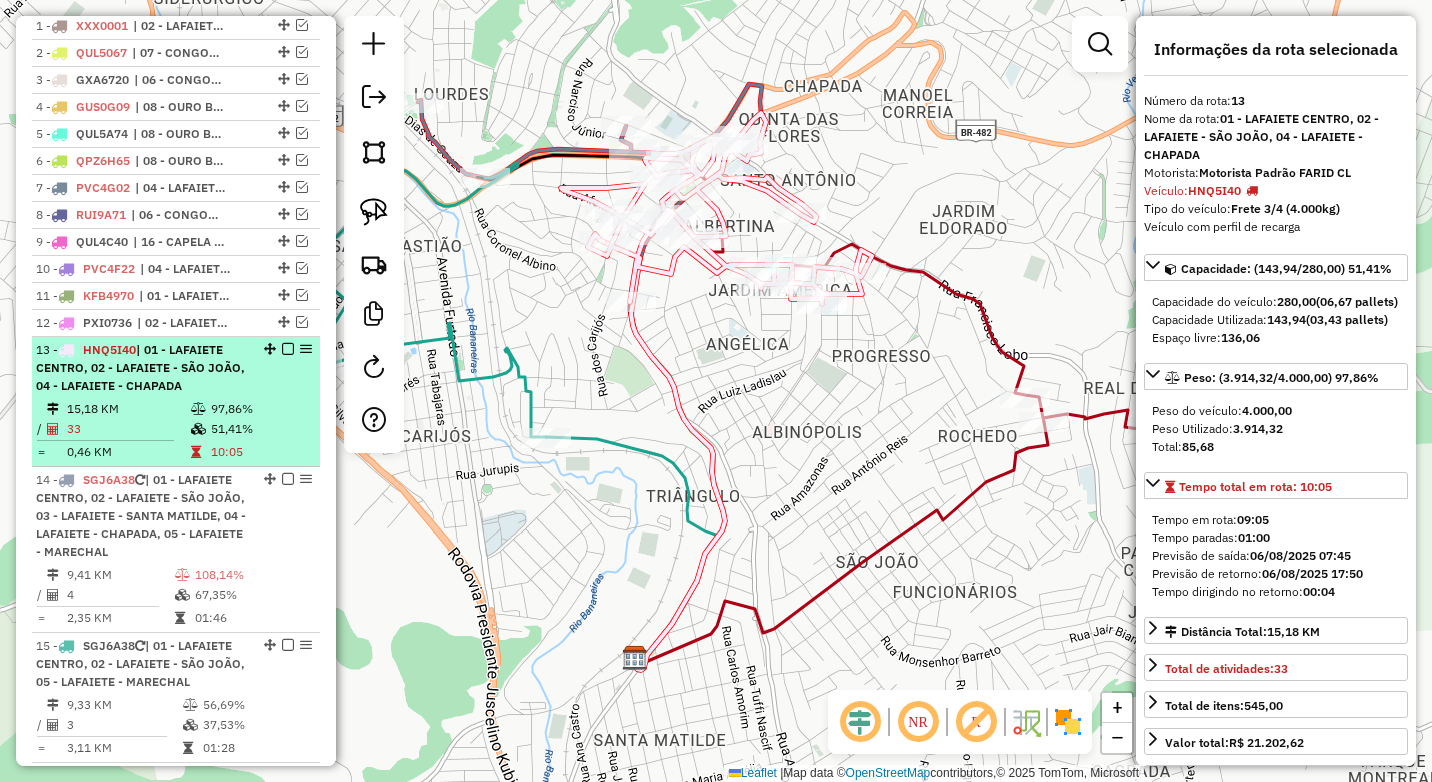click at bounding box center [288, 349] 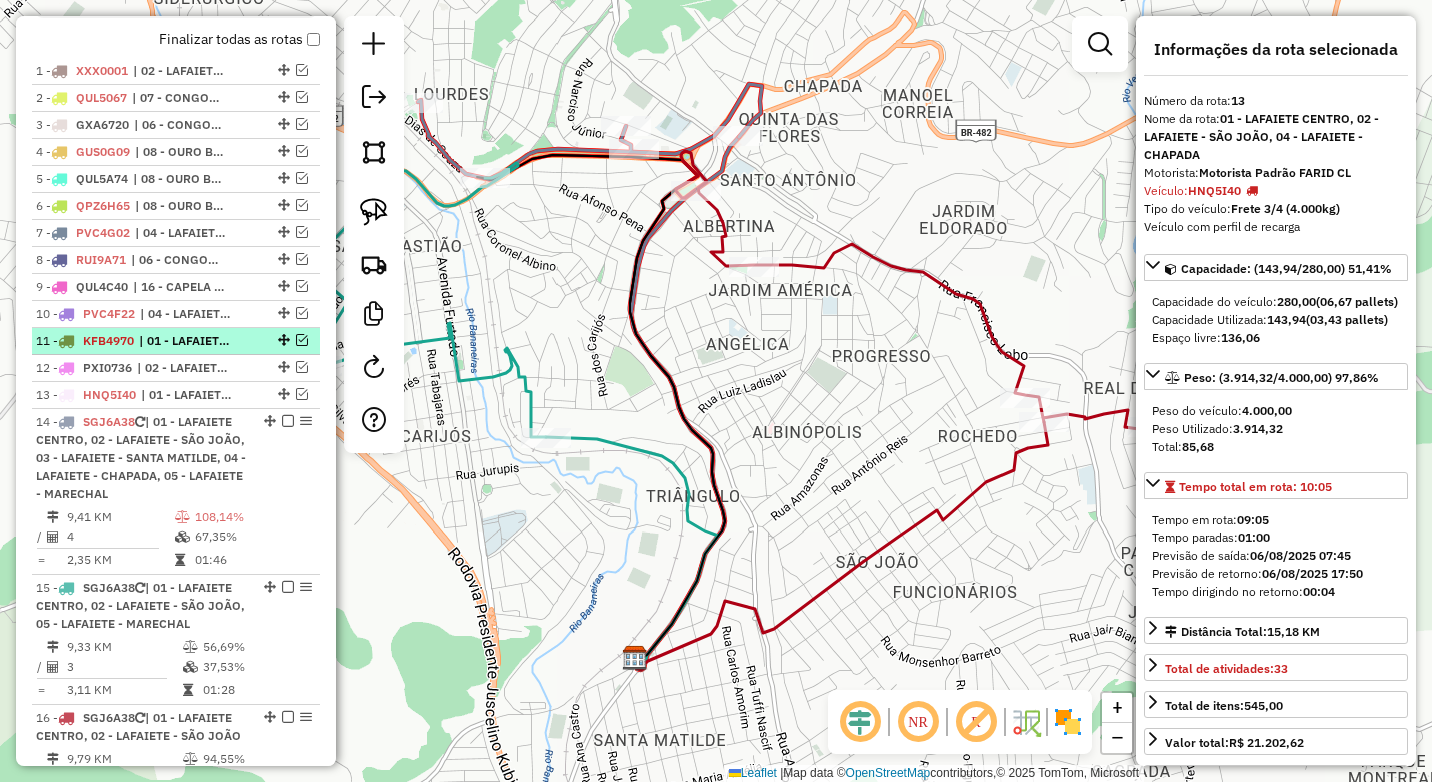scroll, scrollTop: 677, scrollLeft: 0, axis: vertical 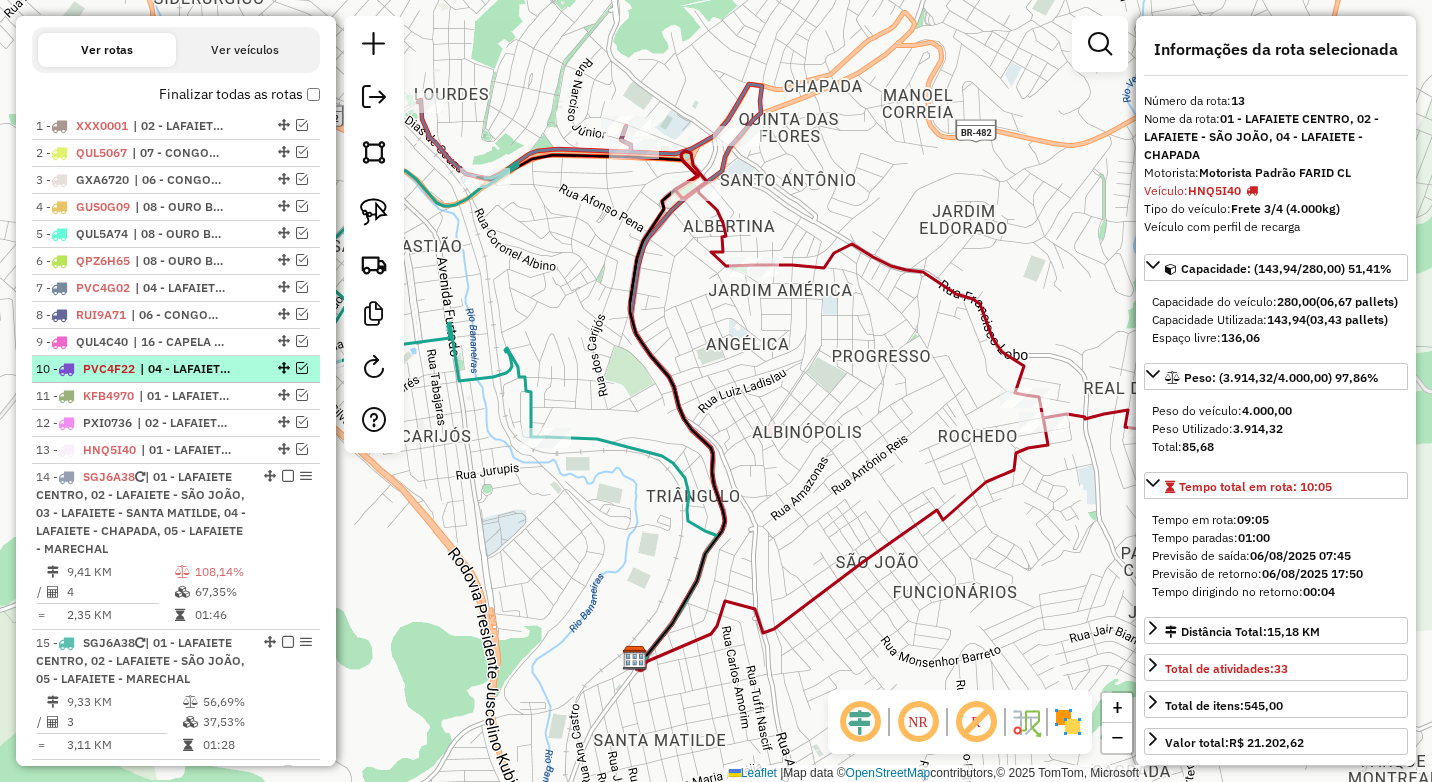 click at bounding box center (302, 368) 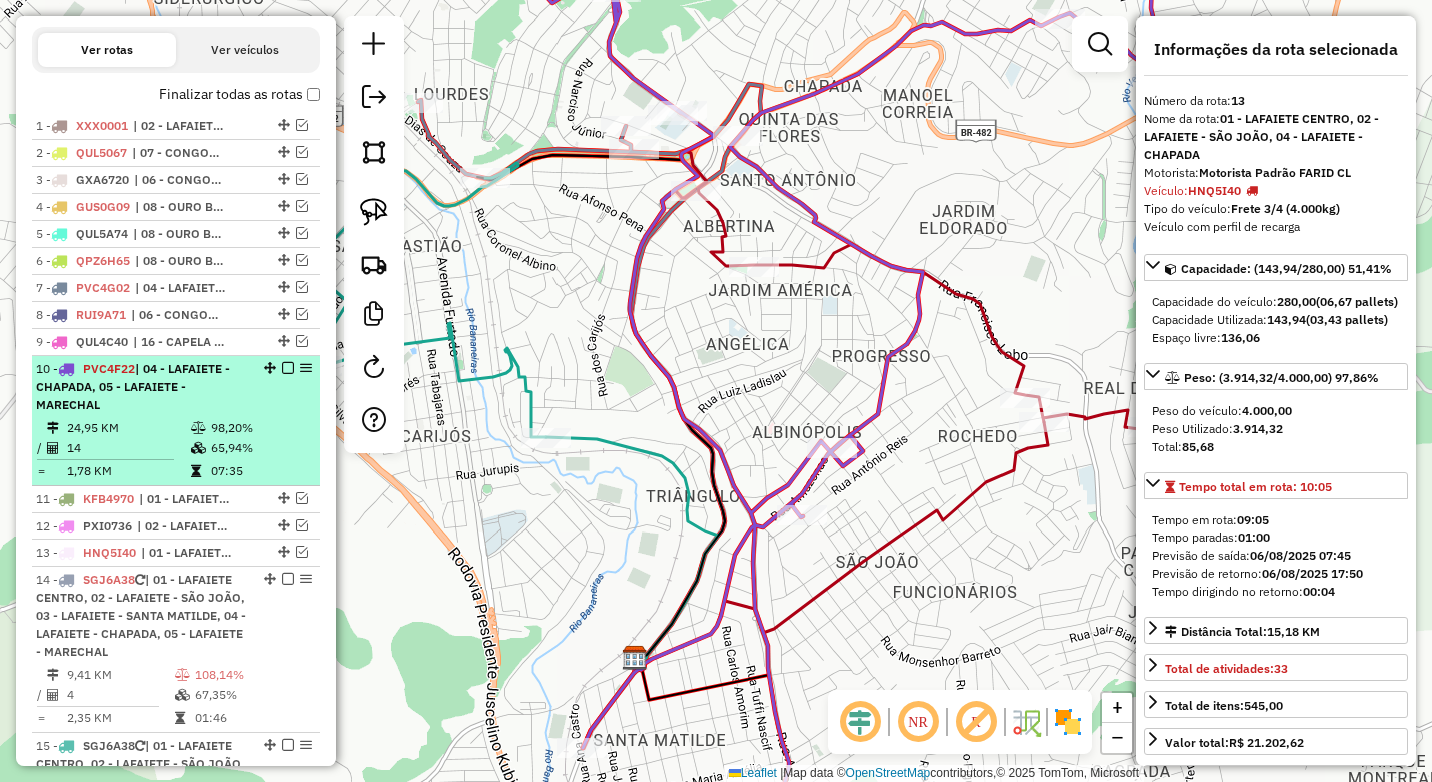 click on "| 04 - LAFAIETE - CHAPADA, 05 - LAFAIETE - MARECHAL" at bounding box center [133, 386] 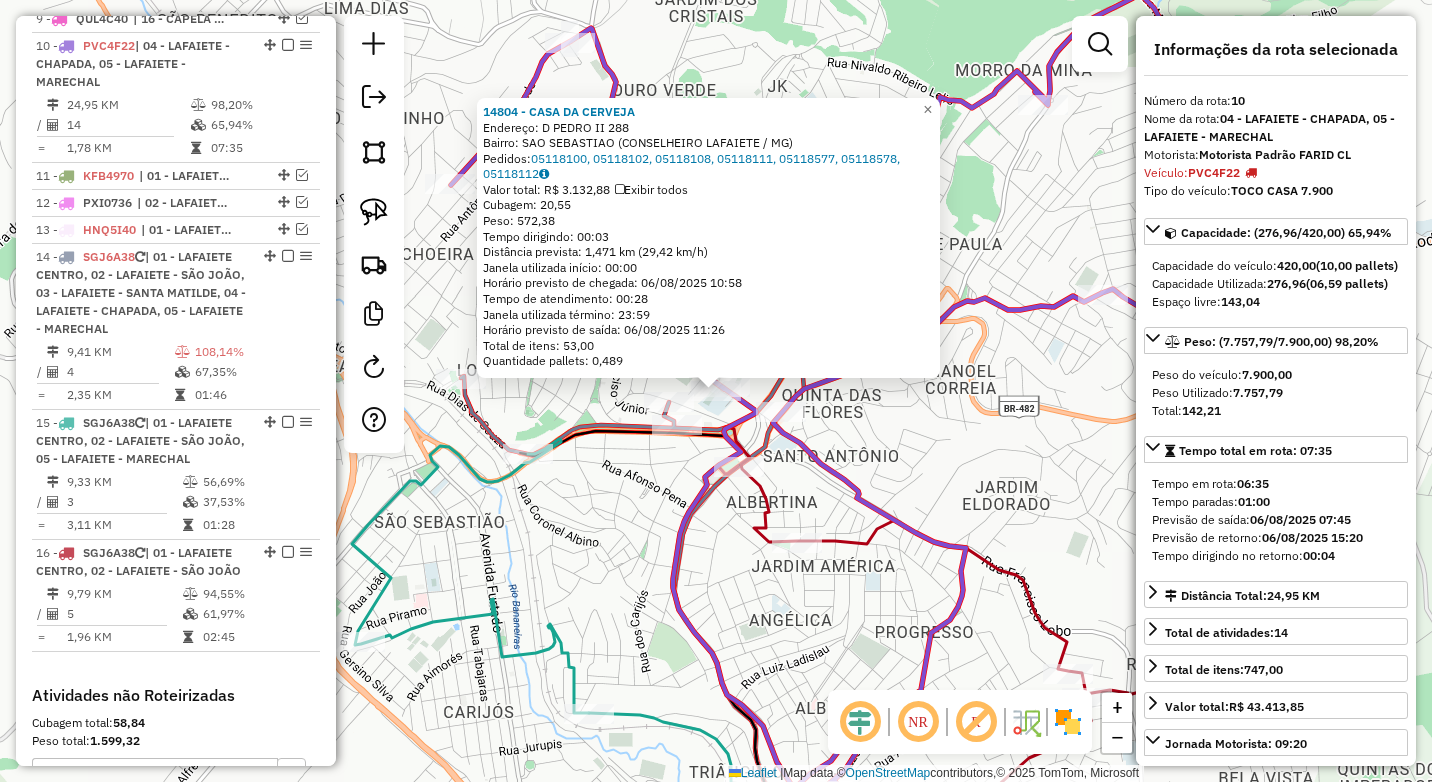 scroll, scrollTop: 1017, scrollLeft: 0, axis: vertical 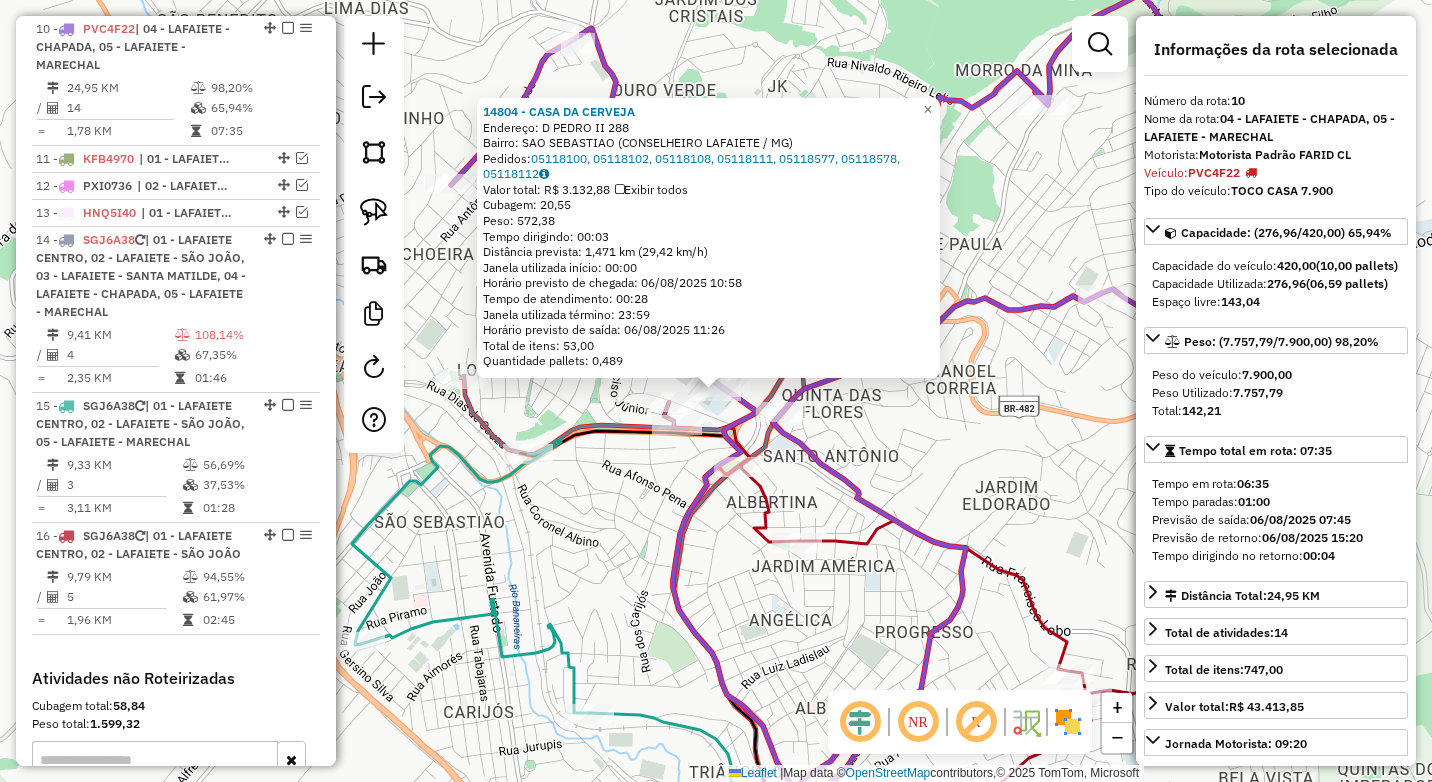 click on "14804 - CASA DA CERVEJA  Endereço:  D PEDRO II 288   Bairro: SAO SEBASTIAO (CONSELHEIRO LAFAIETE / MG)   Pedidos:  05118100, 05118102, 05118108, 05118111, 05118577, 05118578, 05118112   Valor total: R$ 3.132,88   Exibir todos   Cubagem: 20,55  Peso: 572,38  Tempo dirigindo: 00:03   Distância prevista: 1,471 km (29,42 km/h)   Janela utilizada início: 00:00   Horário previsto de chegada: 06/08/2025 10:58   Tempo de atendimento: 00:28   Janela utilizada término: 23:59   Horário previsto de saída: 06/08/2025 11:26   Total de itens: 53,00   Quantidade pallets: 0,489  × Janela de atendimento Grade de atendimento Capacidade Transportadoras Veículos Cliente Pedidos  Rotas Selecione os dias de semana para filtrar as janelas de atendimento  Seg   Ter   Qua   Qui   Sex   Sáb   Dom  Informe o período da janela de atendimento: De: Até:  Filtrar exatamente a janela do cliente  Considerar janela de atendimento padrão  Selecione os dias de semana para filtrar as grades de atendimento  Seg   Ter   Qua   Qui  ****" 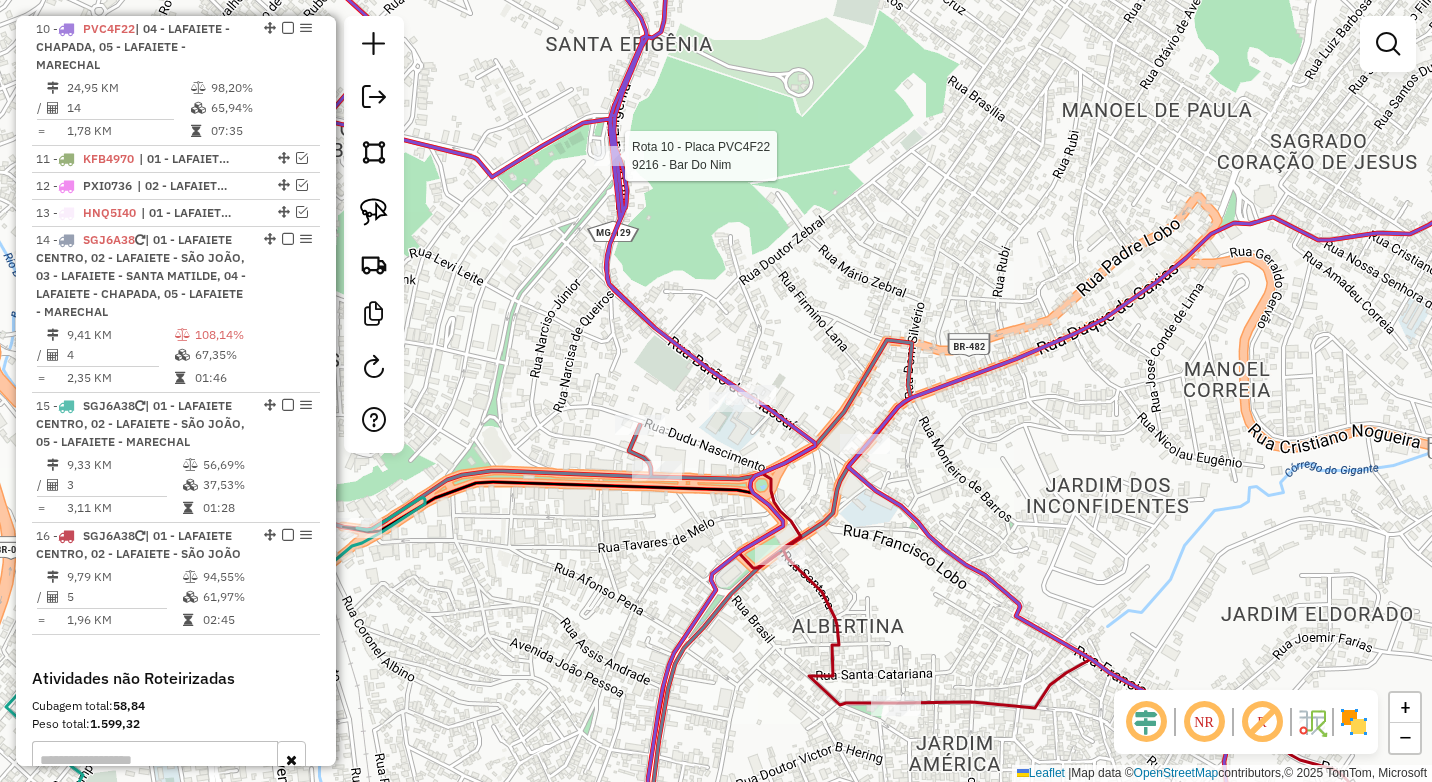 click 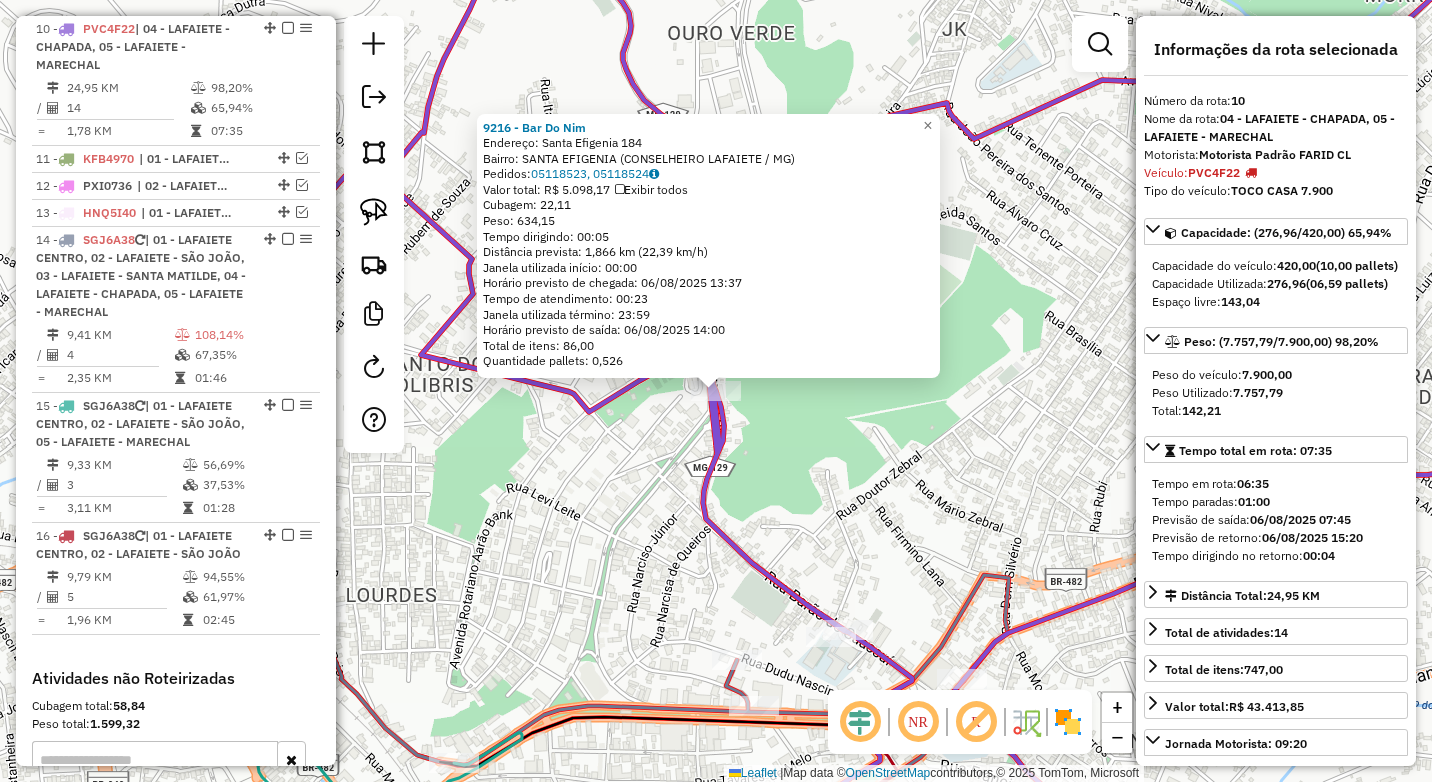 click on "9216 - Bar Do Nim  Endereço:  Santa Efigenia 184   Bairro: SANTA EFIGENIA (CONSELHEIRO LAFAIETE / MG)   Pedidos:  05118523, 05118524   Valor total: R$ 5.098,17   Exibir todos   Cubagem: 22,11  Peso: 634,15  Tempo dirigindo: 00:05   Distância prevista: 1,866 km (22,39 km/h)   Janela utilizada início: 00:00   Horário previsto de chegada: 06/08/2025 13:37   Tempo de atendimento: 00:23   Janela utilizada término: 23:59   Horário previsto de saída: 06/08/2025 14:00   Total de itens: 86,00   Quantidade pallets: 0,526  × Janela de atendimento Grade de atendimento Capacidade Transportadoras Veículos Cliente Pedidos  Rotas Selecione os dias de semana para filtrar as janelas de atendimento  Seg   Ter   Qua   Qui   Sex   Sáb   Dom  Informe o período da janela de atendimento: De: Até:  Filtrar exatamente a janela do cliente  Considerar janela de atendimento padrão  Selecione os dias de semana para filtrar as grades de atendimento  Seg   Ter   Qua   Qui   Sex   Sáb   Dom   Peso mínimo:  ****  Peso máximo:" 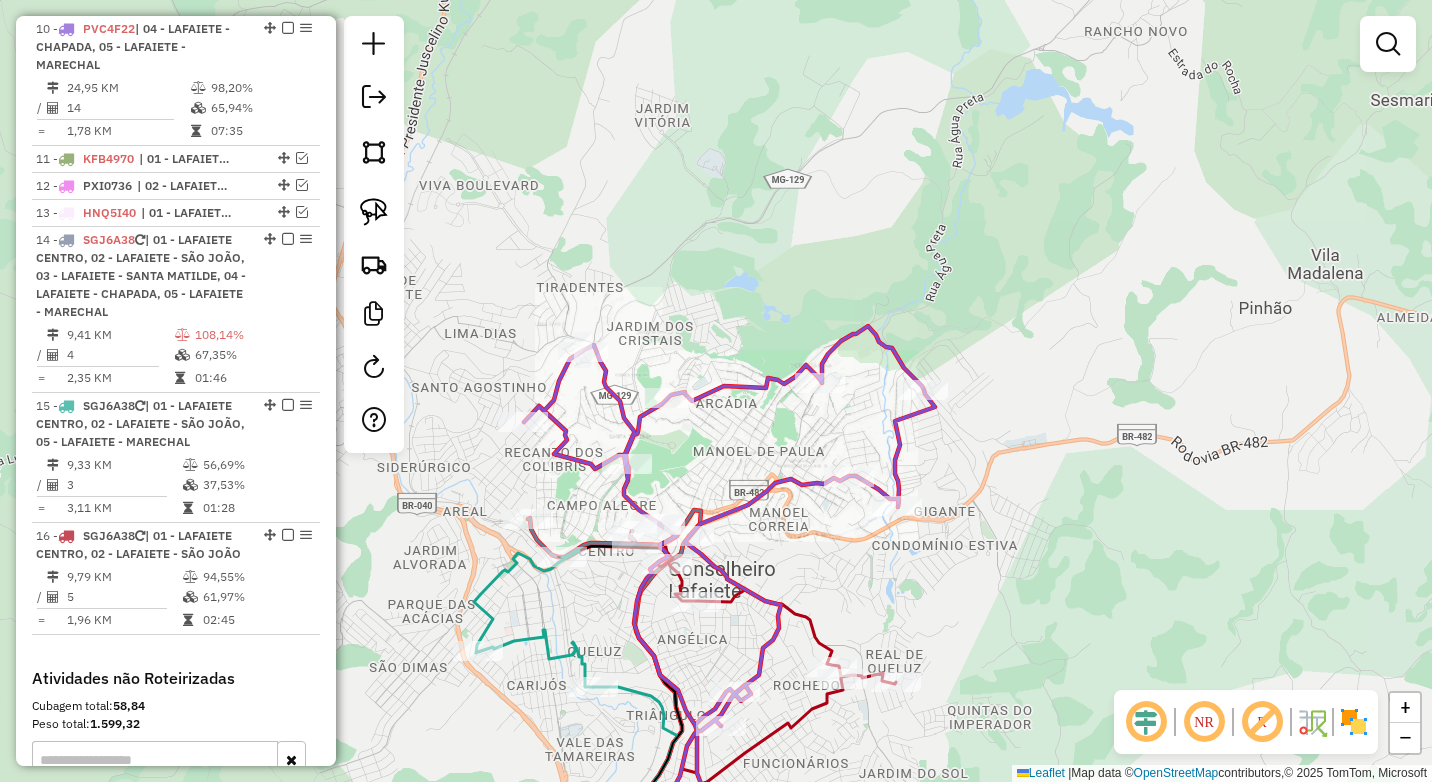 drag, startPoint x: 574, startPoint y: 519, endPoint x: 633, endPoint y: 429, distance: 107.61505 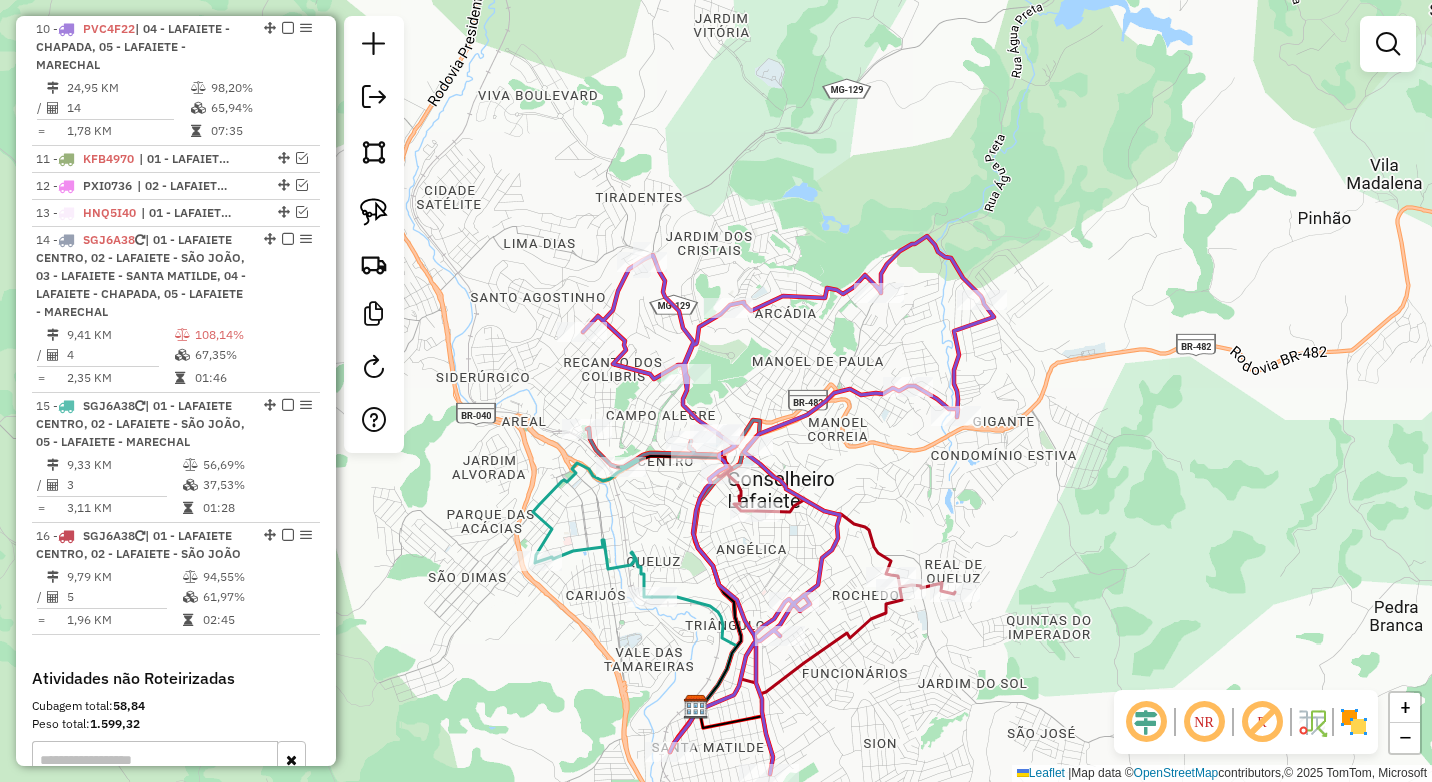 select on "*********" 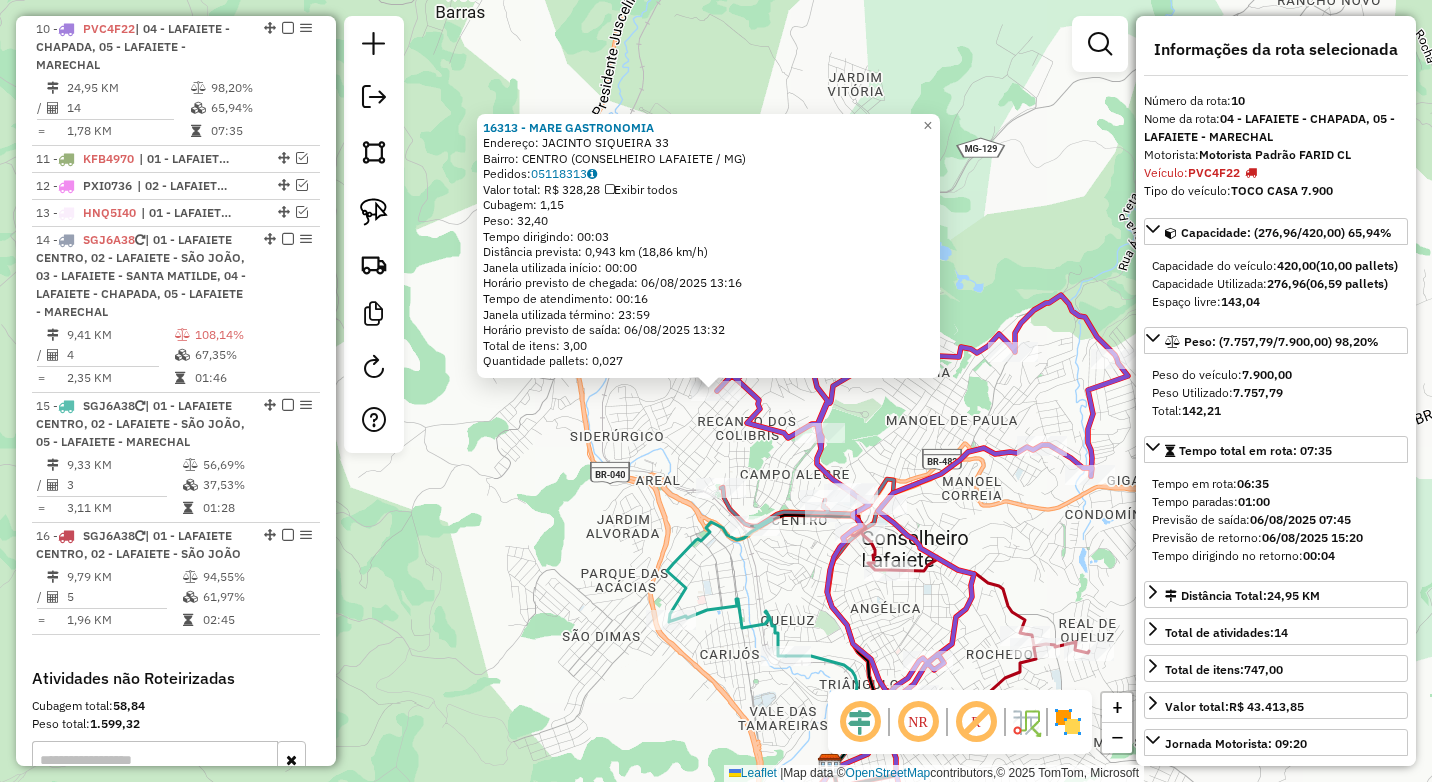 click on "16313 - MARE GASTRONOMIA  Endereço:  JACINTO SIQUEIRA 33   Bairro: CENTRO (CONSELHEIRO LAFAIETE / MG)   Pedidos:  05118313   Valor total: R$ 328,28   Exibir todos   Cubagem: 1,15  Peso: 32,40  Tempo dirigindo: 00:03   Distância prevista: 0,943 km (18,86 km/h)   Janela utilizada início: 00:00   Horário previsto de chegada: 06/08/2025 13:16   Tempo de atendimento: 00:16   Janela utilizada término: 23:59   Horário previsto de saída: 06/08/2025 13:32   Total de itens: 3,00   Quantidade pallets: 0,027  × Janela de atendimento Grade de atendimento Capacidade Transportadoras Veículos Cliente Pedidos  Rotas Selecione os dias de semana para filtrar as janelas de atendimento  Seg   Ter   Qua   Qui   Sex   Sáb   Dom  Informe o período da janela de atendimento: De: Até:  Filtrar exatamente a janela do cliente  Considerar janela de atendimento padrão  Selecione os dias de semana para filtrar as grades de atendimento  Seg   Ter   Qua   Qui   Sex   Sáb   Dom   Clientes fora do dia de atendimento selecionado +" 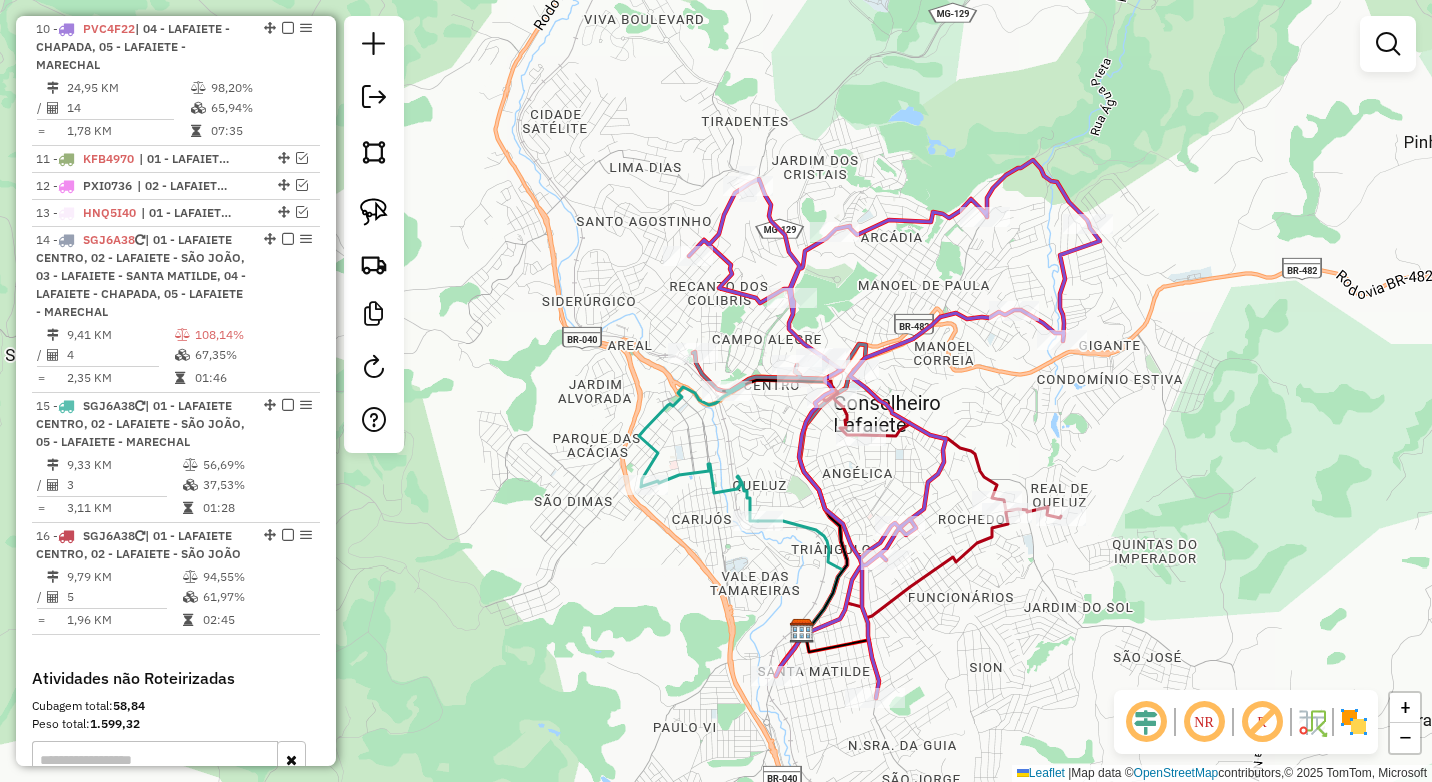 drag, startPoint x: 641, startPoint y: 393, endPoint x: 659, endPoint y: 262, distance: 132.23087 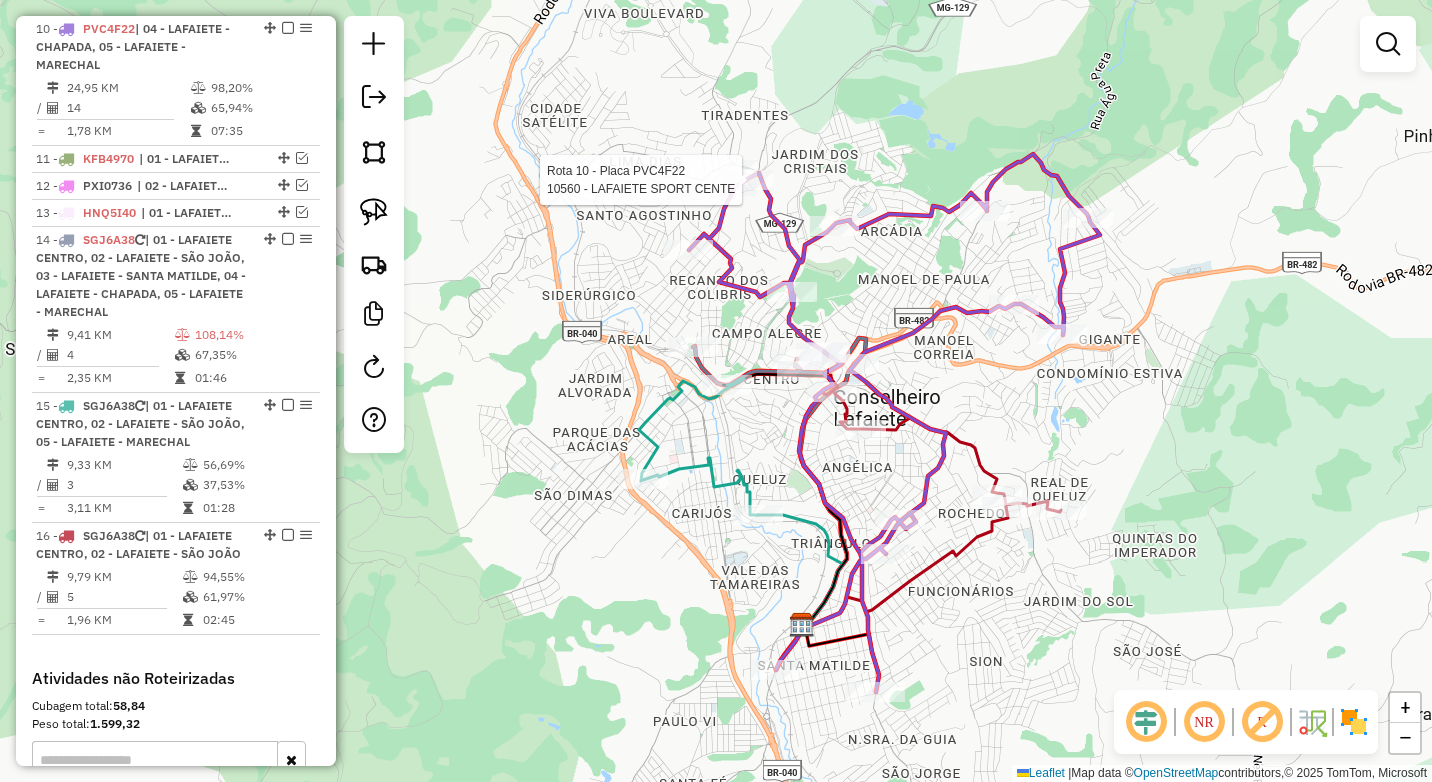 select on "*********" 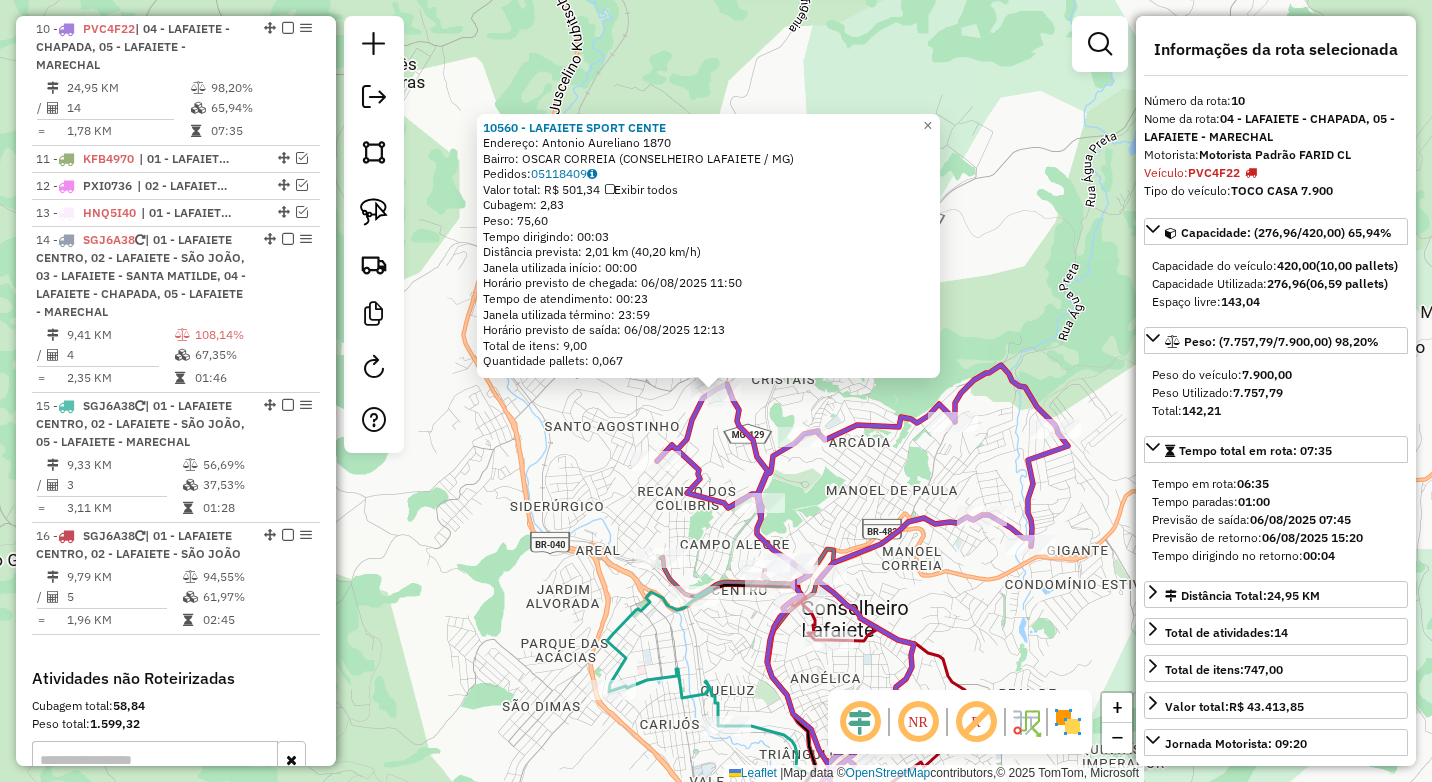 click on "10560 - LAFAIETE SPORT CENTE  Endereço:  Antonio Aureliano 1870   Bairro: OSCAR CORREIA (CONSELHEIRO LAFAIETE / MG)   Pedidos:  05118409   Valor total: R$ 501,34   Exibir todos   Cubagem: 2,83  Peso: 75,60  Tempo dirigindo: 00:03   Distância prevista: 2,01 km (40,20 km/h)   Janela utilizada início: 00:00   Horário previsto de chegada: 06/08/2025 11:50   Tempo de atendimento: 00:23   Janela utilizada término: 23:59   Horário previsto de saída: 06/08/2025 12:13   Total de itens: 9,00   Quantidade pallets: 0,067  × Janela de atendimento Grade de atendimento Capacidade Transportadoras Veículos Cliente Pedidos  Rotas Selecione os dias de semana para filtrar as janelas de atendimento  Seg   Ter   Qua   Qui   Sex   Sáb   Dom  Informe o período da janela de atendimento: De: Até:  Filtrar exatamente a janela do cliente  Considerar janela de atendimento padrão  Selecione os dias de semana para filtrar as grades de atendimento  Seg   Ter   Qua   Qui   Sex   Sáb   Dom   Peso mínimo:  ****  Peso máximo:  +" 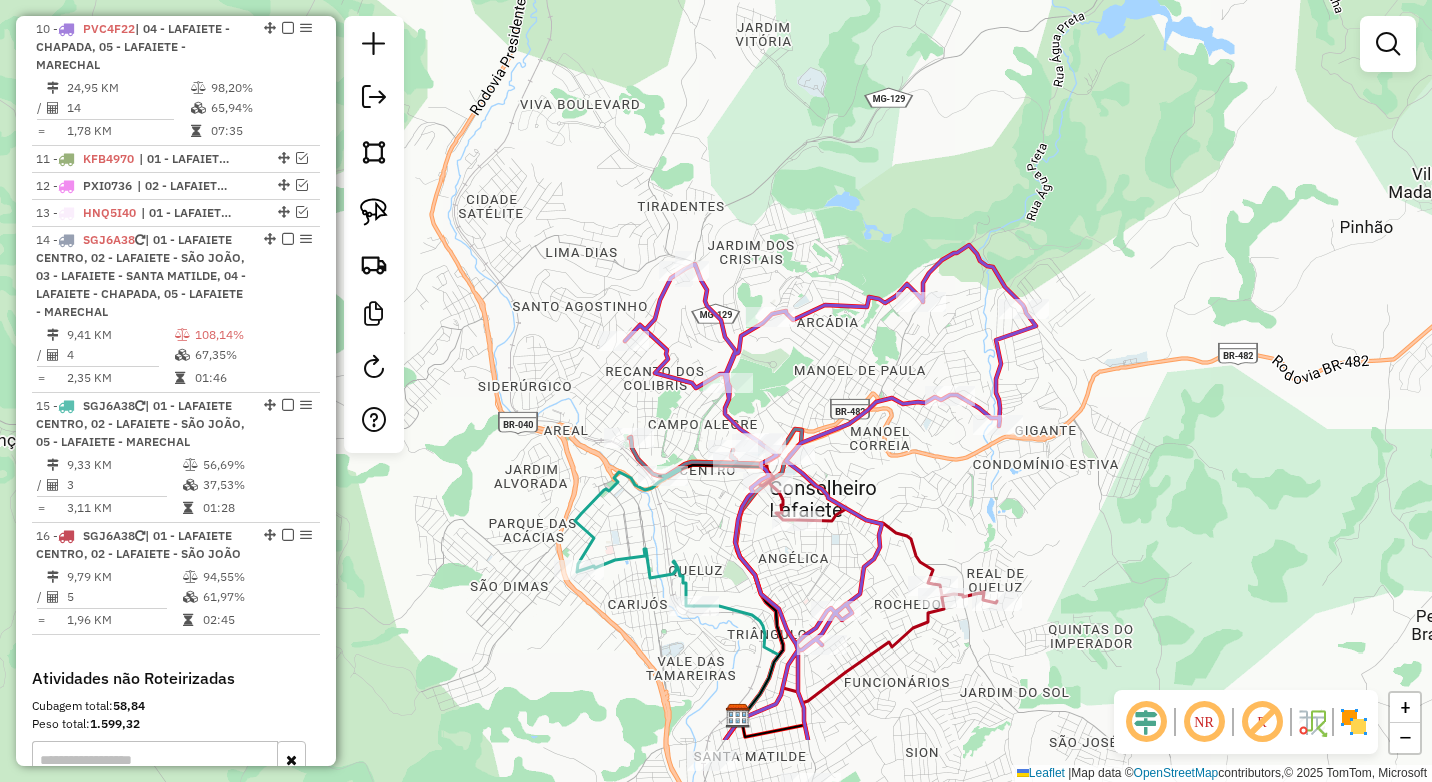 drag, startPoint x: 587, startPoint y: 515, endPoint x: 555, endPoint y: 394, distance: 125.1599 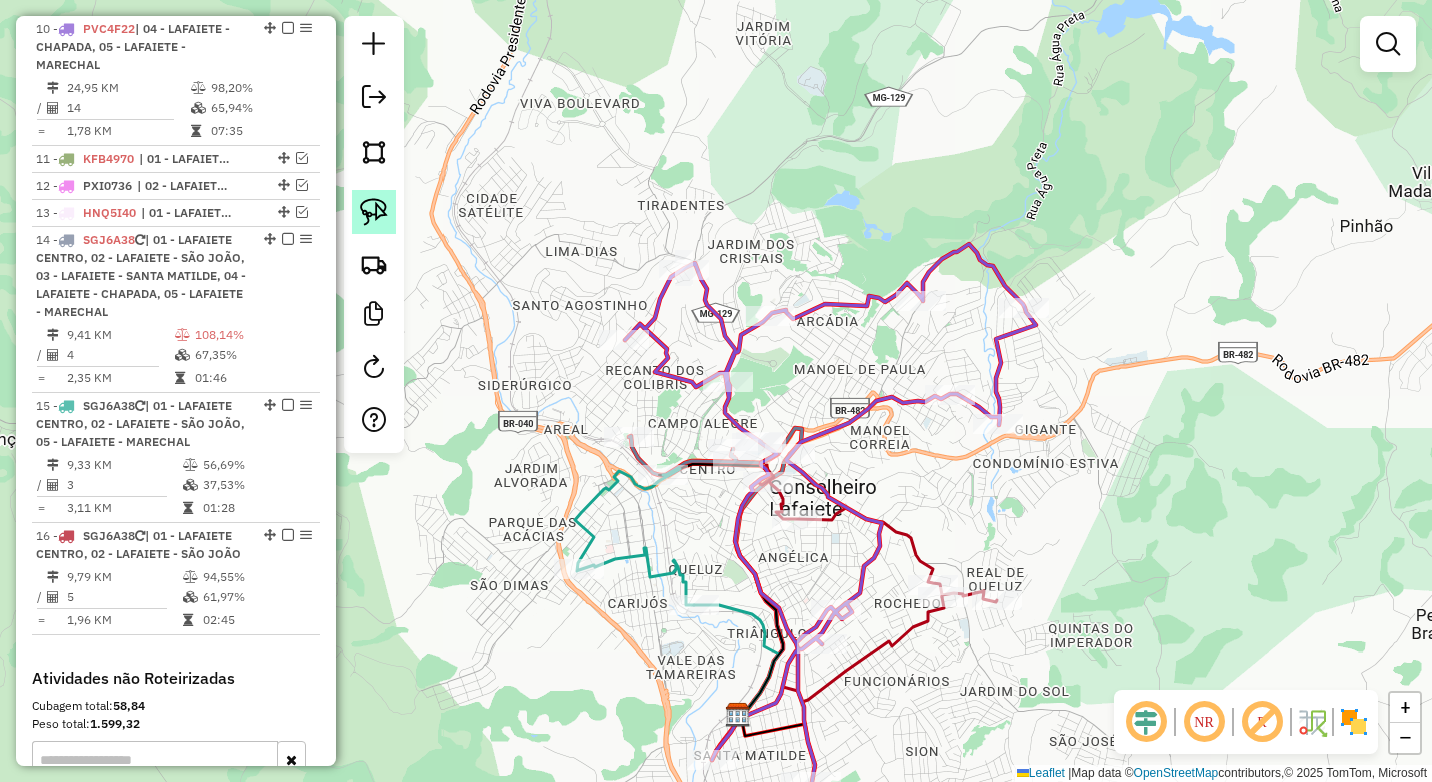 click 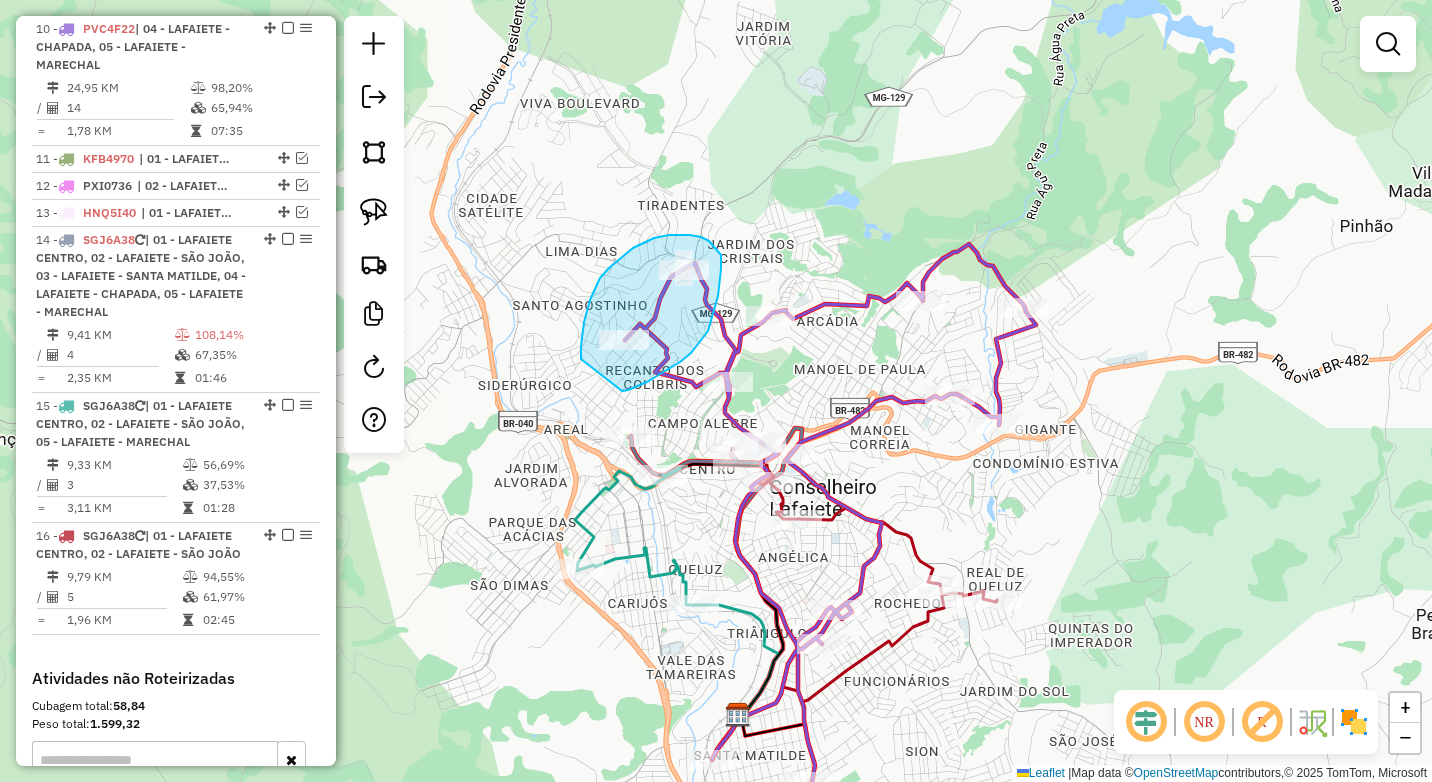 drag, startPoint x: 622, startPoint y: 391, endPoint x: 581, endPoint y: 362, distance: 50.219517 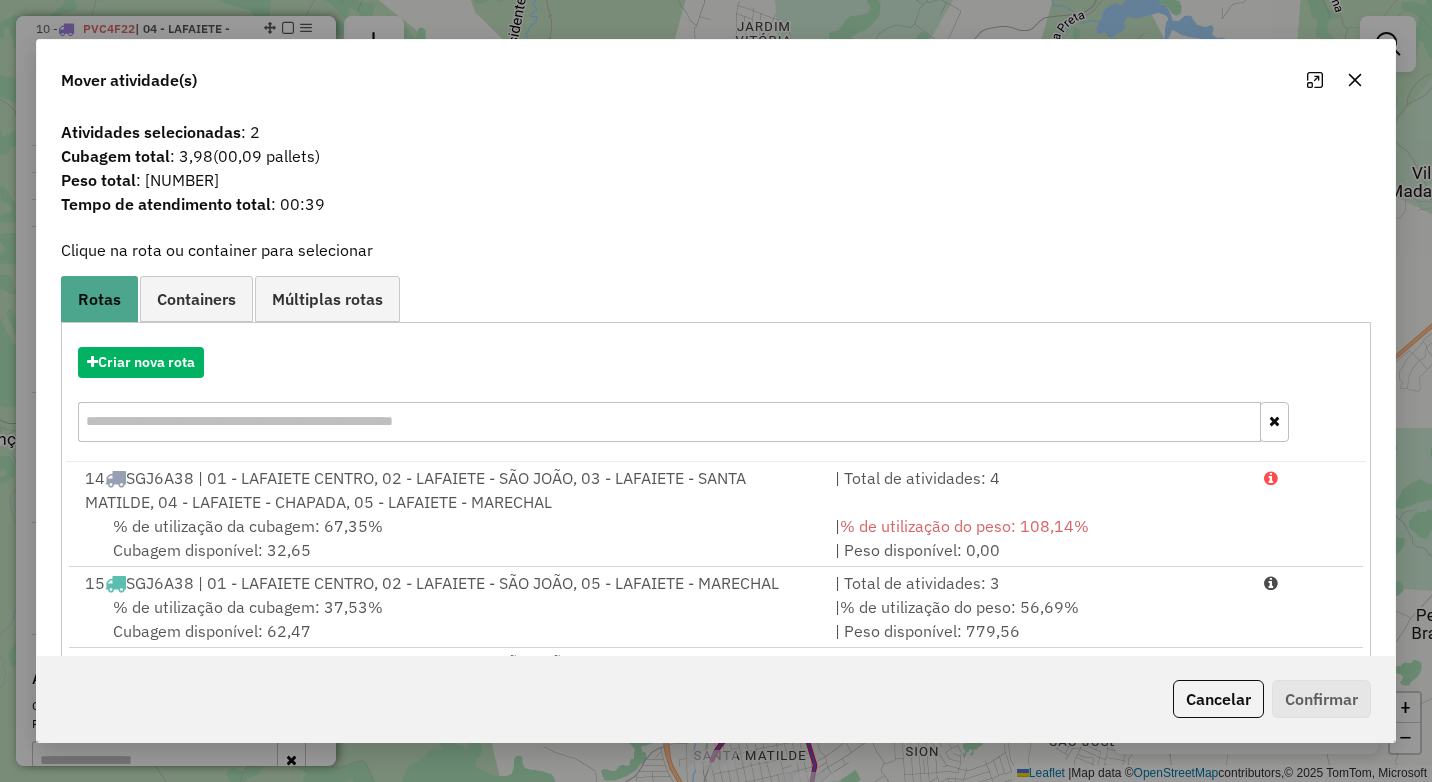 drag, startPoint x: 1349, startPoint y: 86, endPoint x: 1126, endPoint y: 288, distance: 300.88702 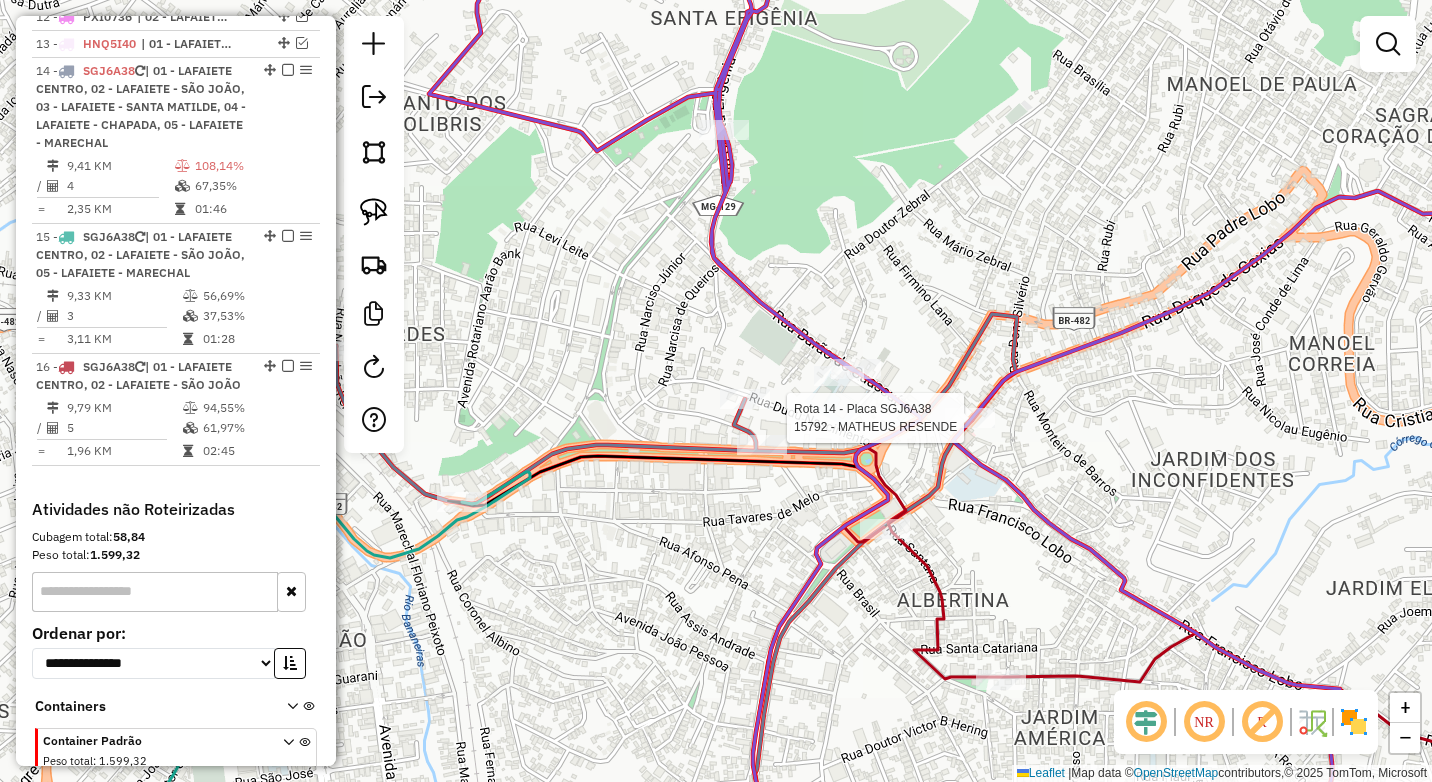 select on "*********" 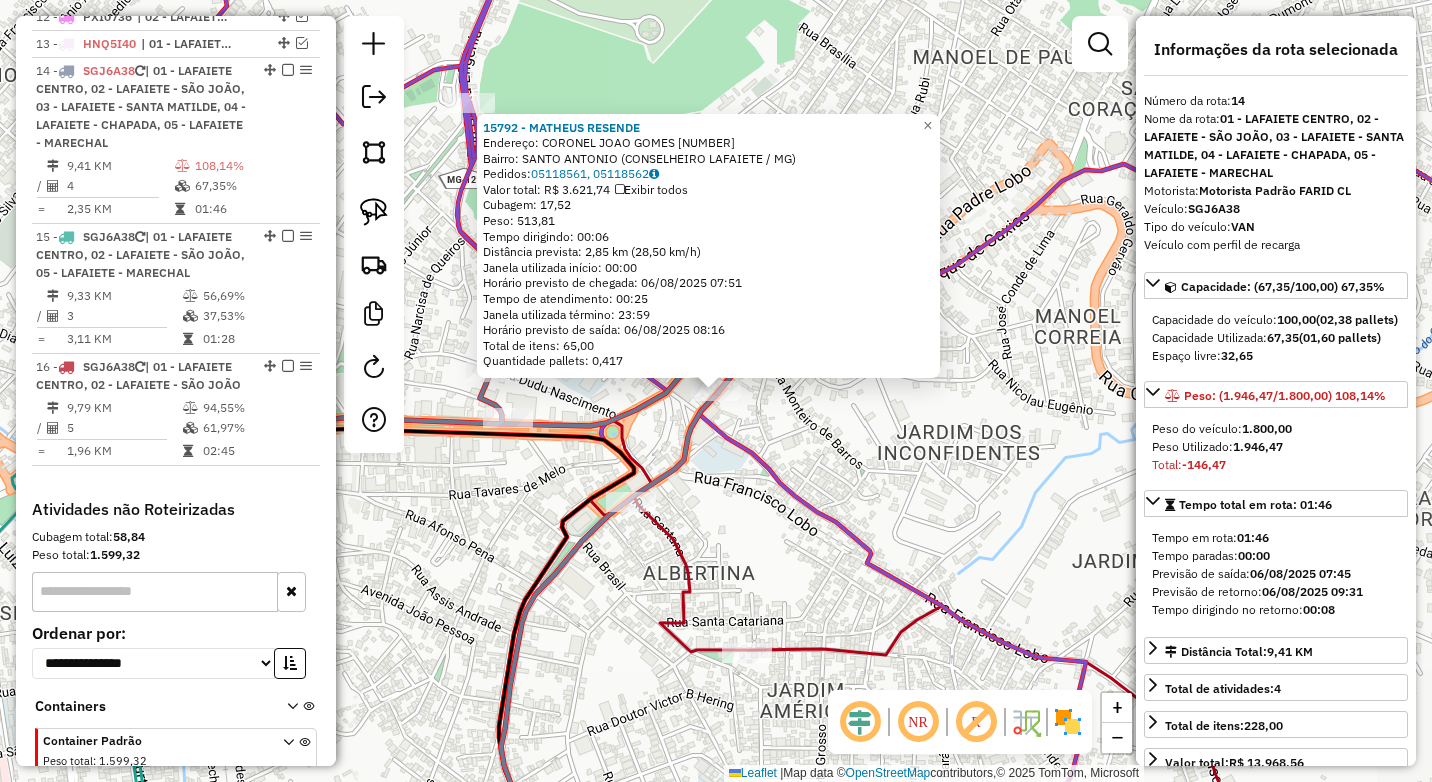 scroll, scrollTop: 1228, scrollLeft: 0, axis: vertical 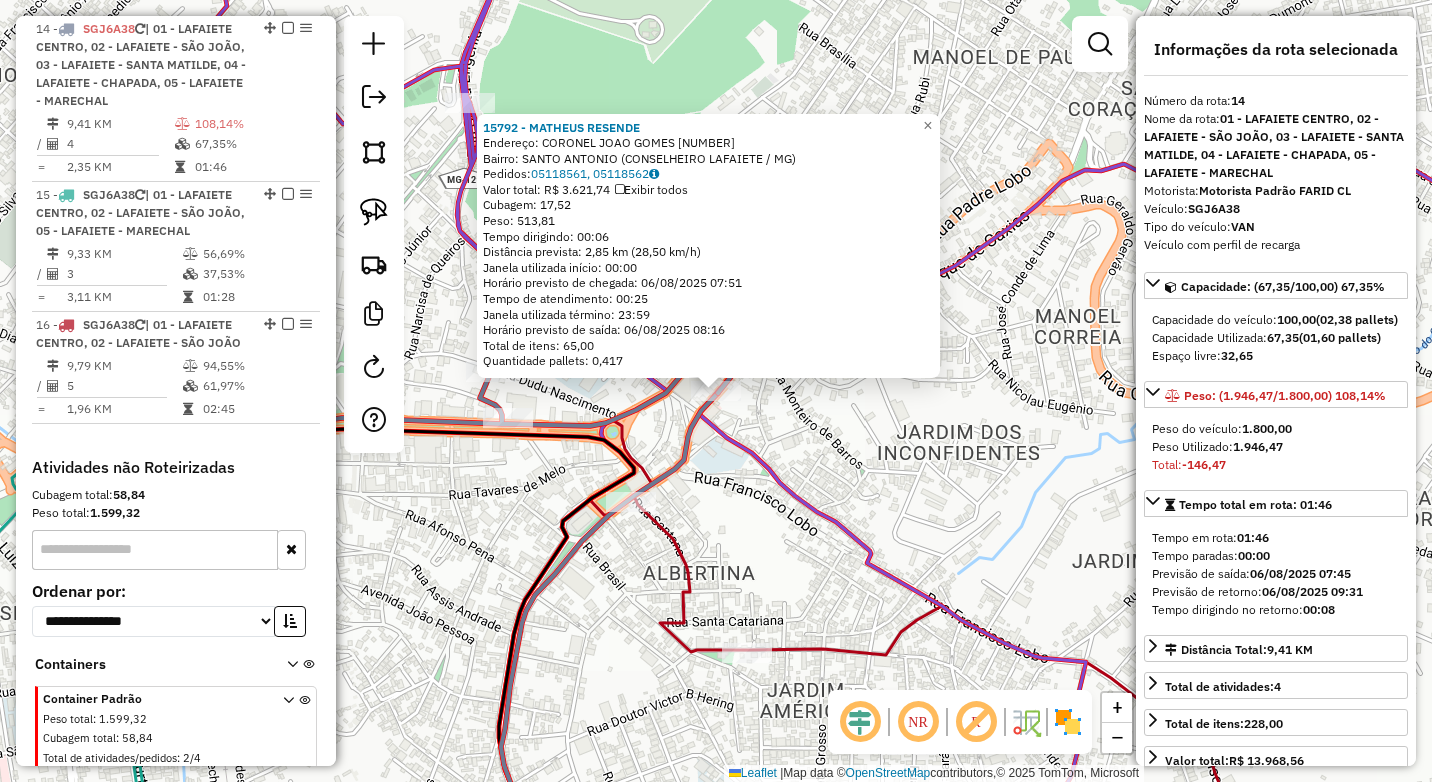 click on "15792 - [FIRST] [LAST]  Endereço:  [STREET] [NUMBER]   Bairro: [NEIGHBORHOOD] ([CITY] / [STATE])   Pedidos:  05118561, 05118562   Valor total: R$ 3.621,74   Exibir todos   Cubagem: 17,52  Peso: 513,81  Tempo dirigindo: 00:06   Distância prevista: 2,85 km (28,50 km/h)   Janela utilizada início: 00:00   Horário previsto de chegada: 06/08/2025 07:51   Tempo de atendimento: 00:25   Janela utilizada término: 23:59   Horário previsto de saída: 06/08/2025 08:16   Total de itens: 65,00   Quantidade pallets: 0,417  × Janela de atendimento Grade de atendimento Capacidade Transportadoras Veículos Cliente Pedidos  Rotas Selecione os dias de semana para filtrar as janelas de atendimento  Seg   Ter   Qua   Qui   Sex   Sáb   Dom  Informe o período da janela de atendimento: De: Até:  Filtrar exatamente a janela do cliente  Considerar janela de atendimento padrão  Selecione os dias de semana para filtrar as grades de atendimento  Seg   Ter   Qua   Qui   Sex   Sáb   Dom   Peso mínimo:  **** **** De:" 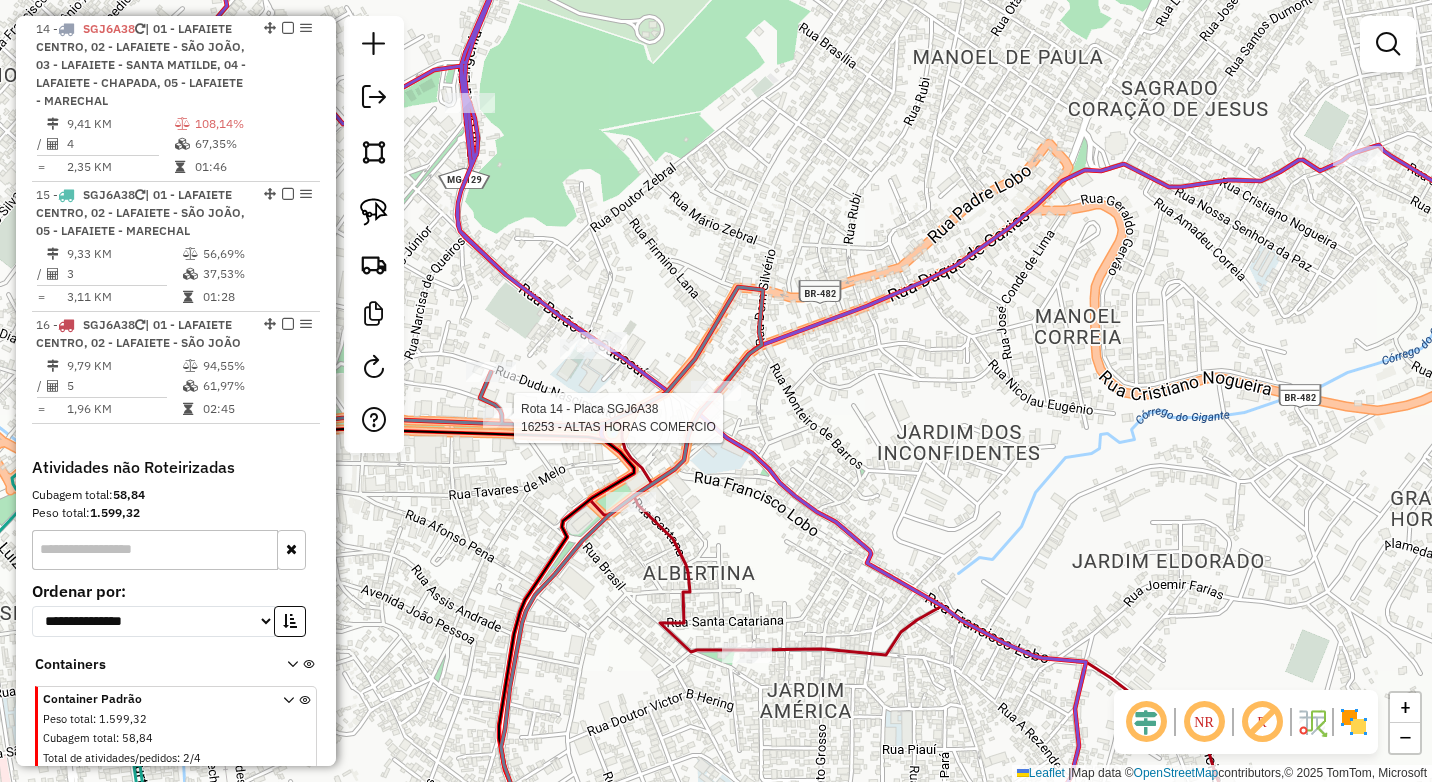 select on "*********" 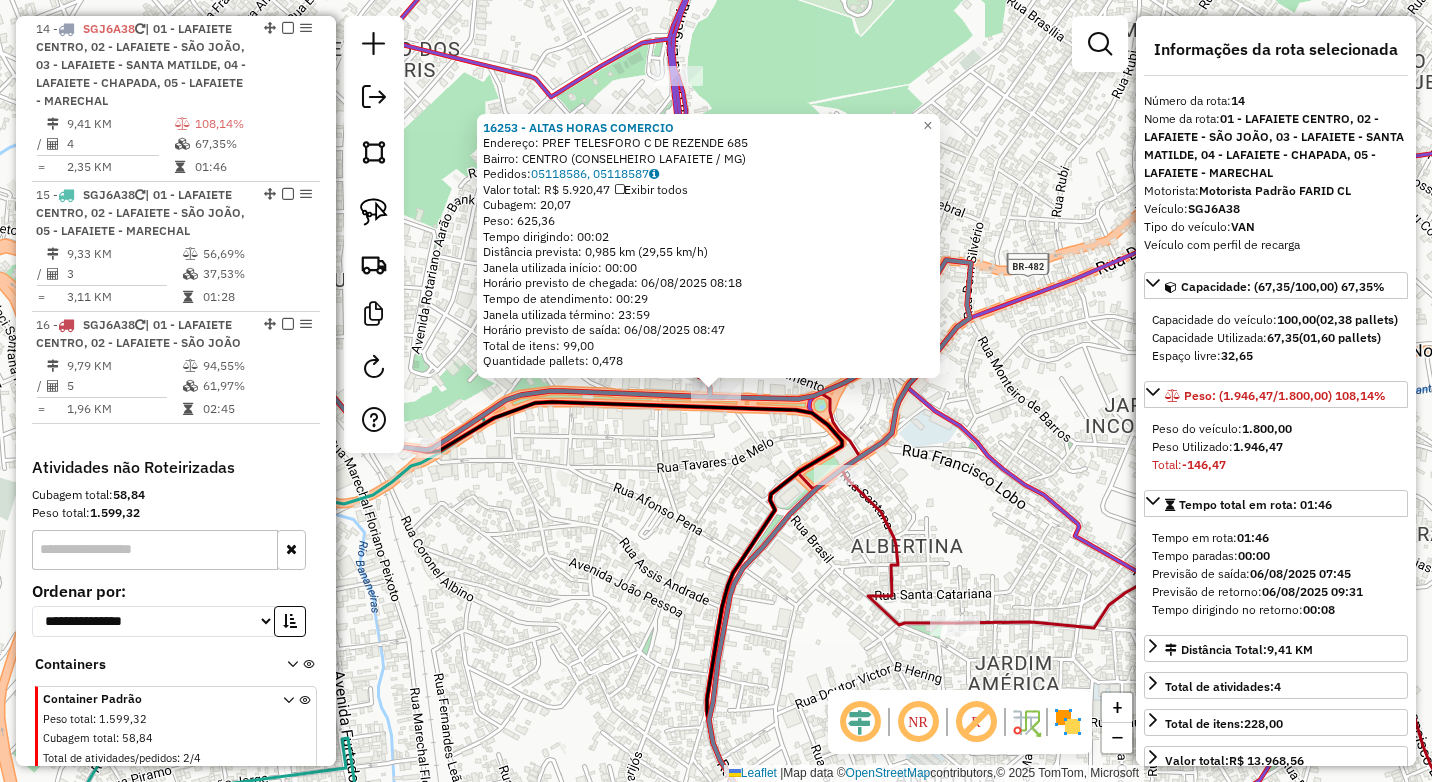 click on "16253 - ALTAS HORAS COMERCIO  Endereço:  PREF TELESFORO C DE REZENDE 685   Bairro: CENTRO (CONSELHEIRO LAFAIETE / MG)   Pedidos:  05118586, 05118587   Valor total: R$ 5.920,47   Exibir todos   Cubagem: 20,07  Peso: 625,36  Tempo dirigindo: 00:02   Distância prevista: 0,985 km (29,55 km/h)   Janela utilizada início: 00:00   Horário previsto de chegada: 06/08/2025 08:18   Tempo de atendimento: 00:29   Janela utilizada término: 23:59   Horário previsto de saída: 06/08/2025 08:47   Total de itens: 99,00   Quantidade pallets: 0,478  × Janela de atendimento Grade de atendimento Capacidade Transportadoras Veículos Cliente Pedidos  Rotas Selecione os dias de semana para filtrar as janelas de atendimento  Seg   Ter   Qua   Qui   Sex   Sáb   Dom  Informe o período da janela de atendimento: De: Até:  Filtrar exatamente a janela do cliente  Considerar janela de atendimento padrão  Selecione os dias de semana para filtrar as grades de atendimento  Seg   Ter   Qua   Qui   Sex   Sáb   Dom   Peso mínimo:  ****" 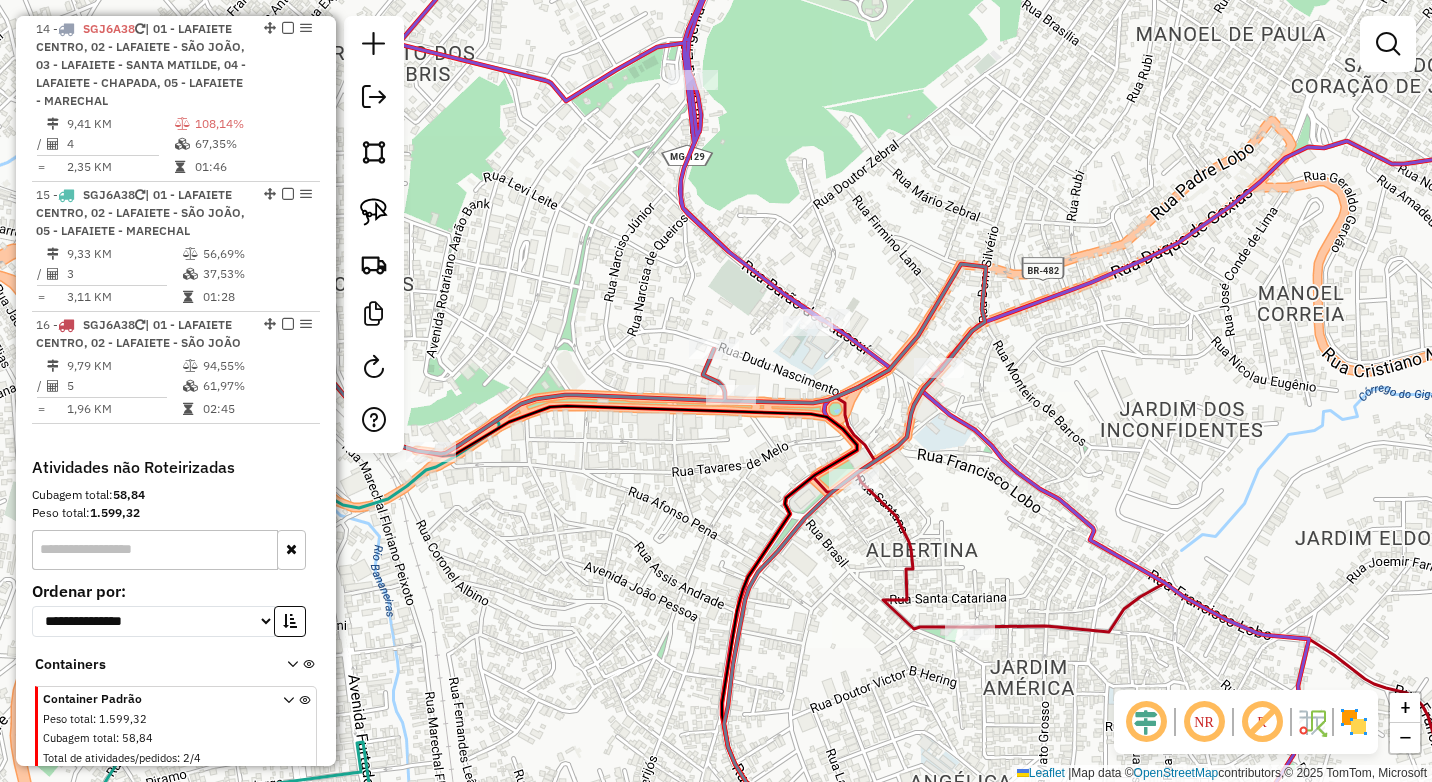 drag, startPoint x: 526, startPoint y: 256, endPoint x: 785, endPoint y: 308, distance: 264.16852 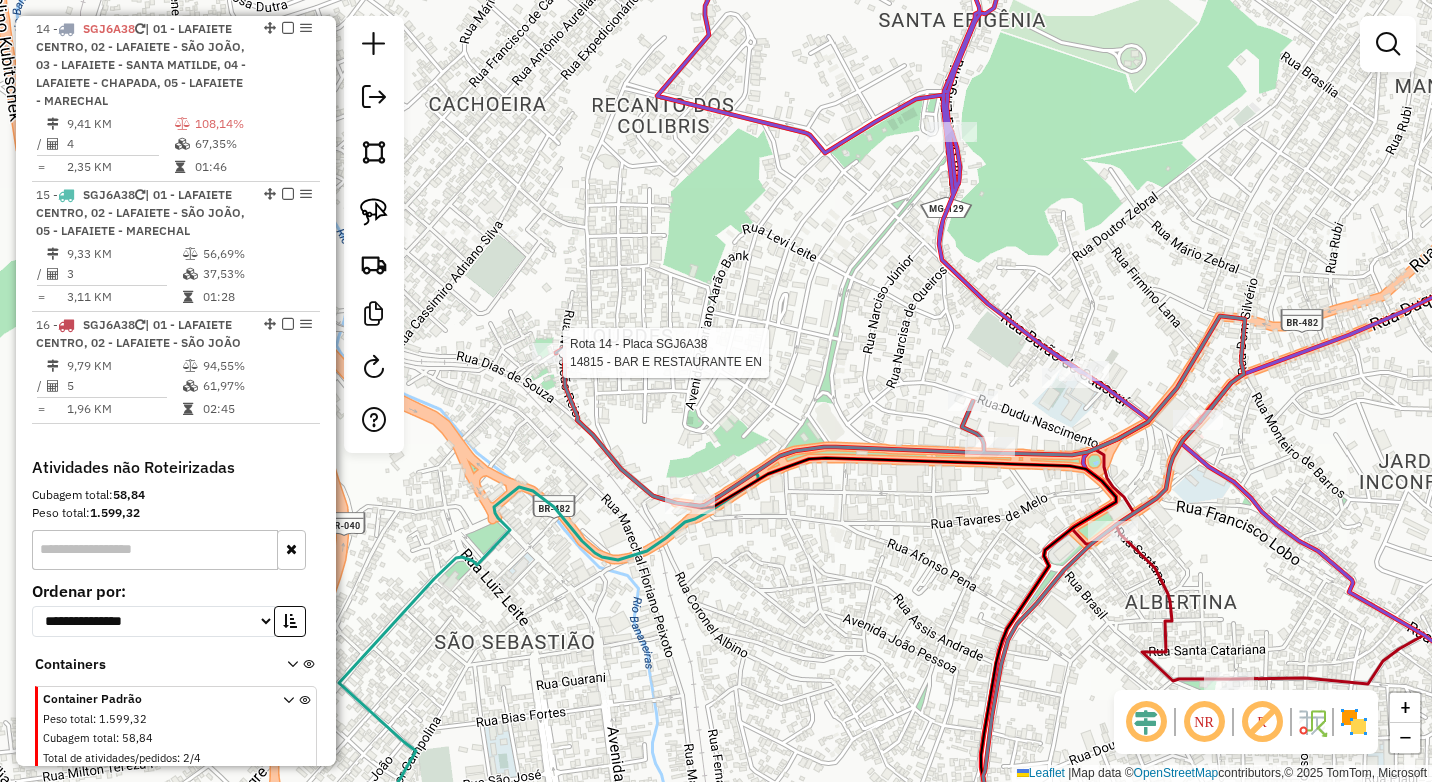 select on "*********" 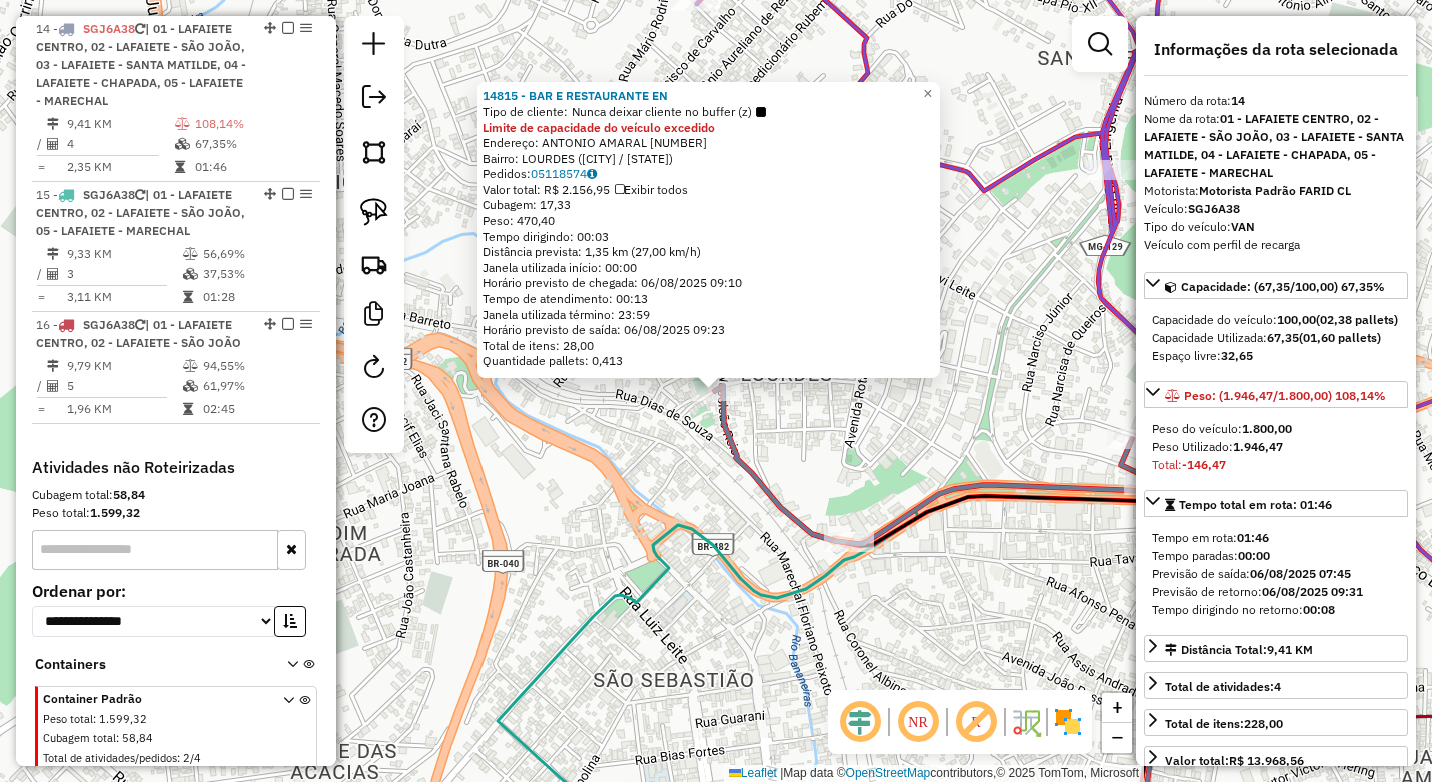 click on "Rota 15 - Placa SGJ6A38  9349 - BBQ BOM BIFF QUALIT 14815 - BAR E RESTAURANTE EN  Tipo de cliente:   Nunca deixar cliente no buffer (z)  Limite de capacidade do veículo excedido  Endereço:  ANTONIO AMARAL 101   Bairro: LOURDES (CONSELHEIRO LAFAIETE / MG)   Pedidos:  05118574   Valor total: R$ 2.156,95   Exibir todos   Cubagem: 17,33  Peso: 470,40  Tempo dirigindo: 00:03   Distância prevista: 1,35 km (27,00 km/h)   Janela utilizada início: 00:00   Horário previsto de chegada: 06/08/2025 09:10   Tempo de atendimento: 00:13   Janela utilizada término: 23:59   Horário previsto de saída: 06/08/2025 09:23   Total de itens: 28,00   Quantidade pallets: 0,413  × Janela de atendimento Grade de atendimento Capacidade Transportadoras Veículos Cliente Pedidos  Rotas Selecione os dias de semana para filtrar as janelas de atendimento  Seg   Ter   Qua   Qui   Sex   Sáb   Dom  Informe o período da janela de atendimento: De: Até:  Filtrar exatamente a janela do cliente  Considerar janela de atendimento padrão  +" 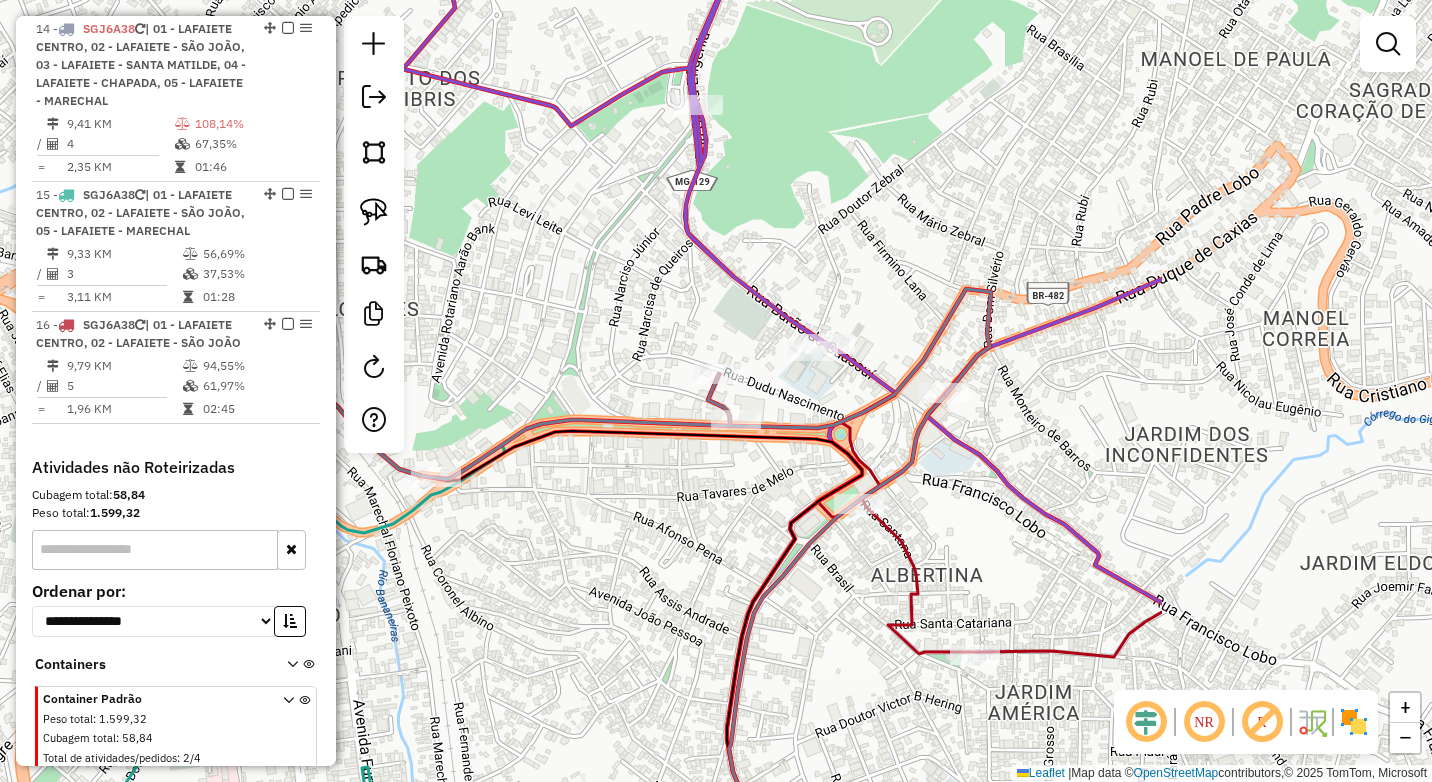 drag, startPoint x: 1016, startPoint y: 593, endPoint x: 591, endPoint y: 504, distance: 434.21884 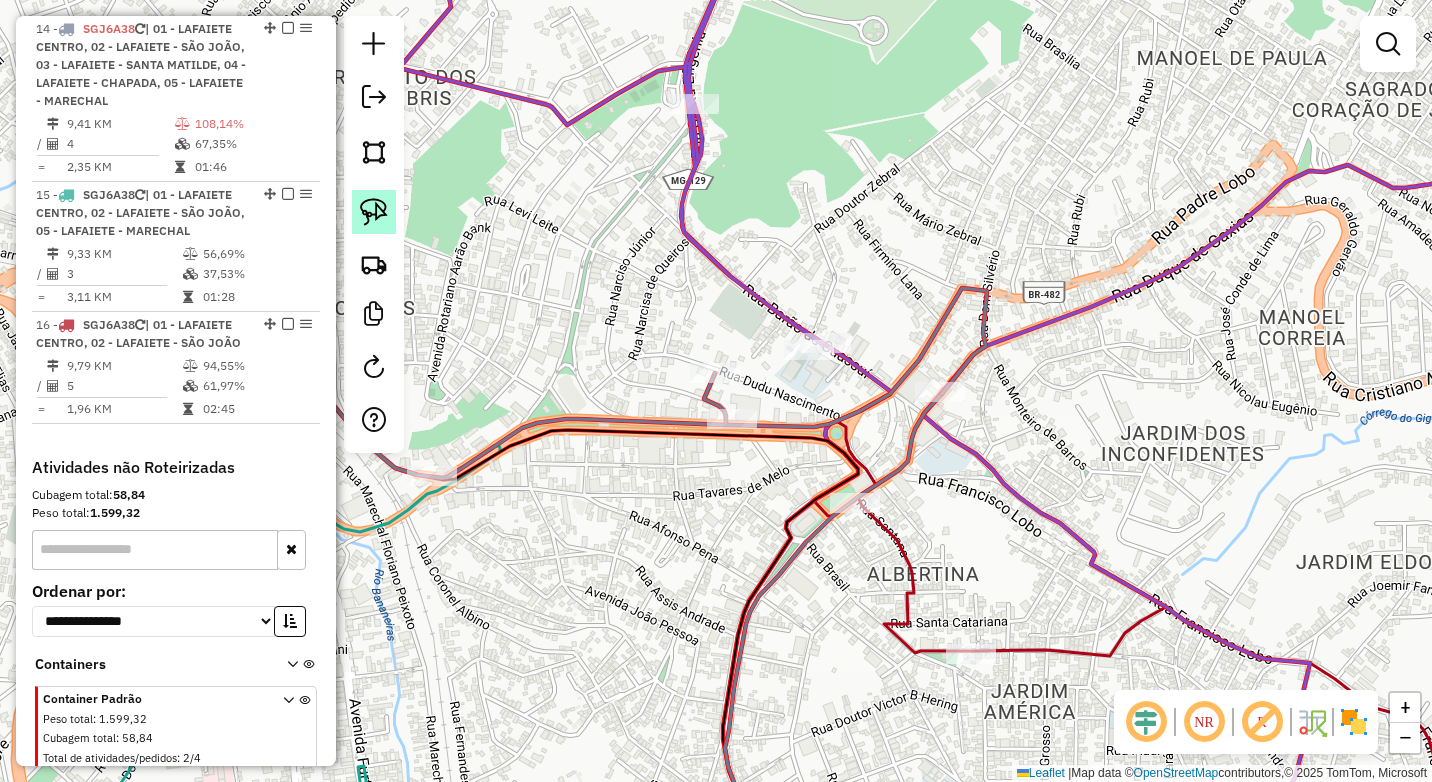 click 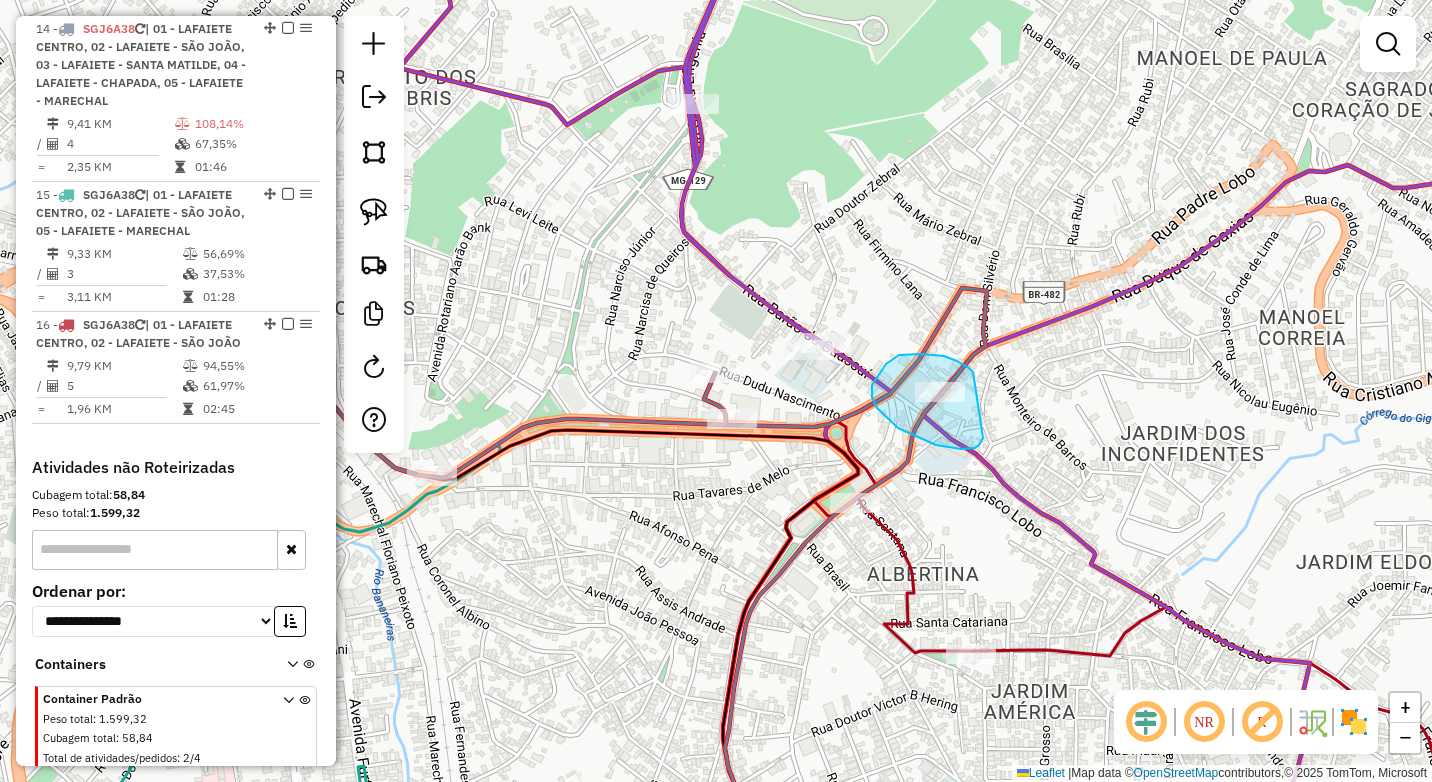 drag, startPoint x: 969, startPoint y: 368, endPoint x: 985, endPoint y: 432, distance: 65.96969 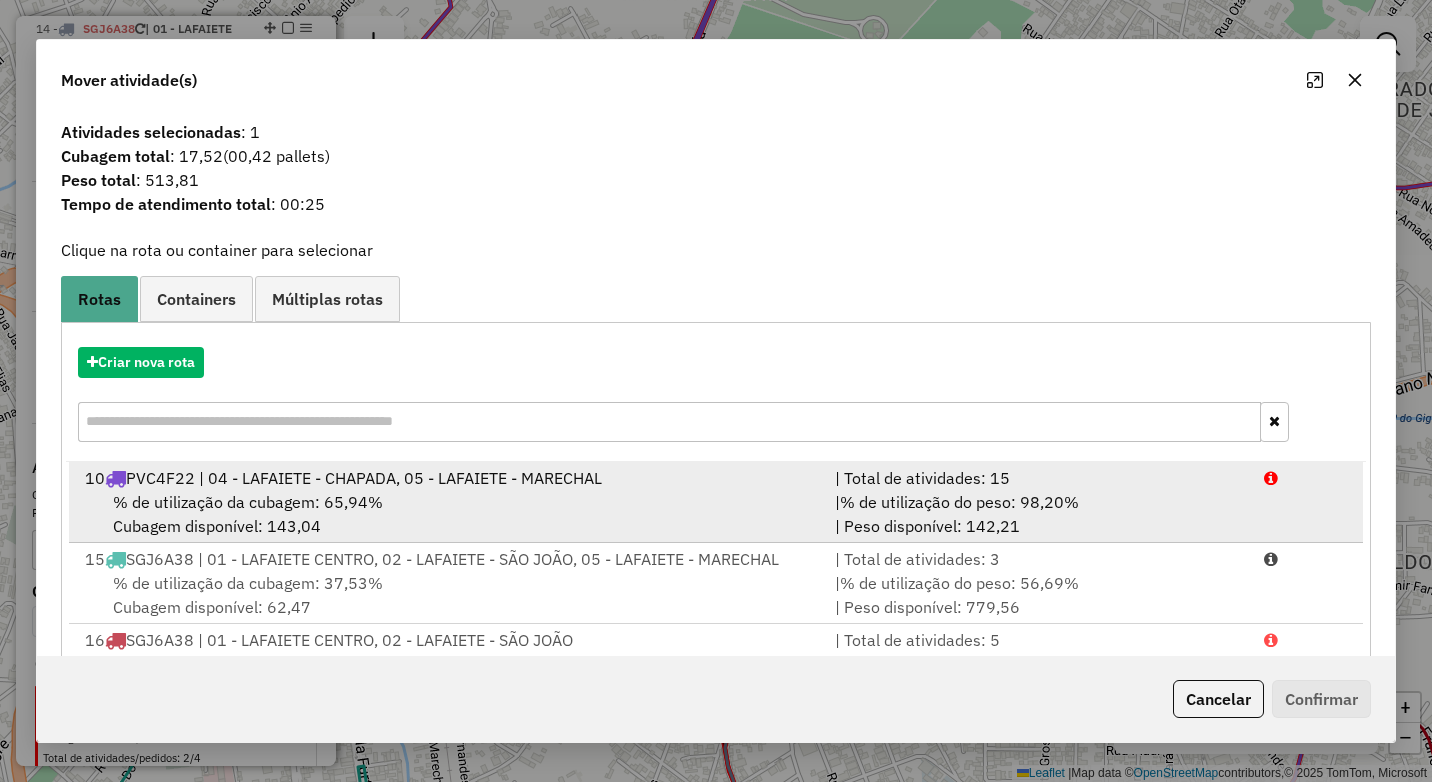 click on "% de utilização da cubagem: 65,94%  Cubagem disponível: 143,04" at bounding box center [448, 514] 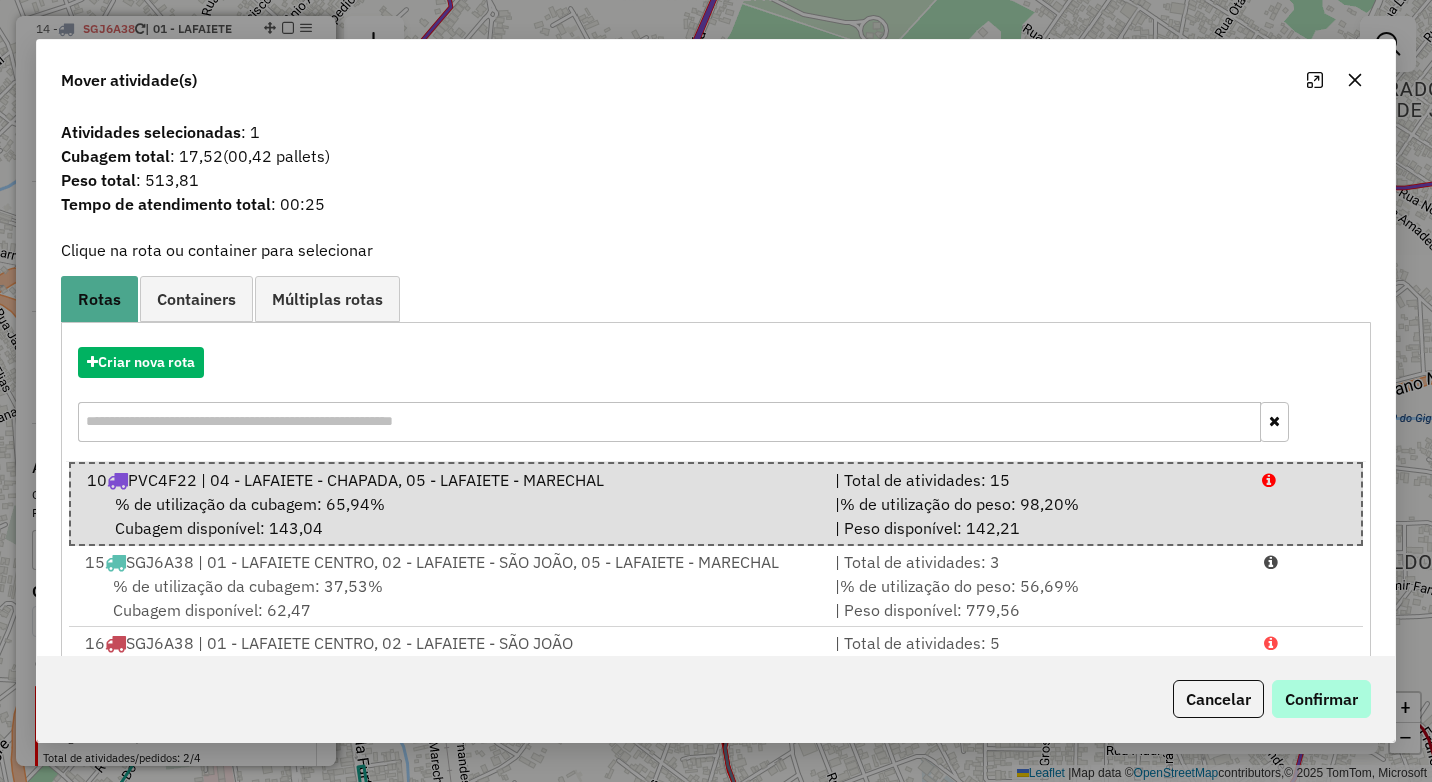 drag, startPoint x: 1384, startPoint y: 689, endPoint x: 1357, endPoint y: 695, distance: 27.658634 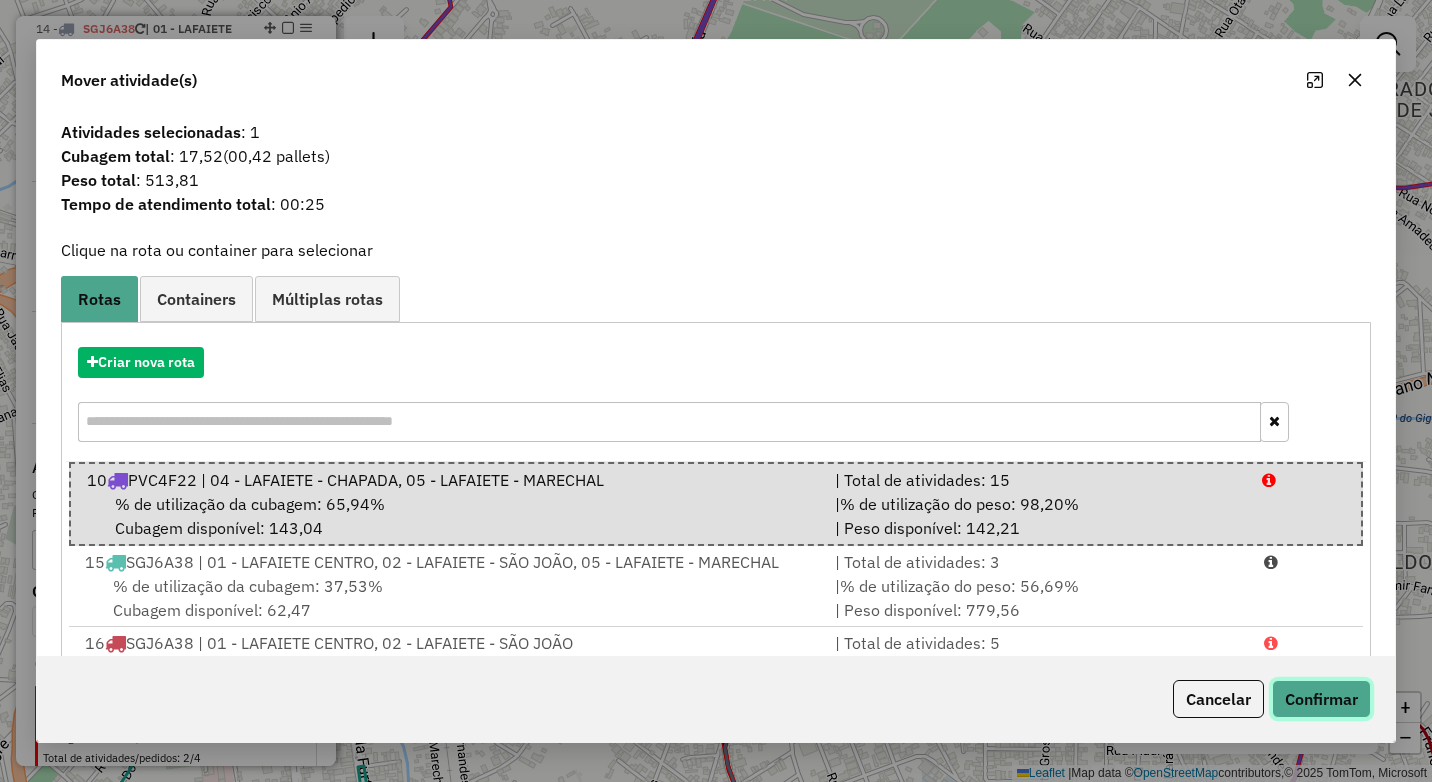 click on "Confirmar" 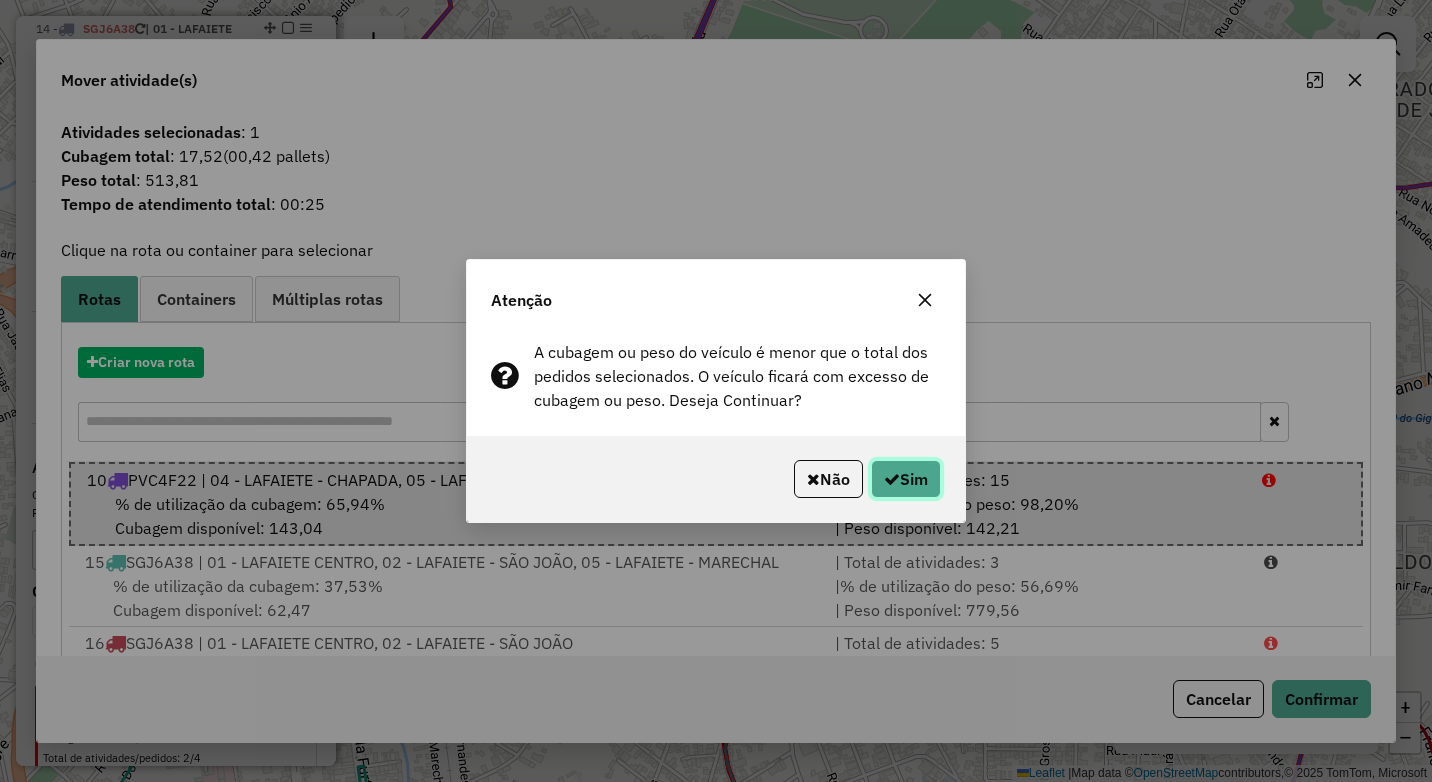 click on "Sim" 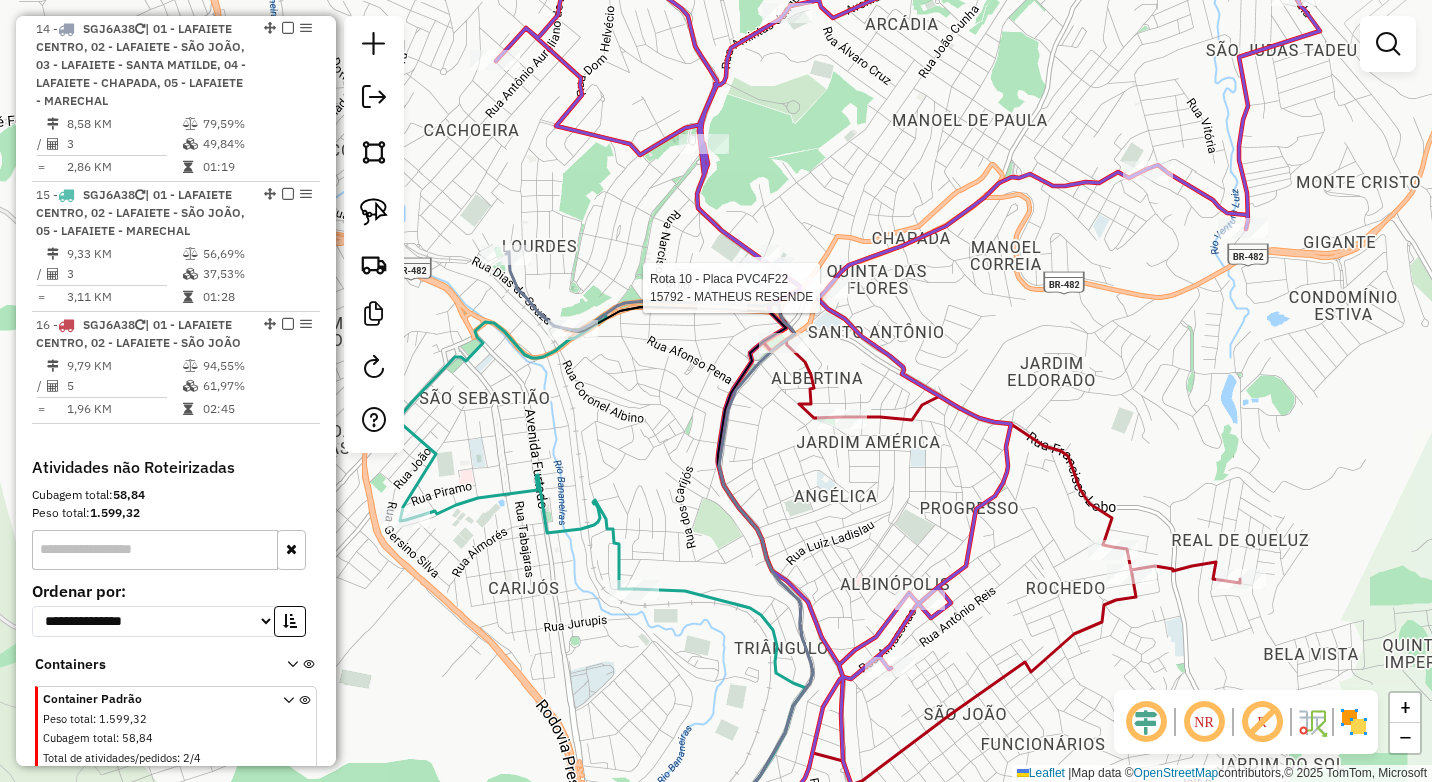 select on "*********" 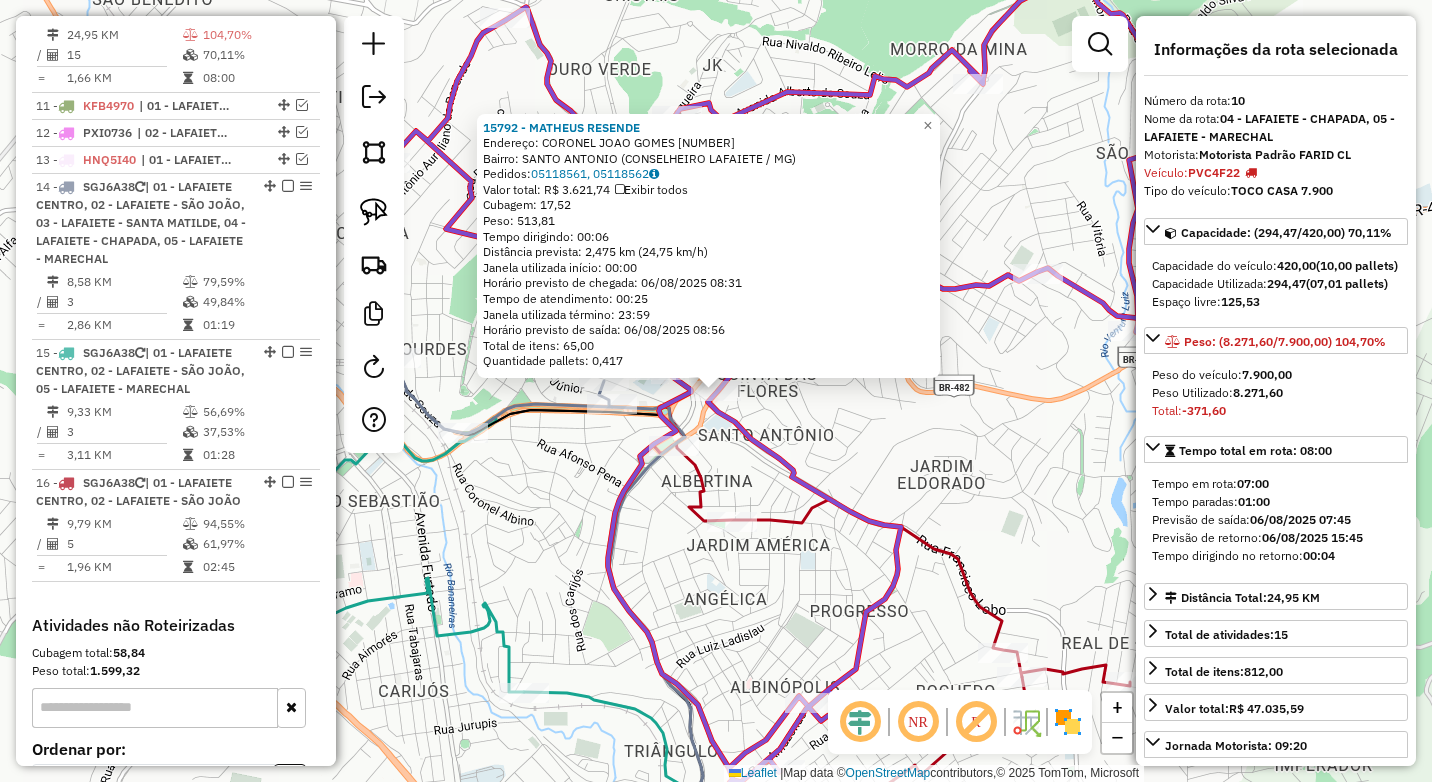 scroll, scrollTop: 1017, scrollLeft: 0, axis: vertical 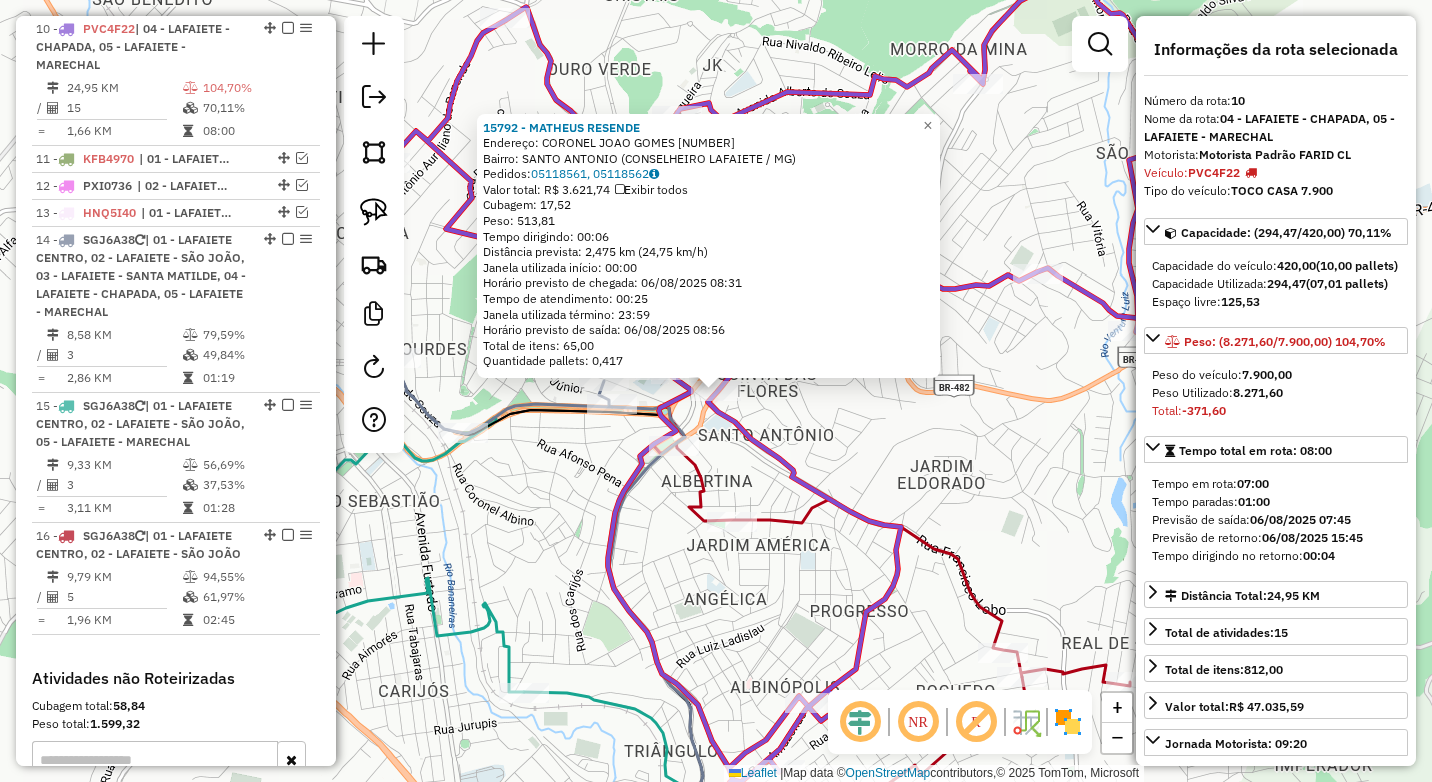 click on "15792 - MATHEUS RESENDE  Endereço:  CORONEL JOAO GOMES 57   Bairro: SANTO ANTONIO (CONSELHEIRO LAFAIETE / MG)   Pedidos:  05118561, 05118562   Valor total: R$ 3.621,74   Exibir todos   Cubagem: 17,52  Peso: 513,81  Tempo dirigindo: 00:06   Distância prevista: 2,475 km (24,75 km/h)   Janela utilizada início: 00:00   Horário previsto de chegada: 06/08/2025 08:31   Tempo de atendimento: 00:25   Janela utilizada término: 23:59   Horário previsto de saída: 06/08/2025 08:56   Total de itens: 65,00   Quantidade pallets: 0,417  × Janela de atendimento Grade de atendimento Capacidade Transportadoras Veículos Cliente Pedidos  Rotas Selecione os dias de semana para filtrar as janelas de atendimento  Seg   Ter   Qua   Qui   Sex   Sáb   Dom  Informe o período da janela de atendimento: De: Até:  Filtrar exatamente a janela do cliente  Considerar janela de atendimento padrão  Selecione os dias de semana para filtrar as grades de atendimento  Seg   Ter   Qua   Qui   Sex   Sáb   Dom   Peso mínimo:  **** **** +" 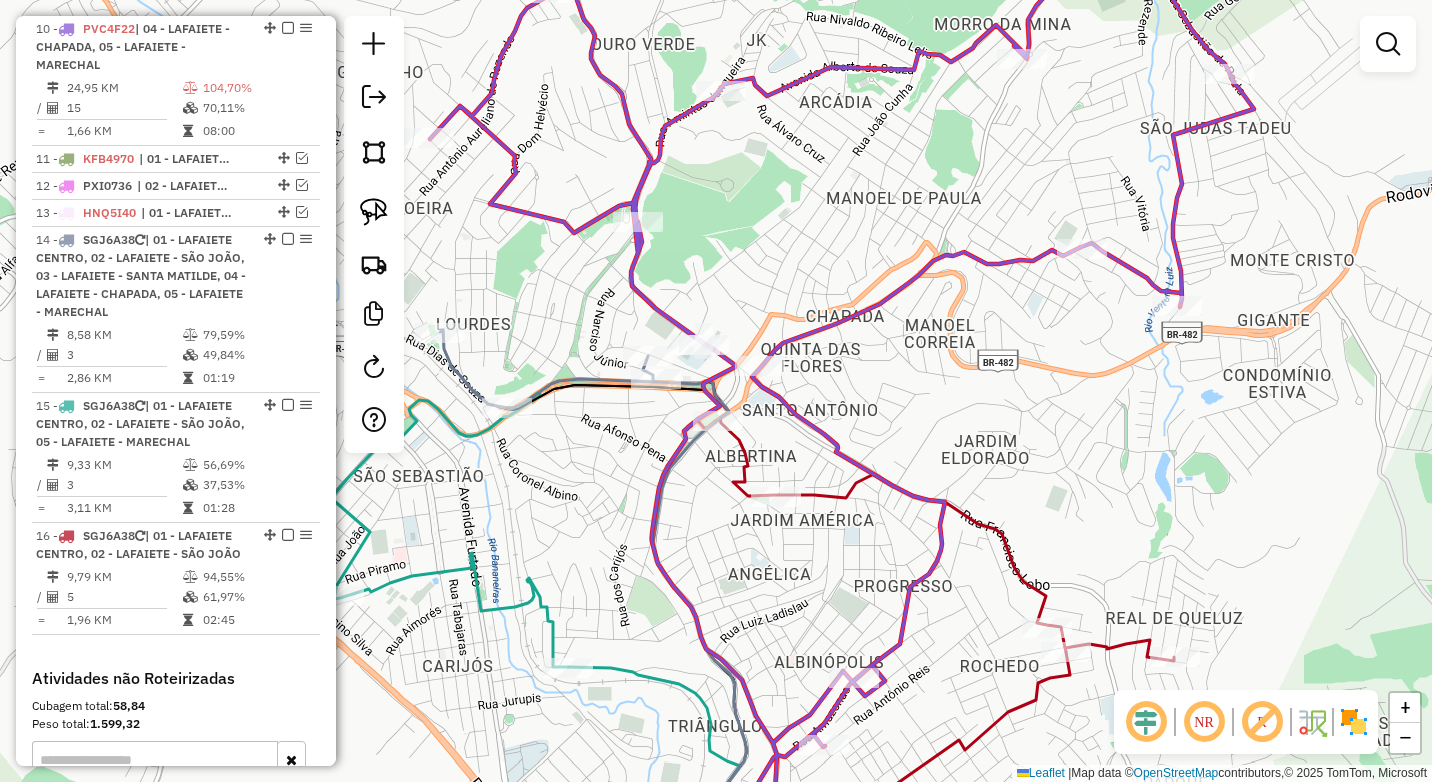 drag, startPoint x: 578, startPoint y: 345, endPoint x: 646, endPoint y: 321, distance: 72.11102 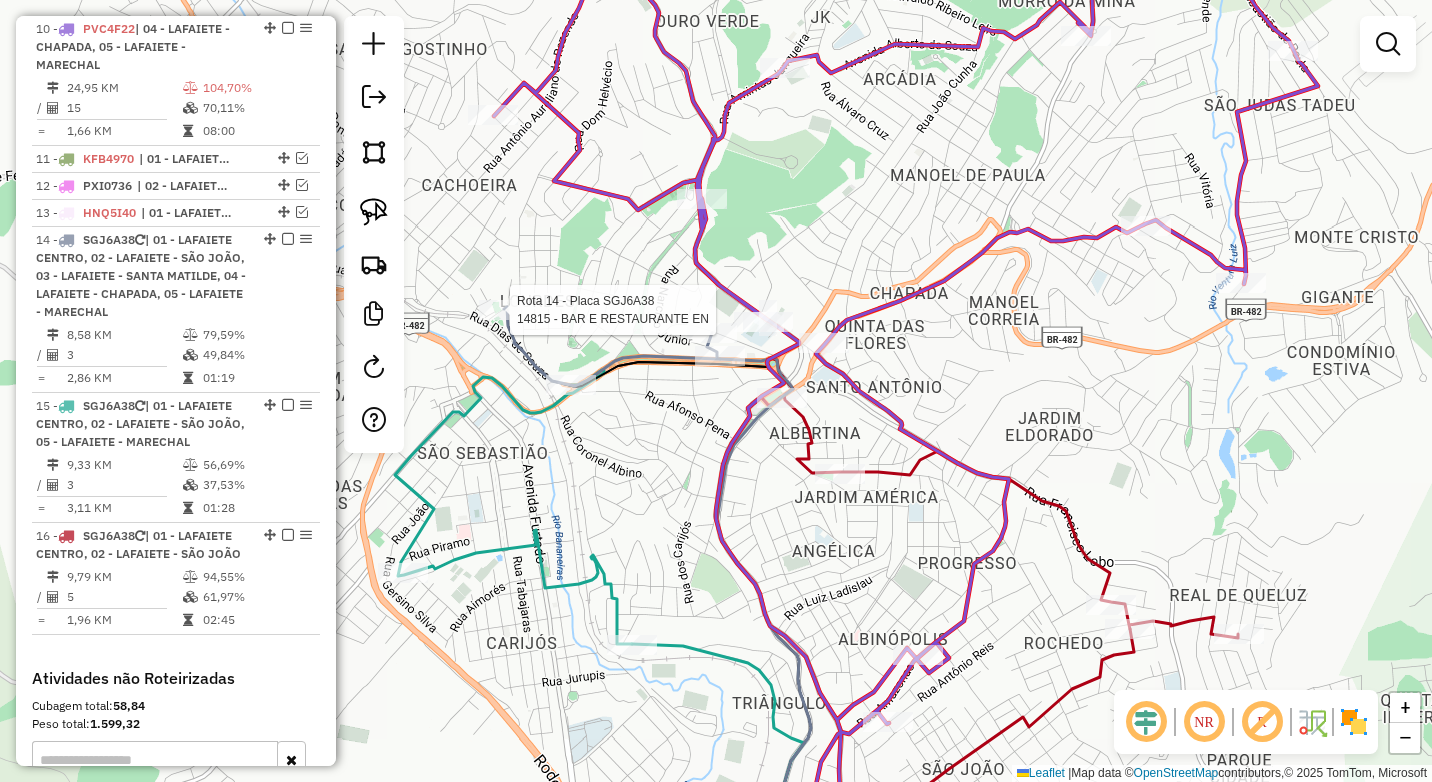 select on "*********" 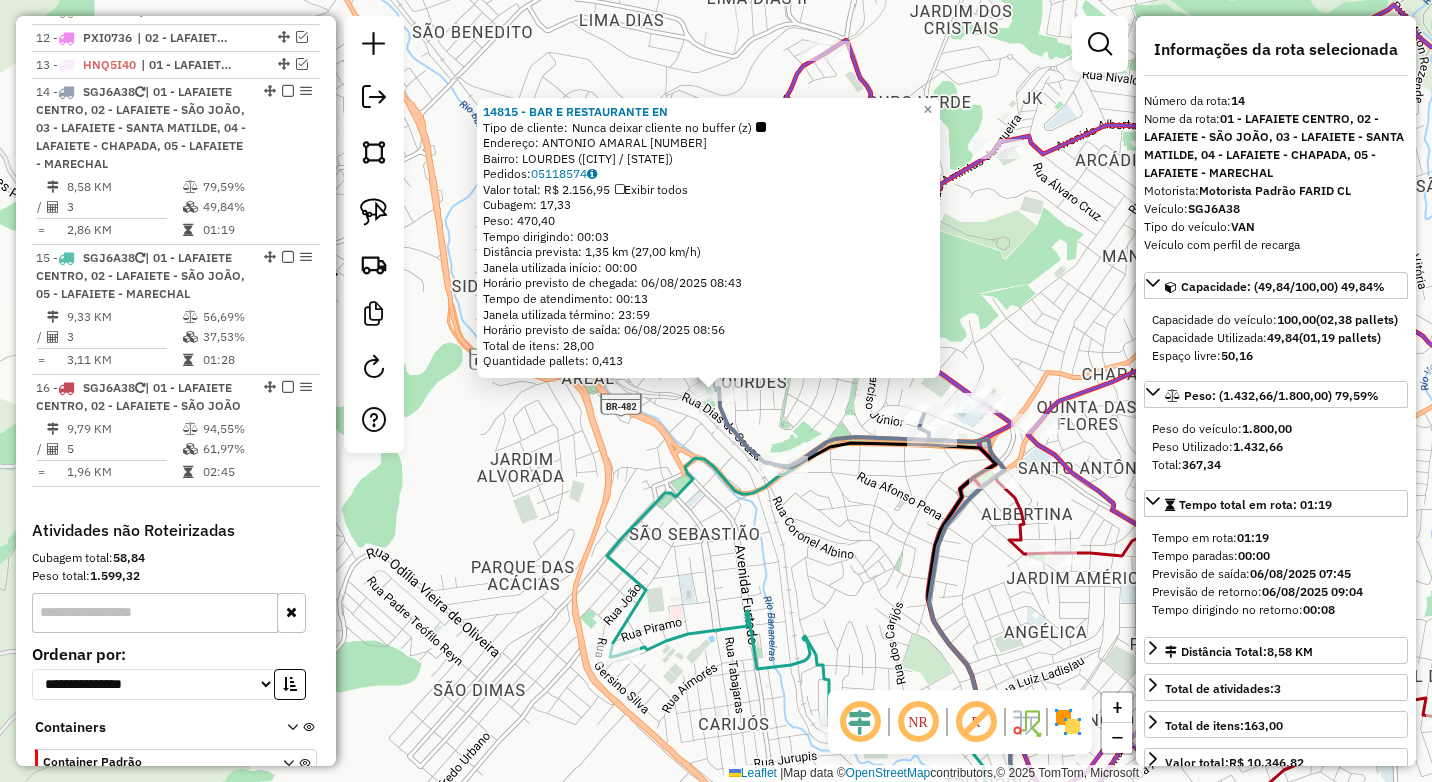 scroll, scrollTop: 1228, scrollLeft: 0, axis: vertical 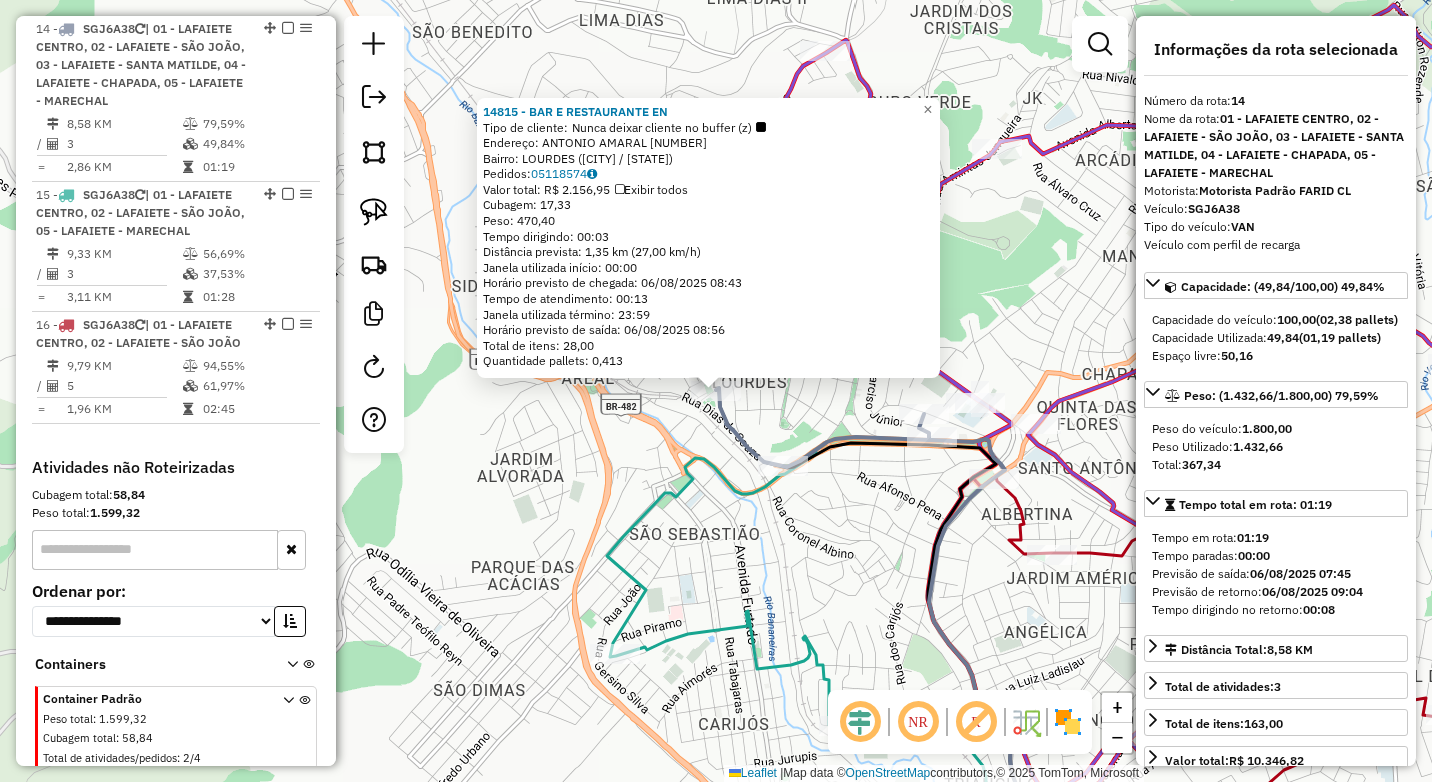 click 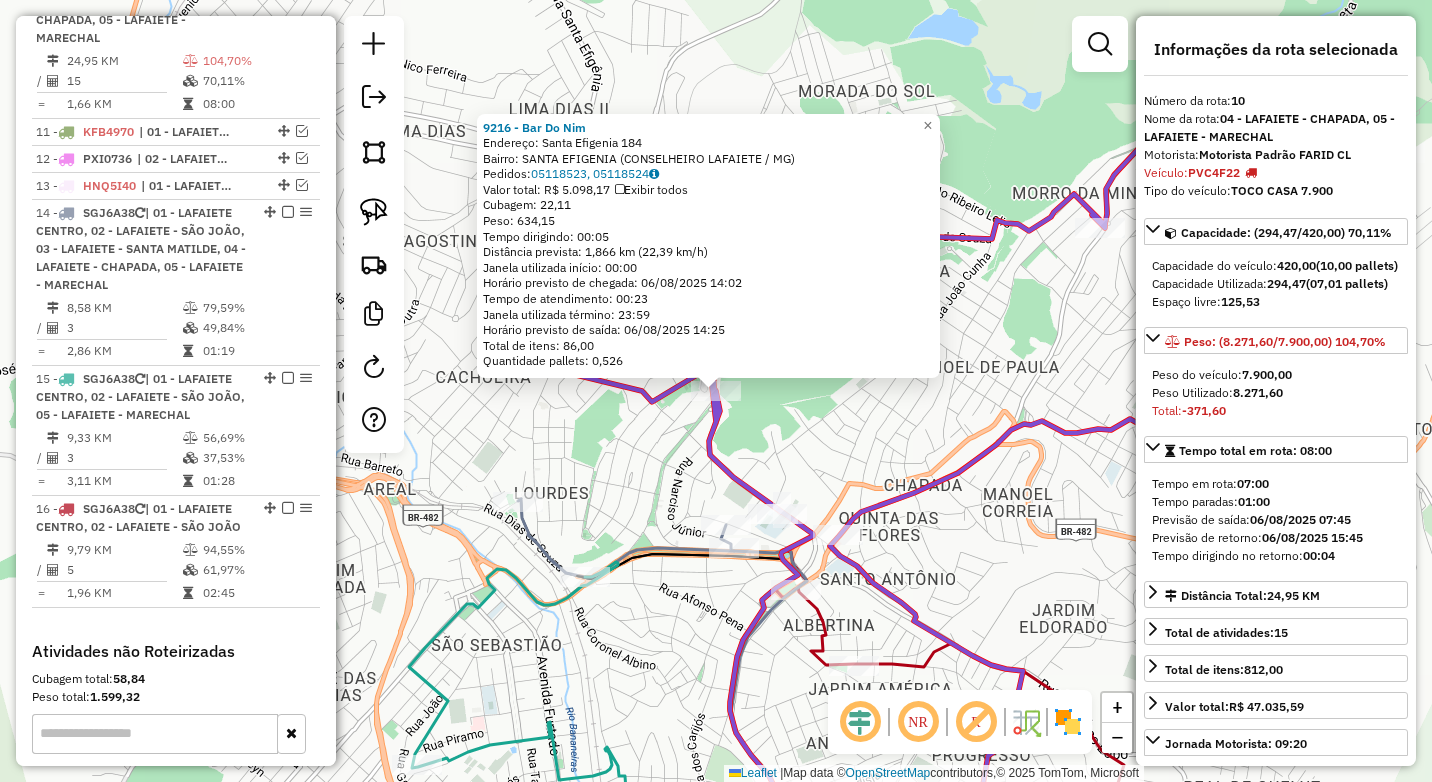 scroll, scrollTop: 1017, scrollLeft: 0, axis: vertical 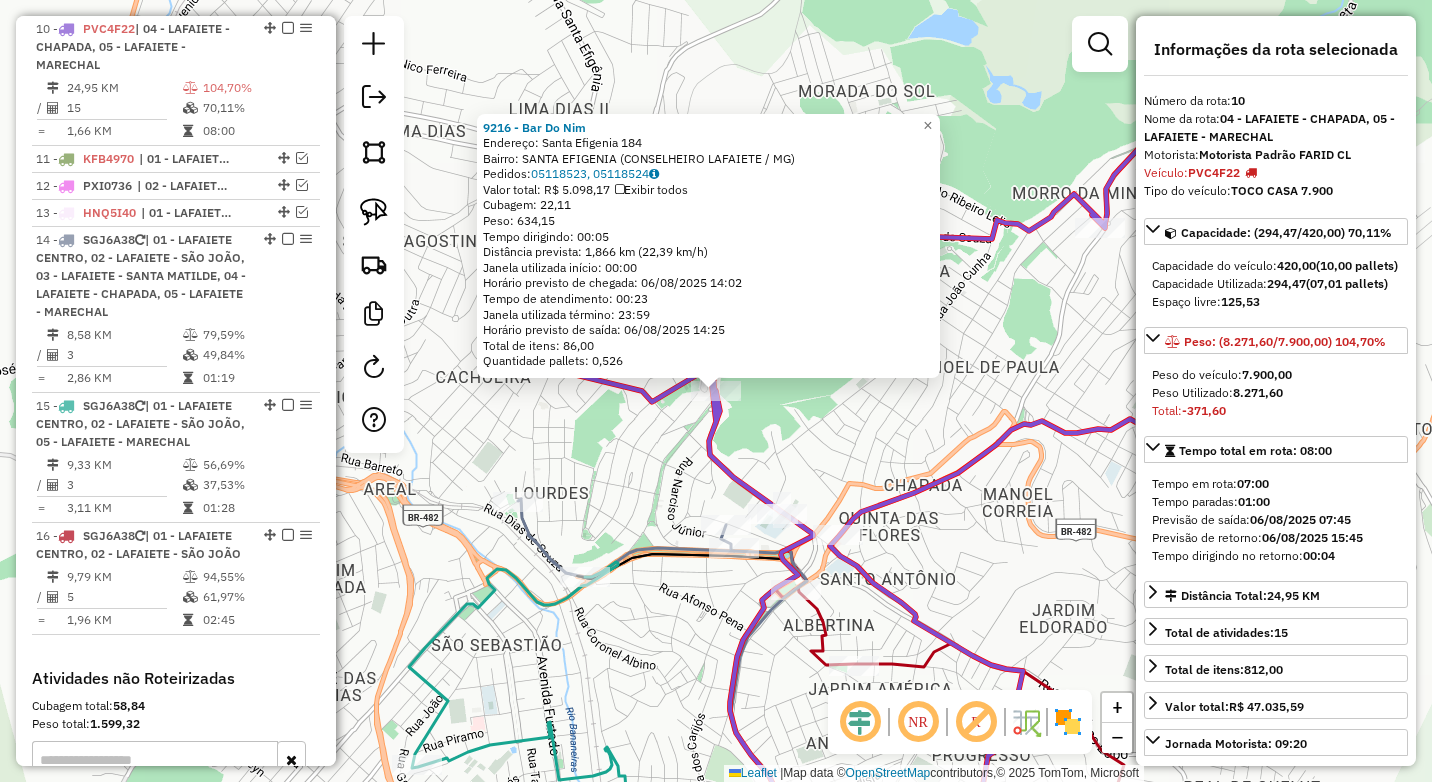 click on "9216 - Bar Do Nim  Endereço:  Santa Efigenia 184   Bairro: SANTA EFIGENIA (CONSELHEIRO LAFAIETE / MG)   Pedidos:  05118523, 05118524   Valor total: R$ 5.098,17   Exibir todos   Cubagem: 22,11  Peso: 634,15  Tempo dirigindo: 00:05   Distância prevista: 1,866 km (22,39 km/h)   Janela utilizada início: 00:00   Horário previsto de chegada: 06/08/2025 14:02   Tempo de atendimento: 00:23   Janela utilizada término: 23:59   Horário previsto de saída: 06/08/2025 14:25   Total de itens: 86,00   Quantidade pallets: 0,526  × Janela de atendimento Grade de atendimento Capacidade Transportadoras Veículos Cliente Pedidos  Rotas Selecione os dias de semana para filtrar as janelas de atendimento  Seg   Ter   Qua   Qui   Sex   Sáb   Dom  Informe o período da janela de atendimento: De: Até:  Filtrar exatamente a janela do cliente  Considerar janela de atendimento padrão  Selecione os dias de semana para filtrar as grades de atendimento  Seg   Ter   Qua   Qui   Sex   Sáb   Dom   Peso mínimo:  ****  Peso máximo:" 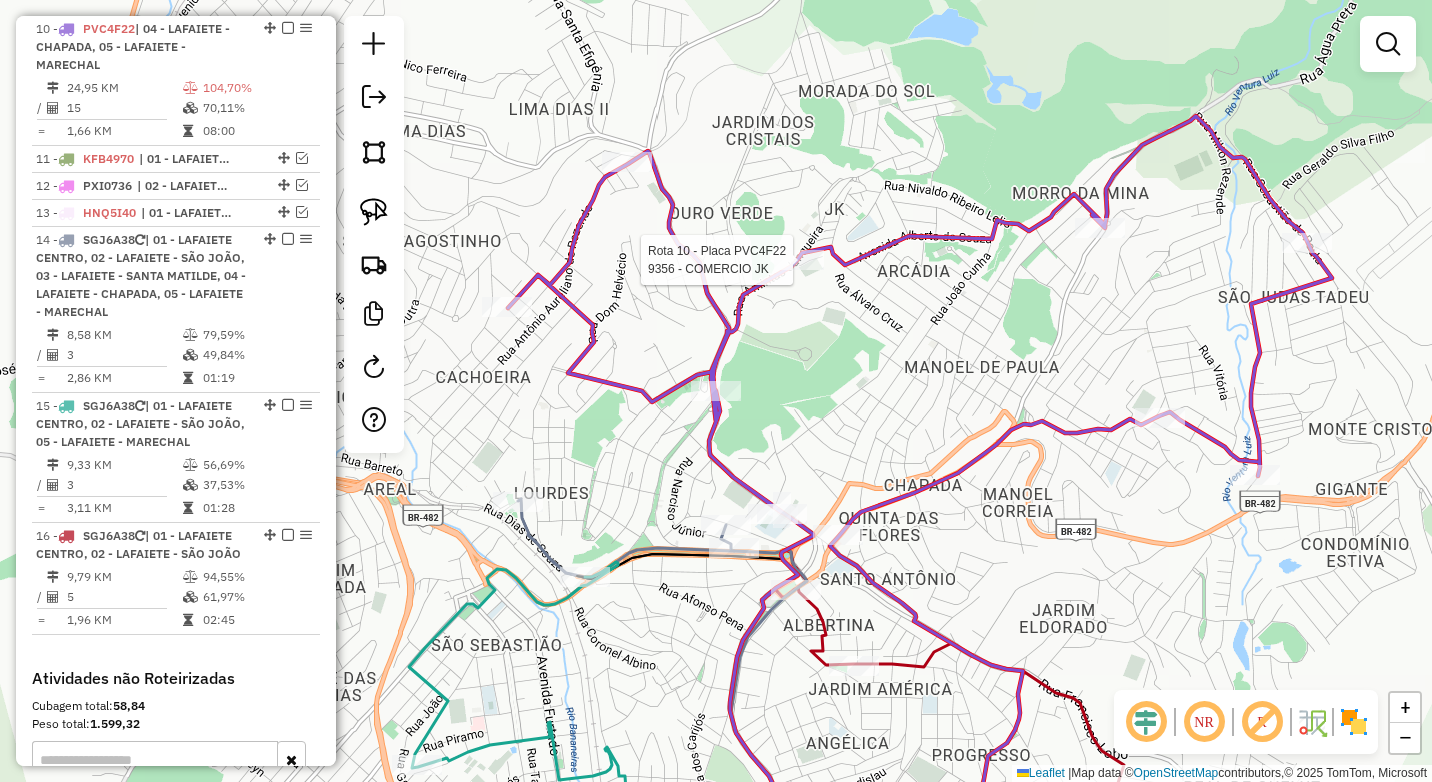 select on "*********" 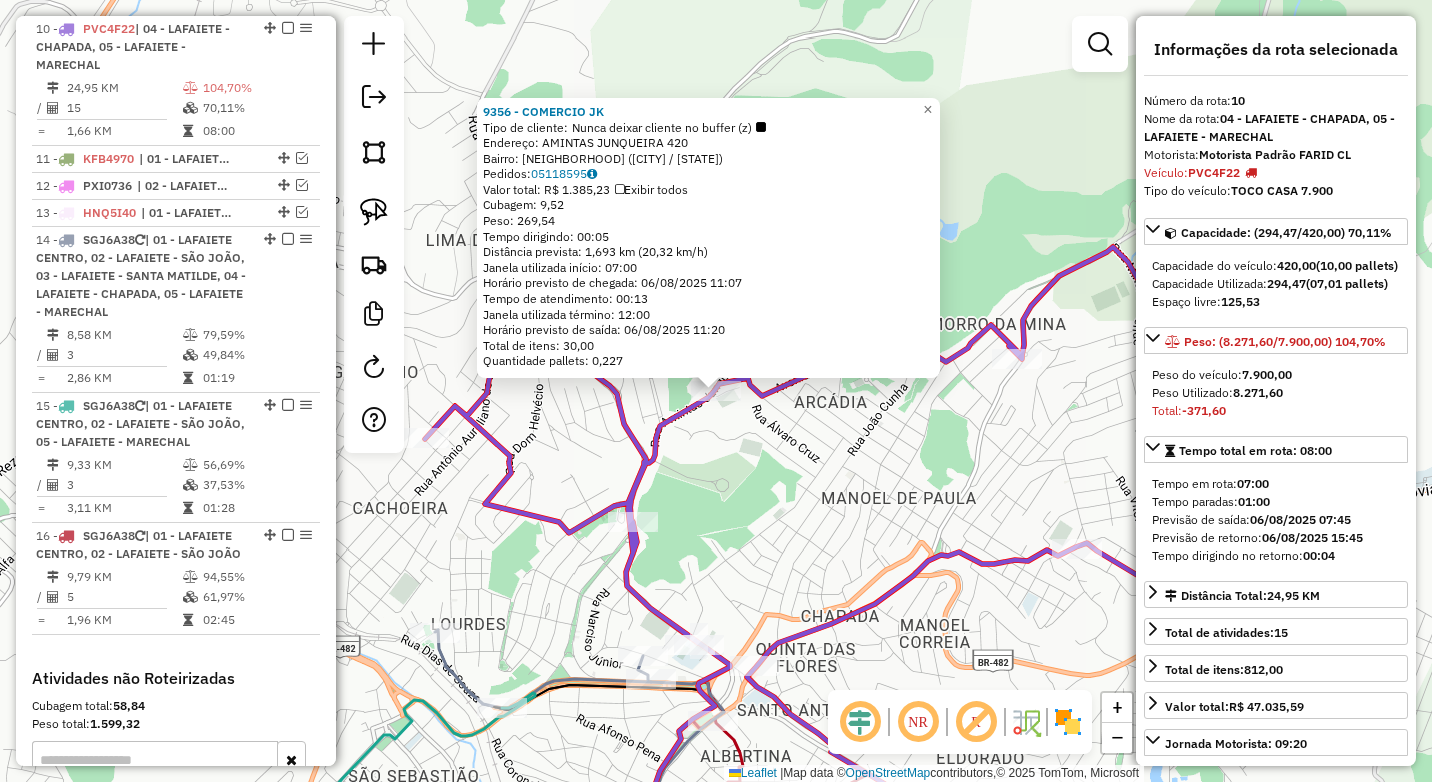 click on "9356 - COMERCIO JK  Tipo de cliente:   Nunca deixar cliente no buffer (z)   Endereço:  AMINTAS JUNQUEIRA 420   Bairro: JK (CONSELHEIRO LAFAIETE / MG)   Pedidos:  05118595   Valor total: R$ 1.385,23   Exibir todos   Cubagem: 9,52  Peso: 269,54  Tempo dirigindo: 00:05   Distância prevista: 1,693 km (20,32 km/h)   Janela utilizada início: 07:00   Horário previsto de chegada: 06/08/2025 11:07   Tempo de atendimento: 00:13   Janela utilizada término: 12:00   Horário previsto de saída: 06/08/2025 11:20   Total de itens: 30,00   Quantidade pallets: 0,227  × Janela de atendimento Grade de atendimento Capacidade Transportadoras Veículos Cliente Pedidos  Rotas Selecione os dias de semana para filtrar as janelas de atendimento  Seg   Ter   Qua   Qui   Sex   Sáb   Dom  Informe o período da janela de atendimento: De: Até:  Filtrar exatamente a janela do cliente  Considerar janela de atendimento padrão  Selecione os dias de semana para filtrar as grades de atendimento  Seg   Ter   Qua   Qui   Sex   Sáb   Dom" 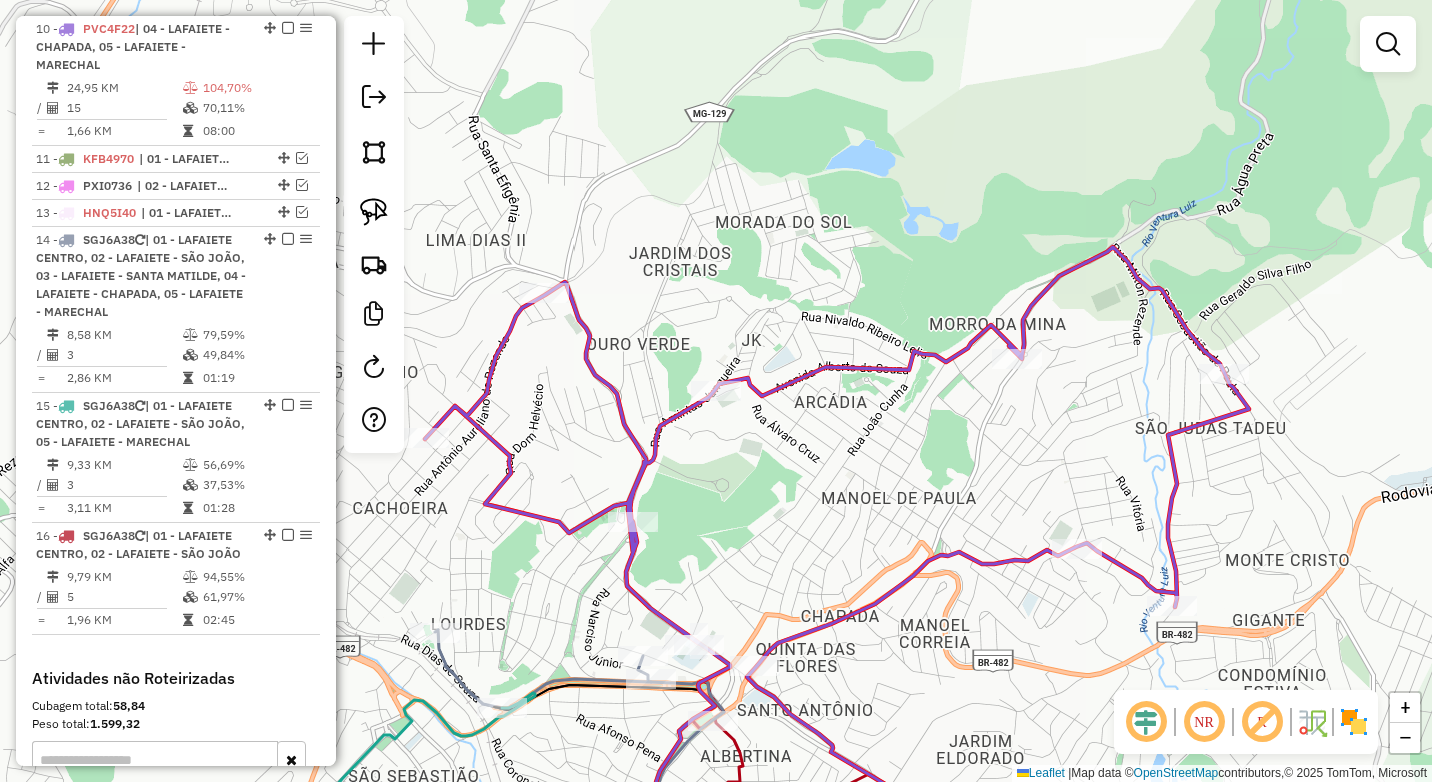 select on "*********" 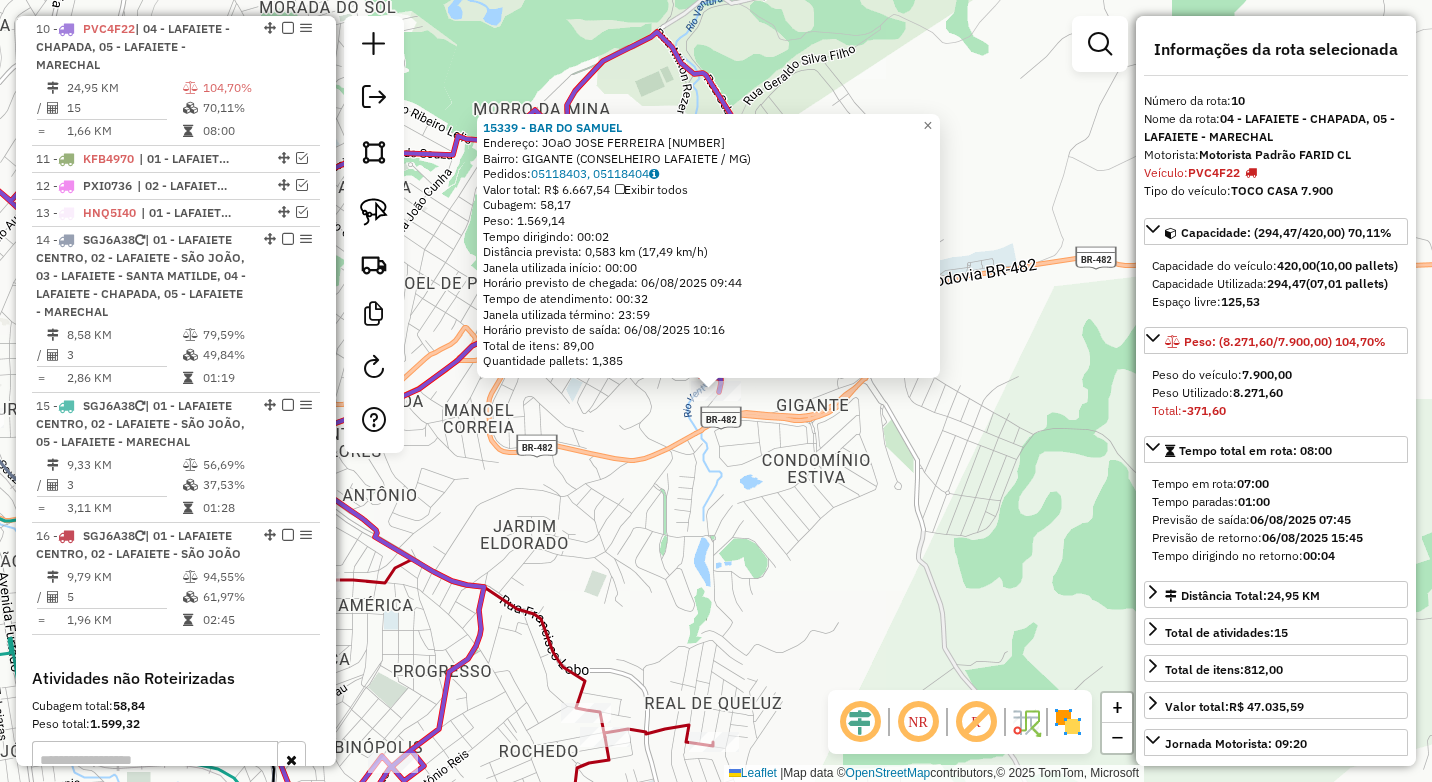 drag, startPoint x: 584, startPoint y: 543, endPoint x: 551, endPoint y: 541, distance: 33.06055 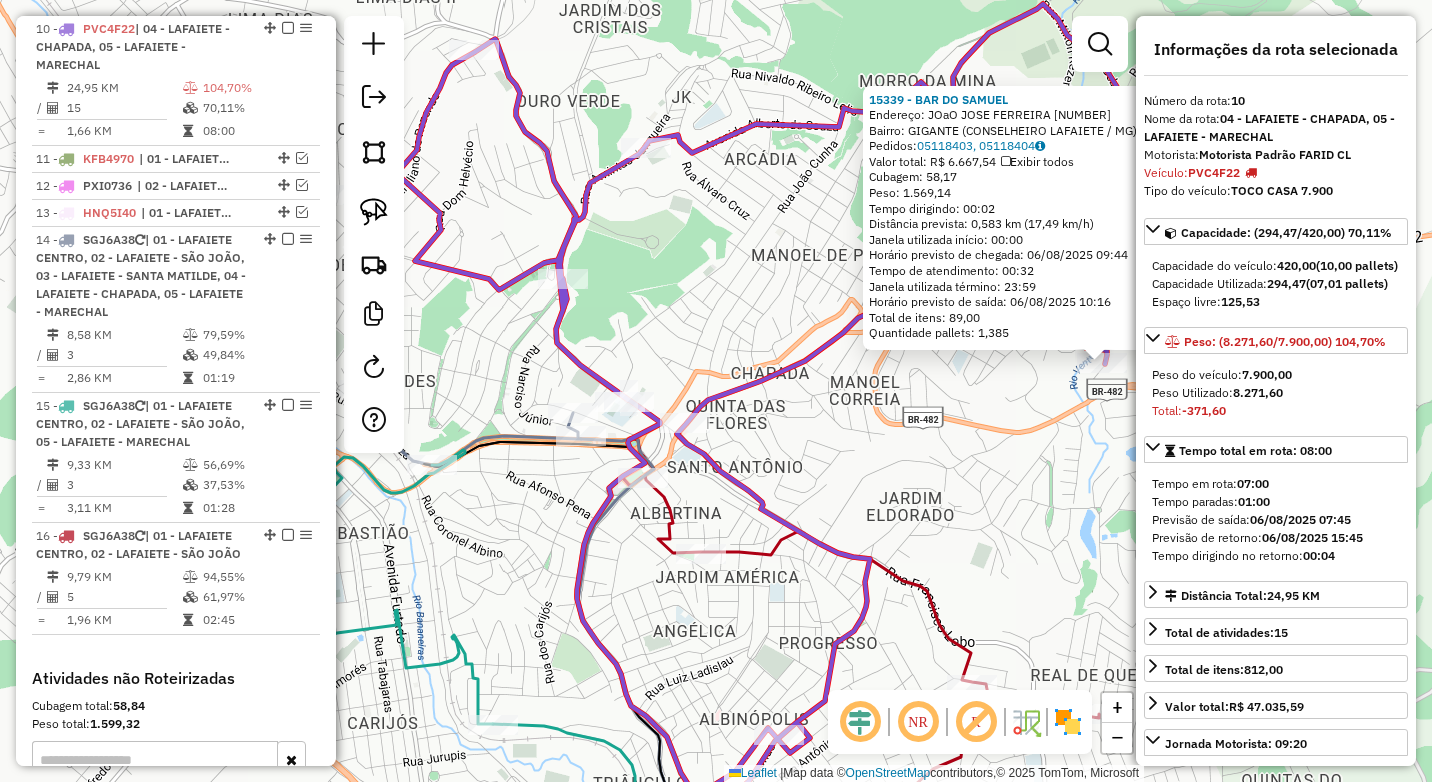 drag, startPoint x: 546, startPoint y: 543, endPoint x: 1002, endPoint y: 482, distance: 460.06195 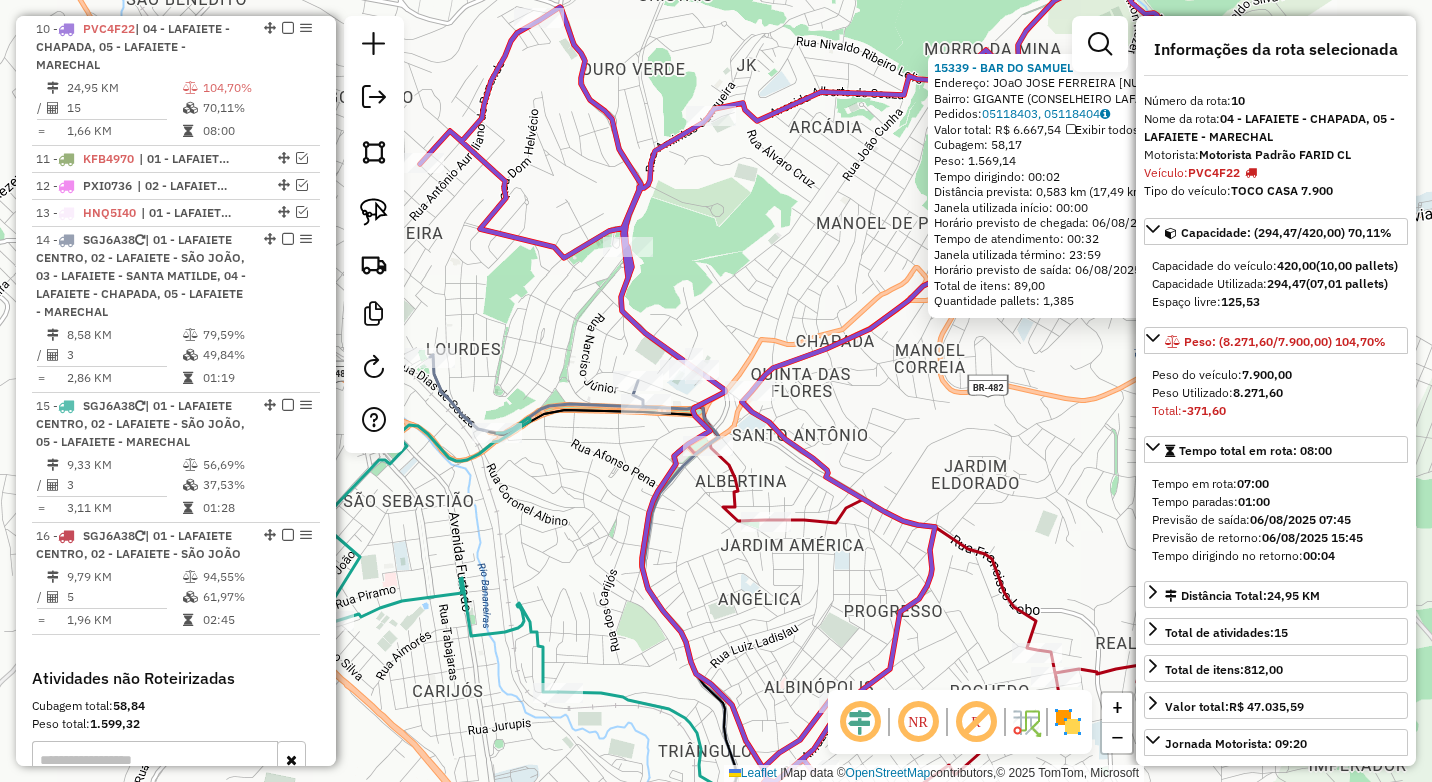 click on "15339 - BAR DO SAMUEL  Endereço:  JOaO JOSE FERREIRA 191   Bairro: GIGANTE (CONSELHEIRO LAFAIETE / MG)   Pedidos:  05118403, 05118404   Valor total: R$ 6.667,54   Exibir todos   Cubagem: 58,17  Peso: 1.569,14  Tempo dirigindo: 00:02   Distância prevista: 0,583 km (17,49 km/h)   Janela utilizada início: 00:00   Horário previsto de chegada: 06/08/2025 09:44   Tempo de atendimento: 00:32   Janela utilizada término: 23:59   Horário previsto de saída: 06/08/2025 10:16   Total de itens: 89,00   Quantidade pallets: 1,385  × Janela de atendimento Grade de atendimento Capacidade Transportadoras Veículos Cliente Pedidos  Rotas Selecione os dias de semana para filtrar as janelas de atendimento  Seg   Ter   Qua   Qui   Sex   Sáb   Dom  Informe o período da janela de atendimento: De: Até:  Filtrar exatamente a janela do cliente  Considerar janela de atendimento padrão  Selecione os dias de semana para filtrar as grades de atendimento  Seg   Ter   Qua   Qui   Sex   Sáb   Dom   Peso mínimo:  **** ****  De:  +" 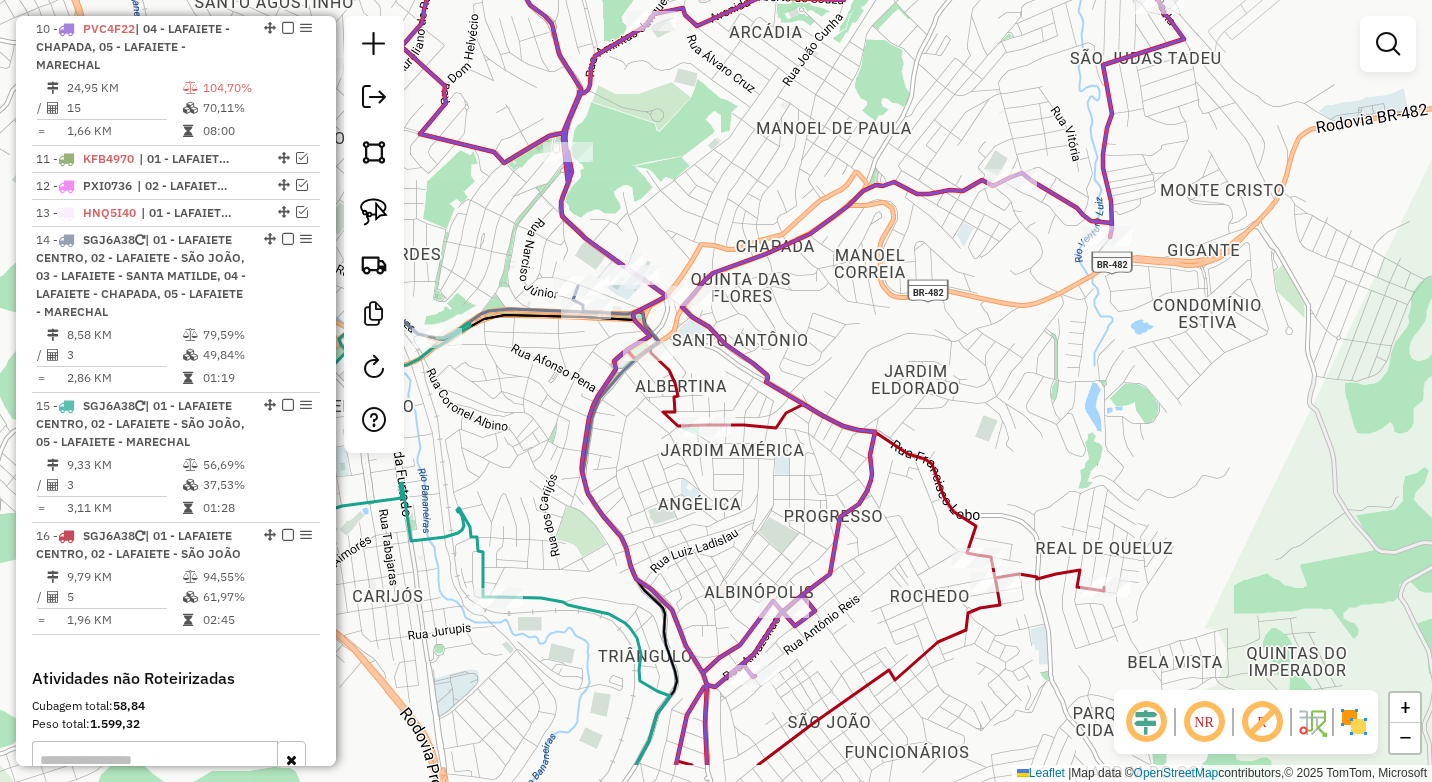 drag, startPoint x: 830, startPoint y: 506, endPoint x: 769, endPoint y: 317, distance: 198.6001 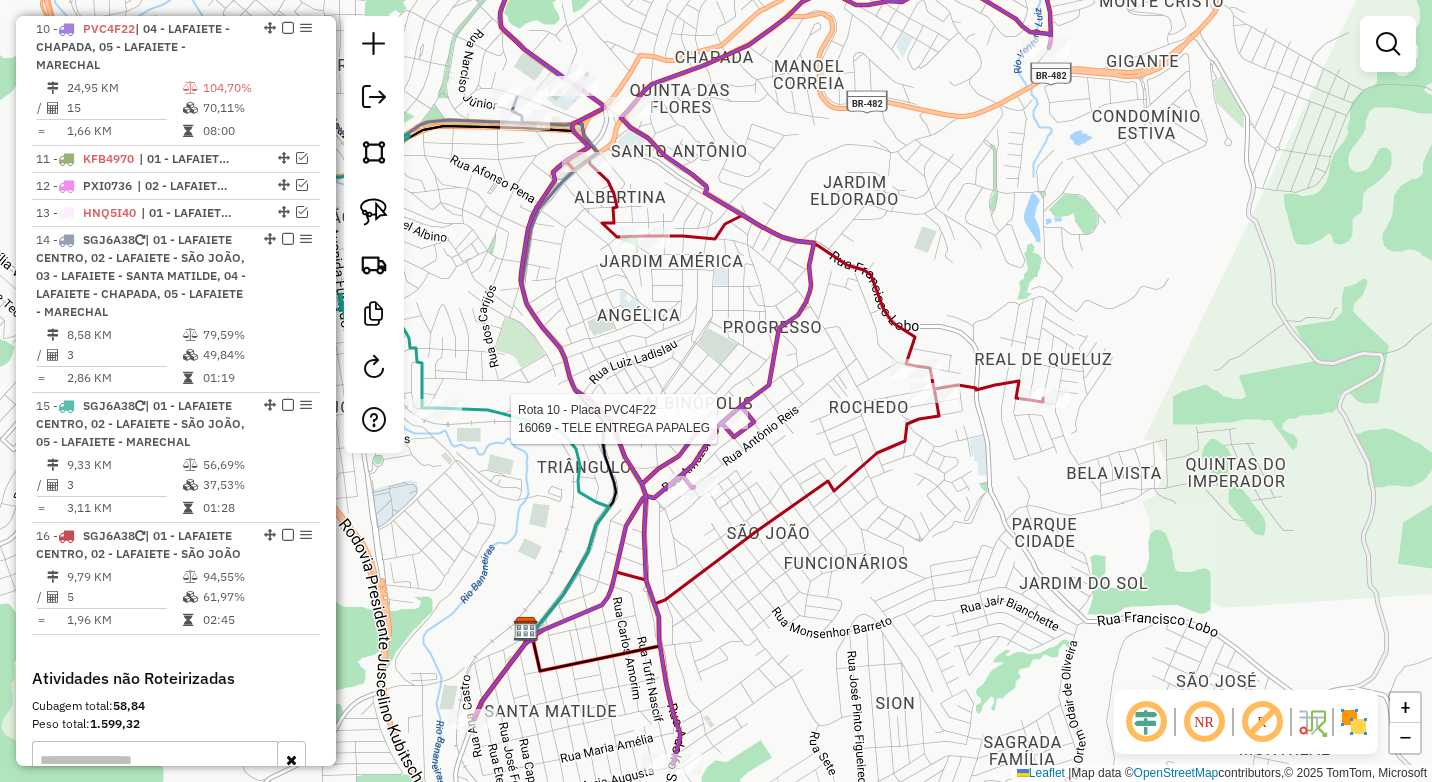 select on "*********" 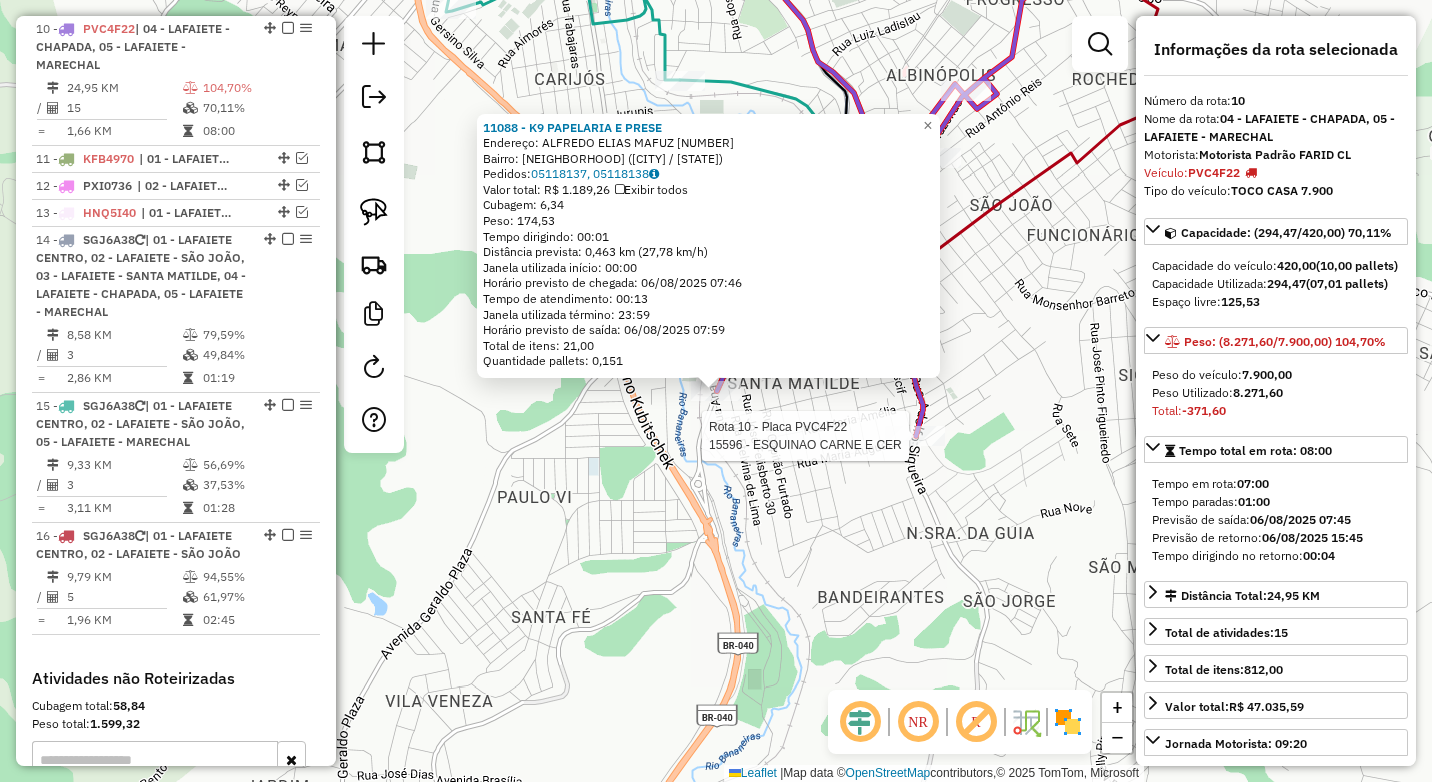 click 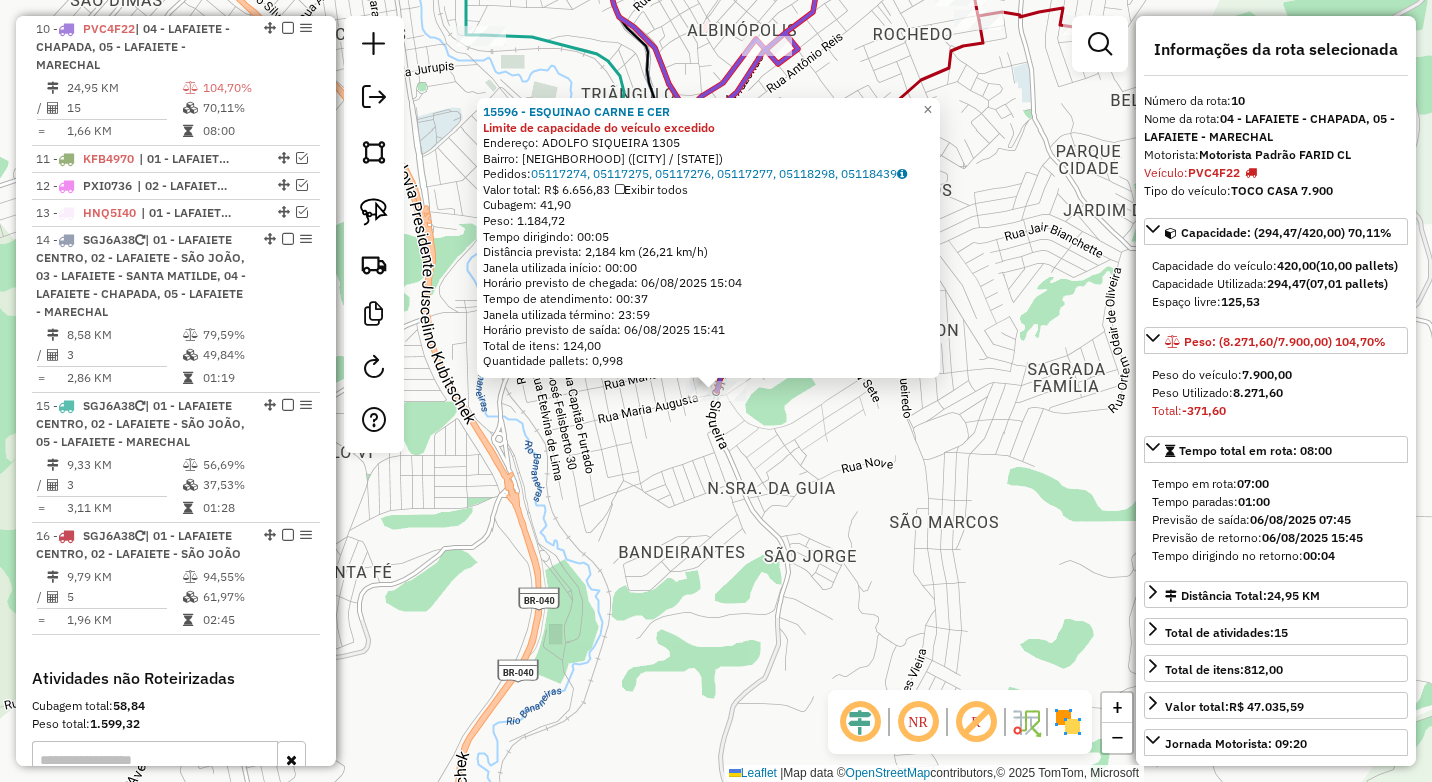 click on "15596 - ESQUINAO CARNE E CER Limite de capacidade do veículo excedido  Endereço:  ADOLFO SIQUEIRA 1305   Bairro: SAO JOAO (CONSELHEIRO LAFAIETE / MG)   Pedidos:  05117274, 05117275, 05117276, 05117277, 05118298, 05118439   Valor total: R$ 6.656,83   Exibir todos   Cubagem: 41,90  Peso: 1.184,72  Tempo dirigindo: 00:05   Distância prevista: 2,184 km (26,21 km/h)   Janela utilizada início: 00:00   Horário previsto de chegada: 06/08/2025 15:04   Tempo de atendimento: 00:37   Janela utilizada término: 23:59   Horário previsto de saída: 06/08/2025 15:41   Total de itens: 124,00   Quantidade pallets: 0,998  × Janela de atendimento Grade de atendimento Capacidade Transportadoras Veículos Cliente Pedidos  Rotas Selecione os dias de semana para filtrar as janelas de atendimento  Seg   Ter   Qua   Qui   Sex   Sáb   Dom  Informe o período da janela de atendimento: De: Até:  Filtrar exatamente a janela do cliente  Considerar janela de atendimento padrão   Seg   Ter   Qua   Qui   Sex   Sáb   Dom  **** ****" 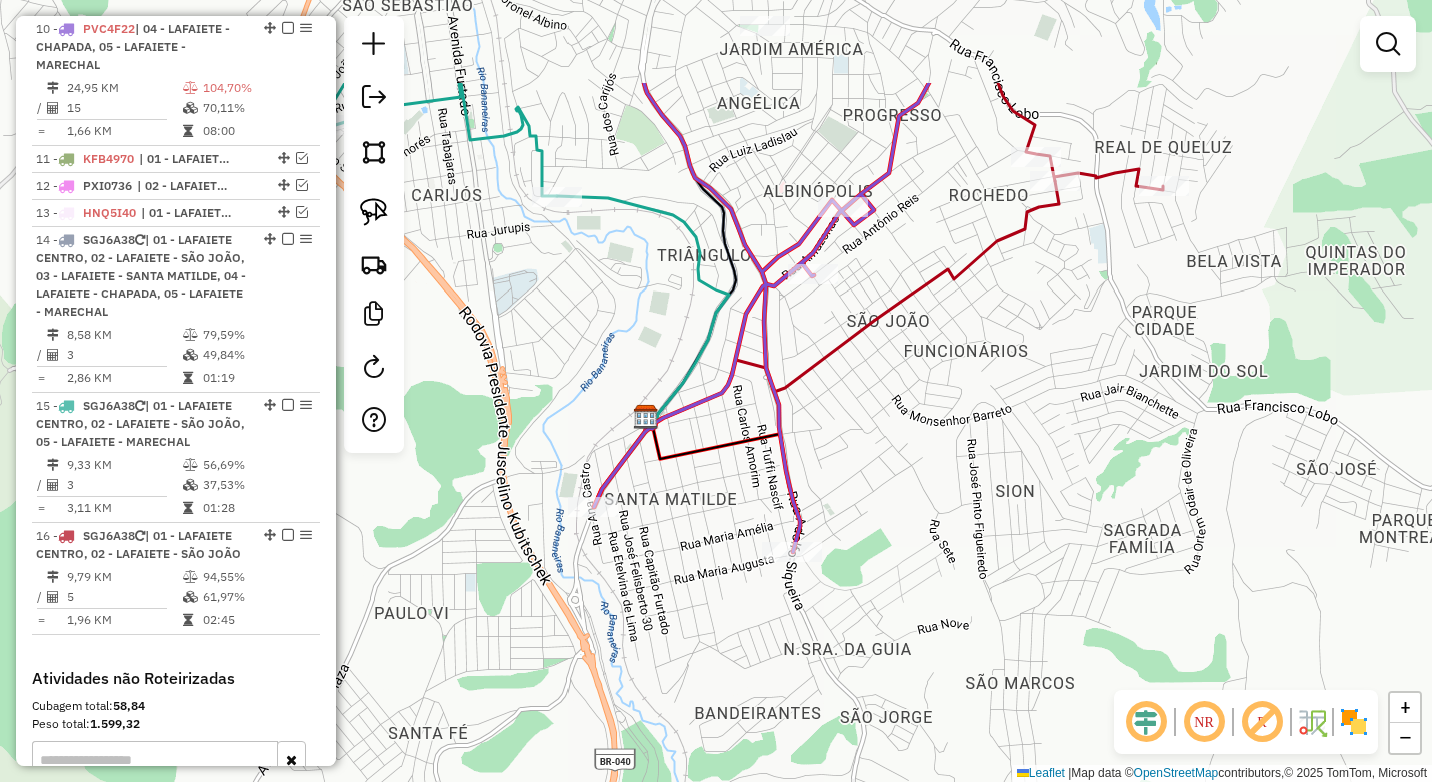 drag, startPoint x: 750, startPoint y: 395, endPoint x: 853, endPoint y: 635, distance: 261.16852 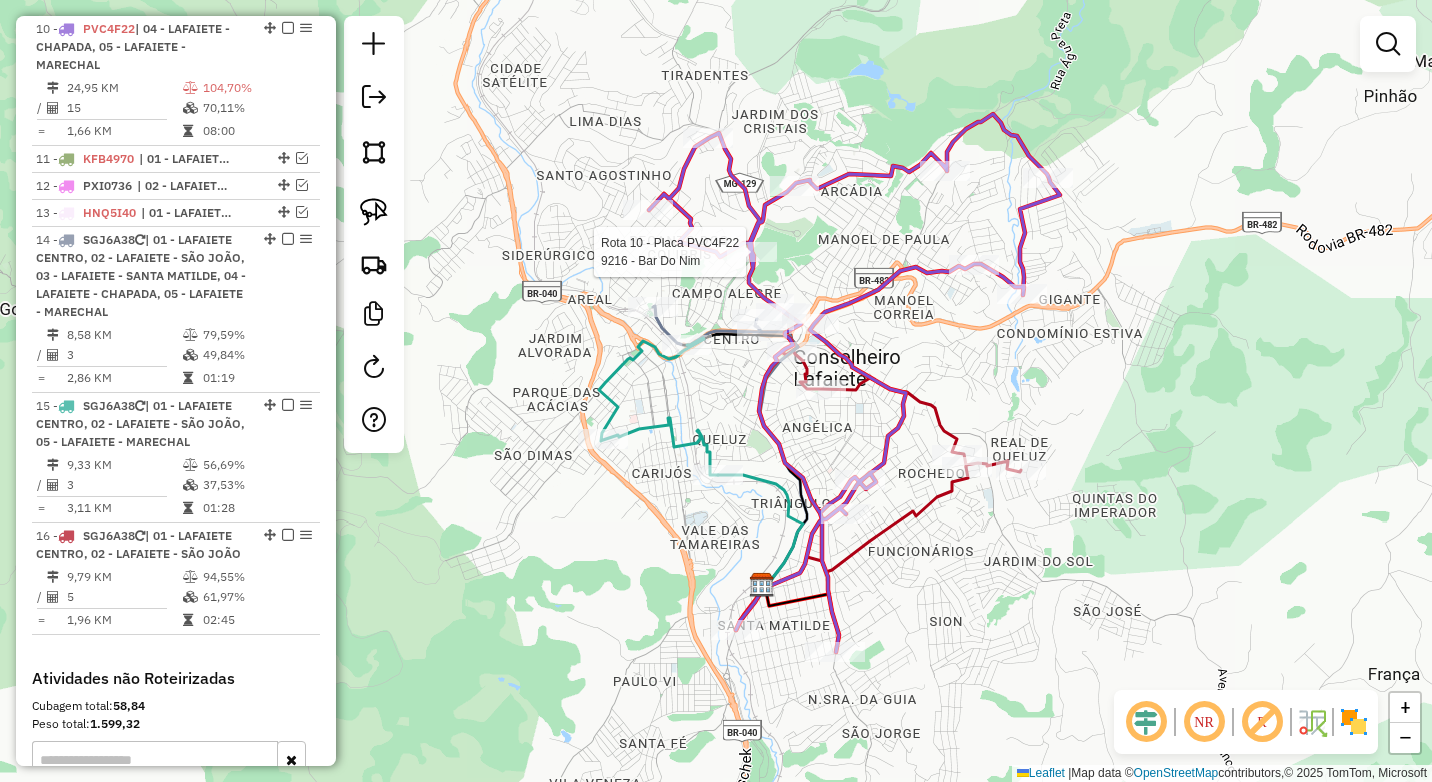 select on "*********" 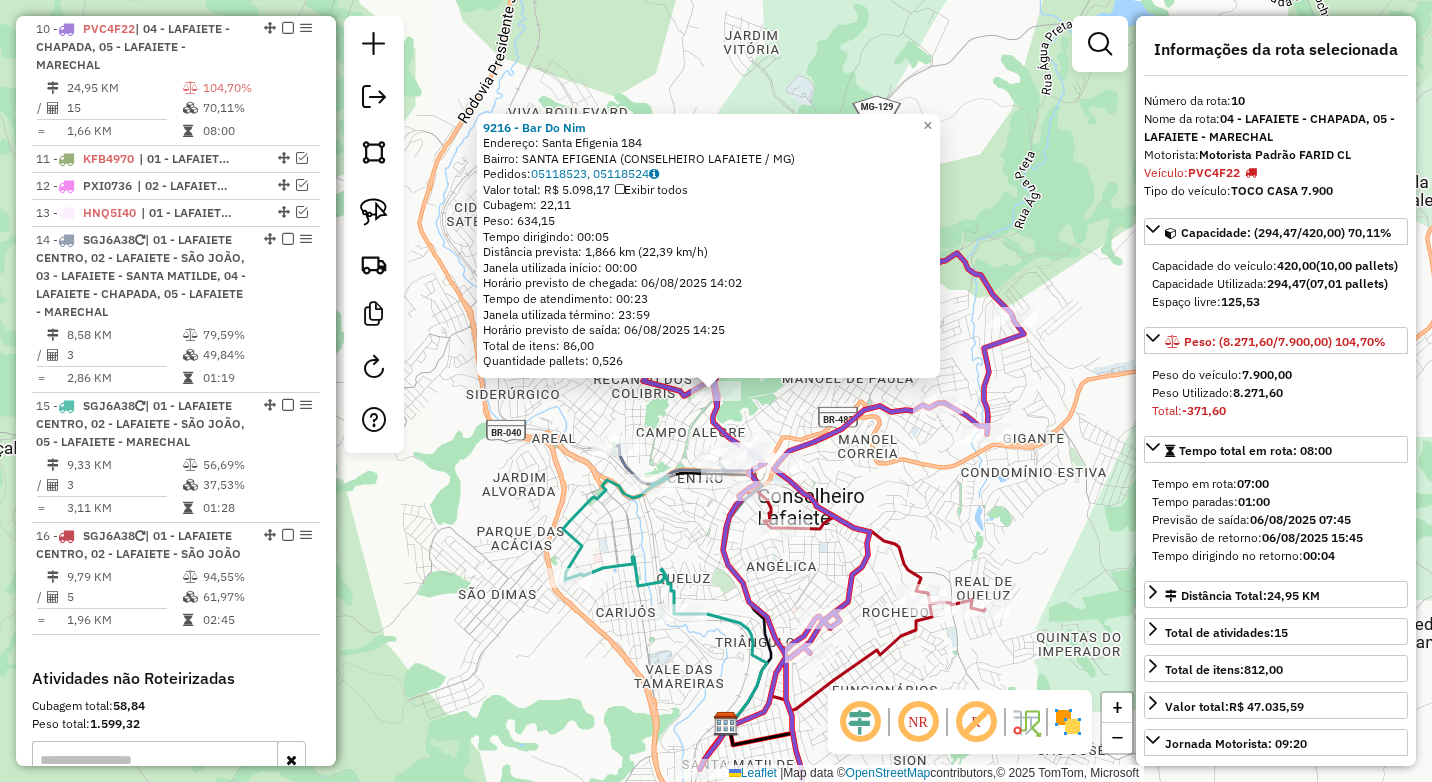 click on "9216 - Bar Do Nim  Endereço:  Santa Efigenia 184   Bairro: SANTA EFIGENIA (CONSELHEIRO LAFAIETE / MG)   Pedidos:  05118523, 05118524   Valor total: R$ 5.098,17   Exibir todos   Cubagem: 22,11  Peso: 634,15  Tempo dirigindo: 00:05   Distância prevista: 1,866 km (22,39 km/h)   Janela utilizada início: 00:00   Horário previsto de chegada: 06/08/2025 14:02   Tempo de atendimento: 00:23   Janela utilizada término: 23:59   Horário previsto de saída: 06/08/2025 14:25   Total de itens: 86,00   Quantidade pallets: 0,526  × Janela de atendimento Grade de atendimento Capacidade Transportadoras Veículos Cliente Pedidos  Rotas Selecione os dias de semana para filtrar as janelas de atendimento  Seg   Ter   Qua   Qui   Sex   Sáb   Dom  Informe o período da janela de atendimento: De: Até:  Filtrar exatamente a janela do cliente  Considerar janela de atendimento padrão  Selecione os dias de semana para filtrar as grades de atendimento  Seg   Ter   Qua   Qui   Sex   Sáb   Dom   Peso mínimo:  ****  Peso máximo:" 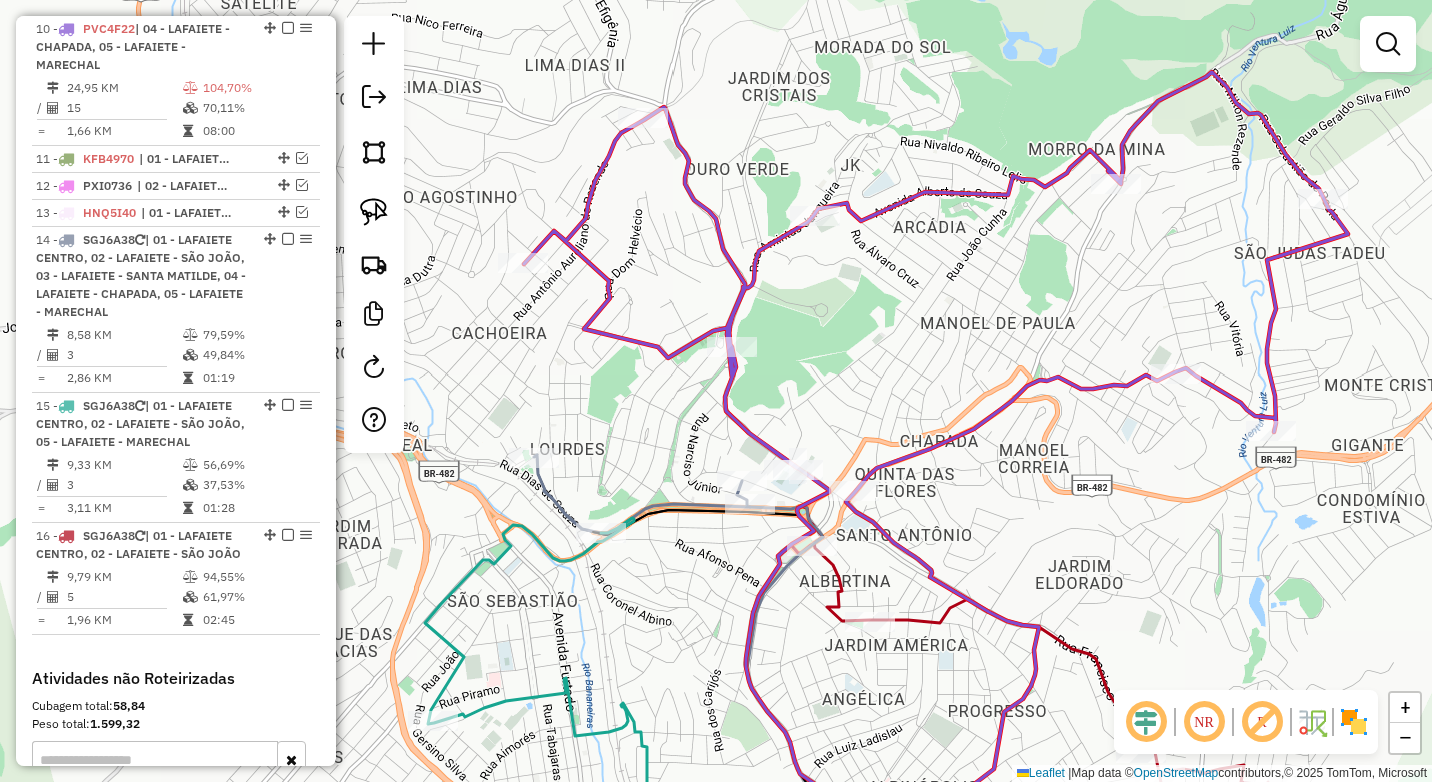 select on "*********" 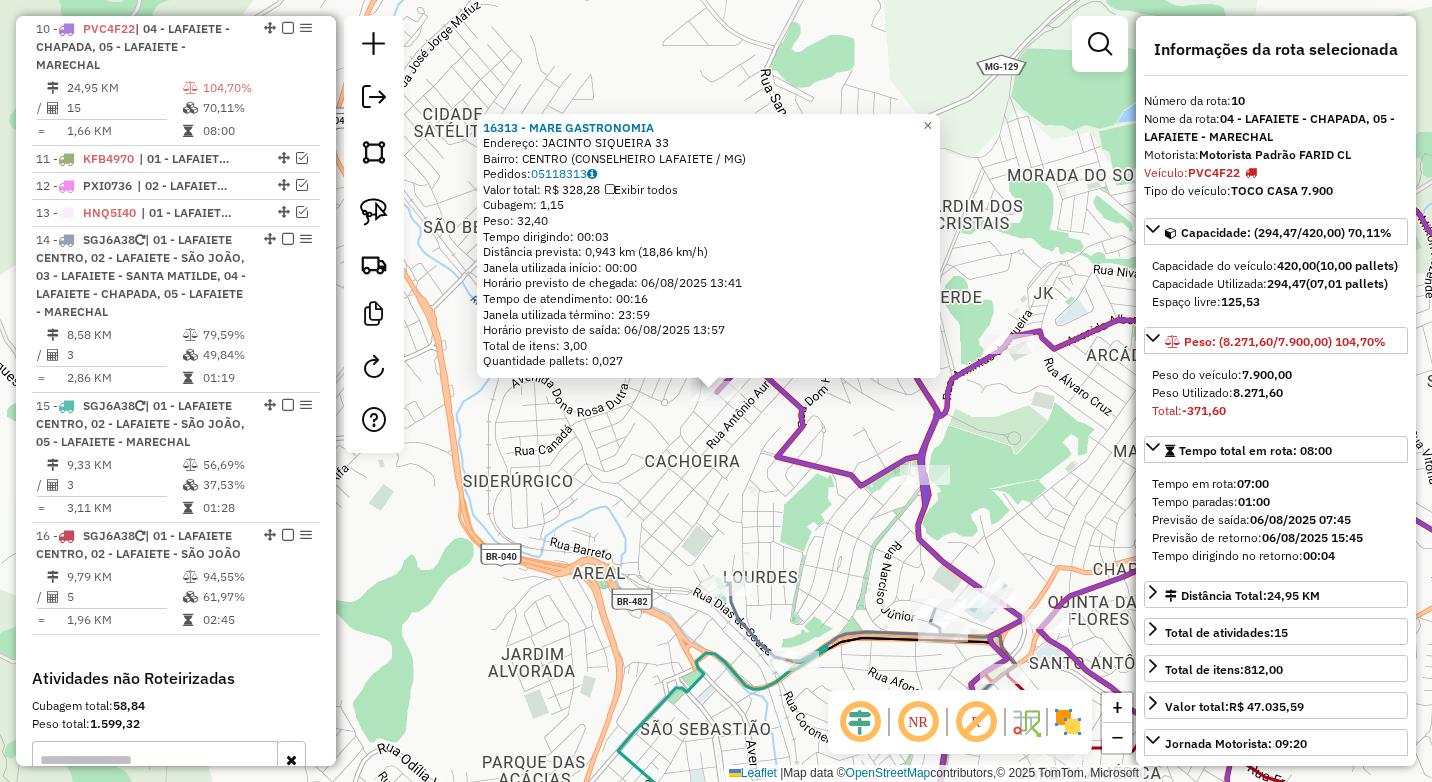 click on "16313 - MARE GASTRONOMIA  Endereço:  JACINTO SIQUEIRA 33   Bairro: CENTRO (CONSELHEIRO LAFAIETE / MG)   Pedidos:  05118313   Valor total: R$ 328,28   Exibir todos   Cubagem: 1,15  Peso: 32,40  Tempo dirigindo: 00:03   Distância prevista: 0,943 km (18,86 km/h)   Janela utilizada início: 00:00   Horário previsto de chegada: 06/08/2025 13:41   Tempo de atendimento: 00:16   Janela utilizada término: 23:59   Horário previsto de saída: 06/08/2025 13:57   Total de itens: 3,00   Quantidade pallets: 0,027  × Janela de atendimento Grade de atendimento Capacidade Transportadoras Veículos Cliente Pedidos  Rotas Selecione os dias de semana para filtrar as janelas de atendimento  Seg   Ter   Qua   Qui   Sex   Sáb   Dom  Informe o período da janela de atendimento: De: Até:  Filtrar exatamente a janela do cliente  Considerar janela de atendimento padrão  Selecione os dias de semana para filtrar as grades de atendimento  Seg   Ter   Qua   Qui   Sex   Sáb   Dom   Clientes fora do dia de atendimento selecionado +" 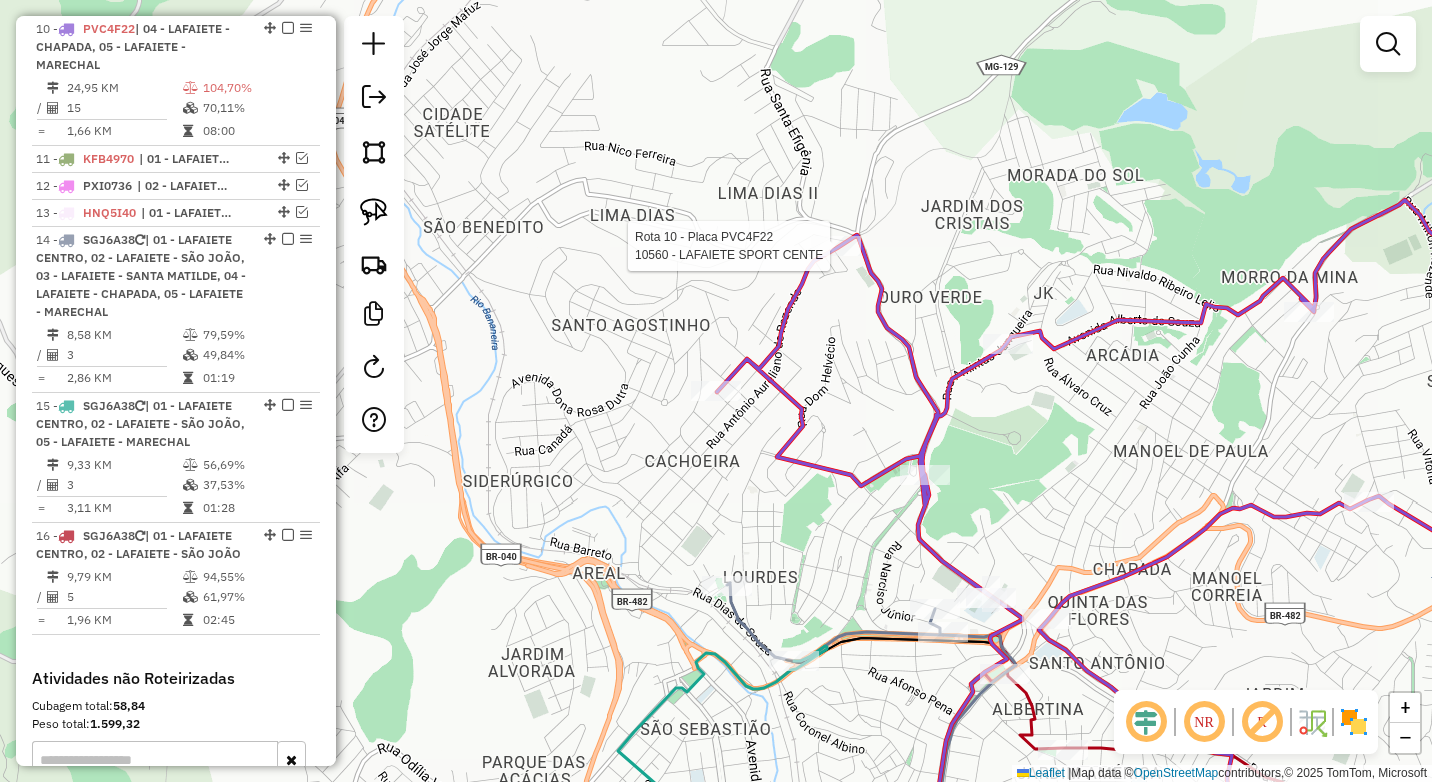 select on "*********" 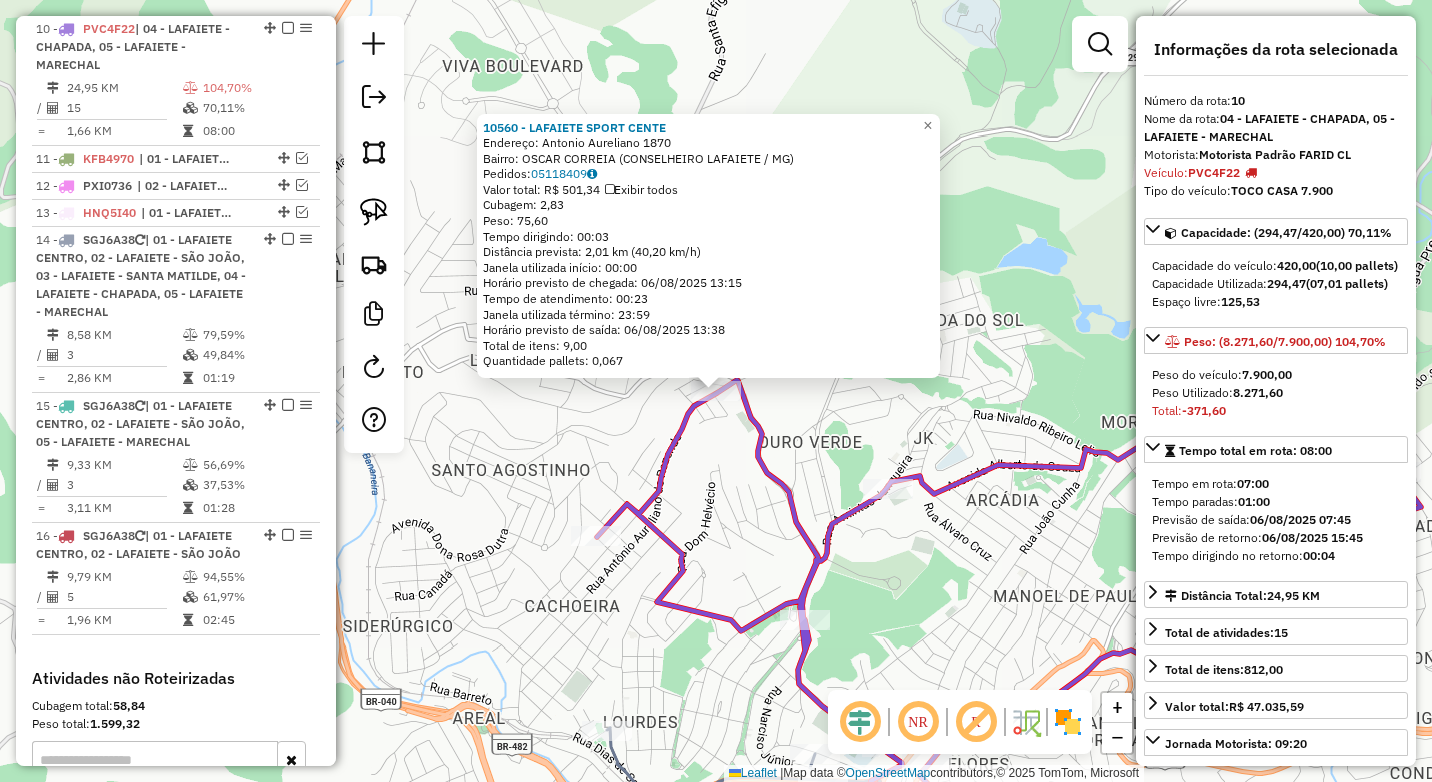 click on "10560 - LAFAIETE SPORT CENTE  Endereço:  Antonio Aureliano 1870   Bairro: OSCAR CORREIA (CONSELHEIRO LAFAIETE / MG)   Pedidos:  05118409   Valor total: R$ 501,34   Exibir todos   Cubagem: 2,83  Peso: 75,60  Tempo dirigindo: 00:03   Distância prevista: 2,01 km (40,20 km/h)   Janela utilizada início: 00:00   Horário previsto de chegada: 06/08/2025 13:15   Tempo de atendimento: 00:23   Janela utilizada término: 23:59   Horário previsto de saída: 06/08/2025 13:38   Total de itens: 9,00   Quantidade pallets: 0,067  × Janela de atendimento Grade de atendimento Capacidade Transportadoras Veículos Cliente Pedidos  Rotas Selecione os dias de semana para filtrar as janelas de atendimento  Seg   Ter   Qua   Qui   Sex   Sáb   Dom  Informe o período da janela de atendimento: De: Até:  Filtrar exatamente a janela do cliente  Considerar janela de atendimento padrão  Selecione os dias de semana para filtrar as grades de atendimento  Seg   Ter   Qua   Qui   Sex   Sáb   Dom   Peso mínimo:  ****  Peso máximo:  +" 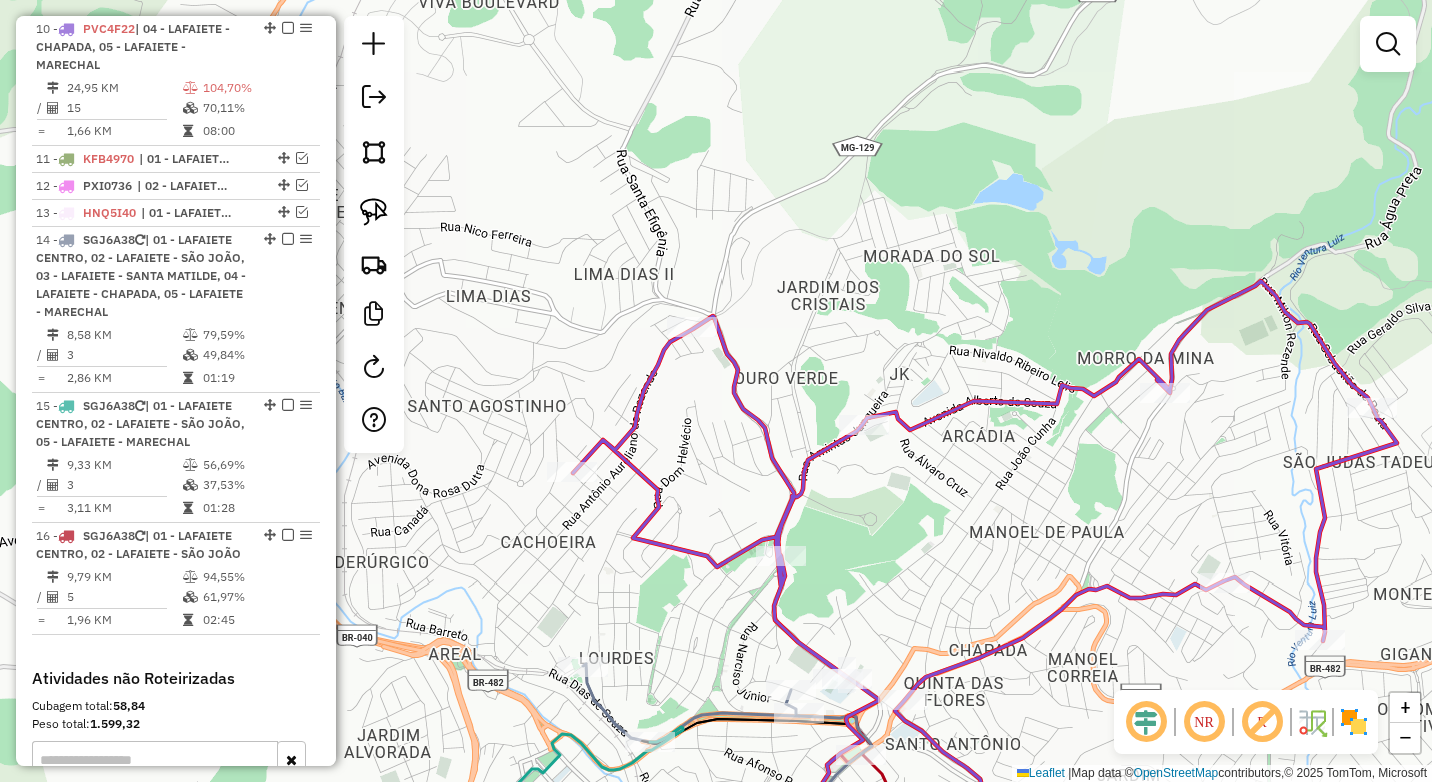 drag, startPoint x: 660, startPoint y: 644, endPoint x: 572, endPoint y: 396, distance: 263.15015 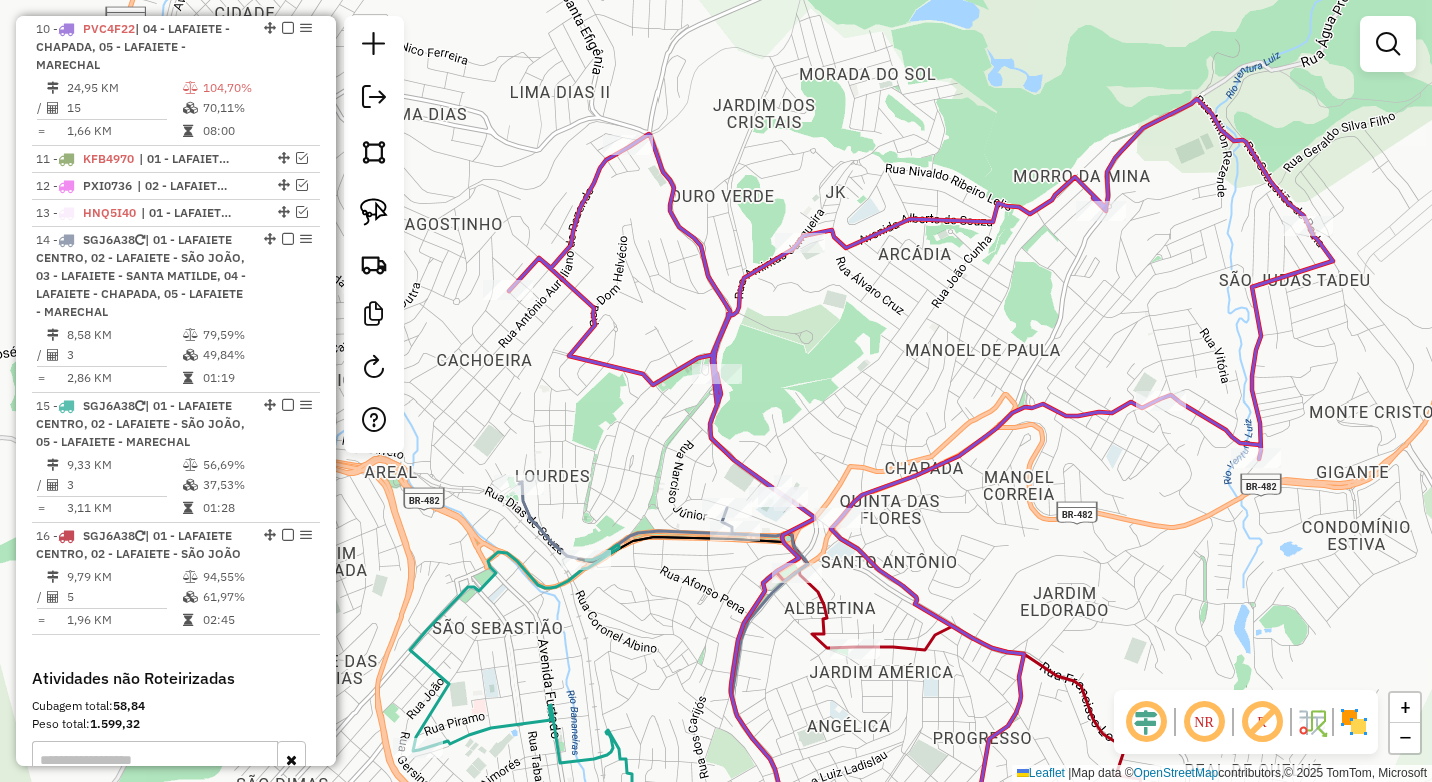 click 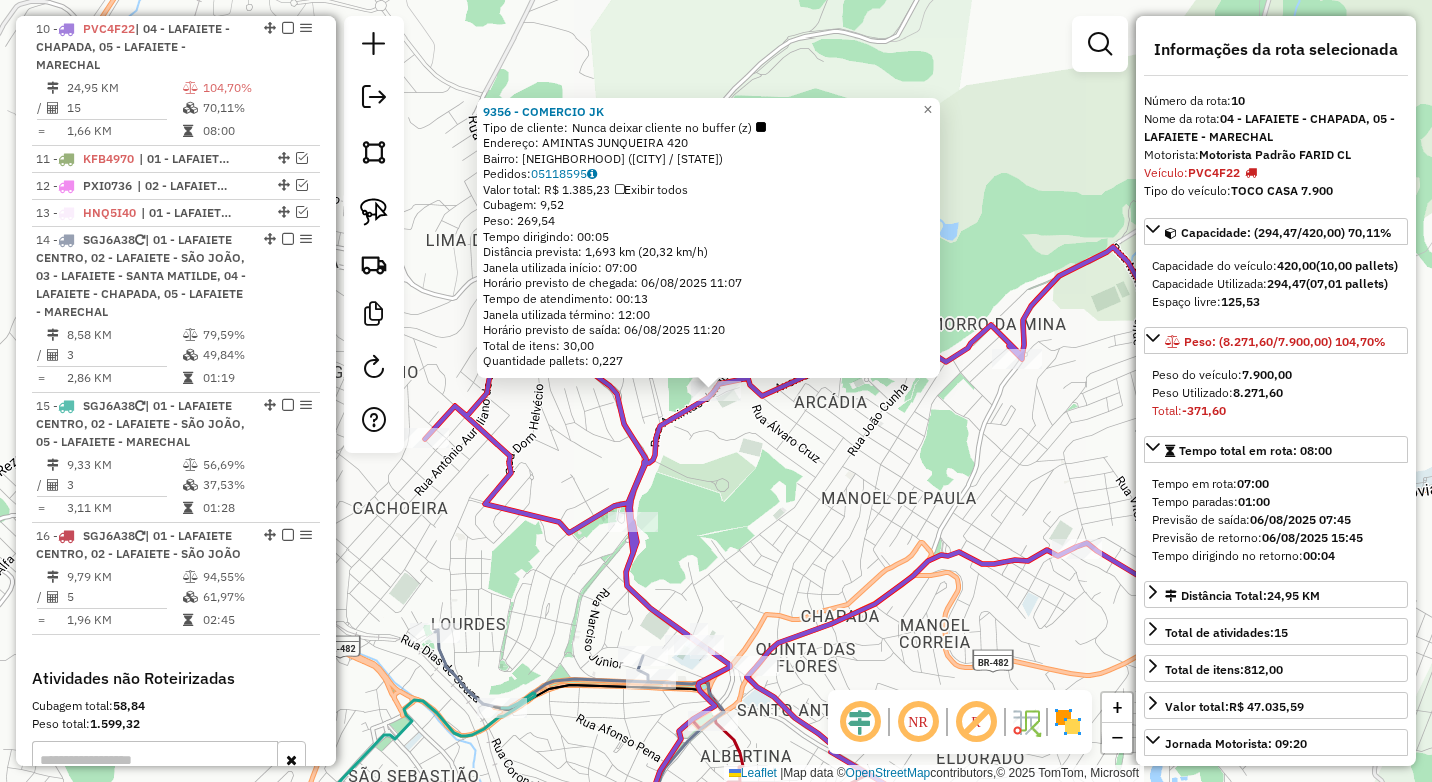 click on "9356 - COMERCIO JK  Tipo de cliente:   Nunca deixar cliente no buffer (z)   Endereço:  AMINTAS JUNQUEIRA 420   Bairro: JK (CONSELHEIRO LAFAIETE / MG)   Pedidos:  05118595   Valor total: R$ 1.385,23   Exibir todos   Cubagem: 9,52  Peso: 269,54  Tempo dirigindo: 00:05   Distância prevista: 1,693 km (20,32 km/h)   Janela utilizada início: 07:00   Horário previsto de chegada: 06/08/2025 11:07   Tempo de atendimento: 00:13   Janela utilizada término: 12:00   Horário previsto de saída: 06/08/2025 11:20   Total de itens: 30,00   Quantidade pallets: 0,227  × Janela de atendimento Grade de atendimento Capacidade Transportadoras Veículos Cliente Pedidos  Rotas Selecione os dias de semana para filtrar as janelas de atendimento  Seg   Ter   Qua   Qui   Sex   Sáb   Dom  Informe o período da janela de atendimento: De: Até:  Filtrar exatamente a janela do cliente  Considerar janela de atendimento padrão  Selecione os dias de semana para filtrar as grades de atendimento  Seg   Ter   Qua   Qui   Sex   Sáb   Dom" 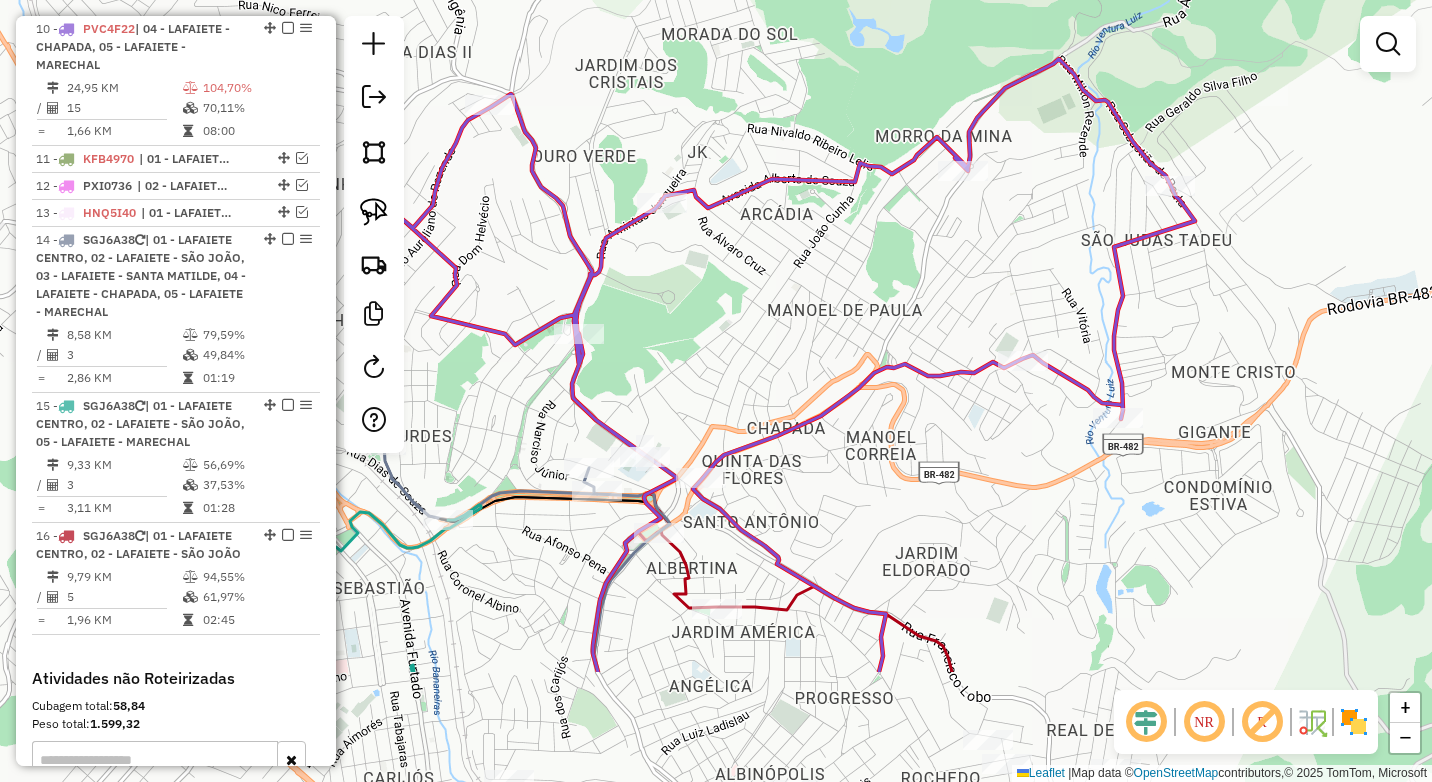 drag, startPoint x: 793, startPoint y: 531, endPoint x: 702, endPoint y: 345, distance: 207.06763 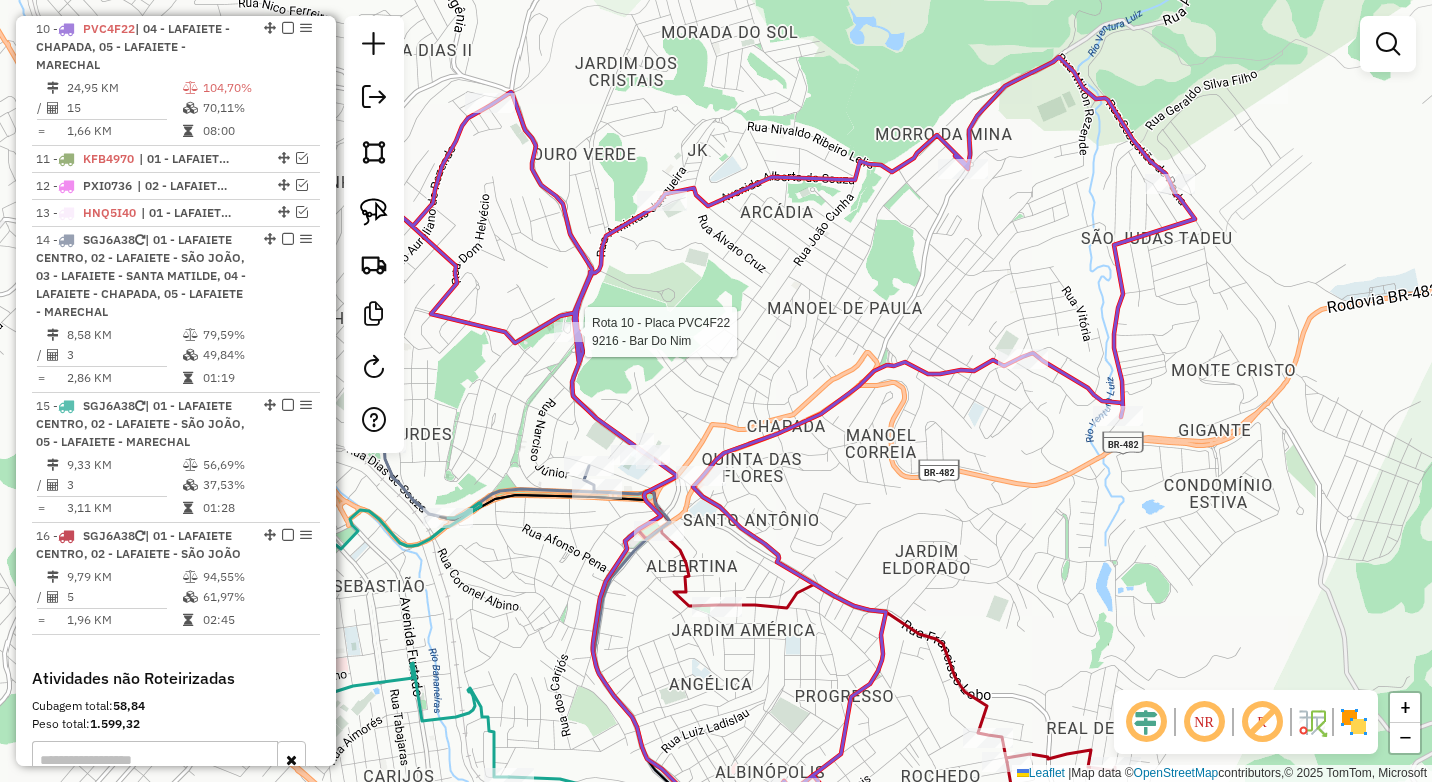 select on "*********" 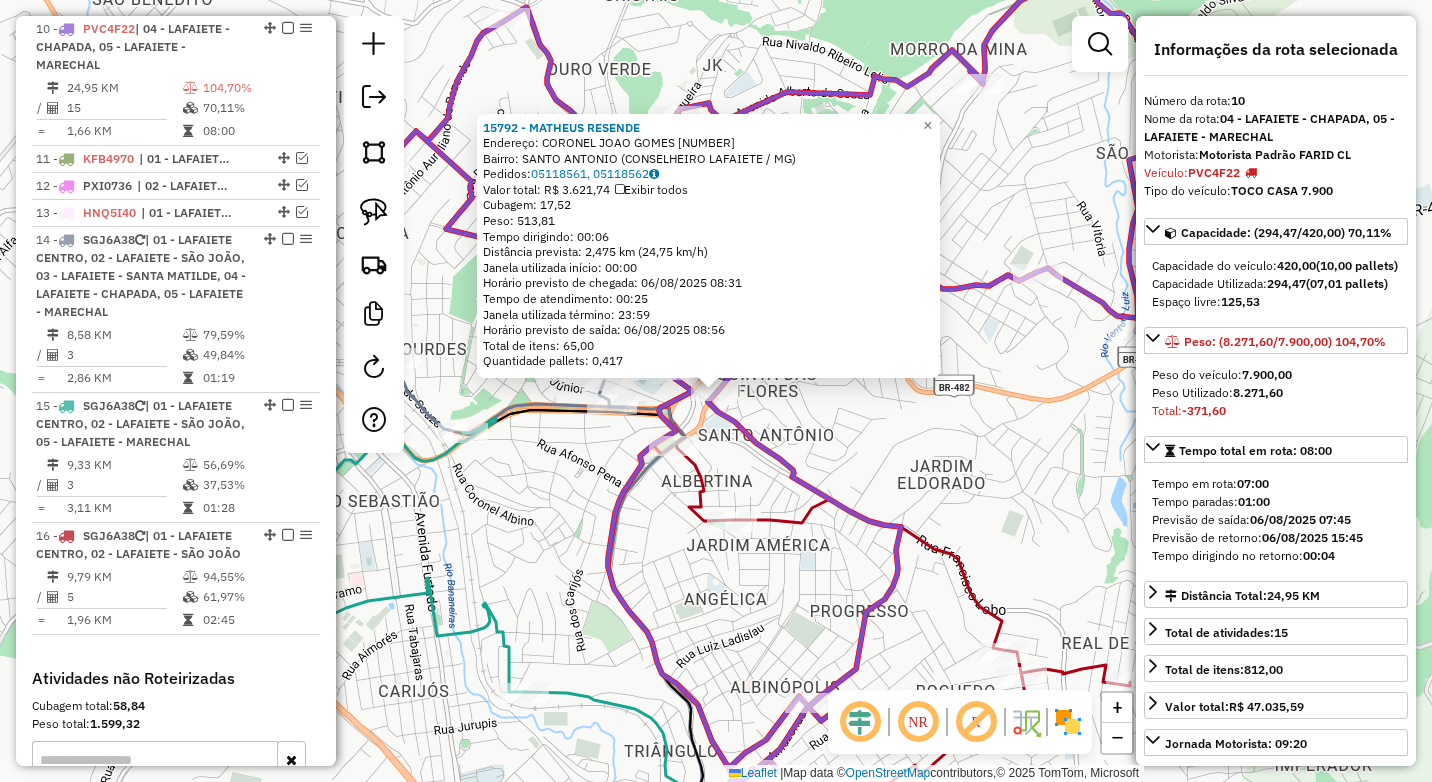 click 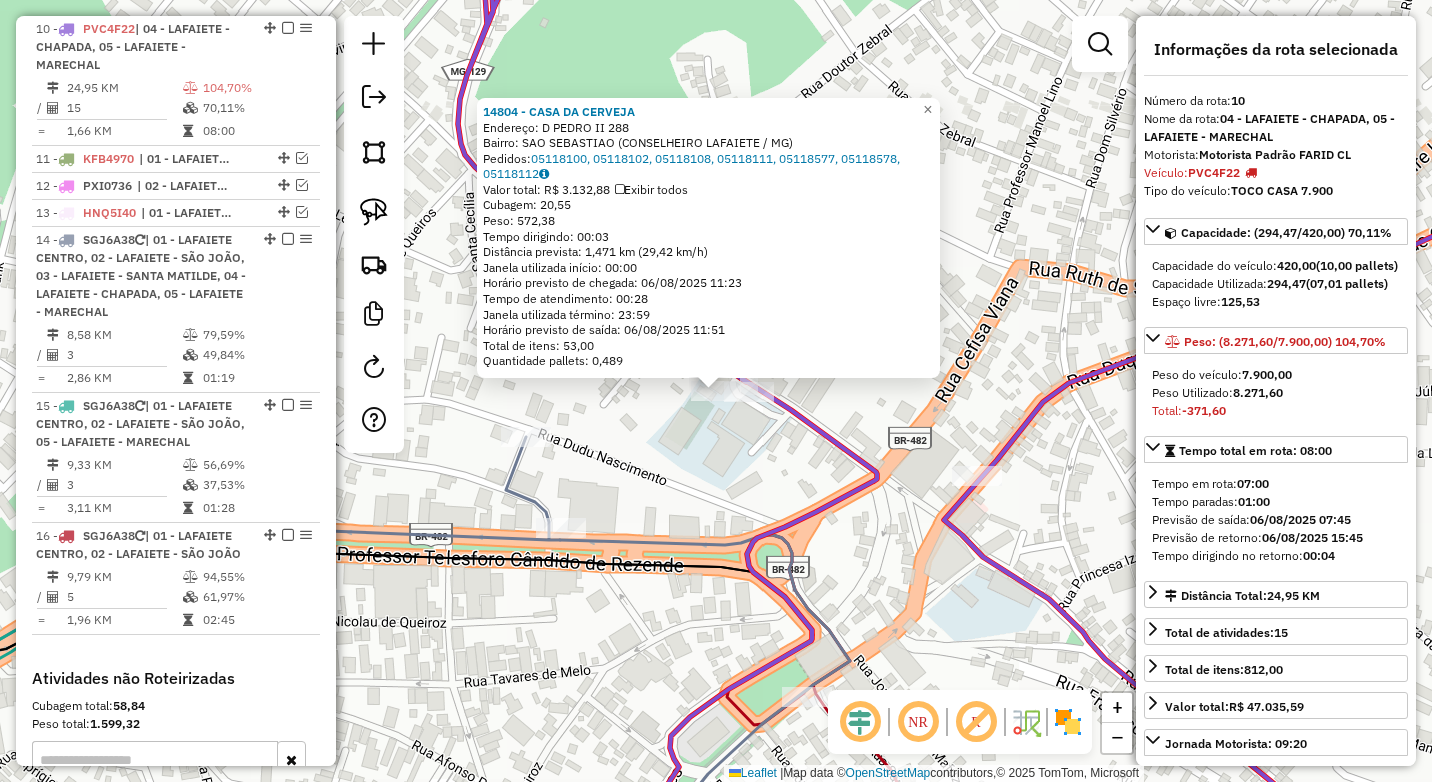 click on "14804 - CASA DA CERVEJA  Endereço:  D PEDRO II 288   Bairro: SAO SEBASTIAO (CONSELHEIRO LAFAIETE / MG)   Pedidos:  05118100, 05118102, 05118108, 05118111, 05118577, 05118578, 05118112   Valor total: R$ 3.132,88   Exibir todos   Cubagem: 20,55  Peso: 572,38  Tempo dirigindo: 00:03   Distância prevista: 1,471 km (29,42 km/h)   Janela utilizada início: 00:00   Horário previsto de chegada: 06/08/2025 11:23   Tempo de atendimento: 00:28   Janela utilizada término: 23:59   Horário previsto de saída: 06/08/2025 11:51   Total de itens: 53,00   Quantidade pallets: 0,489  × Janela de atendimento Grade de atendimento Capacidade Transportadoras Veículos Cliente Pedidos  Rotas Selecione os dias de semana para filtrar as janelas de atendimento  Seg   Ter   Qua   Qui   Sex   Sáb   Dom  Informe o período da janela de atendimento: De: Até:  Filtrar exatamente a janela do cliente  Considerar janela de atendimento padrão  Selecione os dias de semana para filtrar as grades de atendimento  Seg   Ter   Qua   Qui  ****" 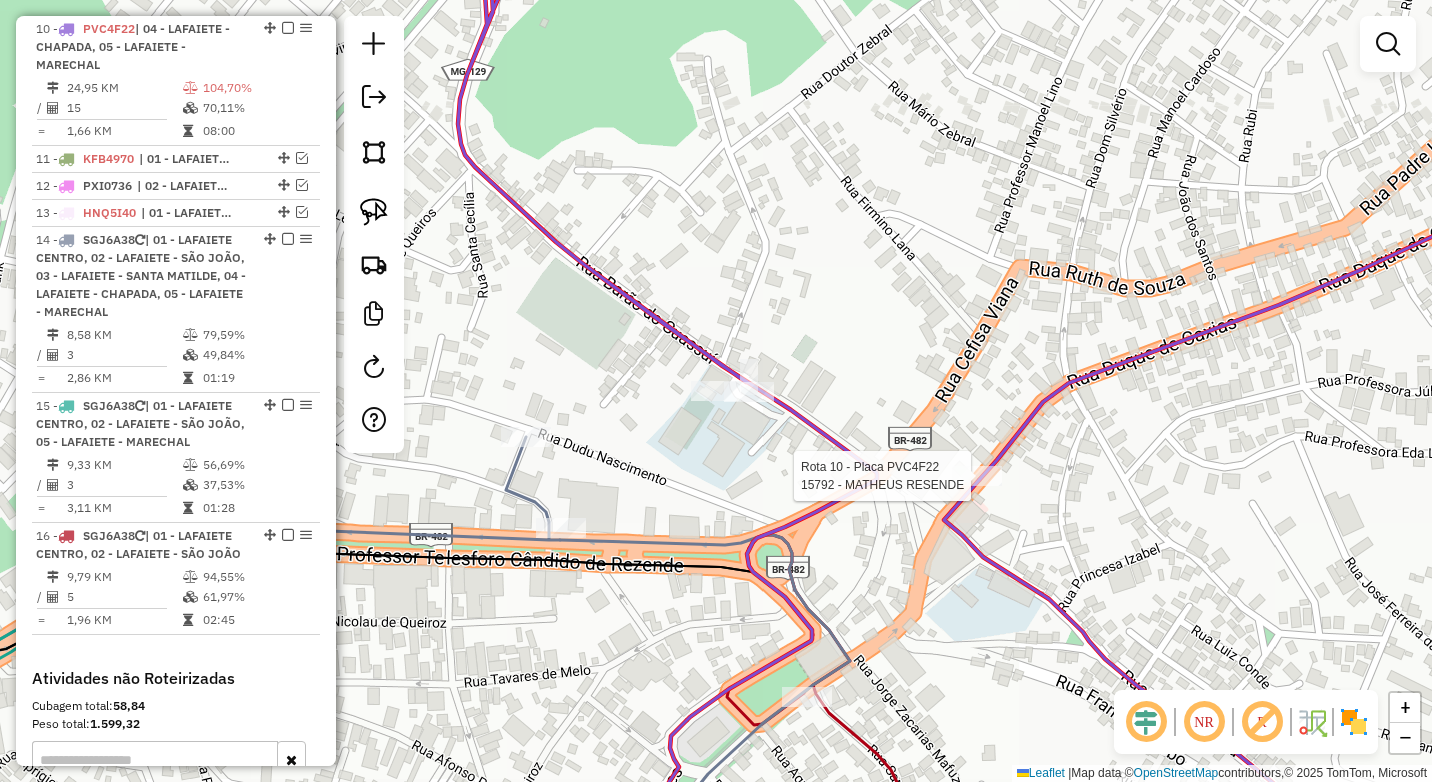 select on "*********" 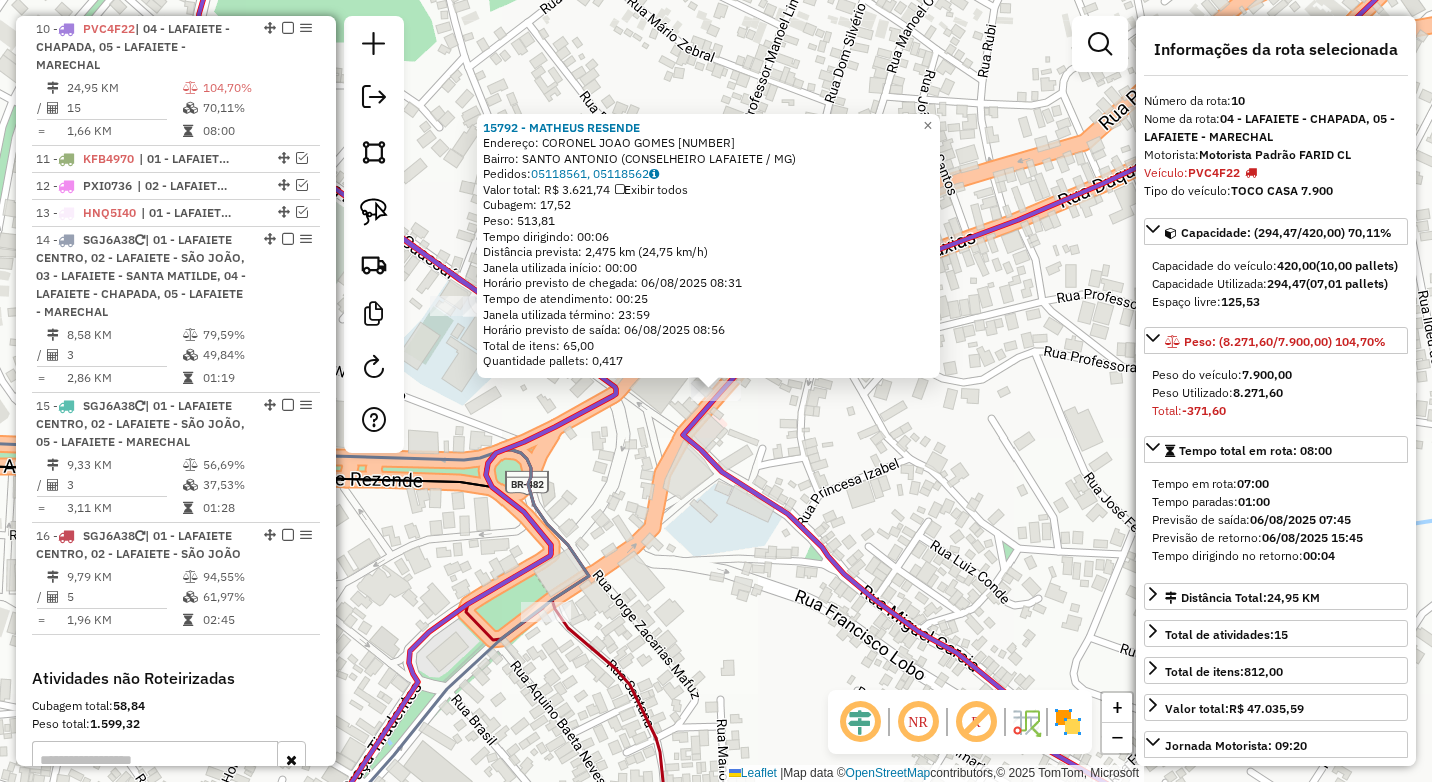 drag, startPoint x: 848, startPoint y: 610, endPoint x: 705, endPoint y: 556, distance: 152.85614 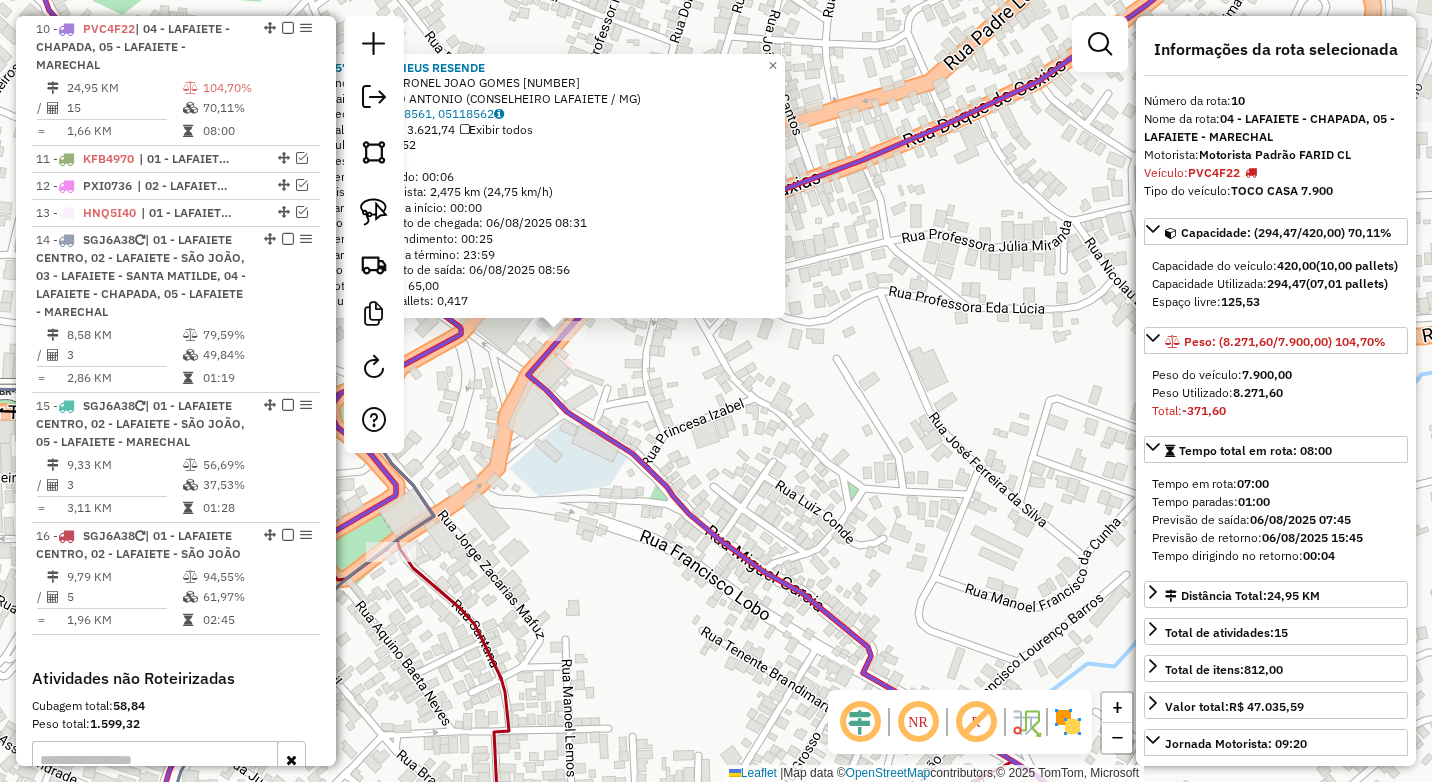 click on "15792 - MATHEUS RESENDE  Endereço:  CORONEL JOAO GOMES 57   Bairro: SANTO ANTONIO (CONSELHEIRO LAFAIETE / MG)   Pedidos:  05118561, 05118562   Valor total: R$ 3.621,74   Exibir todos   Cubagem: 17,52  Peso: 513,81  Tempo dirigindo: 00:06   Distância prevista: 2,475 km (24,75 km/h)   Janela utilizada início: 00:00   Horário previsto de chegada: 06/08/2025 08:31   Tempo de atendimento: 00:25   Janela utilizada término: 23:59   Horário previsto de saída: 06/08/2025 08:56   Total de itens: 65,00   Quantidade pallets: 0,417  × Janela de atendimento Grade de atendimento Capacidade Transportadoras Veículos Cliente Pedidos  Rotas Selecione os dias de semana para filtrar as janelas de atendimento  Seg   Ter   Qua   Qui   Sex   Sáb   Dom  Informe o período da janela de atendimento: De: Até:  Filtrar exatamente a janela do cliente  Considerar janela de atendimento padrão  Selecione os dias de semana para filtrar as grades de atendimento  Seg   Ter   Qua   Qui   Sex   Sáb   Dom   Peso mínimo:  **** **** +" 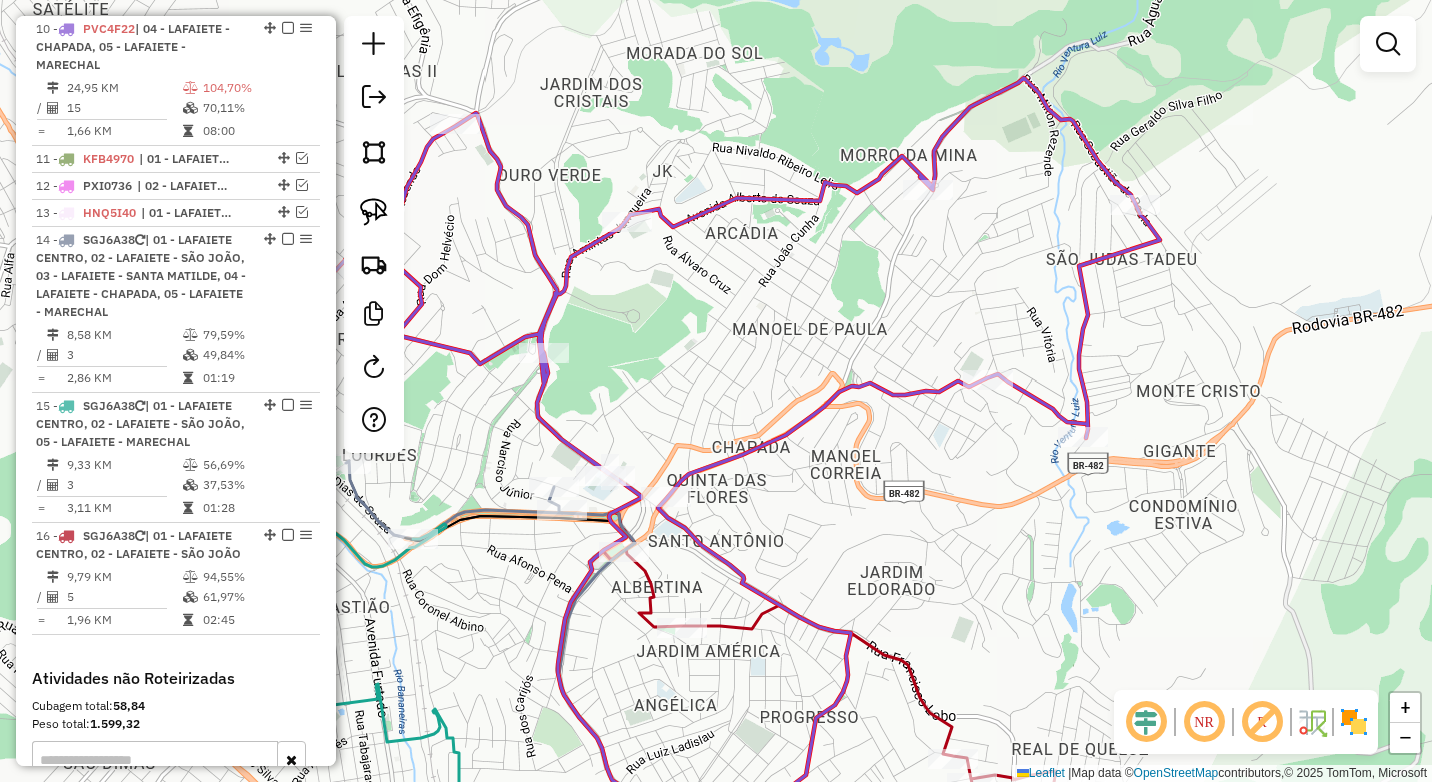 click on "Janela de atendimento Grade de atendimento Capacidade Transportadoras Veículos Cliente Pedidos  Rotas Selecione os dias de semana para filtrar as janelas de atendimento  Seg   Ter   Qua   Qui   Sex   Sáb   Dom  Informe o período da janela de atendimento: De: Até:  Filtrar exatamente a janela do cliente  Considerar janela de atendimento padrão  Selecione os dias de semana para filtrar as grades de atendimento  Seg   Ter   Qua   Qui   Sex   Sáb   Dom   Considerar clientes sem dia de atendimento cadastrado  Clientes fora do dia de atendimento selecionado Filtrar as atividades entre os valores definidos abaixo:  Peso mínimo:  ****  Peso máximo:  ****  Cubagem mínima:   Cubagem máxima:   De:   Até:  Filtrar as atividades entre o tempo de atendimento definido abaixo:  De:   Até:   Considerar capacidade total dos clientes não roteirizados Transportadora: Selecione um ou mais itens Tipo de veículo: Selecione um ou mais itens Veículo: Selecione um ou mais itens Motorista: Selecione um ou mais itens De:" 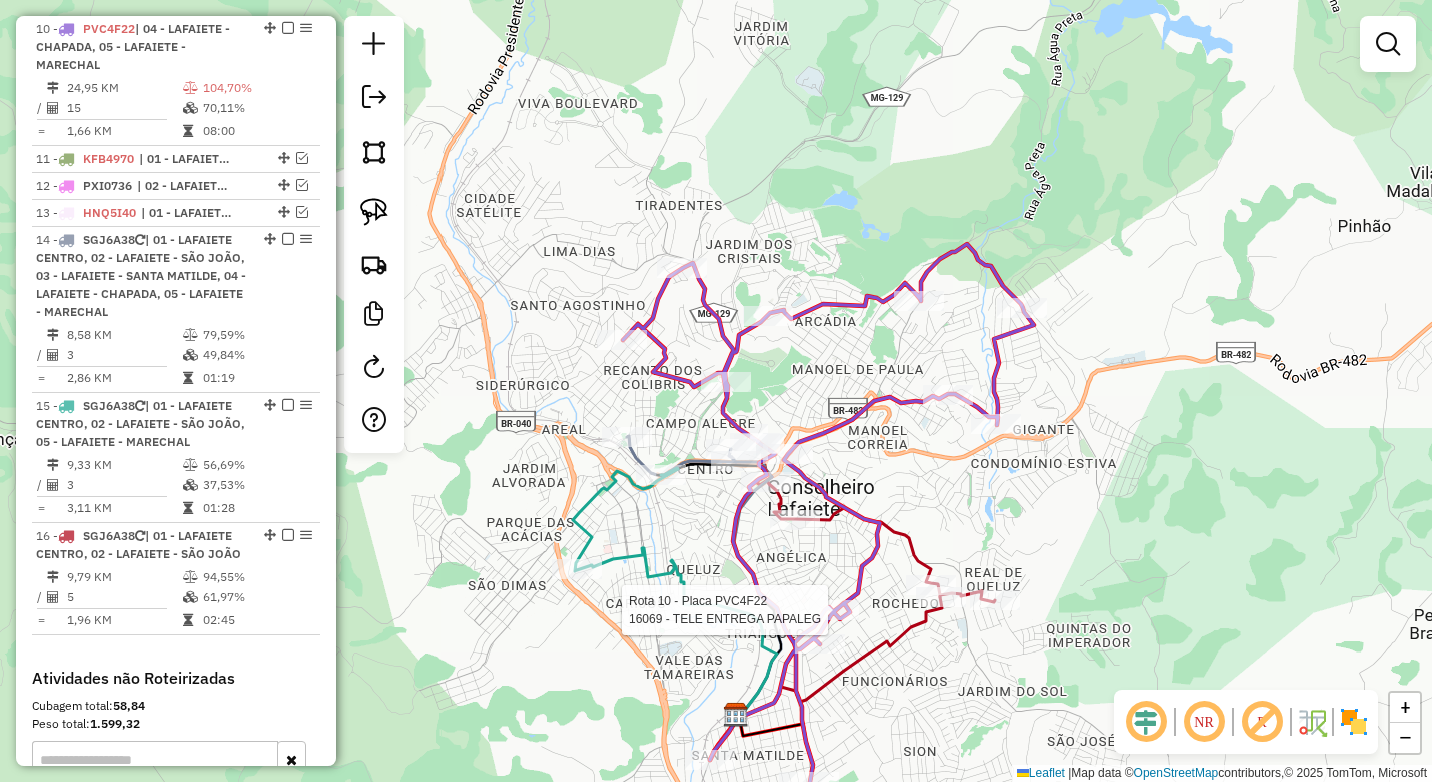 select on "*********" 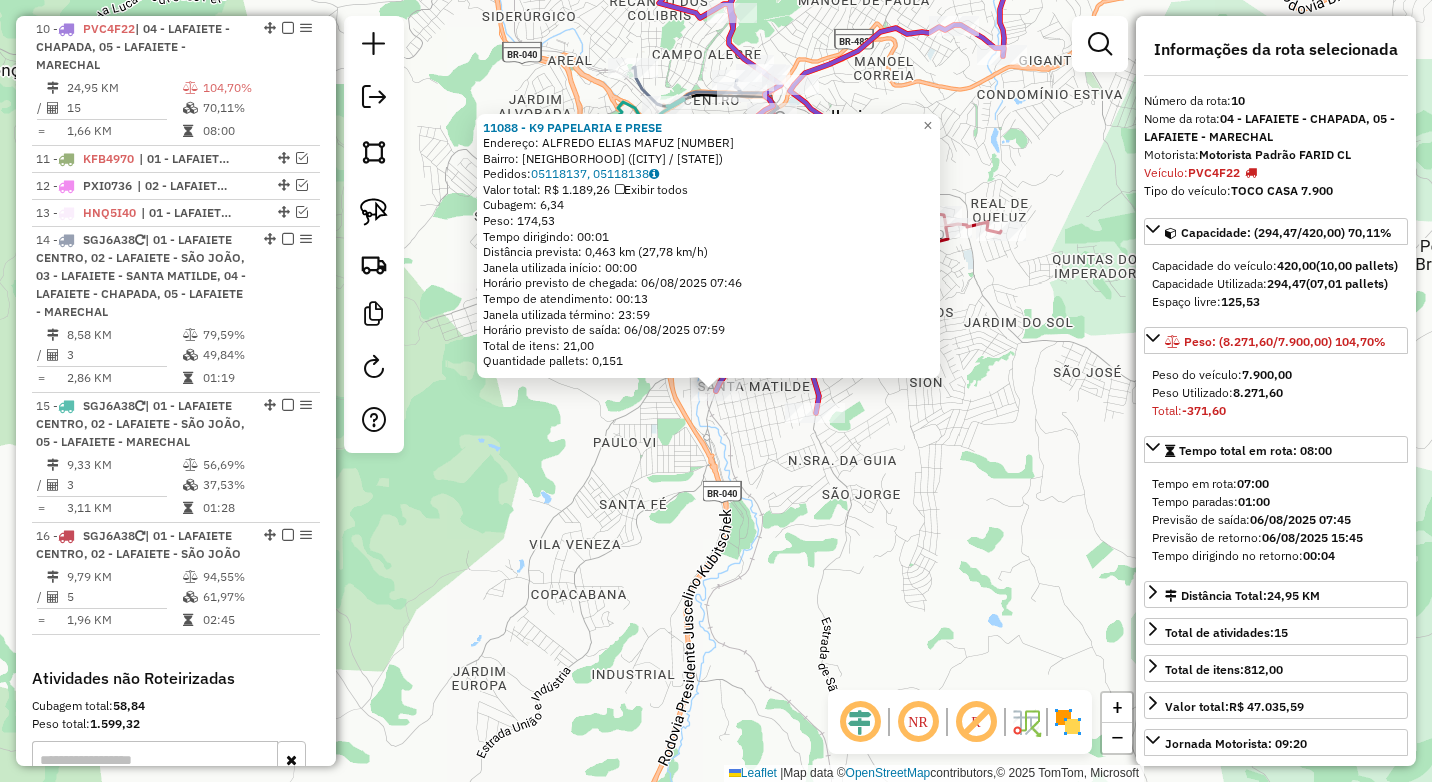click on "11088 - K9 PAPELARIA E PRESE  Endereço:  ALFREDO ELIAS MAFUZ 1305   Bairro: SANTA MATILDE (CONSELHEIRO LAFAIETE / MG)   Pedidos:  05118137, 05118138   Valor total: R$ 1.189,26   Exibir todos   Cubagem: 6,34  Peso: 174,53  Tempo dirigindo: 00:01   Distância prevista: 0,463 km (27,78 km/h)   Janela utilizada início: 00:00   Horário previsto de chegada: 06/08/2025 07:46   Tempo de atendimento: 00:13   Janela utilizada término: 23:59   Horário previsto de saída: 06/08/2025 07:59   Total de itens: 21,00   Quantidade pallets: 0,151  × Janela de atendimento Grade de atendimento Capacidade Transportadoras Veículos Cliente Pedidos  Rotas Selecione os dias de semana para filtrar as janelas de atendimento  Seg   Ter   Qua   Qui   Sex   Sáb   Dom  Informe o período da janela de atendimento: De: Até:  Filtrar exatamente a janela do cliente  Considerar janela de atendimento padrão  Selecione os dias de semana para filtrar as grades de atendimento  Seg   Ter   Qua   Qui   Sex   Sáb   Dom   Peso mínimo:  ****" 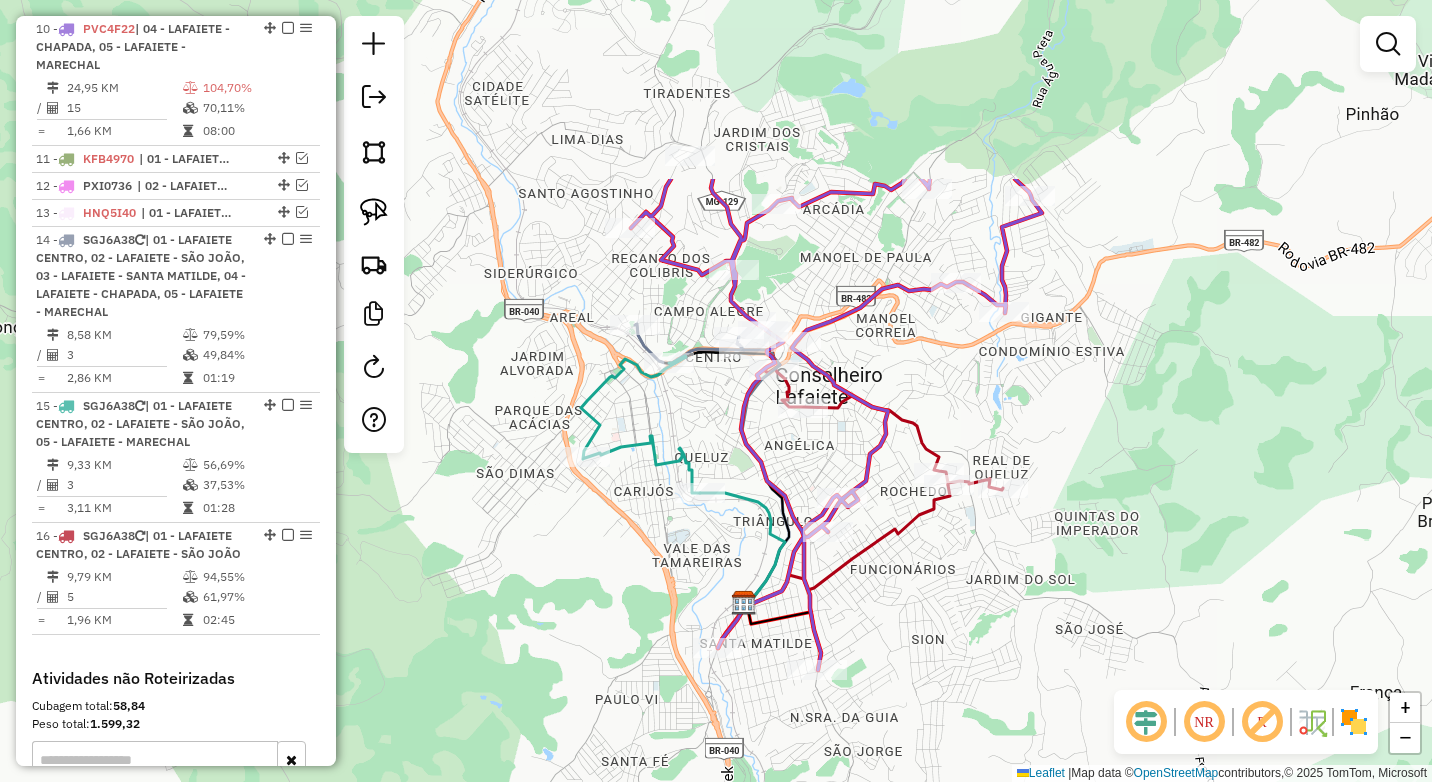 drag, startPoint x: 607, startPoint y: 374, endPoint x: 609, endPoint y: 622, distance: 248.00807 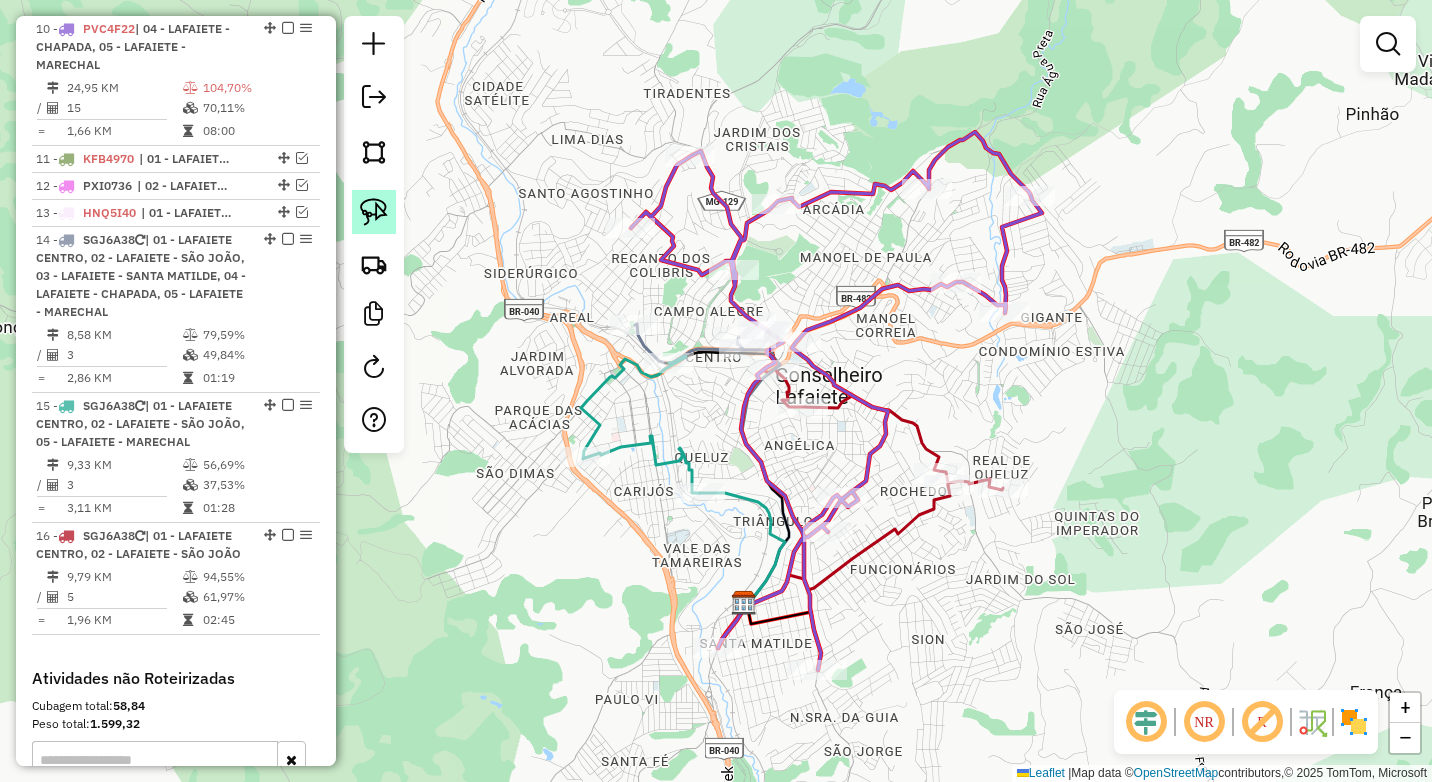 click 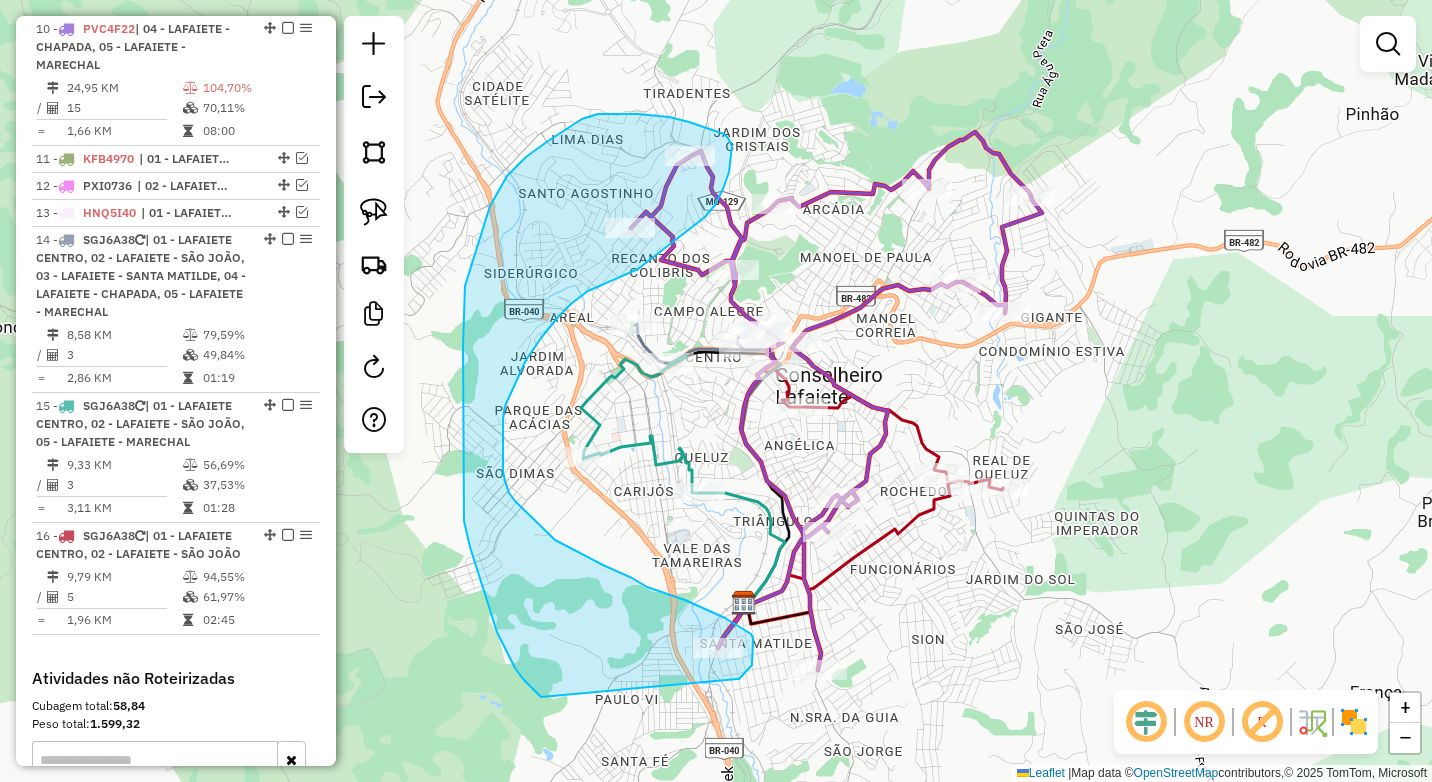 drag, startPoint x: 739, startPoint y: 679, endPoint x: 541, endPoint y: 697, distance: 198.8165 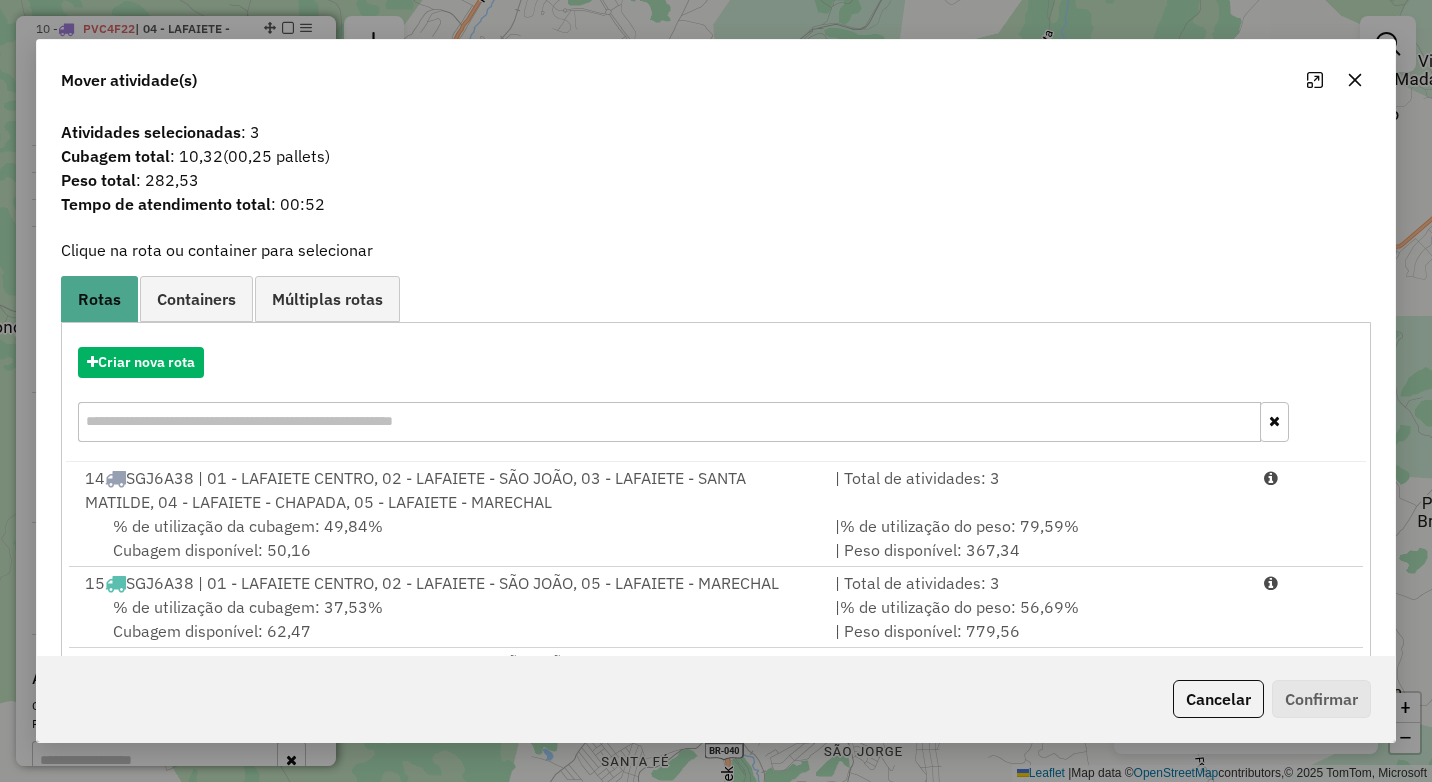 click 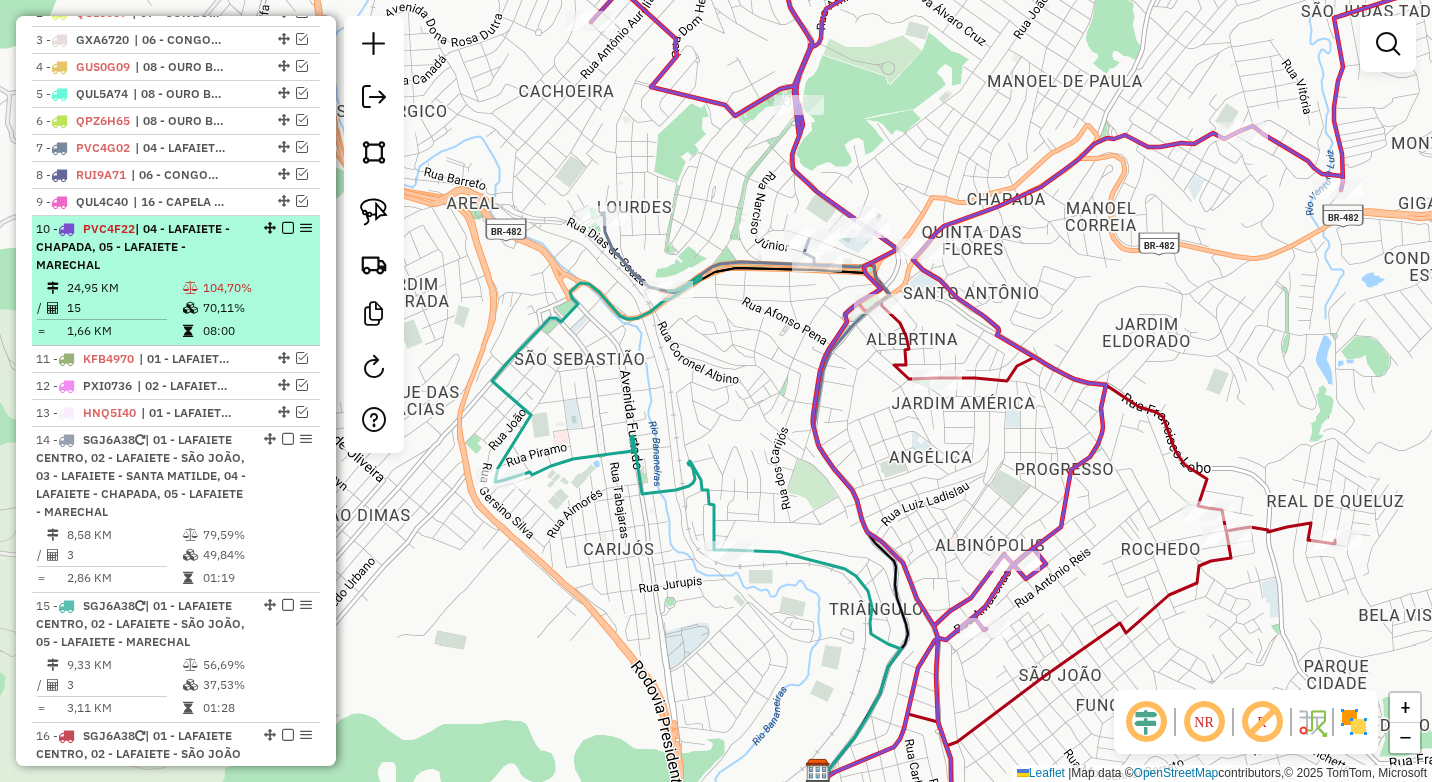 scroll, scrollTop: 717, scrollLeft: 0, axis: vertical 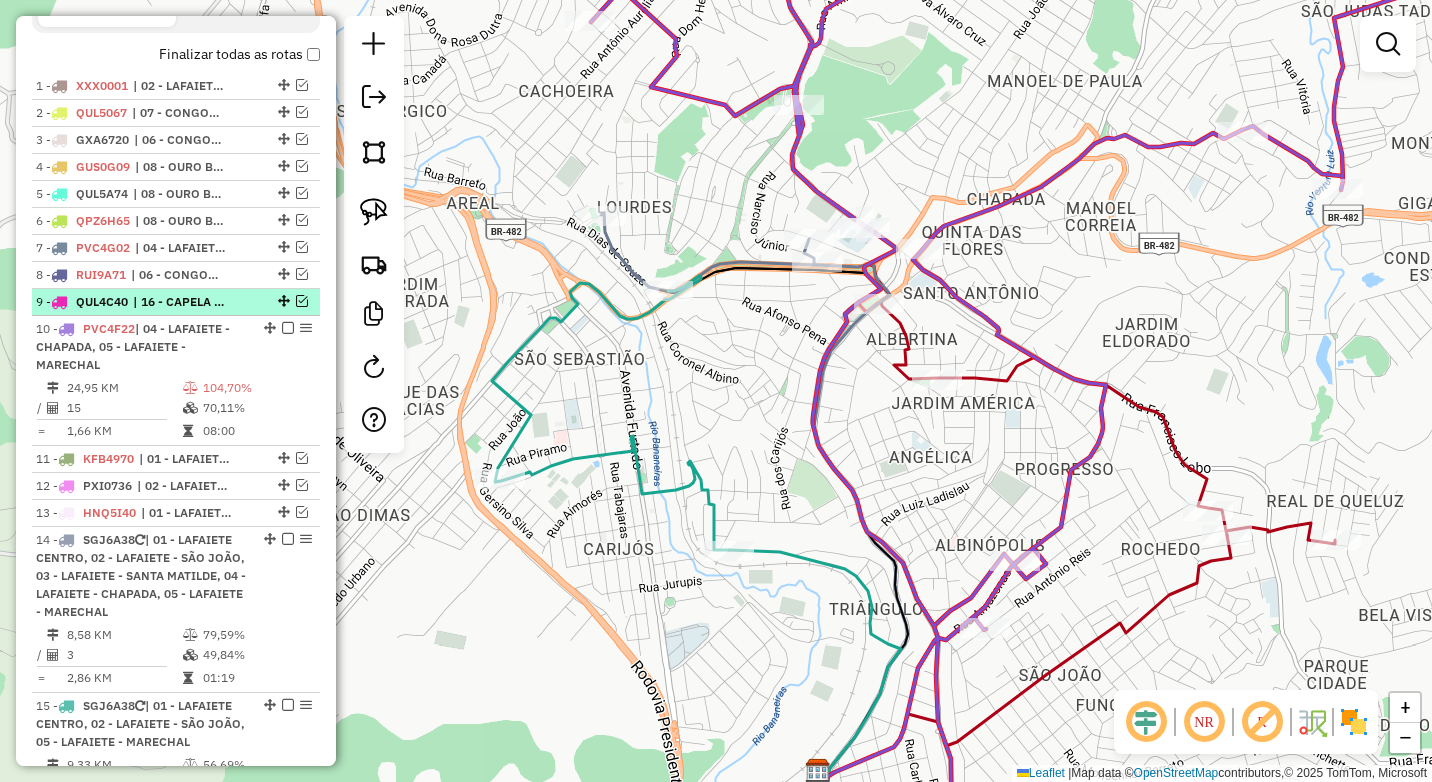 click at bounding box center [302, 301] 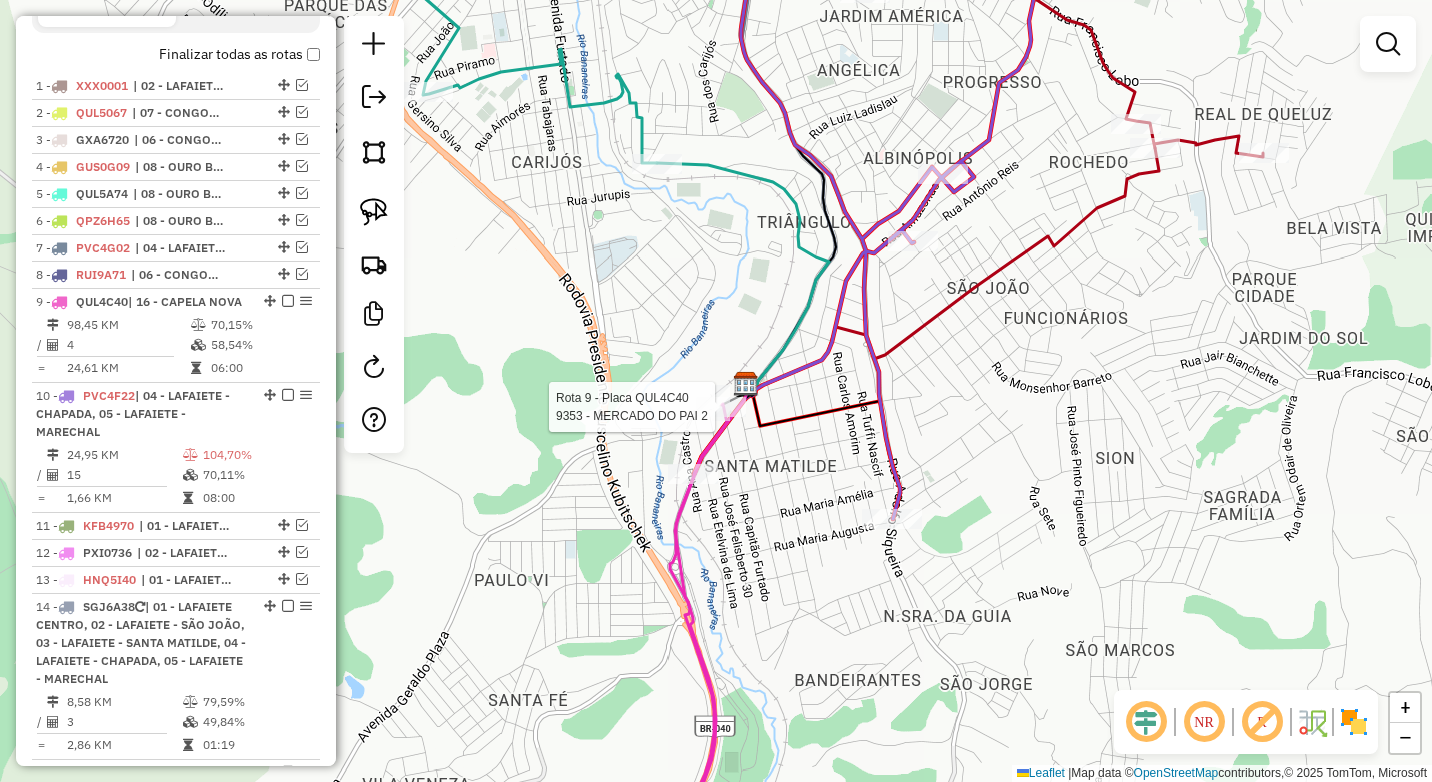 select on "*********" 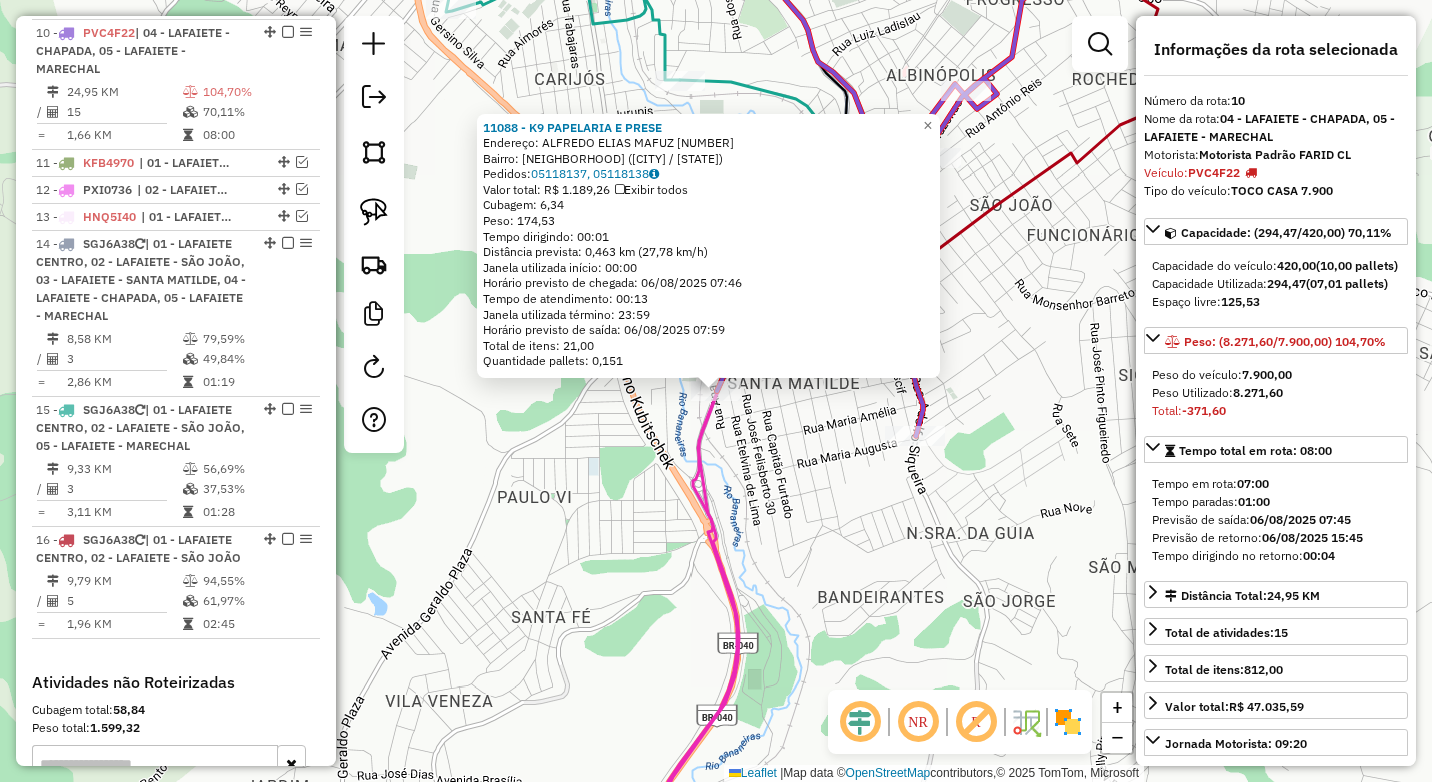 scroll, scrollTop: 1102, scrollLeft: 0, axis: vertical 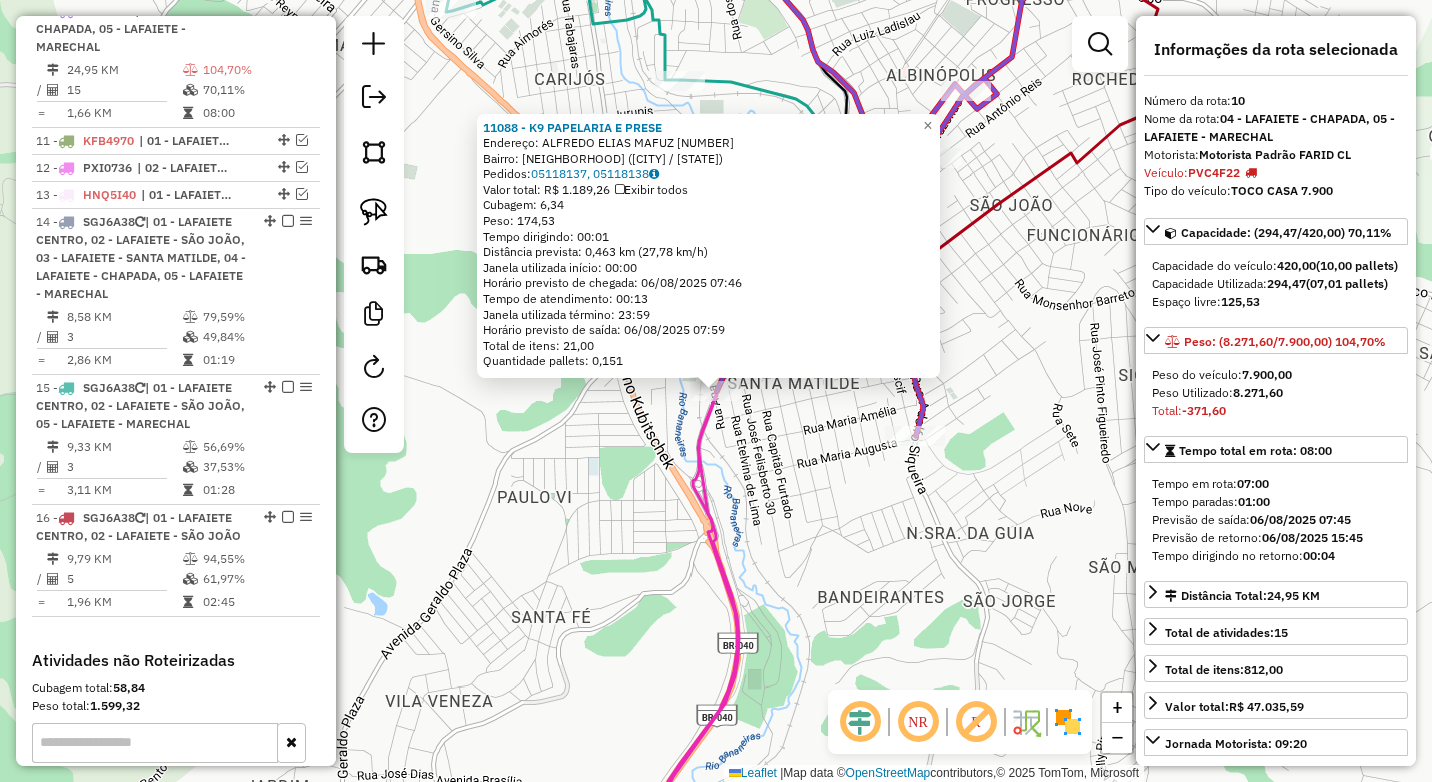 click on "11088 - K9 PAPELARIA E PRESE  Endereço:  ALFREDO ELIAS MAFUZ 1305   Bairro: SANTA MATILDE (CONSELHEIRO LAFAIETE / MG)   Pedidos:  05118137, 05118138   Valor total: R$ 1.189,26   Exibir todos   Cubagem: 6,34  Peso: 174,53  Tempo dirigindo: 00:01   Distância prevista: 0,463 km (27,78 km/h)   Janela utilizada início: 00:00   Horário previsto de chegada: 06/08/2025 07:46   Tempo de atendimento: 00:13   Janela utilizada término: 23:59   Horário previsto de saída: 06/08/2025 07:59   Total de itens: 21,00   Quantidade pallets: 0,151  × Janela de atendimento Grade de atendimento Capacidade Transportadoras Veículos Cliente Pedidos  Rotas Selecione os dias de semana para filtrar as janelas de atendimento  Seg   Ter   Qua   Qui   Sex   Sáb   Dom  Informe o período da janela de atendimento: De: Até:  Filtrar exatamente a janela do cliente  Considerar janela de atendimento padrão  Selecione os dias de semana para filtrar as grades de atendimento  Seg   Ter   Qua   Qui   Sex   Sáb   Dom   Peso mínimo:  ****" 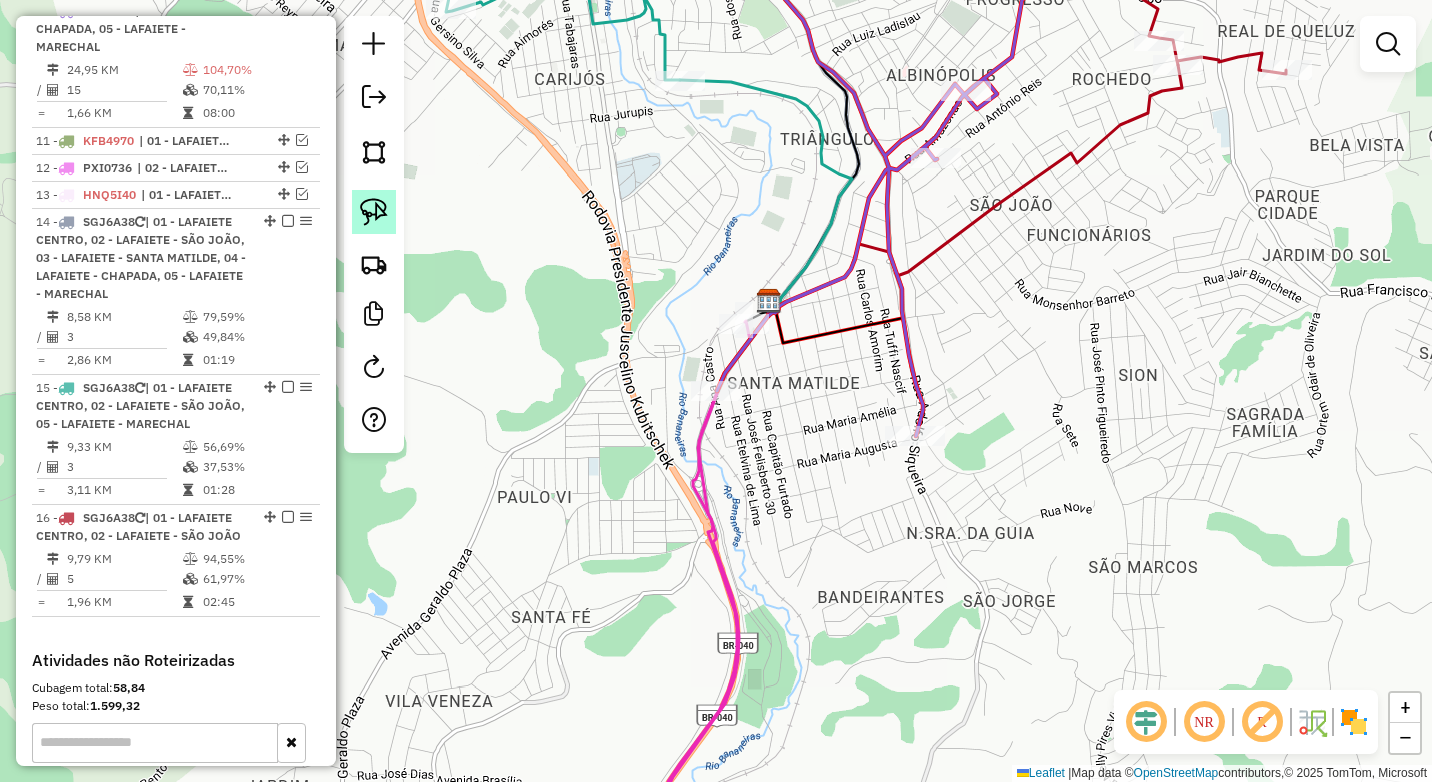 click 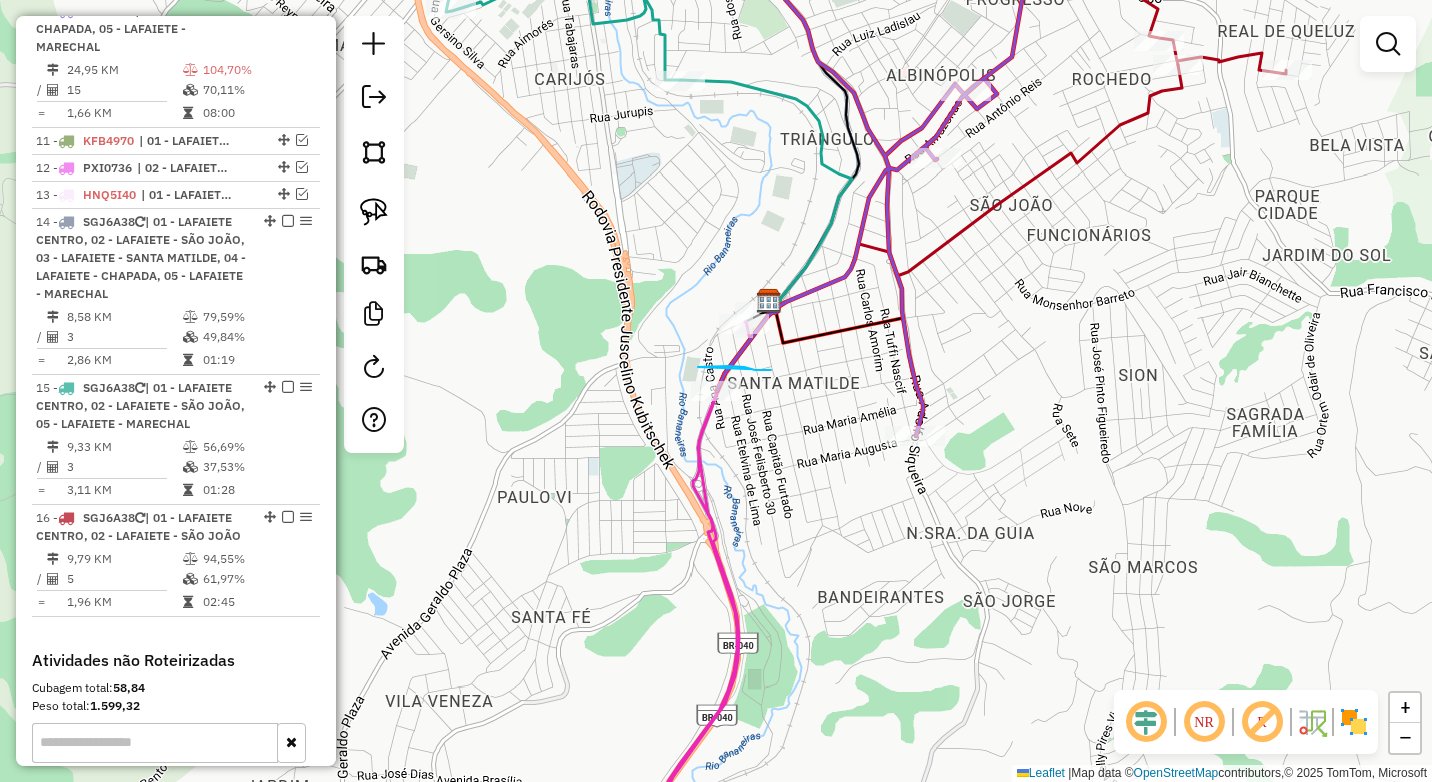drag, startPoint x: 769, startPoint y: 370, endPoint x: 750, endPoint y: 429, distance: 61.983868 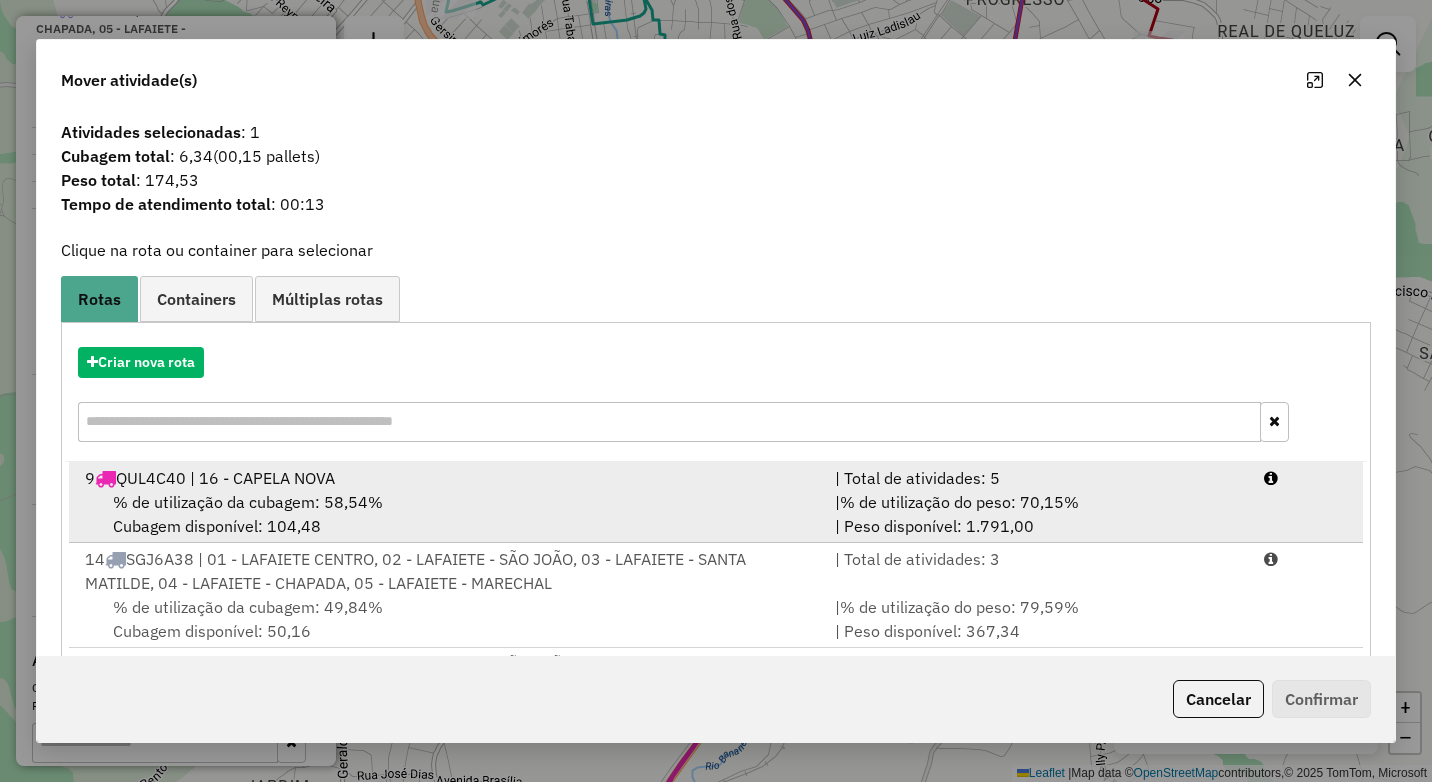 click on "% de utilização da cubagem: 58,54%  Cubagem disponível: 104,48" at bounding box center (448, 514) 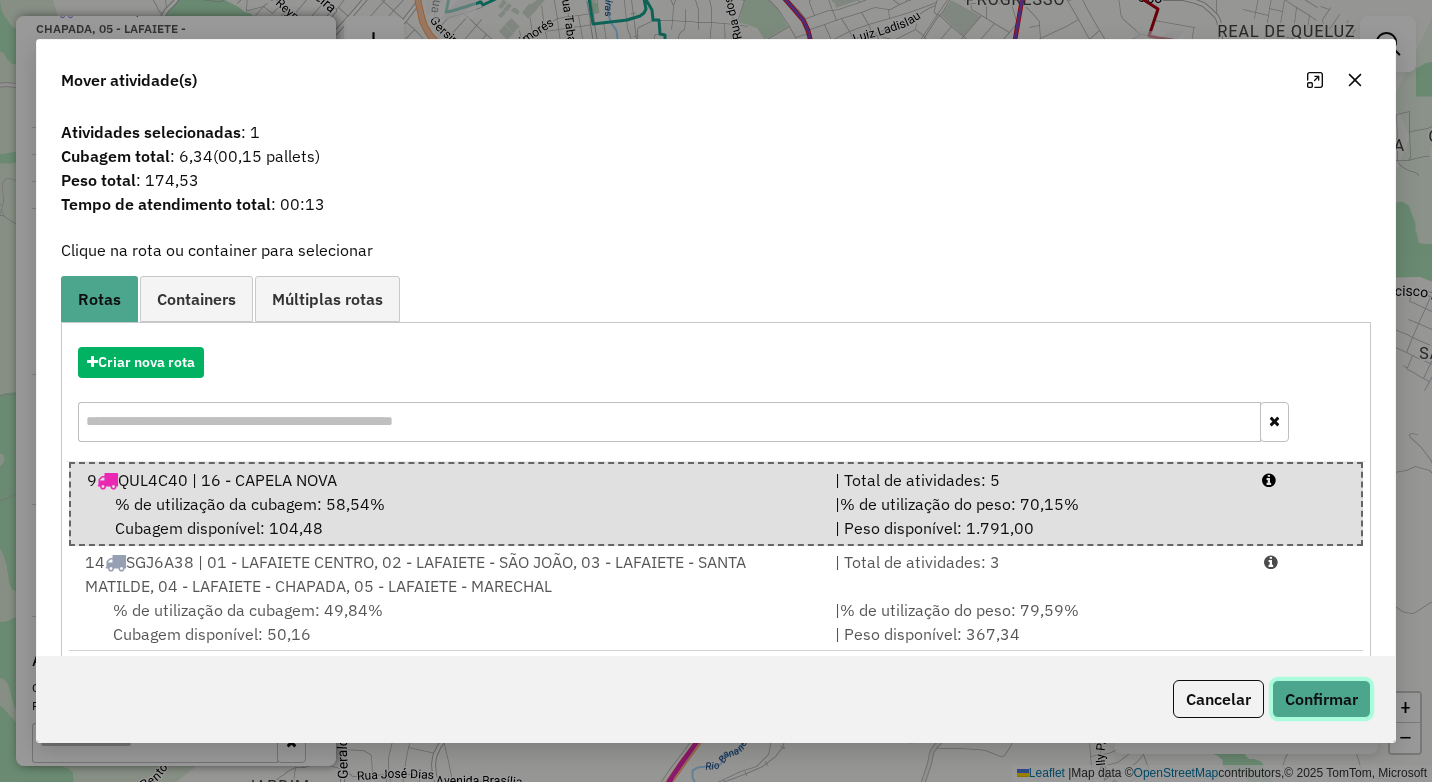 click on "Confirmar" 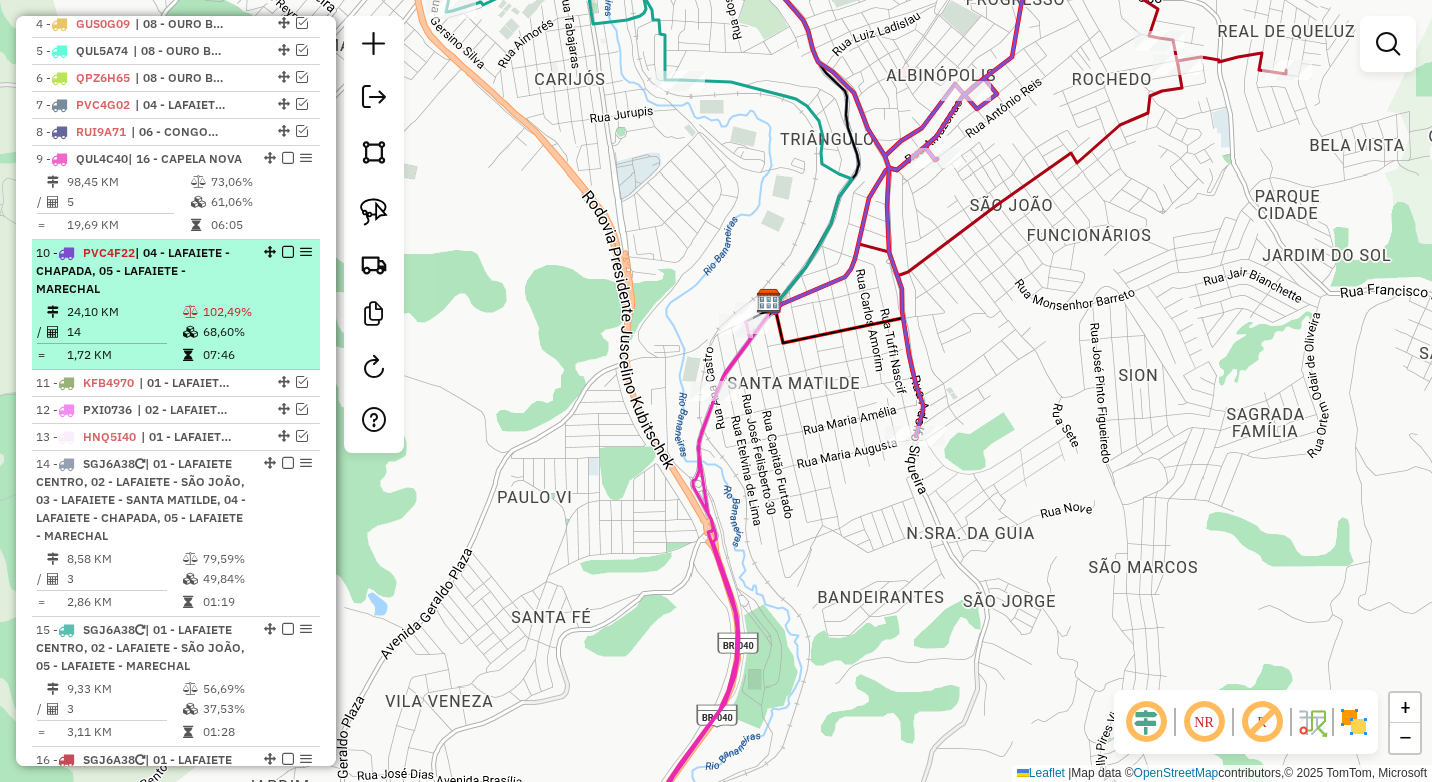 scroll, scrollTop: 760, scrollLeft: 0, axis: vertical 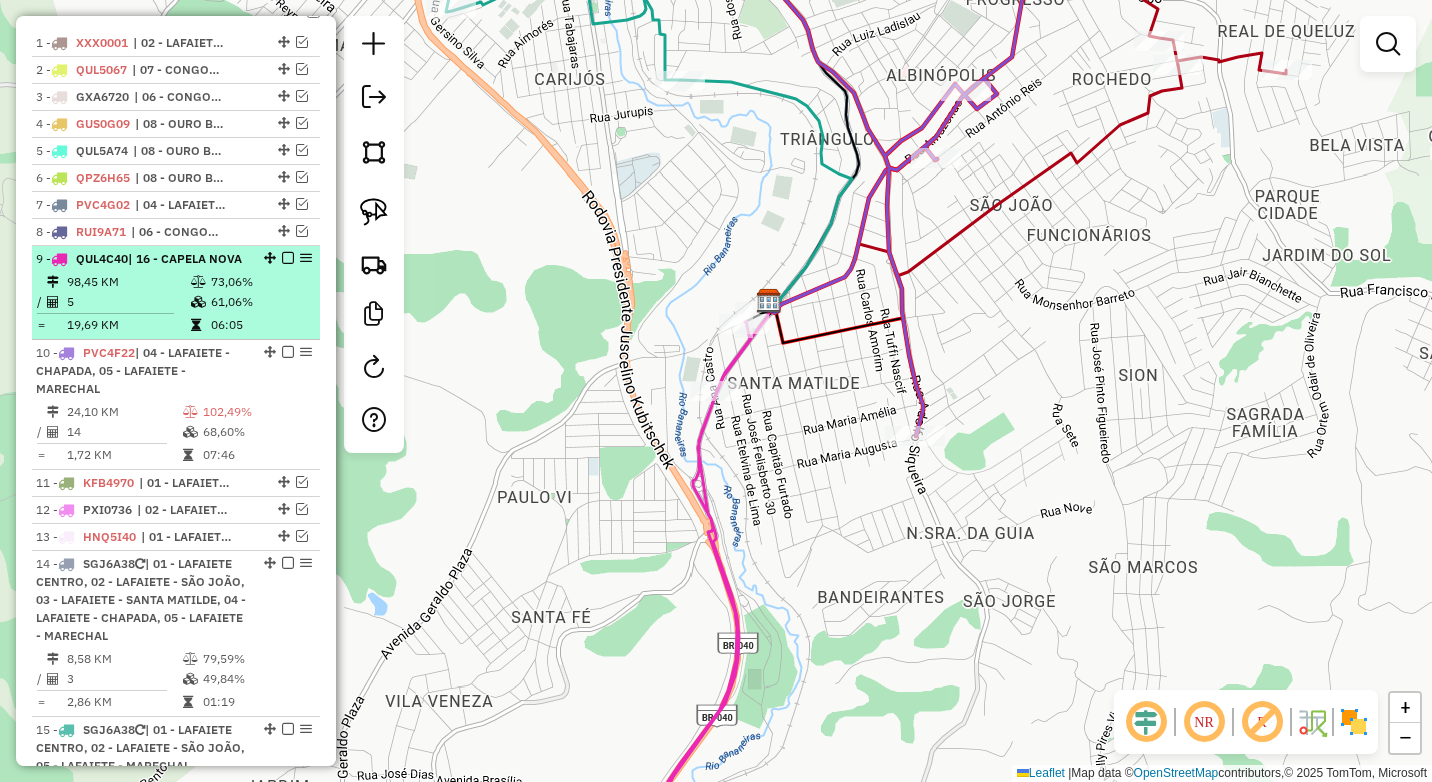click at bounding box center (288, 258) 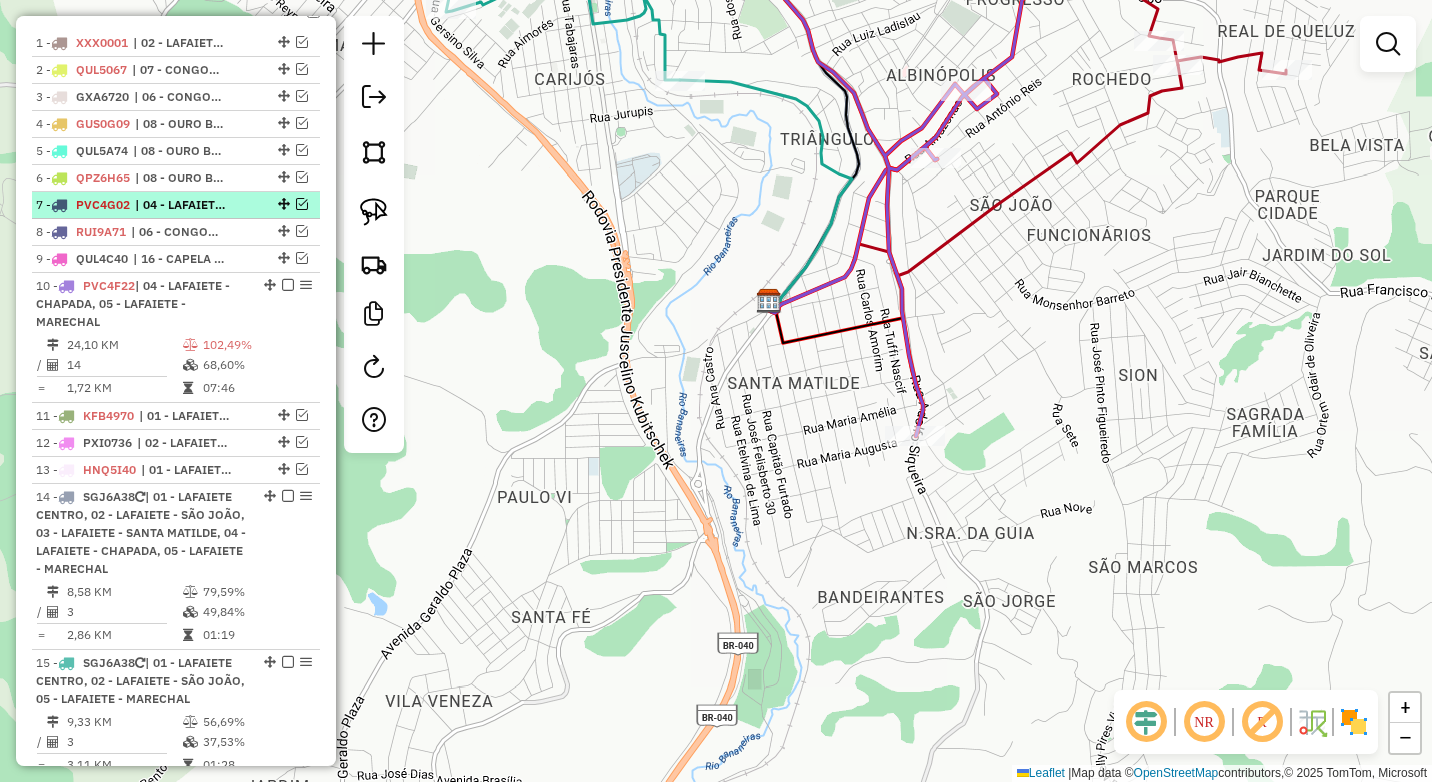 click at bounding box center [302, 204] 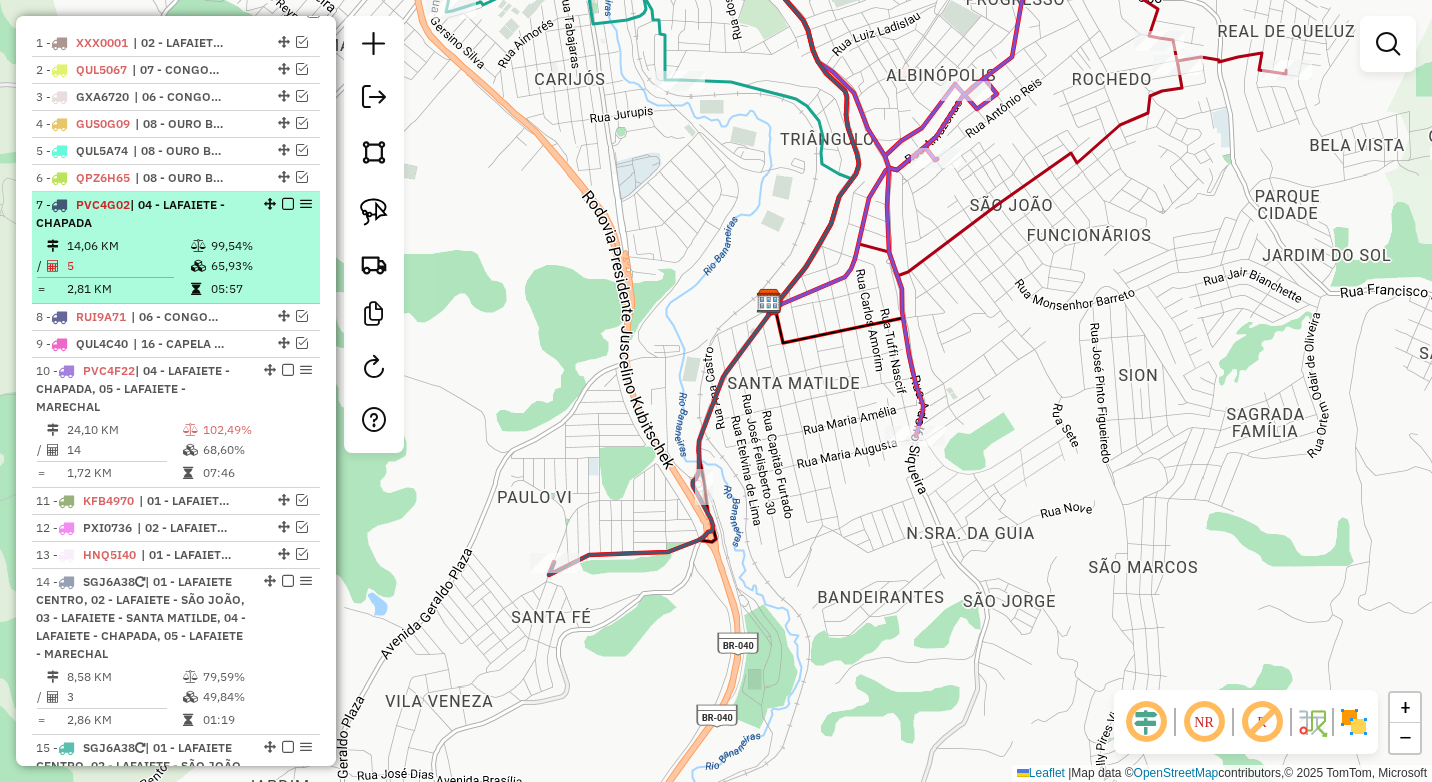 click at bounding box center (288, 204) 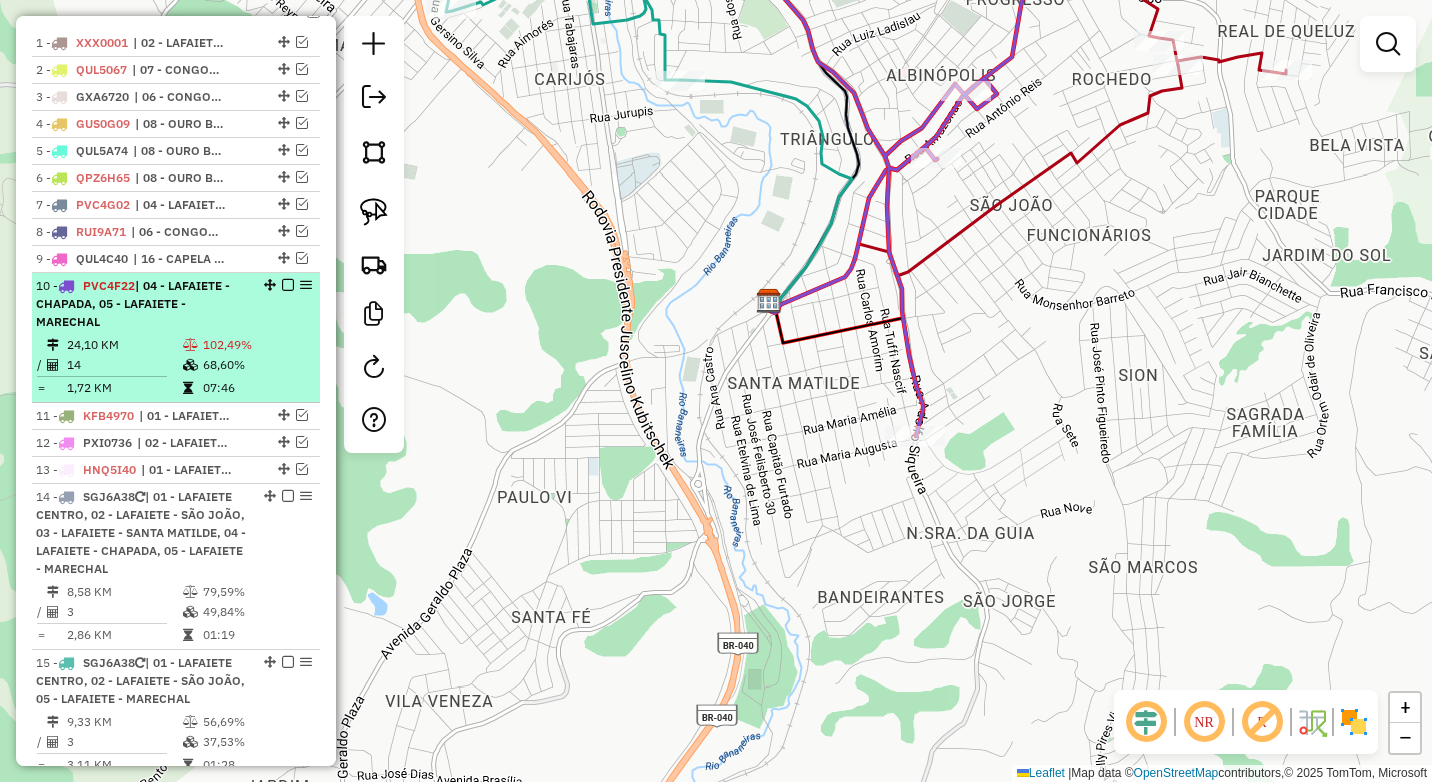 click on "10 -       PVC4F22   | 04 - LAFAIETE - CHAPADA, 05 - LAFAIETE - MARECHAL  24,10 KM   102,49%  /  14   68,60%     =  1,72 KM   07:46" at bounding box center (176, 338) 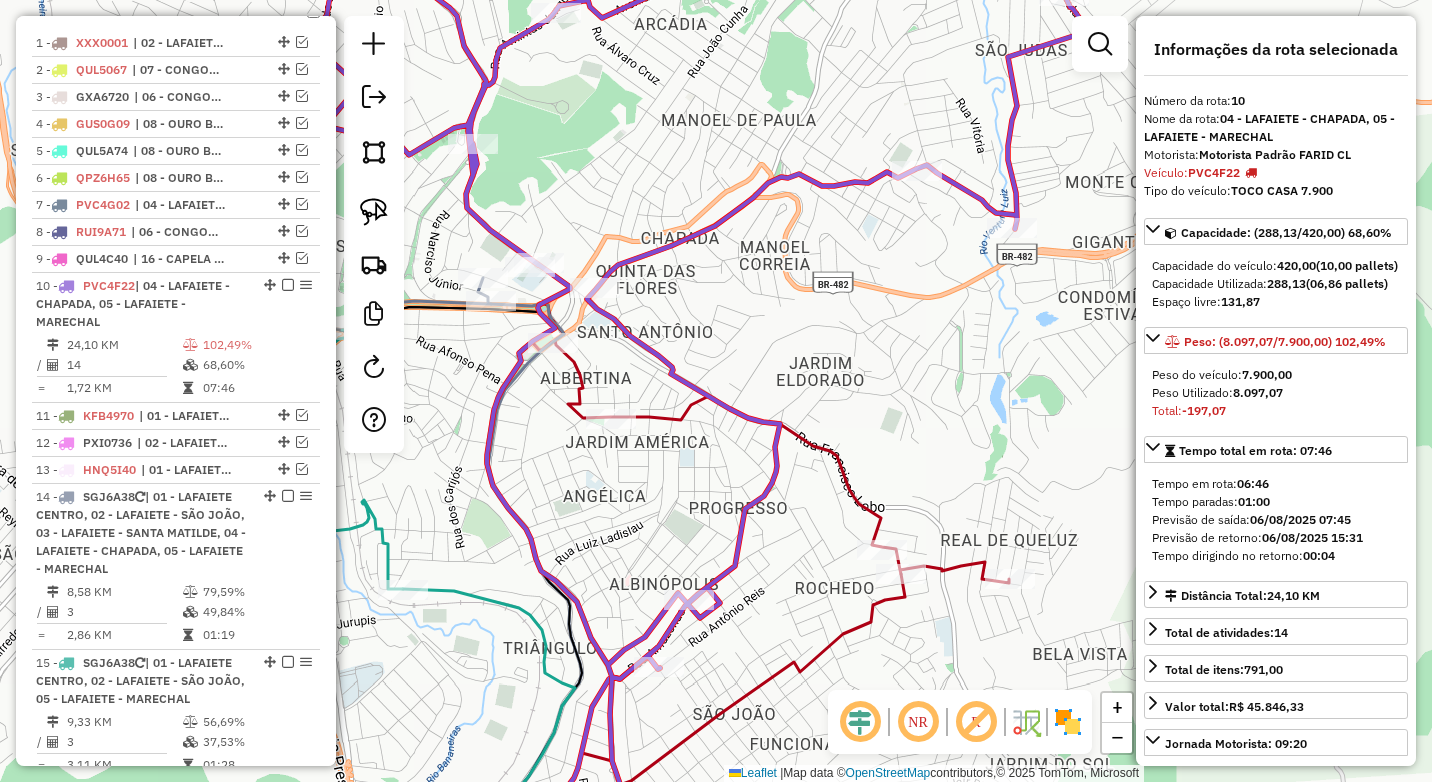 drag, startPoint x: 735, startPoint y: 378, endPoint x: 916, endPoint y: 398, distance: 182.10162 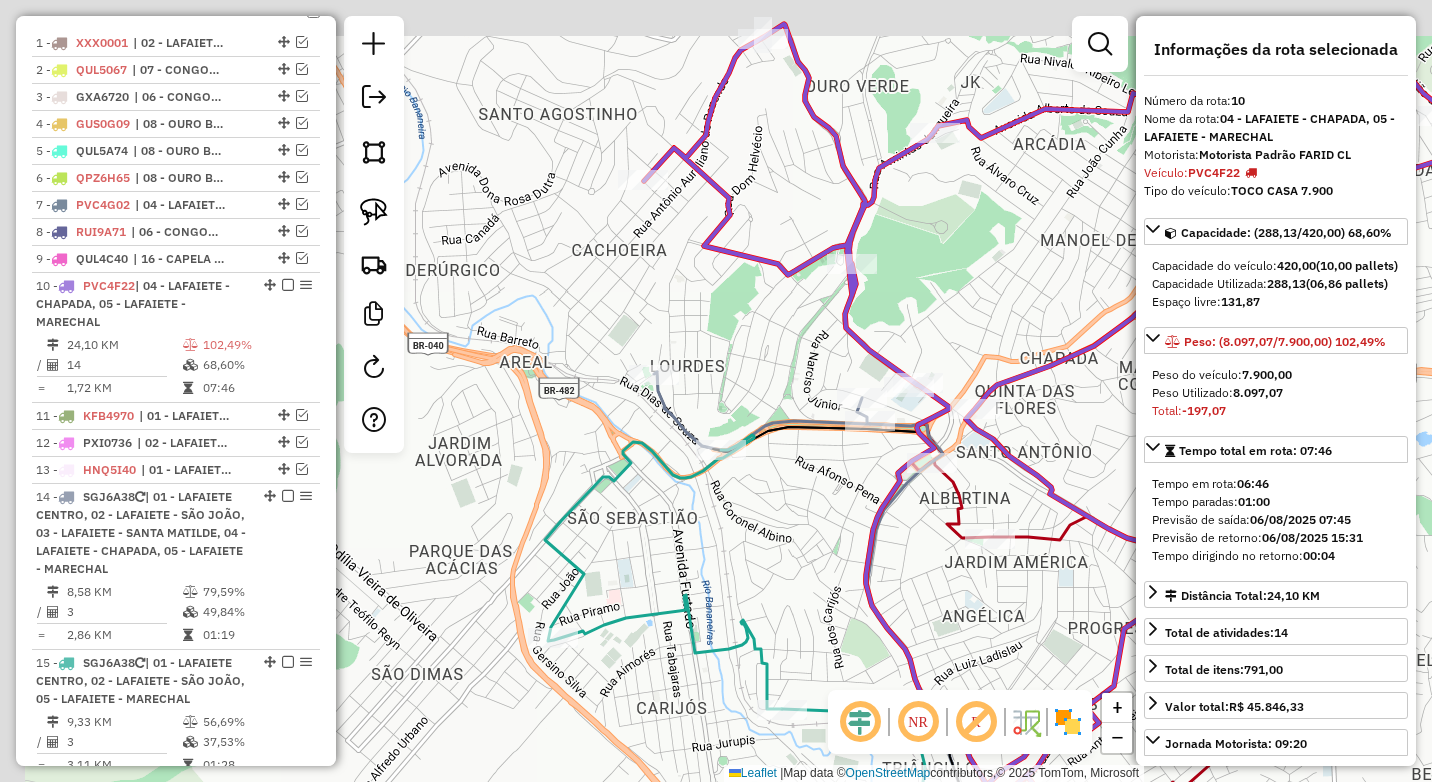 drag, startPoint x: 724, startPoint y: 517, endPoint x: 773, endPoint y: 537, distance: 52.924473 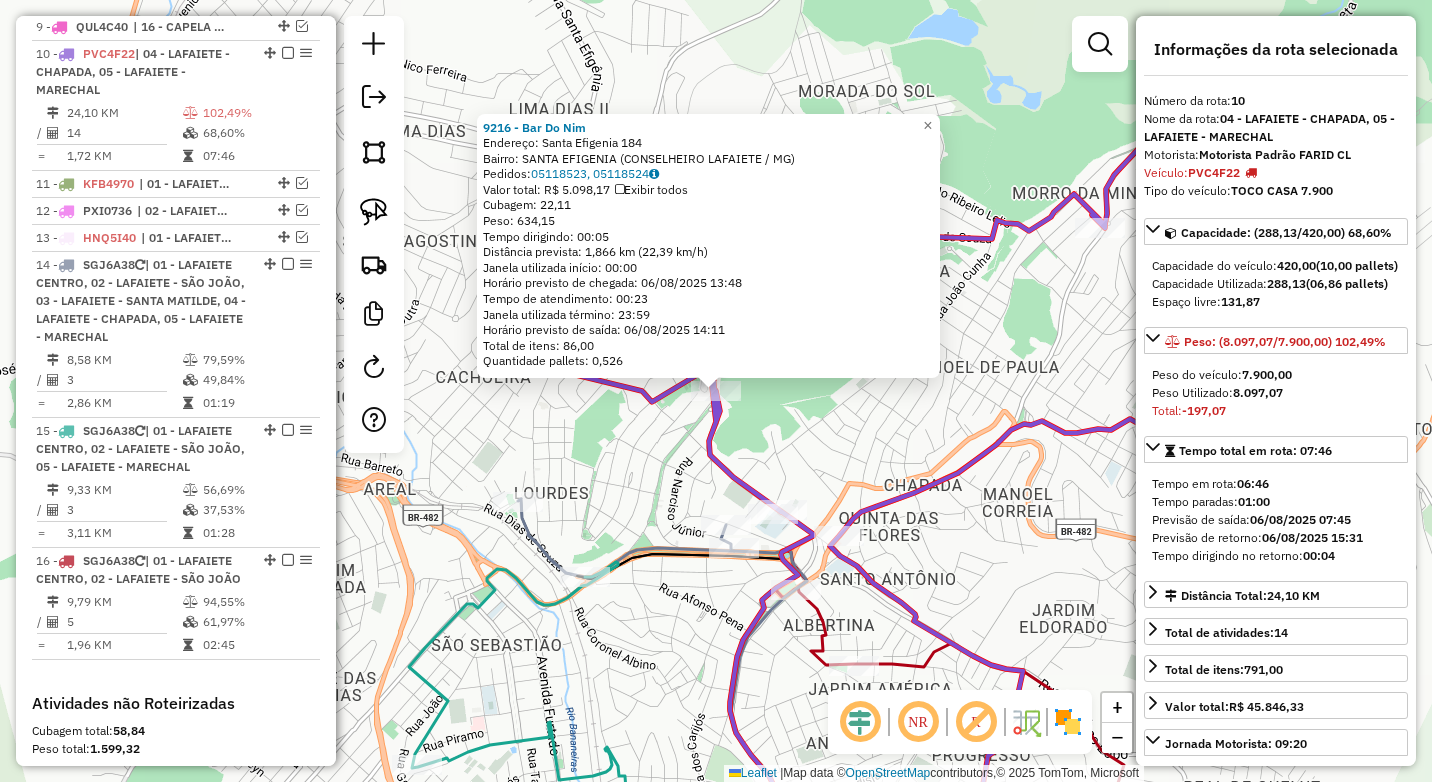 scroll, scrollTop: 1017, scrollLeft: 0, axis: vertical 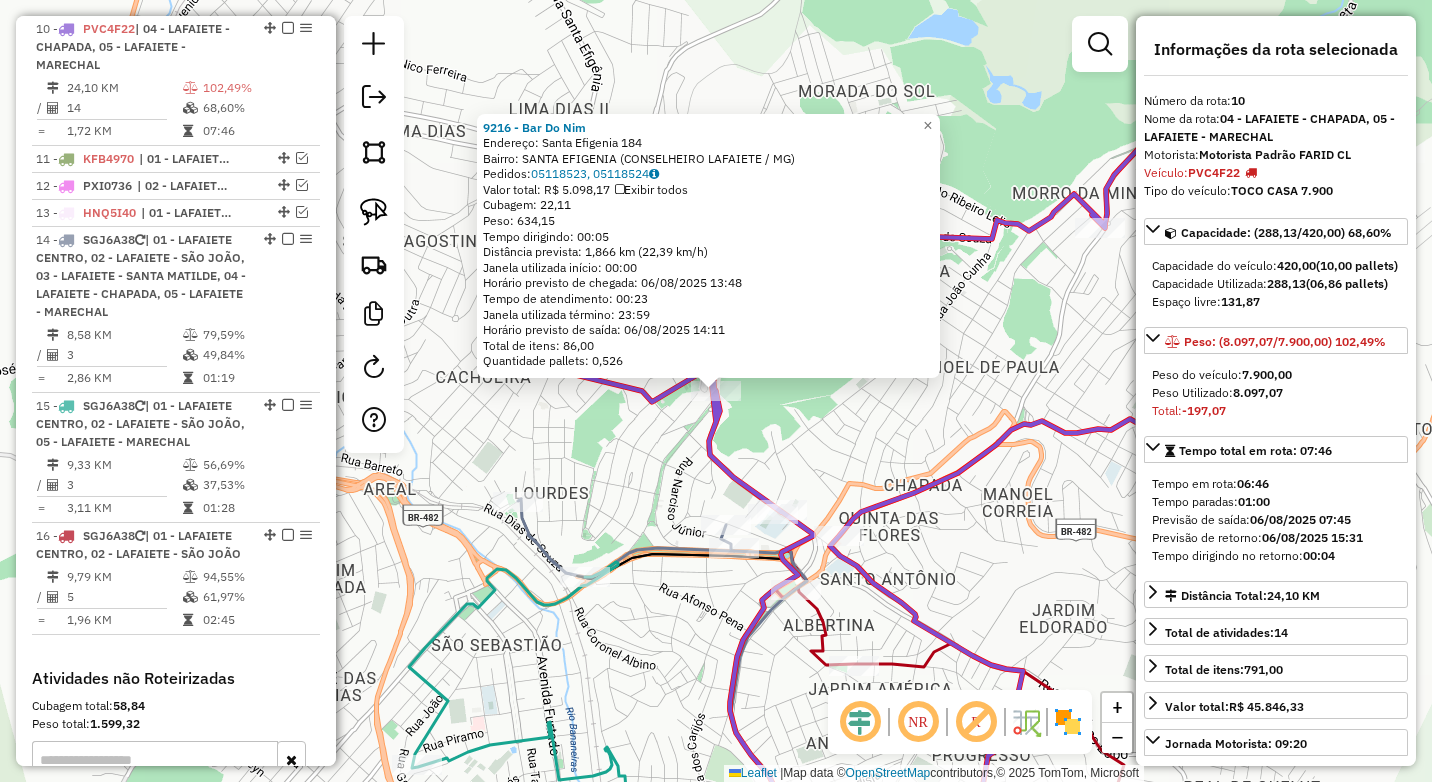 click on "9216 - Bar Do Nim  Endereço:  Santa Efigenia 184   Bairro: SANTA EFIGENIA (CONSELHEIRO LAFAIETE / MG)   Pedidos:  05118523, 05118524   Valor total: R$ 5.098,17   Exibir todos   Cubagem: 22,11  Peso: 634,15  Tempo dirigindo: 00:05   Distância prevista: 1,866 km (22,39 km/h)   Janela utilizada início: 00:00   Horário previsto de chegada: 06/08/2025 13:48   Tempo de atendimento: 00:23   Janela utilizada término: 23:59   Horário previsto de saída: 06/08/2025 14:11   Total de itens: 86,00   Quantidade pallets: 0,526  × Janela de atendimento Grade de atendimento Capacidade Transportadoras Veículos Cliente Pedidos  Rotas Selecione os dias de semana para filtrar as janelas de atendimento  Seg   Ter   Qua   Qui   Sex   Sáb   Dom  Informe o período da janela de atendimento: De: Até:  Filtrar exatamente a janela do cliente  Considerar janela de atendimento padrão  Selecione os dias de semana para filtrar as grades de atendimento  Seg   Ter   Qua   Qui   Sex   Sáb   Dom   Peso mínimo:  ****  Peso máximo:" 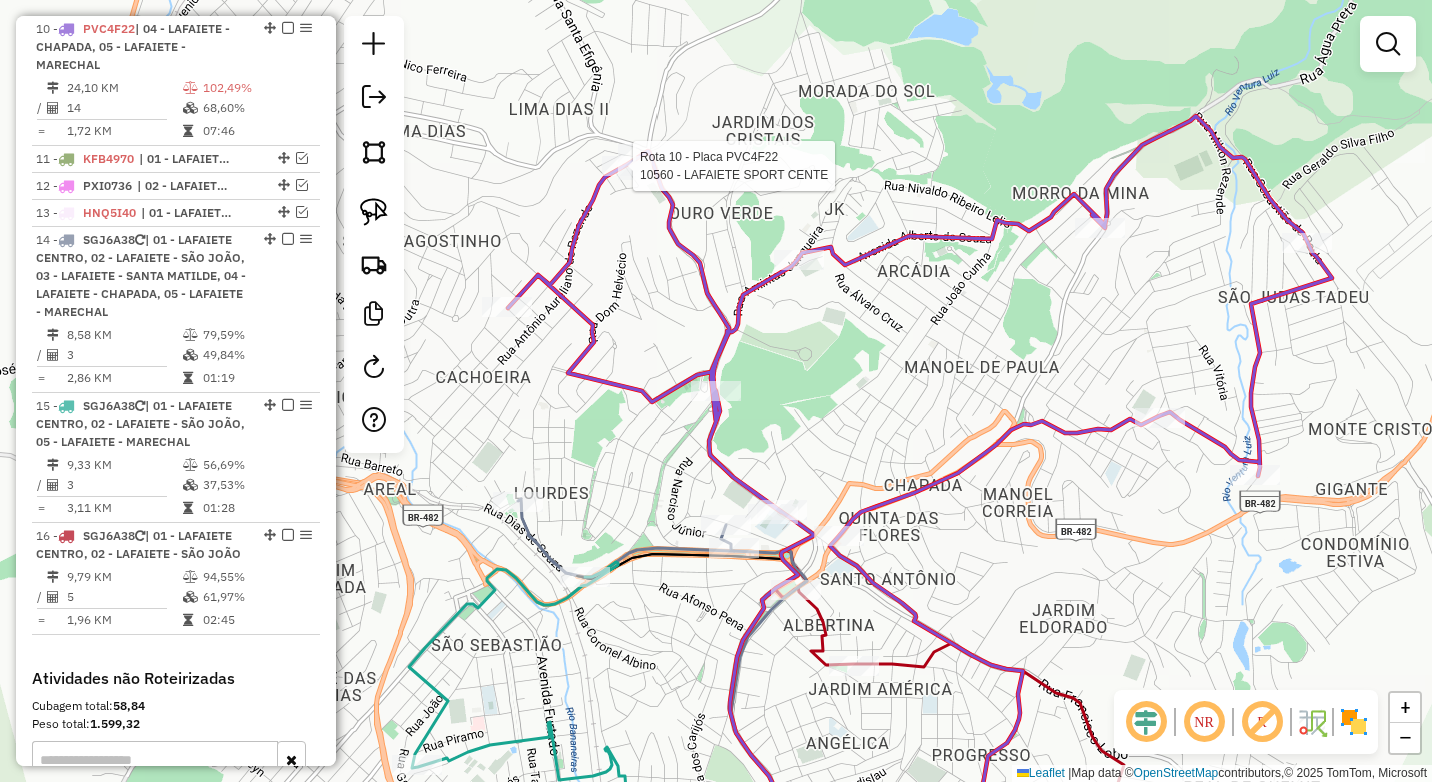 select on "*********" 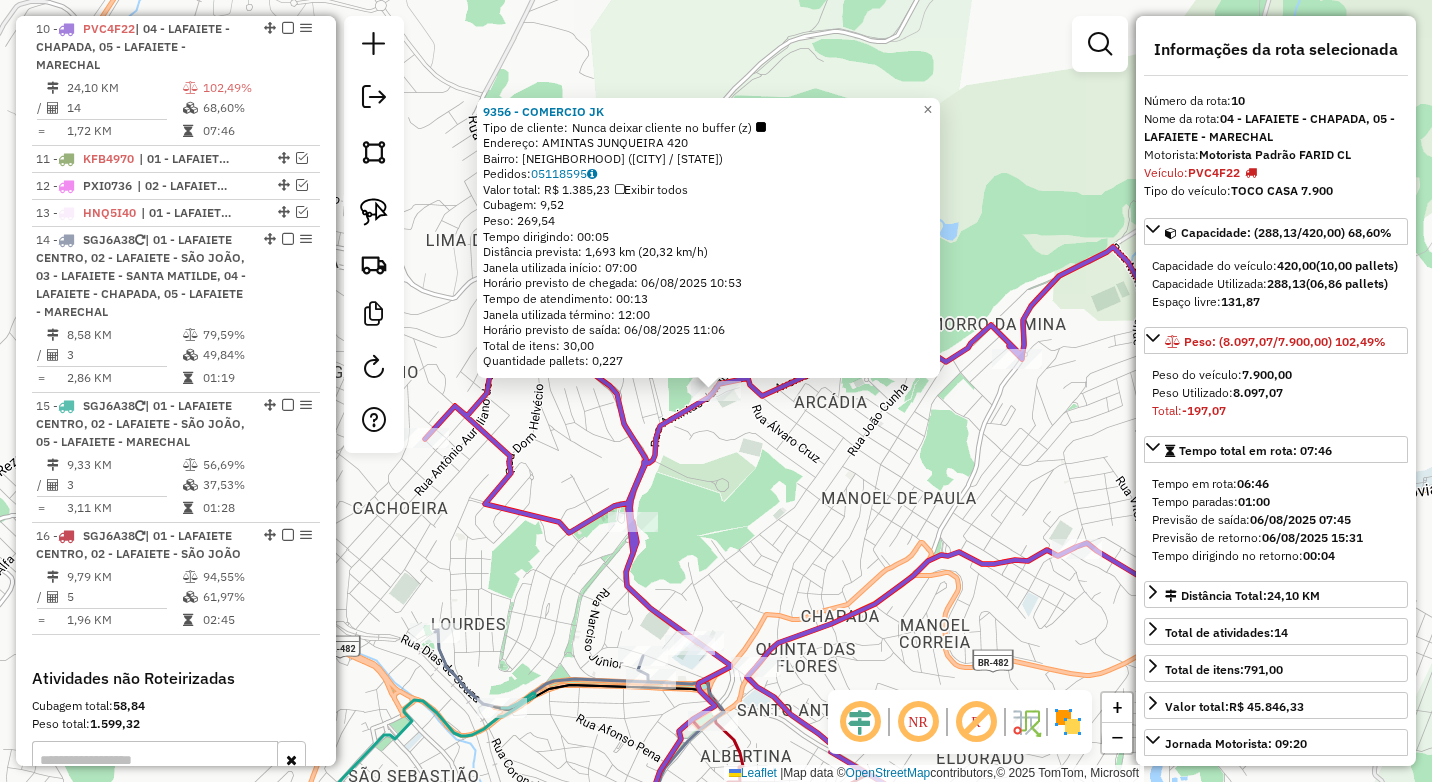 click on "9356 - COMERCIO JK  Tipo de cliente:   Nunca deixar cliente no buffer (z)   Endereço:  AMINTAS JUNQUEIRA 420   Bairro: JK (CONSELHEIRO LAFAIETE / MG)   Pedidos:  05118595   Valor total: R$ 1.385,23   Exibir todos   Cubagem: 9,52  Peso: 269,54  Tempo dirigindo: 00:05   Distância prevista: 1,693 km (20,32 km/h)   Janela utilizada início: 07:00   Horário previsto de chegada: 06/08/2025 10:53   Tempo de atendimento: 00:13   Janela utilizada término: 12:00   Horário previsto de saída: 06/08/2025 11:06   Total de itens: 30,00   Quantidade pallets: 0,227  × Janela de atendimento Grade de atendimento Capacidade Transportadoras Veículos Cliente Pedidos  Rotas Selecione os dias de semana para filtrar as janelas de atendimento  Seg   Ter   Qua   Qui   Sex   Sáb   Dom  Informe o período da janela de atendimento: De: Até:  Filtrar exatamente a janela do cliente  Considerar janela de atendimento padrão  Selecione os dias de semana para filtrar as grades de atendimento  Seg   Ter   Qua   Qui   Sex   Sáb   Dom" 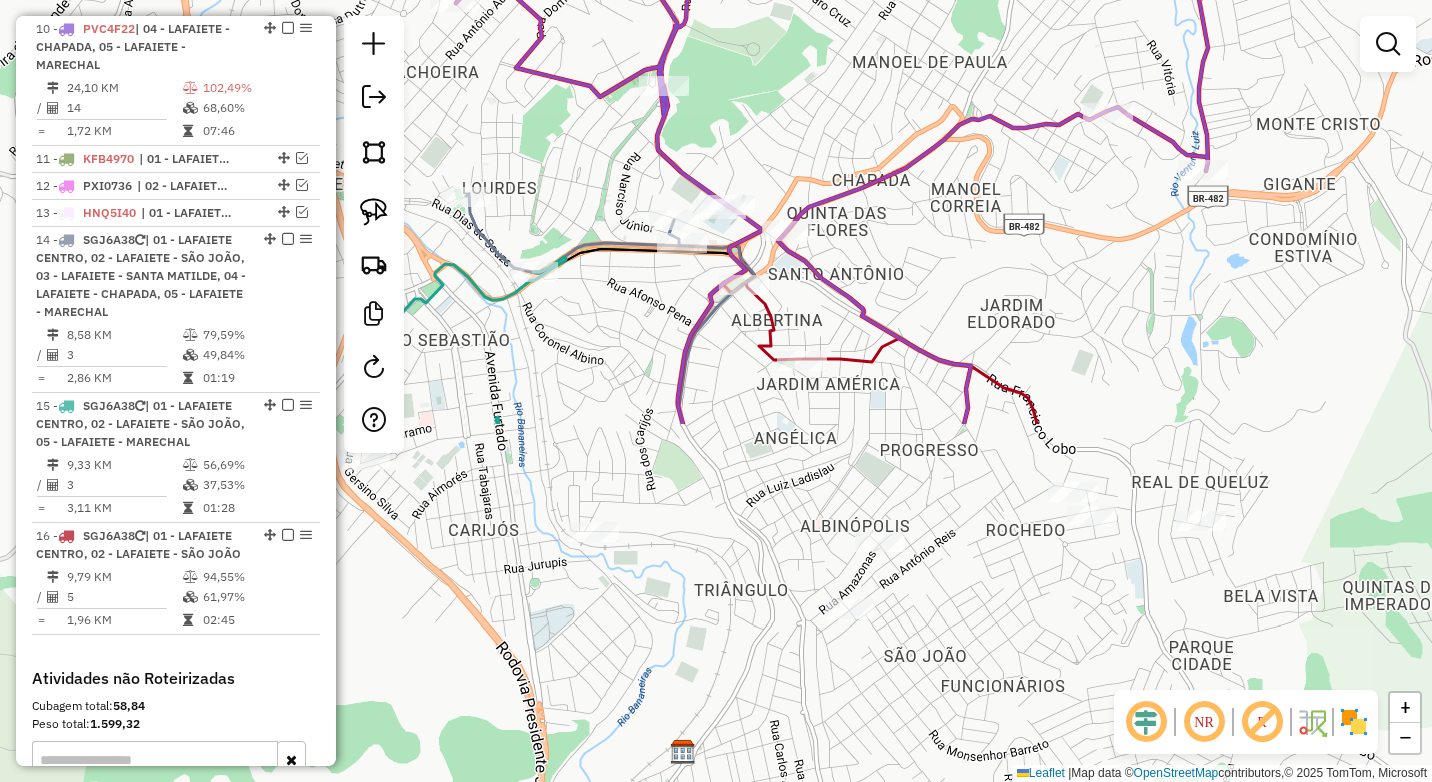 drag, startPoint x: 805, startPoint y: 416, endPoint x: 890, endPoint y: 120, distance: 307.96265 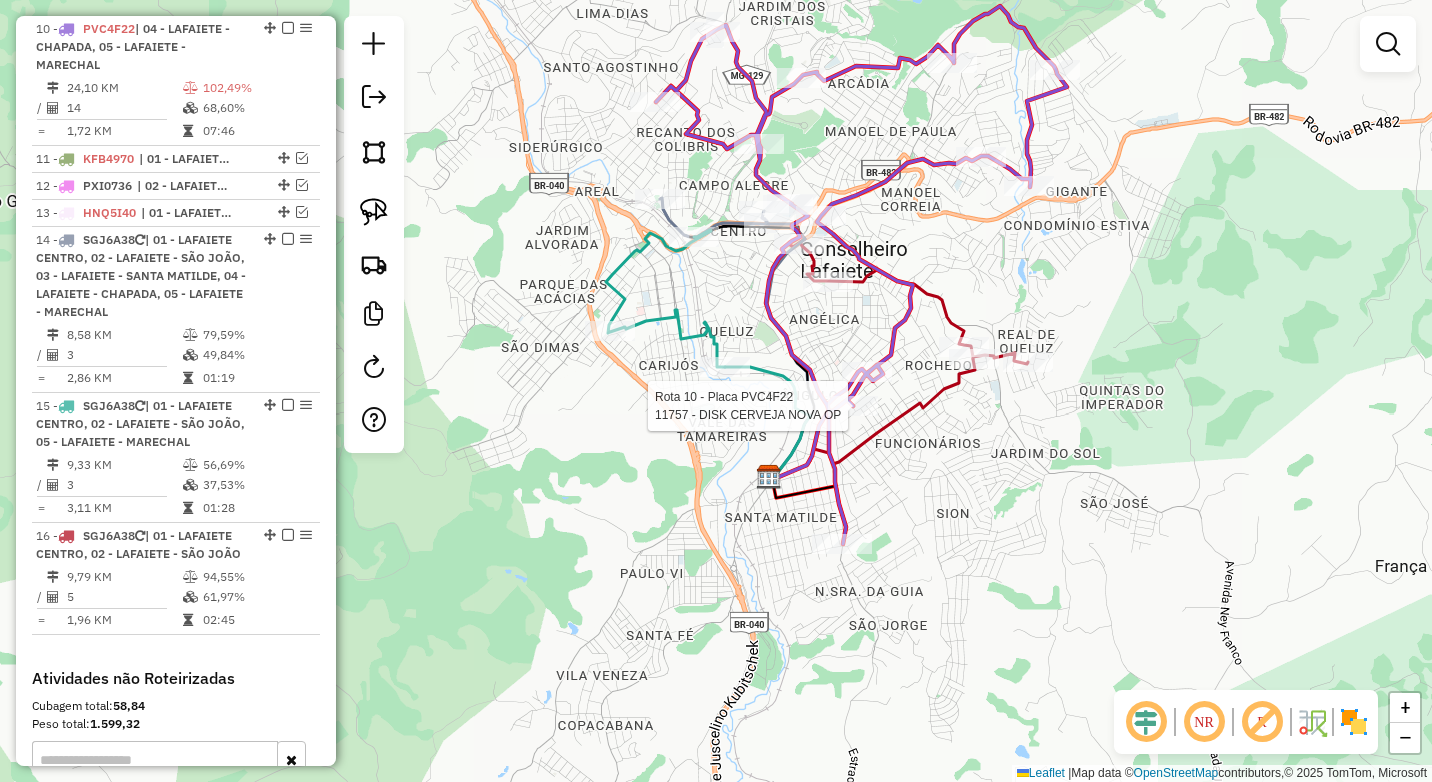 select on "*********" 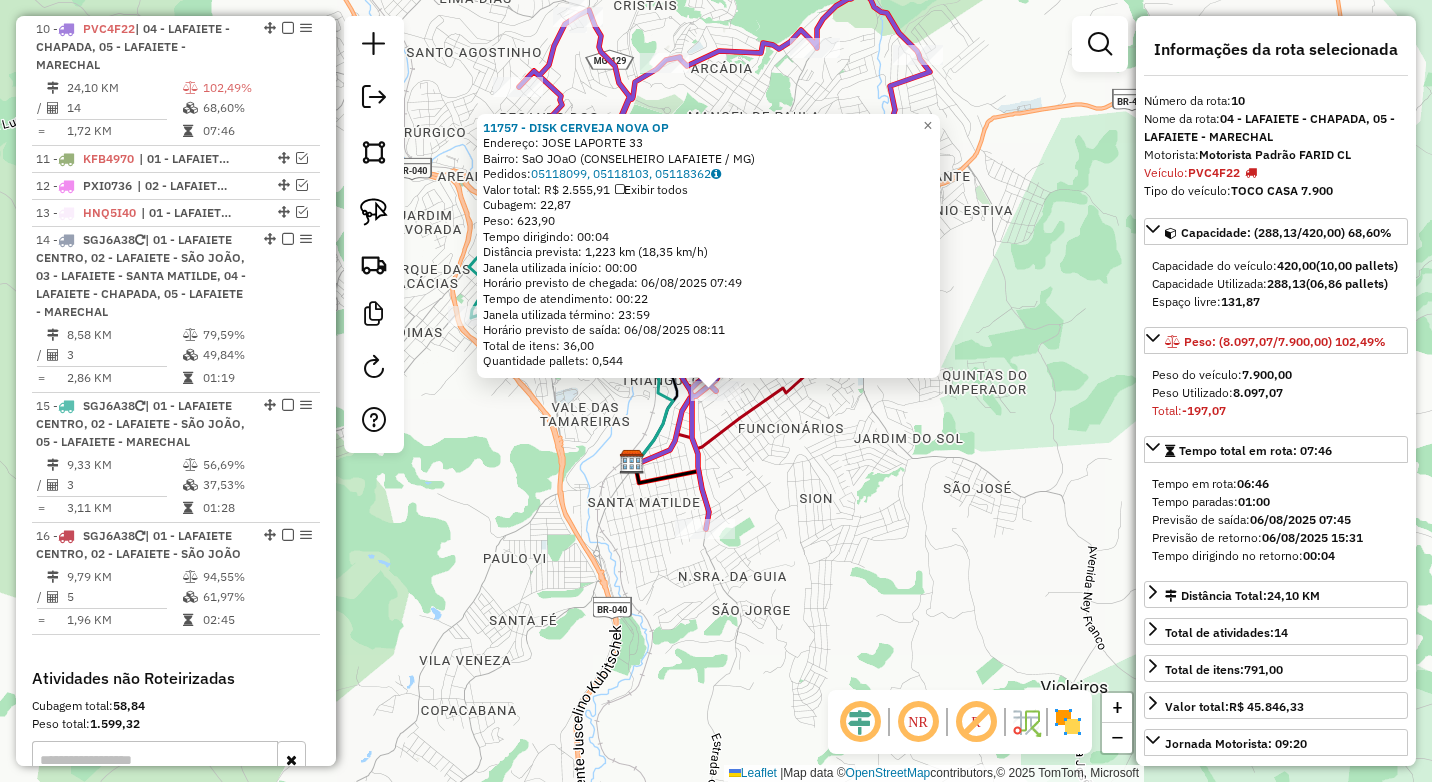 click 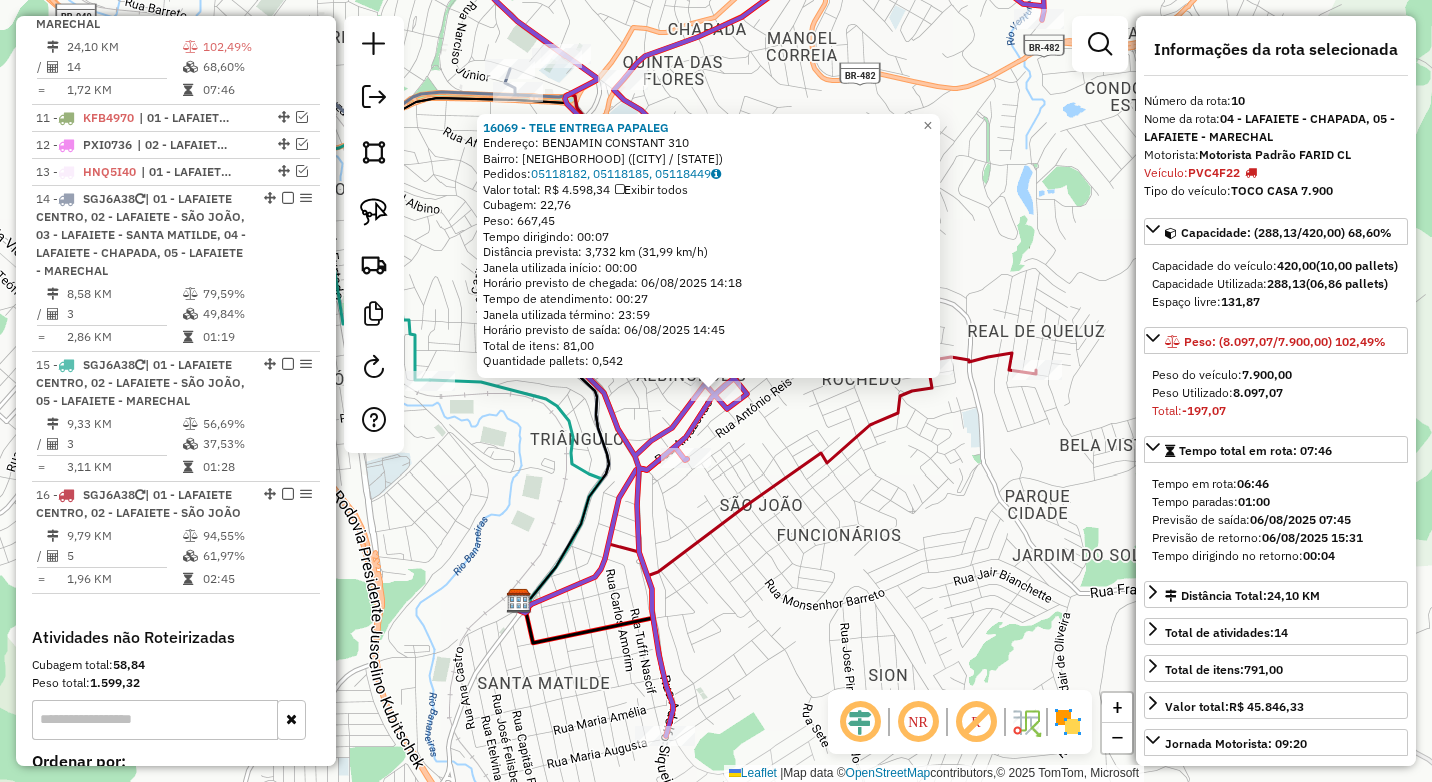 scroll, scrollTop: 1017, scrollLeft: 0, axis: vertical 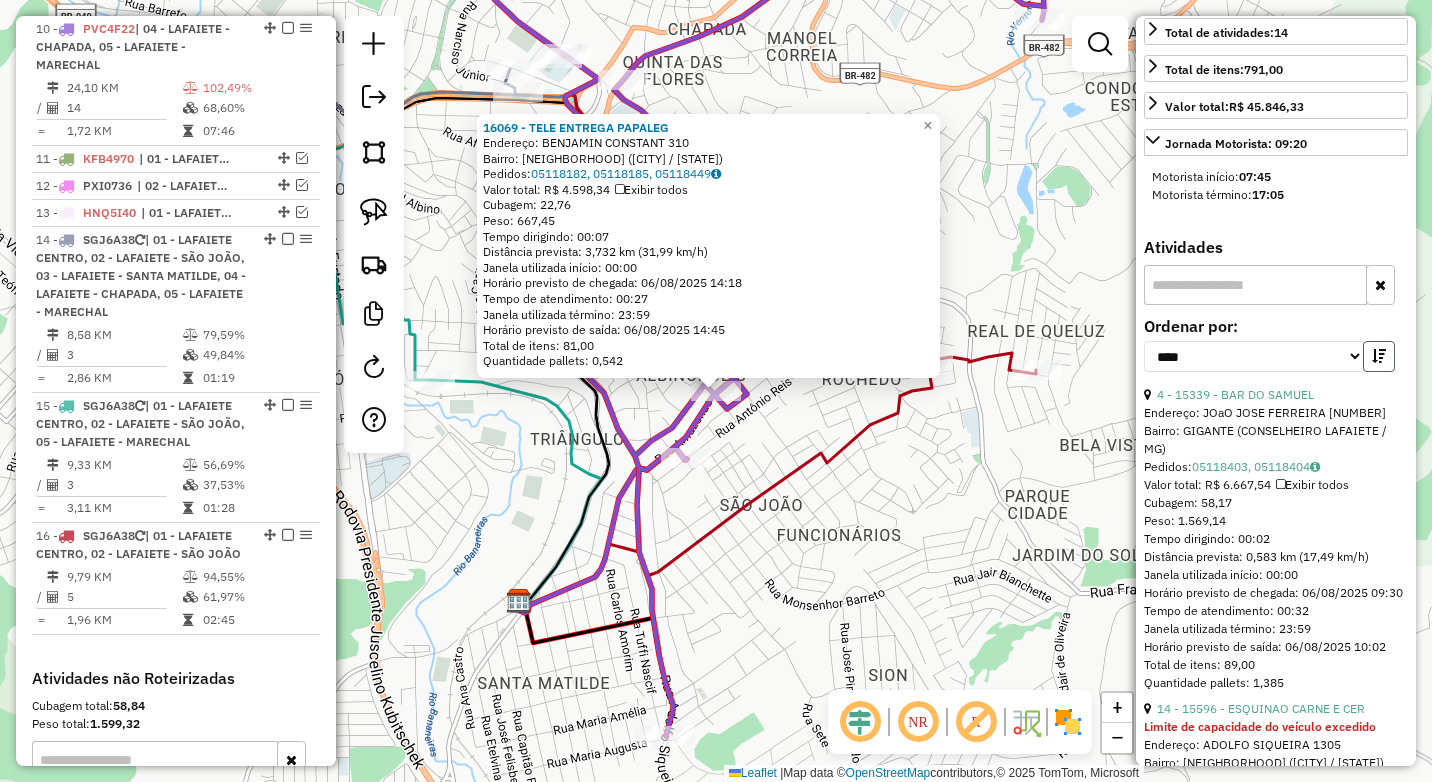click at bounding box center (1379, 356) 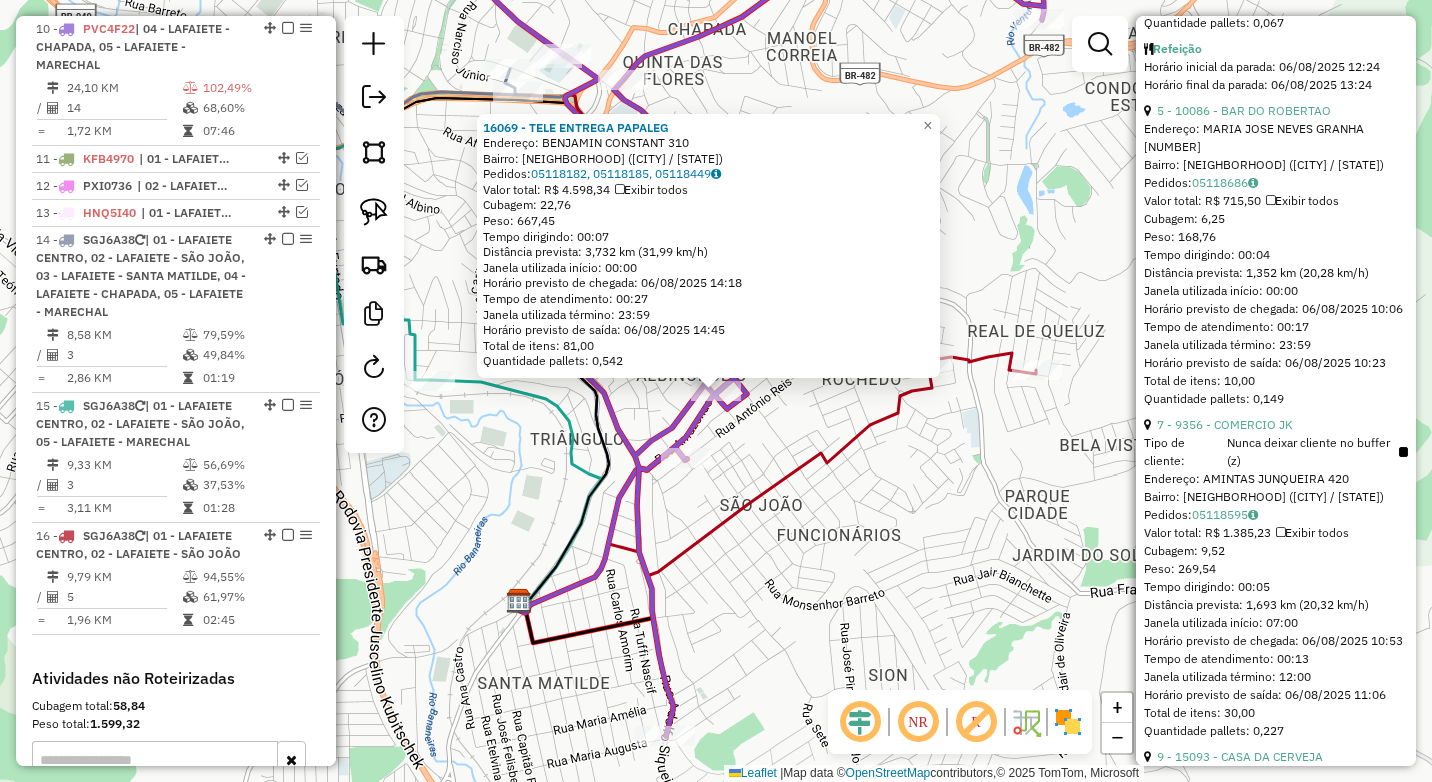 scroll, scrollTop: 1600, scrollLeft: 0, axis: vertical 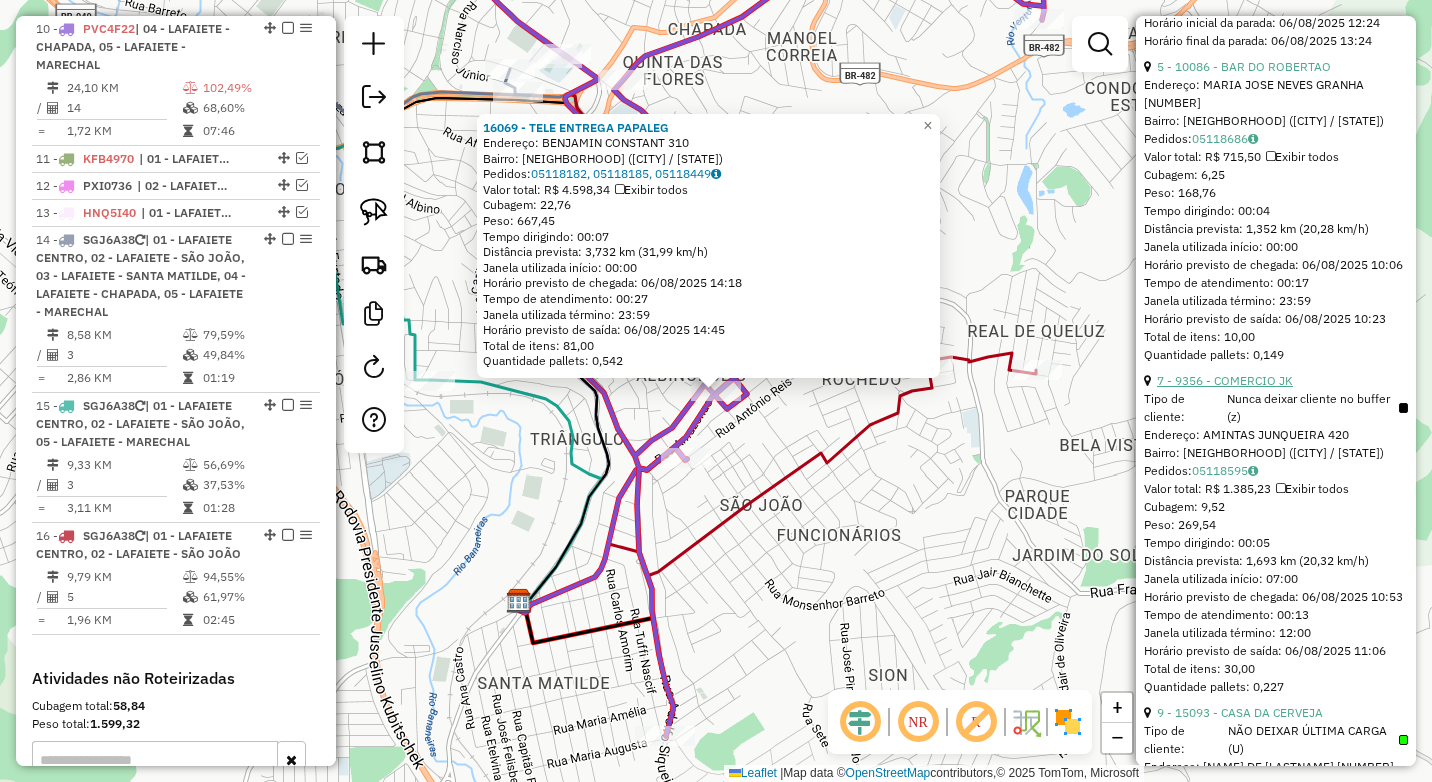 click on "7 - 9356 - COMERCIO JK" at bounding box center (1225, 380) 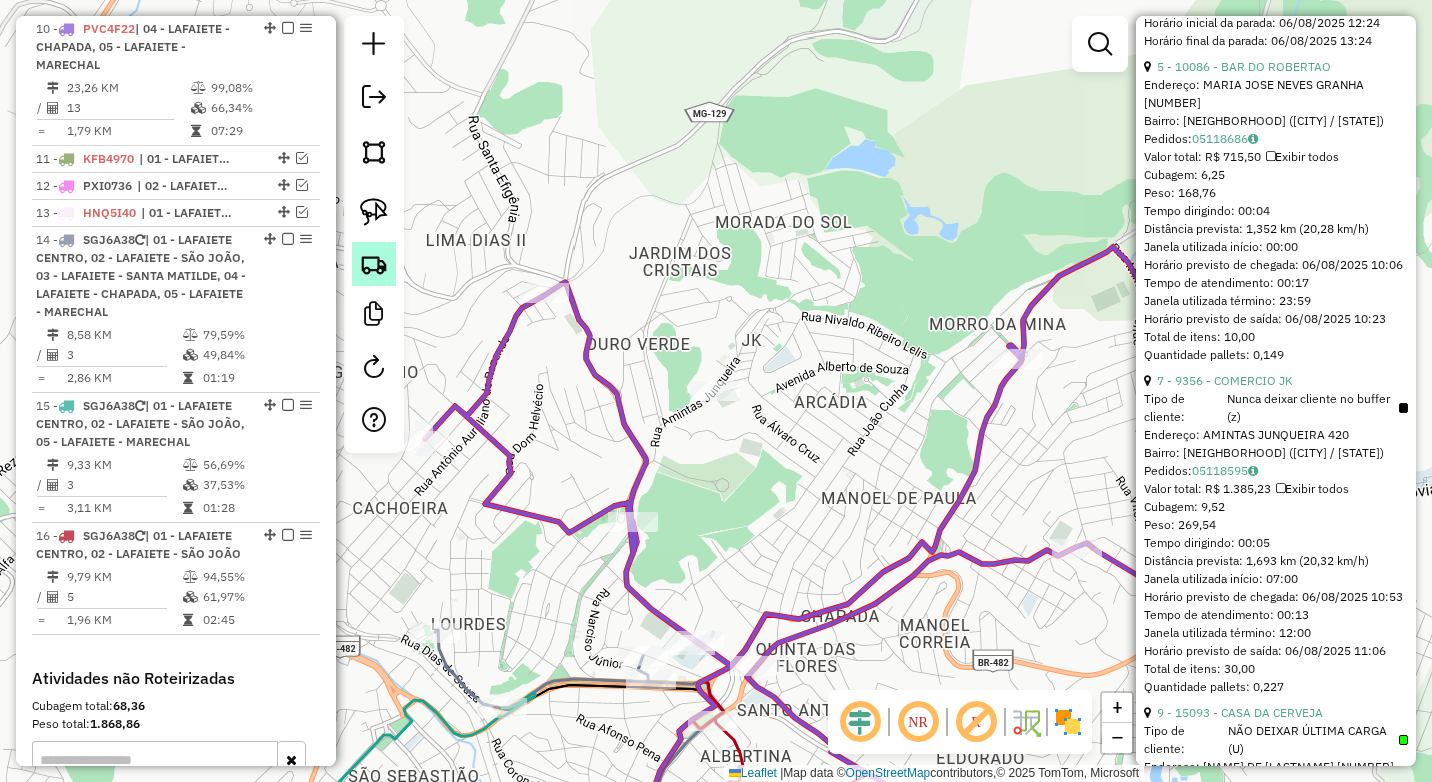 scroll, scrollTop: 542, scrollLeft: 0, axis: vertical 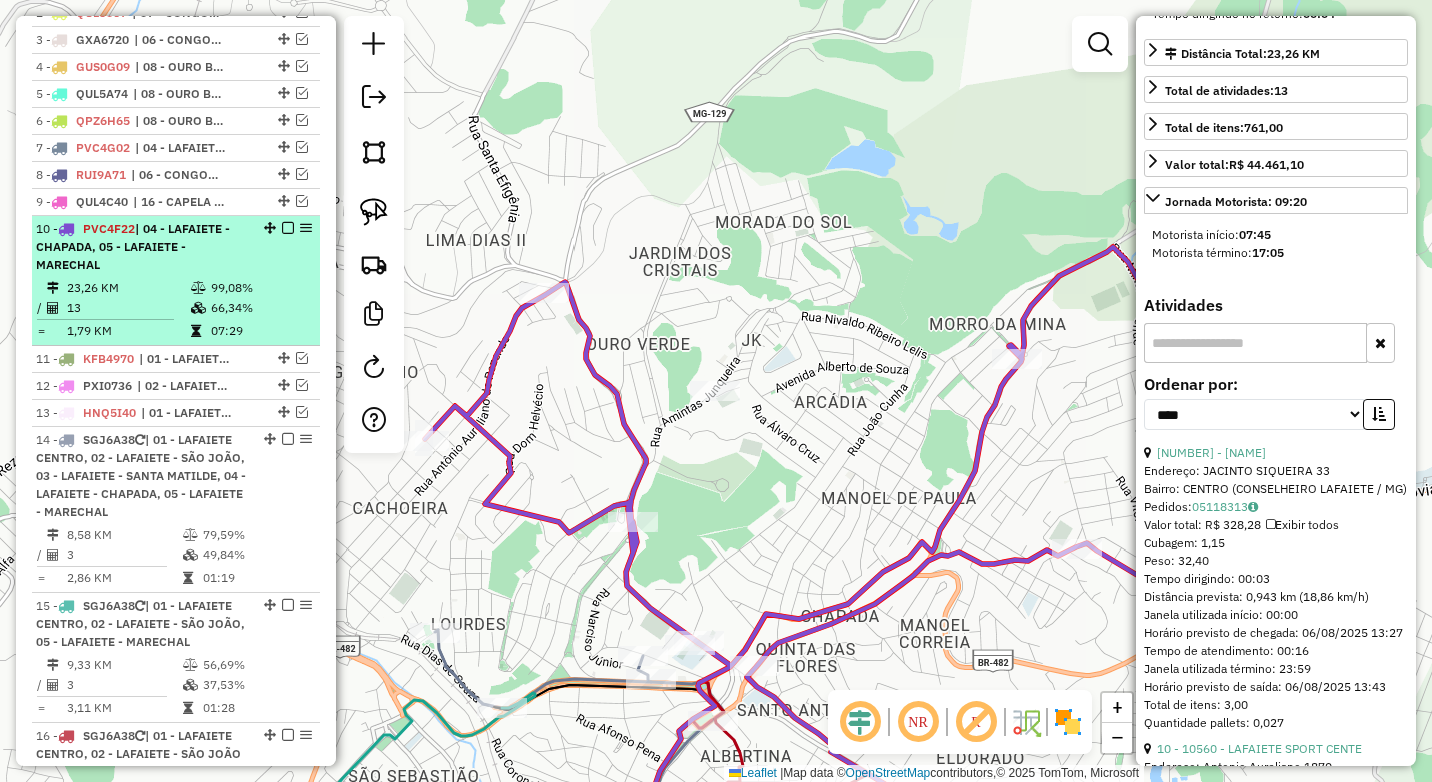 click at bounding box center [288, 228] 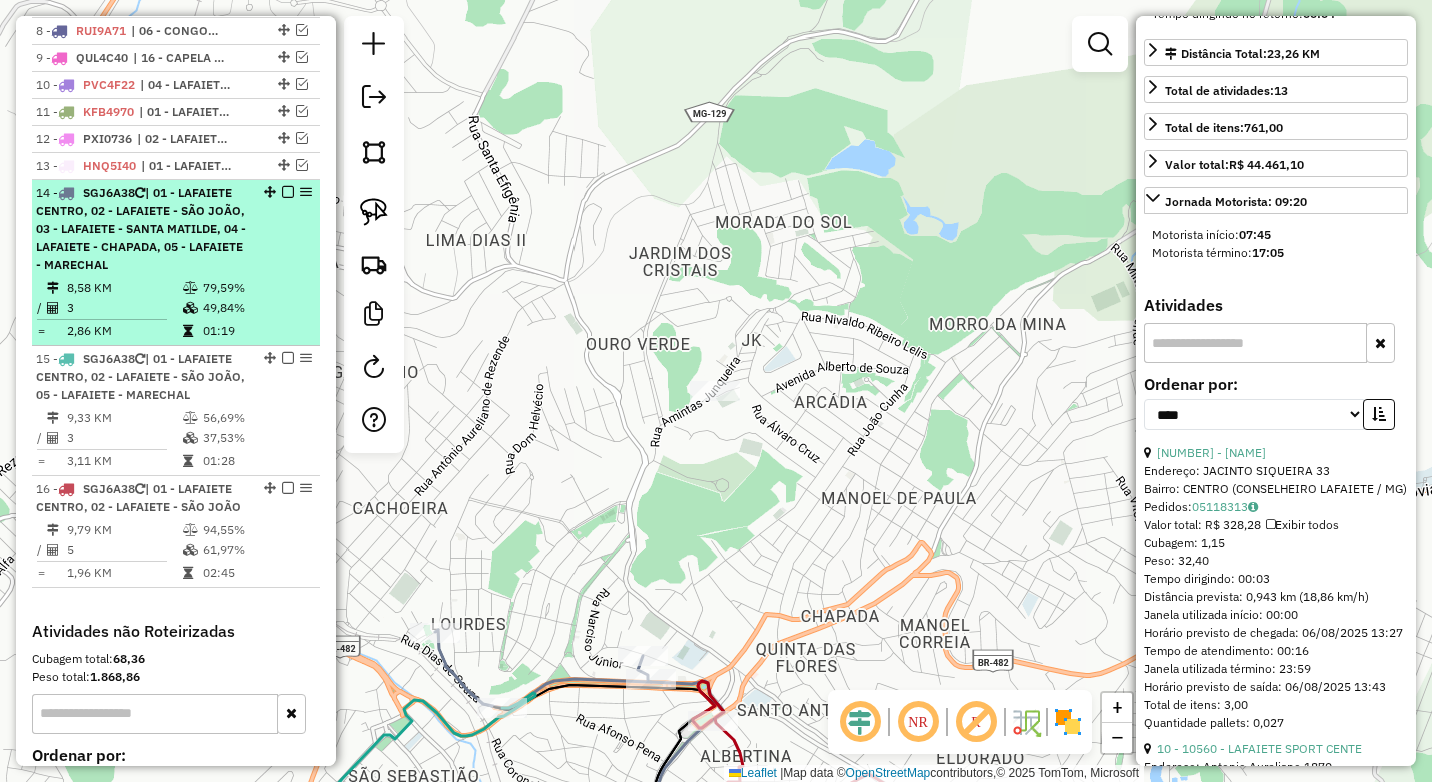 scroll, scrollTop: 917, scrollLeft: 0, axis: vertical 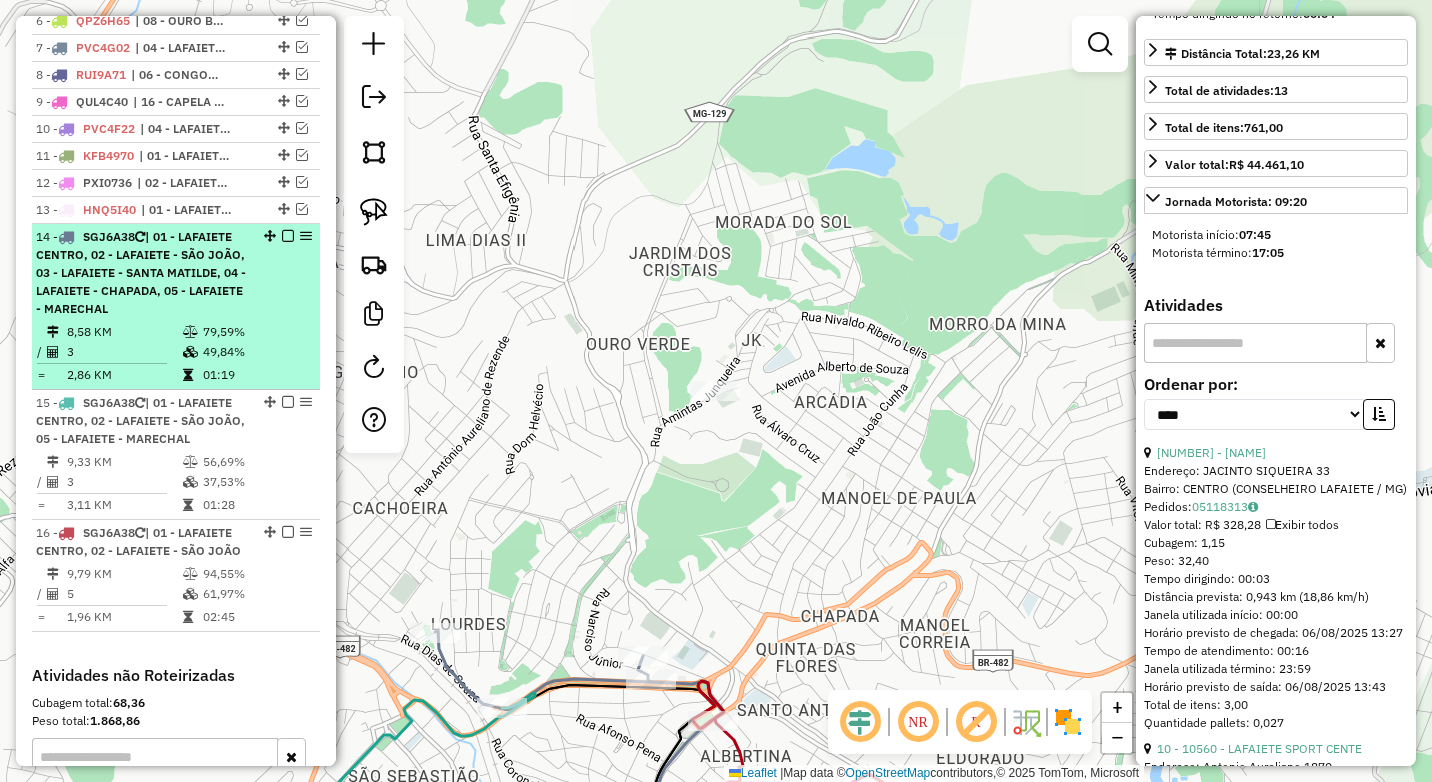 click on "49,84%" at bounding box center (256, 352) 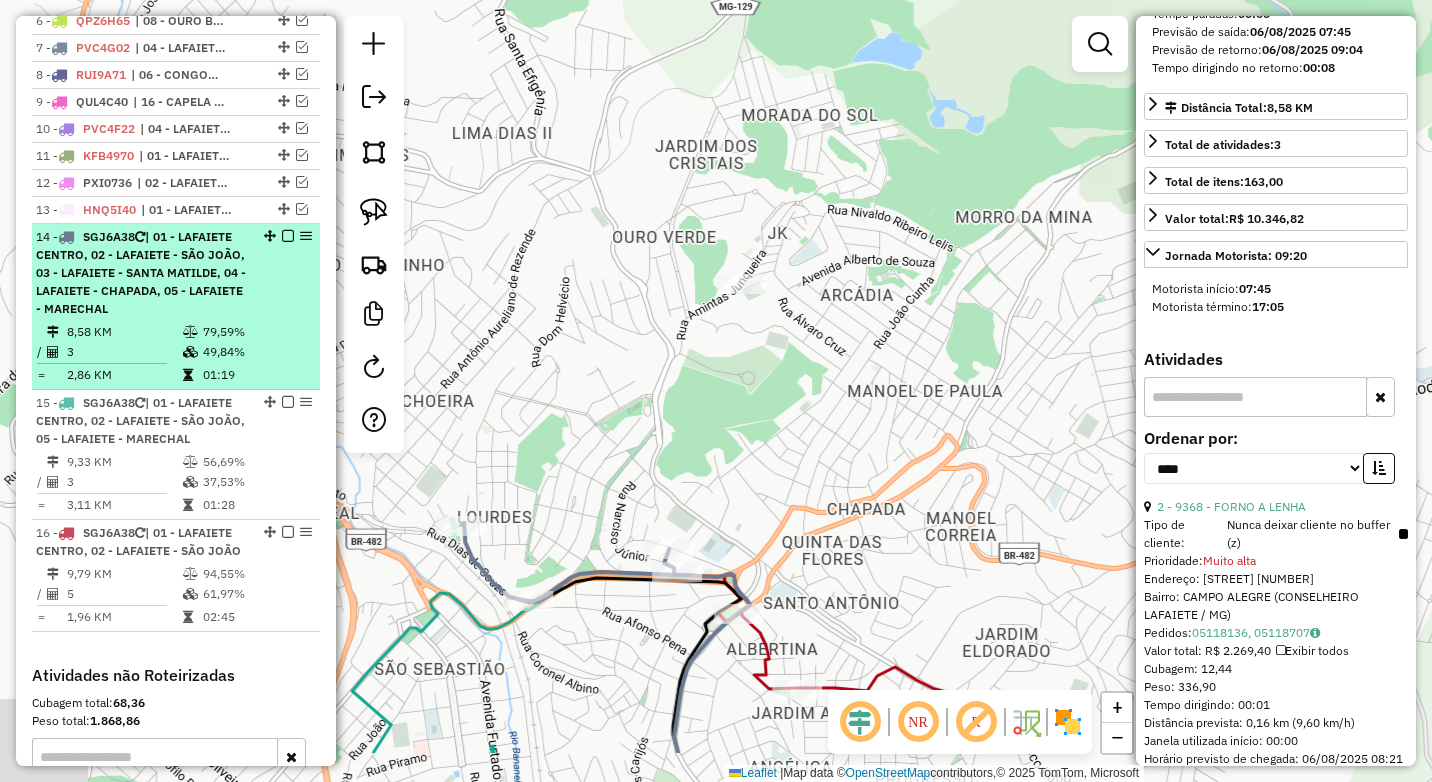 scroll, scrollTop: 578, scrollLeft: 0, axis: vertical 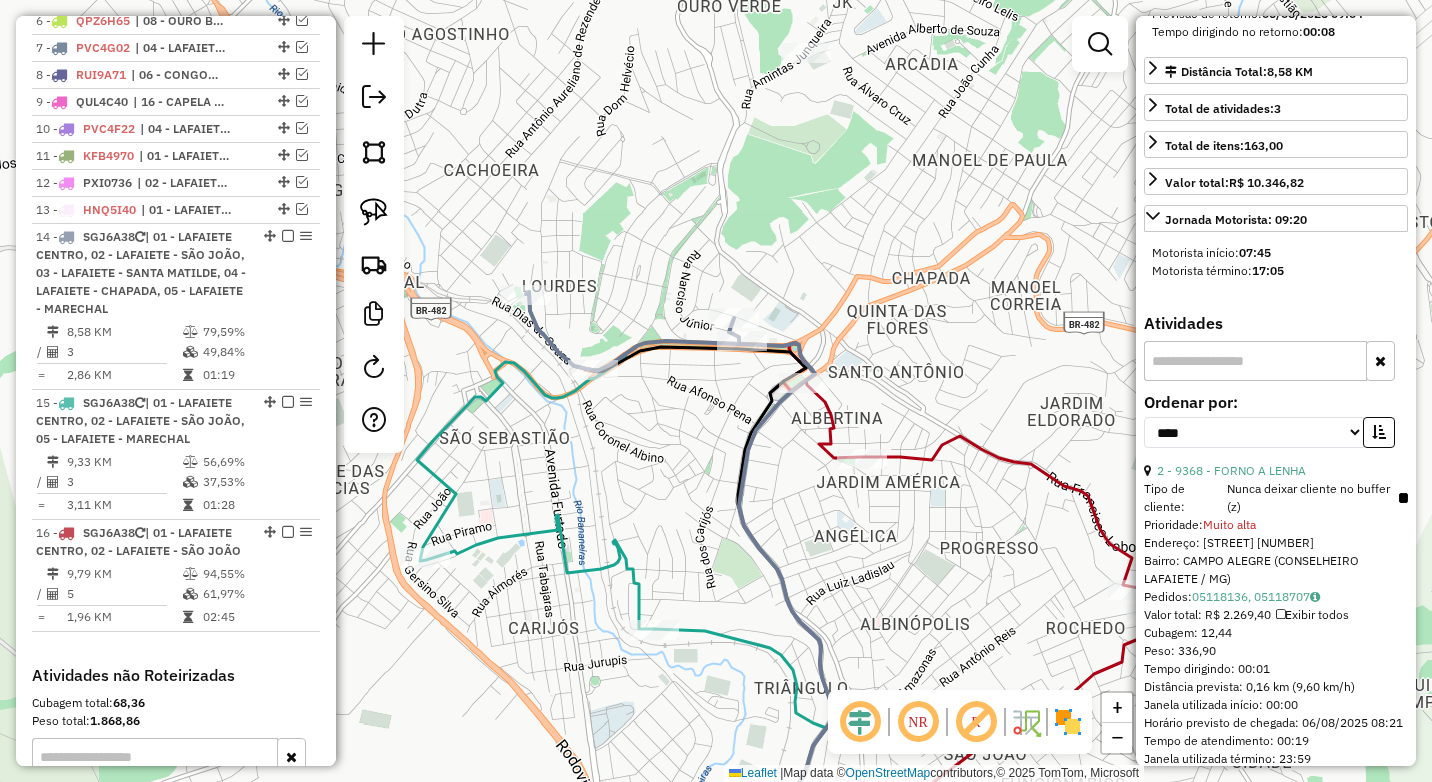 drag, startPoint x: 641, startPoint y: 332, endPoint x: 610, endPoint y: 537, distance: 207.33066 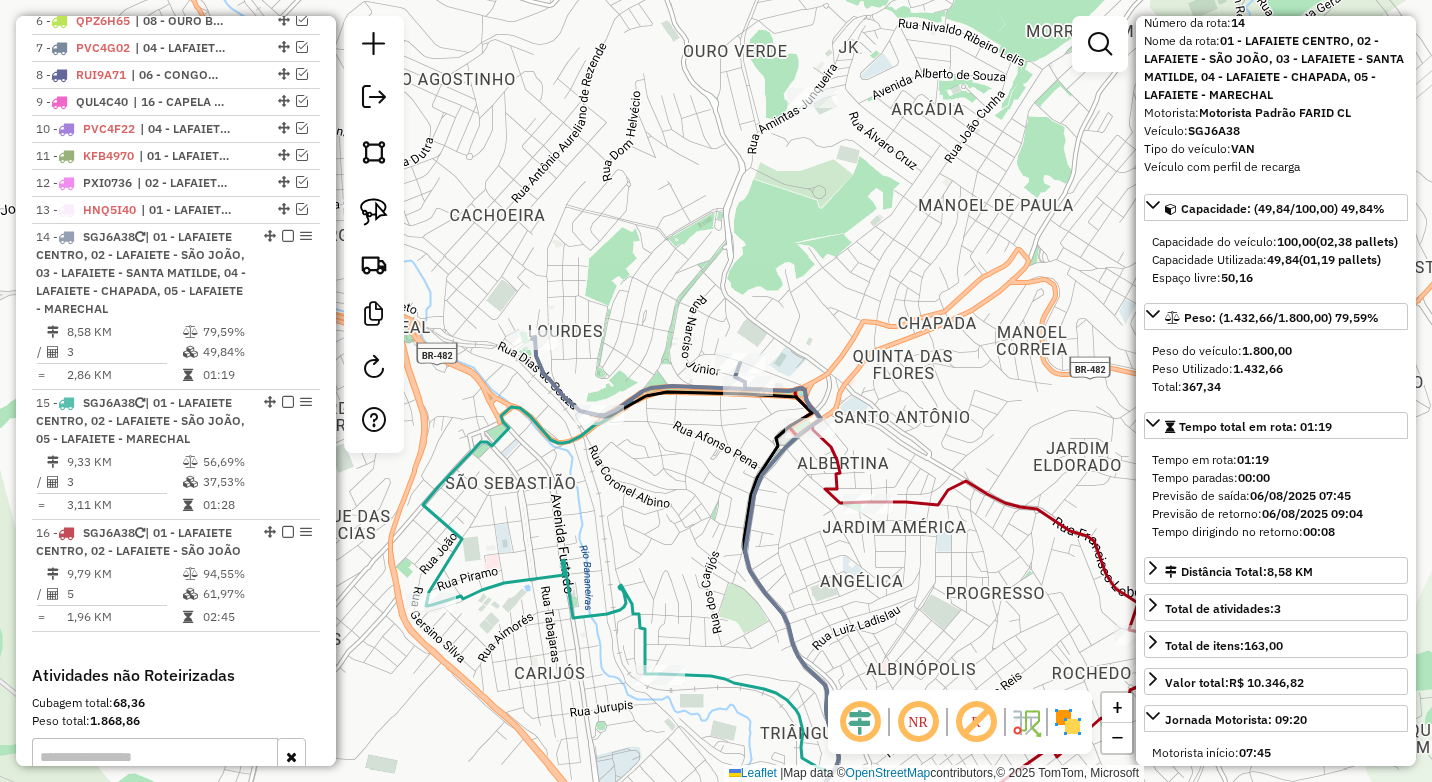 scroll, scrollTop: 0, scrollLeft: 0, axis: both 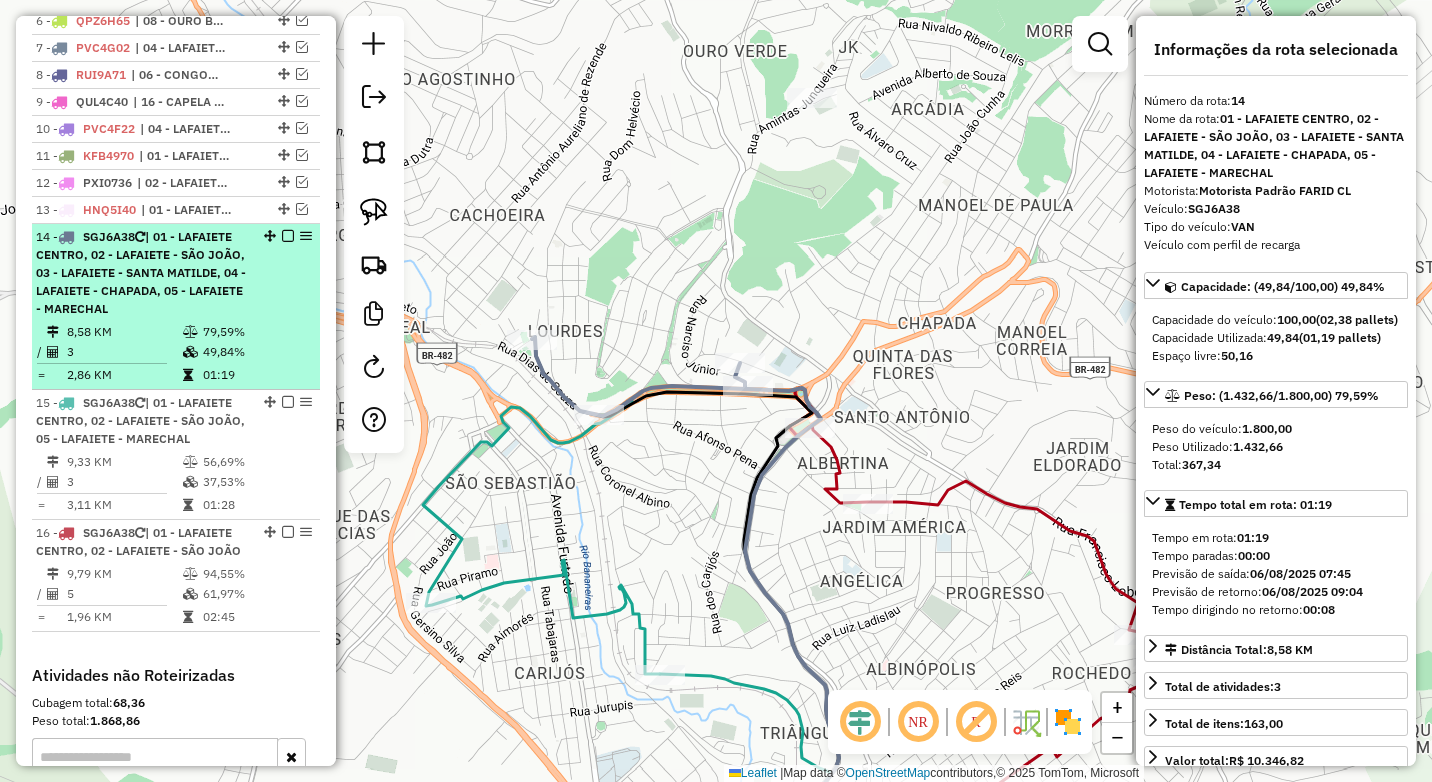 click on "| 01 - LAFAIETE CENTRO, 02 - LAFAIETE - SÃO JOÃO, 03 - LAFAIETE - SANTA MATILDE, 04 - LAFAIETE - CHAPADA, 05 - LAFAIETE - MARECHAL" at bounding box center [141, 272] 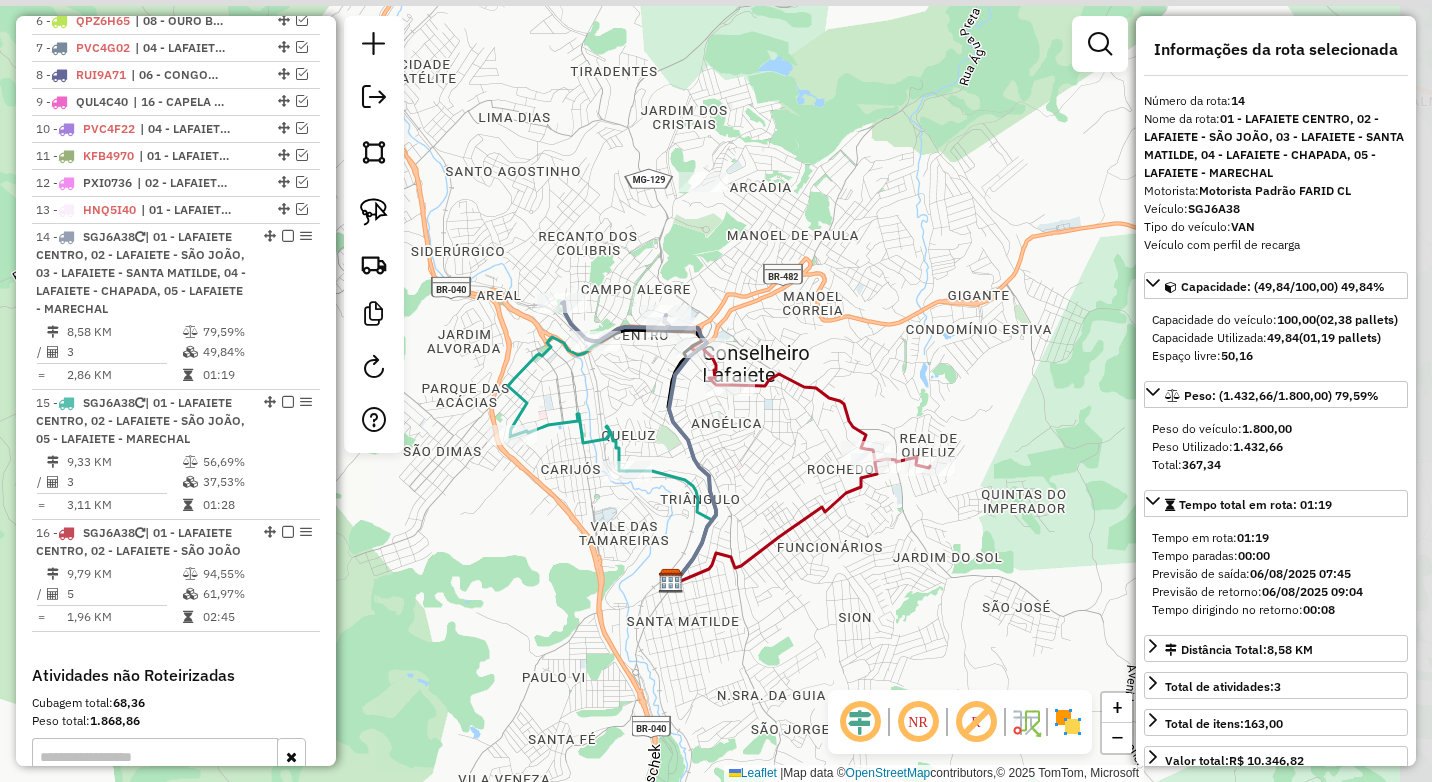 drag, startPoint x: 782, startPoint y: 91, endPoint x: 688, endPoint y: 264, distance: 196.88829 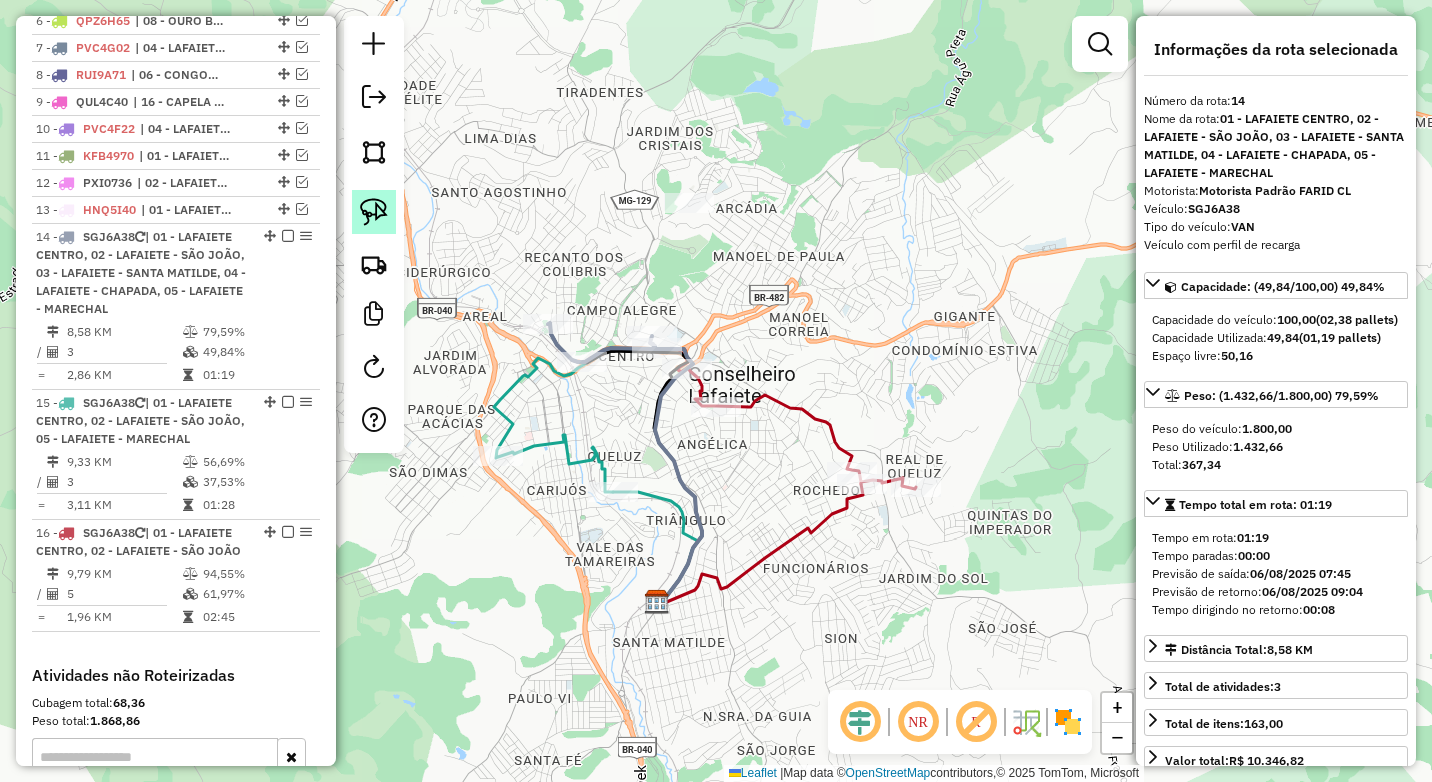click 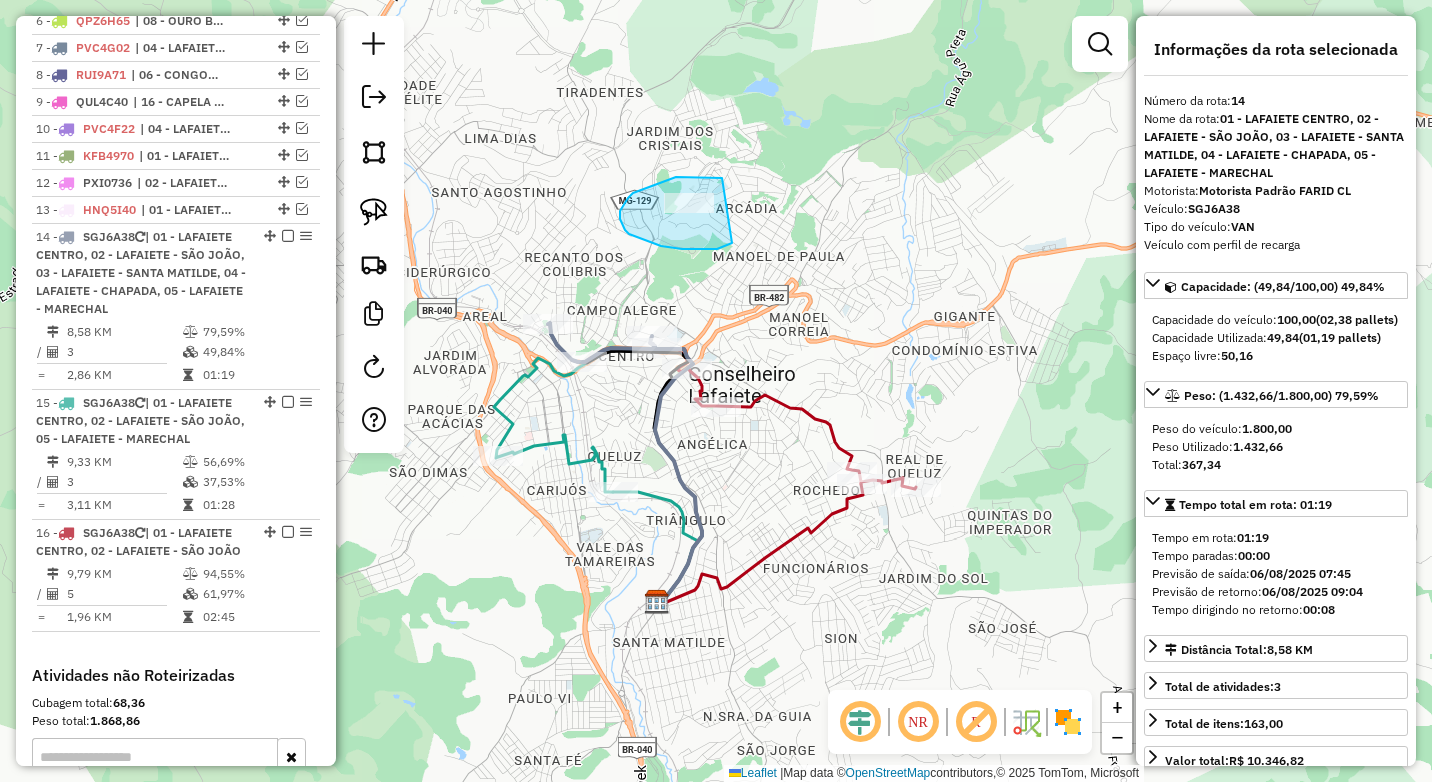 drag, startPoint x: 722, startPoint y: 178, endPoint x: 739, endPoint y: 239, distance: 63.324562 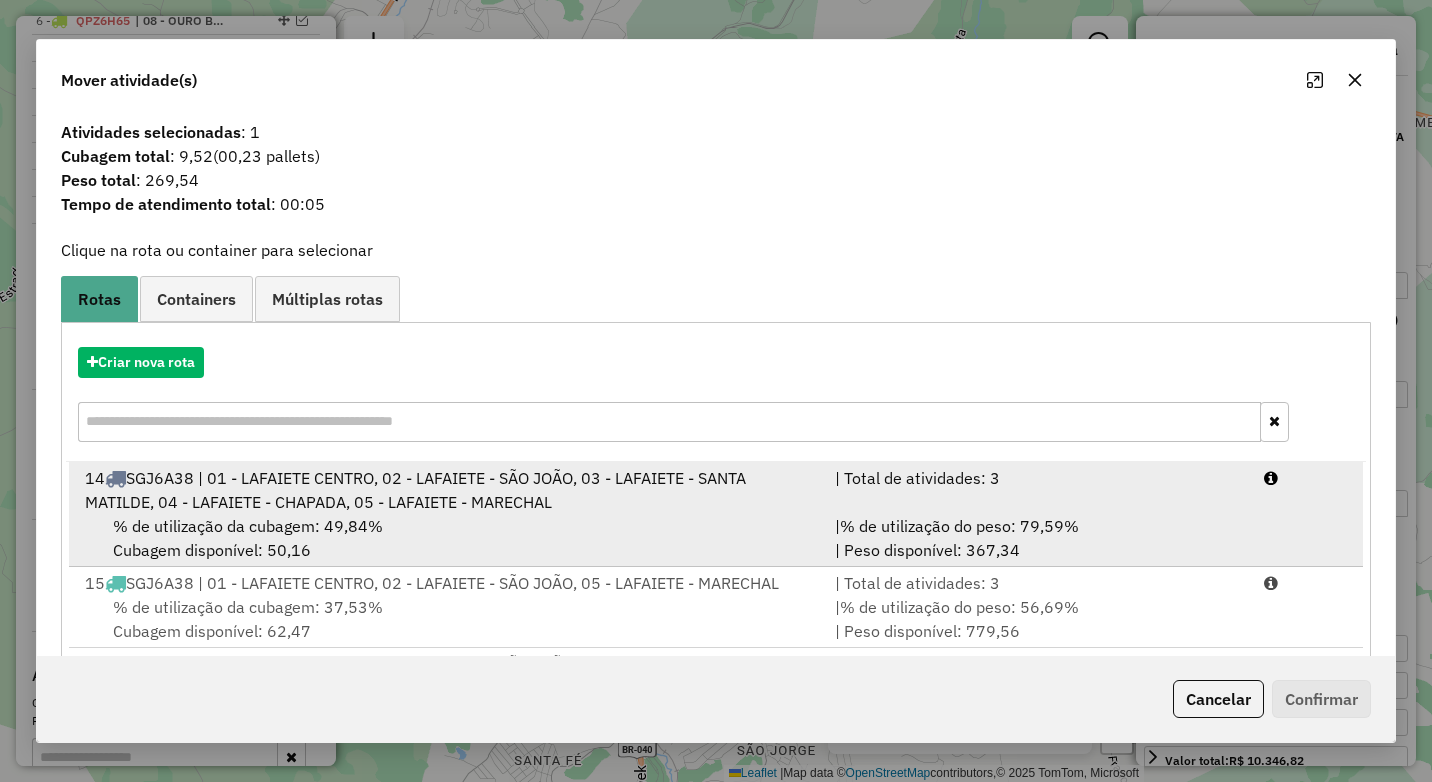 click on "14  SGJ6A38 | 01 - LAFAIETE CENTRO, 02 - LAFAIETE - SÃO JOÃO, 03 - LAFAIETE - SANTA MATILDE, 04 - LAFAIETE - CHAPADA, 05 - LAFAIETE - MARECHAL" at bounding box center [448, 490] 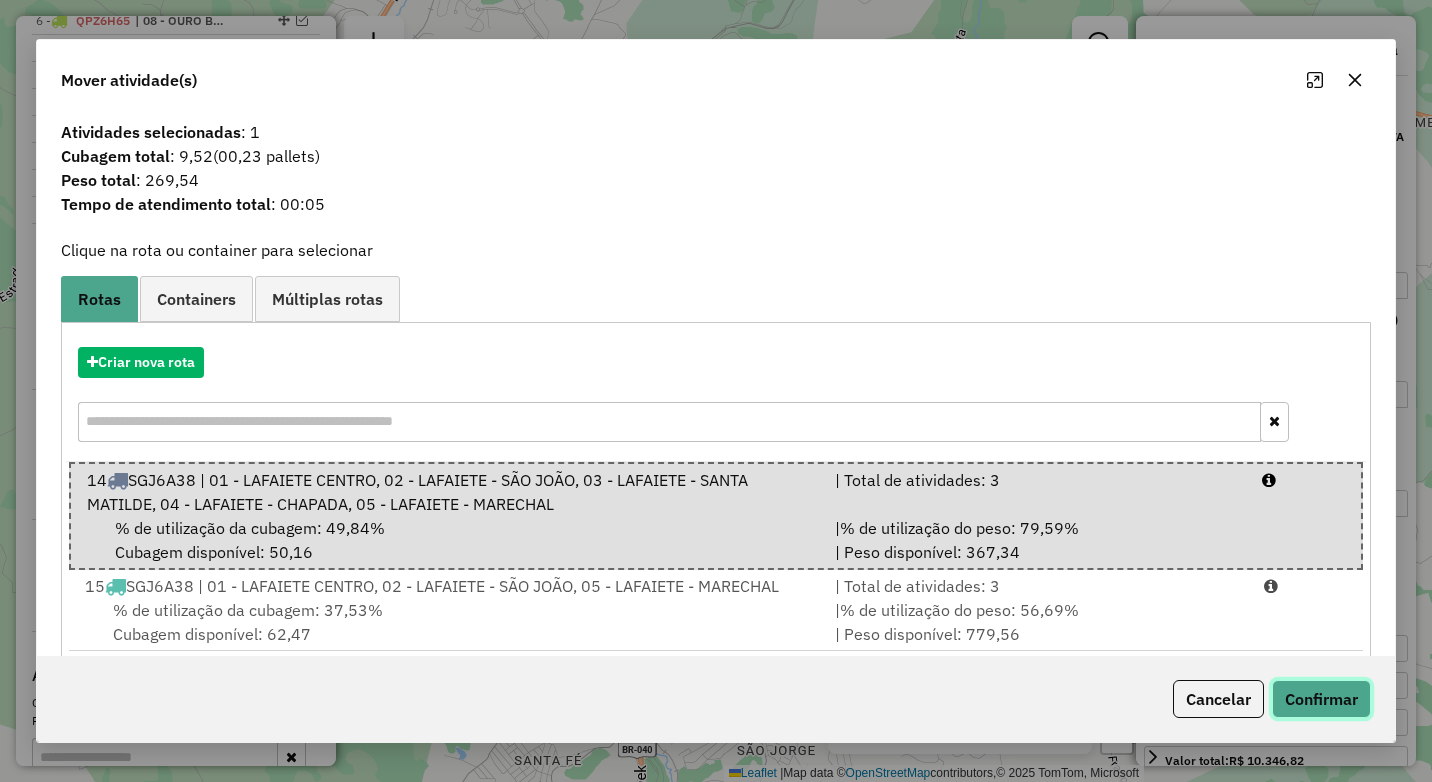 click on "Confirmar" 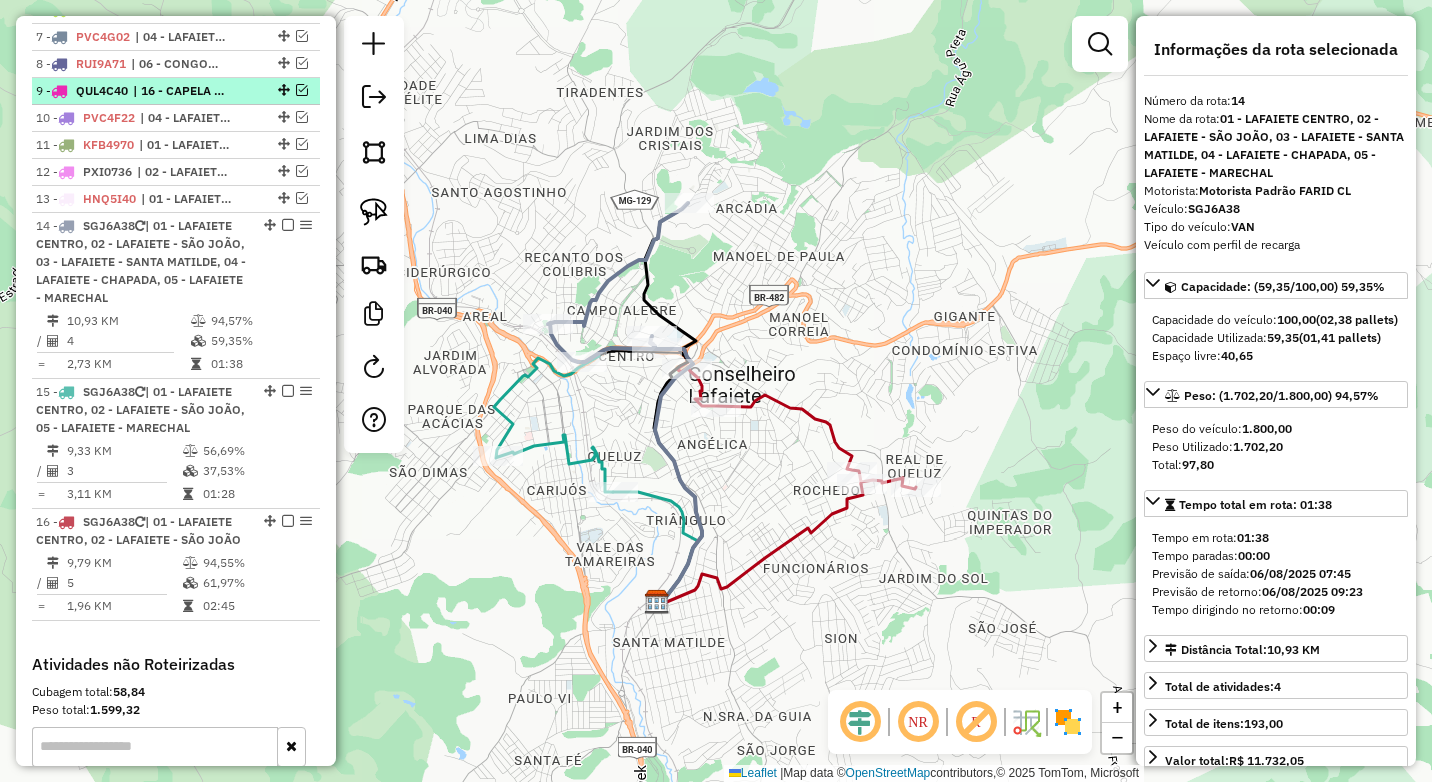 scroll, scrollTop: 925, scrollLeft: 0, axis: vertical 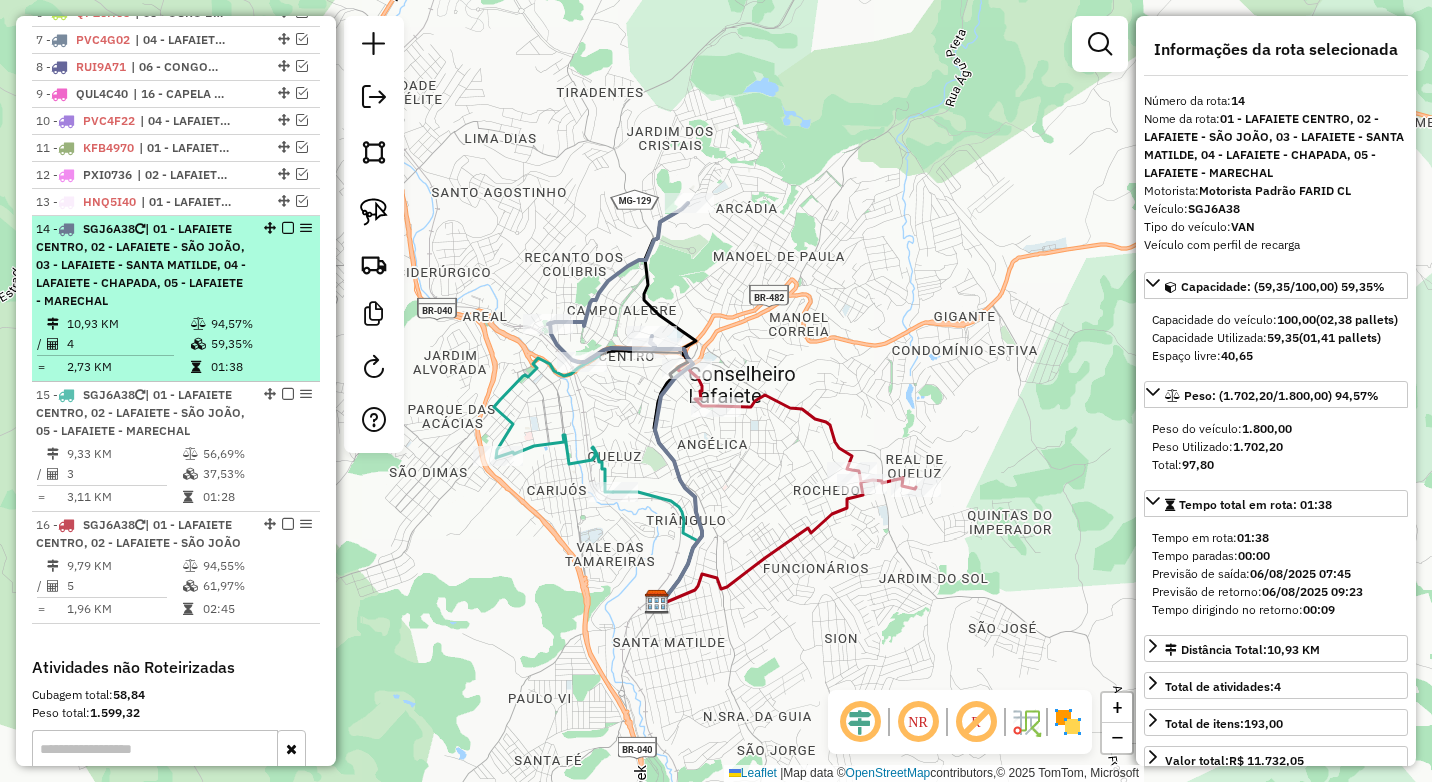 click at bounding box center (288, 228) 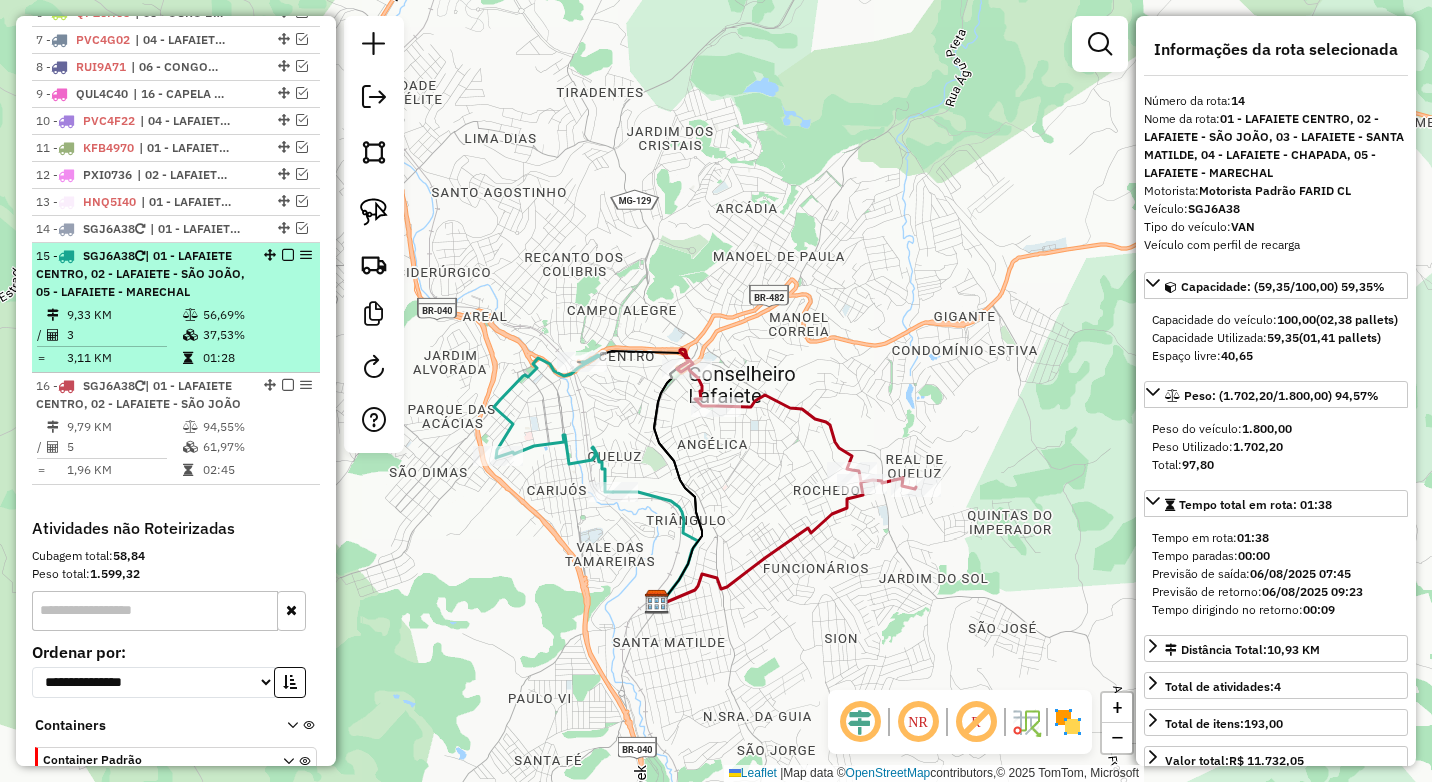 click on "56,69%" at bounding box center [256, 315] 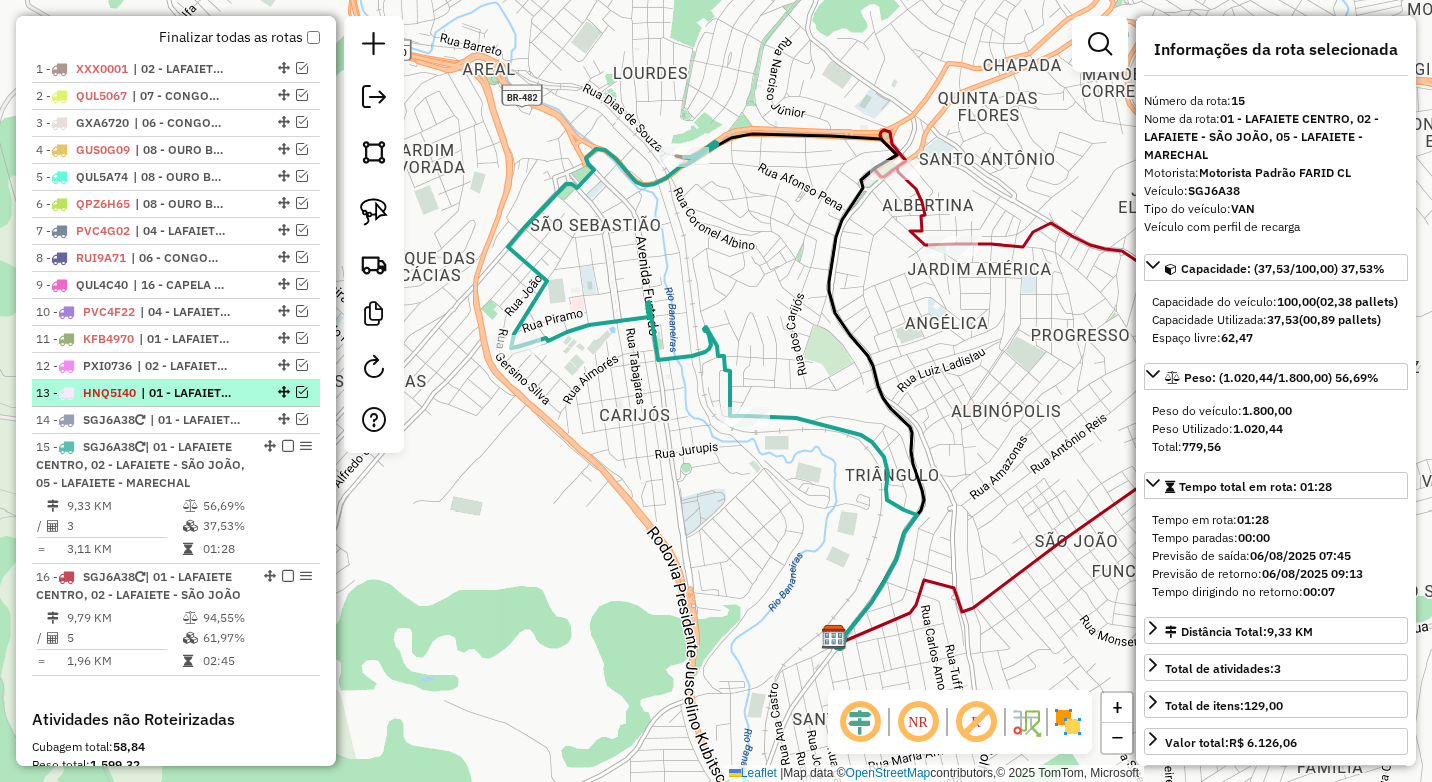scroll, scrollTop: 725, scrollLeft: 0, axis: vertical 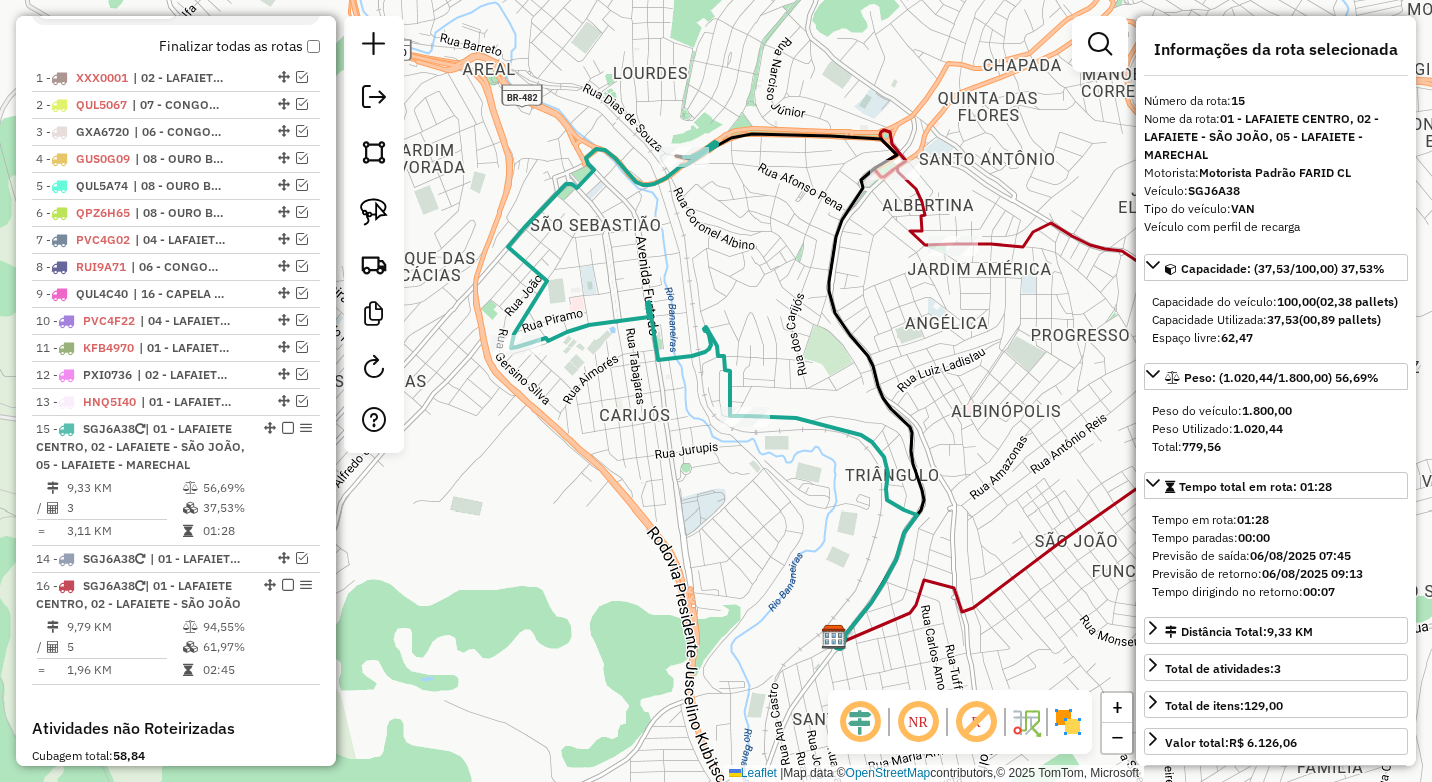 drag, startPoint x: 263, startPoint y: 457, endPoint x: 268, endPoint y: 426, distance: 31.400637 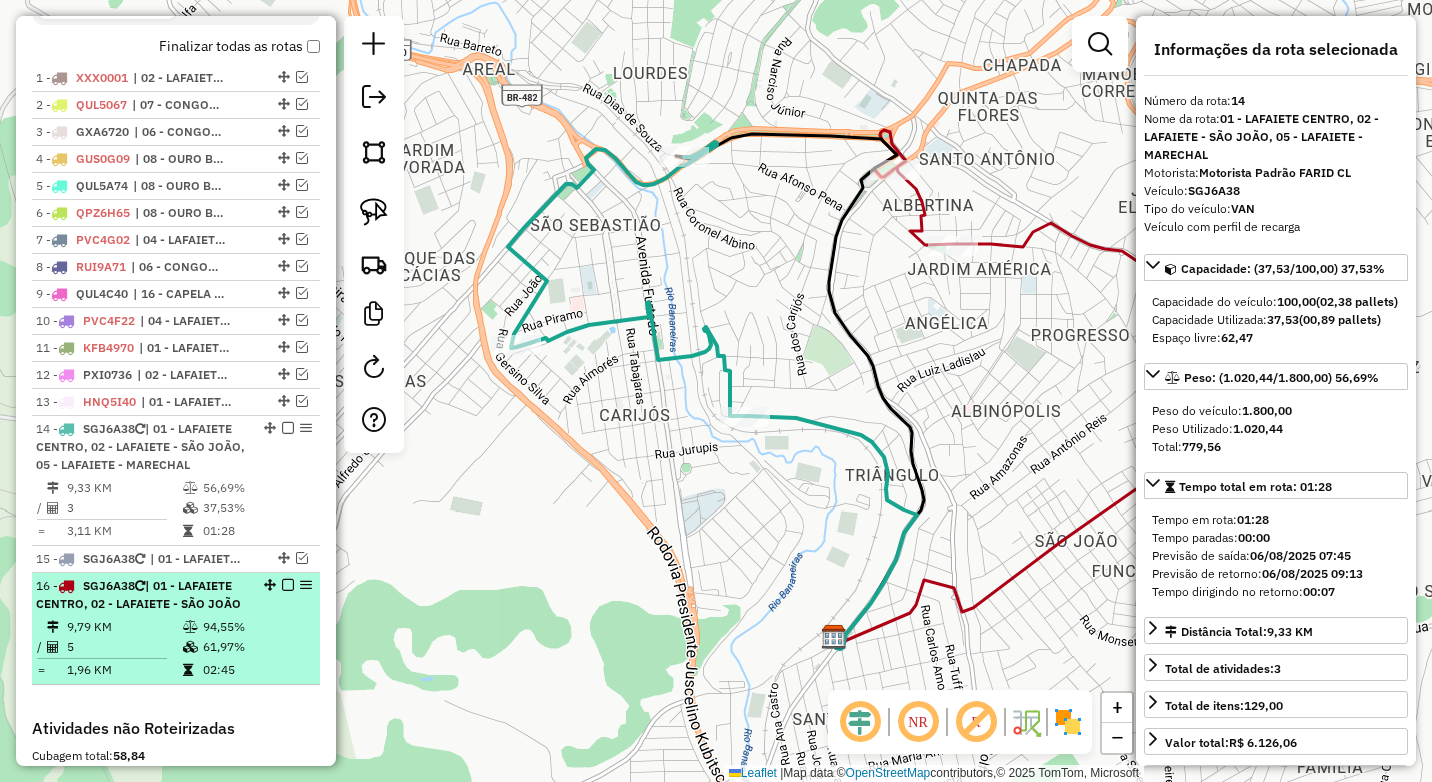 click on "94,55%" at bounding box center [256, 627] 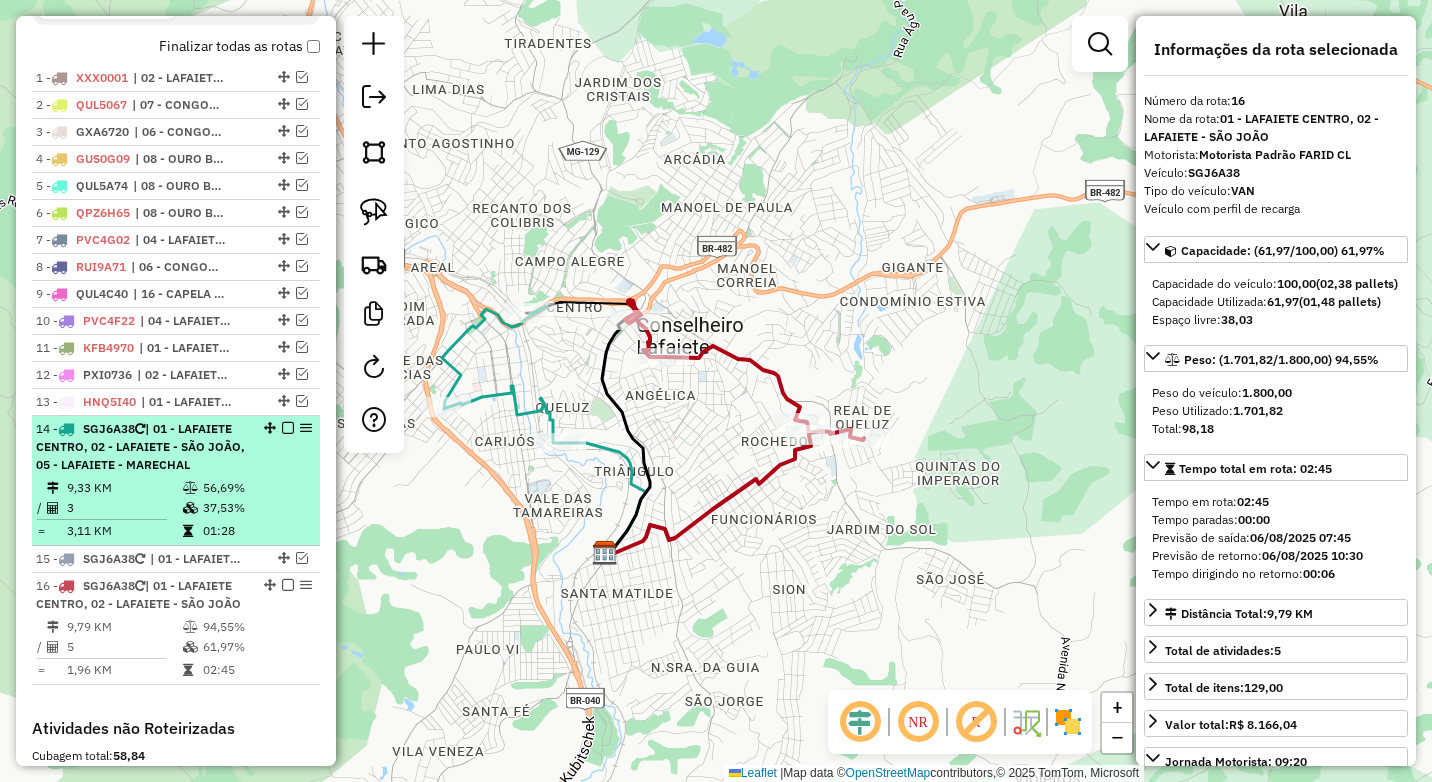 click on "37,53%" at bounding box center (256, 508) 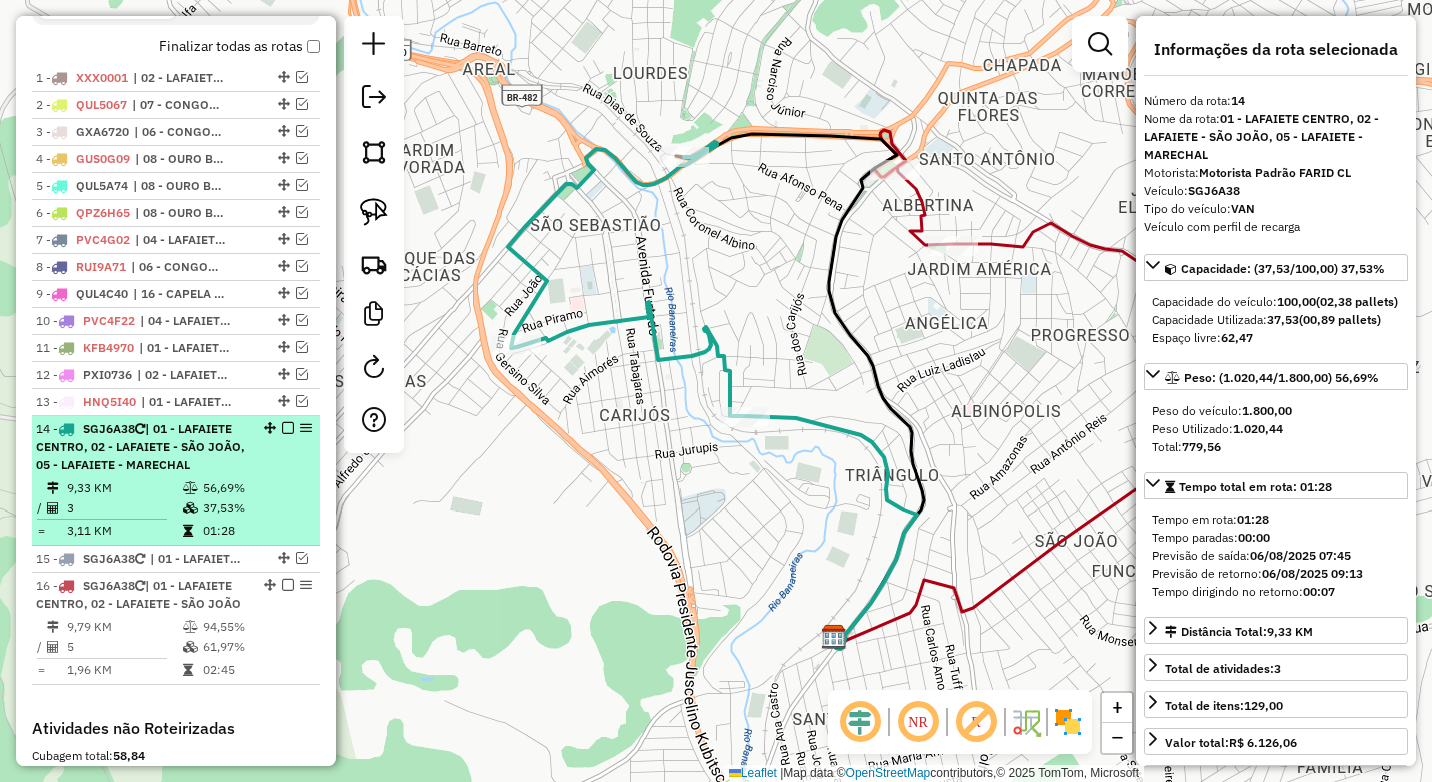 click at bounding box center [288, 428] 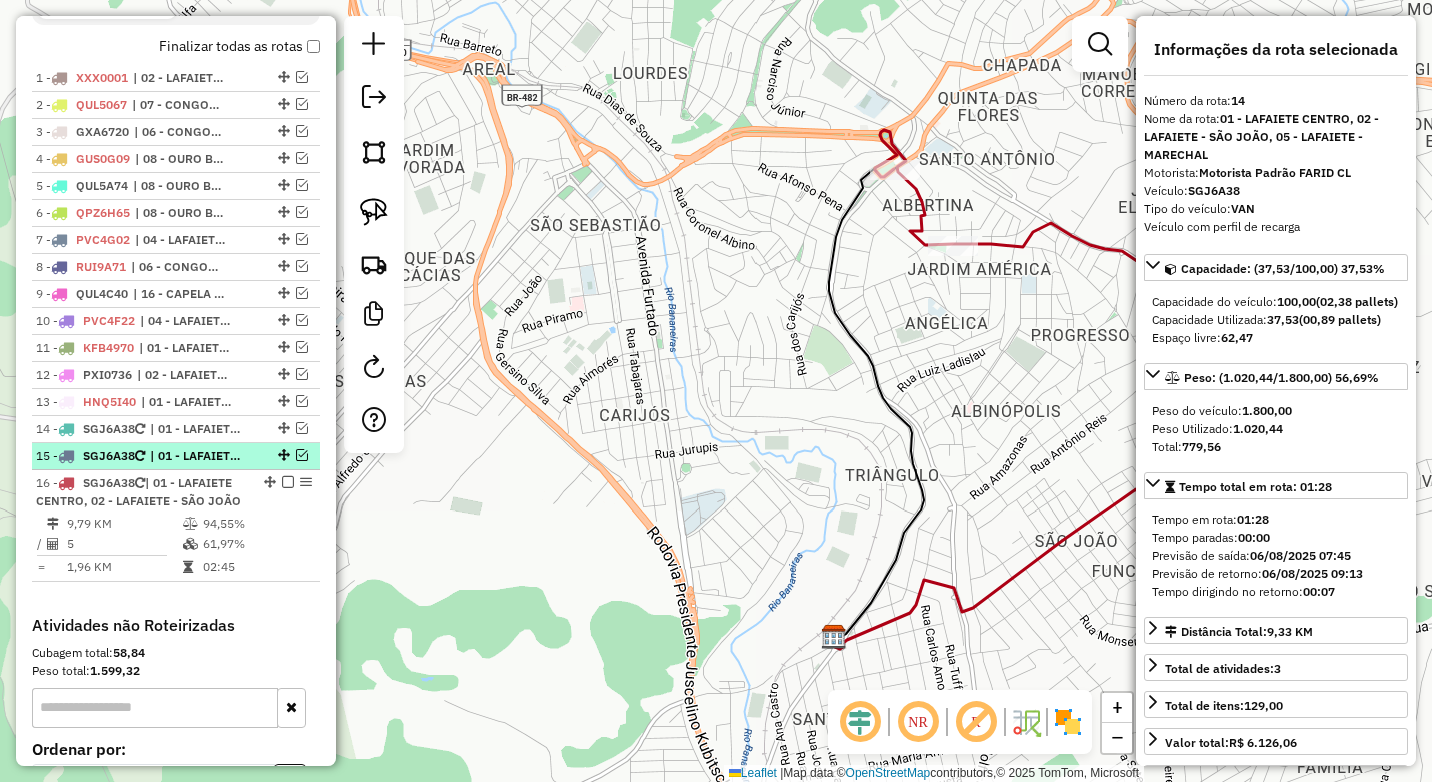 click at bounding box center (302, 455) 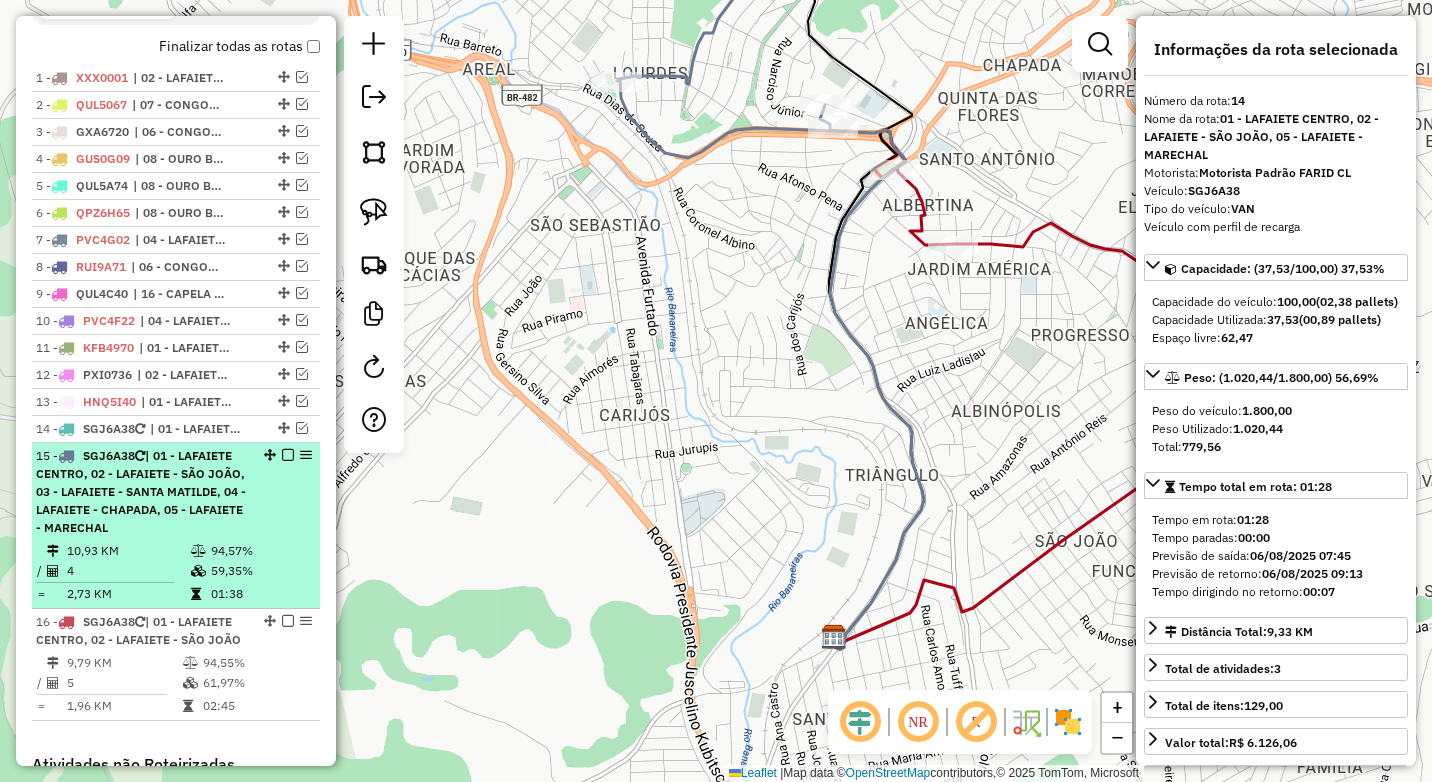 click on "| 01 - LAFAIETE CENTRO, 02 - LAFAIETE - SÃO JOÃO, 03 - LAFAIETE - SANTA MATILDE, 04 - LAFAIETE - CHAPADA, 05 - LAFAIETE - MARECHAL" at bounding box center [141, 491] 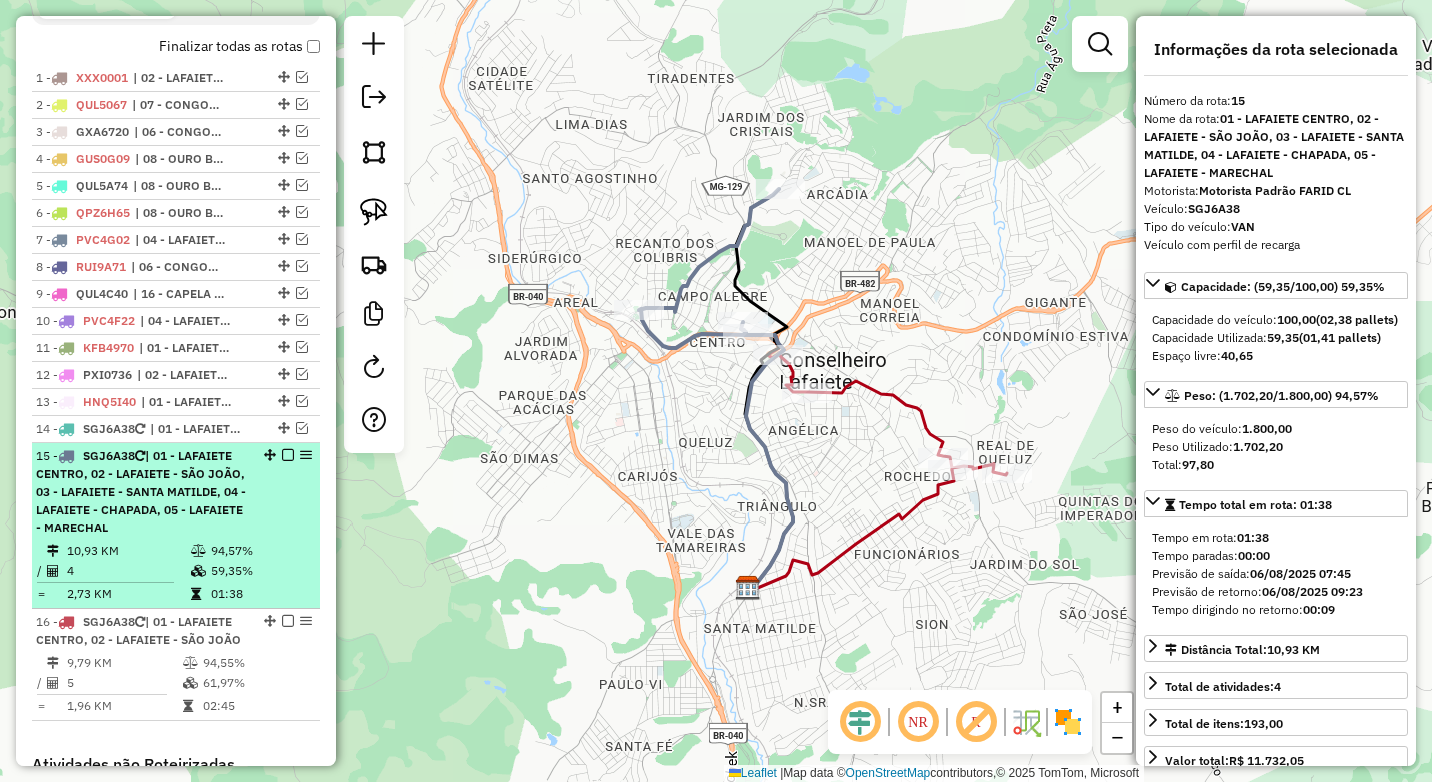 click at bounding box center [288, 455] 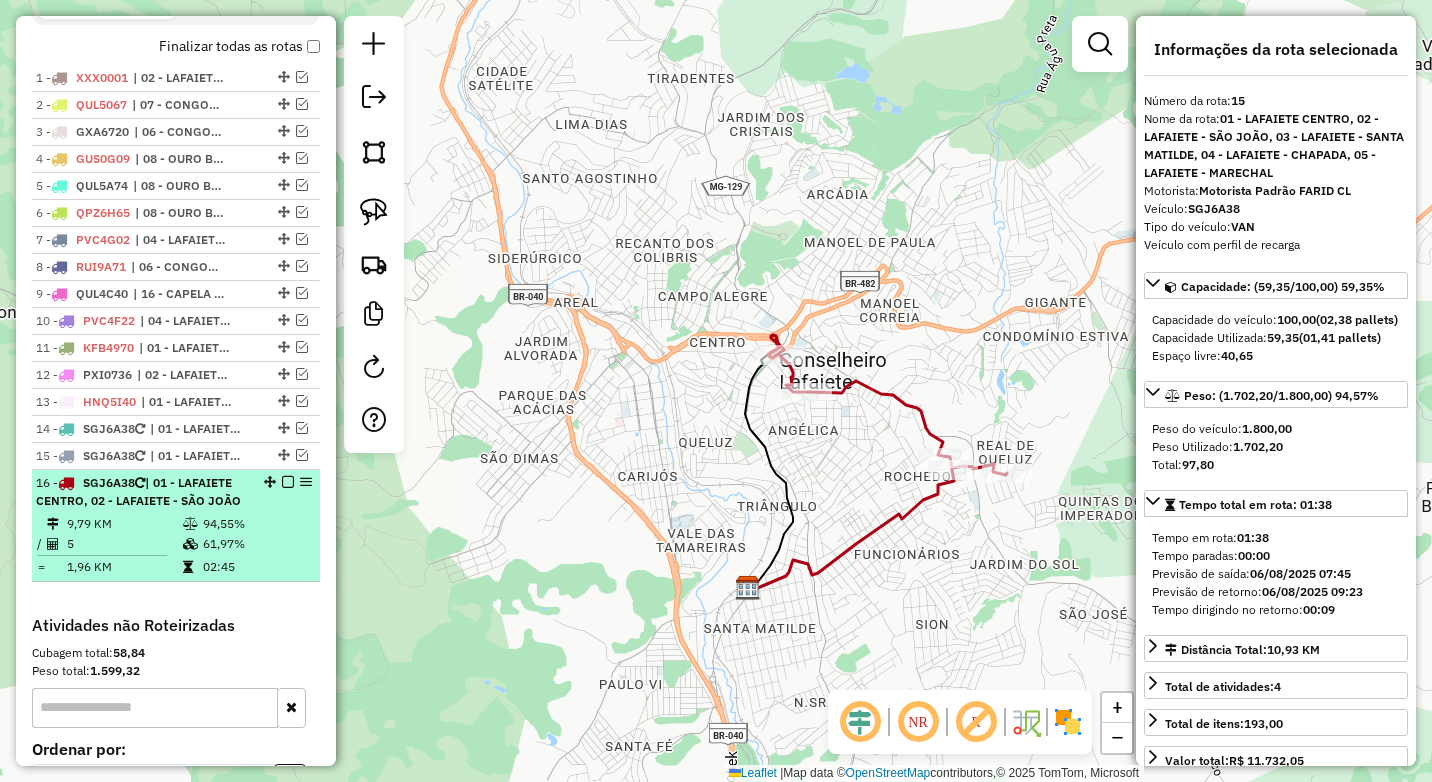 click on "61,97%" at bounding box center [256, 544] 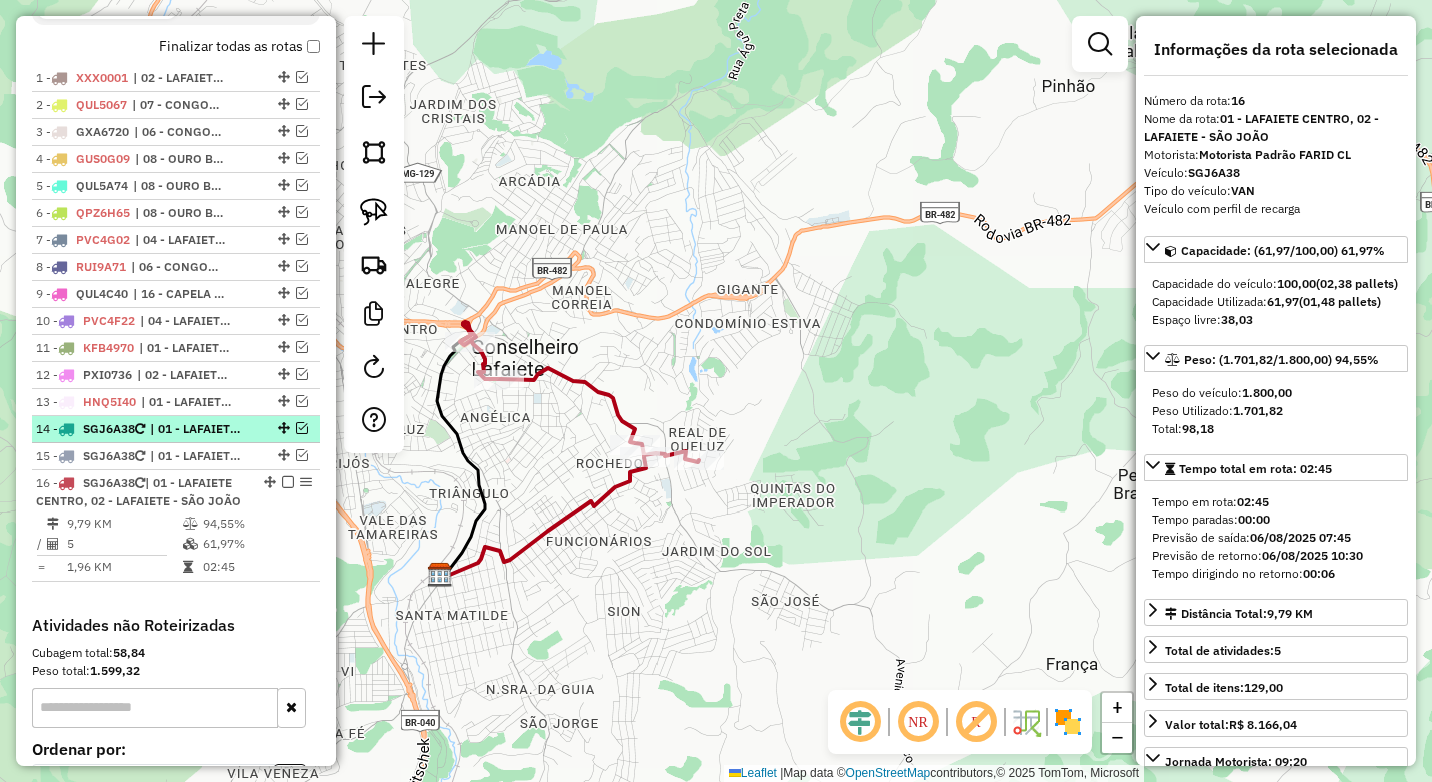 click at bounding box center (302, 428) 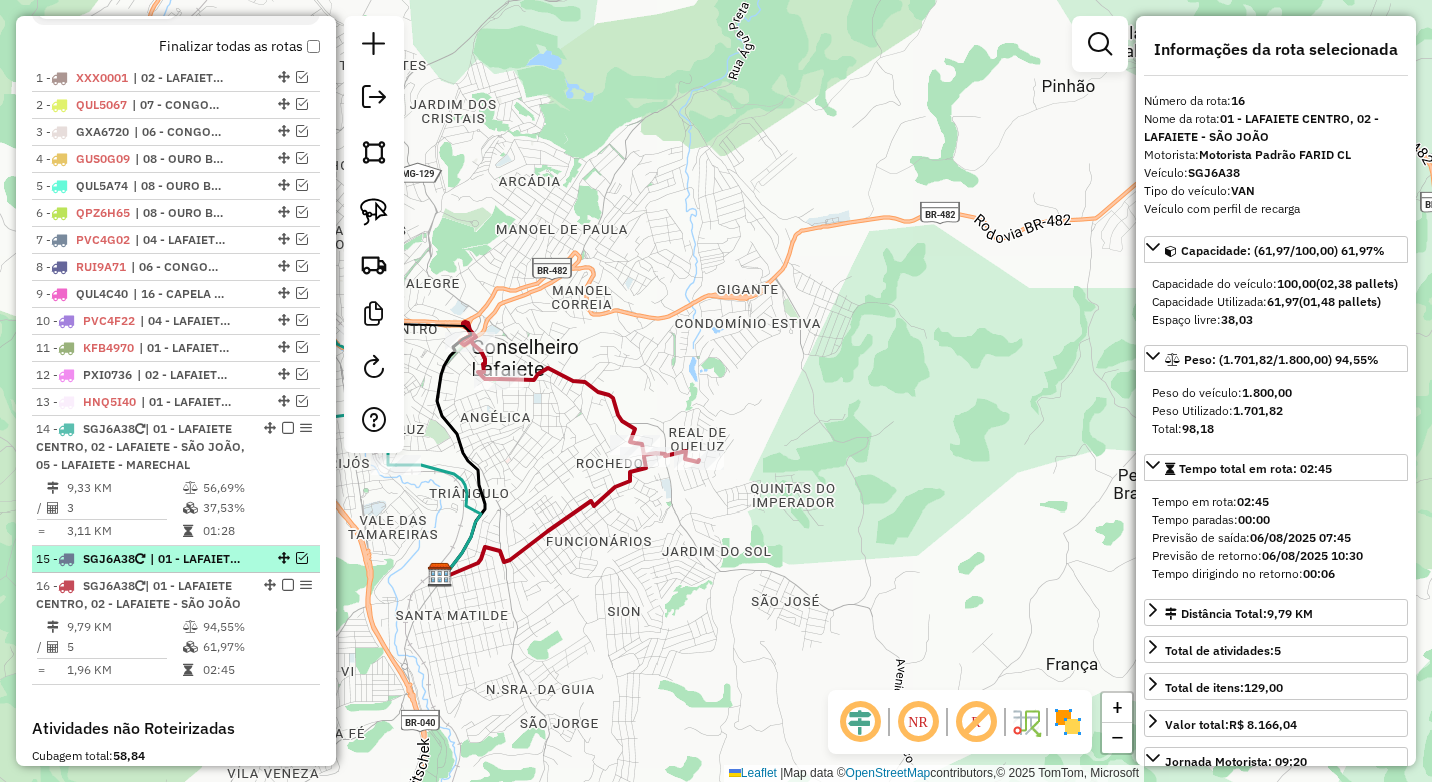 click at bounding box center (302, 558) 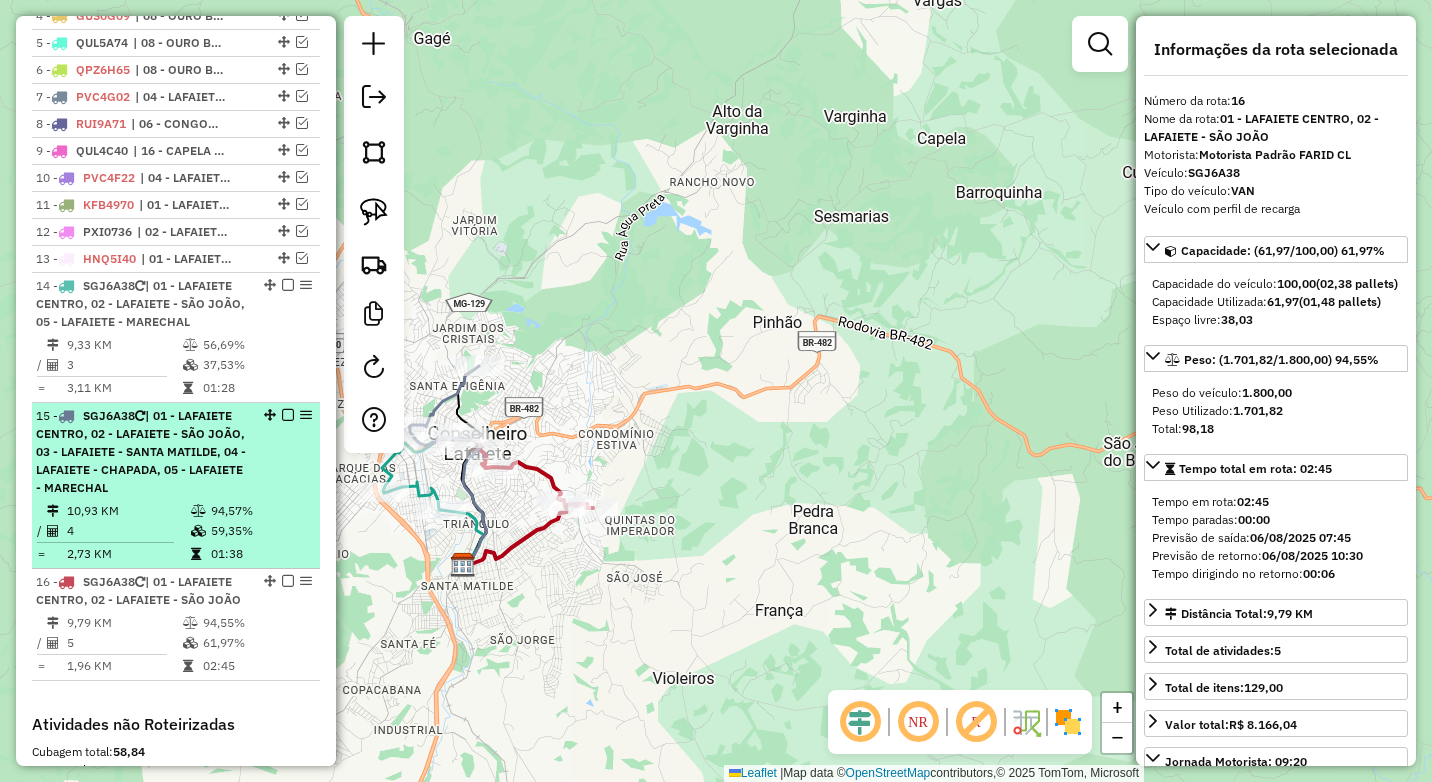 scroll, scrollTop: 825, scrollLeft: 0, axis: vertical 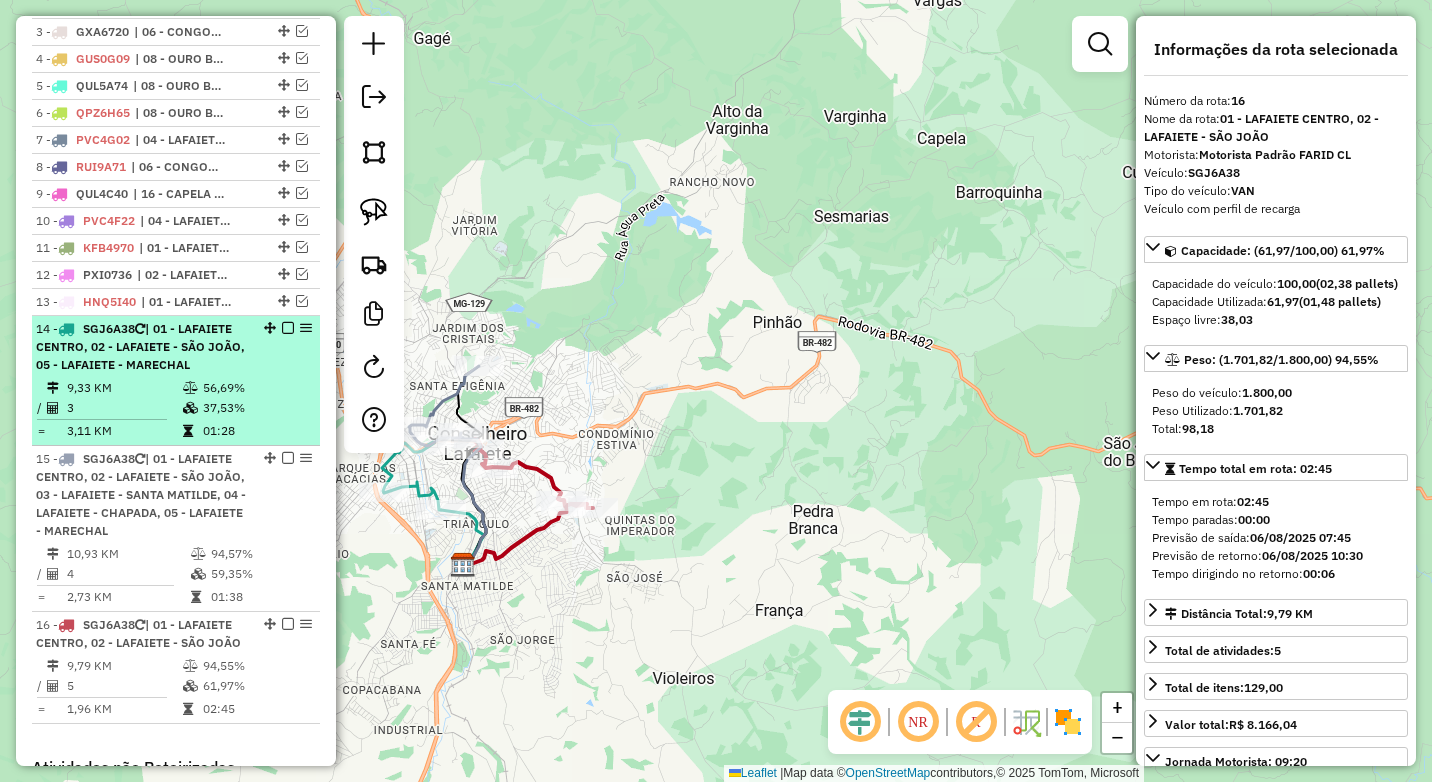 drag, startPoint x: 279, startPoint y: 324, endPoint x: 283, endPoint y: 341, distance: 17.464249 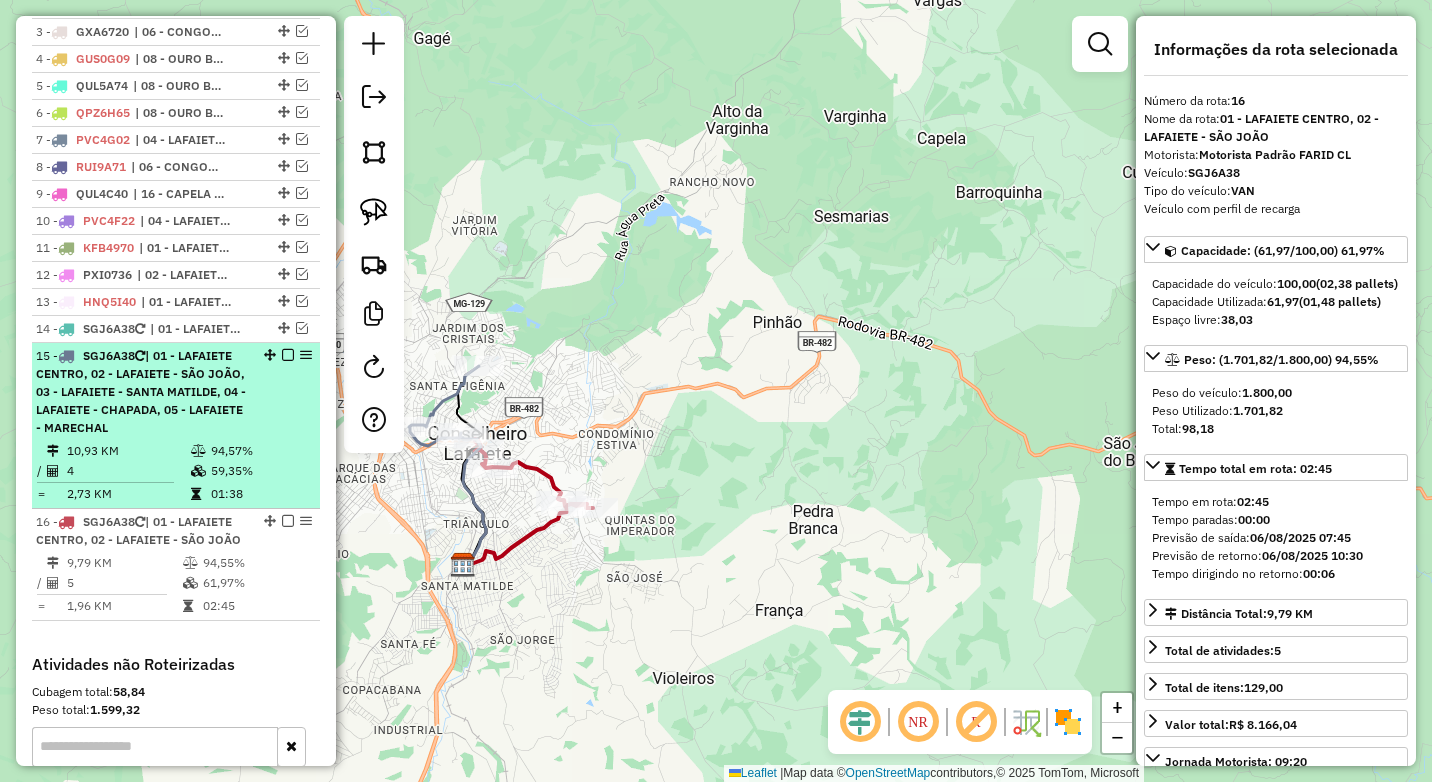 click at bounding box center (288, 355) 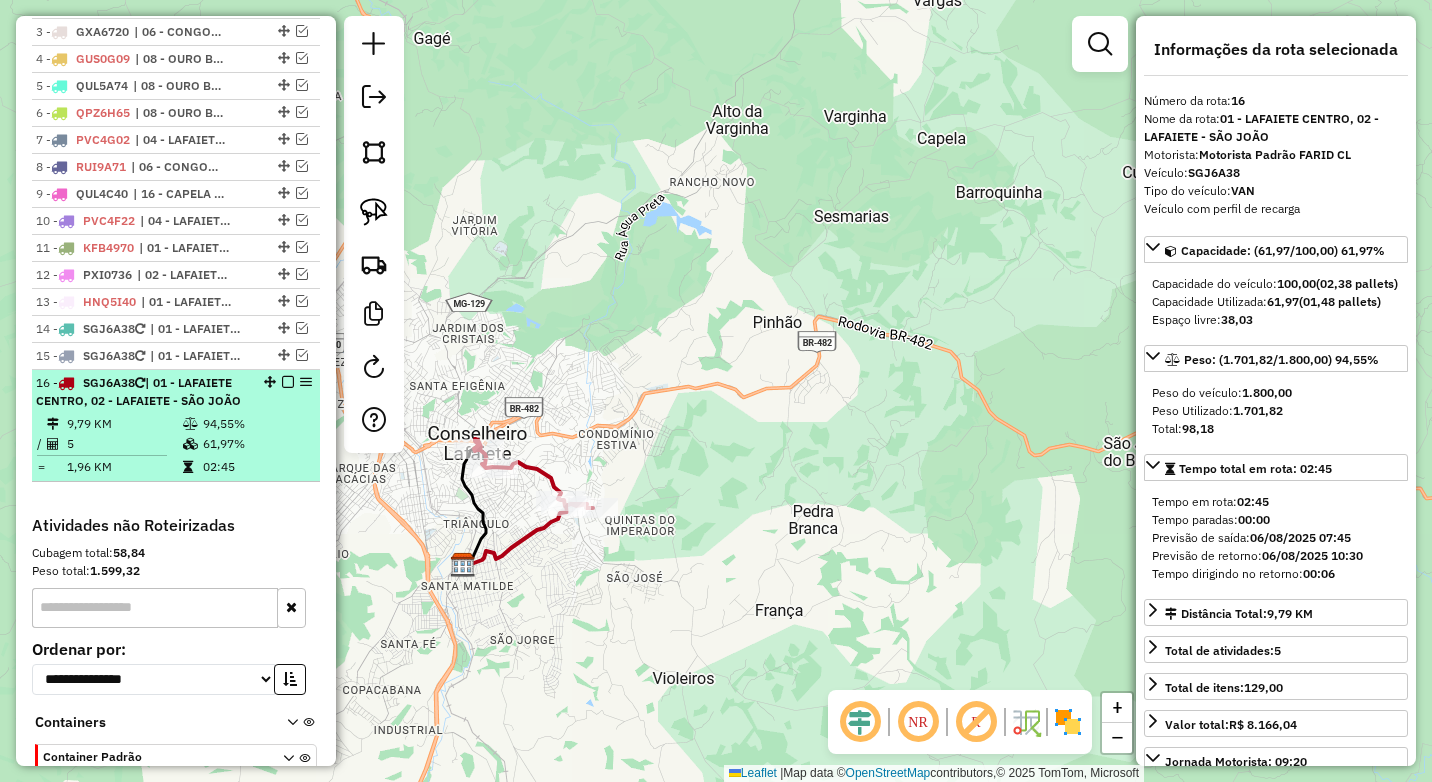click at bounding box center (288, 382) 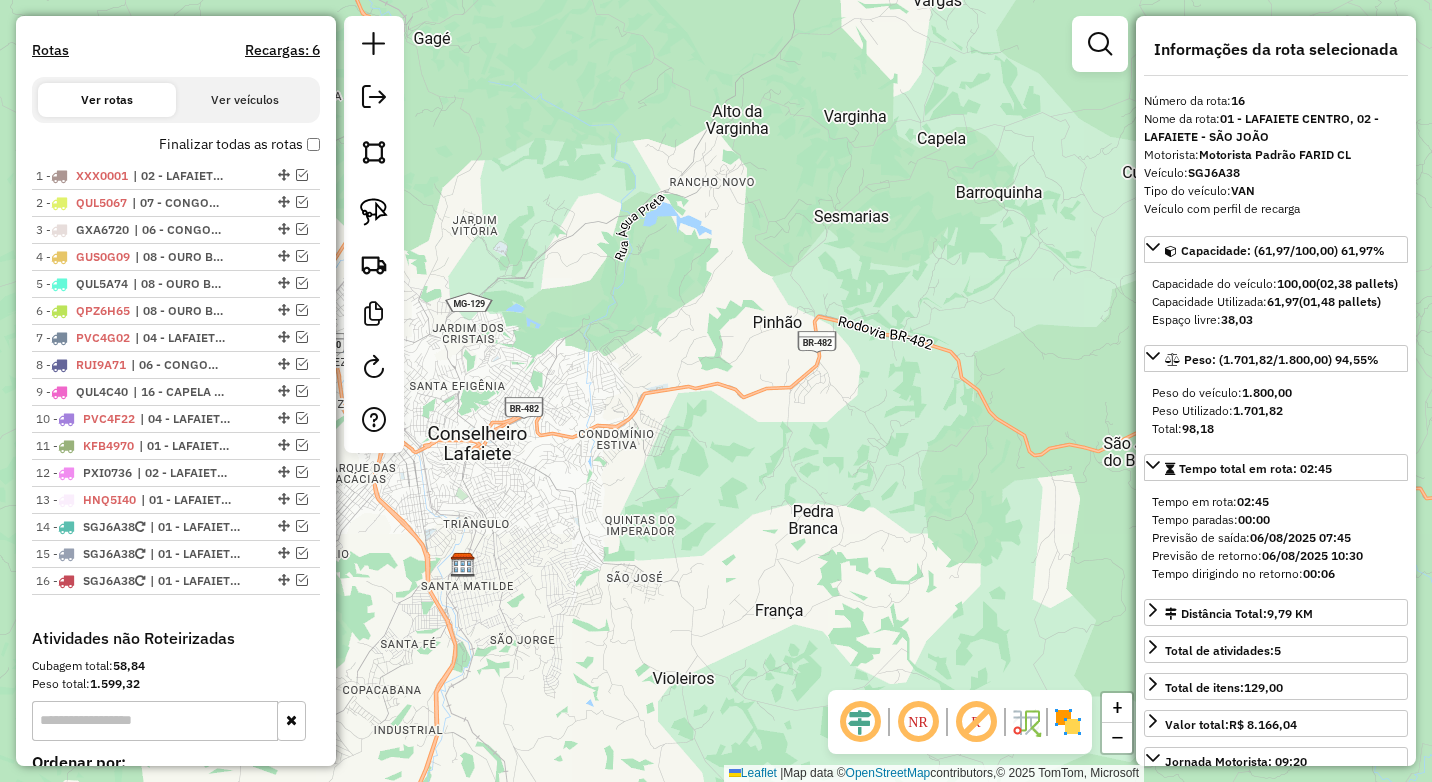 scroll, scrollTop: 625, scrollLeft: 0, axis: vertical 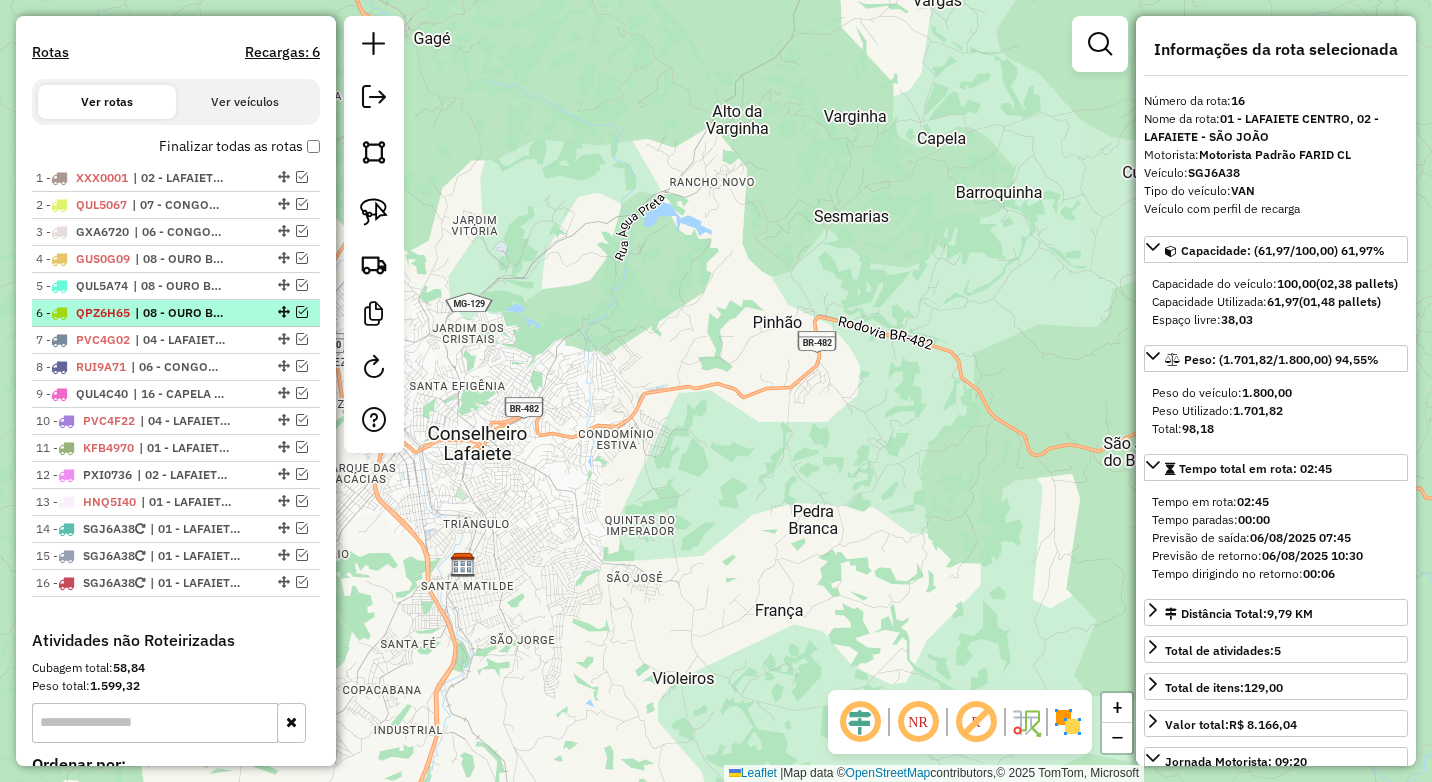 click at bounding box center [302, 312] 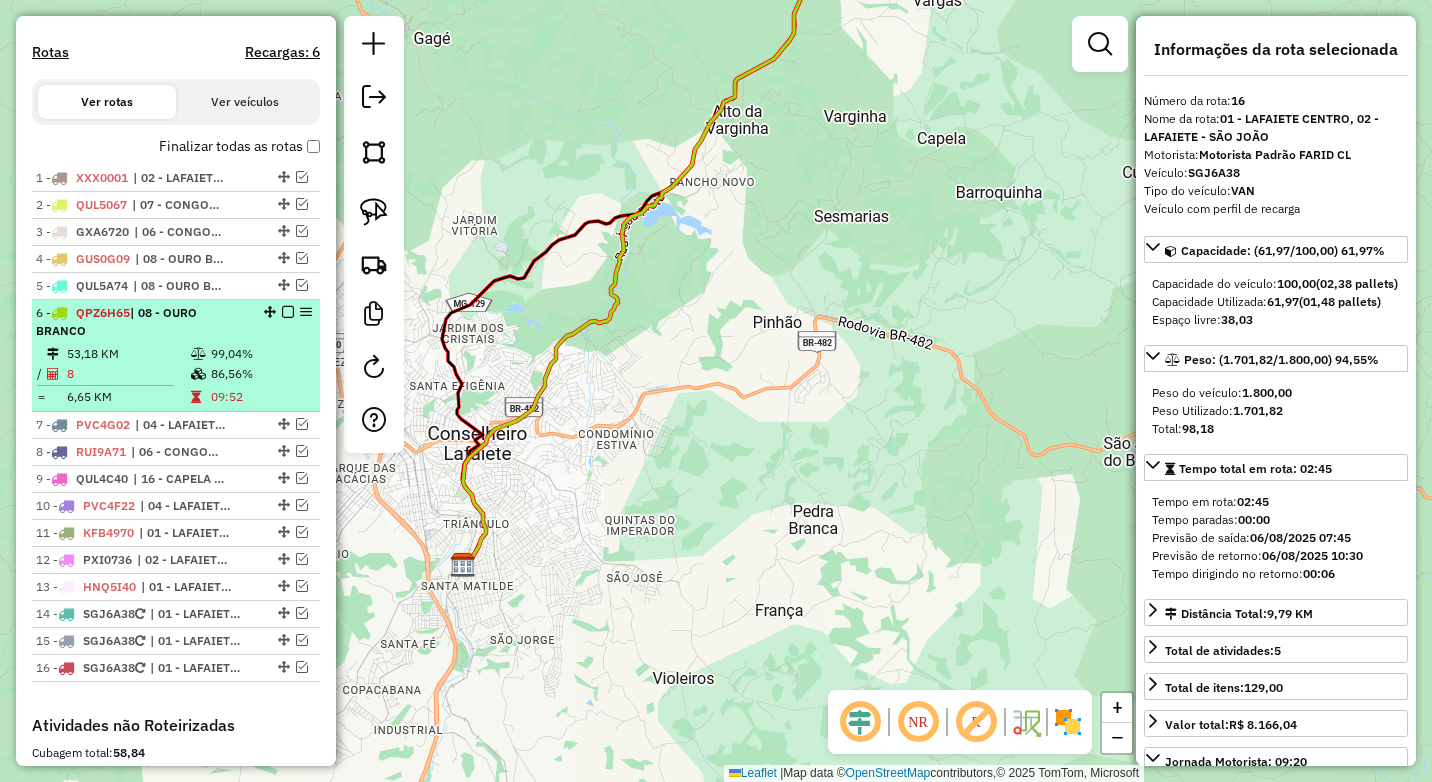 click at bounding box center [198, 354] 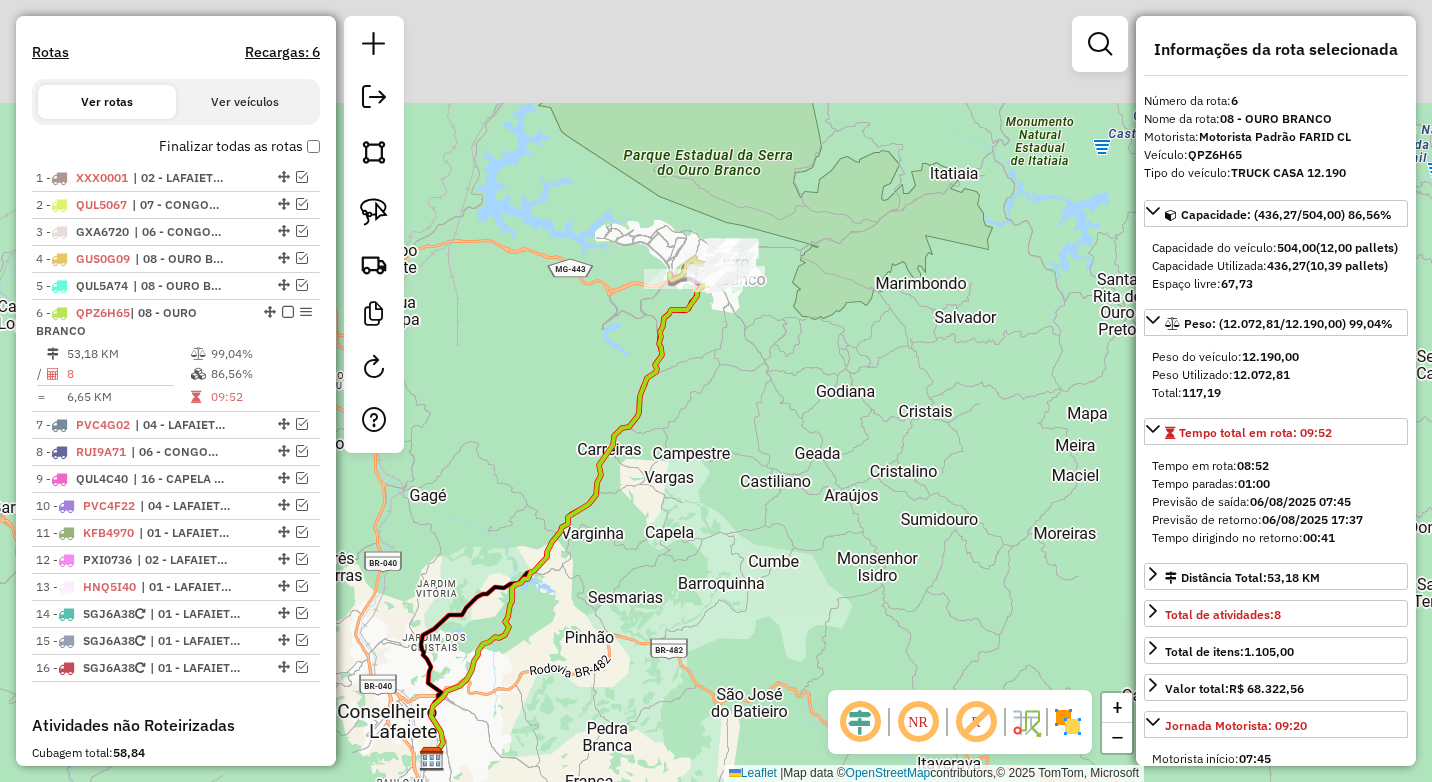 drag, startPoint x: 779, startPoint y: 338, endPoint x: 712, endPoint y: 430, distance: 113.81125 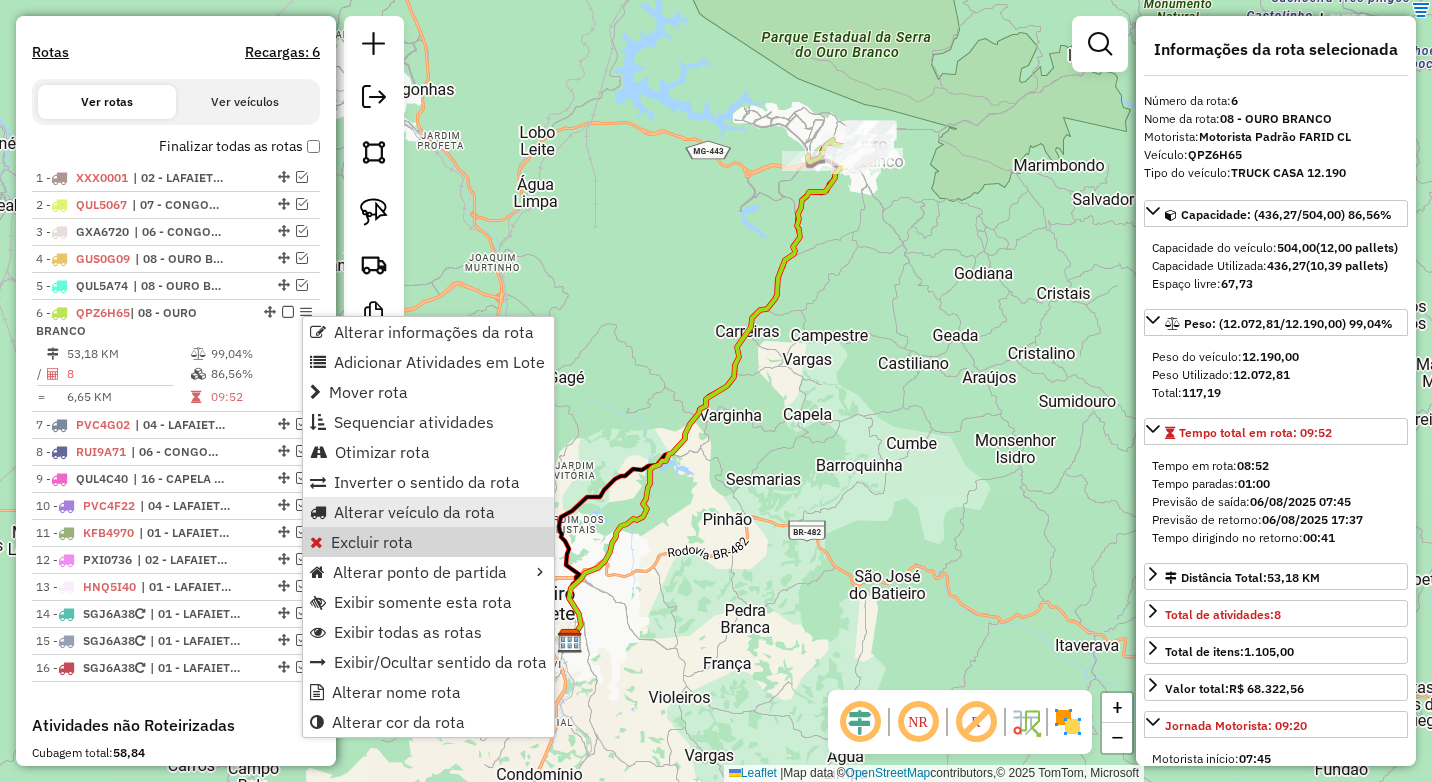 click on "Alterar veículo da rota" at bounding box center (414, 512) 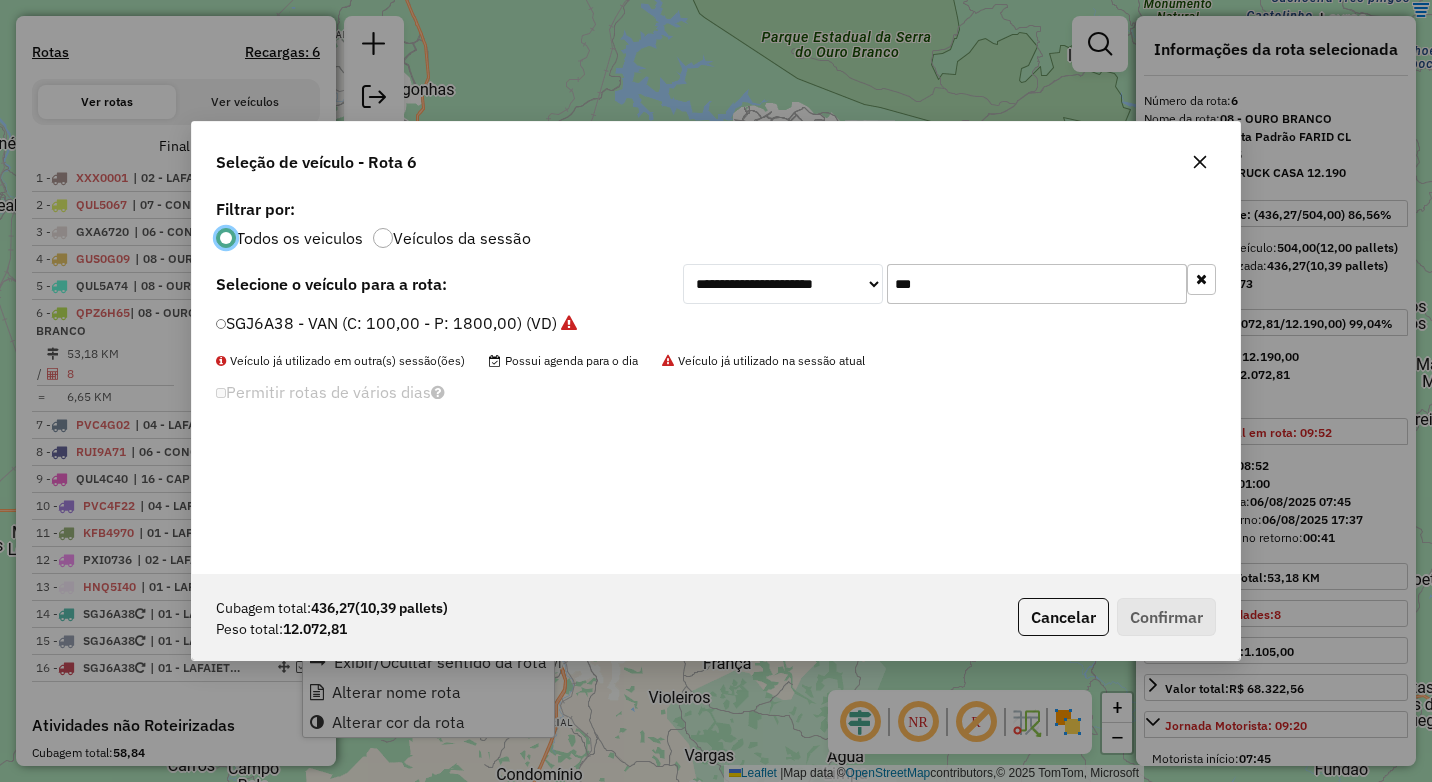 scroll, scrollTop: 11, scrollLeft: 6, axis: both 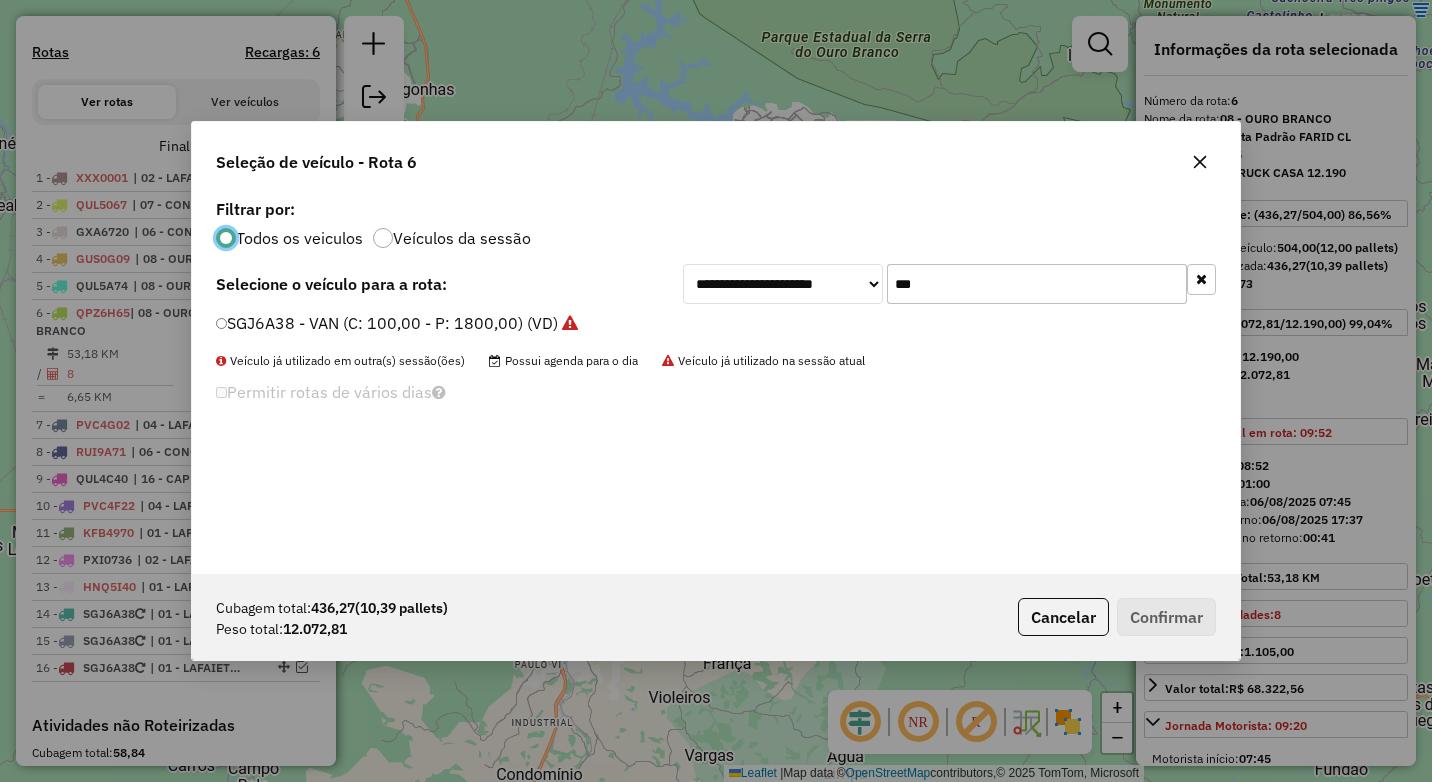 drag, startPoint x: 952, startPoint y: 281, endPoint x: 839, endPoint y: 289, distance: 113.28283 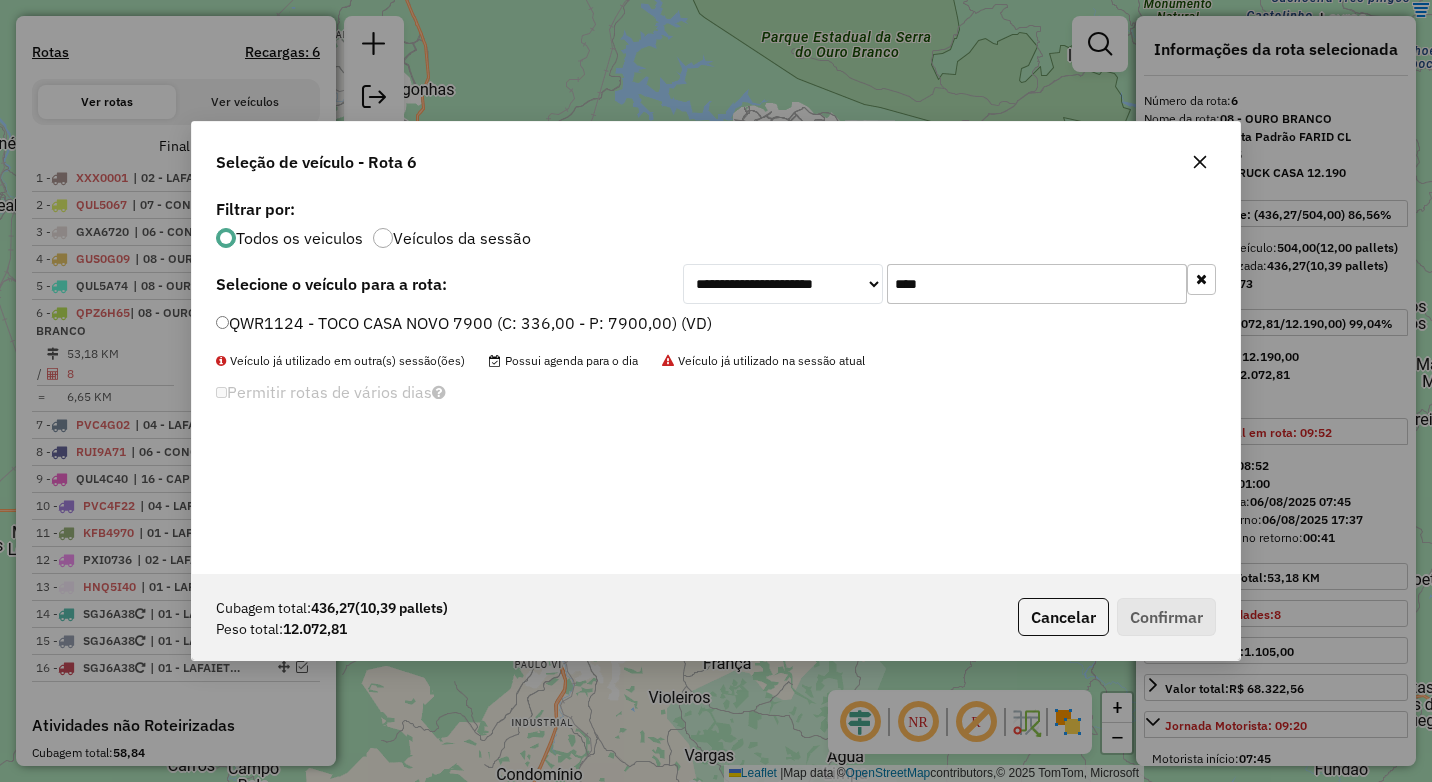 type on "****" 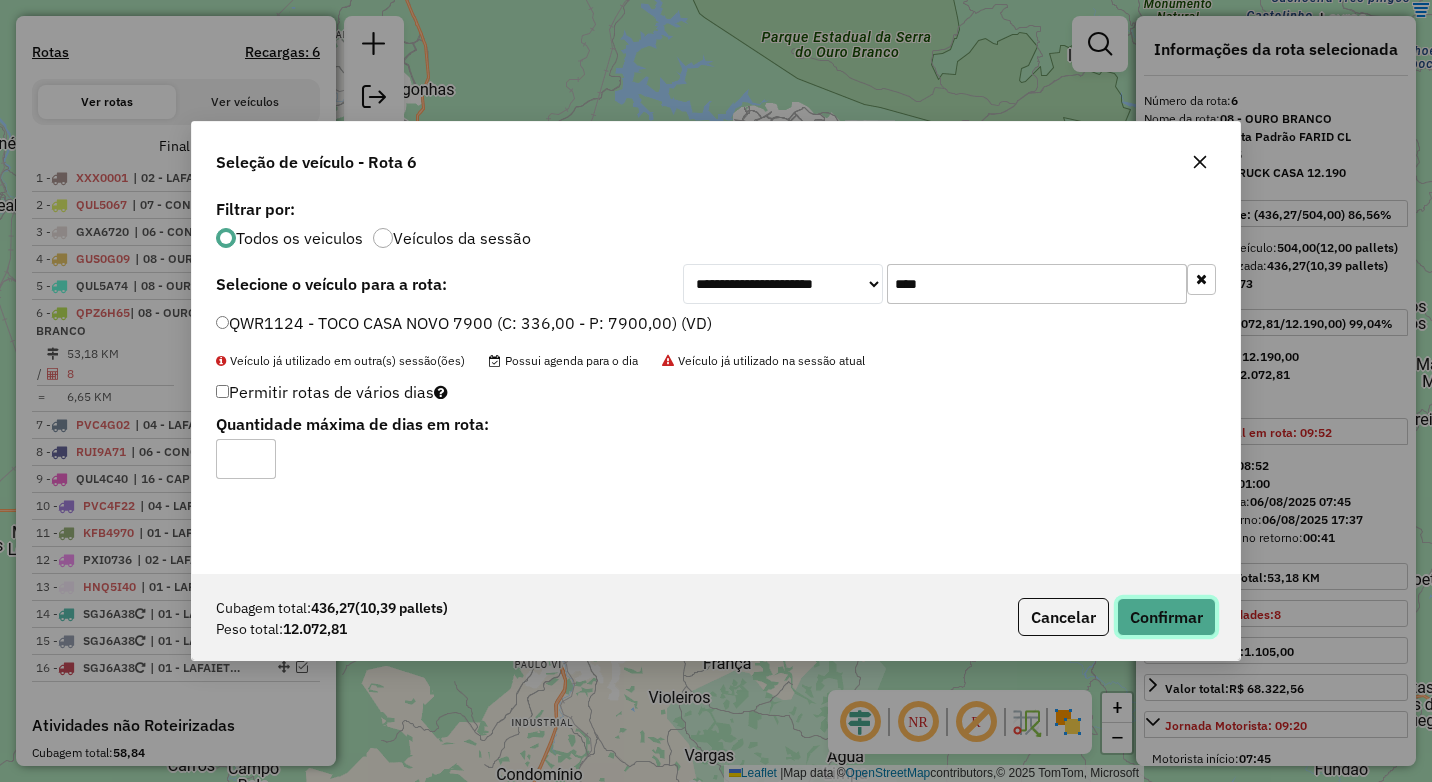 click on "Confirmar" 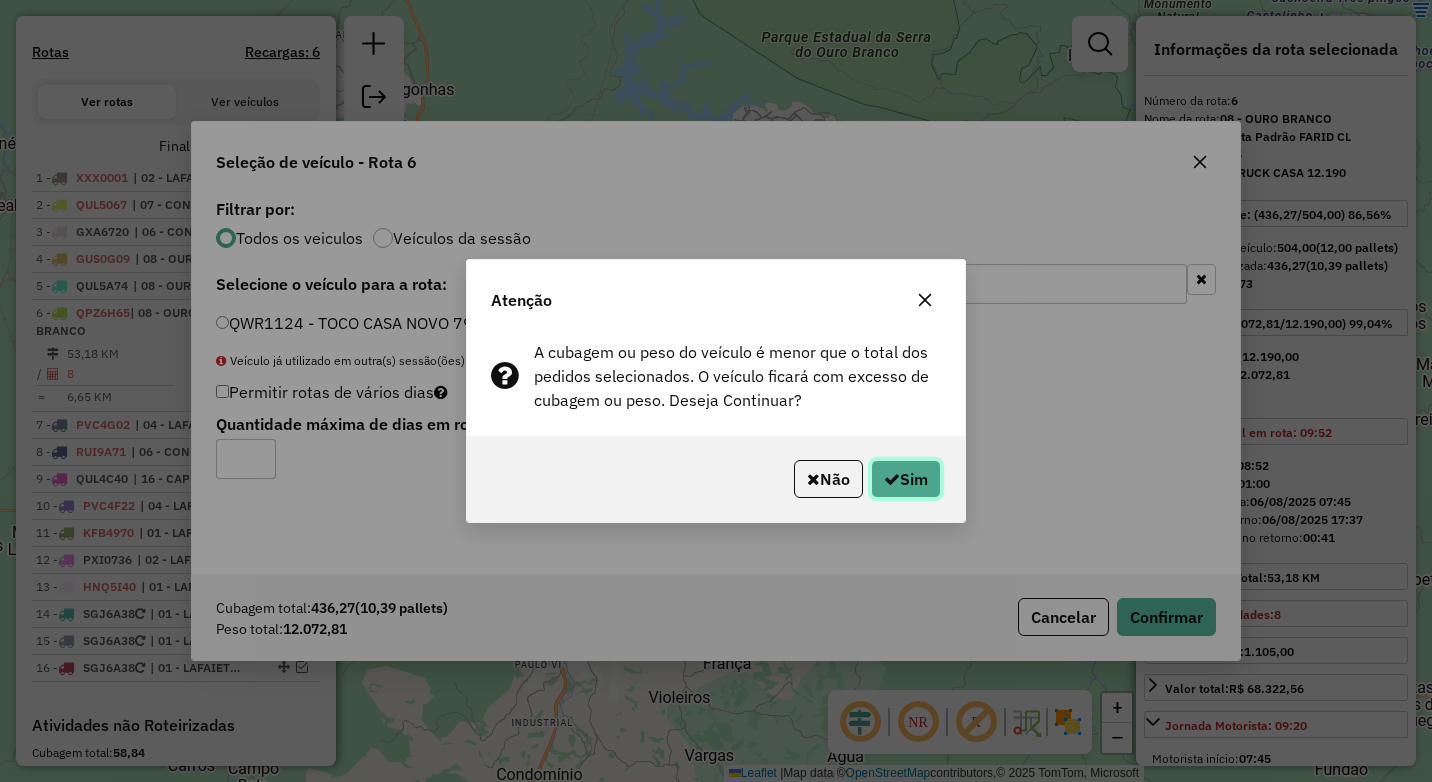 click on "Sim" 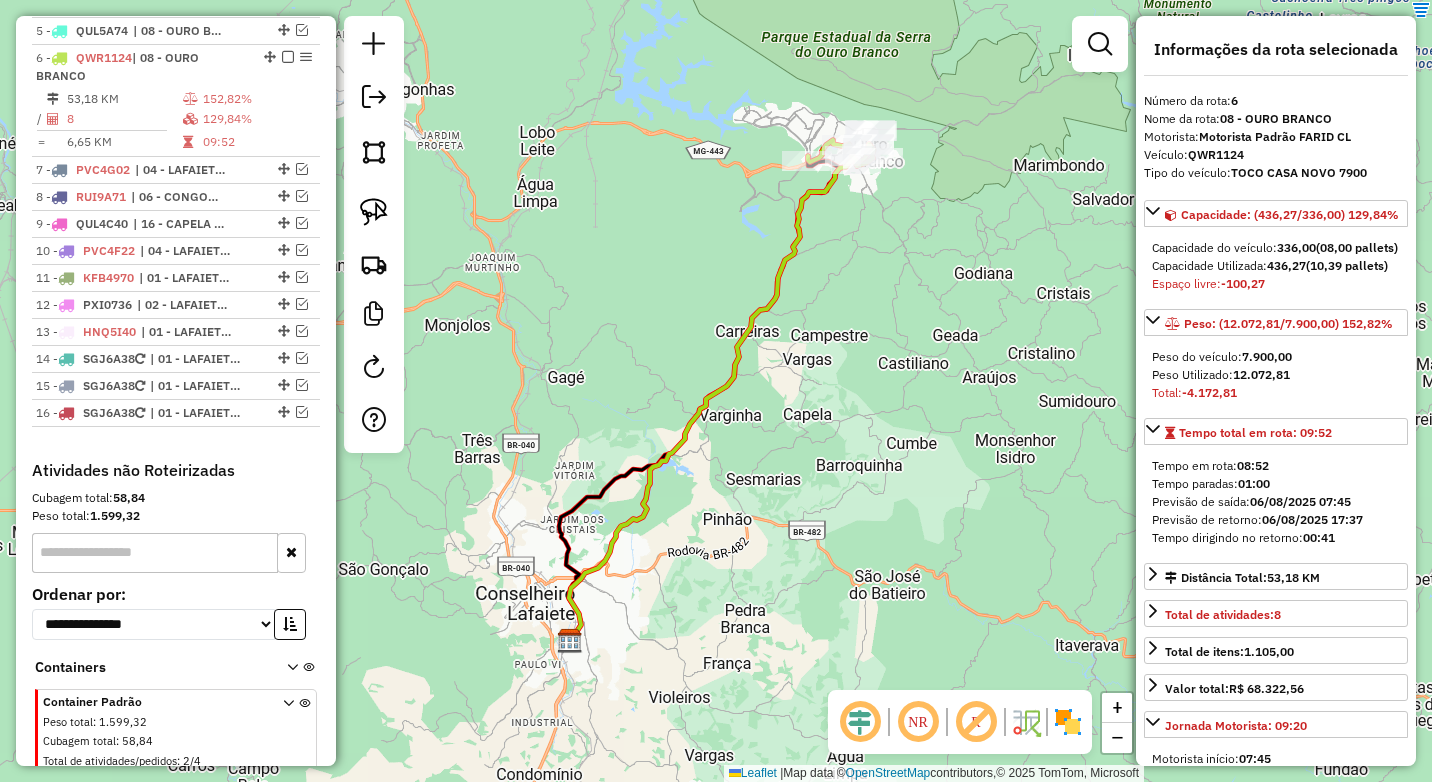 scroll, scrollTop: 909, scrollLeft: 0, axis: vertical 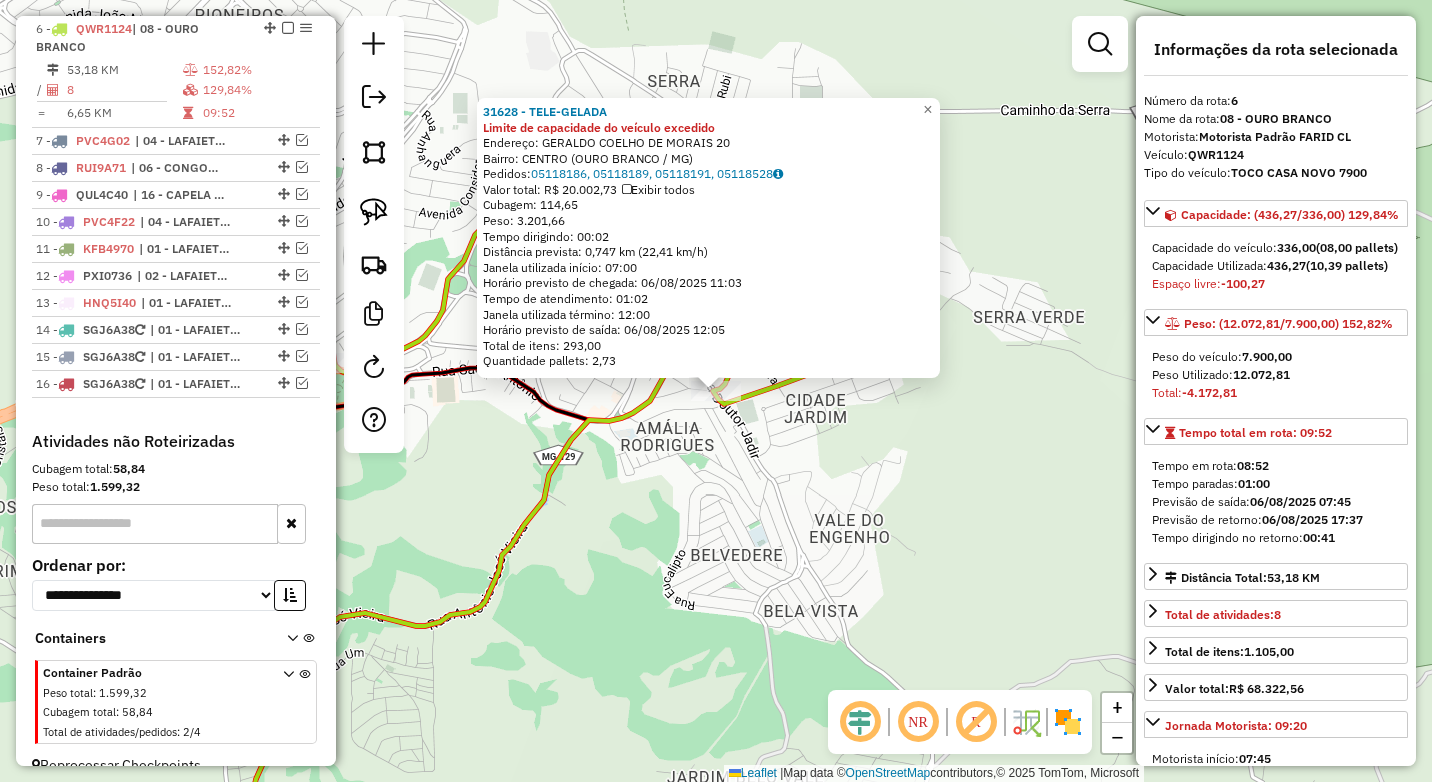 click on "31628 - TELE-GELADA Limite de capacidade do veículo excedido  Endereço:  GERALDO COELHO DE MORAIS 20   Bairro: CENTRO (OURO BRANCO / MG)   Pedidos:  05118186, 05118189, 05118191, 05118528   Valor total: R$ 20.002,73   Exibir todos   Cubagem: 114,65  Peso: 3.201,66  Tempo dirigindo: 00:02   Distância prevista: 0,747 km (22,41 km/h)   Janela utilizada início: 07:00   Horário previsto de chegada: 06/08/2025 11:03   Tempo de atendimento: 01:02   Janela utilizada término: 12:00   Horário previsto de saída: 06/08/2025 12:05   Total de itens: 293,00   Quantidade pallets: 2,73  × Janela de atendimento Grade de atendimento Capacidade Transportadoras Veículos Cliente Pedidos  Rotas Selecione os dias de semana para filtrar as janelas de atendimento  Seg   Ter   Qua   Qui   Sex   Sáb   Dom  Informe o período da janela de atendimento: De: Até:  Filtrar exatamente a janela do cliente  Considerar janela de atendimento padrão  Selecione os dias de semana para filtrar as grades de atendimento  Seg   Ter   Qua  +" 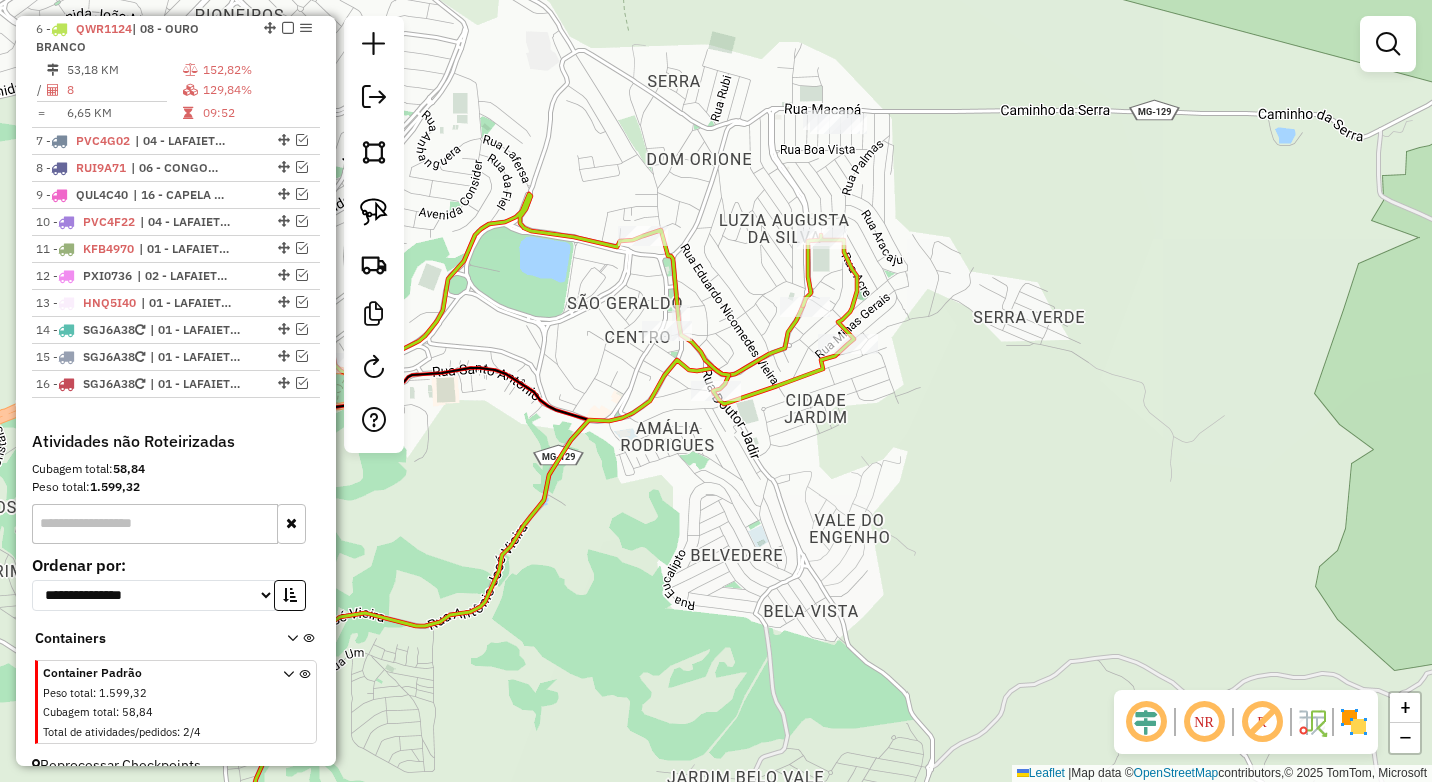 select on "*********" 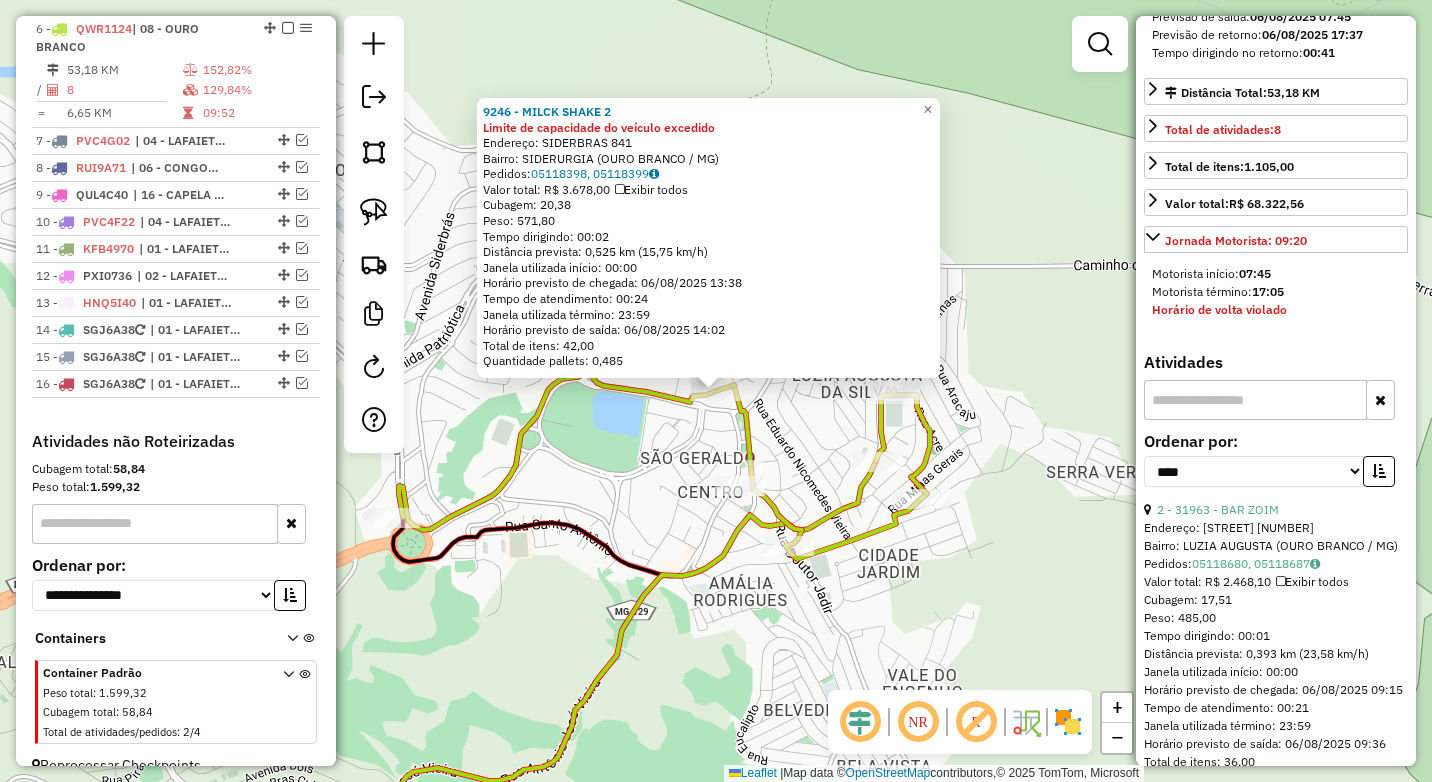 scroll, scrollTop: 600, scrollLeft: 0, axis: vertical 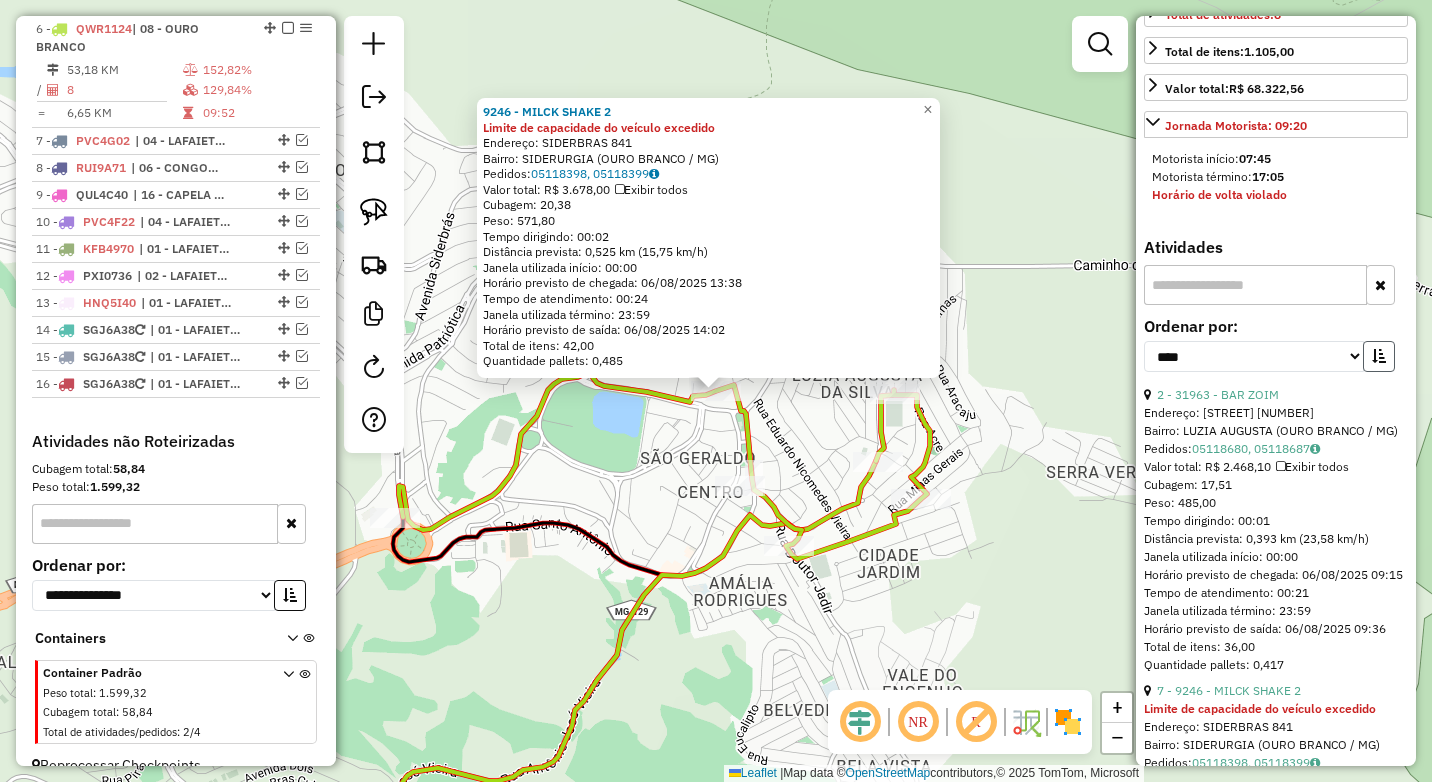 click at bounding box center (1379, 356) 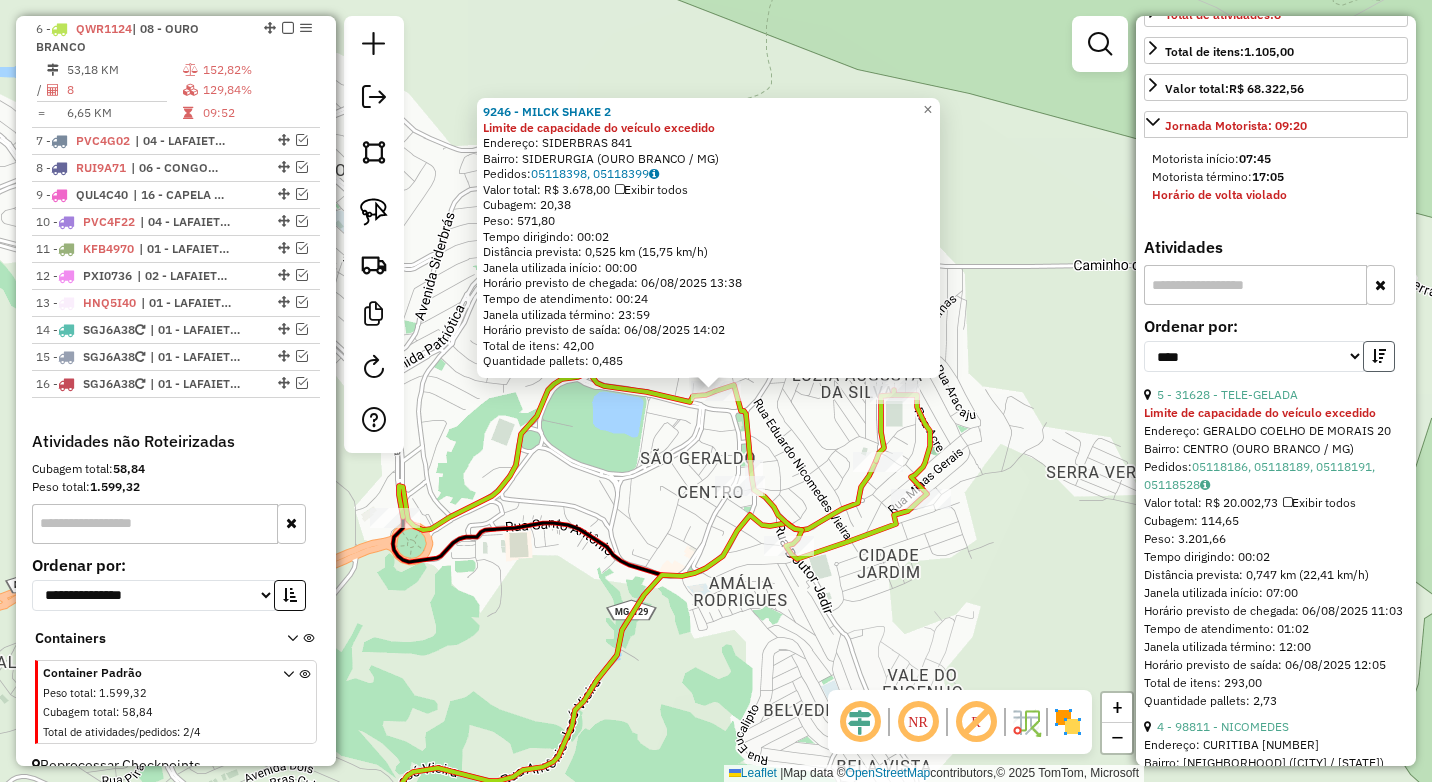click at bounding box center (1379, 356) 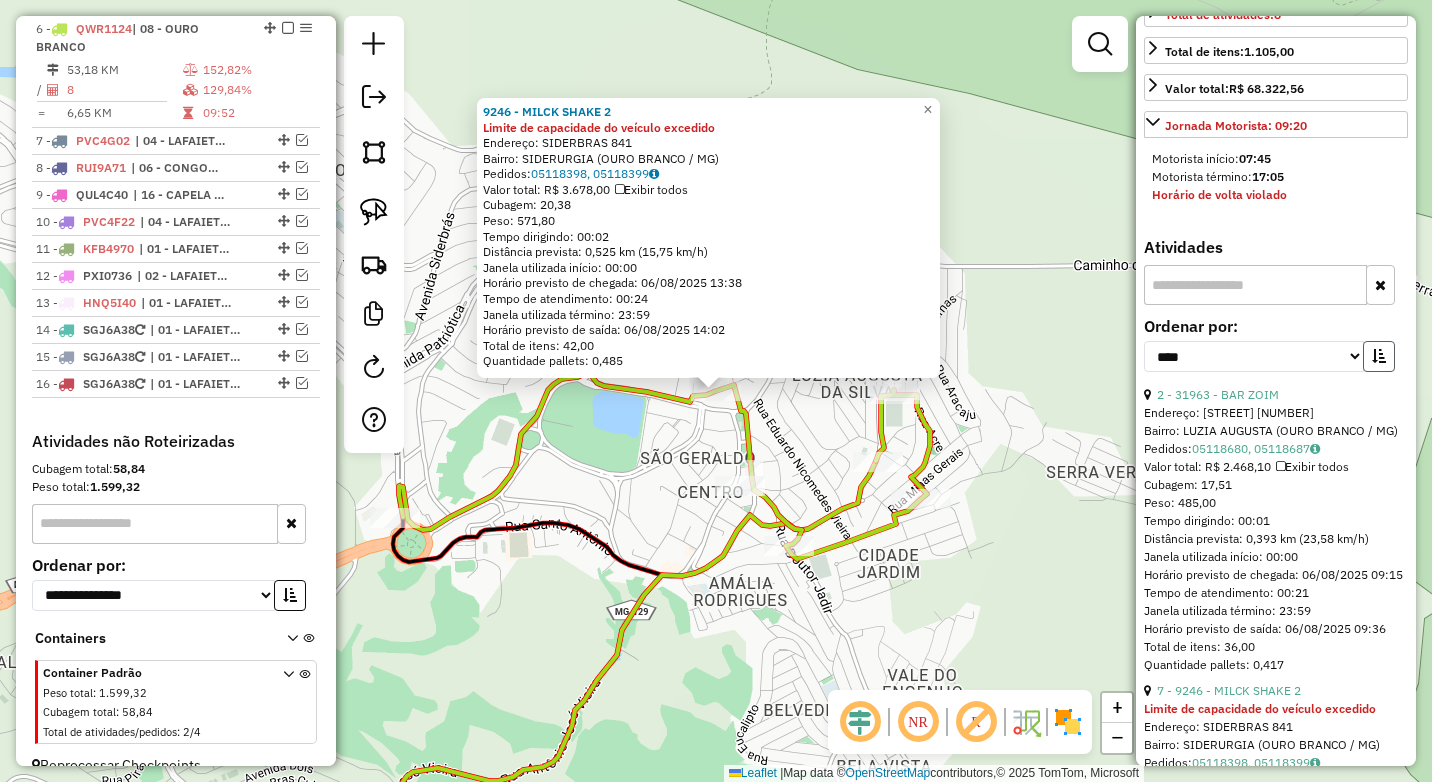 click at bounding box center (1379, 356) 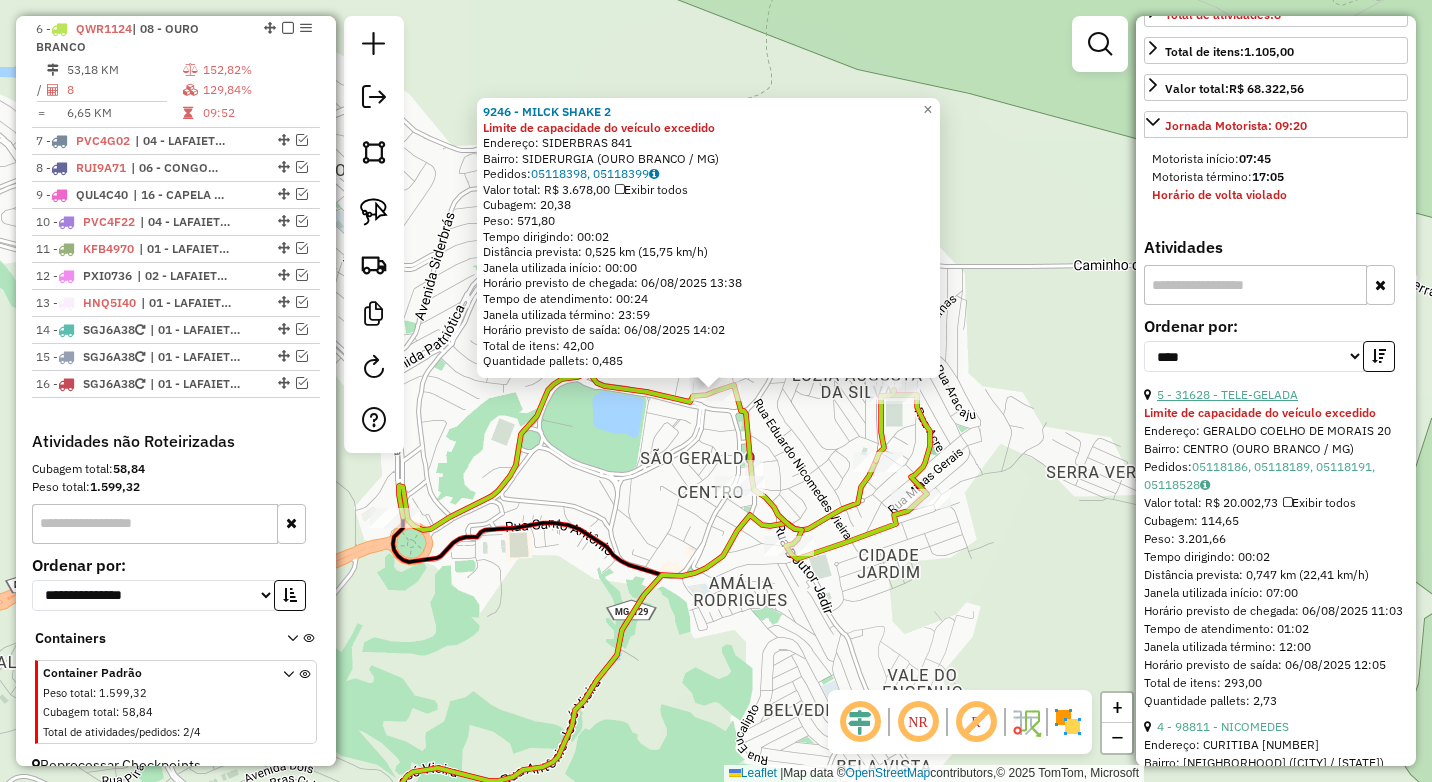 click on "5 - 31628 - TELE-GELADA" at bounding box center (1227, 394) 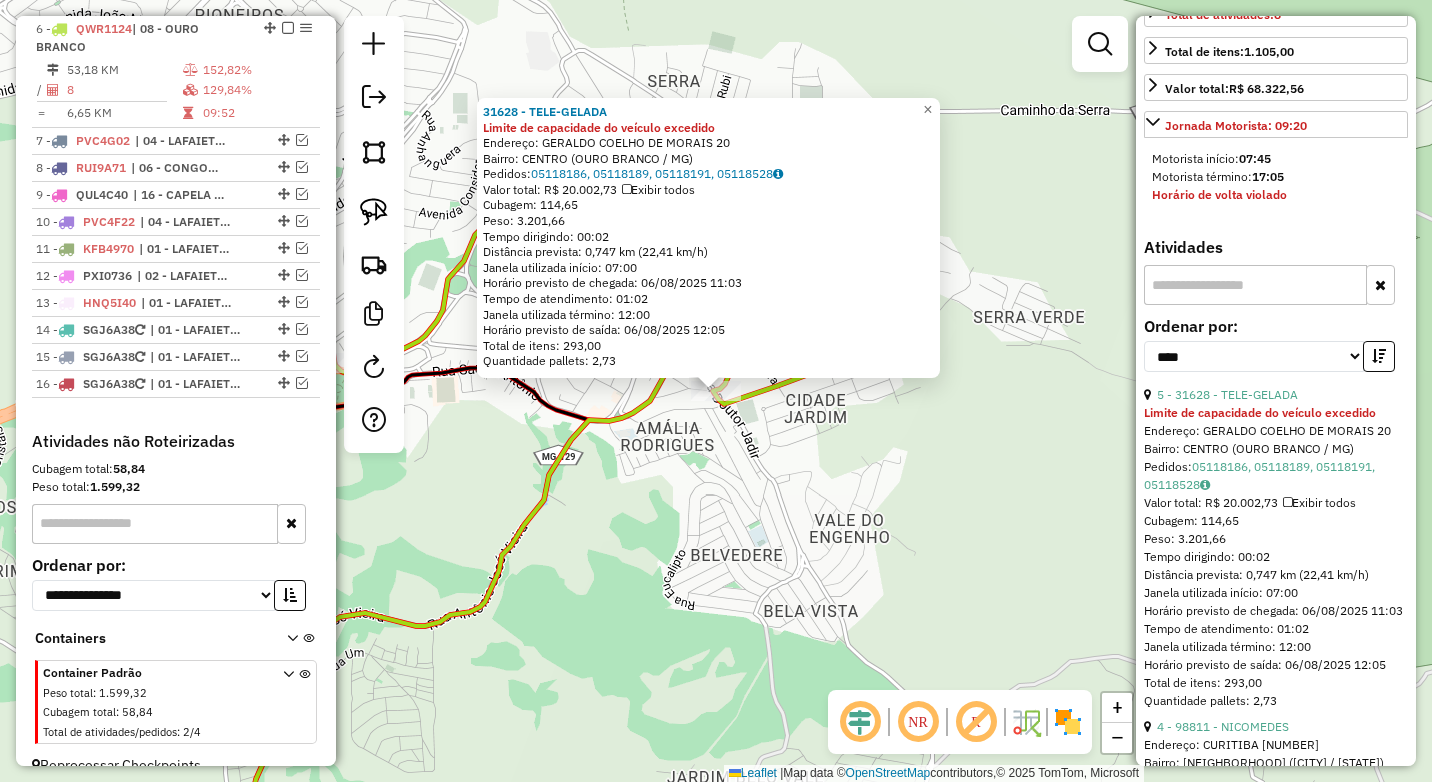 click on "31628 - TELE-GELADA Limite de capacidade do veículo excedido  Endereço:  GERALDO COELHO DE MORAIS 20   Bairro: CENTRO (OURO BRANCO / MG)   Pedidos:  05118186, 05118189, 05118191, 05118528   Valor total: R$ 20.002,73   Exibir todos   Cubagem: 114,65  Peso: 3.201,66  Tempo dirigindo: 00:02   Distância prevista: 0,747 km (22,41 km/h)   Janela utilizada início: 07:00   Horário previsto de chegada: 06/08/2025 11:03   Tempo de atendimento: 01:02   Janela utilizada término: 12:00   Horário previsto de saída: 06/08/2025 12:05   Total de itens: 293,00   Quantidade pallets: 2,73  × Janela de atendimento Grade de atendimento Capacidade Transportadoras Veículos Cliente Pedidos  Rotas Selecione os dias de semana para filtrar as janelas de atendimento  Seg   Ter   Qua   Qui   Sex   Sáb   Dom  Informe o período da janela de atendimento: De: Até:  Filtrar exatamente a janela do cliente  Considerar janela de atendimento padrão  Selecione os dias de semana para filtrar as grades de atendimento  Seg   Ter   Qua  +" 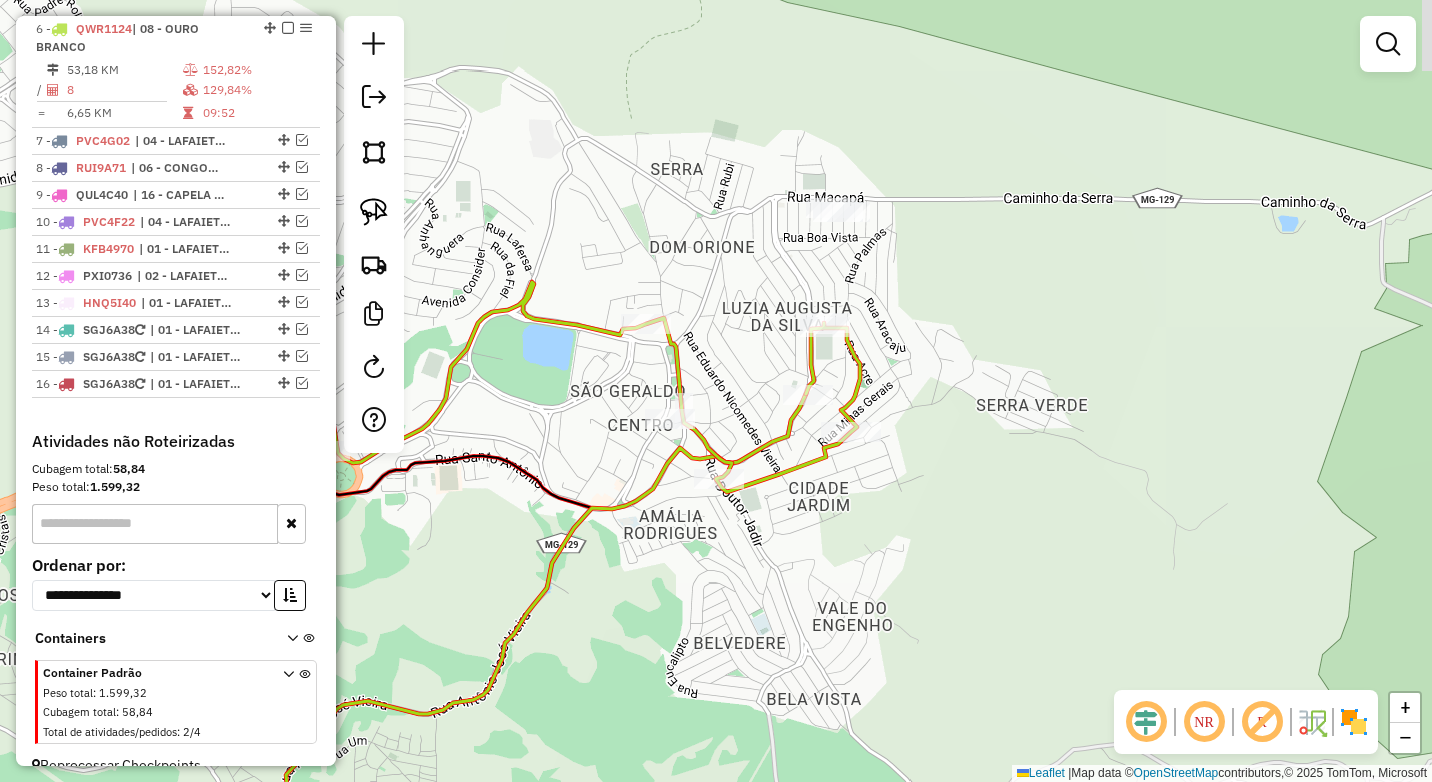 drag, startPoint x: 884, startPoint y: 521, endPoint x: 899, endPoint y: 630, distance: 110.02727 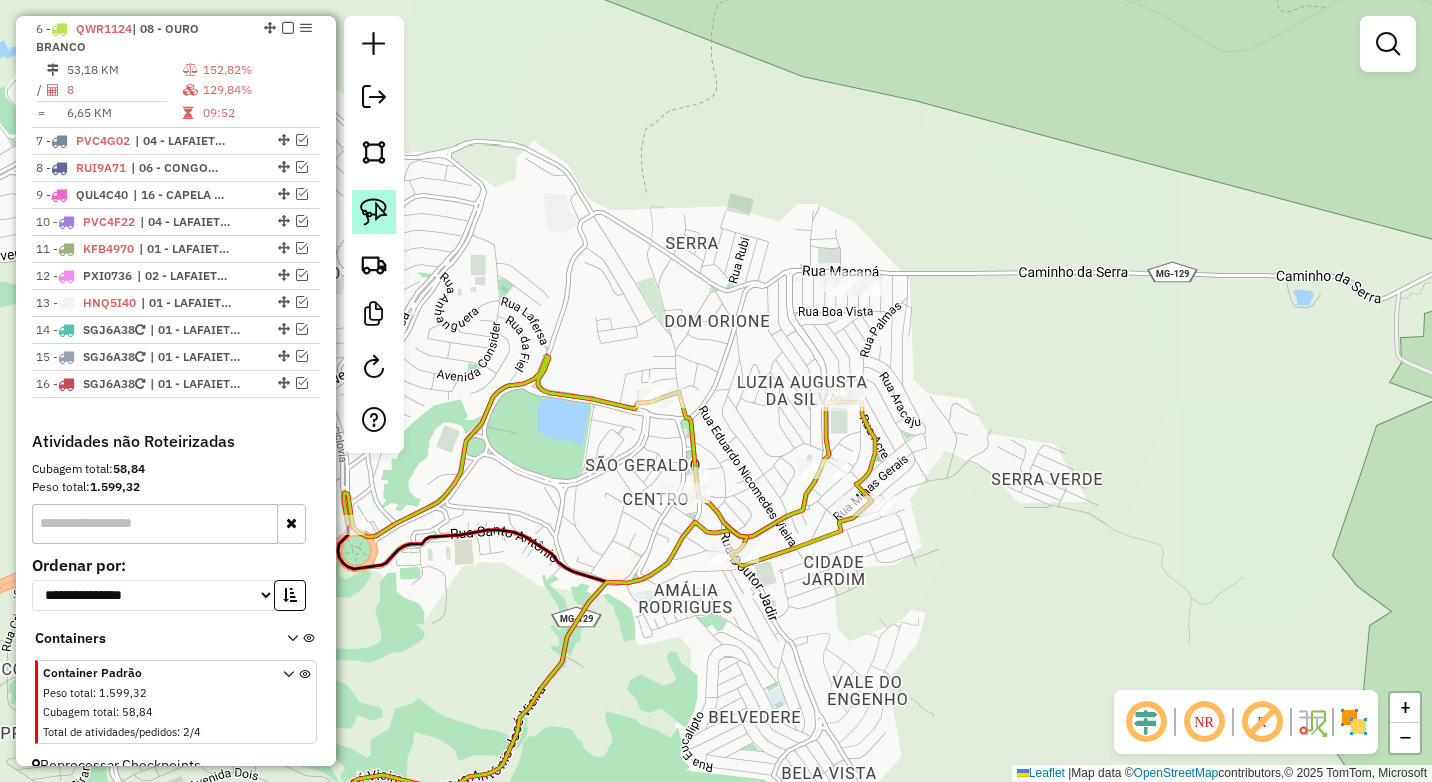 click 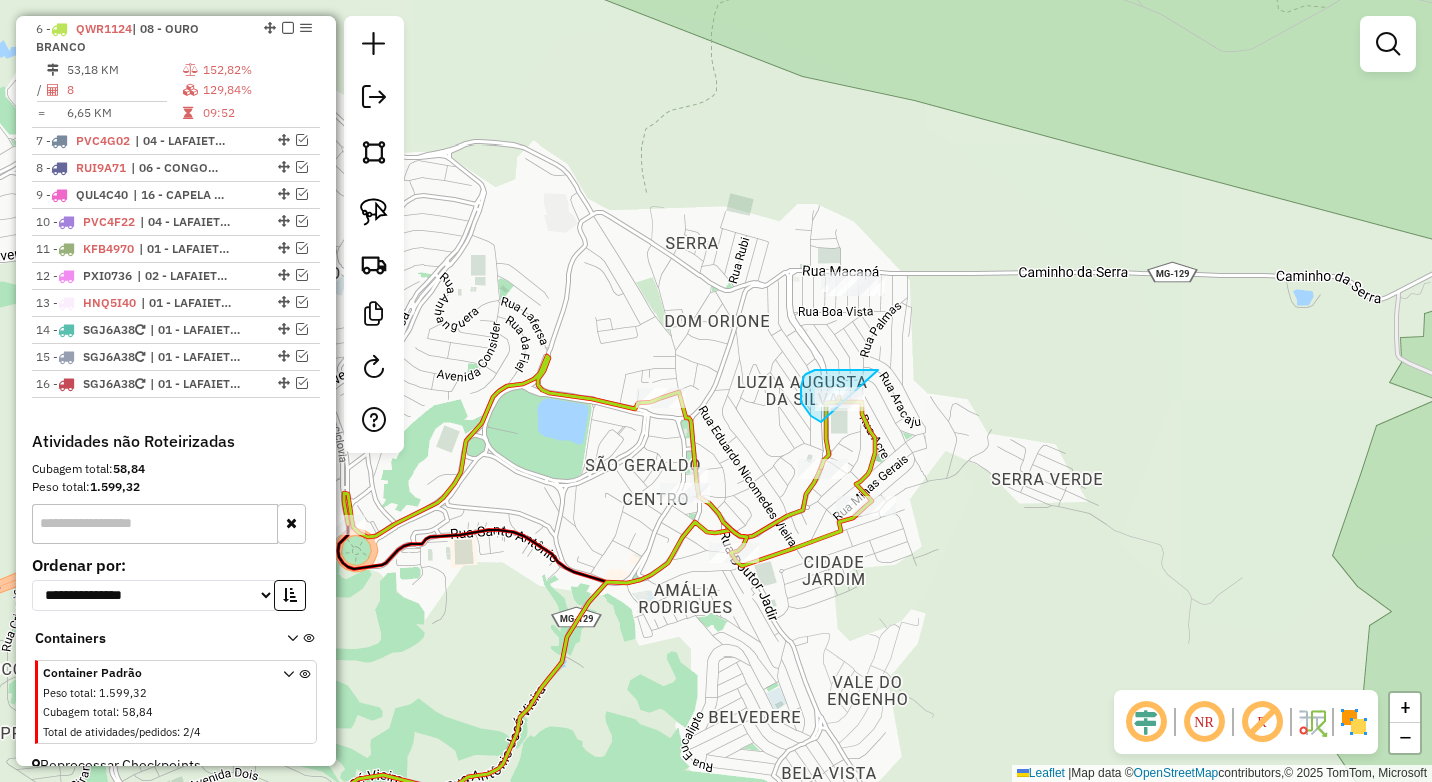 drag, startPoint x: 878, startPoint y: 370, endPoint x: 877, endPoint y: 422, distance: 52.009613 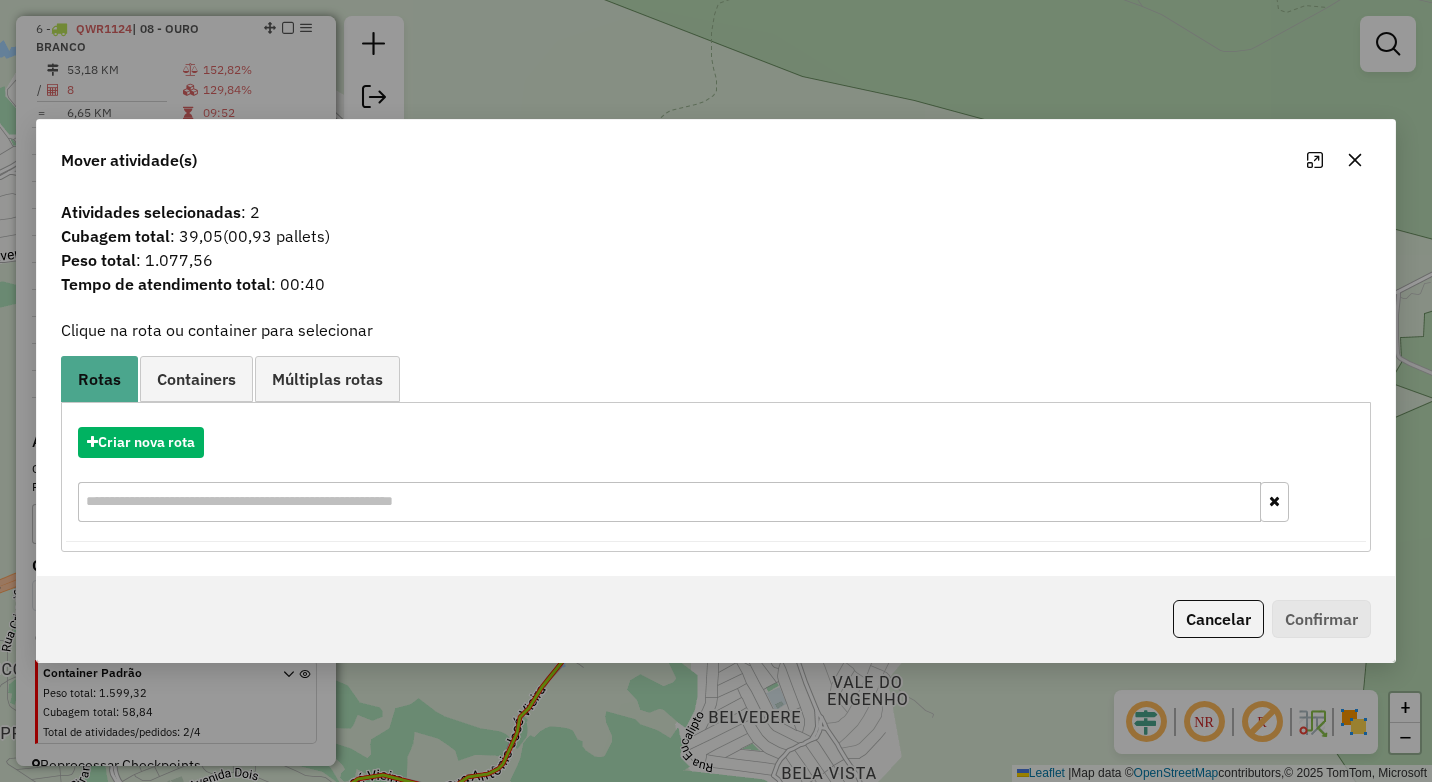 click 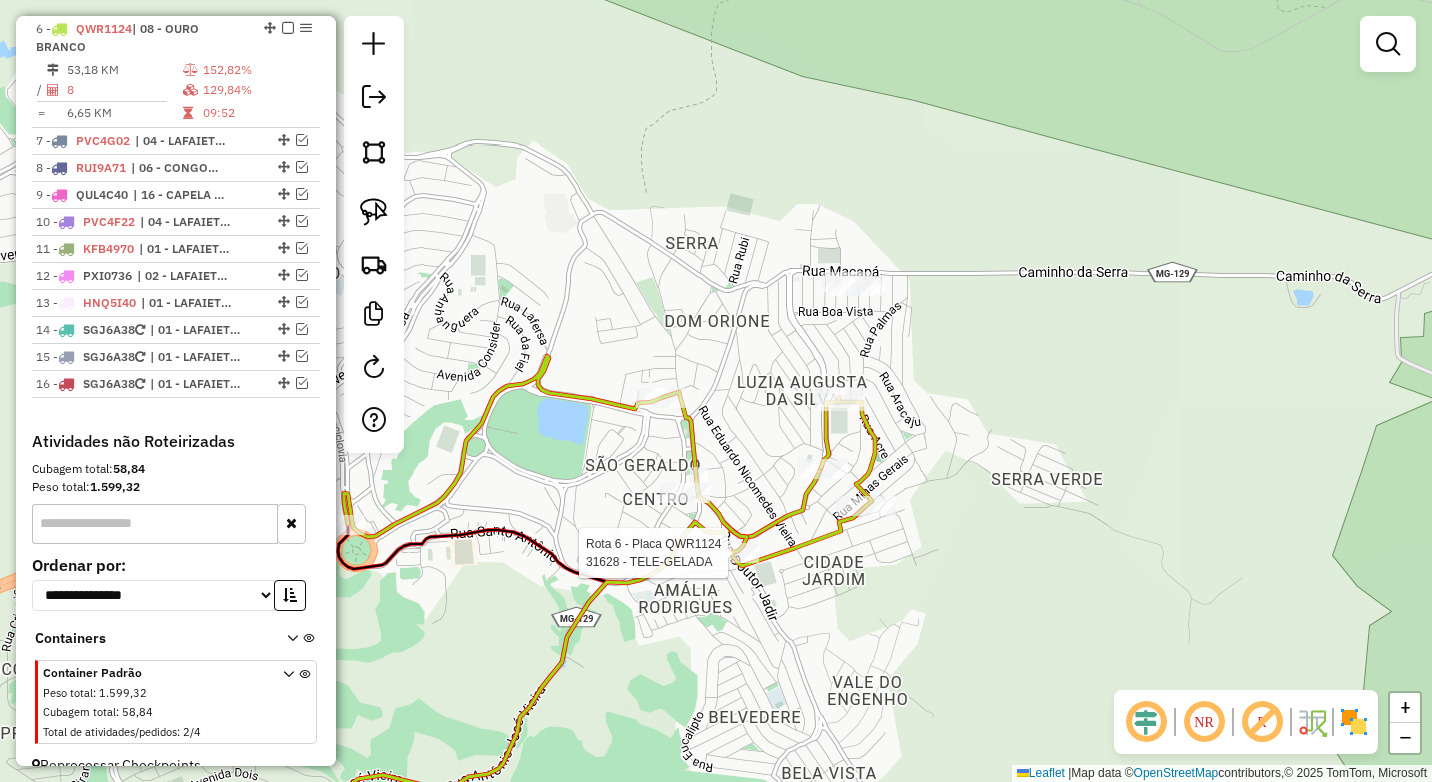 select on "*********" 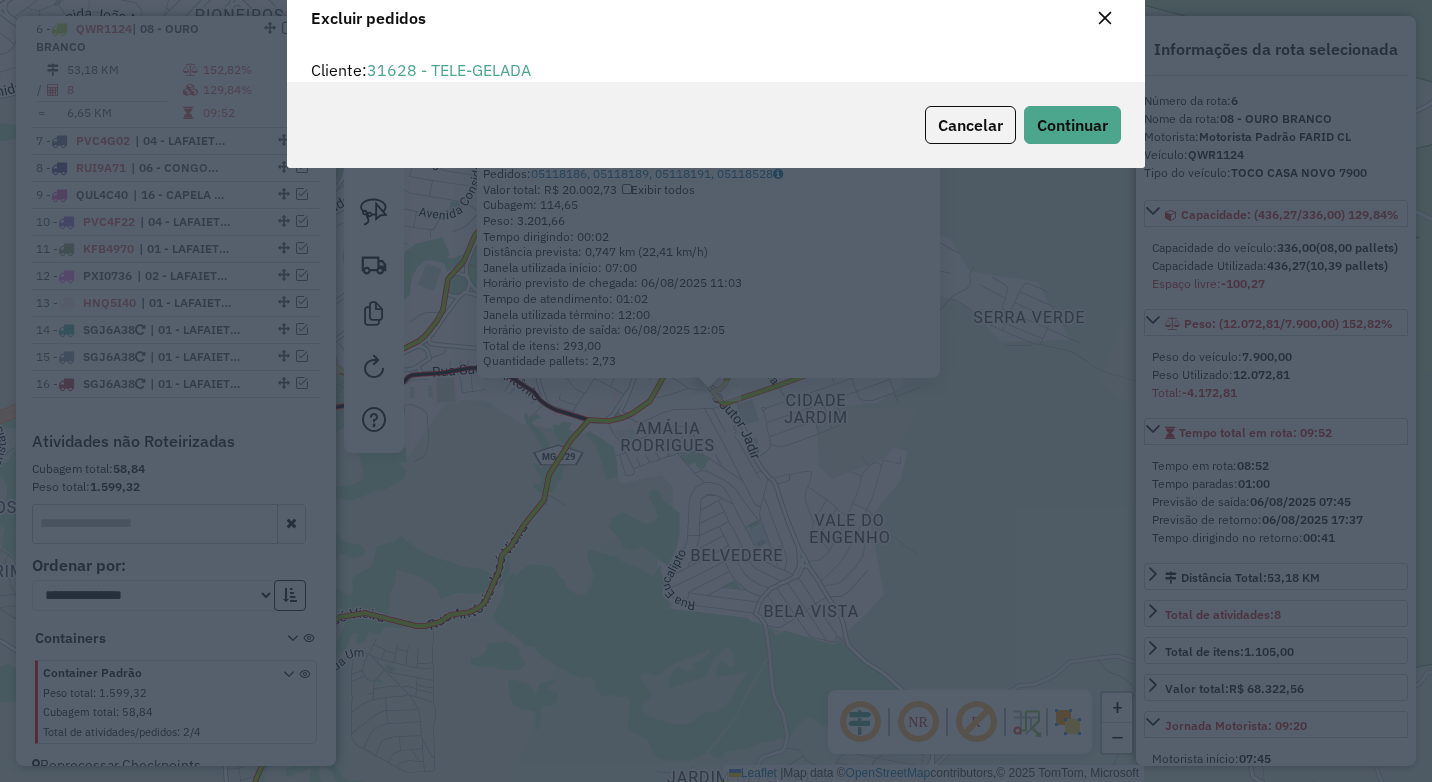 scroll, scrollTop: 82, scrollLeft: 0, axis: vertical 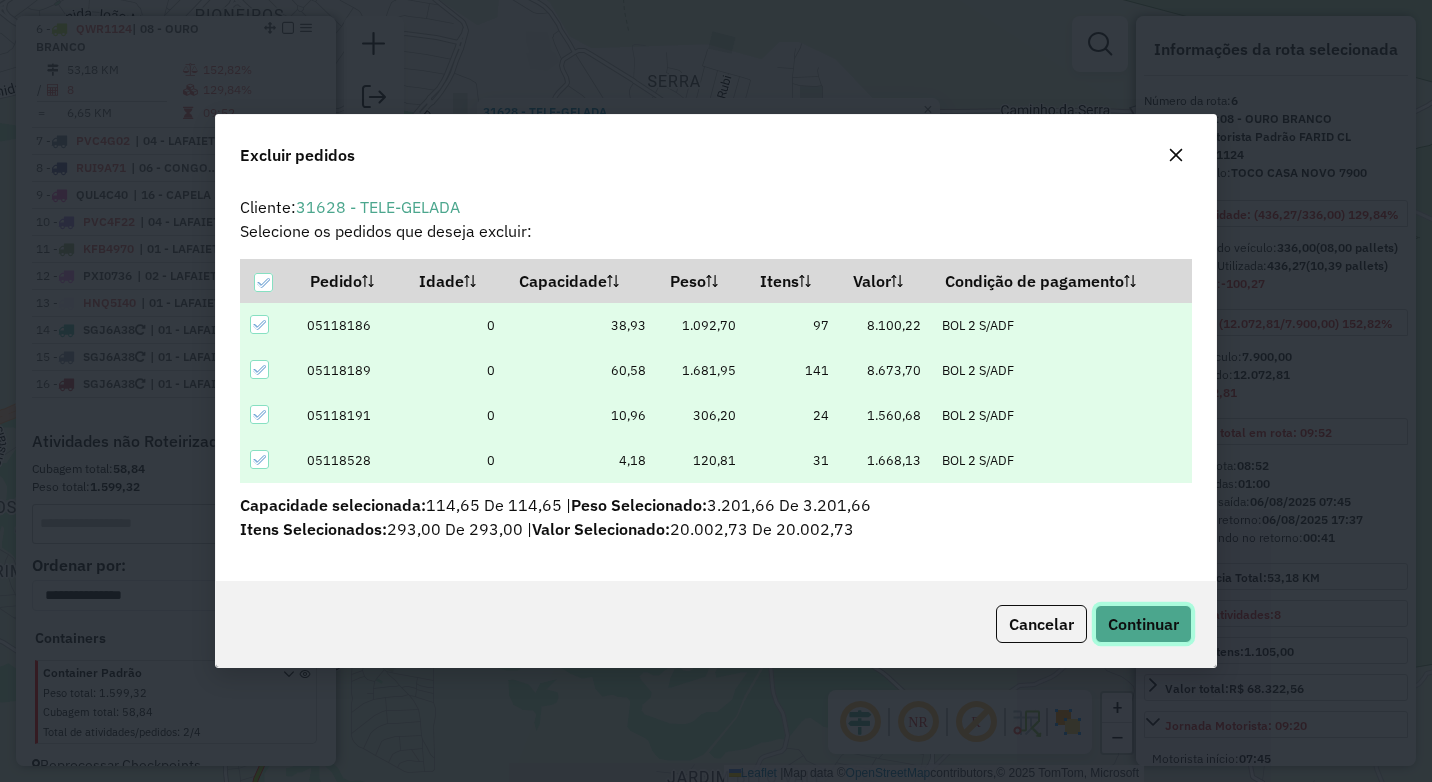 click on "Continuar" 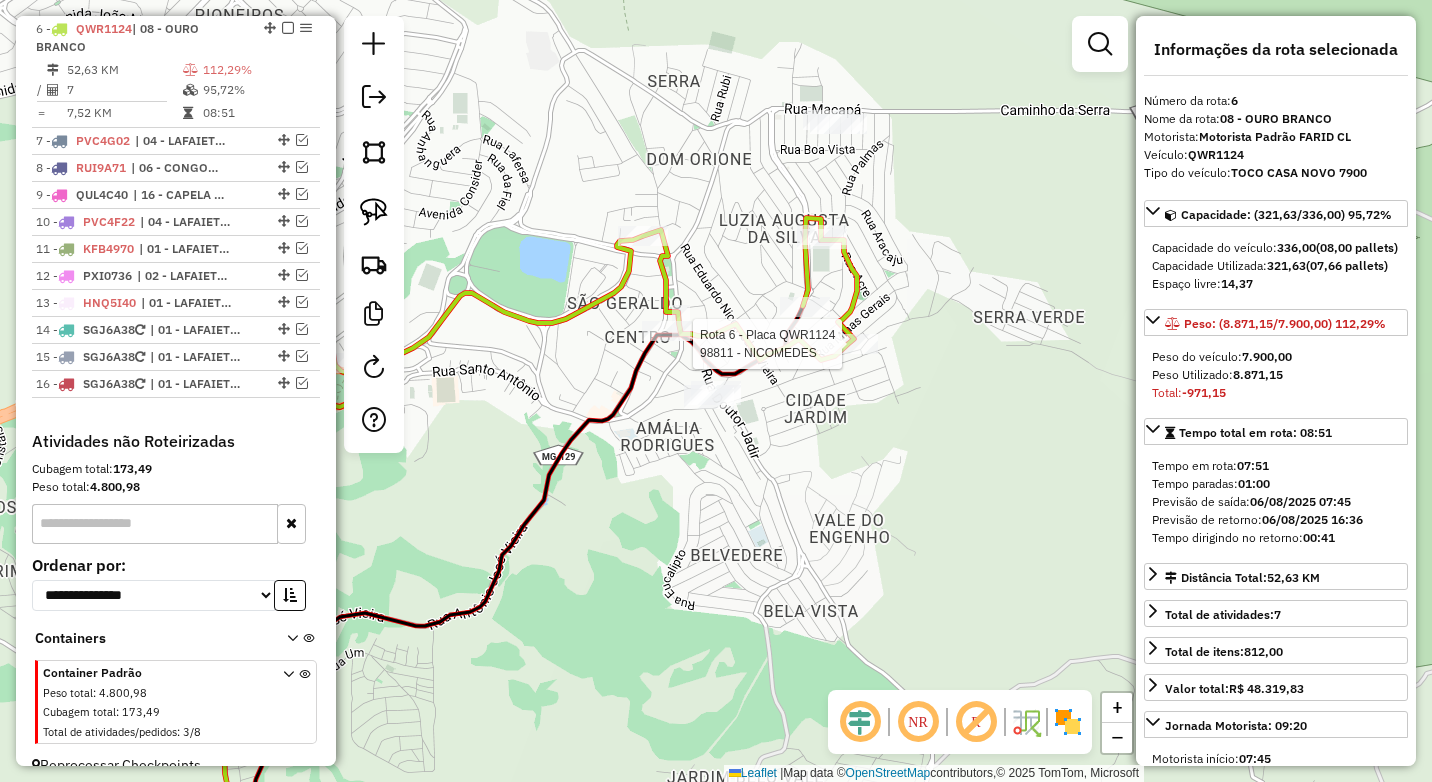 click 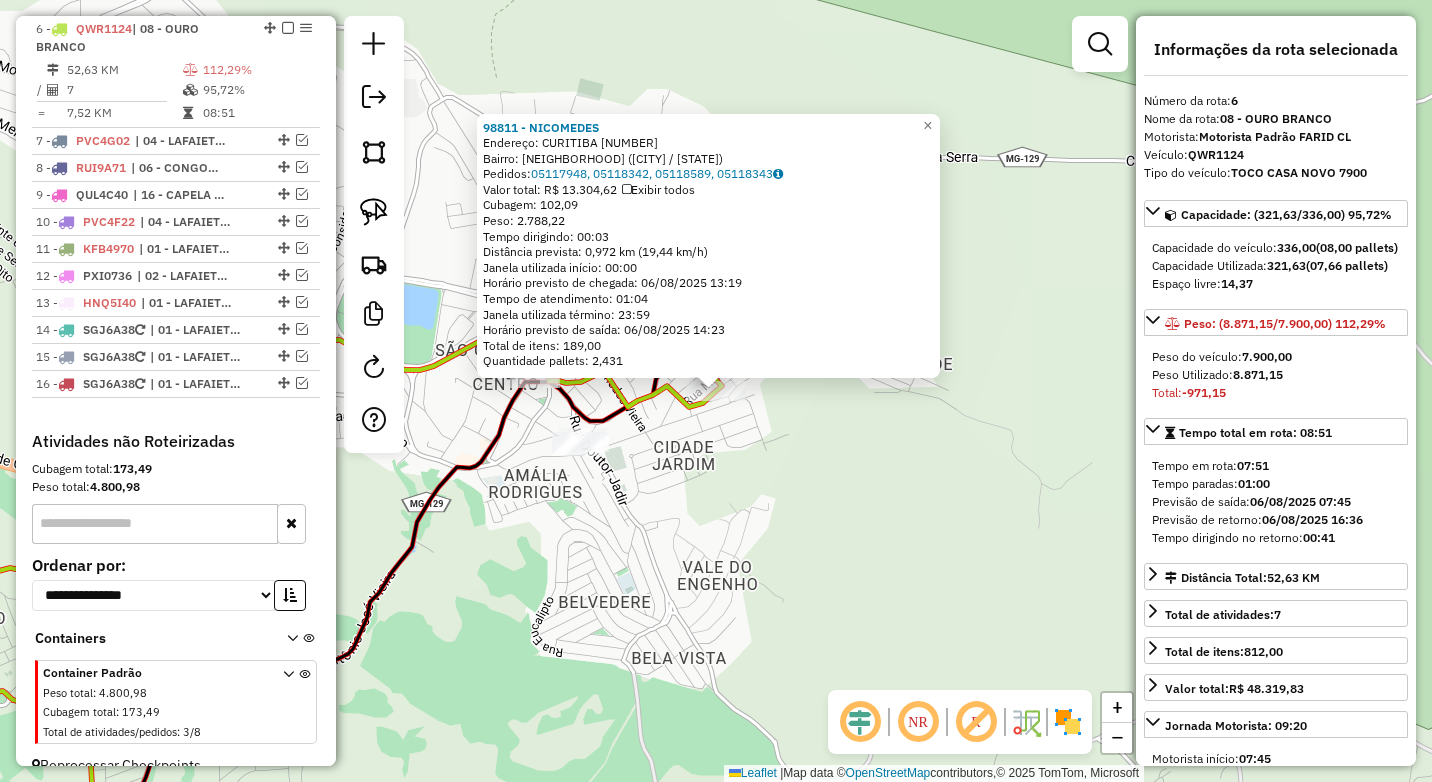 click on "98811 - NICOMEDES  Endereço:  CURITIBA 128   Bairro: NOVA SERRANA (OURO BRANCO / MG)   Pedidos:  05117948, 05118342, 05118589, 05118343   Valor total: R$ 13.304,62   Exibir todos   Cubagem: 102,09  Peso: 2.788,22  Tempo dirigindo: 00:03   Distância prevista: 0,972 km (19,44 km/h)   Janela utilizada início: 00:00   Horário previsto de chegada: 06/08/2025 13:19   Tempo de atendimento: 01:04   Janela utilizada término: 23:59   Horário previsto de saída: 06/08/2025 14:23   Total de itens: 189,00   Quantidade pallets: 2,431  × Janela de atendimento Grade de atendimento Capacidade Transportadoras Veículos Cliente Pedidos  Rotas Selecione os dias de semana para filtrar as janelas de atendimento  Seg   Ter   Qua   Qui   Sex   Sáb   Dom  Informe o período da janela de atendimento: De: Até:  Filtrar exatamente a janela do cliente  Considerar janela de atendimento padrão  Selecione os dias de semana para filtrar as grades de atendimento  Seg   Ter   Qua   Qui   Sex   Sáb   Dom   Peso mínimo:  **** **** +" 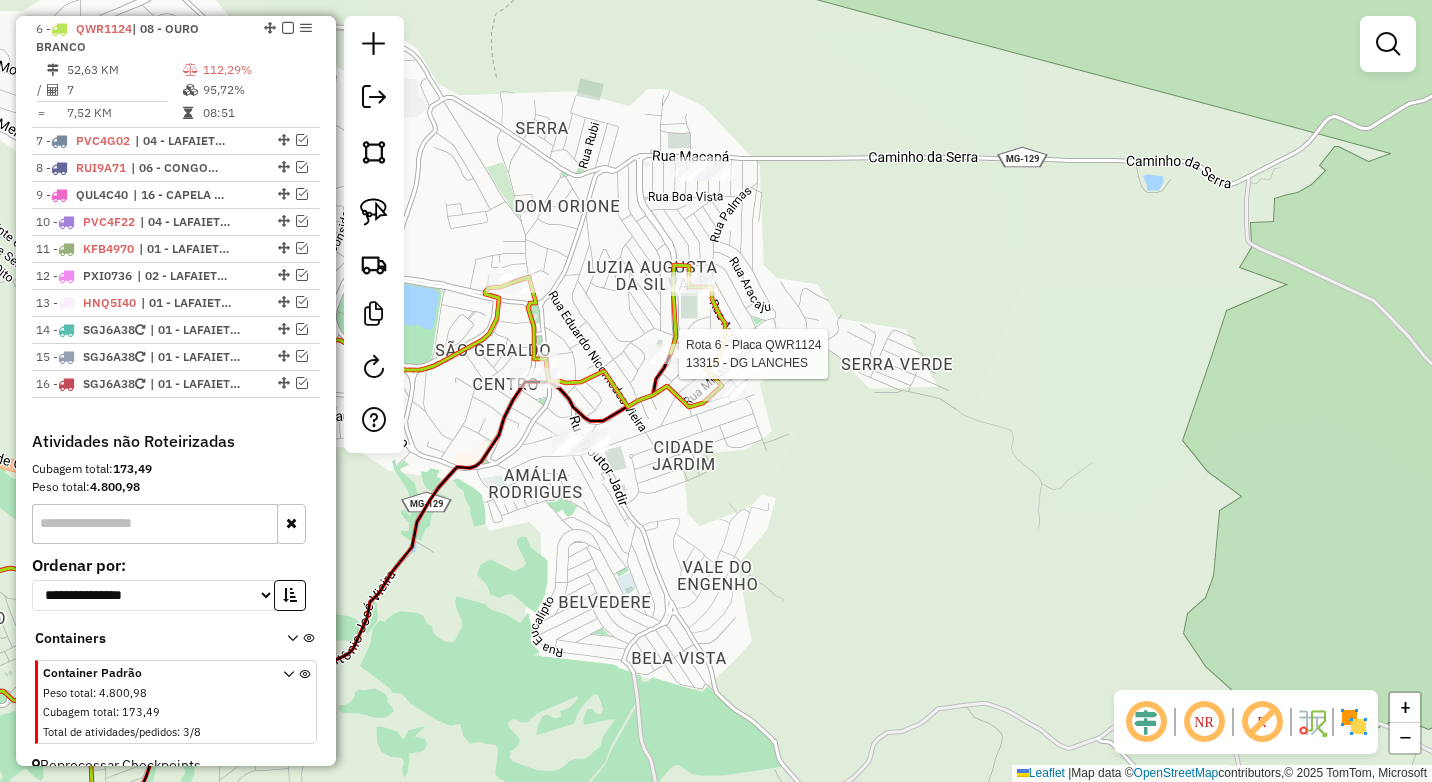 select on "*********" 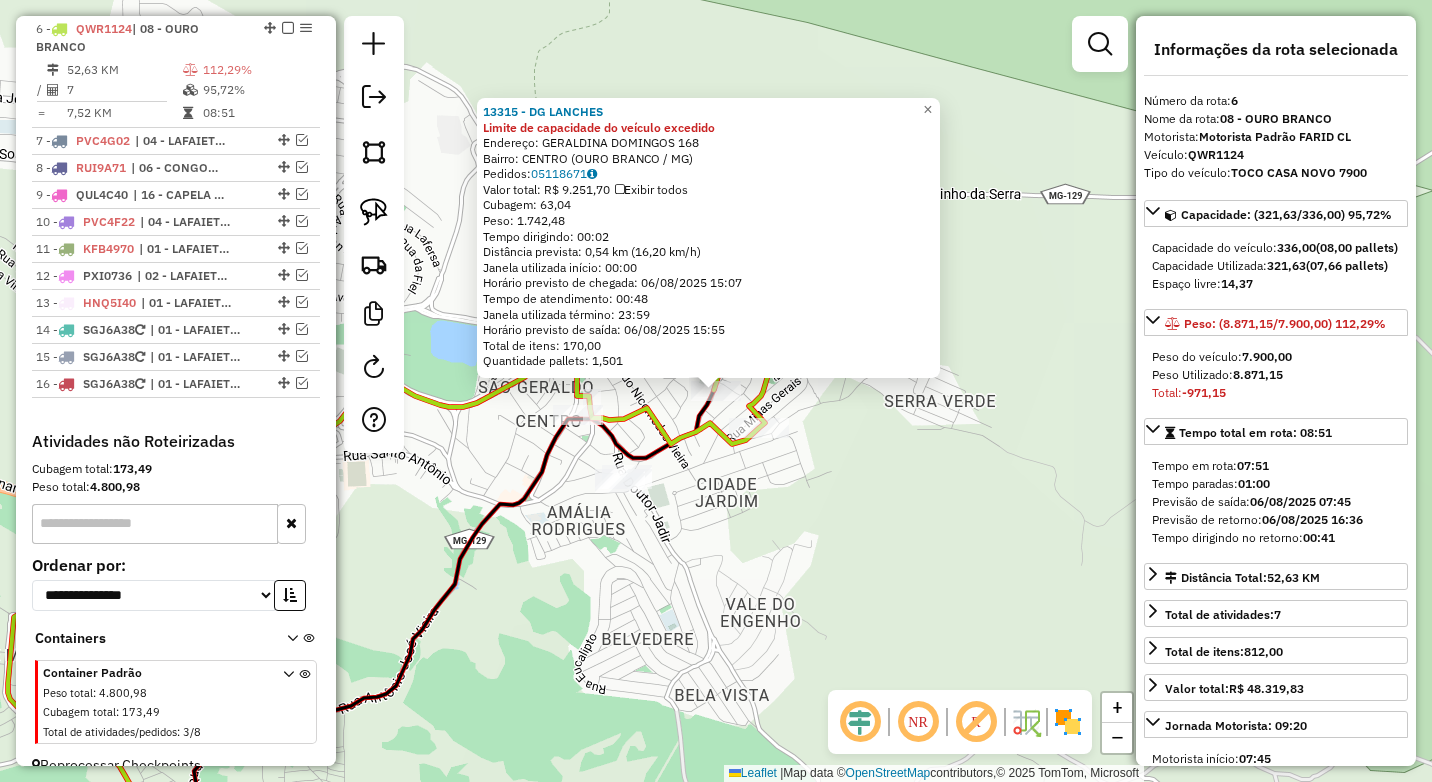 click on "13315 - DG LANCHES Limite de capacidade do veículo excedido  Endereço:  GERALDINA DOMINGOS 168   Bairro: CENTRO (OURO BRANCO / MG)   Pedidos:  05118671   Valor total: R$ 9.251,70   Exibir todos   Cubagem: 63,04  Peso: 1.742,48  Tempo dirigindo: 00:02   Distância prevista: 0,54 km (16,20 km/h)   Janela utilizada início: 00:00   Horário previsto de chegada: 06/08/2025 15:07   Tempo de atendimento: 00:48   Janela utilizada término: 23:59   Horário previsto de saída: 06/08/2025 15:55   Total de itens: 170,00   Quantidade pallets: 1,501  × Janela de atendimento Grade de atendimento Capacidade Transportadoras Veículos Cliente Pedidos  Rotas Selecione os dias de semana para filtrar as janelas de atendimento  Seg   Ter   Qua   Qui   Sex   Sáb   Dom  Informe o período da janela de atendimento: De: Até:  Filtrar exatamente a janela do cliente  Considerar janela de atendimento padrão  Selecione os dias de semana para filtrar as grades de atendimento  Seg   Ter   Qua   Qui   Sex   Sáb   Dom  **** **** De:" 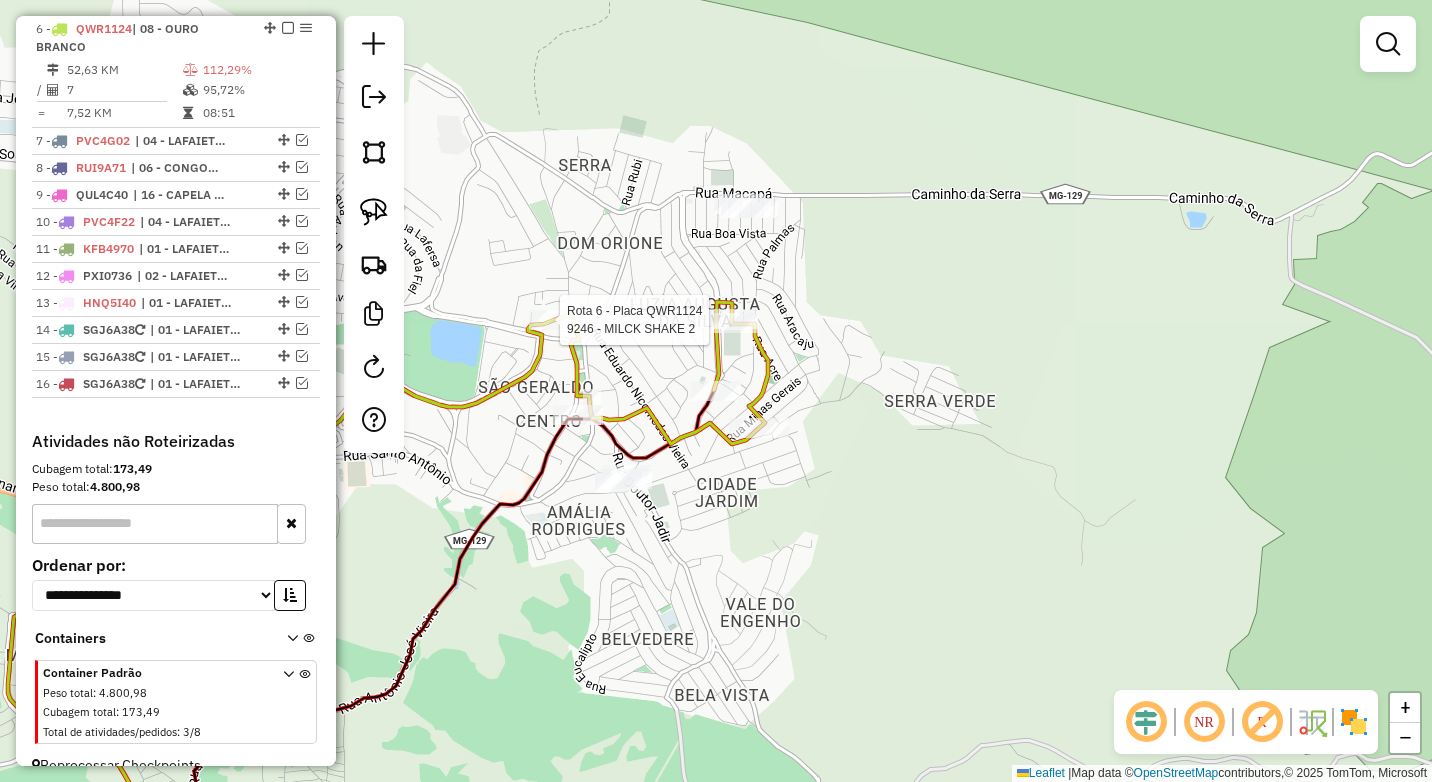 click 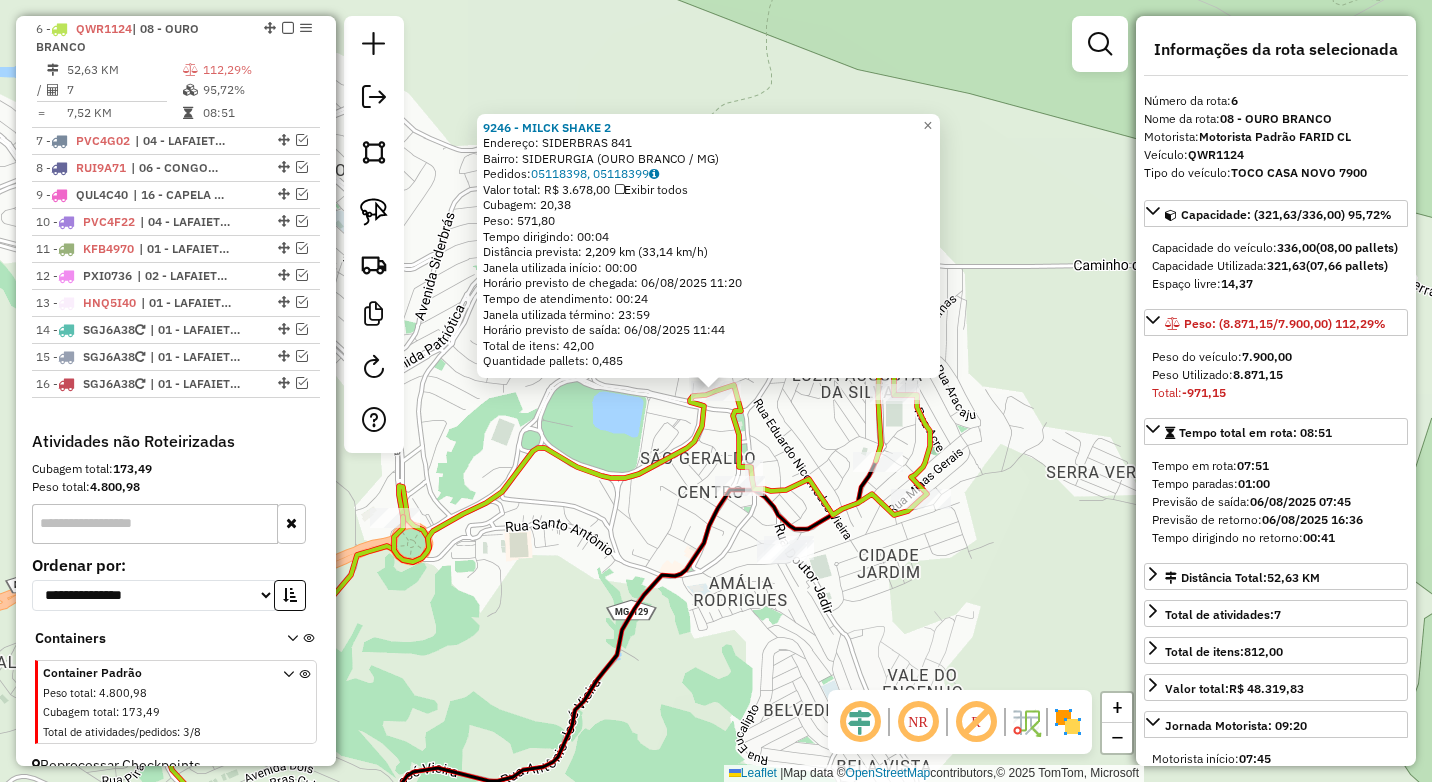 click on "[NUMBER] - [NAME]  Endereço:  [STREET_NAME] [NUMBER]   Bairro: [NEIGHBORHOOD] ([CITY] / [STATE])   Pedidos:  [ORDER_ID], [ORDER_ID]   Valor total: R$ 3.678,00   Exibir todos   Cubagem: 20,38  Peso: 571,80  Tempo dirigindo: 00:04   Distância prevista: 2,209 km (33,14 km/h)   Janela utilizada início: 00:00   Horário previsto de chegada: 06/08/2025 11:20   Tempo de atendimento: 00:24   Janela utilizada término: 23:59   Horário previsto de saída: 06/08/2025 11:44   Total de itens: 42,00   Quantidade pallets: 0,485  × Janela de atendimento Grade de atendimento Capacidade Transportadoras Veículos Cliente Pedidos  Rotas Selecione os dias de semana para filtrar as janelas de atendimento  Seg   Ter   Qua   Qui   Sex   Sáb   Dom  Informe o período da janela de atendimento: De: Até:  Filtrar exatamente a janela do cliente  Considerar janela de atendimento padrão  Selecione os dias de semana para filtrar as grades de atendimento  Seg   Ter   Qua   Qui   Sex   Sáb   Dom   Clientes fora do dia de atendimento selecionado +" 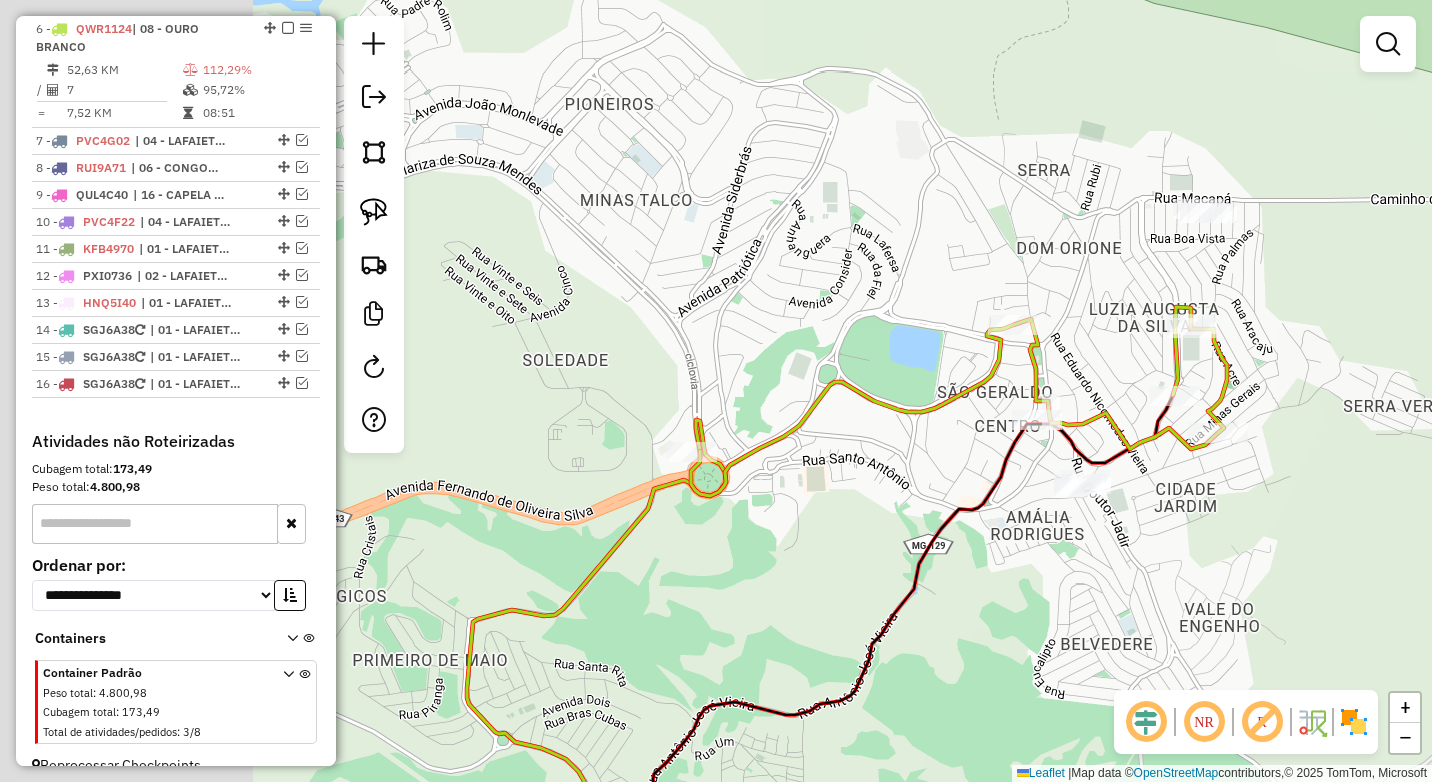 click on "Janela de atendimento Grade de atendimento Capacidade Transportadoras Veículos Cliente Pedidos  Rotas Selecione os dias de semana para filtrar as janelas de atendimento  Seg   Ter   Qua   Qui   Sex   Sáb   Dom  Informe o período da janela de atendimento: De: Até:  Filtrar exatamente a janela do cliente  Considerar janela de atendimento padrão  Selecione os dias de semana para filtrar as grades de atendimento  Seg   Ter   Qua   Qui   Sex   Sáb   Dom   Considerar clientes sem dia de atendimento cadastrado  Clientes fora do dia de atendimento selecionado Filtrar as atividades entre os valores definidos abaixo:  Peso mínimo:  ****  Peso máximo:  ****  Cubagem mínima:   Cubagem máxima:   De:   Até:  Filtrar as atividades entre o tempo de atendimento definido abaixo:  De:   Até:   Considerar capacidade total dos clientes não roteirizados Transportadora: Selecione um ou mais itens Tipo de veículo: Selecione um ou mais itens Veículo: Selecione um ou mais itens Motorista: Selecione um ou mais itens De:" 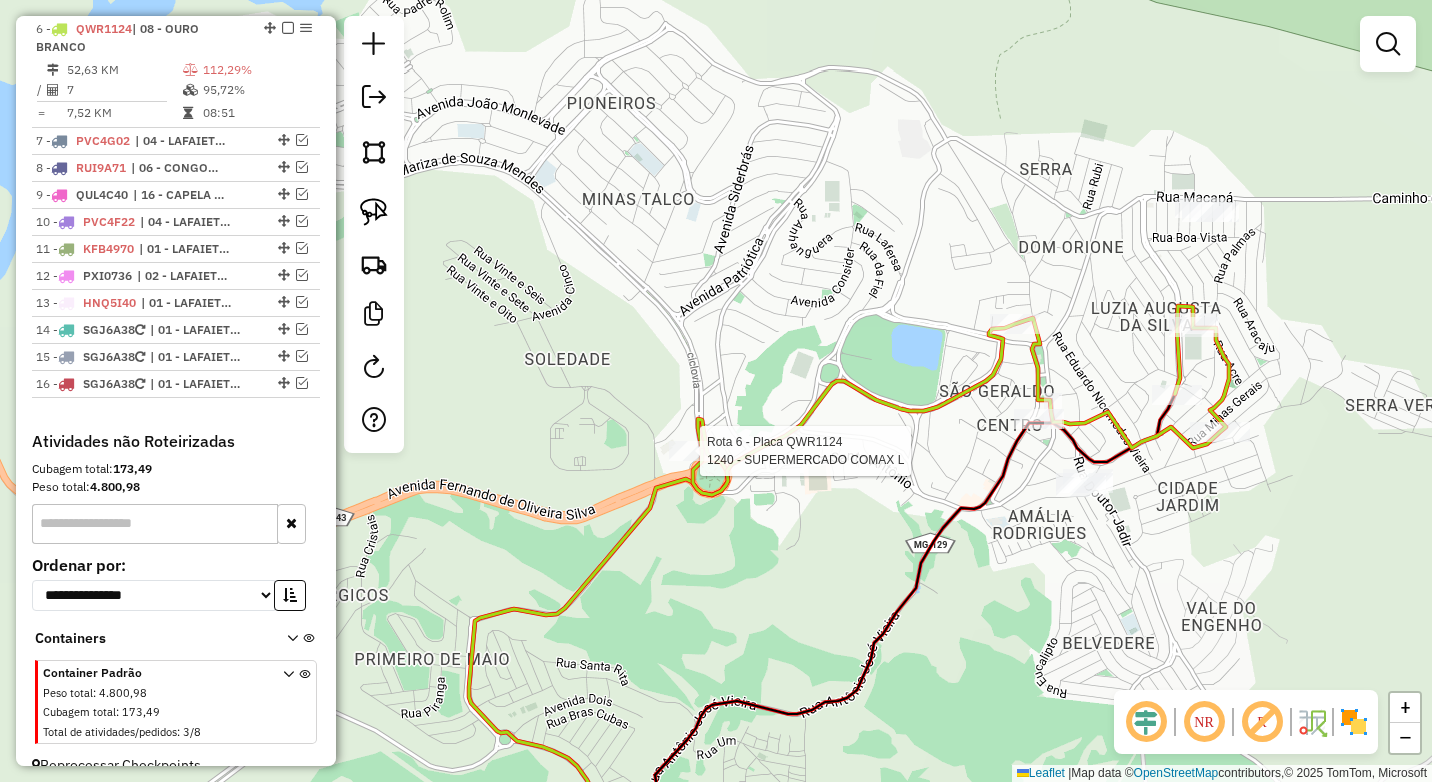 select on "*********" 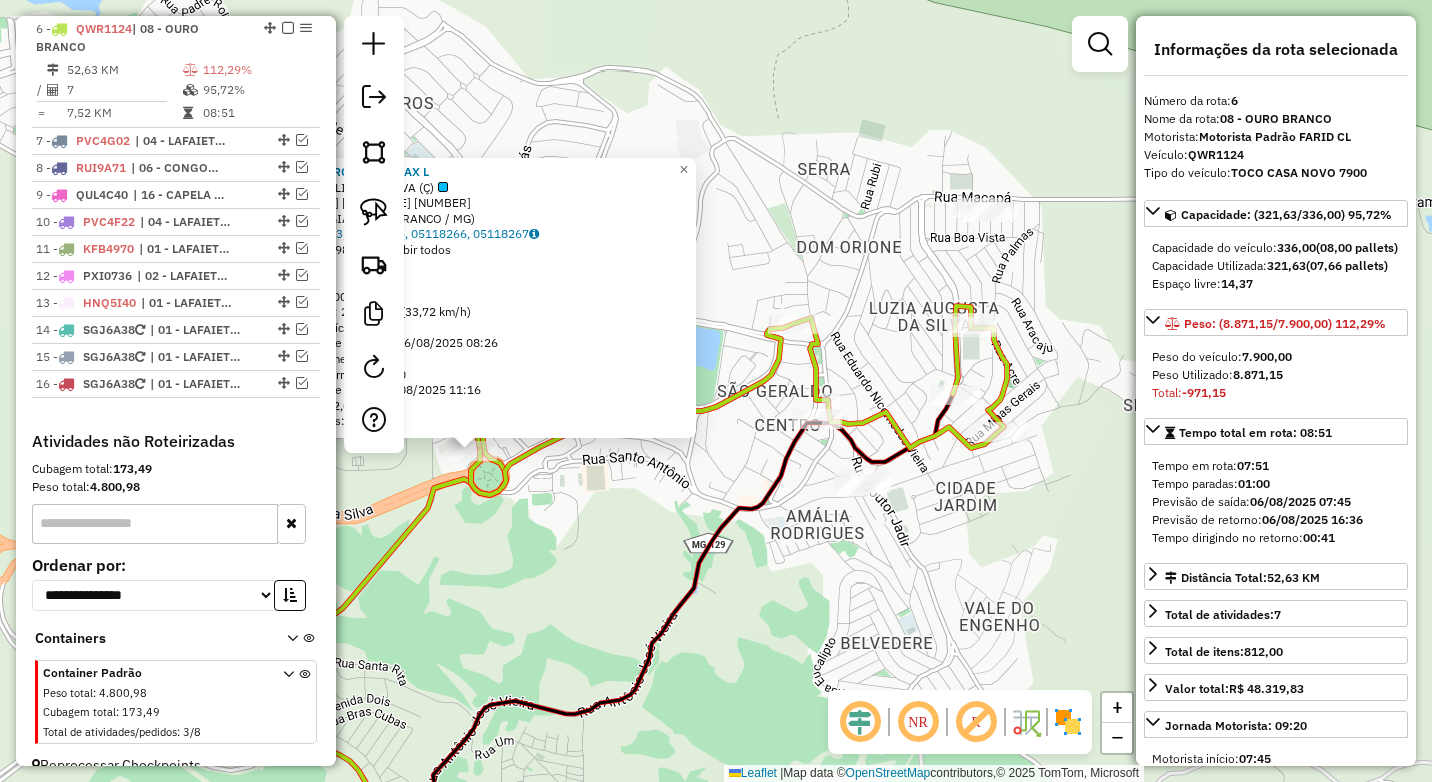 drag, startPoint x: 1052, startPoint y: 523, endPoint x: 808, endPoint y: 583, distance: 251.26878 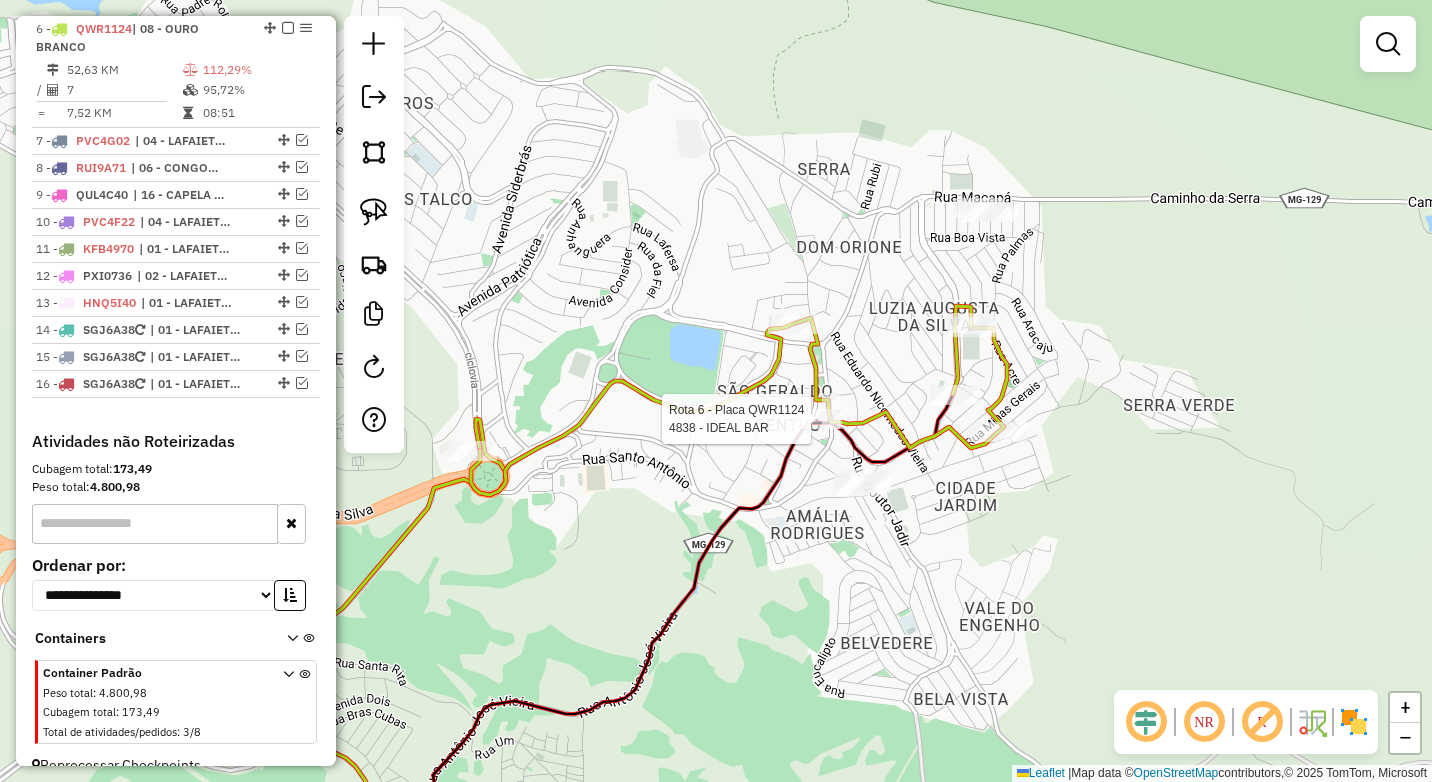 select on "*********" 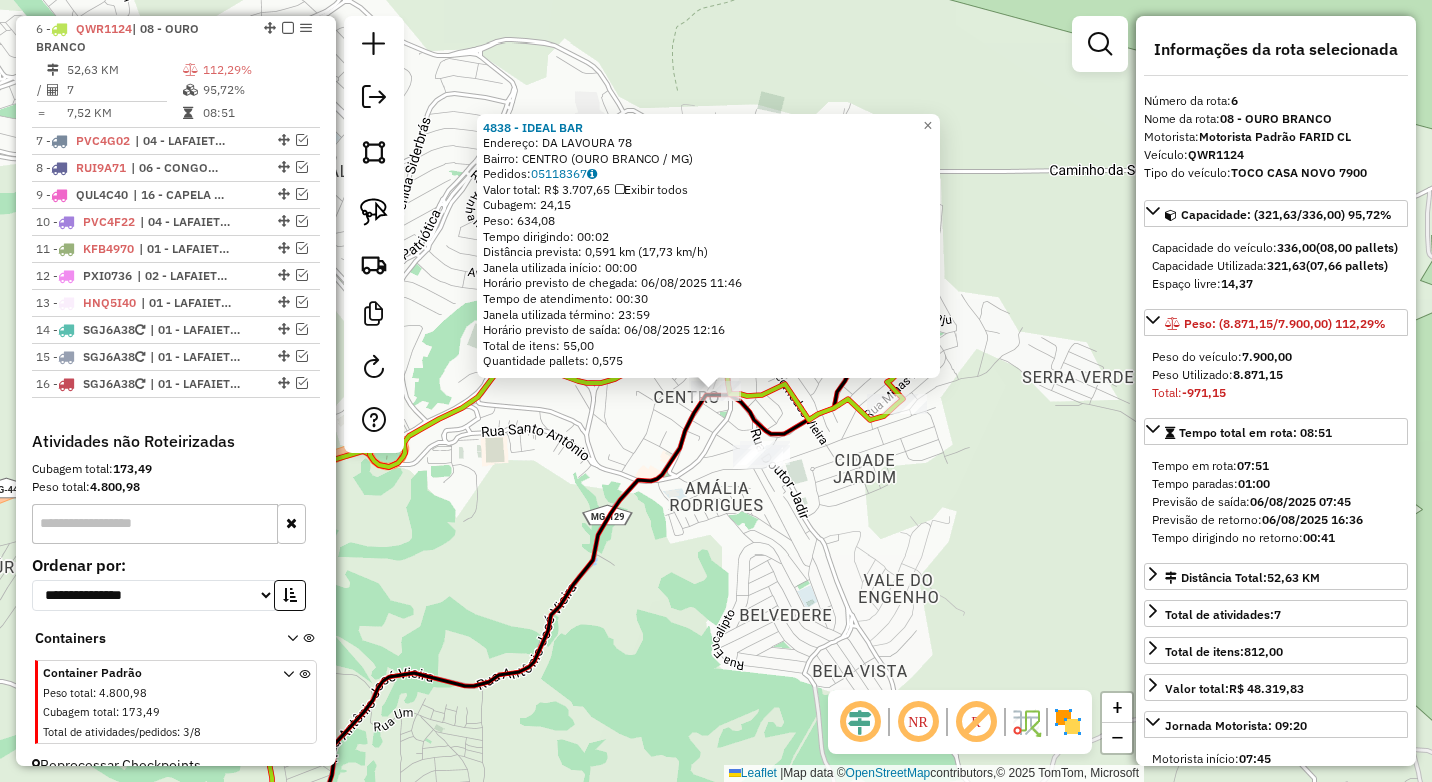 click on "4838 - IDEAL BAR  Endereço:  DA LAVOURA 78   Bairro: CENTRO (OURO BRANCO / MG)   Pedidos:  05118367   Valor total: R$ 3.707,65   Exibir todos   Cubagem: 24,15  Peso: 634,08  Tempo dirigindo: 00:02   Distância prevista: 0,591 km (17,73 km/h)   Janela utilizada início: 00:00   Horário previsto de chegada: 06/08/2025 11:46   Tempo de atendimento: 00:30   Janela utilizada término: 23:59   Horário previsto de saída: 06/08/2025 12:16   Total de itens: 55,00   Quantidade pallets: 0,575  × Janela de atendimento Grade de atendimento Capacidade Transportadoras Veículos Cliente Pedidos  Rotas Selecione os dias de semana para filtrar as janelas de atendimento  Seg   Ter   Qua   Qui   Sex   Sáb   Dom  Informe o período da janela de atendimento: De: Até:  Filtrar exatamente a janela do cliente  Considerar janela de atendimento padrão  Selecione os dias de semana para filtrar as grades de atendimento  Seg   Ter   Qua   Qui   Sex   Sáb   Dom   Considerar clientes sem dia de atendimento cadastrado **** **** De:" 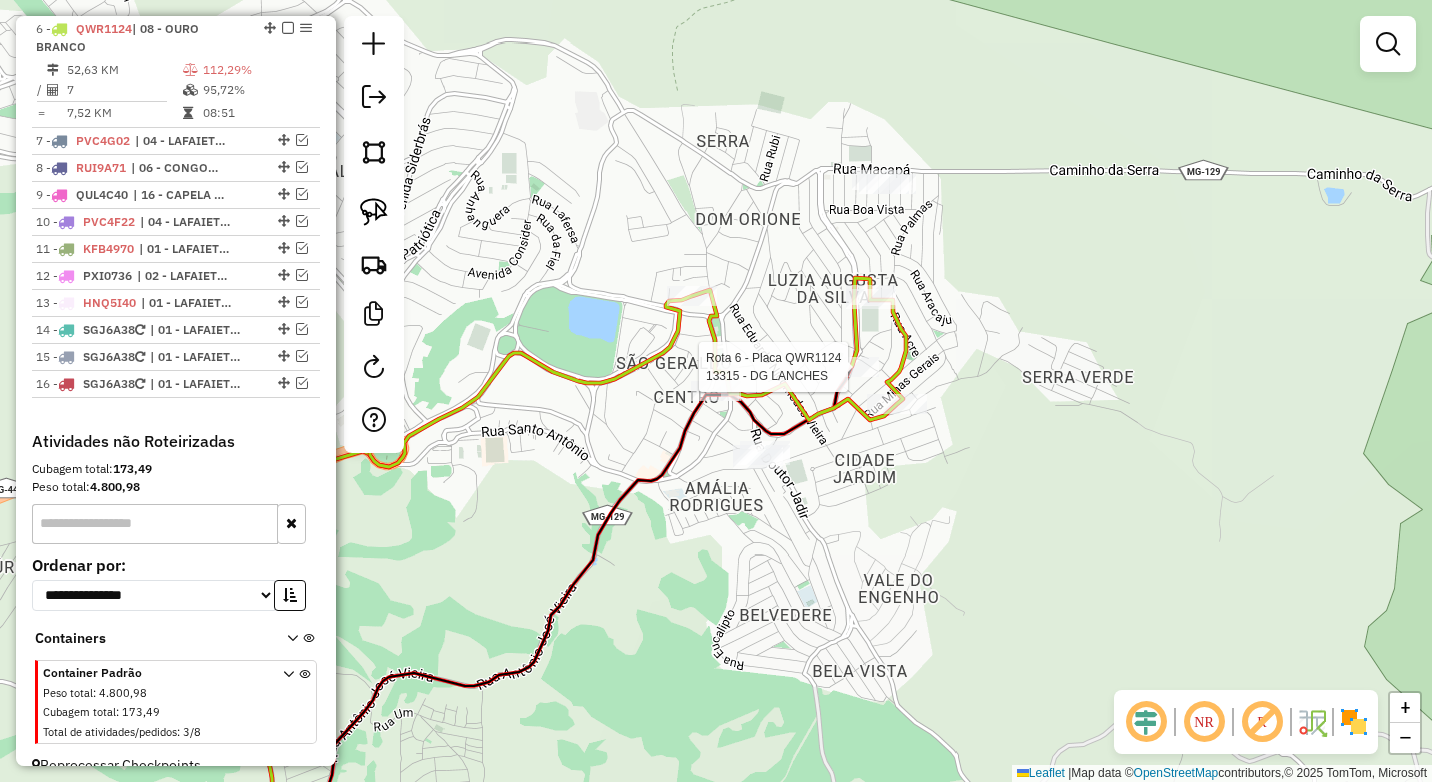 select on "*********" 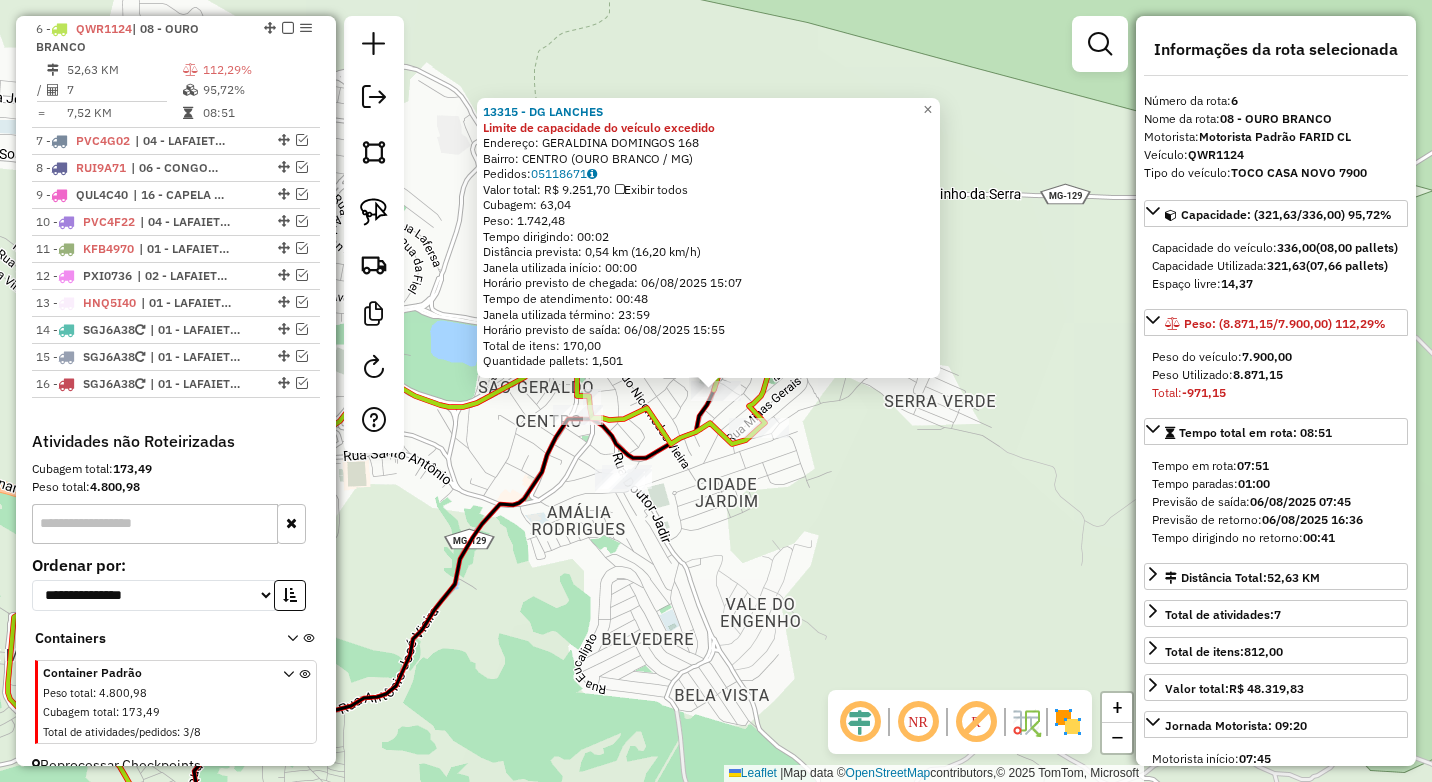 click on "13315 - DG LANCHES Limite de capacidade do veículo excedido  Endereço:  GERALDINA DOMINGOS 168   Bairro: CENTRO (OURO BRANCO / MG)   Pedidos:  05118671   Valor total: R$ 9.251,70   Exibir todos   Cubagem: 63,04  Peso: 1.742,48  Tempo dirigindo: 00:02   Distância prevista: 0,54 km (16,20 km/h)   Janela utilizada início: 00:00   Horário previsto de chegada: 06/08/2025 15:07   Tempo de atendimento: 00:48   Janela utilizada término: 23:59   Horário previsto de saída: 06/08/2025 15:55   Total de itens: 170,00   Quantidade pallets: 1,501  × Janela de atendimento Grade de atendimento Capacidade Transportadoras Veículos Cliente Pedidos  Rotas Selecione os dias de semana para filtrar as janelas de atendimento  Seg   Ter   Qua   Qui   Sex   Sáb   Dom  Informe o período da janela de atendimento: De: Até:  Filtrar exatamente a janela do cliente  Considerar janela de atendimento padrão  Selecione os dias de semana para filtrar as grades de atendimento  Seg   Ter   Qua   Qui   Sex   Sáb   Dom  **** **** De:" 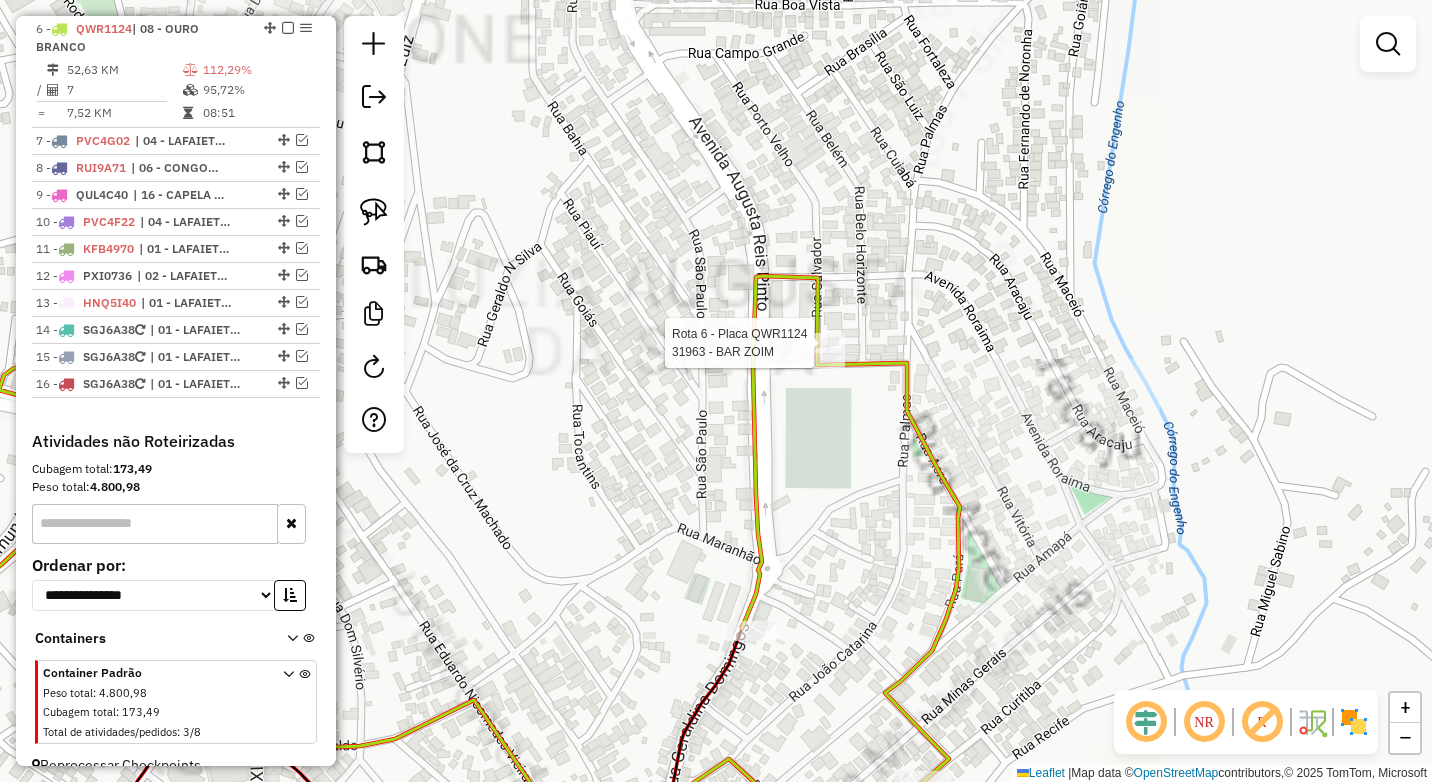 select on "*********" 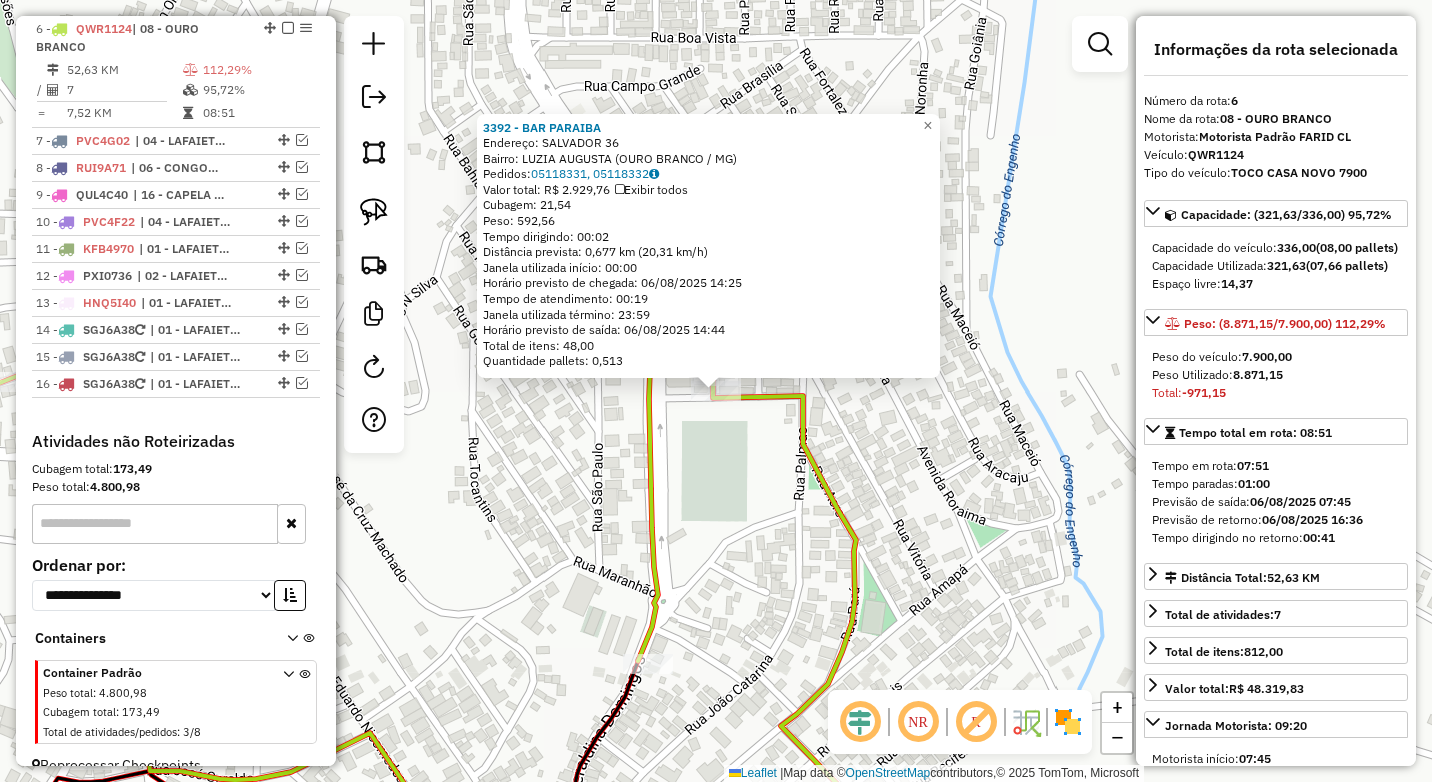 click on "3392 - BAR PARAIBA  Endereço:  SALVADOR 36   Bairro: LUZIA AUGUSTA (OURO BRANCO / MG)   Pedidos:  05118331, 05118332   Valor total: R$ 2.929,76   Exibir todos   Cubagem: 21,54  Peso: 592,56  Tempo dirigindo: 00:02   Distância prevista: 0,677 km (20,31 km/h)   Janela utilizada início: 00:00   Horário previsto de chegada: 06/08/2025 14:25   Tempo de atendimento: 00:19   Janela utilizada término: 23:59   Horário previsto de saída: 06/08/2025 14:44   Total de itens: 48,00   Quantidade pallets: 0,513  × Janela de atendimento Grade de atendimento Capacidade Transportadoras Veículos Cliente Pedidos  Rotas Selecione os dias de semana para filtrar as janelas de atendimento  Seg   Ter   Qua   Qui   Sex   Sáb   Dom  Informe o período da janela de atendimento: De: Até:  Filtrar exatamente a janela do cliente  Considerar janela de atendimento padrão  Selecione os dias de semana para filtrar as grades de atendimento  Seg   Ter   Qua   Qui   Sex   Sáb   Dom   Clientes fora do dia de atendimento selecionado De:" 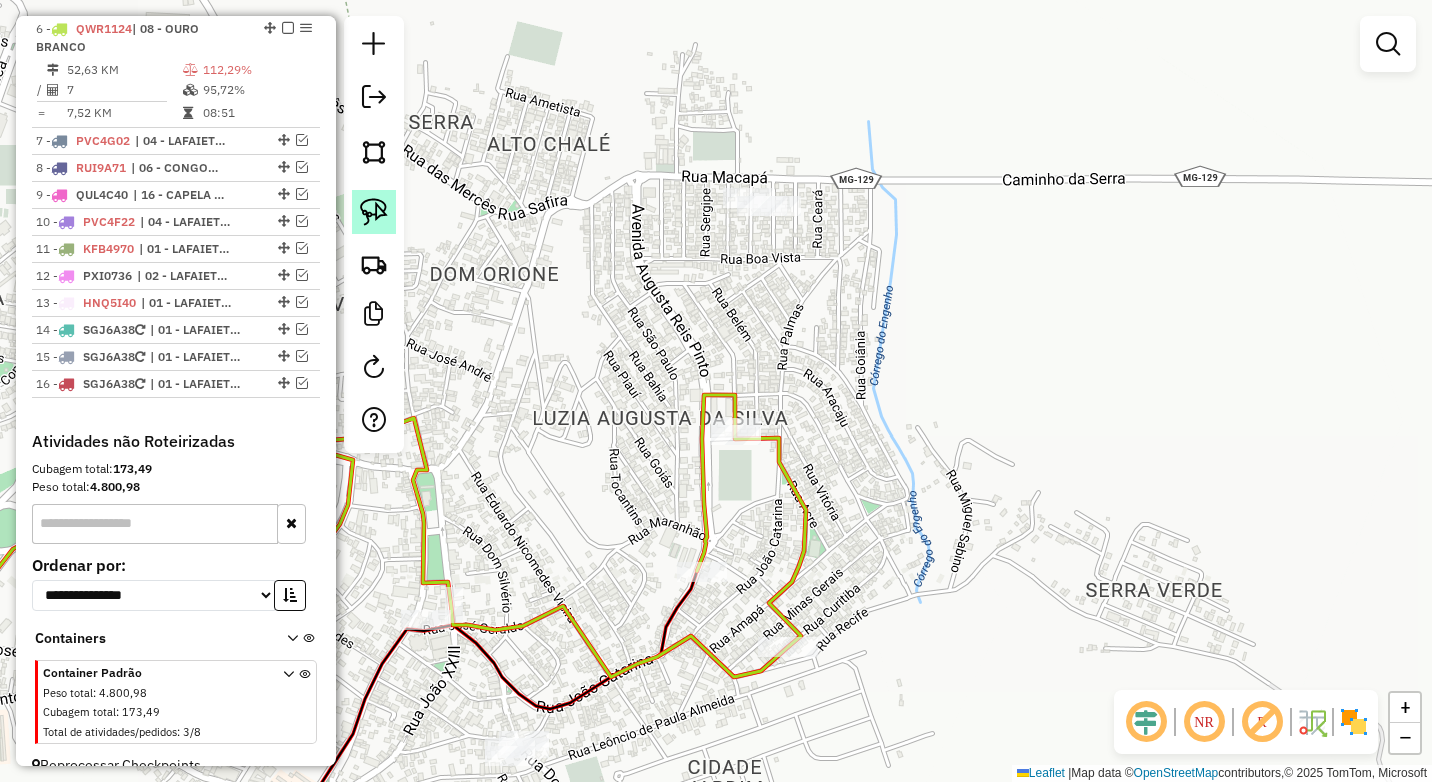 click 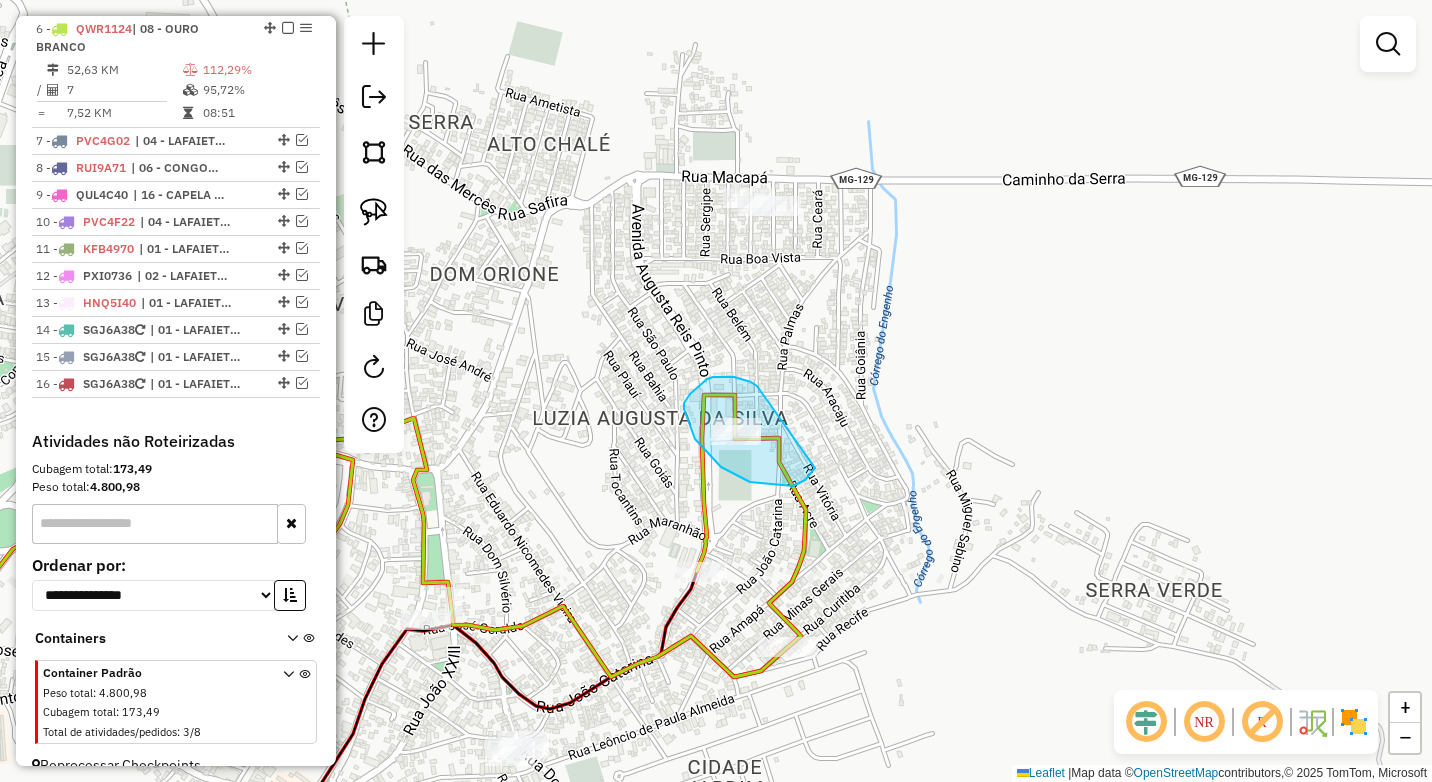 drag, startPoint x: 724, startPoint y: 377, endPoint x: 815, endPoint y: 466, distance: 127.28708 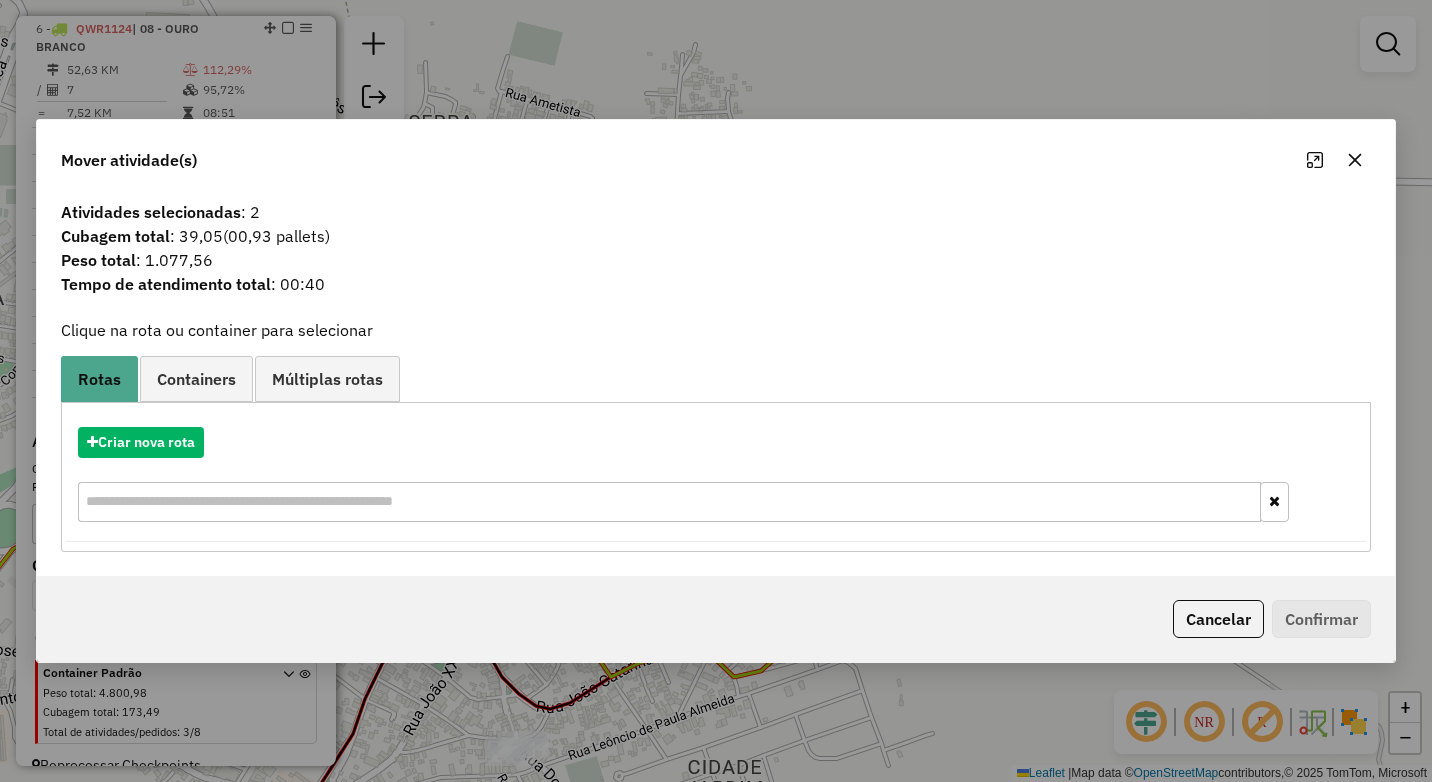 click 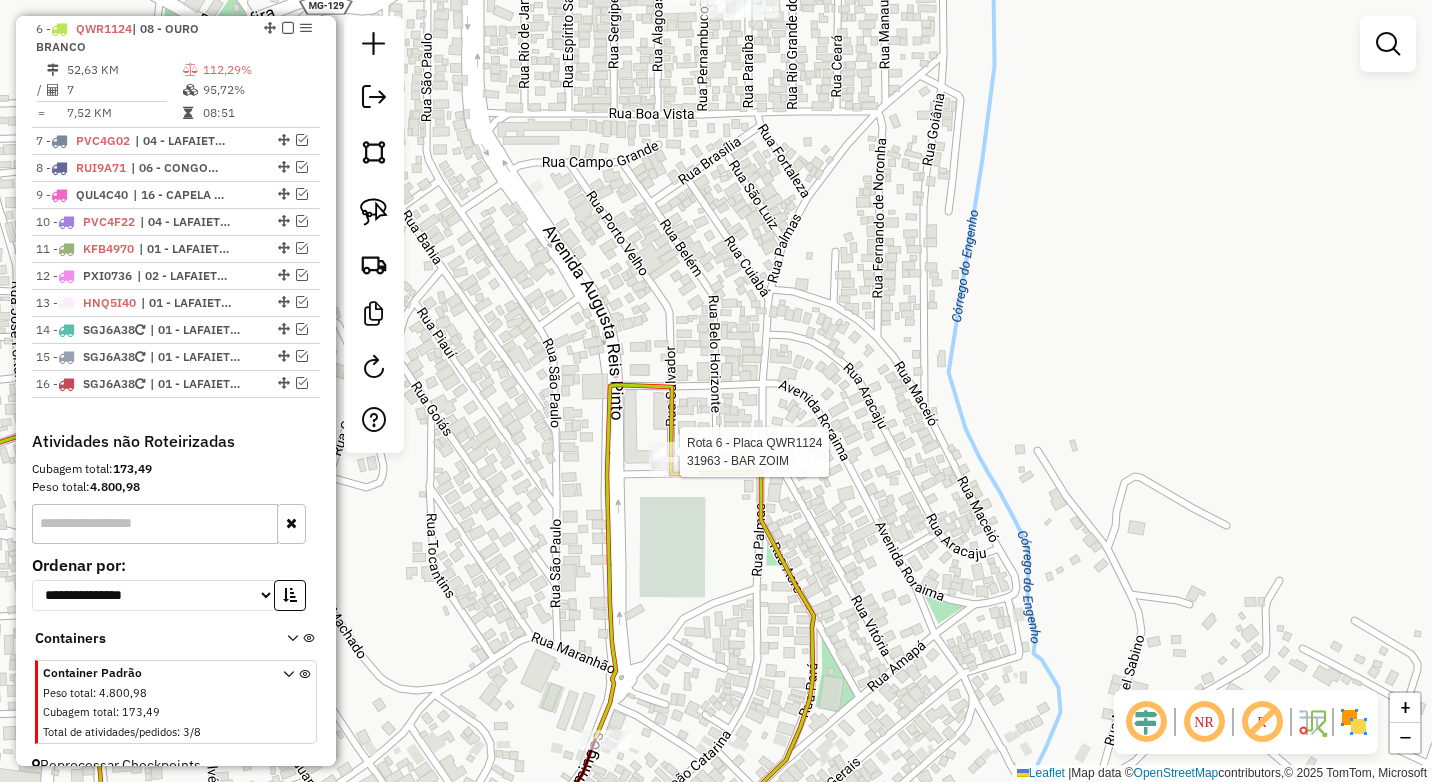 select on "*********" 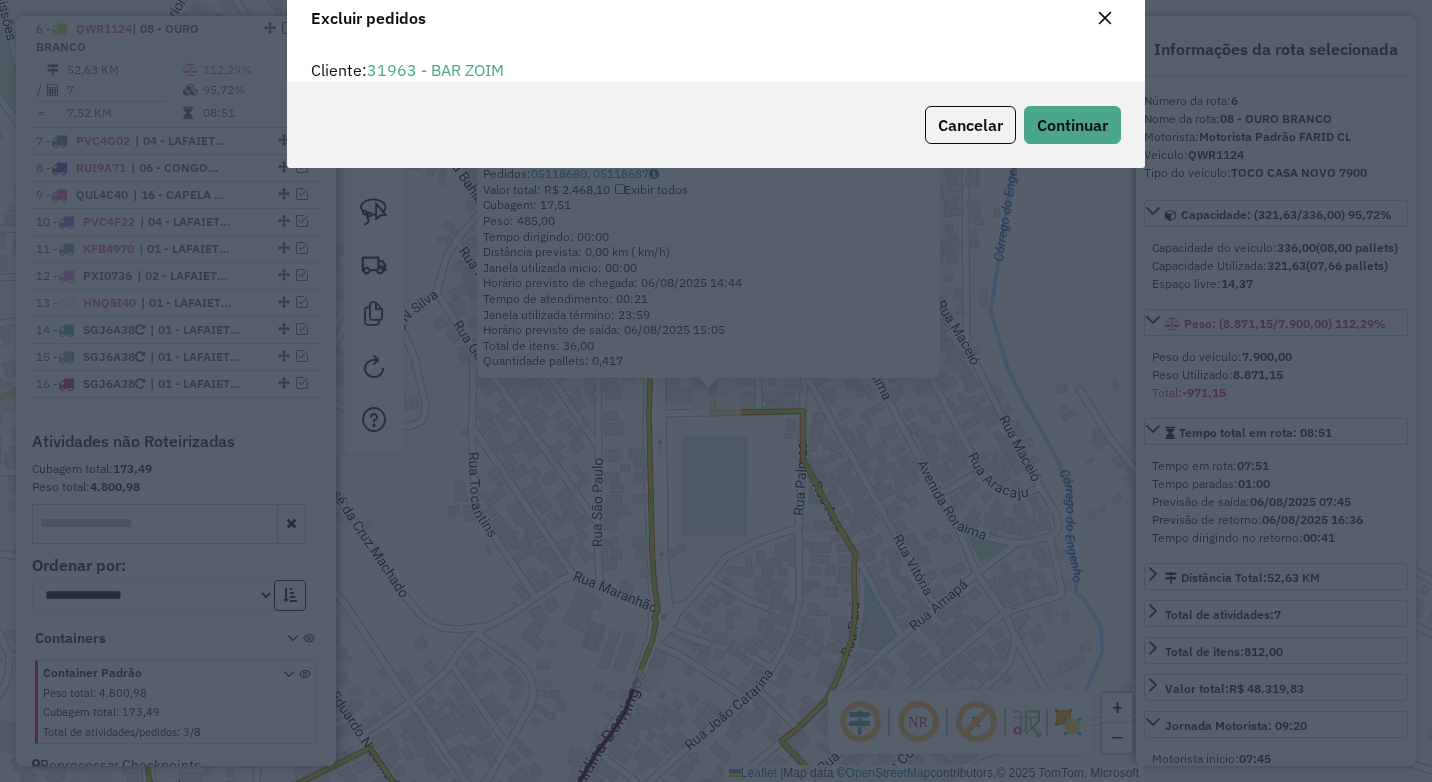 scroll, scrollTop: 82, scrollLeft: 0, axis: vertical 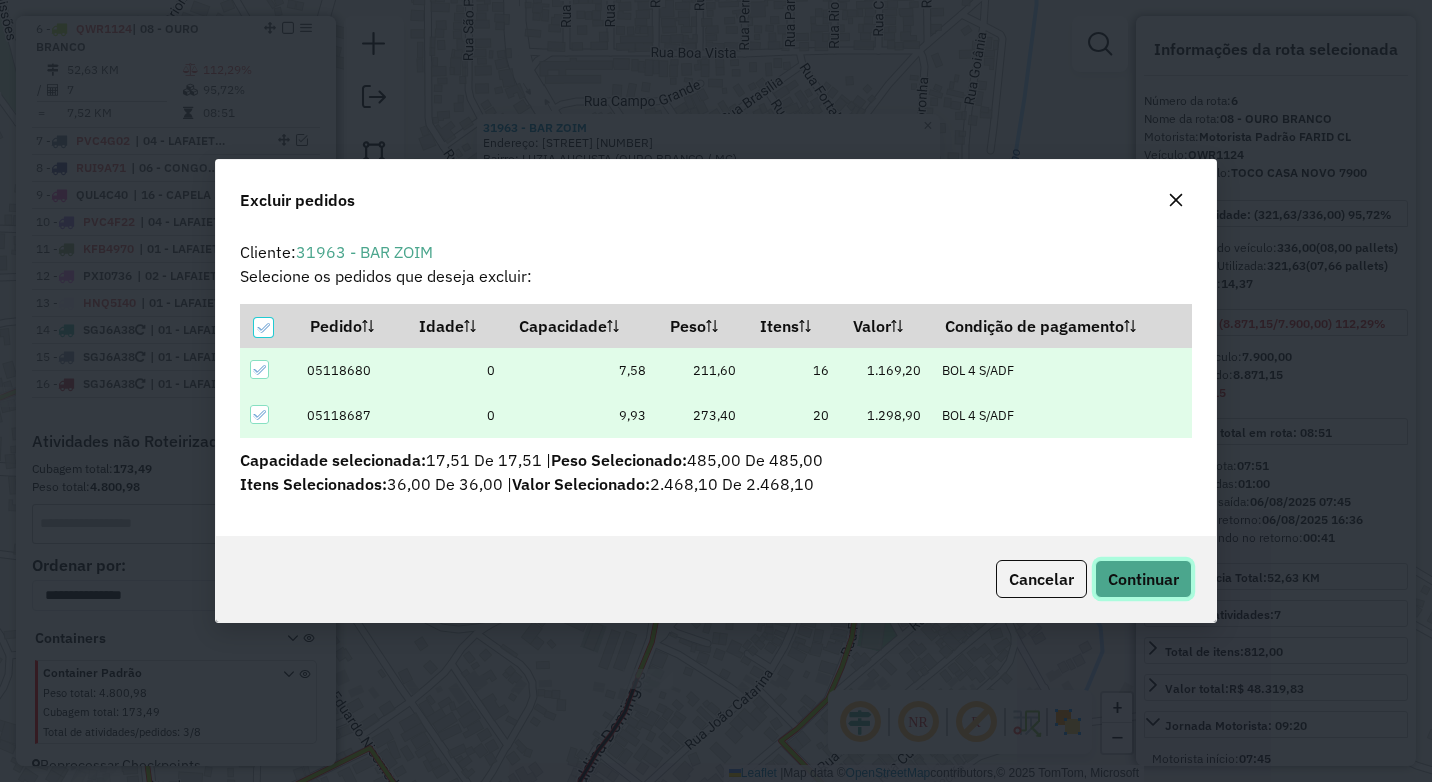 click on "Continuar" 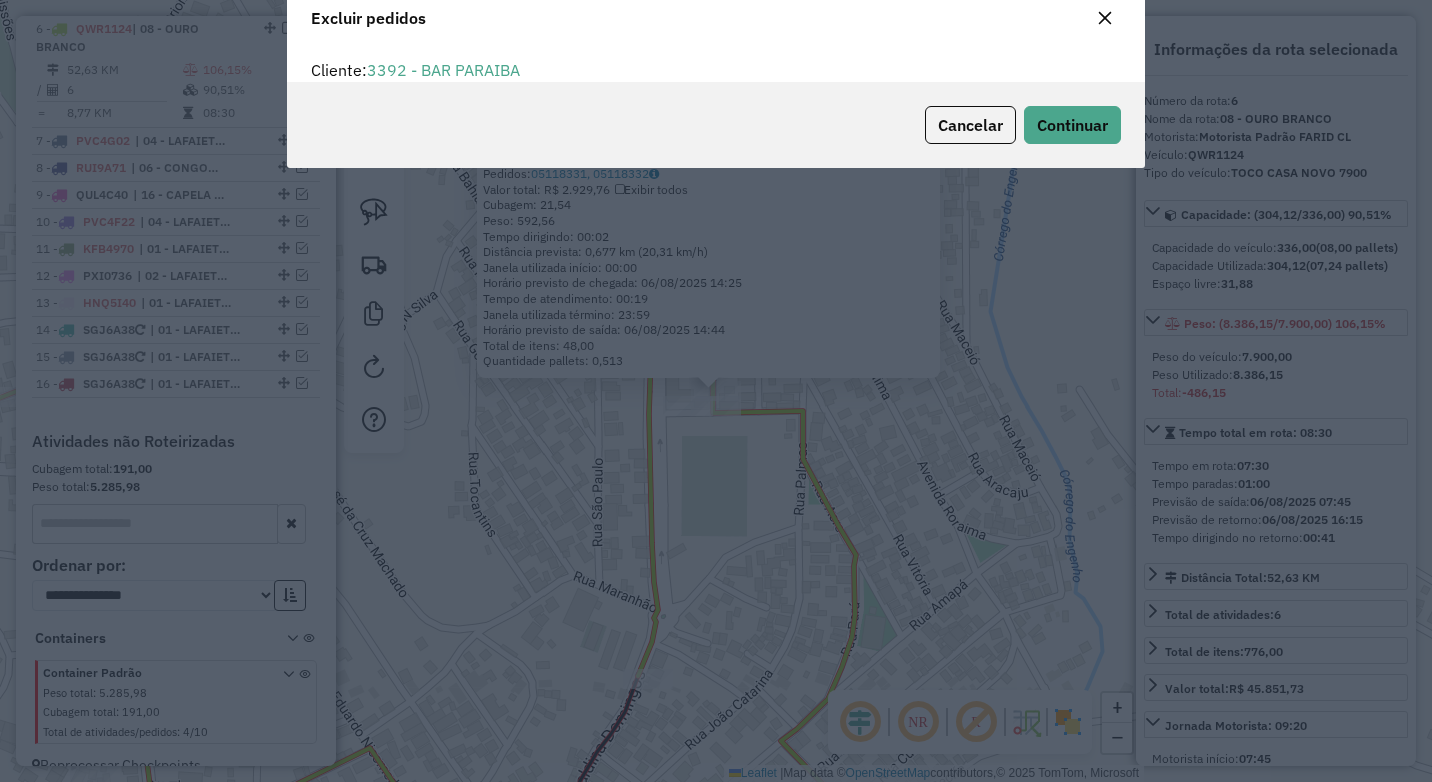 scroll, scrollTop: 82, scrollLeft: 0, axis: vertical 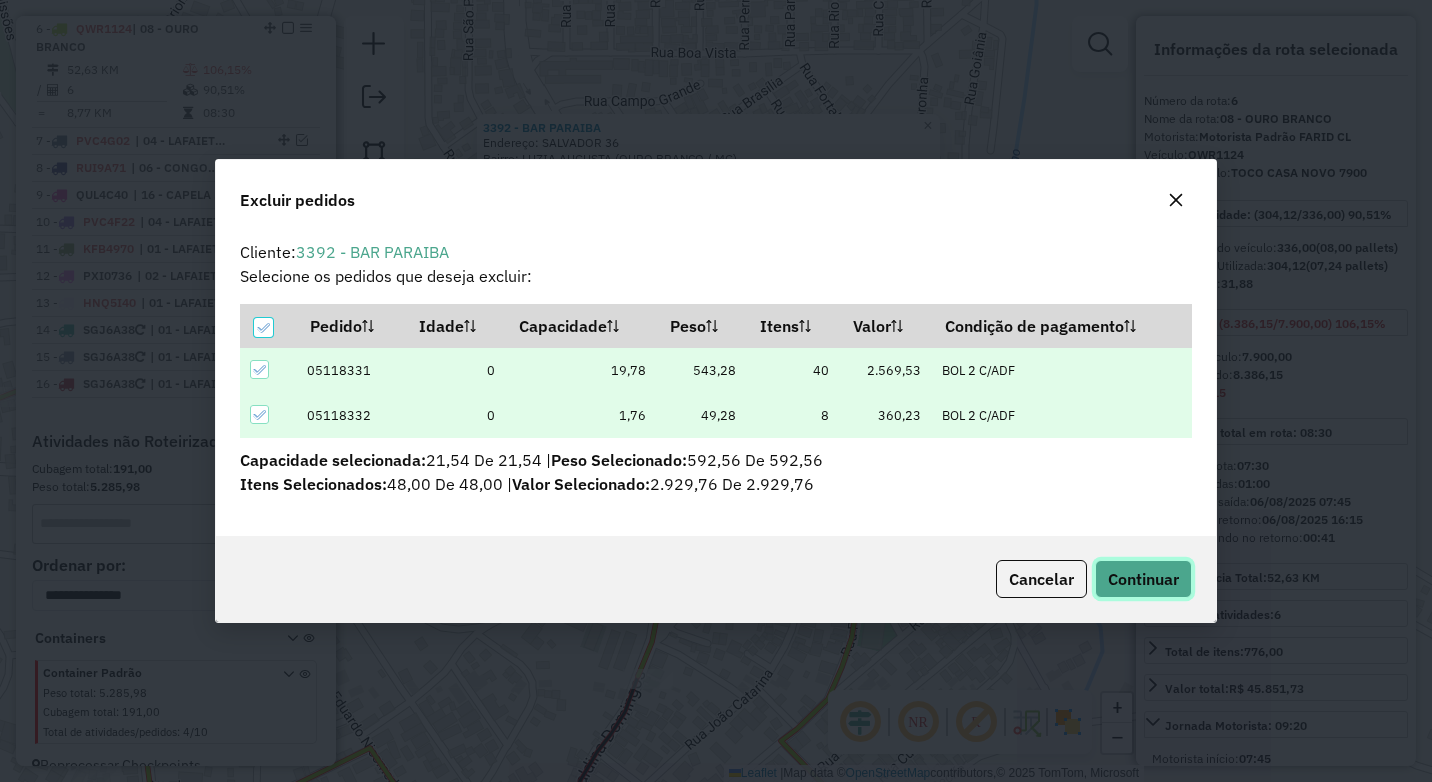 click on "Continuar" 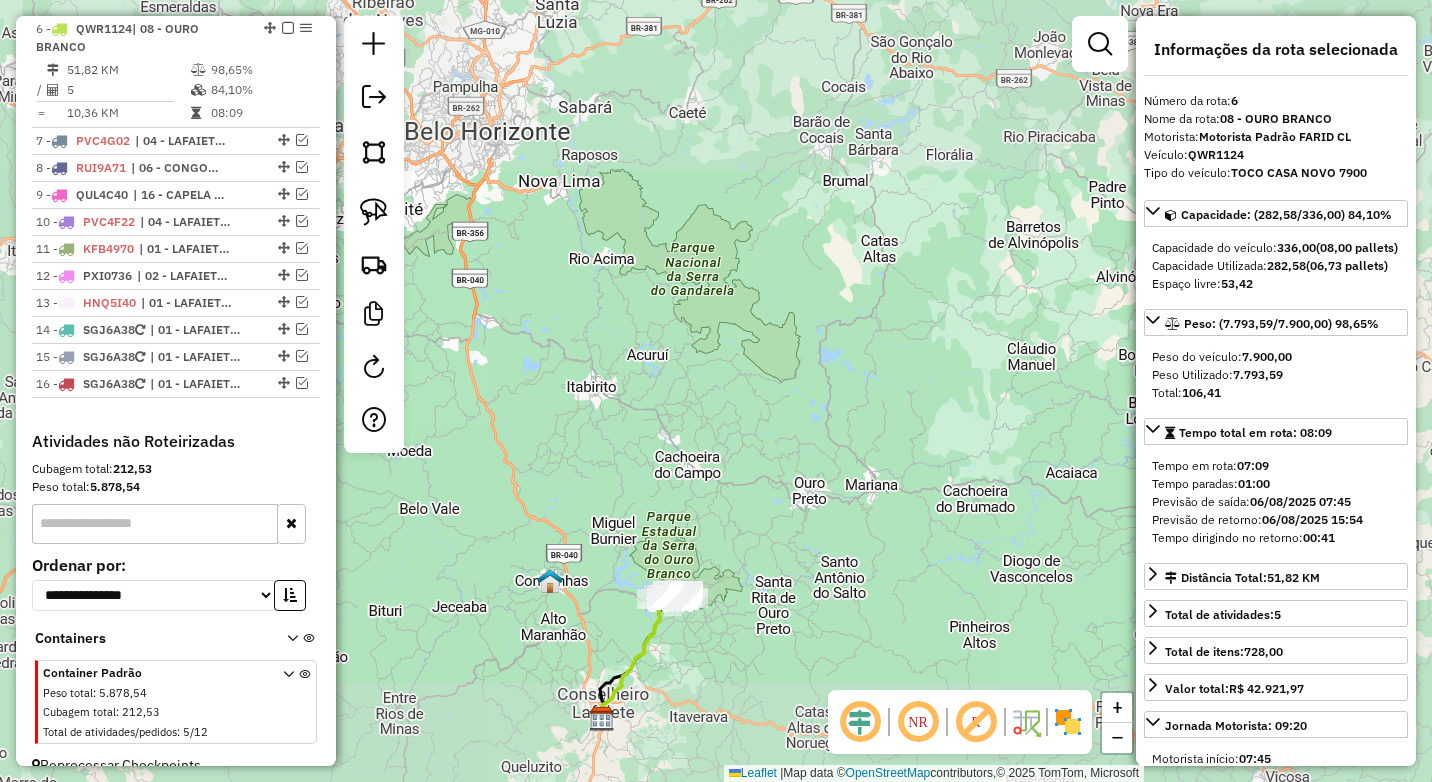 drag, startPoint x: 701, startPoint y: 685, endPoint x: 722, endPoint y: 465, distance: 221 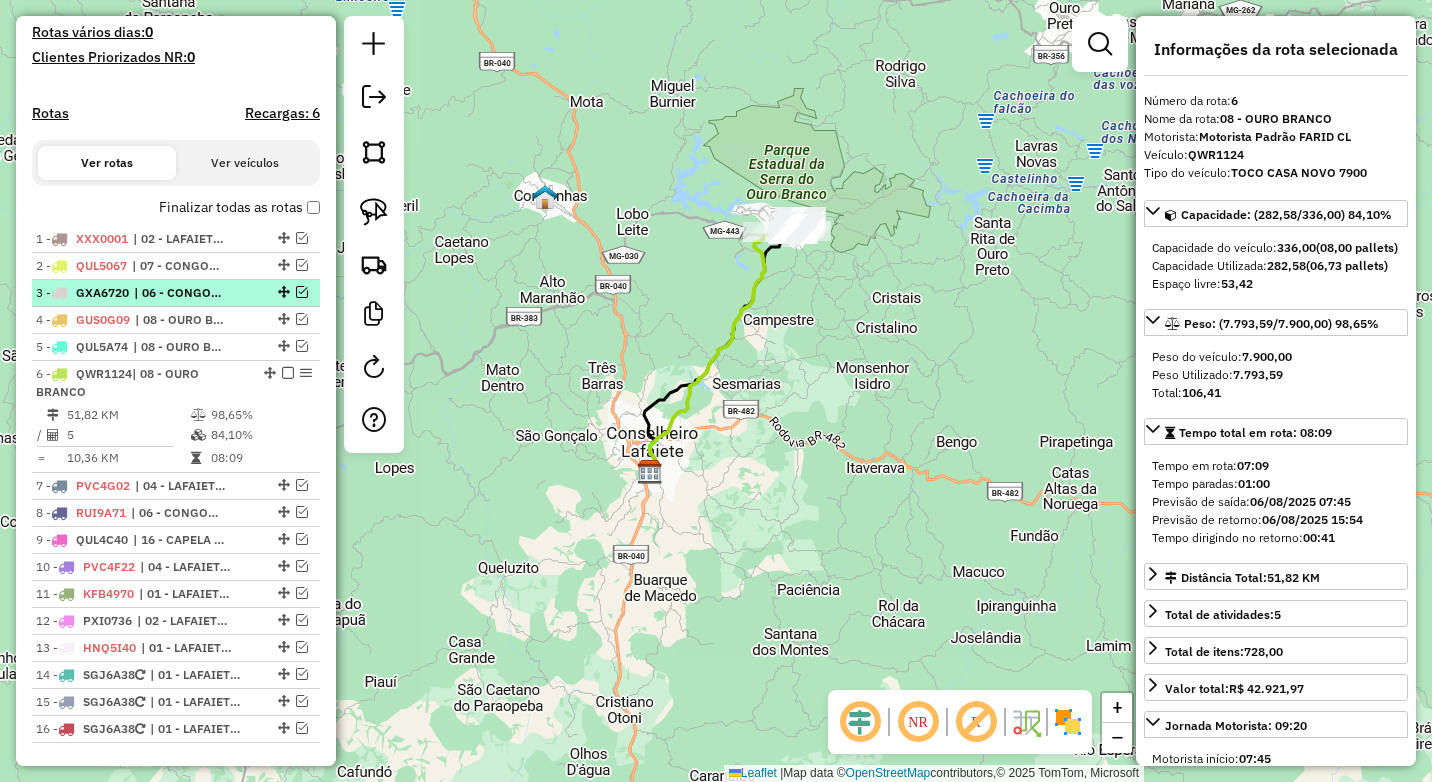 scroll, scrollTop: 509, scrollLeft: 0, axis: vertical 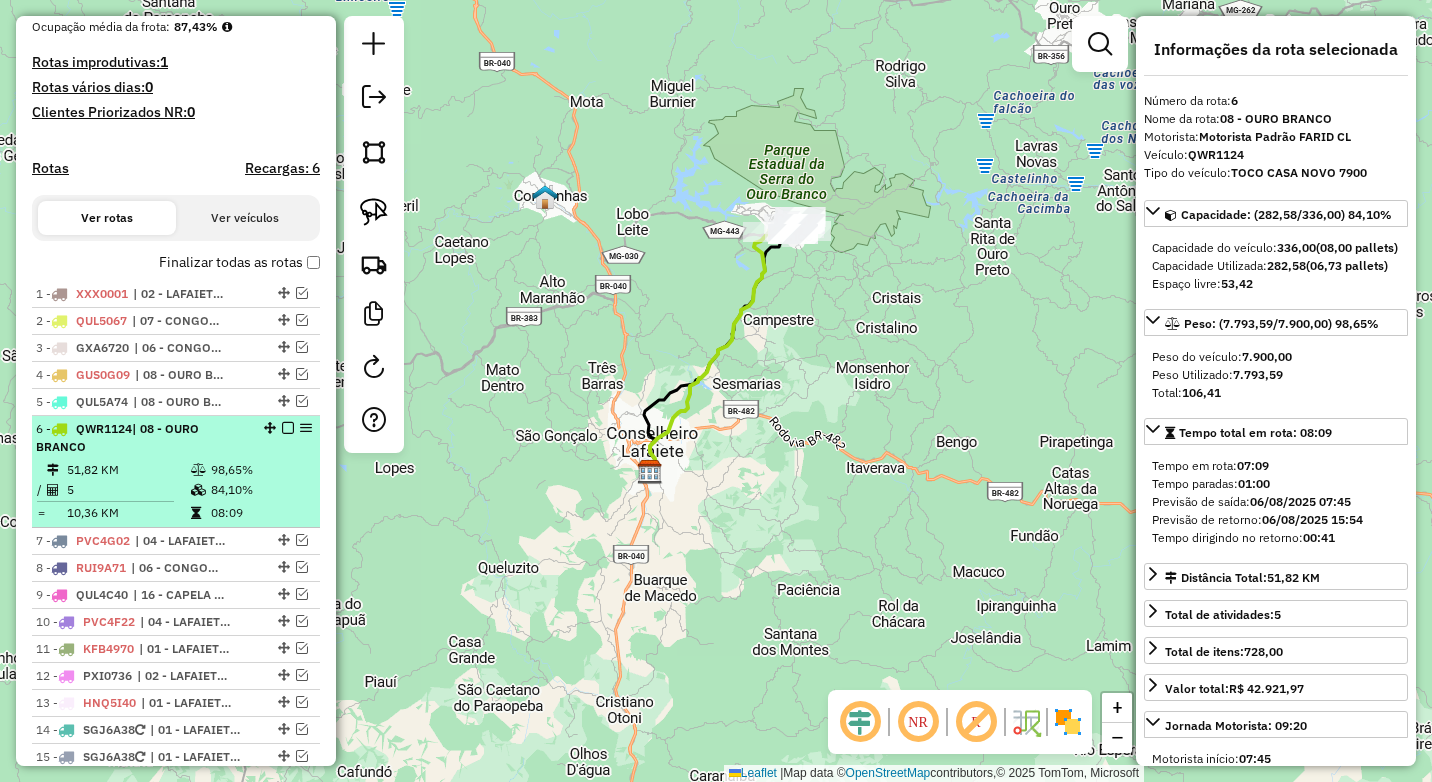 click at bounding box center (288, 428) 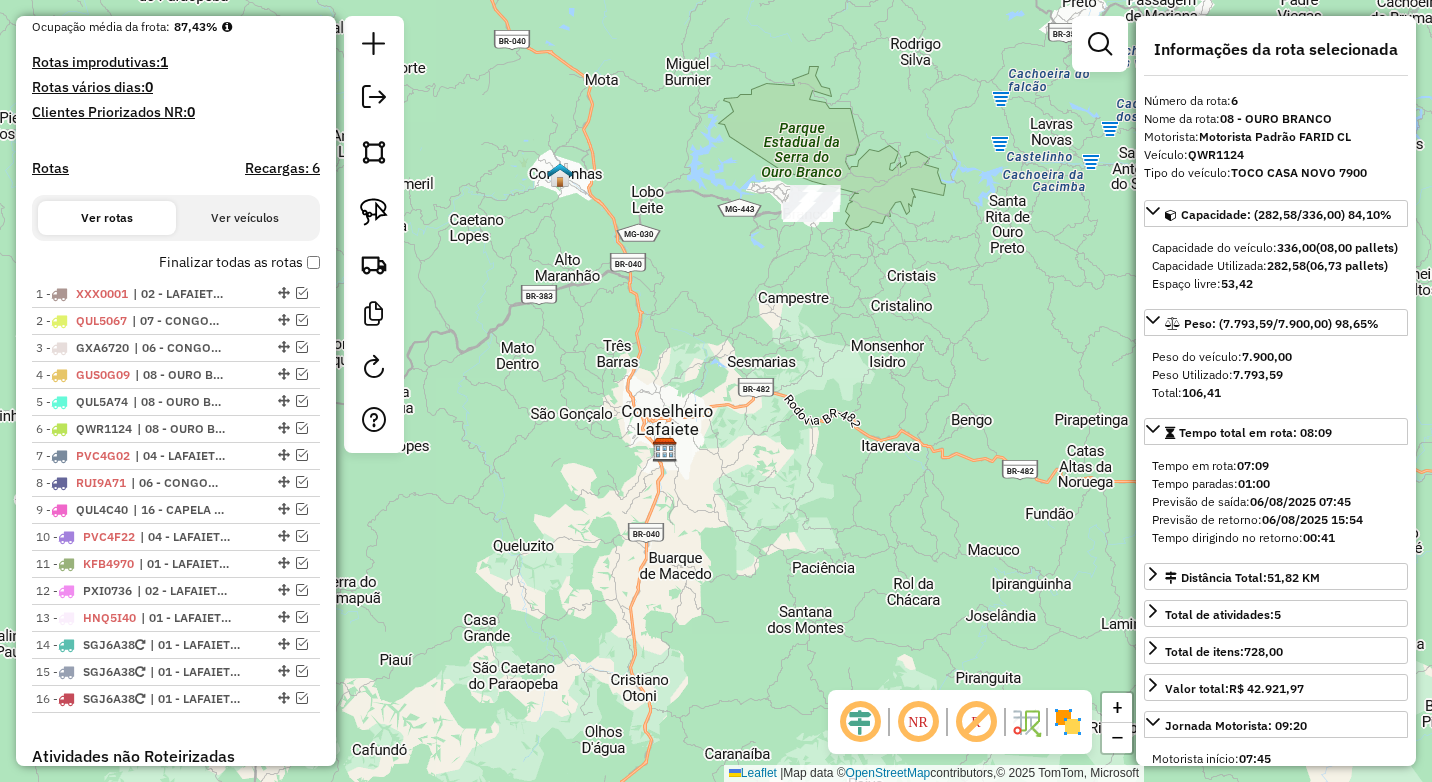 drag, startPoint x: 711, startPoint y: 349, endPoint x: 722, endPoint y: 332, distance: 20.248457 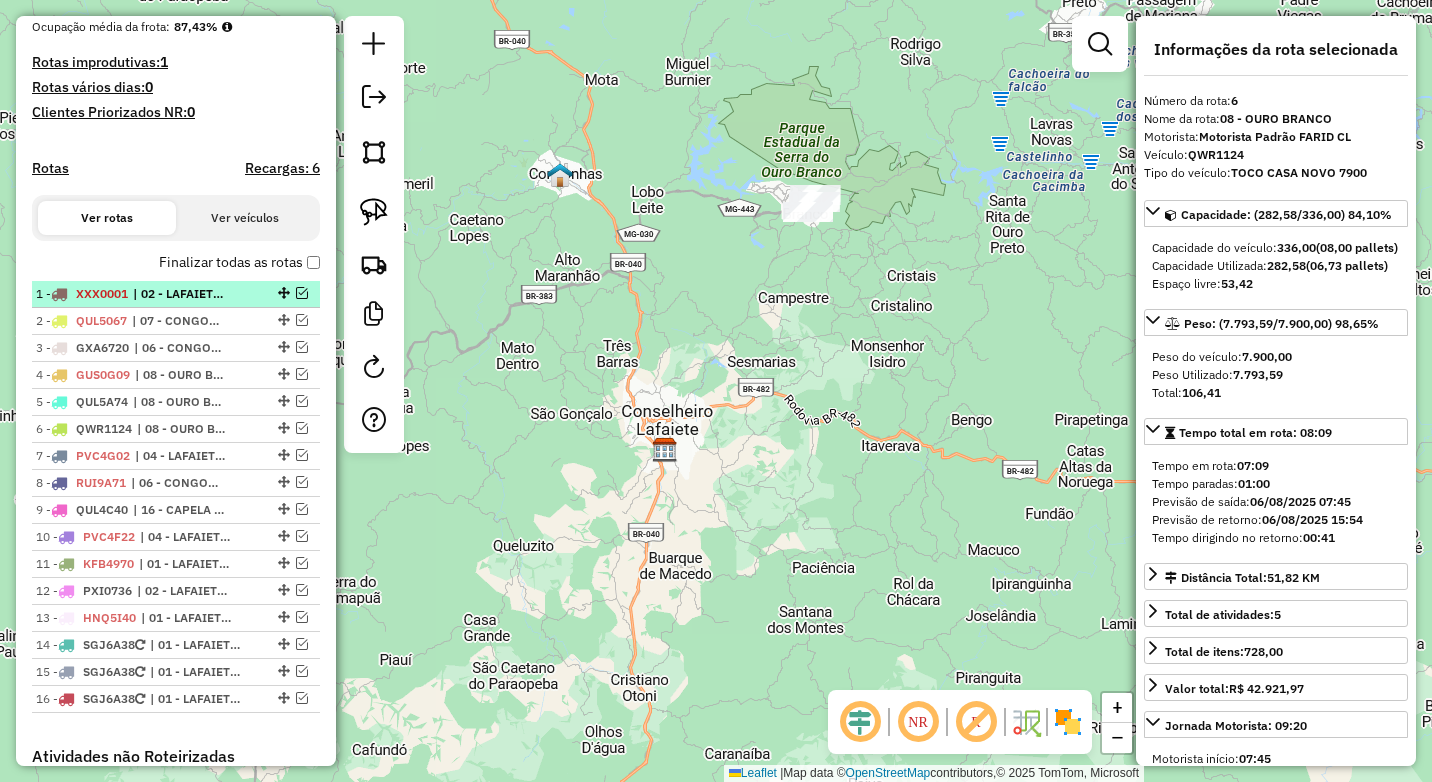 click at bounding box center (302, 293) 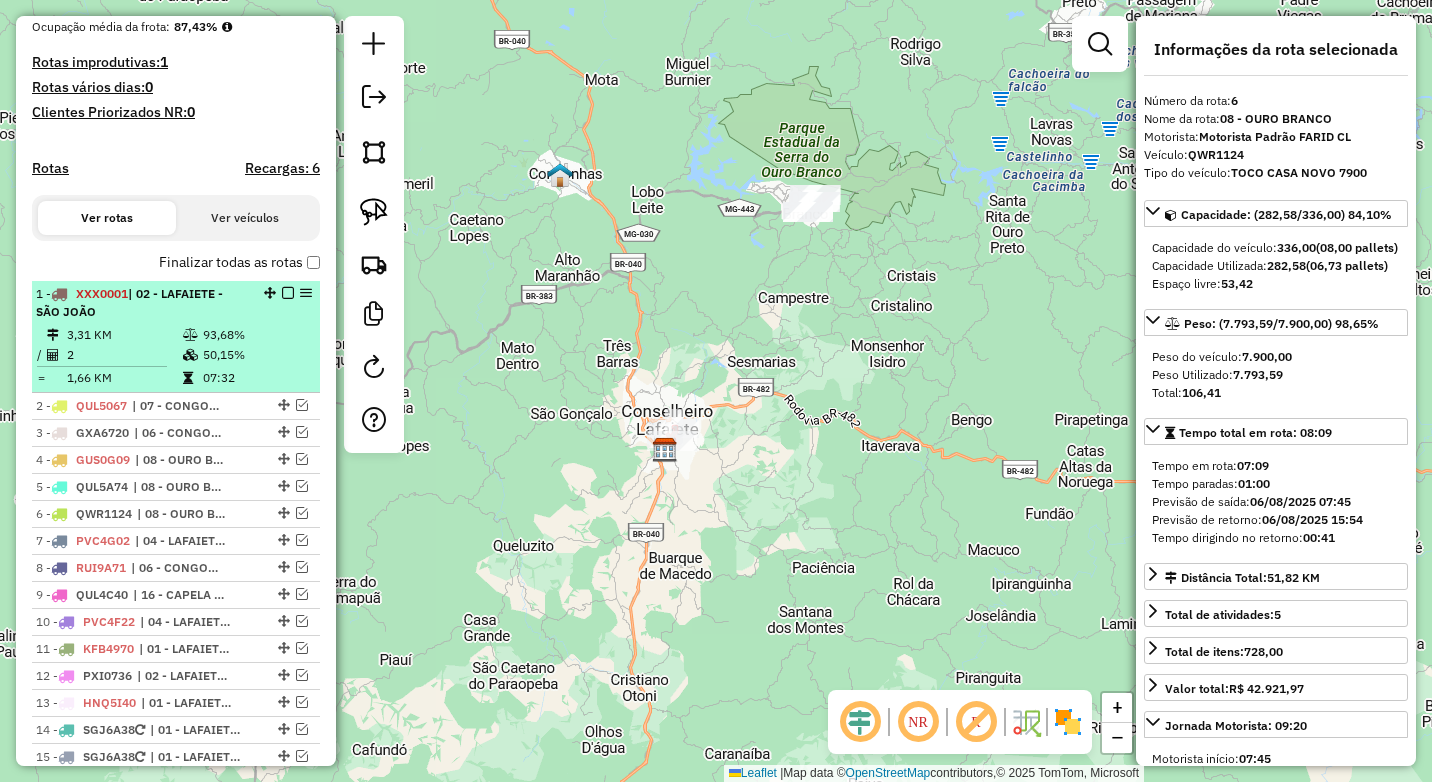 click on "1 -       XXX0001   | 02 - LAFAIETE - SÃO JOÃO  3,31 KM   93,68%  /  2   50,15%     =  1,66 KM   07:32" at bounding box center [176, 337] 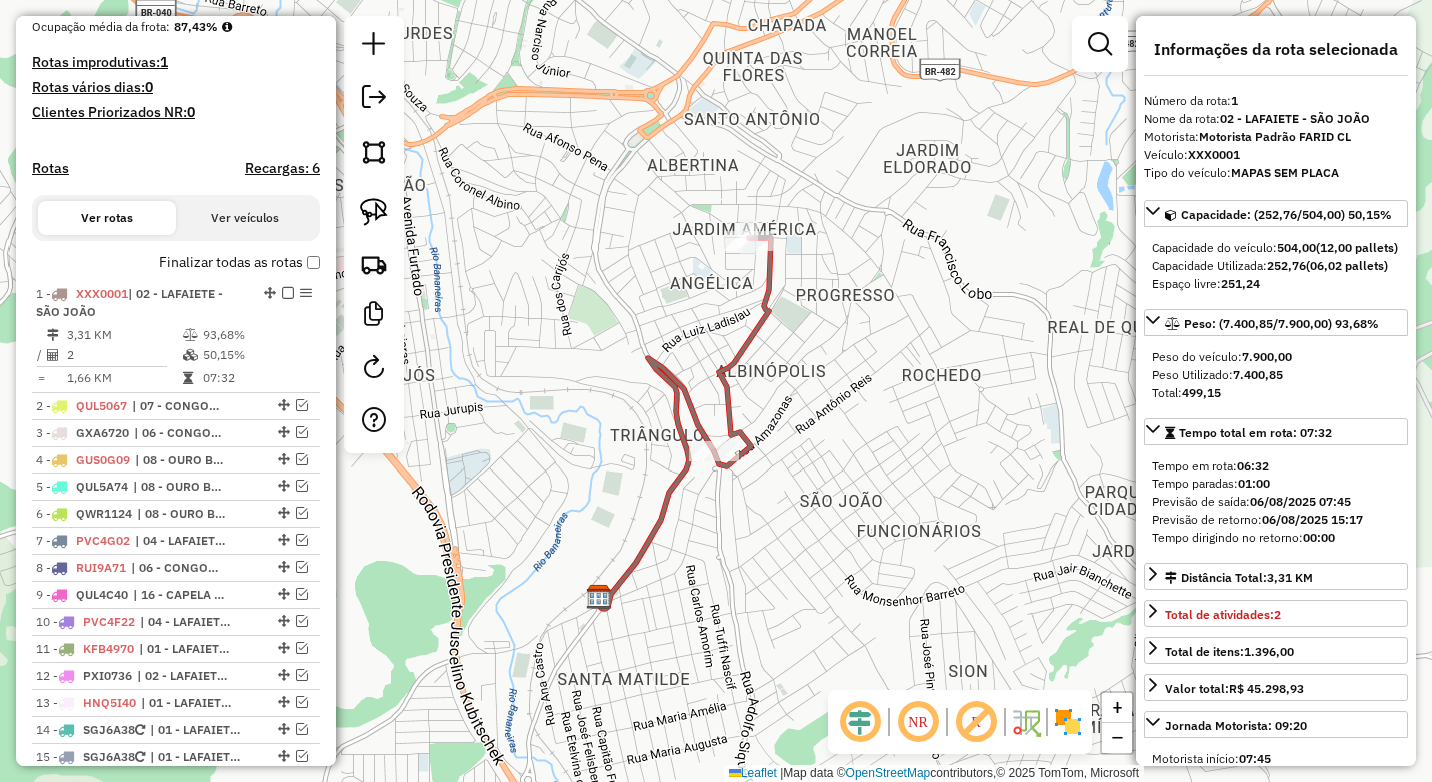 drag, startPoint x: 871, startPoint y: 290, endPoint x: 770, endPoint y: 364, distance: 125.207825 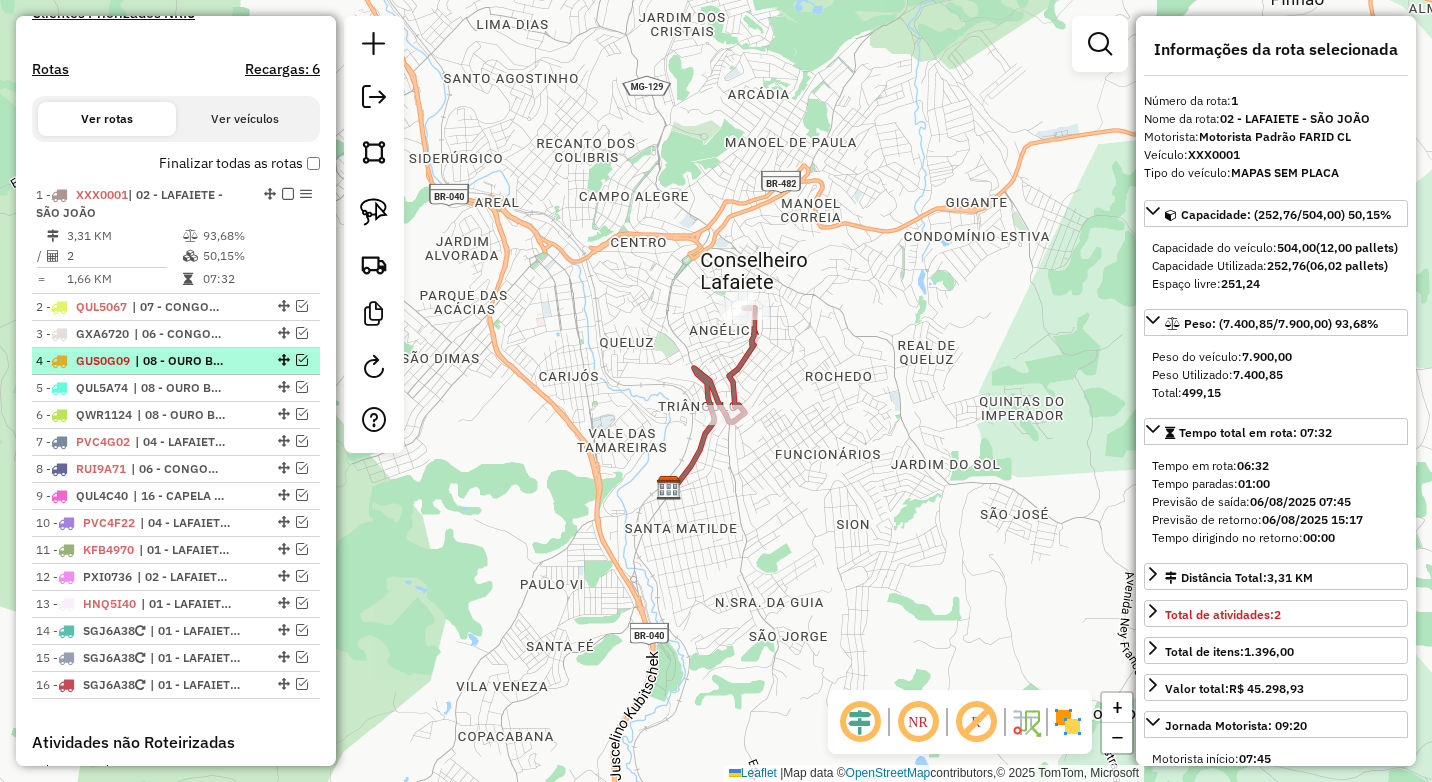 scroll, scrollTop: 609, scrollLeft: 0, axis: vertical 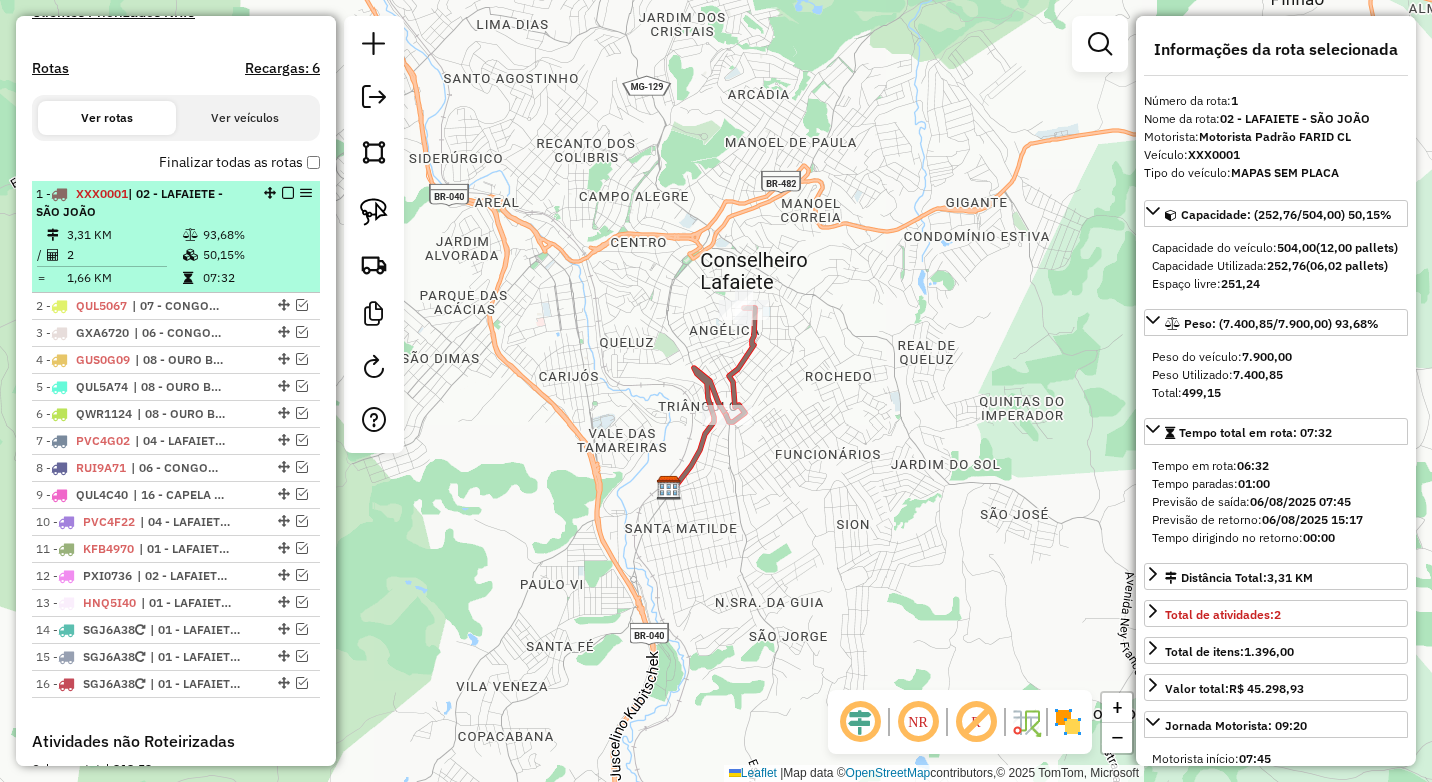 click at bounding box center [288, 193] 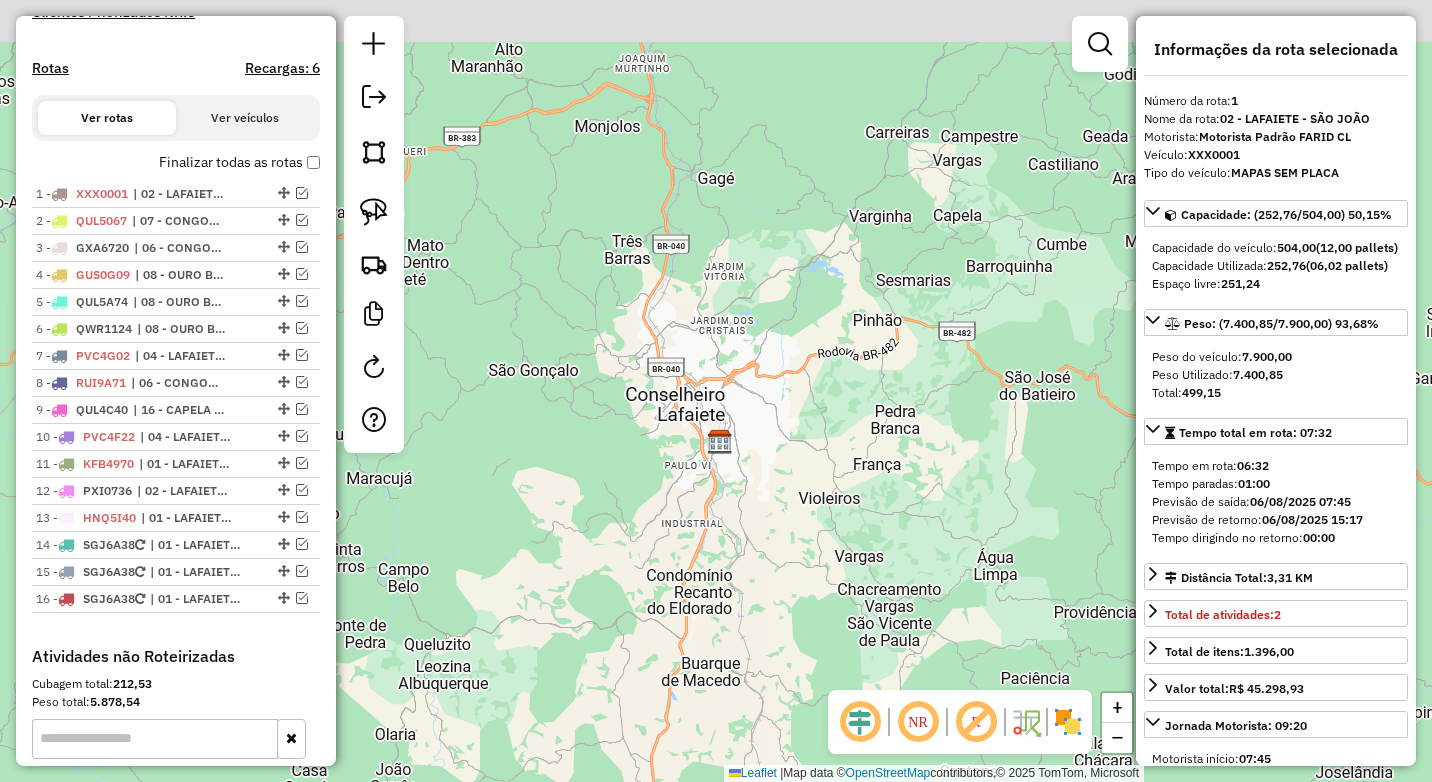 drag, startPoint x: 829, startPoint y: 238, endPoint x: 705, endPoint y: 554, distance: 339.4584 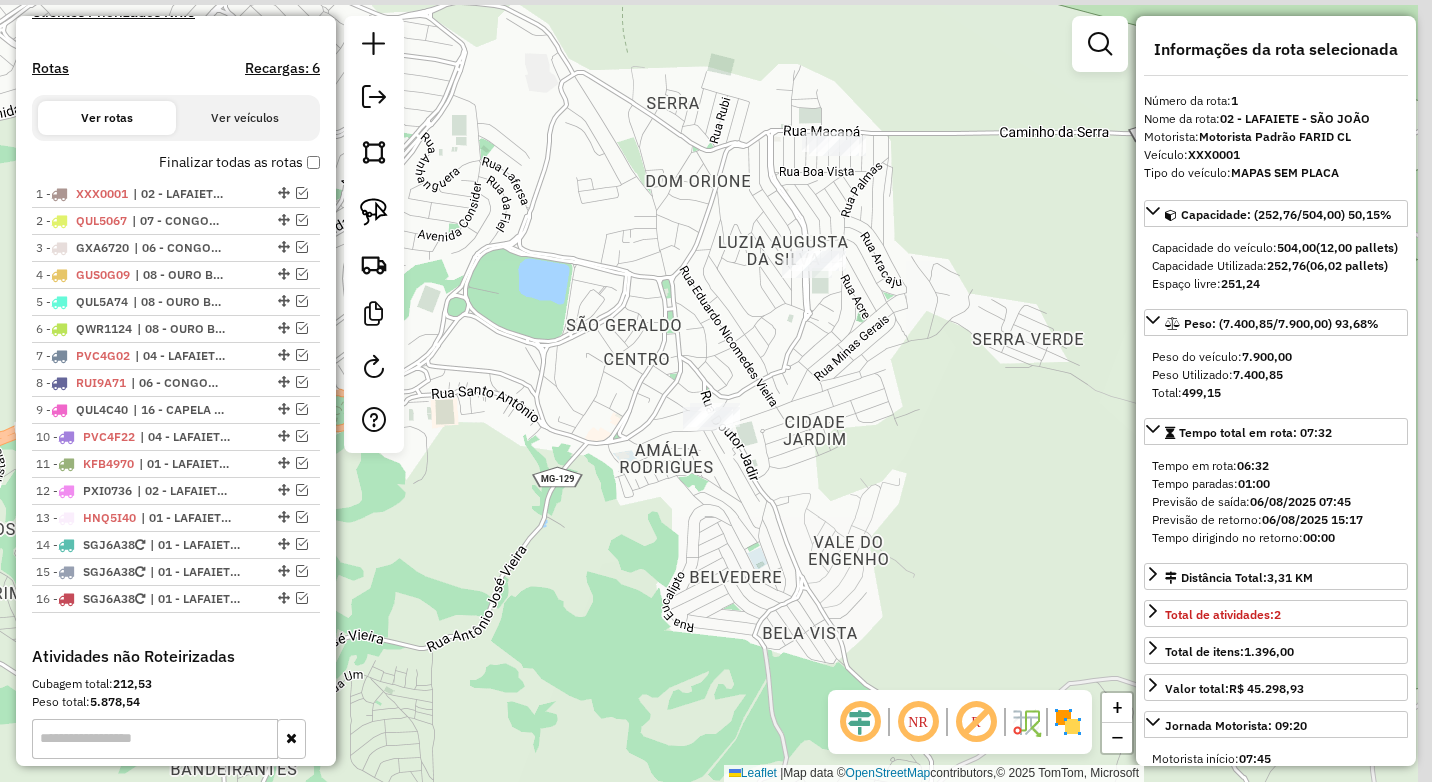 click on "Janela de atendimento Grade de atendimento Capacidade Transportadoras Veículos Cliente Pedidos  Rotas Selecione os dias de semana para filtrar as janelas de atendimento  Seg   Ter   Qua   Qui   Sex   Sáb   Dom  Informe o período da janela de atendimento: De: Até:  Filtrar exatamente a janela do cliente  Considerar janela de atendimento padrão  Selecione os dias de semana para filtrar as grades de atendimento  Seg   Ter   Qua   Qui   Sex   Sáb   Dom   Considerar clientes sem dia de atendimento cadastrado  Clientes fora do dia de atendimento selecionado Filtrar as atividades entre os valores definidos abaixo:  Peso mínimo:  ****  Peso máximo:  ****  Cubagem mínima:   Cubagem máxima:   De:   Até:  Filtrar as atividades entre o tempo de atendimento definido abaixo:  De:   Até:   Considerar capacidade total dos clientes não roteirizados Transportadora: Selecione um ou mais itens Tipo de veículo: Selecione um ou mais itens Veículo: Selecione um ou mais itens Motorista: Selecione um ou mais itens De:" 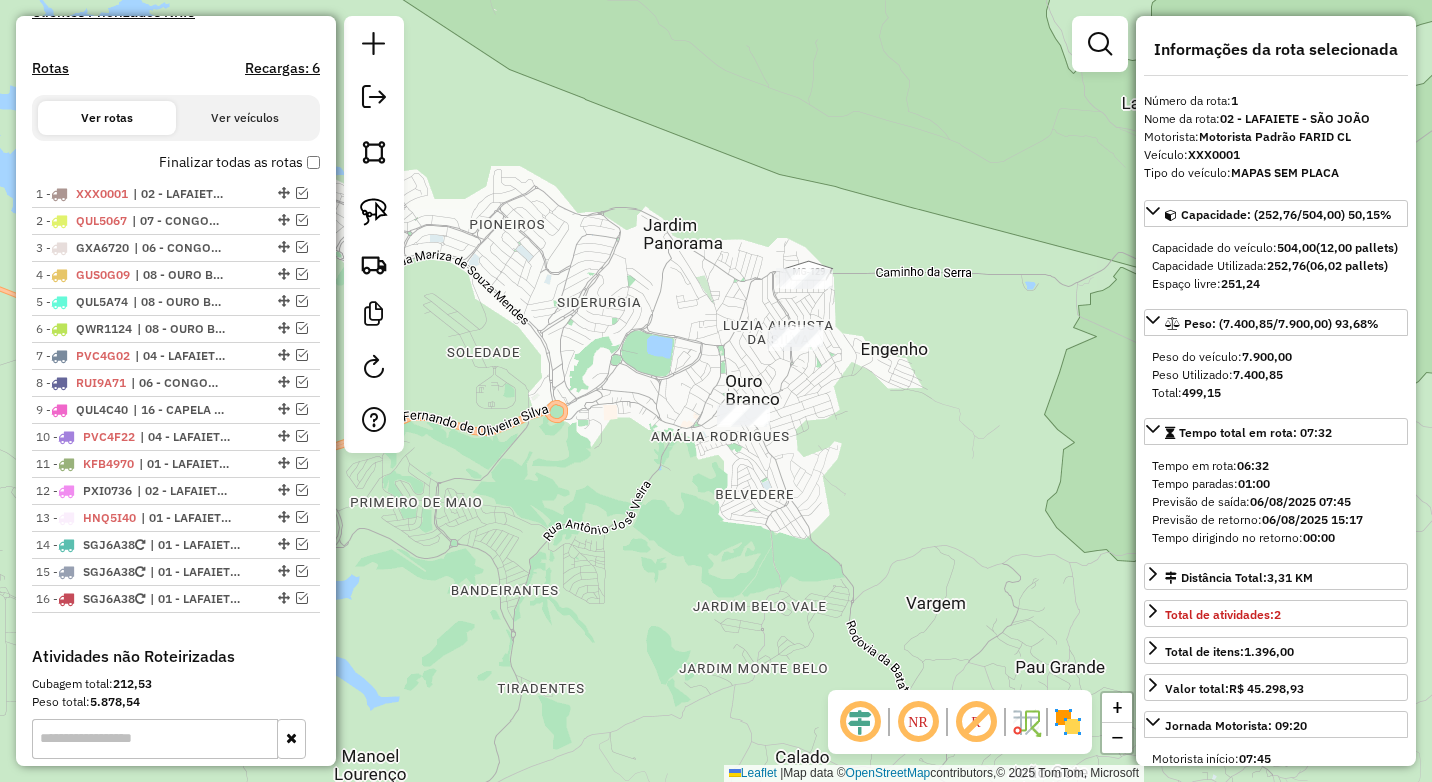 drag, startPoint x: 931, startPoint y: 336, endPoint x: 823, endPoint y: 400, distance: 125.53884 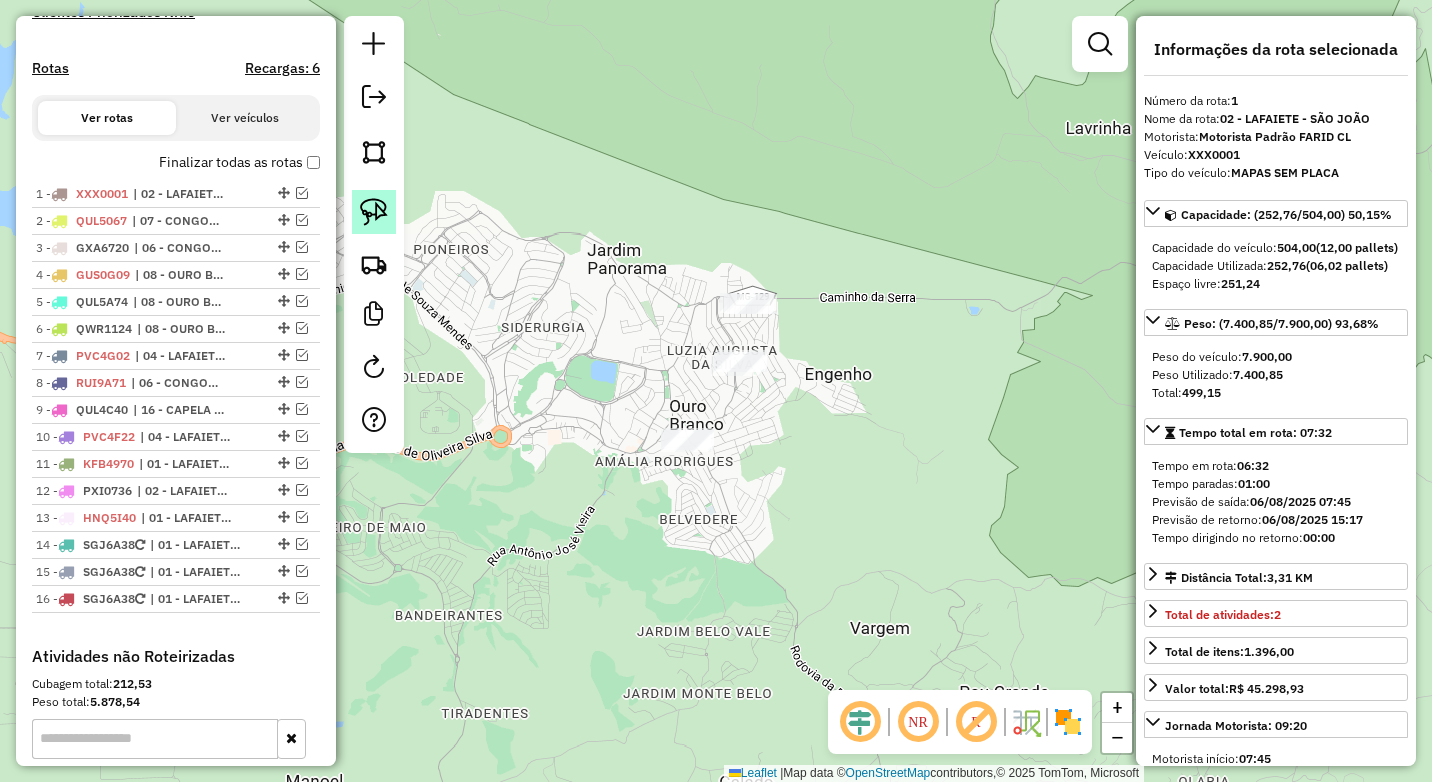 click 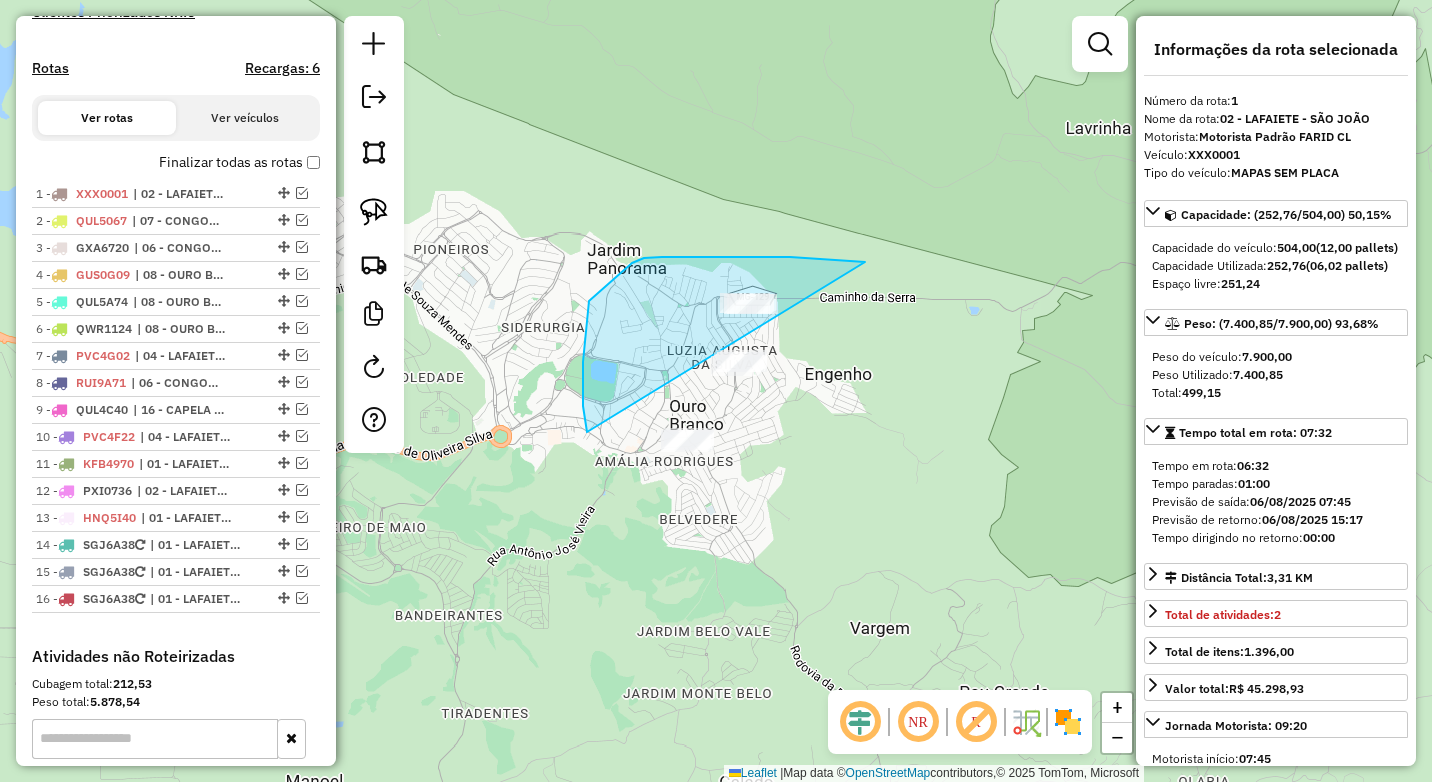 drag, startPoint x: 865, startPoint y: 262, endPoint x: 863, endPoint y: 469, distance: 207.00966 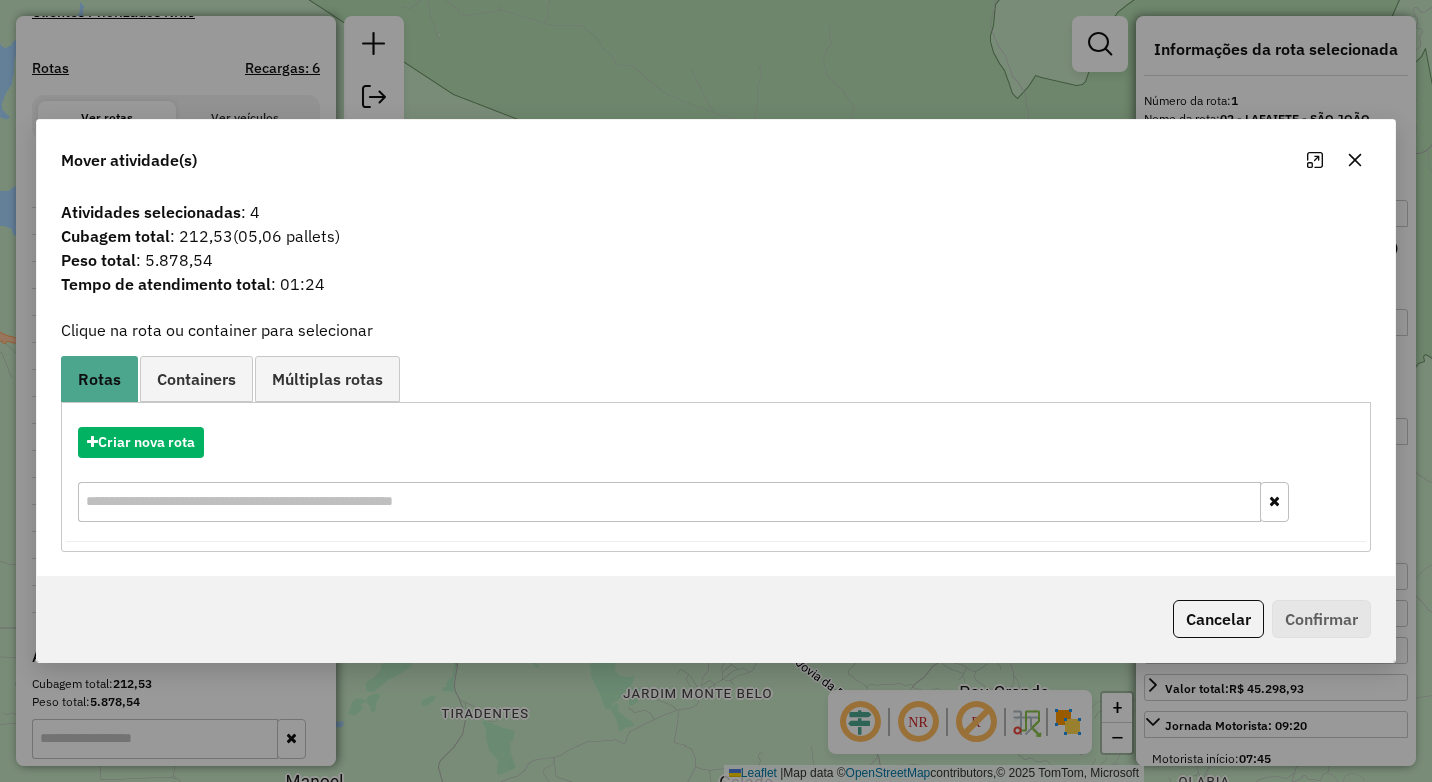 click 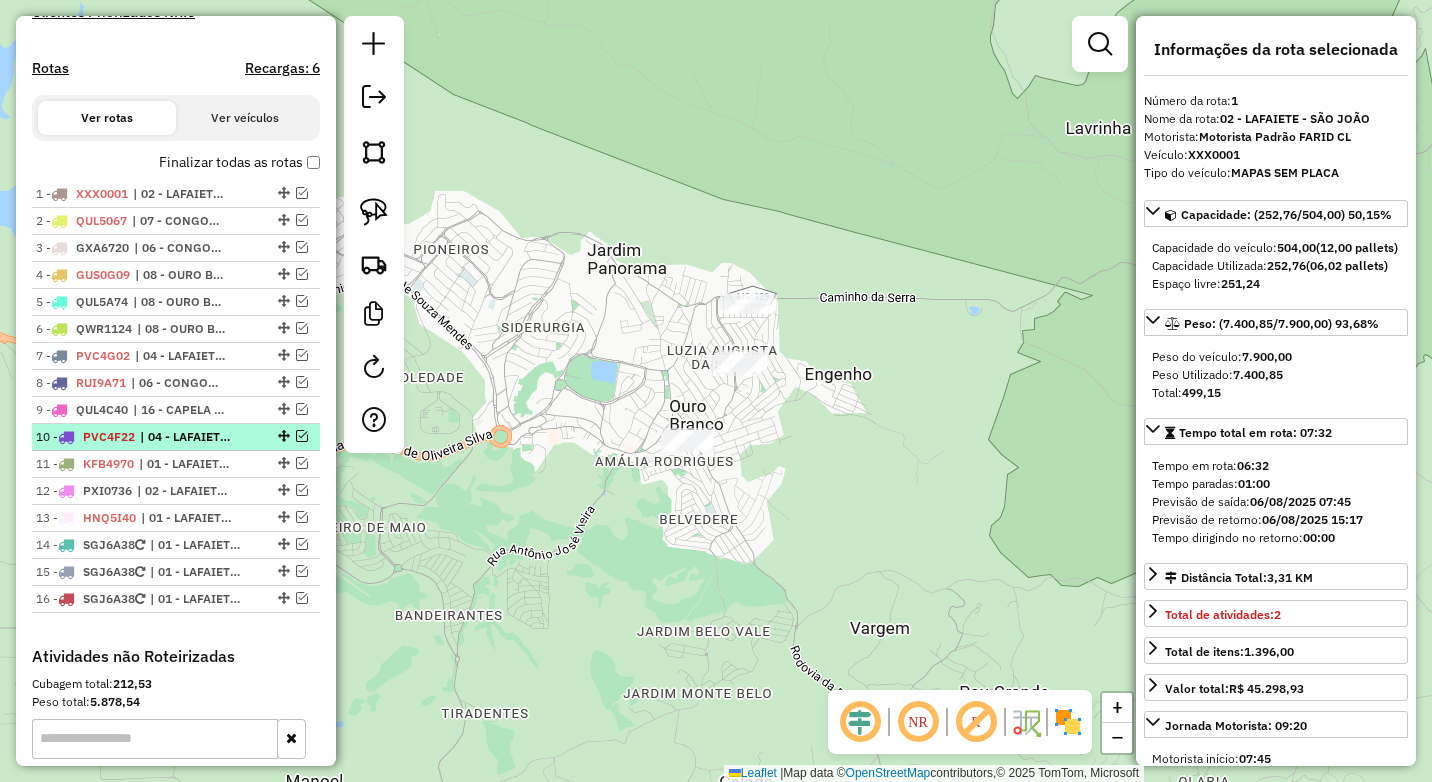 click at bounding box center (302, 436) 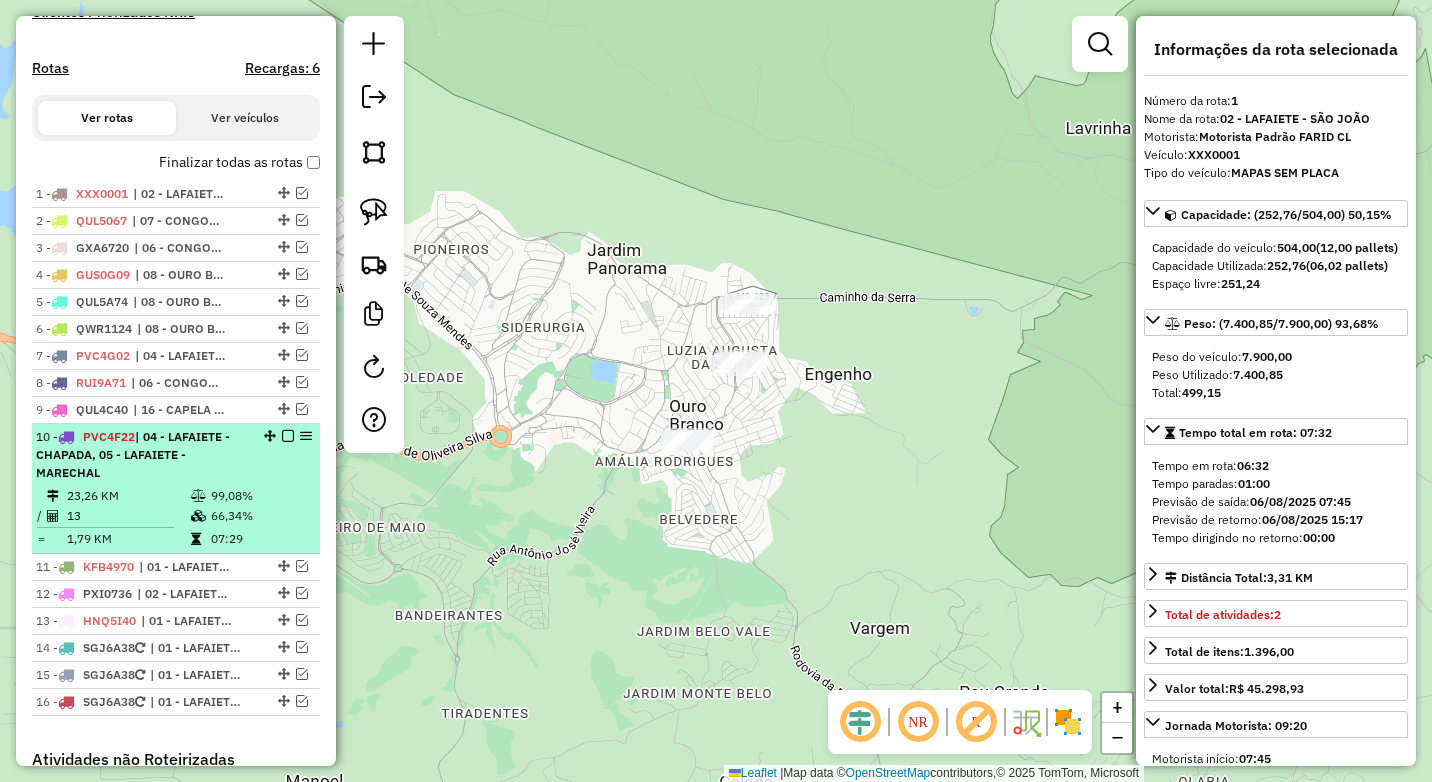 click on "10 -       PVC4F22   | 04 - LAFAIETE - CHAPADA, 05 - LAFAIETE - MARECHAL" at bounding box center (142, 455) 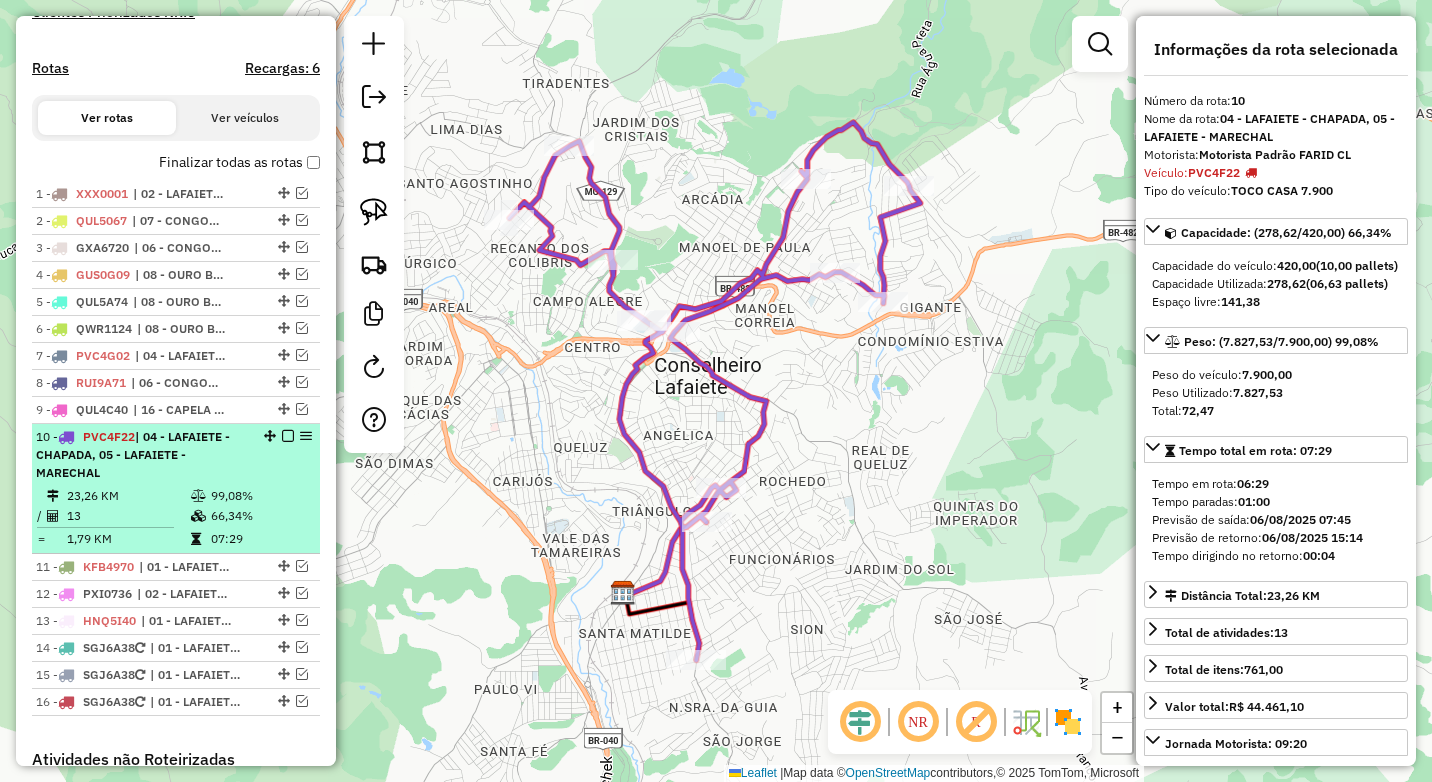 click at bounding box center (288, 436) 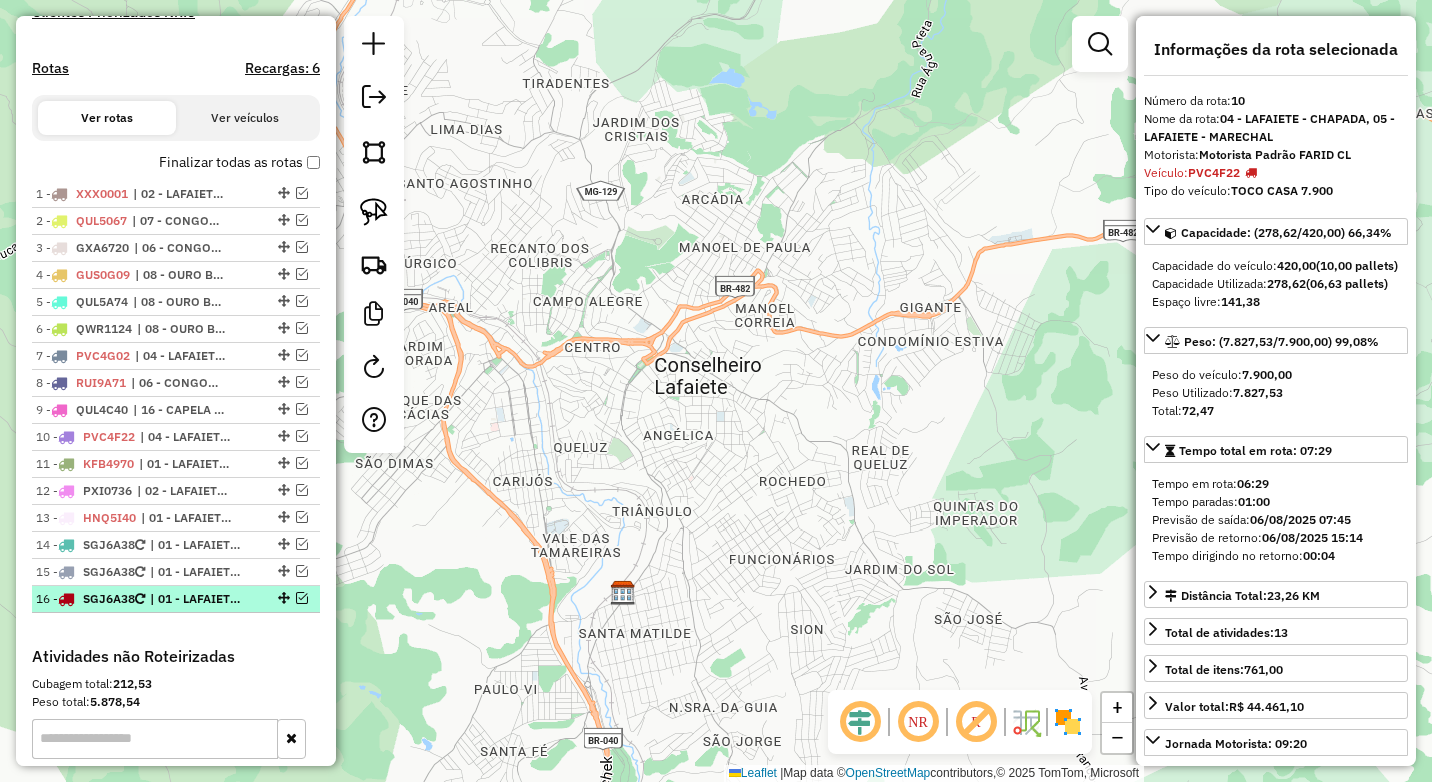scroll, scrollTop: 709, scrollLeft: 0, axis: vertical 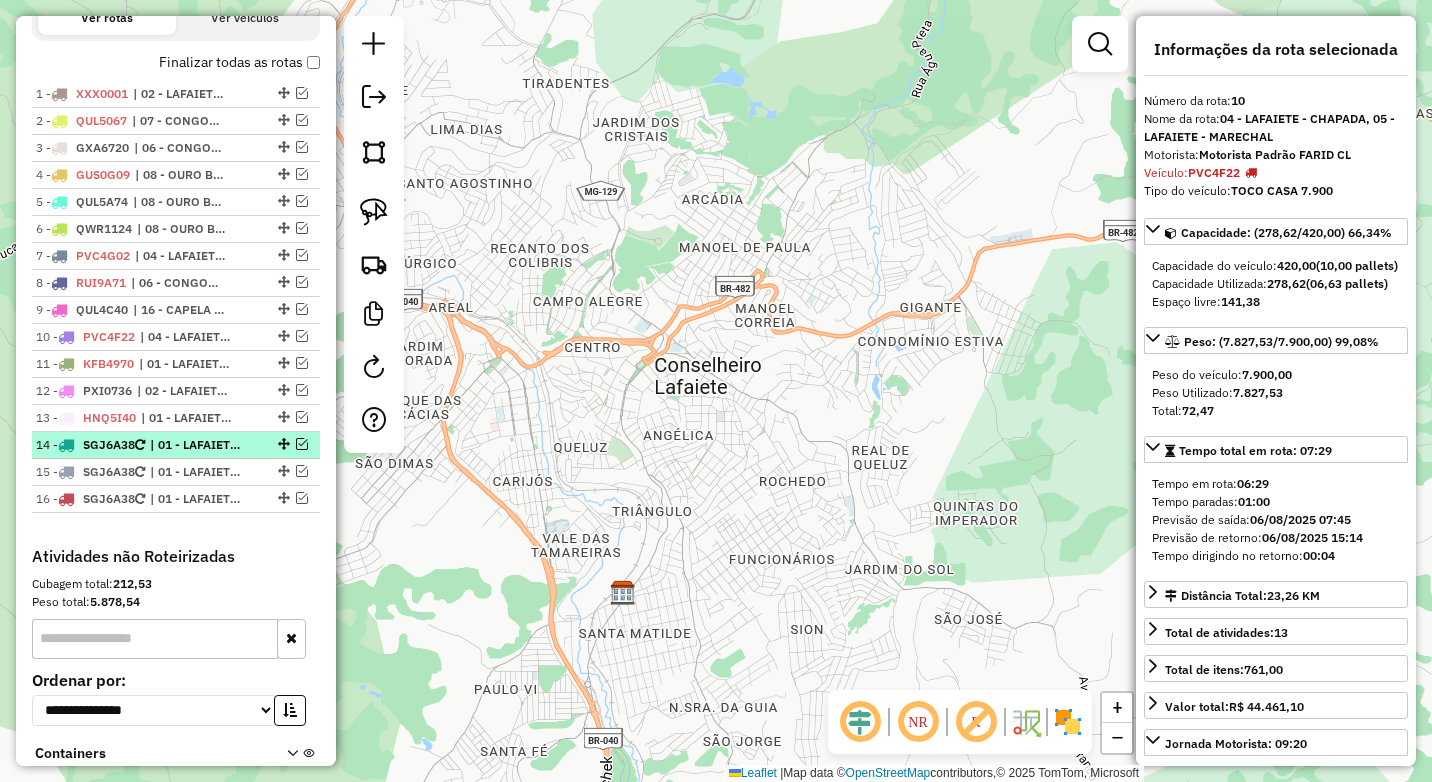 click at bounding box center [302, 444] 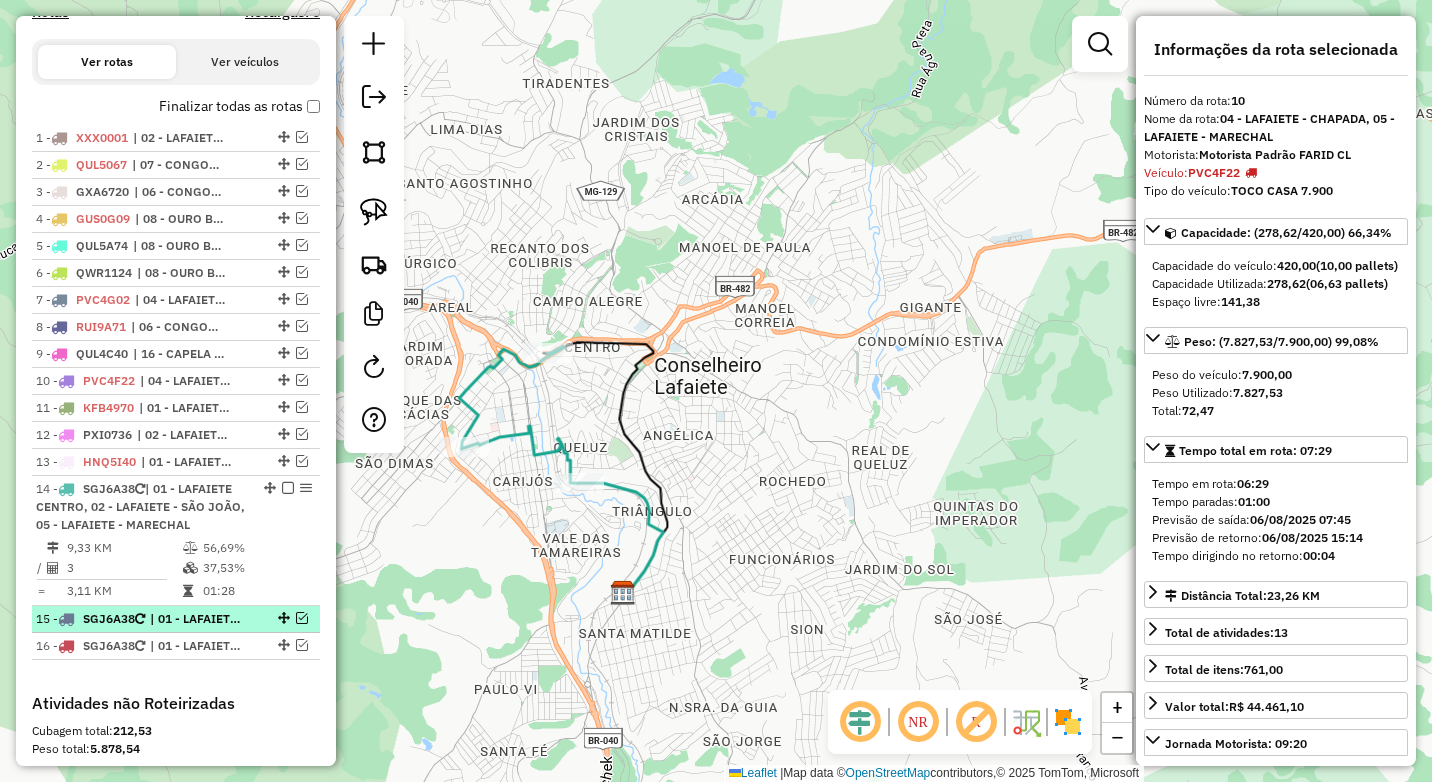 scroll, scrollTop: 709, scrollLeft: 0, axis: vertical 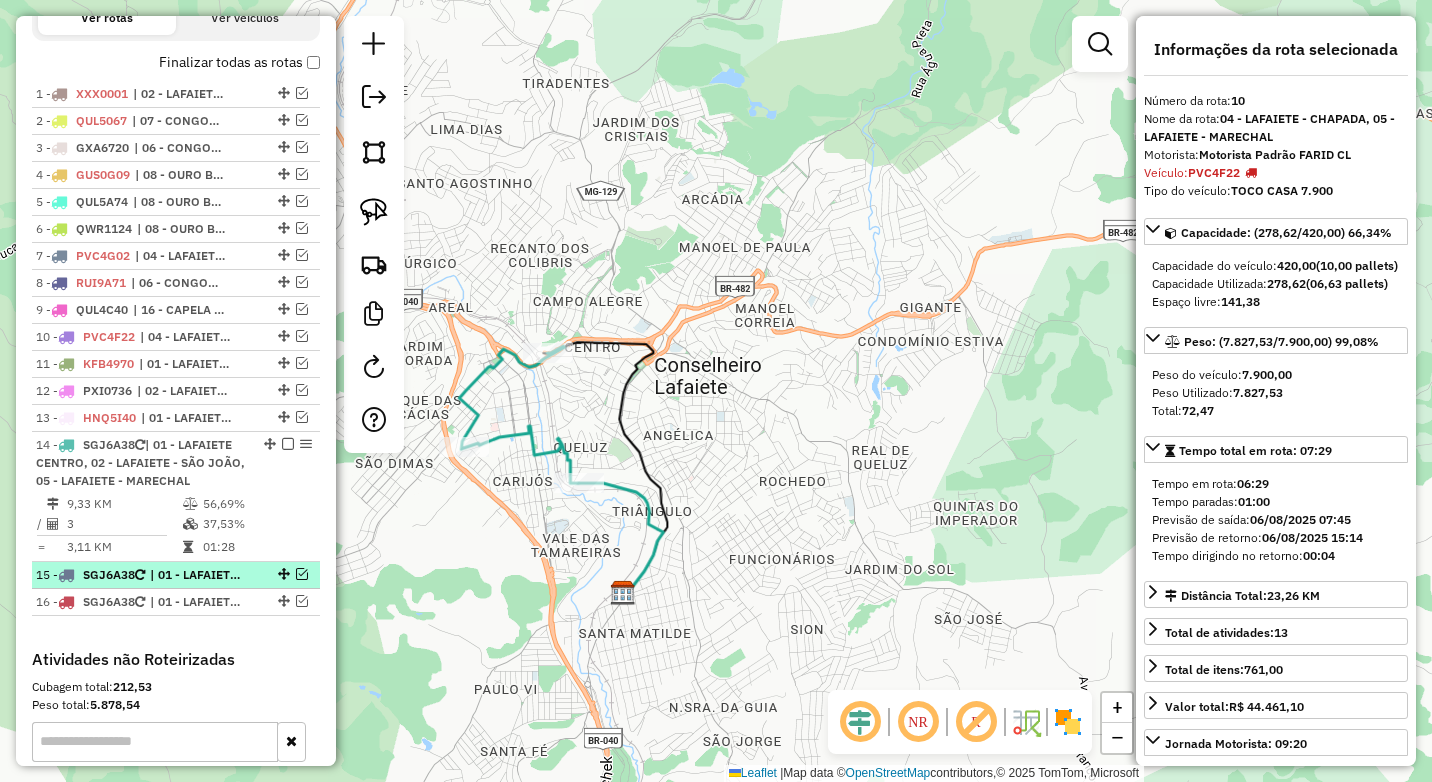 drag, startPoint x: 264, startPoint y: 447, endPoint x: 263, endPoint y: 566, distance: 119.0042 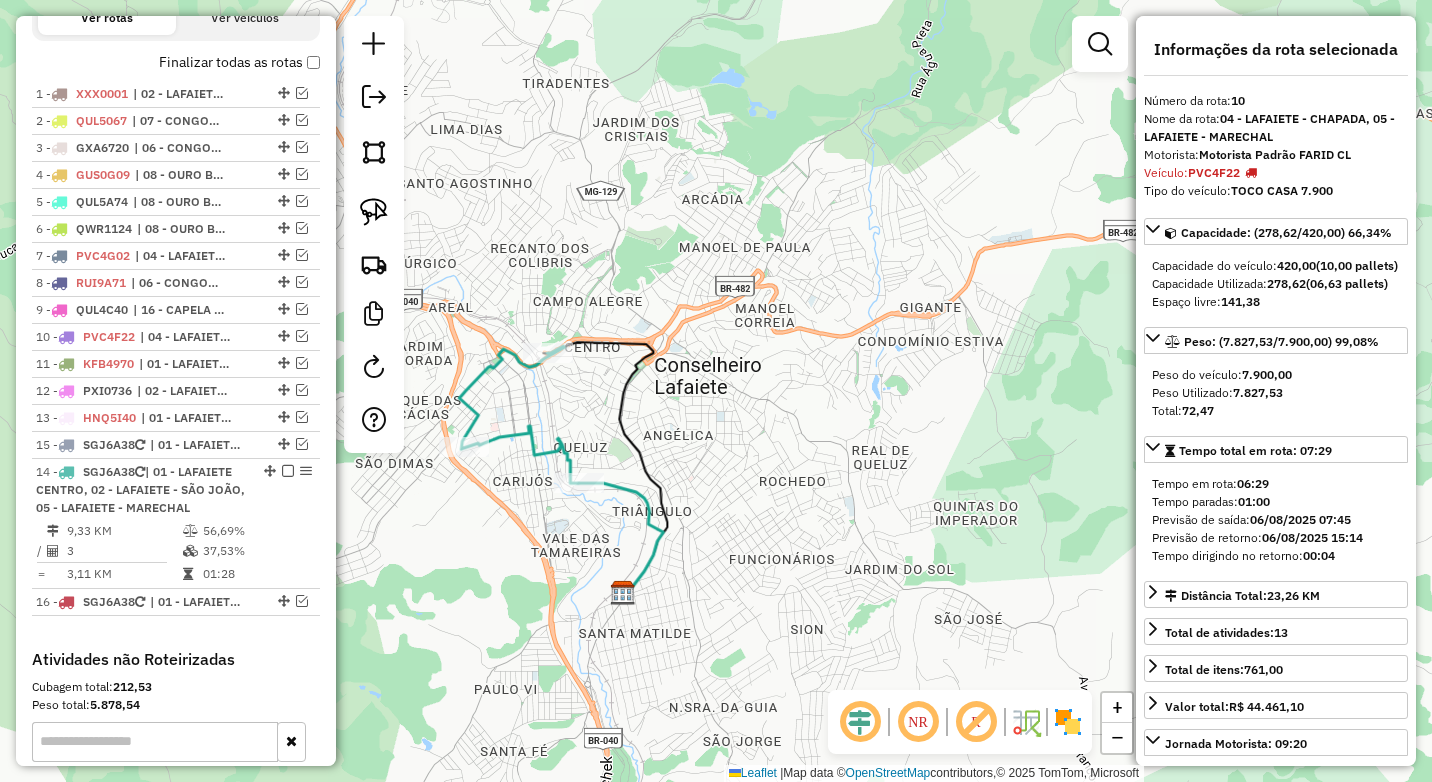 drag, startPoint x: 262, startPoint y: 441, endPoint x: 256, endPoint y: 581, distance: 140.12851 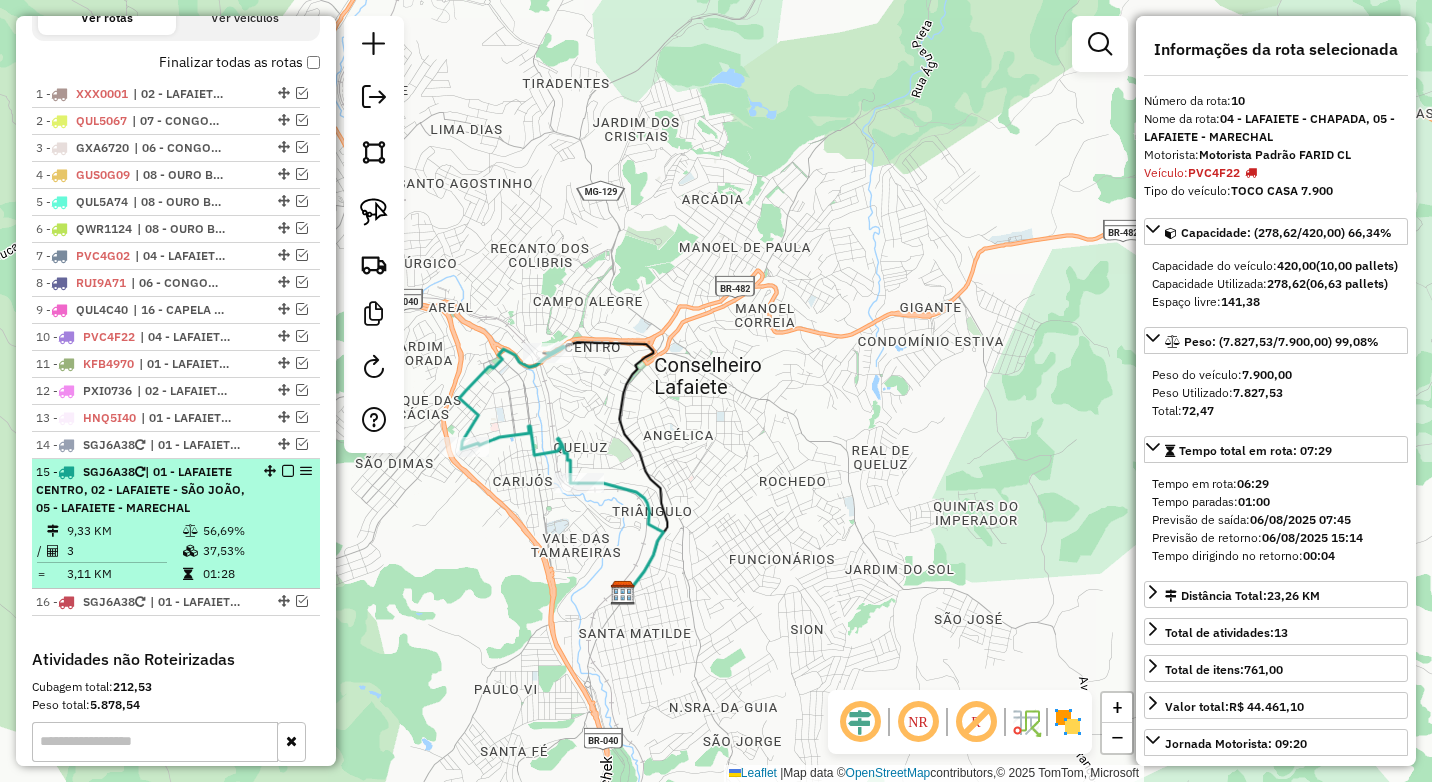 click at bounding box center (288, 471) 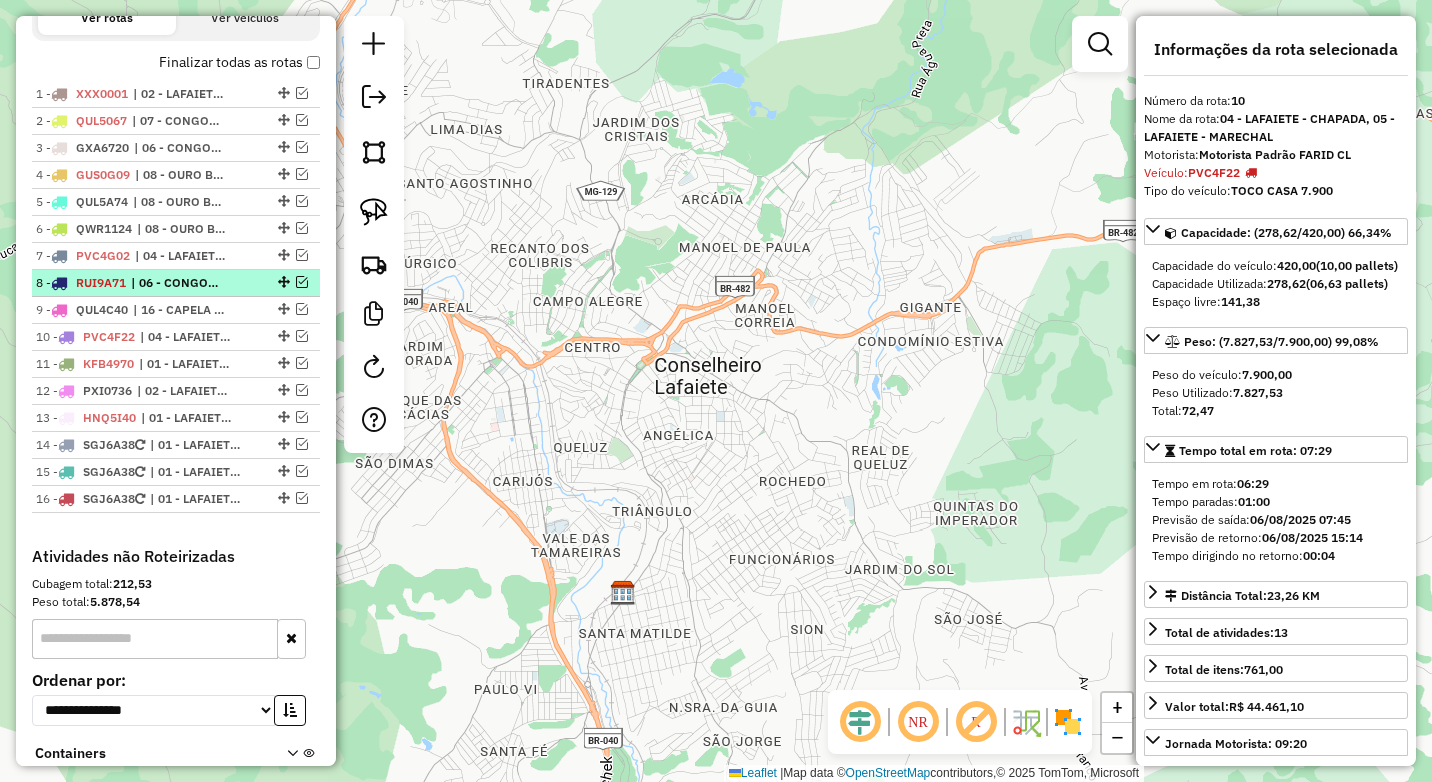 scroll, scrollTop: 609, scrollLeft: 0, axis: vertical 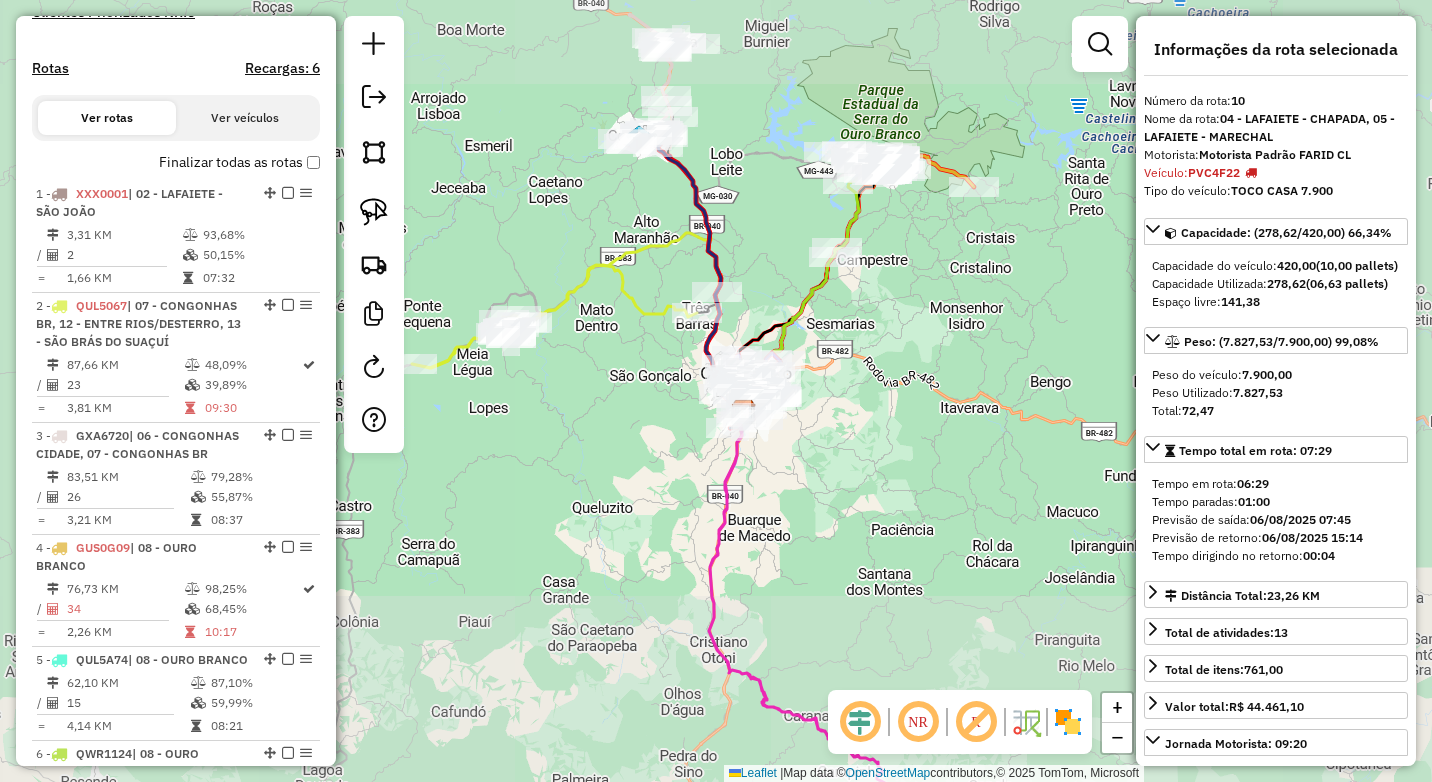 drag, startPoint x: 912, startPoint y: 287, endPoint x: 792, endPoint y: 479, distance: 226.41554 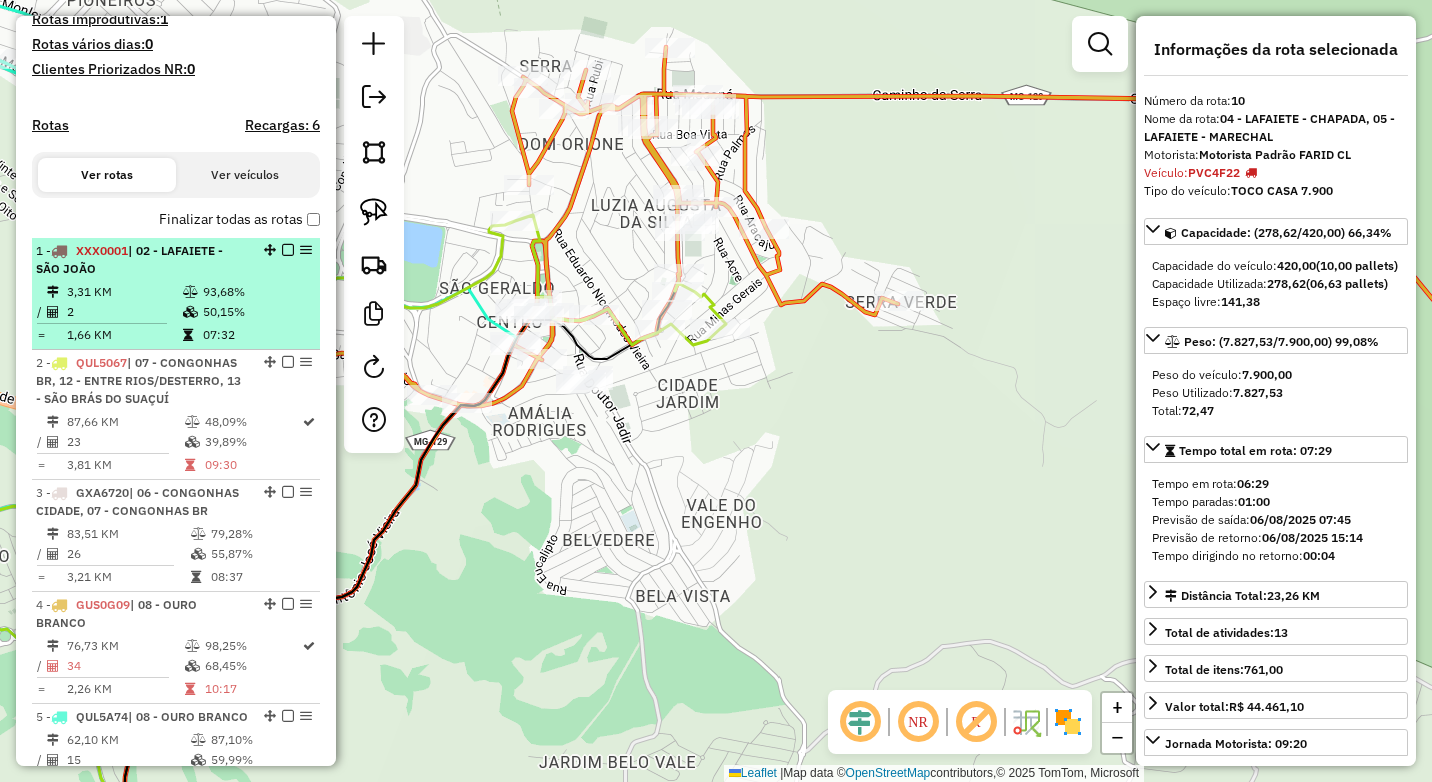 scroll, scrollTop: 509, scrollLeft: 0, axis: vertical 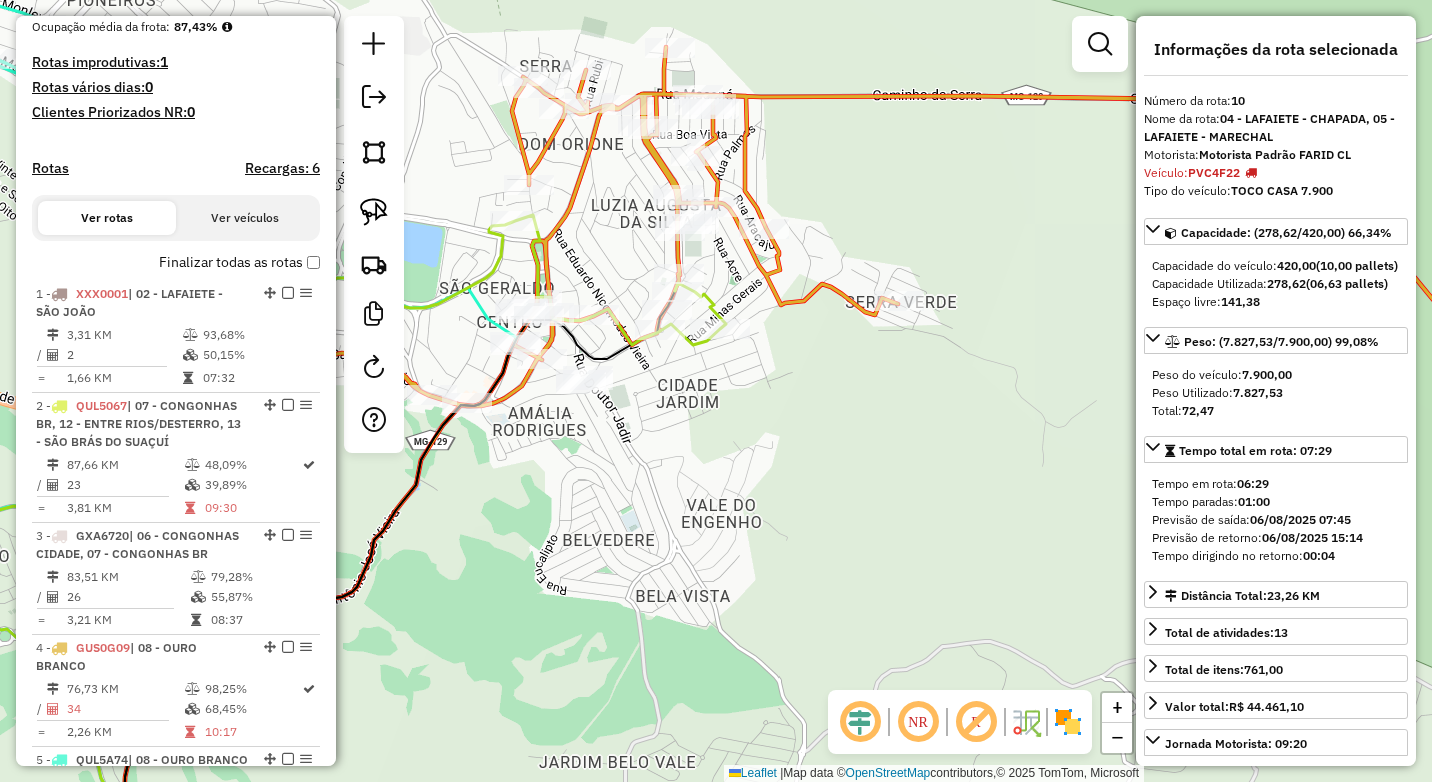 click on "Finalizar todas as rotas" at bounding box center [239, 262] 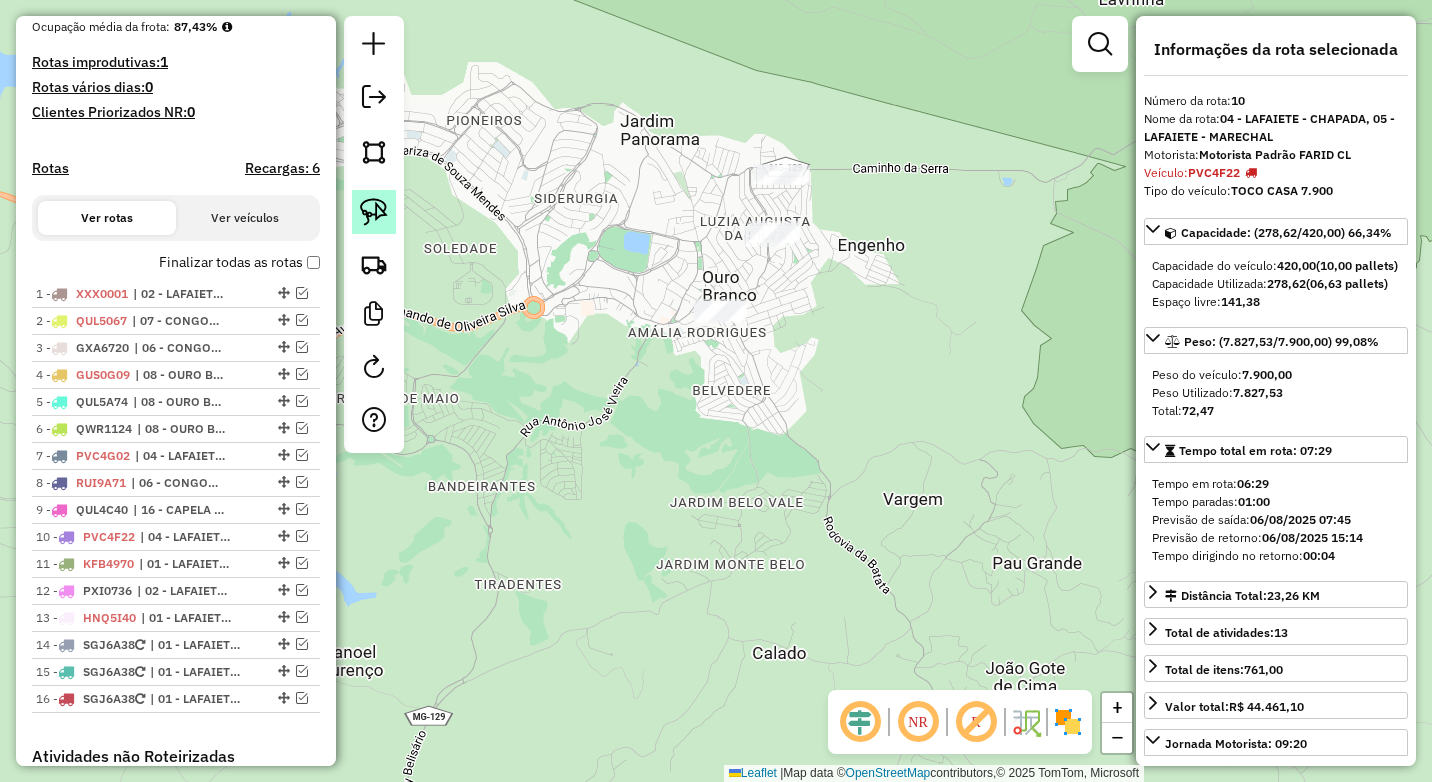 click 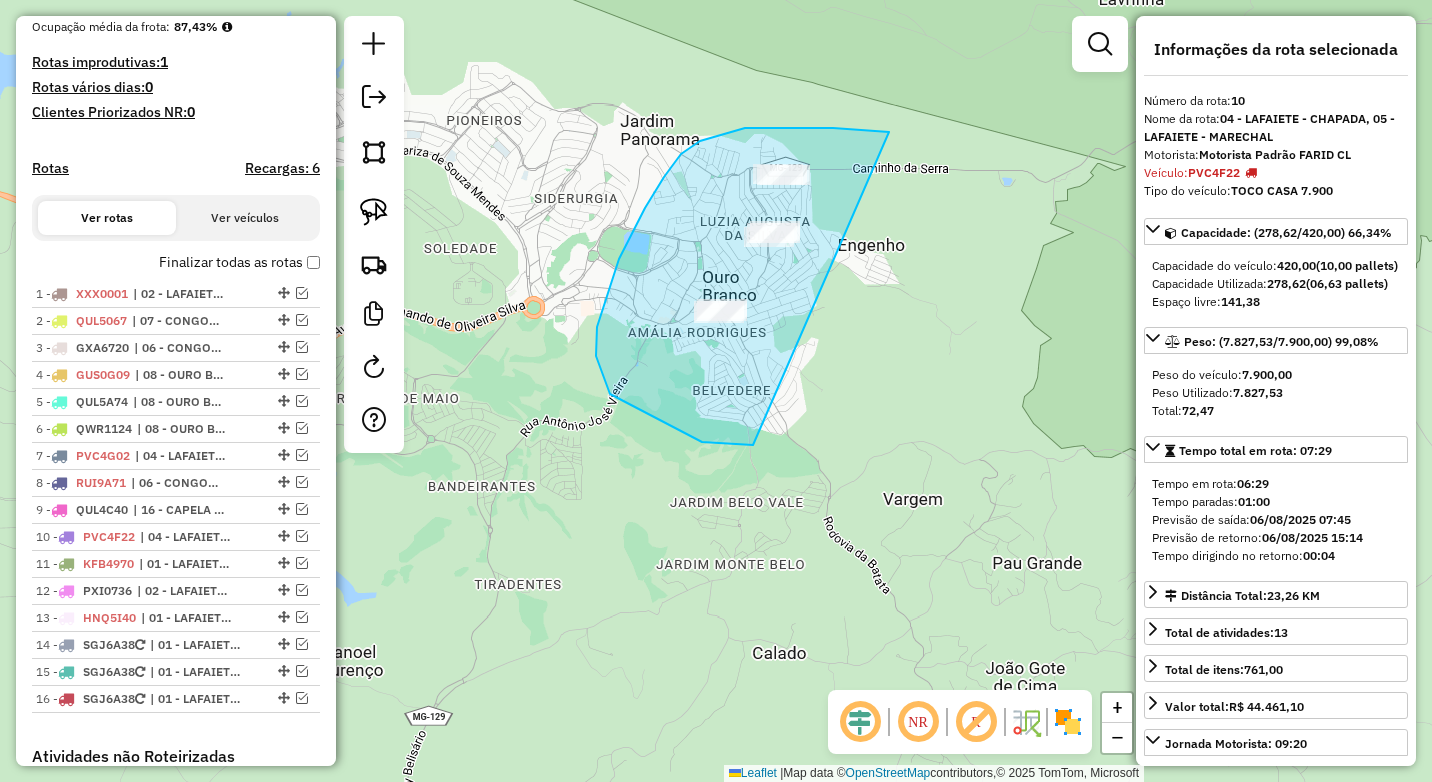 drag, startPoint x: 769, startPoint y: 128, endPoint x: 862, endPoint y: 402, distance: 289.35272 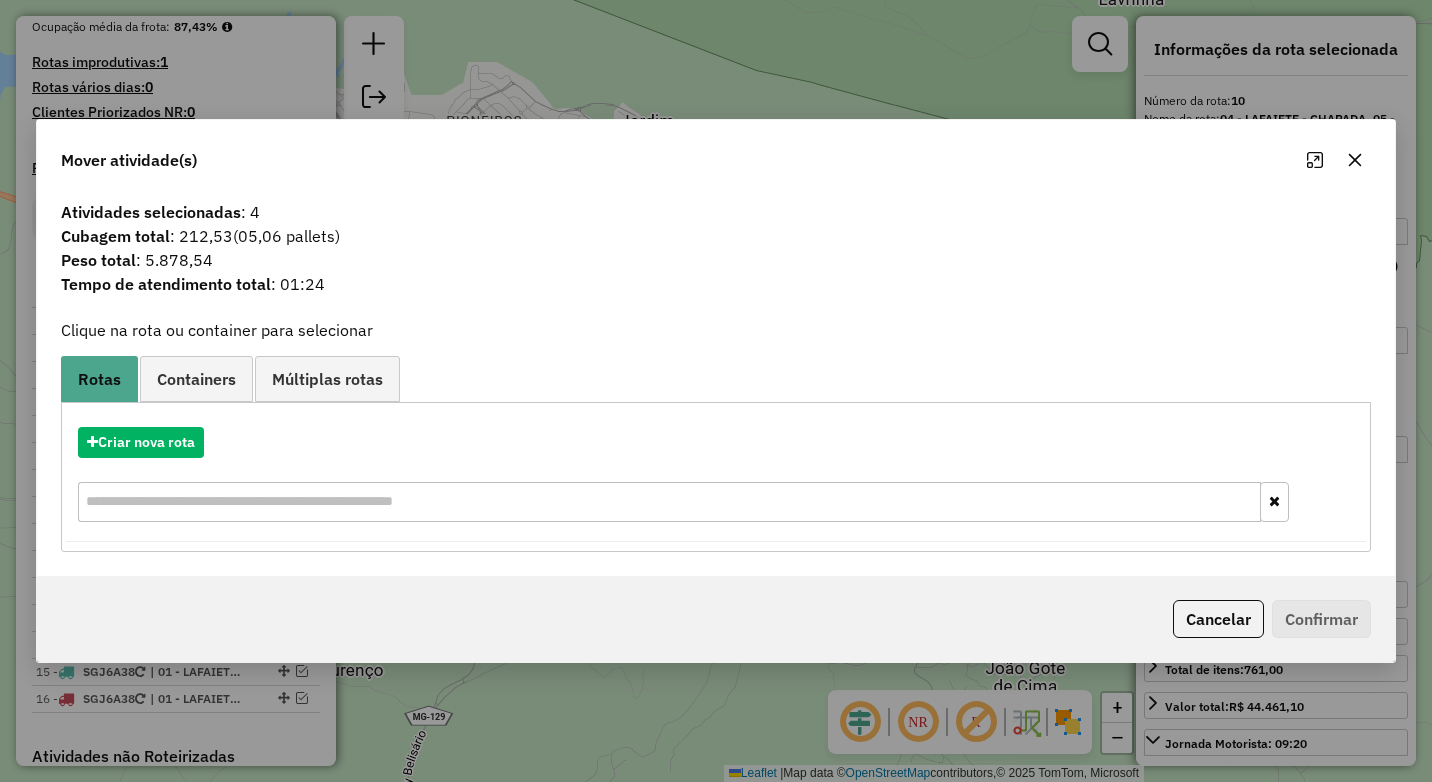 click 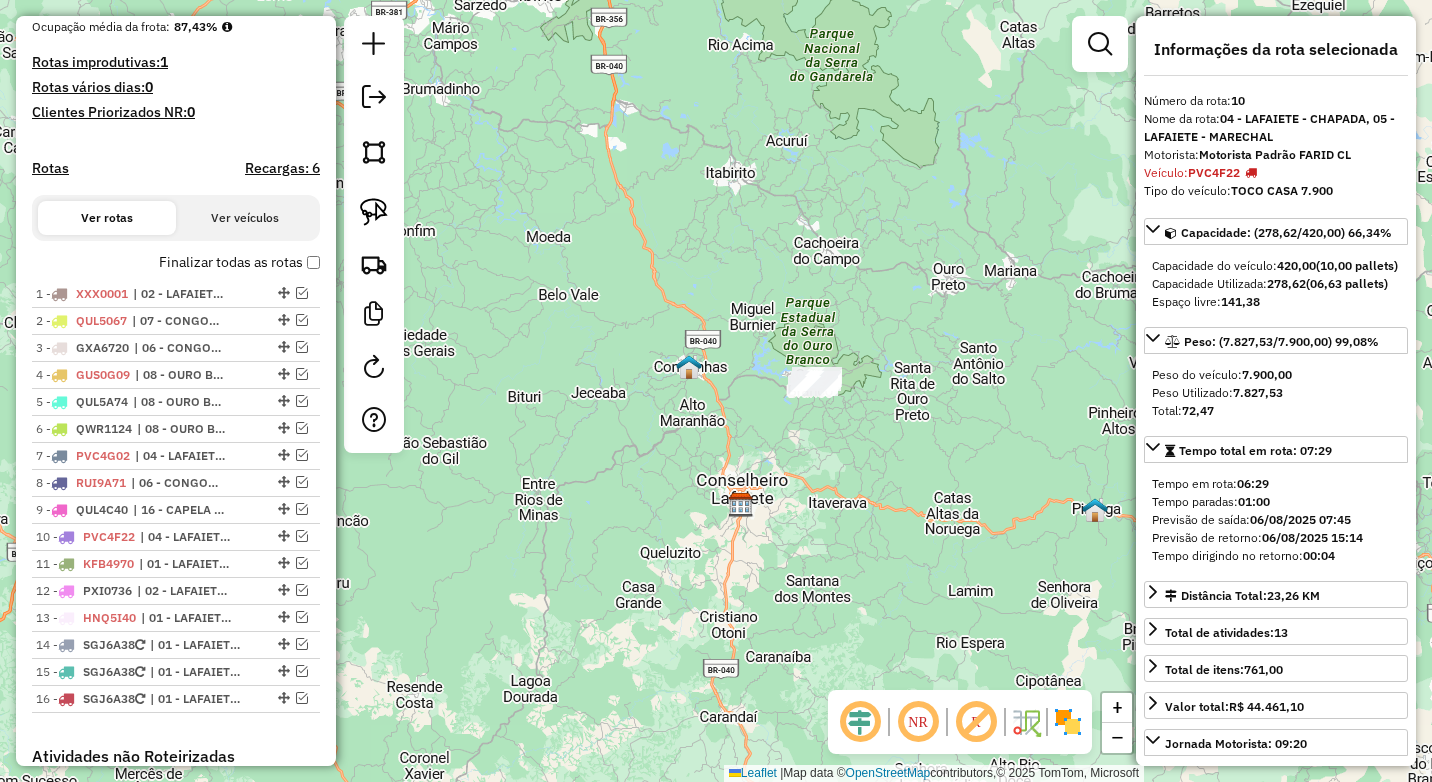drag, startPoint x: 701, startPoint y: 511, endPoint x: 786, endPoint y: 471, distance: 93.941475 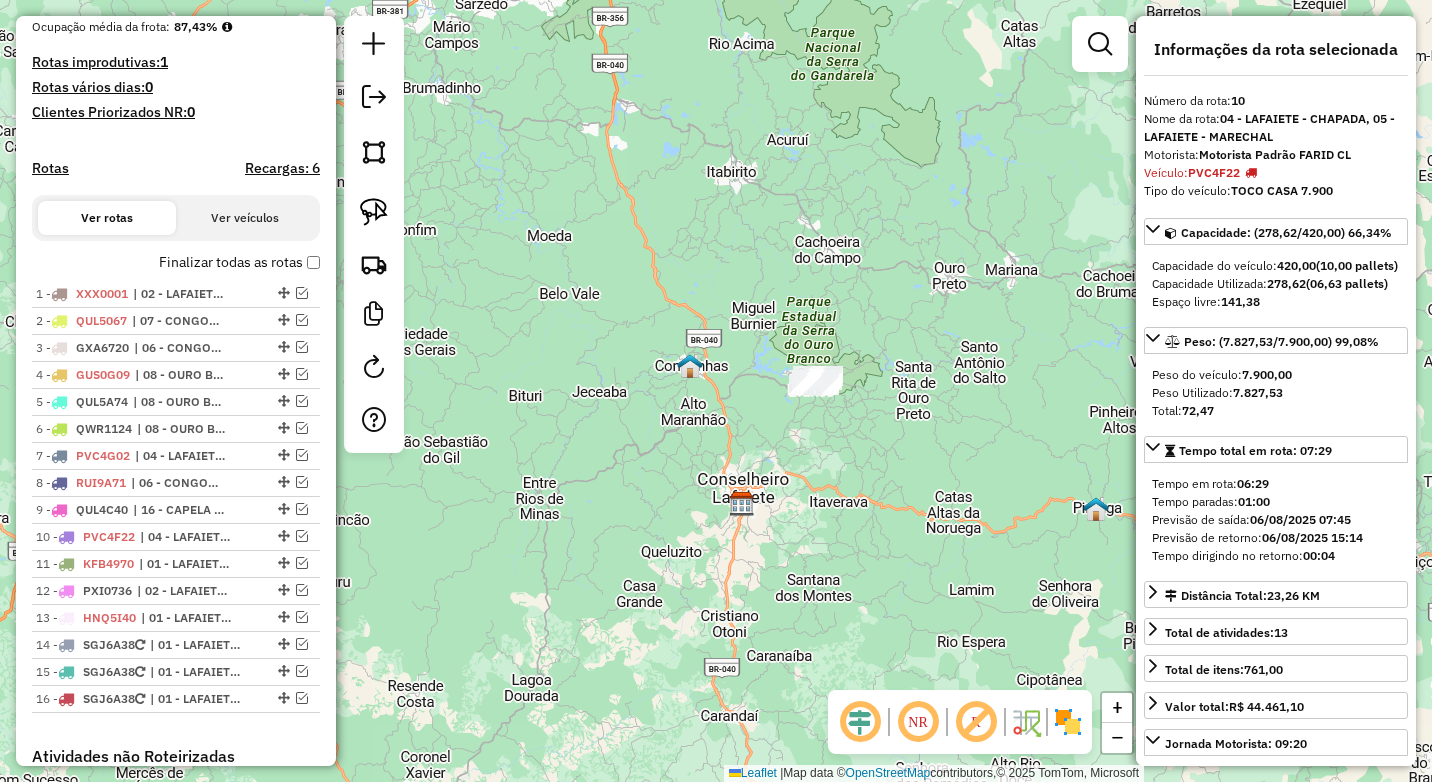 scroll, scrollTop: 409, scrollLeft: 0, axis: vertical 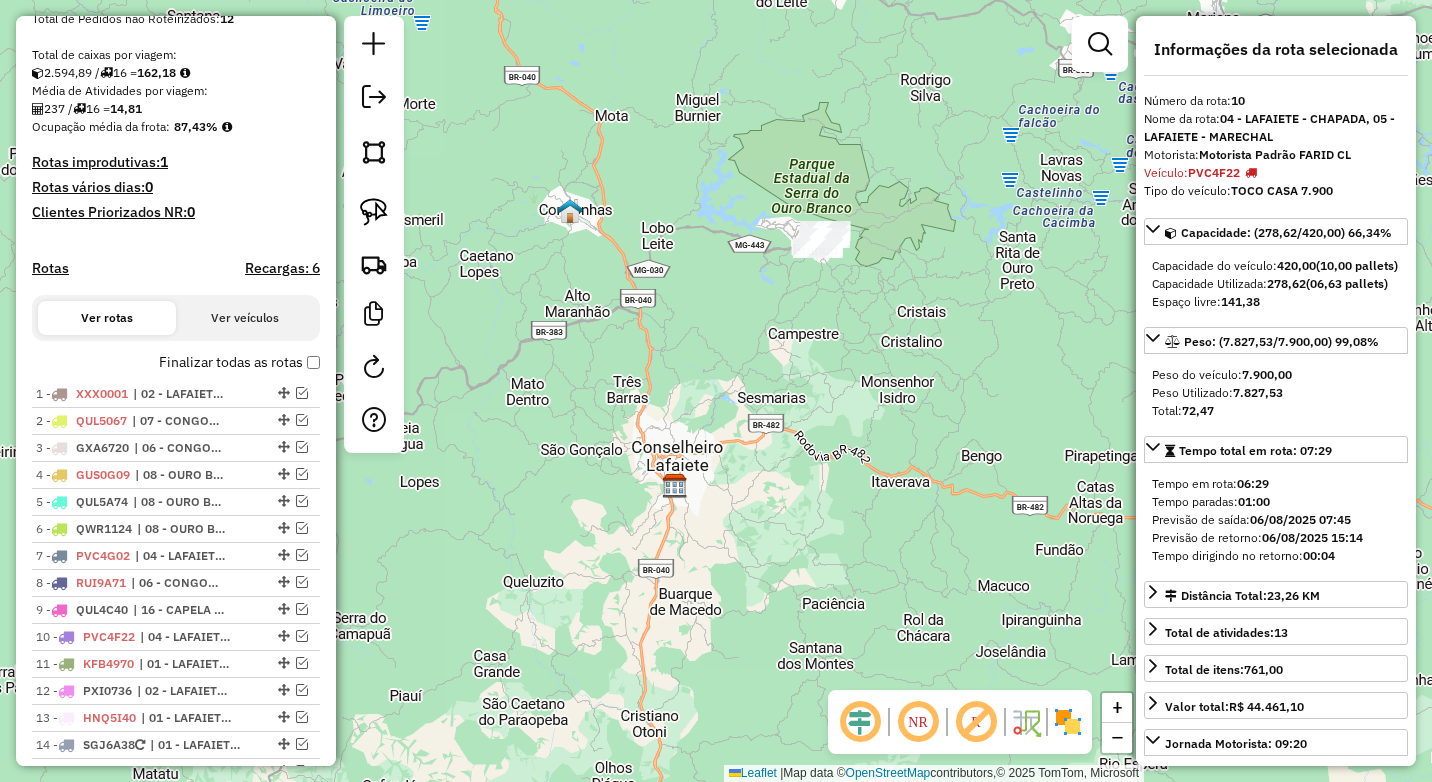 drag, startPoint x: 500, startPoint y: 487, endPoint x: 692, endPoint y: 427, distance: 201.15666 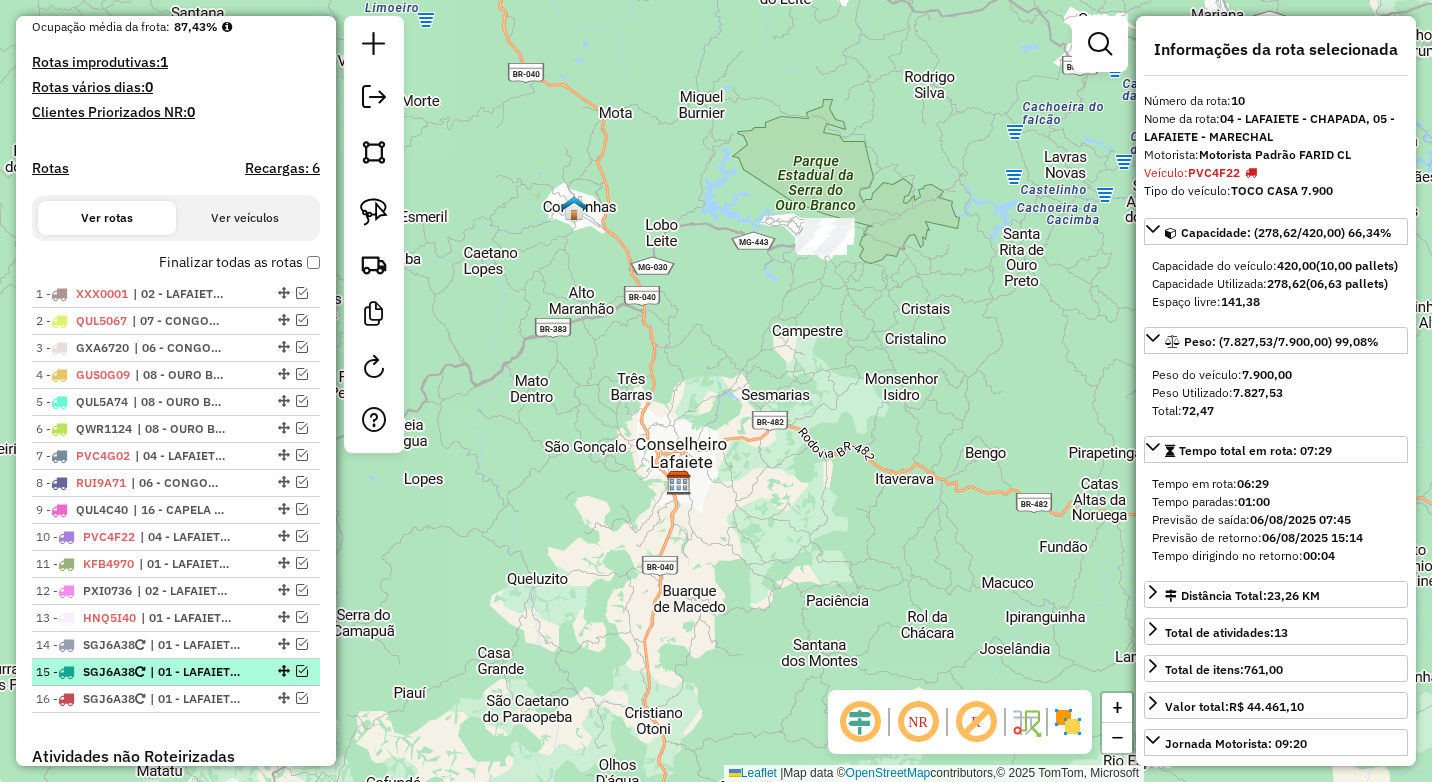 scroll, scrollTop: 609, scrollLeft: 0, axis: vertical 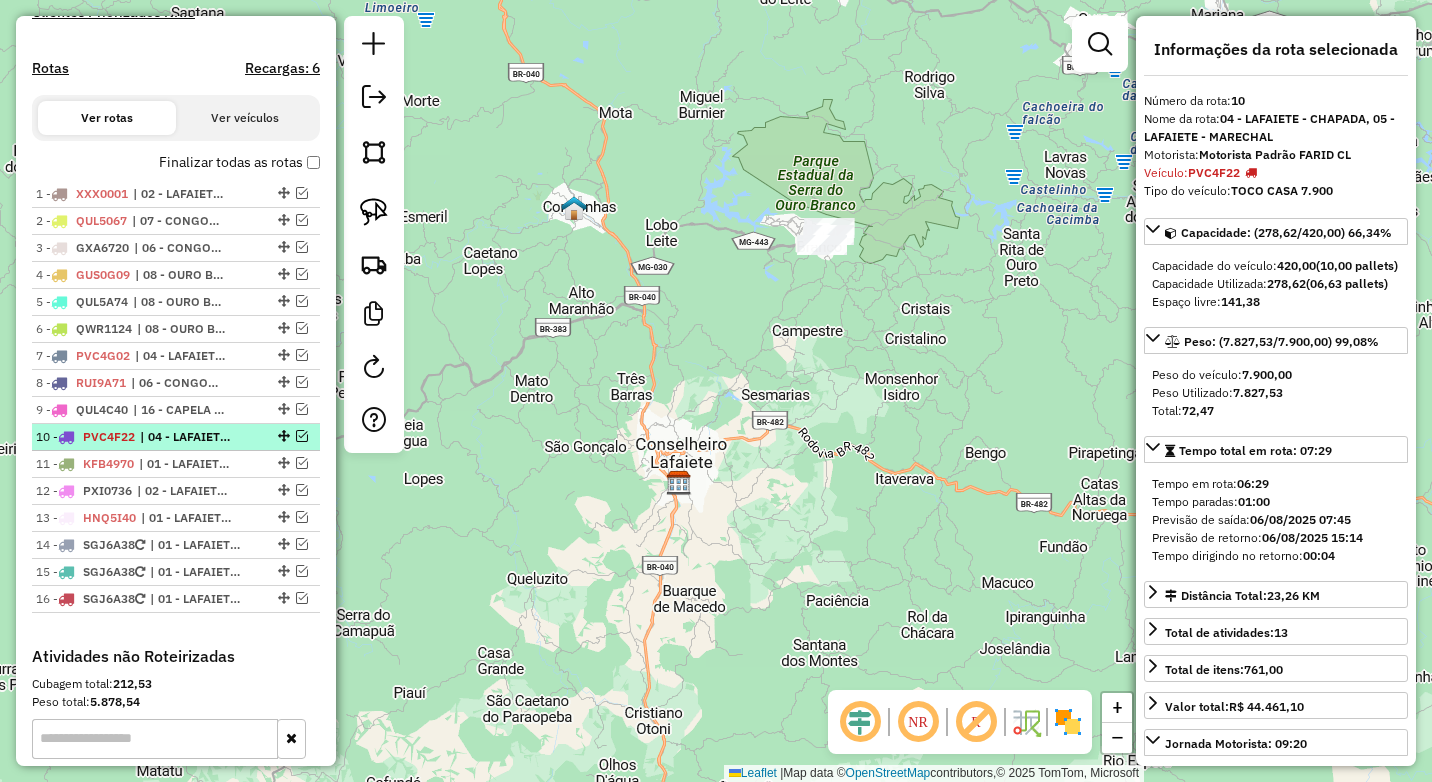 click at bounding box center (302, 436) 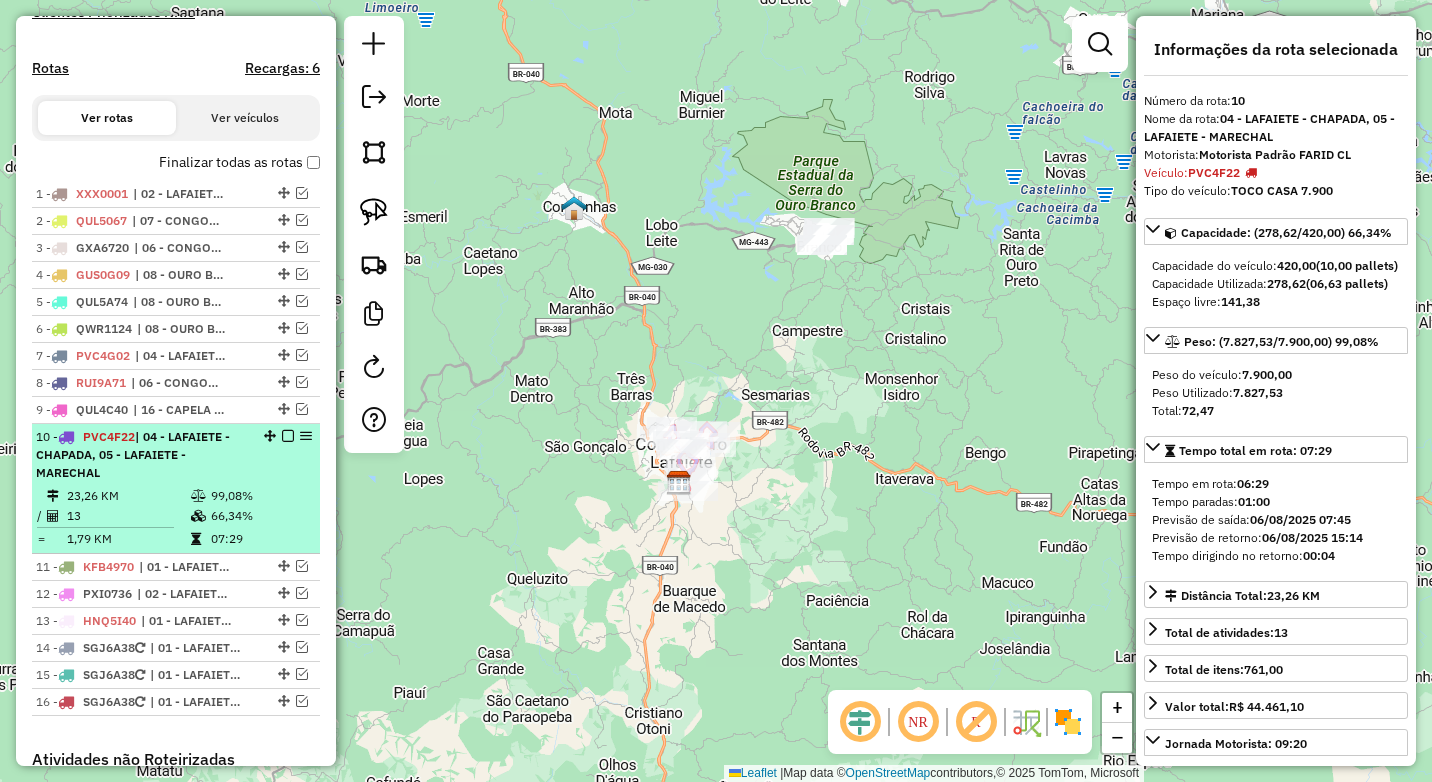 click on "10 -       PVC4F22   | 04 - LAFAIETE - CHAPADA, 05 - LAFAIETE - MARECHAL" at bounding box center [142, 455] 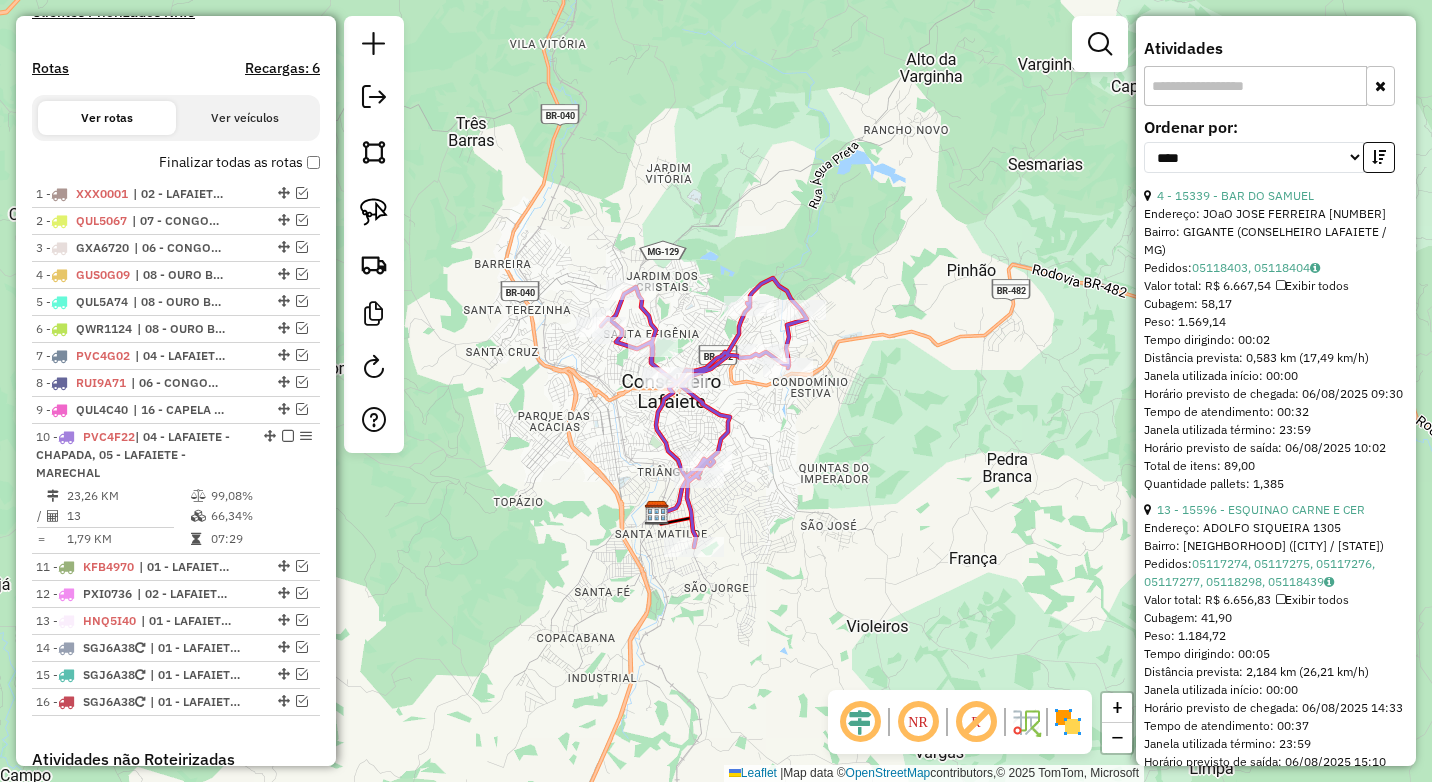 scroll, scrollTop: 800, scrollLeft: 0, axis: vertical 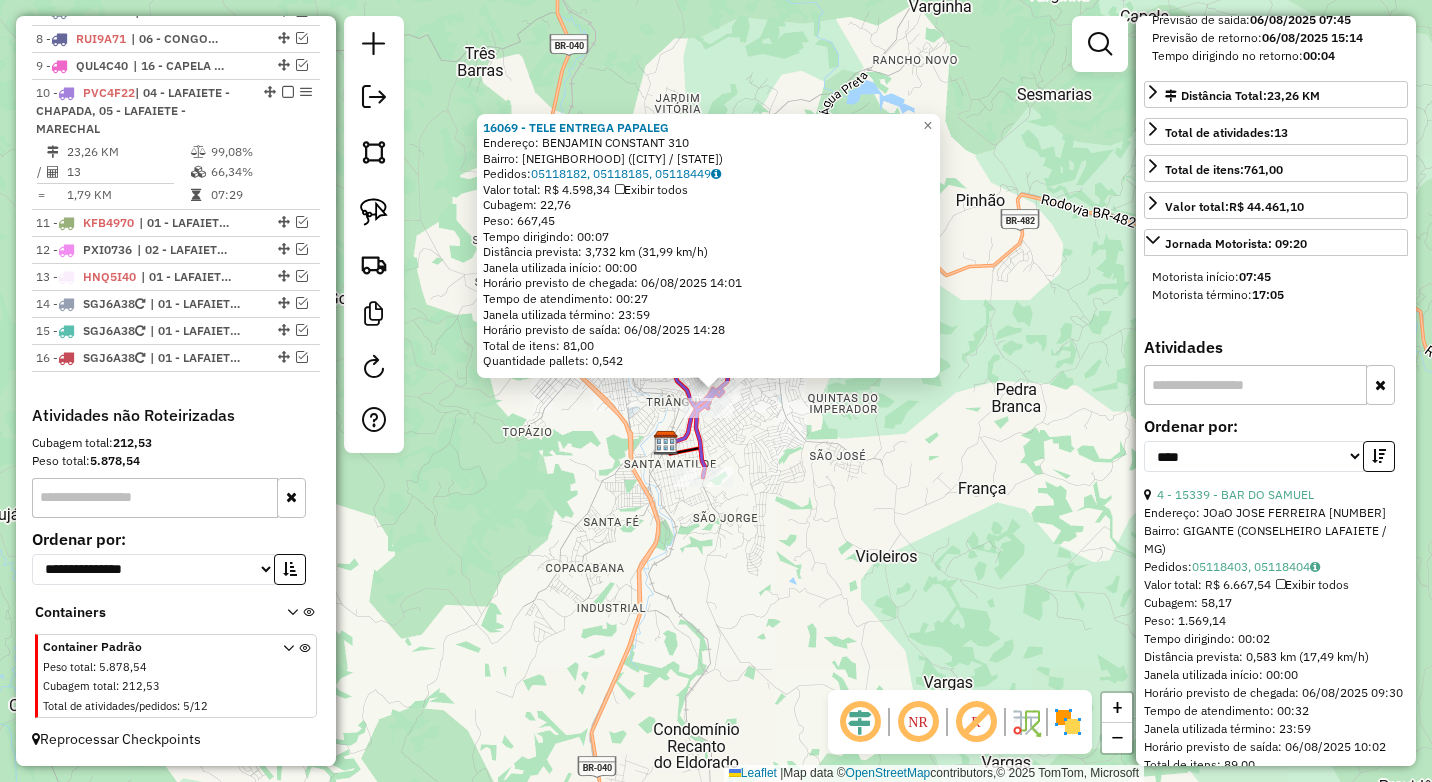 click on "16069 - TELE ENTREGA PAPALEG  Endereço:  BENJAMIN CONSTANT 310   Bairro: ANGELICA (CONSELHEIRO LAFAIETE / MG)   Pedidos:  05118182, 05118185, 05118449   Valor total: R$ 4.598,34   Exibir todos   Cubagem: 22,76  Peso: 667,45  Tempo dirigindo: 00:07   Distância prevista: 3,732 km (31,99 km/h)   Janela utilizada início: 00:00   Horário previsto de chegada: 06/08/2025 14:01   Tempo de atendimento: 00:27   Janela utilizada término: 23:59   Horário previsto de saída: 06/08/2025 14:28   Total de itens: 81,00   Quantidade pallets: 0,542  × Janela de atendimento Grade de atendimento Capacidade Transportadoras Veículos Cliente Pedidos  Rotas Selecione os dias de semana para filtrar as janelas de atendimento  Seg   Ter   Qua   Qui   Sex   Sáb   Dom  Informe o período da janela de atendimento: De: Até:  Filtrar exatamente a janela do cliente  Considerar janela de atendimento padrão  Selecione os dias de semana para filtrar as grades de atendimento  Seg   Ter   Qua   Qui   Sex   Sáb   Dom   Peso mínimo:  +" 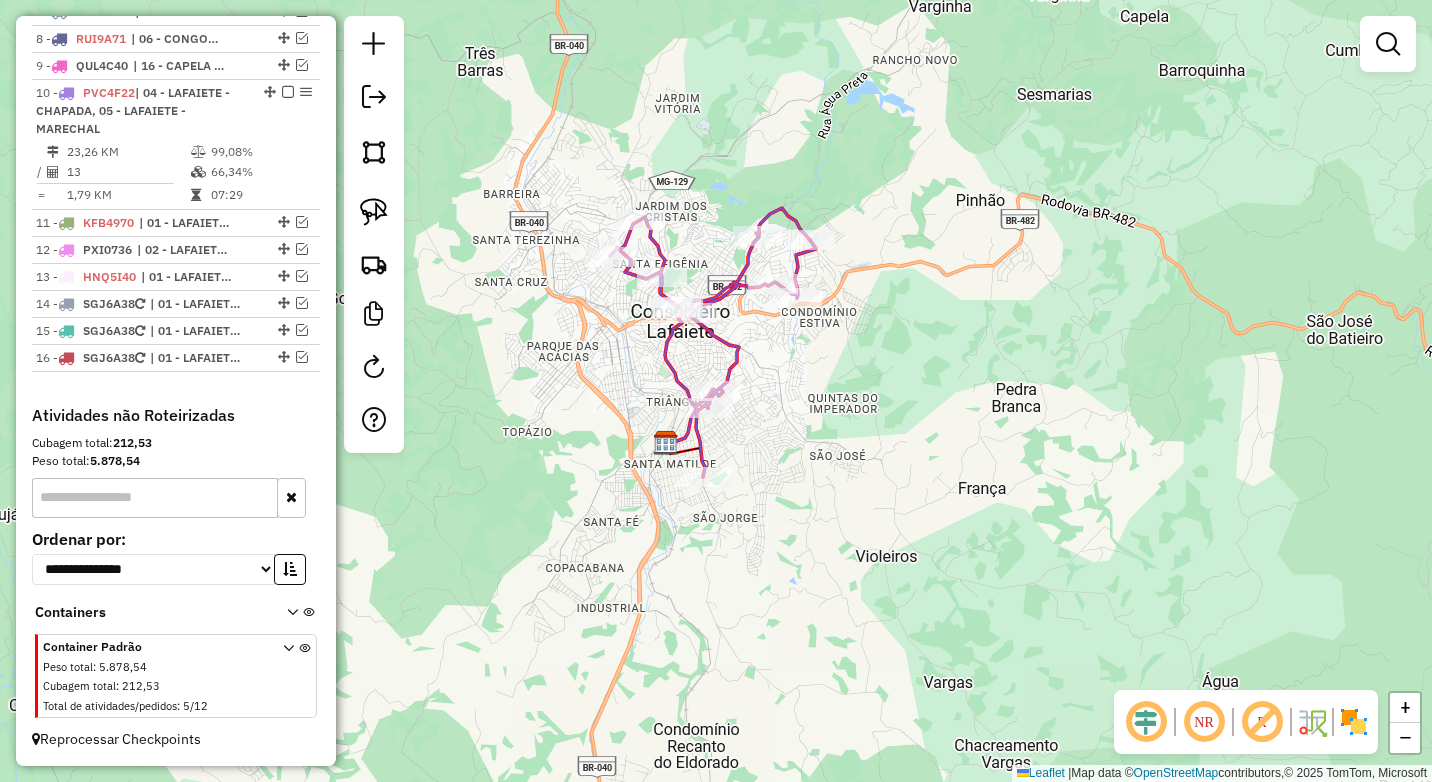 drag, startPoint x: 795, startPoint y: 456, endPoint x: 827, endPoint y: 493, distance: 48.9183 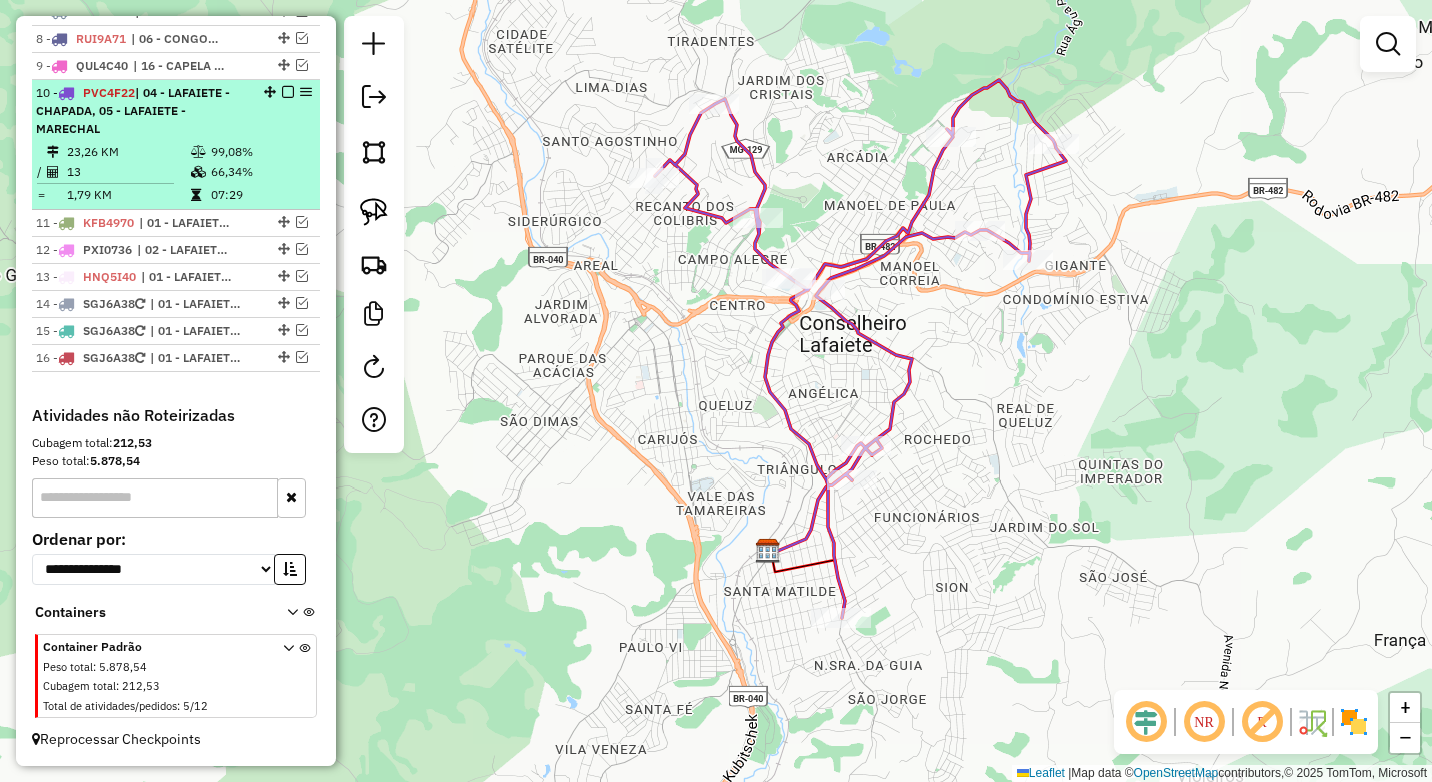 click on "13" at bounding box center [128, 172] 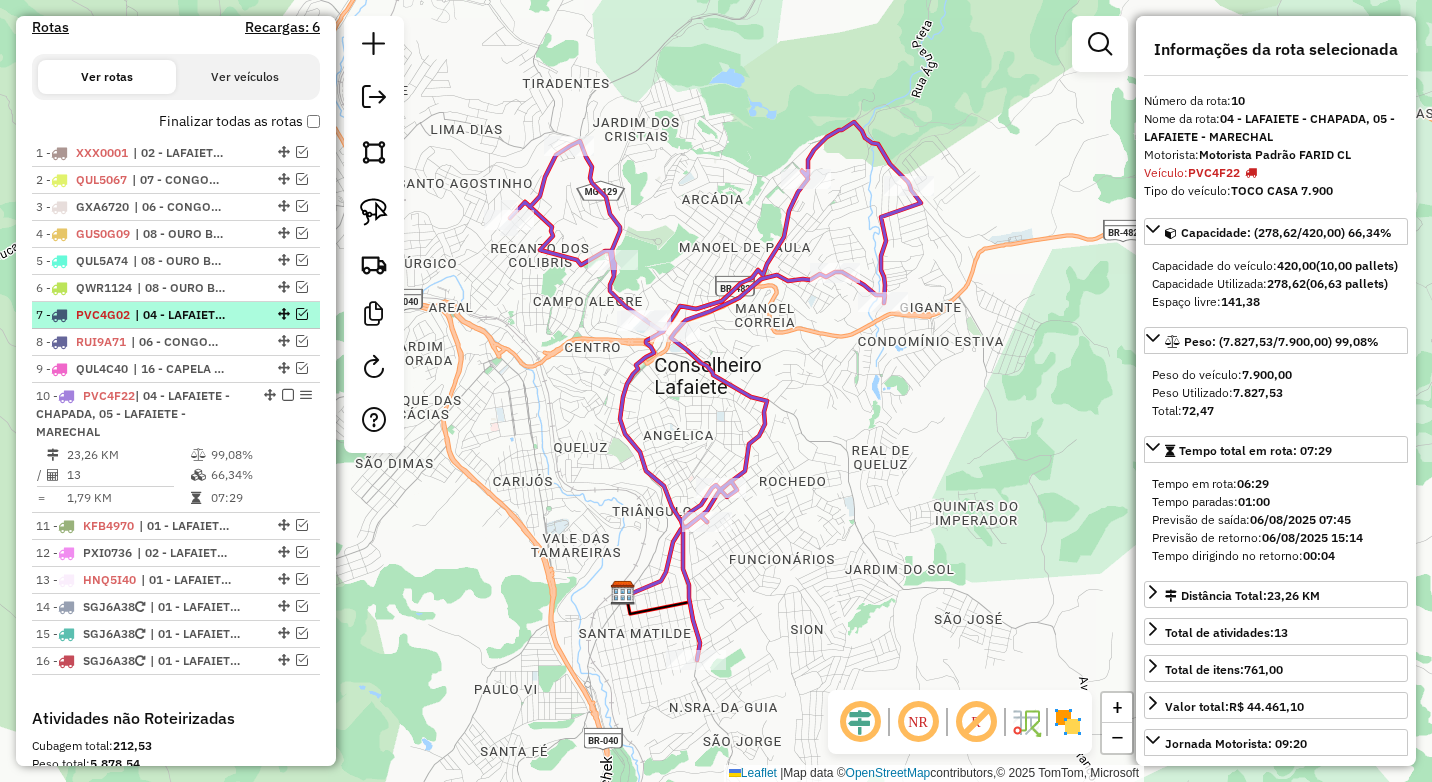 scroll, scrollTop: 653, scrollLeft: 0, axis: vertical 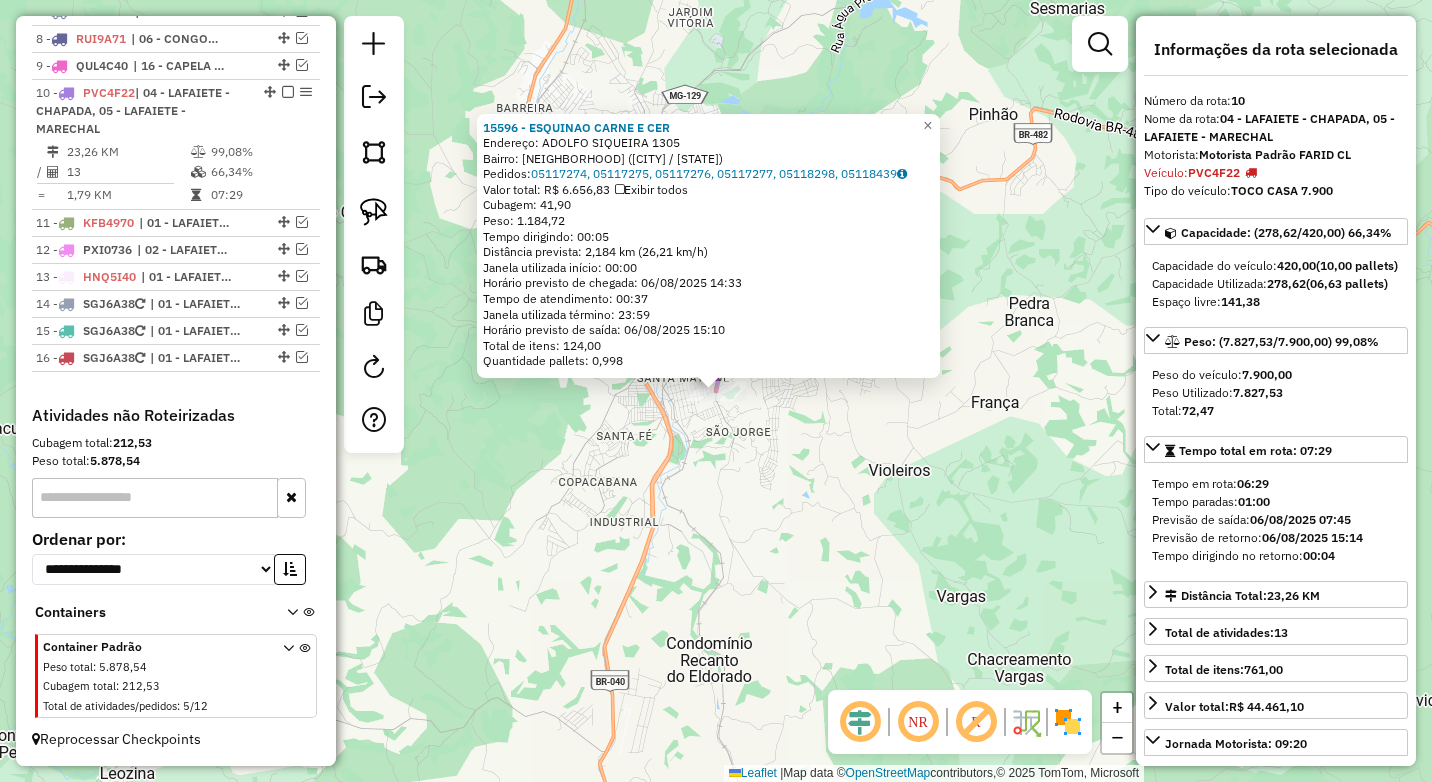 click on "15596 - ESQUINAO CARNE E CER  Endereço:  ADOLFO SIQUEIRA 1305   Bairro: SAO JOAO (CONSELHEIRO LAFAIETE / MG)   Pedidos:  05117274, 05117275, 05117276, 05117277, 05118298, 05118439   Valor total: R$ 6.656,83   Exibir todos   Cubagem: 41,90  Peso: 1.184,72  Tempo dirigindo: 00:05   Distância prevista: 2,184 km (26,21 km/h)   Janela utilizada início: 00:00   Horário previsto de chegada: 06/08/2025 14:33   Tempo de atendimento: 00:37   Janela utilizada término: 23:59   Horário previsto de saída: 06/08/2025 15:10   Total de itens: 124,00   Quantidade pallets: 0,998  × Janela de atendimento Grade de atendimento Capacidade Transportadoras Veículos Cliente Pedidos  Rotas Selecione os dias de semana para filtrar as janelas de atendimento  Seg   Ter   Qua   Qui   Sex   Sáb   Dom  Informe o período da janela de atendimento: De: Até:  Filtrar exatamente a janela do cliente  Considerar janela de atendimento padrão  Selecione os dias de semana para filtrar as grades de atendimento  Seg   Ter   Qua   Qui   Sex" 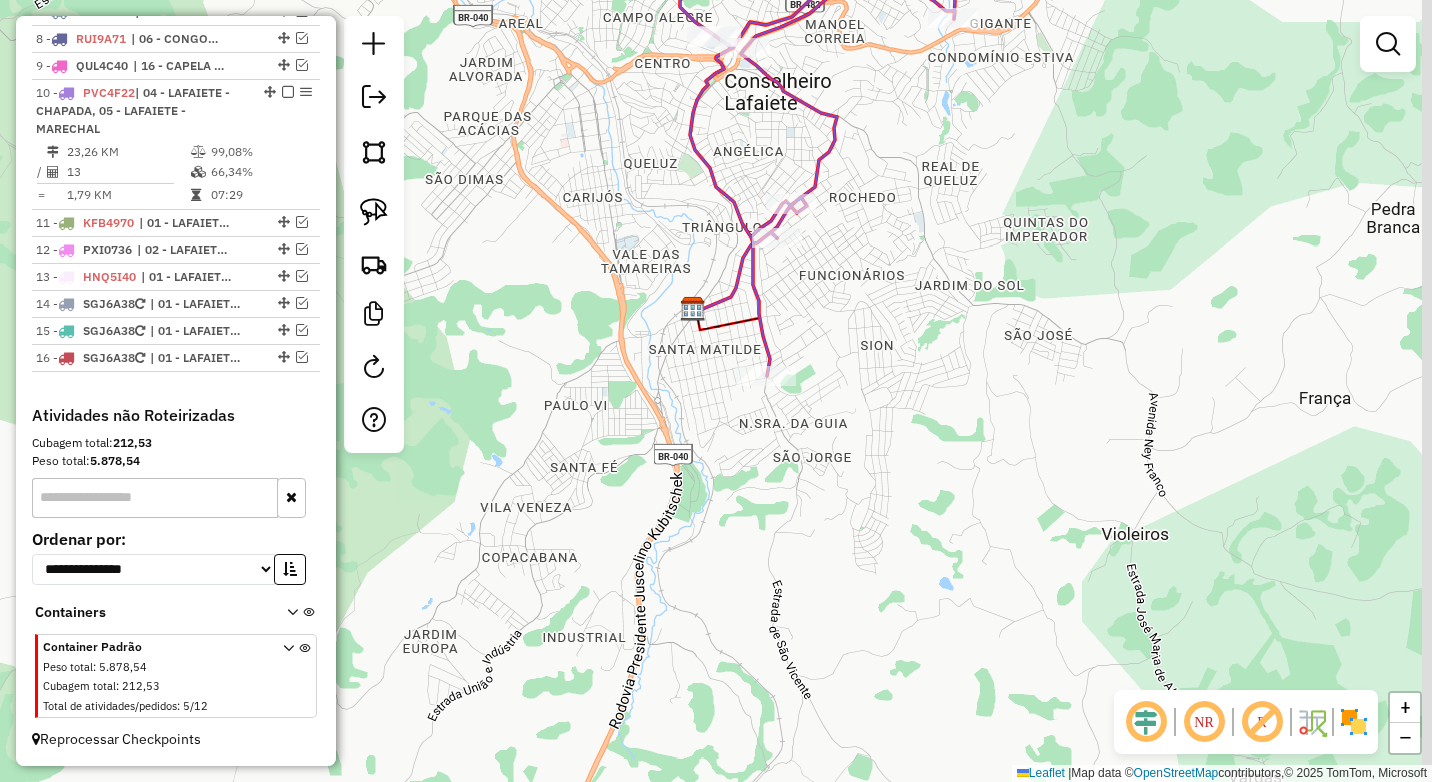 drag, startPoint x: 786, startPoint y: 464, endPoint x: 668, endPoint y: 572, distance: 159.9625 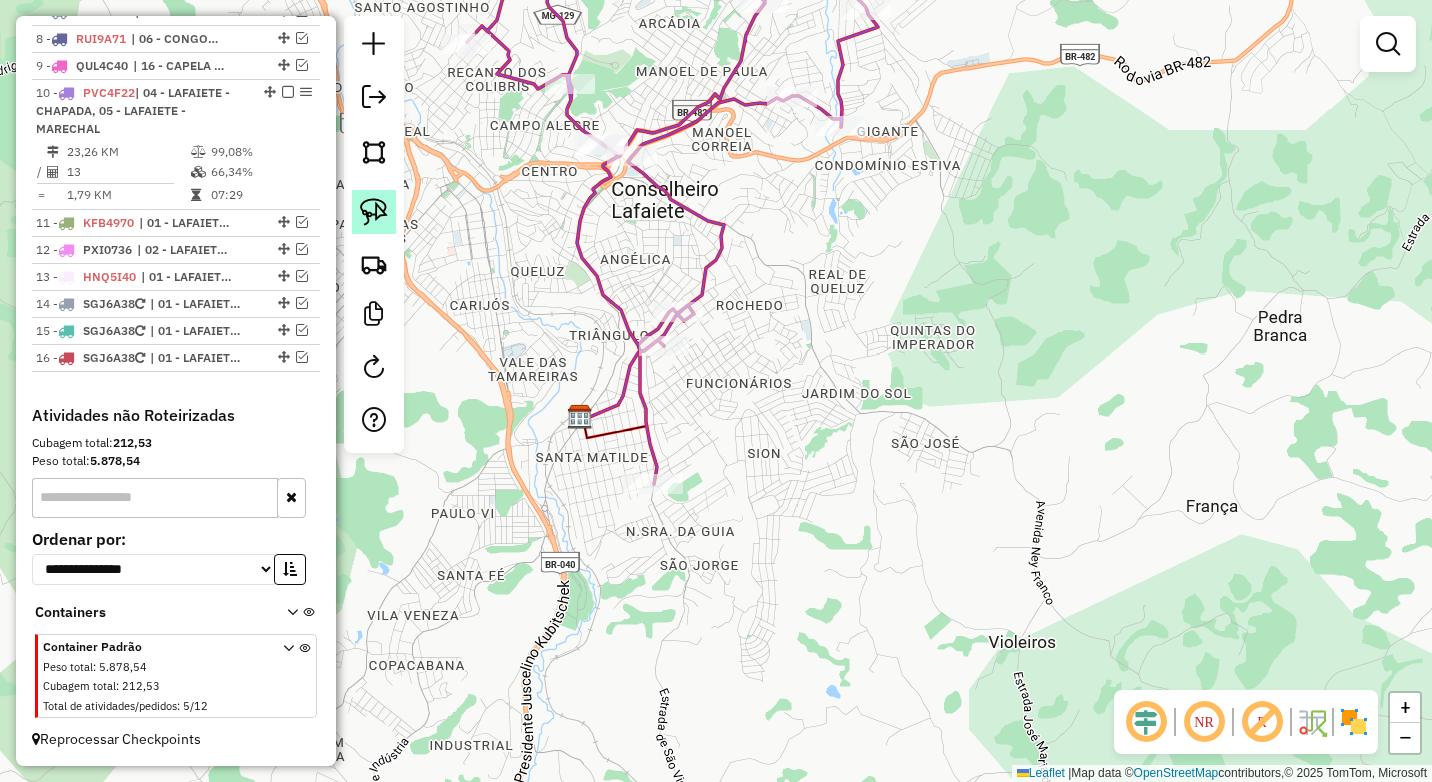 click 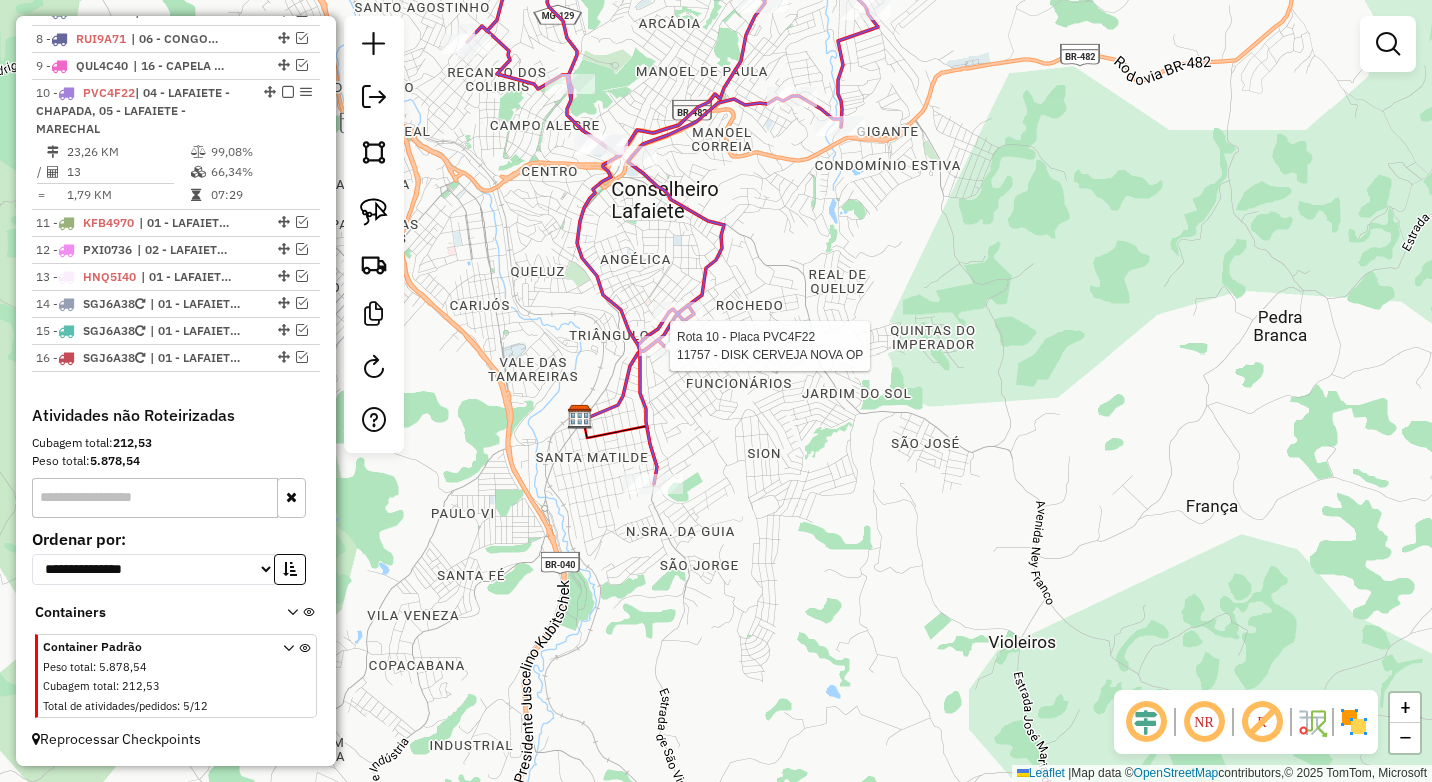 select on "*********" 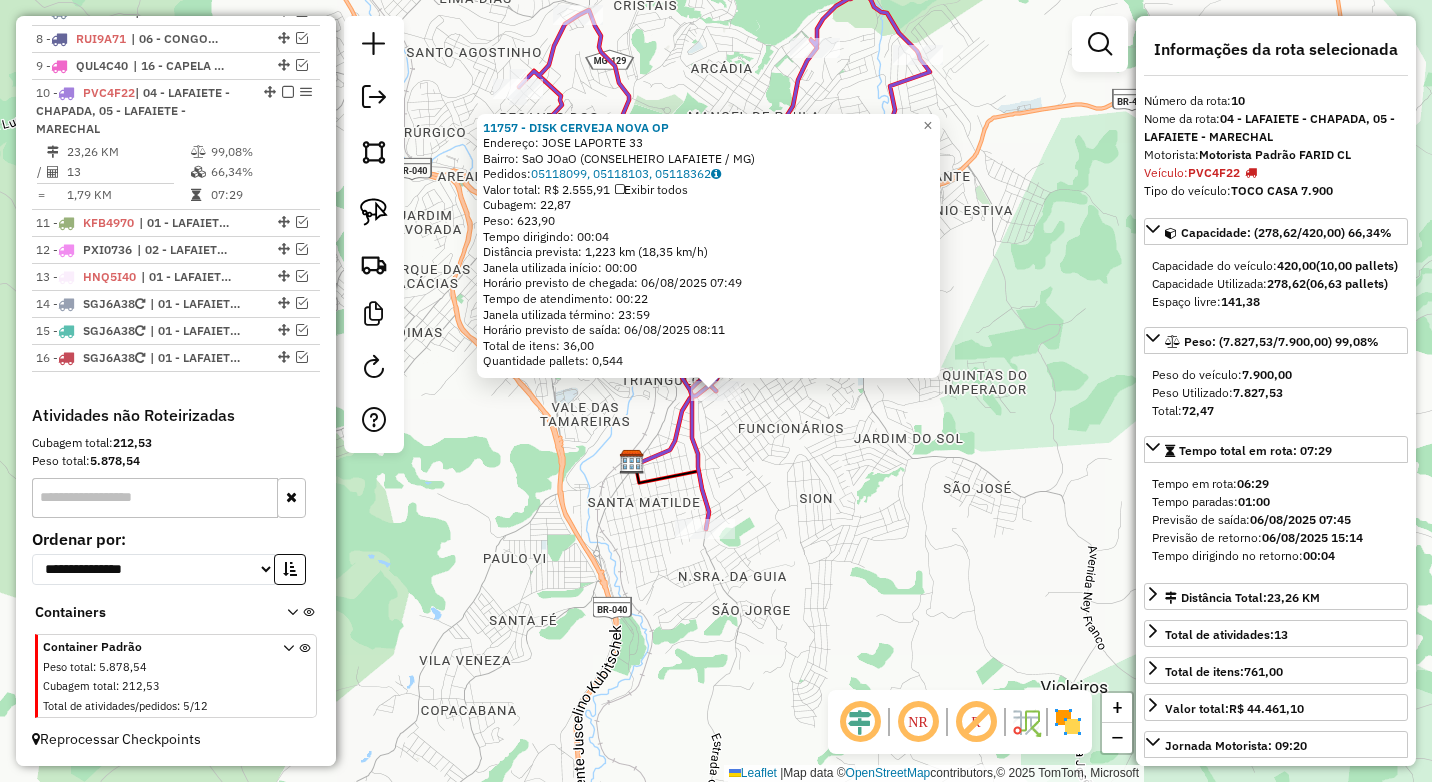 click on "11757 - DISK CERVEJA NOVA OP  Endereço:  JOSE LAPORTE 33   Bairro: SaO JOaO (CONSELHEIRO LAFAIETE / MG)   Pedidos:  05118099, 05118103, 05118362   Valor total: R$ 2.555,91   Exibir todos   Cubagem: 22,87  Peso: 623,90  Tempo dirigindo: 00:04   Distância prevista: 1,223 km (18,35 km/h)   Janela utilizada início: 00:00   Horário previsto de chegada: 06/08/2025 07:49   Tempo de atendimento: 00:22   Janela utilizada término: 23:59   Horário previsto de saída: 06/08/2025 08:11   Total de itens: 36,00   Quantidade pallets: 0,544  × Janela de atendimento Grade de atendimento Capacidade Transportadoras Veículos Cliente Pedidos  Rotas Selecione os dias de semana para filtrar as janelas de atendimento  Seg   Ter   Qua   Qui   Sex   Sáb   Dom  Informe o período da janela de atendimento: De: Até:  Filtrar exatamente a janela do cliente  Considerar janela de atendimento padrão  Selecione os dias de semana para filtrar as grades de atendimento  Seg   Ter   Qua   Qui   Sex   Sáb   Dom   Peso mínimo:  **** De:" 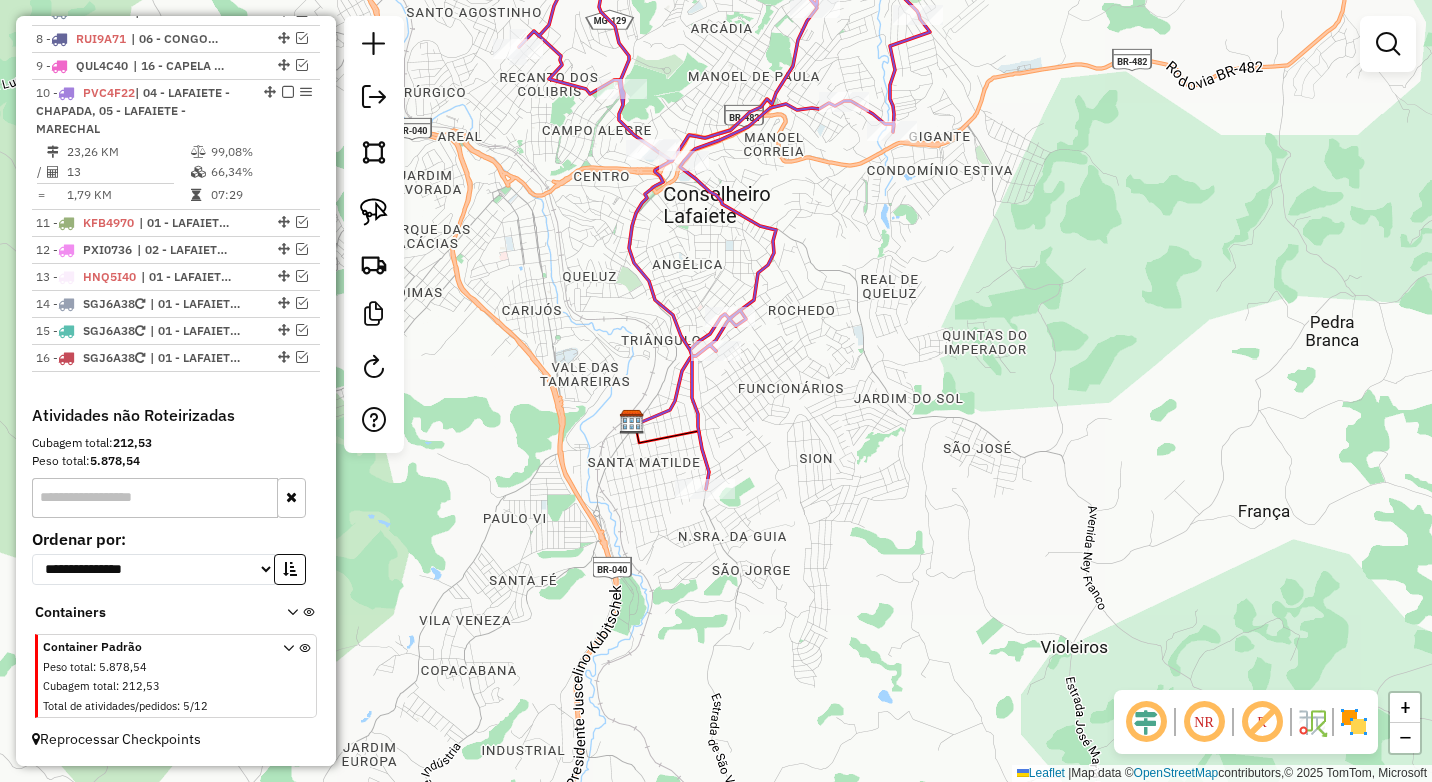 drag, startPoint x: 789, startPoint y: 505, endPoint x: 789, endPoint y: 465, distance: 40 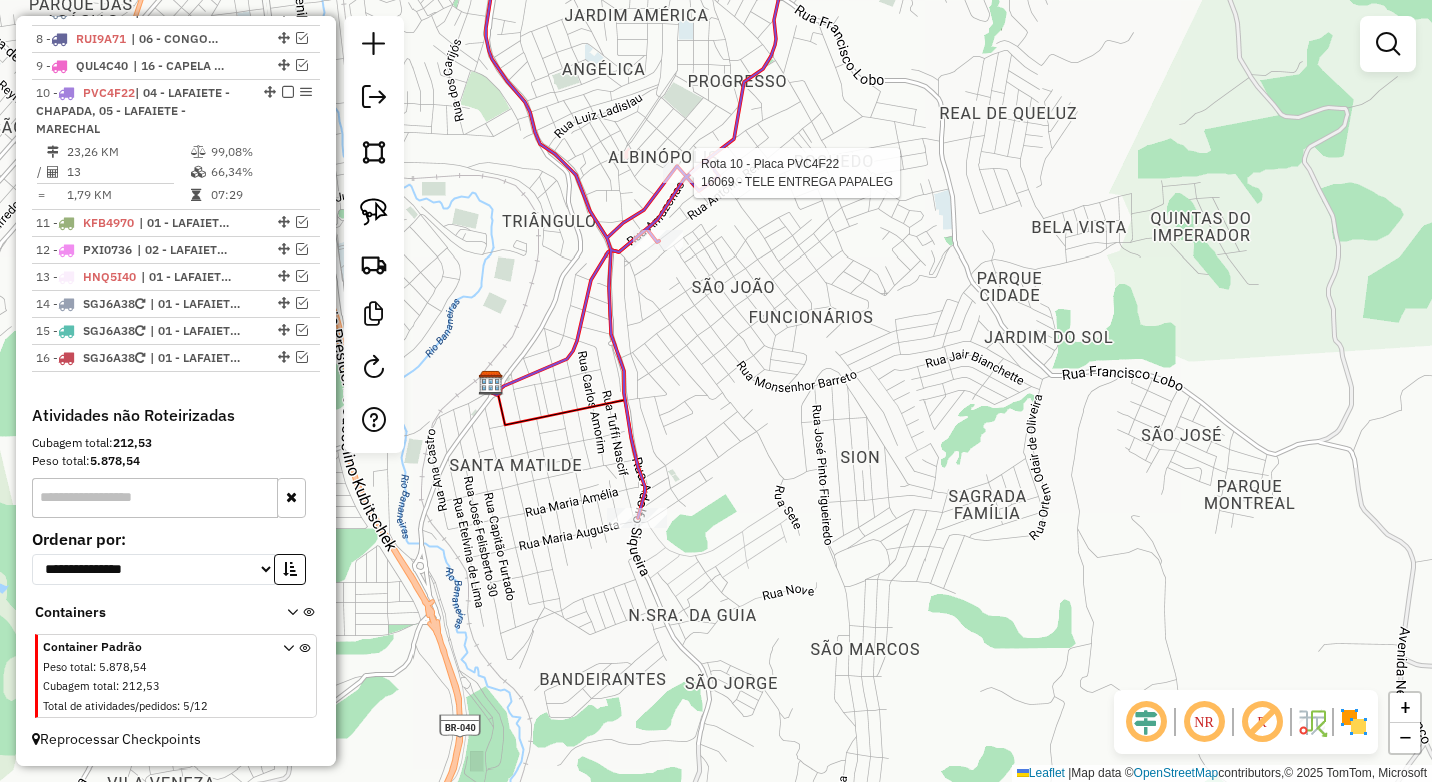 select on "*********" 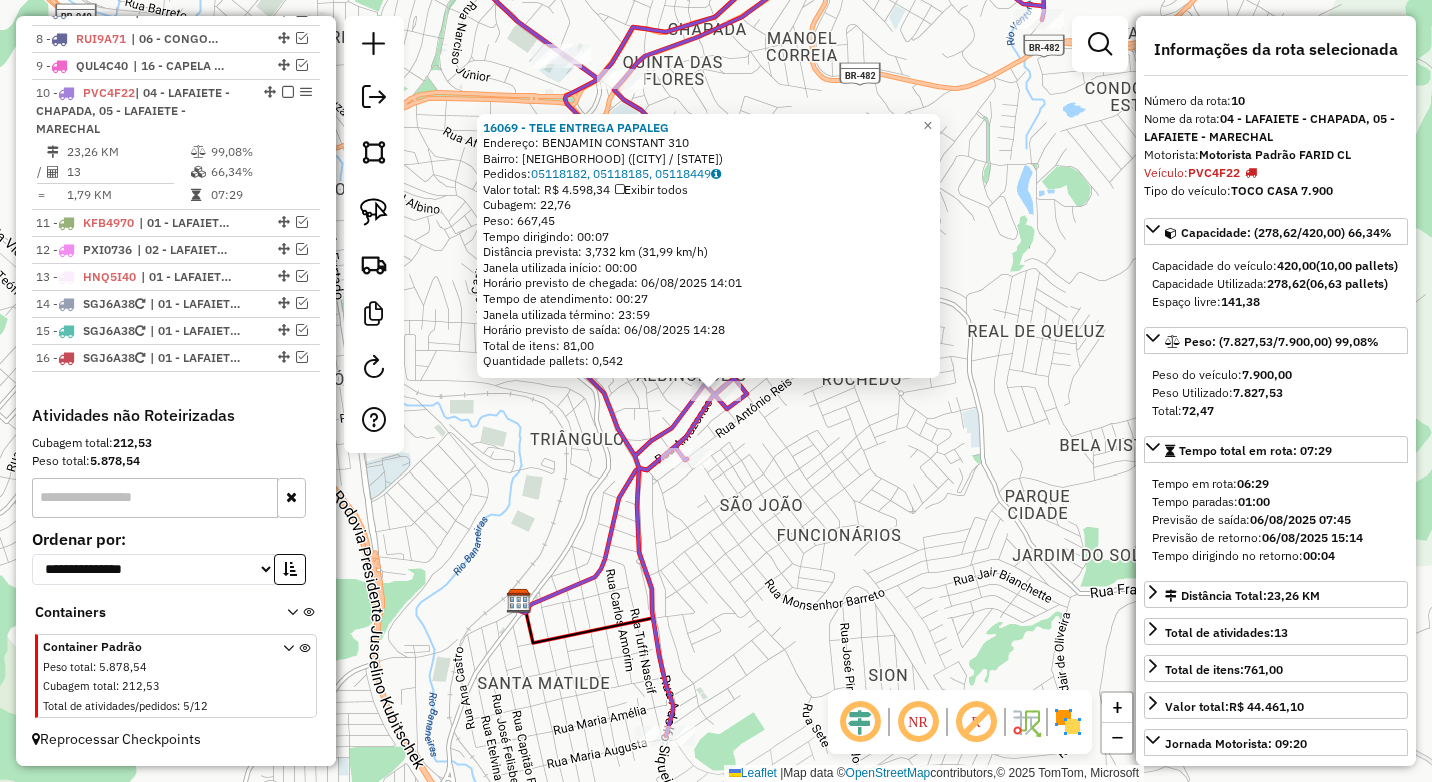click on "16069 - TELE ENTREGA PAPALEG  Endereço:  BENJAMIN CONSTANT 310   Bairro: ANGELICA (CONSELHEIRO LAFAIETE / MG)   Pedidos:  05118182, 05118185, 05118449   Valor total: R$ 4.598,34   Exibir todos   Cubagem: 22,76  Peso: 667,45  Tempo dirigindo: 00:07   Distância prevista: 3,732 km (31,99 km/h)   Janela utilizada início: 00:00   Horário previsto de chegada: 06/08/2025 14:01   Tempo de atendimento: 00:27   Janela utilizada término: 23:59   Horário previsto de saída: 06/08/2025 14:28   Total de itens: 81,00   Quantidade pallets: 0,542  × Janela de atendimento Grade de atendimento Capacidade Transportadoras Veículos Cliente Pedidos  Rotas Selecione os dias de semana para filtrar as janelas de atendimento  Seg   Ter   Qua   Qui   Sex   Sáb   Dom  Informe o período da janela de atendimento: De: Até:  Filtrar exatamente a janela do cliente  Considerar janela de atendimento padrão  Selecione os dias de semana para filtrar as grades de atendimento  Seg   Ter   Qua   Qui   Sex   Sáb   Dom   Peso mínimo:  +" 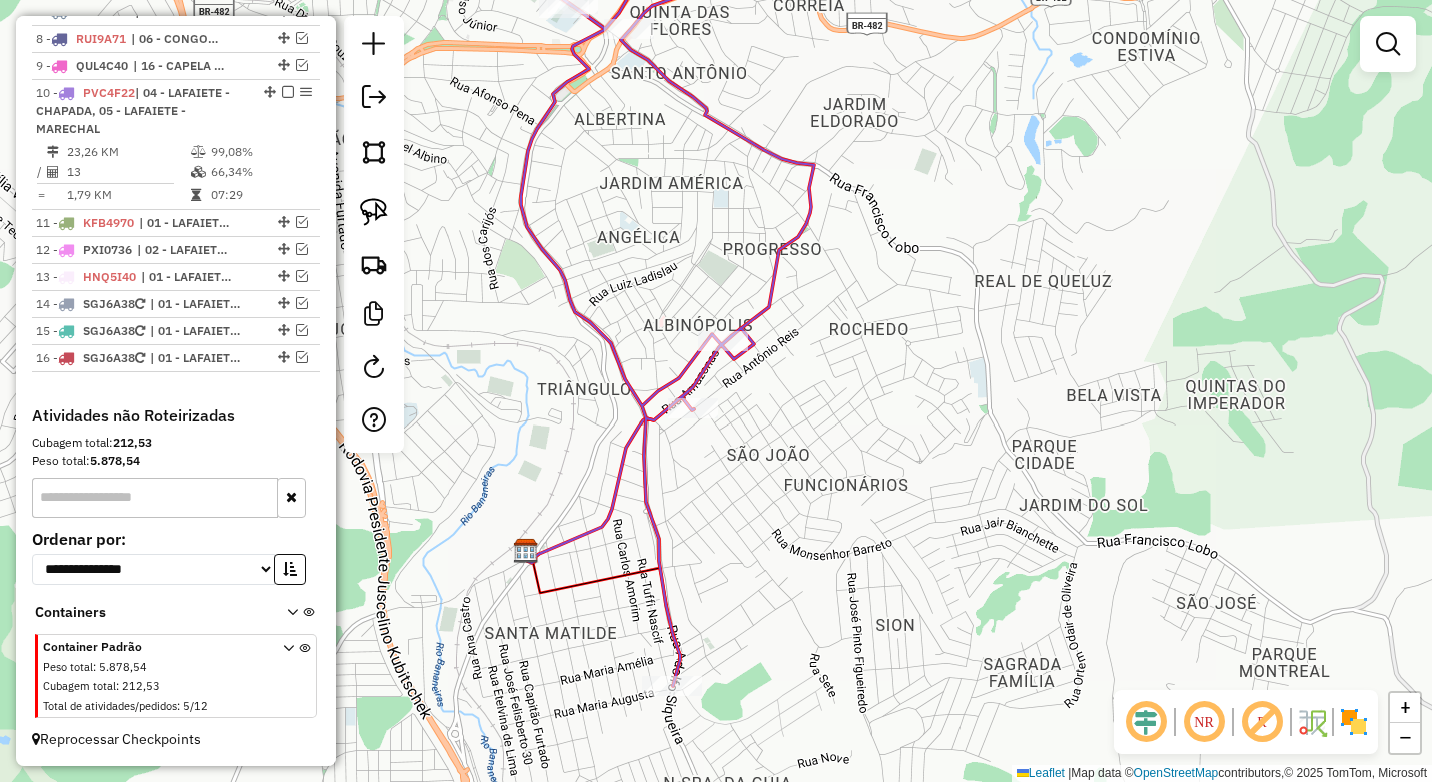 drag, startPoint x: 811, startPoint y: 563, endPoint x: 819, endPoint y: 504, distance: 59.5399 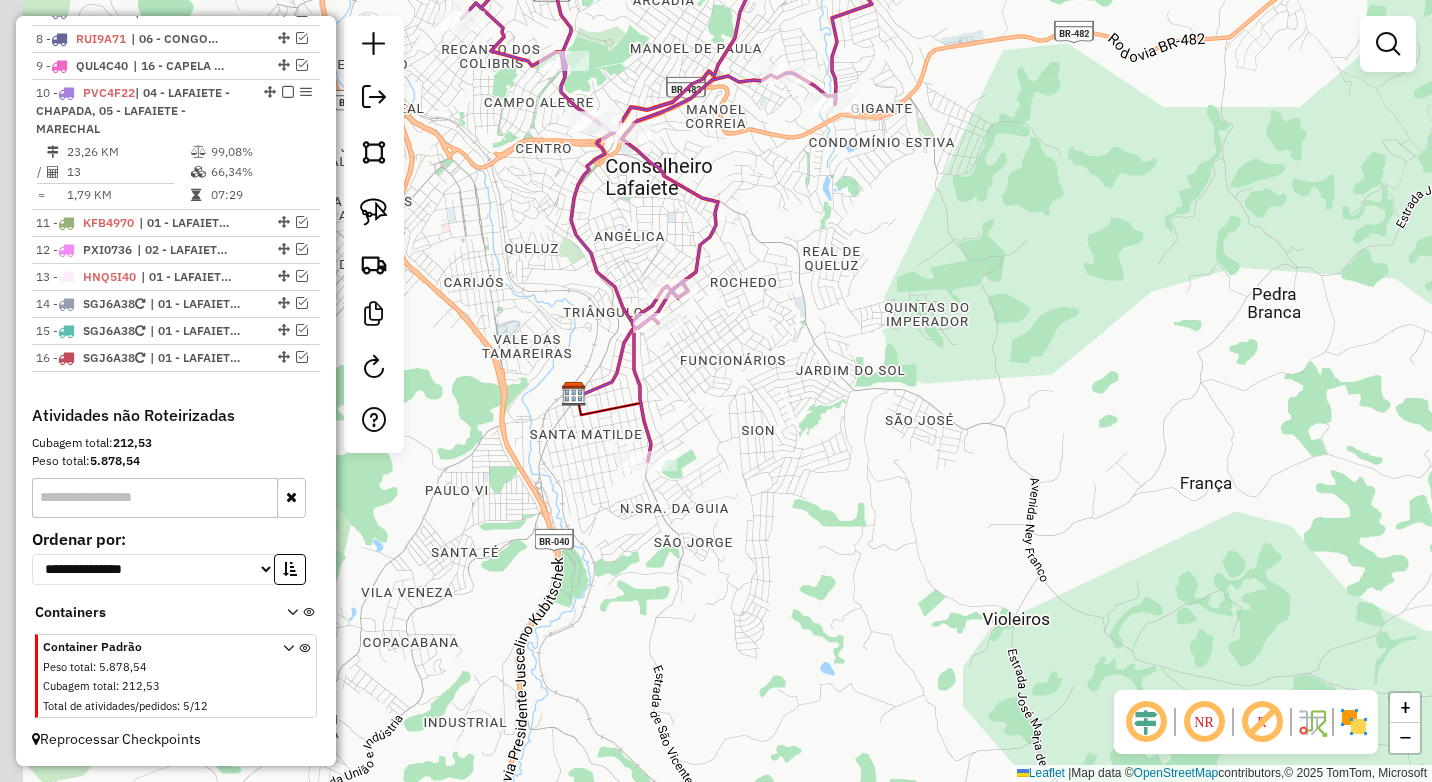 drag, startPoint x: 750, startPoint y: 451, endPoint x: 657, endPoint y: 415, distance: 99.724625 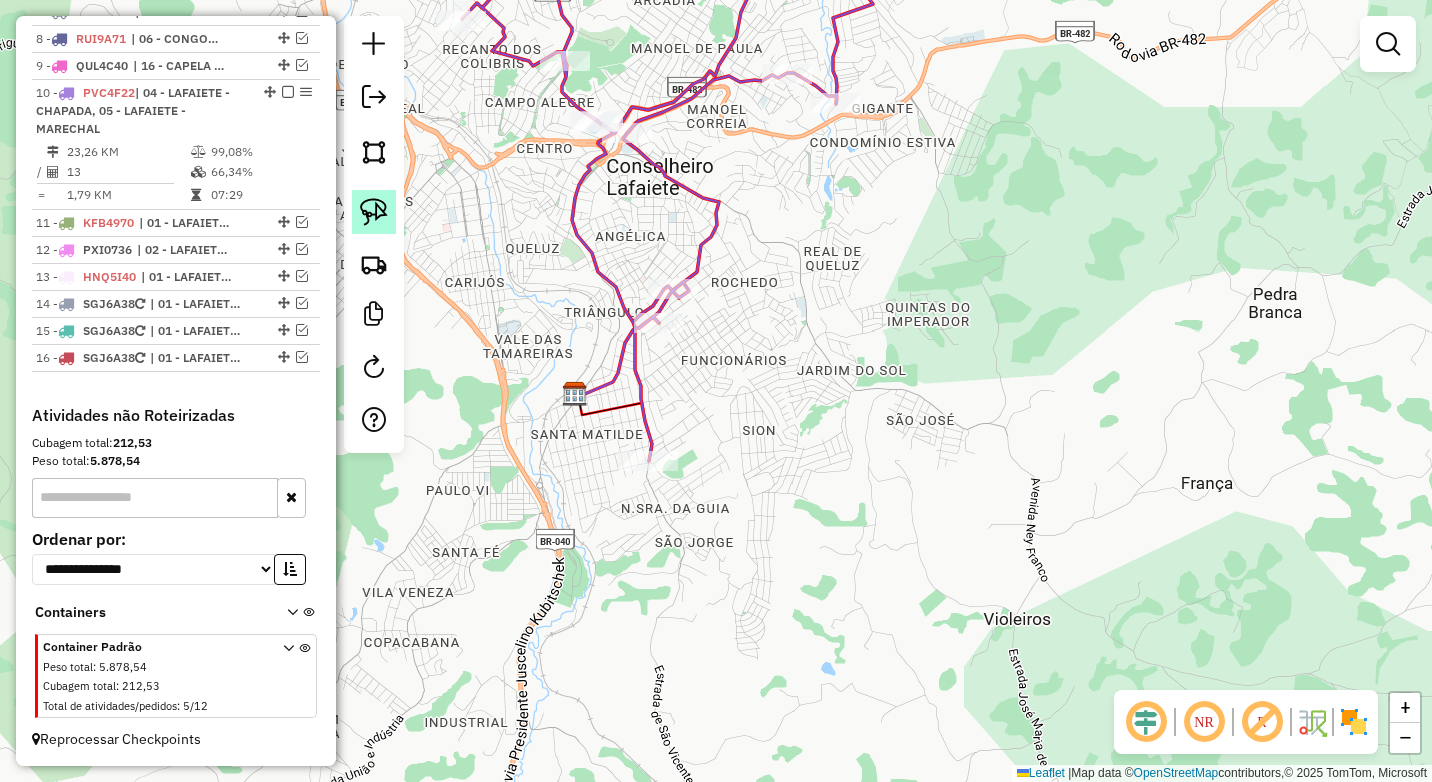 click 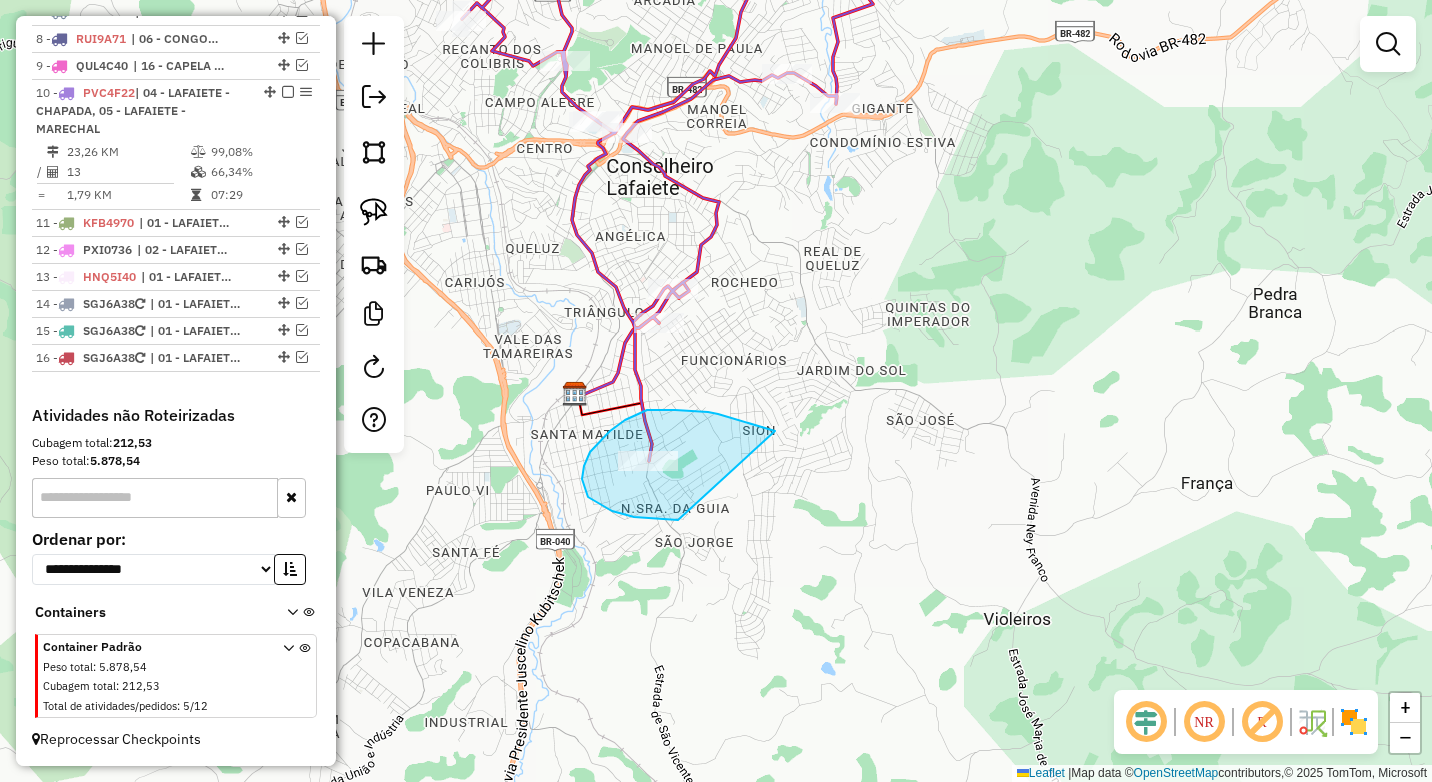 drag, startPoint x: 775, startPoint y: 431, endPoint x: 721, endPoint y: 518, distance: 102.396286 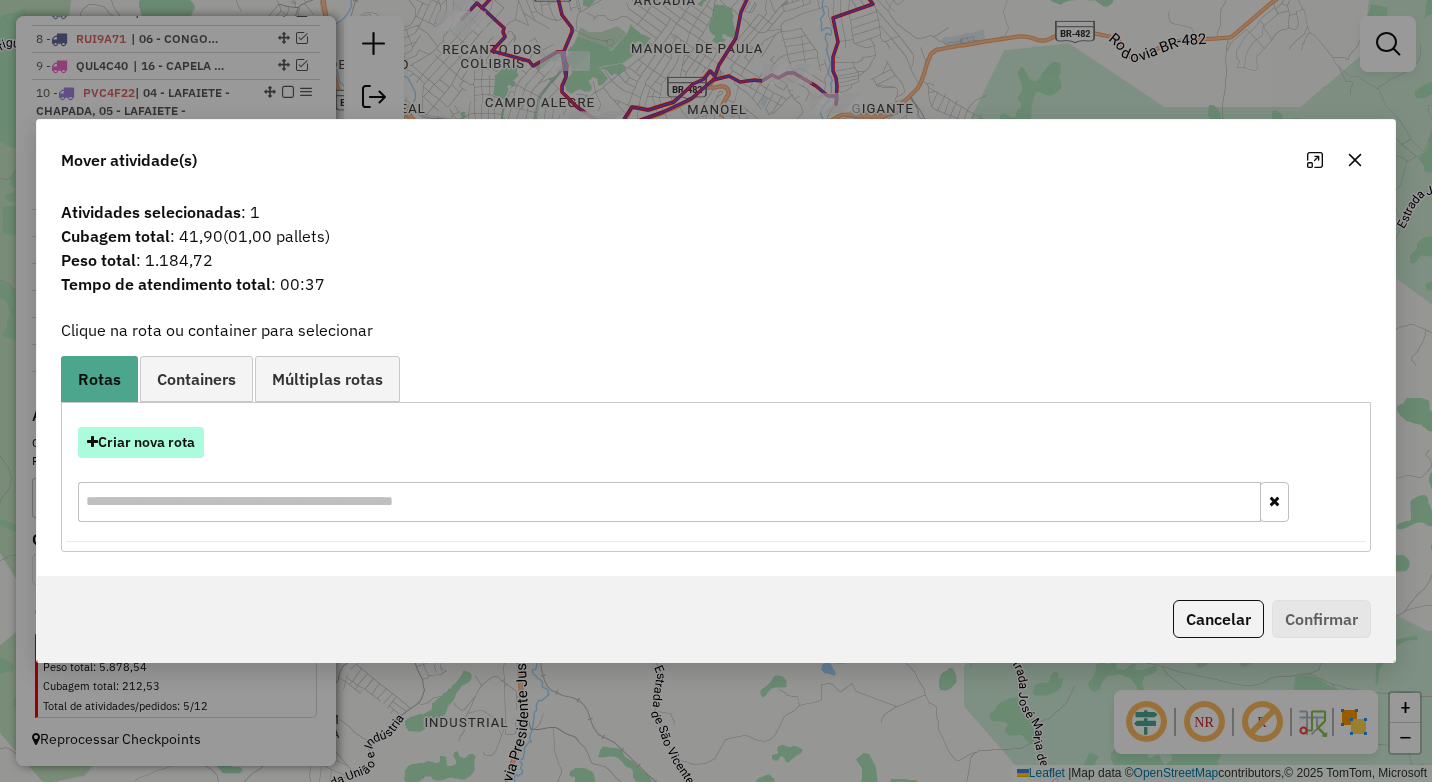 click on "Criar nova rota" at bounding box center [141, 442] 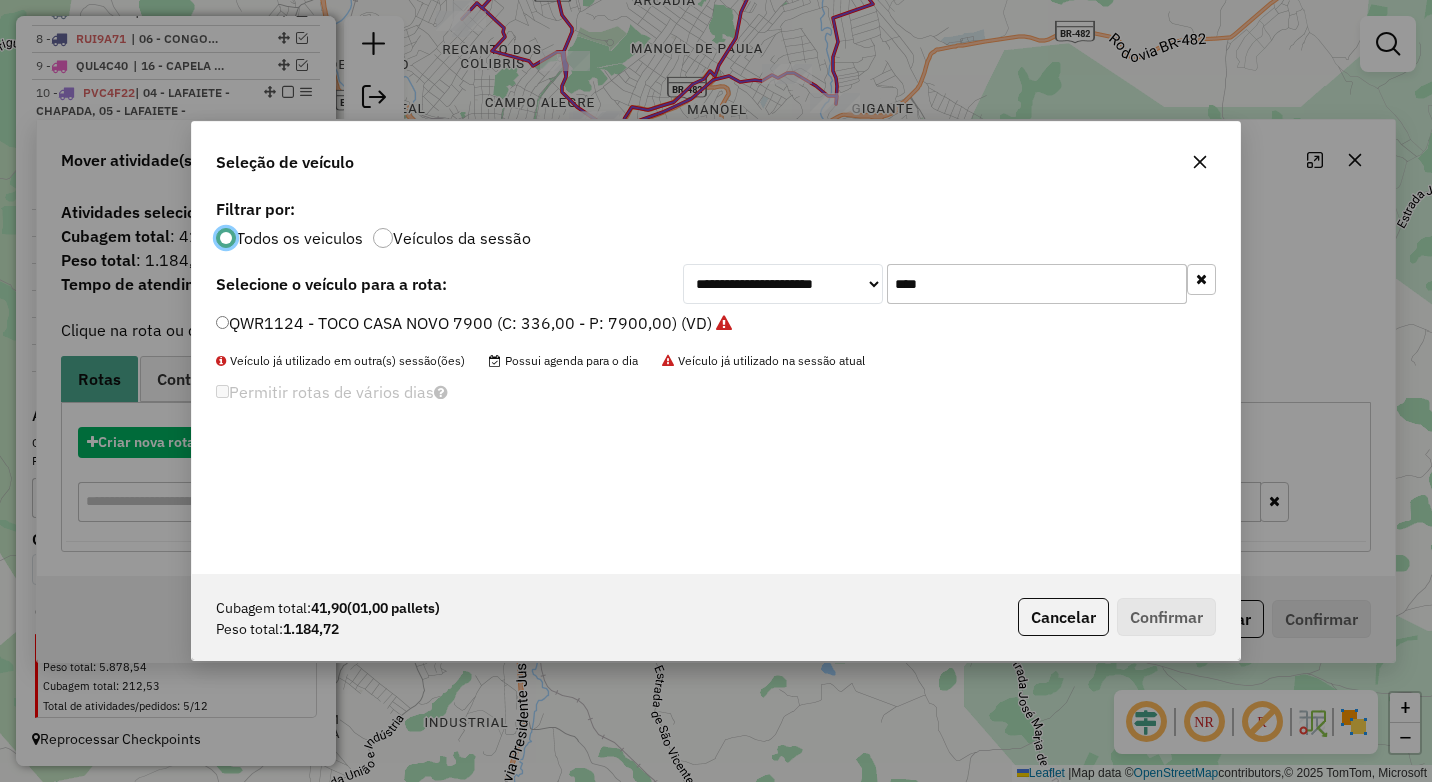 scroll, scrollTop: 11, scrollLeft: 6, axis: both 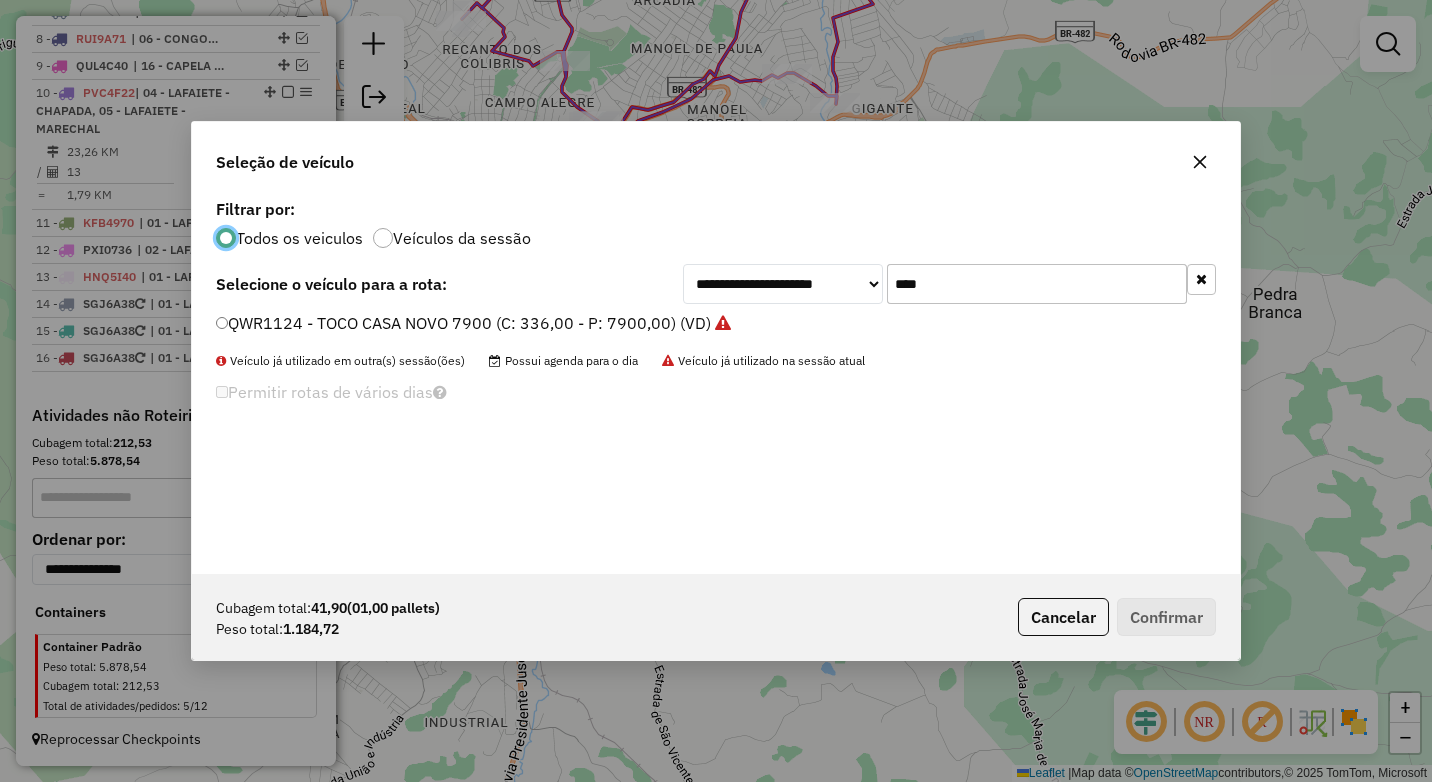 drag, startPoint x: 963, startPoint y: 292, endPoint x: 753, endPoint y: 298, distance: 210.0857 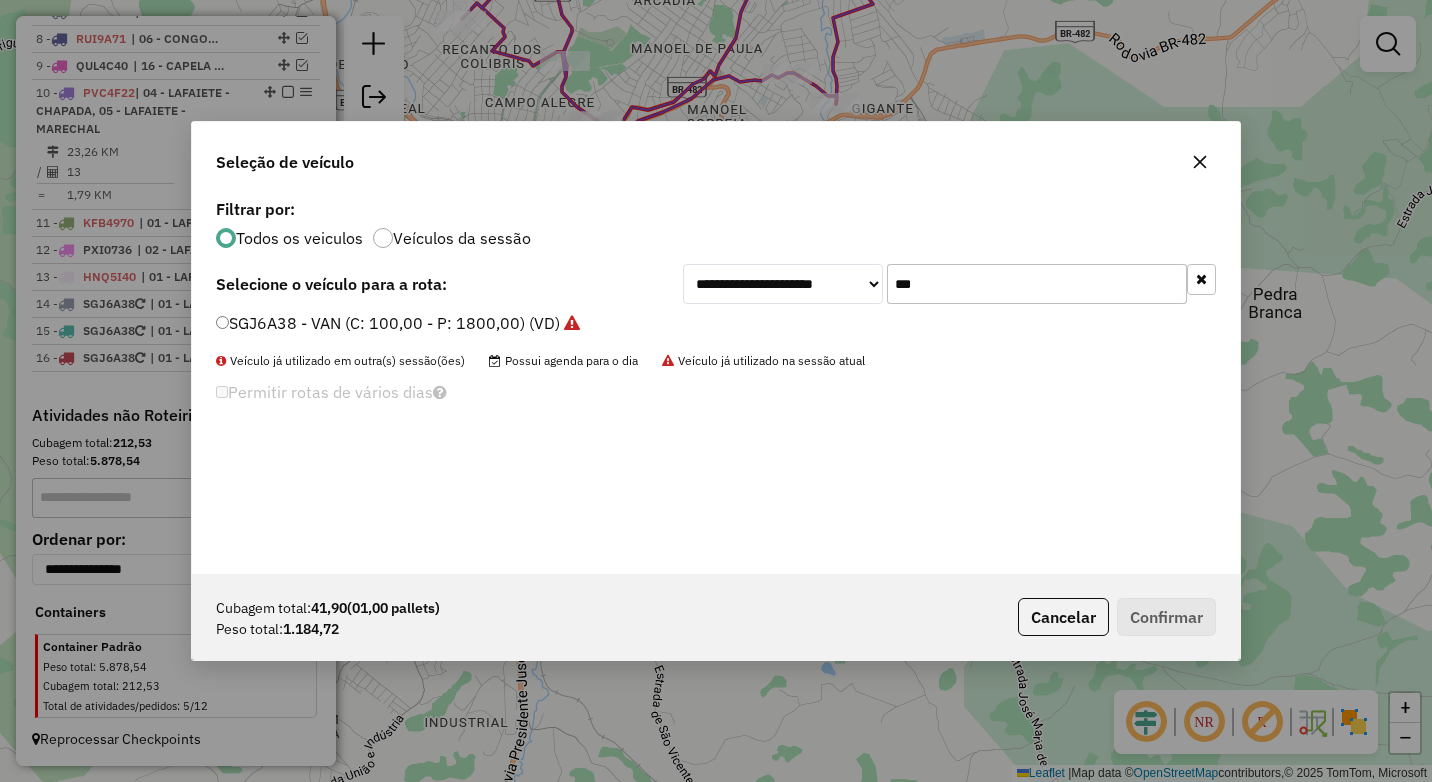 type on "***" 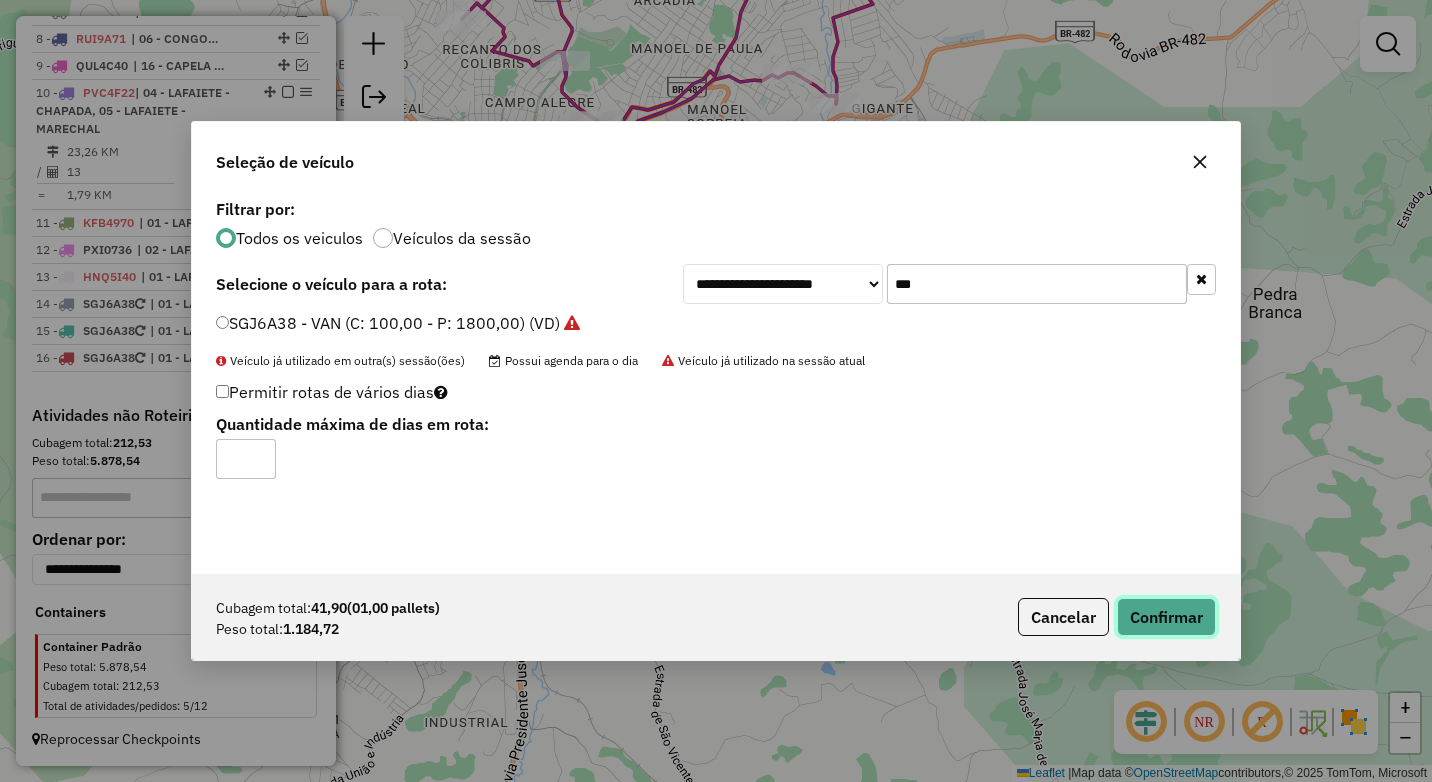 click on "Confirmar" 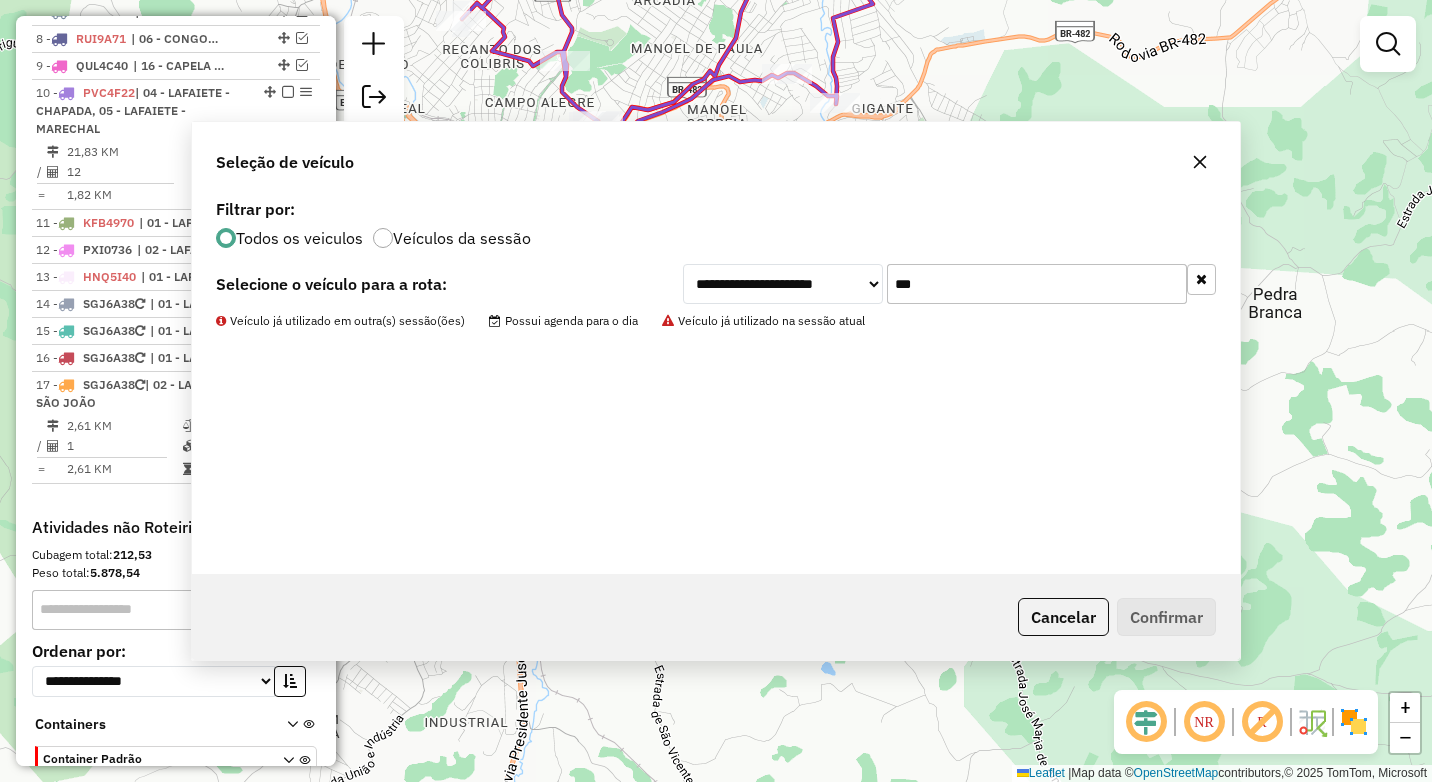 scroll, scrollTop: 418, scrollLeft: 0, axis: vertical 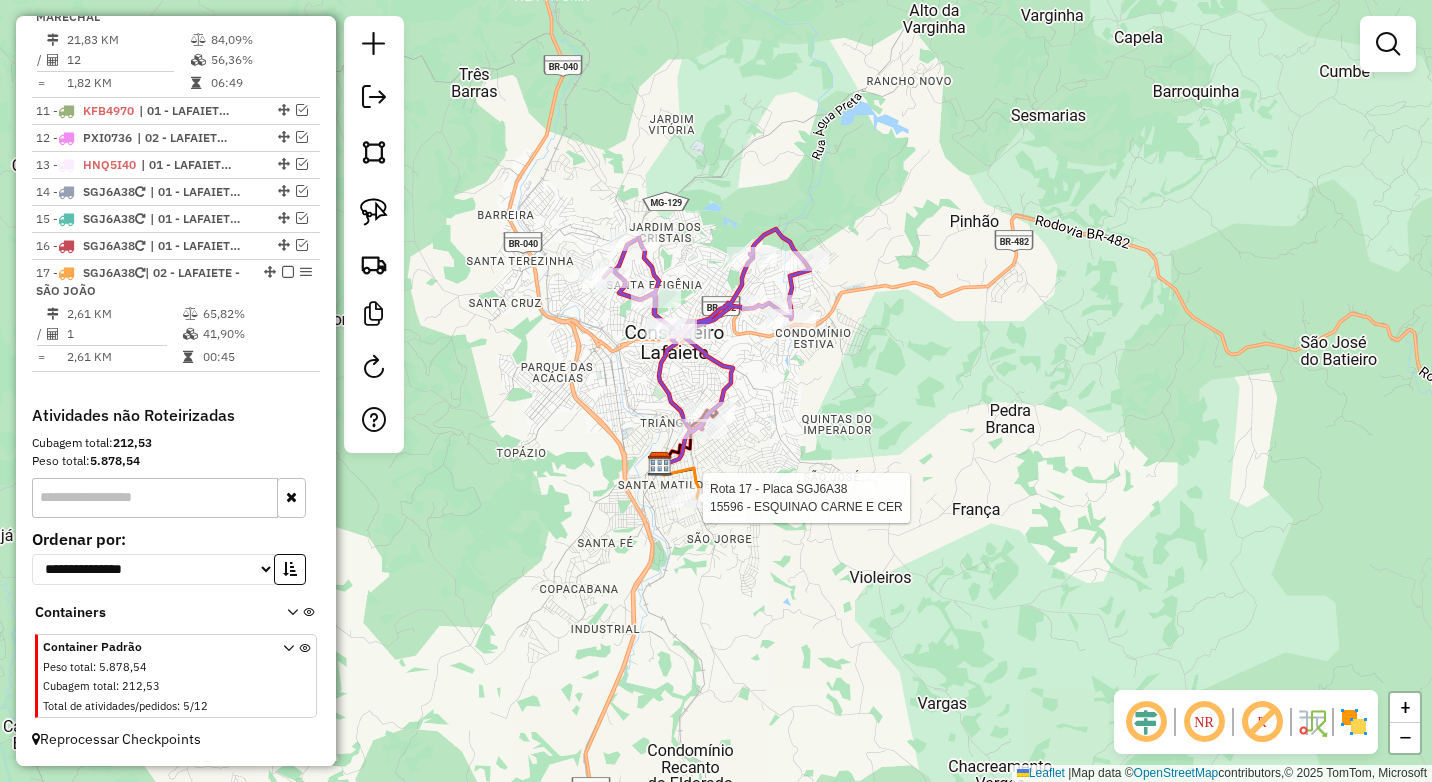 select on "*********" 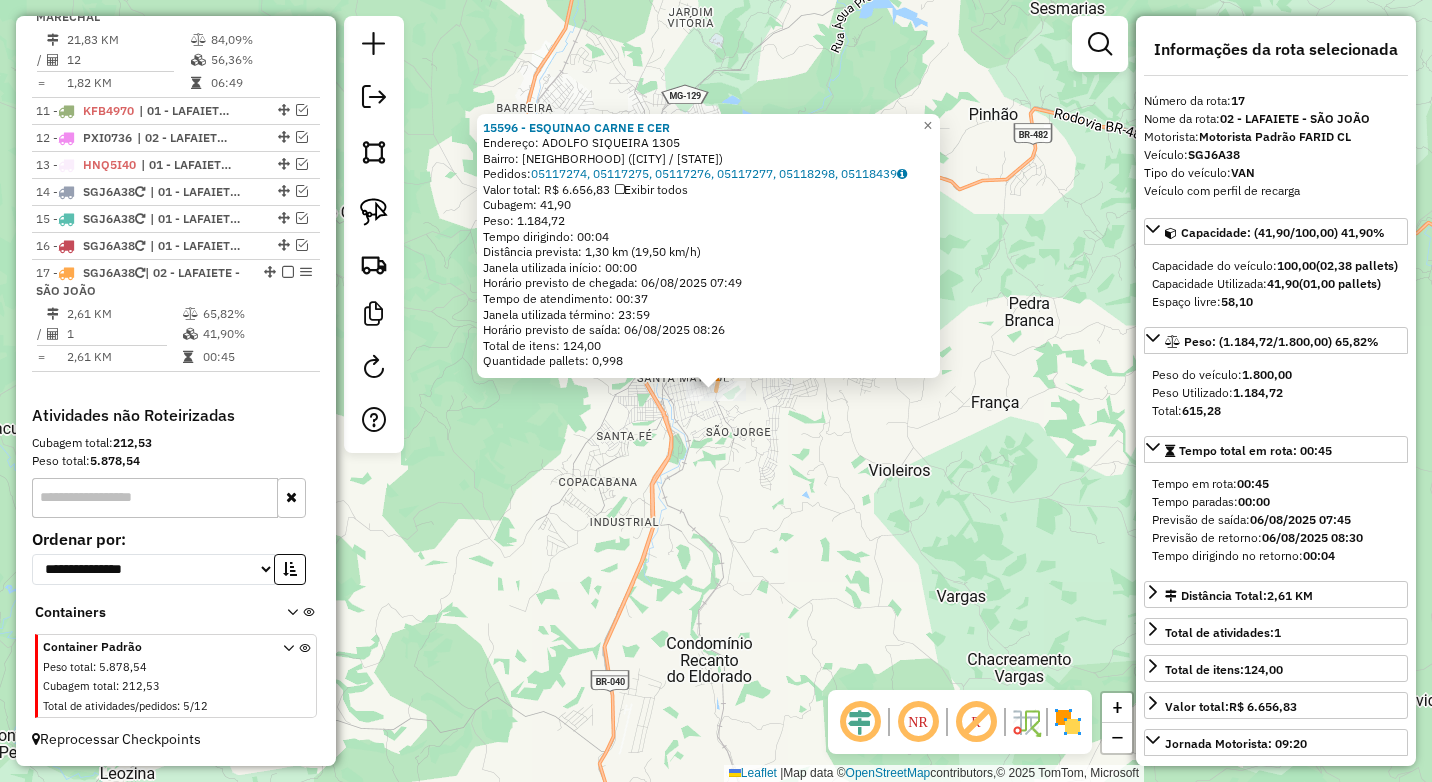 click on "15596 - ESQUINAO CARNE E CER  Endereço:  ADOLFO SIQUEIRA 1305   Bairro: SAO JOAO (CONSELHEIRO LAFAIETE / MG)   Pedidos:  05117274, 05117275, 05117276, 05117277, 05118298, 05118439   Valor total: R$ 6.656,83   Exibir todos   Cubagem: 41,90  Peso: 1.184,72  Tempo dirigindo: 00:04   Distância prevista: 1,30 km (19,50 km/h)   Janela utilizada início: 00:00   Horário previsto de chegada: 06/08/2025 07:49   Tempo de atendimento: 00:37   Janela utilizada término: 23:59   Horário previsto de saída: 06/08/2025 08:26   Total de itens: 124,00   Quantidade pallets: 0,998  × Janela de atendimento Grade de atendimento Capacidade Transportadoras Veículos Cliente Pedidos  Rotas Selecione os dias de semana para filtrar as janelas de atendimento  Seg   Ter   Qua   Qui   Sex   Sáb   Dom  Informe o período da janela de atendimento: De: Até:  Filtrar exatamente a janela do cliente  Considerar janela de atendimento padrão  Selecione os dias de semana para filtrar as grades de atendimento  Seg   Ter   Qua   Qui   Sex" 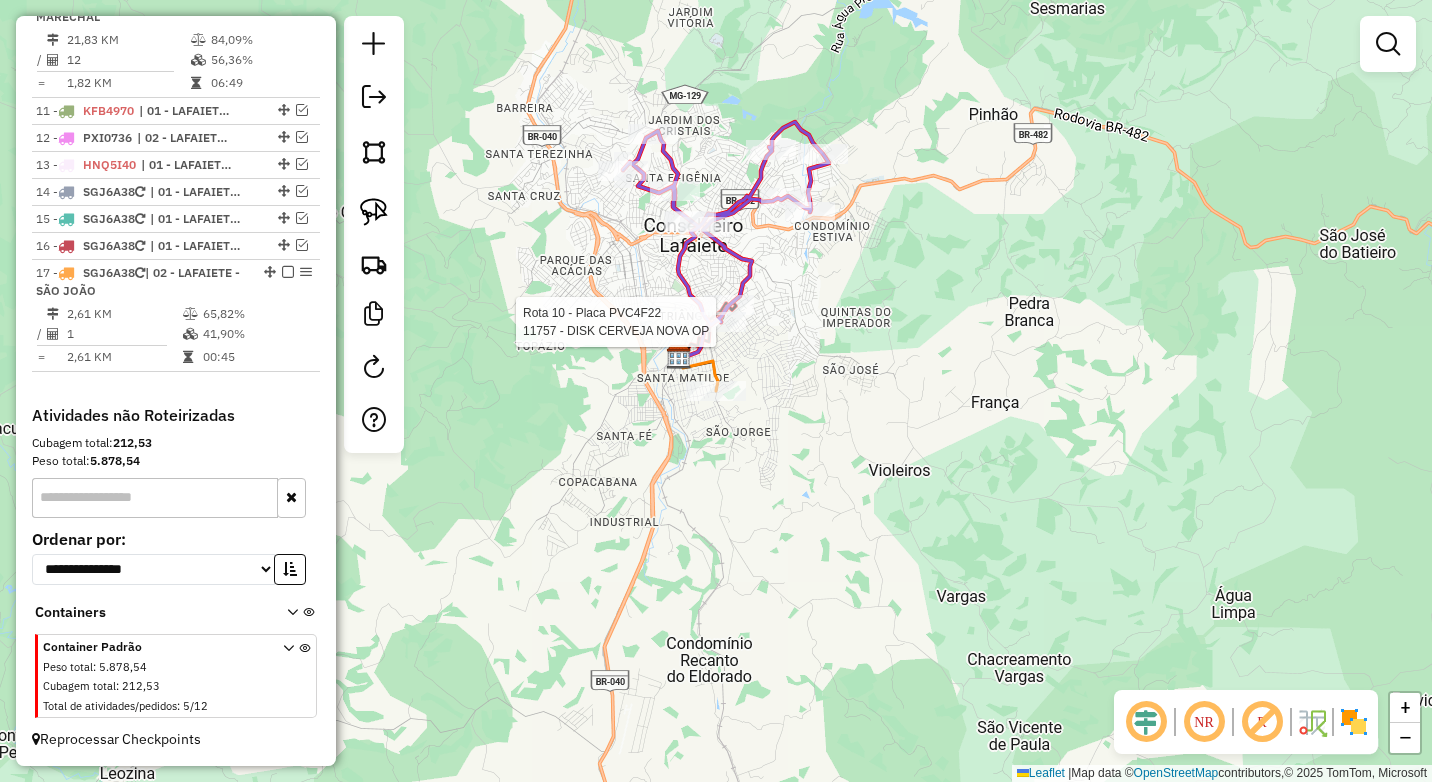 click 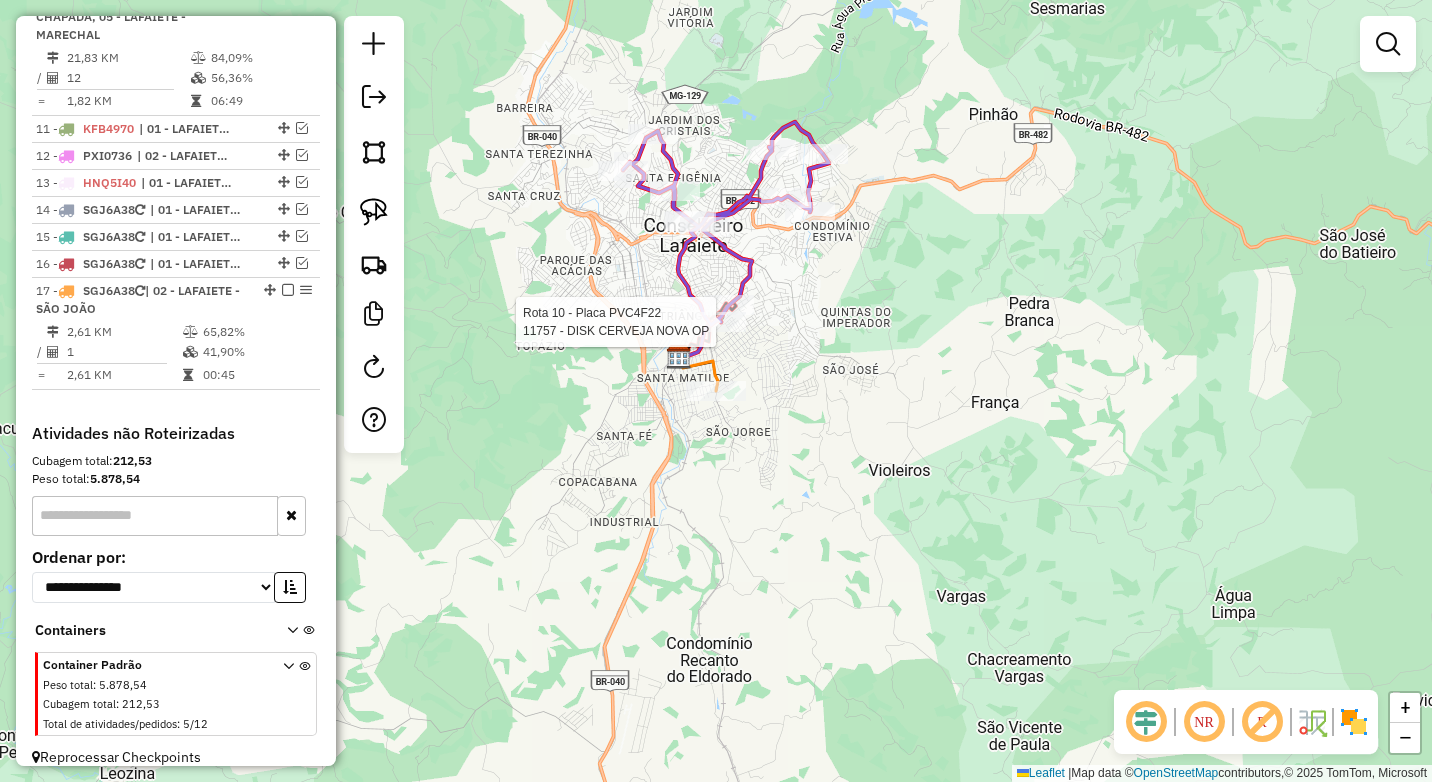 select on "*********" 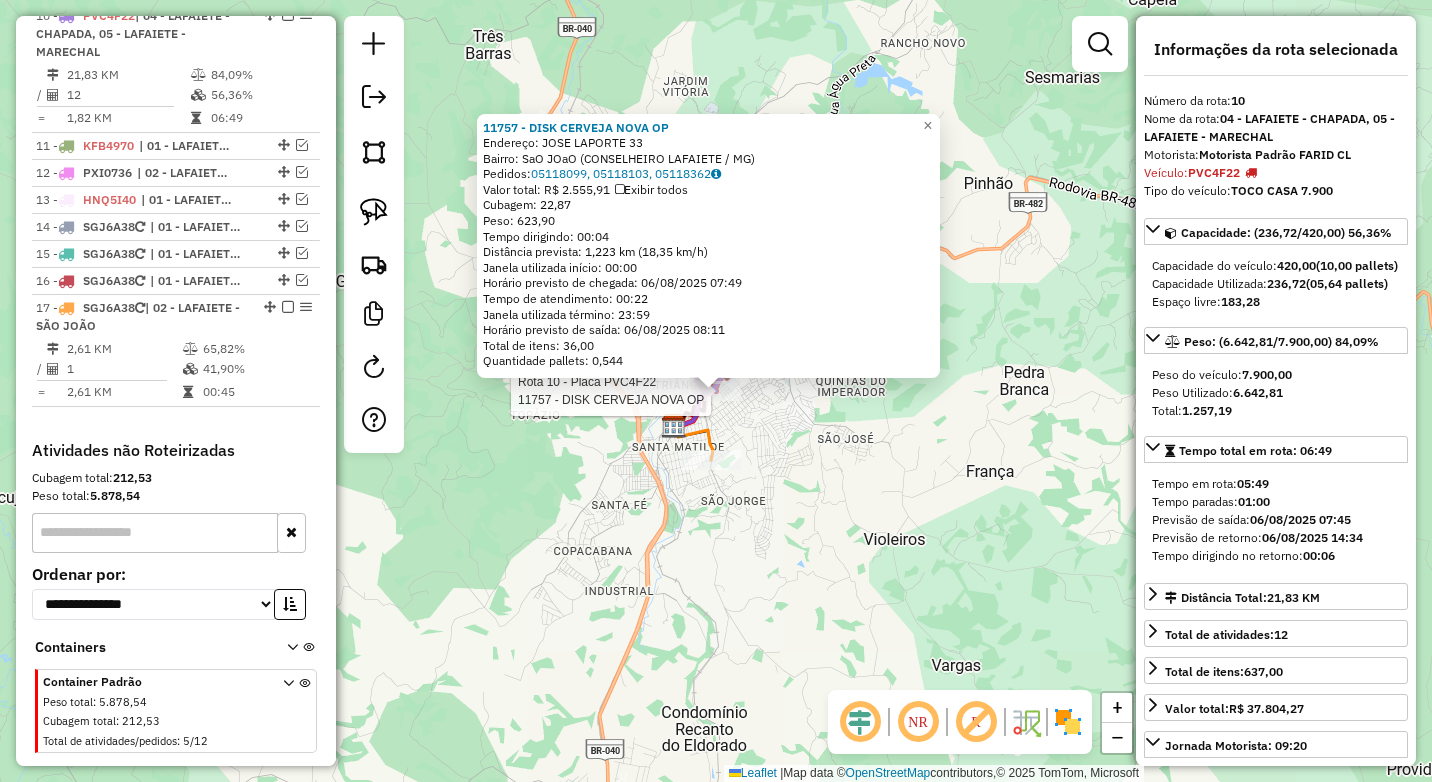 scroll, scrollTop: 1017, scrollLeft: 0, axis: vertical 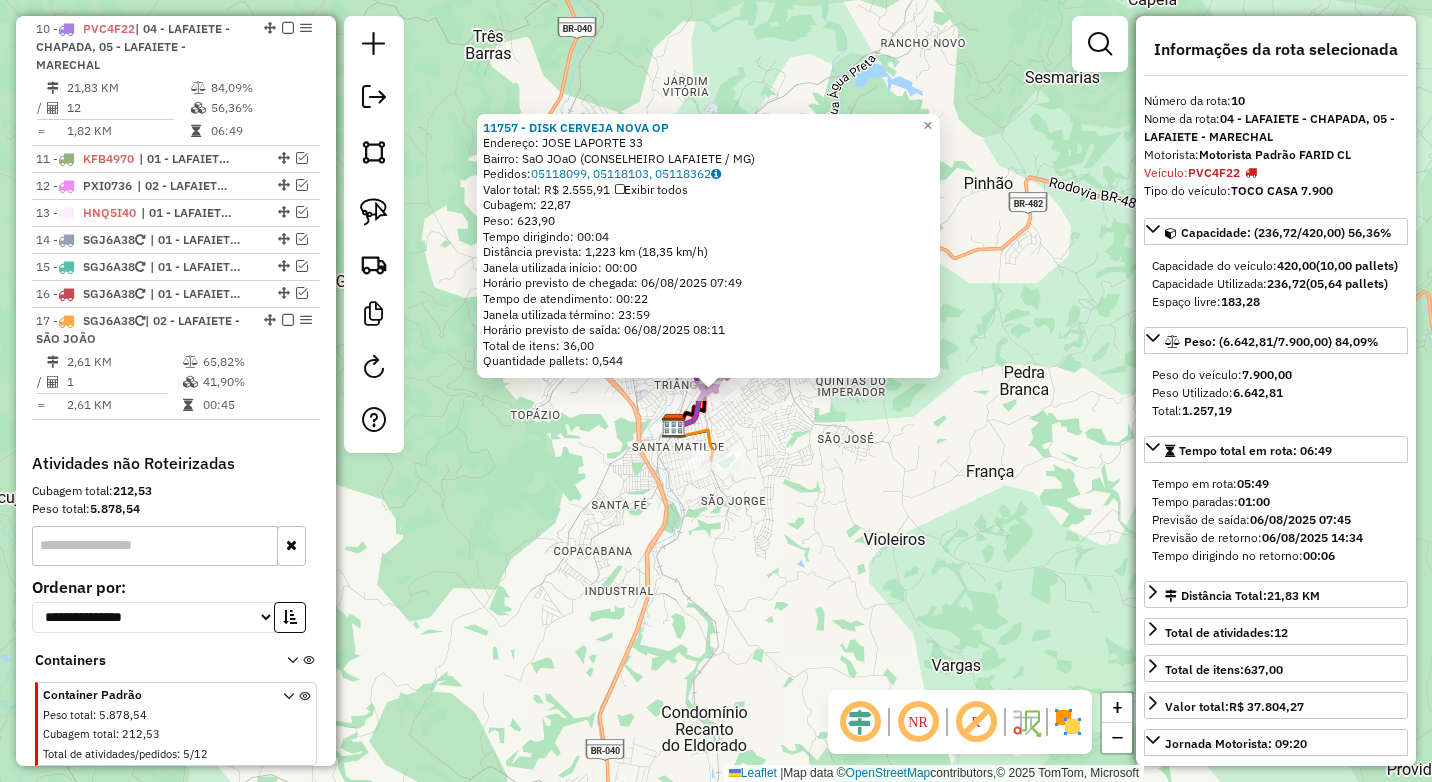 click on "11757 - DISK CERVEJA NOVA OP  Endereço:  JOSE LAPORTE 33   Bairro: SaO JOaO (CONSELHEIRO LAFAIETE / MG)   Pedidos:  05118099, 05118103, 05118362   Valor total: R$ 2.555,91   Exibir todos   Cubagem: 22,87  Peso: 623,90  Tempo dirigindo: 00:04   Distância prevista: 1,223 km (18,35 km/h)   Janela utilizada início: 00:00   Horário previsto de chegada: 06/08/2025 07:49   Tempo de atendimento: 00:22   Janela utilizada término: 23:59   Horário previsto de saída: 06/08/2025 08:11   Total de itens: 36,00   Quantidade pallets: 0,544  × Janela de atendimento Grade de atendimento Capacidade Transportadoras Veículos Cliente Pedidos  Rotas Selecione os dias de semana para filtrar as janelas de atendimento  Seg   Ter   Qua   Qui   Sex   Sáb   Dom  Informe o período da janela de atendimento: De: Até:  Filtrar exatamente a janela do cliente  Considerar janela de atendimento padrão  Selecione os dias de semana para filtrar as grades de atendimento  Seg   Ter   Qua   Qui   Sex   Sáb   Dom   Peso mínimo:  **** De:" 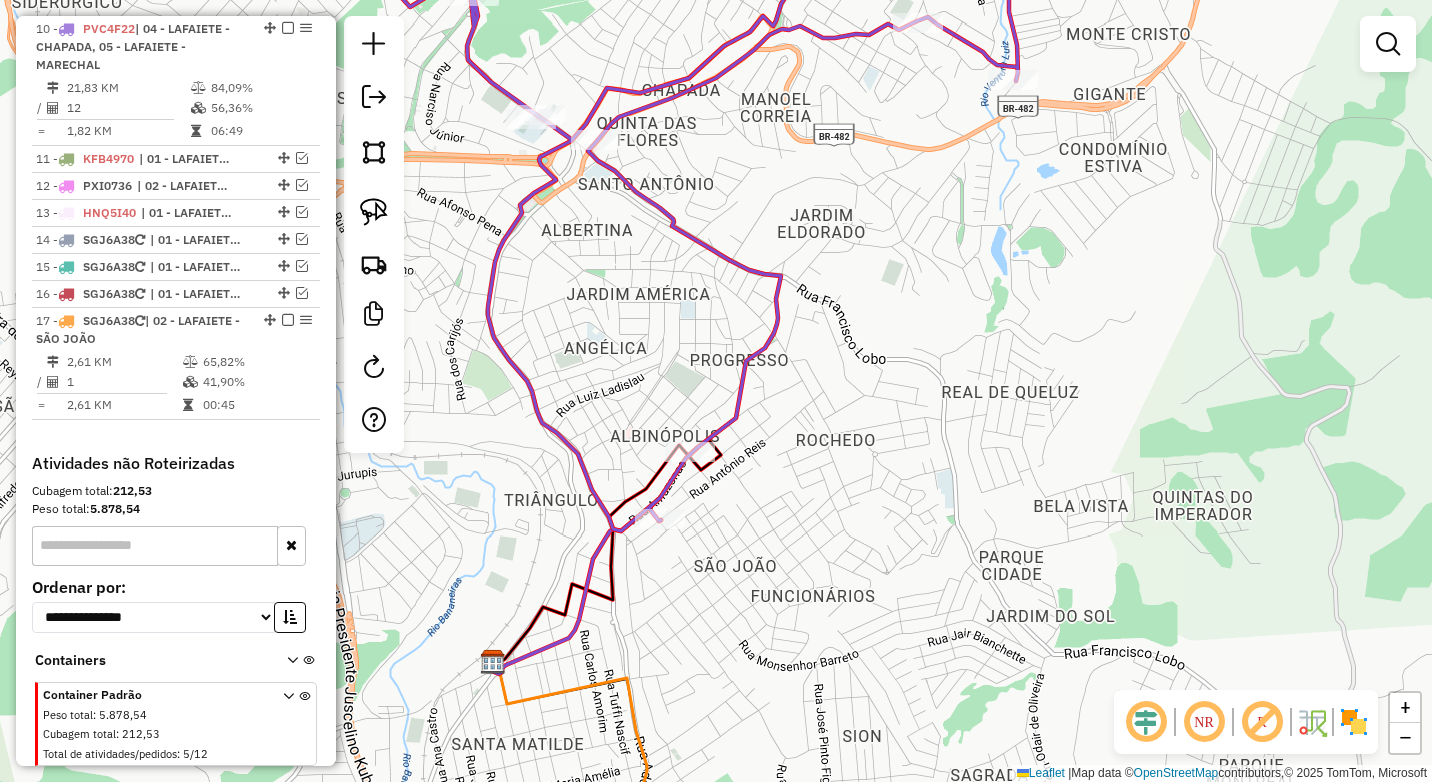 select on "*********" 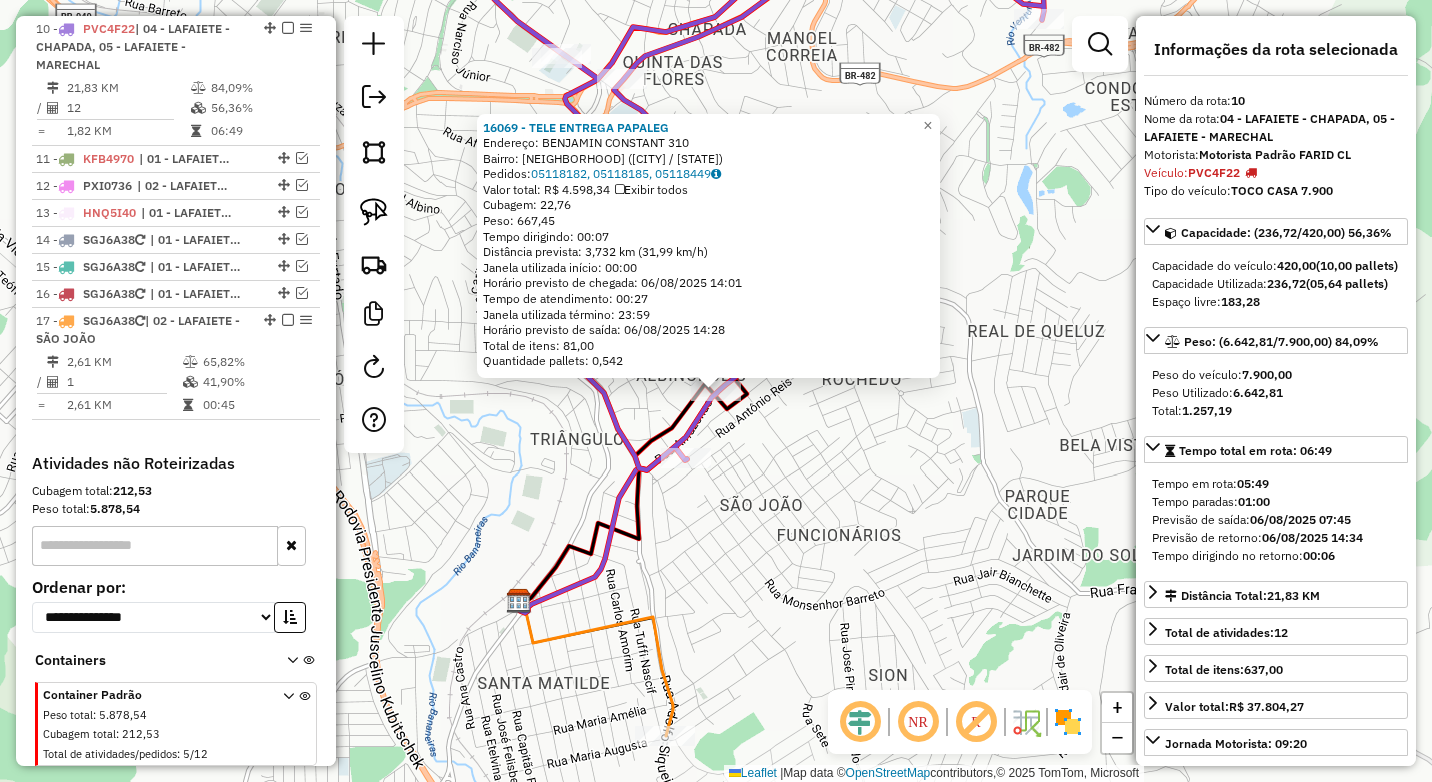 click on "16069 - TELE ENTREGA PAPALEG  Endereço:  BENJAMIN CONSTANT 310   Bairro: ANGELICA (CONSELHEIRO LAFAIETE / MG)   Pedidos:  05118182, 05118185, 05118449   Valor total: R$ 4.598,34   Exibir todos   Cubagem: 22,76  Peso: 667,45  Tempo dirigindo: 00:07   Distância prevista: 3,732 km (31,99 km/h)   Janela utilizada início: 00:00   Horário previsto de chegada: 06/08/2025 14:01   Tempo de atendimento: 00:27   Janela utilizada término: 23:59   Horário previsto de saída: 06/08/2025 14:28   Total de itens: 81,00   Quantidade pallets: 0,542  × Janela de atendimento Grade de atendimento Capacidade Transportadoras Veículos Cliente Pedidos  Rotas Selecione os dias de semana para filtrar as janelas de atendimento  Seg   Ter   Qua   Qui   Sex   Sáb   Dom  Informe o período da janela de atendimento: De: Até:  Filtrar exatamente a janela do cliente  Considerar janela de atendimento padrão  Selecione os dias de semana para filtrar as grades de atendimento  Seg   Ter   Qua   Qui   Sex   Sáb   Dom   Peso mínimo:  +" 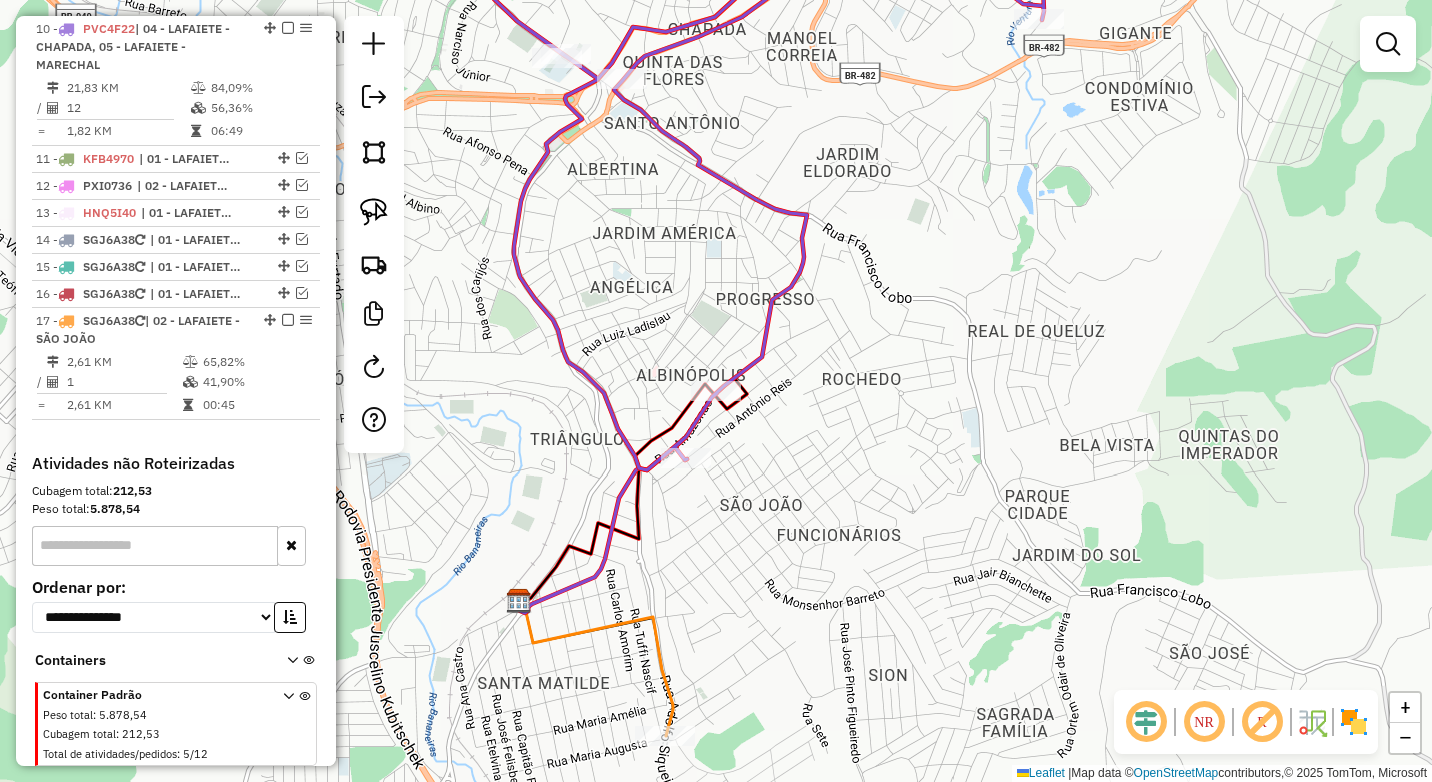 click on "Janela de atendimento Grade de atendimento Capacidade Transportadoras Veículos Cliente Pedidos  Rotas Selecione os dias de semana para filtrar as janelas de atendimento  Seg   Ter   Qua   Qui   Sex   Sáb   Dom  Informe o período da janela de atendimento: De: Até:  Filtrar exatamente a janela do cliente  Considerar janela de atendimento padrão  Selecione os dias de semana para filtrar as grades de atendimento  Seg   Ter   Qua   Qui   Sex   Sáb   Dom   Considerar clientes sem dia de atendimento cadastrado  Clientes fora do dia de atendimento selecionado Filtrar as atividades entre os valores definidos abaixo:  Peso mínimo:  ****  Peso máximo:  ****  Cubagem mínima:   Cubagem máxima:   De:   Até:  Filtrar as atividades entre o tempo de atendimento definido abaixo:  De:   Até:   Considerar capacidade total dos clientes não roteirizados Transportadora: Selecione um ou mais itens Tipo de veículo: Selecione um ou mais itens Veículo: Selecione um ou mais itens Motorista: Selecione um ou mais itens De:" 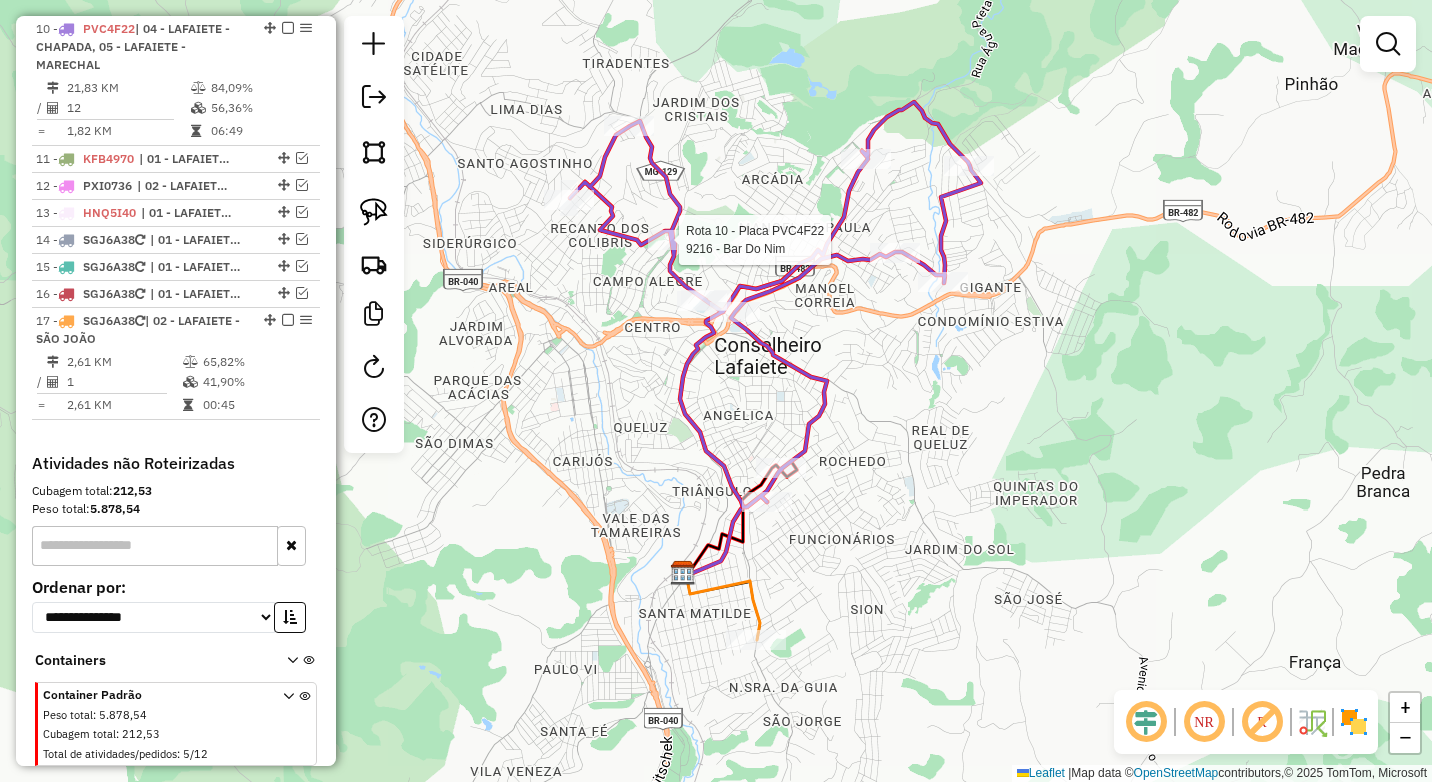 select on "*********" 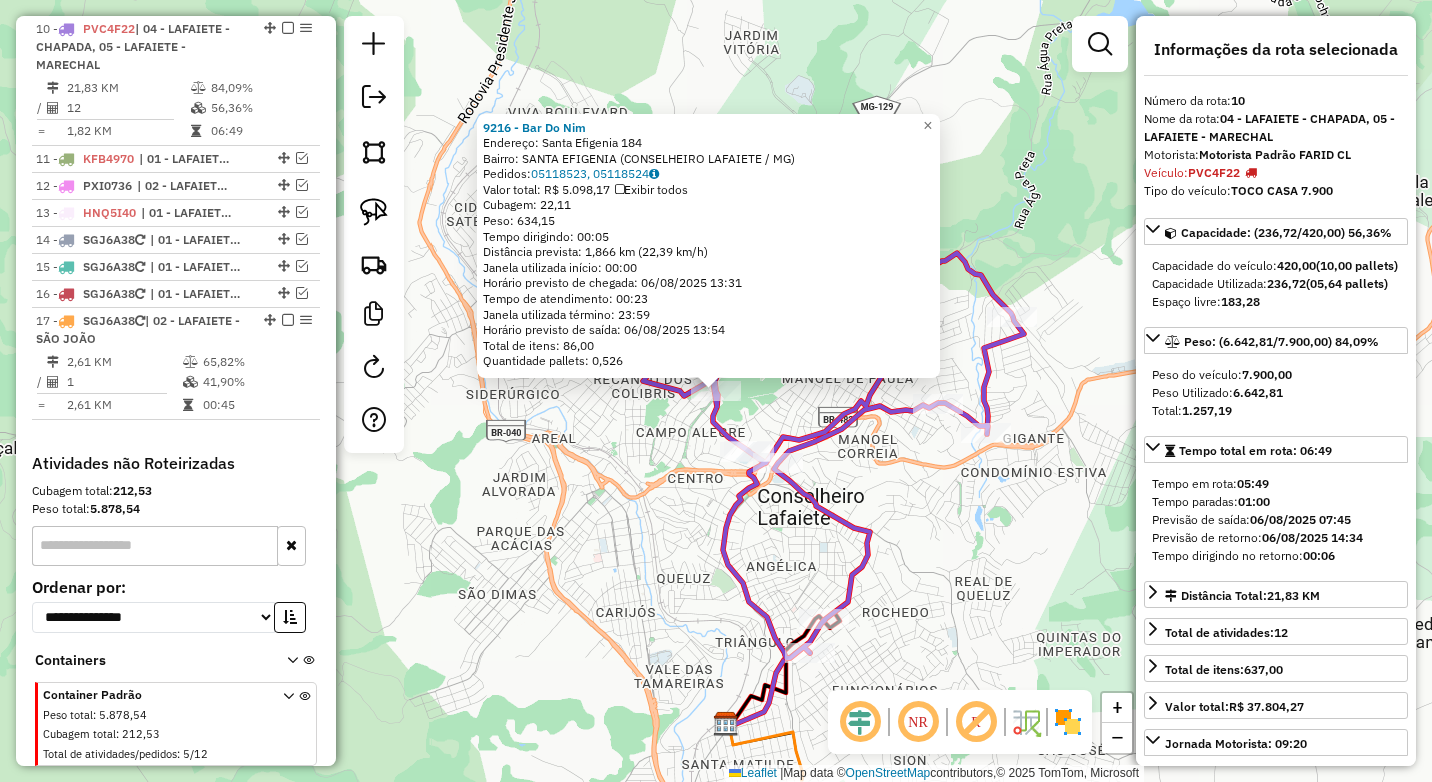 click on "Rota 10 - Placa PVC4F22  14804 - CASA DA CERVEJA 9216 - Bar Do Nim  Endereço:  Santa Efigenia 184   Bairro: SANTA EFIGENIA (CONSELHEIRO LAFAIETE / MG)   Pedidos:  05118523, 05118524   Valor total: R$ 5.098,17   Exibir todos   Cubagem: 22,11  Peso: 634,15  Tempo dirigindo: 00:05   Distância prevista: 1,866 km (22,39 km/h)   Janela utilizada início: 00:00   Horário previsto de chegada: 06/08/2025 13:31   Tempo de atendimento: 00:23   Janela utilizada término: 23:59   Horário previsto de saída: 06/08/2025 13:54   Total de itens: 86,00   Quantidade pallets: 0,526  × Janela de atendimento Grade de atendimento Capacidade Transportadoras Veículos Cliente Pedidos  Rotas Selecione os dias de semana para filtrar as janelas de atendimento  Seg   Ter   Qua   Qui   Sex   Sáb   Dom  Informe o período da janela de atendimento: De: Até:  Filtrar exatamente a janela do cliente  Considerar janela de atendimento padrão  Selecione os dias de semana para filtrar as grades de atendimento  Seg   Ter   Qua   Qui   Sex" 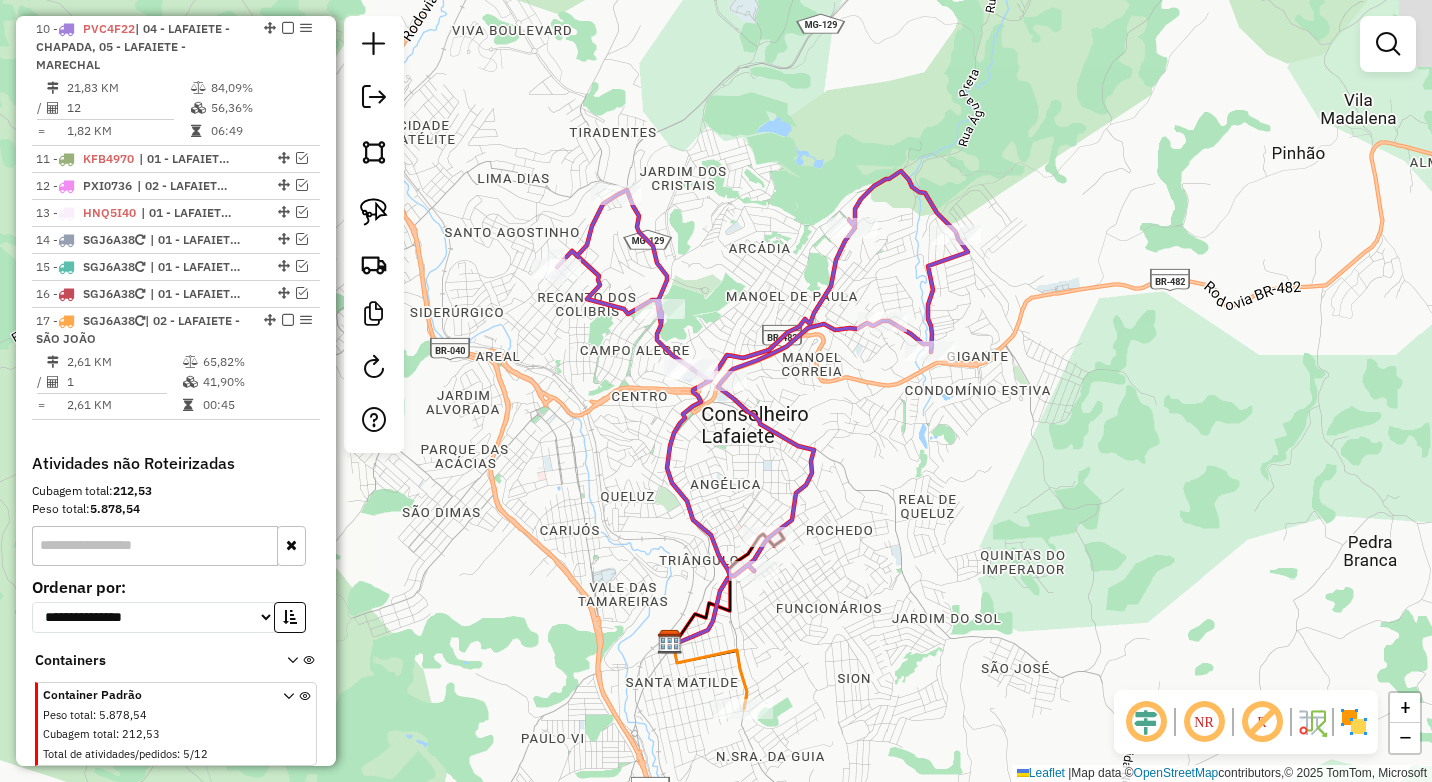 drag, startPoint x: 712, startPoint y: 505, endPoint x: 679, endPoint y: 455, distance: 59.908264 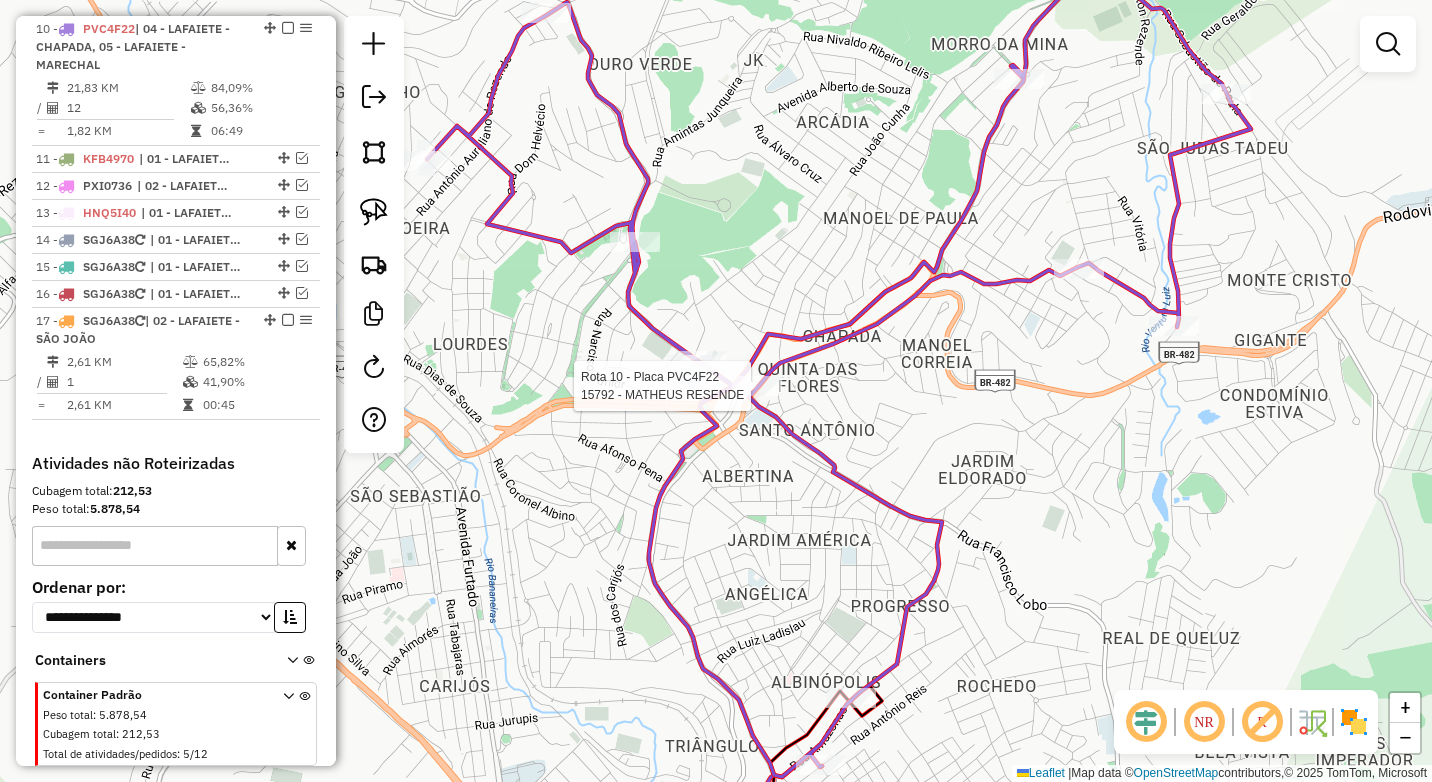select on "*********" 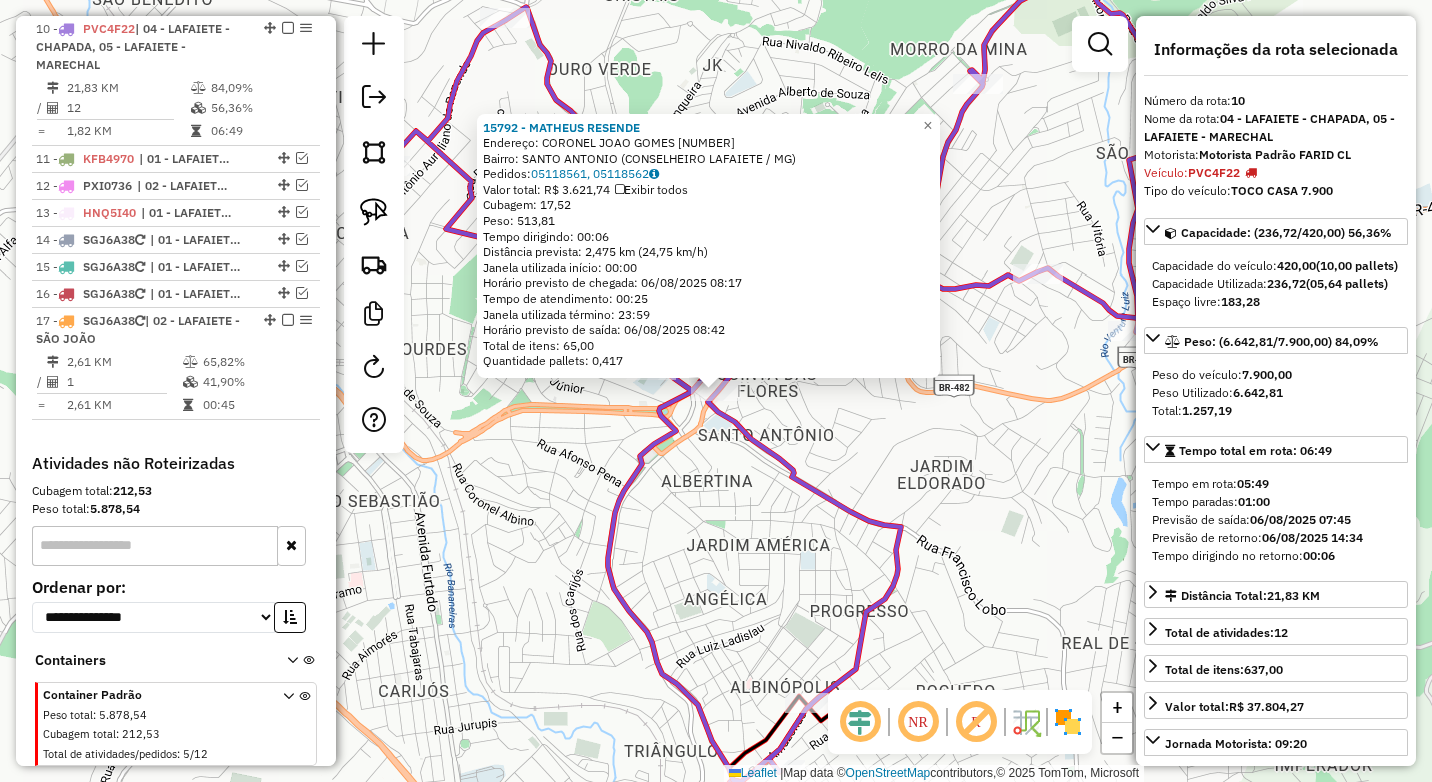 click on "15792 - MATHEUS RESENDE  Endereço:  CORONEL JOAO GOMES 57   Bairro: SANTO ANTONIO (CONSELHEIRO LAFAIETE / MG)   Pedidos:  05118561, 05118562   Valor total: R$ 3.621,74   Exibir todos   Cubagem: 17,52  Peso: 513,81  Tempo dirigindo: 00:06   Distância prevista: 2,475 km (24,75 km/h)   Janela utilizada início: 00:00   Horário previsto de chegada: 06/08/2025 08:17   Tempo de atendimento: 00:25   Janela utilizada término: 23:59   Horário previsto de saída: 06/08/2025 08:42   Total de itens: 65,00   Quantidade pallets: 0,417  × Janela de atendimento Grade de atendimento Capacidade Transportadoras Veículos Cliente Pedidos  Rotas Selecione os dias de semana para filtrar as janelas de atendimento  Seg   Ter   Qua   Qui   Sex   Sáb   Dom  Informe o período da janela de atendimento: De: Até:  Filtrar exatamente a janela do cliente  Considerar janela de atendimento padrão  Selecione os dias de semana para filtrar as grades de atendimento  Seg   Ter   Qua   Qui   Sex   Sáb   Dom   Peso mínimo:  **** **** +" 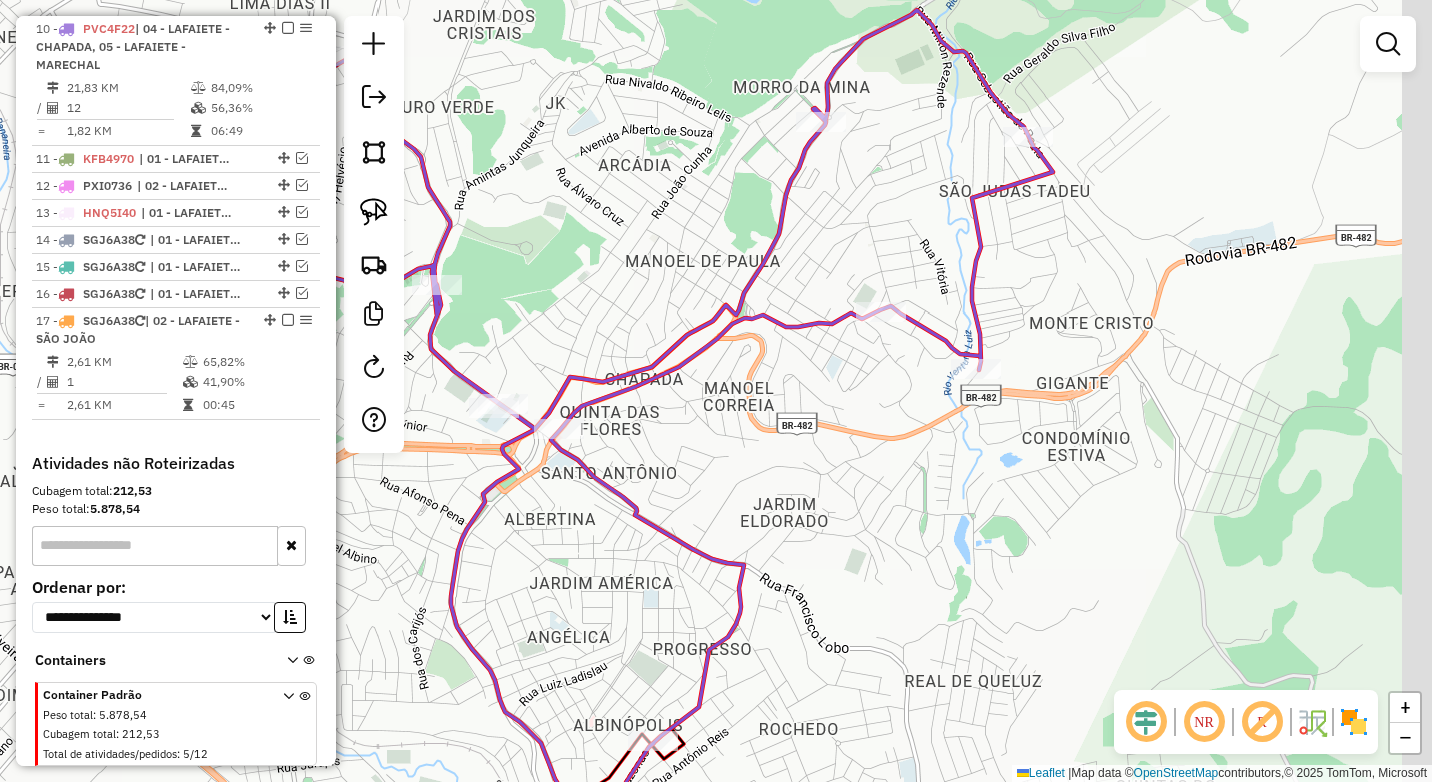 drag, startPoint x: 968, startPoint y: 485, endPoint x: 811, endPoint y: 523, distance: 161.53328 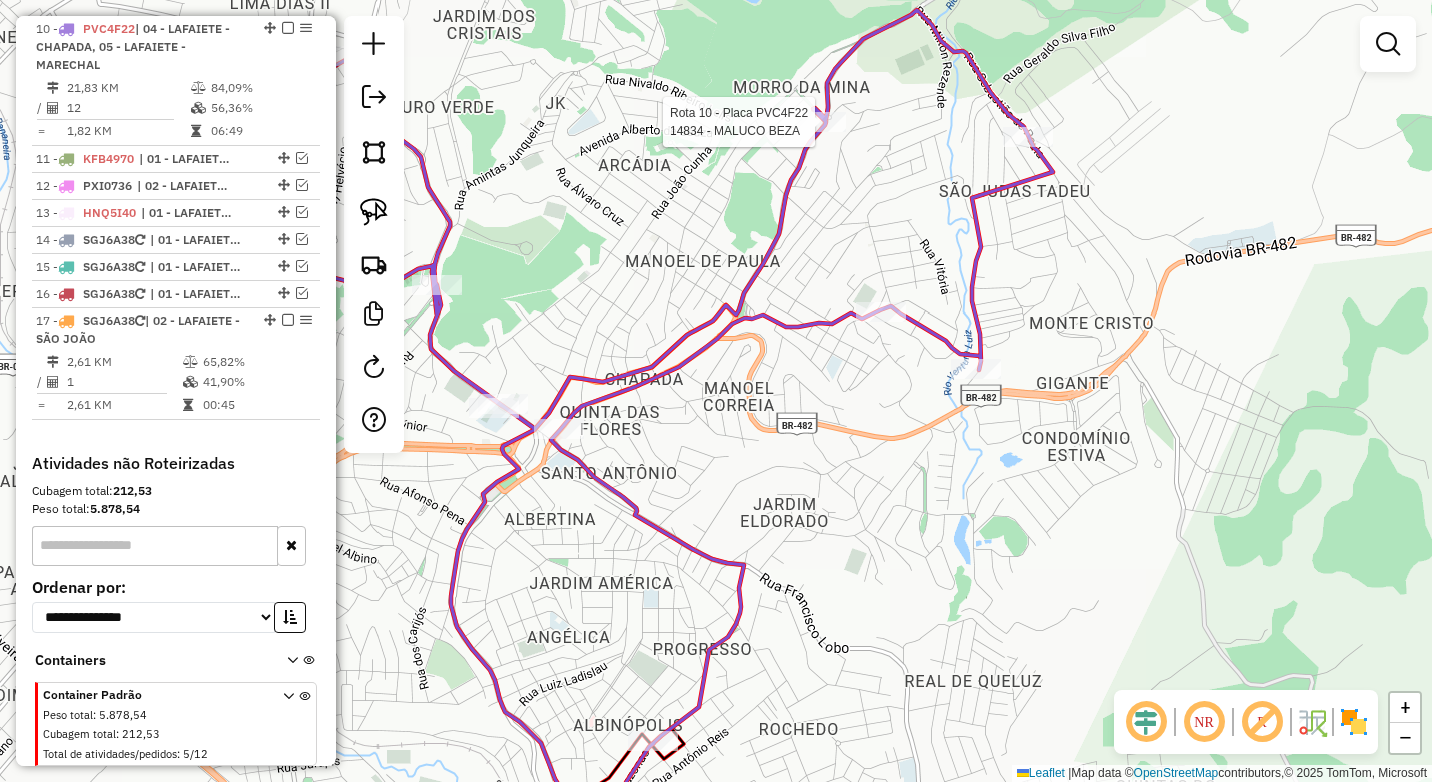 click 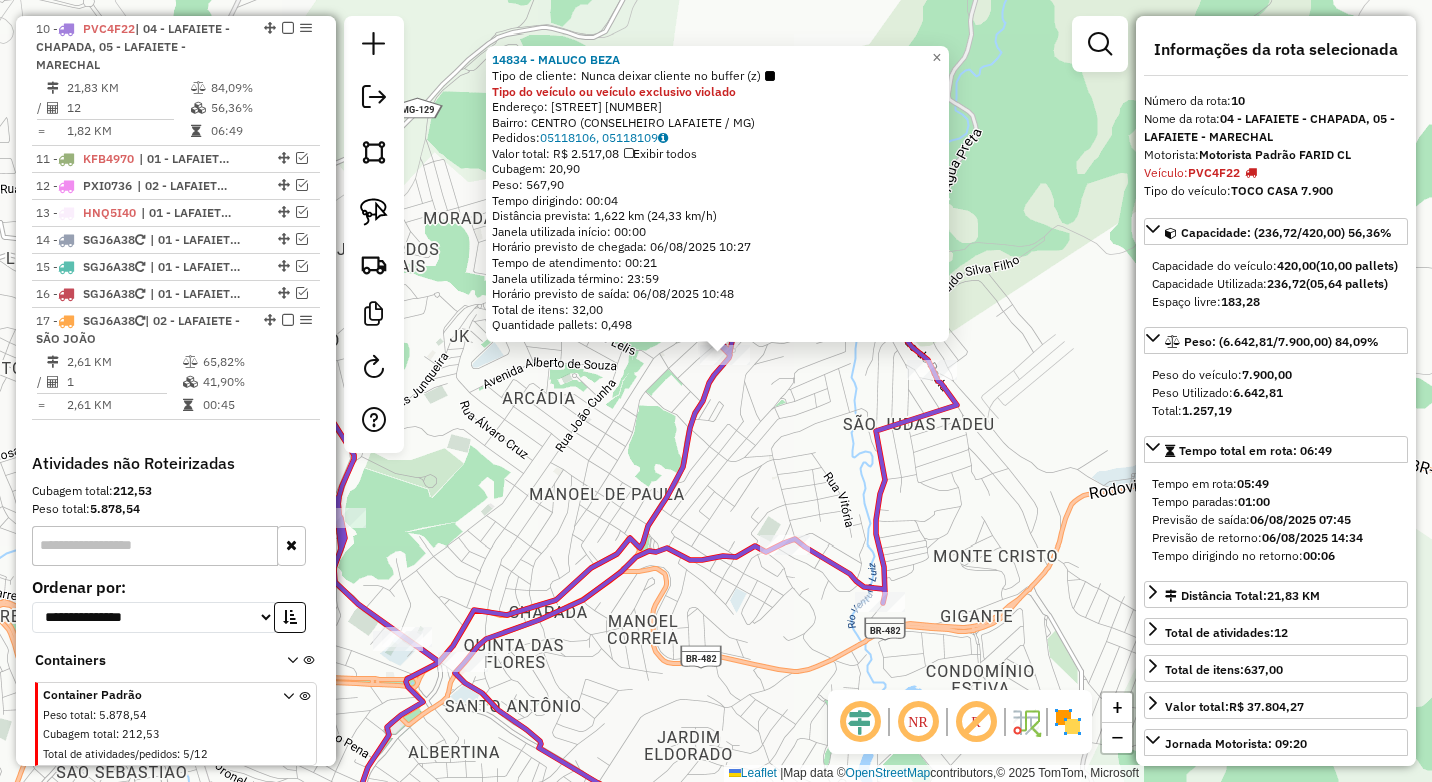 drag, startPoint x: 673, startPoint y: 680, endPoint x: 792, endPoint y: 357, distance: 344.22375 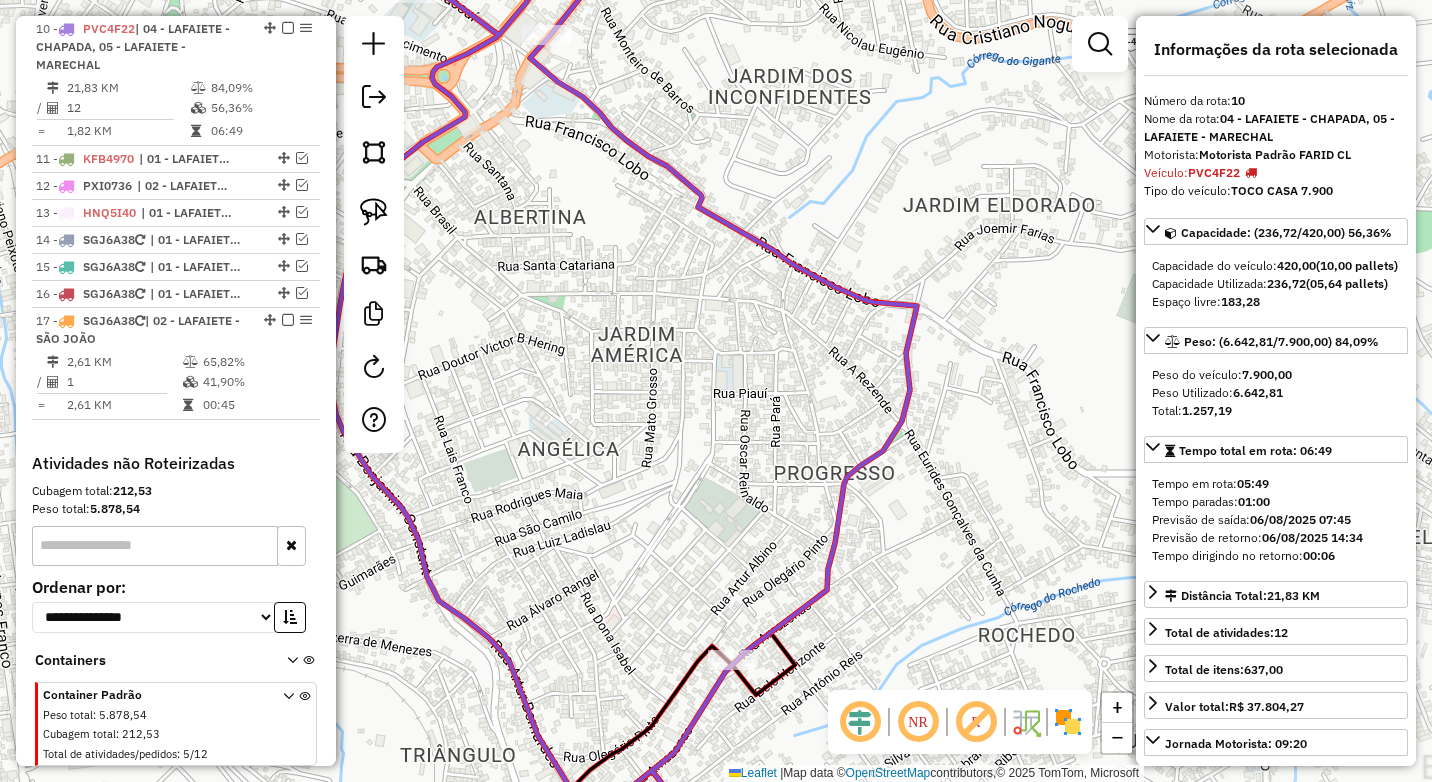 drag, startPoint x: 711, startPoint y: 389, endPoint x: 718, endPoint y: 365, distance: 25 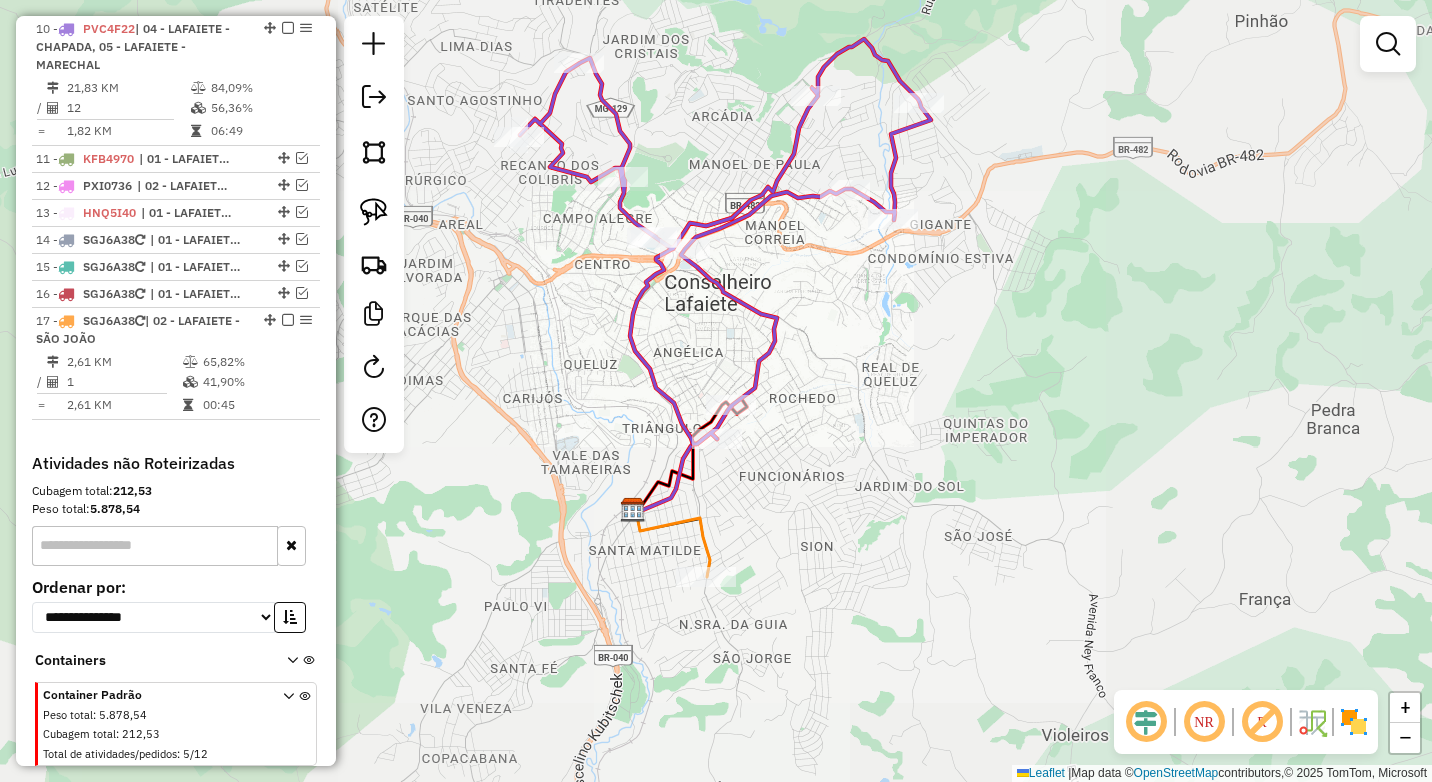 drag, startPoint x: 800, startPoint y: 531, endPoint x: 803, endPoint y: 514, distance: 17.262676 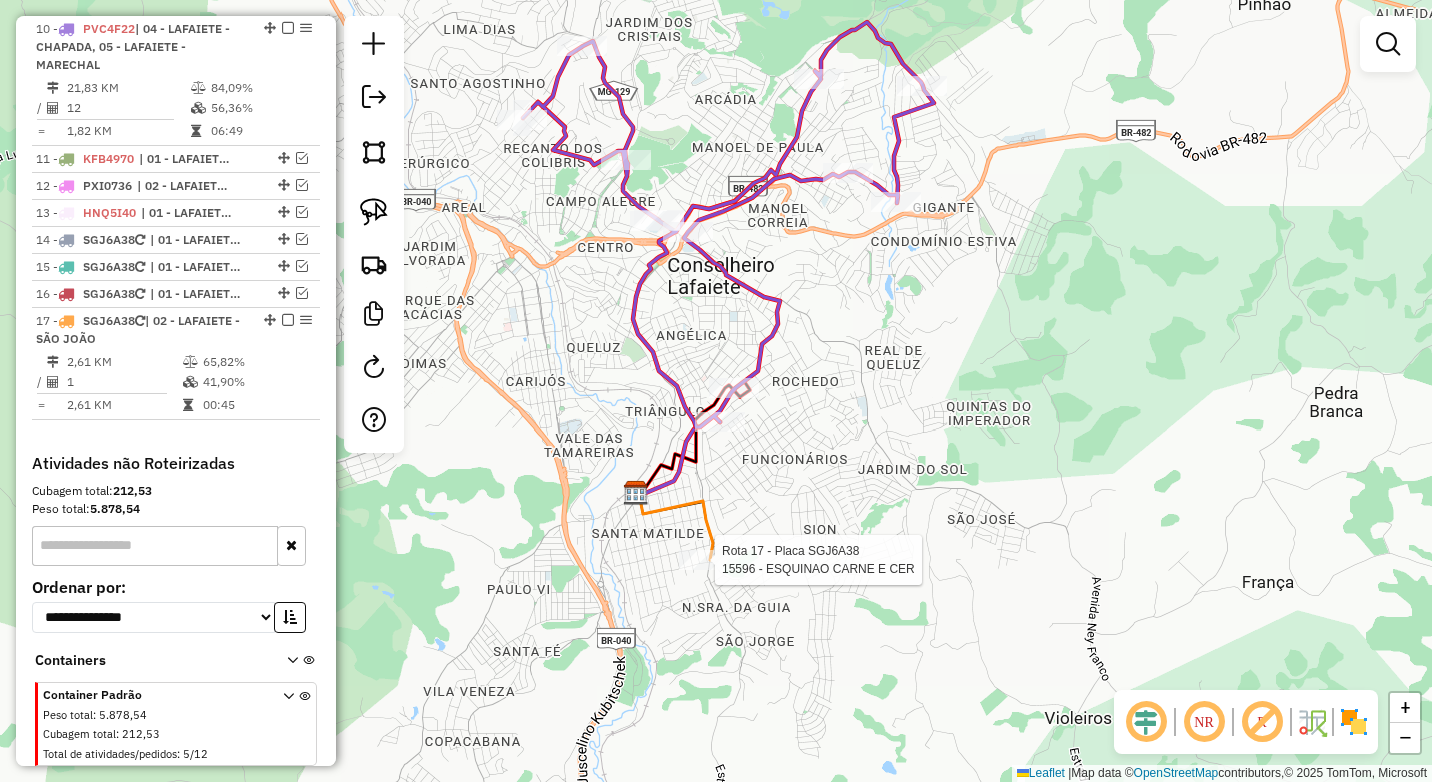 scroll, scrollTop: 1065, scrollLeft: 0, axis: vertical 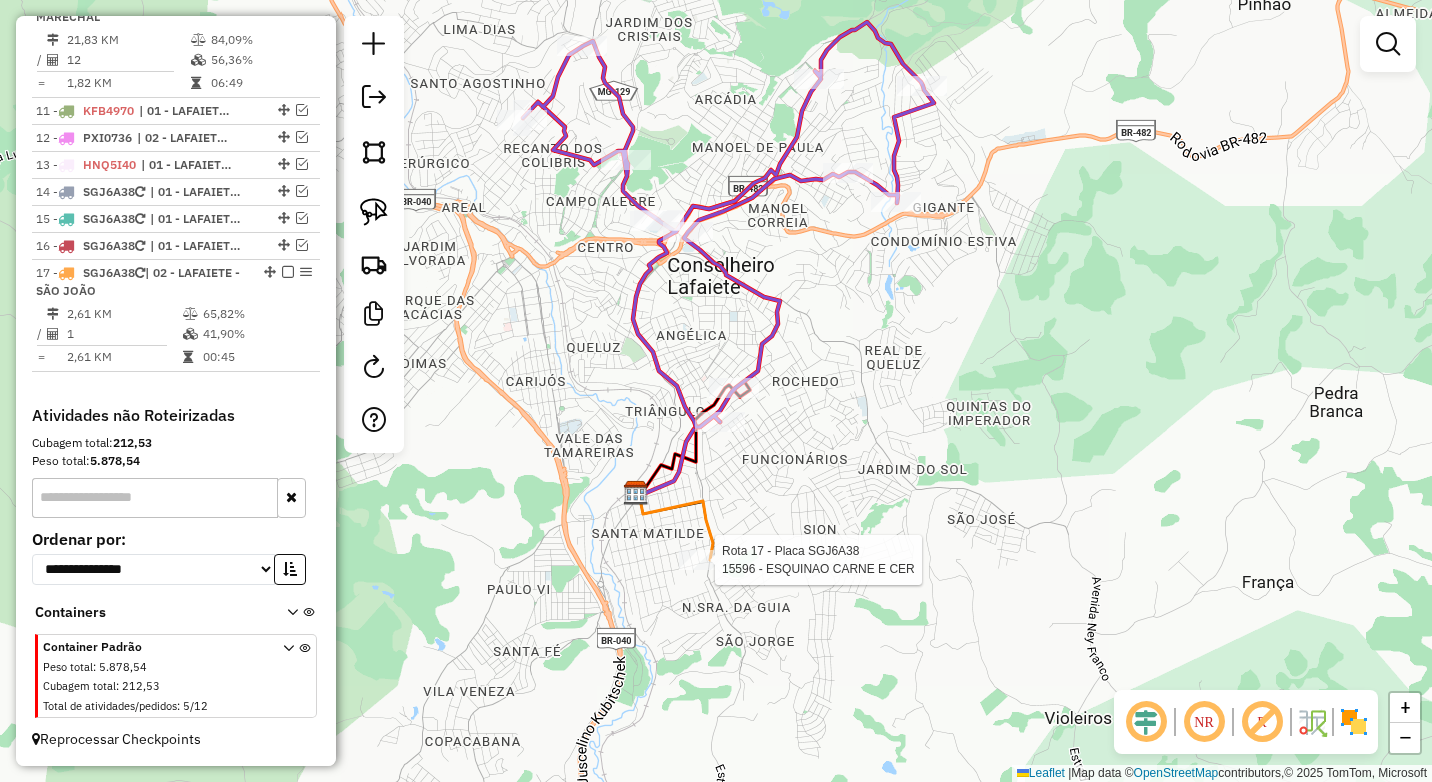 select on "*********" 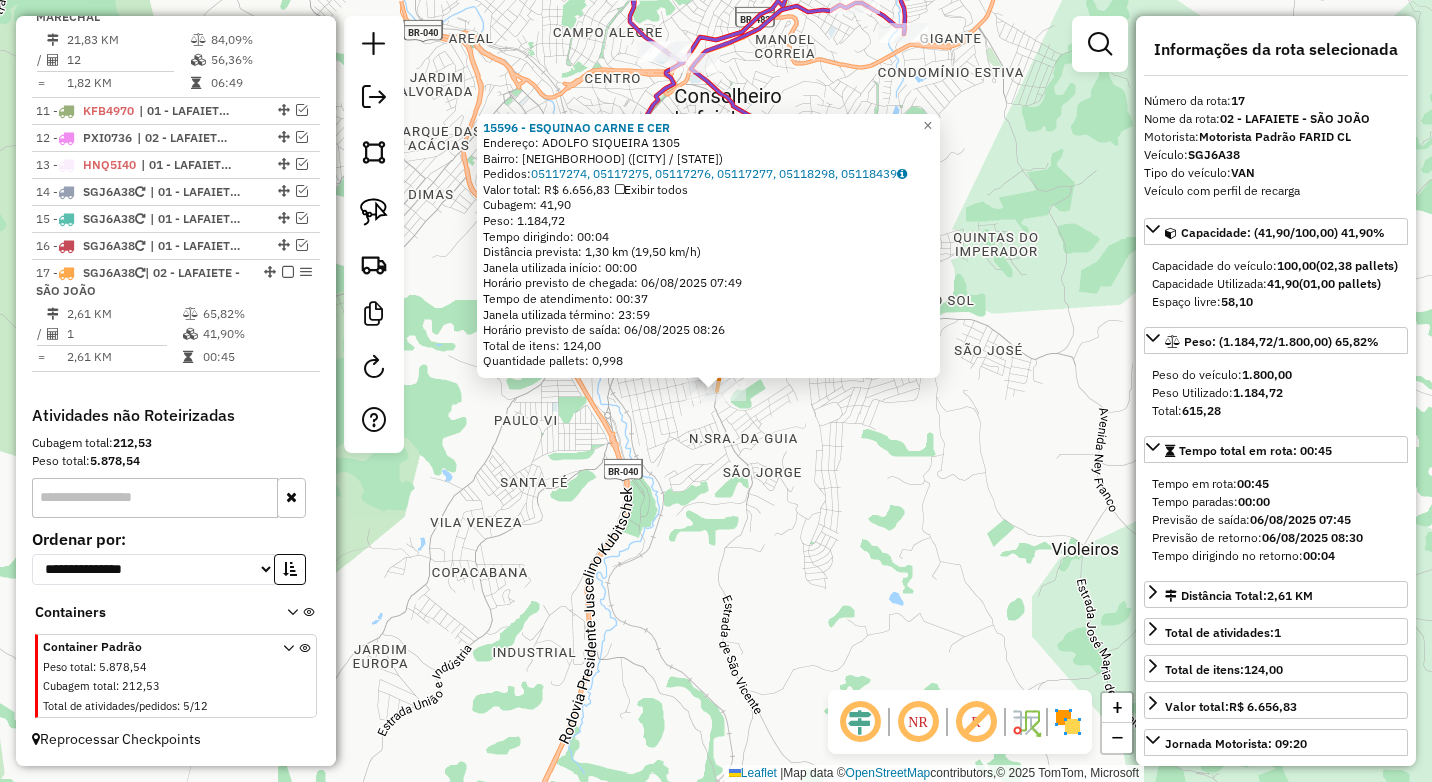 click on "15596 - ESQUINAO CARNE E CER  Endereço:  ADOLFO SIQUEIRA 1305   Bairro: SAO JOAO (CONSELHEIRO LAFAIETE / MG)   Pedidos:  05117274, 05117275, 05117276, 05117277, 05118298, 05118439   Valor total: R$ 6.656,83   Exibir todos   Cubagem: 41,90  Peso: 1.184,72  Tempo dirigindo: 00:04   Distância prevista: 1,30 km (19,50 km/h)   Janela utilizada início: 00:00   Horário previsto de chegada: 06/08/2025 07:49   Tempo de atendimento: 00:37   Janela utilizada término: 23:59   Horário previsto de saída: 06/08/2025 08:26   Total de itens: 124,00   Quantidade pallets: 0,998  × Janela de atendimento Grade de atendimento Capacidade Transportadoras Veículos Cliente Pedidos  Rotas Selecione os dias de semana para filtrar as janelas de atendimento  Seg   Ter   Qua   Qui   Sex   Sáb   Dom  Informe o período da janela de atendimento: De: Até:  Filtrar exatamente a janela do cliente  Considerar janela de atendimento padrão  Selecione os dias de semana para filtrar as grades de atendimento  Seg   Ter   Qua   Qui   Sex" 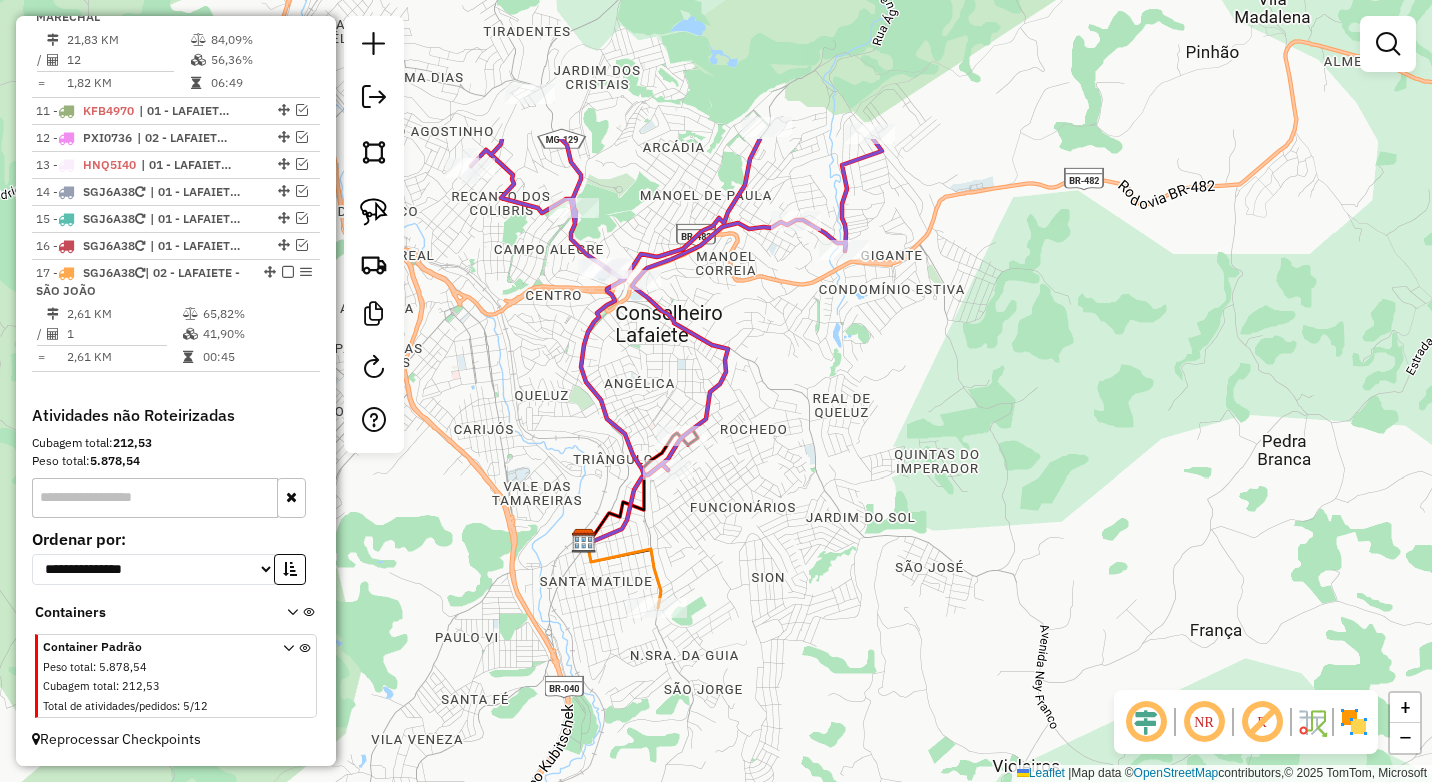 drag, startPoint x: 852, startPoint y: 501, endPoint x: 844, endPoint y: 623, distance: 122.26202 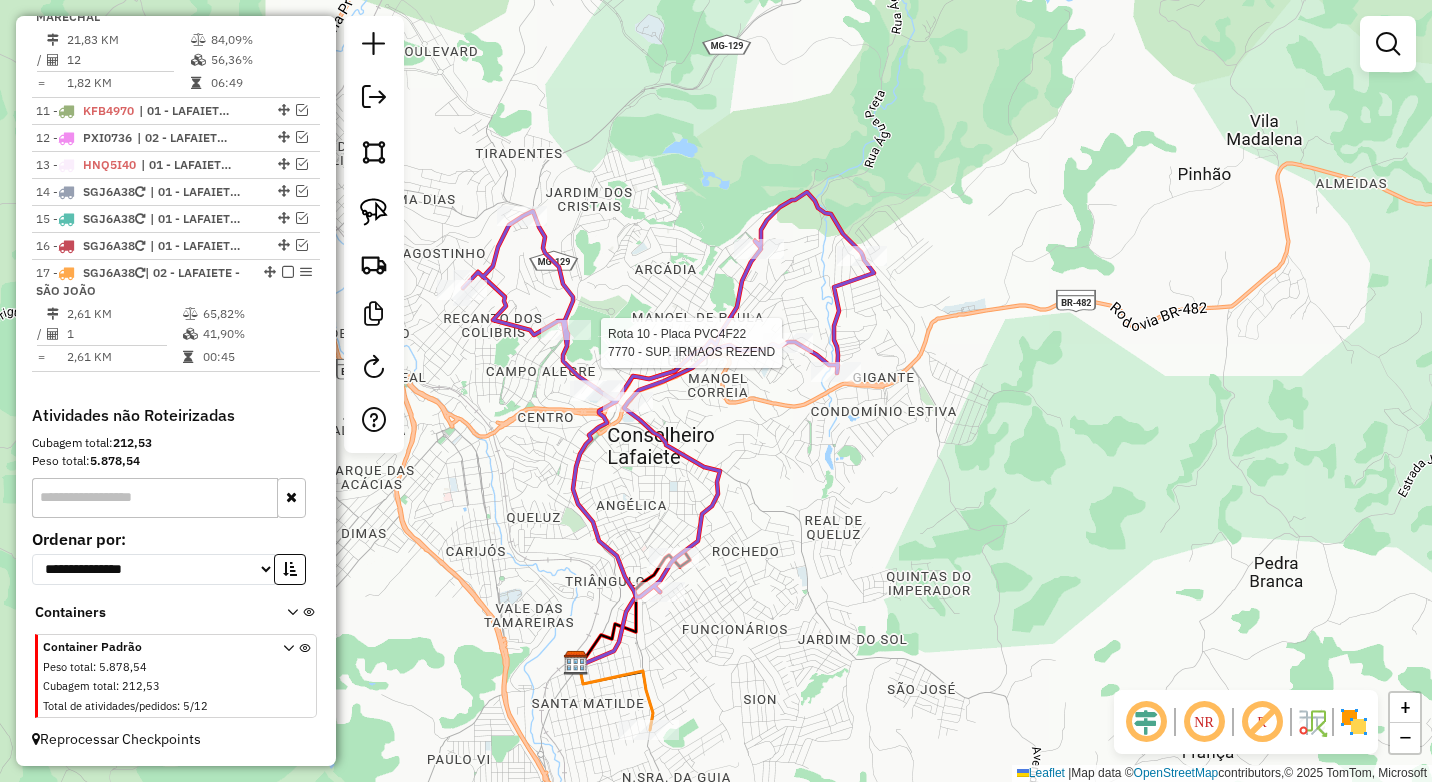 click 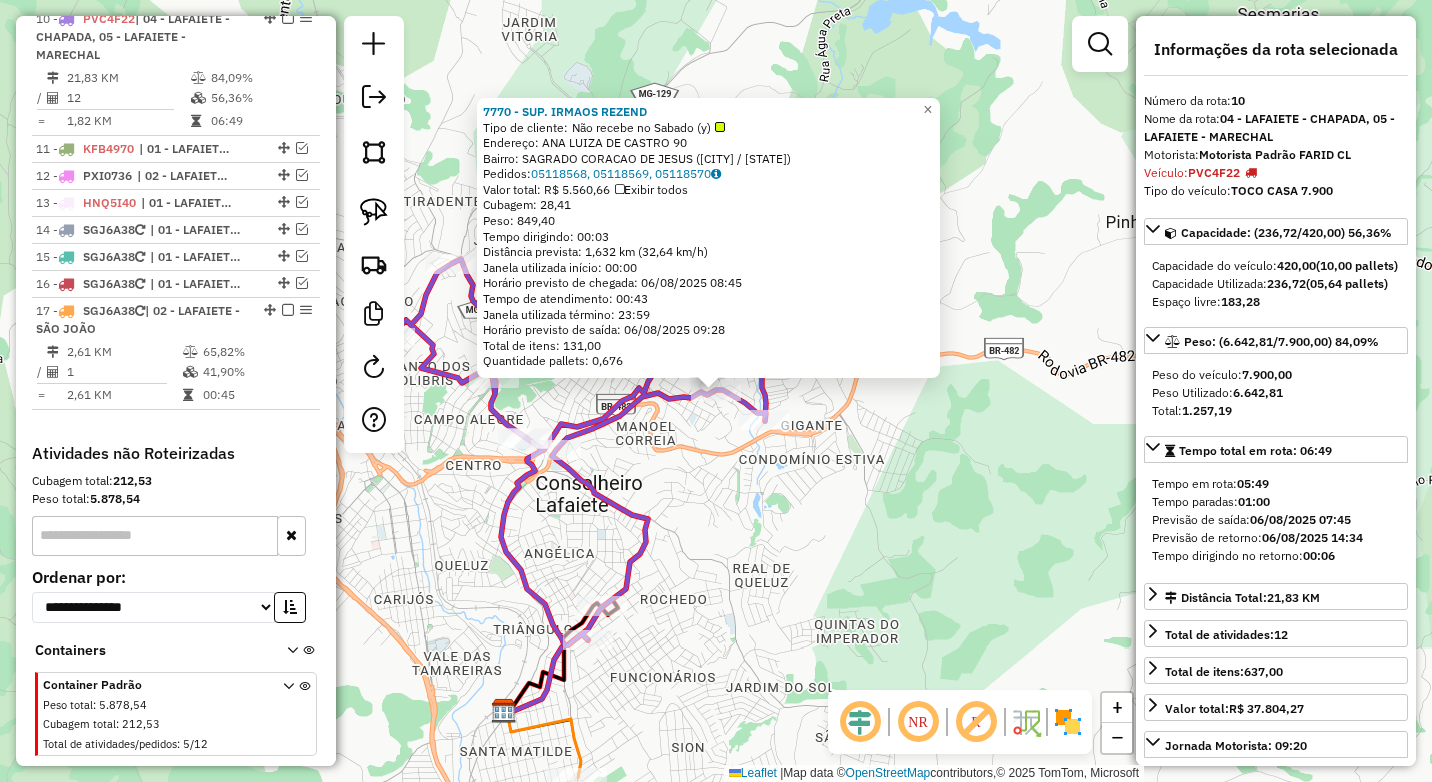 scroll, scrollTop: 1017, scrollLeft: 0, axis: vertical 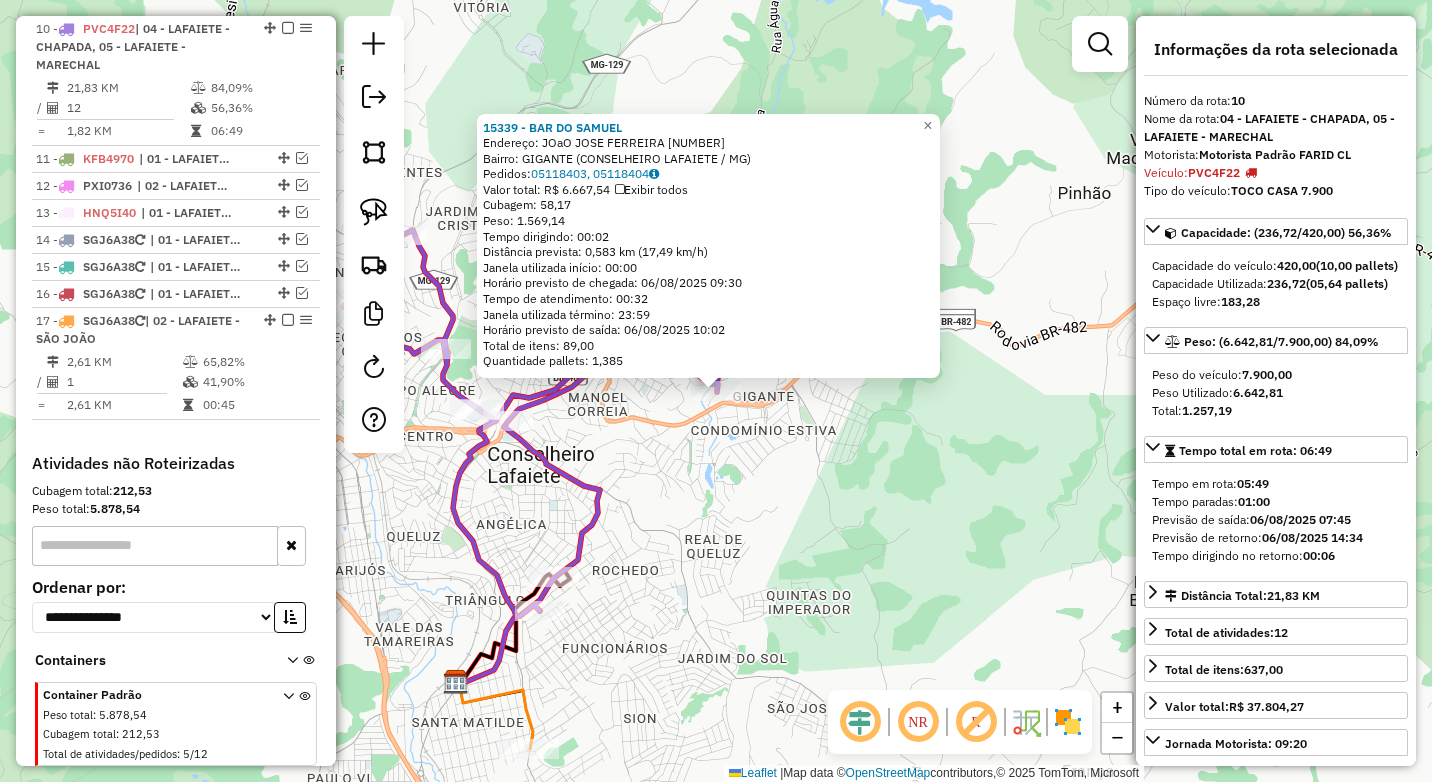 click on "15339 - BAR DO SAMUEL  Endereço:  JOaO JOSE FERREIRA 191   Bairro: GIGANTE (CONSELHEIRO LAFAIETE / MG)   Pedidos:  05118403, 05118404   Valor total: R$ 6.667,54   Exibir todos   Cubagem: 58,17  Peso: 1.569,14  Tempo dirigindo: 00:02   Distância prevista: 0,583 km (17,49 km/h)   Janela utilizada início: 00:00   Horário previsto de chegada: 06/08/2025 09:30   Tempo de atendimento: 00:32   Janela utilizada término: 23:59   Horário previsto de saída: 06/08/2025 10:02   Total de itens: 89,00   Quantidade pallets: 1,385  × Janela de atendimento Grade de atendimento Capacidade Transportadoras Veículos Cliente Pedidos  Rotas Selecione os dias de semana para filtrar as janelas de atendimento  Seg   Ter   Qua   Qui   Sex   Sáb   Dom  Informe o período da janela de atendimento: De: Até:  Filtrar exatamente a janela do cliente  Considerar janela de atendimento padrão  Selecione os dias de semana para filtrar as grades de atendimento  Seg   Ter   Qua   Qui   Sex   Sáb   Dom   Peso mínimo:  **** ****  De:  +" 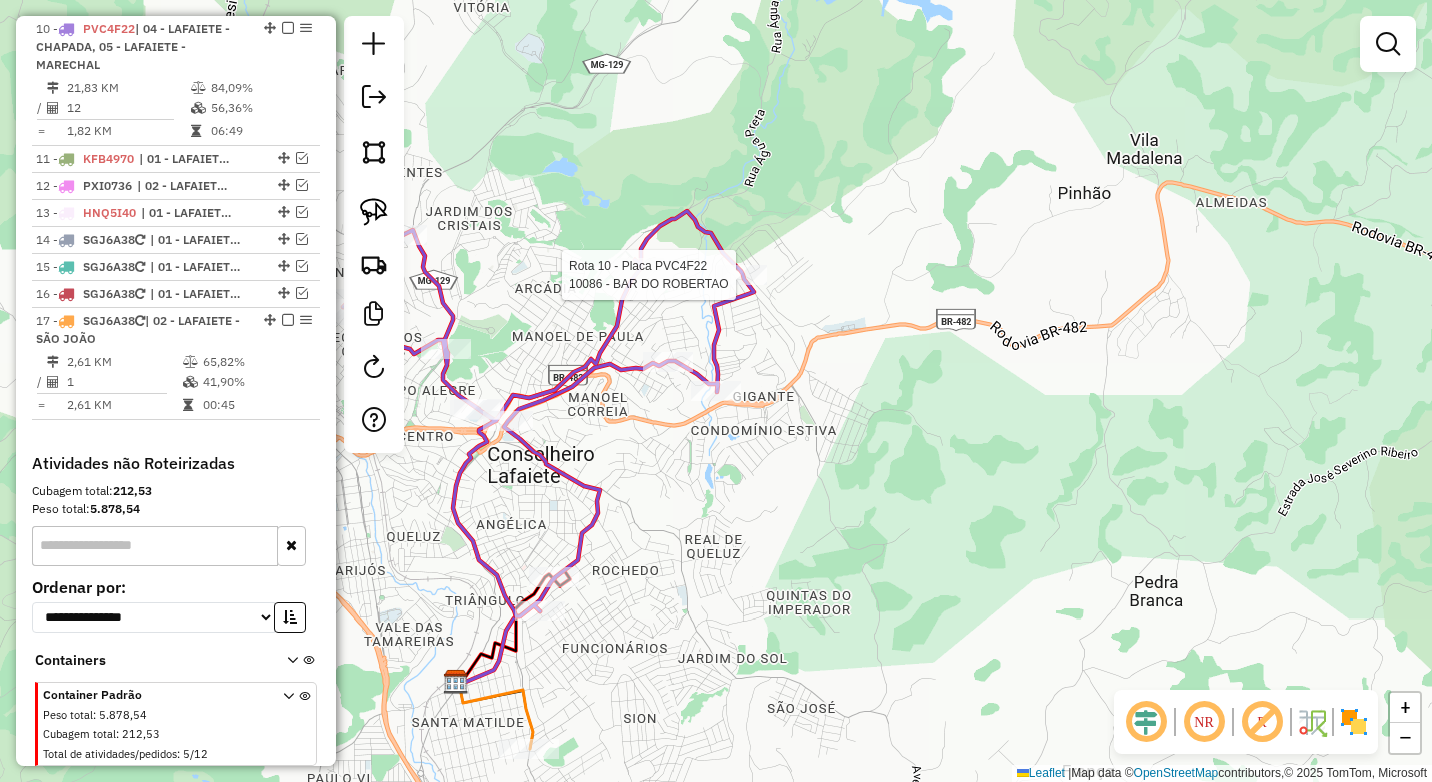 click 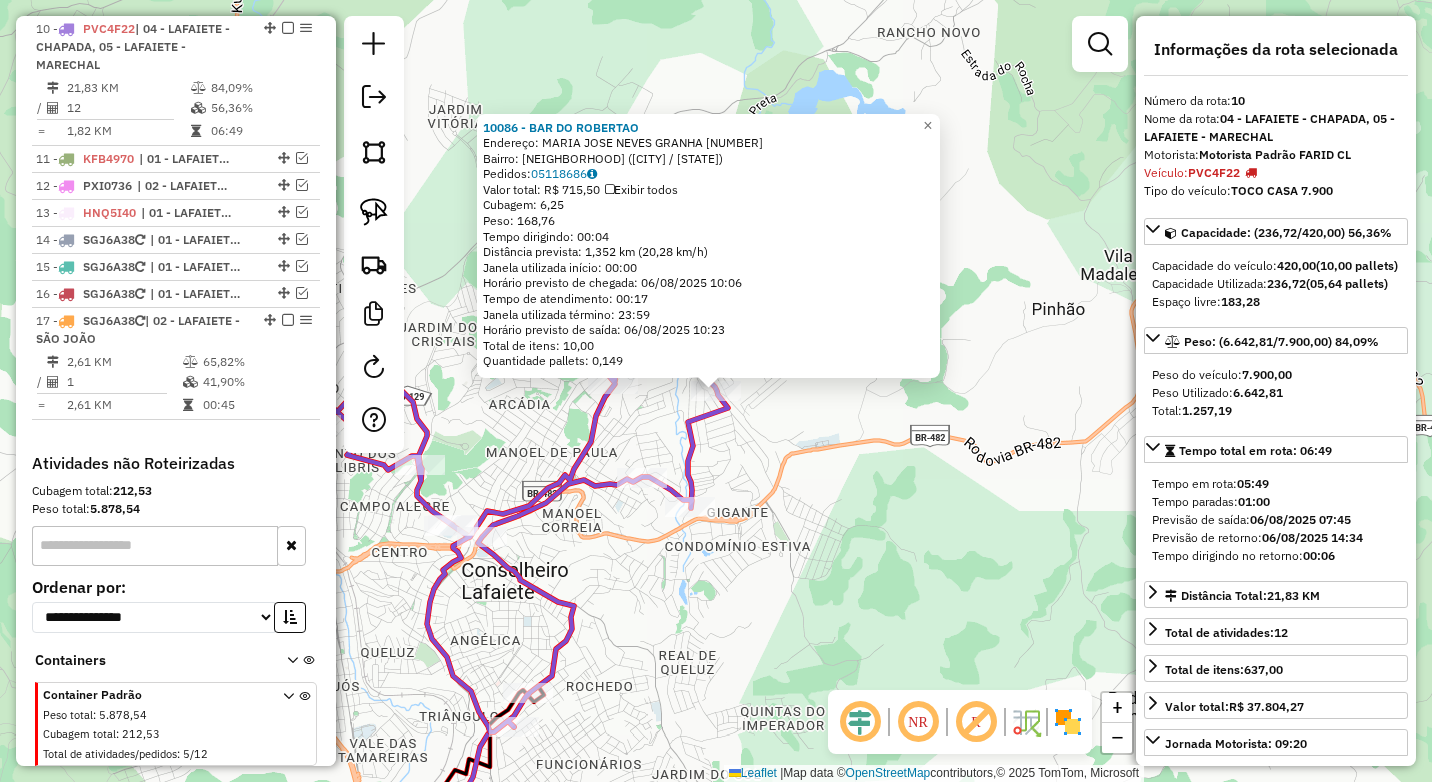 click on "10086 - BAR DO ROBERTAO  Endereço:  MARIA JOSE NEVES GRANHA 108   Bairro: SAO JUDAS TADEU (CONSELHEIRO LAFAIETE / MG)   Pedidos:  05118686   Valor total: R$ 715,50   Exibir todos   Cubagem: 6,25  Peso: 168,76  Tempo dirigindo: 00:04   Distância prevista: 1,352 km (20,28 km/h)   Janela utilizada início: 00:00   Horário previsto de chegada: 06/08/2025 10:06   Tempo de atendimento: 00:17   Janela utilizada término: 23:59   Horário previsto de saída: 06/08/2025 10:23   Total de itens: 10,00   Quantidade pallets: 0,149  × Janela de atendimento Grade de atendimento Capacidade Transportadoras Veículos Cliente Pedidos  Rotas Selecione os dias de semana para filtrar as janelas de atendimento  Seg   Ter   Qua   Qui   Sex   Sáb   Dom  Informe o período da janela de atendimento: De: Até:  Filtrar exatamente a janela do cliente  Considerar janela de atendimento padrão  Selecione os dias de semana para filtrar as grades de atendimento  Seg   Ter   Qua   Qui   Sex   Sáb   Dom   Peso mínimo:  **** ****  De:  +" 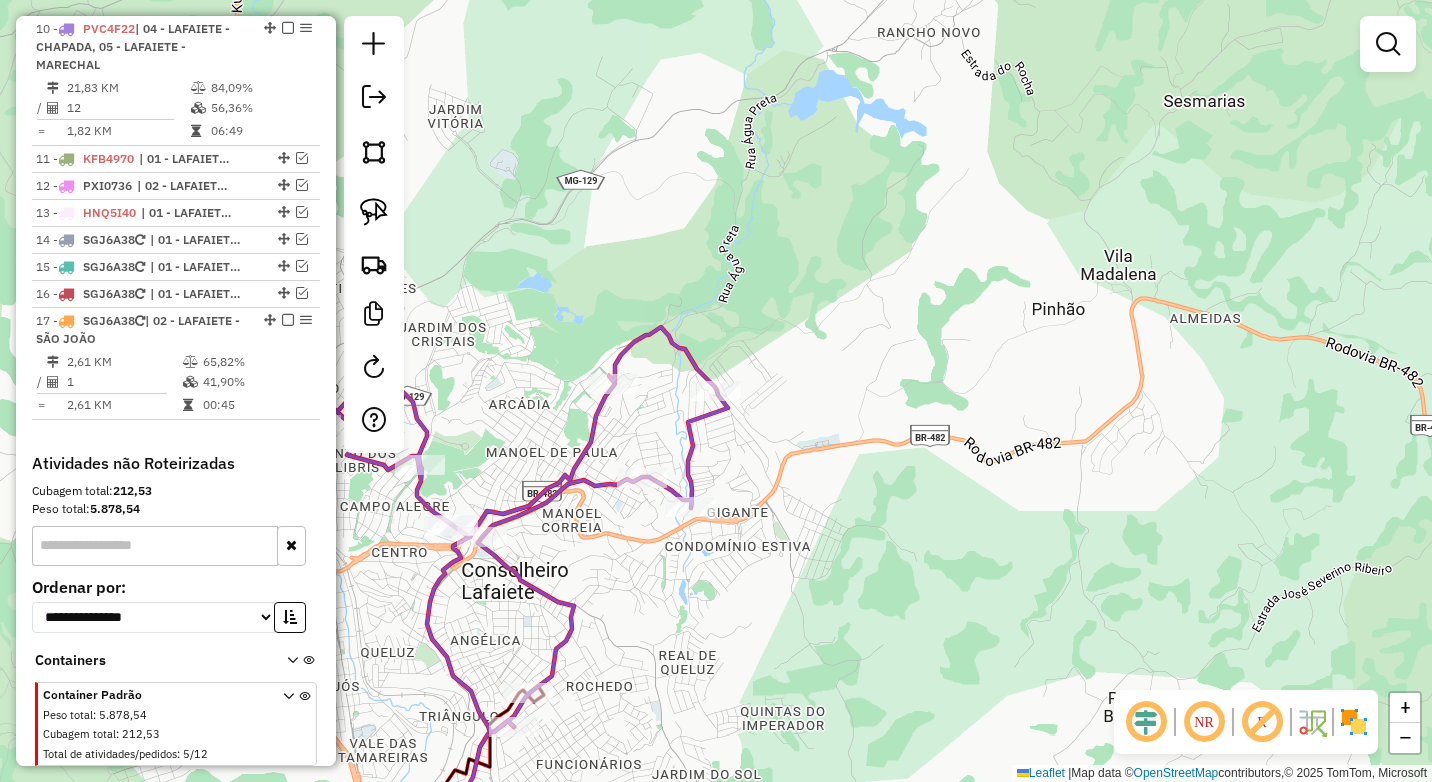 select on "*********" 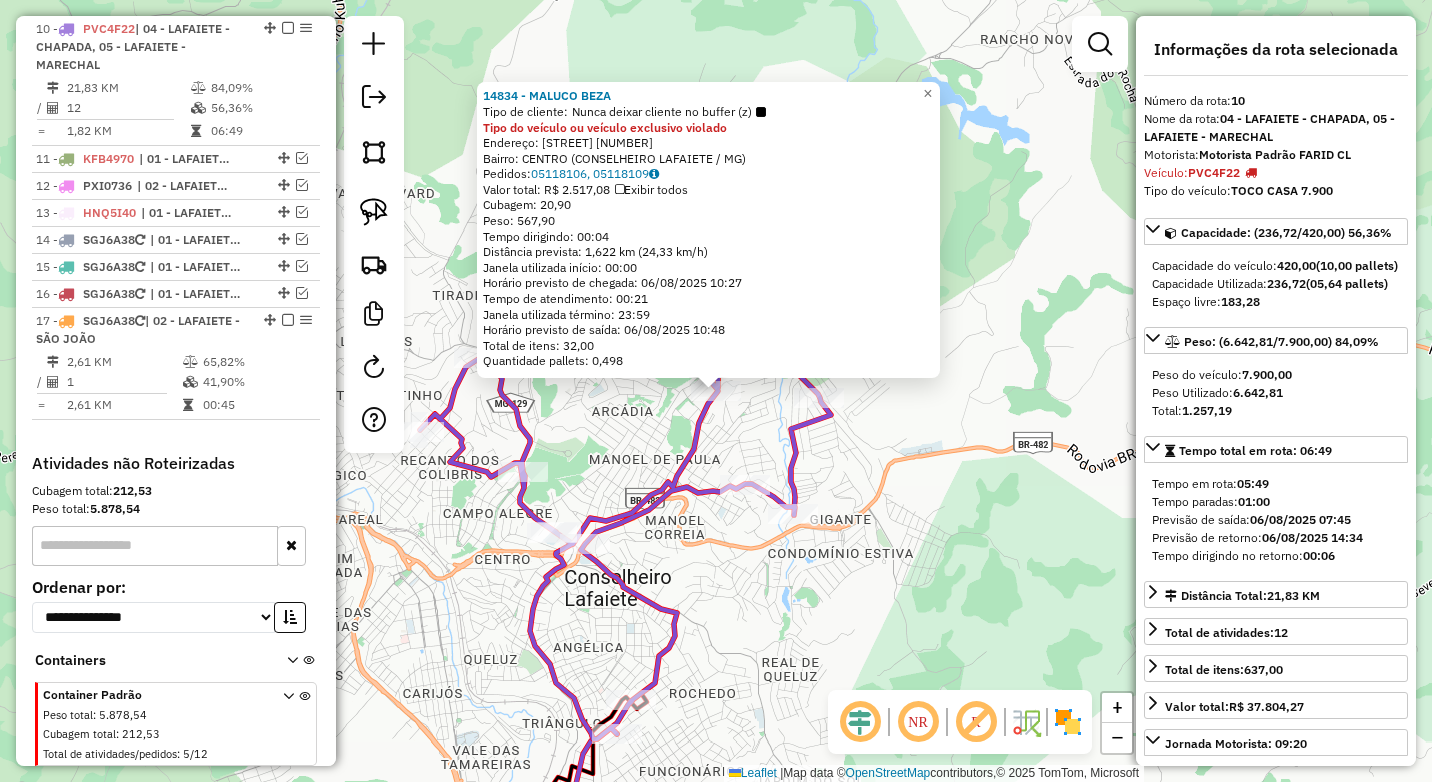 click on "14834 - MALUCO BEZA  Tipo de cliente:   Nunca deixar cliente no buffer (z)  Tipo do veículo ou veículo exclusivo violado  Endereço:  SERAFIM SANNA 27   Bairro: CENTRO (CONSELHEIRO LAFAIETE / MG)   Pedidos:  05118106, 05118109   Valor total: R$ 2.517,08   Exibir todos   Cubagem: 20,90  Peso: 567,90  Tempo dirigindo: 00:04   Distância prevista: 1,622 km (24,33 km/h)   Janela utilizada início: 00:00   Horário previsto de chegada: 06/08/2025 10:27   Tempo de atendimento: 00:21   Janela utilizada término: 23:59   Horário previsto de saída: 06/08/2025 10:48   Total de itens: 32,00   Quantidade pallets: 0,498  × Janela de atendimento Grade de atendimento Capacidade Transportadoras Veículos Cliente Pedidos  Rotas Selecione os dias de semana para filtrar as janelas de atendimento  Seg   Ter   Qua   Qui   Sex   Sáb   Dom  Informe o período da janela de atendimento: De: Até:  Filtrar exatamente a janela do cliente  Considerar janela de atendimento padrão   Seg   Ter   Qua   Qui   Sex   Sáb   Dom  **** +" 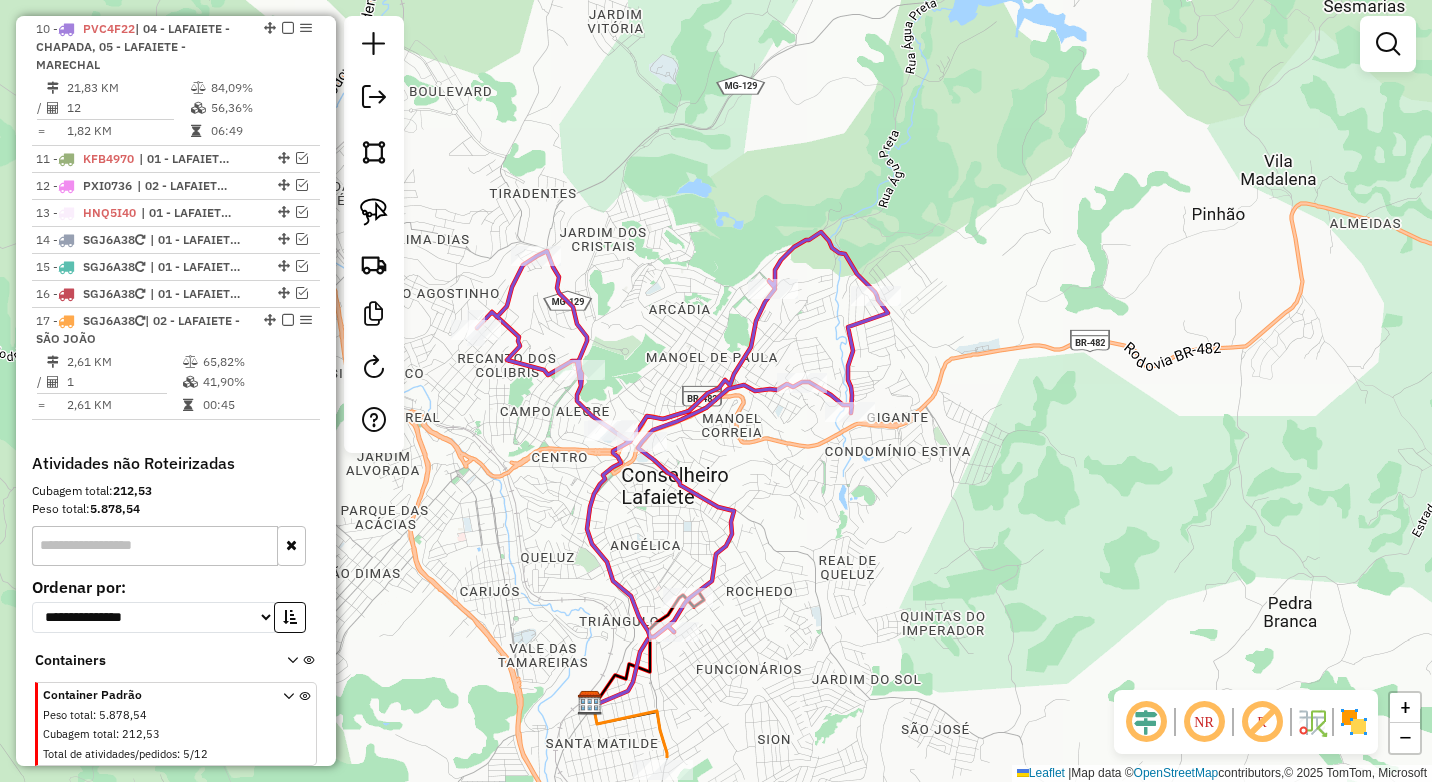 drag, startPoint x: 820, startPoint y: 493, endPoint x: 869, endPoint y: 410, distance: 96.38464 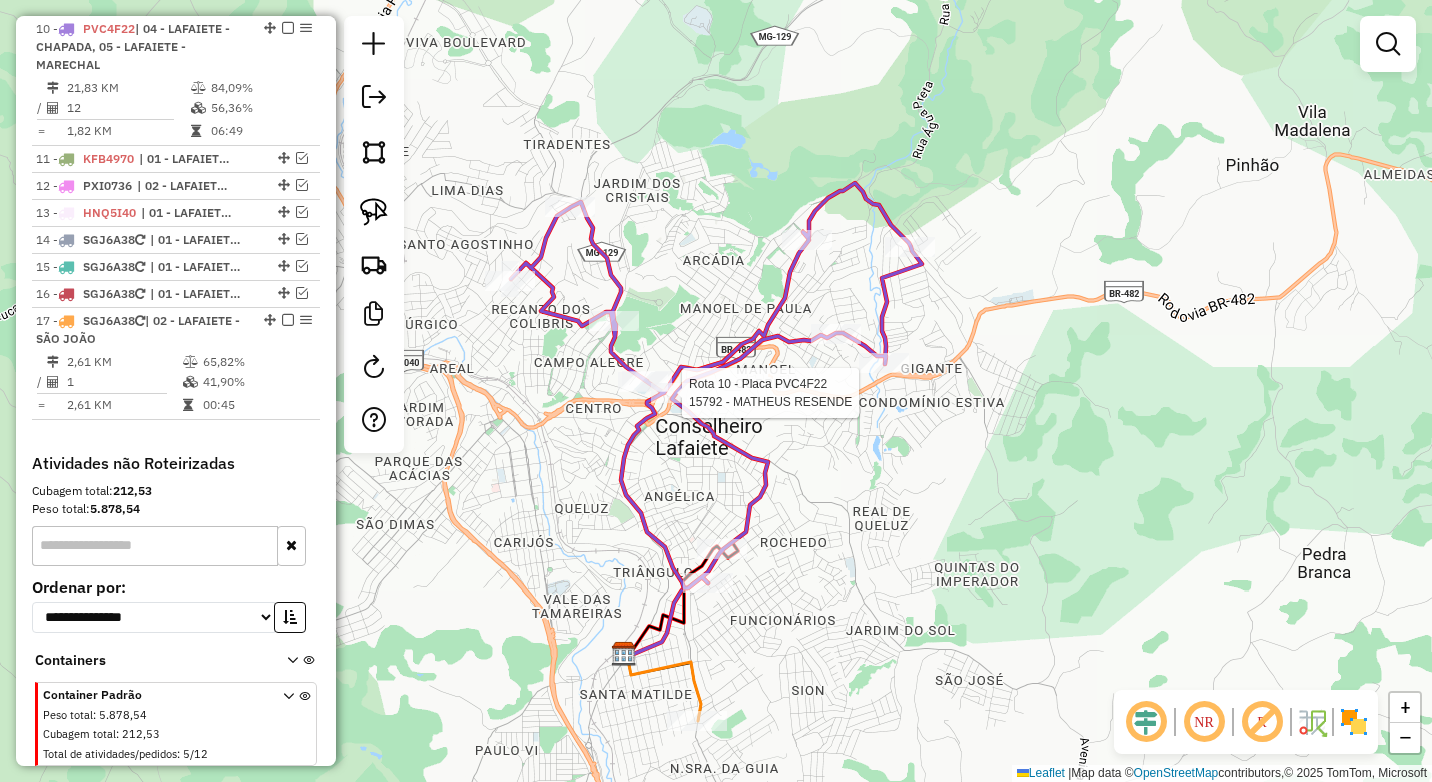 select on "*********" 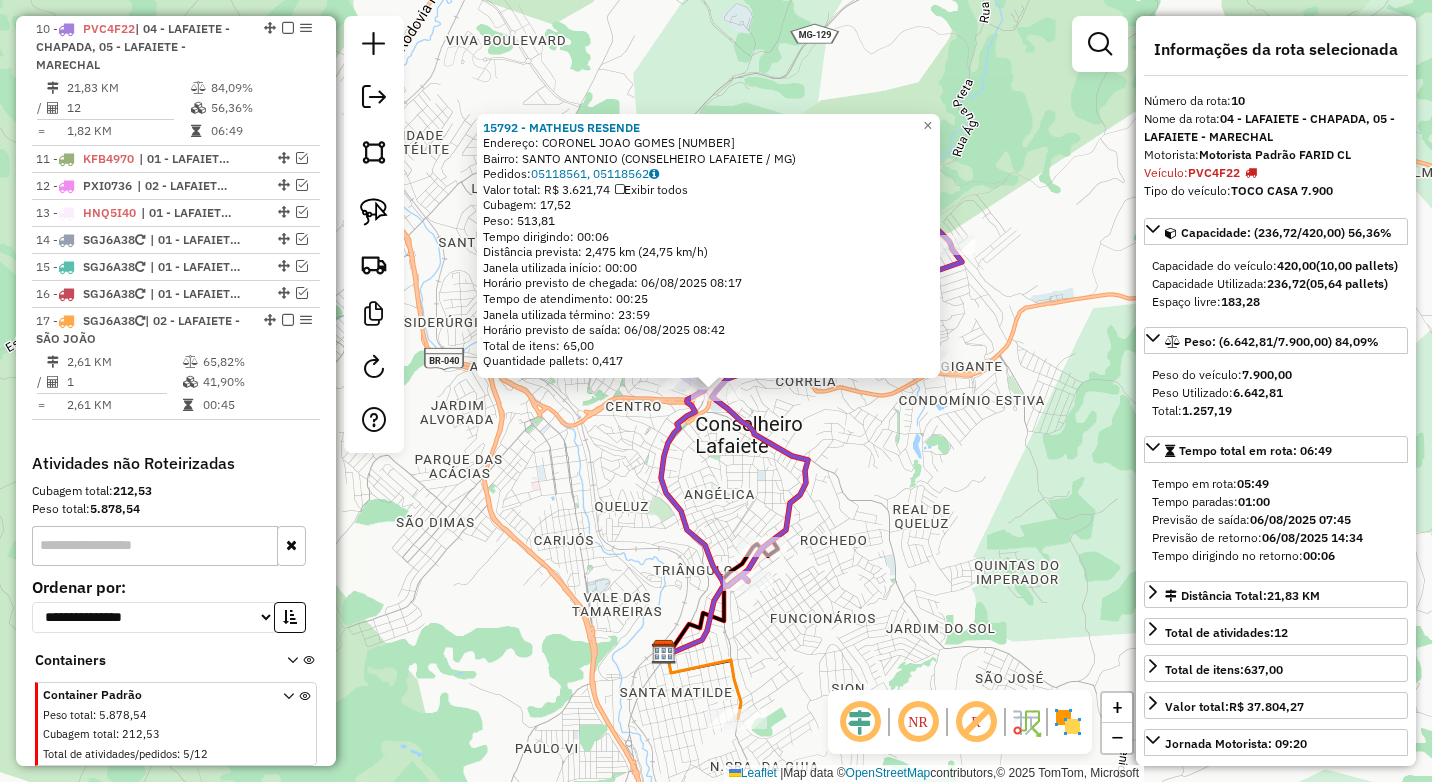 click on "15792 - MATHEUS RESENDE  Endereço:  CORONEL JOAO GOMES 57   Bairro: SANTO ANTONIO (CONSELHEIRO LAFAIETE / MG)   Pedidos:  05118561, 05118562   Valor total: R$ 3.621,74   Exibir todos   Cubagem: 17,52  Peso: 513,81  Tempo dirigindo: 00:06   Distância prevista: 2,475 km (24,75 km/h)   Janela utilizada início: 00:00   Horário previsto de chegada: 06/08/2025 08:17   Tempo de atendimento: 00:25   Janela utilizada término: 23:59   Horário previsto de saída: 06/08/2025 08:42   Total de itens: 65,00   Quantidade pallets: 0,417  × Janela de atendimento Grade de atendimento Capacidade Transportadoras Veículos Cliente Pedidos  Rotas Selecione os dias de semana para filtrar as janelas de atendimento  Seg   Ter   Qua   Qui   Sex   Sáb   Dom  Informe o período da janela de atendimento: De: Até:  Filtrar exatamente a janela do cliente  Considerar janela de atendimento padrão  Selecione os dias de semana para filtrar as grades de atendimento  Seg   Ter   Qua   Qui   Sex   Sáb   Dom   Peso mínimo:  **** **** +" 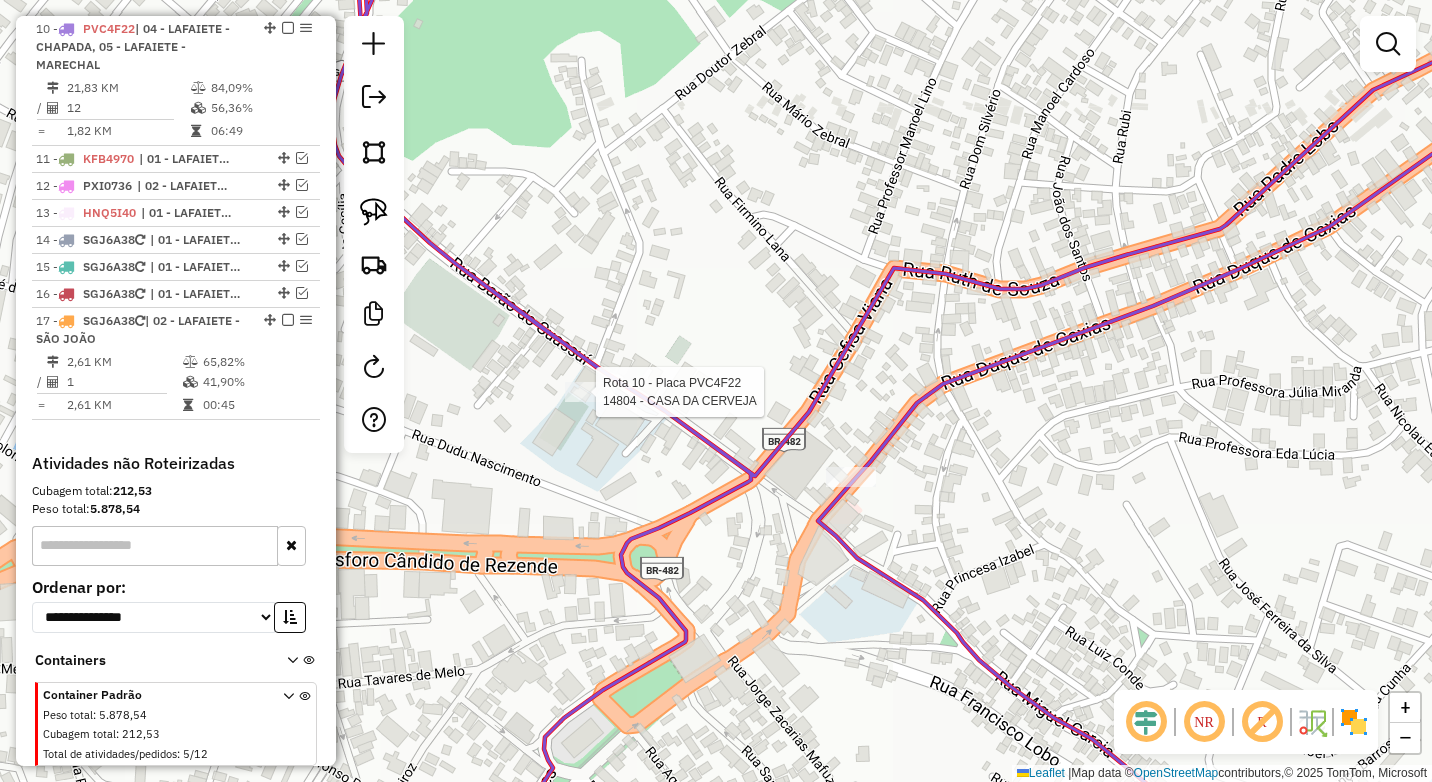 select on "*********" 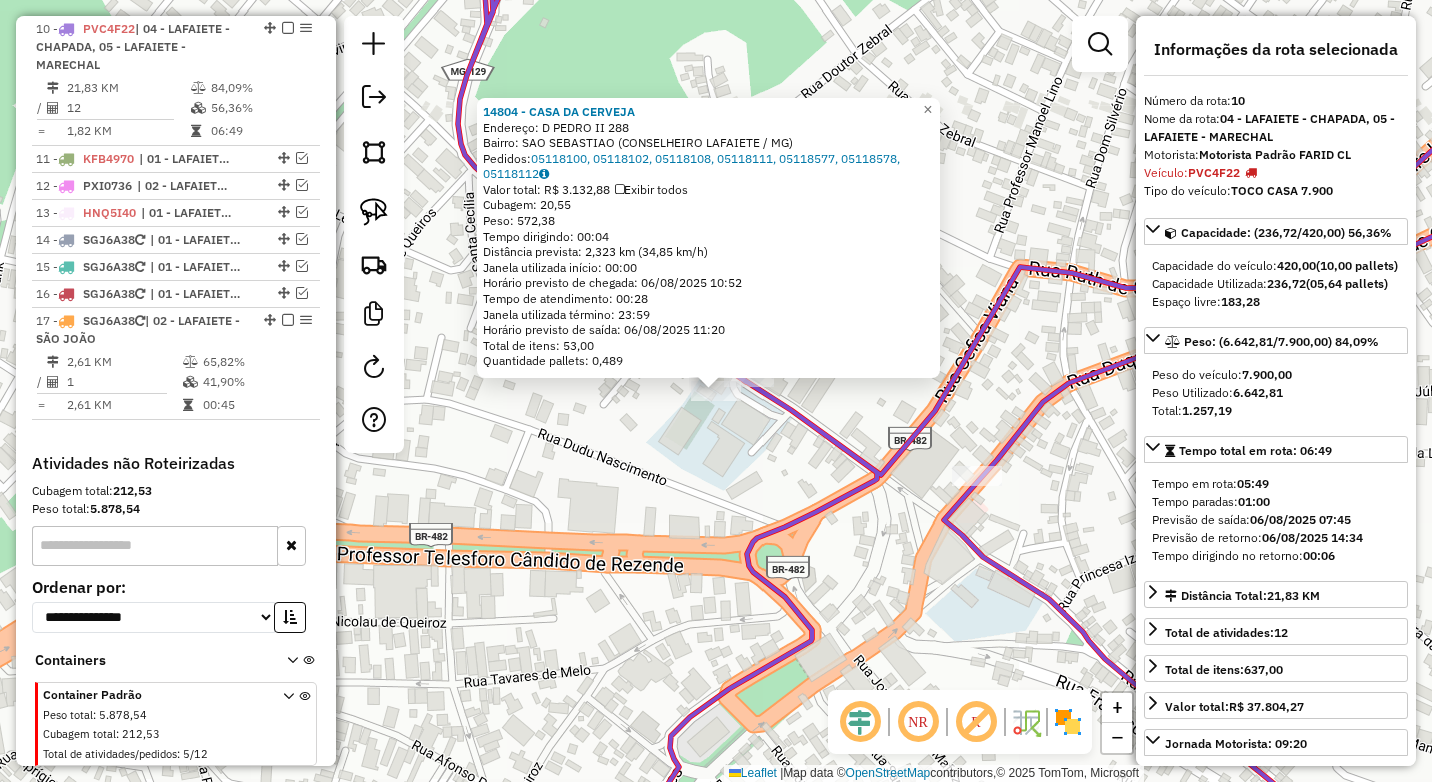 click on "14804 - CASA DA CERVEJA  Endereço:  D PEDRO II 288   Bairro: SAO SEBASTIAO (CONSELHEIRO LAFAIETE / MG)   Pedidos:  05118100, 05118102, 05118108, 05118111, 05118577, 05118578, 05118112   Valor total: R$ 3.132,88   Exibir todos   Cubagem: 20,55  Peso: 572,38  Tempo dirigindo: 00:04   Distância prevista: 2,323 km (34,85 km/h)   Janela utilizada início: 00:00   Horário previsto de chegada: 06/08/2025 10:52   Tempo de atendimento: 00:28   Janela utilizada término: 23:59   Horário previsto de saída: 06/08/2025 11:20   Total de itens: 53,00   Quantidade pallets: 0,489  × Janela de atendimento Grade de atendimento Capacidade Transportadoras Veículos Cliente Pedidos  Rotas Selecione os dias de semana para filtrar as janelas de atendimento  Seg   Ter   Qua   Qui   Sex   Sáb   Dom  Informe o período da janela de atendimento: De: Até:  Filtrar exatamente a janela do cliente  Considerar janela de atendimento padrão  Selecione os dias de semana para filtrar as grades de atendimento  Seg   Ter   Qua   Qui  ****" 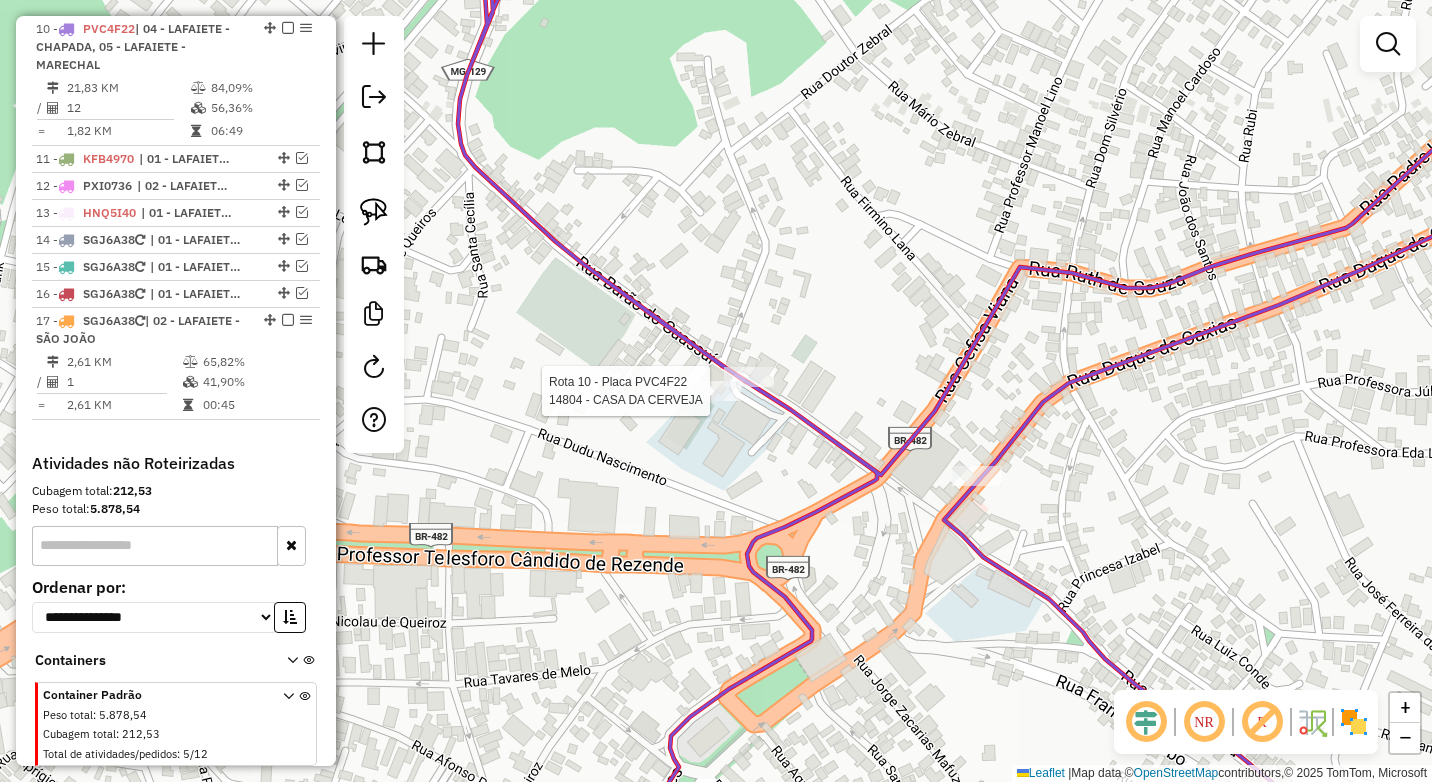 select on "*********" 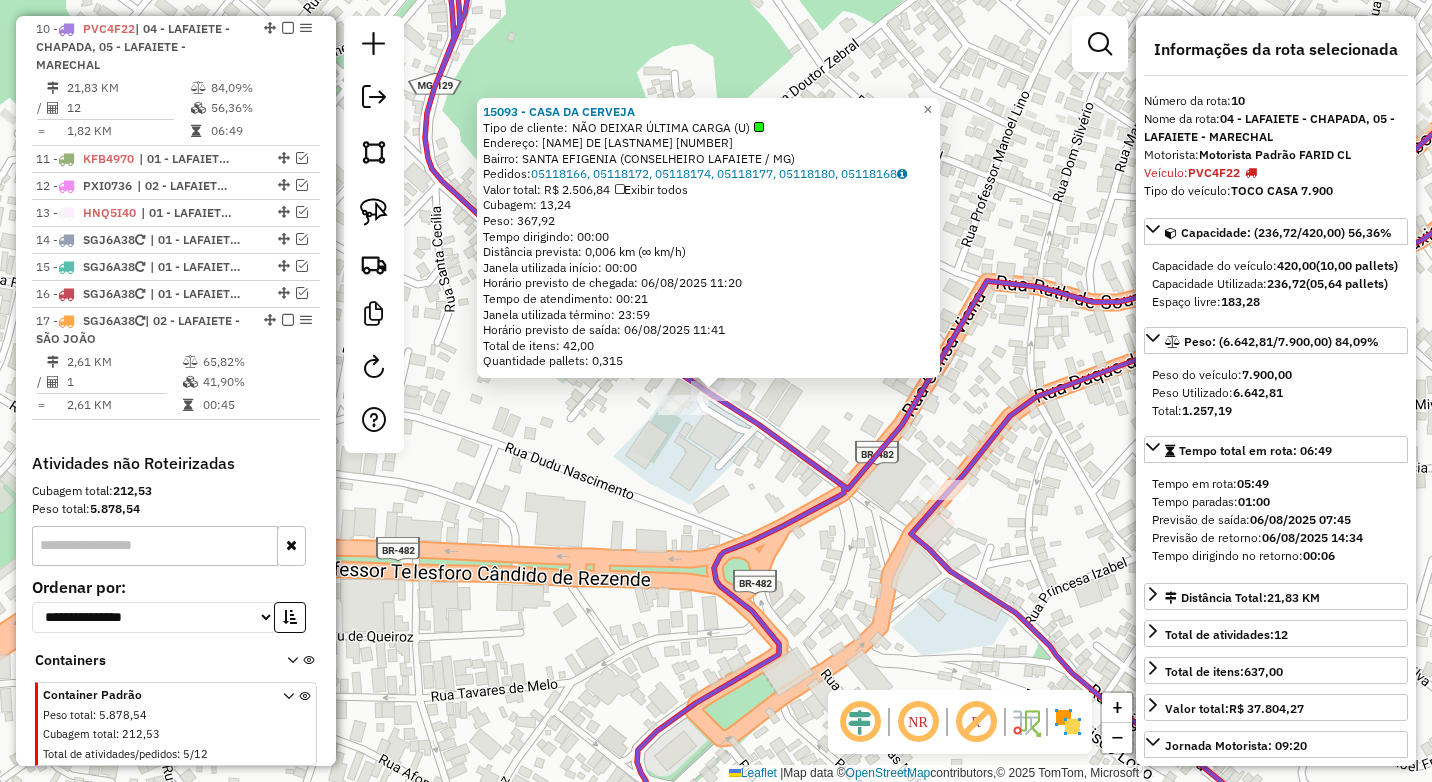 click on "Rota 10 - Placa PVC4F22  15093 - CASA DA CERVEJA 15093 - CASA DA CERVEJA  Tipo de cliente:   NÃO DEIXAR ÚLTIMA CARGA  (U)   Endereço:  BARAO DE SUASSUI 278   Bairro: SANTA EFIGENIA (CONSELHEIRO LAFAIETE / MG)   Pedidos:  05118166, 05118172, 05118174, 05118177, 05118180, 05118168   Valor total: R$ 2.506,84   Exibir todos   Cubagem: 13,24  Peso: 367,92  Tempo dirigindo: 00:00   Distância prevista: 0,006 km (∞ km/h)   Janela utilizada início: 00:00   Horário previsto de chegada: 06/08/2025 11:20   Tempo de atendimento: 00:21   Janela utilizada término: 23:59   Horário previsto de saída: 06/08/2025 11:41   Total de itens: 42,00   Quantidade pallets: 0,315  × Janela de atendimento Grade de atendimento Capacidade Transportadoras Veículos Cliente Pedidos  Rotas Selecione os dias de semana para filtrar as janelas de atendimento  Seg   Ter   Qua   Qui   Sex   Sáb   Dom  Informe o período da janela de atendimento: De: Até:  Filtrar exatamente a janela do cliente  Seg   Ter   Qua   Qui   Sex   Sáb  ****" 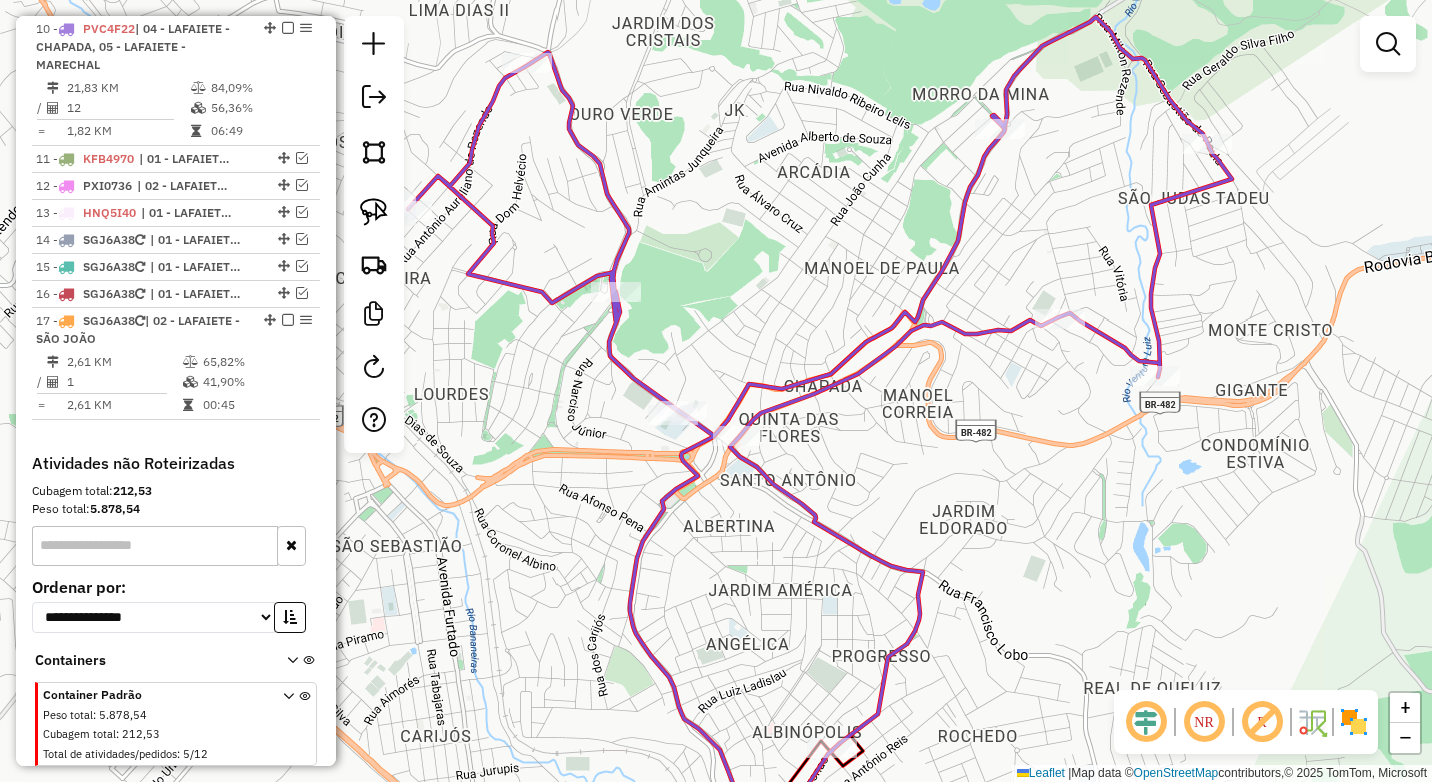 drag, startPoint x: 743, startPoint y: 599, endPoint x: 659, endPoint y: 305, distance: 305.76462 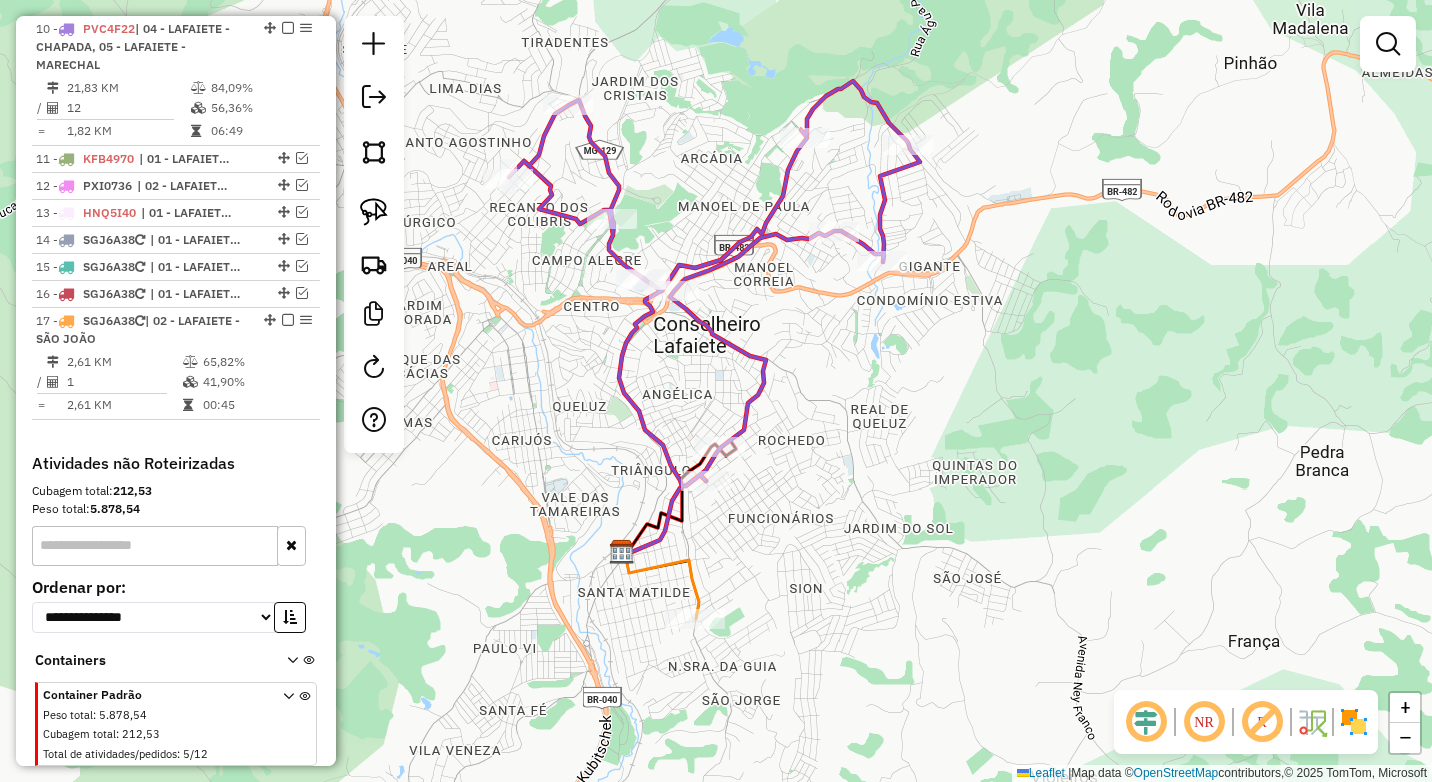 drag, startPoint x: 640, startPoint y: 375, endPoint x: 649, endPoint y: 402, distance: 28.460499 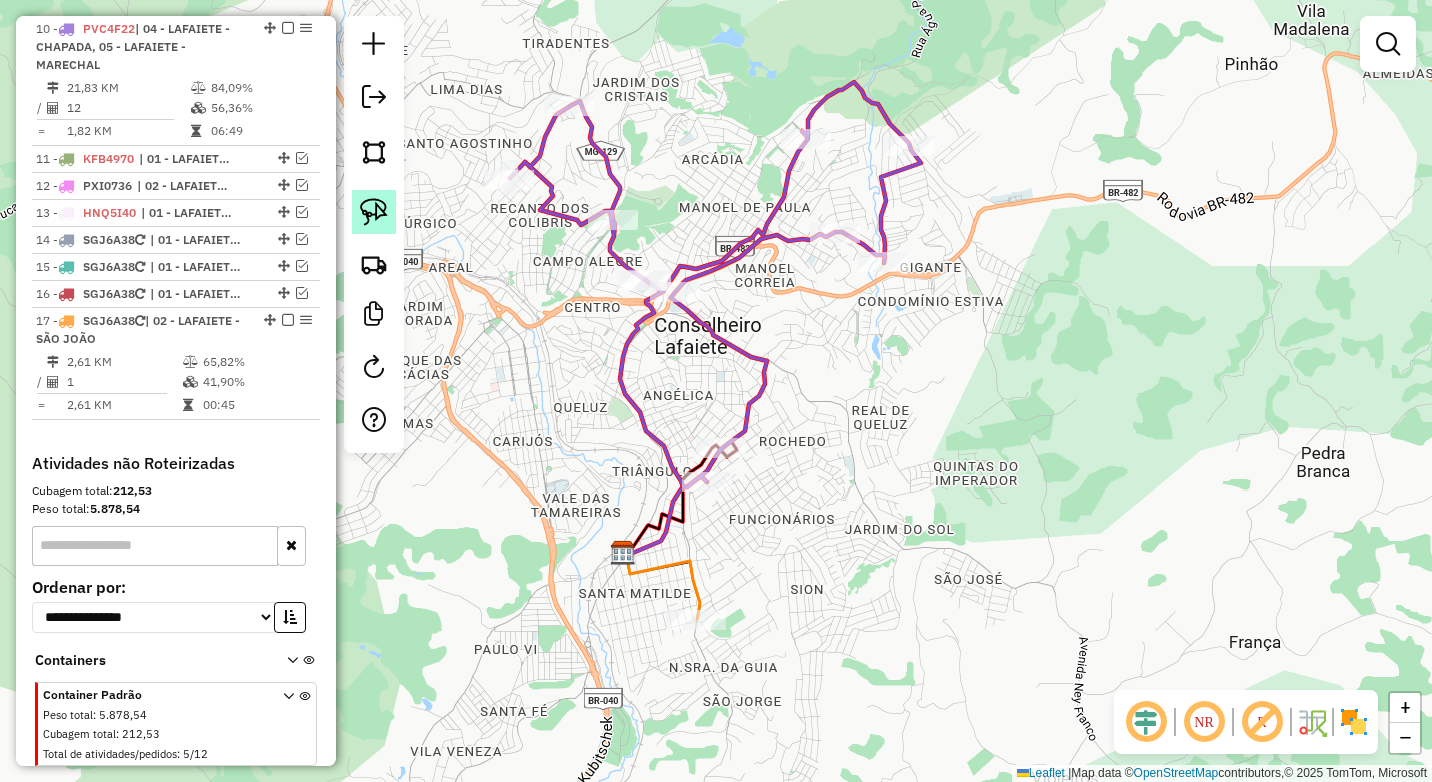 click 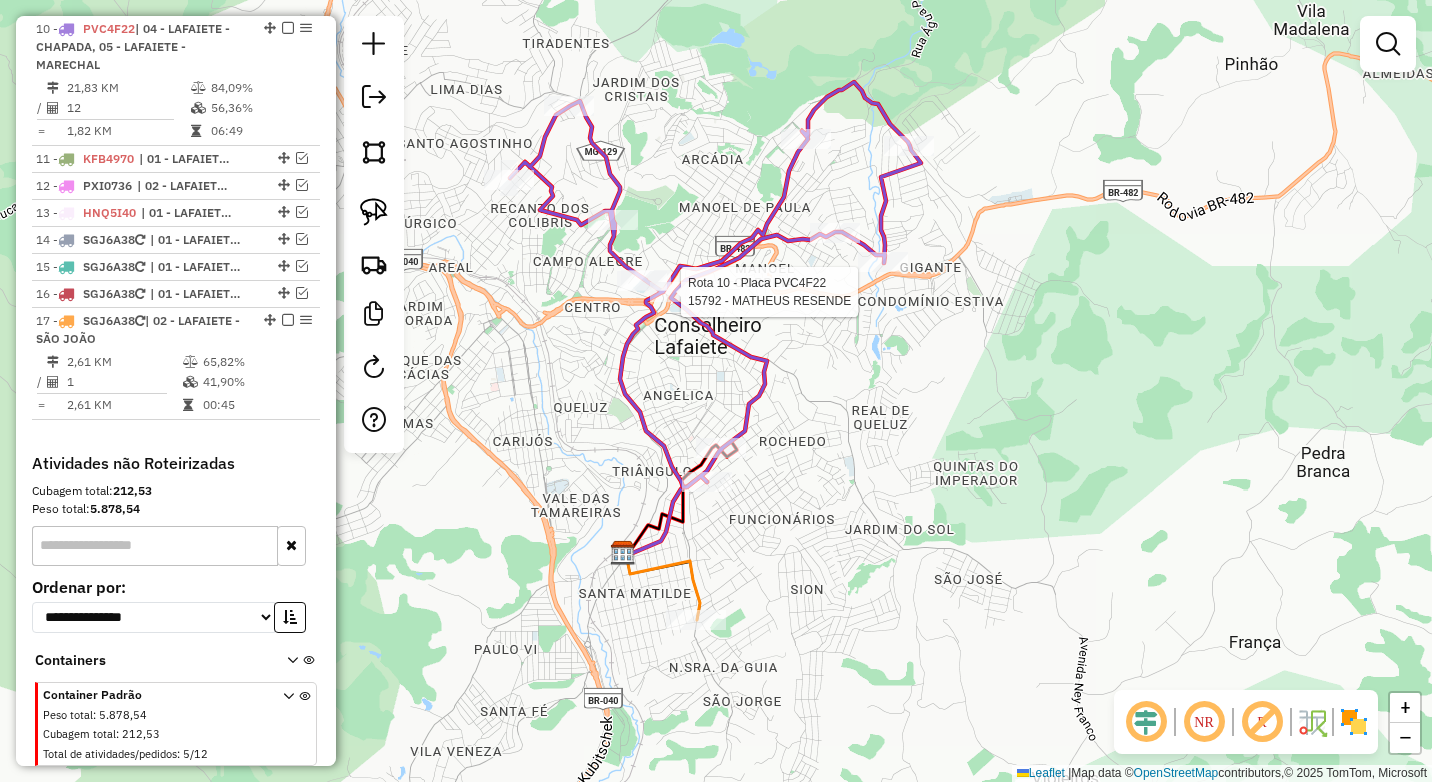 select on "*********" 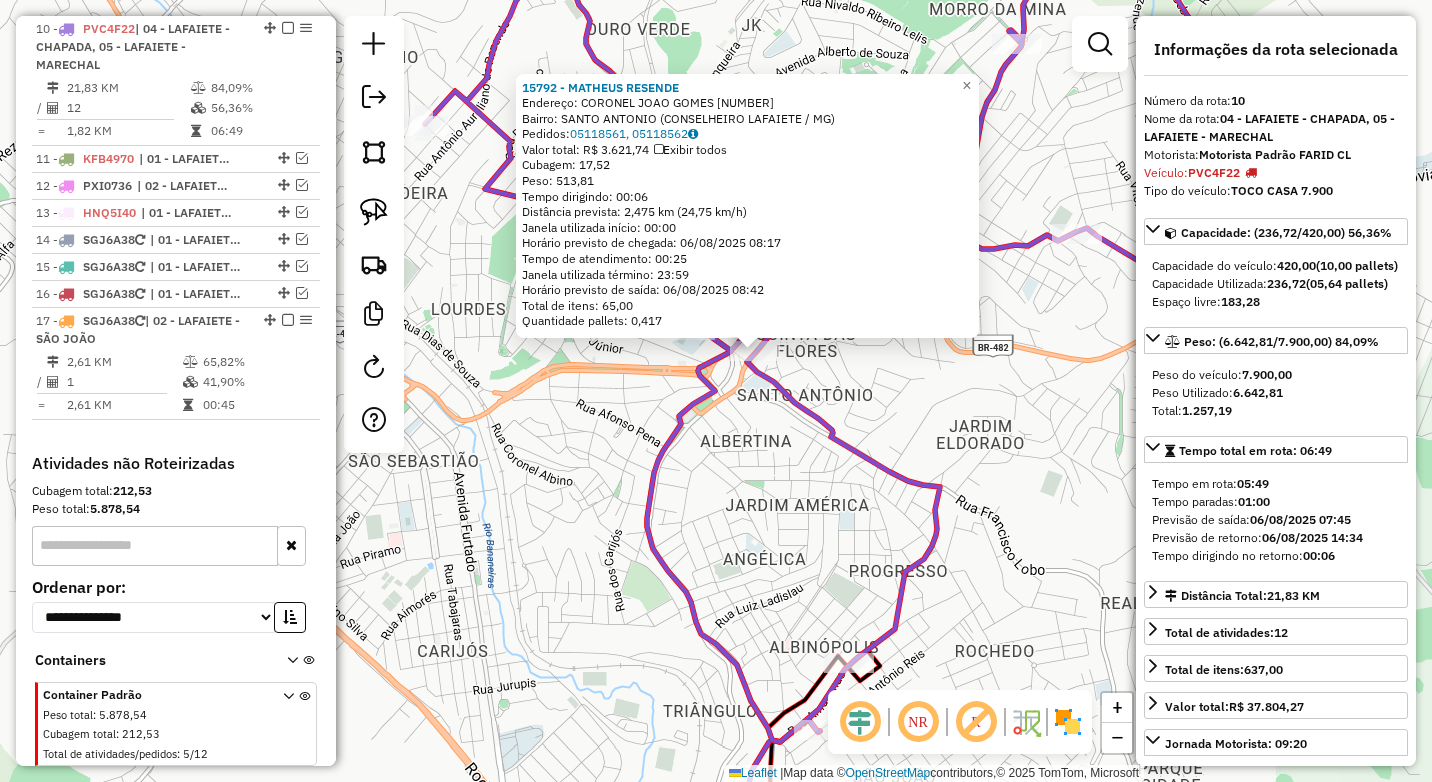 click 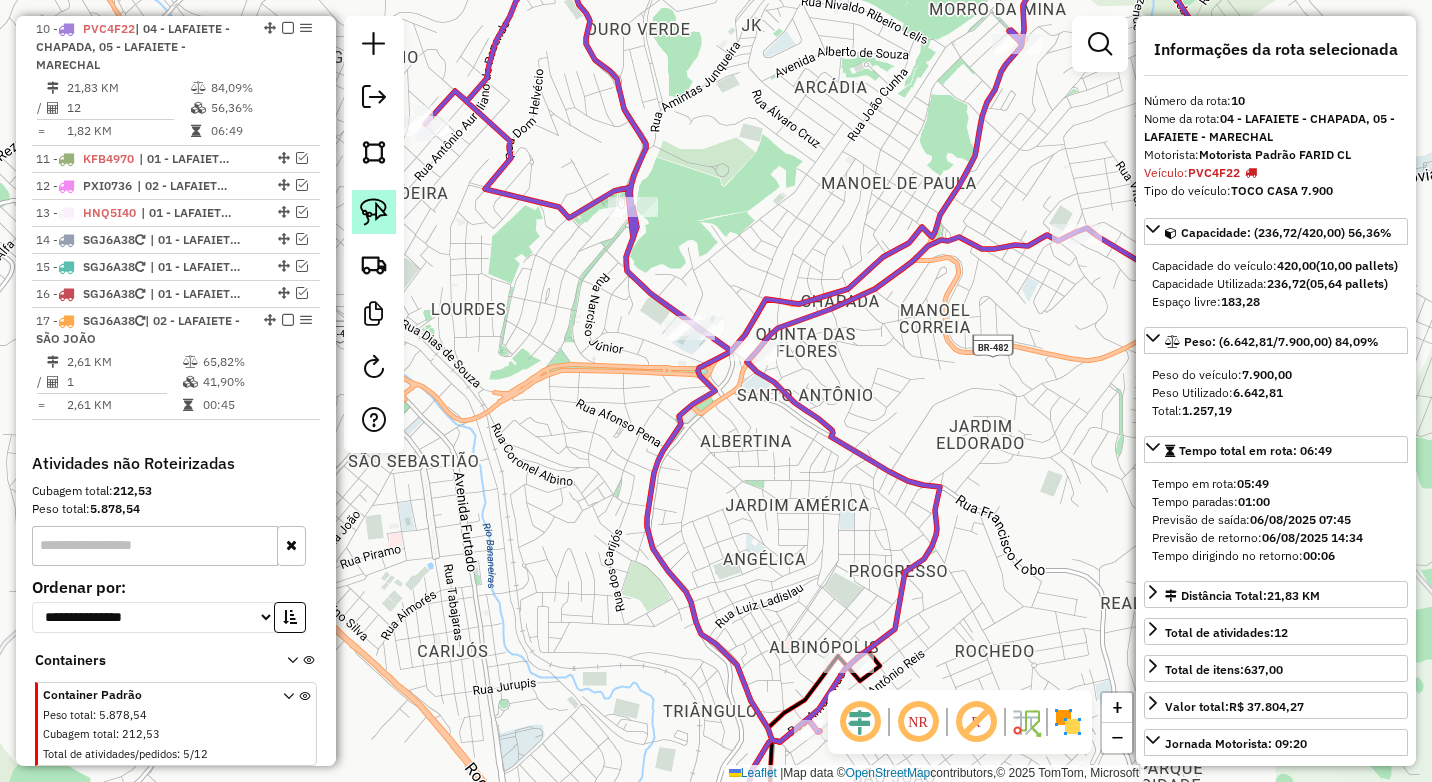 click 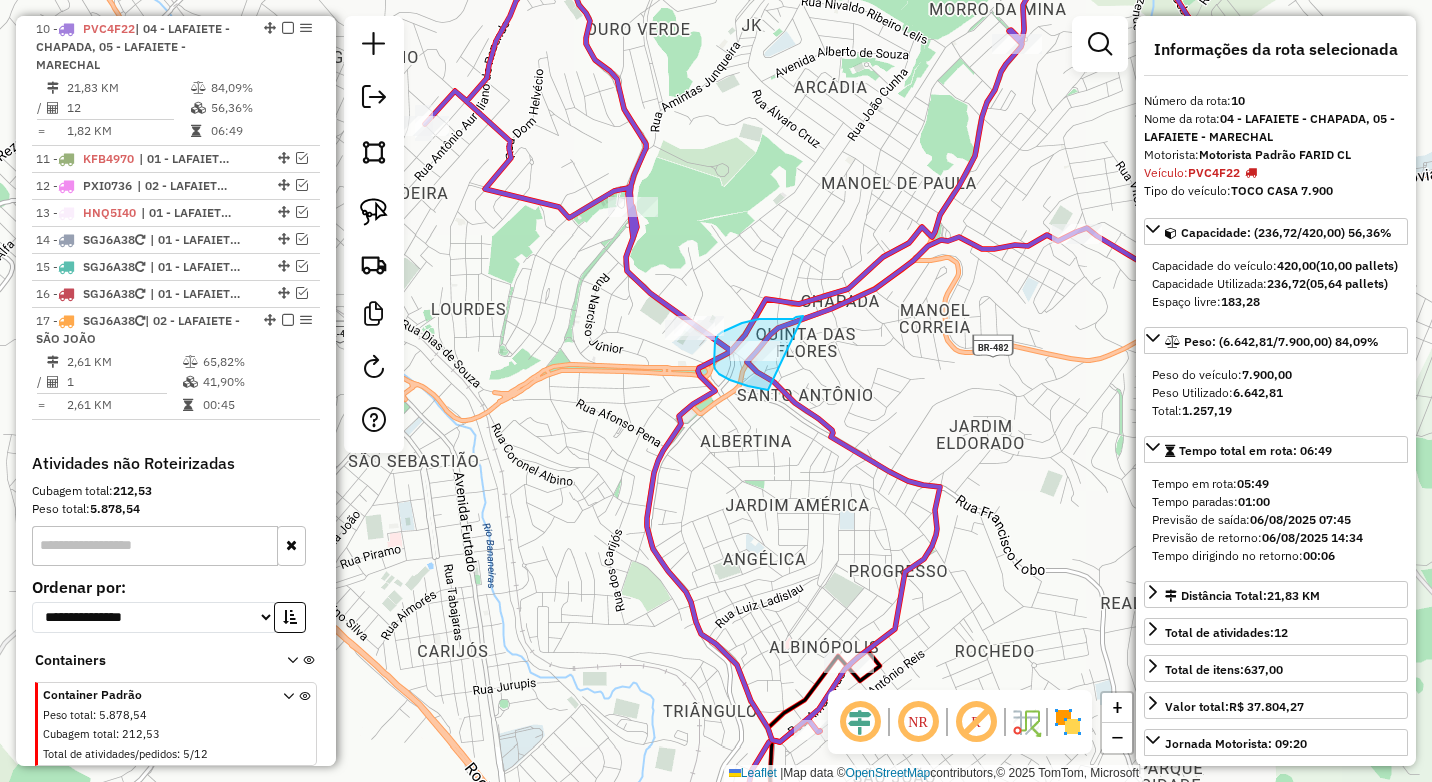 drag, startPoint x: 783, startPoint y: 319, endPoint x: 804, endPoint y: 386, distance: 70.21396 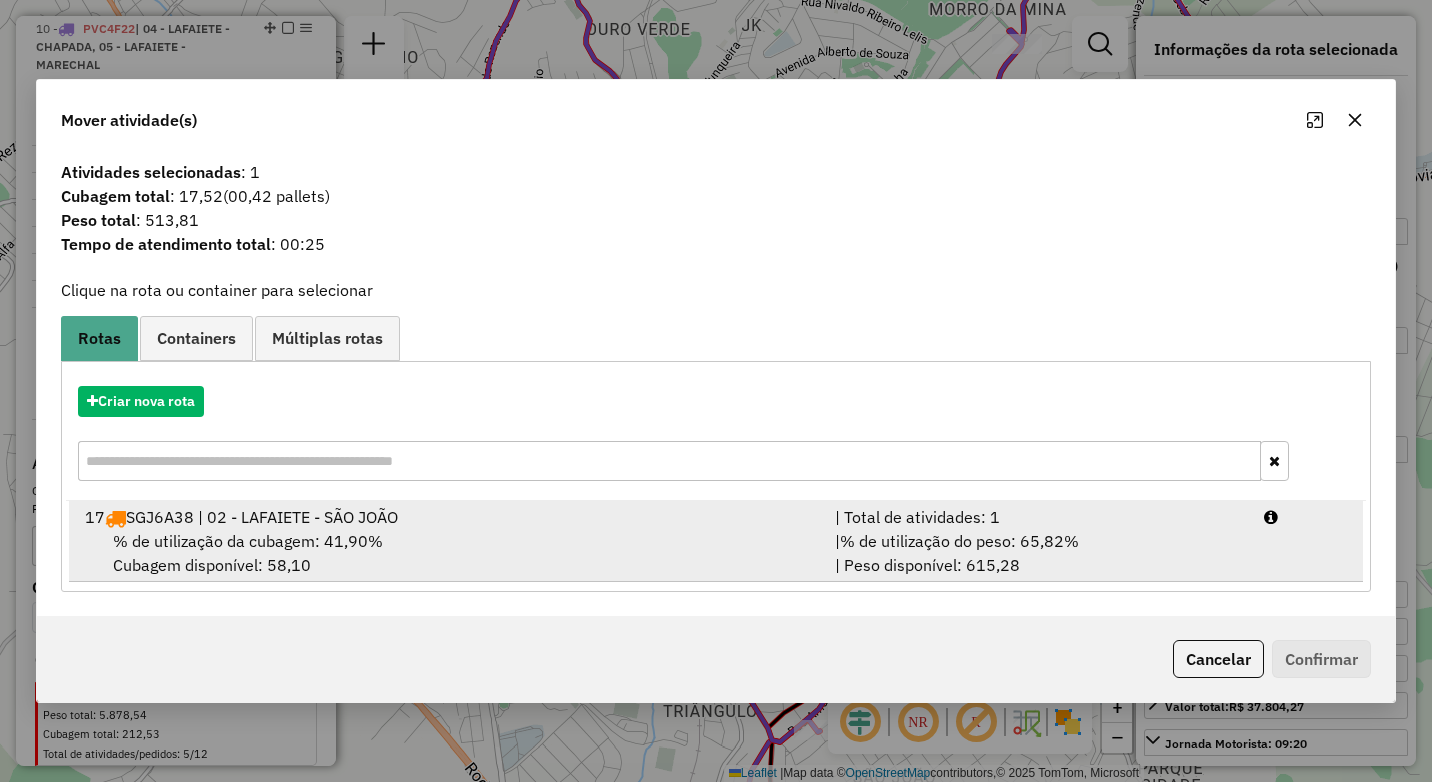 click on "% de utilização do peso: 65,82%" at bounding box center (959, 541) 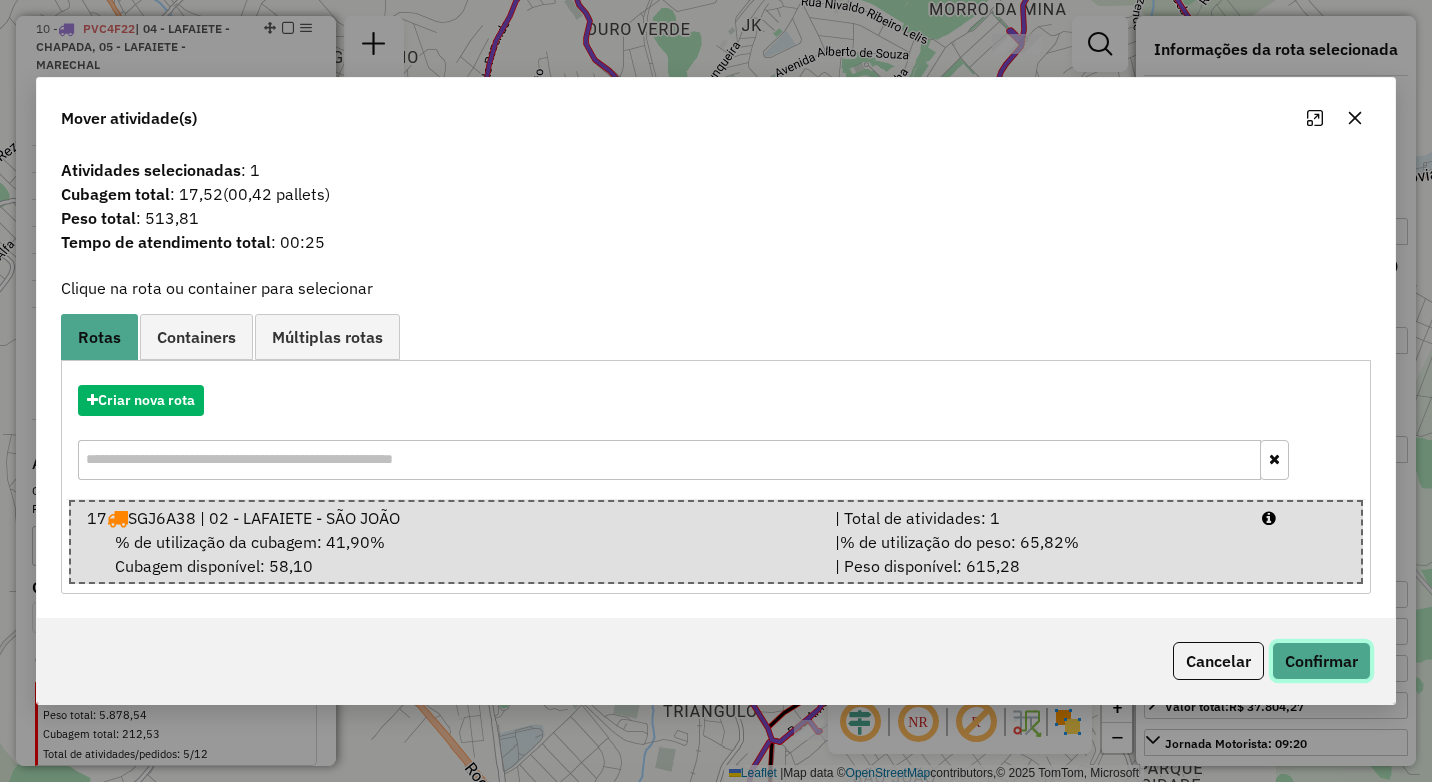 click on "Confirmar" 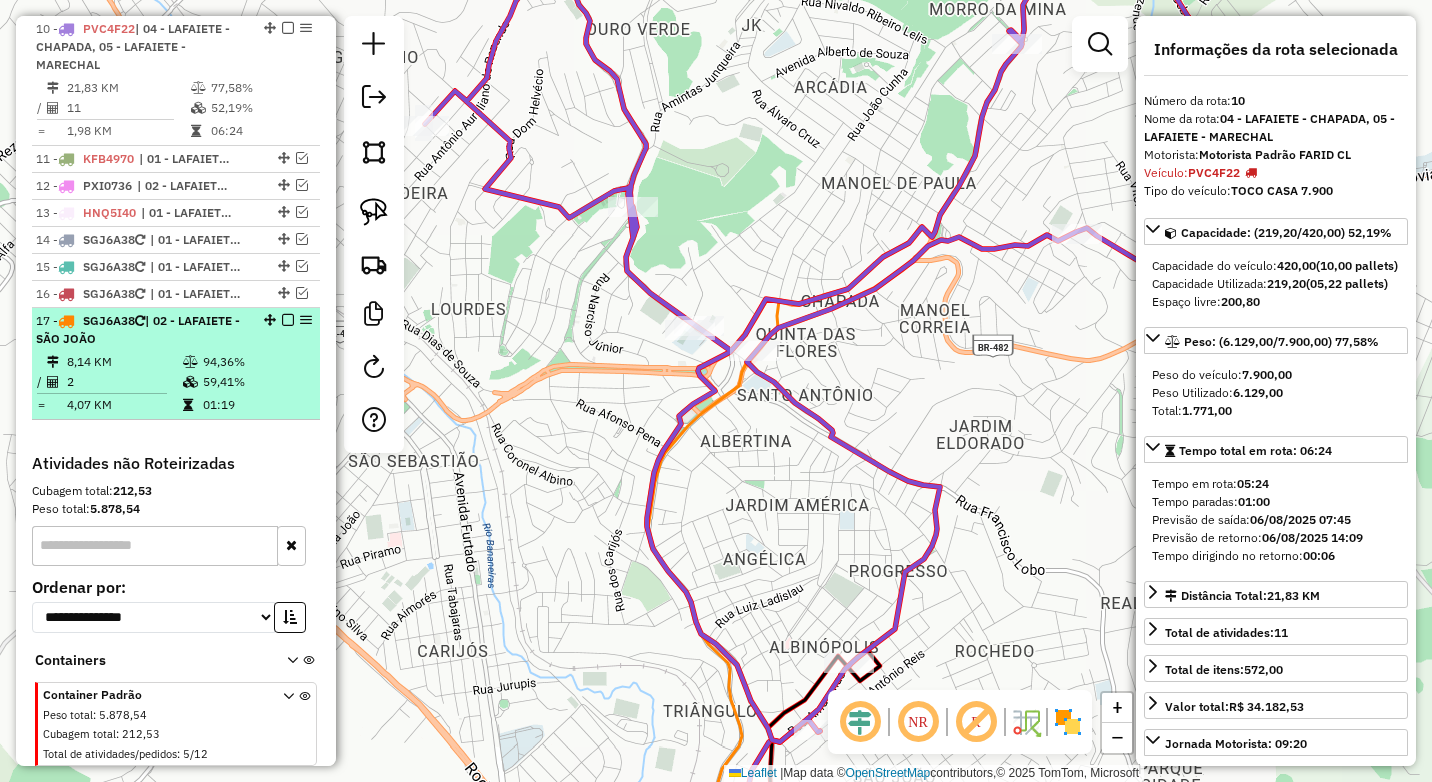 click at bounding box center [288, 320] 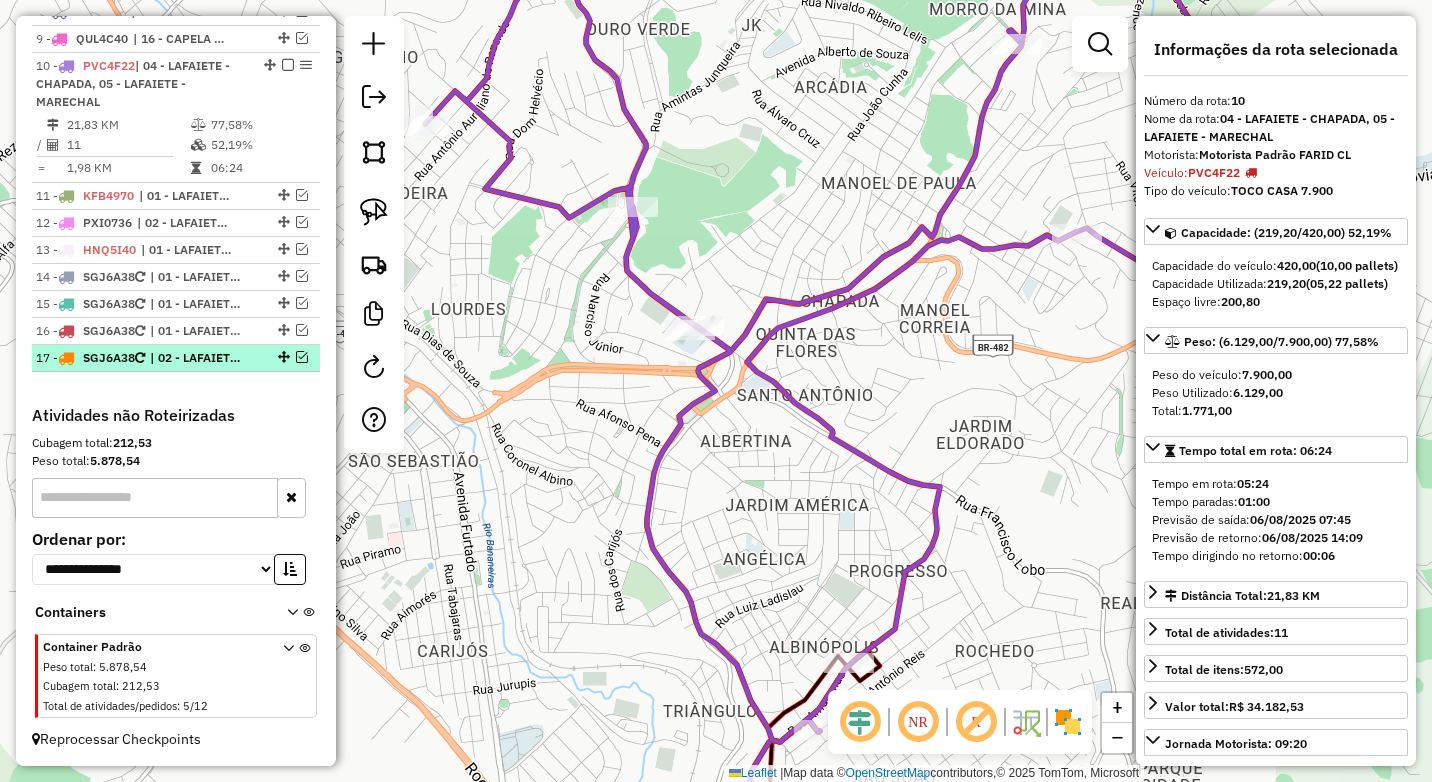 scroll, scrollTop: 980, scrollLeft: 0, axis: vertical 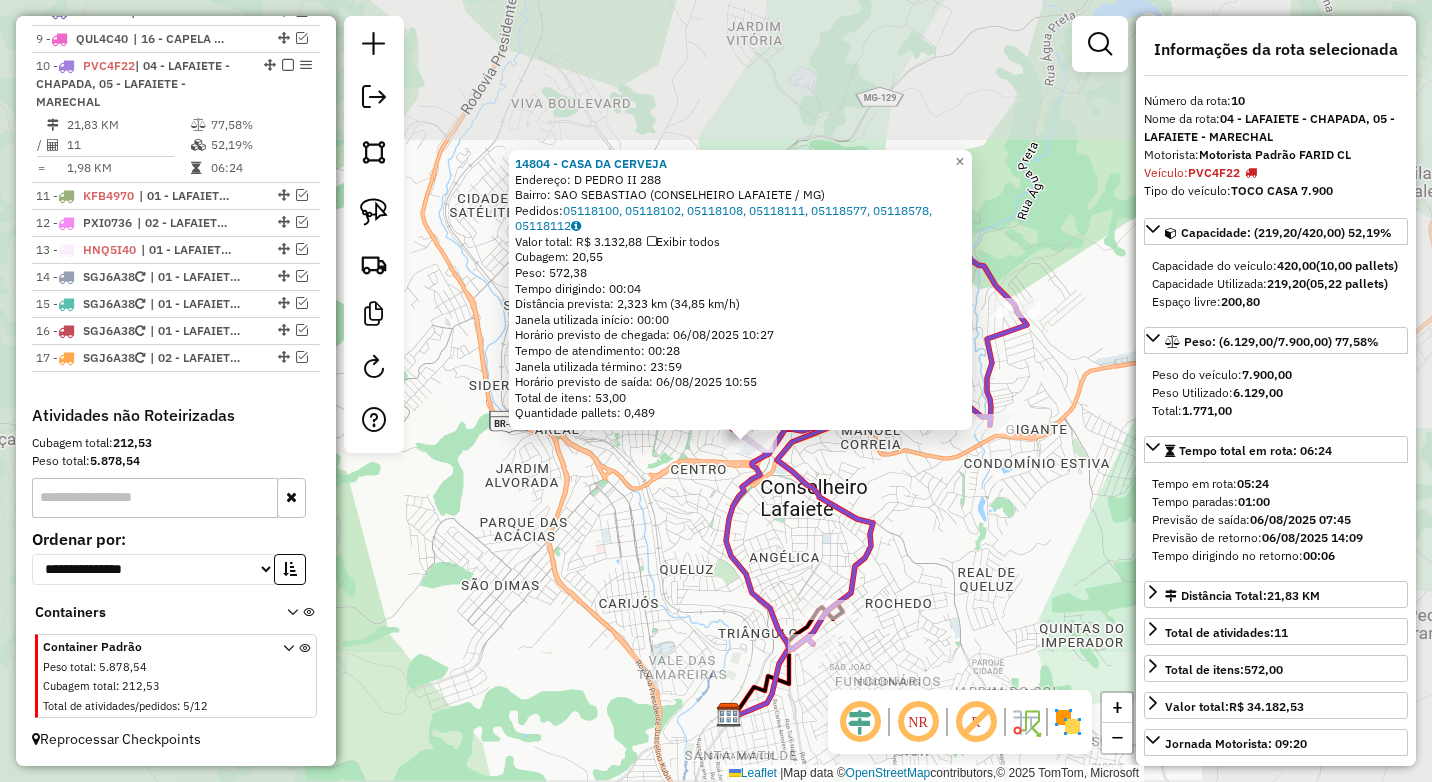 click on "14804 - CASA DA CERVEJA  Endereço:  D PEDRO II 288   Bairro: SAO SEBASTIAO (CONSELHEIRO LAFAIETE / MG)   Pedidos:  05118100, 05118102, 05118108, 05118111, 05118577, 05118578, 05118112   Valor total: R$ 3.132,88   Exibir todos   Cubagem: 20,55  Peso: 572,38  Tempo dirigindo: 00:04   Distância prevista: 2,323 km (34,85 km/h)   Janela utilizada início: 00:00   Horário previsto de chegada: 06/08/2025 10:27   Tempo de atendimento: 00:28   Janela utilizada término: 23:59   Horário previsto de saída: 06/08/2025 10:55   Total de itens: 53,00   Quantidade pallets: 0,489  × Janela de atendimento Grade de atendimento Capacidade Transportadoras Veículos Cliente Pedidos  Rotas Selecione os dias de semana para filtrar as janelas de atendimento  Seg   Ter   Qua   Qui   Sex   Sáb   Dom  Informe o período da janela de atendimento: De: Até:  Filtrar exatamente a janela do cliente  Considerar janela de atendimento padrão  Selecione os dias de semana para filtrar as grades de atendimento  Seg   Ter   Qua   Qui  ****" 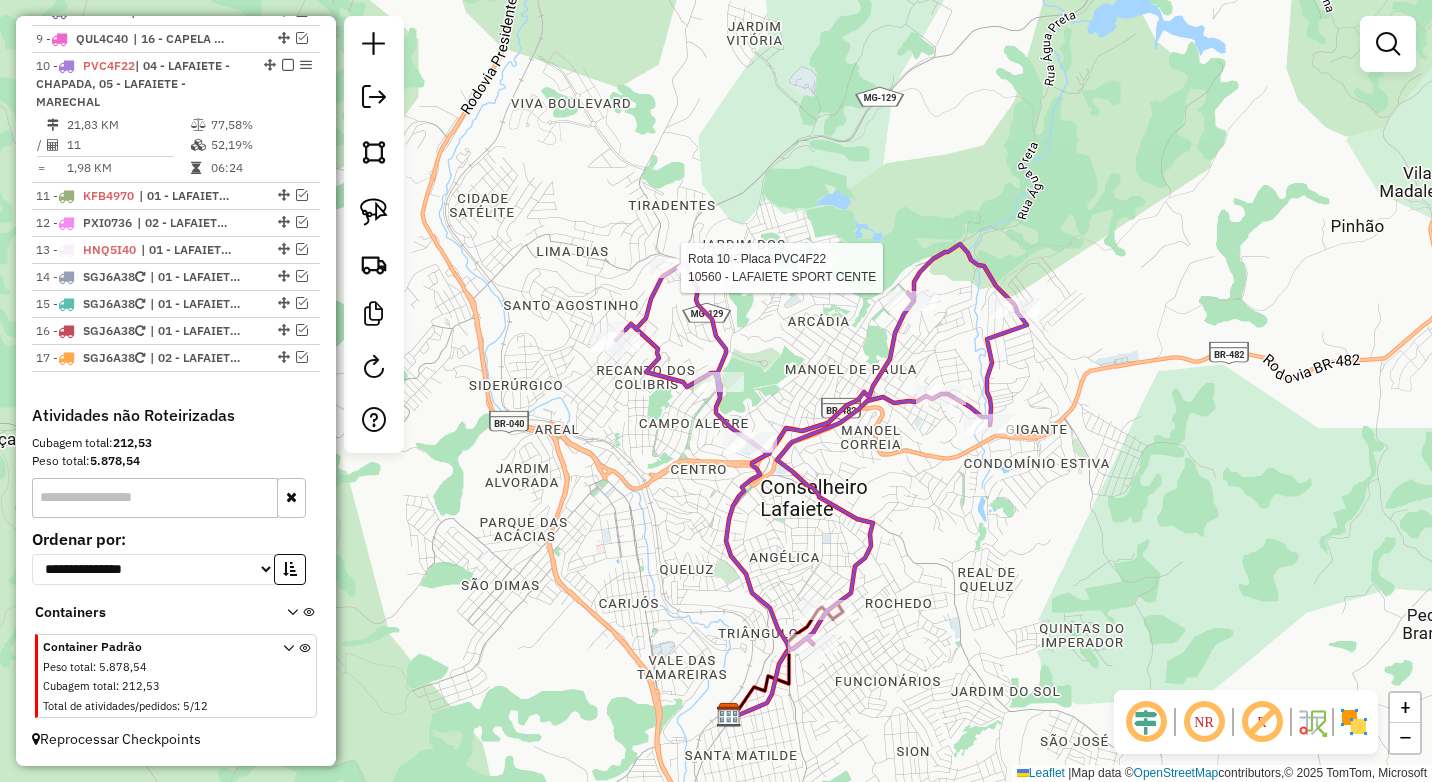 select on "*********" 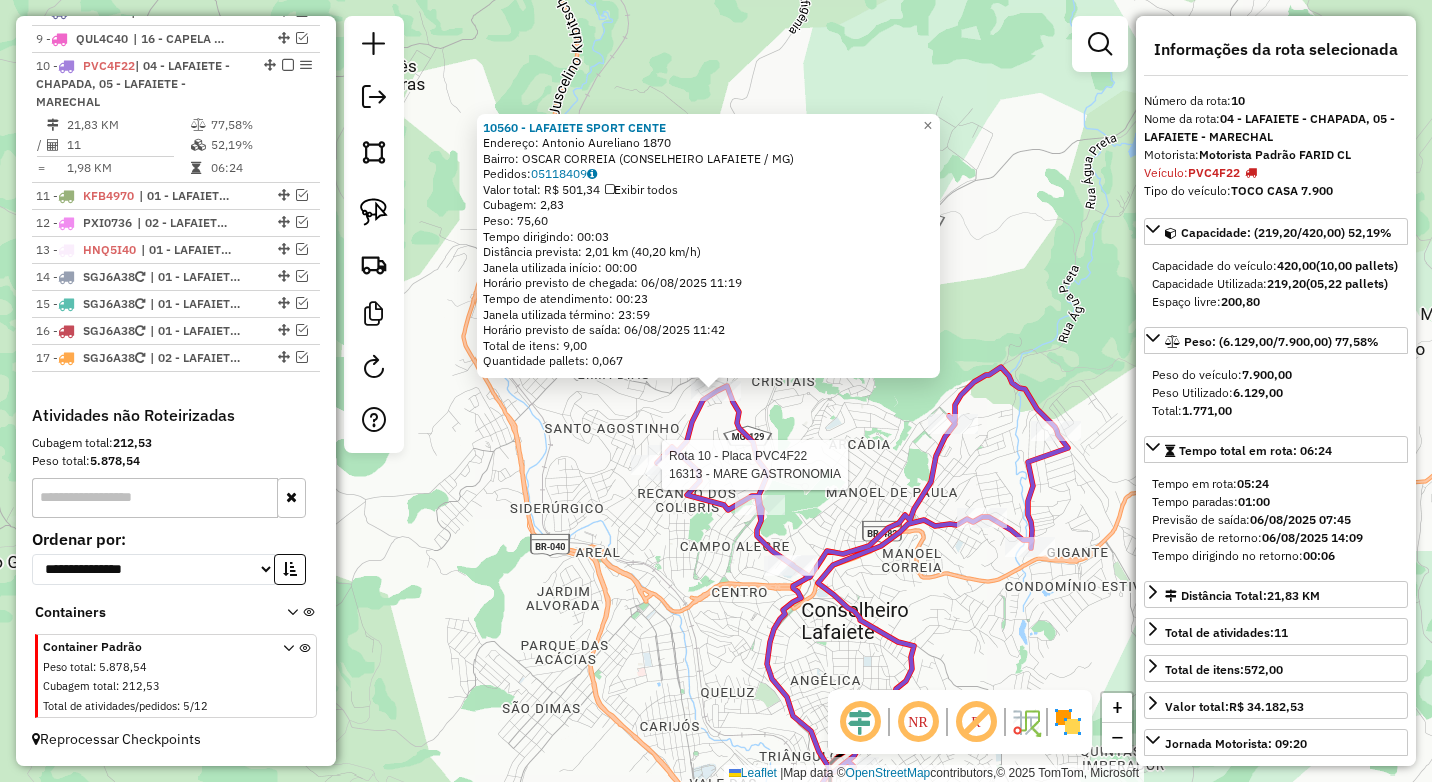 click 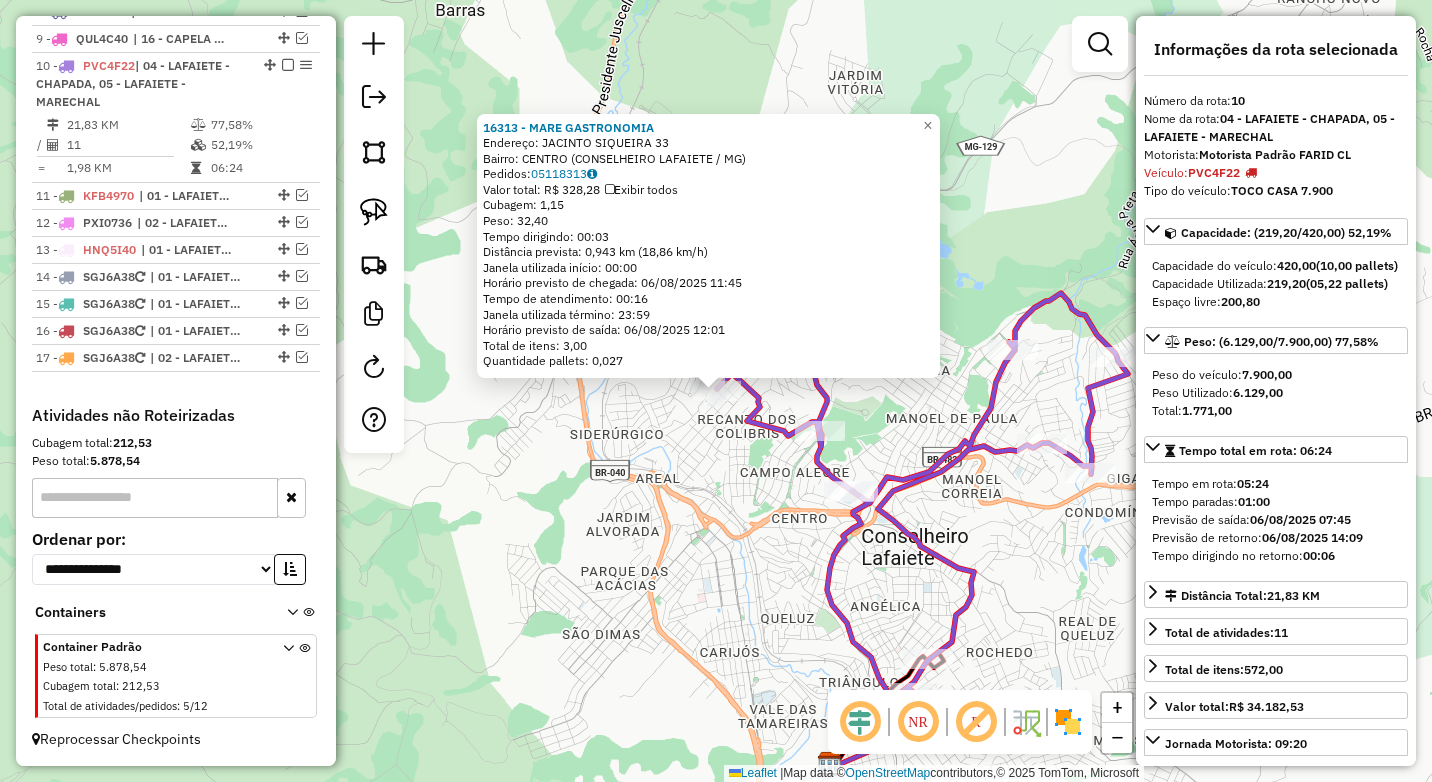 click on "16313 - MARE GASTRONOMIA  Endereço:  JACINTO SIQUEIRA 33   Bairro: CENTRO (CONSELHEIRO LAFAIETE / MG)   Pedidos:  05118313   Valor total: R$ 328,28   Exibir todos   Cubagem: 1,15  Peso: 32,40  Tempo dirigindo: 00:03   Distância prevista: 0,943 km (18,86 km/h)   Janela utilizada início: 00:00   Horário previsto de chegada: 06/08/2025 11:45   Tempo de atendimento: 00:16   Janela utilizada término: 23:59   Horário previsto de saída: 06/08/2025 12:01   Total de itens: 3,00   Quantidade pallets: 0,027  × Janela de atendimento Grade de atendimento Capacidade Transportadoras Veículos Cliente Pedidos  Rotas Selecione os dias de semana para filtrar as janelas de atendimento  Seg   Ter   Qua   Qui   Sex   Sáb   Dom  Informe o período da janela de atendimento: De: Até:  Filtrar exatamente a janela do cliente  Considerar janela de atendimento padrão  Selecione os dias de semana para filtrar as grades de atendimento  Seg   Ter   Qua   Qui   Sex   Sáb   Dom   Clientes fora do dia de atendimento selecionado +" 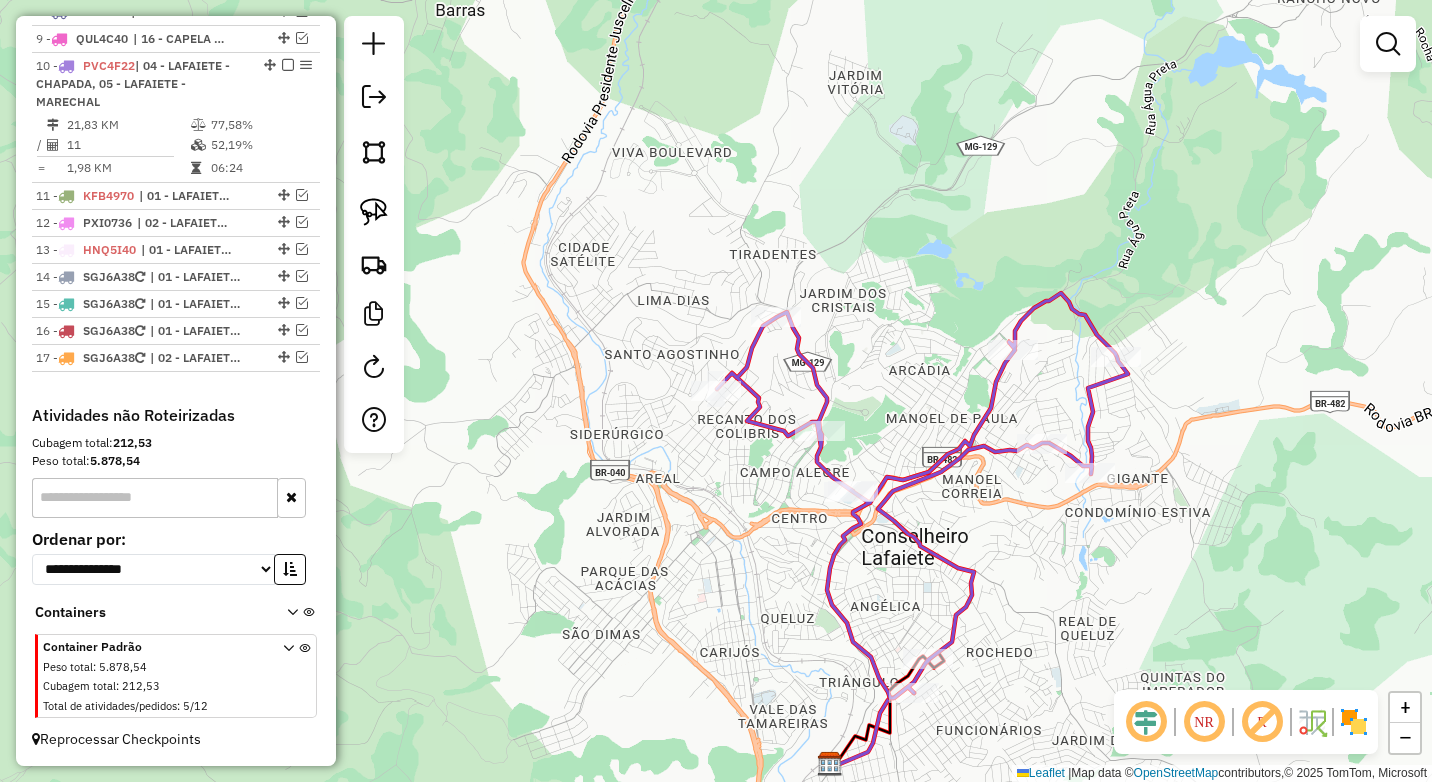 drag, startPoint x: 996, startPoint y: 550, endPoint x: 947, endPoint y: 473, distance: 91.26884 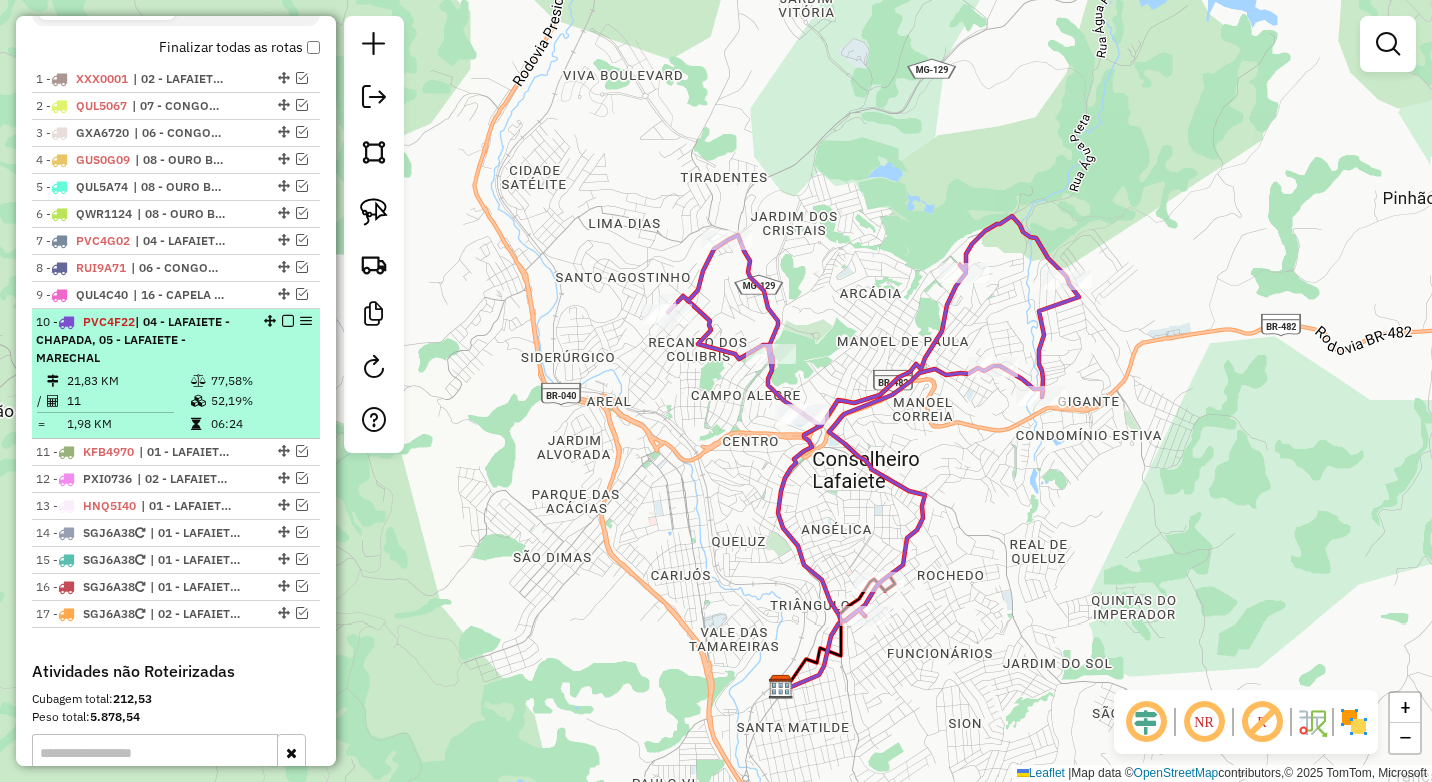 scroll, scrollTop: 680, scrollLeft: 0, axis: vertical 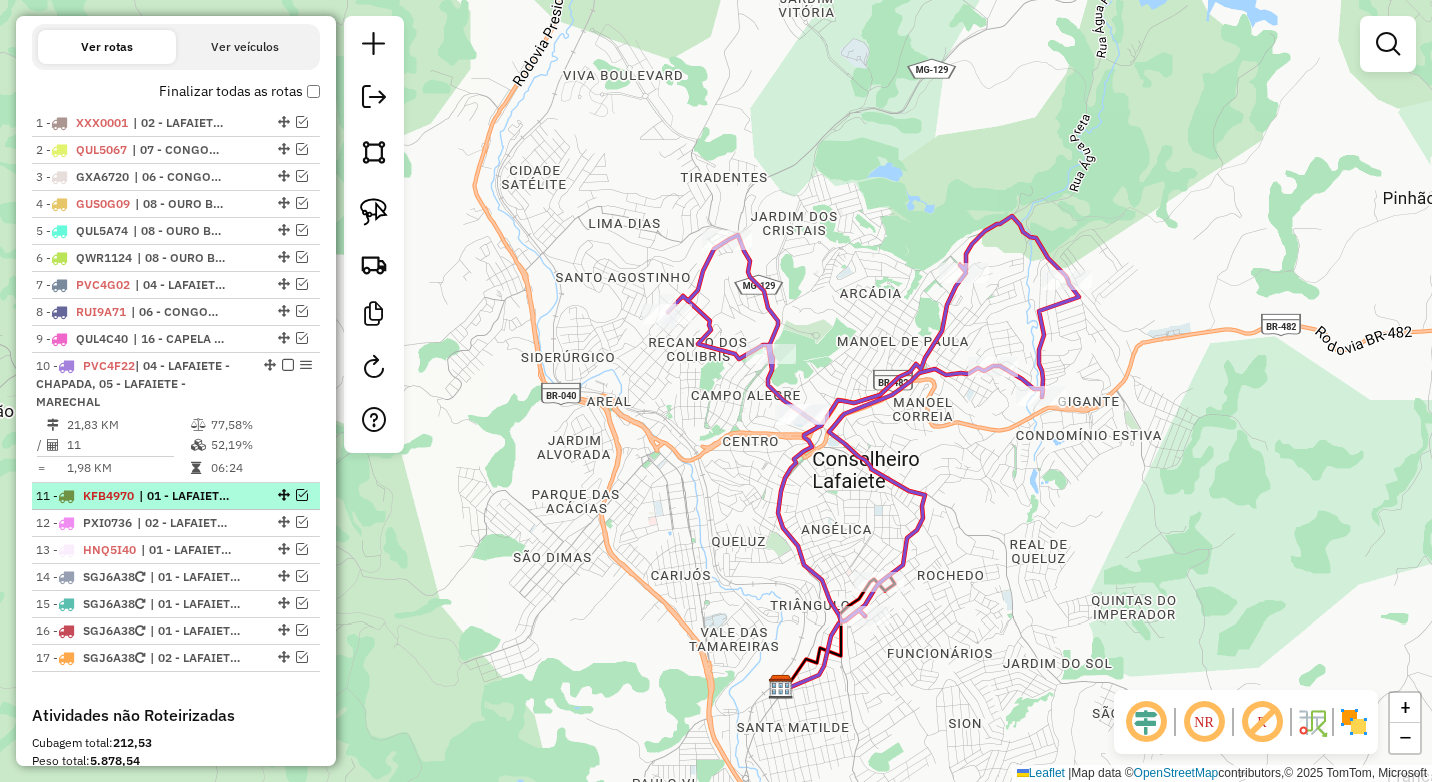 click on "11 -       KFB4970   | 01 - LAFAIETE CENTRO, 02 - LAFAIETE - SÃO JOÃO, 04 - LAFAIETE - CHAPADA, 05 - LAFAIETE - MARECHAL" at bounding box center [142, 496] 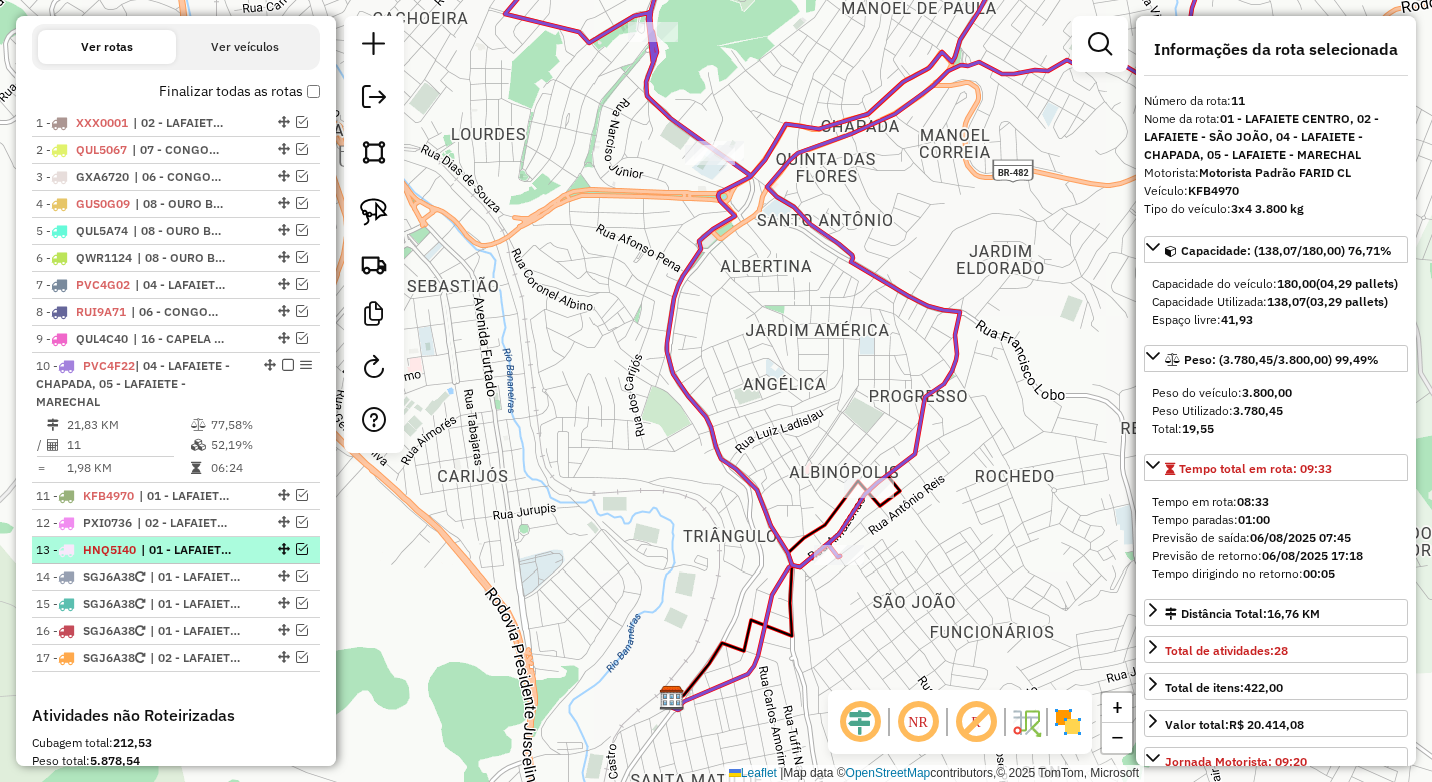 click on "| 01 - LAFAIETE CENTRO, 02 - LAFAIETE - SÃO JOÃO, 04 - LAFAIETE - CHAPADA" at bounding box center [187, 550] 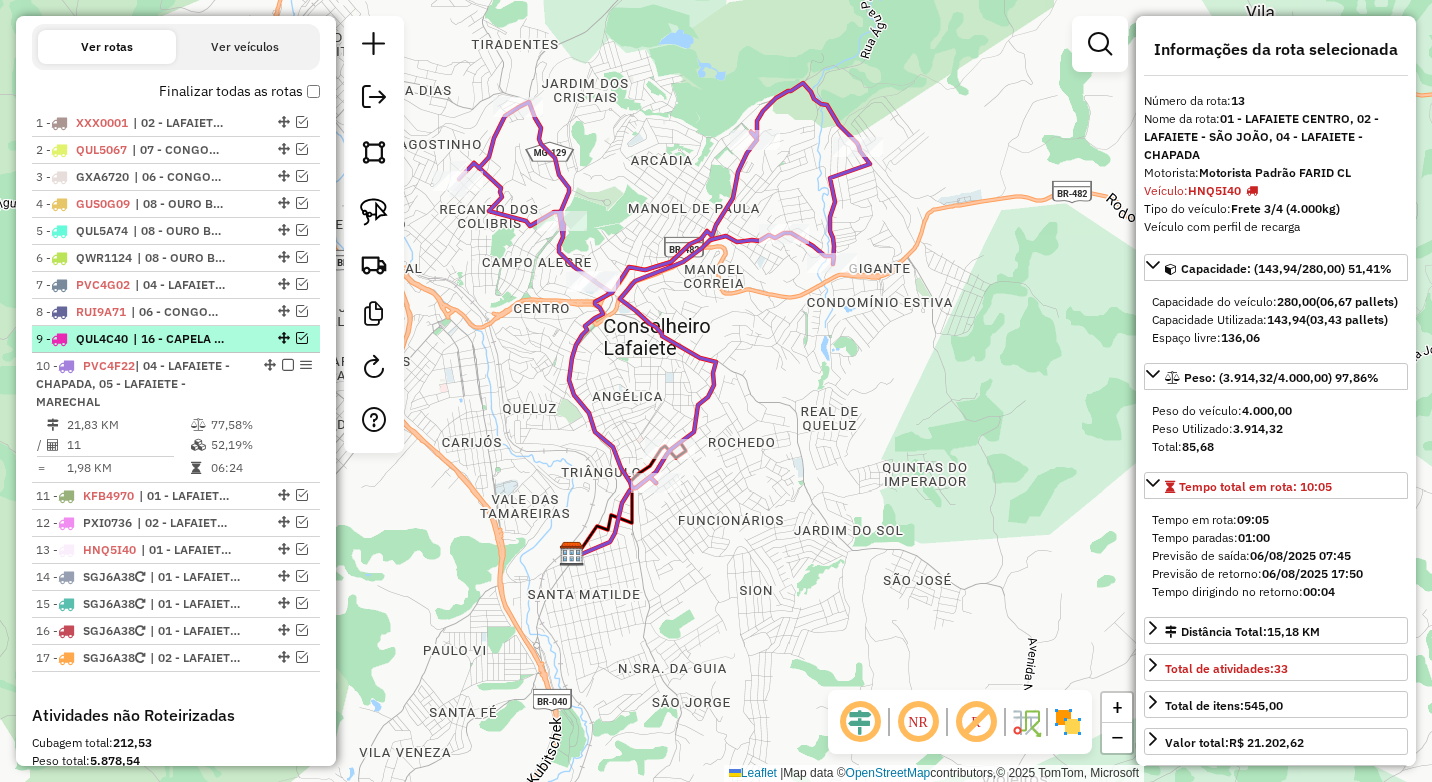 click at bounding box center [302, 338] 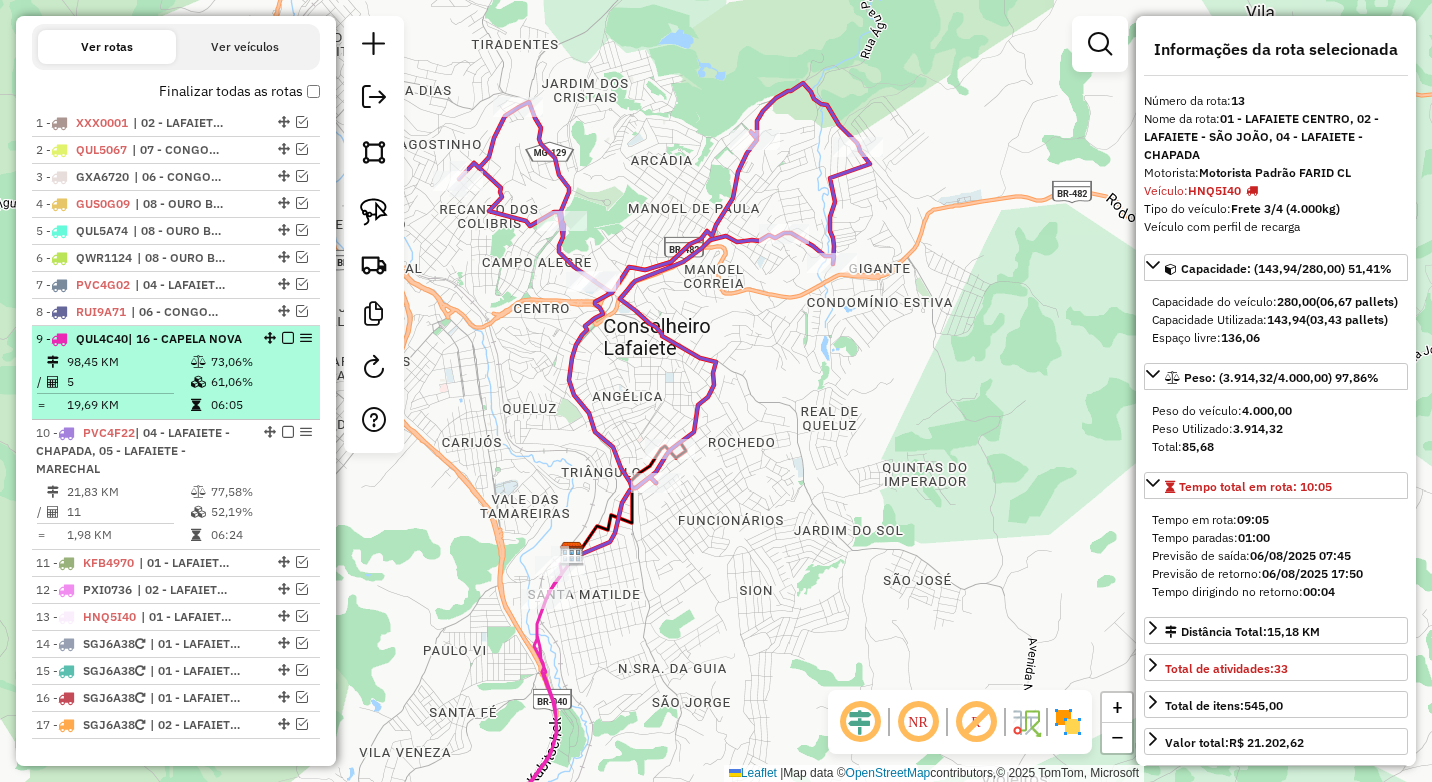 click on "9 -       QUL4C40   | 16 - CAPELA NOVA" at bounding box center [176, 339] 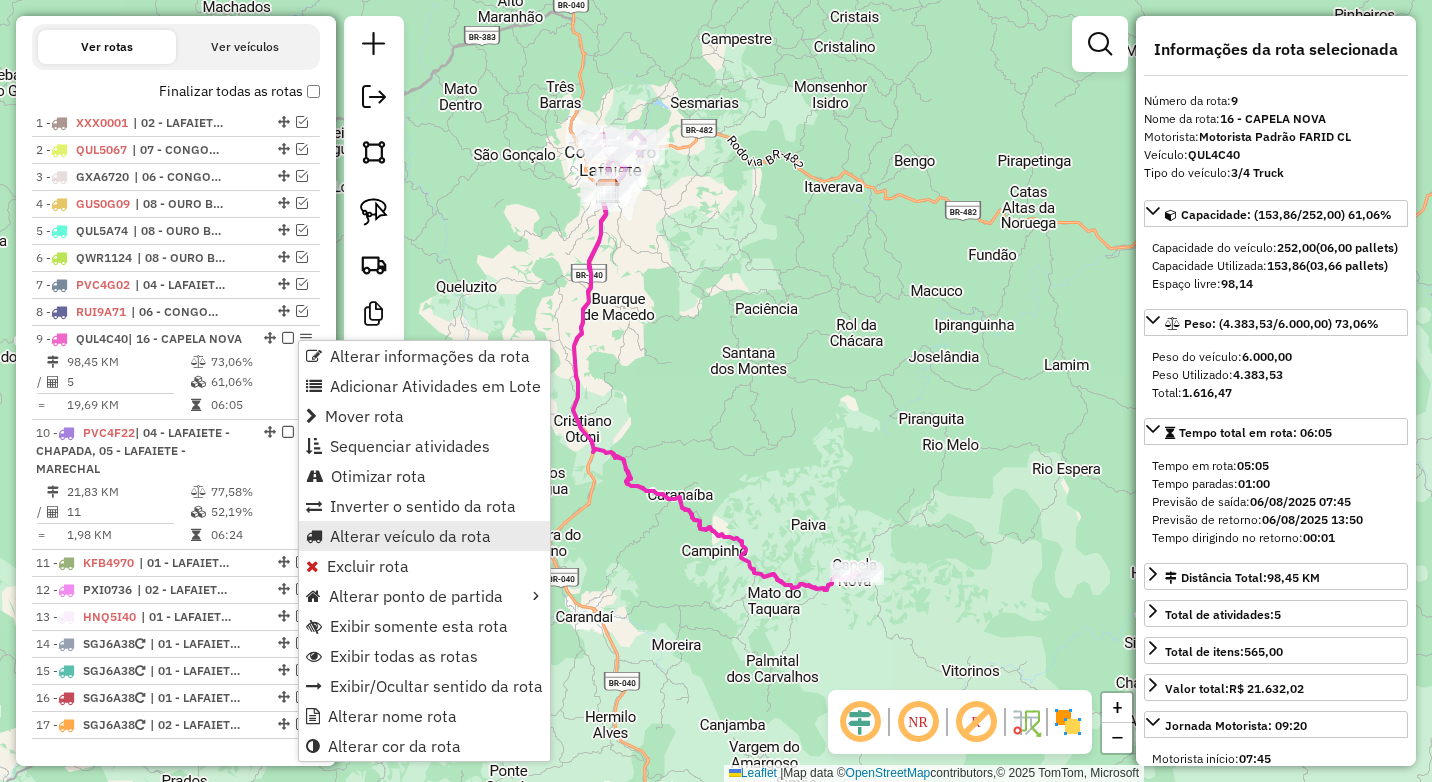 click on "Alterar veículo da rota" at bounding box center (424, 536) 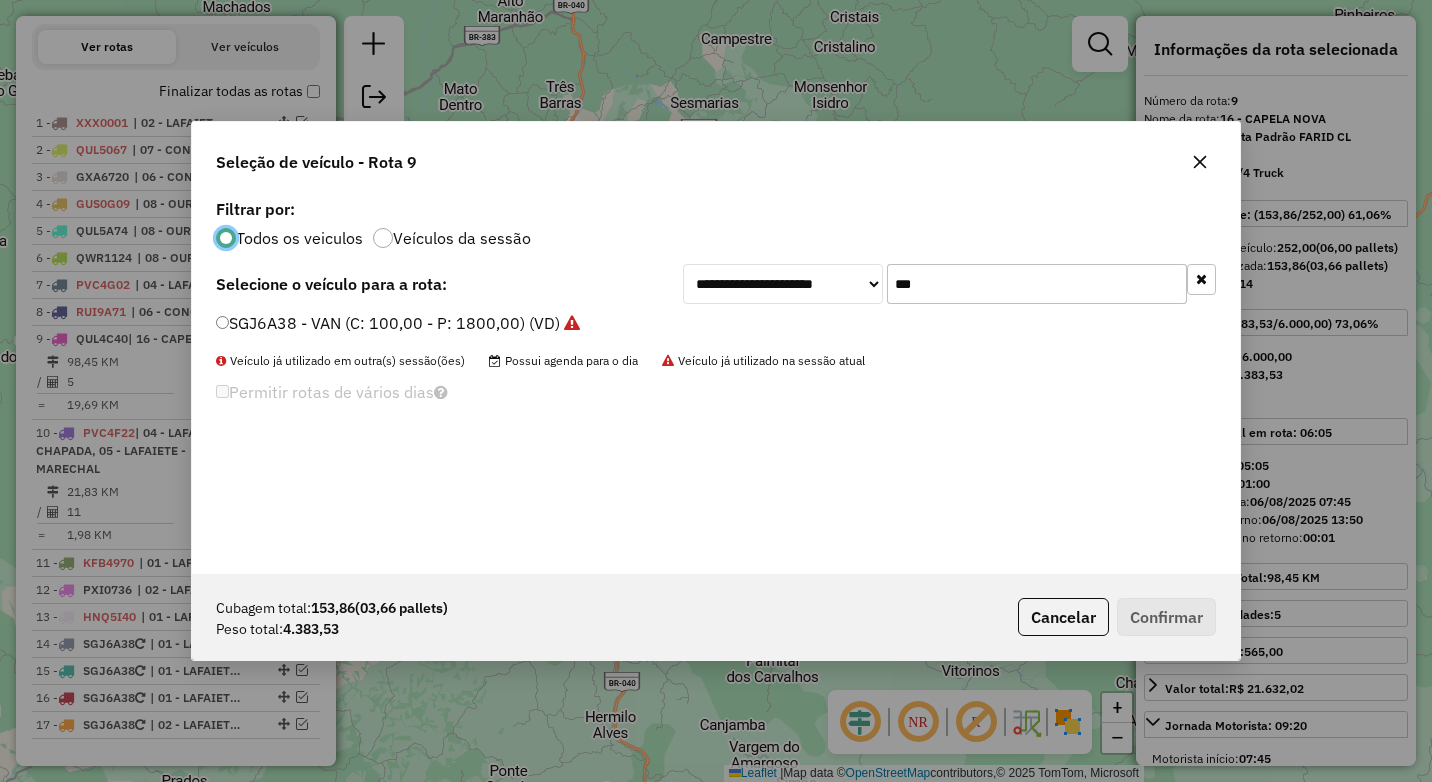 scroll, scrollTop: 11, scrollLeft: 6, axis: both 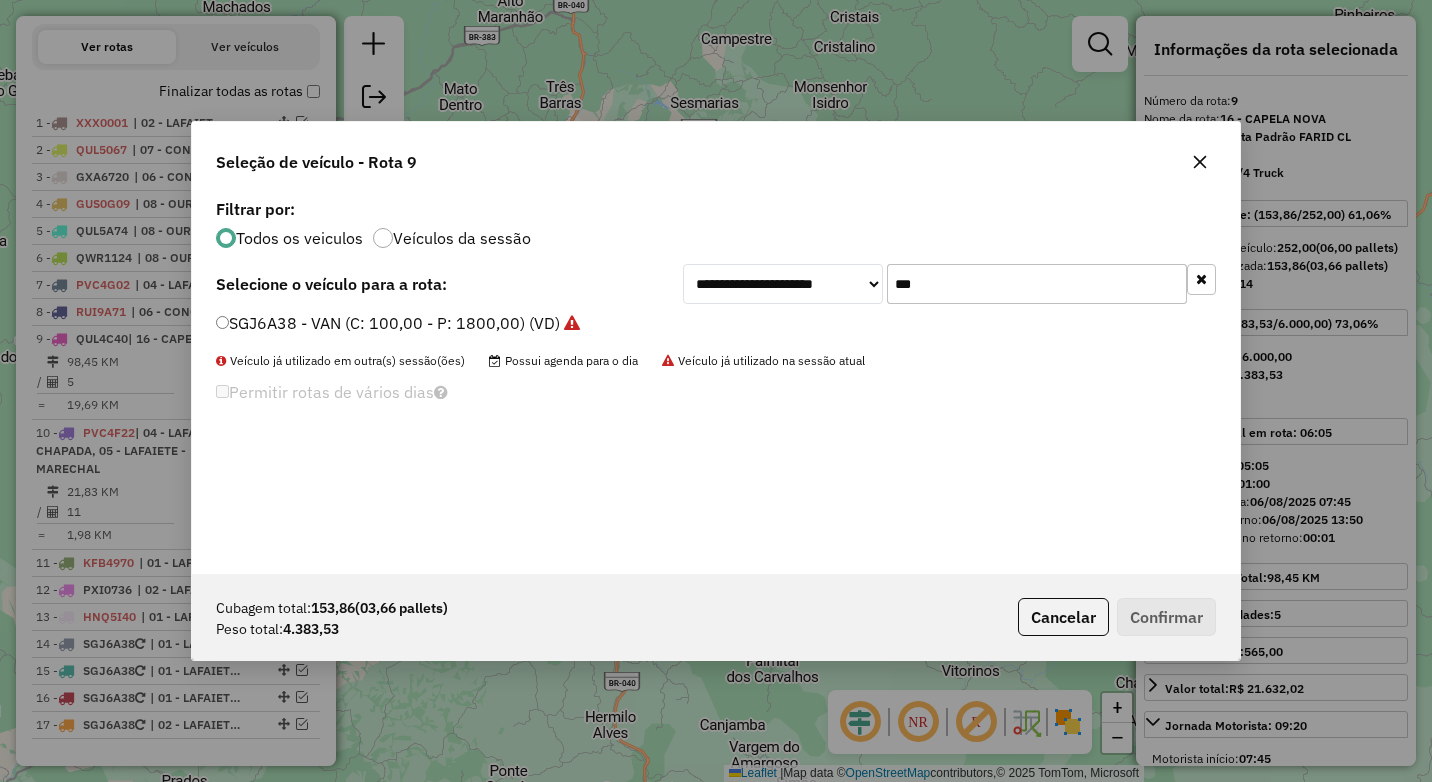 drag, startPoint x: 982, startPoint y: 274, endPoint x: 815, endPoint y: 292, distance: 167.96725 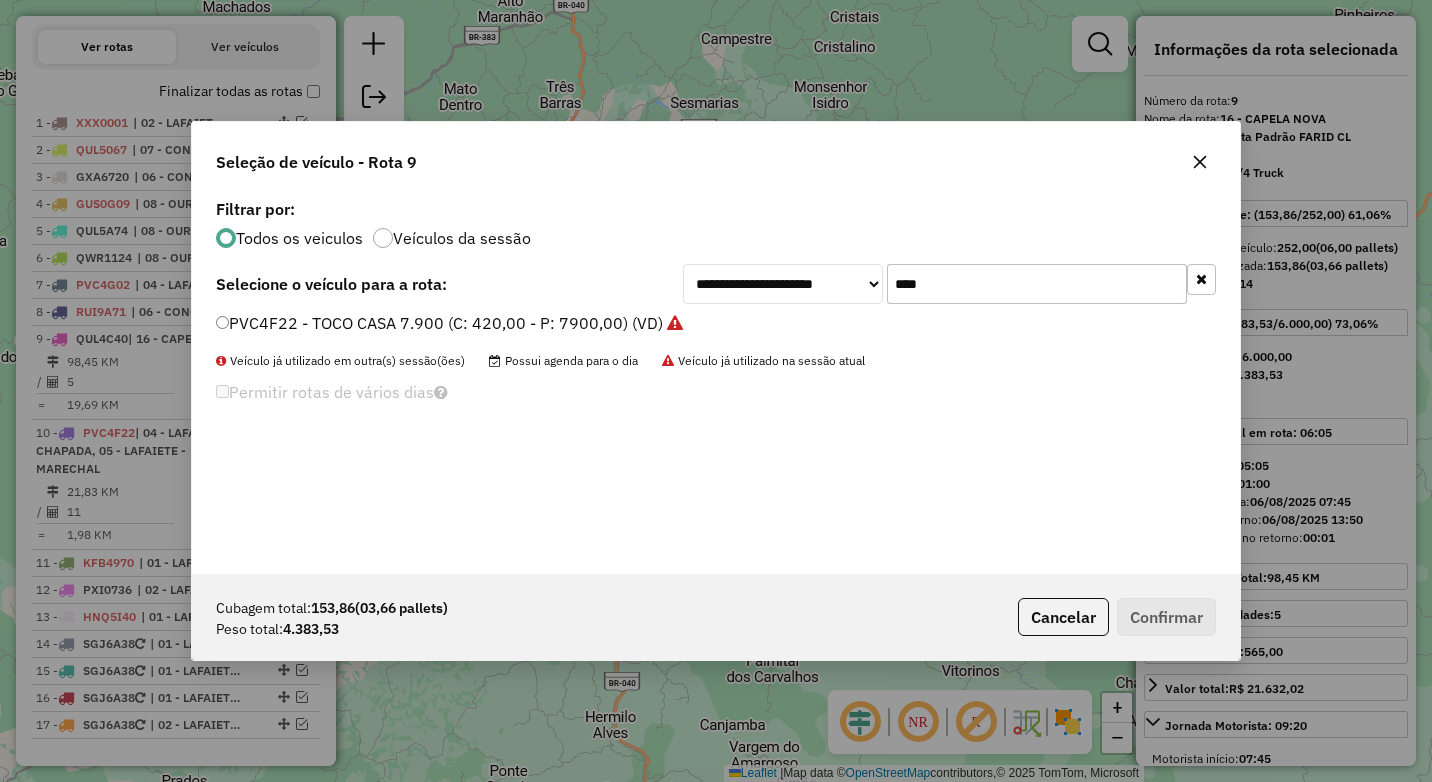 type on "****" 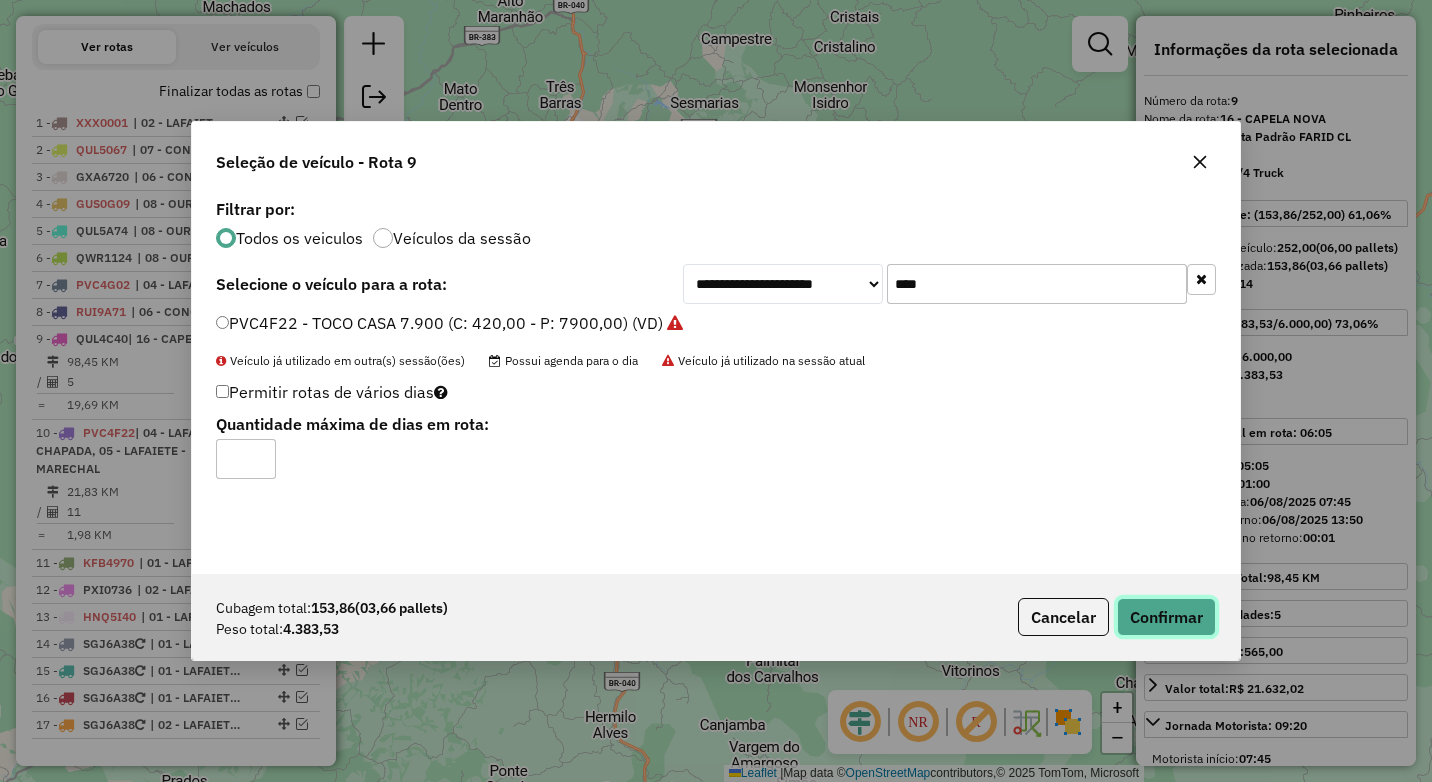 click on "Confirmar" 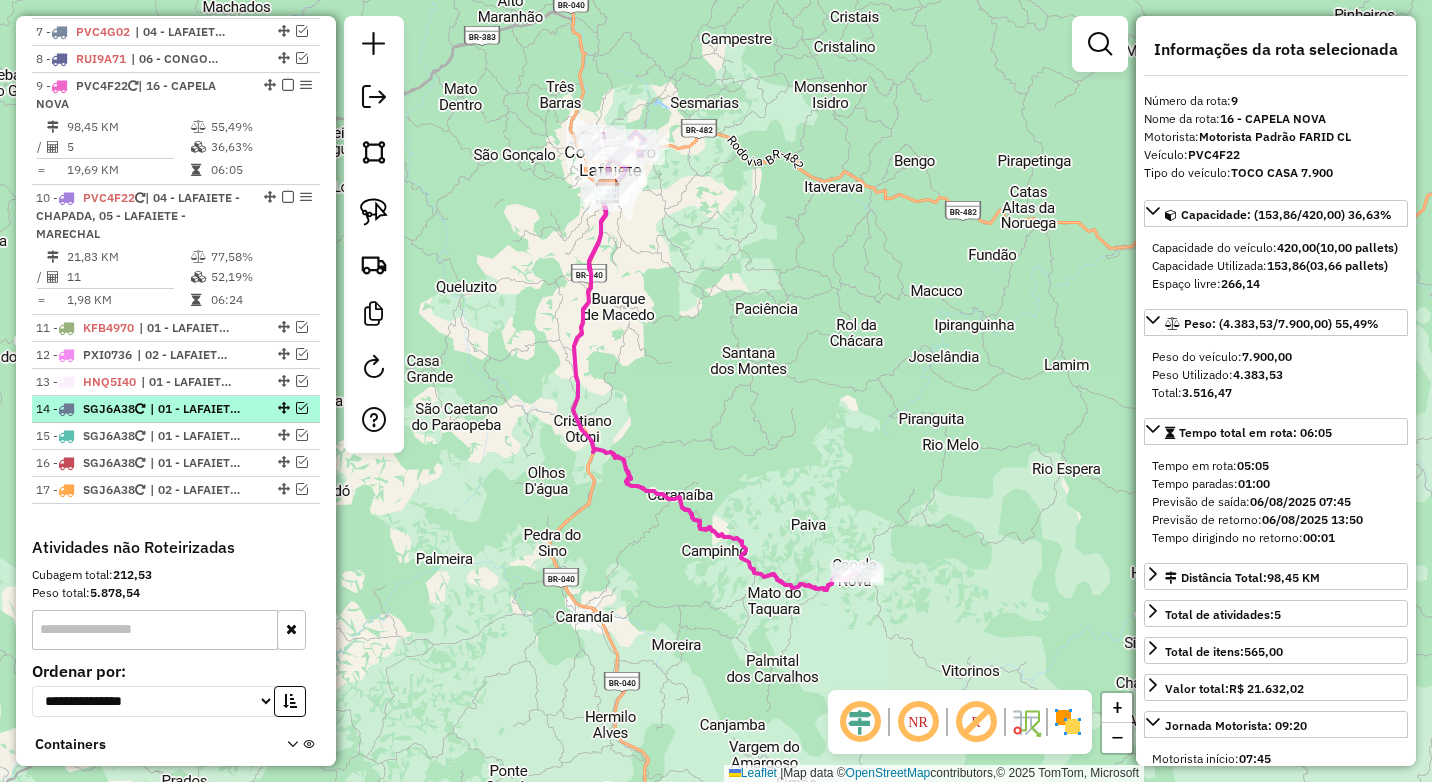 scroll, scrollTop: 790, scrollLeft: 0, axis: vertical 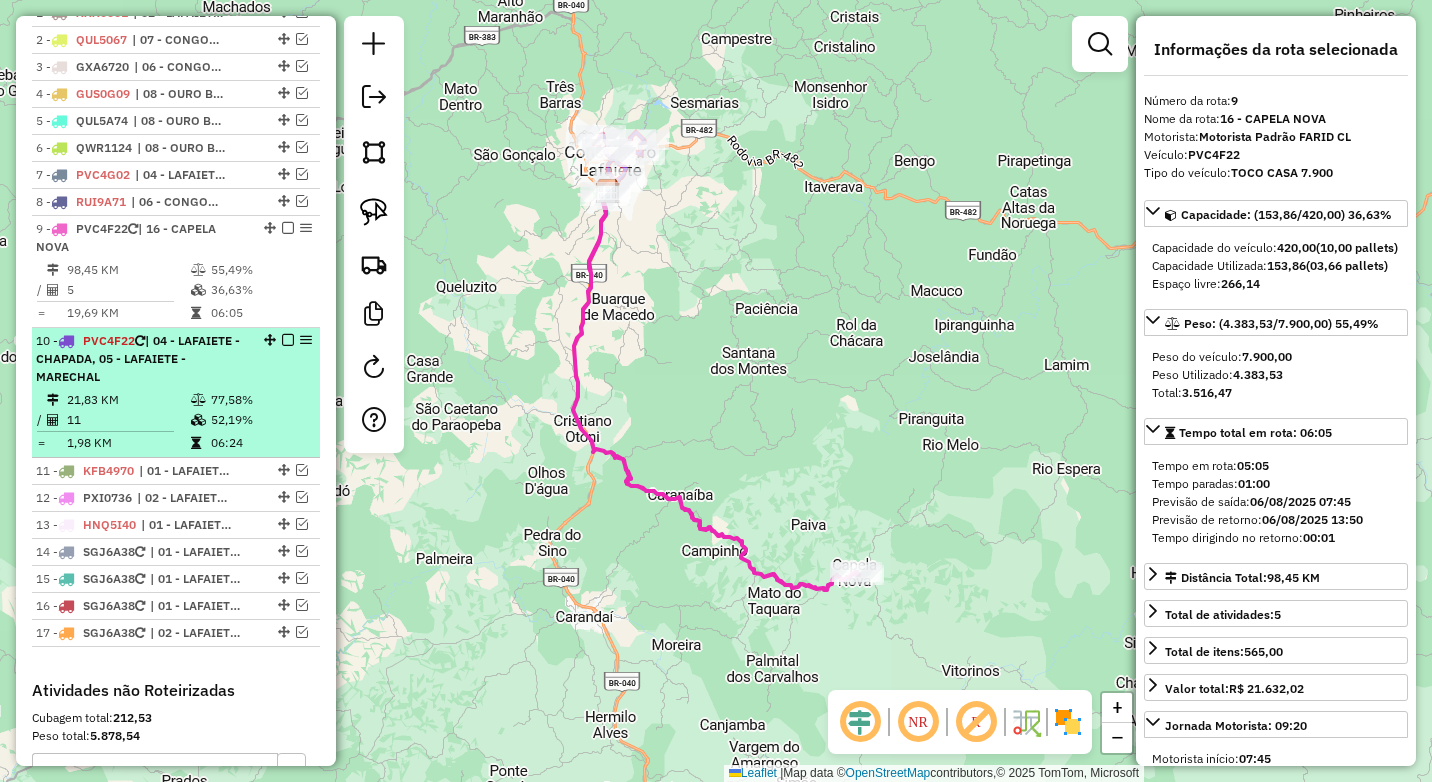 click on "77,58%" at bounding box center (260, 400) 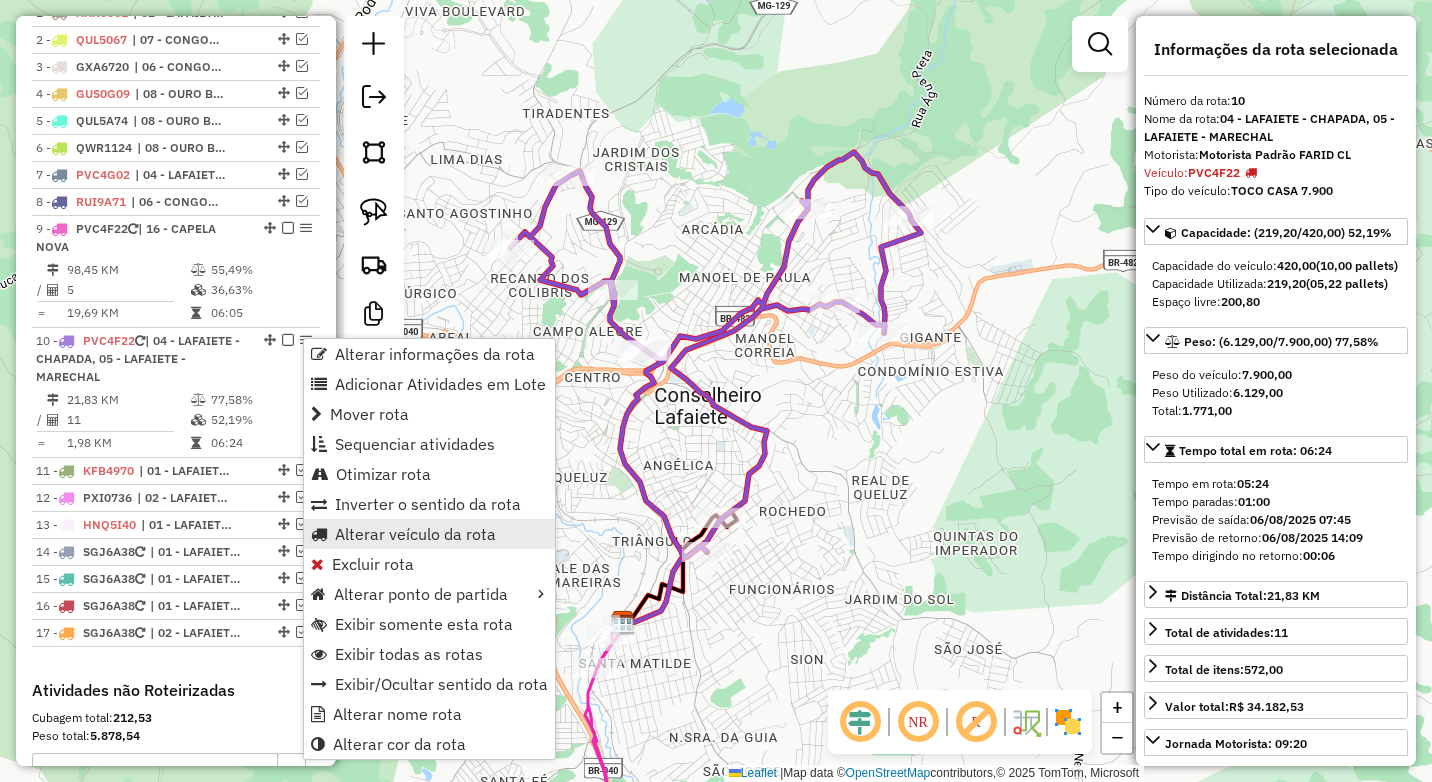 click on "Alterar veículo da rota" at bounding box center (415, 534) 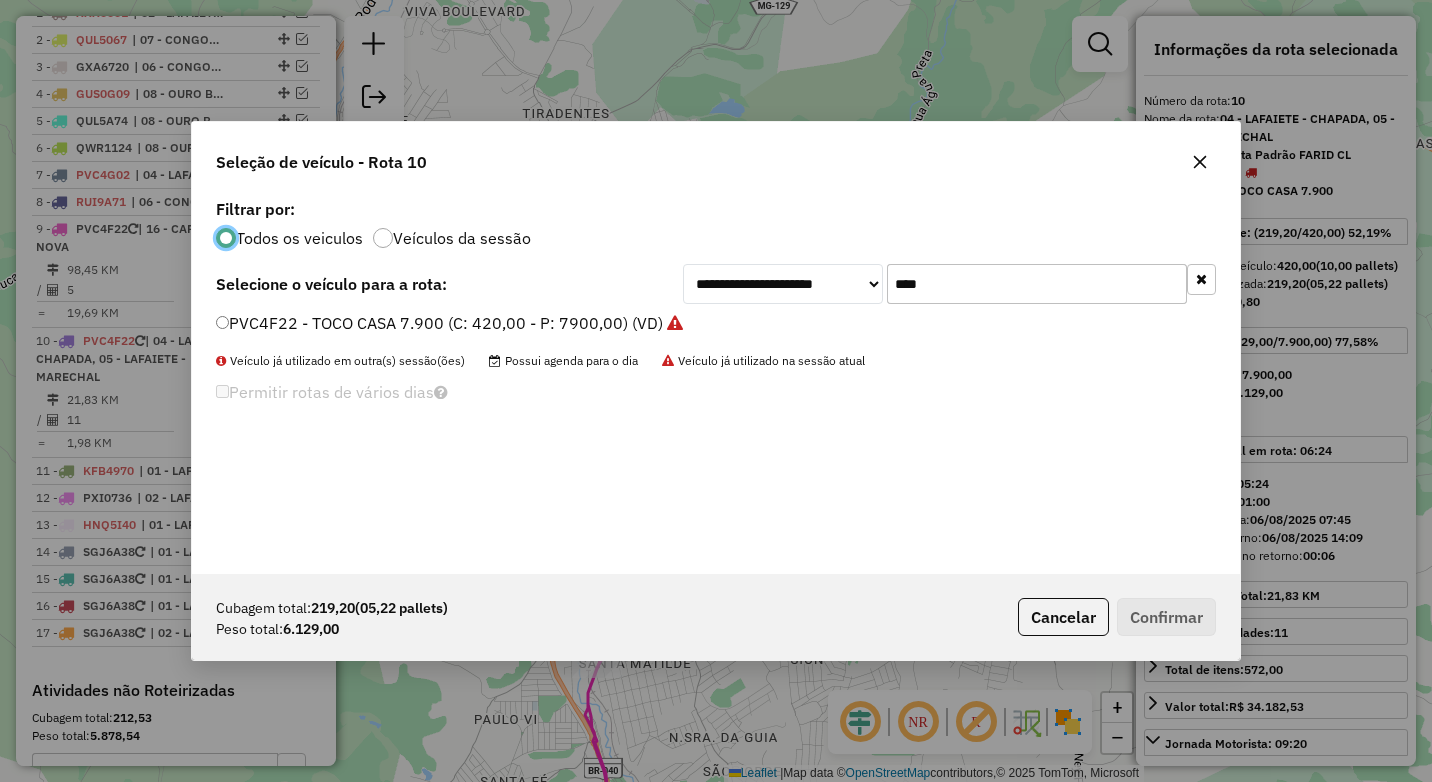scroll, scrollTop: 11, scrollLeft: 6, axis: both 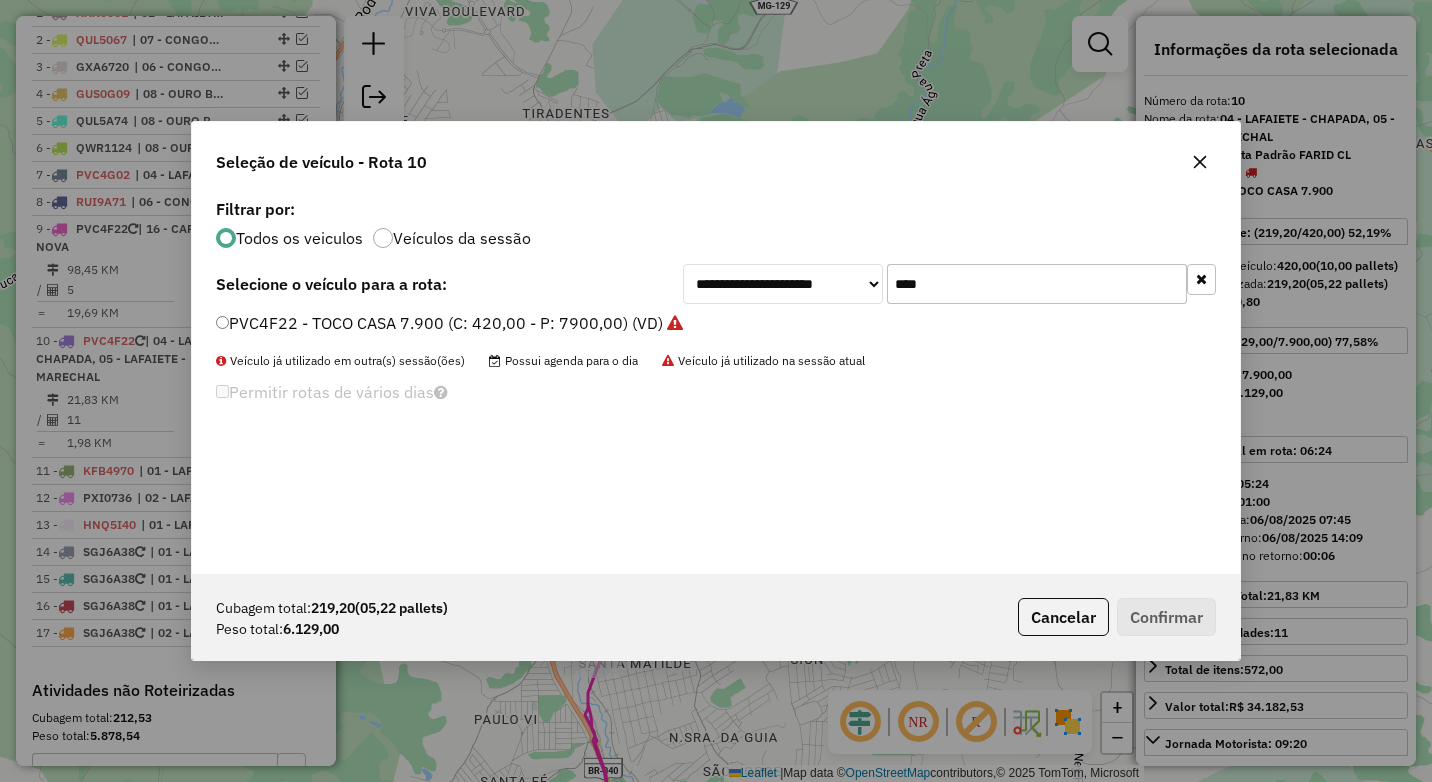 drag, startPoint x: 920, startPoint y: 295, endPoint x: 799, endPoint y: 269, distance: 123.76187 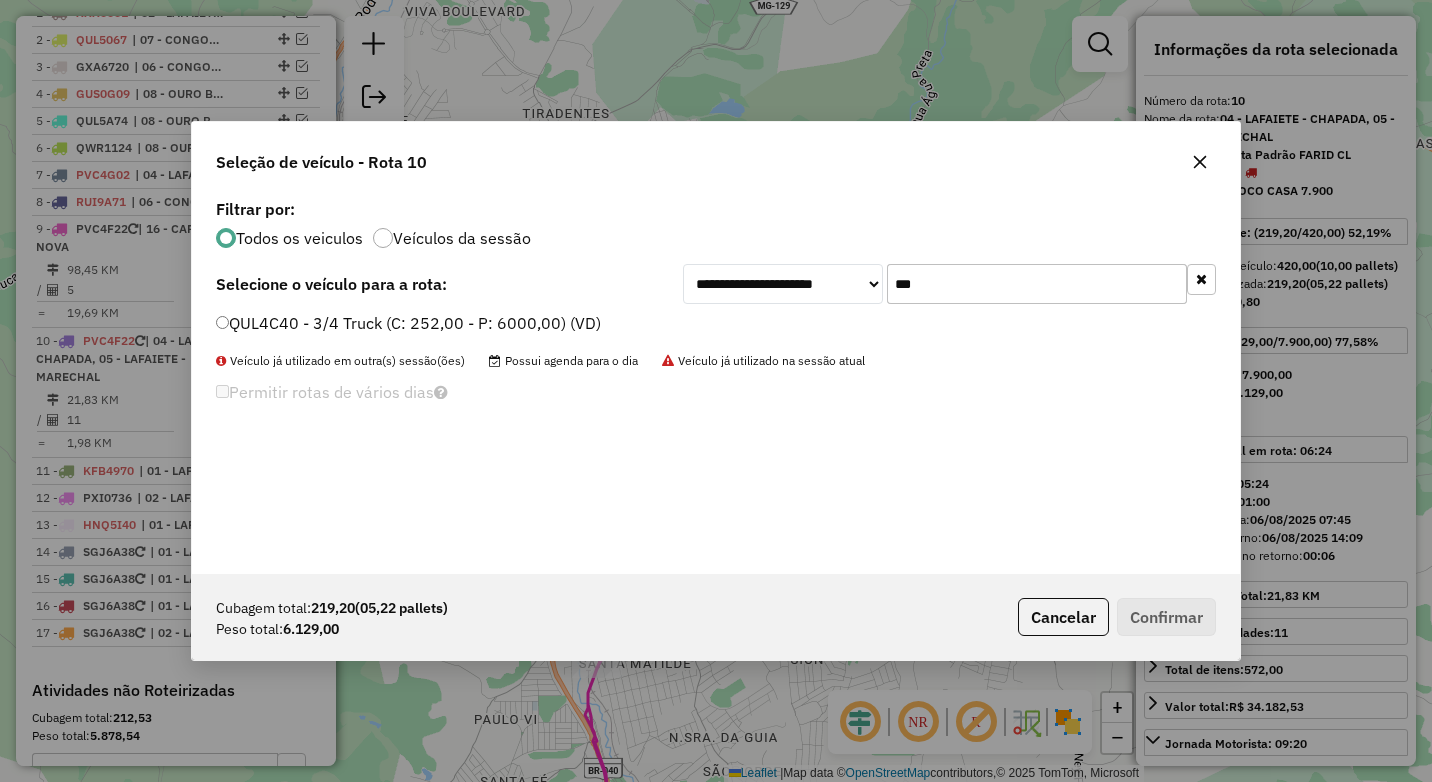 type on "***" 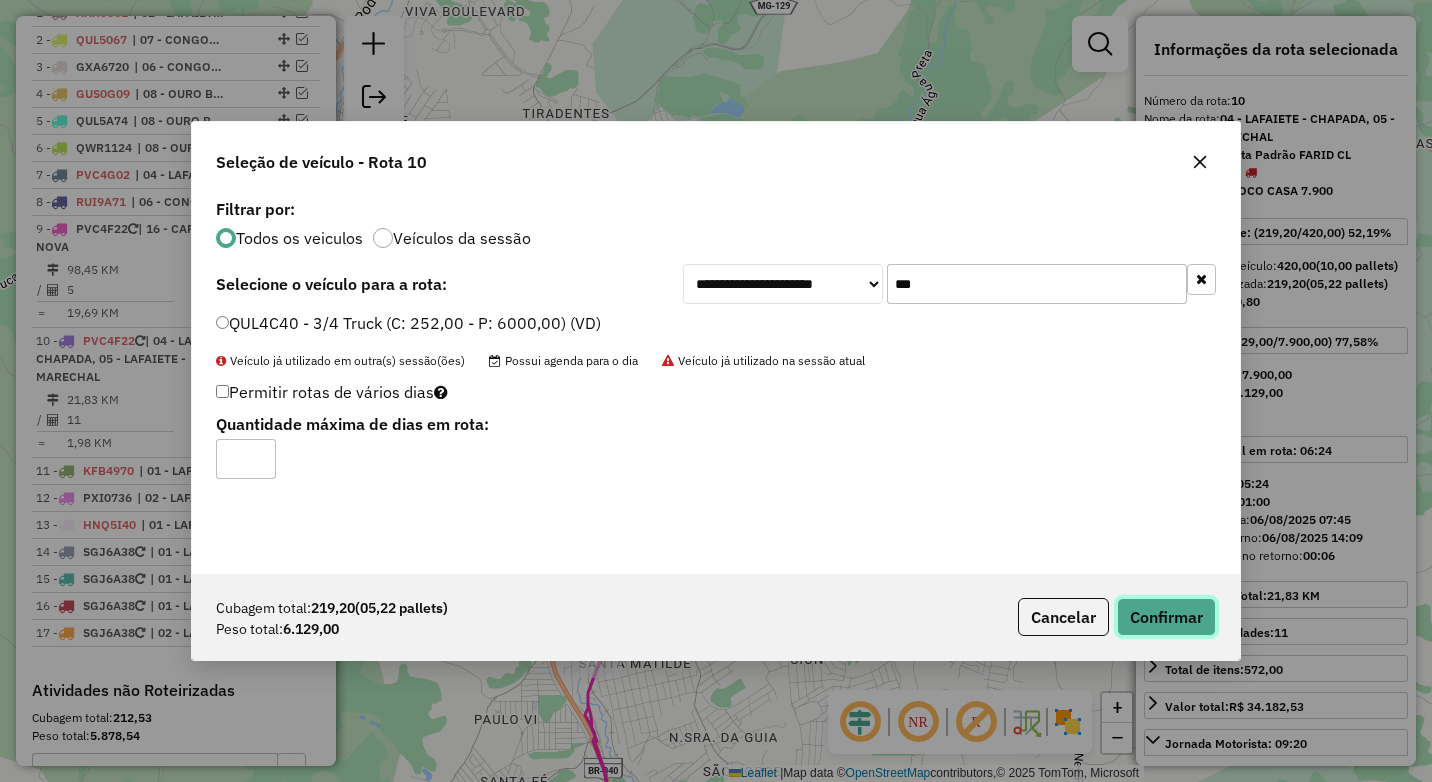 click on "Confirmar" 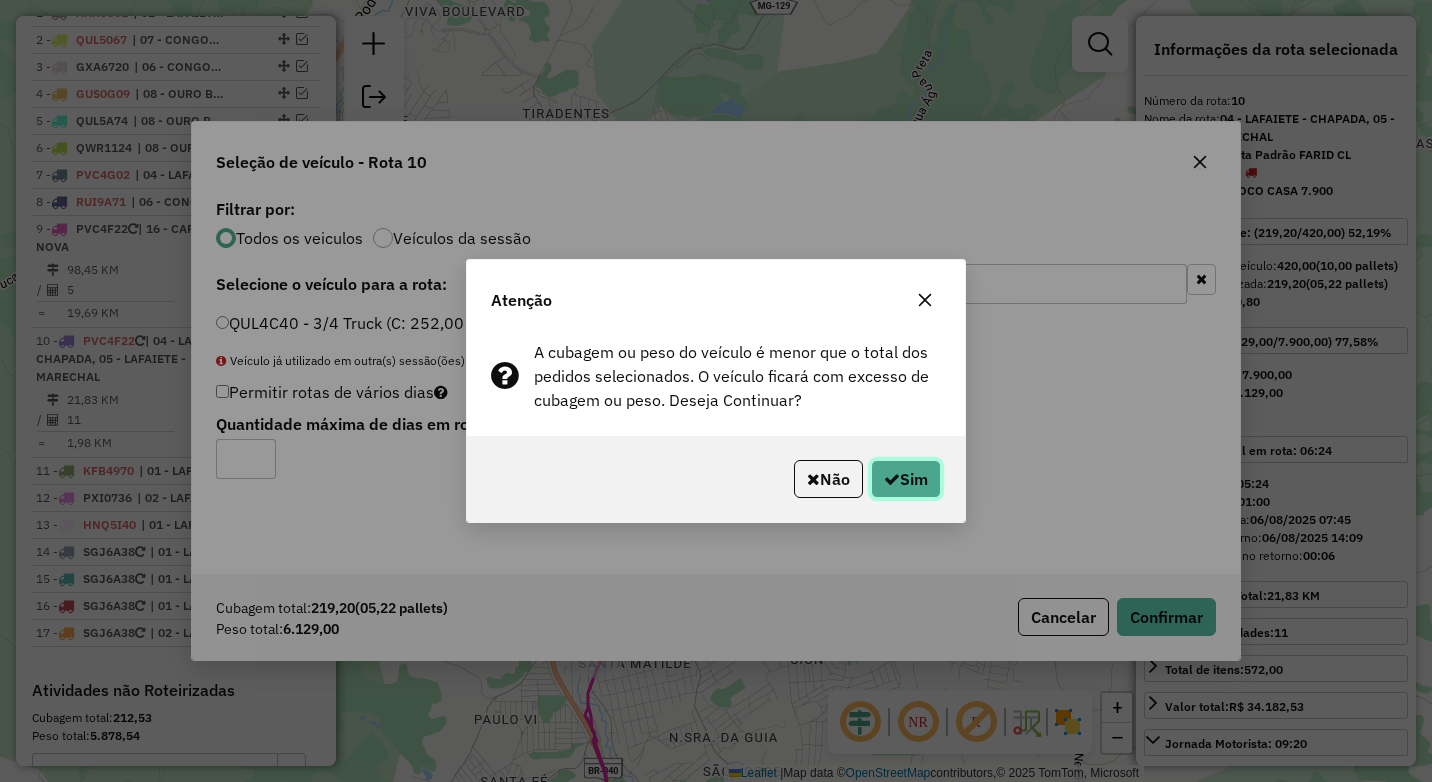 click on "Sim" 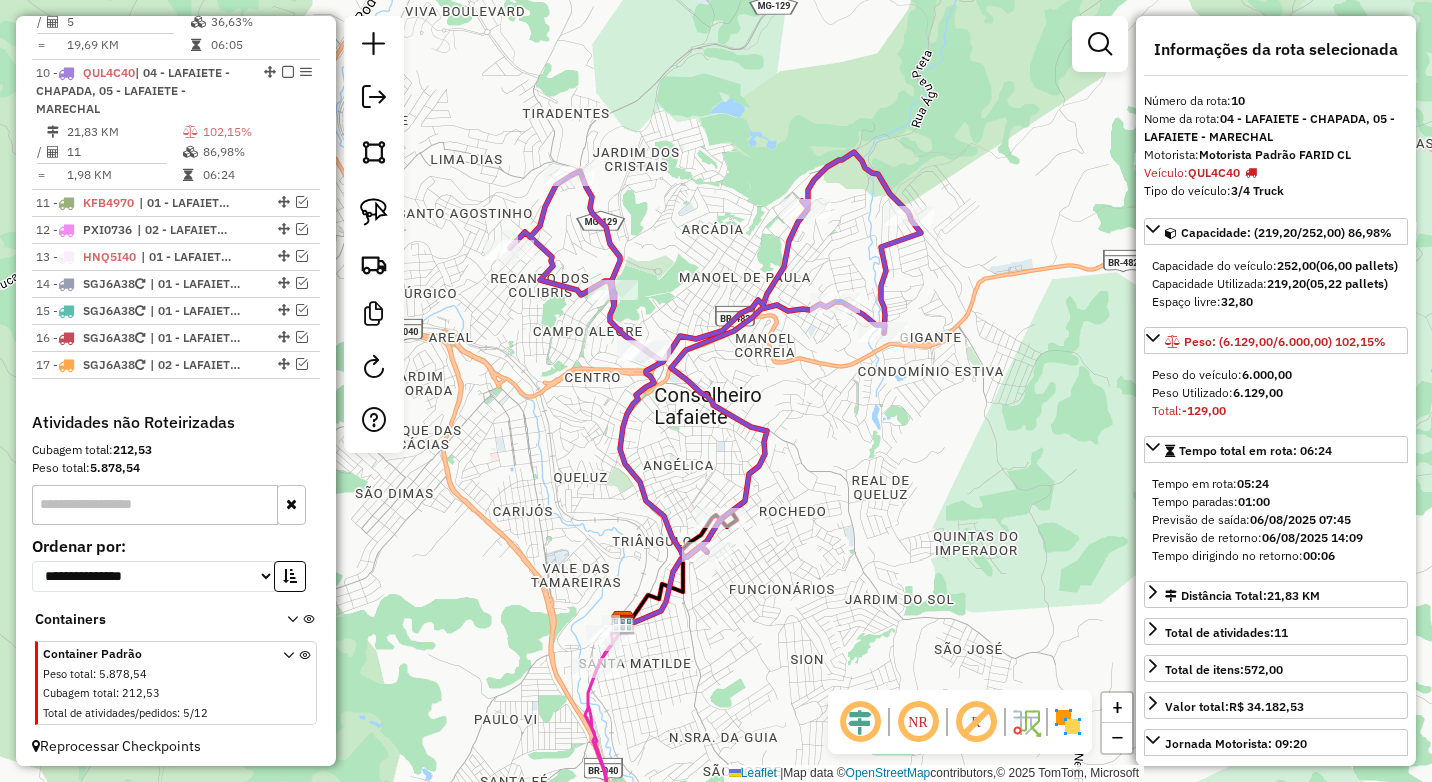 scroll, scrollTop: 1065, scrollLeft: 0, axis: vertical 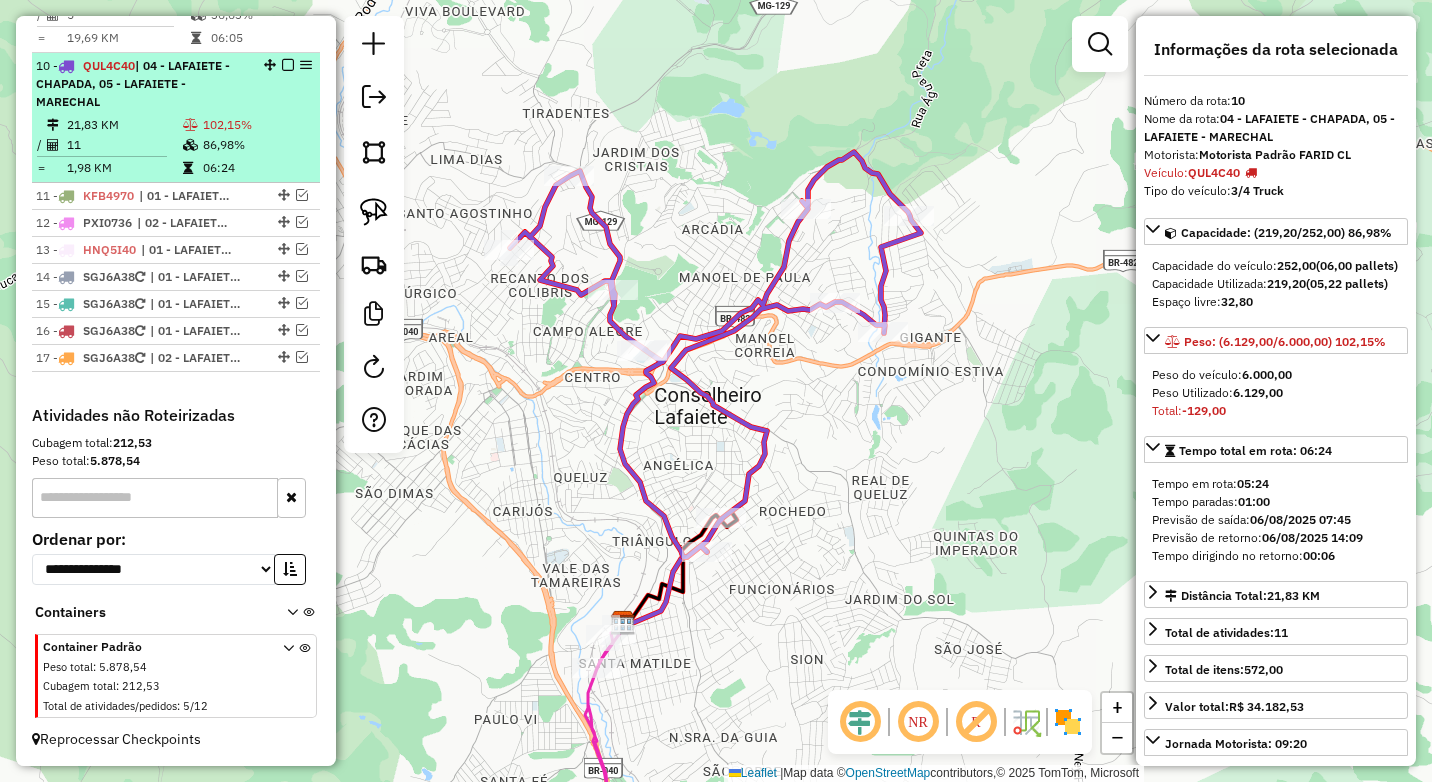 click on "06:24" at bounding box center (257, 168) 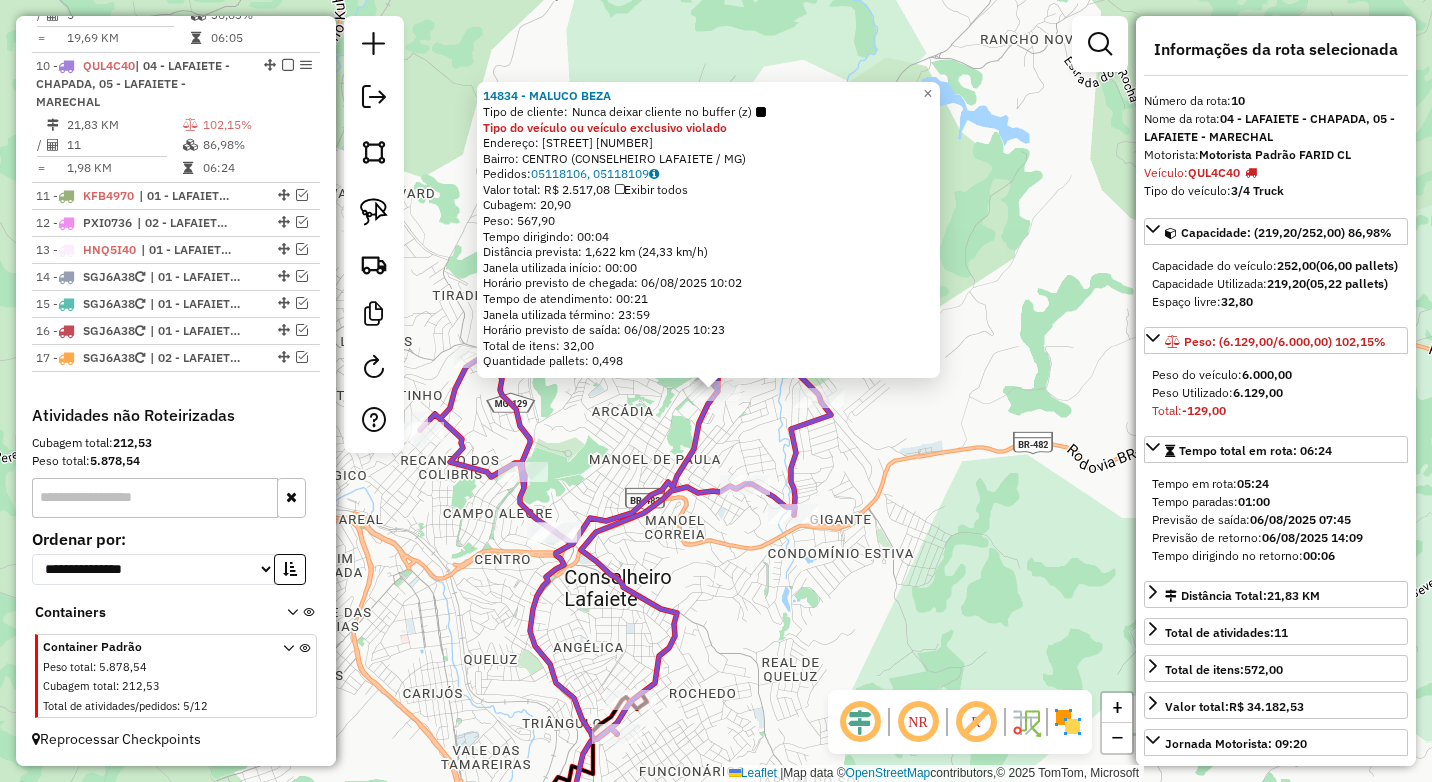 click on "14834 - MALUCO BEZA  Tipo de cliente:   Nunca deixar cliente no buffer (z)  Tipo do veículo ou veículo exclusivo violado  Endereço:  SERAFIM SANNA 27   Bairro: CENTRO (CONSELHEIRO LAFAIETE / MG)   Pedidos:  05118106, 05118109   Valor total: R$ 2.517,08   Exibir todos   Cubagem: 20,90  Peso: 567,90  Tempo dirigindo: 00:04   Distância prevista: 1,622 km (24,33 km/h)   Janela utilizada início: 00:00   Horário previsto de chegada: 06/08/2025 10:02   Tempo de atendimento: 00:21   Janela utilizada término: 23:59   Horário previsto de saída: 06/08/2025 10:23   Total de itens: 32,00   Quantidade pallets: 0,498  × Janela de atendimento Grade de atendimento Capacidade Transportadoras Veículos Cliente Pedidos  Rotas Selecione os dias de semana para filtrar as janelas de atendimento  Seg   Ter   Qua   Qui   Sex   Sáb   Dom  Informe o período da janela de atendimento: De: Até:  Filtrar exatamente a janela do cliente  Considerar janela de atendimento padrão   Seg   Ter   Qua   Qui   Sex   Sáb   Dom  **** +" 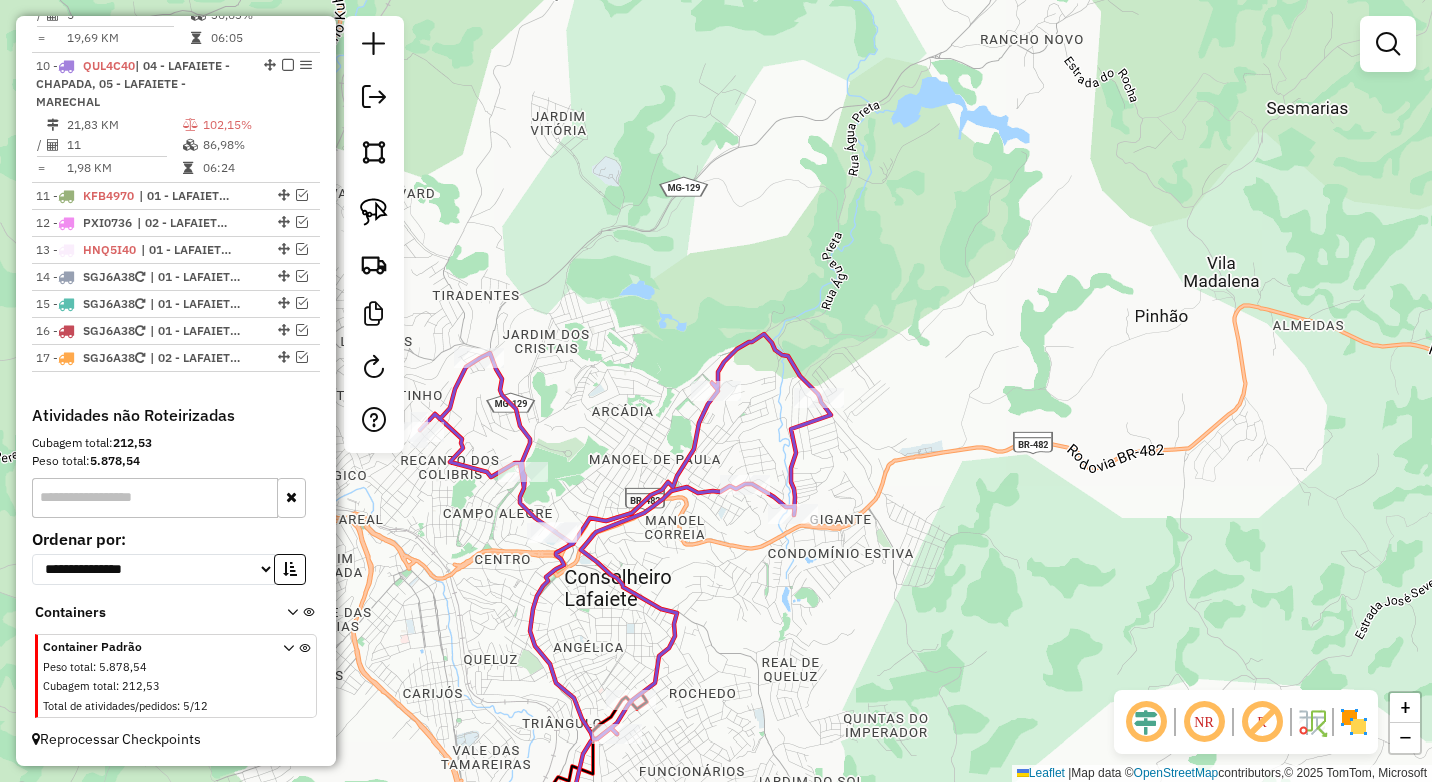 select on "*********" 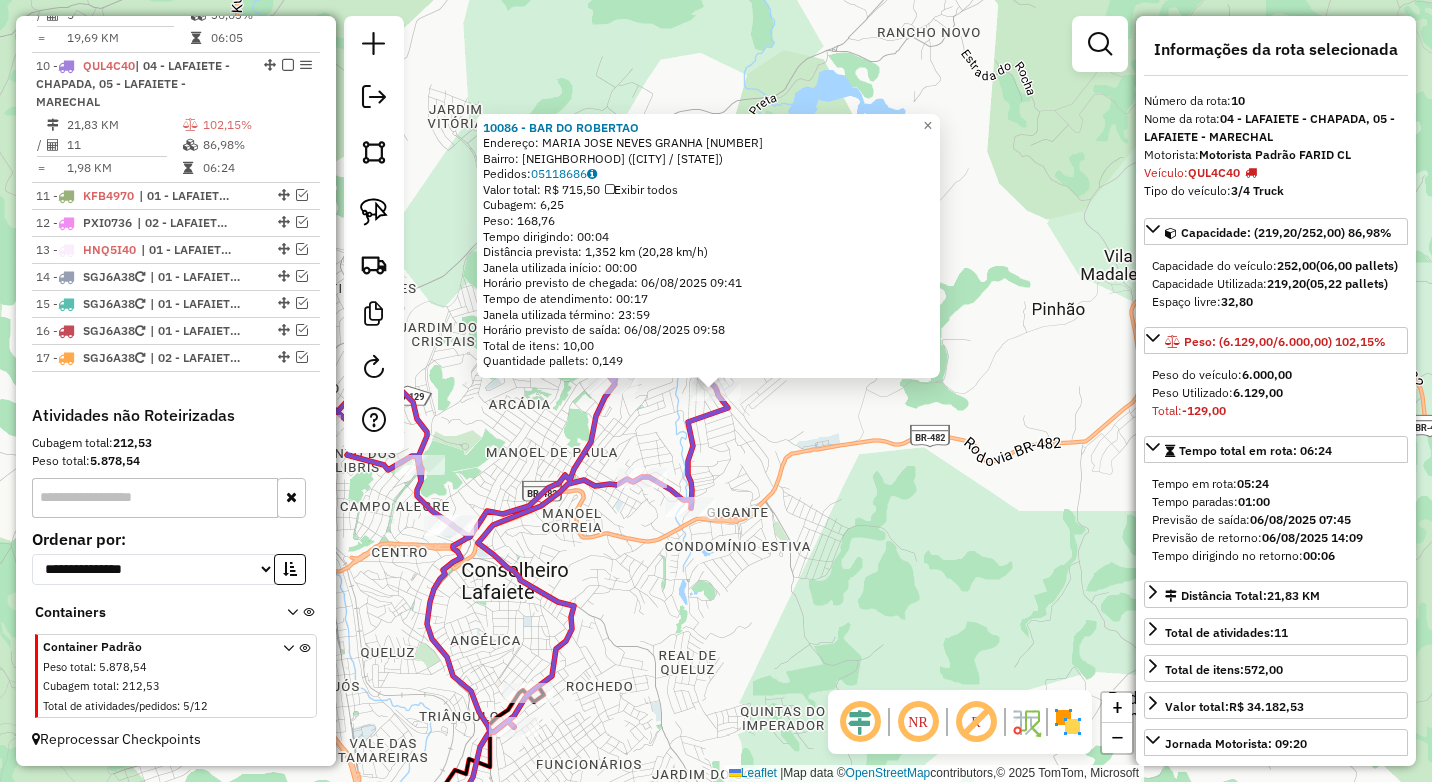 click on "10086 - BAR DO ROBERTAO  Endereço:  MARIA JOSE NEVES GRANHA 108   Bairro: SAO JUDAS TADEU (CONSELHEIRO LAFAIETE / MG)   Pedidos:  05118686   Valor total: R$ 715,50   Exibir todos   Cubagem: 6,25  Peso: 168,76  Tempo dirigindo: 00:04   Distância prevista: 1,352 km (20,28 km/h)   Janela utilizada início: 00:00   Horário previsto de chegada: 06/08/2025 09:41   Tempo de atendimento: 00:17   Janela utilizada término: 23:59   Horário previsto de saída: 06/08/2025 09:58   Total de itens: 10,00   Quantidade pallets: 0,149  × Janela de atendimento Grade de atendimento Capacidade Transportadoras Veículos Cliente Pedidos  Rotas Selecione os dias de semana para filtrar as janelas de atendimento  Seg   Ter   Qua   Qui   Sex   Sáb   Dom  Informe o período da janela de atendimento: De: Até:  Filtrar exatamente a janela do cliente  Considerar janela de atendimento padrão  Selecione os dias de semana para filtrar as grades de atendimento  Seg   Ter   Qua   Qui   Sex   Sáb   Dom   Peso mínimo:  **** ****  De:  +" 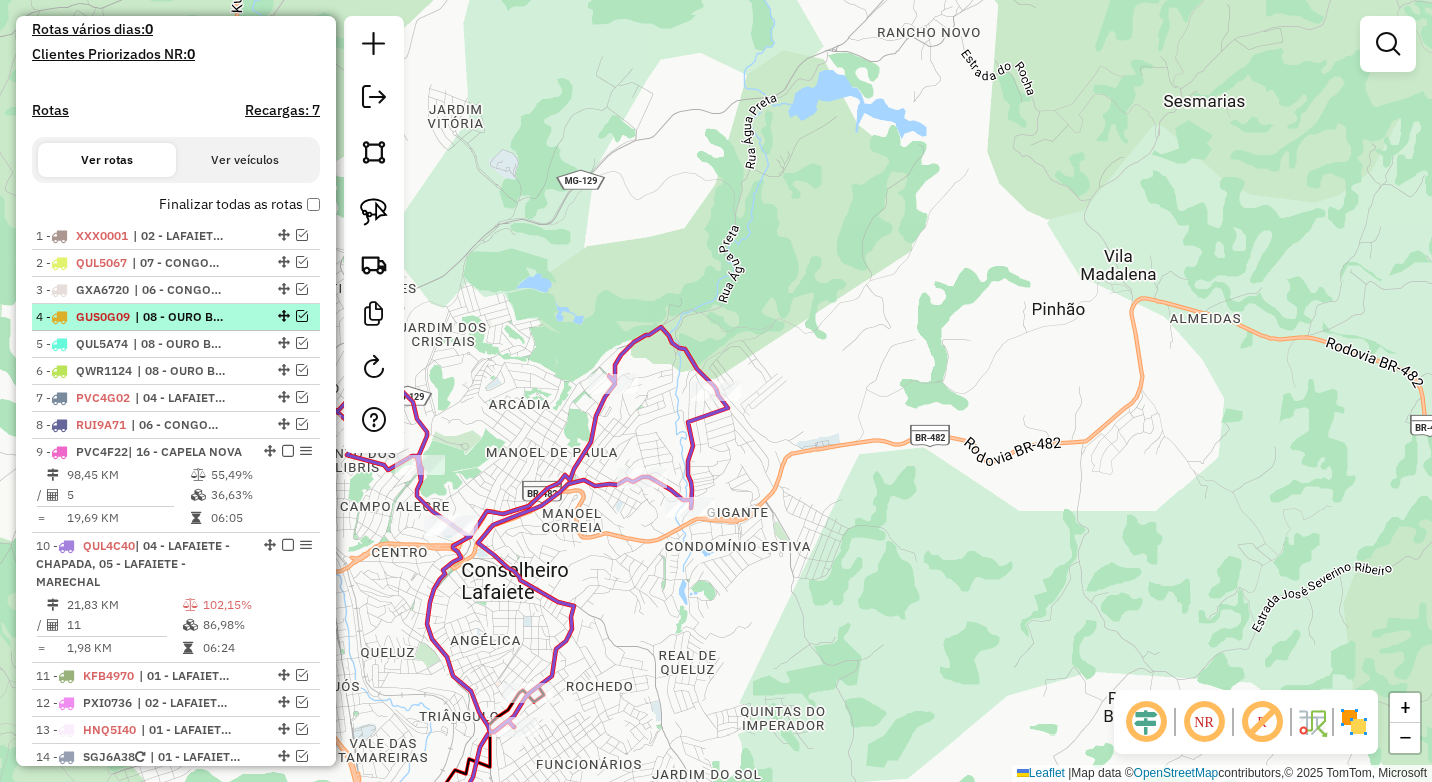 scroll, scrollTop: 565, scrollLeft: 0, axis: vertical 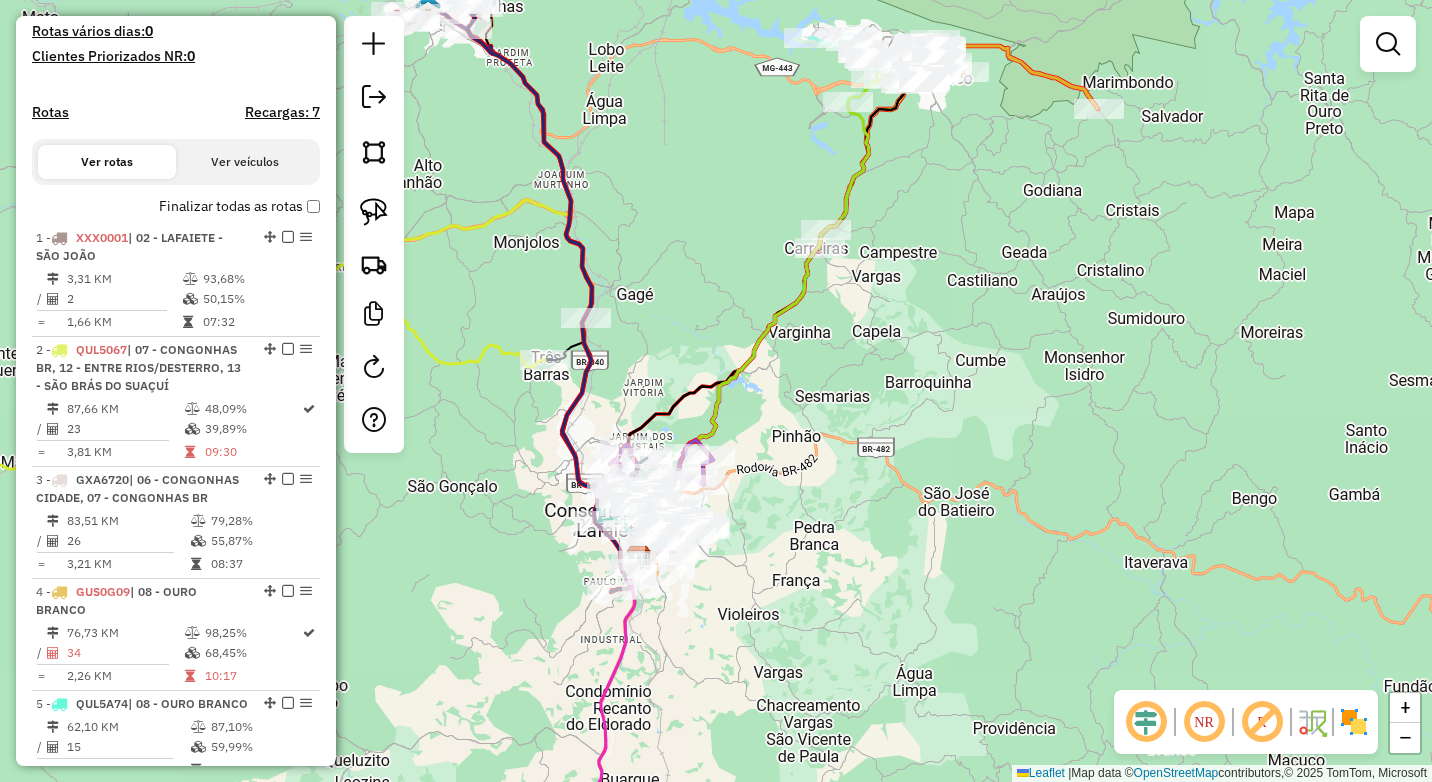 drag, startPoint x: 895, startPoint y: 367, endPoint x: 862, endPoint y: 426, distance: 67.601776 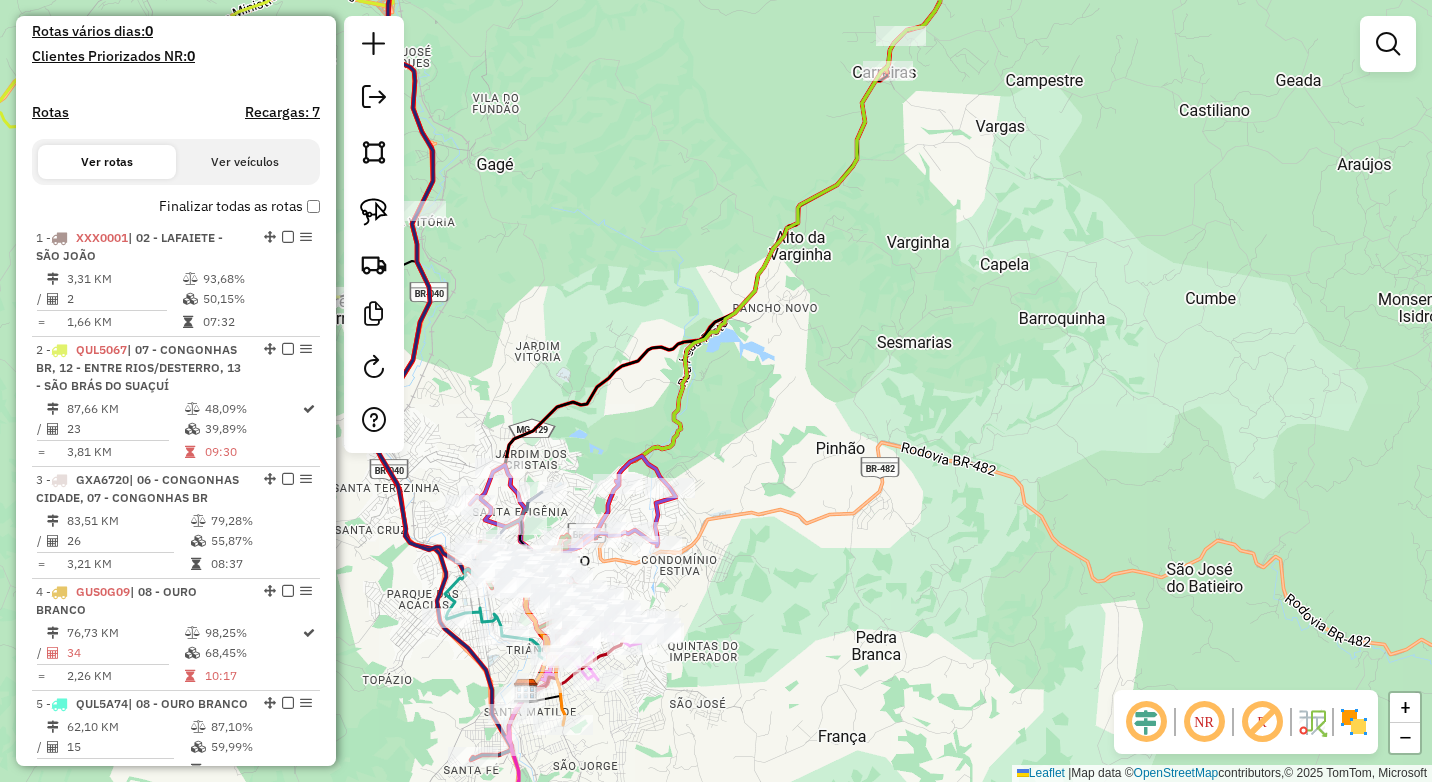 drag, startPoint x: 717, startPoint y: 479, endPoint x: 770, endPoint y: 448, distance: 61.400326 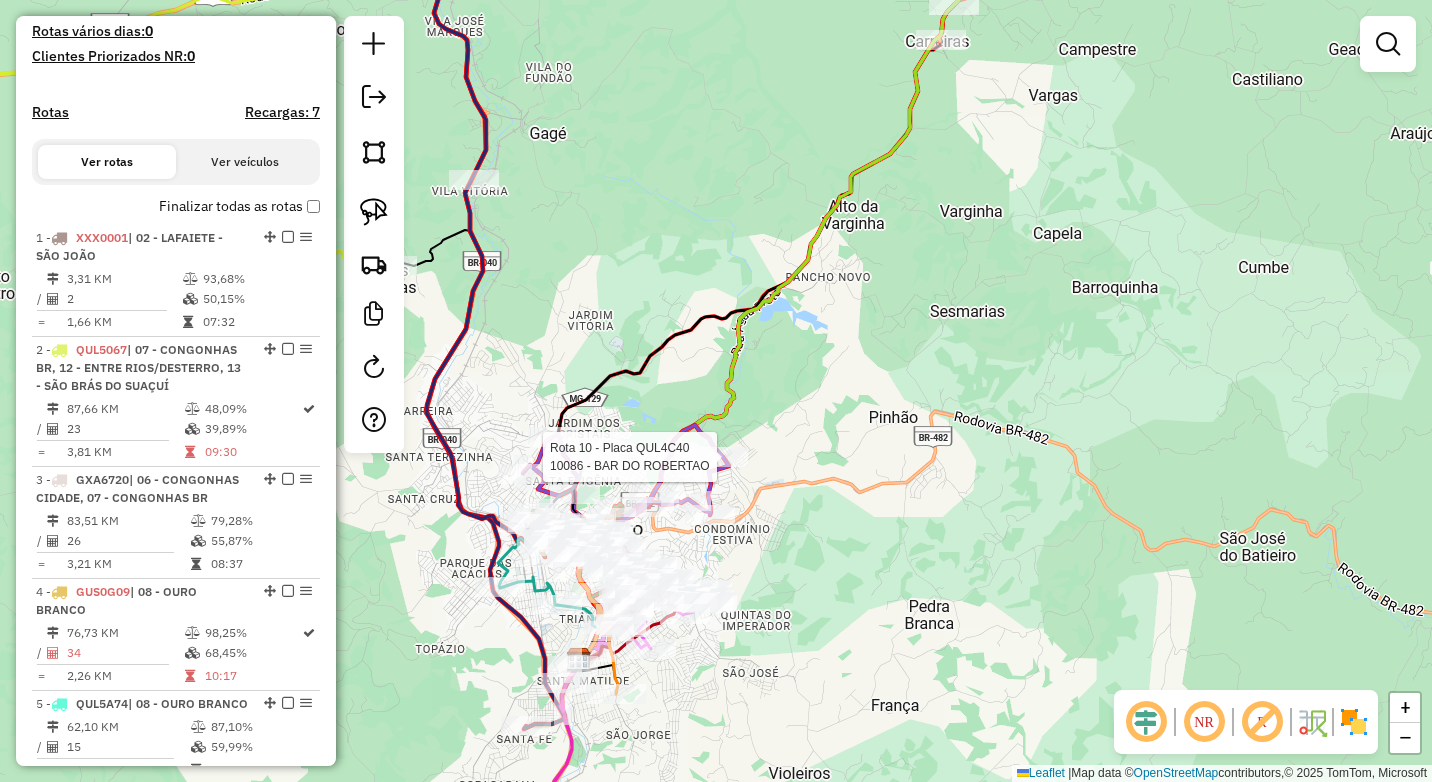 select on "*********" 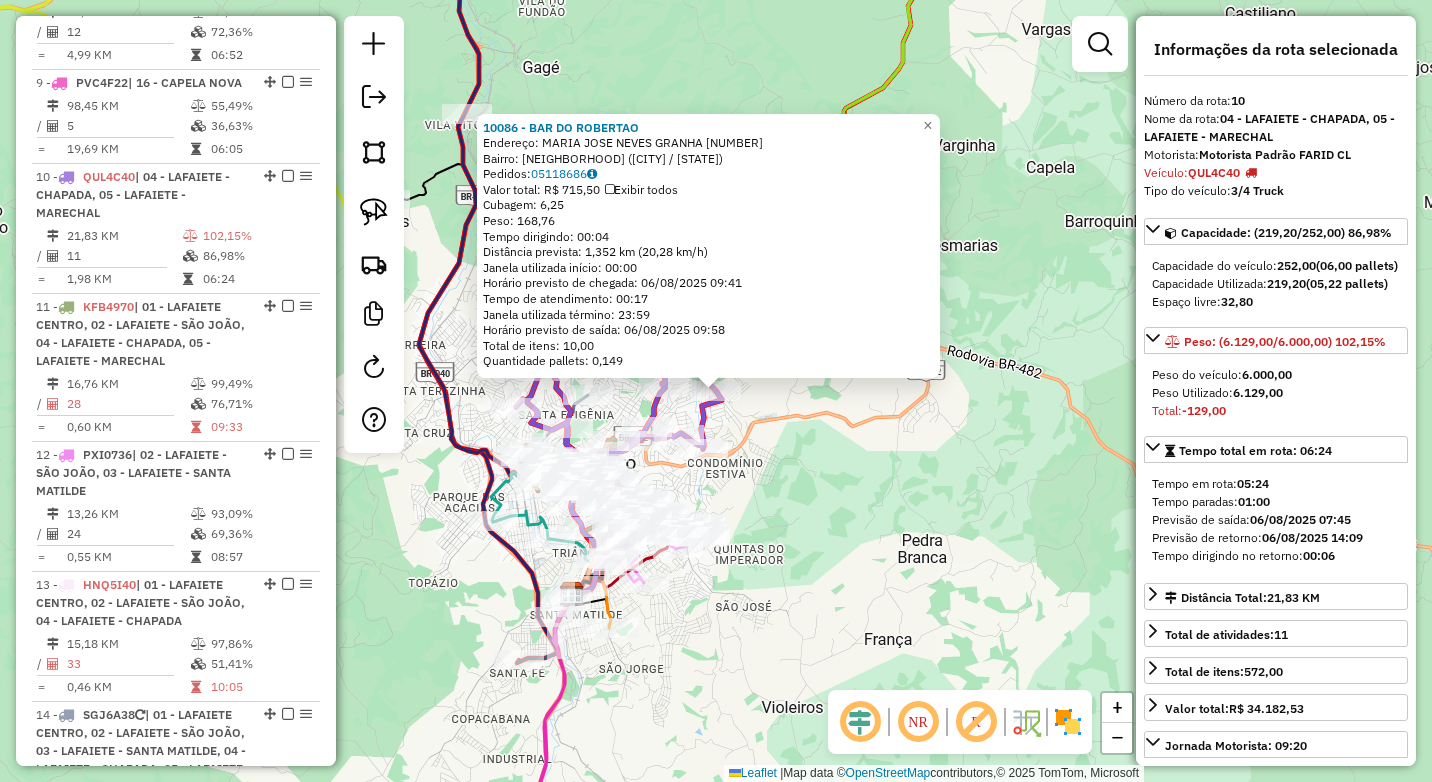 scroll, scrollTop: 1800, scrollLeft: 0, axis: vertical 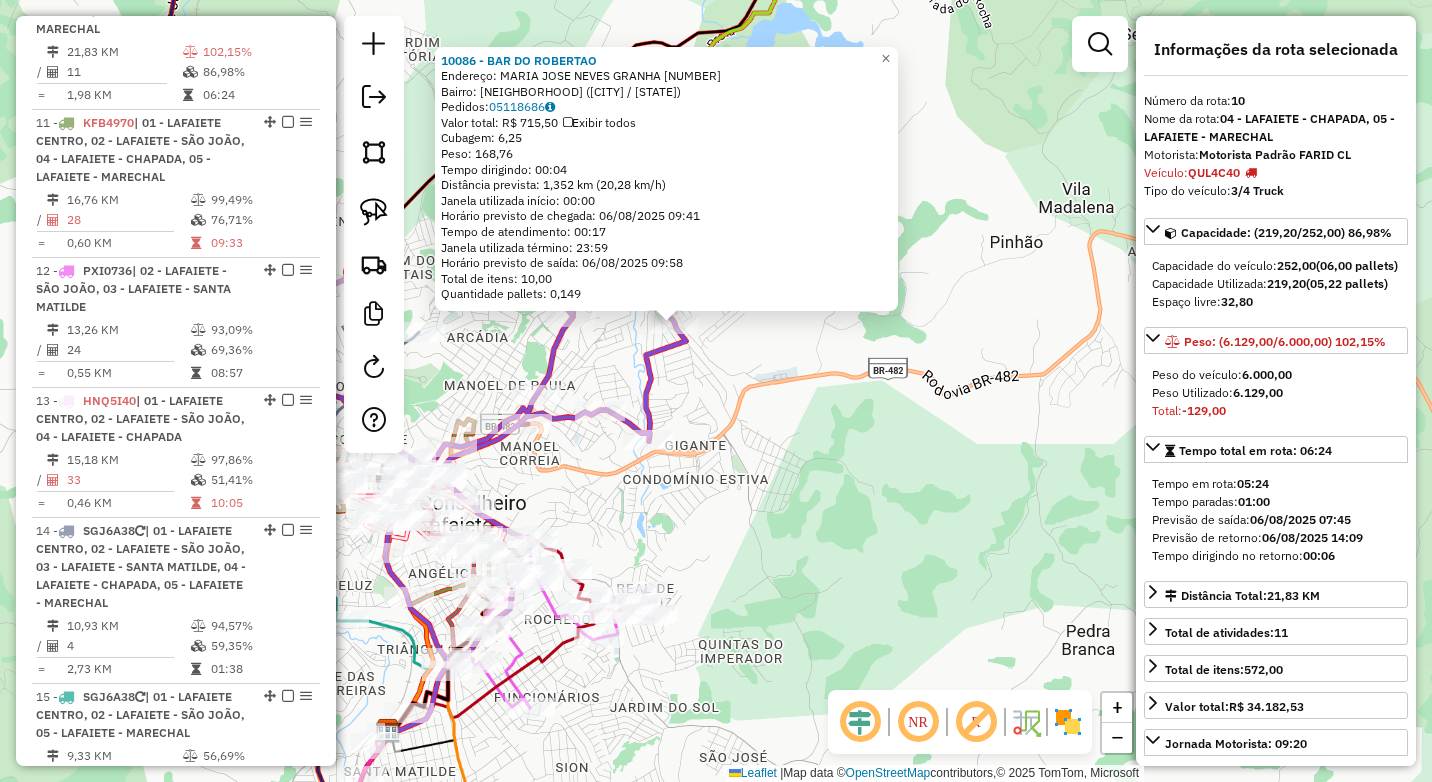 click on "10086 - BAR DO ROBERTAO  Endereço:  MARIA JOSE NEVES GRANHA 108   Bairro: SAO JUDAS TADEU (CONSELHEIRO LAFAIETE / MG)   Pedidos:  05118686   Valor total: R$ 715,50   Exibir todos   Cubagem: 6,25  Peso: 168,76  Tempo dirigindo: 00:04   Distância prevista: 1,352 km (20,28 km/h)   Janela utilizada início: 00:00   Horário previsto de chegada: 06/08/2025 09:41   Tempo de atendimento: 00:17   Janela utilizada término: 23:59   Horário previsto de saída: 06/08/2025 09:58   Total de itens: 10,00   Quantidade pallets: 0,149  × Janela de atendimento Grade de atendimento Capacidade Transportadoras Veículos Cliente Pedidos  Rotas Selecione os dias de semana para filtrar as janelas de atendimento  Seg   Ter   Qua   Qui   Sex   Sáb   Dom  Informe o período da janela de atendimento: De: Até:  Filtrar exatamente a janela do cliente  Considerar janela de atendimento padrão  Selecione os dias de semana para filtrar as grades de atendimento  Seg   Ter   Qua   Qui   Sex   Sáb   Dom   Peso mínimo:  **** ****  De:  +" 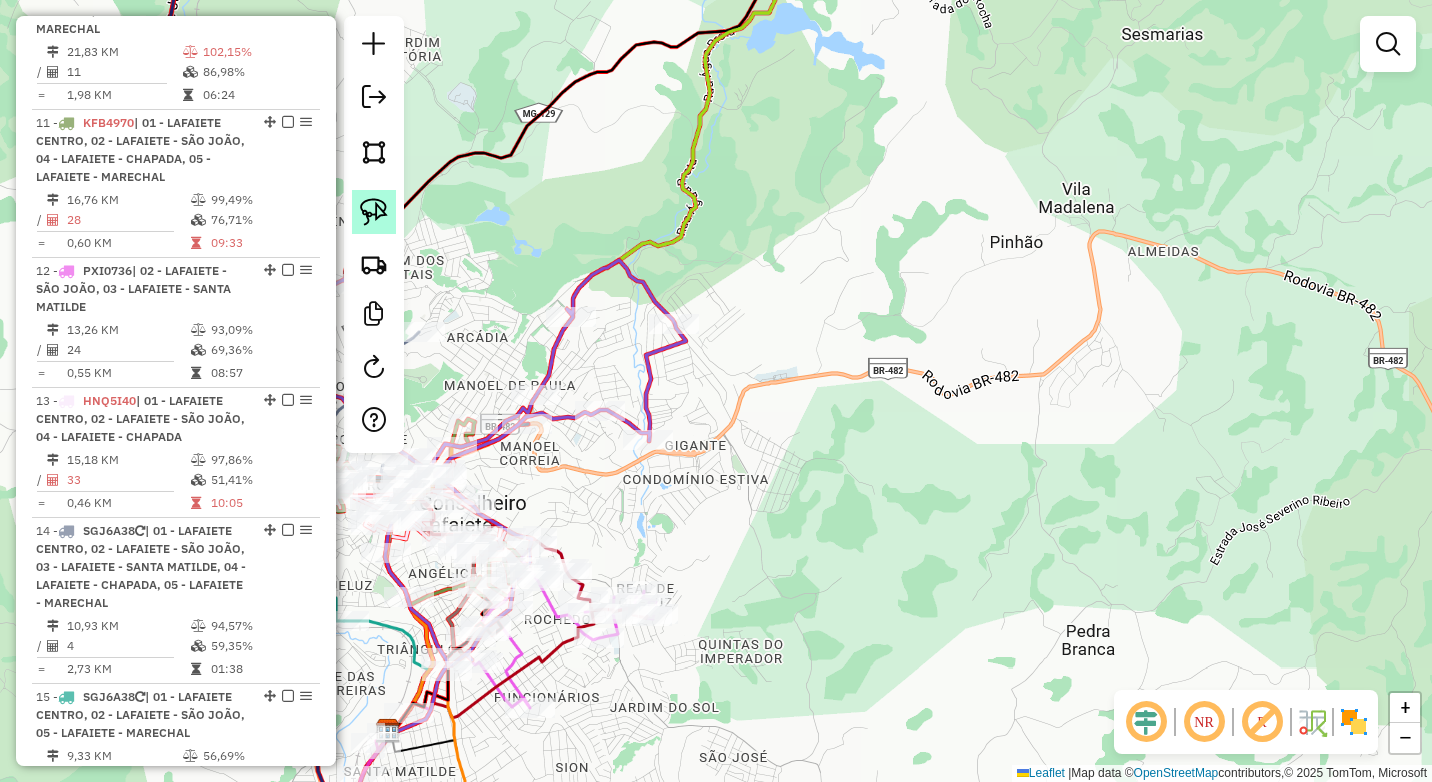 click 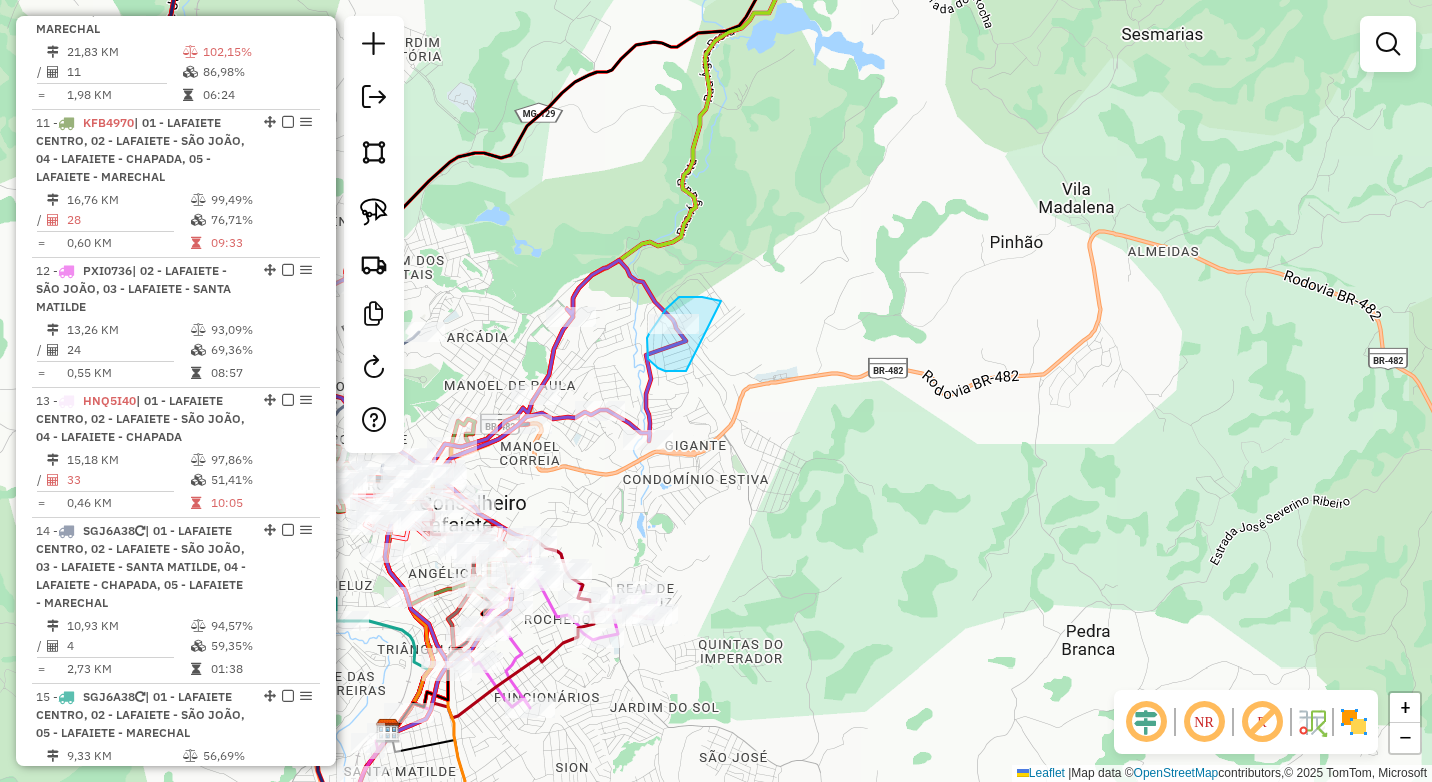 drag, startPoint x: 721, startPoint y: 301, endPoint x: 703, endPoint y: 364, distance: 65.52099 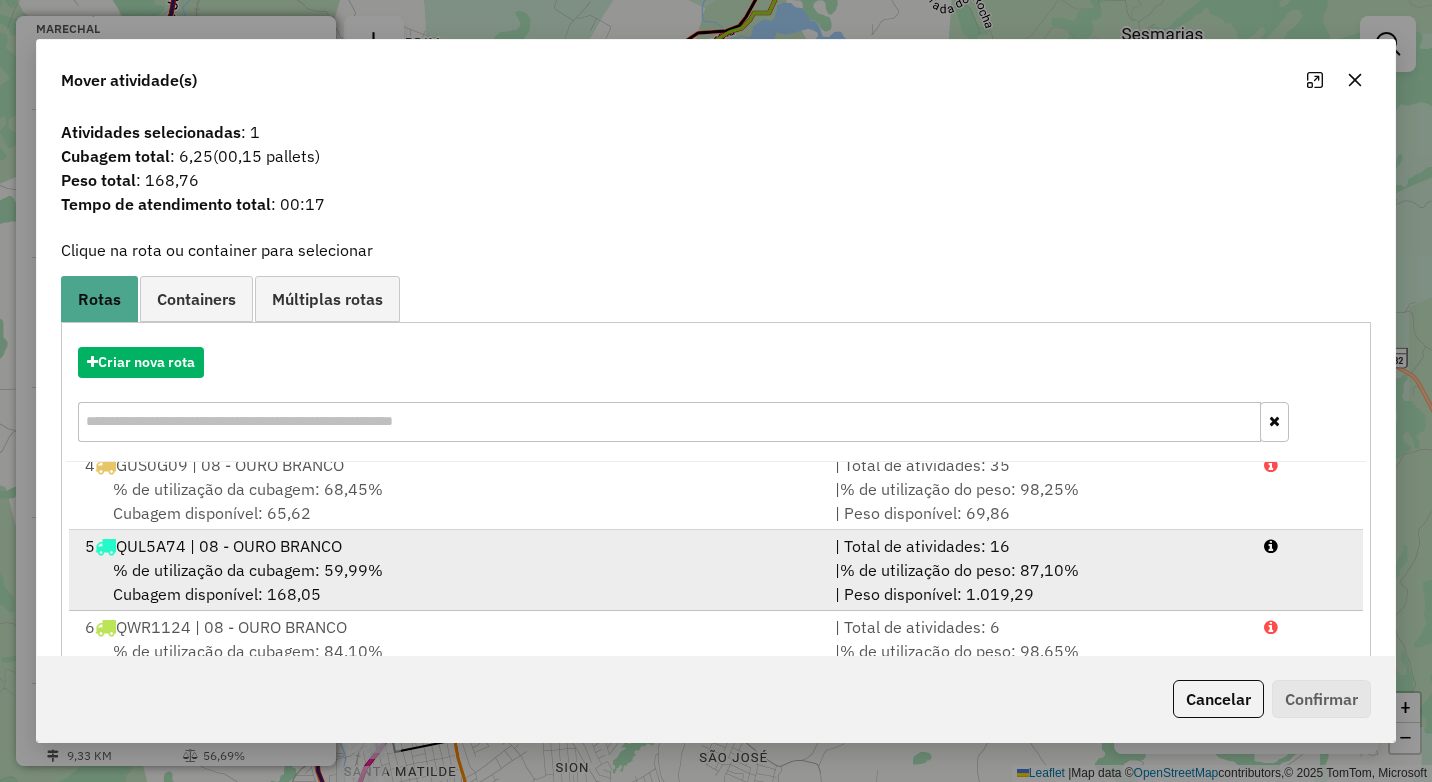 scroll, scrollTop: 300, scrollLeft: 0, axis: vertical 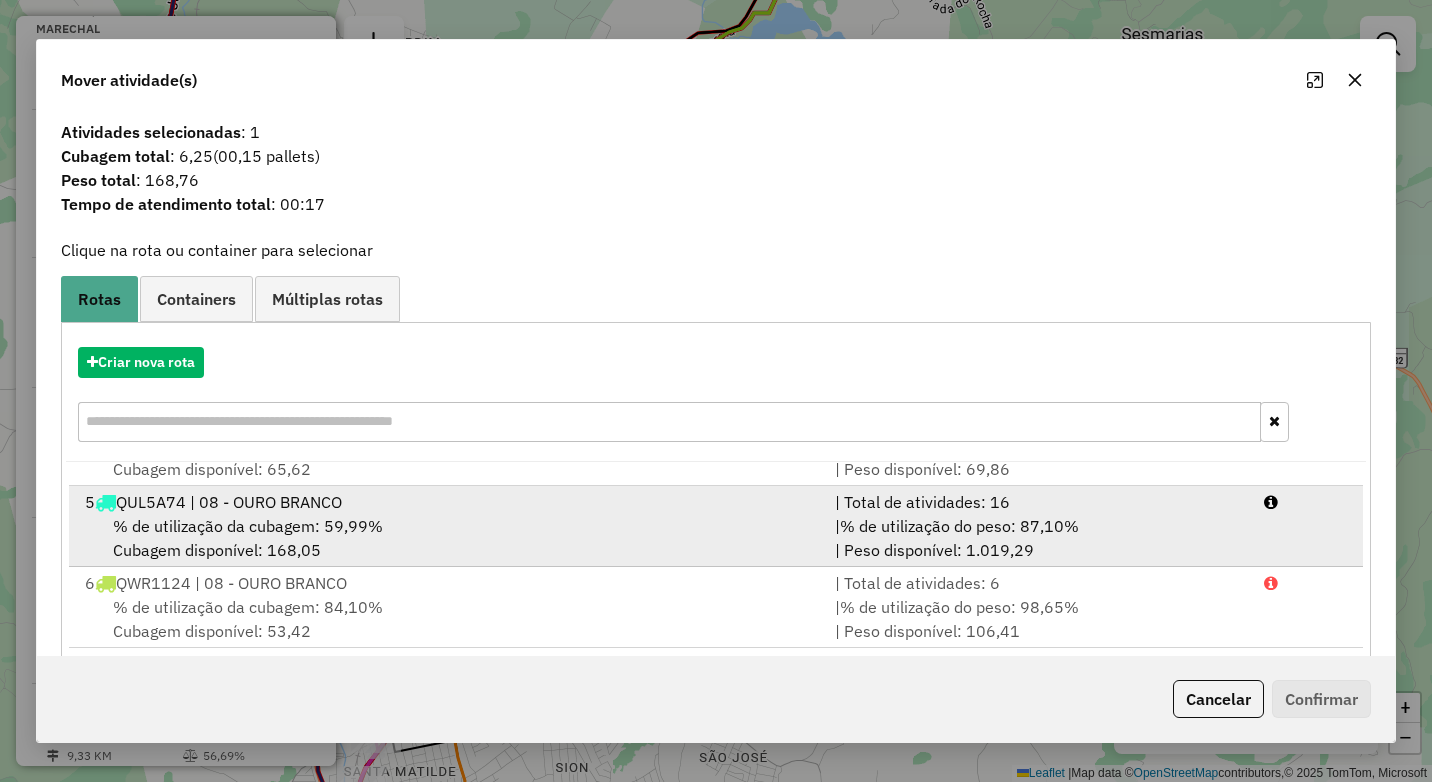 click on "% de utilização da cubagem: 59,99%  Cubagem disponível: 168,05" at bounding box center (448, 538) 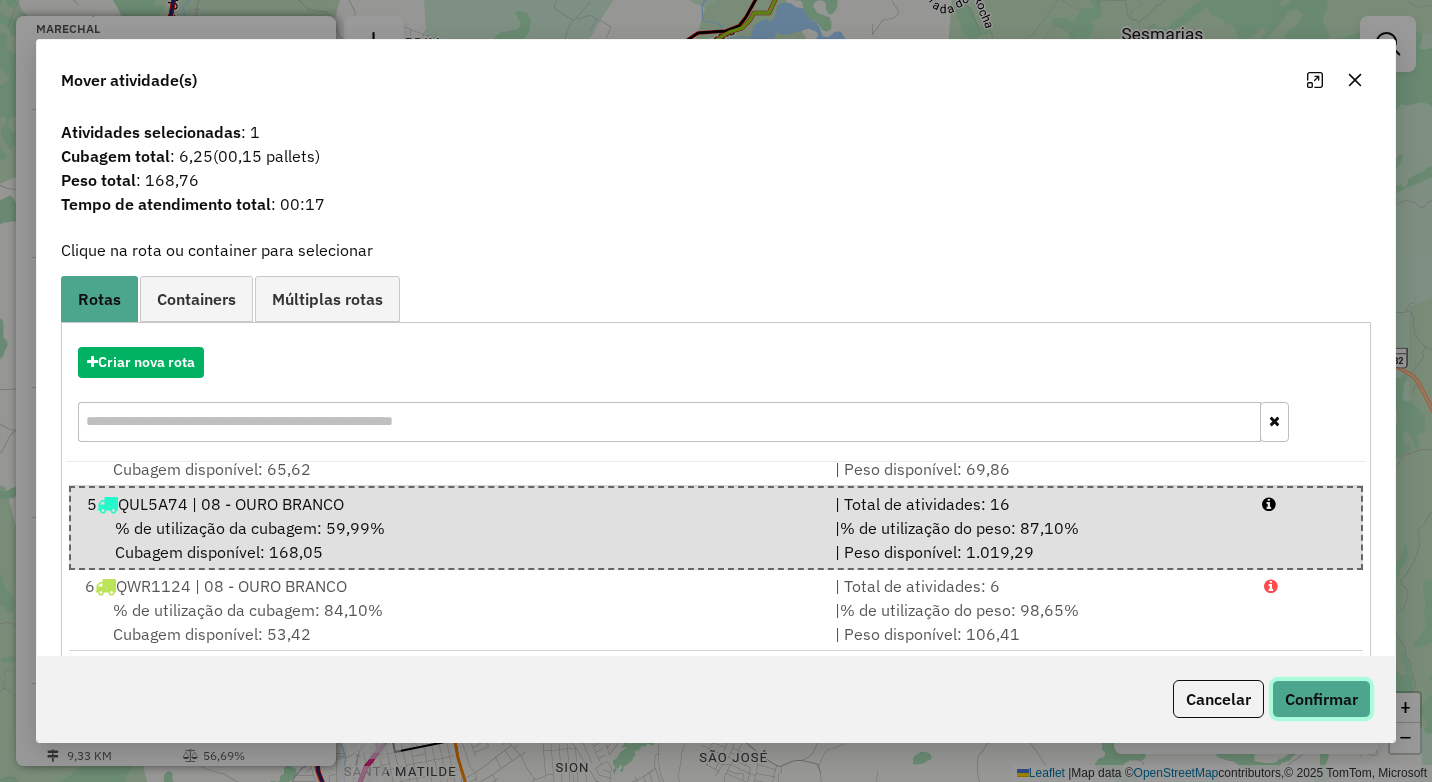 click on "Confirmar" 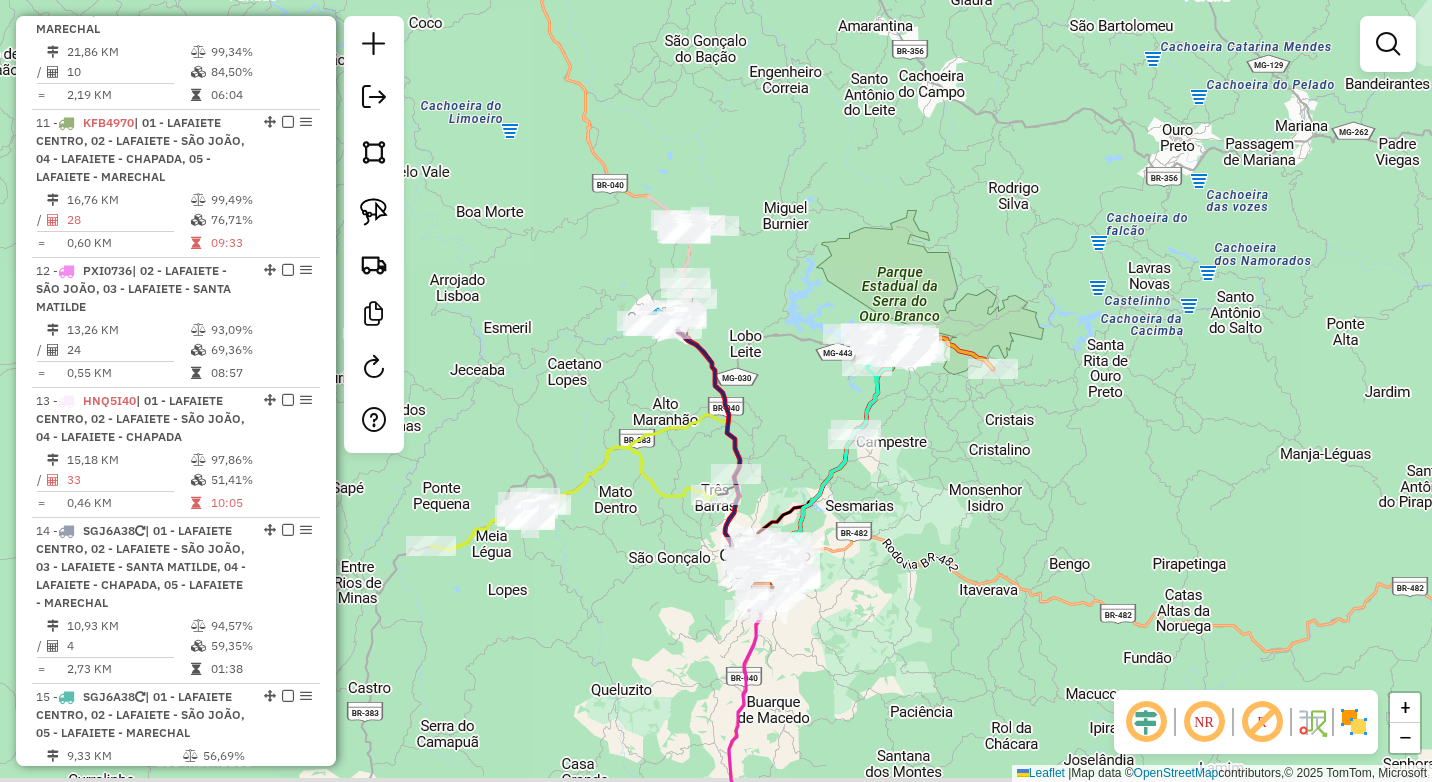 drag, startPoint x: 919, startPoint y: 571, endPoint x: 904, endPoint y: 568, distance: 15.297058 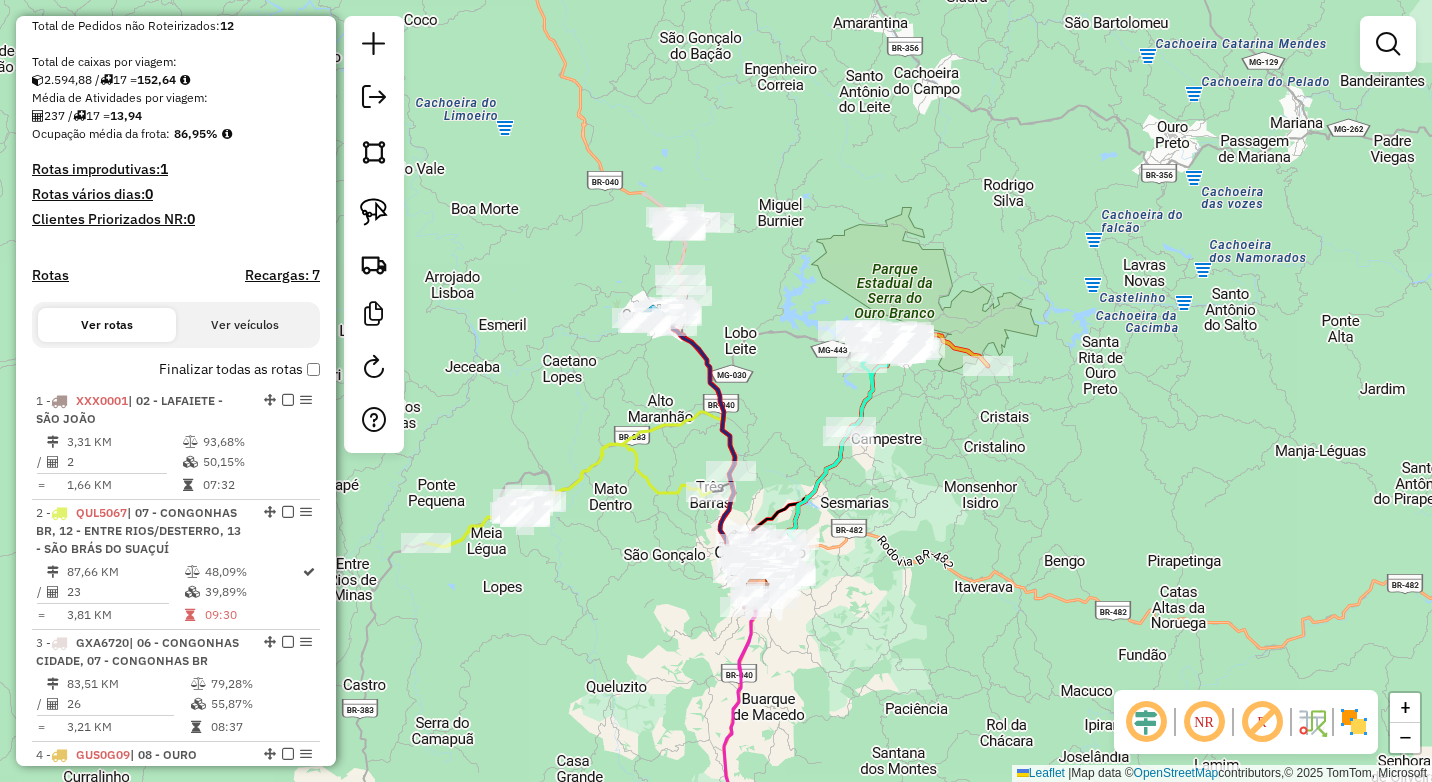 scroll, scrollTop: 400, scrollLeft: 0, axis: vertical 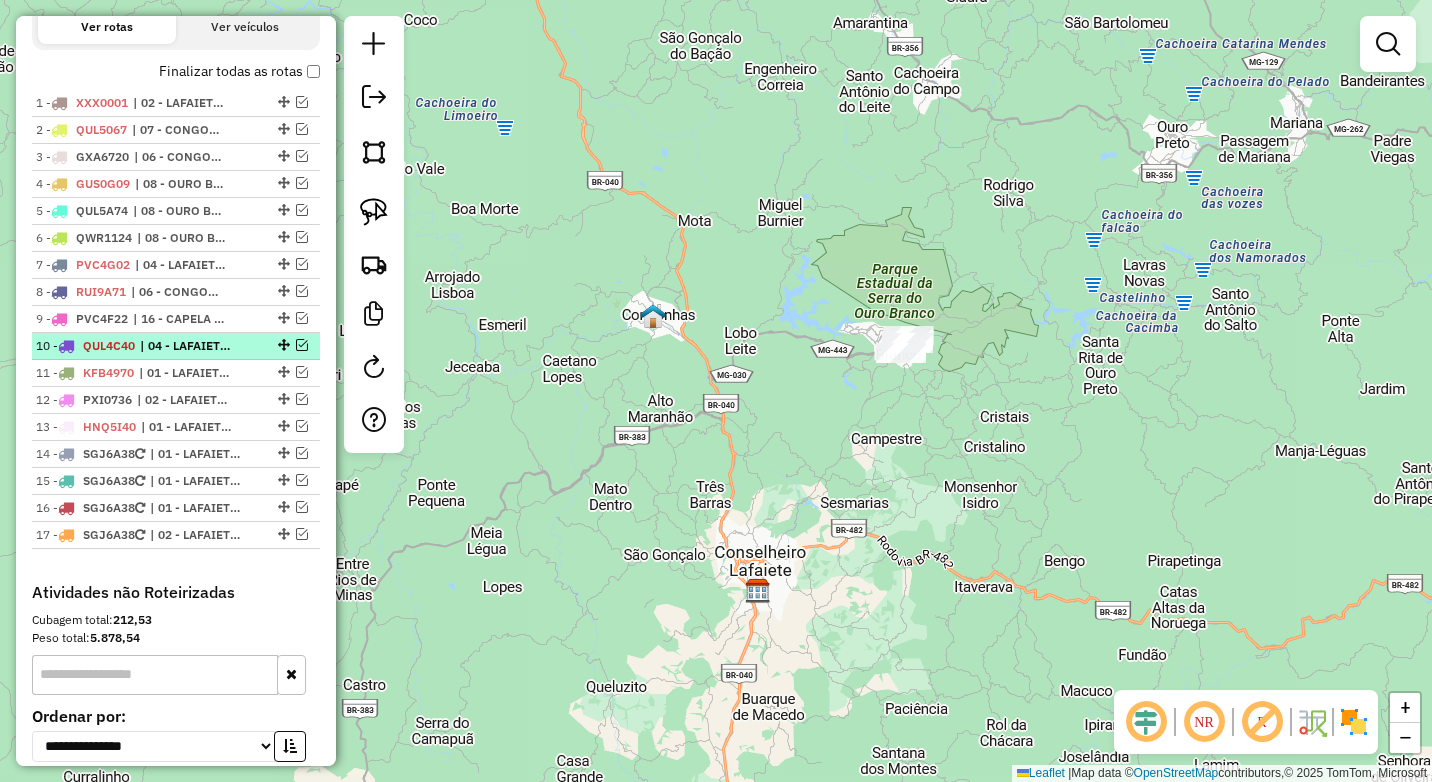 click at bounding box center (302, 345) 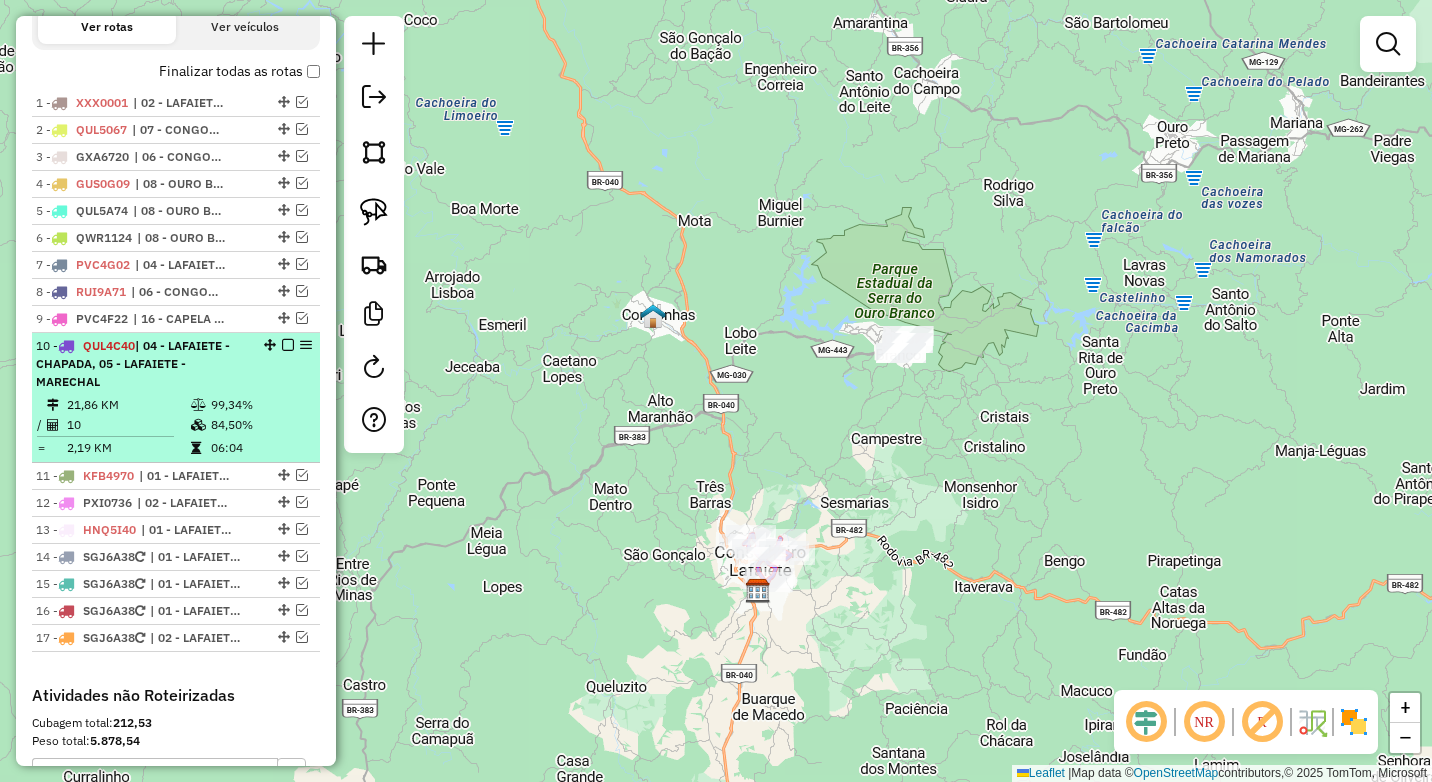 click on "10 -       QUL4C40   | 04 - LAFAIETE - CHAPADA, 05 - LAFAIETE - MARECHAL" at bounding box center (142, 364) 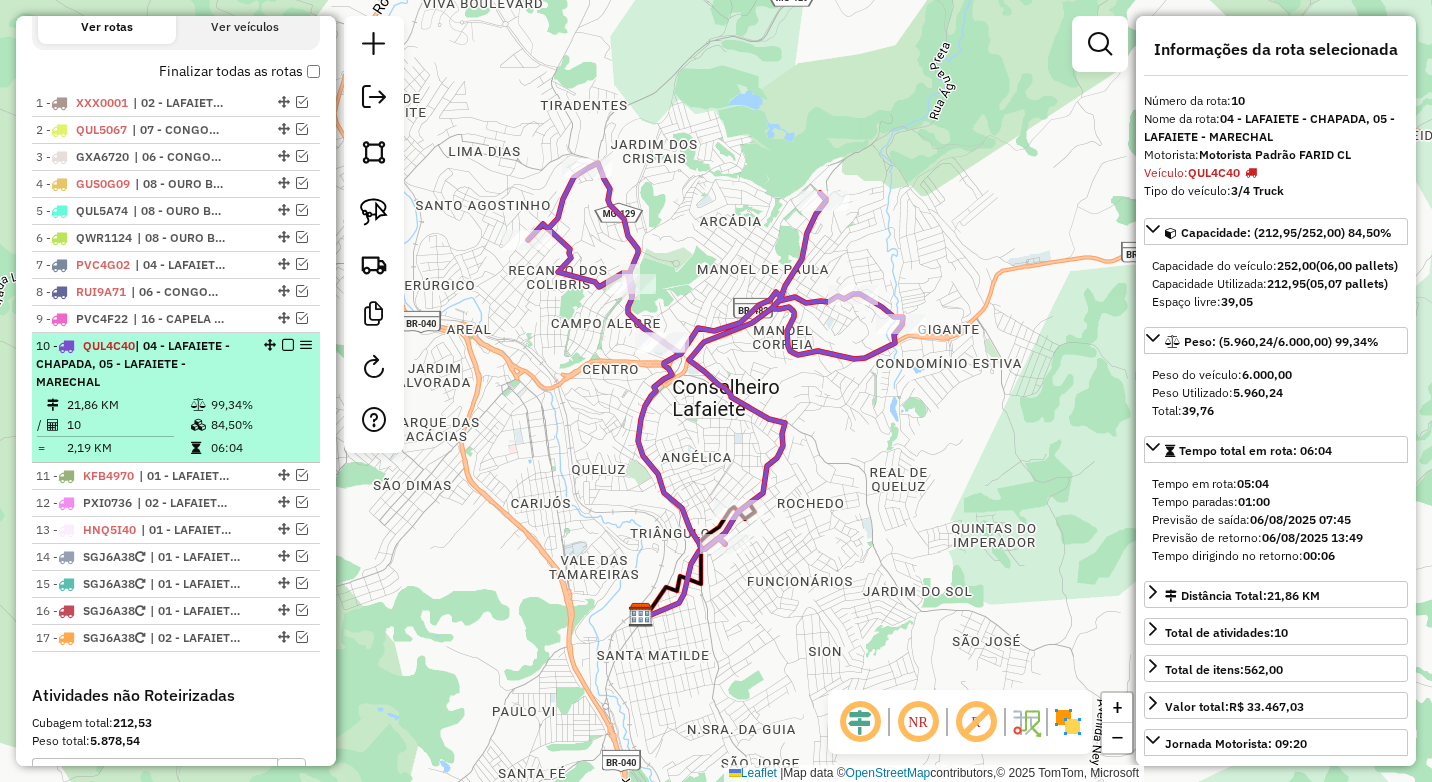 click at bounding box center (288, 345) 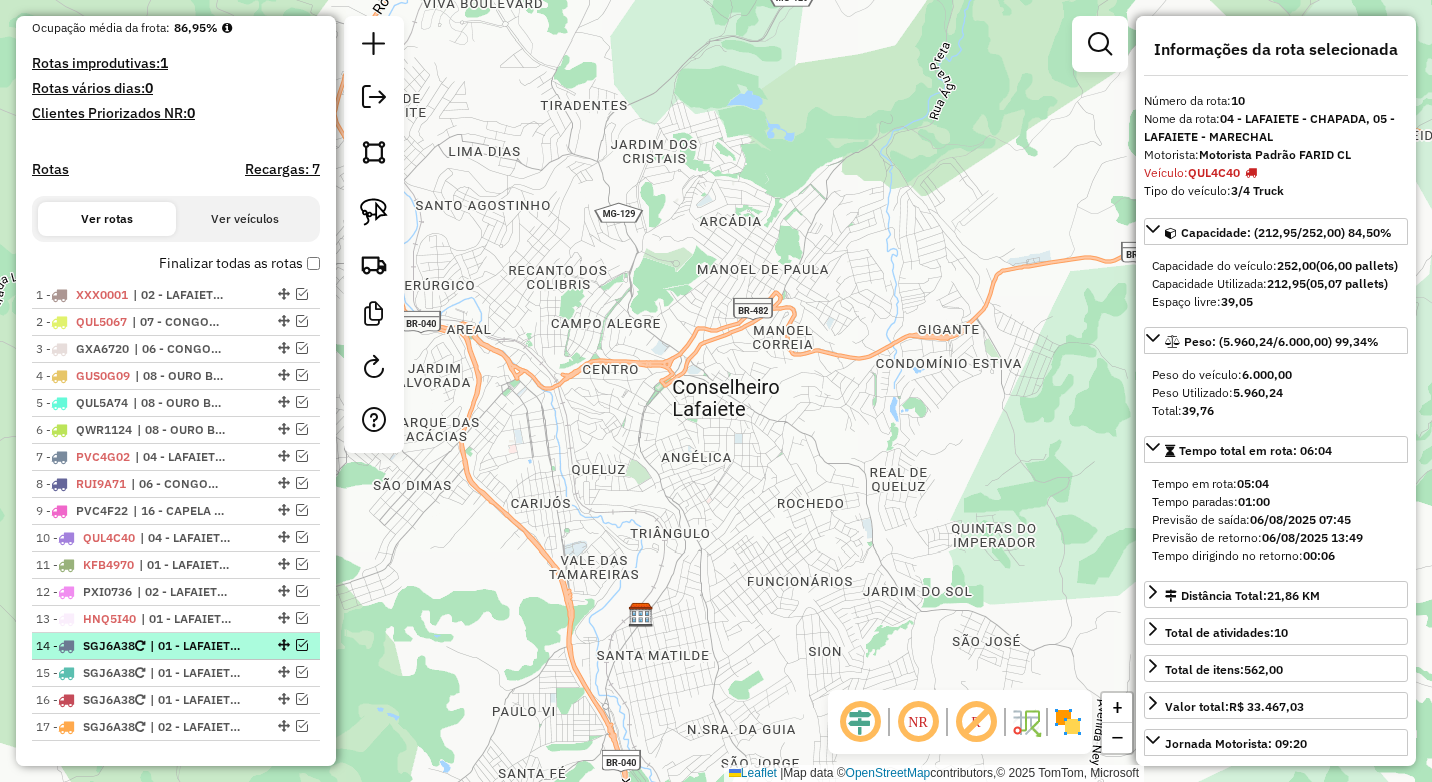 scroll, scrollTop: 500, scrollLeft: 0, axis: vertical 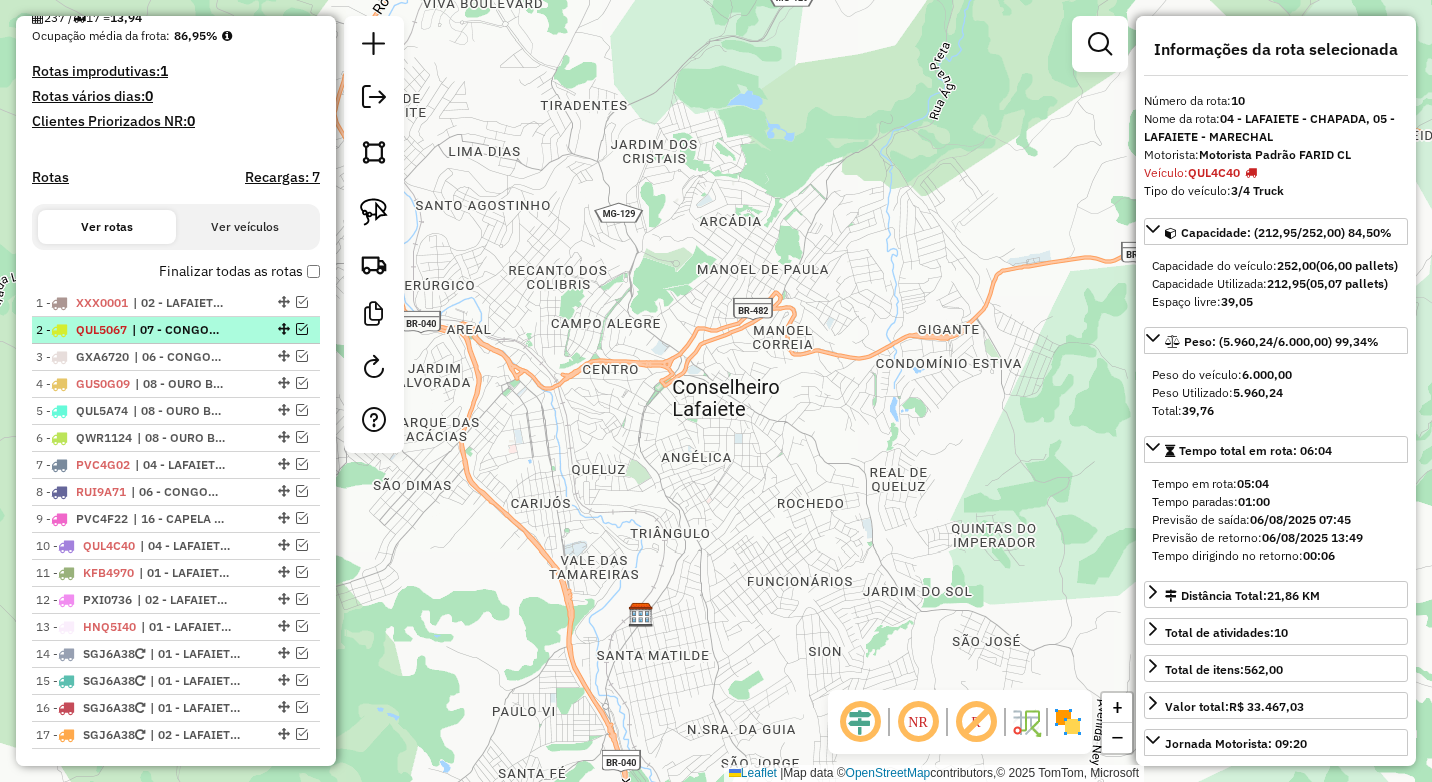 click at bounding box center [302, 329] 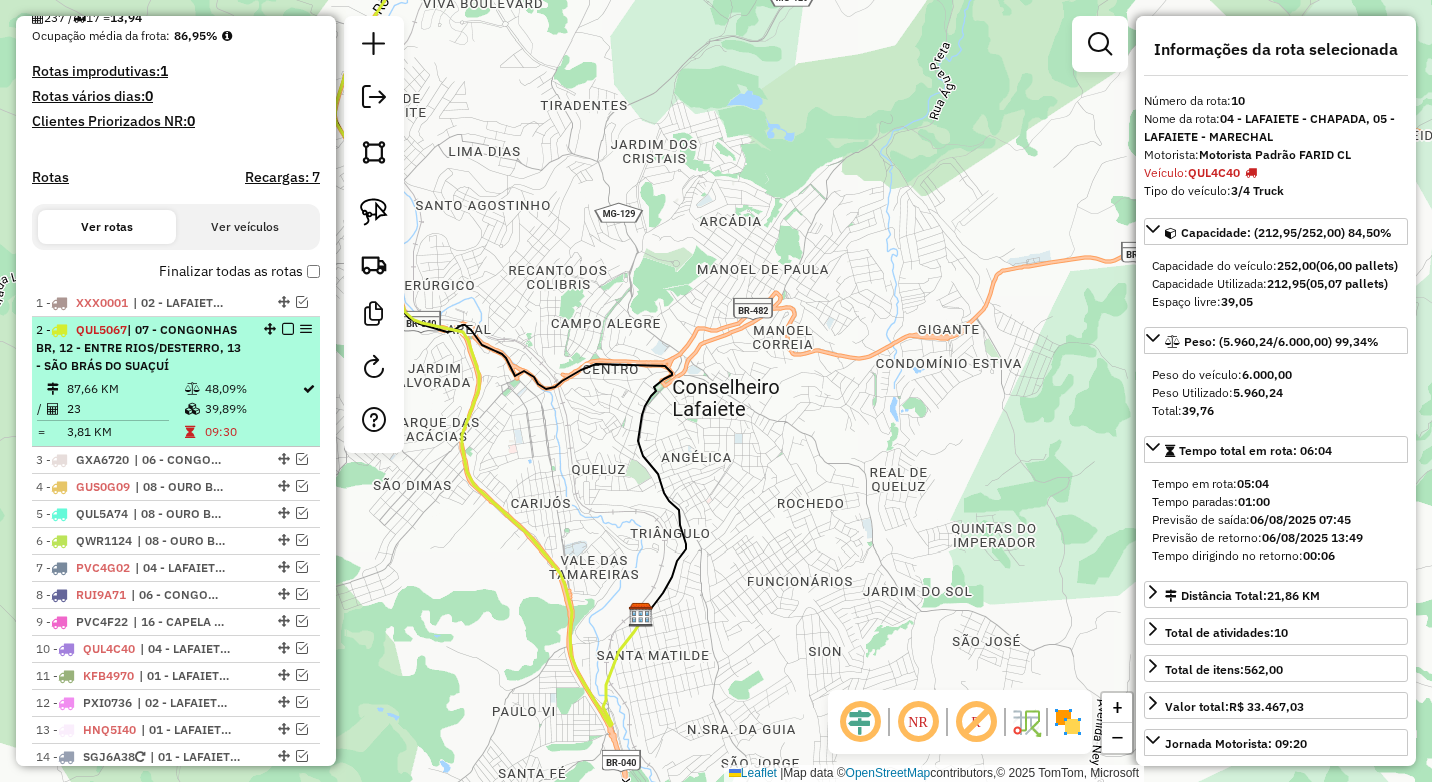click at bounding box center (192, 389) 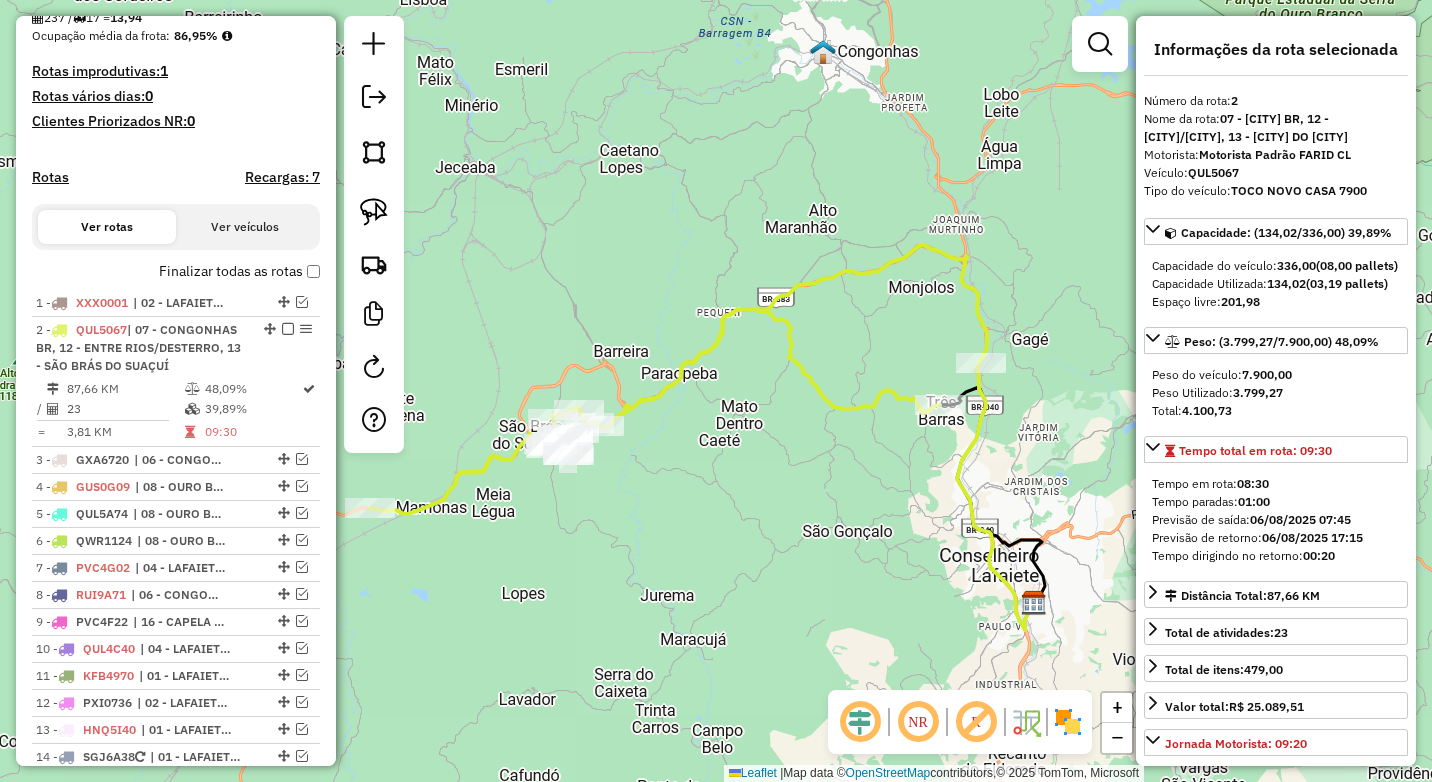 drag, startPoint x: 749, startPoint y: 516, endPoint x: 799, endPoint y: 513, distance: 50.08992 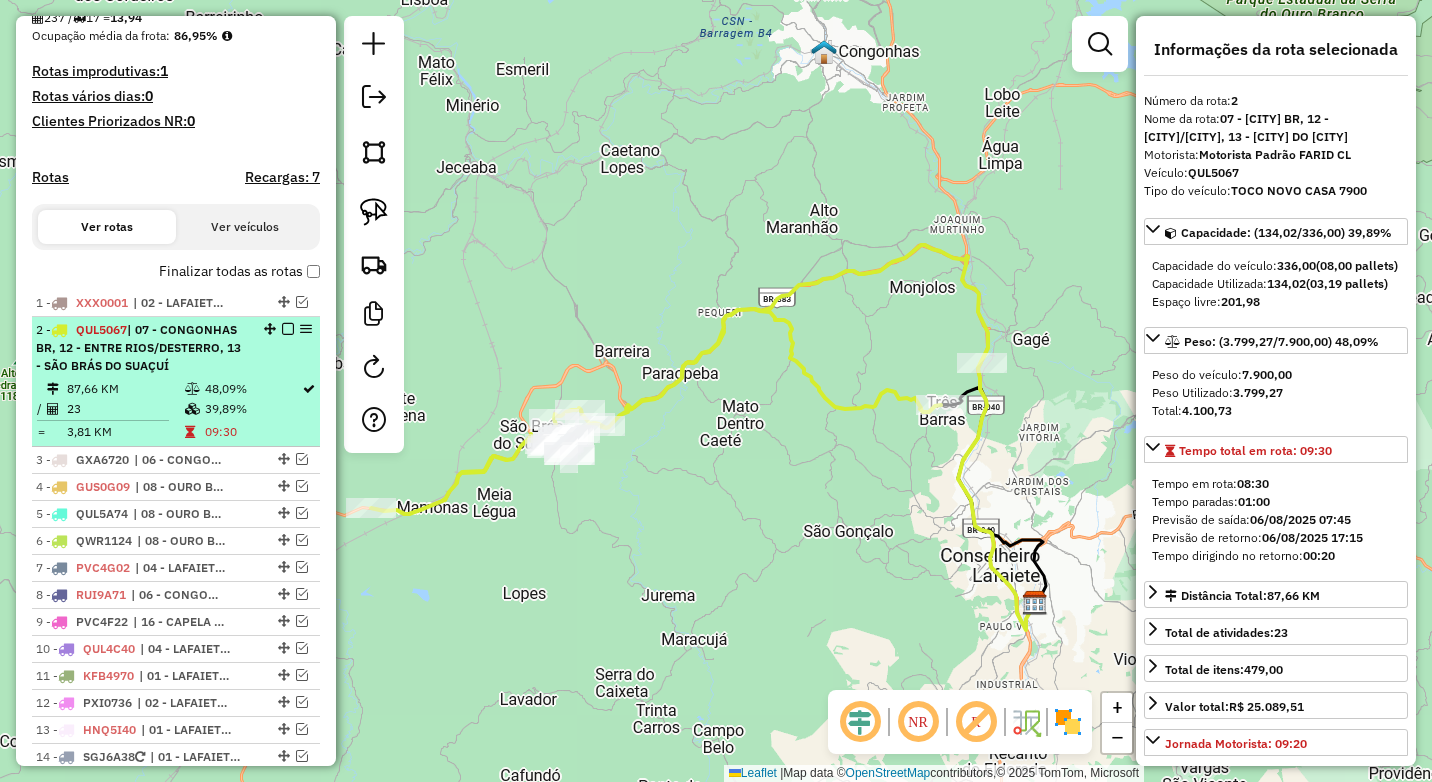 click at bounding box center (288, 329) 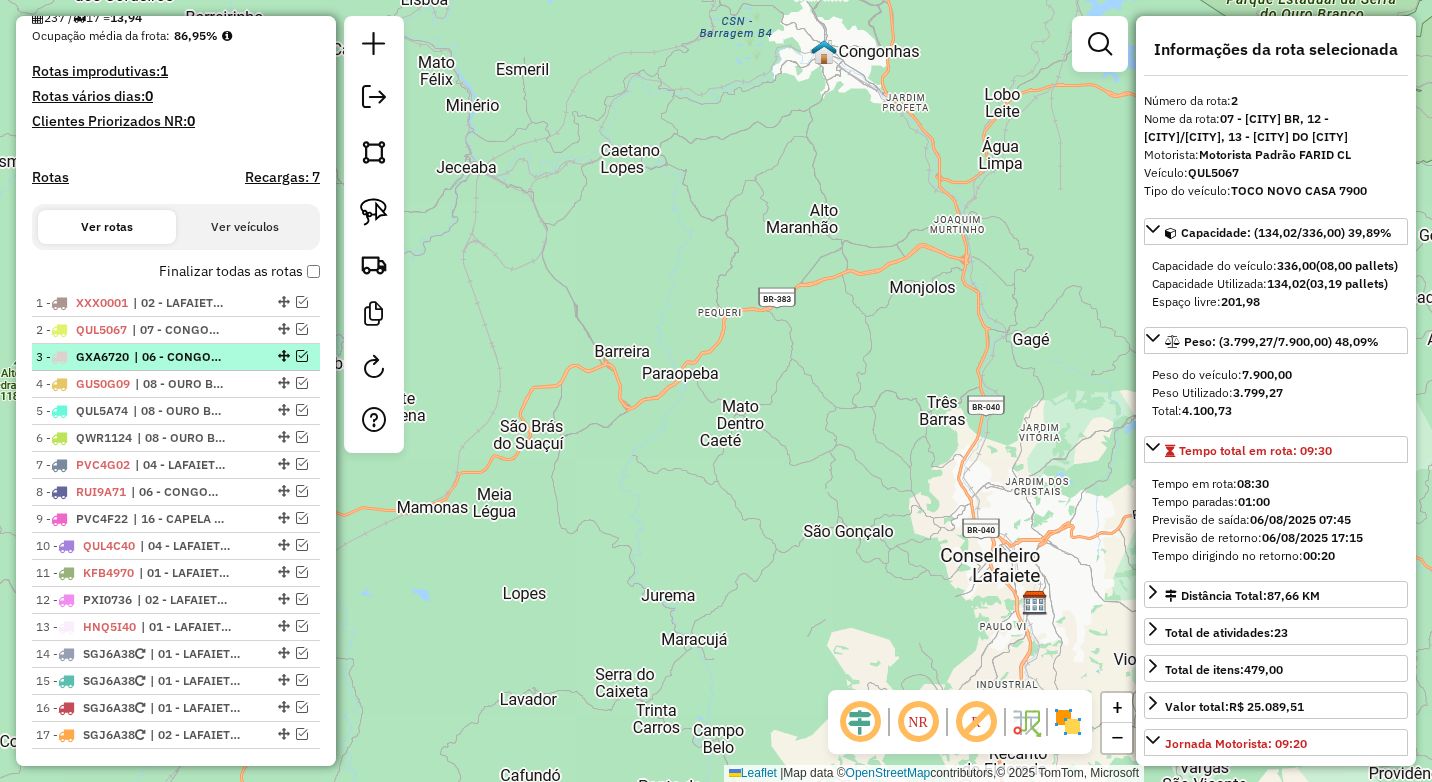 click at bounding box center (302, 356) 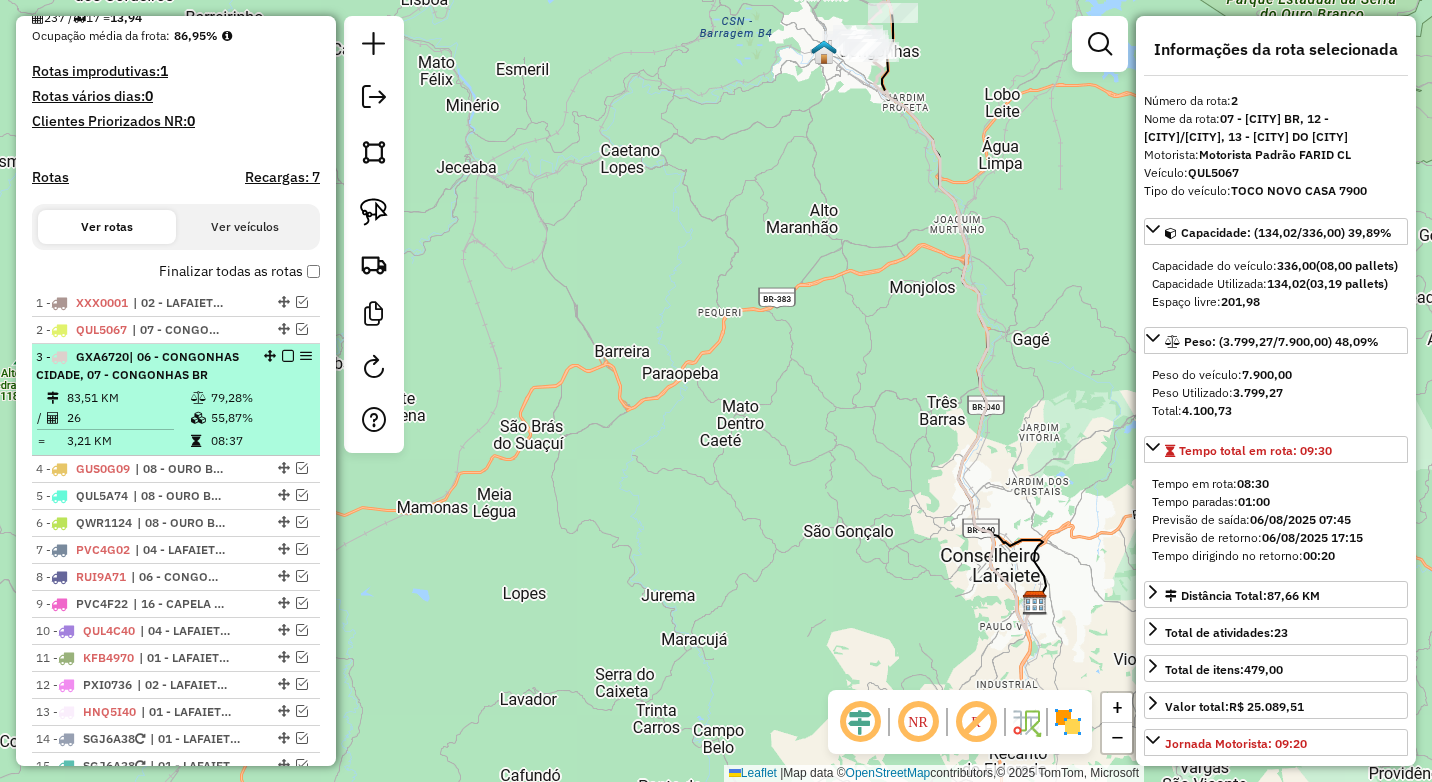 click on "79,28%" at bounding box center (260, 398) 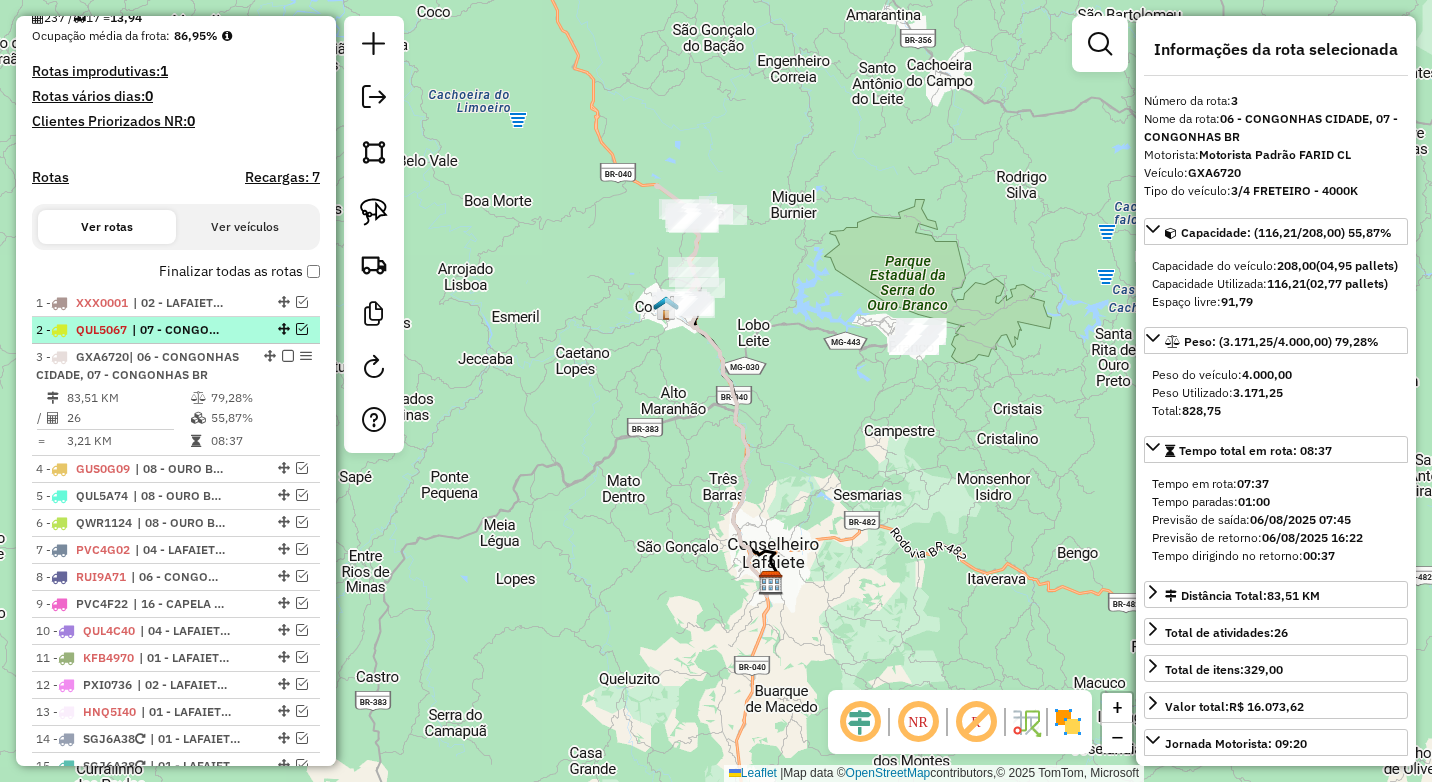 click at bounding box center (302, 329) 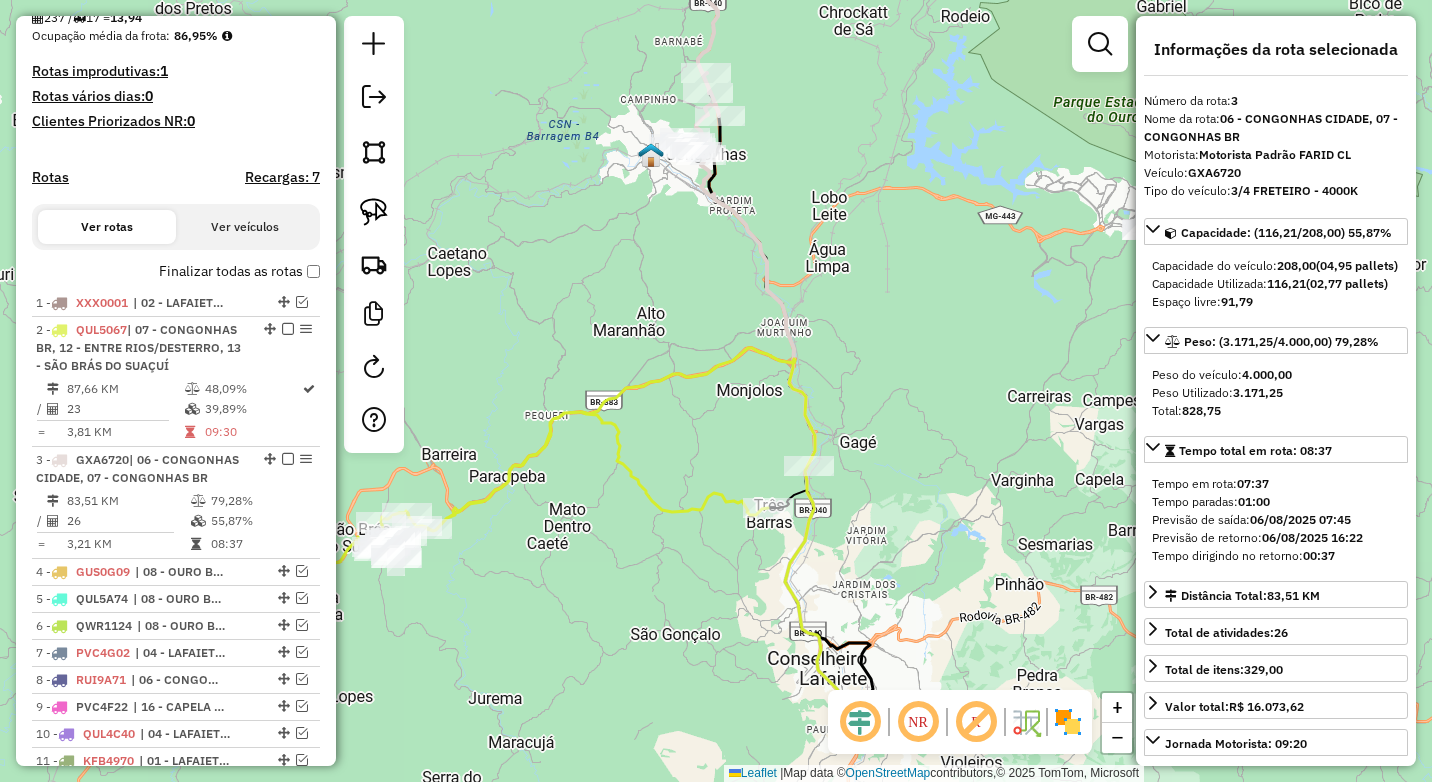 drag, startPoint x: 919, startPoint y: 422, endPoint x: 841, endPoint y: 340, distance: 113.17243 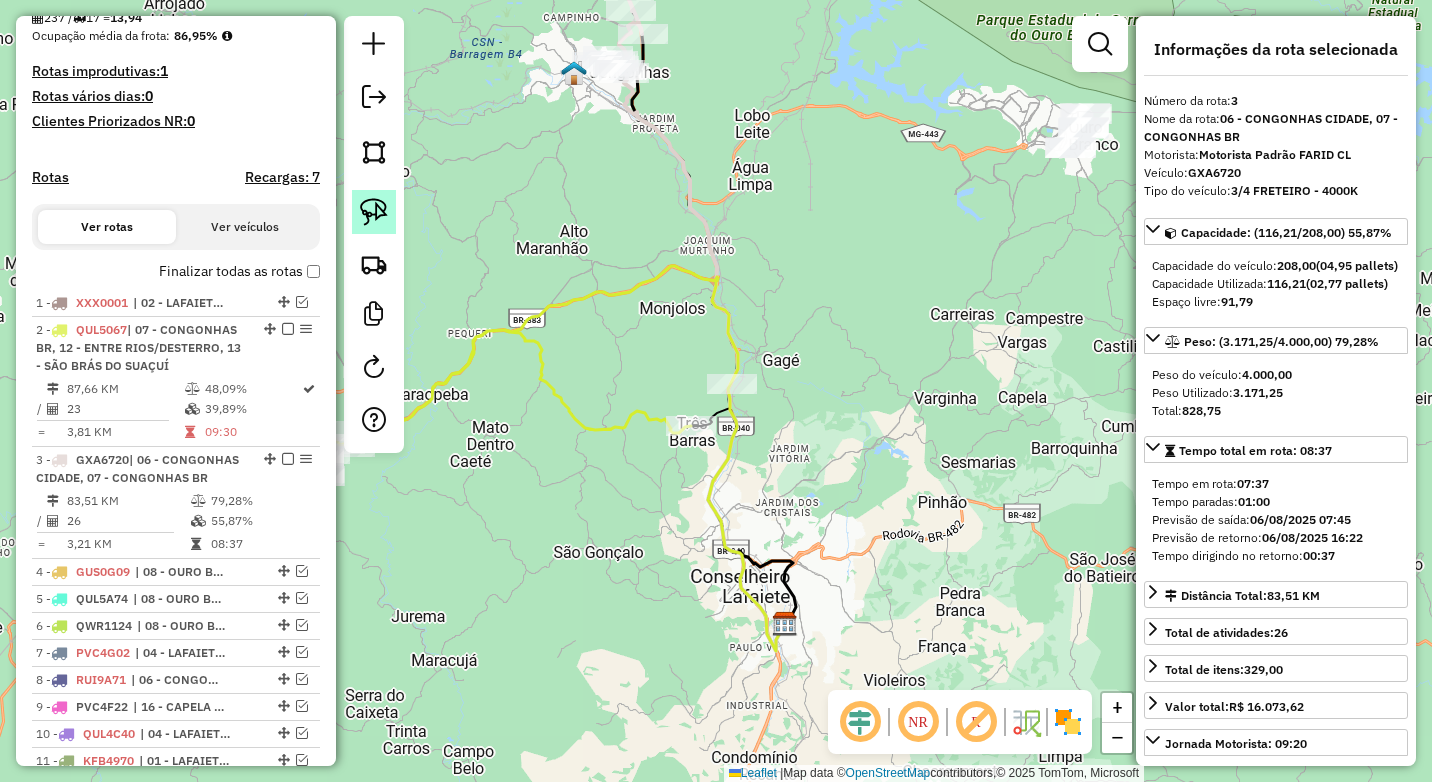 click 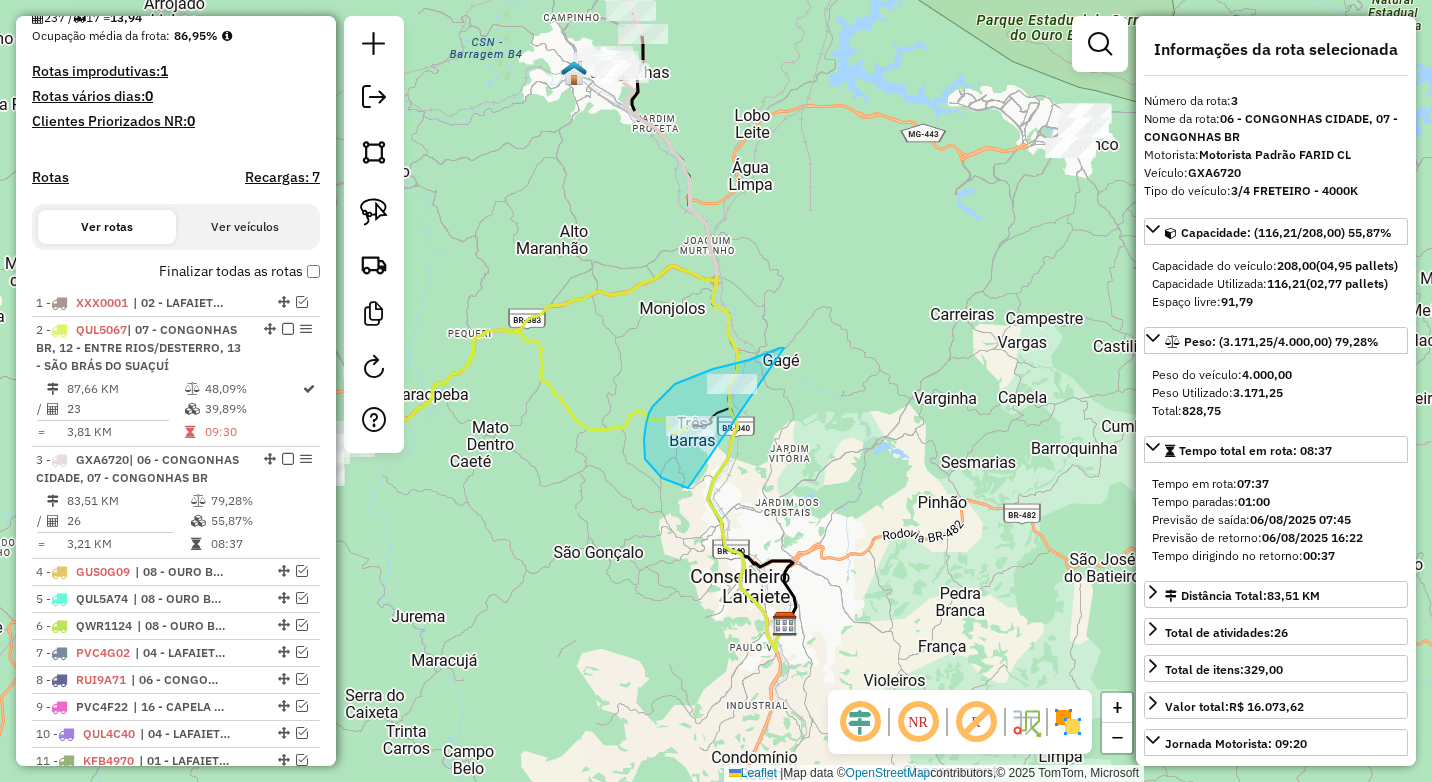 drag, startPoint x: 784, startPoint y: 348, endPoint x: 756, endPoint y: 483, distance: 137.87312 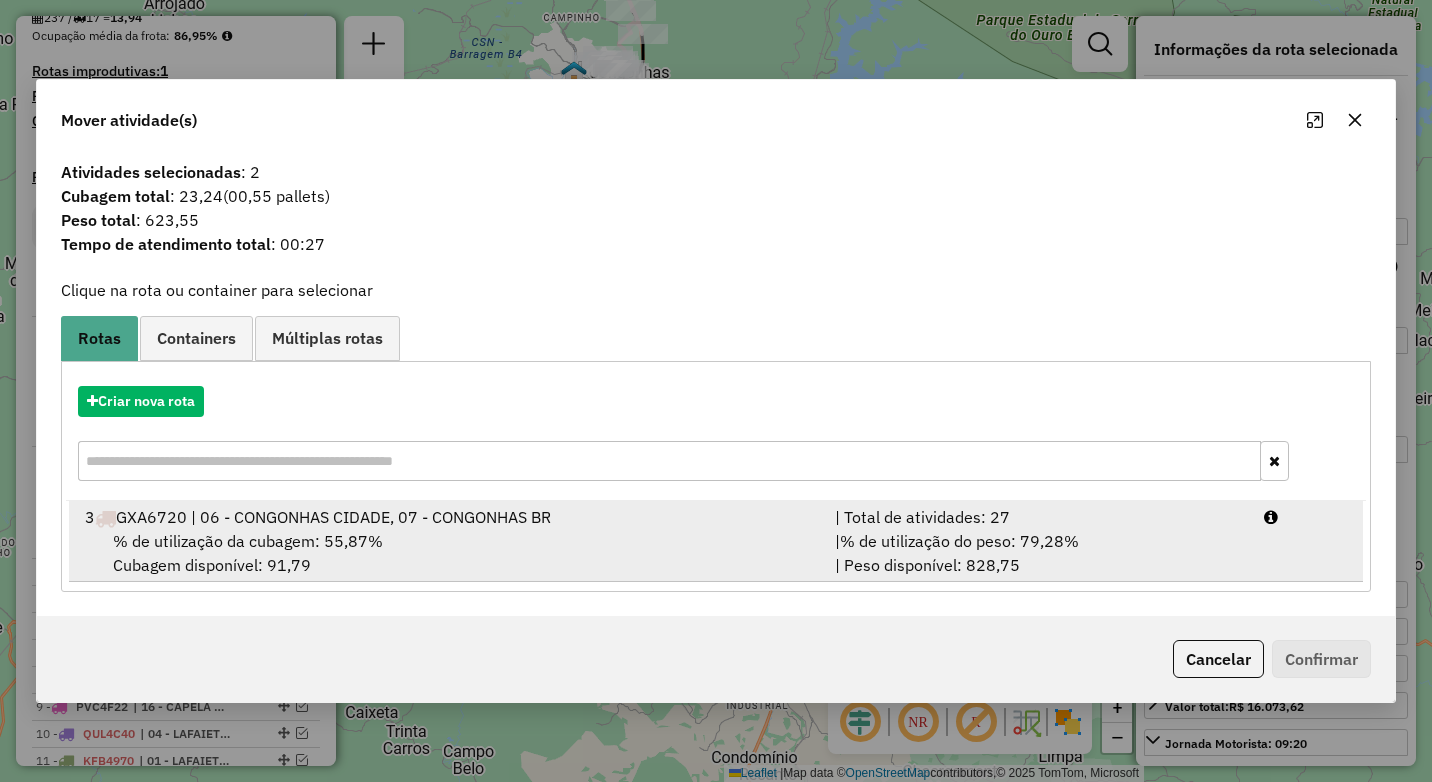 drag, startPoint x: 685, startPoint y: 532, endPoint x: 793, endPoint y: 558, distance: 111.085556 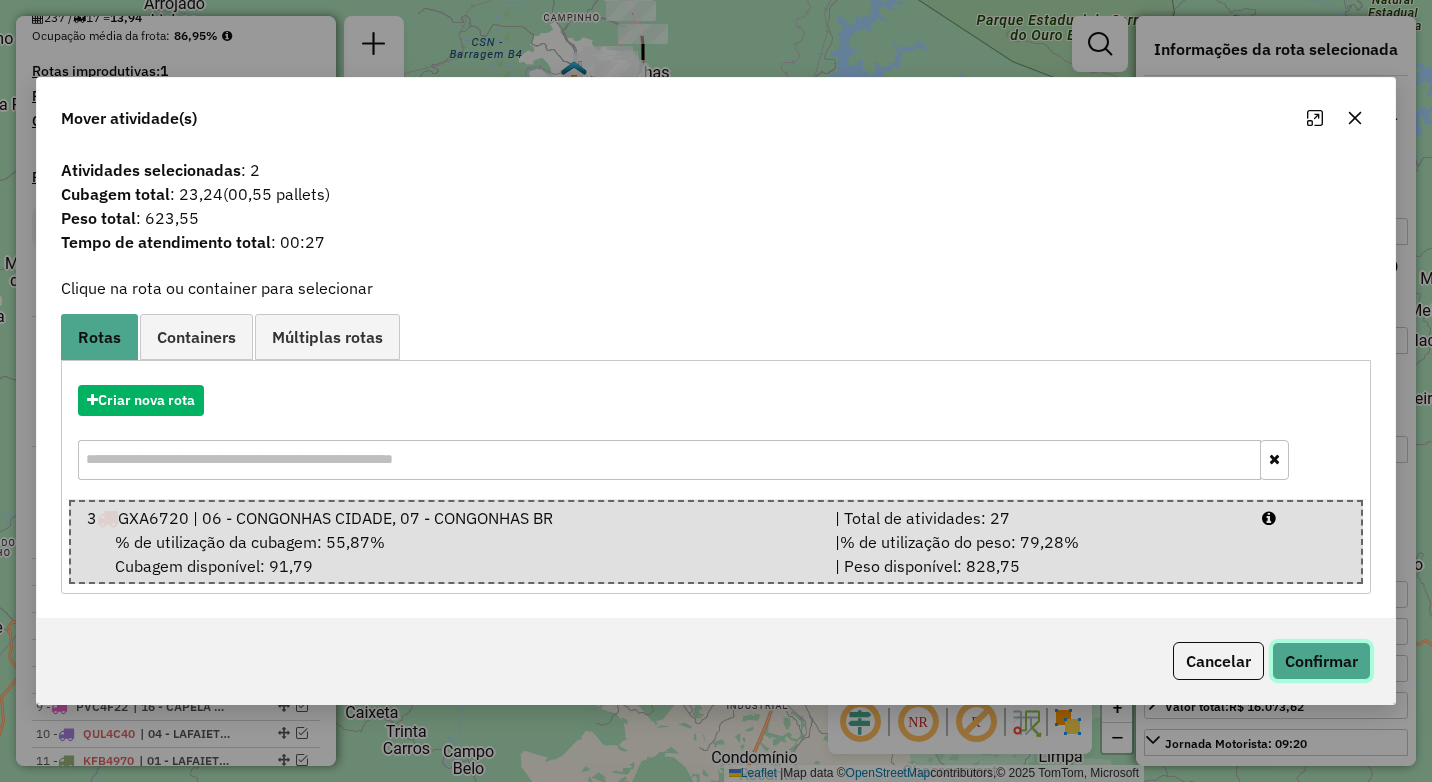 click on "Confirmar" 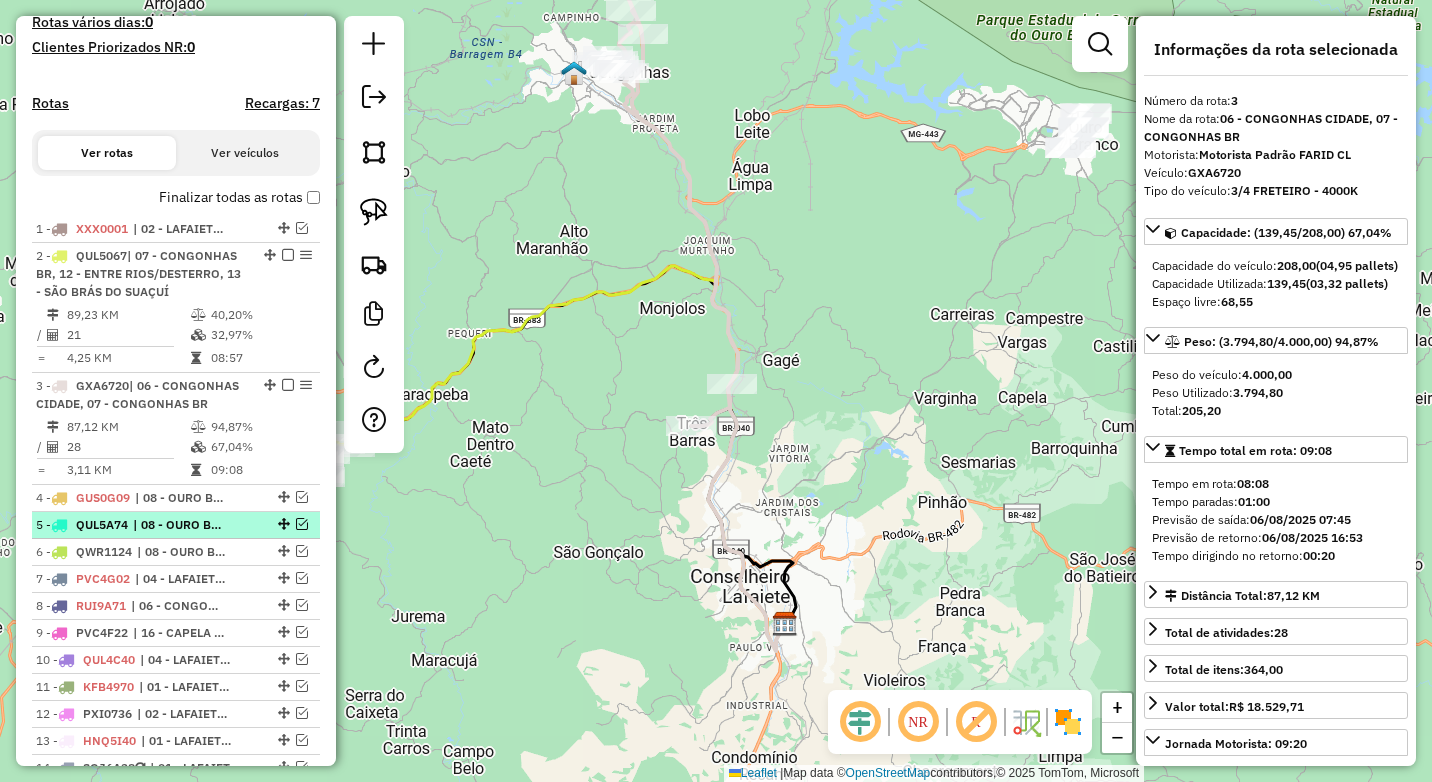 scroll, scrollTop: 431, scrollLeft: 0, axis: vertical 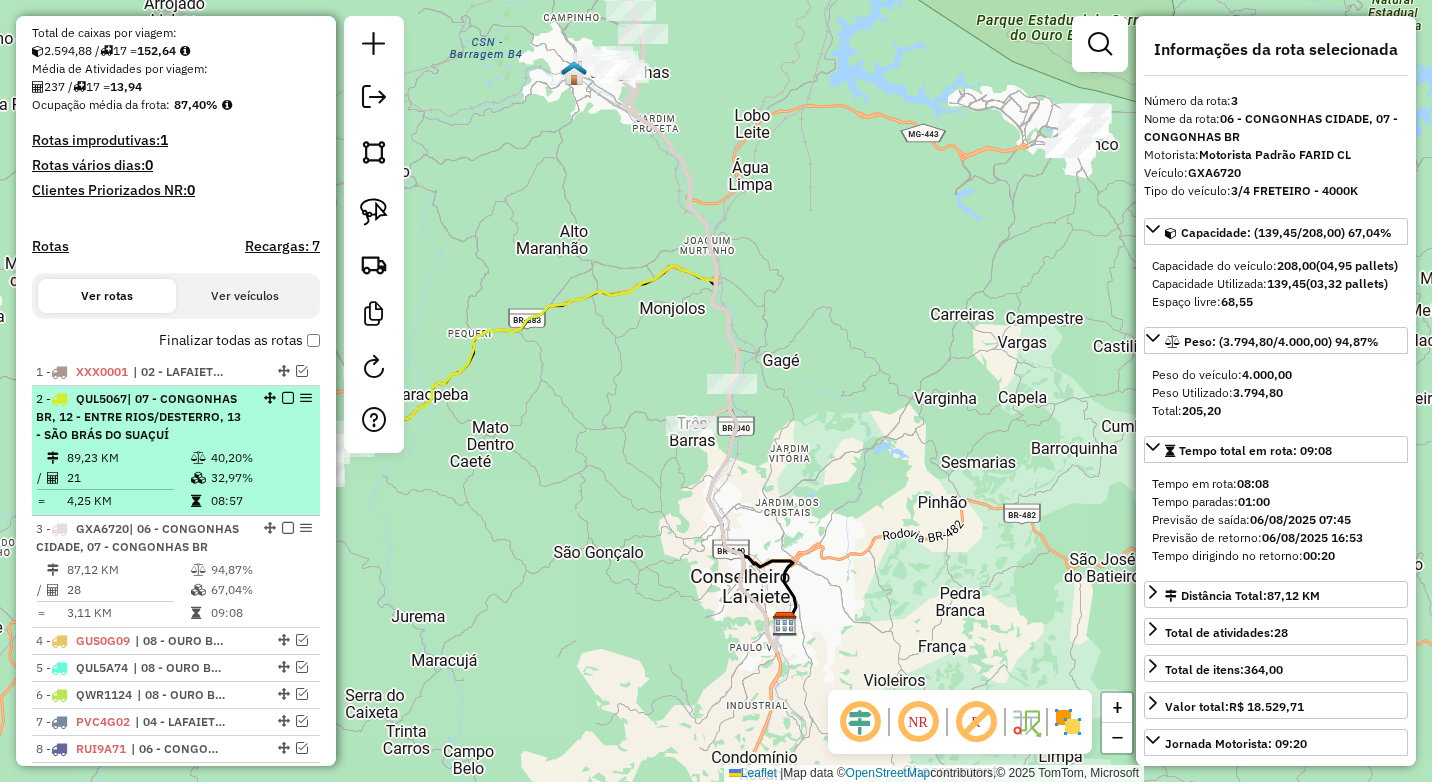 click on "2 -       QUL5067   | 07 - CONGONHAS BR, 12 - ENTRE RIOS/DESTERRO, 13 - SÃO BRÁS DO SUAÇUÍ" at bounding box center (176, 417) 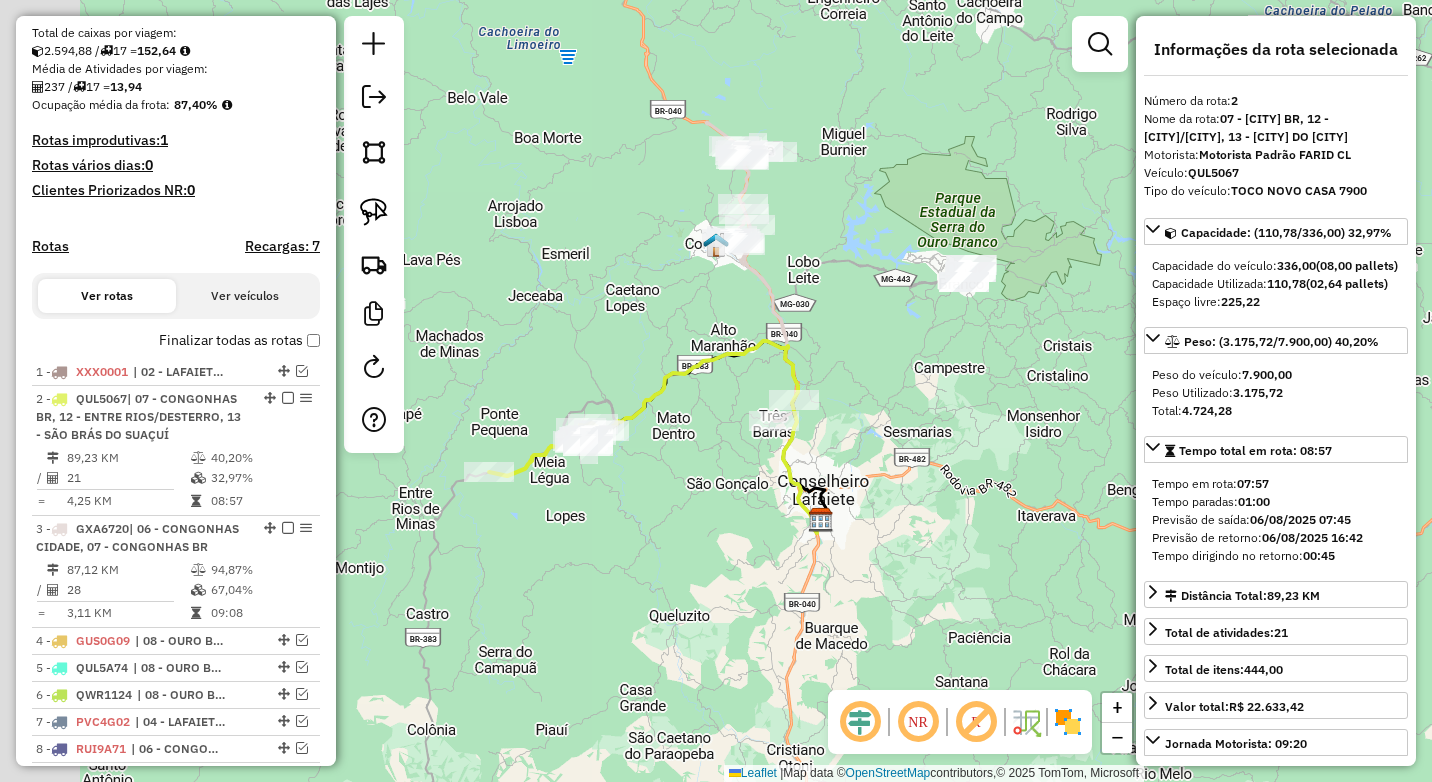 drag, startPoint x: 529, startPoint y: 511, endPoint x: 666, endPoint y: 512, distance: 137.00365 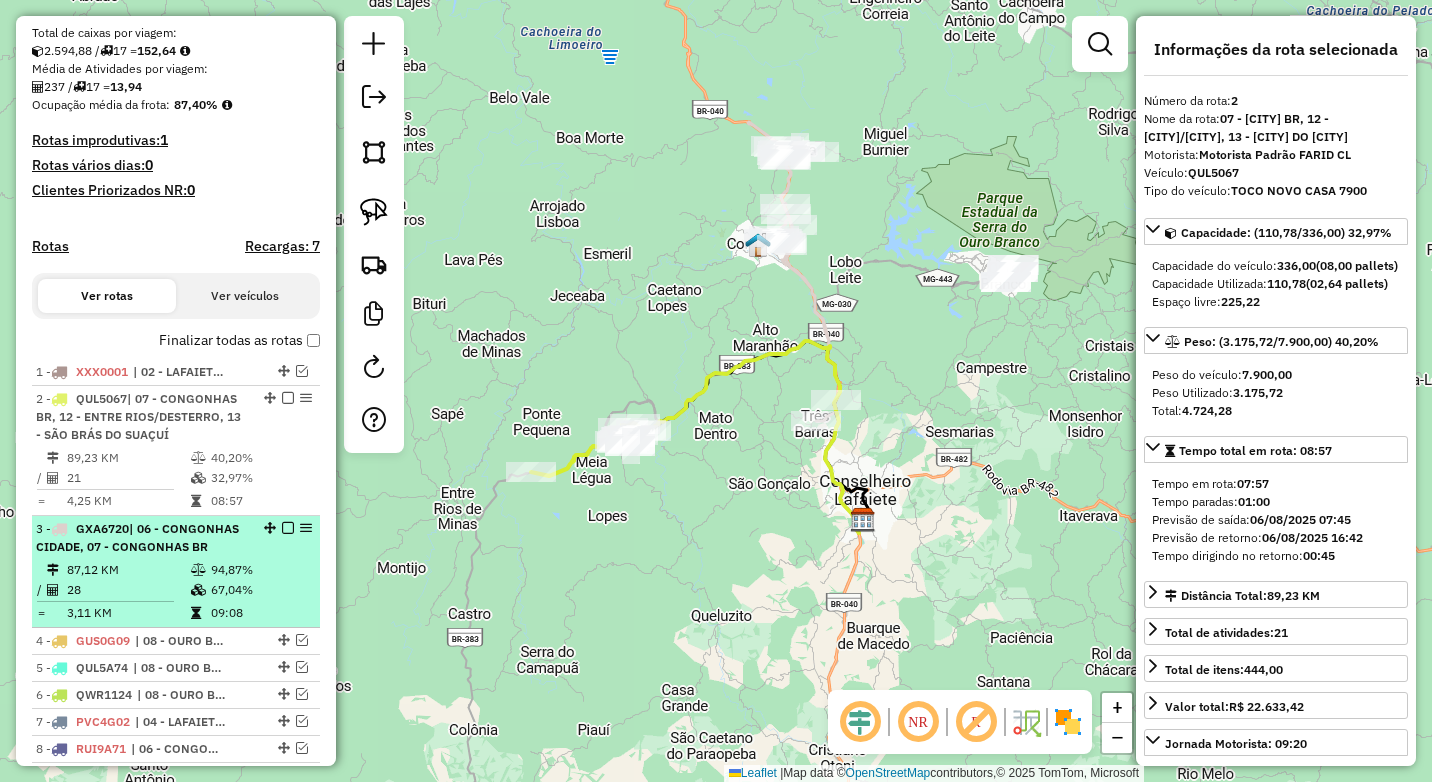 click on "94,87%" at bounding box center [260, 570] 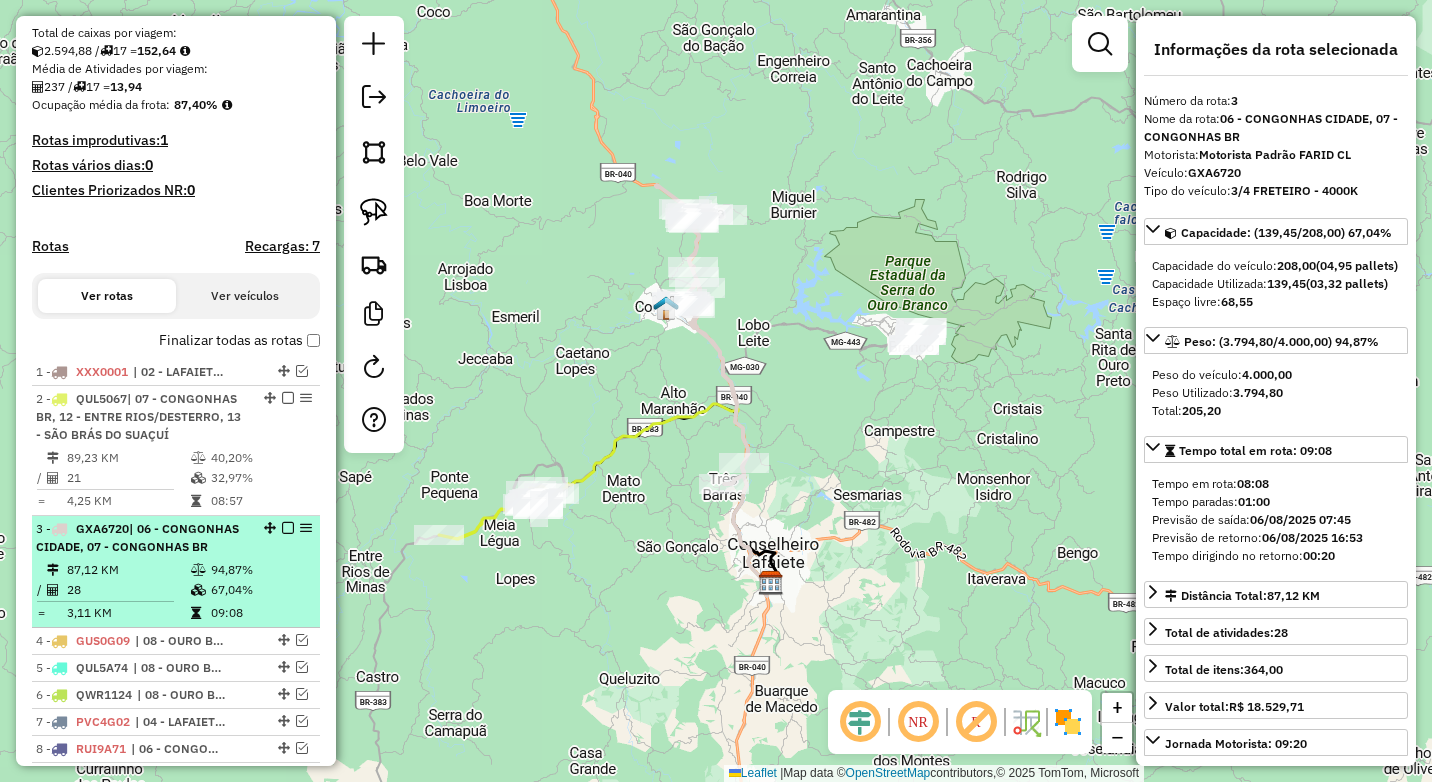click at bounding box center [288, 528] 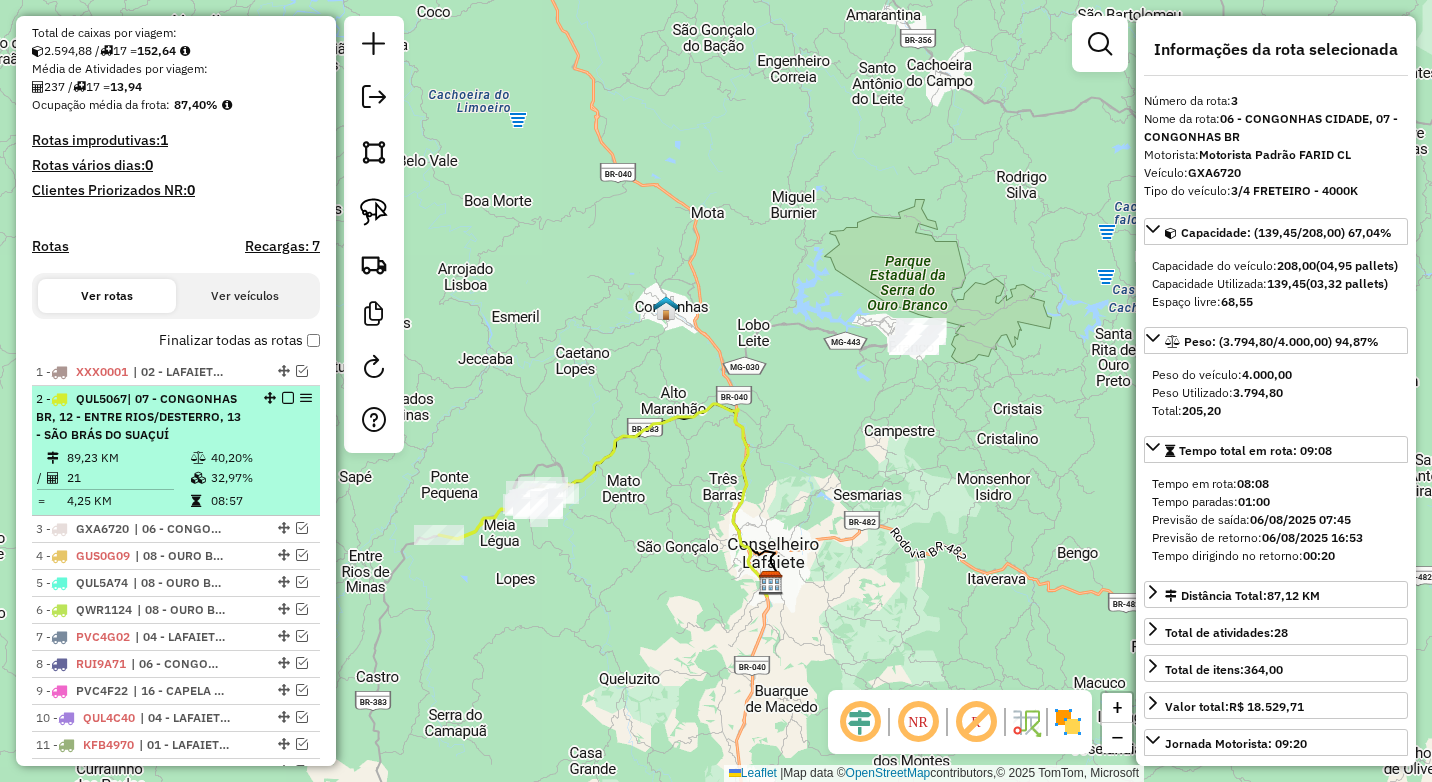 click on "40,20%" at bounding box center [260, 458] 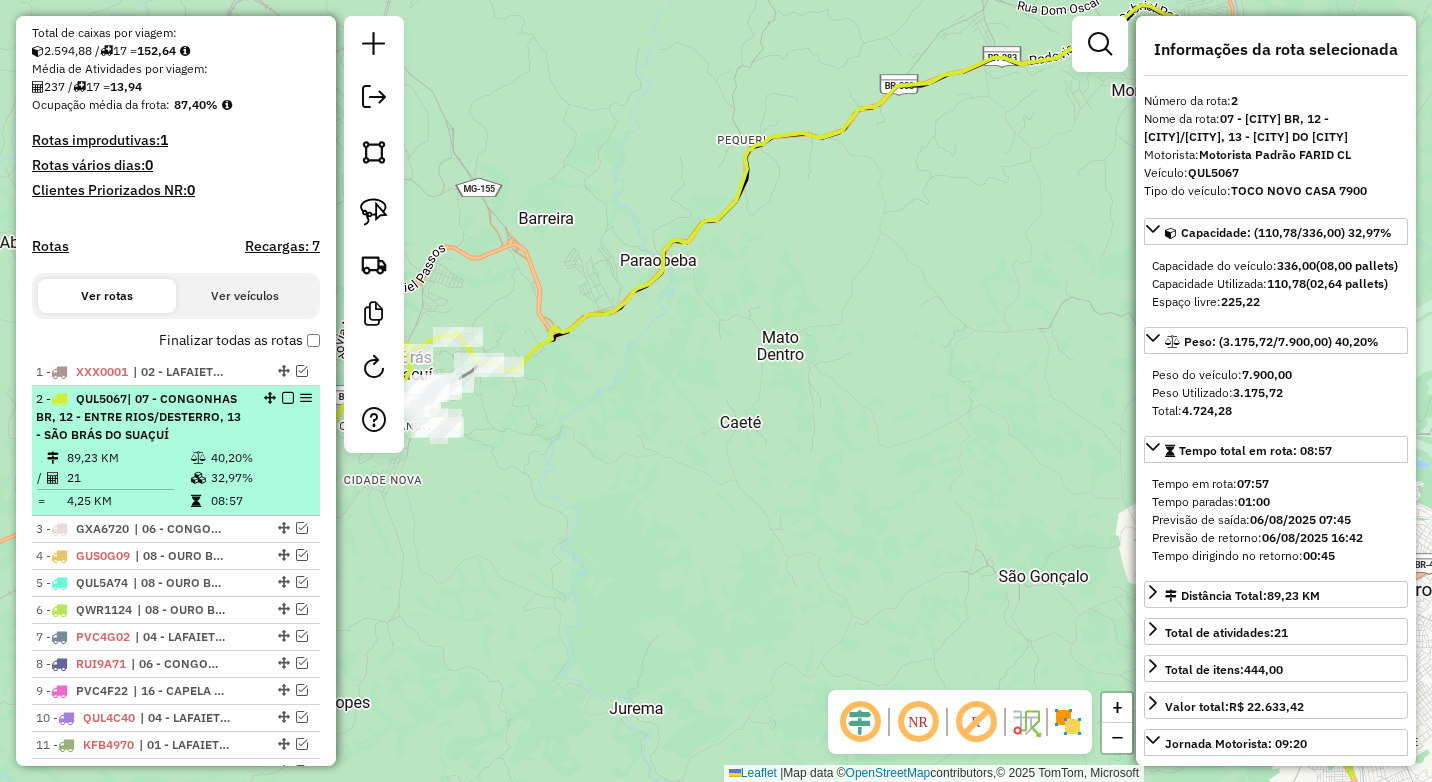 click at bounding box center [288, 398] 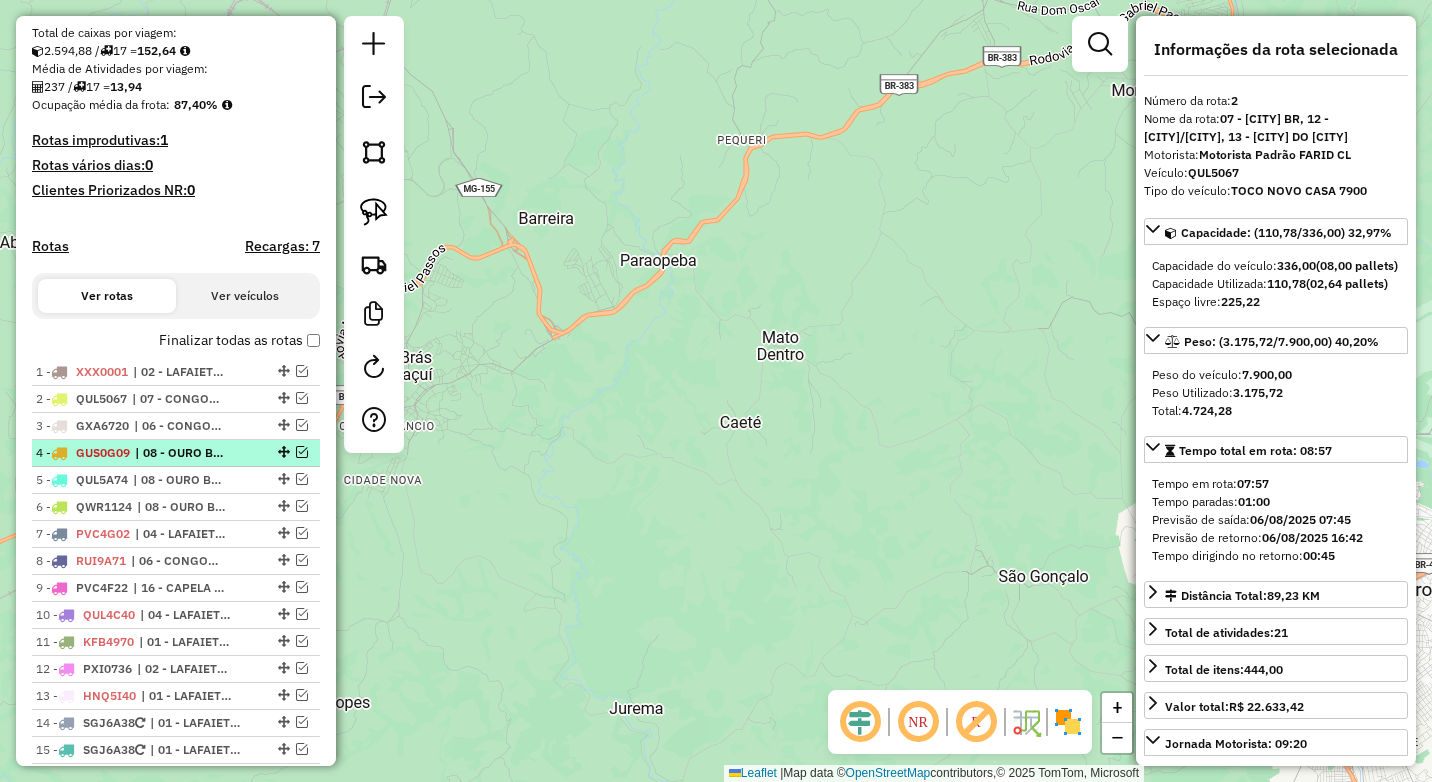 click at bounding box center [302, 452] 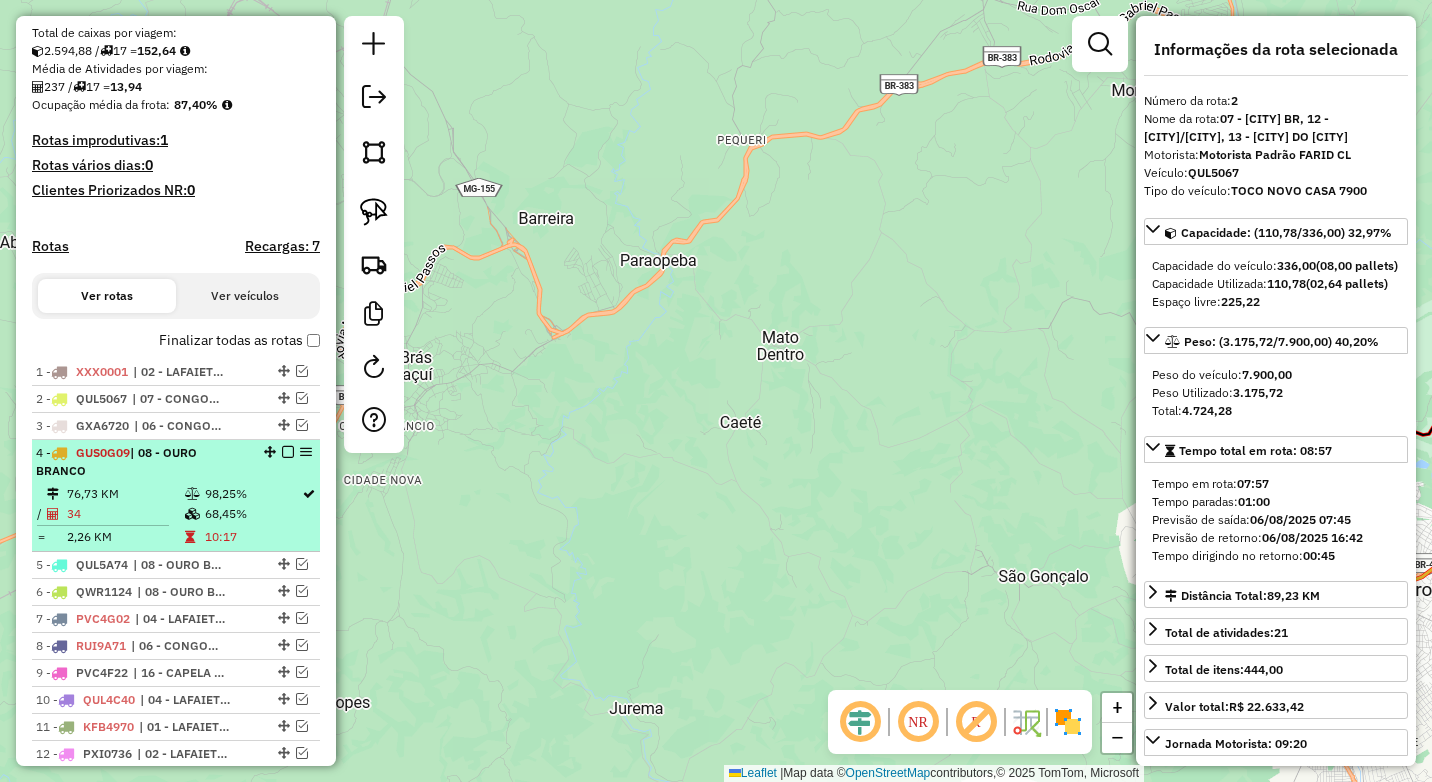 click on "4 -       GUS0G09   | 08 - OURO BRANCO" at bounding box center [142, 462] 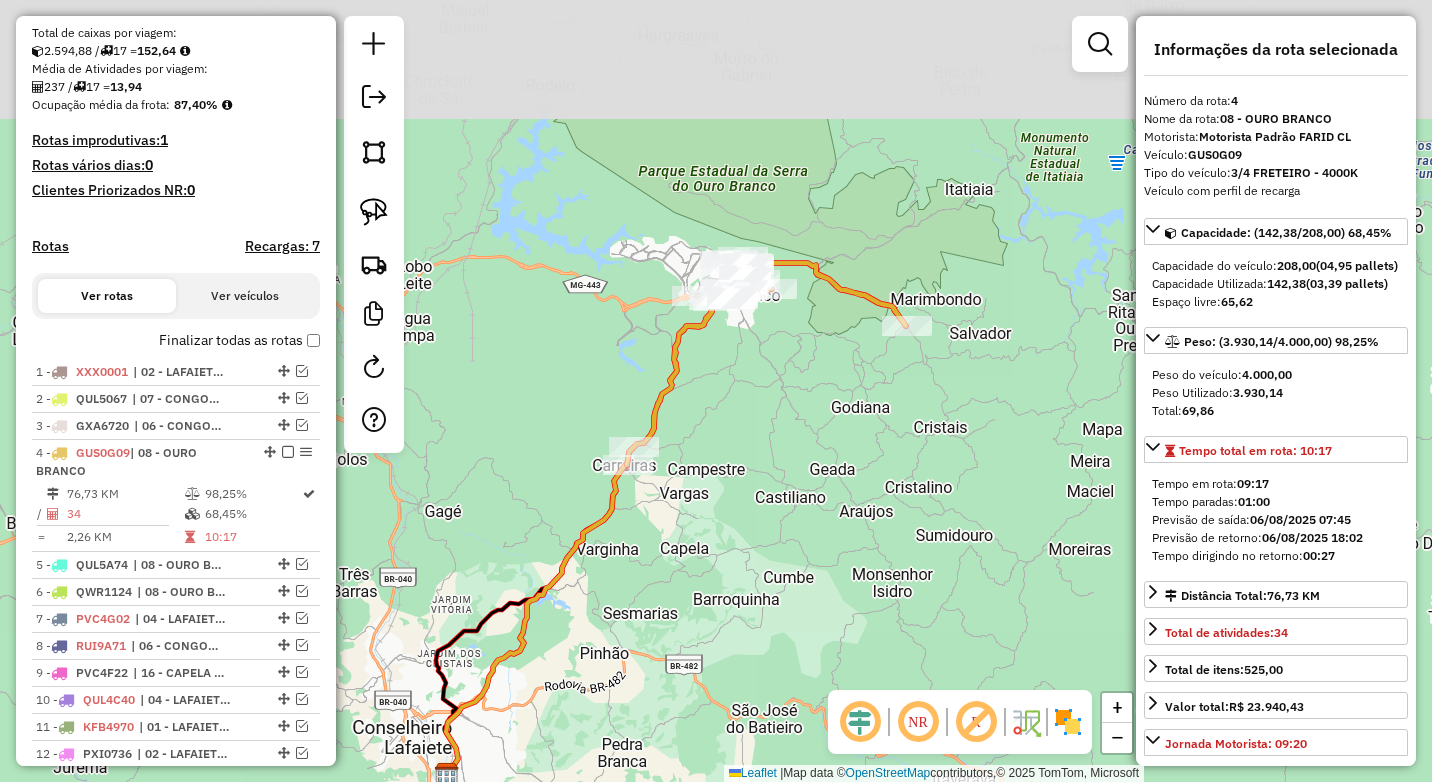 drag, startPoint x: 739, startPoint y: 304, endPoint x: 765, endPoint y: 312, distance: 27.202942 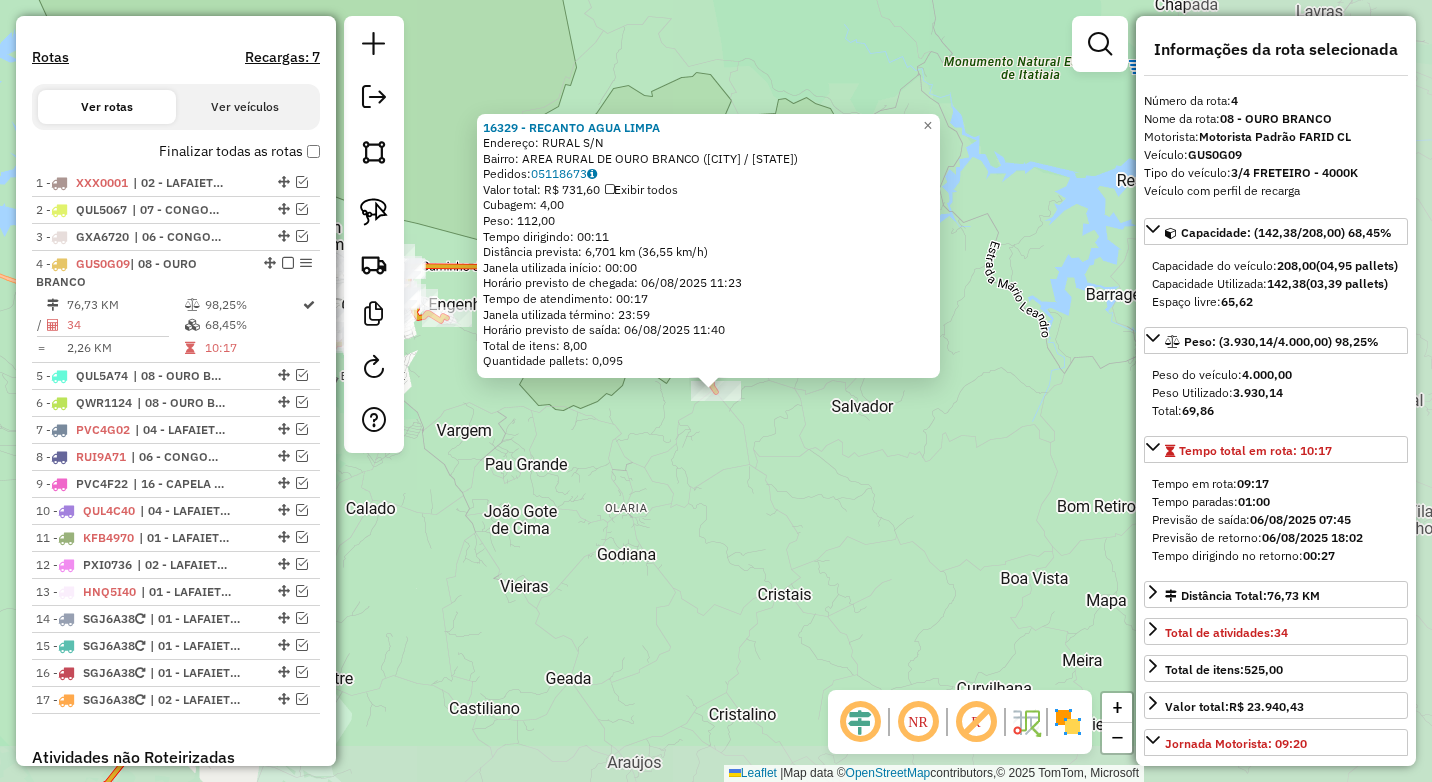 scroll, scrollTop: 855, scrollLeft: 0, axis: vertical 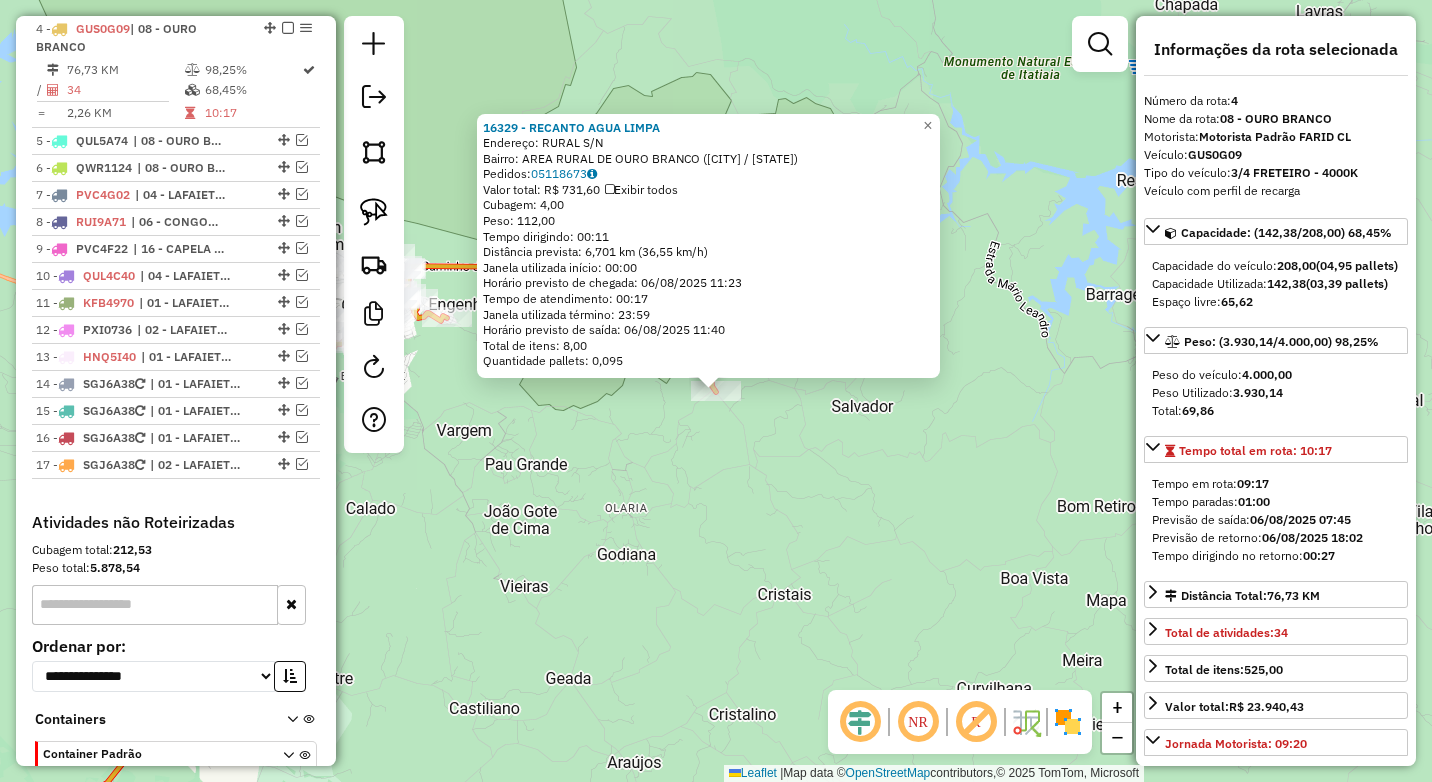 click on "16329 - RECANTO AGUA LIMPA  Endereço:  RURAL S/N   Bairro: AREA RURAL DE OURO BRANCO (OURO BRANCO / MG)   Pedidos:  05118673   Valor total: R$ 731,60   Exibir todos   Cubagem: 4,00  Peso: 112,00  Tempo dirigindo: 00:11   Distância prevista: 6,701 km (36,55 km/h)   Janela utilizada início: 00:00   Horário previsto de chegada: 06/08/2025 11:23   Tempo de atendimento: 00:17   Janela utilizada término: 23:59   Horário previsto de saída: 06/08/2025 11:40   Total de itens: 8,00   Quantidade pallets: 0,095  × Janela de atendimento Grade de atendimento Capacidade Transportadoras Veículos Cliente Pedidos  Rotas Selecione os dias de semana para filtrar as janelas de atendimento  Seg   Ter   Qua   Qui   Sex   Sáb   Dom  Informe o período da janela de atendimento: De: Até:  Filtrar exatamente a janela do cliente  Considerar janela de atendimento padrão  Selecione os dias de semana para filtrar as grades de atendimento  Seg   Ter   Qua   Qui   Sex   Sáb   Dom   Clientes fora do dia de atendimento selecionado" 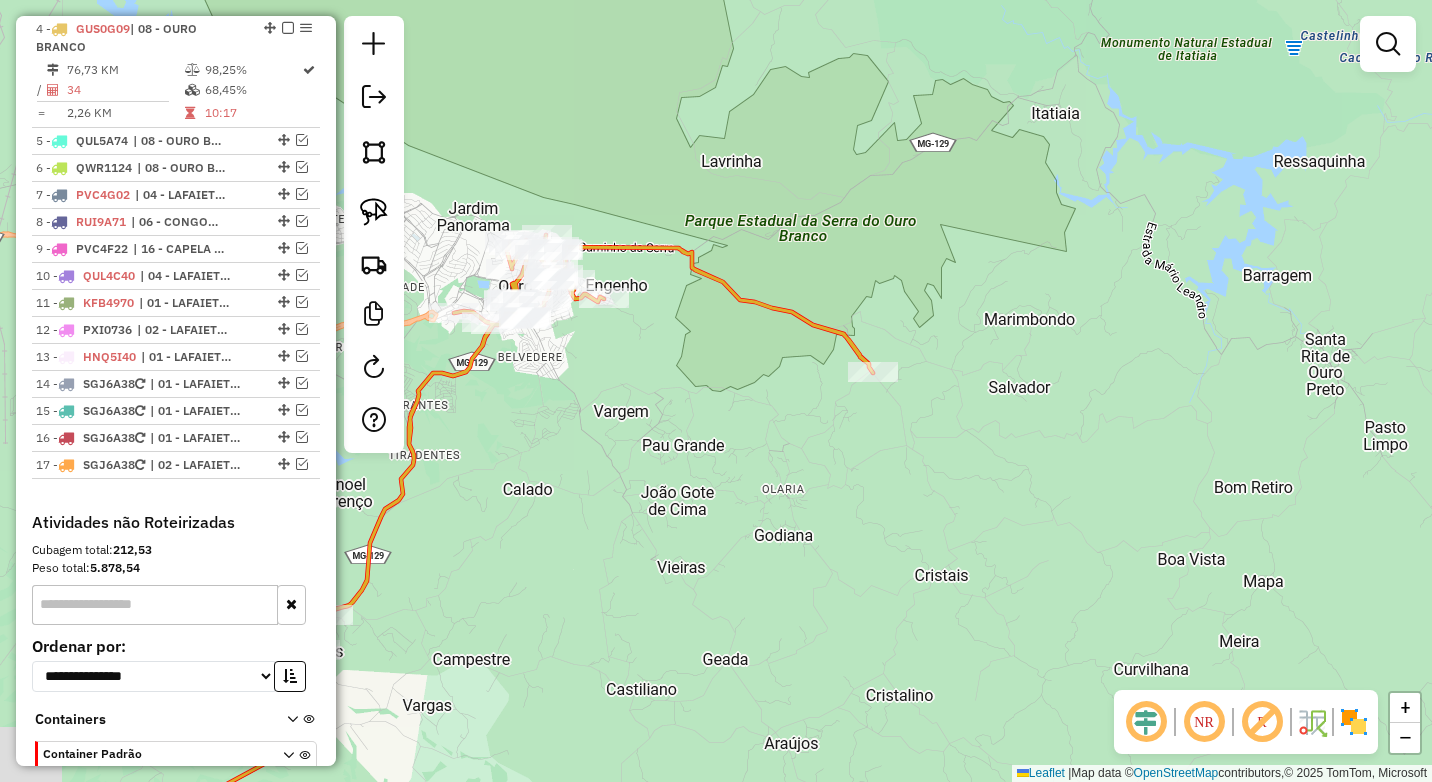 drag, startPoint x: 561, startPoint y: 522, endPoint x: 848, endPoint y: 500, distance: 287.84198 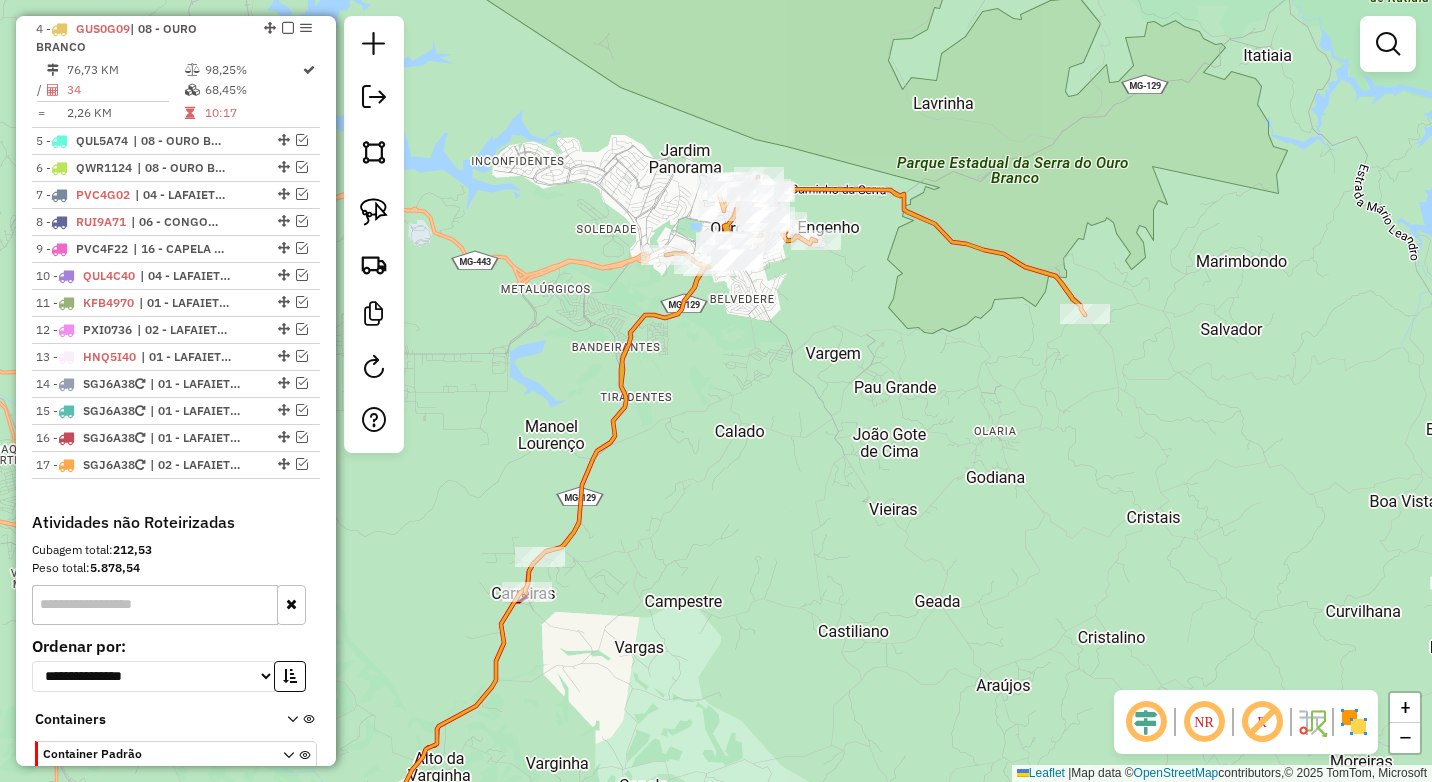 drag, startPoint x: 1073, startPoint y: 238, endPoint x: 1019, endPoint y: 415, distance: 185.05405 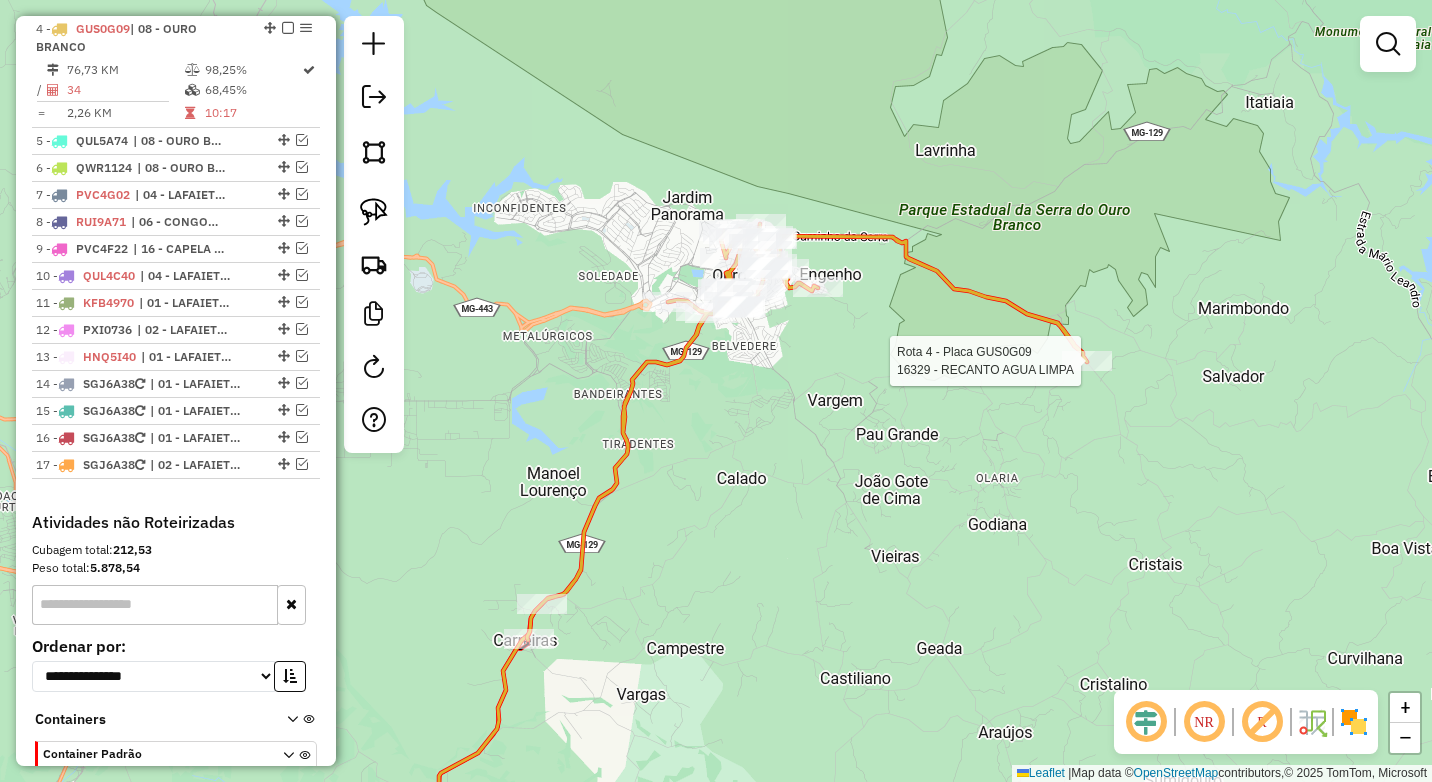 select on "*********" 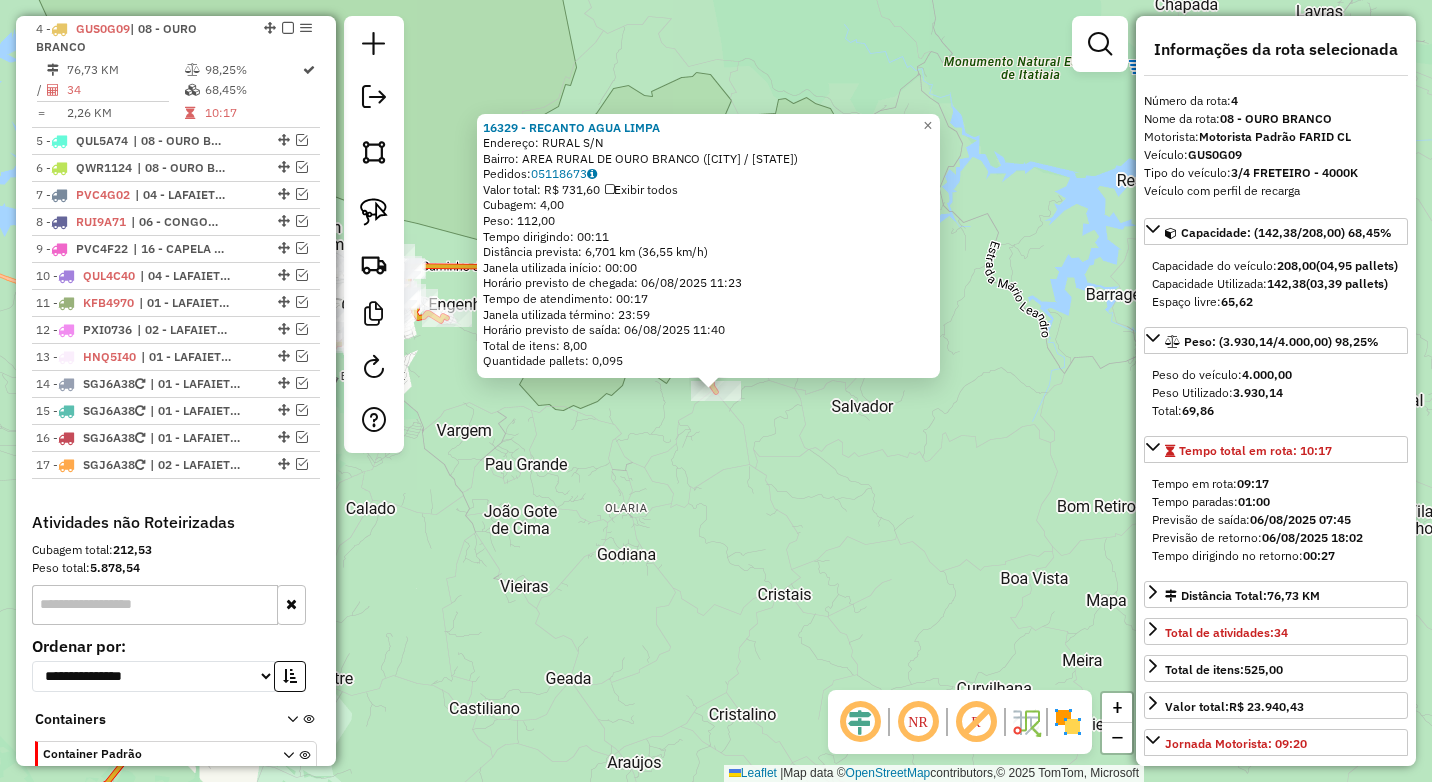 click on "16329 - RECANTO AGUA LIMPA  Endereço:  RURAL S/N   Bairro: AREA RURAL DE OURO BRANCO (OURO BRANCO / MG)   Pedidos:  05118673   Valor total: R$ 731,60   Exibir todos   Cubagem: 4,00  Peso: 112,00  Tempo dirigindo: 00:11   Distância prevista: 6,701 km (36,55 km/h)   Janela utilizada início: 00:00   Horário previsto de chegada: 06/08/2025 11:23   Tempo de atendimento: 00:17   Janela utilizada término: 23:59   Horário previsto de saída: 06/08/2025 11:40   Total de itens: 8,00   Quantidade pallets: 0,095  × Janela de atendimento Grade de atendimento Capacidade Transportadoras Veículos Cliente Pedidos  Rotas Selecione os dias de semana para filtrar as janelas de atendimento  Seg   Ter   Qua   Qui   Sex   Sáb   Dom  Informe o período da janela de atendimento: De: Até:  Filtrar exatamente a janela do cliente  Considerar janela de atendimento padrão  Selecione os dias de semana para filtrar as grades de atendimento  Seg   Ter   Qua   Qui   Sex   Sáb   Dom   Clientes fora do dia de atendimento selecionado" 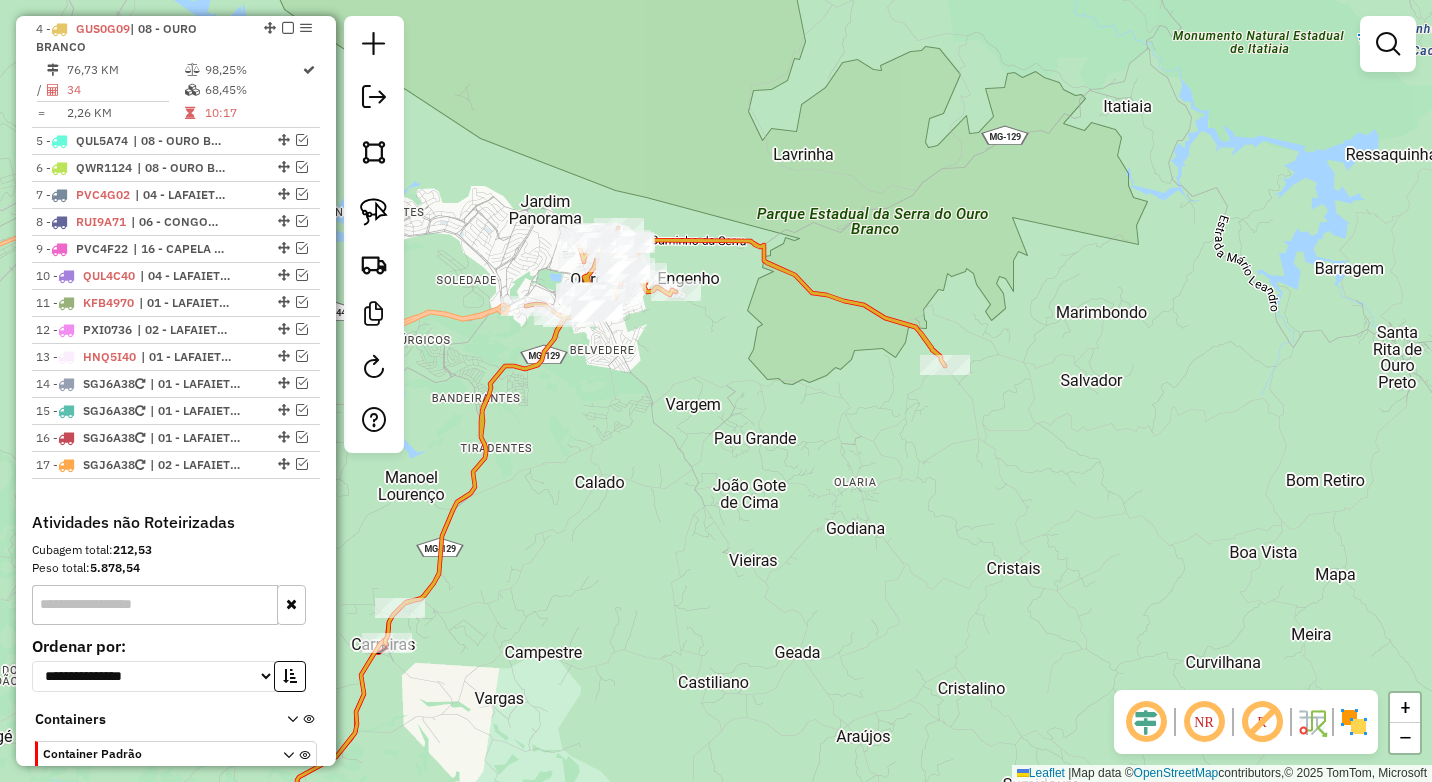 drag, startPoint x: 684, startPoint y: 476, endPoint x: 916, endPoint y: 448, distance: 233.68355 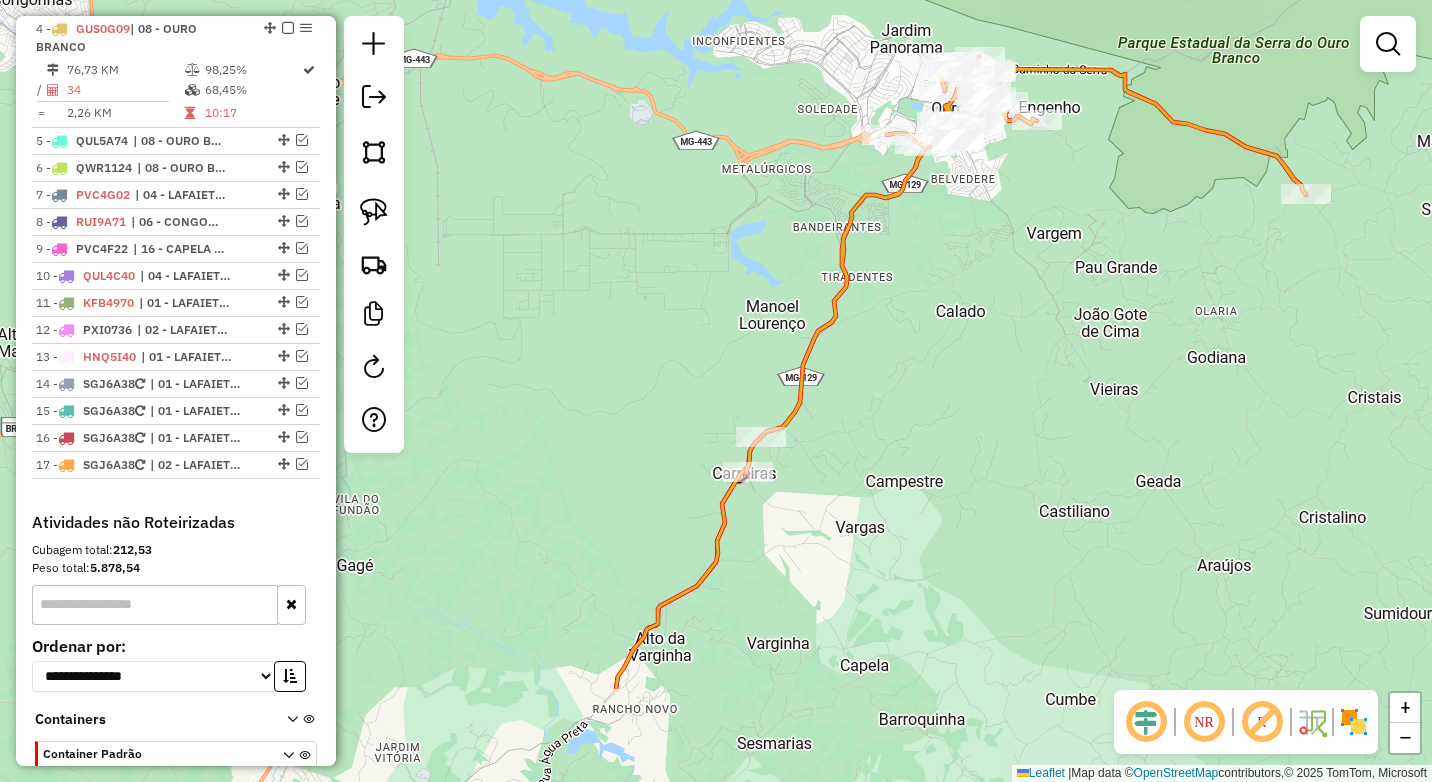 drag, startPoint x: 961, startPoint y: 342, endPoint x: 1318, endPoint y: 171, distance: 395.84088 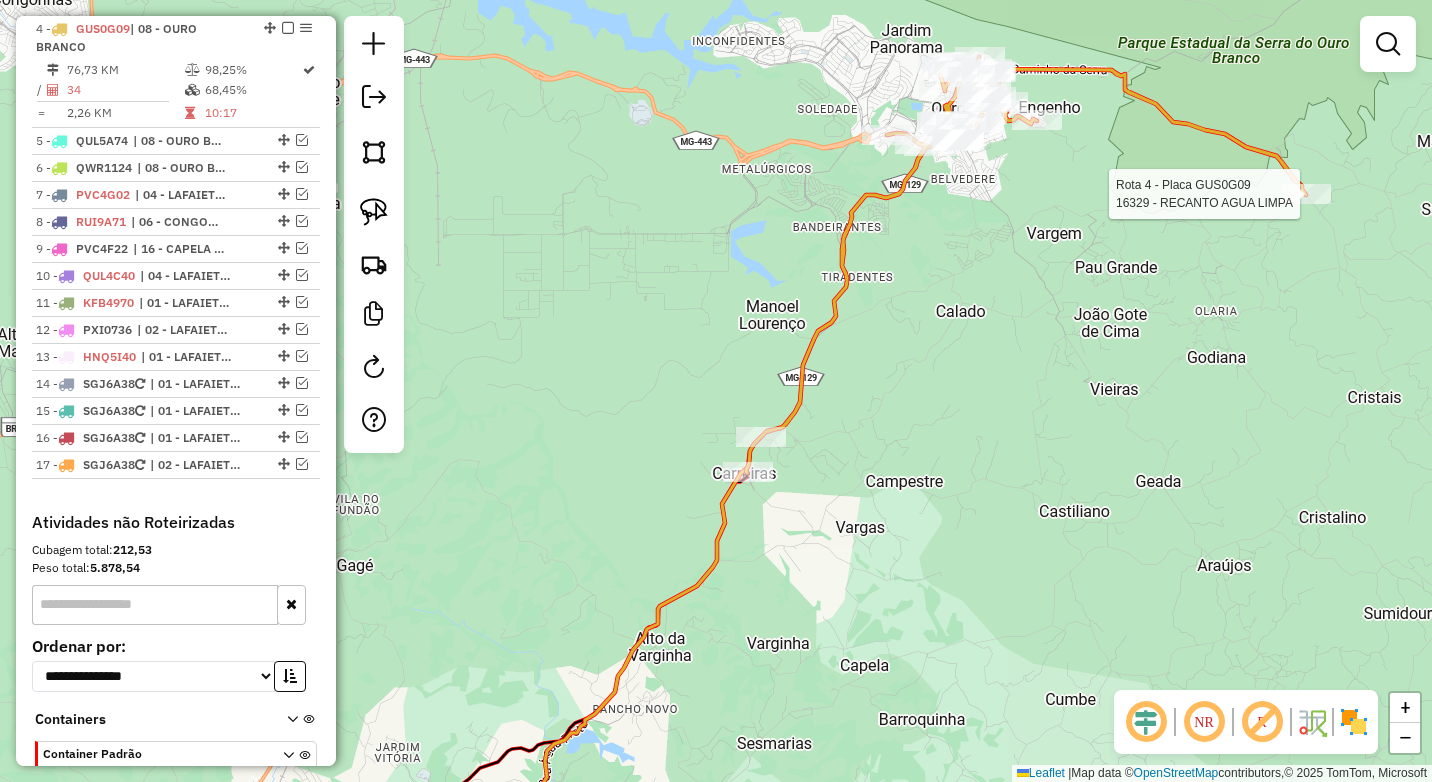 select on "*********" 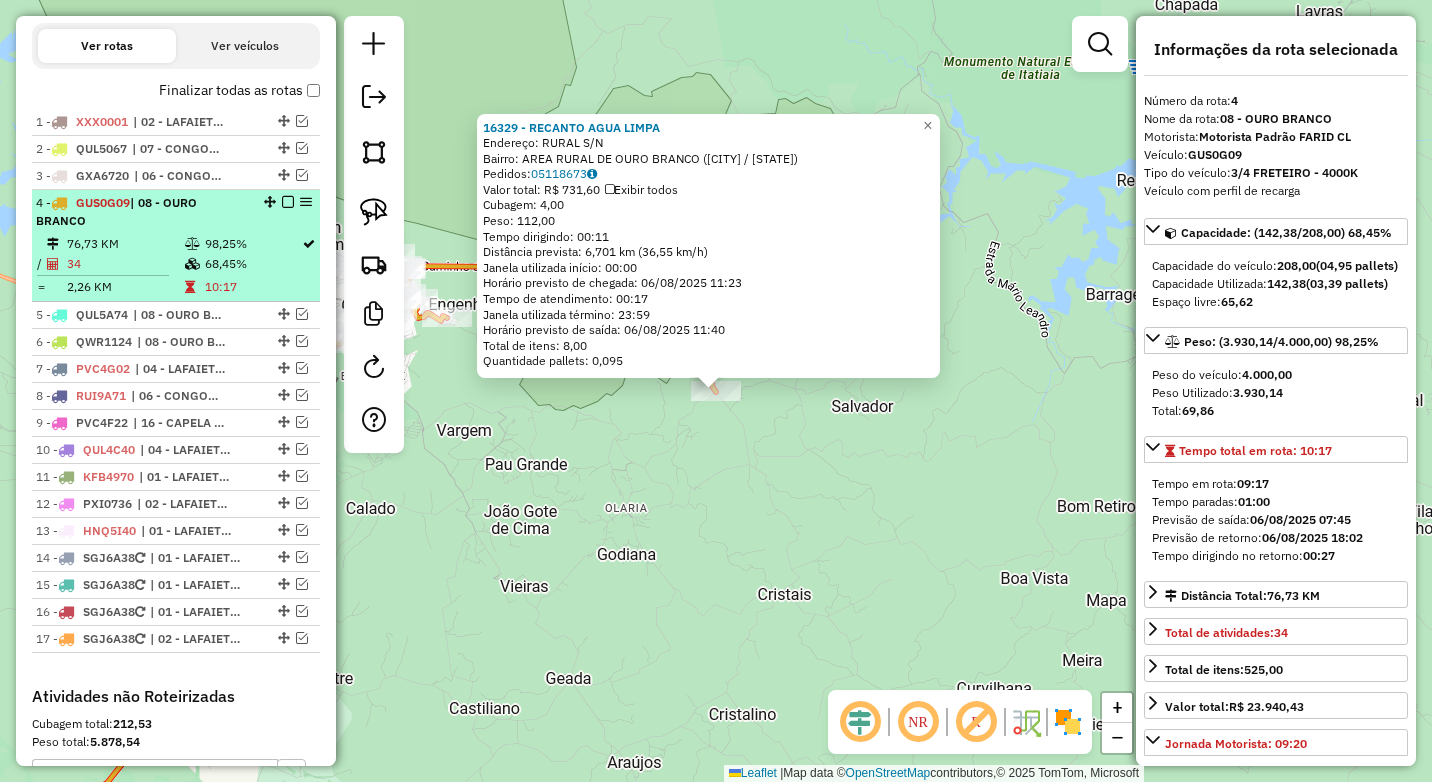 scroll, scrollTop: 655, scrollLeft: 0, axis: vertical 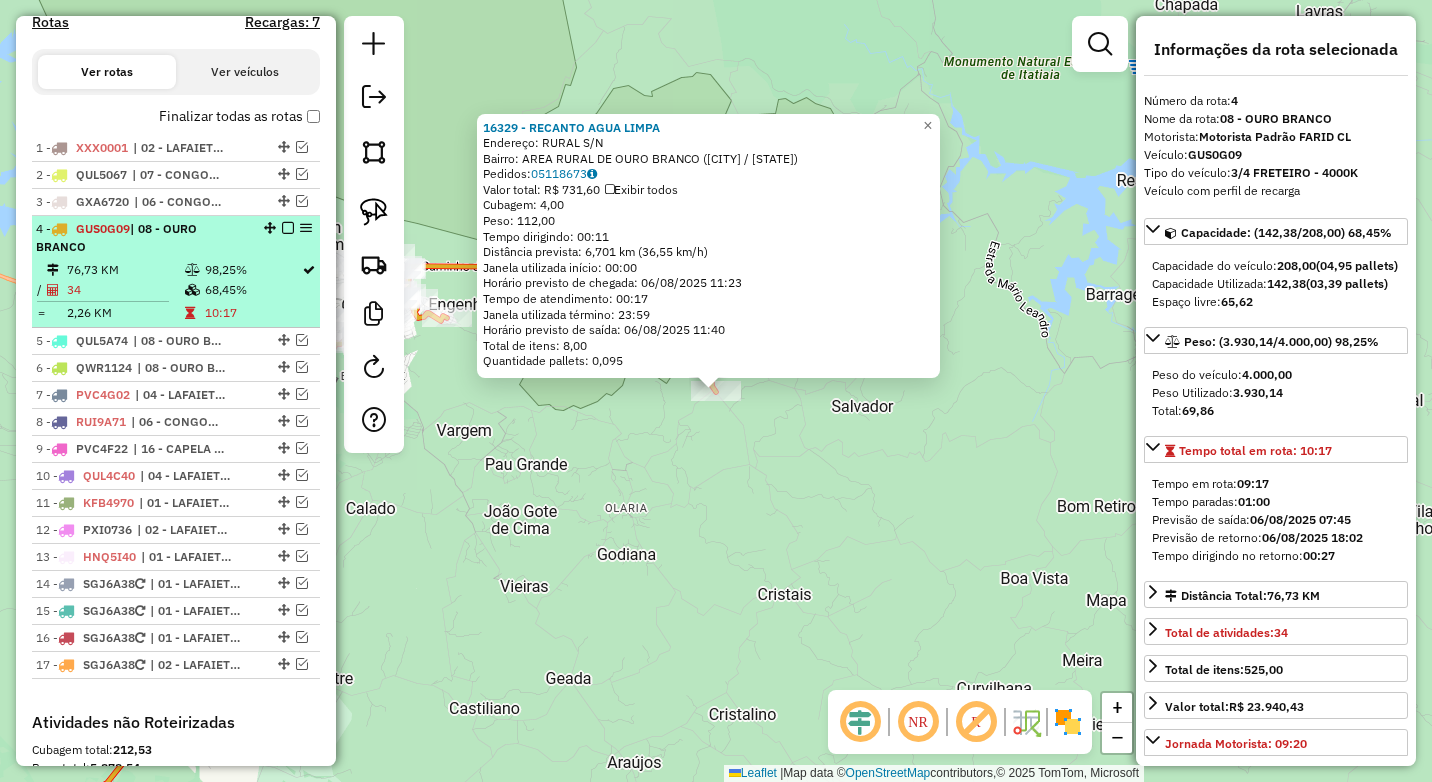 click at bounding box center [288, 228] 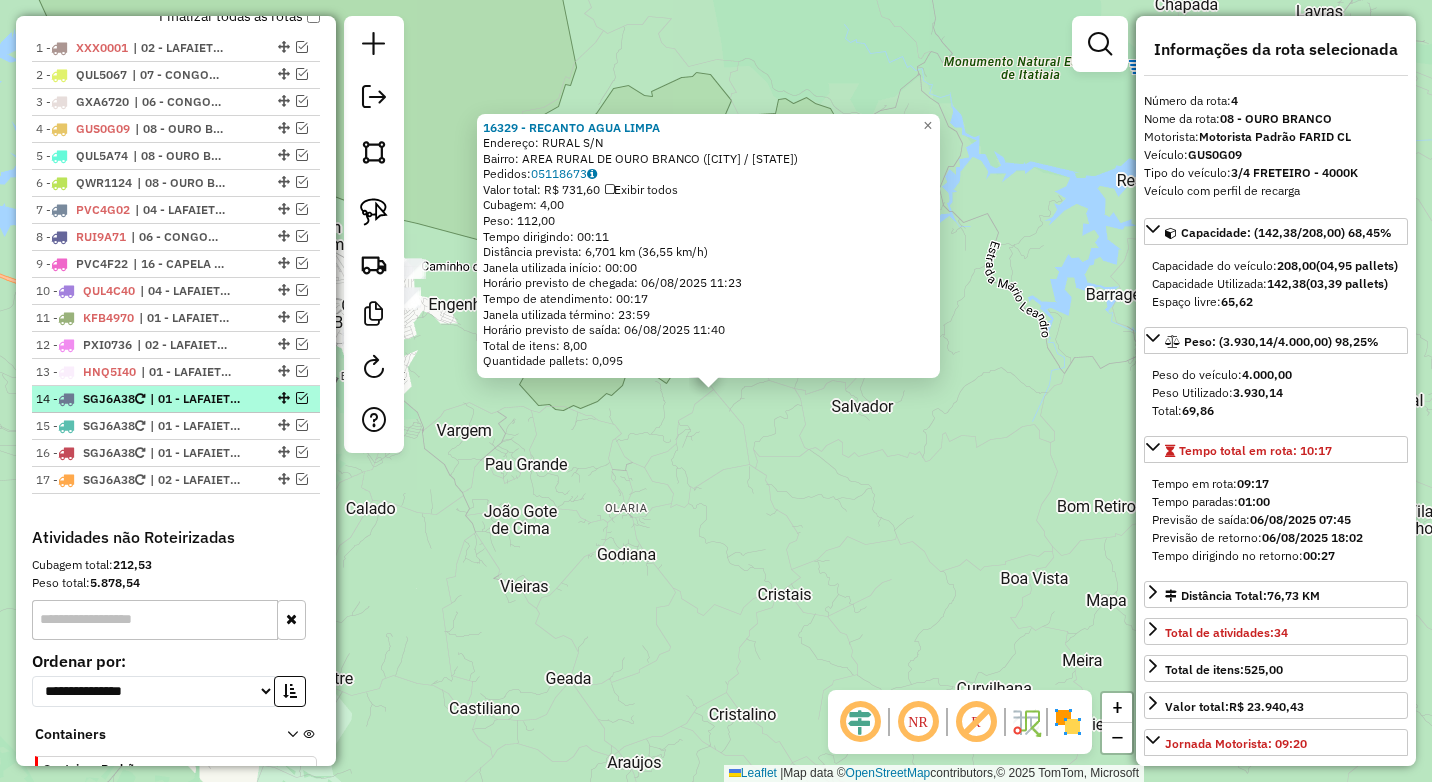 scroll, scrollTop: 655, scrollLeft: 0, axis: vertical 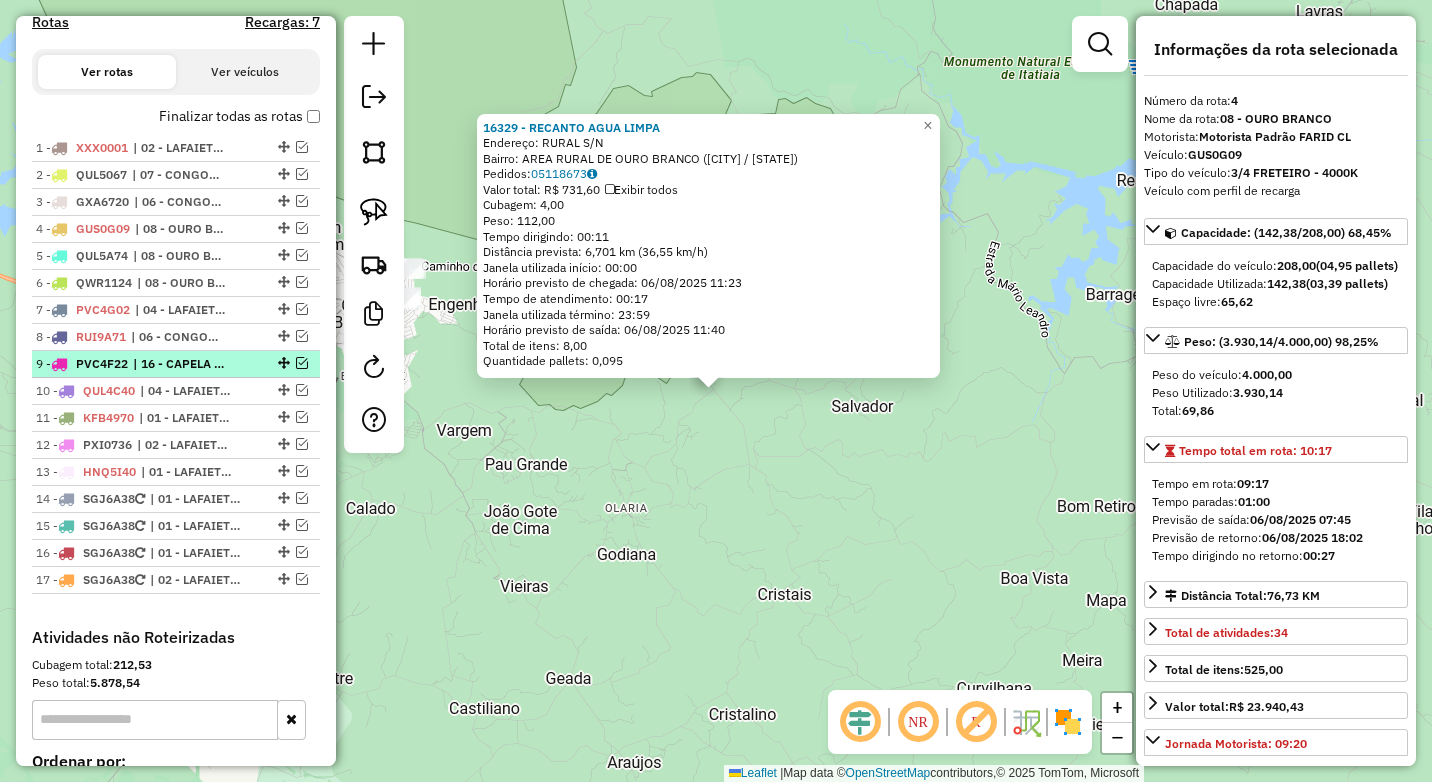 click at bounding box center [302, 363] 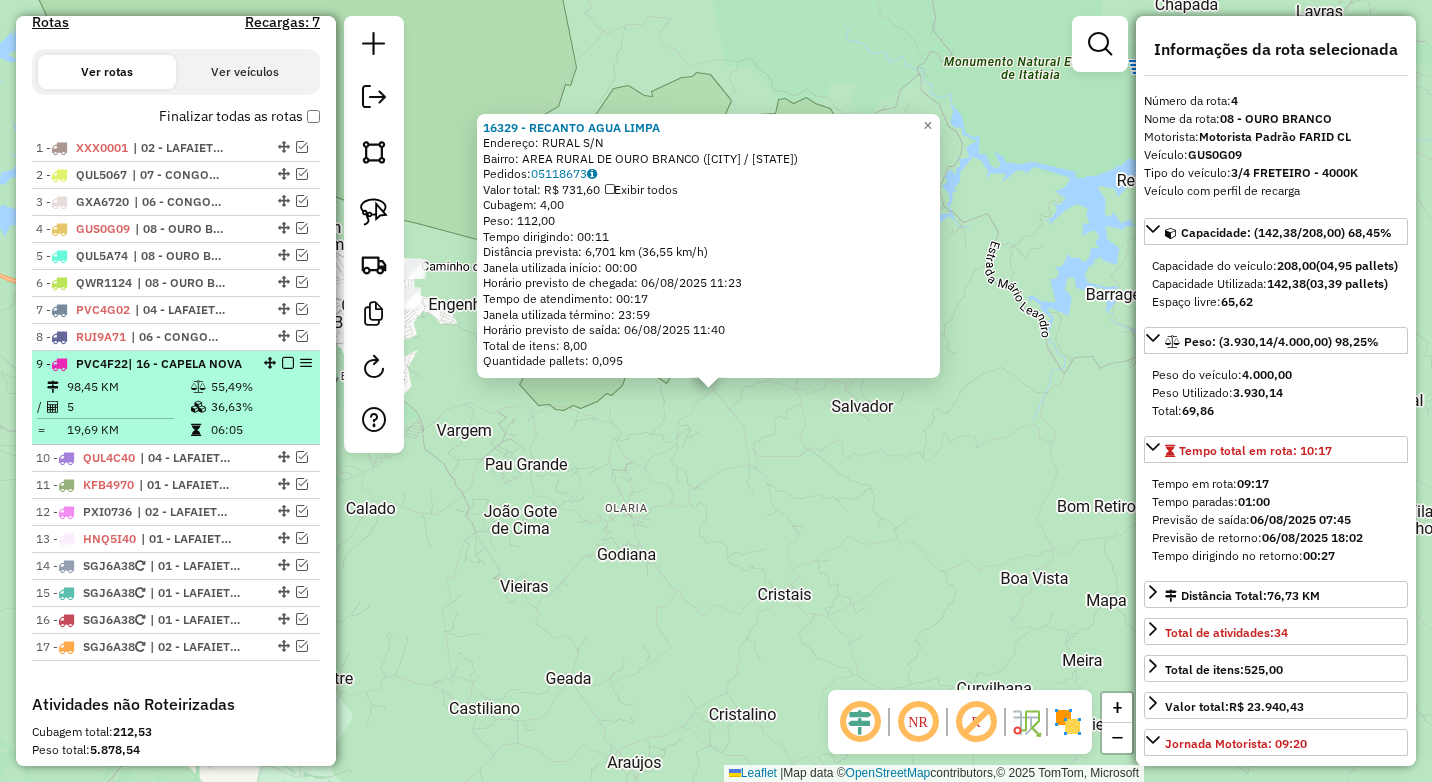click on "9 -       PVC4F22   | 16 - CAPELA NOVA" at bounding box center [142, 364] 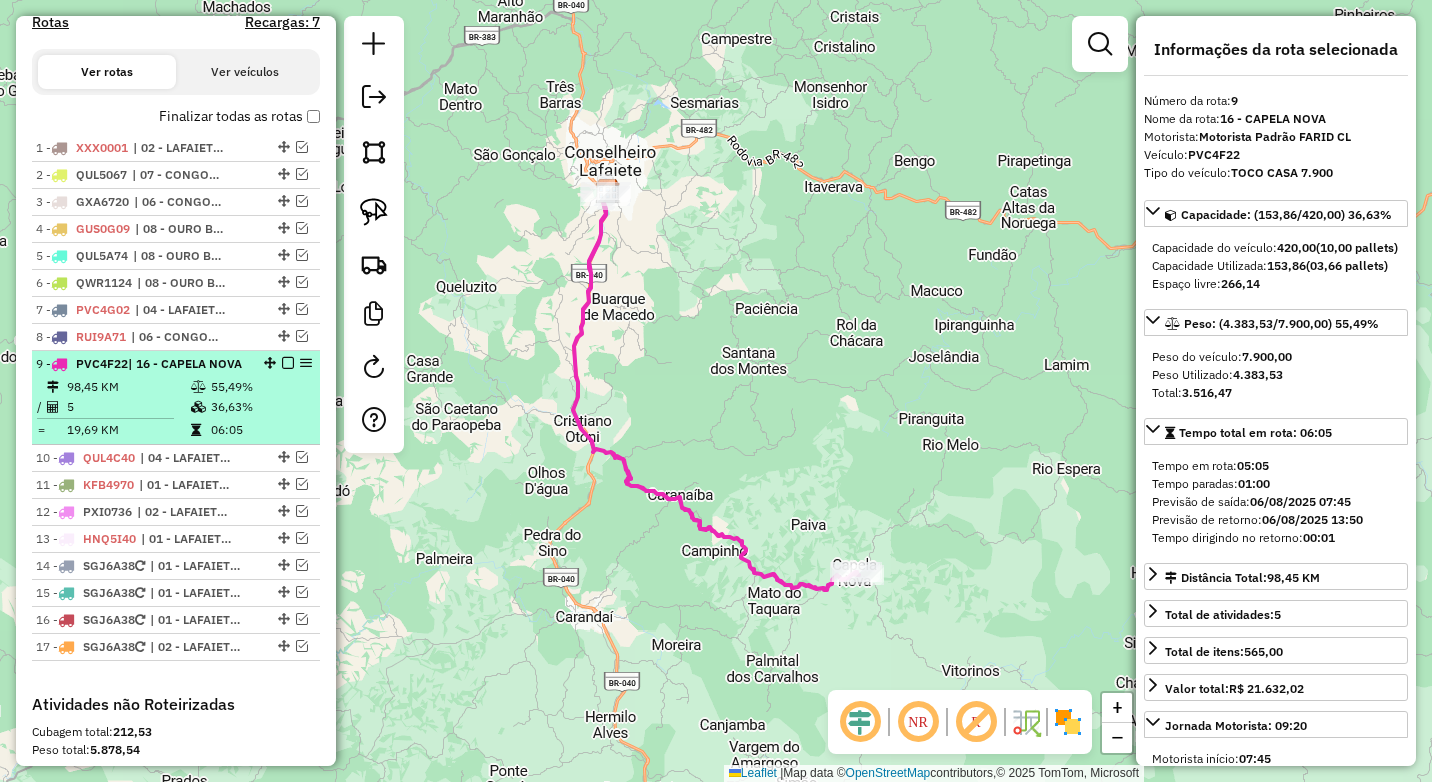 click at bounding box center (200, 407) 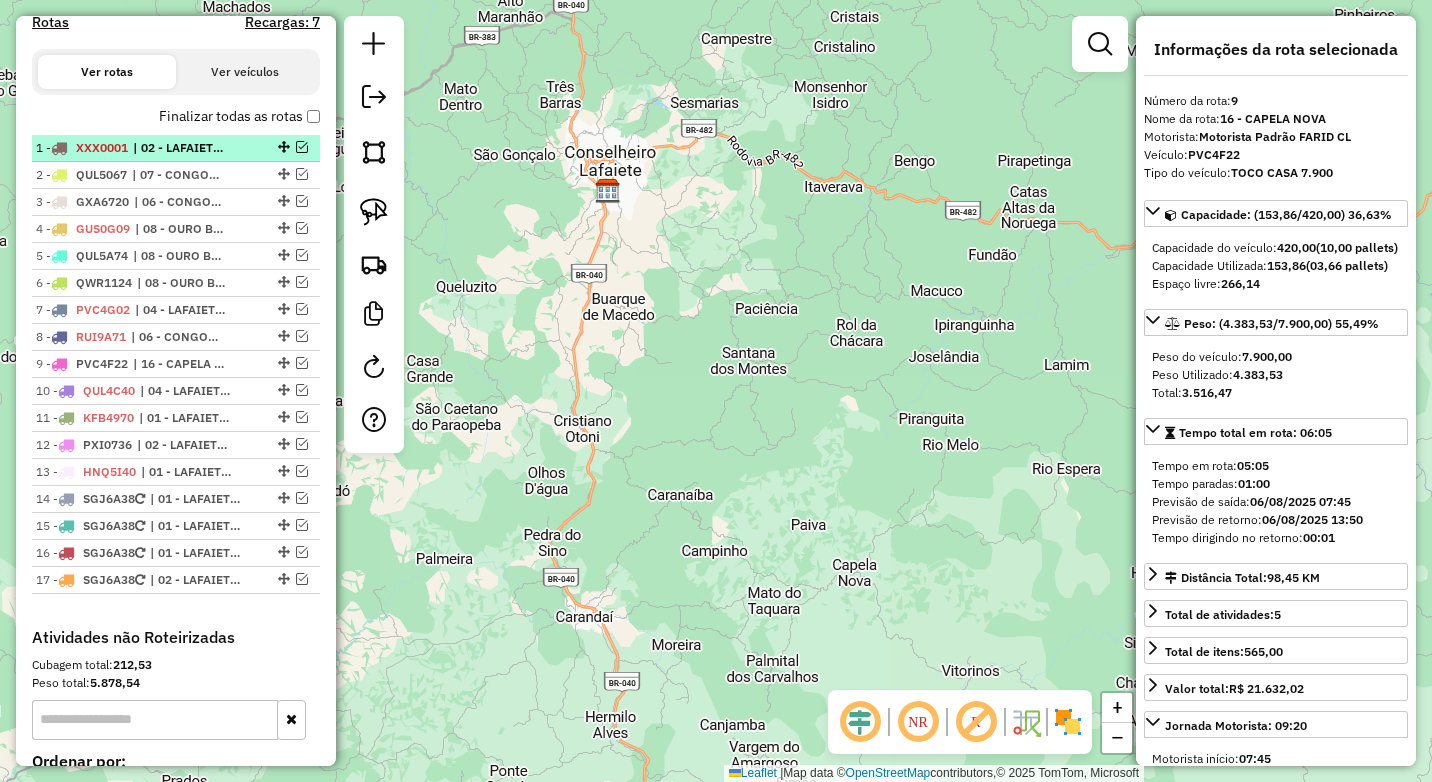 drag, startPoint x: 296, startPoint y: 147, endPoint x: 298, endPoint y: 165, distance: 18.110771 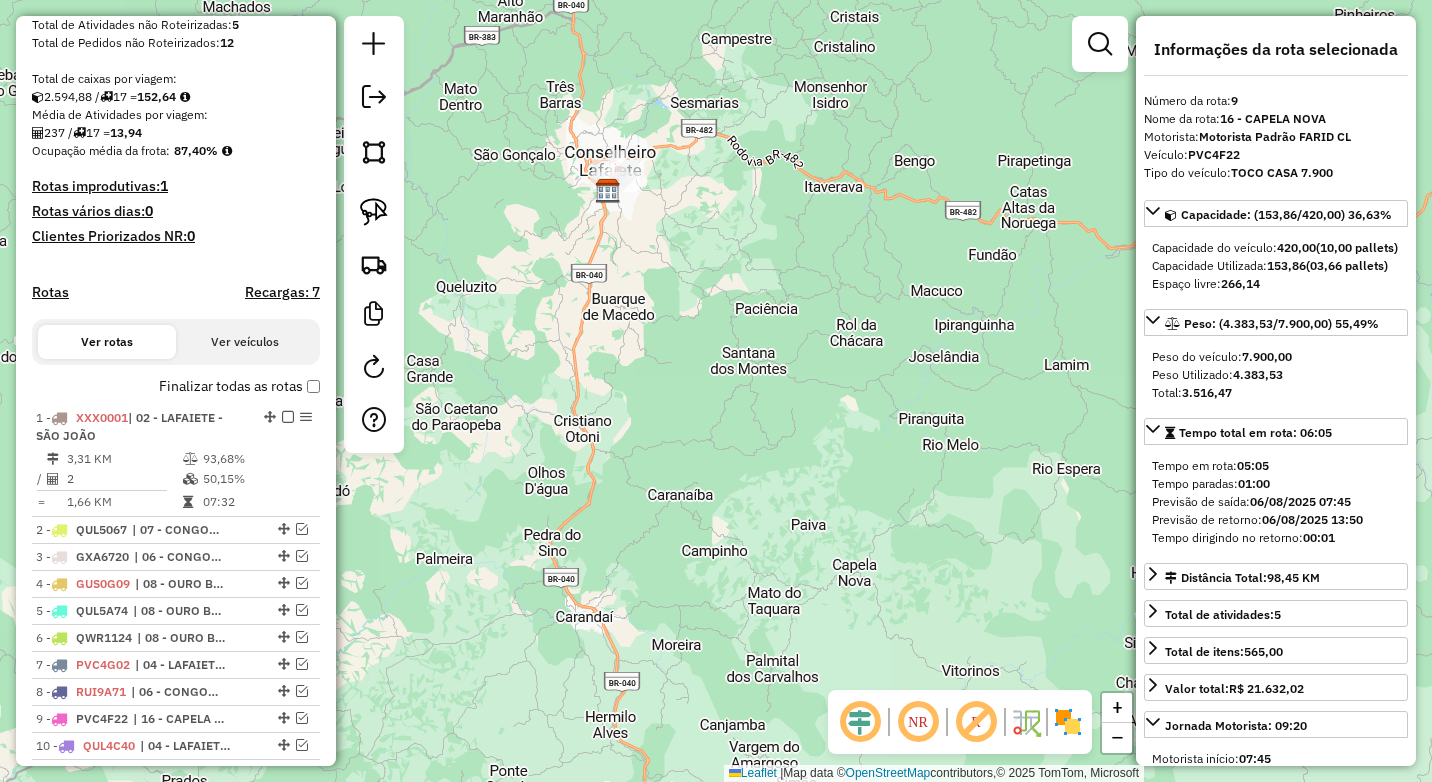scroll, scrollTop: 355, scrollLeft: 0, axis: vertical 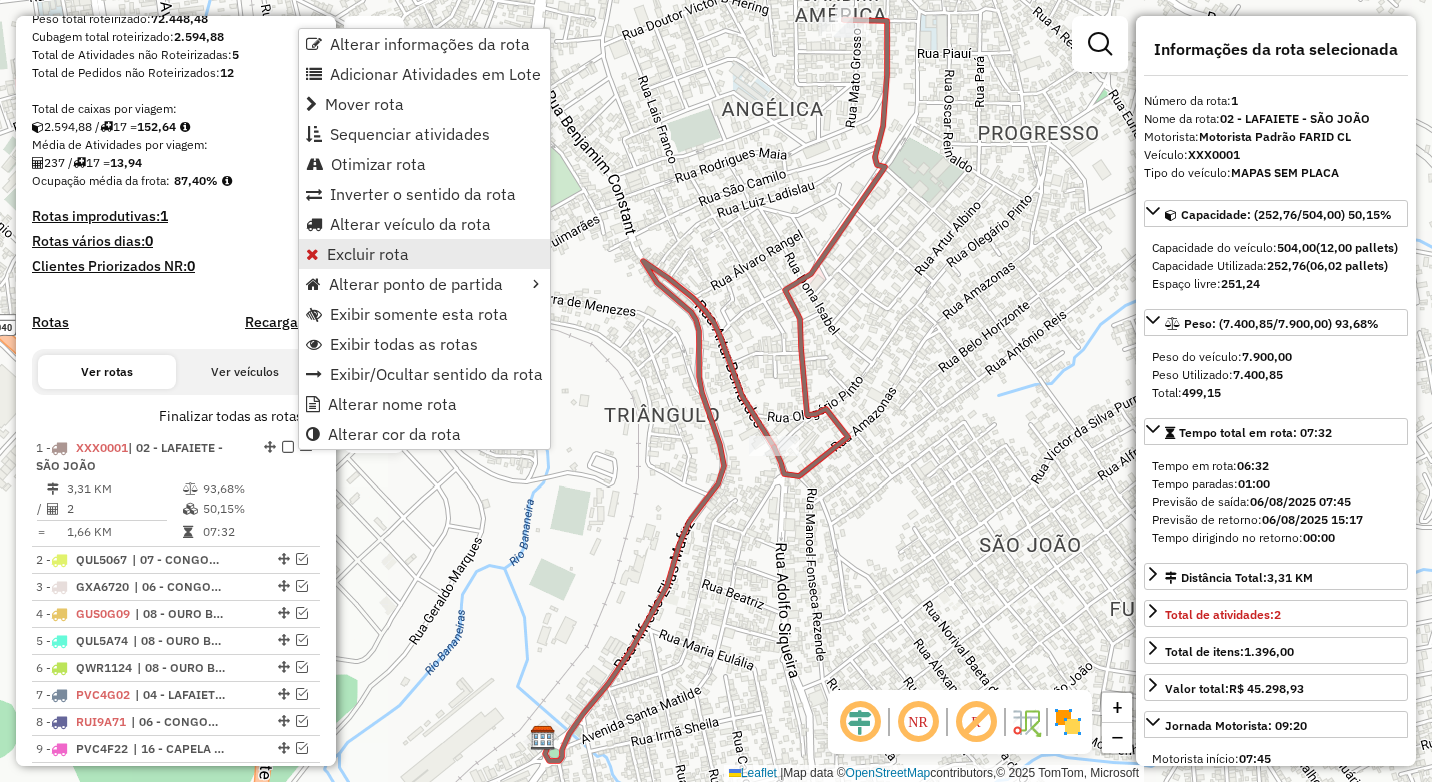 click on "Excluir rota" at bounding box center [368, 254] 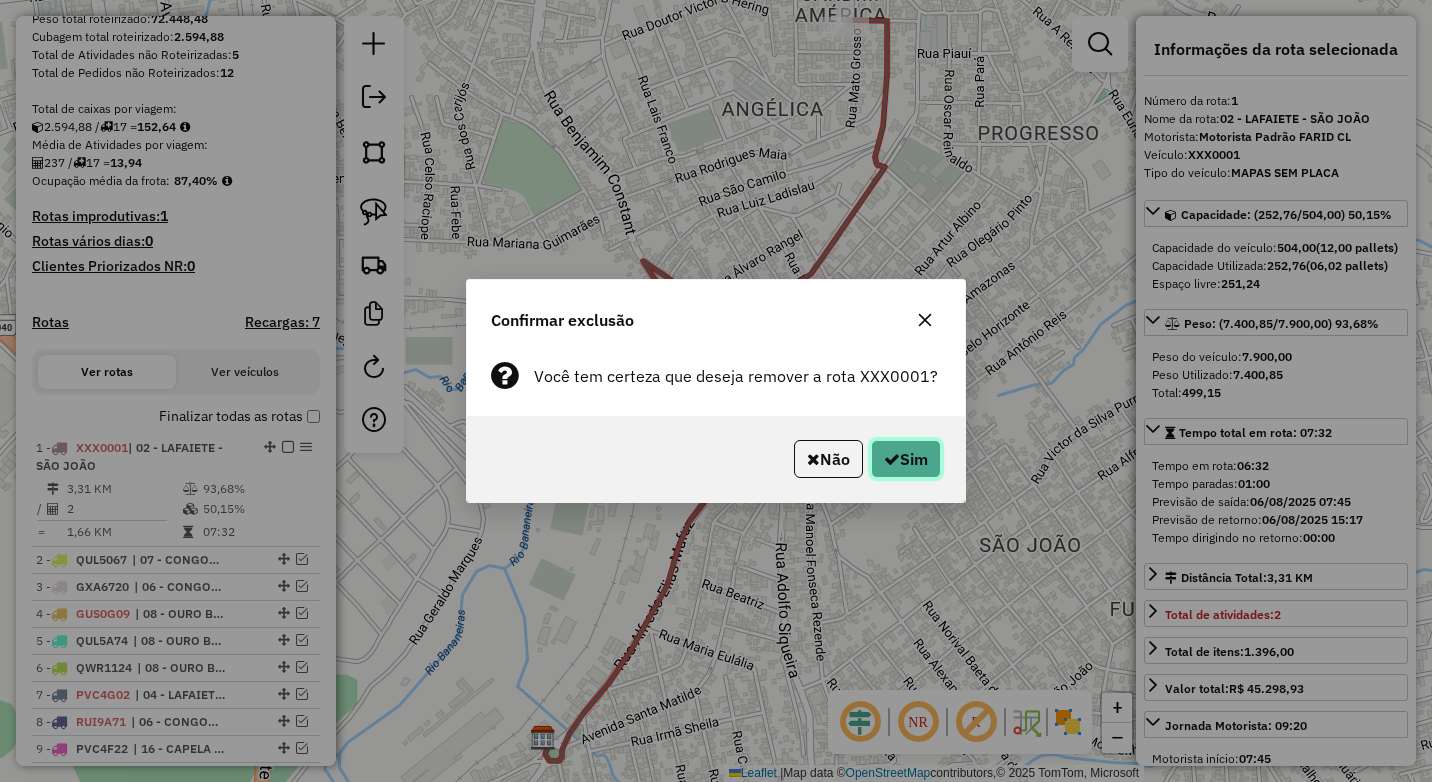 click on "Sim" 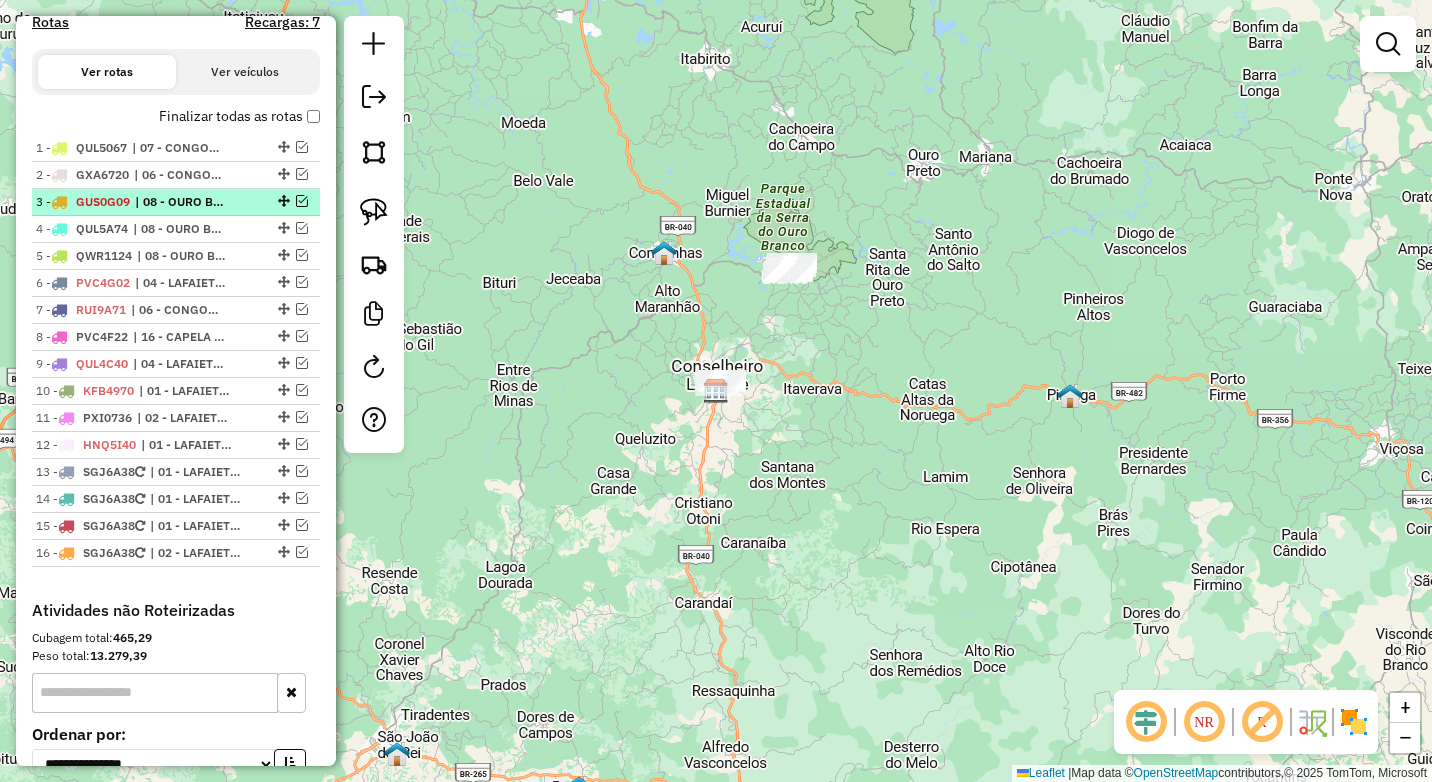 scroll, scrollTop: 555, scrollLeft: 0, axis: vertical 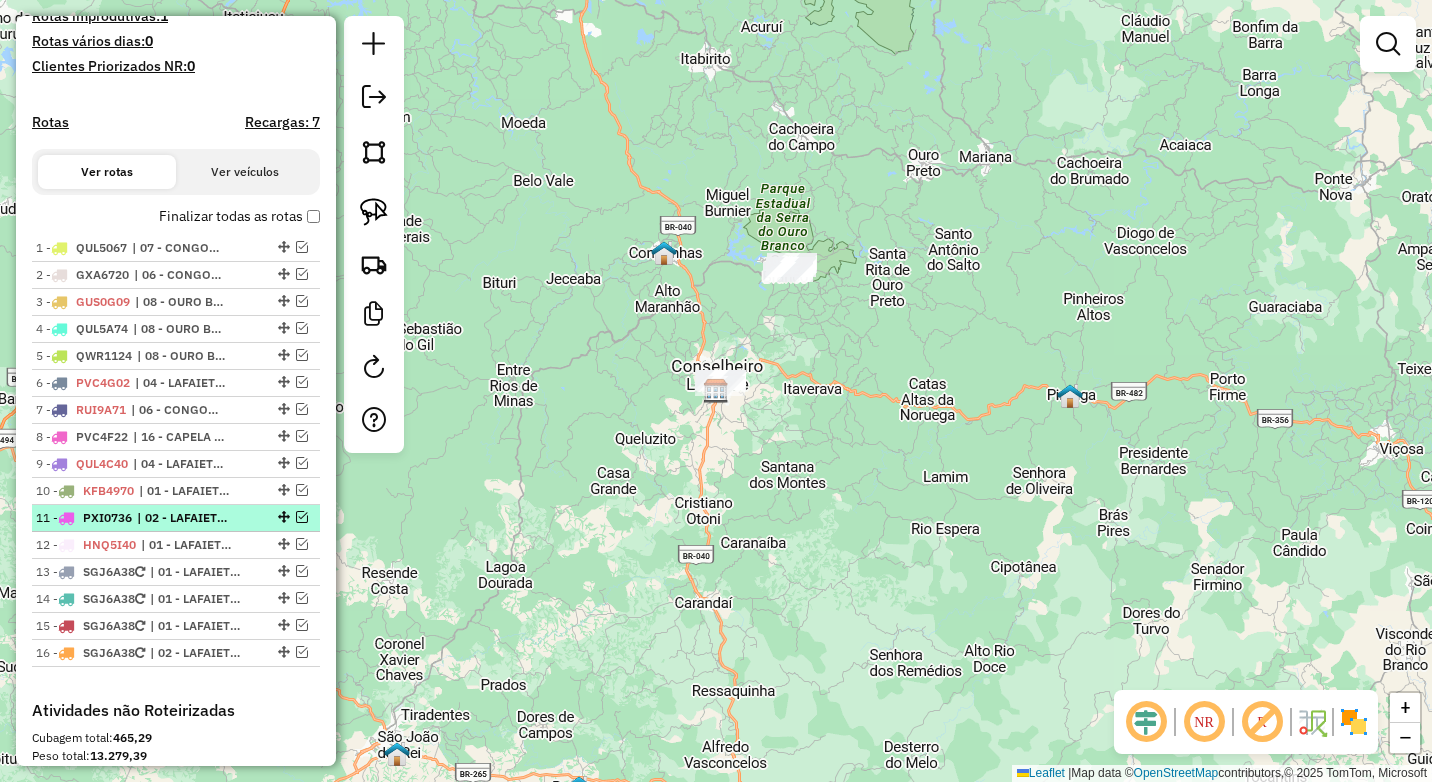 drag, startPoint x: 276, startPoint y: 518, endPoint x: 270, endPoint y: 549, distance: 31.575306 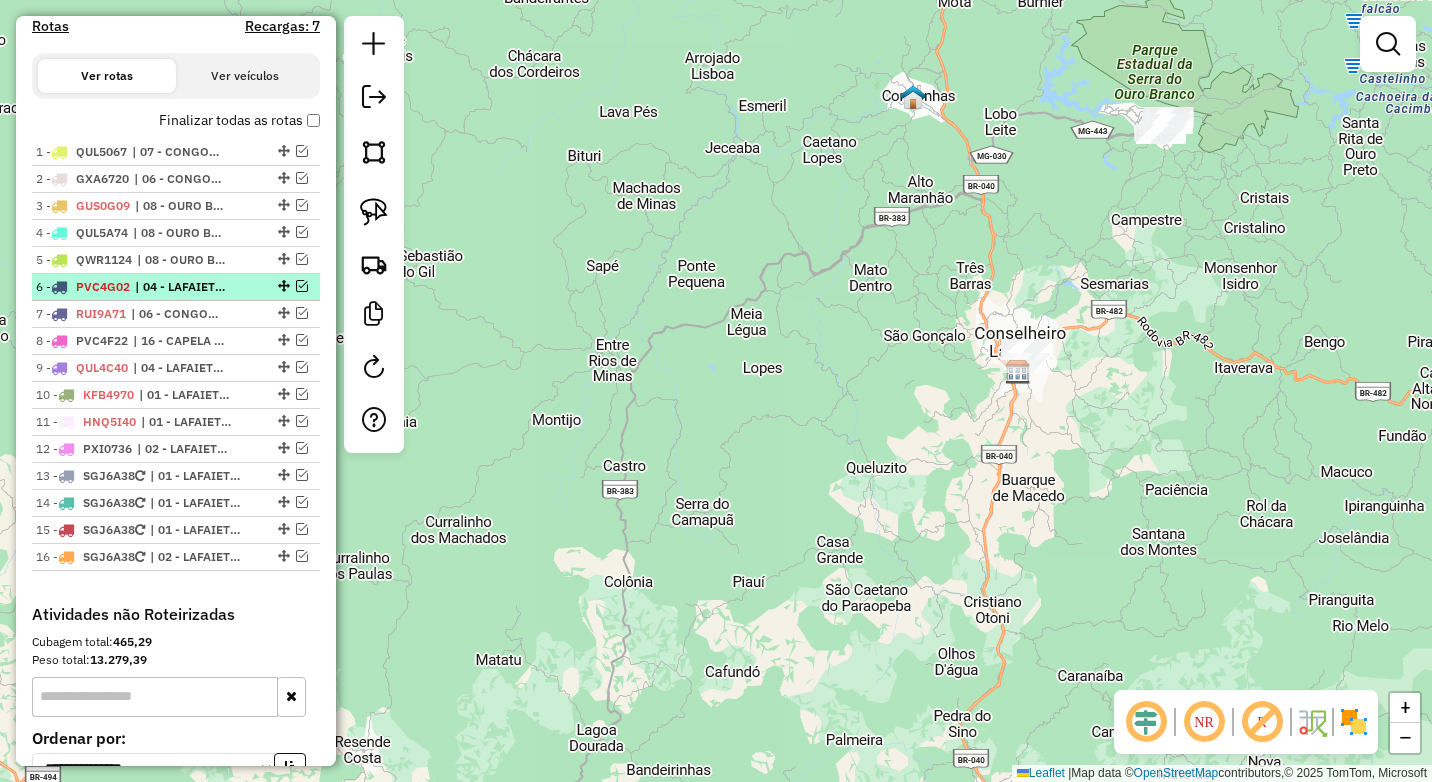 scroll, scrollTop: 655, scrollLeft: 0, axis: vertical 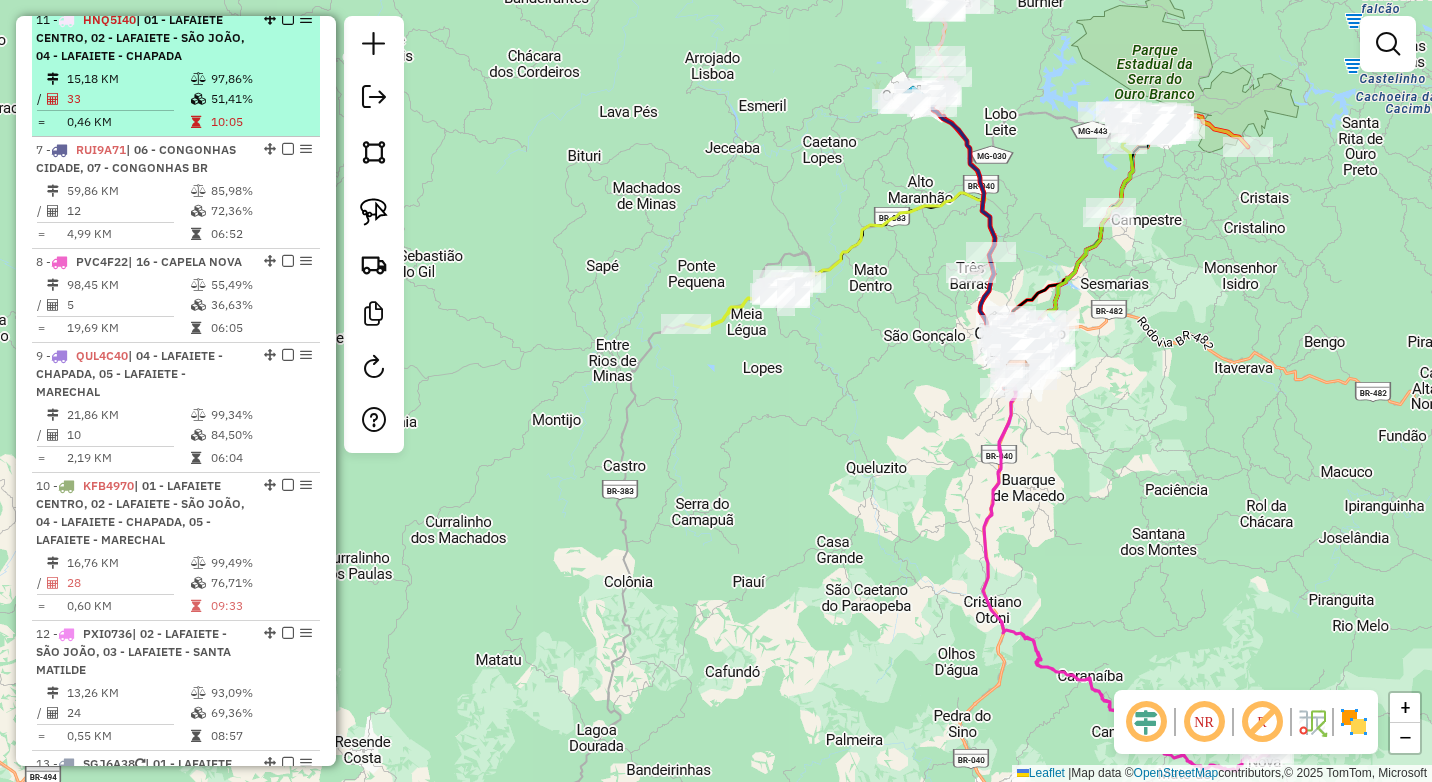 drag, startPoint x: 263, startPoint y: 534, endPoint x: 277, endPoint y: 54, distance: 480.20413 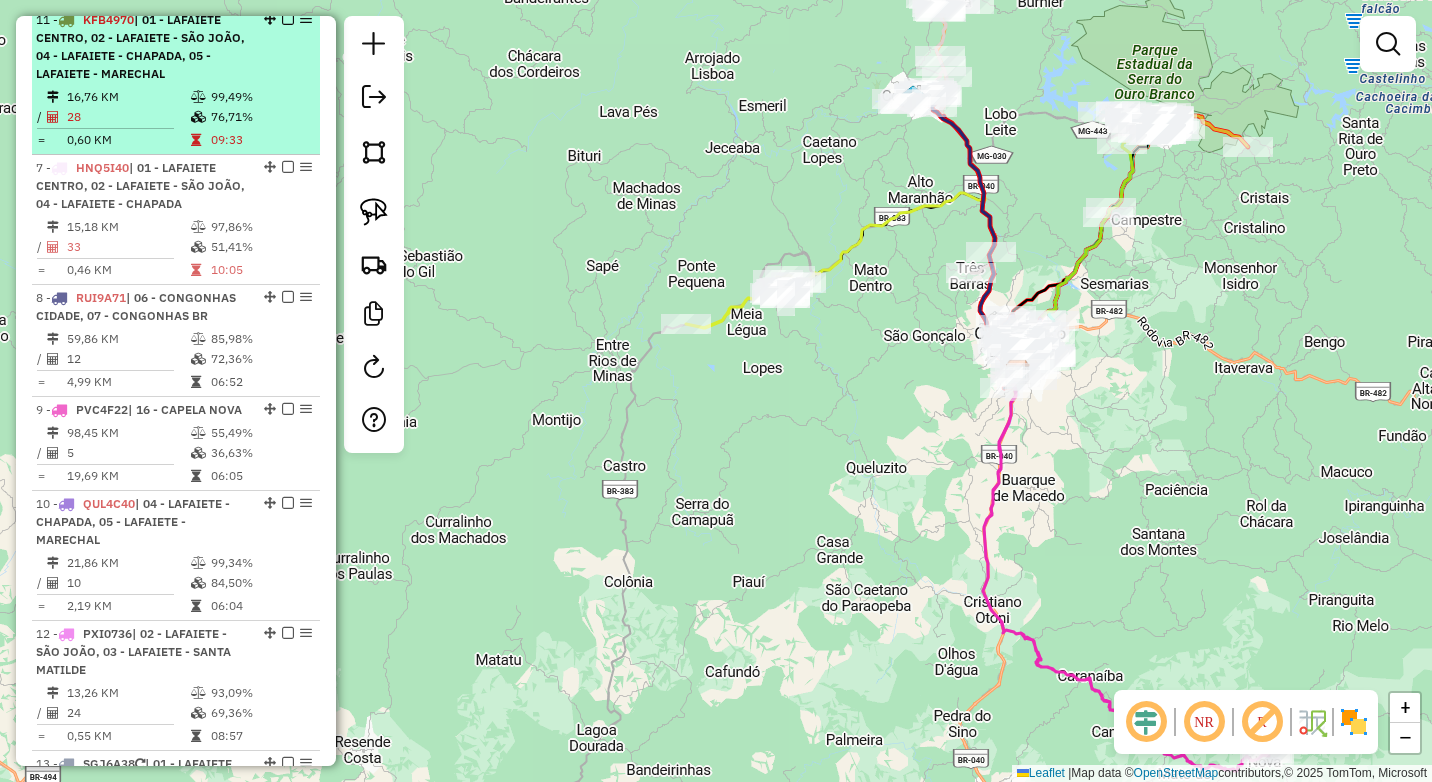 drag, startPoint x: 263, startPoint y: 520, endPoint x: 238, endPoint y: 42, distance: 478.65332 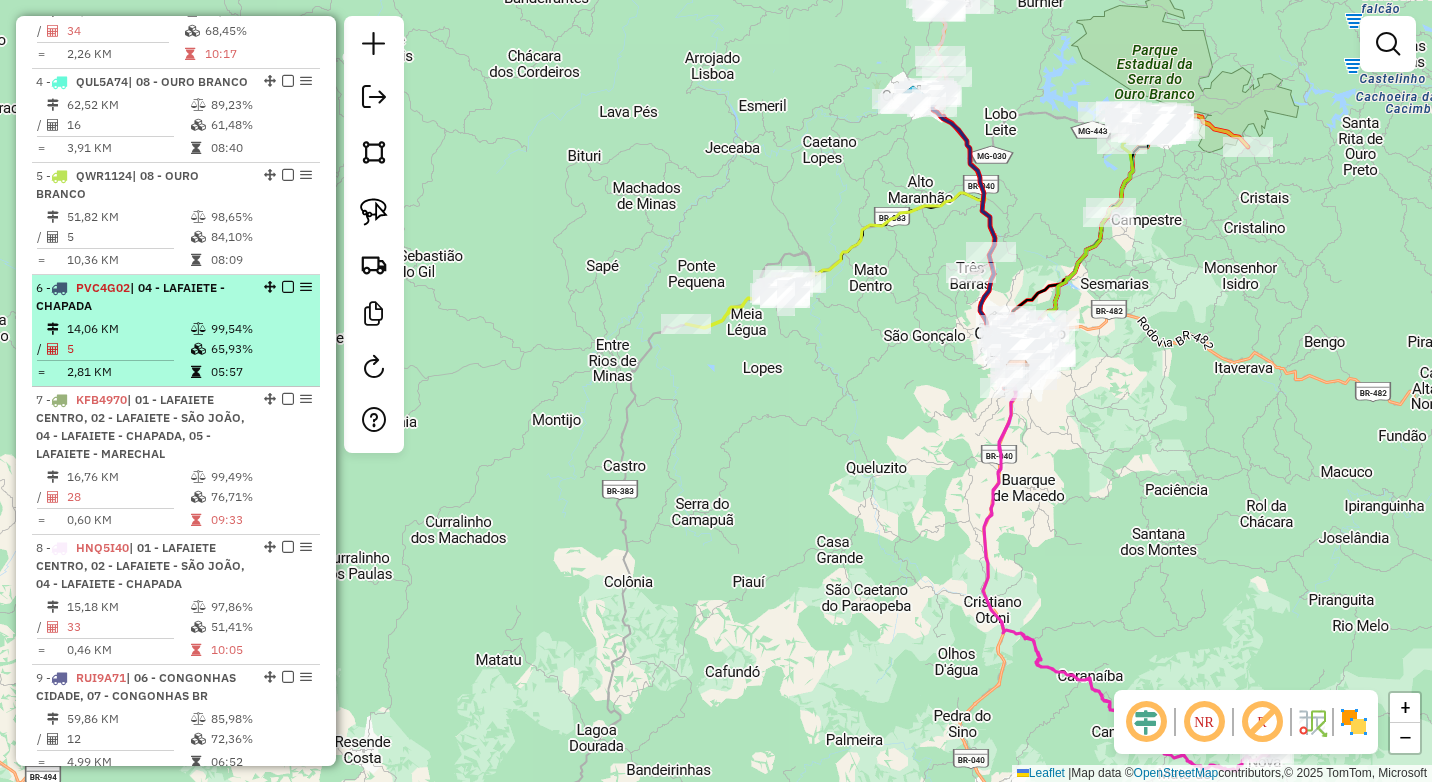 scroll, scrollTop: 1055, scrollLeft: 0, axis: vertical 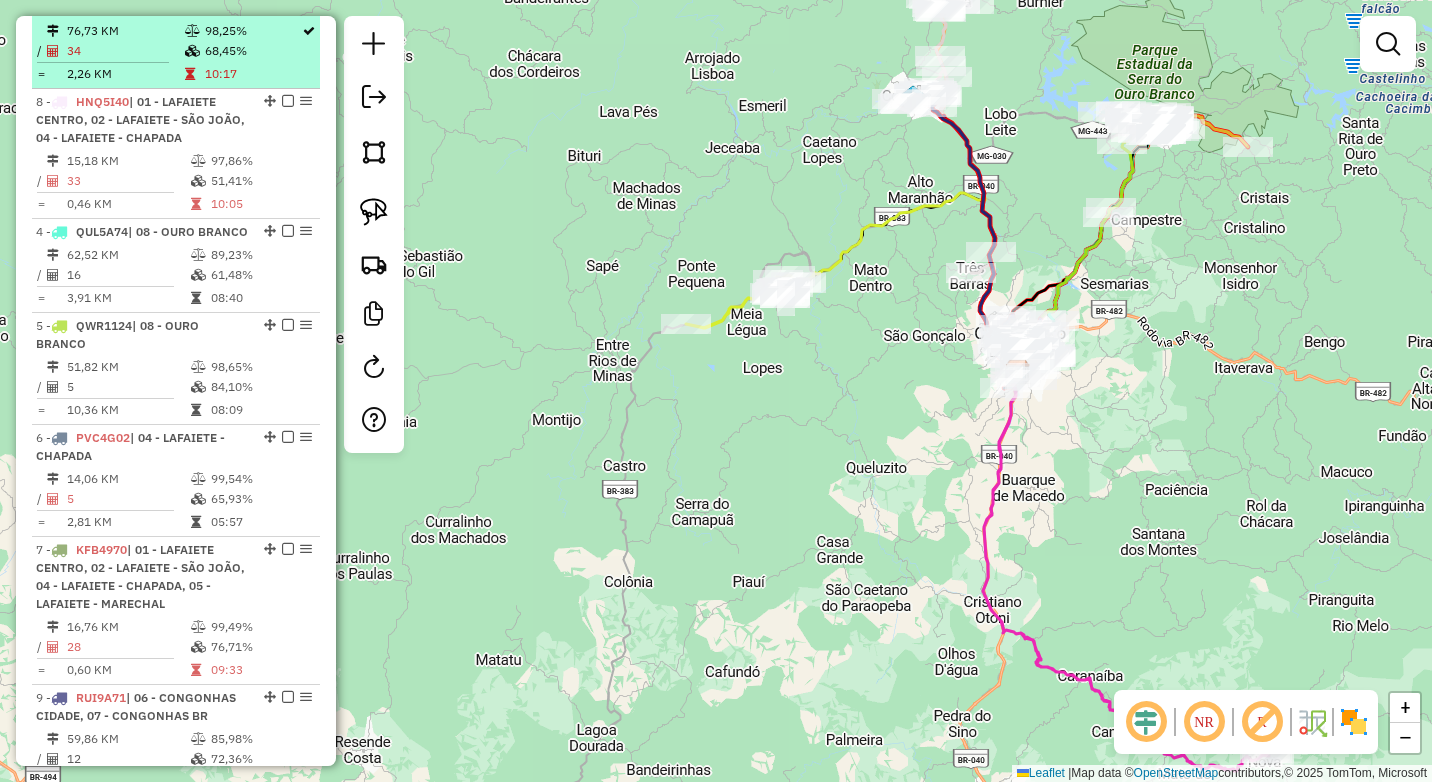 drag, startPoint x: 266, startPoint y: 583, endPoint x: 215, endPoint y: 78, distance: 507.56873 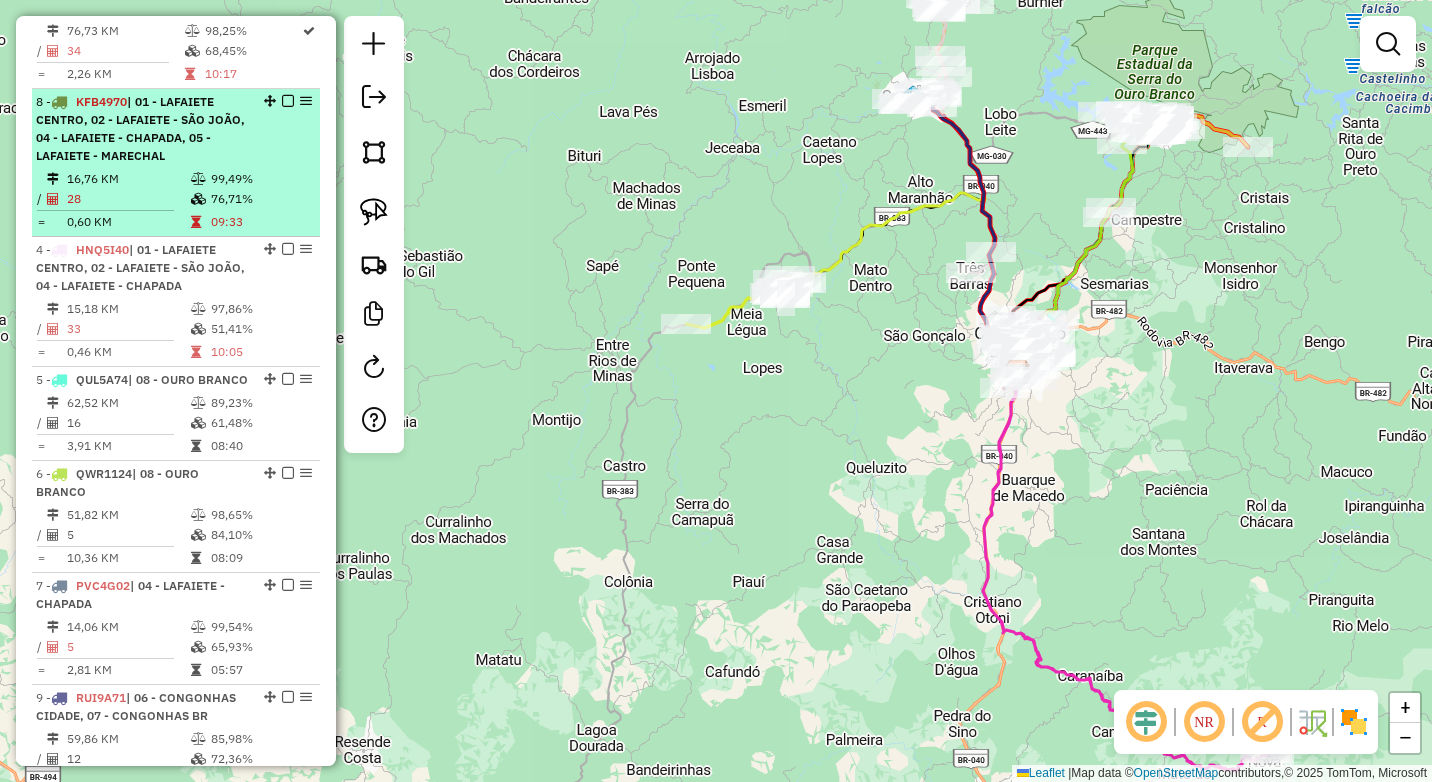 drag, startPoint x: 262, startPoint y: 563, endPoint x: 270, endPoint y: 151, distance: 412.07767 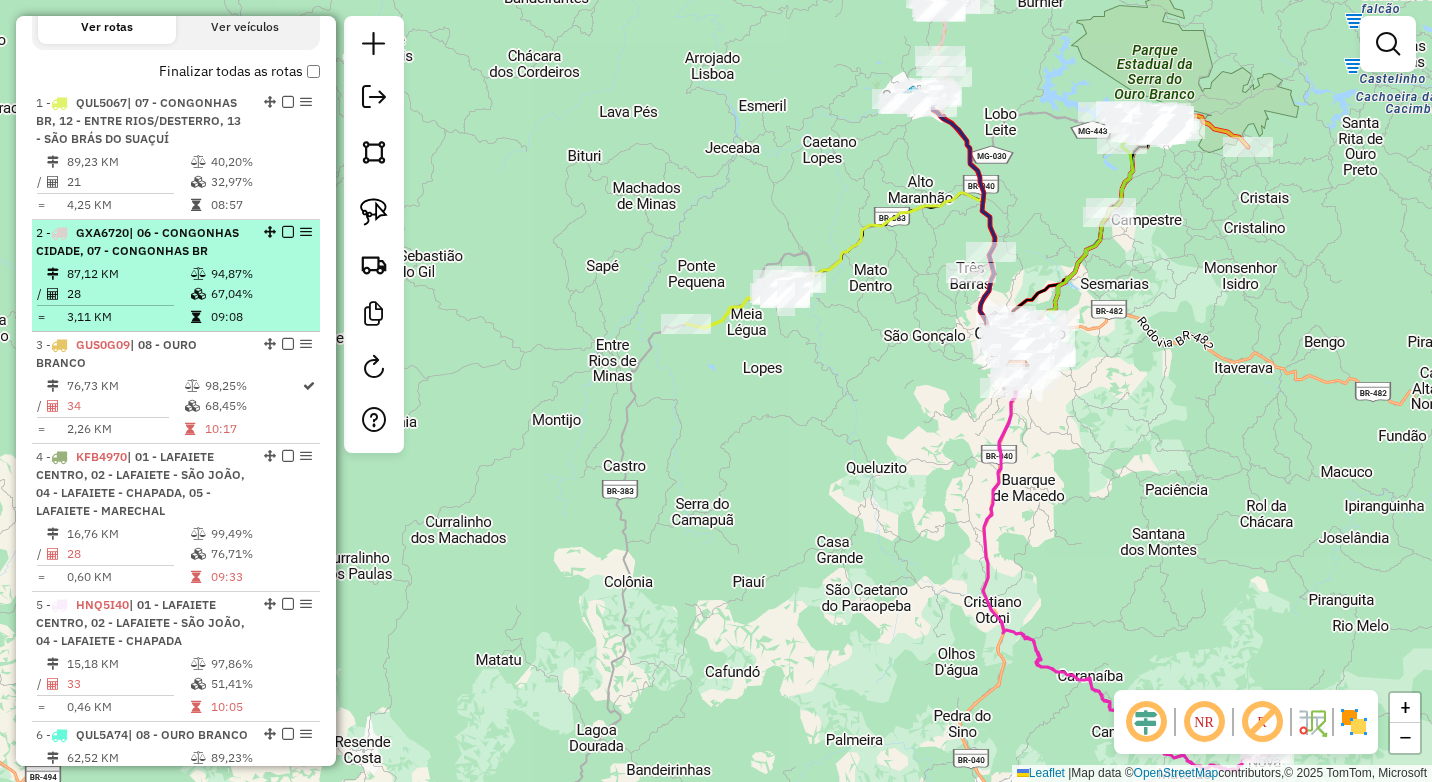 scroll, scrollTop: 755, scrollLeft: 0, axis: vertical 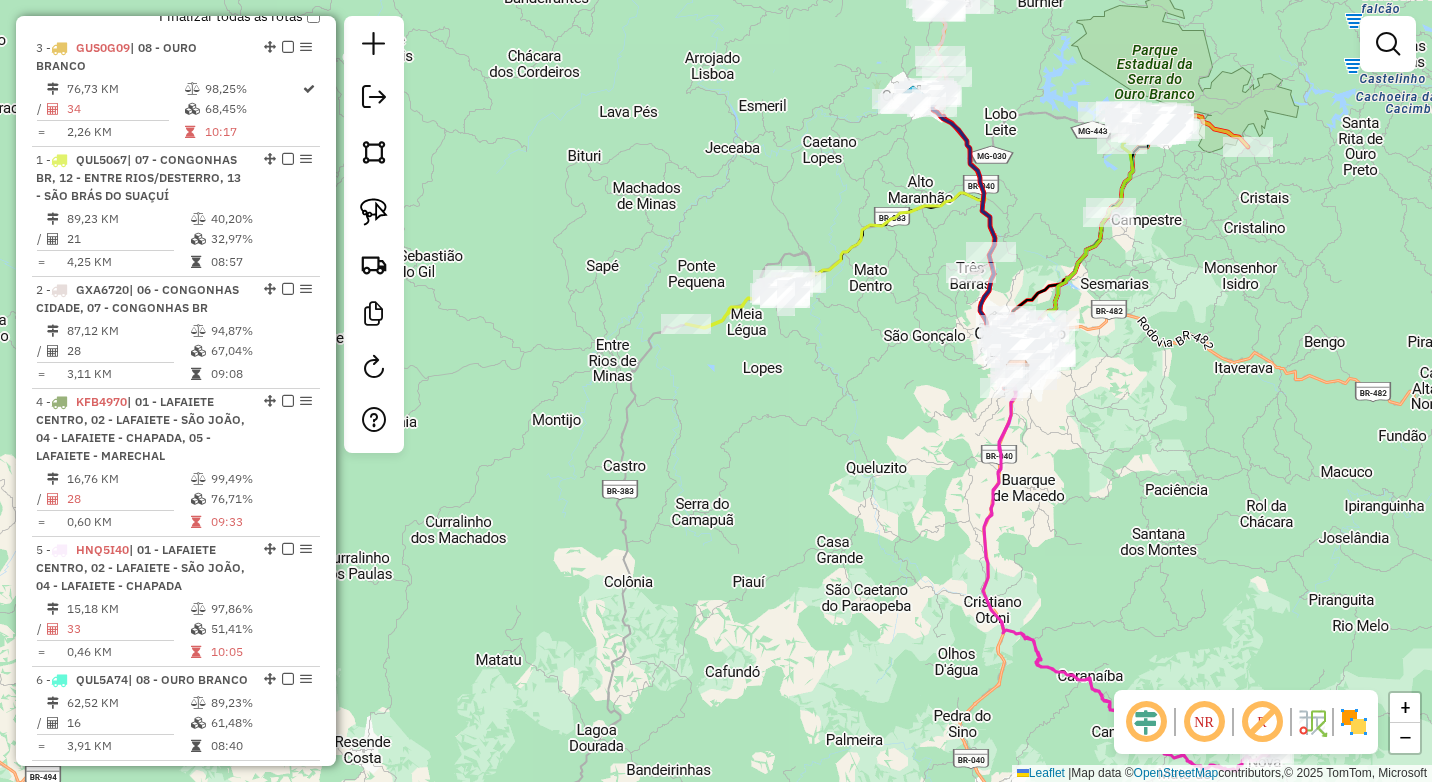 drag, startPoint x: 265, startPoint y: 287, endPoint x: 255, endPoint y: 65, distance: 222.22511 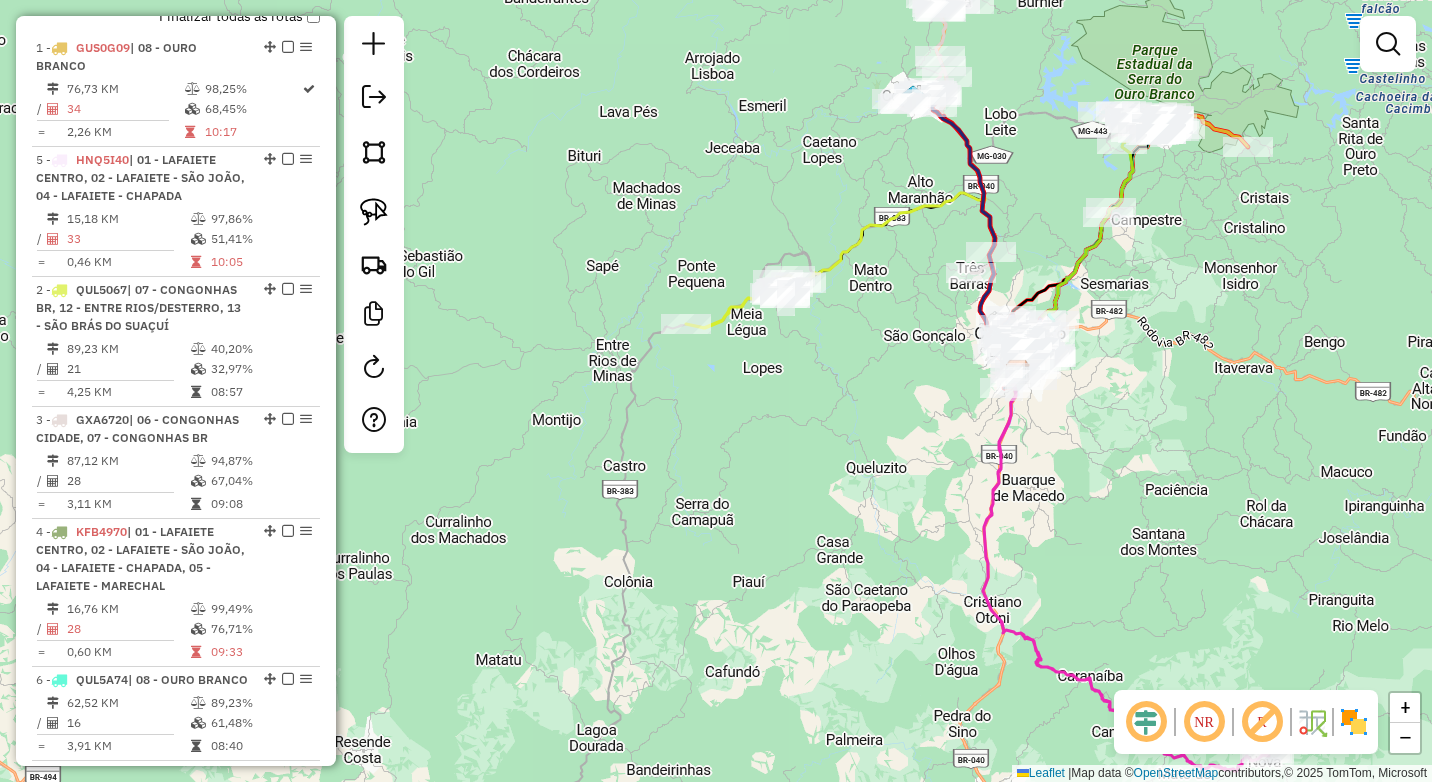drag, startPoint x: 267, startPoint y: 549, endPoint x: 269, endPoint y: 166, distance: 383.00522 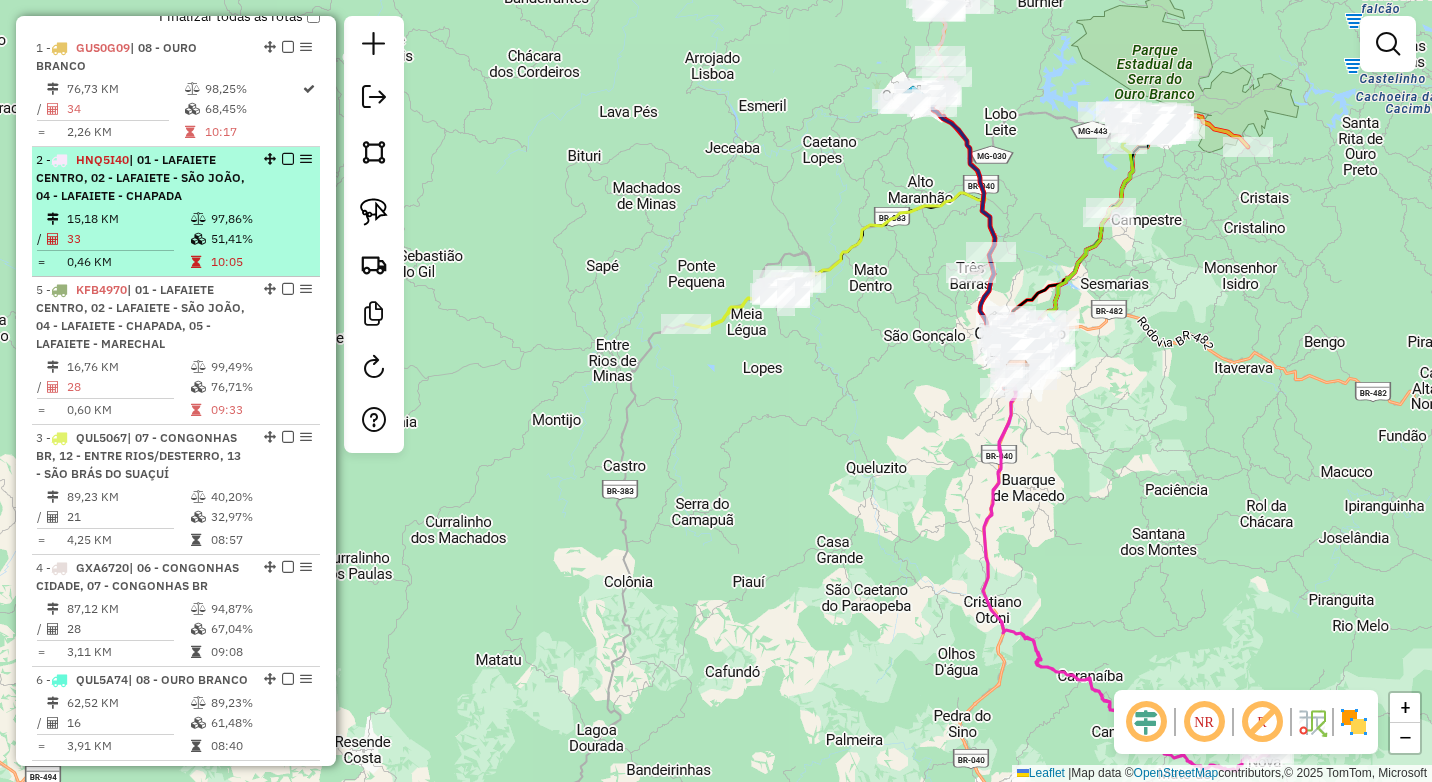 drag, startPoint x: 264, startPoint y: 531, endPoint x: 265, endPoint y: 277, distance: 254.00197 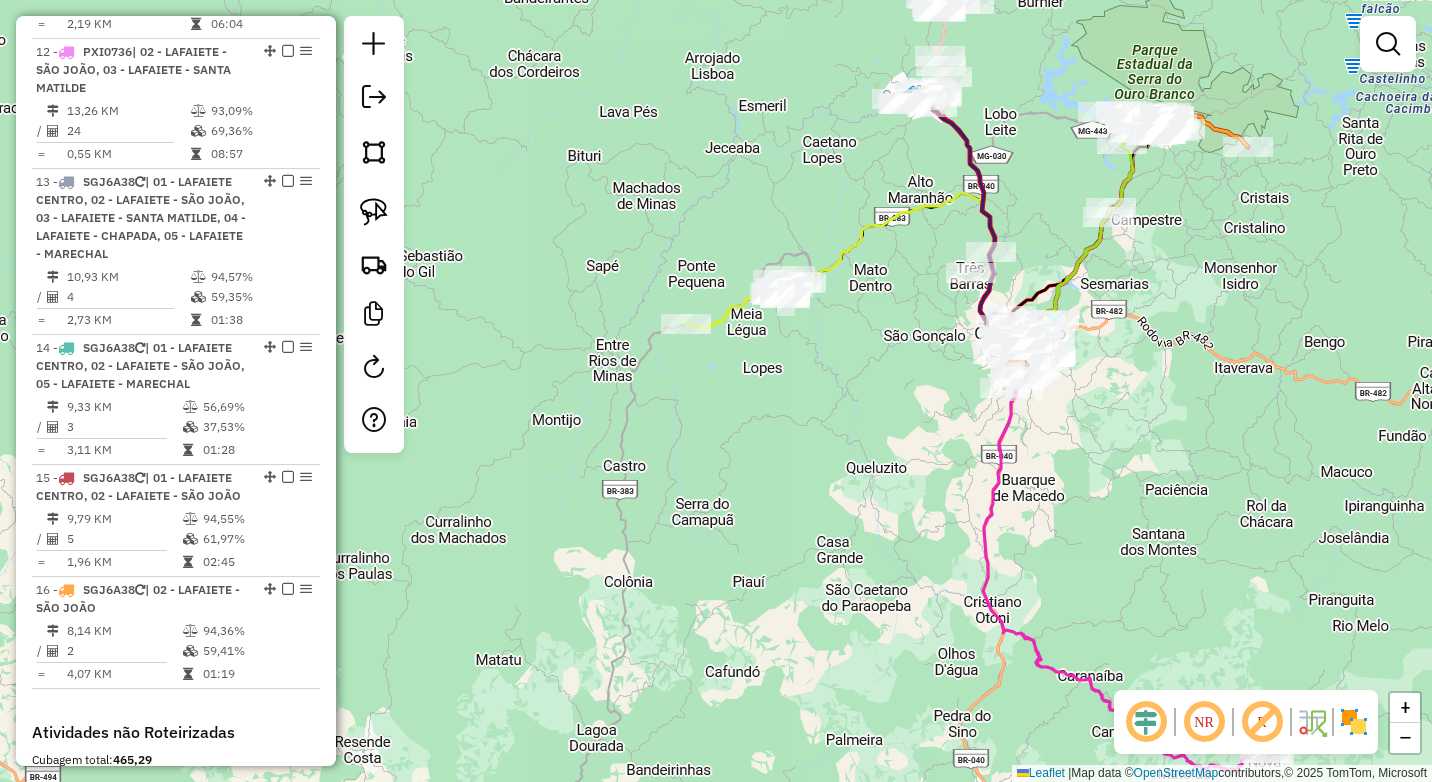 scroll, scrollTop: 1955, scrollLeft: 0, axis: vertical 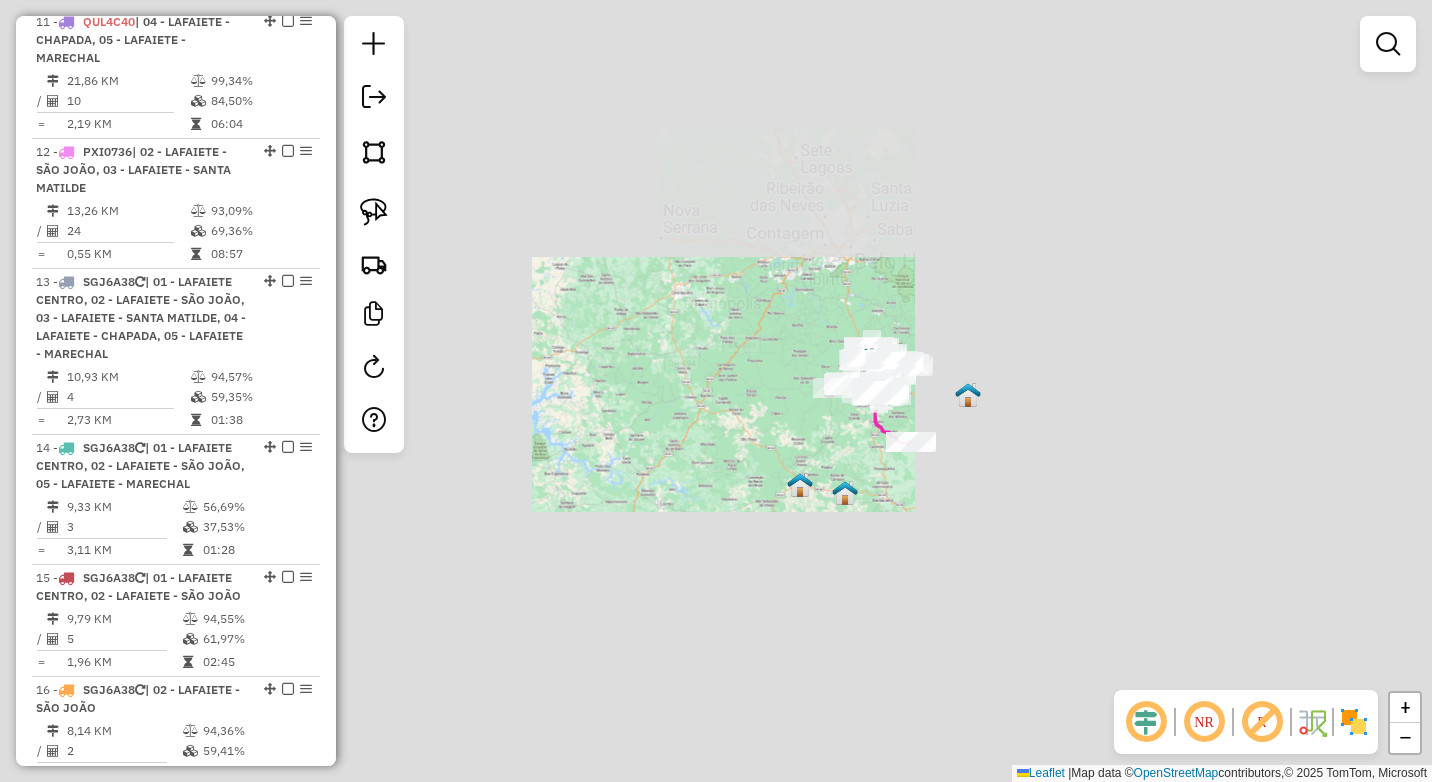 click on "Janela de atendimento Grade de atendimento Capacidade Transportadoras Veículos Cliente Pedidos  Rotas Selecione os dias de semana para filtrar as janelas de atendimento  Seg   Ter   Qua   Qui   Sex   Sáb   Dom  Informe o período da janela de atendimento: De: Até:  Filtrar exatamente a janela do cliente  Considerar janela de atendimento padrão  Selecione os dias de semana para filtrar as grades de atendimento  Seg   Ter   Qua   Qui   Sex   Sáb   Dom   Considerar clientes sem dia de atendimento cadastrado  Clientes fora do dia de atendimento selecionado Filtrar as atividades entre os valores definidos abaixo:  Peso mínimo:  ****  Peso máximo:  ****  Cubagem mínima:   Cubagem máxima:   De:   Até:  Filtrar as atividades entre o tempo de atendimento definido abaixo:  De:   Até:   Considerar capacidade total dos clientes não roteirizados Transportadora: Selecione um ou mais itens Tipo de veículo: Selecione um ou mais itens Veículo: Selecione um ou mais itens Motorista: Selecione um ou mais itens De:" 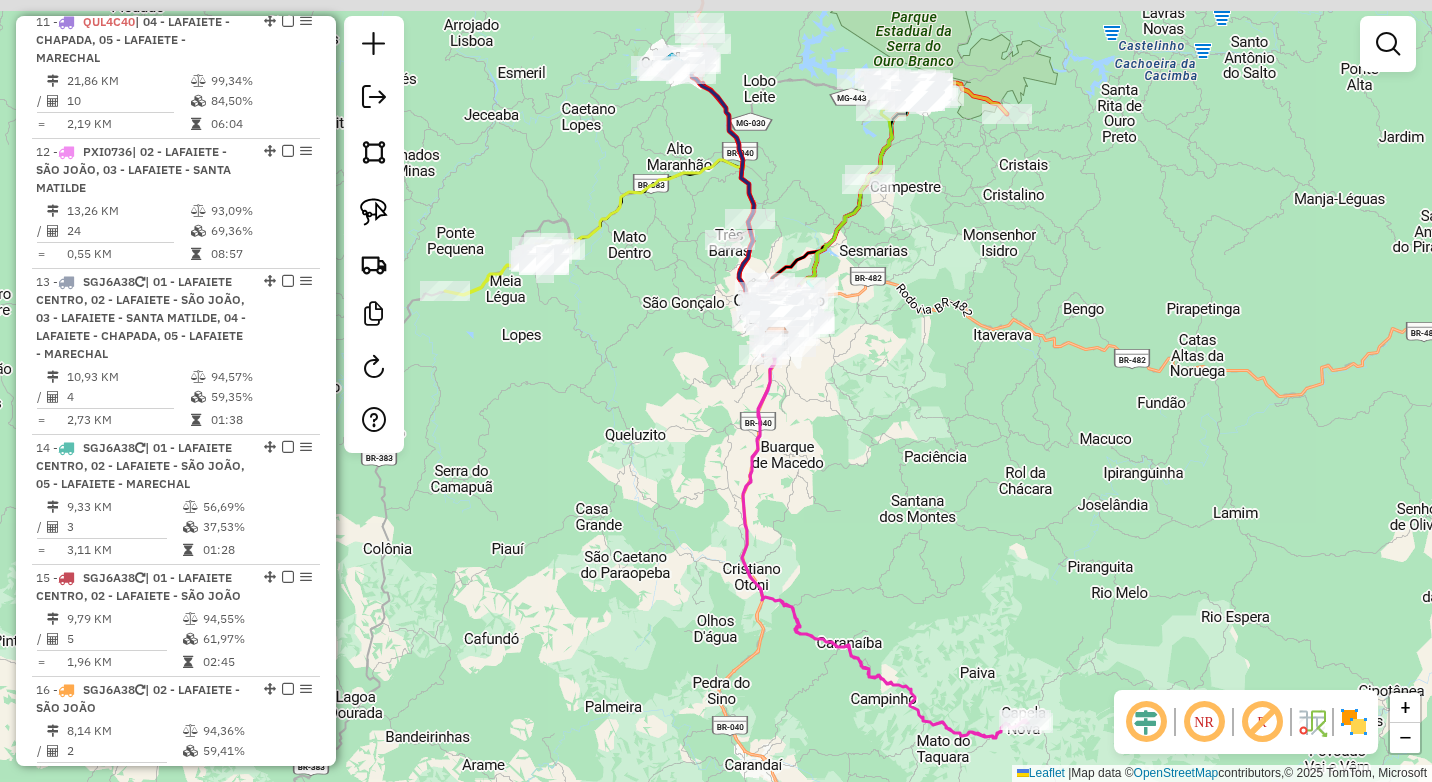 drag, startPoint x: 900, startPoint y: 212, endPoint x: 908, endPoint y: 373, distance: 161.19864 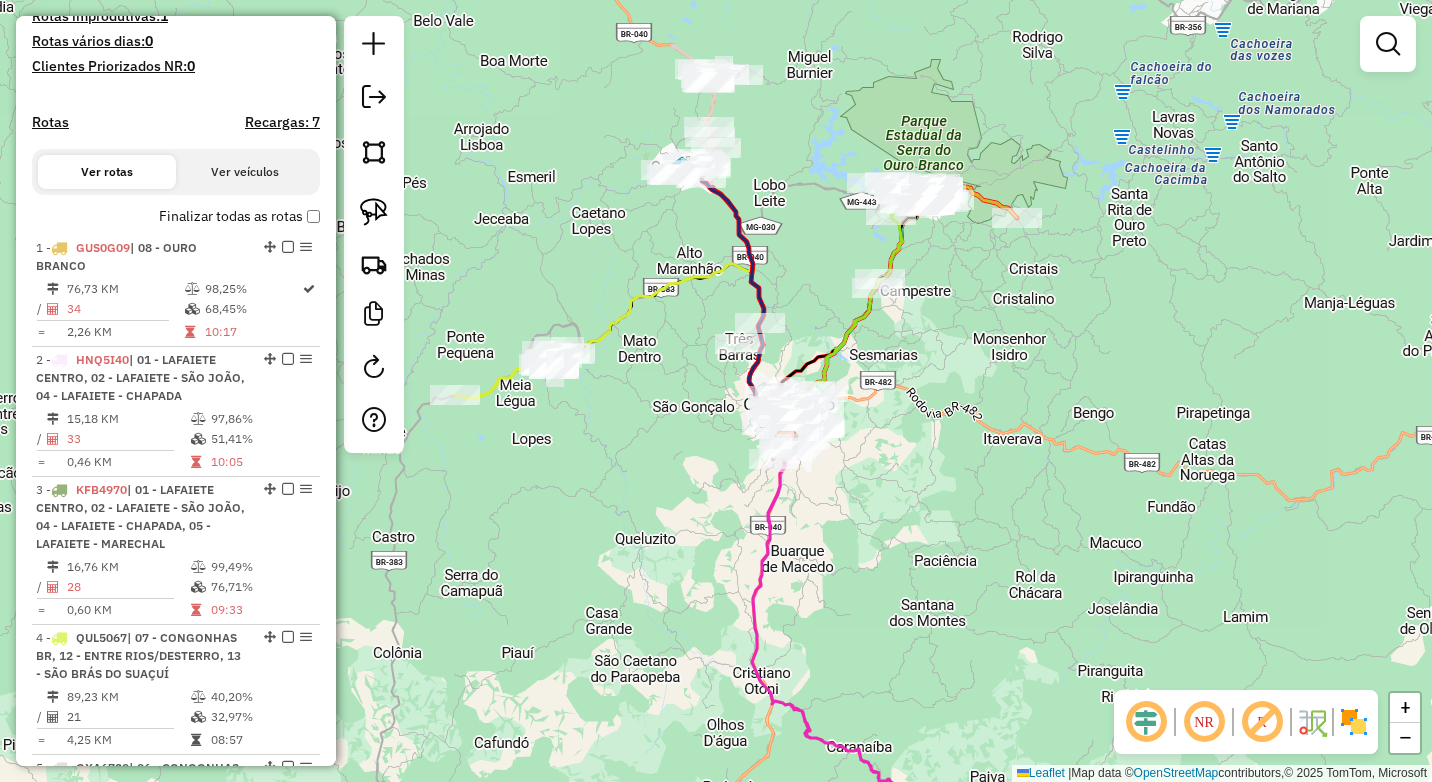 scroll, scrollTop: 455, scrollLeft: 0, axis: vertical 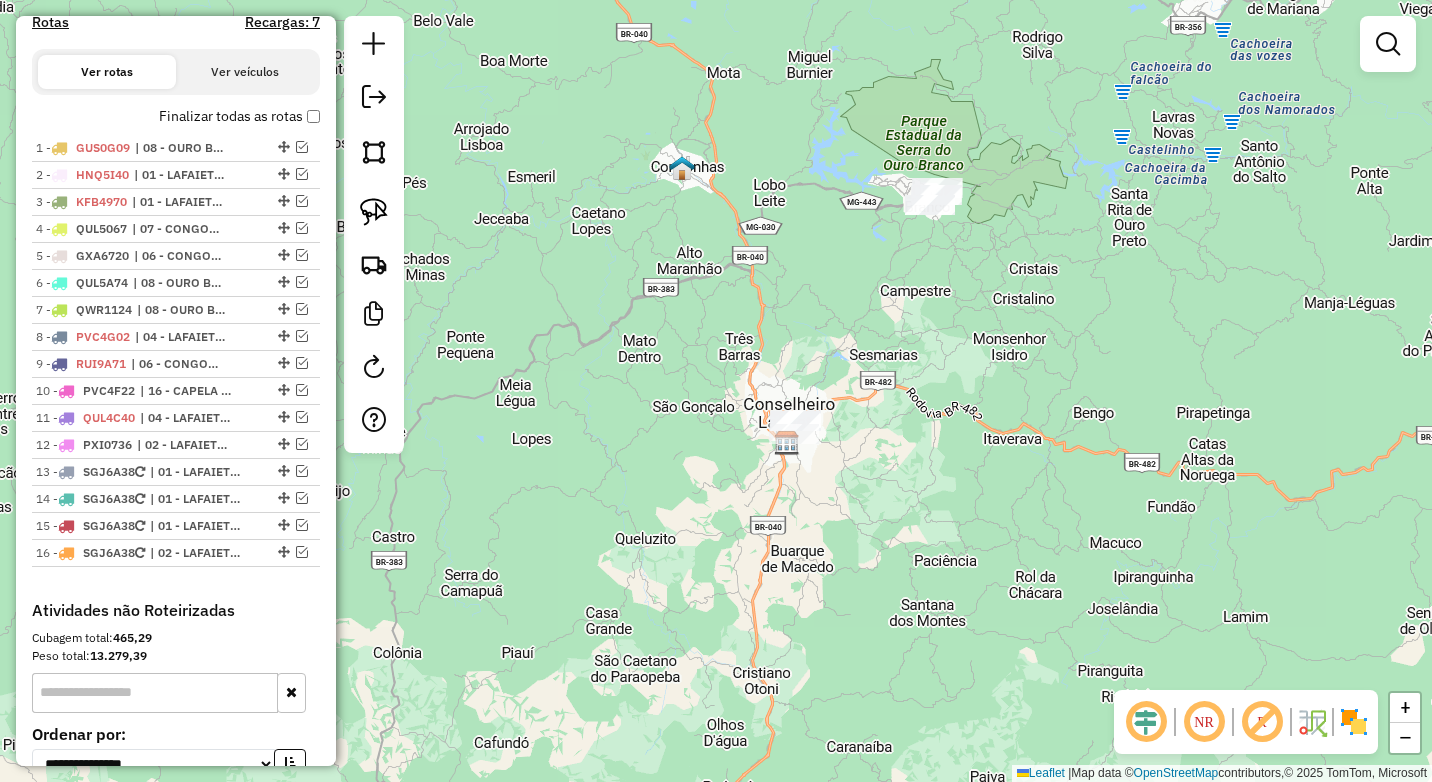 click on "Atividades não Roteirizadas" at bounding box center (176, 610) 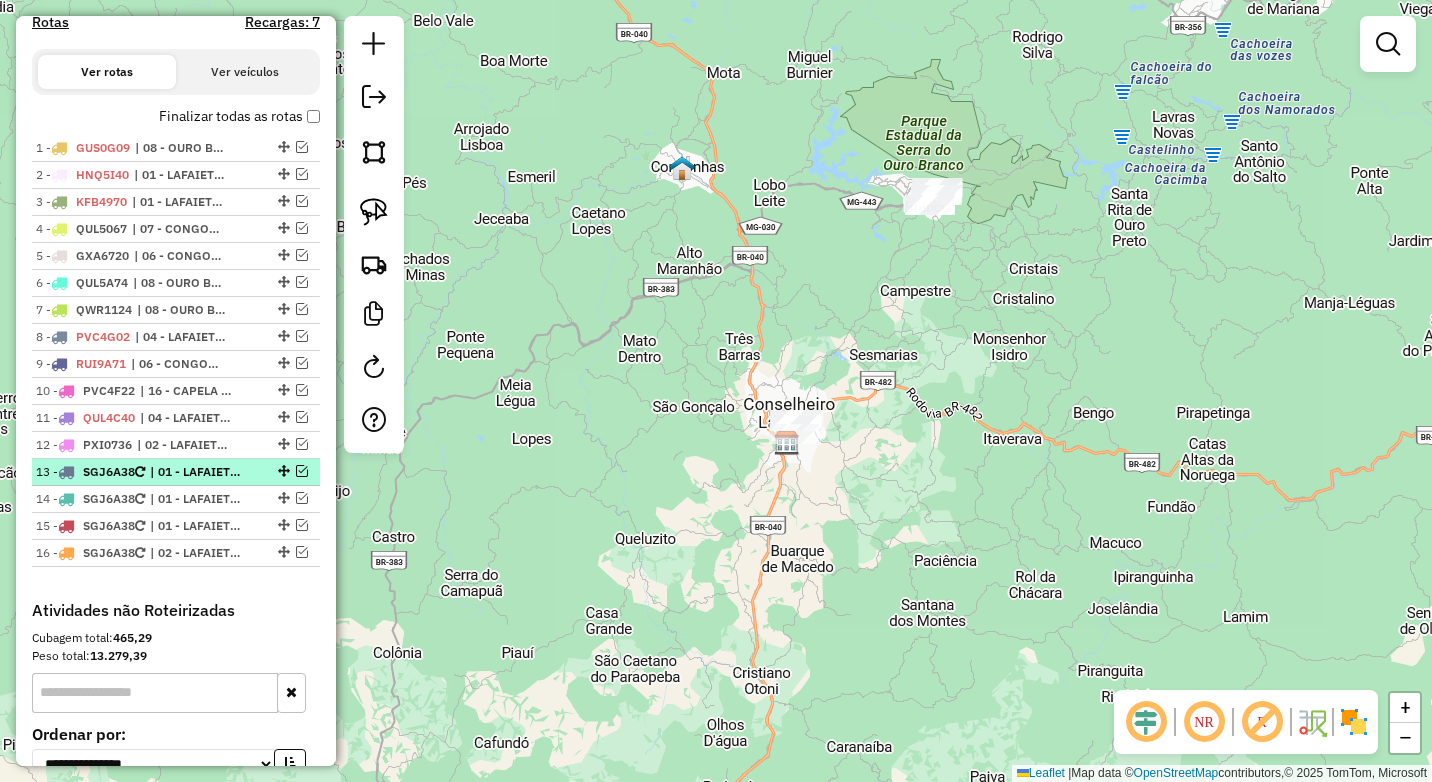 click at bounding box center [302, 471] 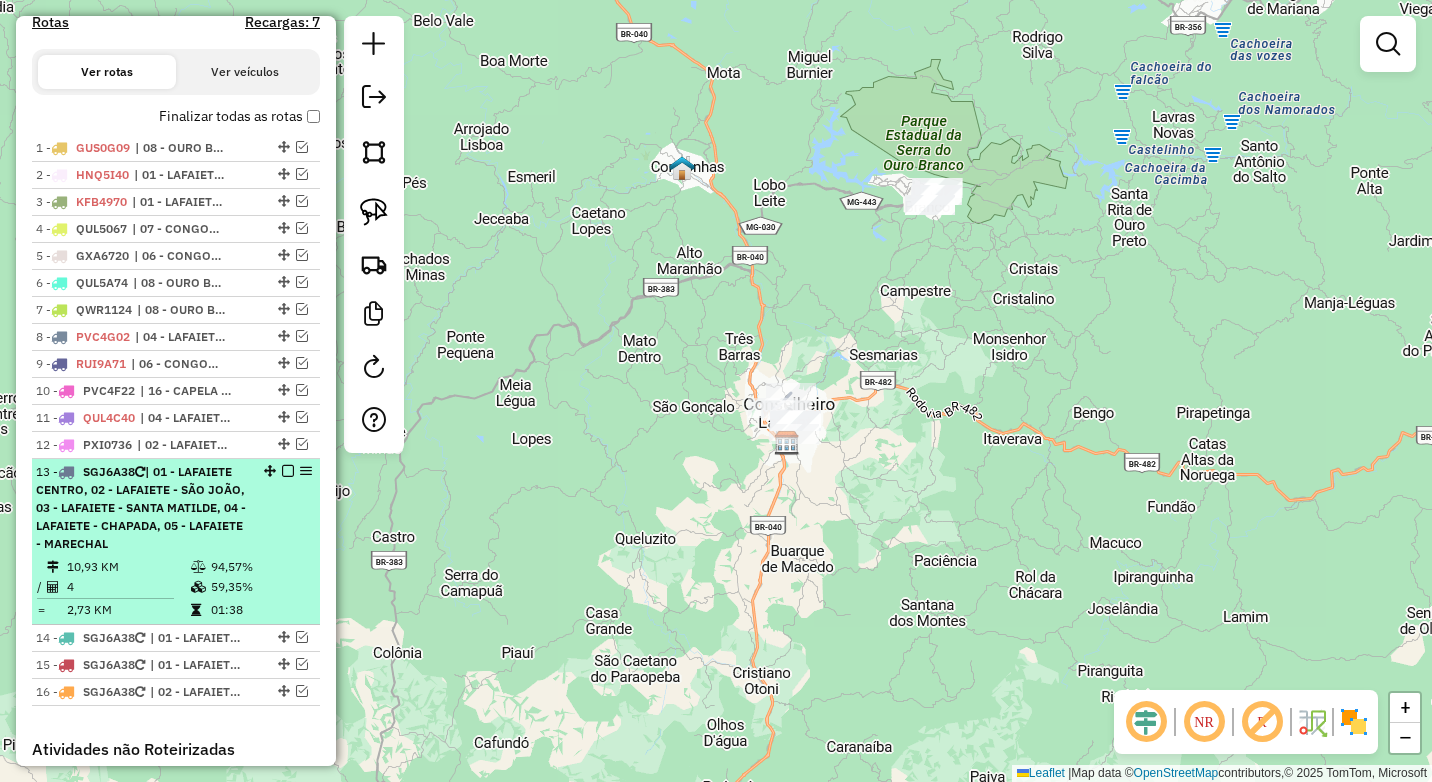 click at bounding box center [288, 471] 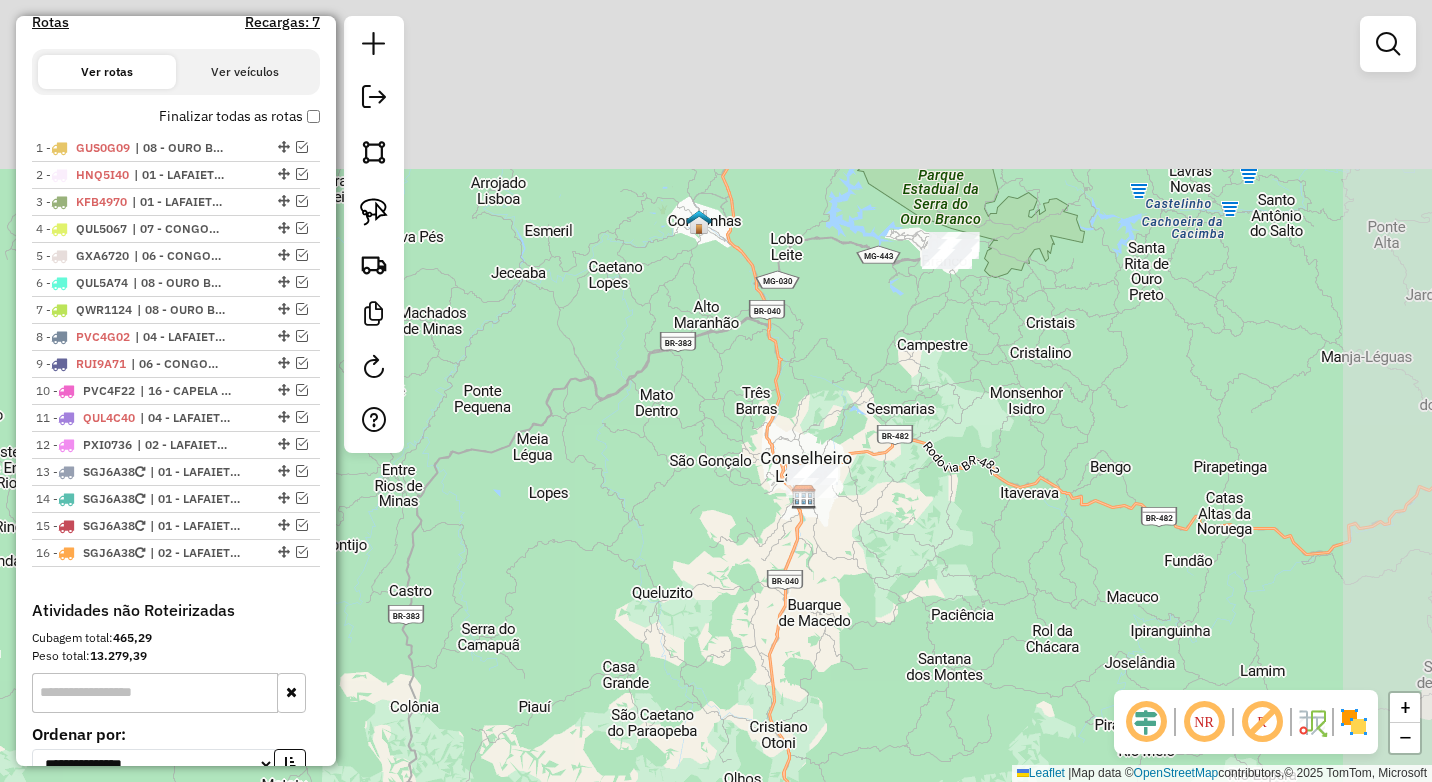 drag, startPoint x: 1047, startPoint y: 197, endPoint x: 947, endPoint y: 447, distance: 269.25824 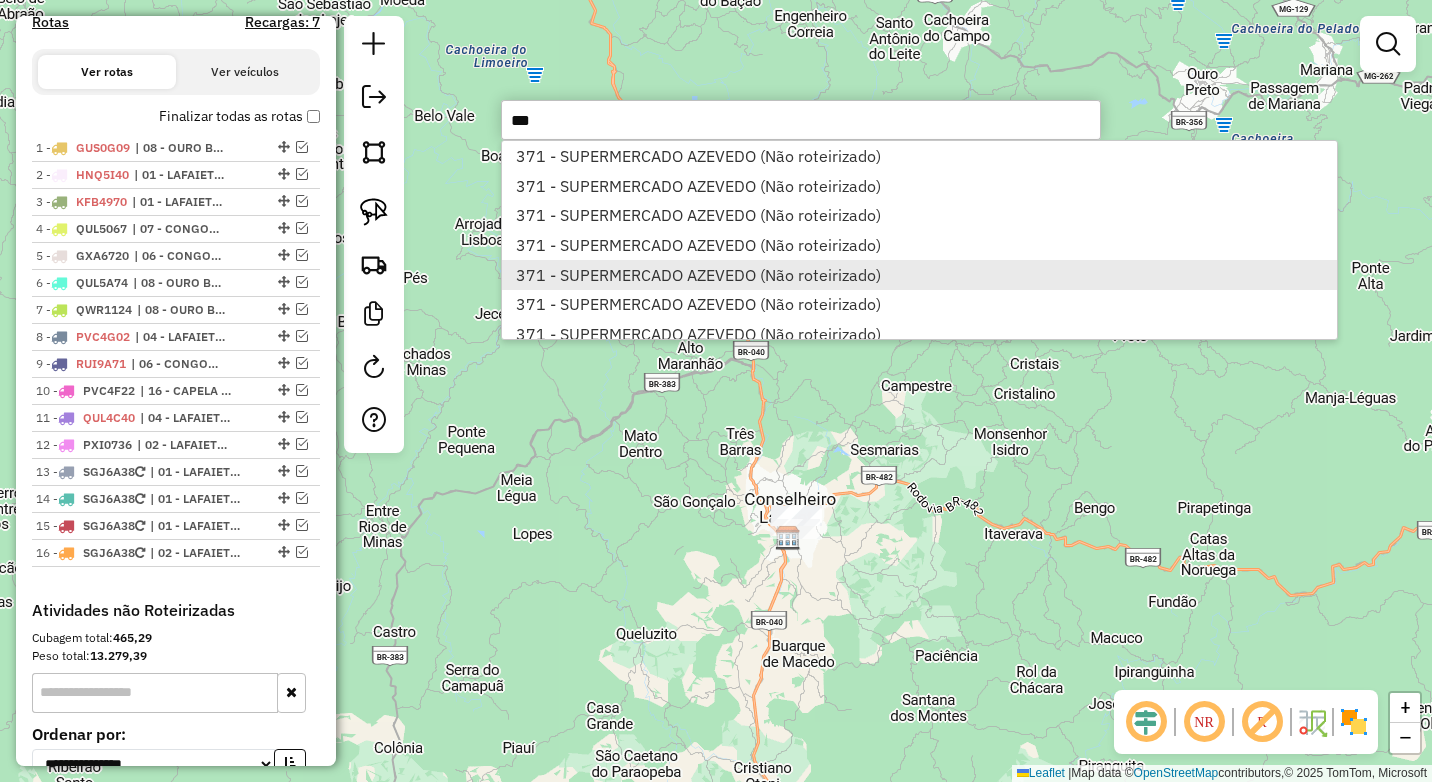 scroll, scrollTop: 85, scrollLeft: 0, axis: vertical 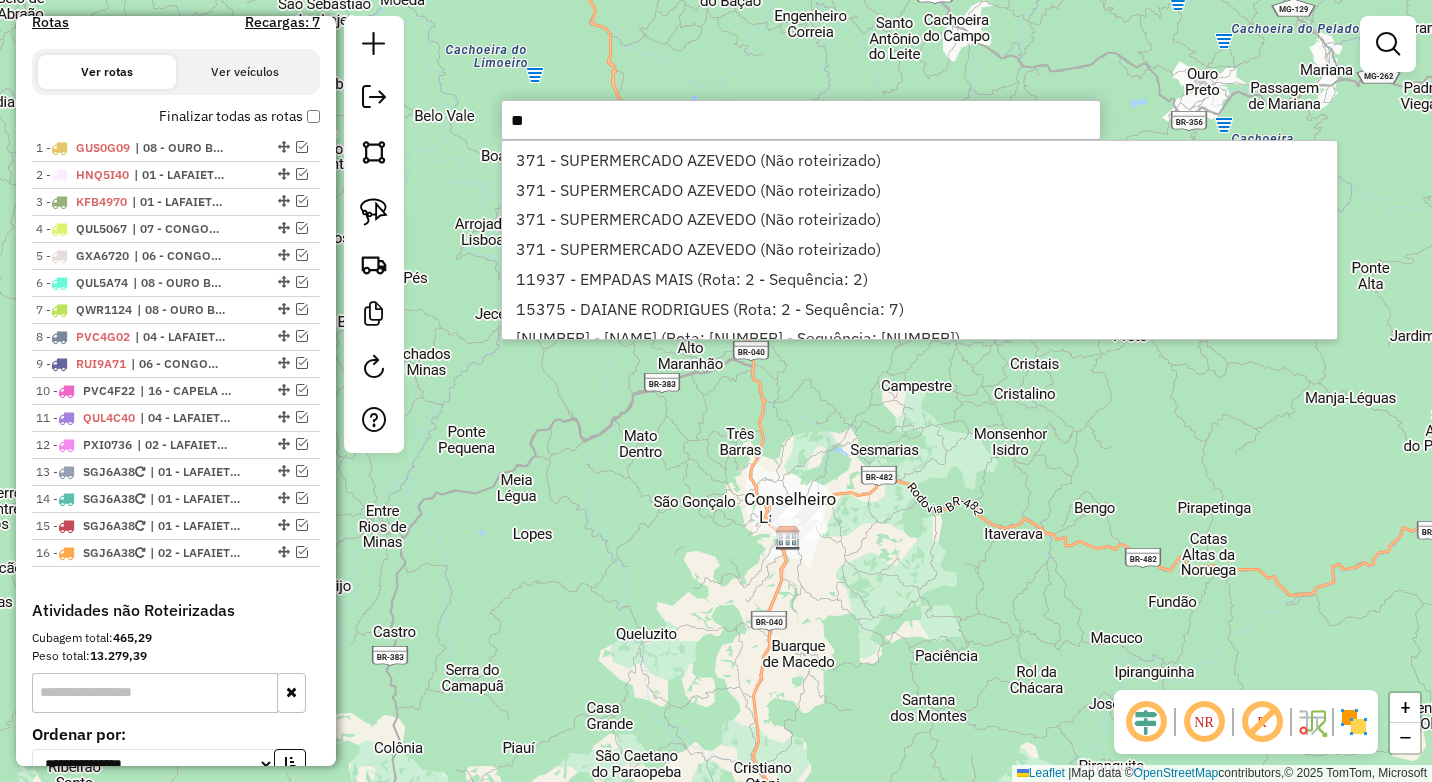type on "*" 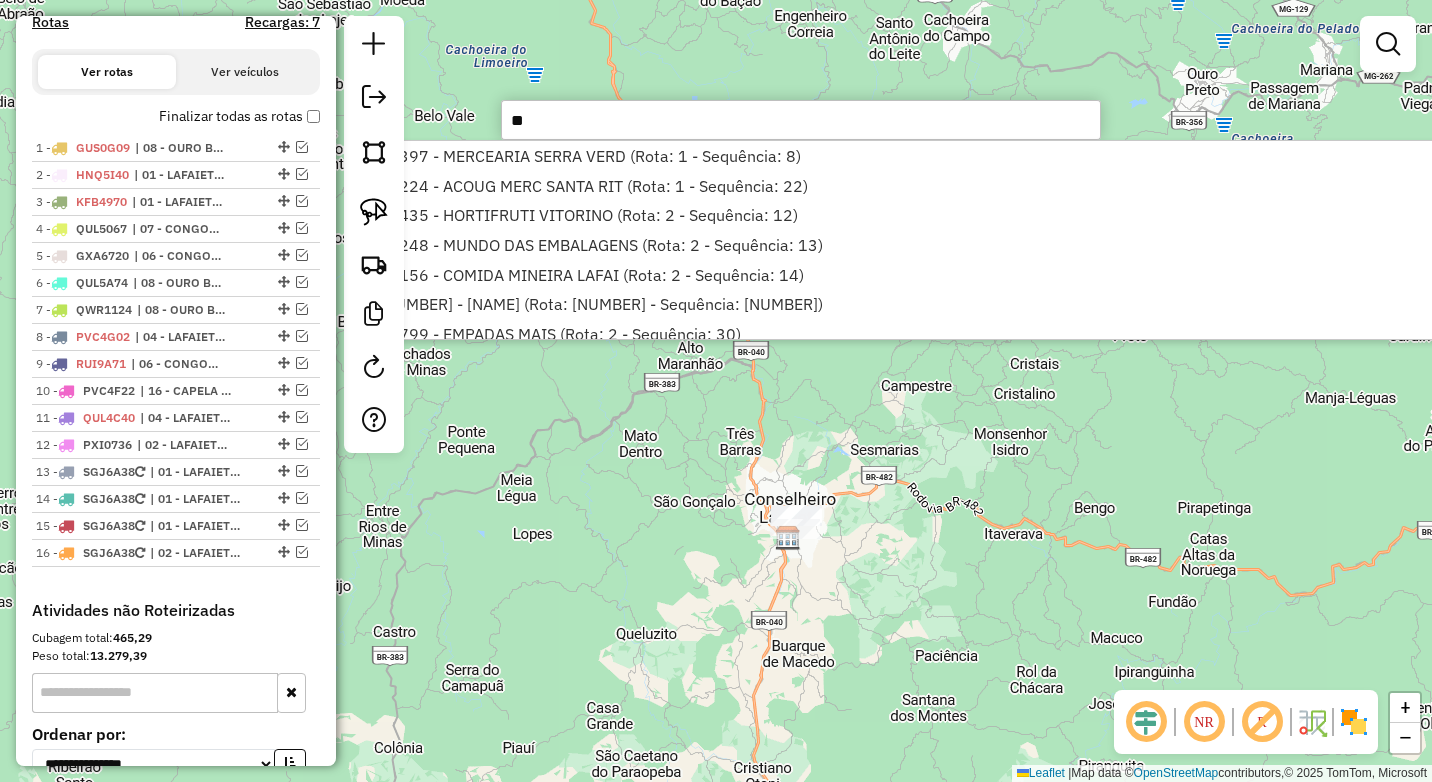 type on "*" 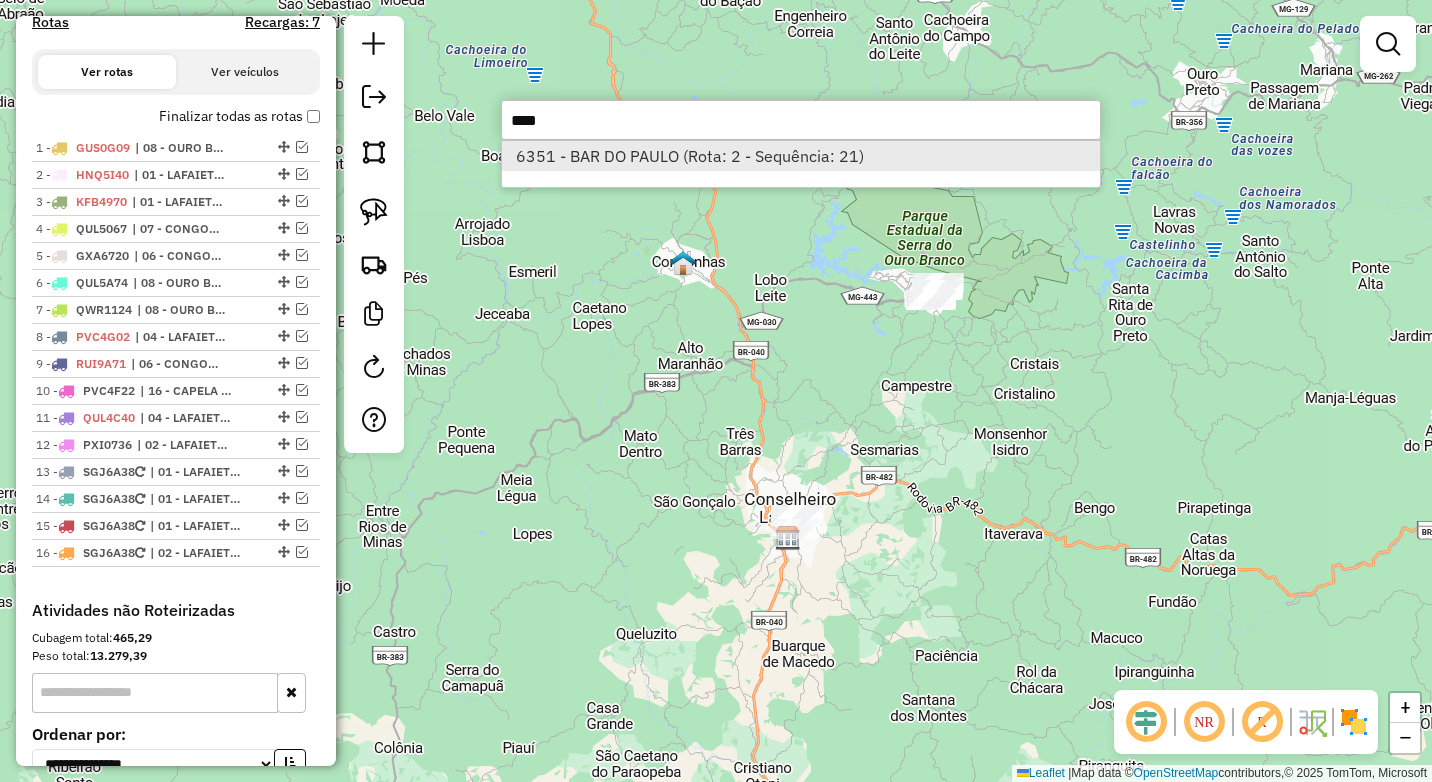 type on "****" 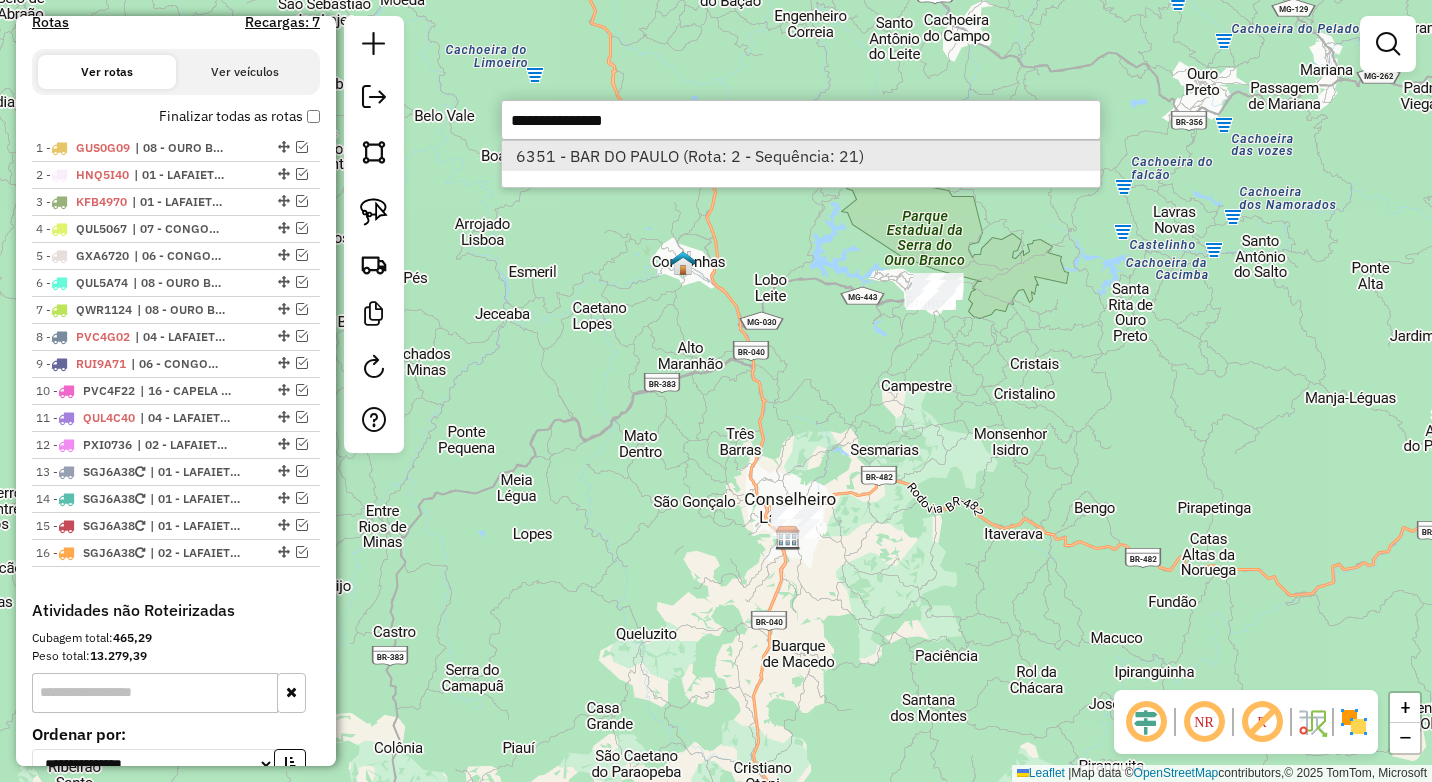 select on "*********" 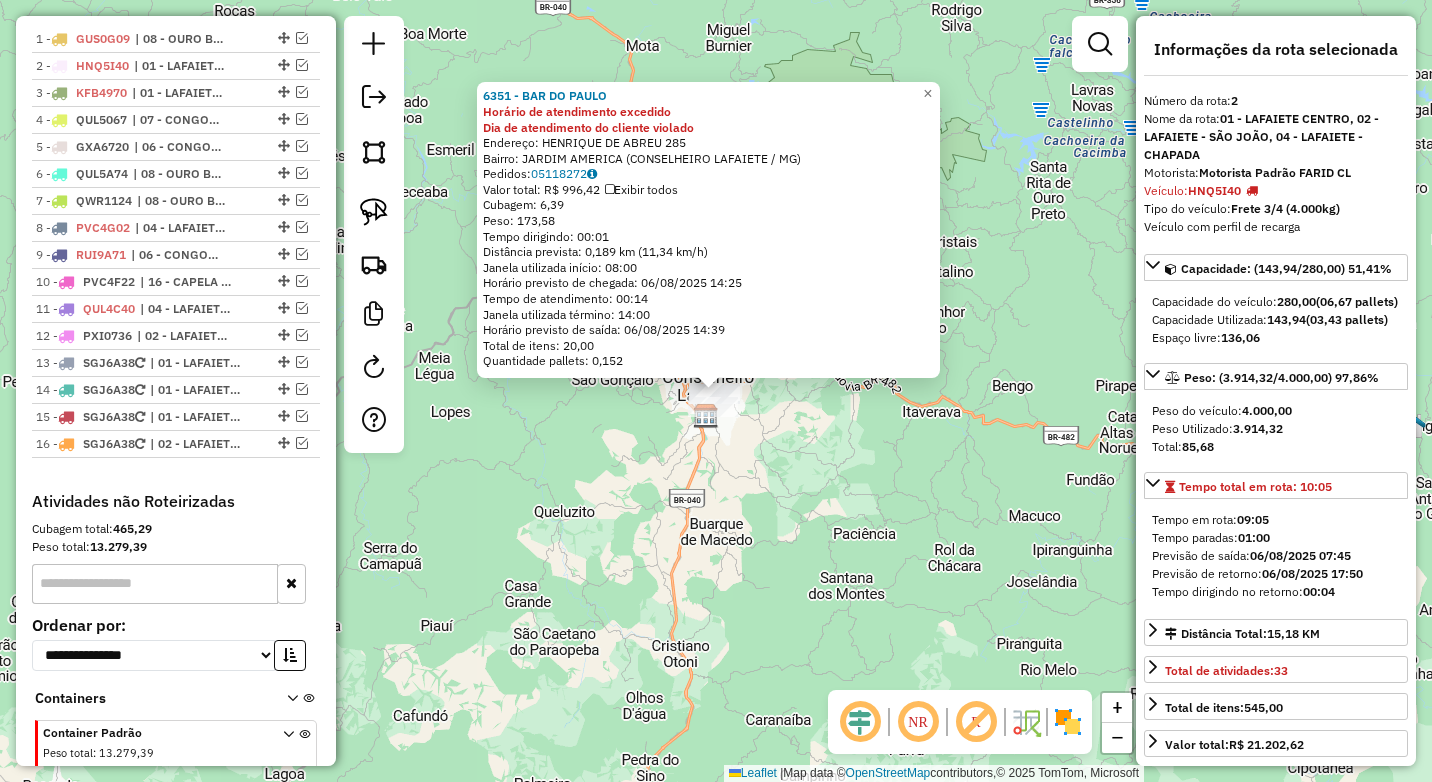 scroll, scrollTop: 801, scrollLeft: 0, axis: vertical 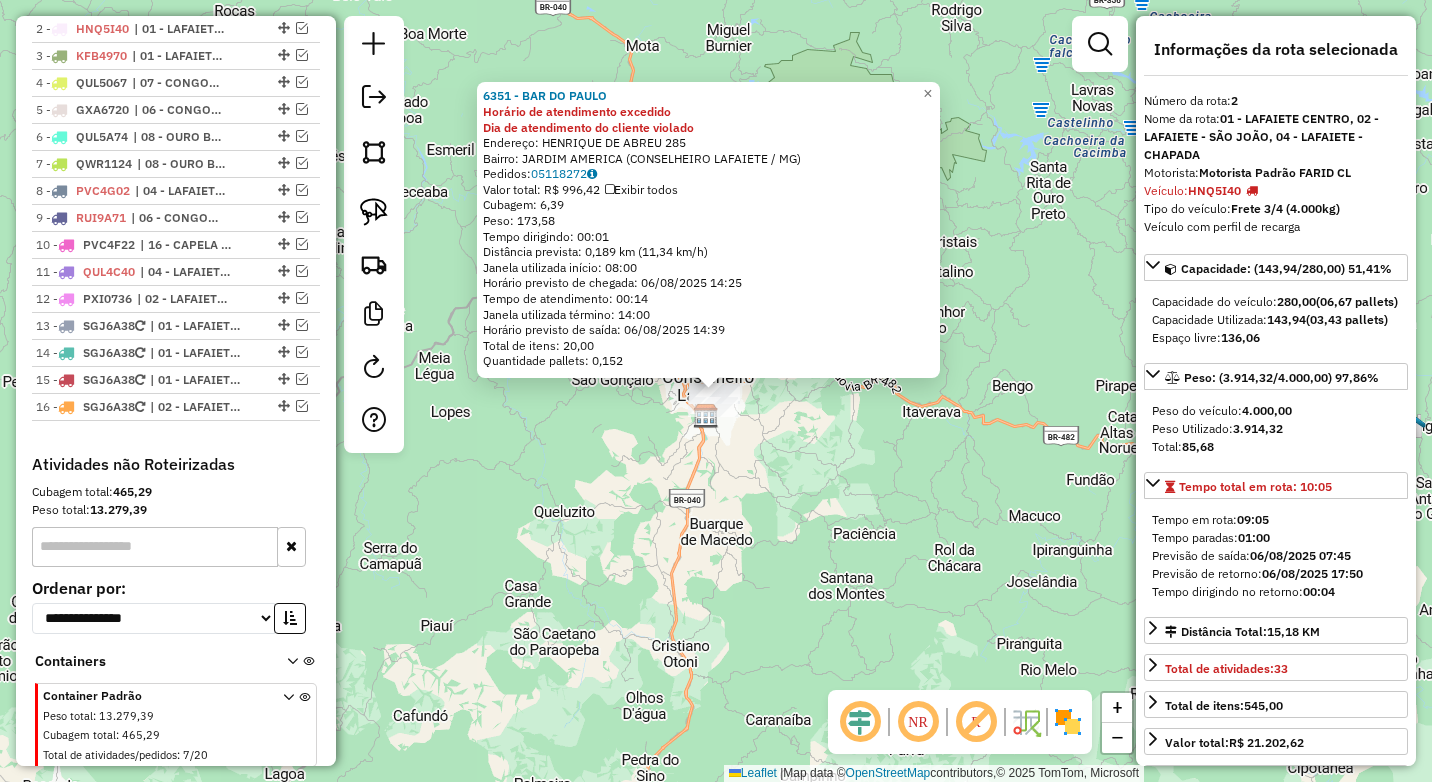 click on "HNQ5I40" at bounding box center (1214, 190) 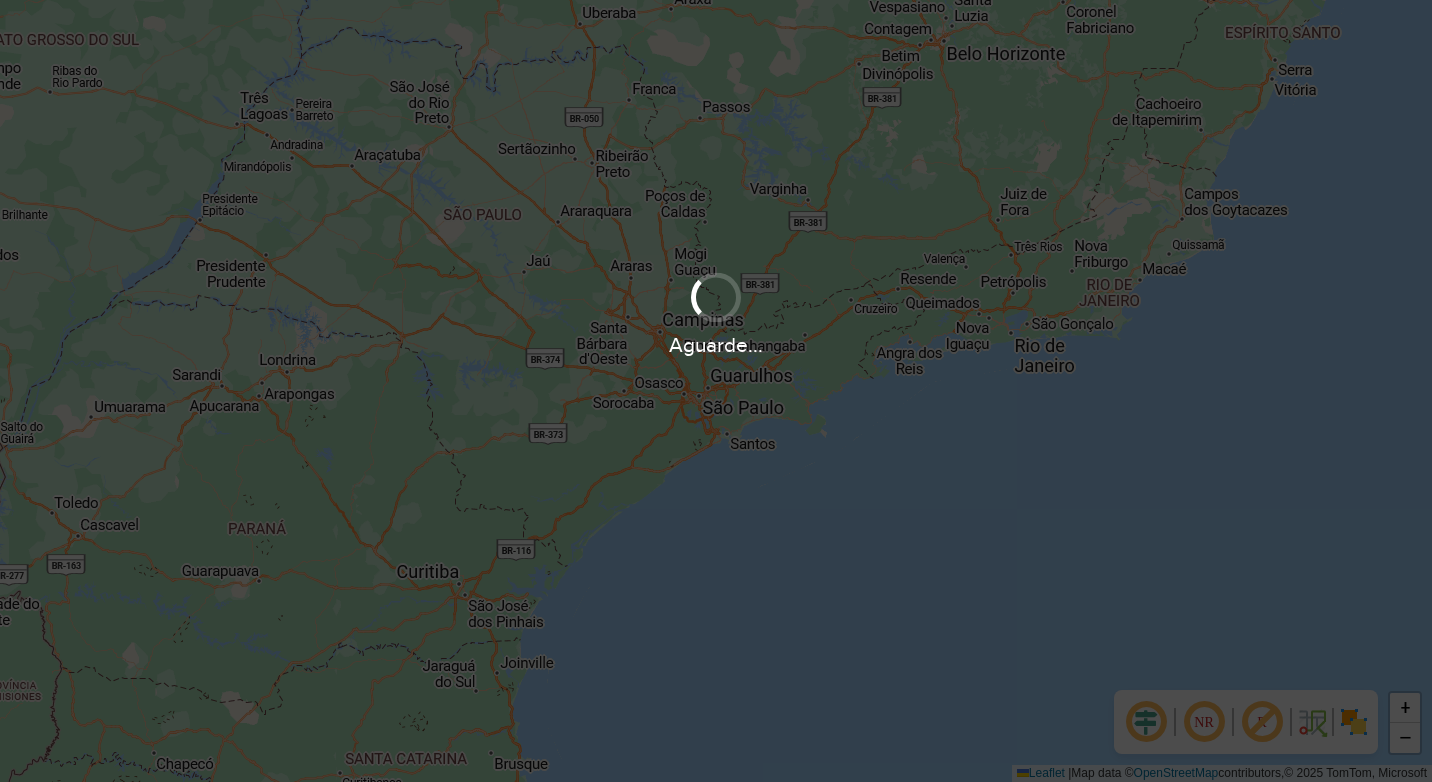 scroll, scrollTop: 0, scrollLeft: 0, axis: both 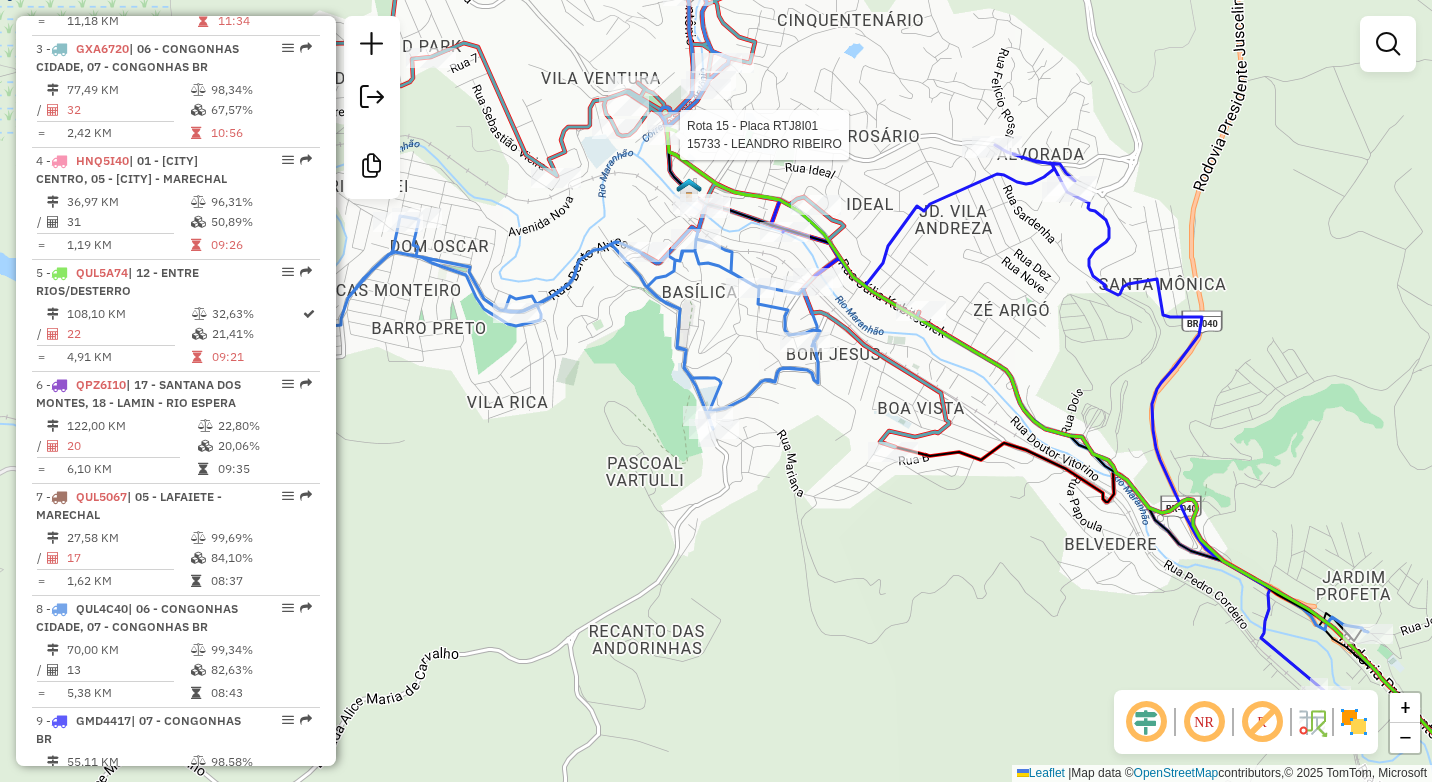 select on "**********" 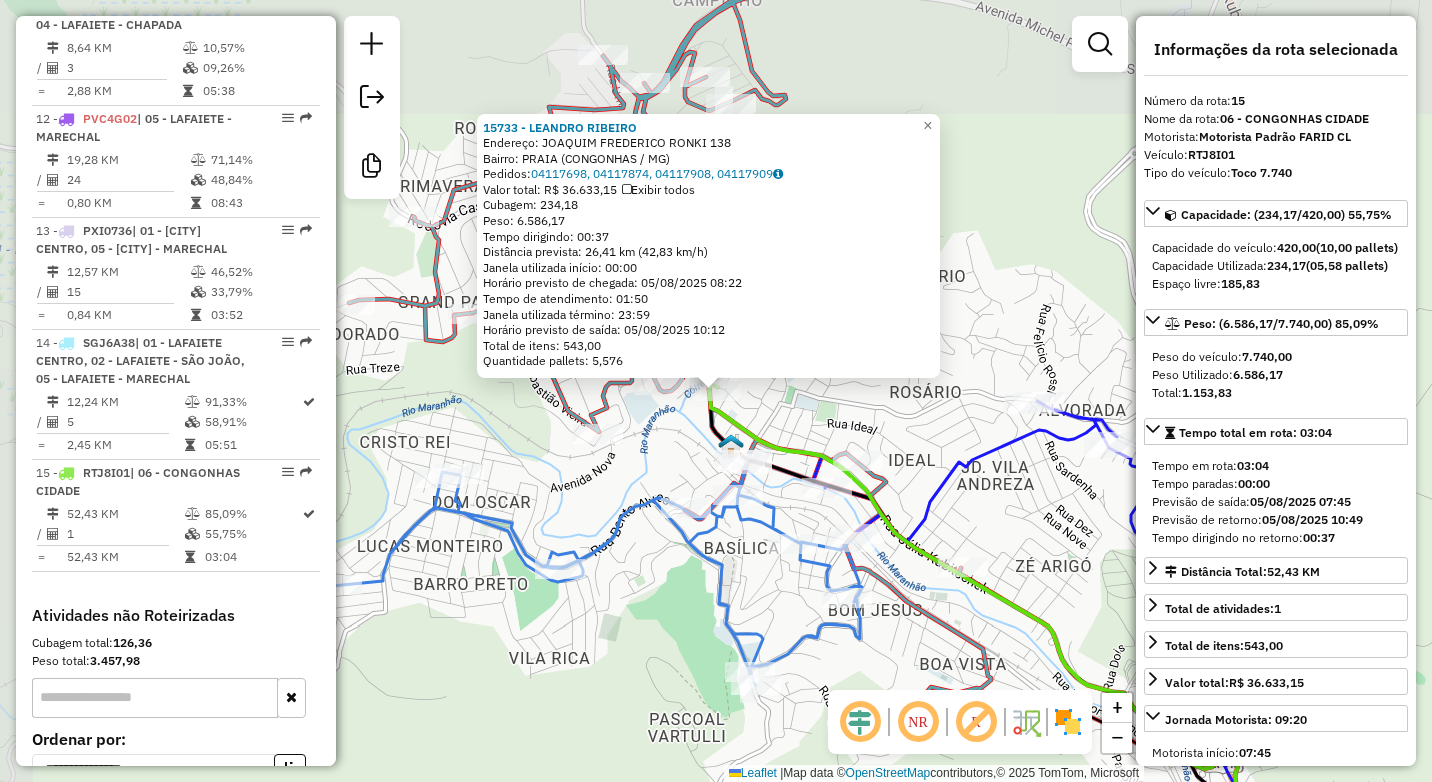 scroll, scrollTop: 2193, scrollLeft: 0, axis: vertical 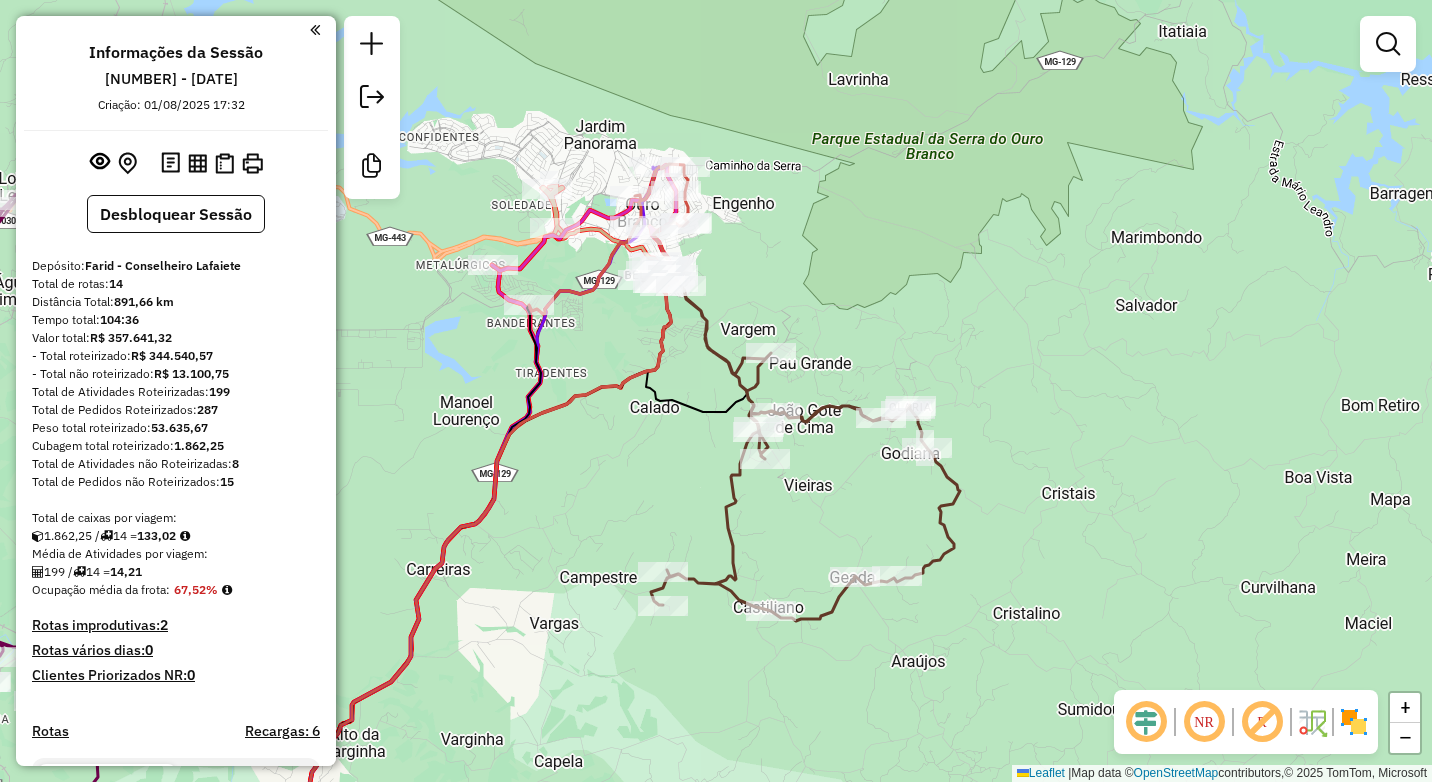 drag, startPoint x: 980, startPoint y: 258, endPoint x: 974, endPoint y: 330, distance: 72.249565 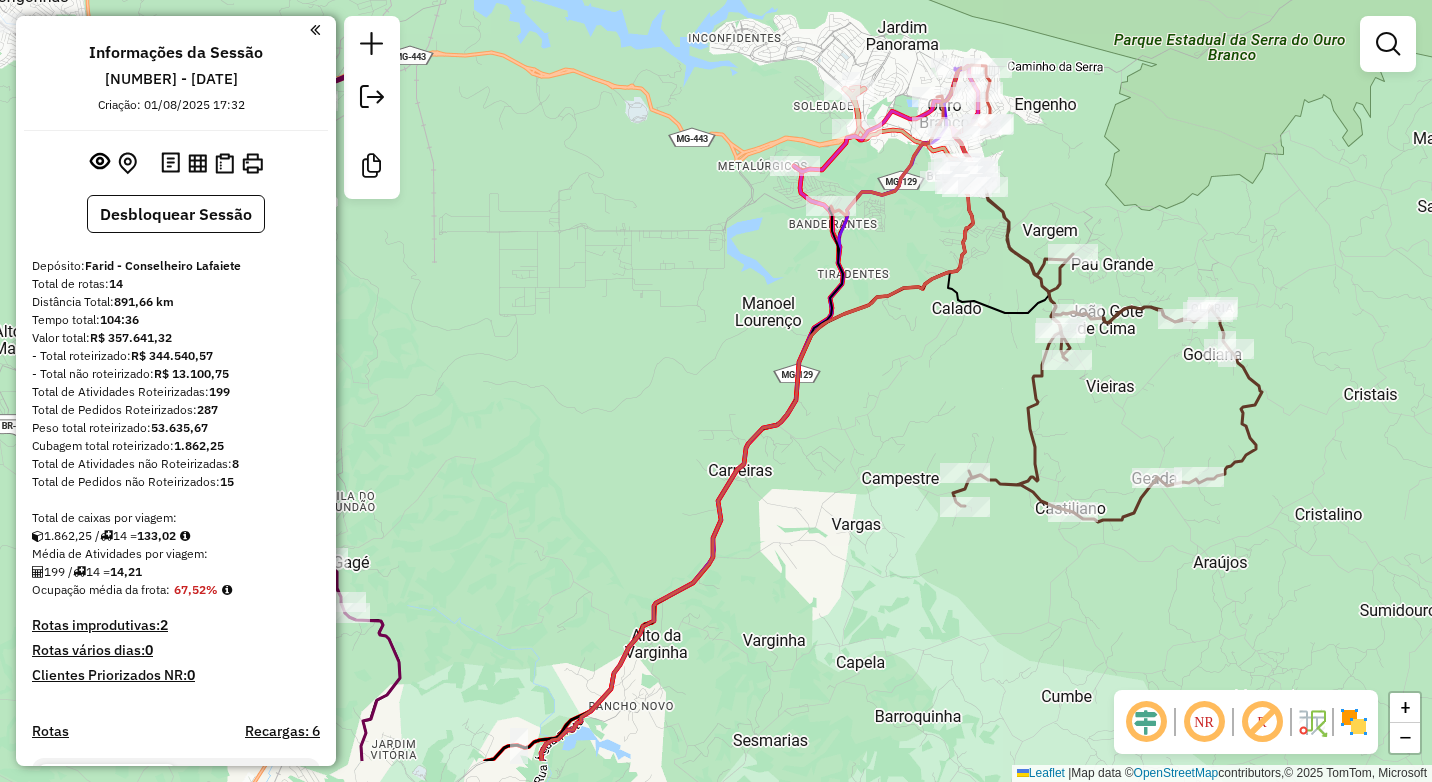 drag, startPoint x: 868, startPoint y: 302, endPoint x: 1167, endPoint y: 202, distance: 315.27924 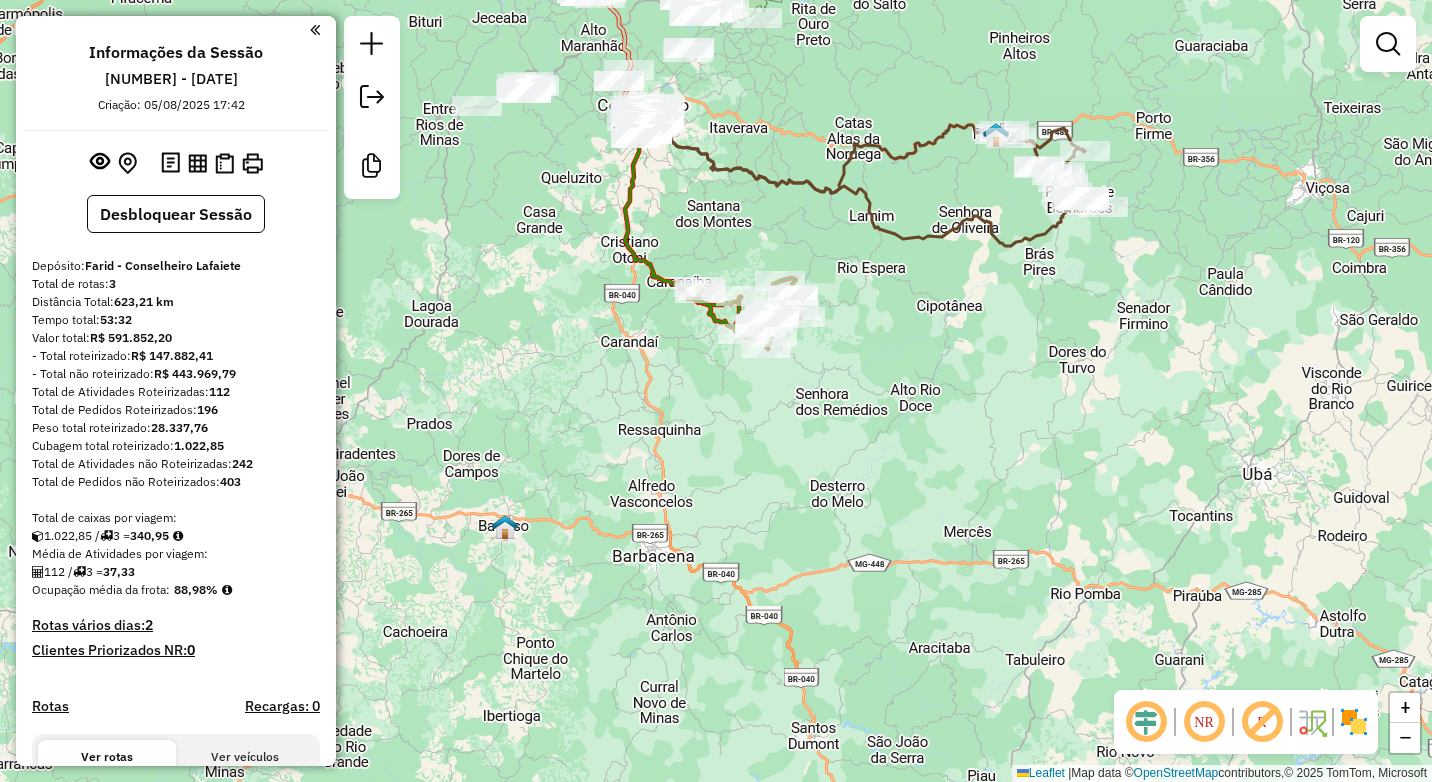 scroll, scrollTop: 0, scrollLeft: 0, axis: both 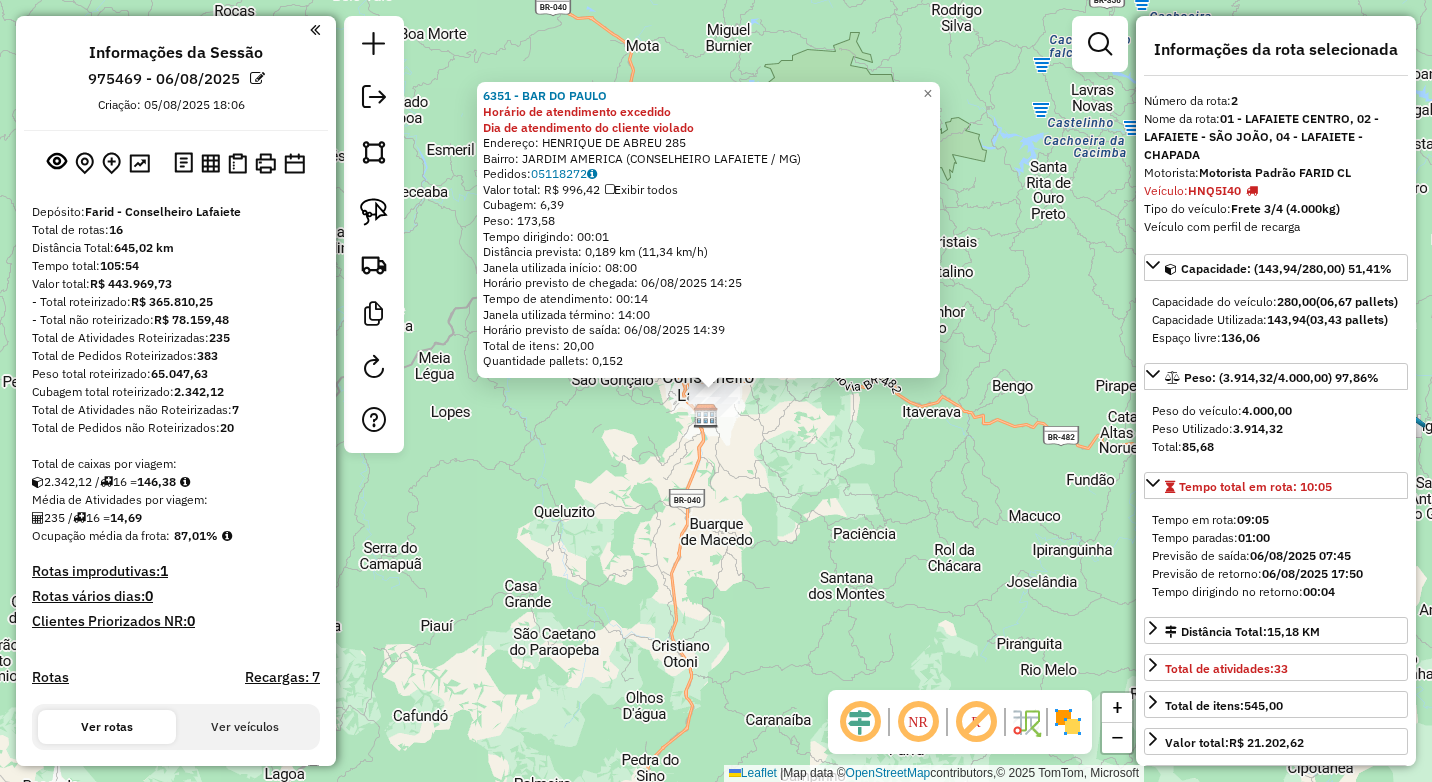 select on "*********" 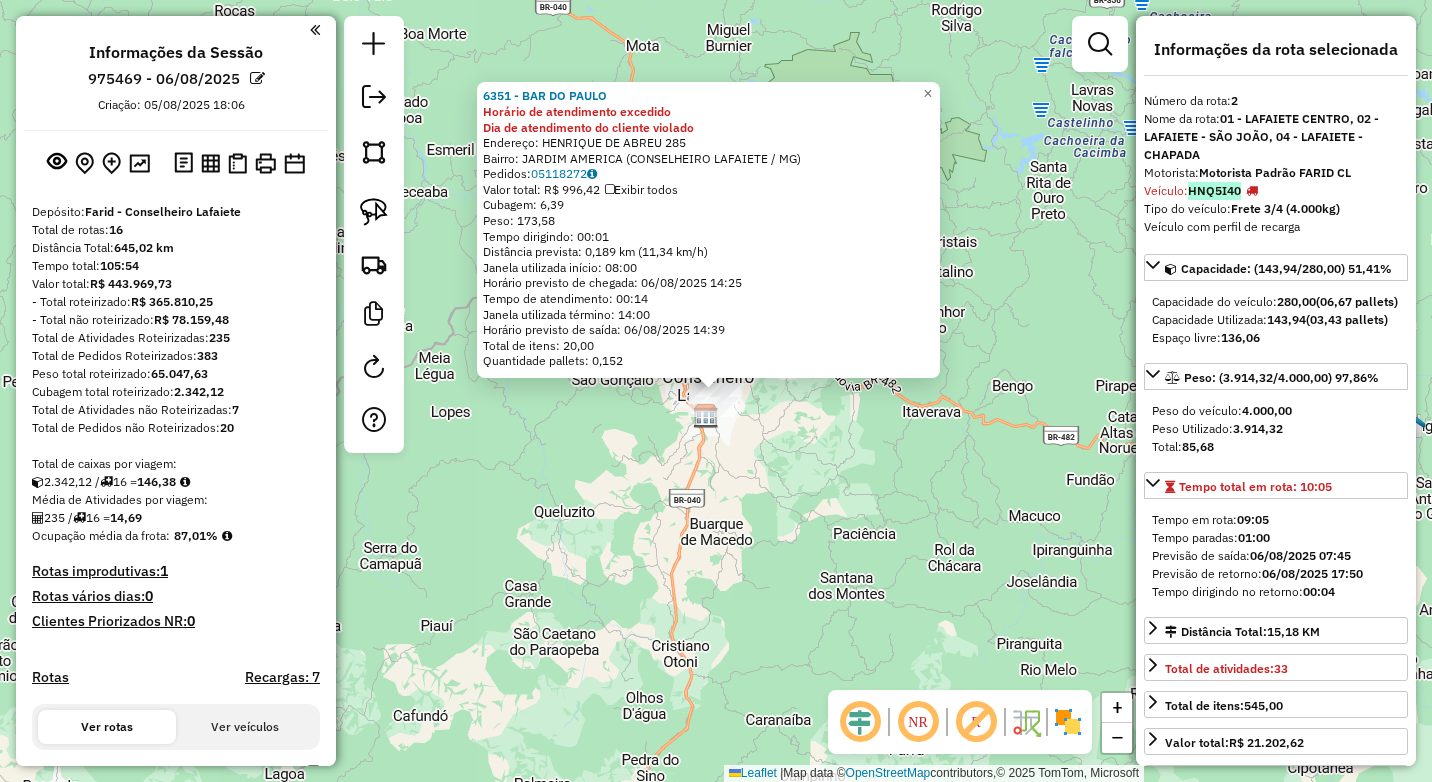 scroll, scrollTop: 801, scrollLeft: 0, axis: vertical 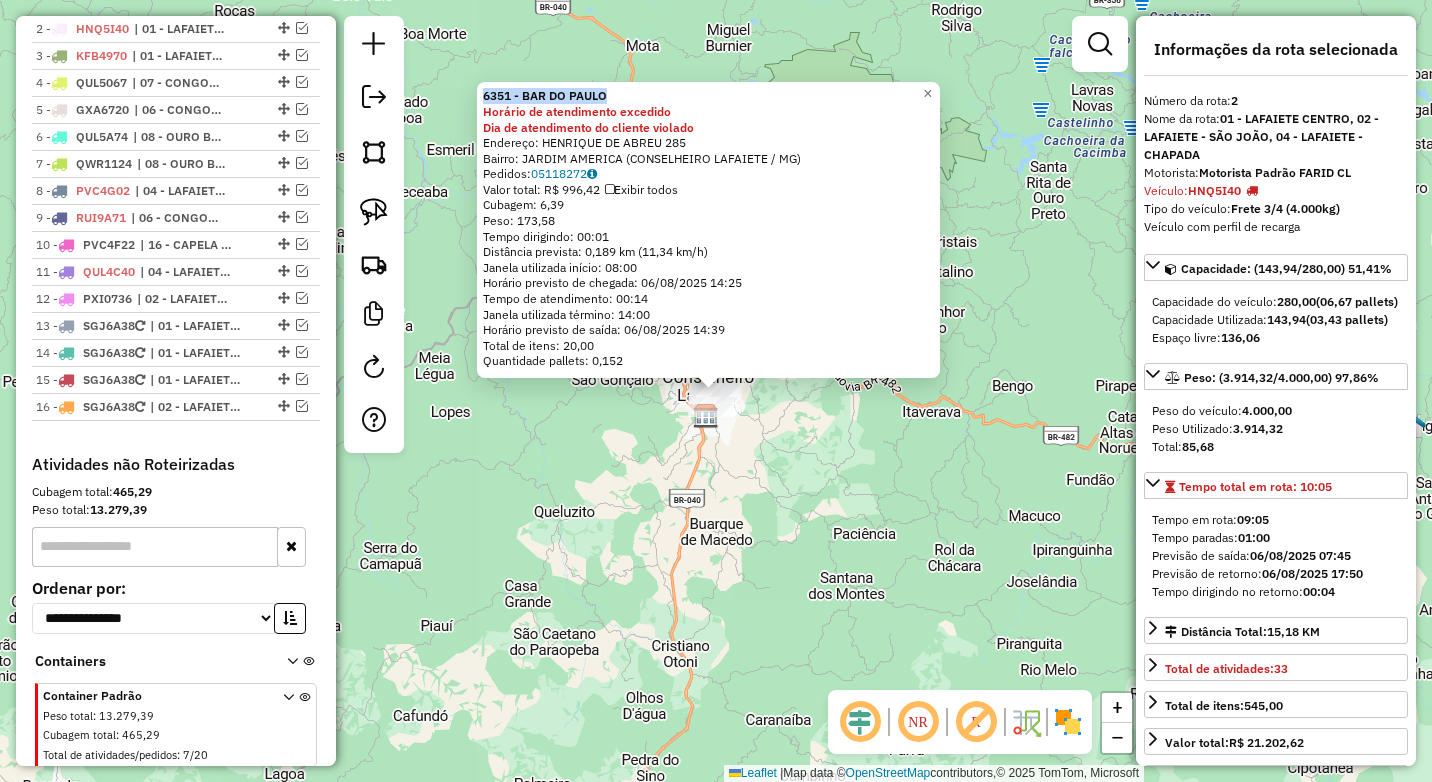drag, startPoint x: 568, startPoint y: 100, endPoint x: 488, endPoint y: 100, distance: 80 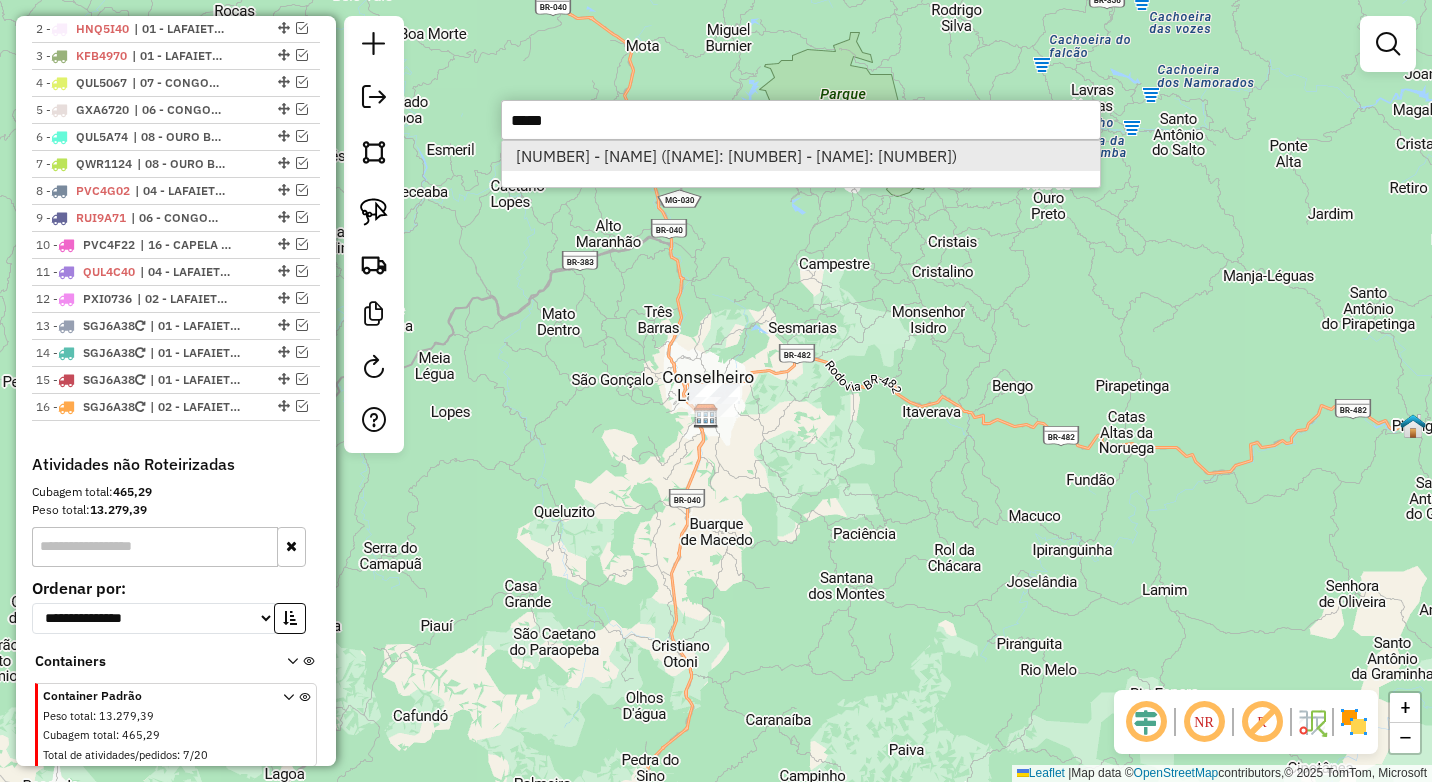 type on "*****" 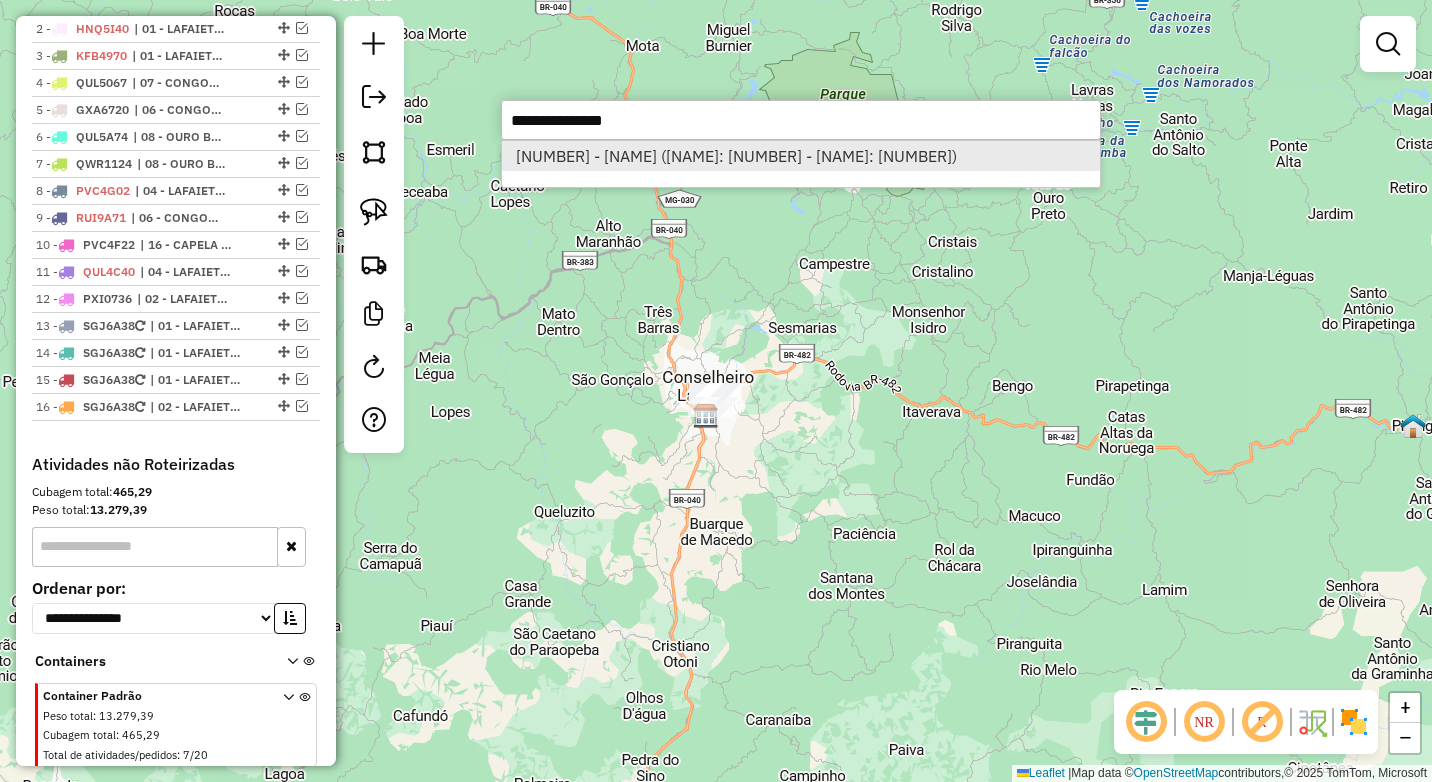 select on "*********" 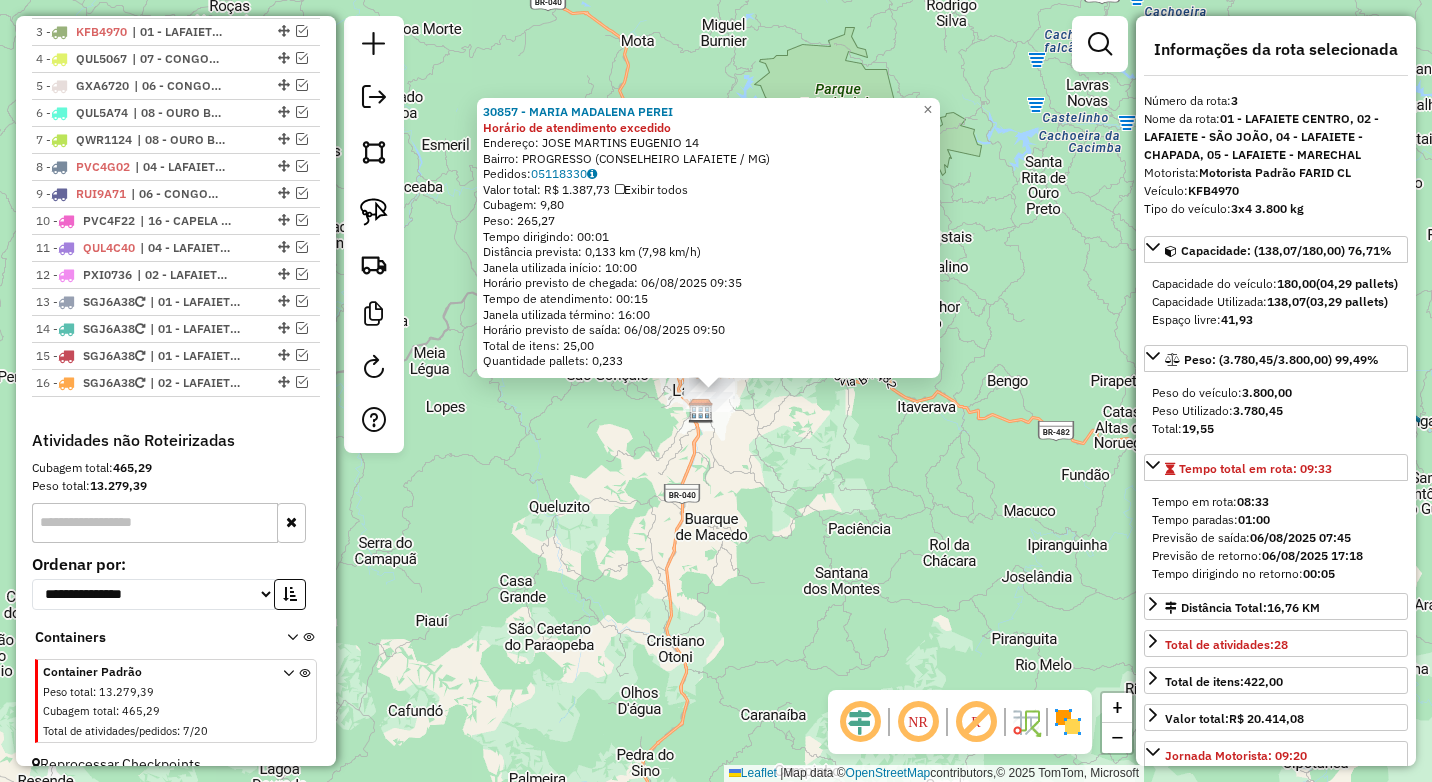 scroll, scrollTop: 828, scrollLeft: 0, axis: vertical 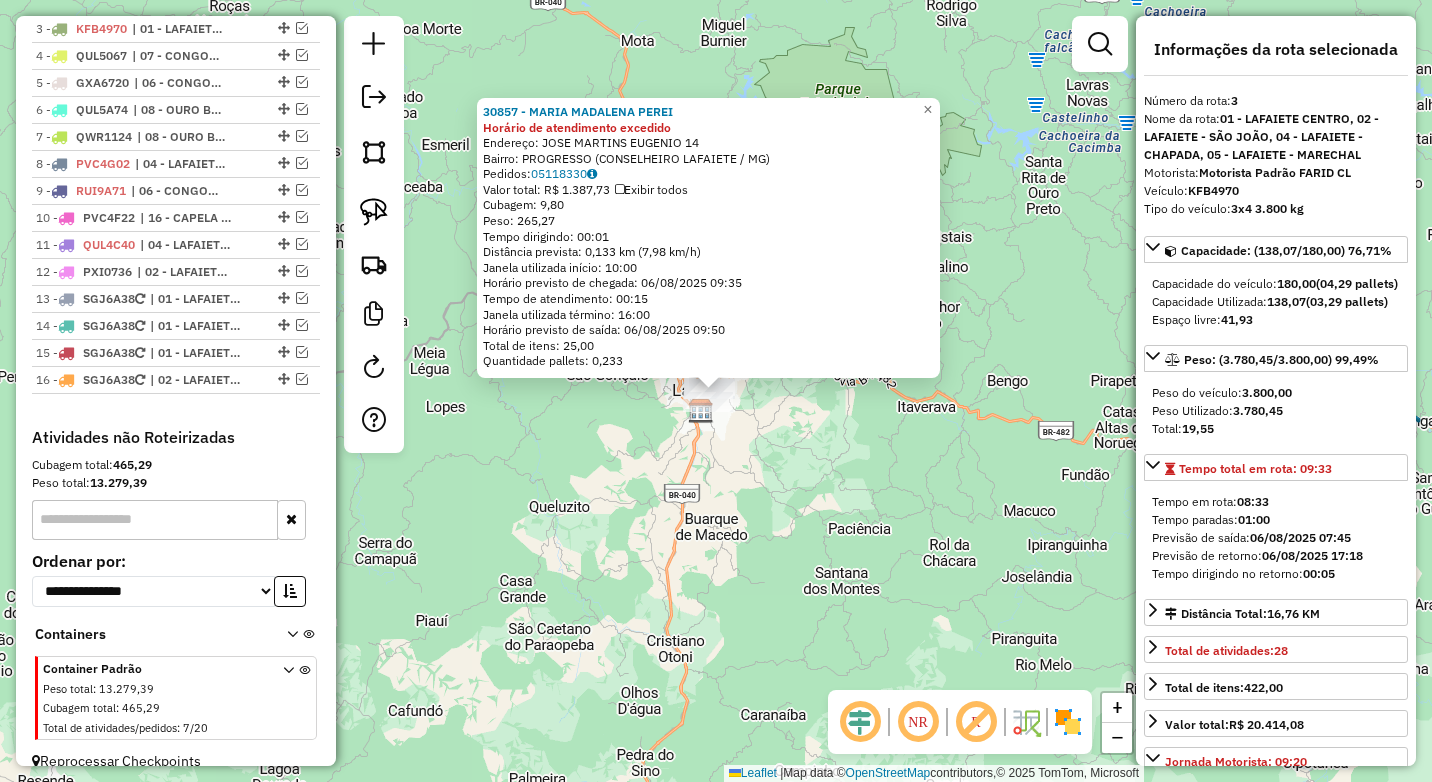 click on "KFB4970" at bounding box center (1213, 190) 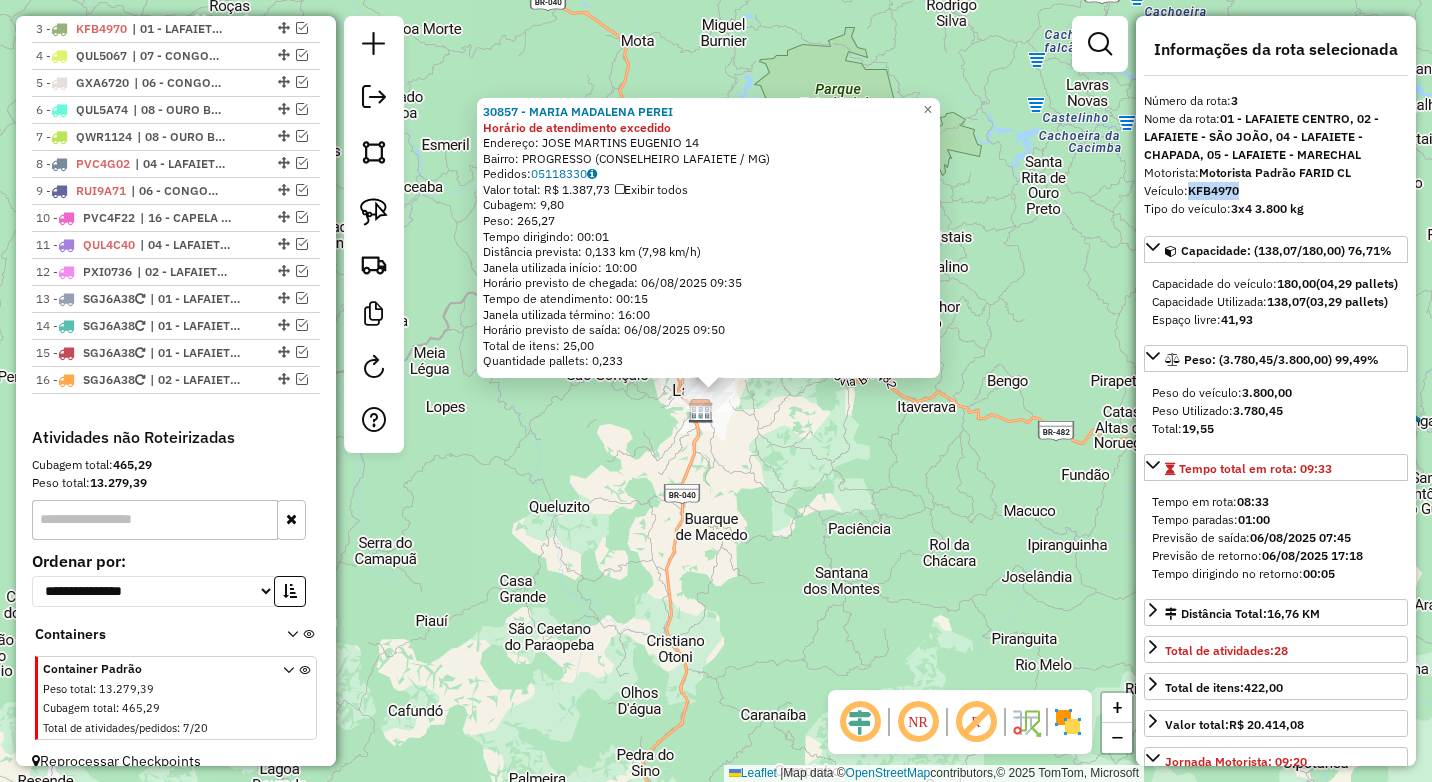 click on "KFB4970" at bounding box center (1213, 190) 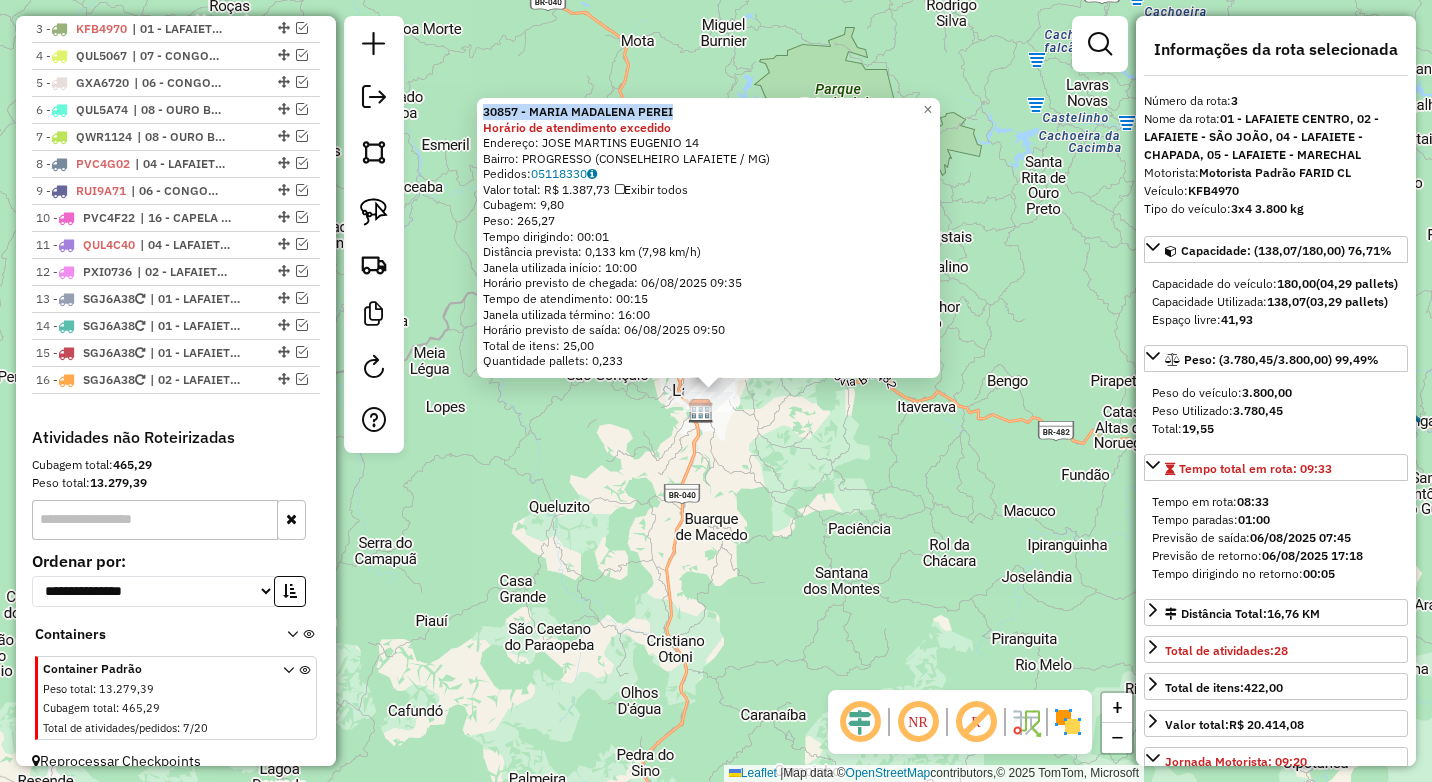 drag, startPoint x: 706, startPoint y: 106, endPoint x: 487, endPoint y: 112, distance: 219.08218 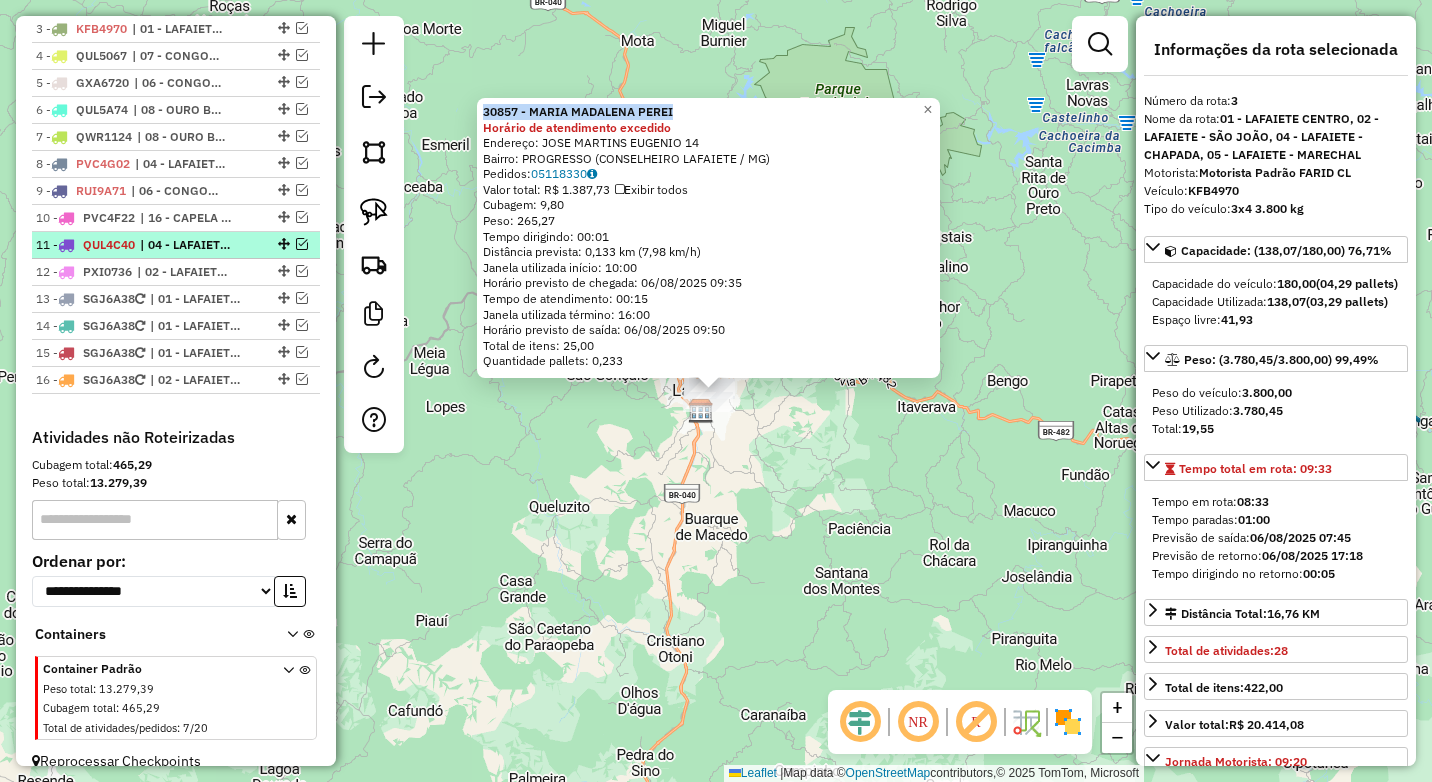 click at bounding box center [302, 244] 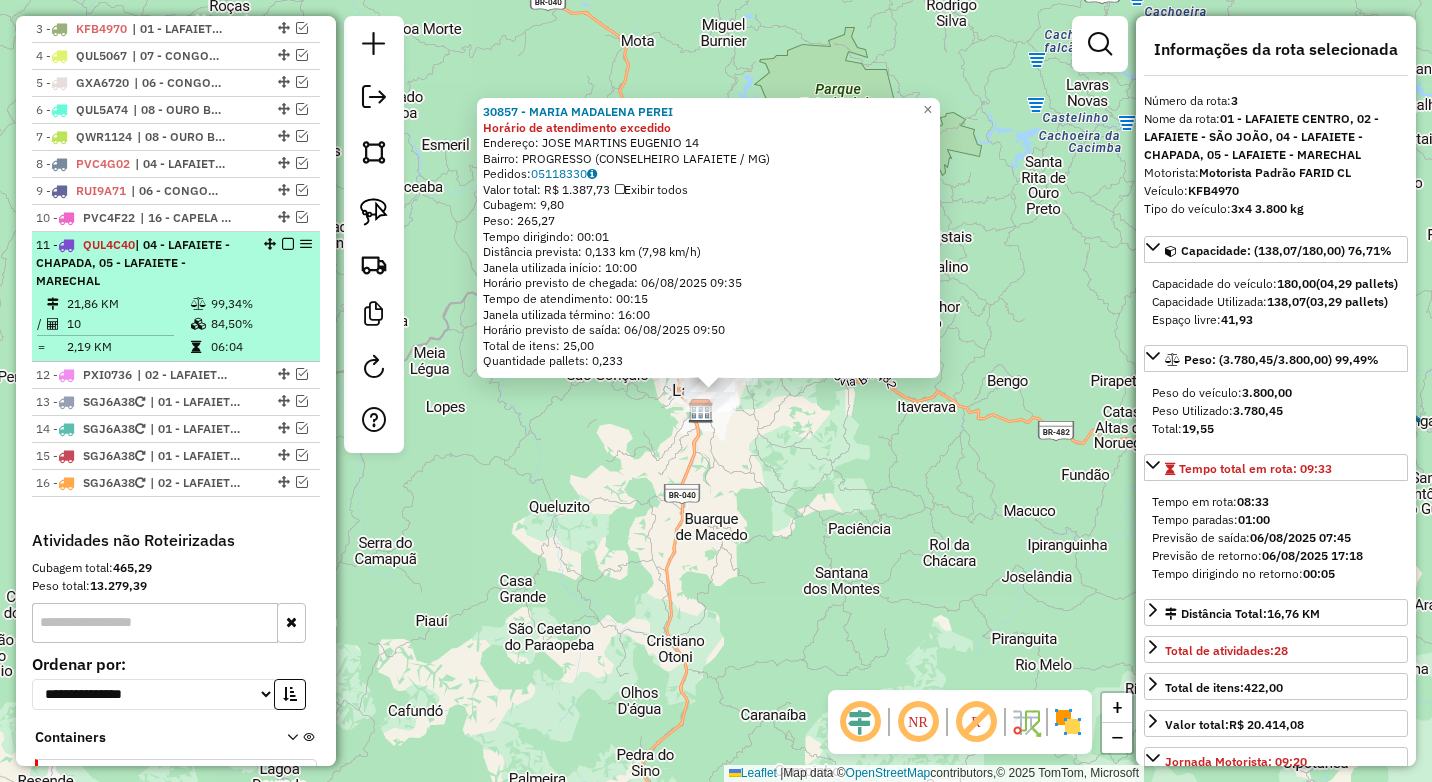 click on "99,34%" at bounding box center (260, 304) 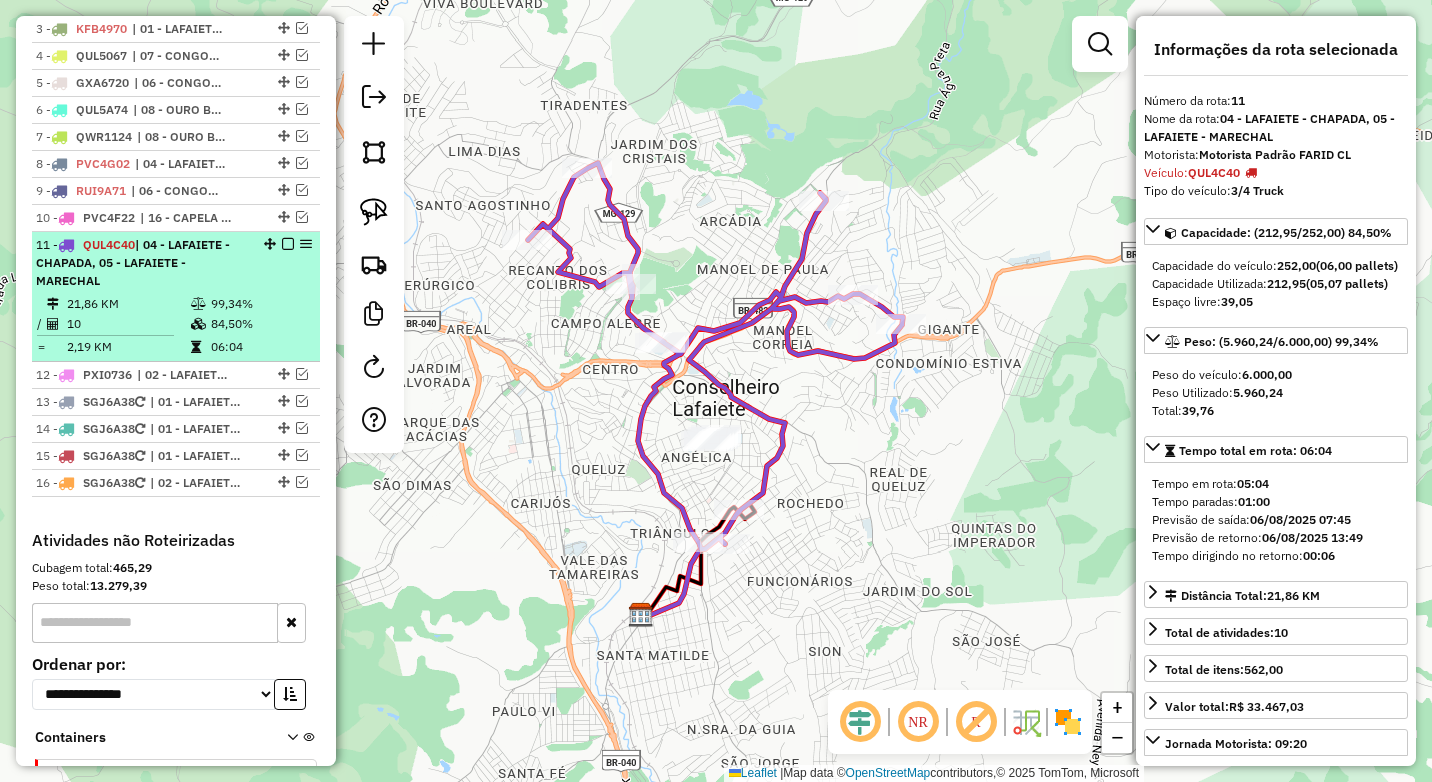 click on "11 -       QUL4C40   | 04 - LAFAIETE - CHAPADA, 05 - LAFAIETE - MARECHAL" at bounding box center [176, 263] 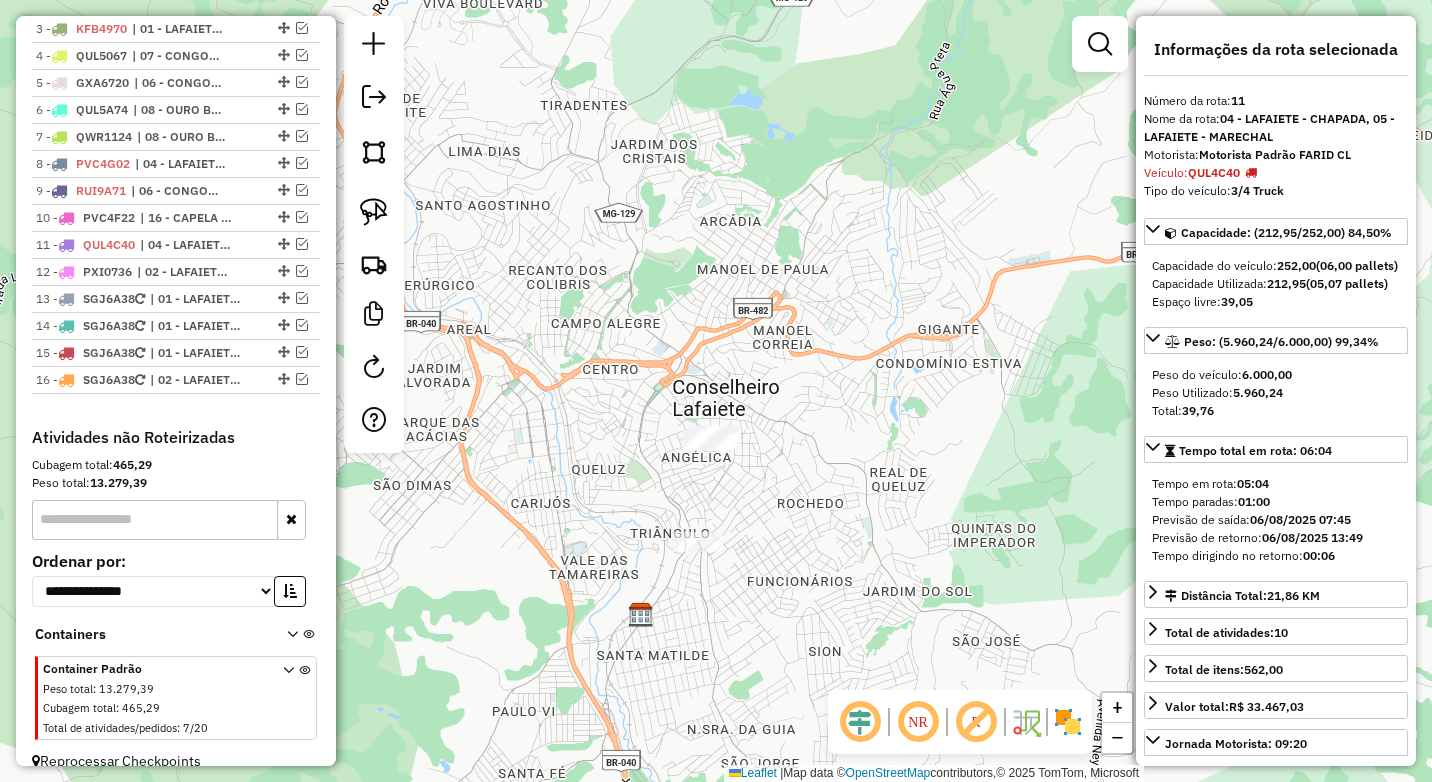 click on "Janela de atendimento Grade de atendimento Capacidade Transportadoras Veículos Cliente Pedidos  Rotas Selecione os dias de semana para filtrar as janelas de atendimento  Seg   Ter   Qua   Qui   Sex   Sáb   Dom  Informe o período da janela de atendimento: De: Até:  Filtrar exatamente a janela do cliente  Considerar janela de atendimento padrão  Selecione os dias de semana para filtrar as grades de atendimento  Seg   Ter   Qua   Qui   Sex   Sáb   Dom   Considerar clientes sem dia de atendimento cadastrado  Clientes fora do dia de atendimento selecionado Filtrar as atividades entre os valores definidos abaixo:  Peso mínimo:  ****  Peso máximo:  ****  Cubagem mínima:   Cubagem máxima:   De:   Até:  Filtrar as atividades entre o tempo de atendimento definido abaixo:  De:   Até:   Considerar capacidade total dos clientes não roteirizados Transportadora: Selecione um ou mais itens Tipo de veículo: Selecione um ou mais itens Veículo: Selecione um ou mais itens Motorista: Selecione um ou mais itens De:" 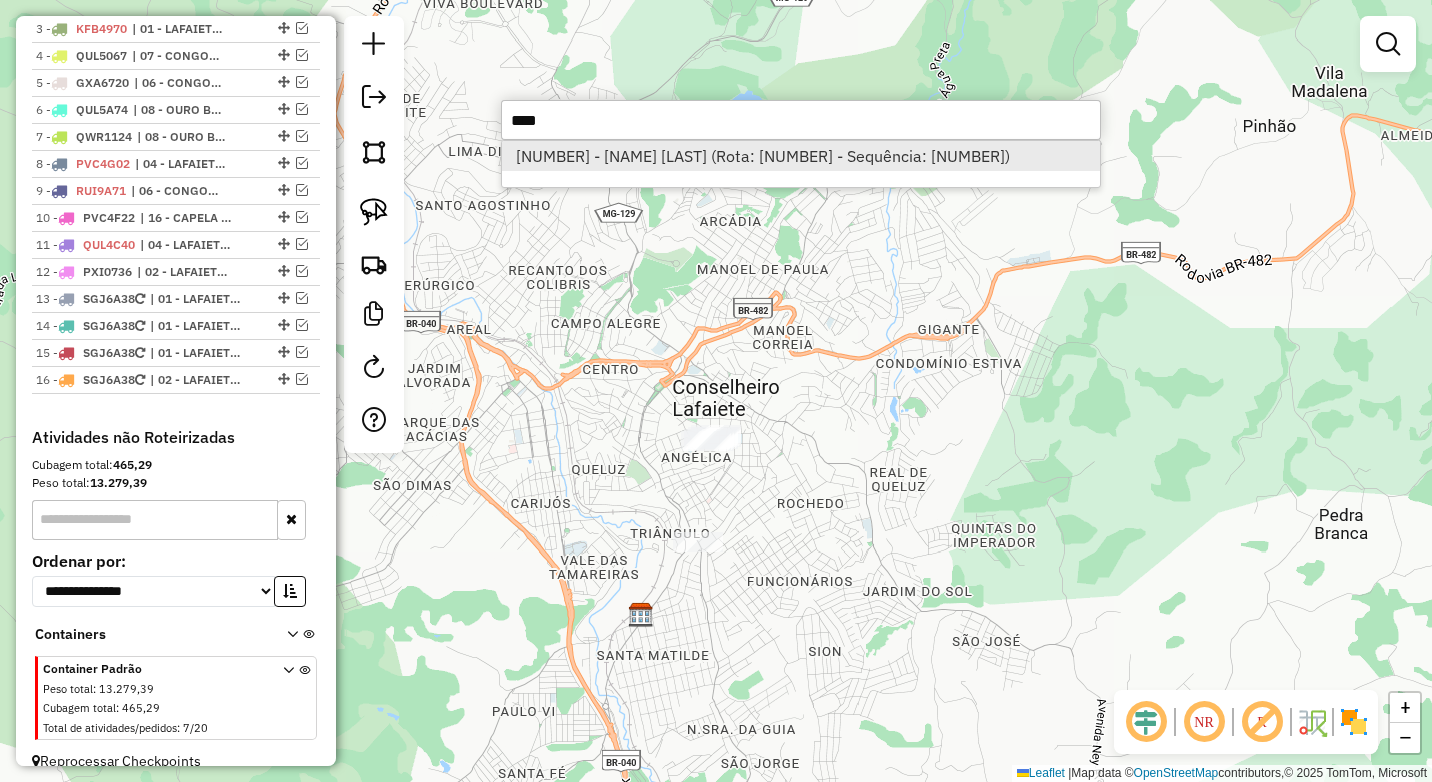 type on "****" 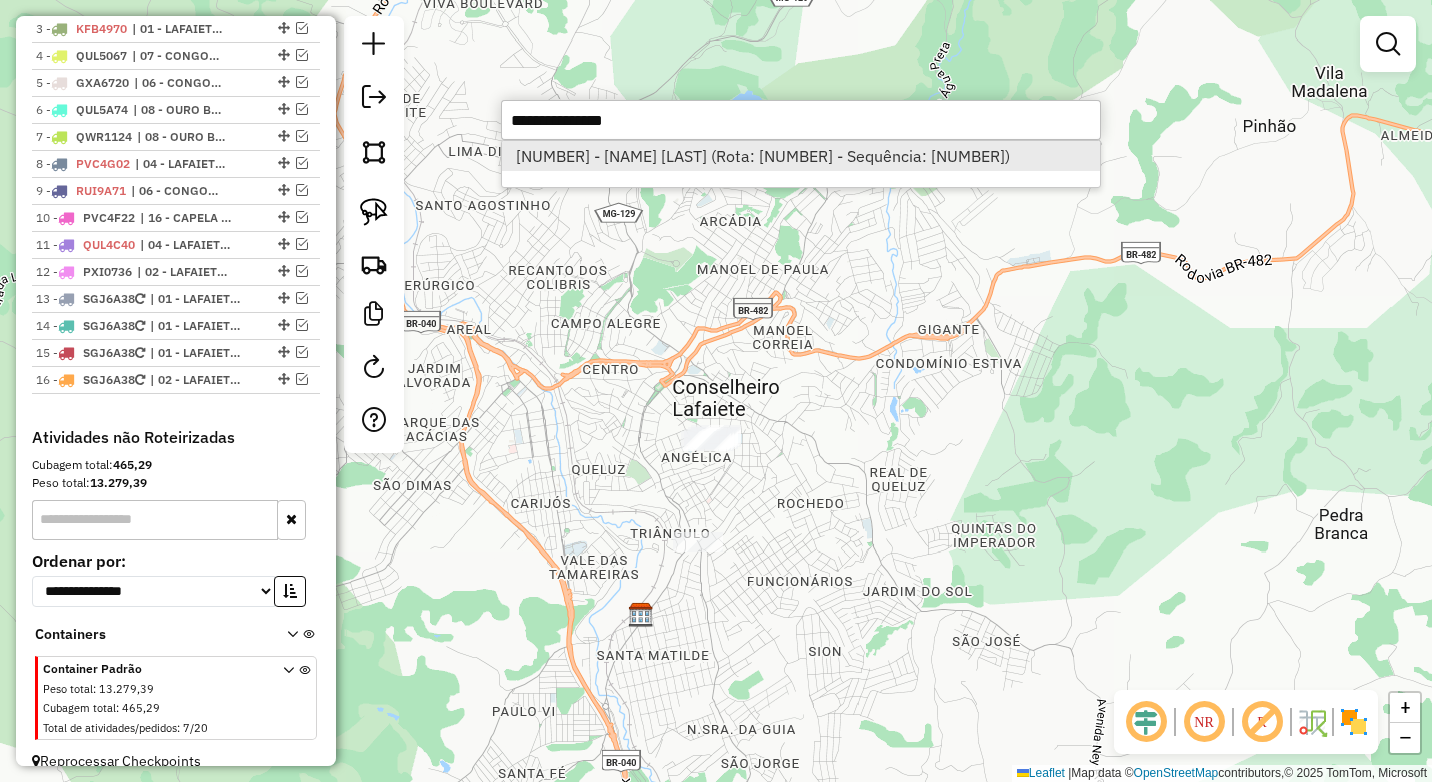 scroll, scrollTop: 850, scrollLeft: 0, axis: vertical 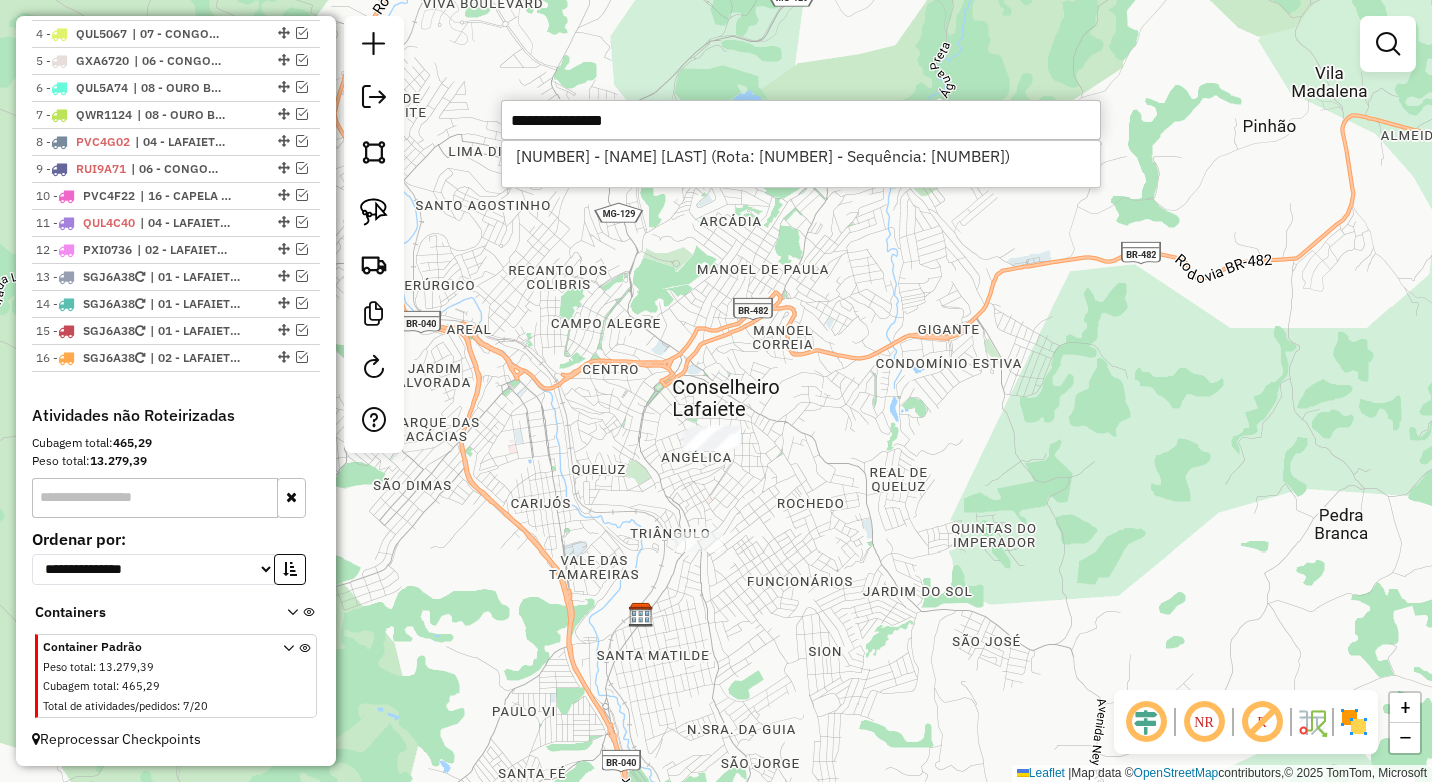 select on "*********" 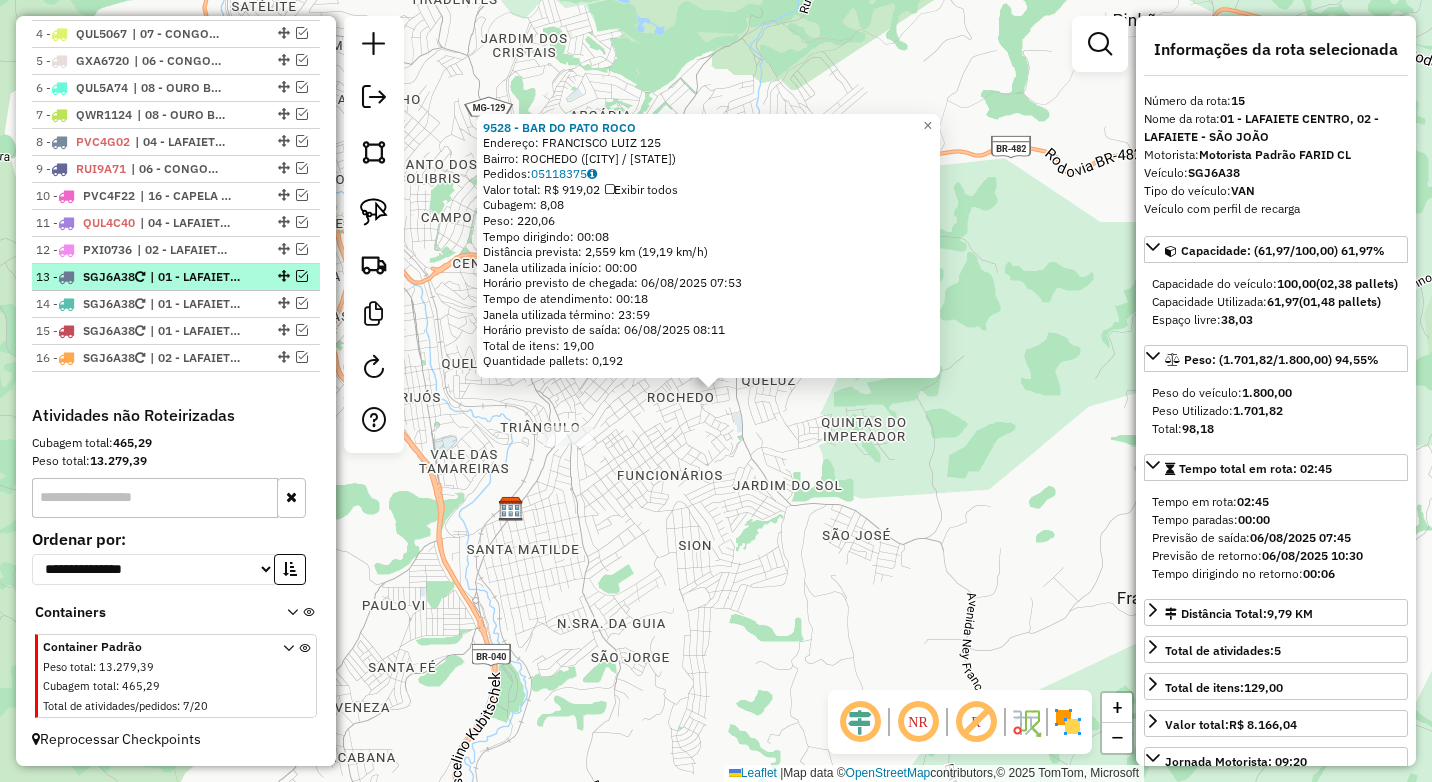 click at bounding box center (302, 276) 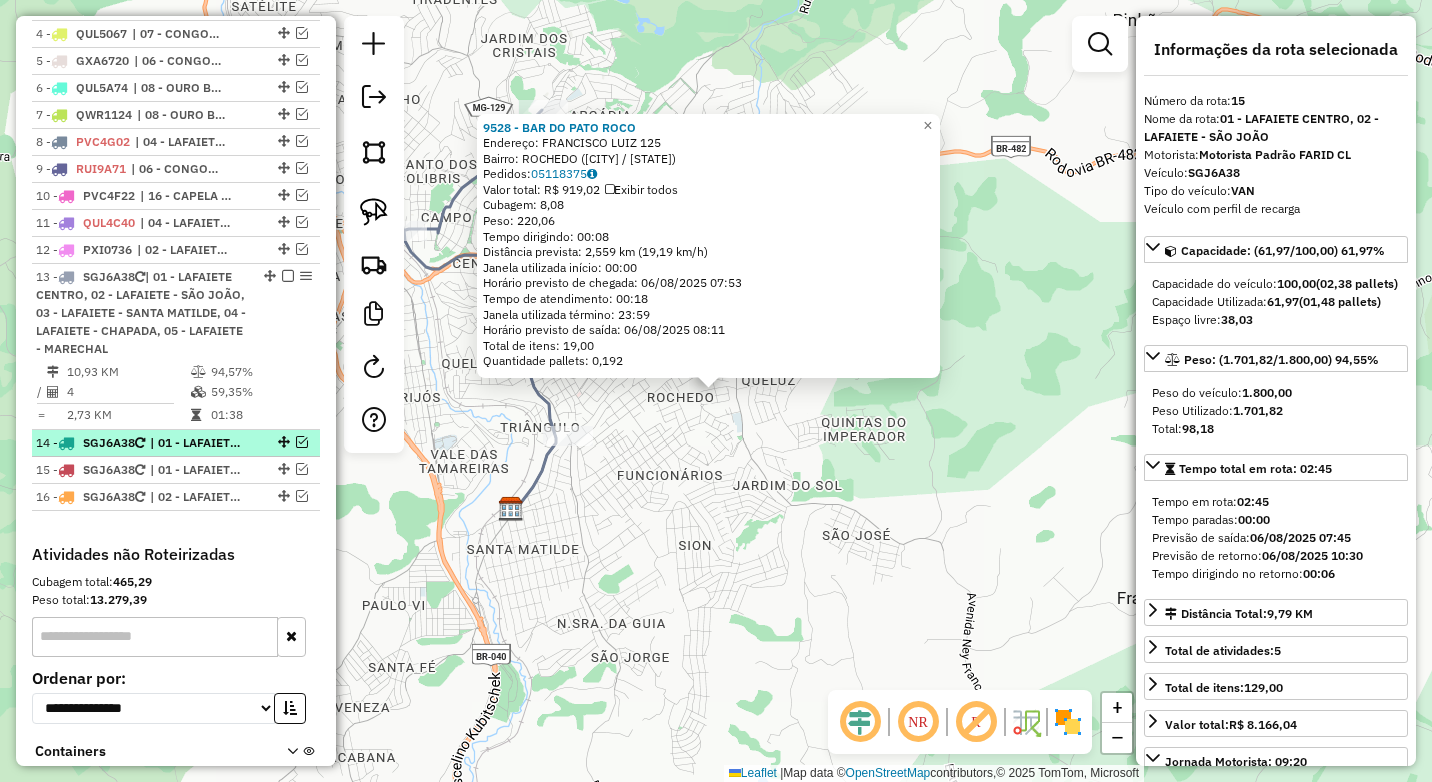 click at bounding box center [302, 442] 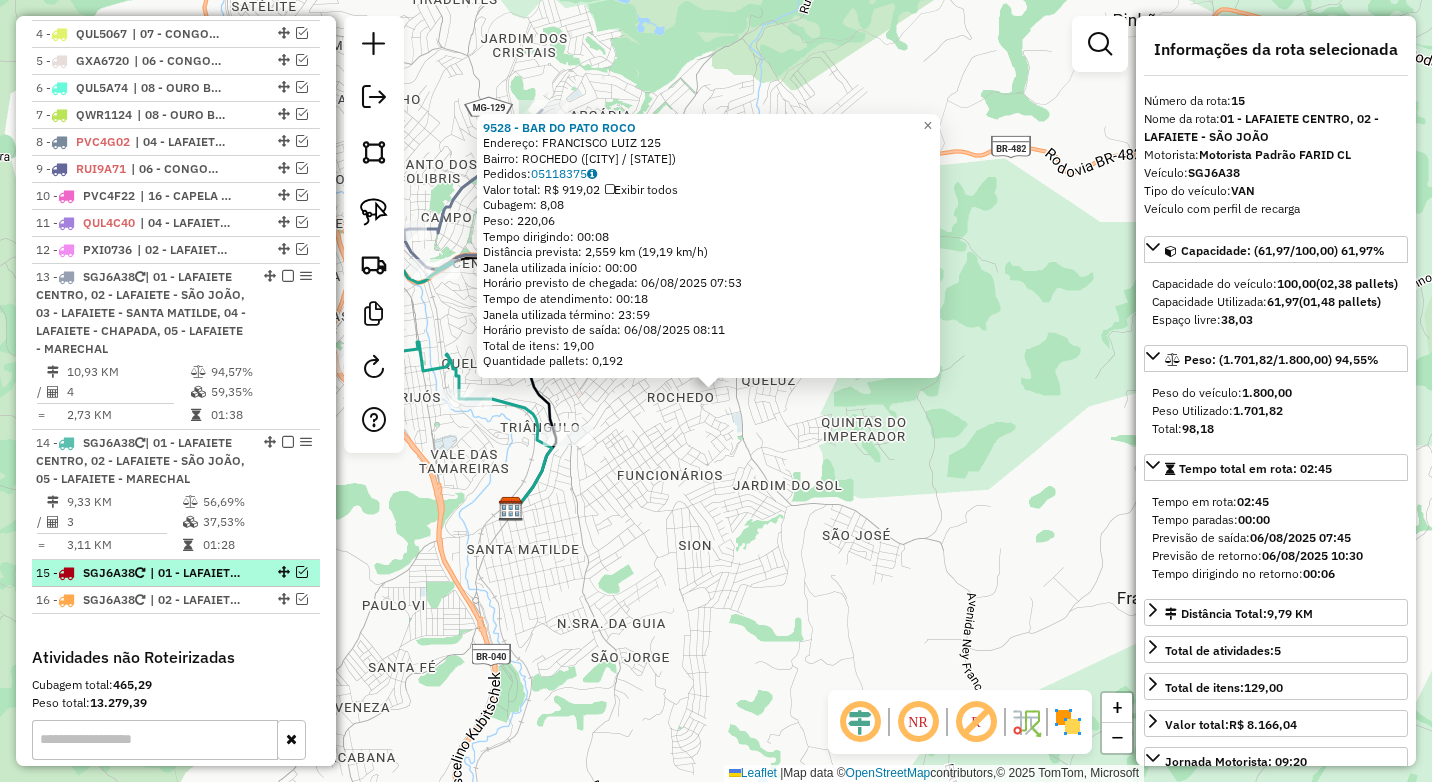 click at bounding box center (302, 572) 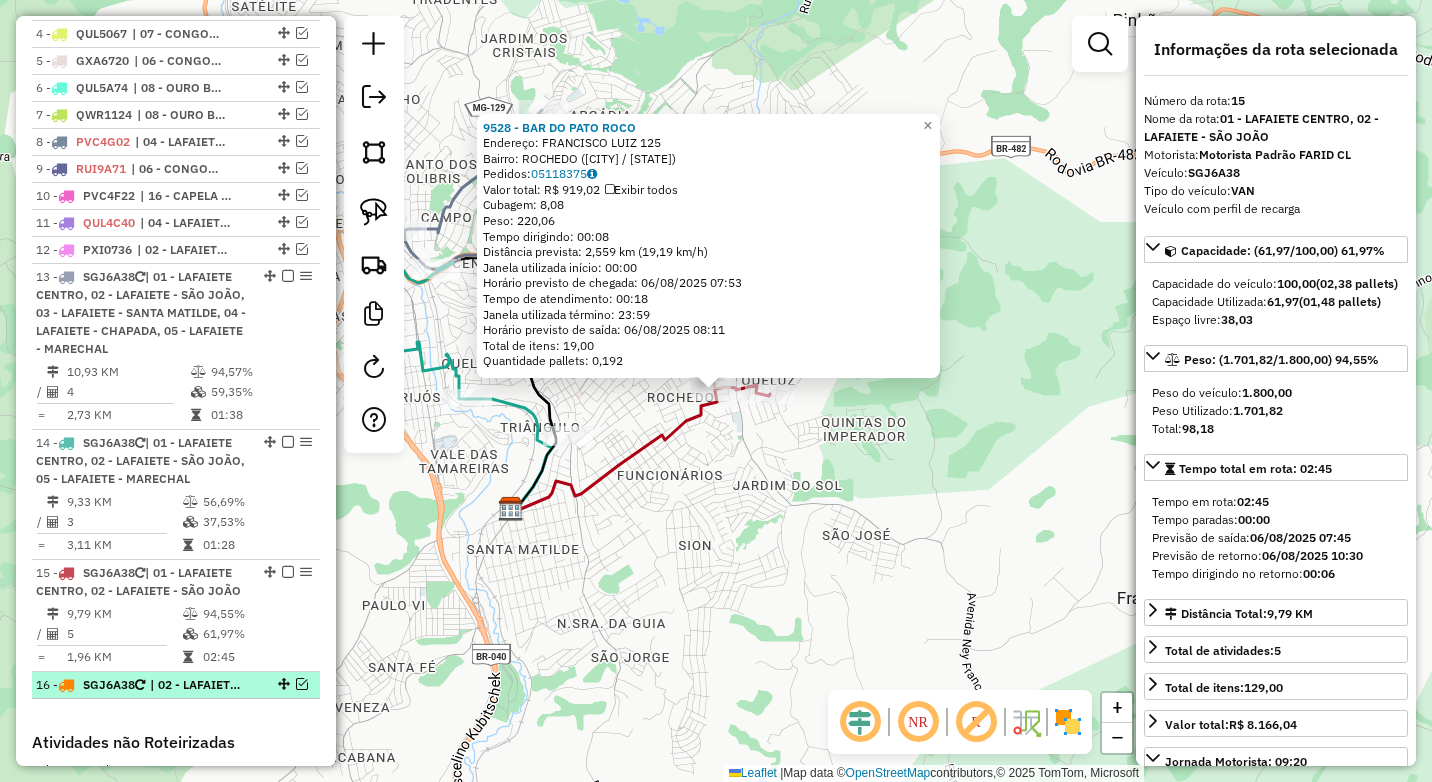 click at bounding box center [302, 684] 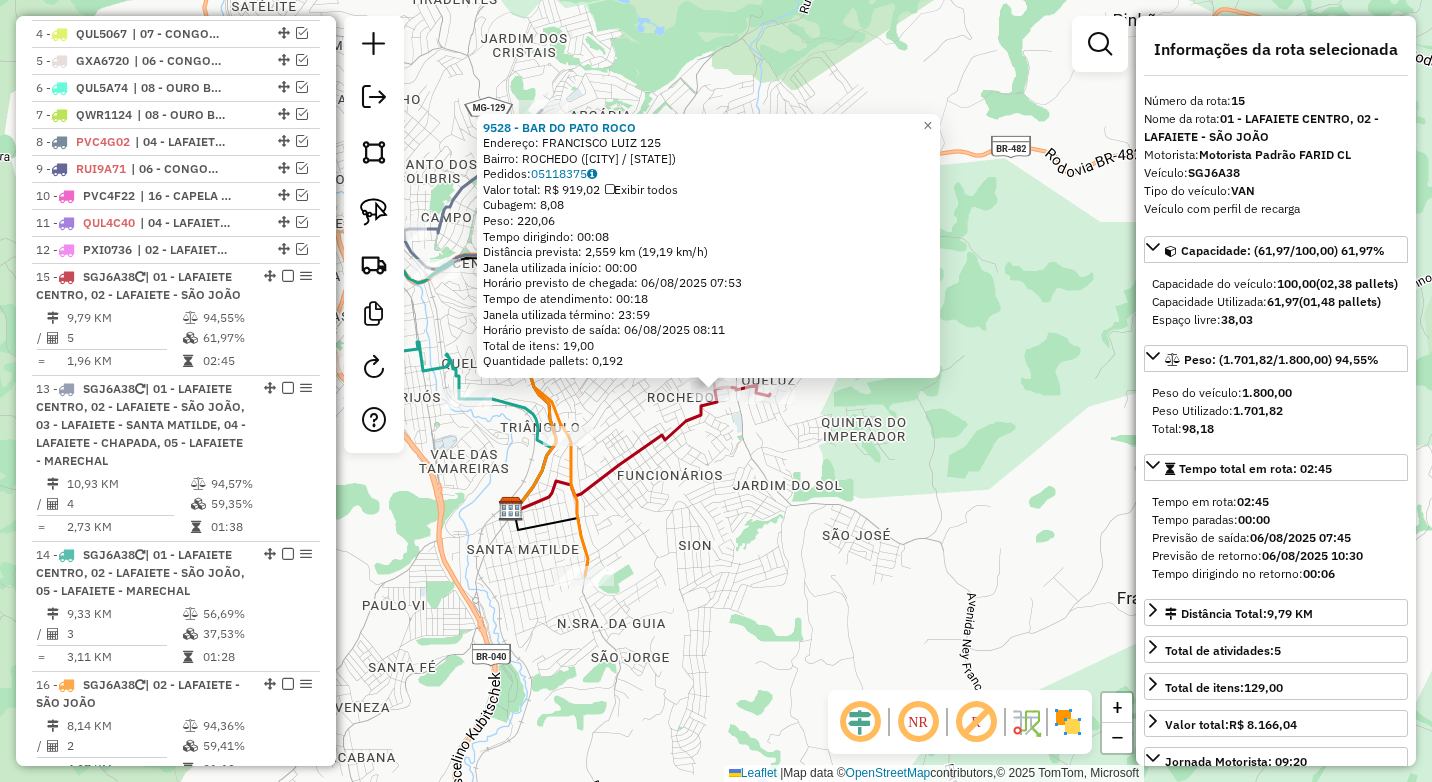 drag, startPoint x: 265, startPoint y: 571, endPoint x: 253, endPoint y: 318, distance: 253.28442 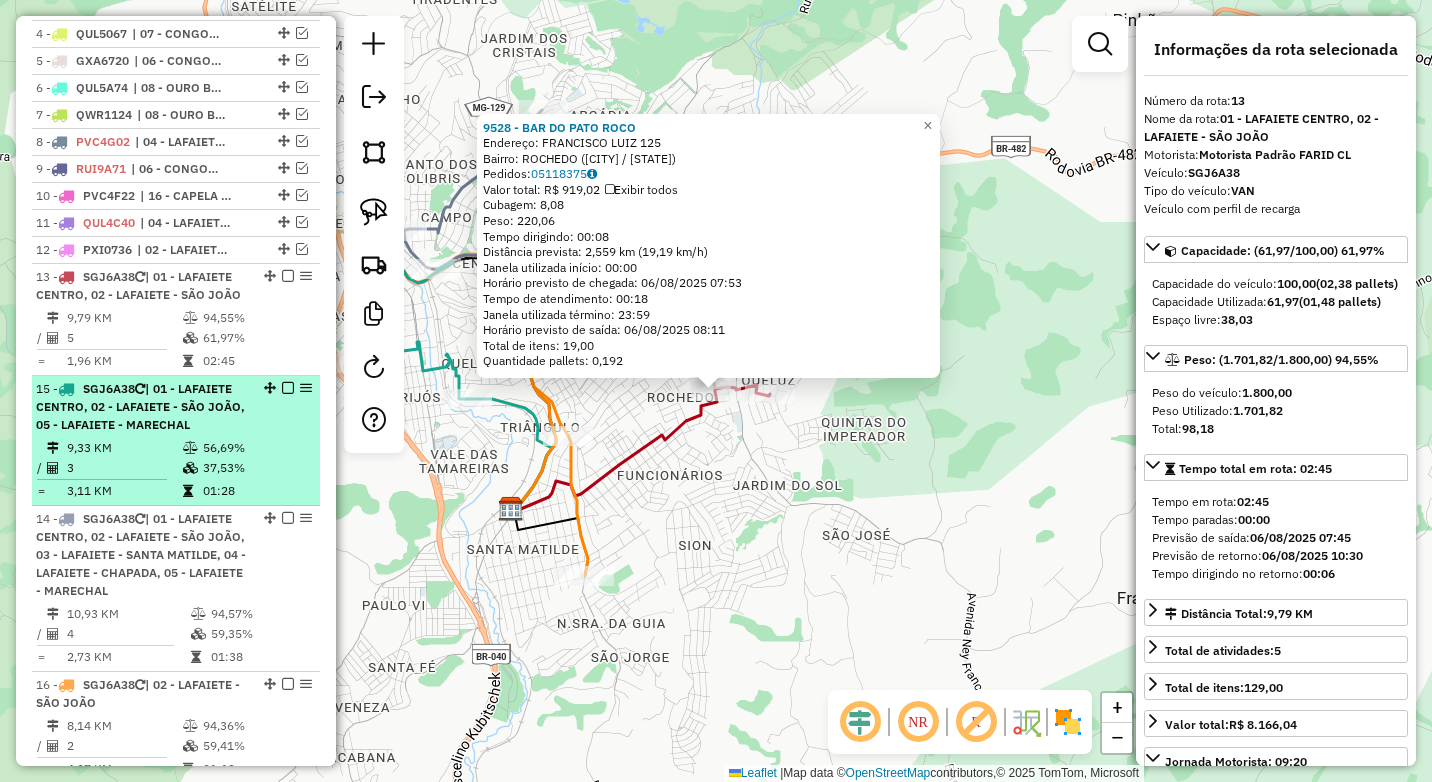 drag, startPoint x: 263, startPoint y: 558, endPoint x: 256, endPoint y: 437, distance: 121.20231 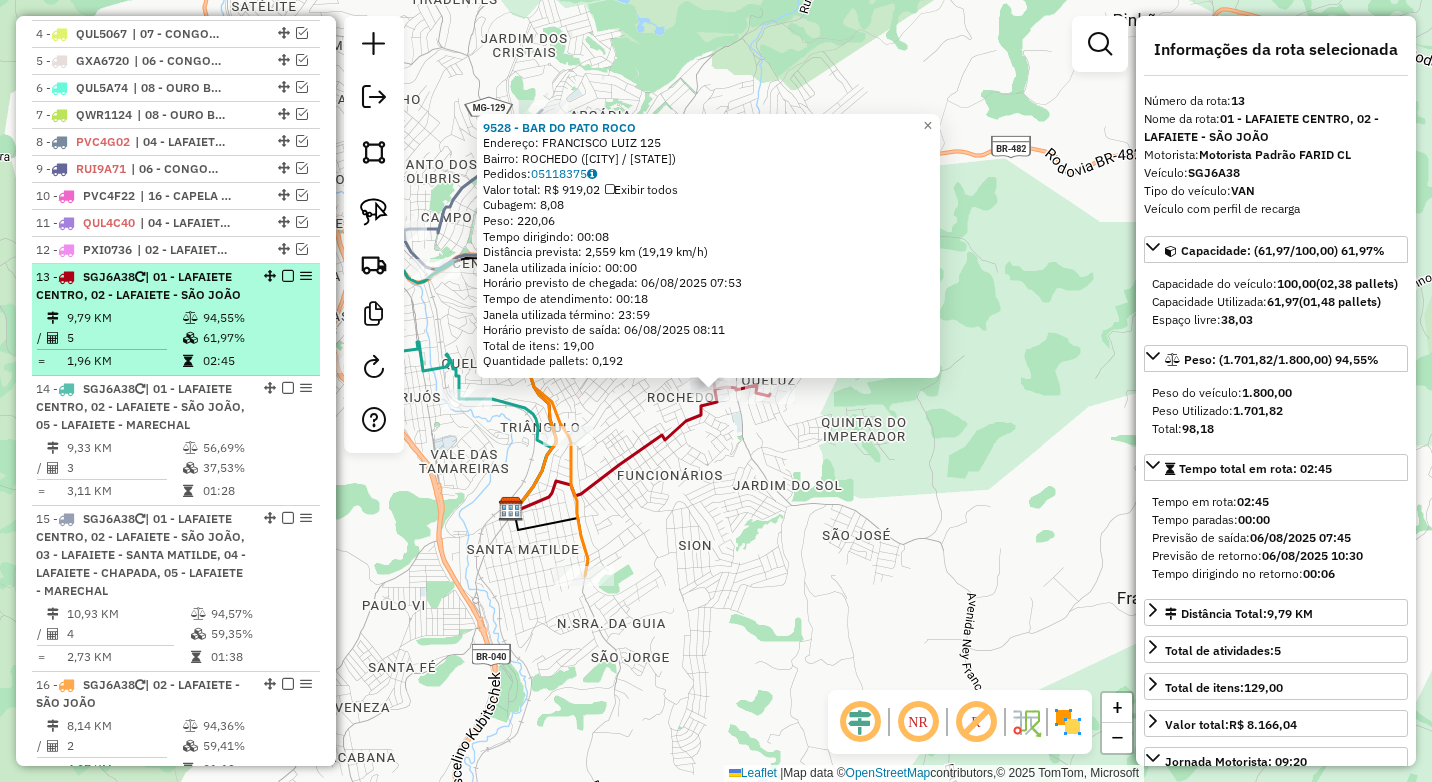 click at bounding box center (190, 318) 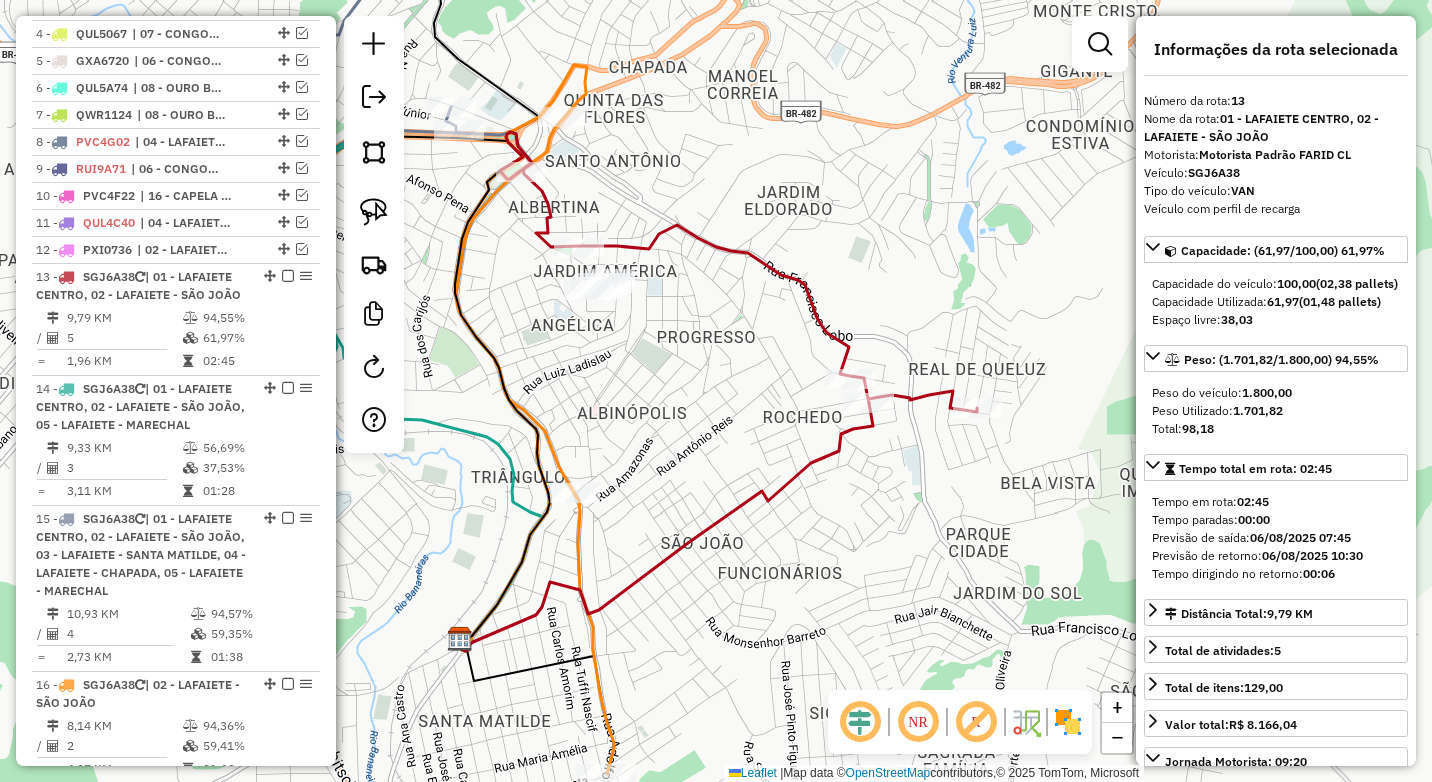 click on "SGJ6A38" at bounding box center [1214, 172] 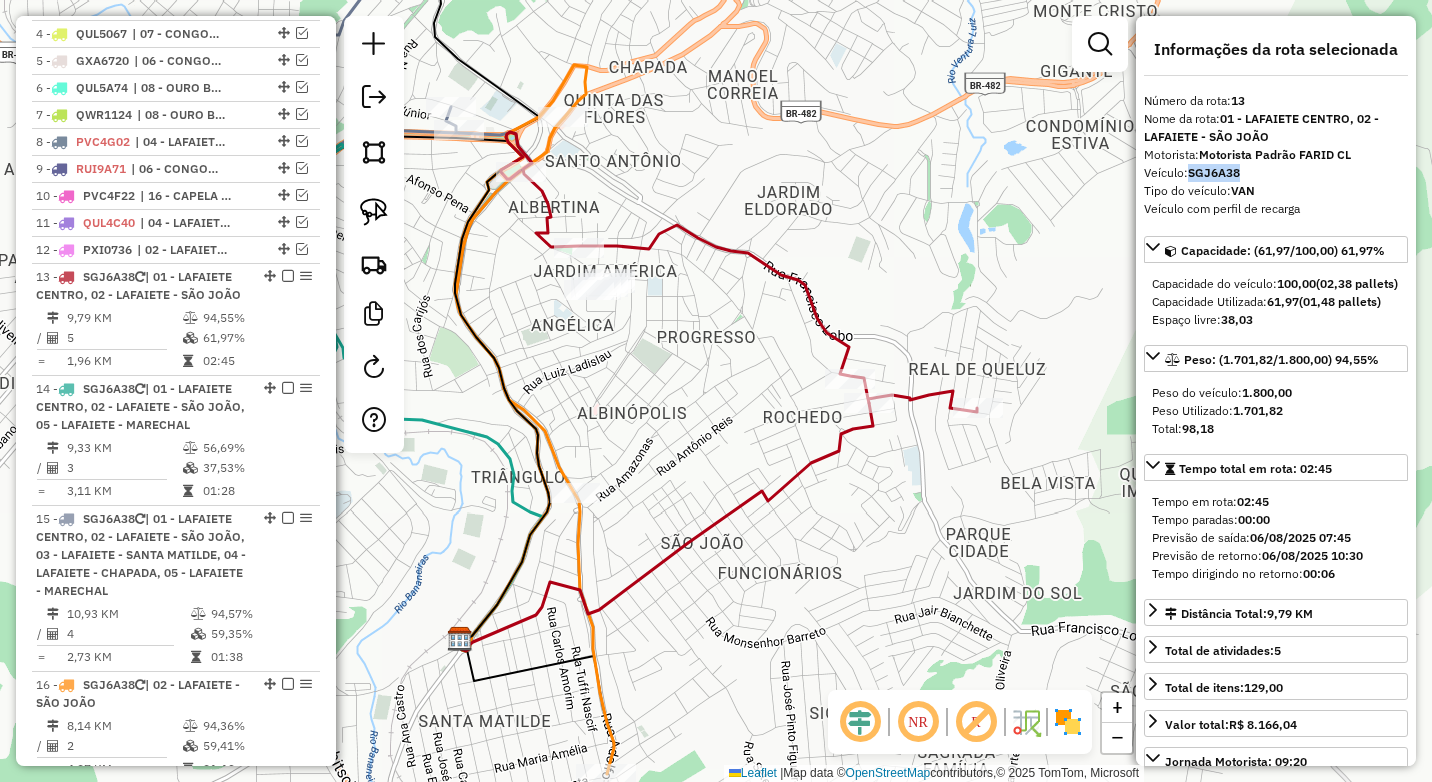 click on "SGJ6A38" at bounding box center [1214, 172] 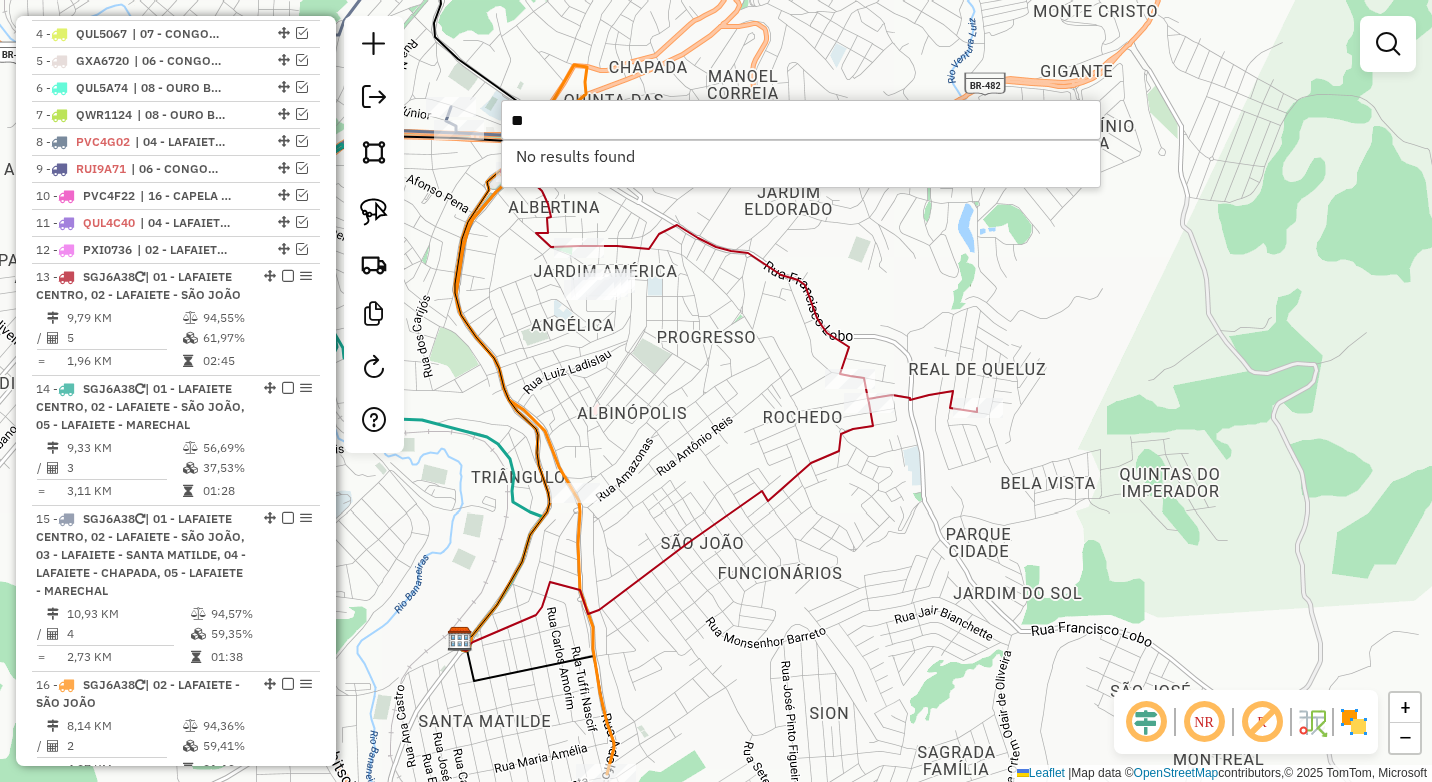 type on "*" 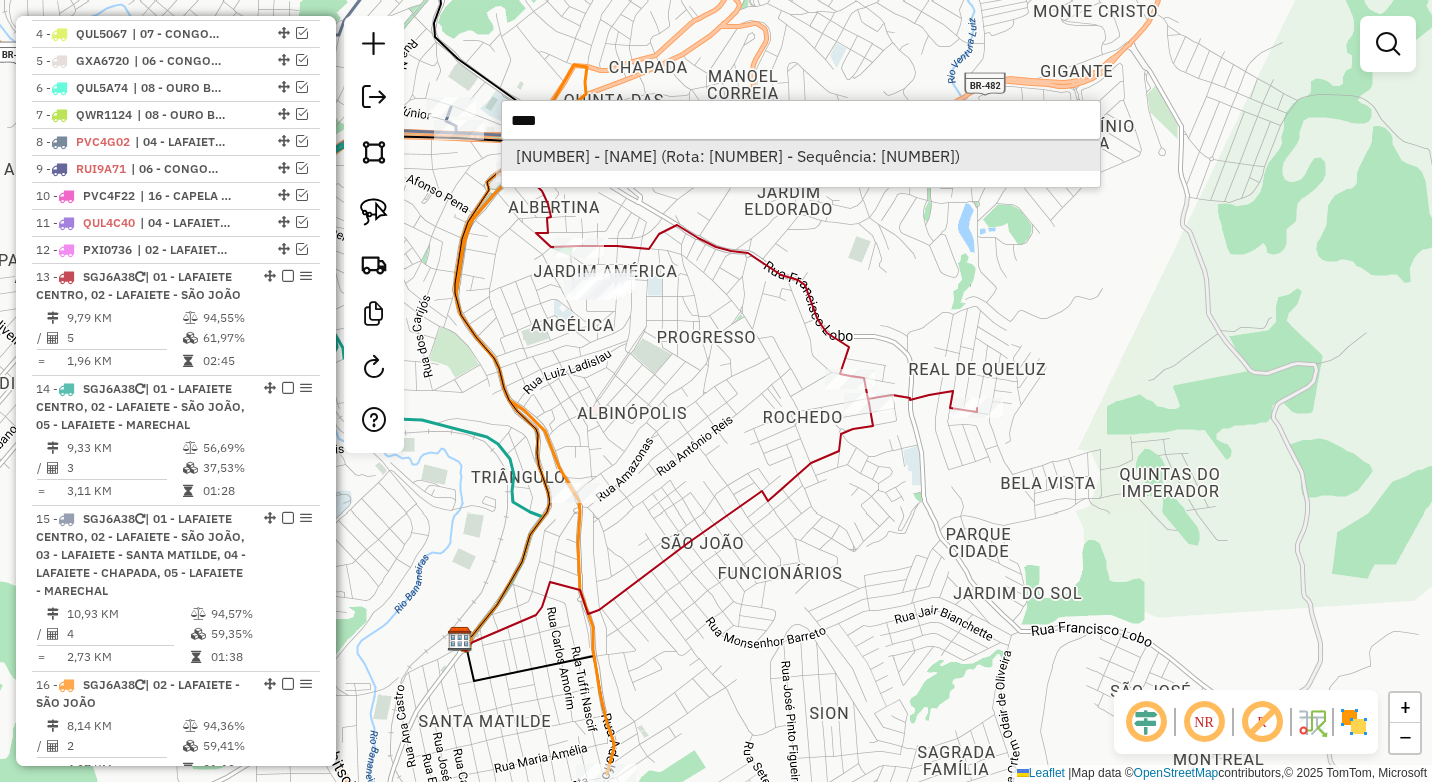 type on "****" 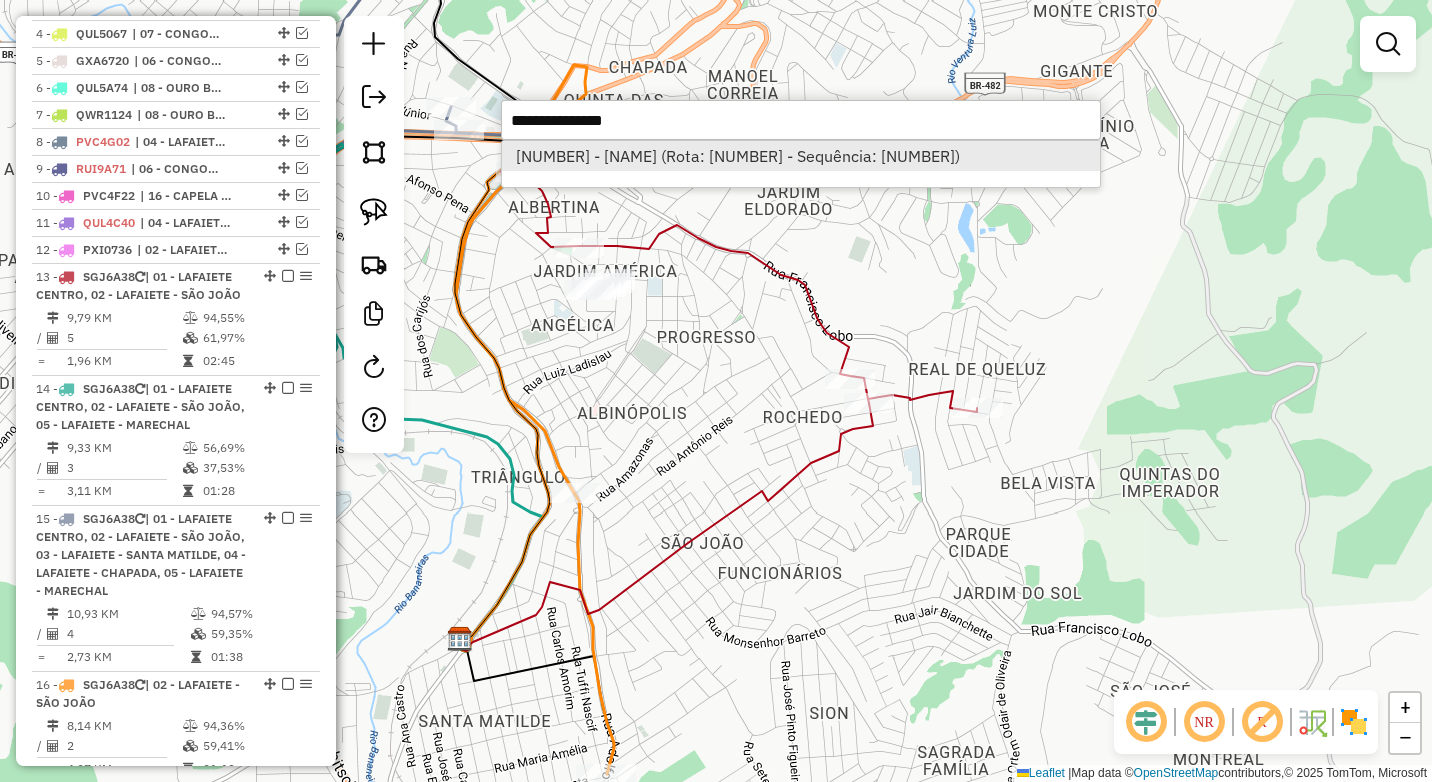 select on "*********" 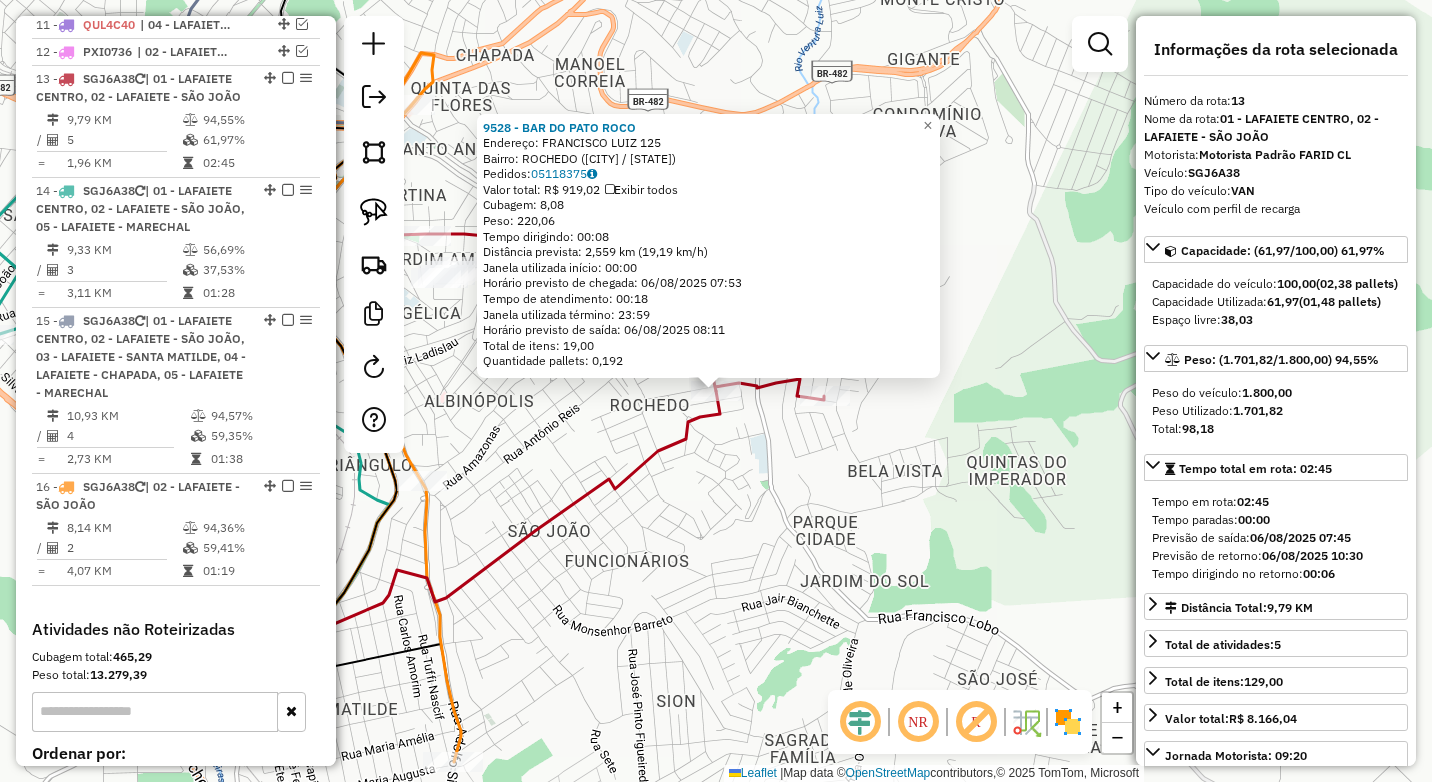 scroll, scrollTop: 1098, scrollLeft: 0, axis: vertical 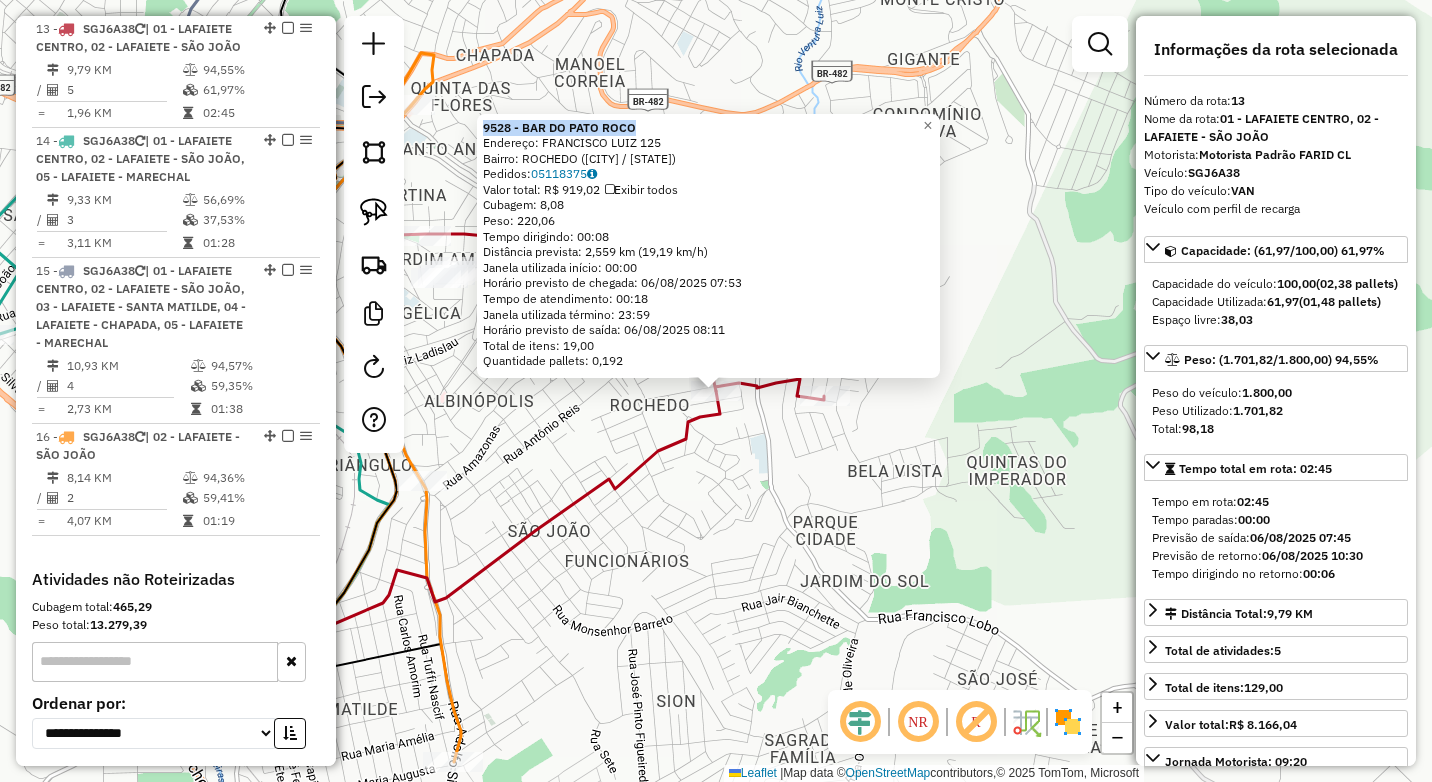 drag, startPoint x: 667, startPoint y: 129, endPoint x: 483, endPoint y: 128, distance: 184.00272 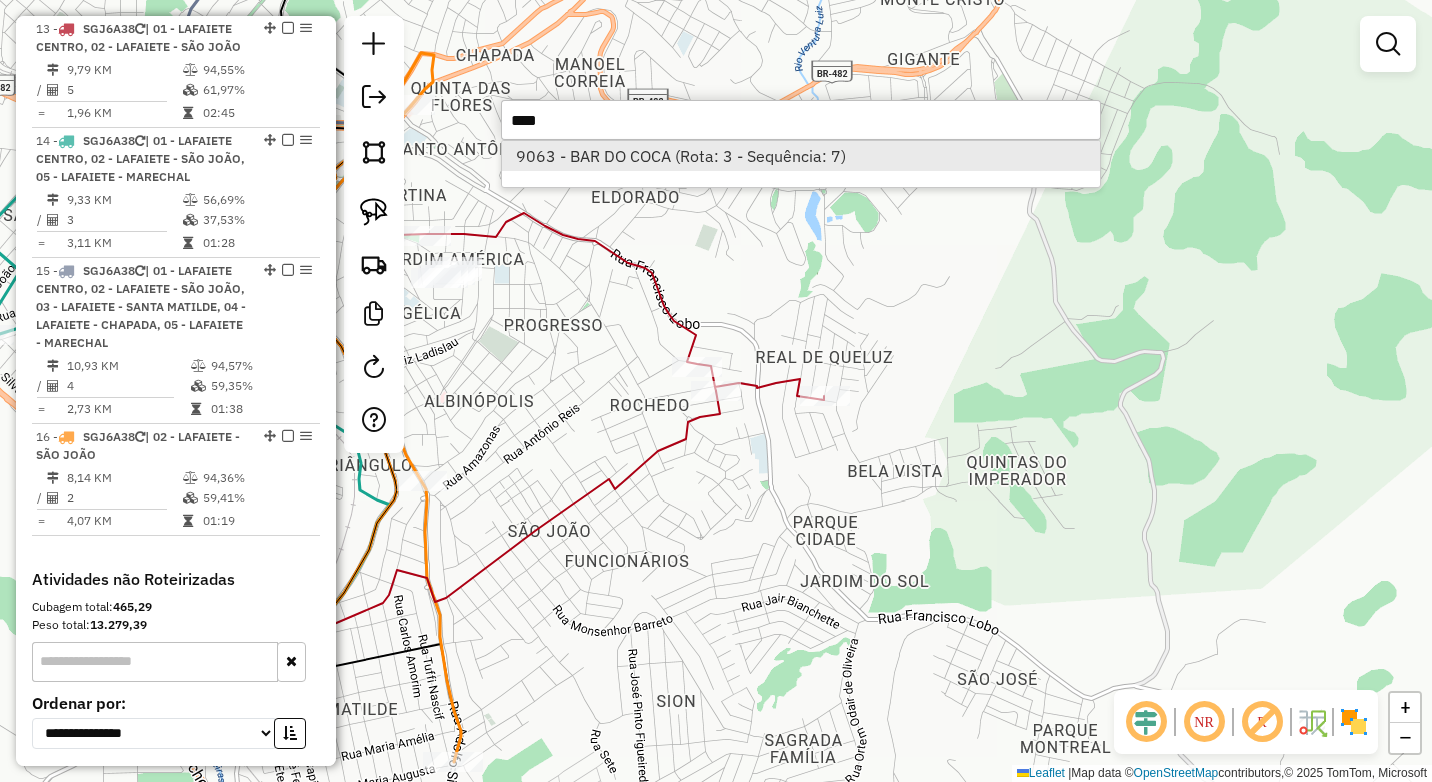 type on "****" 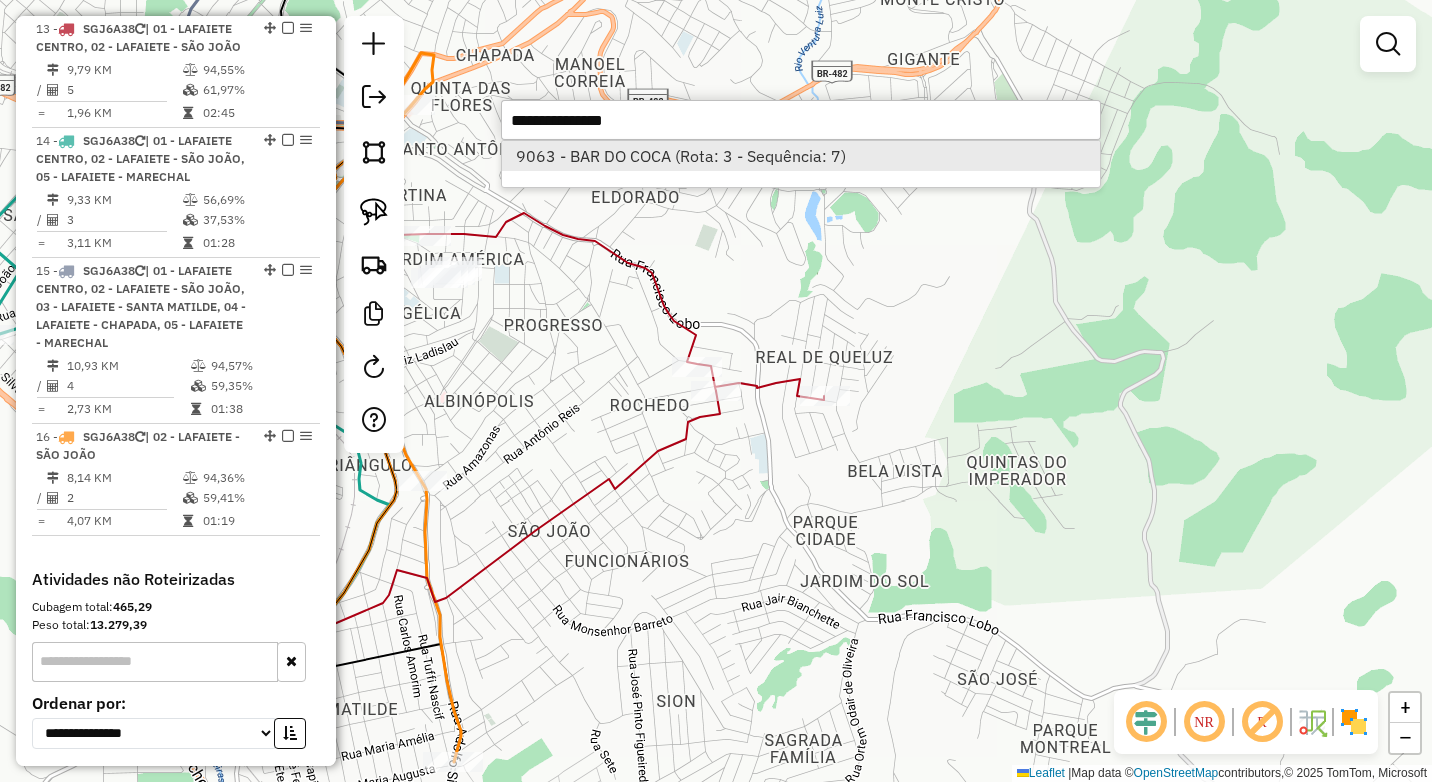 select on "*********" 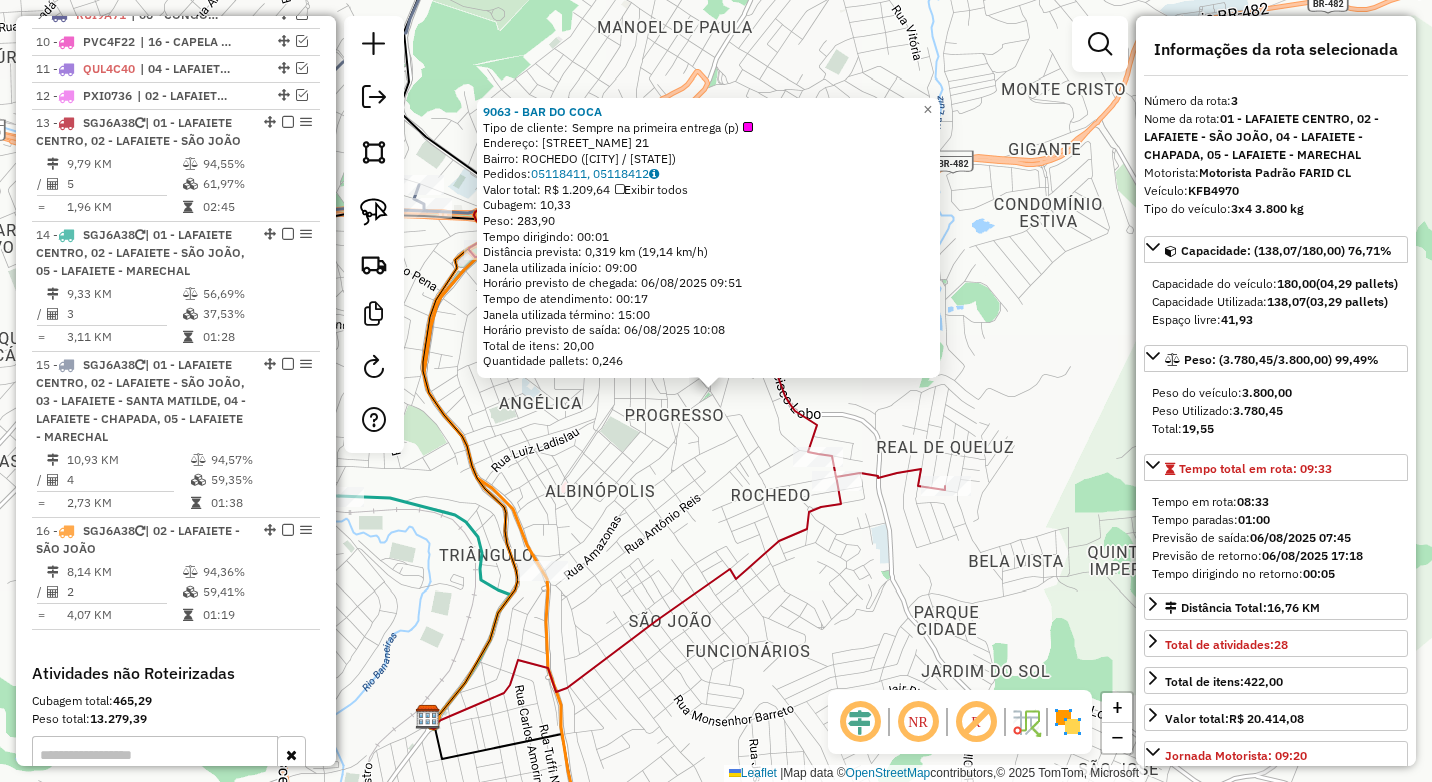 scroll, scrollTop: 828, scrollLeft: 0, axis: vertical 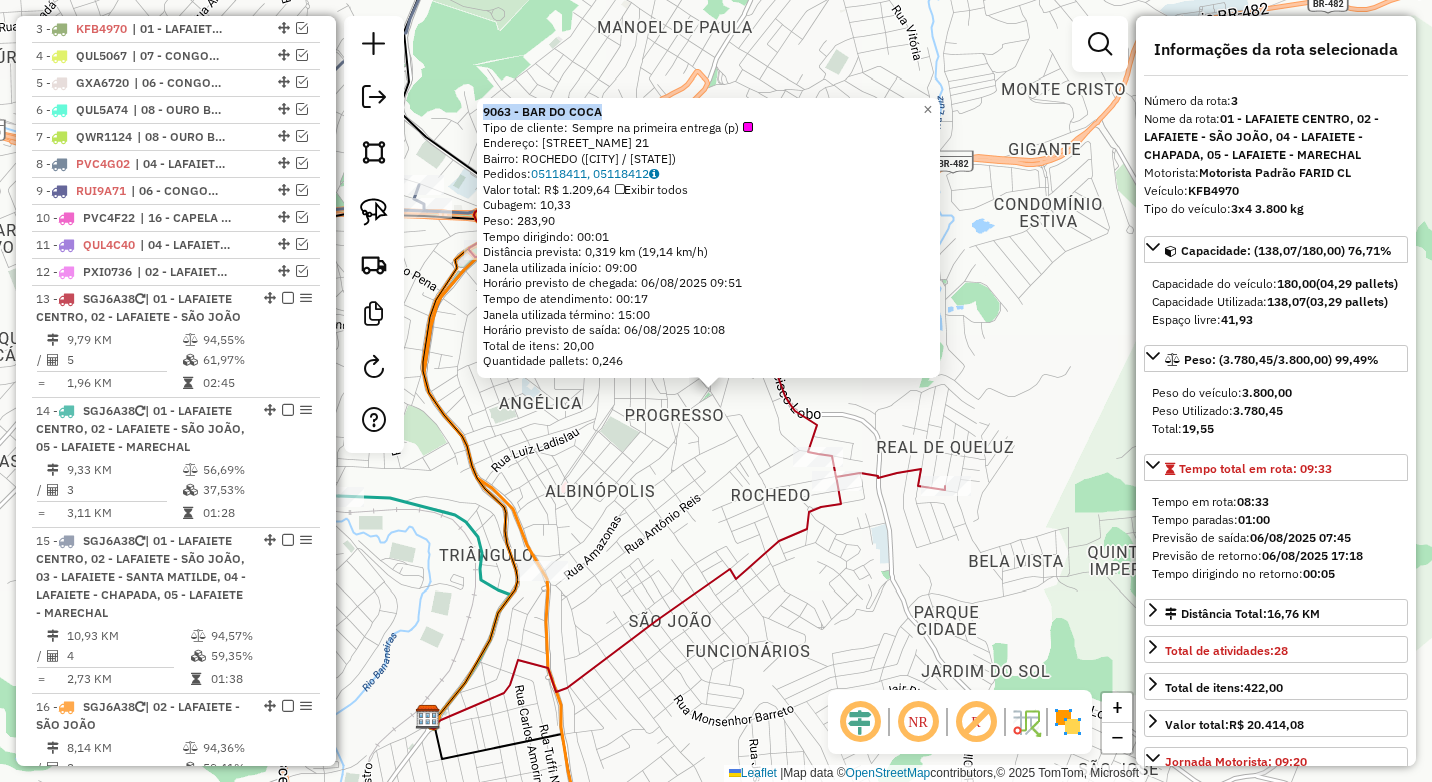 drag, startPoint x: 634, startPoint y: 109, endPoint x: 488, endPoint y: 113, distance: 146.05478 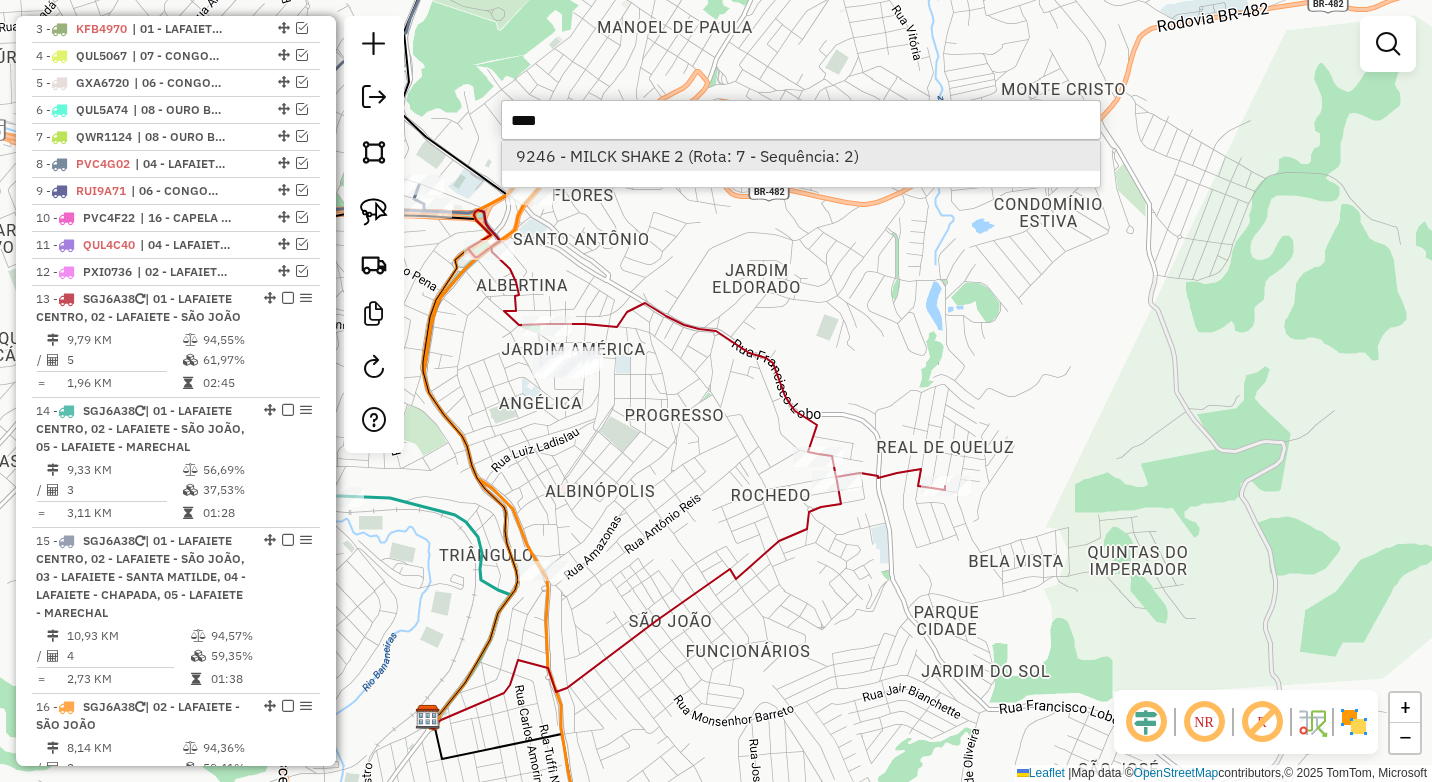 type on "****" 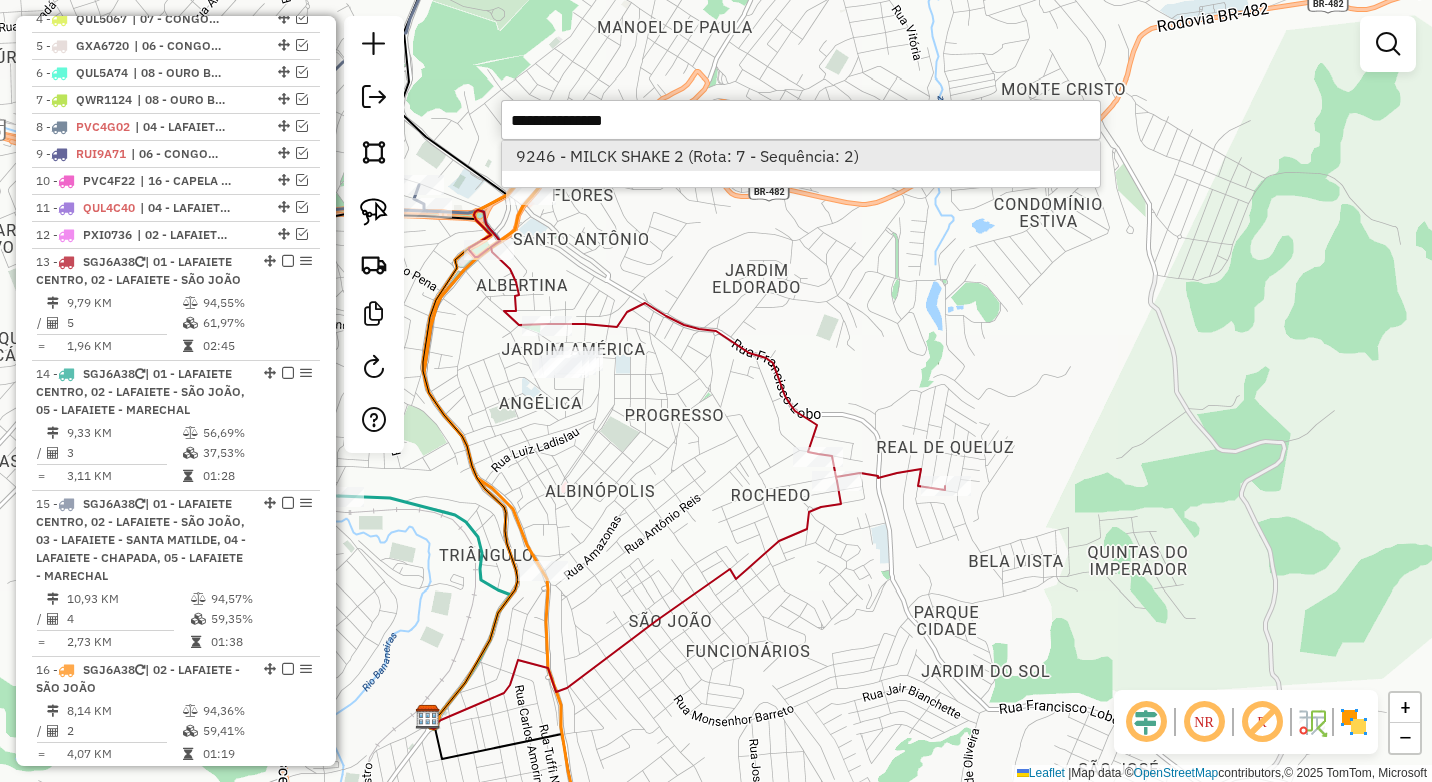 select on "*********" 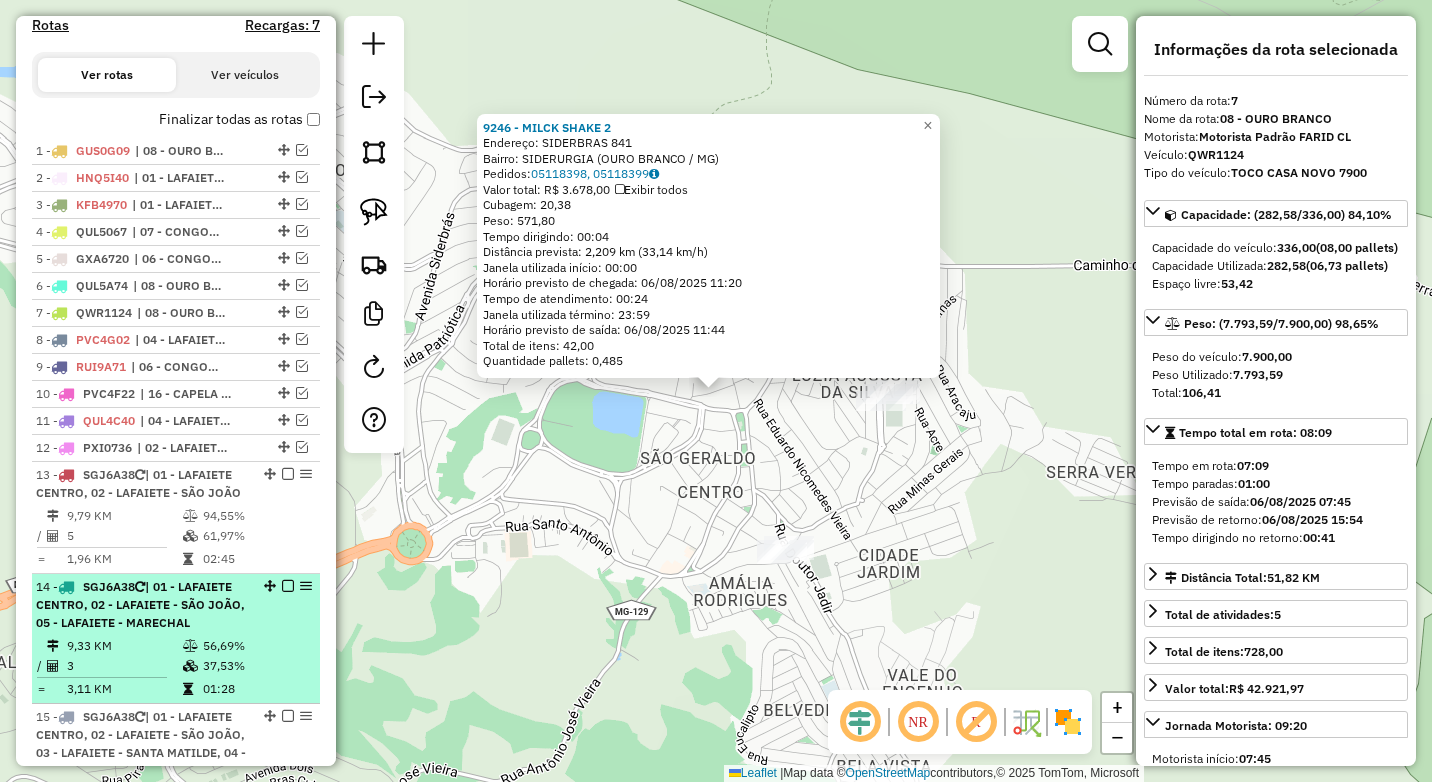 scroll, scrollTop: 536, scrollLeft: 0, axis: vertical 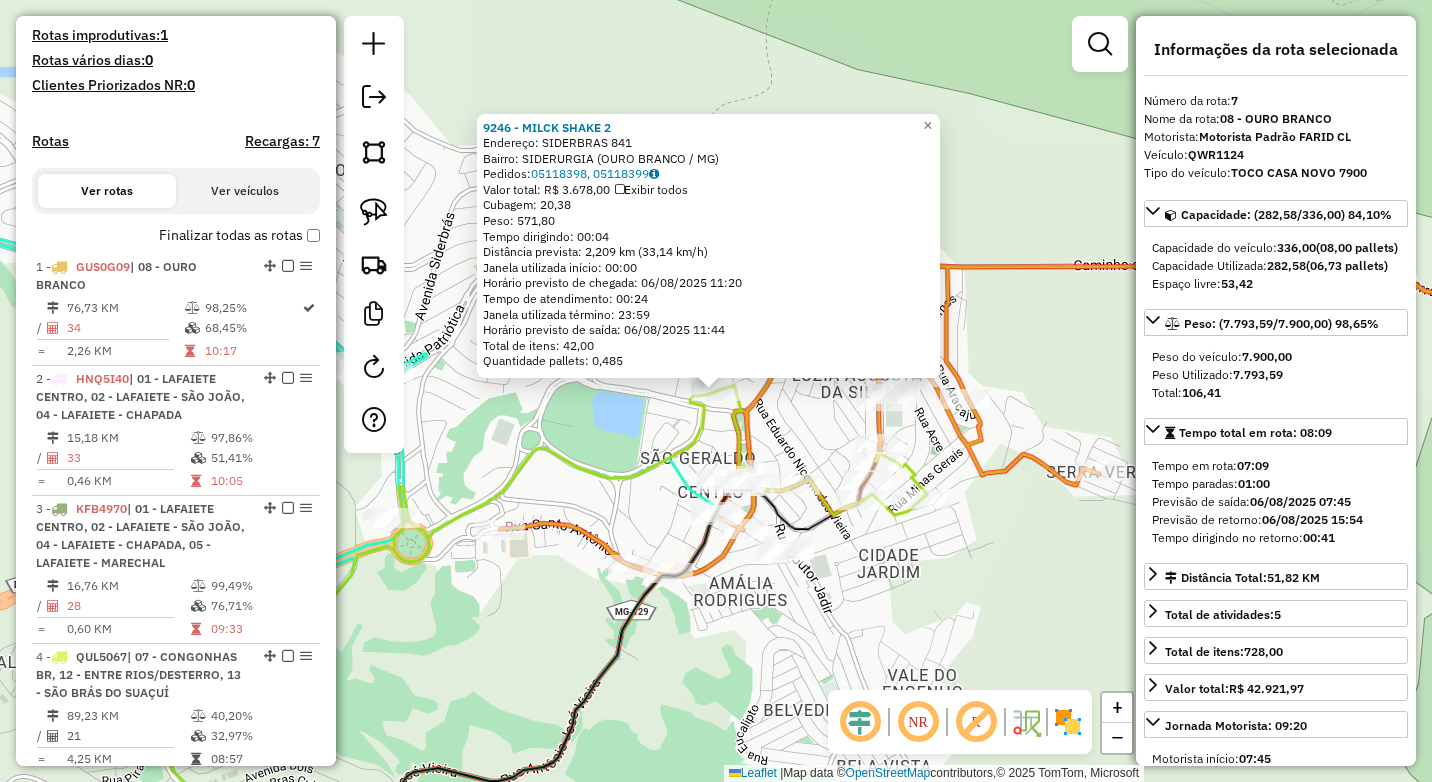 click on "[NUMBER] - [NAME]  Endereço:  [STREET_NAME] [NUMBER]   Bairro: [NEIGHBORHOOD] ([CITY] / [STATE])   Pedidos:  [ORDER_ID], [ORDER_ID]   Valor total: R$ 3.678,00   Exibir todos   Cubagem: 20,38  Peso: 571,80  Tempo dirigindo: 00:04   Distância prevista: 2,209 km (33,14 km/h)   Janela utilizada início: 00:00   Horário previsto de chegada: 06/08/2025 11:20   Tempo de atendimento: 00:24   Janela utilizada término: 23:59   Horário previsto de saída: 06/08/2025 11:44   Total de itens: 42,00   Quantidade pallets: 0,485  × Janela de atendimento Grade de atendimento Capacidade Transportadoras Veículos Cliente Pedidos  Rotas Selecione os dias de semana para filtrar as janelas de atendimento  Seg   Ter   Qua   Qui   Sex   Sáb   Dom  Informe o período da janela de atendimento: De: Até:  Filtrar exatamente a janela do cliente  Considerar janela de atendimento padrão  Selecione os dias de semana para filtrar as grades de atendimento  Seg   Ter   Qua   Qui   Sex   Sáb   Dom   Clientes fora do dia de atendimento selecionado +" 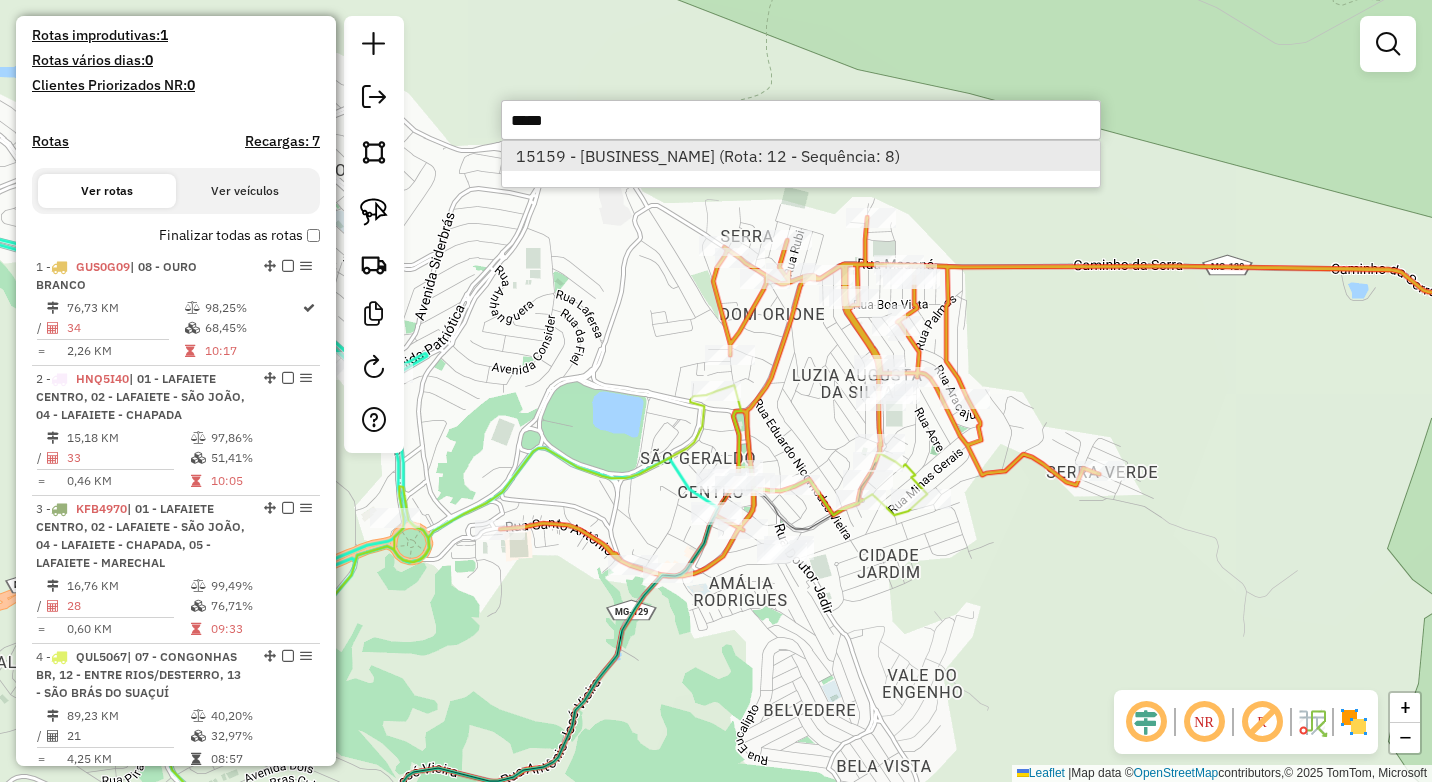 type on "*****" 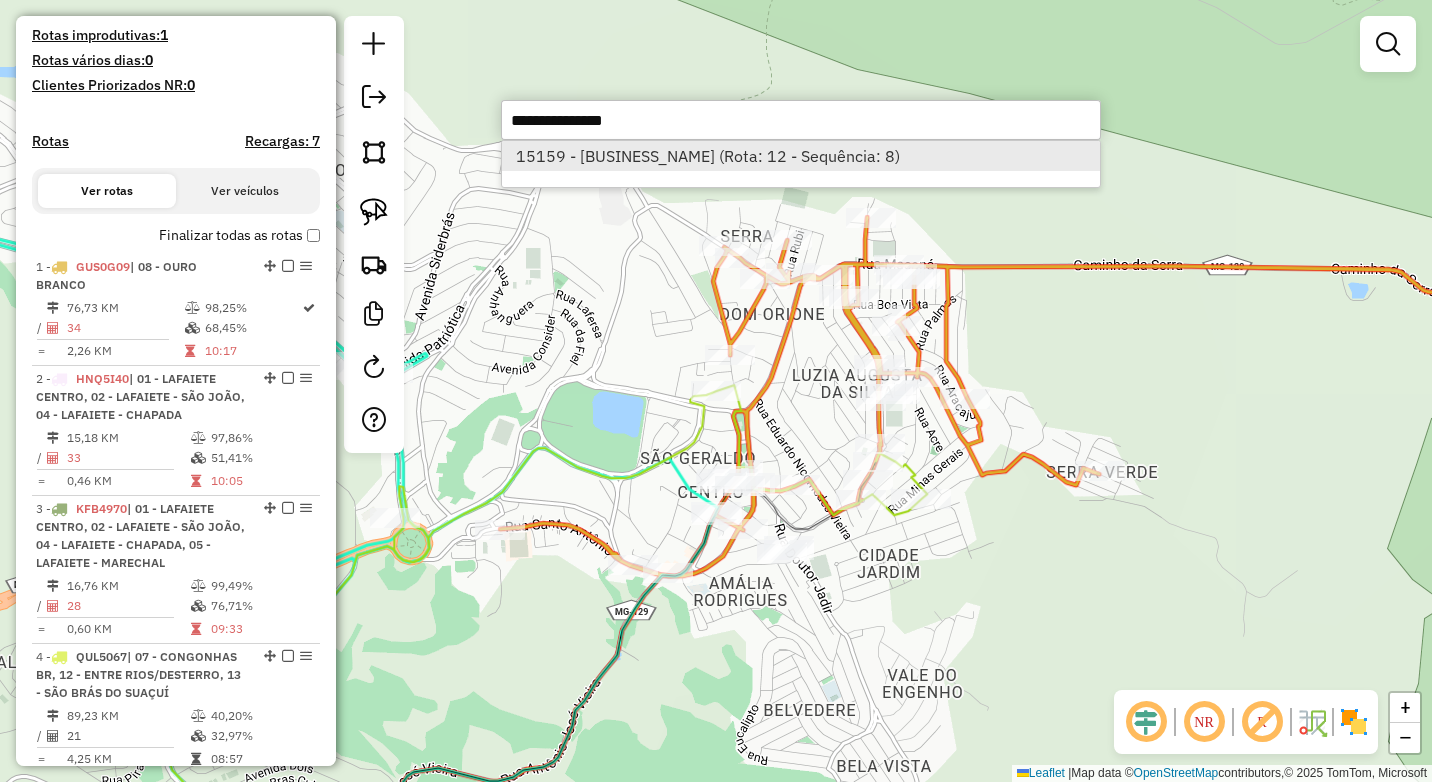 select on "*********" 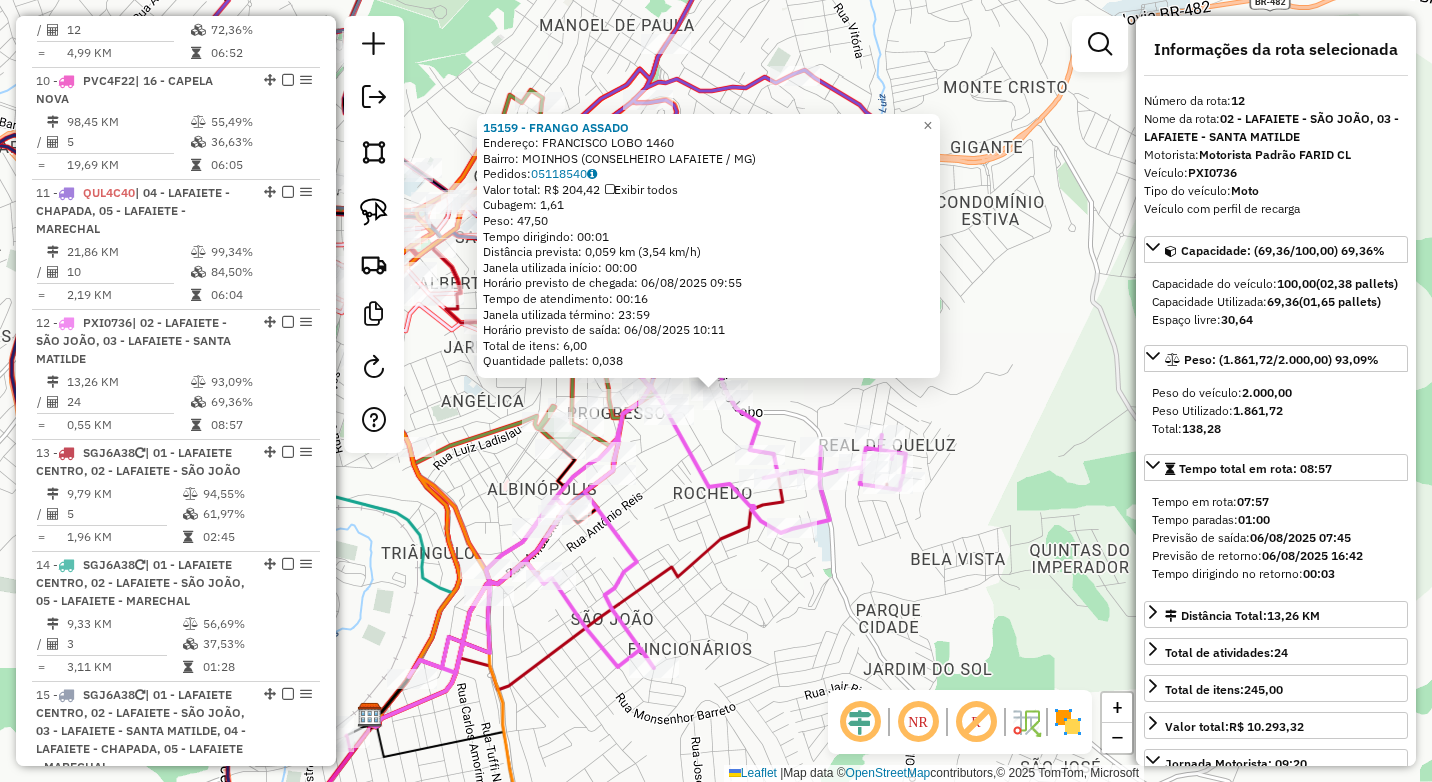 scroll, scrollTop: 2096, scrollLeft: 0, axis: vertical 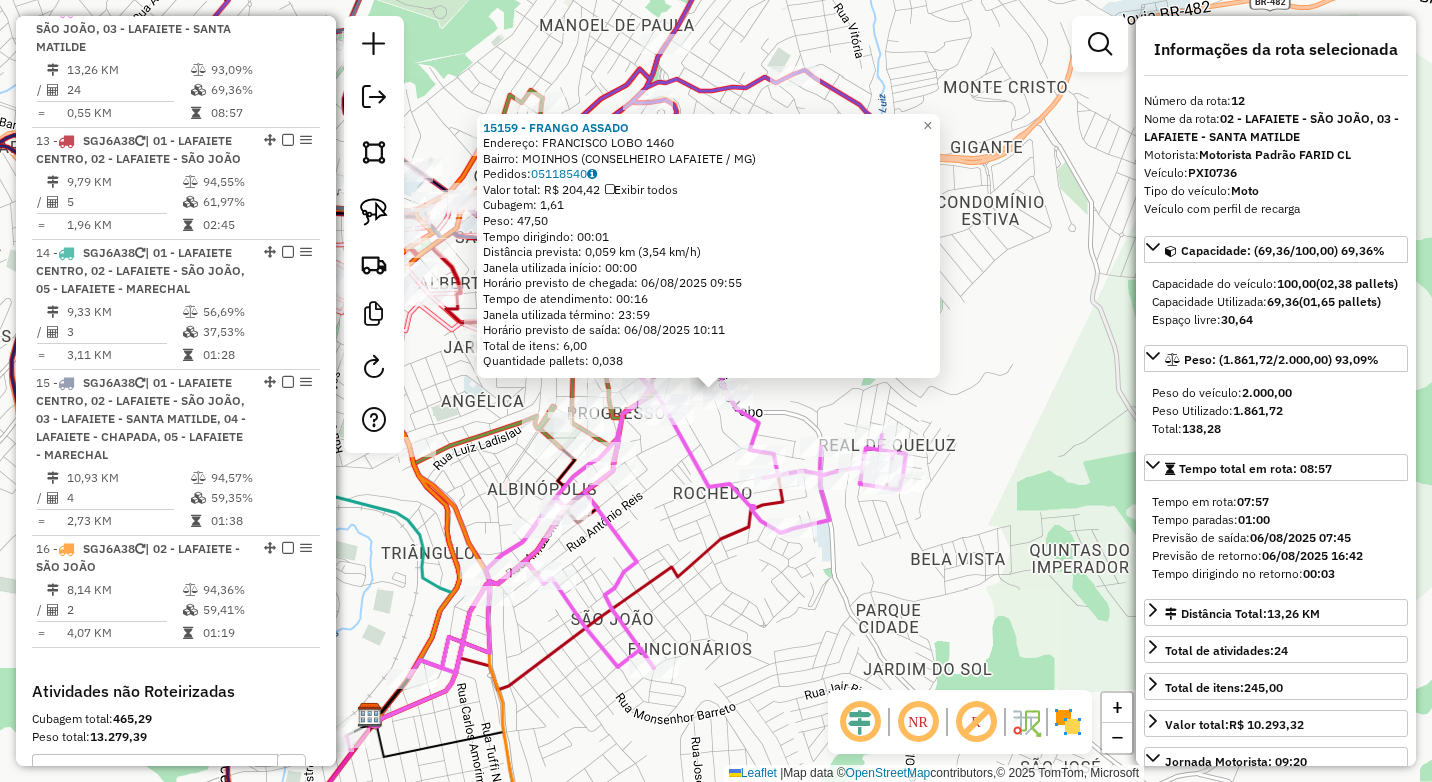 click on "PXI0736" at bounding box center (1212, 172) 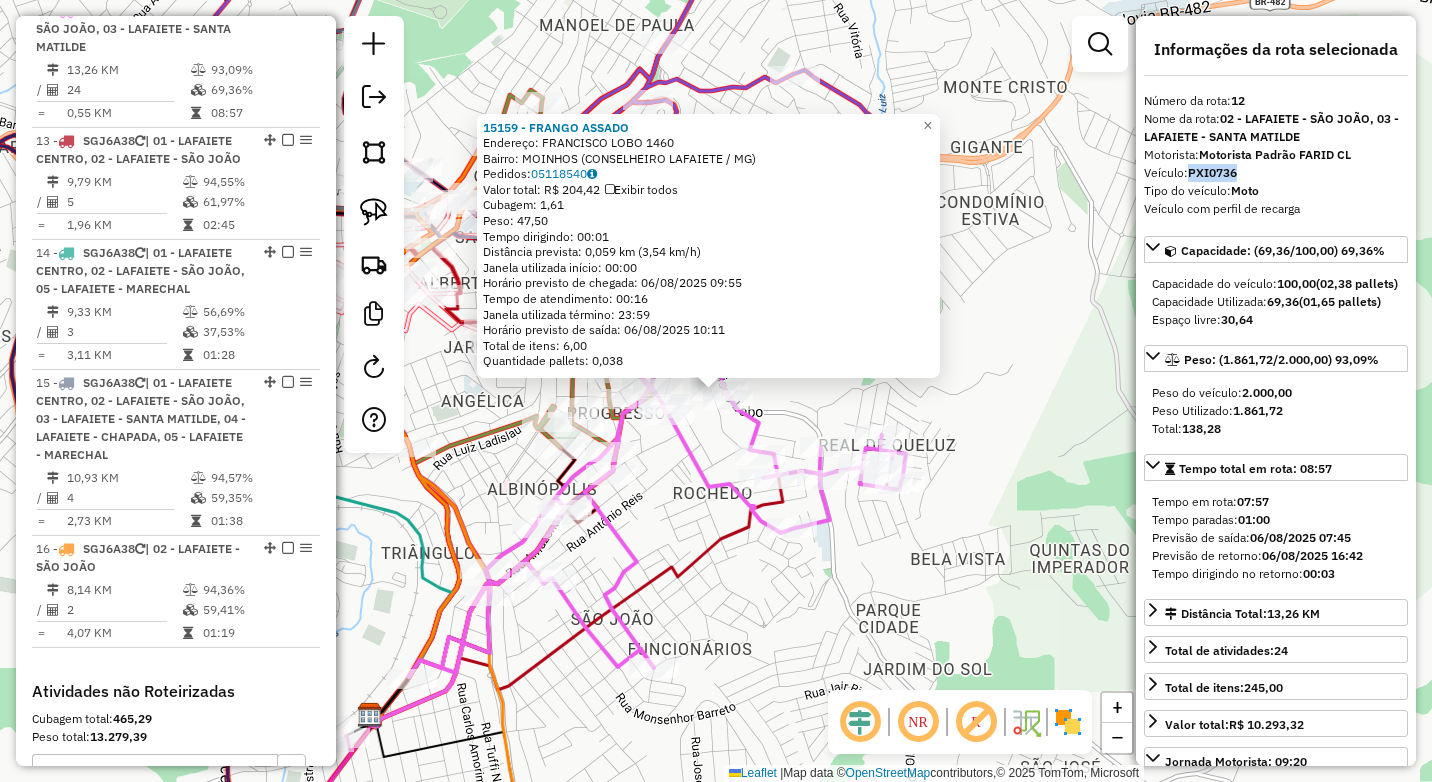 click on "PXI0736" at bounding box center [1212, 172] 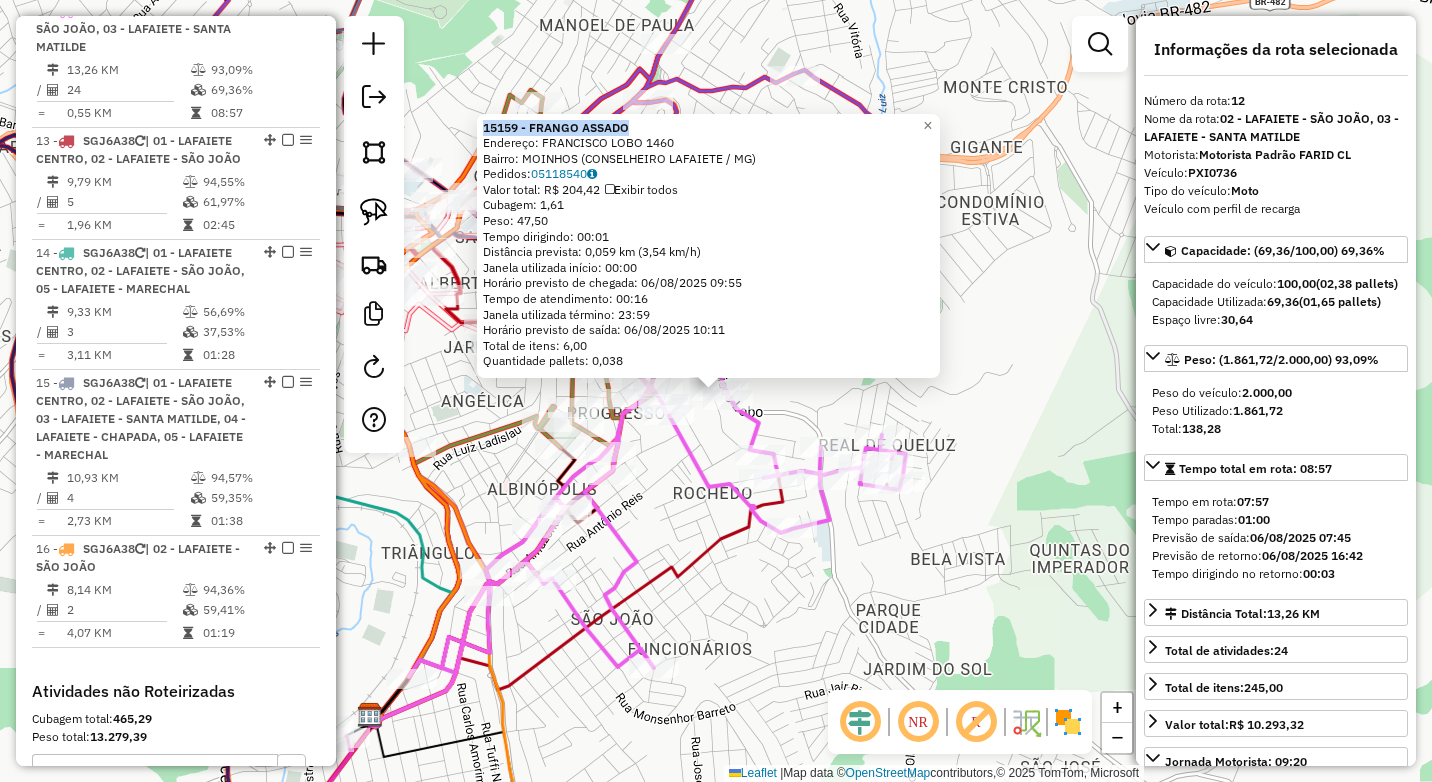 drag, startPoint x: 658, startPoint y: 129, endPoint x: 488, endPoint y: 137, distance: 170.18813 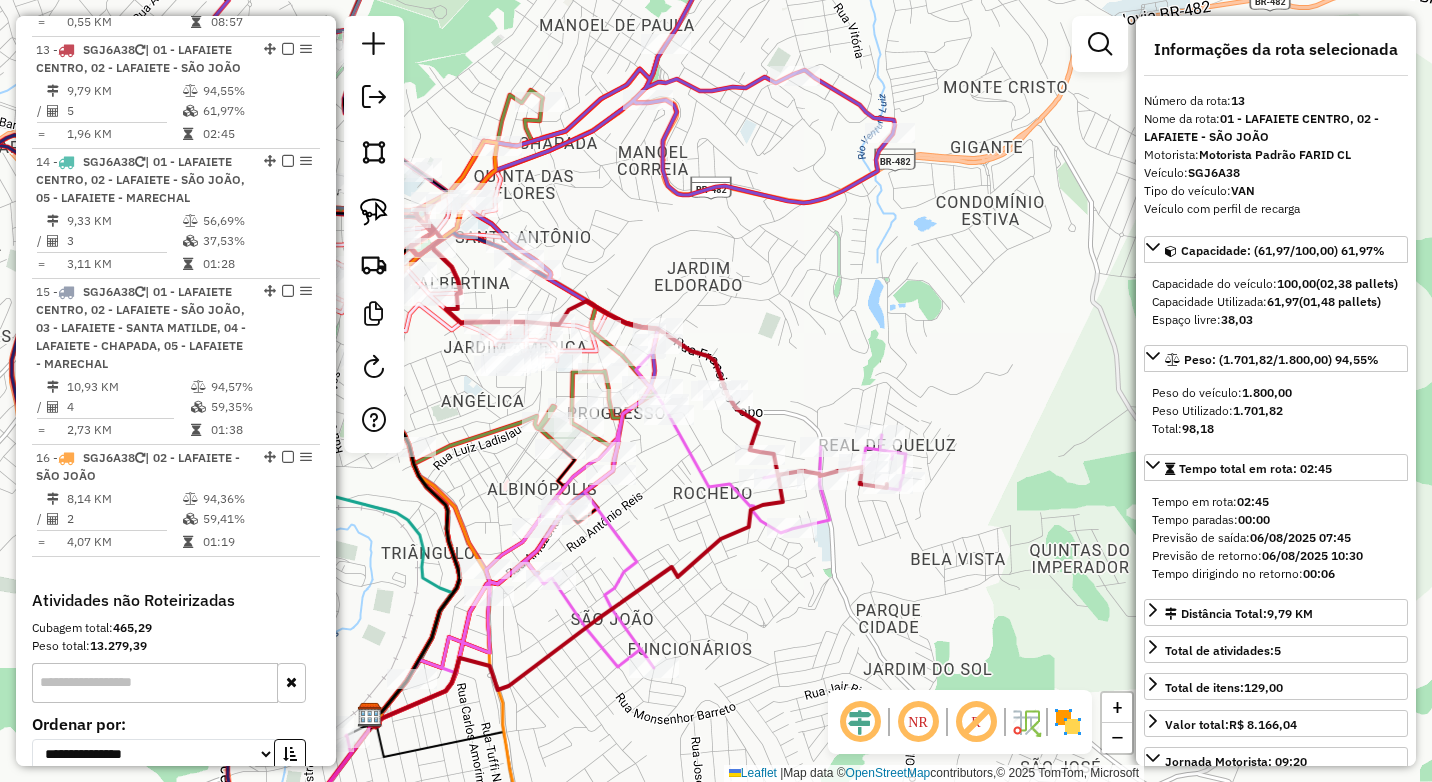 scroll, scrollTop: 2226, scrollLeft: 0, axis: vertical 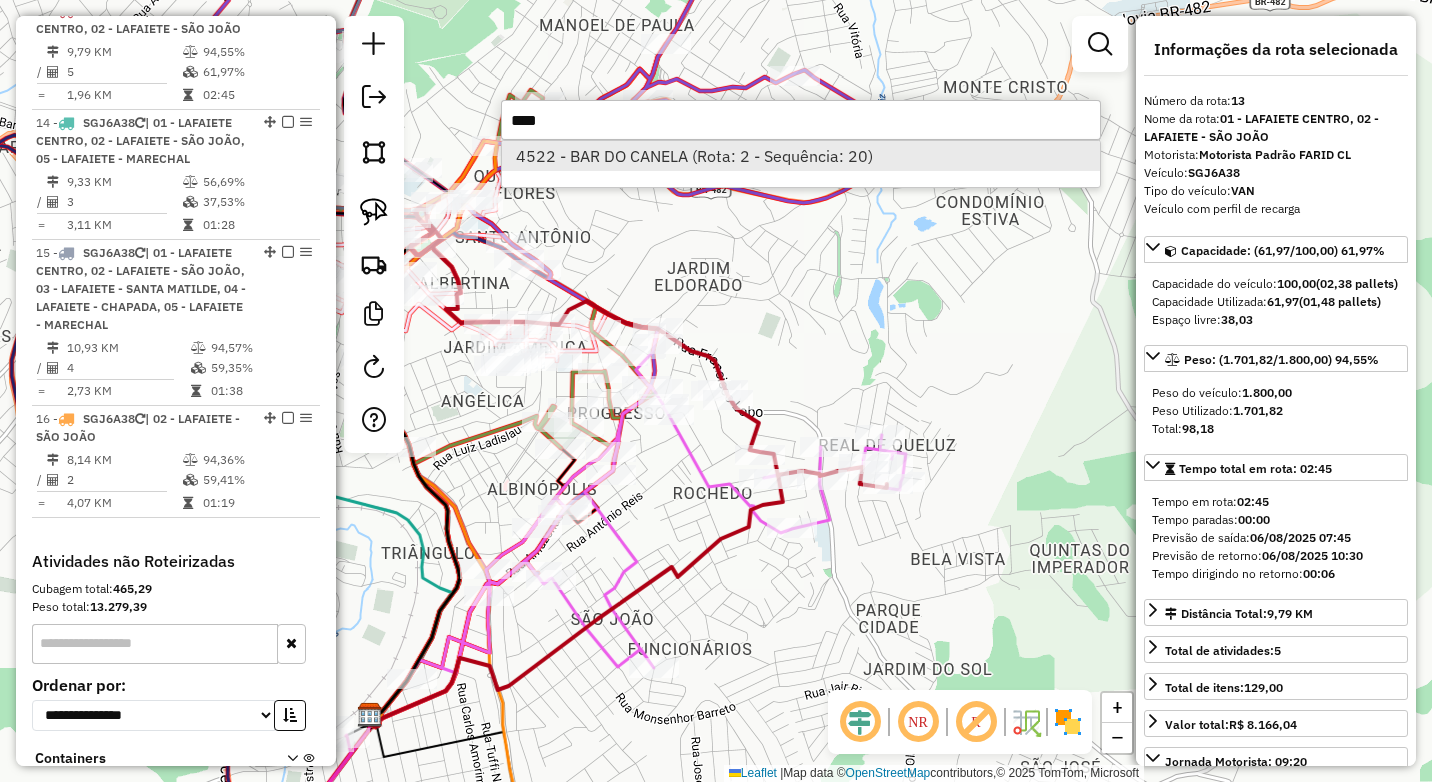 type on "****" 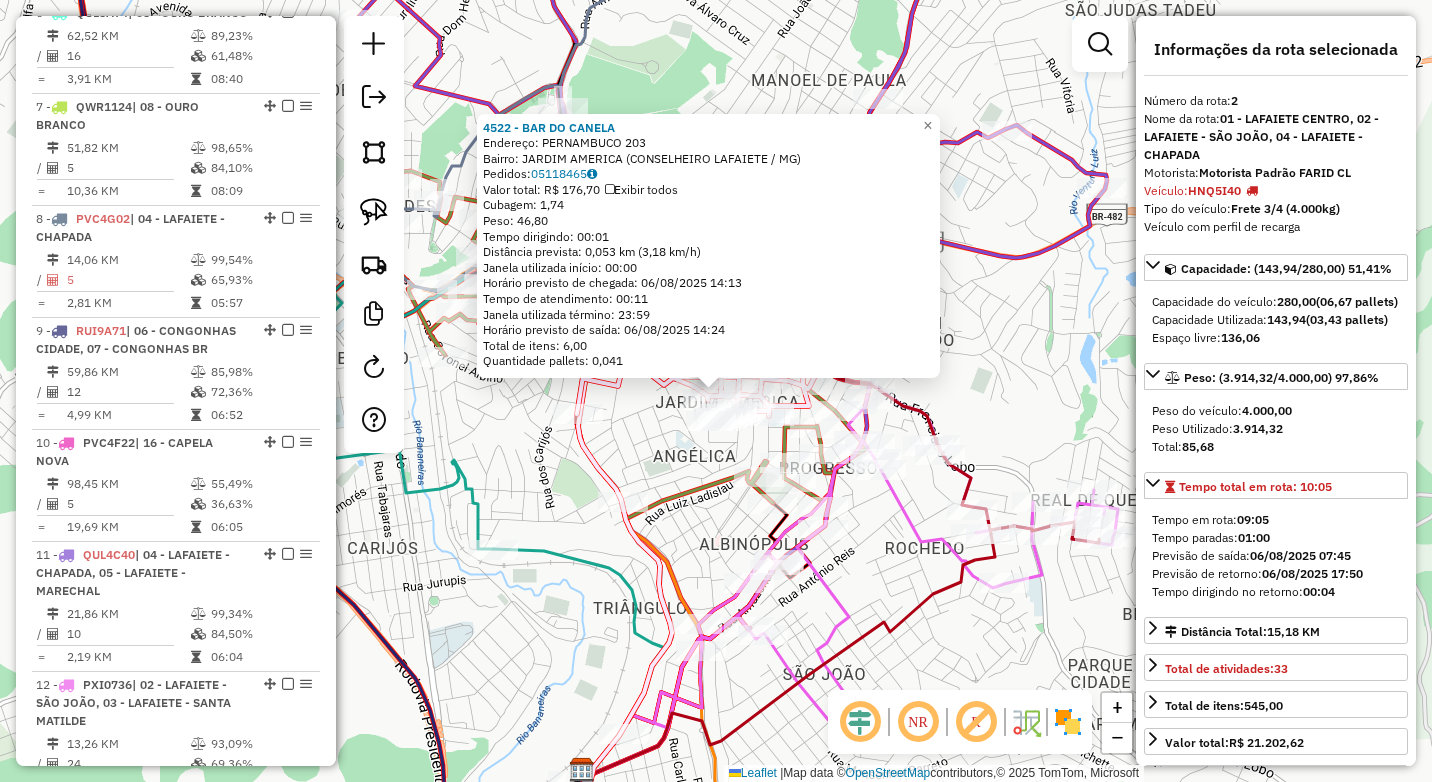 scroll, scrollTop: 886, scrollLeft: 0, axis: vertical 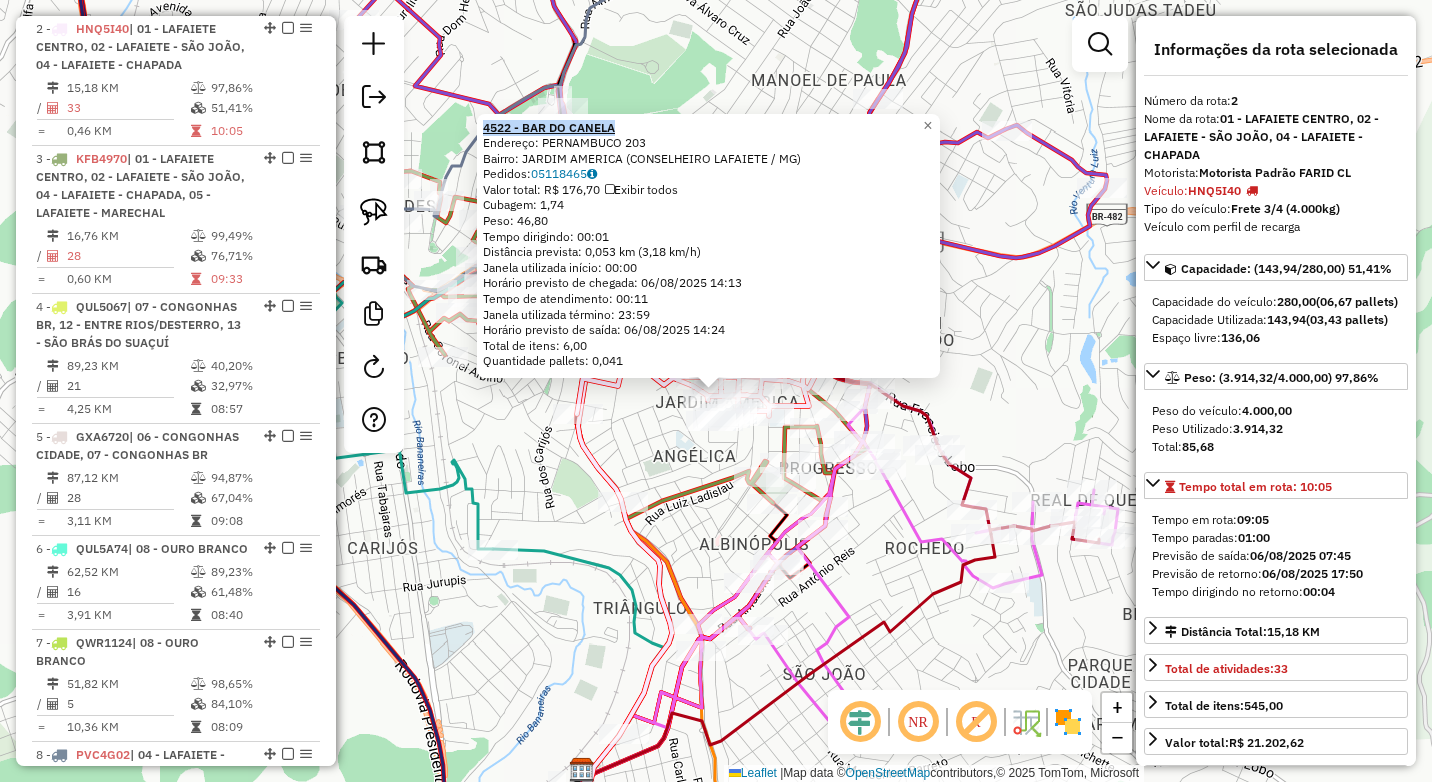 drag, startPoint x: 635, startPoint y: 123, endPoint x: 492, endPoint y: 131, distance: 143.2236 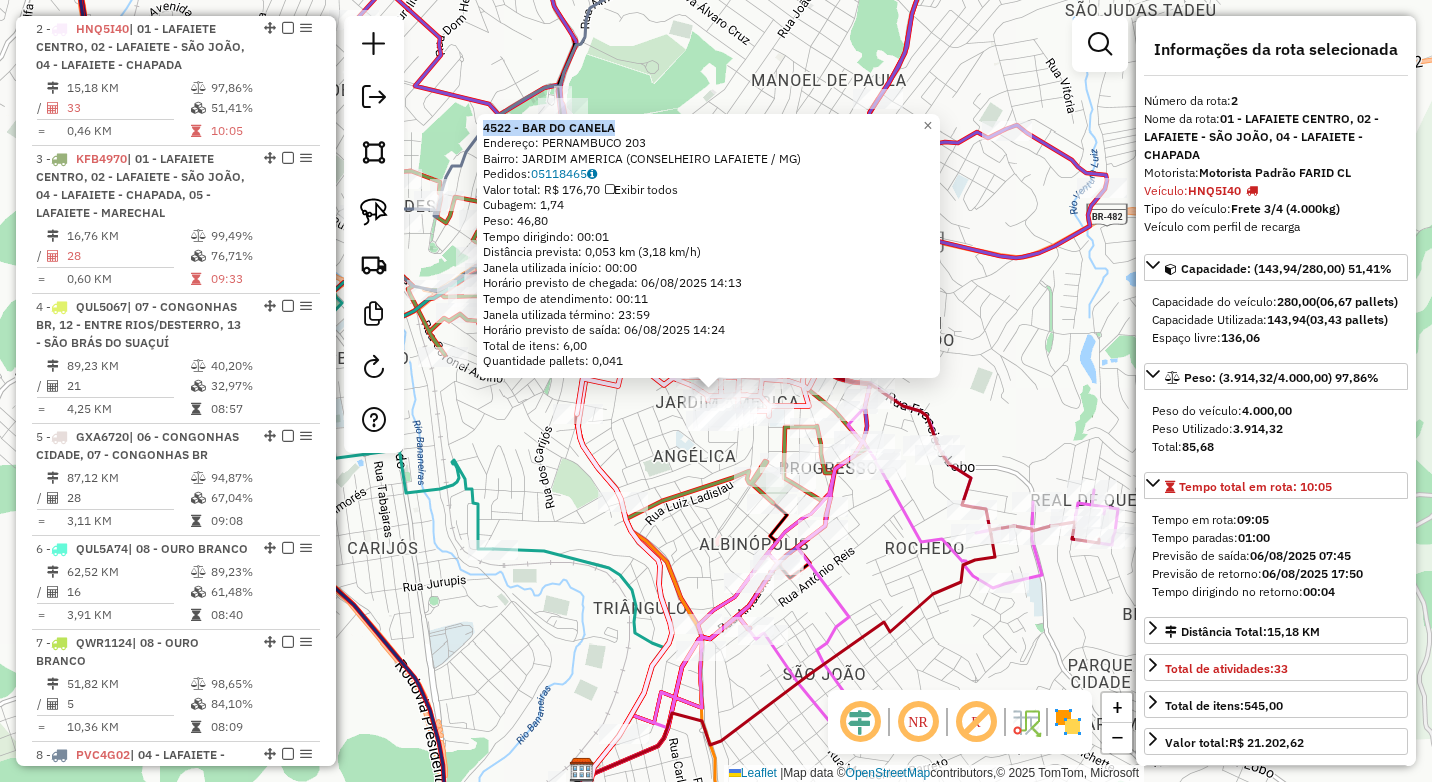 copy on "4522 - BAR DO CANELA" 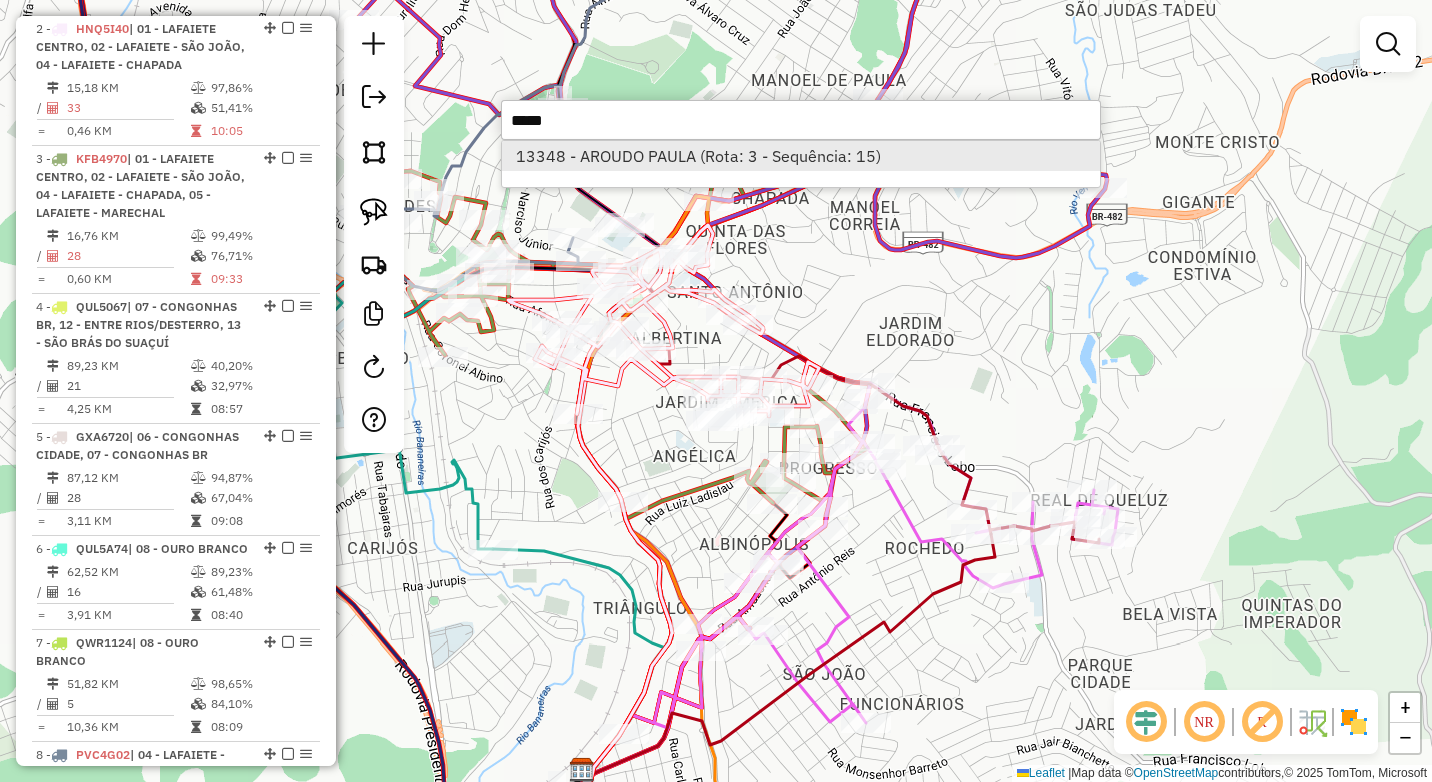 type on "*****" 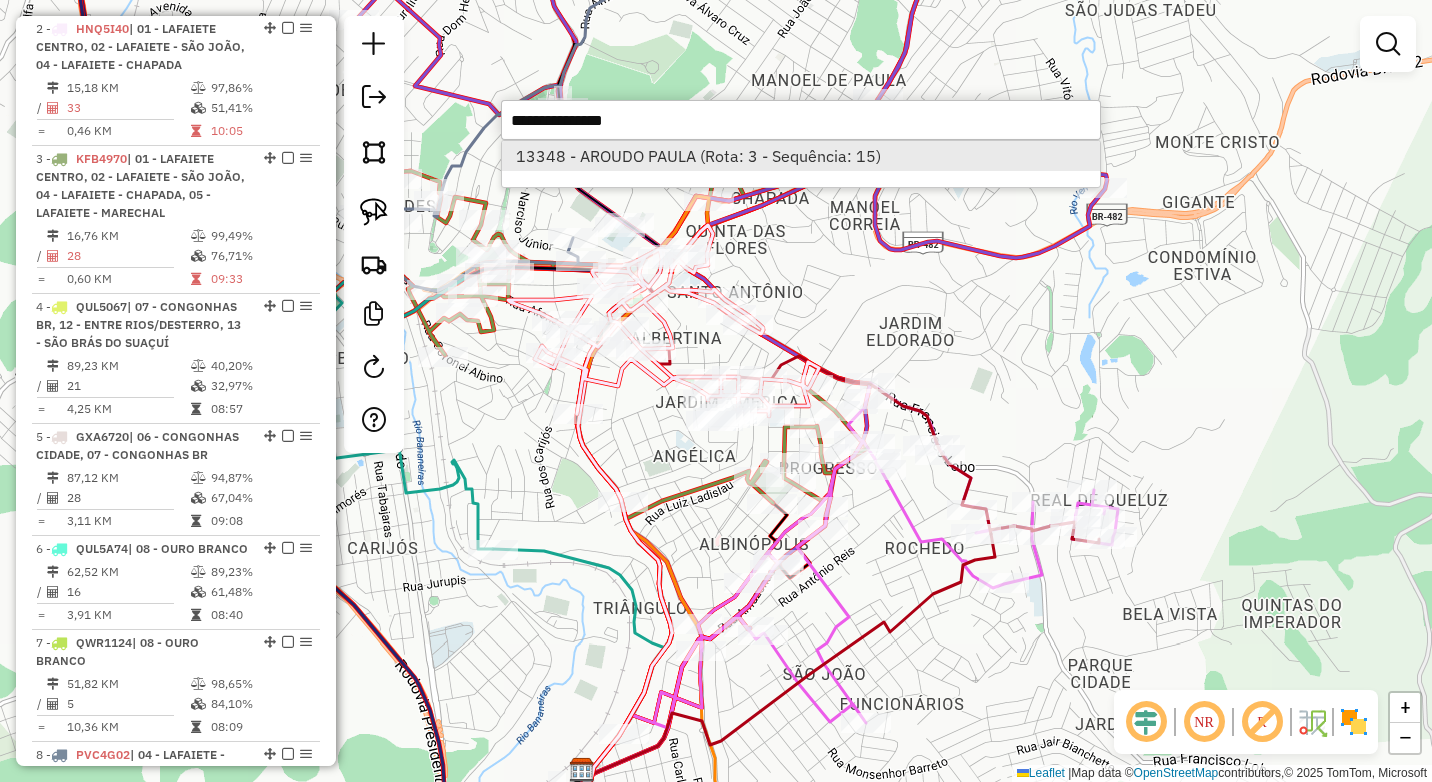 select on "*********" 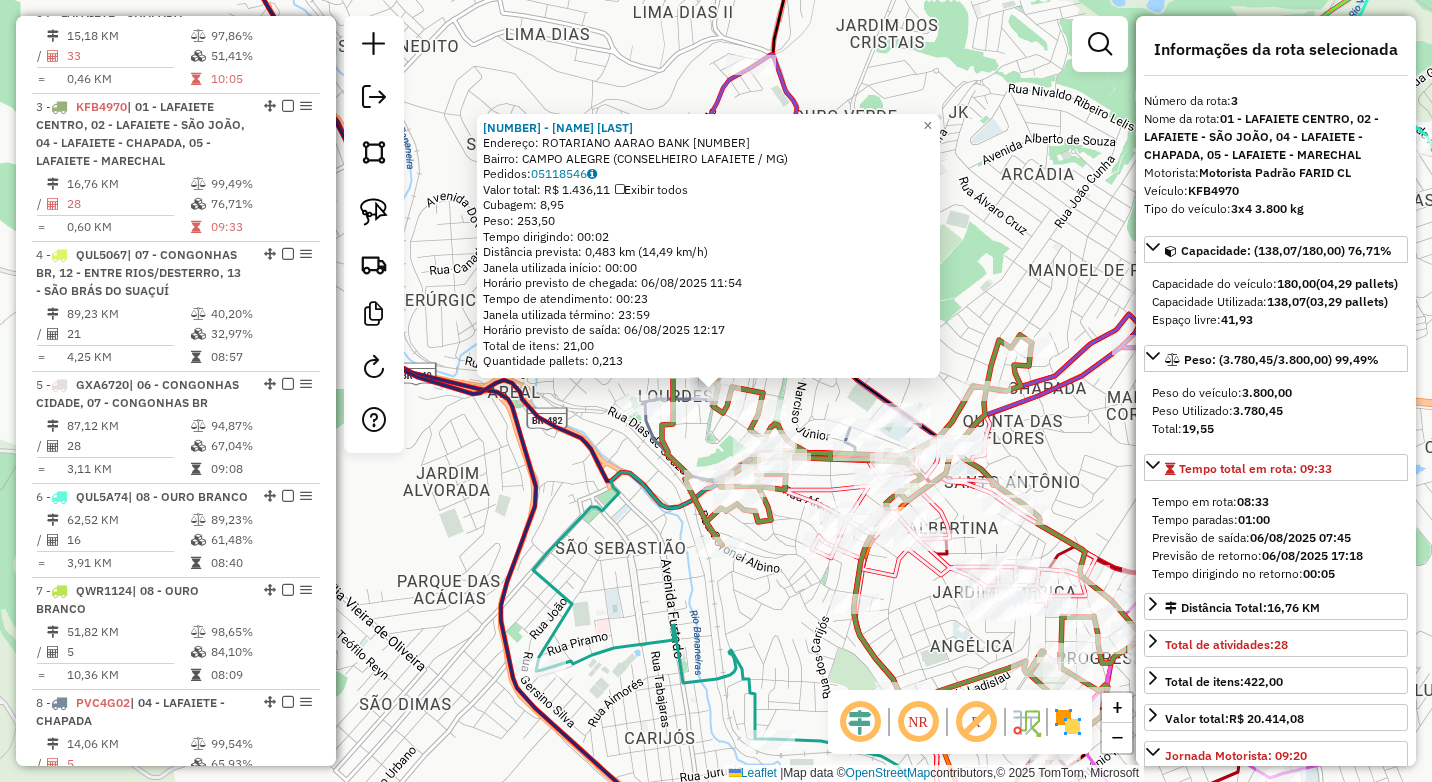 scroll, scrollTop: 1016, scrollLeft: 0, axis: vertical 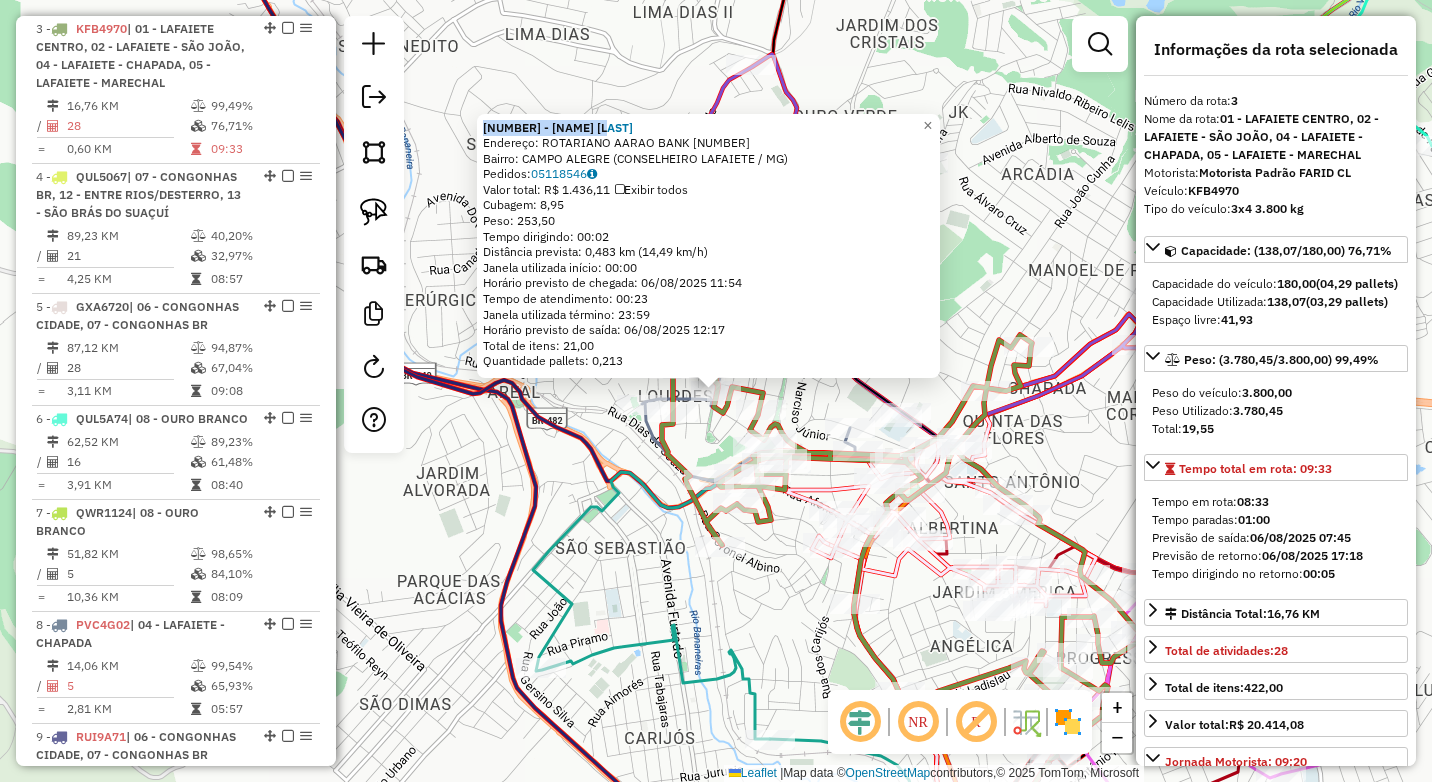 drag, startPoint x: 653, startPoint y: 126, endPoint x: 485, endPoint y: 134, distance: 168.19037 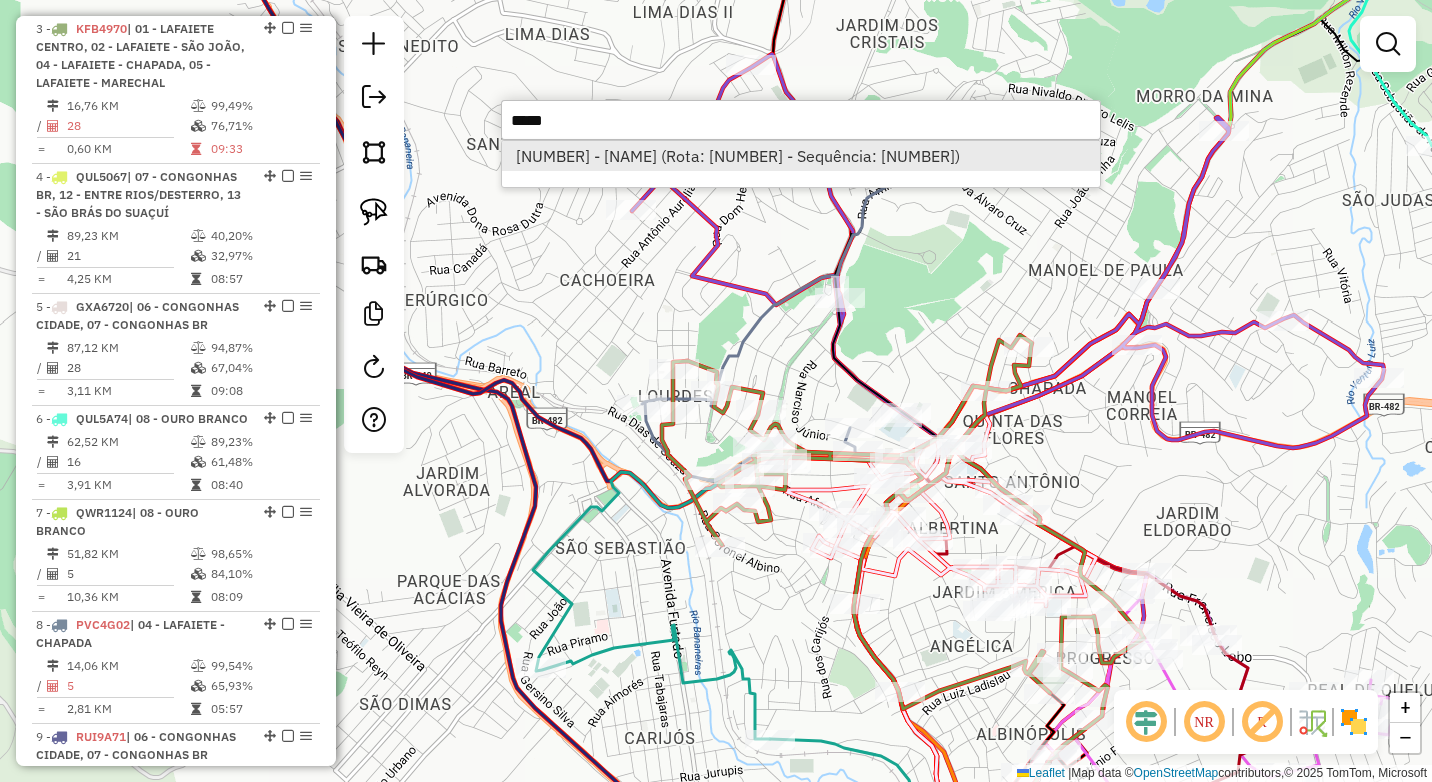 type on "*****" 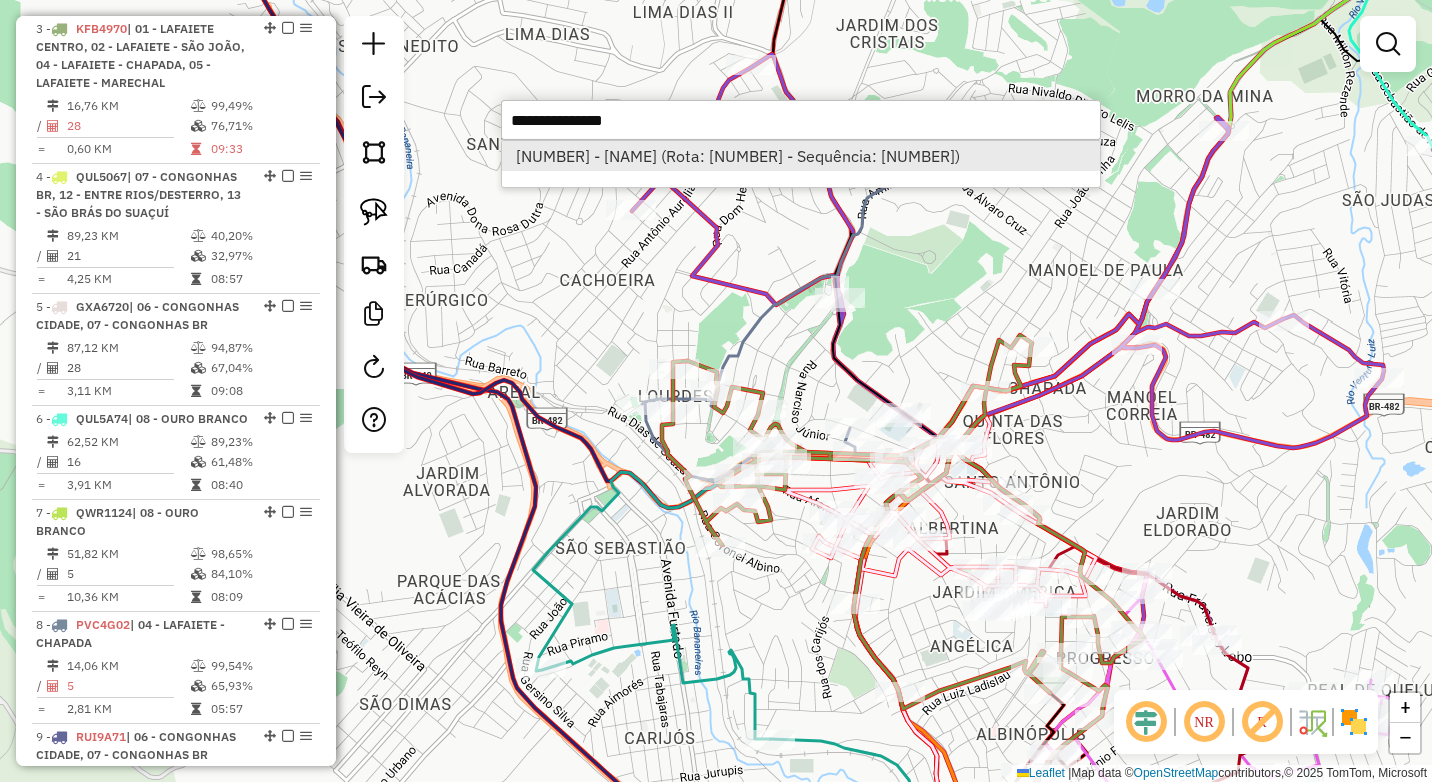 select on "*********" 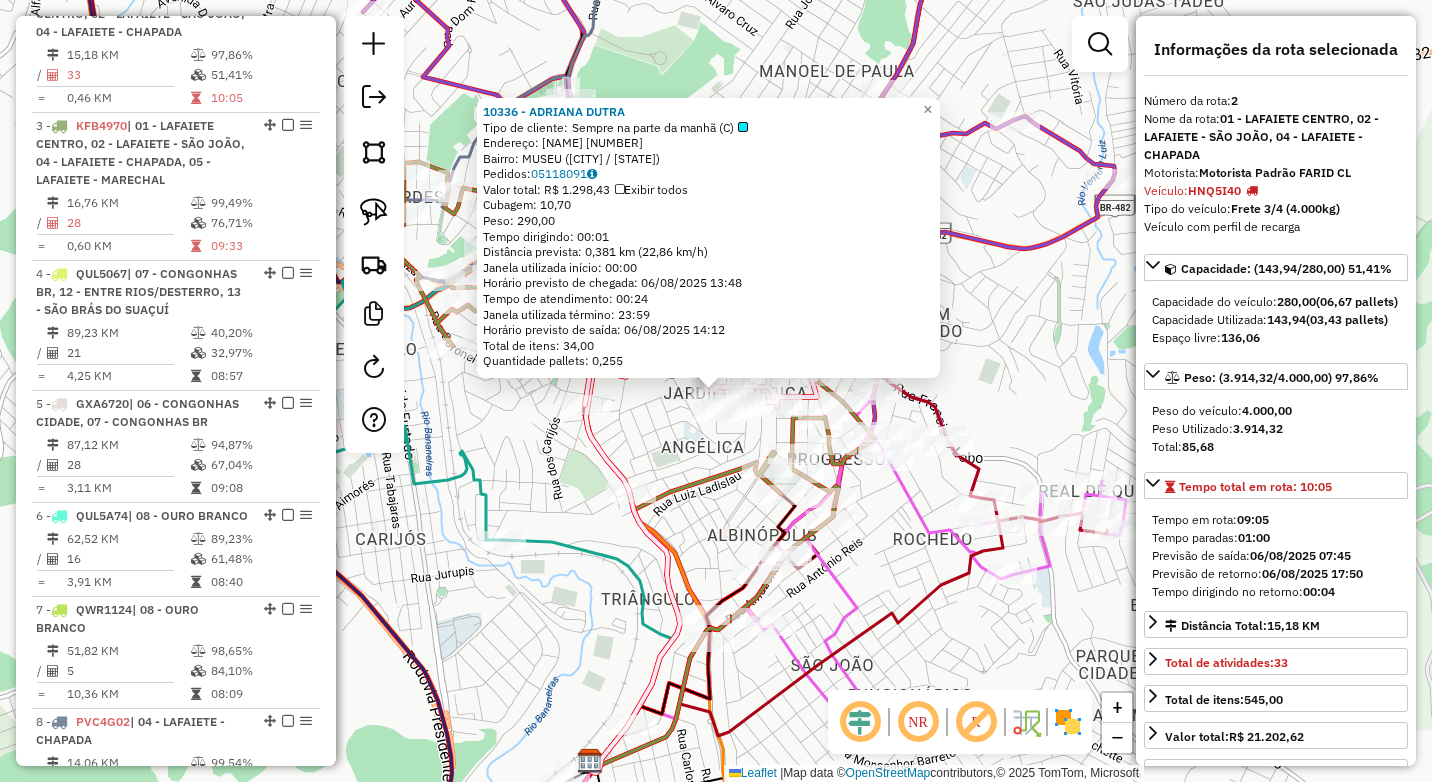 scroll, scrollTop: 886, scrollLeft: 0, axis: vertical 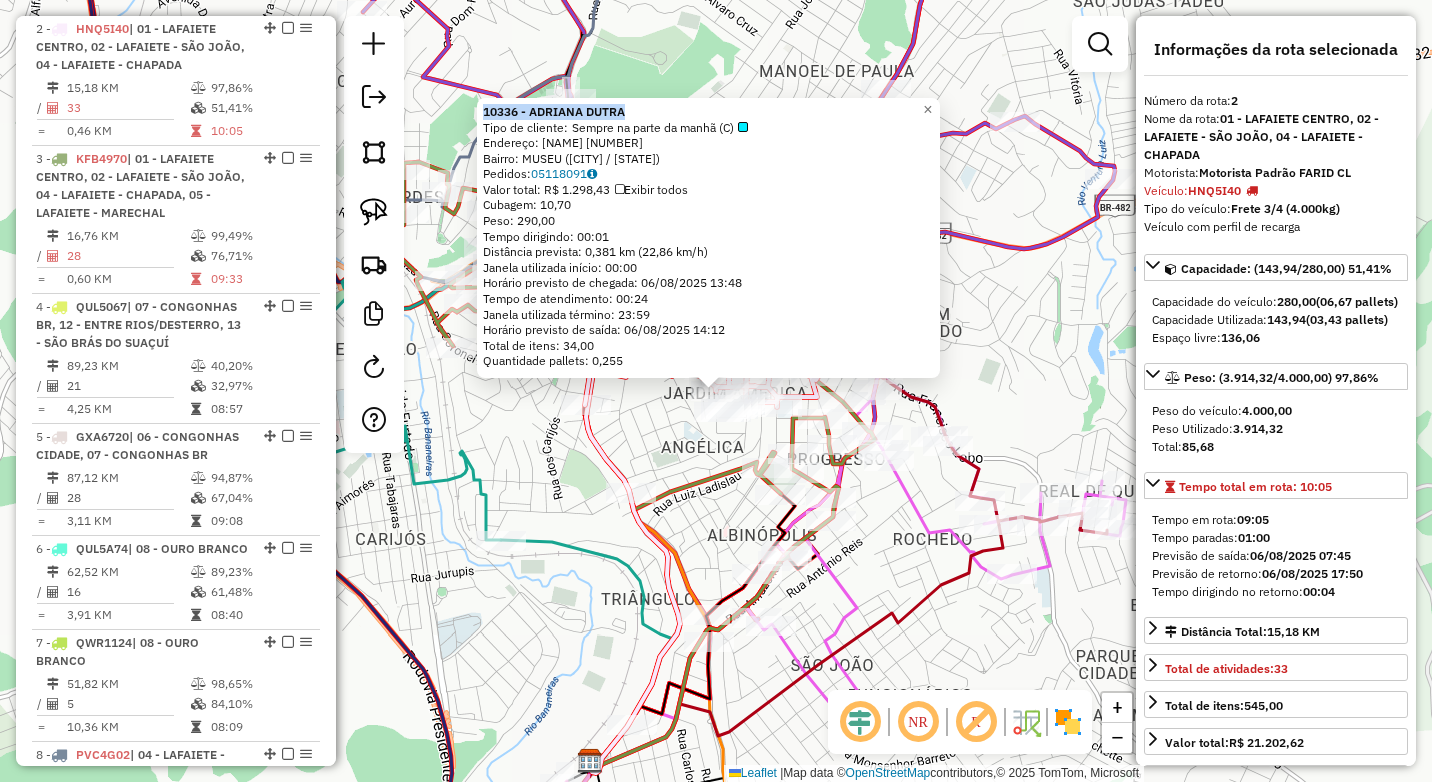 drag, startPoint x: 656, startPoint y: 106, endPoint x: 488, endPoint y: 101, distance: 168.07439 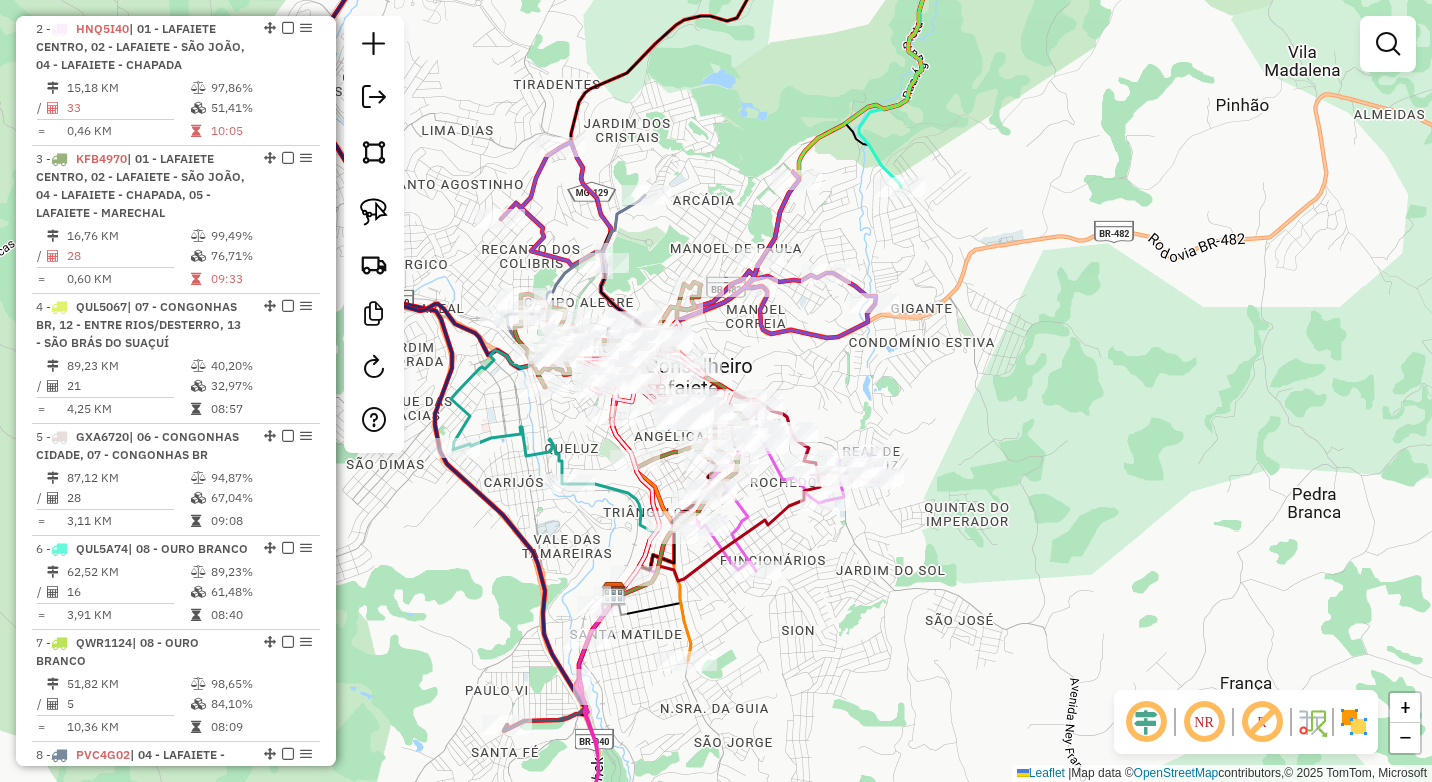 click on "Janela de atendimento Grade de atendimento Capacidade Transportadoras Veículos Cliente Pedidos  Rotas Selecione os dias de semana para filtrar as janelas de atendimento  Seg   Ter   Qua   Qui   Sex   Sáb   Dom  Informe o período da janela de atendimento: De: Até:  Filtrar exatamente a janela do cliente  Considerar janela de atendimento padrão  Selecione os dias de semana para filtrar as grades de atendimento  Seg   Ter   Qua   Qui   Sex   Sáb   Dom   Considerar clientes sem dia de atendimento cadastrado  Clientes fora do dia de atendimento selecionado Filtrar as atividades entre os valores definidos abaixo:  Peso mínimo:  ****  Peso máximo:  ****  Cubagem mínima:   Cubagem máxima:   De:   Até:  Filtrar as atividades entre o tempo de atendimento definido abaixo:  De:   Até:   Considerar capacidade total dos clientes não roteirizados Transportadora: Selecione um ou mais itens Tipo de veículo: Selecione um ou mais itens Veículo: Selecione um ou mais itens Motorista: Selecione um ou mais itens De:" 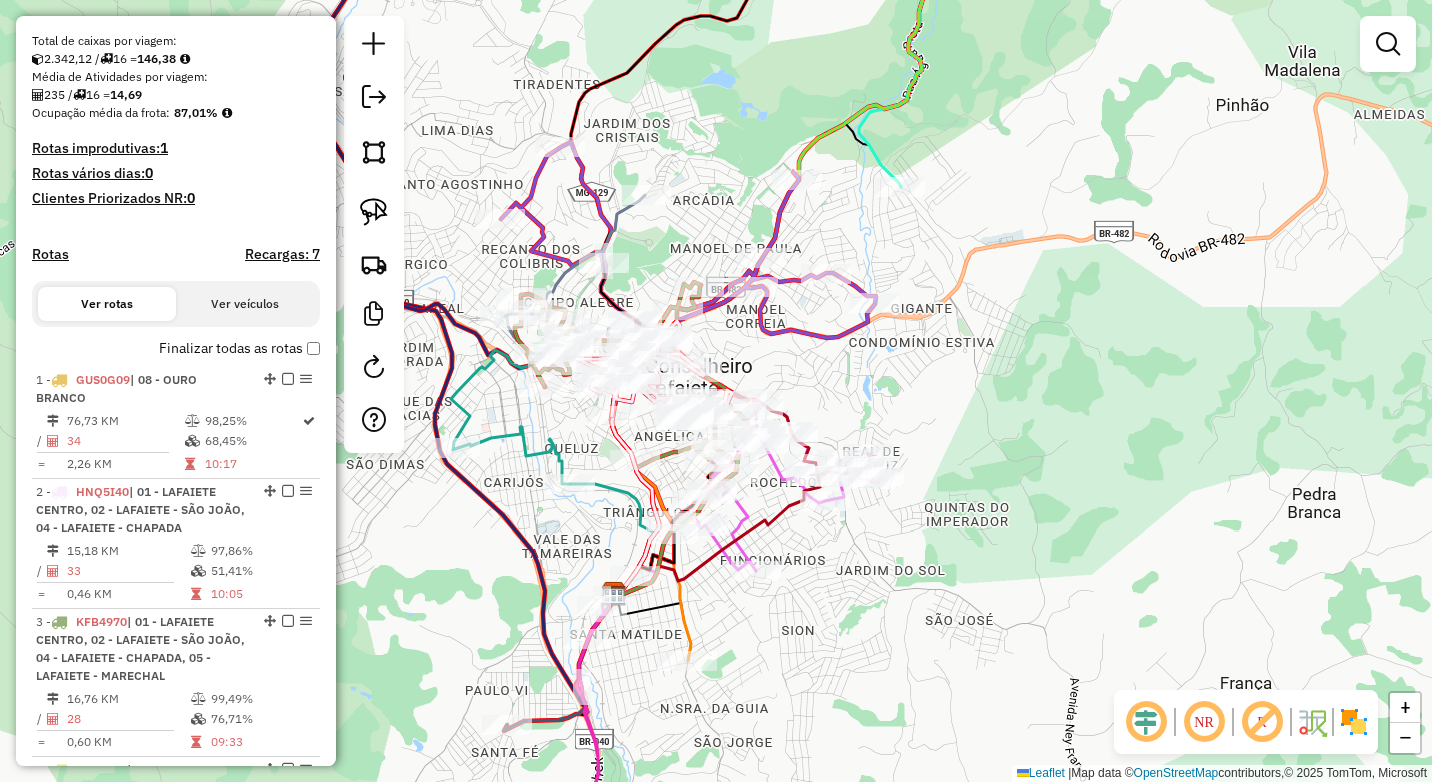scroll, scrollTop: 386, scrollLeft: 0, axis: vertical 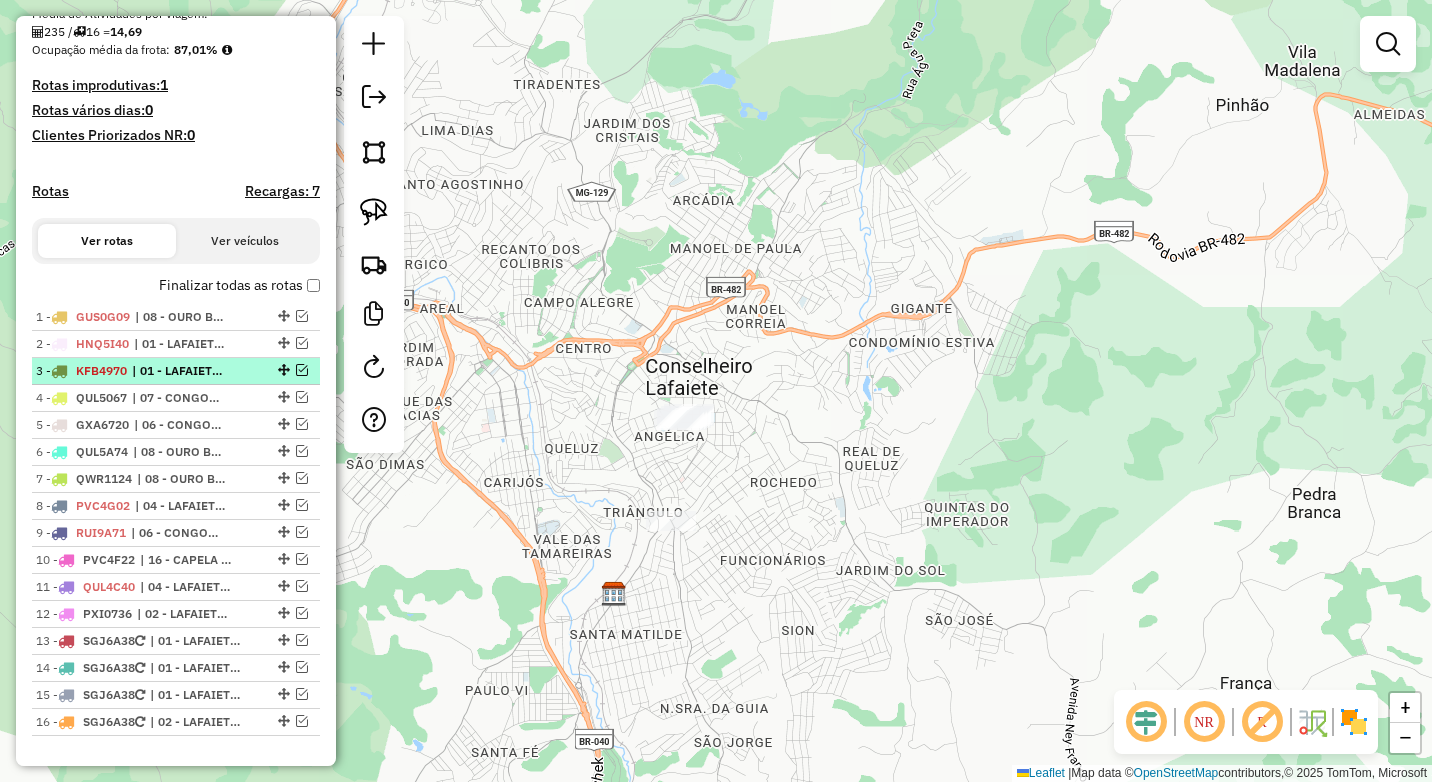 click at bounding box center (302, 370) 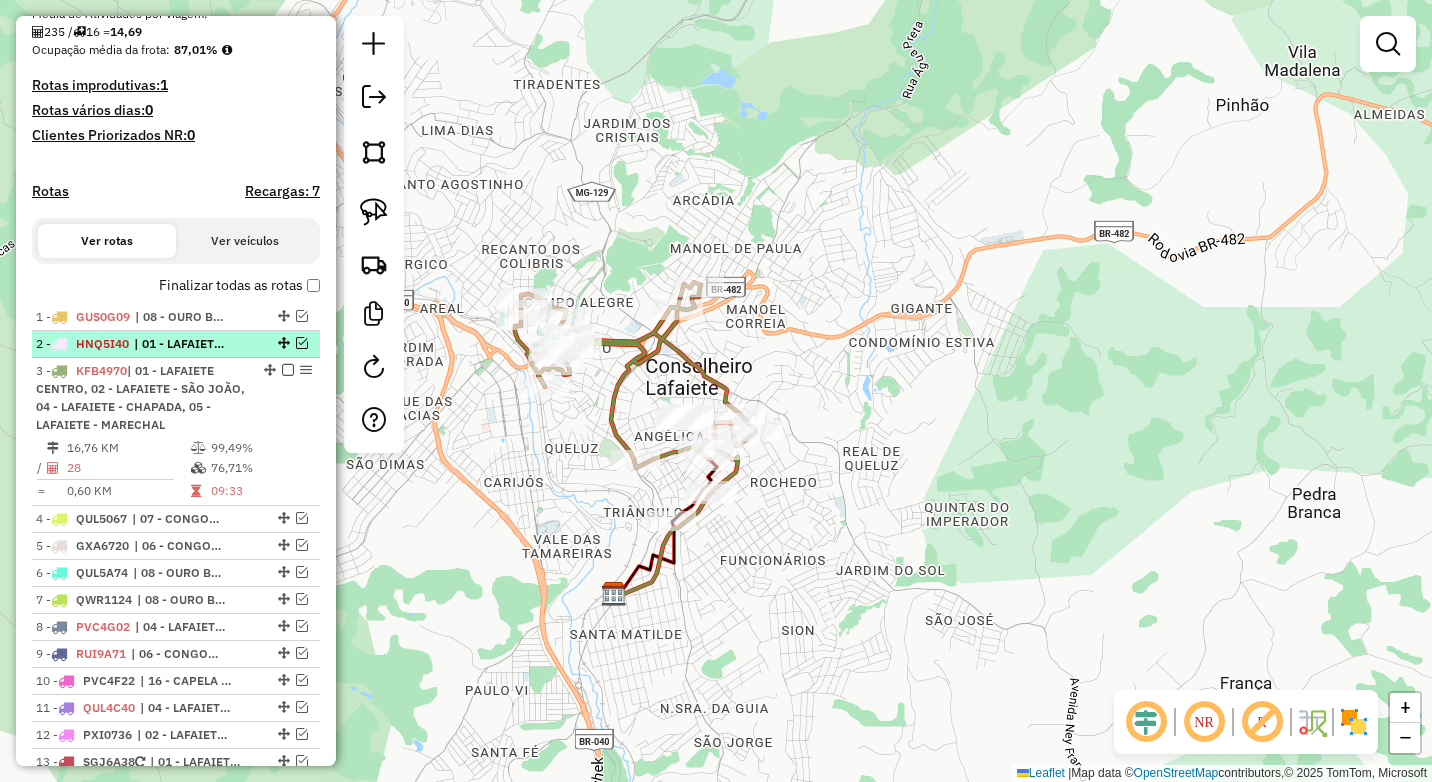 click at bounding box center [302, 343] 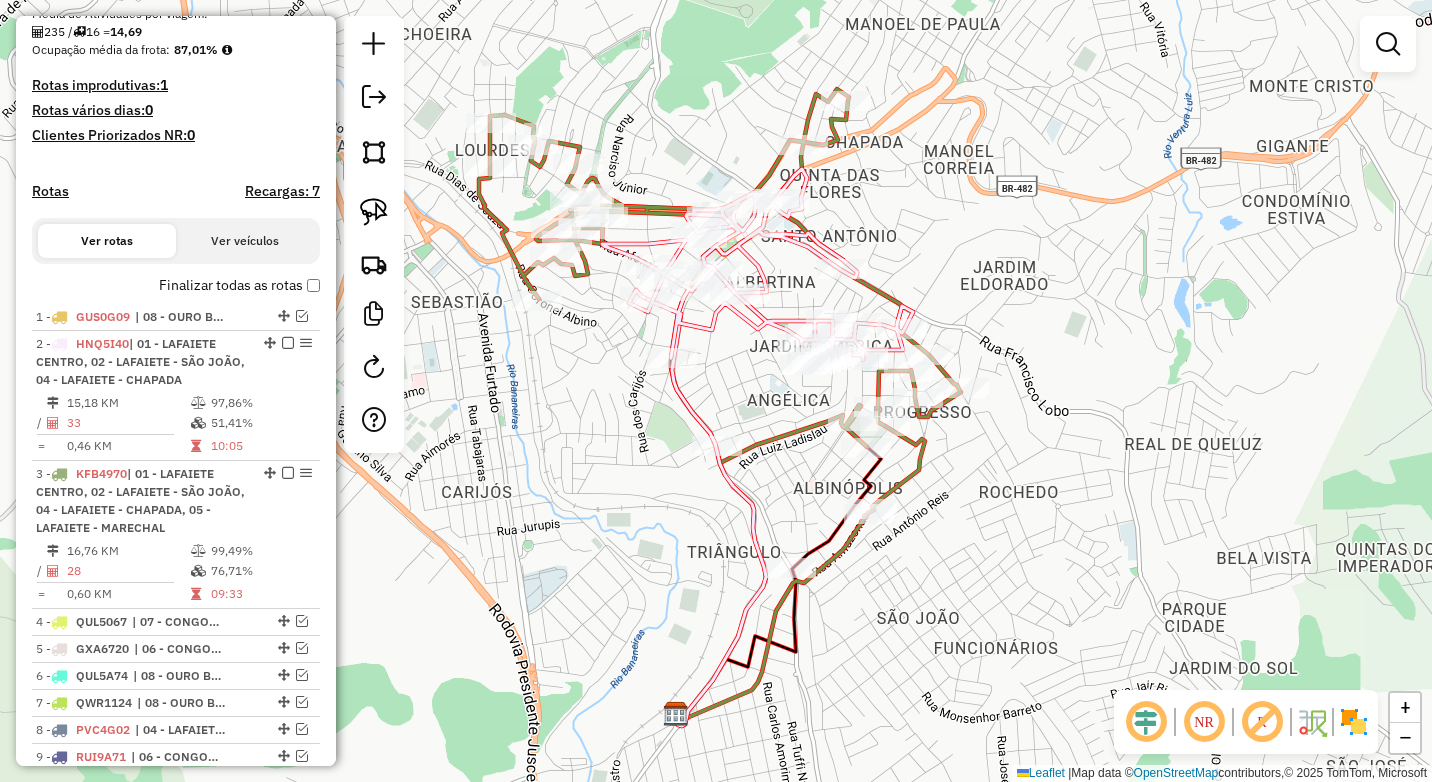 drag, startPoint x: 629, startPoint y: 495, endPoint x: 620, endPoint y: 481, distance: 16.643316 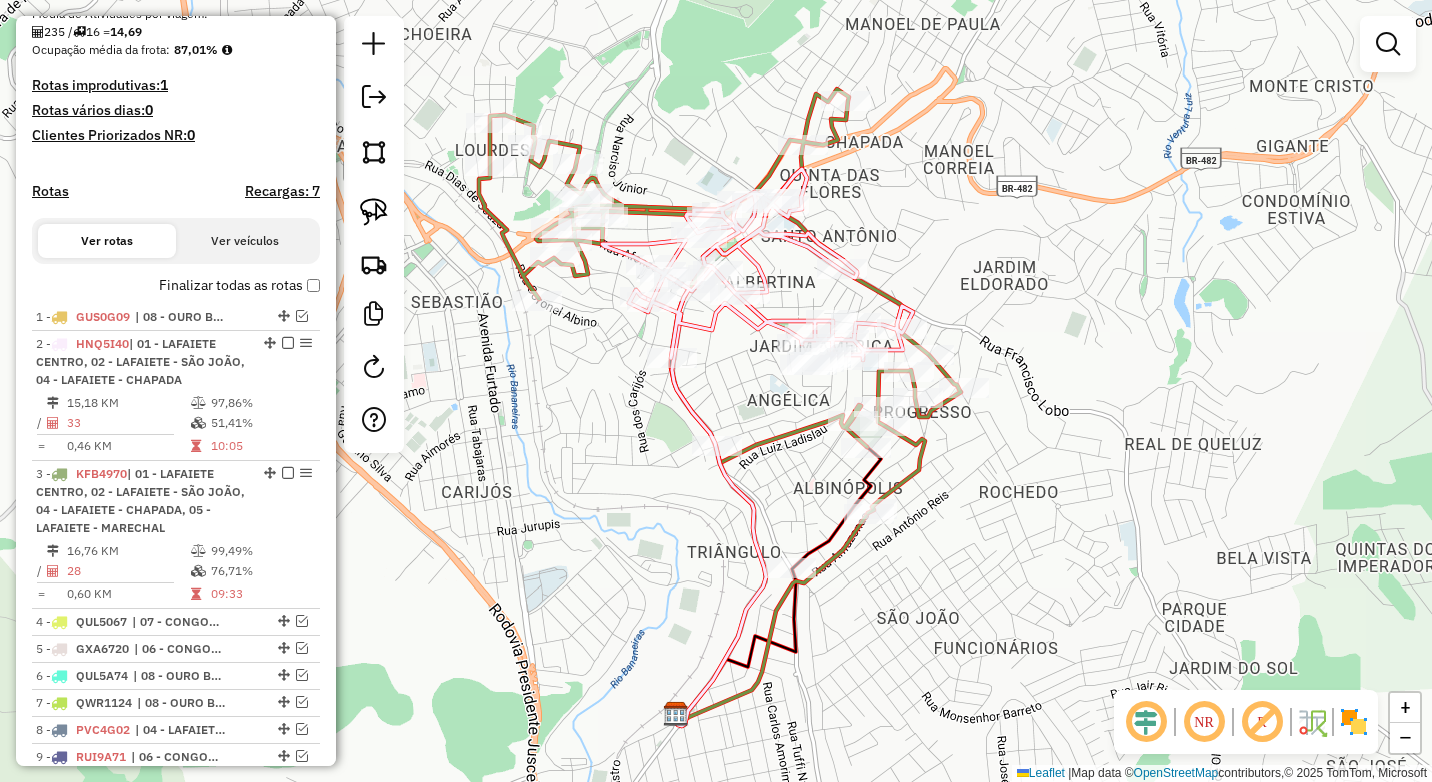 click 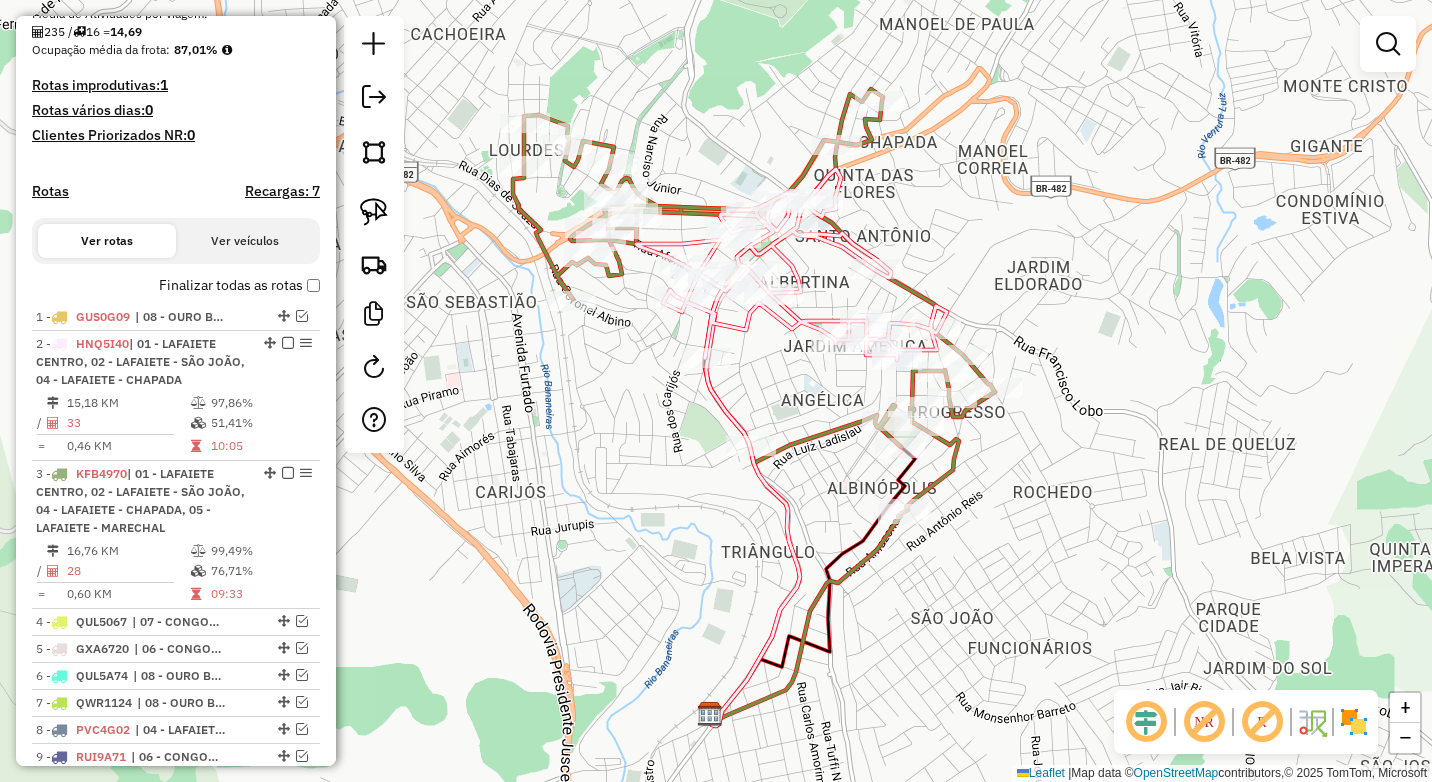 drag, startPoint x: 609, startPoint y: 528, endPoint x: 643, endPoint y: 525, distance: 34.132095 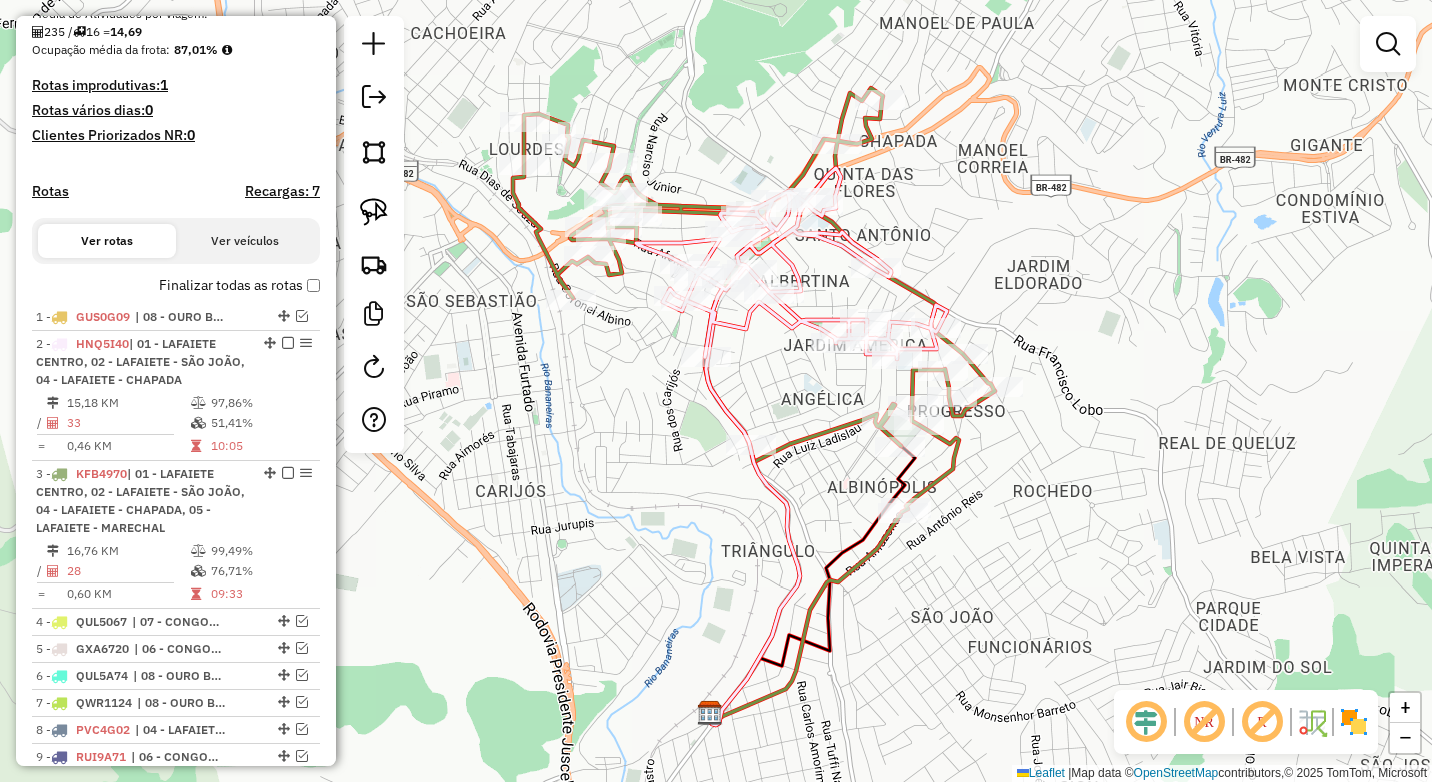 drag, startPoint x: 367, startPoint y: 209, endPoint x: 401, endPoint y: 201, distance: 34.928497 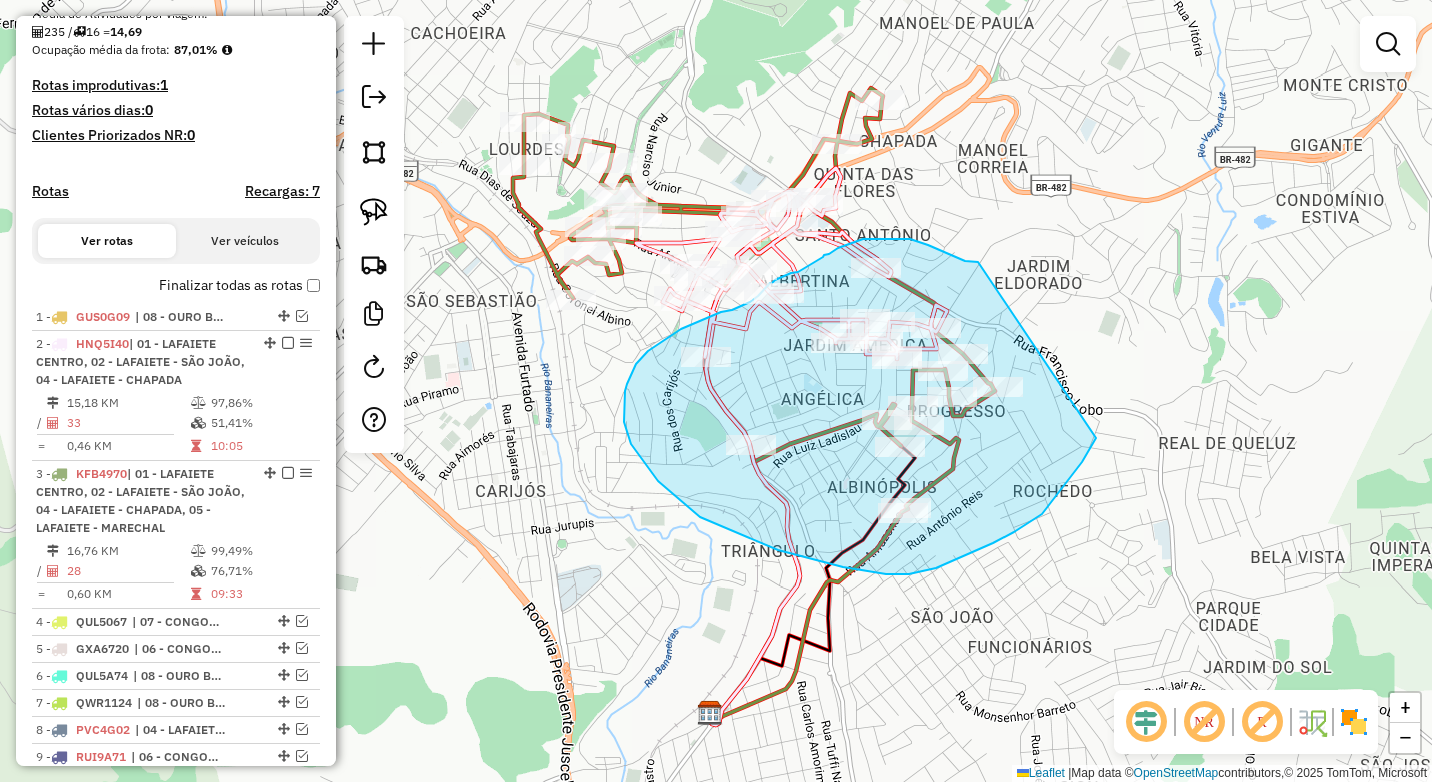 drag, startPoint x: 978, startPoint y: 262, endPoint x: 1104, endPoint y: 416, distance: 198.97739 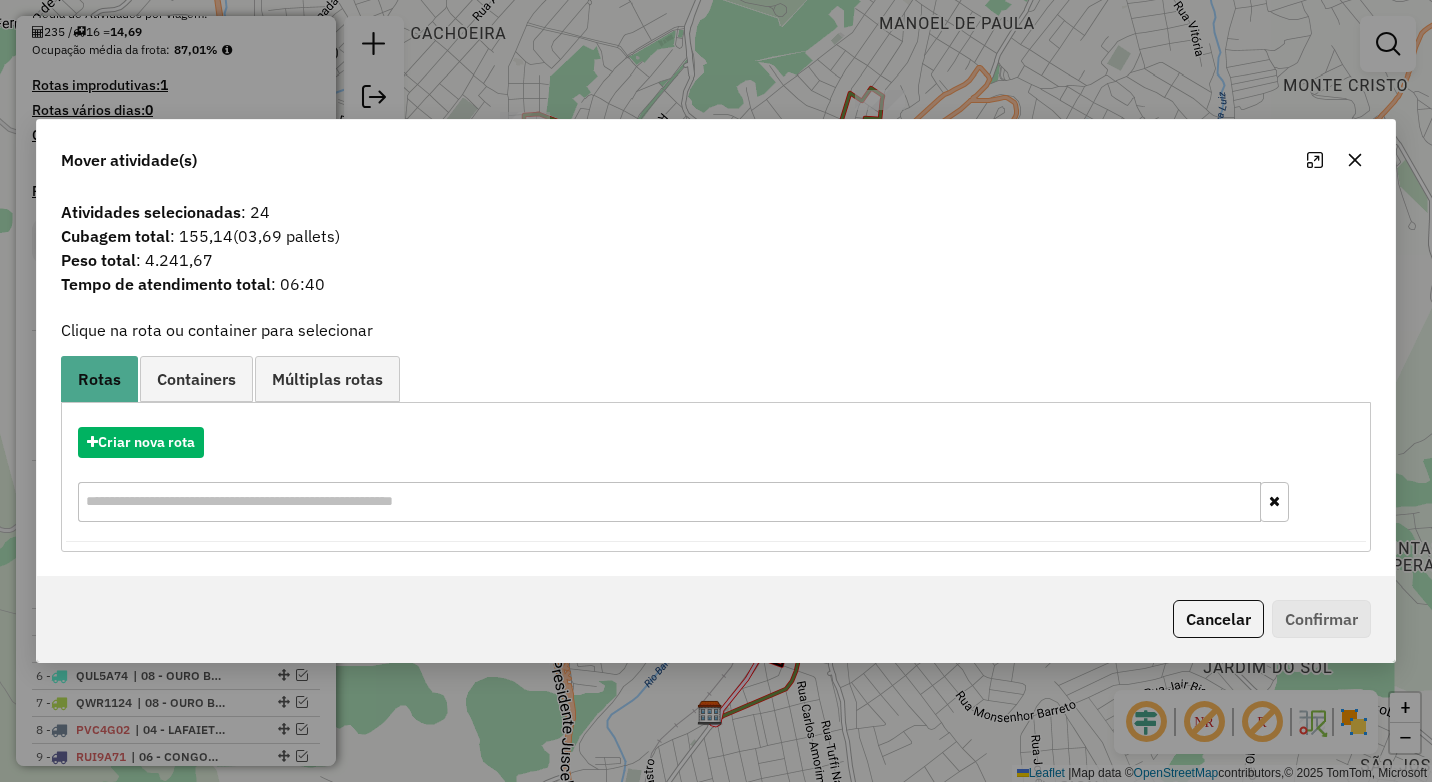 drag, startPoint x: 1359, startPoint y: 160, endPoint x: 1283, endPoint y: 169, distance: 76.53104 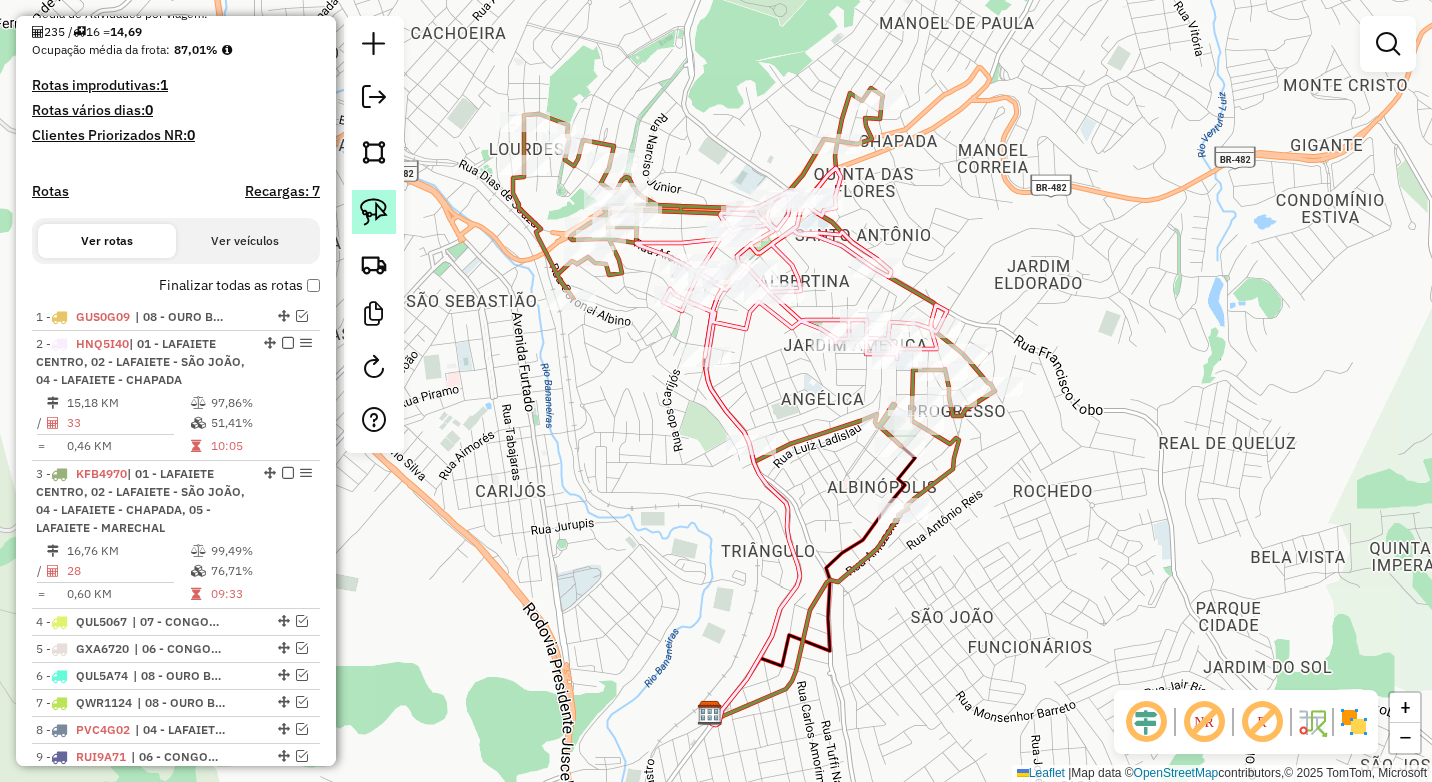click 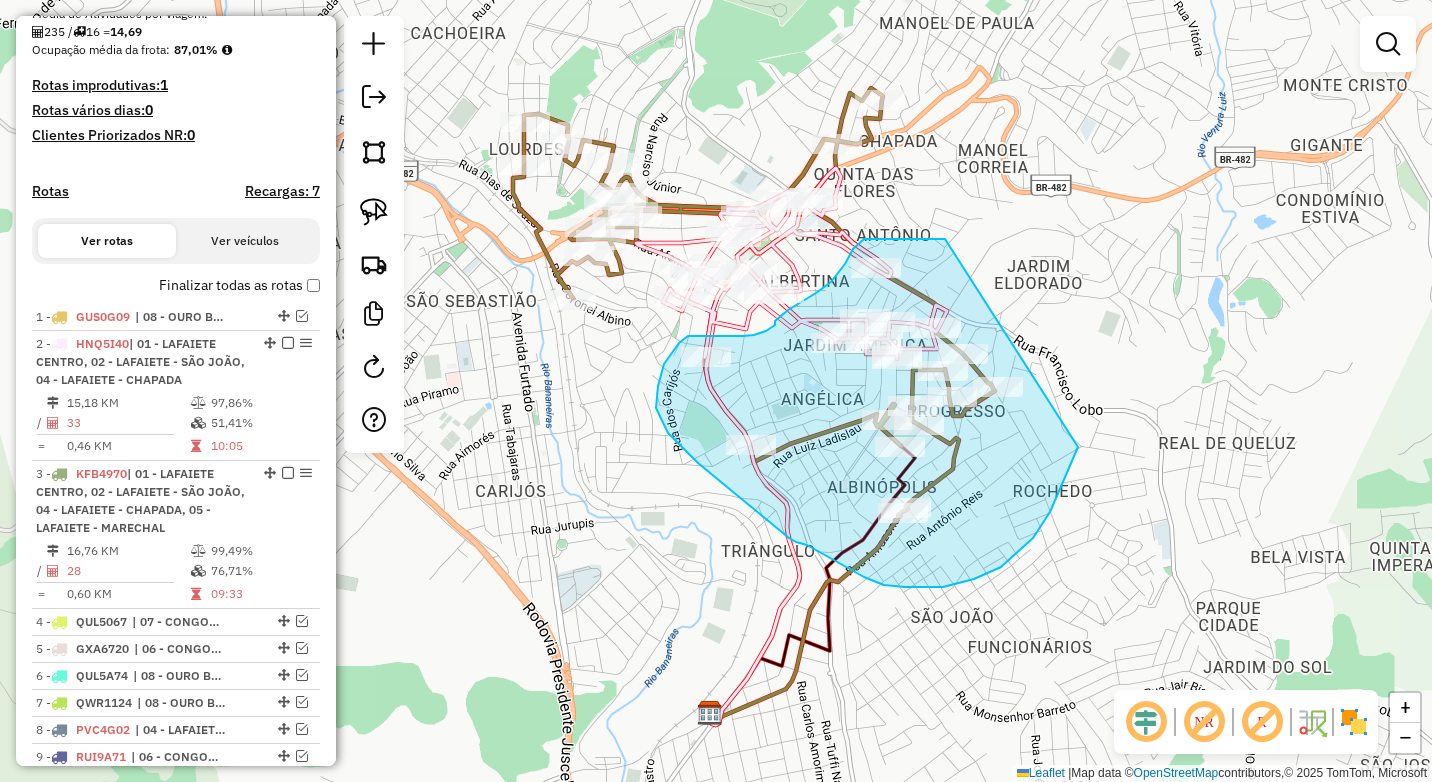 drag, startPoint x: 945, startPoint y: 239, endPoint x: 1083, endPoint y: 435, distance: 239.70816 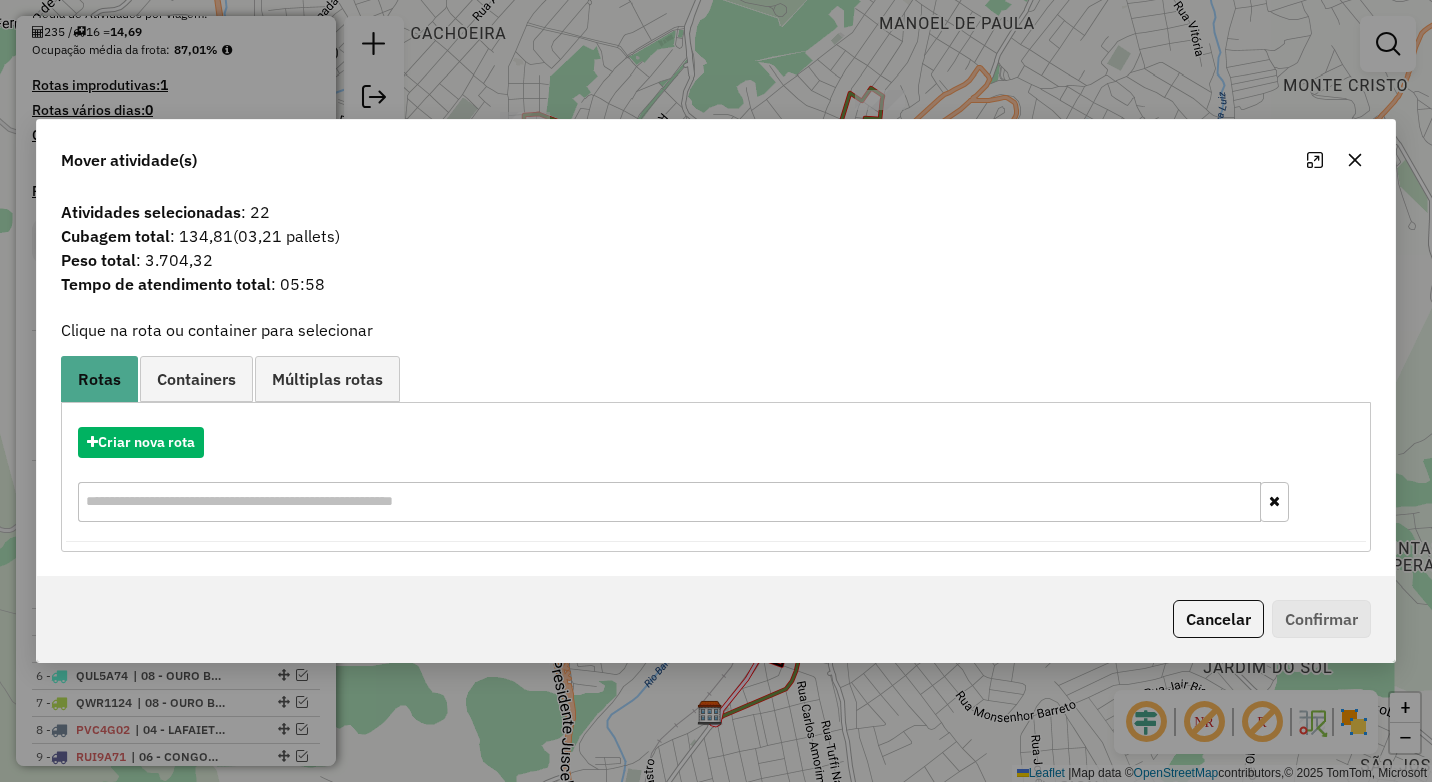 click 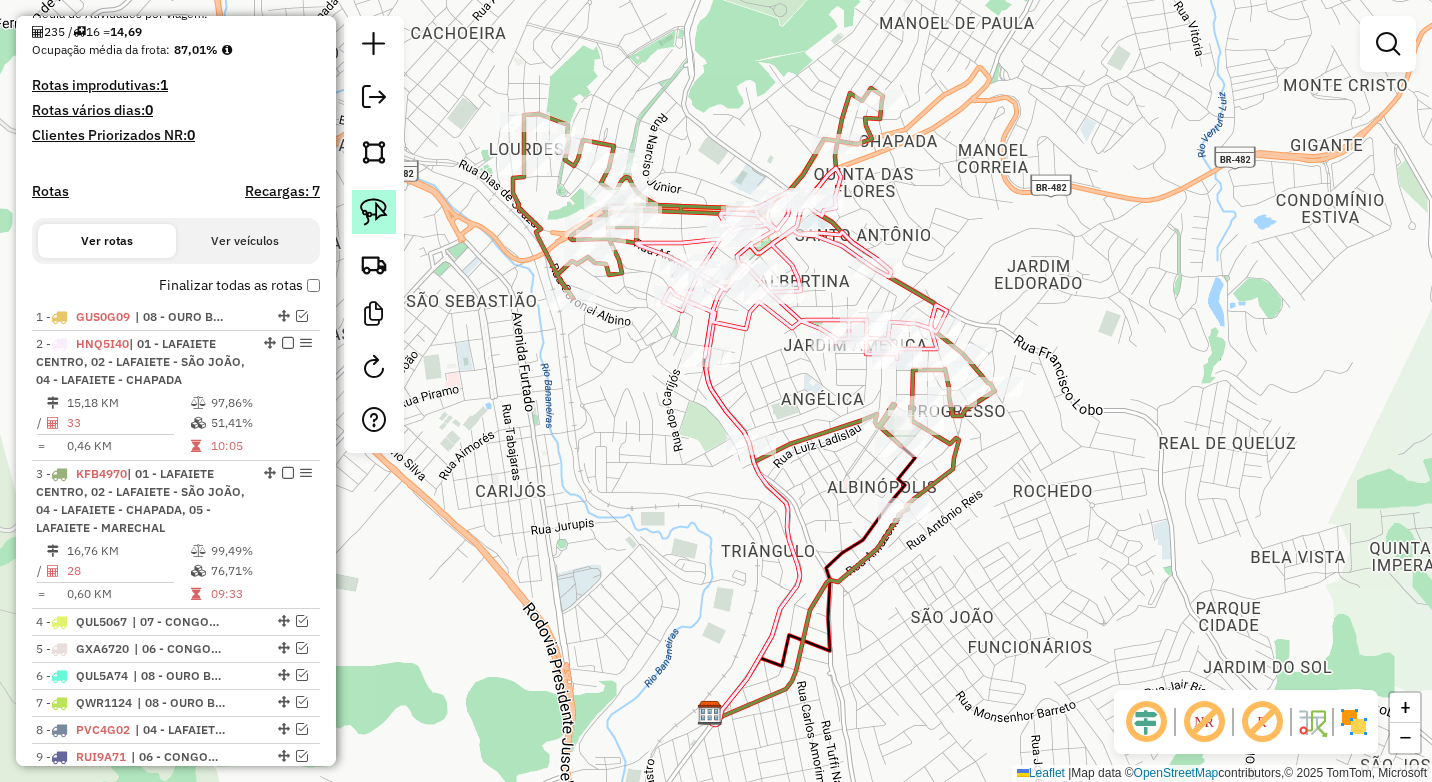 click 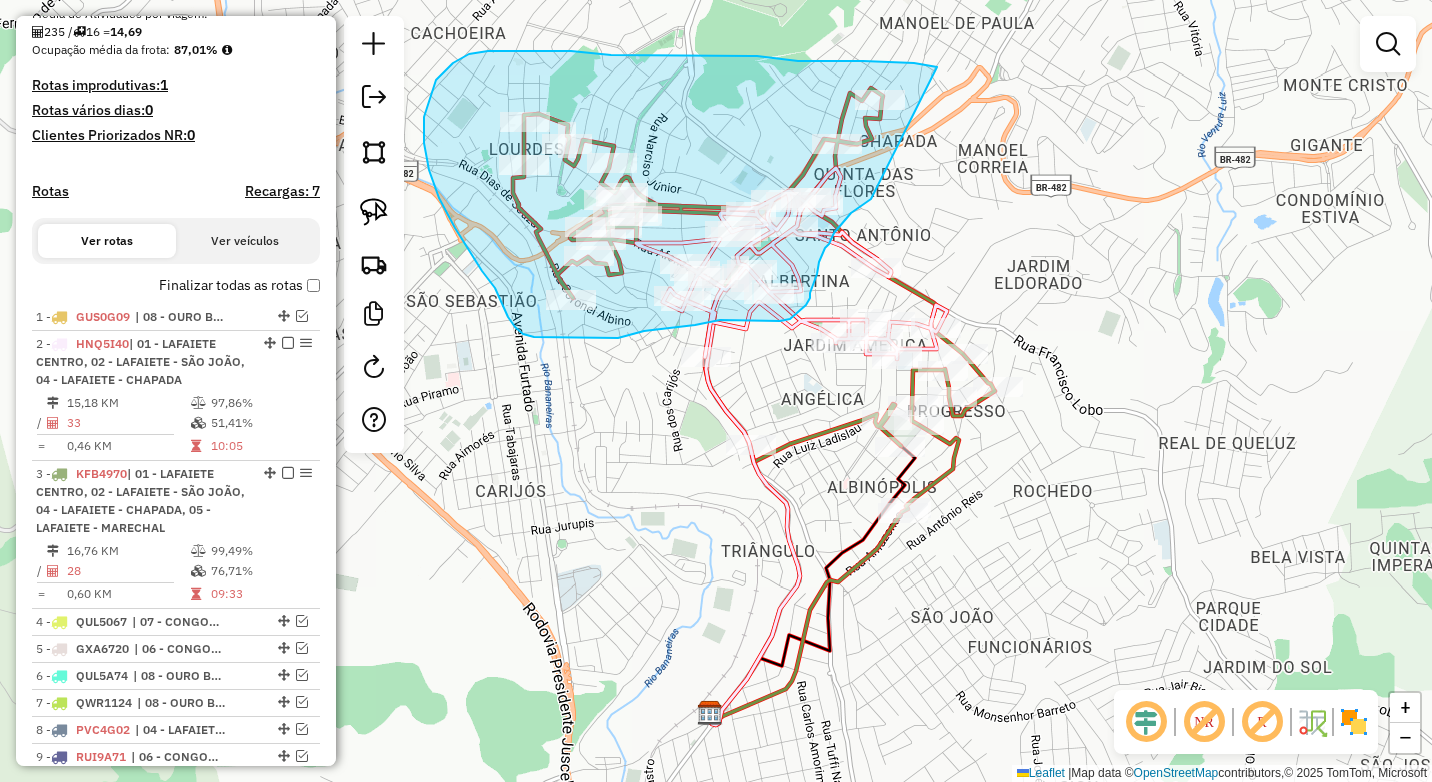 drag, startPoint x: 937, startPoint y: 67, endPoint x: 871, endPoint y: 199, distance: 147.58049 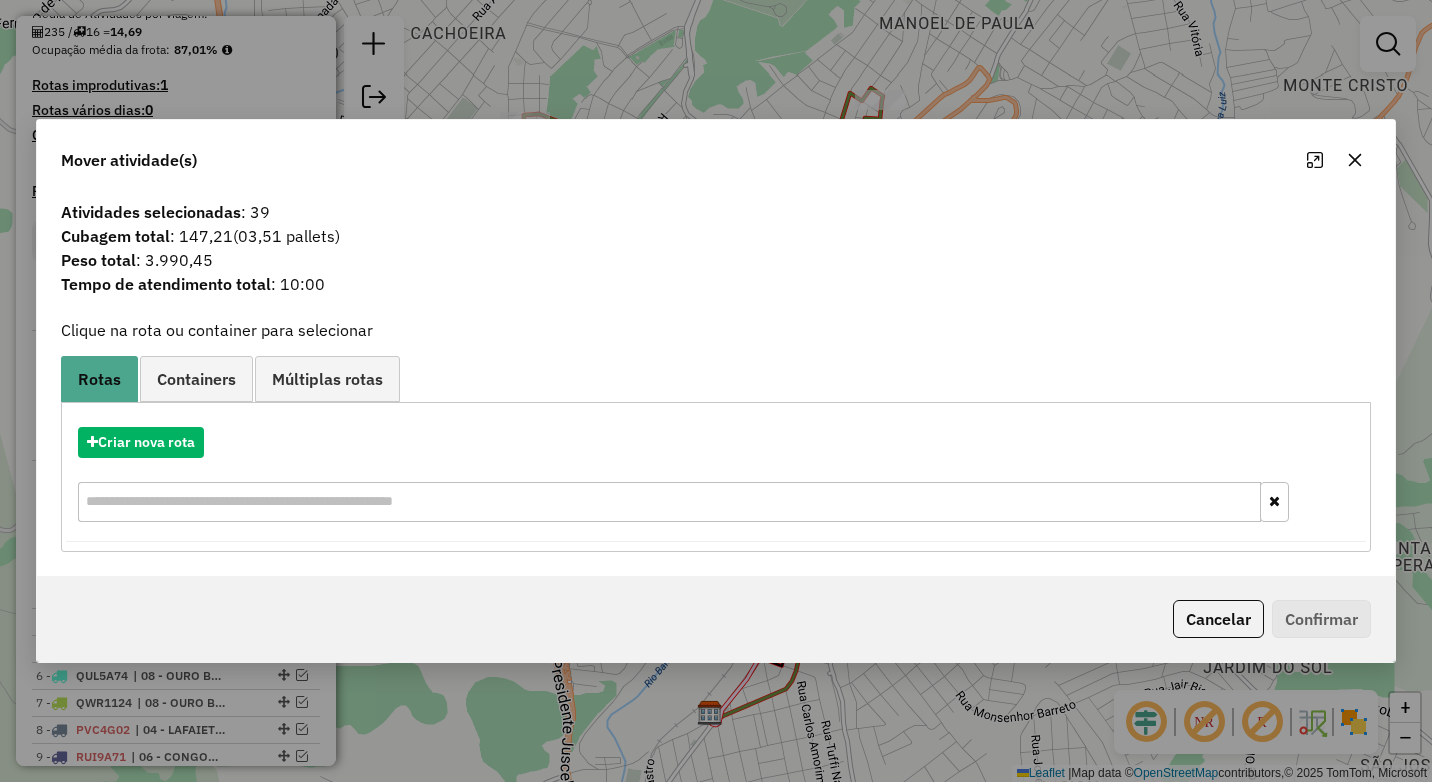click 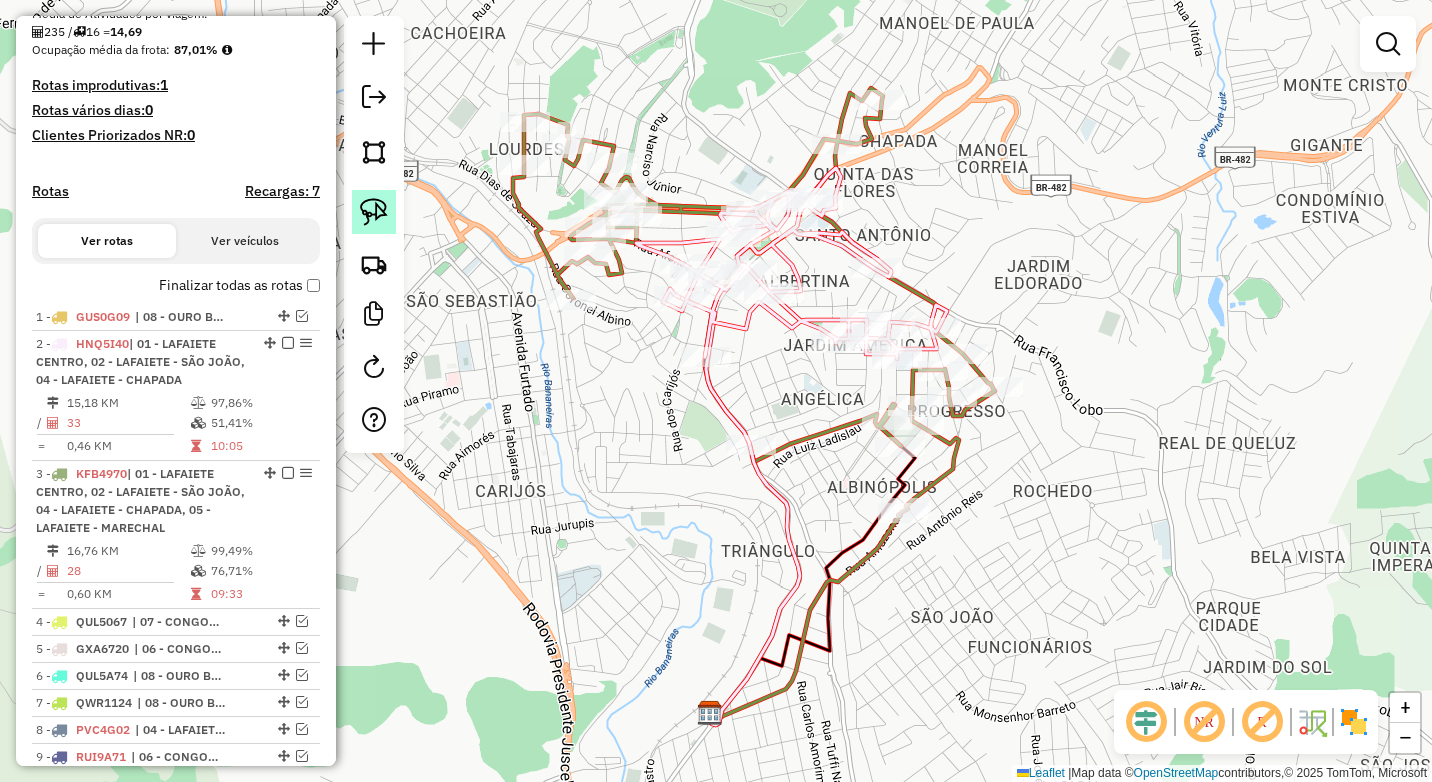 click 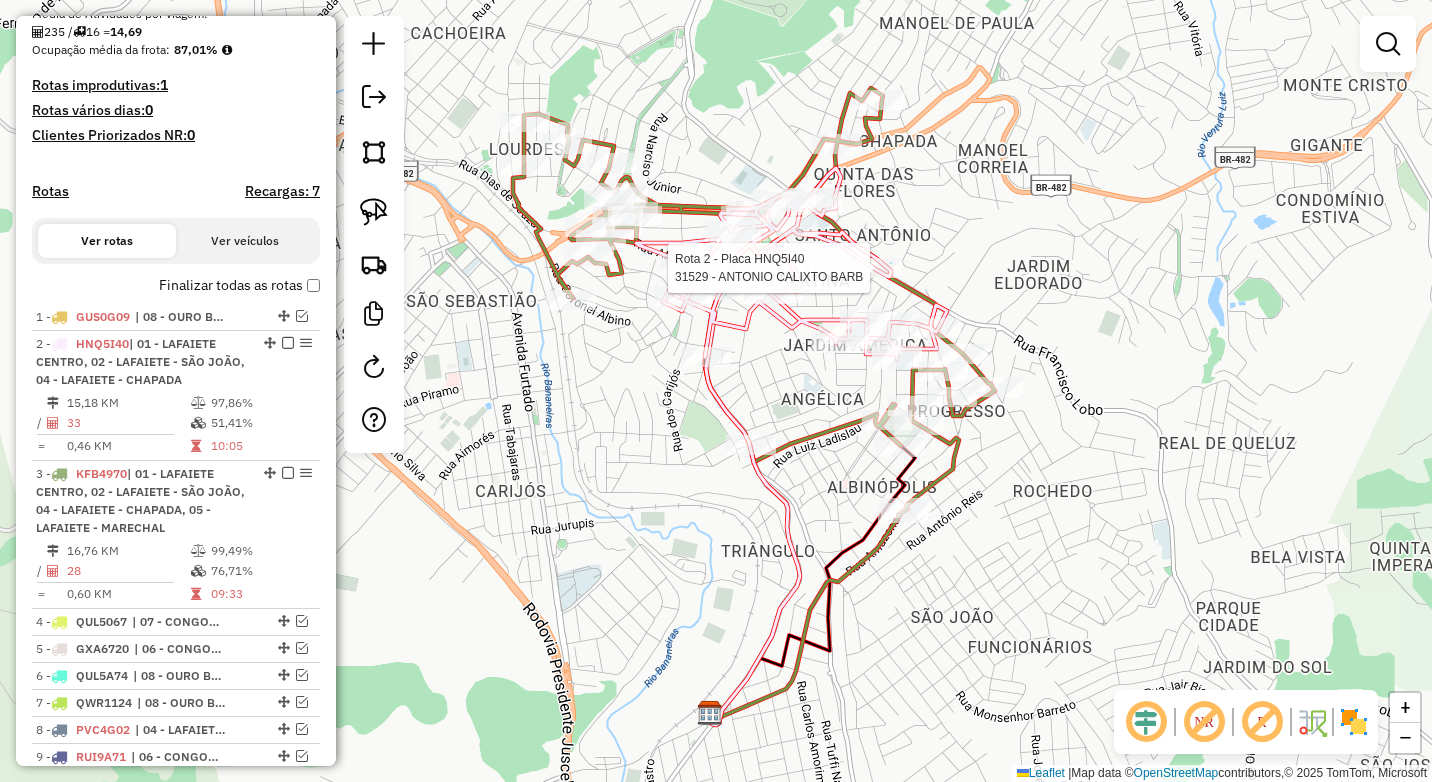 select on "*********" 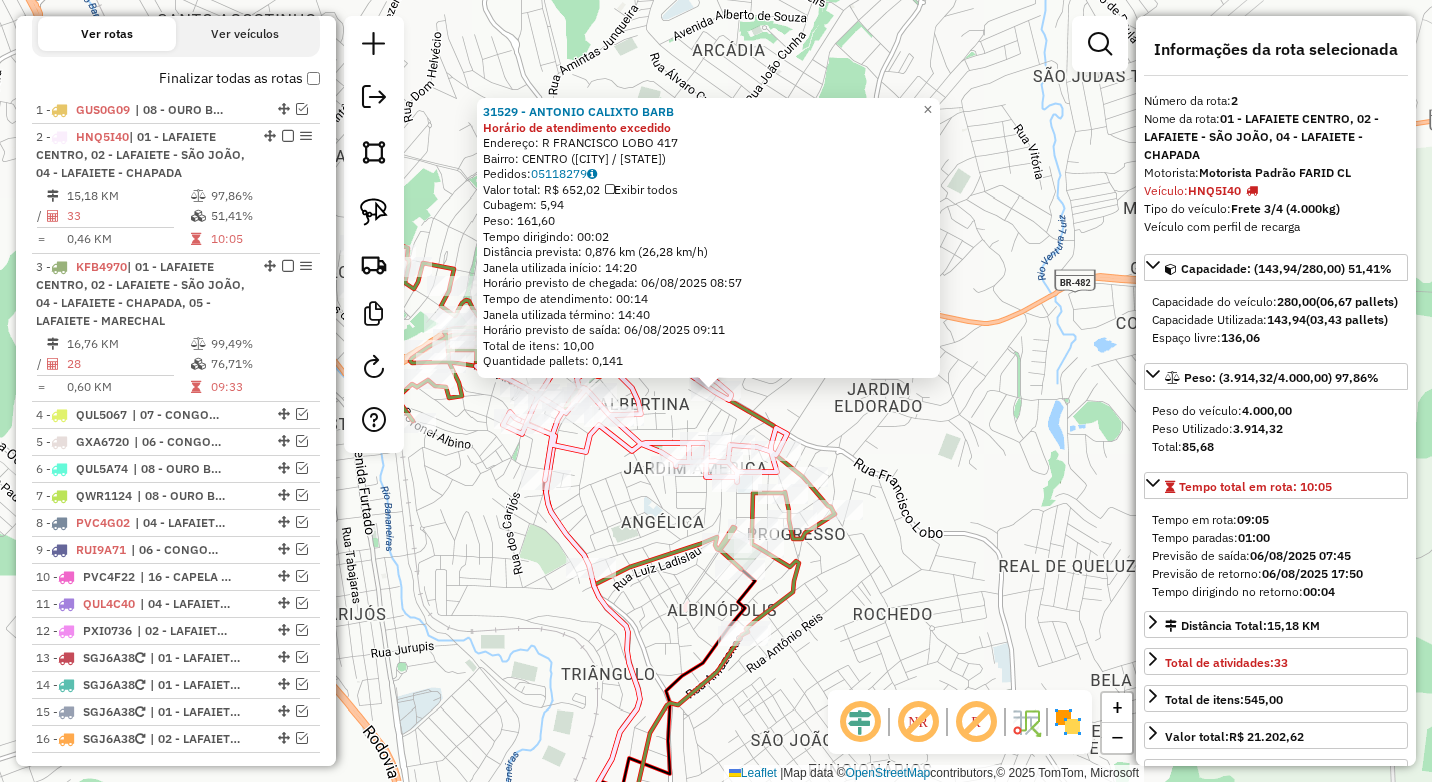 scroll, scrollTop: 801, scrollLeft: 0, axis: vertical 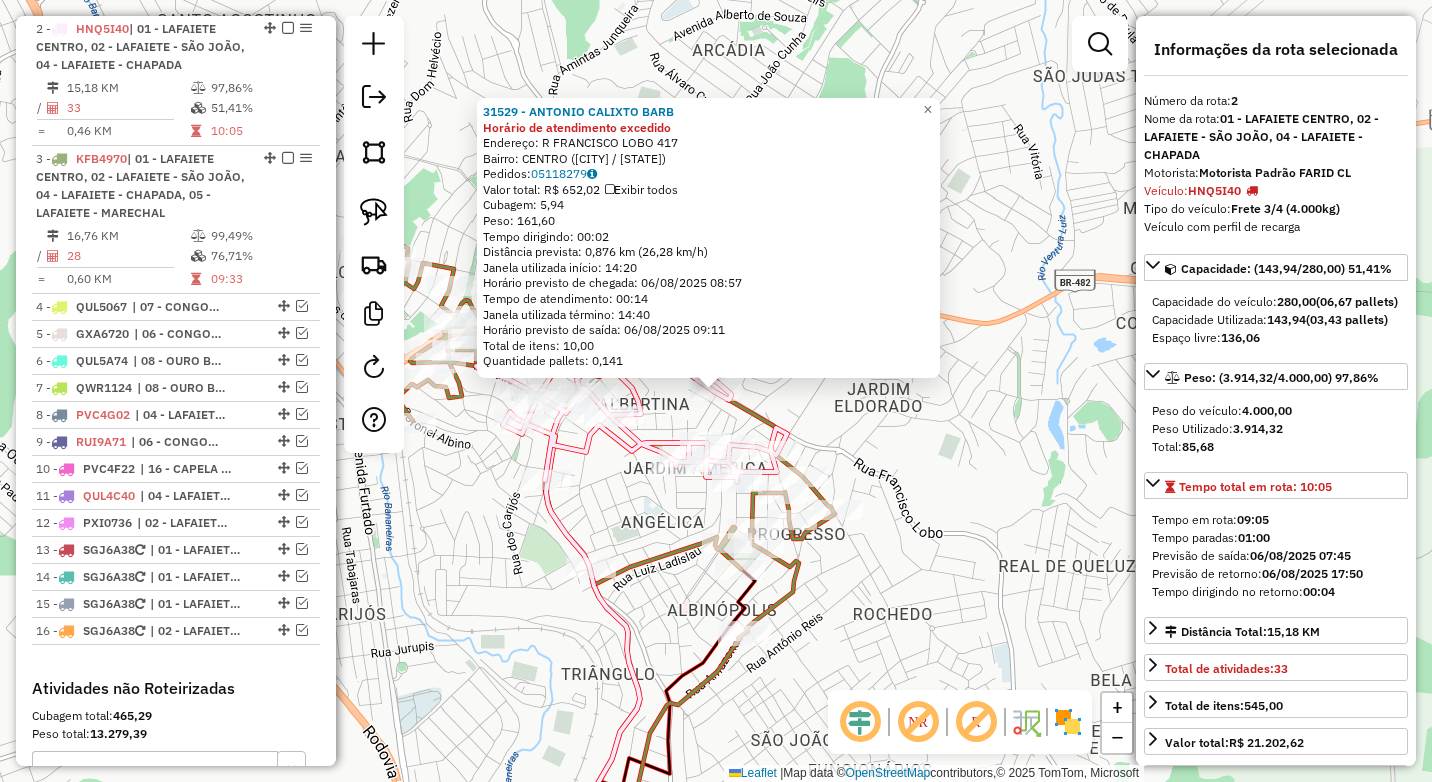 click on "31529 - [FULL_NAME] Horário de atendimento excedido  Endereço: R   [STREET_NAME]                417   Bairro: [NEIGHBORHOOD] ([CITY] / [STATE])   Pedidos:  05118279   Valor total: R$ 652,02   Exibir todos   Cubagem: 5,94  Peso: 161,60  Tempo dirigindo: 00:02   Distância prevista: 0,876 km (26,28 km/h)   Janela utilizada início: 14:20   Horário previsto de chegada: 06/08/2025 08:57   Tempo de atendimento: 00:14   Janela utilizada término: 14:40   Horário previsto de saída: 06/08/2025 09:11   Total de itens: 10,00   Quantidade pallets: 0,141  × Janela de atendimento Grade de atendimento Capacidade Transportadoras Veículos Cliente Pedidos  Rotas Selecione os dias de semana para filtrar as janelas de atendimento  Seg   Ter   Qua   Qui   Sex   Sáb   Dom  Informe o período da janela de atendimento: De: Até:  Filtrar exatamente a janela do cliente  Considerar janela de atendimento padrão  Selecione os dias de semana para filtrar as grades de atendimento  Seg   Ter   Qua   Qui   Sex   Sáb   Dom" 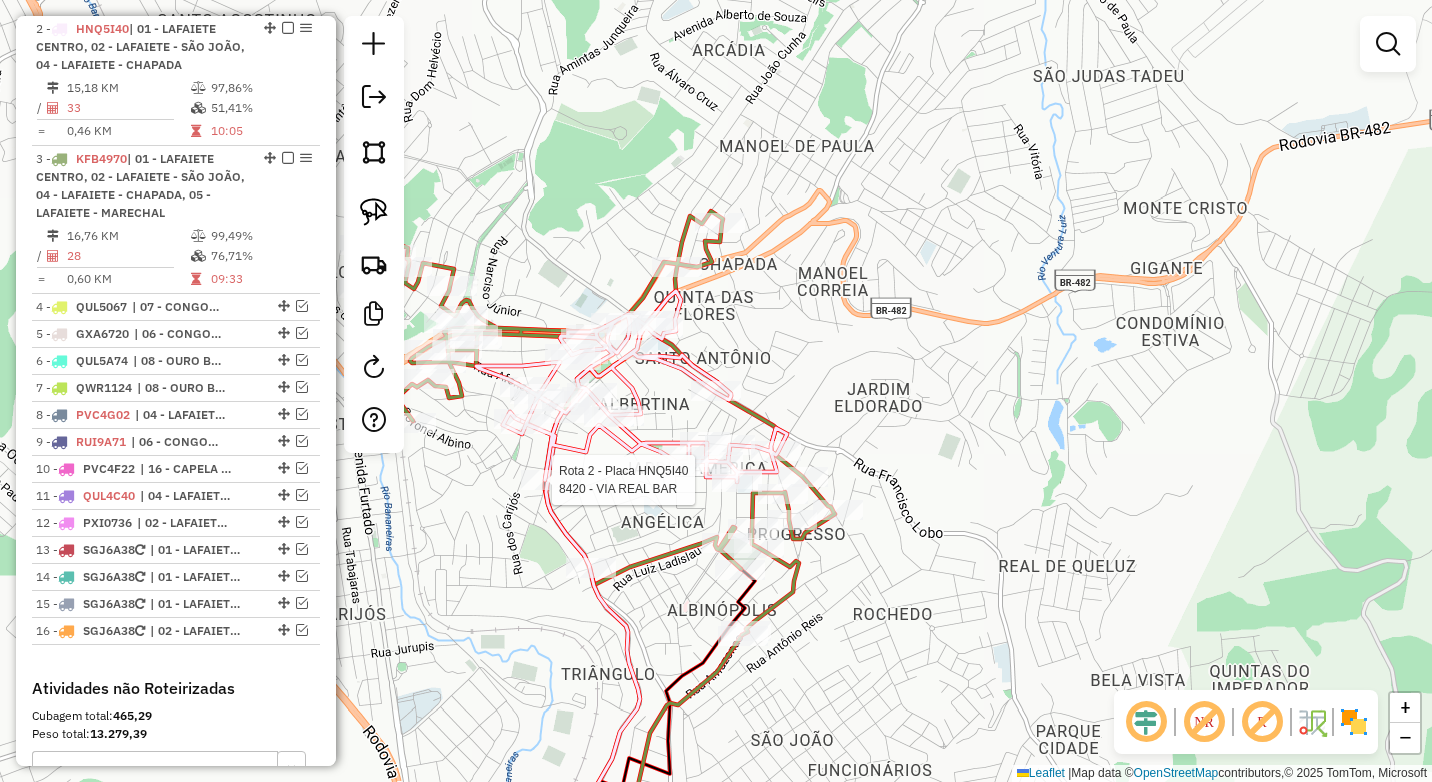 click 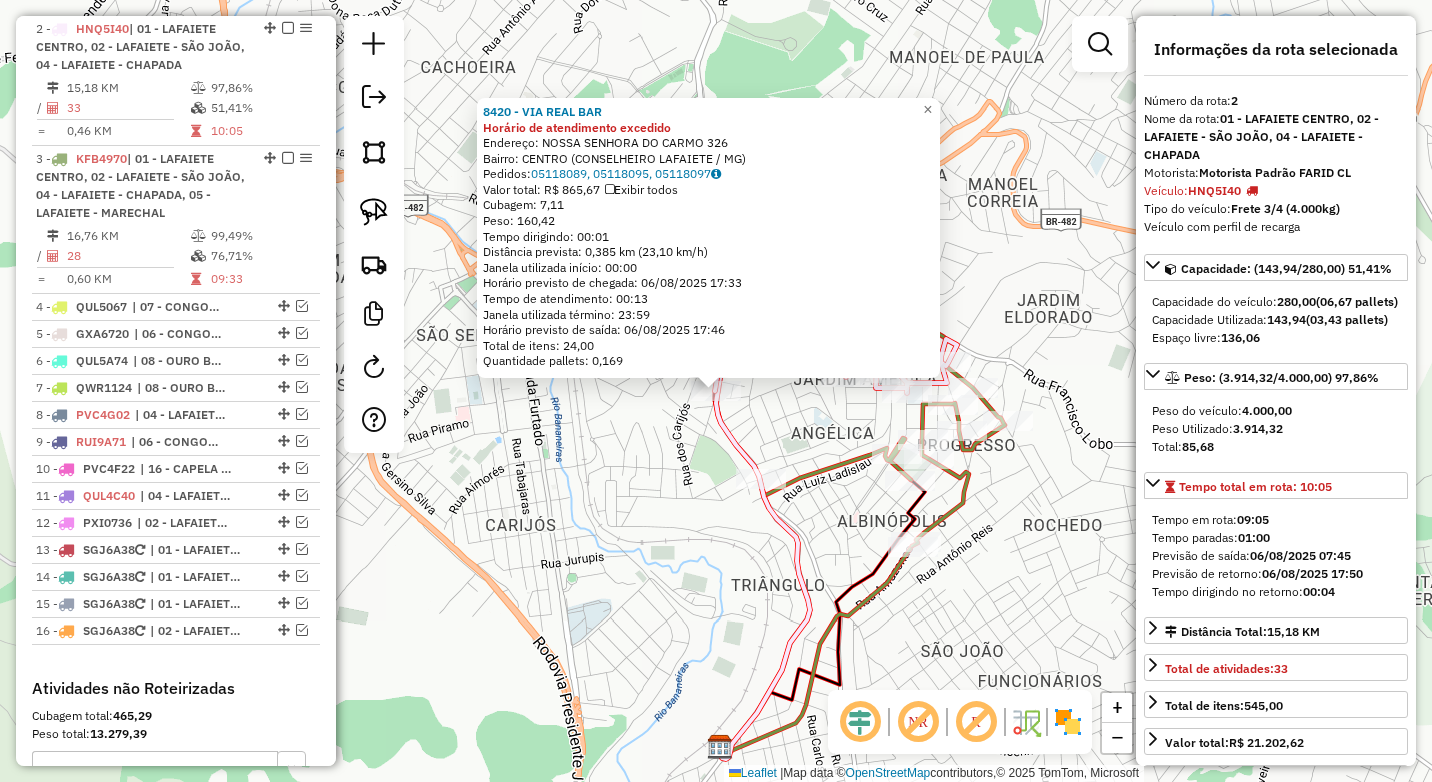 click on "[NUMBER] - [NAME] Horário de atendimento excedido  Endereço:  [NAME] [NUMBER]   Bairro: [NAME] ([CITY] / [STATE])   Pedidos:  [NUMBER], [NUMBER], [NUMBER]   Valor total: R$ [PRICE]   Exibir todos   Cubagem: [NUMBER],[NUMBER]  Peso: [NUMBER],[NUMBER]  Tempo dirigindo: [TIME]   Distância prevista: [NUMBER] km ([NUMBER] km/h)   Janela utilizada início: [TIME]   Horário previsto de chegada: [DATE] [TIME]   Tempo de atendimento: [TIME]   Janela utilizada término: [TIME]   Horário previsto de saída: [DATE] [TIME]   Total de itens: [NUMBER],[NUMBER]   Quantidade pallets: [NUMBER]  × Janela de atendimento Grade de atendimento Capacidade Transportadoras Veículos Cliente Pedidos  Rotas Selecione os dias de semana para filtrar as janelas de atendimento  Seg   Ter   Qua   Qui   Sex   Sáb   Dom  Informe o período da janela de atendimento: De: Até:  Filtrar exatamente a janela do cliente  Considerar janela de atendimento padrão  Selecione os dias de semana para filtrar as grades de atendimento  Seg   Ter   Qua   Qui   Sex   Sáb" 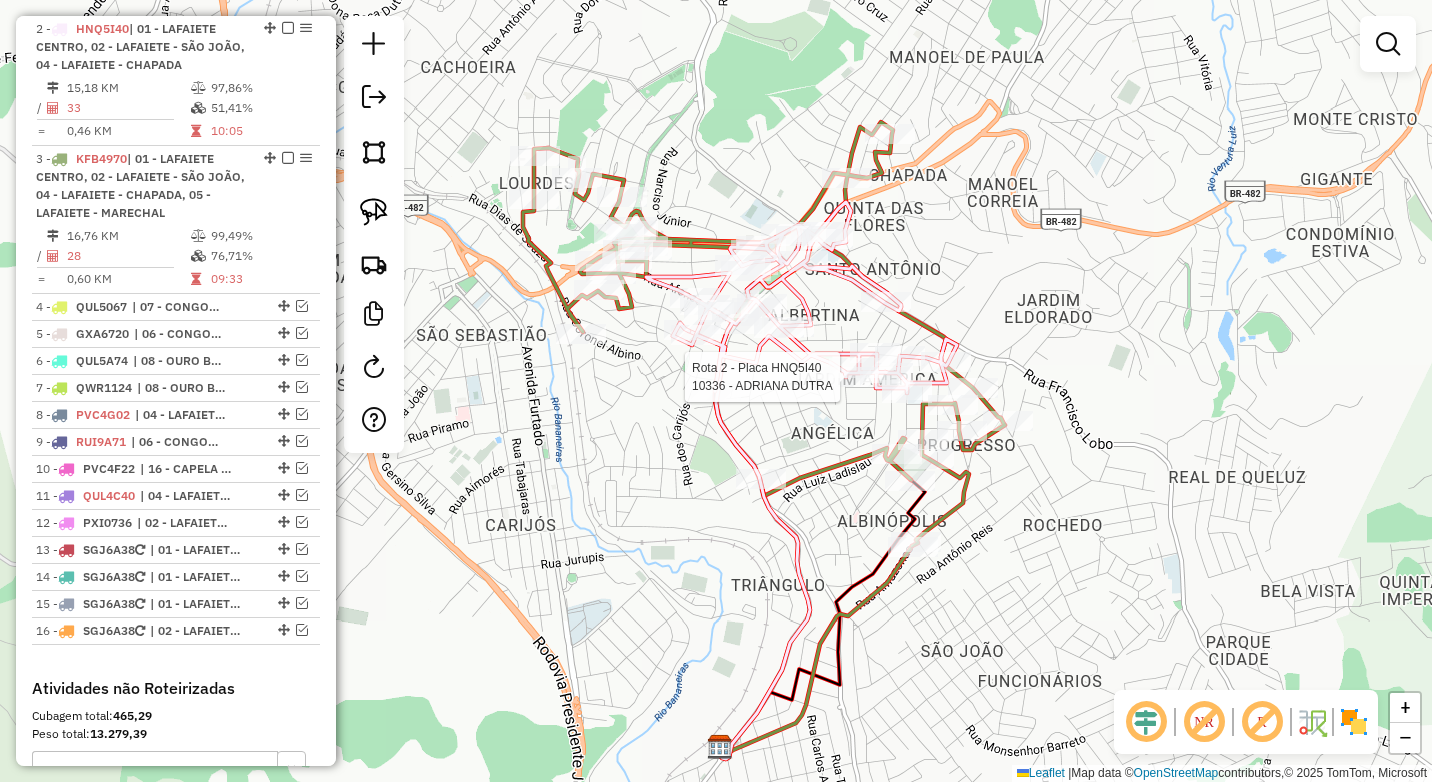 select on "*********" 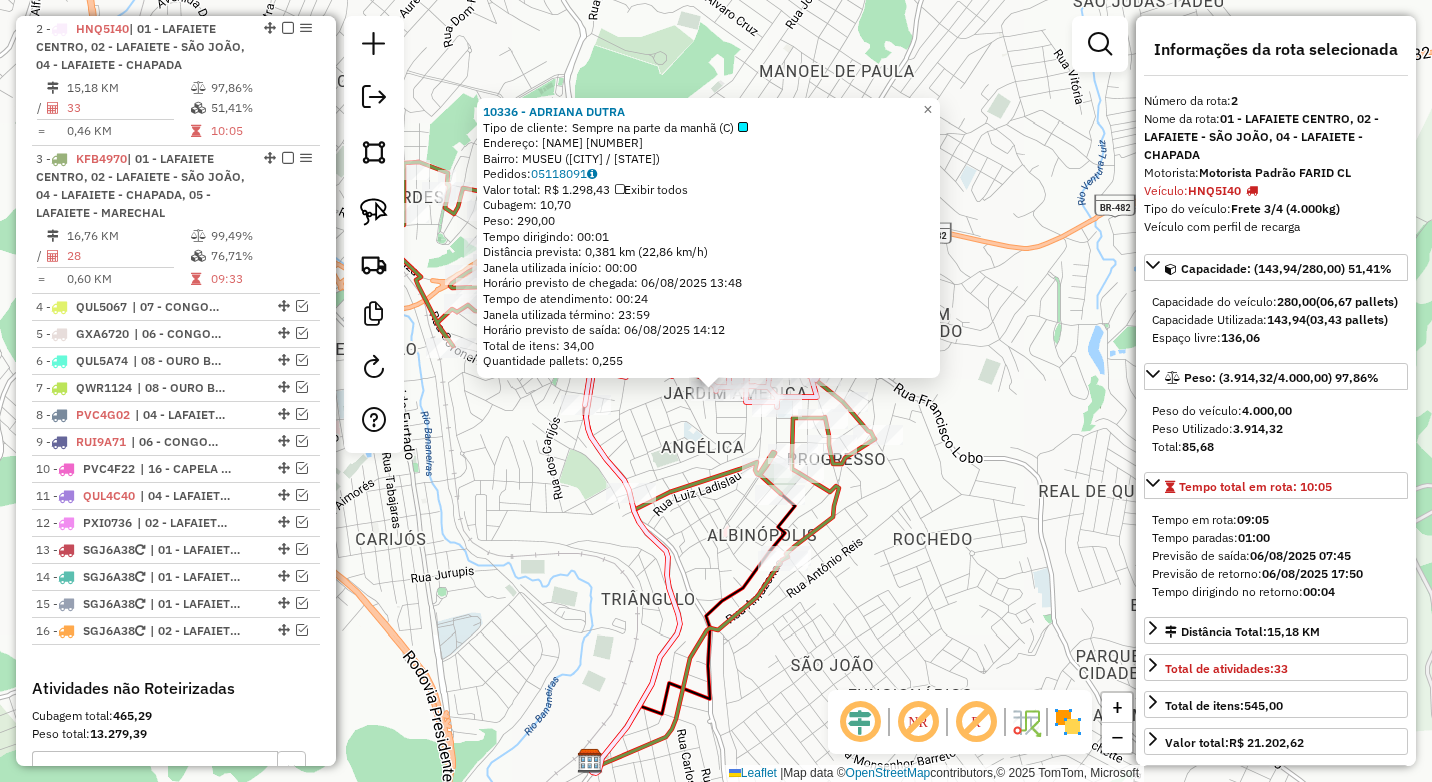 click on "10336 - [FULL_NAME] Tipo de cliente:   Sempre na parte da manhã (C)   Endereço:  [STREET_NAME] 596   Bairro: [NEIGHBORHOOD] ([CITY] / [STATE])   Pedidos:  05118091   Valor total: R$ 1.298,43   Exibir todos   Cubagem: 10,70  Peso: 290,00  Tempo dirigindo: 00:01   Distância prevista: 0,381 km (22,86 km/h)   Janela utilizada início: 00:00   Horário previsto de chegada: 06/08/2025 13:48   Tempo de atendimento: 00:24   Janela utilizada término: 23:59   Horário previsto de saída: 06/08/2025 14:12   Total de itens: 34,00   Quantidade pallets: 0,255  × Janela de atendimento Grade de atendimento Capacidade Transportadoras Veículos Cliente Pedidos  Rotas Selecione os dias de semana para filtrar as janelas de atendimento  Seg   Ter   Qua   Qui   Sex   Sáb   Dom  Informe o período da janela de atendimento: De: Até:  Filtrar exatamente a janela do cliente  Considerar janela de atendimento padrão  Selecione os dias de semana para filtrar as grades de atendimento  Seg   Ter   Qua   Qui   Sex   Dom" 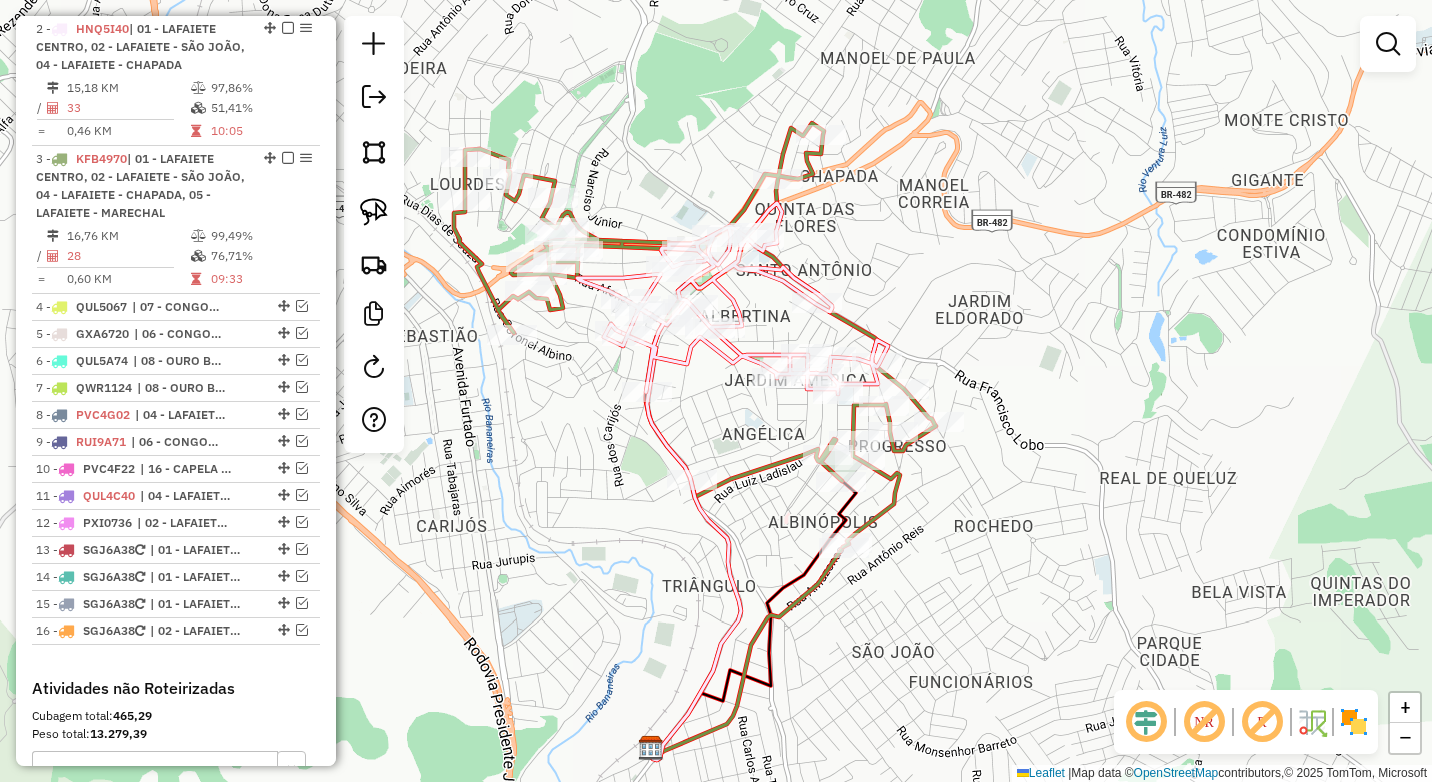 drag, startPoint x: 652, startPoint y: 444, endPoint x: 713, endPoint y: 431, distance: 62.369865 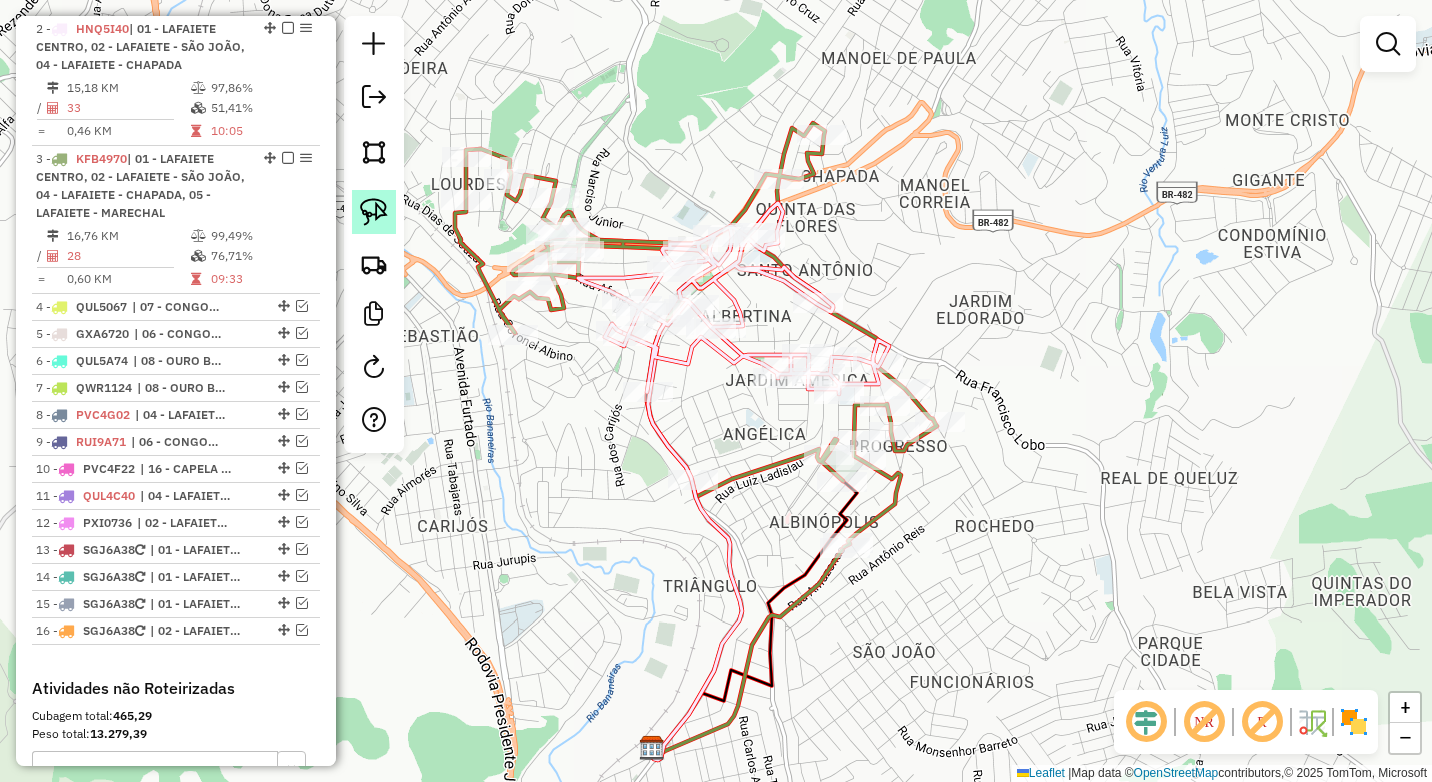 click 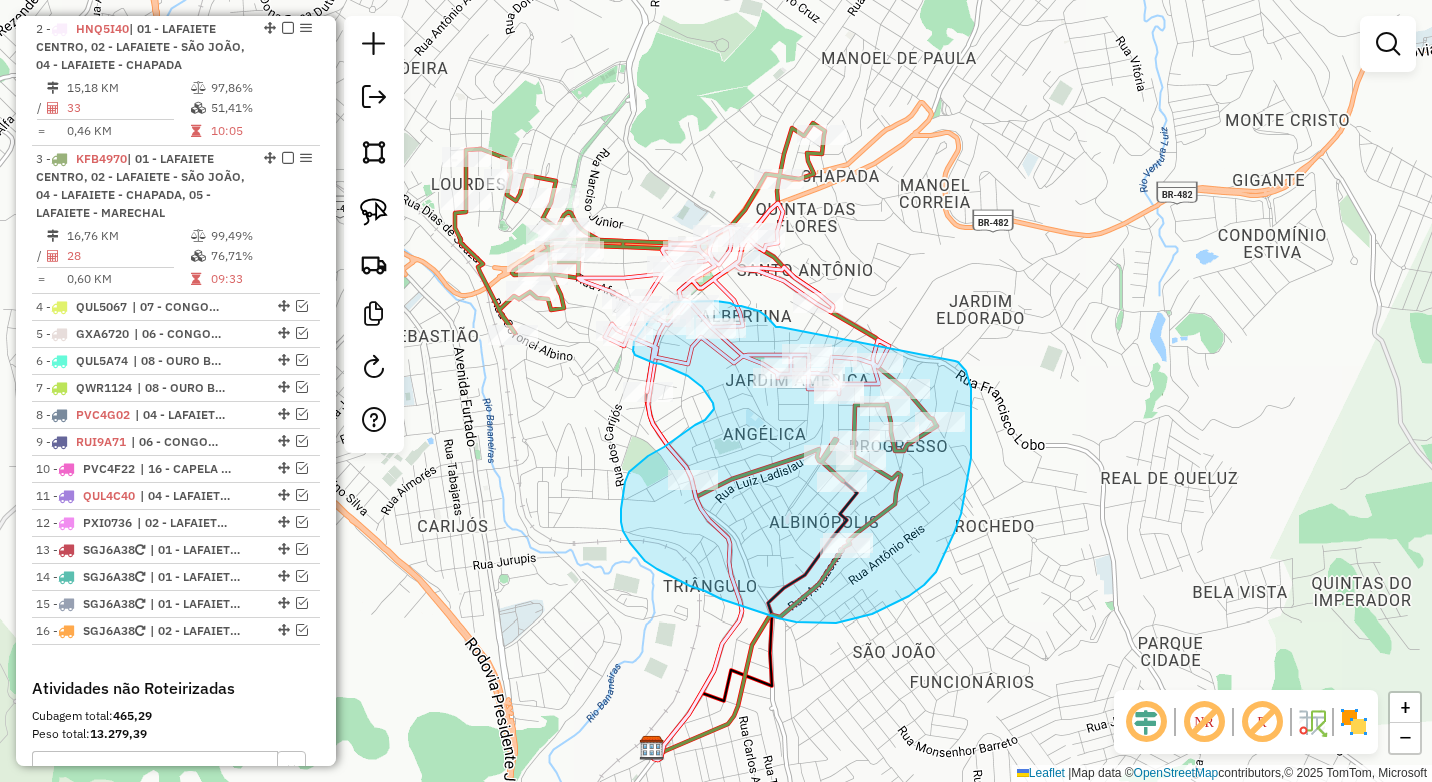 drag, startPoint x: 780, startPoint y: 327, endPoint x: 955, endPoint y: 361, distance: 178.27226 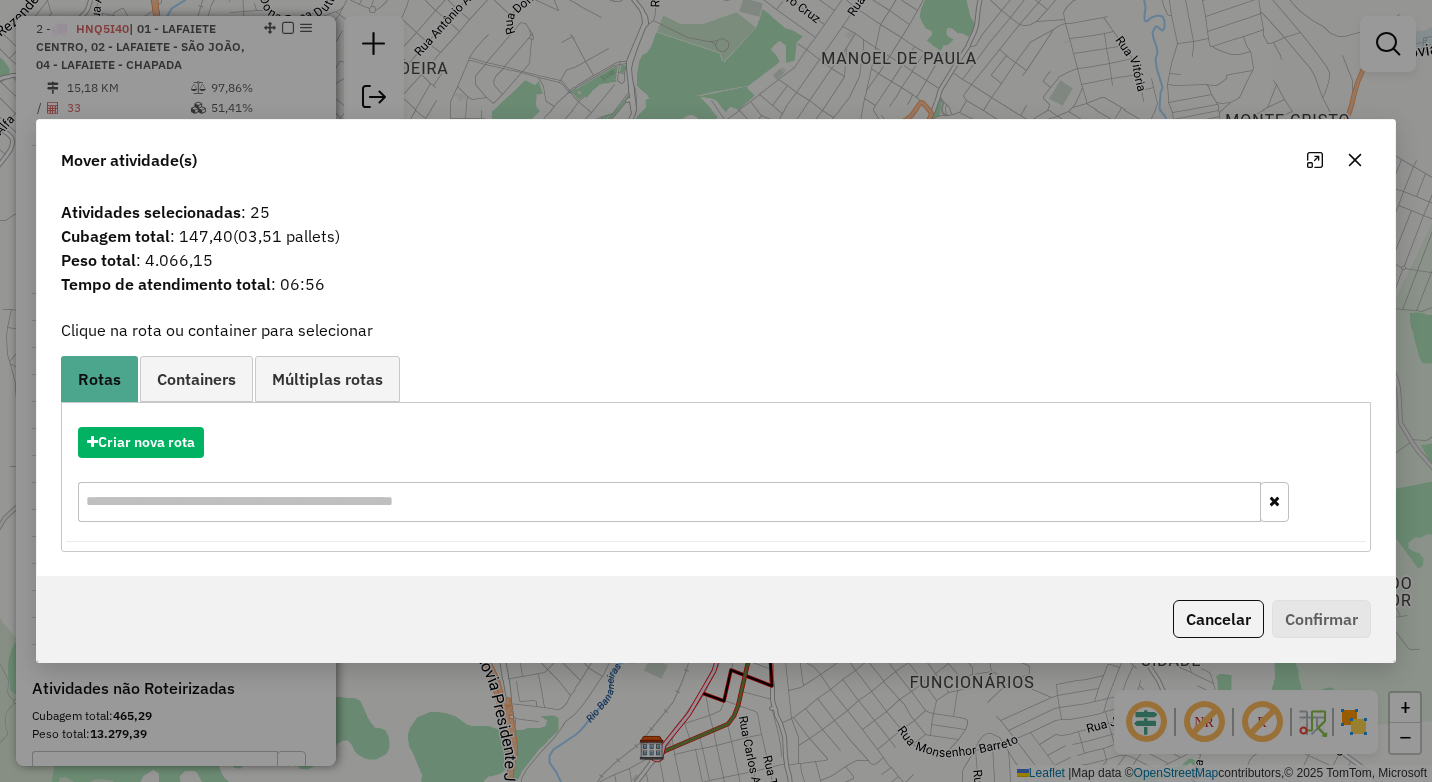click 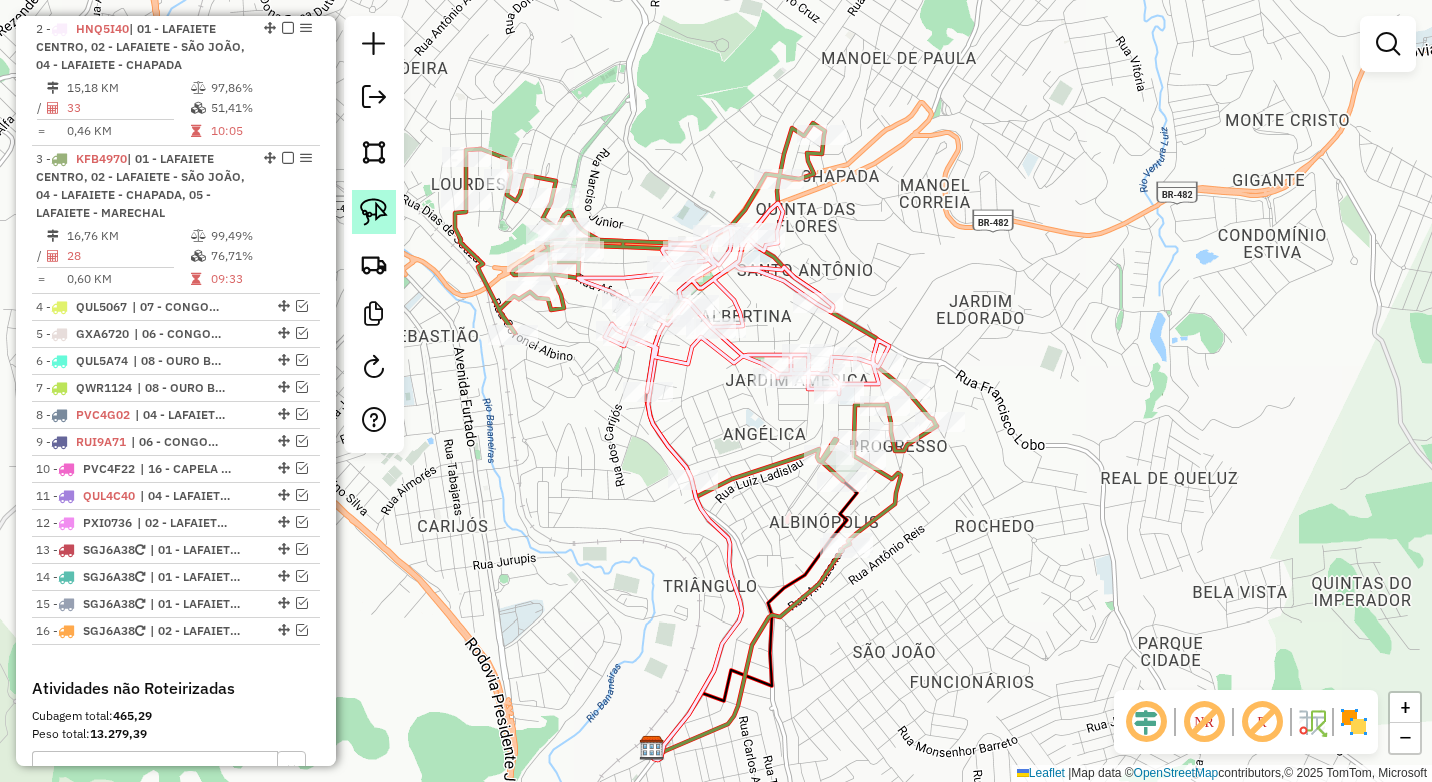 click 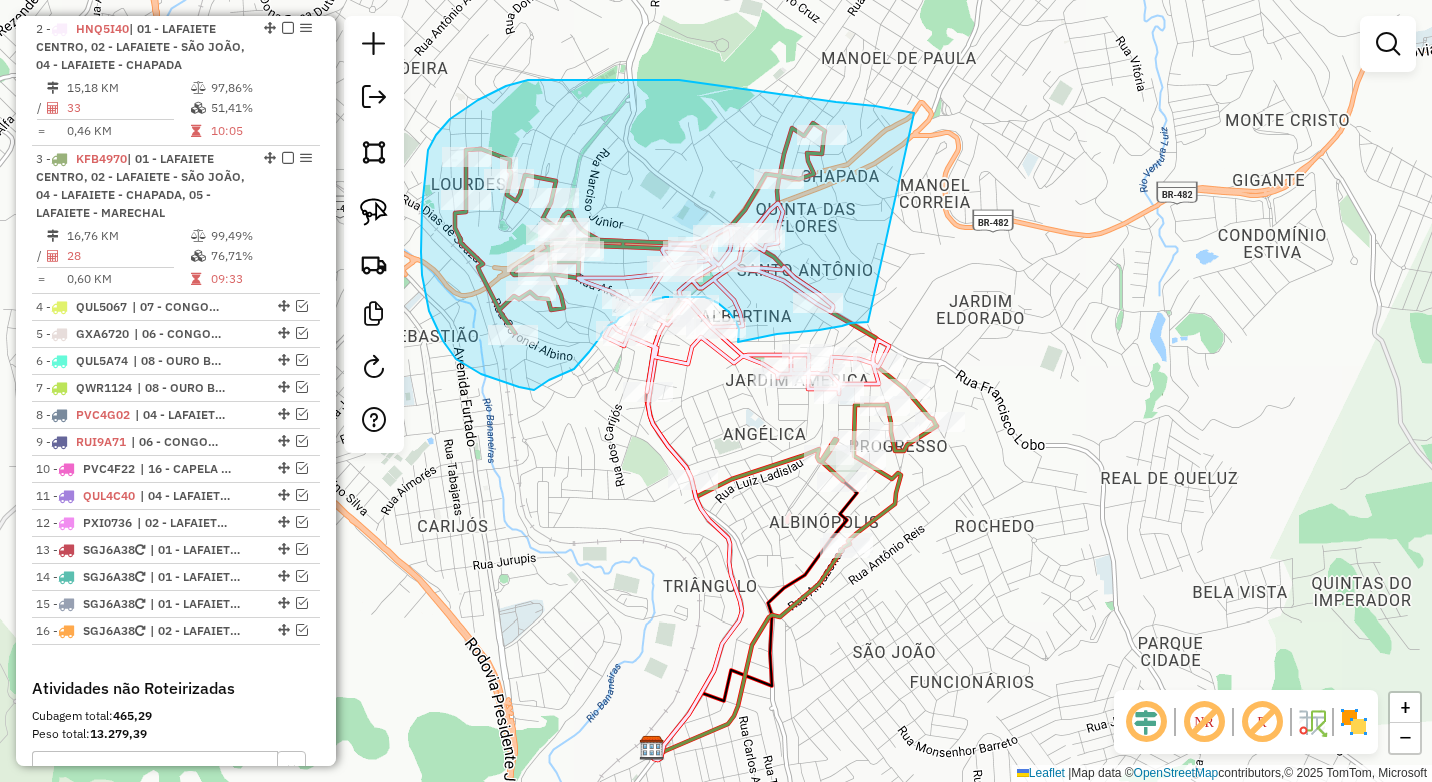 drag, startPoint x: 721, startPoint y: 86, endPoint x: 868, endPoint y: 322, distance: 278.03778 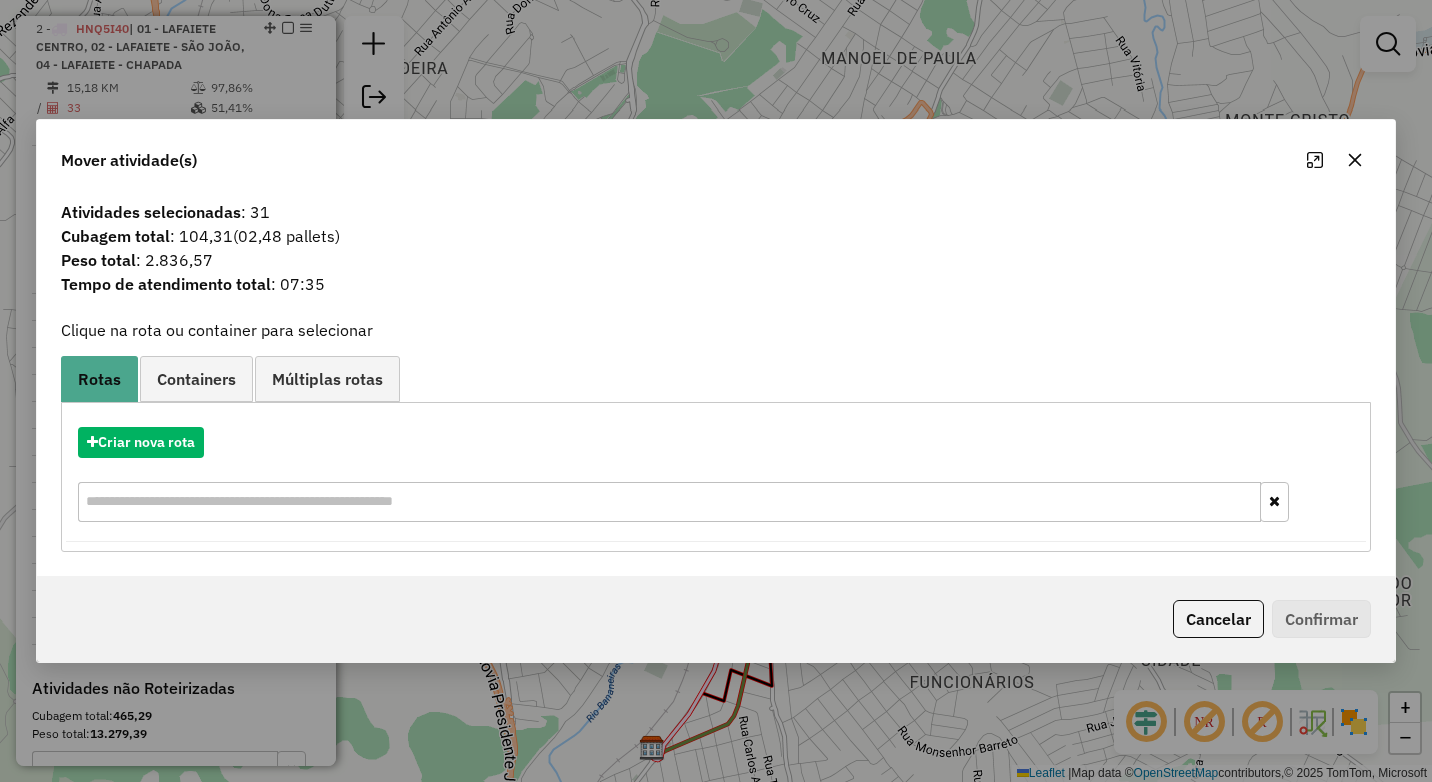 click 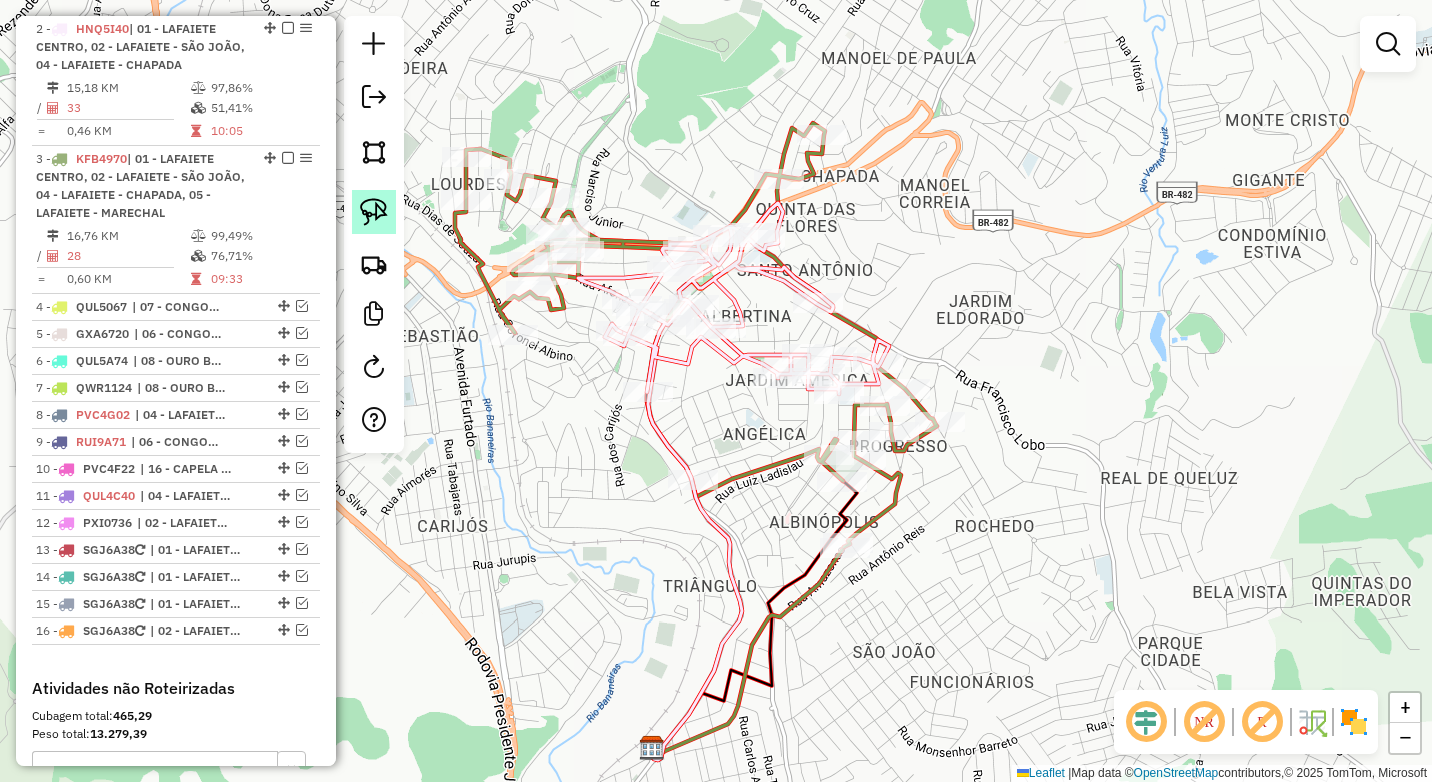 click 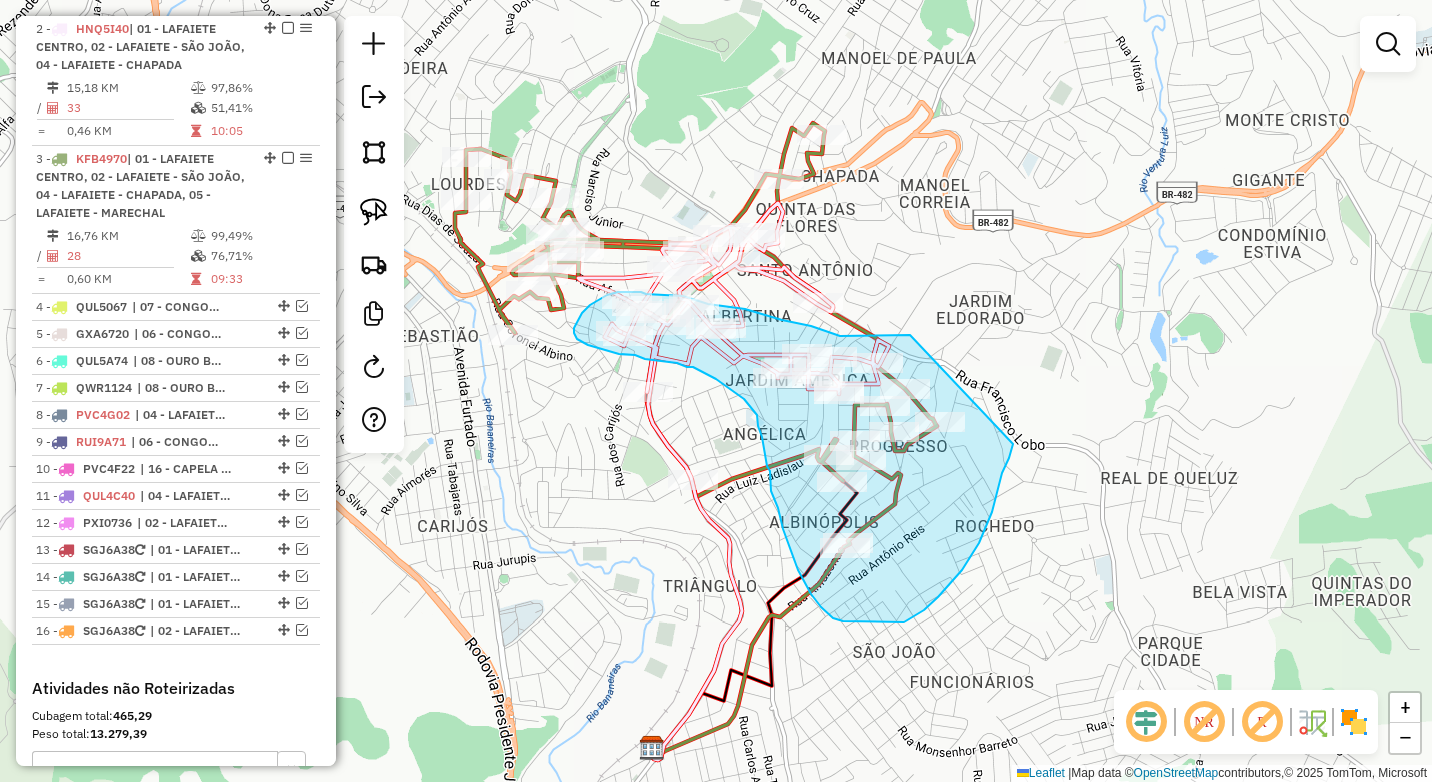 drag, startPoint x: 910, startPoint y: 335, endPoint x: 1013, endPoint y: 444, distance: 149.96666 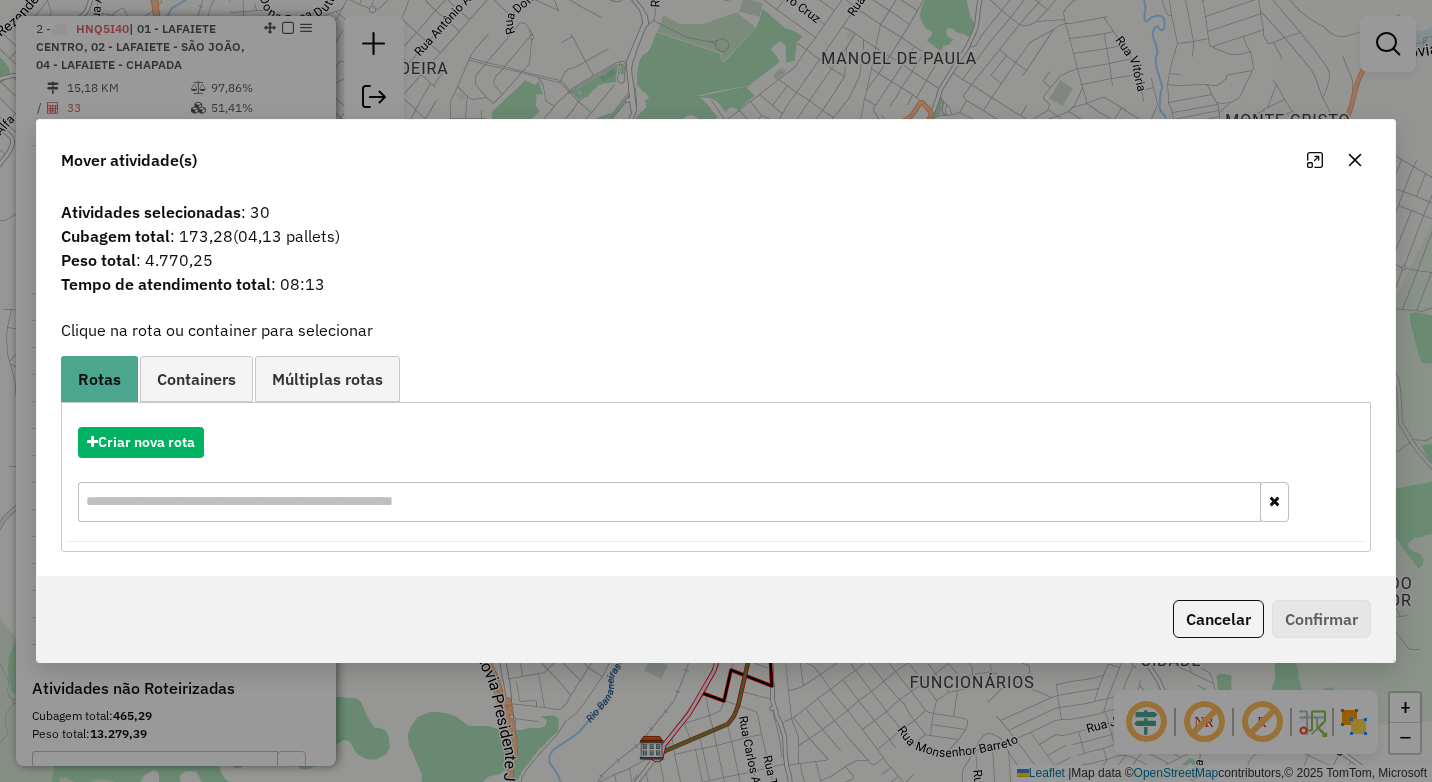 click 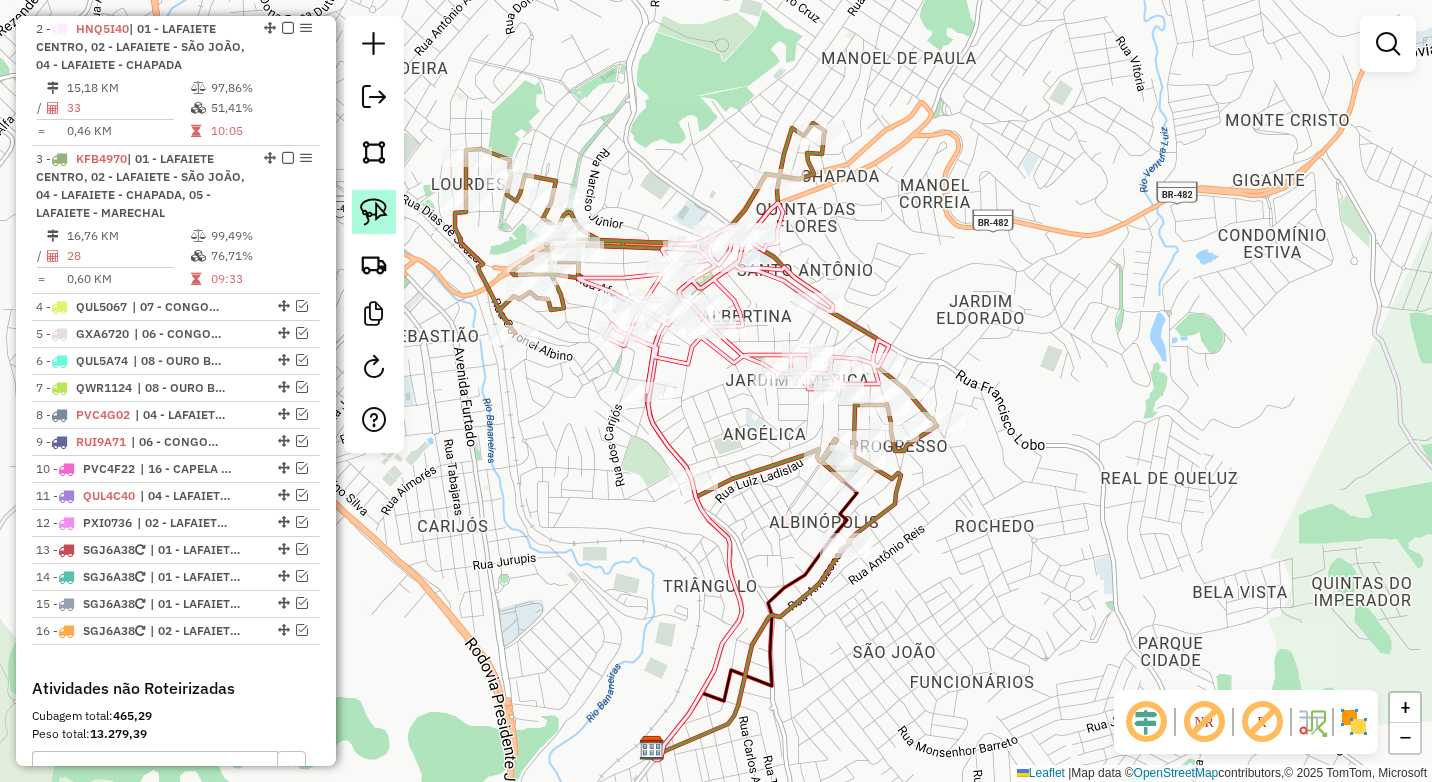 click 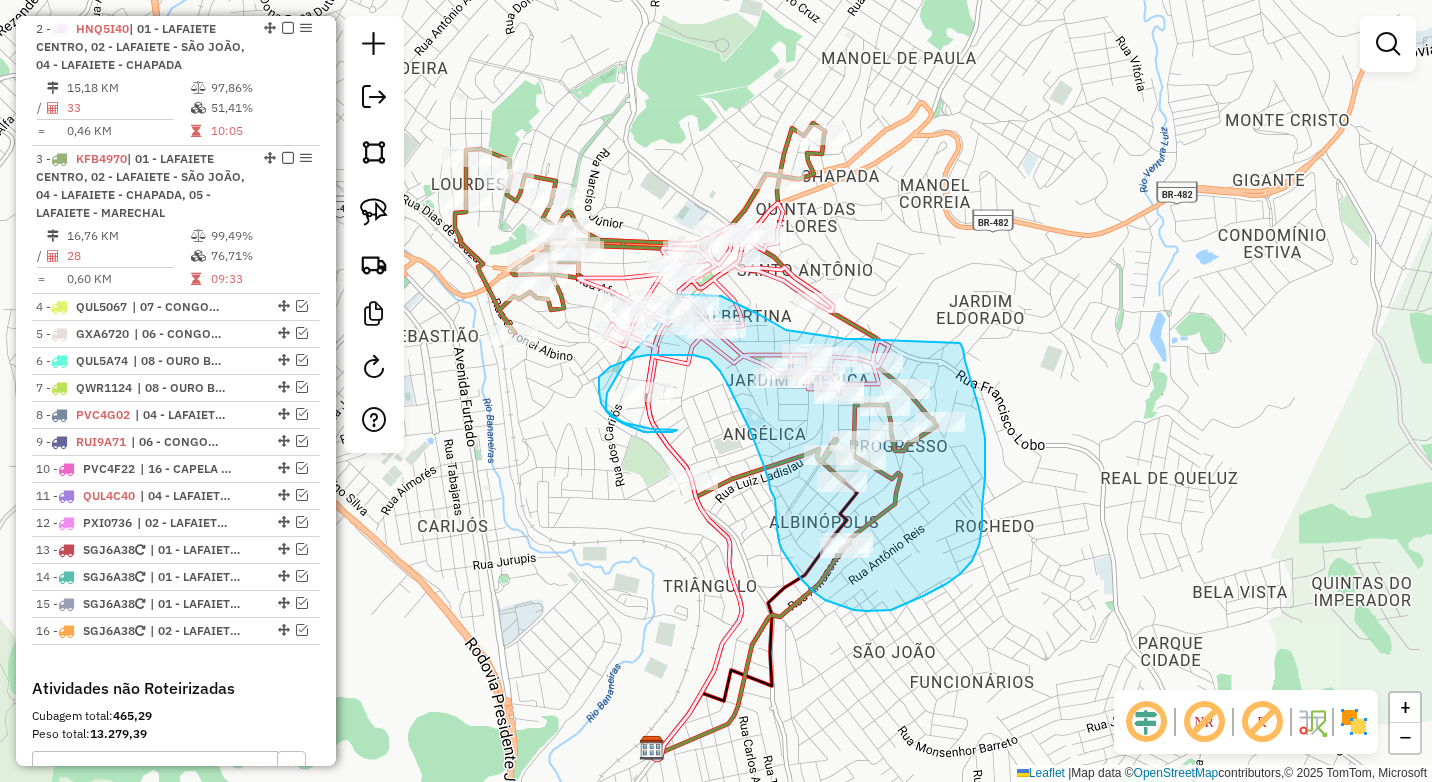 drag, startPoint x: 842, startPoint y: 338, endPoint x: 960, endPoint y: 343, distance: 118.10589 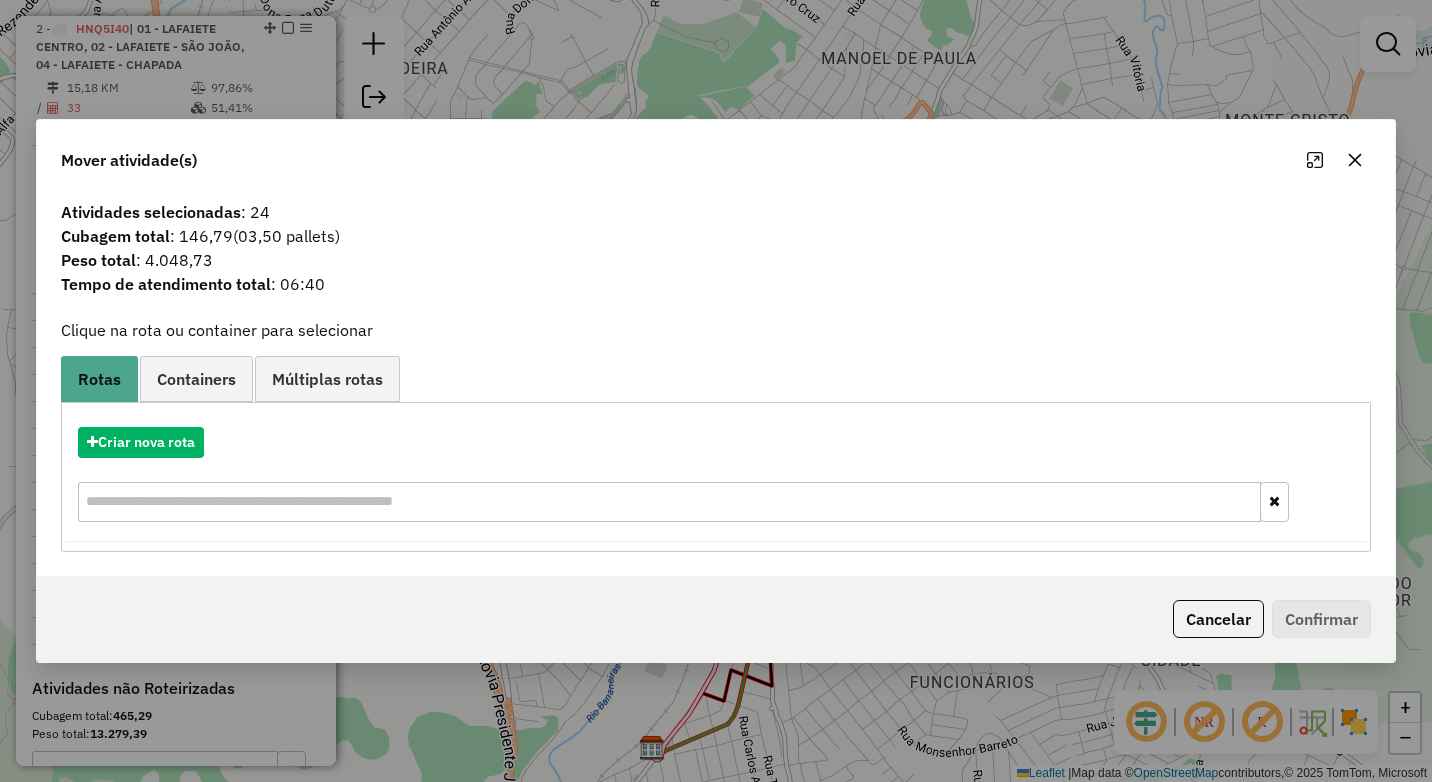 click 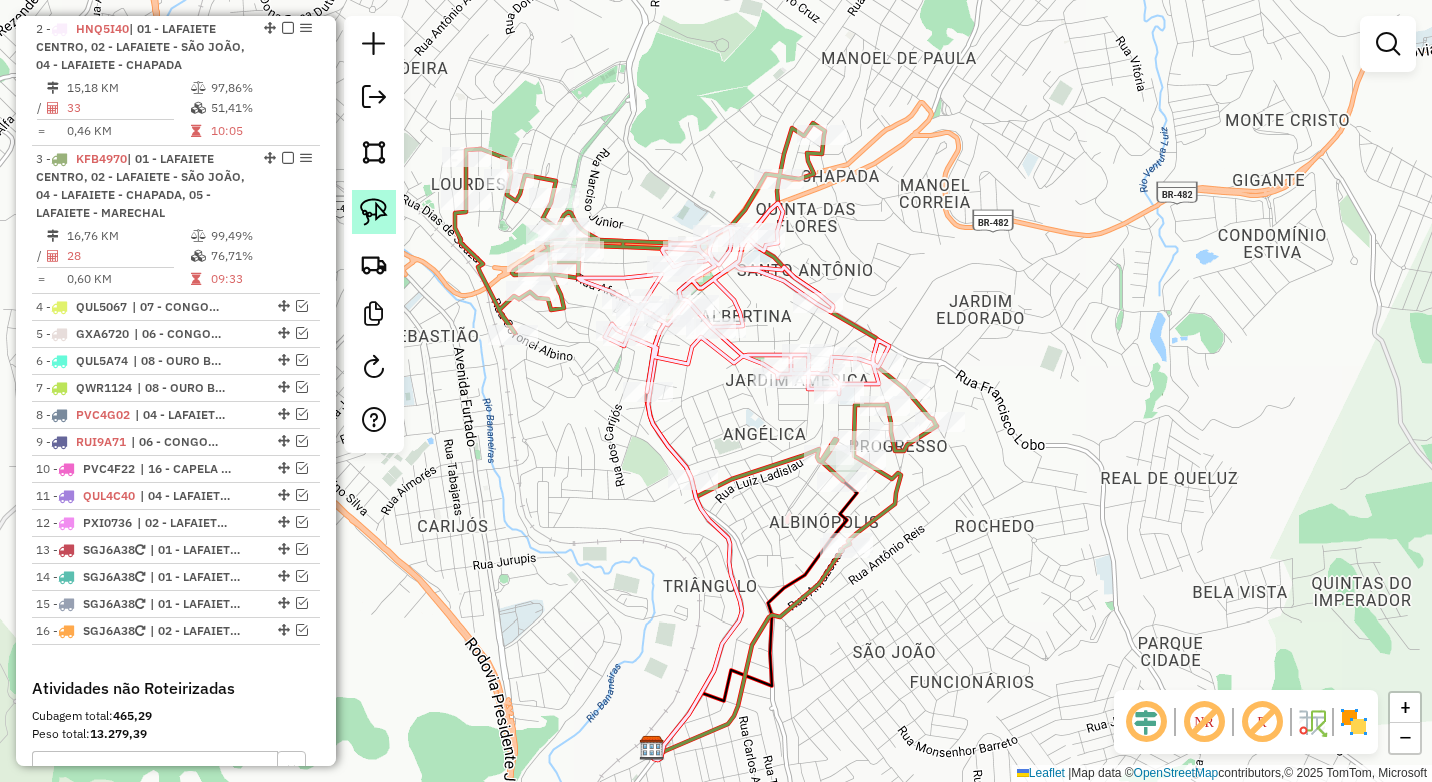 click 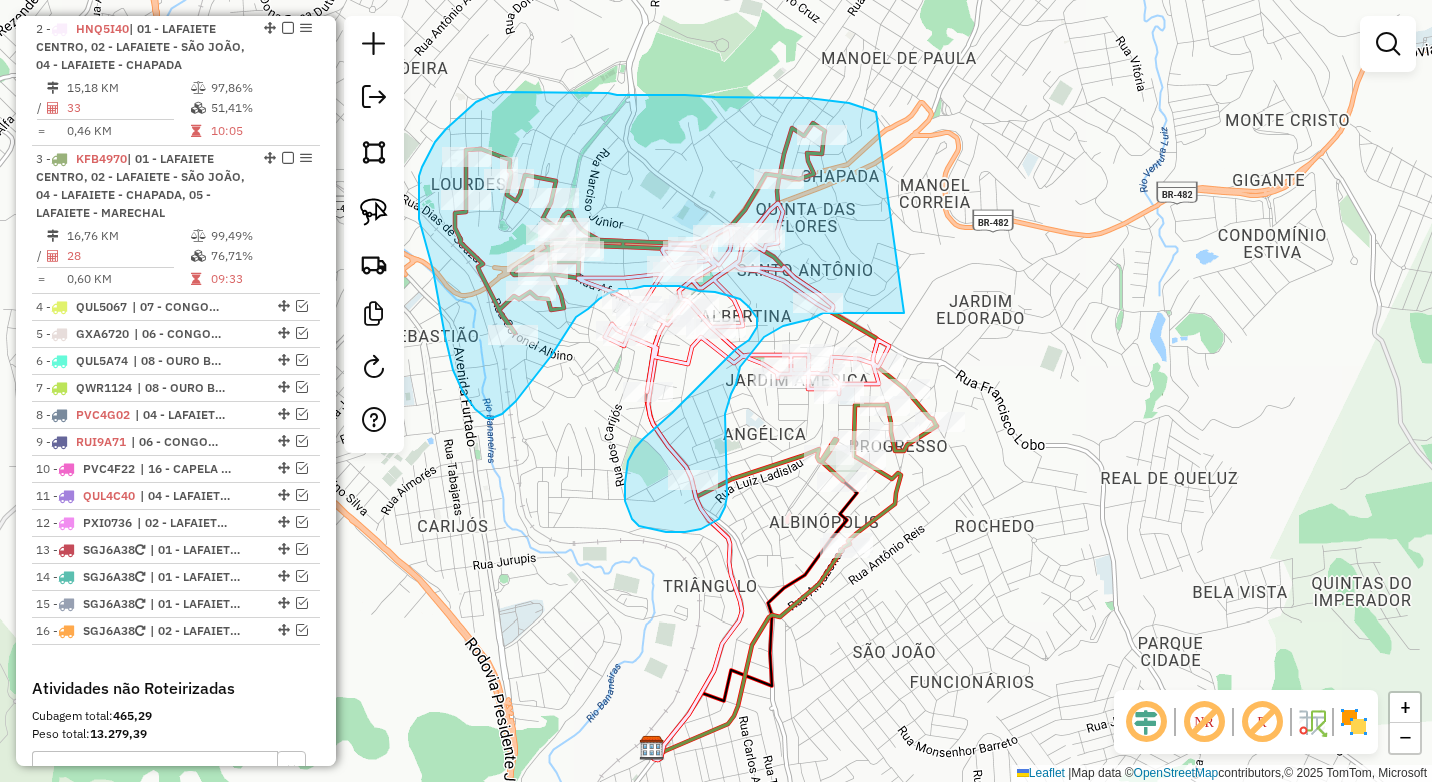 drag, startPoint x: 876, startPoint y: 112, endPoint x: 904, endPoint y: 313, distance: 202.94087 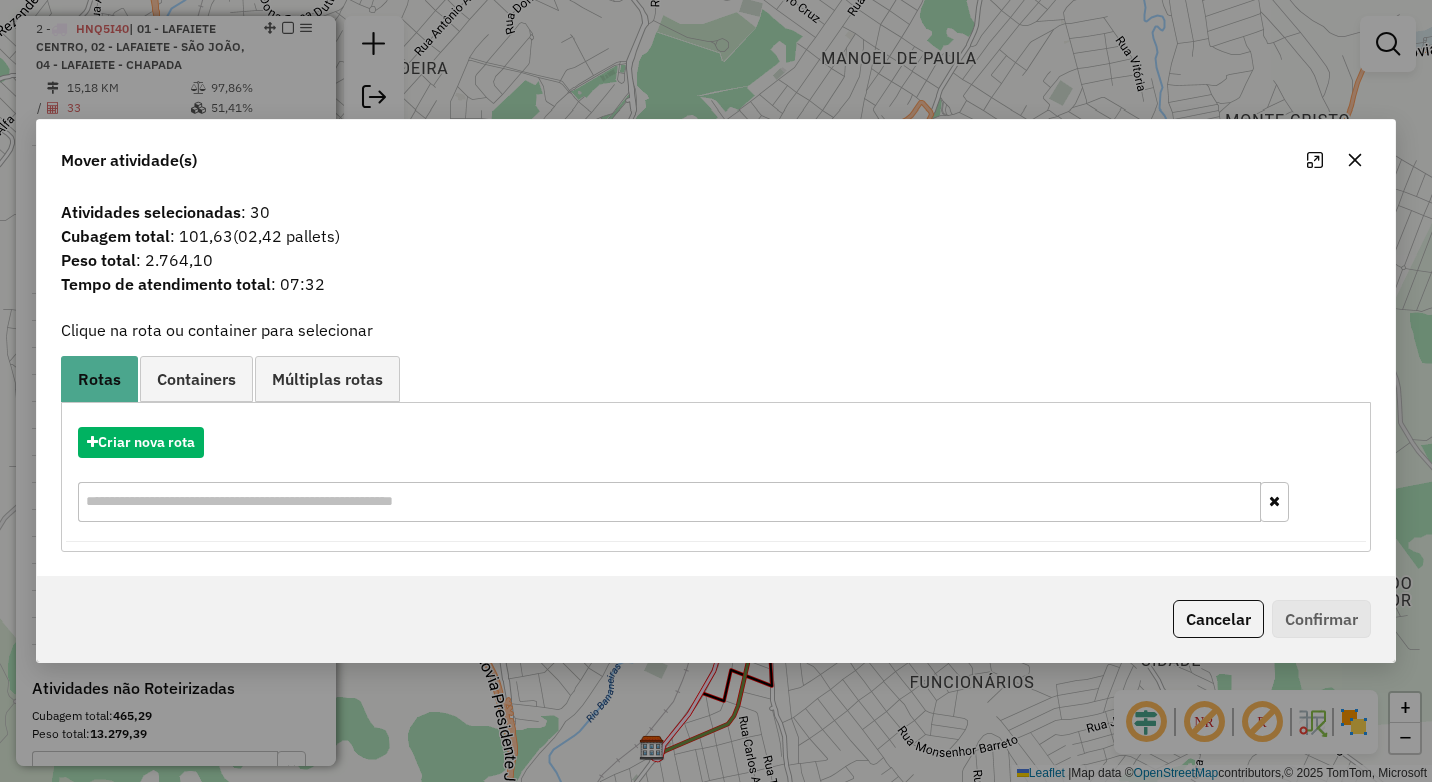 click 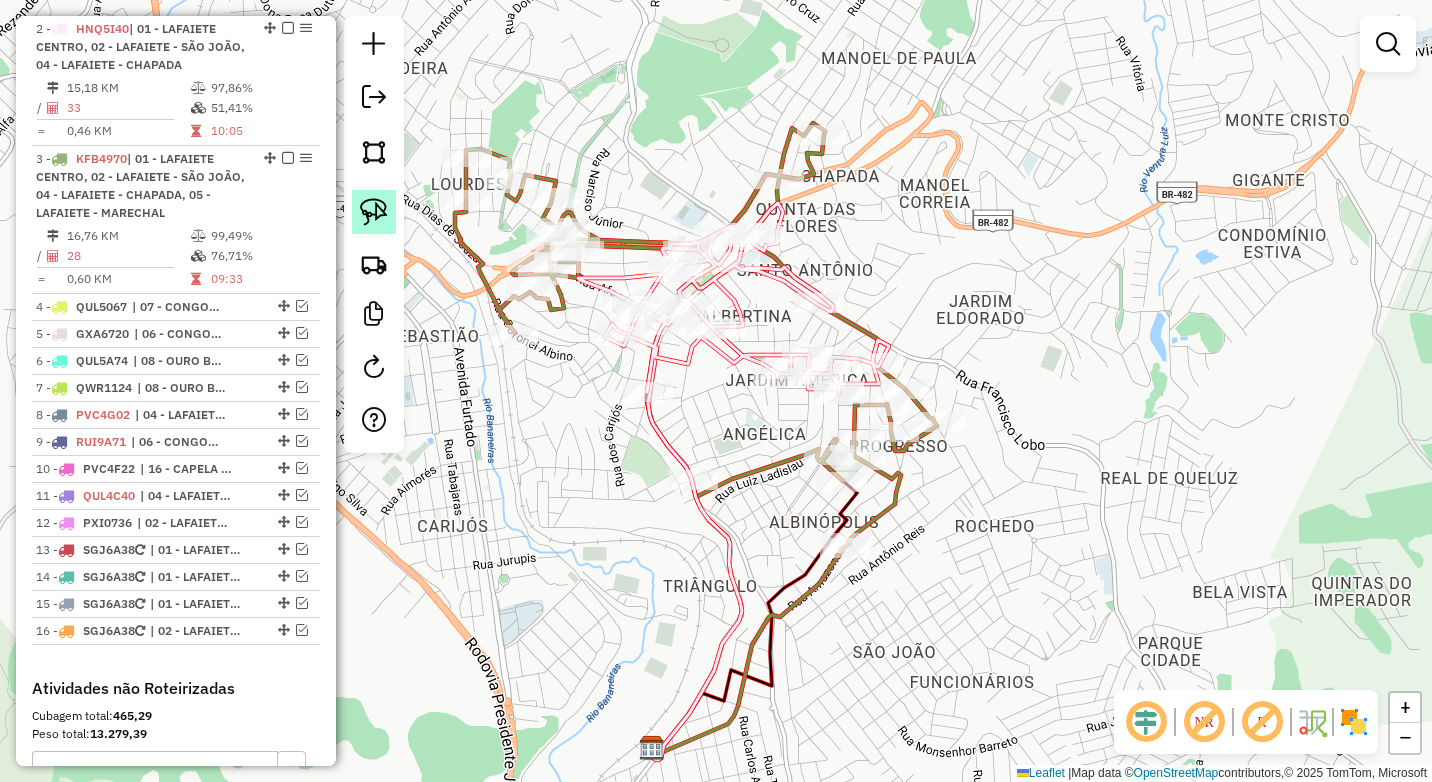 click 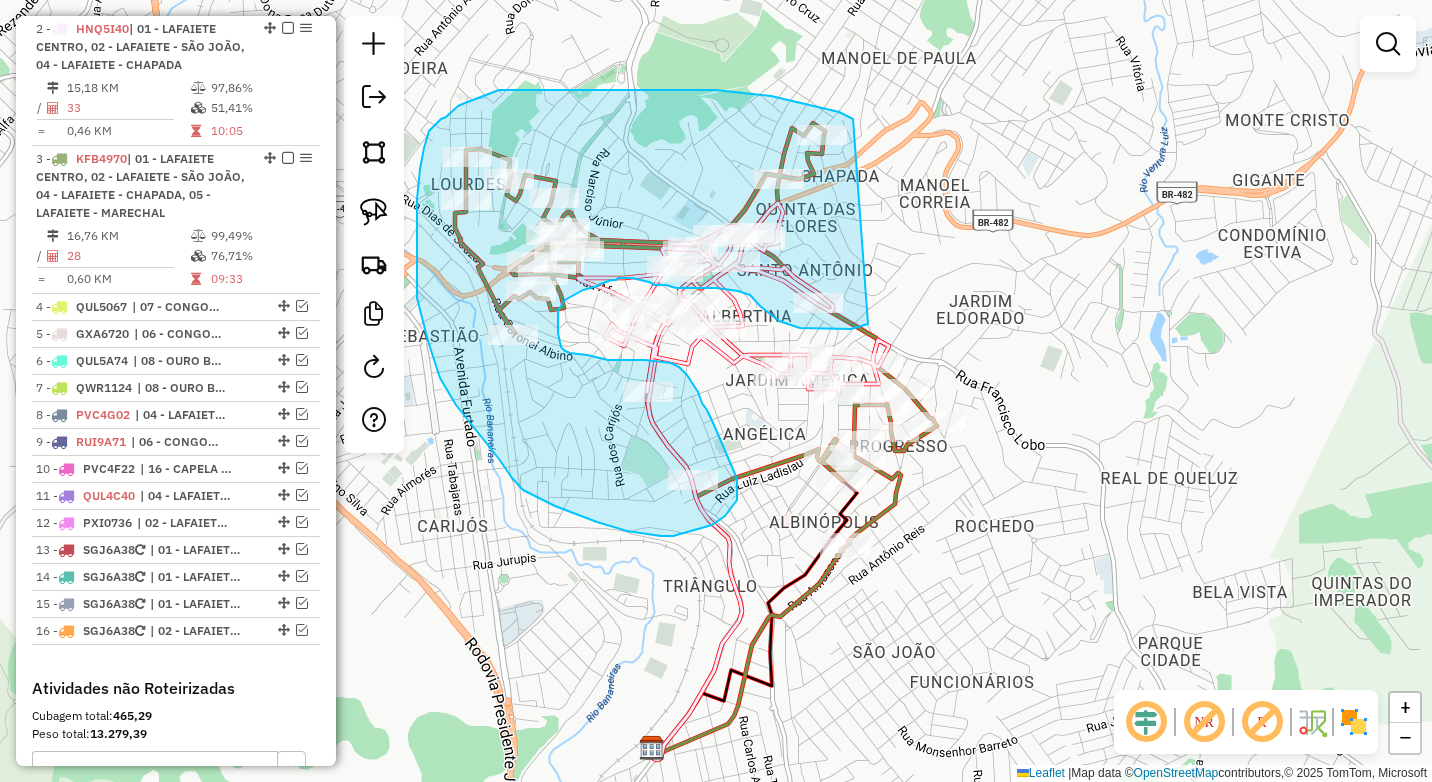 drag, startPoint x: 839, startPoint y: 112, endPoint x: 872, endPoint y: 323, distance: 213.56497 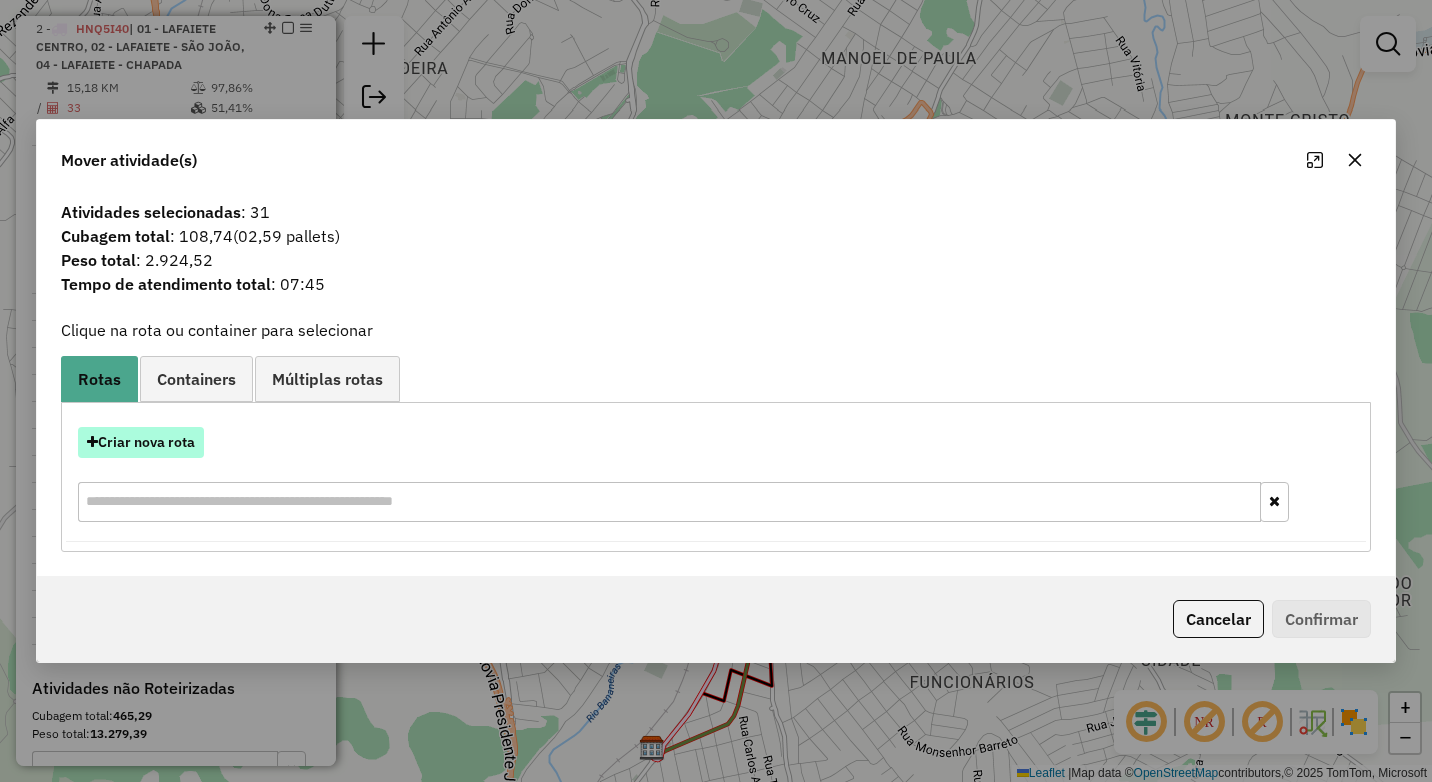 click on "Criar nova rota" at bounding box center (141, 442) 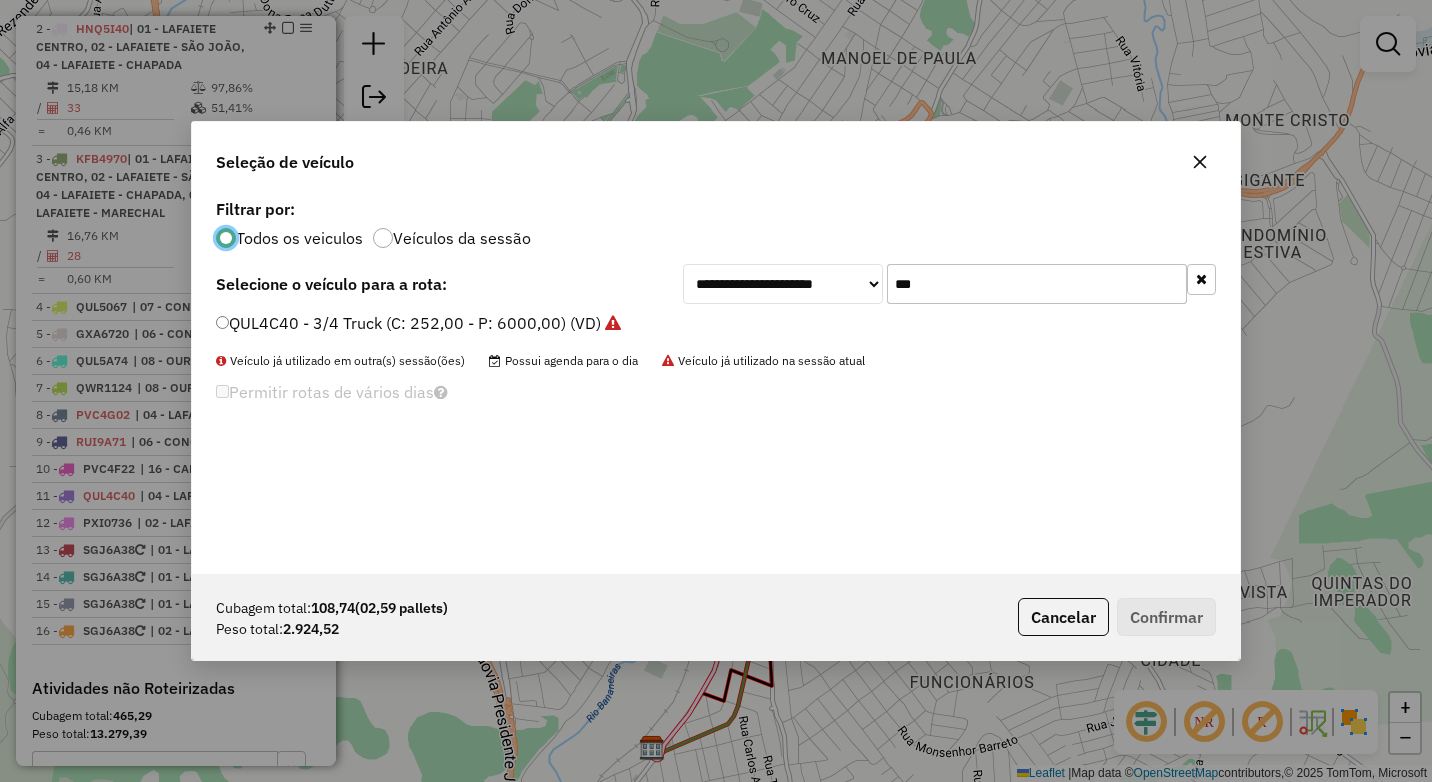 scroll, scrollTop: 11, scrollLeft: 6, axis: both 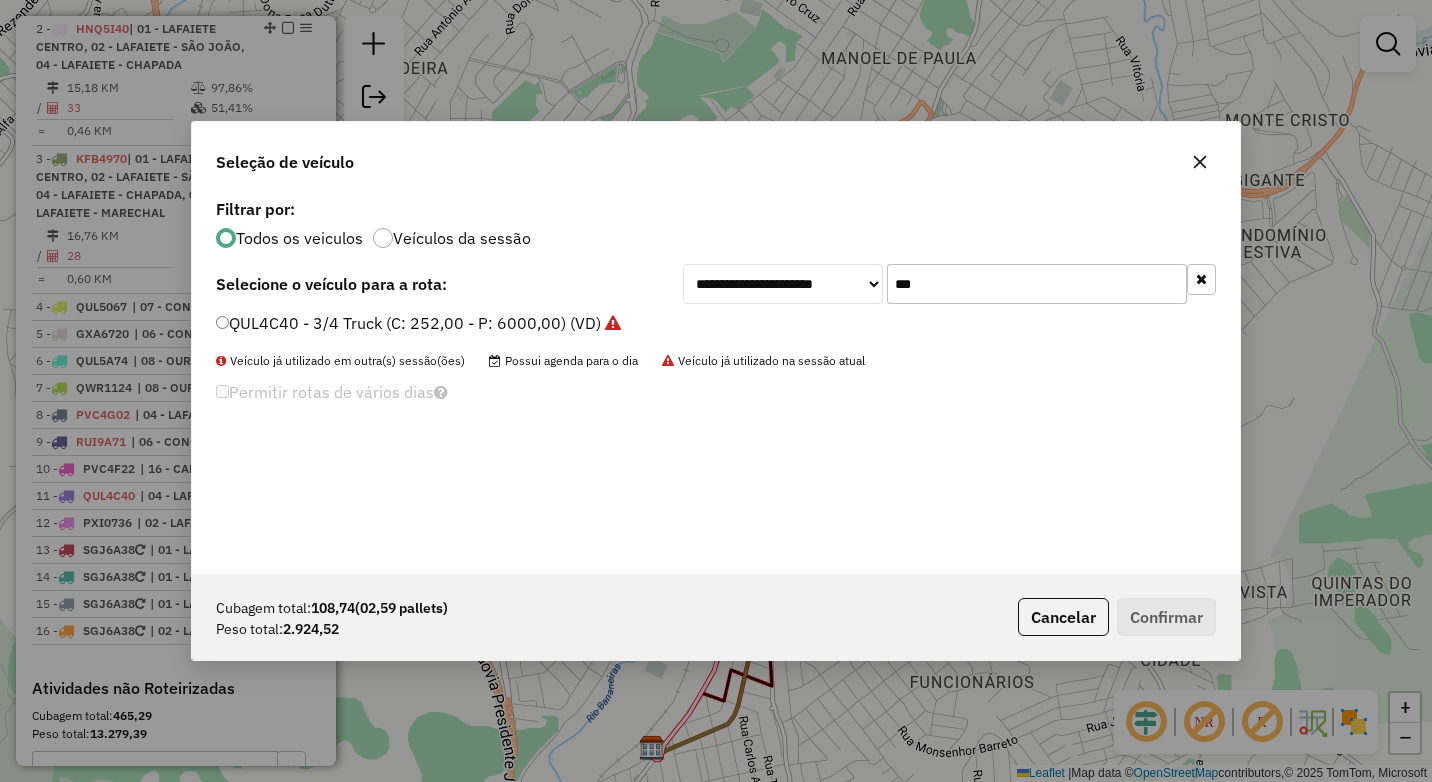 drag, startPoint x: 874, startPoint y: 292, endPoint x: 834, endPoint y: 292, distance: 40 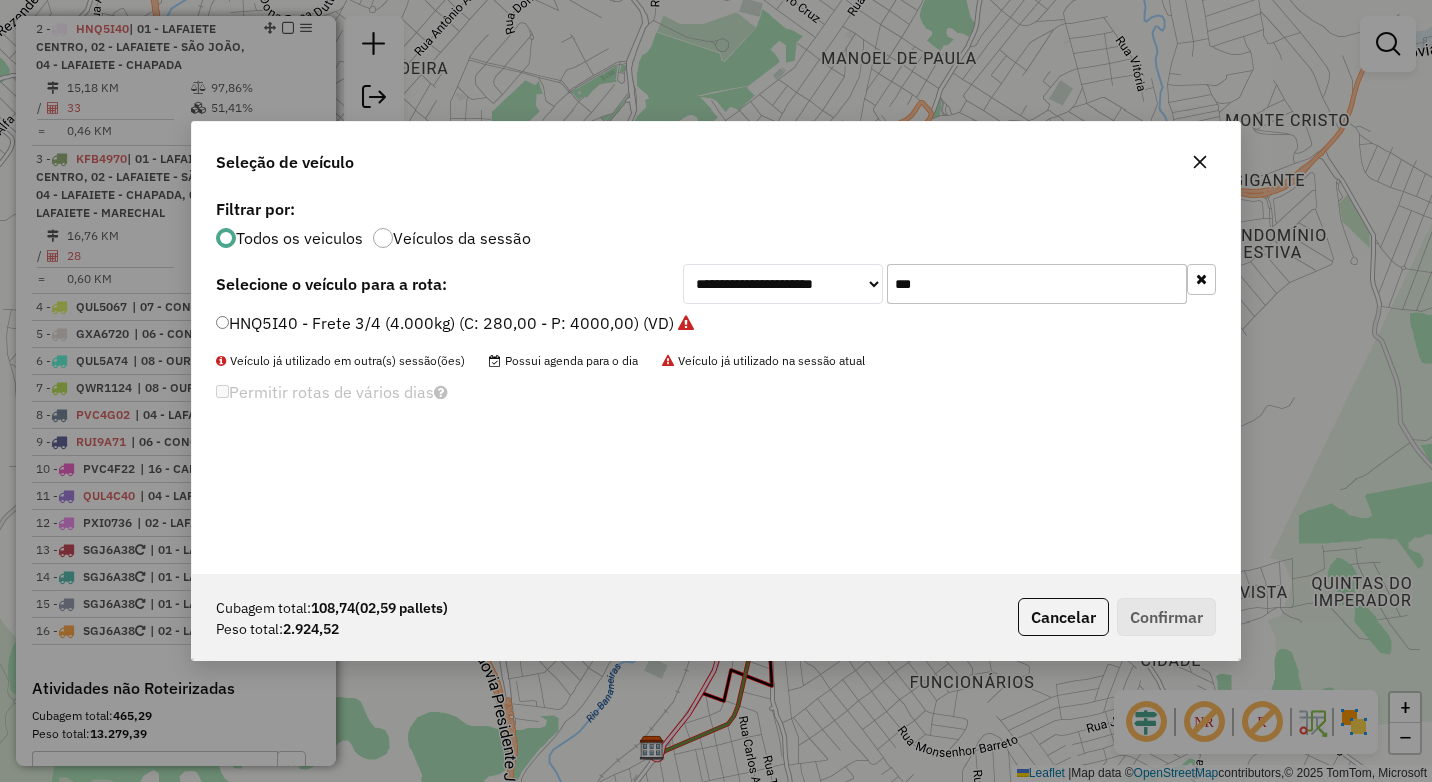type on "***" 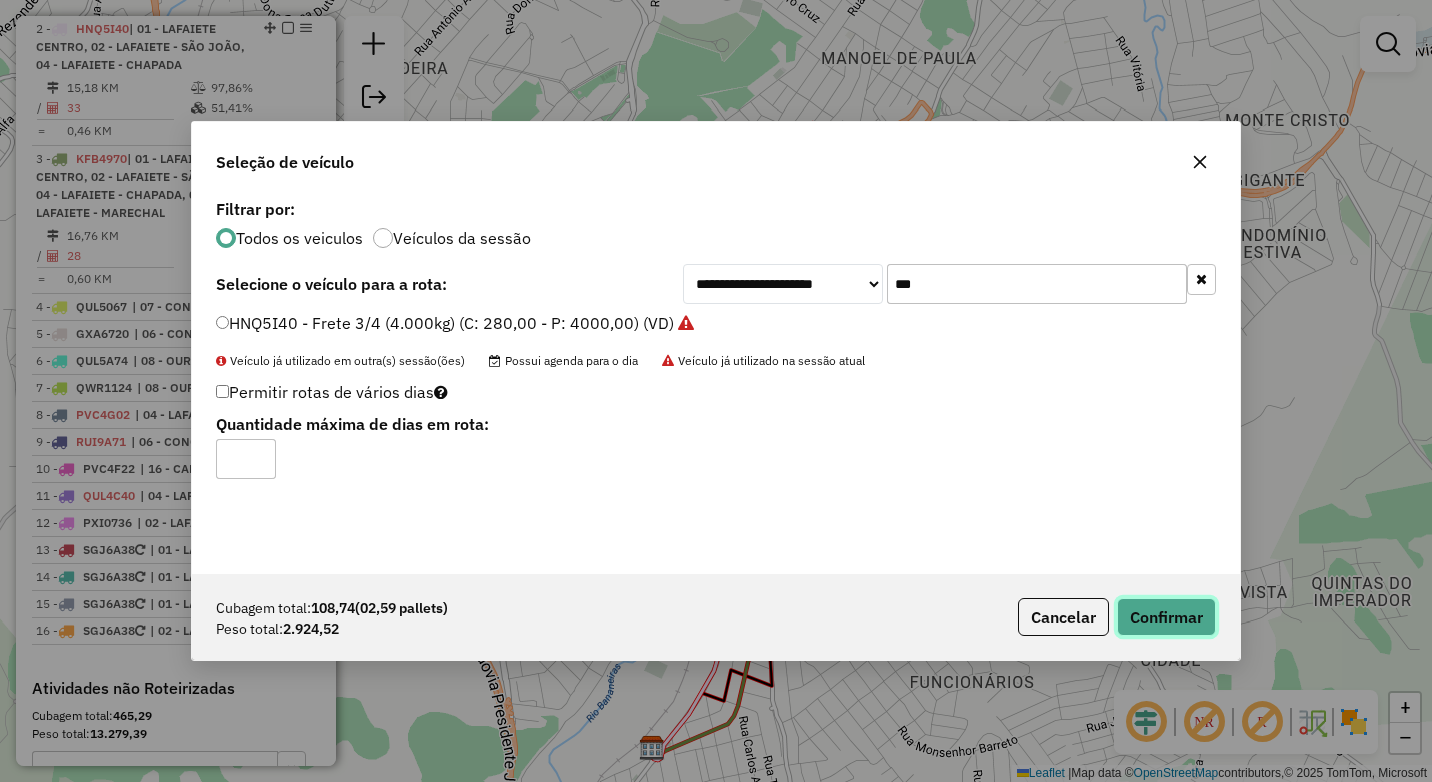 click on "Confirmar" 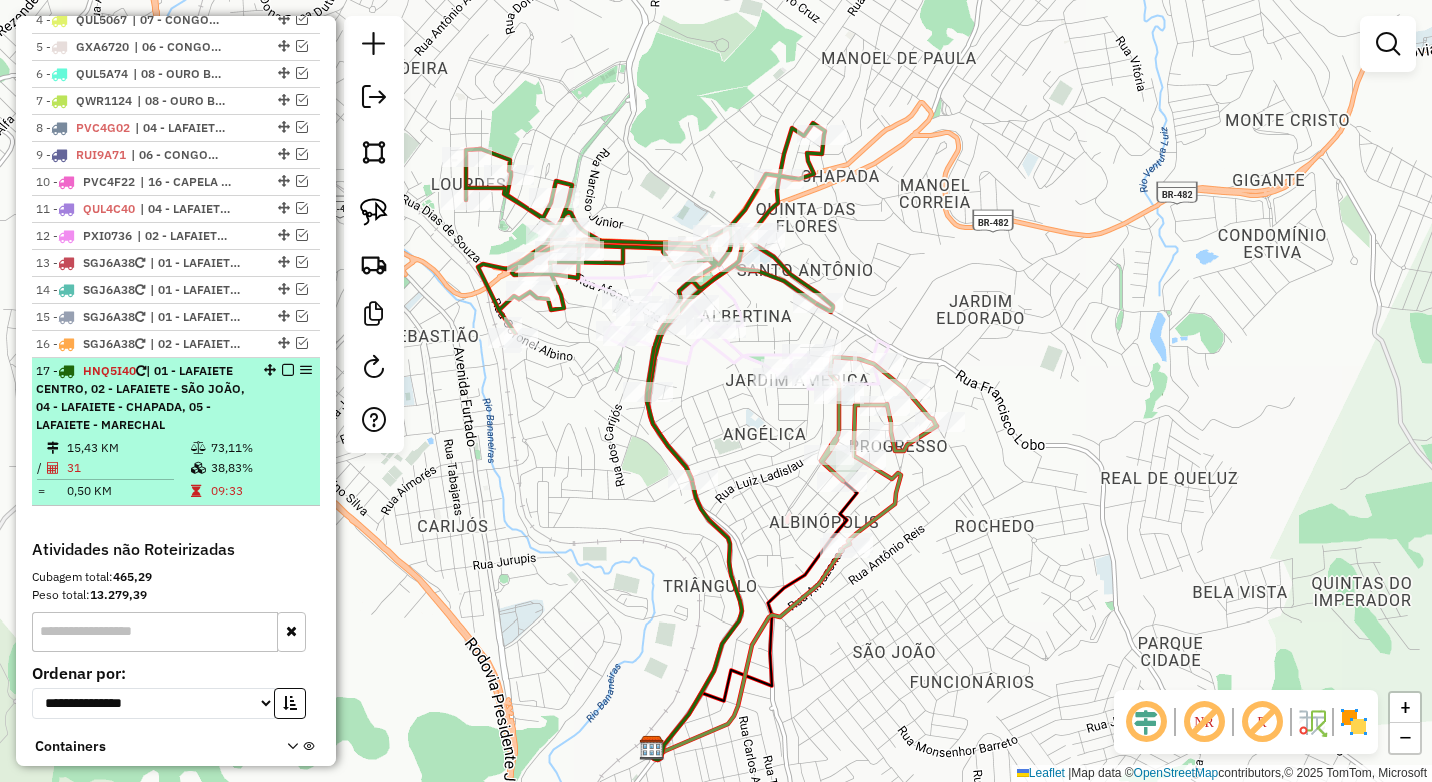 scroll, scrollTop: 1045, scrollLeft: 0, axis: vertical 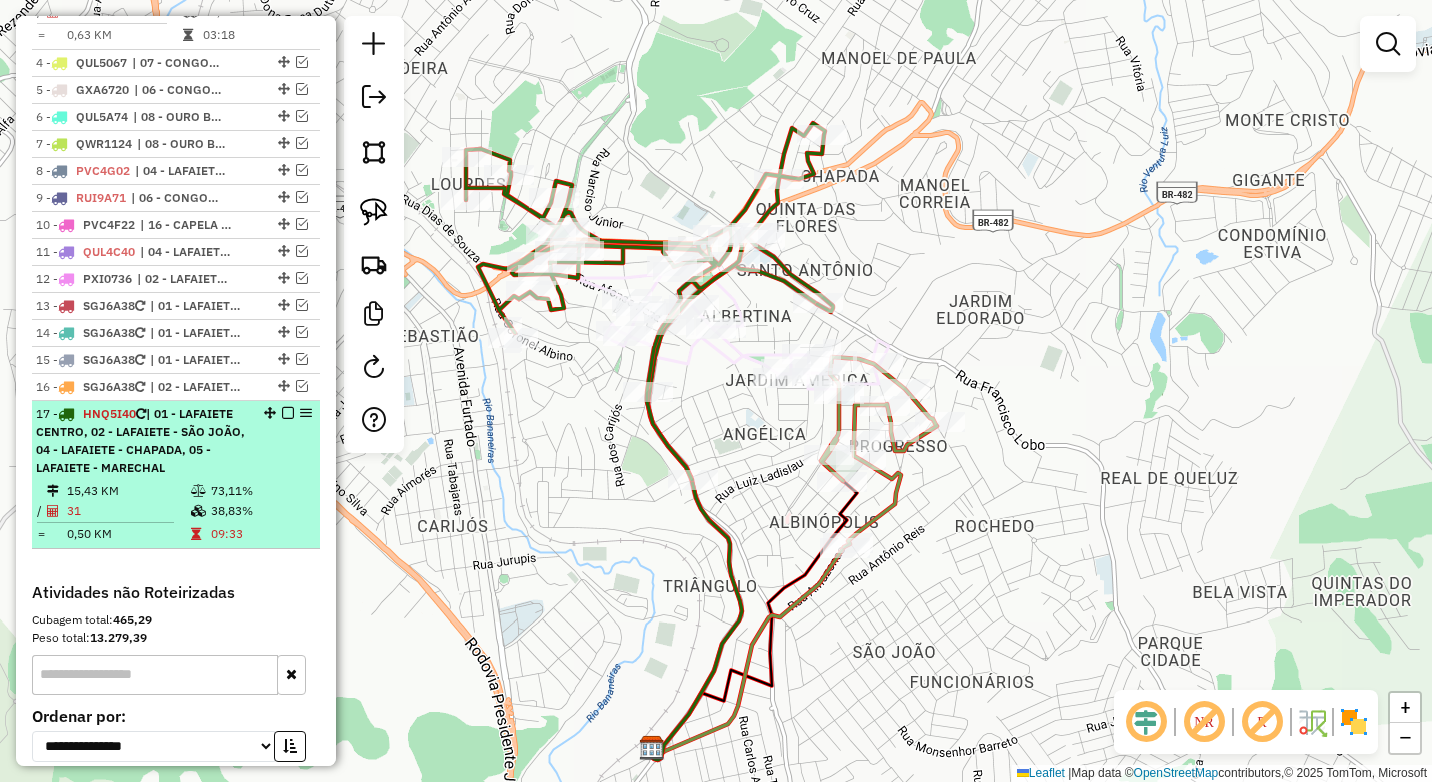 click at bounding box center (288, 413) 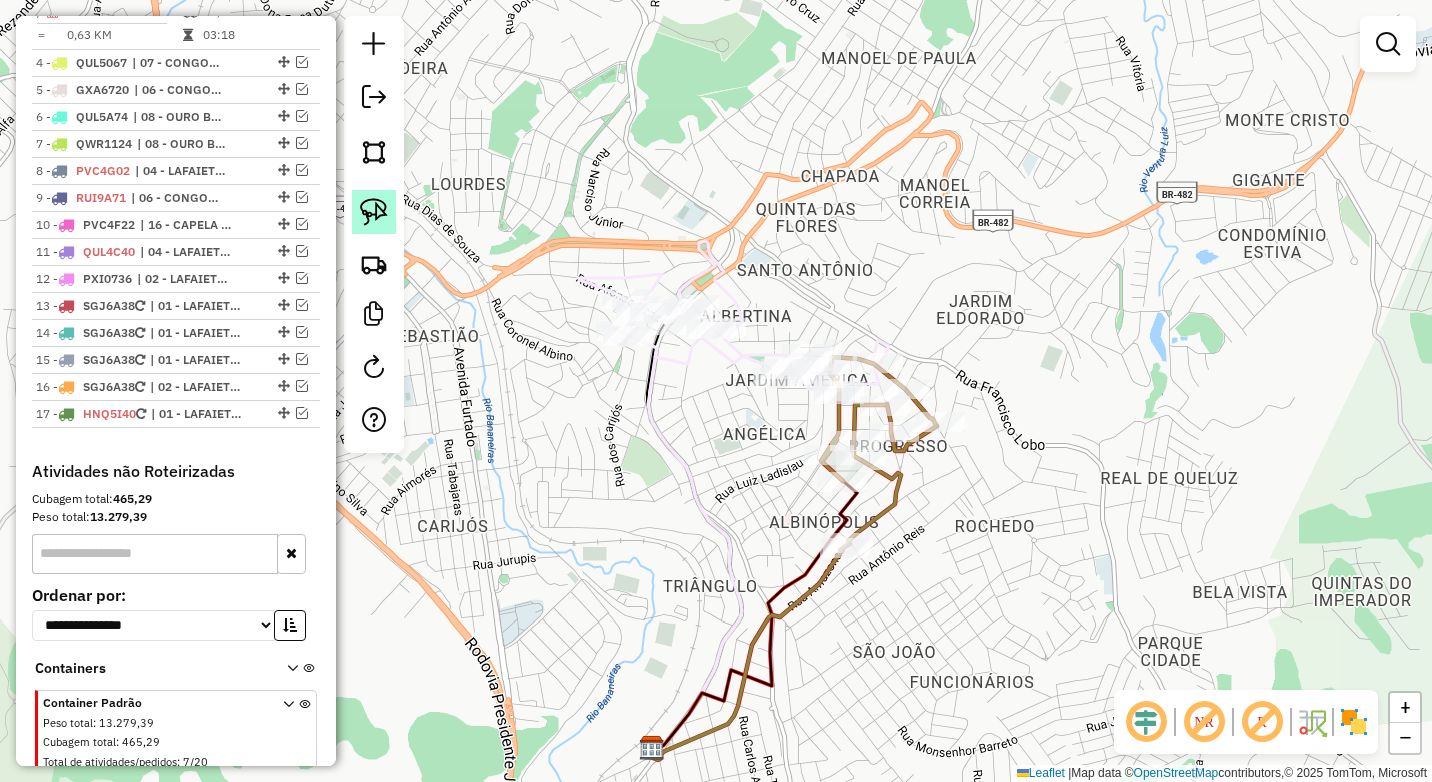 click 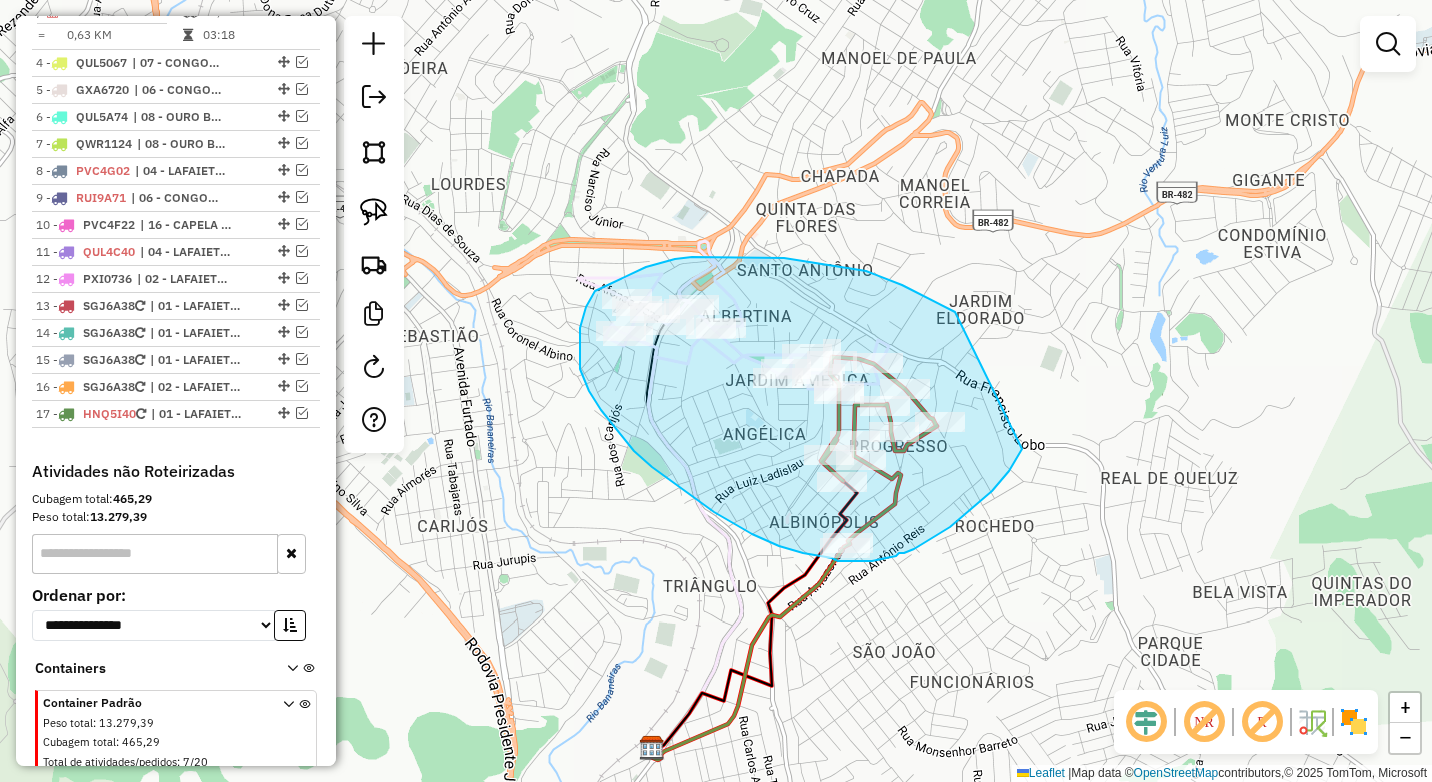 drag, startPoint x: 866, startPoint y: 271, endPoint x: 1022, endPoint y: 449, distance: 236.68544 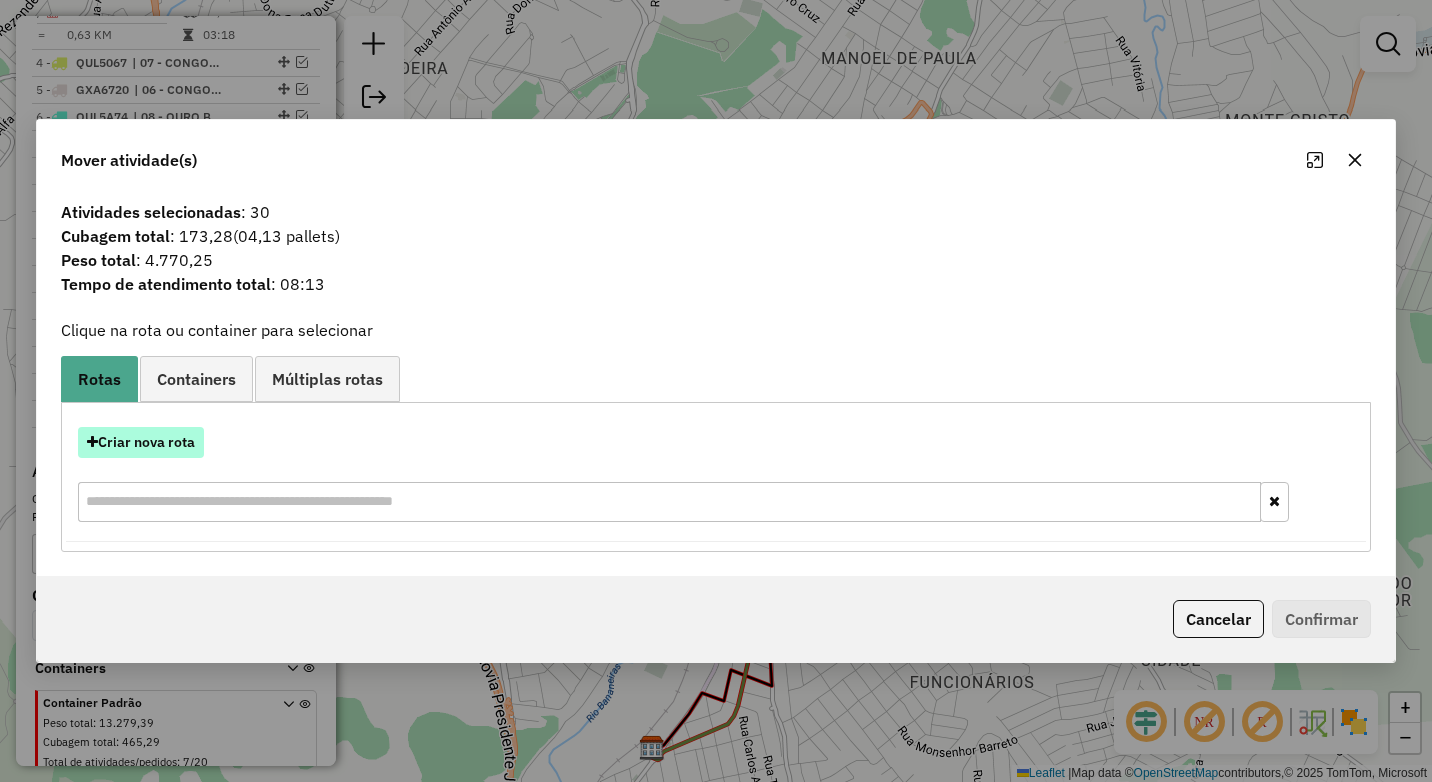 click on "Criar nova rota" at bounding box center [141, 442] 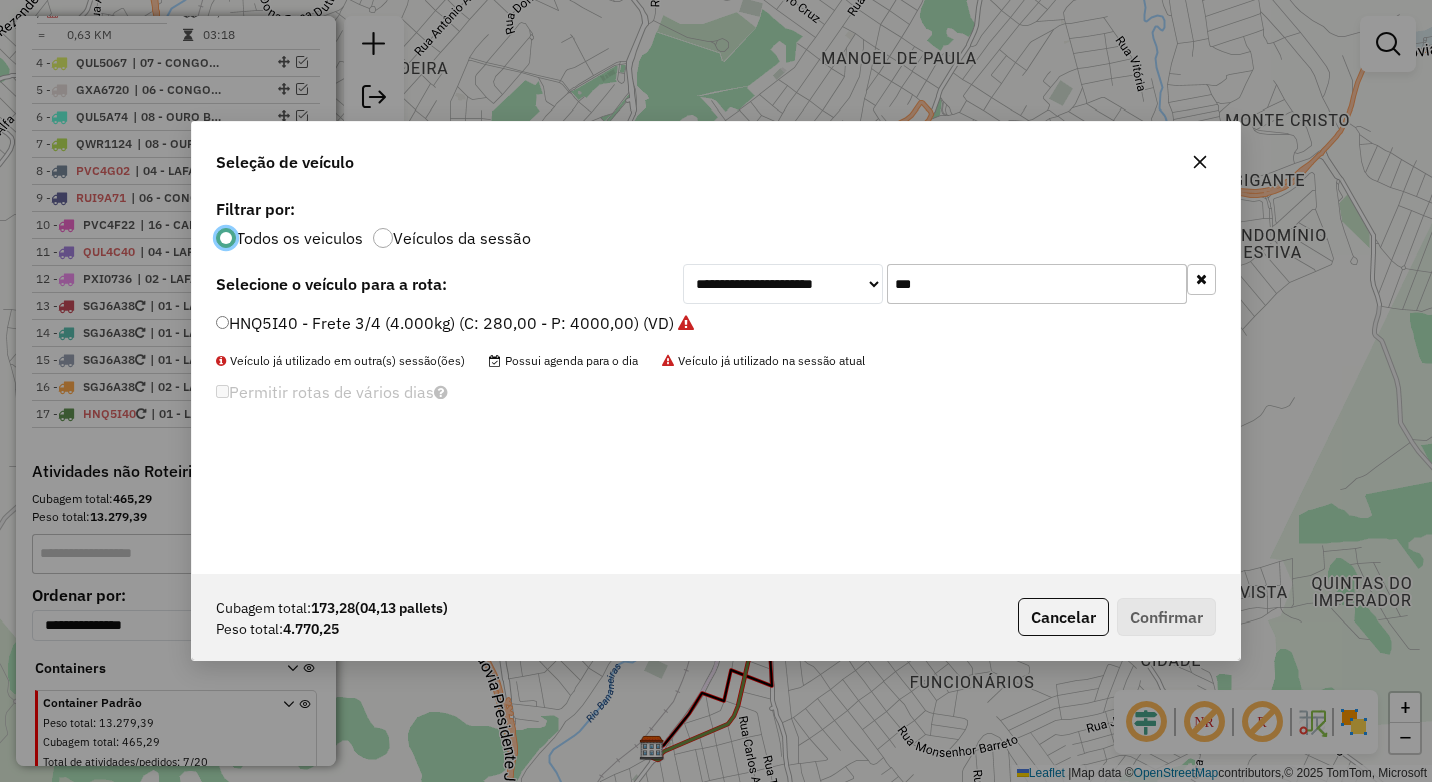 scroll, scrollTop: 11, scrollLeft: 6, axis: both 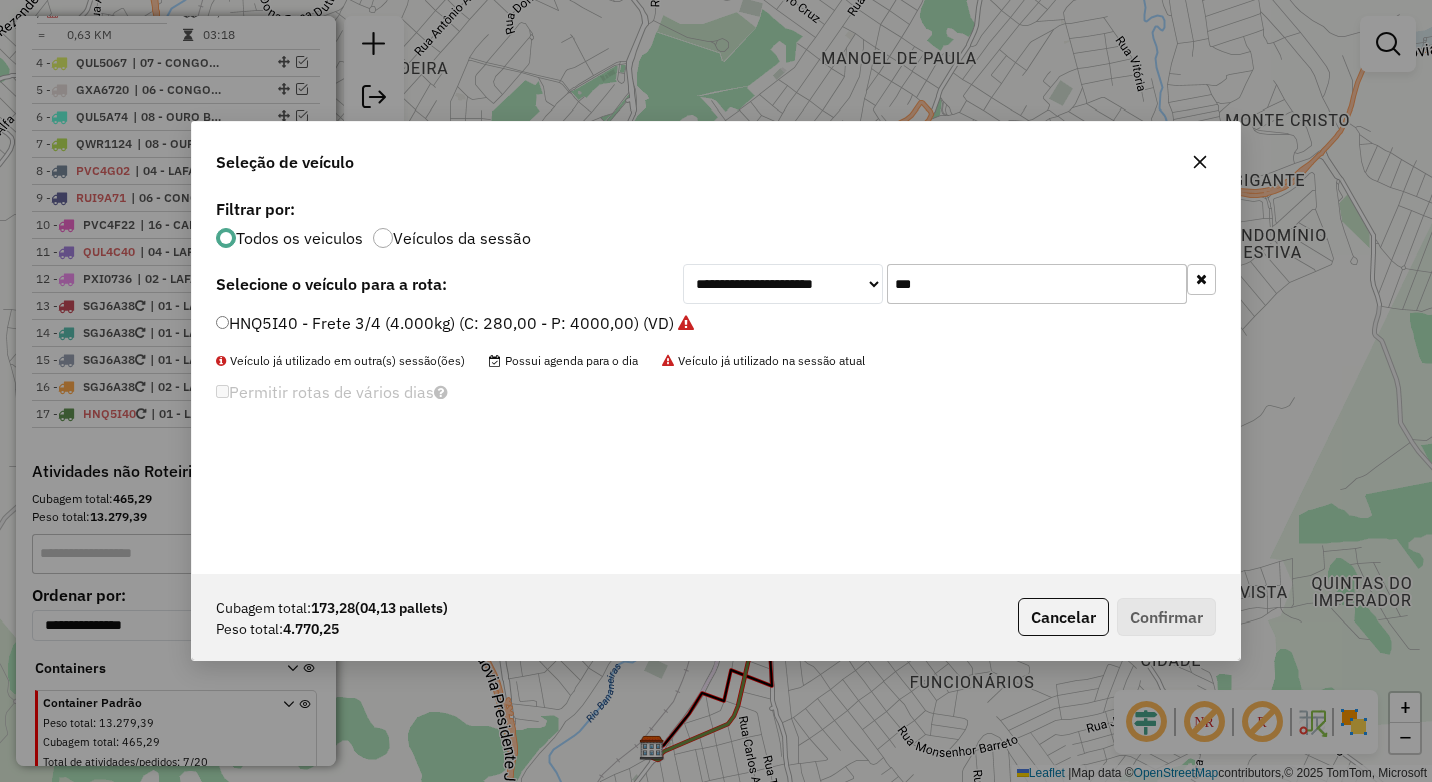 drag, startPoint x: 975, startPoint y: 298, endPoint x: 836, endPoint y: 293, distance: 139.0899 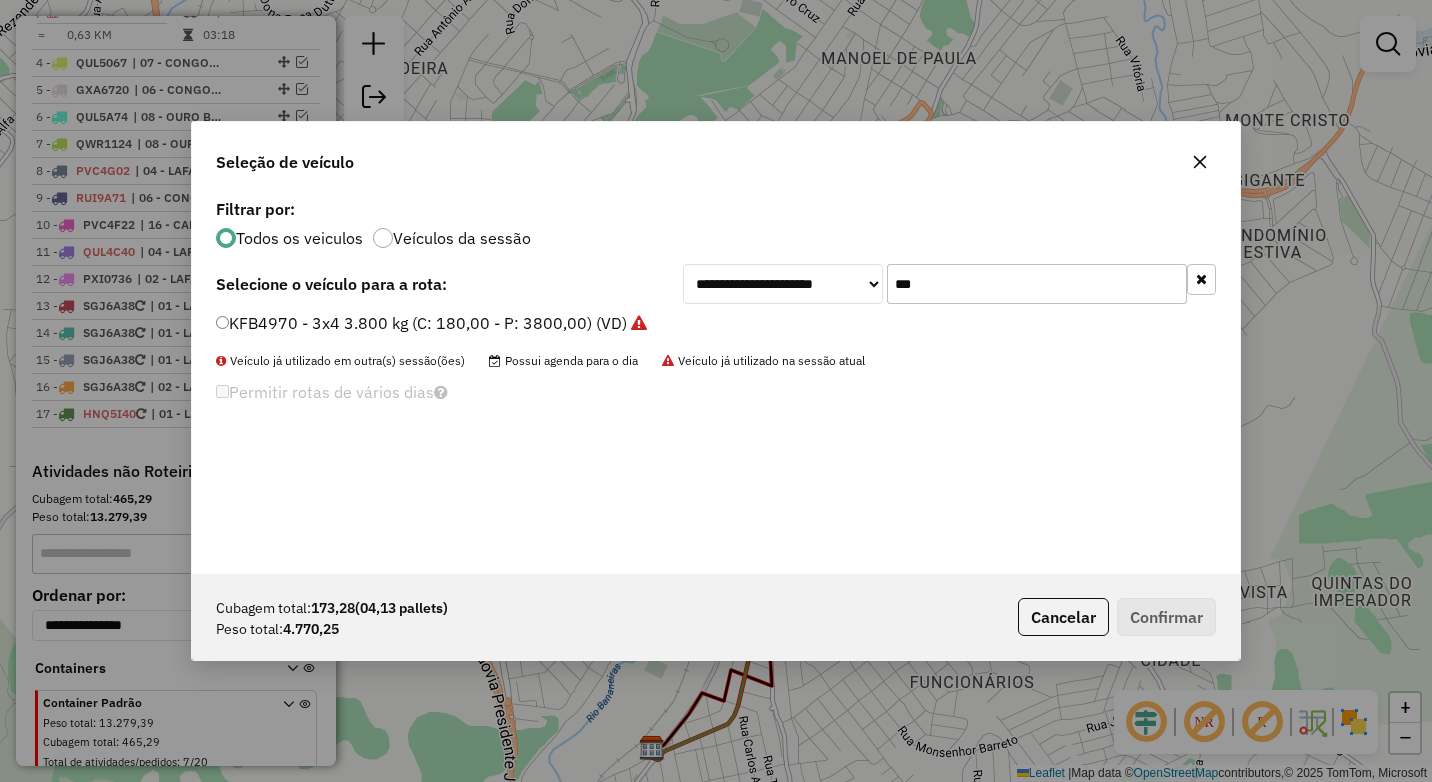 type on "***" 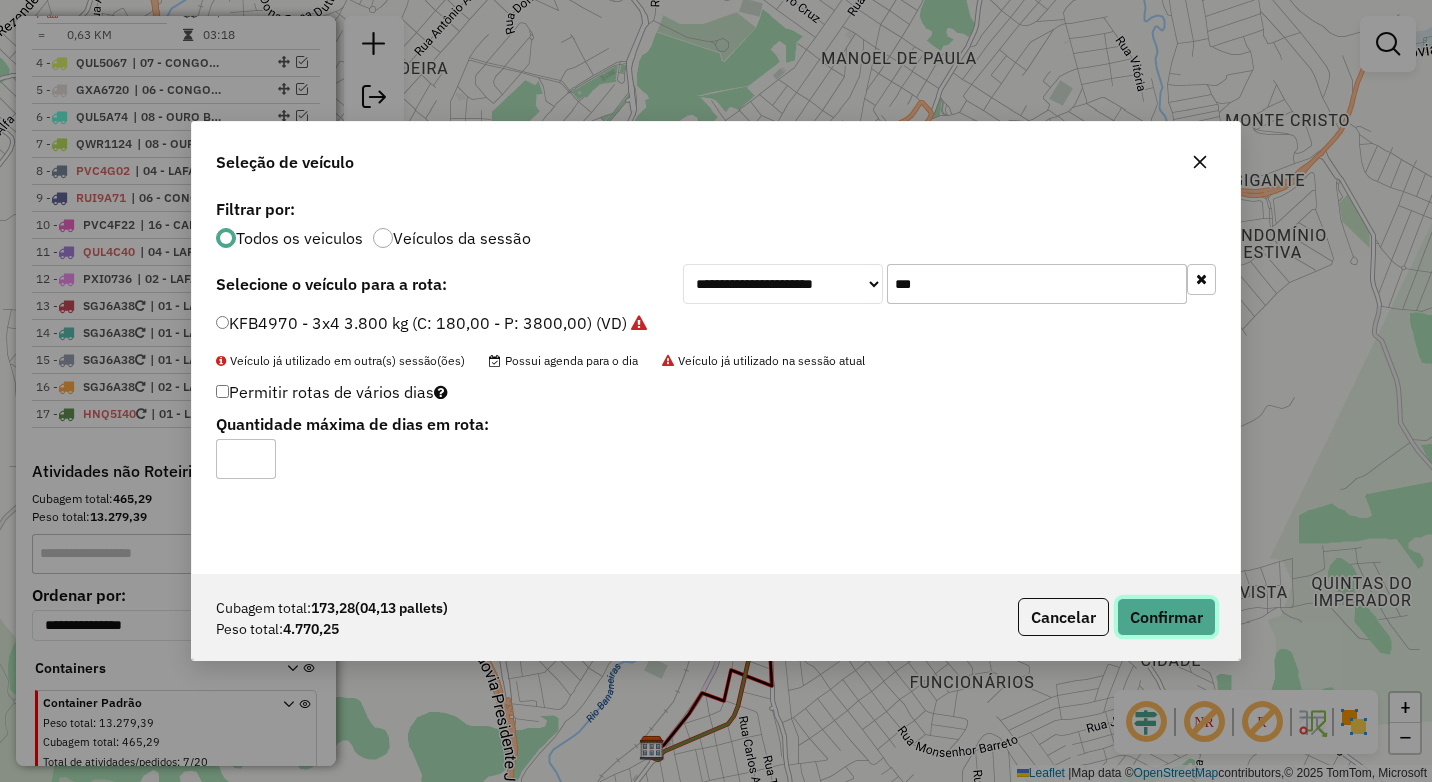 click on "Confirmar" 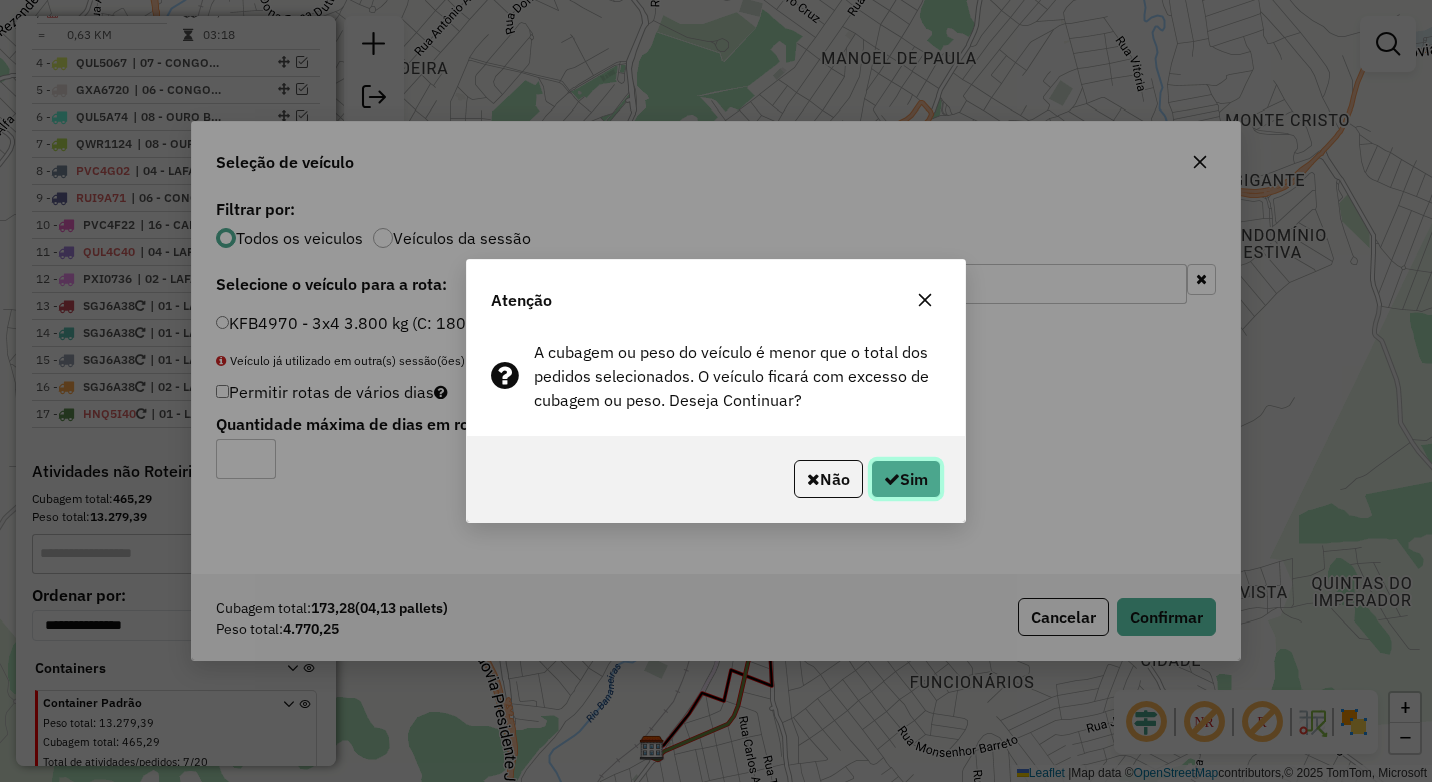 click 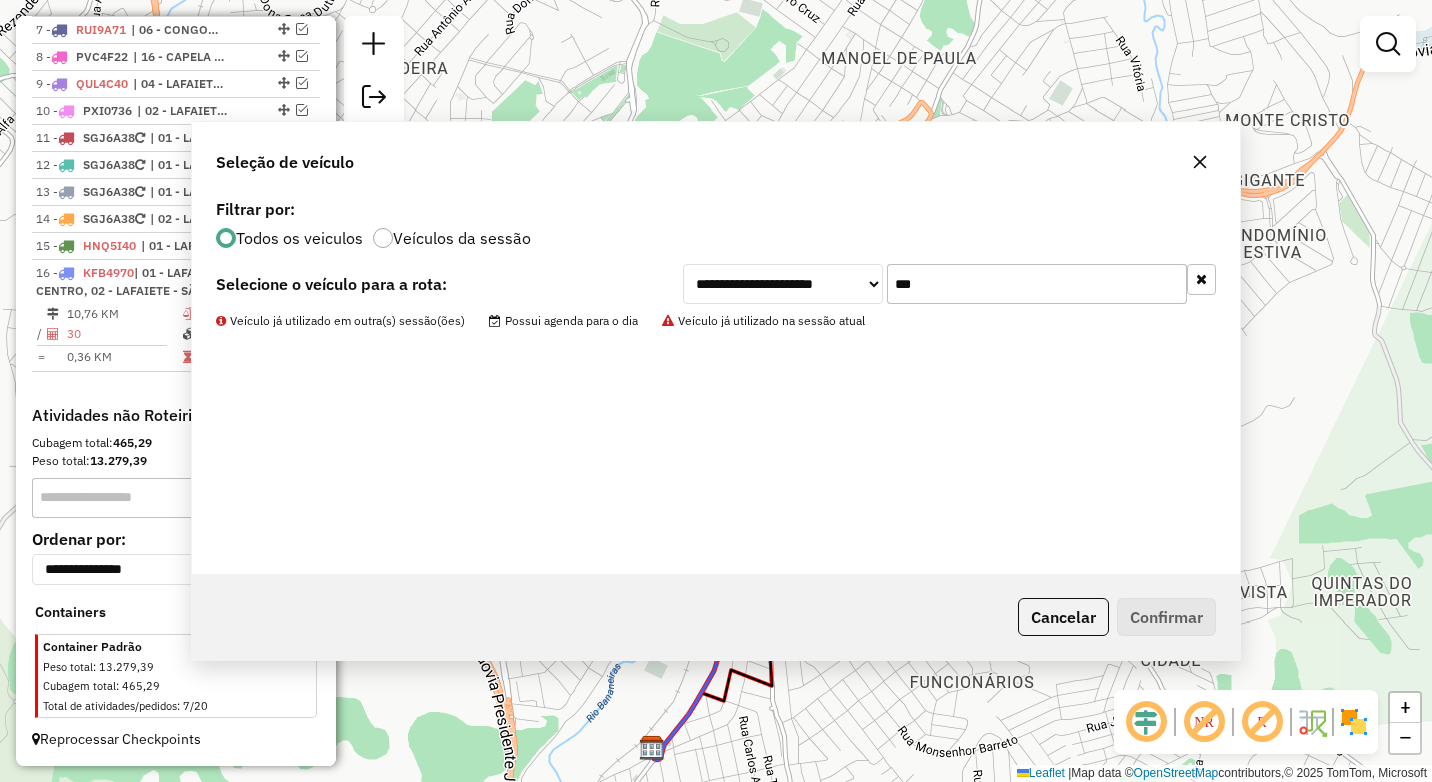 scroll, scrollTop: 767, scrollLeft: 0, axis: vertical 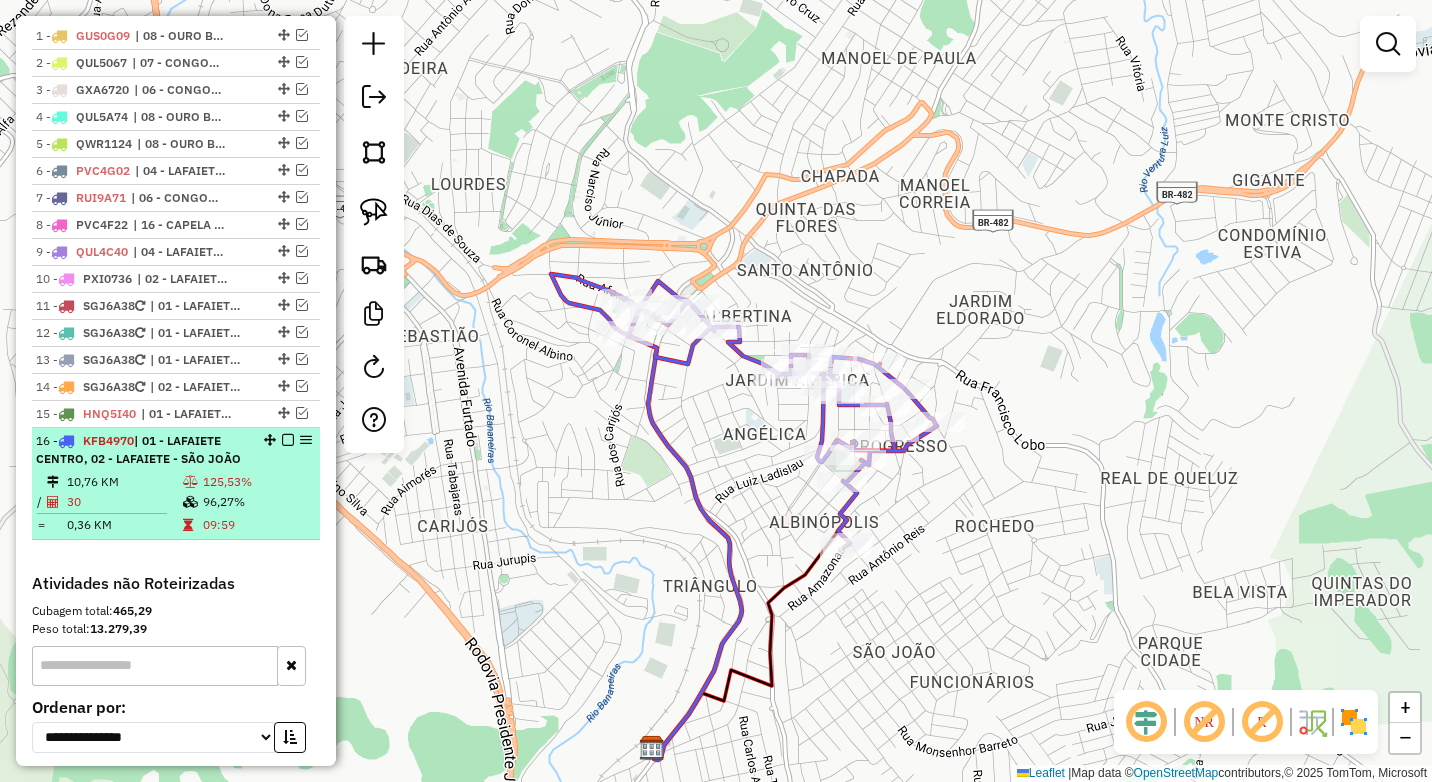 click on "96,27%" at bounding box center [257, 502] 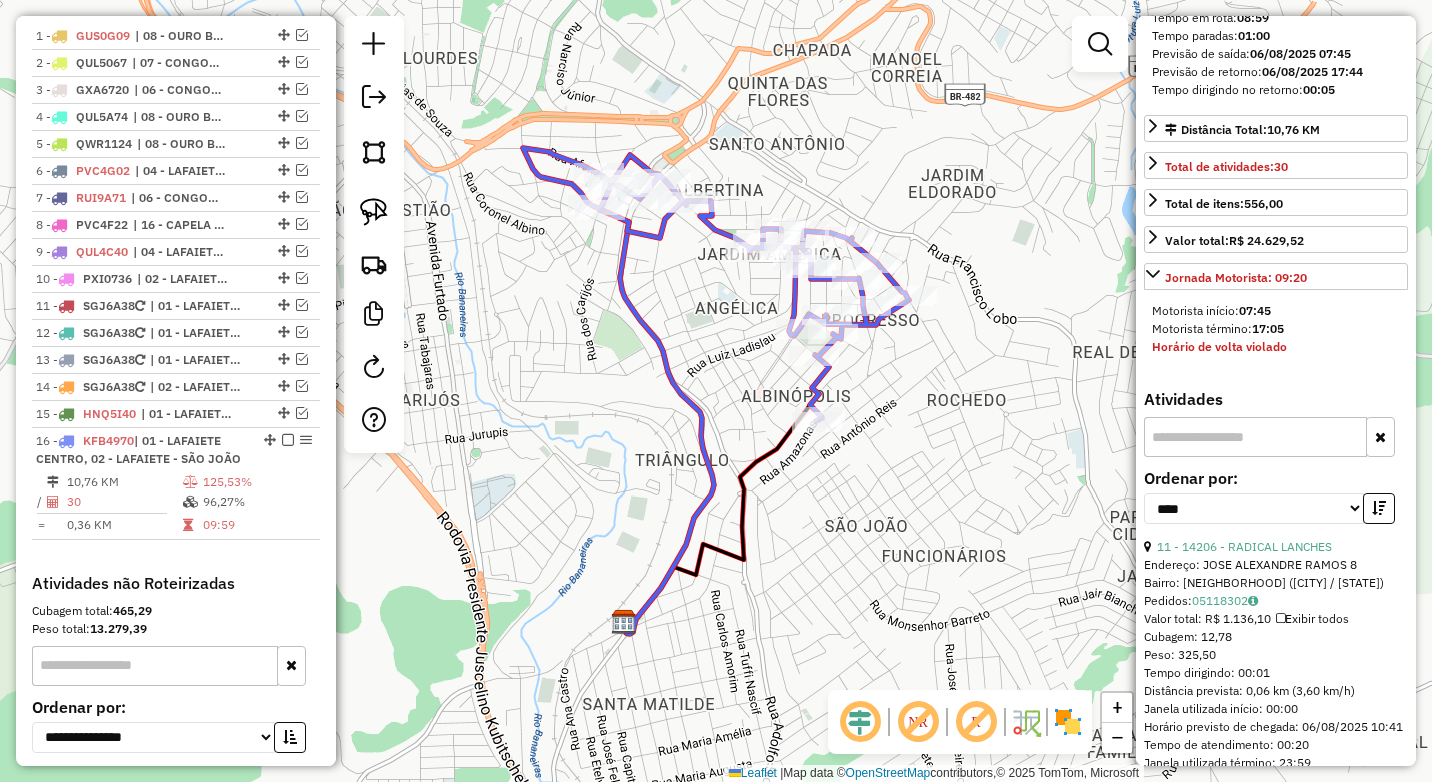 scroll, scrollTop: 600, scrollLeft: 0, axis: vertical 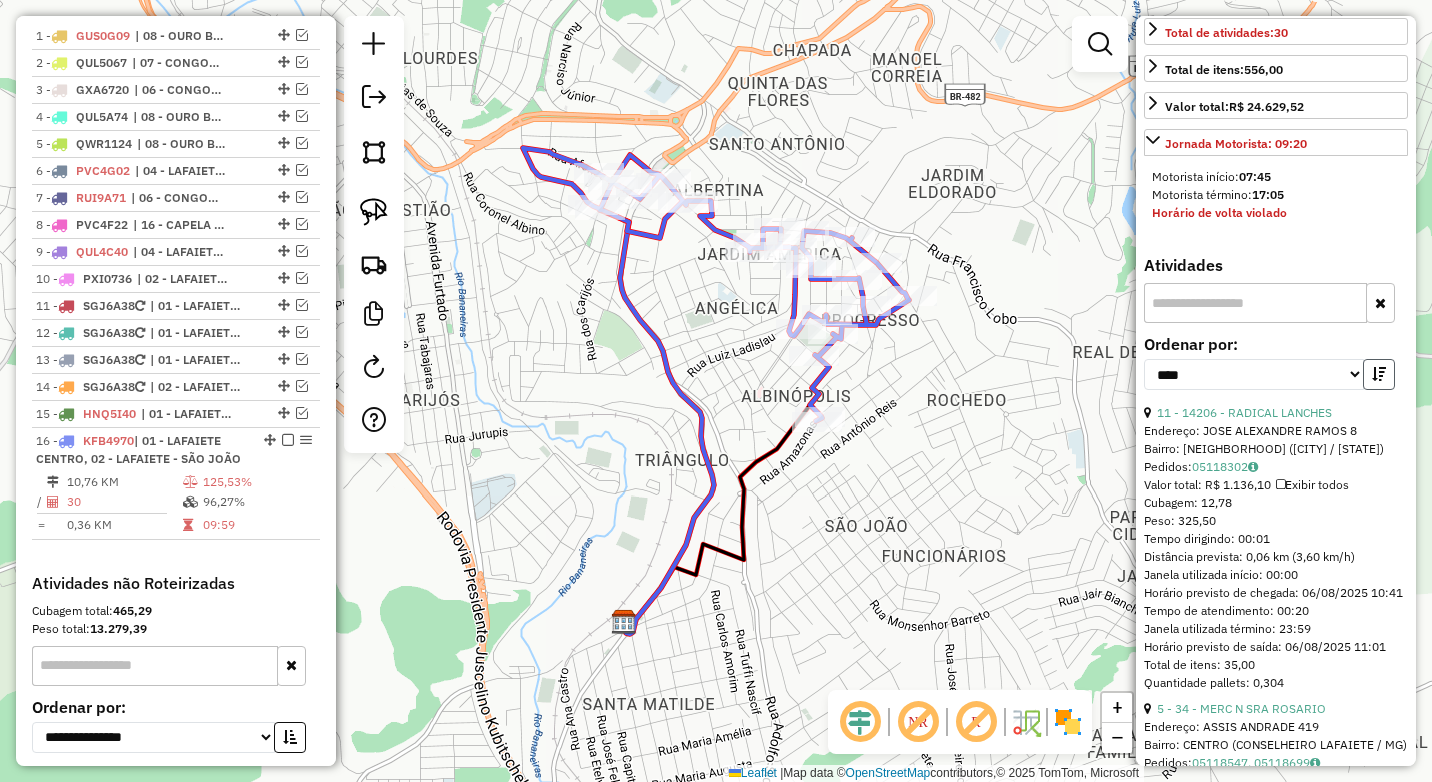 click at bounding box center (1379, 374) 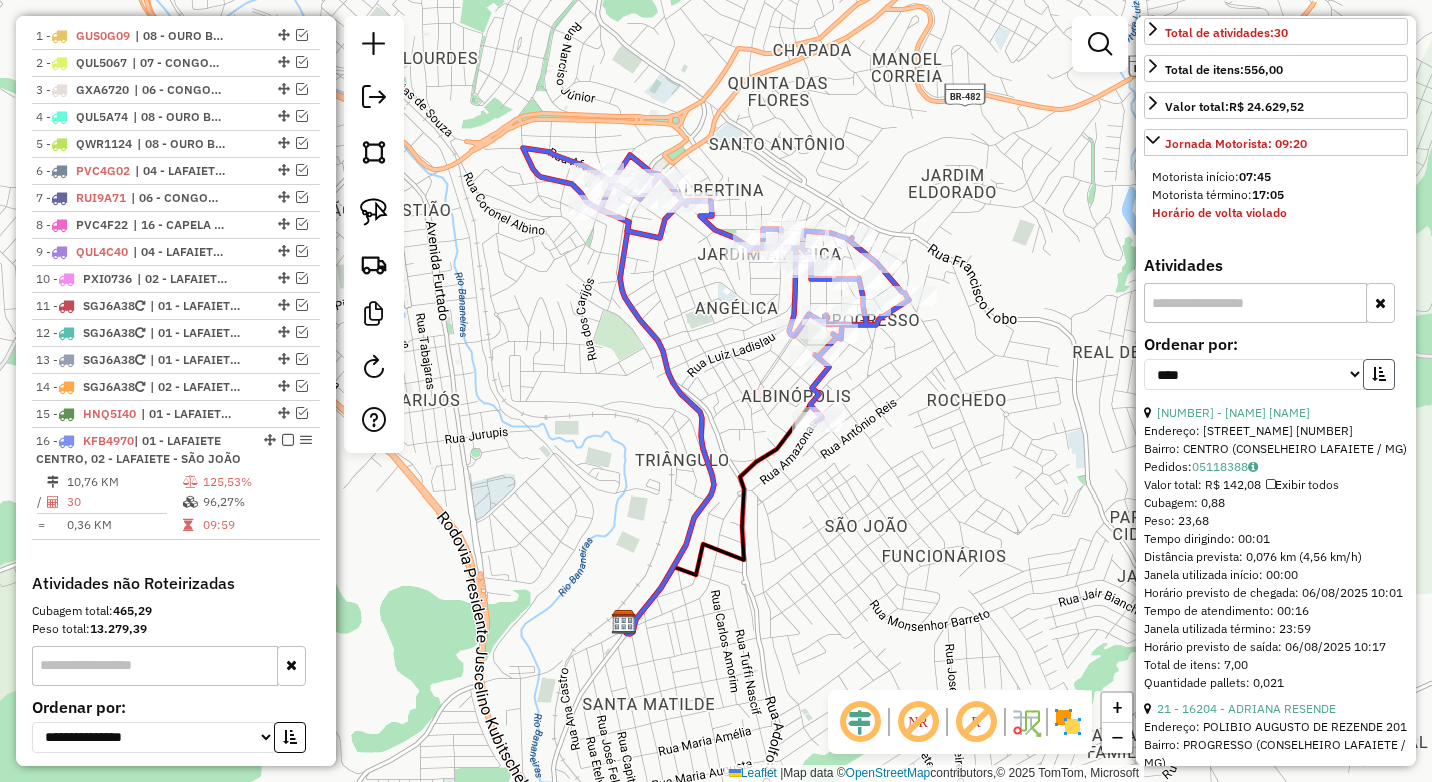 click at bounding box center (1379, 374) 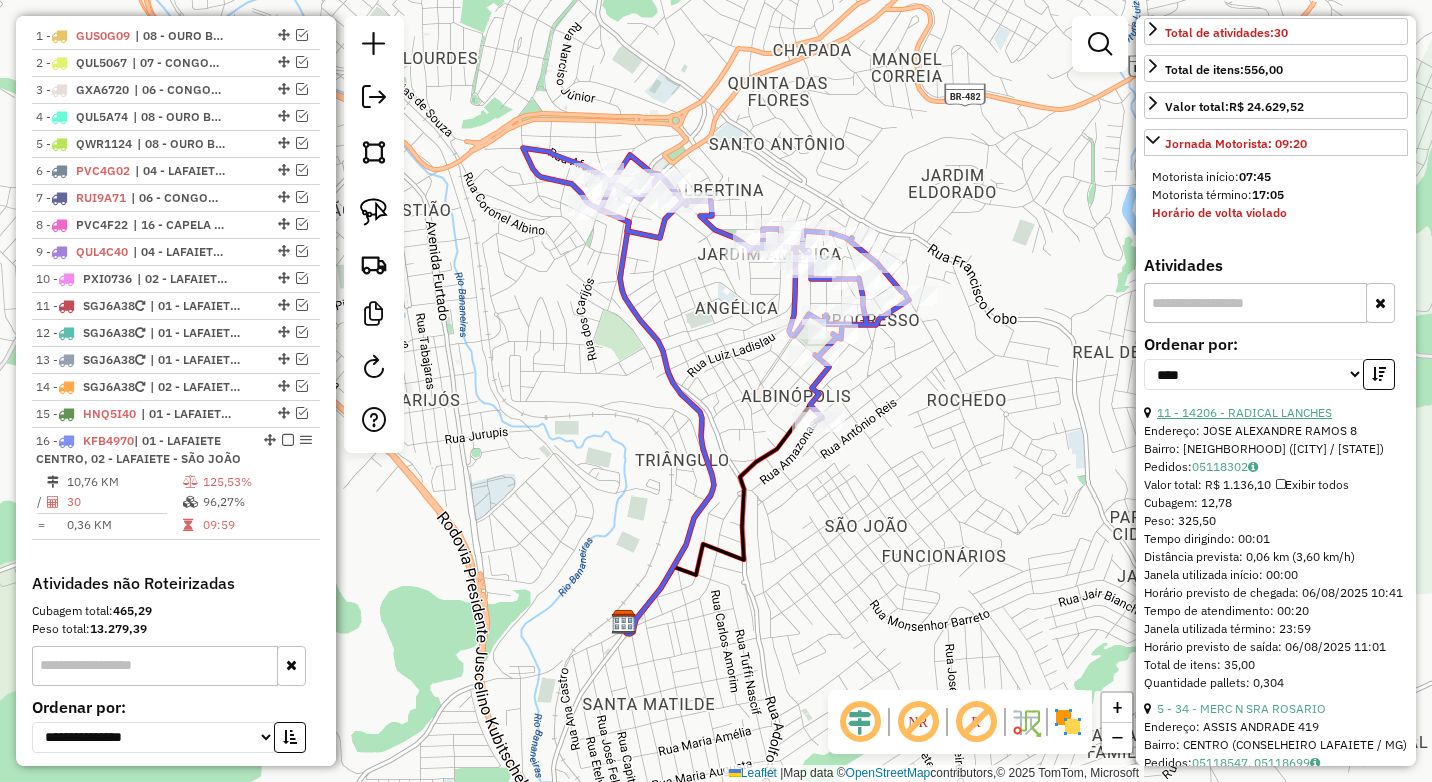click on "11 - 14206 - RADICAL LANCHES" at bounding box center [1244, 412] 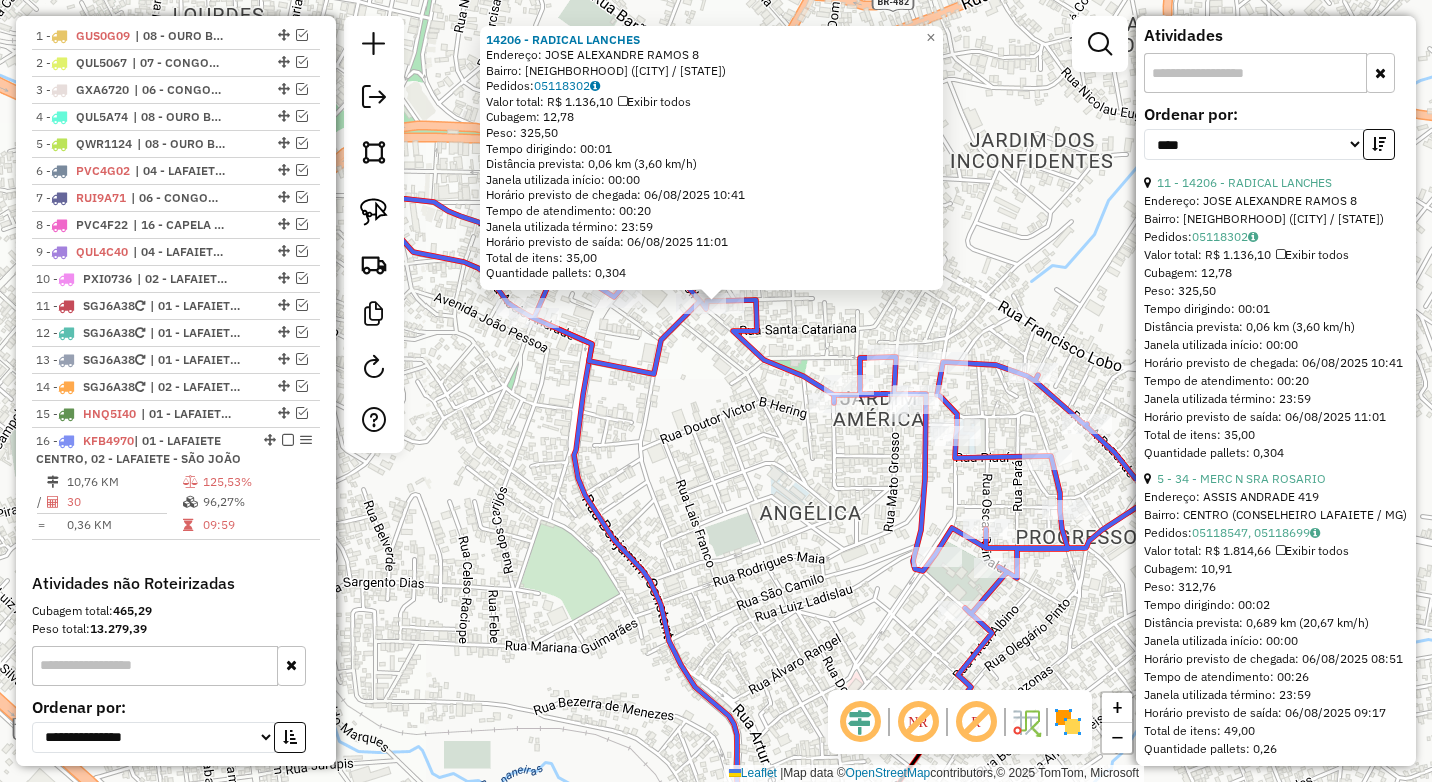 scroll, scrollTop: 900, scrollLeft: 0, axis: vertical 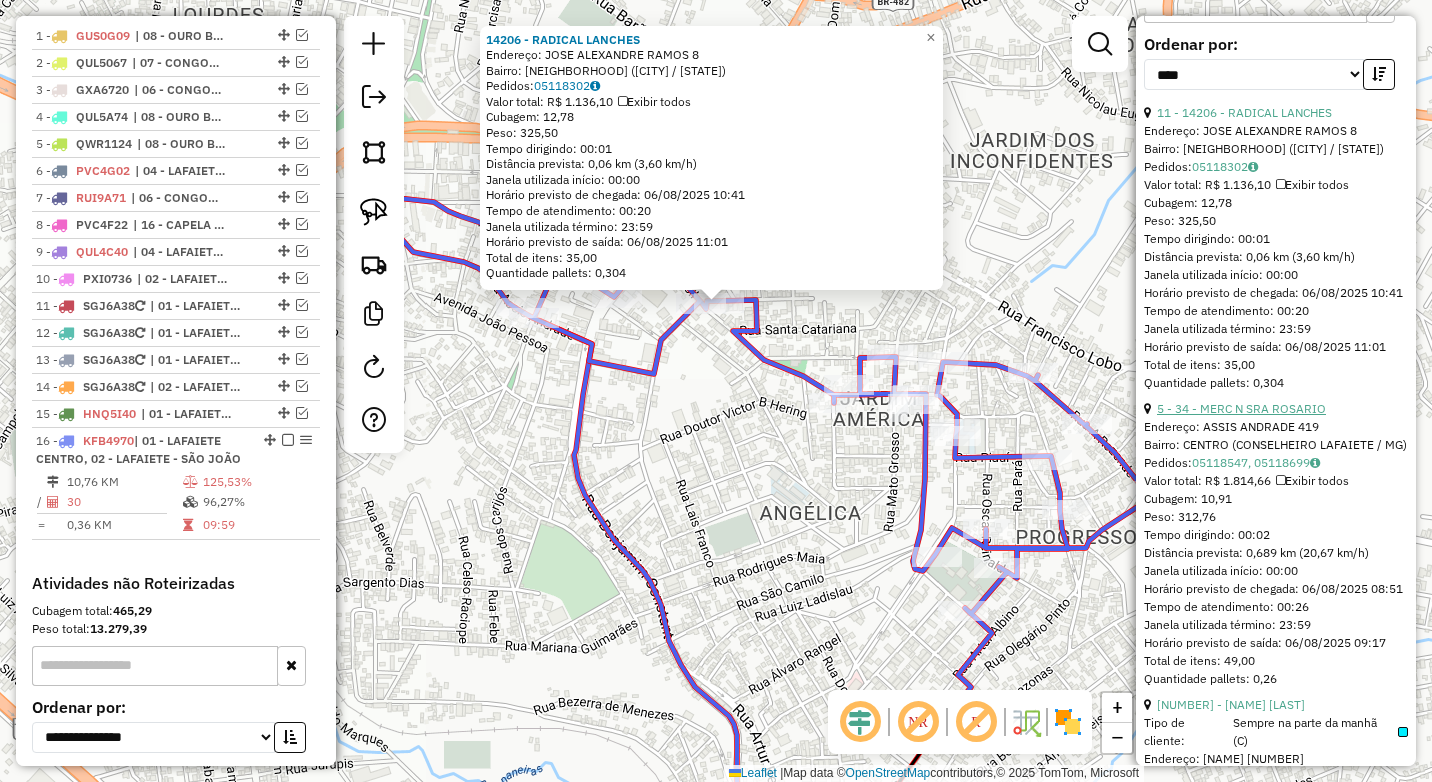 click on "5 - 34 - MERC N SRA ROSARIO" at bounding box center (1241, 408) 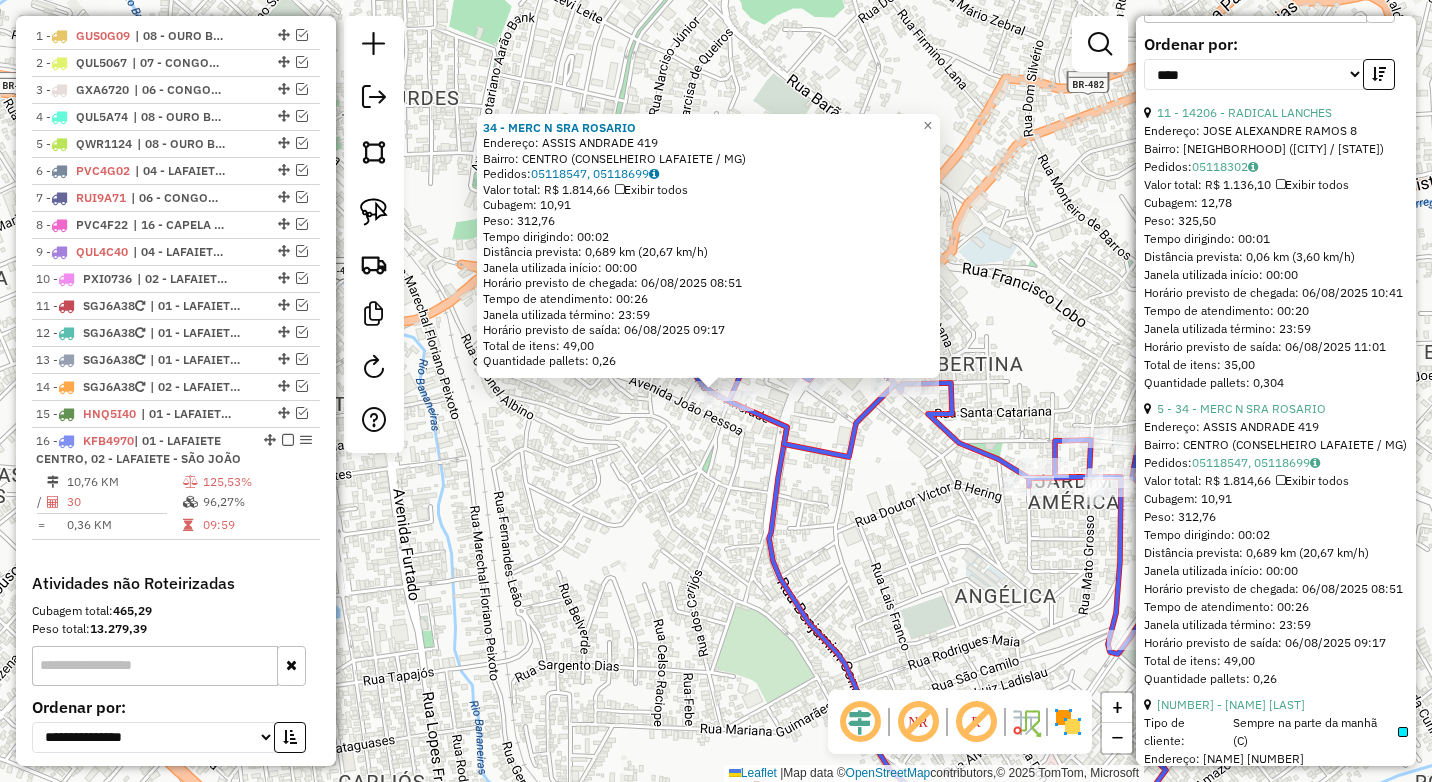 click on "[NUMBER] - [NAME]  Endereço:  [NAME] [NUMBER]   Bairro: [NAME] ([CITY] / [STATE])   Pedidos:  [NUMBER], [NUMBER]   Valor total: R$ [PRICE]   Exibir todos   Cubagem: [NUMBER],[NUMBER]  Peso: [NUMBER],[NUMBER]  Tempo dirigindo: [TIME]   Distância prevista: [NUMBER] km ([NUMBER] km/h)   Janela utilizada início: [TIME]   Horário previsto de chegada: [DATE] [TIME]   Tempo de atendimento: [TIME]   Janela utilizada término: [TIME]   Horário previsto de saída: [DATE] [TIME]   Total de itens: [NUMBER],[NUMBER]   Quantidade pallets: [NUMBER]  × Janela de atendimento Grade de atendimento Capacidade Transportadoras Veículos Cliente Pedidos  Rotas Selecione os dias de semana para filtrar as janelas de atendimento  Seg   Ter   Qua   Qui   Sex   Sáb   Dom  Informe o período da janela de atendimento: De: Até:  Filtrar exatamente a janela do cliente  Considerar janela de atendimento padrão  Selecione os dias de semana para filtrar as grades de atendimento  Seg   Ter   Qua   Qui   Sex   Sáb   Dom   Peso mínimo:  ****  Peso máximo:  **** De:" 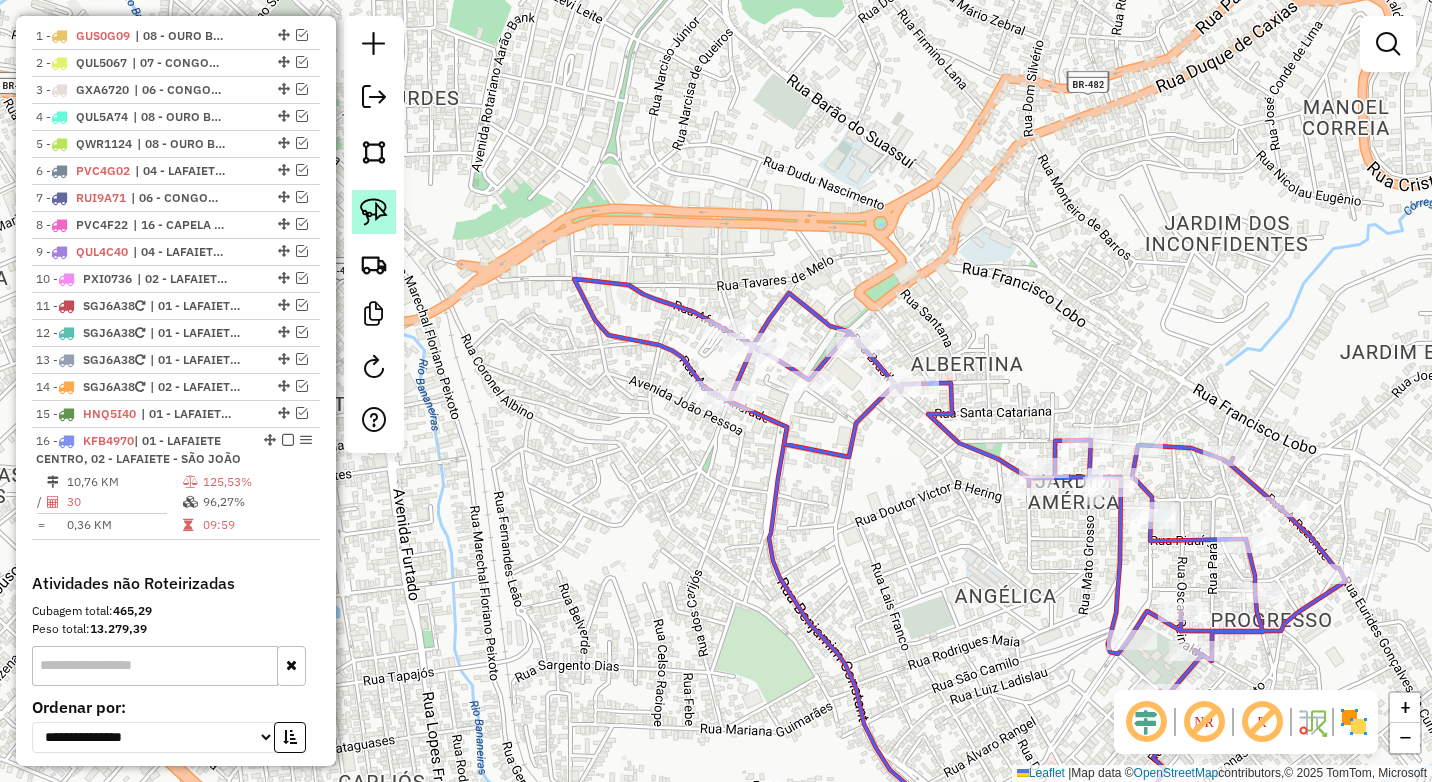 click 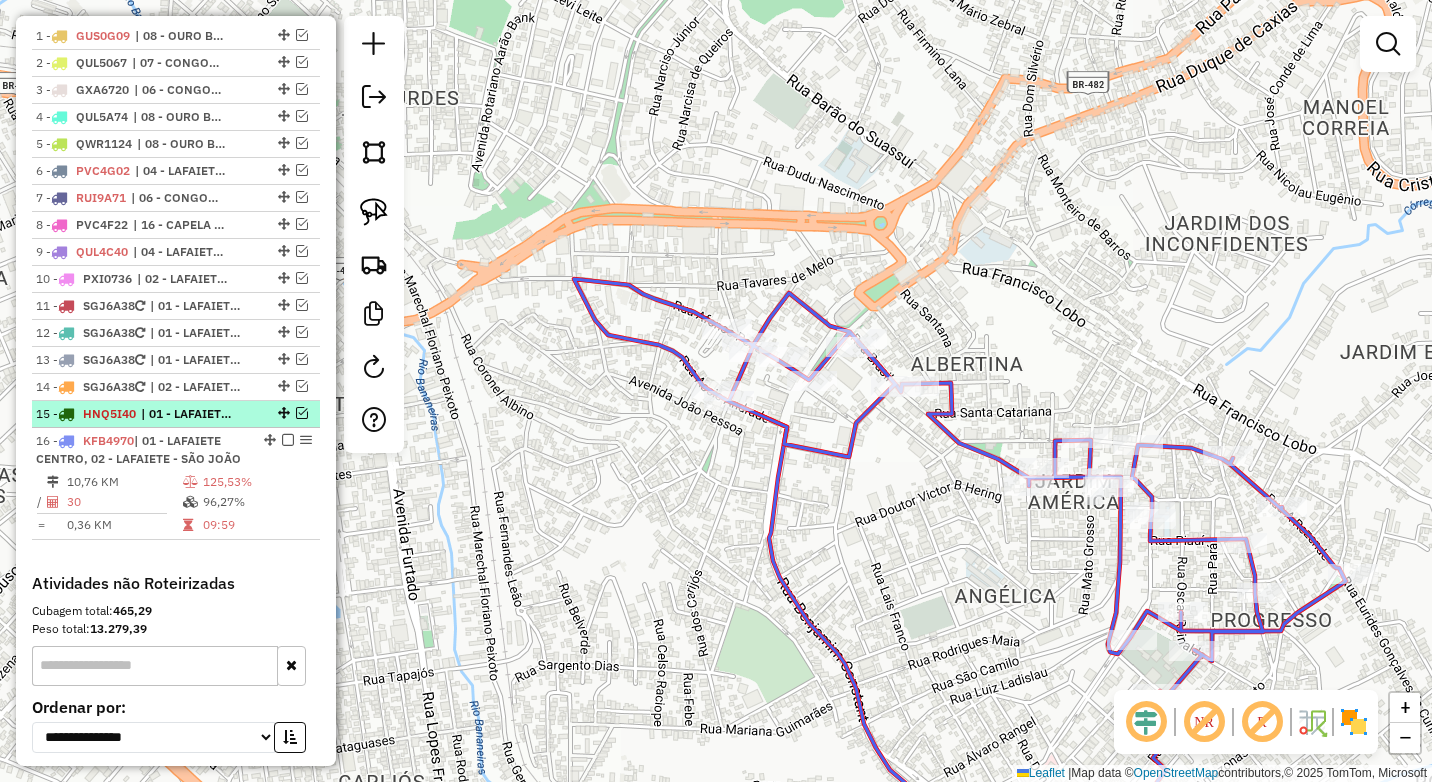 click at bounding box center [302, 413] 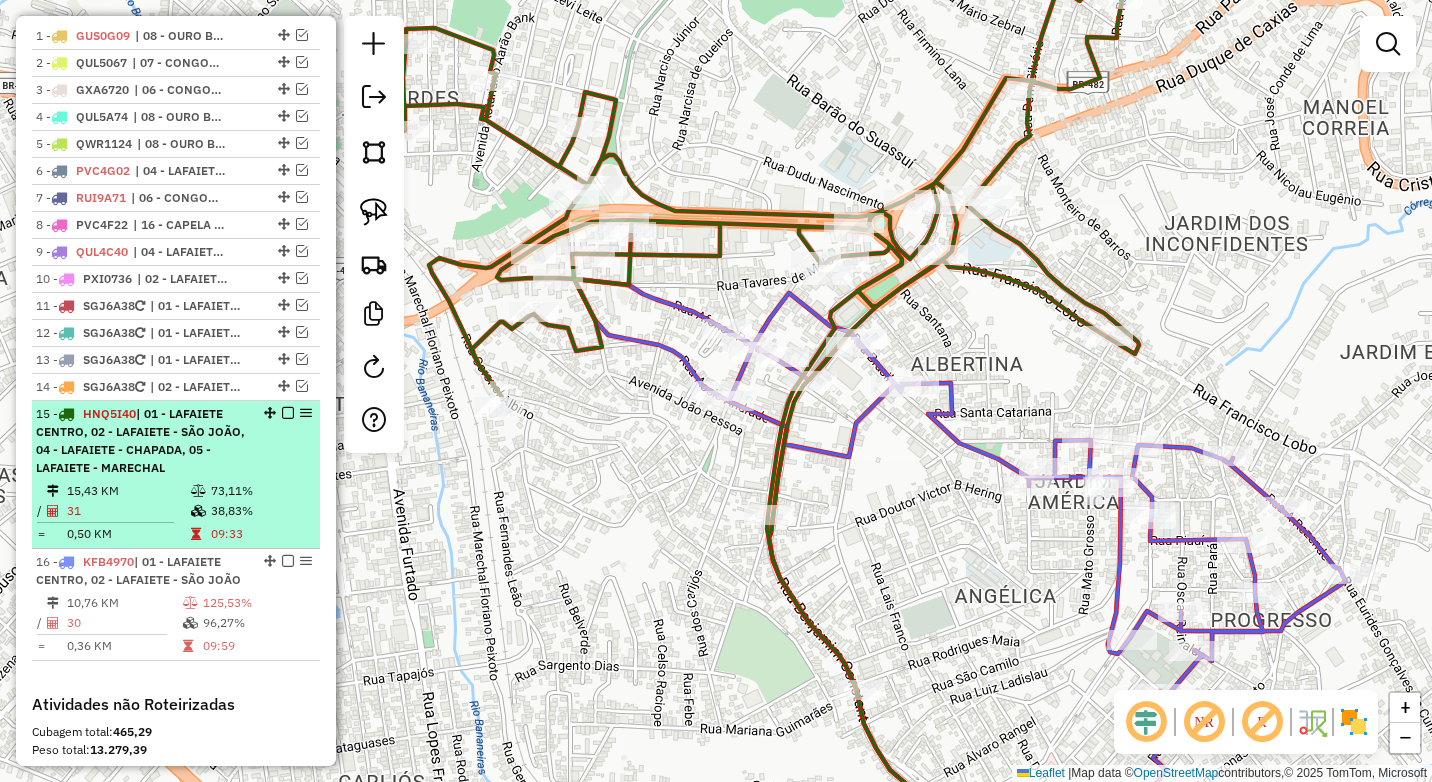 click on "09:33" at bounding box center (260, 534) 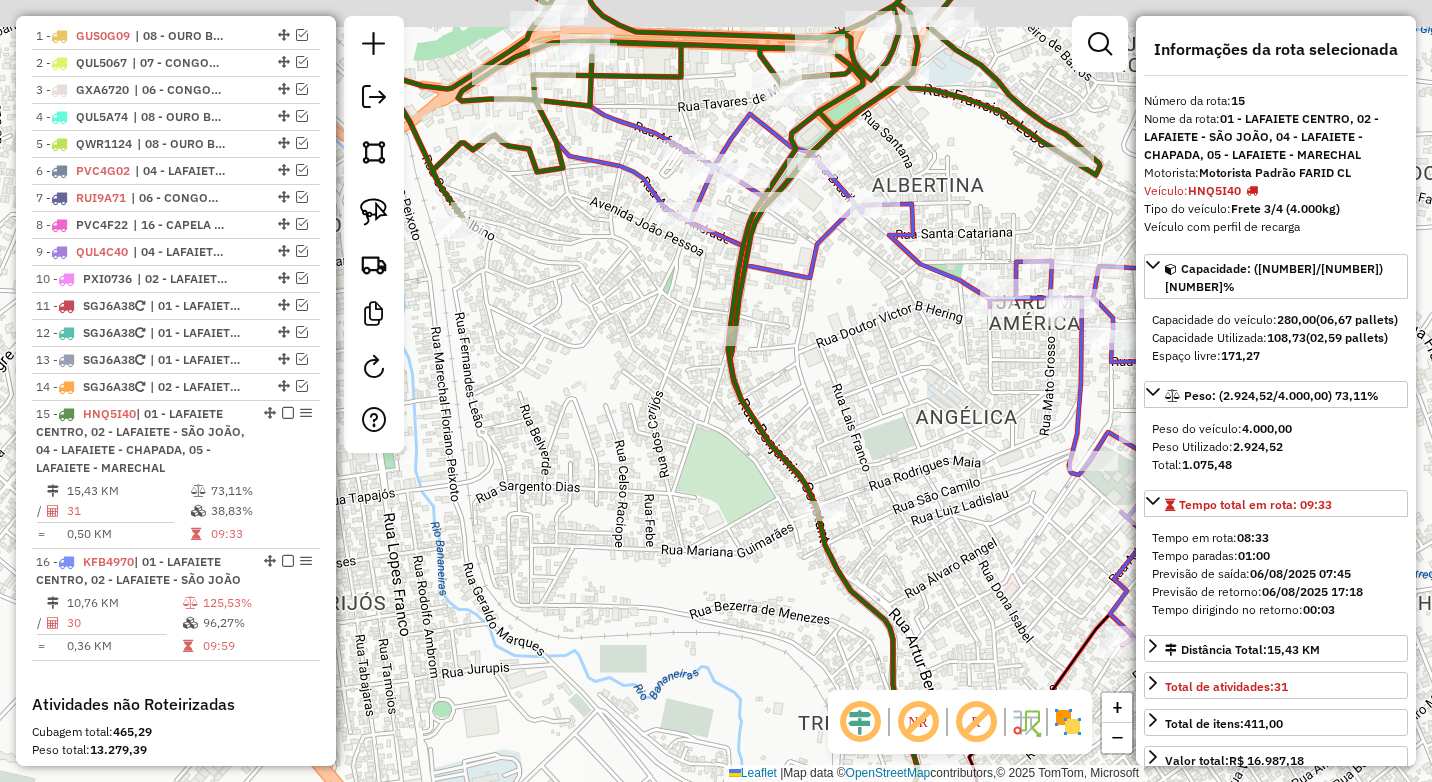 drag, startPoint x: 826, startPoint y: 373, endPoint x: 838, endPoint y: 436, distance: 64.132675 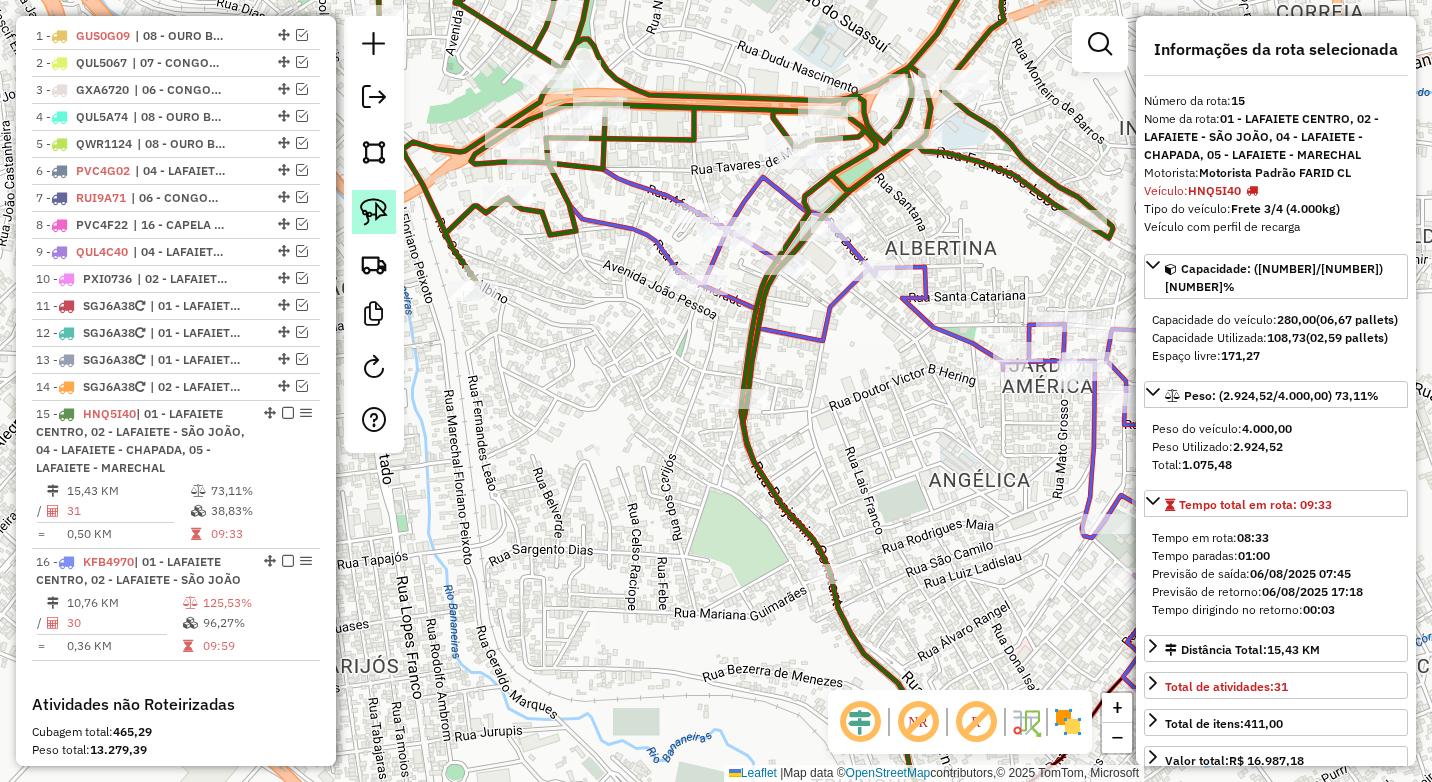 click 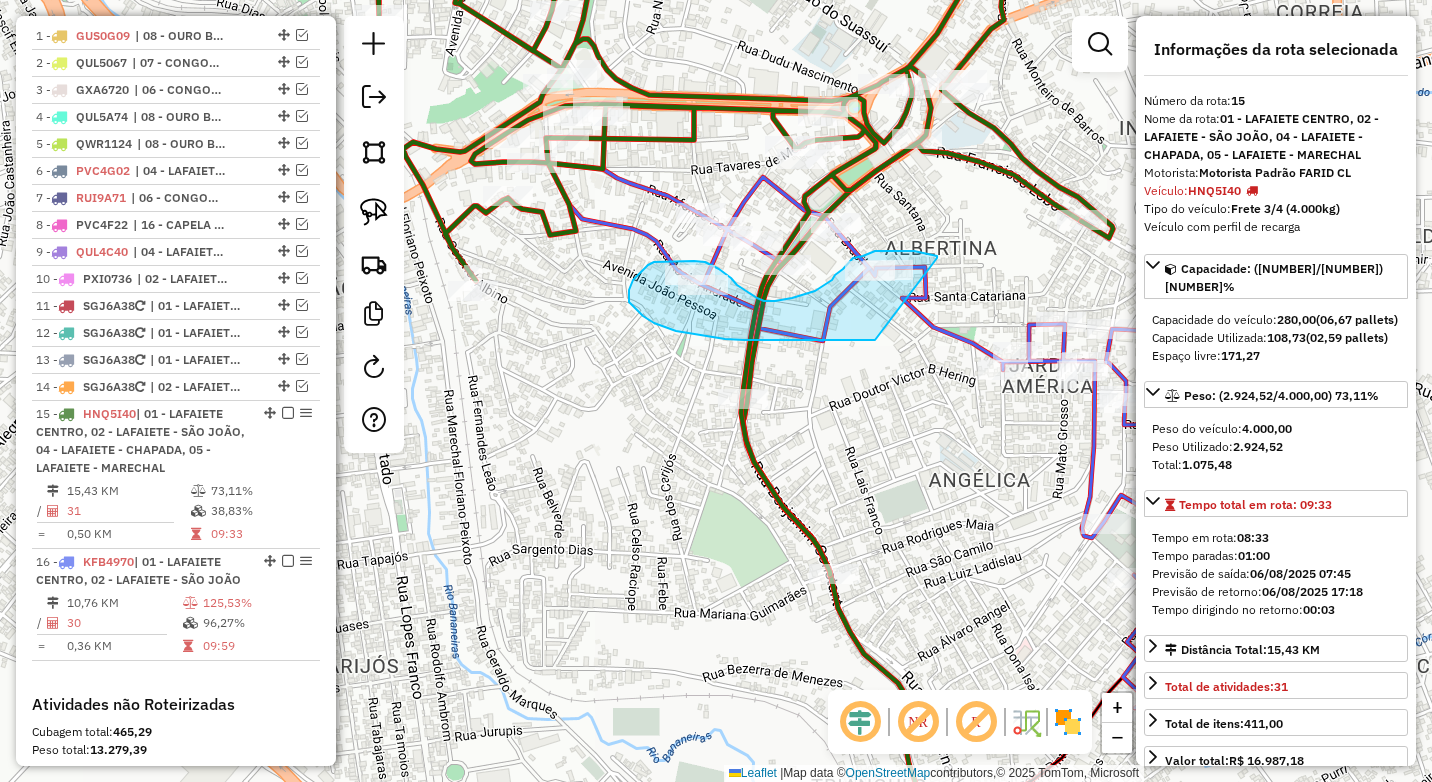 drag, startPoint x: 937, startPoint y: 258, endPoint x: 897, endPoint y: 330, distance: 82.36504 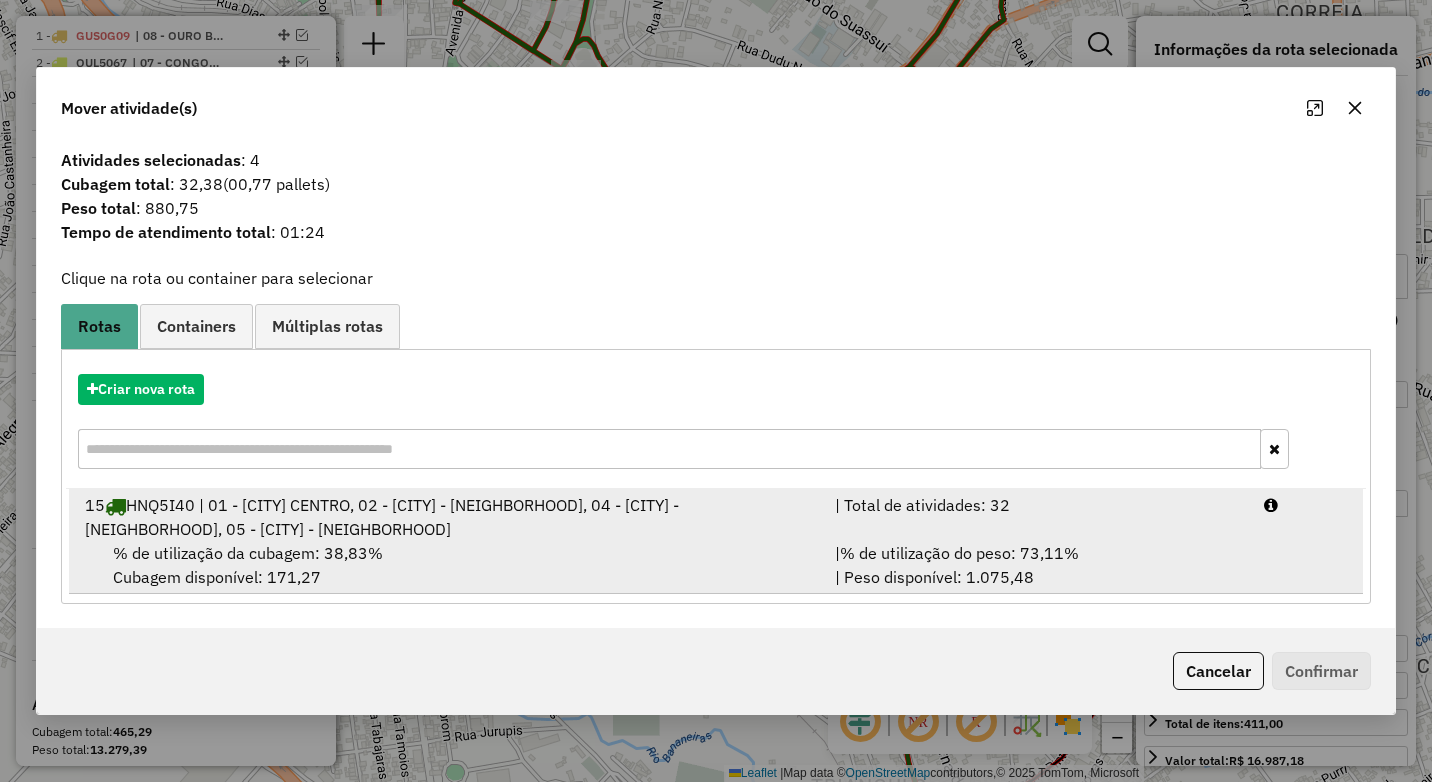 click on "[NUMBER]  [PLATE] | [NUMBER] - [CITY], [NUMBER] - [CITY] - [NAME], [NUMBER] - [CITY] - [NAME], [NUMBER] - [CITY] - [NAME]" at bounding box center (448, 517) 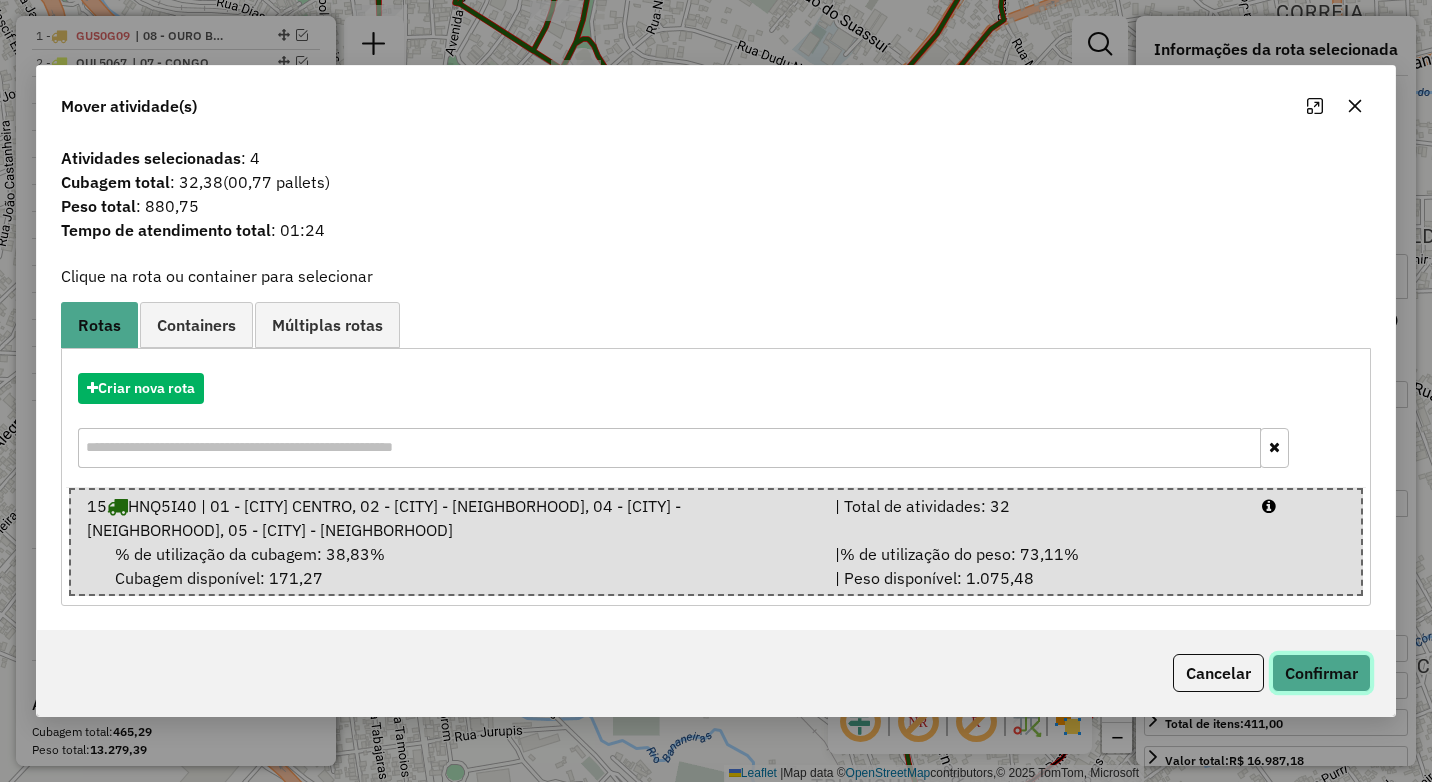 click on "Confirmar" 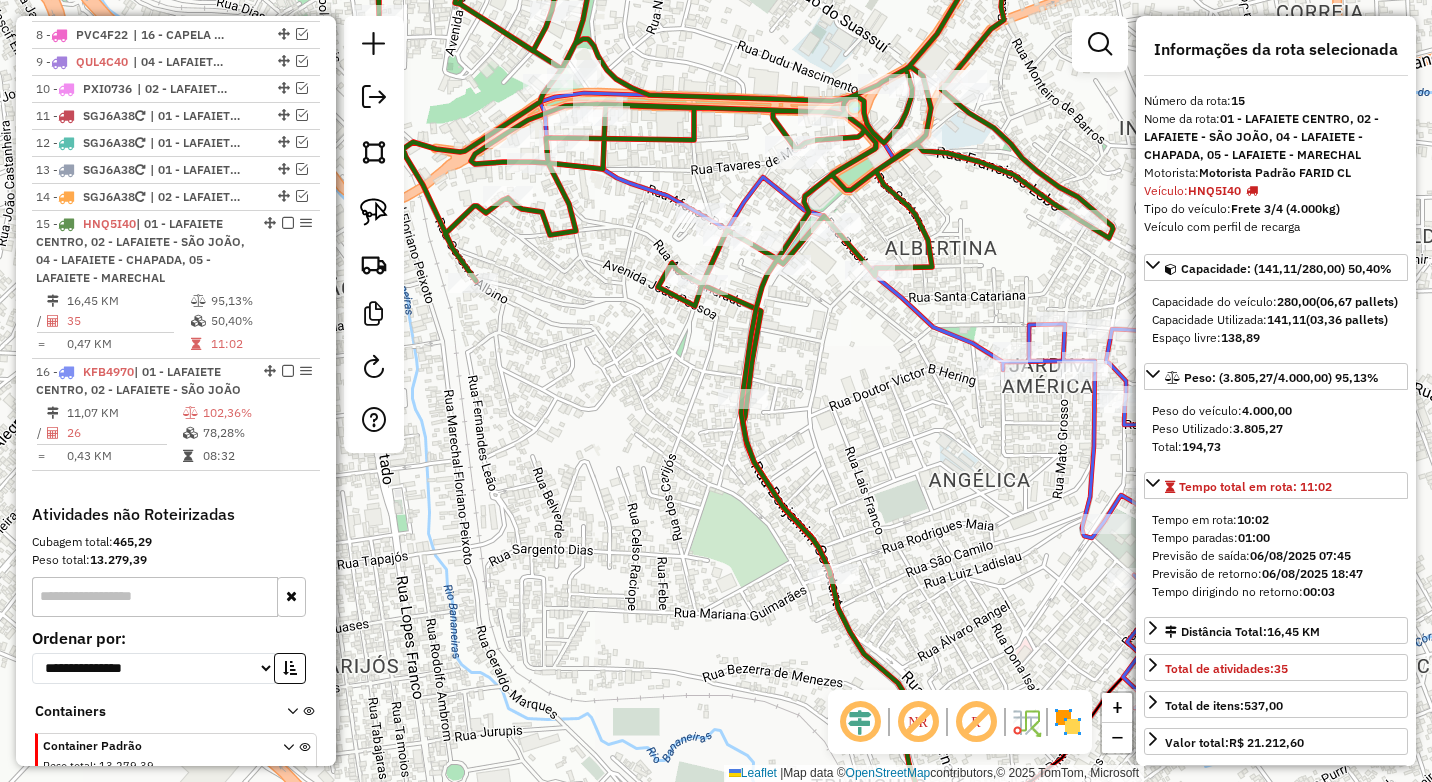 scroll, scrollTop: 1056, scrollLeft: 0, axis: vertical 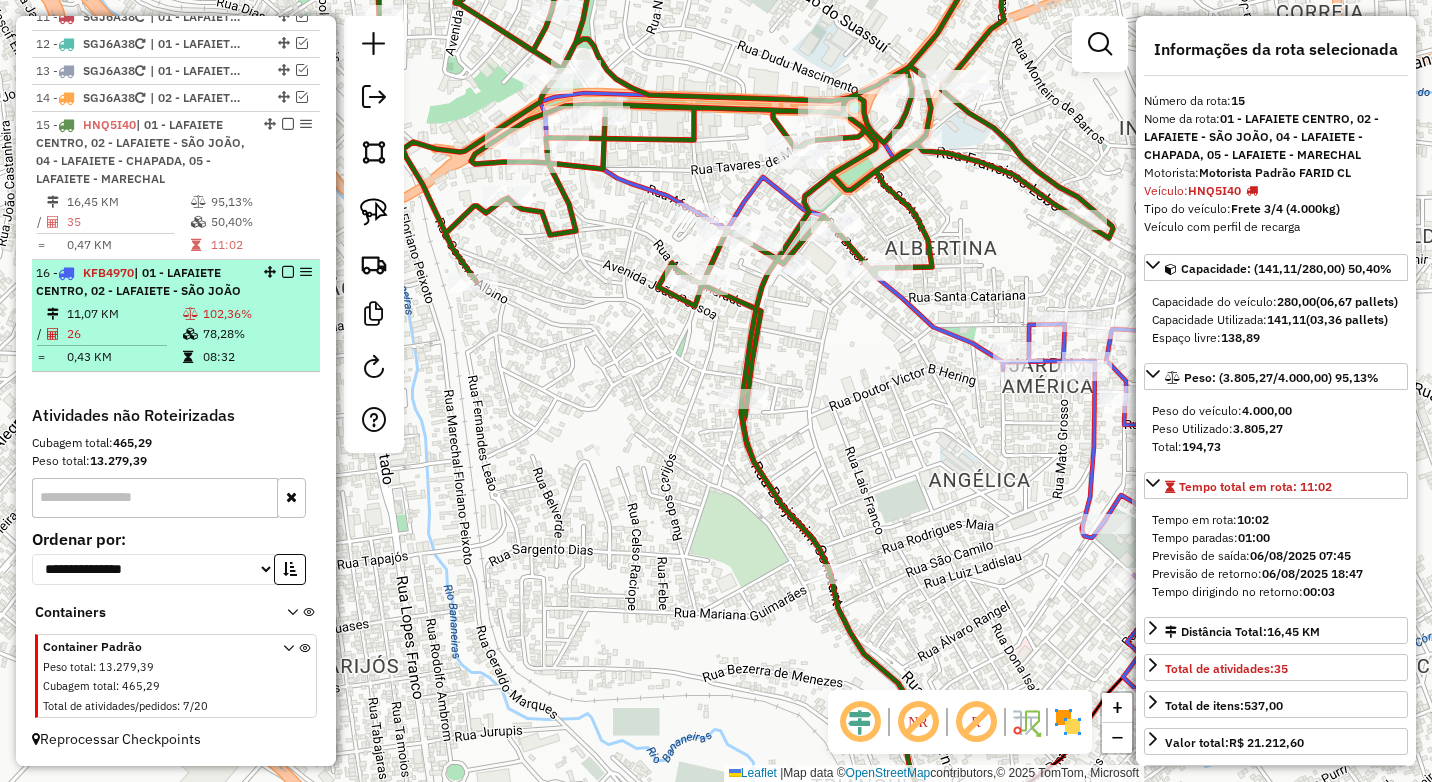 click on "| 01 - LAFAIETE CENTRO, 02 - LAFAIETE - SÃO JOÃO" at bounding box center [138, 281] 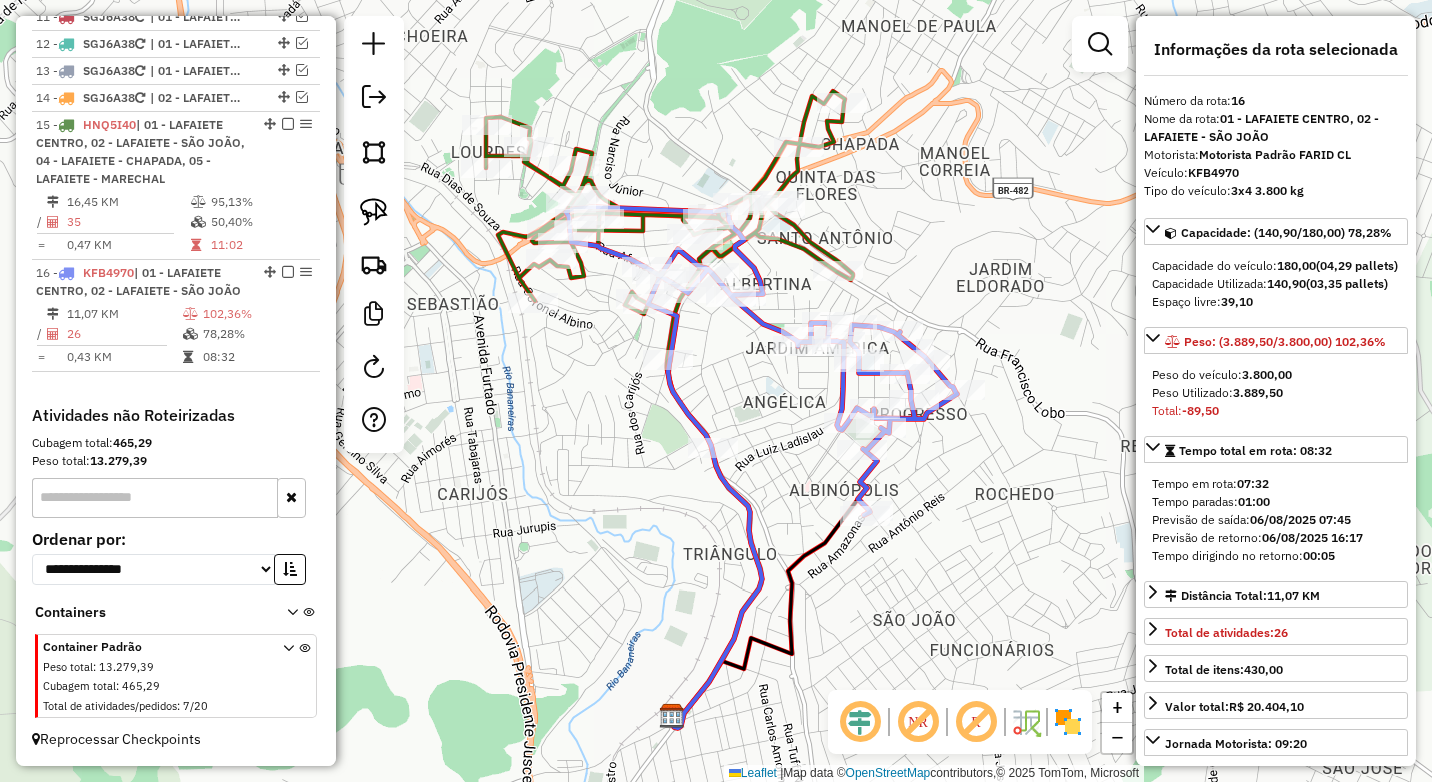 drag, startPoint x: 706, startPoint y: 336, endPoint x: 729, endPoint y: 352, distance: 28.01785 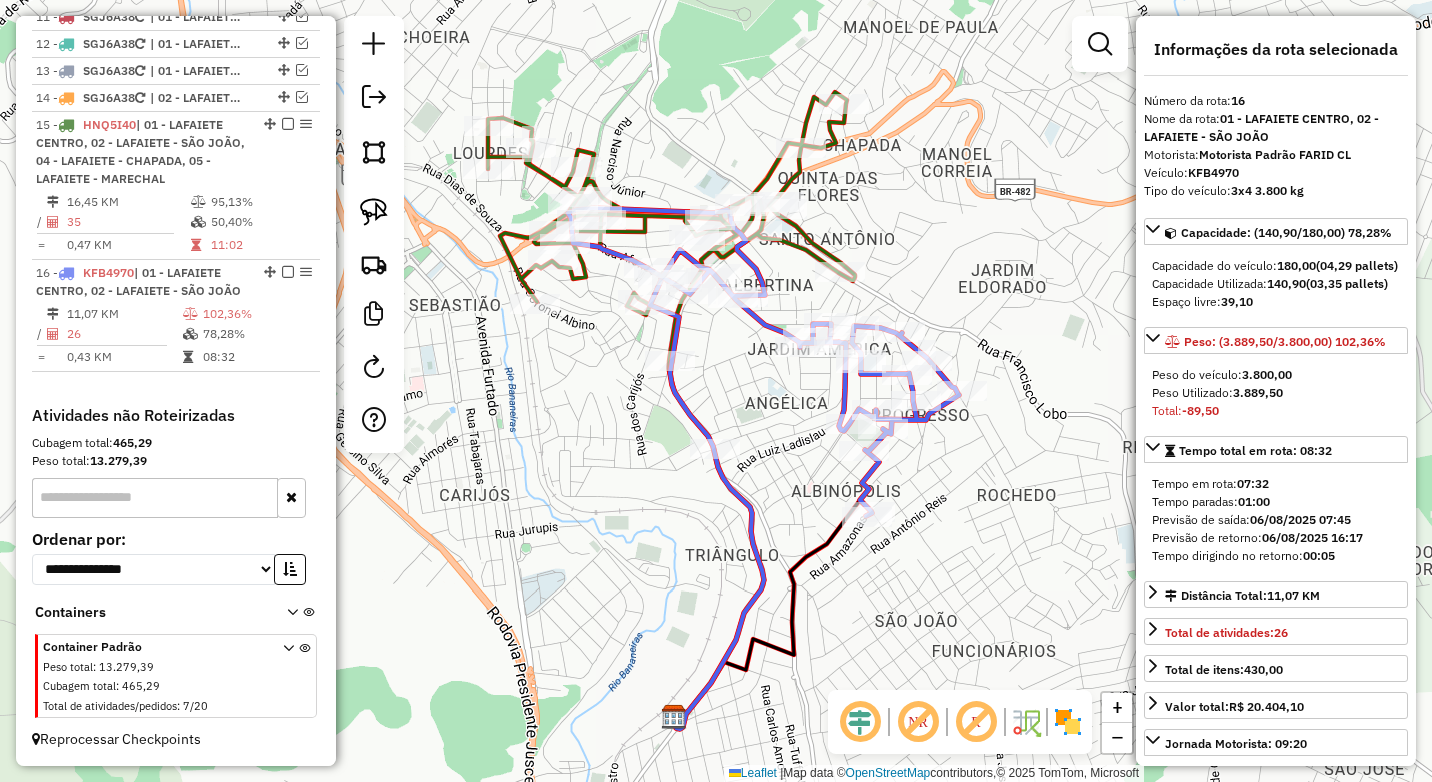 drag, startPoint x: 1108, startPoint y: 46, endPoint x: 1046, endPoint y: 83, distance: 72.20111 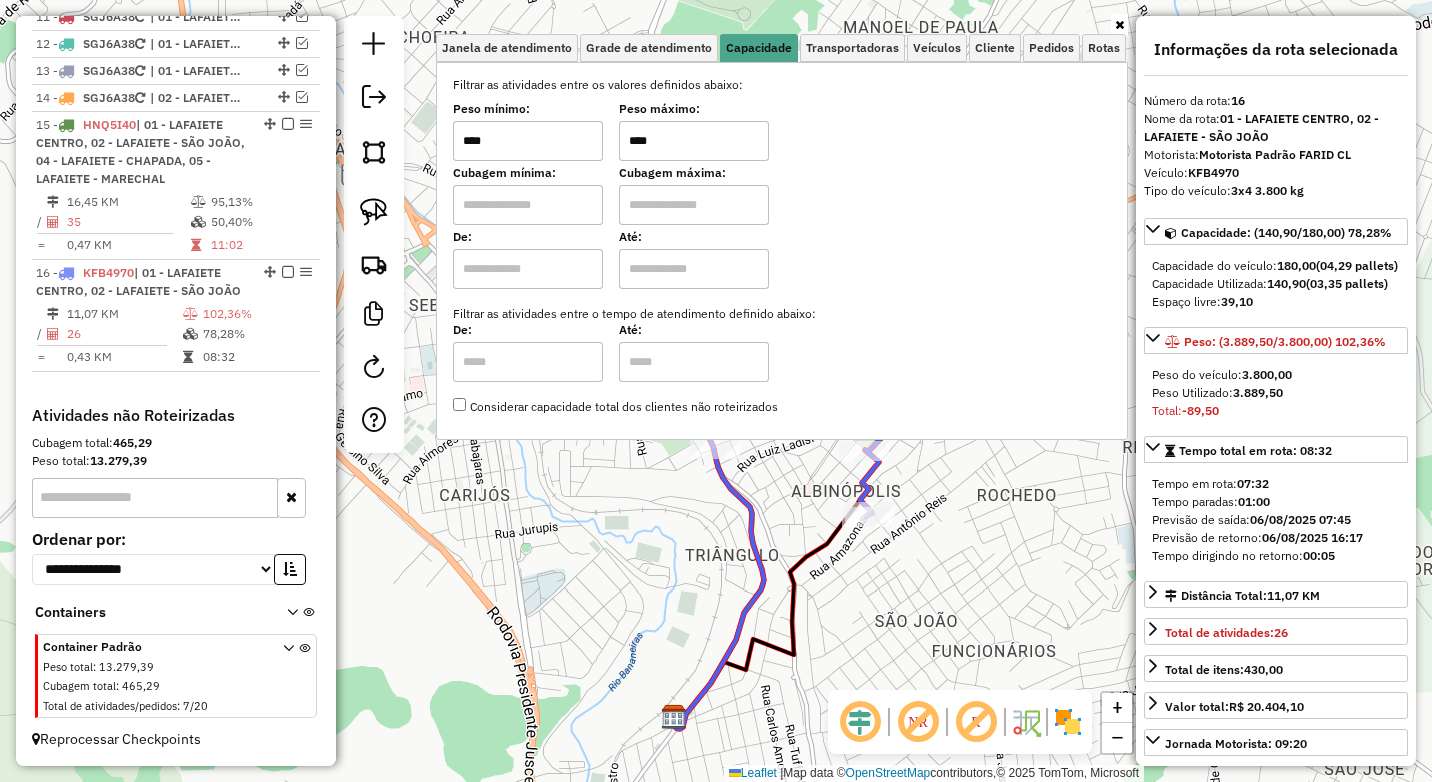 click on "Janela de atendimento Grade de atendimento Capacidade Transportadoras Veículos Cliente Pedidos  Rotas Selecione os dias de semana para filtrar as janelas de atendimento  Seg   Ter   Qua   Qui   Sex   Sáb   Dom  Informe o período da janela de atendimento: De: Até:  Filtrar exatamente a janela do cliente  Considerar janela de atendimento padrão  Selecione os dias de semana para filtrar as grades de atendimento  Seg   Ter   Qua   Qui   Sex   Sáb   Dom   Considerar clientes sem dia de atendimento cadastrado  Clientes fora do dia de atendimento selecionado Filtrar as atividades entre os valores definidos abaixo:  Peso mínimo:  ****  Peso máximo:  ****  Cubagem mínima:   Cubagem máxima:   De:   Até:  Filtrar as atividades entre o tempo de atendimento definido abaixo:  De:   Até:   Considerar capacidade total dos clientes não roteirizados Transportadora: Selecione um ou mais itens Tipo de veículo: Selecione um ou mais itens Veículo: Selecione um ou mais itens Motorista: Selecione um ou mais itens De:" 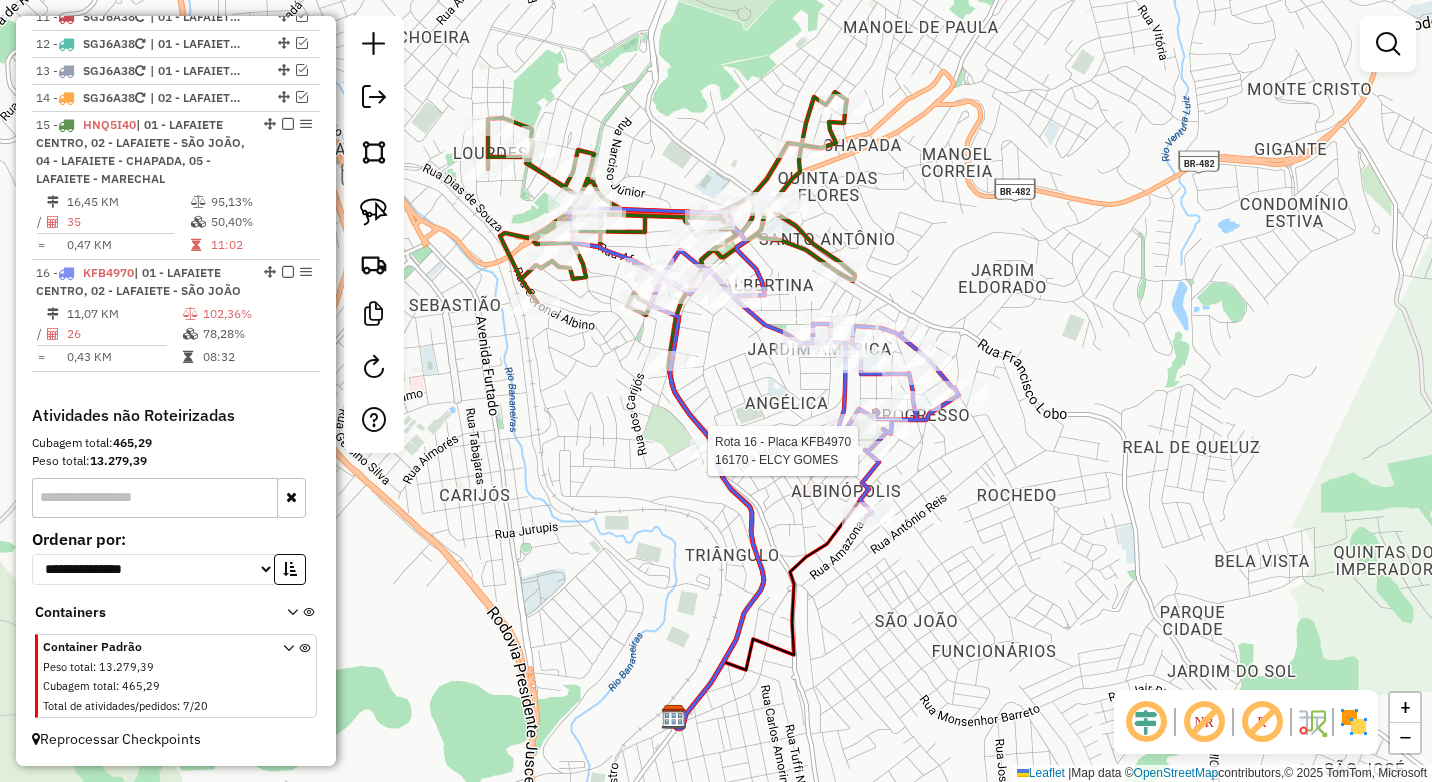 click 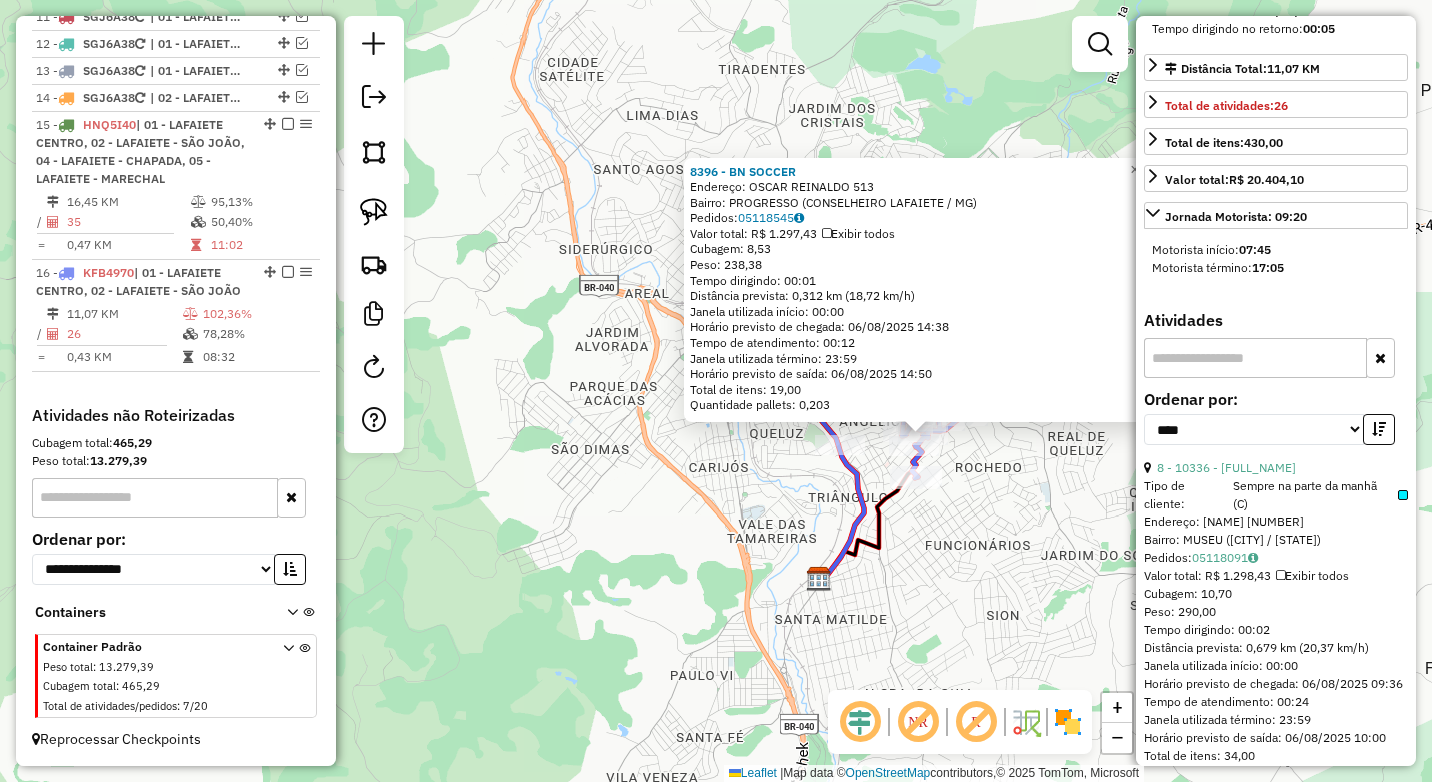 scroll, scrollTop: 600, scrollLeft: 0, axis: vertical 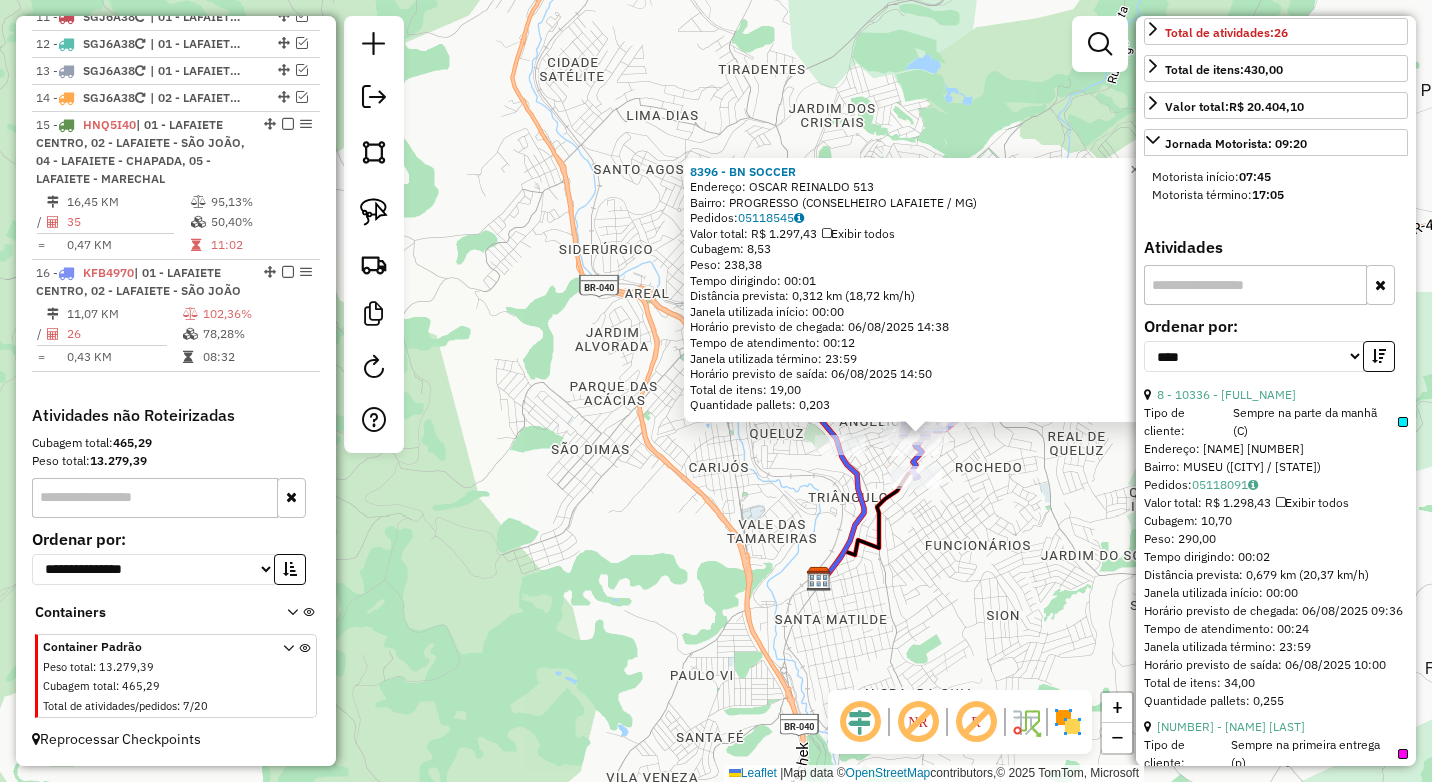 click on "8 - 10336 - [FULL_NAME]" at bounding box center [1276, 395] 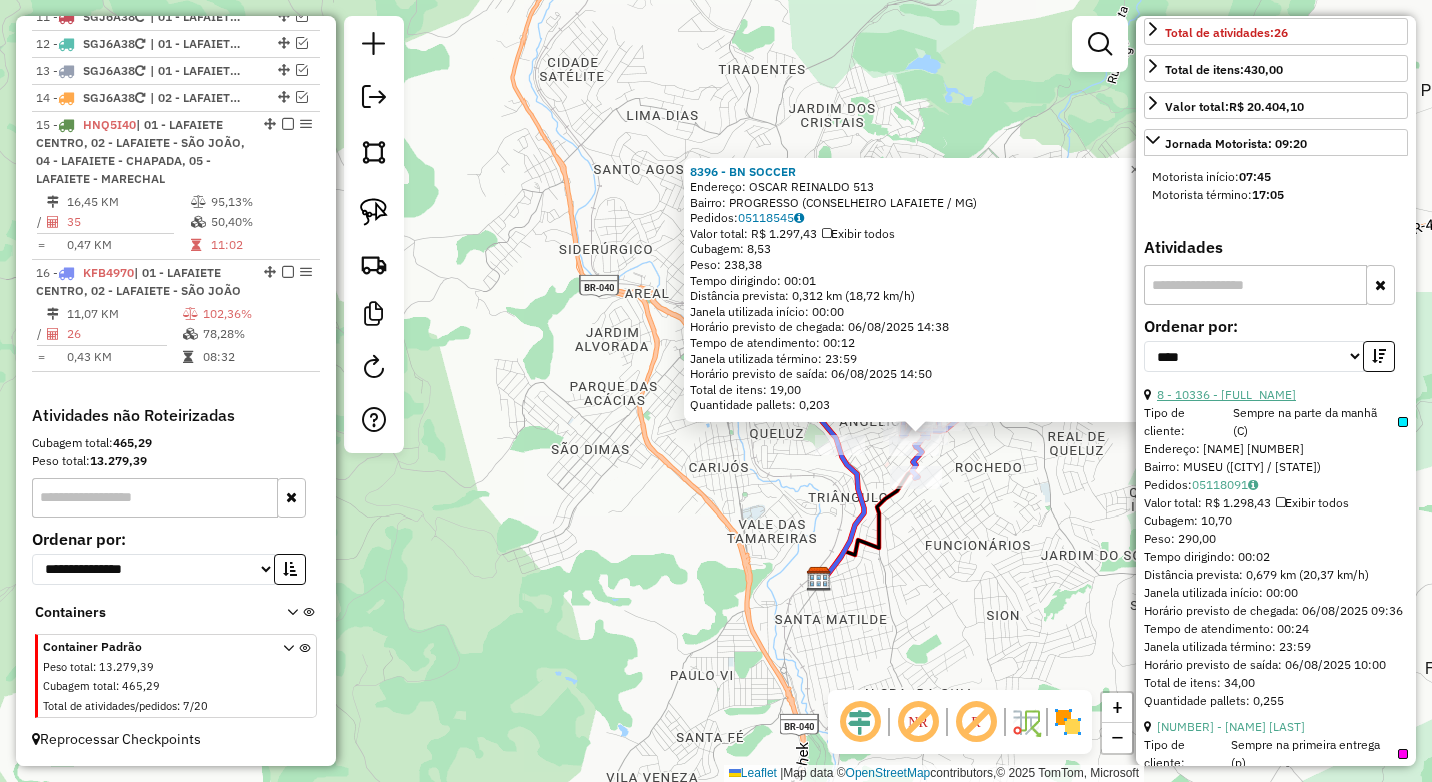 click on "8 - 10336 - [FULL_NAME]" at bounding box center (1226, 394) 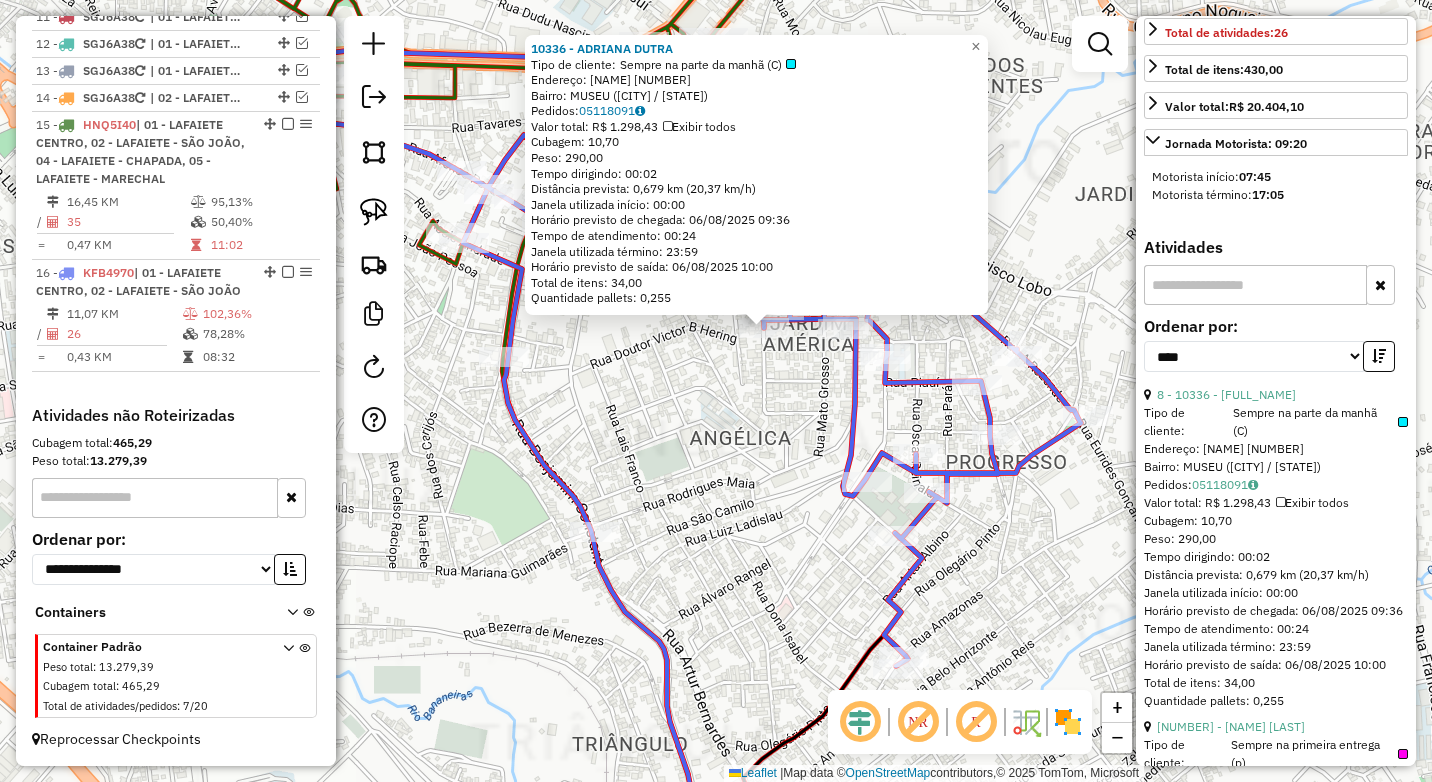 click on "10336 - [FIRST]  [LAST]  Tipo de cliente:   Sempre na parte da manhã (C)   Endereço:  [STREET] [NUMBER]   Bairro: [NEIGHBORHOOD] ([CITY] / [STATE])   Pedidos:  05118091   Valor total: R$ 1.298,43   Exibir todos   Cubagem: 10,70  Peso: 290,00  Tempo dirigindo: 00:02   Distância prevista: 0,679 km (20,37 km/h)   Janela utilizada início: 00:00   Horário previsto de chegada: 06/08/2025 09:36   Tempo de atendimento: 00:24   Janela utilizada término: 23:59   Horário previsto de saída: 06/08/2025 10:00   Total de itens: 34,00   Quantidade pallets: 0,255  × Janela de atendimento Grade de atendimento Capacidade Transportadoras Veículos Cliente Pedidos  Rotas Selecione os dias de semana para filtrar as janelas de atendimento  Seg   Ter   Qua   Qui   Sex   Sáb   Dom  Informe o período da janela de atendimento: De: Até:  Filtrar exatamente a janela do cliente  Considerar janela de atendimento padrão  Selecione os dias de semana para filtrar as grades de atendimento  Seg   Ter   Qua   Qui   Sex   Dom" 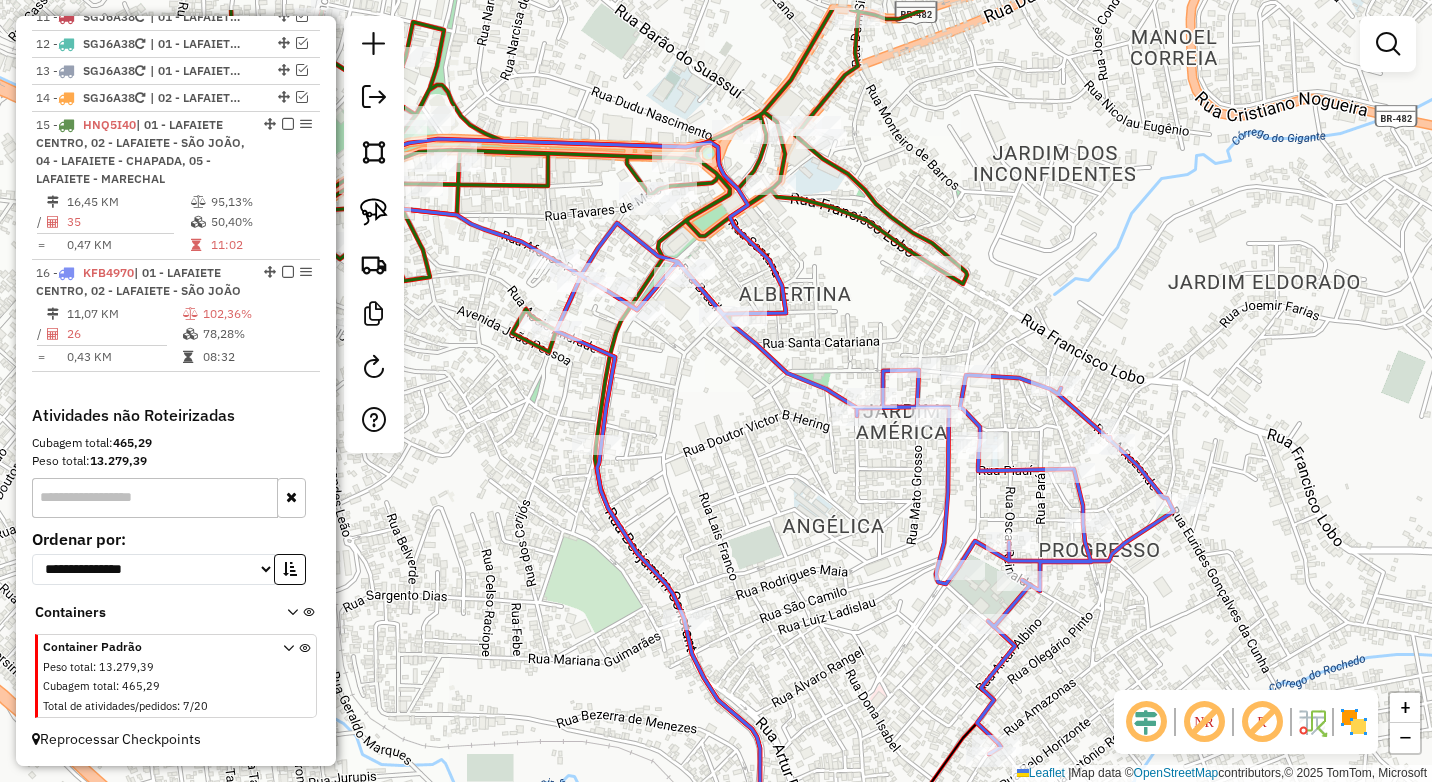 drag, startPoint x: 787, startPoint y: 473, endPoint x: 818, endPoint y: 515, distance: 52.201534 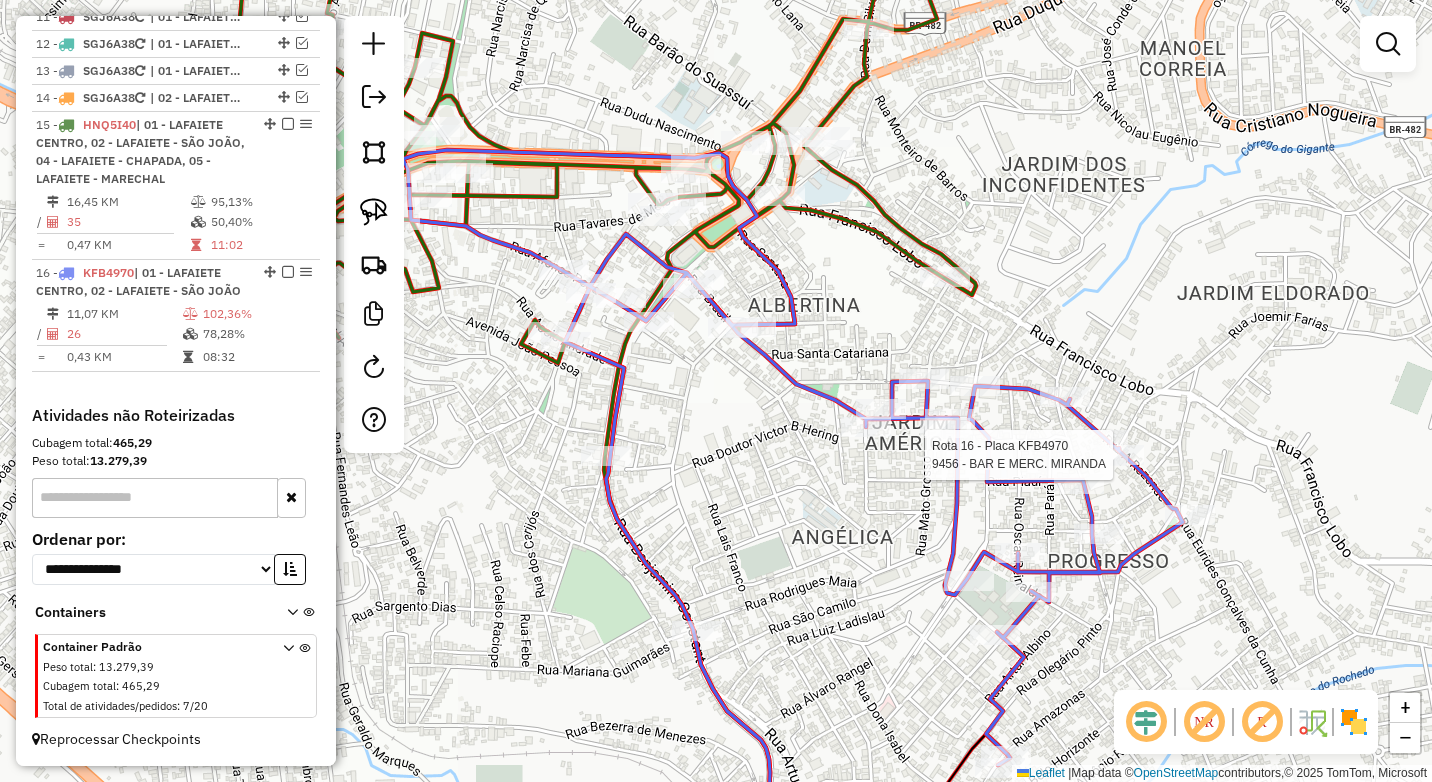 select on "*********" 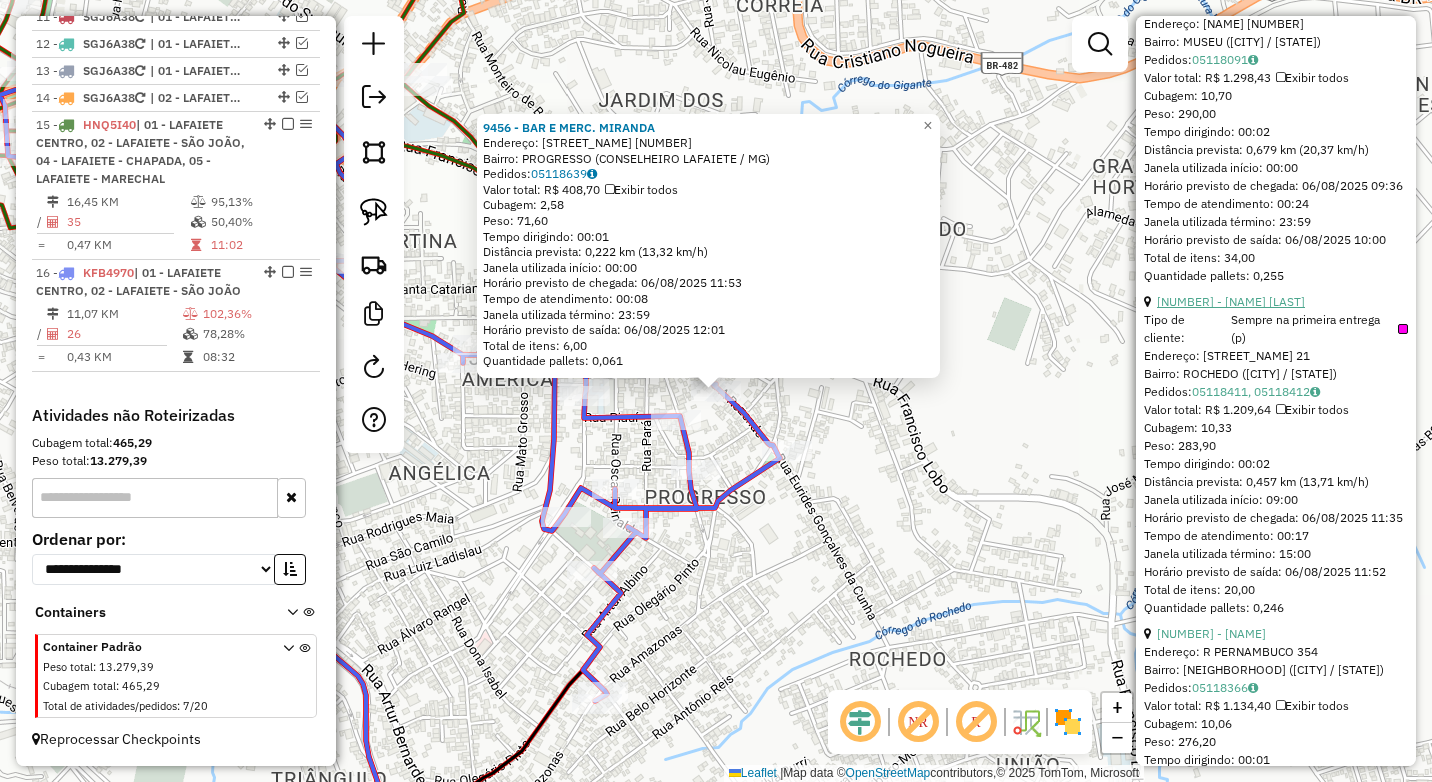 scroll, scrollTop: 1100, scrollLeft: 0, axis: vertical 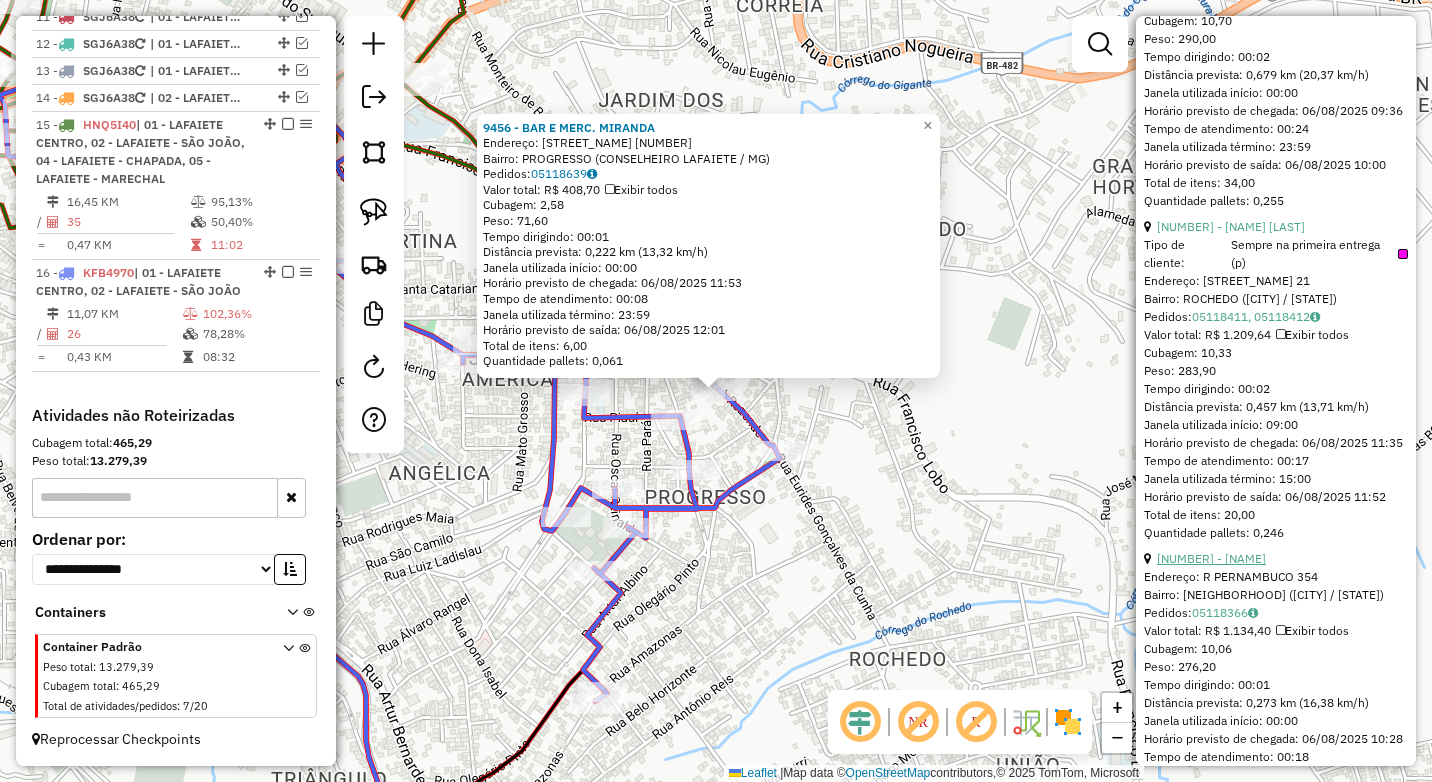 click on "[NUMBER] - [NAME]" at bounding box center (1211, 558) 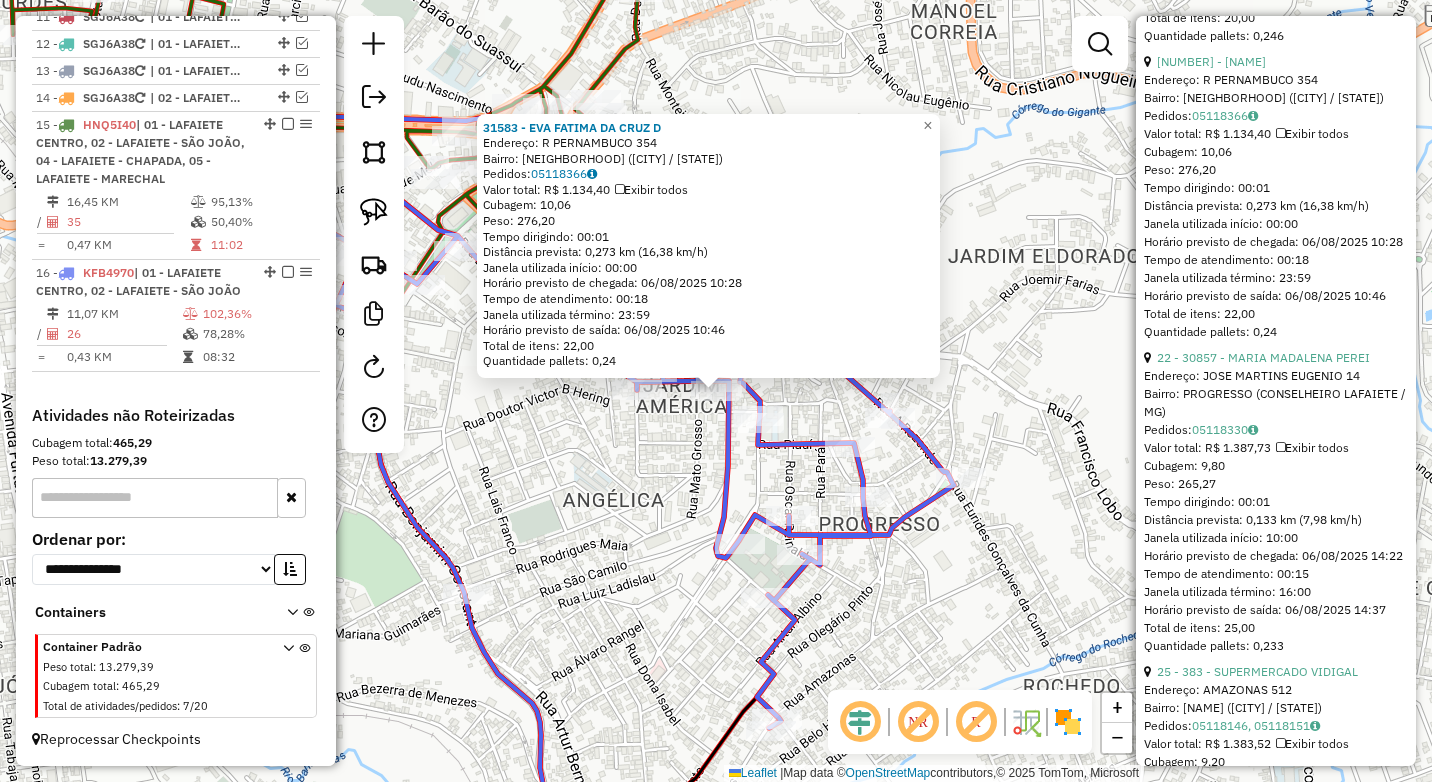 scroll, scrollTop: 1600, scrollLeft: 0, axis: vertical 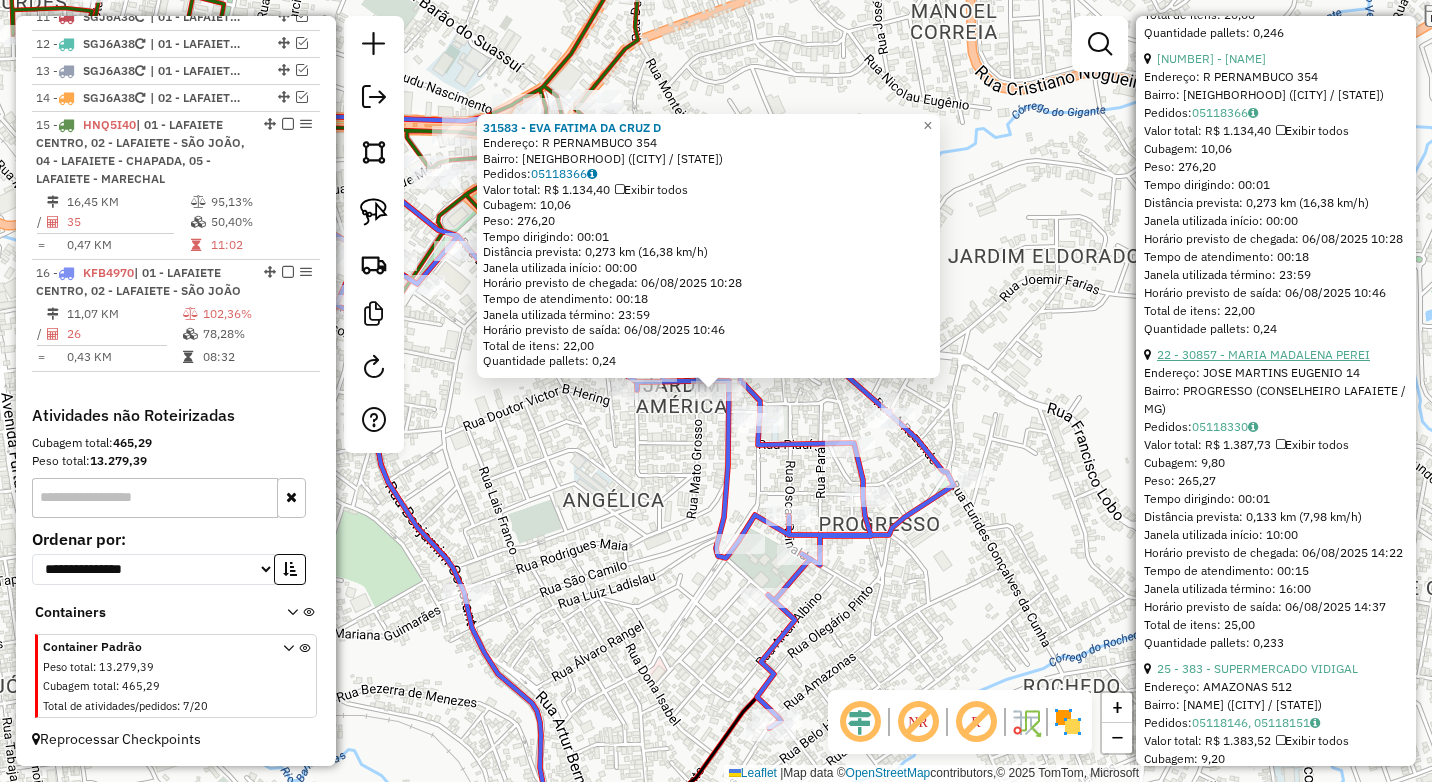 click on "22 - 30857 - MARIA MADALENA PEREI" at bounding box center [1263, 354] 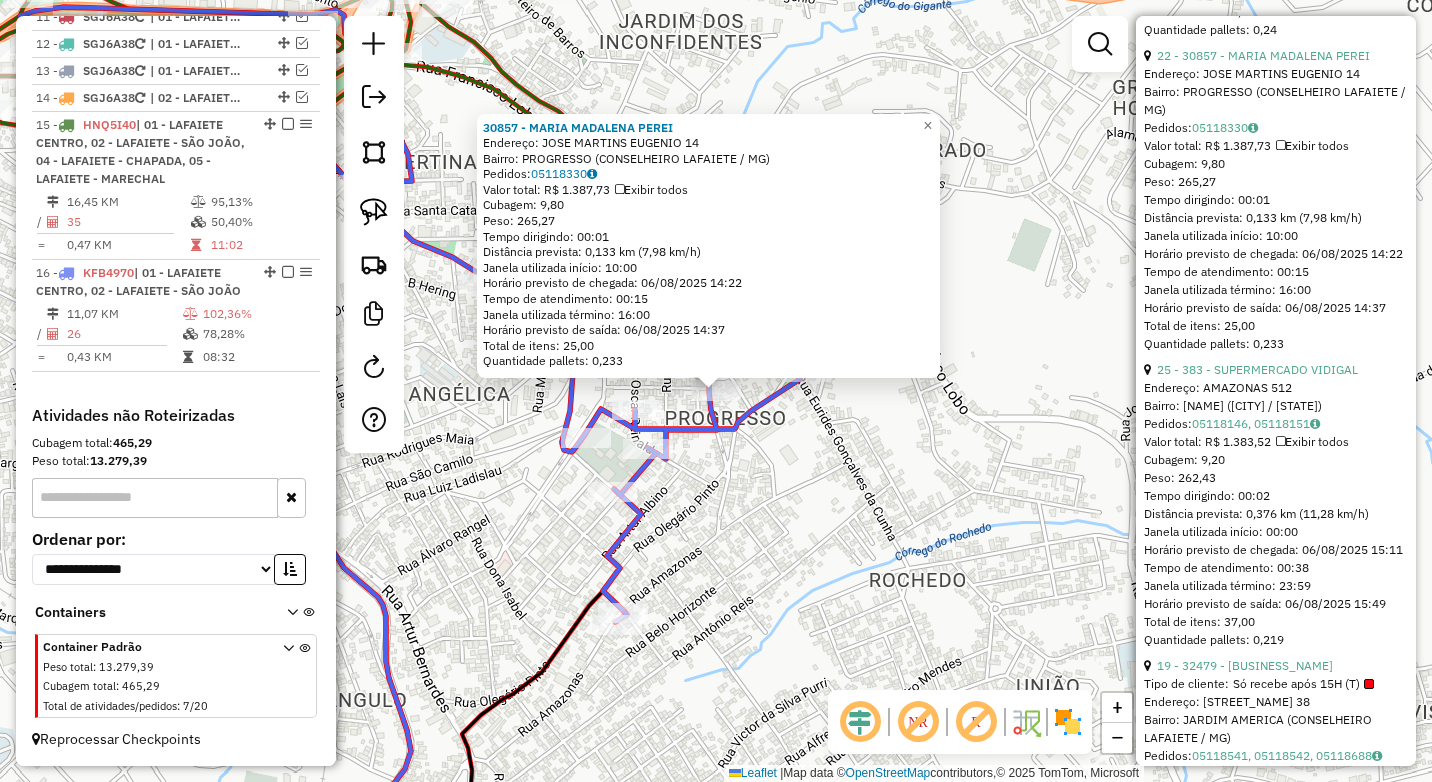scroll, scrollTop: 1900, scrollLeft: 0, axis: vertical 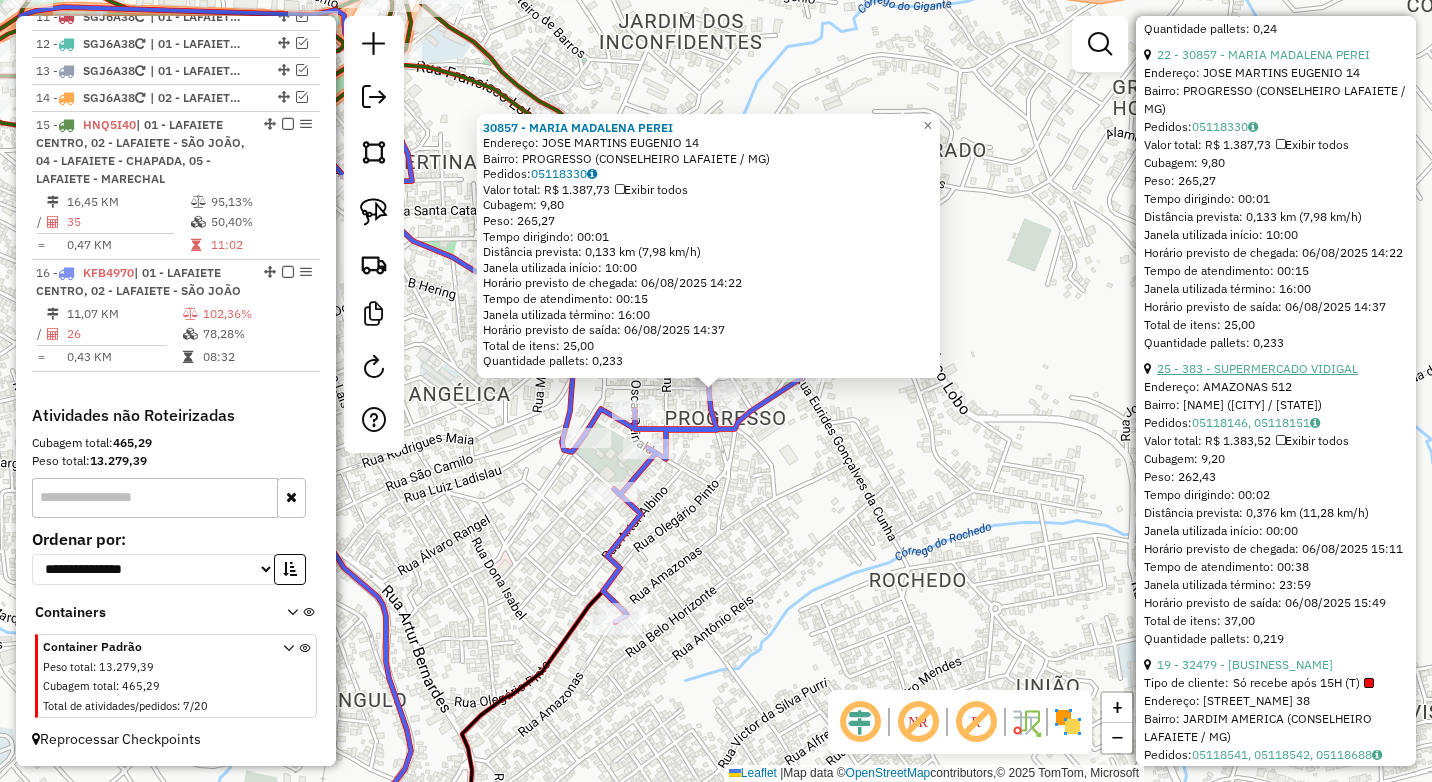 click on "25 - 383 - SUPERMERCADO VIDIGAL" at bounding box center (1257, 368) 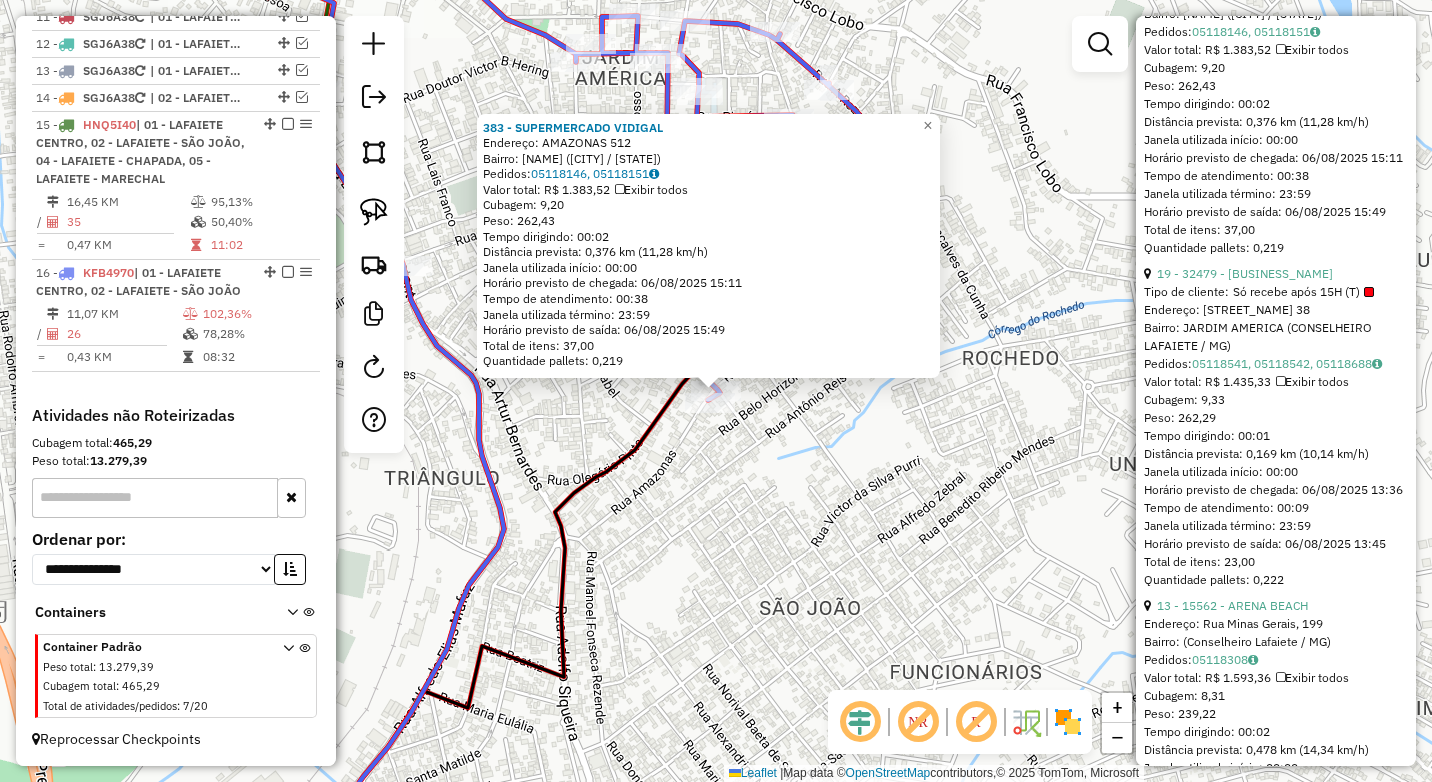 scroll, scrollTop: 2300, scrollLeft: 0, axis: vertical 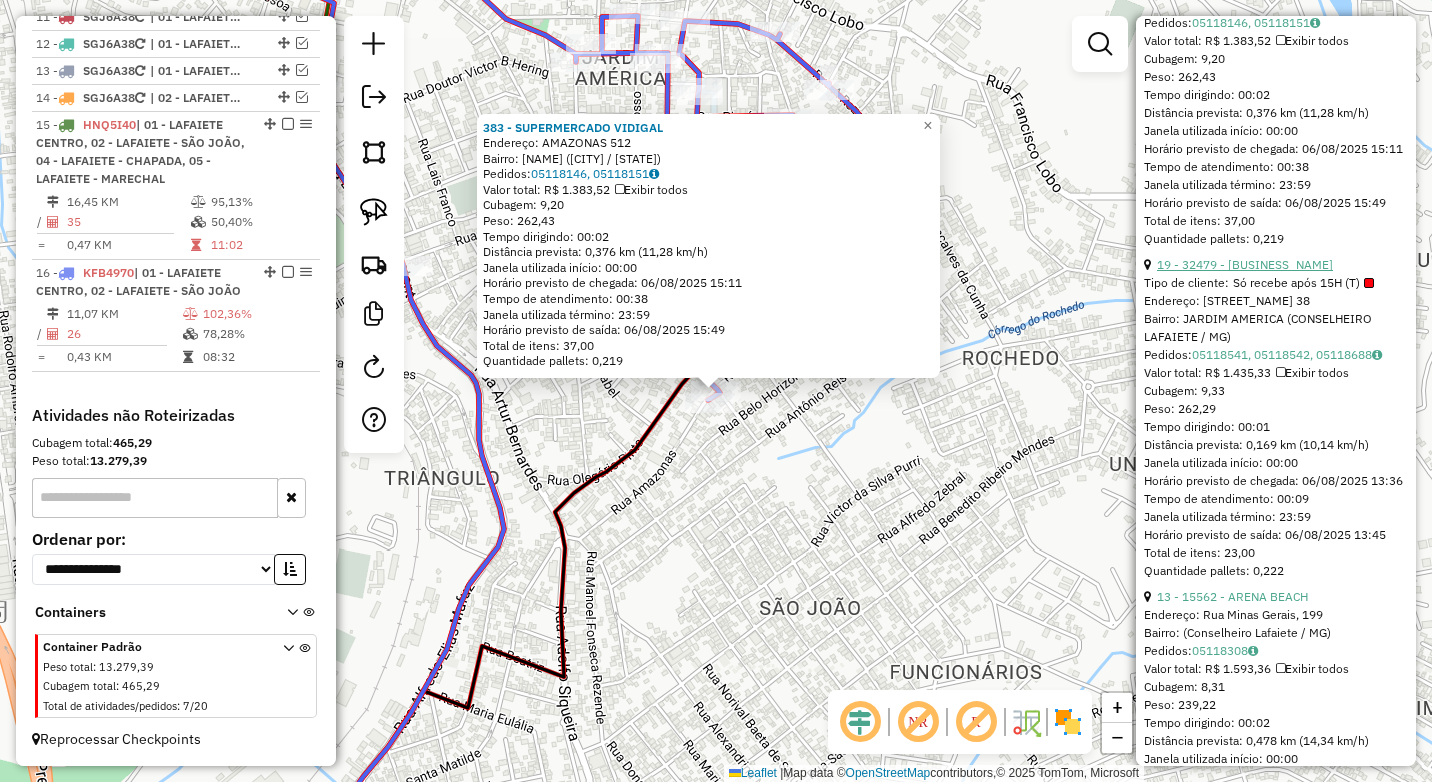 click on "19 - 32479 - [BUSINESS_NAME]" at bounding box center [1245, 264] 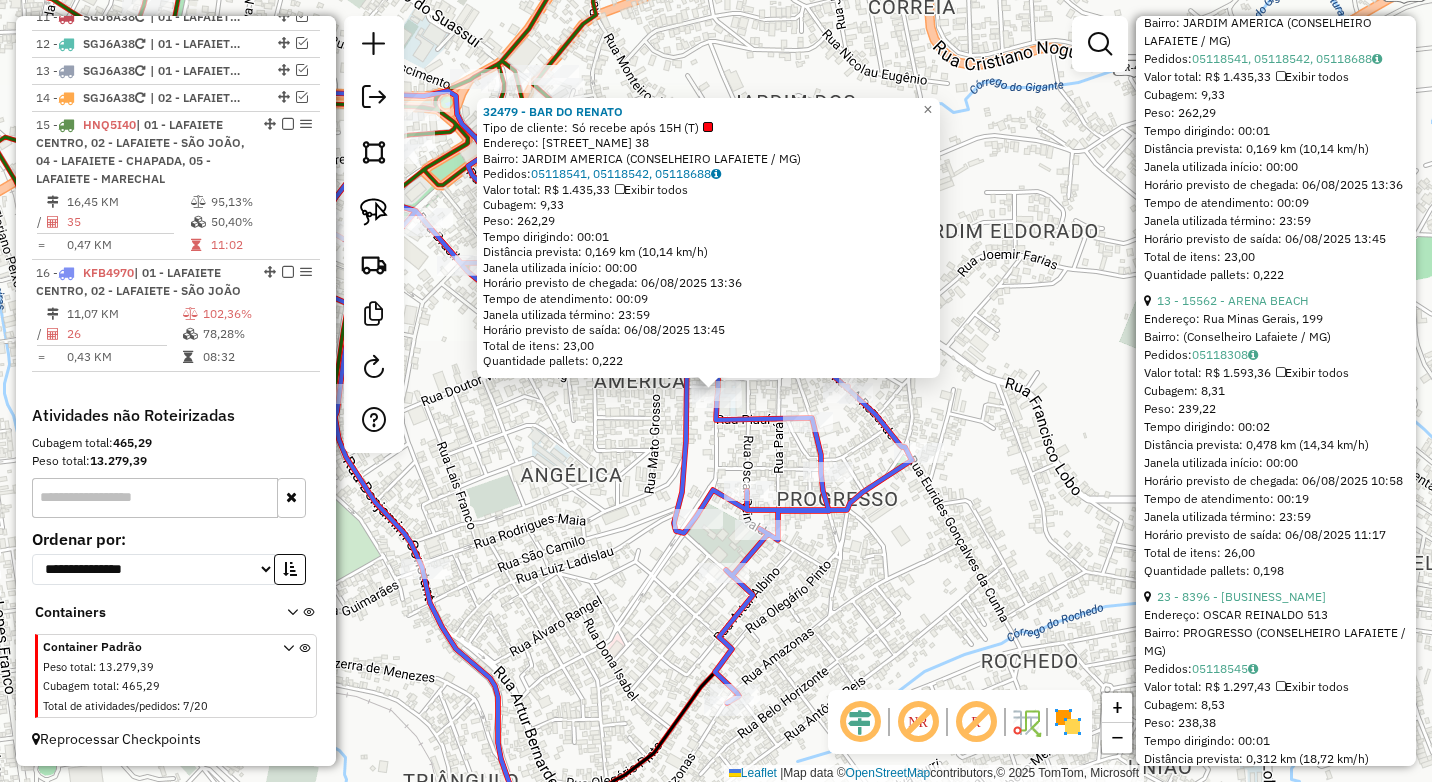 scroll, scrollTop: 2600, scrollLeft: 0, axis: vertical 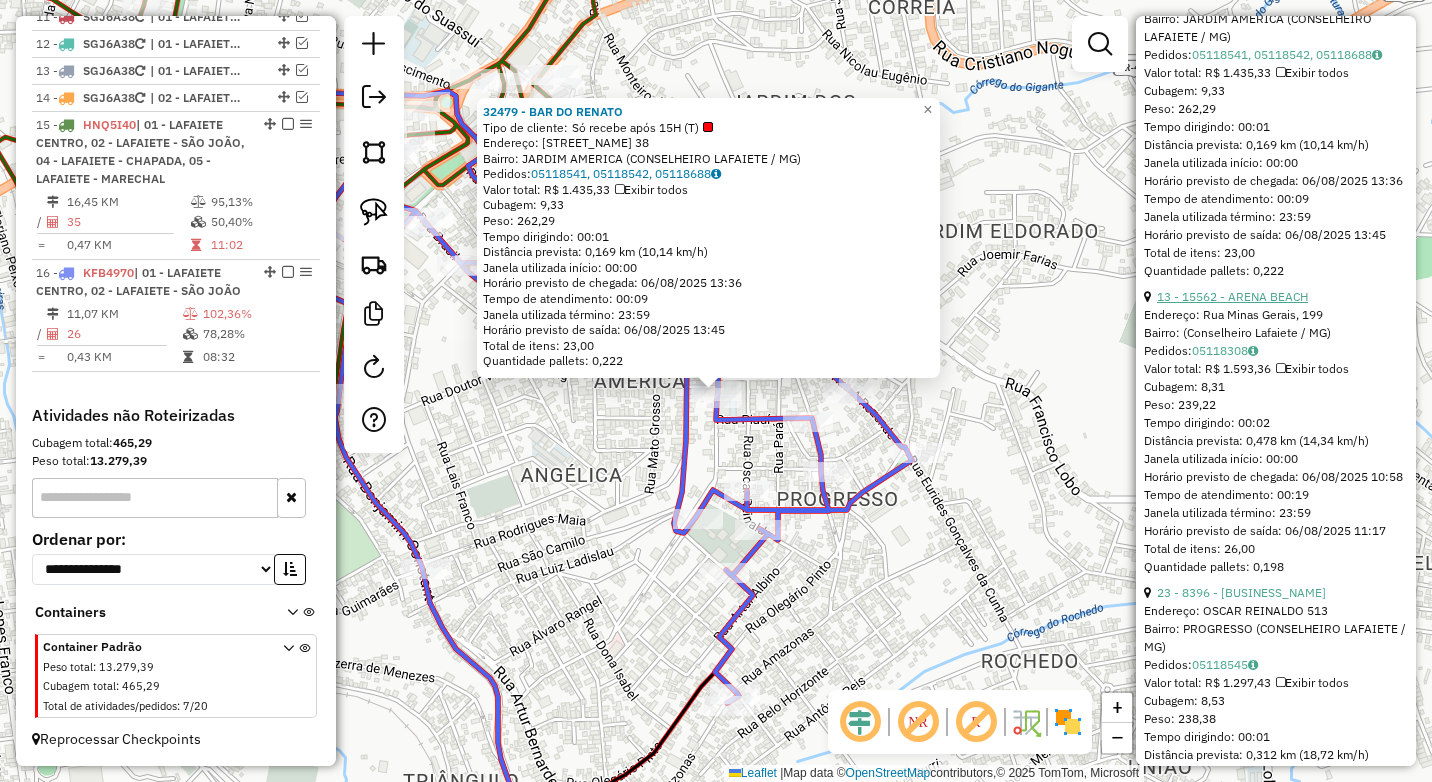 click on "13 - 15562 - ARENA BEACH" at bounding box center (1232, 296) 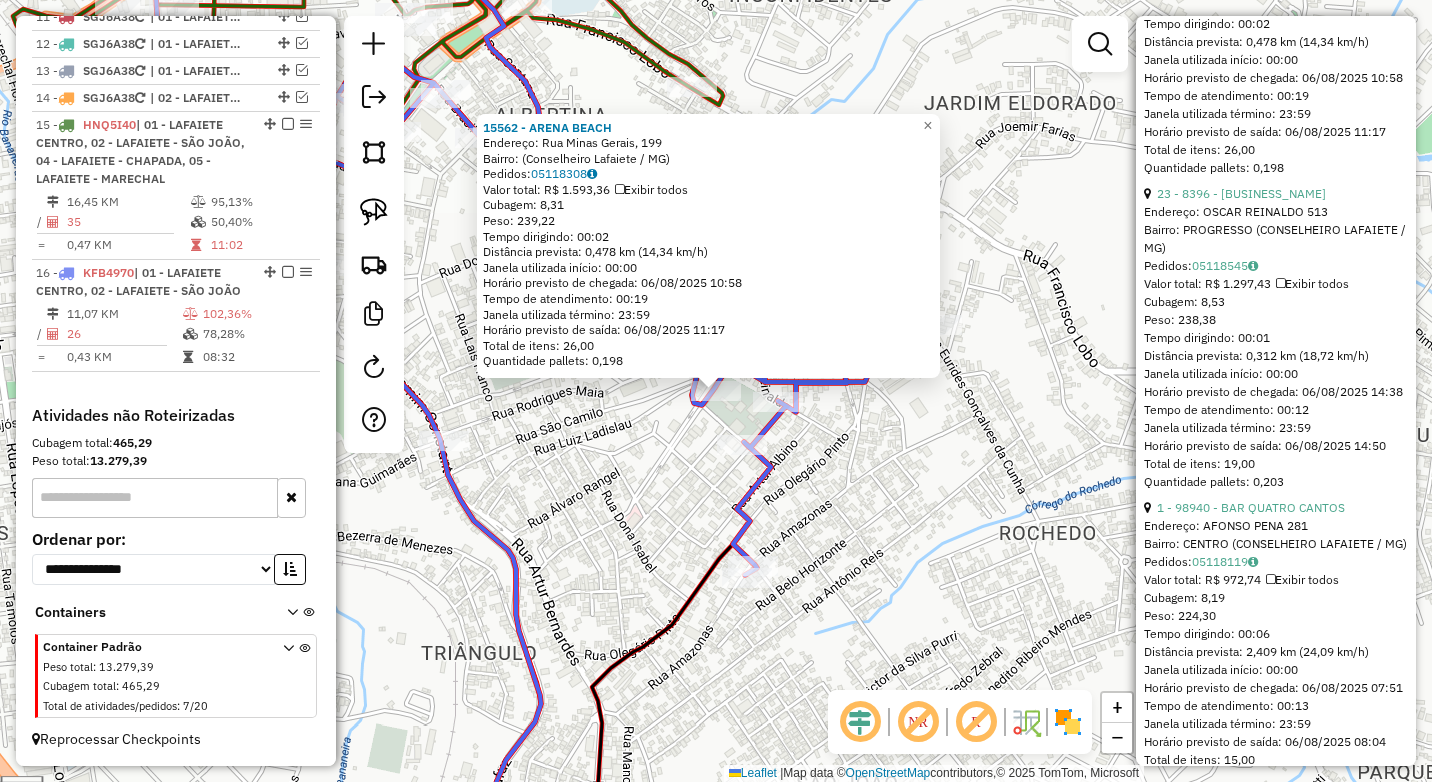 scroll, scrollTop: 3000, scrollLeft: 0, axis: vertical 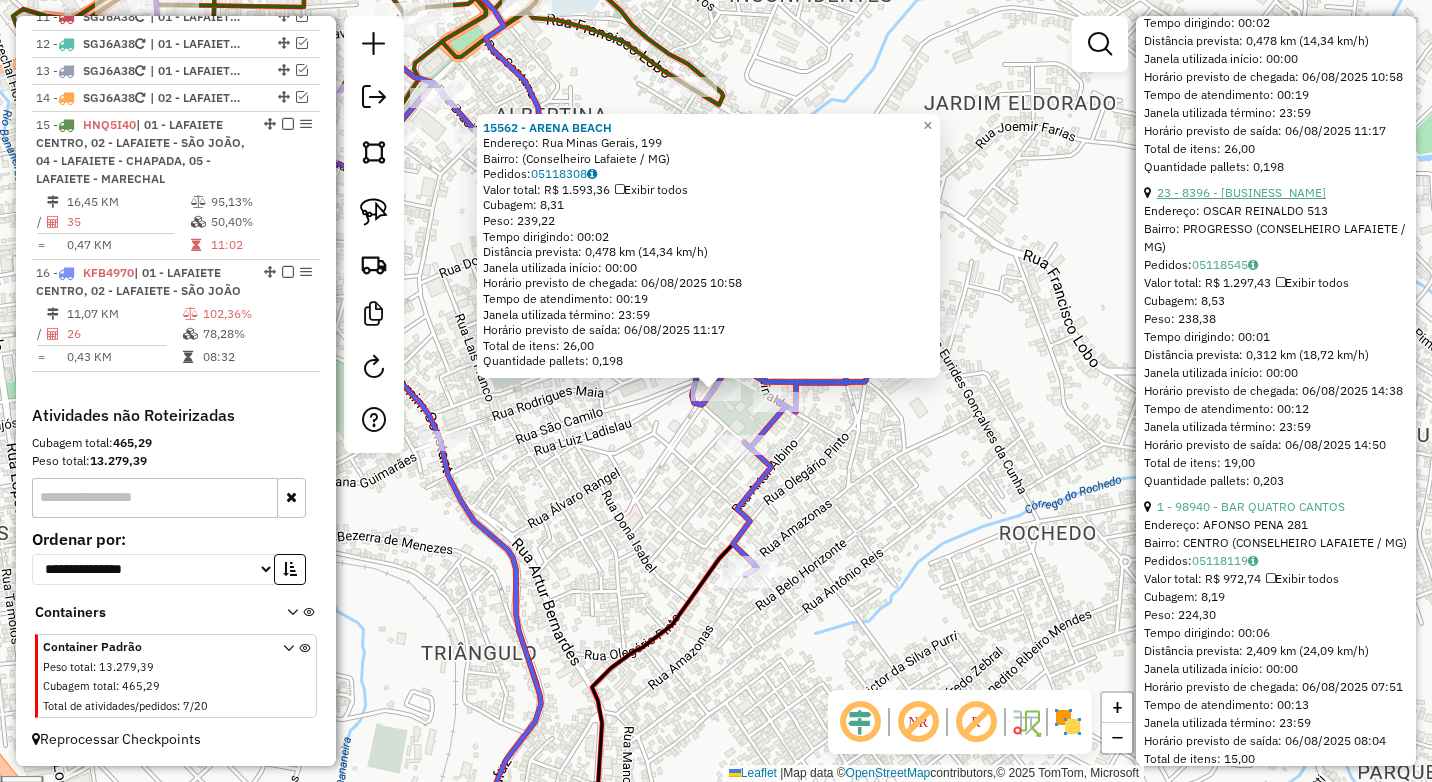 click on "23 - 8396 - [BUSINESS_NAME]" at bounding box center [1241, 192] 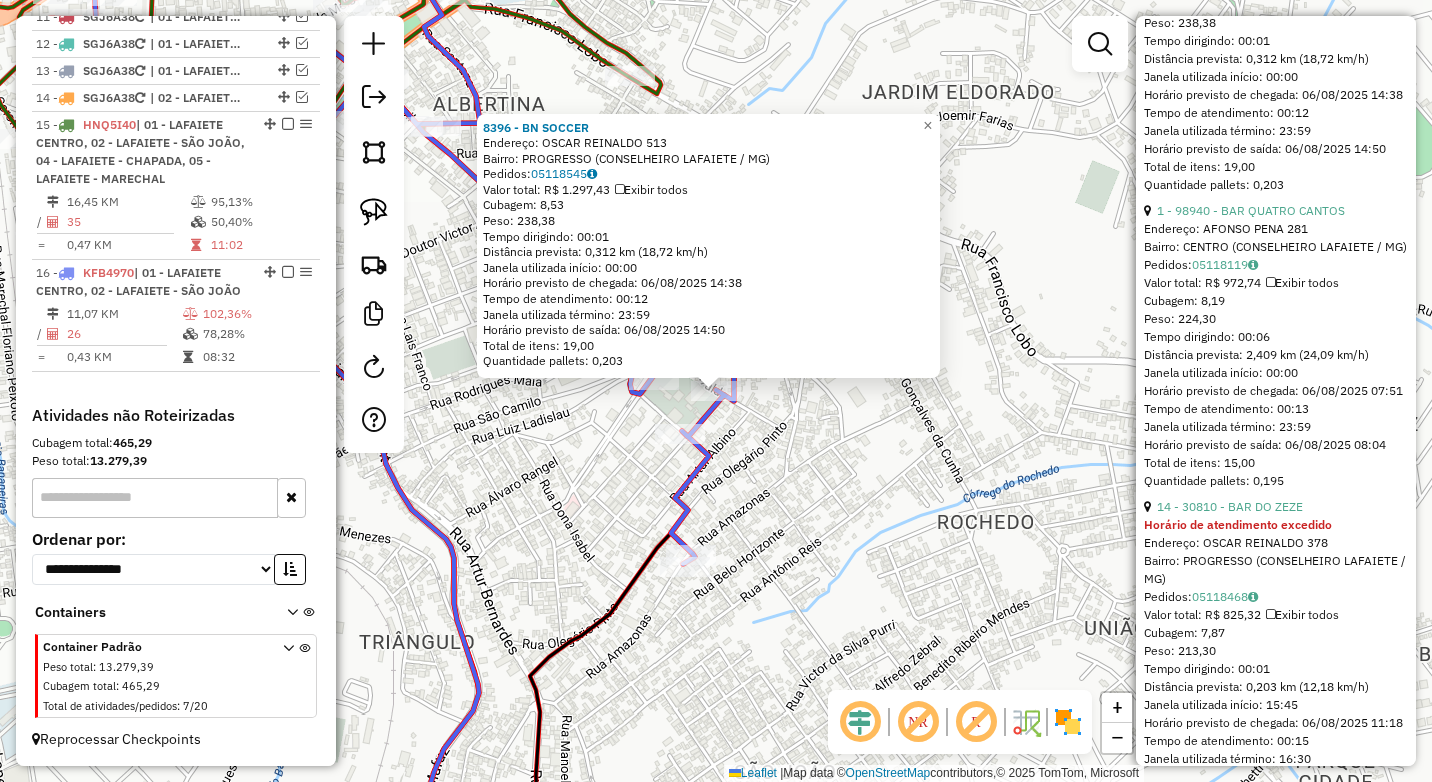 scroll, scrollTop: 3300, scrollLeft: 0, axis: vertical 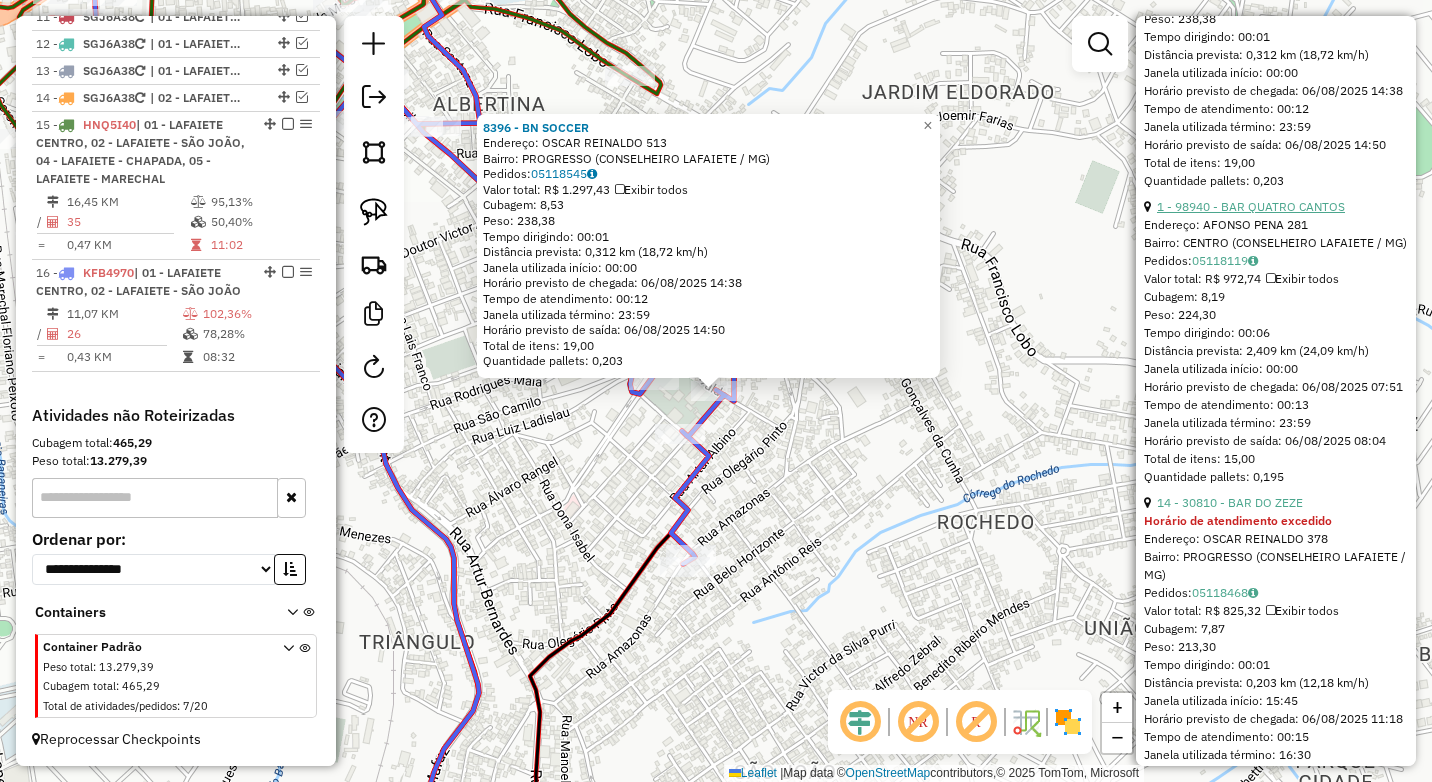 click on "1 - 98940 - BAR QUATRO CANTOS" at bounding box center (1251, 206) 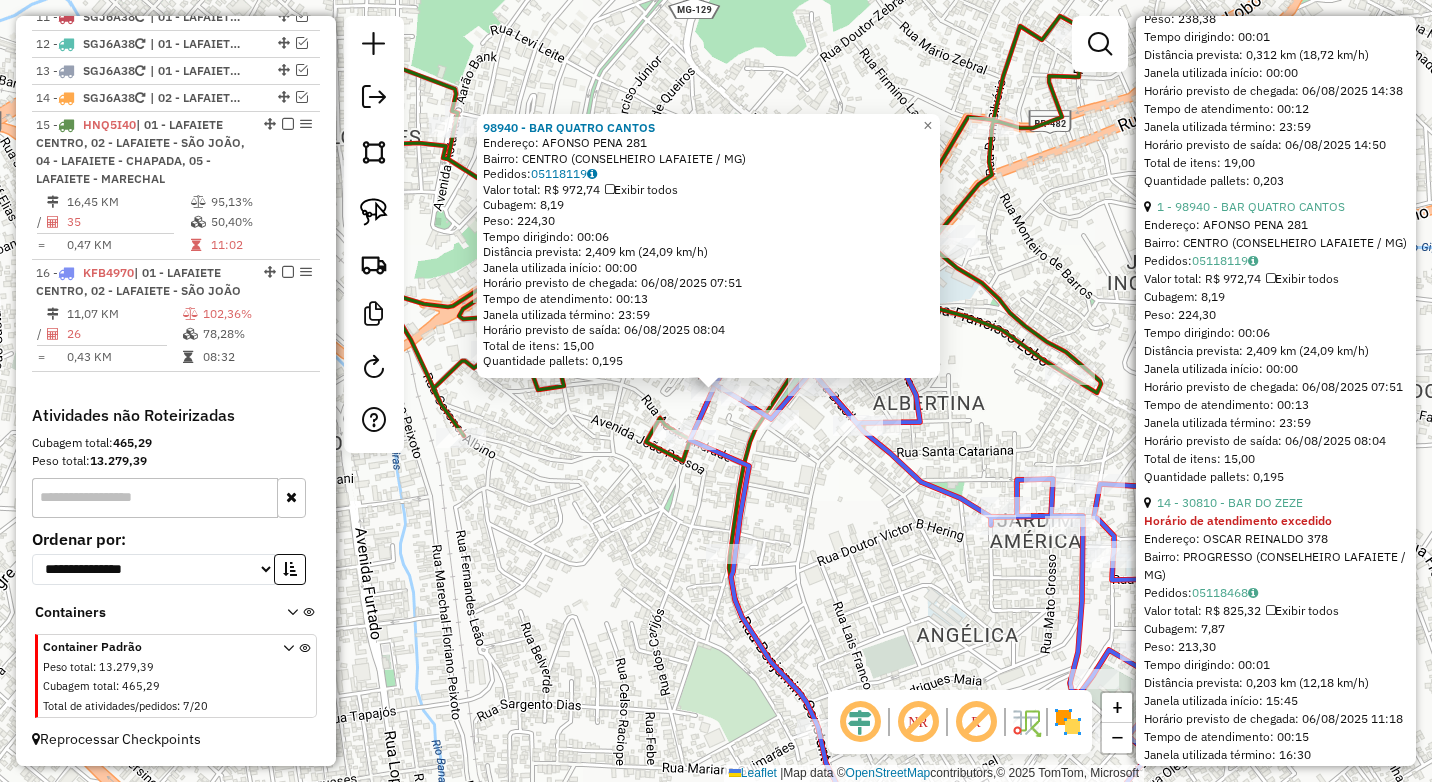 click on "98940 - [BUSINESS_NAME]  Endereço:  [STREET_NAME] 281   Bairro: [NEIGHBORHOOD] ([CITY] / [STATE])   Pedidos:  05118119   Valor total: R$ 972,74   Exibir todos   Cubagem: 8,19  Peso: 224,30  Tempo dirigindo: 00:06   Distância prevista: 2,409 km (24,09 km/h)   Janela utilizada início: 00:00   Horário previsto de chegada: 06/08/2025 07:51   Tempo de atendimento: 00:13   Janela utilizada término: 23:59   Horário previsto de saída: 06/08/2025 08:04   Total de itens: 15,00   Quantidade pallets: 0,195  × Janela de atendimento Grade de atendimento Capacidade Transportadoras Veículos Cliente Pedidos  Rotas Selecione os dias de semana para filtrar as janelas de atendimento  Seg   Ter   Qua   Qui   Sex   Sáb   Dom  Informe o período da janela de atendimento: De: Até:  Filtrar exatamente a janela do cliente  Considerar janela de atendimento padrão  Selecione os dias de semana para filtrar as grades de atendimento  Seg   Ter   Qua   Qui   Sex   Sáb   Dom   Clientes fora do dia de atendimento selecionado De:" 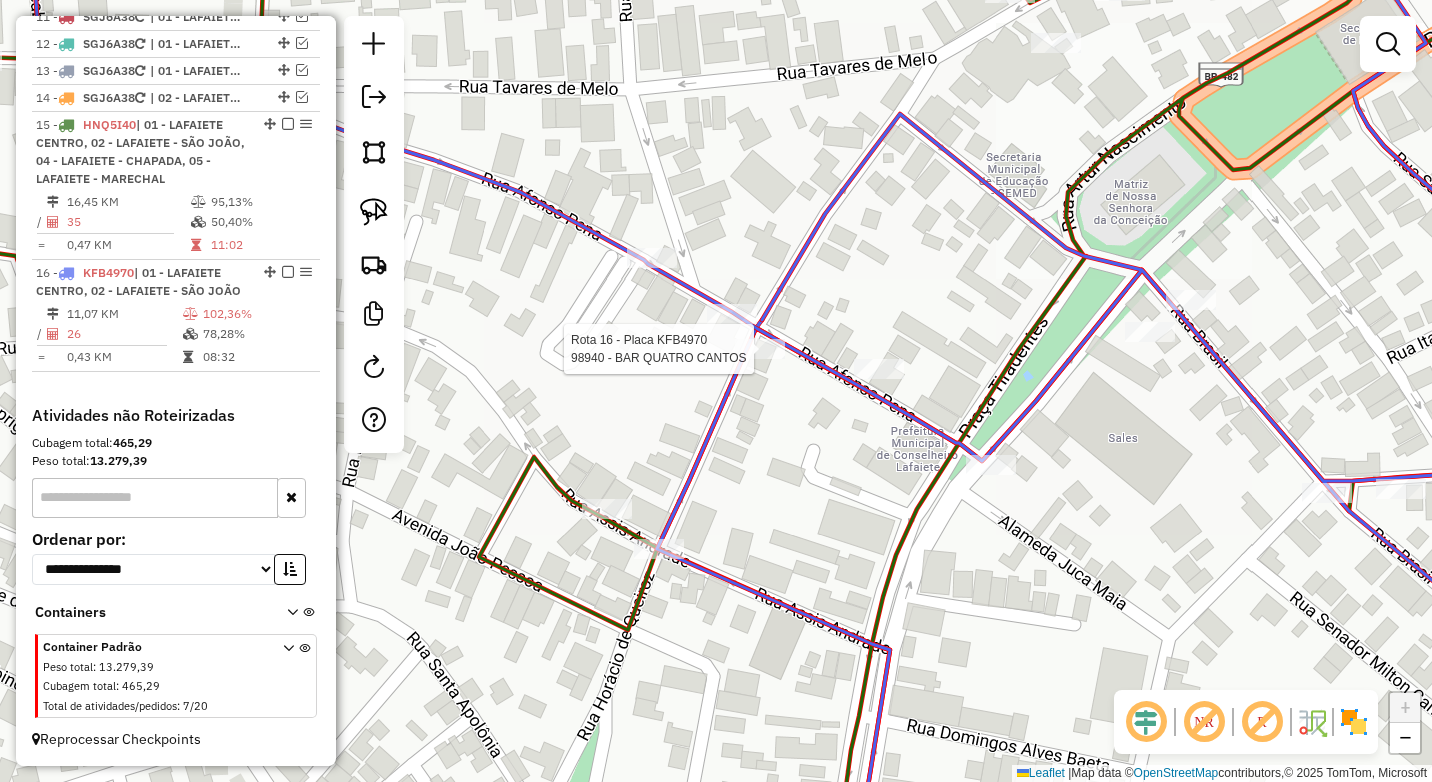 select on "*********" 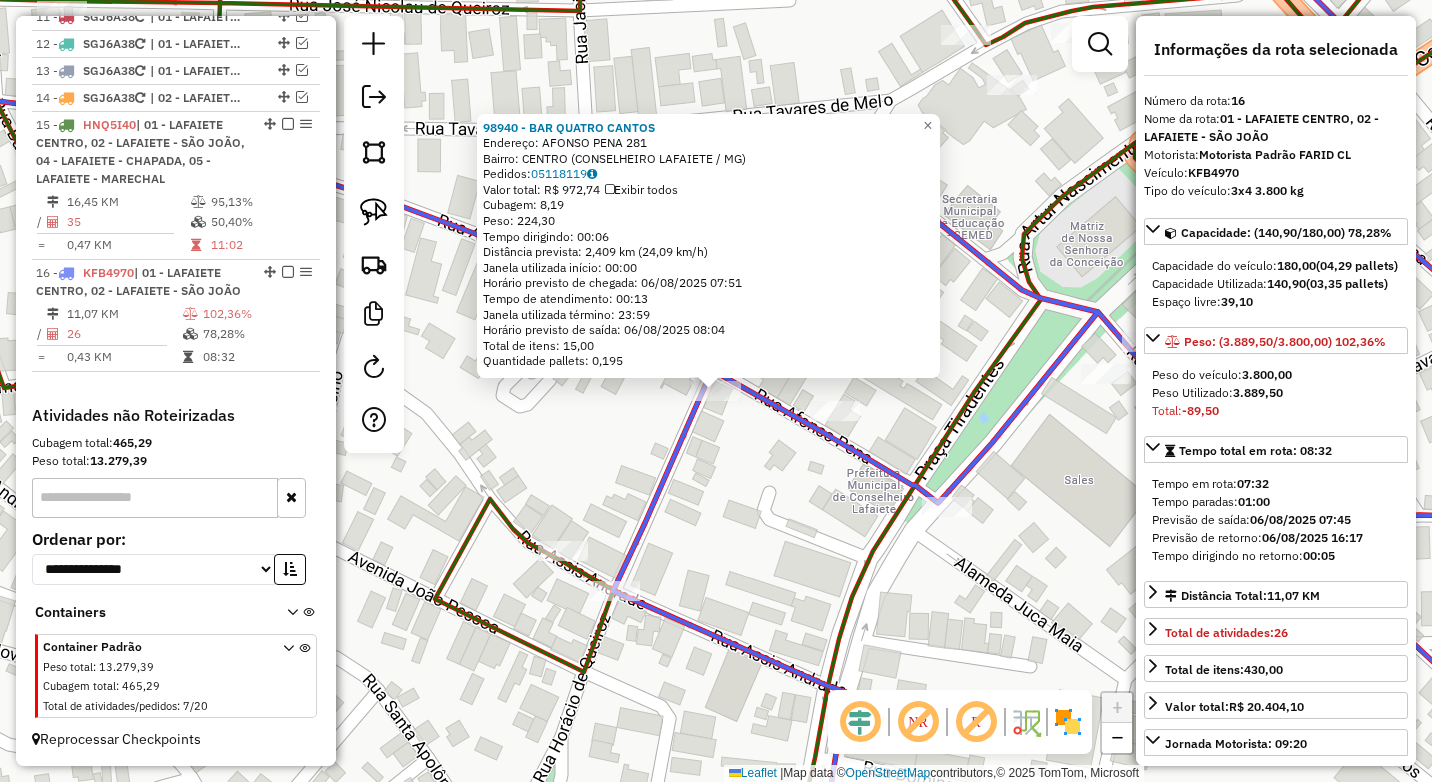 click on "98940 - [BUSINESS_NAME]  Endereço:  [STREET_NAME] 281   Bairro: [NEIGHBORHOOD] ([CITY] / [STATE])   Pedidos:  05118119   Valor total: R$ 972,74   Exibir todos   Cubagem: 8,19  Peso: 224,30  Tempo dirigindo: 00:06   Distância prevista: 2,409 km (24,09 km/h)   Janela utilizada início: 00:00   Horário previsto de chegada: 06/08/2025 07:51   Tempo de atendimento: 00:13   Janela utilizada término: 23:59   Horário previsto de saída: 06/08/2025 08:04   Total de itens: 15,00   Quantidade pallets: 0,195  × Janela de atendimento Grade de atendimento Capacidade Transportadoras Veículos Cliente Pedidos  Rotas Selecione os dias de semana para filtrar as janelas de atendimento  Seg   Ter   Qua   Qui   Sex   Sáb   Dom  Informe o período da janela de atendimento: De: Até:  Filtrar exatamente a janela do cliente  Considerar janela de atendimento padrão  Selecione os dias de semana para filtrar as grades de atendimento  Seg   Ter   Qua   Qui   Sex   Sáb   Dom   Clientes fora do dia de atendimento selecionado De:" 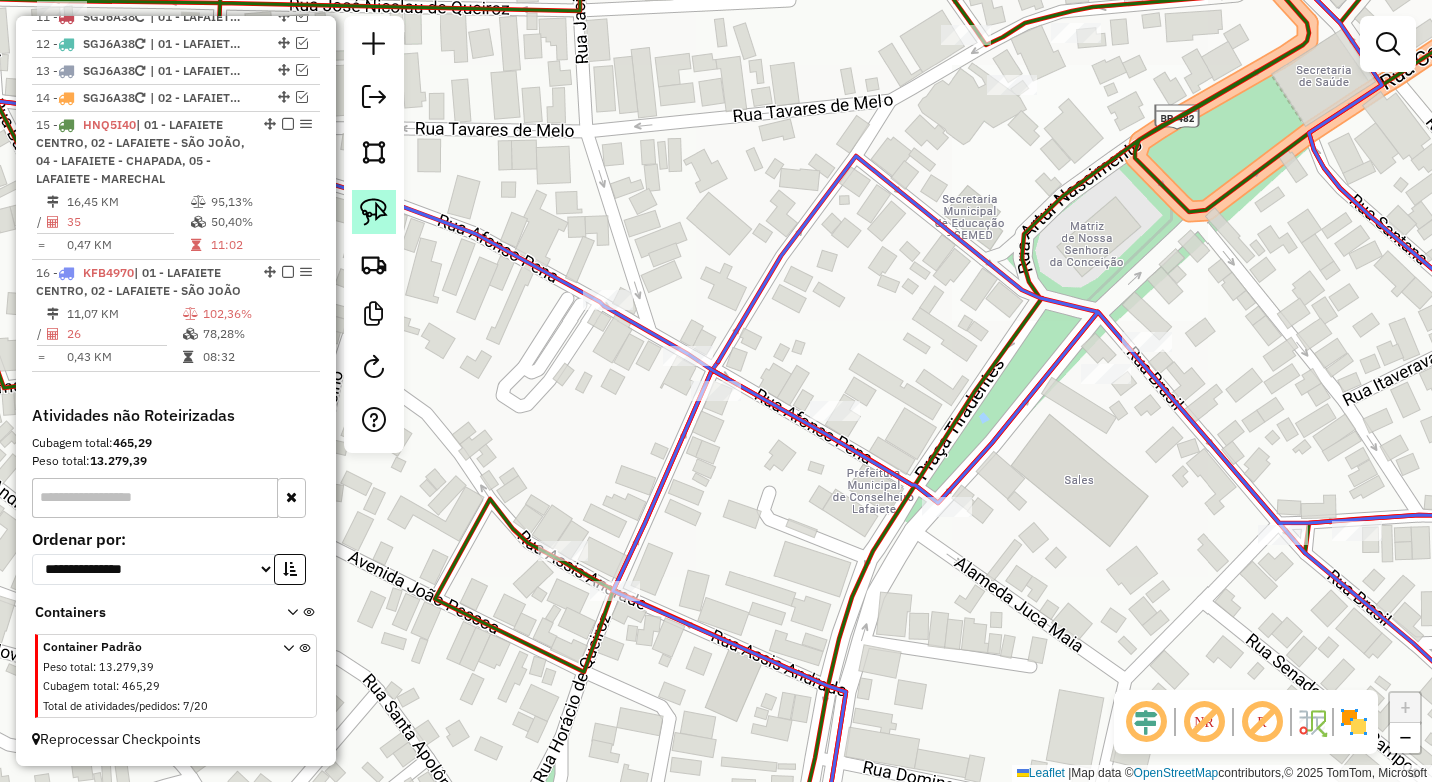 click 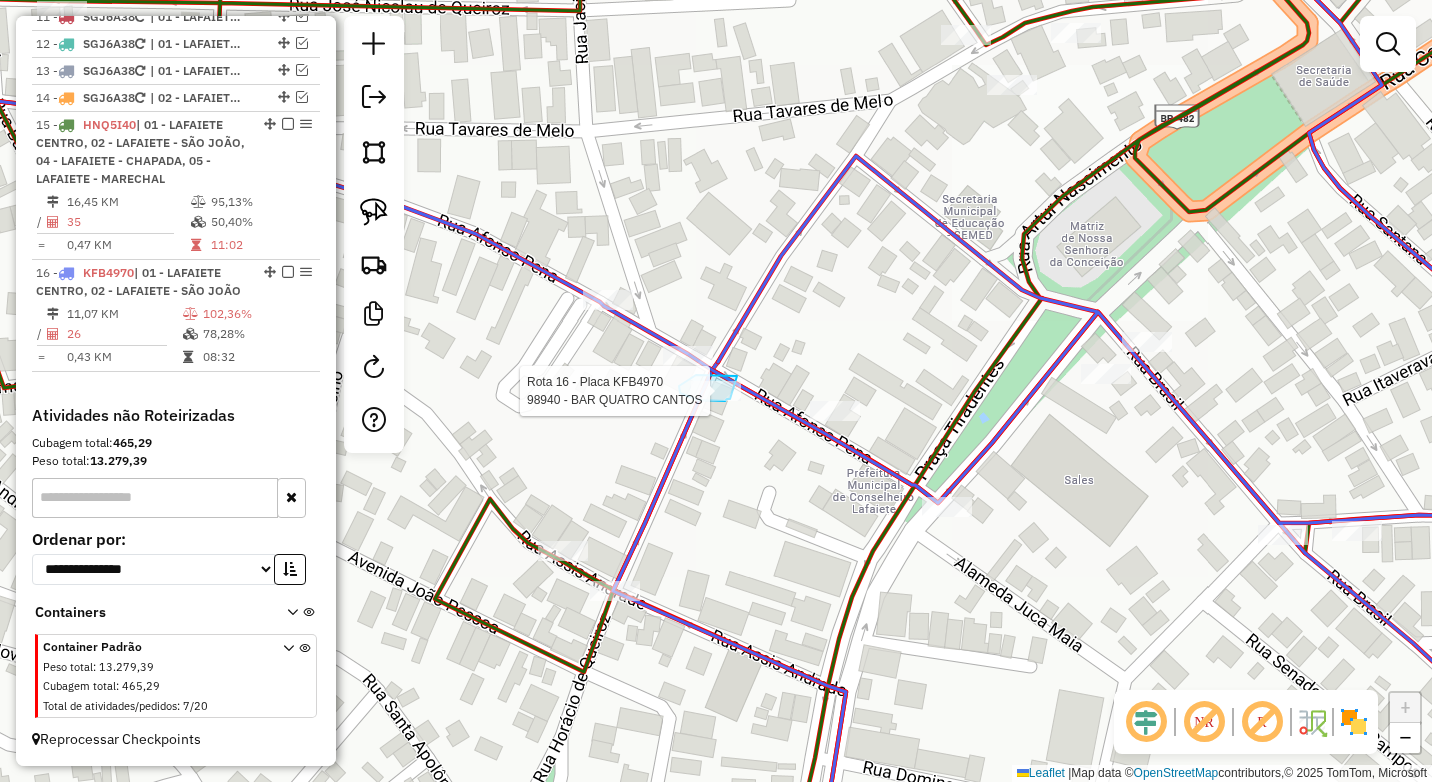 click on "Rota [NUMBER] - Placa [PLATE]  [NUMBER] - [NAME]" 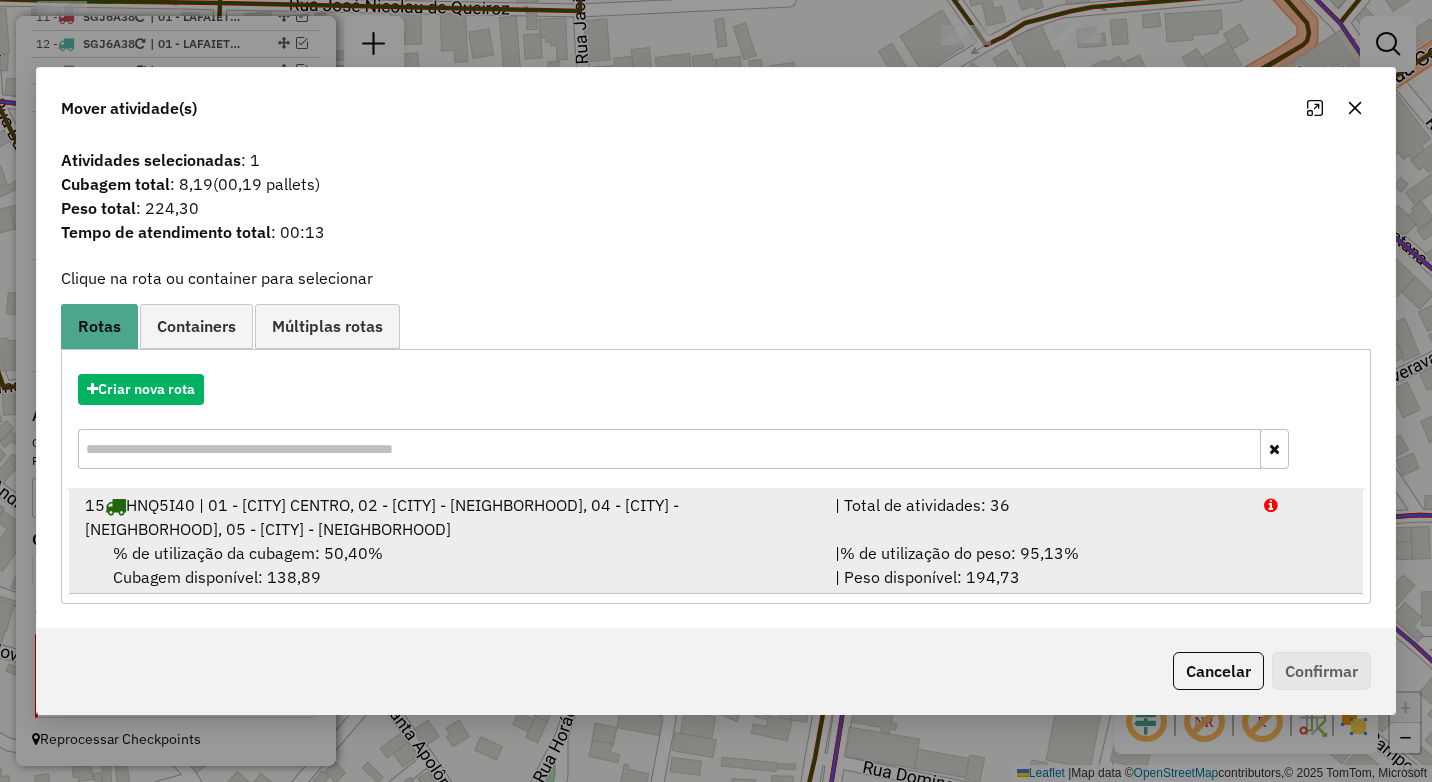 drag, startPoint x: 1018, startPoint y: 550, endPoint x: 1118, endPoint y: 578, distance: 103.84604 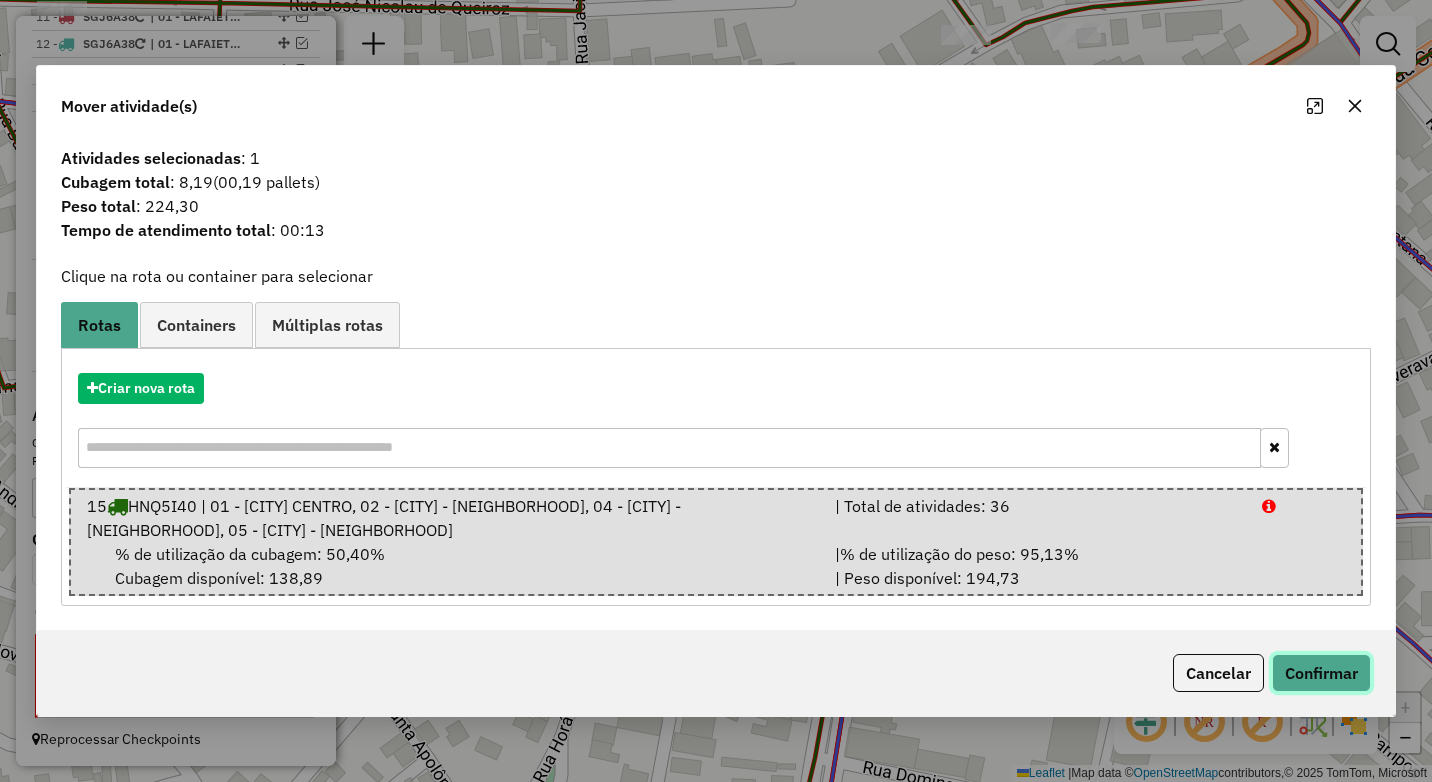 click on "Confirmar" 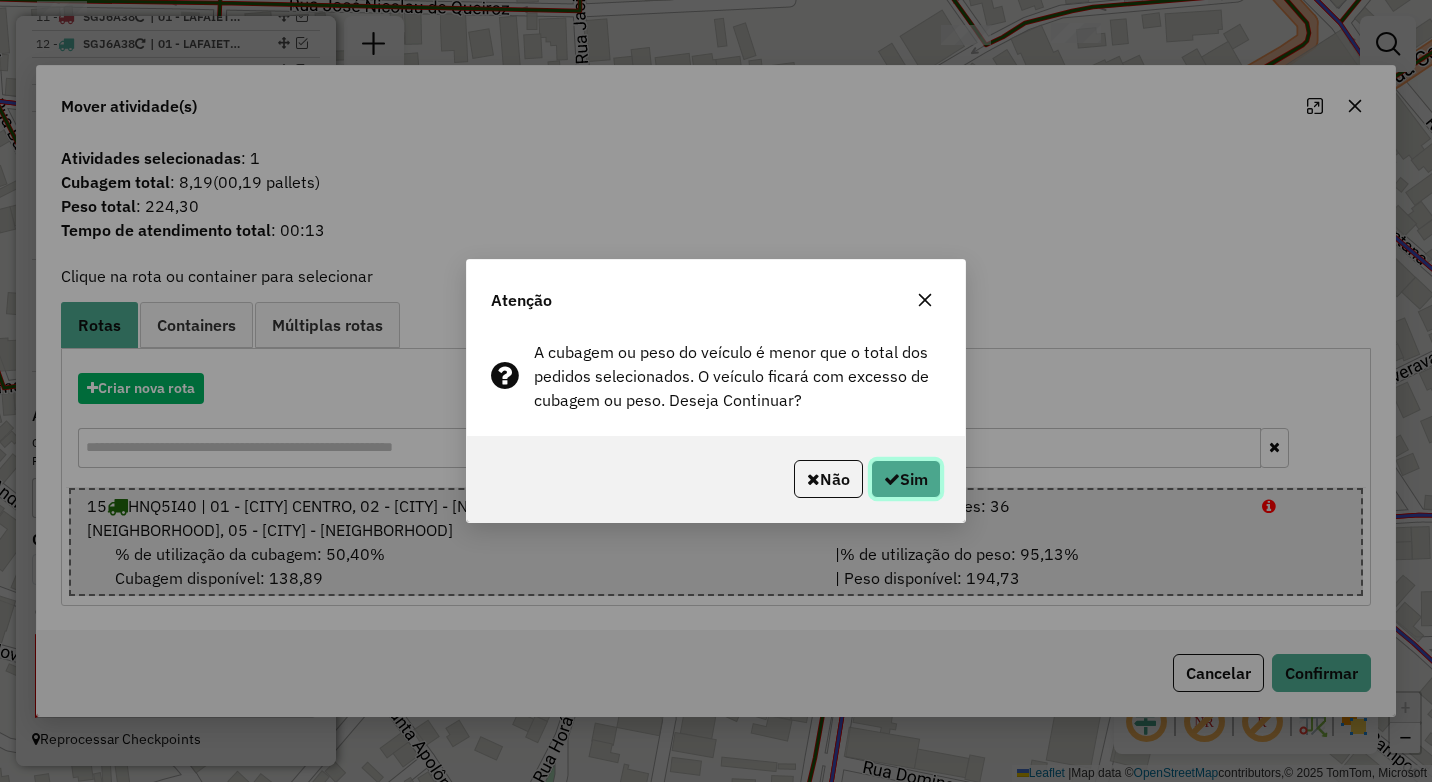 click on "Sim" 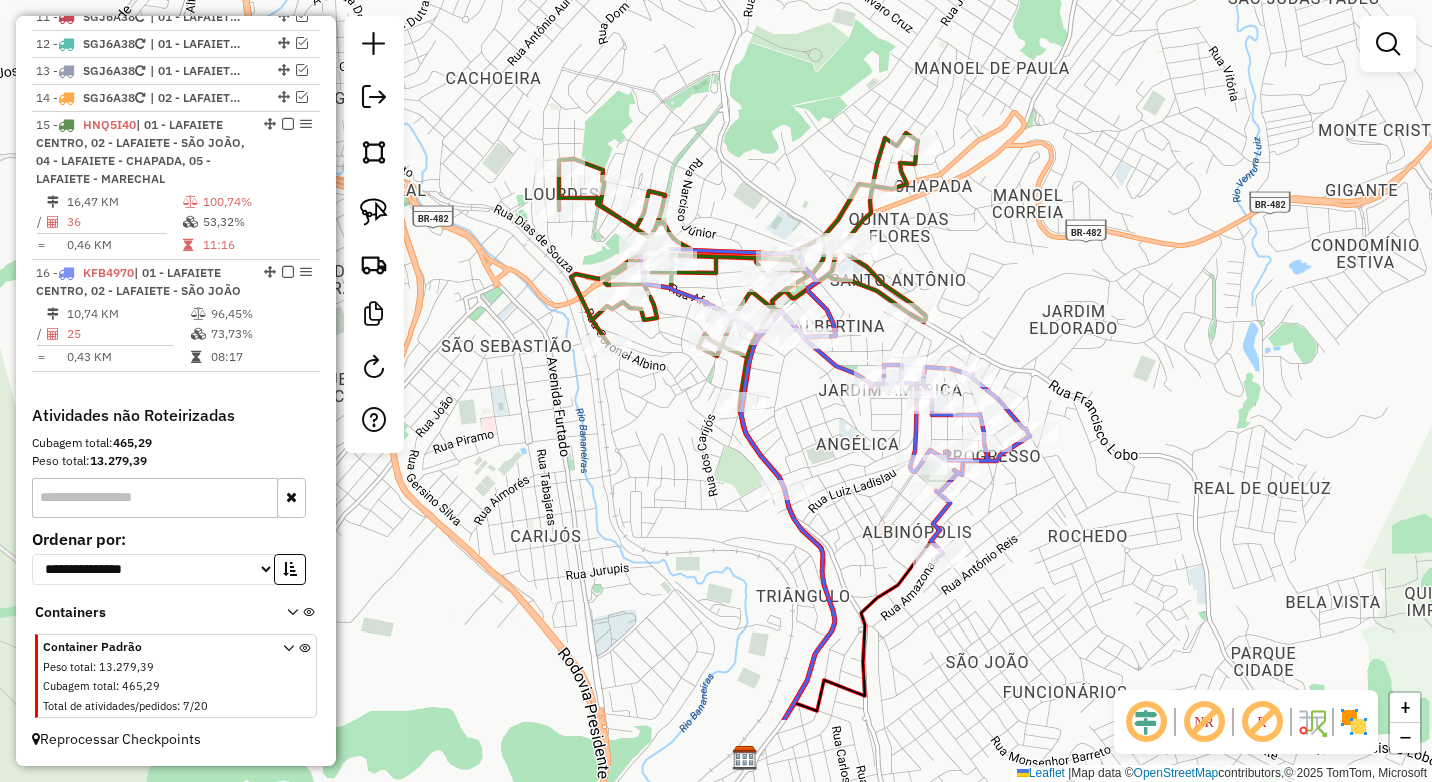 drag, startPoint x: 725, startPoint y: 596, endPoint x: 645, endPoint y: 519, distance: 111.03603 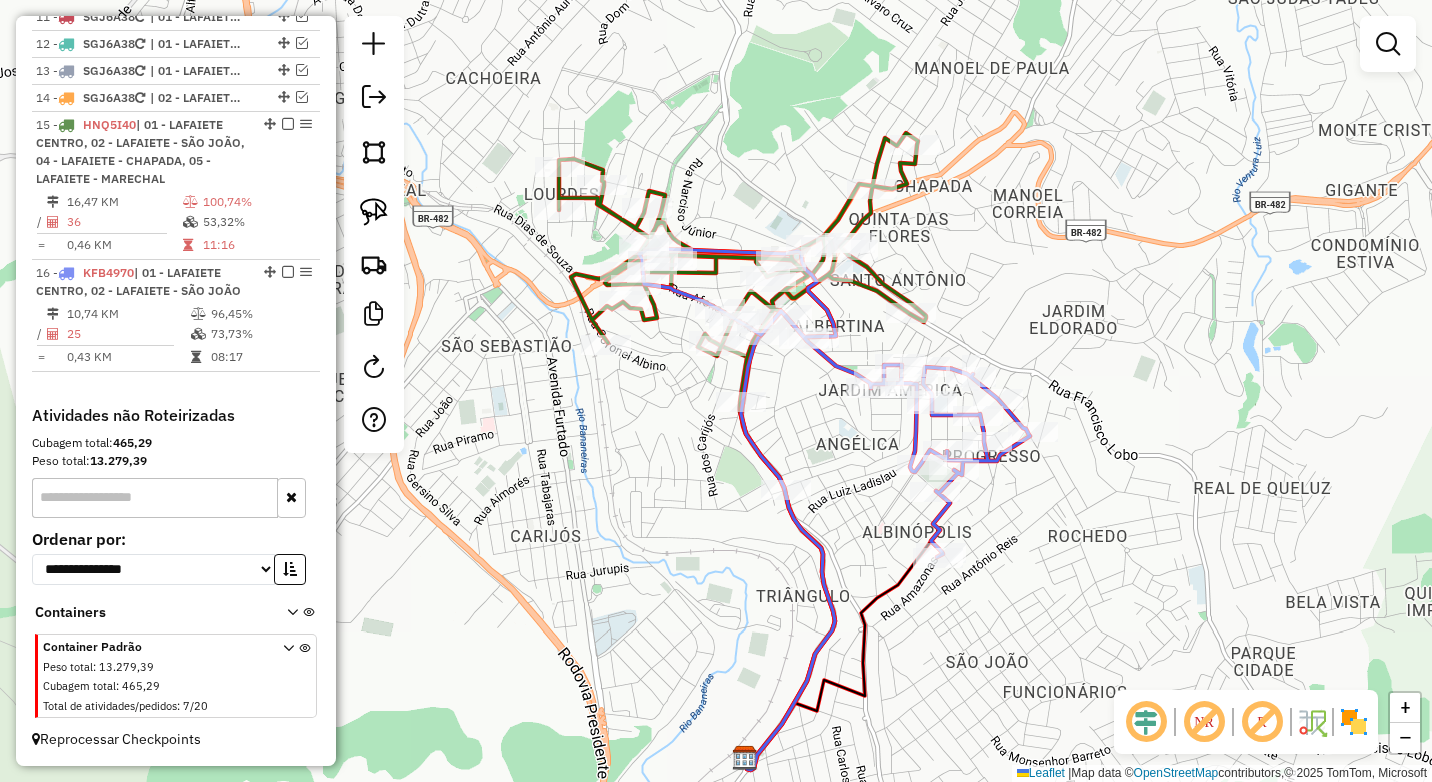 click at bounding box center [1388, 44] 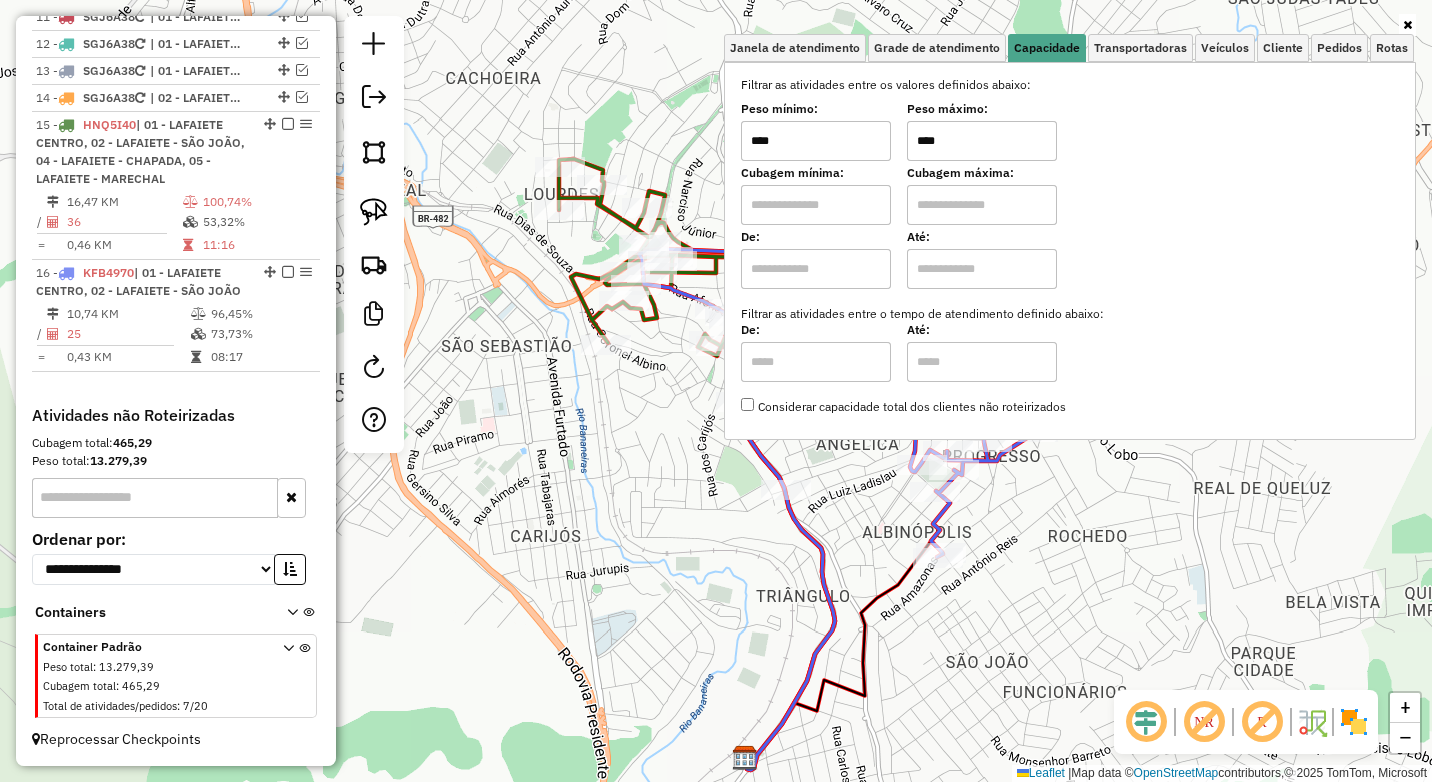 drag, startPoint x: 902, startPoint y: 137, endPoint x: 856, endPoint y: 143, distance: 46.389652 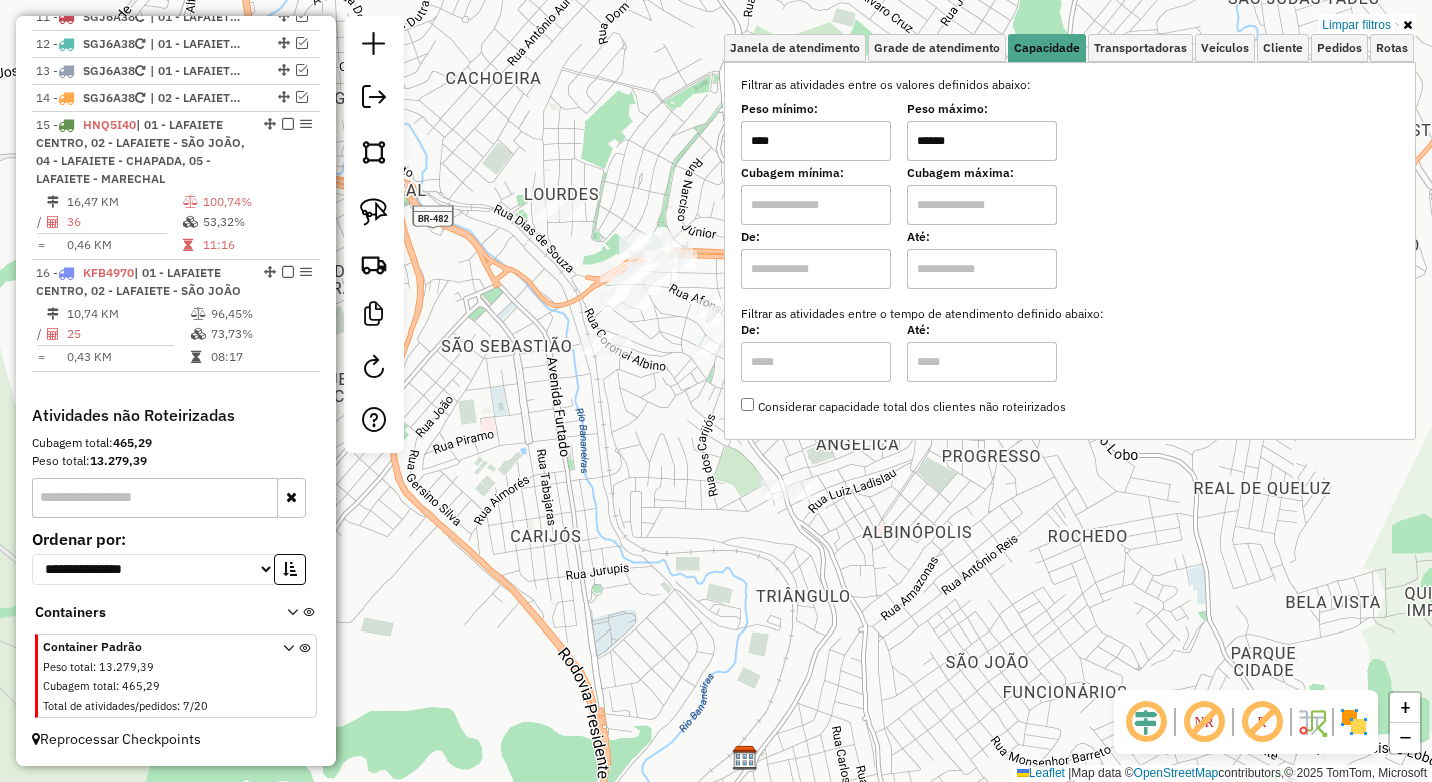 type on "******" 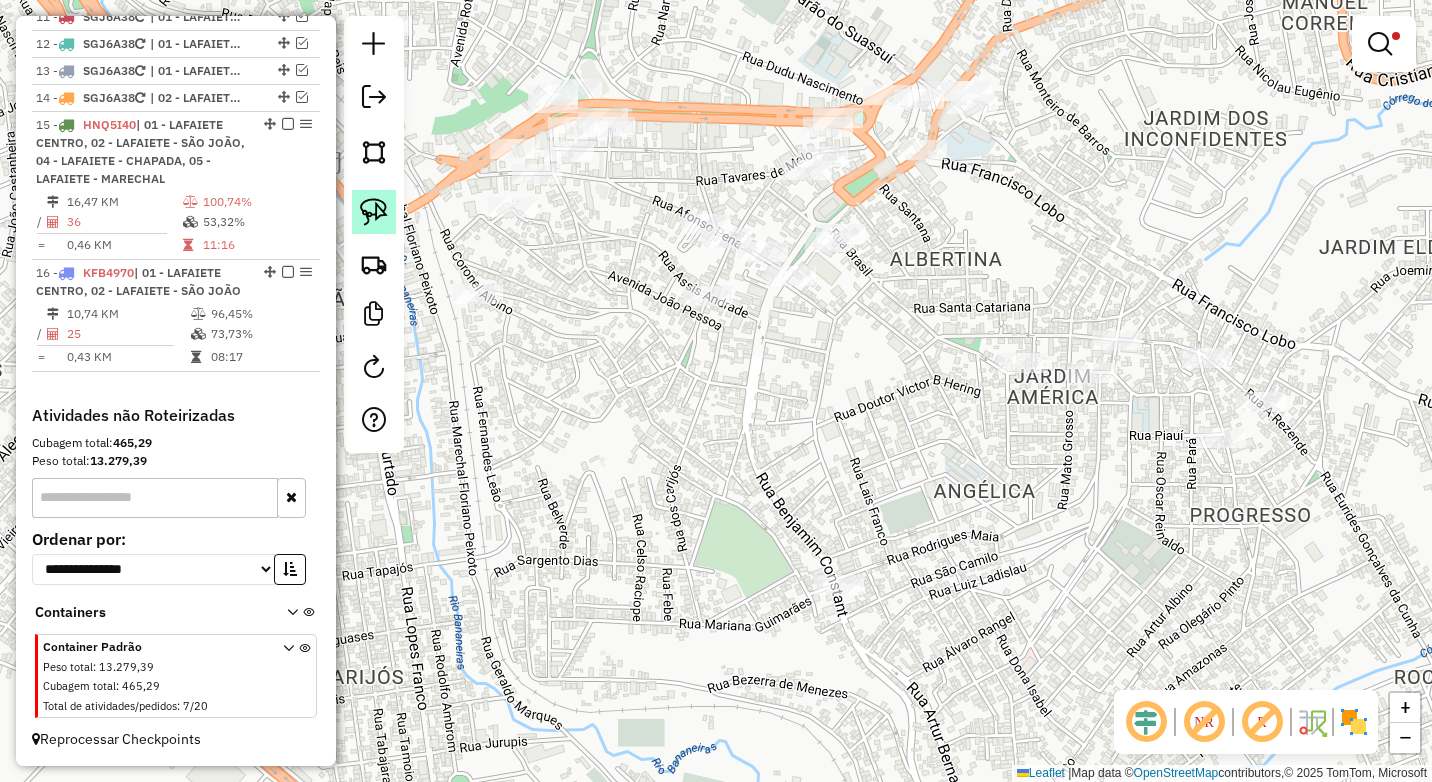 click 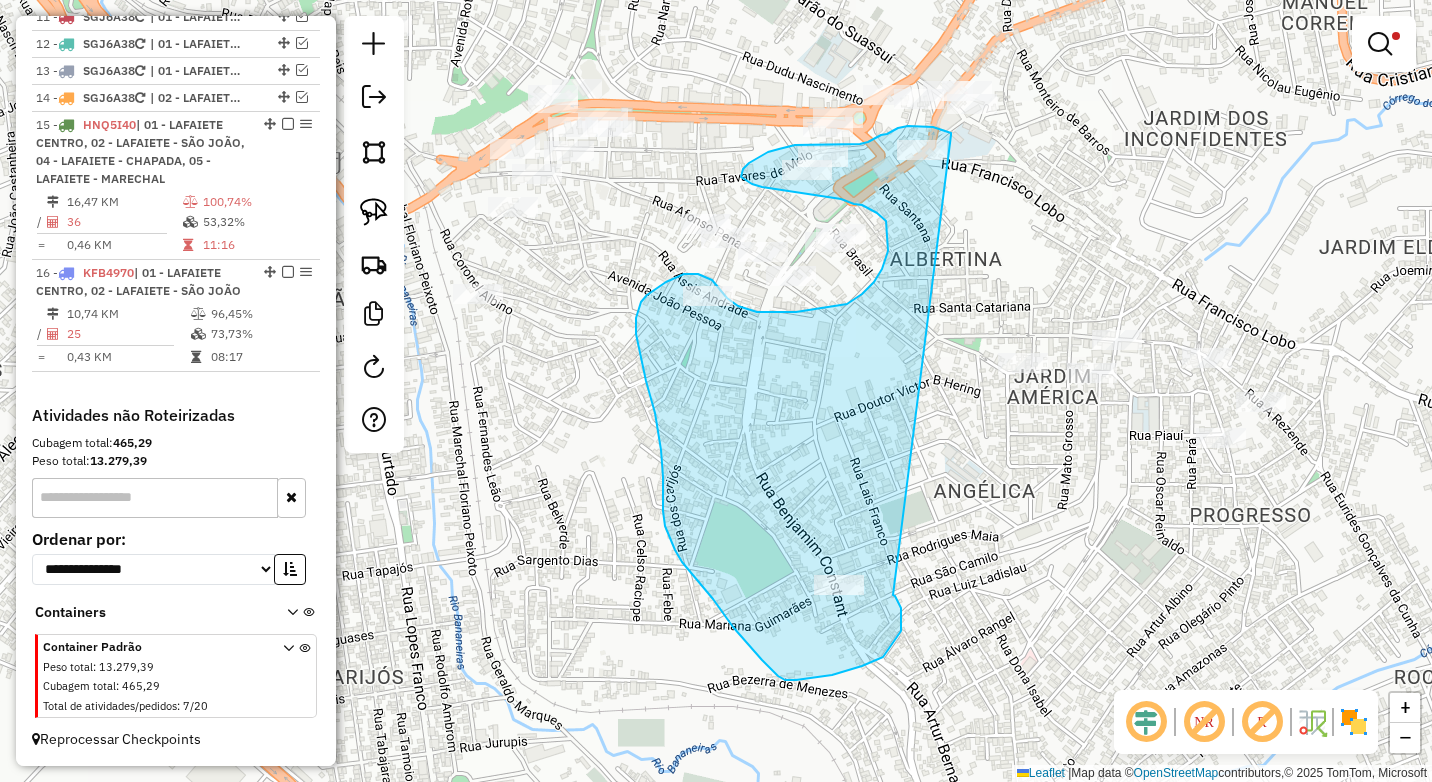 drag, startPoint x: 951, startPoint y: 135, endPoint x: 893, endPoint y: 595, distance: 463.6421 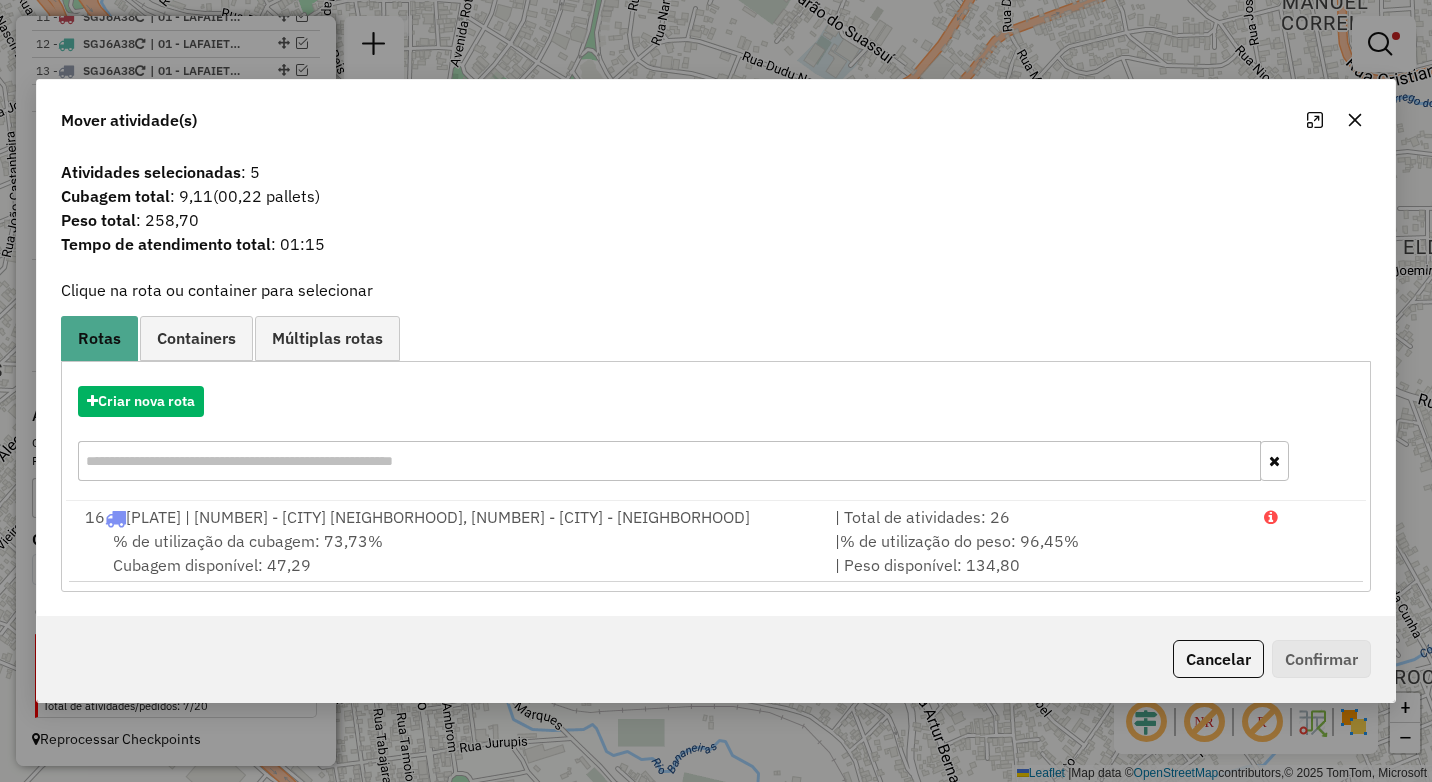 click 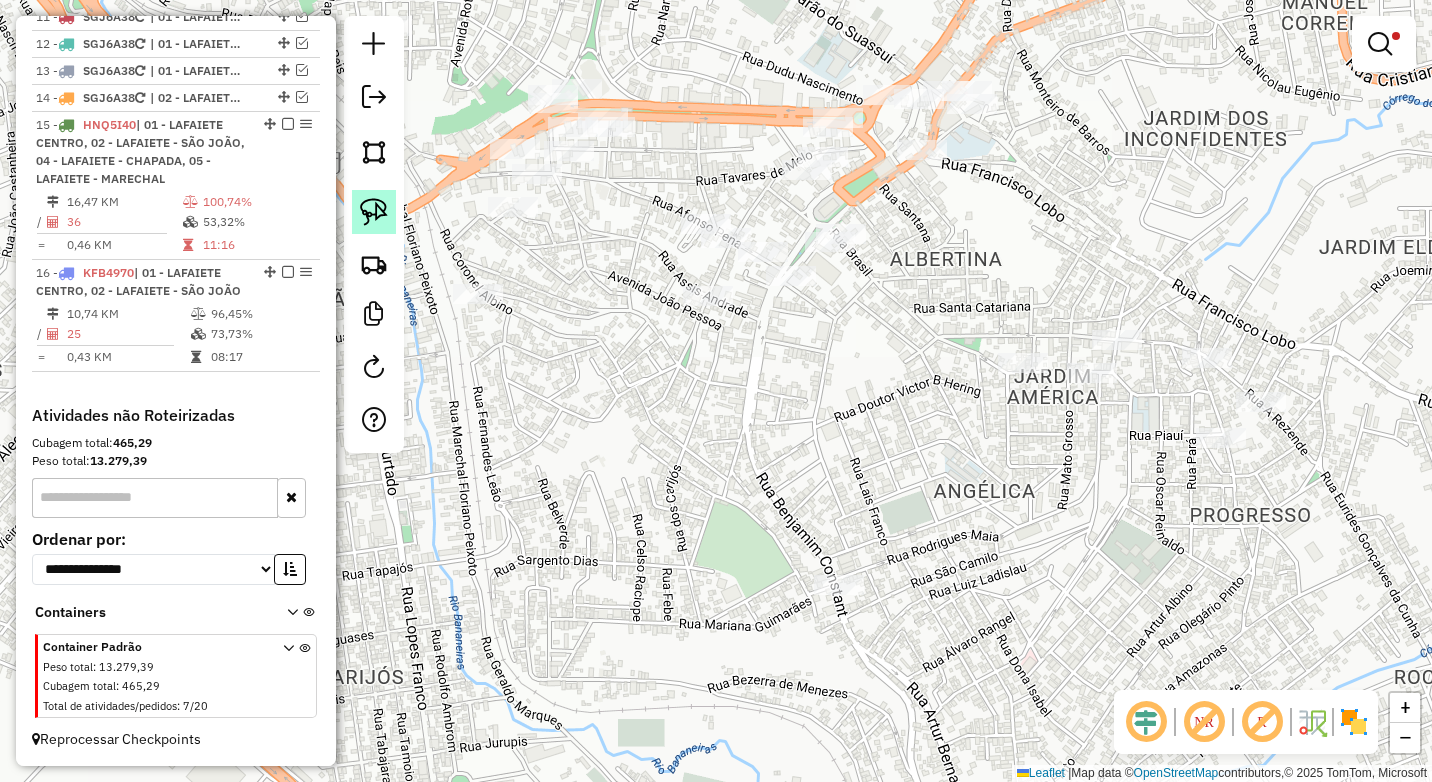 click 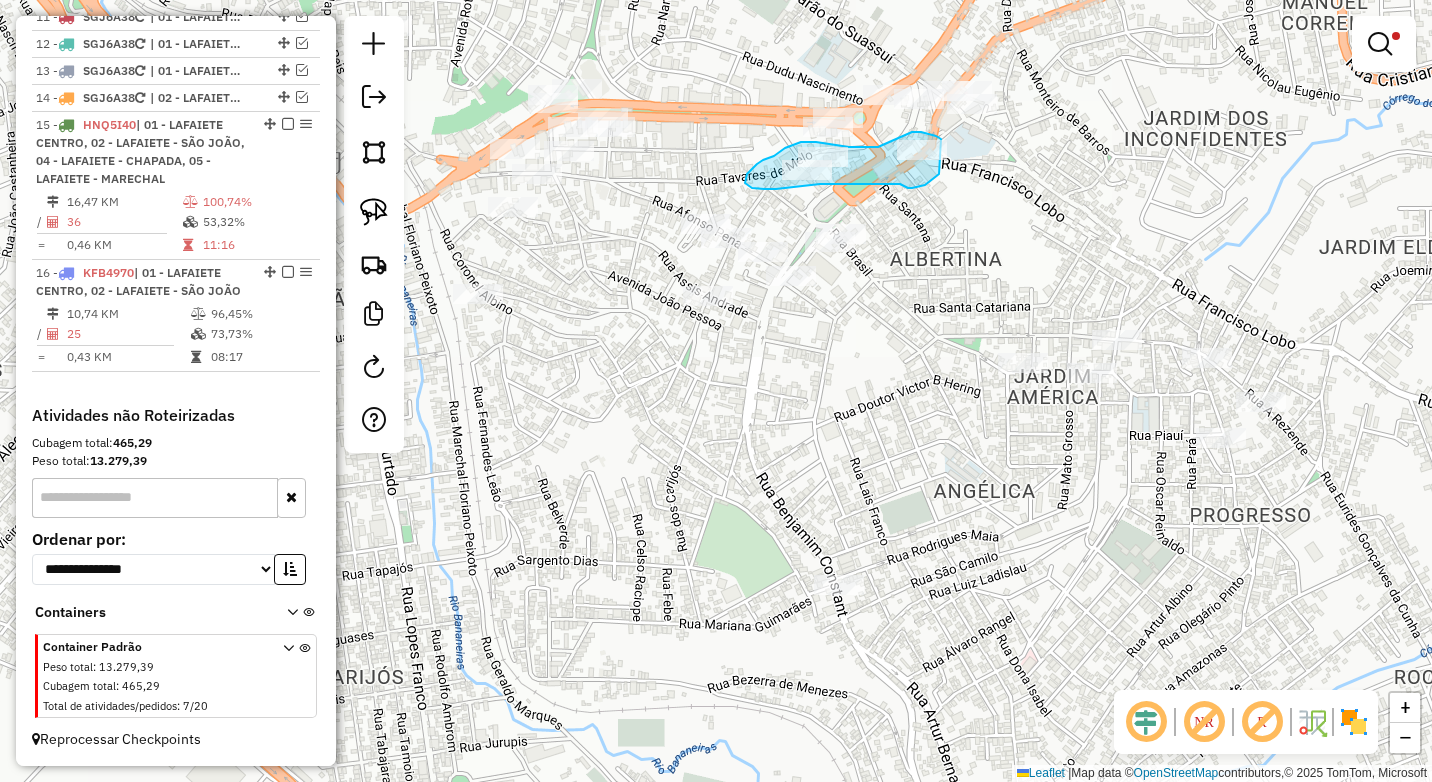 drag, startPoint x: 941, startPoint y: 139, endPoint x: 937, endPoint y: 173, distance: 34.234486 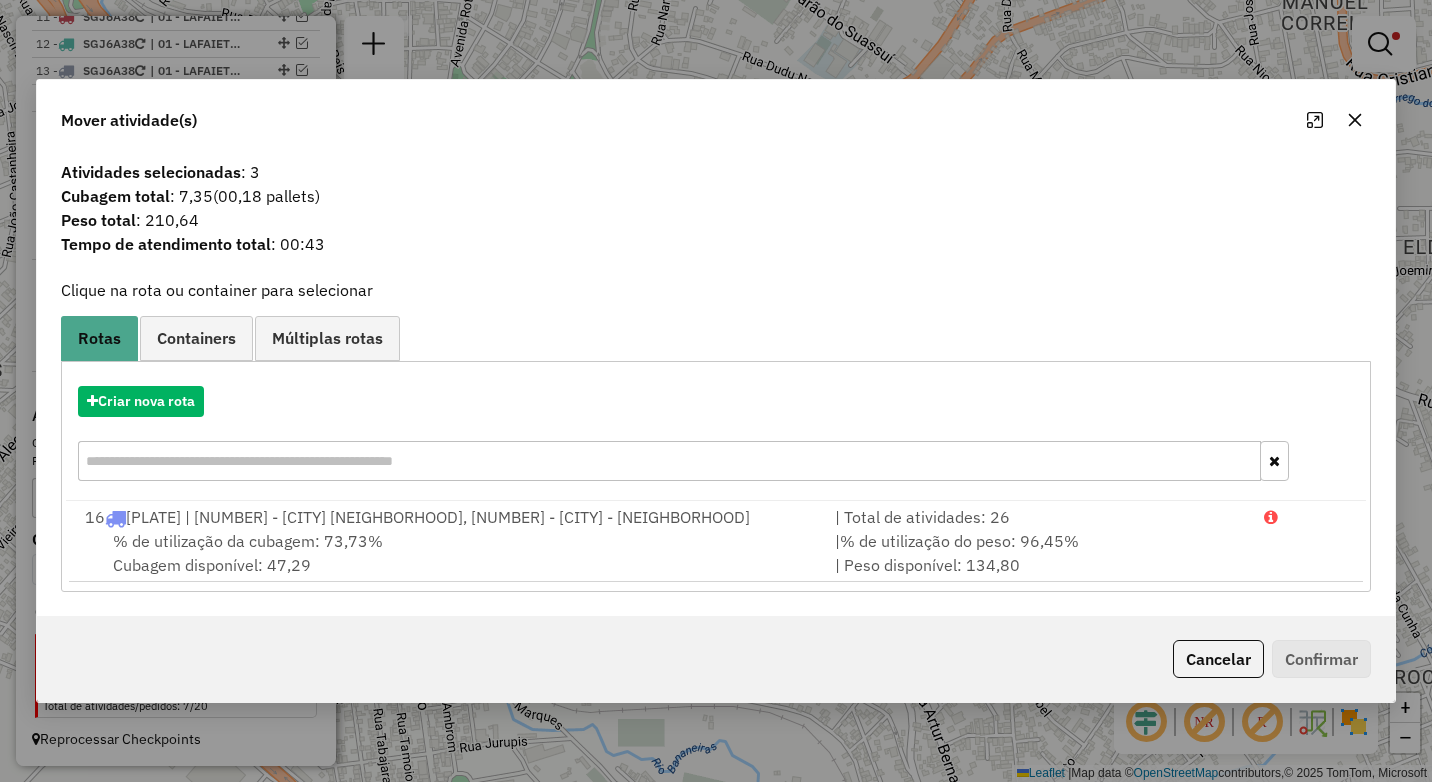 click 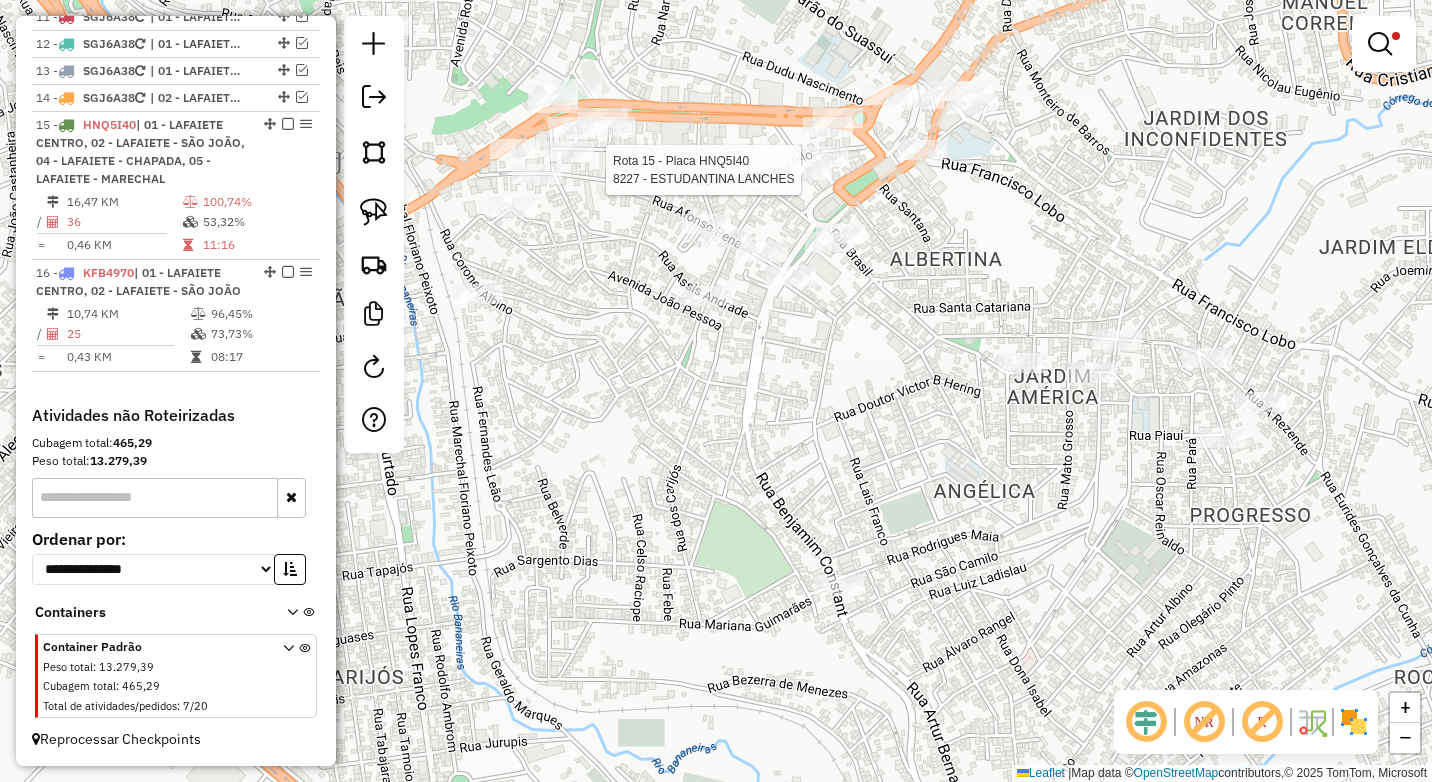 select on "*********" 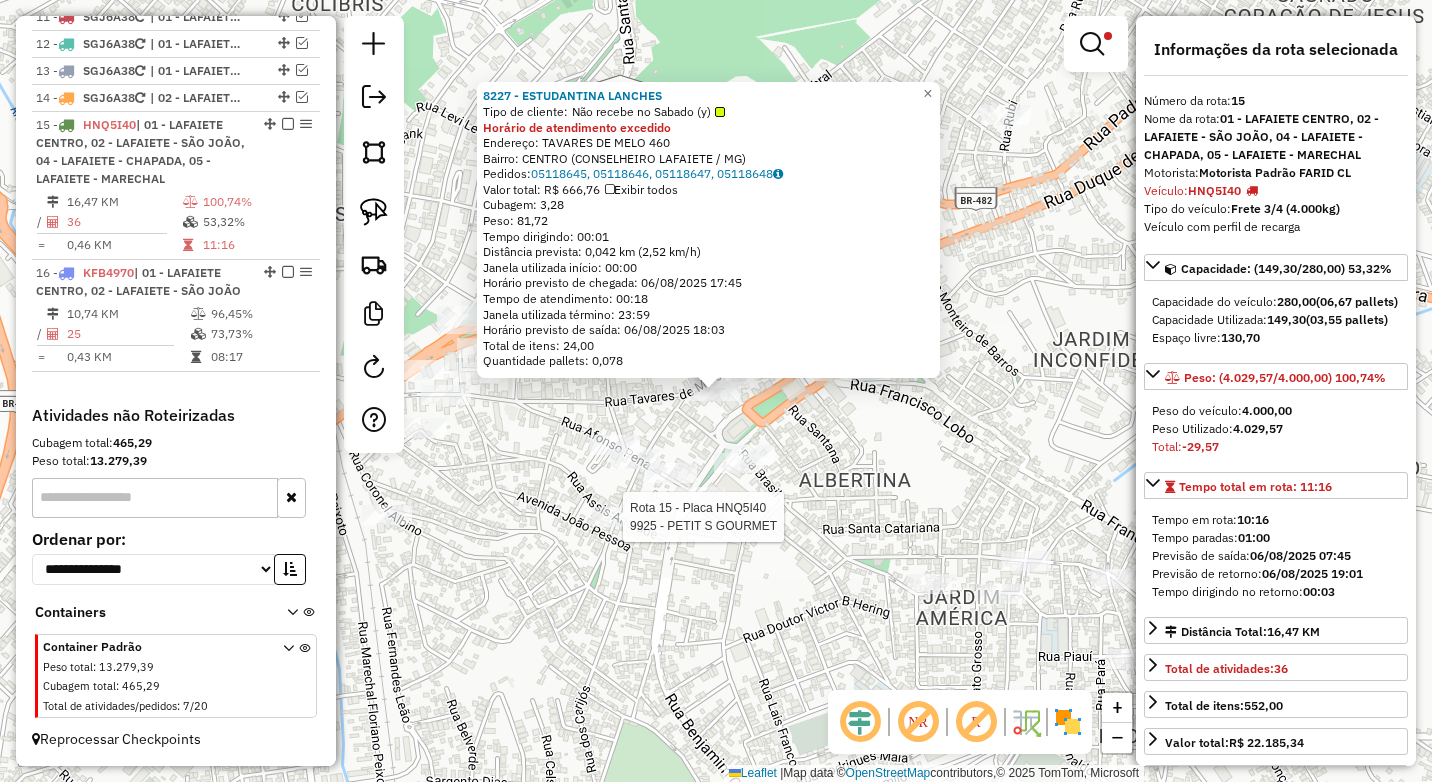 click 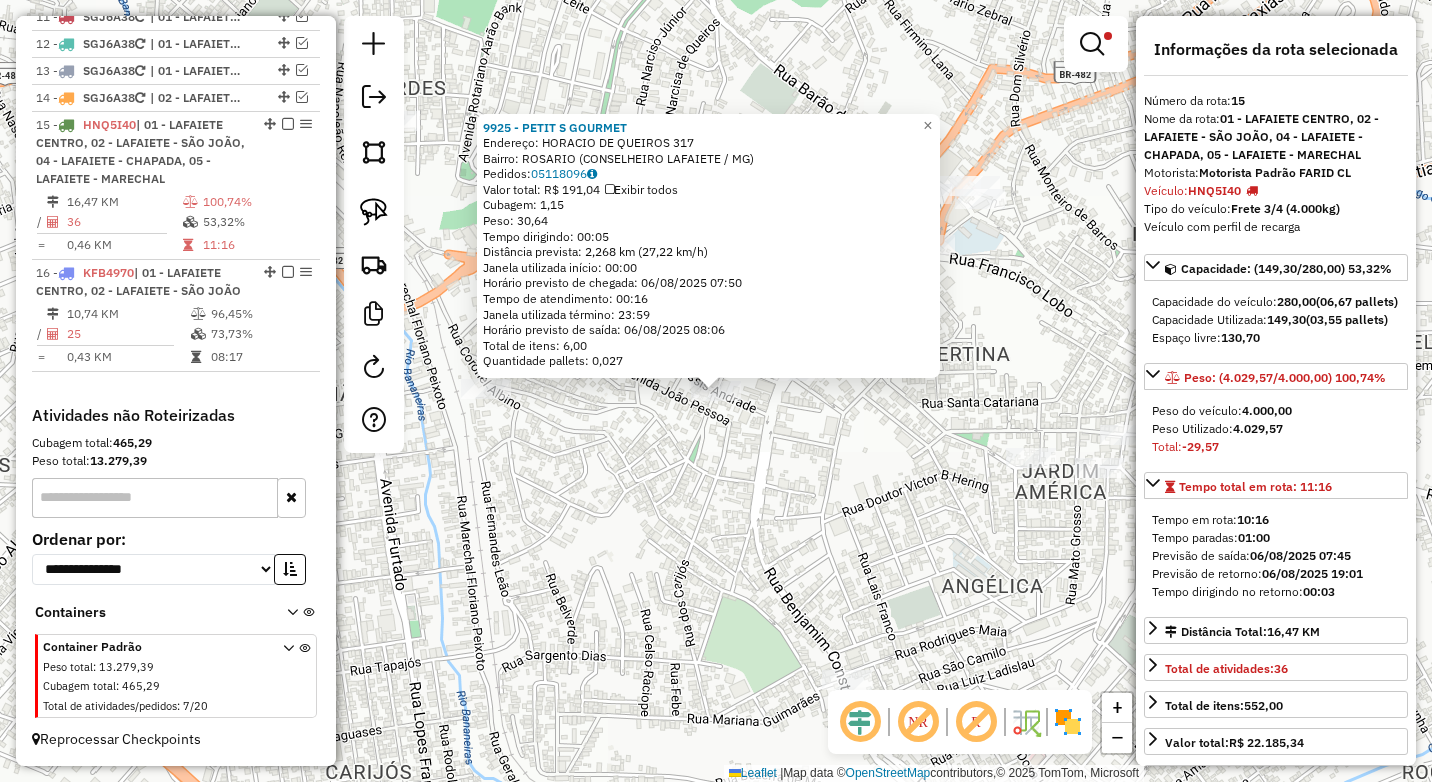 click on "[NUMBER] - PETIT S GOURMET  Endereço:  [NAME] [NUMBER]   Bairro: [NAME] ([CITY] / [STATE])   Pedidos:  [NUMBER]   Valor total: R$ [PRICE]   Exibir todos   Cubagem: [NUMBER]  Peso: [NUMBER]  Tempo dirigindo: [TIME]   Distância prevista: [NUMBER] km ([NUMBER] km/h)   Janela utilizada início: [TIME]   Horário previsto de chegada: [DATE] [TIME]   Tempo de atendimento: [TIME]   Janela utilizada término: [TIME]   Horário previsto de saída: [DATE] [TIME]   Total de itens: [NUMBER]   Quantidade pallets: [NUMBER]  × Limpar filtros Janela de atendimento Grade de atendimento Capacidade Transportadoras Veículos Cliente Pedidos  Rotas Selecione os dias de semana para filtrar as janelas de atendimento  Seg   Ter   Qua   Qui   Sex   Sáb   Dom  Informe o período da janela de atendimento: De: Até:  Filtrar exatamente a janela do cliente  Considerar janela de atendimento padrão  Selecione os dias de semana para filtrar as grades de atendimento  Seg   Ter   Qua   Qui   Sex   Sáb   Dom   Peso mínimo:  **** ******  De:" 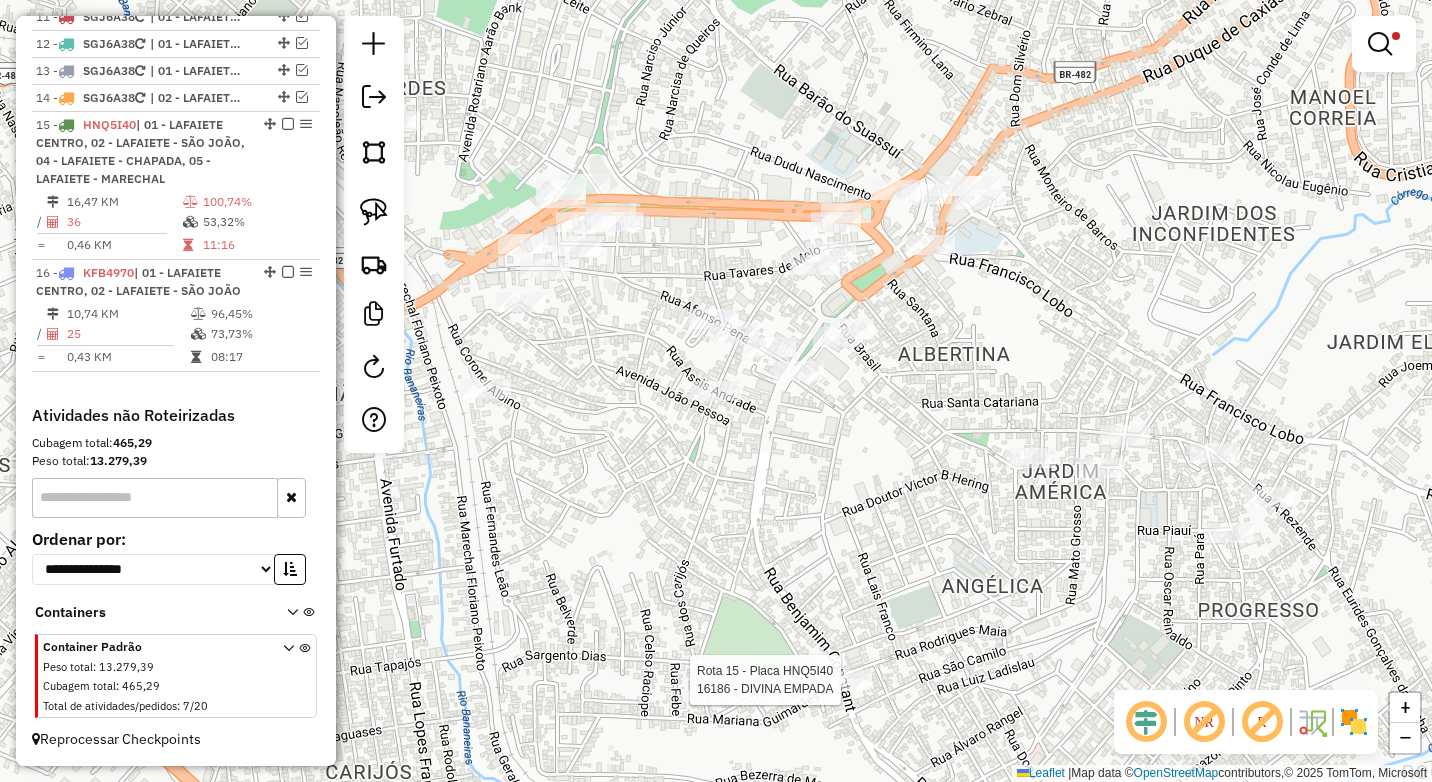 select on "*********" 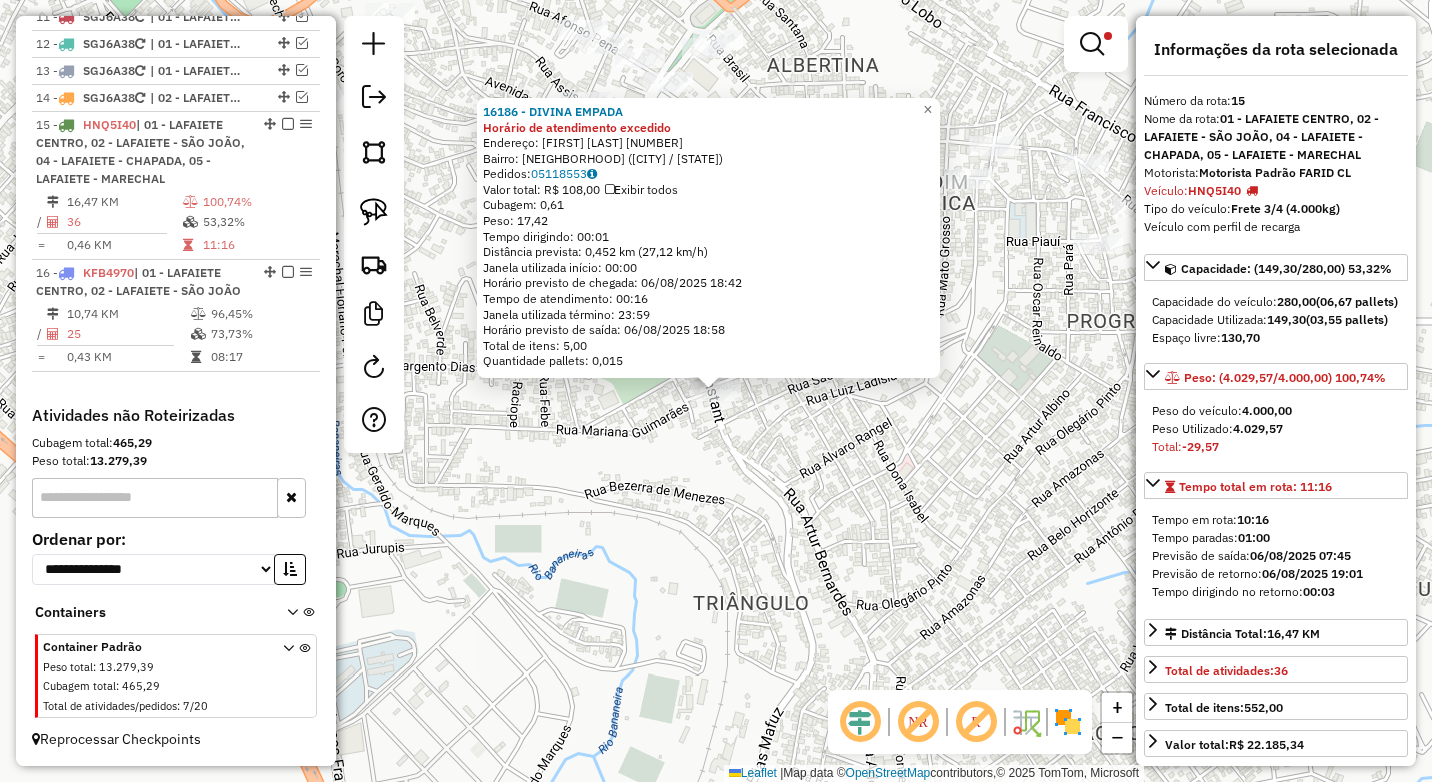 click on "16186 - DIVINA EMPADA Horário de atendimento excedido  Endereço:  [STREET] [NUMBER]   Bairro: [NEIGHBORHOOD] ([CITY] / [STATE])   Pedidos:  05118553   Valor total: R$ 108,00   Exibir todos   Cubagem: 0,61  Peso: 17,42  Tempo dirigindo: 00:01   Distância prevista: 0,452 km (27,12 km/h)   Janela utilizada início: 00:00   Horário previsto de chegada: 06/08/2025 18:42   Tempo de atendimento: 00:16   Janela utilizada término: 23:59   Horário previsto de saída: 06/08/2025 18:58   Total de itens: 5,00   Quantidade pallets: 0,015  × Limpar filtros Janela de atendimento Grade de atendimento Capacidade Transportadoras Veículos Cliente Pedidos  Rotas Selecione os dias de semana para filtrar as janelas de atendimento  Seg   Ter   Qua   Qui   Sex   Sáb   Dom  Informe o período da janela de atendimento: De: Até:  Filtrar exatamente a janela do cliente  Considerar janela de atendimento padrão  Selecione os dias de semana para filtrar as grades de atendimento  Seg   Ter   Qua   Qui   Sex   Sáb   Dom   +" 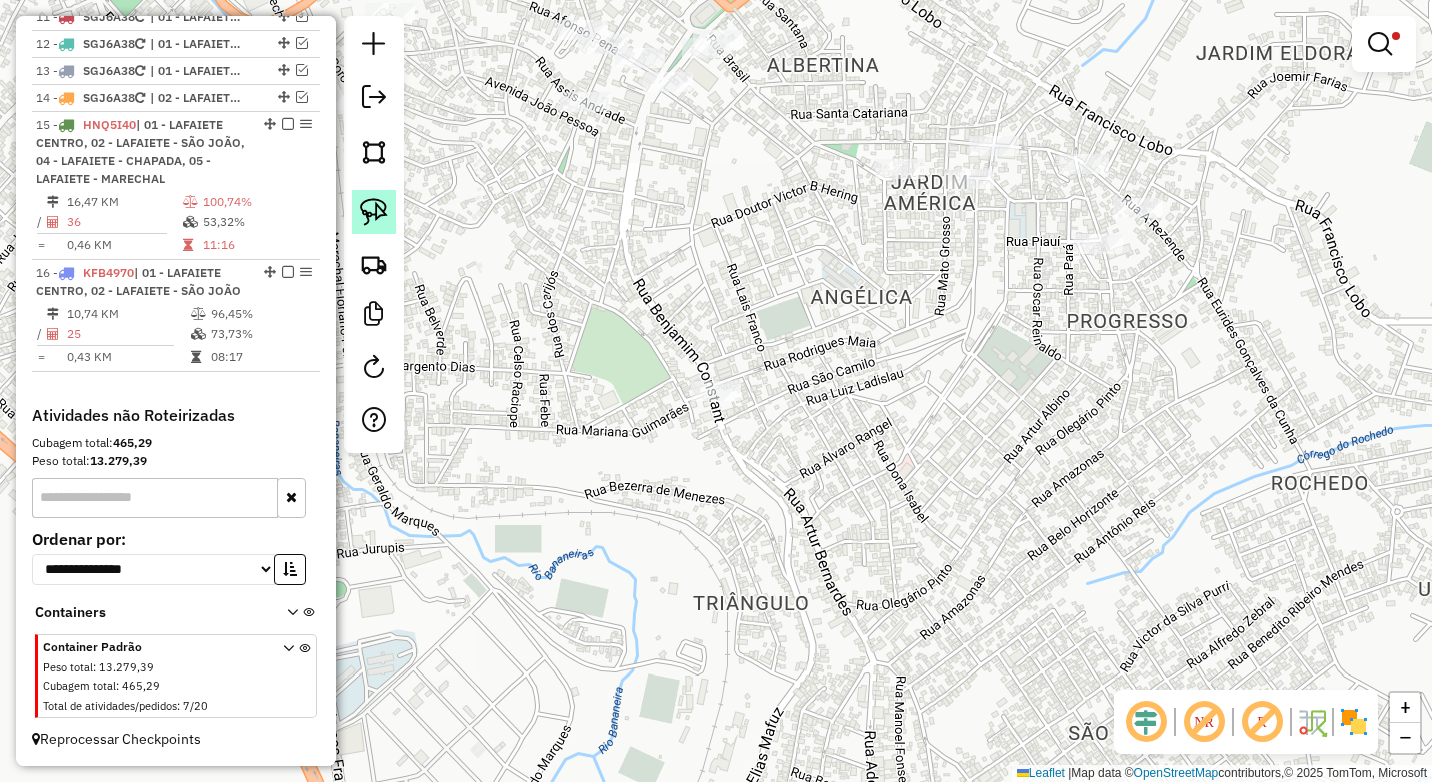click 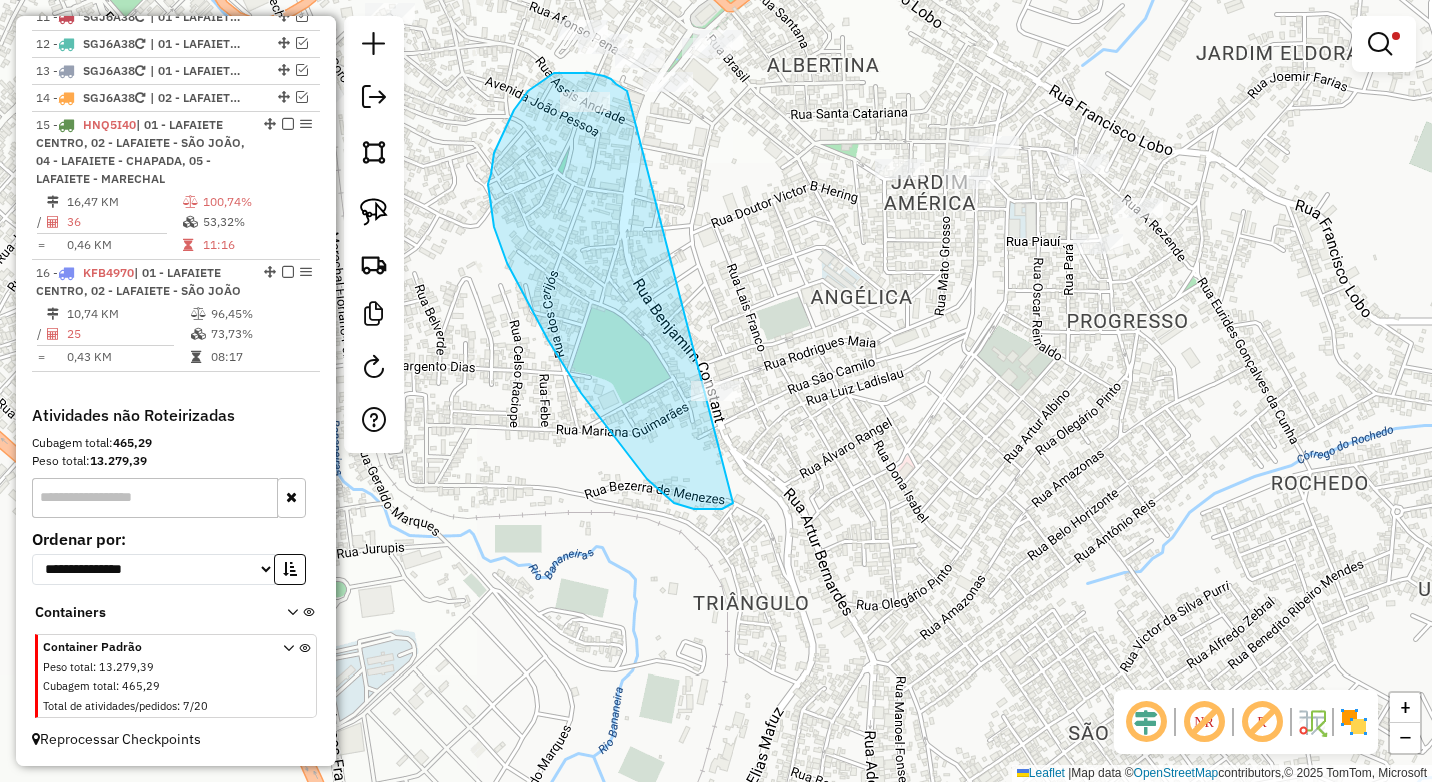 drag, startPoint x: 604, startPoint y: 76, endPoint x: 785, endPoint y: 437, distance: 403.83414 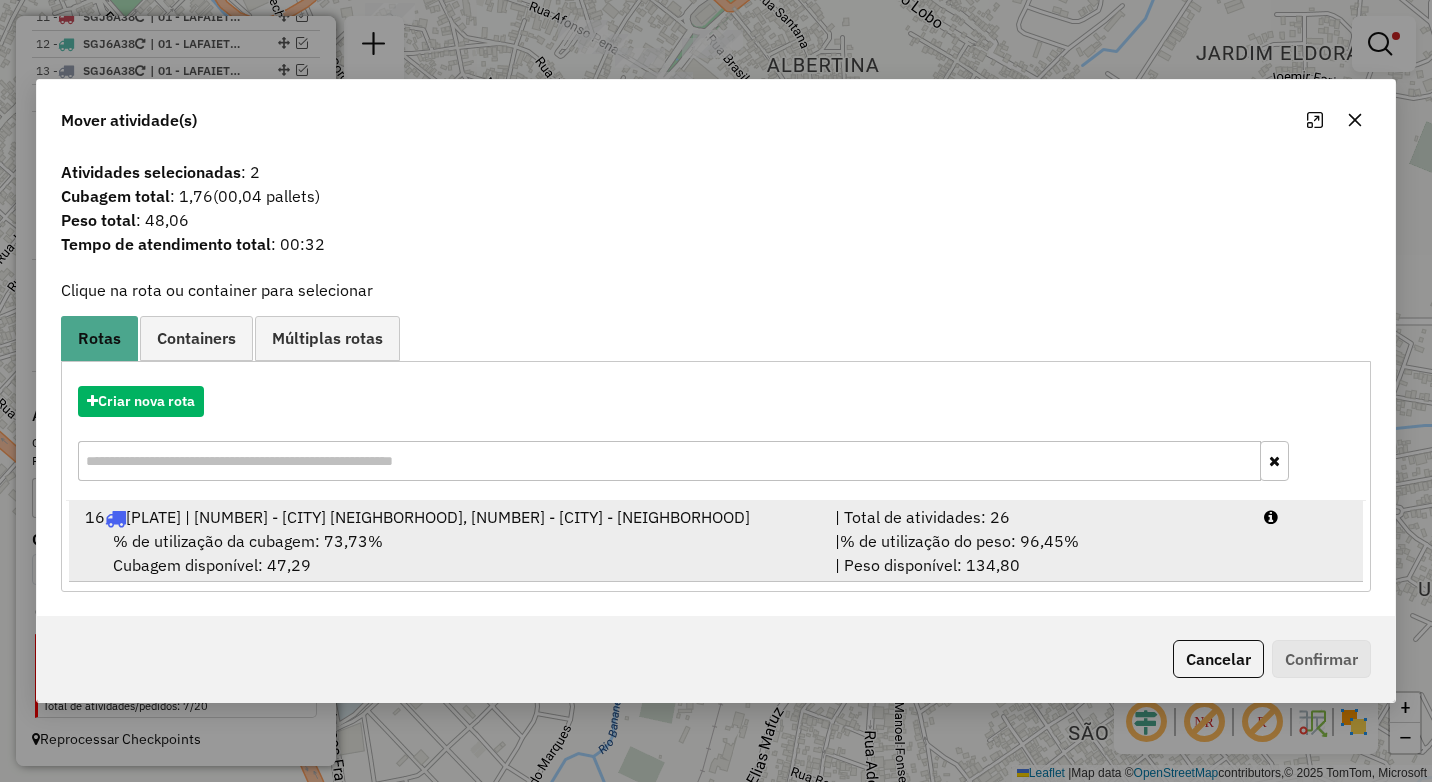 click on "% de utilização do peso: 96,45%" at bounding box center (959, 541) 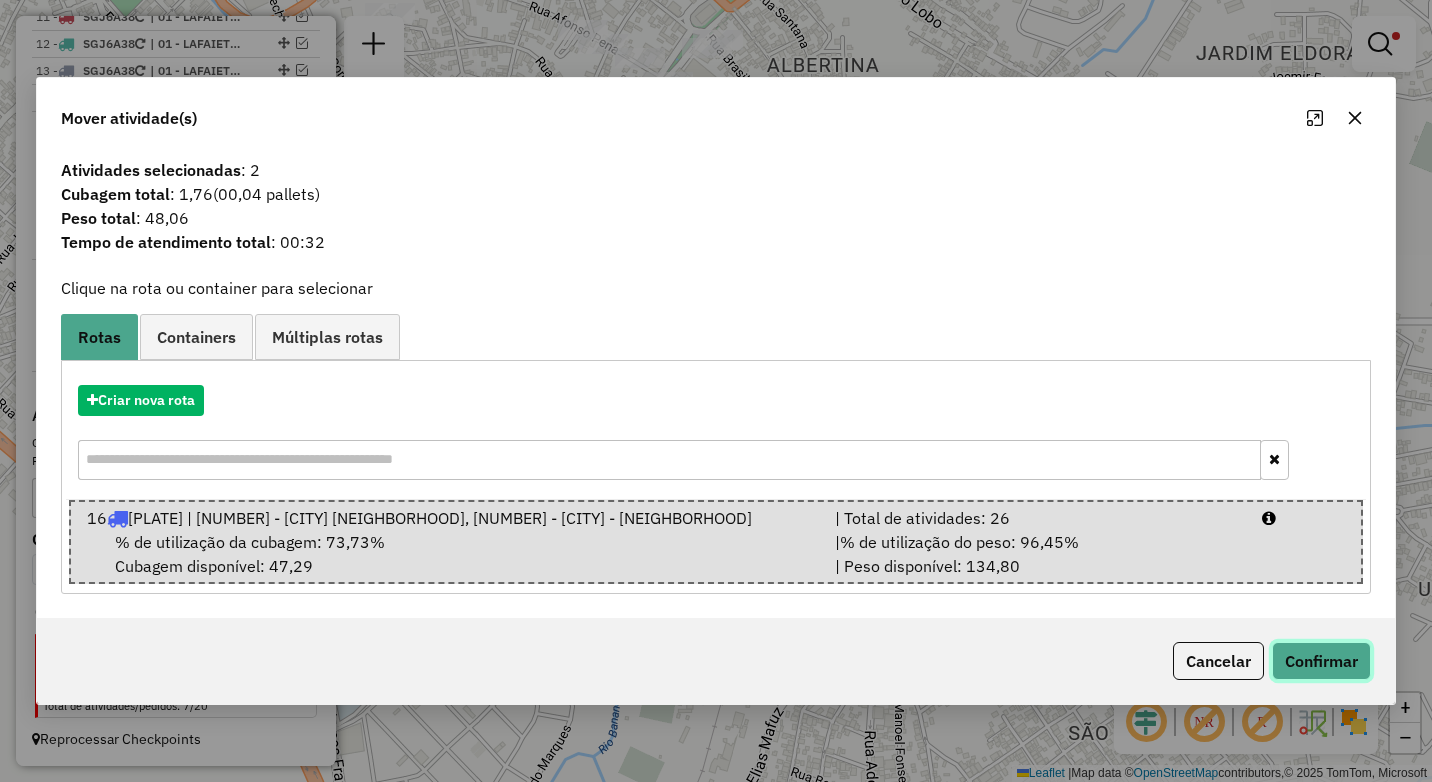 click on "Confirmar" 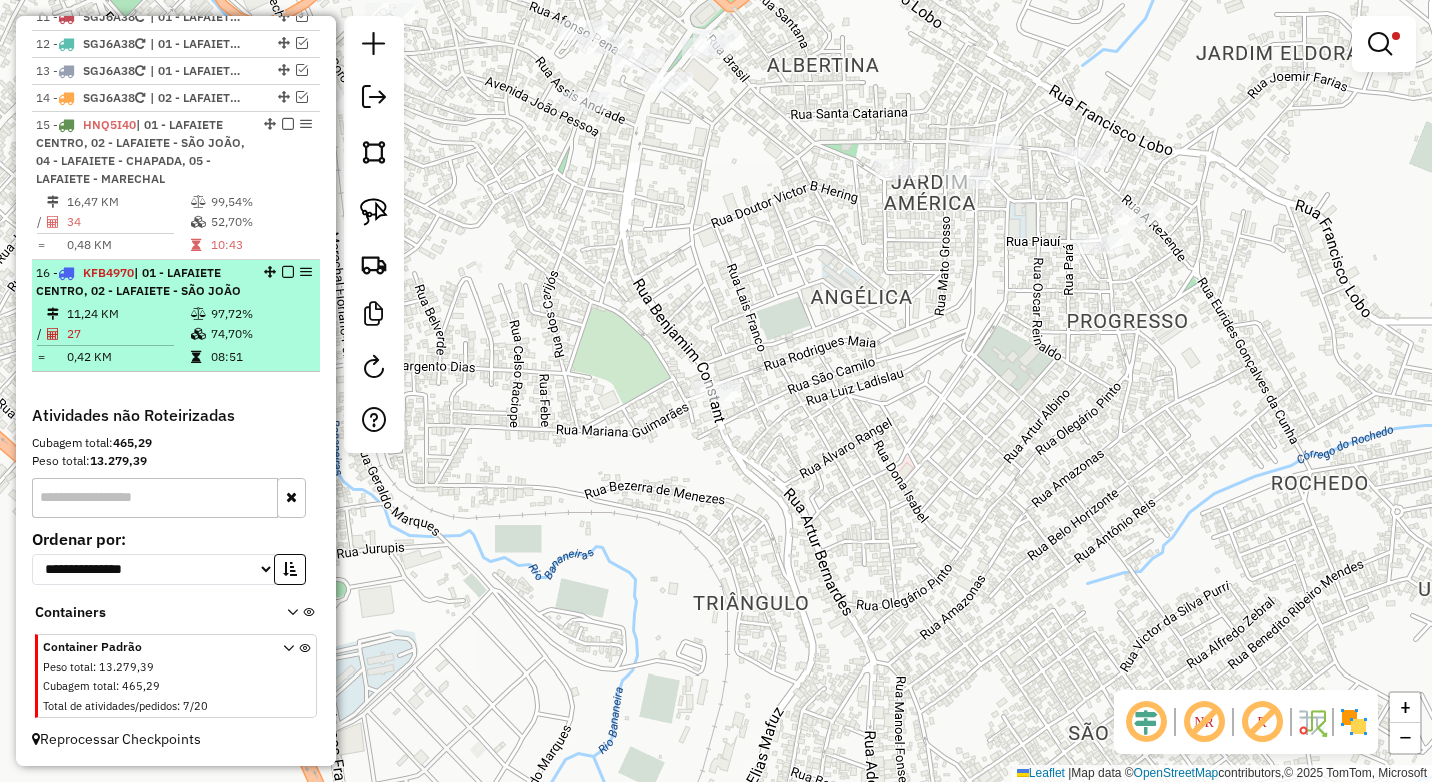 click on "| 01 - LAFAIETE CENTRO, 02 - LAFAIETE - SÃO JOÃO" at bounding box center [138, 281] 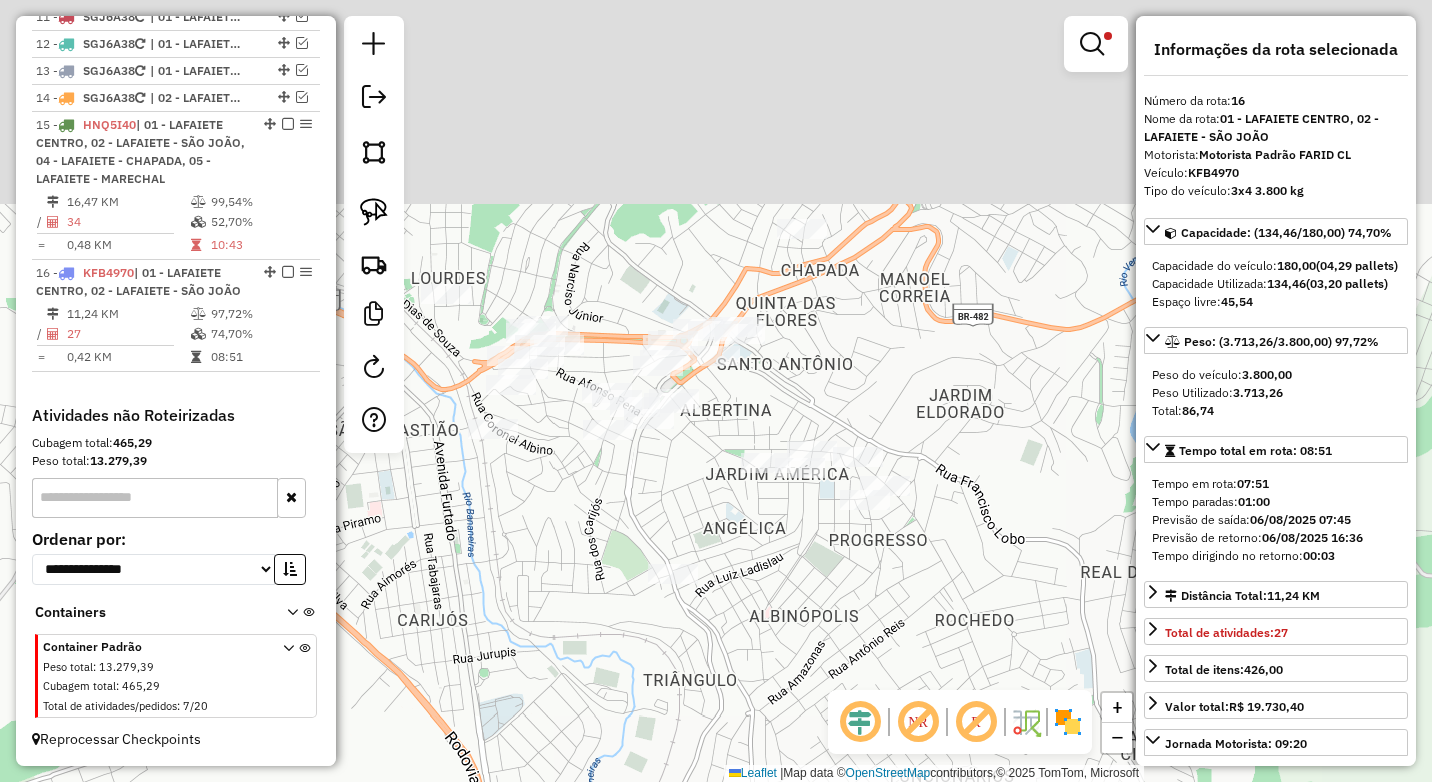 drag, startPoint x: 734, startPoint y: 326, endPoint x: 711, endPoint y: 514, distance: 189.40169 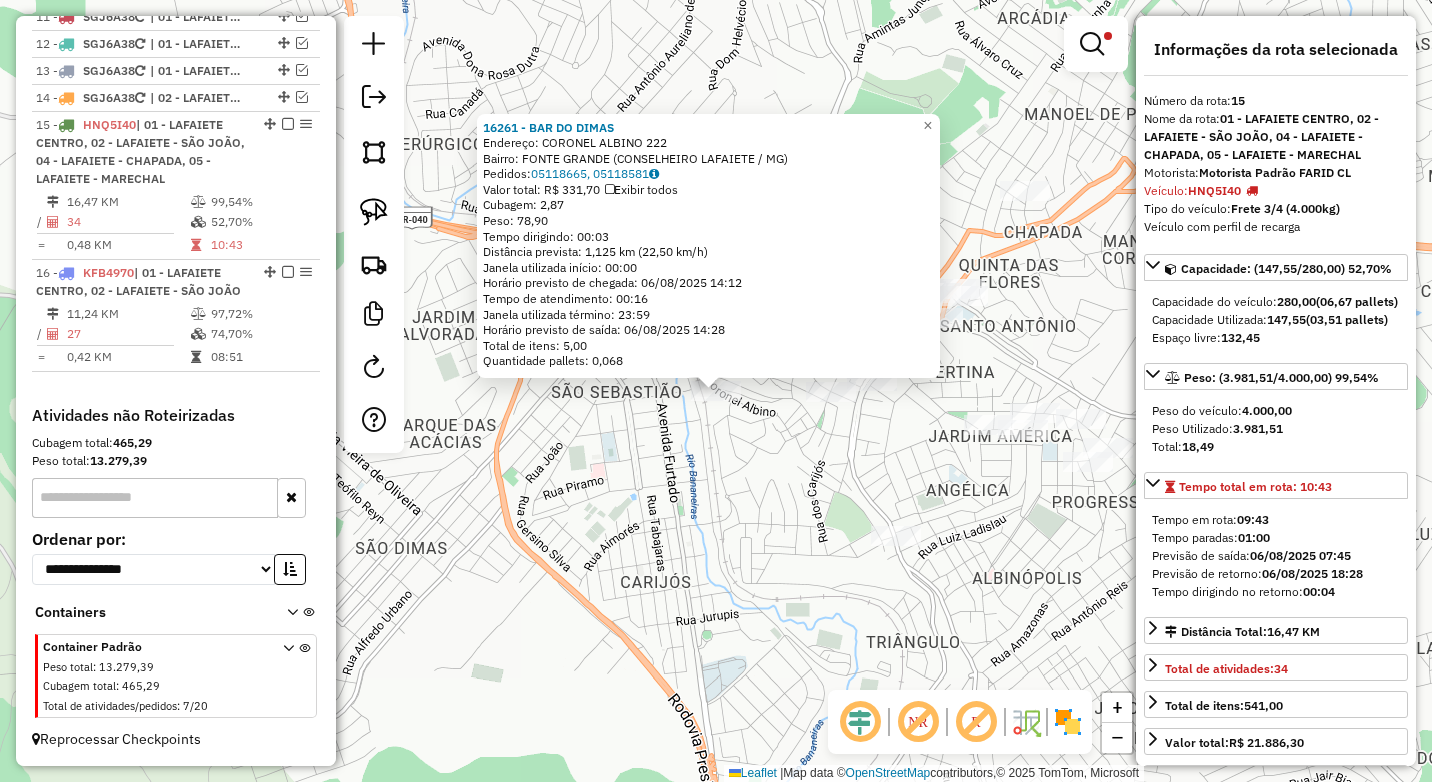 click on "[NUMBER] - [NAME]  Endereço:  [NAME] [NUMBER]   Bairro: [NAME] ([CITY] / [STATE])   Pedidos:  [NUMBER], [NUMBER]   Valor total: R$ [PRICE]   Exibir todos   Cubagem: [NUMBER],[NUMBER]  Peso: [NUMBER],[NUMBER]  Tempo dirigindo: [TIME]   Distância prevista: [NUMBER] km ([NUMBER] km/h)   Janela utilizada início: [TIME]   Horário previsto de chegada: [DATE] [TIME]   Tempo de atendimento: [TIME]   Janela utilizada término: [TIME]   Horário previsto de saída: [DATE] [TIME]   Total de itens: [NUMBER],[NUMBER]   Quantidade pallets: [NUMBER]  × Limpar filtros Janela de atendimento Grade de atendimento Capacidade Transportadoras Veículos Cliente Pedidos  Rotas Selecione os dias de semana para filtrar as janelas de atendimento  Seg   Ter   Qua   Qui   Sex   Sáb   Dom  Informe o período da janela de atendimento: De: Até:  Filtrar exatamente a janela do cliente  Considerar janela de atendimento padrão  Selecione os dias de semana para filtrar as grades de atendimento  Seg   Ter   Qua   Qui   Sex   Sáb   Dom   Peso mínimo:  **** De:" 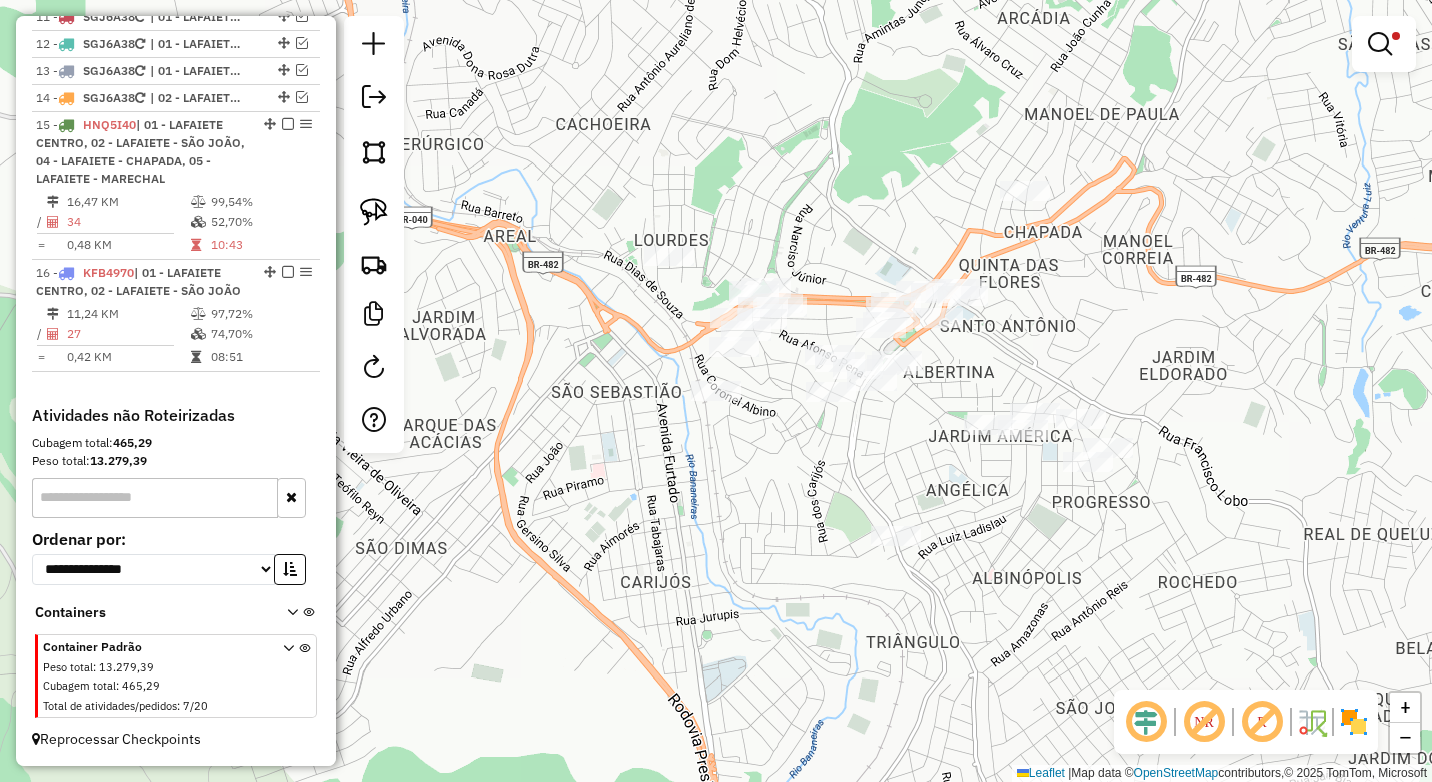 drag, startPoint x: 963, startPoint y: 498, endPoint x: 790, endPoint y: 538, distance: 177.56407 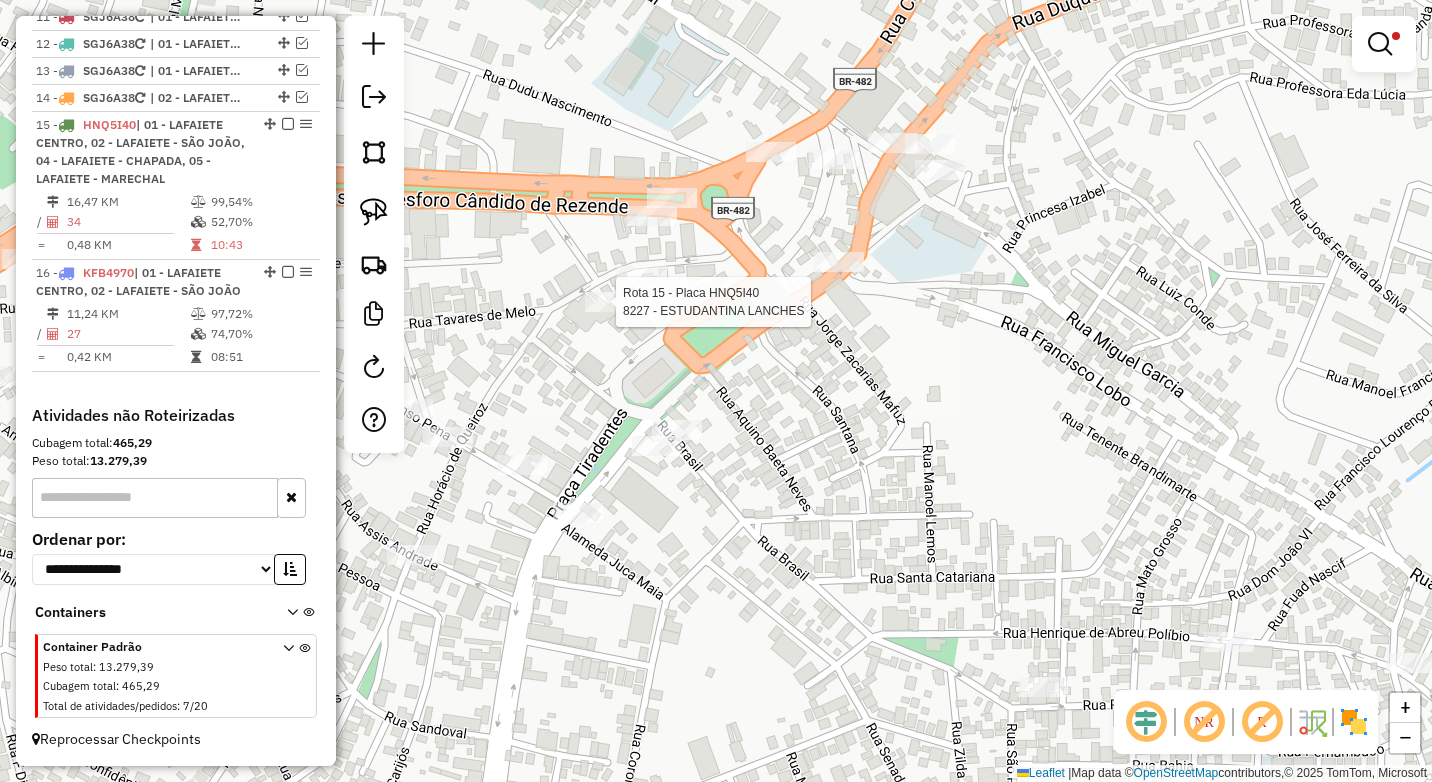 select on "*********" 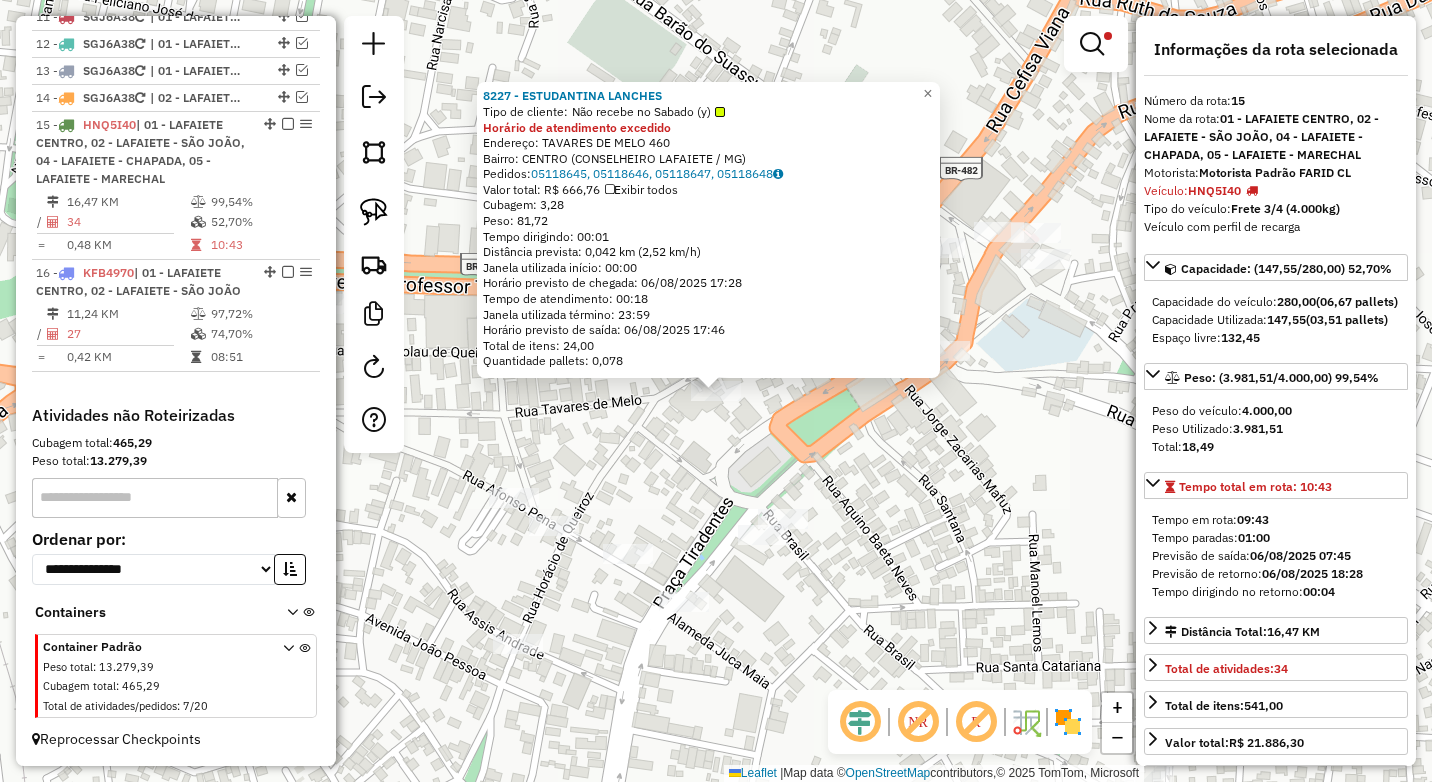 click on "[NUMBER] - [BRAND] [BRAND]  Tipo de cliente:   Não recebe no Sabado (y)  Horário de atendimento excedido  Endereço:  TAVARES DE MELO [NUMBER]   Bairro: CENTRO ([CITY] / [STATE])   Pedidos:  [ORDER_ID], [ORDER_ID], [ORDER_ID], [ORDER_ID]   Valor total: R$ 666,76   Exibir todos   Cubagem: 3,28  Peso: 81,72  Tempo dirigindo: 00:01   Distância prevista: 0,042 km (2,52 km/h)   Janela utilizada início: 00:00   Horário previsto de chegada: 06/08/2025 17:28   Tempo de atendimento: 00:18   Janela utilizada término: 23:59   Horário previsto de saída: 06/08/2025 17:46   Total de itens: 24,00   Quantidade pallets: 0,078  × Limpar filtros Janela de atendimento Grade de atendimento Capacidade Transportadoras Veículos Cliente Pedidos  Rotas Selecione os dias de semana para filtrar as janelas de atendimento  Seg   Ter   Qua   Qui   Sex   Sáb   Dom  Informe o período da janela de atendimento: De: Até:  Filtrar exatamente a janela do cliente  Considerar janela de atendimento padrão   Seg   Ter   Qua   Qui   Sex  De:" 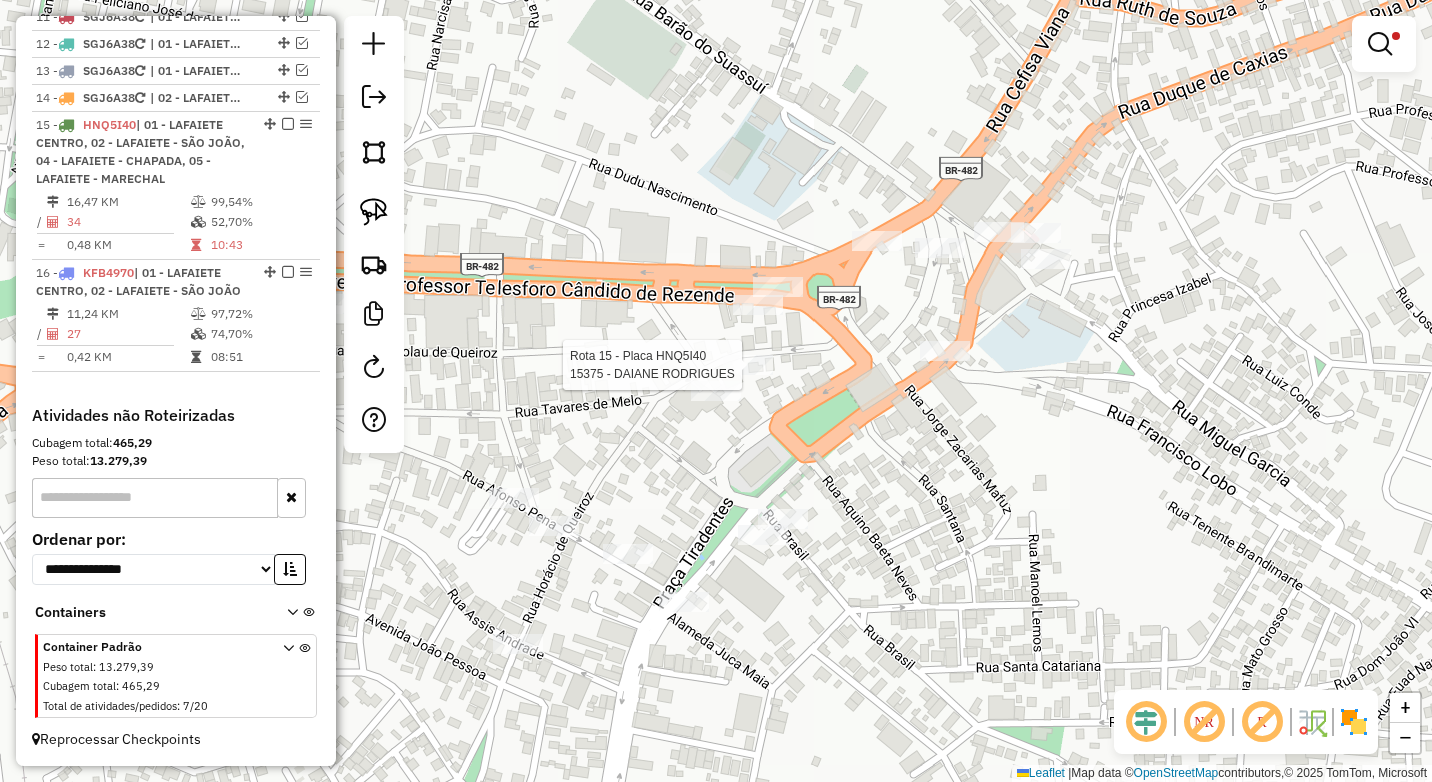 select on "*********" 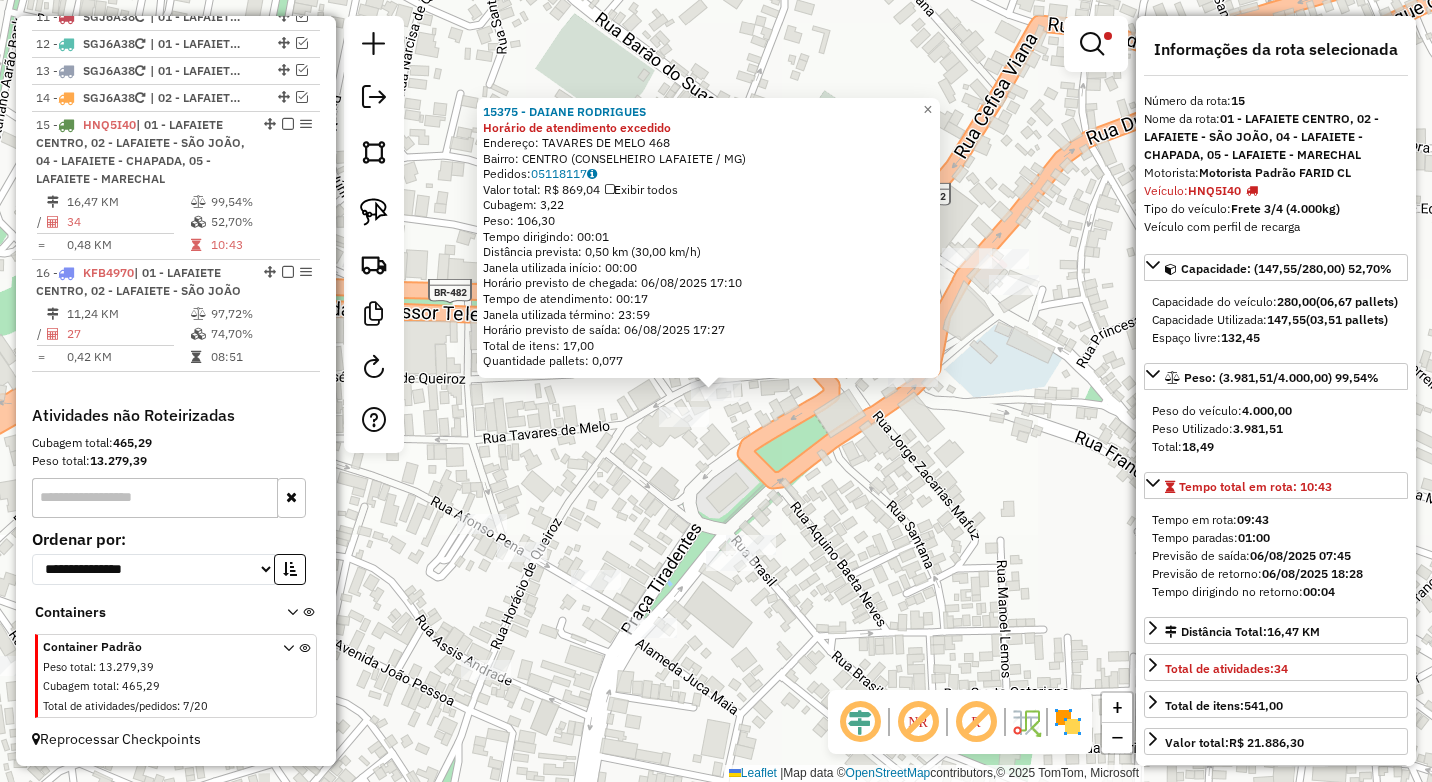 click on "[NUMBER] - [NAME] Horário de atendimento excedido  Endereço:  [STREET_NAME] [NUMBER]   Bairro: CENTRO ([CITY] / [STATE])   Pedidos:  [ORDER_ID]   Valor total: R$ 869,04   Exibir todos   Cubagem: 3,22  Peso: 106,30  Tempo dirigindo: 00:01   Distância prevista: 0,50 km (30,00 km/h)   Janela utilizada início: 00:00   Horário previsto de chegada: 06/08/2025 17:10   Tempo de atendimento: 00:17   Janela utilizada término: 23:59   Horário previsto de saída: 06/08/2025 17:27   Total de itens: 17,00   Quantidade pallets: 0,077  × Limpar filtros Janela de atendimento Grade de atendimento Capacidade Transportadoras Veículos Cliente Pedidos  Rotas Selecione os dias de semana para filtrar as janelas de atendimento  Seg   Ter   Qua   Qui   Sex   Sáb   Dom  Informe o período da janela de atendimento: De: Até:  Filtrar exatamente a janela do cliente  Considerar janela de atendimento padrão  Selecione os dias de semana para filtrar as grades de atendimento  Seg   Ter   Qua   Qui   Sex   Sáb   Dom  +" 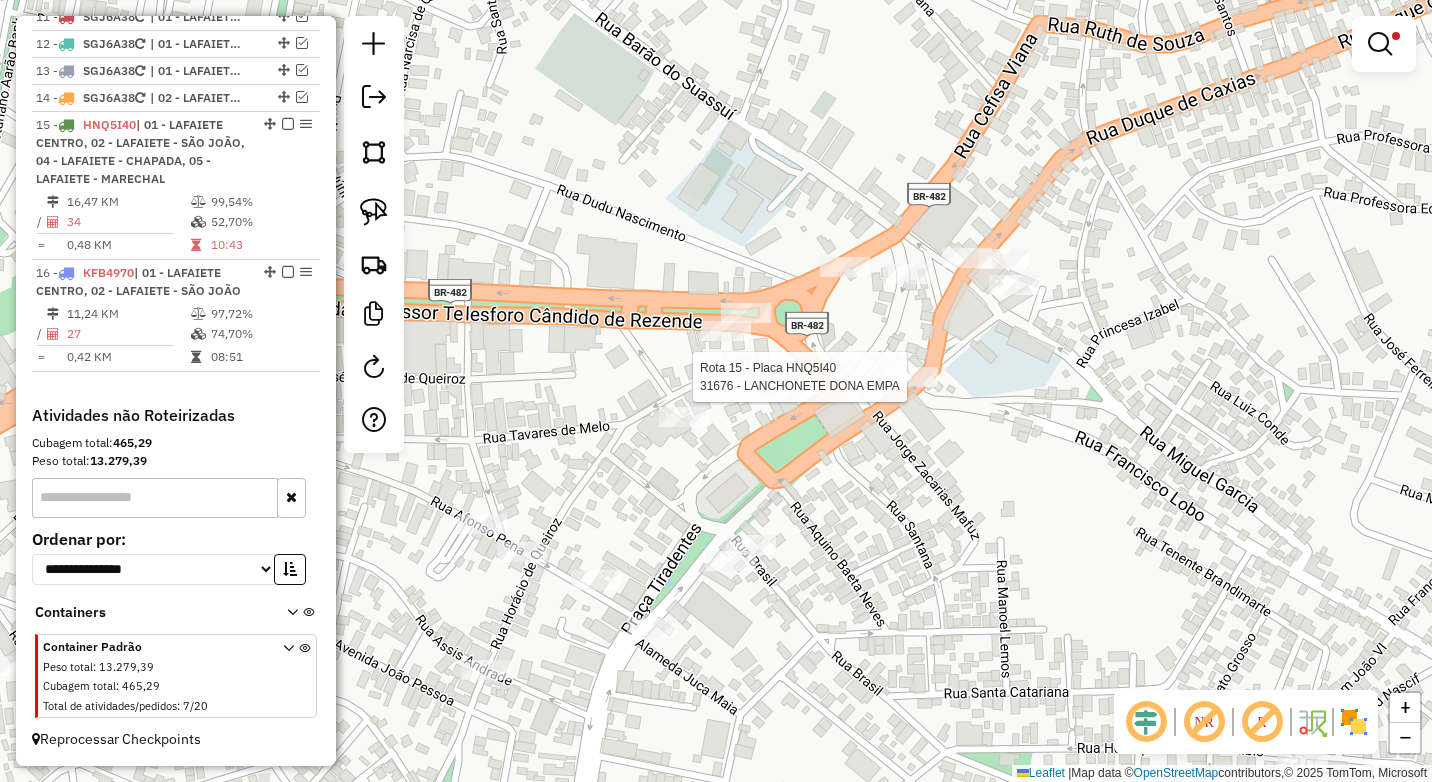 select on "*********" 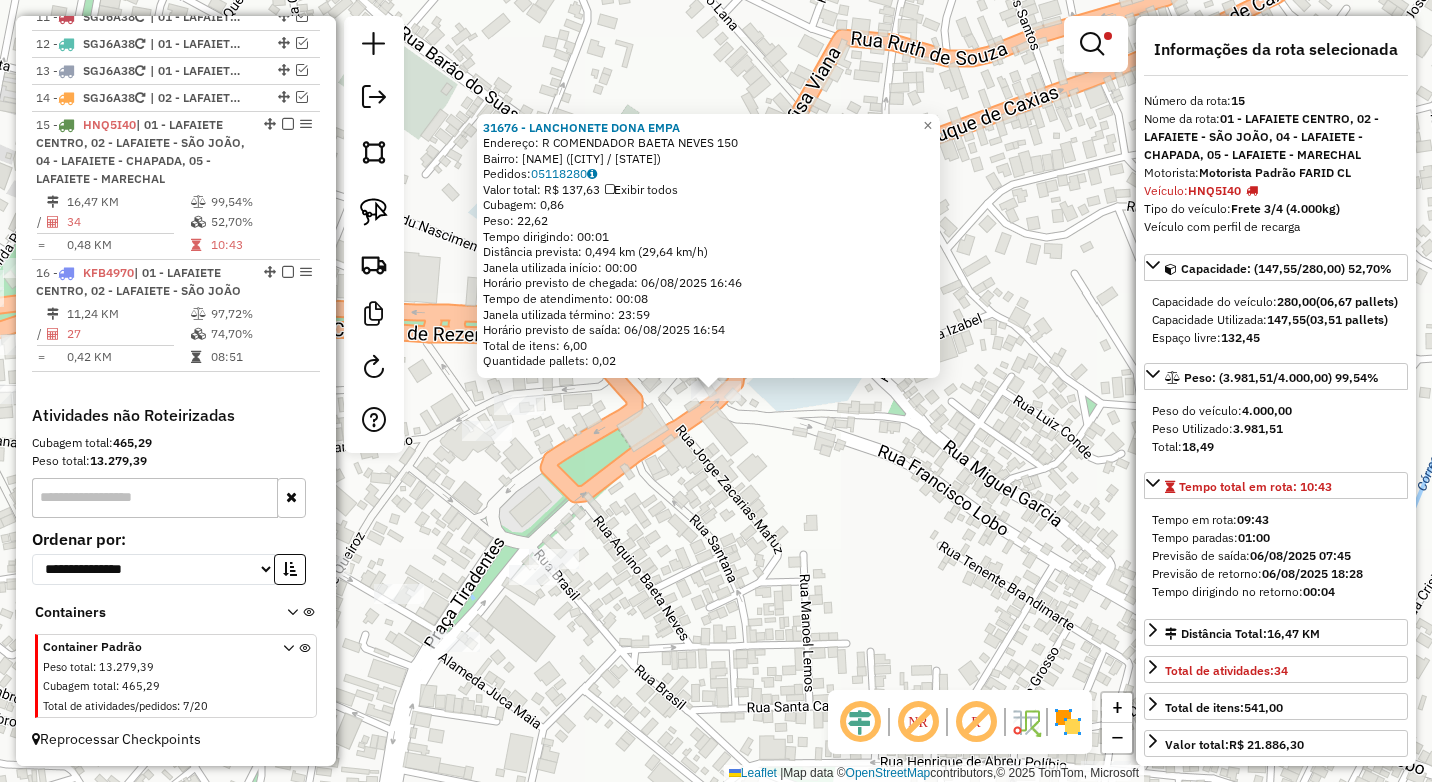 click on "[NUMBER] - [NAME]  Endereço: R   [NAME]        [NUMBER]   Bairro: [NAME] ([CITY] / [STATE])   Pedidos:  [NUMBER]   Valor total: R$ [PRICE]   Exibir todos   Cubagem: [NUMBER]  Peso: [NUMBER],[NUMBER]  Tempo dirigindo: [TIME]   Distância prevista: [NUMBER] km ([NUMBER] km/h)   Janela utilizada início: [TIME]   Horário previsto de chegada: [DATE] [TIME]   Tempo de atendimento: [TIME]   Janela utilizada término: [TIME]   Horário previsto de saída: [DATE] [TIME]   Total de itens: [NUMBER],[NUMBER]   Quantidade pallets: [NUMBER]  × Limpar filtros Janela de atendimento Grade de atendimento Capacidade Transportadoras Veículos Cliente Pedidos  Rotas Selecione os dias de semana para filtrar as janelas de atendimento  Seg   Ter   Qua   Qui   Sex   Sáb   Dom  Informe o período da janela de atendimento: De: Até:  Filtrar exatamente a janela do cliente  Considerar janela de atendimento padrão  Selecione os dias de semana para filtrar as grades de atendimento  Seg   Ter   Qua   Qui   Sex   Sáb   Dom   **** ****** +" 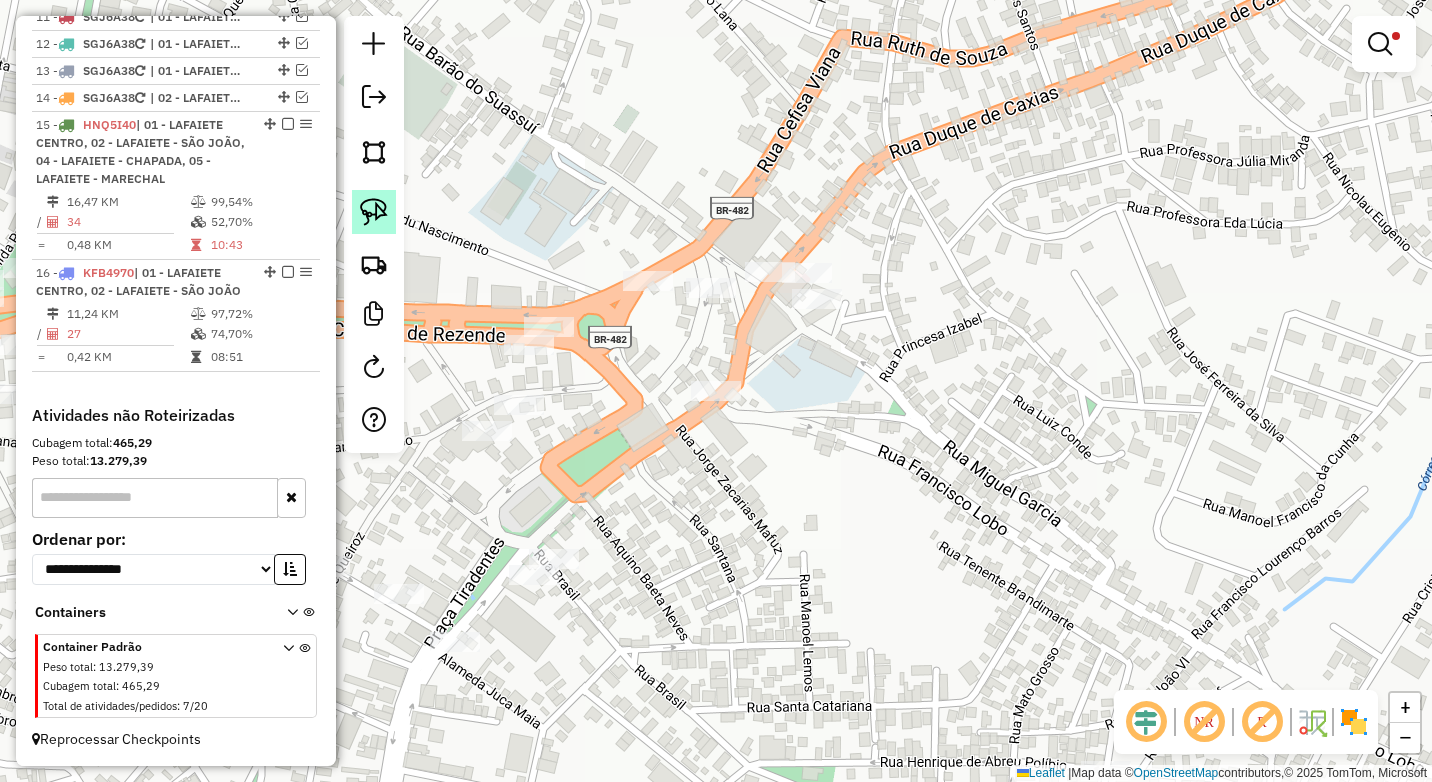 click 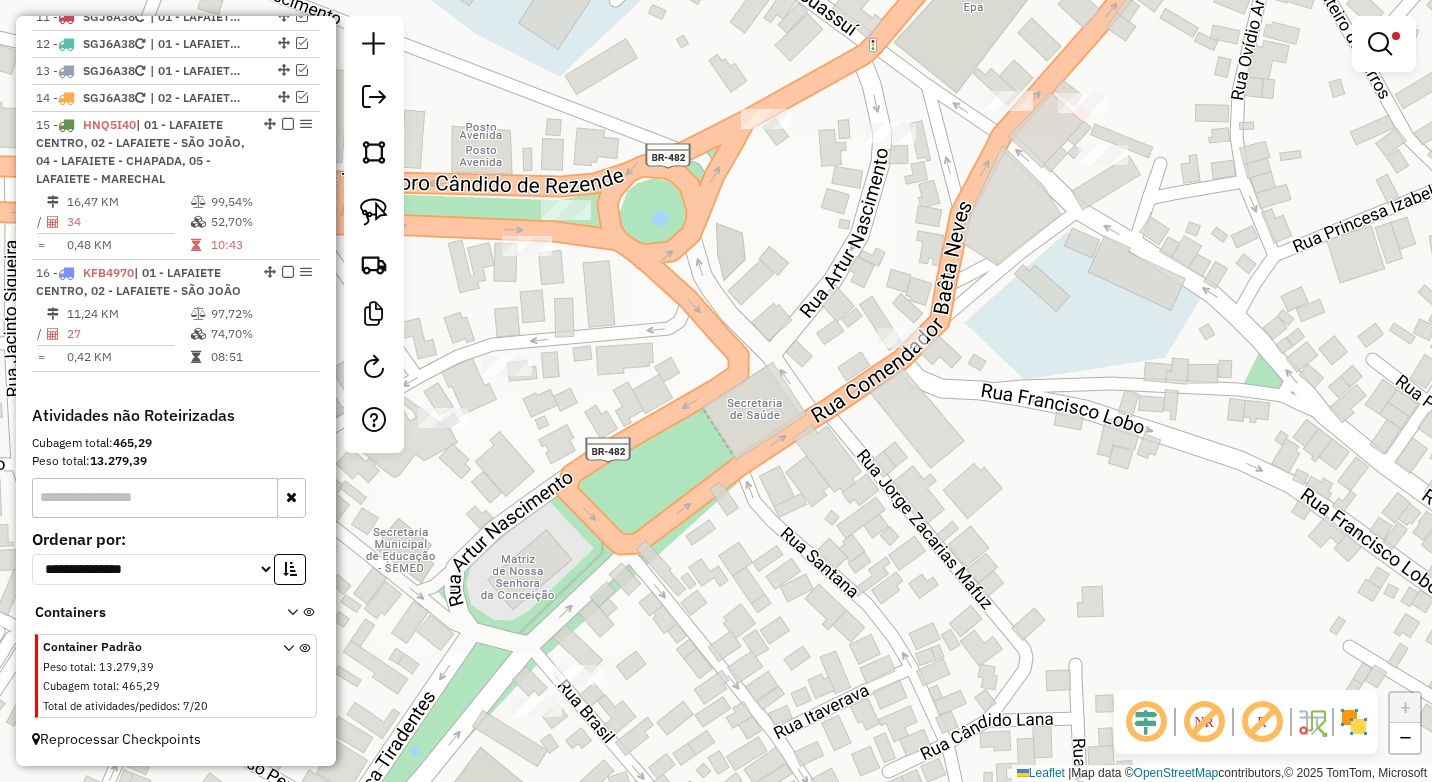 drag, startPoint x: 655, startPoint y: 475, endPoint x: 763, endPoint y: 460, distance: 109.03669 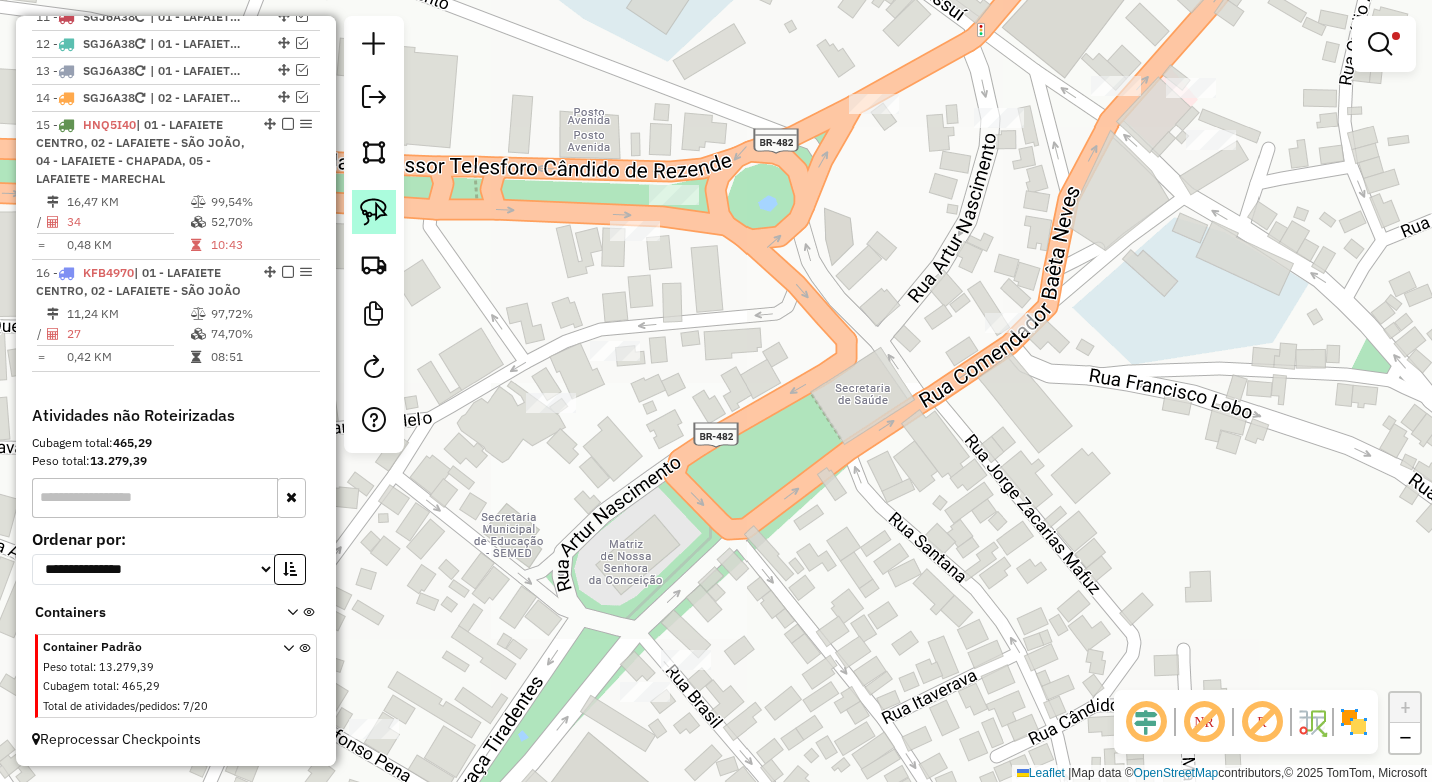 click 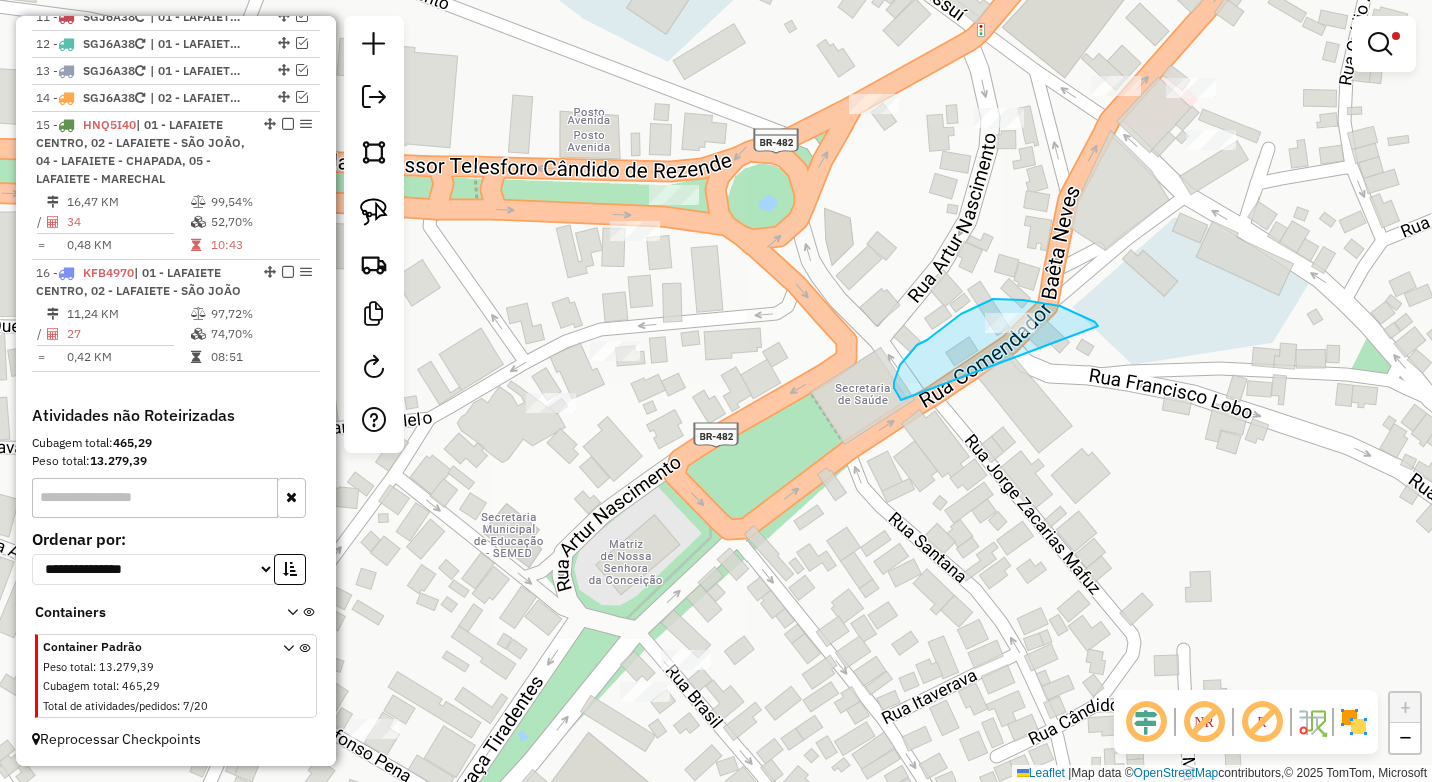 drag, startPoint x: 1098, startPoint y: 326, endPoint x: 904, endPoint y: 403, distance: 208.7223 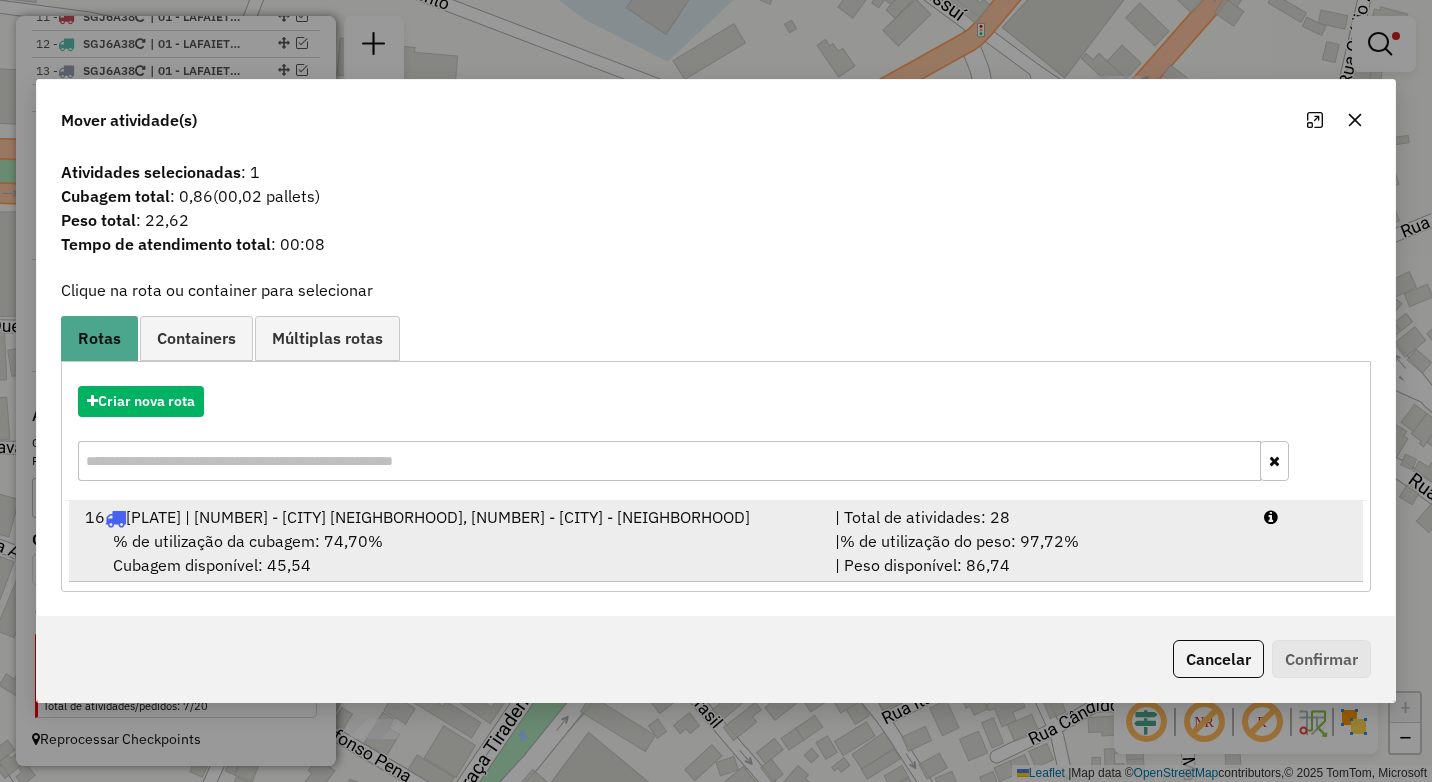 click on "|  % de utilização do peso: 97,72%  | Peso disponível: 86,74" at bounding box center (1037, 553) 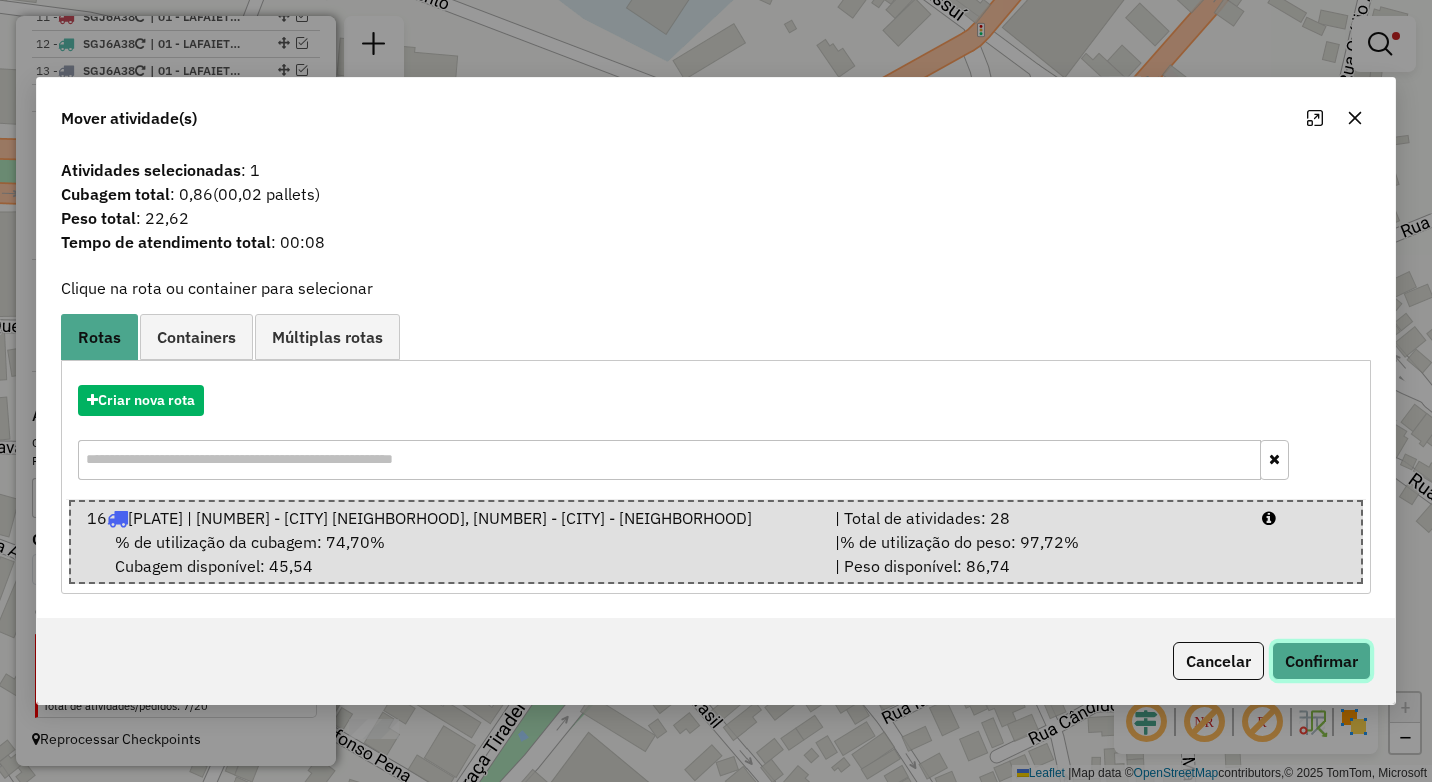 click on "Confirmar" 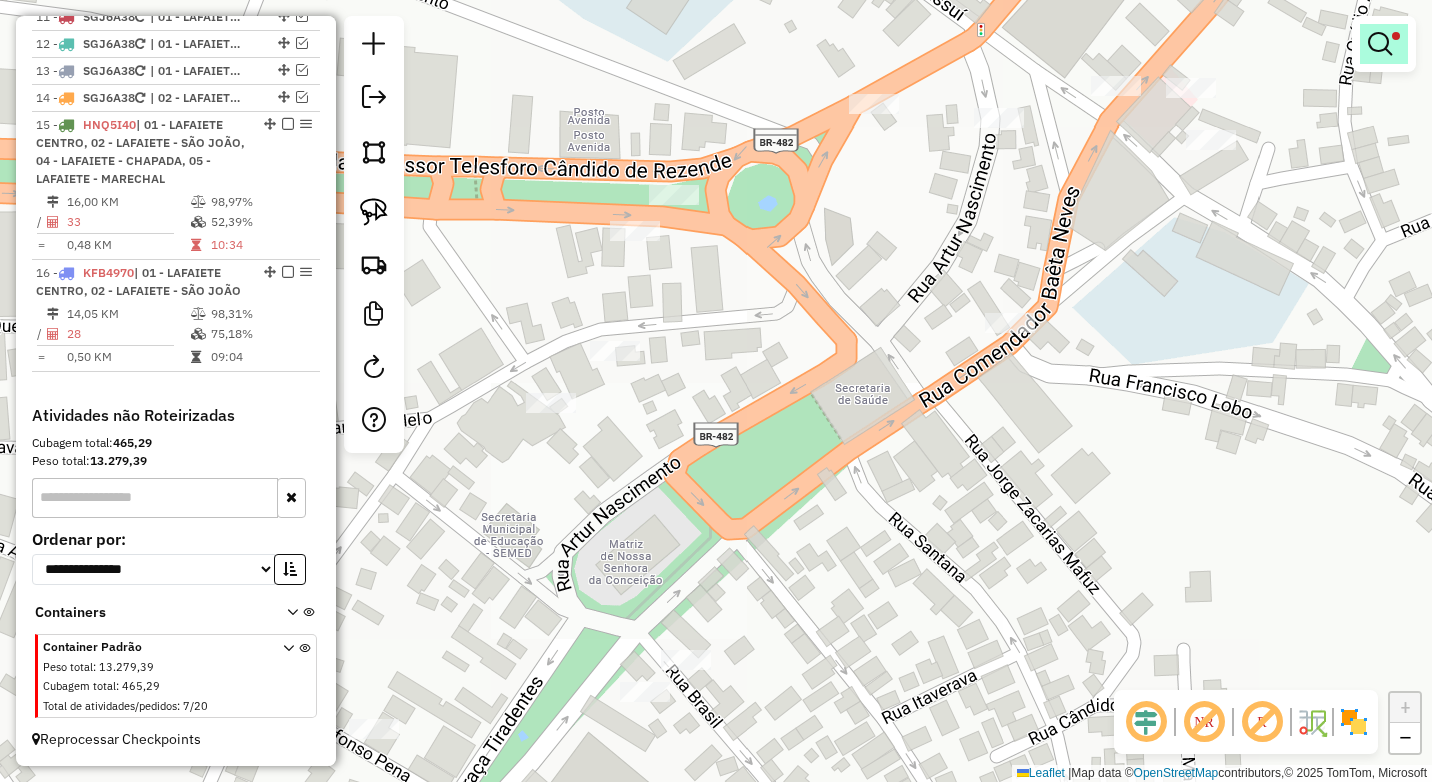 click at bounding box center (1384, 44) 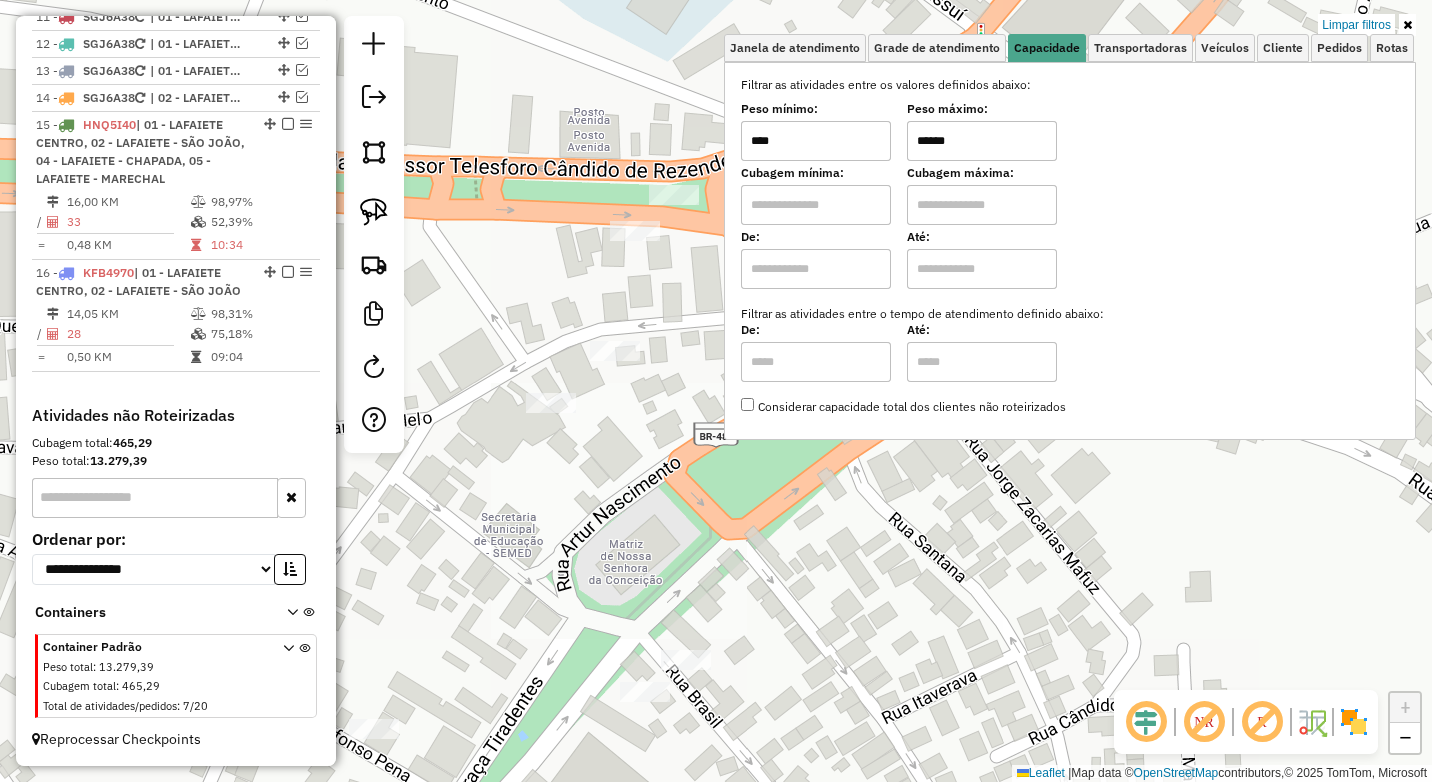 drag, startPoint x: 910, startPoint y: 137, endPoint x: 891, endPoint y: 138, distance: 19.026299 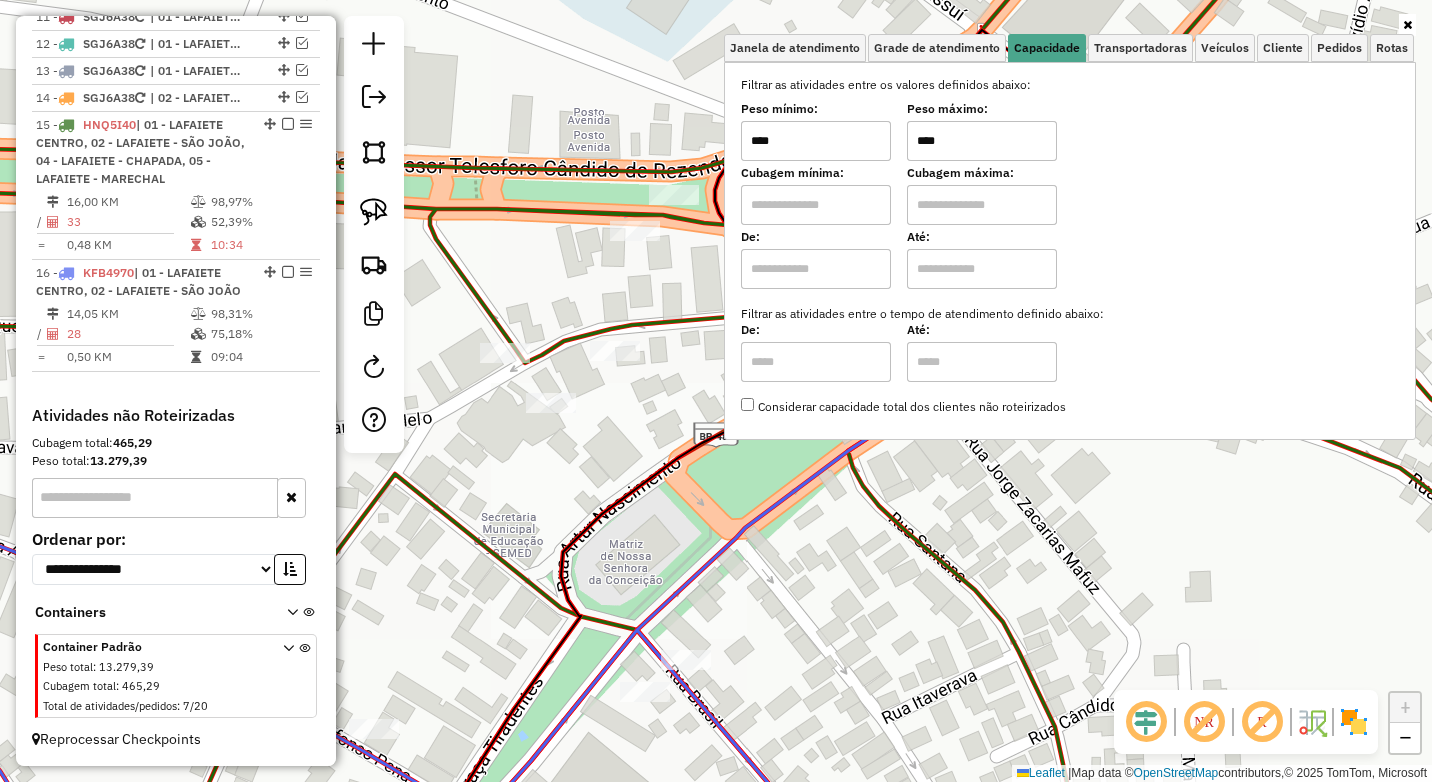 type on "****" 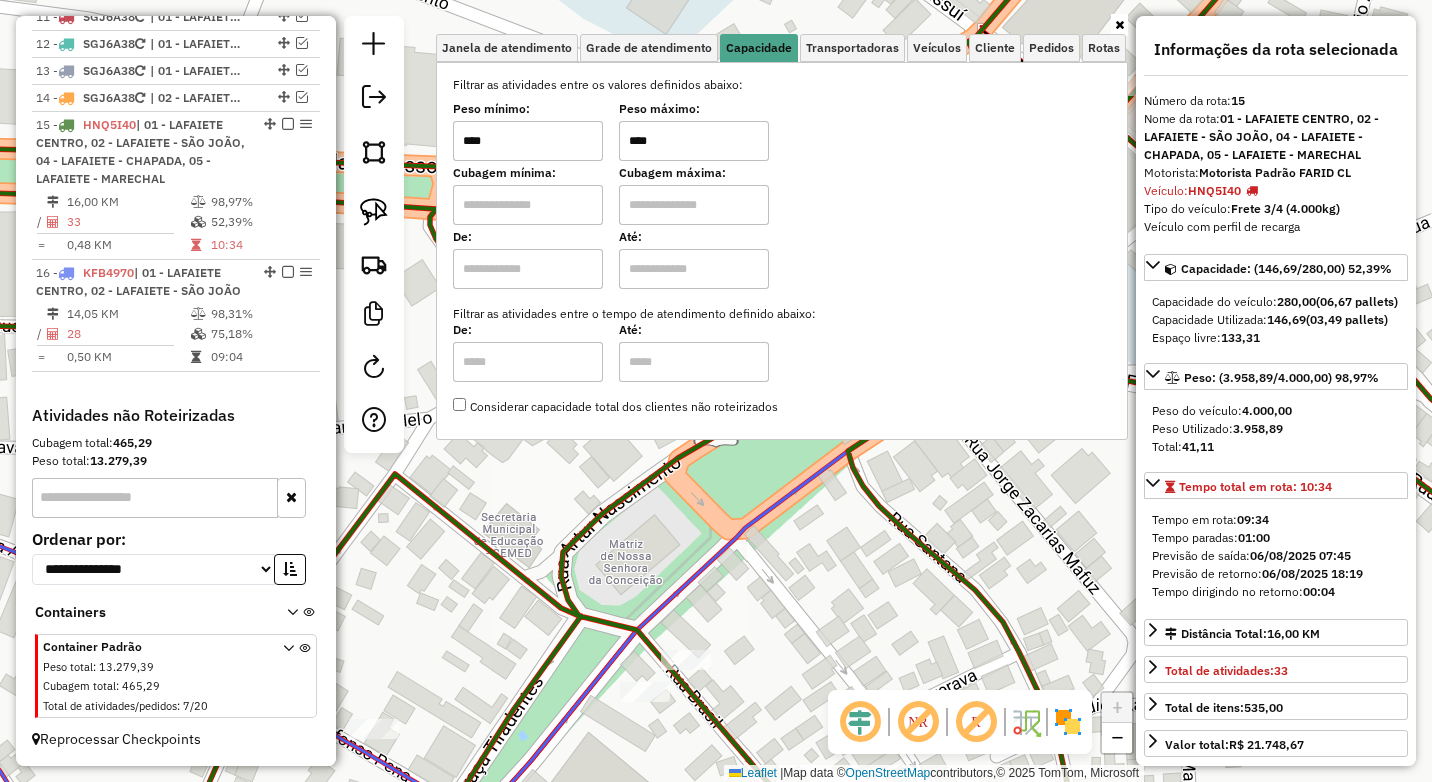click on "Janela de atendimento Grade de atendimento Capacidade Transportadoras Veículos Cliente Pedidos  Rotas Selecione os dias de semana para filtrar as janelas de atendimento  Seg   Ter   Qua   Qui   Sex   Sáb   Dom  Informe o período da janela de atendimento: De: Até:  Filtrar exatamente a janela do cliente  Considerar janela de atendimento padrão  Selecione os dias de semana para filtrar as grades de atendimento  Seg   Ter   Qua   Qui   Sex   Sáb   Dom   Considerar clientes sem dia de atendimento cadastrado  Clientes fora do dia de atendimento selecionado Filtrar as atividades entre os valores definidos abaixo:  Peso mínimo:  ****  Peso máximo:  ****  Cubagem mínima:   Cubagem máxima:   De:   Até:  Filtrar as atividades entre o tempo de atendimento definido abaixo:  De:   Até:   Considerar capacidade total dos clientes não roteirizados Transportadora: Selecione um ou mais itens Tipo de veículo: Selecione um ou mais itens Veículo: Selecione um ou mais itens Motorista: Selecione um ou mais itens De:" 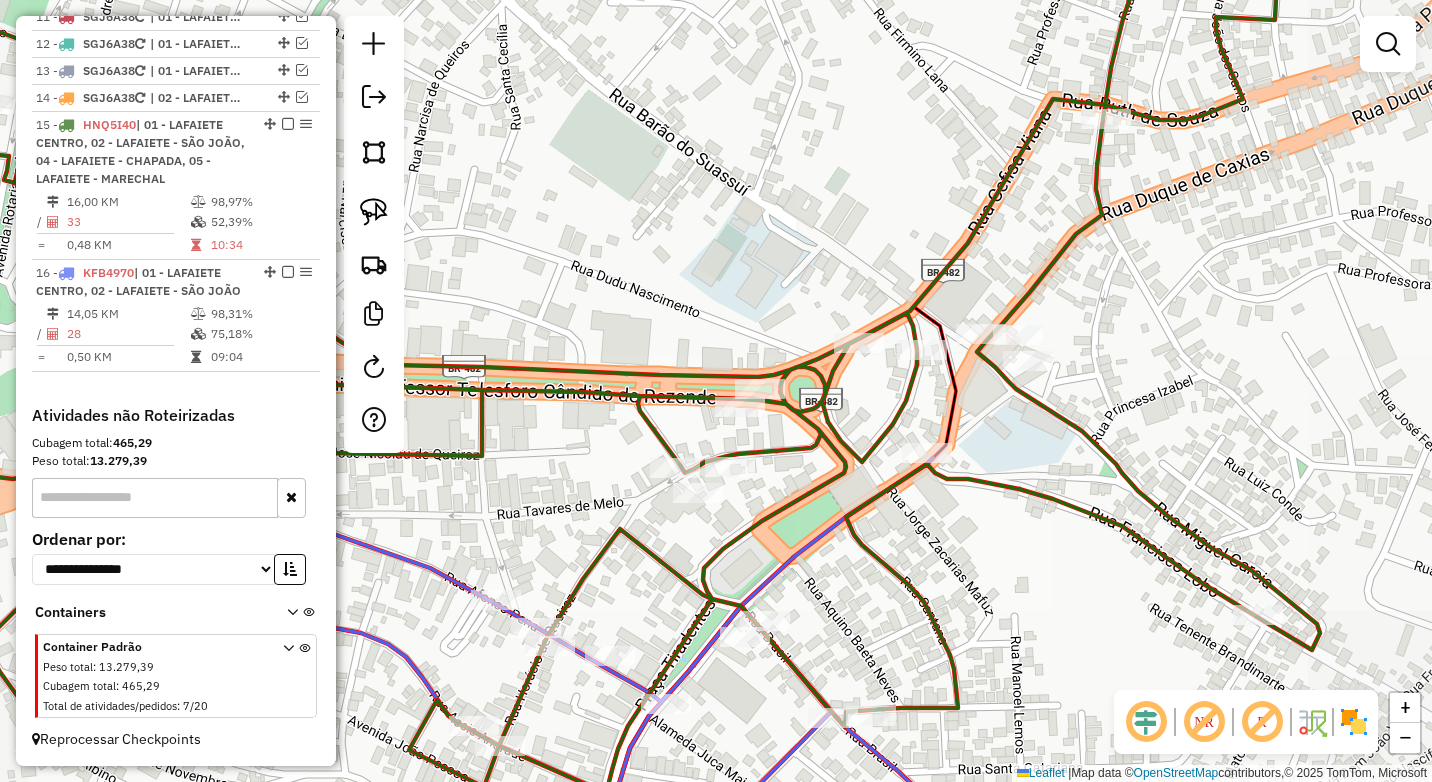 drag, startPoint x: 927, startPoint y: 610, endPoint x: 995, endPoint y: 342, distance: 276.4923 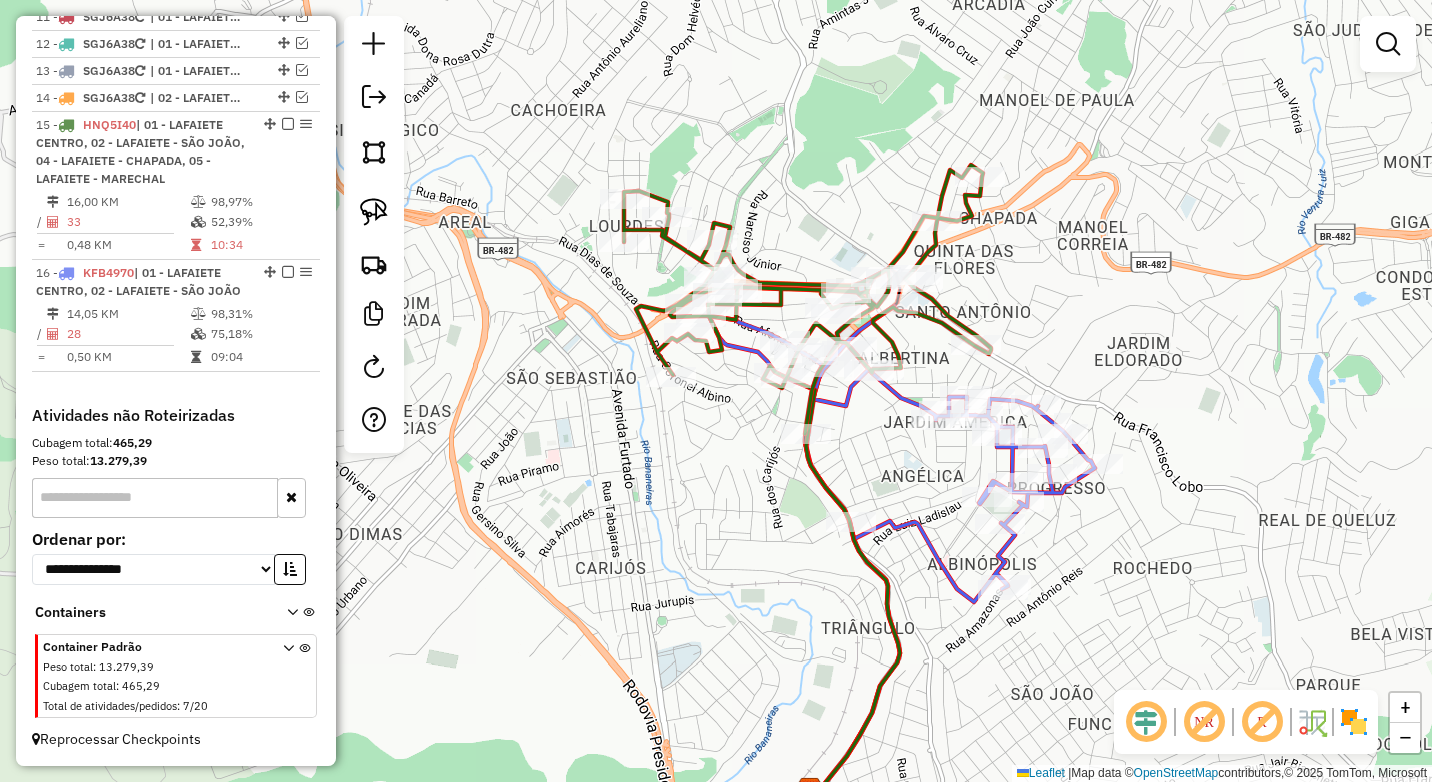 drag, startPoint x: 988, startPoint y: 526, endPoint x: 896, endPoint y: 474, distance: 105.67876 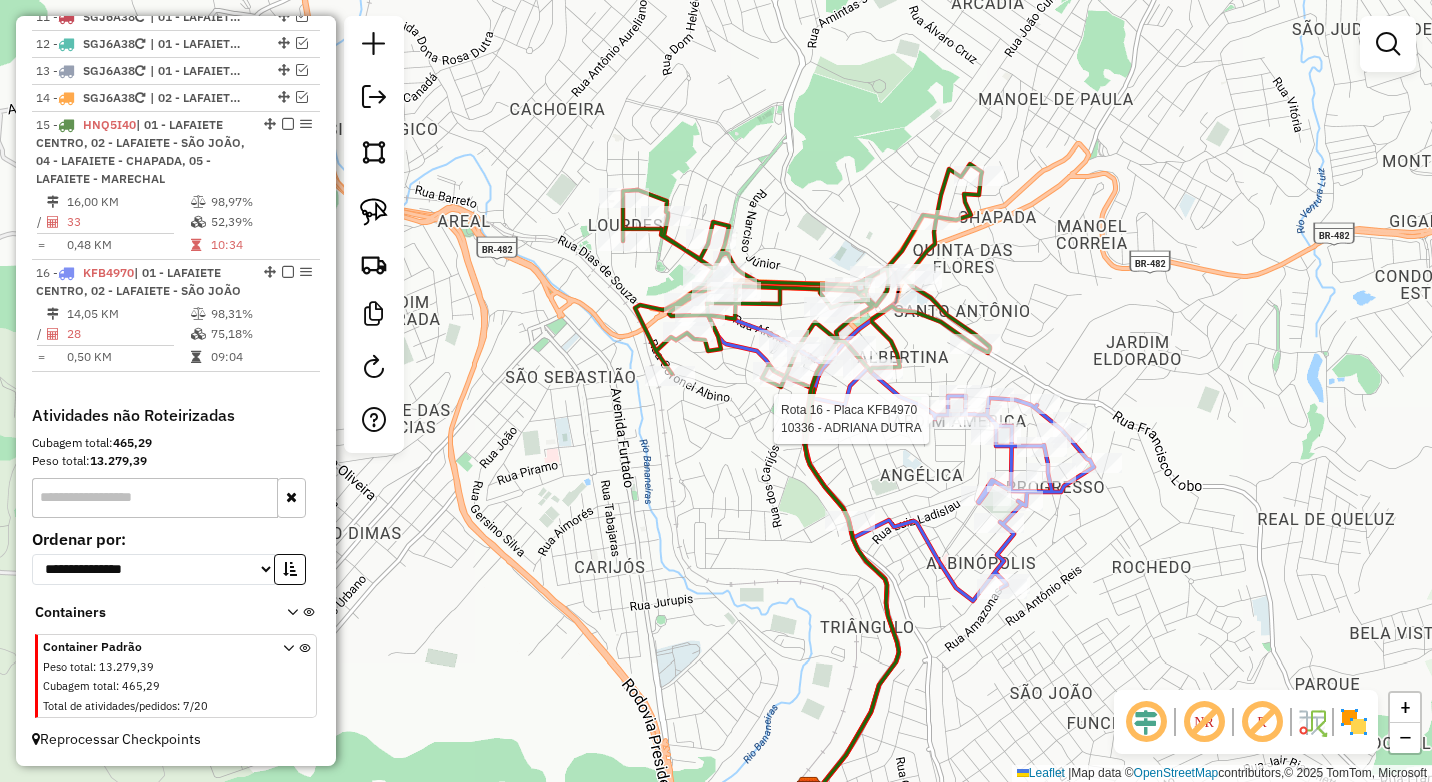 select on "*********" 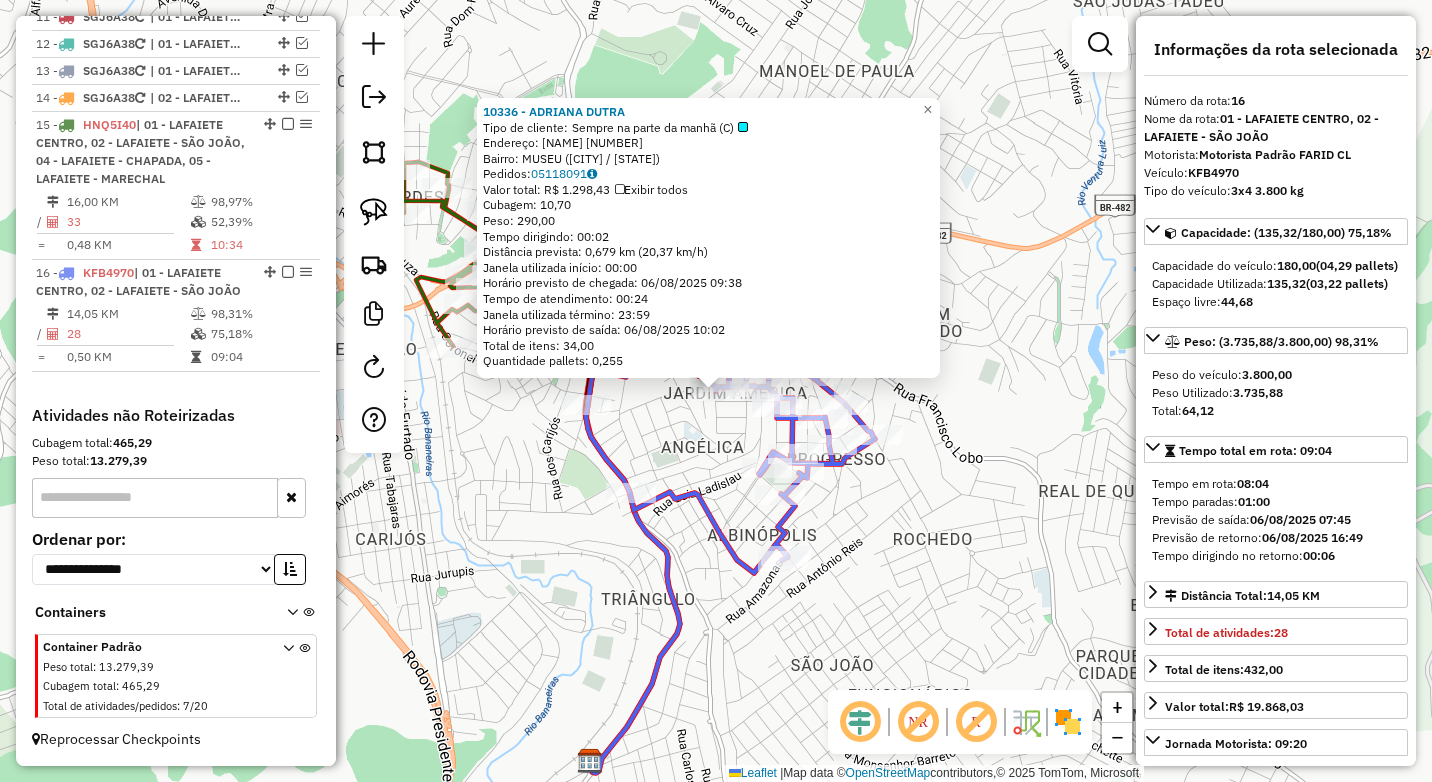 click on "[NUMBER] - [NAME]  Tipo de cliente:   Sempre na parte da manhã (C)   Endereço:  [NAME] [NUMBER]   Bairro: [NAME] ([CITY] / [STATE])   Pedidos:  [NUMBER]   Valor total: R$ [PRICE]   Exibir todos   Cubagem: [NUMBER],[NUMBER]  Peso: [NUMBER],[NUMBER]  Tempo dirigindo: [TIME]   Distância prevista: [NUMBER] km ([NUMBER] km/h)   Janela utilizada início: [TIME]   Horário previsto de chegada: [DATE] [TIME]   Tempo de atendimento: [TIME]   Janela utilizada término: [TIME]   Horário previsto de saída: [DATE] [TIME]   Total de itens: [NUMBER],[NUMBER]   Quantidade pallets: [NUMBER]  × Janela de atendimento Grade de atendimento Capacidade Transportadoras Veículos Cliente Pedidos  Rotas Selecione os dias de semana para filtrar as janelas de atendimento  Seg   Ter   Qua   Qui   Sex   Sáb   Dom  Informe o período da janela de atendimento: De: Até:  Filtrar exatamente a janela do cliente  Considerar janela de atendimento padrão  Selecione os dias de semana para filtrar as grades de atendimento  Seg   Ter   Qua   Qui   Sex   Dom" 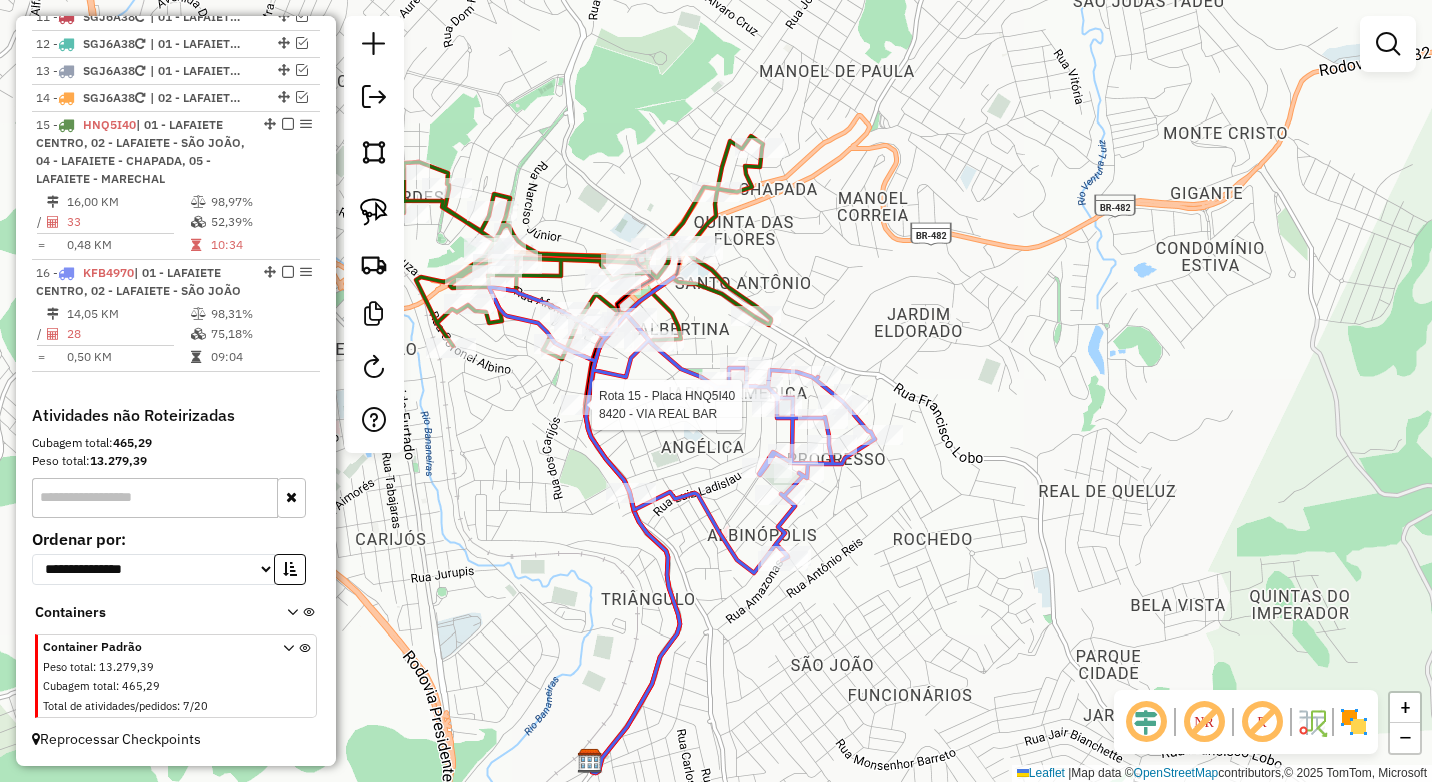 select on "*********" 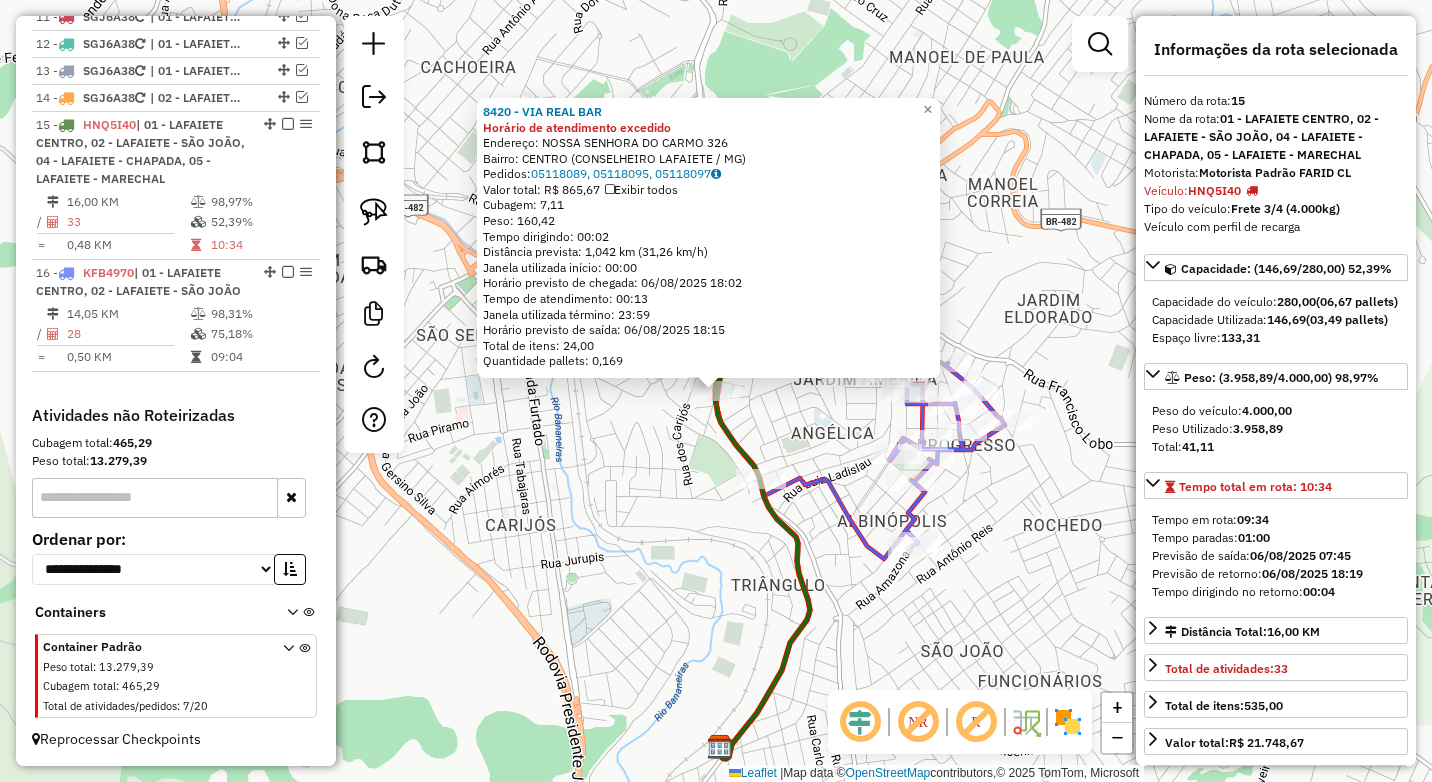 click on "[NUMBER] - VIA REAL BAR Horário de atendimento excedido  Endereço:  [NAME] [NUMBER]   Bairro: [NAME] ([CITY] / [STATE])   Pedidos:  [NUMBER], [NUMBER], [NUMBER]   Valor total: R$ [PRICE]   Exibir todos   Cubagem: [NUMBER]  Peso: [NUMBER]  Tempo dirigindo: [TIME]   Distância prevista: [NUMBER] km ([NUMBER] km/h)   Janela utilizada início: [TIME]   Horário previsto de chegada: [DATE] [TIME]   Tempo de atendimento: [TIME]   Janela utilizada término: [TIME]   Horário previsto de saída: [DATE] [TIME]   Total de itens: [NUMBER]   Quantidade pallets: [NUMBER]  × Janela de atendimento Grade de atendimento Capacidade Transportadoras Veículos Cliente Pedidos  Rotas Selecione os dias de semana para filtrar as janelas de atendimento  Seg   Ter   Qua   Qui   Sex   Sáb   Dom  Informe o período da janela de atendimento: De: Até:  Filtrar exatamente a janela do cliente  Considerar janela de atendimento padrão  Selecione os dias de semana para filtrar as grades de atendimento  Seg   Ter   Qua   Qui   Sex   Sáb" 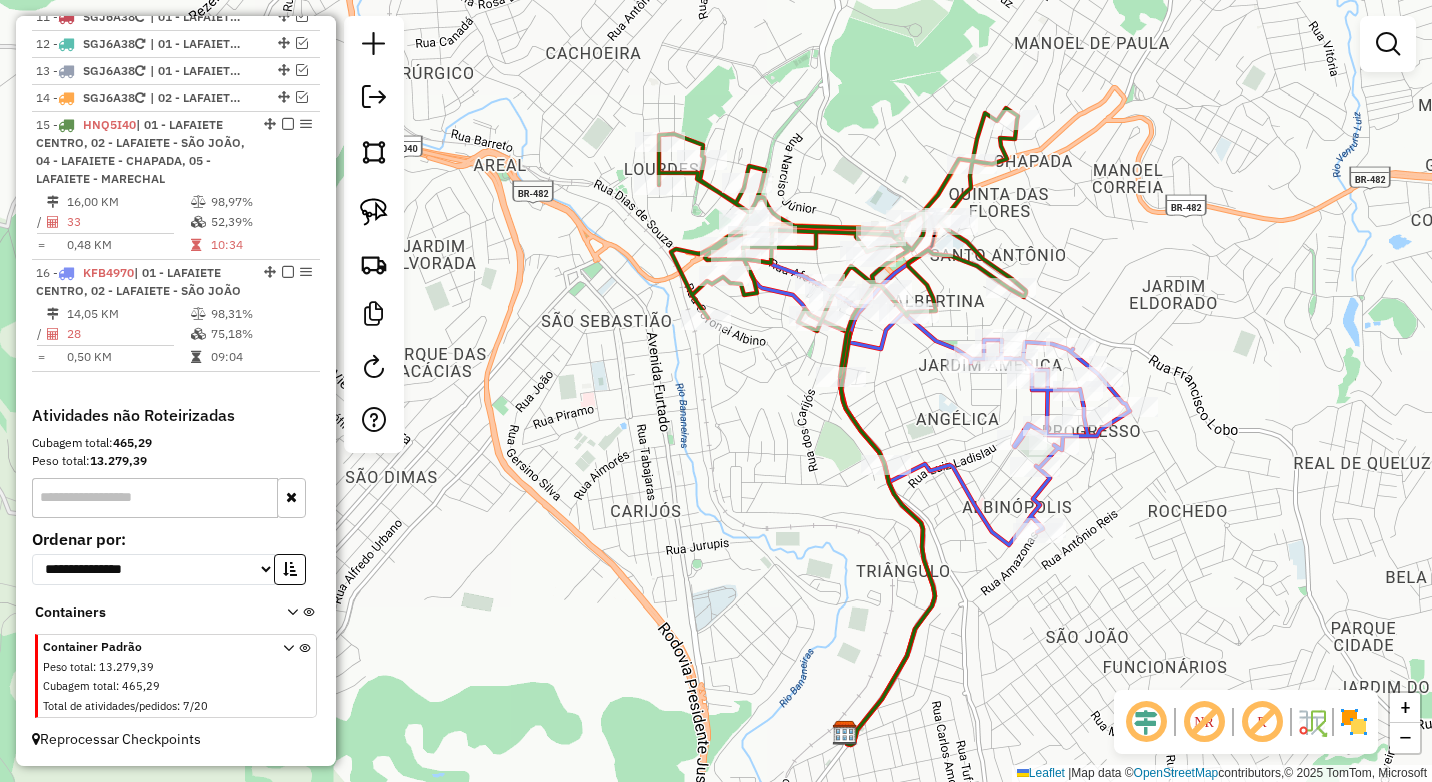 drag, startPoint x: 1081, startPoint y: 182, endPoint x: 1016, endPoint y: 307, distance: 140.89003 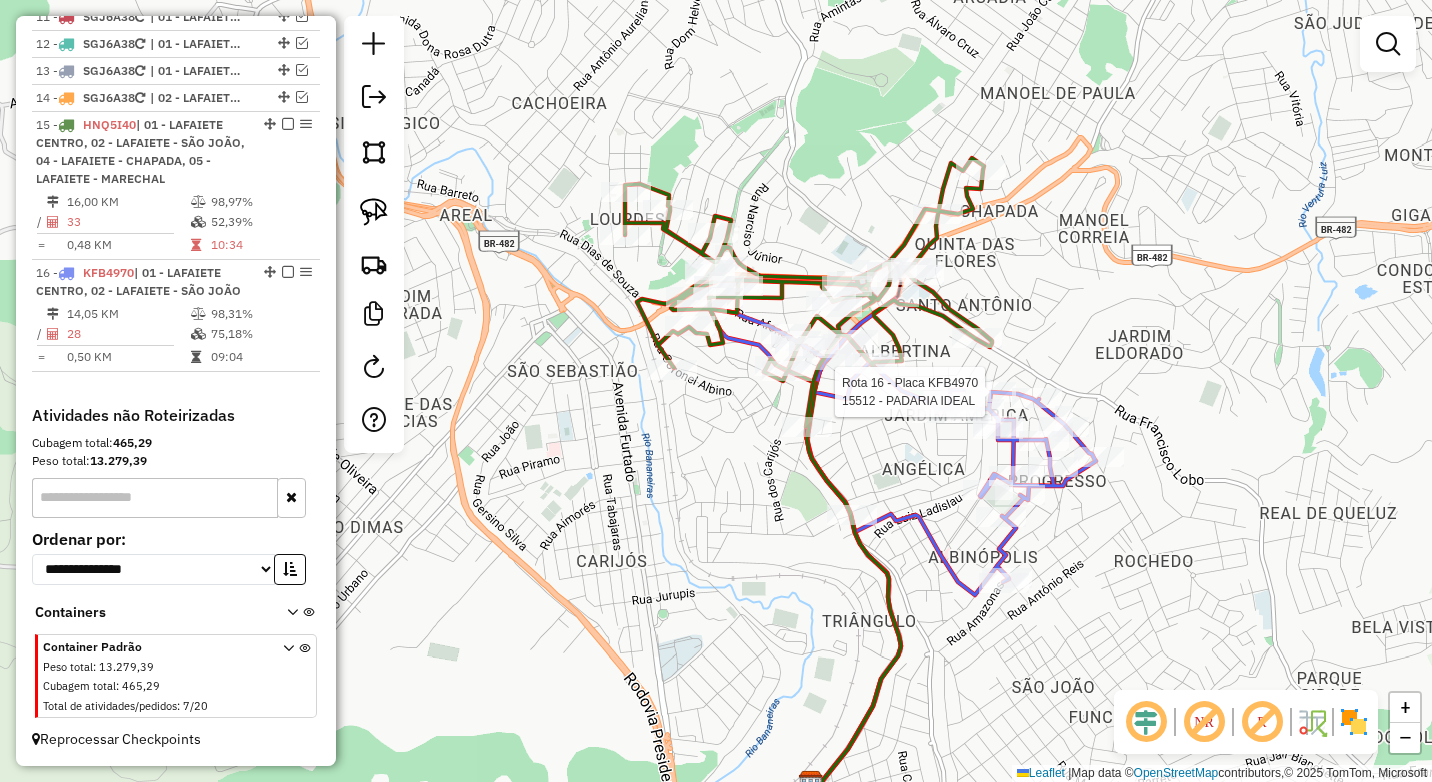 select on "*********" 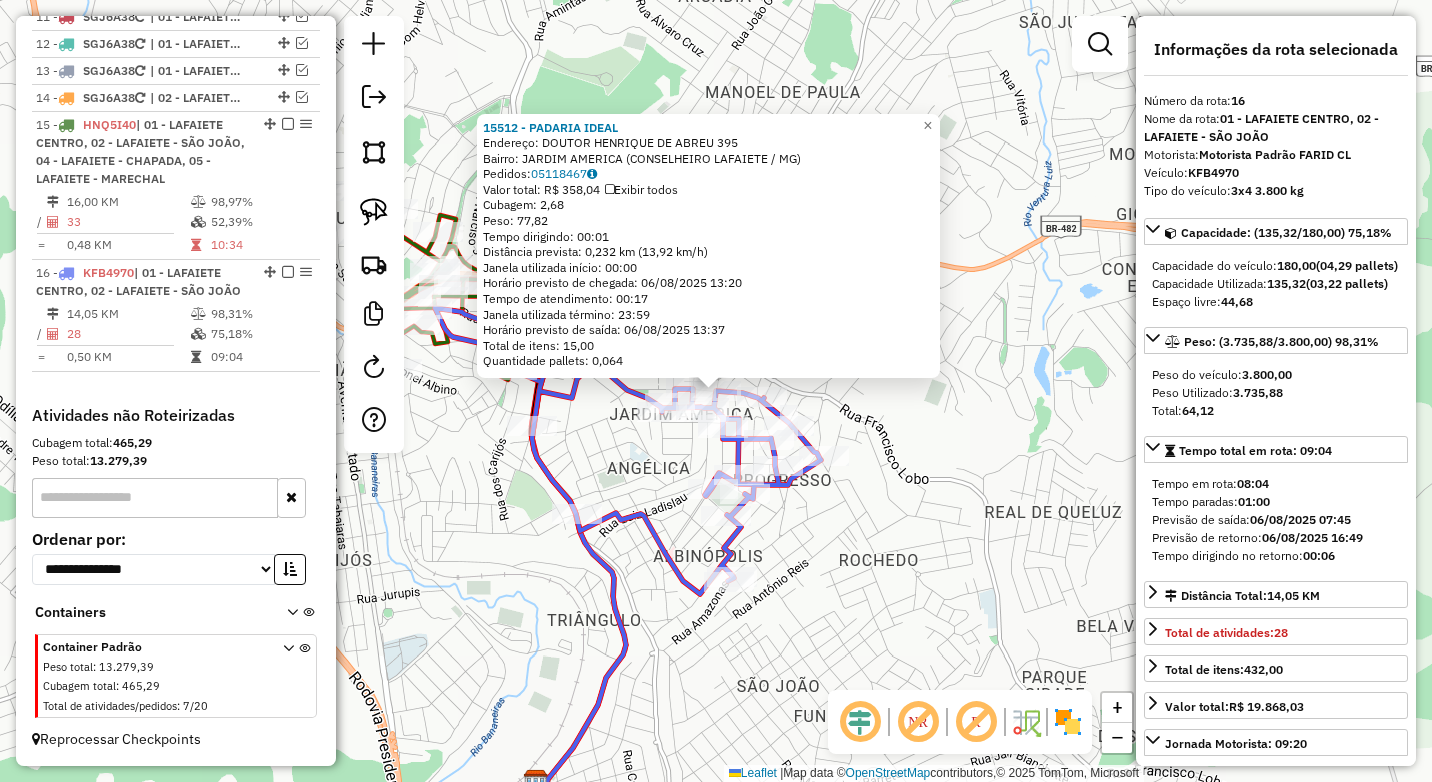 click on "[NUMBER] - PADARIA IDEAL  Endereço:  DOUTOR HENRIQUE DE ABREU [NUMBER]   Bairro: JARDIM AMERICA ([CITY] / [STATE])   Pedidos:  [ORDER_ID]   Valor total: R$ 358,04   Exibir todos   Cubagem: 2,68  Peso: 77,82  Tempo dirigindo: 00:01   Distância prevista: 0,232 km (13,92 km/h)   Janela utilizada início: 00:00   Horário previsto de chegada: 06/08/2025 13:20   Tempo de atendimento: 00:17   Janela utilizada término: 23:59   Horário previsto de saída: 06/08/2025 13:37   Total de itens: 15,00   Quantidade pallets: 0,064  × Janela de atendimento Grade de atendimento Capacidade Transportadoras Veículos Cliente Pedidos  Rotas Selecione os dias de semana para filtrar as janelas de atendimento  Seg   Ter   Qua   Qui   Sex   Sáb   Dom  Informe o período da janela de atendimento: De: Até:  Filtrar exatamente a janela do cliente  Considerar janela de atendimento padrão  Selecione os dias de semana para filtrar as grades de atendimento  Seg   Ter   Qua   Qui   Sex   Sáb   Dom   Peso mínimo:  ****  Peso máximo:" 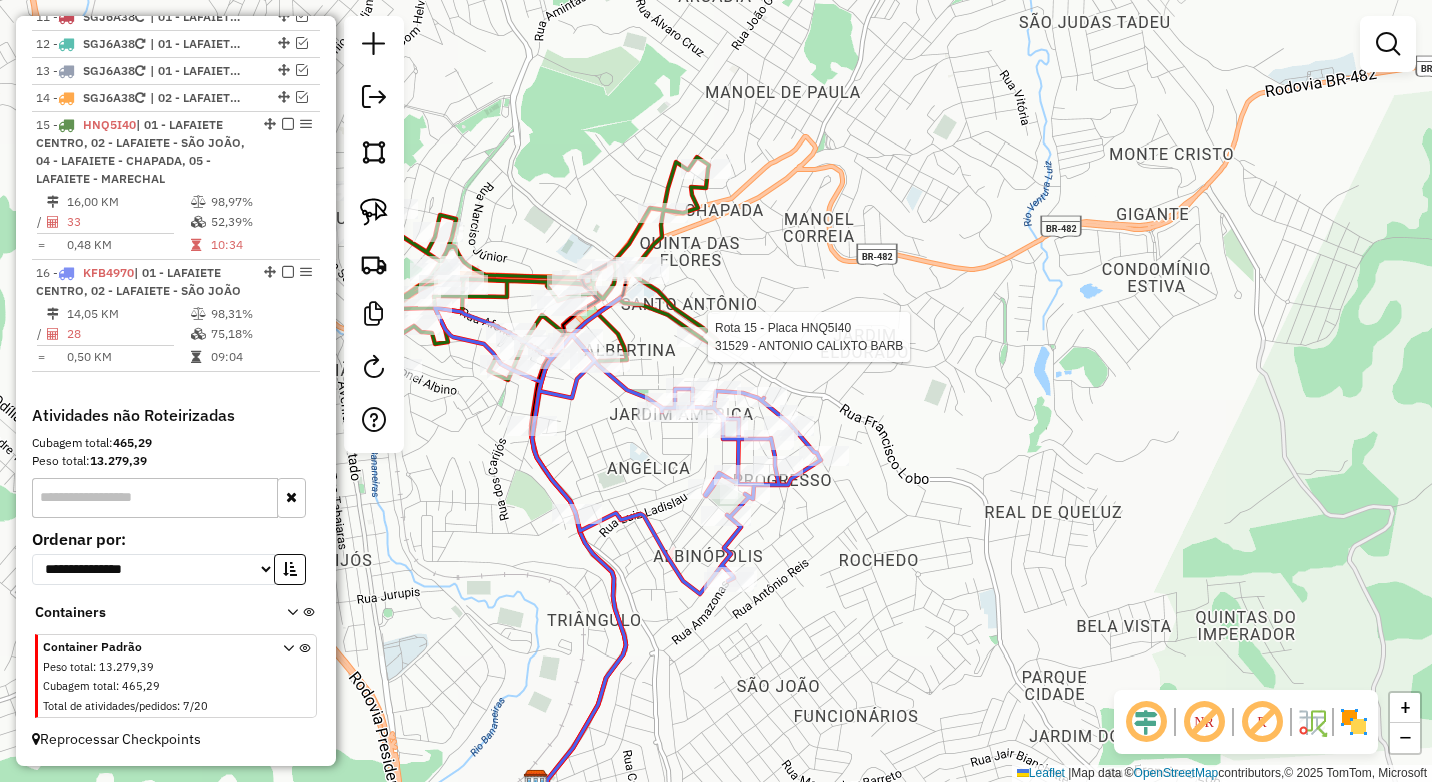 click 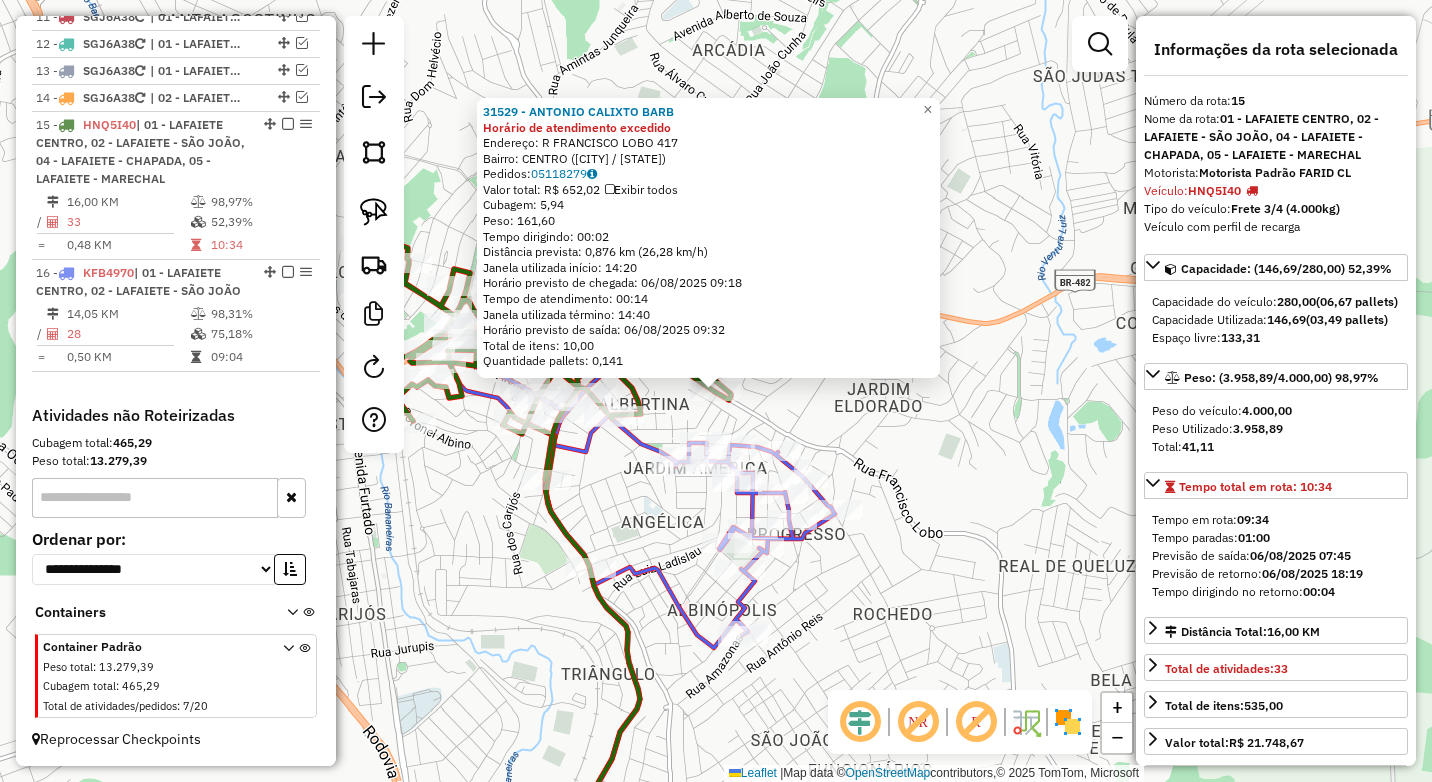 click on "[NUMBER] - [FIRST] [LAST] Horário de atendimento excedido  Endereço: R   FRANCISCO LOBO                [NUMBER]   Bairro: CENTRO ([CITY] / [STATE])   Pedidos:  [ORDER_ID]   Valor total: R$ 652,02   Exibir todos   Cubagem: 5,94  Peso: 161,60  Tempo dirigindo: 00:02   Distância prevista: 0,876 km (26,28 km/h)   Janela utilizada início: 14:20   Horário previsto de chegada: 06/08/2025 09:18   Tempo de atendimento: 00:14   Janela utilizada término: 14:40   Horário previsto de saída: 06/08/2025 09:32   Total de itens: 10,00   Quantidade pallets: 0,141  × Janela de atendimento Grade de atendimento Capacidade Transportadoras Veículos Cliente Pedidos  Rotas Selecione os dias de semana para filtrar as janelas de atendimento  Seg   Ter   Qua   Qui   Sex   Sáb   Dom  Informe o período da janela de atendimento: De: Até:  Filtrar exatamente a janela do cliente  Considerar janela de atendimento padrão  Selecione os dias de semana para filtrar as grades de atendimento  Seg   Ter   Qua   Qui   Sex   Sáb   Dom" 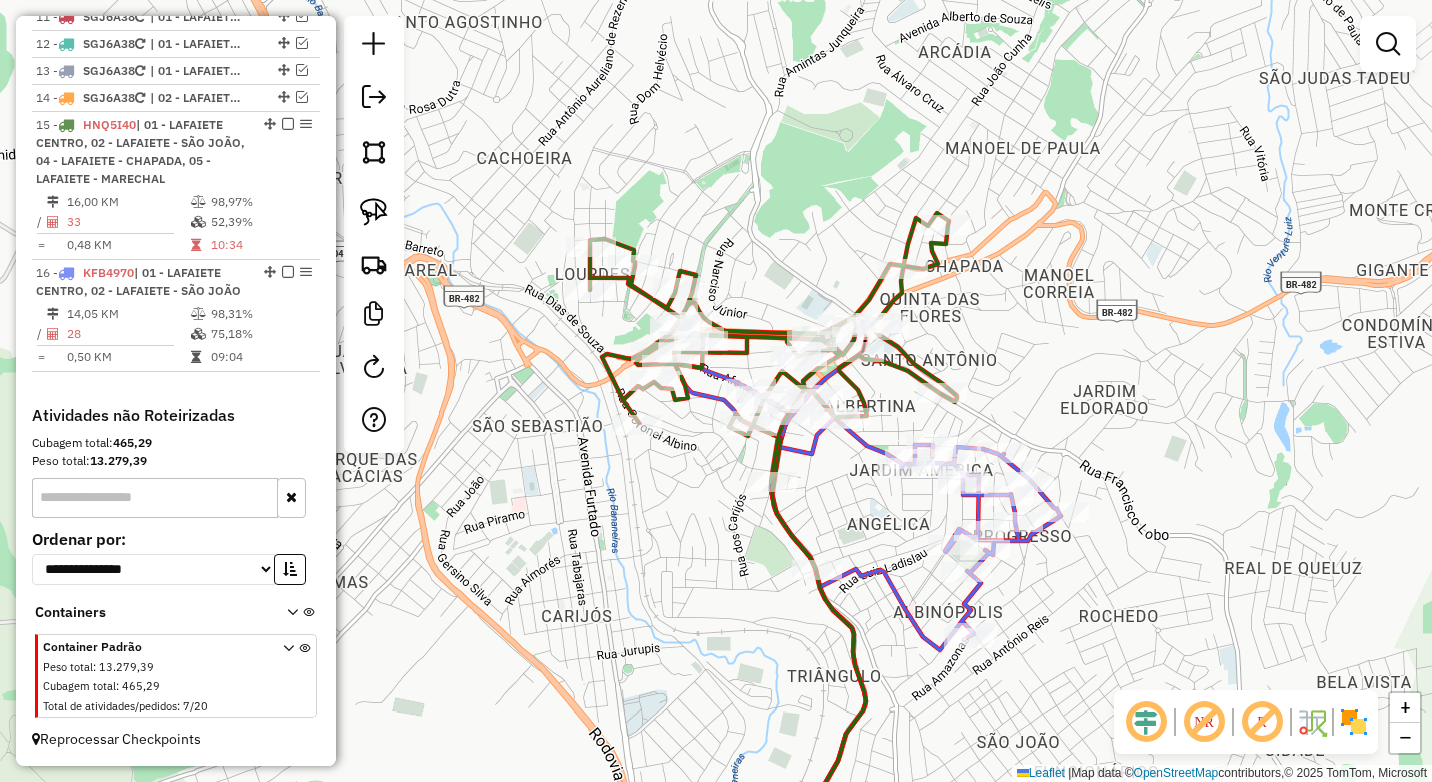 drag, startPoint x: 742, startPoint y: 373, endPoint x: 954, endPoint y: 381, distance: 212.1509 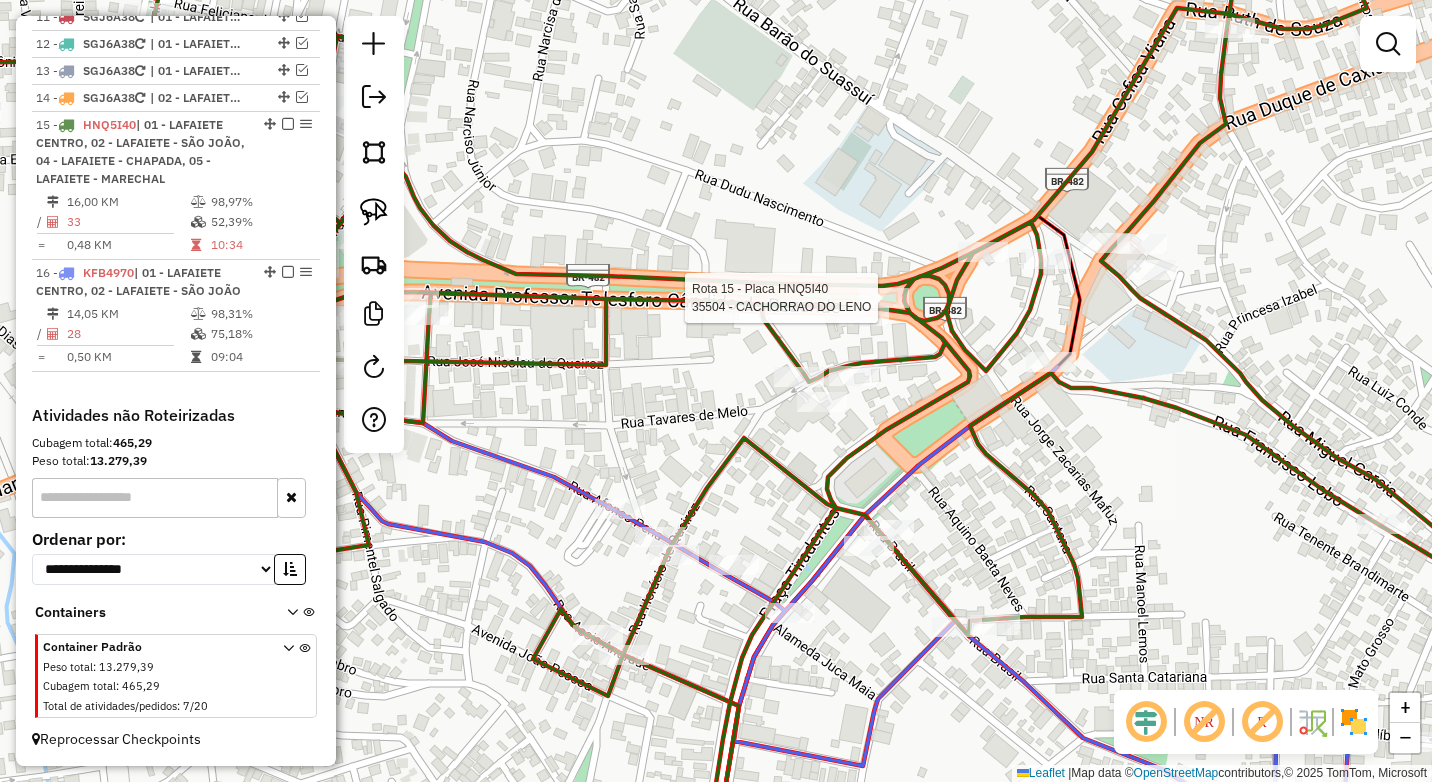 select on "*********" 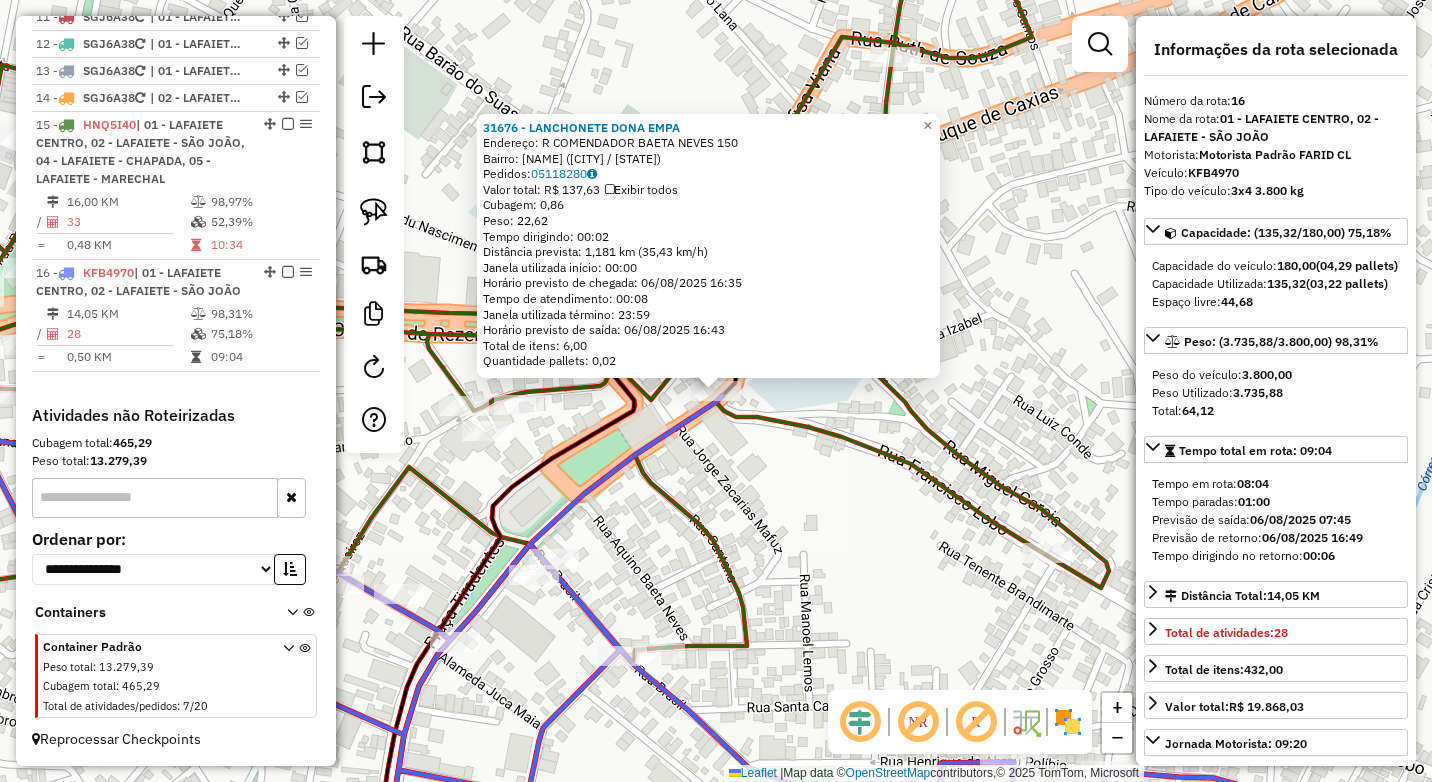 click on "[NUMBER] - LANCHONETE DONA EMPA  Endereço: R   COMENDADOR BAETA NEVES        [NUMBER]   Bairro: [NAME] ([CITY] / [STATE])   Pedidos:  [NUMBER]   Valor total: R$ [PRICE]   Exibir todos   Cubagem: [NUMBER]  Peso: [NUMBER]  Tempo dirigindo: [TIME]   Distância prevista: [NUMBER] km ([NUMBER] km/h)   Janela utilizada início: [TIME]   Horário previsto de chegada: [DATE] [TIME]   Tempo de atendimento: [TIME]   Janela utilizada término: [TIME]   Horário previsto de saída: [DATE] [TIME]   Total de itens: [NUMBER]   Quantidade pallets: [NUMBER]  × Janela de atendimento Grade de atendimento Capacidade Transportadoras Veículos Cliente Pedidos  Rotas Selecione os dias de semana para filtrar as janelas de atendimento  Seg   Ter   Qua   Qui   Sex   Sáb   Dom  Informe o período da janela de atendimento: De: Até:  Filtrar exatamente a janela do cliente  Considerar janela de atendimento padrão  Selecione os dias de semana para filtrar as grades de atendimento  Seg   Ter   Qua   Qui   Sex   Sáb   Dom   Peso mínimo:  **** **** De:" 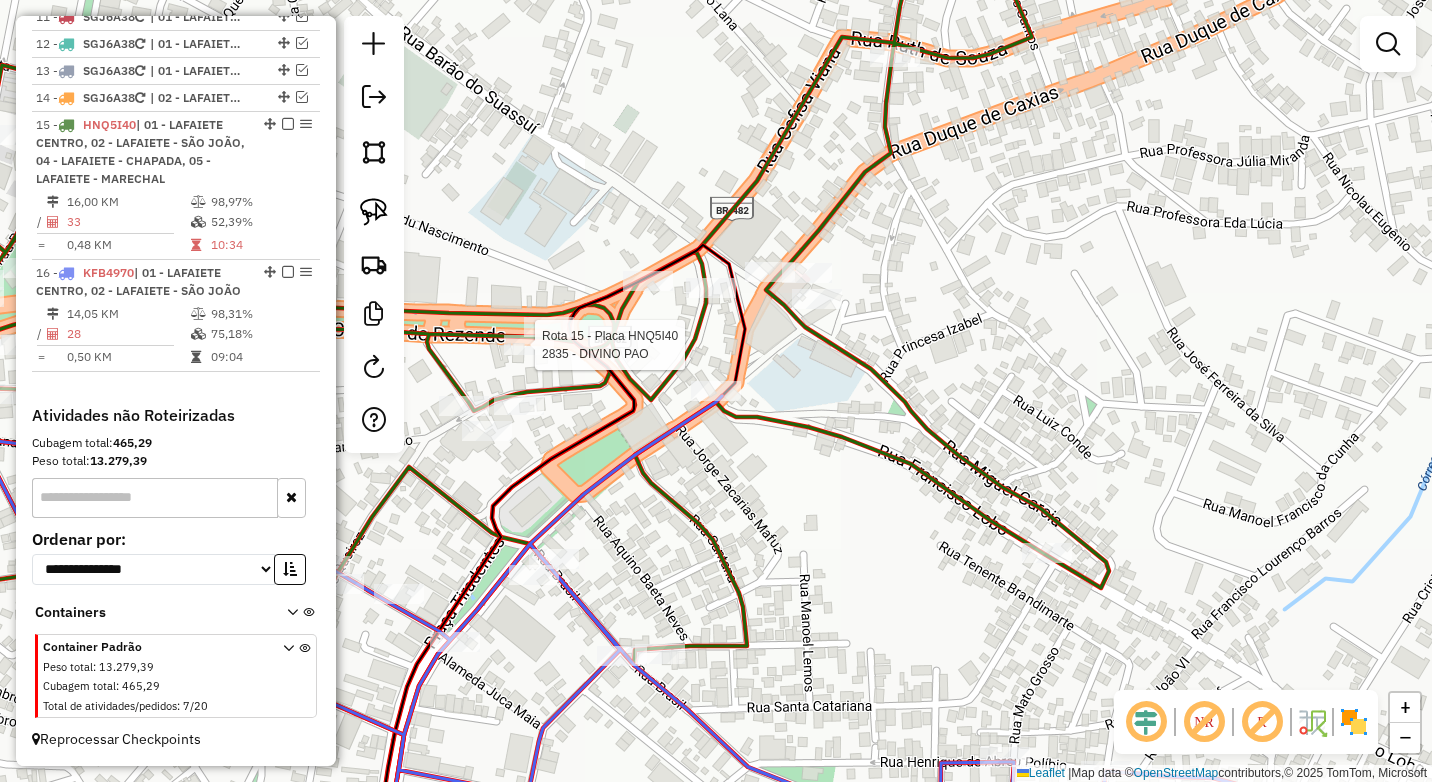 select on "*********" 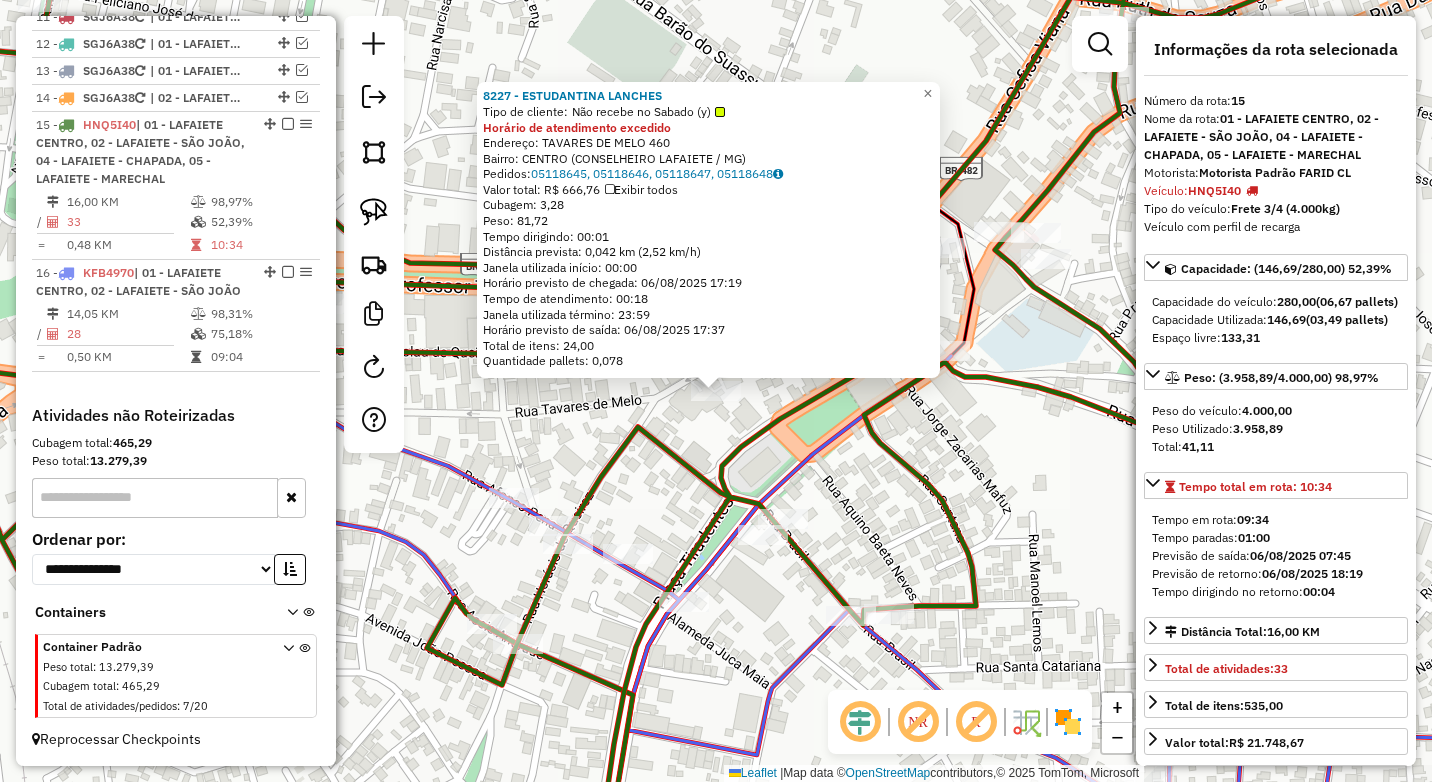 click on "Rota 15 - Placa HNQ5I40  8227 - ESTUDANTINA LANCHES 8227 - ESTUDANTINA LANCHES  Tipo de cliente:   Não recebe no Sabado (y)  Horário de atendimento excedido  Endereço:  [STREET] [NUMBER]   Bairro: [NEIGHBORHOOD] ([CITY] / [STATE])   Pedidos:  05118645, 05118646, 05118647, 05118648   Valor total: R$ 666,76   Exibir todos   Cubagem: 3,28  Peso: 81,72  Tempo dirigindo: 00:01   Distância prevista: 0,042 km (2,52 km/h)   Janela utilizada início: 00:00   Horário previsto de chegada: 06/08/2025 17:19   Tempo de atendimento: 00:18   Janela utilizada término: 23:59   Horário previsto de saída: 06/08/2025 17:37   Total de itens: 24,00   Quantidade pallets: 0,078  × Janela de atendimento Grade de atendimento Capacidade Transportadoras Veículos Cliente Pedidos  Rotas Selecione os dias de semana para filtrar as janelas de atendimento  Seg   Ter   Qua   Qui   Sex   Sáb   Dom  Informe o período da janela de atendimento: De: Até:  Filtrar exatamente a janela do cliente  Seg   Ter   Qua   Qui   Sex" 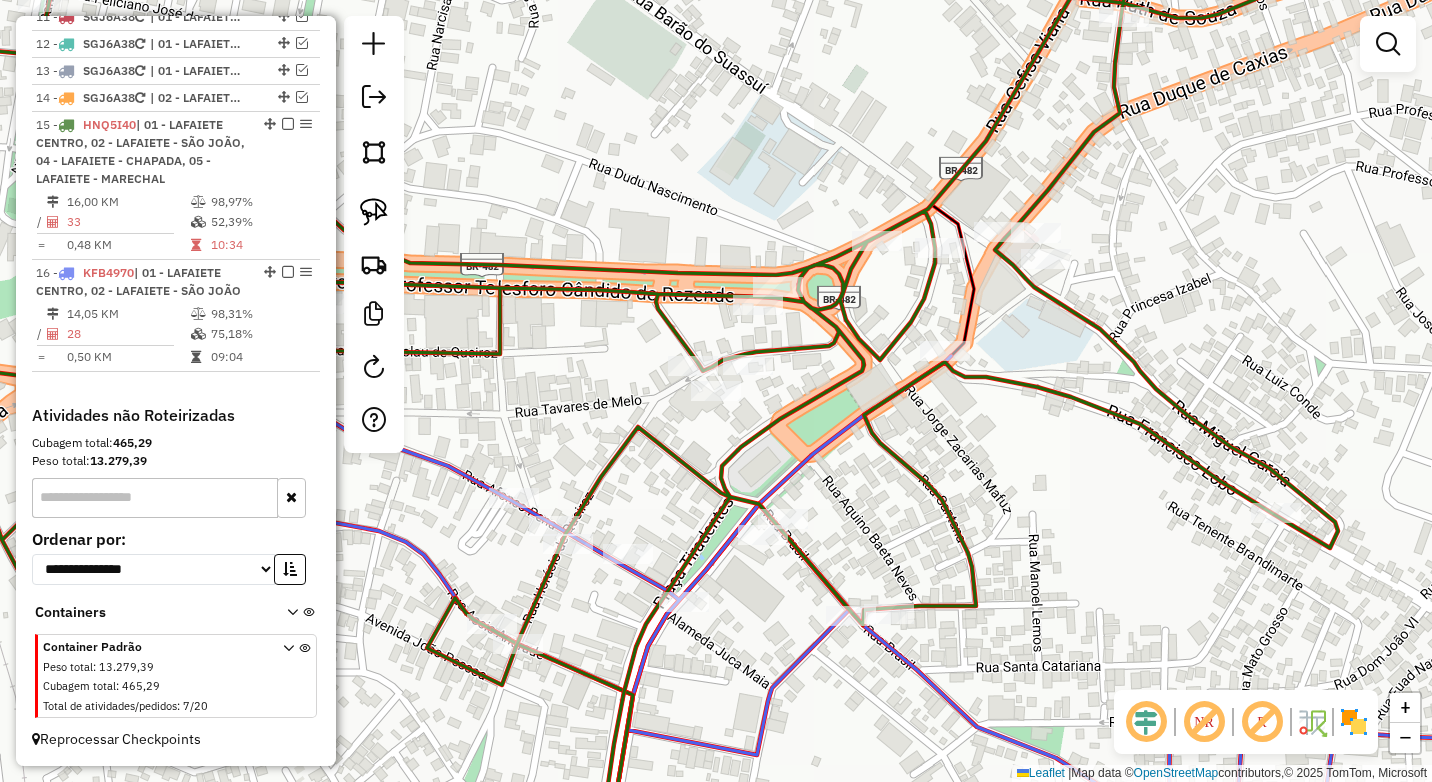 select on "*********" 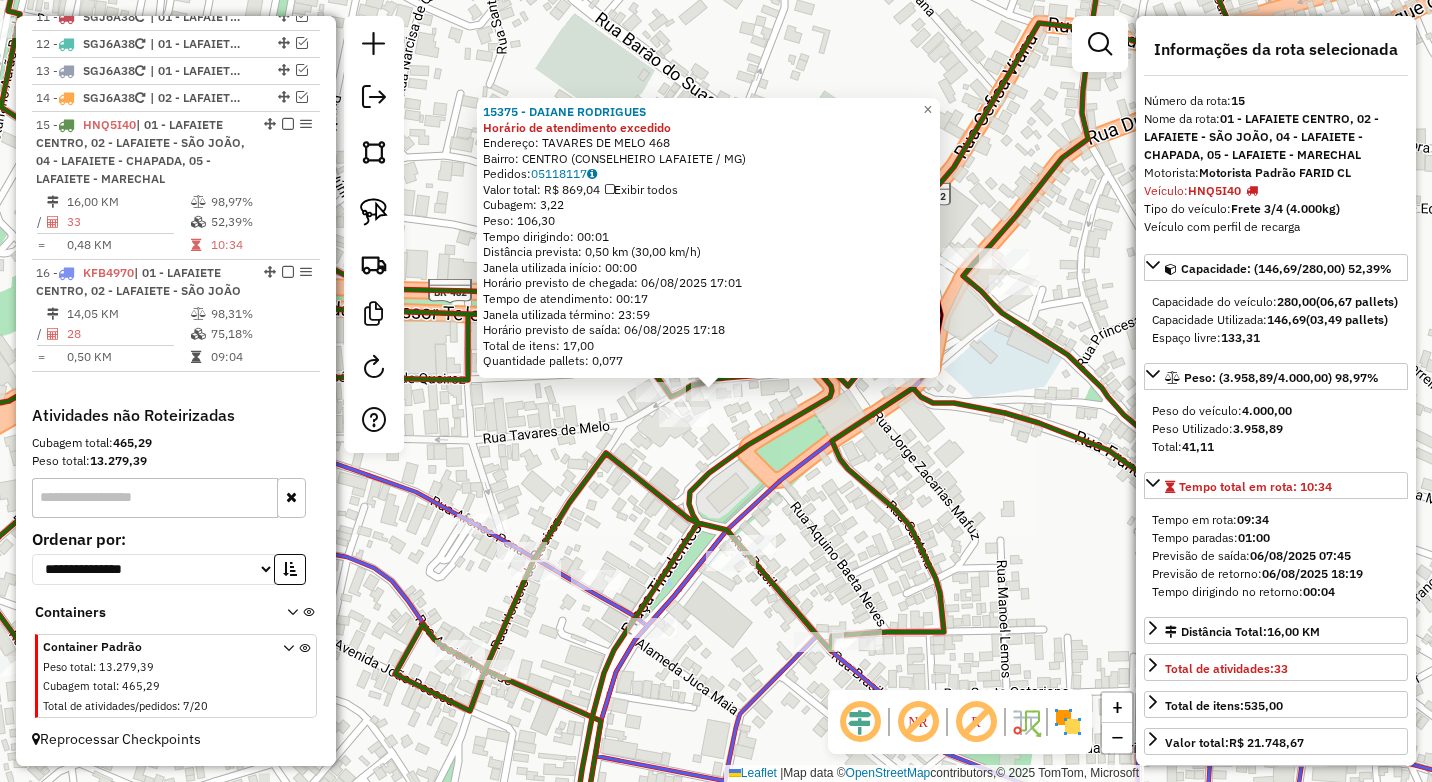 click 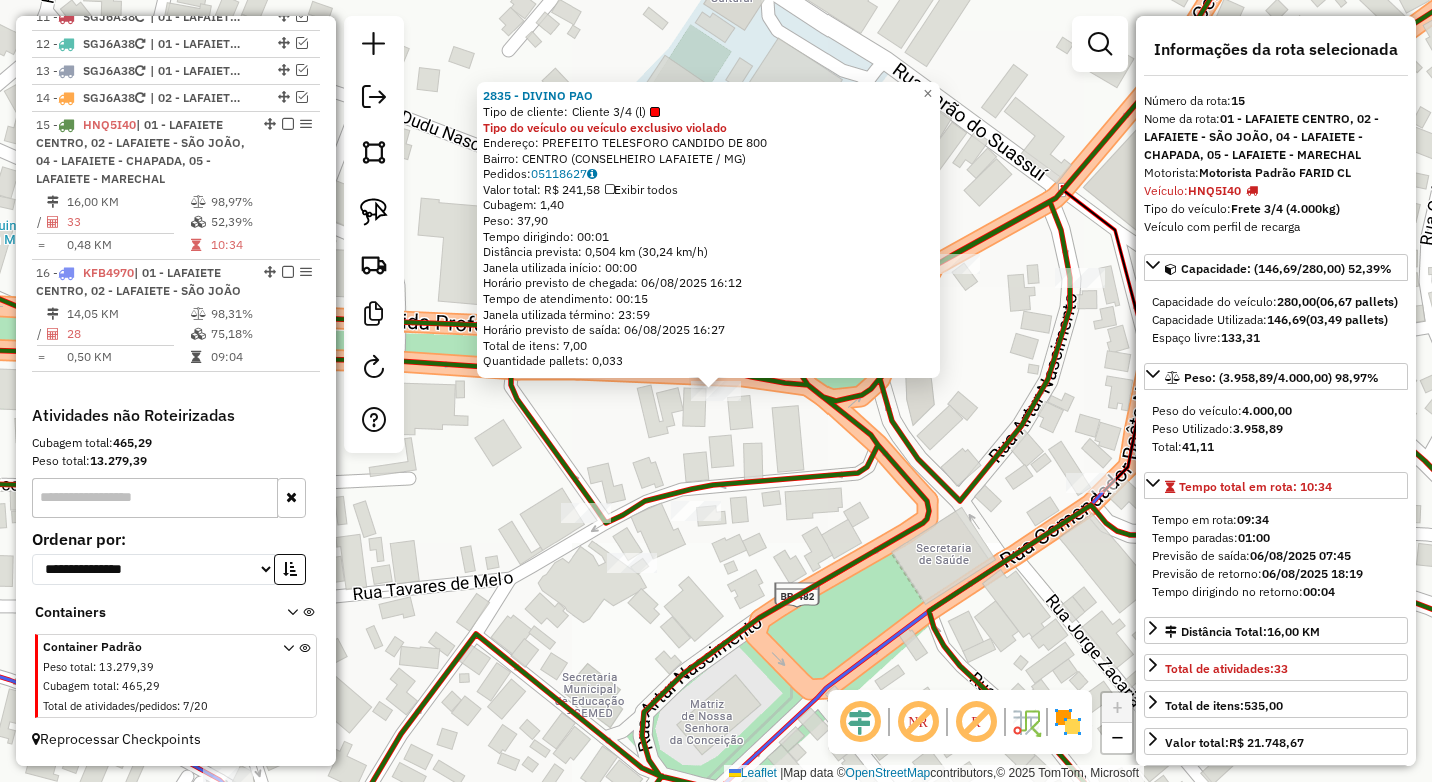 click on "[NUMBER] - DIVINO PAO  Tipo de cliente:   Cliente [NUMBER]/[NUMBER]  (l)  Tipo do veículo ou veículo exclusivo violado  Endereço:  [NAME] [NUMBER]   Bairro: [NAME] ([CITY] / [STATE])   Pedidos:  [NUMBER]   Valor total: R$ [PRICE]   Exibir todos   Cubagem: [NUMBER]  Peso: [NUMBER]  Tempo dirigindo: [TIME]   Distância prevista: [NUMBER] km ([NUMBER] km/h)   Janela utilizada início: [TIME]   Horário previsto de chegada: [DATE] [TIME]   Tempo de atendimento: [TIME]   Janela utilizada término: [TIME]   Horário previsto de saída: [DATE] [TIME]   Total de itens: [NUMBER]   Quantidade pallets: [NUMBER]  × Janela de atendimento Grade de atendimento Capacidade Transportadoras Veículos Cliente Pedidos  Rotas Selecione os dias de semana para filtrar as janelas de atendimento  Seg   Ter   Qua   Qui   Sex   Sáb   Dom  Informe o período da janela de atendimento: De: Até:  Filtrar exatamente a janela do cliente  Considerar janela de atendimento padrão  Selecione os dias de semana para filtrar as grades de atendimento +" 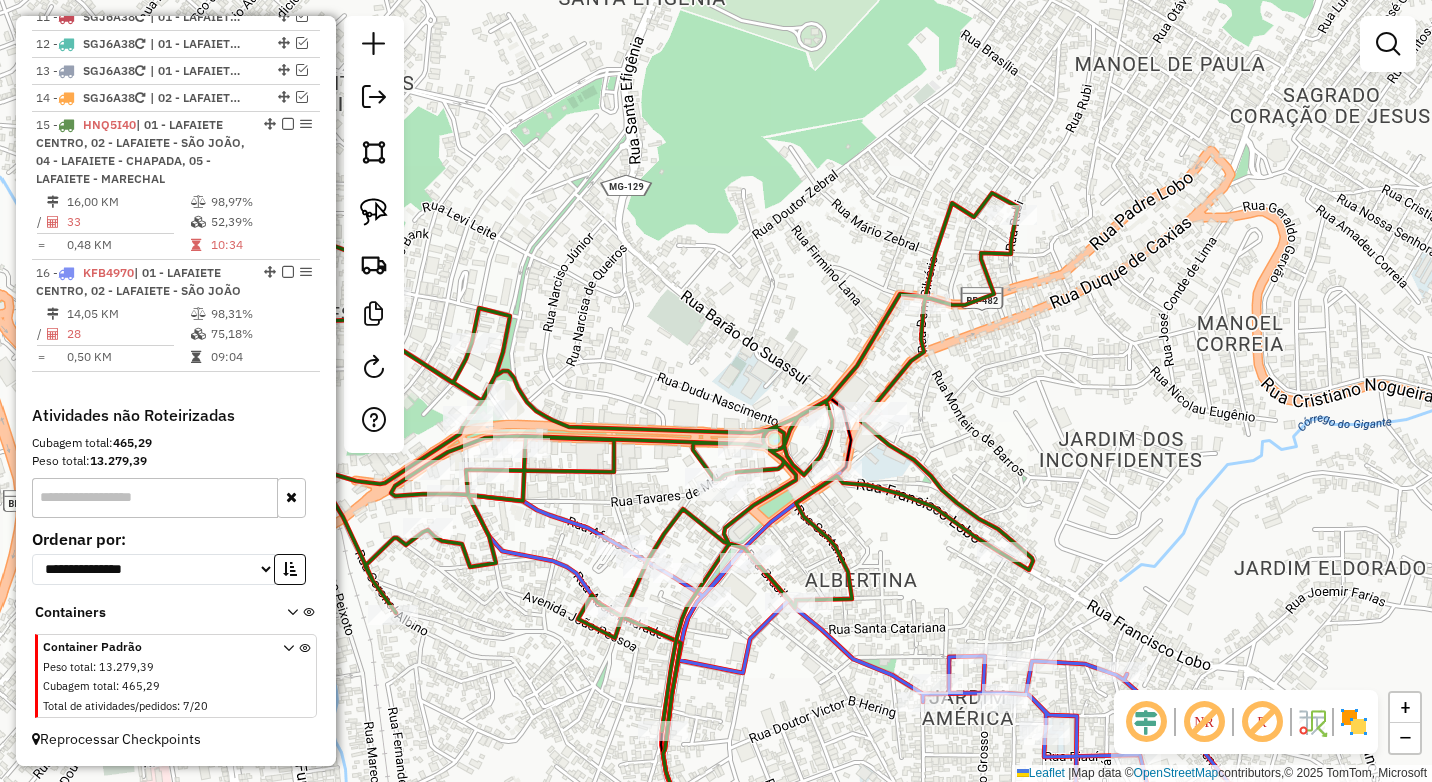 select on "*********" 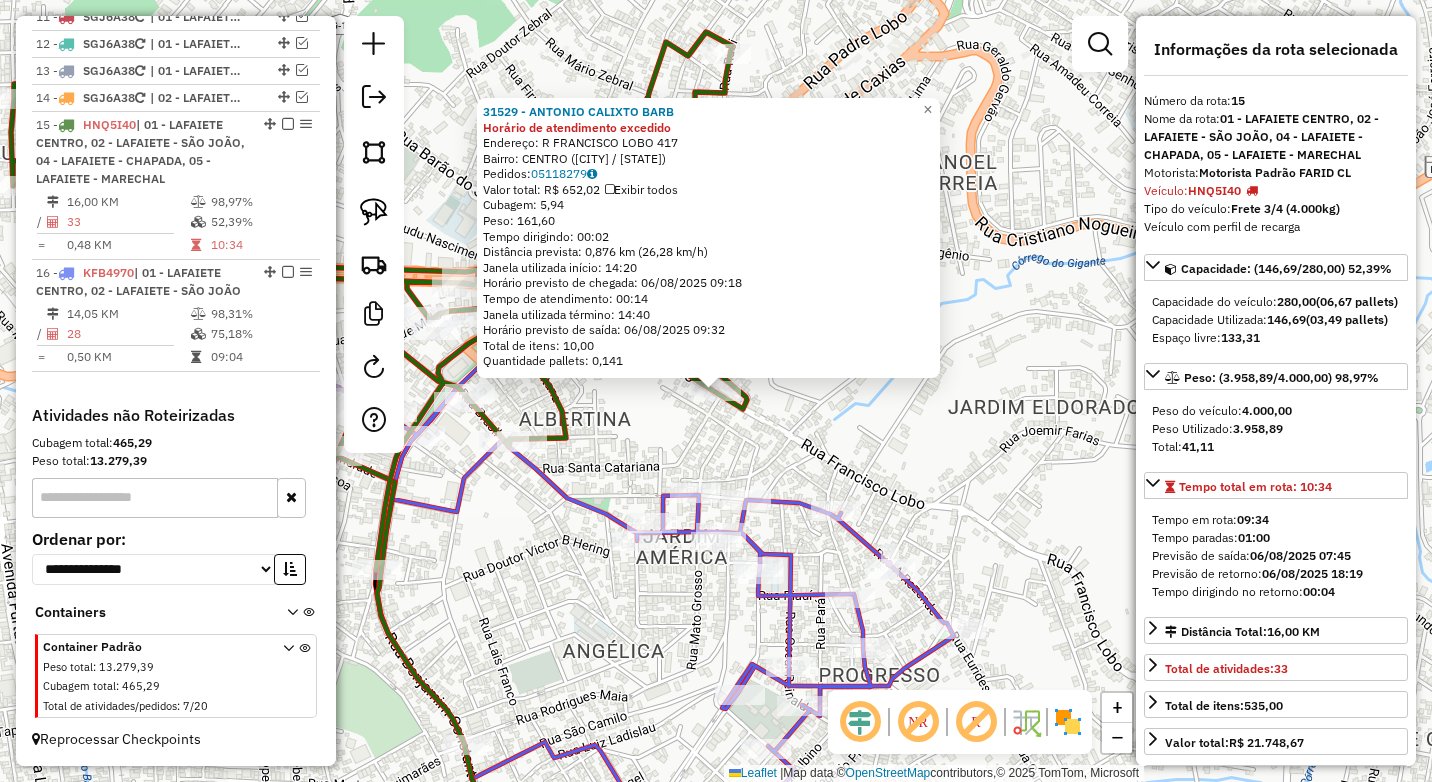 click on "Rota 16 - Placa KFB4970  6351 - [BUSINESS_NAME] 31529 - [FULL_NAME] Horário de atendimento excedido  Endereço: R   [STREET_NAME]                417   Bairro: [NEIGHBORHOOD] ([CITY] / [STATE])   Pedidos:  05118279   Valor total: R$ 652,02   Exibir todos   Cubagem: 5,94  Peso: 161,60  Tempo dirigindo: 00:02   Distância prevista: 0,876 km (26,28 km/h)   Janela utilizada início: 14:20   Horário previsto de chegada: 06/08/2025 09:18   Tempo de atendimento: 00:14   Janela utilizada término: 14:40   Horário previsto de saída: 06/08/2025 09:32   Total de itens: 10,00   Quantidade pallets: 0,141  × Janela de atendimento Grade de atendimento Capacidade Transportadoras Veículos Cliente Pedidos  Rotas Selecione os dias de semana para filtrar as janelas de atendimento  Seg   Ter   Qua   Qui   Sex   Sáb   Dom  Informe o período da janela de atendimento: De: Até:  Filtrar exatamente a janela do cliente  Considerar janela de atendimento padrão   Seg   Ter   Qua   Qui   Sex   Sáb   Dom   Peso mínimo:  ****" 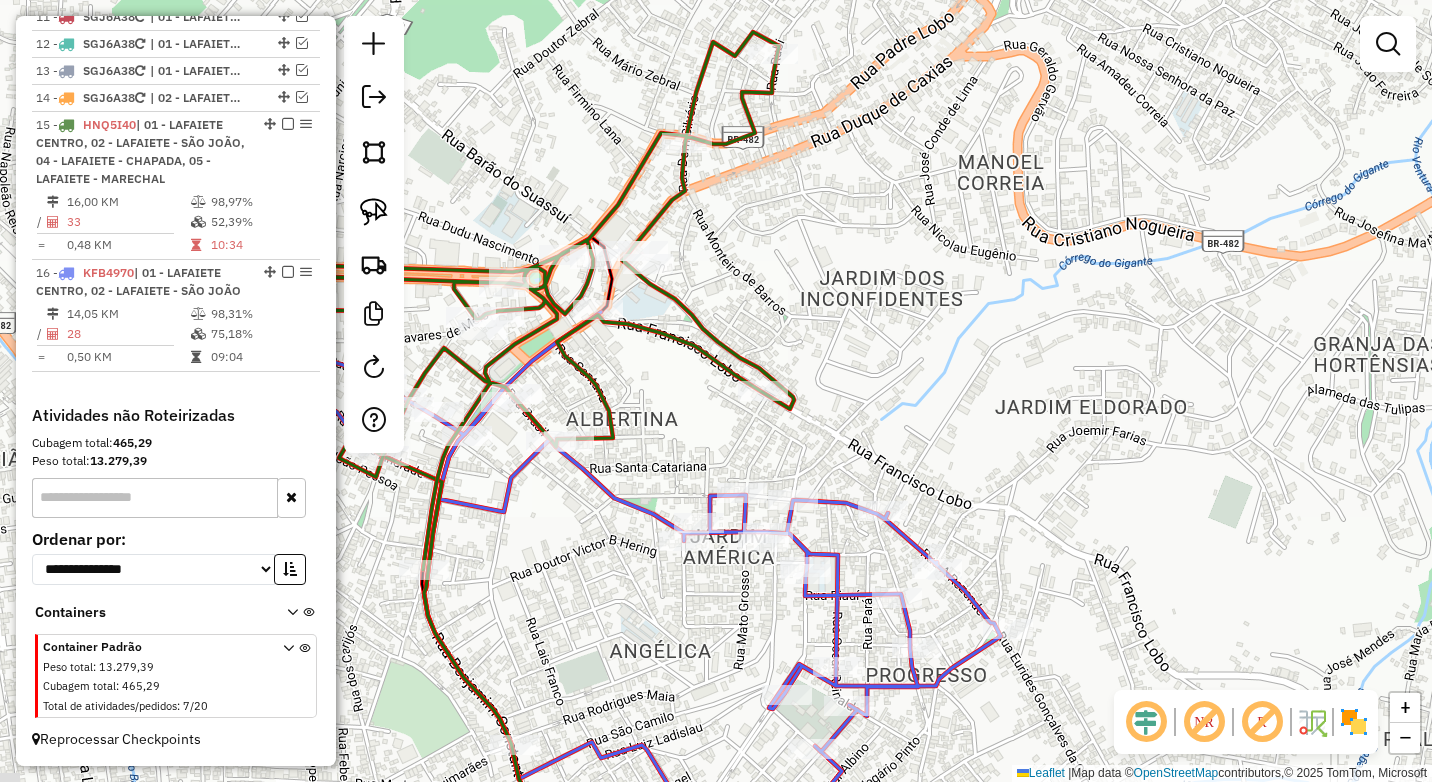 drag, startPoint x: 758, startPoint y: 456, endPoint x: 820, endPoint y: 426, distance: 68.8767 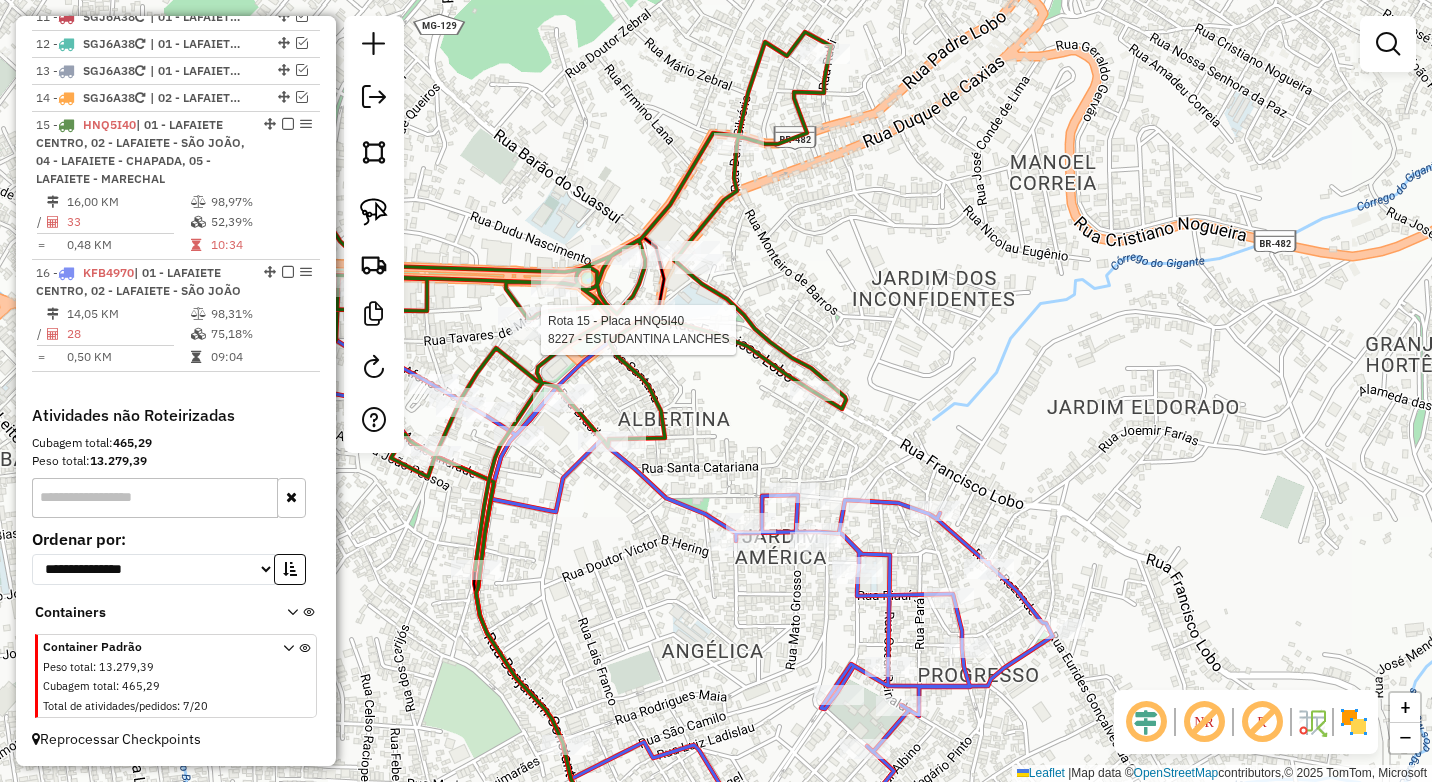 select on "*********" 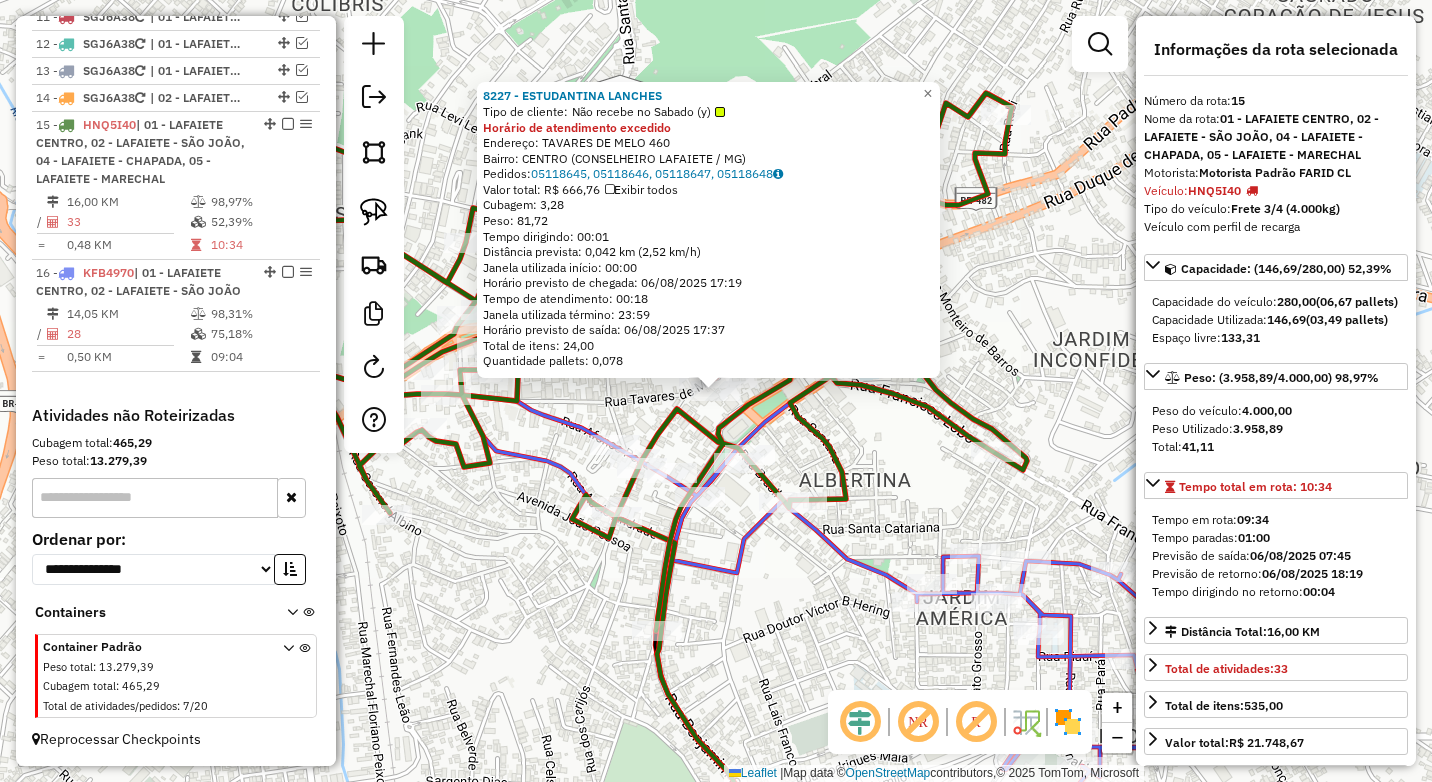 click 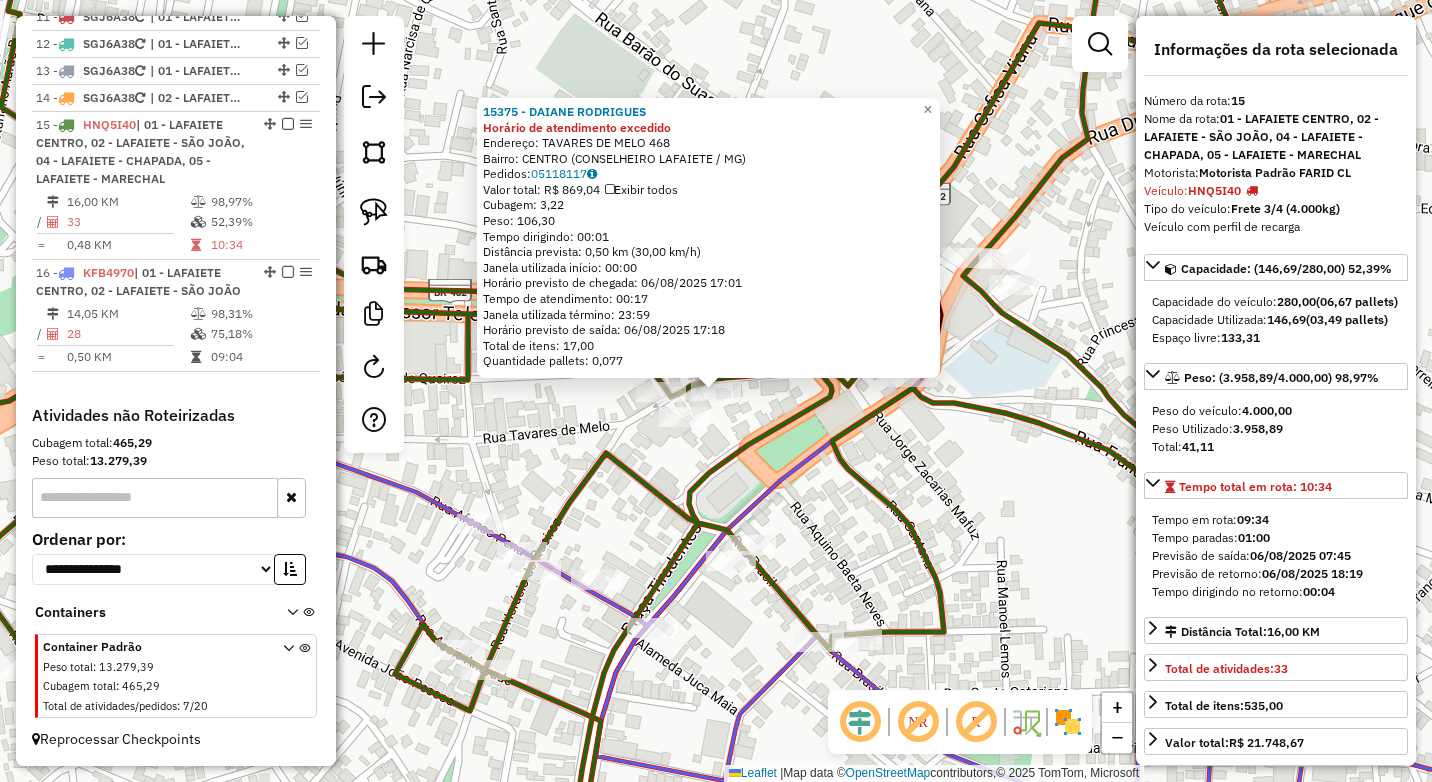 click 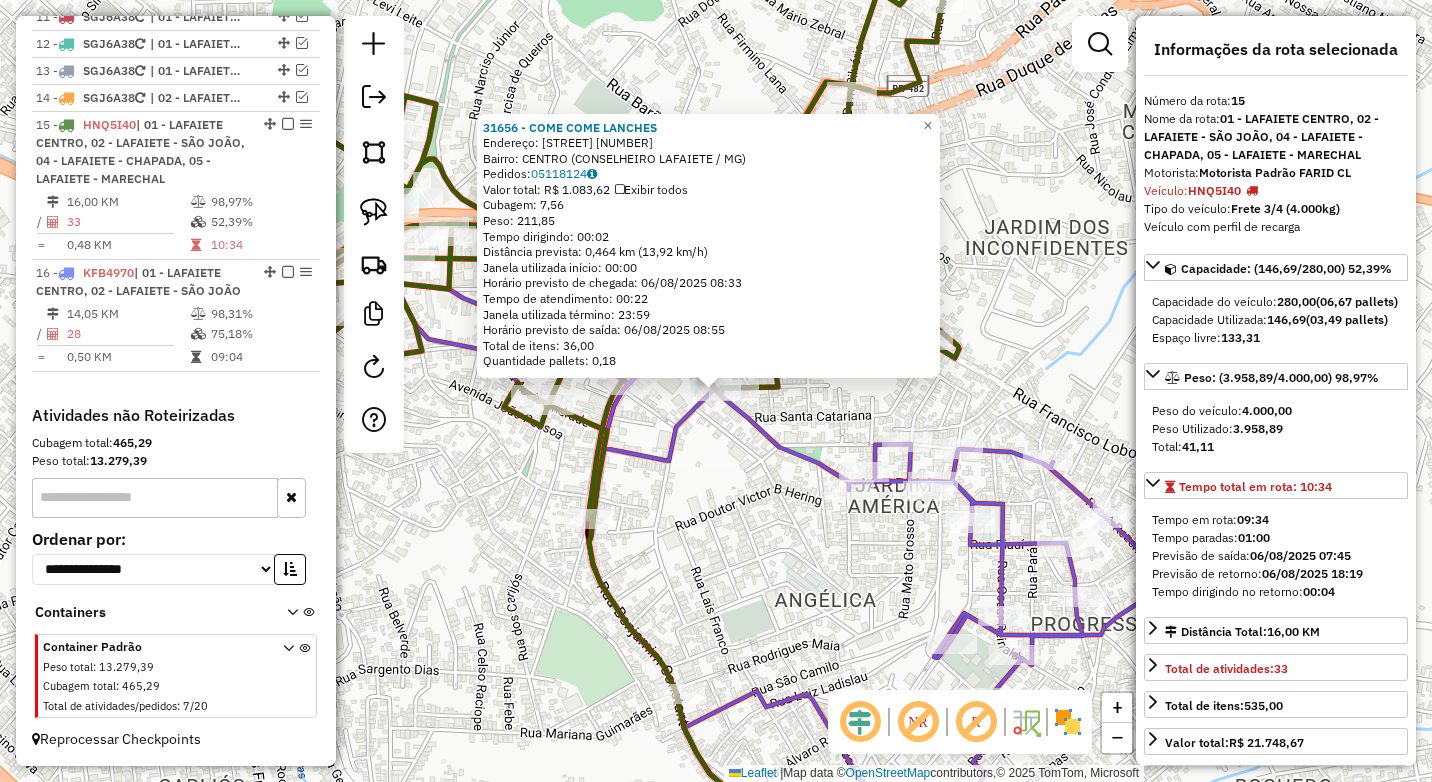 click on "[NUMBER] - [BRAND] [BRAND]  Endereço:  BRASIL [NUMBER]   Bairro: CENTRO ([CITY] / [STATE])   Pedidos:  [ORDER_ID]   Valor total: R$ 1.083,62   Exibir todos   Cubagem: 7,56  Peso: 211,85  Tempo dirigindo: 00:02   Distância prevista: 0,464 km (13,92 km/h)   Janela utilizada início: 00:00   Horário previsto de chegada: 06/08/2025 08:33   Tempo de atendimento: 00:22   Janela utilizada término: 23:59   Horário previsto de saída: 06/08/2025 08:55   Total de itens: 36,00   Quantidade pallets: 0,18  × Janela de atendimento Grade de atendimento Capacidade Transportadoras Veículos Cliente Pedidos  Rotas Selecione os dias de semana para filtrar as janelas de atendimento  Seg   Ter   Qua   Qui   Sex   Sáb   Dom  Informe o período da janela de atendimento: De: Até:  Filtrar exatamente a janela do cliente  Considerar janela de atendimento padrão  Selecione os dias de semana para filtrar as grades de atendimento  Seg   Ter   Qua   Qui   Sex   Sáb   Dom   Considerar clientes sem dia de atendimento cadastrado +" 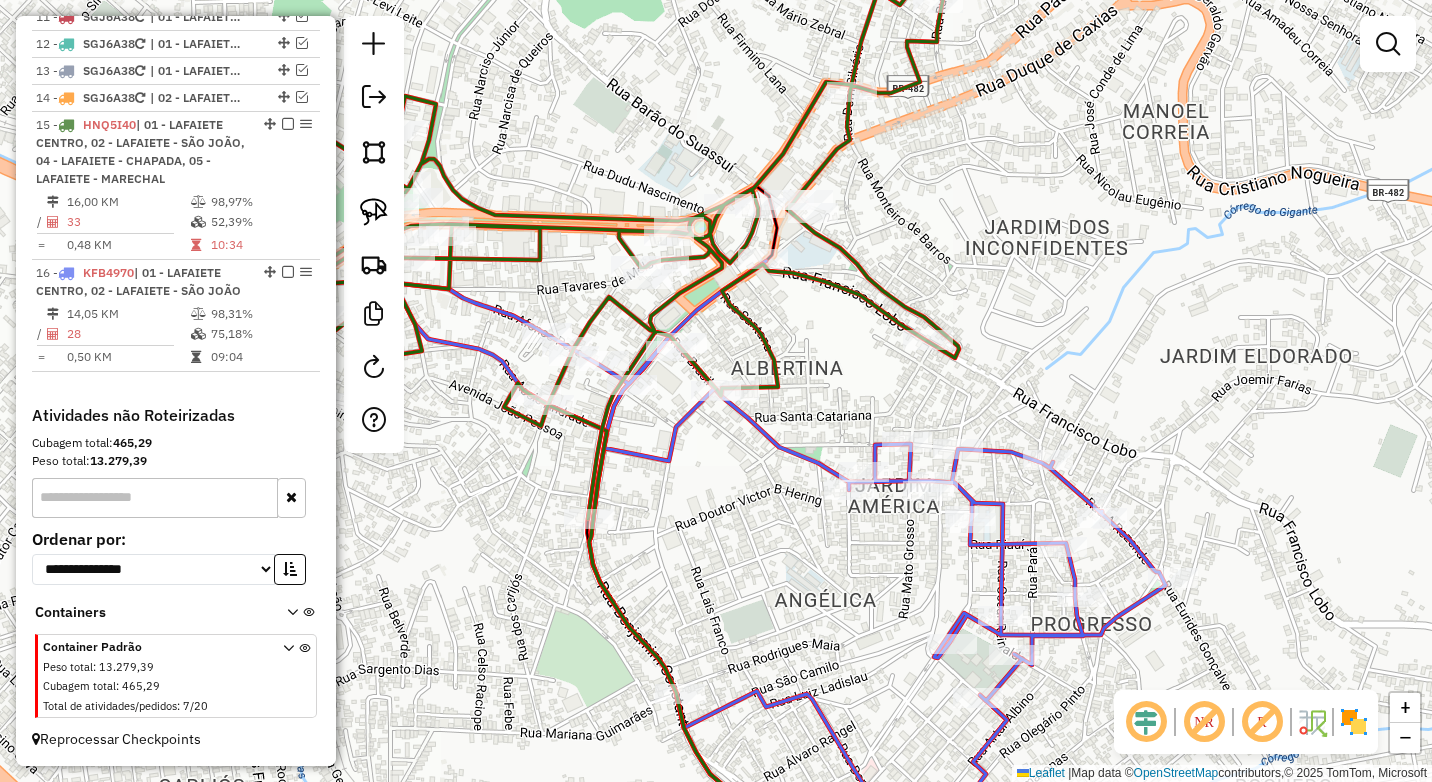 drag, startPoint x: 742, startPoint y: 547, endPoint x: 691, endPoint y: 417, distance: 139.64598 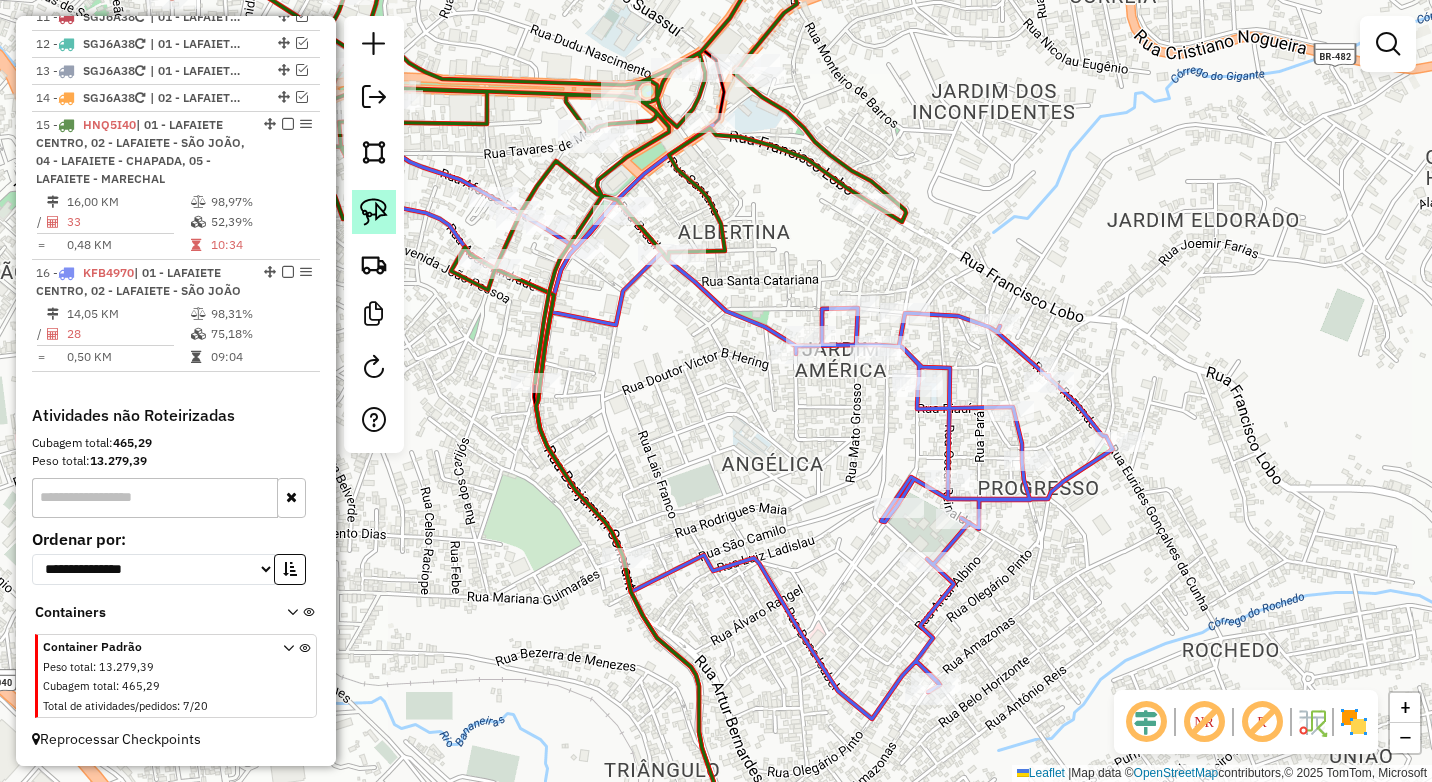 click 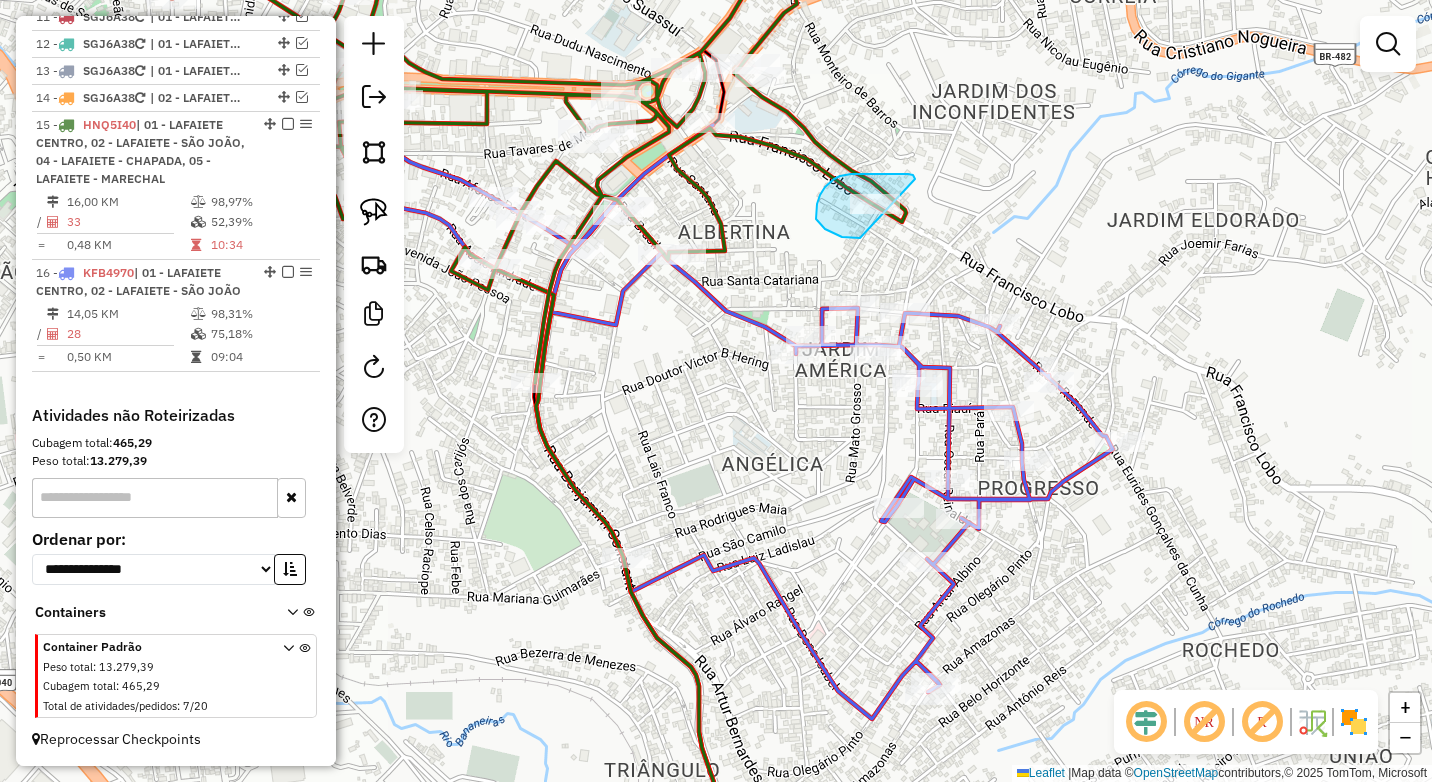 drag, startPoint x: 915, startPoint y: 179, endPoint x: 903, endPoint y: 235, distance: 57.271286 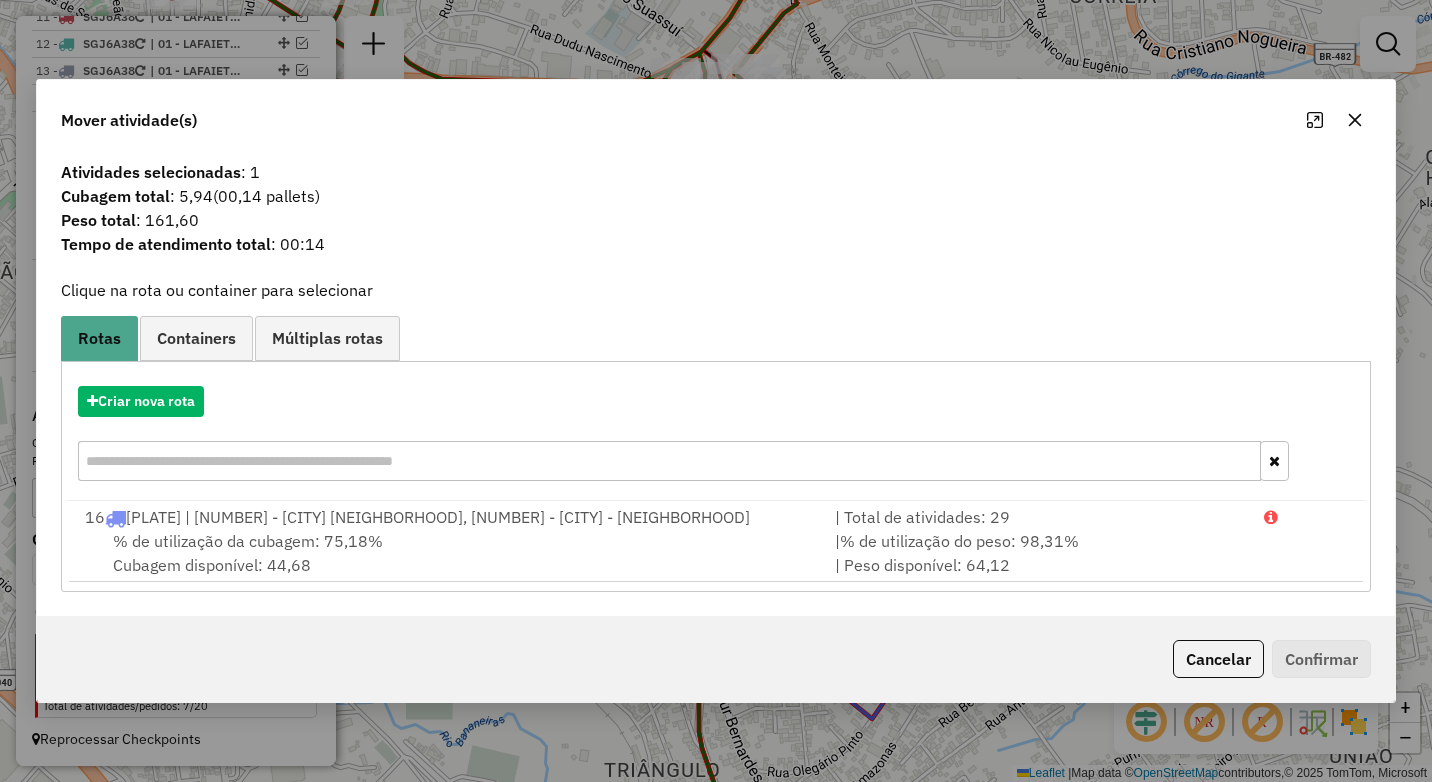 click on "|  % de utilização do peso: 98,31%  | Peso disponível: 64,12" at bounding box center (1037, 553) 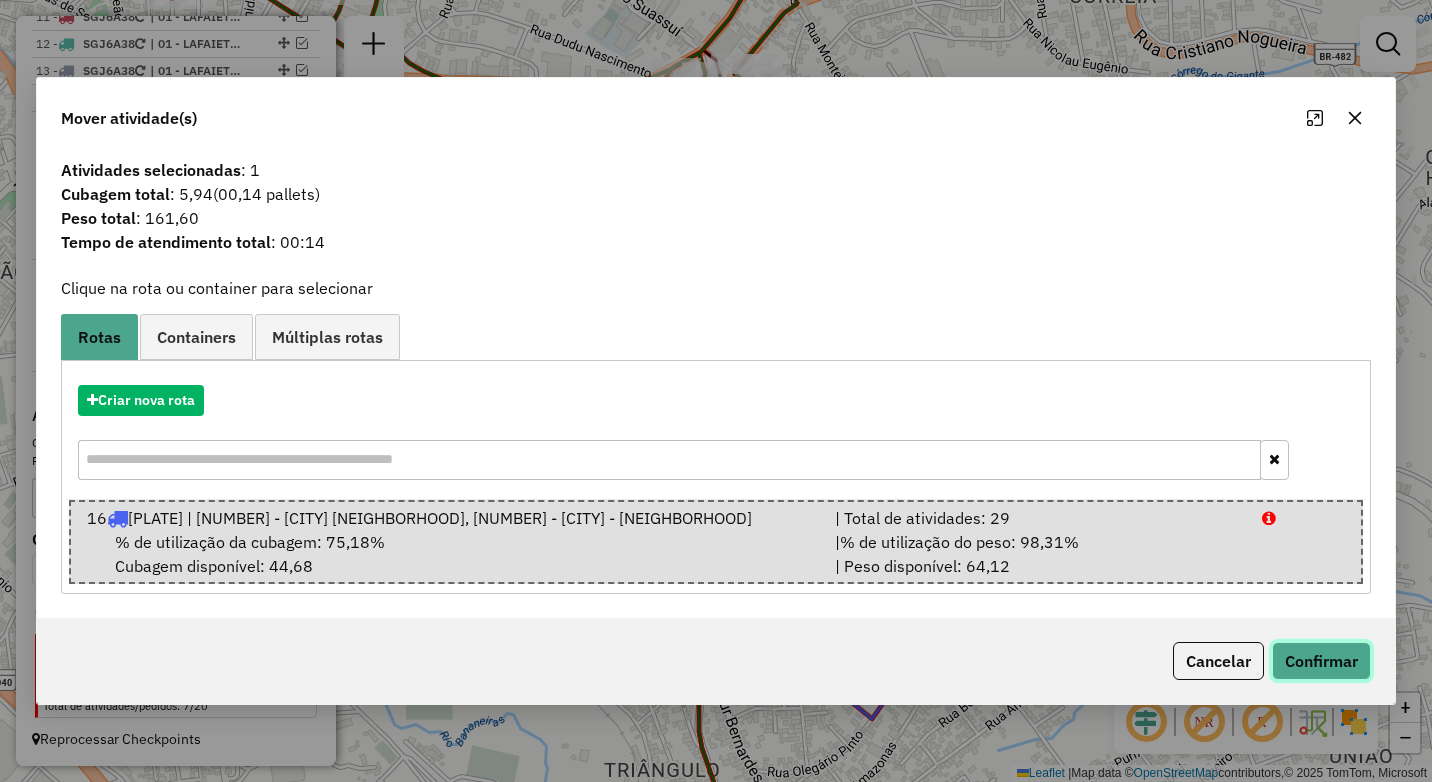 click on "Confirmar" 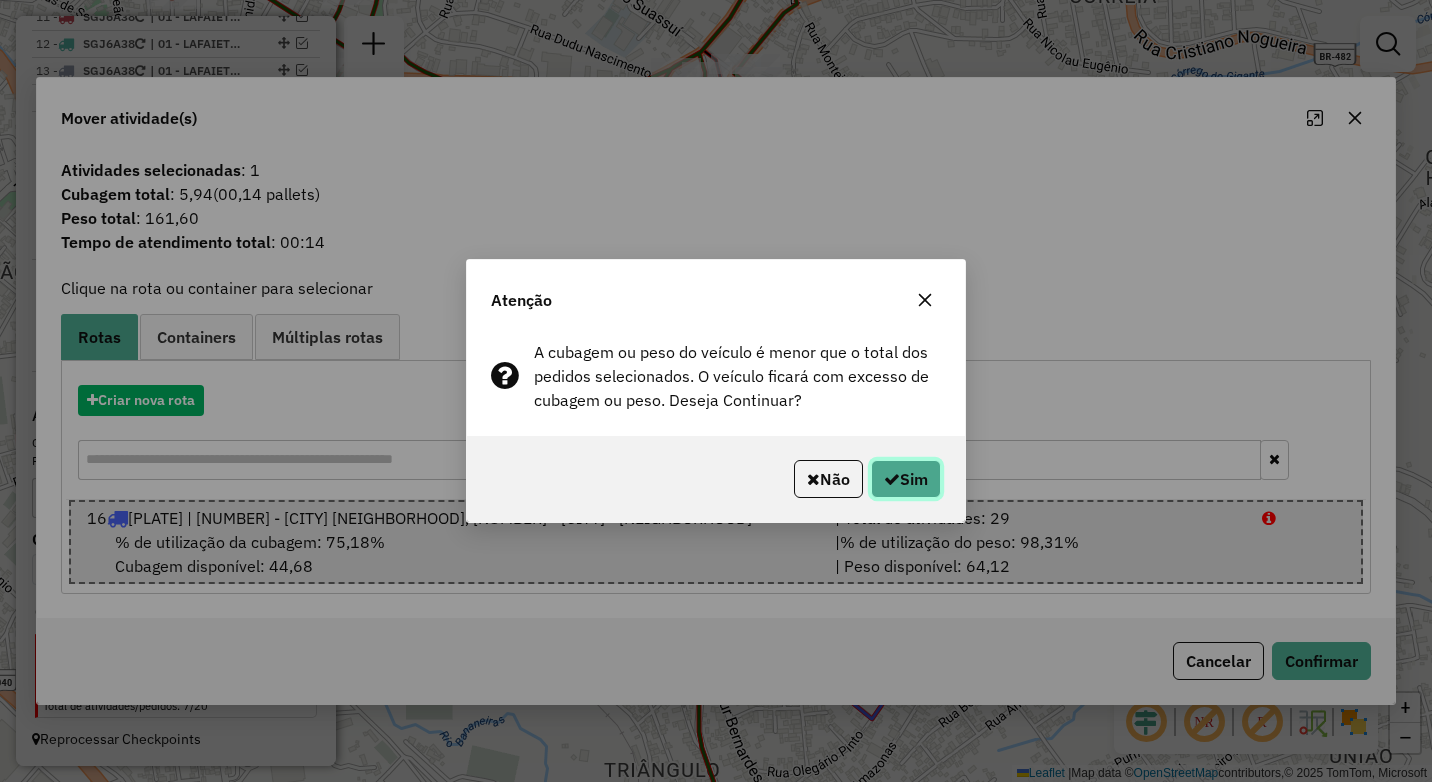 click on "Sim" 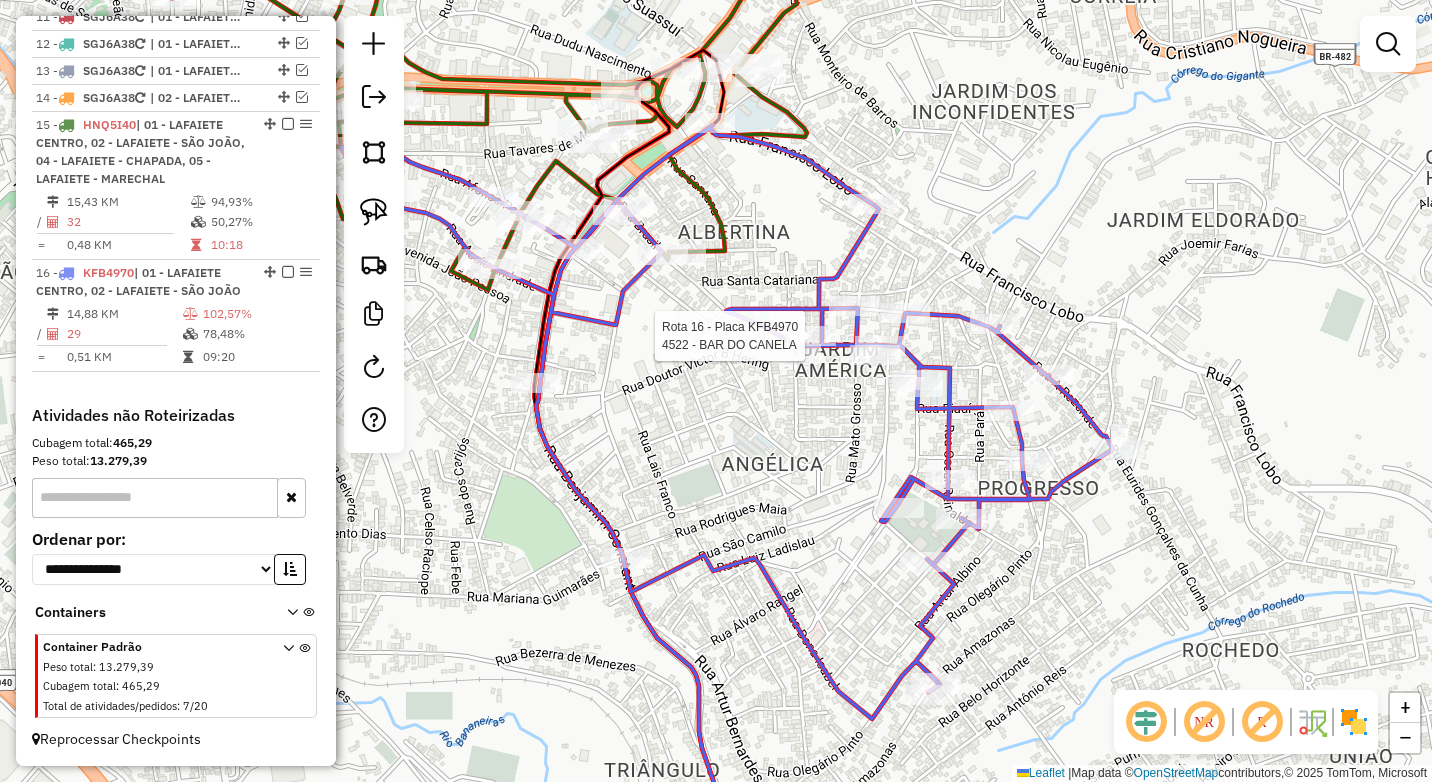 select on "*********" 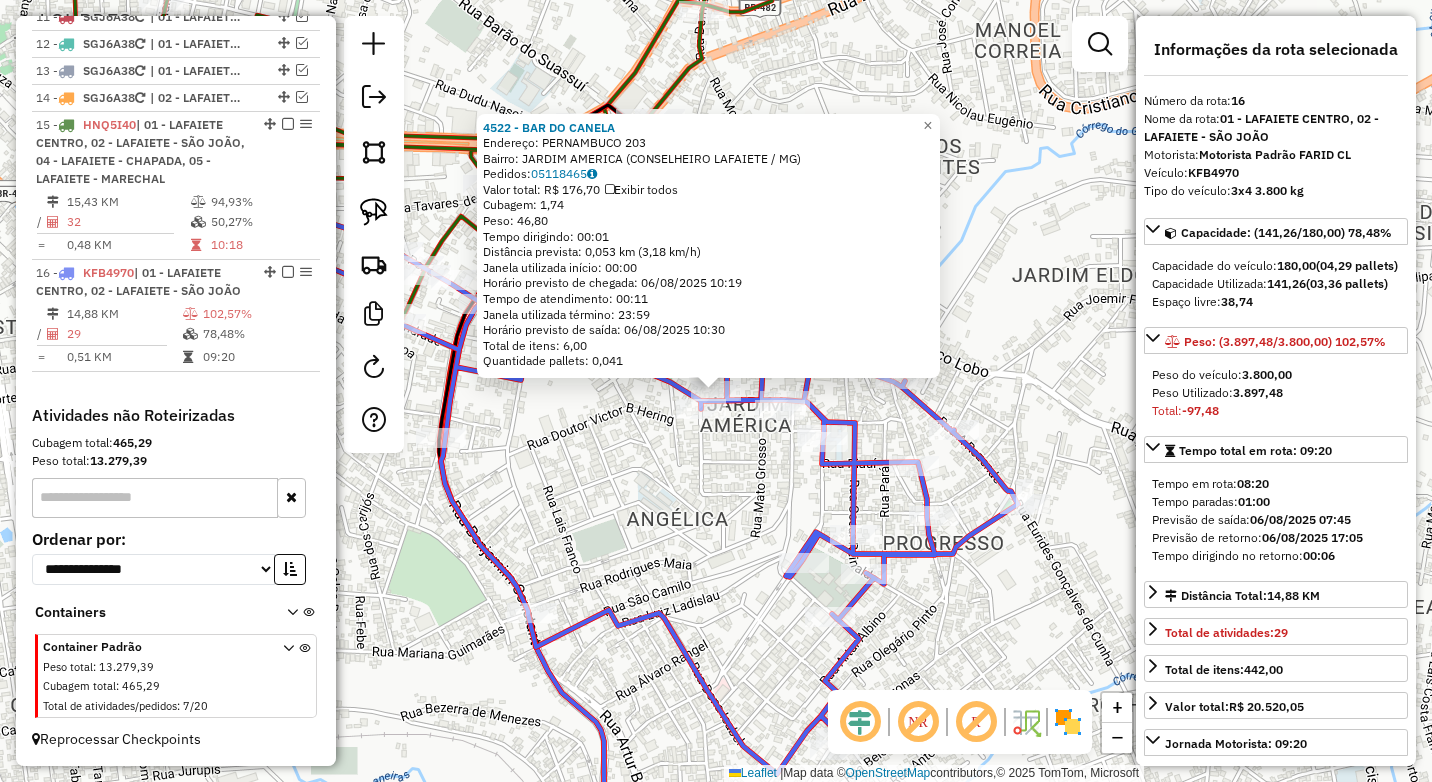 click on "4522 - BAR DO CANELA  Endereço:  [STREET] [NUMBER]   Bairro: [NEIGHBORHOOD] ([CITY] / [STATE])   Pedidos:  05118465   Valor total: R$ 176,70   Exibir todos   Cubagem: 1,74  Peso: 46,80  Tempo dirigindo: 00:01   Distância prevista: 0,053 km (3,18 km/h)   Janela utilizada início: 00:00   Horário previsto de chegada: 06/08/2025 10:19   Tempo de atendimento: 00:11   Janela utilizada término: 23:59   Horário previsto de saída: 06/08/2025 10:30   Total de itens: 6,00   Quantidade pallets: 0,041  × Janela de atendimento Grade de atendimento Capacidade Transportadoras Veículos Cliente Pedidos  Rotas Selecione os dias de semana para filtrar as janelas de atendimento  Seg   Ter   Qua   Qui   Sex   Sáb   Dom  Informe o período da janela de atendimento: De: Até:  Filtrar exatamente a janela do cliente  Considerar janela de atendimento padrão  Selecione os dias de semana para filtrar as grades de atendimento  Seg   Ter   Qua   Qui   Sex   Sáb   Dom   Clientes fora do dia de atendimento selecionado ****" 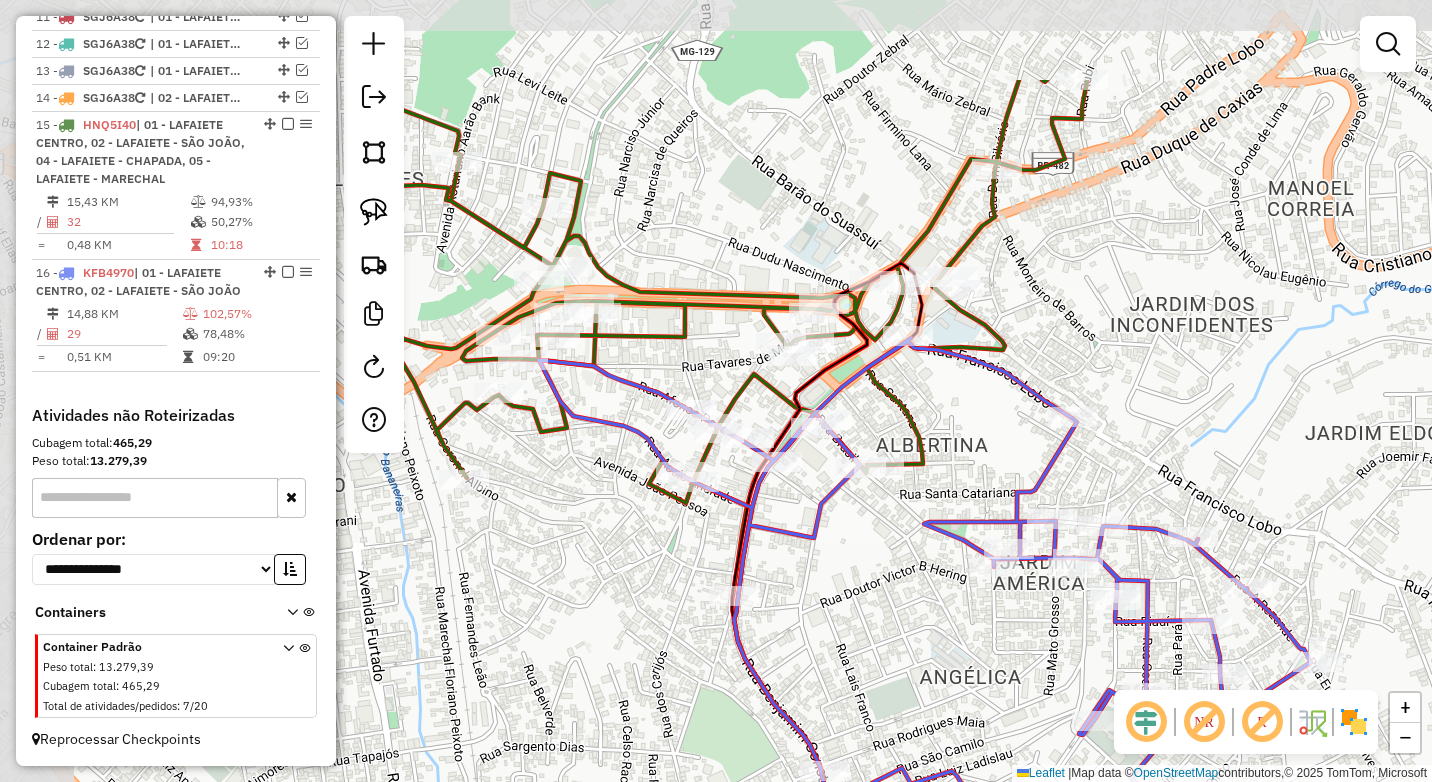drag, startPoint x: 607, startPoint y: 431, endPoint x: 884, endPoint y: 589, distance: 318.8934 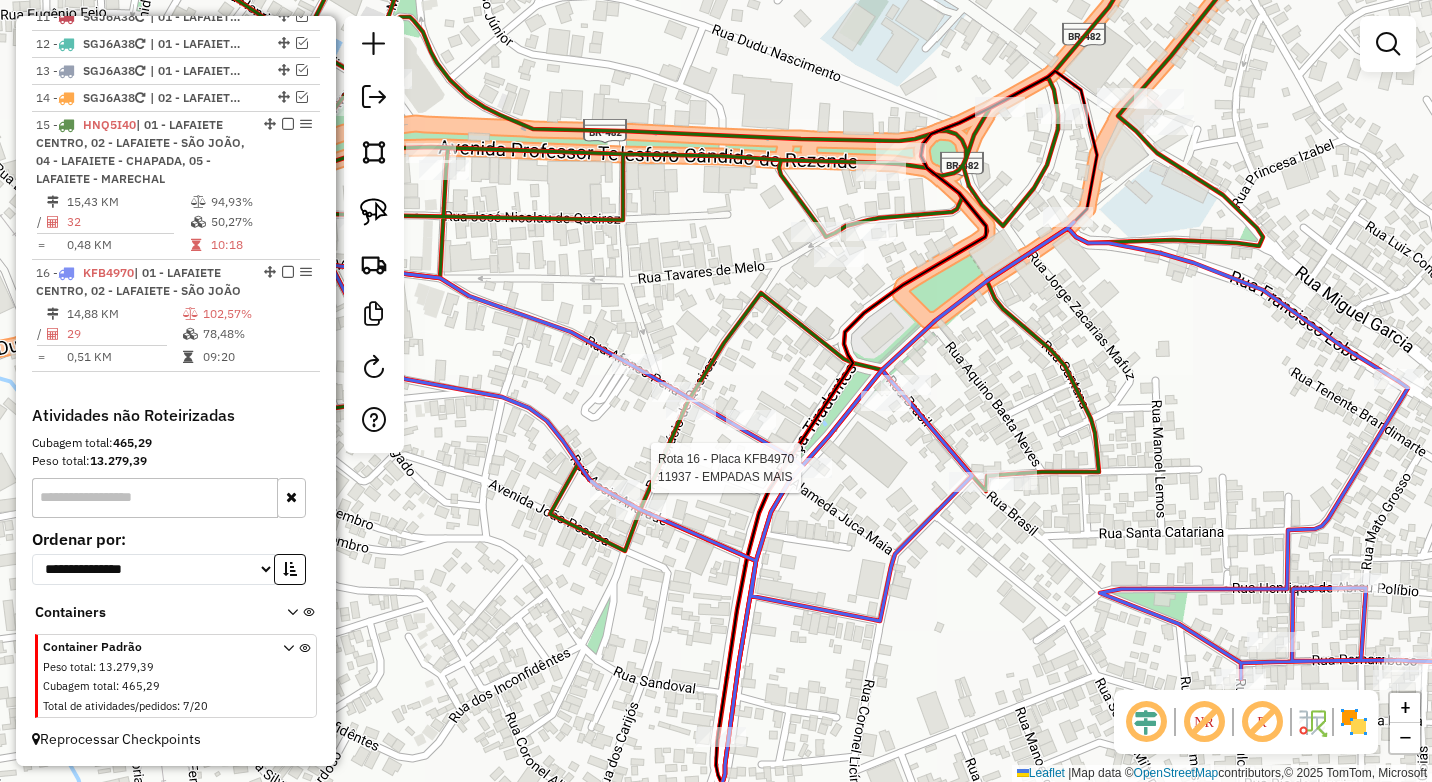select on "*********" 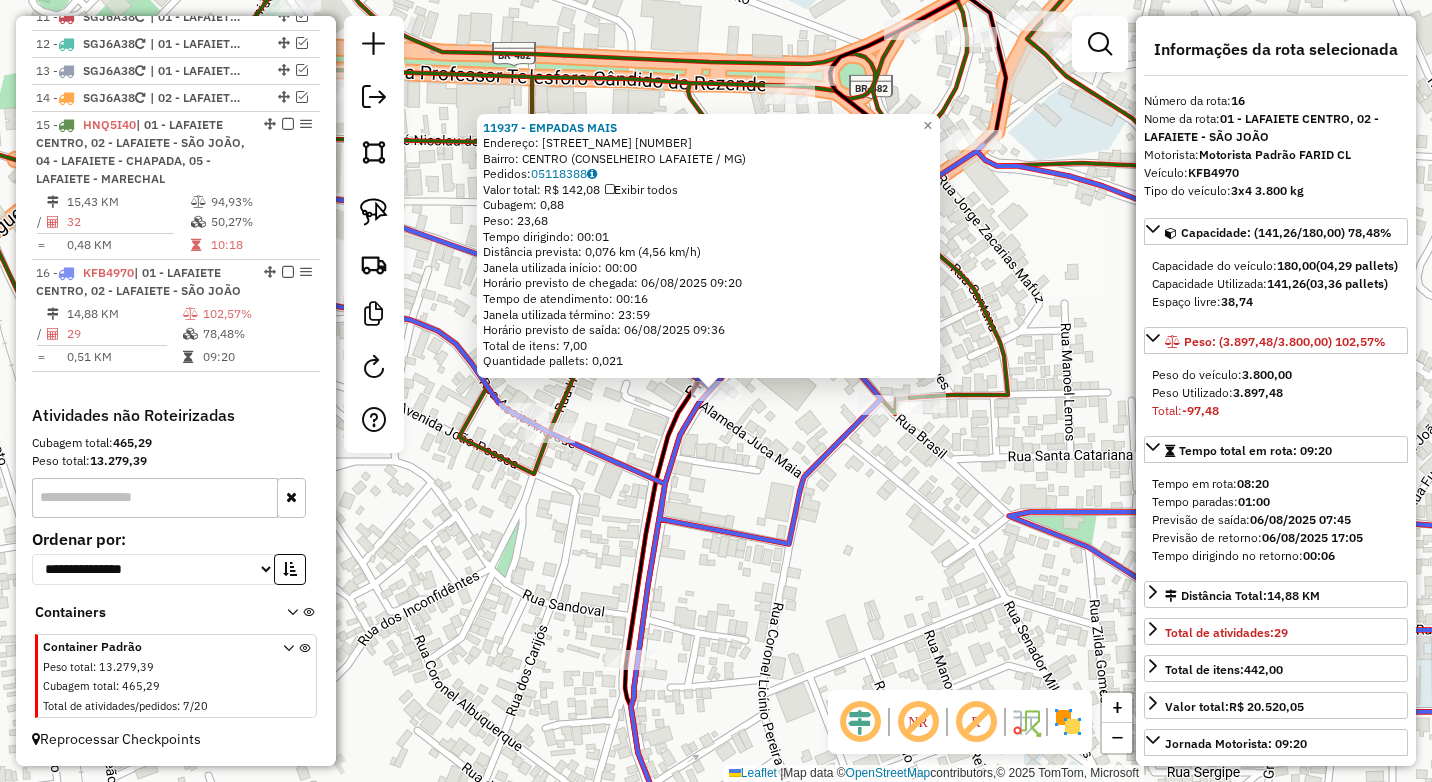 click on "[NUMBER] - [NAME] [LAST]  Endereço:  [STREET] [NUMBER]   Bairro: [NEIGHBORHOOD] ([CITY] / [STATE])   Pedidos:  [ORDER_ID]   Valor total: R$ [PRICE]   Exibir todos   Cubagem: [CUBAGE]  Peso: [WEIGHT]  Tempo dirigindo: [TIME]   Distância prevista: [DISTANCE] km ([SPEED] km/h)   Janela utilizada início: [TIME]   Horário previsto de chegada: [DATE] [TIME]   Tempo de atendimento: [TIME]   Janela utilizada término: [TIME]   Horário previsto de saída: [DATE] [TIME]   Total de itens: [ITEMS]   Quantidade pallets: [PALLETS]  × Janela de atendimento Grade de atendimento Capacidade Transportadoras Veículos Cliente Pedidos  Rotas Selecione os dias de semana para filtrar as janelas de atendimento  Seg   Ter   Qua   Qui   Sex   Sáb   Dom  Informe o período da janela de atendimento: De: [TIME] Até: [TIME]  Filtrar exatamente a janela do cliente  Considerar janela de atendimento padrão  Selecione os dias de semana para filtrar as grades de atendimento  Seg   Ter   Qua   Qui   Sex   Sáb   Dom   Considerar clientes sem dia de atendimento cadastrado **** +" 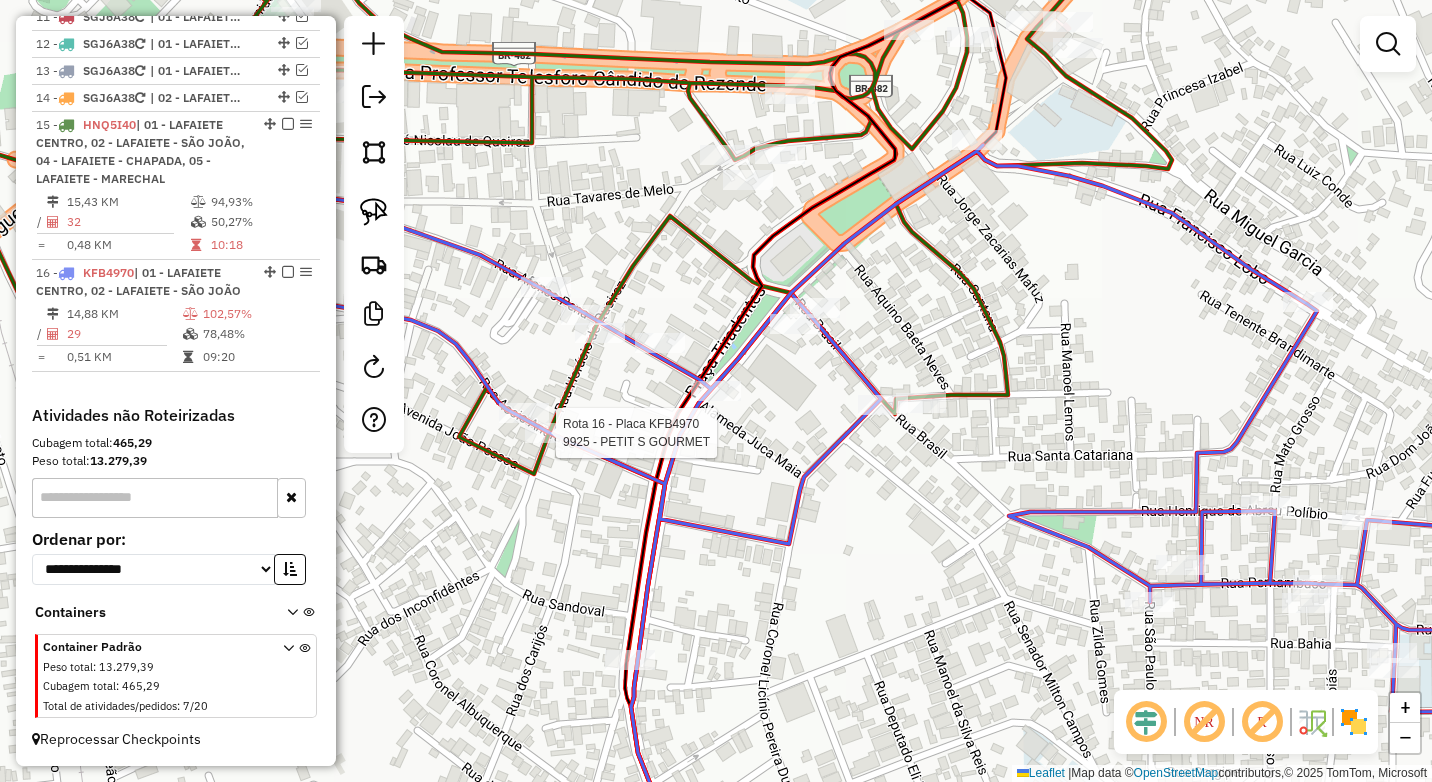 select on "*********" 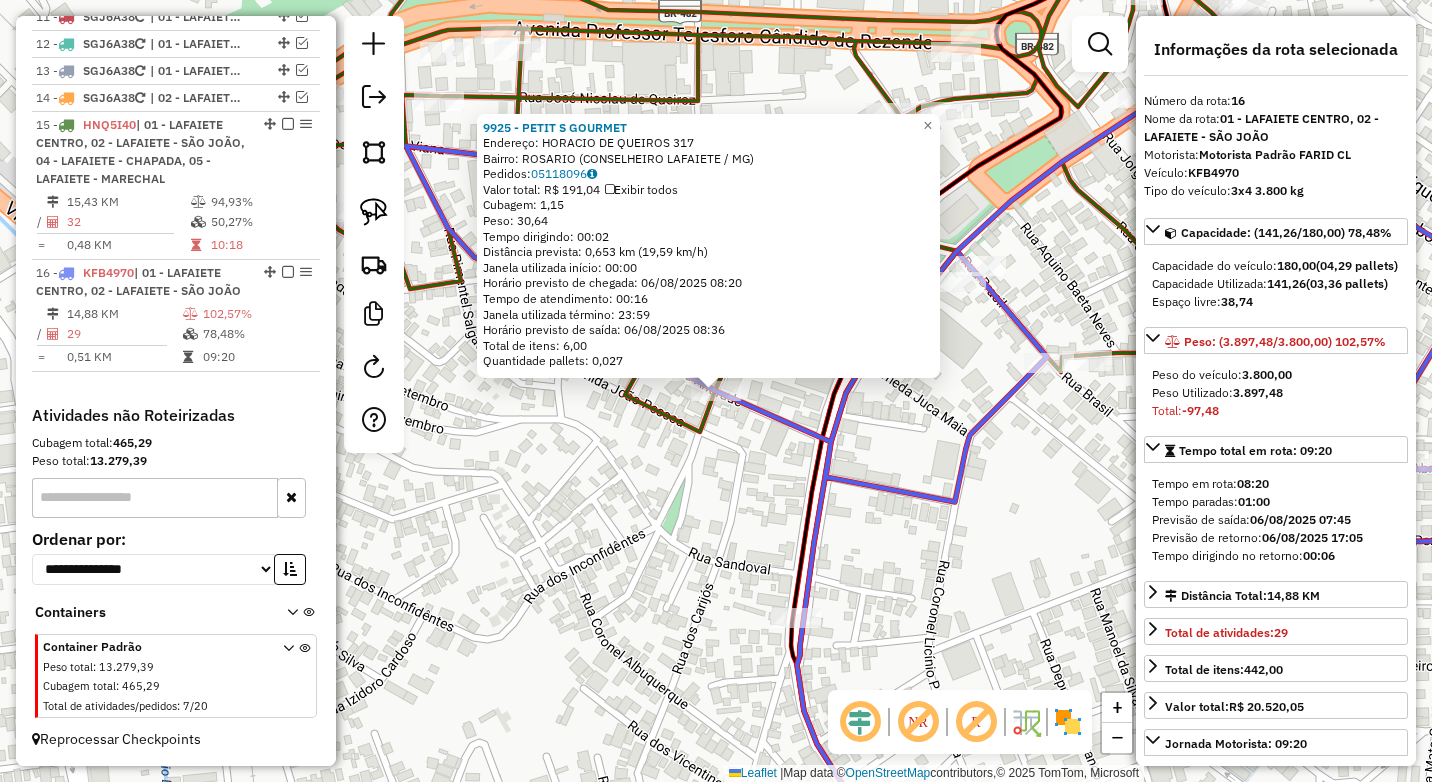click on "9925 - PETIT S GOURMET  Endereço:  [STREET_NAME] [NUMBER]   Bairro: [NEIGHBORHOOD] ([CITY] / [STATE])   Pedidos:  05118096   Valor total: R$ 191,04   Exibir todos   Cubagem: 1,15  Peso: 30,64  Tempo dirigindo: 00:02   Distância prevista: 0,653 km (19,59 km/h)   Janela utilizada início: 00:00   Horário previsto de chegada: 06/08/2025 08:20   Tempo de atendimento: 00:16   Janela utilizada término: 23:59   Horário previsto de saída: 06/08/2025 08:36   Total de itens: 6,00   Quantidade pallets: 0,027  × Janela de atendimento Grade de atendimento Capacidade Transportadoras Veículos Cliente Pedidos  Rotas Selecione os dias de semana para filtrar as janelas de atendimento  Seg   Ter   Qua   Qui   Sex   Sáb   Dom  Informe o período da janela de atendimento: De: [DATE] Até: [DATE]  Filtrar exatamente a janela do cliente  Considerar janela de atendimento padrão  Selecione os dias de semana para filtrar as grades de atendimento  Seg   Ter   Qua   Qui   Sex   Sáb   Dom   Clientes fora do dia de atendimento selecionado" 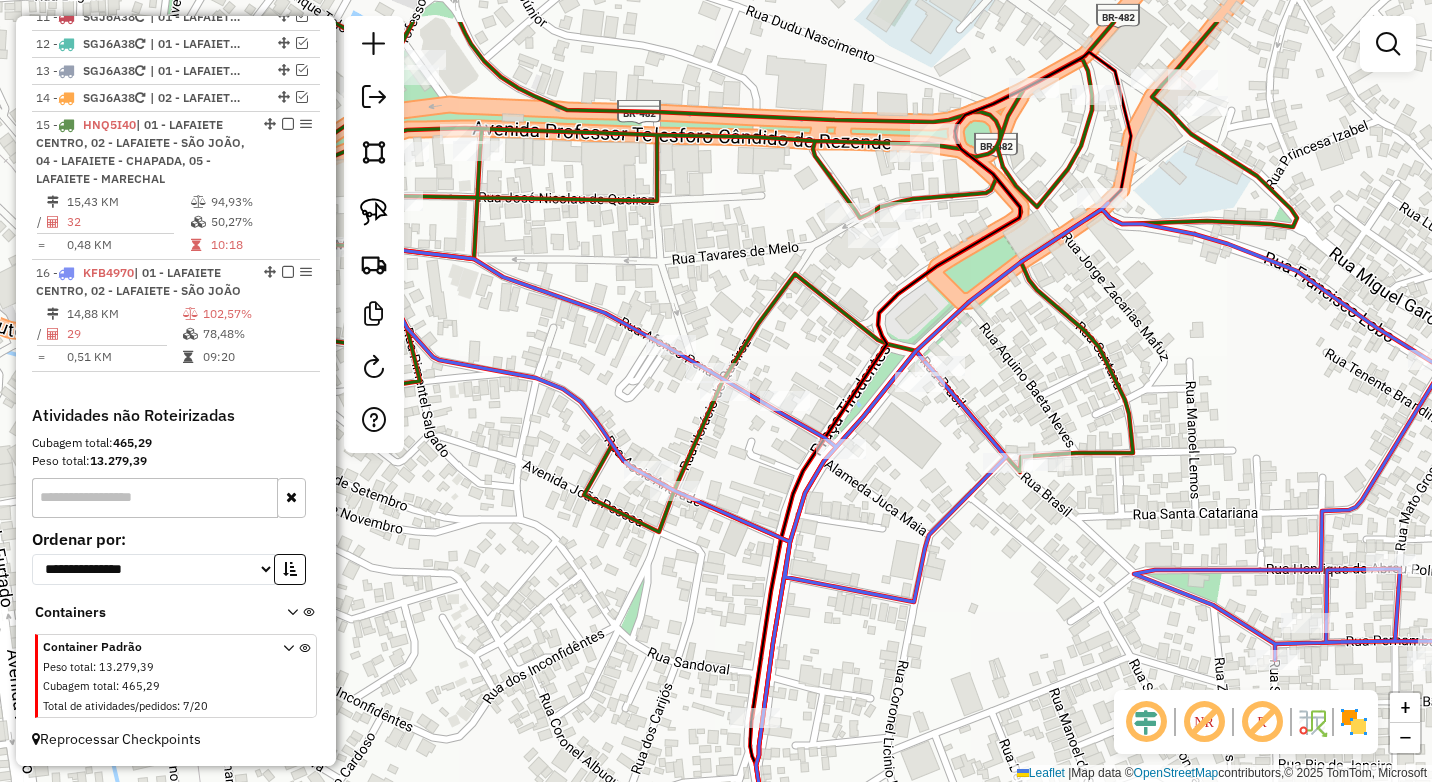drag, startPoint x: 660, startPoint y: 486, endPoint x: 619, endPoint y: 616, distance: 136.31215 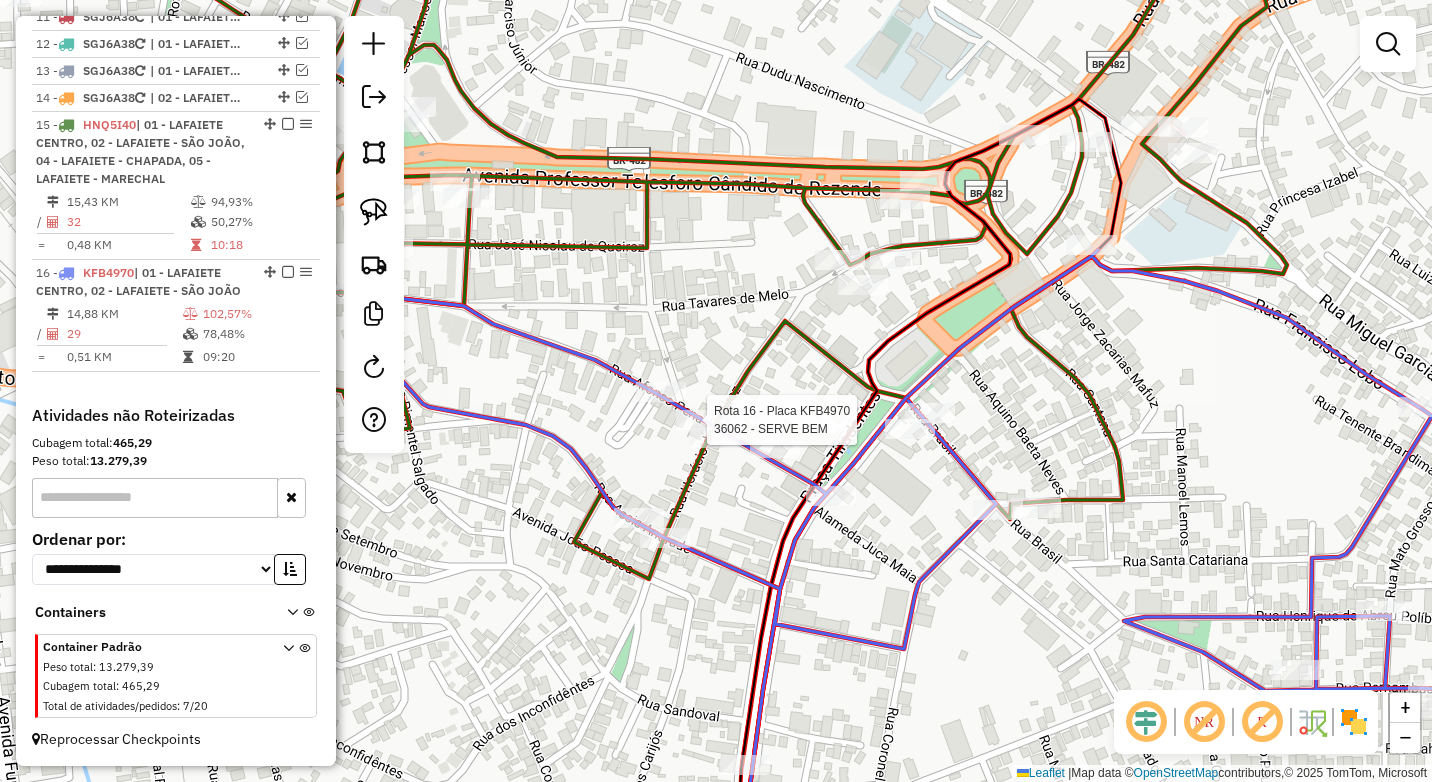 select on "*********" 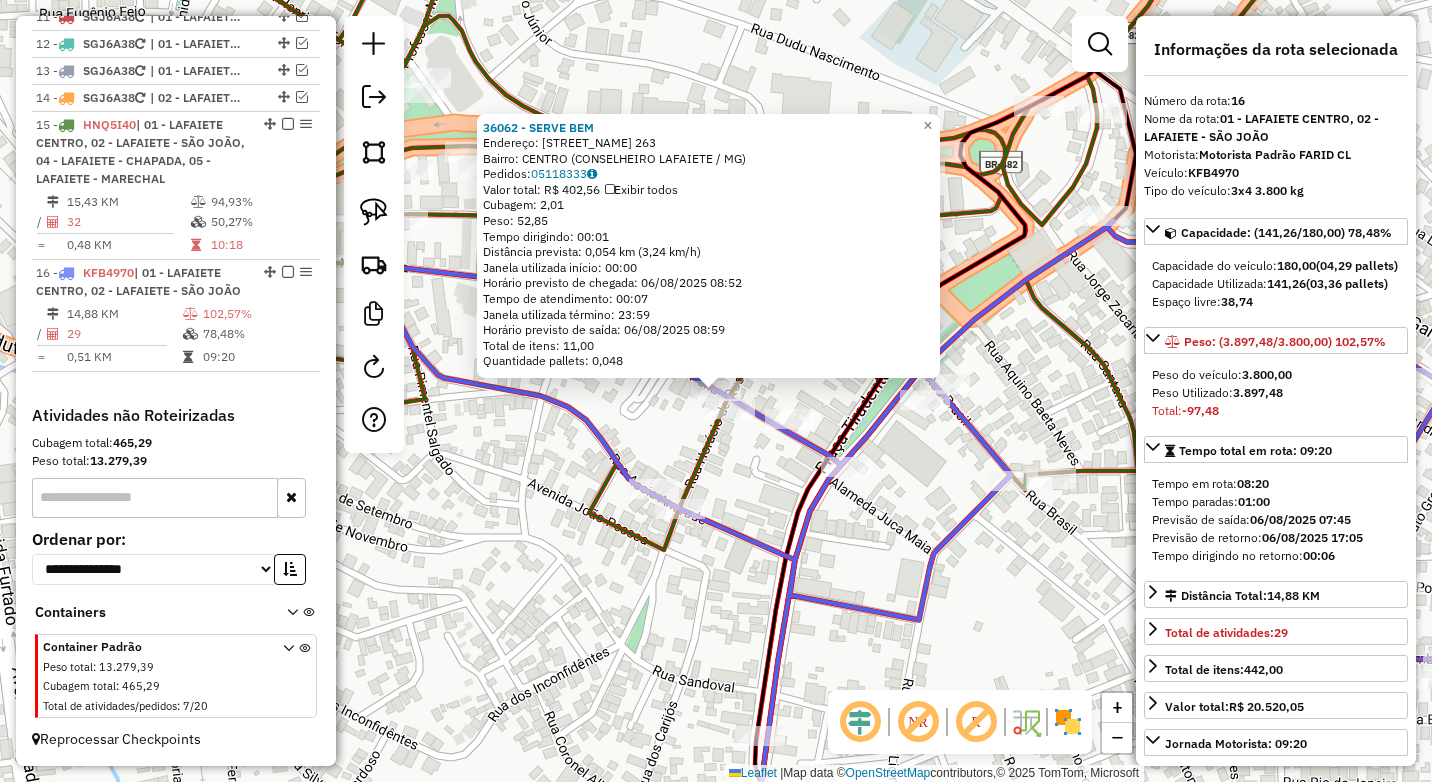 click on "[NUMBER] - [NAME] [LAST]  Endereço:  [STREET] [NUMBER]   Bairro: [NEIGHBORHOOD] ([CITY] / [STATE])   Pedidos:  [ORDER_ID]   Valor total: R$ [PRICE]   Exibir todos   Cubagem: [CUBAGE]  Peso: [WEIGHT]  Tempo dirigindo: [TIME]   Distância prevista: [DISTANCE] km ([SPEED] km/h)   Janela utilizada início: [TIME]   Horário previsto de chegada: [DATE] [TIME]   Tempo de atendimento: [TIME]   Janela utilizada término: [TIME]   Horário previsto de saída: [DATE] [TIME]   Total de itens: [ITEMS]   Quantidade pallets: [PALLETS]  × Janela de atendimento Grade de atendimento Capacidade Transportadoras Veículos Cliente Pedidos  Rotas Selecione os dias de semana para filtrar as janelas de atendimento  Seg   Ter   Qua   Qui   Sex   Sáb   Dom  Informe o período da janela de atendimento: De: [TIME] Até: [TIME]  Filtrar exatamente a janela do cliente  Considerar janela de atendimento padrão  Selecione os dias de semana para filtrar as grades de atendimento  Seg   Ter   Qua   Qui   Sex   Sáb   Dom   Considerar clientes sem dia de atendimento cadastrado **** +" 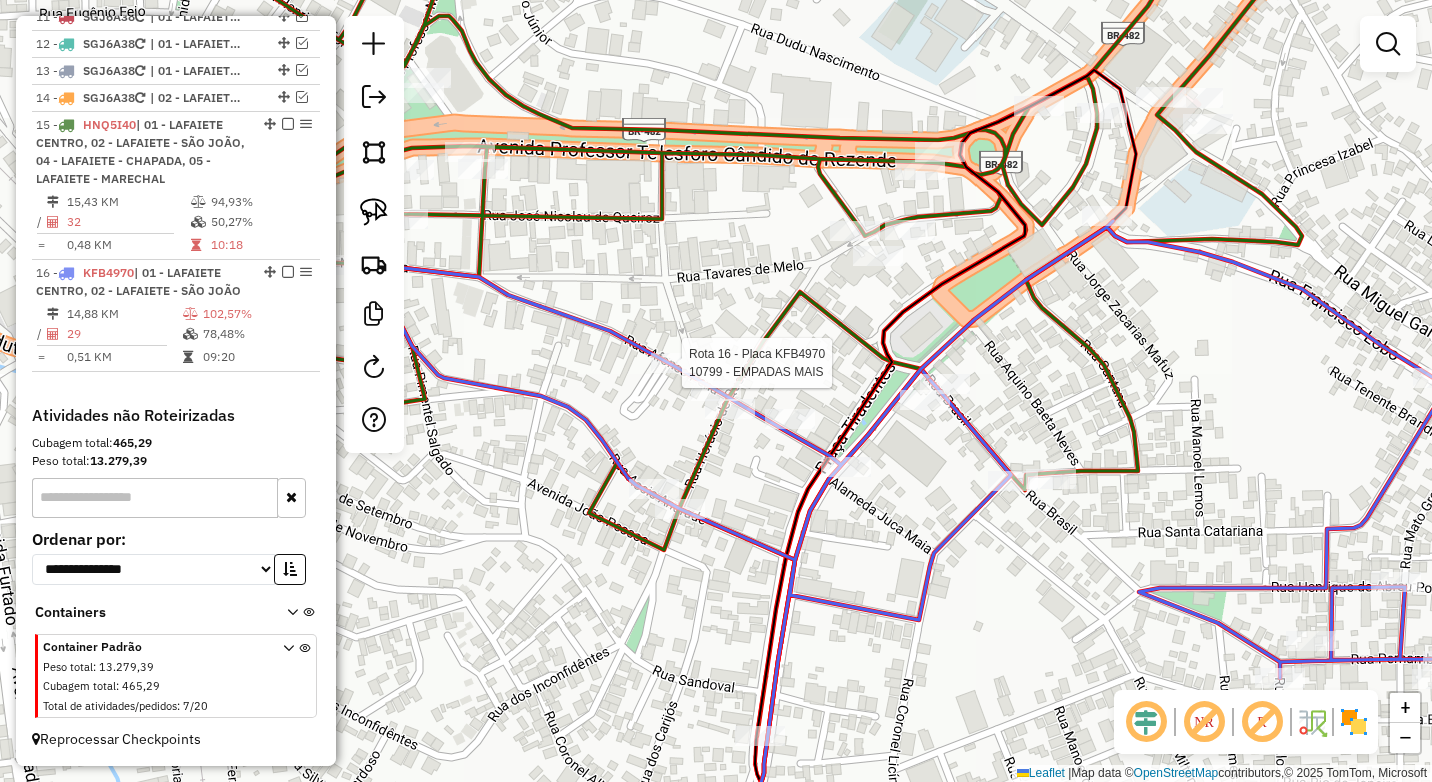 select on "*********" 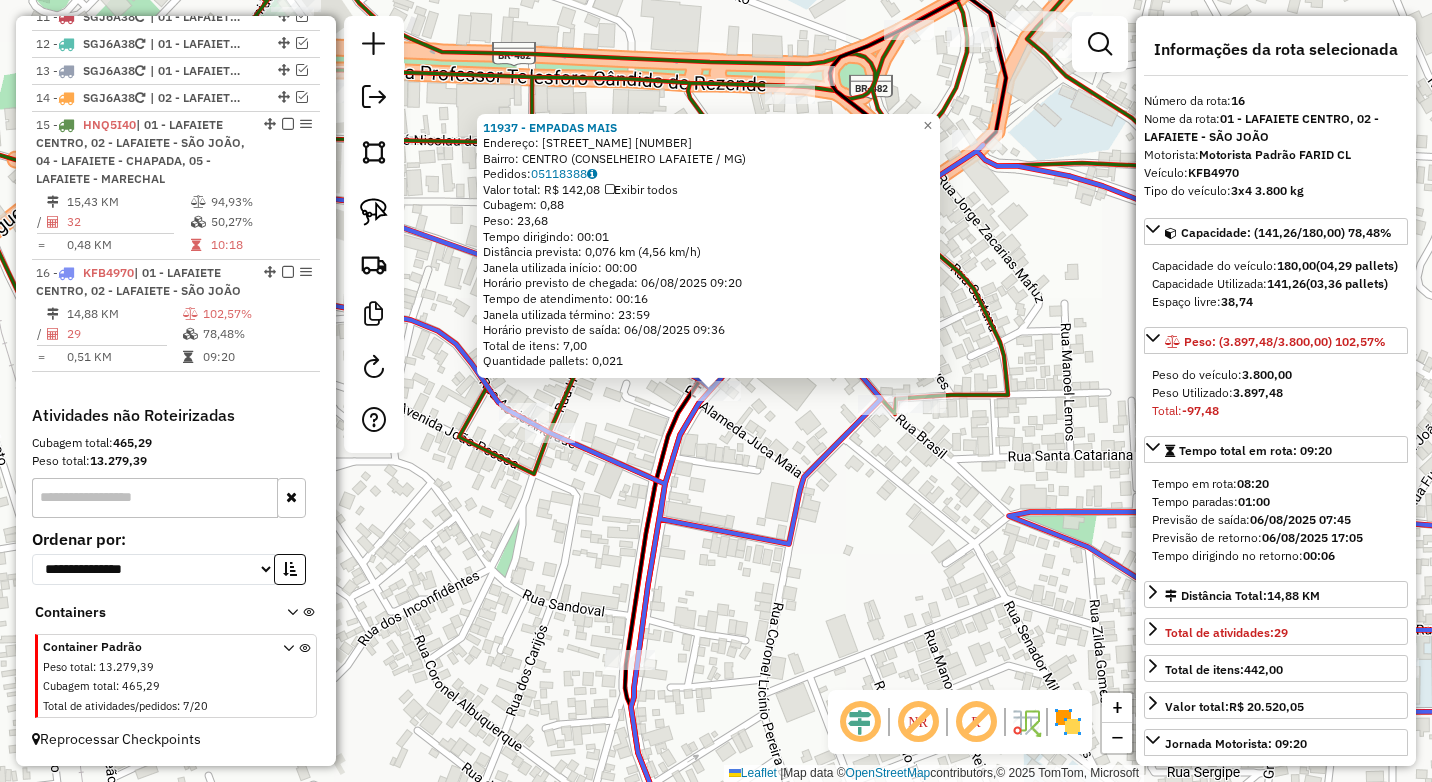 click on "[NUMBER] - [NAME] [LAST]  Endereço:  [STREET] [NUMBER]   Bairro: [NEIGHBORHOOD] ([CITY] / [STATE])   Pedidos:  [ORDER_ID]   Valor total: R$ [PRICE]   Exibir todos   Cubagem: [CUBAGE]  Peso: [WEIGHT]  Tempo dirigindo: [TIME]   Distância prevista: [DISTANCE] km ([SPEED] km/h)   Janela utilizada início: [TIME]   Horário previsto de chegada: [DATE] [TIME]   Tempo de atendimento: [TIME]   Janela utilizada término: [TIME]   Horário previsto de saída: [DATE] [TIME]   Total de itens: [ITEMS]   Quantidade pallets: [PALLETS]  × Janela de atendimento Grade de atendimento Capacidade Transportadoras Veículos Cliente Pedidos  Rotas Selecione os dias de semana para filtrar as janelas de atendimento  Seg   Ter   Qua   Qui   Sex   Sáb   Dom  Informe o período da janela de atendimento: De: [TIME] Até: [TIME]  Filtrar exatamente a janela do cliente  Considerar janela de atendimento padrão  Selecione os dias de semana para filtrar as grades de atendimento  Seg   Ter   Qua   Qui   Sex   Sáb   Dom   Considerar clientes sem dia de atendimento cadastrado **** +" 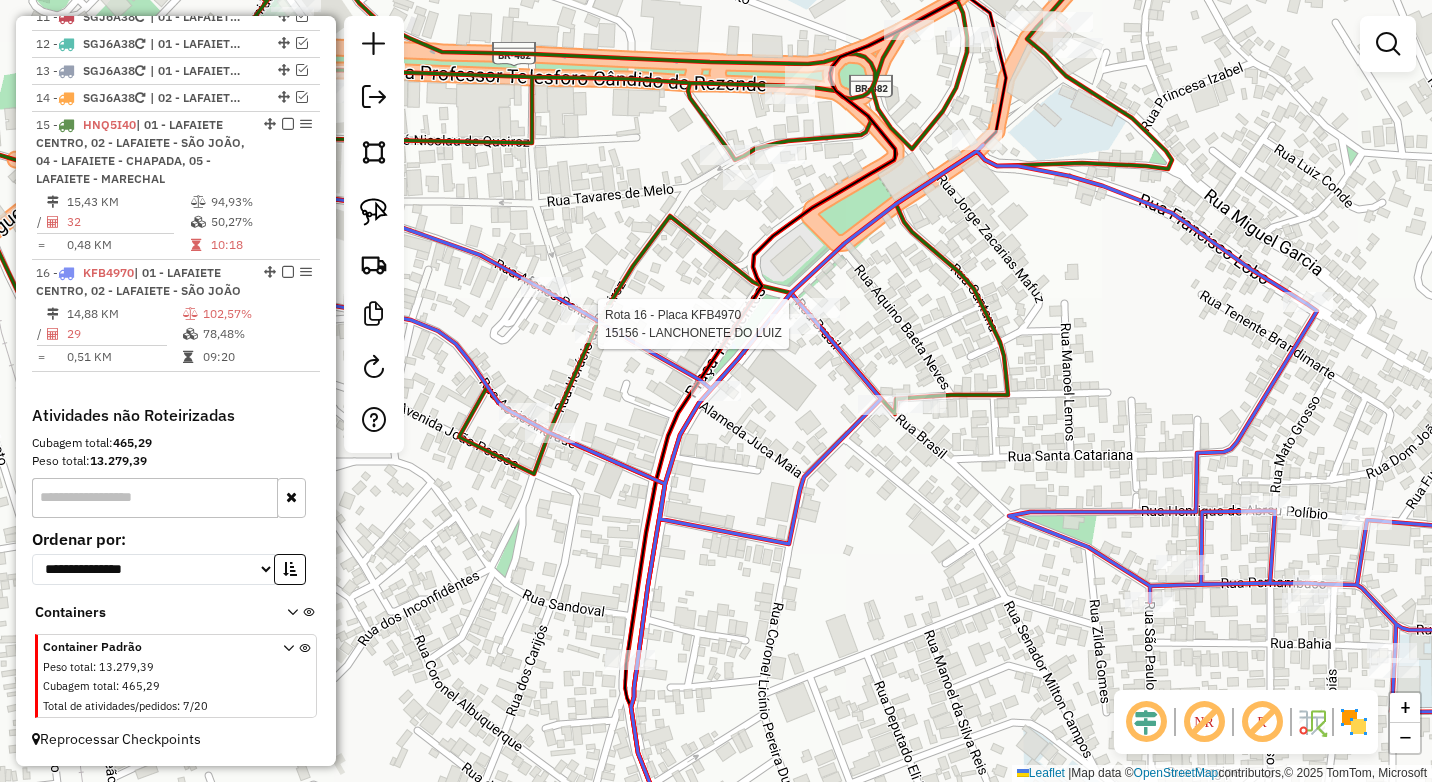 click 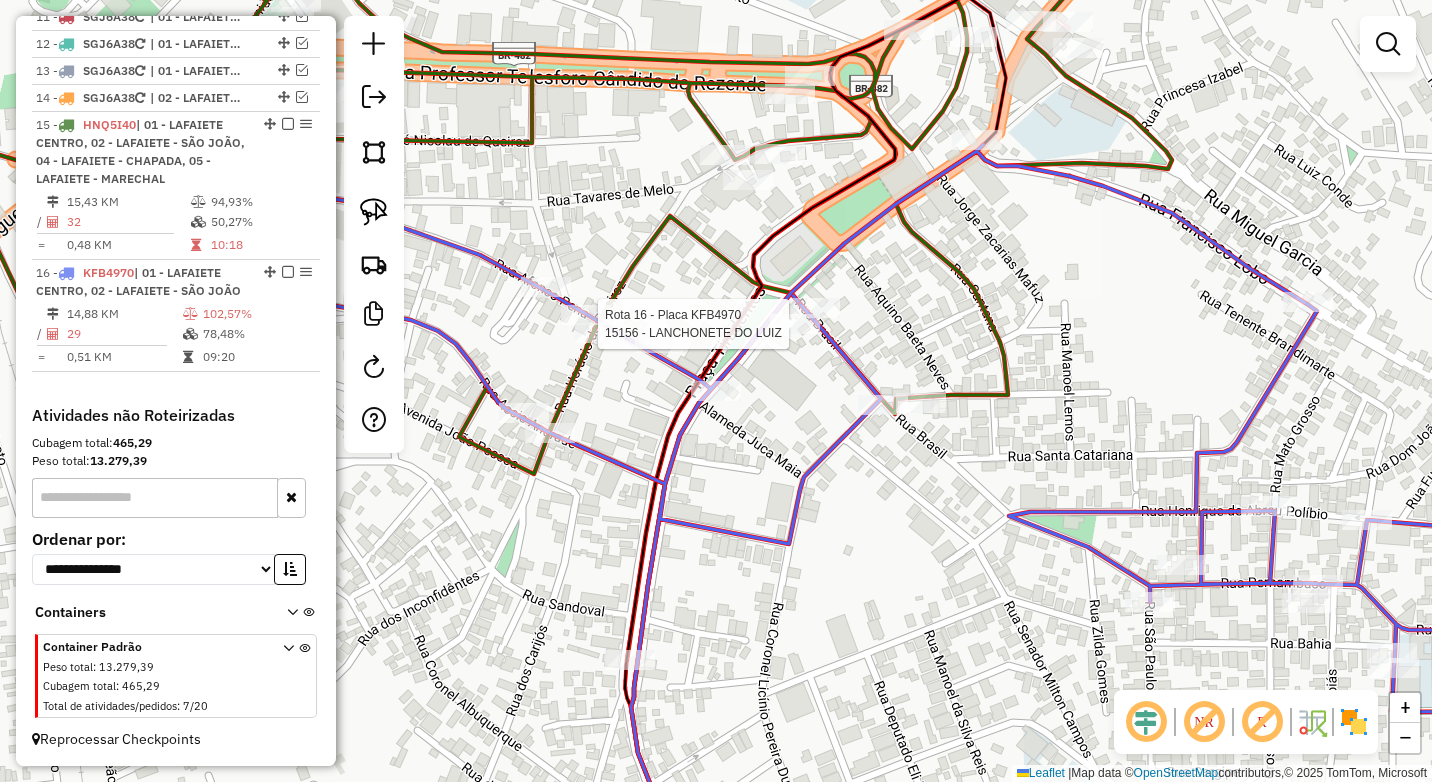 select on "*********" 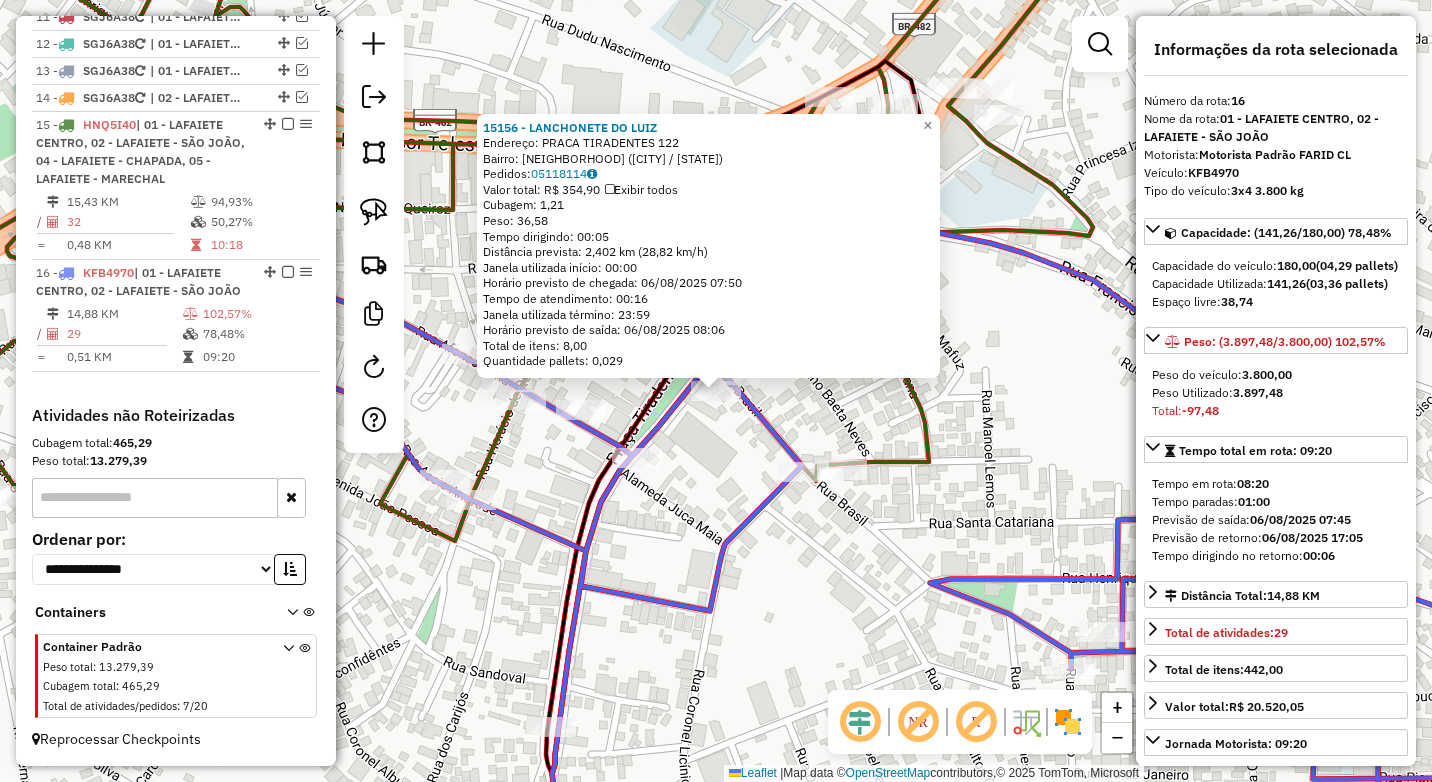 click on "[NUMBER] - [NAME]  Endereço:  [STREET_NAME] [NUMBER]   Bairro: [NEIGHBORHOOD] ([CITY] / [STATE])   Pedidos:  [ORDER_ID]   Valor total: R$ 354,90   Exibir todos   Cubagem: 1,21  Peso: 36,58  Tempo dirigindo: 00:05   Distância prevista: 2,402 km (28,82 km/h)   Janela utilizada início: 00:00   Horário previsto de chegada: 06/08/2025 07:50   Tempo de atendimento: 00:16   Janela utilizada término: 23:59   Horário previsto de saída: 06/08/2025 08:06   Total de itens: 8,00   Quantidade pallets: 0,029  × Janela de atendimento Grade de atendimento Capacidade Transportadoras Veículos Cliente Pedidos  Rotas Selecione os dias de semana para filtrar as janelas de atendimento  Seg   Ter   Qua   Qui   Sex   Sáb   Dom  Informe o período da janela de atendimento: De: Até:  Filtrar exatamente a janela do cliente  Considerar janela de atendimento padrão  Selecione os dias de semana para filtrar as grades de atendimento  Seg   Ter   Qua   Qui   Sex   Sáb   Dom   Peso mínimo:  ****  Peso máximo:  **** De:" 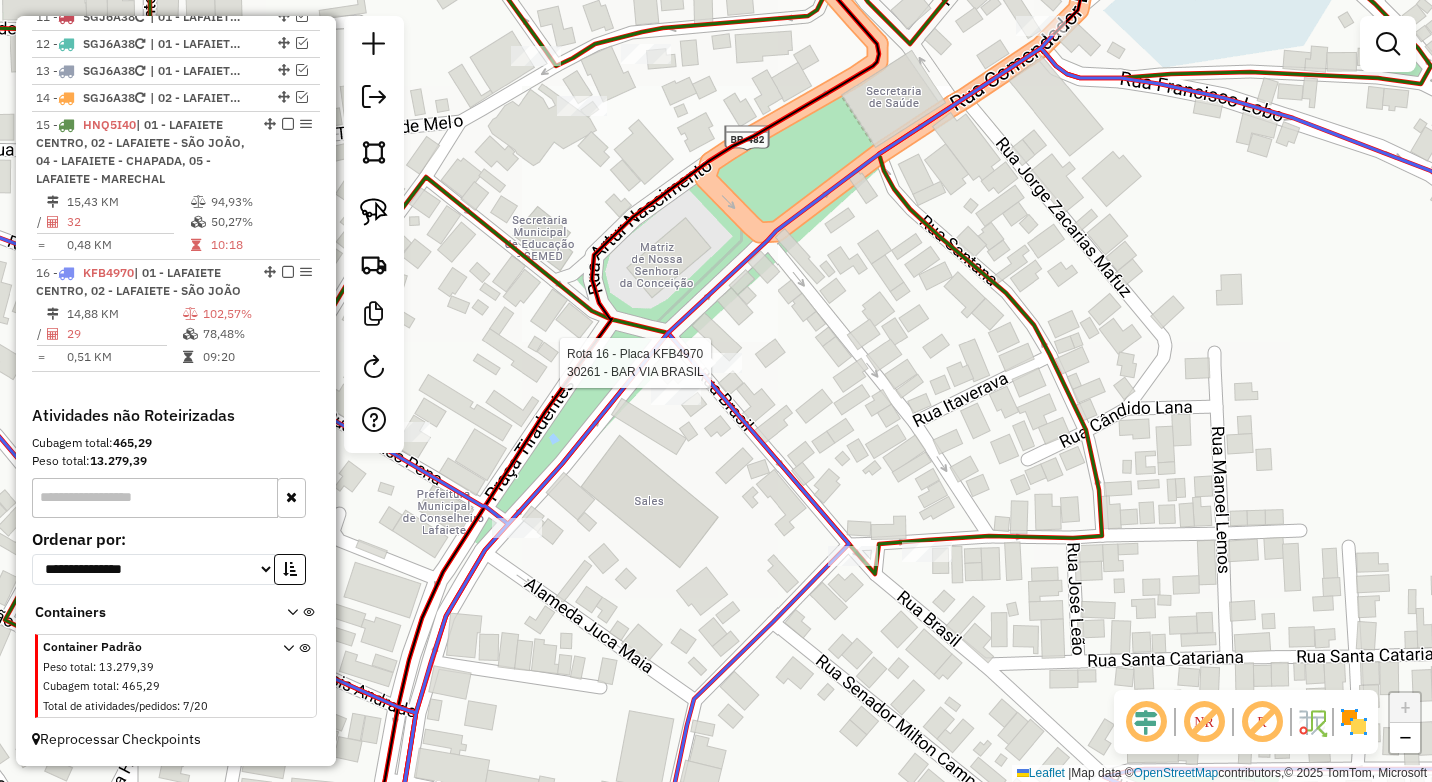select on "*********" 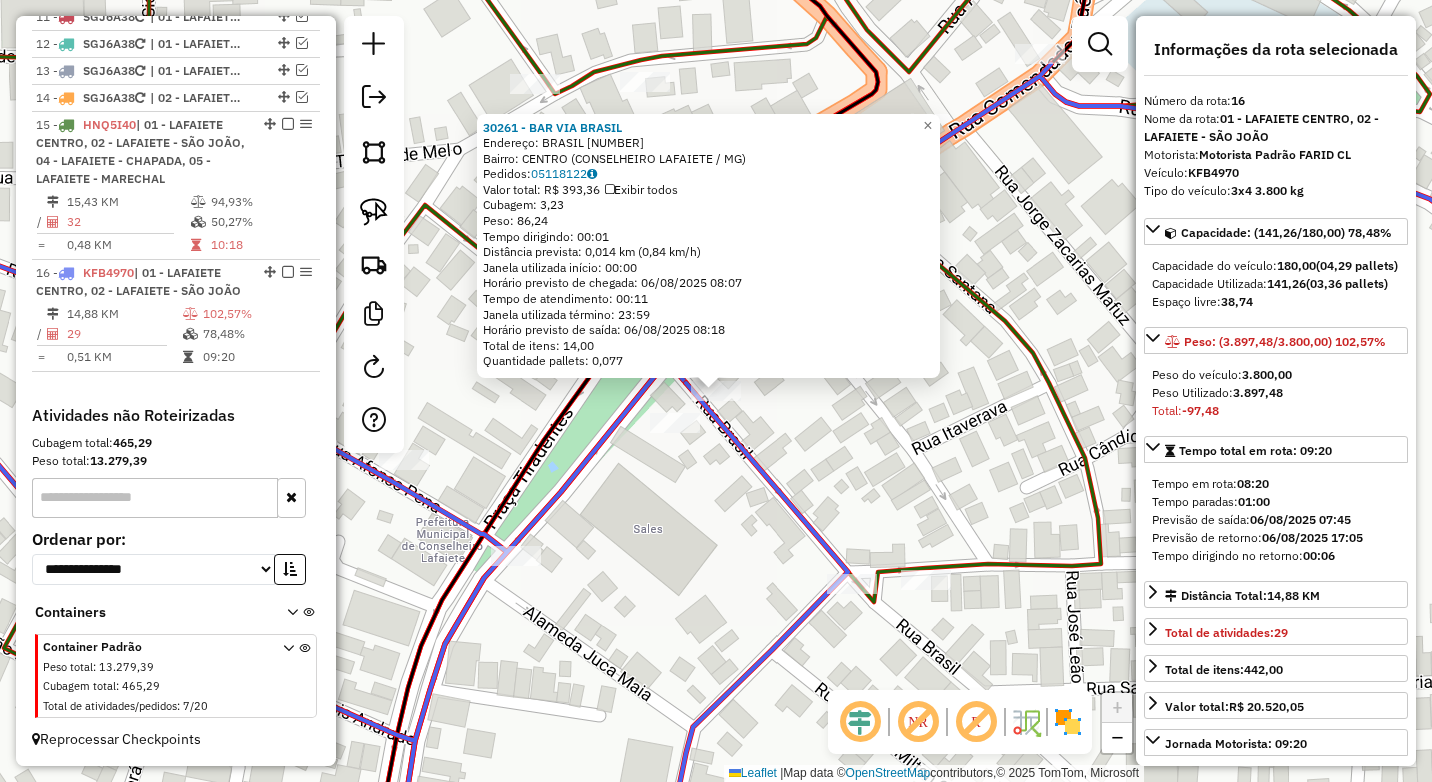 click on "[NUMBER] - [NAME]  Endereço:  BRASIL [NUMBER]   Bairro: CENTRO ([CITY] / [STATE])   Pedidos:  [ORDER_ID]   Valor total: R$ 393,36   Exibir todos   Cubagem: 3,23  Peso: 86,24  Tempo dirigindo: 00:01   Distância prevista: 0,014 km (0,84 km/h)   Janela utilizada início: 00:00   Horário previsto de chegada: 06/08/2025 08:07   Tempo de atendimento: 00:11   Janela utilizada término: 23:59   Horário previsto de saída: 06/08/2025 08:18   Total de itens: 14,00   Quantidade pallets: 0,077  × Janela de atendimento Grade de atendimento Capacidade Transportadoras Veículos Cliente Pedidos  Rotas Selecione os dias de semana para filtrar as janelas de atendimento  Seg   Ter   Qua   Qui   Sex   Sáb   Dom  Informe o período da janela de atendimento: De: Até:  Filtrar exatamente a janela do cliente  Considerar janela de atendimento padrão  Selecione os dias de semana para filtrar as grades de atendimento  Seg   Ter   Qua   Qui   Sex   Sáb   Dom   Considerar clientes sem dia de atendimento cadastrado **** De:" 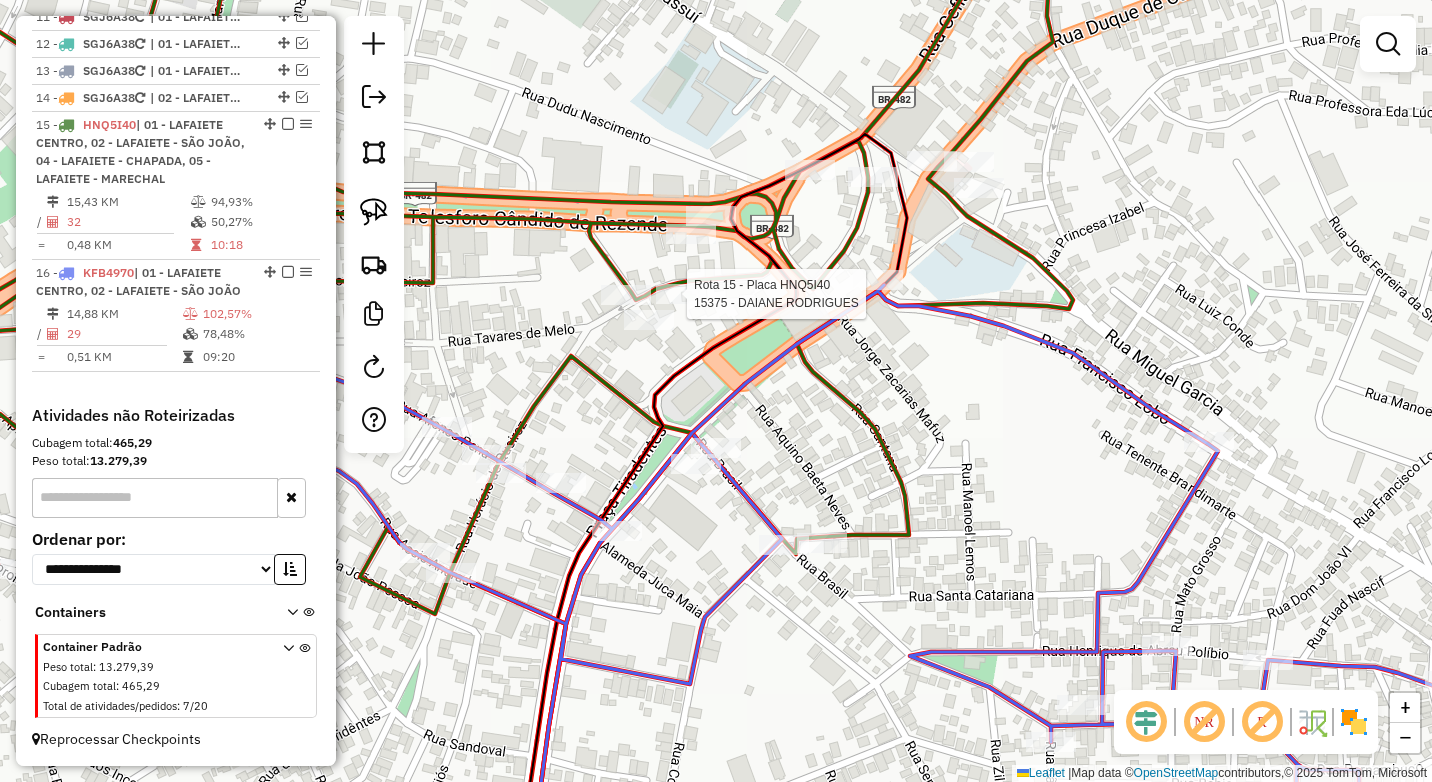 select on "*********" 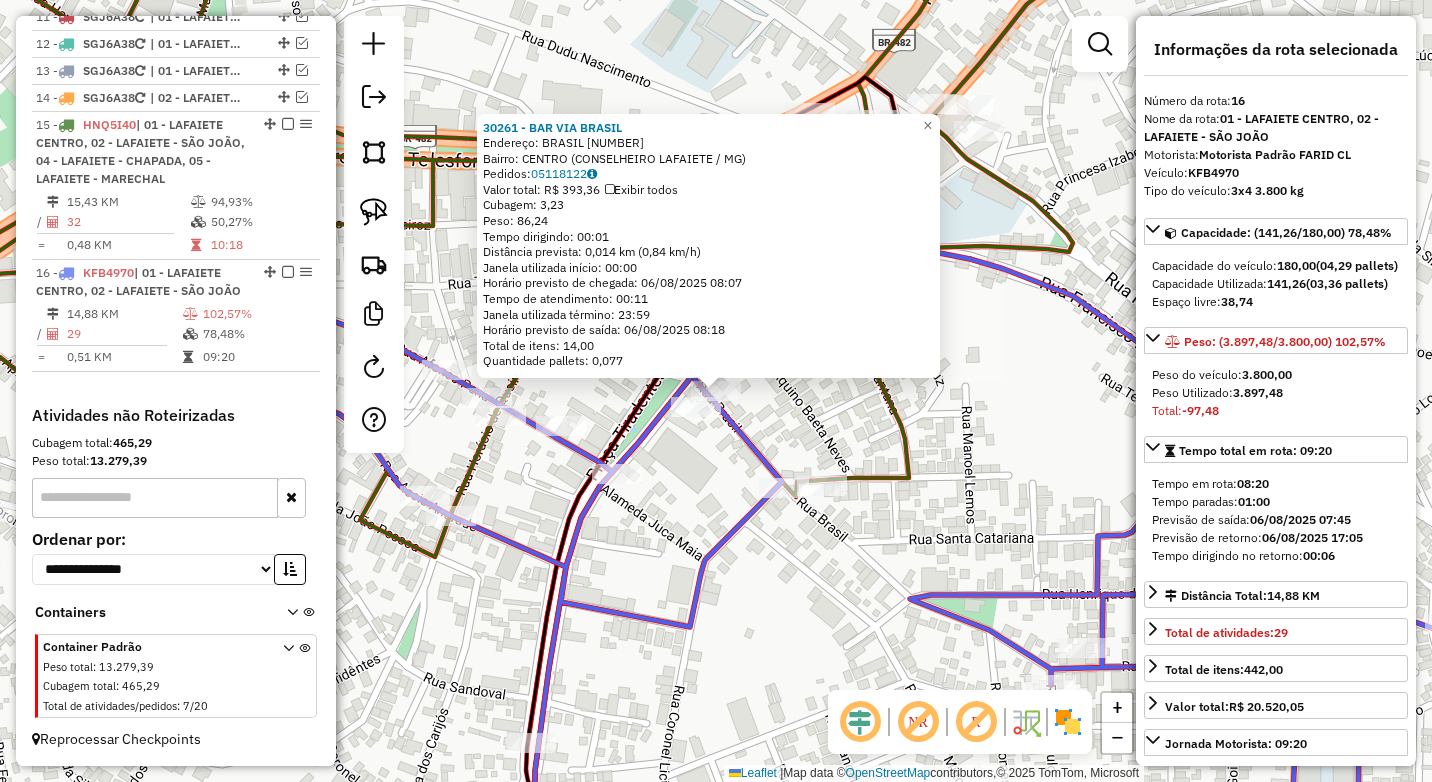 click on "[NUMBER] - [NAME]  Endereço:  BRASIL [NUMBER]   Bairro: CENTRO ([CITY] / [STATE])   Pedidos:  [ORDER_ID]   Valor total: R$ 393,36   Exibir todos   Cubagem: 3,23  Peso: 86,24  Tempo dirigindo: 00:01   Distância prevista: 0,014 km (0,84 km/h)   Janela utilizada início: 00:00   Horário previsto de chegada: 06/08/2025 08:07   Tempo de atendimento: 00:11   Janela utilizada término: 23:59   Horário previsto de saída: 06/08/2025 08:18   Total de itens: 14,00   Quantidade pallets: 0,077  × Janela de atendimento Grade de atendimento Capacidade Transportadoras Veículos Cliente Pedidos  Rotas Selecione os dias de semana para filtrar as janelas de atendimento  Seg   Ter   Qua   Qui   Sex   Sáb   Dom  Informe o período da janela de atendimento: De: Até:  Filtrar exatamente a janela do cliente  Considerar janela de atendimento padrão  Selecione os dias de semana para filtrar as grades de atendimento  Seg   Ter   Qua   Qui   Sex   Sáb   Dom   Considerar clientes sem dia de atendimento cadastrado **** De:" 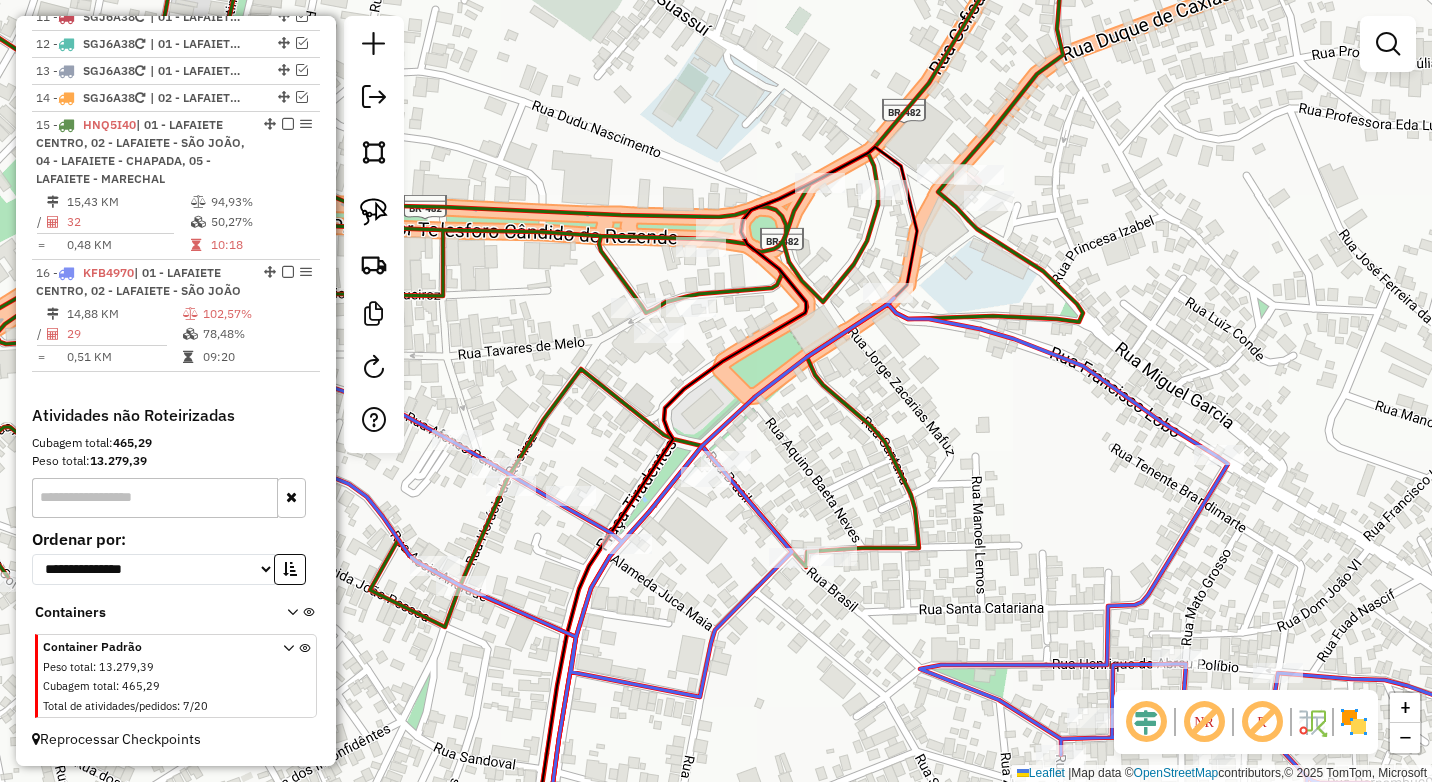 drag, startPoint x: 716, startPoint y: 312, endPoint x: 726, endPoint y: 382, distance: 70.71068 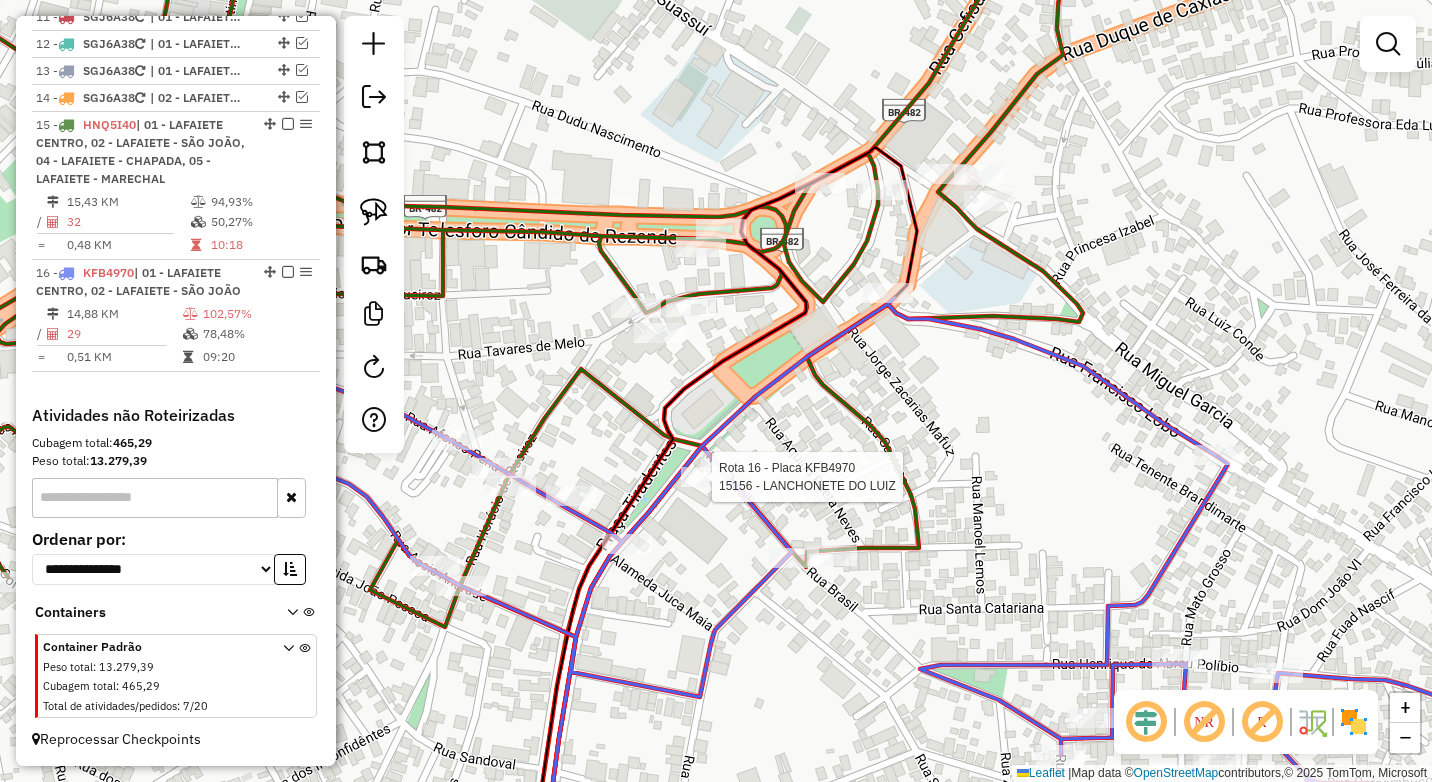 select on "*********" 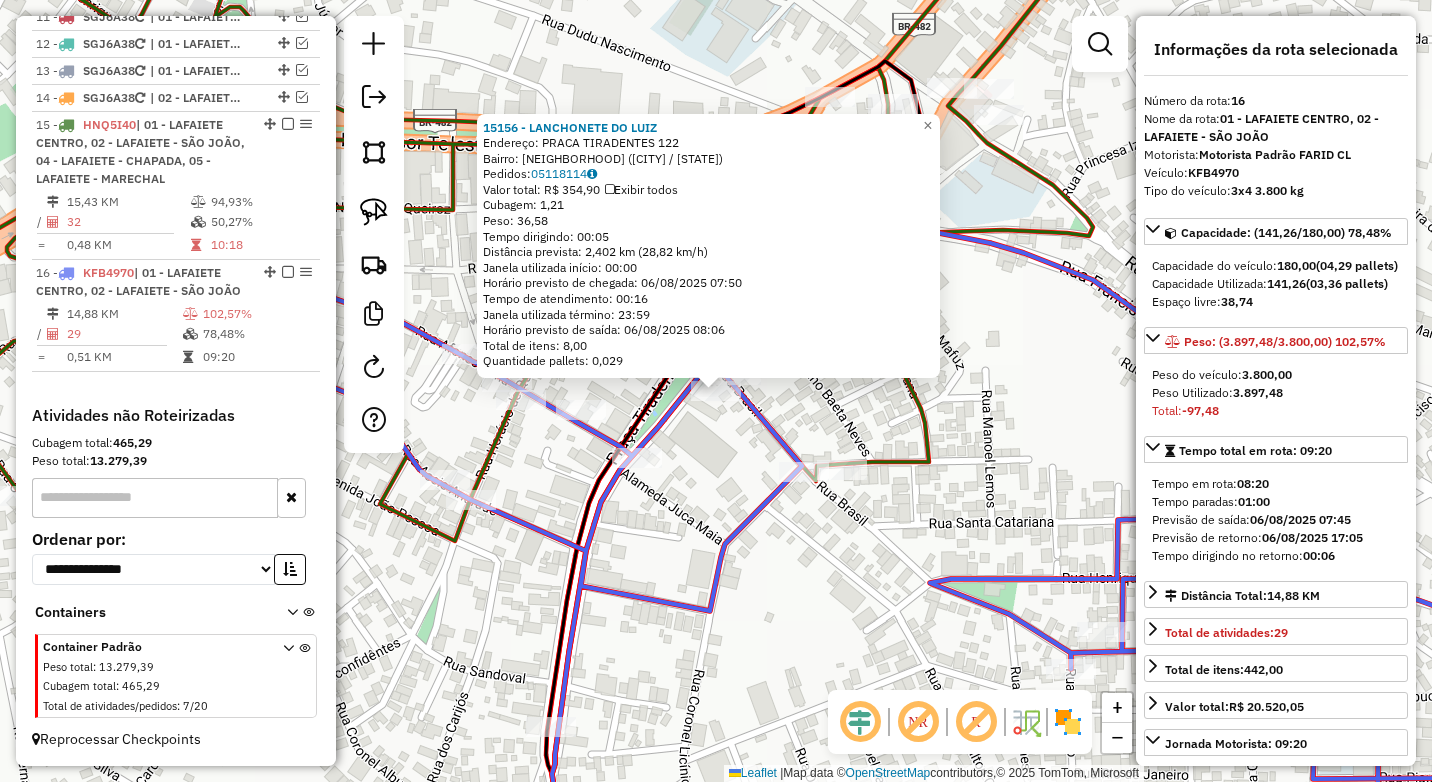 drag, startPoint x: 697, startPoint y: 520, endPoint x: 704, endPoint y: 502, distance: 19.313208 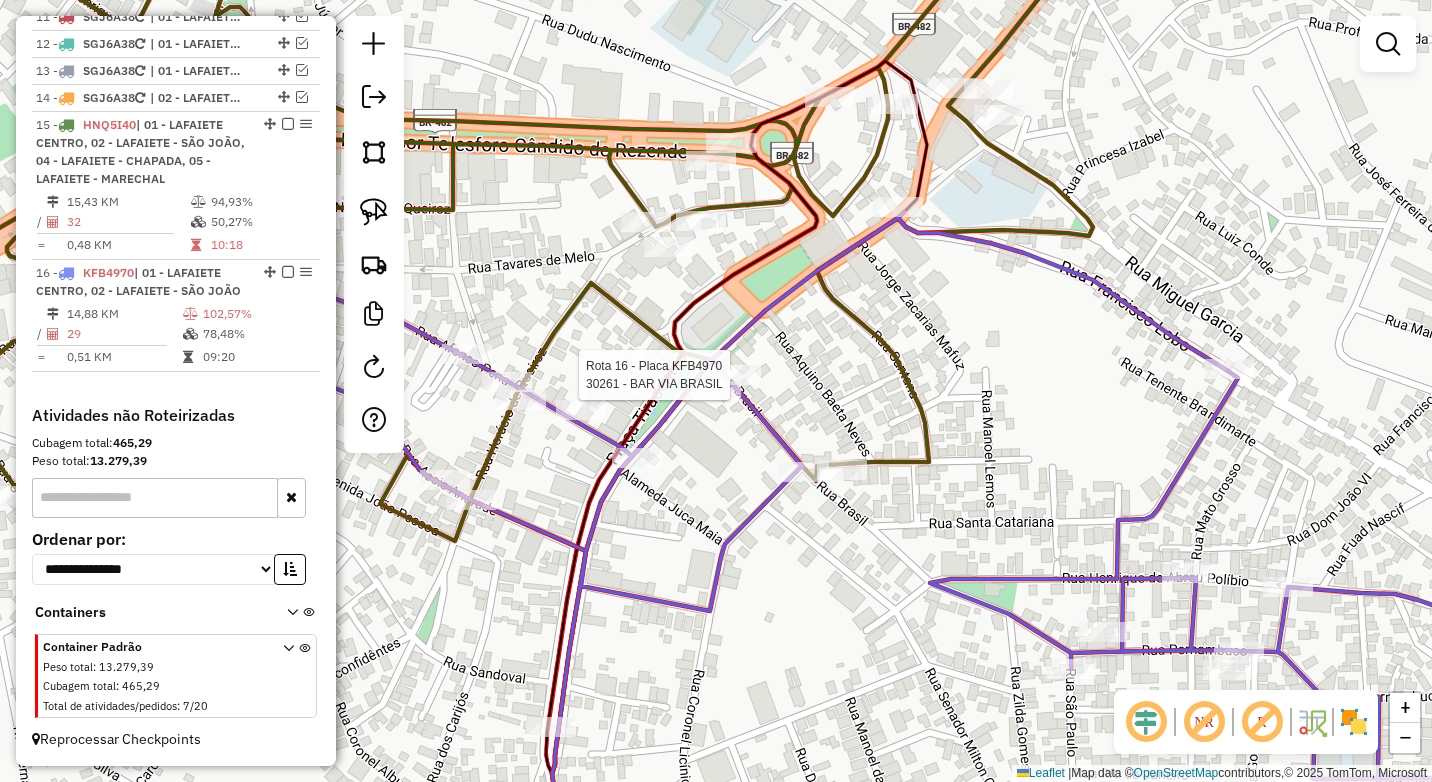 select on "*********" 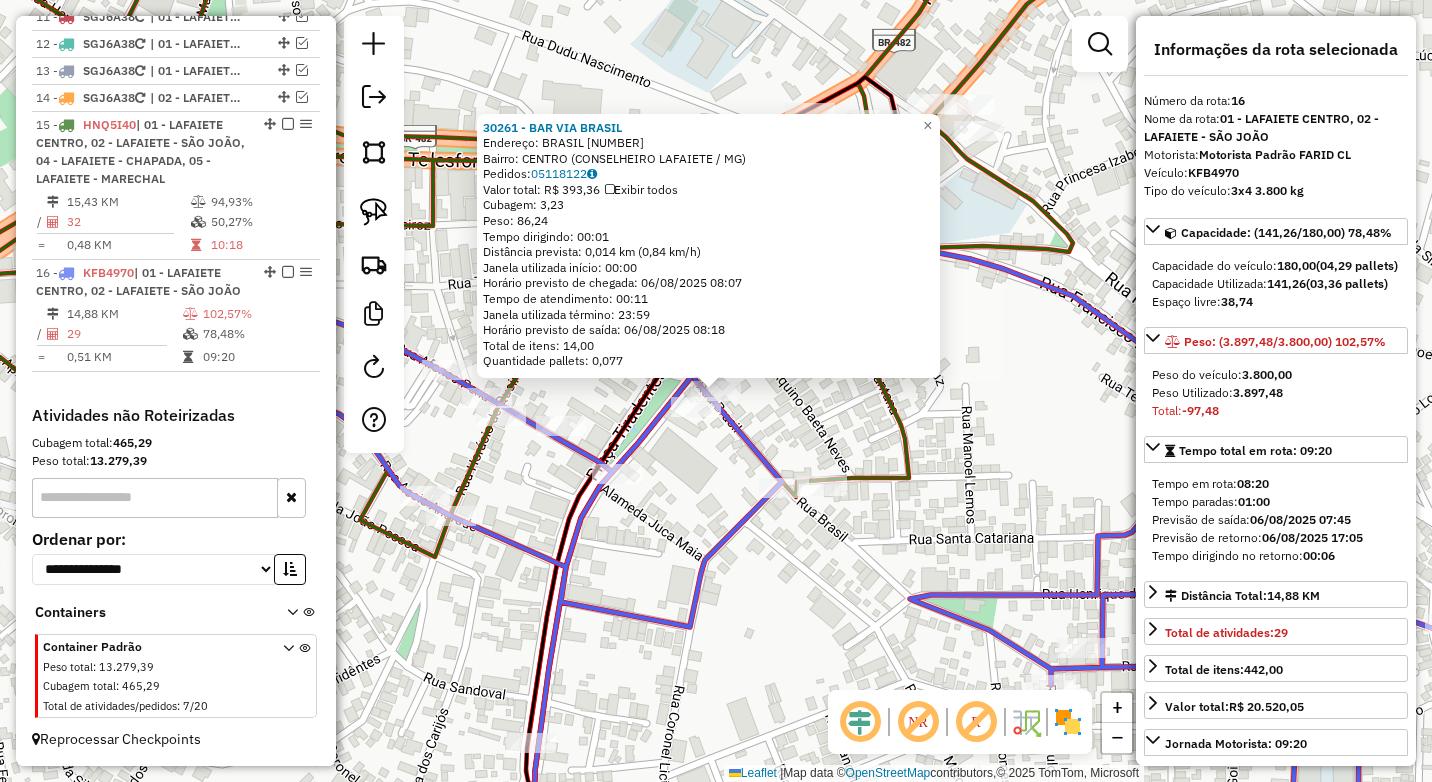 click on "[NUMBER] - [NAME]  Endereço:  BRASIL [NUMBER]   Bairro: CENTRO ([CITY] / [STATE])   Pedidos:  [ORDER_ID]   Valor total: R$ 393,36   Exibir todos   Cubagem: 3,23  Peso: 86,24  Tempo dirigindo: 00:01   Distância prevista: 0,014 km (0,84 km/h)   Janela utilizada início: 00:00   Horário previsto de chegada: 06/08/2025 08:07   Tempo de atendimento: 00:11   Janela utilizada término: 23:59   Horário previsto de saída: 06/08/2025 08:18   Total de itens: 14,00   Quantidade pallets: 0,077  × Janela de atendimento Grade de atendimento Capacidade Transportadoras Veículos Cliente Pedidos  Rotas Selecione os dias de semana para filtrar as janelas de atendimento  Seg   Ter   Qua   Qui   Sex   Sáb   Dom  Informe o período da janela de atendimento: De: Até:  Filtrar exatamente a janela do cliente  Considerar janela de atendimento padrão  Selecione os dias de semana para filtrar as grades de atendimento  Seg   Ter   Qua   Qui   Sex   Sáb   Dom   Considerar clientes sem dia de atendimento cadastrado **** De:" 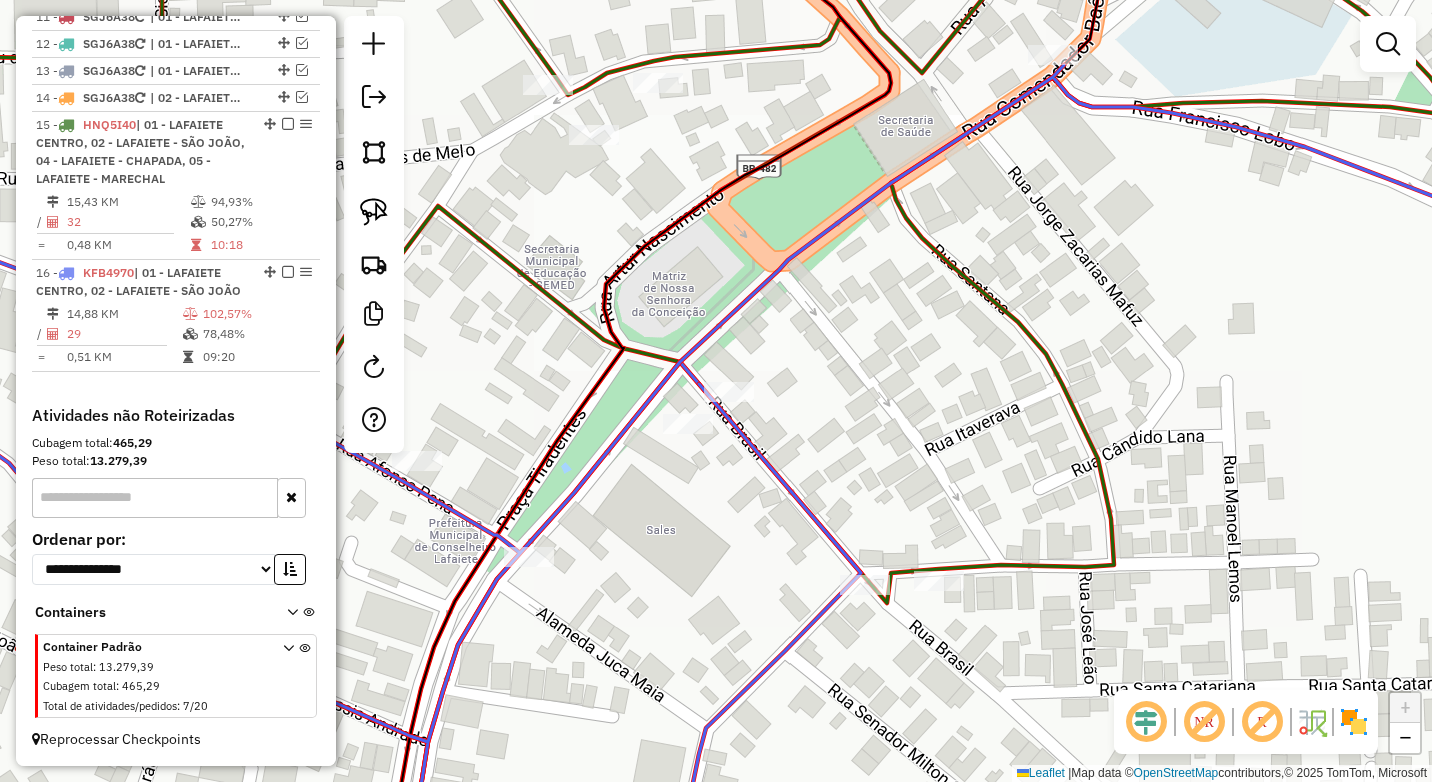drag, startPoint x: 376, startPoint y: 200, endPoint x: 487, endPoint y: 274, distance: 133.4054 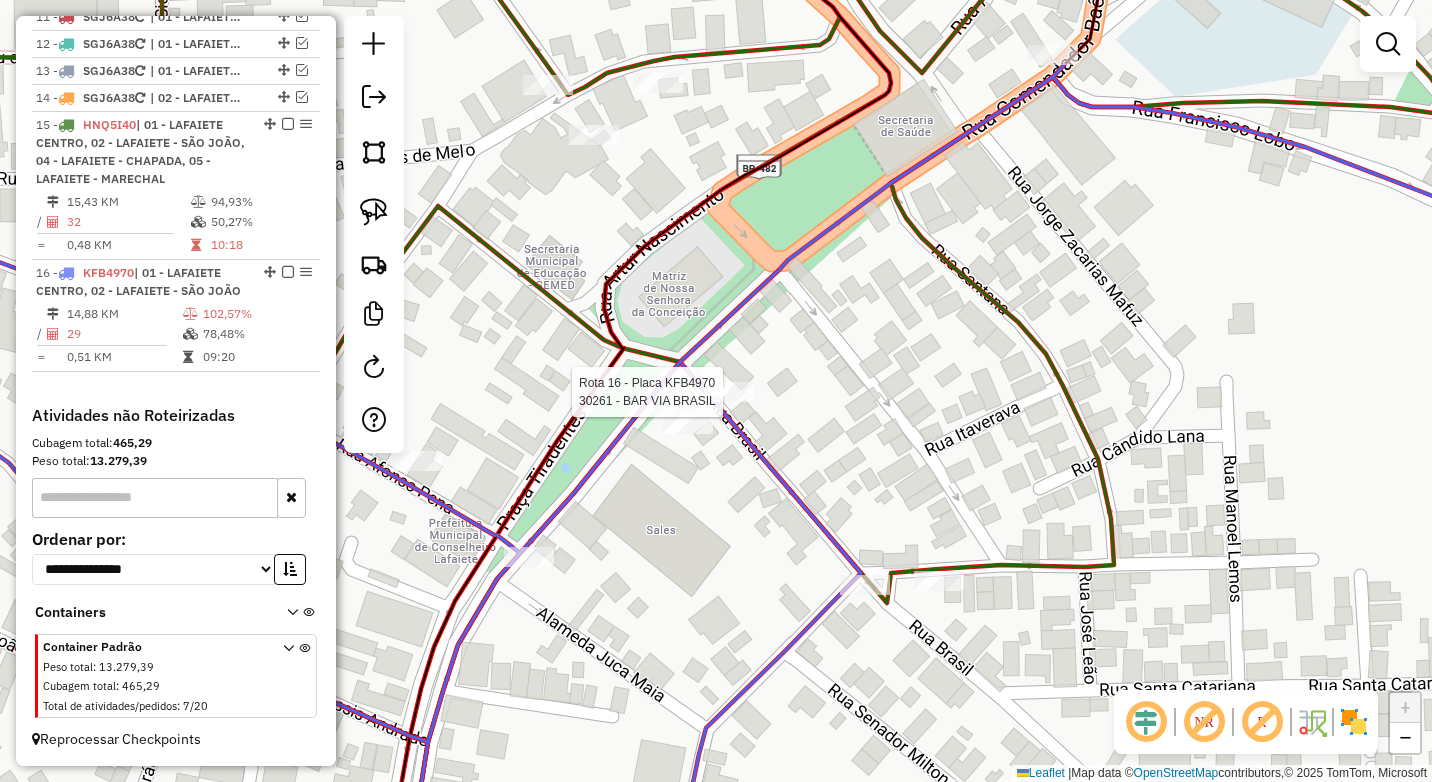 select on "*********" 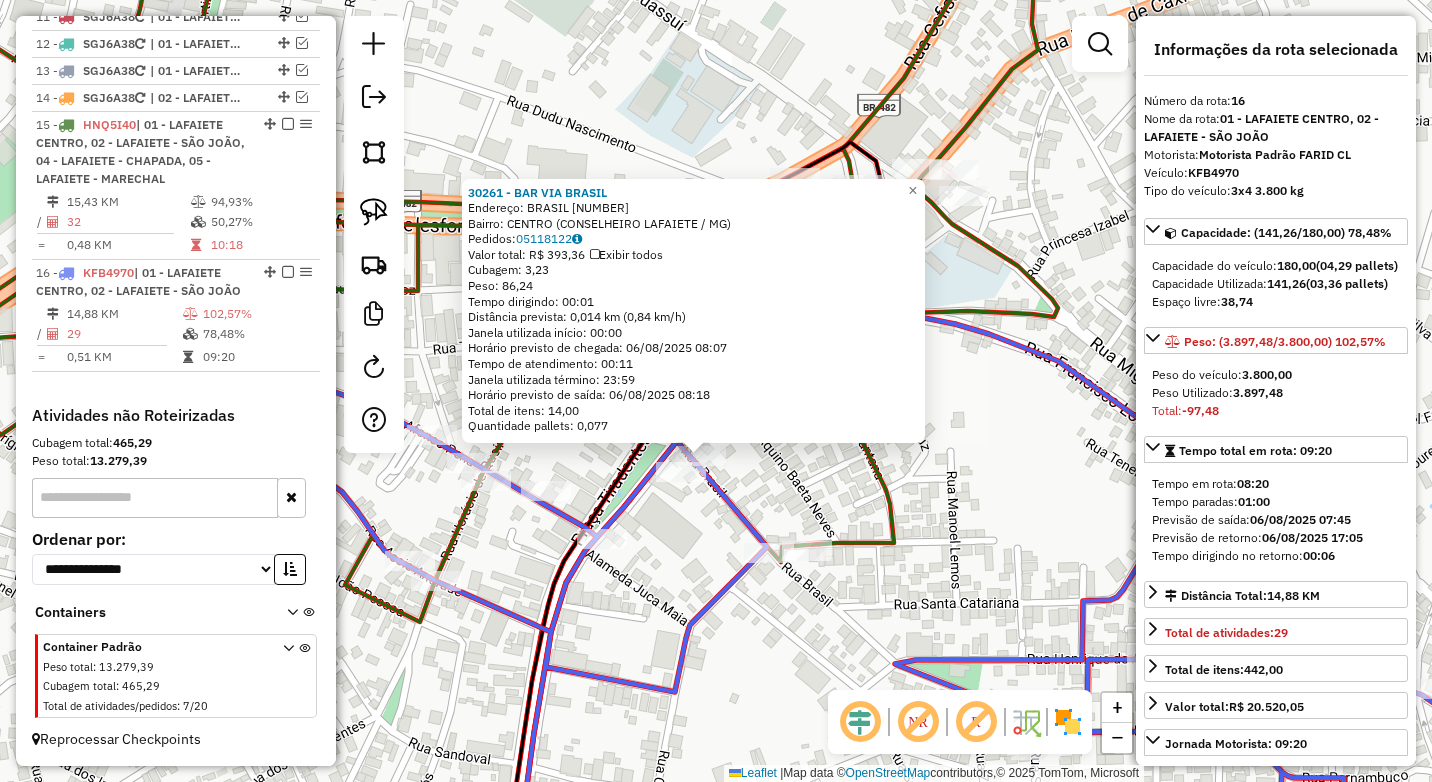 click on "[NUMBER] - [NAME]  Endereço:  BRASIL [NUMBER]   Bairro: CENTRO ([CITY] / [STATE])   Pedidos:  [ORDER_ID]   Valor total: R$ 393,36   Exibir todos   Cubagem: 3,23  Peso: 86,24  Tempo dirigindo: 00:01   Distância prevista: 0,014 km (0,84 km/h)   Janela utilizada início: 00:00   Horário previsto de chegada: 06/08/2025 08:07   Tempo de atendimento: 00:11   Janela utilizada término: 23:59   Horário previsto de saída: 06/08/2025 08:18   Total de itens: 14,00   Quantidade pallets: 0,077  × Janela de atendimento Grade de atendimento Capacidade Transportadoras Veículos Cliente Pedidos  Rotas Selecione os dias de semana para filtrar as janelas de atendimento  Seg   Ter   Qua   Qui   Sex   Sáb   Dom  Informe o período da janela de atendimento: De: Até:  Filtrar exatamente a janela do cliente  Considerar janela de atendimento padrão  Selecione os dias de semana para filtrar as grades de atendimento  Seg   Ter   Qua   Qui   Sex   Sáb   Dom   Considerar clientes sem dia de atendimento cadastrado **** De:" 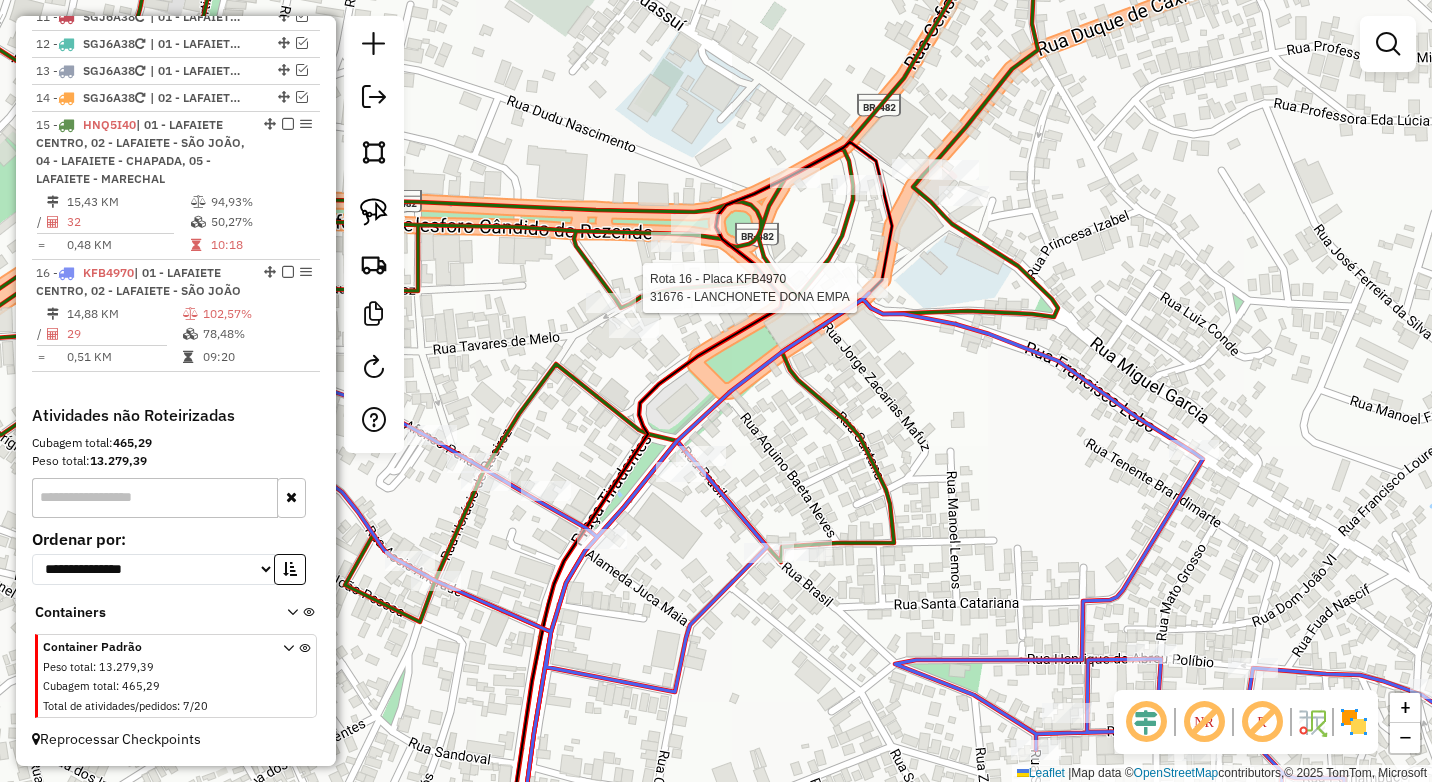 select on "*********" 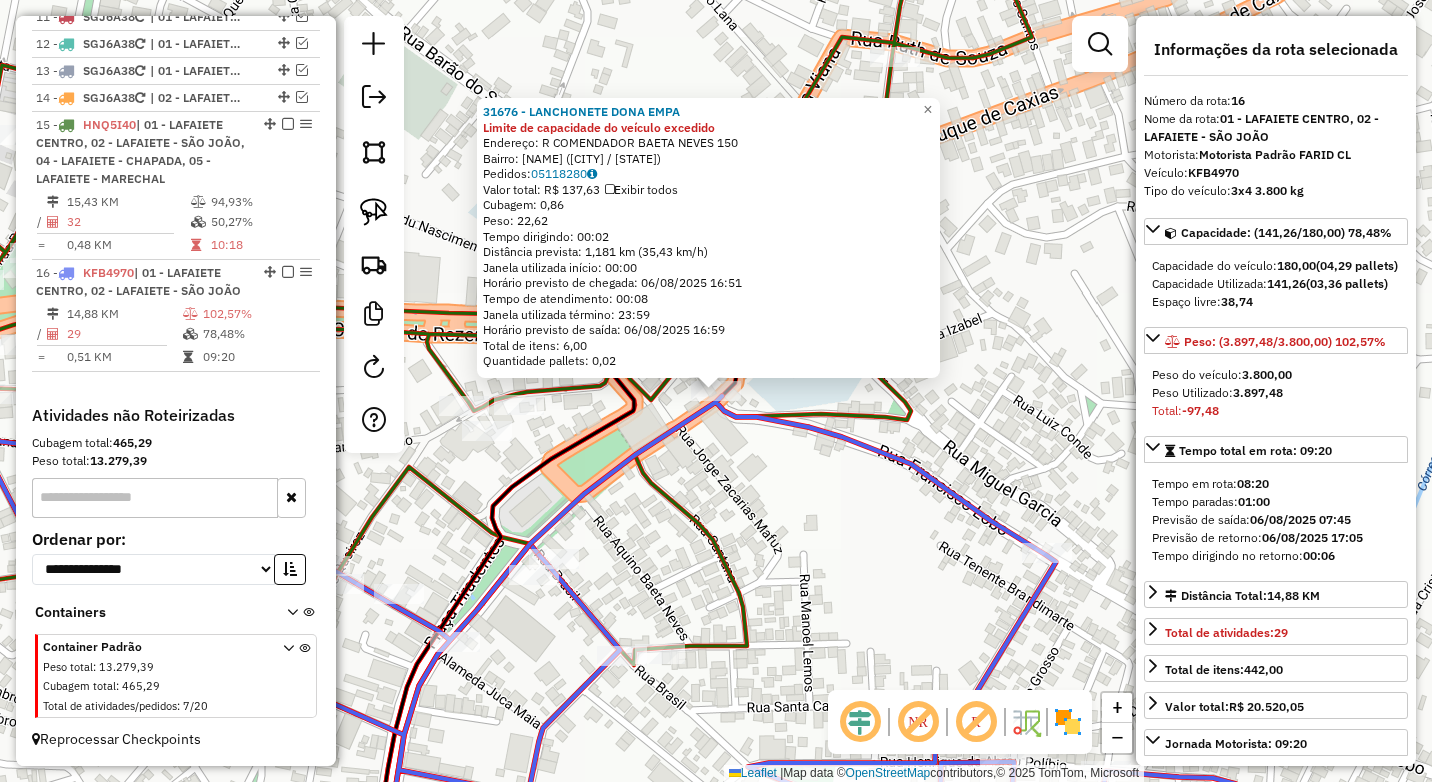 click on "[NUMBER] - [NAME] Limite de capacidade do veículo excedido  Endereço: R   [STREET_NAME]        [NUMBER]   Bairro: [NEIGHBORHOOD] ([CITY] / [STATE])   Pedidos:  [ORDER_ID]   Valor total: R$ 137,63   Exibir todos   Cubagem: 0,86  Peso: 22,62  Tempo dirigindo: 00:02   Distância prevista: 1,181 km (35,43 km/h)   Janela utilizada início: 00:00   Horário previsto de chegada: 06/08/2025 16:51   Tempo de atendimento: 00:08   Janela utilizada término: 23:59   Horário previsto de saída: 06/08/2025 16:59   Total de itens: 6,00   Quantidade pallets: 0,02  × Janela de atendimento Grade de atendimento Capacidade Transportadoras Veículos Cliente Pedidos  Rotas Selecione os dias de semana para filtrar as janelas de atendimento  Seg   Ter   Qua   Qui   Sex   Sáb   Dom  Informe o período da janela de atendimento: De: Até:  Filtrar exatamente a janela do cliente  Considerar janela de atendimento padrão  Selecione os dias de semana para filtrar as grades de atendimento  Seg   Ter   Qua   Qui   Sex" 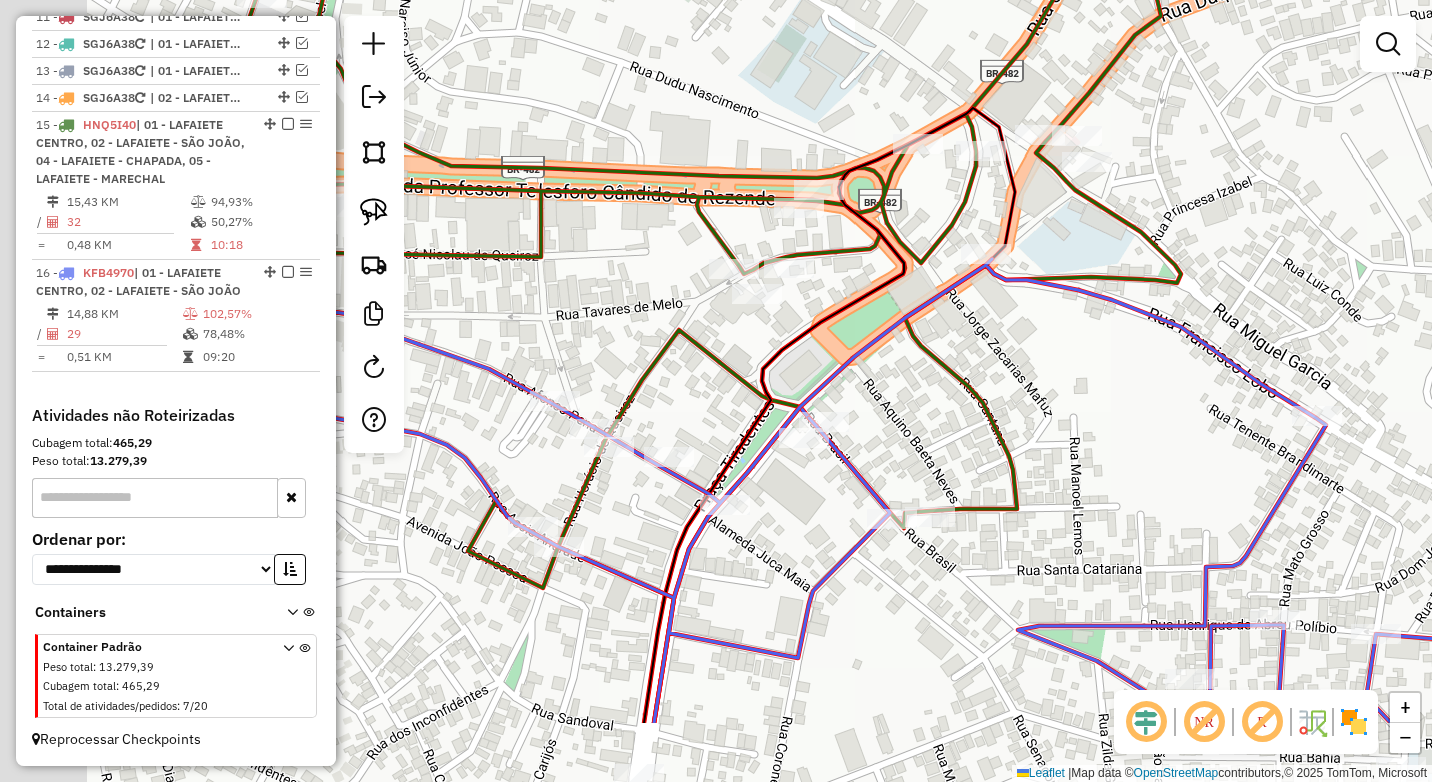 drag, startPoint x: 715, startPoint y: 581, endPoint x: 1042, endPoint y: 400, distance: 373.75125 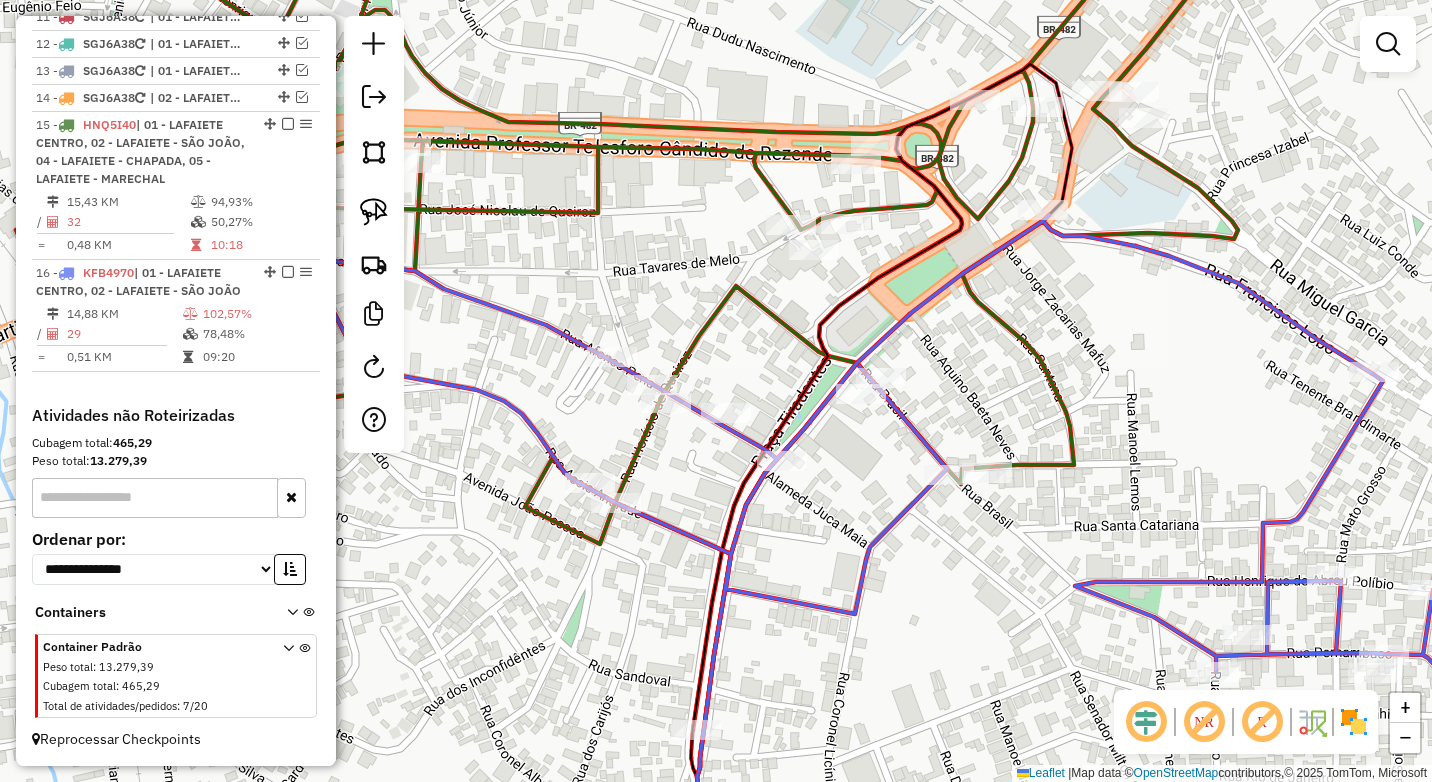click on "Rota 16 - Placa KFB4970  10799 - EMPADAS MAIS Janela de atendimento Grade de atendimento Capacidade Transportadoras Veículos Cliente Pedidos  Rotas Selecione os dias de semana para filtrar as janelas de atendimento  Seg   Ter   Qua   Qui   Sex   Sáb   Dom  Informe o período da janela de atendimento: De: Até:  Filtrar exatamente a janela do cliente  Considerar janela de atendimento padrão  Selecione os dias de semana para filtrar as grades de atendimento  Seg   Ter   Qua   Qui   Sex   Sáb   Dom   Considerar clientes sem dia de atendimento cadastrado  Clientes fora do dia de atendimento selecionado Filtrar as atividades entre os valores definidos abaixo:  Peso mínimo:  ****  Peso máximo:  ****  Cubagem mínima:   Cubagem máxima:   De:   Até:  Filtrar as atividades entre o tempo de atendimento definido abaixo:  De:   Até:   Considerar capacidade total dos clientes não roteirizados Transportadora: Selecione um ou mais itens Tipo de veículo: Selecione um ou mais itens Veículo: Motorista: Nome: Setor:" 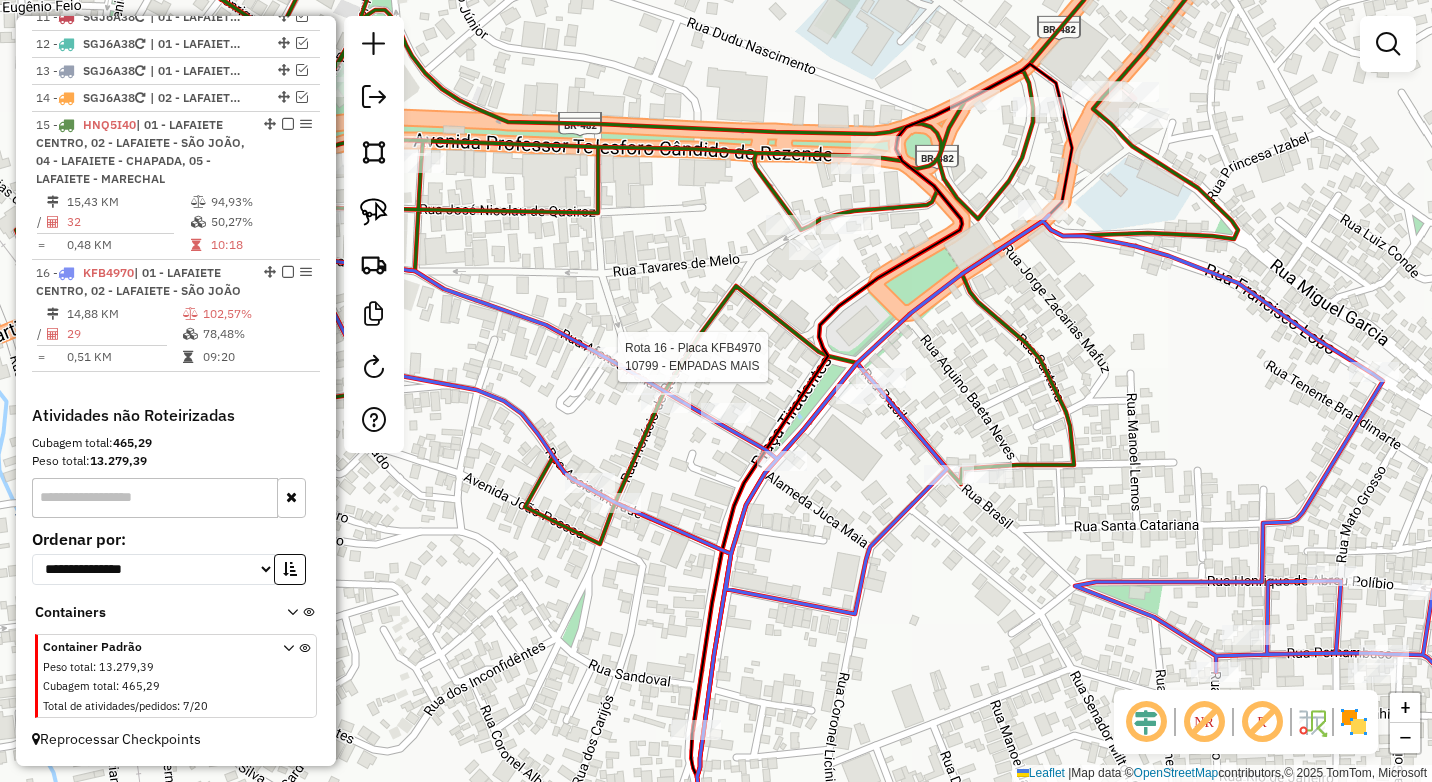 select on "*********" 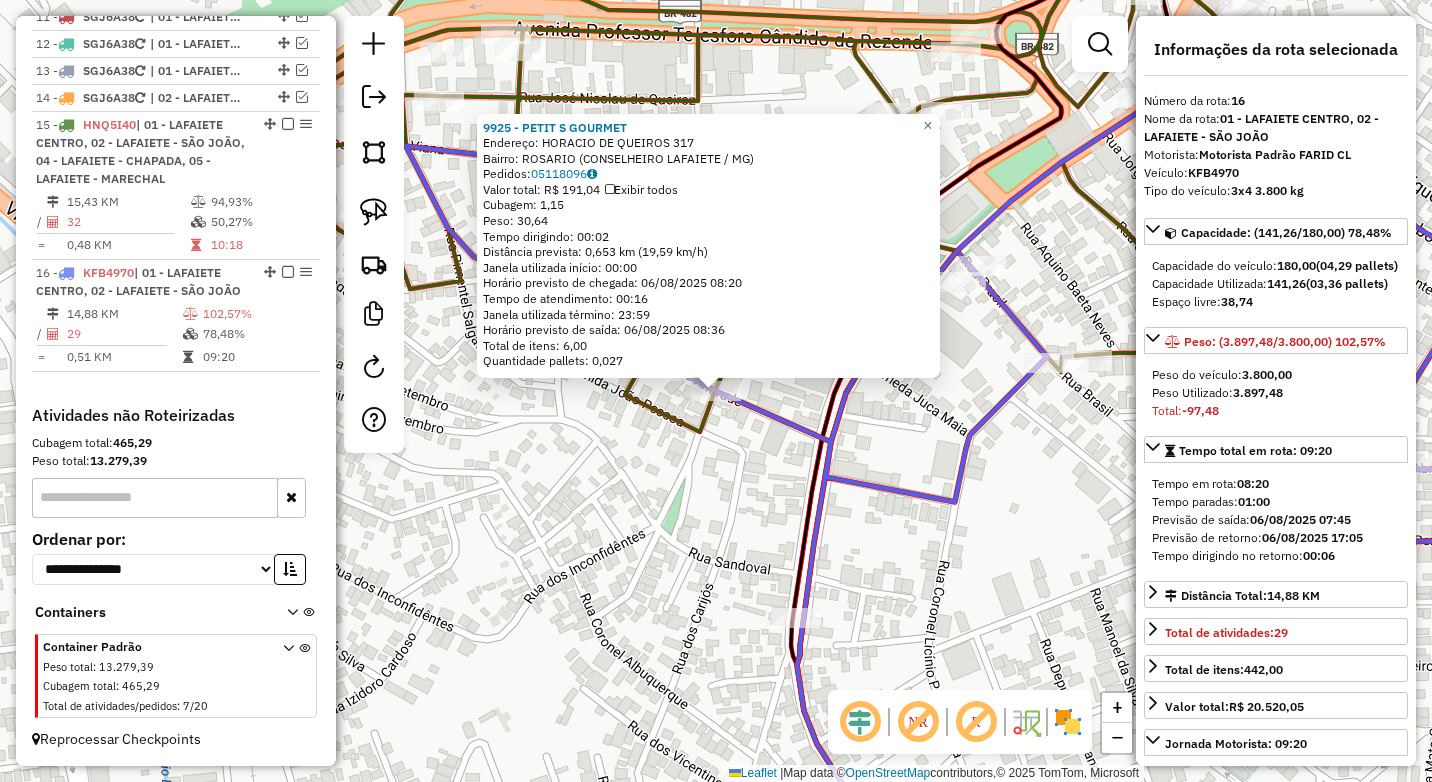 click on "9925 - PETIT S GOURMET  Endereço:  [STREET_NAME] [NUMBER]   Bairro: [NEIGHBORHOOD] ([CITY] / [STATE])   Pedidos:  05118096   Valor total: R$ 191,04   Exibir todos   Cubagem: 1,15  Peso: 30,64  Tempo dirigindo: 00:02   Distância prevista: 0,653 km (19,59 km/h)   Janela utilizada início: 00:00   Horário previsto de chegada: 06/08/2025 08:20   Tempo de atendimento: 00:16   Janela utilizada término: 23:59   Horário previsto de saída: 06/08/2025 08:36   Total de itens: 6,00   Quantidade pallets: 0,027  × Janela de atendimento Grade de atendimento Capacidade Transportadoras Veículos Cliente Pedidos  Rotas Selecione os dias de semana para filtrar as janelas de atendimento  Seg   Ter   Qua   Qui   Sex   Sáb   Dom  Informe o período da janela de atendimento: De: [DATE] Até: [DATE]  Filtrar exatamente a janela do cliente  Considerar janela de atendimento padrão  Selecione os dias de semana para filtrar as grades de atendimento  Seg   Ter   Qua   Qui   Sex   Sáb   Dom   Clientes fora do dia de atendimento selecionado" 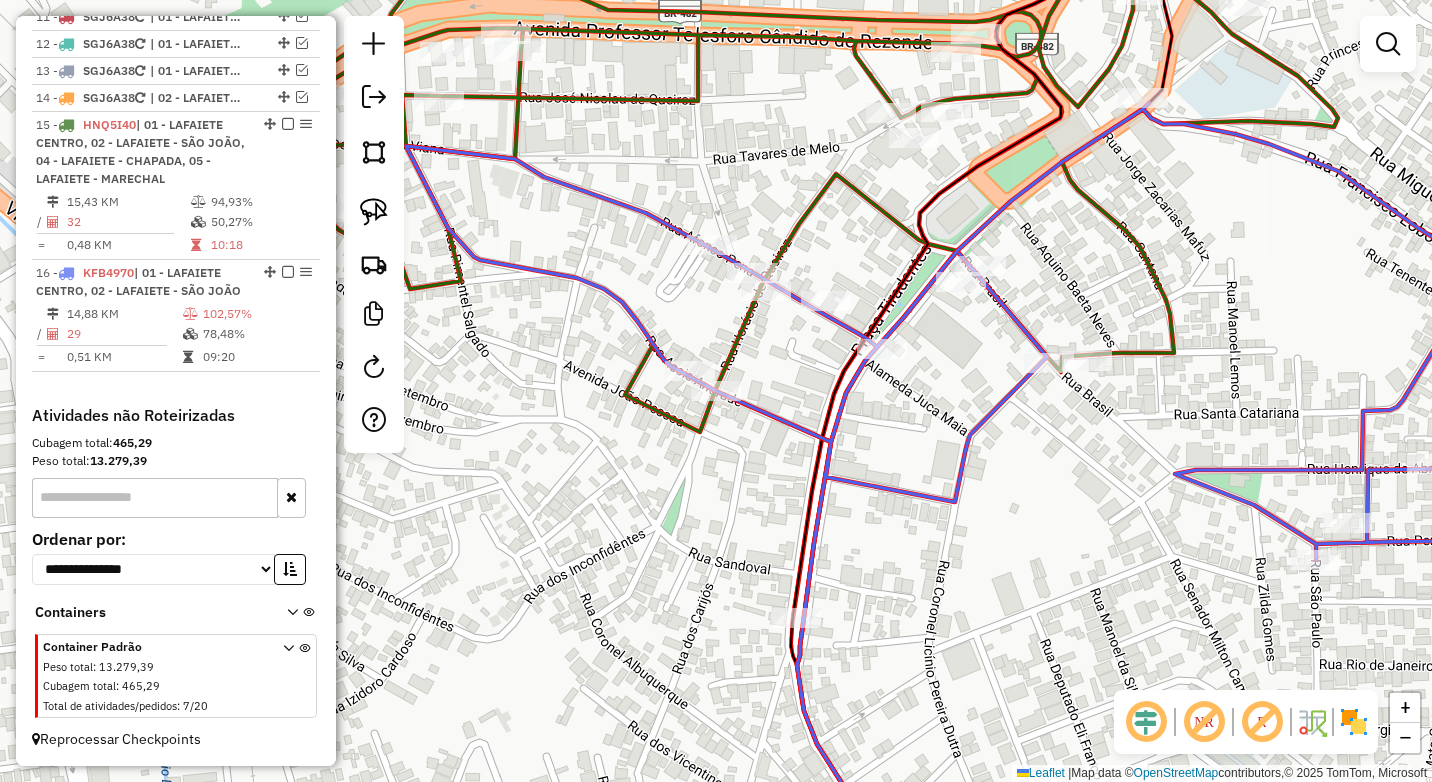 click on "Rota 16 - Placa KFB4970  7571 - PIZZARIA VITORIA LTD Janela de atendimento Grade de atendimento Capacidade Transportadoras Veículos Cliente Pedidos  Rotas Selecione os dias de semana para filtrar as janelas de atendimento  Seg   Ter   Qua   Qui   Sex   Sáb   Dom  Informe o período da janela de atendimento: De: [DATE] Até: [DATE]  Filtrar exatamente a janela do cliente  Considerar janela de atendimento padrão  Selecione os dias de semana para filtrar as grades de atendimento  Seg   Ter   Qua   Qui   Sex   Sáb   Dom   Considerar clientes sem dia de atendimento cadastrado  Clientes fora do dia de atendimento selecionado Filtrar as atividades entre os valores definidos abaixo:  Peso mínimo:  ****  Peso máximo:  ****  Cubagem mínima:   Cubagem máxima:   De: [TIME]   Até: [TIME]  Filtrar as atividades entre o tempo de atendimento definido abaixo:  De: [TIME]   Até: [TIME]   Considerar capacidade total dos clientes não roteirizados Transportadora: Selecione um ou mais itens Tipo de veículo: Selecione um ou mais itens Veículo: Motorista: Nome:" 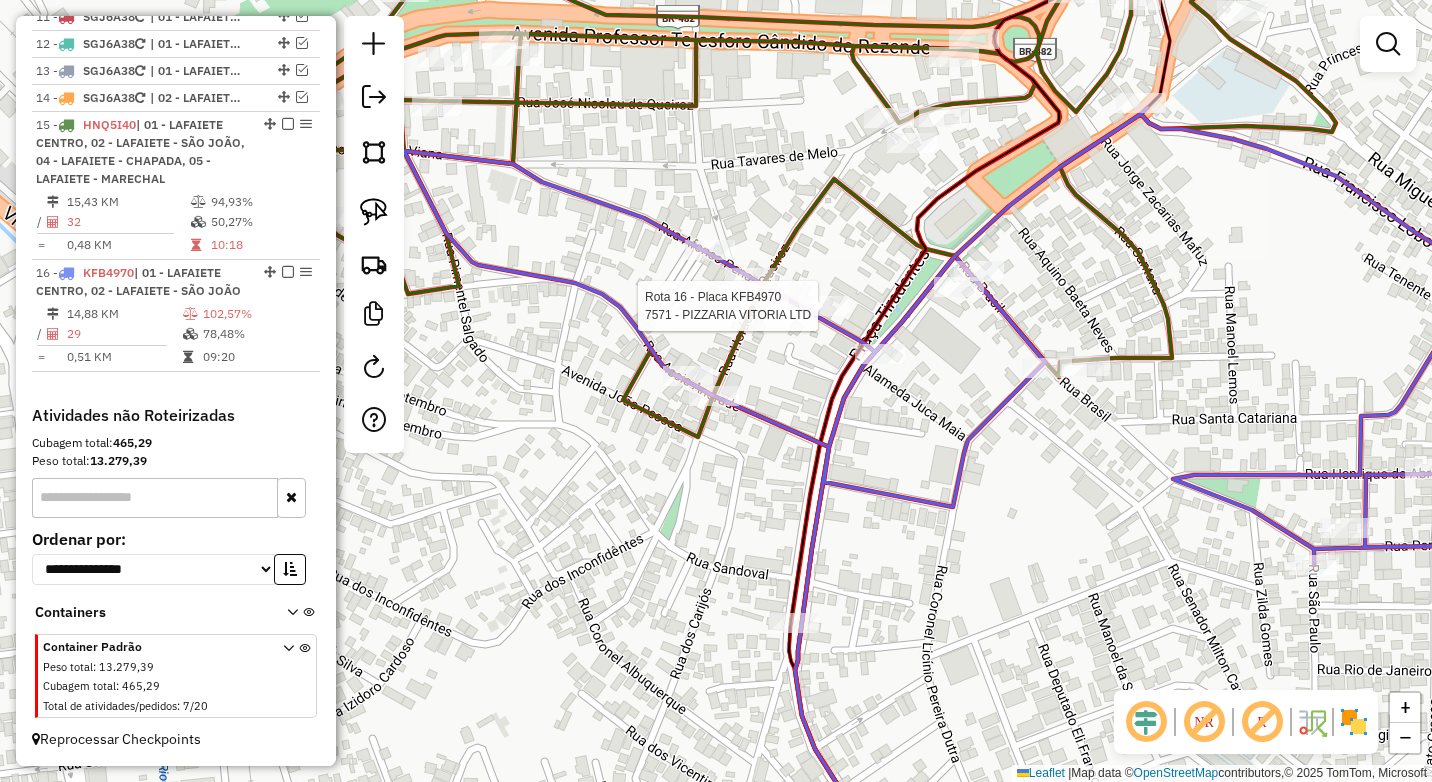 select on "*********" 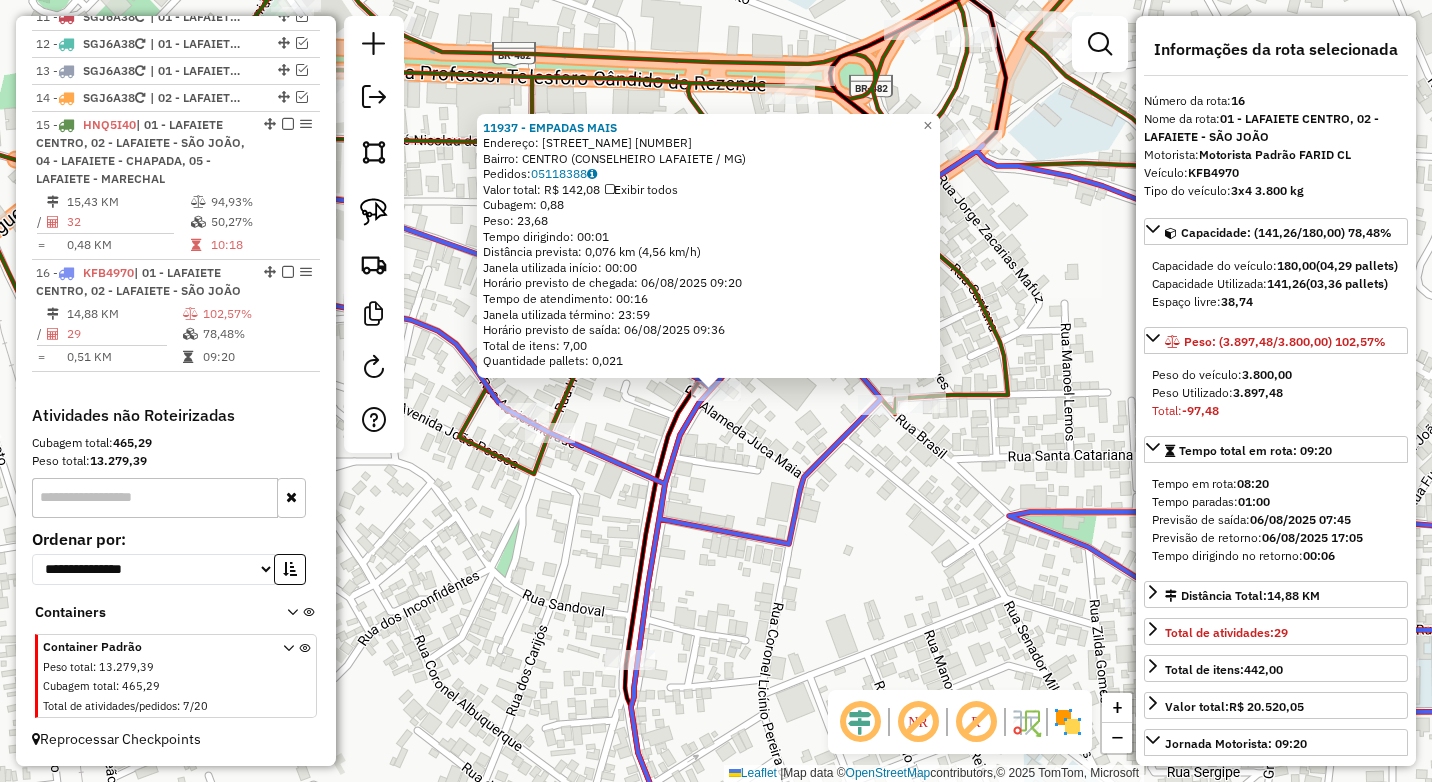 click on "[NUMBER] - [NAME] [LAST]  Endereço:  [STREET] [NUMBER]   Bairro: [NEIGHBORHOOD] ([CITY] / [STATE])   Pedidos:  [ORDER_ID]   Valor total: R$ [PRICE]   Exibir todos   Cubagem: [CUBAGE]  Peso: [WEIGHT]  Tempo dirigindo: [TIME]   Distância prevista: [DISTANCE] km ([SPEED] km/h)   Janela utilizada início: [TIME]   Horário previsto de chegada: [DATE] [TIME]   Tempo de atendimento: [TIME]   Janela utilizada término: [TIME]   Horário previsto de saída: [DATE] [TIME]   Total de itens: [ITEMS]   Quantidade pallets: [PALLETS]  × Janela de atendimento Grade de atendimento Capacidade Transportadoras Veículos Cliente Pedidos  Rotas Selecione os dias de semana para filtrar as janelas de atendimento  Seg   Ter   Qua   Qui   Sex   Sáb   Dom  Informe o período da janela de atendimento: De: [TIME] Até: [TIME]  Filtrar exatamente a janela do cliente  Considerar janela de atendimento padrão  Selecione os dias de semana para filtrar as grades de atendimento  Seg   Ter   Qua   Qui   Sex   Sáb   Dom   Considerar clientes sem dia de atendimento cadastrado **** +" 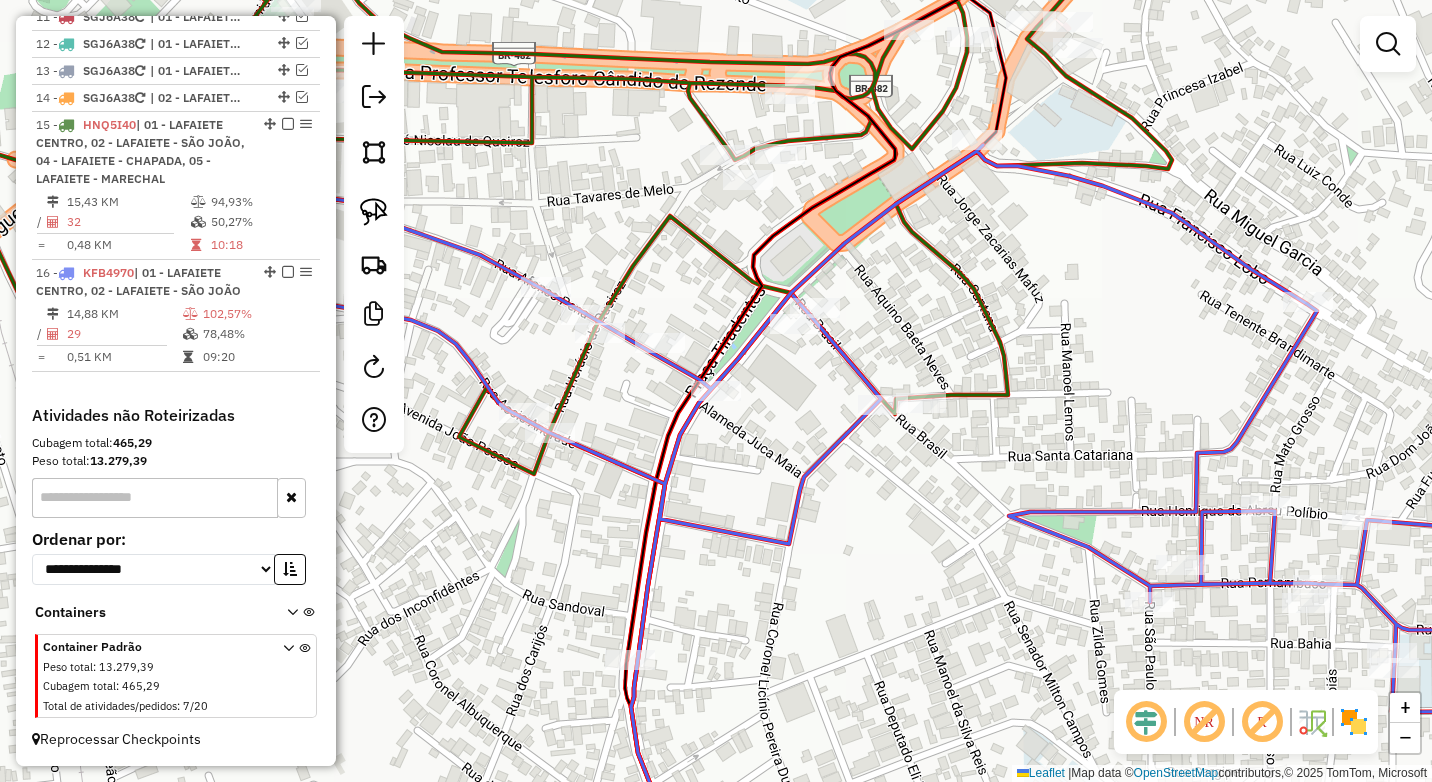 select on "*********" 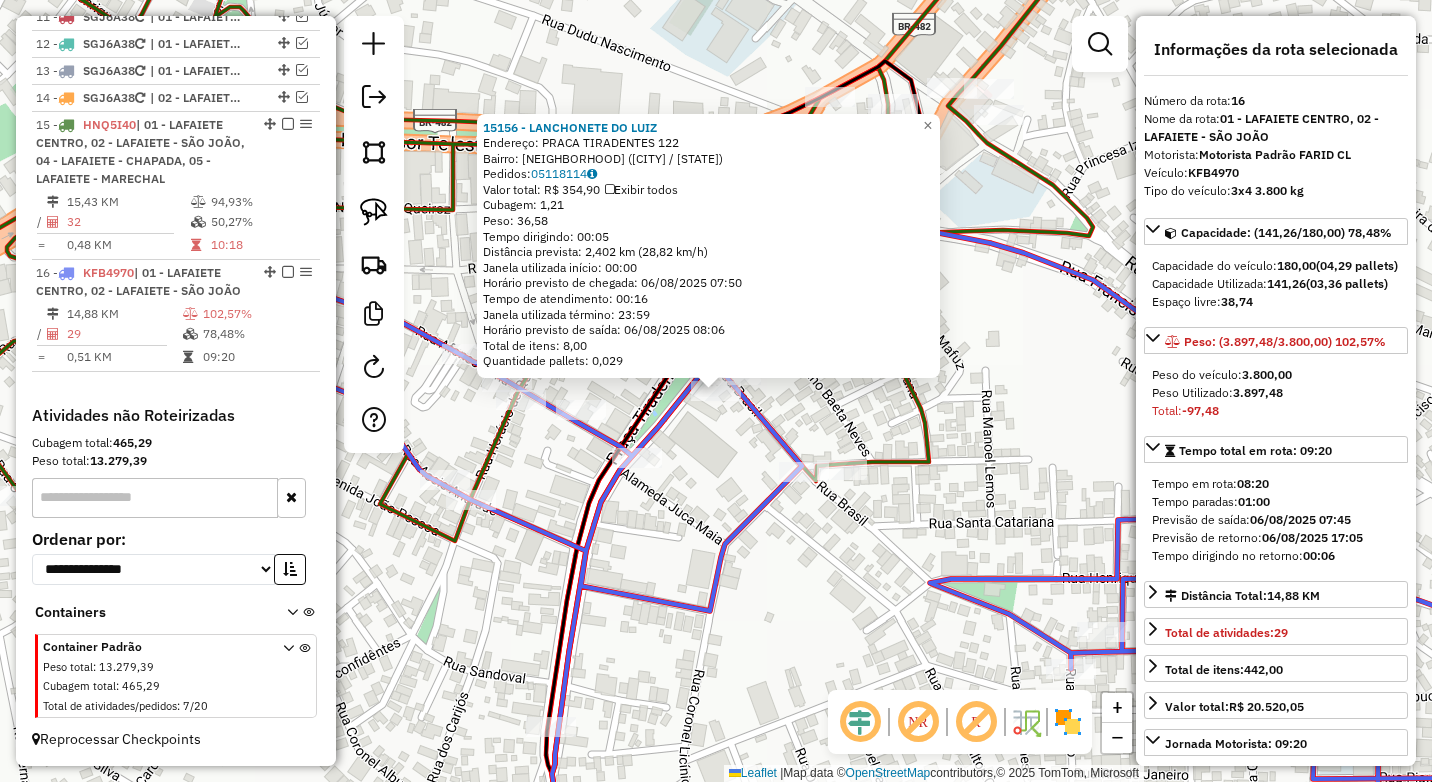 click on "[NUMBER] - [NAME]  Endereço:  [STREET_NAME] [NUMBER]   Bairro: [NEIGHBORHOOD] ([CITY] / [STATE])   Pedidos:  [ORDER_ID]   Valor total: R$ 354,90   Exibir todos   Cubagem: 1,21  Peso: 36,58  Tempo dirigindo: 00:05   Distância prevista: 2,402 km (28,82 km/h)   Janela utilizada início: 00:00   Horário previsto de chegada: 06/08/2025 07:50   Tempo de atendimento: 00:16   Janela utilizada término: 23:59   Horário previsto de saída: 06/08/2025 08:06   Total de itens: 8,00   Quantidade pallets: 0,029  × Janela de atendimento Grade de atendimento Capacidade Transportadoras Veículos Cliente Pedidos  Rotas Selecione os dias de semana para filtrar as janelas de atendimento  Seg   Ter   Qua   Qui   Sex   Sáb   Dom  Informe o período da janela de atendimento: De: Até:  Filtrar exatamente a janela do cliente  Considerar janela de atendimento padrão  Selecione os dias de semana para filtrar as grades de atendimento  Seg   Ter   Qua   Qui   Sex   Sáb   Dom   Peso mínimo:  ****  Peso máximo:  **** De:" 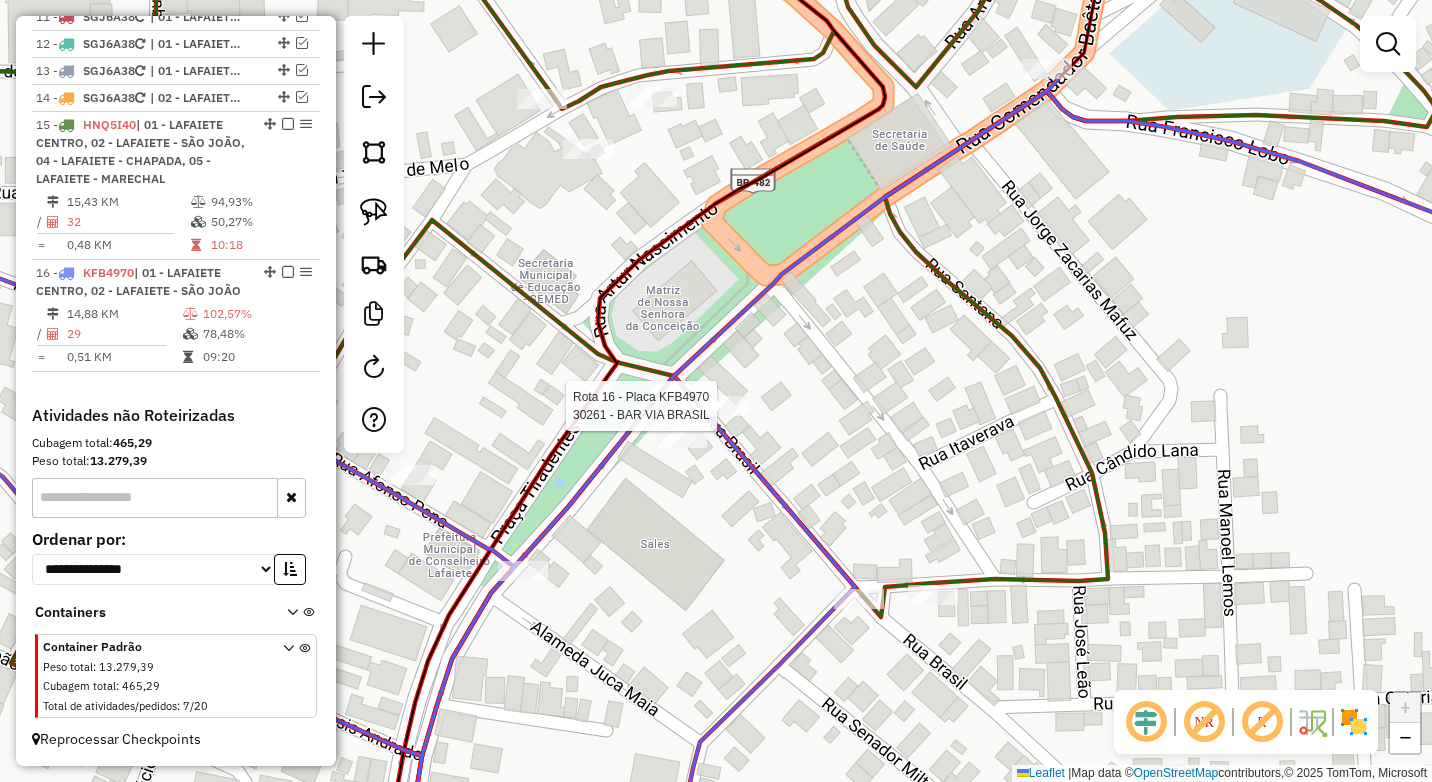 select on "*********" 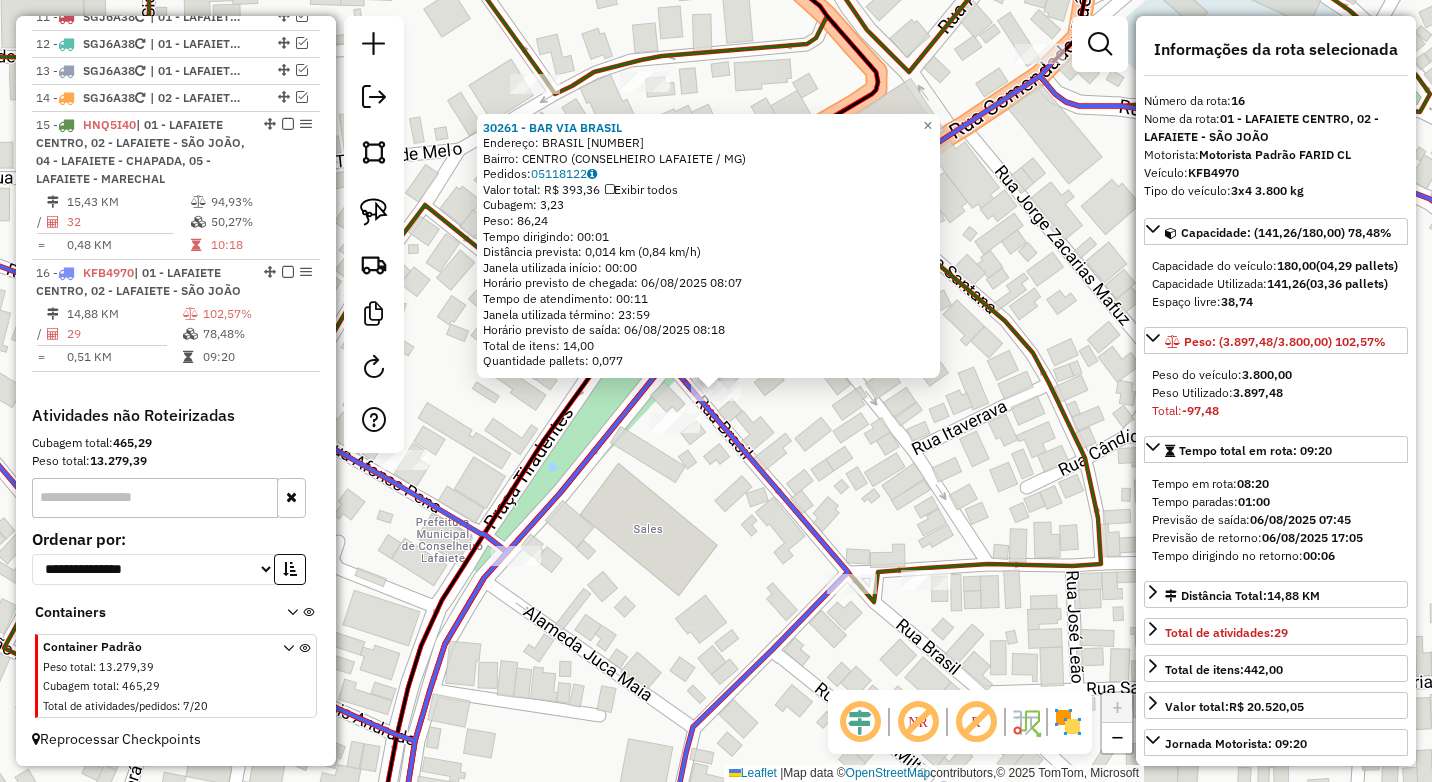 click on "[NUMBER] - [NAME]  Endereço:  BRASIL [NUMBER]   Bairro: CENTRO ([CITY] / [STATE])   Pedidos:  [ORDER_ID]   Valor total: R$ 393,36   Exibir todos   Cubagem: 3,23  Peso: 86,24  Tempo dirigindo: 00:01   Distância prevista: 0,014 km (0,84 km/h)   Janela utilizada início: 00:00   Horário previsto de chegada: 06/08/2025 08:07   Tempo de atendimento: 00:11   Janela utilizada término: 23:59   Horário previsto de saída: 06/08/2025 08:18   Total de itens: 14,00   Quantidade pallets: 0,077  × Janela de atendimento Grade de atendimento Capacidade Transportadoras Veículos Cliente Pedidos  Rotas Selecione os dias de semana para filtrar as janelas de atendimento  Seg   Ter   Qua   Qui   Sex   Sáb   Dom  Informe o período da janela de atendimento: De: Até:  Filtrar exatamente a janela do cliente  Considerar janela de atendimento padrão  Selecione os dias de semana para filtrar as grades de atendimento  Seg   Ter   Qua   Qui   Sex   Sáb   Dom   Considerar clientes sem dia de atendimento cadastrado **** De:" 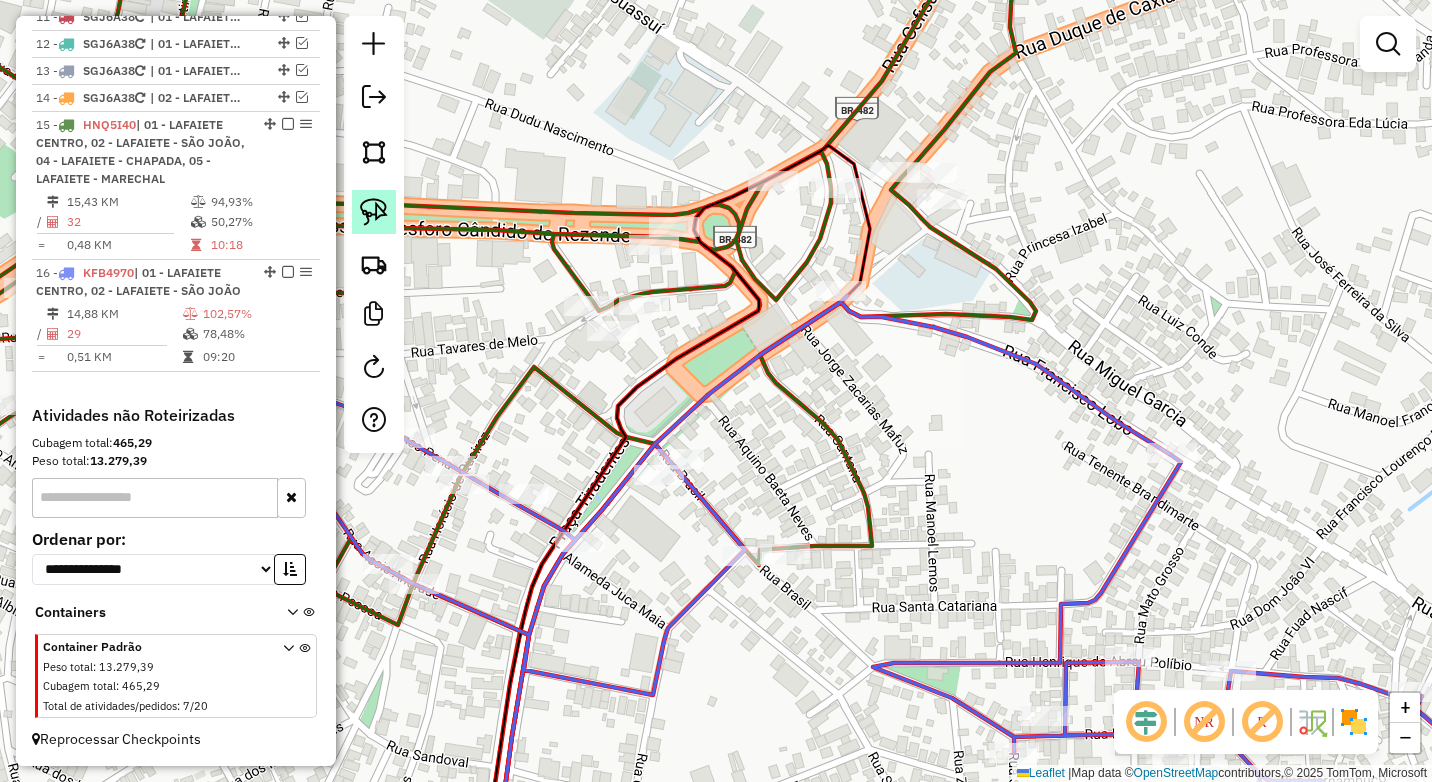 click 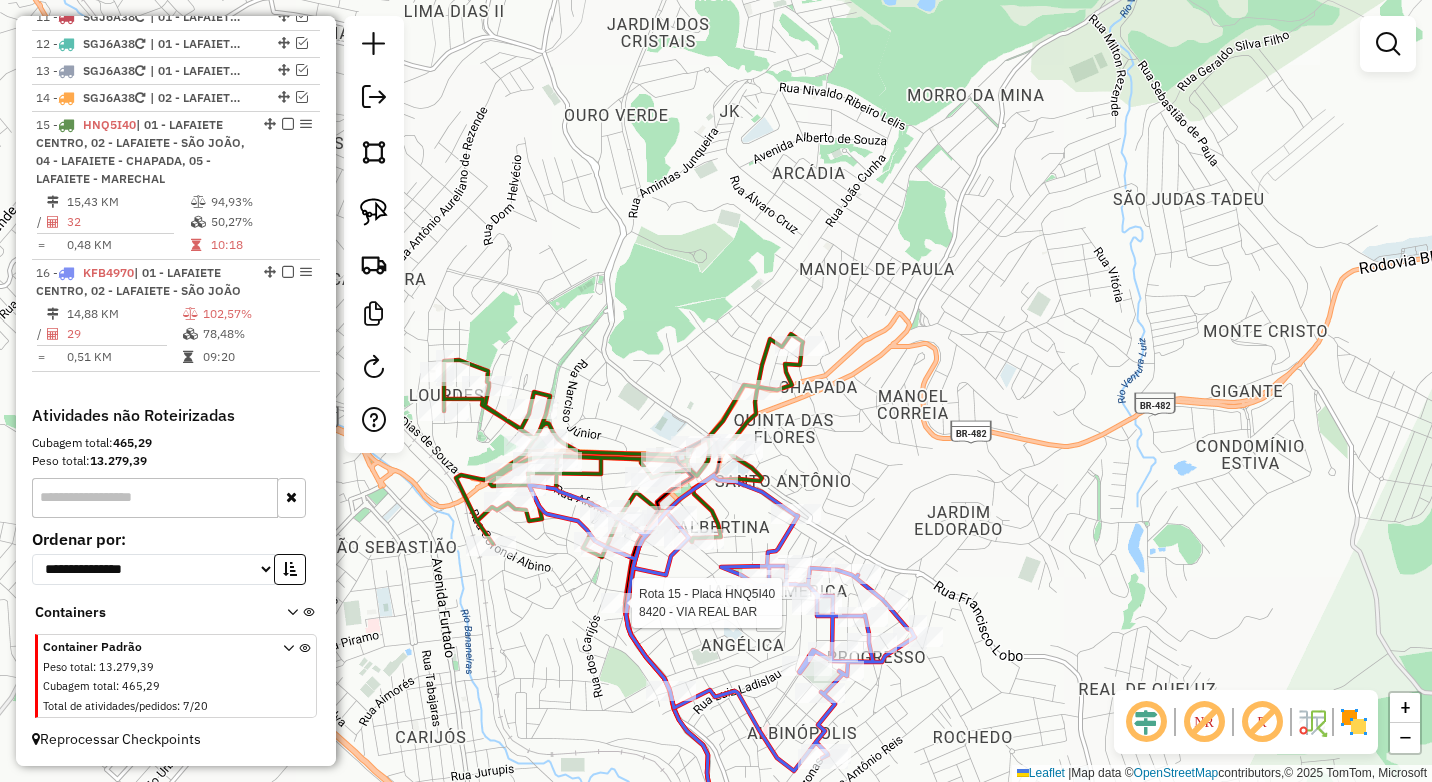 select on "*********" 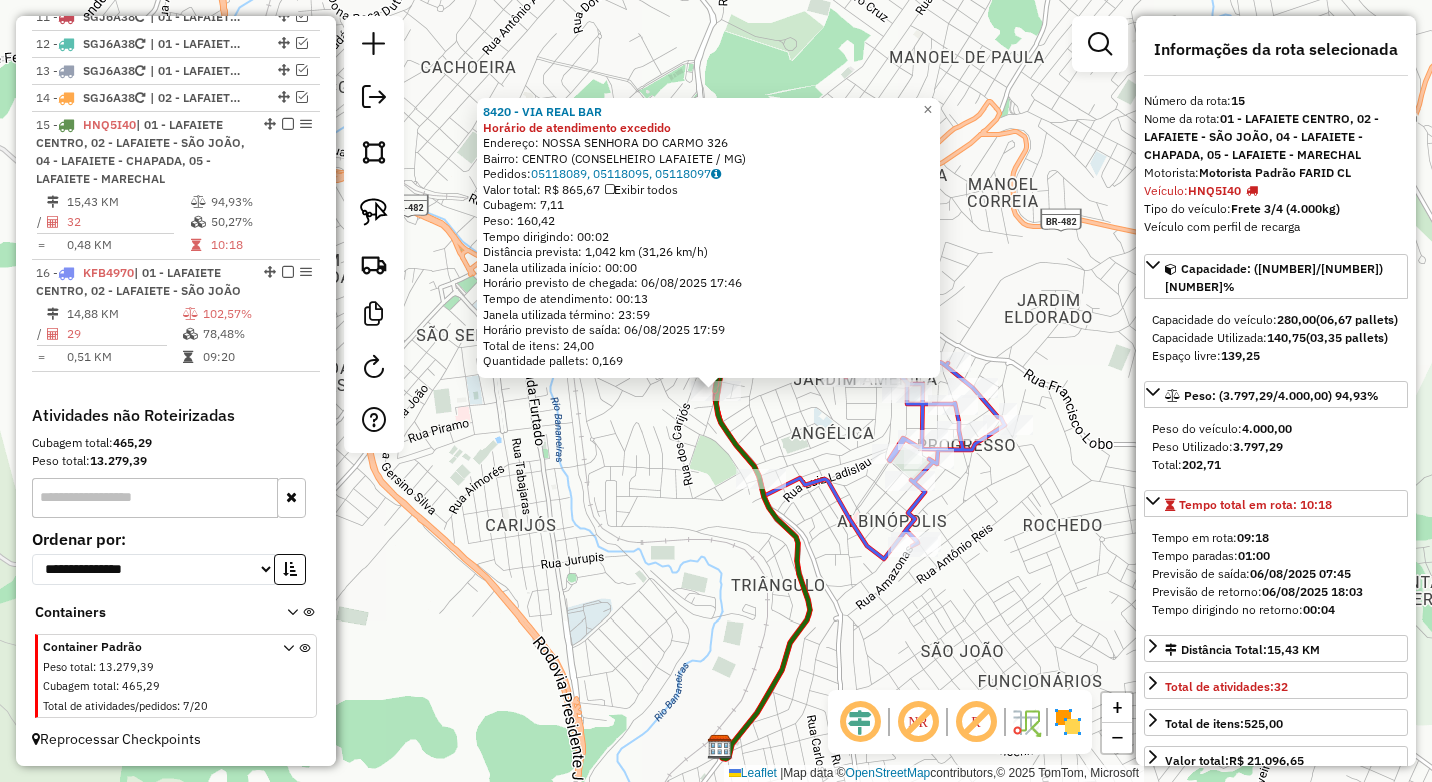 click on "[NUMBER] - [NAME] [LAST] Horário de atendimento excedido  Endereço:  [STREET] [NUMBER]   Bairro: [NEIGHBORHOOD] ([CITY] / [STATE])   Pedidos:  [ORDER_ID], [ORDER_ID], [ORDER_ID]   Valor total: R$ [PRICE]   Exibir todos   Cubagem: [CUBAGE]  Peso: [WEIGHT]  Tempo dirigindo: [TIME]   Distância prevista: [DISTANCE] km ([SPEED] km/h)   Janela utilizada início: [TIME]   Horário previsto de chegada: [DATE] [TIME]   Tempo de atendimento: [TIME]   Janela utilizada término: [TIME]   Horário previsto de saída: [DATE] [TIME]   Total de itens: [ITEMS]   Quantidade pallets: [PALLETS]  × Janela de atendimento Grade de atendimento Capacidade Transportadoras Veículos Cliente Pedidos  Rotas Selecione os dias de semana para filtrar as janelas de atendimento  Seg   Ter   Qua   Qui   Sex   Sáb   Dom  Informe o período da janela de atendimento: De: [TIME] Até: [TIME]  Filtrar exatamente a janela do cliente  Considerar janela de atendimento padrão  Selecione os dias de semana para filtrar as grades de atendimento  Seg   Ter   Qua   Qui   Sex   Sáb" 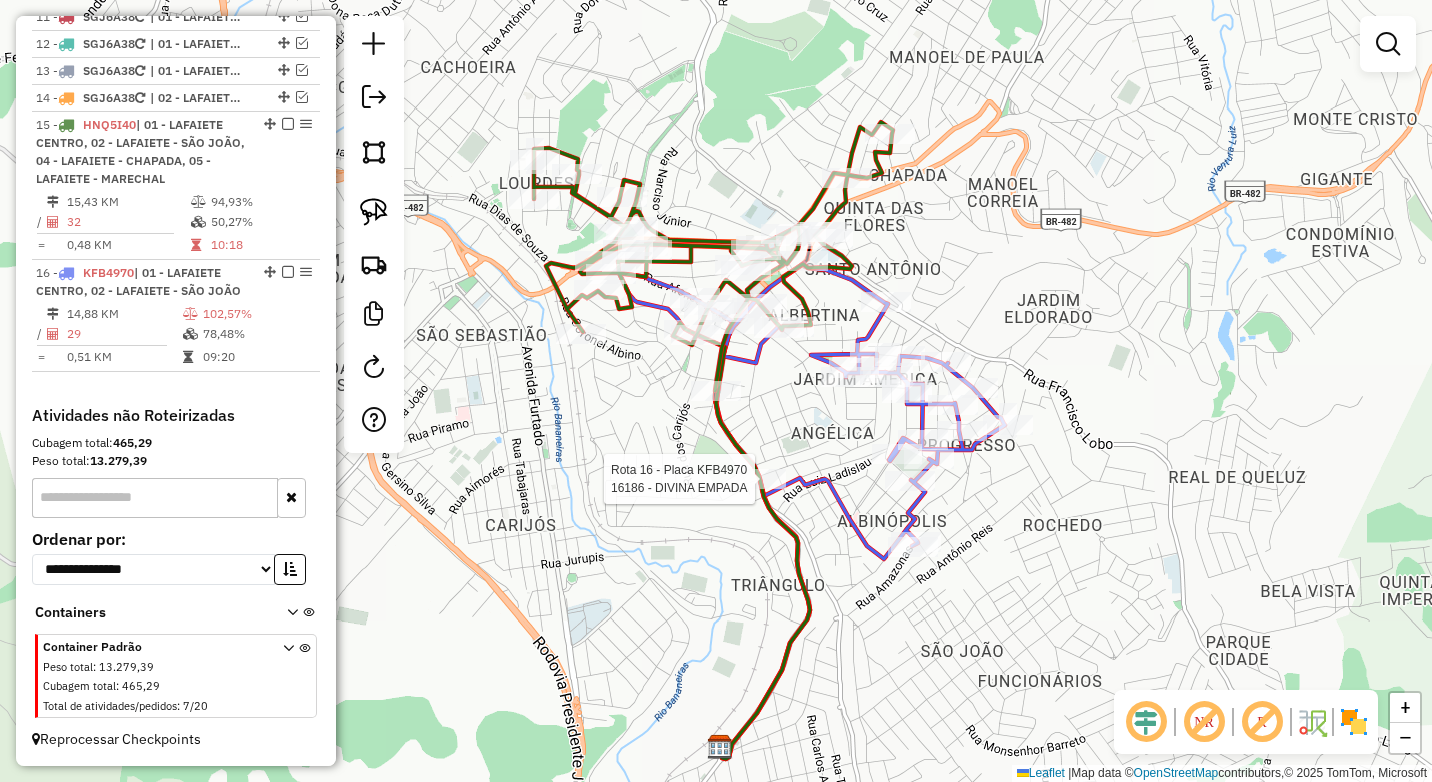 select on "*********" 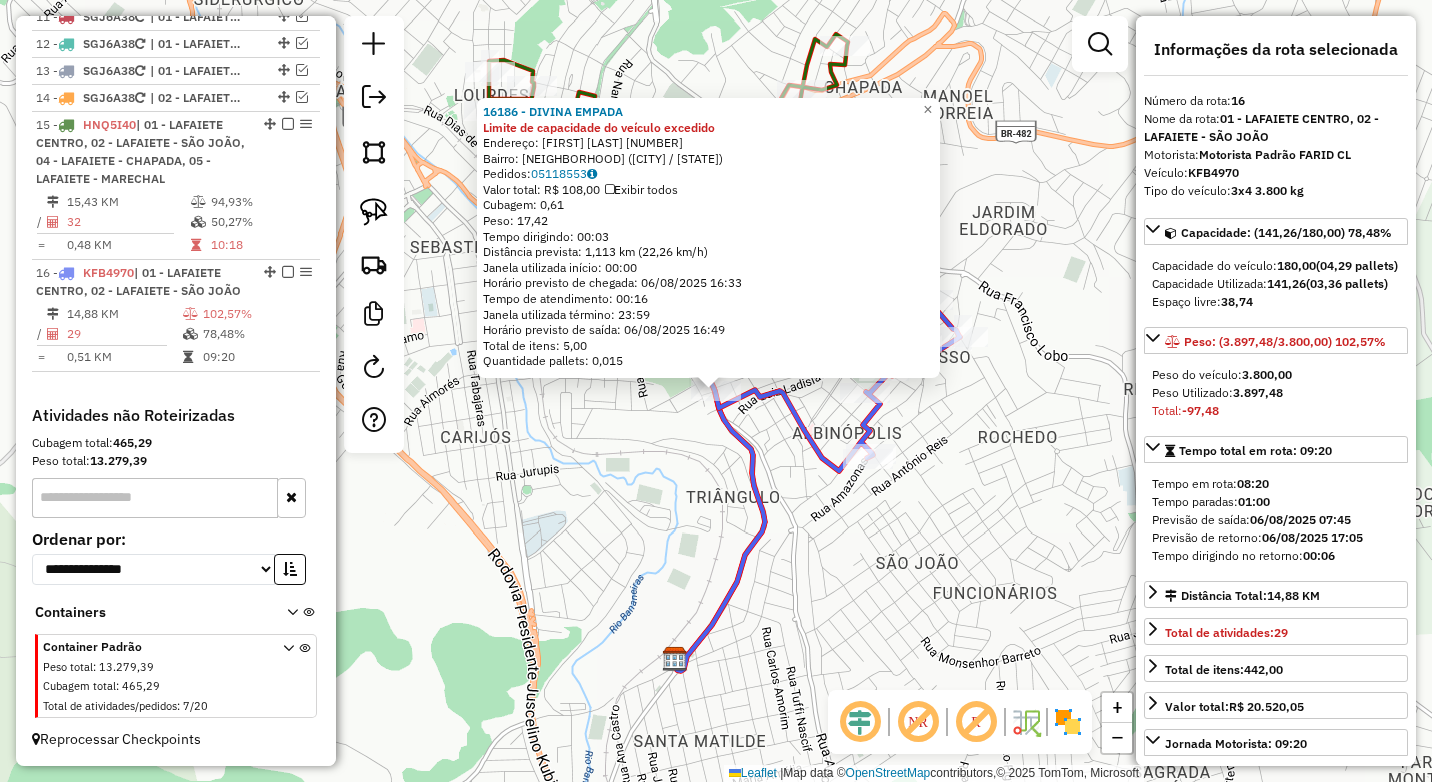 click on "[NUMBER] - [NAME] Limite de capacidade do veículo excedido  Endereço:  [STREET_NAME] [NUMBER]   Bairro: [NEIGHBORHOOD] ([CITY] / [STATE])   Pedidos:  [ORDER_ID]   Valor total: R$ 108,00   Exibir todos   Cubagem: 0,61  Peso: 17,42  Tempo dirigindo: 00:03   Distância prevista: 1,113 km (22,26 km/h)   Janela utilizada início: 00:00   Horário previsto de chegada: 06/08/2025 16:33   Tempo de atendimento: 00:16   Janela utilizada término: 23:59   Horário previsto de saída: 06/08/2025 16:49   Total de itens: 5,00   Quantidade pallets: 0,015  × Janela de atendimento Grade de atendimento Capacidade Transportadoras Veículos Cliente Pedidos  Rotas Selecione os dias de semana para filtrar as janelas de atendimento  Seg   Ter   Qua   Qui   Sex   Sáb   Dom  Informe o período da janela de atendimento: De: Até:  Filtrar exatamente a janela do cliente  Considerar janela de atendimento padrão  Selecione os dias de semana para filtrar as grades de atendimento  Seg   Ter   Qua   Qui   Sex   Sáb   Dom   **** De:" 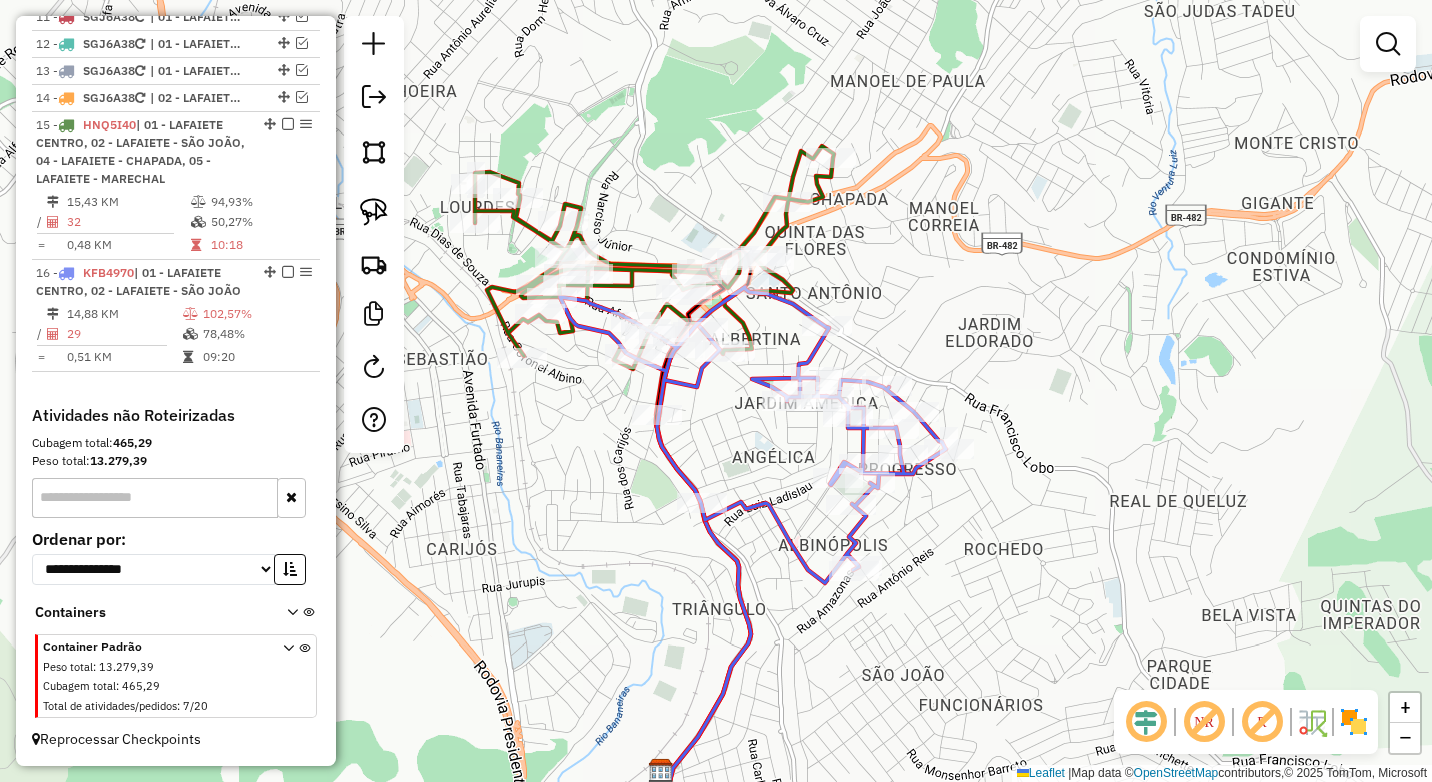 drag, startPoint x: 672, startPoint y: 386, endPoint x: 678, endPoint y: 576, distance: 190.09471 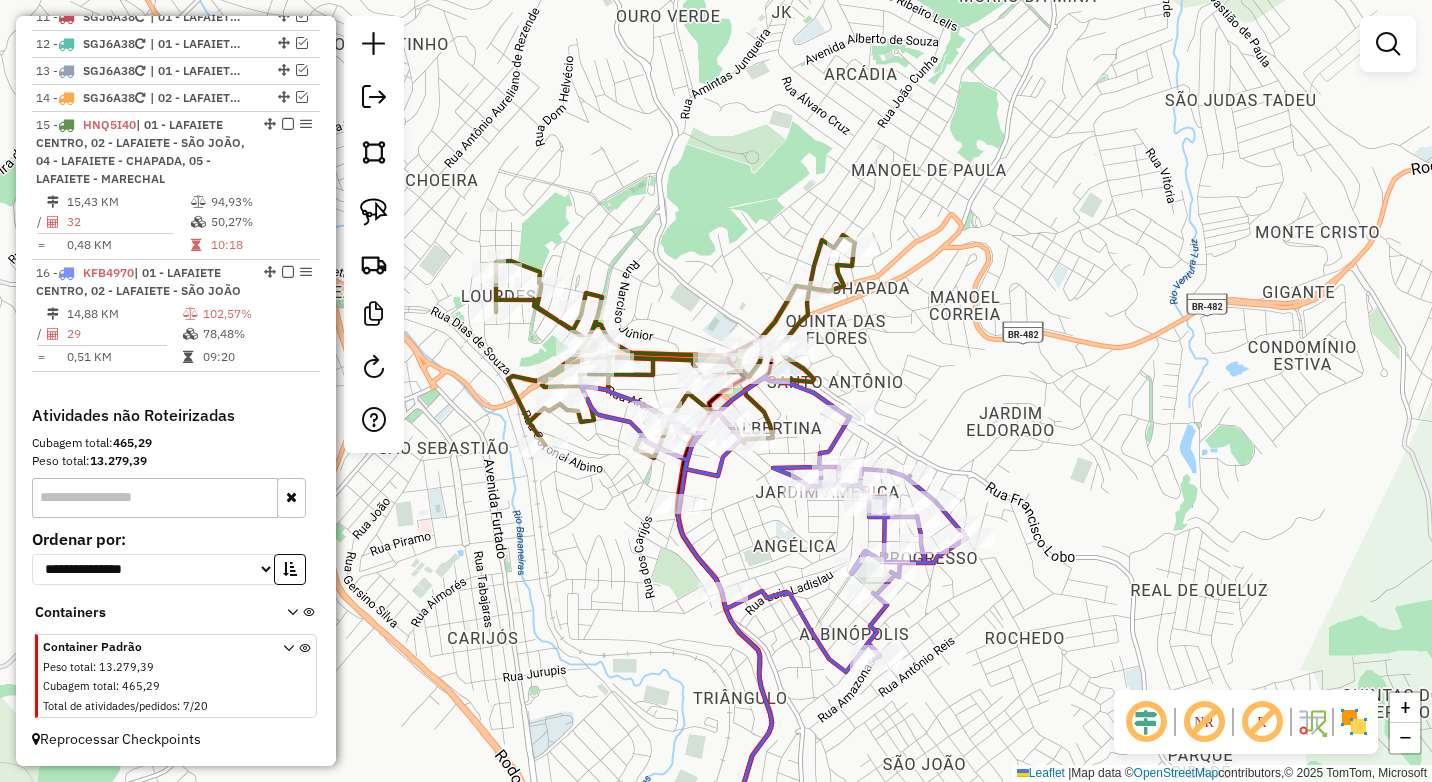 drag, startPoint x: 575, startPoint y: 510, endPoint x: 578, endPoint y: 523, distance: 13.341664 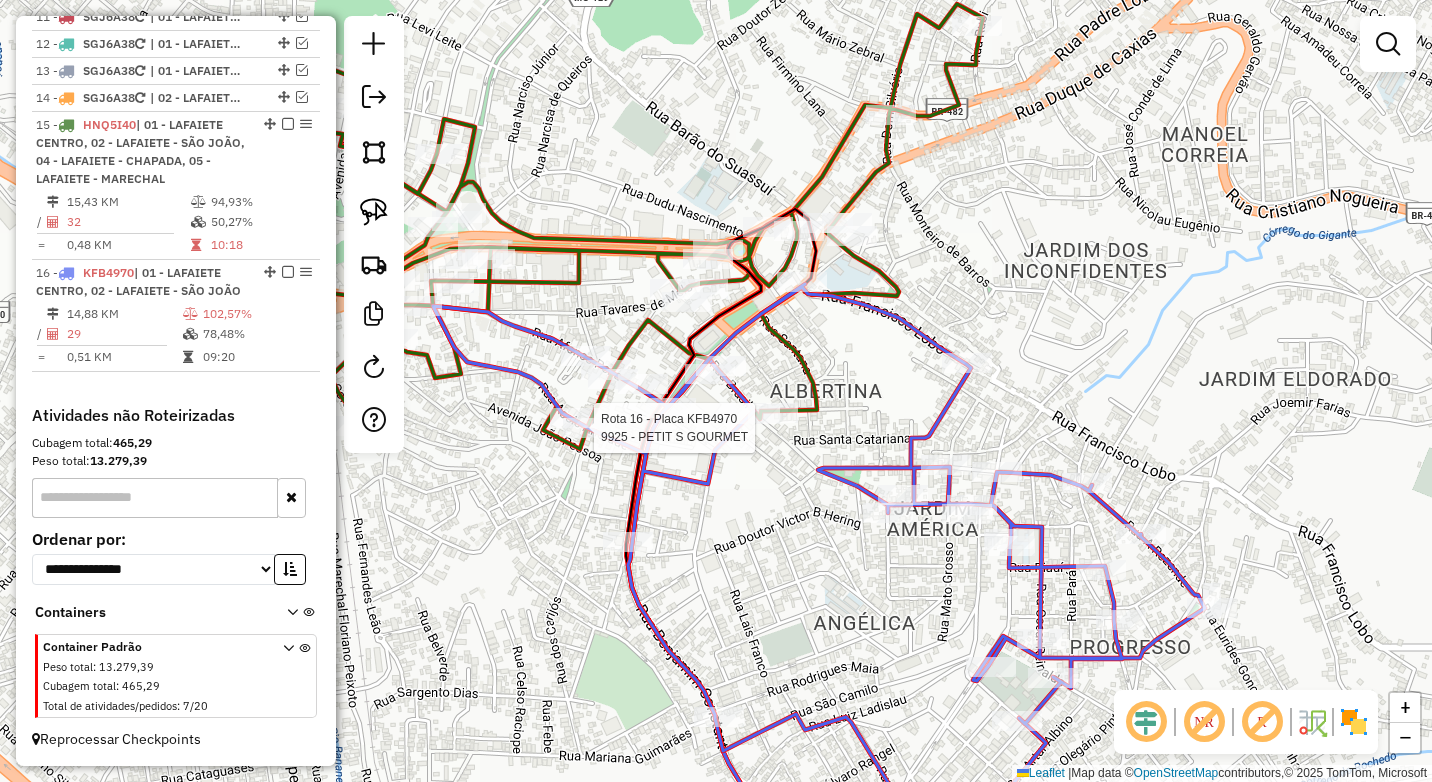 select on "*********" 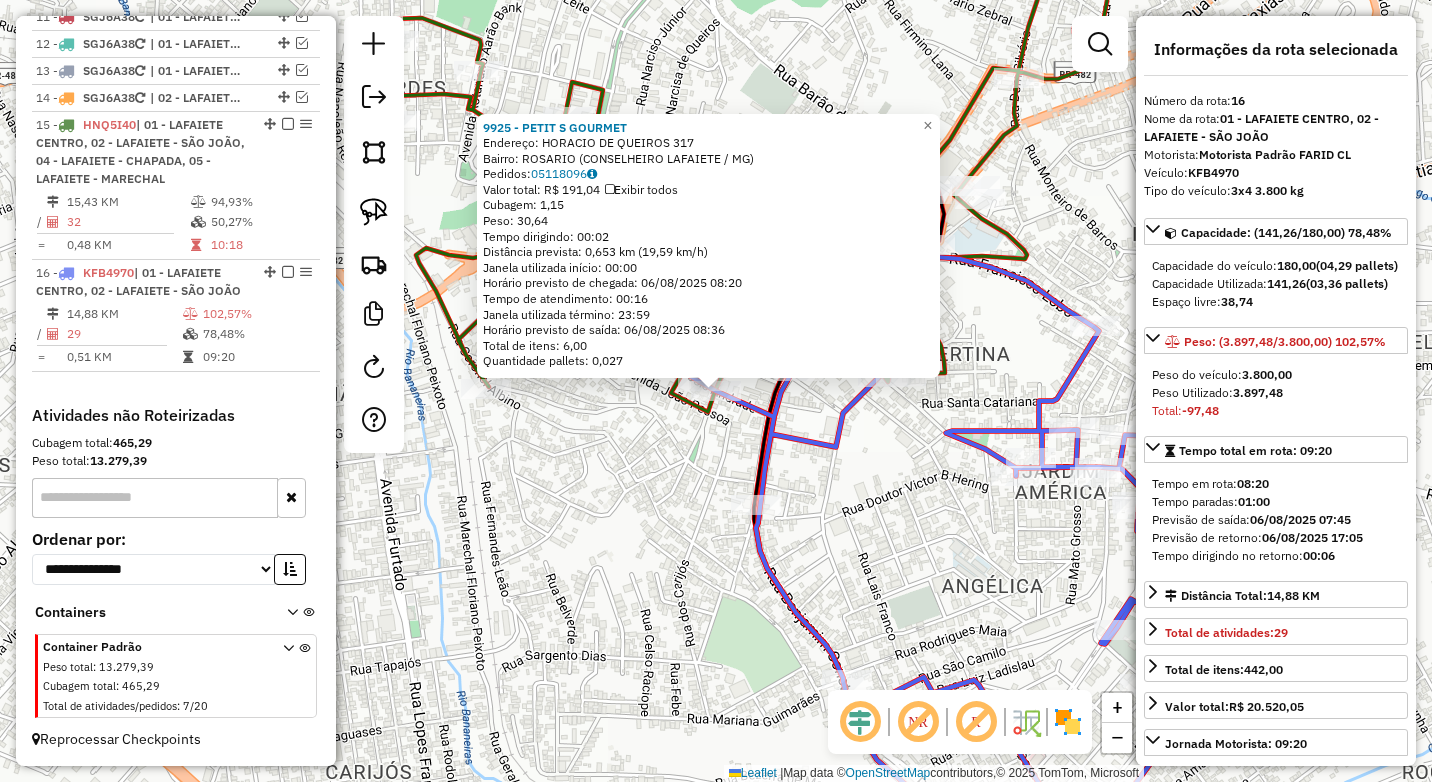 click on "9925 - PETIT S GOURMET  Endereço:  [STREET_NAME] [NUMBER]   Bairro: [NEIGHBORHOOD] ([CITY] / [STATE])   Pedidos:  05118096   Valor total: R$ 191,04   Exibir todos   Cubagem: 1,15  Peso: 30,64  Tempo dirigindo: 00:02   Distância prevista: 0,653 km (19,59 km/h)   Janela utilizada início: 00:00   Horário previsto de chegada: 06/08/2025 08:20   Tempo de atendimento: 00:16   Janela utilizada término: 23:59   Horário previsto de saída: 06/08/2025 08:36   Total de itens: 6,00   Quantidade pallets: 0,027  × Janela de atendimento Grade de atendimento Capacidade Transportadoras Veículos Cliente Pedidos  Rotas Selecione os dias de semana para filtrar as janelas de atendimento  Seg   Ter   Qua   Qui   Sex   Sáb   Dom  Informe o período da janela de atendimento: De: [DATE] Até: [DATE]  Filtrar exatamente a janela do cliente  Considerar janela de atendimento padrão  Selecione os dias de semana para filtrar as grades de atendimento  Seg   Ter   Qua   Qui   Sex   Sáb   Dom   Clientes fora do dia de atendimento selecionado" 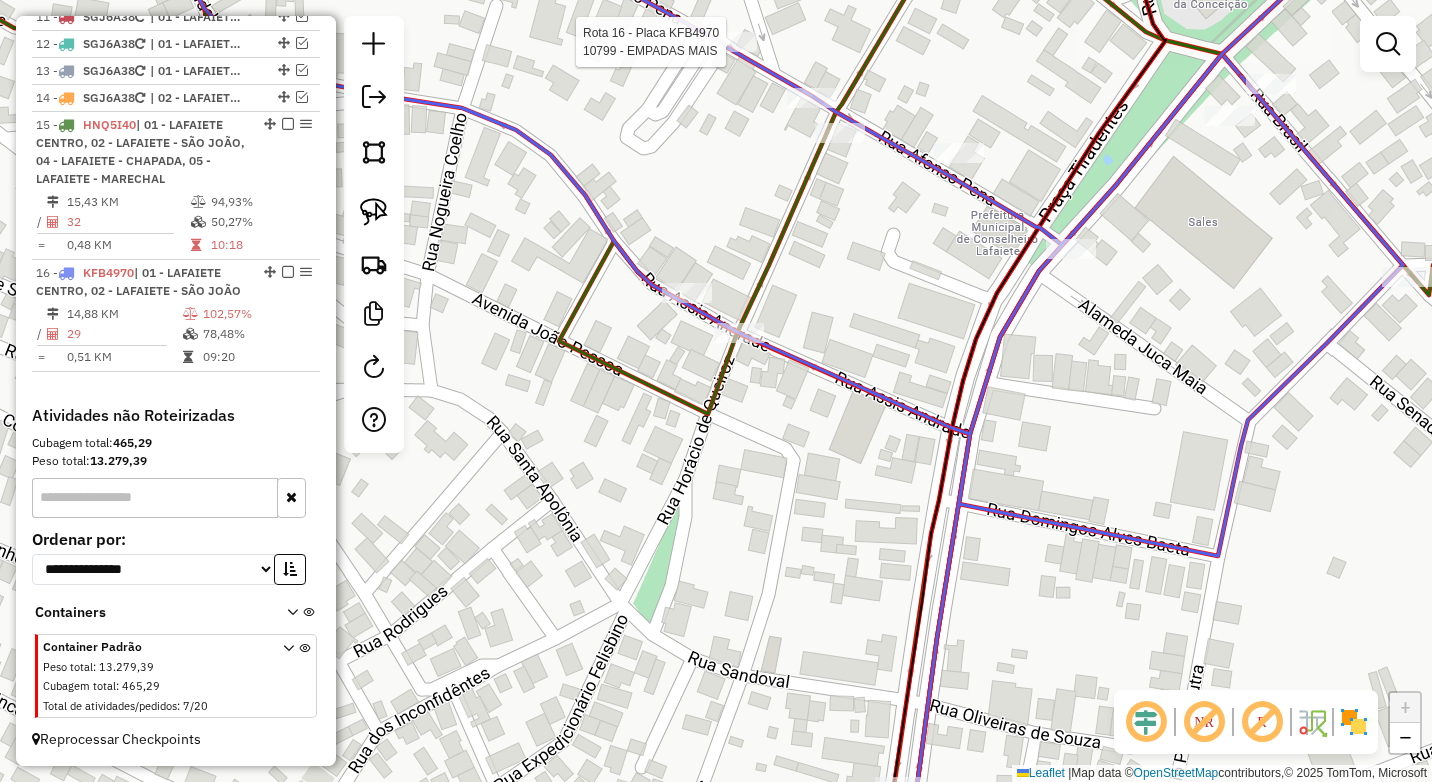select on "*********" 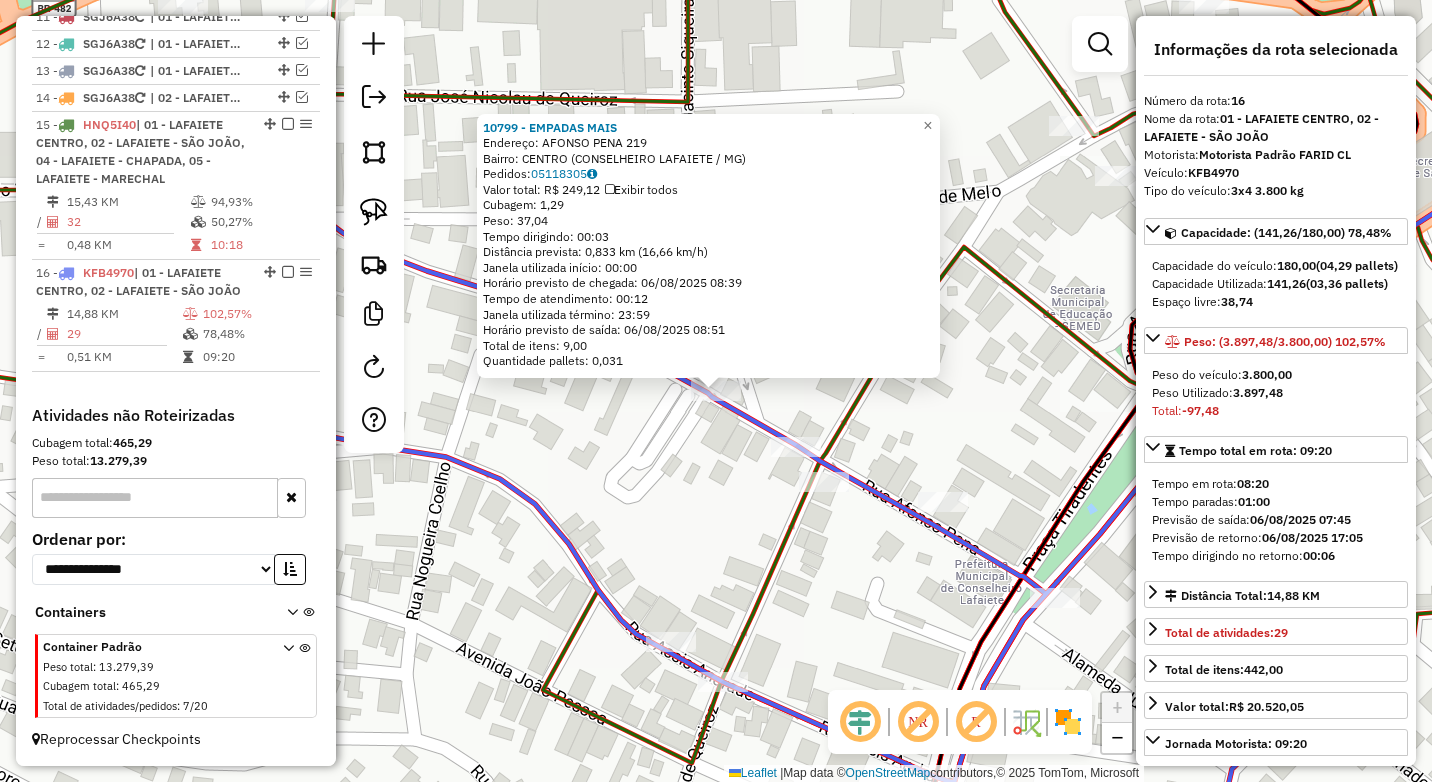 drag, startPoint x: 626, startPoint y: 514, endPoint x: 606, endPoint y: 491, distance: 30.479502 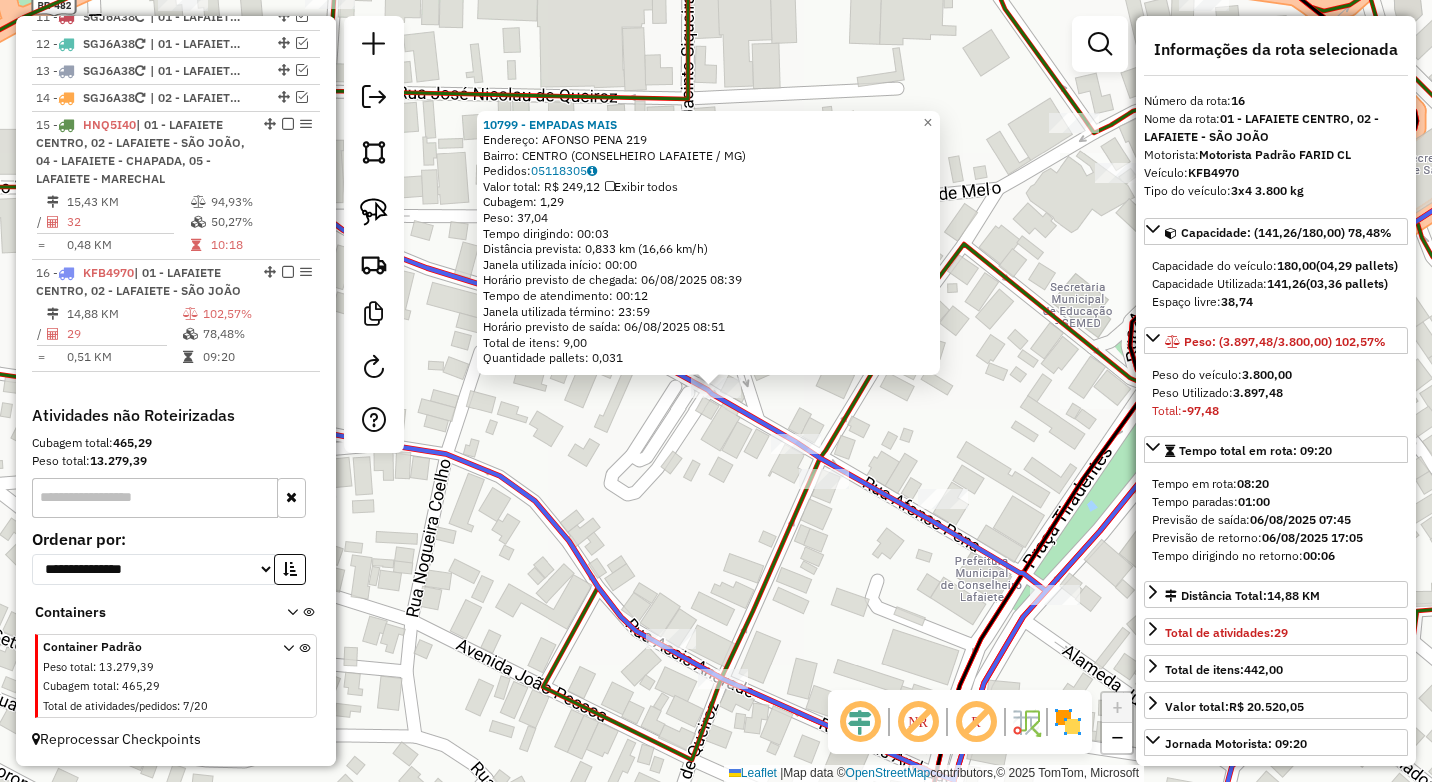 click on "10799 - EMPADAS MAIS  Endereço:  [STREET_NAME] [NUMBER]   Bairro: [NEIGHBORHOOD] ([CITY] / [STATE])   Pedidos:  05118305   Valor total: R$ 249,12   Exibir todos   Cubagem: 1,29  Peso: 37,04  Tempo dirigindo: 00:03   Distância prevista: 0,833 km (16,66 km/h)   Janela utilizada início: 00:00   Horário previsto de chegada: 06/08/2025 08:39   Tempo de atendimento: 00:12   Janela utilizada término: 23:59   Horário previsto de saída: 06/08/2025 08:51   Total de itens: 9,00   Quantidade pallets: 0,031  × Janela de atendimento Grade de atendimento Capacidade Transportadoras Veículos Cliente Pedidos  Rotas Selecione os dias de semana para filtrar as janelas de atendimento  Seg   Ter   Qua   Qui   Sex   Sáb   Dom  Informe o período da janela de atendimento: De: [DATE] Até: [DATE]  Filtrar exatamente a janela do cliente  Considerar janela de atendimento padrão  Selecione os dias de semana para filtrar as grades de atendimento  Seg   Ter   Qua   Qui   Sex   Sáb   Dom   Considerar clientes sem dia de atendimento cadastrado ****" 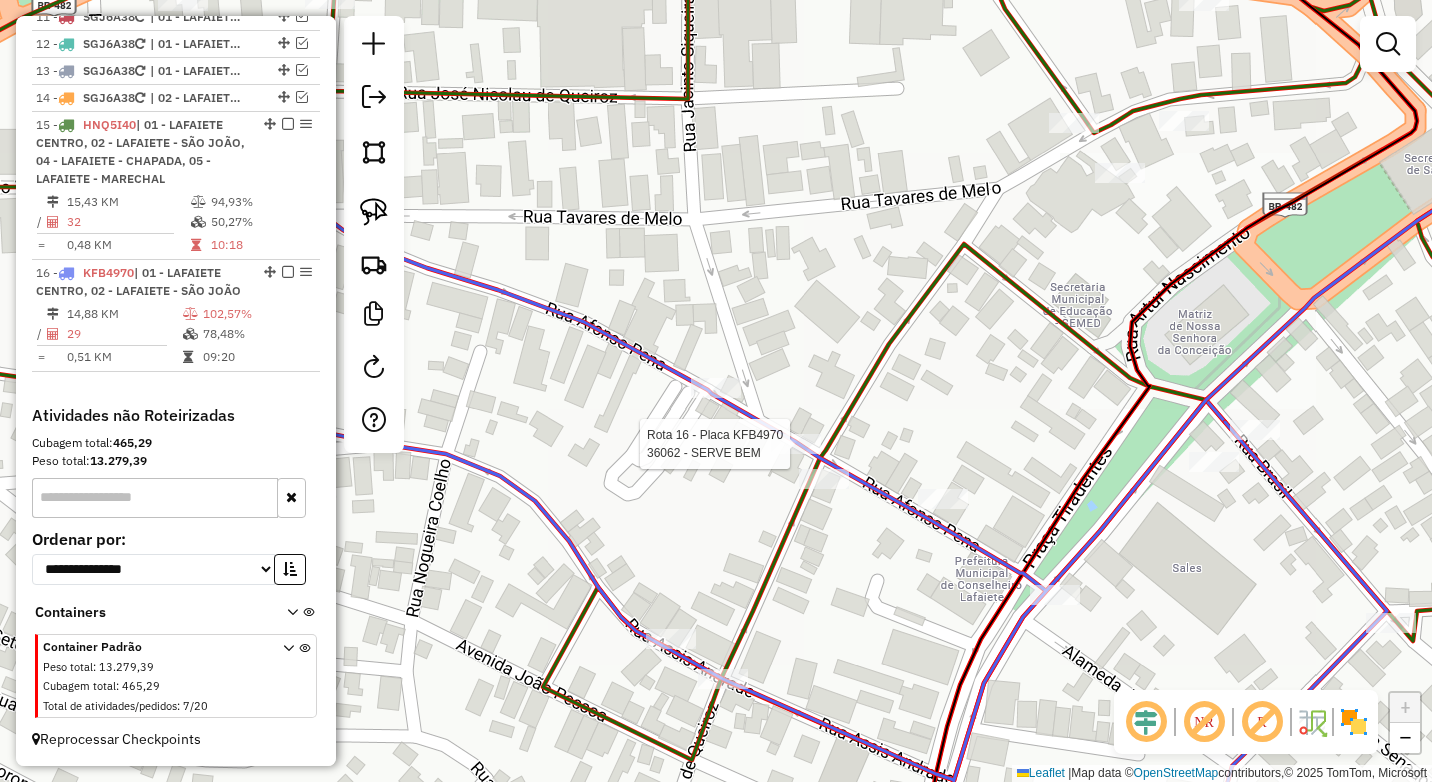 select on "*********" 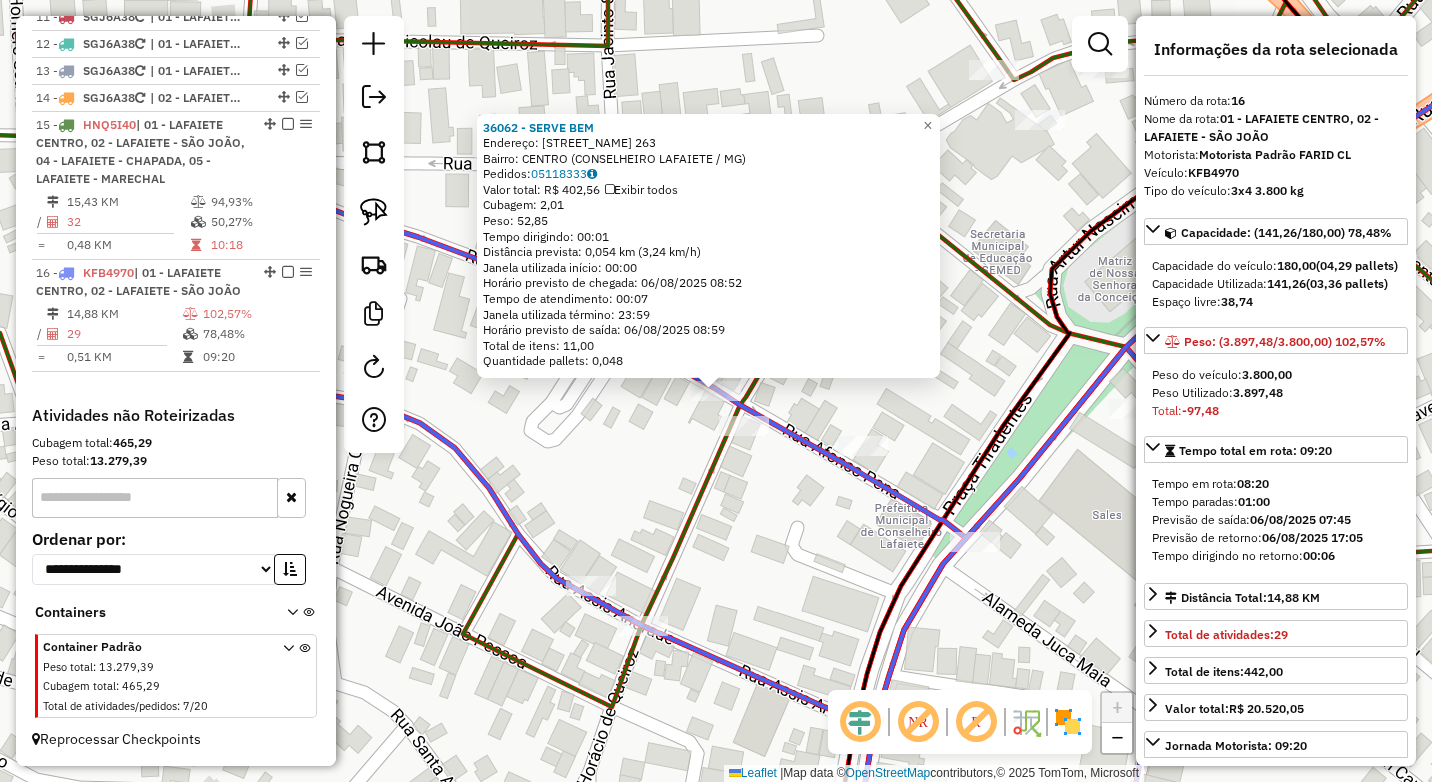 click on "[NUMBER] - [NAME] [LAST]  Endereço:  [STREET] [NUMBER]   Bairro: [NEIGHBORHOOD] ([CITY] / [STATE])   Pedidos:  [ORDER_ID]   Valor total: R$ [PRICE]   Exibir todos   Cubagem: [CUBAGE]  Peso: [WEIGHT]  Tempo dirigindo: [TIME]   Distância prevista: [DISTANCE] km ([SPEED] km/h)   Janela utilizada início: [TIME]   Horário previsto de chegada: [DATE] [TIME]   Tempo de atendimento: [TIME]   Janela utilizada término: [TIME]   Horário previsto de saída: [DATE] [TIME]   Total de itens: [ITEMS]   Quantidade pallets: [PALLETS]  × Janela de atendimento Grade de atendimento Capacidade Transportadoras Veículos Cliente Pedidos  Rotas Selecione os dias de semana para filtrar as janelas de atendimento  Seg   Ter   Qua   Qui   Sex   Sáb   Dom  Informe o período da janela de atendimento: De: [TIME] Até: [TIME]  Filtrar exatamente a janela do cliente  Considerar janela de atendimento padrão  Selecione os dias de semana para filtrar as grades de atendimento  Seg   Ter   Qua   Qui   Sex   Sáb   Dom   Considerar clientes sem dia de atendimento cadastrado **** +" 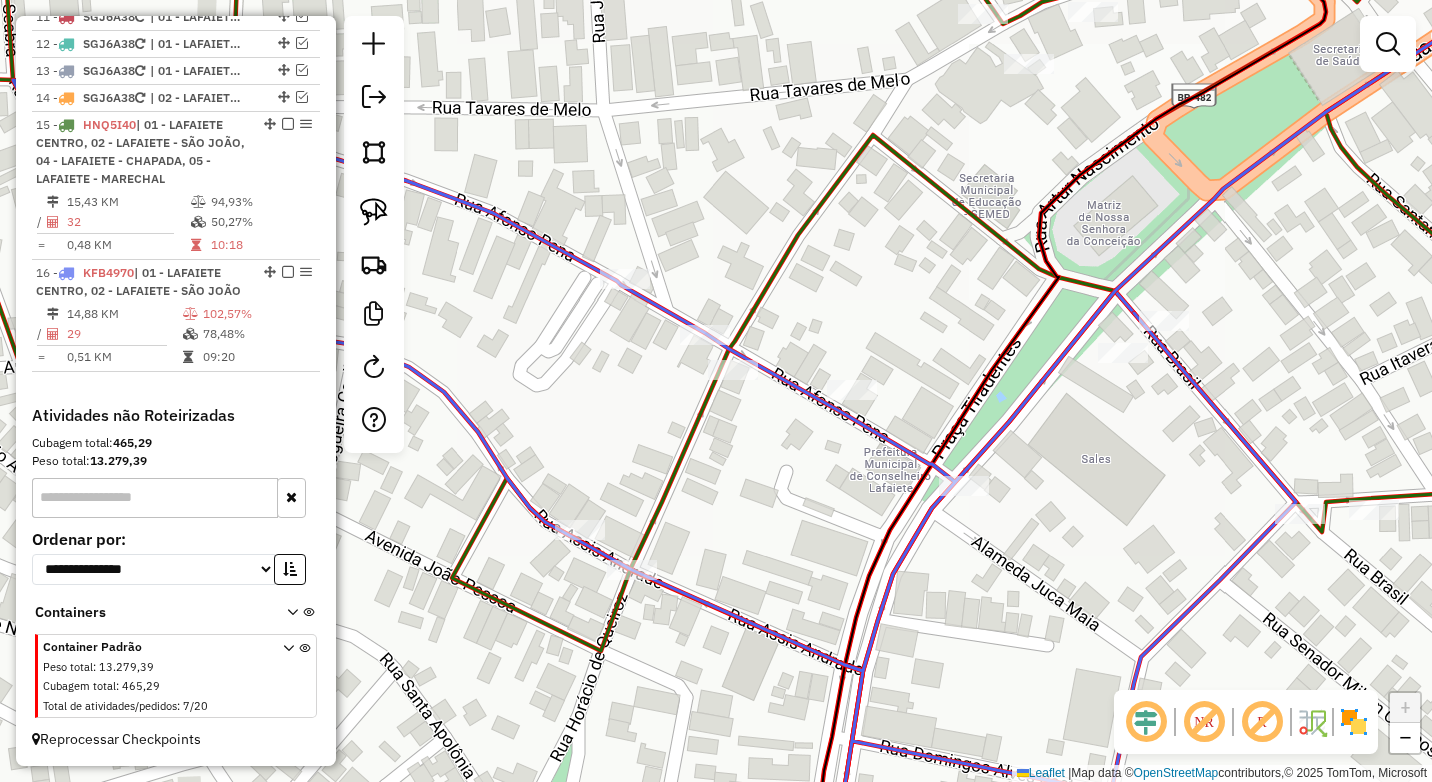 drag, startPoint x: 732, startPoint y: 581, endPoint x: 721, endPoint y: 502, distance: 79.762146 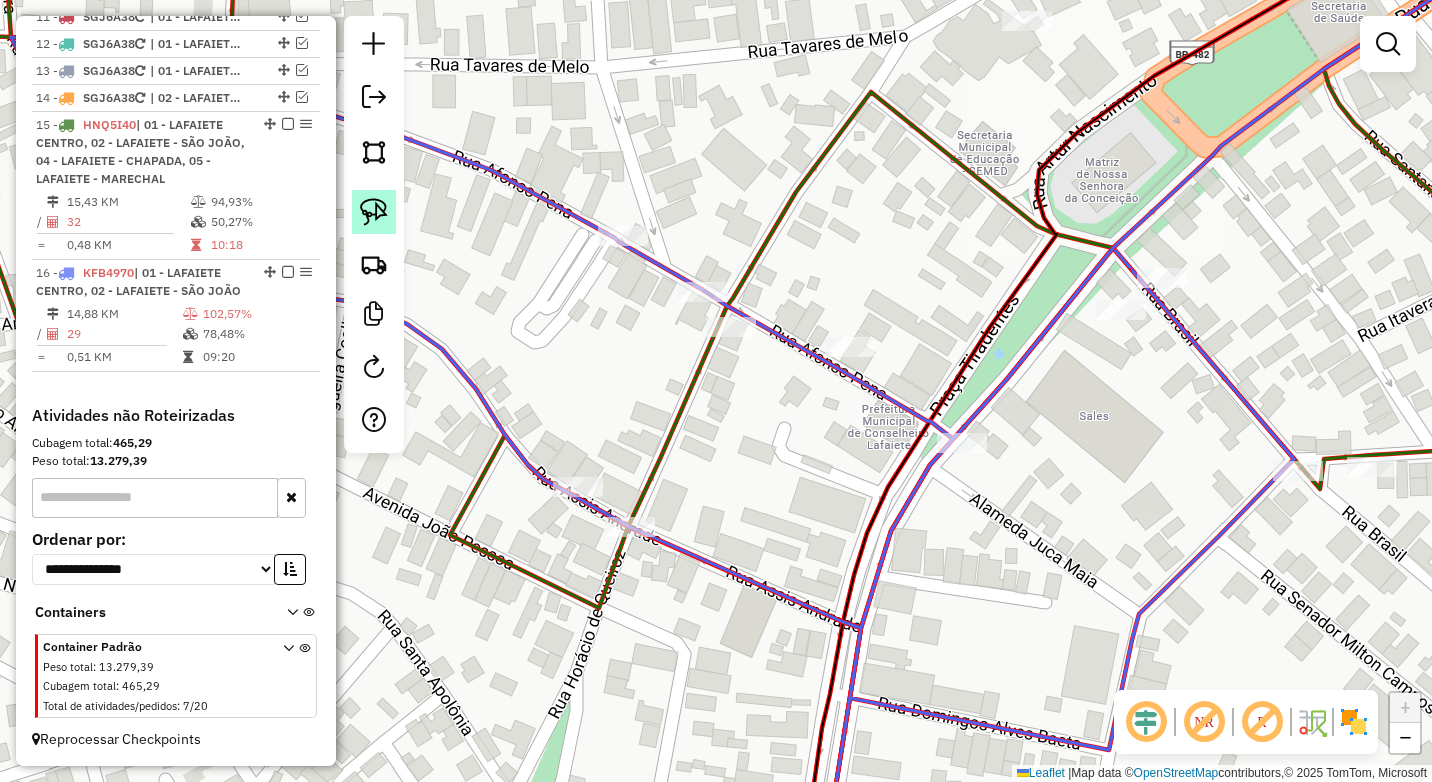 click 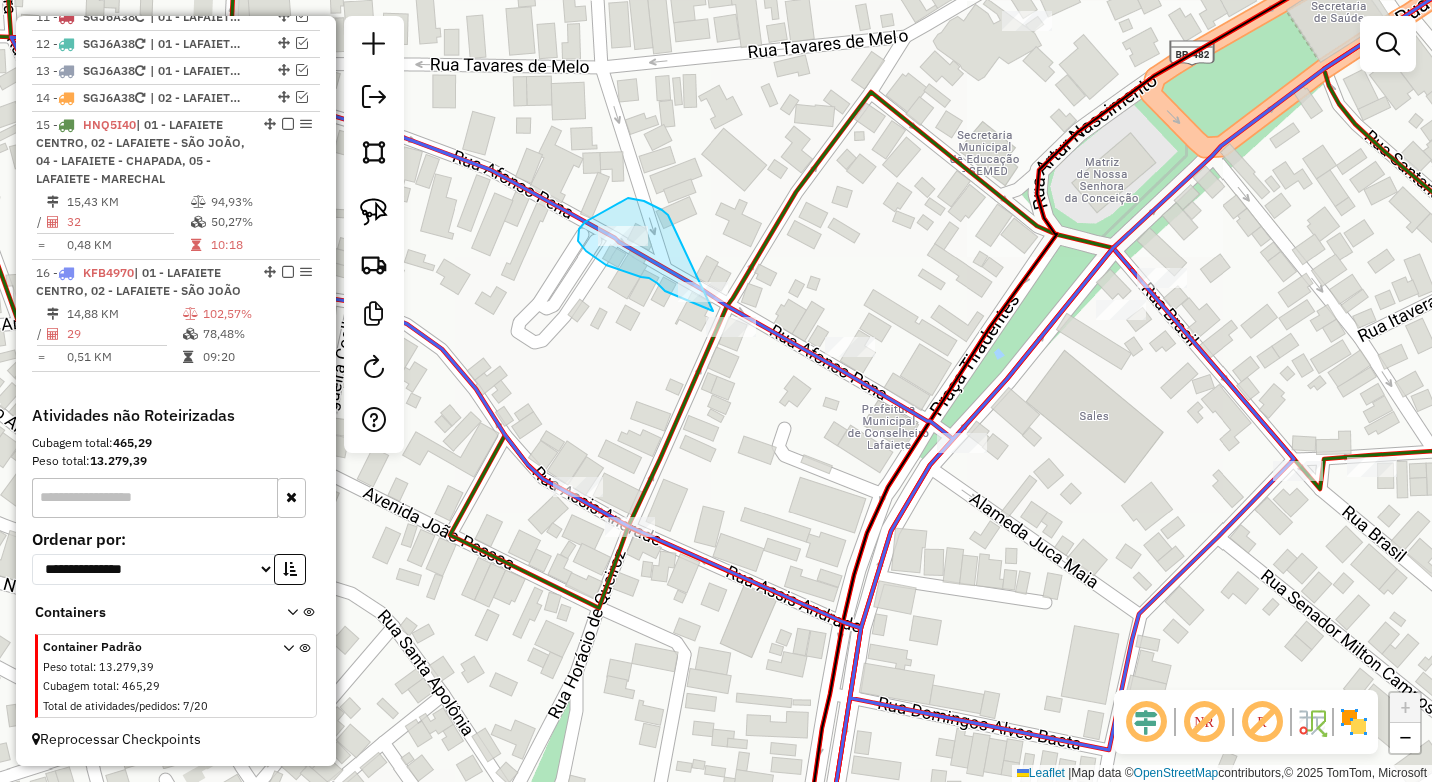 drag, startPoint x: 668, startPoint y: 215, endPoint x: 749, endPoint y: 294, distance: 113.14592 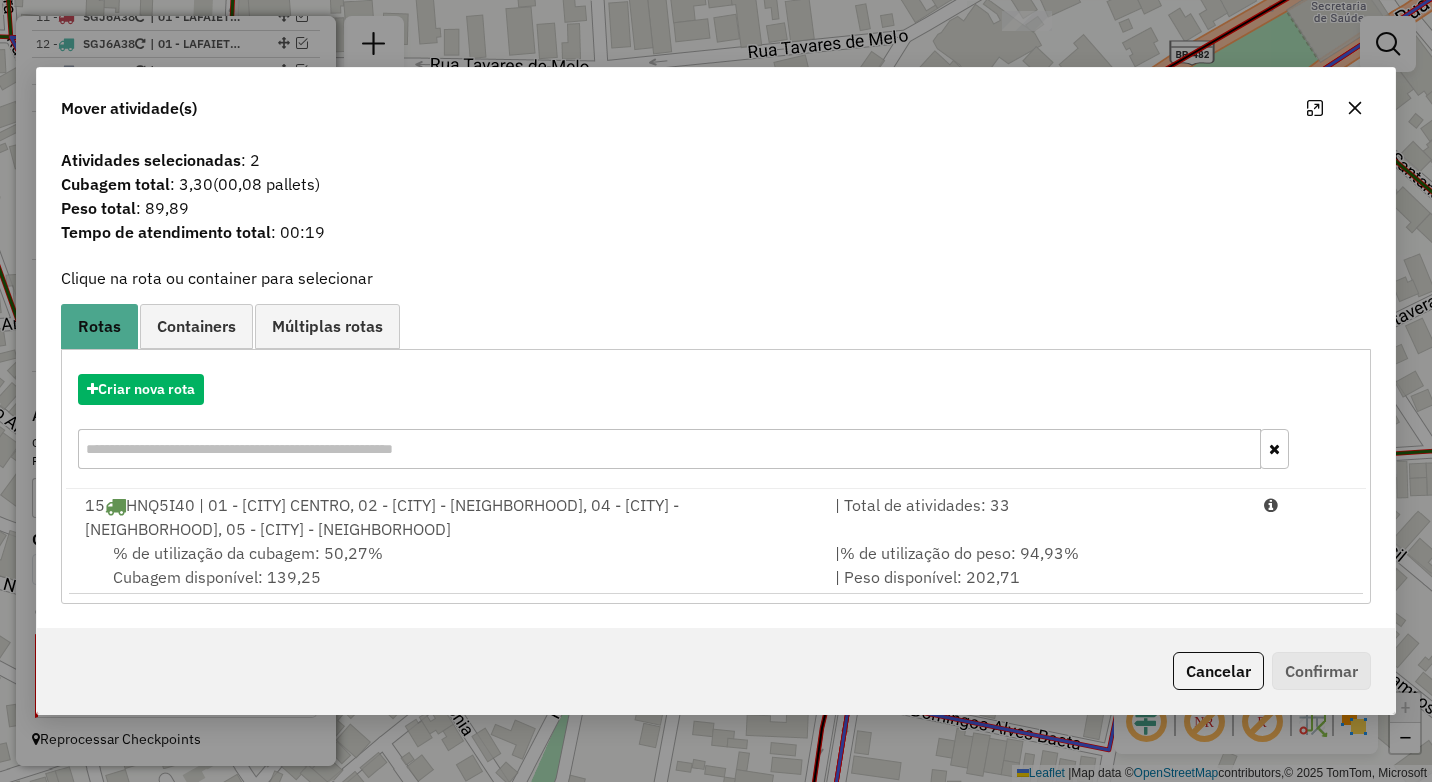click 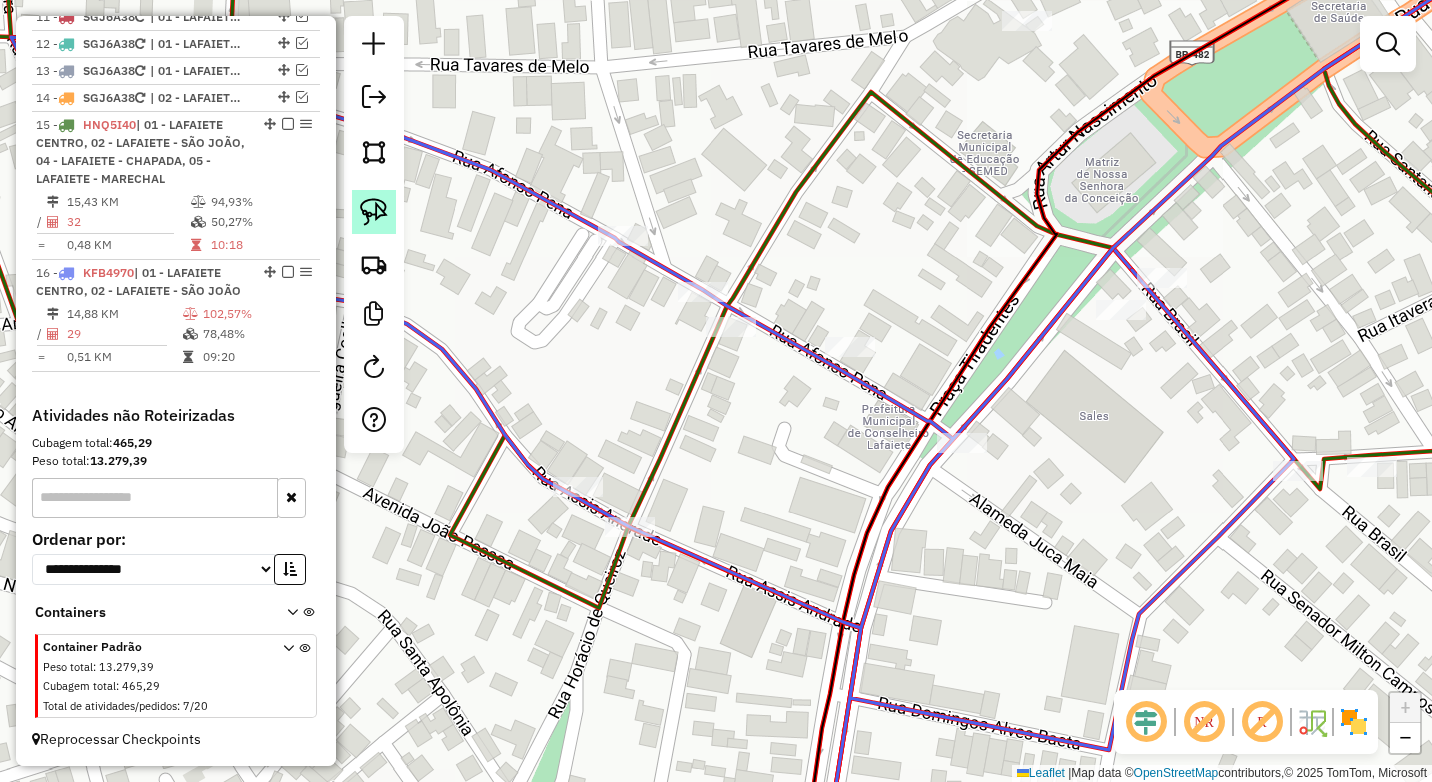 click 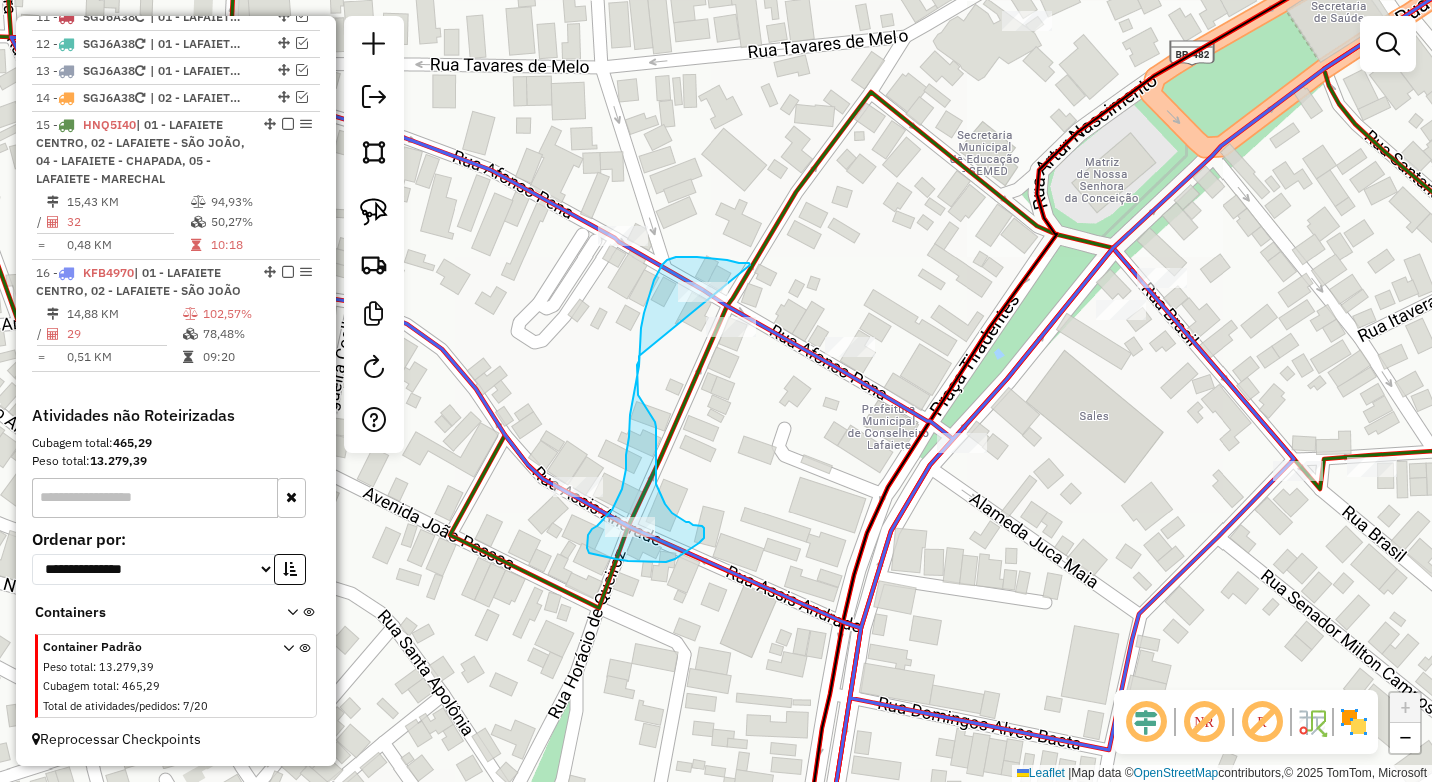 drag, startPoint x: 750, startPoint y: 265, endPoint x: 639, endPoint y: 356, distance: 143.53397 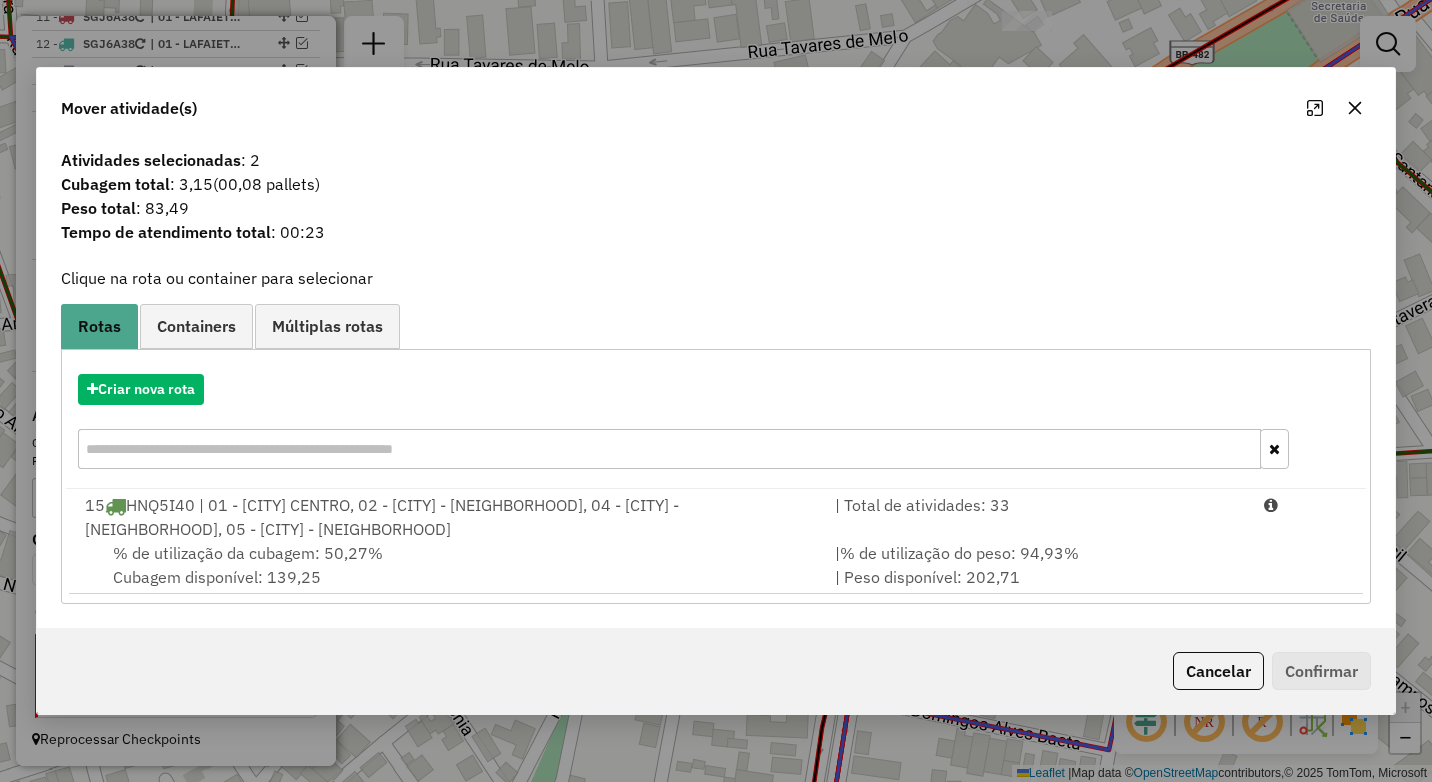 drag, startPoint x: 1351, startPoint y: 106, endPoint x: 1293, endPoint y: 120, distance: 59.665737 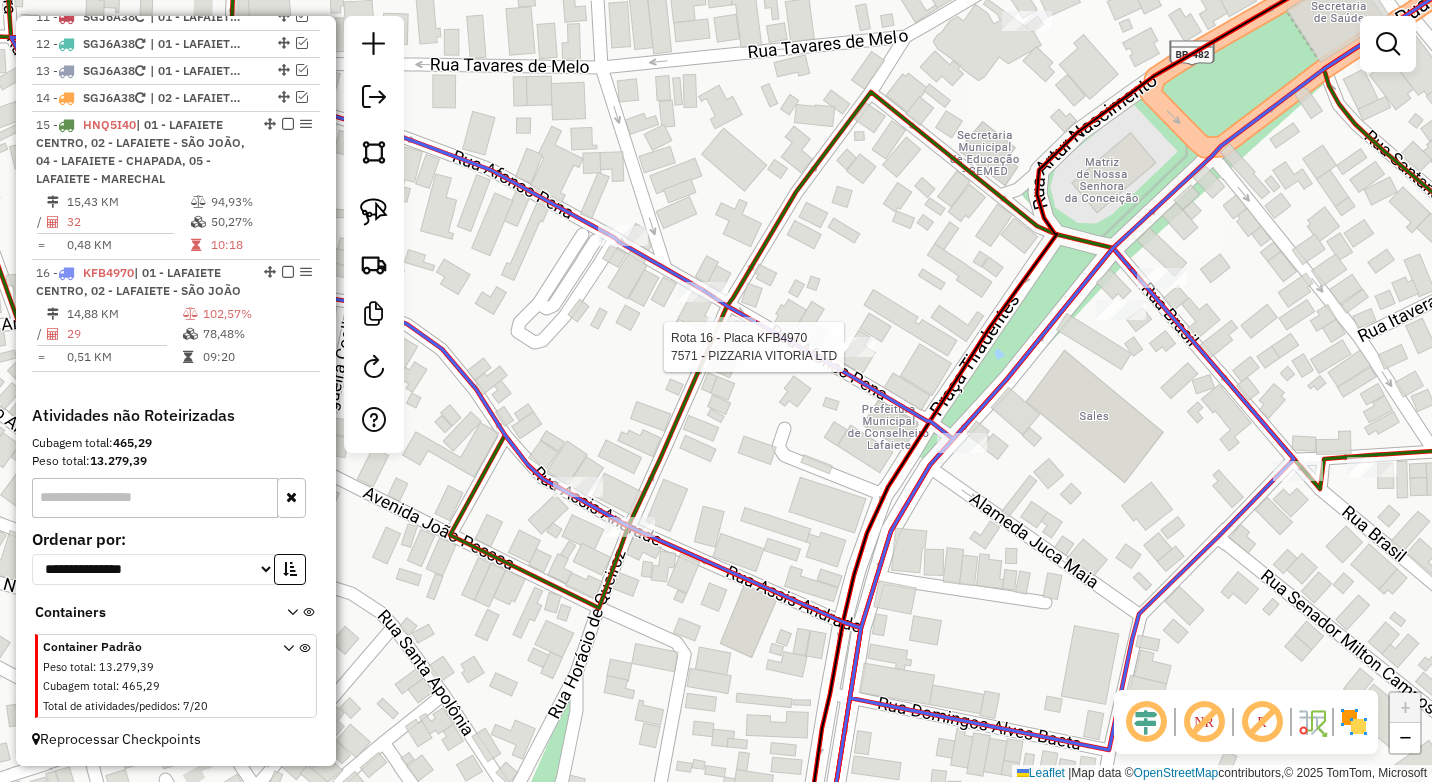 select on "*********" 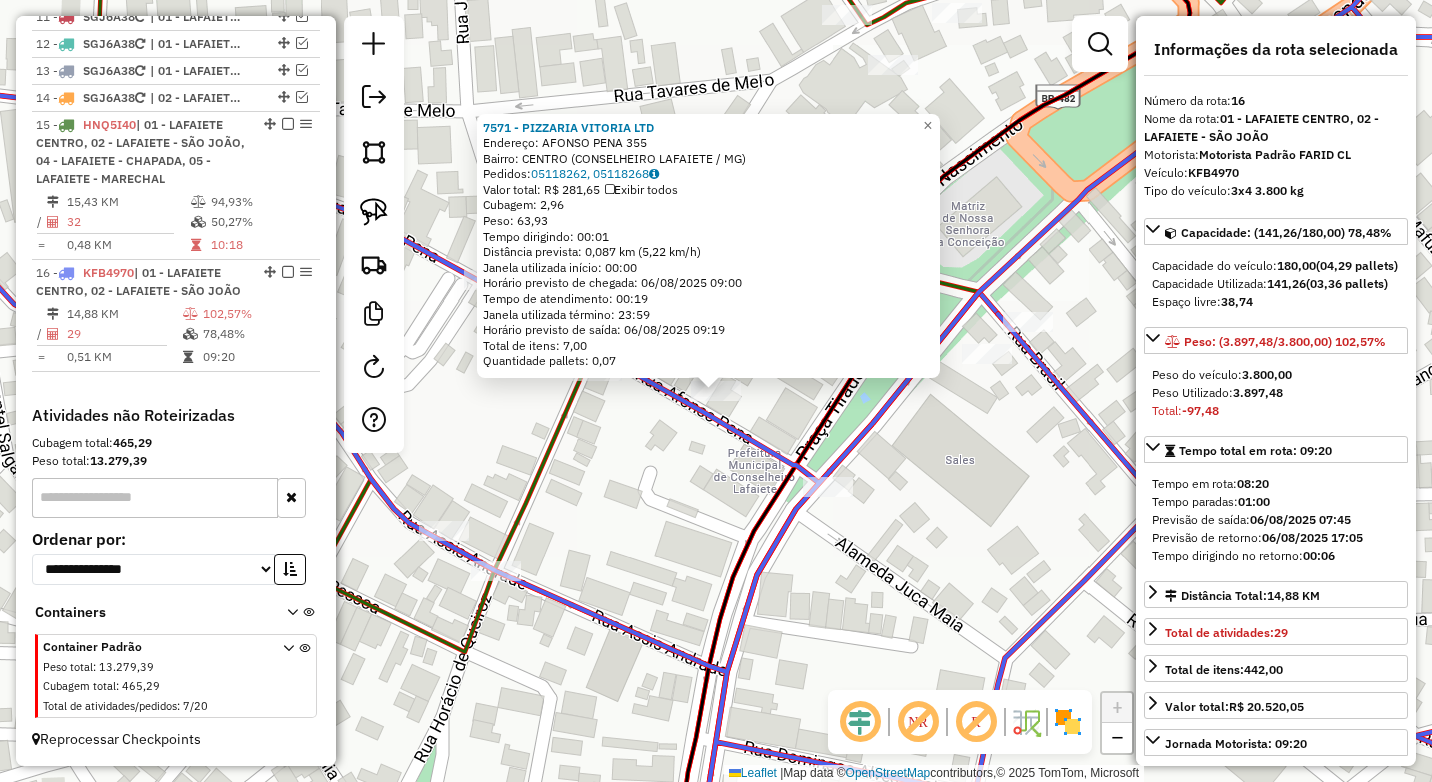 click on "7571 - [BUSINESS_NAME]  Endereço:  [STREET_NAME] 355   Bairro: [NEIGHBORHOOD] ([CITY] / [STATE])   Pedidos:  05118262, 05118268   Valor total: R$ 281,65   Exibir todos   Cubagem: 2,96  Peso: 63,93  Tempo dirigindo: 00:01   Distância prevista: 0,087 km (5,22 km/h)   Janela utilizada início: 00:00   Horário previsto de chegada: 06/08/2025 09:00   Tempo de atendimento: 00:19   Janela utilizada término: 23:59   Horário previsto de saída: 06/08/2025 09:19   Total de itens: 7,00   Quantidade pallets: 0,07  × Janela de atendimento Grade de atendimento Capacidade Transportadoras Veículos Cliente Pedidos  Rotas Selecione os dias de semana para filtrar as janelas de atendimento  Seg   Ter   Qua   Qui   Sex   Sáb   Dom  Informe o período da janela de atendimento: De: Até:  Filtrar exatamente a janela do cliente  Considerar janela de atendimento padrão  Selecione os dias de semana para filtrar as grades de atendimento  Seg   Ter   Qua   Qui   Sex   Sáb   Dom   Peso mínimo:  ****  Peso máximo:  **** +" 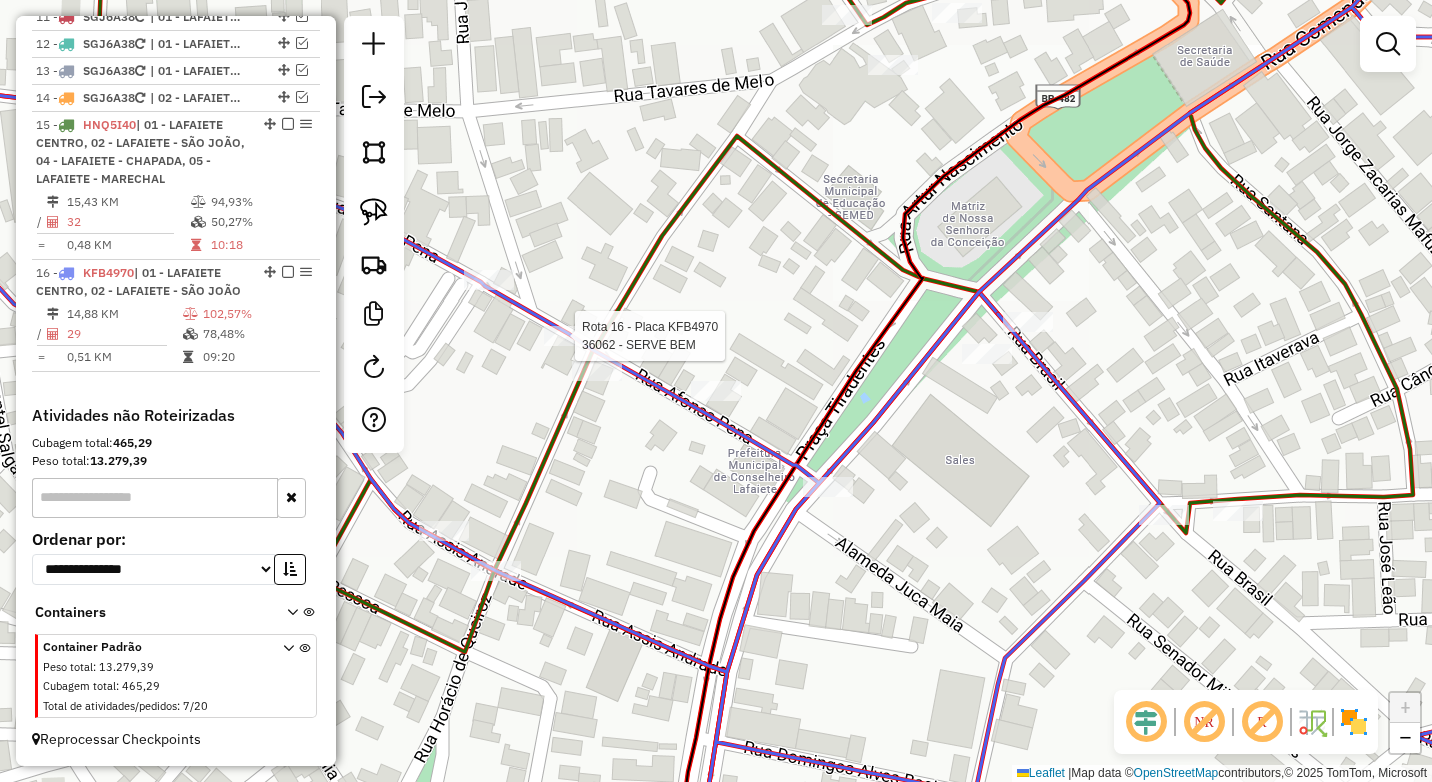 select on "*********" 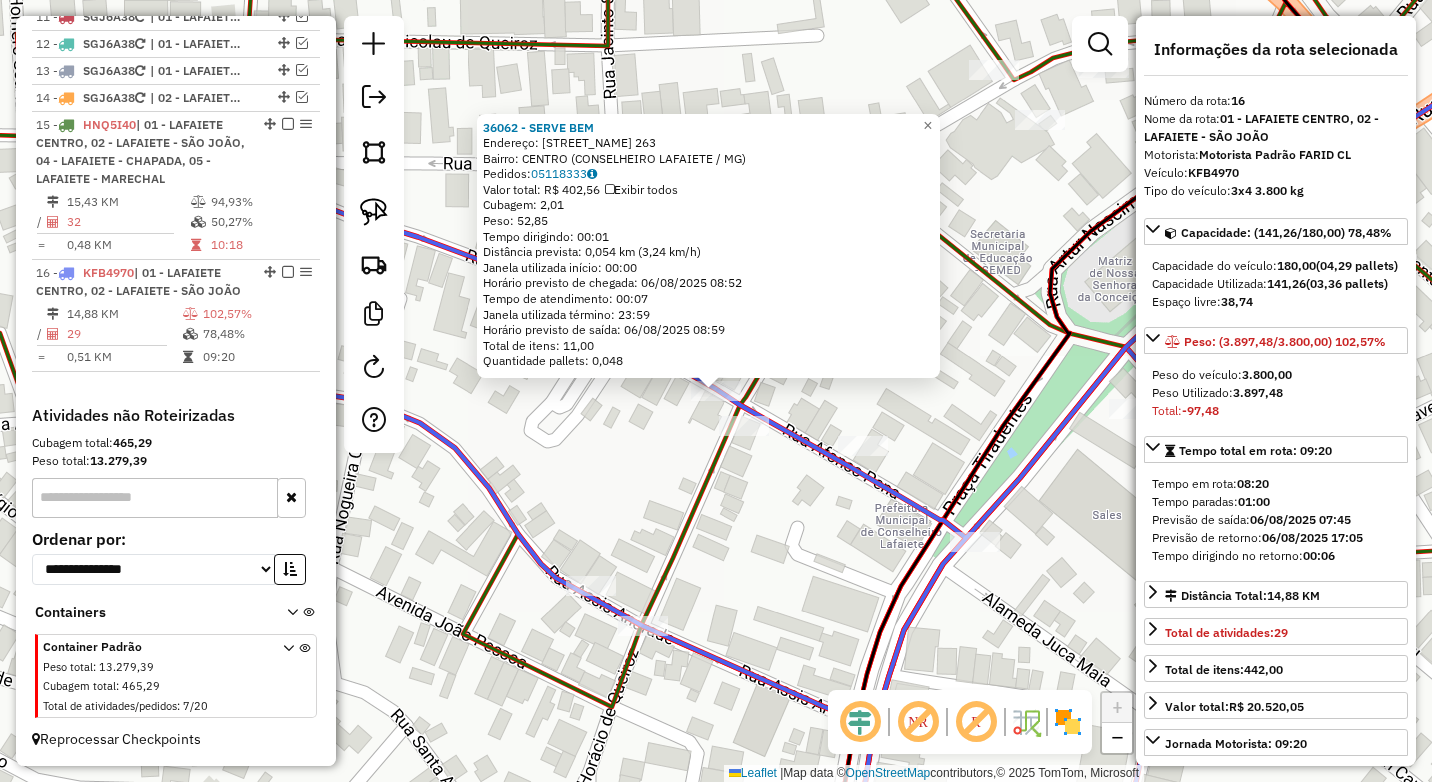 click on "[NUMBER] - [NAME] [LAST]  Endereço:  [STREET] [NUMBER]   Bairro: [NEIGHBORHOOD] ([CITY] / [STATE])   Pedidos:  [ORDER_ID]   Valor total: R$ [PRICE]   Exibir todos   Cubagem: [CUBAGE]  Peso: [WEIGHT]  Tempo dirigindo: [TIME]   Distância prevista: [DISTANCE] km ([SPEED] km/h)   Janela utilizada início: [TIME]   Horário previsto de chegada: [DATE] [TIME]   Tempo de atendimento: [TIME]   Janela utilizada término: [TIME]   Horário previsto de saída: [DATE] [TIME]   Total de itens: [ITEMS]   Quantidade pallets: [PALLETS]  × Janela de atendimento Grade de atendimento Capacidade Transportadoras Veículos Cliente Pedidos  Rotas Selecione os dias de semana para filtrar as janelas de atendimento  Seg   Ter   Qua   Qui   Sex   Sáb   Dom  Informe o período da janela de atendimento: De: [TIME] Até: [TIME]  Filtrar exatamente a janela do cliente  Considerar janela de atendimento padrão  Selecione os dias de semana para filtrar as grades de atendimento  Seg   Ter   Qua   Qui   Sex   Sáb   Dom   Considerar clientes sem dia de atendimento cadastrado **** +" 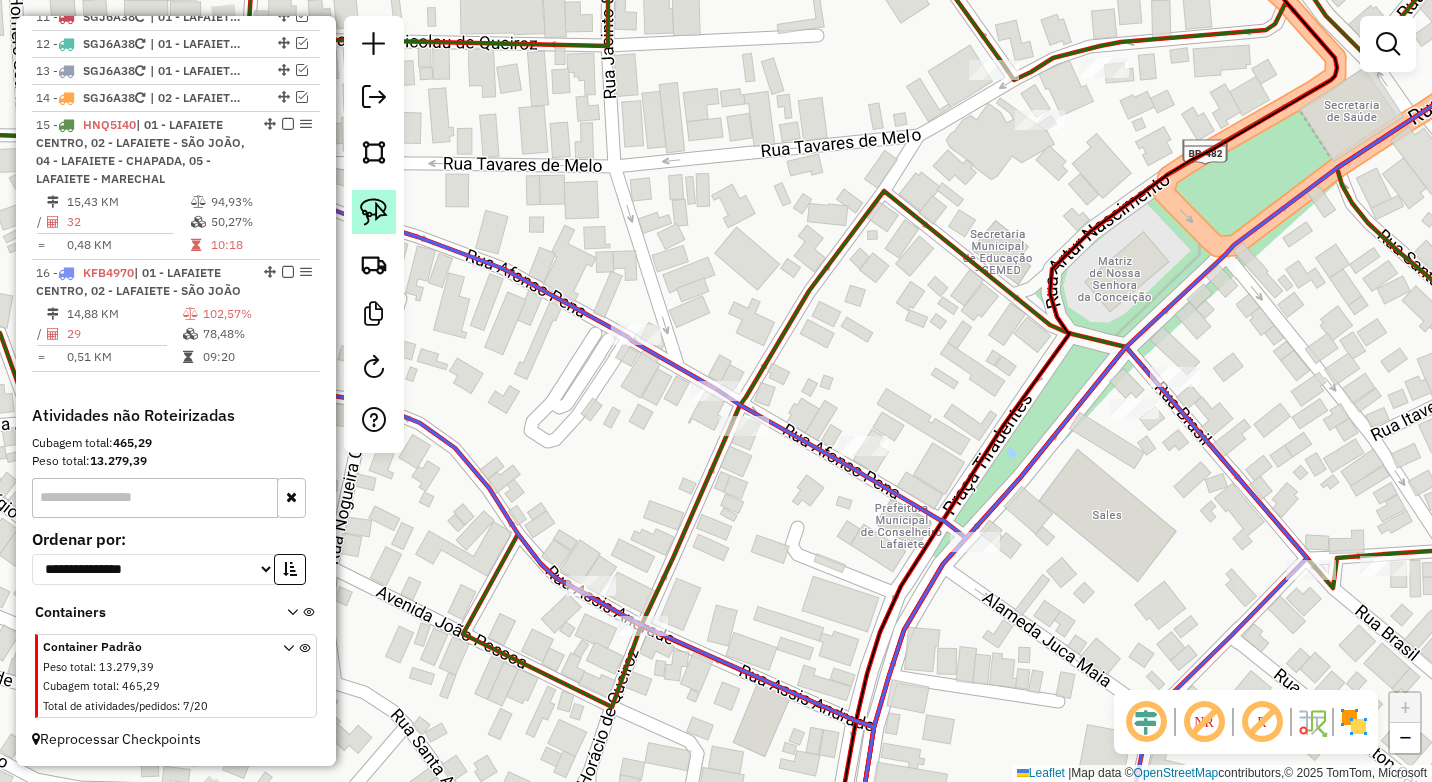 click 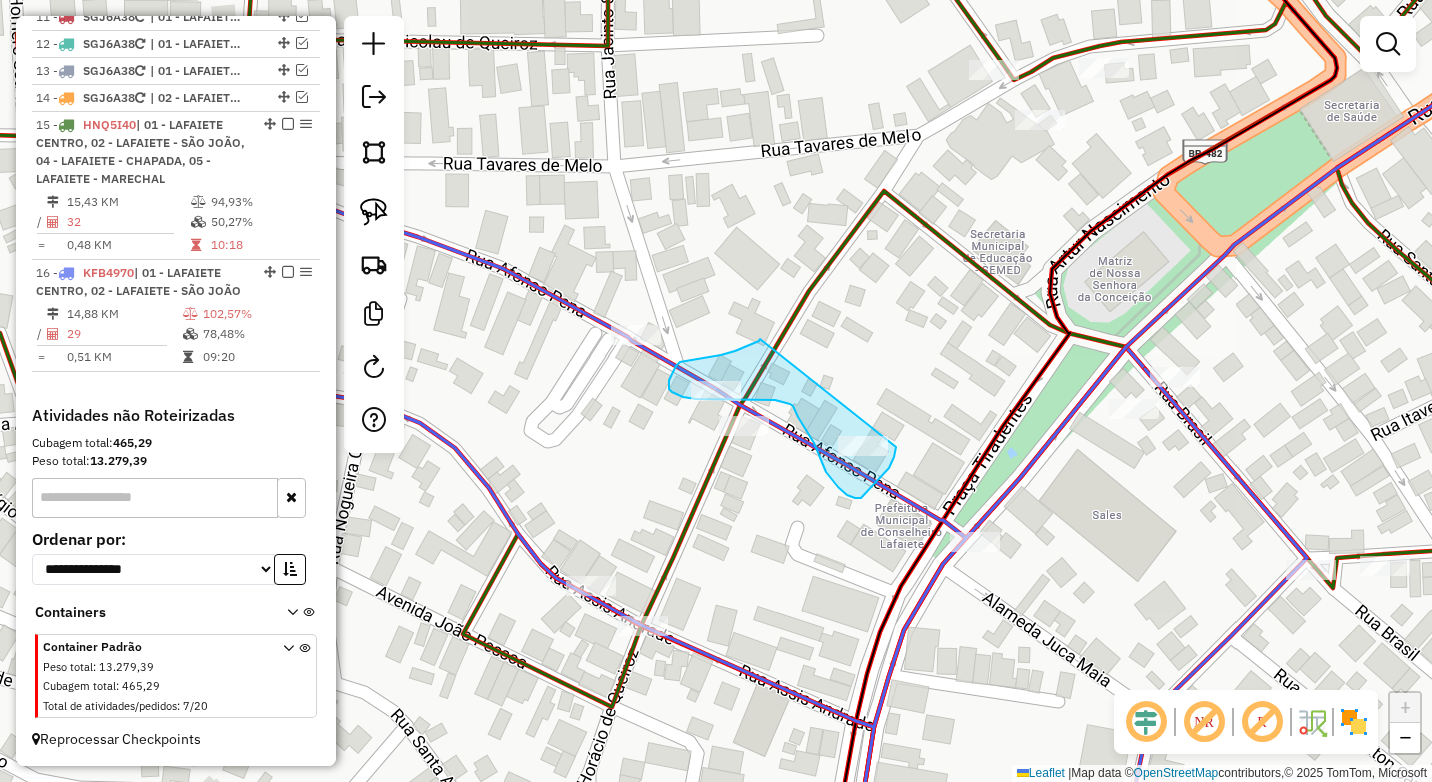 drag, startPoint x: 760, startPoint y: 339, endPoint x: 896, endPoint y: 447, distance: 173.66635 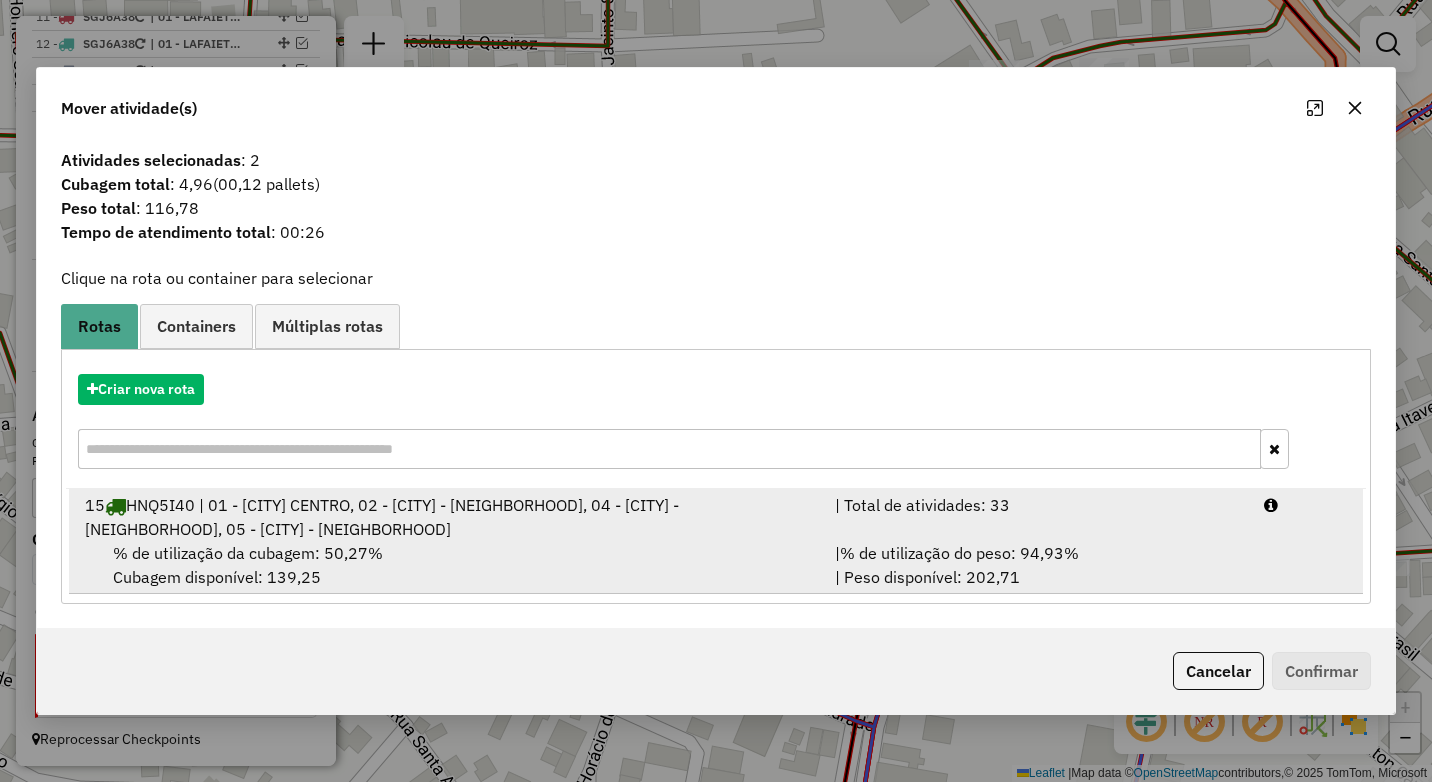click on "% de utilização da cubagem: 50,27%  Cubagem disponível: 139,25" at bounding box center [448, 565] 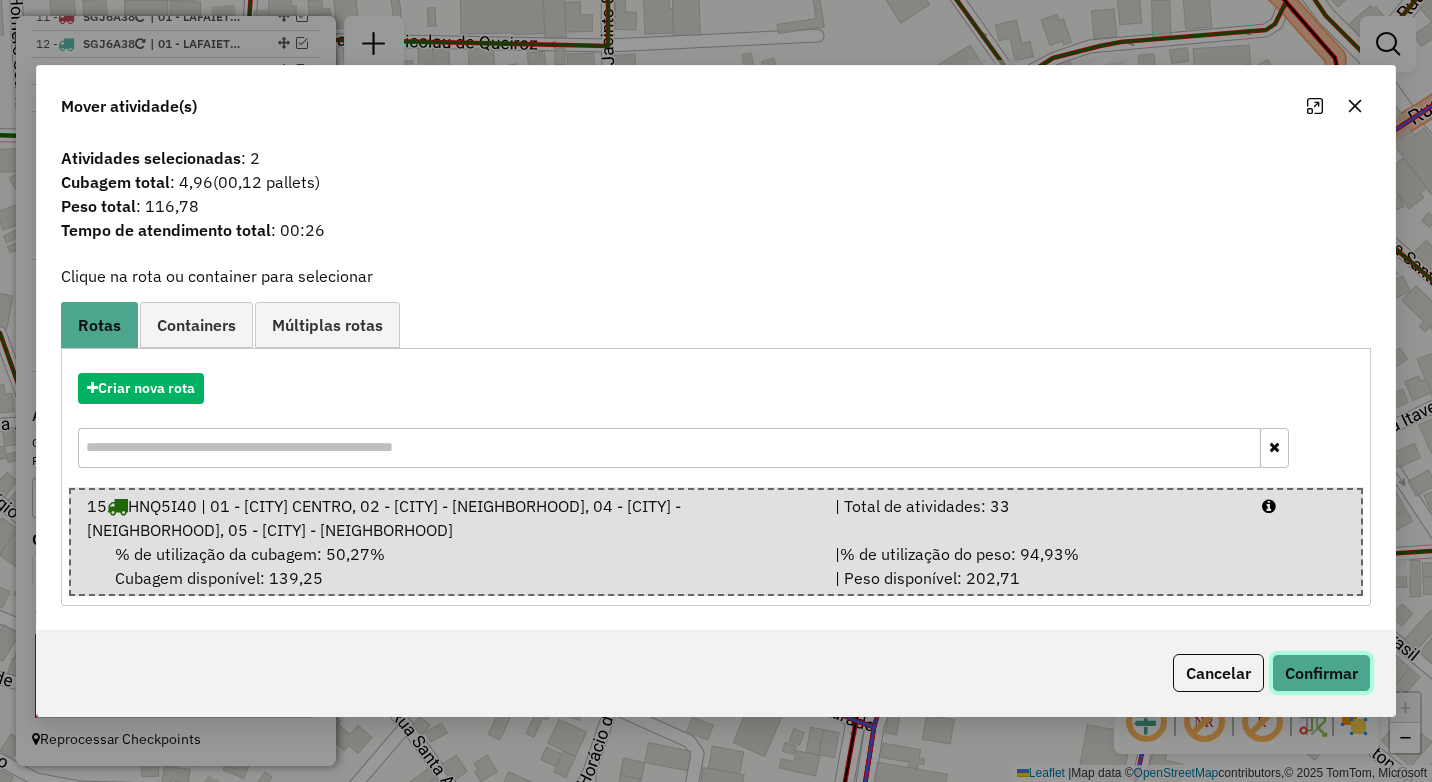 click on "Confirmar" 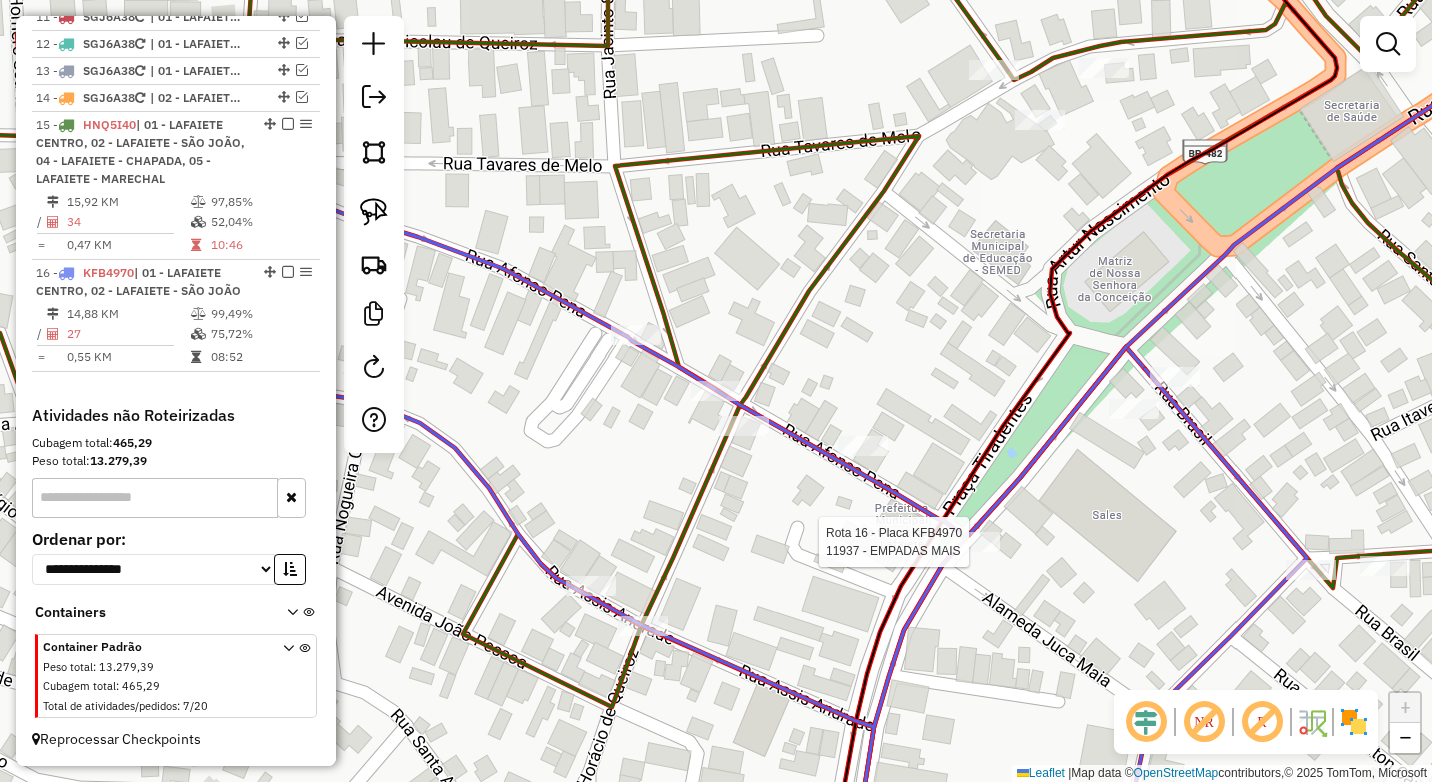 select on "*********" 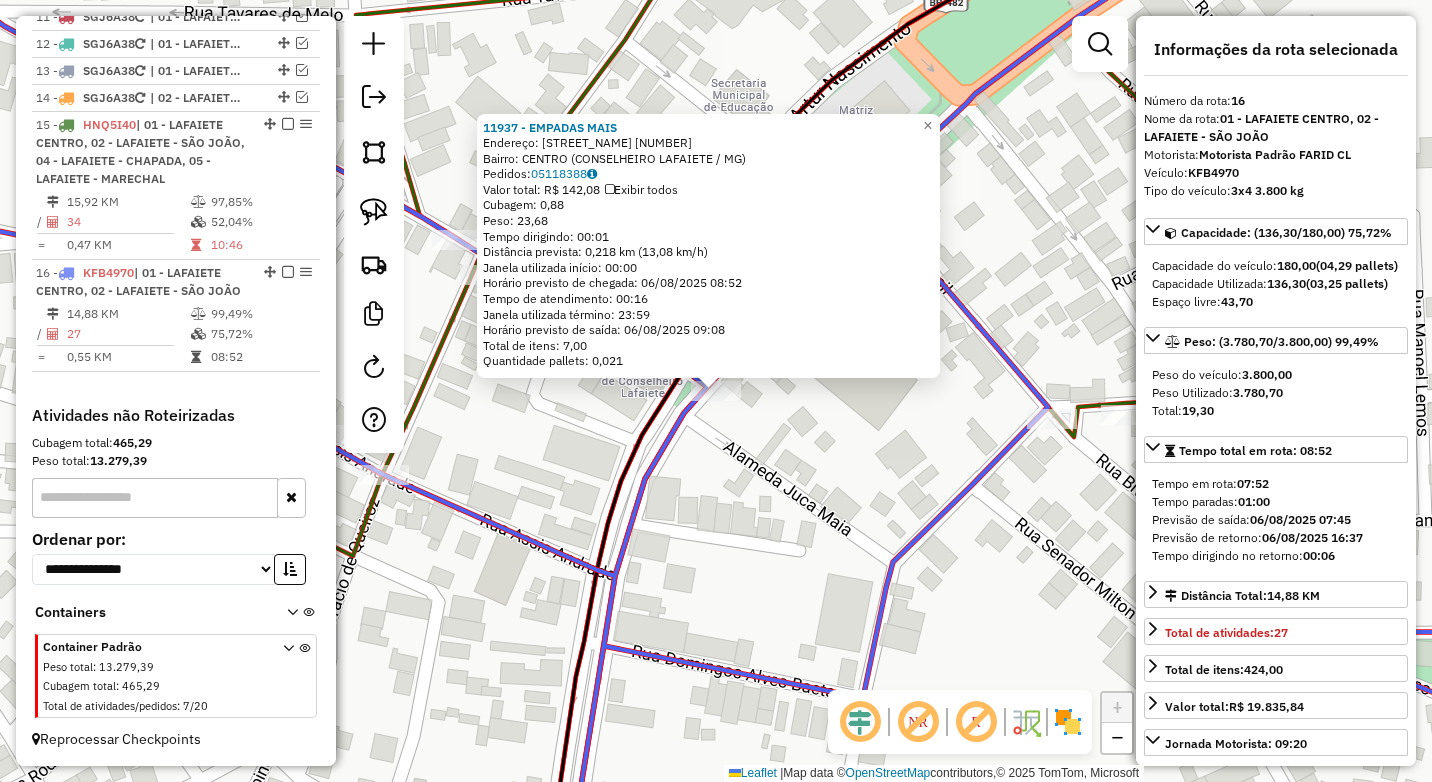click on "11937 - EMPADAS  MAIS  Endereço:  [STREET_NAME] [NUMBER]   Bairro: [NEIGHBORHOOD] ([CITY] / [STATE])   Pedidos:  05118388   Valor total: R$ 142,08   Exibir todos   Cubagem: 0,88  Peso: 23,68  Tempo dirigindo: 00:01   Distância prevista: 0,218 km (13,08 km/h)   Janela utilizada início: 00:00   Horário previsto de chegada: 06/08/2025 08:52   Tempo de atendimento: 00:16   Janela utilizada término: 23:59   Horário previsto de saída: 06/08/2025 09:08   Total de itens: 7,00   Quantidade pallets: 0,021  × Janela de atendimento Grade de atendimento Capacidade Transportadoras Veículos Cliente Pedidos  Rotas Selecione os dias de semana para filtrar as janelas de atendimento  Seg   Ter   Qua   Qui   Sex   Sáb   Dom  Informe o período da janela de atendimento: De: [DATE] Até: [DATE]  Filtrar exatamente a janela do cliente  Considerar janela de atendimento padrão  Selecione os dias de semana para filtrar as grades de atendimento  Seg   Ter   Qua   Qui   Sex   Sáb   Dom   Considerar clientes sem dia de atendimento cadastrado ****" 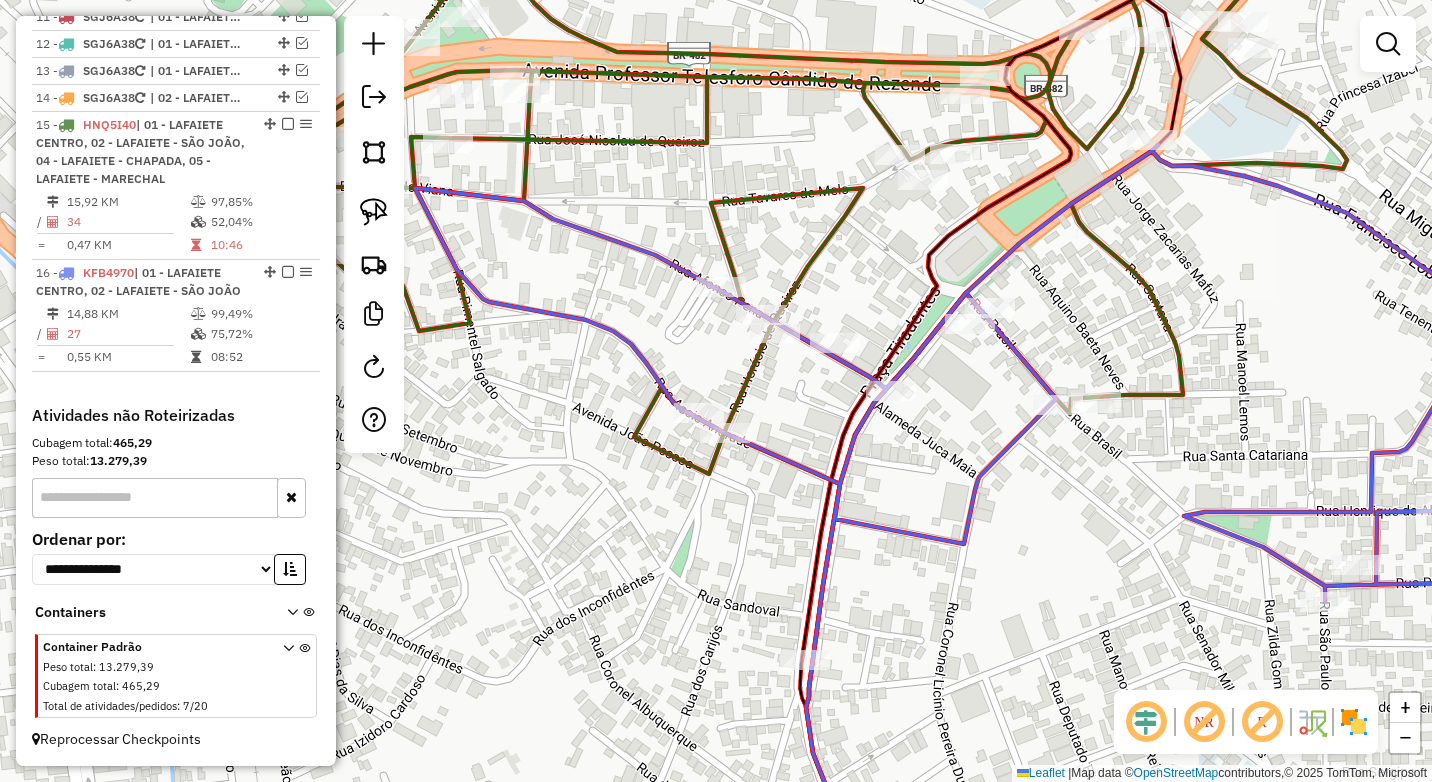 drag, startPoint x: 584, startPoint y: 495, endPoint x: 818, endPoint y: 444, distance: 239.49321 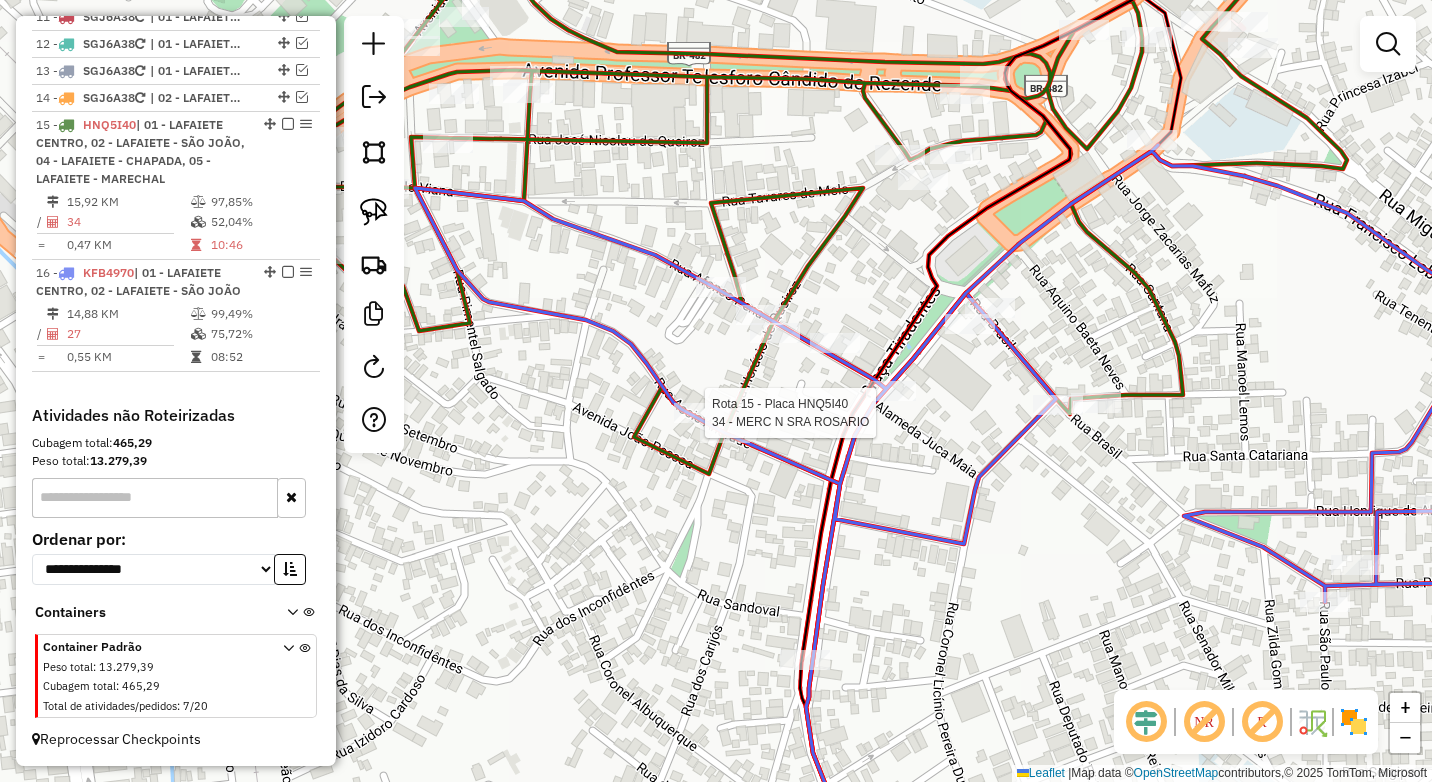select on "*********" 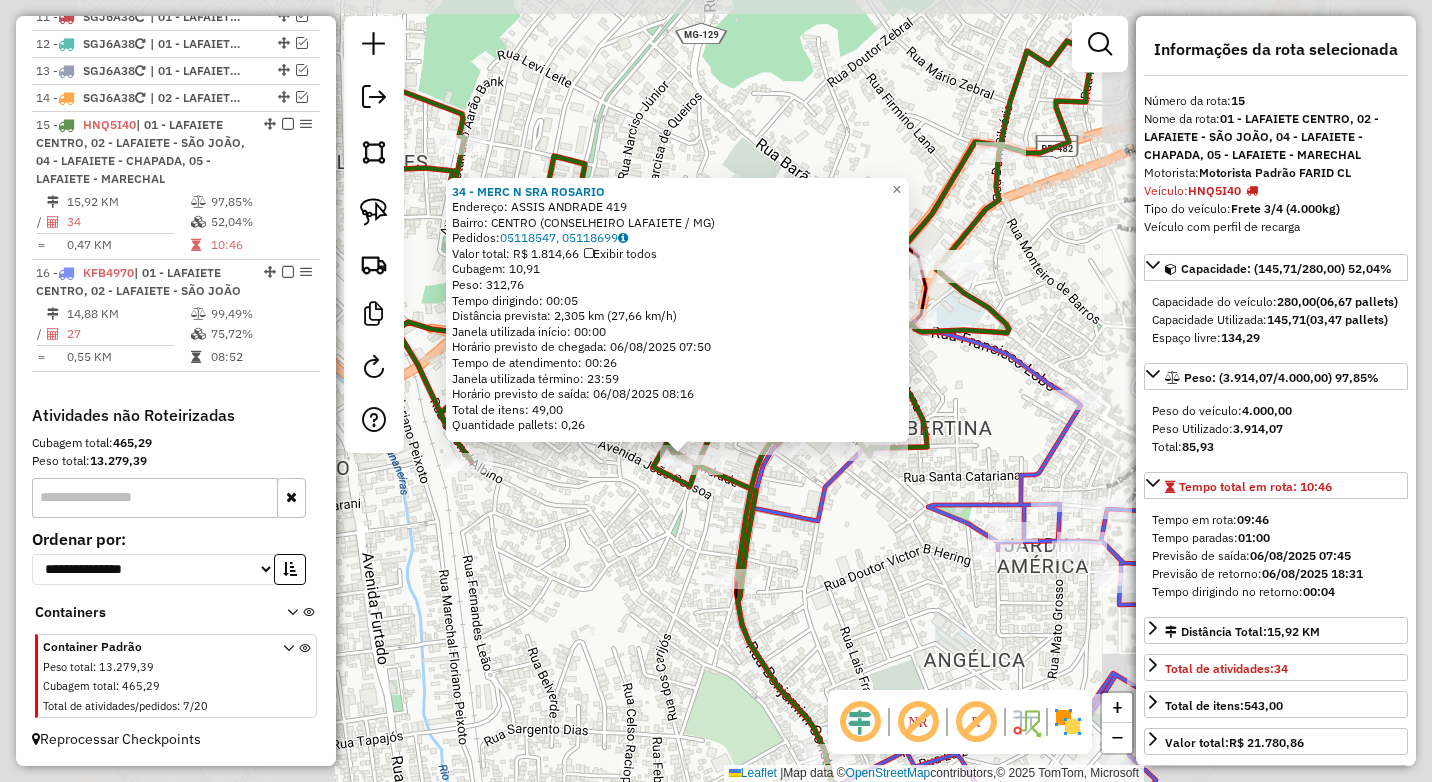 click on "[NUMBER] - [NAME] [LAST]  Endereço:  [STREET] [NUMBER]   Bairro: [NEIGHBORHOOD] ([CITY] / [STATE])   Pedidos:  [ORDER_ID], [ORDER_ID]   Valor total: R$ [PRICE]   Exibir todos   Cubagem: [CUBAGE]  Peso: [WEIGHT]  Tempo dirigindo: [TIME]   Distância prevista: [DISTANCE] km ([SPEED] km/h)   Janela utilizada início: [TIME]   Horário previsto de chegada: [DATE] [TIME]   Tempo de atendimento: [TIME]   Janela utilizada término: [TIME]   Horário previsto de saída: [DATE] [TIME]   Total de itens: [ITEMS]   Quantidade pallets: [PALLETS]  × Janela de atendimento Grade de atendimento Capacidade Transportadoras Veículos Cliente Pedidos  Rotas Selecione os dias de semana para filtrar as janelas de atendimento  Seg   Ter   Qua   Qui   Sex   Sáb   Dom  Informe o período da janela de atendimento: De: [TIME] Até: [TIME]  Filtrar exatamente a janela do cliente  Considerar janela de atendimento padrão  Selecione os dias de semana para filtrar as grades de atendimento  Seg   Ter   Qua   Qui   Sex   Sáb   Dom   Peso mínimo:  ****  Peso máximo:  [WEIGHT]  De:" 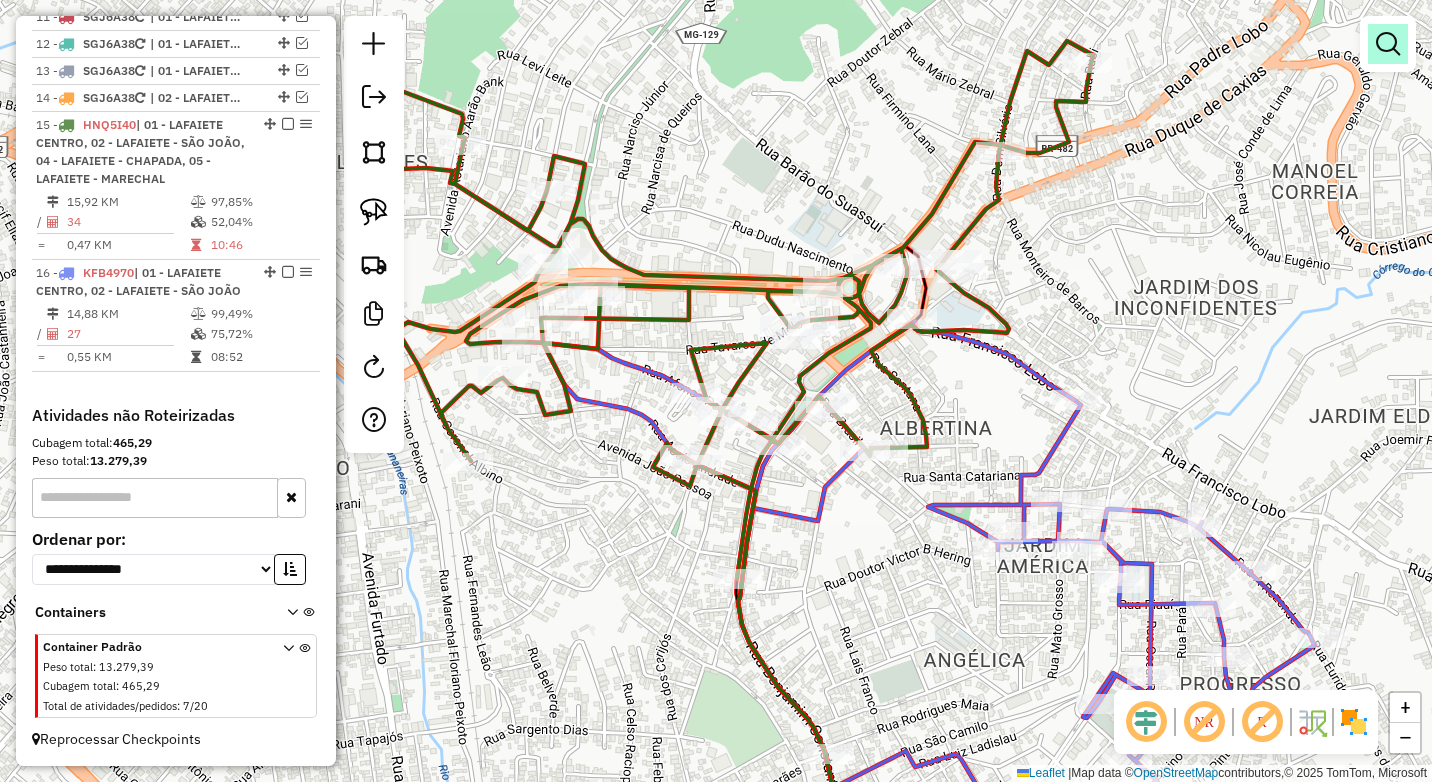 click at bounding box center (1388, 44) 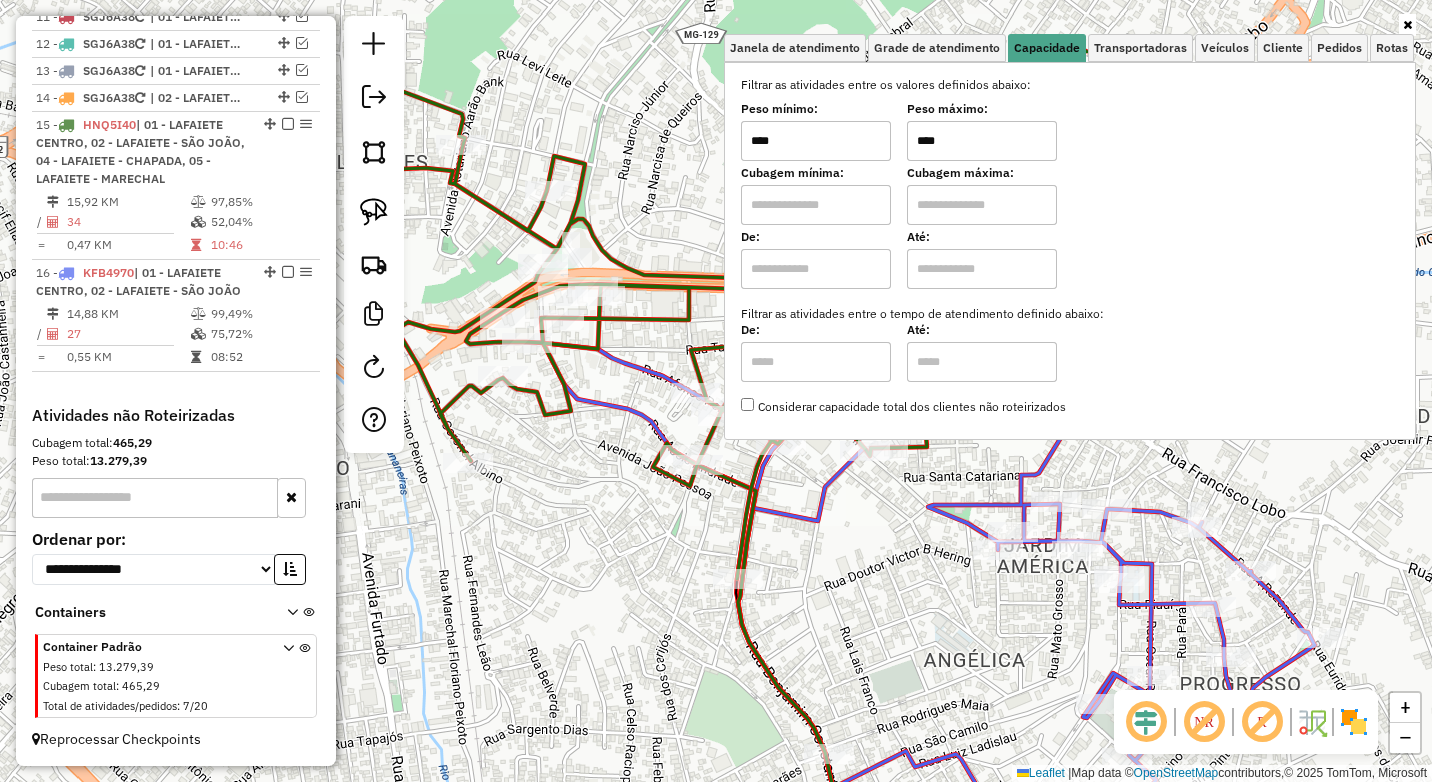 drag, startPoint x: 977, startPoint y: 152, endPoint x: 843, endPoint y: 137, distance: 134.83694 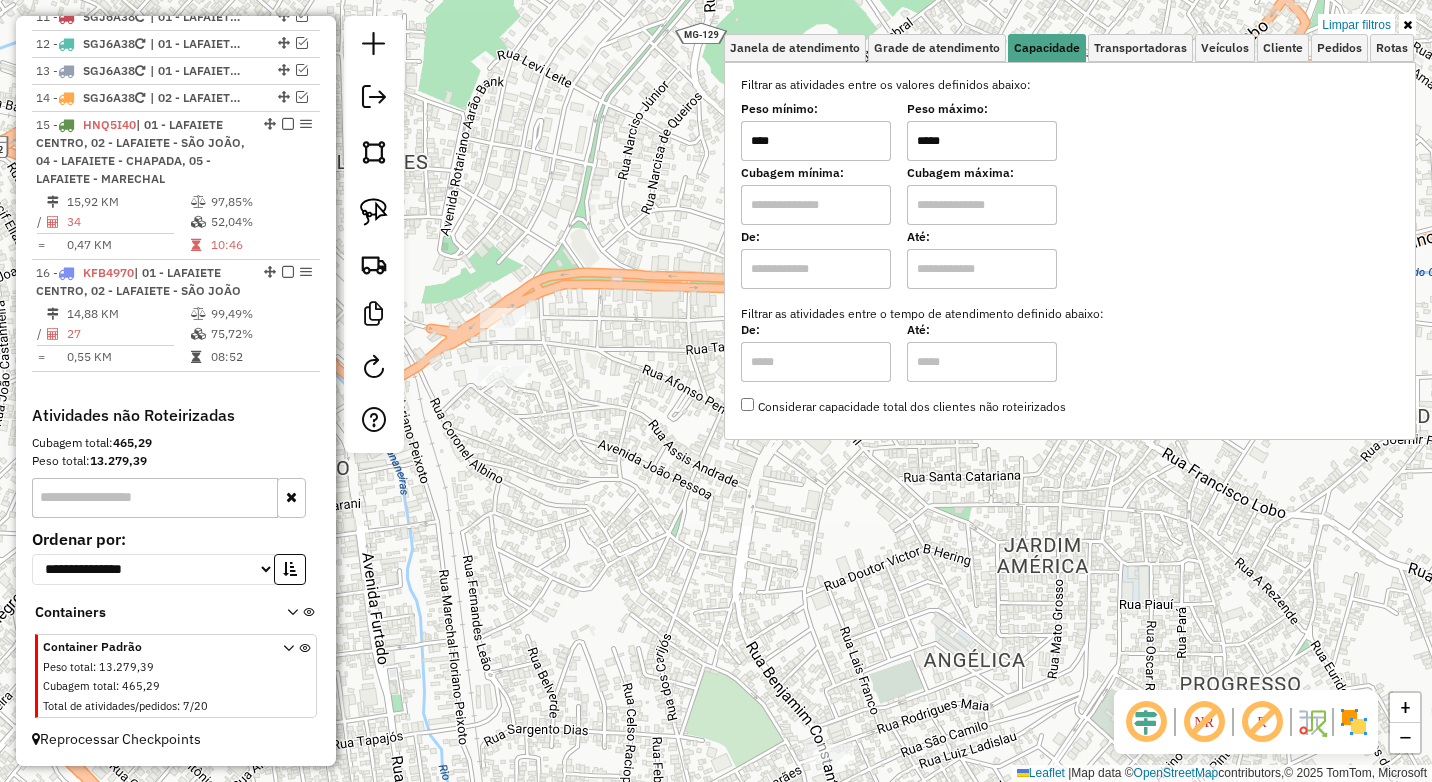 type on "*****" 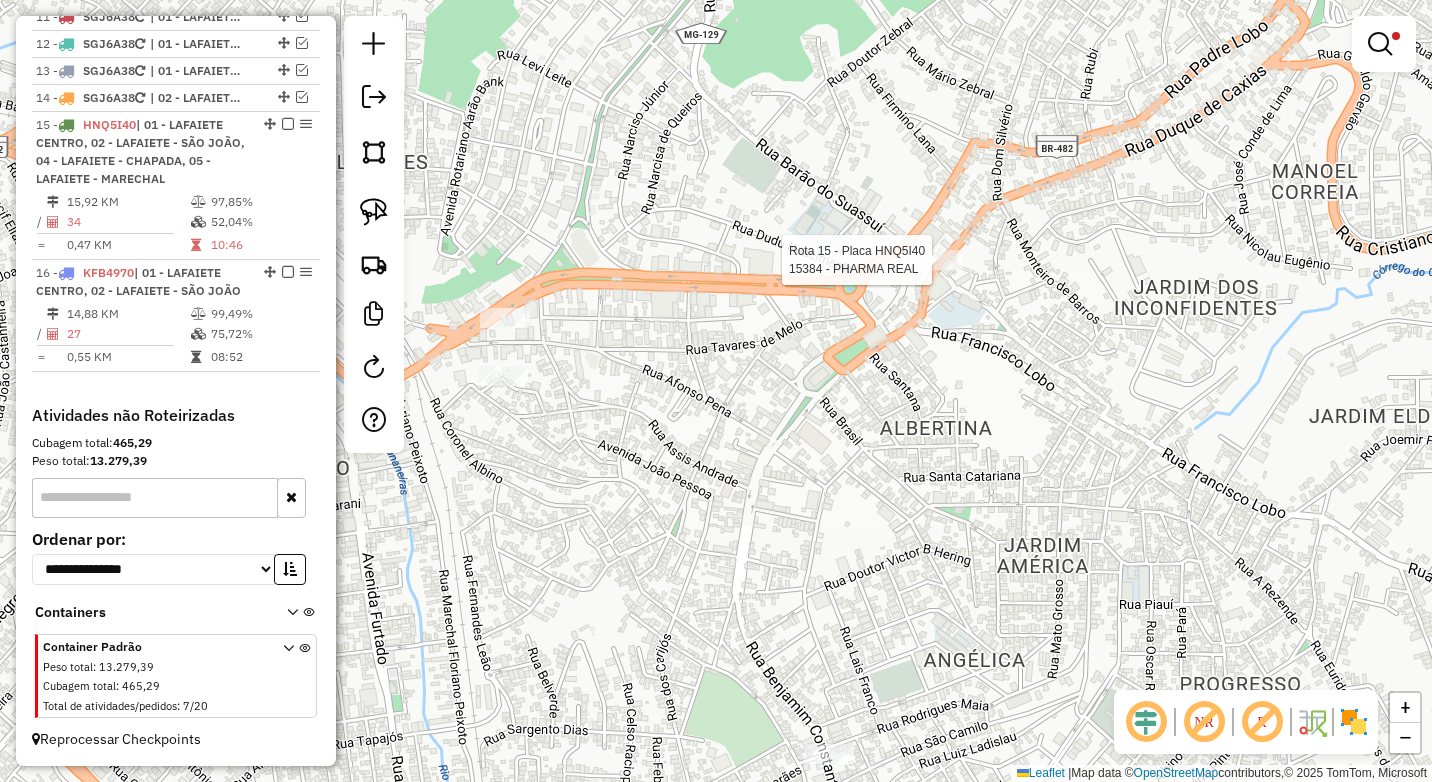 select on "*********" 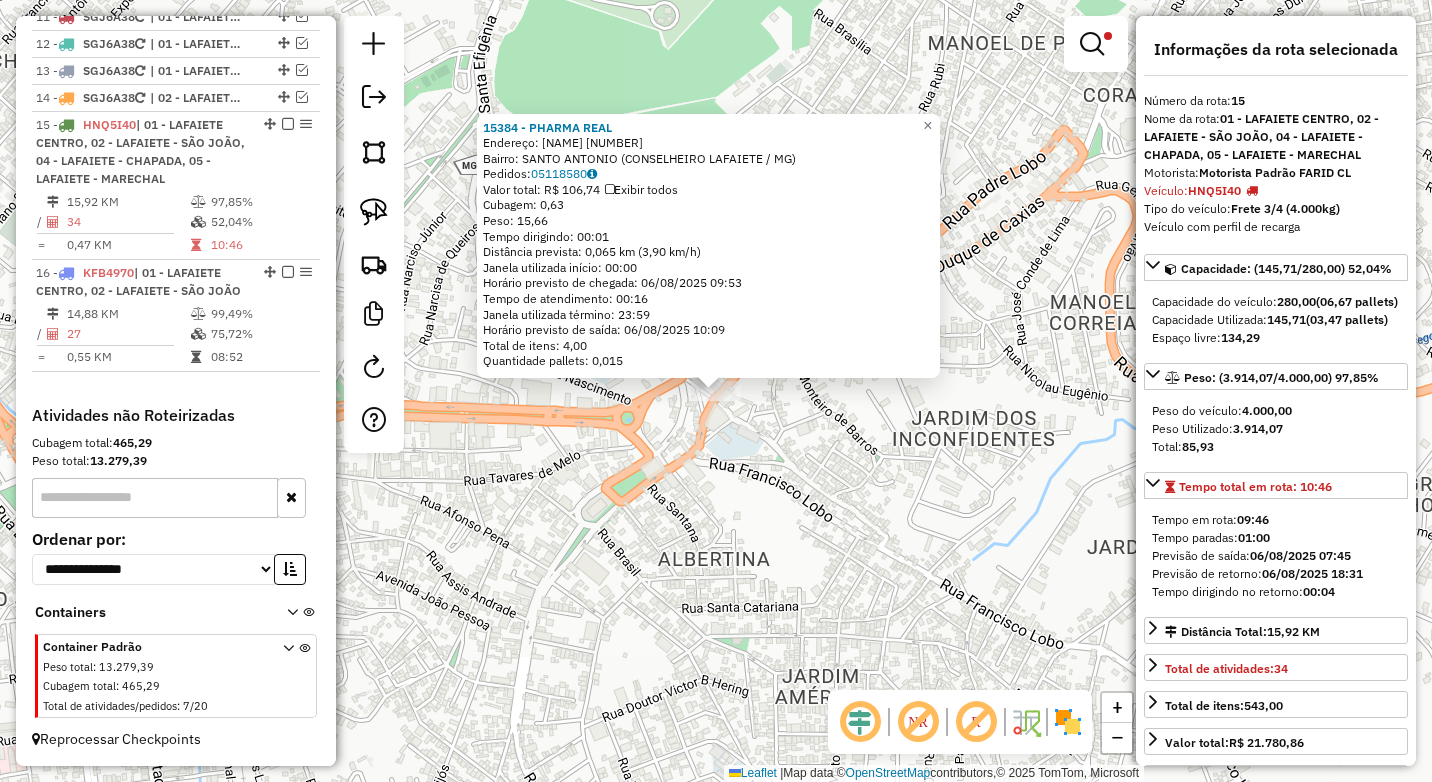 click on "[NUMBER] - [BRAND] [LAST]  Endereço:  [STREET] [NUMBER]   Bairro: [NEIGHBORHOOD] ([CITY] / [STATE])   Pedidos:  [ORDER_ID]   Valor total: R$ [PRICE]   Exibir todos   Cubagem: [CUBAGE]  Peso: [WEIGHT]  Tempo dirigindo: [TIME]   Distância prevista: [DISTANCE] km ([SPEED] km/h)   Janela utilizada início: [TIME]   Horário previsto de chegada: [DATE] [TIME]   Tempo de atendimento: [TIME]   Janela utilizada término: [TIME]   Horário previsto de saída: [DATE] [TIME]   Total de itens: [ITEMS]   Quantidade pallets: [PALLETS]  × Limpar filtros Janela de atendimento Grade de atendimento Capacidade Transportadoras Veículos Cliente Pedidos  Rotas Selecione os dias de semana para filtrar as janelas de atendimento  Seg   Ter   Qua   Qui   Sex   Sáb   Dom  Informe o período da janela de atendimento: De: [TIME] Até: [TIME]  Filtrar exatamente a janela do cliente  Considerar janela de atendimento padrão  Selecione os dias de semana para filtrar as grades de atendimento  Seg   Ter   Qua   Qui   Sex   Sáb   Dom   Peso mínimo:  **** *****  De:" 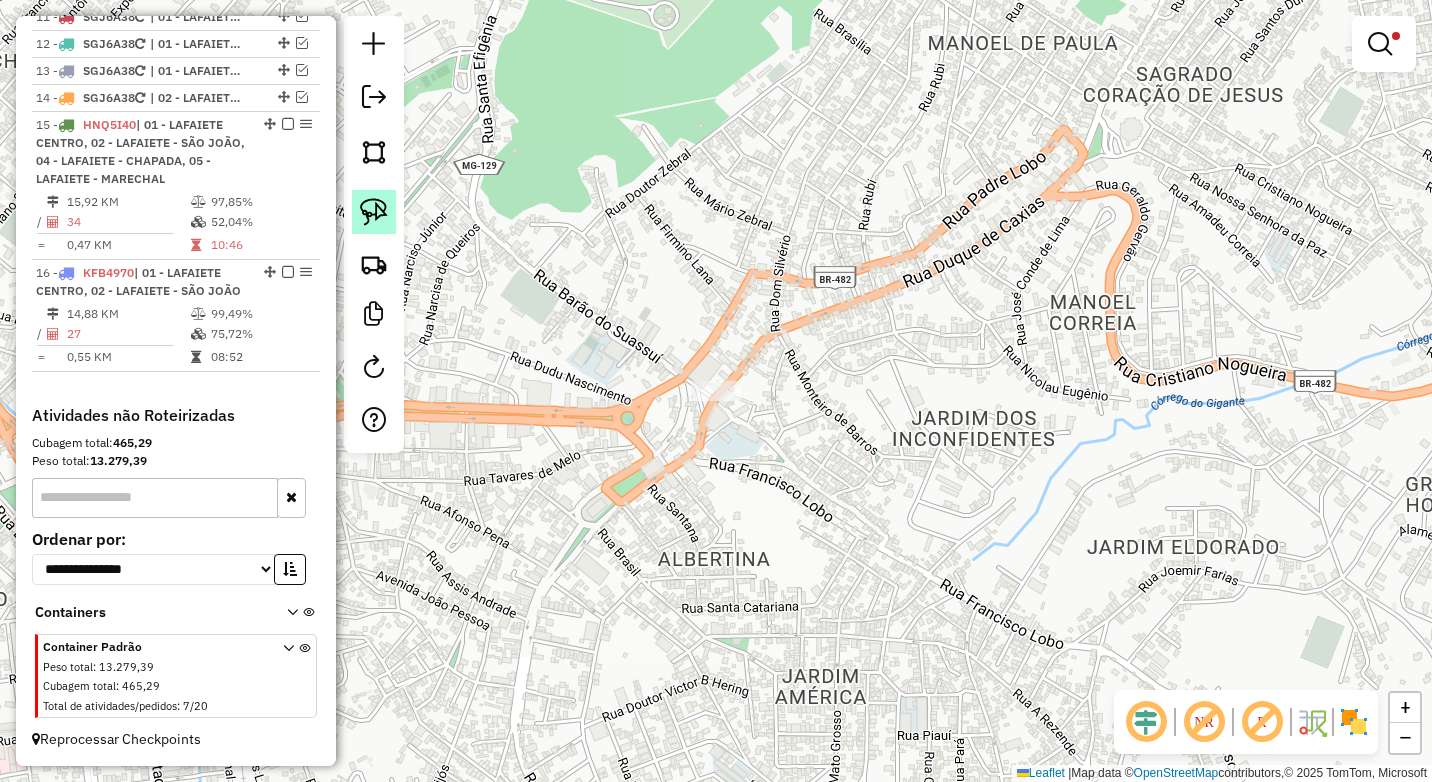 click 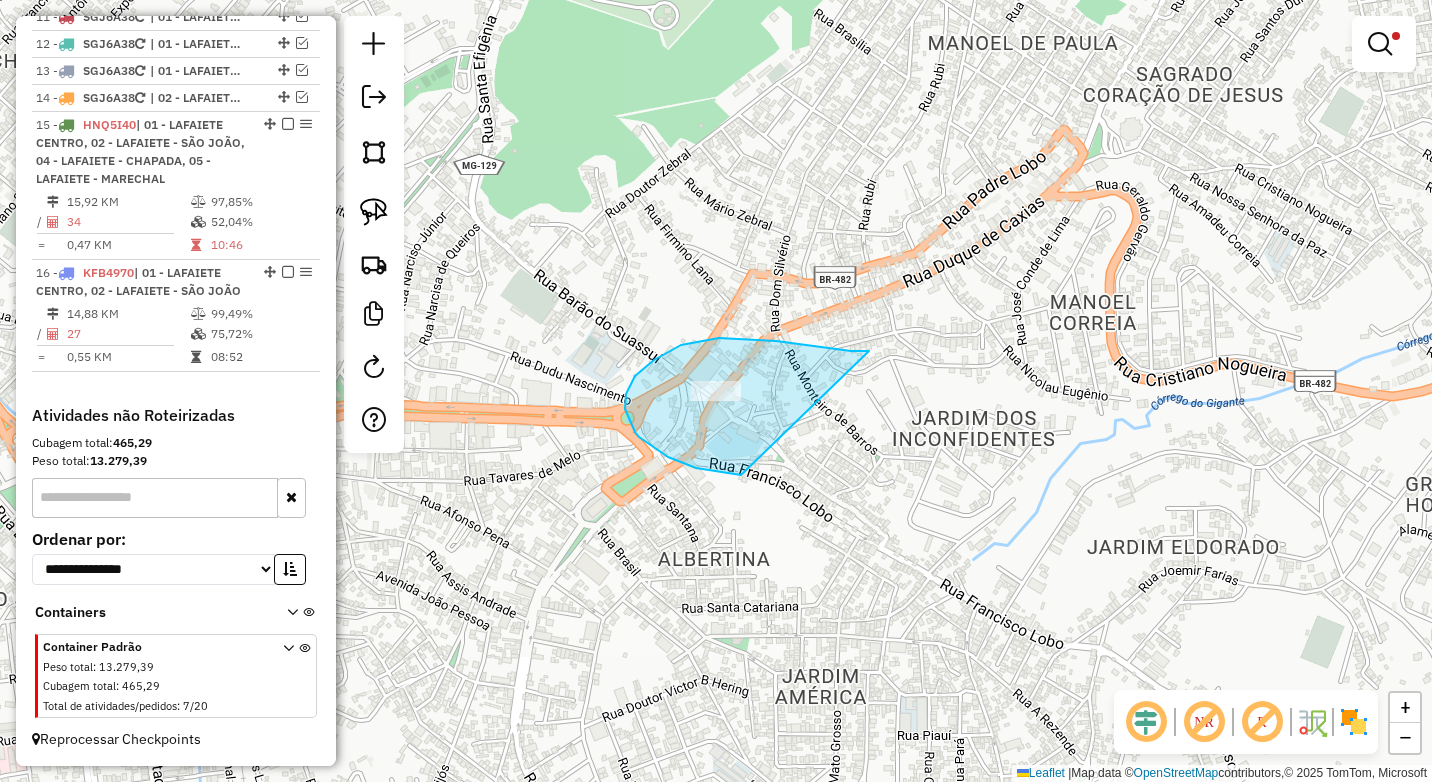 drag, startPoint x: 776, startPoint y: 341, endPoint x: 773, endPoint y: 481, distance: 140.03214 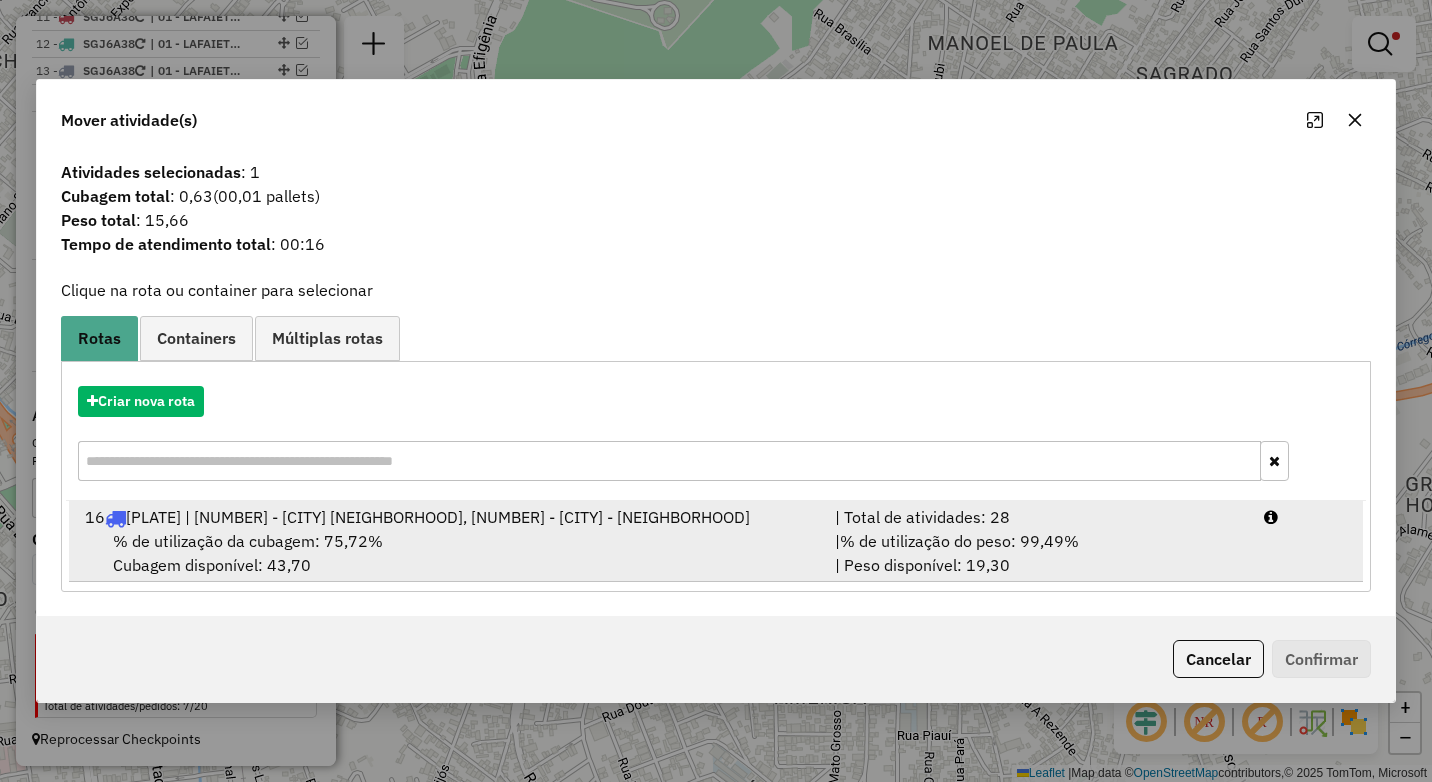 click on "% de utilização do peso: 99,49%" at bounding box center [959, 541] 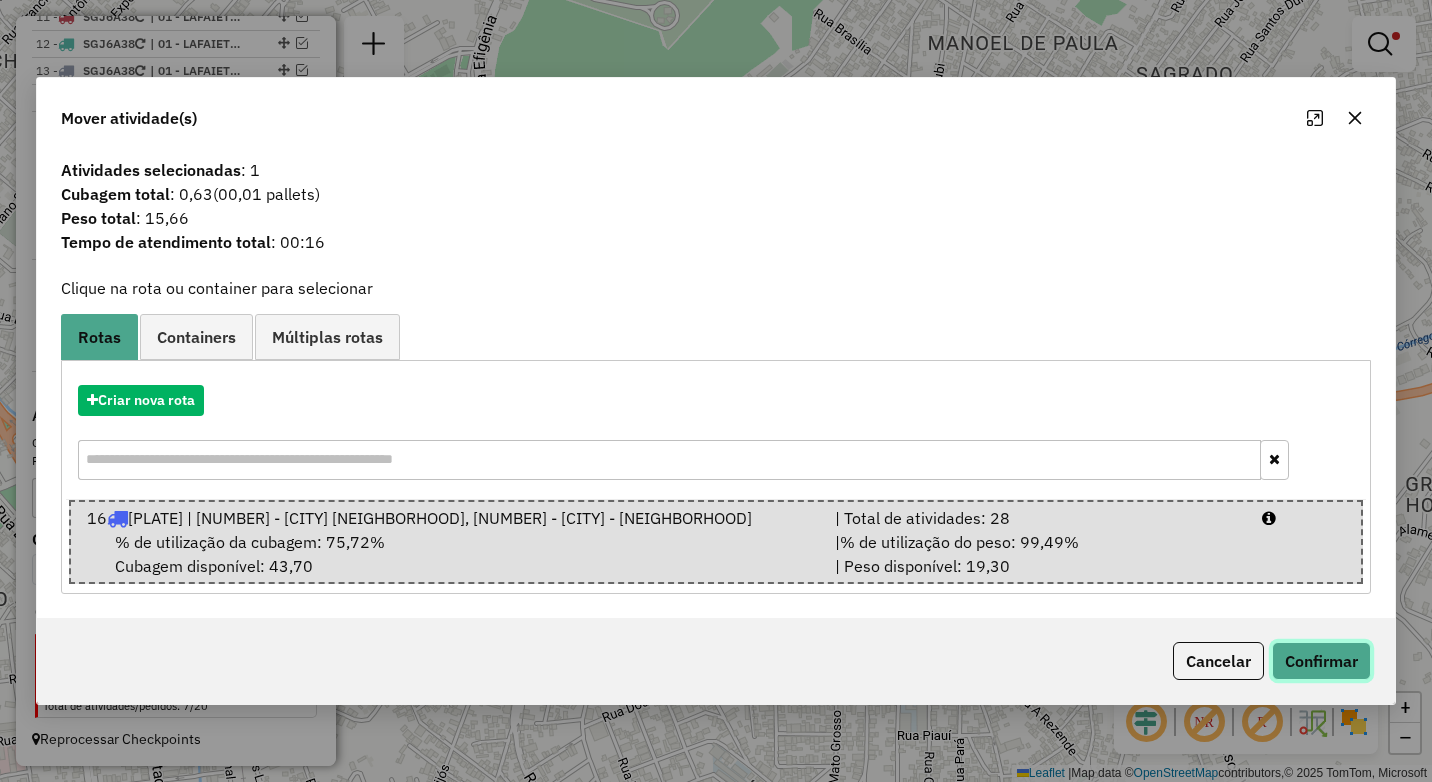 click on "Confirmar" 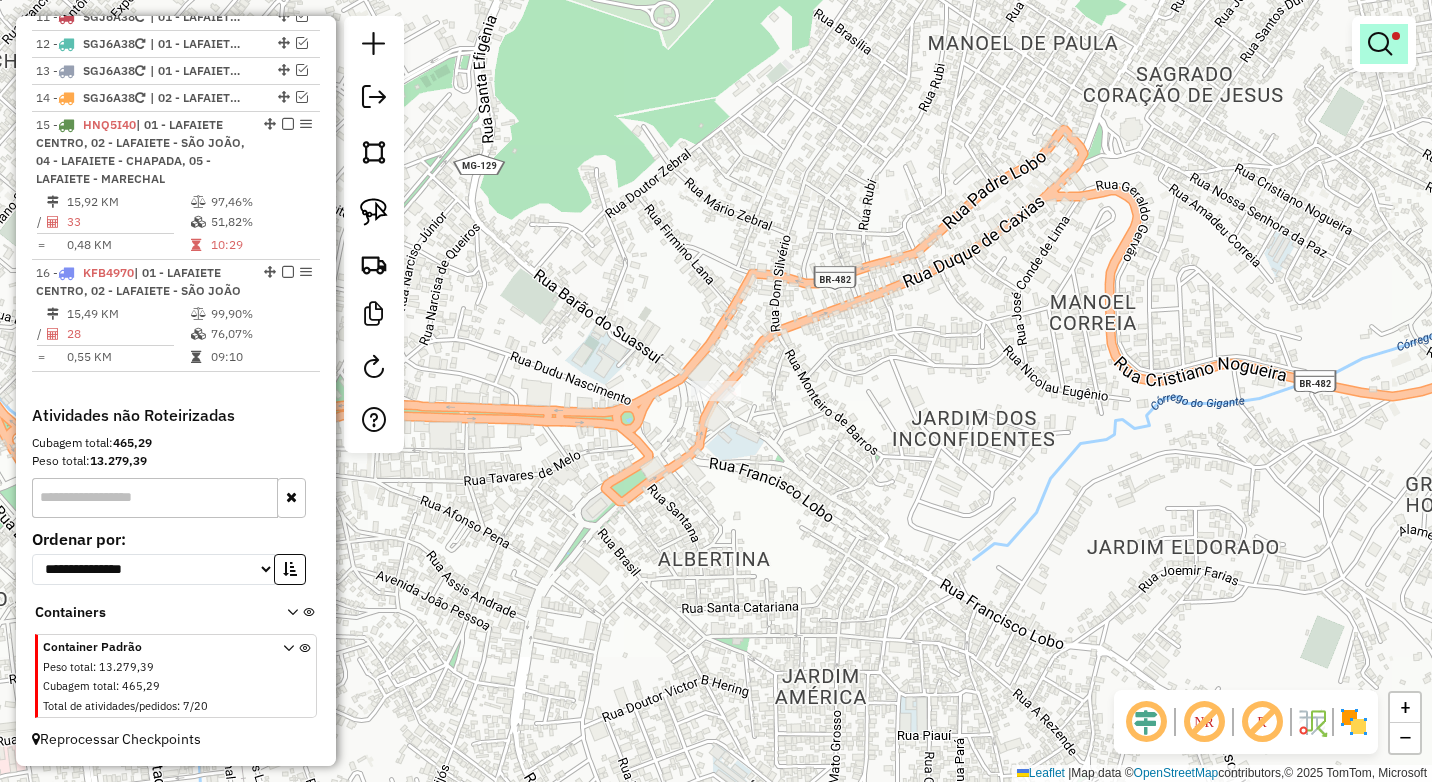 click at bounding box center (1380, 44) 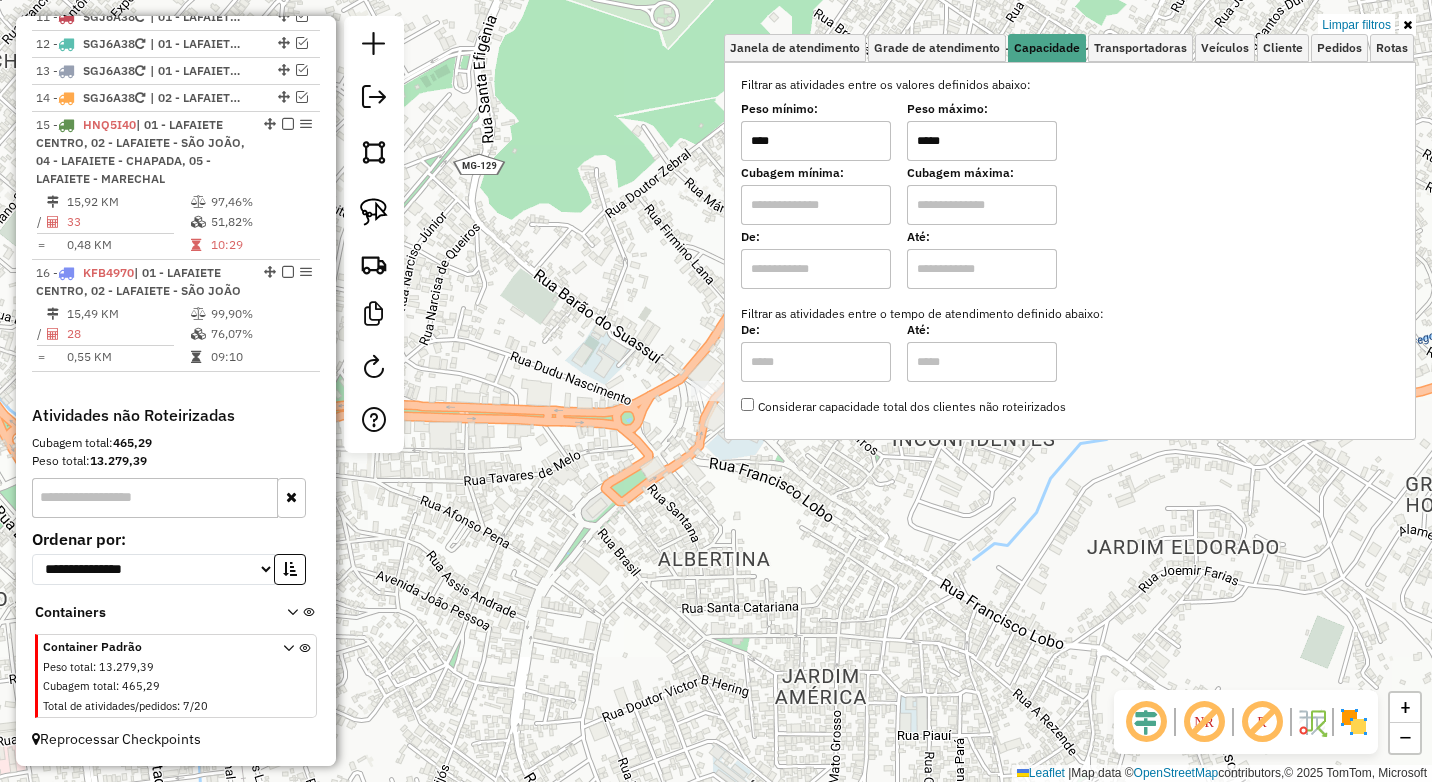drag, startPoint x: 1015, startPoint y: 142, endPoint x: 858, endPoint y: 159, distance: 157.9177 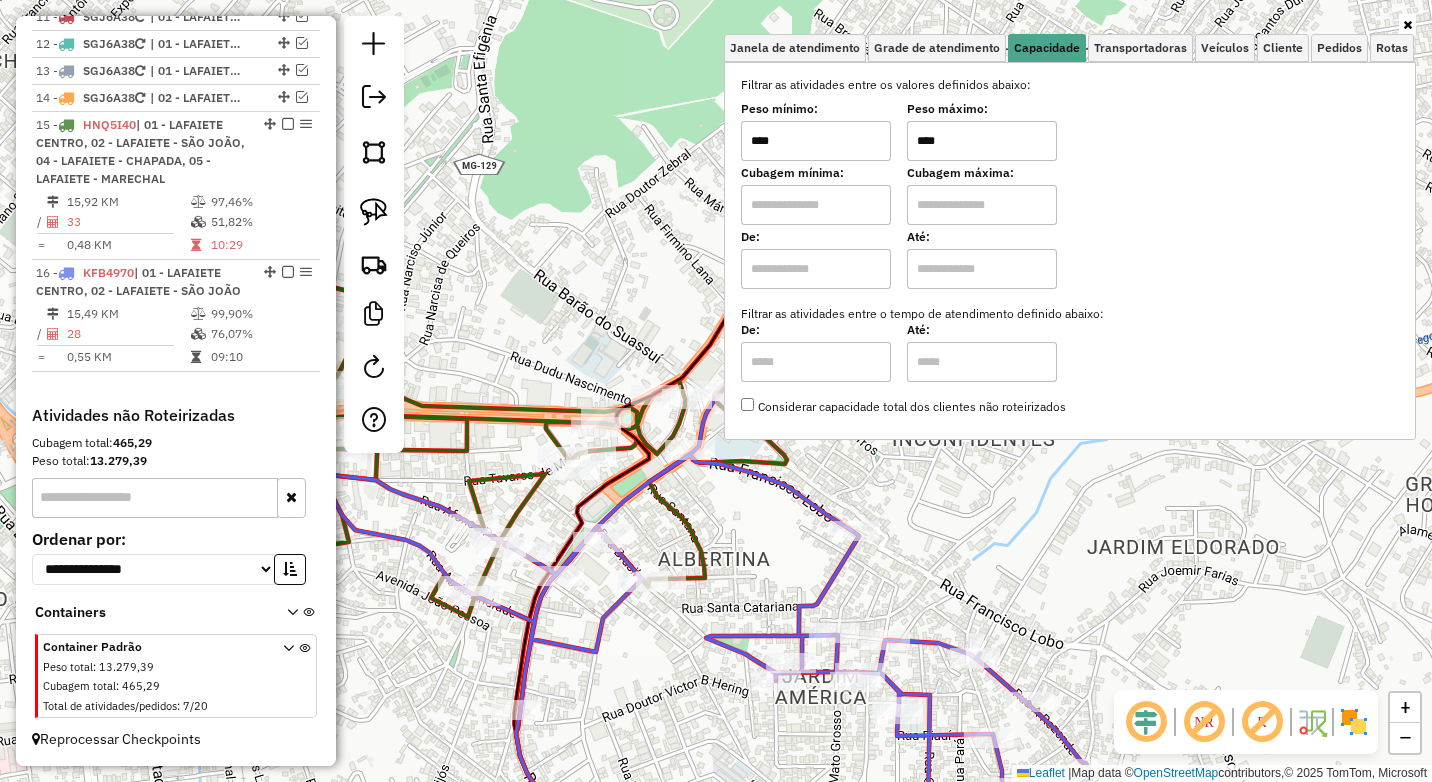 type on "****" 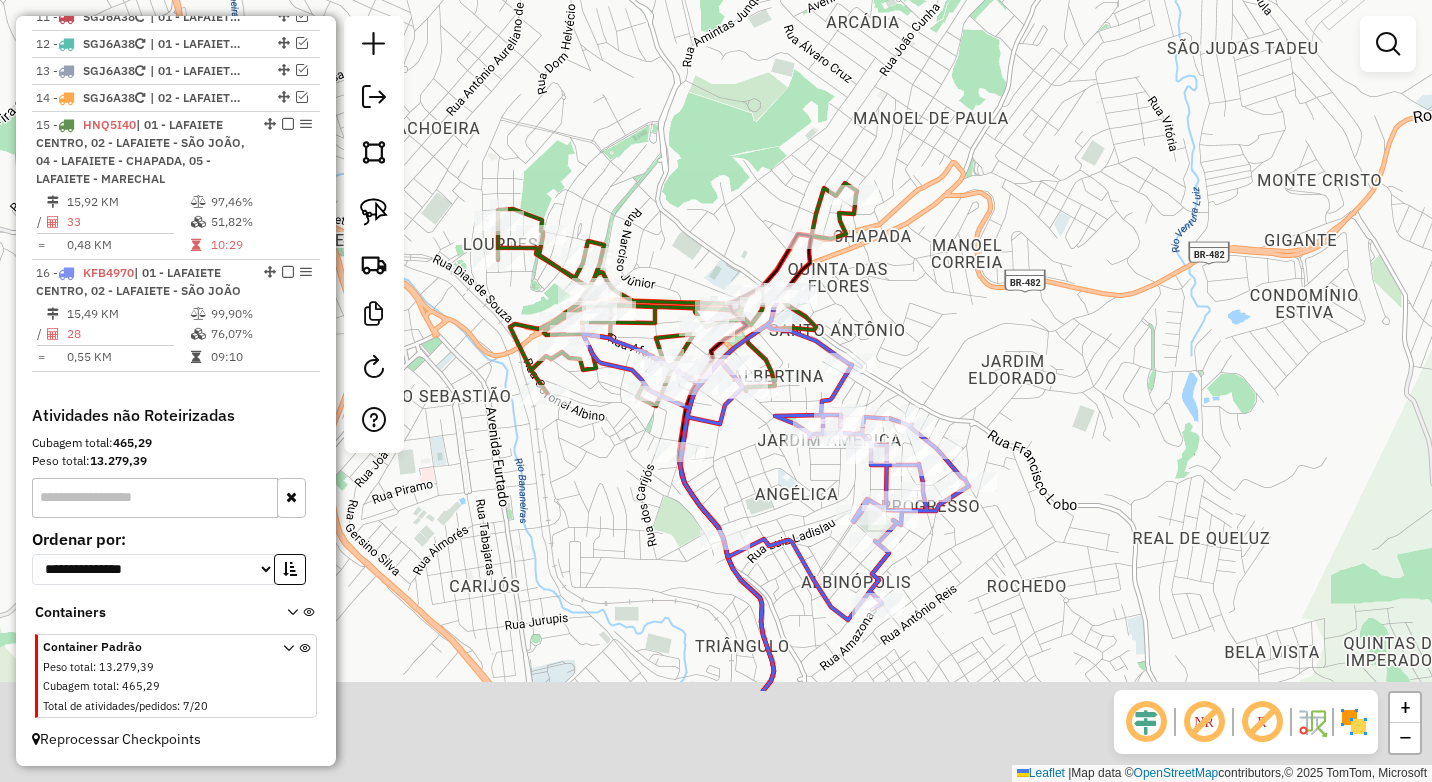 drag, startPoint x: 999, startPoint y: 515, endPoint x: 1025, endPoint y: 346, distance: 170.9883 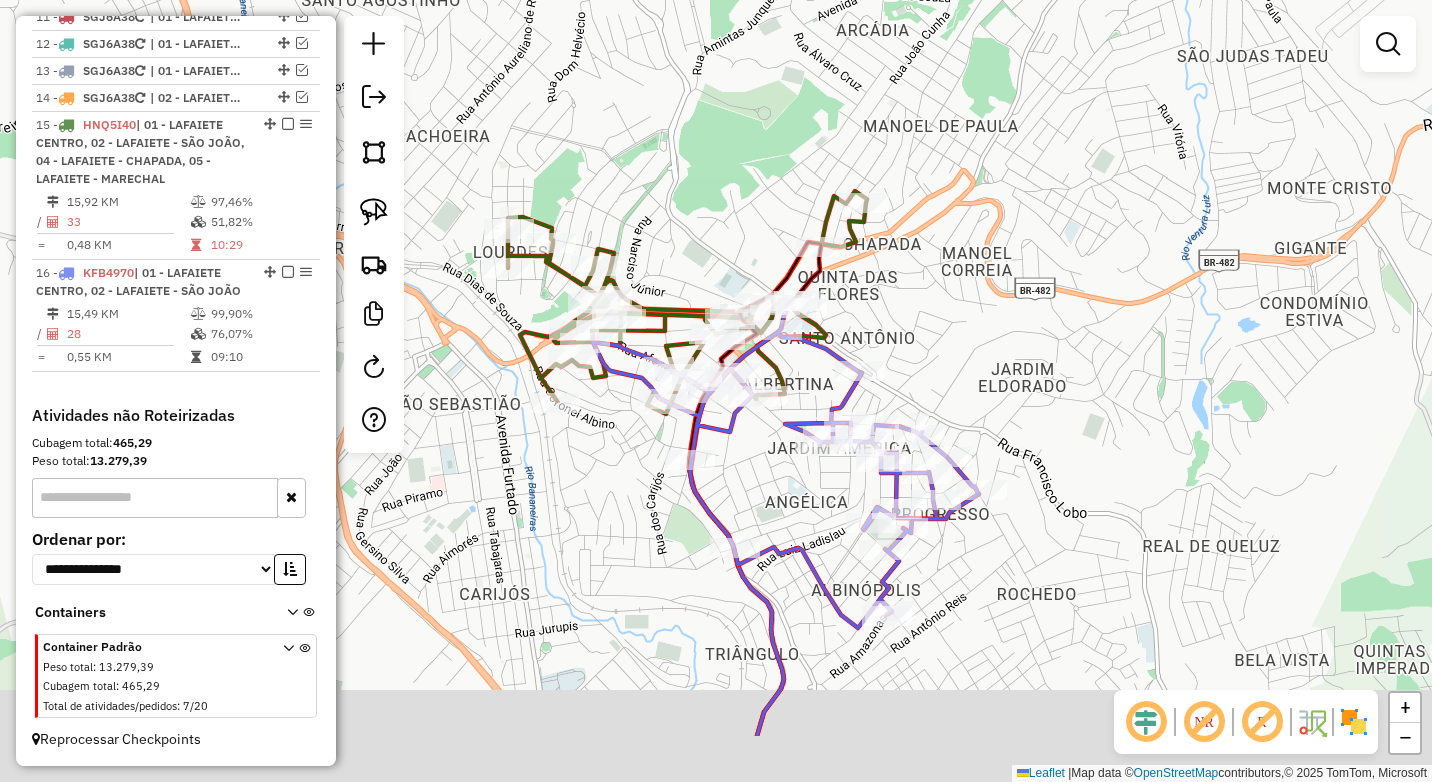 drag, startPoint x: 1079, startPoint y: 474, endPoint x: 1026, endPoint y: 321, distance: 161.91974 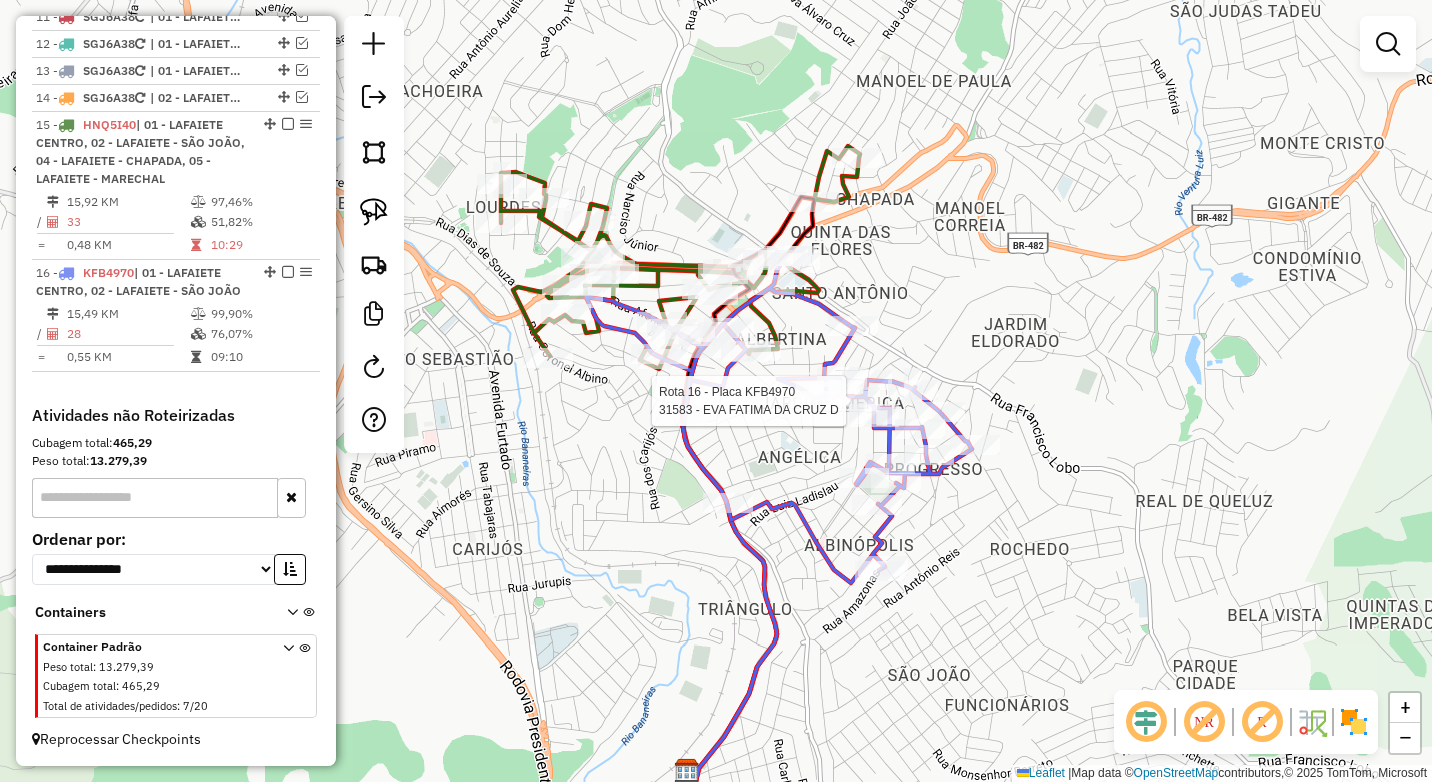 select on "*********" 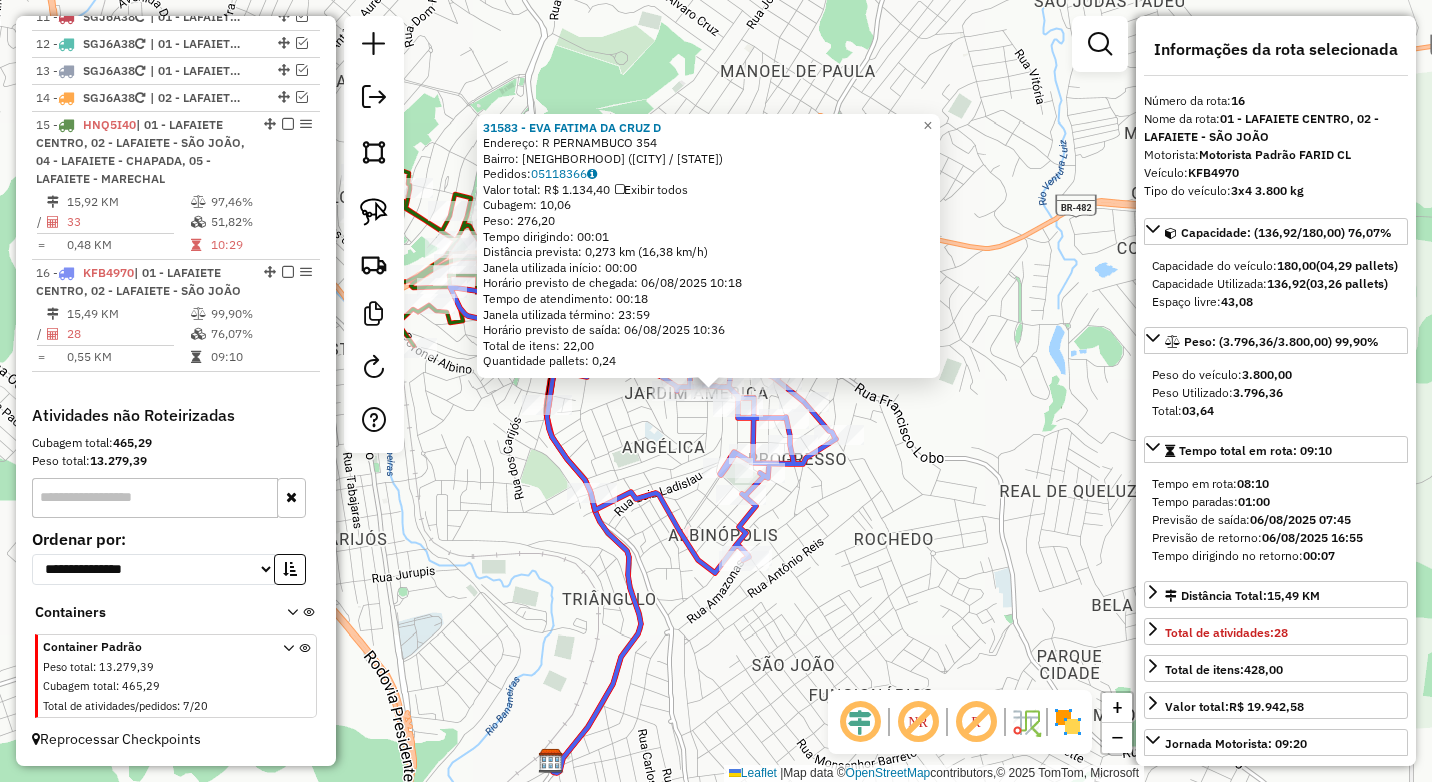 click on "[NUMBER] - [NAME]  Endereço: R   [NAME]                    [NUMBER]   Bairro: [NAME] ([CITY] / [STATE])   Pedidos:  [NUMBER]   Valor total: R$ [PRICE]   Exibir todos   Cubagem: [NUMBER],[NUMBER]  Peso: [NUMBER],[NUMBER]  Tempo dirigindo: [TIME]   Distância prevista: [NUMBER] km ([NUMBER] km/h)   Janela utilizada início: [TIME]   Horário previsto de chegada: [DATE] [TIME]   Tempo de atendimento: [TIME]   Janela utilizada término: [TIME]   Horário previsto de saída: [DATE] [TIME]   Total de itens: [NUMBER],[NUMBER]   Quantidade pallets: [NUMBER]  × Janela de atendimento Grade de atendimento Capacidade Transportadoras Veículos Cliente Pedidos  Rotas Selecione os dias de semana para filtrar as janelas de atendimento  Seg   Ter   Qua   Qui   Sex   Sáb   Dom  Informe o período da janela de atendimento: De: Até:  Filtrar exatamente a janela do cliente  Considerar janela de atendimento padrão  Selecione os dias de semana para filtrar as grades de atendimento  Seg   Ter   Qua   Qui   Sex   Sáb   Dom   Peso mínimo:  **** +" 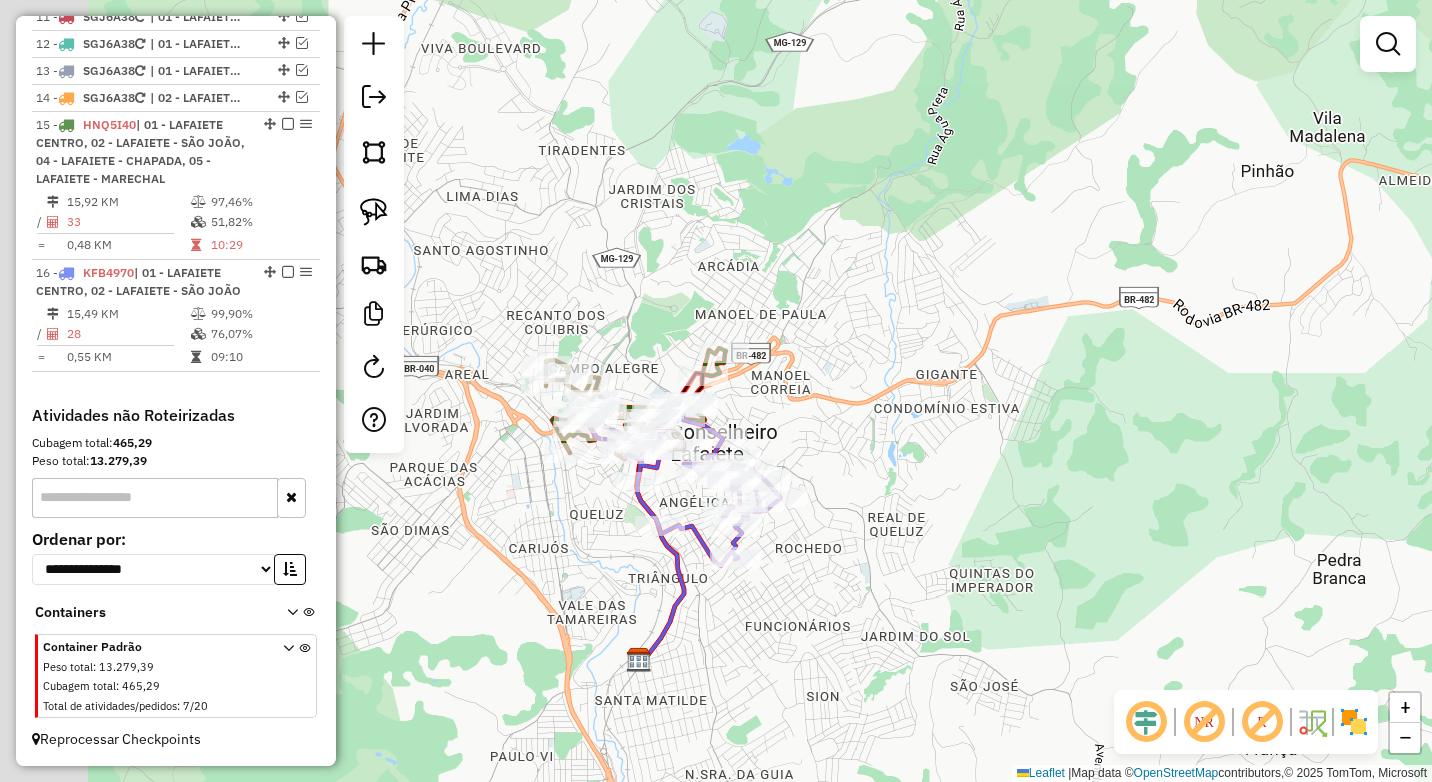 drag, startPoint x: 587, startPoint y: 538, endPoint x: 662, endPoint y: 565, distance: 79.71198 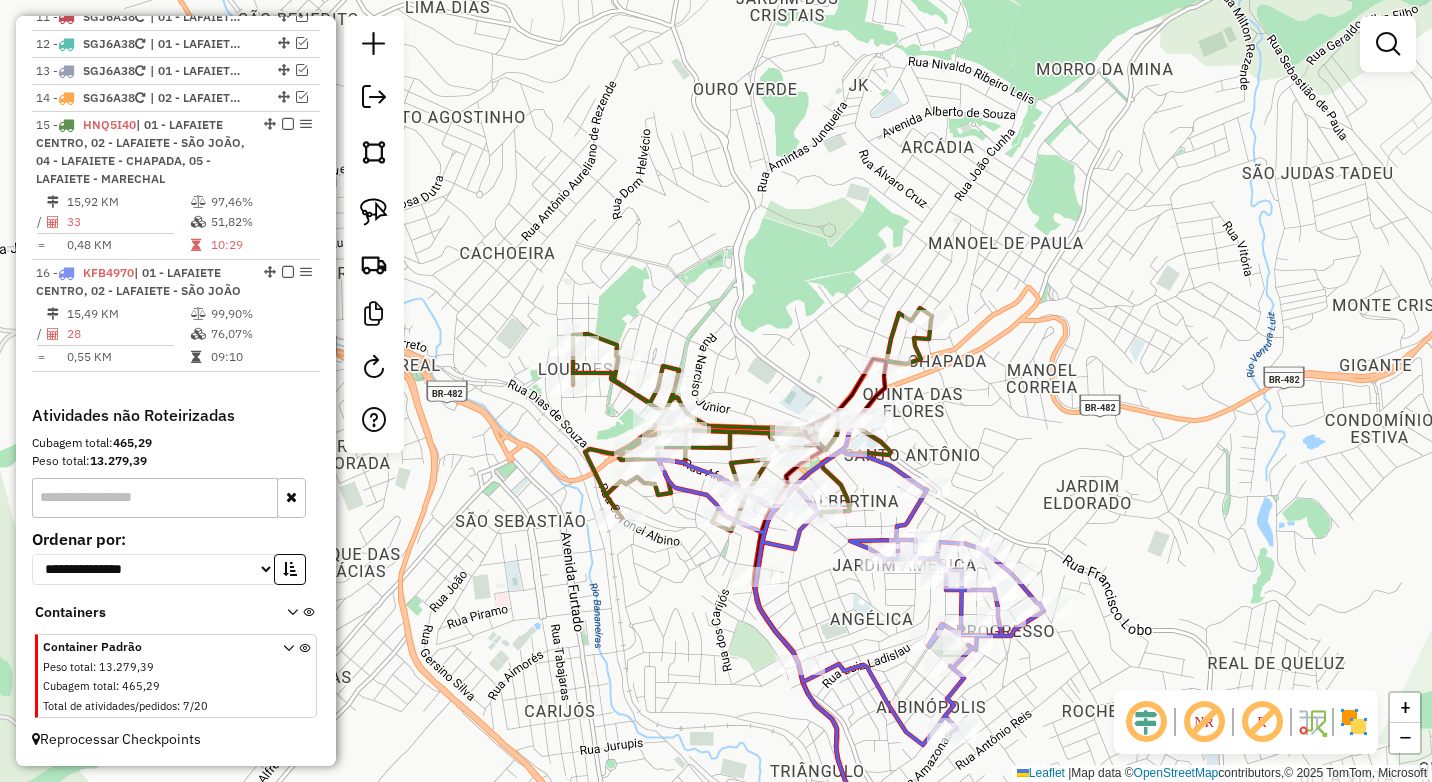 click 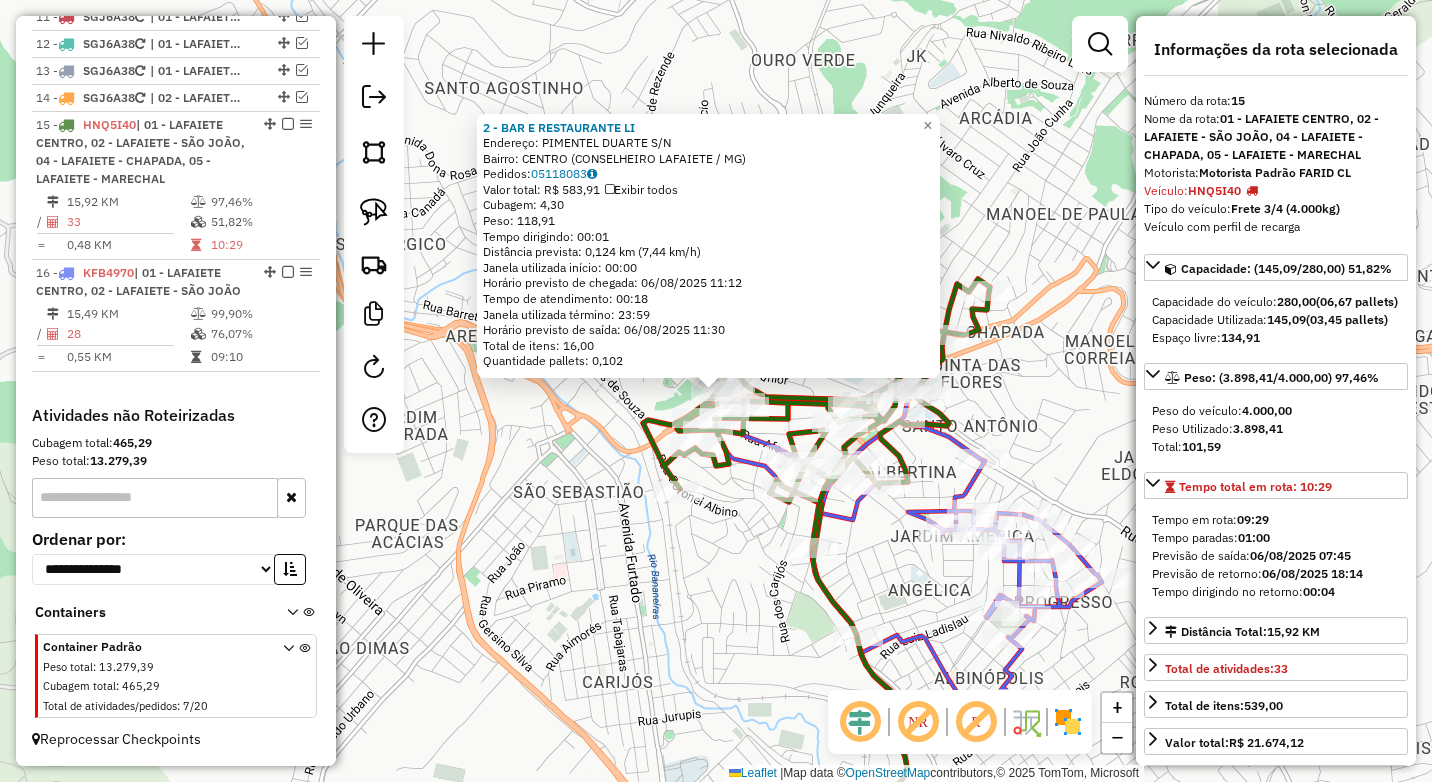 click on "[NUMBER] - [BRAND] [BRAND]  Endereço:  PIMENTEL DUARTE S/N   Bairro: CENTRO ([CITY] / [STATE])   Pedidos:  [ORDER_ID]   Valor total: R$ 583,91   Exibir todos   Cubagem: 4,30  Peso: 118,91  Tempo dirigindo: 00:01   Distância prevista: 0,124 km (7,44 km/h)   Janela utilizada início: 00:00   Horário previsto de chegada: 06/08/2025 11:12   Tempo de atendimento: 00:18   Janela utilizada término: 23:59   Horário previsto de saída: 06/08/2025 11:30   Total de itens: 16,00   Quantidade pallets: 0,102  × Janela de atendimento Grade de atendimento Capacidade Transportadoras Veículos Cliente Pedidos  Rotas Selecione os dias de semana para filtrar as janelas de atendimento  Seg   Ter   Qua   Qui   Sex   Sáb   Dom  Informe o período da janela de atendimento: De: Até:  Filtrar exatamente a janela do cliente  Considerar janela de atendimento padrão  Selecione os dias de semana para filtrar as grades de atendimento  Seg   Ter   Qua   Qui   Sex   Sáb   Dom   Clientes fora do dia de atendimento selecionado +" 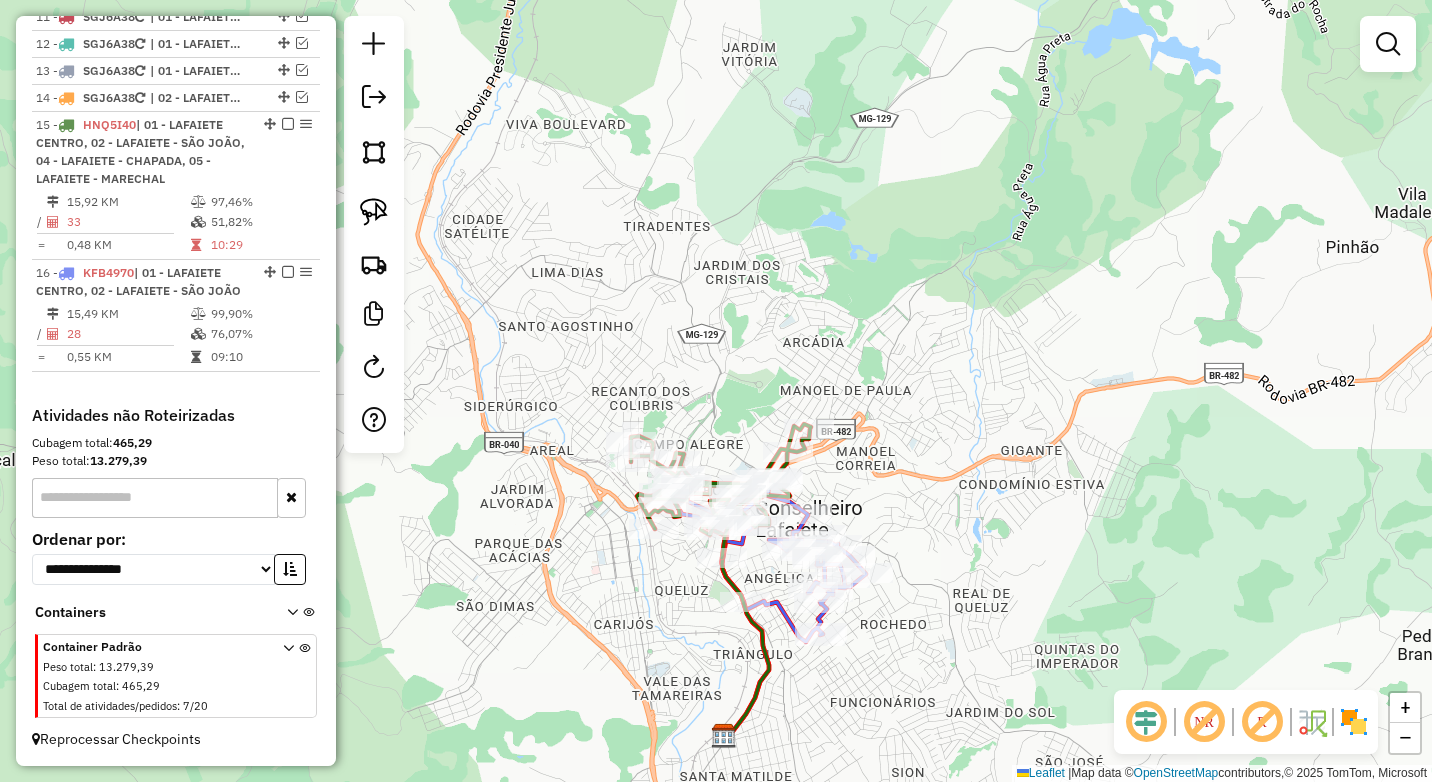 drag, startPoint x: 673, startPoint y: 640, endPoint x: 652, endPoint y: 622, distance: 27.658634 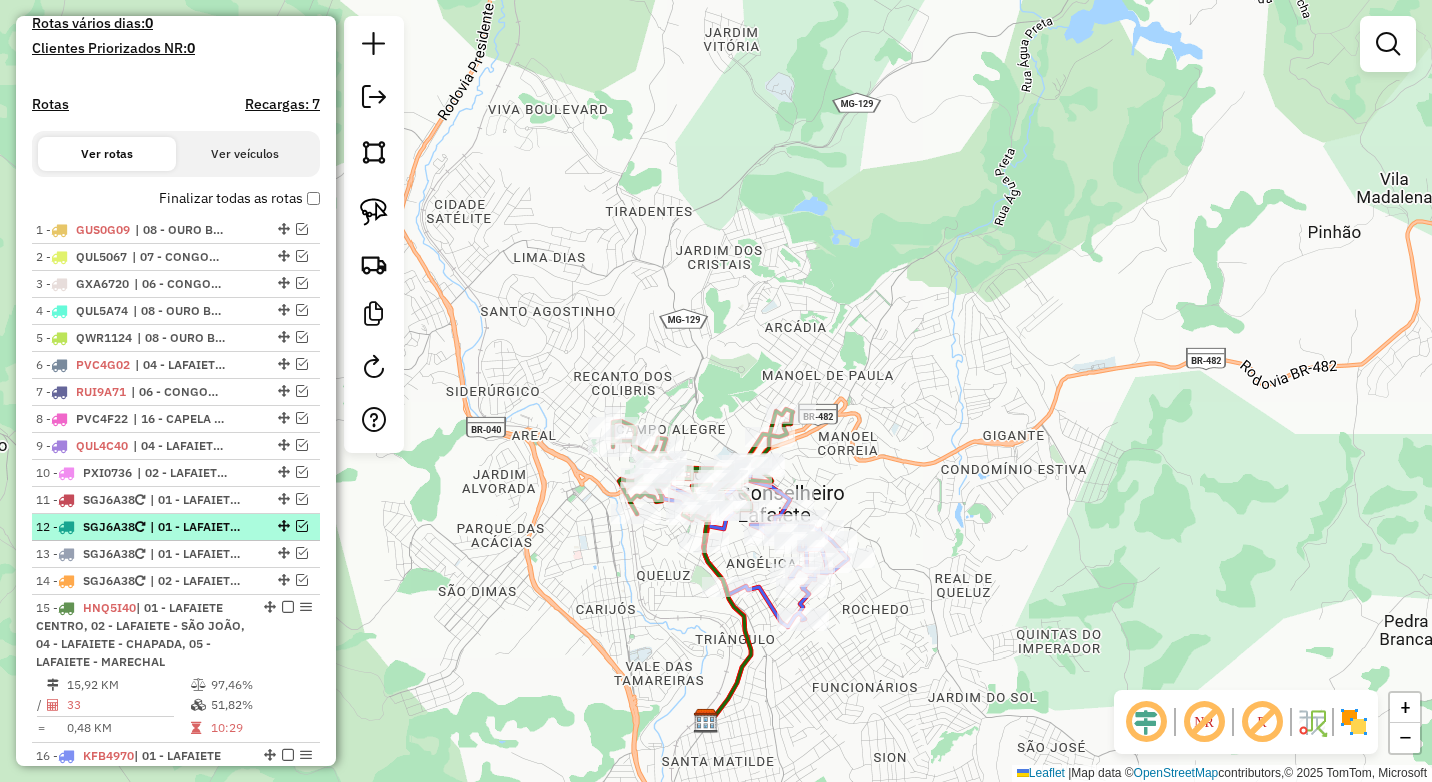scroll, scrollTop: 556, scrollLeft: 0, axis: vertical 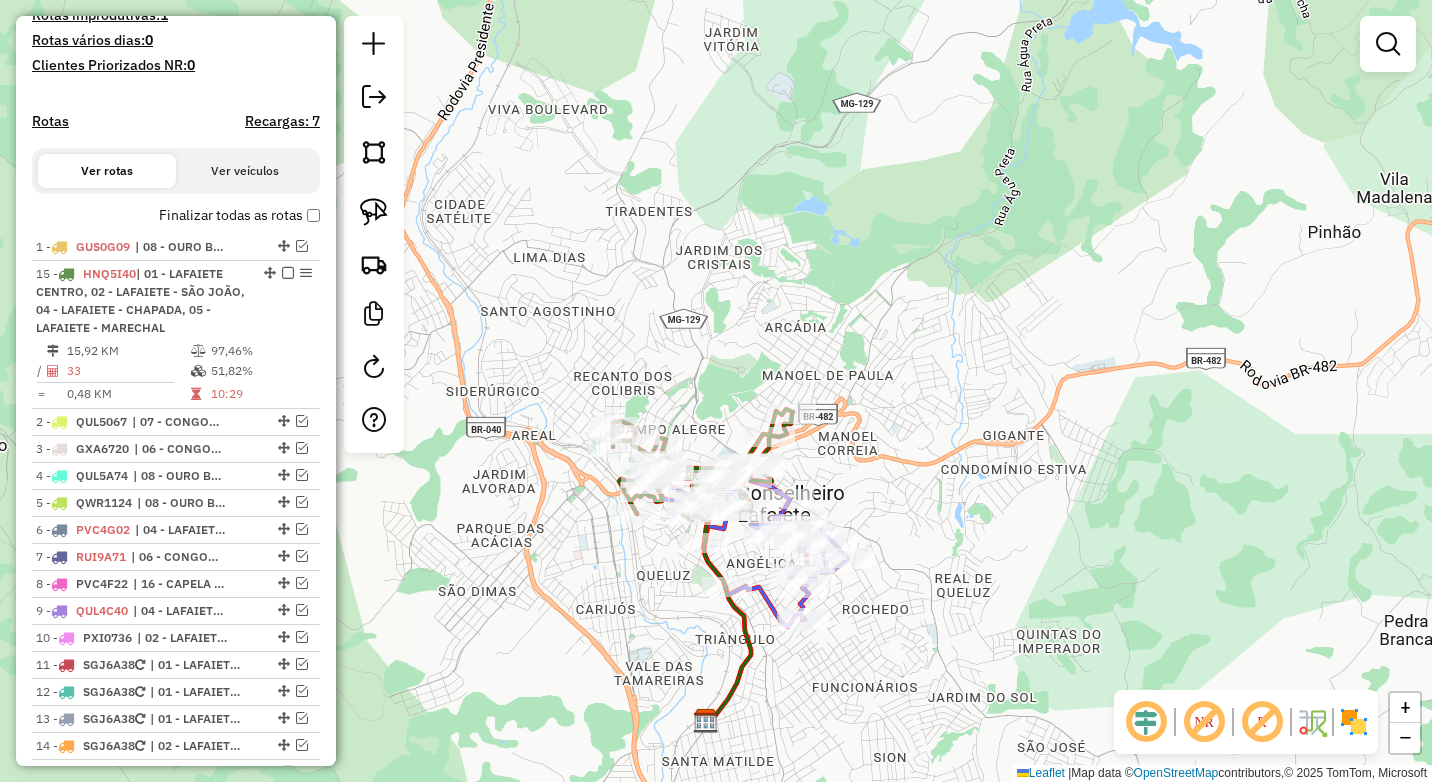 drag, startPoint x: 266, startPoint y: 628, endPoint x: 249, endPoint y: 272, distance: 356.40567 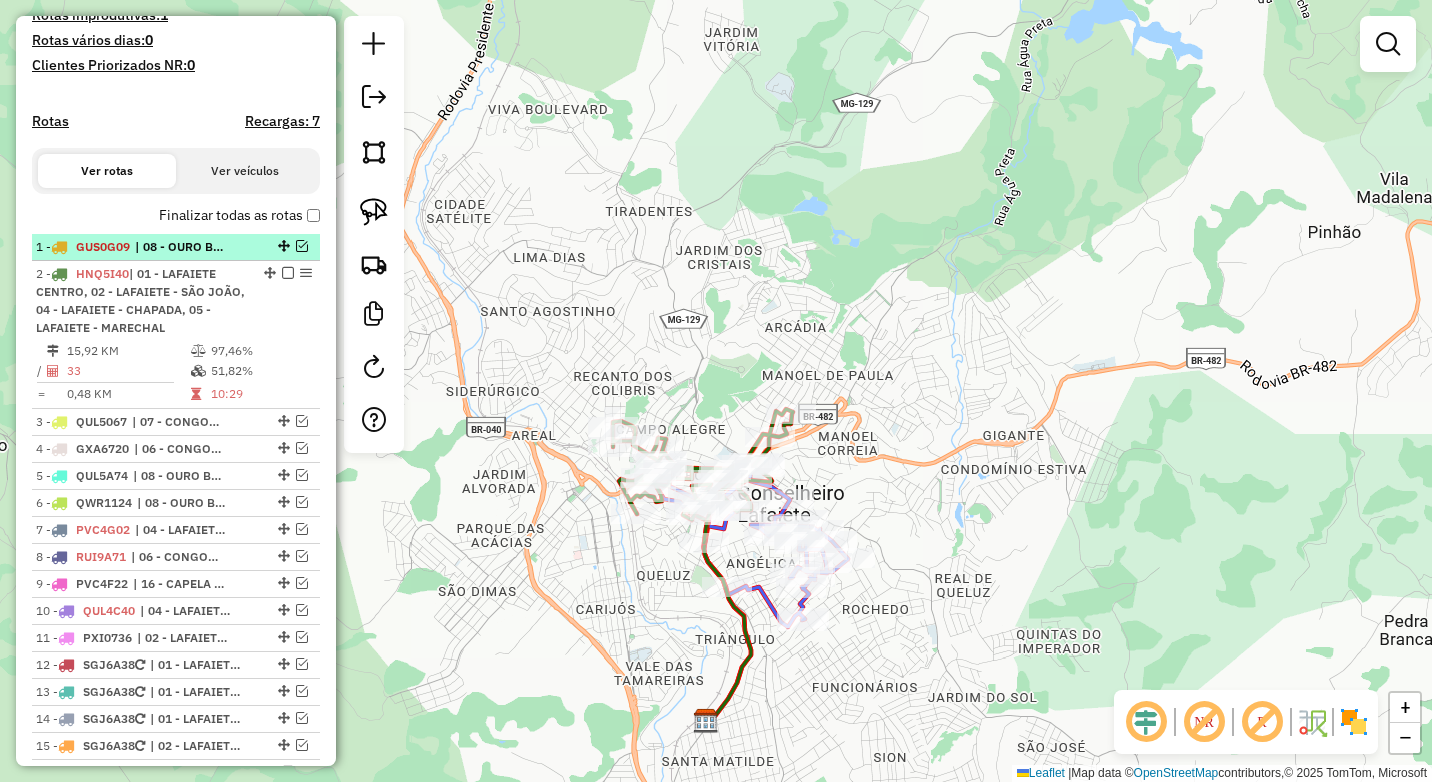 click at bounding box center (302, 246) 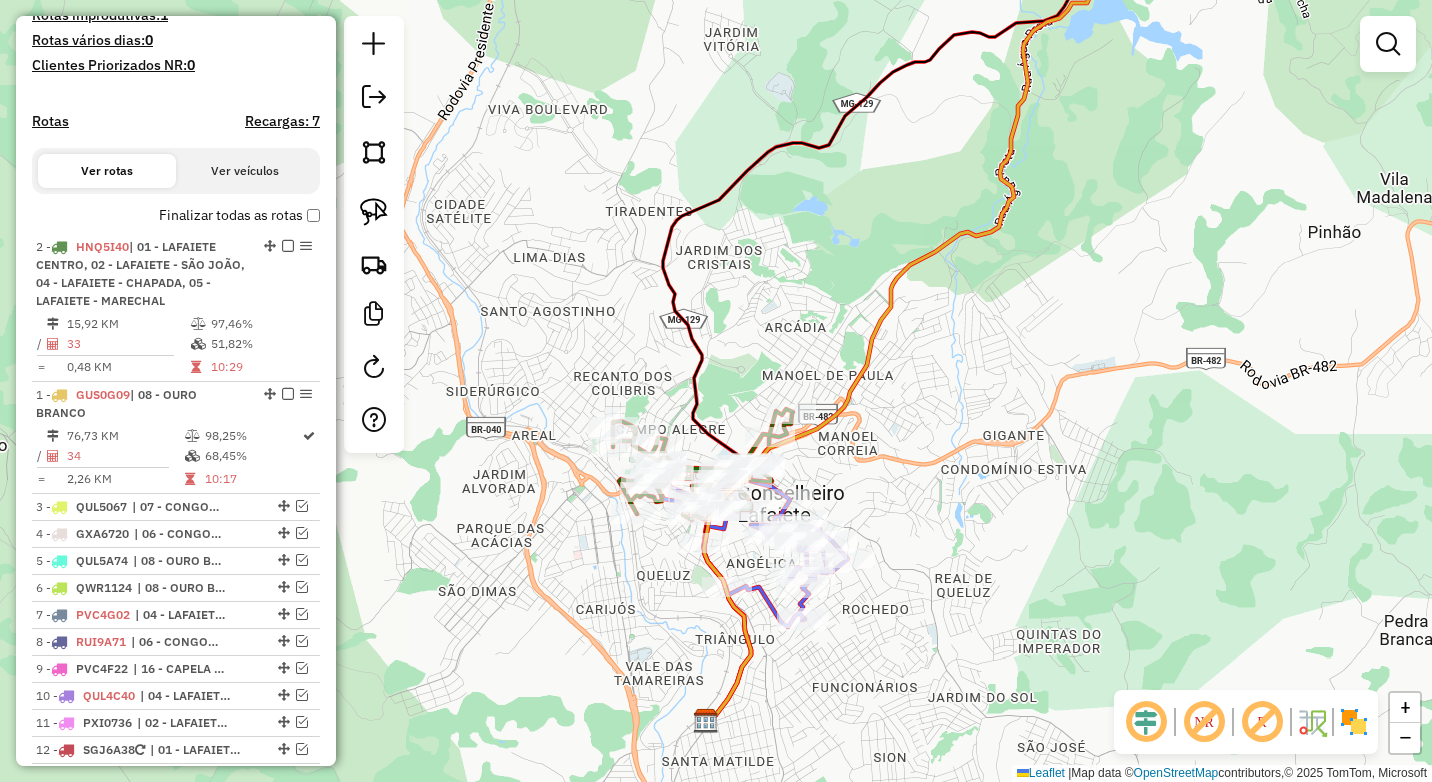 drag, startPoint x: 262, startPoint y: 357, endPoint x: 264, endPoint y: 282, distance: 75.026665 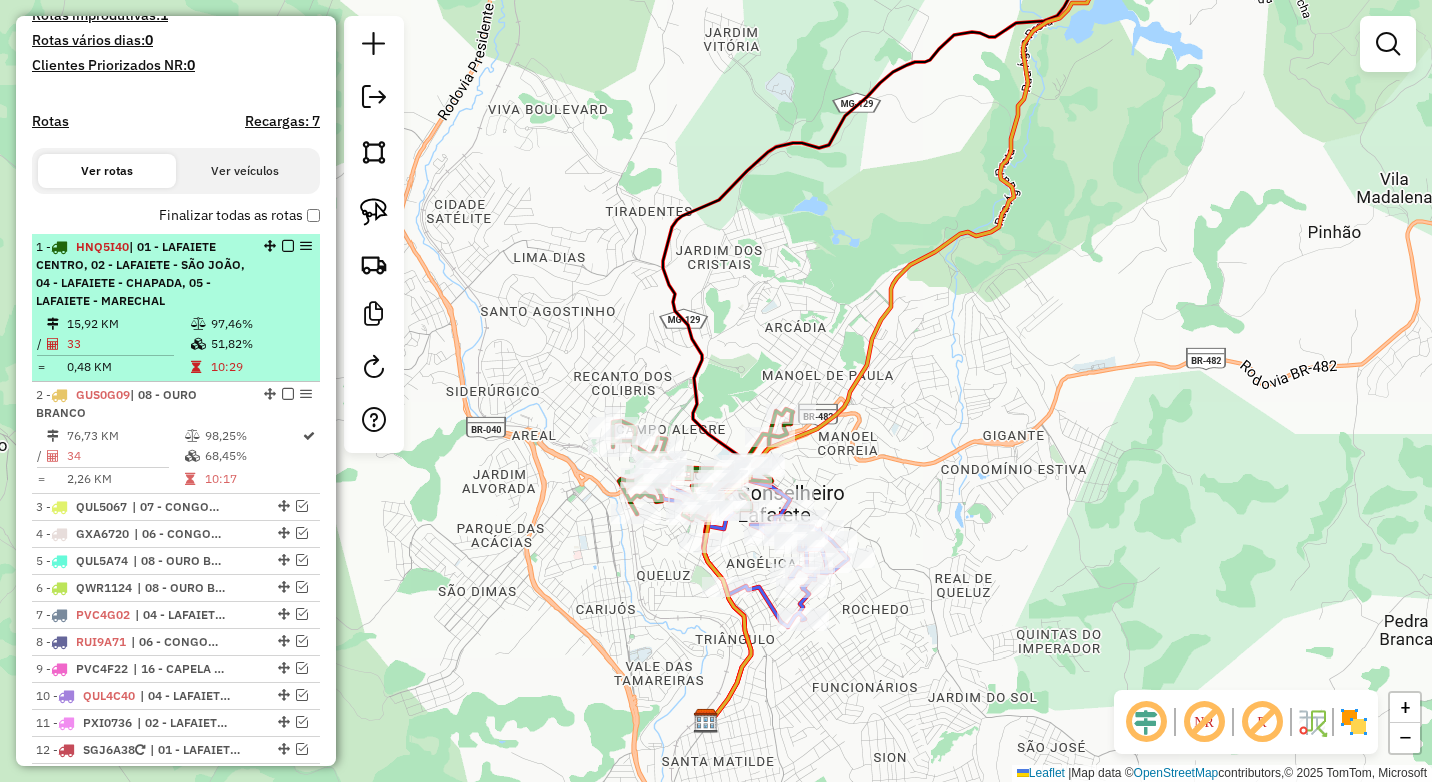 click at bounding box center (288, 246) 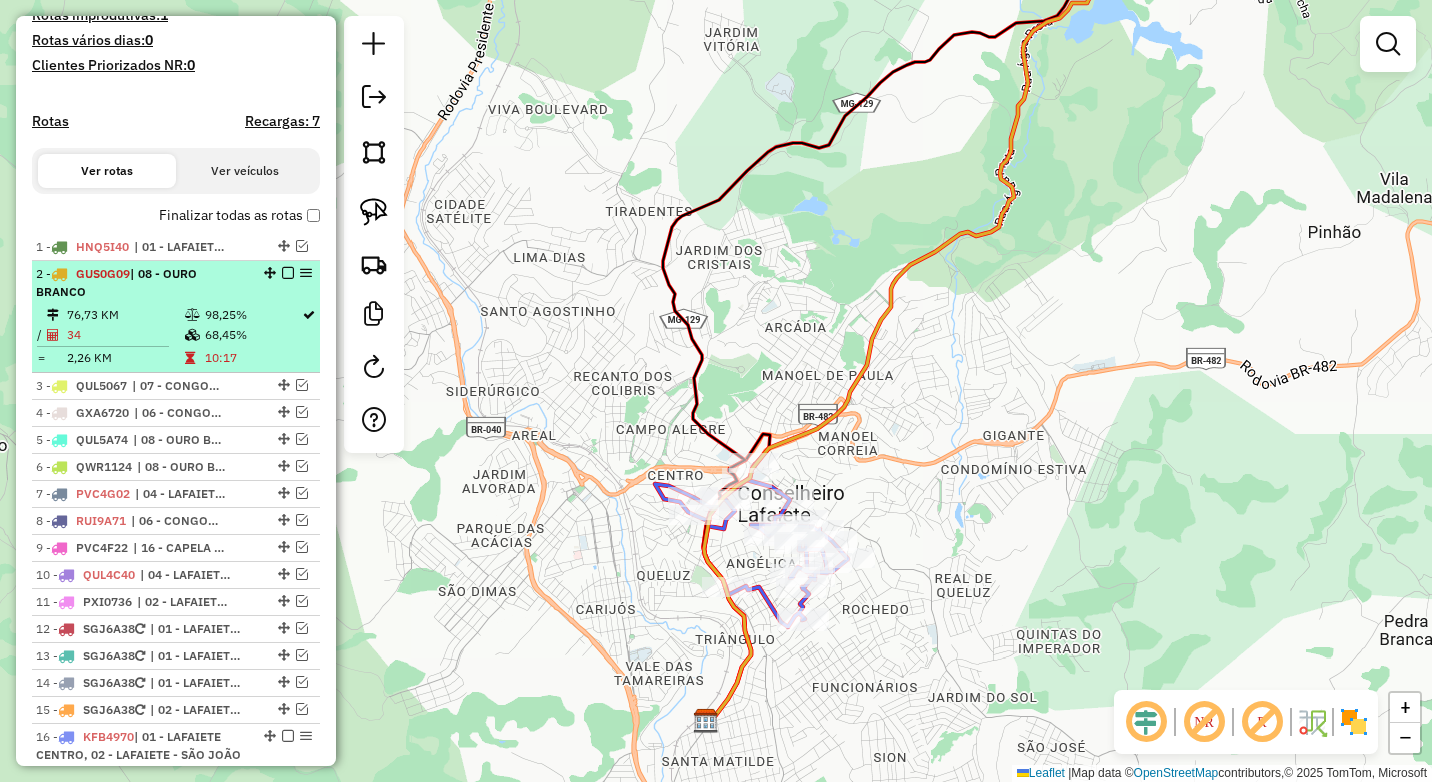 click at bounding box center (288, 273) 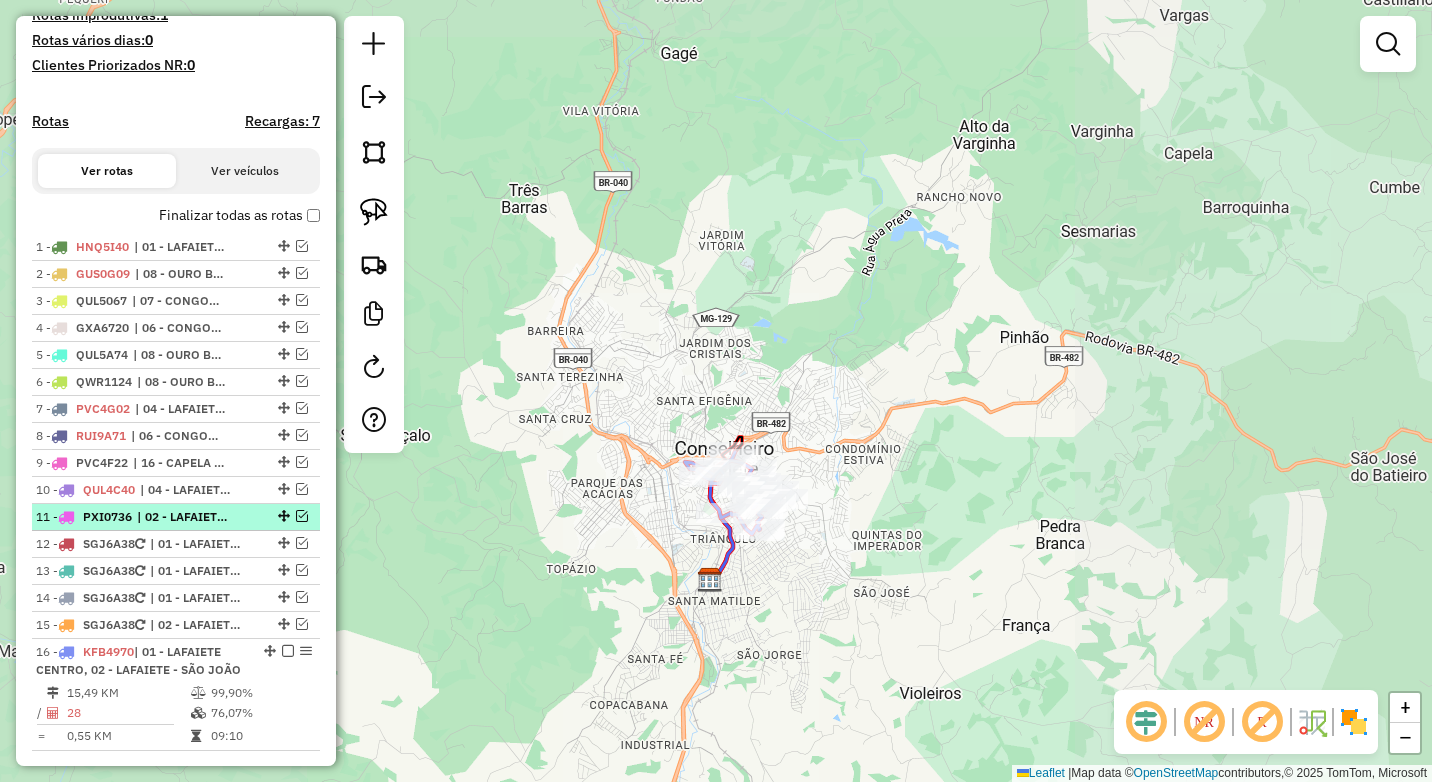 scroll, scrollTop: 656, scrollLeft: 0, axis: vertical 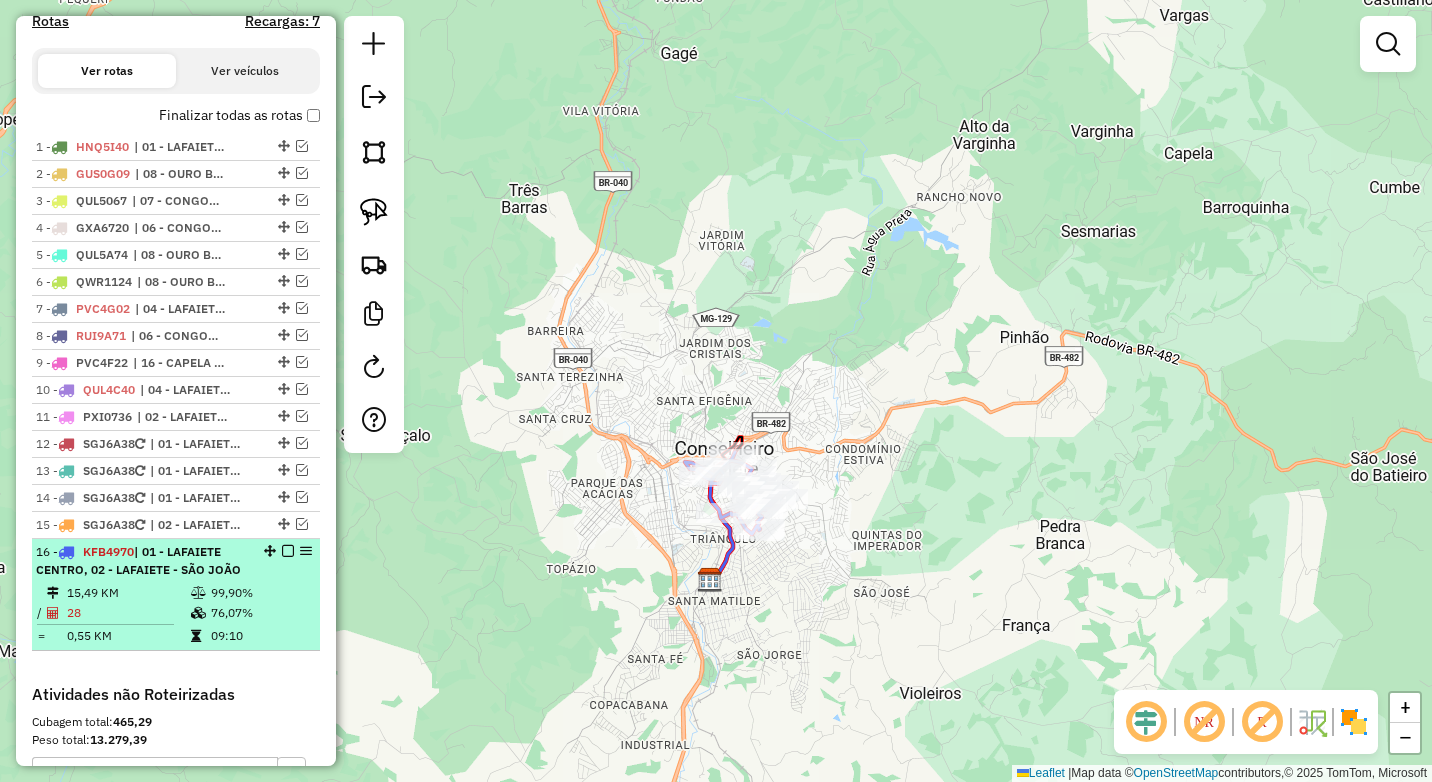 click at bounding box center [288, 551] 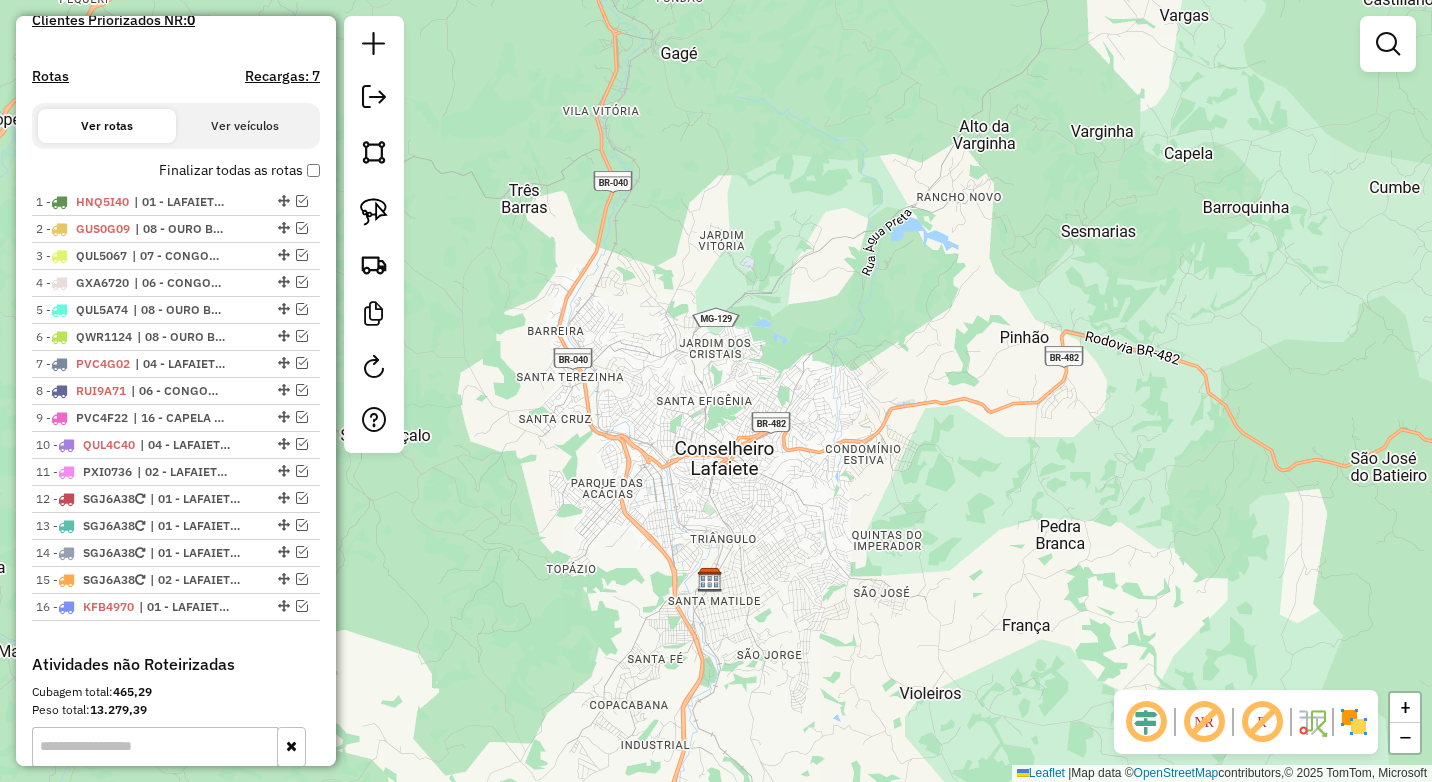 scroll, scrollTop: 656, scrollLeft: 0, axis: vertical 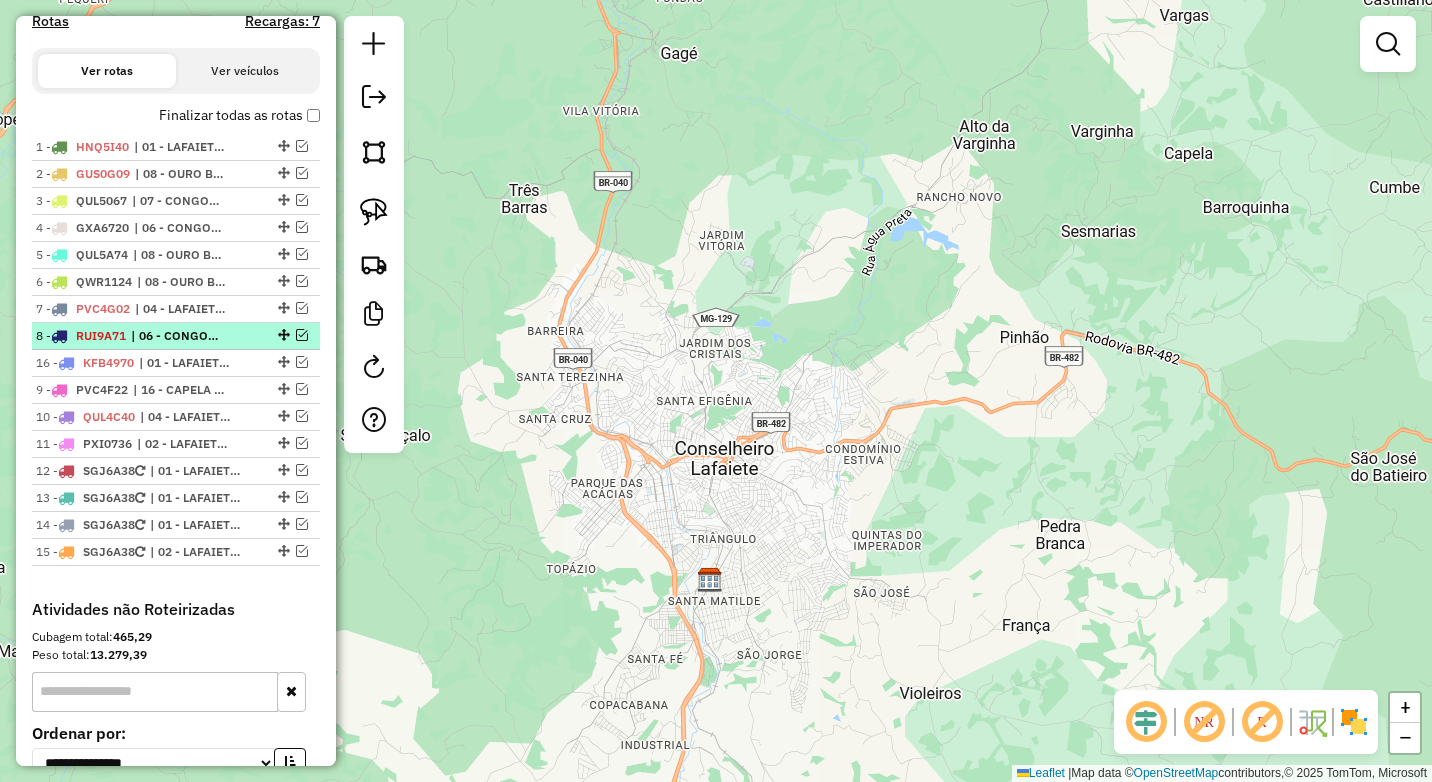 drag, startPoint x: 276, startPoint y: 548, endPoint x: 281, endPoint y: 338, distance: 210.05951 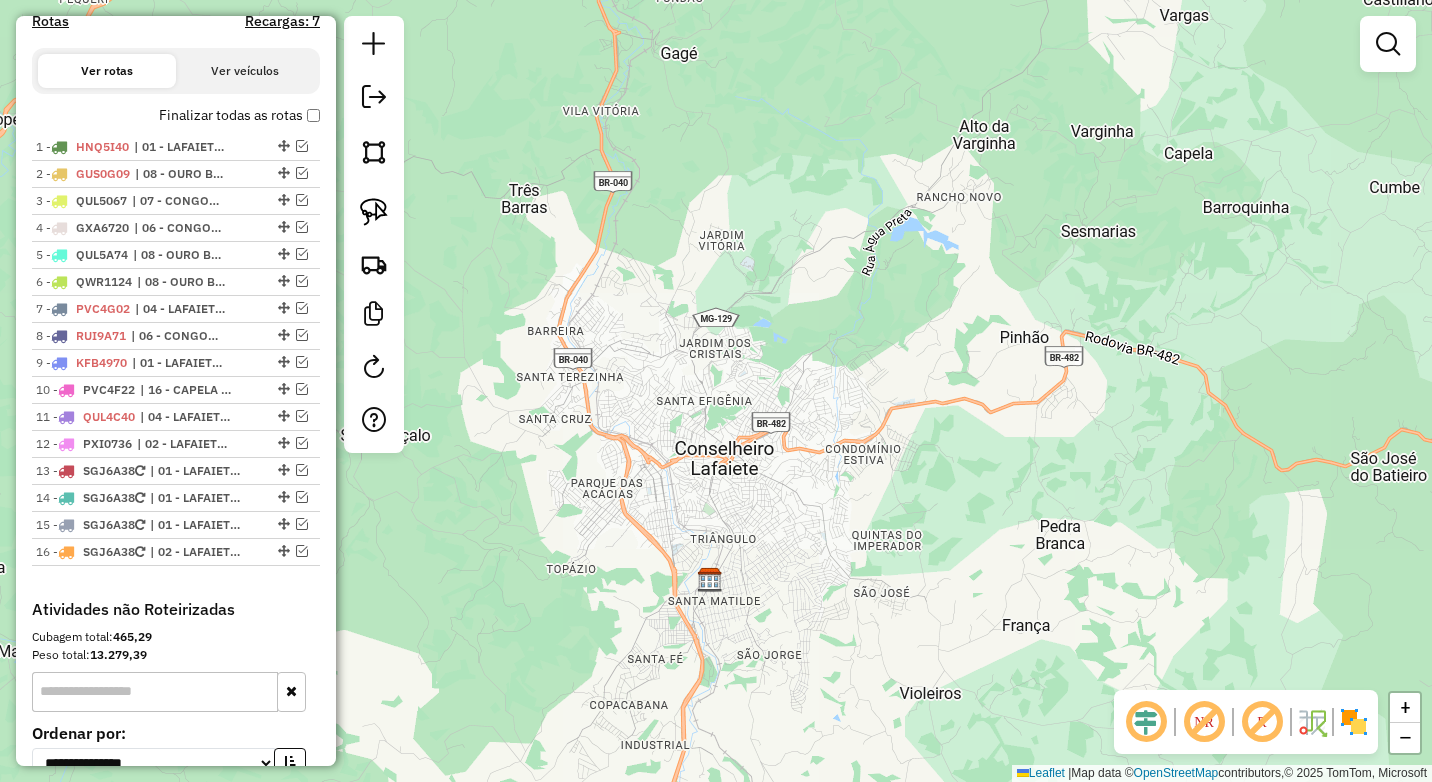 click on "Janela de atendimento Grade de atendimento Capacidade Transportadoras Veículos Cliente Pedidos  Rotas Selecione os dias de semana para filtrar as janelas de atendimento  Seg   Ter   Qua   Qui   Sex   Sáb   Dom  Informe o período da janela de atendimento: De: Até:  Filtrar exatamente a janela do cliente  Considerar janela de atendimento padrão  Selecione os dias de semana para filtrar as grades de atendimento  Seg   Ter   Qua   Qui   Sex   Sáb   Dom   Considerar clientes sem dia de atendimento cadastrado  Clientes fora do dia de atendimento selecionado Filtrar as atividades entre os valores definidos abaixo:  Peso mínimo:  ****  Peso máximo:  ****  Cubagem mínima:   Cubagem máxima:   De:   Até:  Filtrar as atividades entre o tempo de atendimento definido abaixo:  De:   Até:   Considerar capacidade total dos clientes não roteirizados Transportadora: Selecione um ou mais itens Tipo de veículo: Selecione um ou mais itens Veículo: Selecione um ou mais itens Motorista: Selecione um ou mais itens De:" 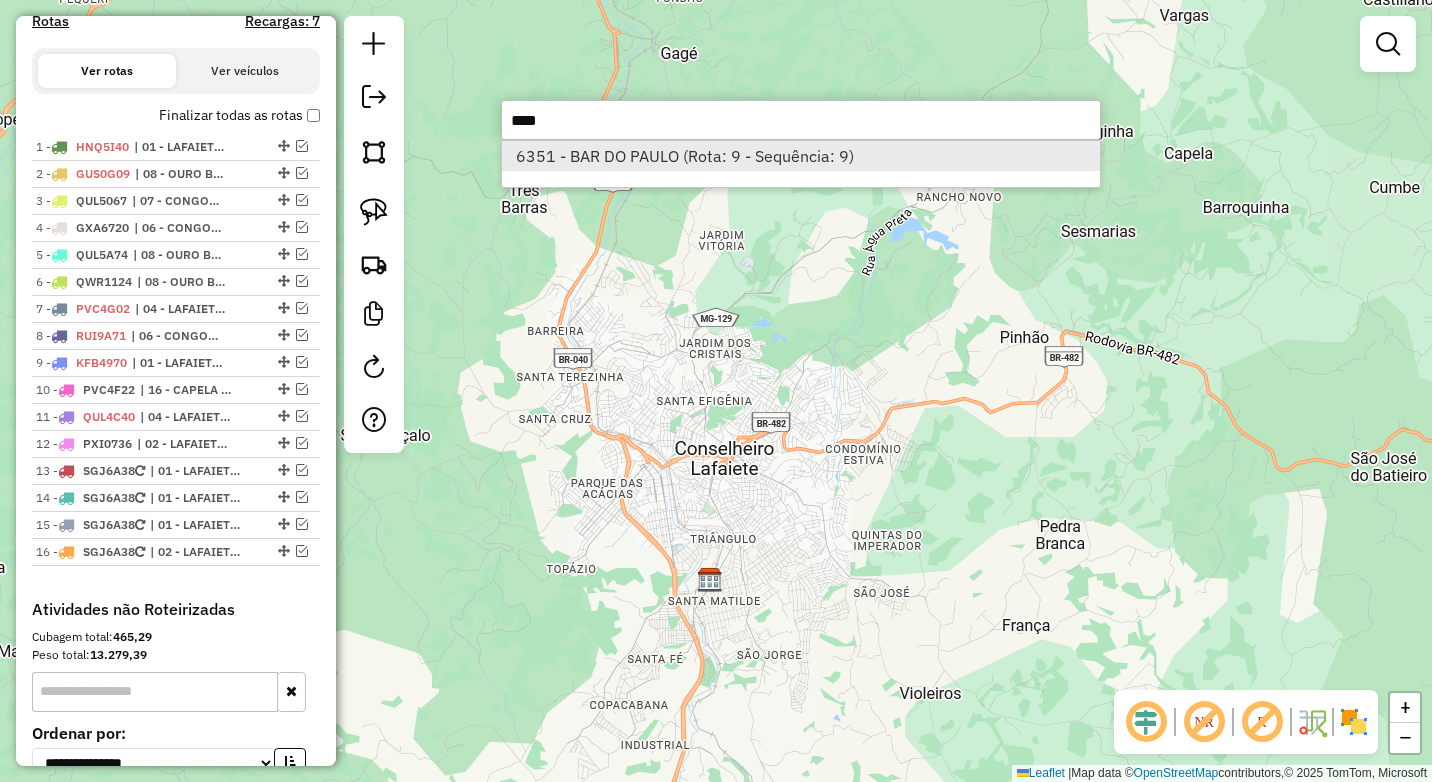 type on "****" 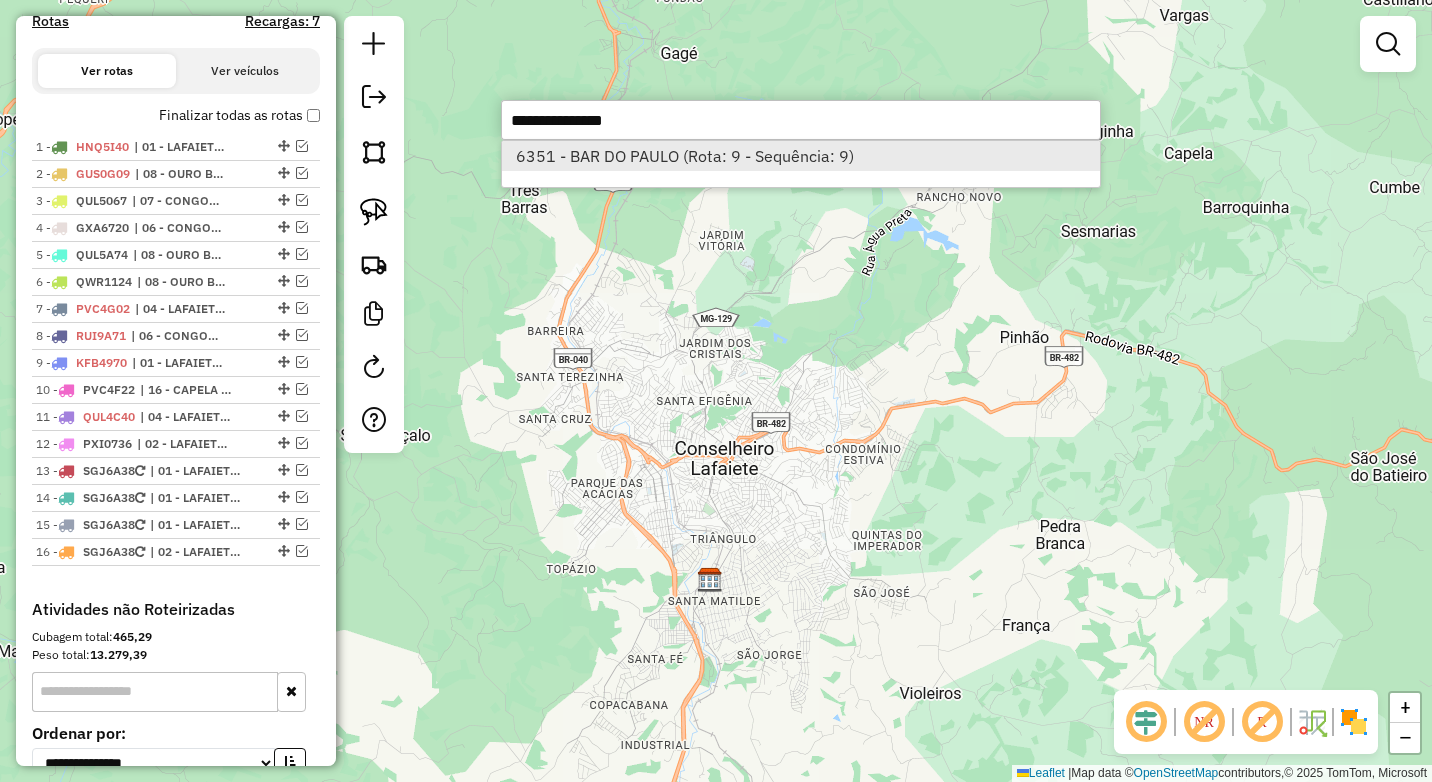 select on "*********" 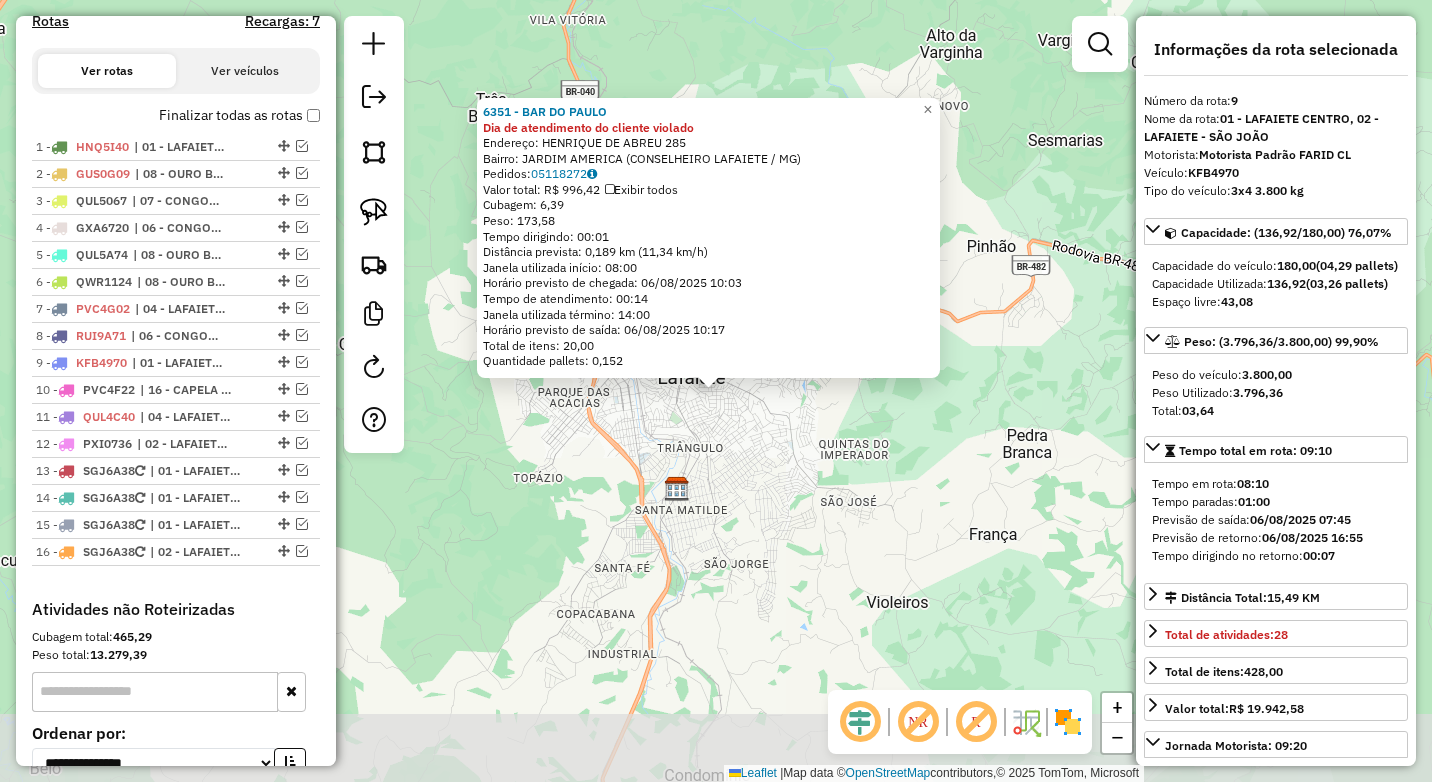 scroll, scrollTop: 850, scrollLeft: 0, axis: vertical 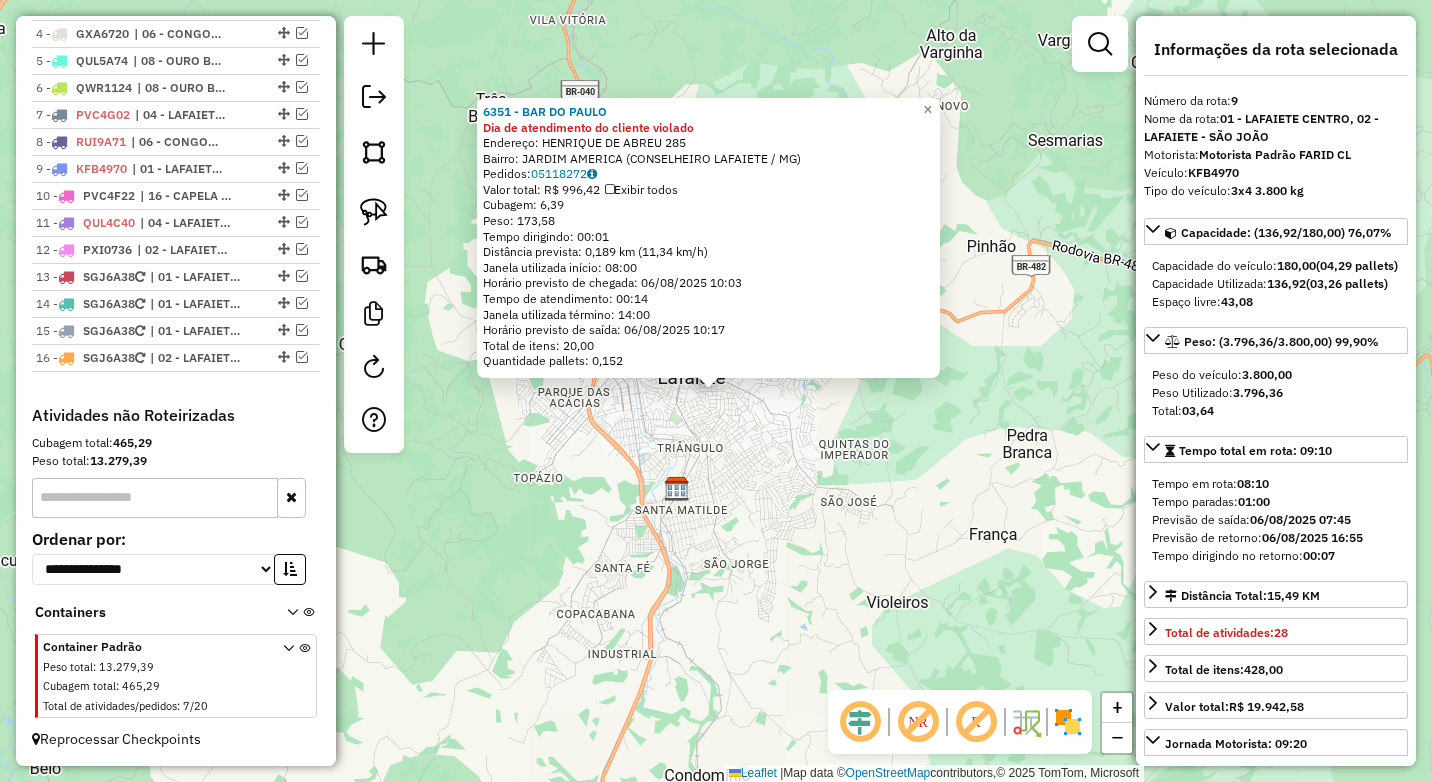 click on "[NUMBER] - [NAME] [LAST] Dia de atendimento do cliente violado  Endereço:  [STREET] [NUMBER]   Bairro: [NEIGHBORHOOD] ([CITY] / [STATE])   Pedidos:  [ORDER_ID]   Valor total: R$ [PRICE]   Exibir todos   Cubagem: [CUBAGE]  Peso: [WEIGHT]  Tempo dirigindo: [TIME]   Distância prevista: [DISTANCE] km ([SPEED] km/h)   Janela utilizada início: [TIME]   Horário previsto de chegada: [DATE] [TIME]   Tempo de atendimento: [TIME]   Janela utilizada término: [TIME]   Horário previsto de saída: [DATE] [TIME]   Total de itens: [ITEMS]   Quantidade pallets: [PALLETS]  × Janela de atendimento Grade de atendimento Capacidade Transportadoras Veículos Cliente Pedidos  Rotas Selecione os dias de semana para filtrar as janelas de atendimento  Seg   Ter   Qua   Qui   Sex   Sáb   Dom  Informe o período da janela de atendimento: De: [TIME] Até: [TIME]  Filtrar exatamente a janela do cliente  Considerar janela de atendimento padrão  Selecione os dias de semana para filtrar as grades de atendimento  Seg   Ter   Qua   Qui   Sex   Sáb   Dom  **** +" 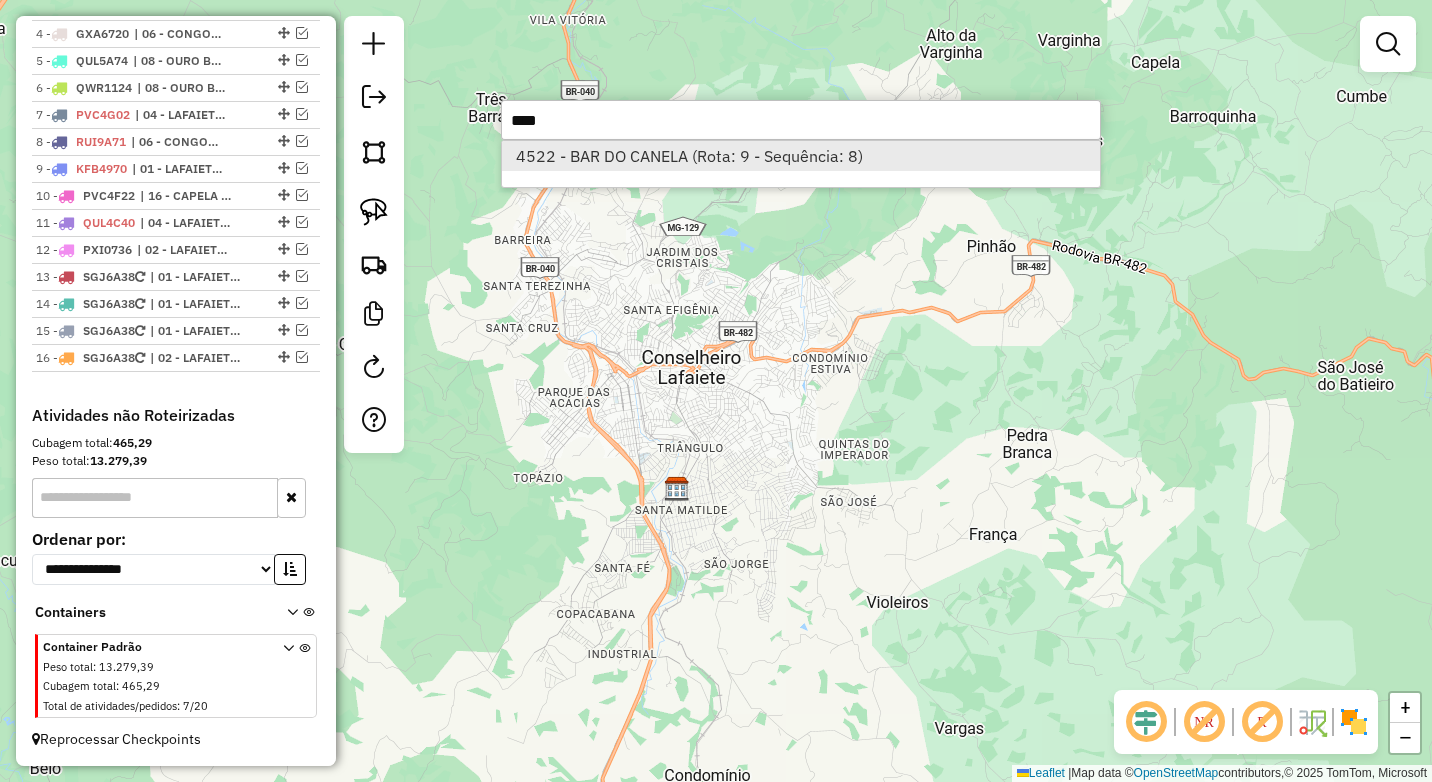 type on "****" 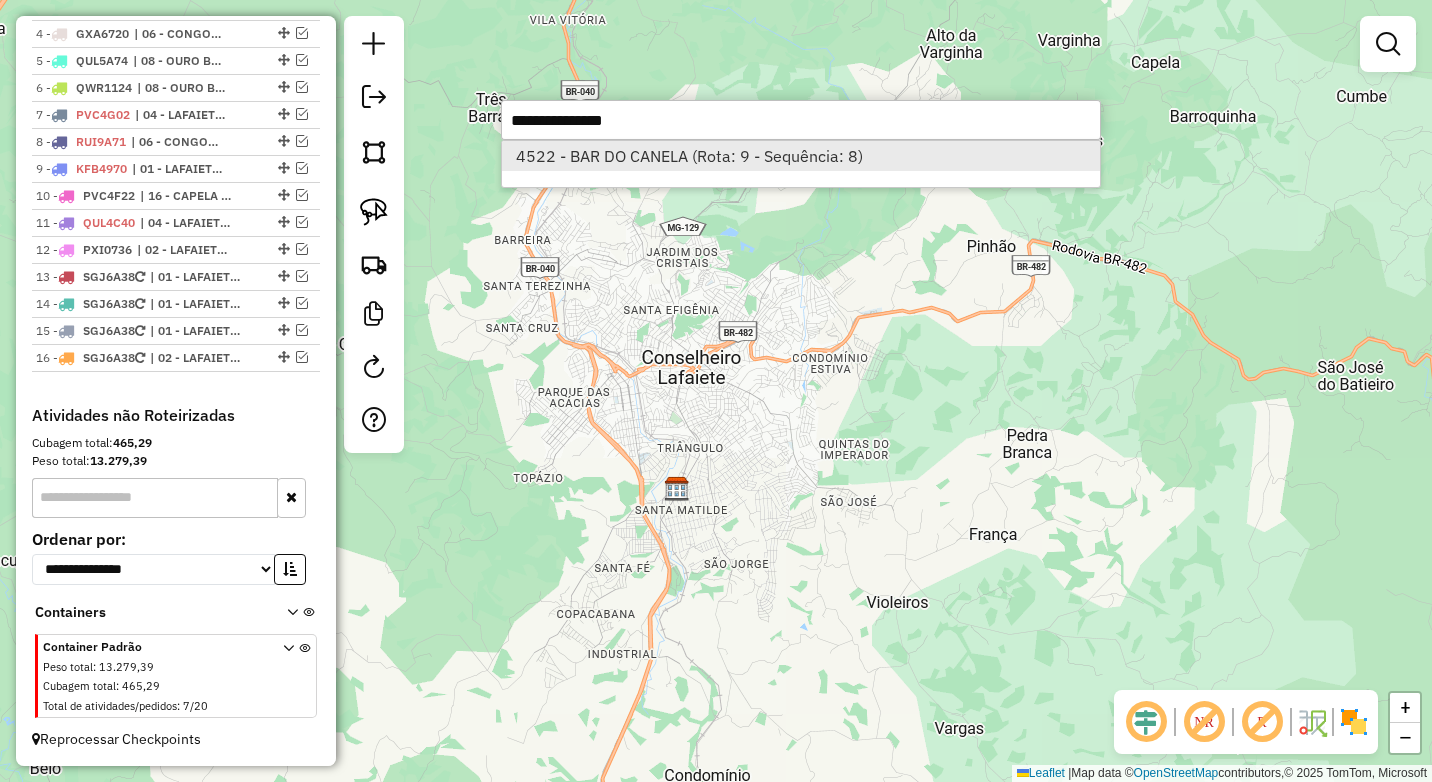 select on "*********" 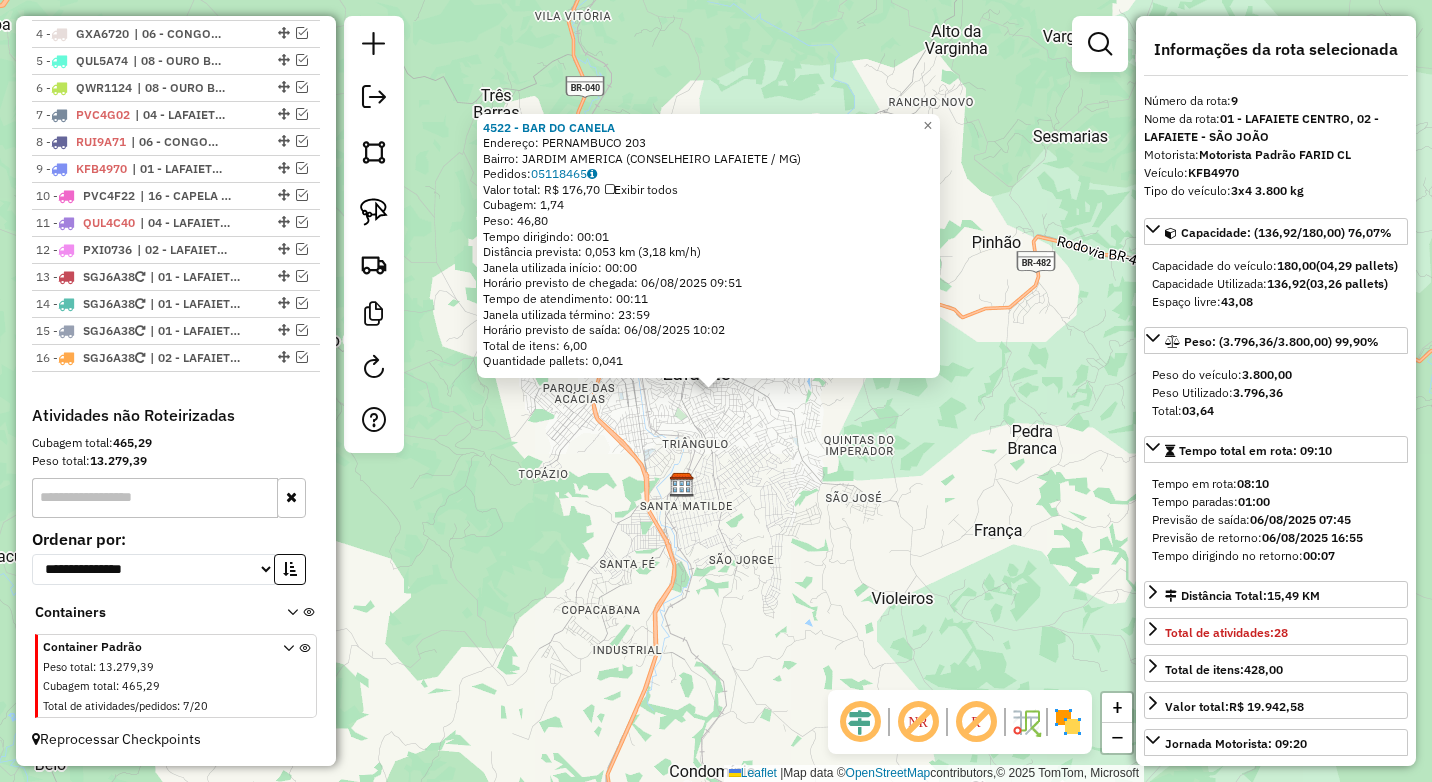 click on "[NUMBER] - [BRAND] [BRAND]  Endereço:  PERNAMBUCO [NUMBER]   Bairro: JARDIM AMERICA ([CITY] / [STATE])   Pedidos:  [ORDER_ID]   Valor total: R$ 176,70   Exibir todos   Cubagem: 1,74  Peso: 46,80  Tempo dirigindo: 00:01   Distância prevista: 0,053 km (3,18 km/h)   Janela utilizada início: 00:00   Horário previsto de chegada: 06/08/2025 09:51   Tempo de atendimento: 00:11   Janela utilizada término: 23:59   Horário previsto de saída: 06/08/2025 10:02   Total de itens: 6,00   Quantidade pallets: 0,041  × Janela de atendimento Grade de atendimento Capacidade Transportadoras Veículos Cliente Pedidos  Rotas Selecione os dias de semana para filtrar as janelas de atendimento  Seg   Ter   Qua   Qui   Sex   Sáb   Dom  Informe o período da janela de atendimento: De: Até:  Filtrar exatamente a janela do cliente  Considerar janela de atendimento padrão  Selecione os dias de semana para filtrar as grades de atendimento  Seg   Ter   Qua   Qui   Sex   Sáb   Dom   Clientes fora do dia de atendimento selecionado ****" 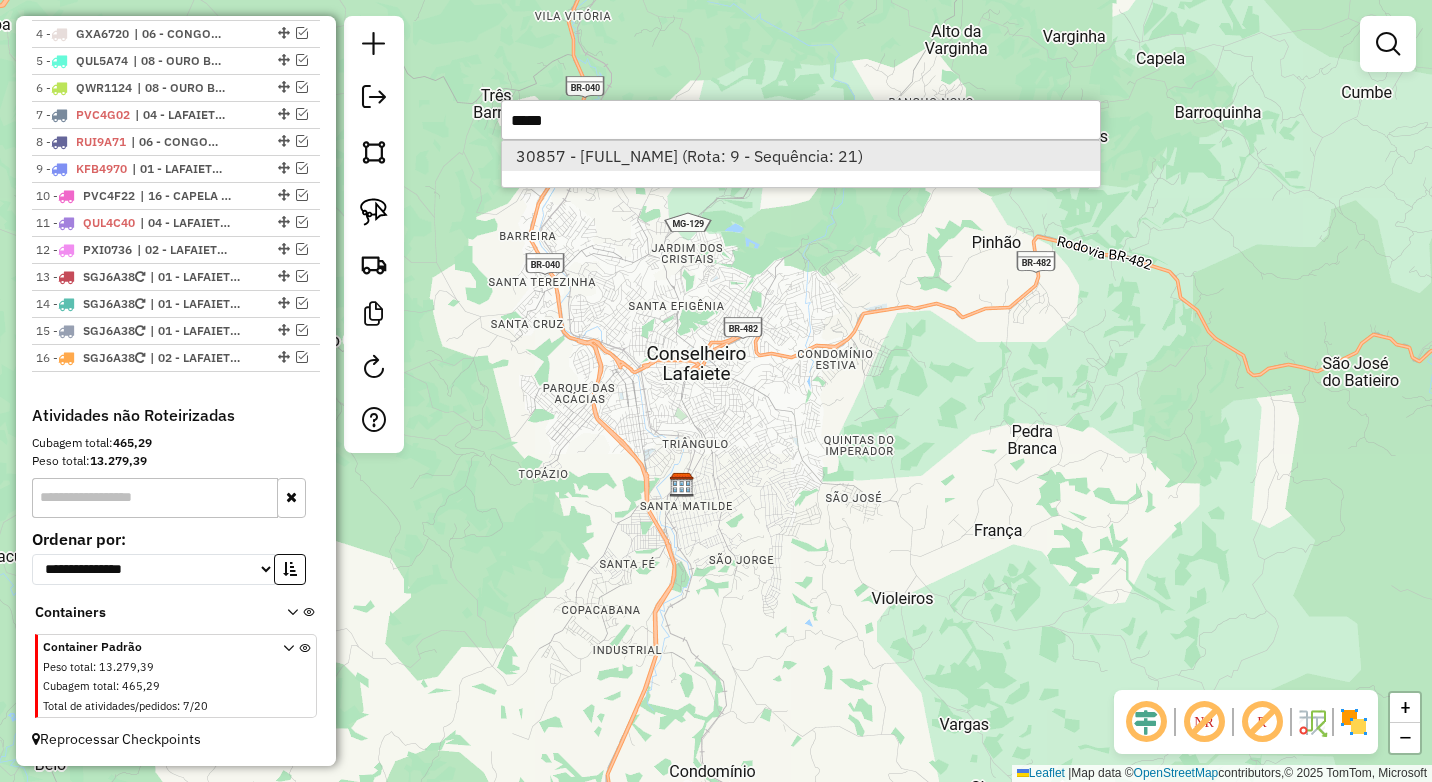 type on "*****" 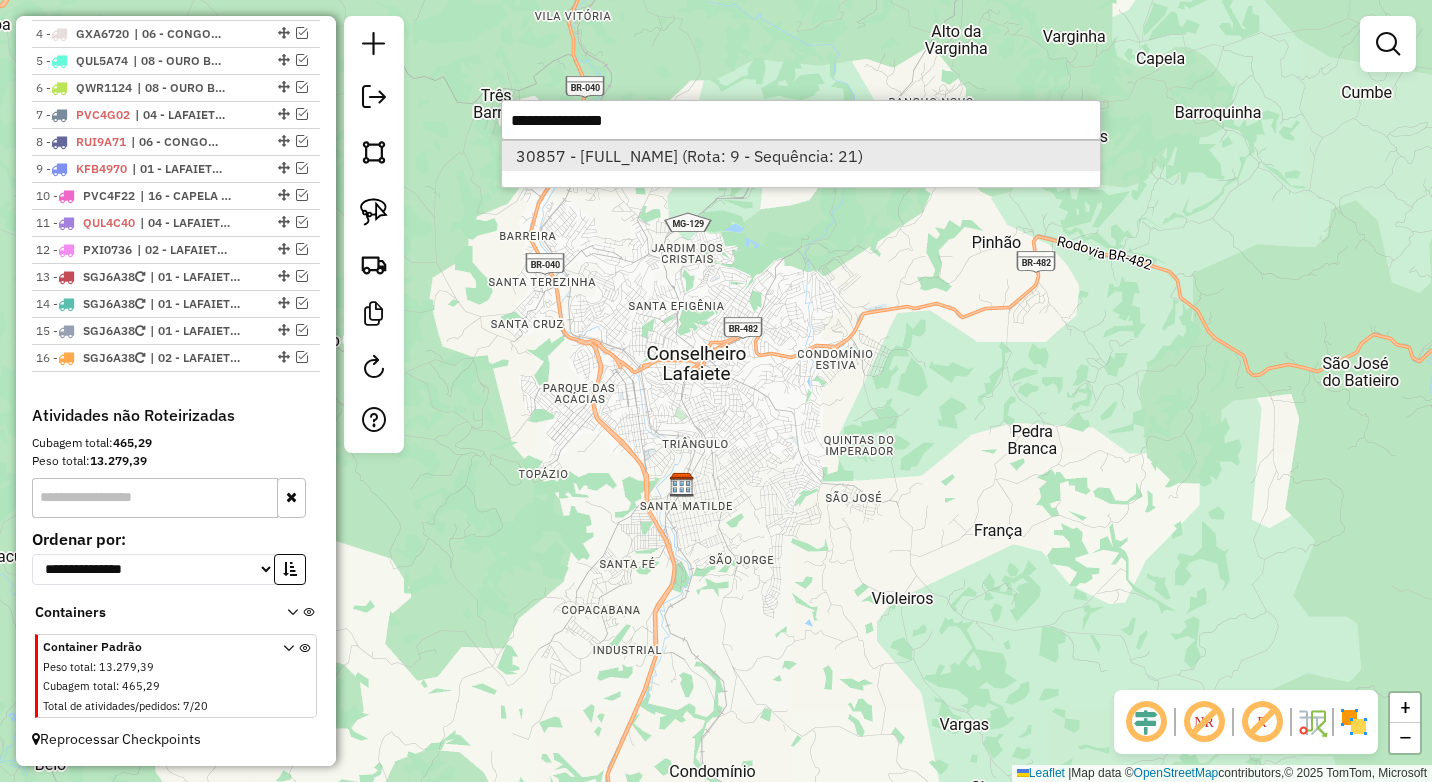 select on "*********" 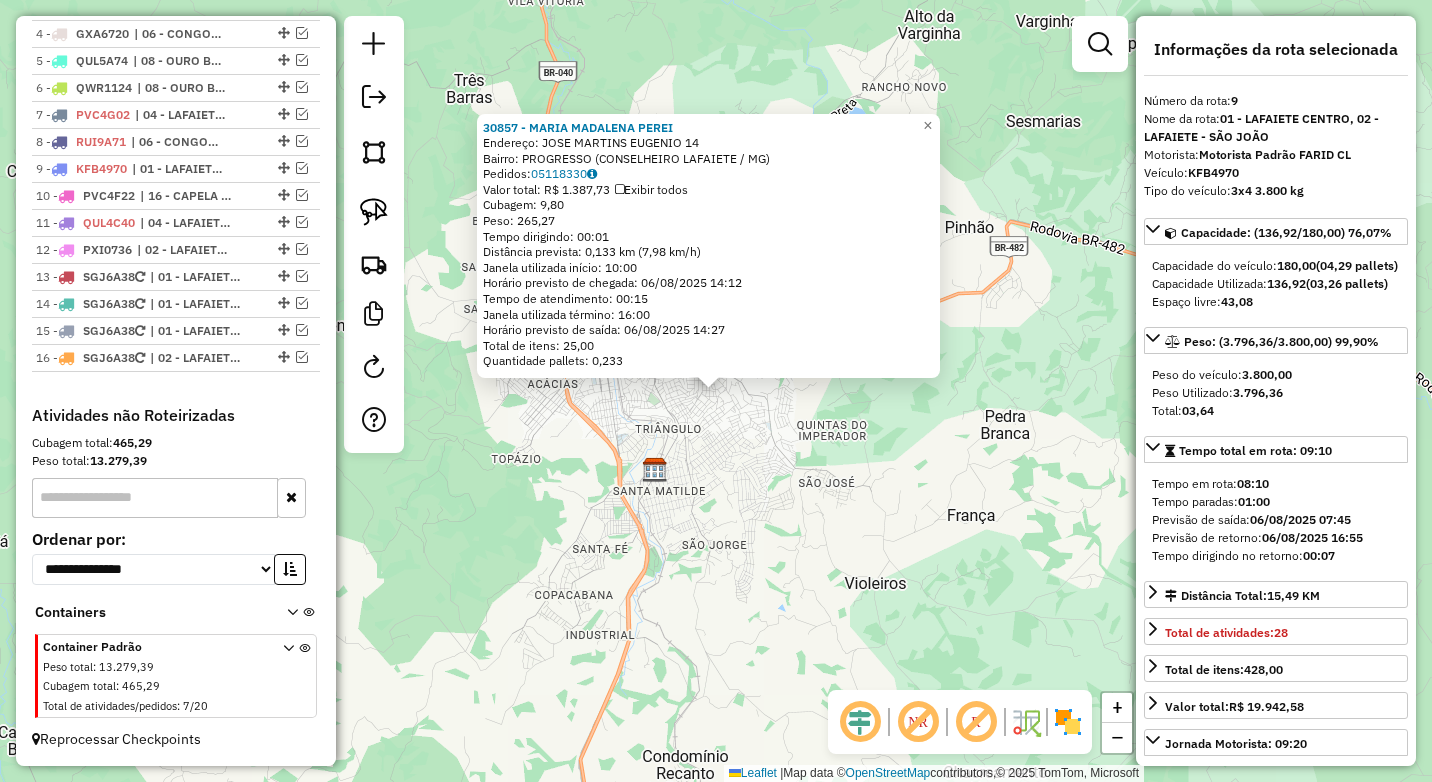 click on "[NUMBER] - [FIRST] [LAST] [LAST]  Endereço:  JOSE MARTINS EUGENIO [NUMBER]   Bairro: PROGRESSO ([CITY] / [STATE])   Pedidos:  [ORDER_ID]   Valor total: R$ 1.387,73   Exibir todos   Cubagem: 9,80  Peso: 265,27  Tempo dirigindo: 00:01   Distância prevista: 0,133 km (7,98 km/h)   Janela utilizada início: 10:00   Horário previsto de chegada: 06/08/2025 14:12   Tempo de atendimento: 00:15   Janela utilizada término: 16:00   Horário previsto de saída: 06/08/2025 14:27   Total de itens: 25,00   Quantidade pallets: 0,233  × Janela de atendimento Grade de atendimento Capacidade Transportadoras Veículos Cliente Pedidos  Rotas Selecione os dias de semana para filtrar as janelas de atendimento  Seg   Ter   Qua   Qui   Sex   Sáb   Dom  Informe o período da janela de atendimento: De: Até:  Filtrar exatamente a janela do cliente  Considerar janela de atendimento padrão  Selecione os dias de semana para filtrar as grades de atendimento  Seg   Ter   Qua   Qui   Sex   Sáb   Dom   Peso mínimo:  ****  Peso máximo:" 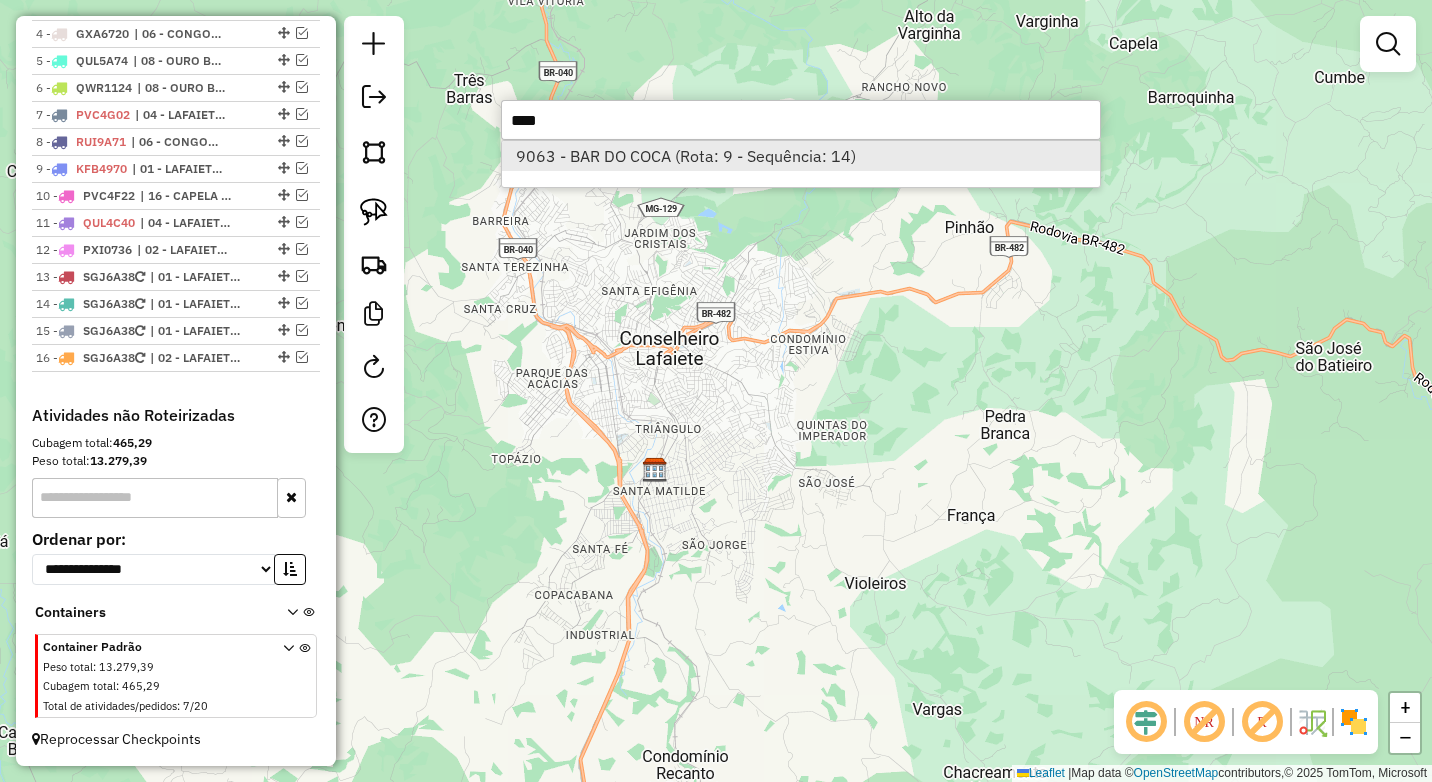 type on "****" 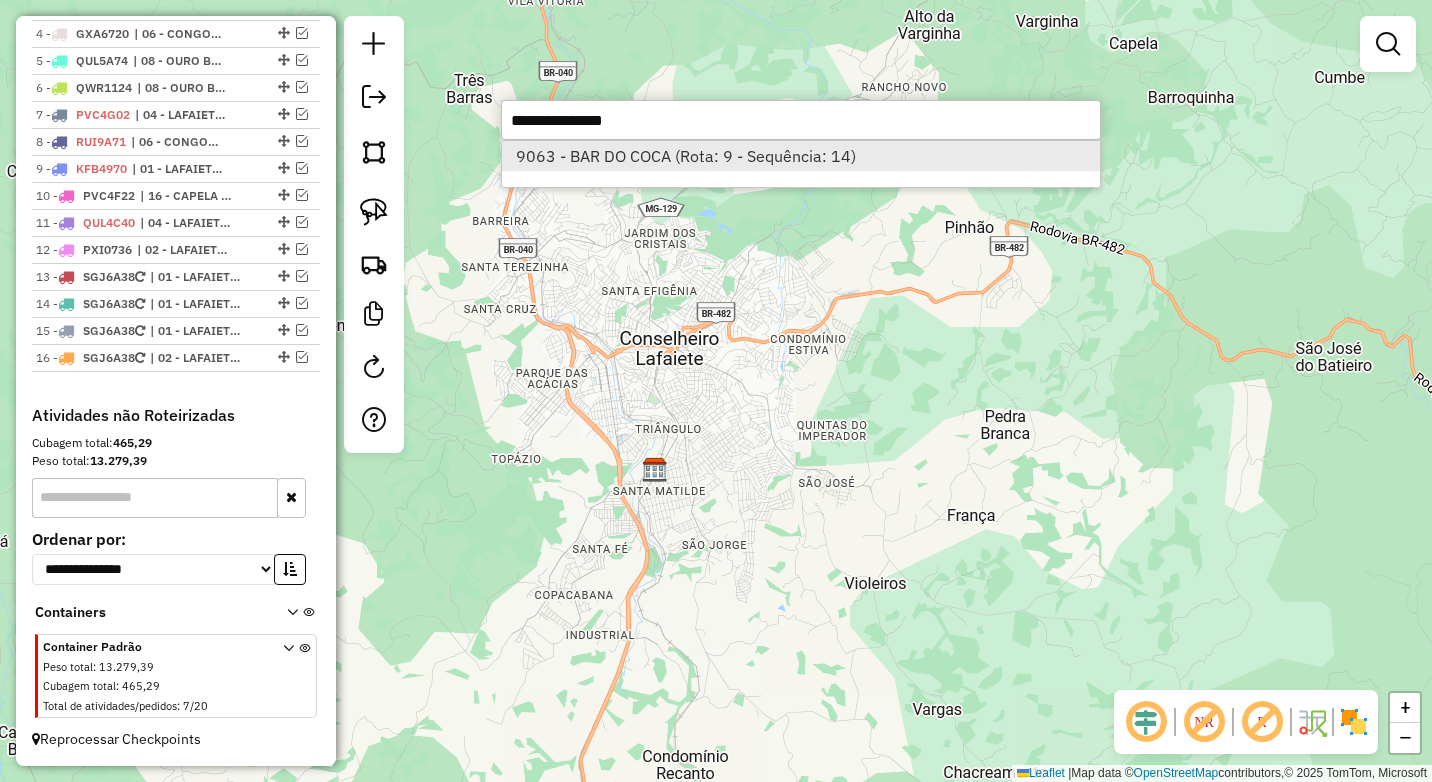 select on "*********" 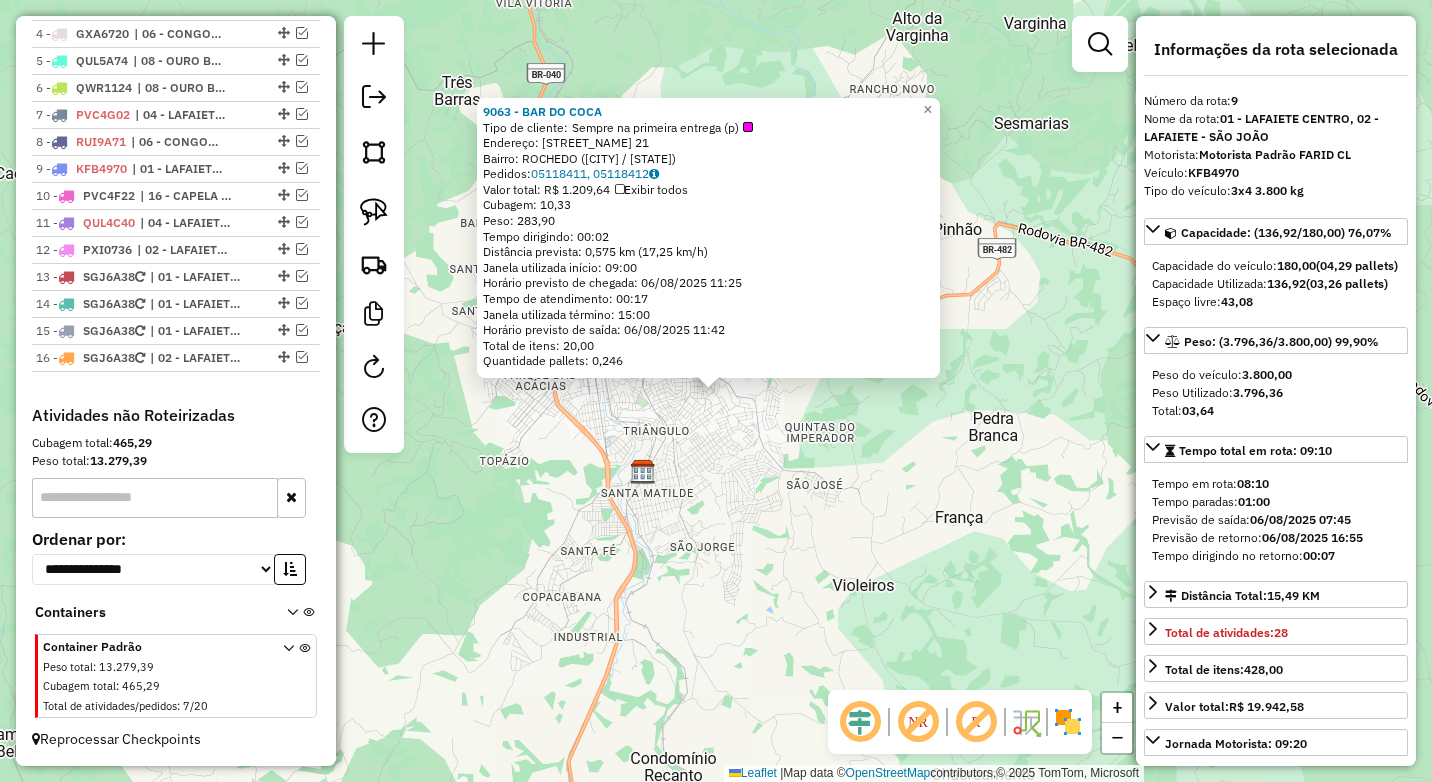 click on "[NUMBER] - BAR DO COCA  Tipo de cliente:   Sempre na primeira entrega (p)   Endereço:  [NAME] [NUMBER]   Bairro: [NAME] ([CITY] / [STATE])   Pedidos:  [NUMBER], [NUMBER]   Valor total: R$ [PRICE]   Exibir todos   Cubagem: [NUMBER],[NUMBER]  Peso: [NUMBER],[NUMBER]  Tempo dirigindo: [TIME]   Distância prevista: [NUMBER] km ([NUMBER] km/h)   Janela utilizada início: [TIME]   Horário previsto de chegada: [DATE] [TIME]   Tempo de atendimento: [TIME]   Janela utilizada término: [TIME]   Horário previsto de saída: [DATE] [TIME]   Total de itens: [NUMBER],[NUMBER]   Quantidade pallets: [NUMBER]  × Janela de atendimento Grade de atendimento Capacidade Transportadoras Veículos Cliente Pedidos  Rotas Selecione os dias de semana para filtrar as janelas de atendimento  Seg   Ter   Qua   Qui   Sex   Sáb   Dom  Informe o período da janela de atendimento: De: Até:  Filtrar exatamente a janela do cliente  Considerar janela de atendimento padrão  Selecione os dias de semana para filtrar as grades de atendimento  Seg   Ter   Qua   Qui   Sex   Sáb   Dom  Peso mínimo:  ****  Peso máximo:  **** De:" 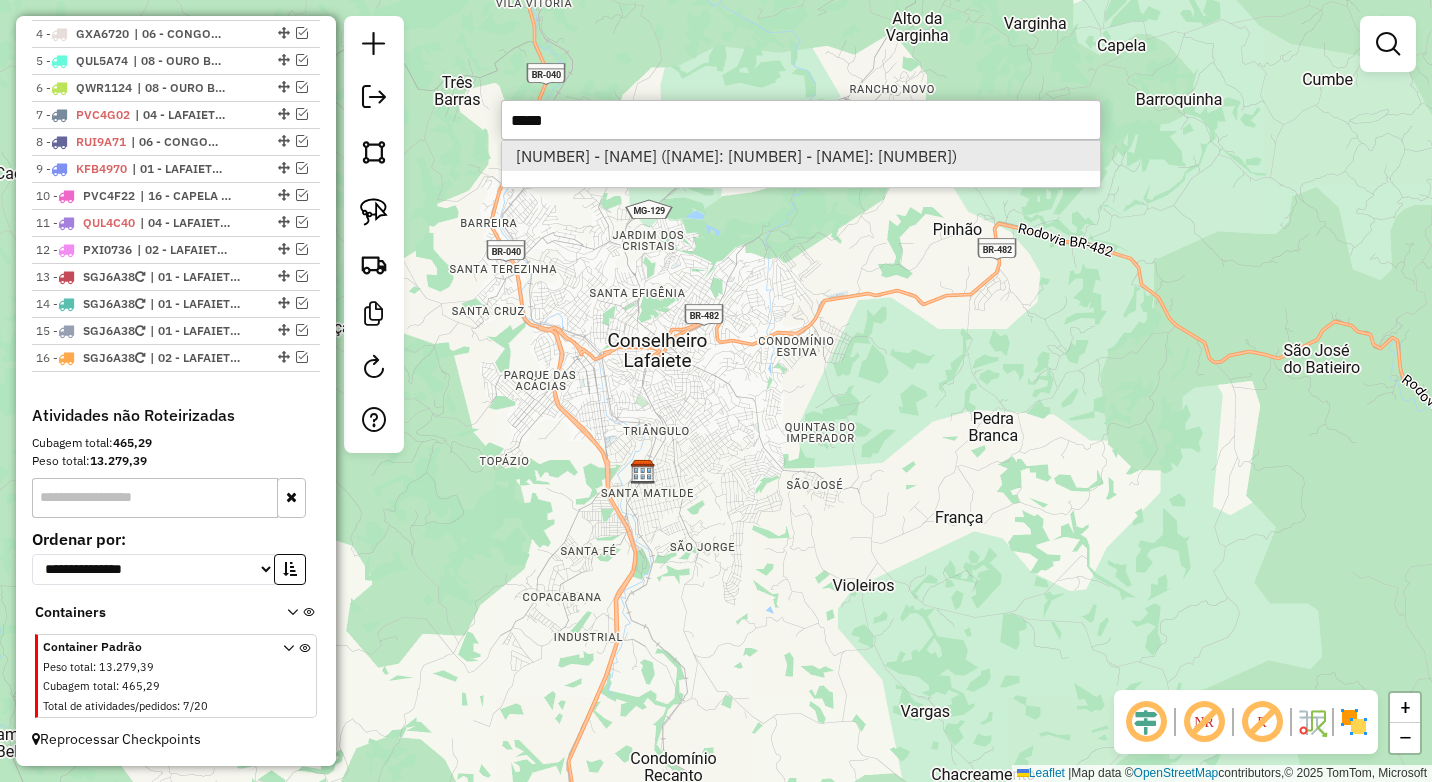 type on "*****" 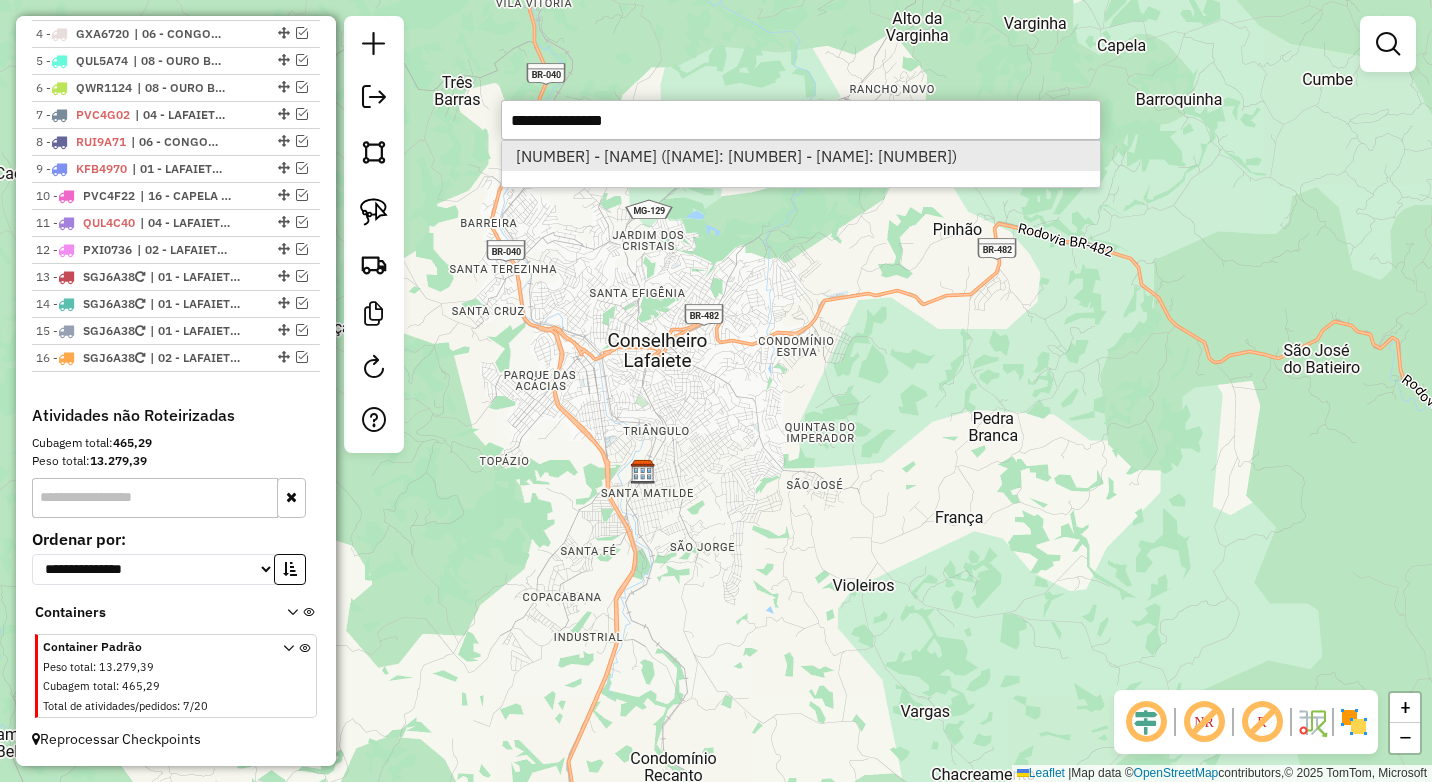 select on "*********" 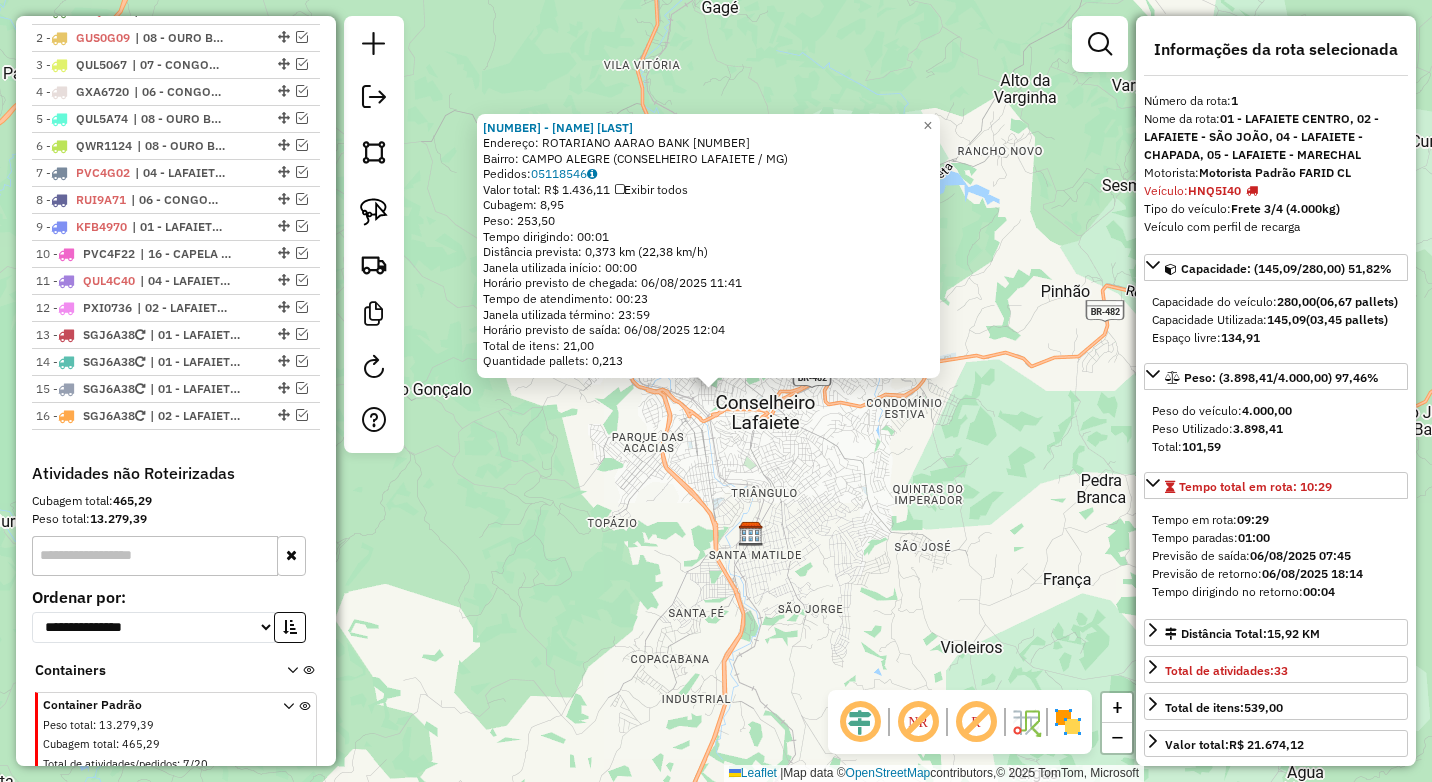 scroll, scrollTop: 774, scrollLeft: 0, axis: vertical 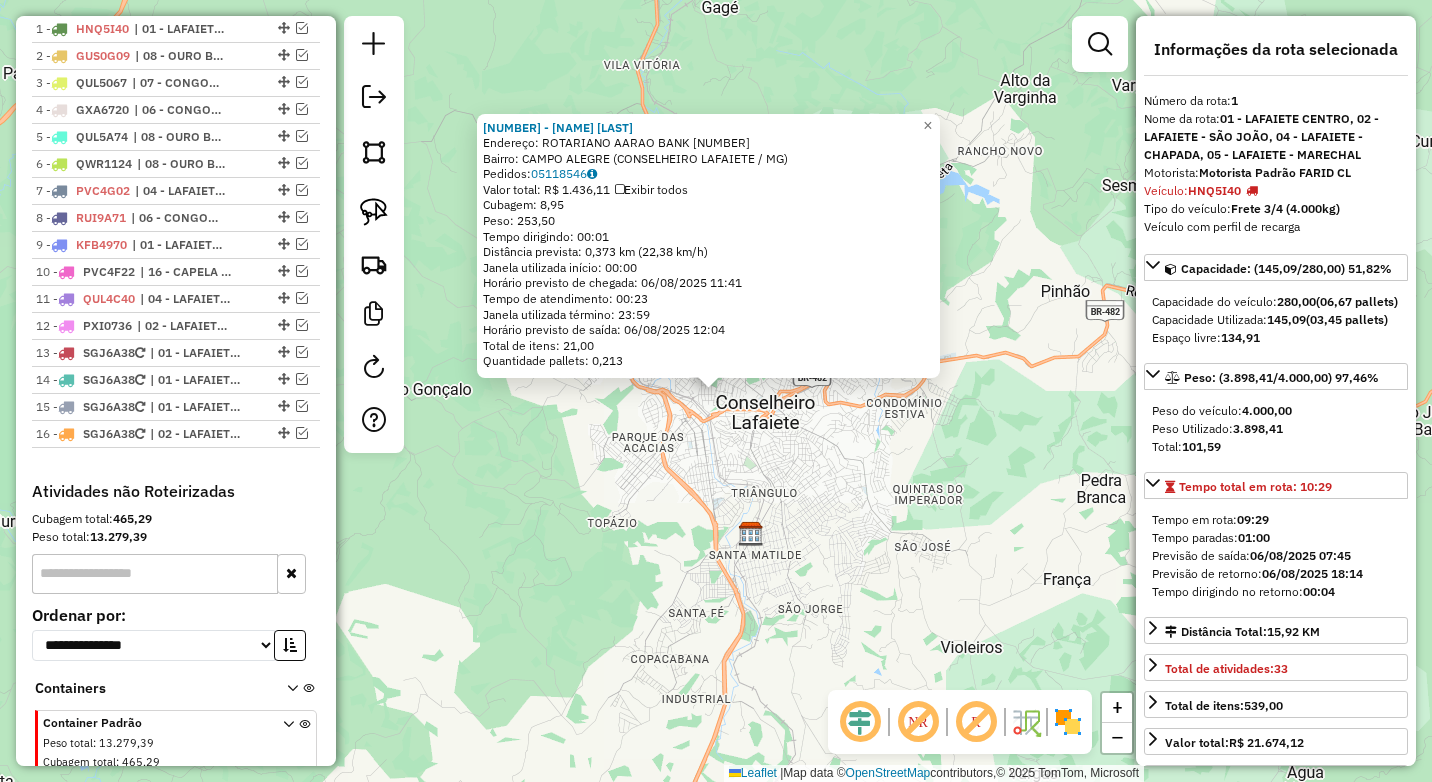 click on "13348 - [FULL_NAME]  Endereço:  [STREET_NAME] 231   Bairro: [NEIGHBORHOOD] ([CITY] / [STATE])   Pedidos:  05118546   Valor total: R$ 1.436,11   Exibir todos   Cubagem: 8,95  Peso: 253,50  Tempo dirigindo: 00:01   Distância prevista: 0,373 km (22,38 km/h)   Janela utilizada início: 00:00   Horário previsto de chegada: 06/08/2025 11:41   Tempo de atendimento: 00:23   Janela utilizada término: 23:59   Horário previsto de saída: 06/08/2025 12:04   Total de itens: 21,00   Quantidade pallets: 0,213  × Janela de atendimento Grade de atendimento Capacidade Transportadoras Veículos Cliente Pedidos  Rotas Selecione os dias de semana para filtrar as janelas de atendimento  Seg   Ter   Qua   Qui   Sex   Sáb   Dom  Informe o período da janela de atendimento: De: Até:  Filtrar exatamente a janela do cliente  Considerar janela de atendimento padrão  Selecione os dias de semana para filtrar as grades de atendimento  Seg   Ter   Qua   Qui   Sex   Sáb   Dom   Peso mínimo:  ****  Peso máximo:  De:" 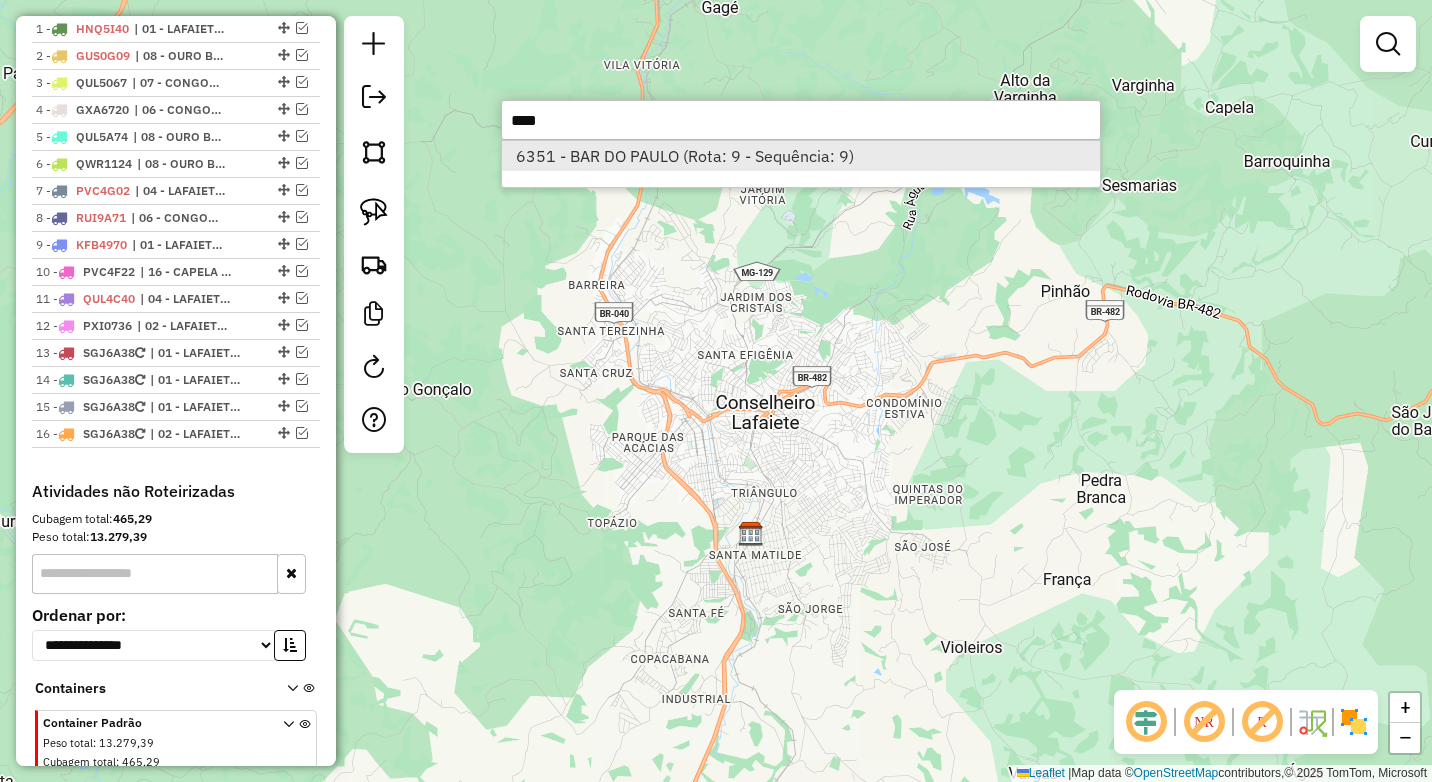 type on "****" 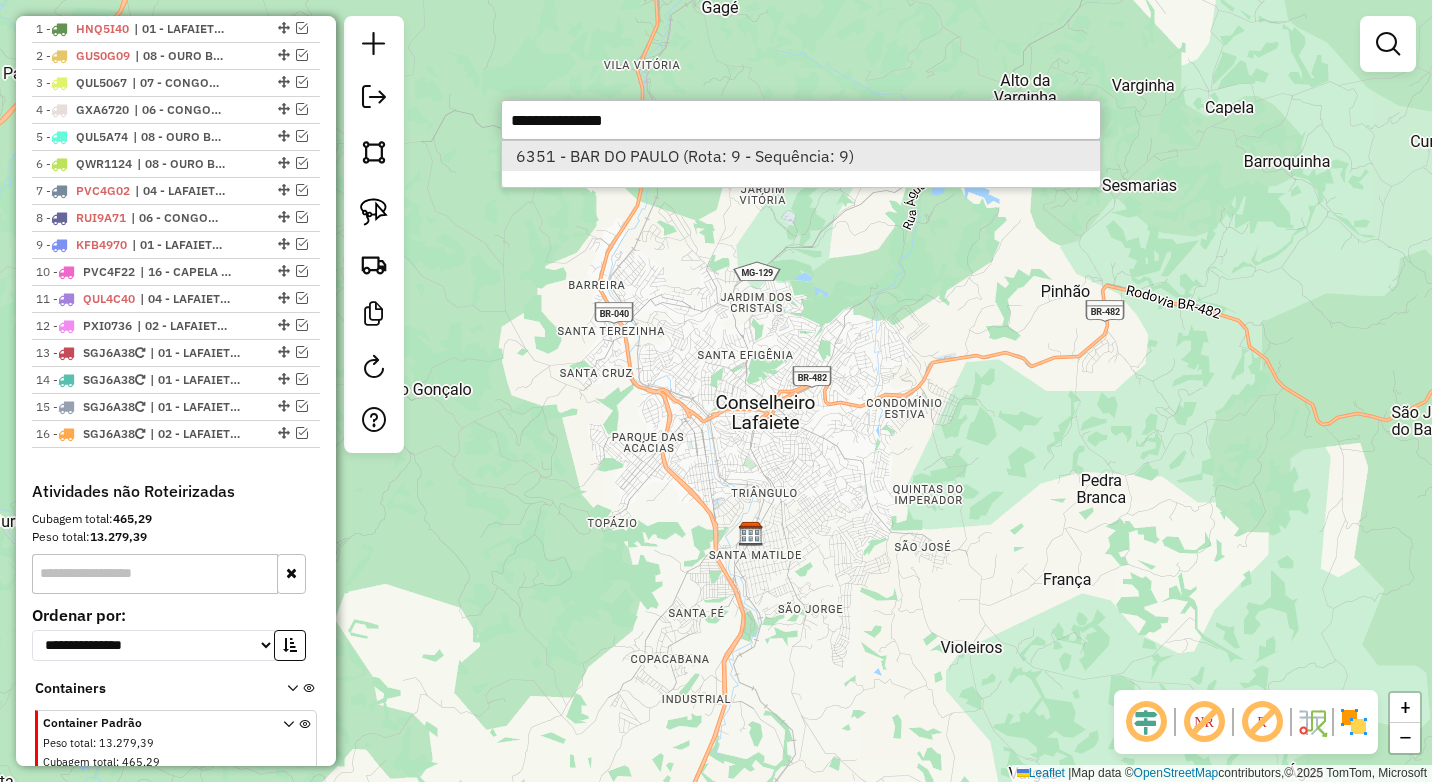 select on "*********" 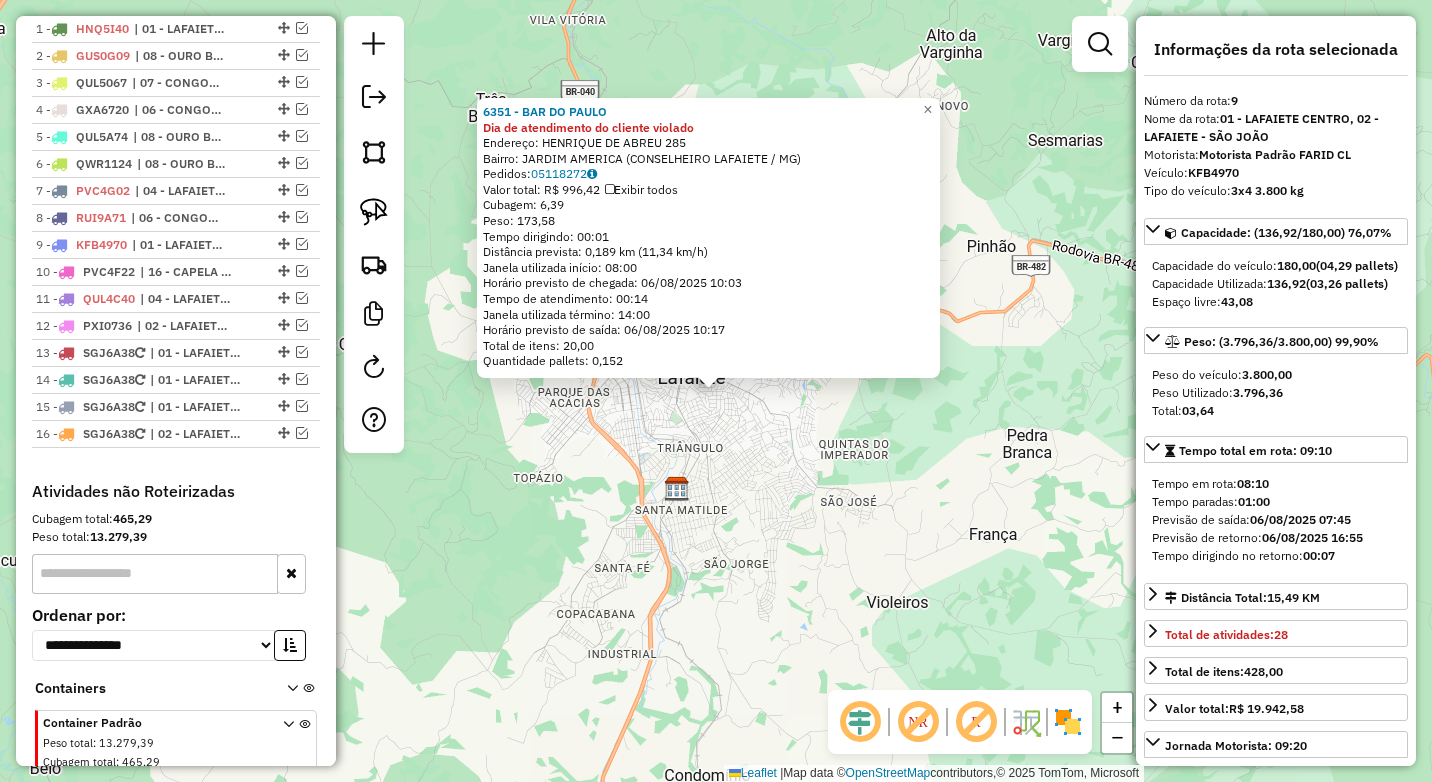 scroll, scrollTop: 850, scrollLeft: 0, axis: vertical 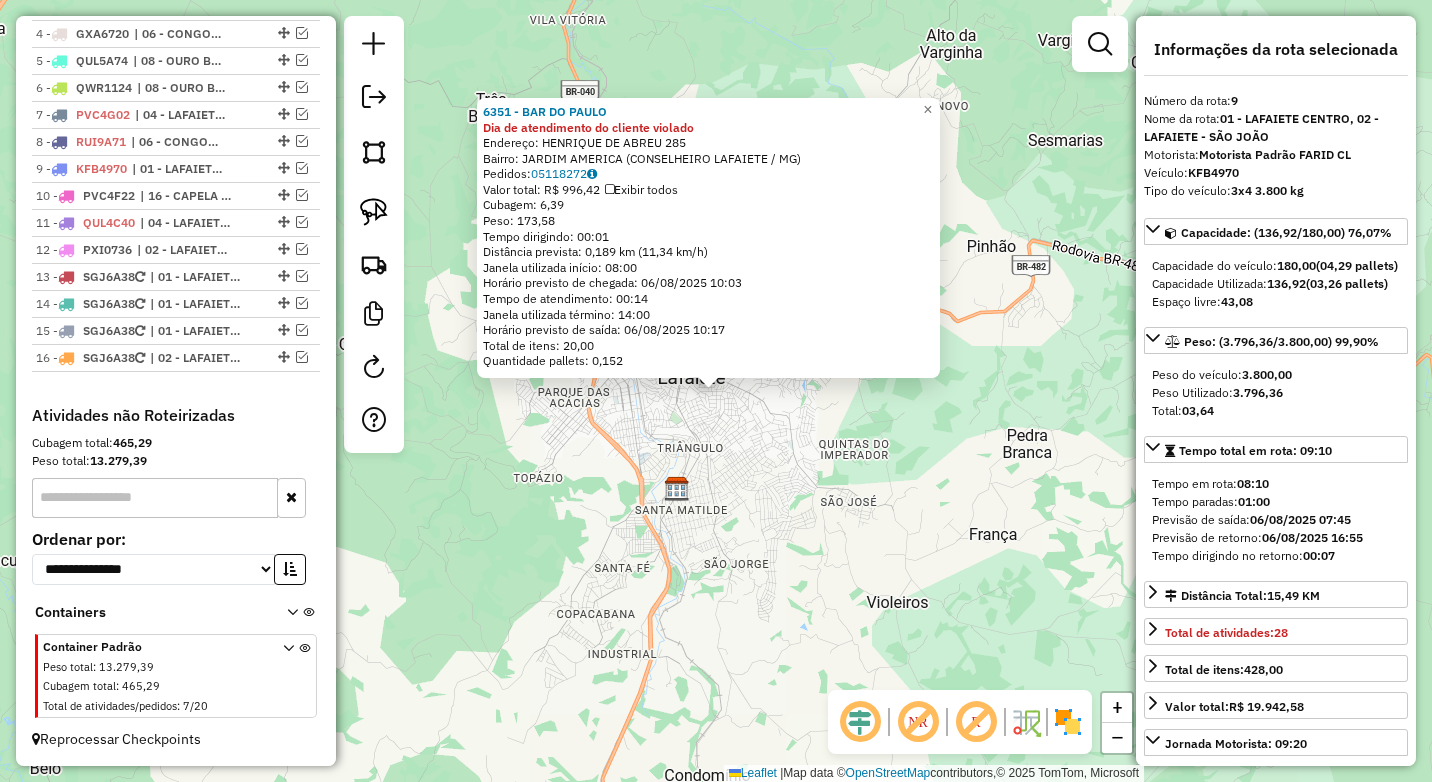 click on "[NUMBER] - [NAME] [LAST] Dia de atendimento do cliente violado  Endereço:  [STREET] [NUMBER]   Bairro: [NEIGHBORHOOD] ([CITY] / [STATE])   Pedidos:  [ORDER_ID]   Valor total: R$ [PRICE]   Exibir todos   Cubagem: [CUBAGE]  Peso: [WEIGHT]  Tempo dirigindo: [TIME]   Distância prevista: [DISTANCE] km ([SPEED] km/h)   Janela utilizada início: [TIME]   Horário previsto de chegada: [DATE] [TIME]   Tempo de atendimento: [TIME]   Janela utilizada término: [TIME]   Horário previsto de saída: [DATE] [TIME]   Total de itens: [ITEMS]   Quantidade pallets: [PALLETS]  × Janela de atendimento Grade de atendimento Capacidade Transportadoras Veículos Cliente Pedidos  Rotas Selecione os dias de semana para filtrar as janelas de atendimento  Seg   Ter   Qua   Qui   Sex   Sáb   Dom  Informe o período da janela de atendimento: De: [TIME] Até: [TIME]  Filtrar exatamente a janela do cliente  Considerar janela de atendimento padrão  Selecione os dias de semana para filtrar as grades de atendimento  Seg   Ter   Qua   Qui   Sex   Sáb   Dom  **** +" 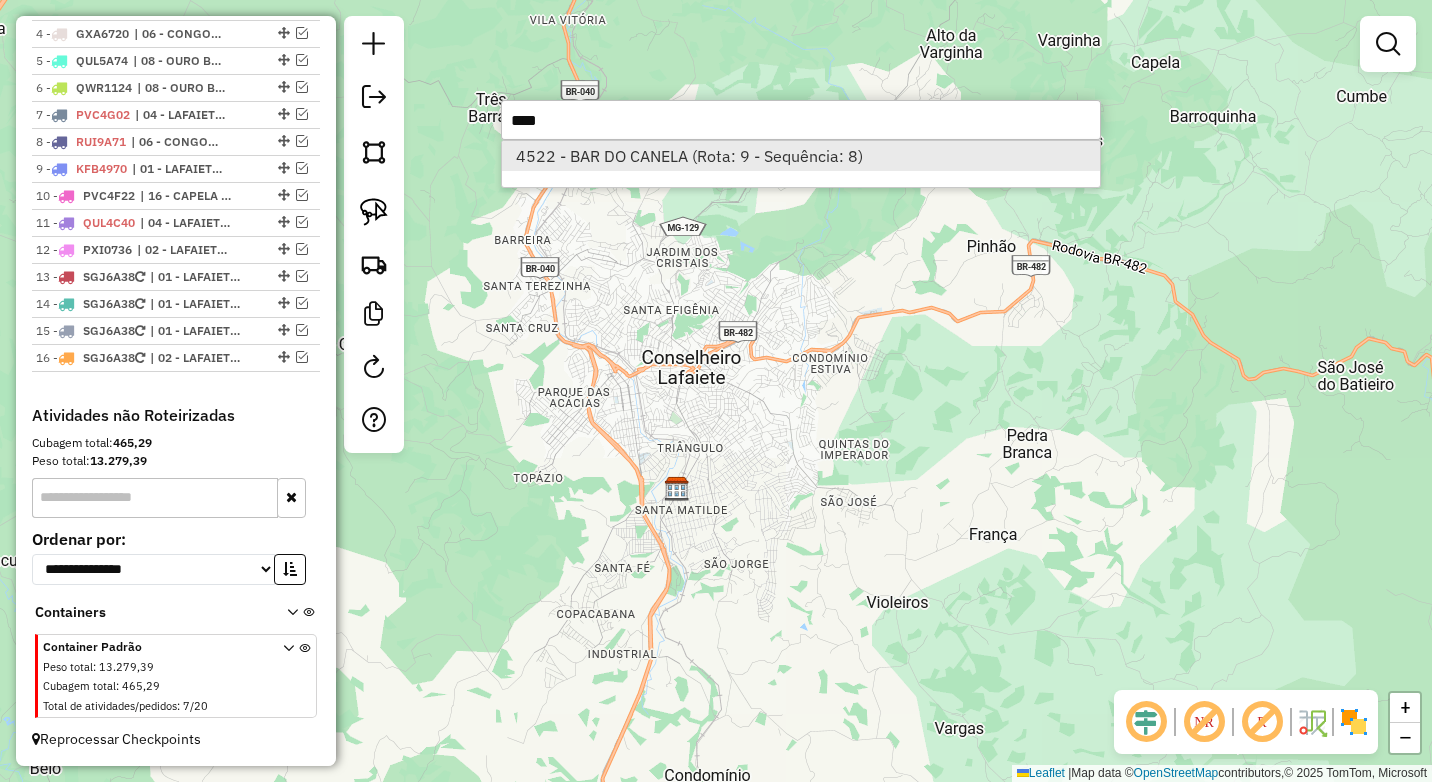 type on "****" 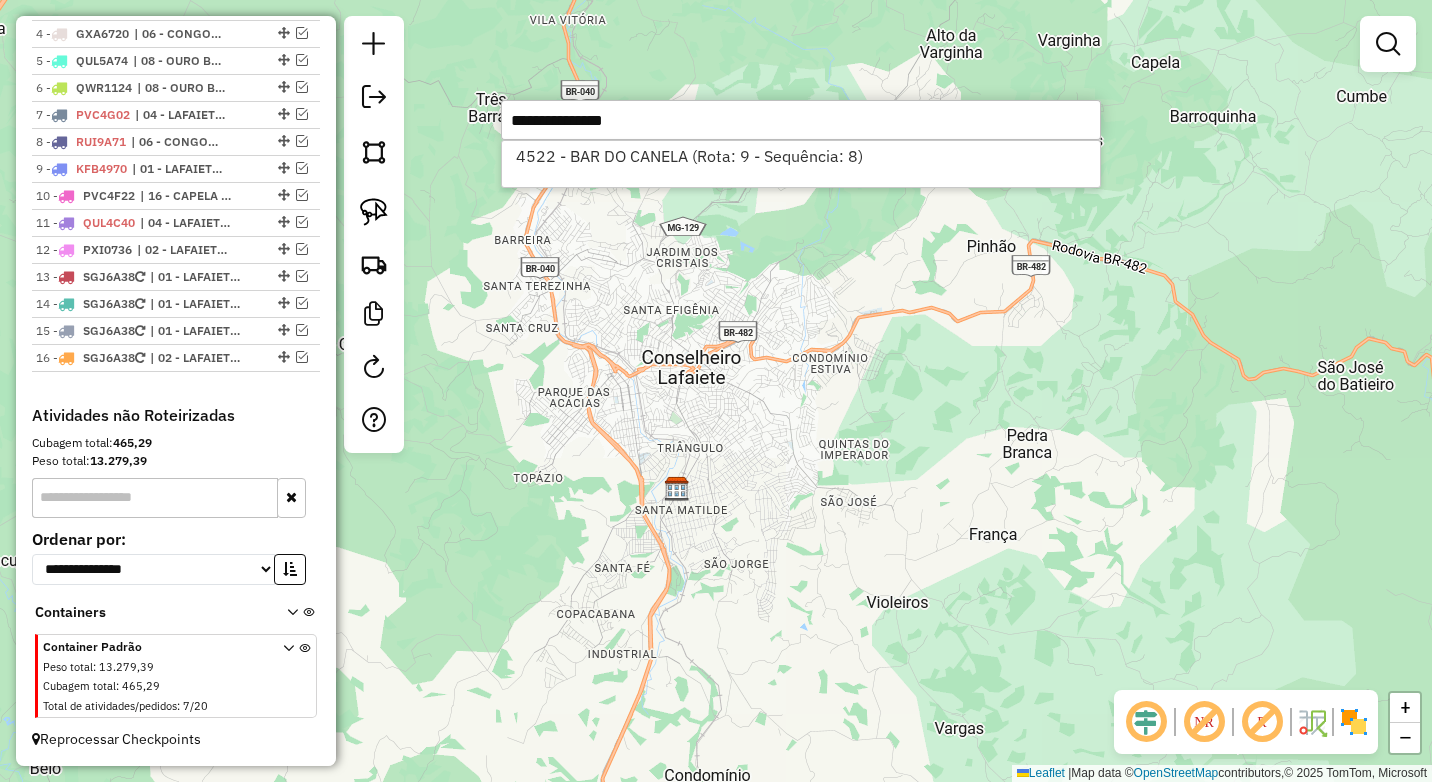 select on "*********" 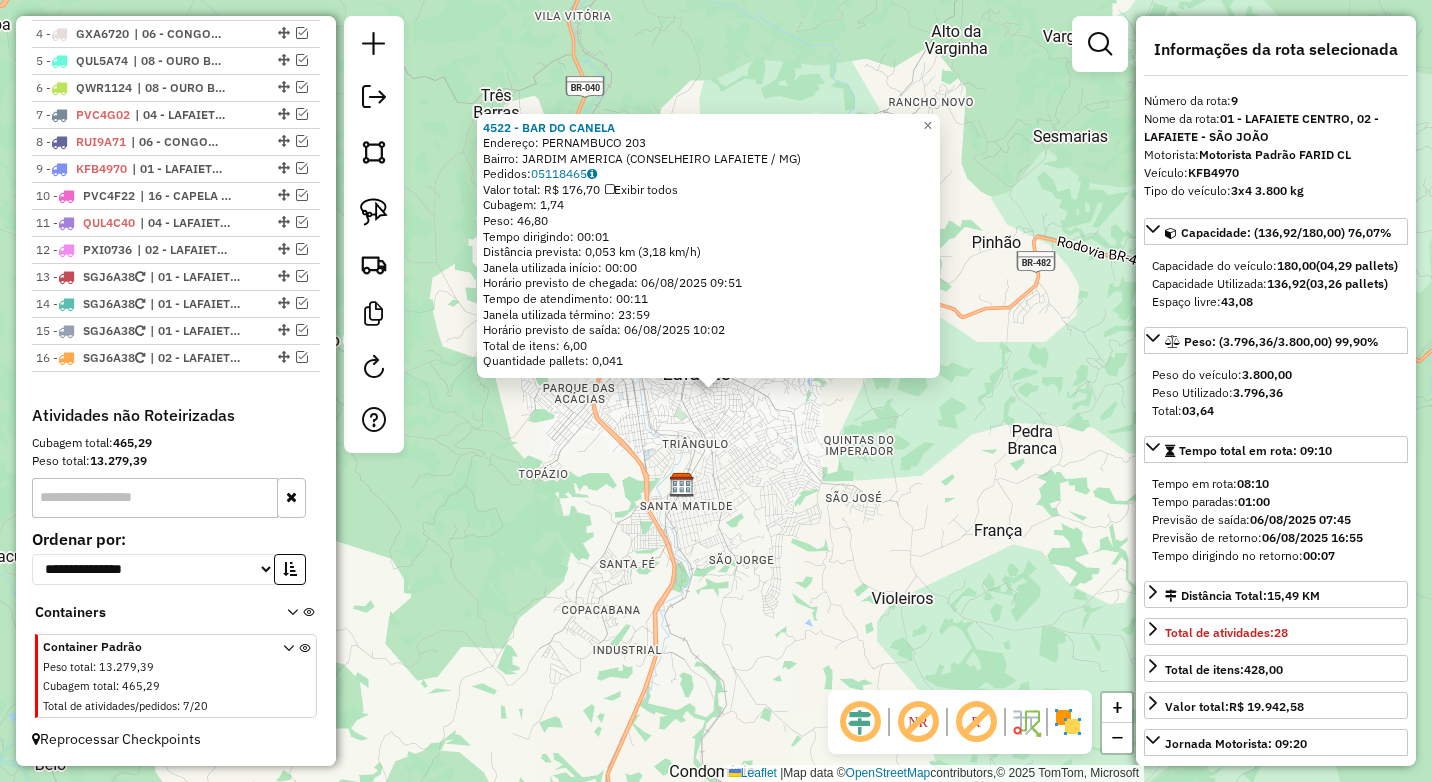 click on "[NUMBER] - [BRAND] [BRAND]  Endereço:  PERNAMBUCO [NUMBER]   Bairro: JARDIM AMERICA ([CITY] / [STATE])   Pedidos:  [ORDER_ID]   Valor total: R$ 176,70   Exibir todos   Cubagem: 1,74  Peso: 46,80  Tempo dirigindo: 00:01   Distância prevista: 0,053 km (3,18 km/h)   Janela utilizada início: 00:00   Horário previsto de chegada: 06/08/2025 09:51   Tempo de atendimento: 00:11   Janela utilizada término: 23:59   Horário previsto de saída: 06/08/2025 10:02   Total de itens: 6,00   Quantidade pallets: 0,041  × Janela de atendimento Grade de atendimento Capacidade Transportadoras Veículos Cliente Pedidos  Rotas Selecione os dias de semana para filtrar as janelas de atendimento  Seg   Ter   Qua   Qui   Sex   Sáb   Dom  Informe o período da janela de atendimento: De: Até:  Filtrar exatamente a janela do cliente  Considerar janela de atendimento padrão  Selecione os dias de semana para filtrar as grades de atendimento  Seg   Ter   Qua   Qui   Sex   Sáb   Dom   Clientes fora do dia de atendimento selecionado ****" 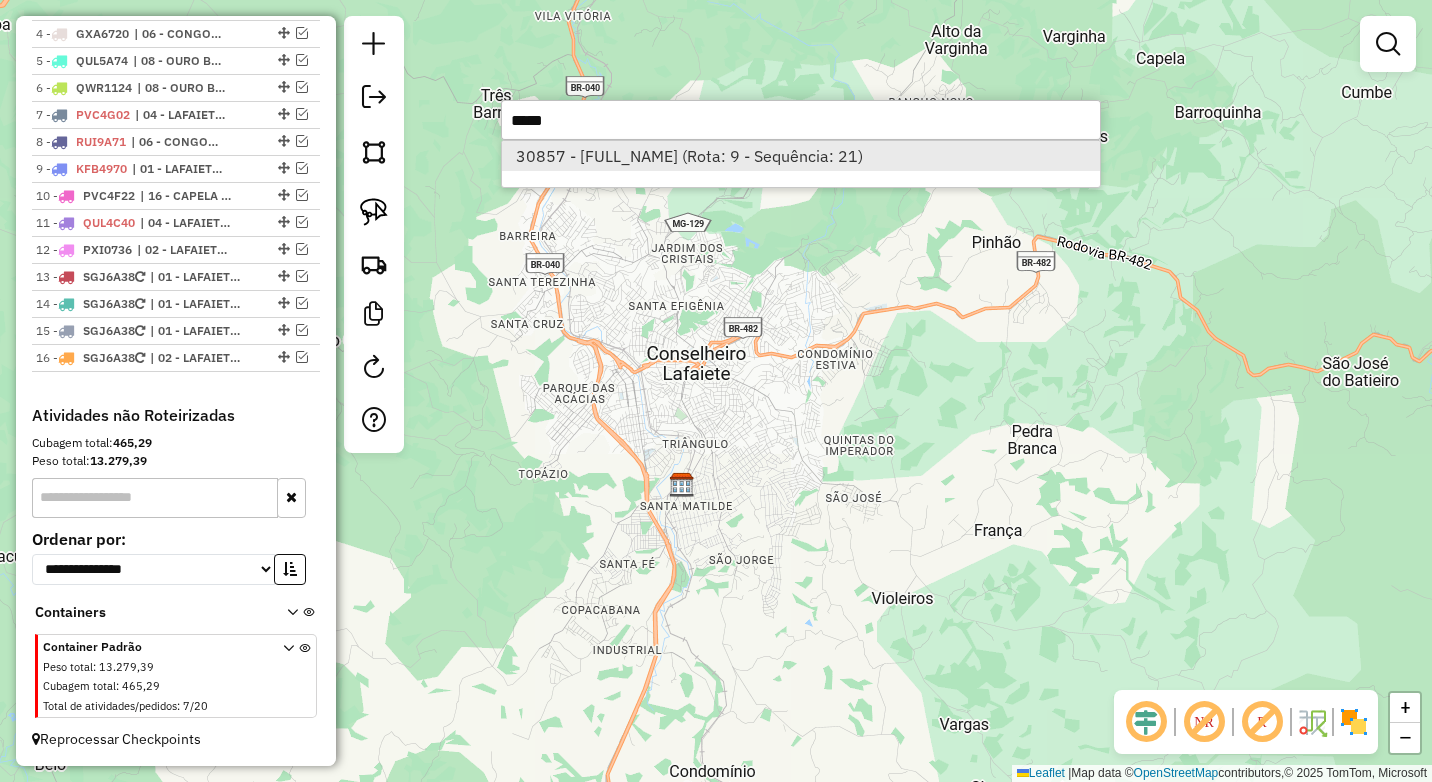 type on "*****" 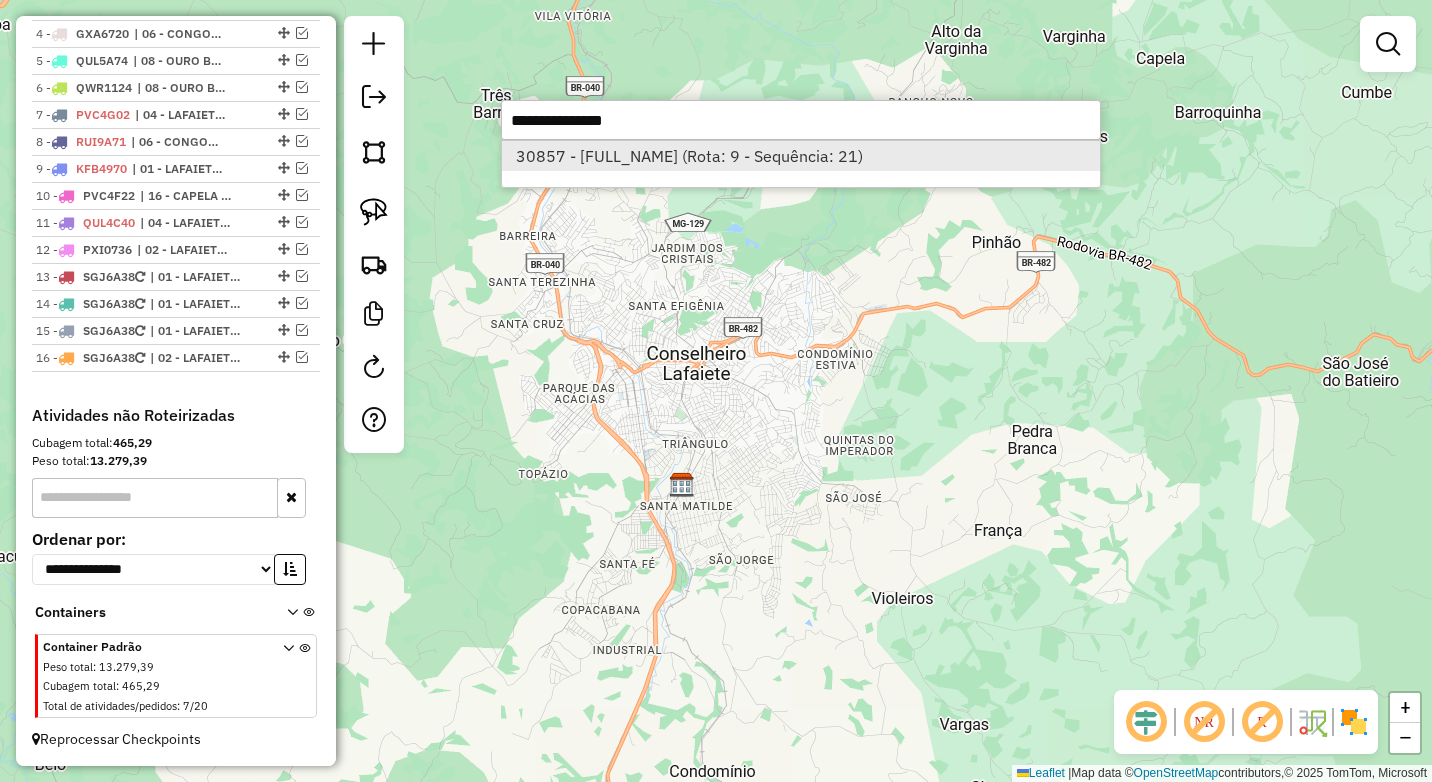 select on "*********" 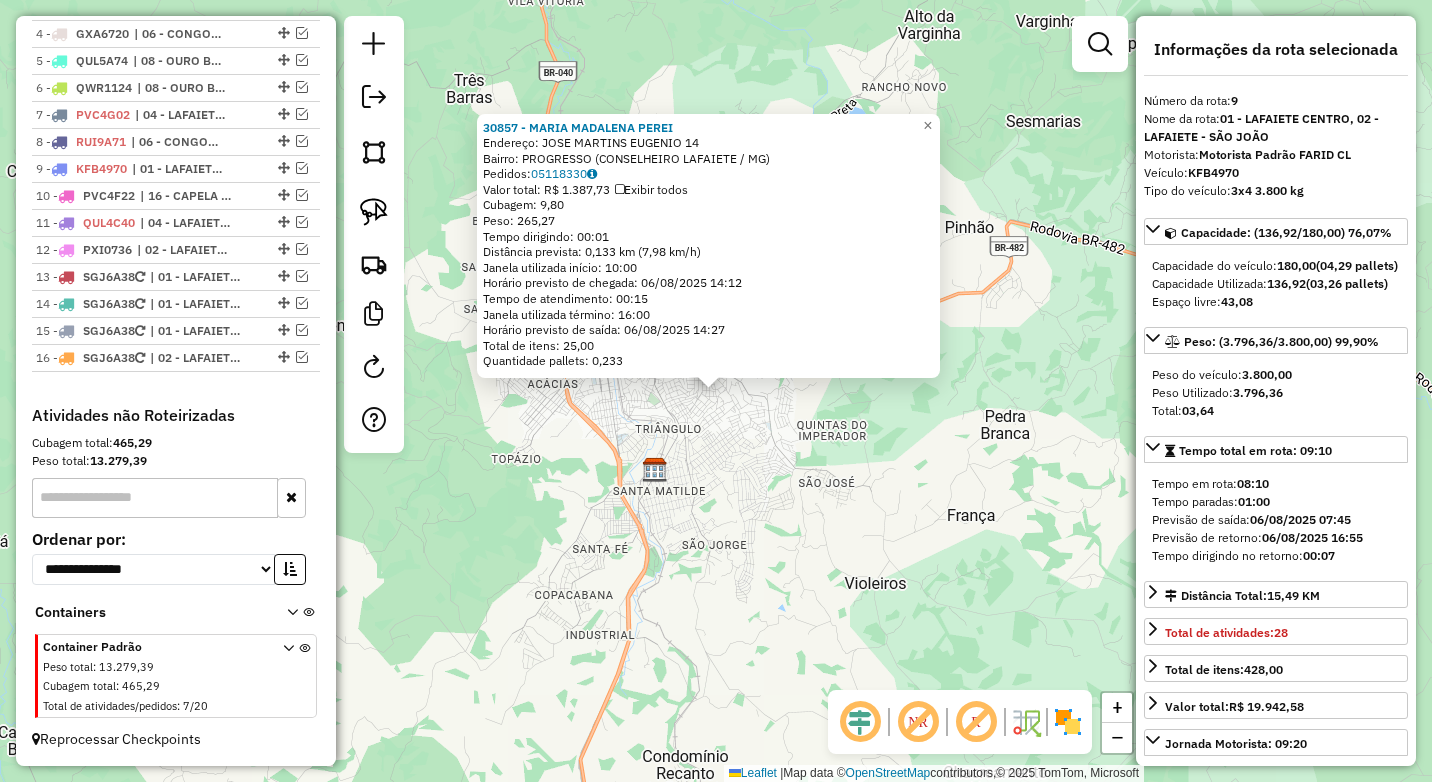 click on "[NUMBER] - [FIRST] [LAST] [LAST]  Endereço:  JOSE MARTINS EUGENIO [NUMBER]   Bairro: PROGRESSO ([CITY] / [STATE])   Pedidos:  [ORDER_ID]   Valor total: R$ 1.387,73   Exibir todos   Cubagem: 9,80  Peso: 265,27  Tempo dirigindo: 00:01   Distância prevista: 0,133 km (7,98 km/h)   Janela utilizada início: 10:00   Horário previsto de chegada: 06/08/2025 14:12   Tempo de atendimento: 00:15   Janela utilizada término: 16:00   Horário previsto de saída: 06/08/2025 14:27   Total de itens: 25,00   Quantidade pallets: 0,233  × Janela de atendimento Grade de atendimento Capacidade Transportadoras Veículos Cliente Pedidos  Rotas Selecione os dias de semana para filtrar as janelas de atendimento  Seg   Ter   Qua   Qui   Sex   Sáb   Dom  Informe o período da janela de atendimento: De: Até:  Filtrar exatamente a janela do cliente  Considerar janela de atendimento padrão  Selecione os dias de semana para filtrar as grades de atendimento  Seg   Ter   Qua   Qui   Sex   Sáb   Dom   Peso mínimo:  ****  Peso máximo:" 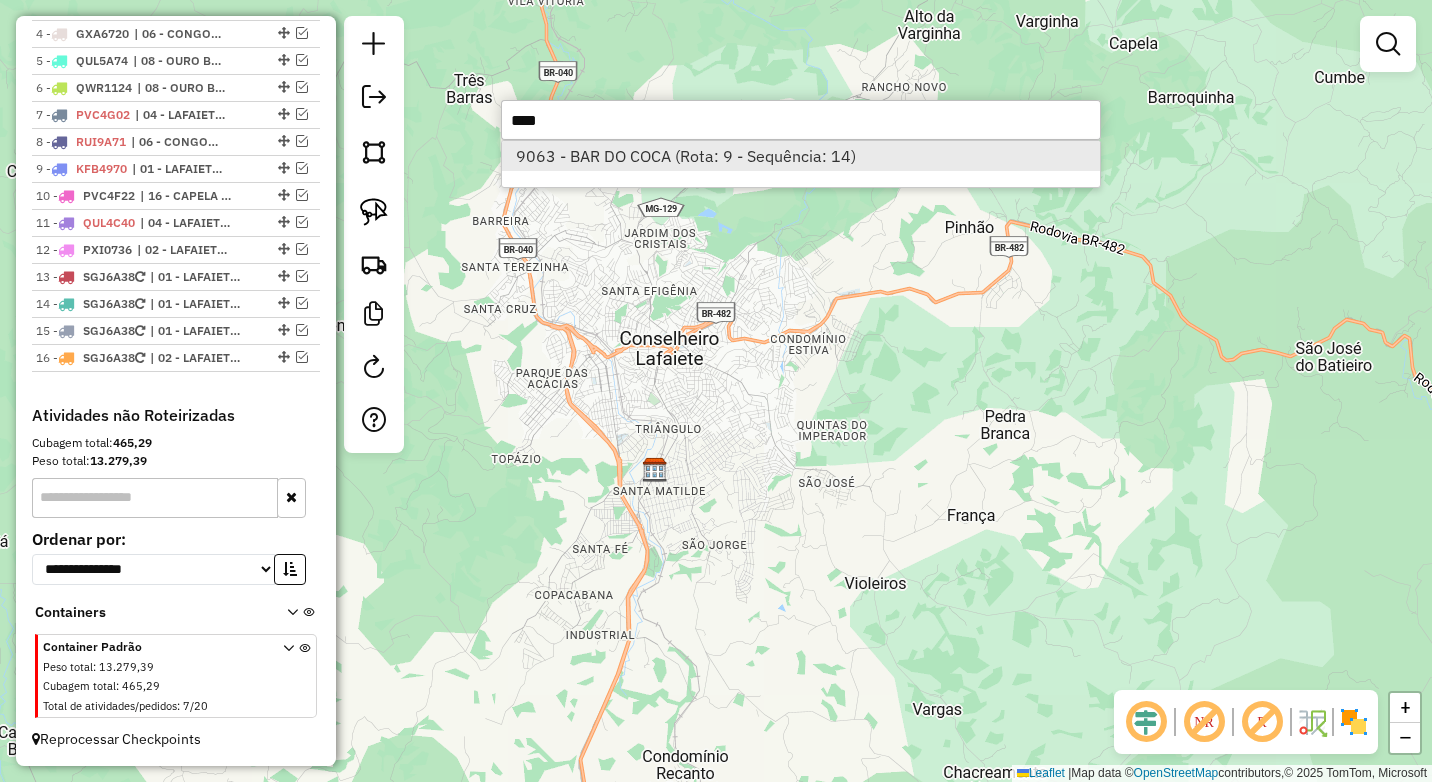 type on "****" 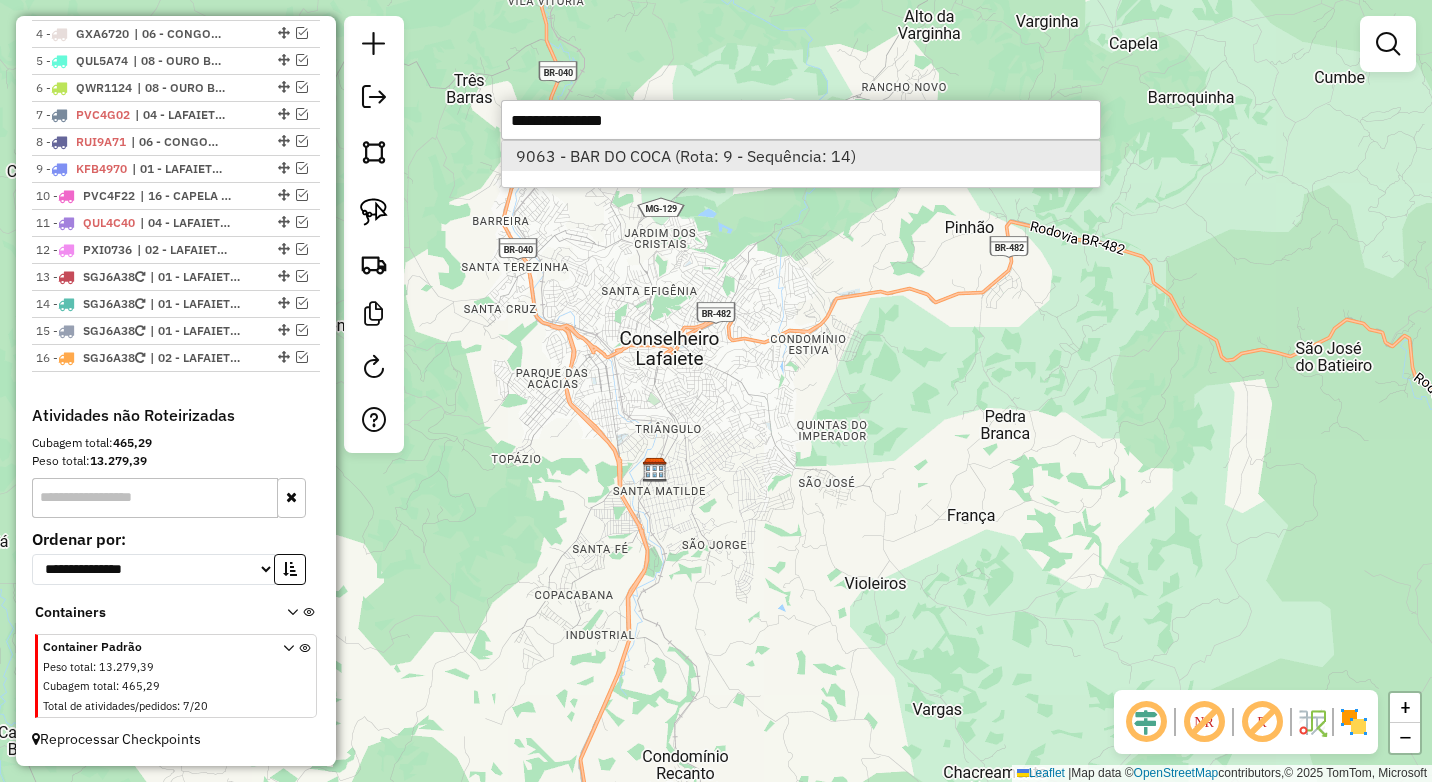 select on "*********" 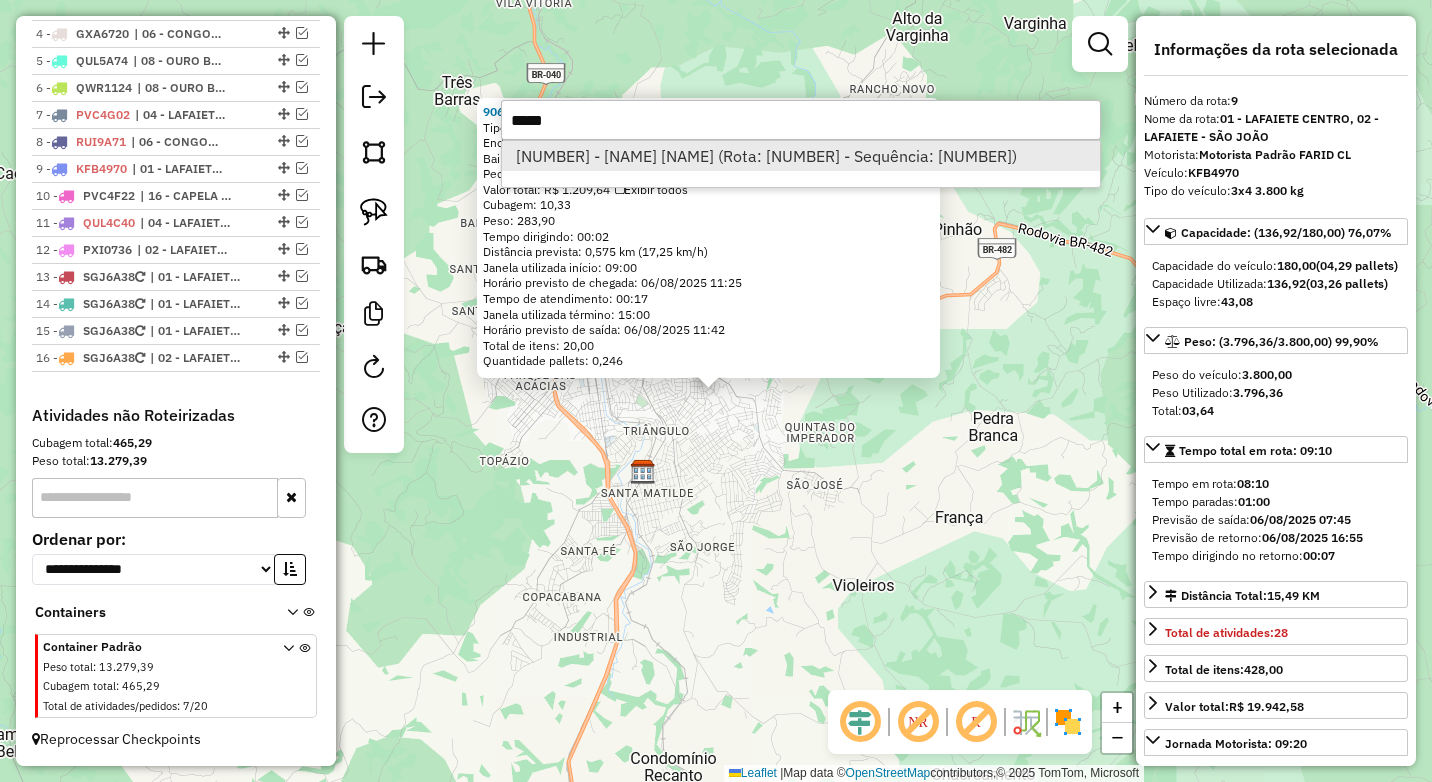type on "*****" 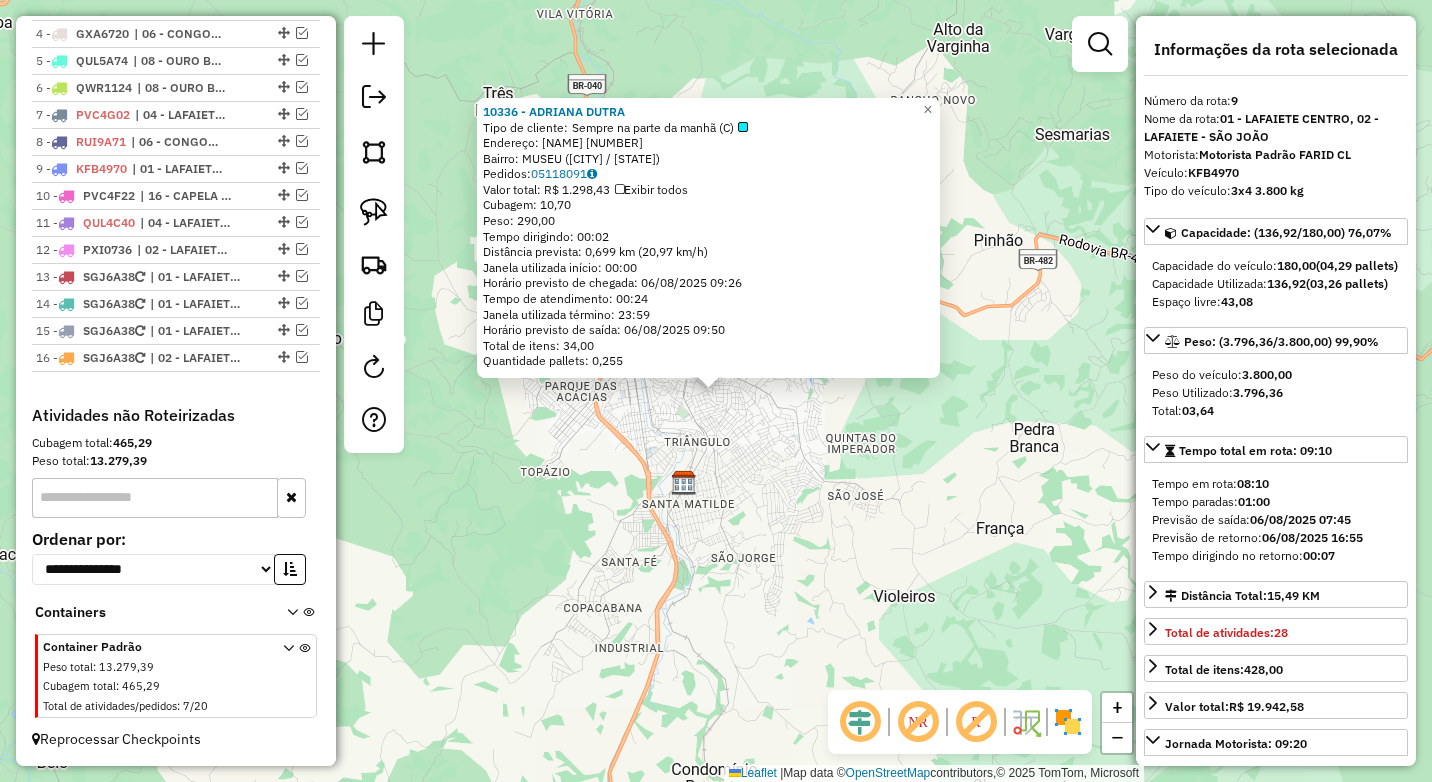 click on "10336 - [FIRST]  [LAST]  Tipo de cliente:   Sempre na parte da manhã (C)   Endereço:  [STREET] [NUMBER]   Bairro: [NEIGHBORHOOD] ([CITY] / [STATE])   Pedidos:  05118091   Valor total: R$ 1.298,43   Exibir todos   Cubagem: 10,70  Peso: 290,00  Tempo dirigindo: 00:02   Distância prevista: 0,699 km (20,97 km/h)   Janela utilizada início: 00:00   Horário previsto de chegada: 06/08/2025 09:26   Tempo de atendimento: 00:24   Janela utilizada término: 23:59   Horário previsto de saída: 06/08/2025 09:50   Total de itens: 34,00   Quantidade pallets: 0,255  × Janela de atendimento Grade de atendimento Capacidade Transportadoras Veículos Cliente Pedidos  Rotas Selecione os dias de semana para filtrar as janelas de atendimento  Seg   Ter   Qua   Qui   Sex   Sáb   Dom  Informe o período da janela de atendimento: De: Até:  Filtrar exatamente a janela do cliente  Considerar janela de atendimento padrão  Selecione os dias de semana para filtrar as grades de atendimento  Seg   Ter   Qua   Qui   Sex   Dom" 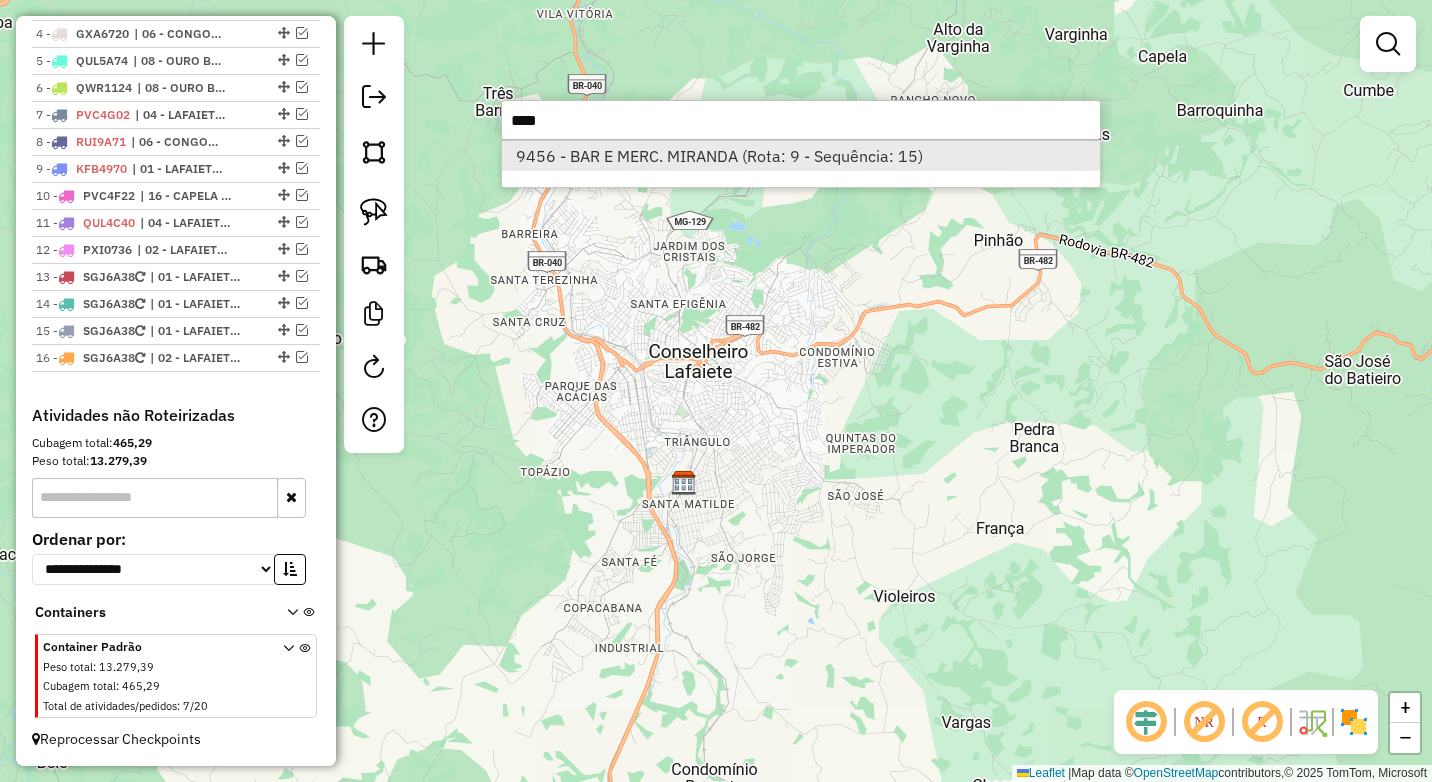 type on "****" 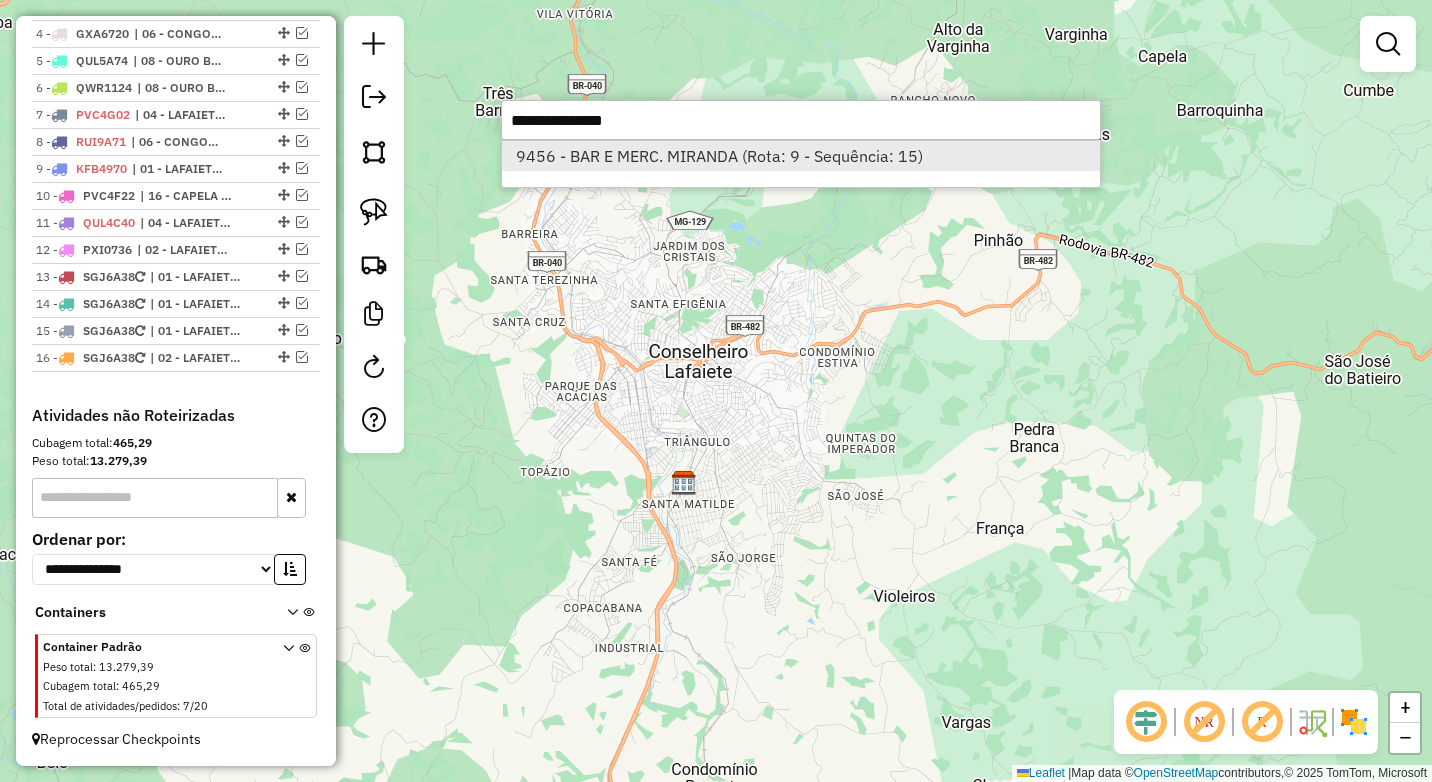 select on "*********" 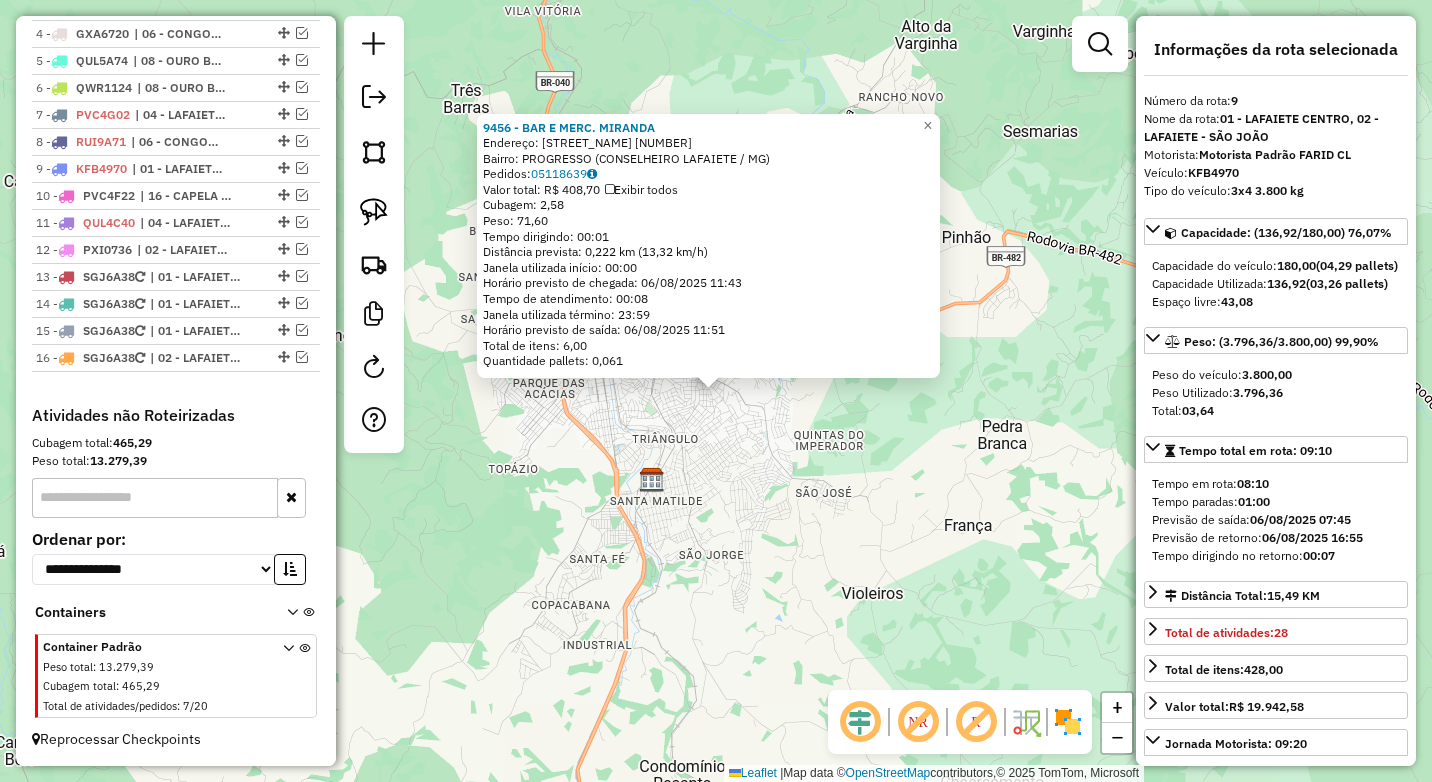 drag, startPoint x: 671, startPoint y: 125, endPoint x: 479, endPoint y: 123, distance: 192.01042 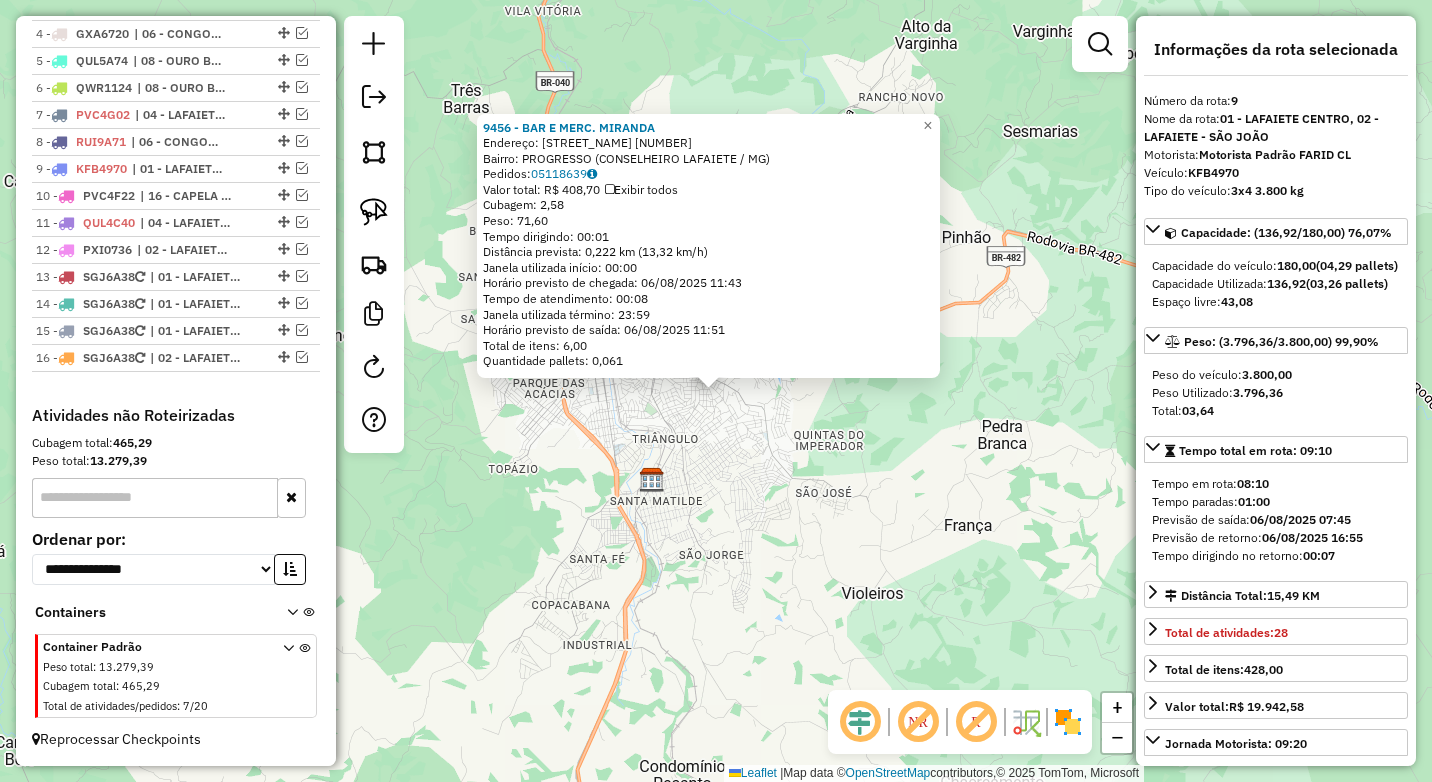click on "9456 - BAR E MERC. MIRANDA  Endereço:  [STREET_NAME] [NUMBER]   Bairro: [NEIGHBORHOOD] ([CITY] / [STATE])   Pedidos:  05118639   Valor total: R$ 408,70   Exibir todos   Cubagem: 2,58  Peso: 71,60  Tempo dirigindo: 00:01   Distância prevista: 0,222 km (13,32 km/h)   Janela utilizada início: 00:00   Horário previsto de chegada: 06/08/2025 11:43   Tempo de atendimento: 00:08   Janela utilizada término: 23:59   Horário previsto de saída: 06/08/2025 11:51   Total de itens: 6,00   Quantidade pallets: 0,061  × Janela de atendimento Grade de atendimento Capacidade Transportadoras Veículos Cliente Pedidos  Rotas Selecione os dias de semana para filtrar as janelas de atendimento  Seg   Ter   Qua   Qui   Sex   Sáb   Dom  Informe o período da janela de atendimento: De: [DATE] Até: [DATE]  Filtrar exatamente a janela do cliente  Considerar janela de atendimento padrão  Selecione os dias de semana para filtrar as grades de atendimento  Seg   Ter   Qua   Qui   Sex   Sáb   Dom   Peso mínimo:  **** ****  De: [WEIGHT]  De: [WEIGHT]" 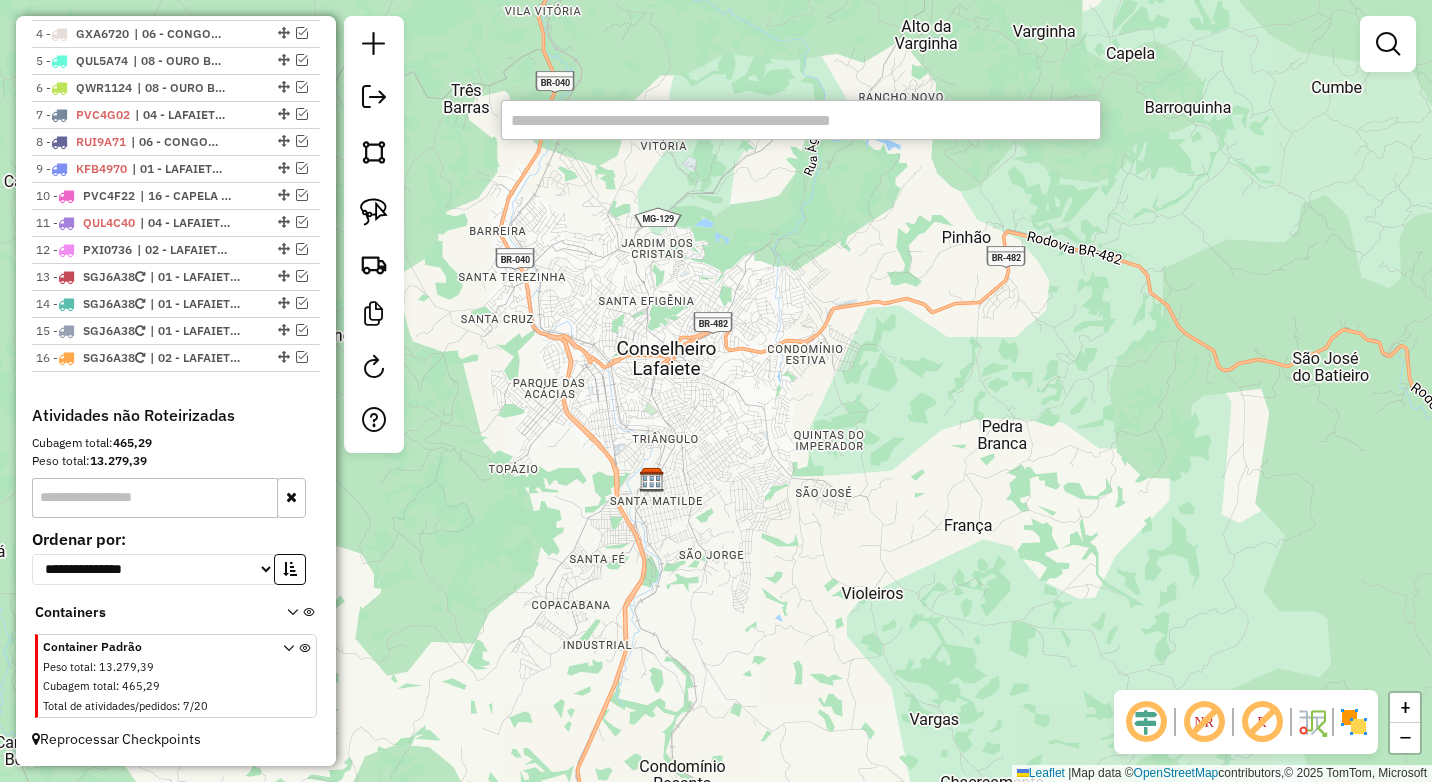 click at bounding box center (801, 120) 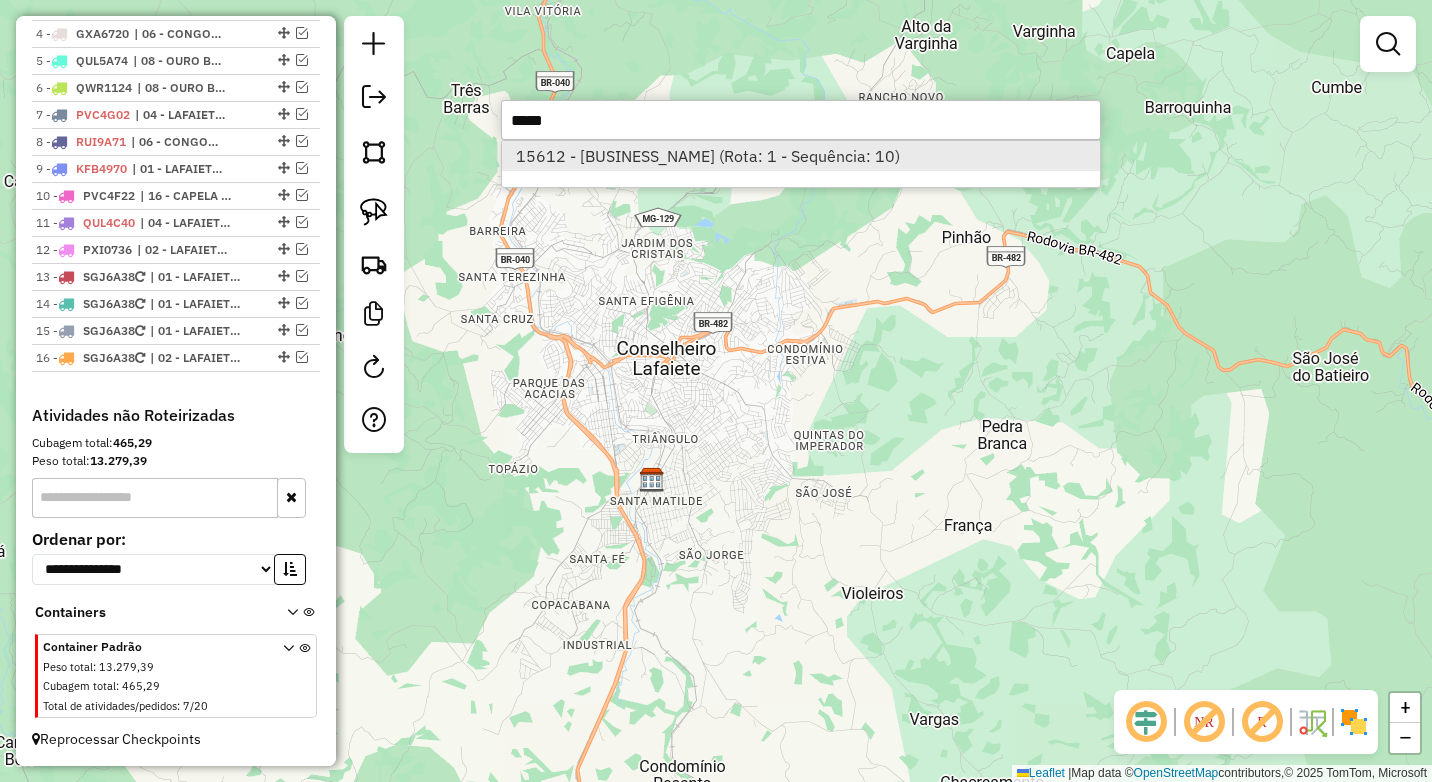 type on "*****" 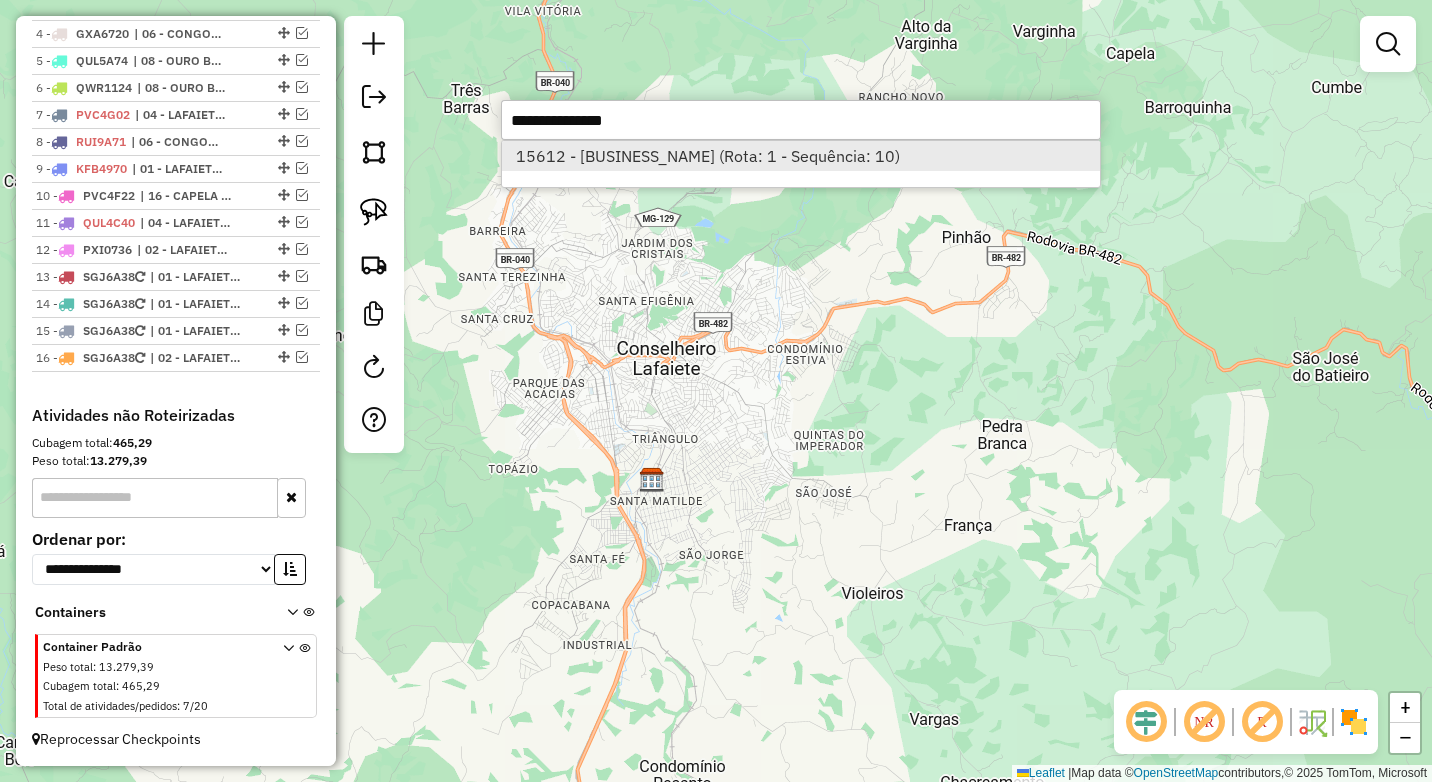 select on "*********" 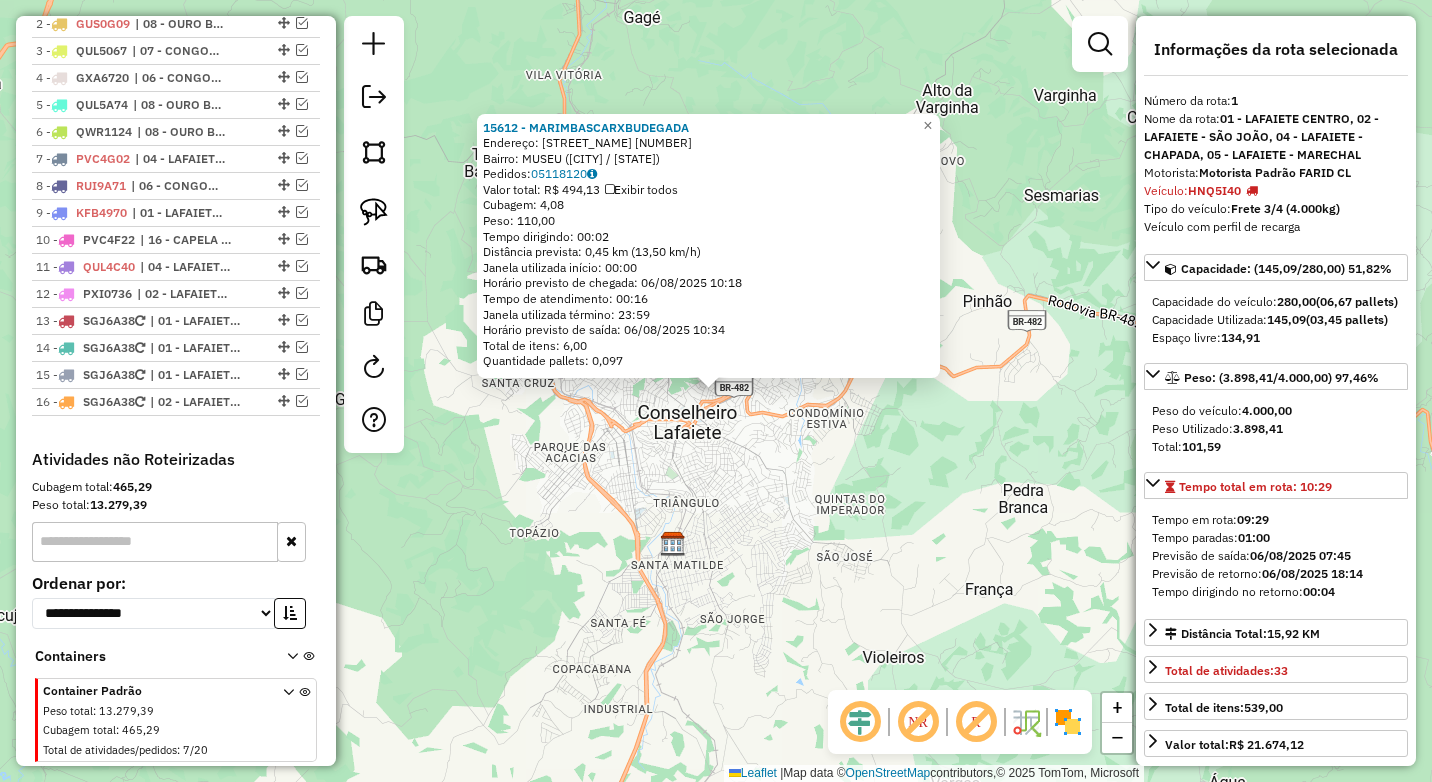 scroll, scrollTop: 774, scrollLeft: 0, axis: vertical 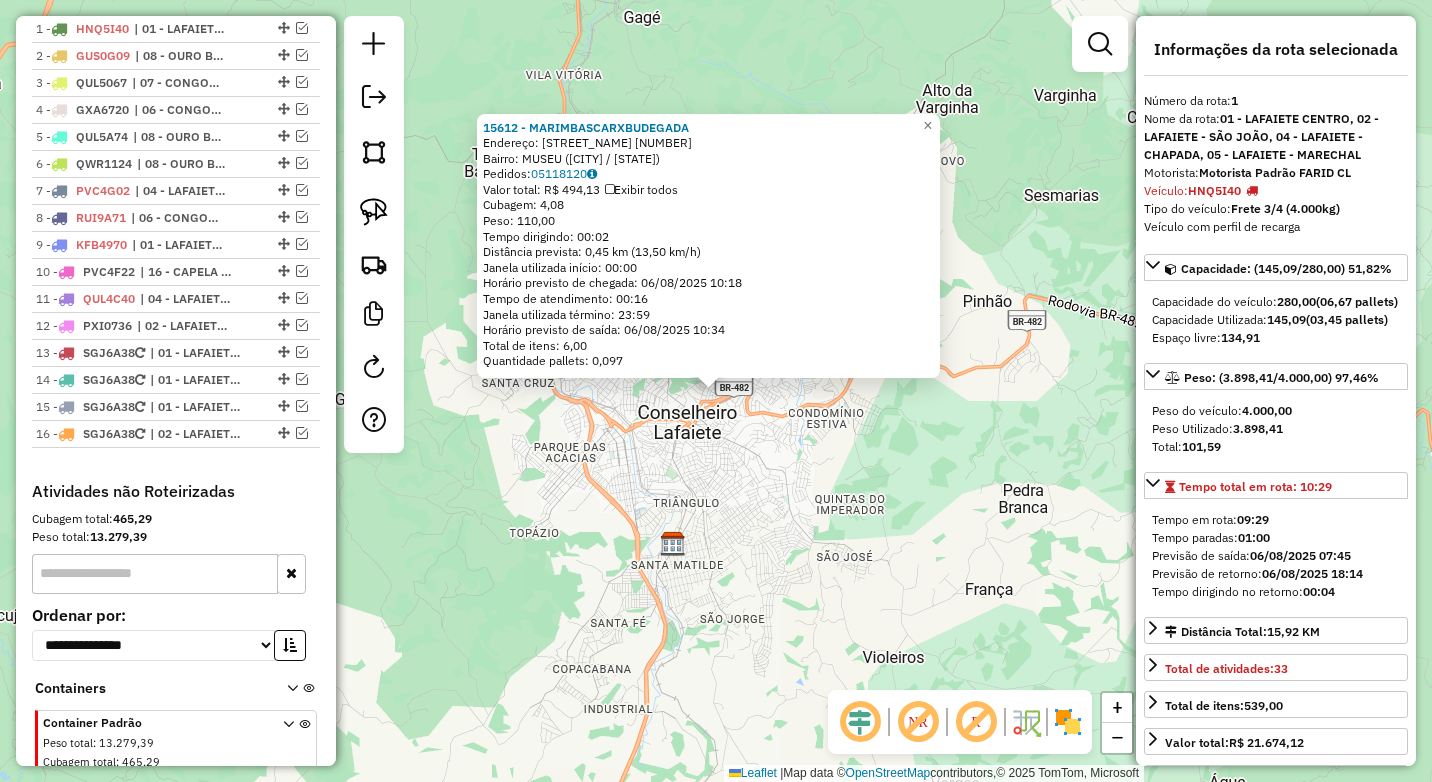 drag, startPoint x: 752, startPoint y: 127, endPoint x: 482, endPoint y: 129, distance: 270.00742 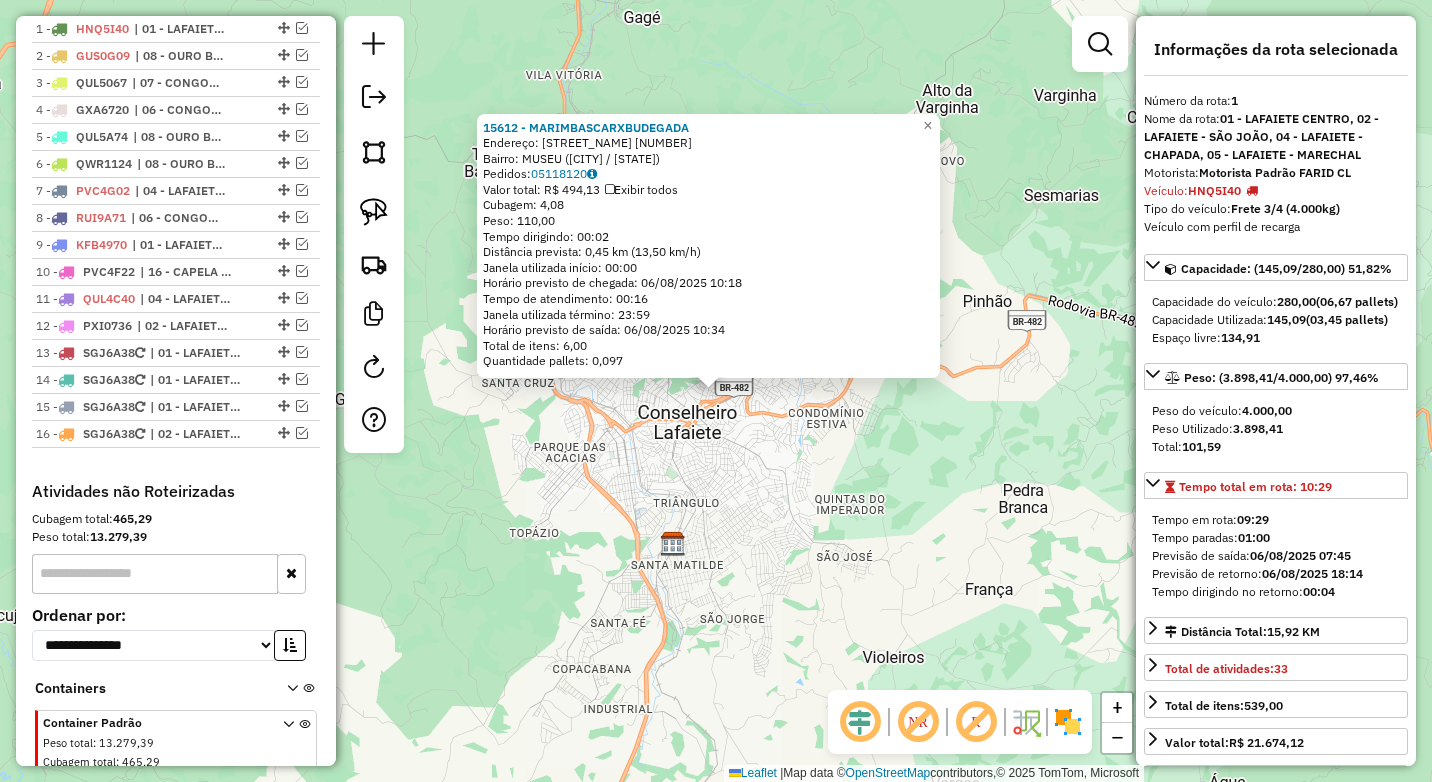 click on "[NUMBER] - [NAME] [LAST]  Endereço:  [STREET] [NUMBER]   Bairro: [NEIGHBORHOOD] ([CITY] / [STATE])   Pedidos:  [ORDER_ID]   Valor total: R$ [PRICE]   Exibir todos   Cubagem: [CUBAGE]  Peso: [WEIGHT]  Tempo dirigindo: [TIME]   Distância prevista: [DISTANCE] km ([SPEED] km/h)   Janela utilizada início: [TIME]   Horário previsto de chegada: [DATE] [TIME]   Tempo de atendimento: [TIME]   Janela utilizada término: [TIME]   Horário previsto de saída: [DATE] [TIME]   Total de itens: [ITEMS]   Quantidade pallets: [PALLETS]  × Janela de atendimento Grade de atendimento Capacidade Transportadoras Veículos Cliente Pedidos  Rotas Selecione os dias de semana para filtrar as janelas de atendimento  Seg   Ter   Qua   Qui   Sex   Sáb   Dom  Informe o período da janela de atendimento: De: [TIME] Até: [TIME]  Filtrar exatamente a janela do cliente  Considerar janela de atendimento padrão  Selecione os dias de semana para filtrar as grades de atendimento  Seg   Ter   Qua   Qui   Sex   Sáb   Dom   Considerar clientes sem dia de atendimento cadastrado ****" 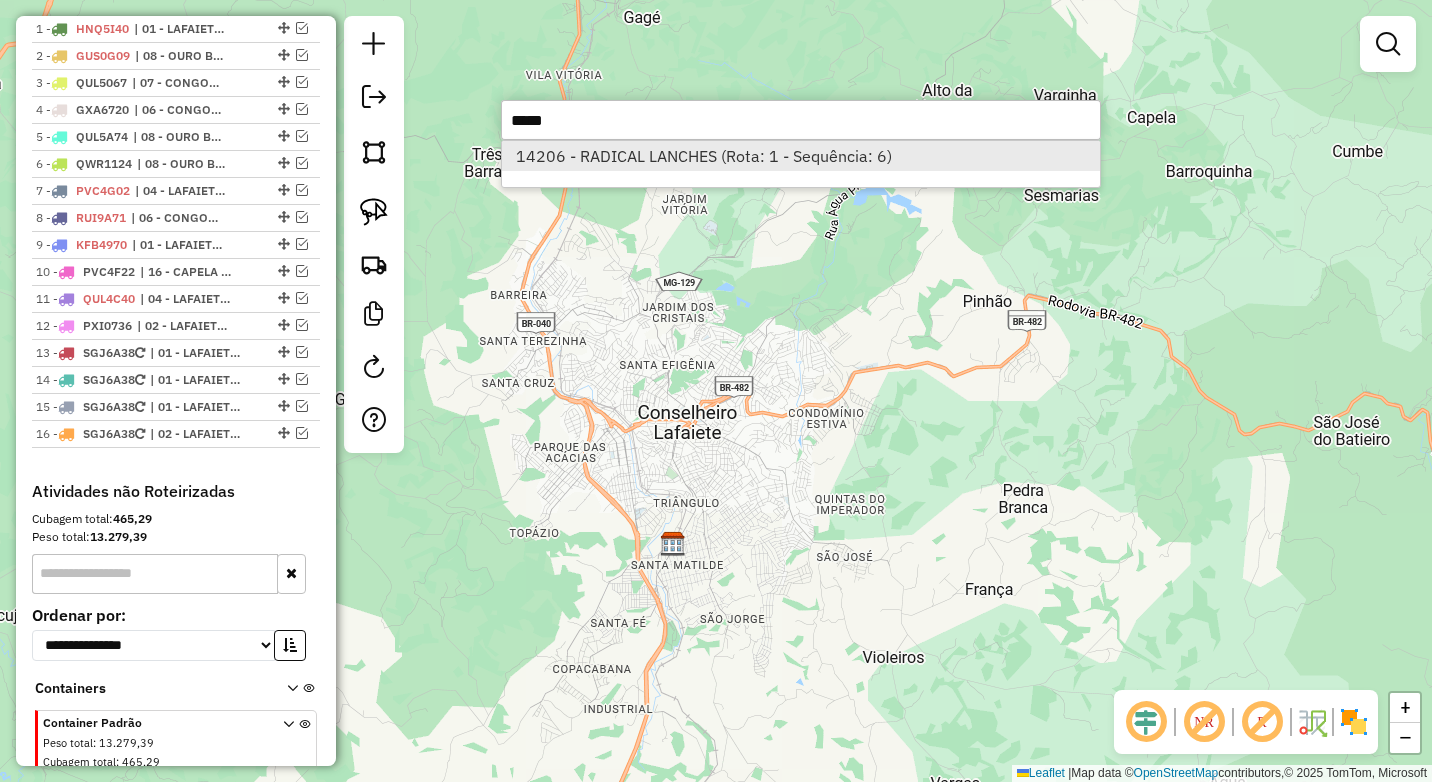 type on "*****" 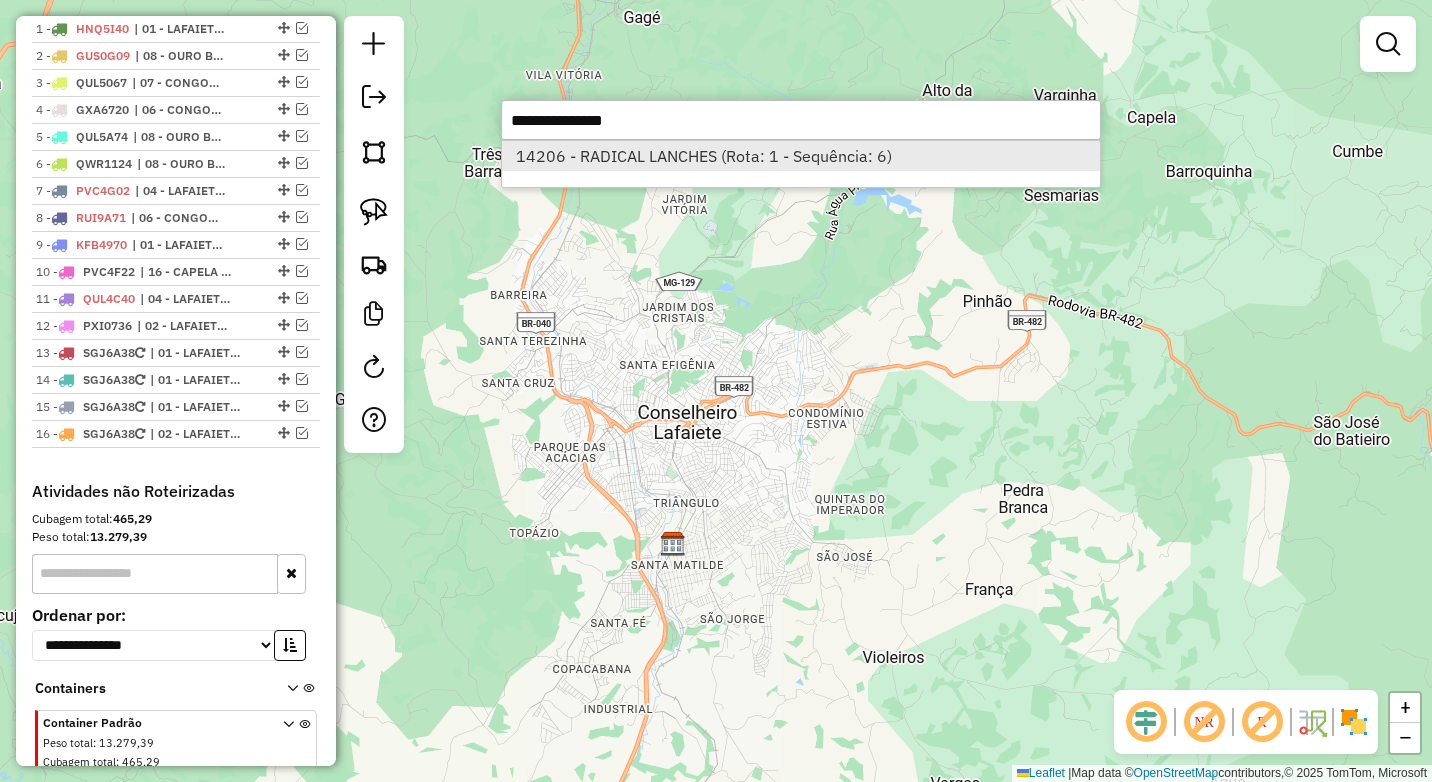 select on "*********" 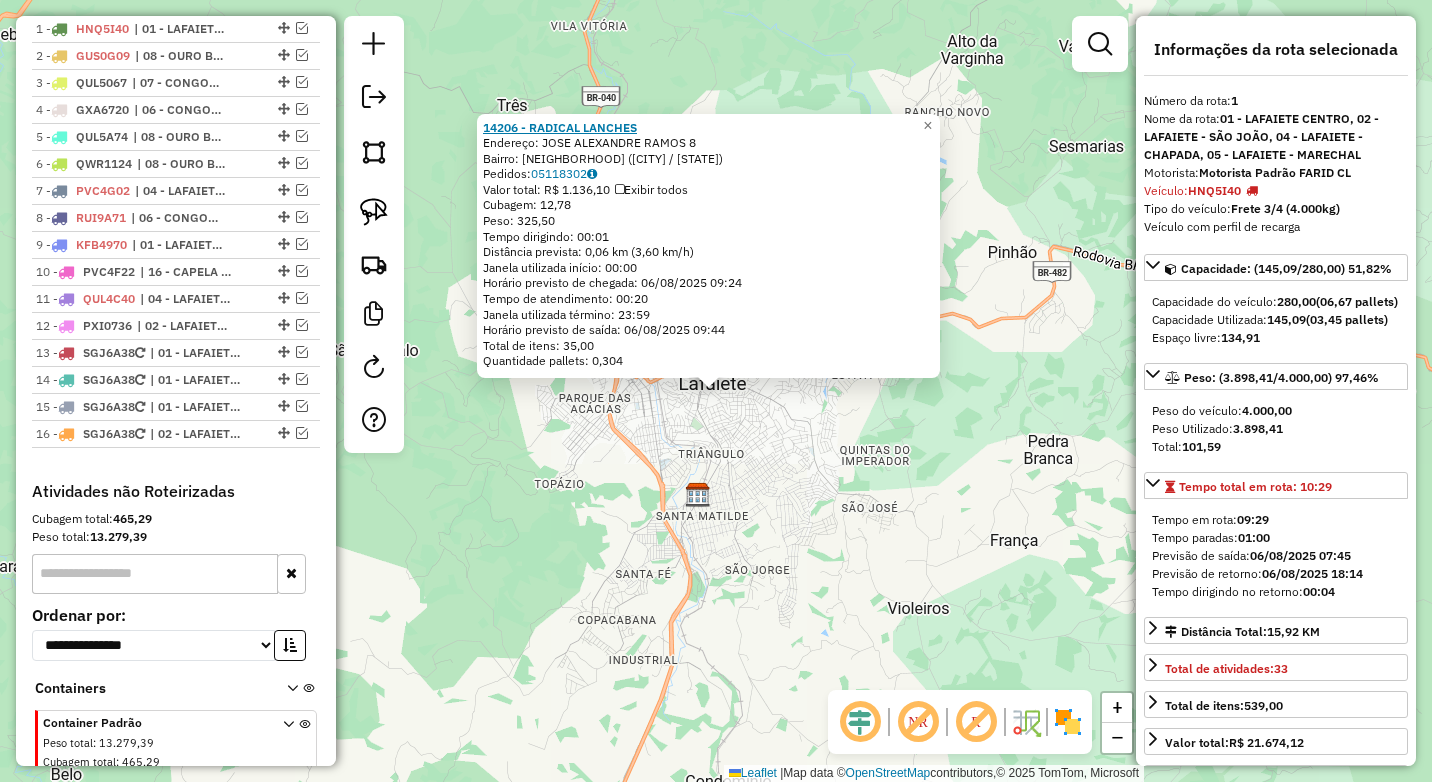 drag, startPoint x: 697, startPoint y: 125, endPoint x: 490, endPoint y: 125, distance: 207 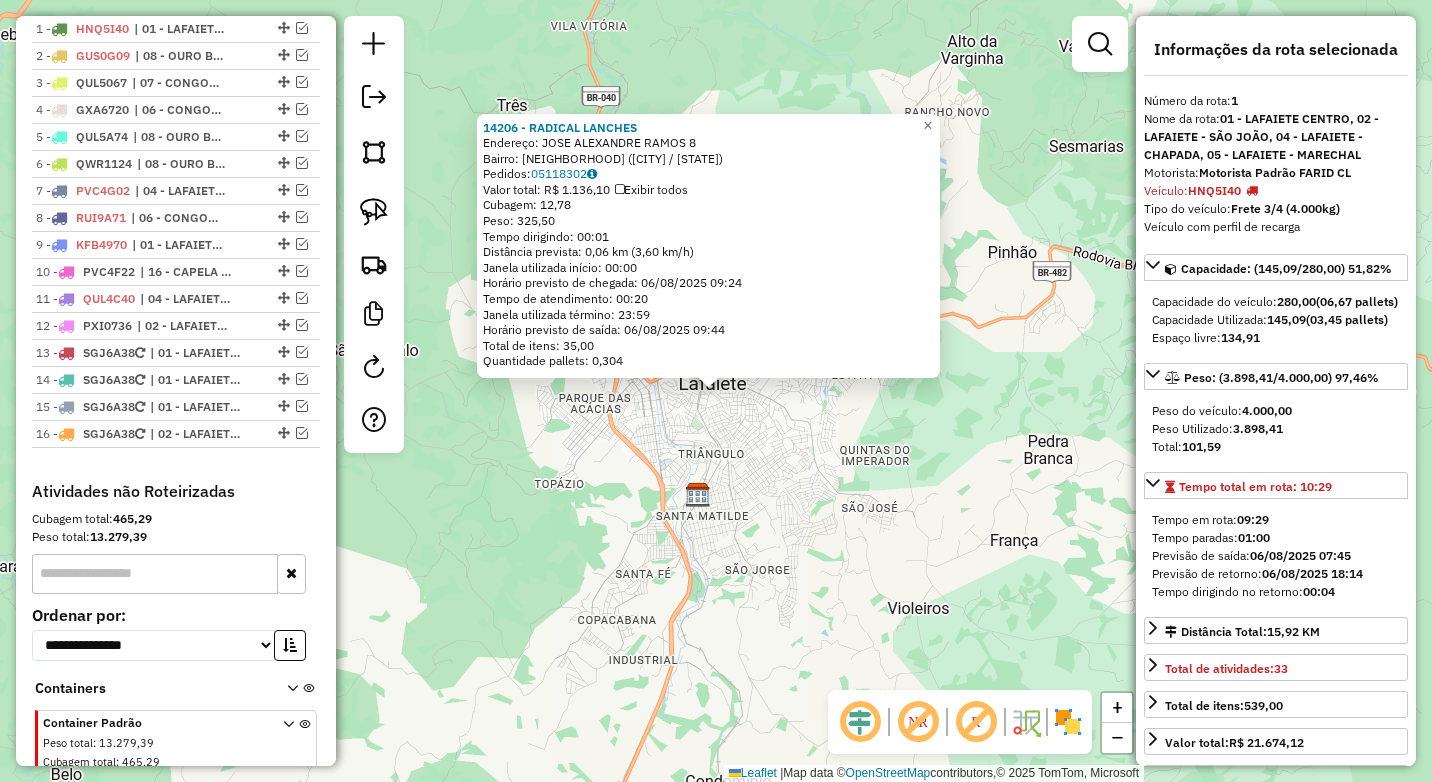 click on "[NUMBER] - [NAME] [LAST]  Endereço:  [STREET] [NUMBER]   Bairro: [NEIGHBORHOOD] ([CITY] / [STATE])   Pedidos:  [ORDER_ID]   Valor total: R$ [PRICE]   Exibir todos   Cubagem: [CUBAGE]  Peso: [WEIGHT]  Tempo dirigindo: [TIME]   Distância prevista: [DISTANCE] km ([SPEED] km/h)   Janela utilizada início: [TIME]   Horário previsto de chegada: [DATE] [TIME]   Tempo de atendimento: [TIME]   Janela utilizada término: [TIME]   Horário previsto de saída: [DATE] [TIME]   Total de itens: [ITEMS]   Quantidade pallets: [PALLETS]  × Janela de atendimento Grade de atendimento Capacidade Transportadoras Veículos Cliente Pedidos  Rotas Selecione os dias de semana para filtrar as janelas de atendimento  Seg   Ter   Qua   Qui   Sex   Sáb   Dom  Informe o período da janela de atendimento: De: [TIME] Até: [TIME]  Filtrar exatamente a janela do cliente  Considerar janela de atendimento padrão  Selecione os dias de semana para filtrar as grades de atendimento  Seg   Ter   Qua   Qui   Sex   Sáb   Dom   Peso mínimo:  ****  Peso máximo:  **** +" 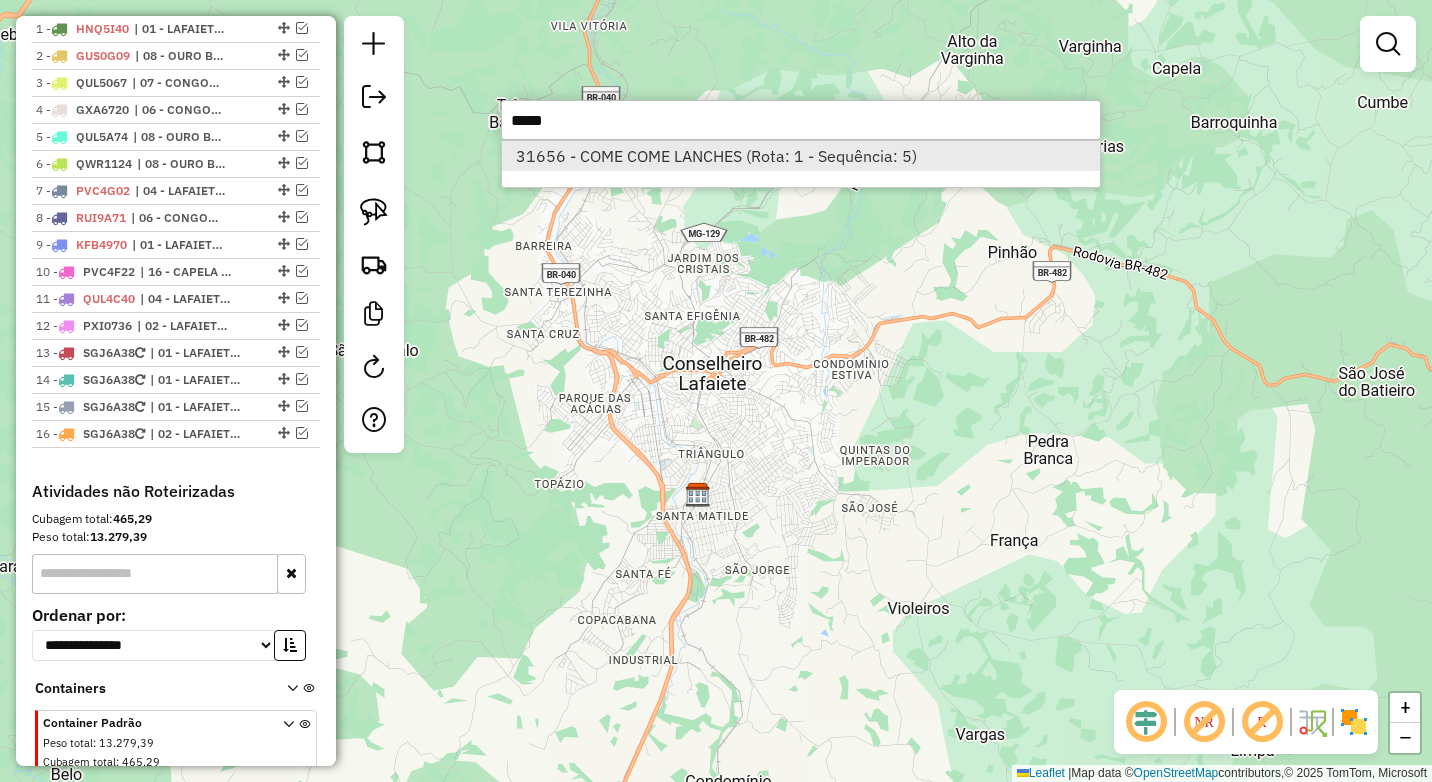 type on "*****" 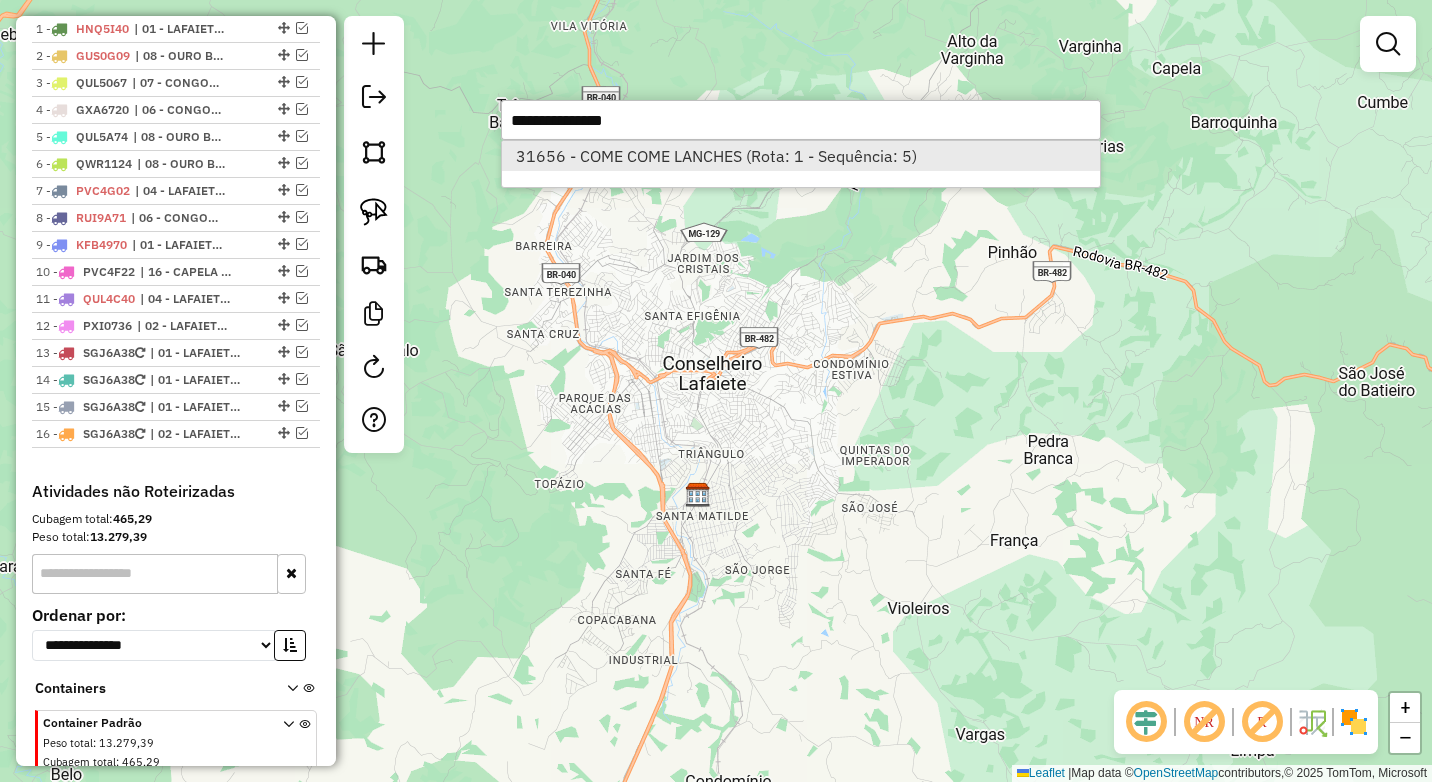 select on "*********" 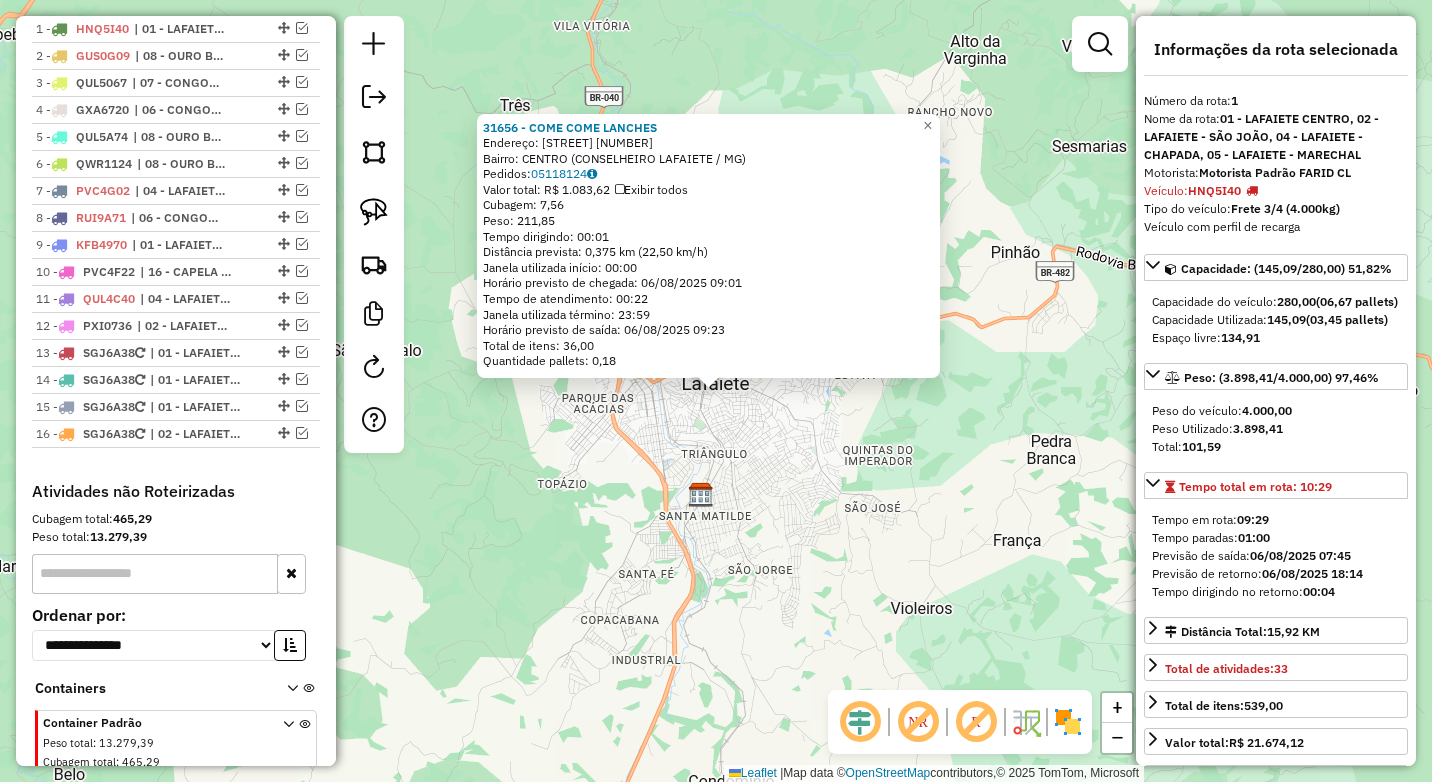 drag, startPoint x: 680, startPoint y: 126, endPoint x: 489, endPoint y: 123, distance: 191.02356 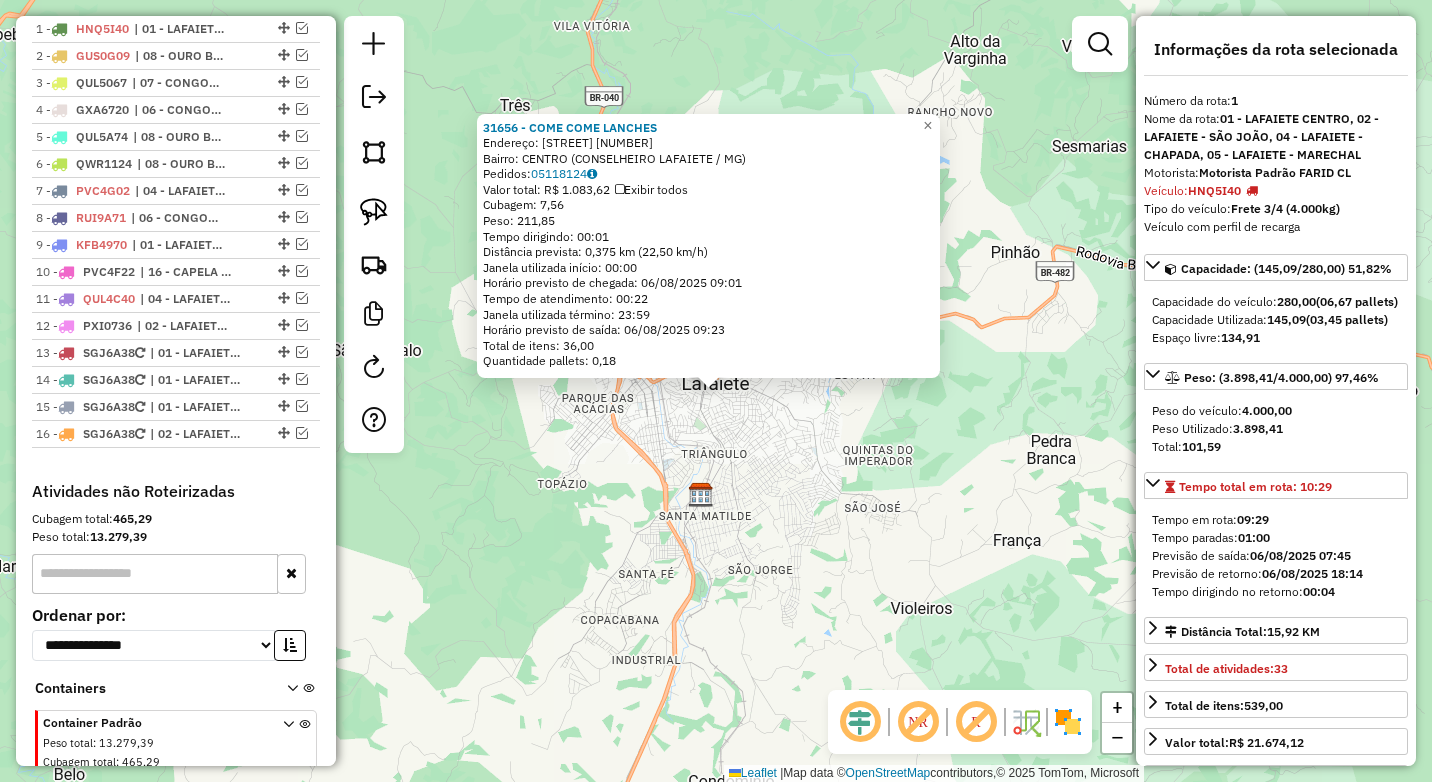 click on "[NUMBER] - [BRAND] [BRAND]  Endereço:  BRASIL [NUMBER]   Bairro: CENTRO ([CITY] / [STATE])   Pedidos:  [ORDER_ID]   Valor total: R$ 1.083,62   Exibir todos   Cubagem: 7,56  Peso: 211,85  Tempo dirigindo: 00:01   Distância prevista: 0,375 km (22,50 km/h)   Janela utilizada início: 00:00   Horário previsto de chegada: 06/08/2025 09:01   Tempo de atendimento: 00:22   Janela utilizada término: 23:59   Horário previsto de saída: 06/08/2025 09:23   Total de itens: 36,00   Quantidade pallets: 0,18  × Janela de atendimento Grade de atendimento Capacidade Transportadoras Veículos Cliente Pedidos  Rotas Selecione os dias de semana para filtrar as janelas de atendimento  Seg   Ter   Qua   Qui   Sex   Sáb   Dom  Informe o período da janela de atendimento: De: Até:  Filtrar exatamente a janela do cliente  Considerar janela de atendimento padrão  Selecione os dias de semana para filtrar as grades de atendimento  Seg   Ter   Qua   Qui   Sex   Sáb   Dom   Clientes fora do dia de atendimento selecionado +" 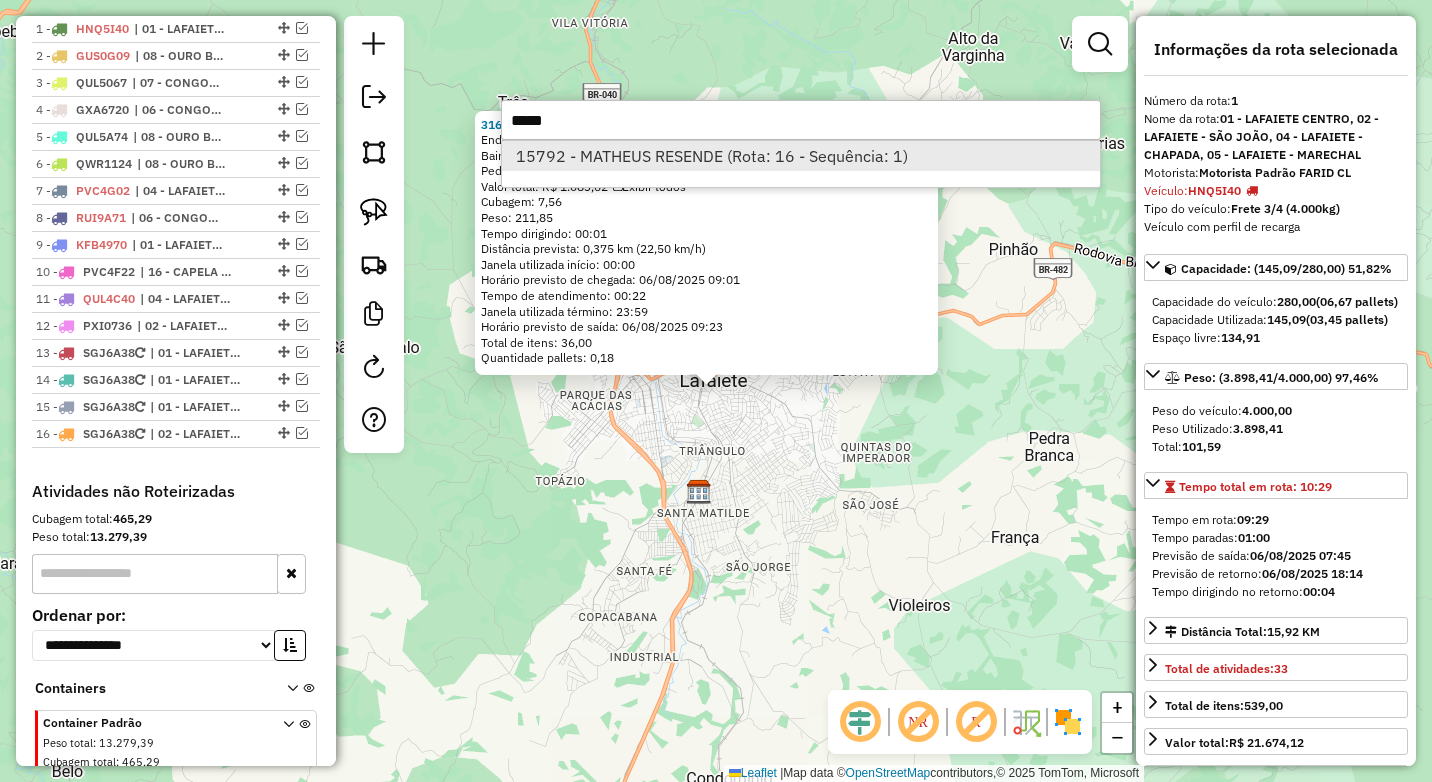 type on "*****" 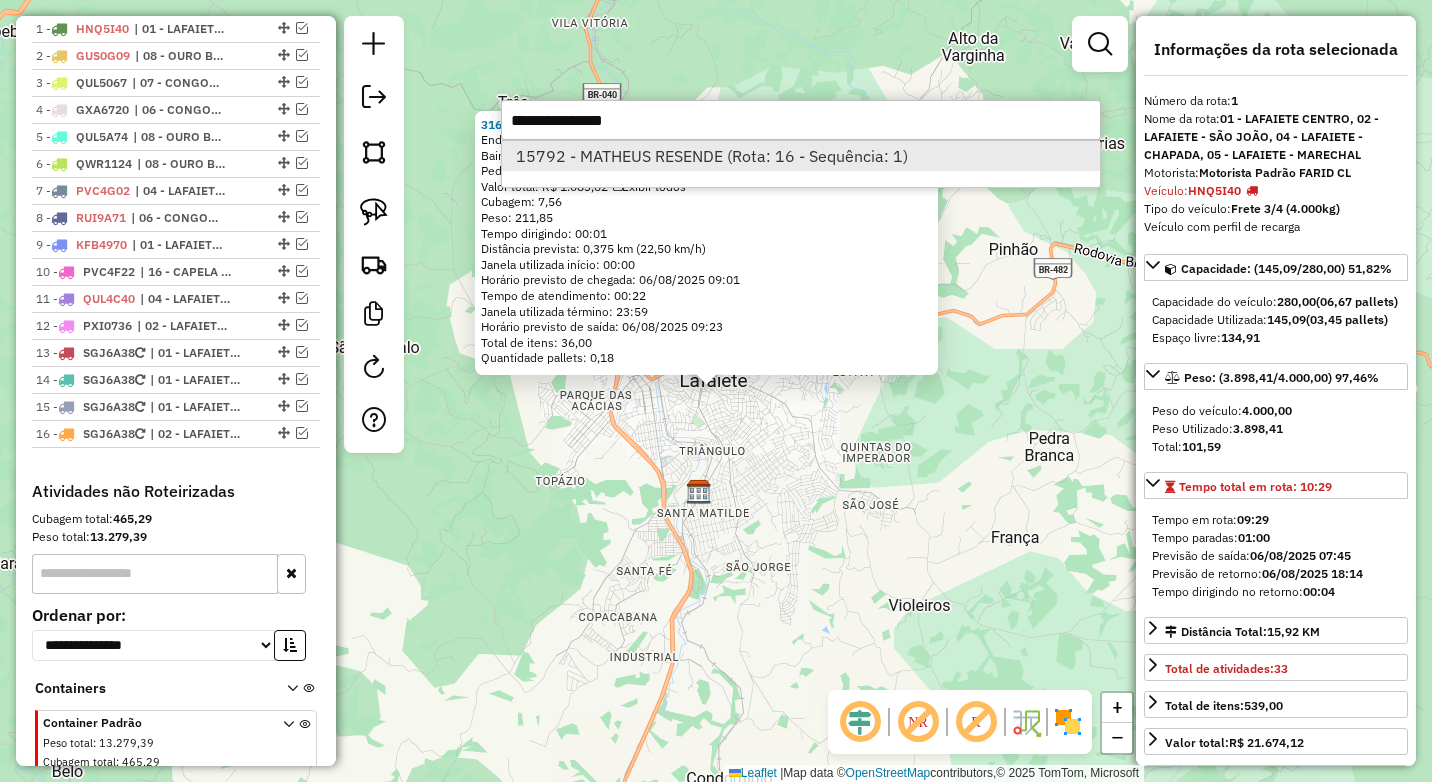 scroll, scrollTop: 850, scrollLeft: 0, axis: vertical 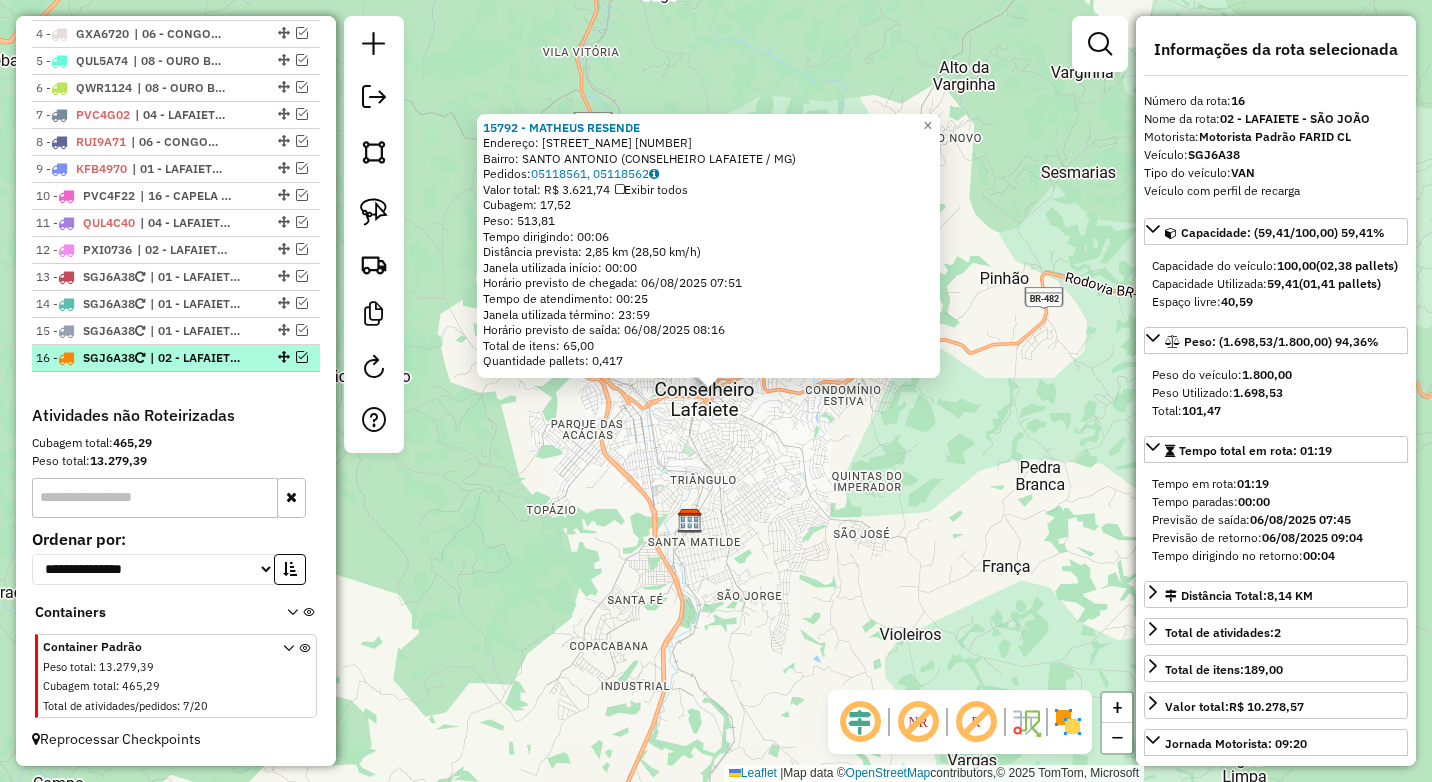 click at bounding box center (302, 357) 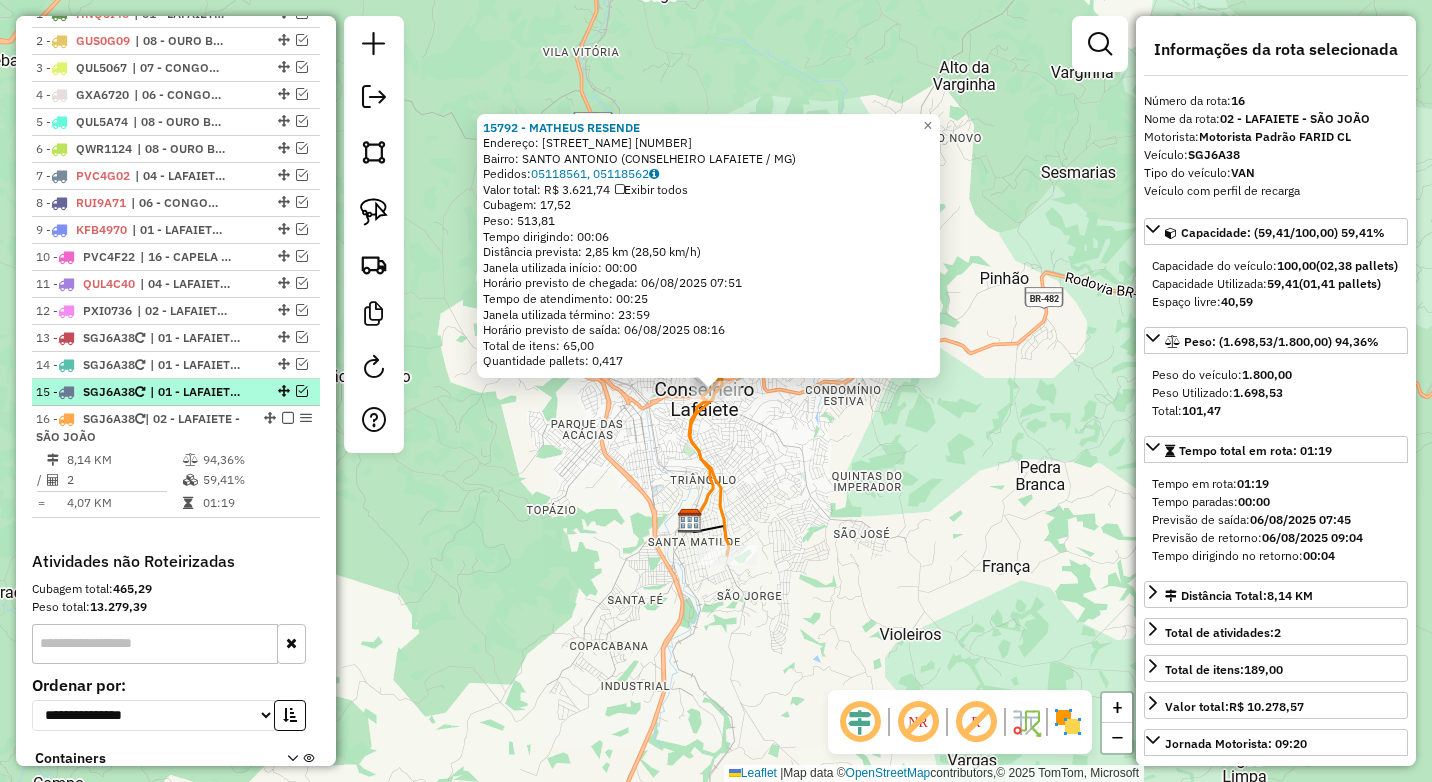 scroll, scrollTop: 750, scrollLeft: 0, axis: vertical 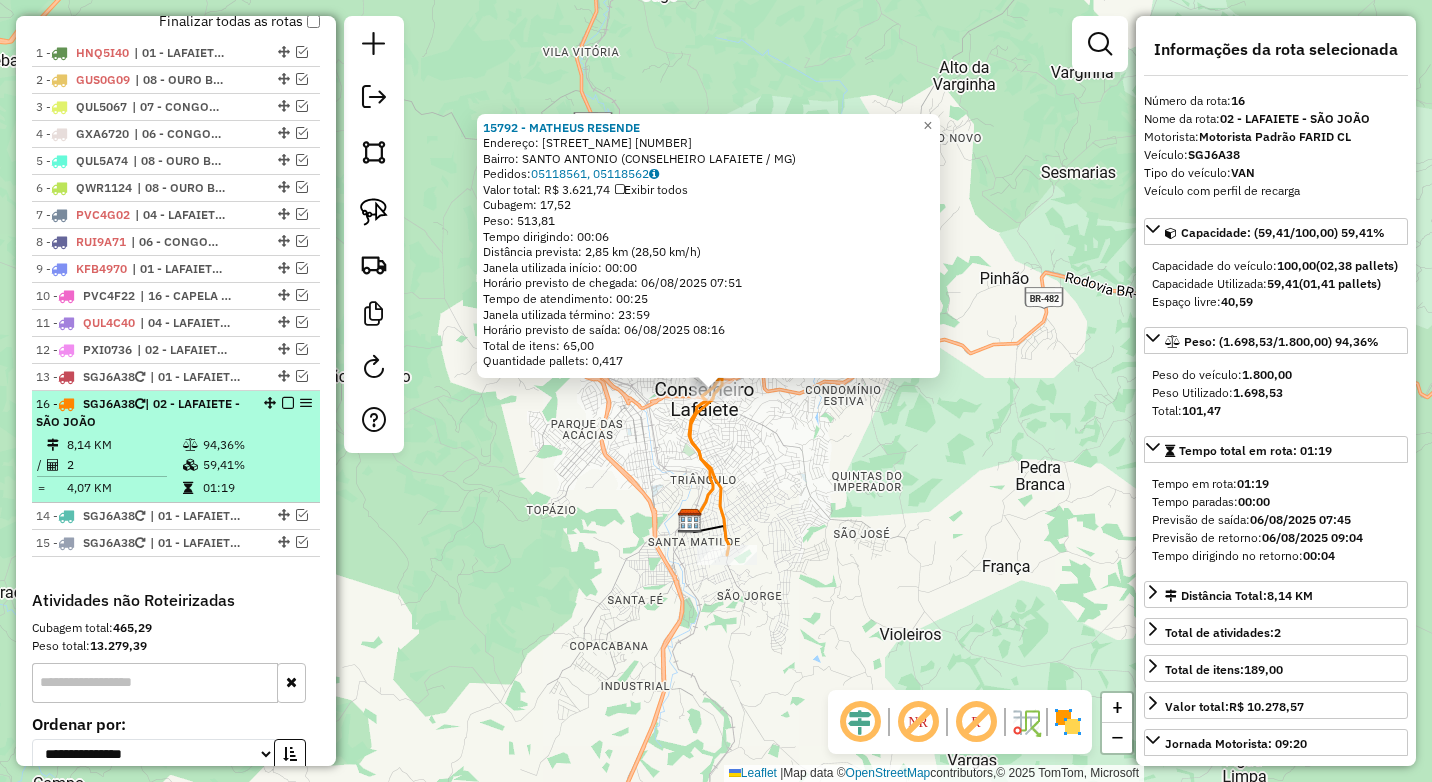 drag, startPoint x: 262, startPoint y: 454, endPoint x: 254, endPoint y: 396, distance: 58.549126 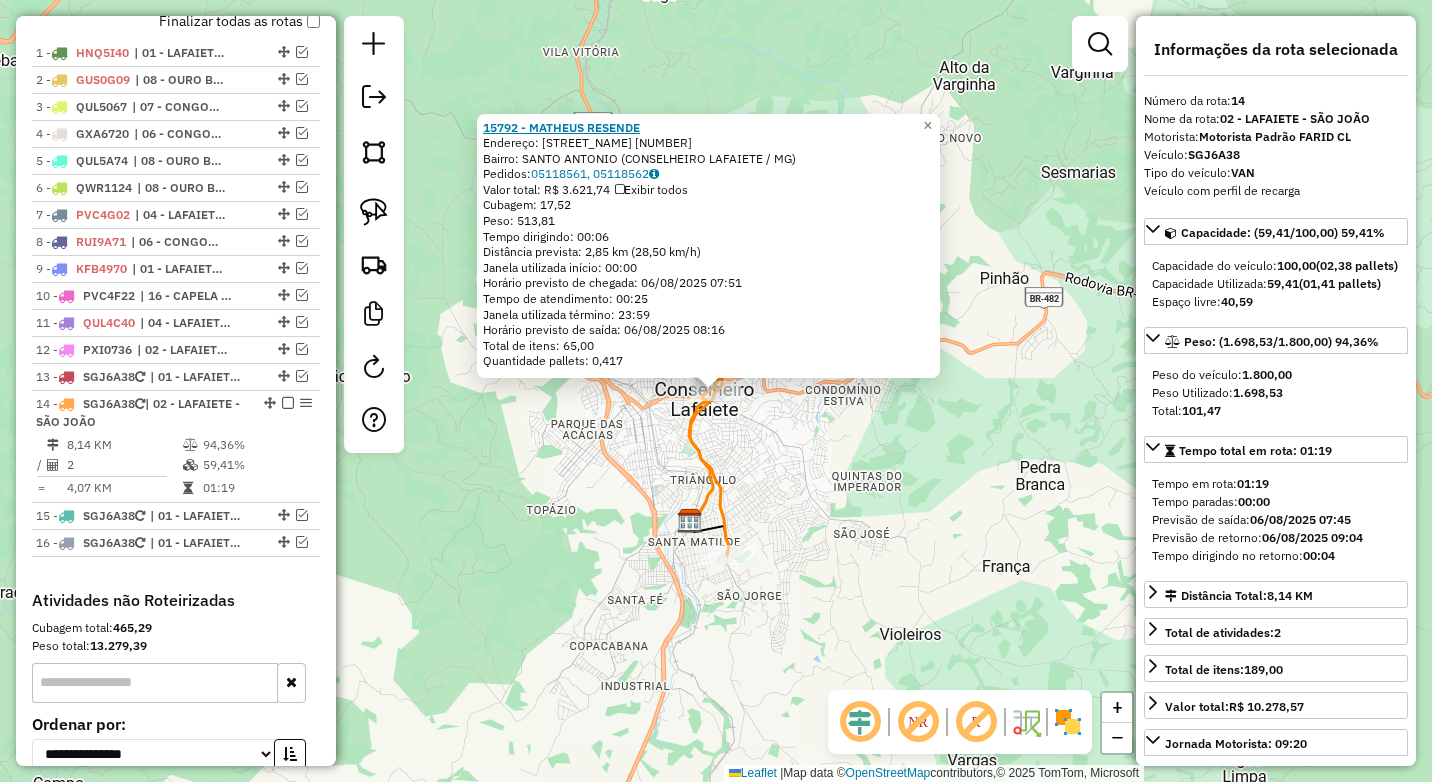 drag, startPoint x: 674, startPoint y: 121, endPoint x: 492, endPoint y: 120, distance: 182.00275 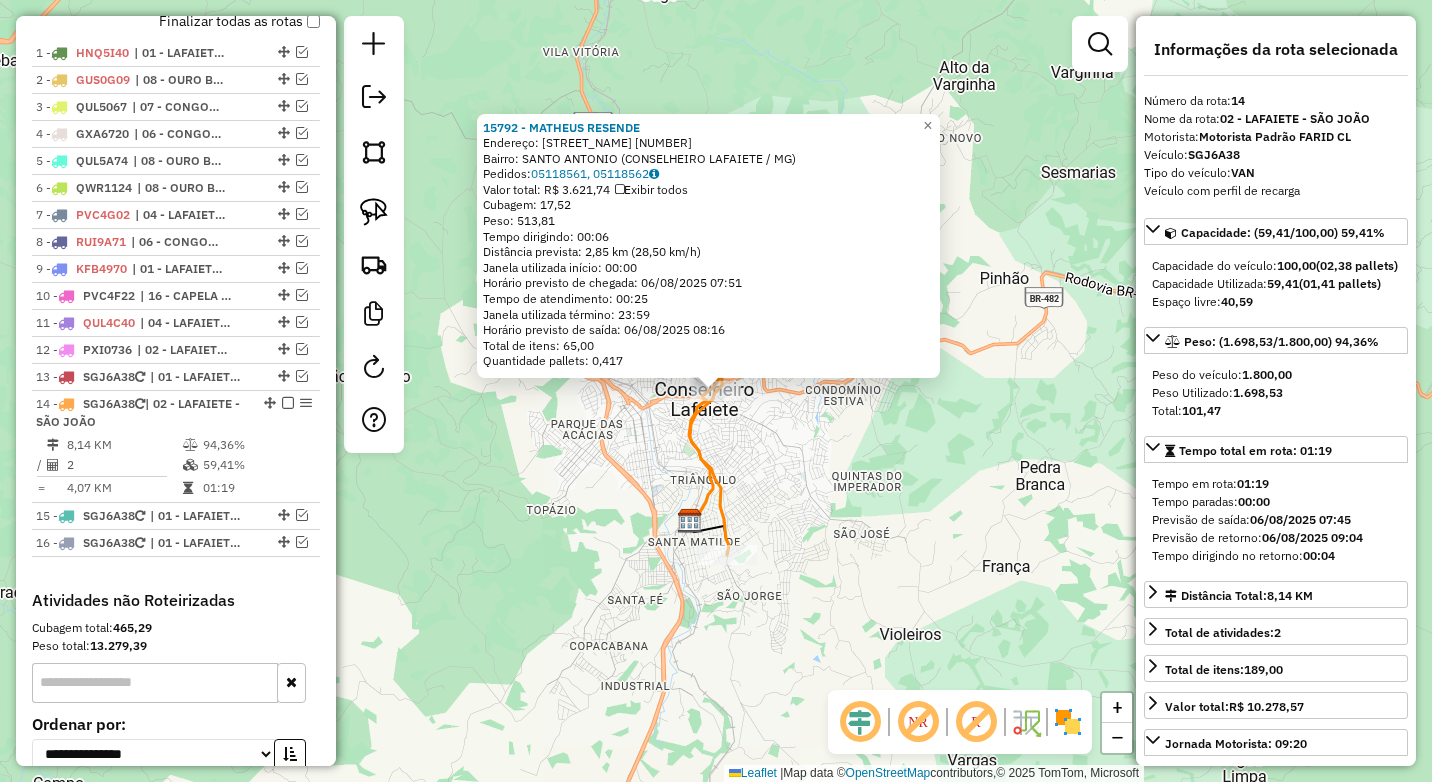 click on "15792 - [FIRST] [LAST]  Endereço:  [STREET] [NUMBER]   Bairro: [NEIGHBORHOOD] ([CITY] / [STATE])   Pedidos:  05118561, 05118562   Valor total: R$ 3.621,74   Exibir todos   Cubagem: 17,52  Peso: 513,81  Tempo dirigindo: 00:06   Distância prevista: 2,85 km (28,50 km/h)   Janela utilizada início: 00:00   Horário previsto de chegada: 06/08/2025 07:51   Tempo de atendimento: 00:25   Janela utilizada término: 23:59   Horário previsto de saída: 06/08/2025 08:16   Total de itens: 65,00   Quantidade pallets: 0,417  × Janela de atendimento Grade de atendimento Capacidade Transportadoras Veículos Cliente Pedidos  Rotas Selecione os dias de semana para filtrar as janelas de atendimento  Seg   Ter   Qua   Qui   Sex   Sáb   Dom  Informe o período da janela de atendimento: De: Até:  Filtrar exatamente a janela do cliente  Considerar janela de atendimento padrão  Selecione os dias de semana para filtrar as grades de atendimento  Seg   Ter   Qua   Qui   Sex   Sáb   Dom   Peso mínimo:  **** **** De:" 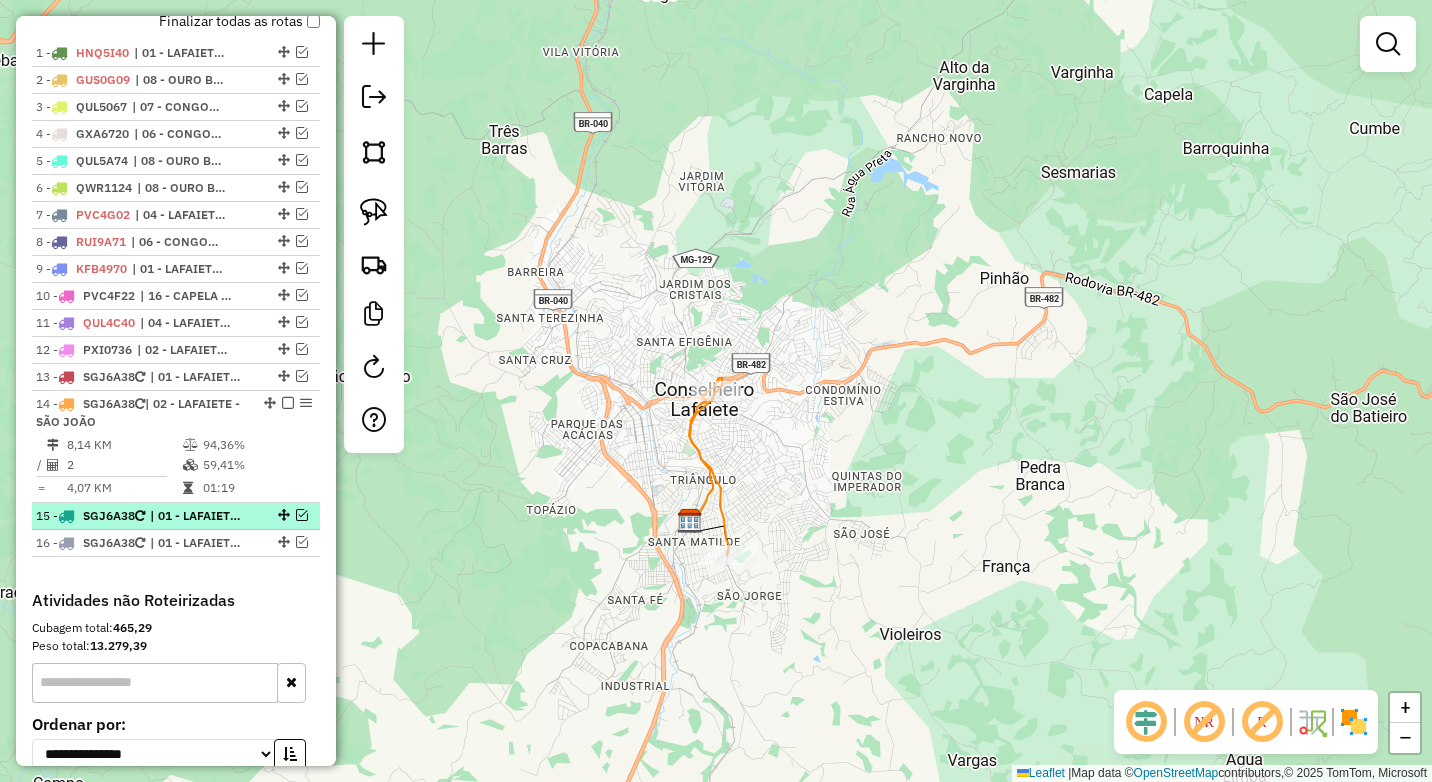 click at bounding box center [302, 515] 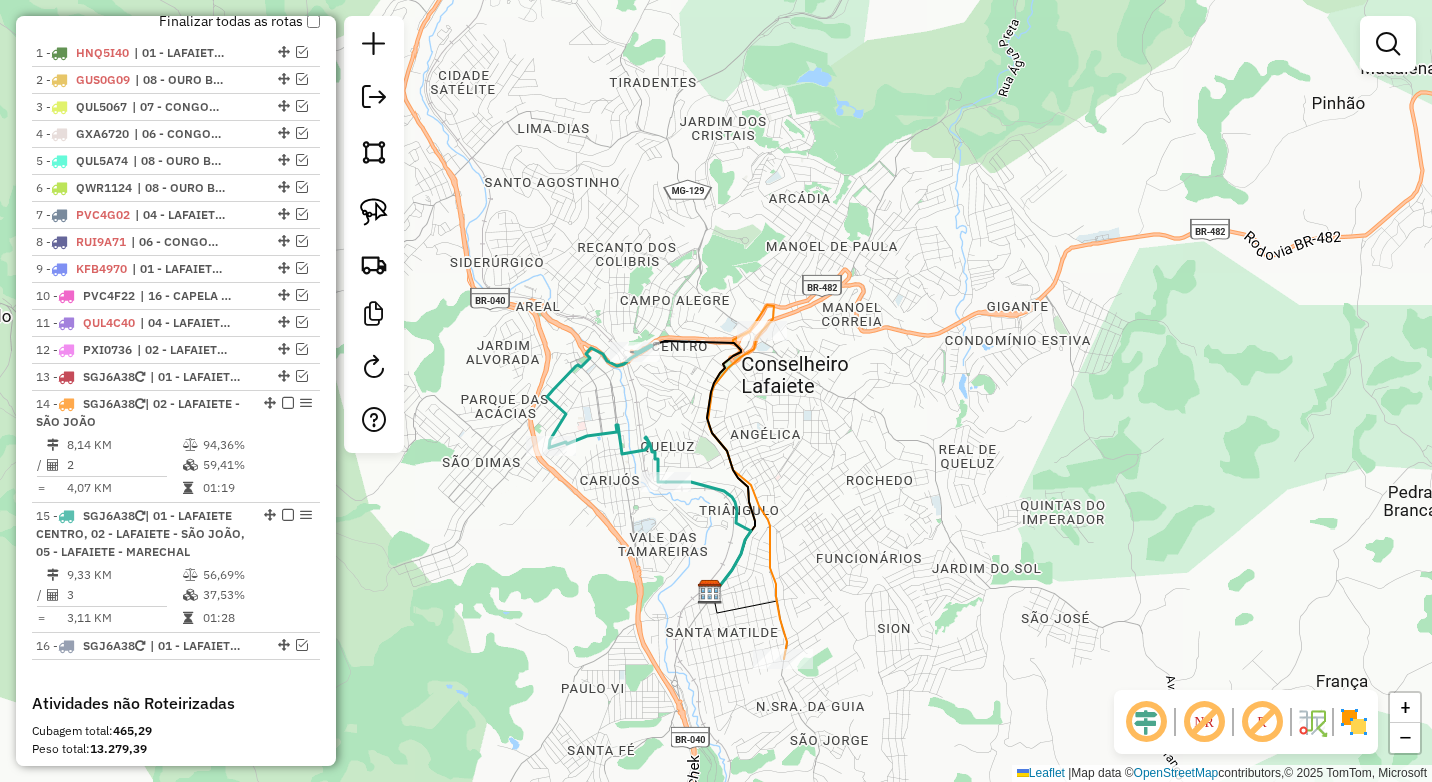 click 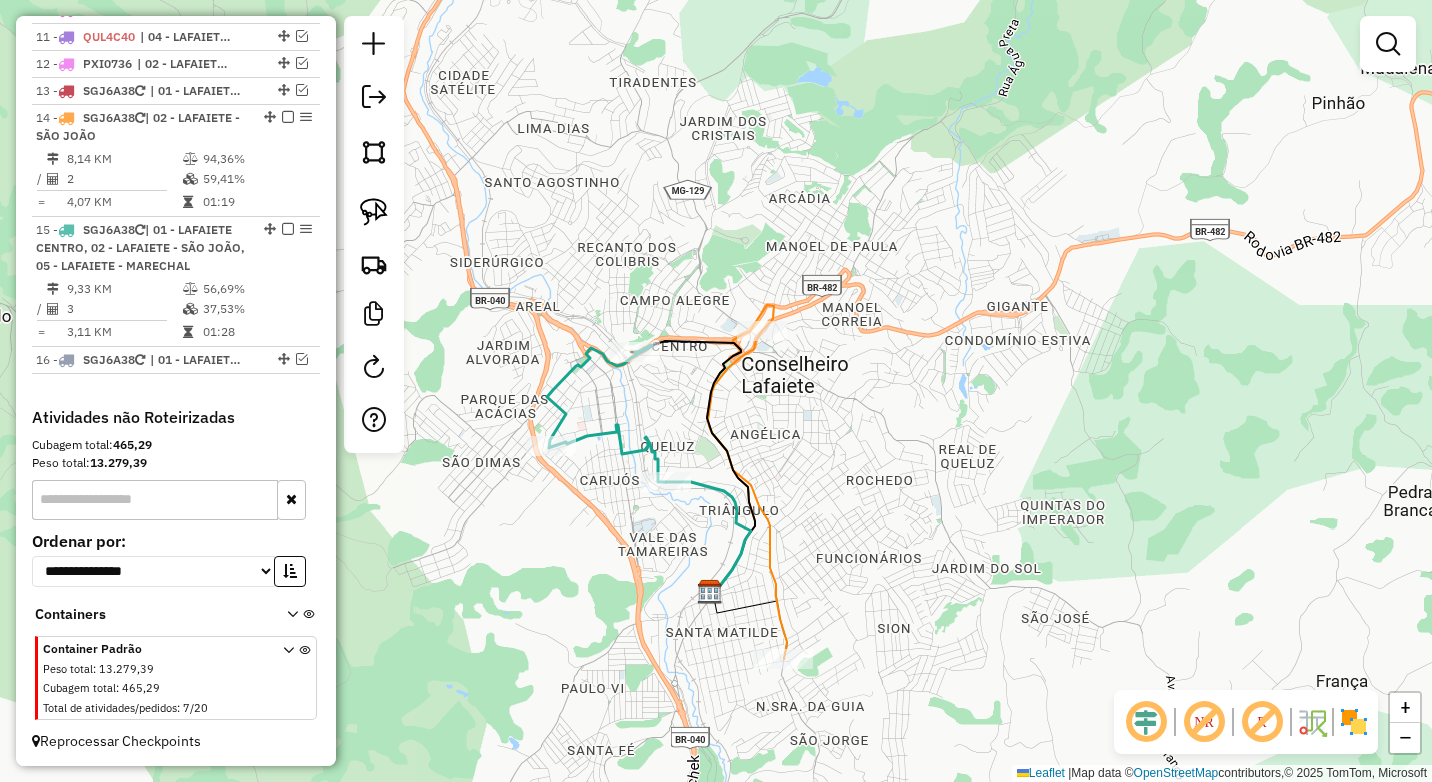 select on "*********" 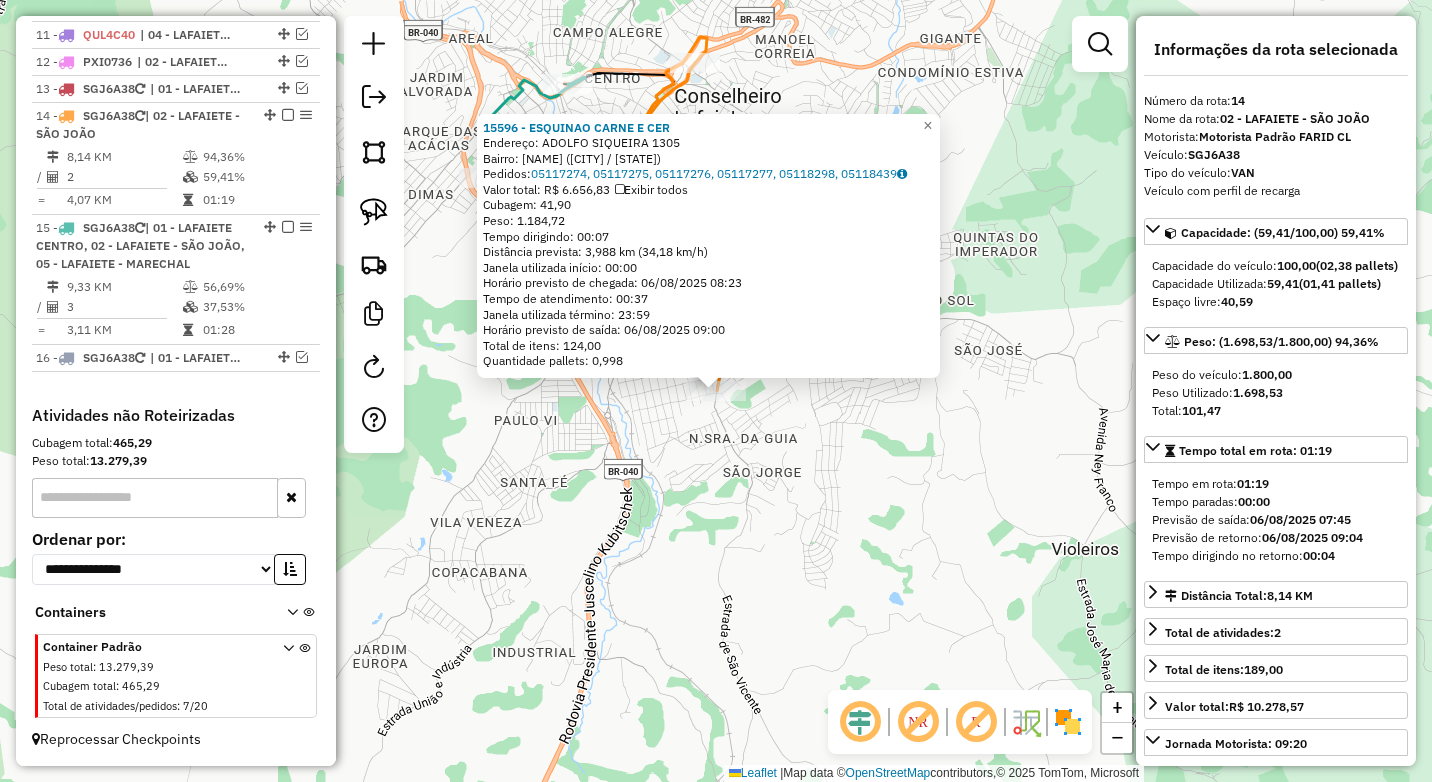 click on "15596 - ESQUINAO CARNE E CER  Endereço:  [STREET_NAME] [NUMBER]   Bairro: [NEIGHBORHOOD] ([CITY] / [STATE])   Pedidos:  05117274, 05117275, 05117276, 05117277, 05118298, 05118439   Valor total: R$ 6.656,83   Exibir todos   Cubagem: 41,90  Peso: 1.184,72  Tempo dirigindo: 00:07   Distância prevista: 3,988 km (34,18 km/h)   Janela utilizada início: 00:00   Horário previsto de chegada: 06/08/2025 08:23   Tempo de atendimento: 00:37   Janela utilizada término: 23:59   Horário previsto de saída: 06/08/2025 09:00   Total de itens: 124,00   Quantidade pallets: 0,998  × Janela de atendimento Grade de atendimento Capacidade Transportadoras Veículos Cliente Pedidos  Rotas Selecione os dias de semana para filtrar as janelas de atendimento  Seg   Ter   Qua   Qui   Sex   Sáb   Dom  Informe o período da janela de atendimento: De: [DATE] Até: [DATE]  Filtrar exatamente a janela do cliente  Considerar janela de atendimento padrão  Selecione os dias de semana para filtrar as grades de atendimento  Seg   Ter   Qua   Qui   Sex   Sáb   Dom   Sáb   Dom  Informe o período da janela de atendimento: De: [DATE] Até: [DATE]  Filtrar exatamente a janela do cliente  Considerar janela de atendimento padrão  Selecione os dias de semana para filtrar as grades de atendimento  Seg   Ter   Qua   Qui   Sex" 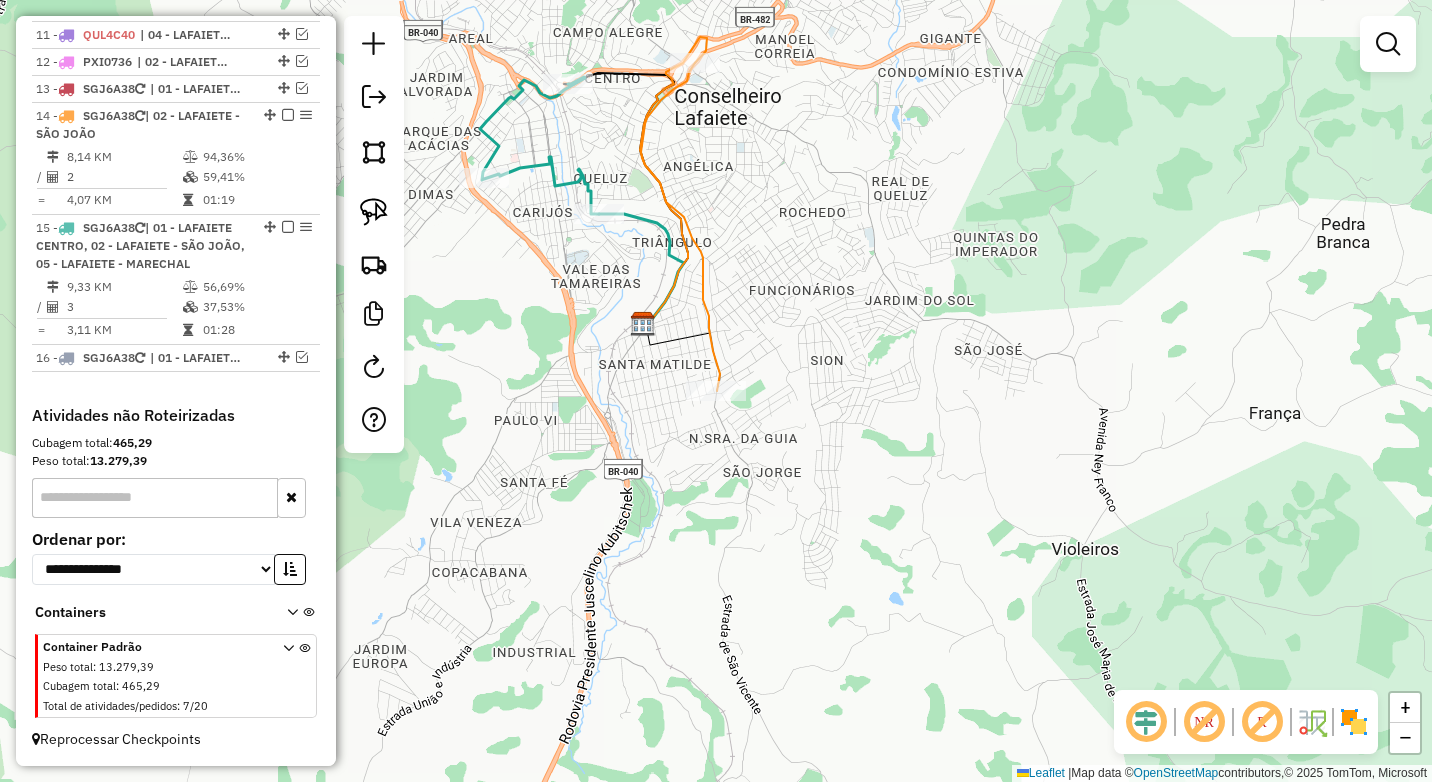 select on "*********" 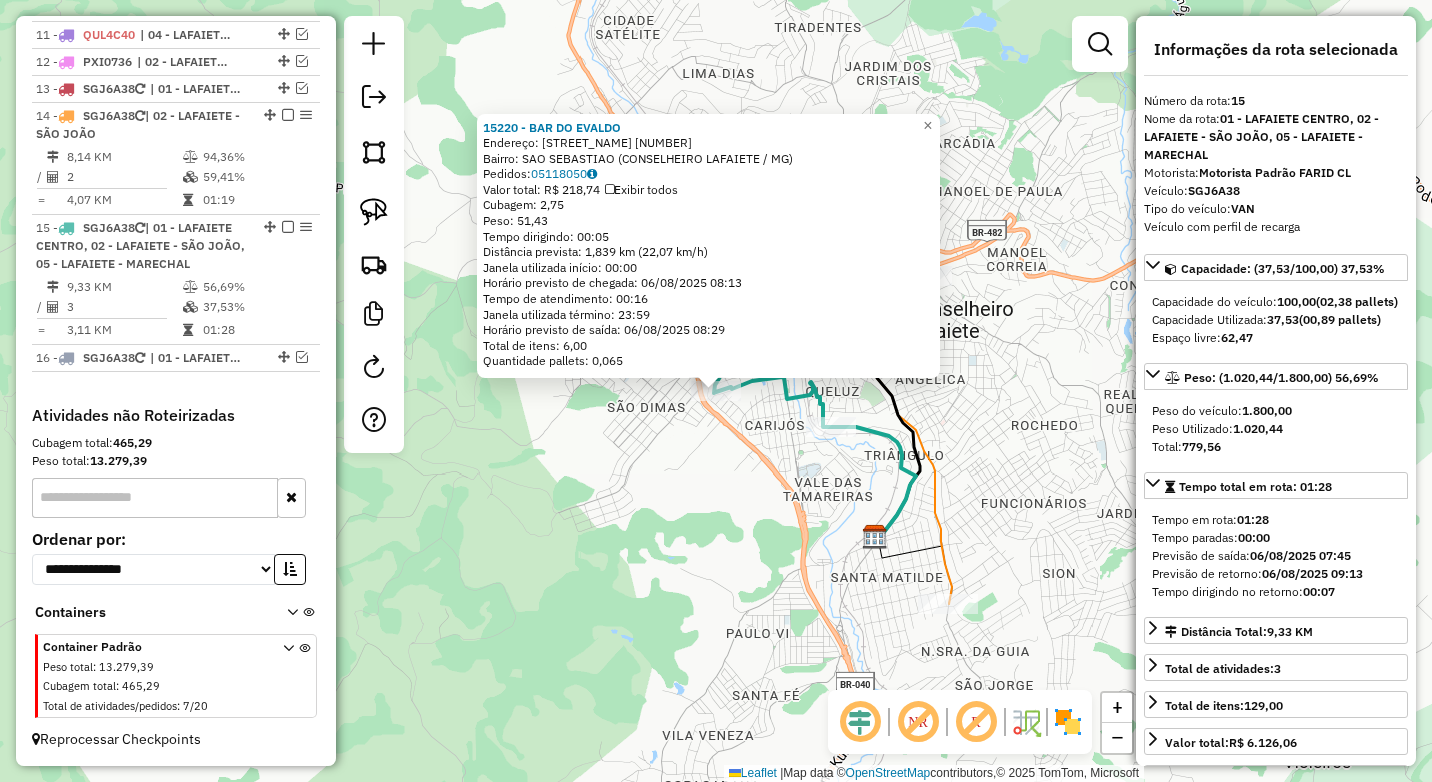 click on "15220 - BAR DO EVALDO  Endereço:  [STREET] [NUMBER]   Bairro: [NEIGHBORHOOD] ([CITY] / [STATE])   Pedidos:  05118050   Valor total: R$ 218,74   Exibir todos   Cubagem: 2,75  Peso: 51,43  Tempo dirigindo: 00:05   Distância prevista: 1,839 km (22,07 km/h)   Janela utilizada início: 00:00   Horário previsto de chegada: 06/08/2025 08:13   Tempo de atendimento: 00:16   Janela utilizada término: 23:59   Horário previsto de saída: 06/08/2025 08:29   Total de itens: 6,00   Quantidade pallets: 0,065  × Janela de atendimento Grade de atendimento Capacidade Transportadoras Veículos Cliente Pedidos  Rotas Selecione os dias de semana para filtrar as janelas de atendimento  Seg   Ter   Qua   Qui   Sex   Sáb   Dom  Informe o período da janela de atendimento: De: Até:  Filtrar exatamente a janela do cliente  Considerar janela de atendimento padrão  Selecione os dias de semana para filtrar as grades de atendimento  Seg   Ter   Qua   Qui   Sex   Sáb   Dom   Clientes fora do dia de atendimento selecionado De:" 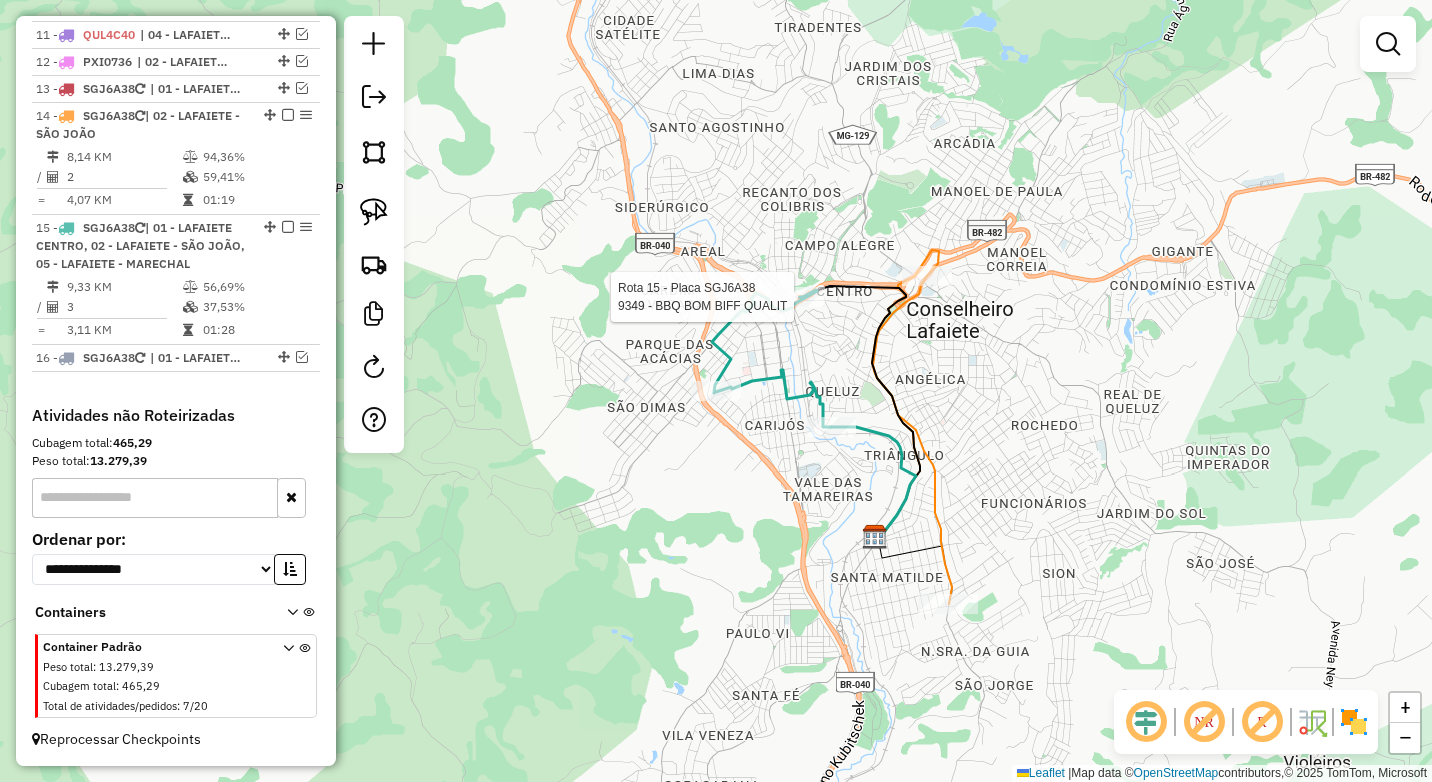 click 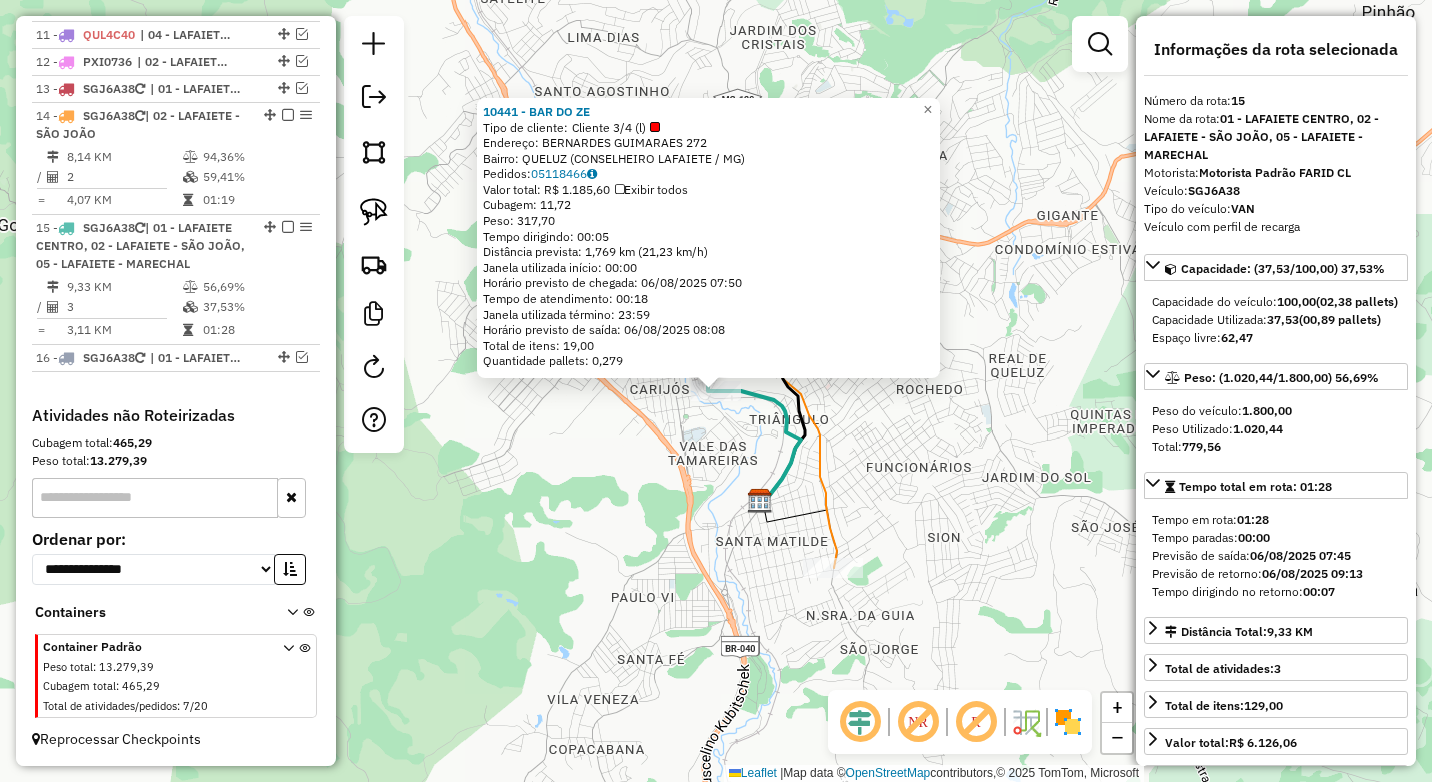 click on "[NUMBER] - BAR DO ZE  Tipo de cliente:   Cliente [NUMBER]/[NUMBER]  (l)   Endereço:  [NAME] [NUMBER]   Bairro: [NAME] ([CITY] / [STATE])   Pedidos:  [NUMBER]   Valor total: R$ [PRICE]   Exibir todos   Cubagem: [NUMBER]  Peso: [NUMBER]  Tempo dirigindo: [TIME]   Distância prevista: [NUMBER] km ([NUMBER] km/h)   Janela utilizada início: [TIME]   Horário previsto de chegada: [DATE] [TIME]   Tempo de atendimento: [TIME]   Janela utilizada término: [TIME]   Horário previsto de saída: [DATE] [TIME]   Total de itens: [NUMBER]   Quantidade pallets: [NUMBER]  × Janela de atendimento Grade de atendimento Capacidade Transportadoras Veículos Cliente Pedidos  Rotas Selecione os dias de semana para filtrar as janelas de atendimento  Seg   Ter   Qua   Qui   Sex   Sáb   Dom  Informe o período da janela de atendimento: De: Até:  Filtrar exatamente a janela do cliente  Considerar janela de atendimento padrão  Selecione os dias de semana para filtrar as grades de atendimento  Seg   Ter   Qua   Qui   Sex   Sáb   Dom  **** **** +" 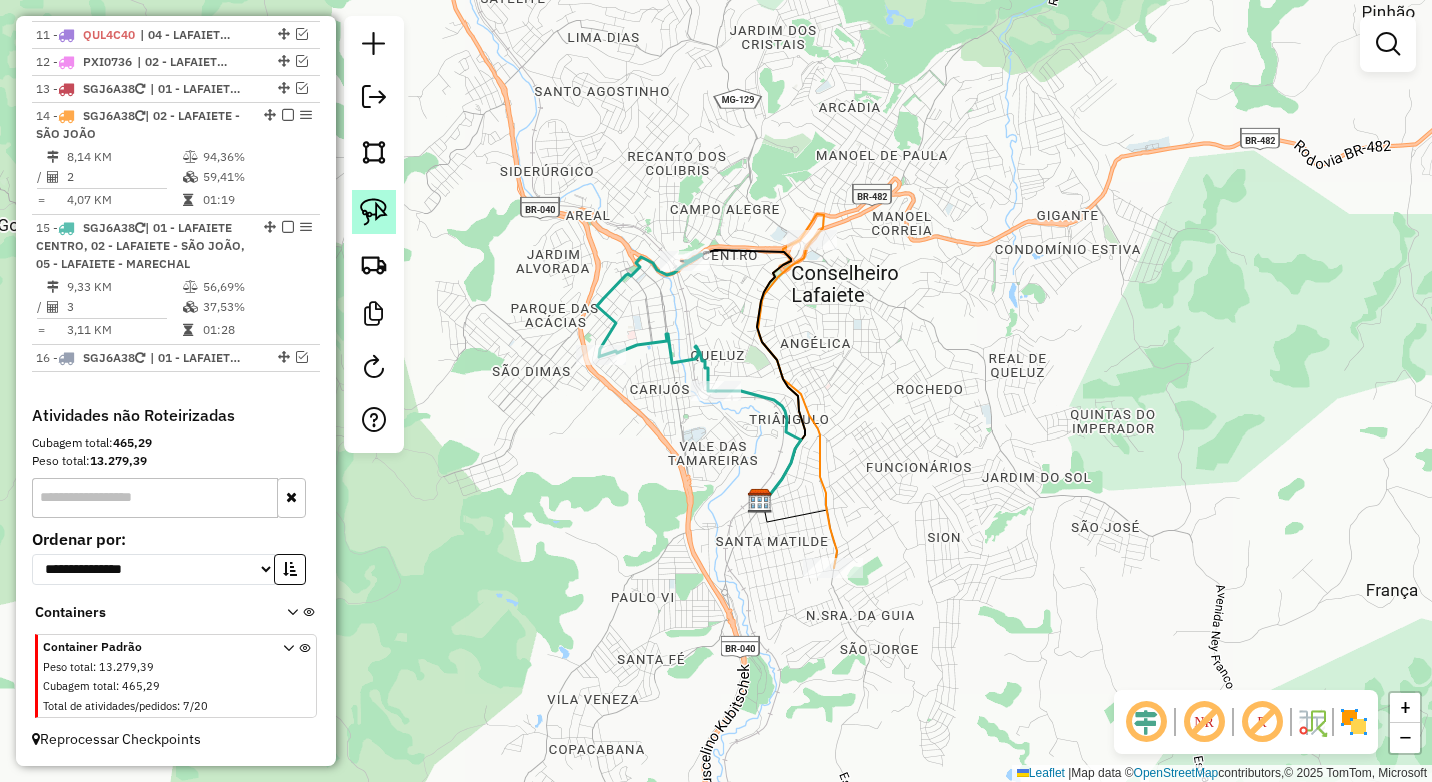 click 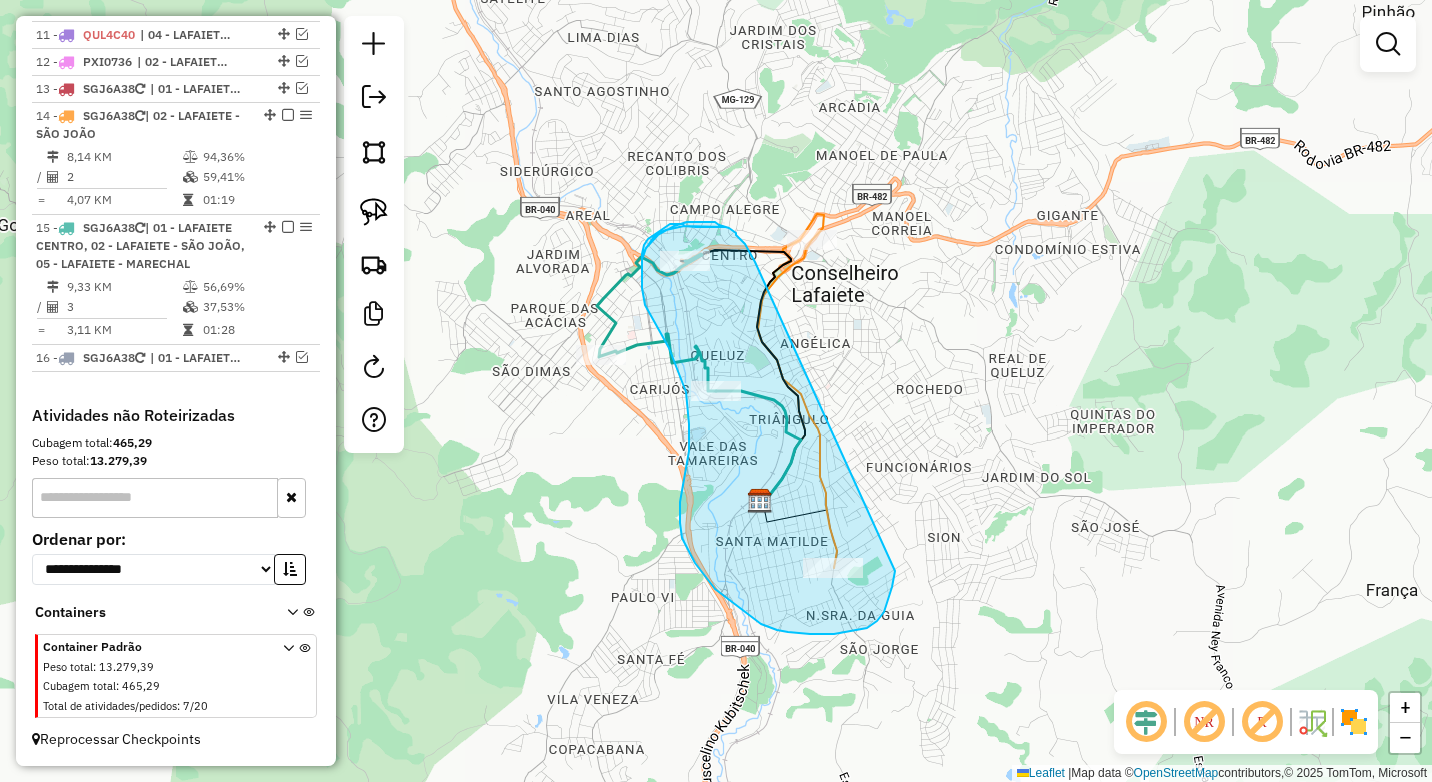 drag, startPoint x: 754, startPoint y: 260, endPoint x: 895, endPoint y: 571, distance: 341.47034 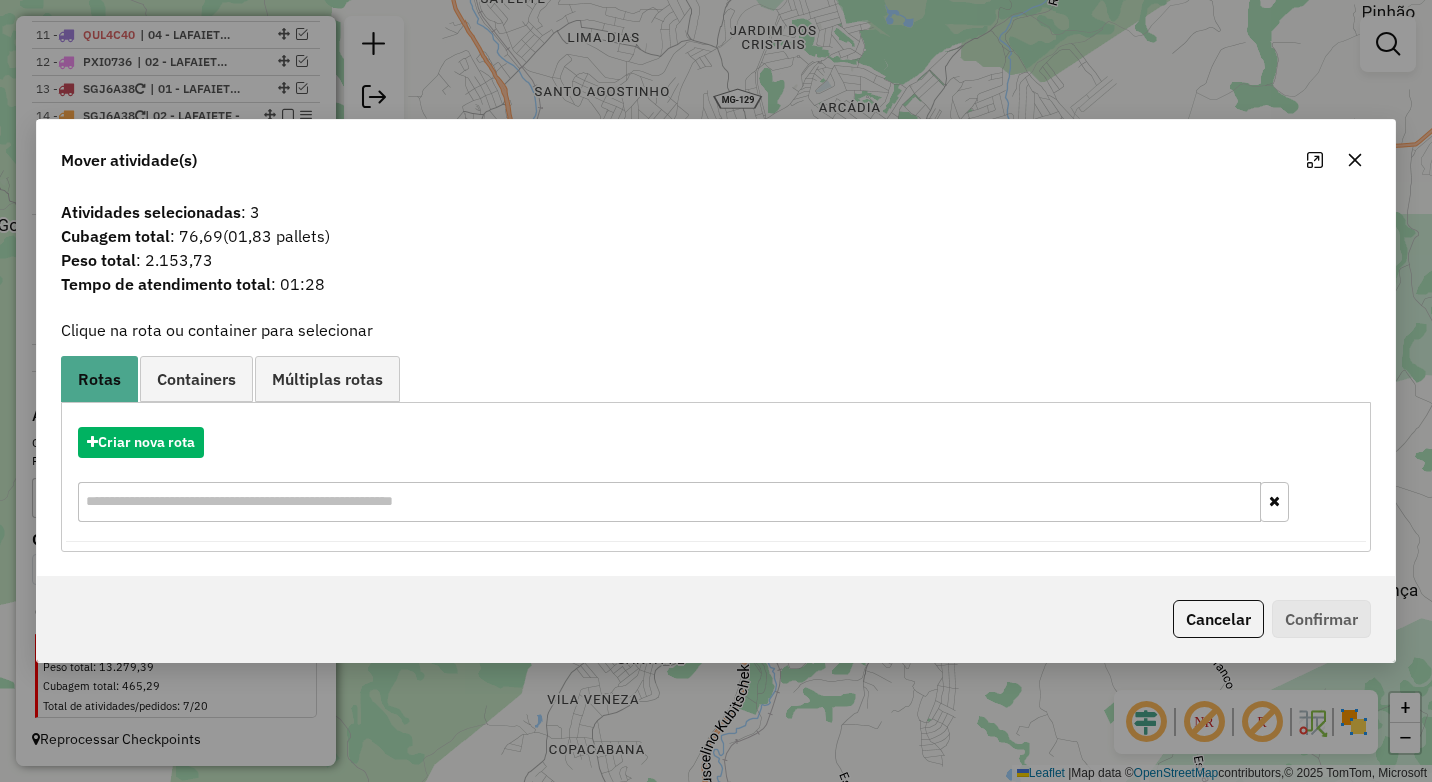 click 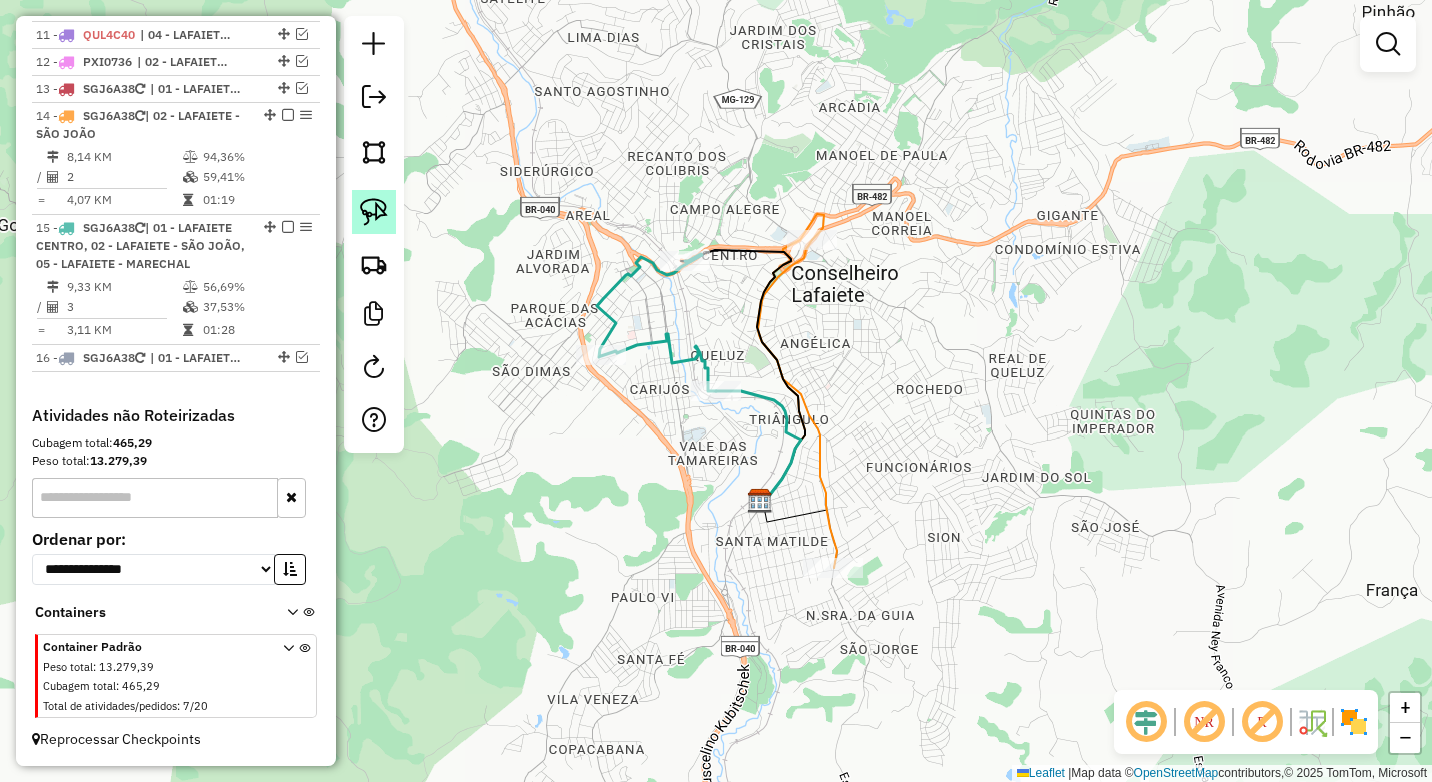 click 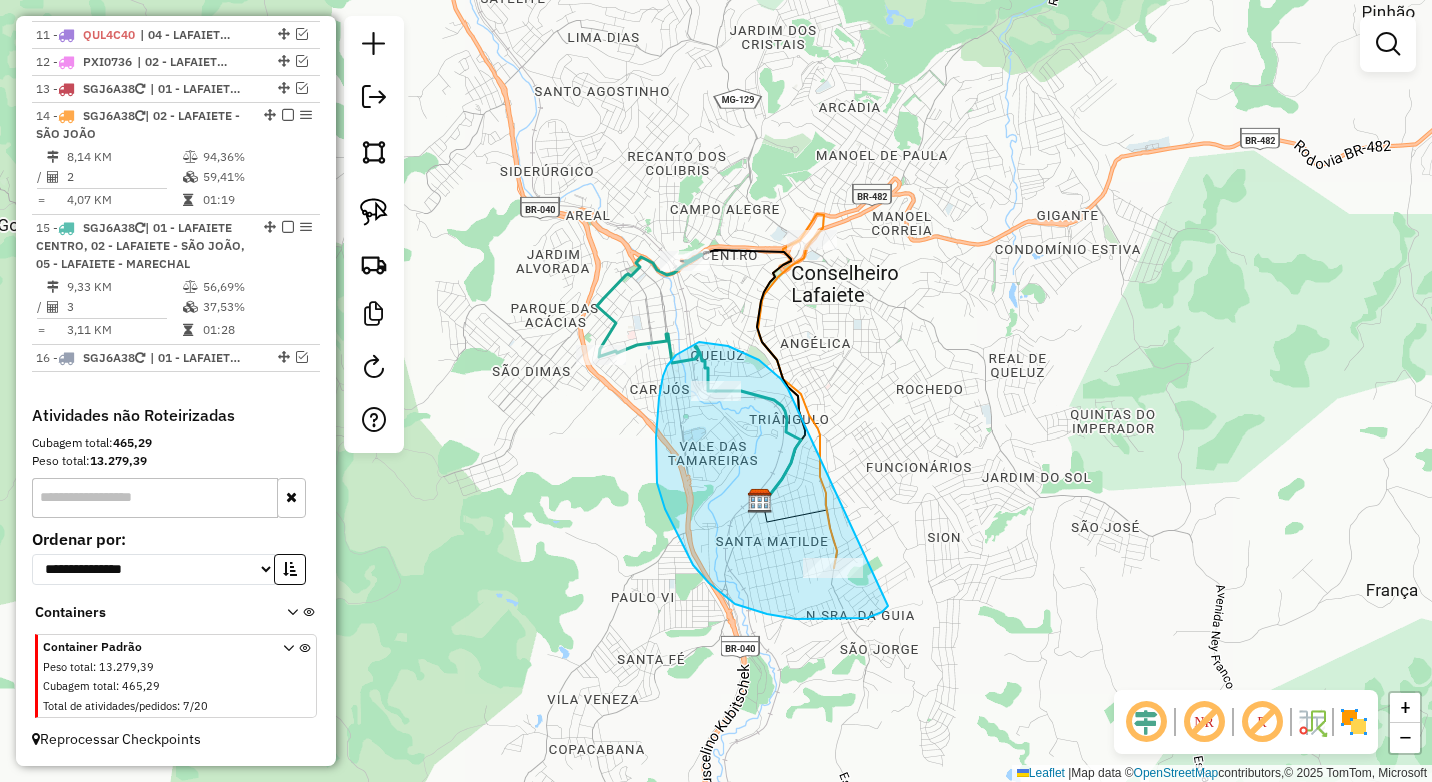 drag, startPoint x: 788, startPoint y: 389, endPoint x: 888, endPoint y: 606, distance: 238.93304 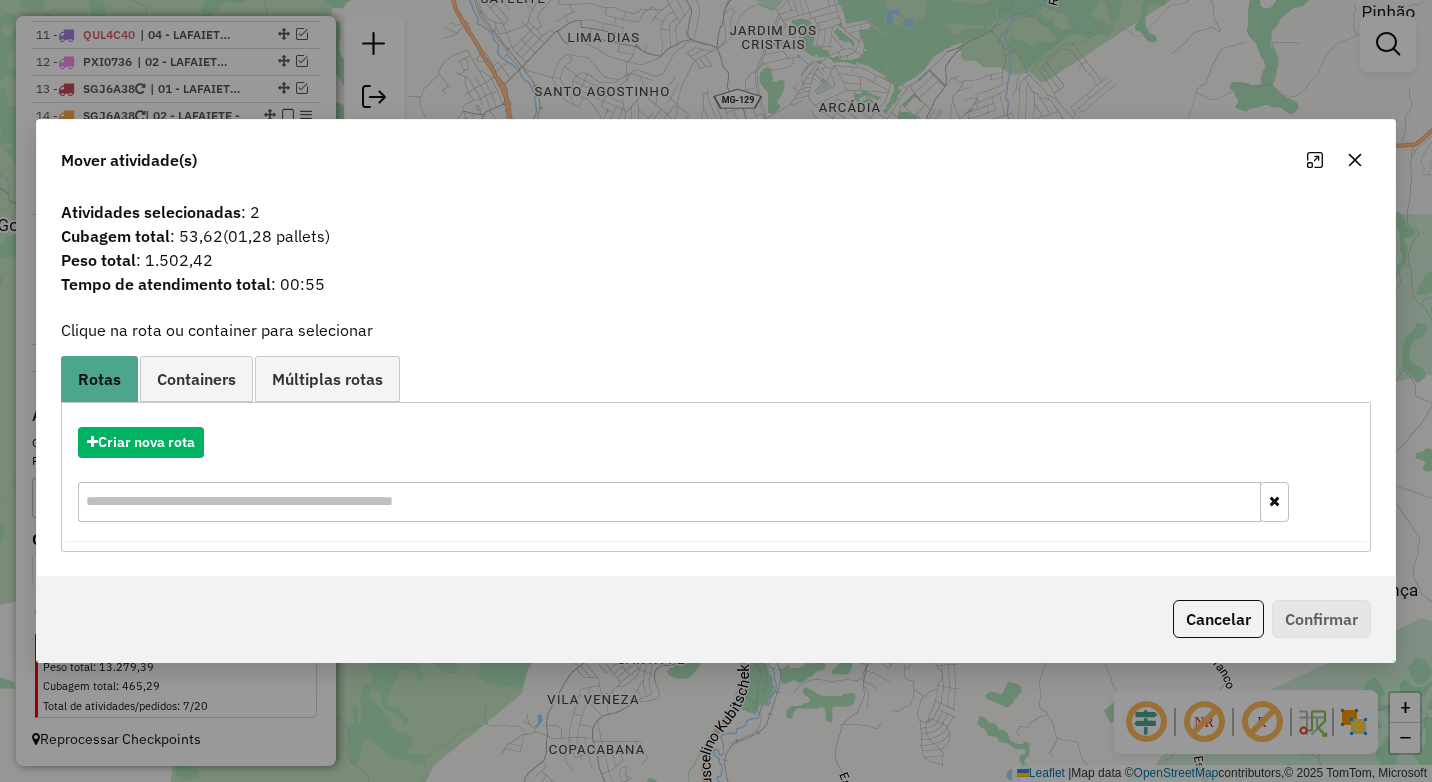 drag, startPoint x: 1357, startPoint y: 159, endPoint x: 1326, endPoint y: 162, distance: 31.144823 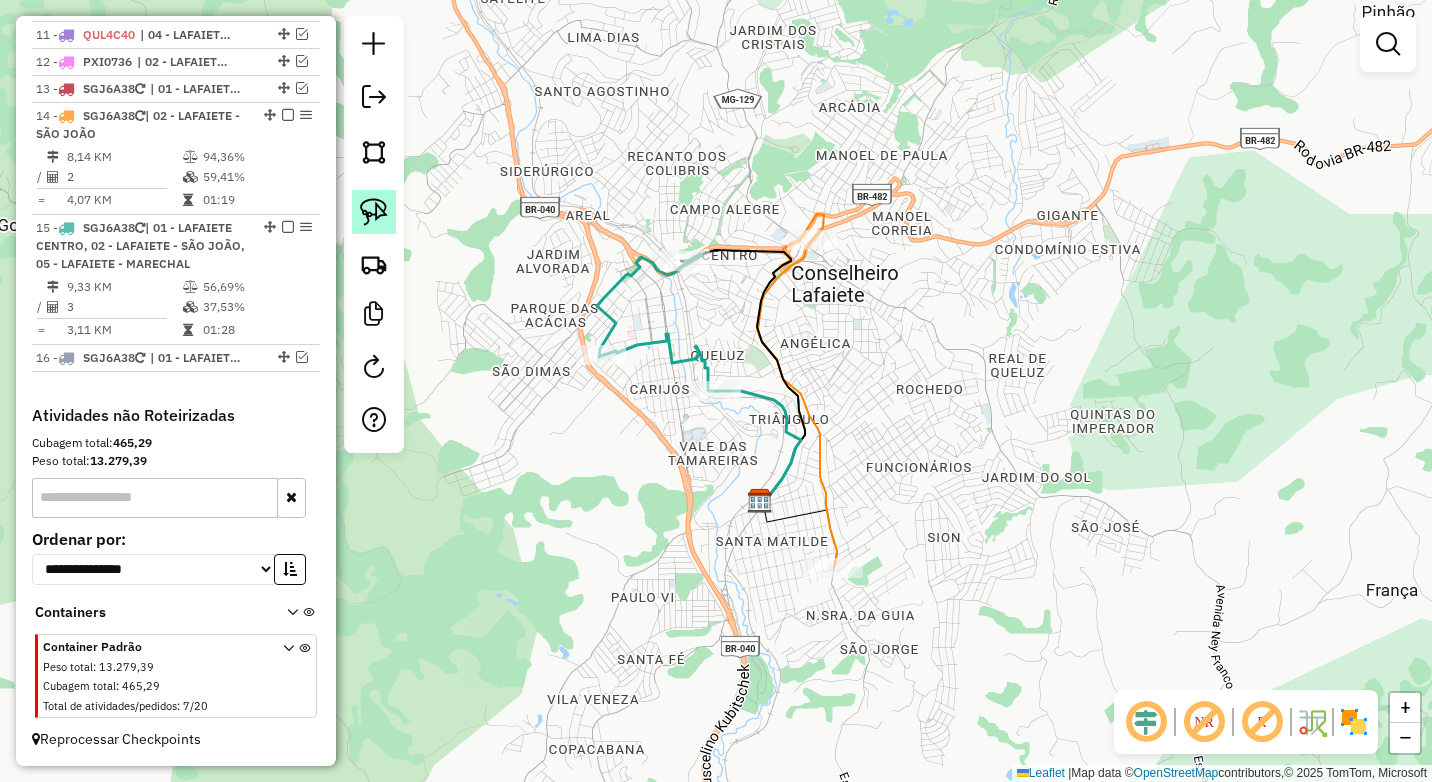 click 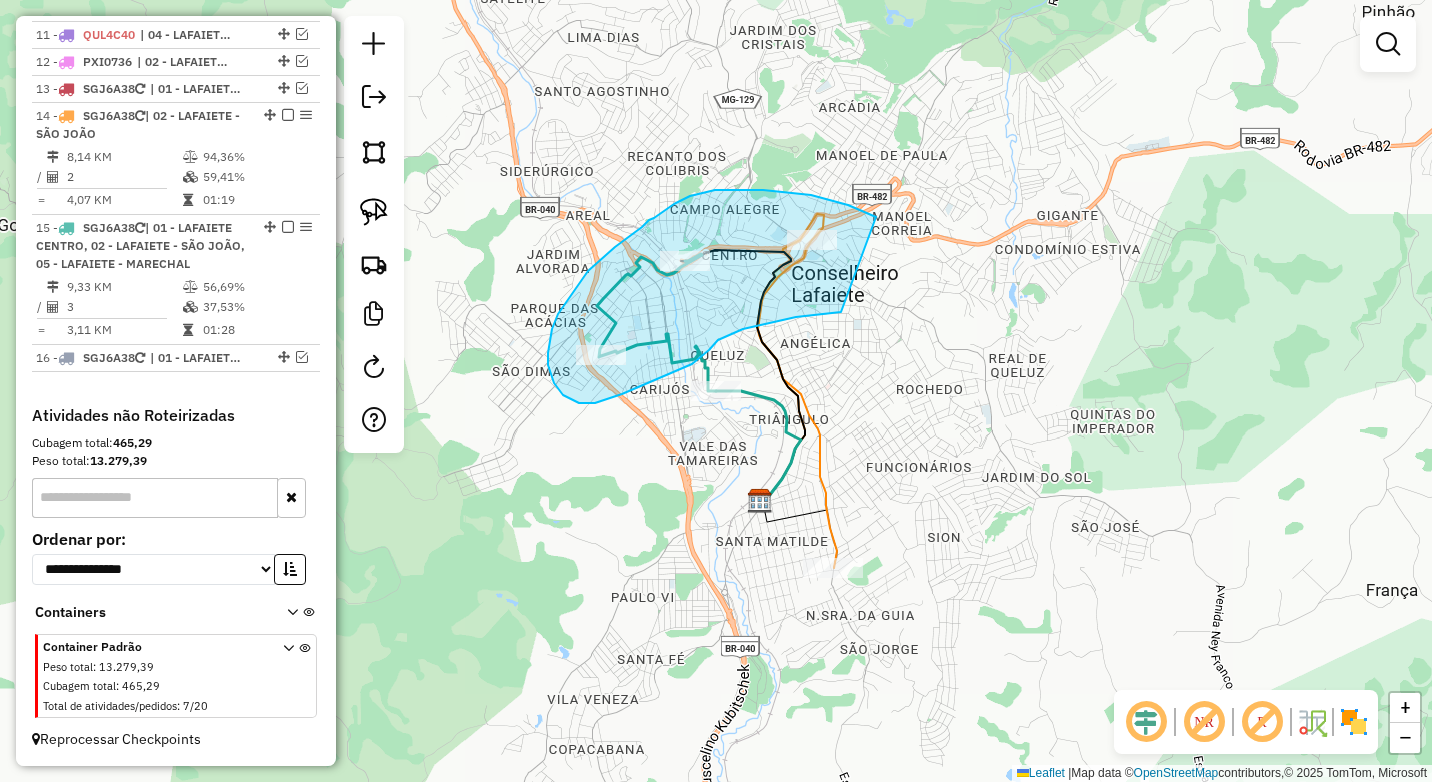 drag, startPoint x: 872, startPoint y: 215, endPoint x: 846, endPoint y: 311, distance: 99.458534 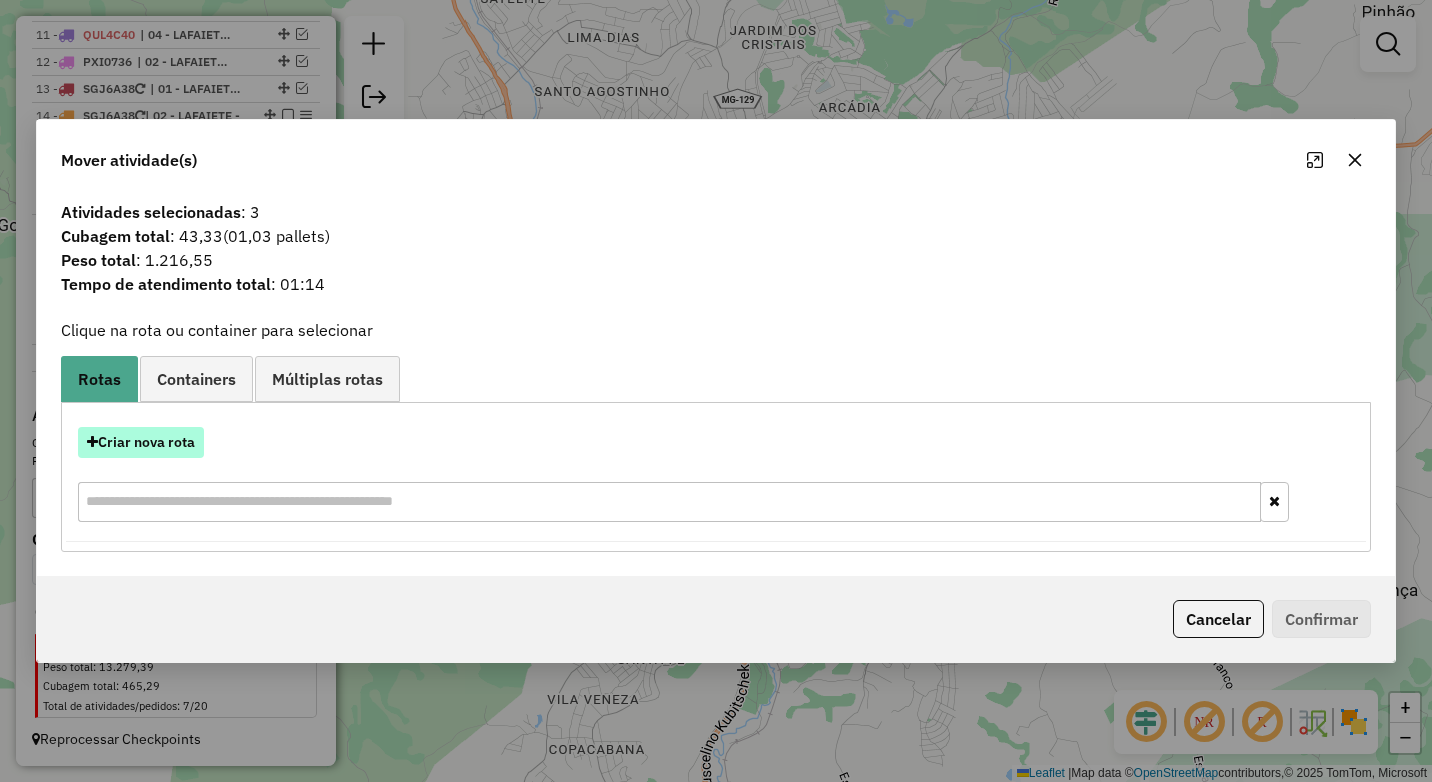 click on "Criar nova rota" at bounding box center [141, 442] 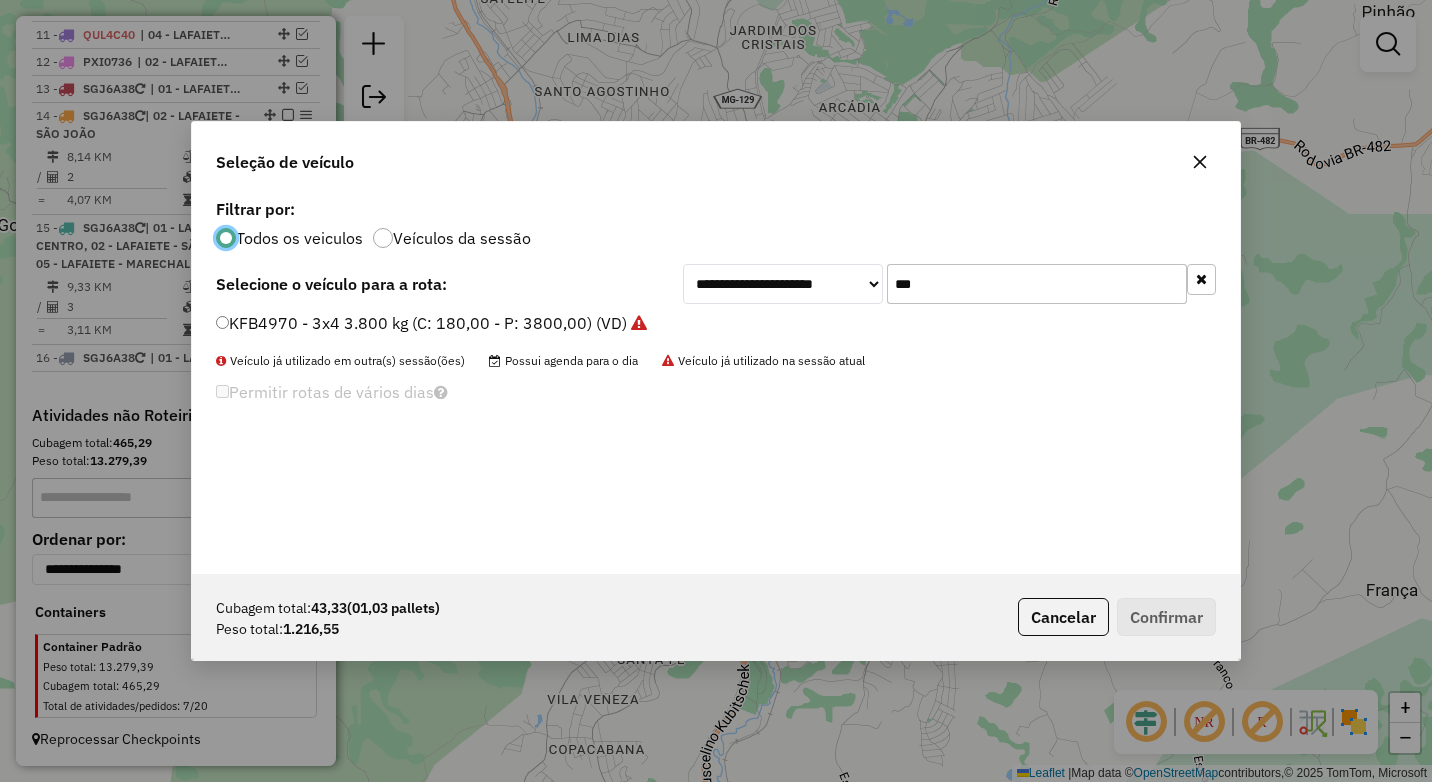 scroll, scrollTop: 11, scrollLeft: 6, axis: both 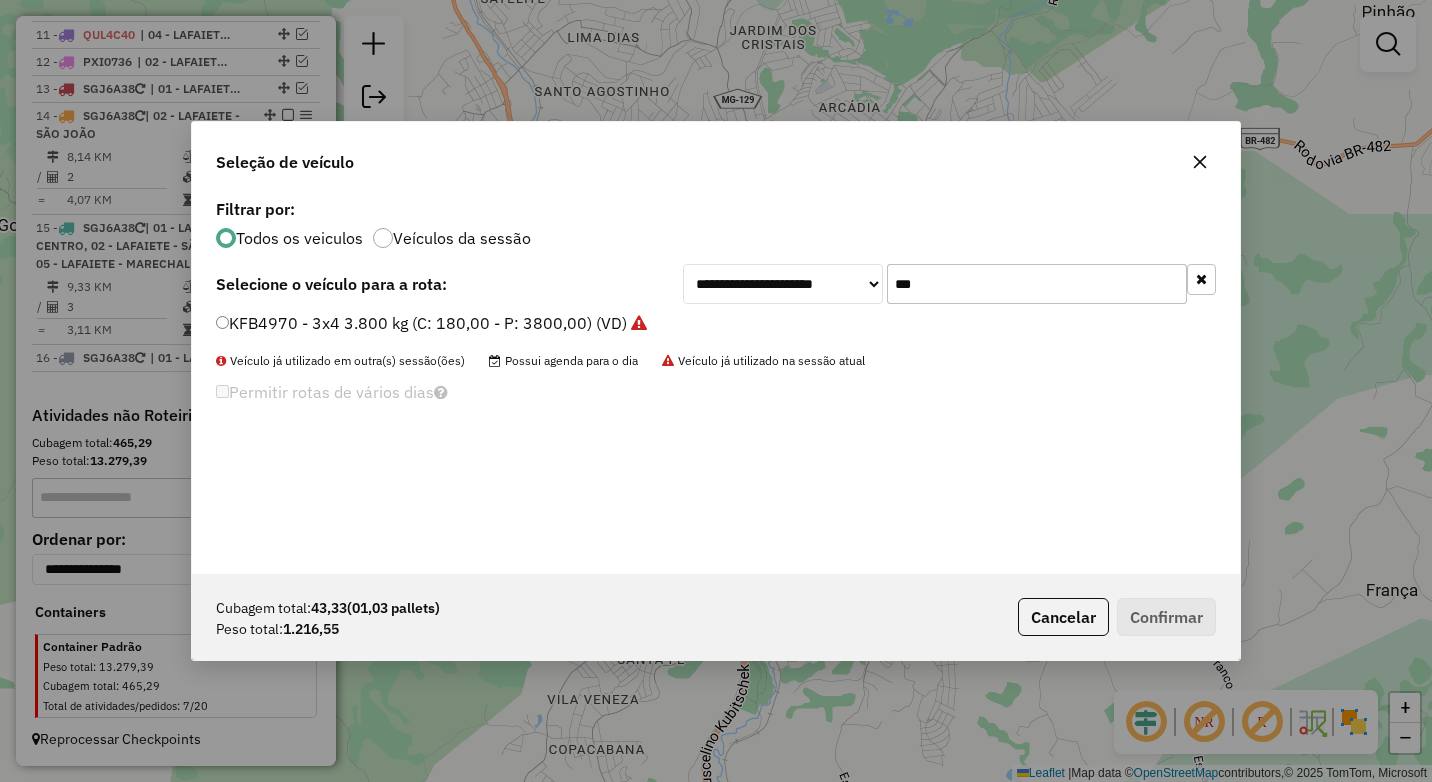 drag, startPoint x: 941, startPoint y: 284, endPoint x: 847, endPoint y: 283, distance: 94.00532 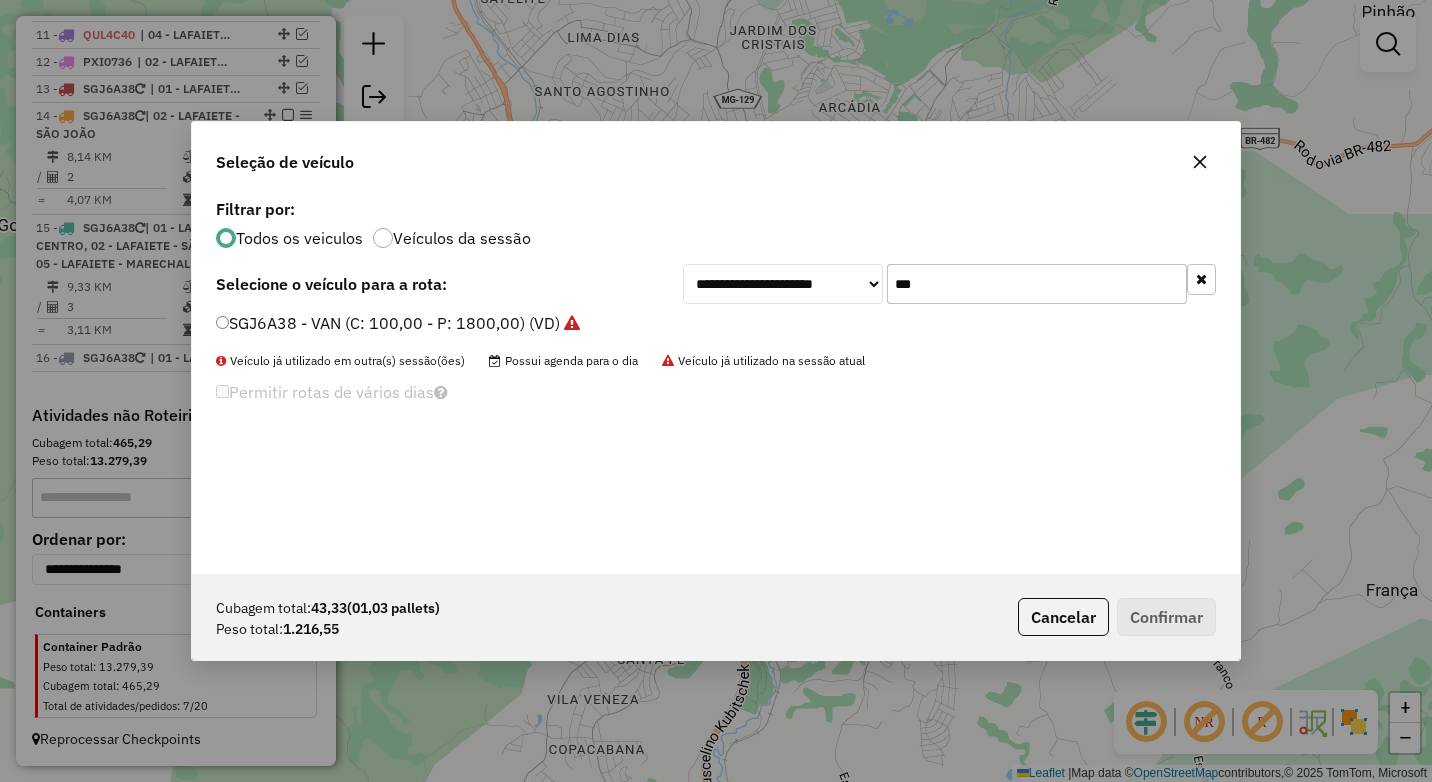 type on "***" 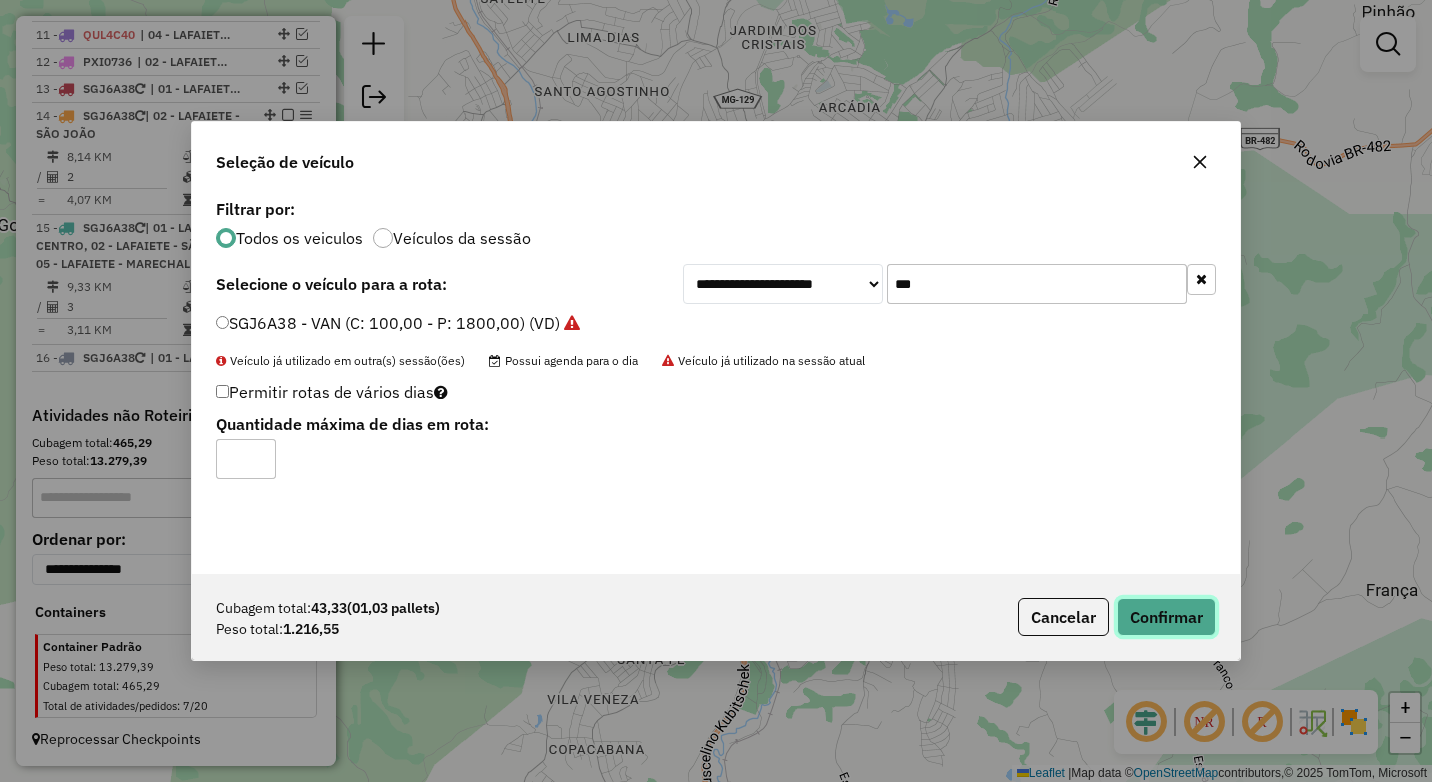 click on "Confirmar" 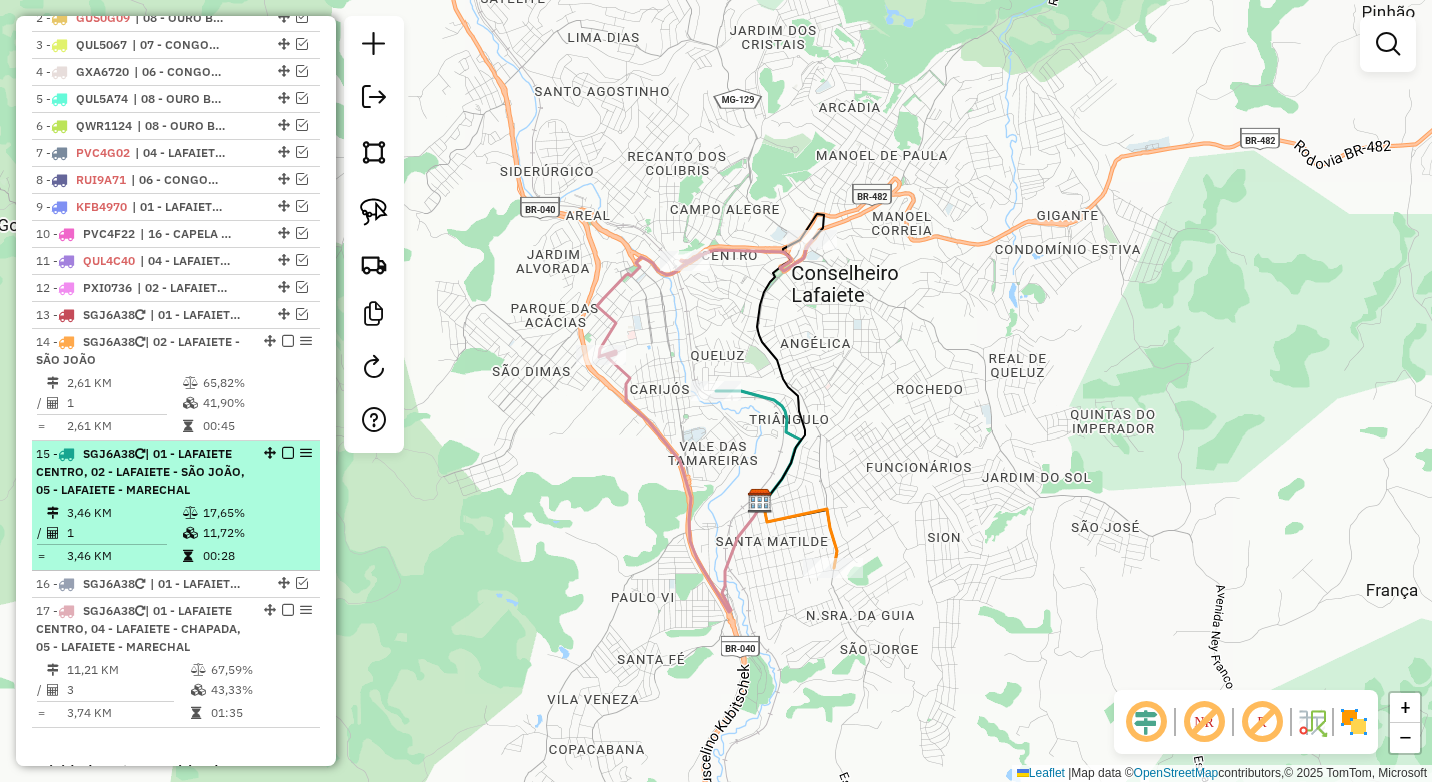 scroll, scrollTop: 818, scrollLeft: 0, axis: vertical 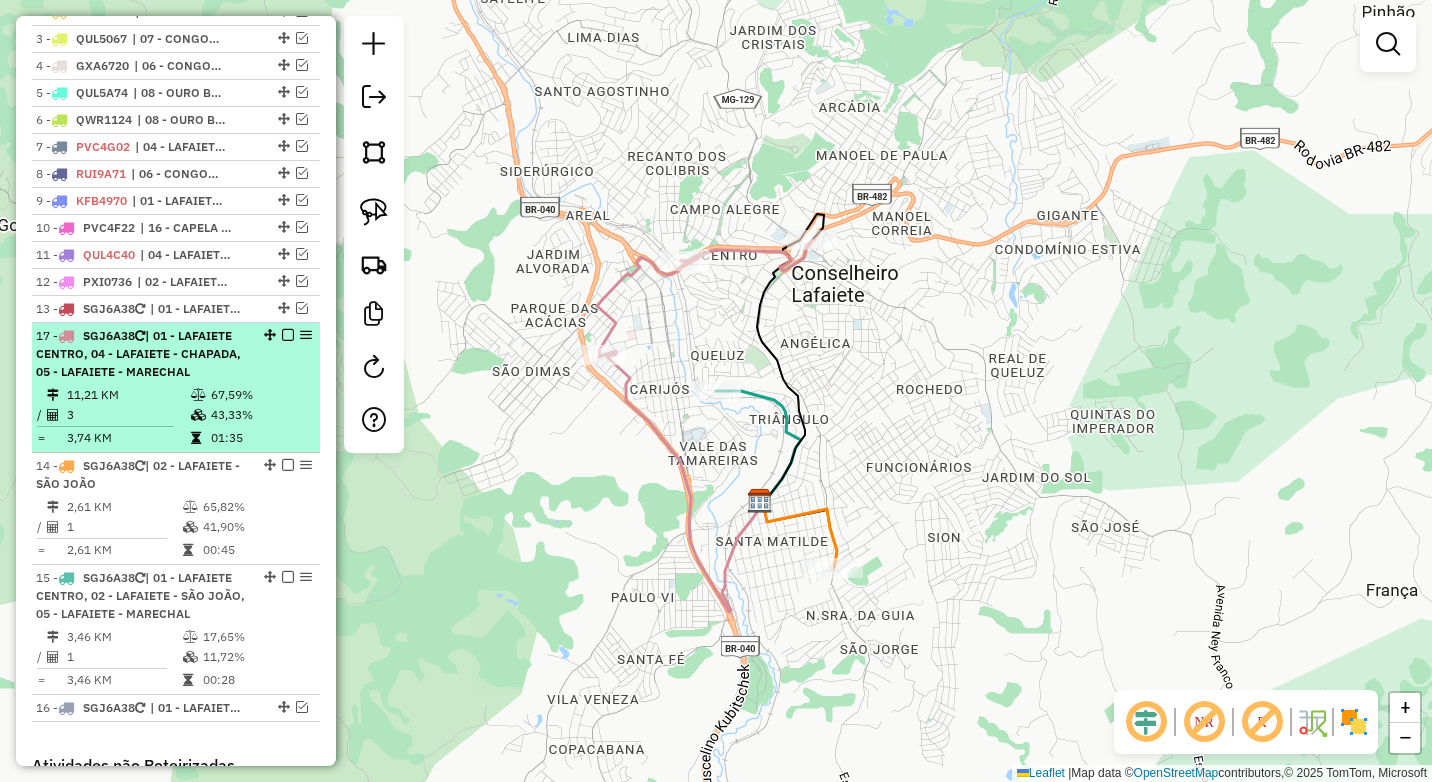 drag, startPoint x: 268, startPoint y: 606, endPoint x: 253, endPoint y: 364, distance: 242.46443 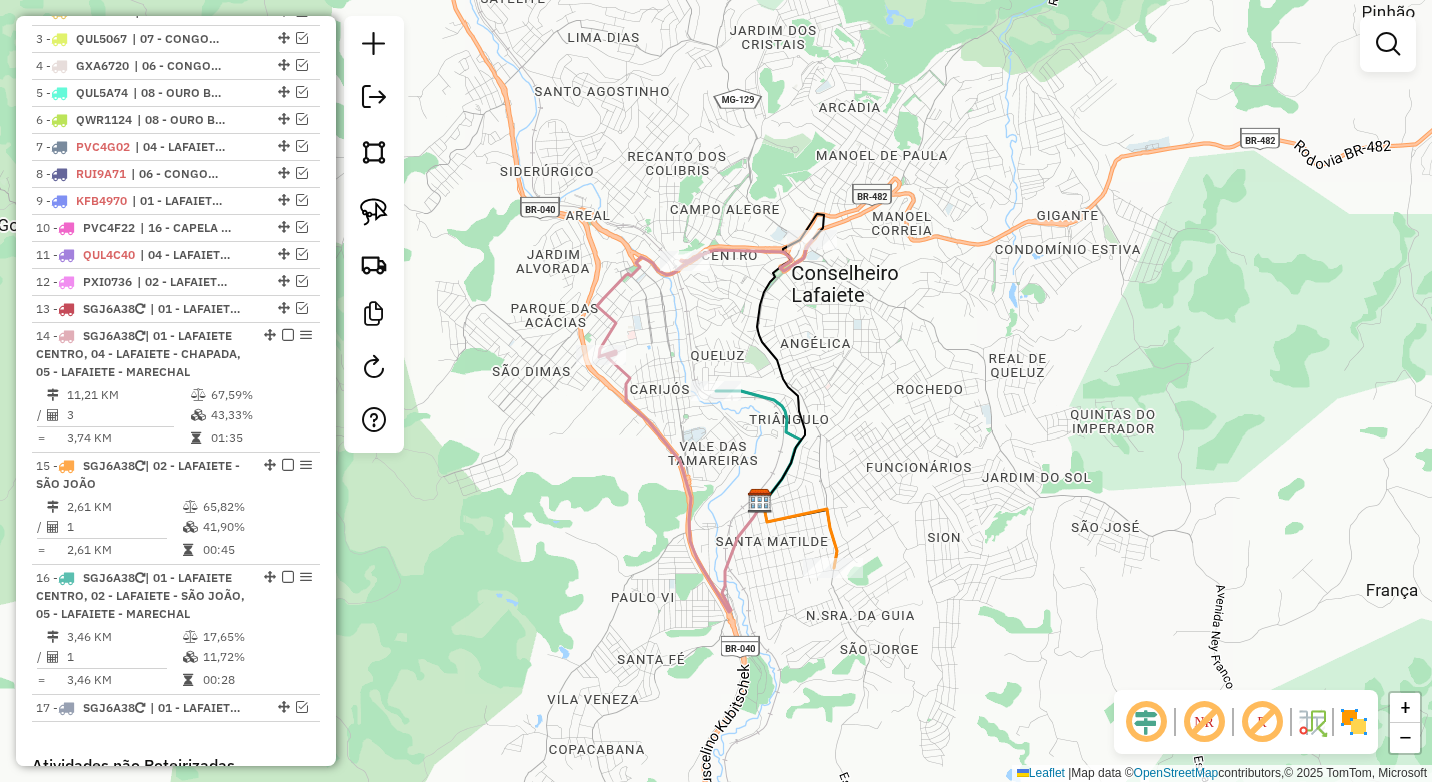 click 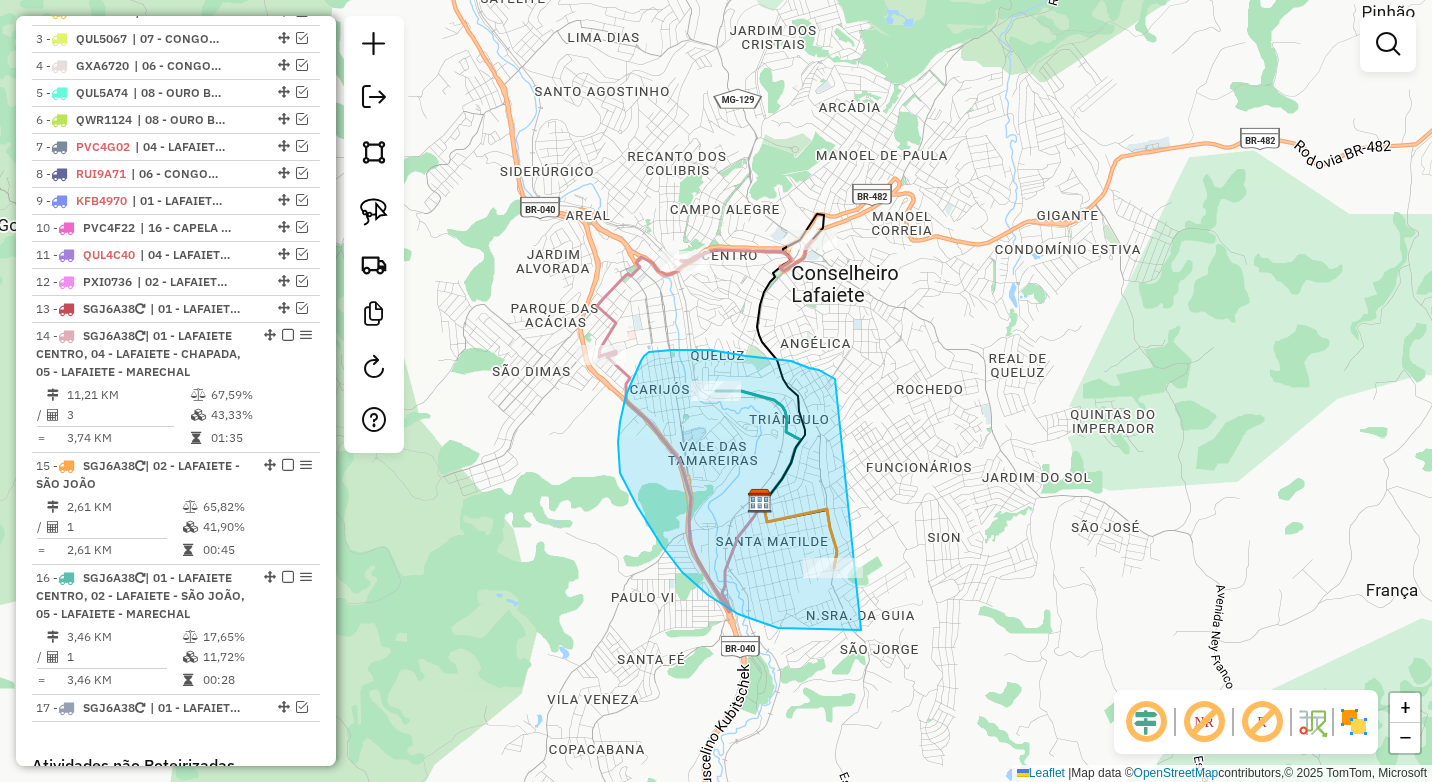 drag, startPoint x: 804, startPoint y: 366, endPoint x: 944, endPoint y: 605, distance: 276.98557 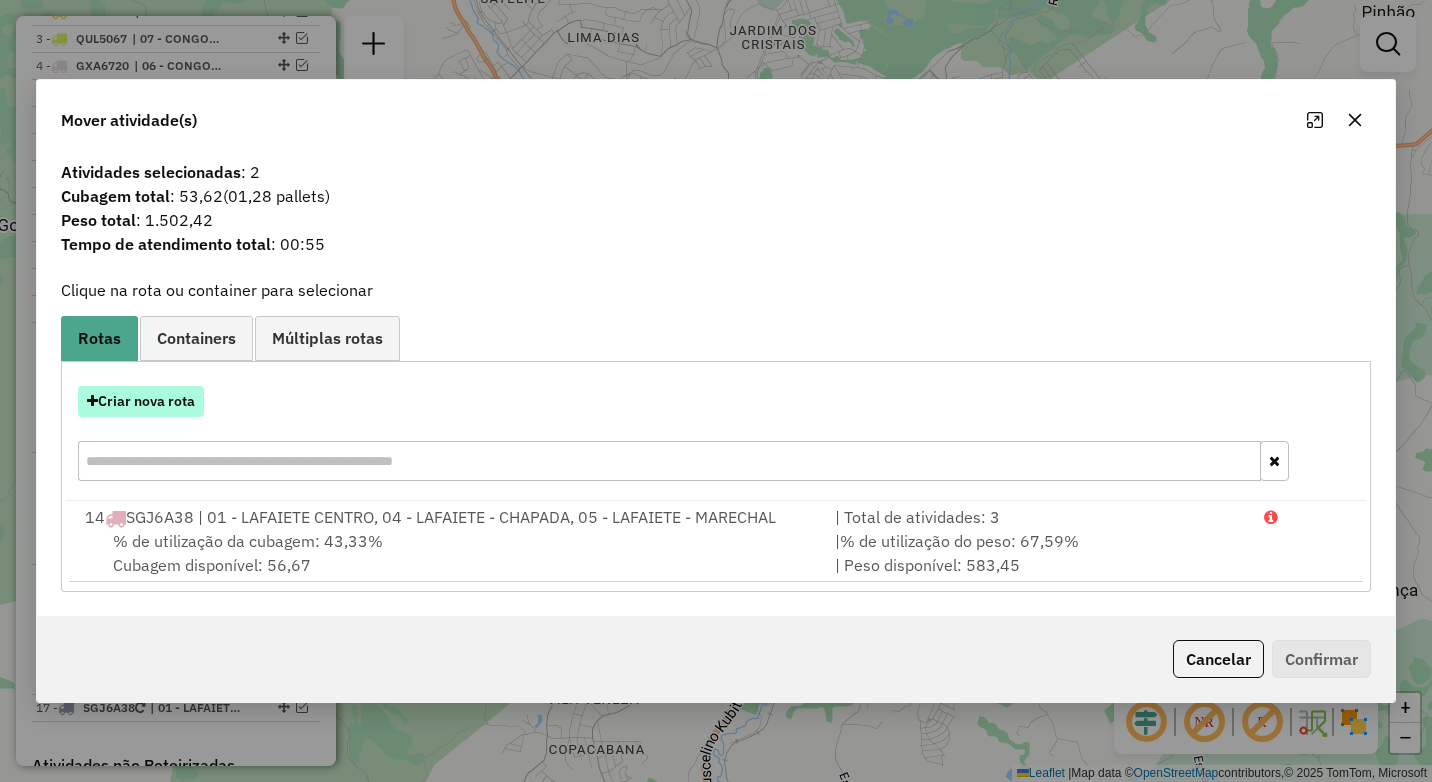 click on "Criar nova rota" at bounding box center [141, 401] 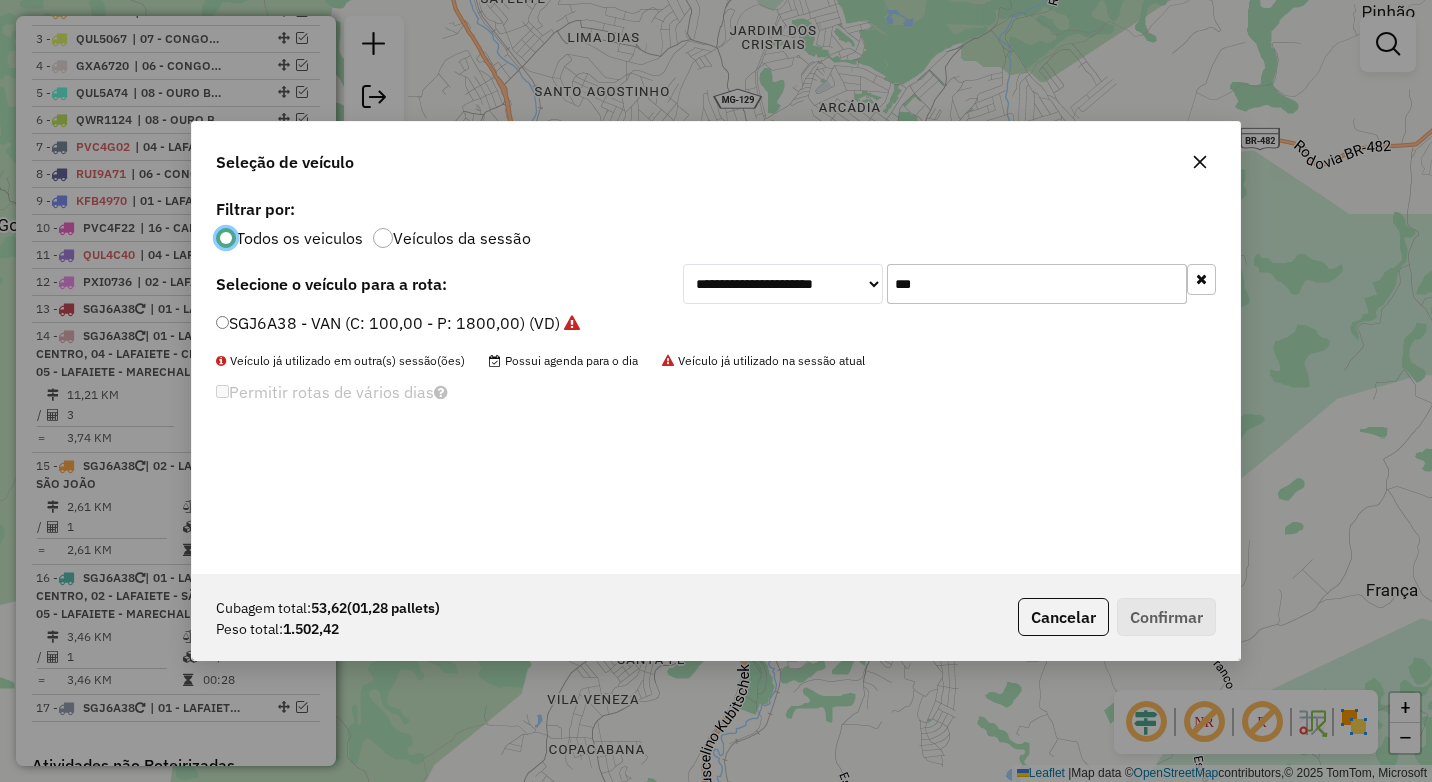 scroll, scrollTop: 11, scrollLeft: 6, axis: both 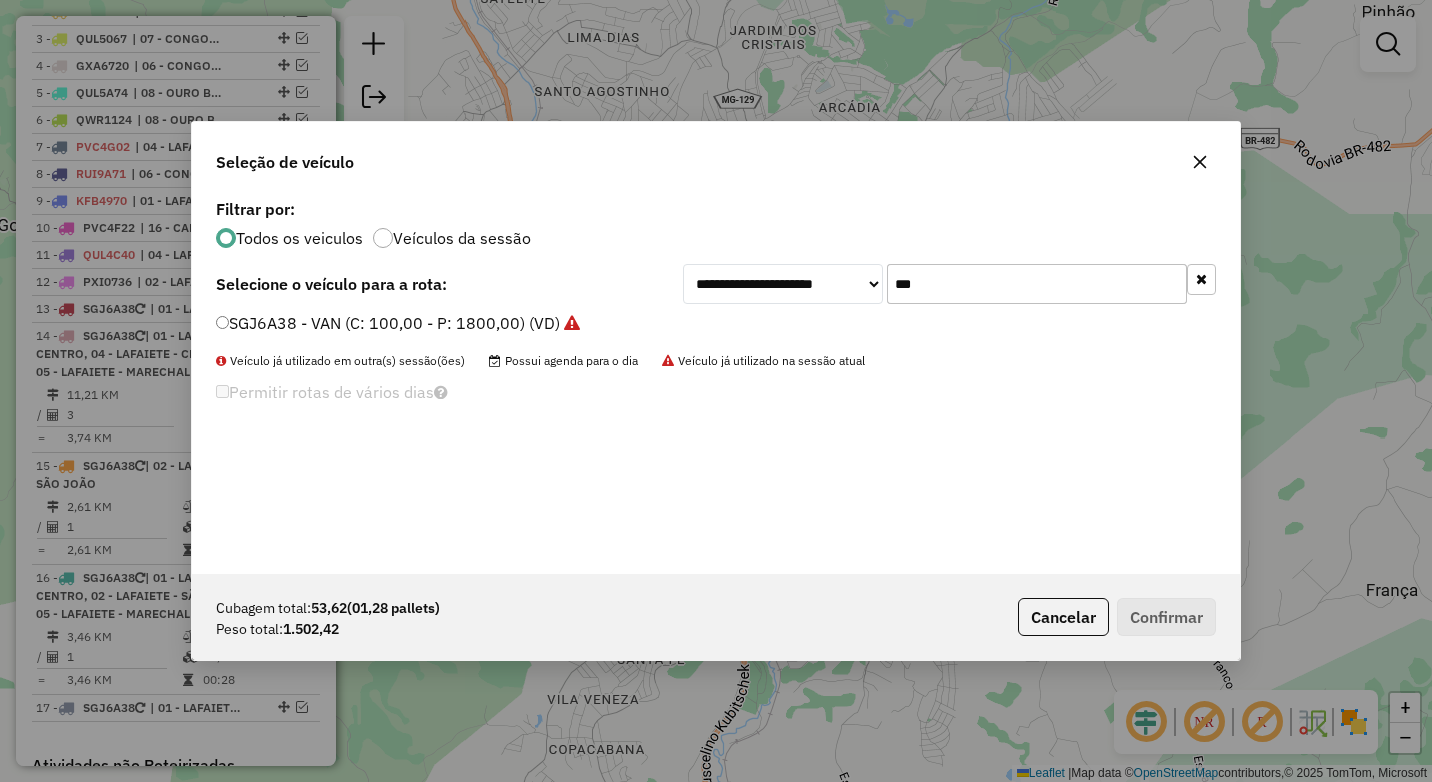 click on "SGJ6A38 - VAN (C: 100,00 - P: 1800,00) (VD)" 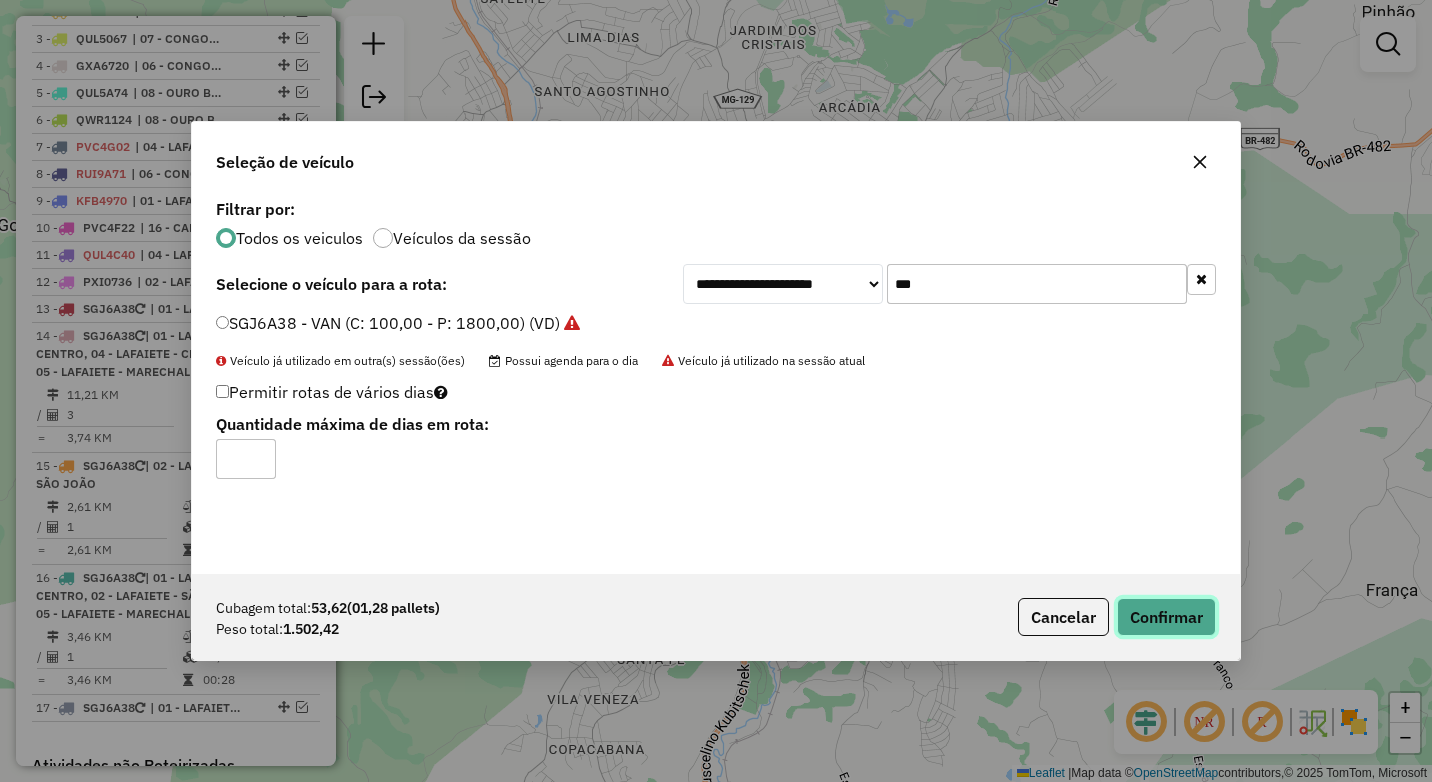 click on "Confirmar" 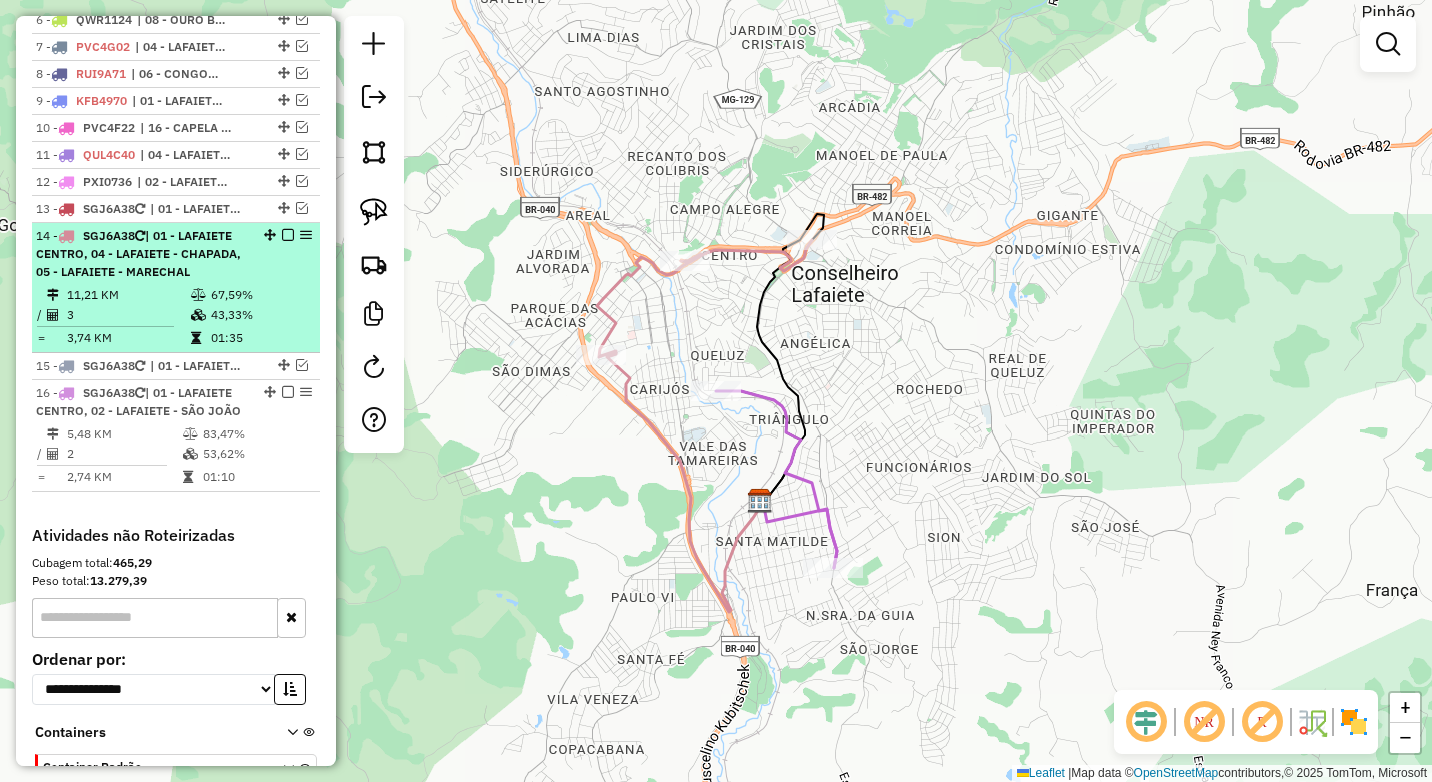 scroll, scrollTop: 818, scrollLeft: 0, axis: vertical 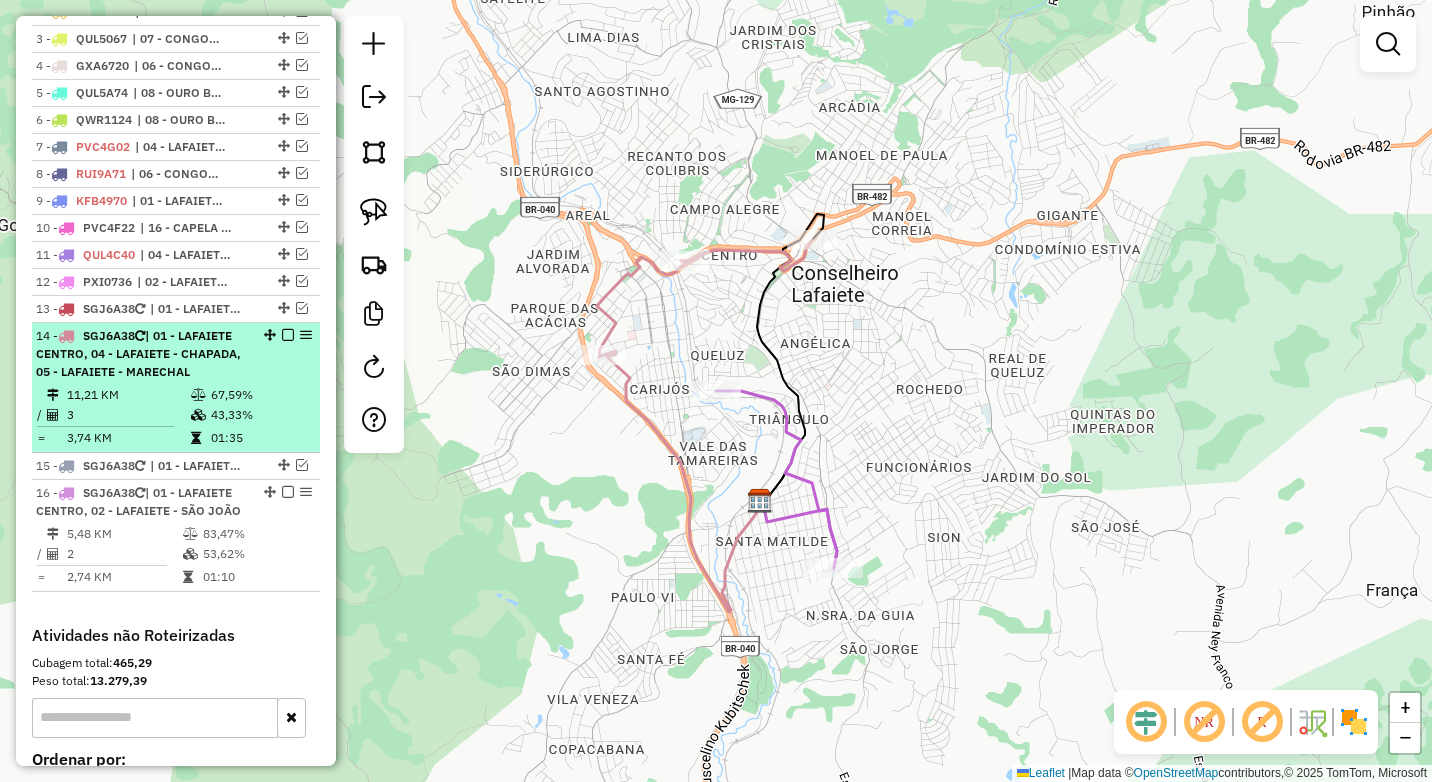 click on "67,59%" at bounding box center [260, 395] 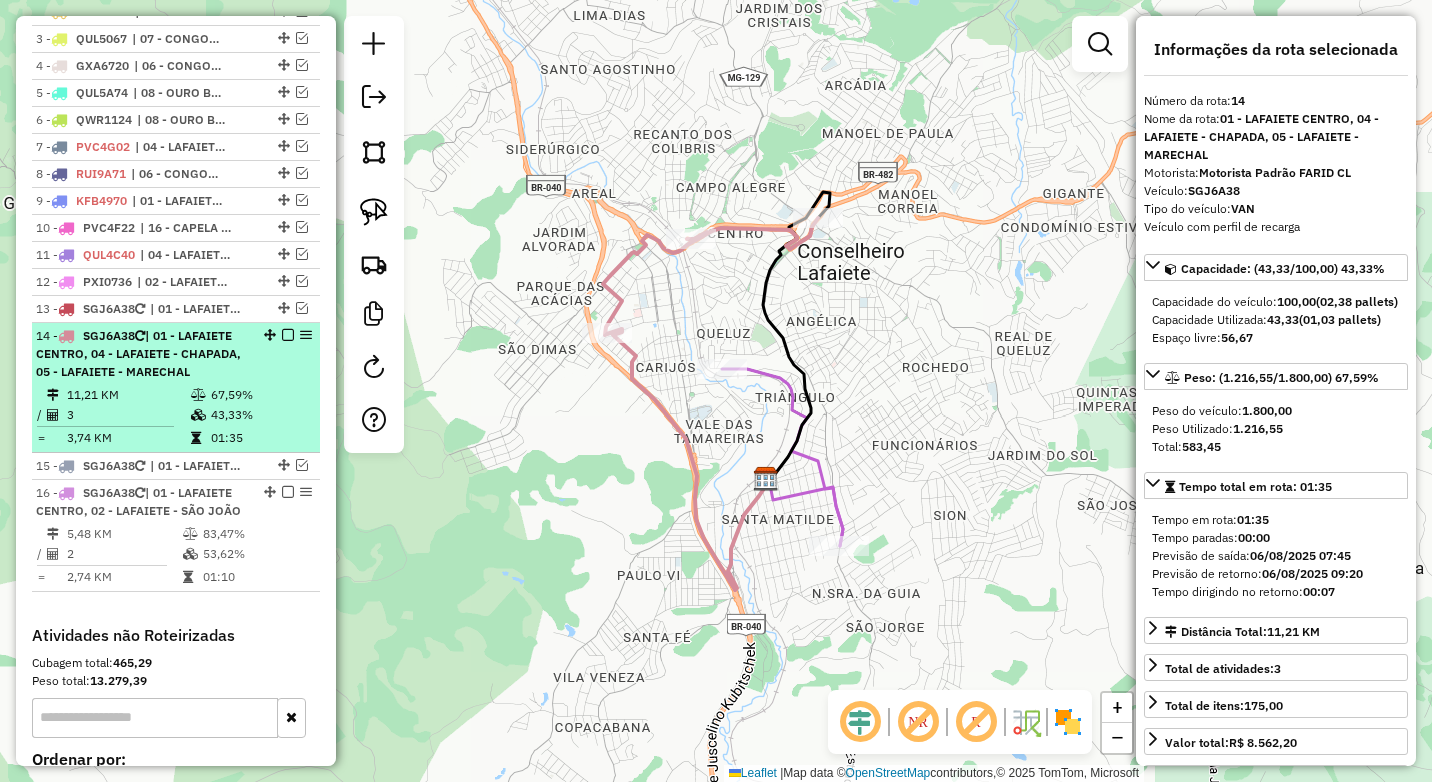 click at bounding box center (288, 335) 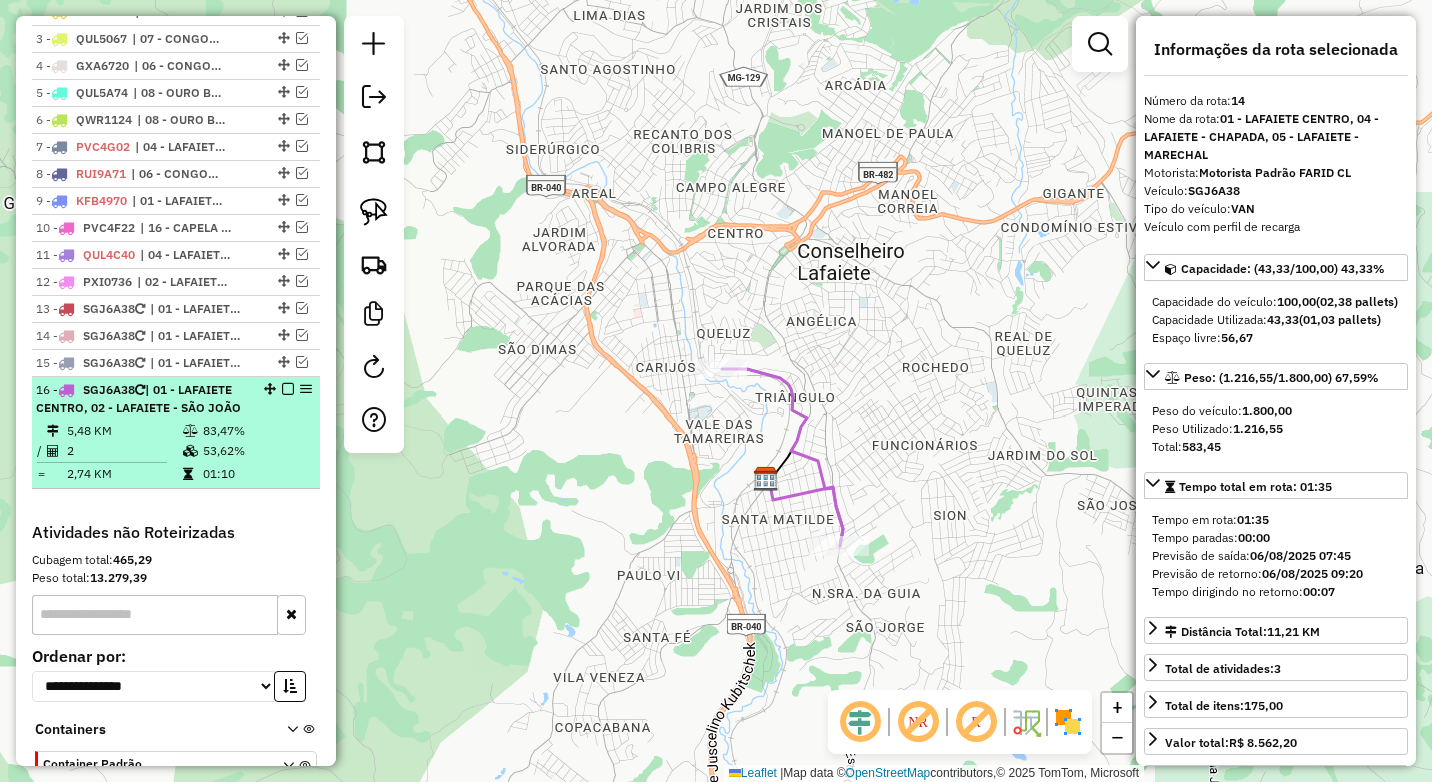 click at bounding box center [288, 389] 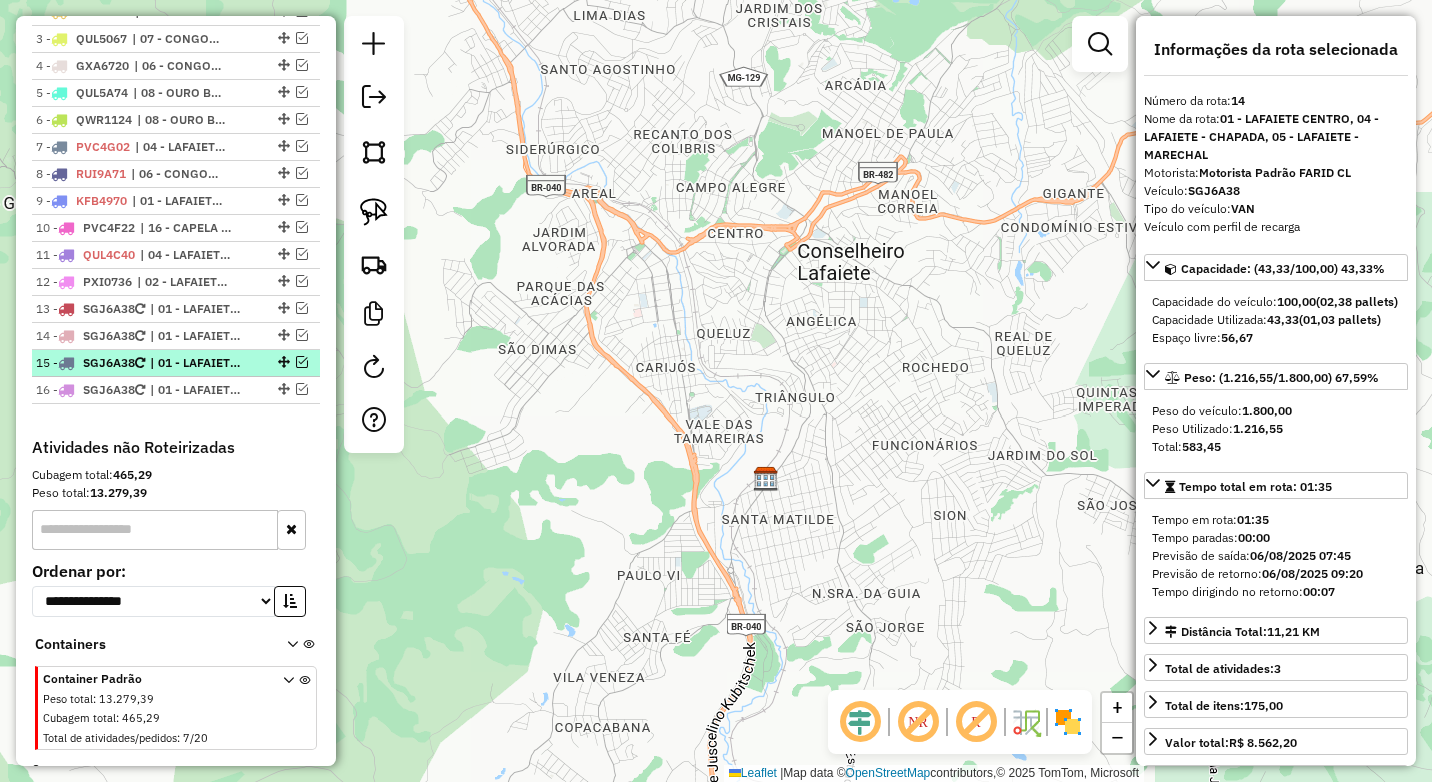 click at bounding box center (302, 362) 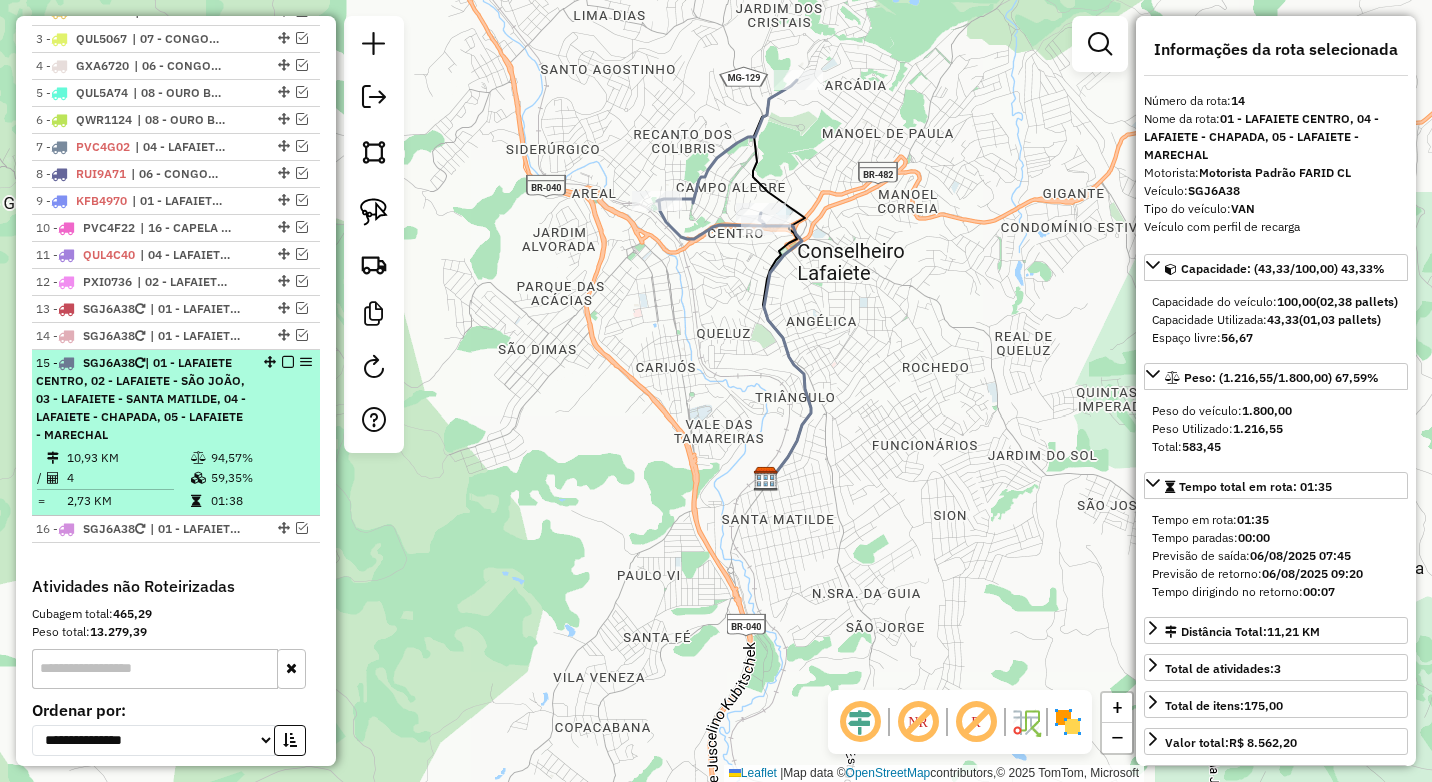 click on "| 01 - LAFAIETE CENTRO, 02 - LAFAIETE - SÃO JOÃO, 03 - LAFAIETE - SANTA MATILDE, 04 - LAFAIETE - CHAPADA, 05 - LAFAIETE - MARECHAL" at bounding box center (141, 398) 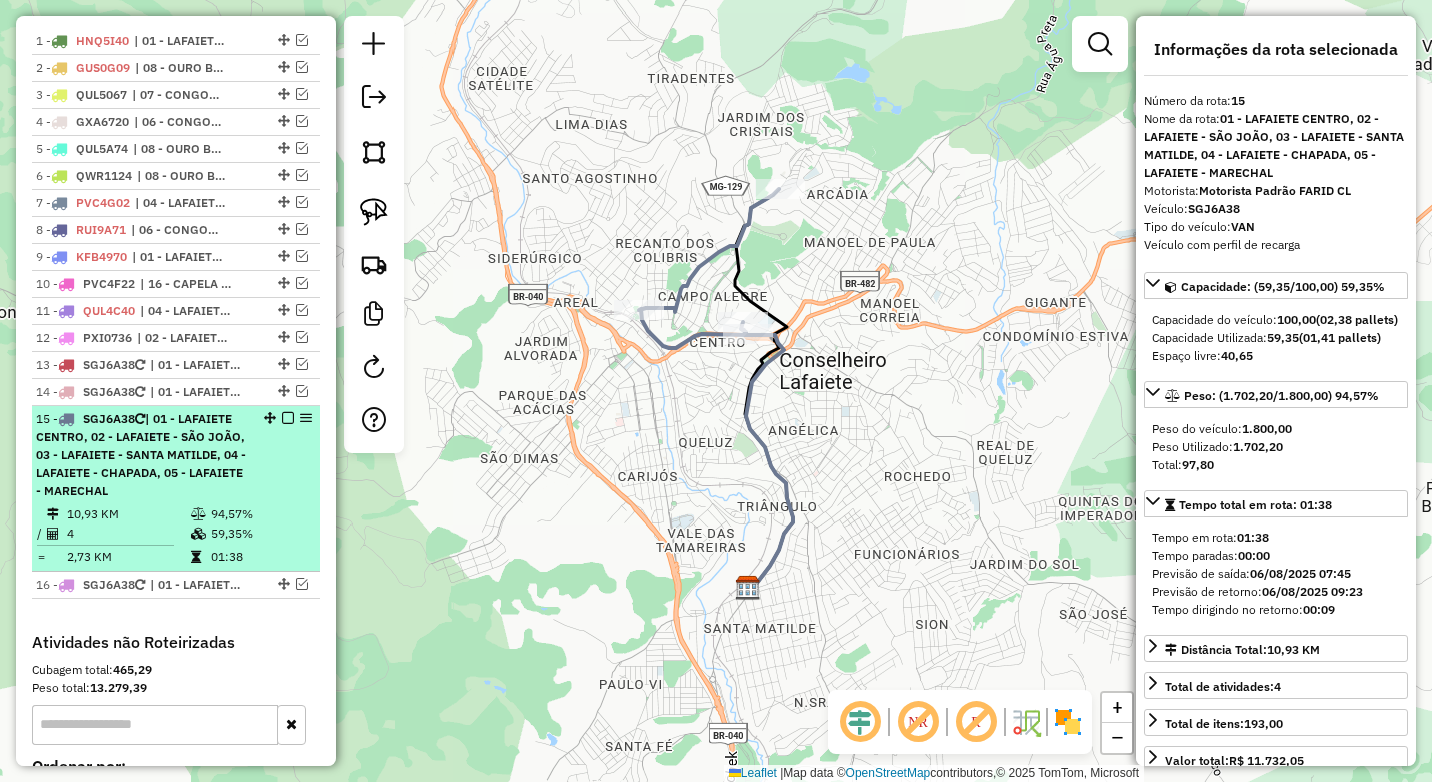 scroll, scrollTop: 718, scrollLeft: 0, axis: vertical 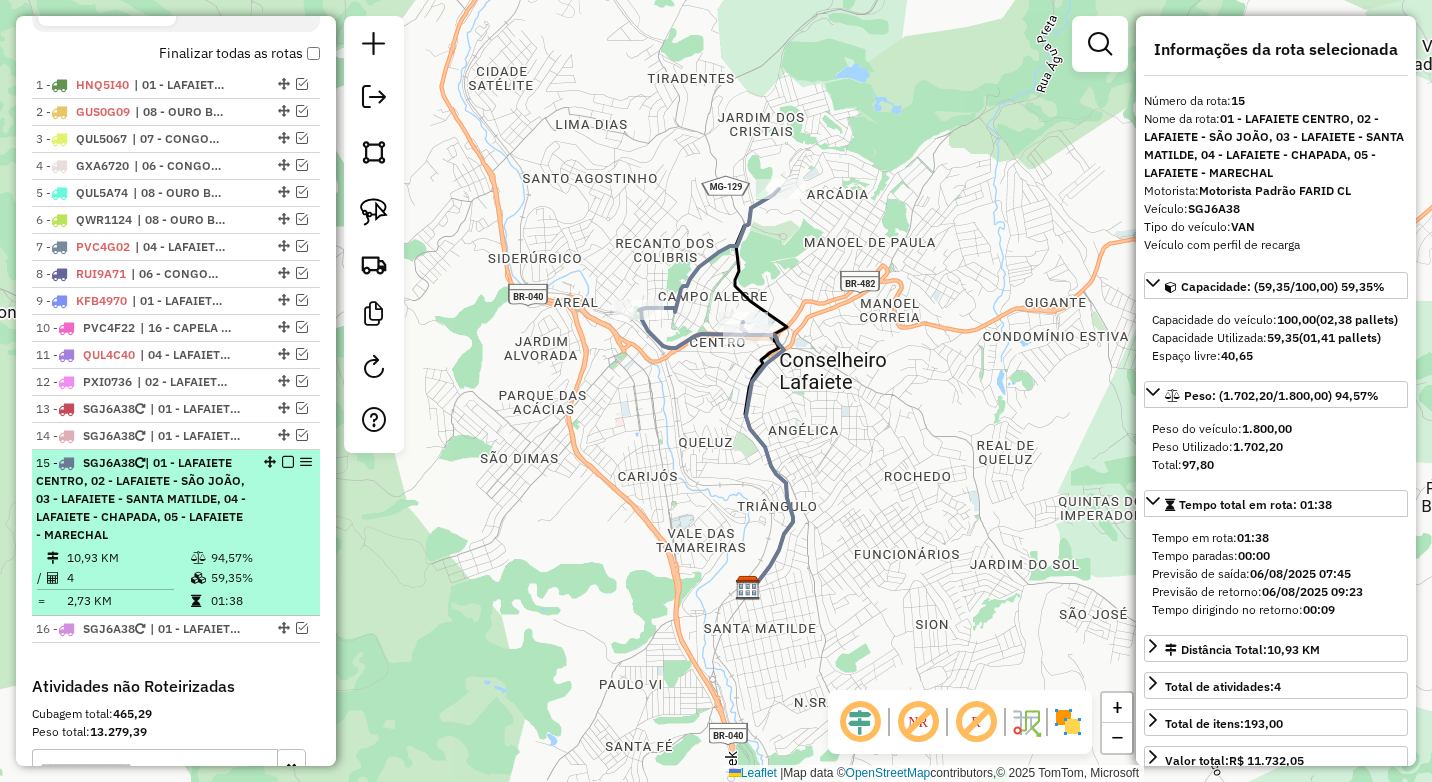 click at bounding box center [288, 462] 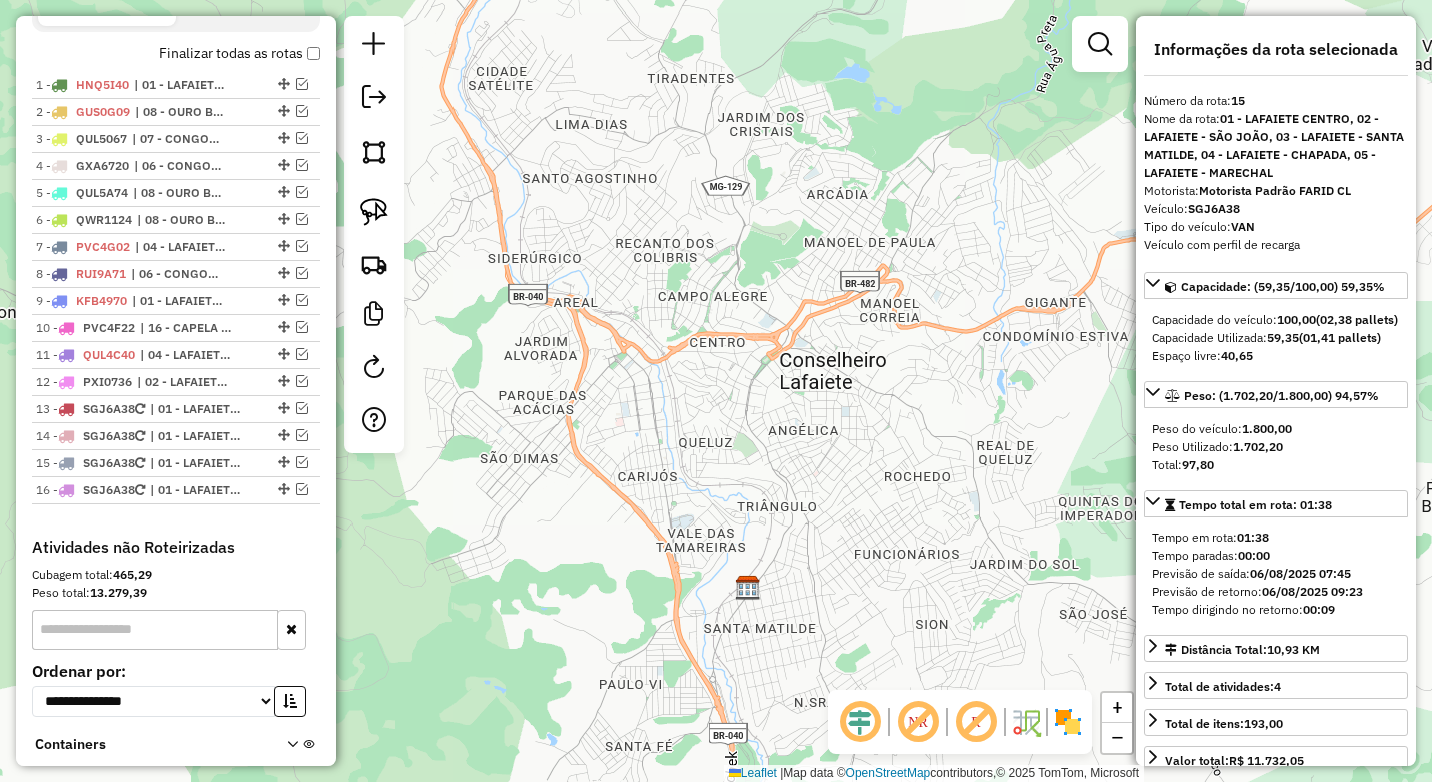click on "Janela de atendimento Grade de atendimento Capacidade Transportadoras Veículos Cliente Pedidos  Rotas Selecione os dias de semana para filtrar as janelas de atendimento  Seg   Ter   Qua   Qui   Sex   Sáb   Dom  Informe o período da janela de atendimento: De: Até:  Filtrar exatamente a janela do cliente  Considerar janela de atendimento padrão  Selecione os dias de semana para filtrar as grades de atendimento  Seg   Ter   Qua   Qui   Sex   Sáb   Dom   Considerar clientes sem dia de atendimento cadastrado  Clientes fora do dia de atendimento selecionado Filtrar as atividades entre os valores definidos abaixo:  Peso mínimo:  ****  Peso máximo:  ****  Cubagem mínima:   Cubagem máxima:   De:   Até:  Filtrar as atividades entre o tempo de atendimento definido abaixo:  De:   Até:   Considerar capacidade total dos clientes não roteirizados Transportadora: Selecione um ou mais itens Tipo de veículo: Selecione um ou mais itens Veículo: Selecione um ou mais itens Motorista: Selecione um ou mais itens De:" 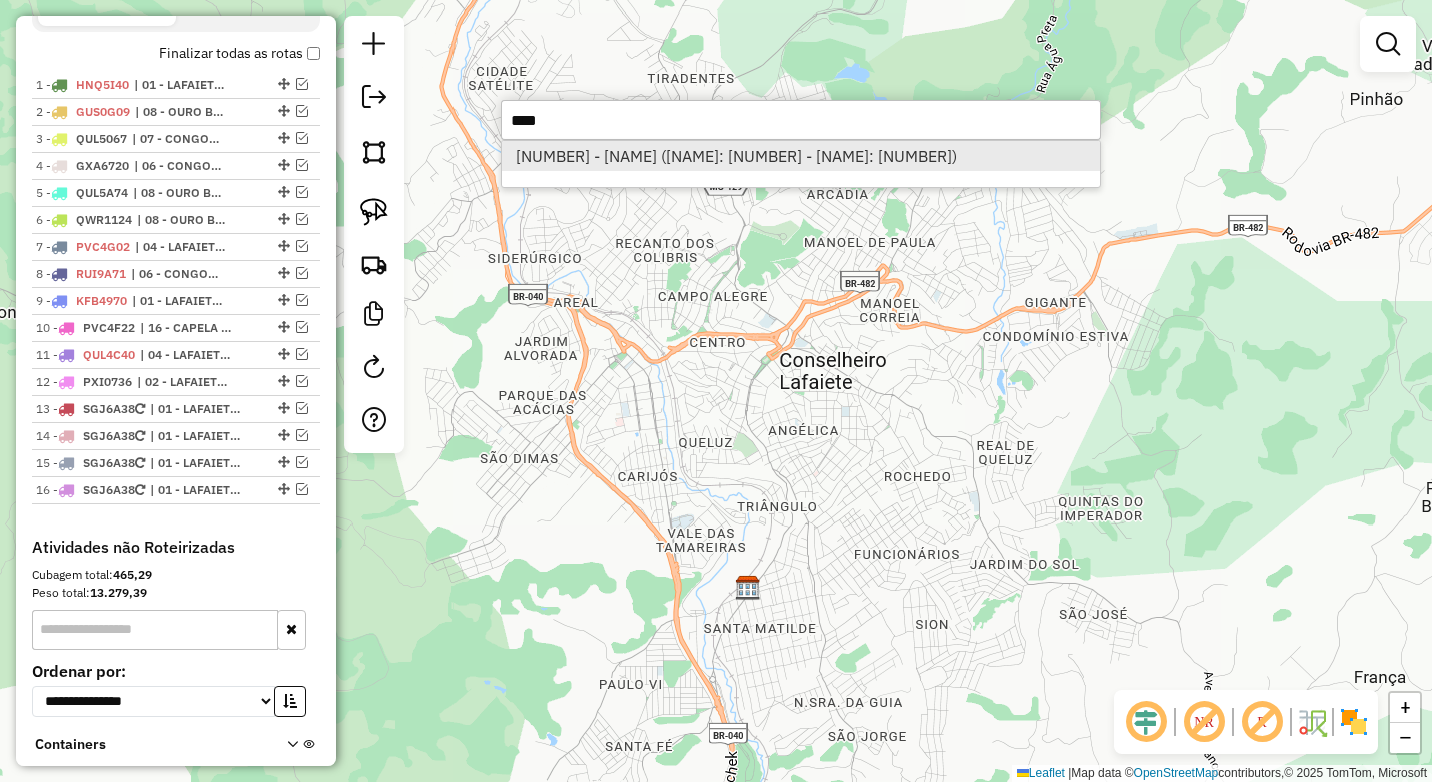 type on "****" 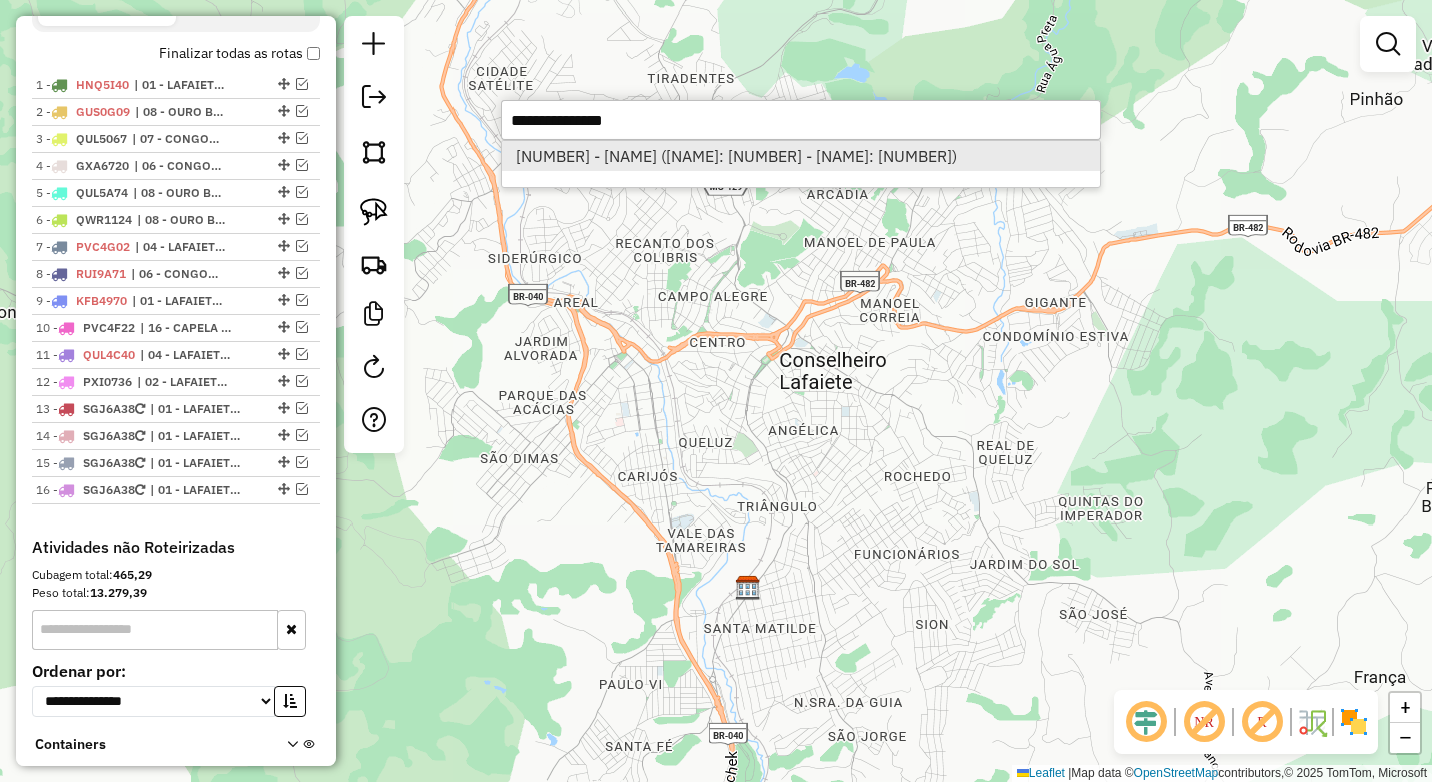 select on "*********" 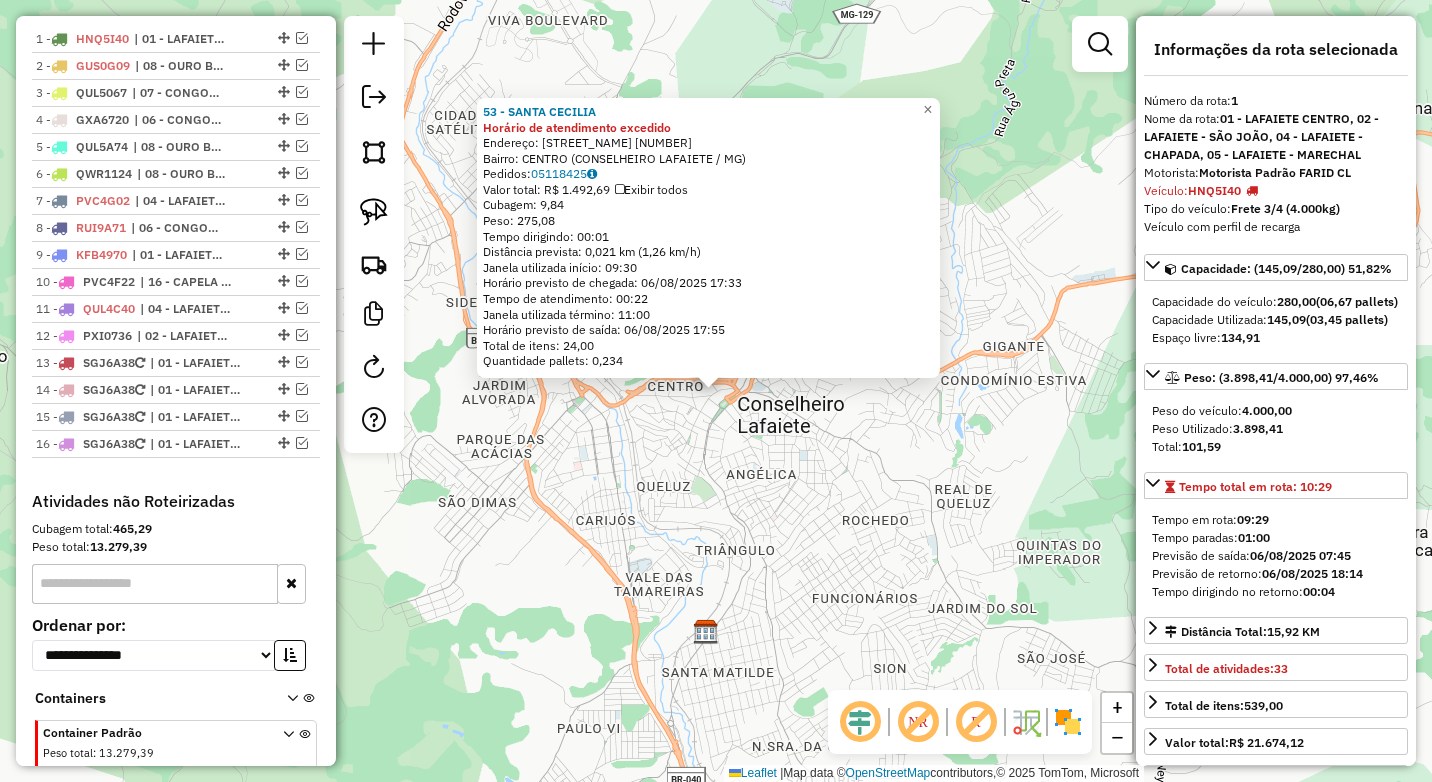 scroll, scrollTop: 774, scrollLeft: 0, axis: vertical 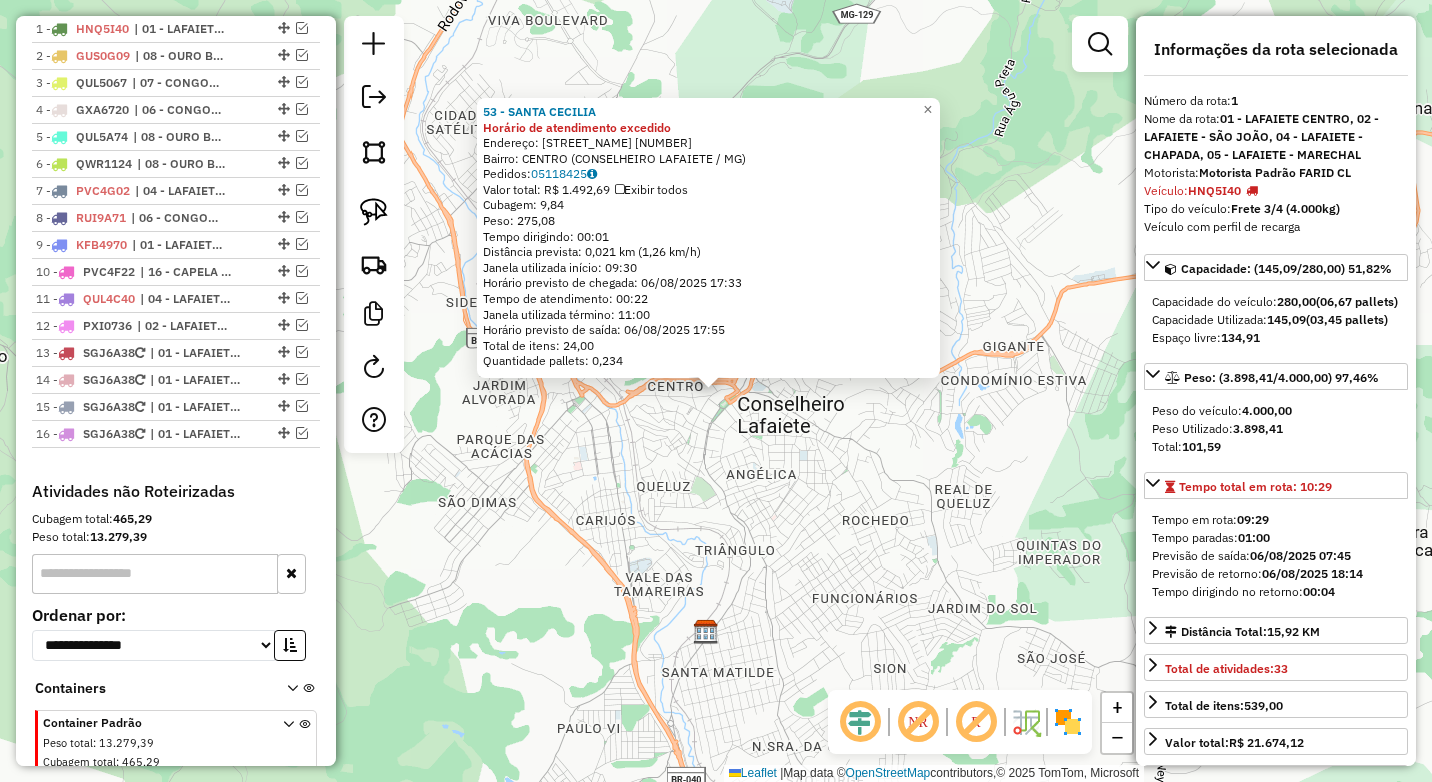 drag, startPoint x: 624, startPoint y: 114, endPoint x: 489, endPoint y: 114, distance: 135 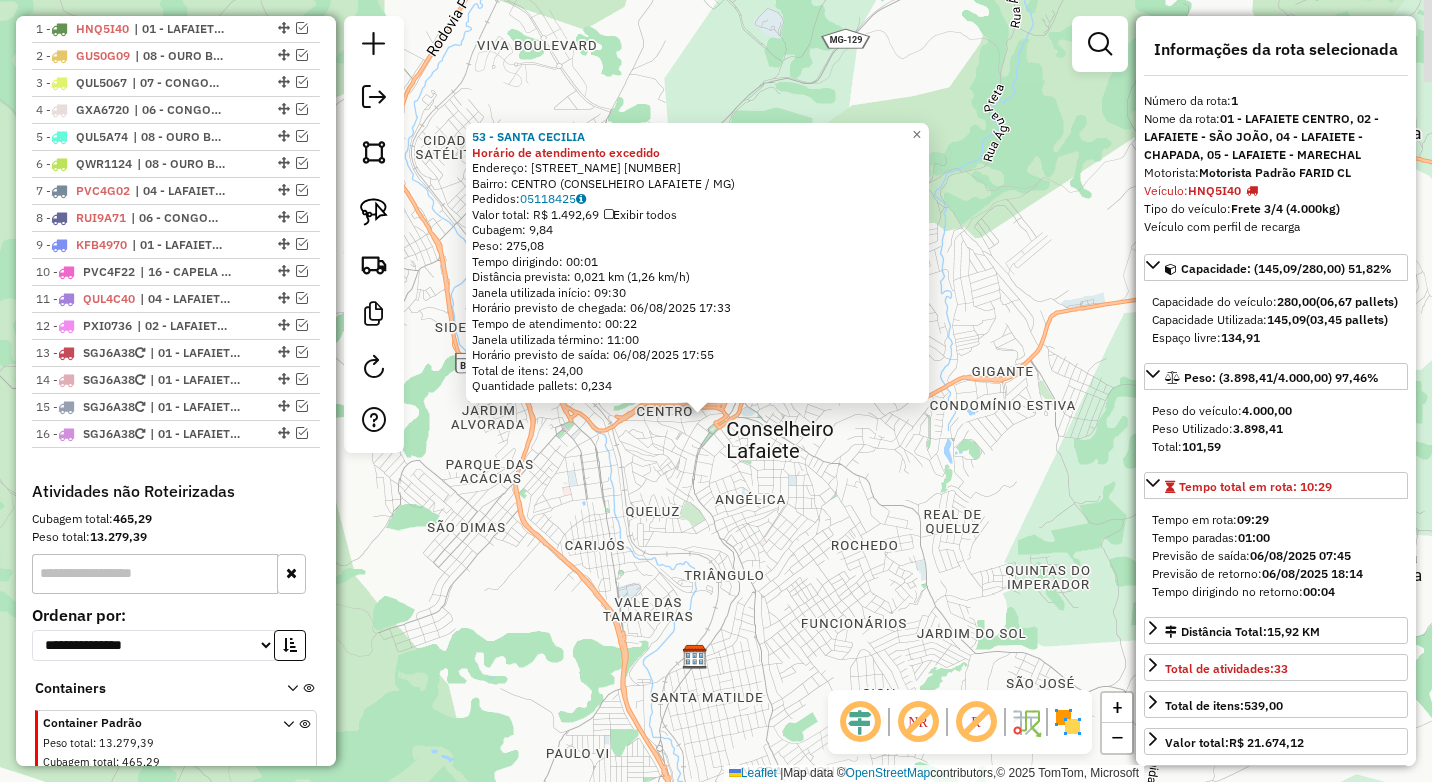click on "53 - [BUSINESS_NAME] Horário de atendimento excedido  Endereço:  [STREET_NAME] 395   Bairro: [NEIGHBORHOOD] ([CITY] / [STATE])   Pedidos:  05118425   Valor total: R$ 1.492,69   Exibir todos   Cubagem: 9,84  Peso: 275,08  Tempo dirigindo: 00:01   Distância prevista: 0,021 km (1,26 km/h)   Janela utilizada início: 09:30   Horário previsto de chegada: 06/08/2025 17:33   Tempo de atendimento: 00:22   Janela utilizada término: 11:00   Horário previsto de saída: 06/08/2025 17:55   Total de itens: 24,00   Quantidade pallets: 0,234  × Janela de atendimento Grade de atendimento Capacidade Transportadoras Veículos Cliente Pedidos  Rotas Selecione os dias de semana para filtrar as janelas de atendimento  Seg   Ter   Qua   Qui   Sex   Sáb   Dom  Informe o período da janela de atendimento: De: Até:  Filtrar exatamente a janela do cliente  Considerar janela de atendimento padrão  Selecione os dias de semana para filtrar as grades de atendimento  Seg   Ter   Qua   Qui   Sex   Sáb   Dom   Peso mínimo:  ****" 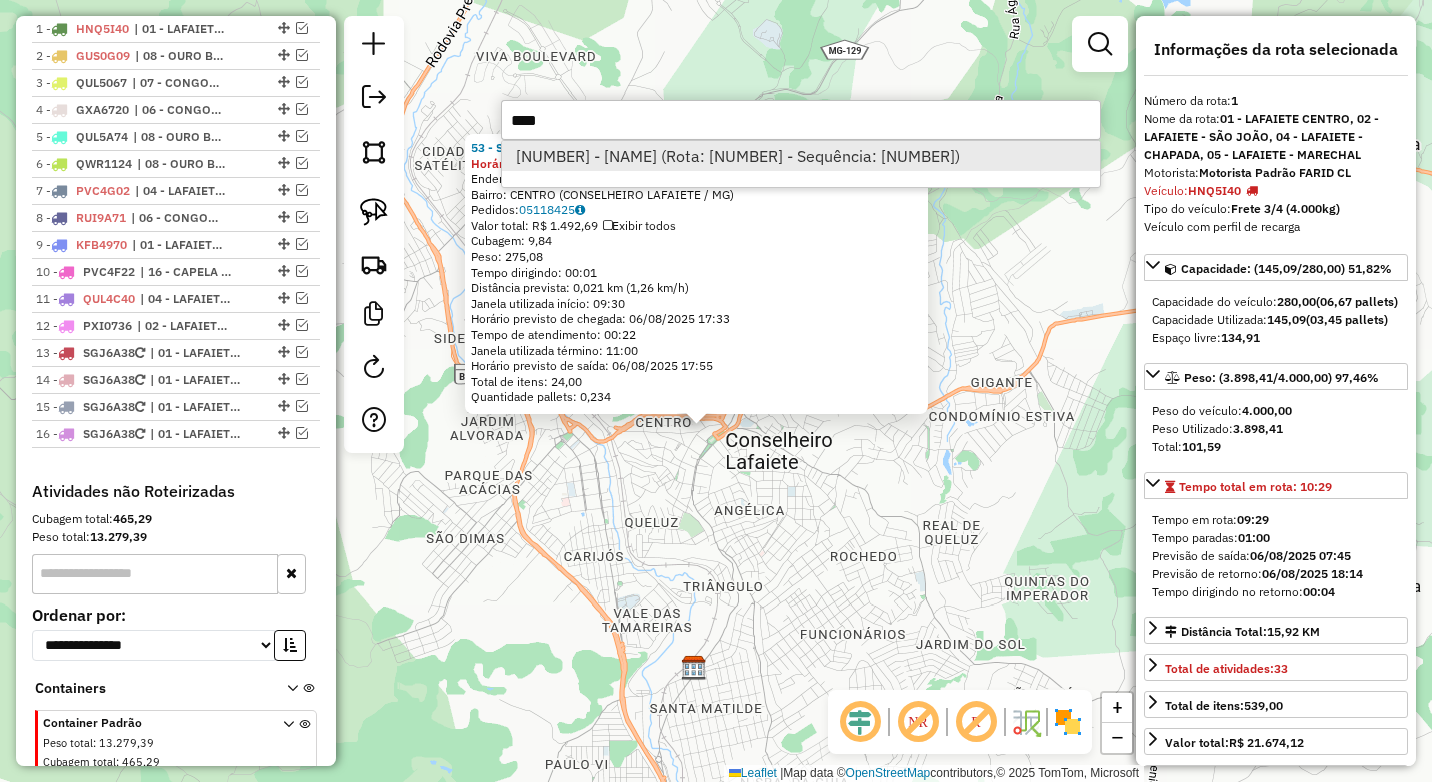 type on "****" 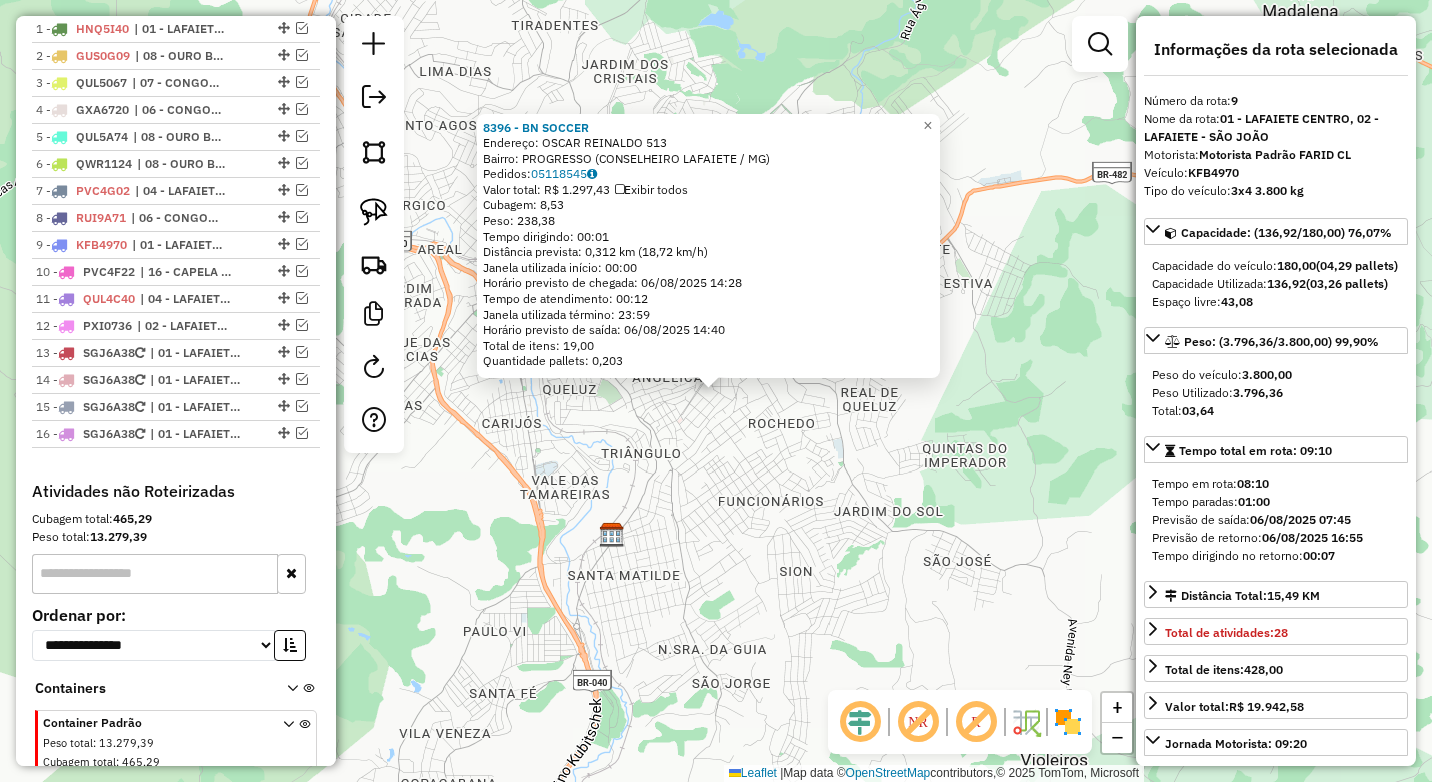 scroll, scrollTop: 850, scrollLeft: 0, axis: vertical 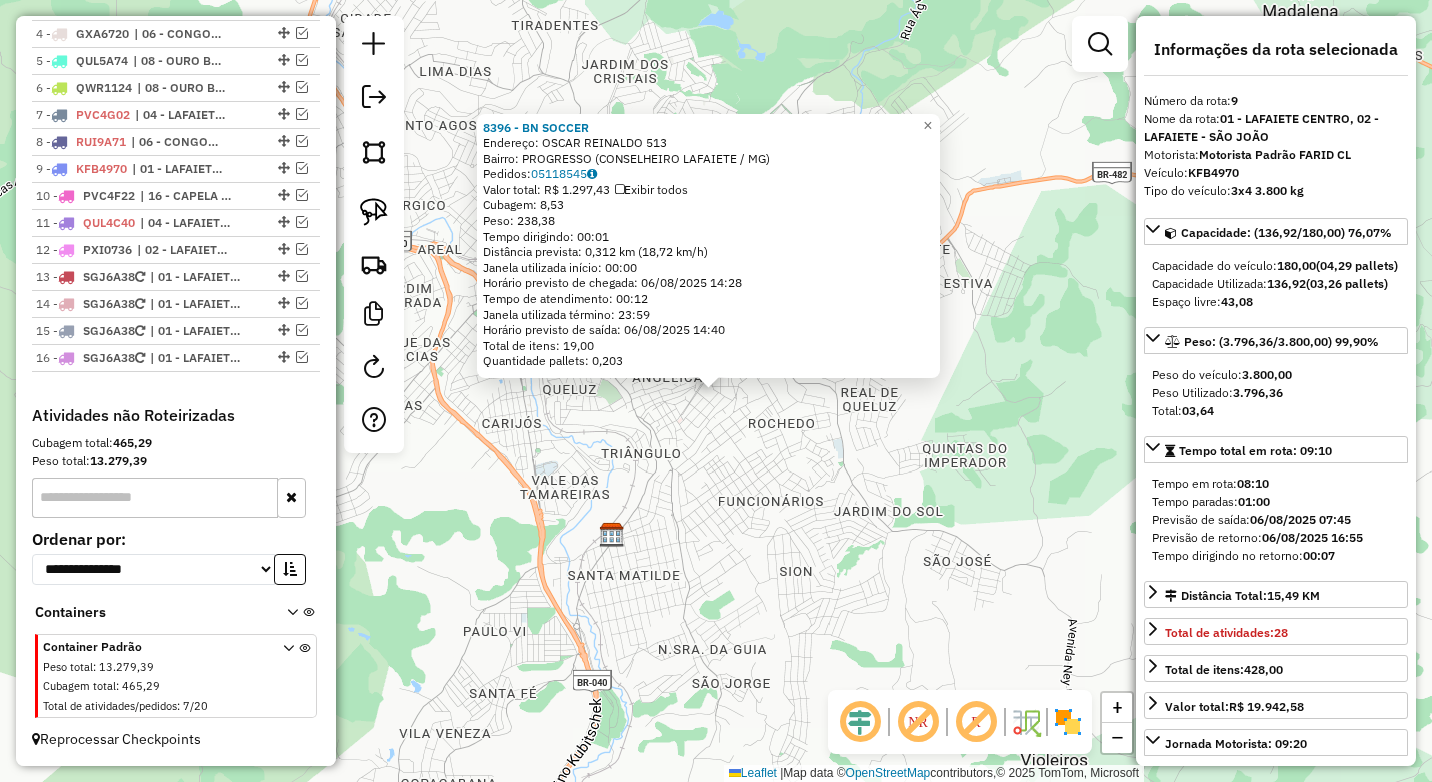 drag, startPoint x: 606, startPoint y: 122, endPoint x: 487, endPoint y: 124, distance: 119.01681 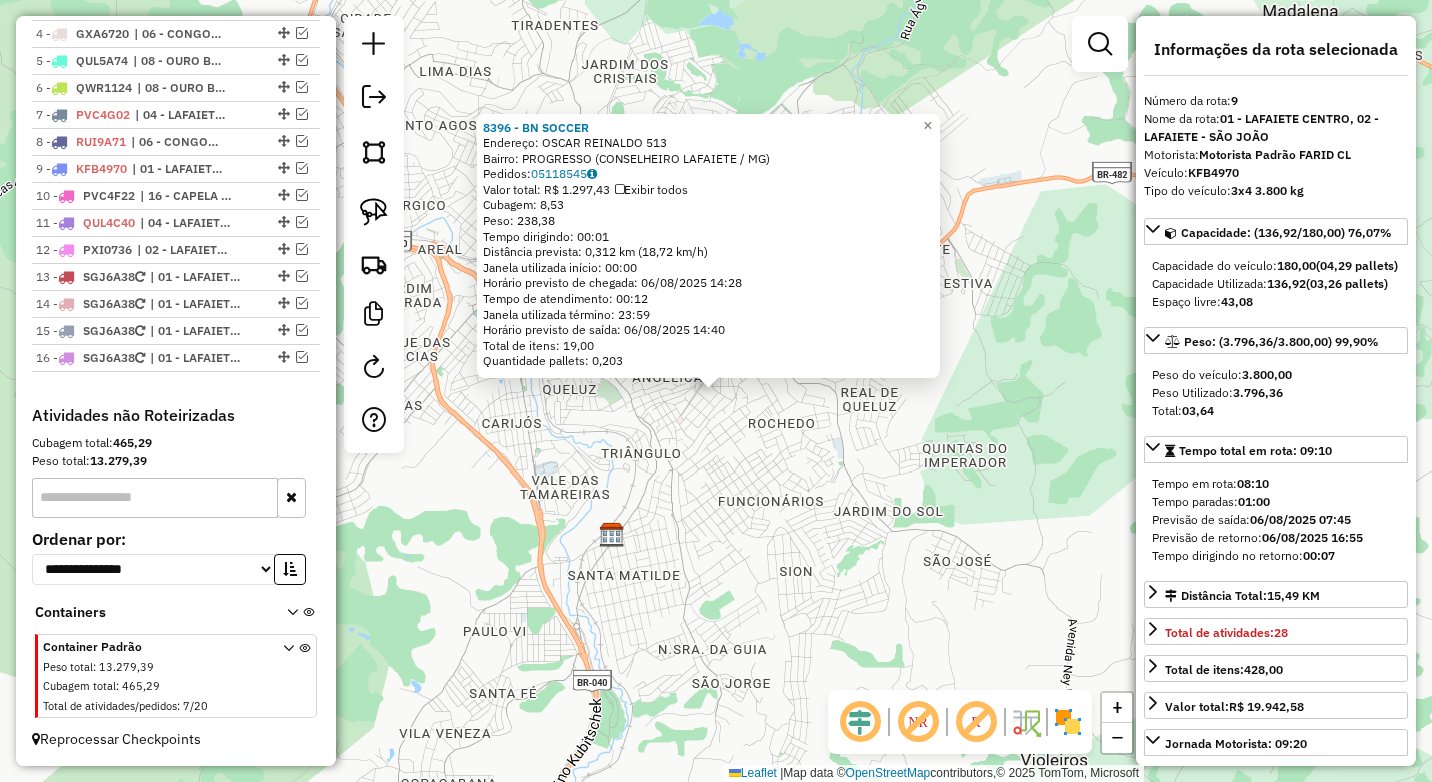 click on "[NUMBER] - [NAME]  Endereço:  [NAME] [NUMBER]   Bairro: [NAME] ([CITY] / [STATE])   Pedidos:  [NUMBER]   Valor total: R$ [PRICE]   Exibir todos   Cubagem: [NUMBER],[NUMBER]  Peso: [NUMBER],[NUMBER]  Tempo dirigindo: [TIME]   Distância prevista: [NUMBER] km ([NUMBER] km/h)   Janela utilizada início: [TIME]   Horário previsto de chegada: [DATE] [TIME]   Tempo de atendimento: [TIME]   Janela utilizada término: [TIME]   Horário previsto de saída: [DATE] [TIME]   Total de itens: [NUMBER],[NUMBER]   Quantidade pallets: [NUMBER]  × Janela de atendimento Grade de atendimento Capacidade Transportadoras Veículos Cliente Pedidos  Rotas Selecione os dias de semana para filtrar as janelas de atendimento  Seg   Ter   Qua   Qui   Sex   Sáb   Dom  Informe o período da janela de atendimento: De: Até:  Filtrar exatamente a janela do cliente  Considerar janela de atendimento padrão  Selecione os dias de semana para filtrar as grades de atendimento  Seg   Ter   Qua   Qui   Sex   Sáb   Dom   Clientes fora do dia de atendimento selecionado ****" 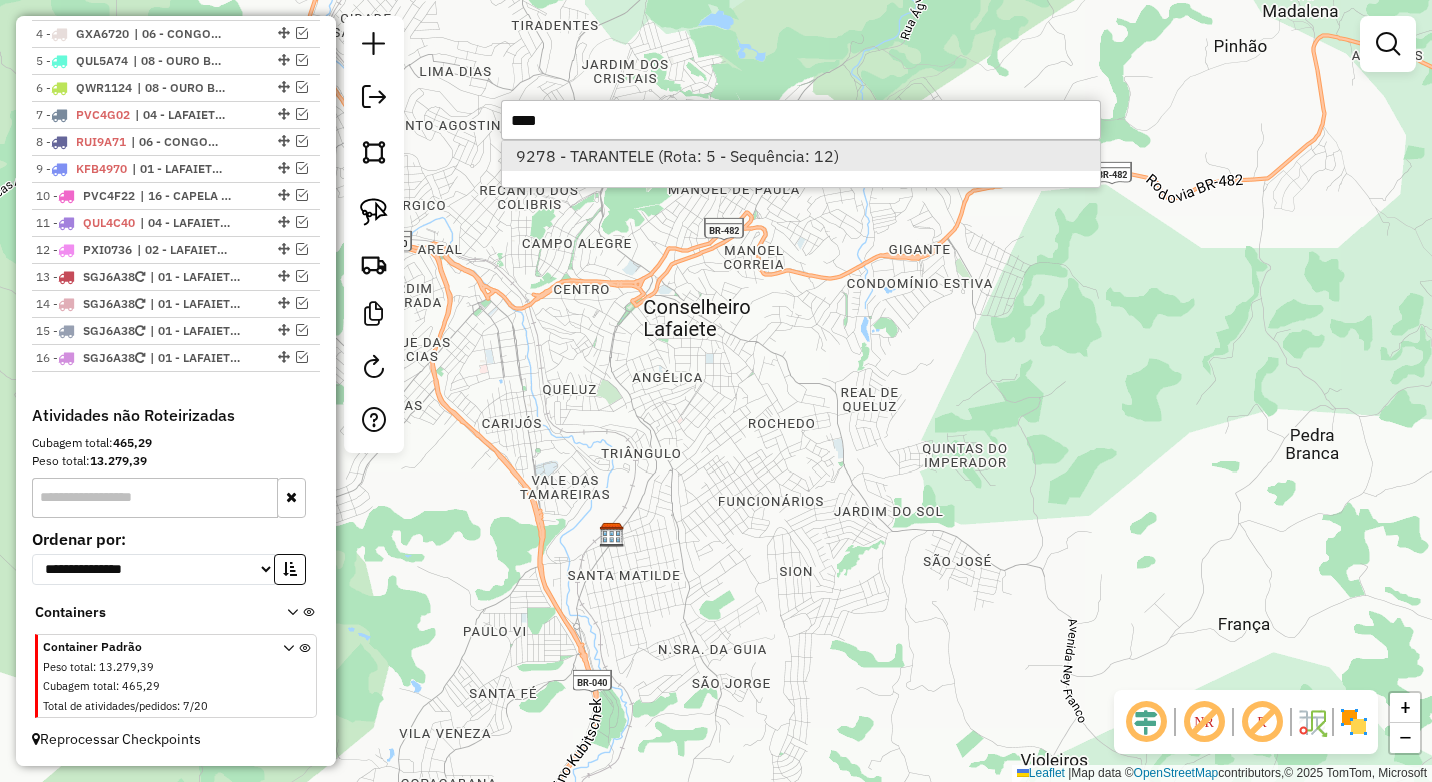 type on "****" 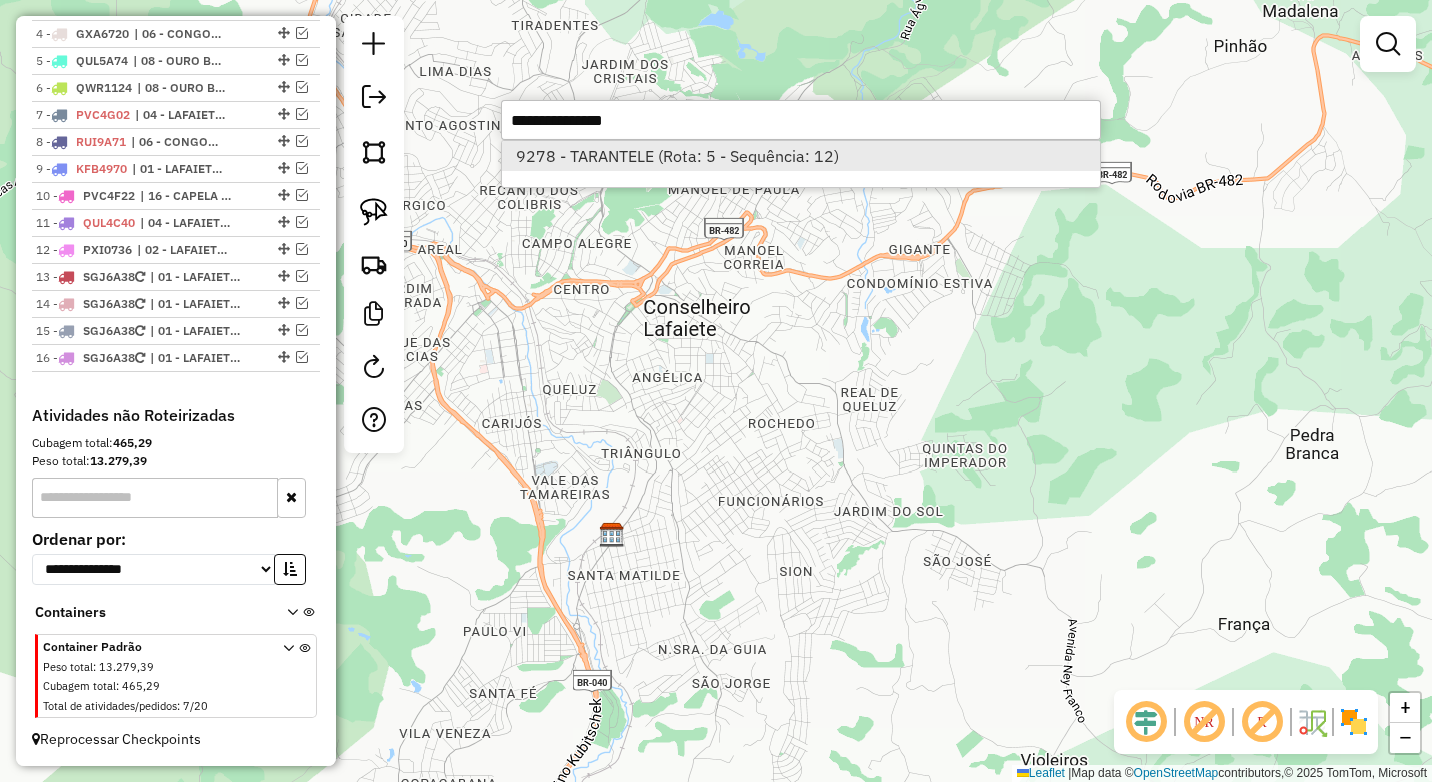 select on "*********" 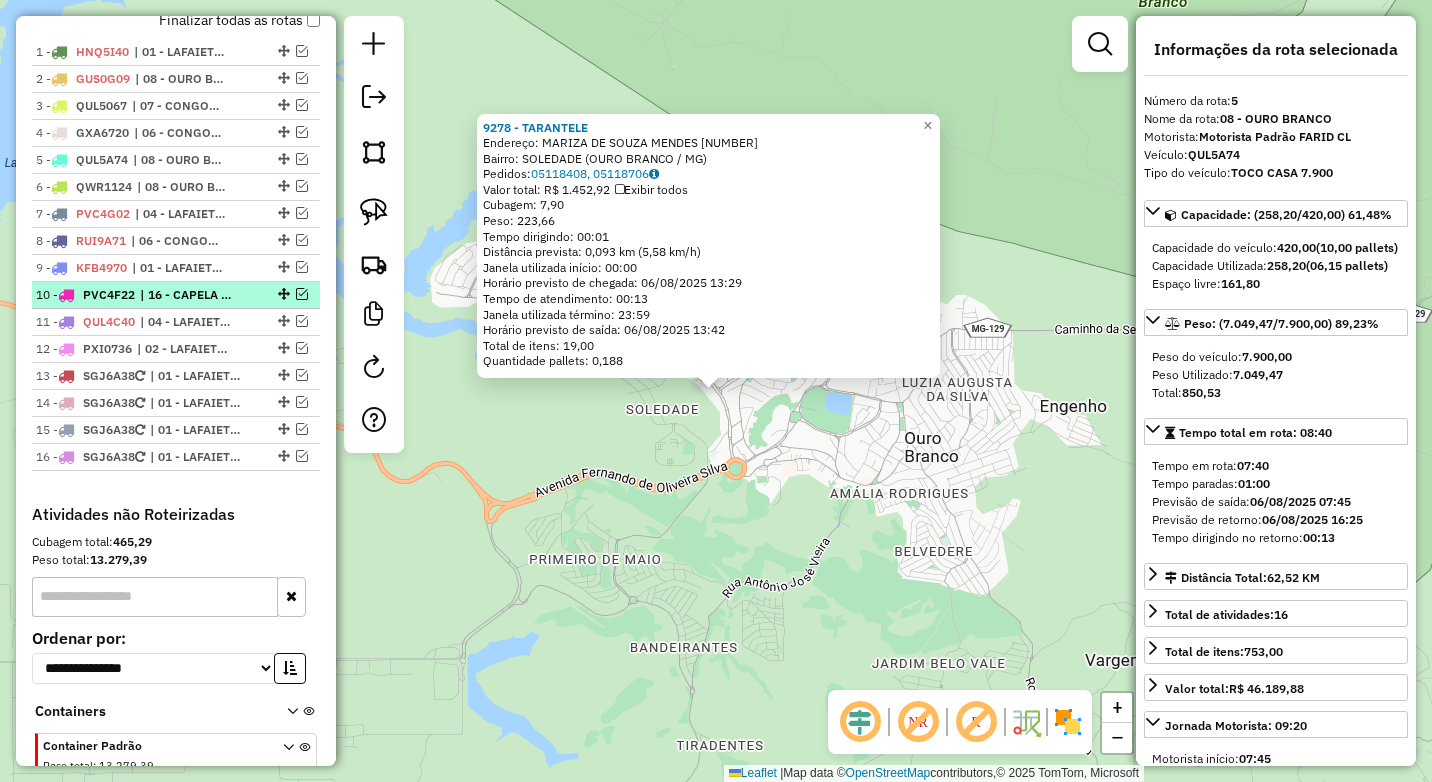 scroll, scrollTop: 750, scrollLeft: 0, axis: vertical 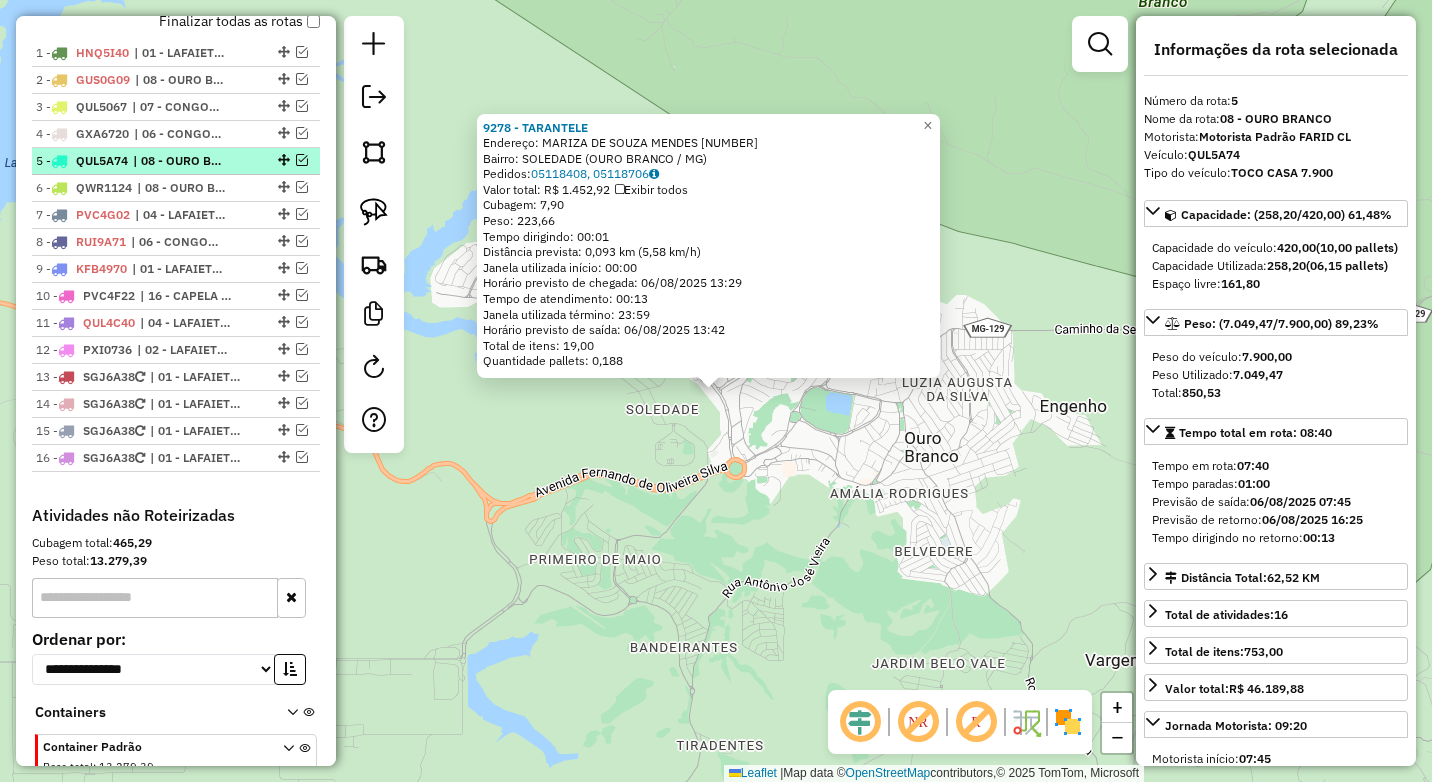 click at bounding box center (302, 160) 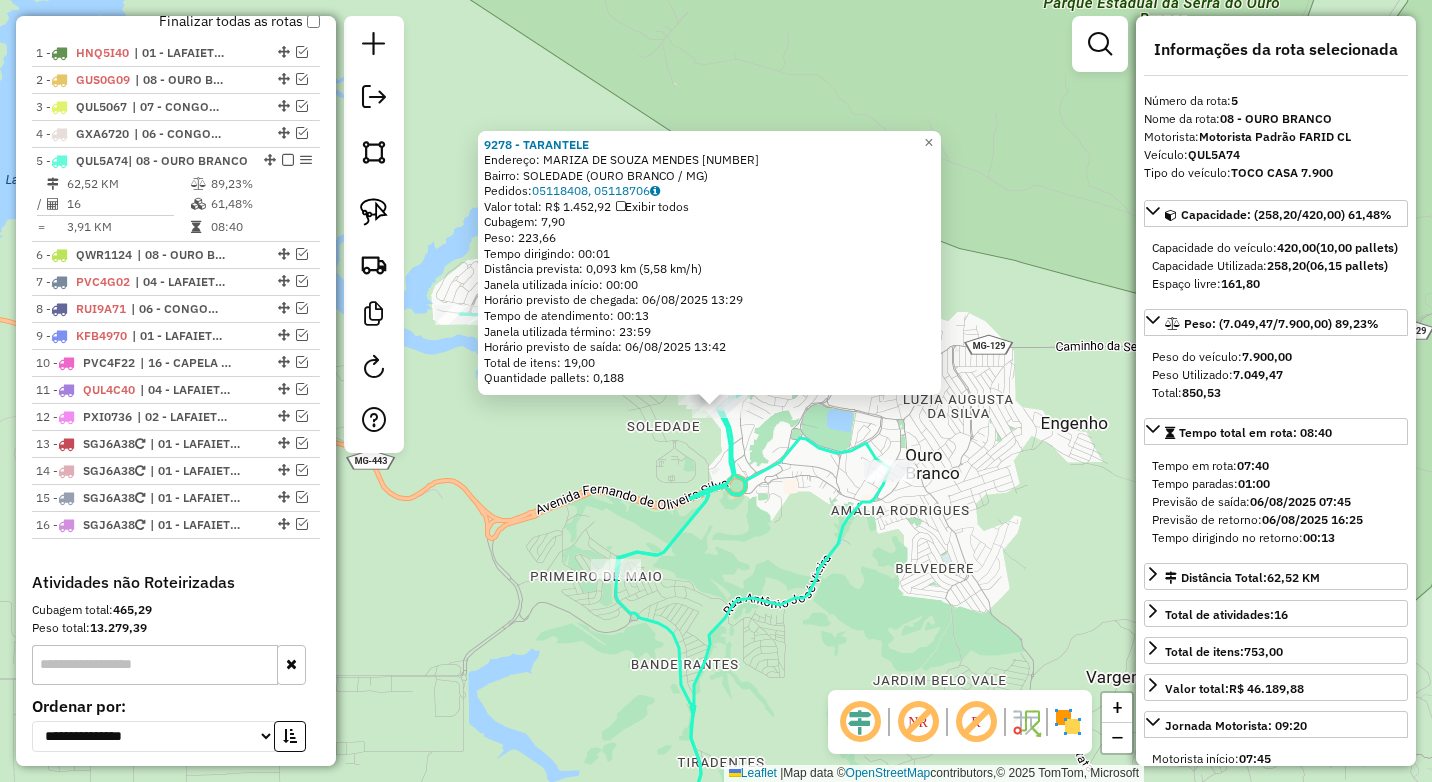 click on "[NUMBER] - [NAME]  Endereço:  [NAME] [NUMBER]   Bairro: [NAME] ([STATE] / [STATE])   Pedidos:  [NUMBER], [NUMBER]   Valor total: R$ [PRICE]   Exibir todos   Cubagem: [NUMBER],[NUMBER]  Peso: [NUMBER],[NUMBER]  Tempo dirigindo: [TIME]   Distância prevista: [NUMBER] km ([NUMBER] km/h)   Janela utilizada início: [TIME]   Horário previsto de chegada: [DATE] [TIME]   Tempo de atendimento: [TIME]   Janela utilizada término: [TIME]   Horário previsto de saída: [DATE] [TIME]   Total de itens: [NUMBER],[NUMBER]   Quantidade pallets: [NUMBER]  × Janela de atendimento Grade de atendimento Capacidade Transportadoras Veículos Cliente Pedidos  Rotas Selecione os dias de semana para filtrar as janelas de atendimento  Seg   Ter   Qua   Qui   Sex   Sáb   Dom  Informe o período da janela de atendimento: De: Até:  Filtrar exatamente a janela do cliente  Considerar janela de atendimento padrão  Selecione os dias de semana para filtrar as grades de atendimento  Seg   Ter   Qua   Qui   Sex   Sáb   Dom   Peso mínimo:  ****  Peso máximo:  **** De:" 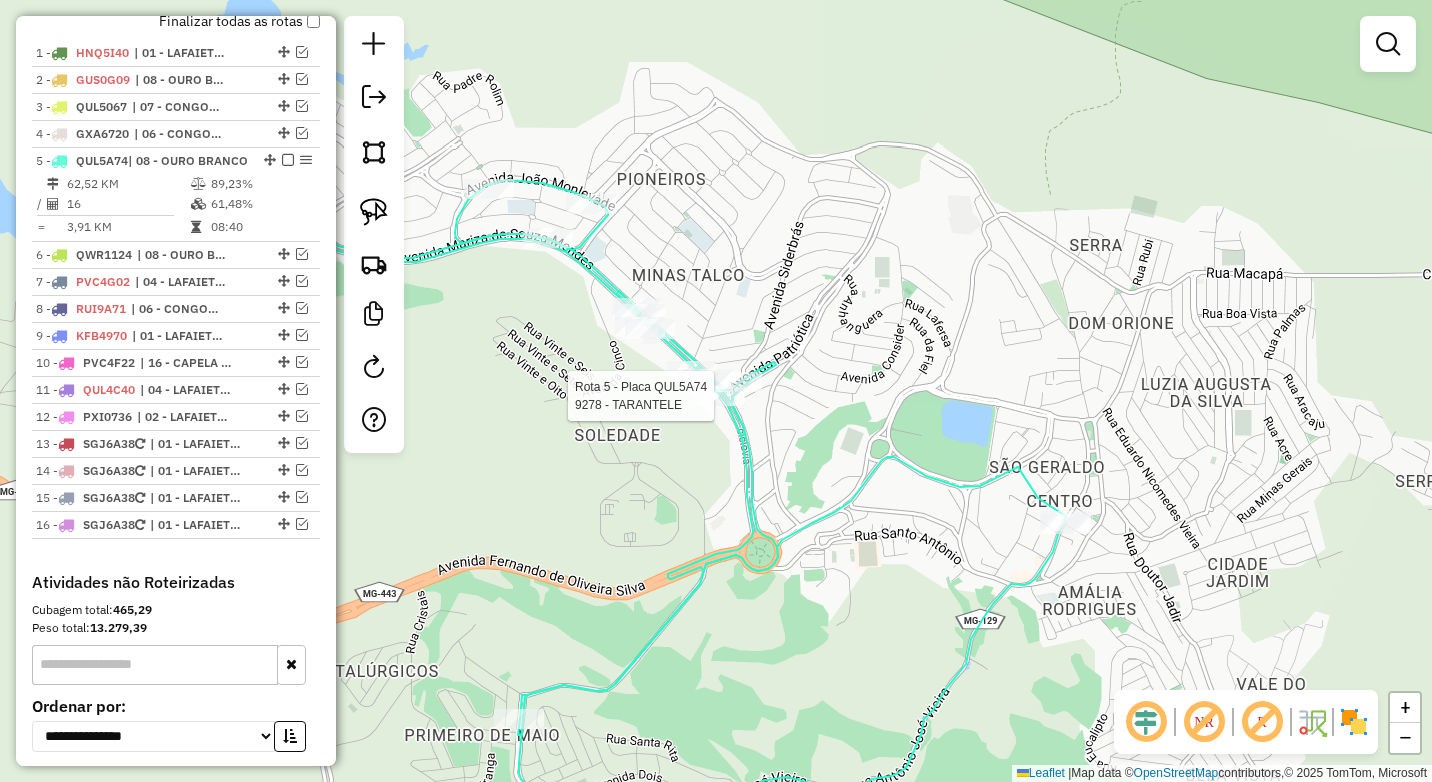 select on "*********" 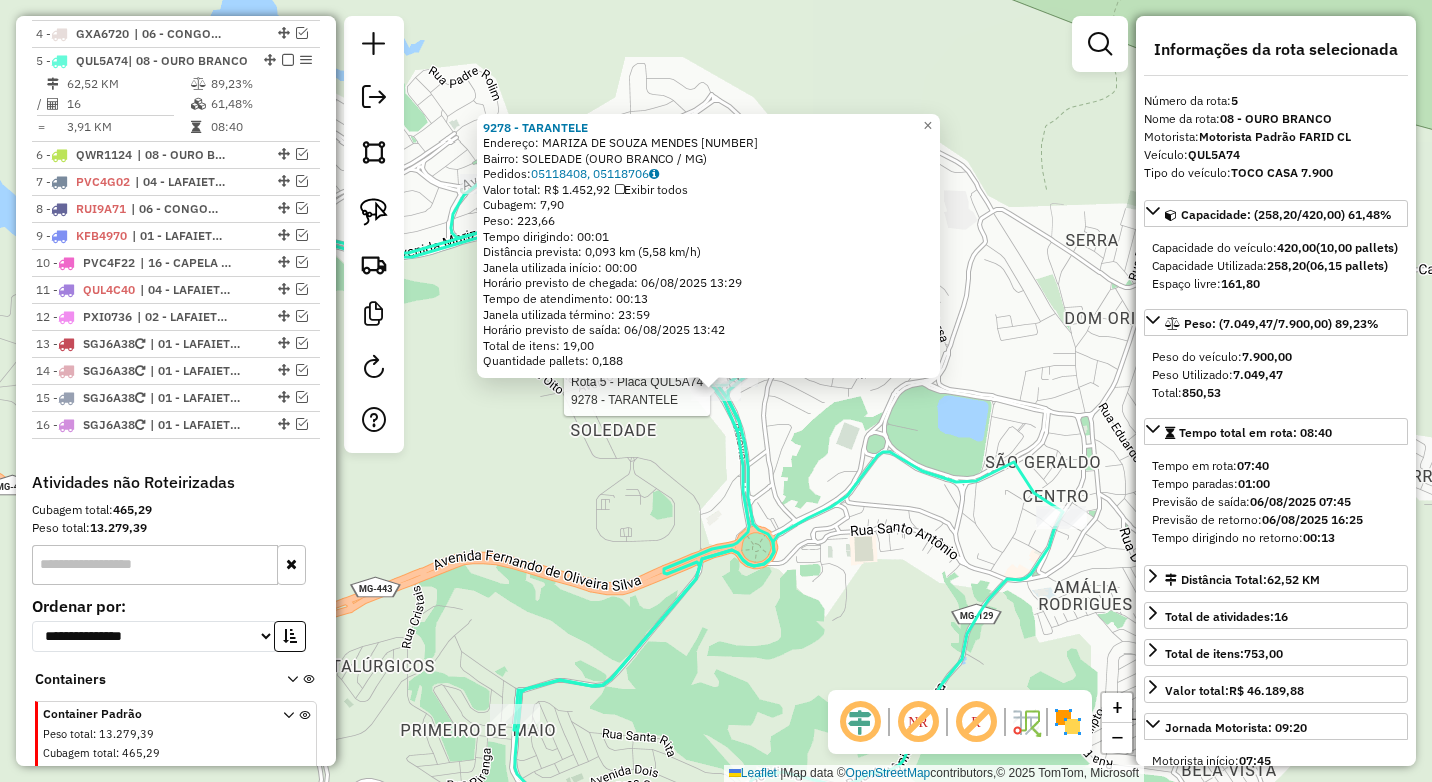scroll, scrollTop: 882, scrollLeft: 0, axis: vertical 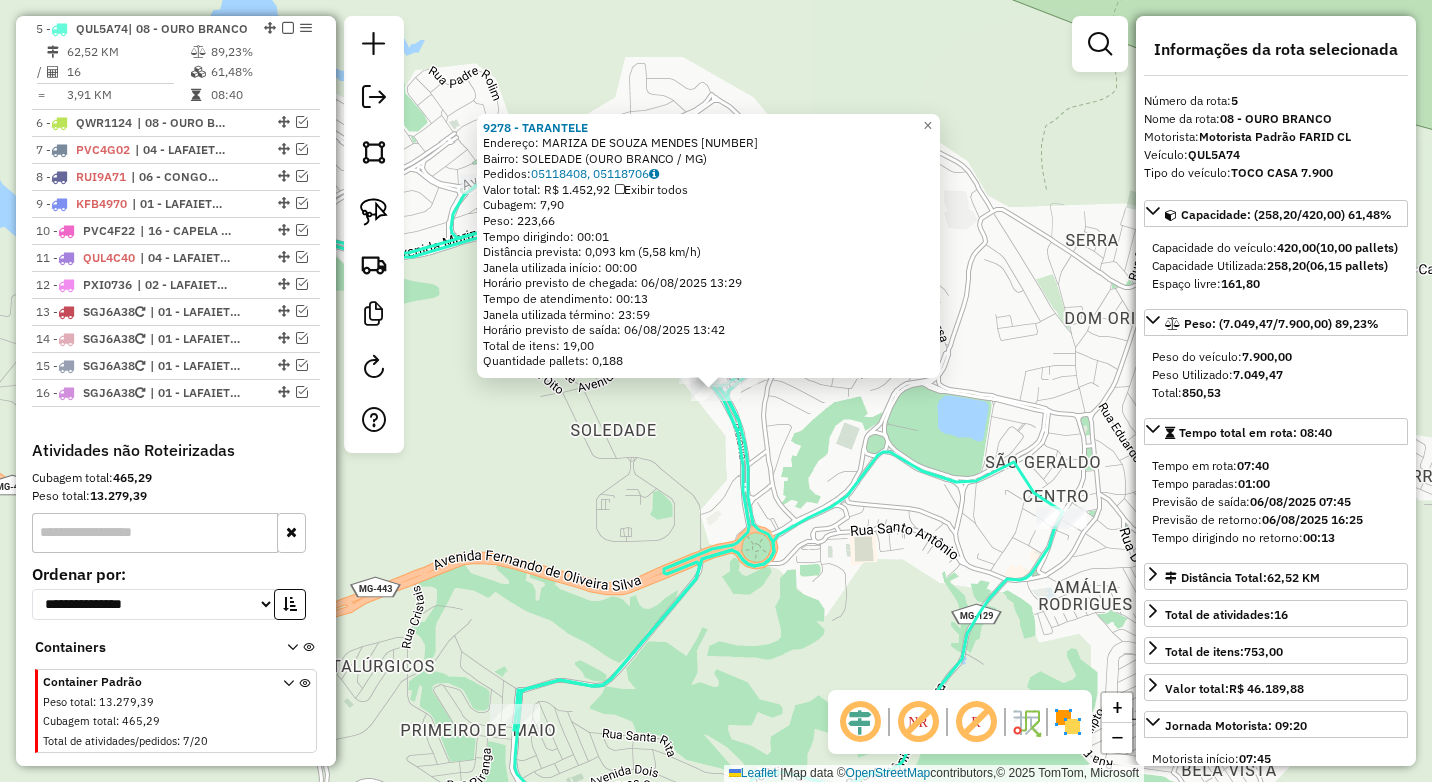 click on "QUL5A74" at bounding box center [1214, 154] 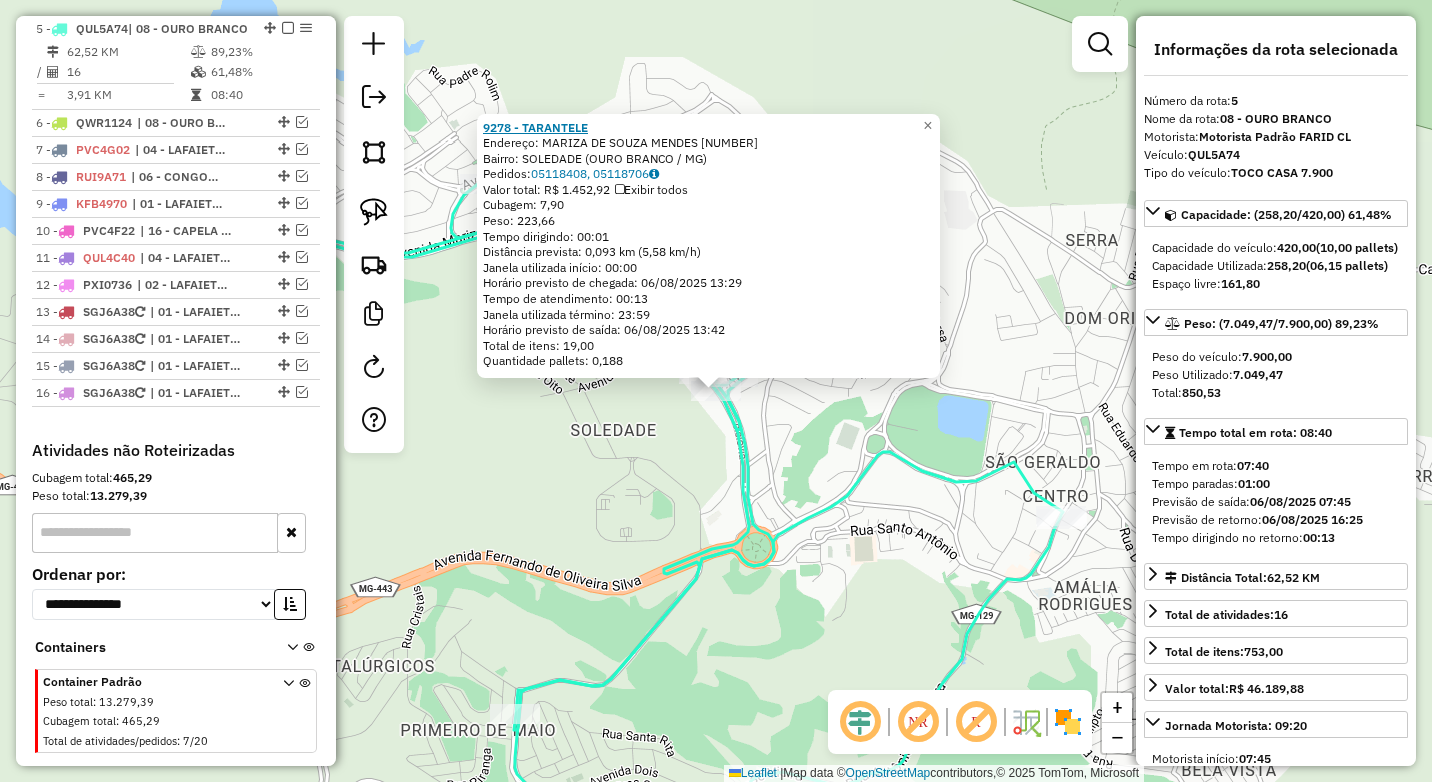 drag, startPoint x: 619, startPoint y: 124, endPoint x: 491, endPoint y: 127, distance: 128.03516 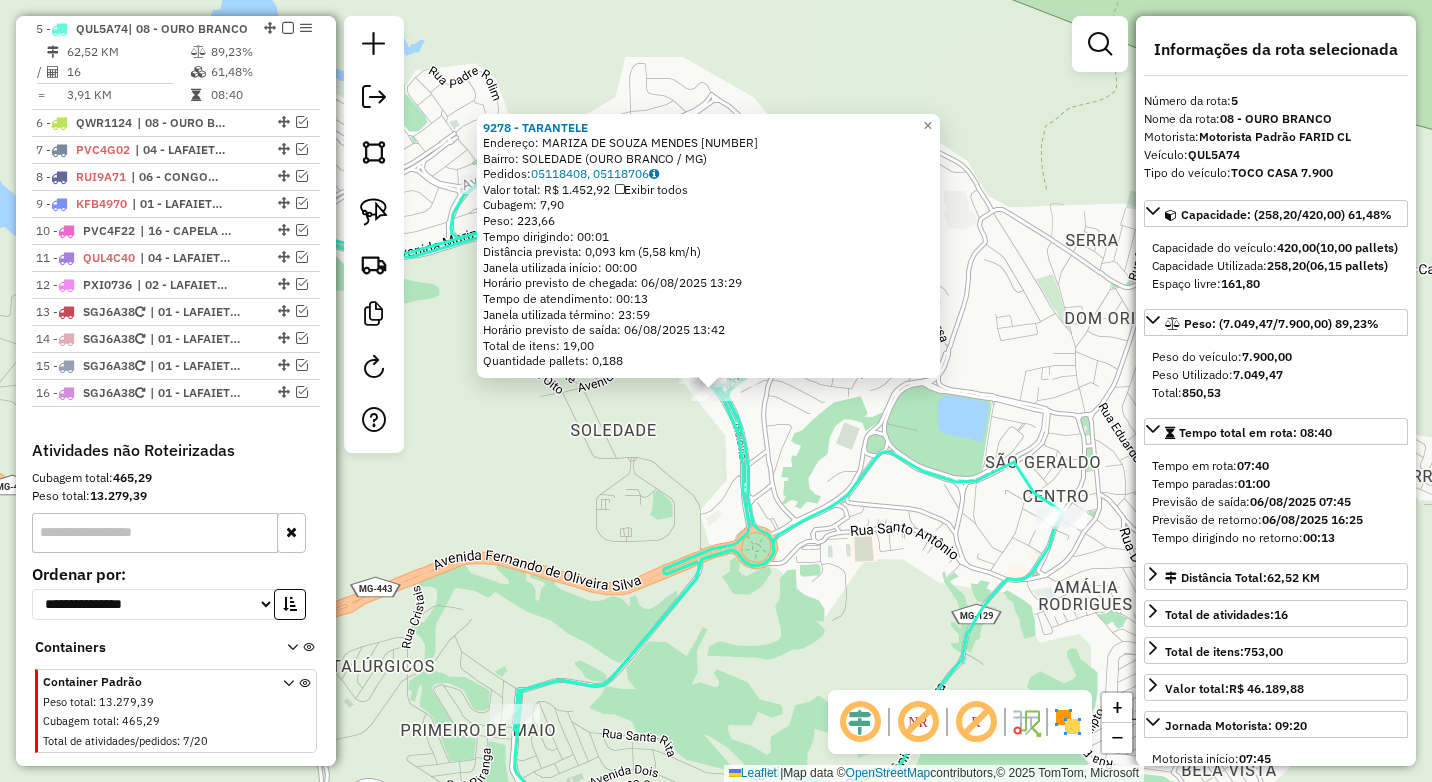 click on "[NUMBER] - [NAME]  Endereço:  [NAME] [NUMBER]   Bairro: [NAME] ([STATE] / [STATE])   Pedidos:  [NUMBER], [NUMBER]   Valor total: R$ [PRICE]   Exibir todos   Cubagem: [NUMBER],[NUMBER]  Peso: [NUMBER],[NUMBER]  Tempo dirigindo: [TIME]   Distância prevista: [NUMBER] km ([NUMBER] km/h)   Janela utilizada início: [TIME]   Horário previsto de chegada: [DATE] [TIME]   Tempo de atendimento: [TIME]   Janela utilizada término: [TIME]   Horário previsto de saída: [DATE] [TIME]   Total de itens: [NUMBER],[NUMBER]   Quantidade pallets: [NUMBER]  × Janela de atendimento Grade de atendimento Capacidade Transportadoras Veículos Cliente Pedidos  Rotas Selecione os dias de semana para filtrar as janelas de atendimento  Seg   Ter   Qua   Qui   Sex   Sáb   Dom  Informe o período da janela de atendimento: De: Até:  Filtrar exatamente a janela do cliente  Considerar janela de atendimento padrão  Selecione os dias de semana para filtrar as grades de atendimento  Seg   Ter   Qua   Qui   Sex   Sáb   Dom   Peso mínimo:  ****  Peso máximo:  **** De:" 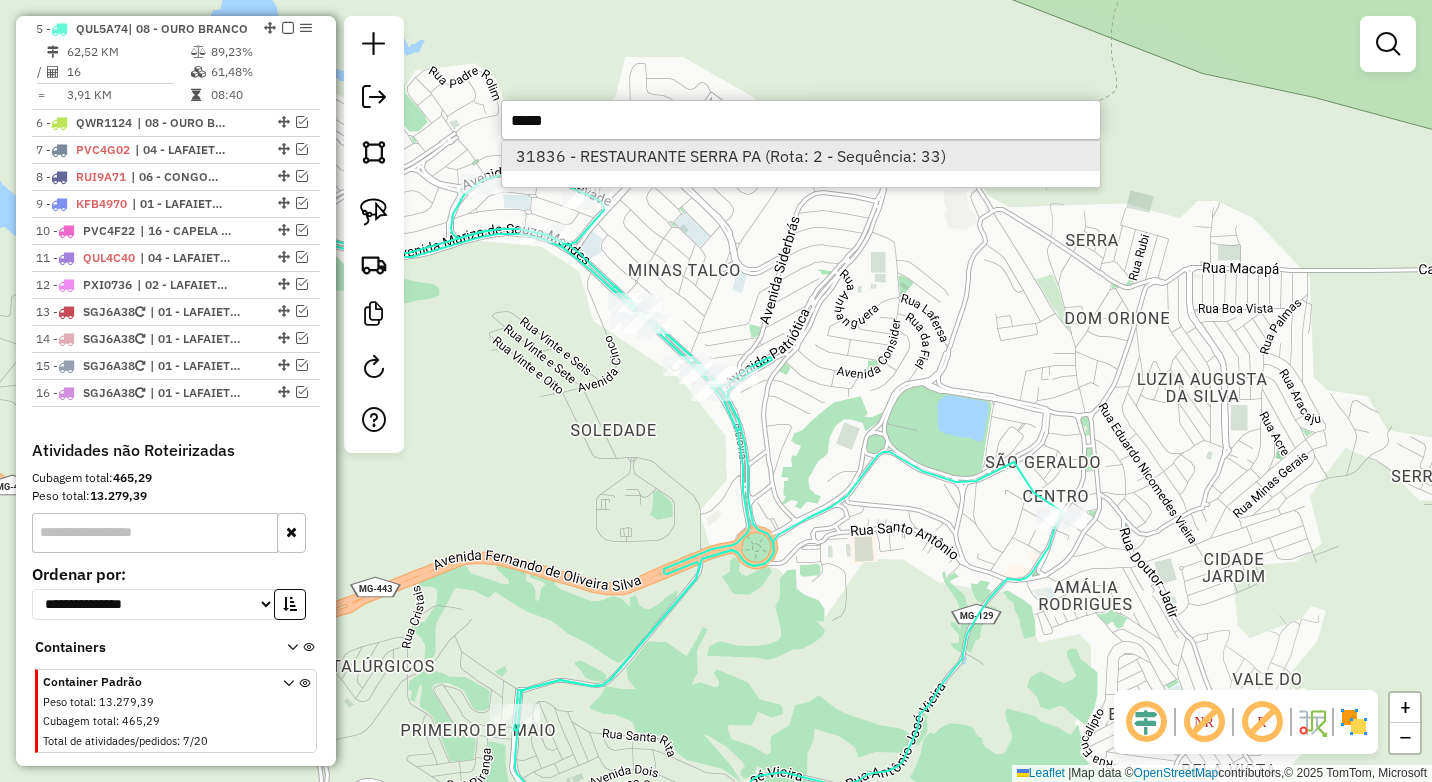 type on "*****" 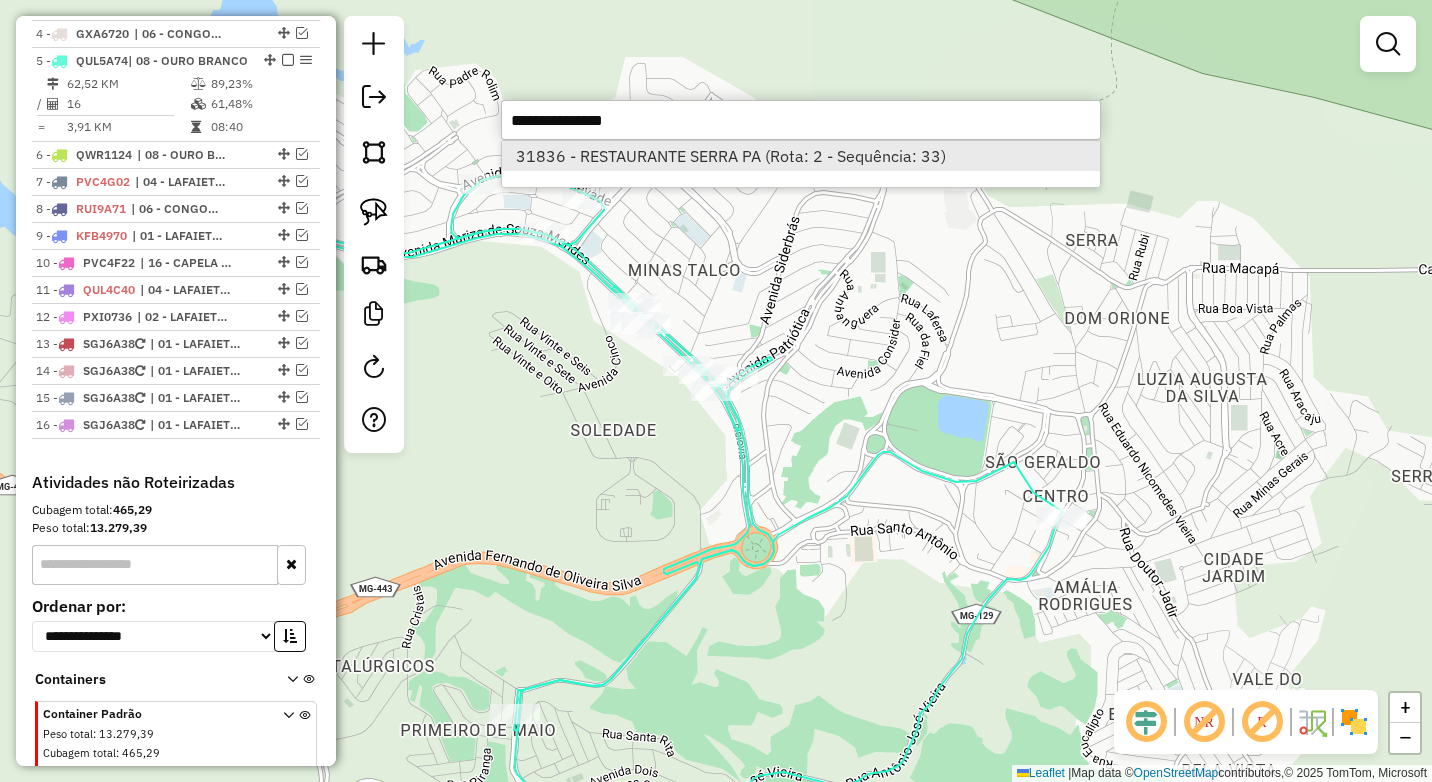 select on "*********" 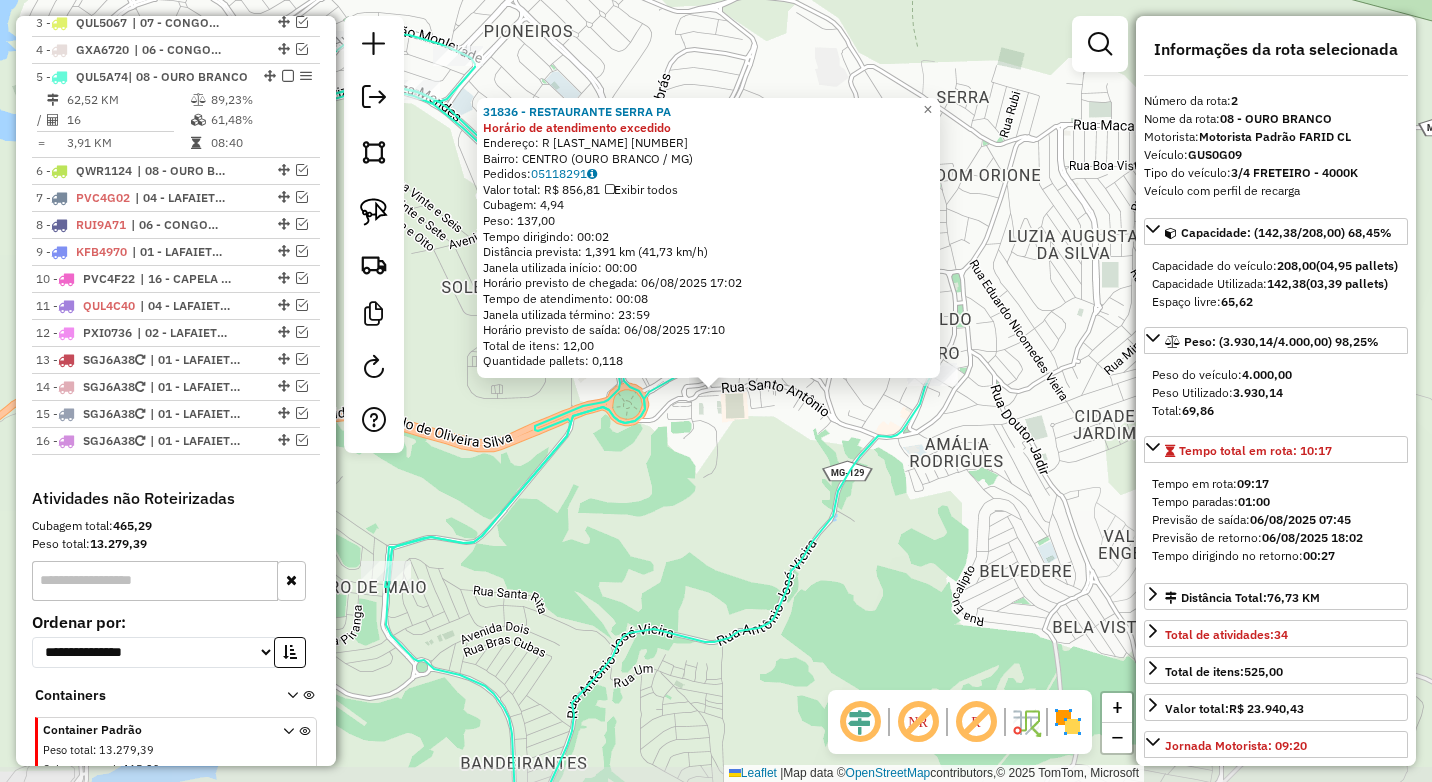 scroll, scrollTop: 801, scrollLeft: 0, axis: vertical 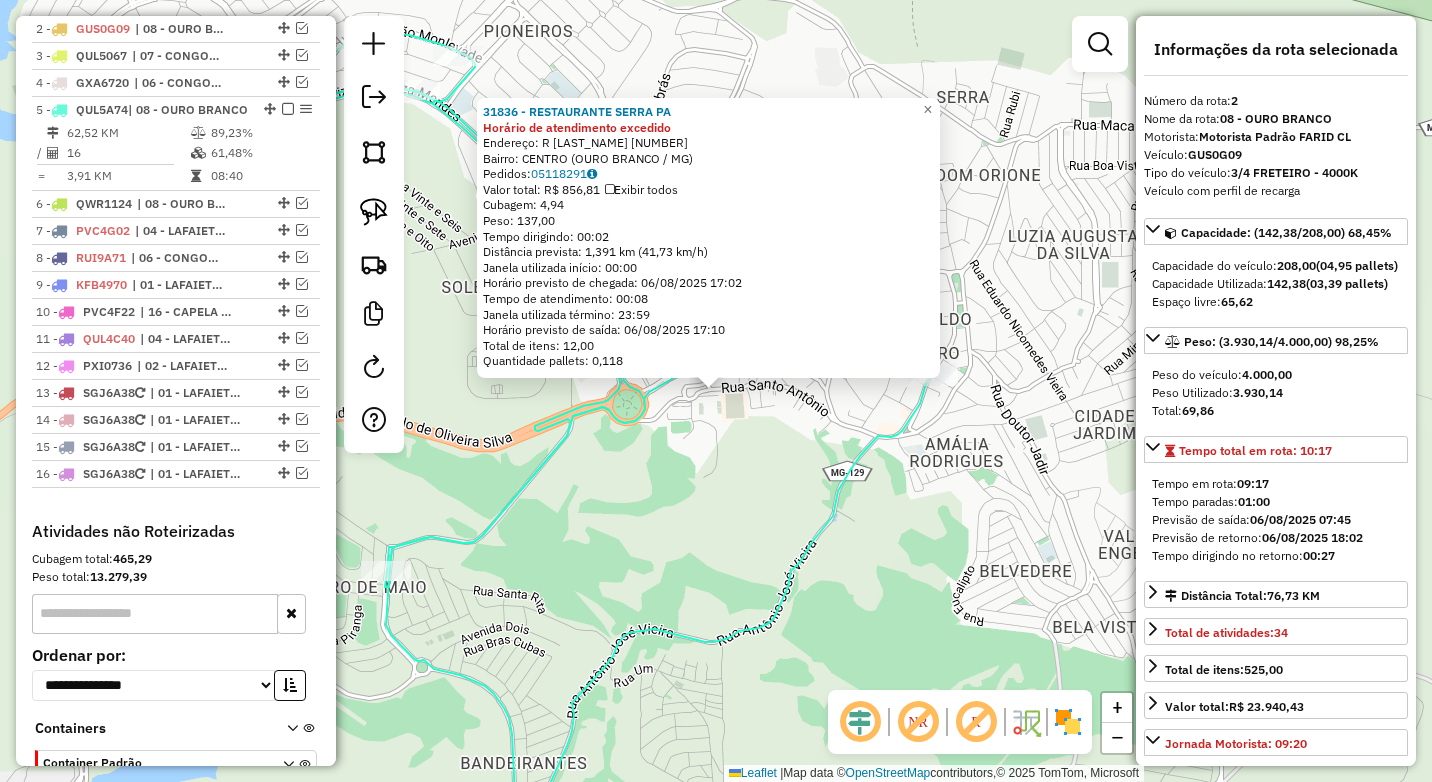 click on "GUS0G09" at bounding box center (1215, 154) 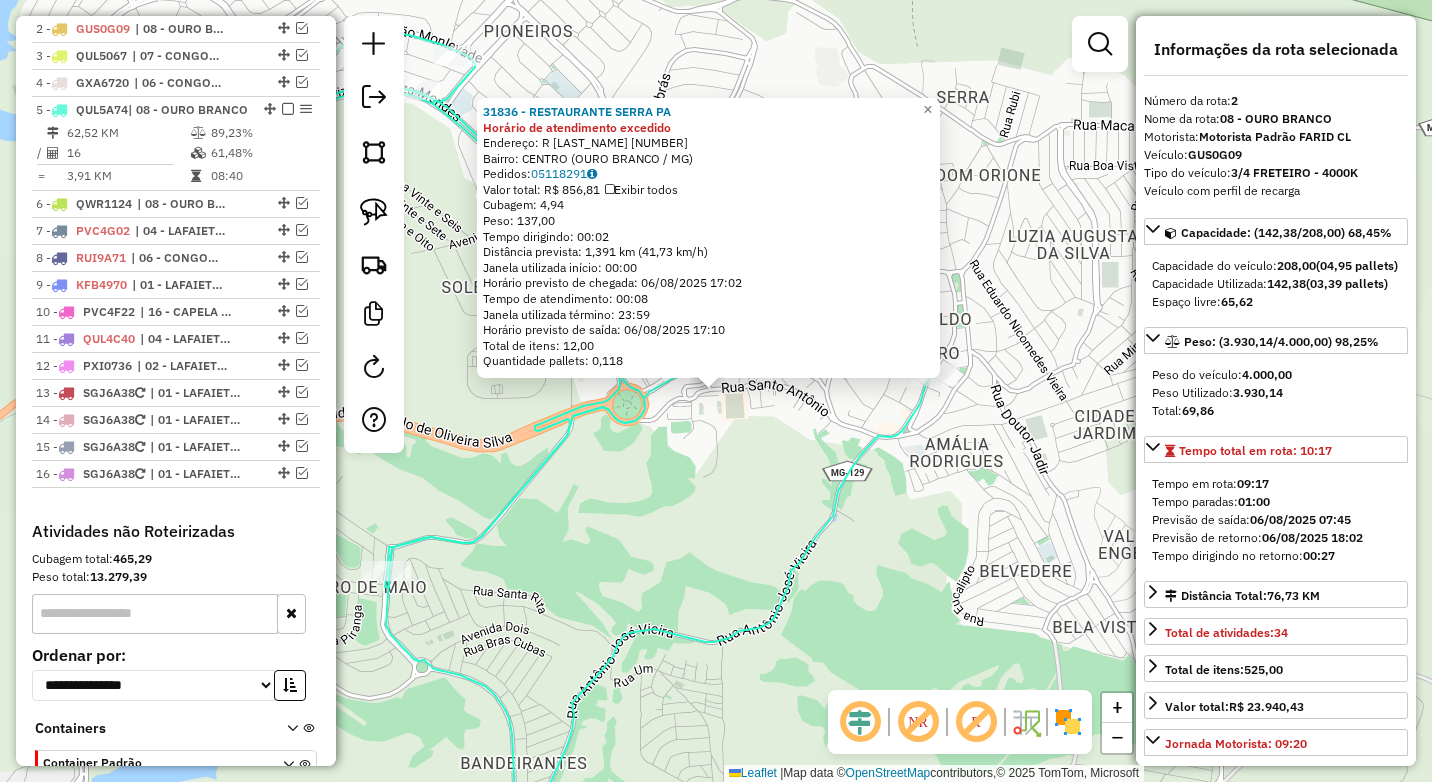 click on "[NUMBER] - [BRAND] SERRA PA Horário de atendimento excedido  Endereço: R   JOSE PEREIRA SOBRINHO         [NUMBER]   Bairro: CENTRO ([CITY] / [STATE])   Pedidos:  [ORDER_ID]   Valor total: R$ 856,81   Exibir todos   Cubagem: 4,94  Peso: 137,00  Tempo dirigindo: 00:02   Distância prevista: 1,391 km (41,73 km/h)   Janela utilizada início: 00:00   Horário previsto de chegada: 06/08/2025 17:02   Tempo de atendimento: 00:08   Janela utilizada término: 23:59   Horário previsto de saída: 06/08/2025 17:10   Total de itens: 12,00   Quantidade pallets: 0,118  × Janela de atendimento Grade de atendimento Capacidade Transportadoras Veículos Cliente Pedidos  Rotas Selecione os dias de semana para filtrar as janelas de atendimento  Seg   Ter   Qua   Qui   Sex   Sáb   Dom  Informe o período da janela de atendimento: De: Até:  Filtrar exatamente a janela do cliente  Considerar janela de atendimento padrão  Selecione os dias de semana para filtrar as grades de atendimento  Seg   Ter   Qua   Qui   Sex   Sáb   Dom   ****" 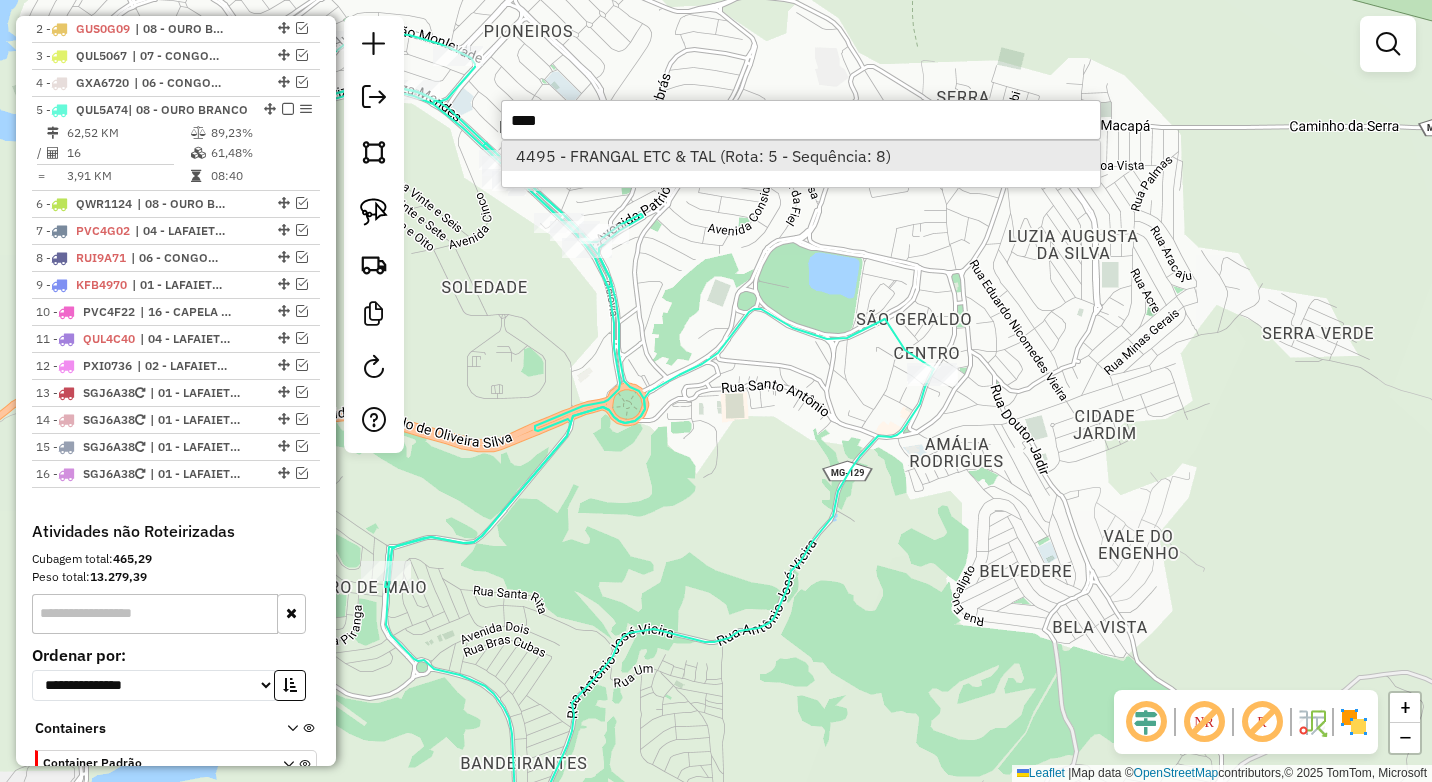 type on "****" 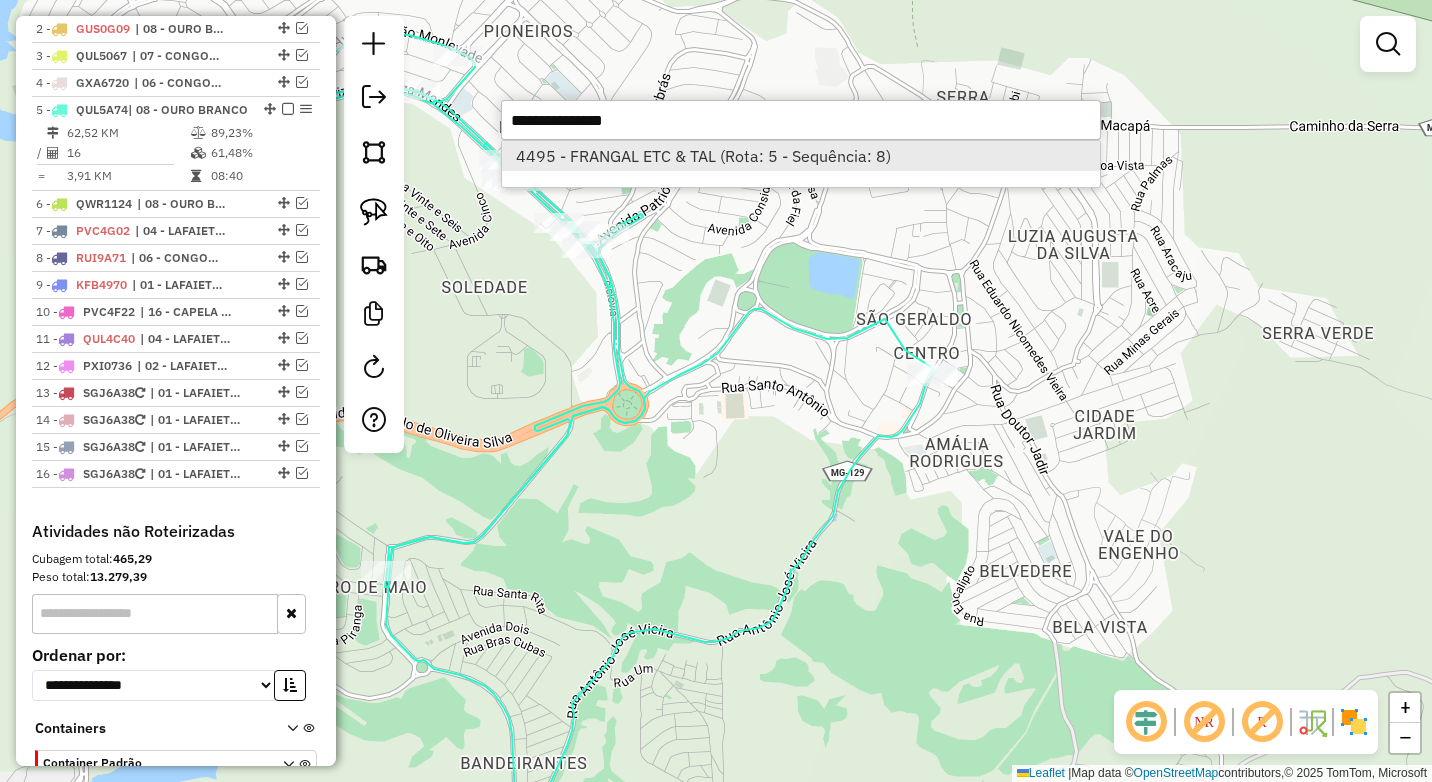 select on "*********" 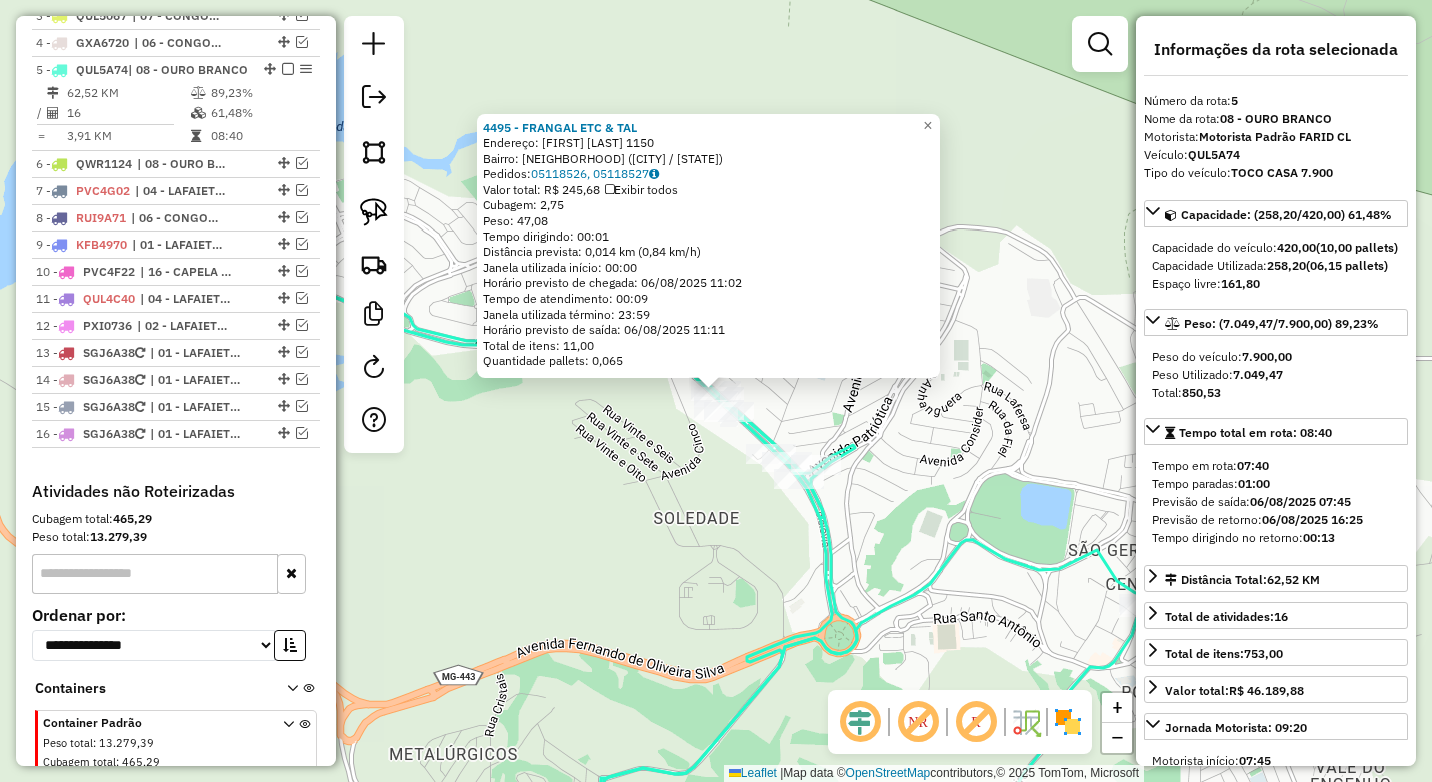 scroll, scrollTop: 882, scrollLeft: 0, axis: vertical 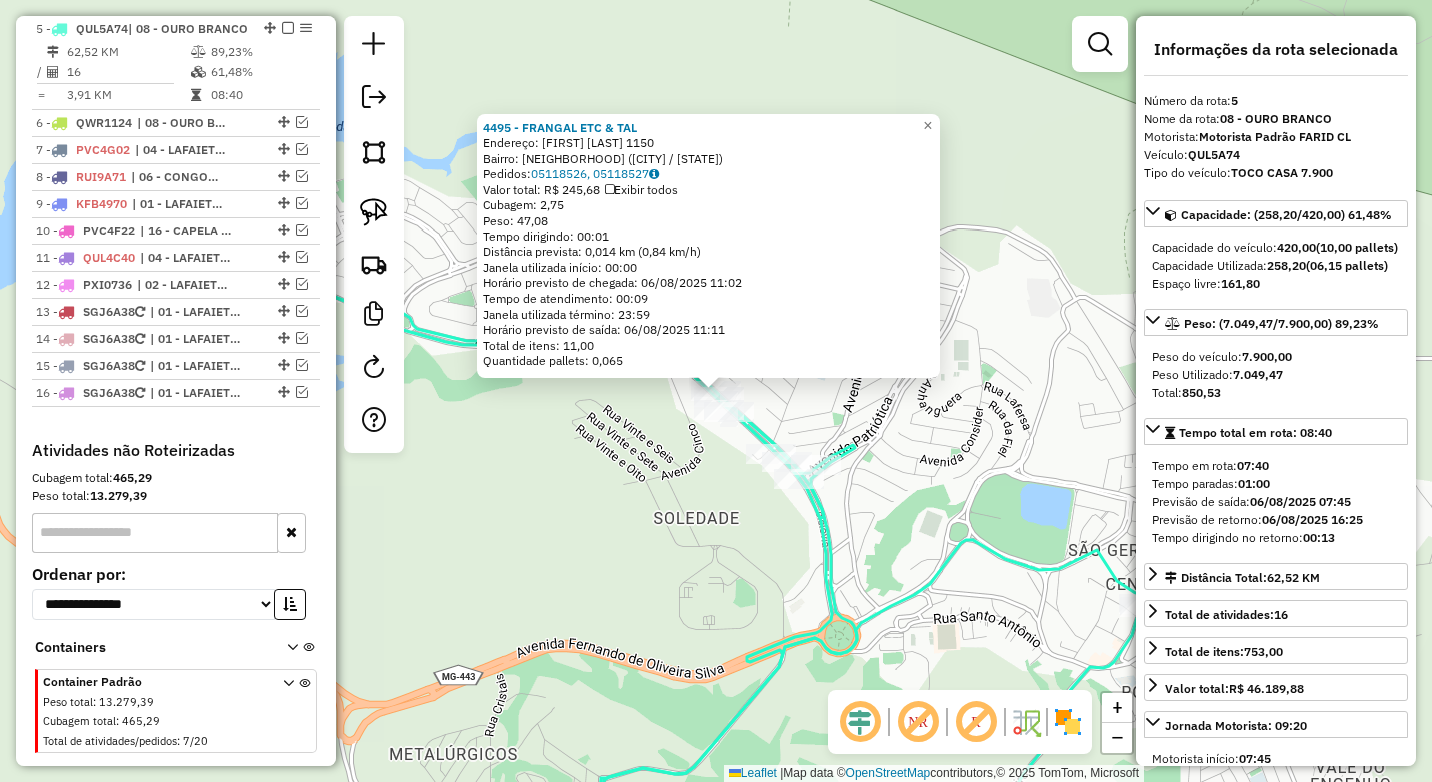 drag, startPoint x: 670, startPoint y: 128, endPoint x: 489, endPoint y: 128, distance: 181 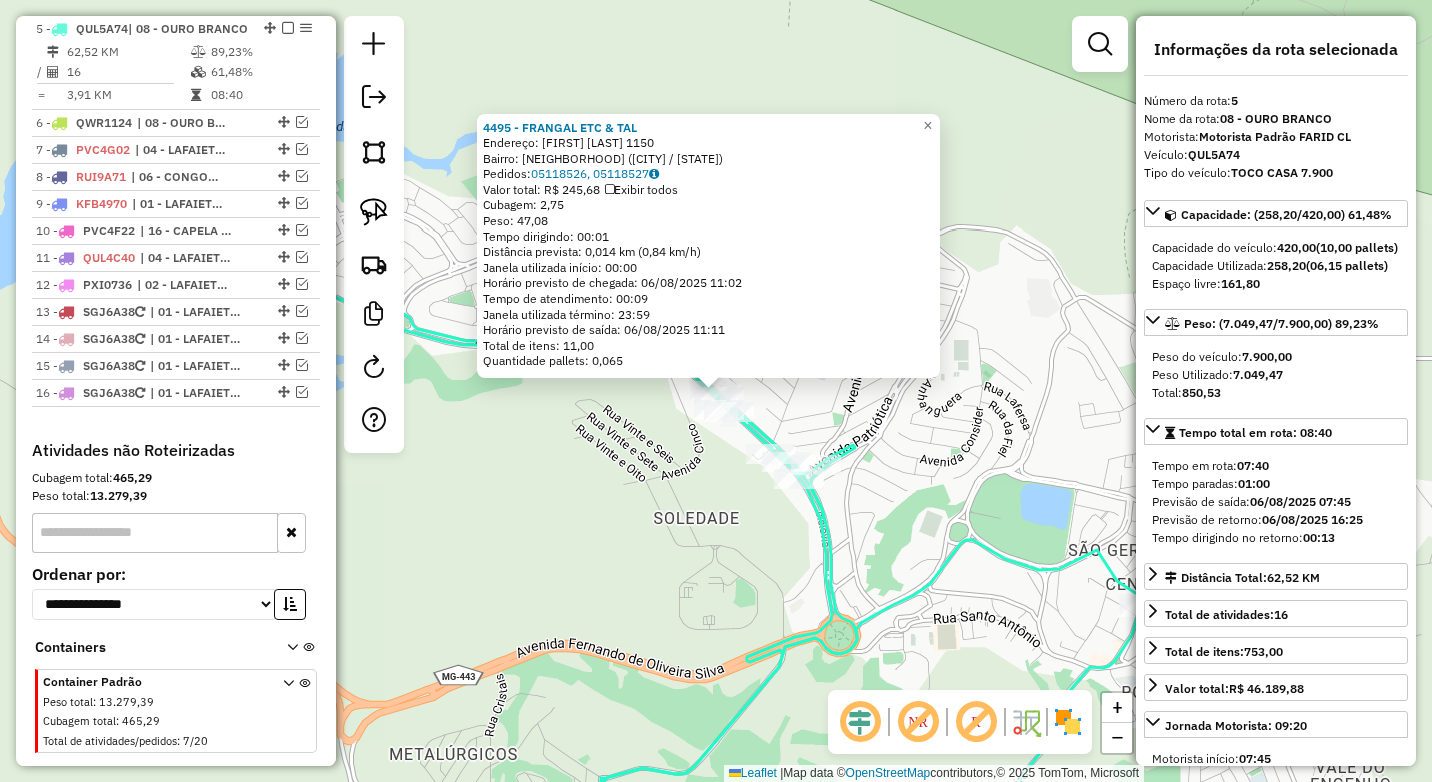 click on "4495 - FRANGAL ETC & TAL  Endereço:  [STREET_NAME] [NUMBER]   Bairro: [NEIGHBORHOOD] ([CITY] / [STATE])   Pedidos:  05118526, 05118527   Valor total: R$ 245,68   Exibir todos   Cubagem: 2,75  Peso: 47,08  Tempo dirigindo: 00:01   Distância prevista: 0,014 km (0,84 km/h)   Janela utilizada início: 00:00   Horário previsto de chegada: 06/08/2025 11:02   Tempo de atendimento: 00:09   Janela utilizada término: 23:59   Horário previsto de saída: 06/08/2025 11:11   Total de itens: 11,00   Quantidade pallets: 0,065  × Janela de atendimento Grade de atendimento Capacidade Transportadoras Veículos Cliente Pedidos  Rotas Selecione os dias de semana para filtrar as janelas de atendimento  Seg   Ter   Qua   Qui   Sex   Sáb   Dom  Informe o período da janela de atendimento: De: [DATE] Até: [DATE]  Filtrar exatamente a janela do cliente  Considerar janela de atendimento padrão  Selecione os dias de semana para filtrar as grades de atendimento  Seg   Ter   Qua   Qui   Sex   Sáb   Dom   Peso mínimo:  ****  Peso máximo:  De: [WEIGHT]" 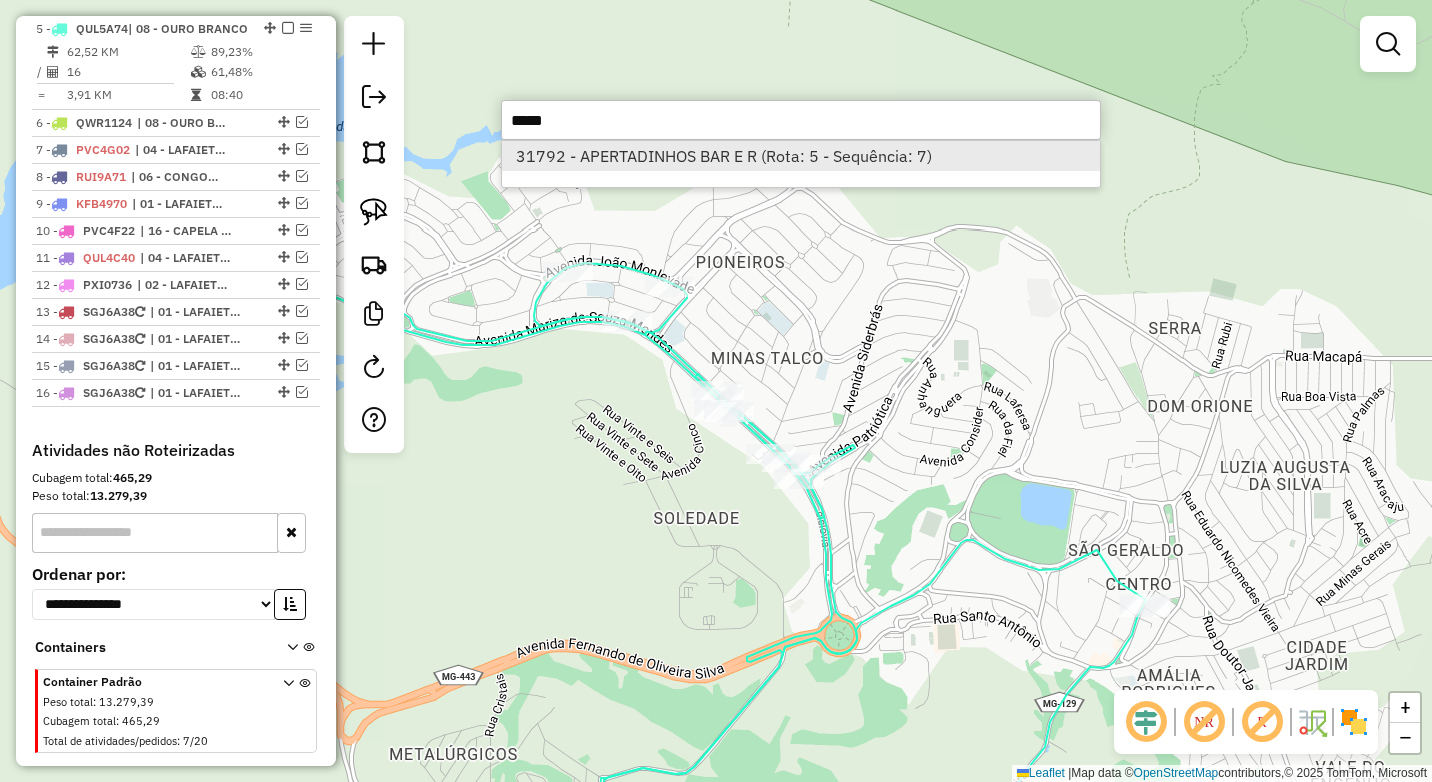type on "*****" 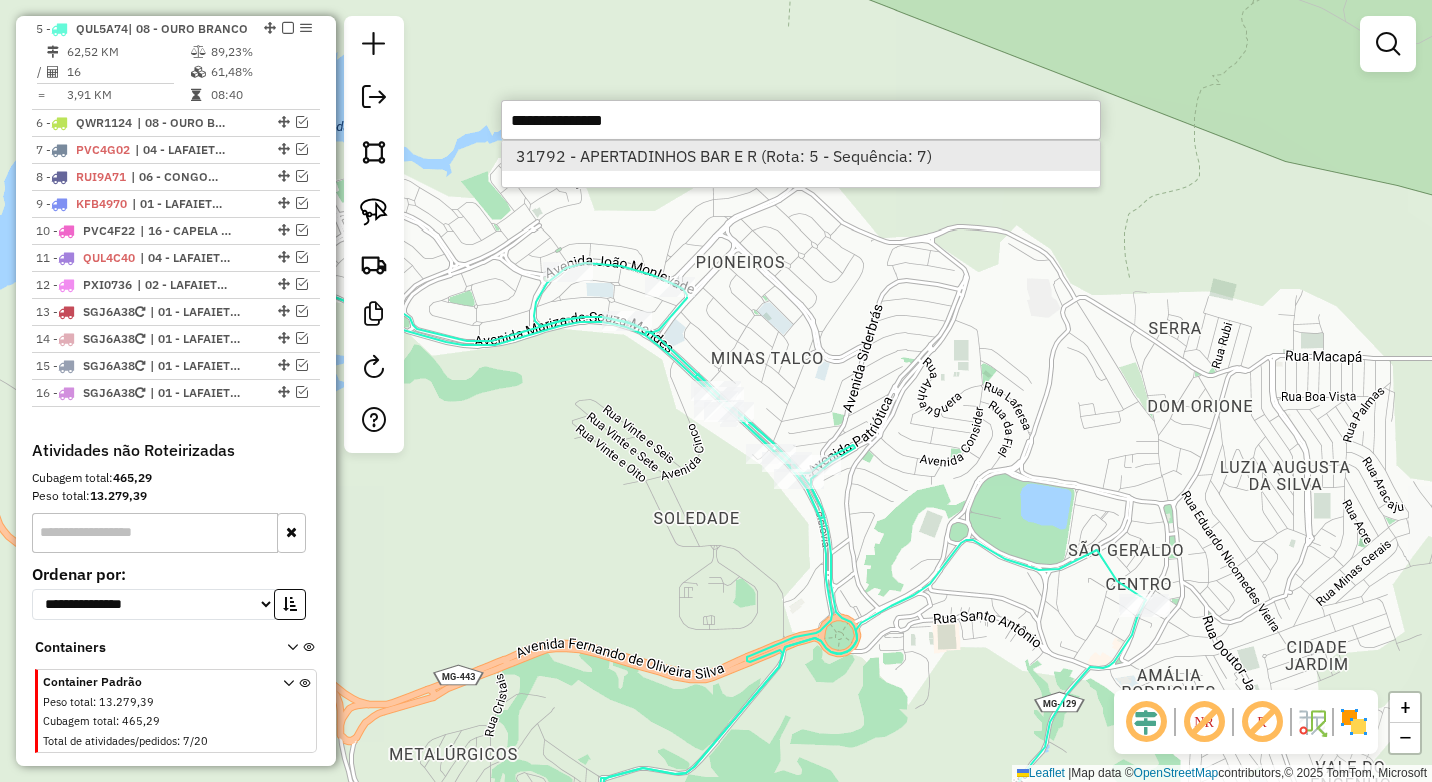 select on "*********" 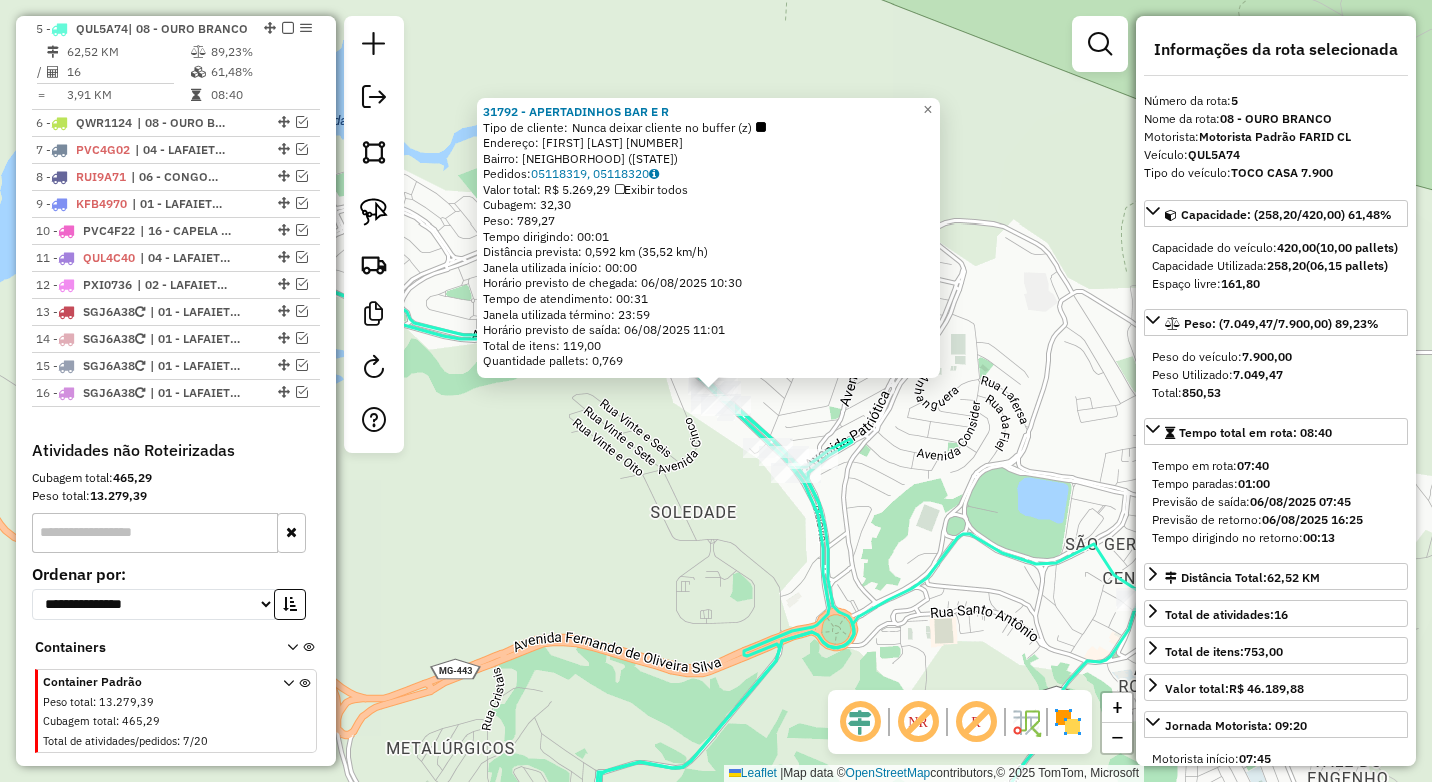 drag, startPoint x: 690, startPoint y: 108, endPoint x: 482, endPoint y: 116, distance: 208.1538 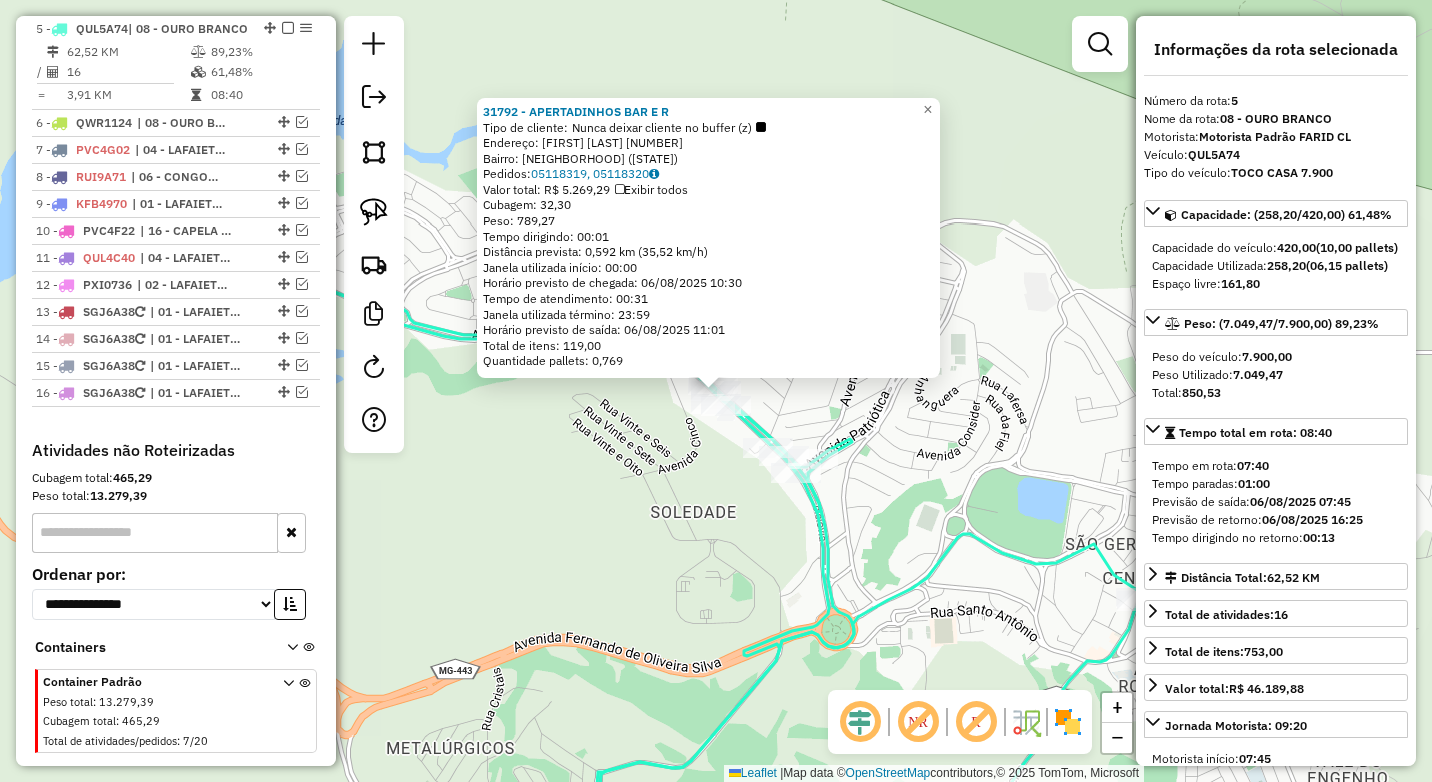 click on "[NUMBER] - [NAME]  Tipo de cliente:   Nunca deixar cliente no buffer (z)   Endereço:  [STREET_NAME] [NUMBER]   Bairro: [NEIGHBORHOOD] ([CITY] / [STATE])   Pedidos:  [ORDER_ID], [ORDER_ID]   Valor total: R$ 5.269,29   Exibir todos   Cubagem: 32,30  Peso: 789,27  Tempo dirigindo: 00:01   Distância prevista: 0,592 km (35,52 km/h)   Janela utilizada início: 00:00   Horário previsto de chegada: 06/08/2025 10:30   Tempo de atendimento: 00:31   Janela utilizada término: 23:59   Horário previsto de saída: 06/08/2025 11:01   Total de itens: 119,00   Quantidade pallets: 0,769  × Janela de atendimento Grade de atendimento Capacidade Transportadoras Veículos Cliente Pedidos  Rotas Selecione os dias de semana para filtrar as janelas de atendimento  Seg   Ter   Qua   Qui   Sex   Sáb   Dom  Informe o período da janela de atendimento: De: Até:  Filtrar exatamente a janela do cliente  Considerar janela de atendimento padrão  Selecione os dias de semana para filtrar as grades de atendimento  Seg   Ter   Qua   Qui   Sex   Sáb   Dom  ****" 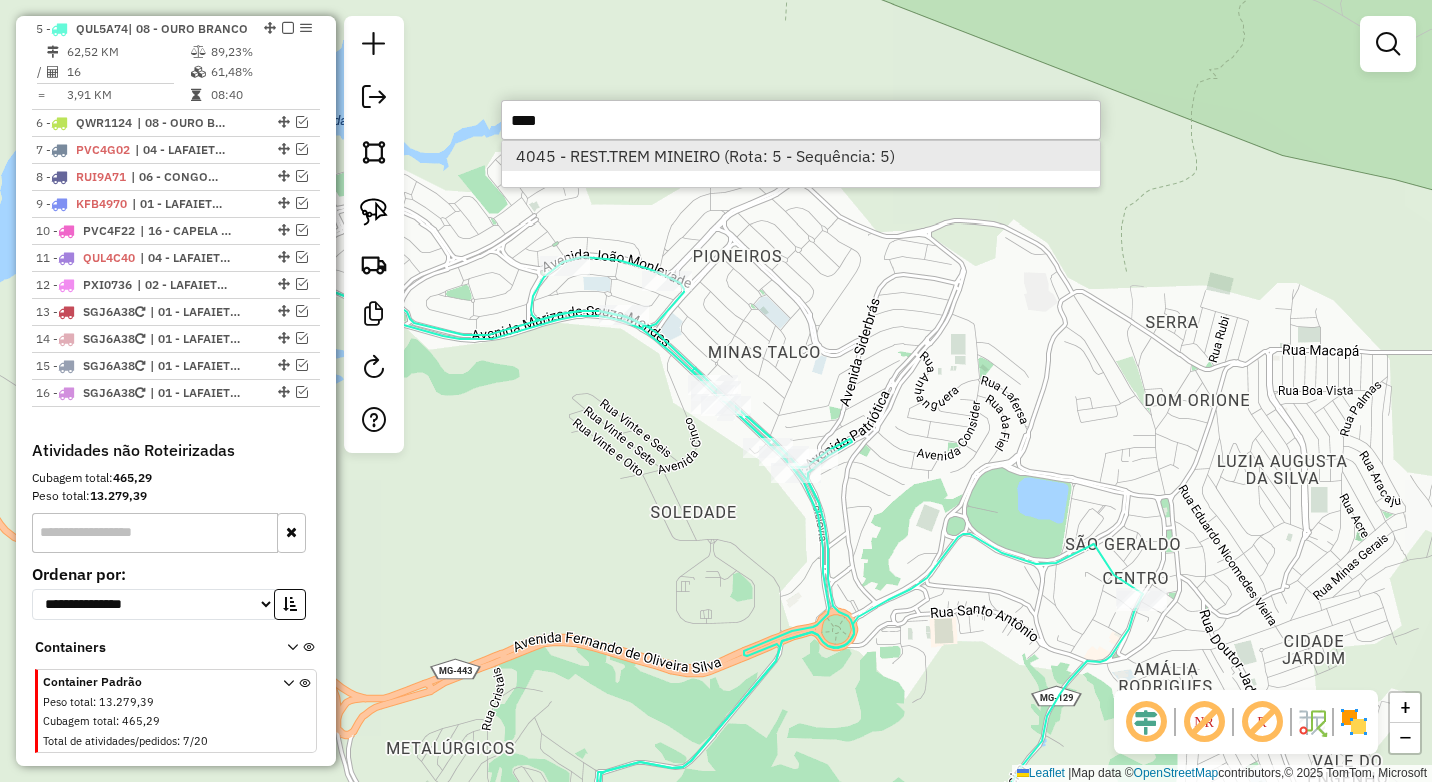 type on "****" 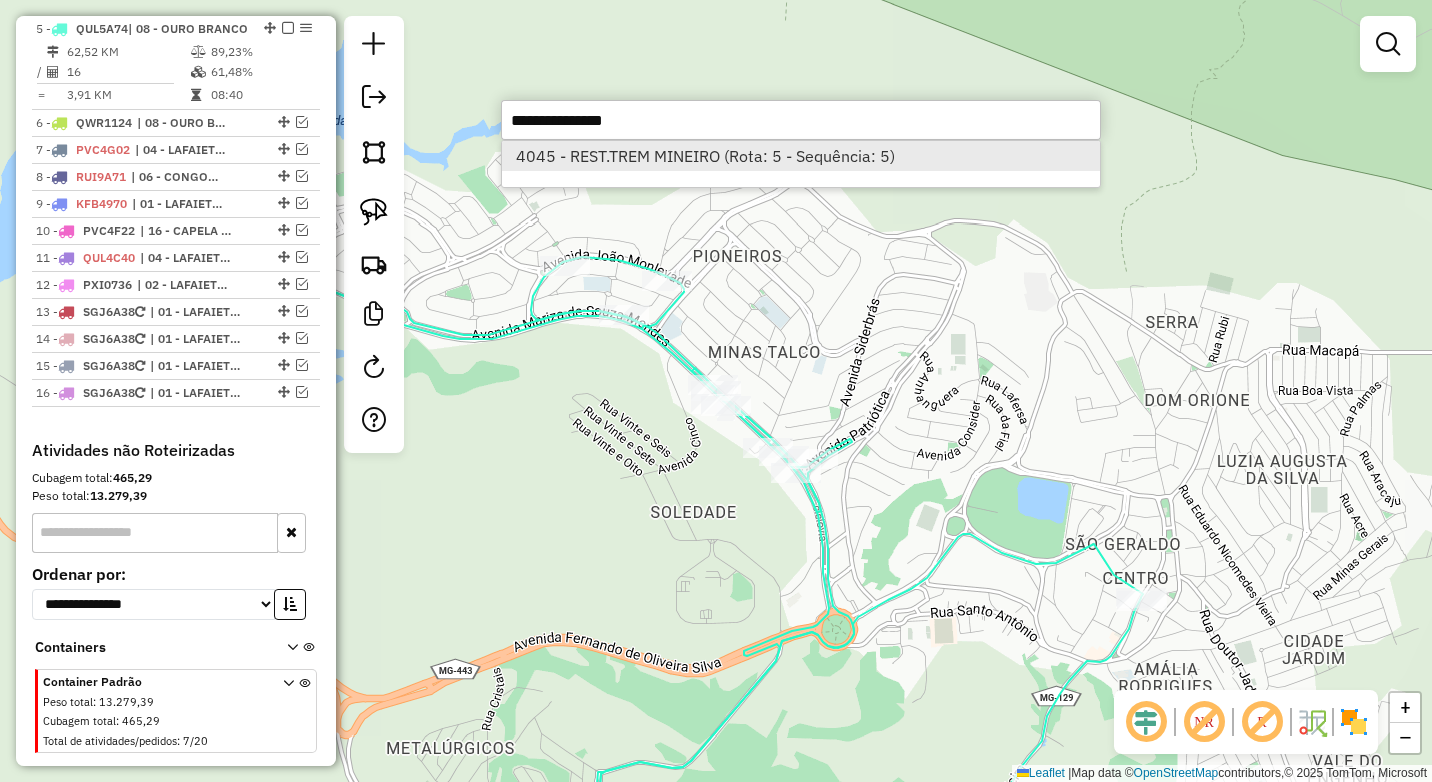 select on "*********" 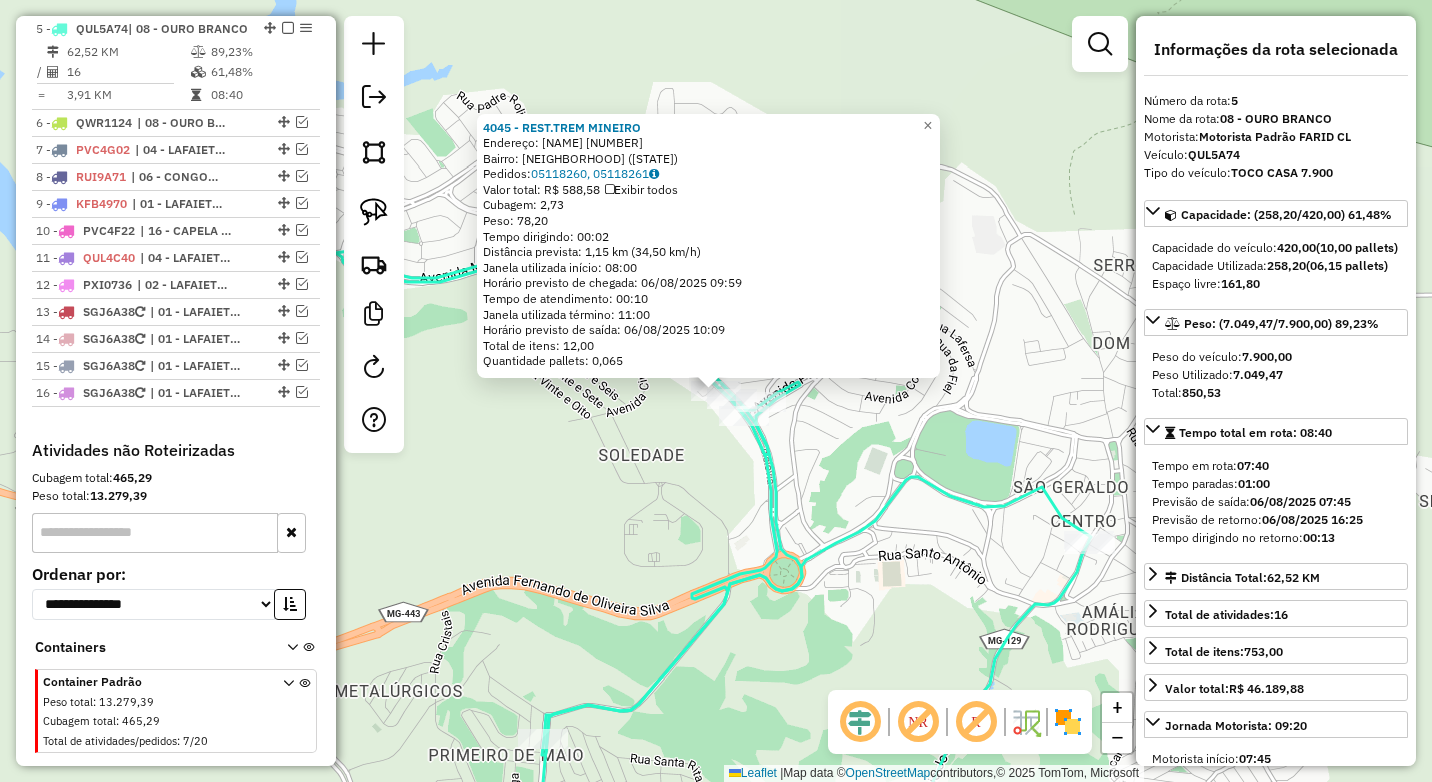 drag, startPoint x: 689, startPoint y: 130, endPoint x: 488, endPoint y: 128, distance: 201.00995 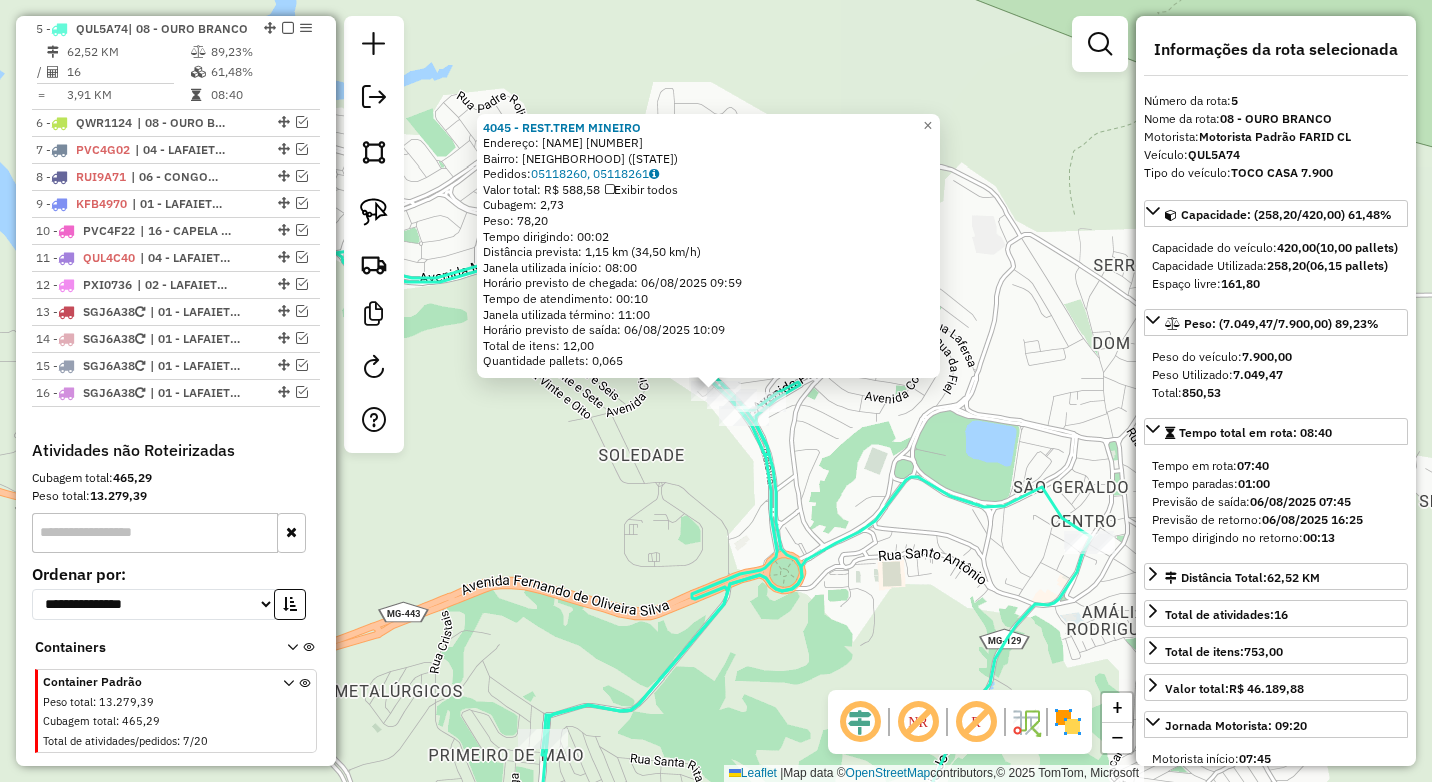 click on "[NUMBER] - [NAME]  Endereço:  [STREET_NAME] [NUMBER]   Bairro: [NEIGHBORHOOD] ([CITY] / [STATE])   Pedidos:  [ORDER_ID], [ORDER_ID]   Valor total: R$ 588,58   Exibir todos   Cubagem: 2,73  Peso: 78,20  Tempo dirigindo: 00:02   Distância prevista: 1,15 km (34,50 km/h)   Janela utilizada início: 08:00   Horário previsto de chegada: 06/08/2025 09:59   Tempo de atendimento: 00:10   Janela utilizada término: 11:00   Horário previsto de saída: 06/08/2025 10:09   Total de itens: 12,00   Quantidade pallets: 0,065  × Janela de atendimento Grade de atendimento Capacidade Transportadoras Veículos Cliente Pedidos  Rotas Selecione os dias de semana para filtrar as janelas de atendimento  Seg   Ter   Qua   Qui   Sex   Sáb   Dom  Informe o período da janela de atendimento: De: Até:  Filtrar exatamente a janela do cliente  Considerar janela de atendimento padrão  Selecione os dias de semana para filtrar as grades de atendimento  Seg   Ter   Qua   Qui   Sex   Sáb   Dom   Peso mínimo:  ****  Peso máximo:  De:" 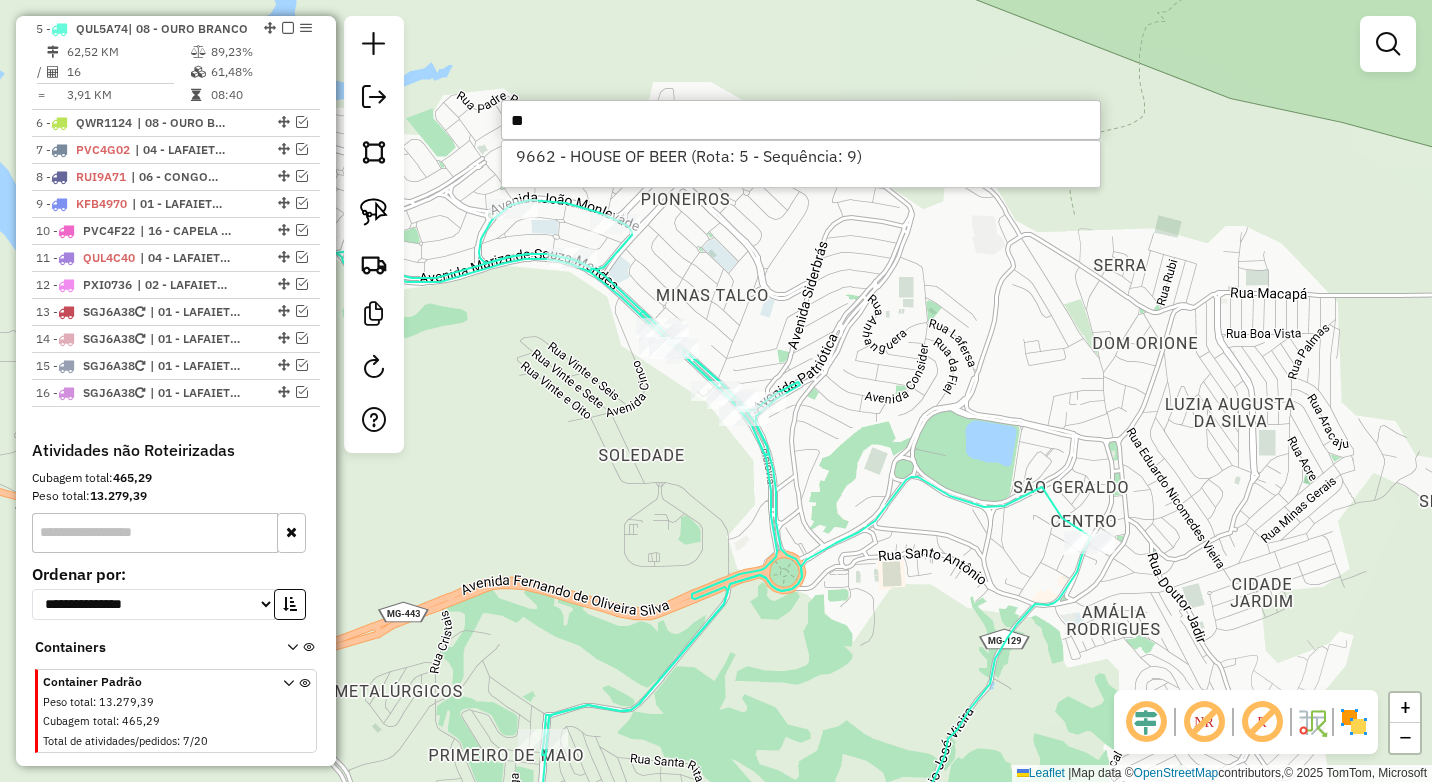 type on "*" 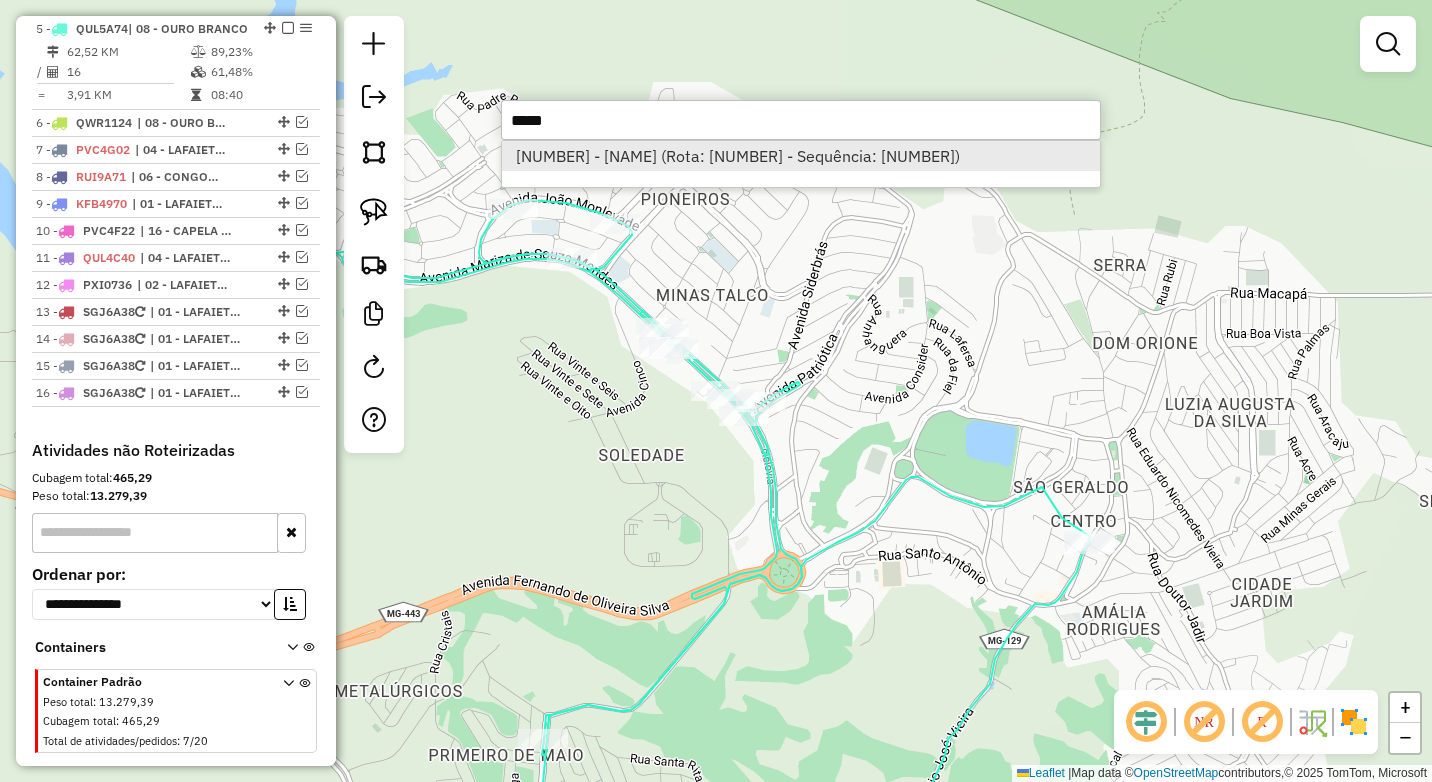 type on "*****" 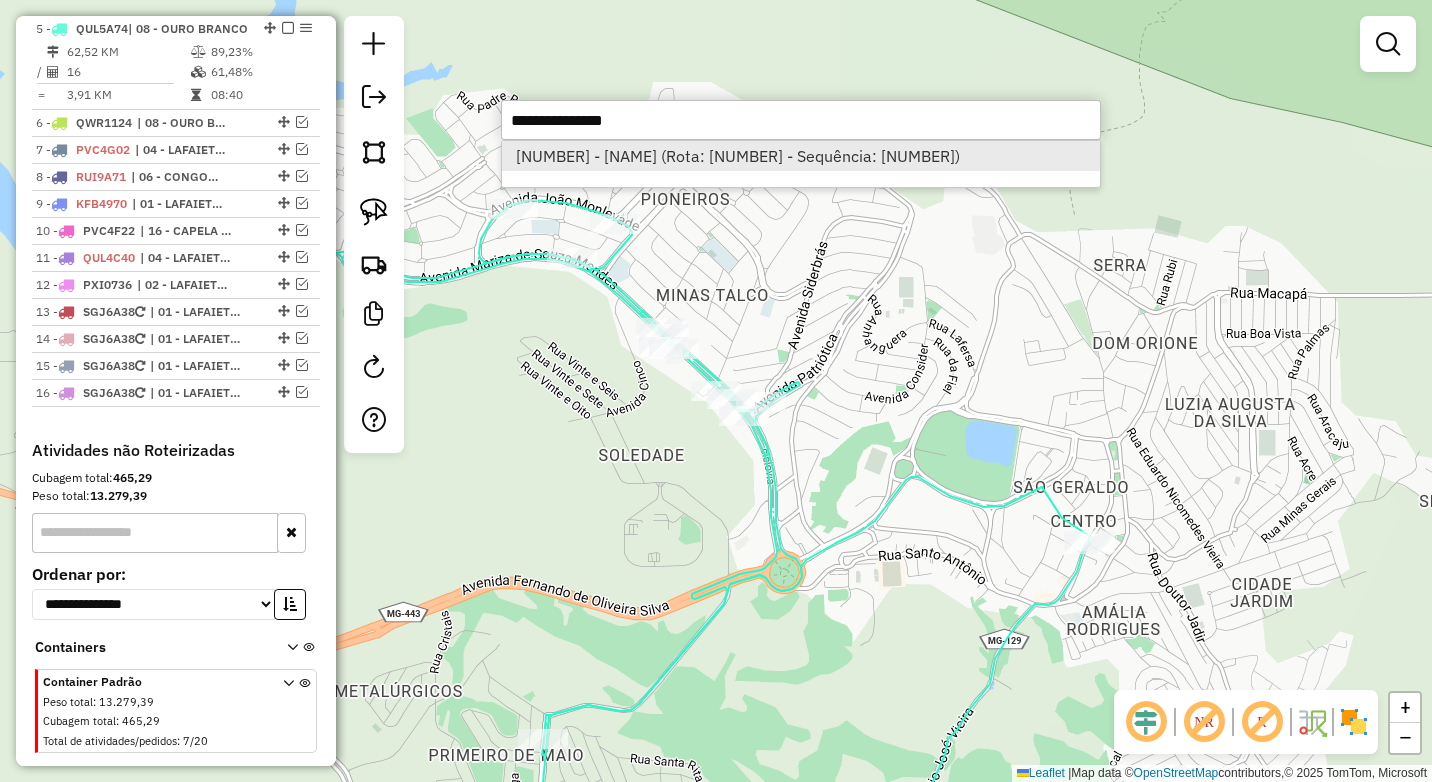 select on "*********" 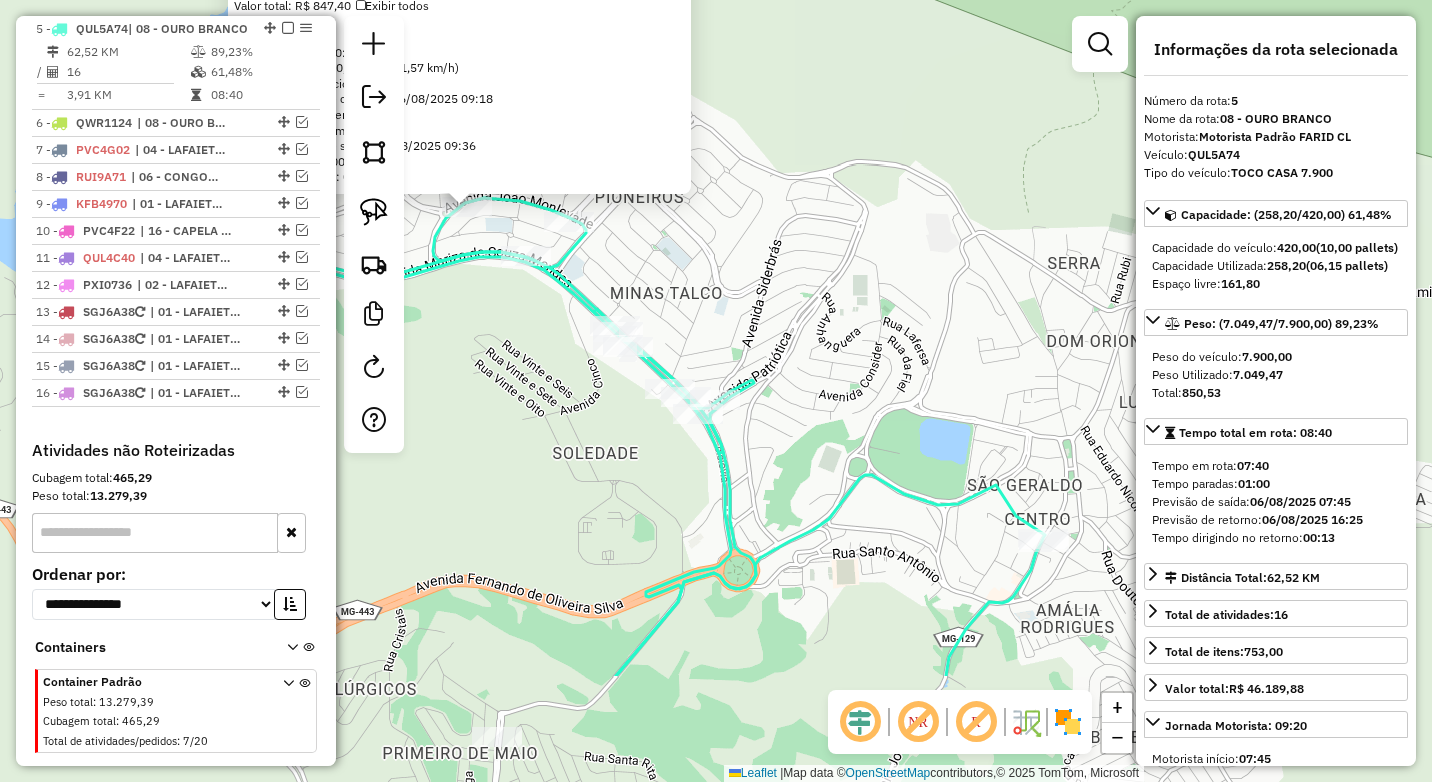 drag, startPoint x: 792, startPoint y: 626, endPoint x: 535, endPoint y: 427, distance: 325.03845 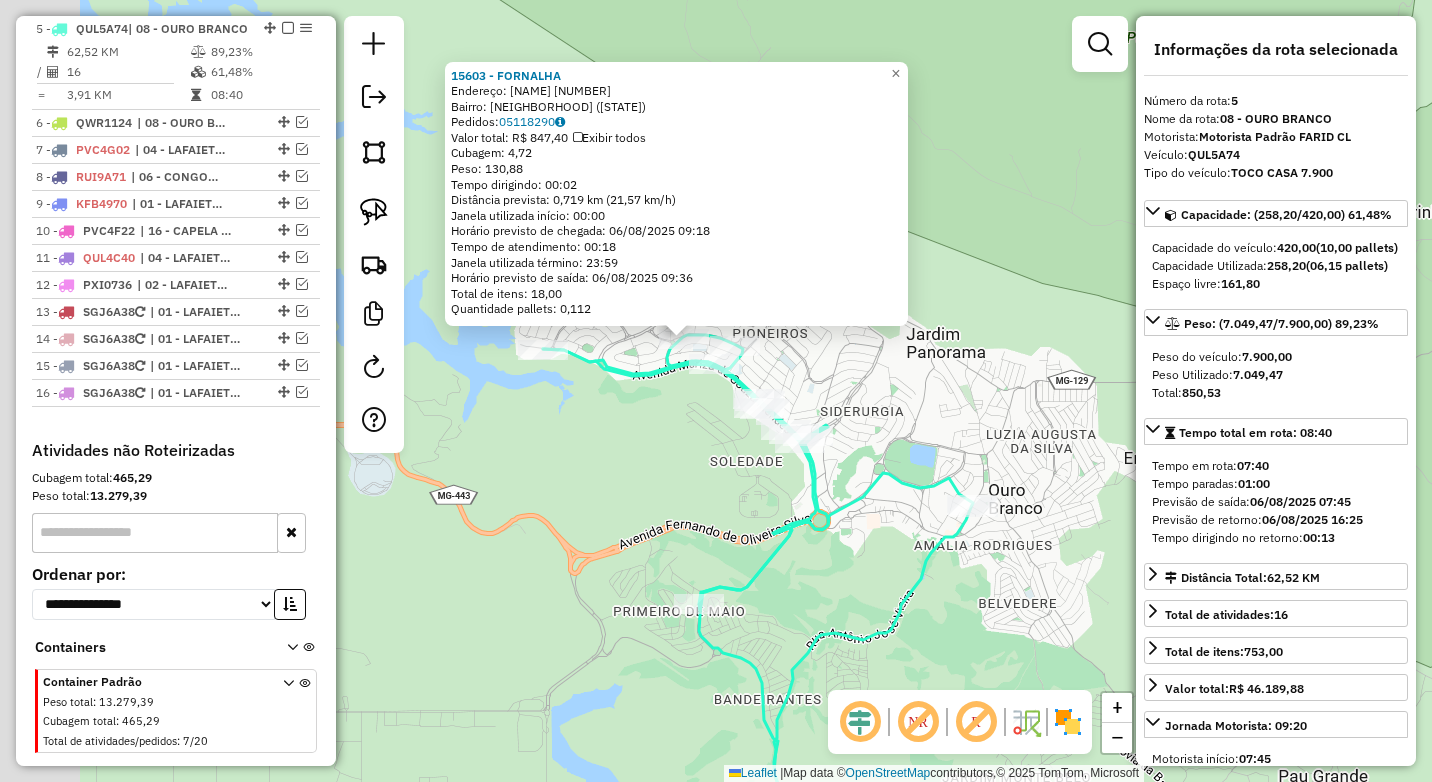 drag, startPoint x: 527, startPoint y: 446, endPoint x: 715, endPoint y: 475, distance: 190.22356 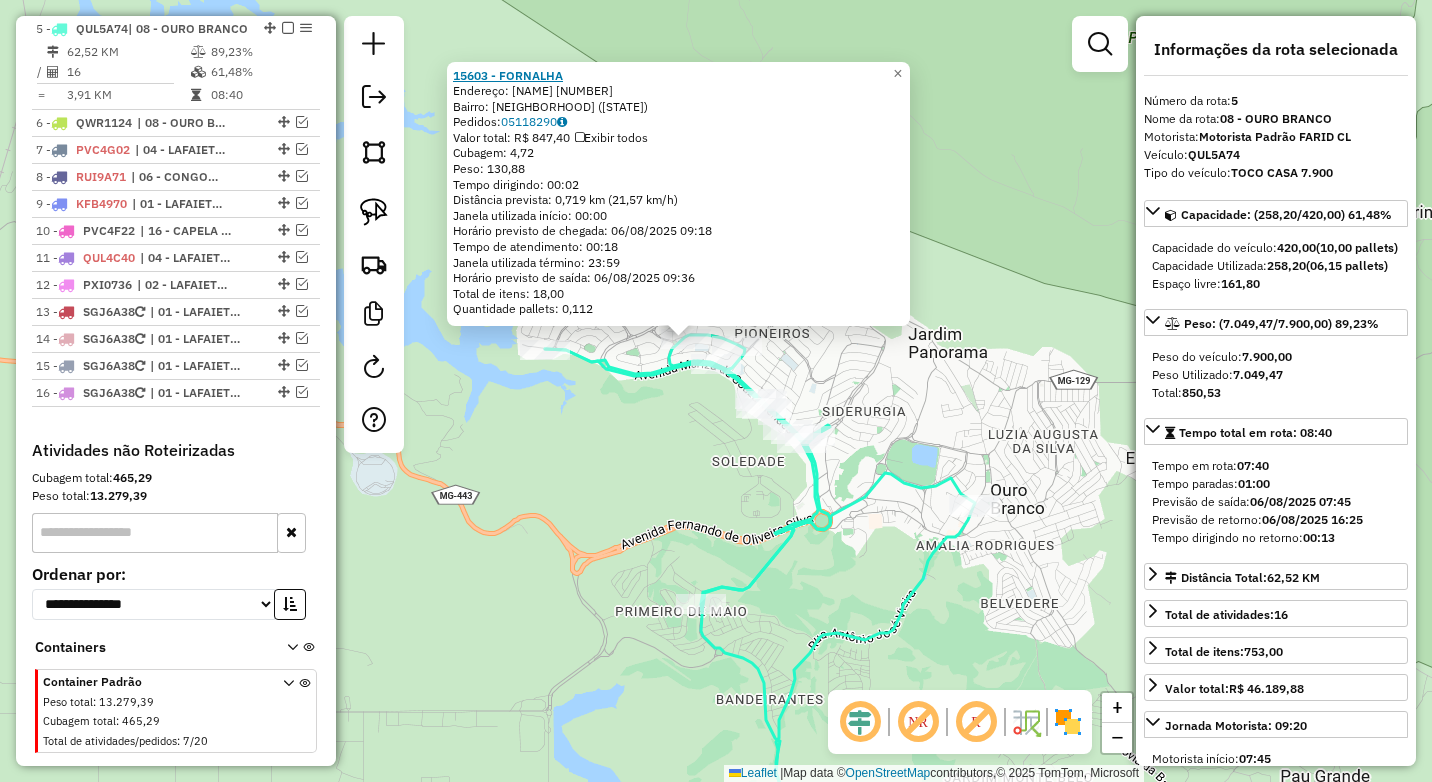 drag, startPoint x: 538, startPoint y: 75, endPoint x: 460, endPoint y: 75, distance: 78 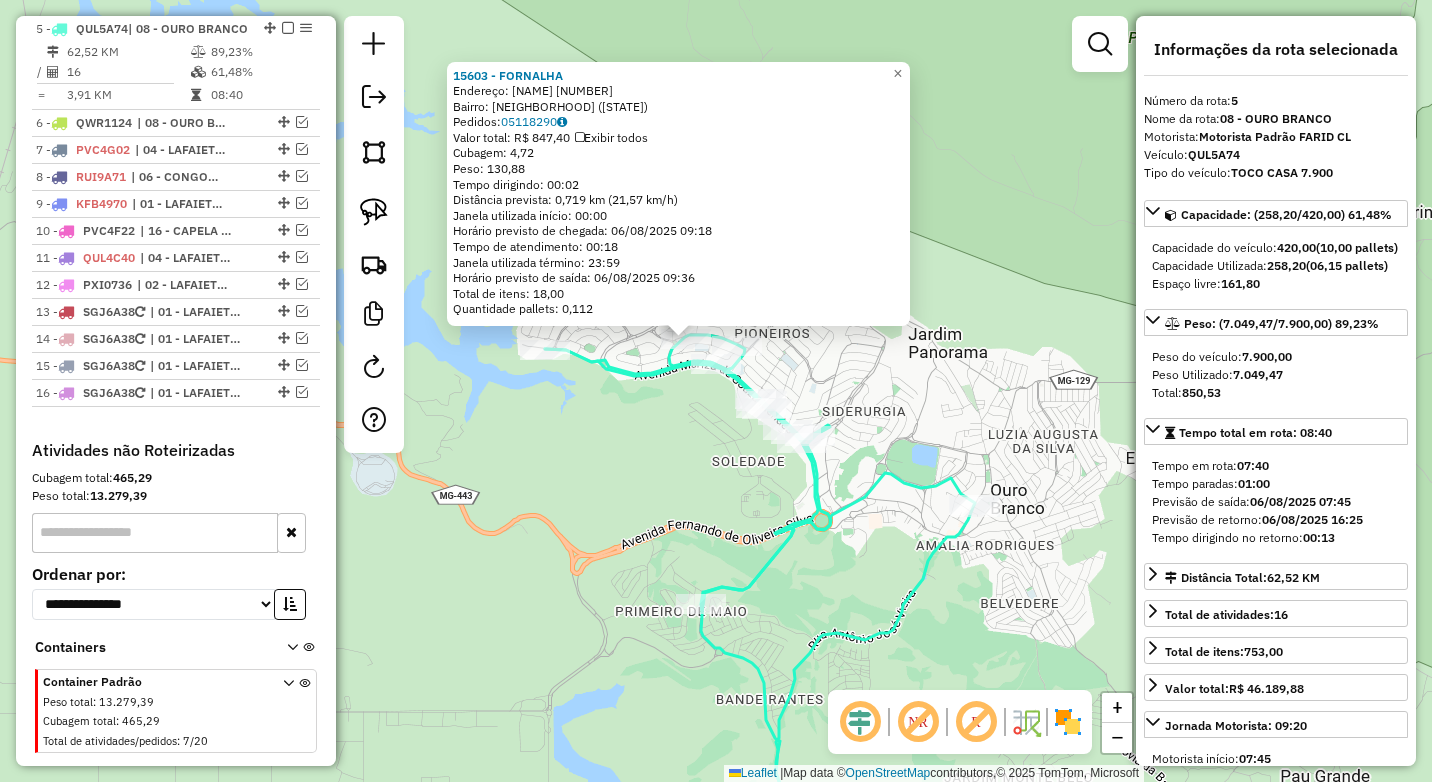 click on "[NUMBER] - [NAME]  Endereço:  [STREET_NAME] [NUMBER]   Bairro: [NEIGHBORHOOD] ([CITY] / [STATE])   Pedidos:  [ORDER_ID]   Valor total: R$ 847,40   Exibir todos   Cubagem: 4,72  Peso: 130,88  Tempo dirigindo: 00:02   Distância prevista: 0,719 km (21,57 km/h)   Janela utilizada início: 00:00   Horário previsto de chegada: 06/08/2025 09:18   Tempo de atendimento: 00:18   Janela utilizada término: 23:59   Horário previsto de saída: 06/08/2025 09:36   Total de itens: 18,00   Quantidade pallets: 0,112  × Janela de atendimento Grade de atendimento Capacidade Transportadoras Veículos Cliente Pedidos  Rotas Selecione os dias de semana para filtrar as janelas de atendimento  Seg   Ter   Qua   Qui   Sex   Sáb   Dom  Informe o período da janela de atendimento: De: Até:  Filtrar exatamente a janela do cliente  Considerar janela de atendimento padrão  Selecione os dias de semana para filtrar as grades de atendimento  Seg   Ter   Qua   Qui   Sex   Sáb   Dom   Considerar clientes sem dia de atendimento cadastrado **** ****" 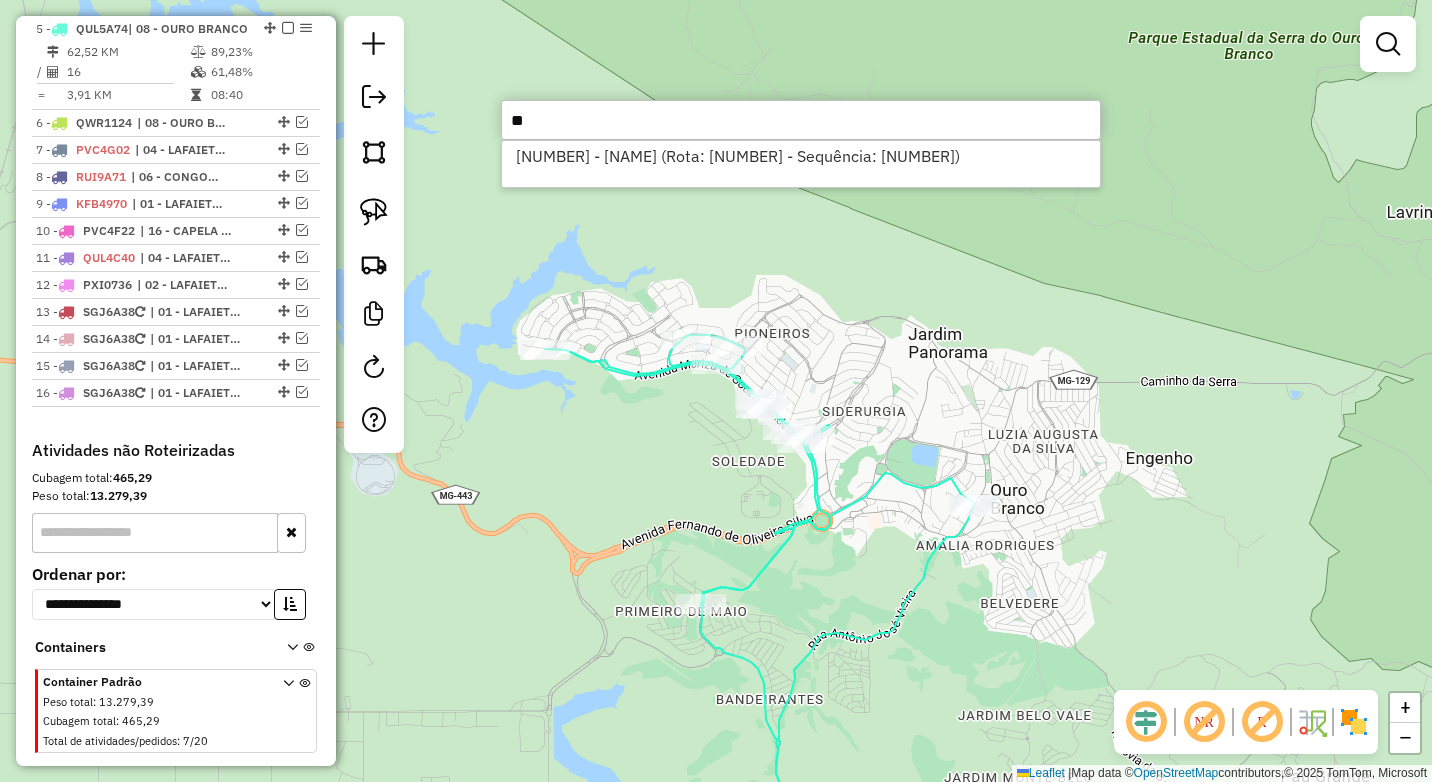 type on "*" 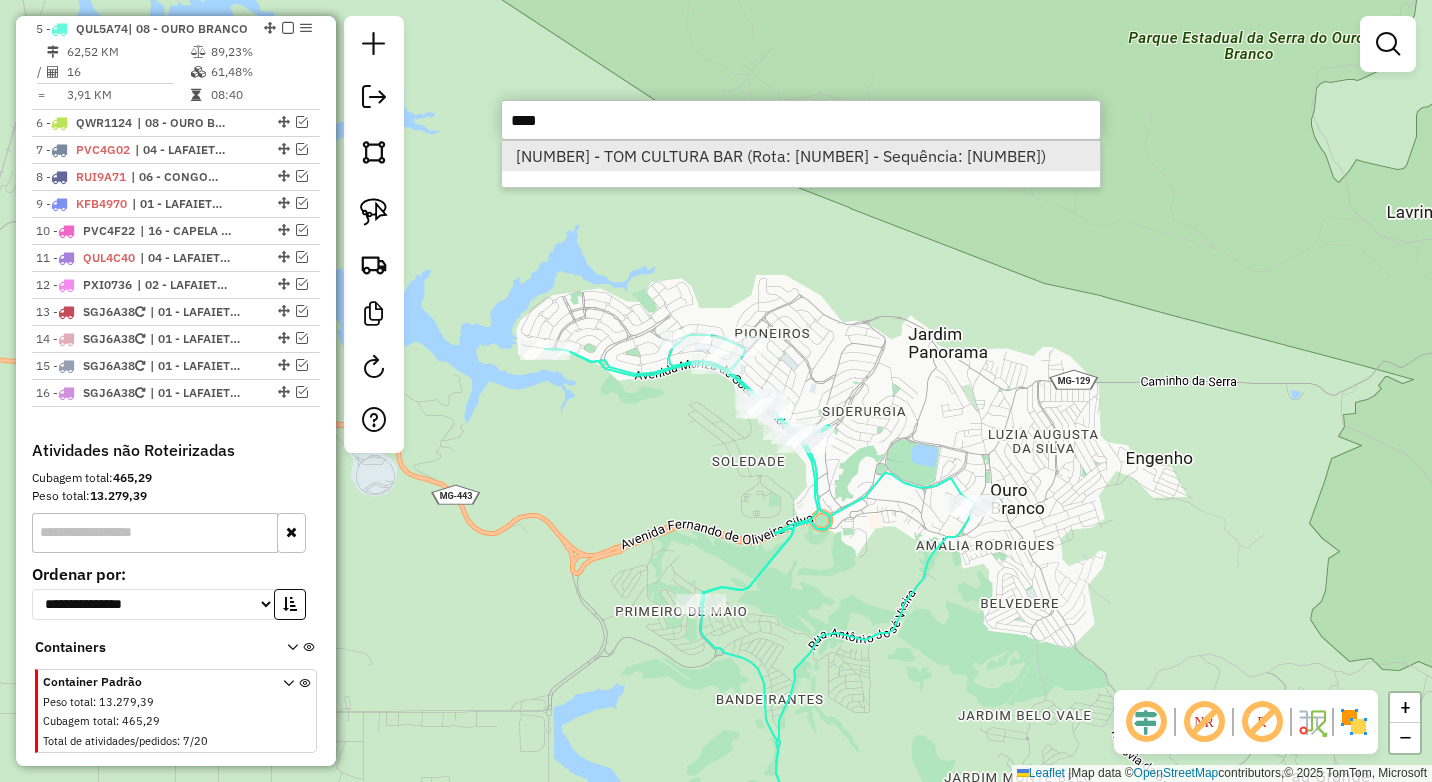 type on "****" 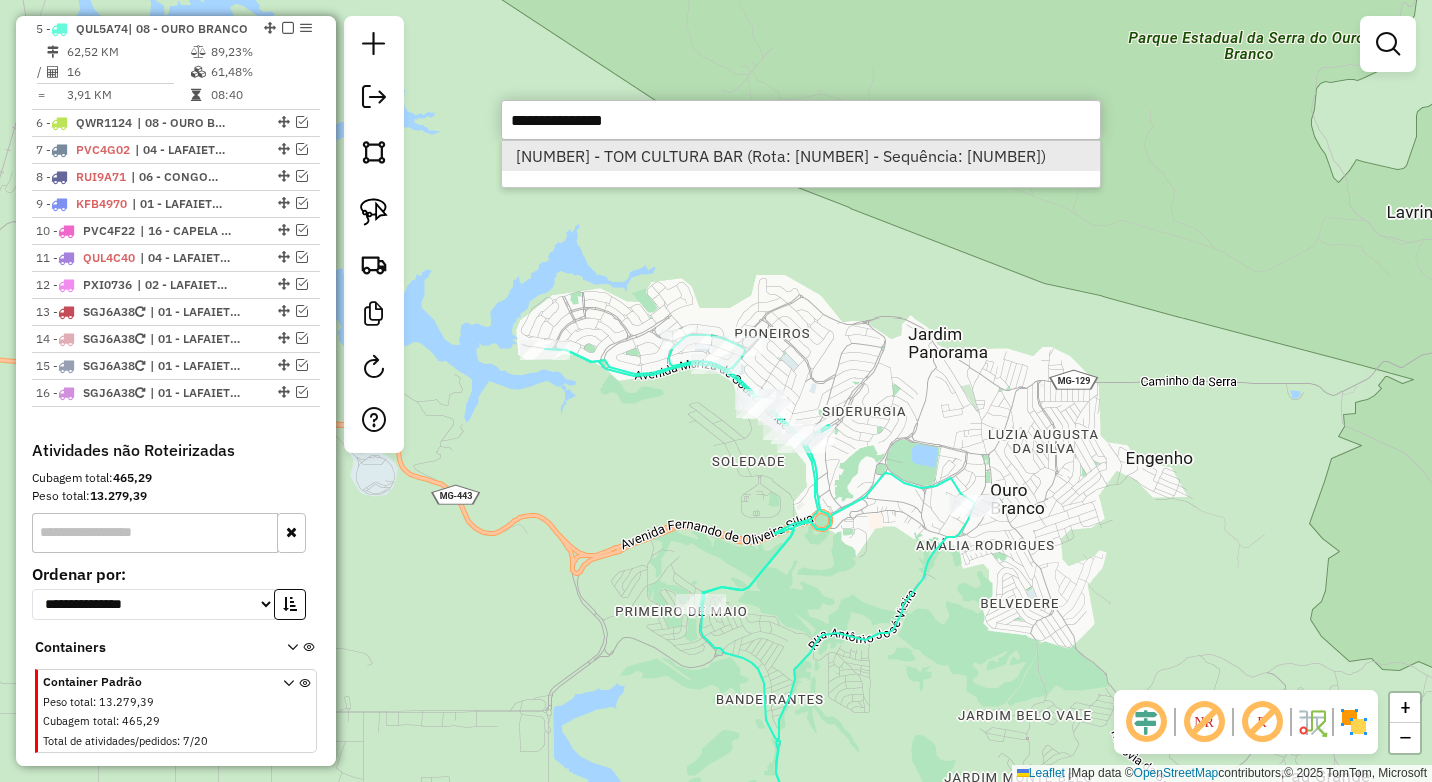 select on "*********" 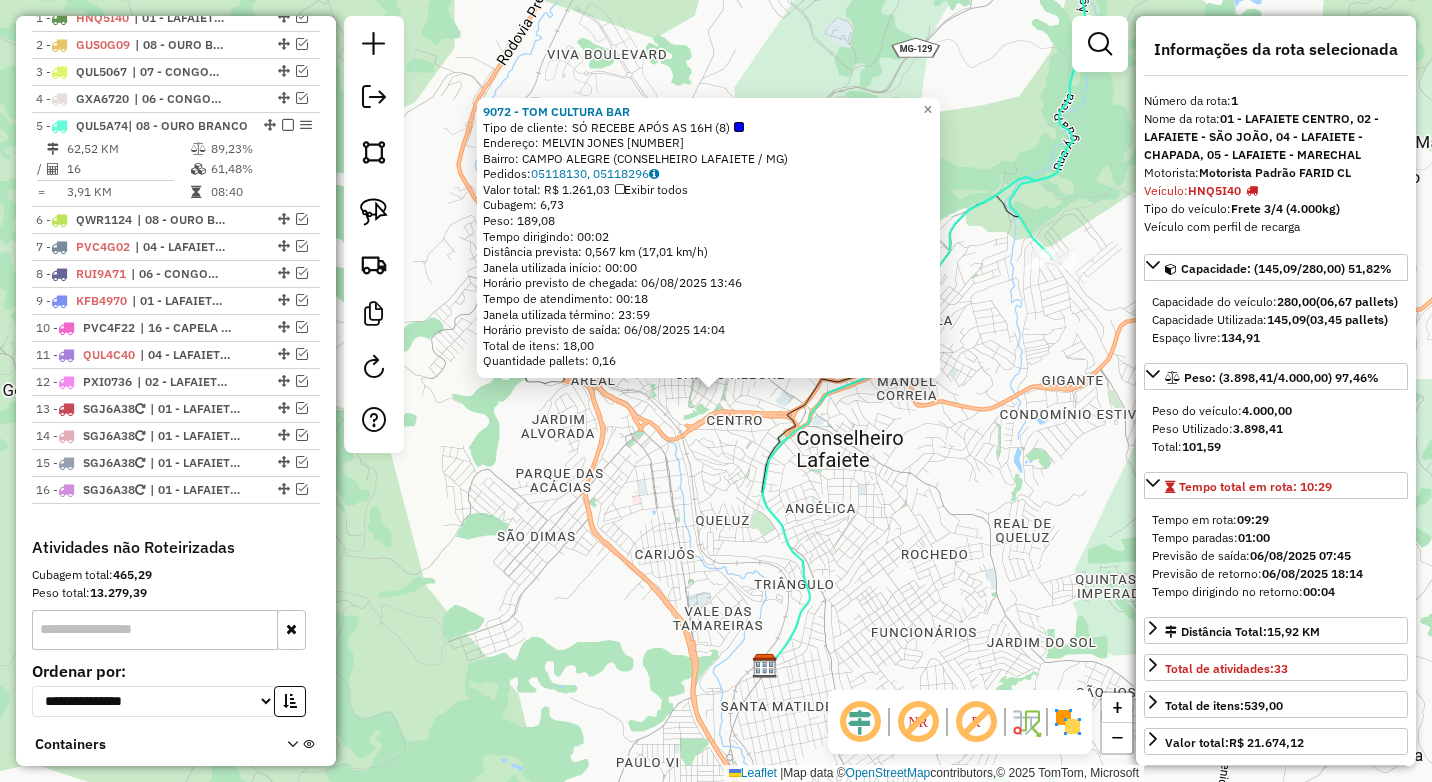 scroll, scrollTop: 774, scrollLeft: 0, axis: vertical 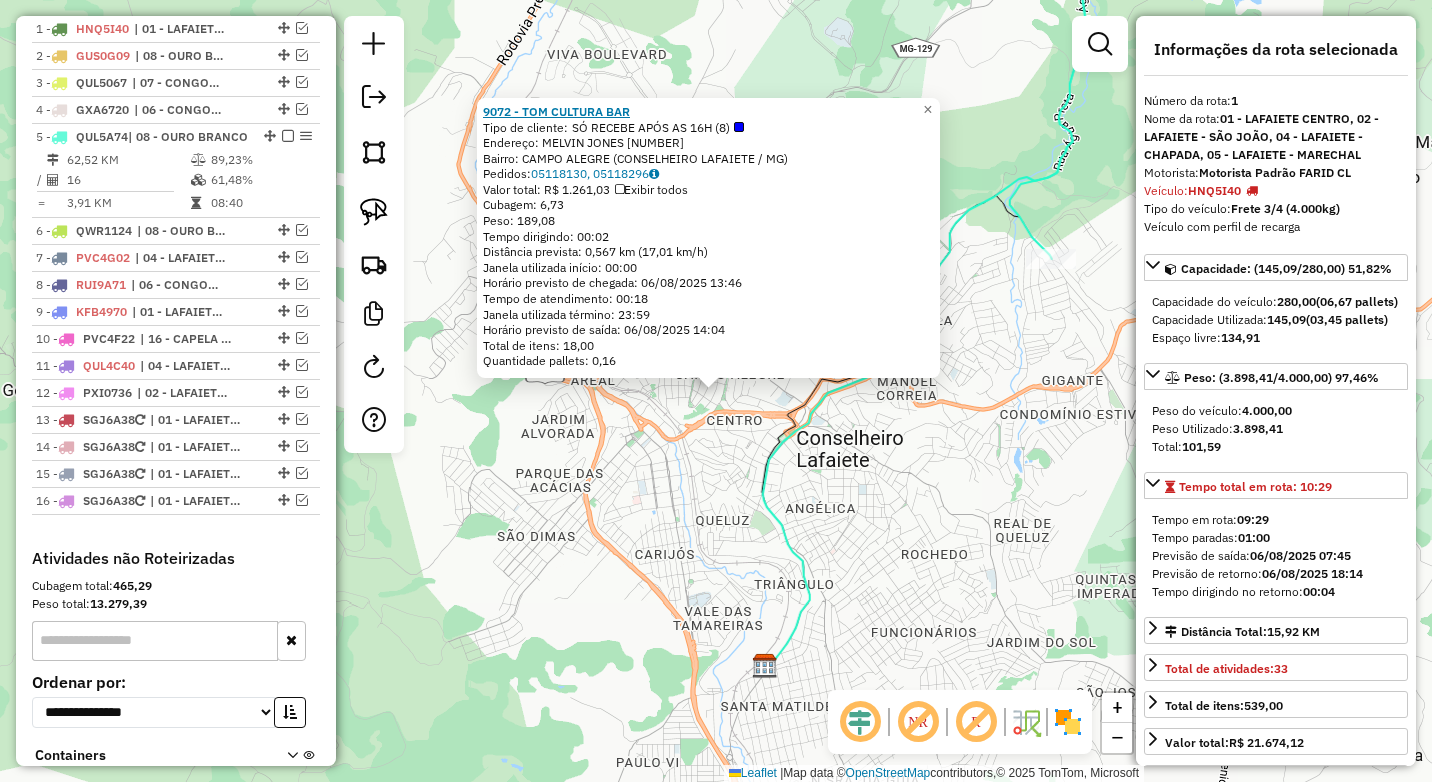 drag, startPoint x: 650, startPoint y: 111, endPoint x: 490, endPoint y: 112, distance: 160.00313 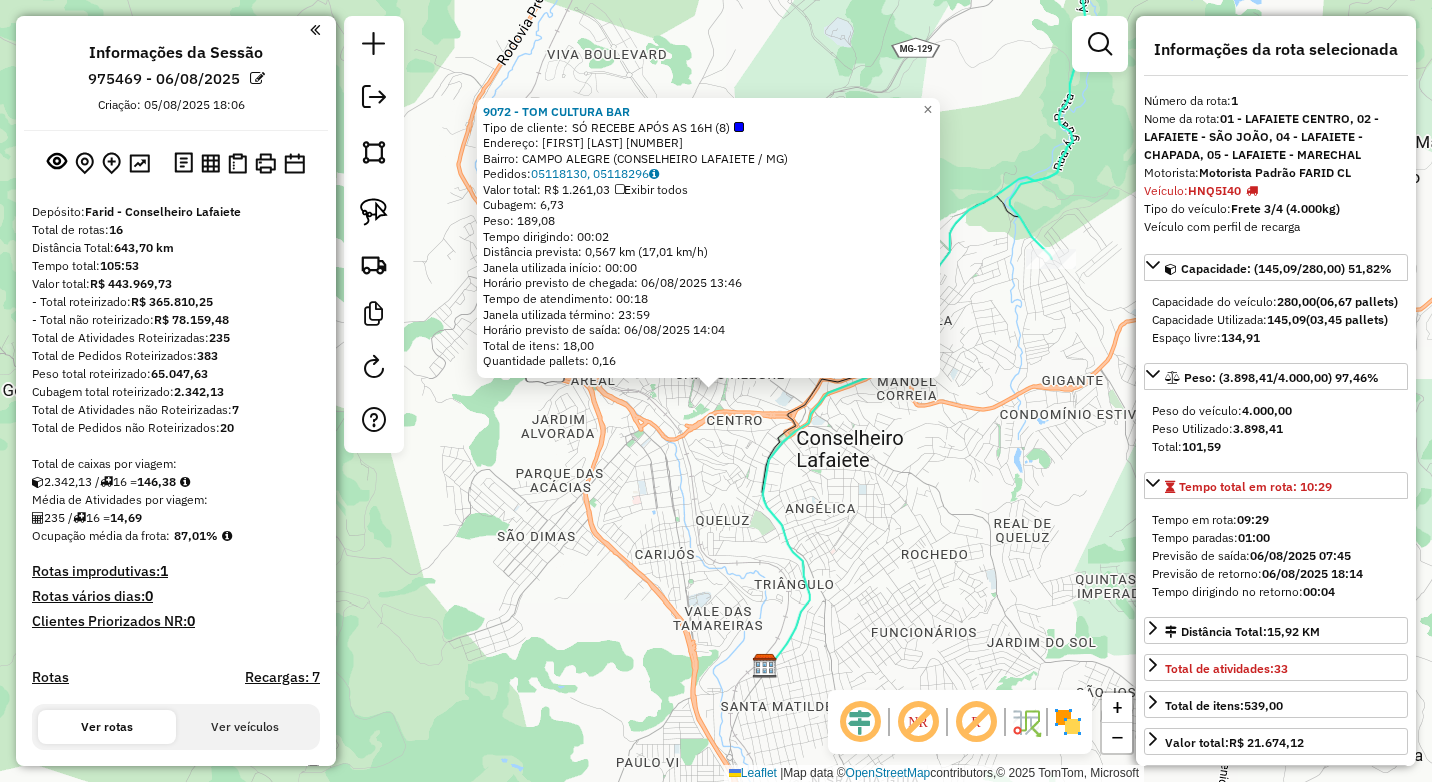 select on "*********" 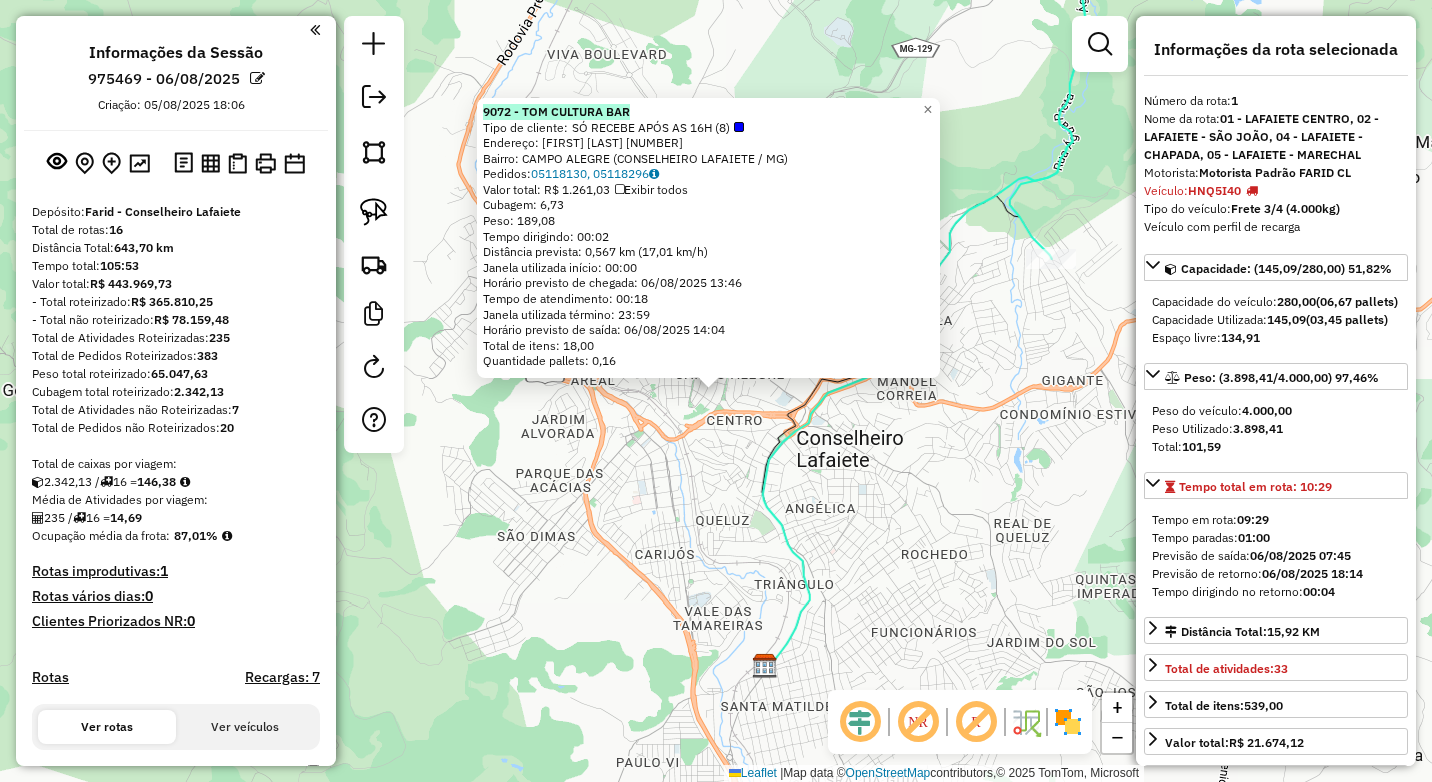 scroll, scrollTop: 774, scrollLeft: 0, axis: vertical 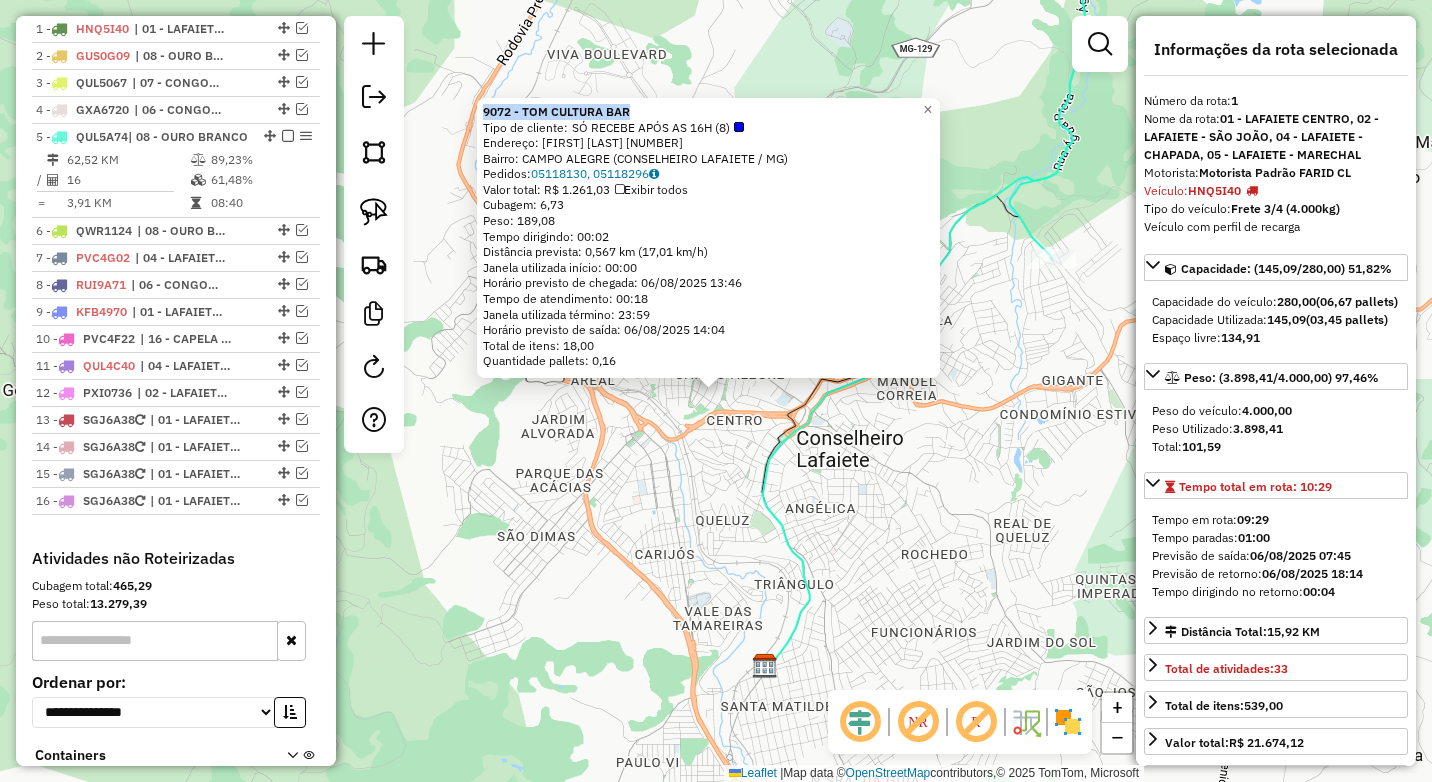 click on "[NUMBER] - [CITY]  Tipo de cliente:   SÓ RECEBE APÓS AS [TIME] ([NUMBER])   Endereço:  [FIRST] [LAST] [NUMBER]   Bairro: [CITY] ([CITY] / [STATE])   Pedidos:  [ORDER_ID], [ORDER_ID]   Valor total: R$ [PRICE]   Exibir todos   Cubagem: [CUBAGE]  Peso: [WEIGHT]  Tempo dirigindo: [TIME]   Distância prevista: [DISTANCE] ([SPEED])   Janela utilizada início: [TIME]   Horário previsto de chegada: [DATE] [TIME]   Tempo de atendimento: [TIME]   Janela utilizada término: [TIME]   Horário previsto de saída: [DATE] [TIME]   Total de itens: [ITEMS]   Quantidade pallets: [PALLETS]  × Janela de atendimento Grade de atendimento Capacidade Transportadoras Veículos Cliente Pedidos  Rotas Selecione os dias de semana para filtrar as janelas de atendimento  Seg   Ter   Qua   Qui   Sex   Sáb   Dom  Informe o período da janela de atendimento: De: Até:  Filtrar exatamente a janela do cliente  Considerar janela de atendimento padrão  Selecione os dias de semana para filtrar as grades de atendimento  Seg   Ter   Qua   Qui   Sex   Sáb   Dom   Considerar clientes sem dia de atendimento cadastrado  Clientes fora do dia de atendimento selecionado Filtrar as atividades entre os valores definidos abaixo:  Peso mínimo:  ****  Peso máximo:  ****  Cubagem mínima:   Cubagem máxima:   De:  De:" 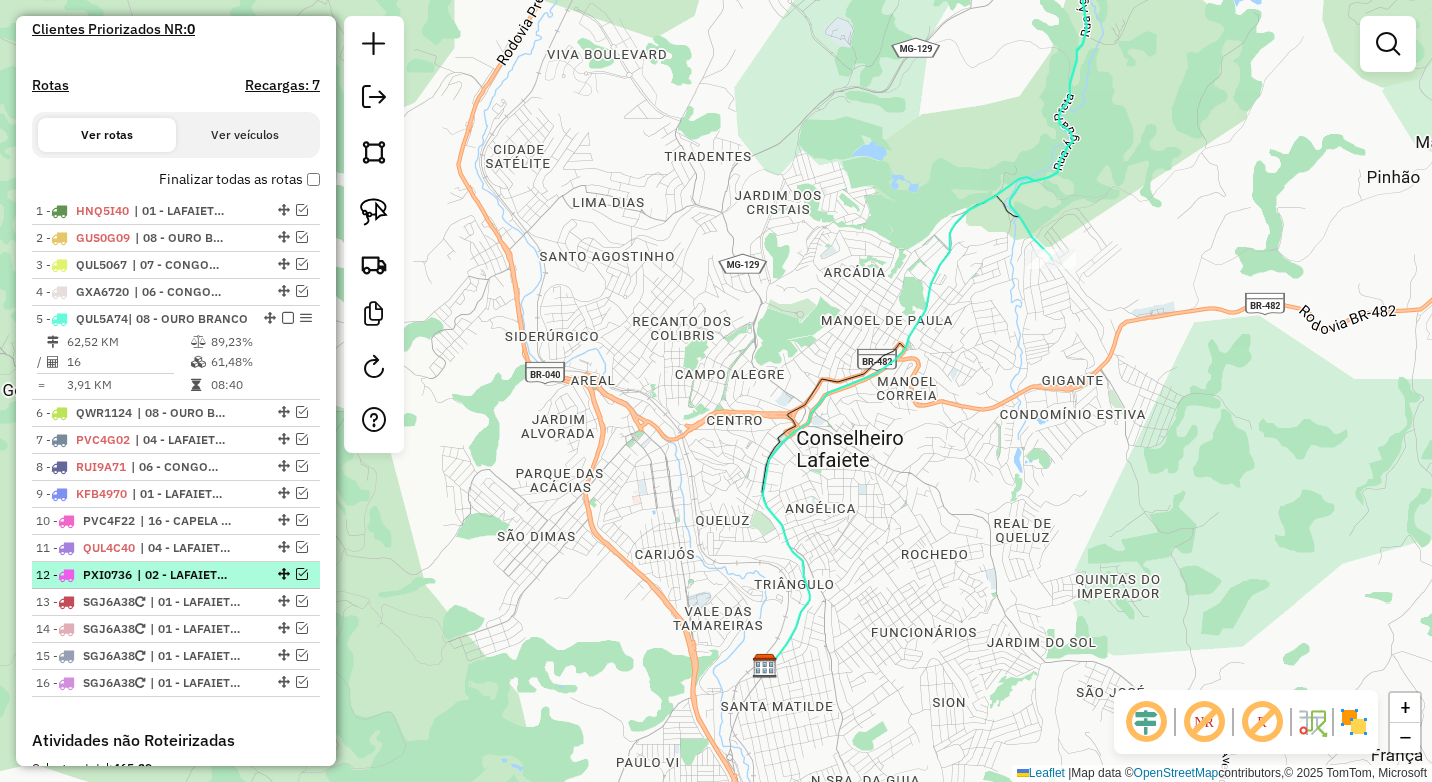 scroll, scrollTop: 574, scrollLeft: 0, axis: vertical 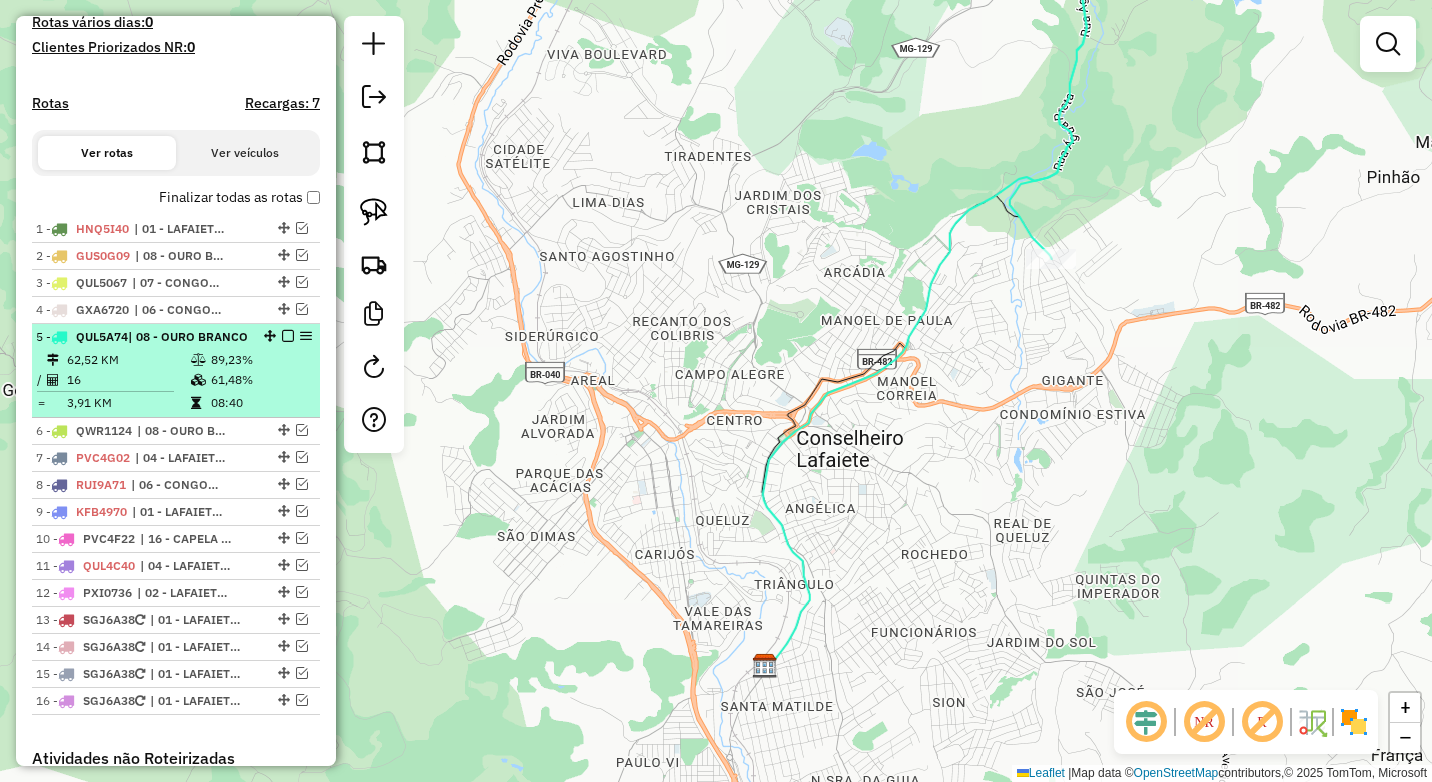 click at bounding box center (288, 336) 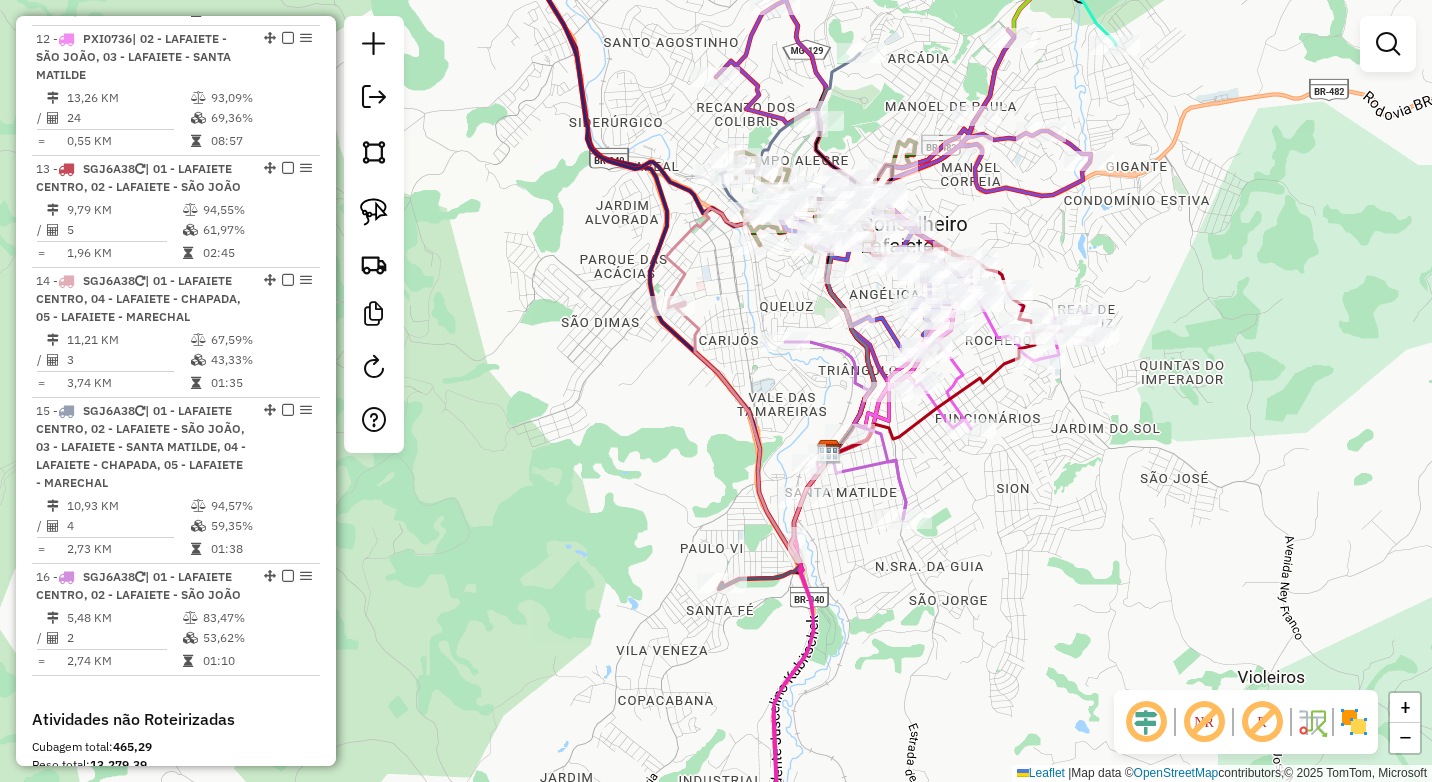 scroll, scrollTop: 1874, scrollLeft: 0, axis: vertical 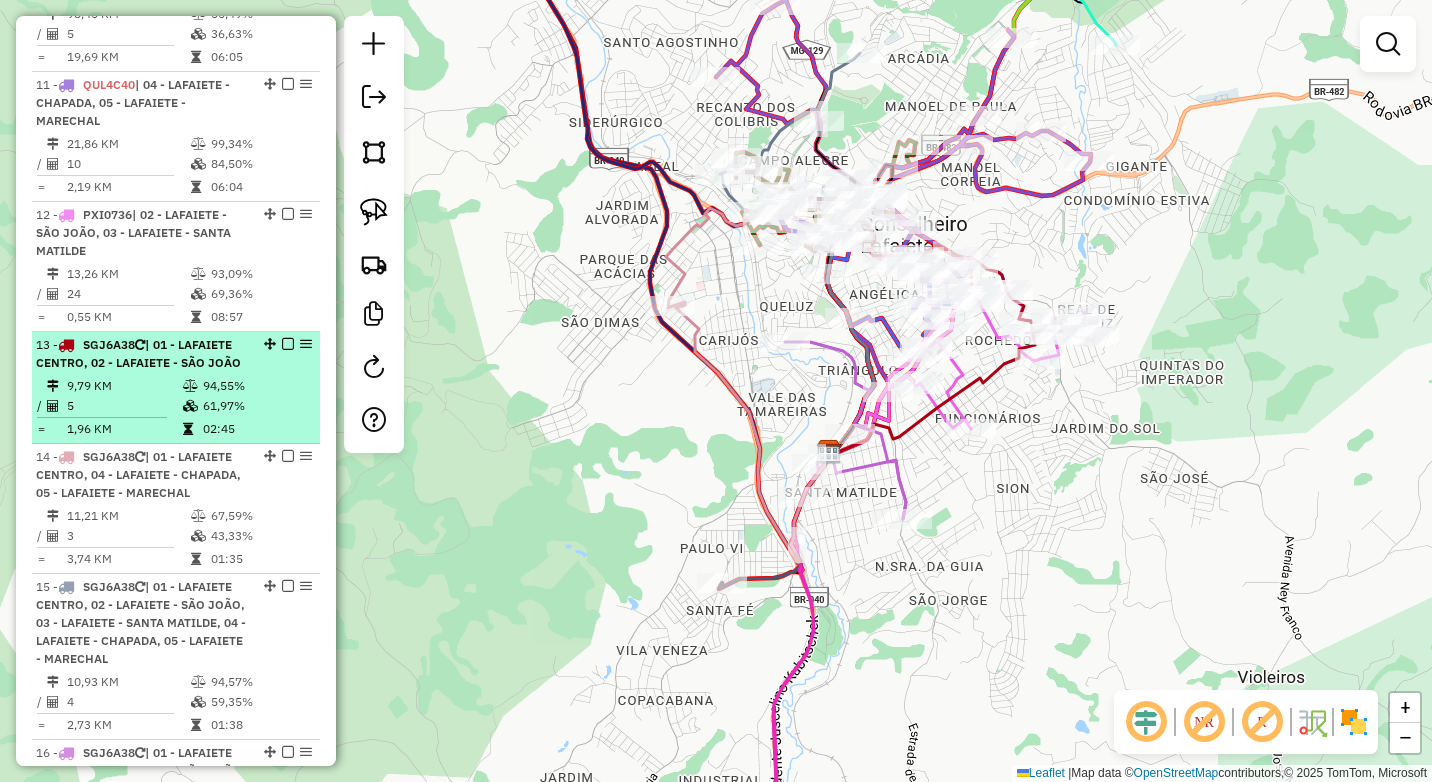 click at bounding box center (192, 406) 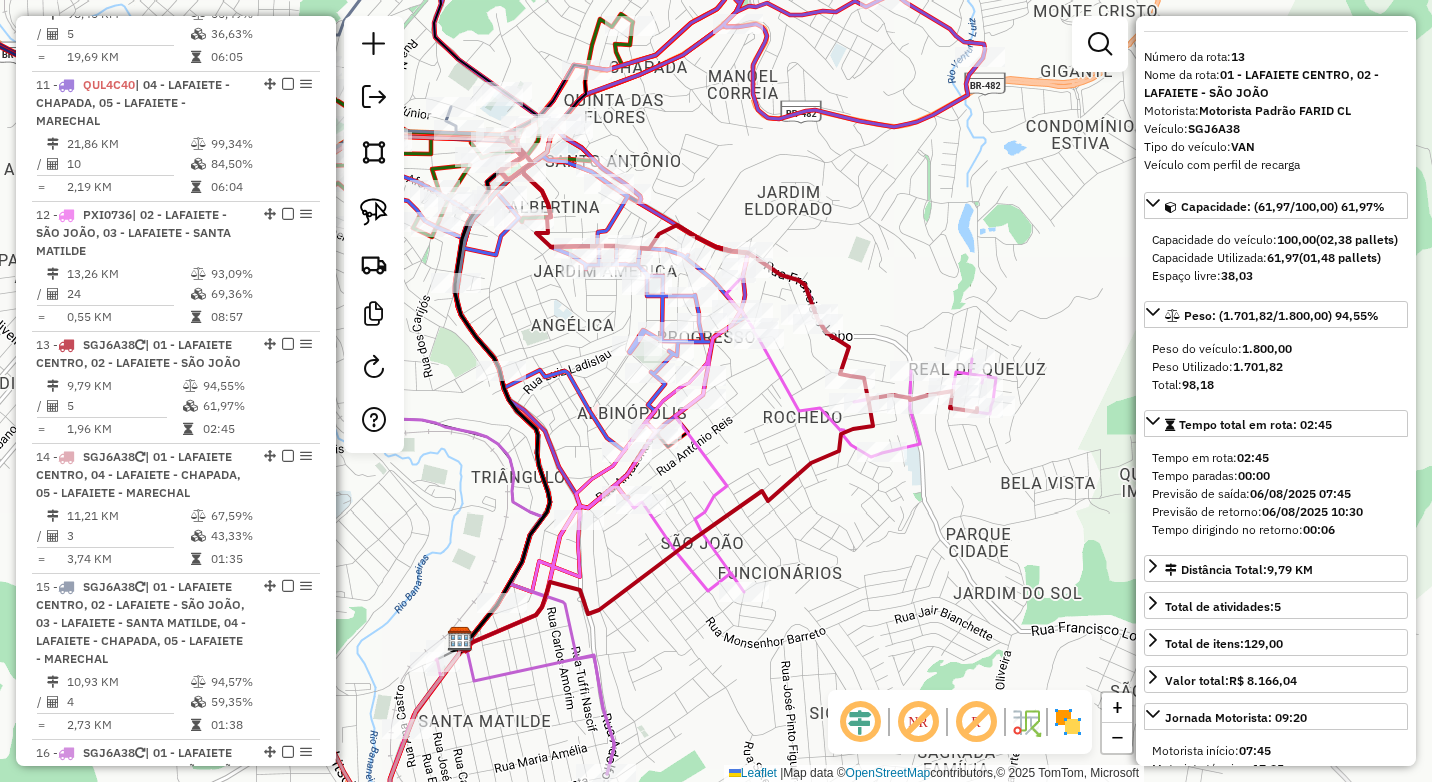 scroll, scrollTop: 0, scrollLeft: 0, axis: both 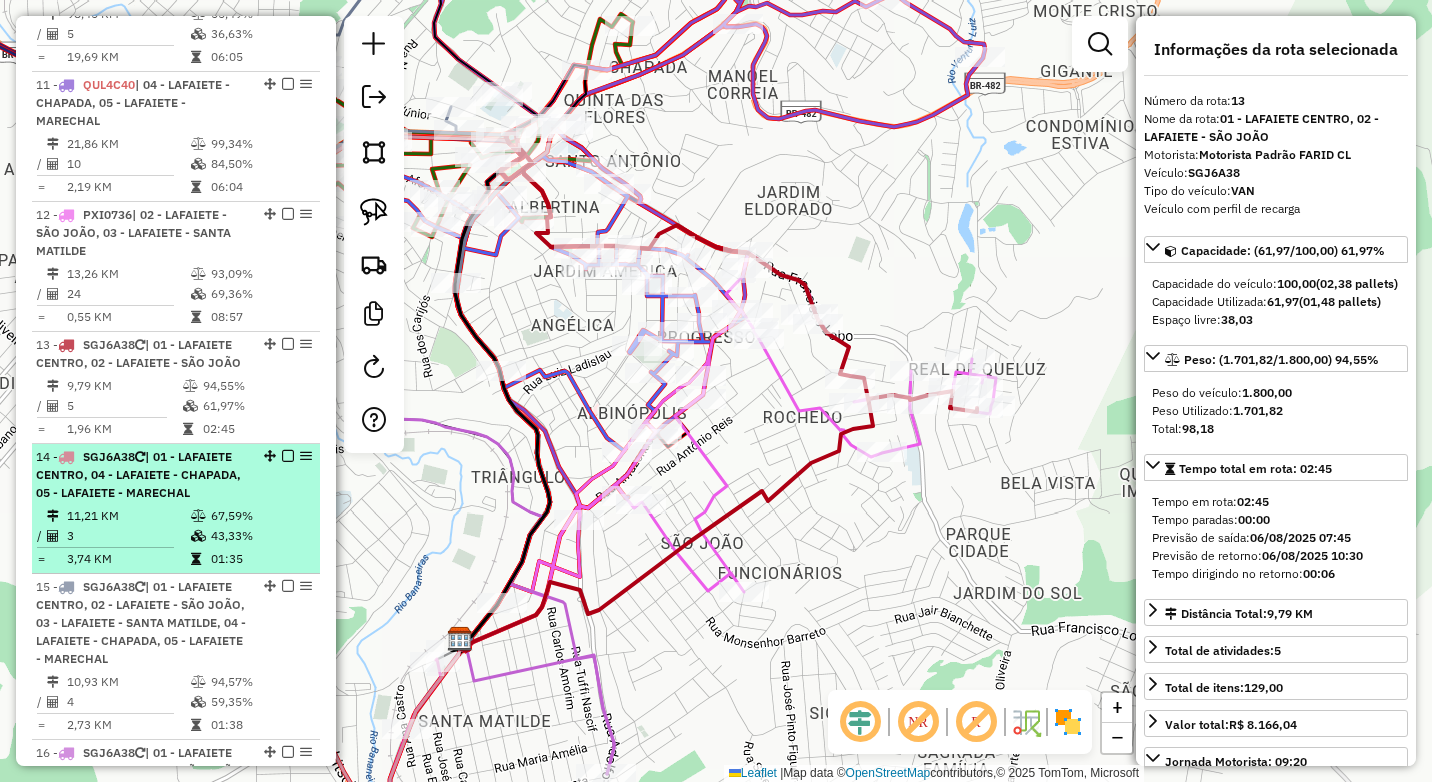click on "| 01 - LAFAIETE CENTRO, 04 - LAFAIETE - CHAPADA, 05 - LAFAIETE - MARECHAL" at bounding box center [138, 474] 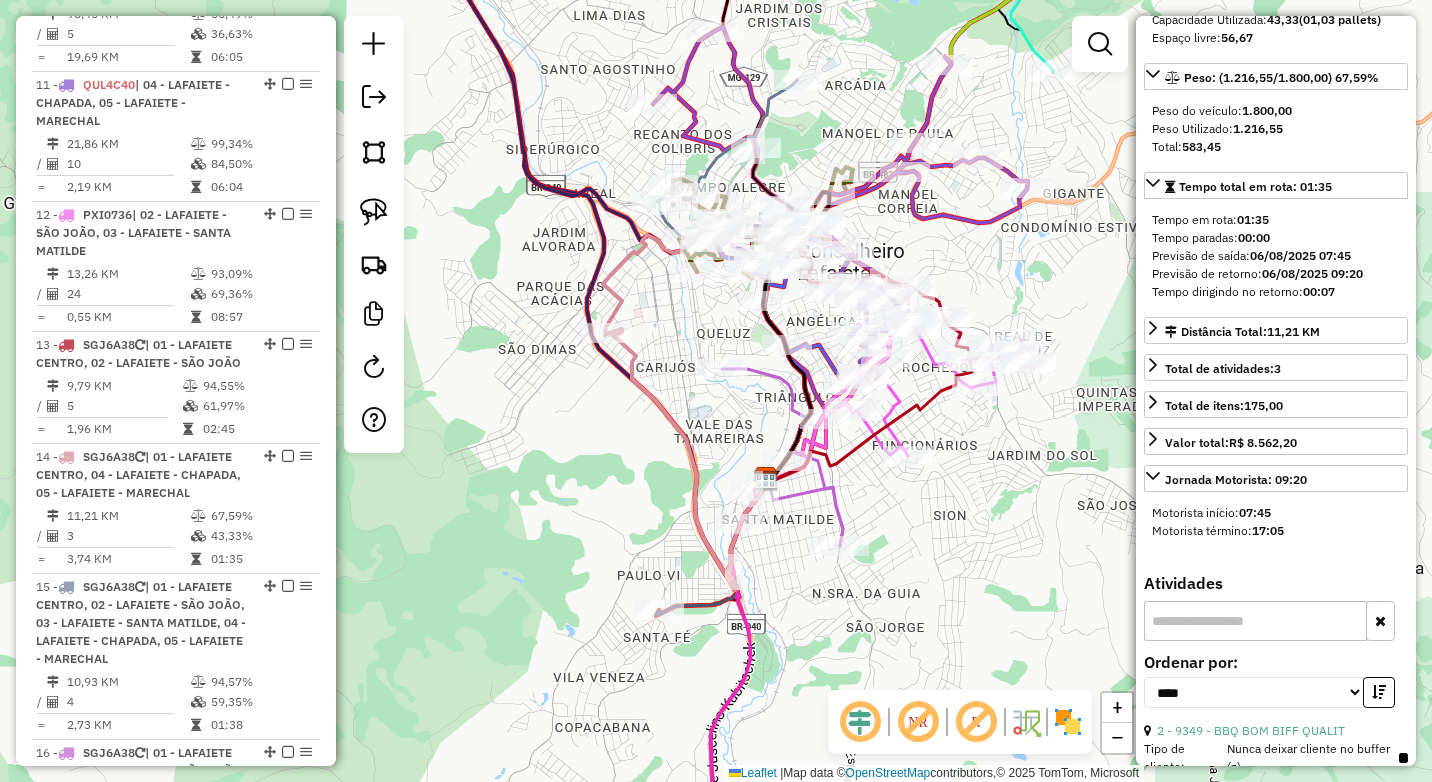 scroll, scrollTop: 400, scrollLeft: 0, axis: vertical 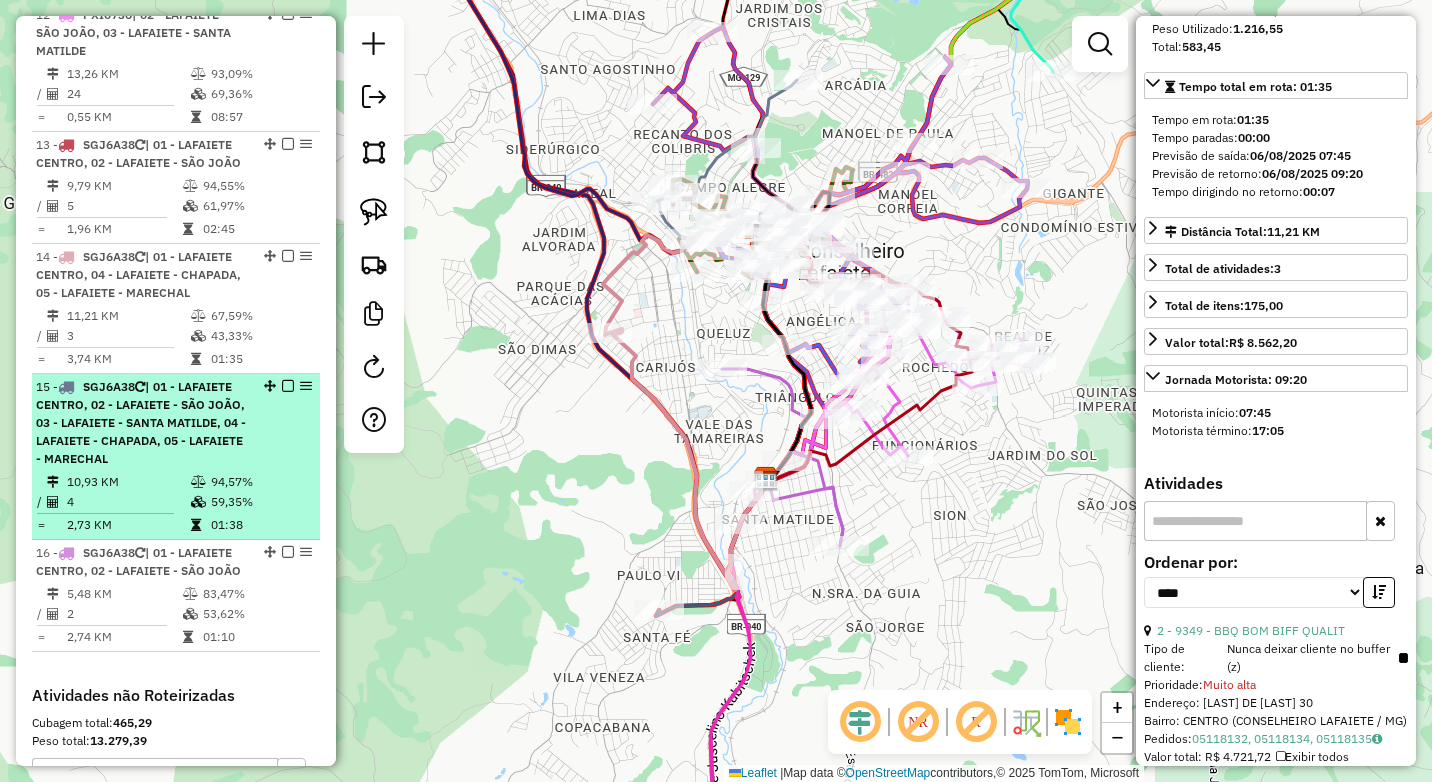 click on "59,35%" at bounding box center (260, 502) 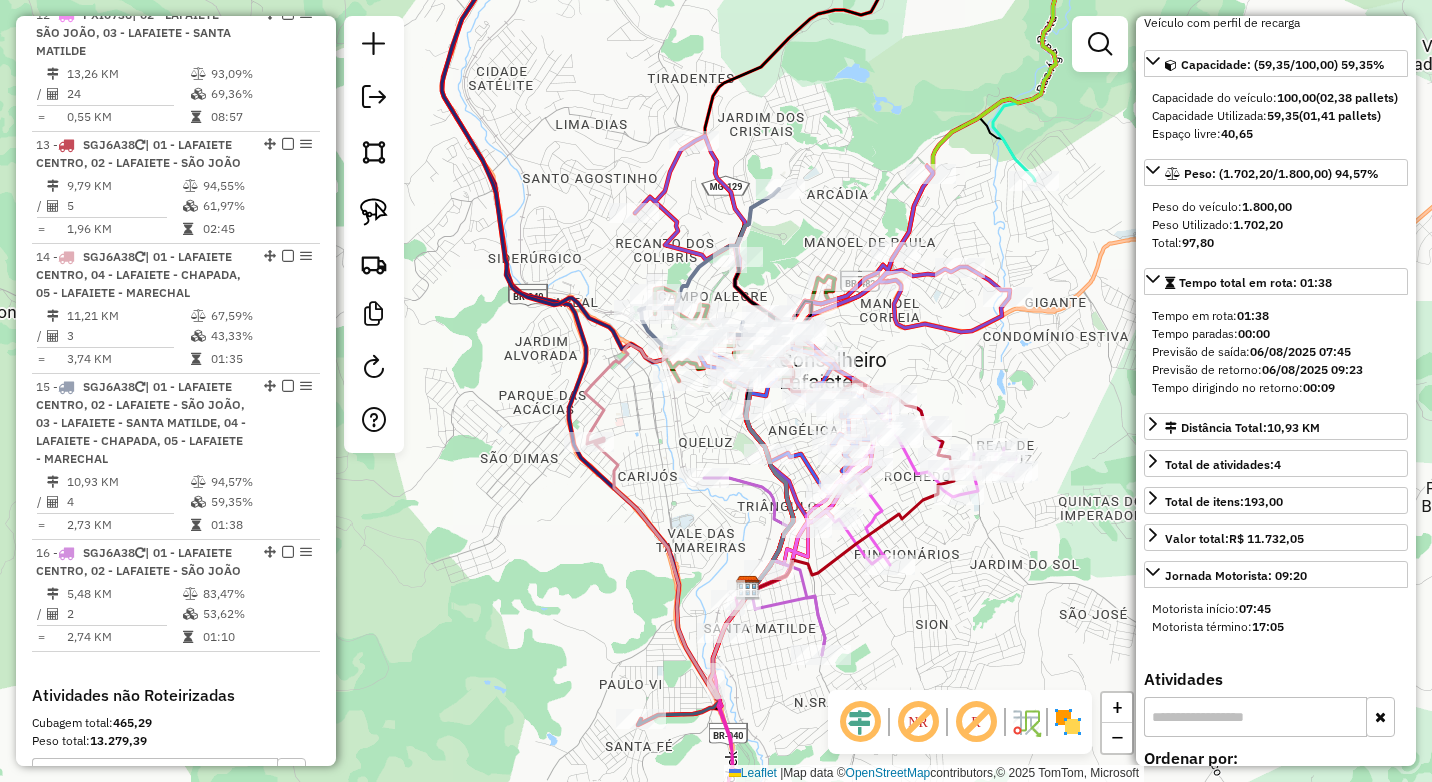 scroll, scrollTop: 218, scrollLeft: 0, axis: vertical 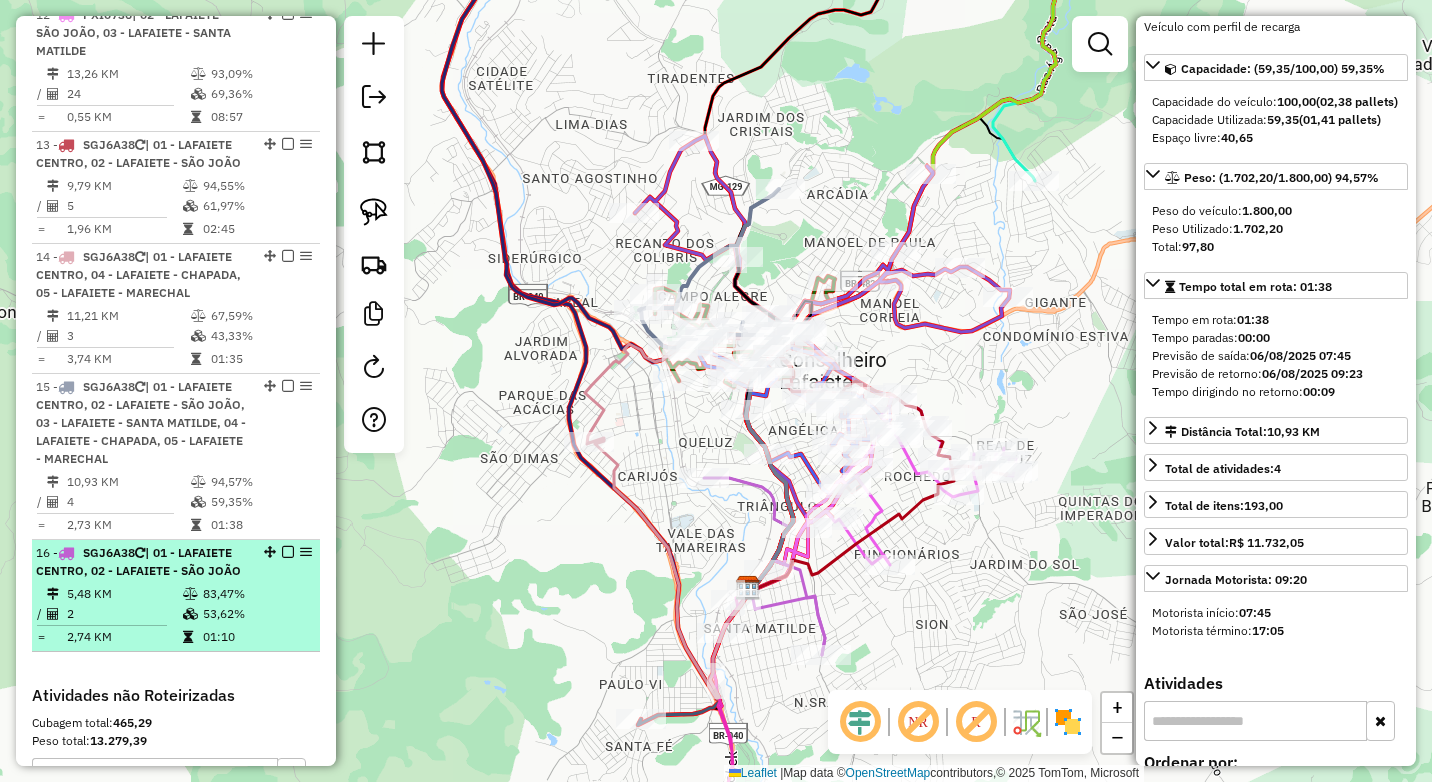 click at bounding box center (190, 614) 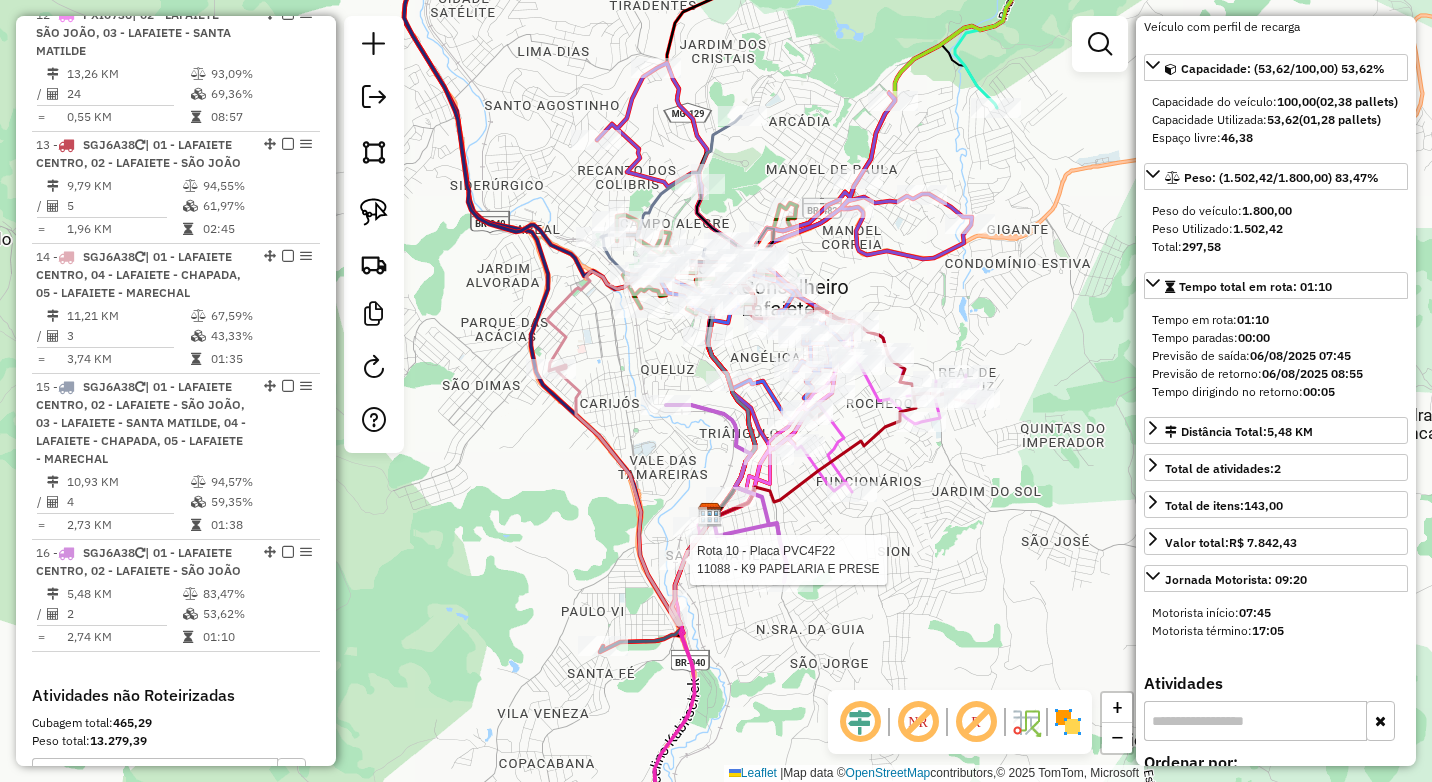 scroll, scrollTop: 164, scrollLeft: 0, axis: vertical 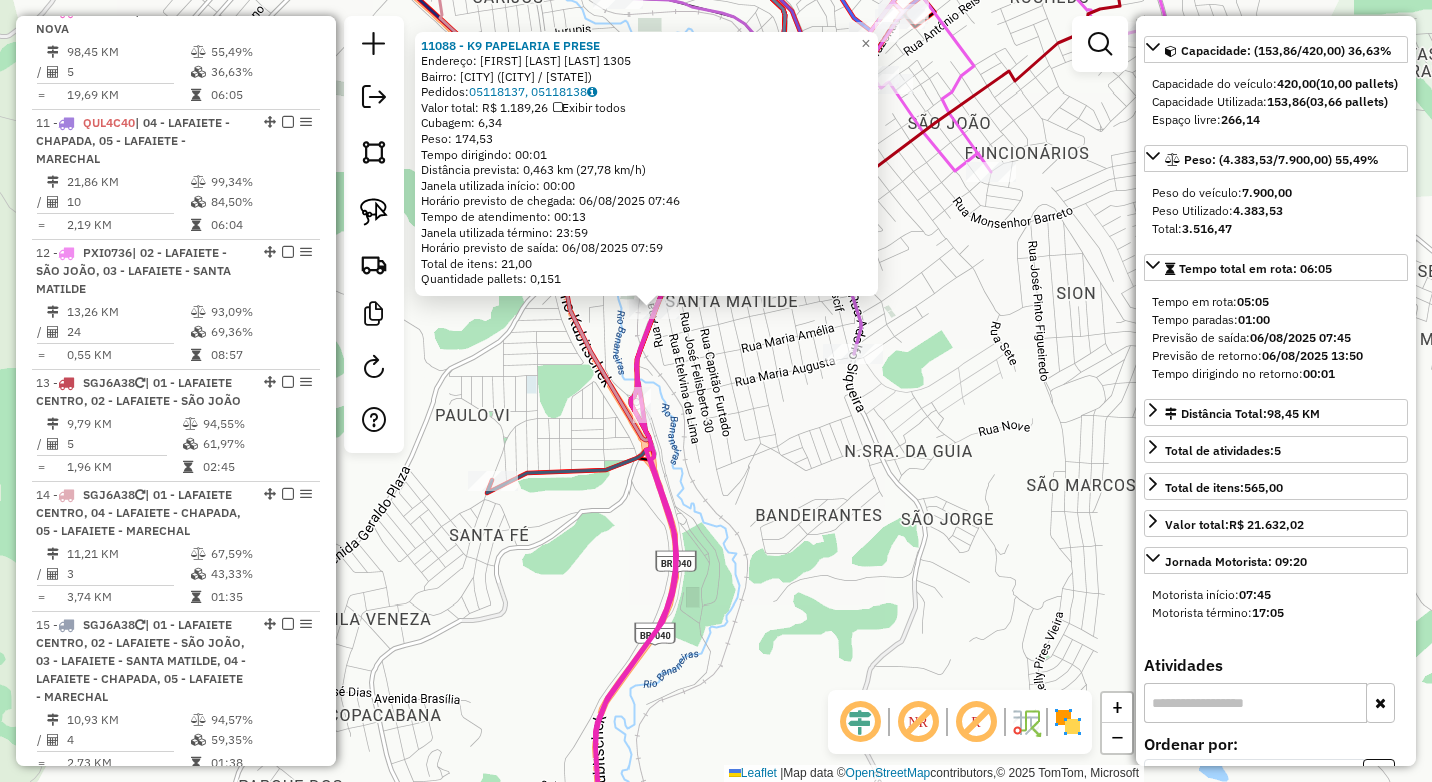 click on "11088 - K9 PAPELARIA E PRESE  Endereço:  ALFREDO ELIAS MAFUZ 1305   Bairro: SANTA MATILDE (CONSELHEIRO LAFAIETE / MG)   Pedidos:  05118137, 05118138   Valor total: R$ 1.189,26   Exibir todos   Cubagem: 6,34  Peso: 174,53  Tempo dirigindo: 00:01   Distância prevista: 0,463 km (27,78 km/h)   Janela utilizada início: 00:00   Horário previsto de chegada: 06/08/2025 07:46   Tempo de atendimento: 00:13   Janela utilizada término: 23:59   Horário previsto de saída: 06/08/2025 07:59   Total de itens: 21,00   Quantidade pallets: 0,151  × Janela de atendimento Grade de atendimento Capacidade Transportadoras Veículos Cliente Pedidos  Rotas Selecione os dias de semana para filtrar as janelas de atendimento  Seg   Ter   Qua   Qui   Sex   Sáb   Dom  Informe o período da janela de atendimento: De: Até:  Filtrar exatamente a janela do cliente  Considerar janela de atendimento padrão  Selecione os dias de semana para filtrar as grades de atendimento  Seg   Ter   Qua   Qui   Sex   Sáb   Dom   Peso mínimo:  ****" 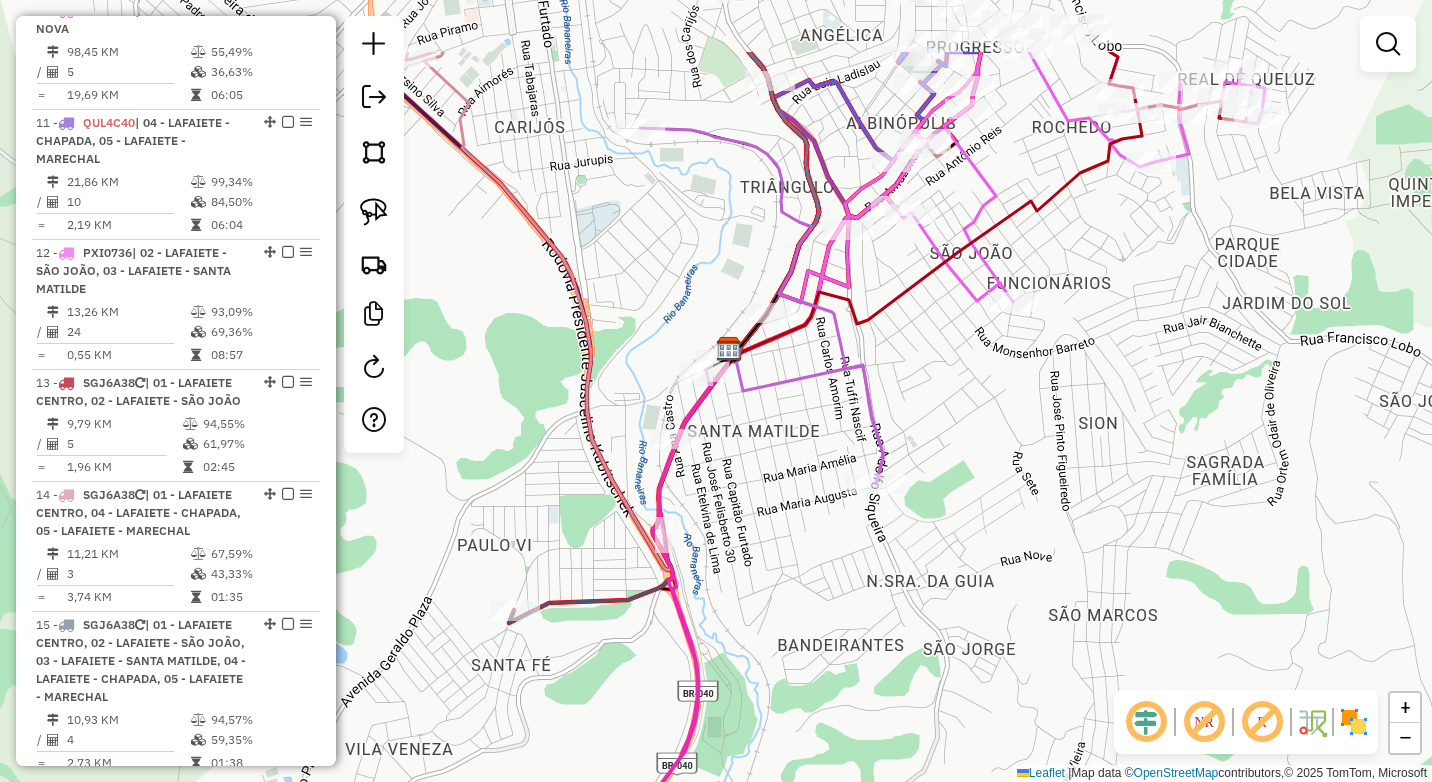 drag, startPoint x: 700, startPoint y: 395, endPoint x: 722, endPoint y: 527, distance: 133.82077 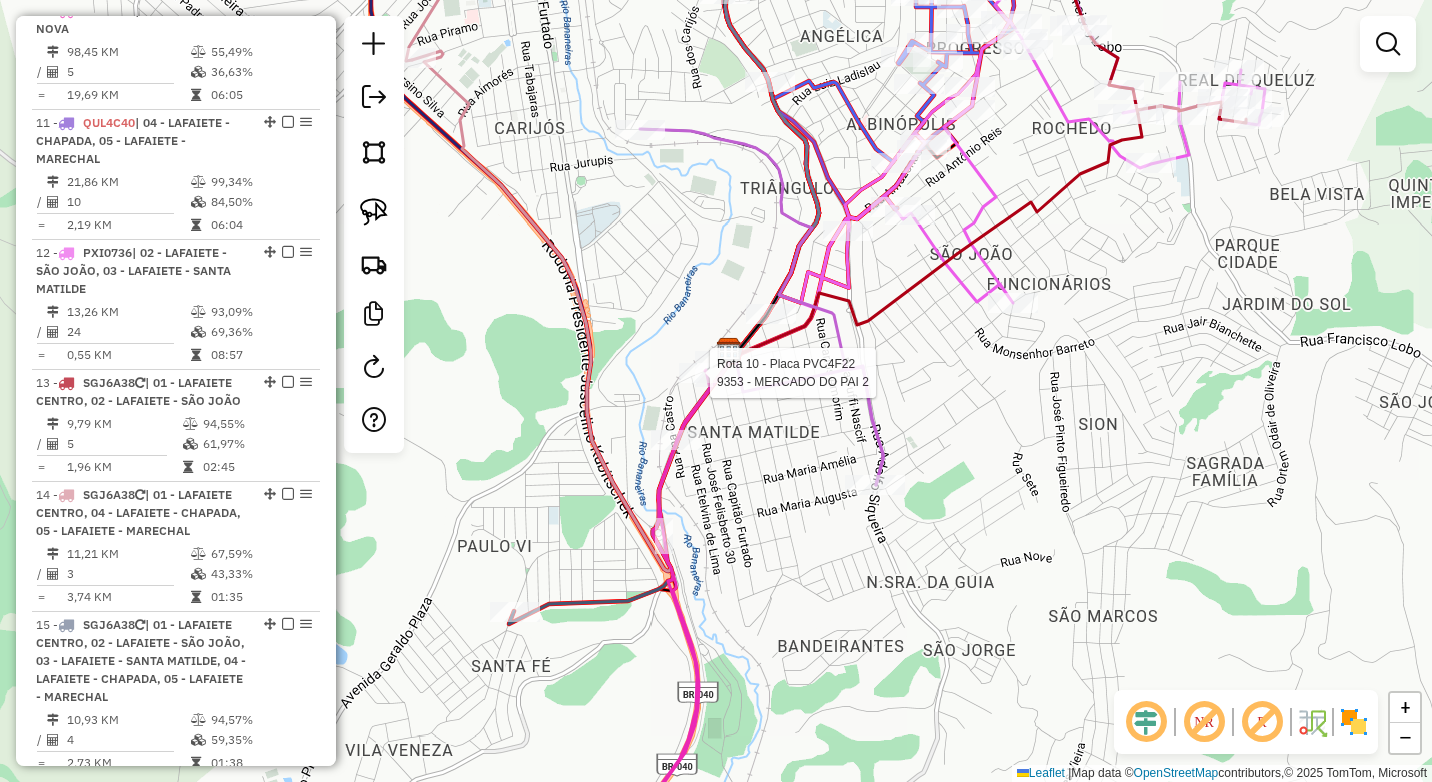 select on "*********" 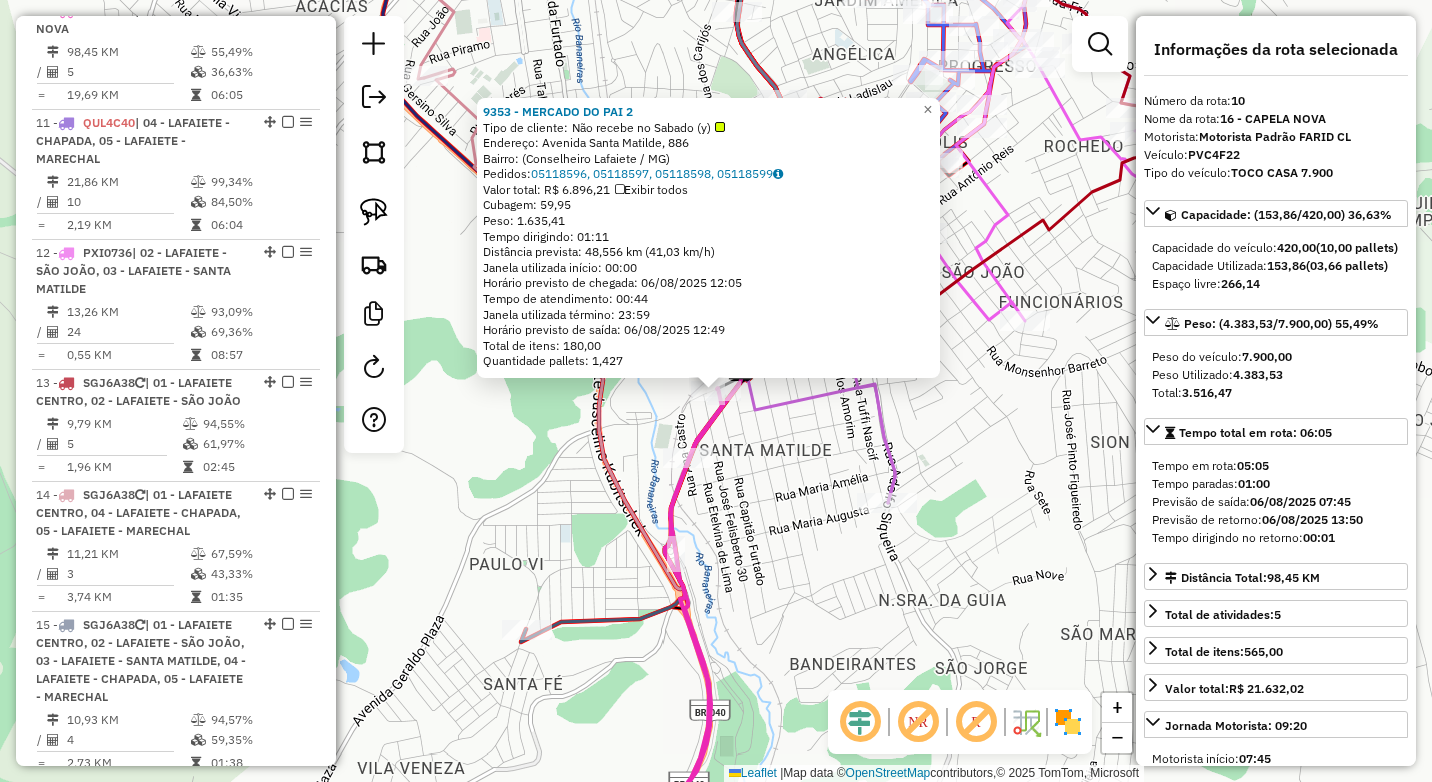 click on "9353 - MERCADO DO PAI 2  Tipo de cliente:   Não recebe no Sabado (y)   Endereço: Avenida Santa Matilde, 886   Bairro:  (Conselheiro Lafaiete / MG)   Pedidos:  05118596, 05118597, 05118598, 05118599   Valor total: R$ 6.896,21   Exibir todos   Cubagem: 59,95  Peso: 1.635,41  Tempo dirigindo: 01:11   Distância prevista: 48,556 km (41,03 km/h)   Janela utilizada início: 00:00   Horário previsto de chegada: 06/08/2025 12:05   Tempo de atendimento: 00:44   Janela utilizada término: 23:59   Horário previsto de saída: 06/08/2025 12:49   Total de itens: 180,00   Quantidade pallets: 1,427  × Janela de atendimento Grade de atendimento Capacidade Transportadoras Veículos Cliente Pedidos  Rotas Selecione os dias de semana para filtrar as janelas de atendimento  Seg   Ter   Qua   Qui   Sex   Sáb   Dom  Informe o período da janela de atendimento: De: Até:  Filtrar exatamente a janela do cliente  Considerar janela de atendimento padrão  Selecione os dias de semana para filtrar as grades de atendimento  Seg  De:" 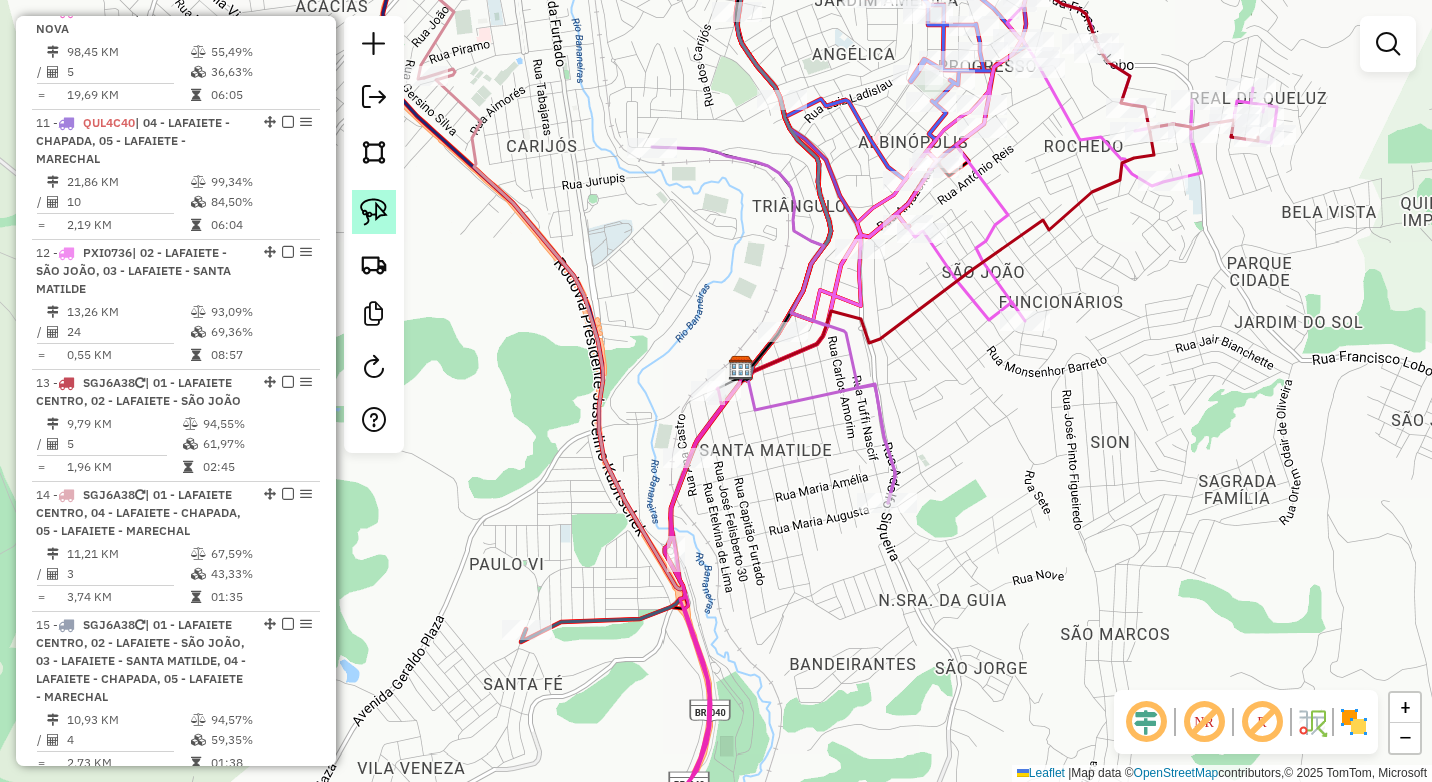 click 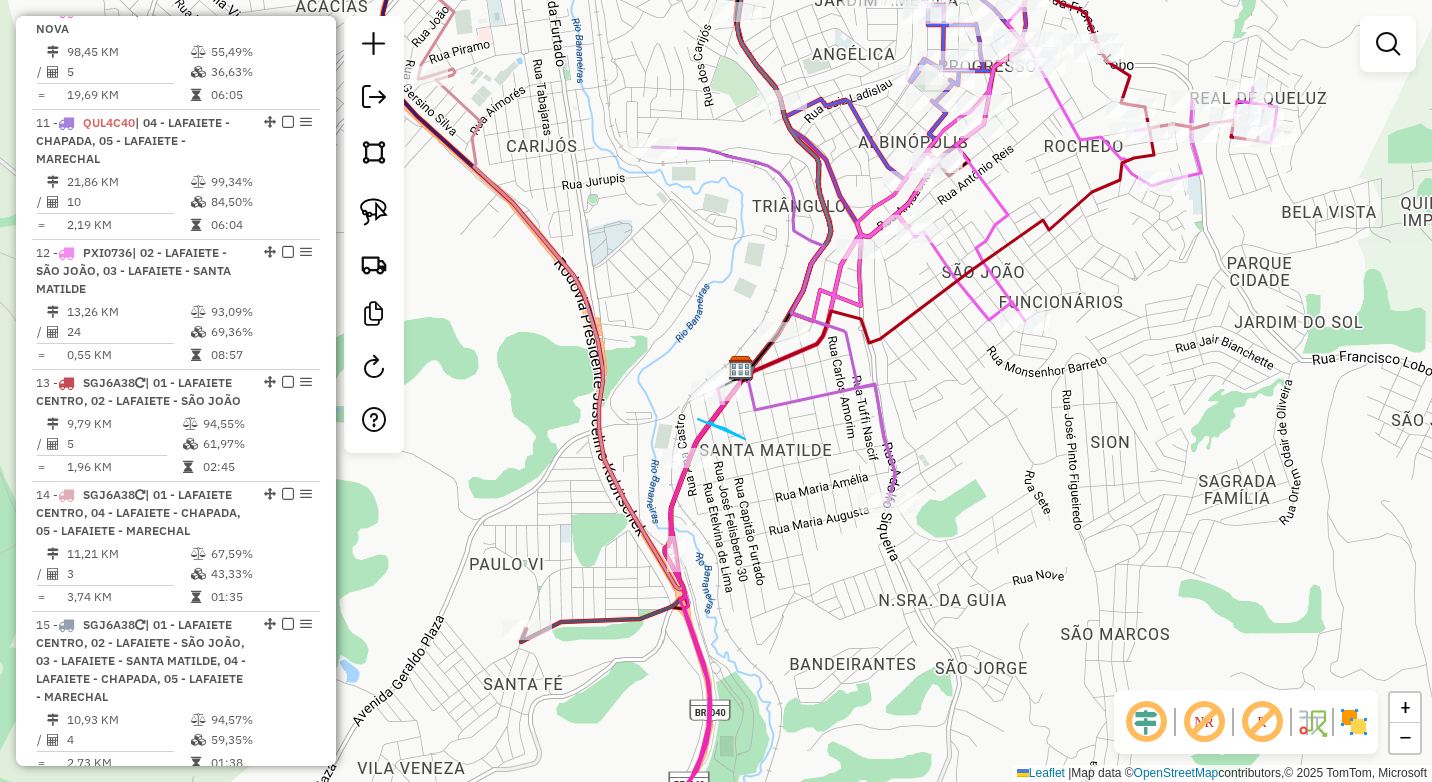 drag, startPoint x: 745, startPoint y: 439, endPoint x: 698, endPoint y: 419, distance: 51.078373 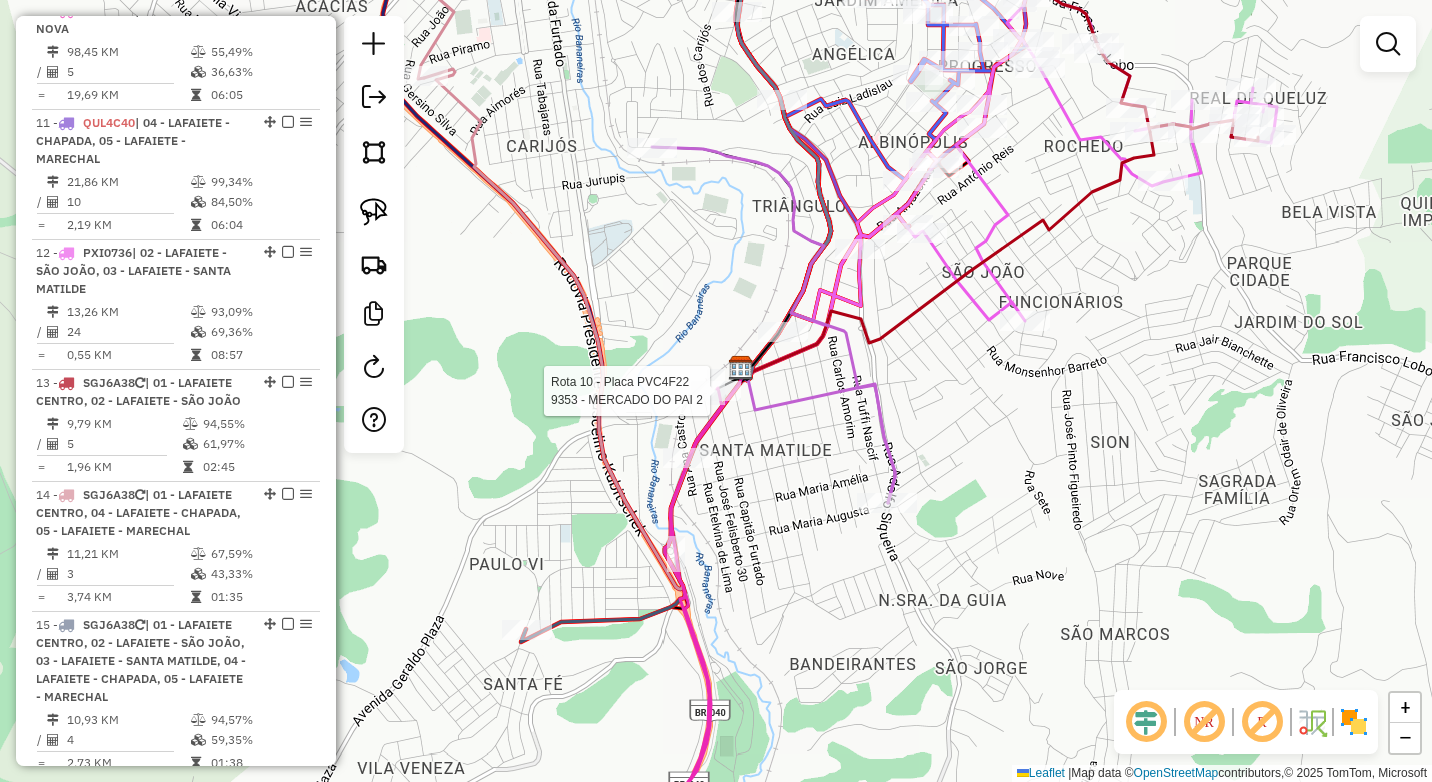 select on "*********" 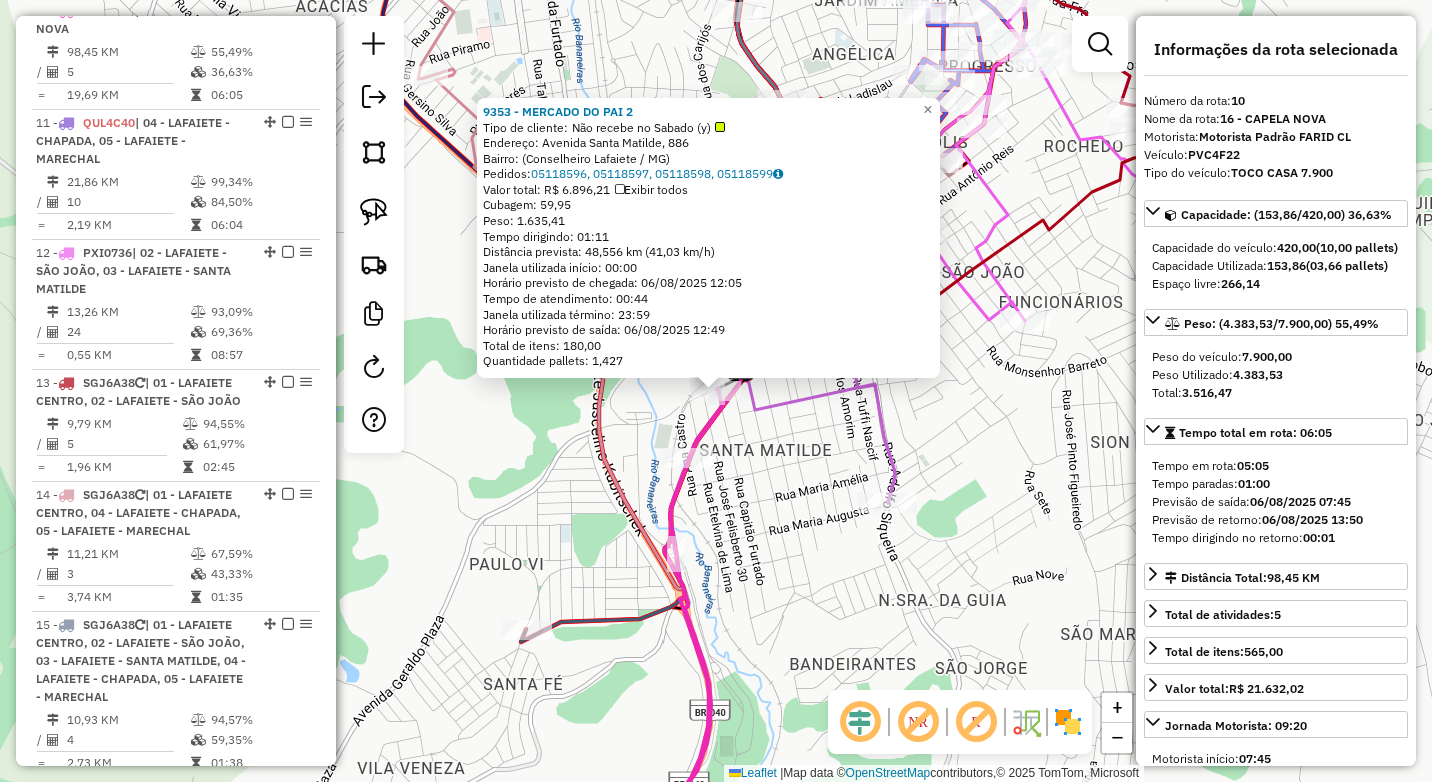 click on "9353 - MERCADO DO PAI 2  Tipo de cliente:   Não recebe no Sabado (y)   Endereço: Avenida Santa Matilde, 886   Bairro:  (Conselheiro Lafaiete / MG)   Pedidos:  05118596, 05118597, 05118598, 05118599   Valor total: R$ 6.896,21   Exibir todos   Cubagem: 59,95  Peso: 1.635,41  Tempo dirigindo: 01:11   Distância prevista: 48,556 km (41,03 km/h)   Janela utilizada início: 00:00   Horário previsto de chegada: 06/08/2025 12:05   Tempo de atendimento: 00:44   Janela utilizada término: 23:59   Horário previsto de saída: 06/08/2025 12:49   Total de itens: 180,00   Quantidade pallets: 1,427  × Janela de atendimento Grade de atendimento Capacidade Transportadoras Veículos Cliente Pedidos  Rotas Selecione os dias de semana para filtrar as janelas de atendimento  Seg   Ter   Qua   Qui   Sex   Sáb   Dom  Informe o período da janela de atendimento: De: Até:  Filtrar exatamente a janela do cliente  Considerar janela de atendimento padrão  Selecione os dias de semana para filtrar as grades de atendimento  Seg  De:" 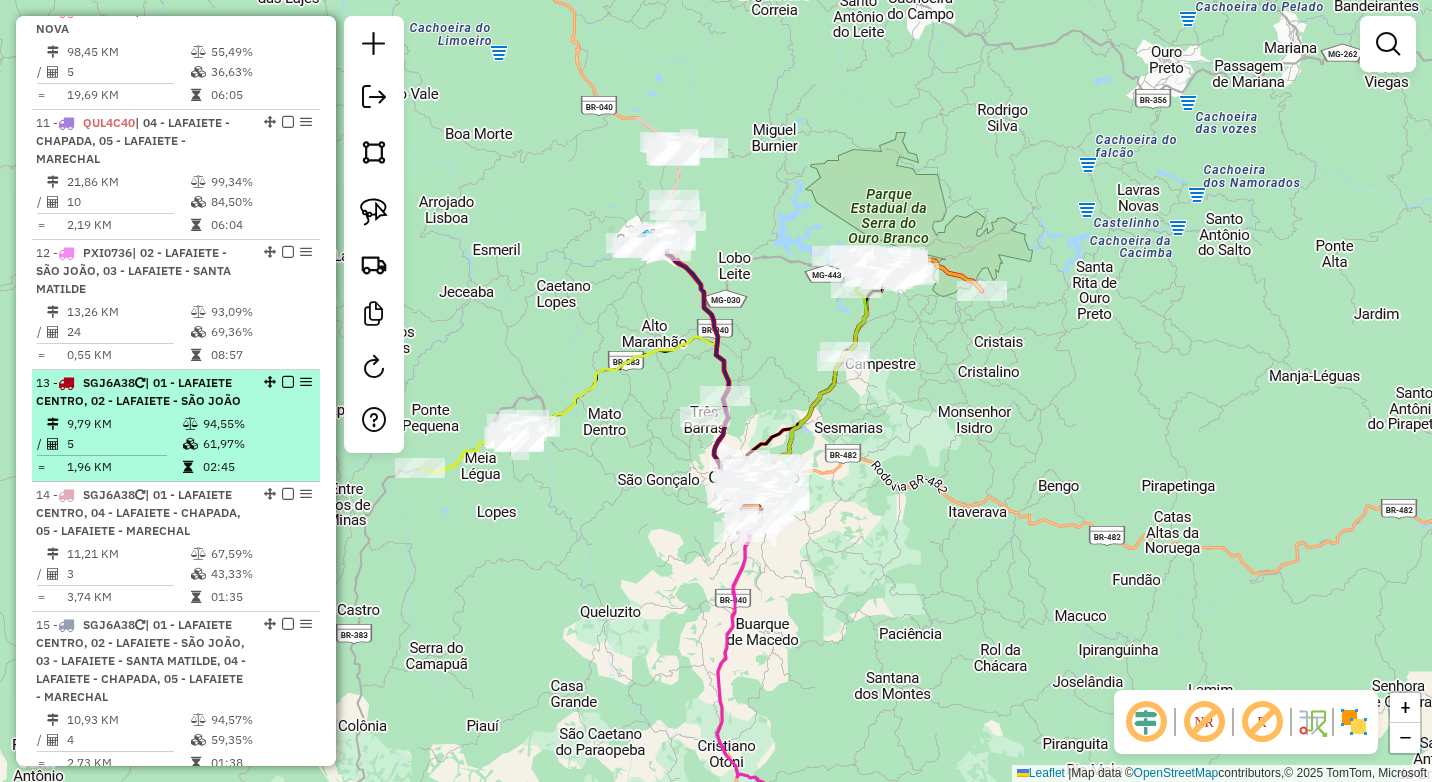 click on "02:45" at bounding box center (256, 467) 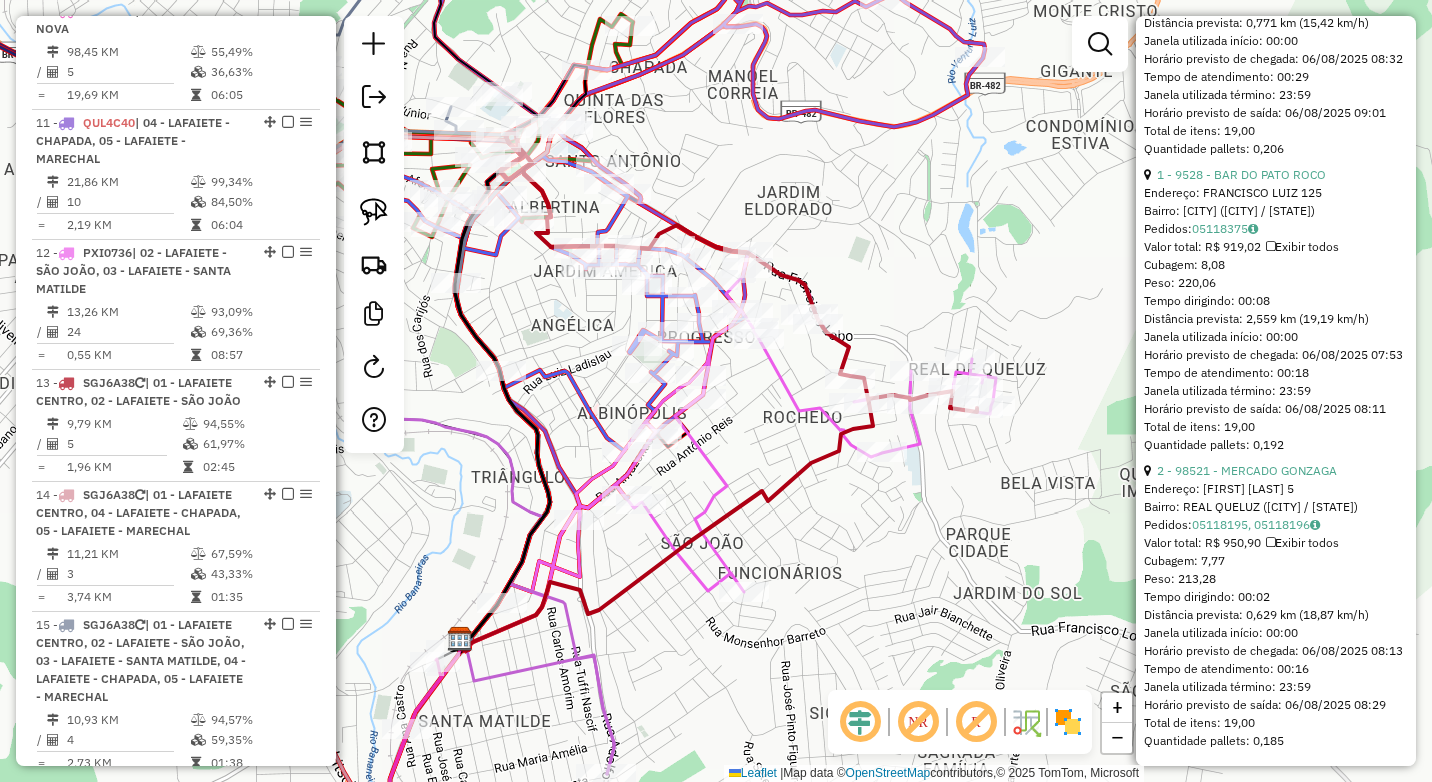 scroll, scrollTop: 1924, scrollLeft: 0, axis: vertical 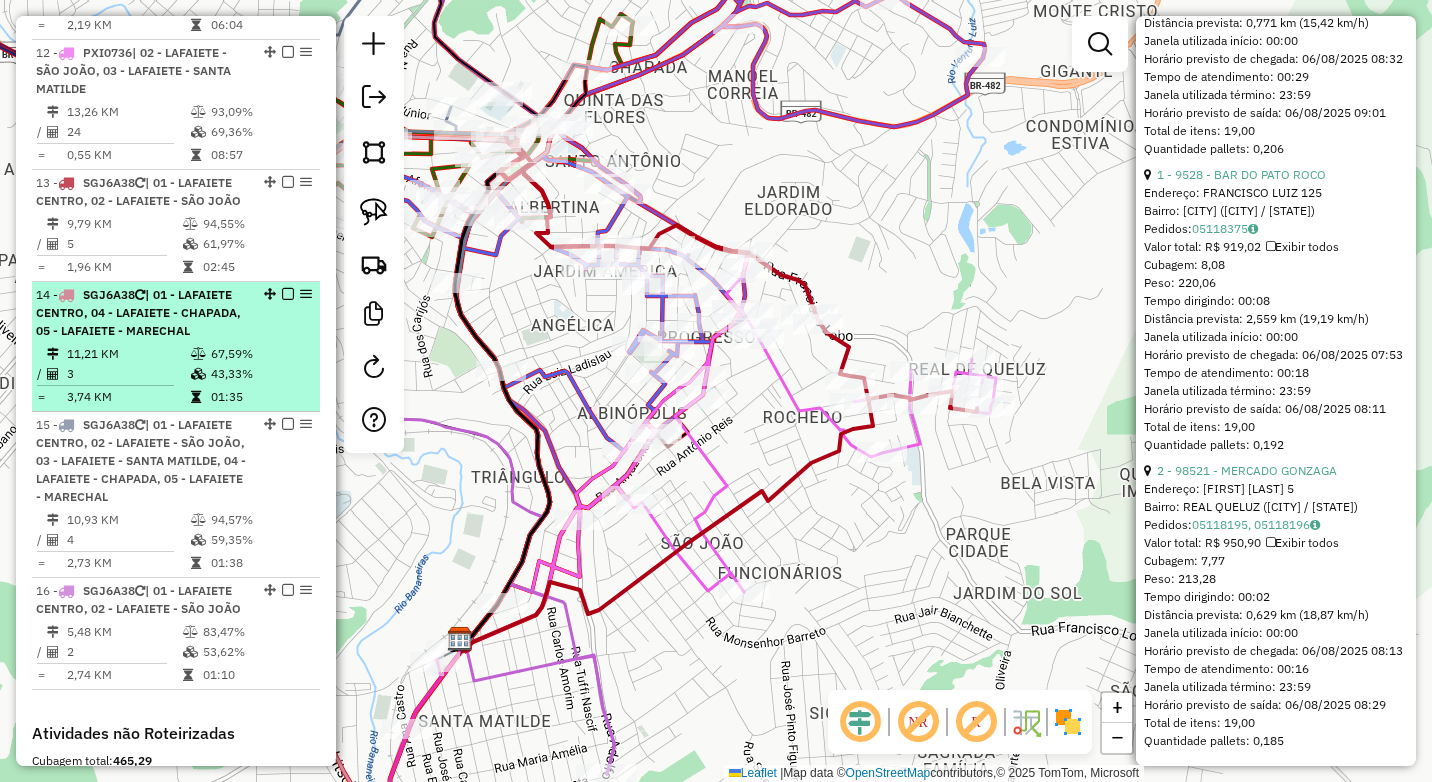 click at bounding box center [198, 374] 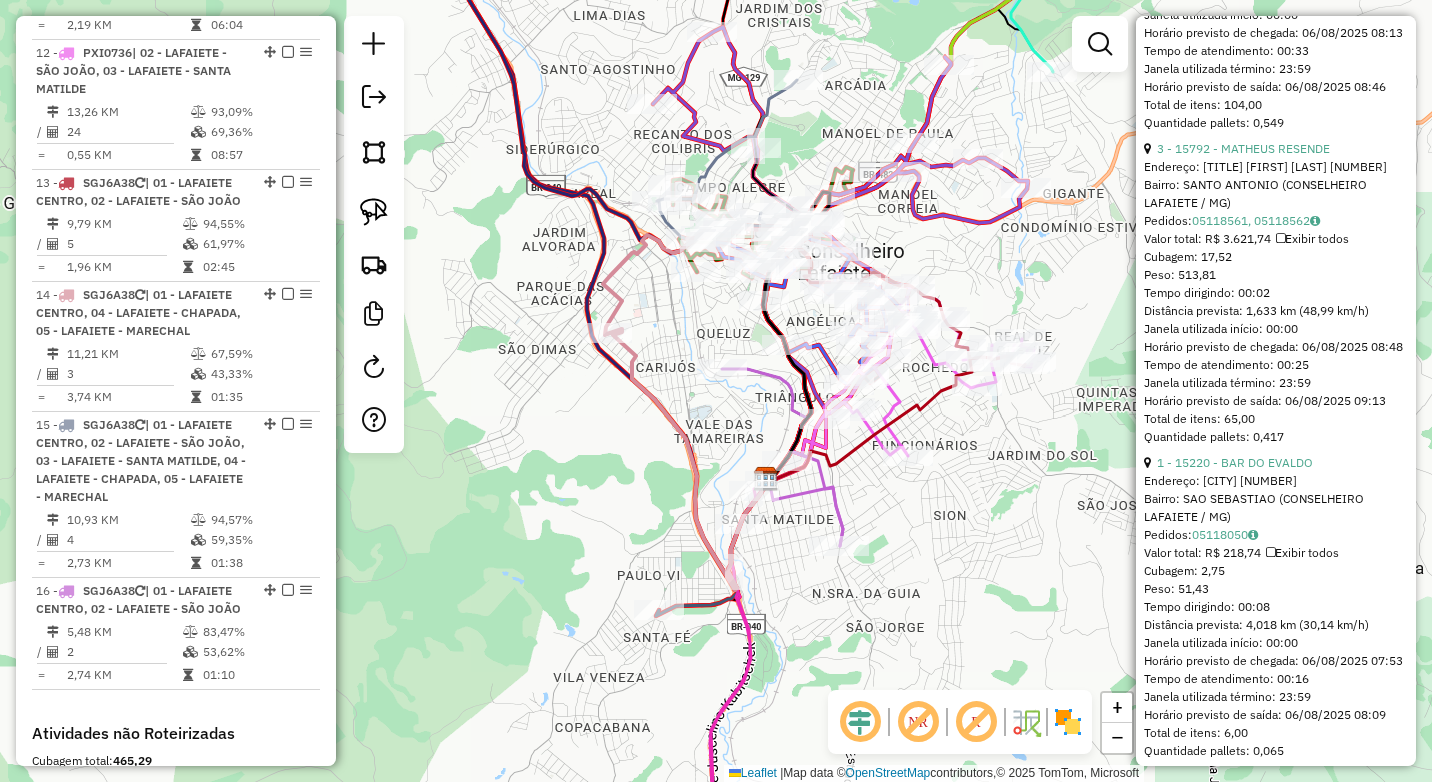 scroll, scrollTop: 1332, scrollLeft: 0, axis: vertical 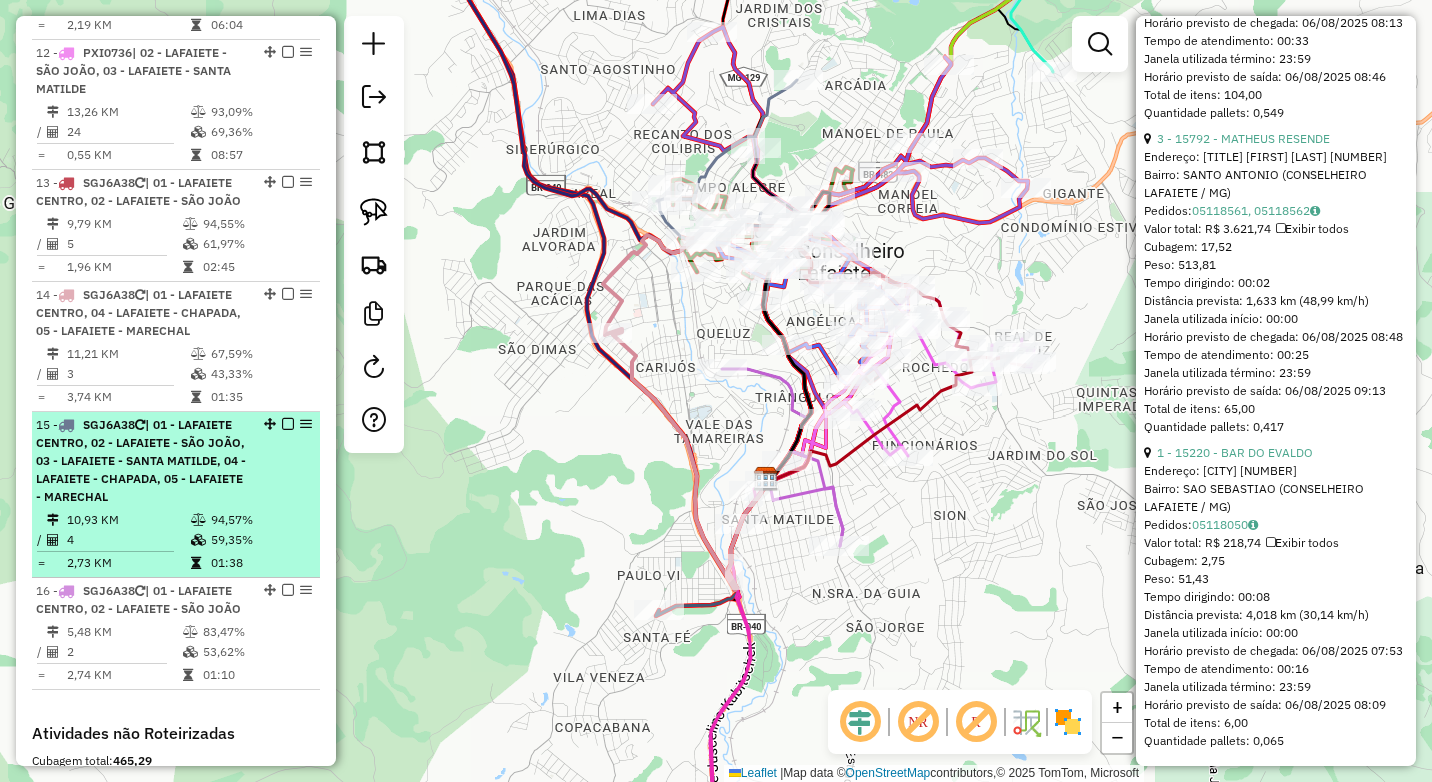 click on "15 -       SGJ6A38   | 01 - LAFAIETE CENTRO, 02 - LAFAIETE - SÃO JOÃO, 03 - LAFAIETE - SANTA MATILDE, 04 - LAFAIETE - CHAPADA, 05 - LAFAIETE - MARECHAL" at bounding box center (142, 461) 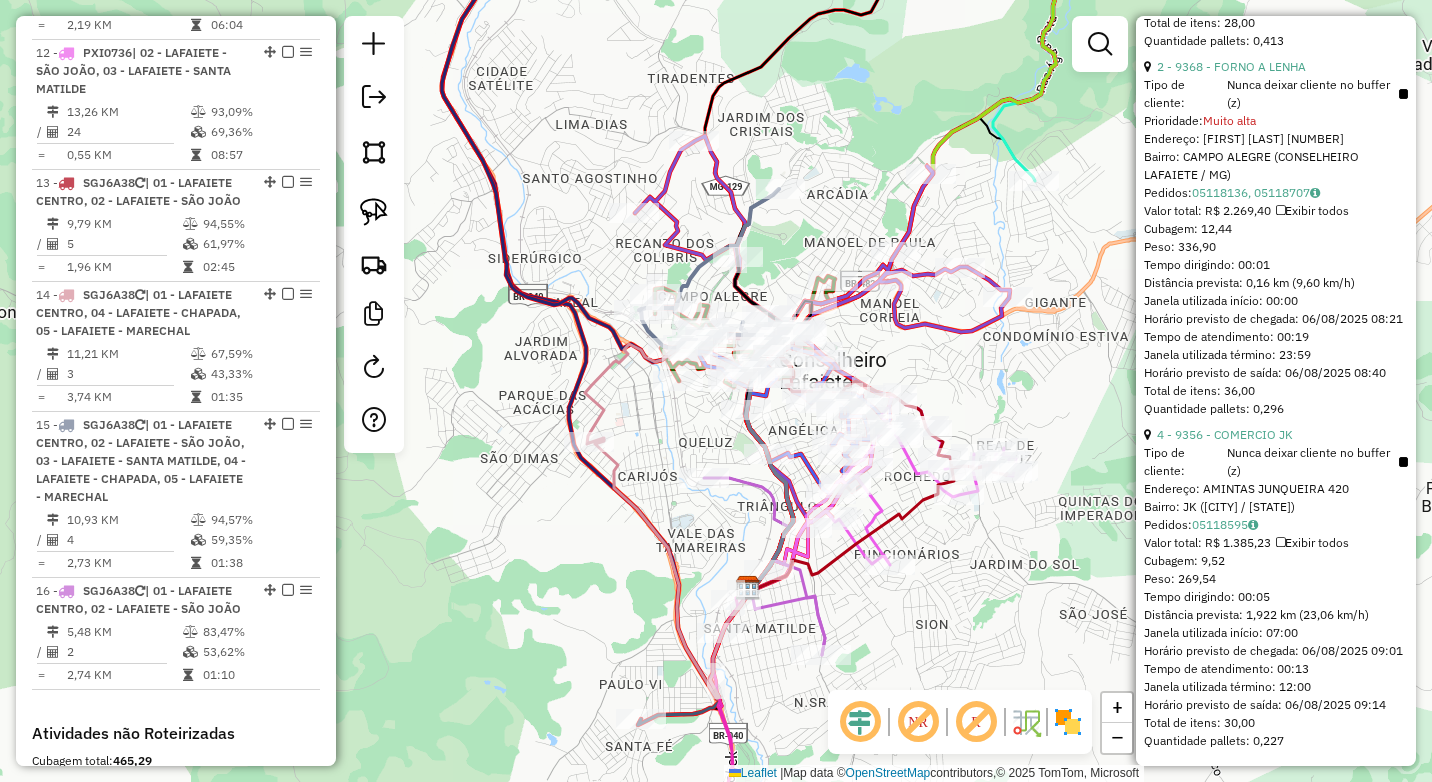 scroll, scrollTop: 1754, scrollLeft: 0, axis: vertical 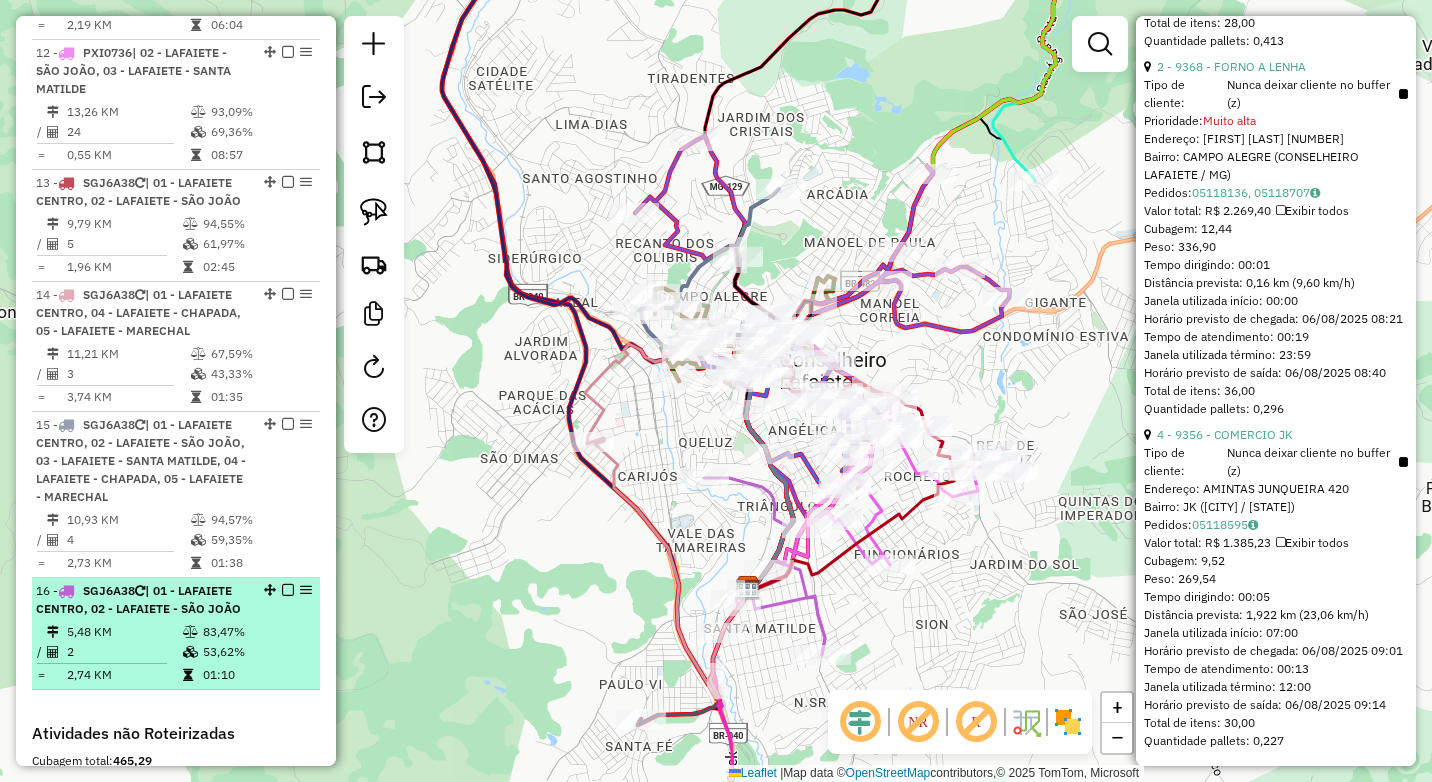 click on "83,47%" at bounding box center (256, 632) 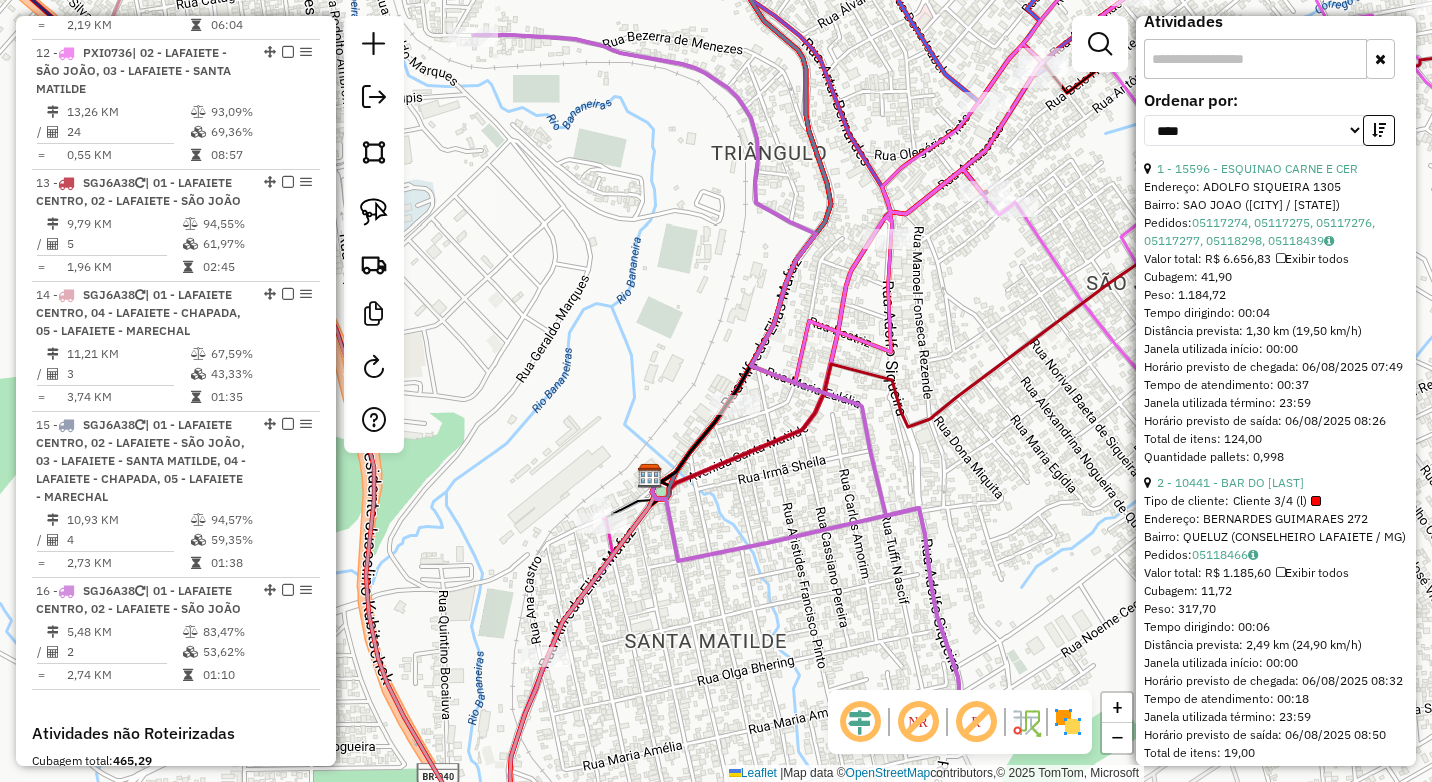 scroll, scrollTop: 964, scrollLeft: 0, axis: vertical 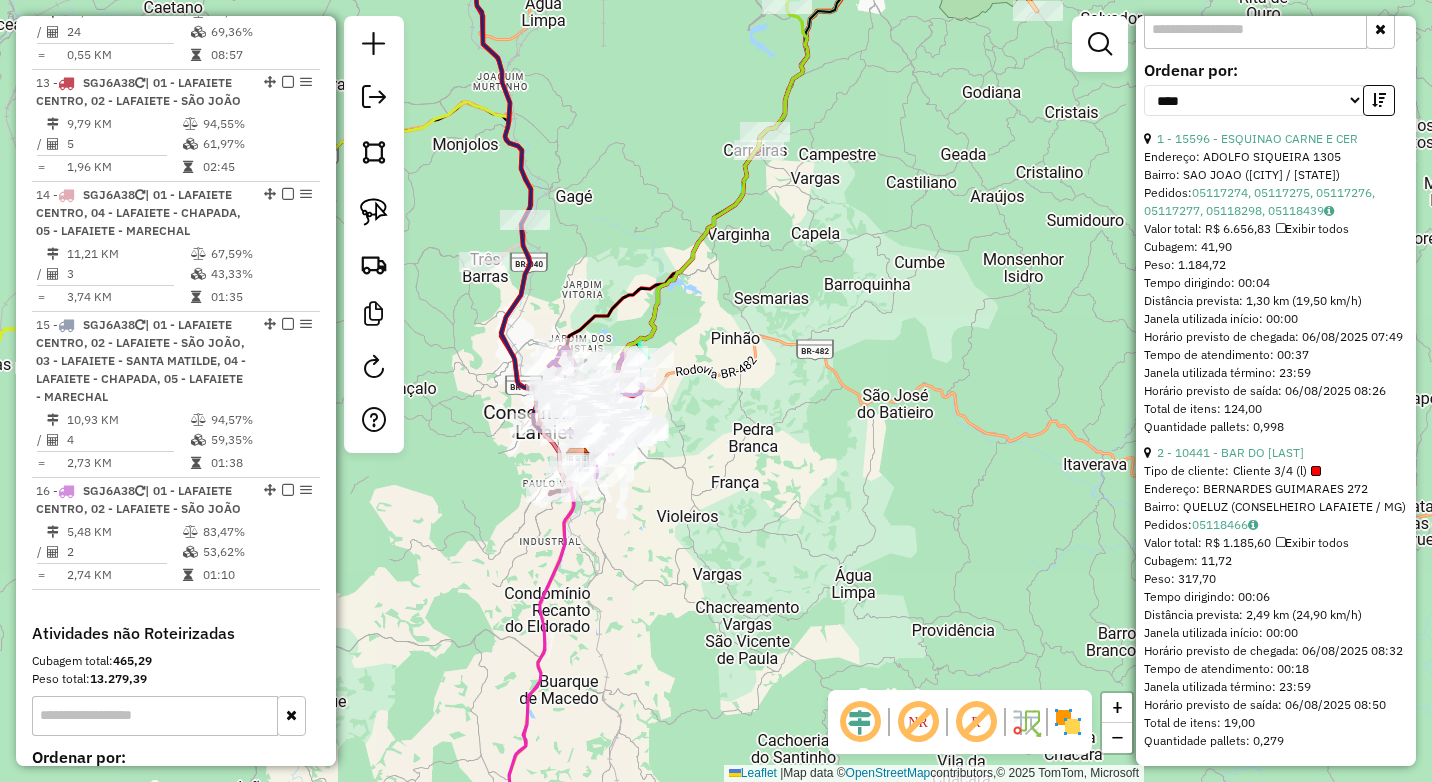 drag, startPoint x: 722, startPoint y: 536, endPoint x: 779, endPoint y: 578, distance: 70.80254 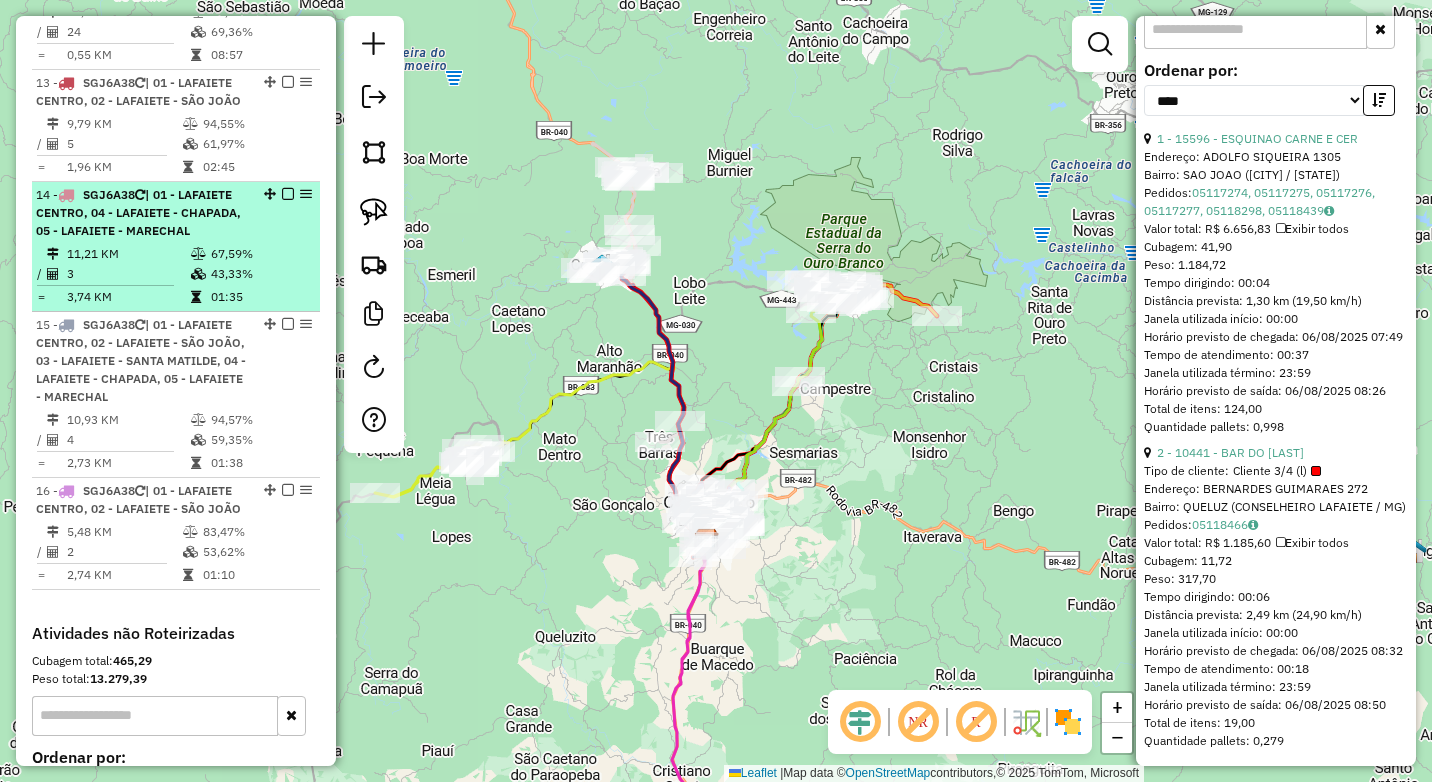 click on "43,33%" at bounding box center [260, 274] 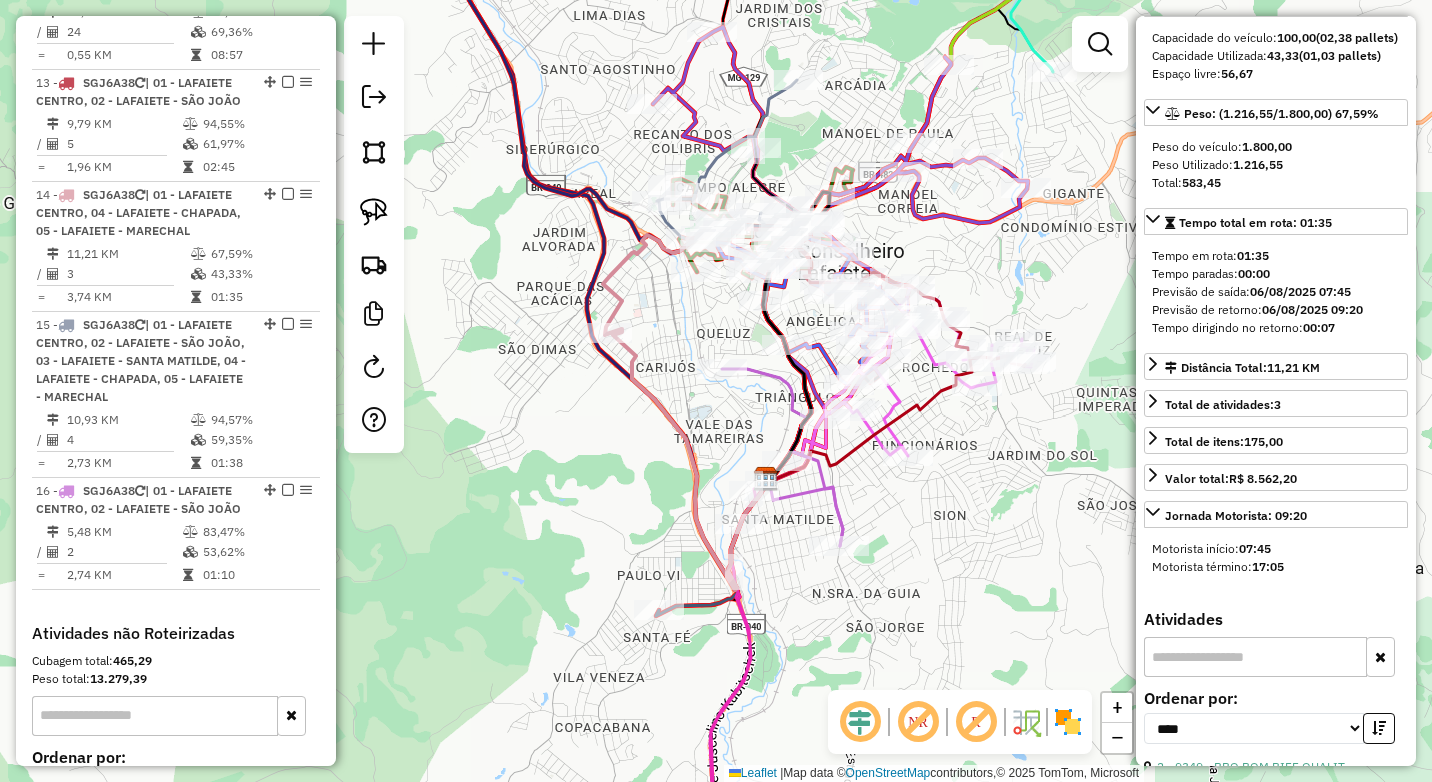 scroll, scrollTop: 300, scrollLeft: 0, axis: vertical 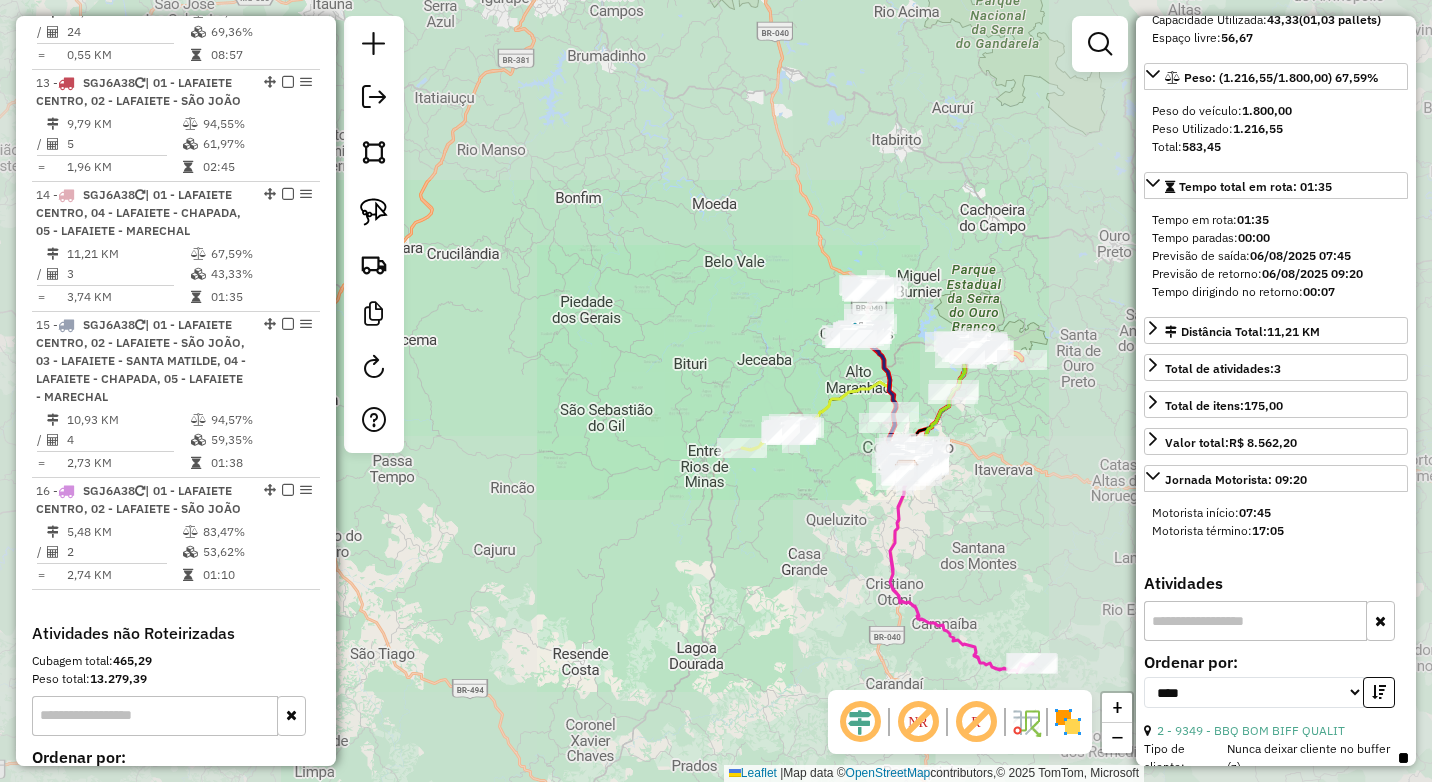 click on "Janela de atendimento Grade de atendimento Capacidade Transportadoras Veículos Cliente Pedidos  Rotas Selecione os dias de semana para filtrar as janelas de atendimento  Seg   Ter   Qua   Qui   Sex   Sáb   Dom  Informe o período da janela de atendimento: De: Até:  Filtrar exatamente a janela do cliente  Considerar janela de atendimento padrão  Selecione os dias de semana para filtrar as grades de atendimento  Seg   Ter   Qua   Qui   Sex   Sáb   Dom   Considerar clientes sem dia de atendimento cadastrado  Clientes fora do dia de atendimento selecionado Filtrar as atividades entre os valores definidos abaixo:  Peso mínimo:  ****  Peso máximo:  ****  Cubagem mínima:   Cubagem máxima:   De:   Até:  Filtrar as atividades entre o tempo de atendimento definido abaixo:  De:   Até:   Considerar capacidade total dos clientes não roteirizados Transportadora: Selecione um ou mais itens Tipo de veículo: Selecione um ou mais itens Veículo: Selecione um ou mais itens Motorista: Selecione um ou mais itens De:" 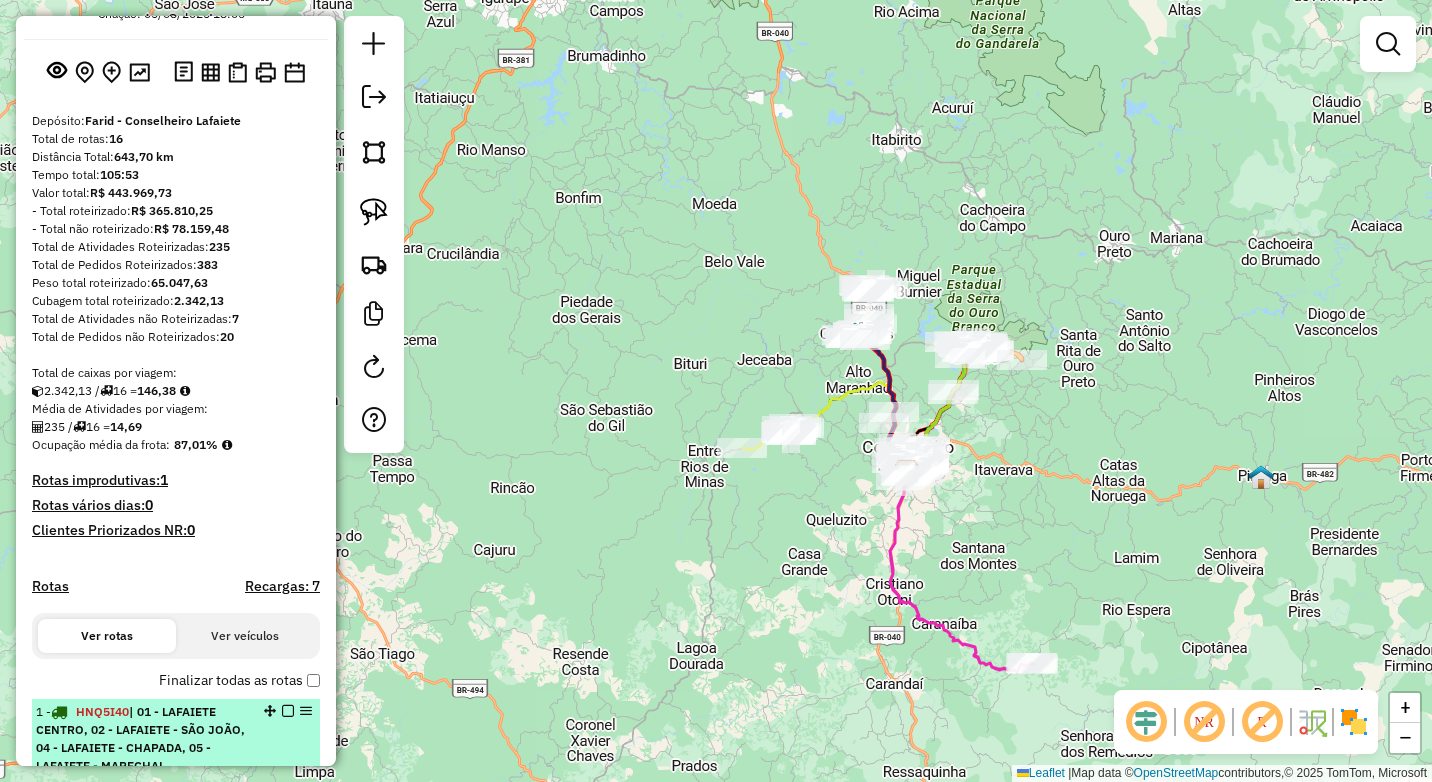 scroll, scrollTop: 36, scrollLeft: 0, axis: vertical 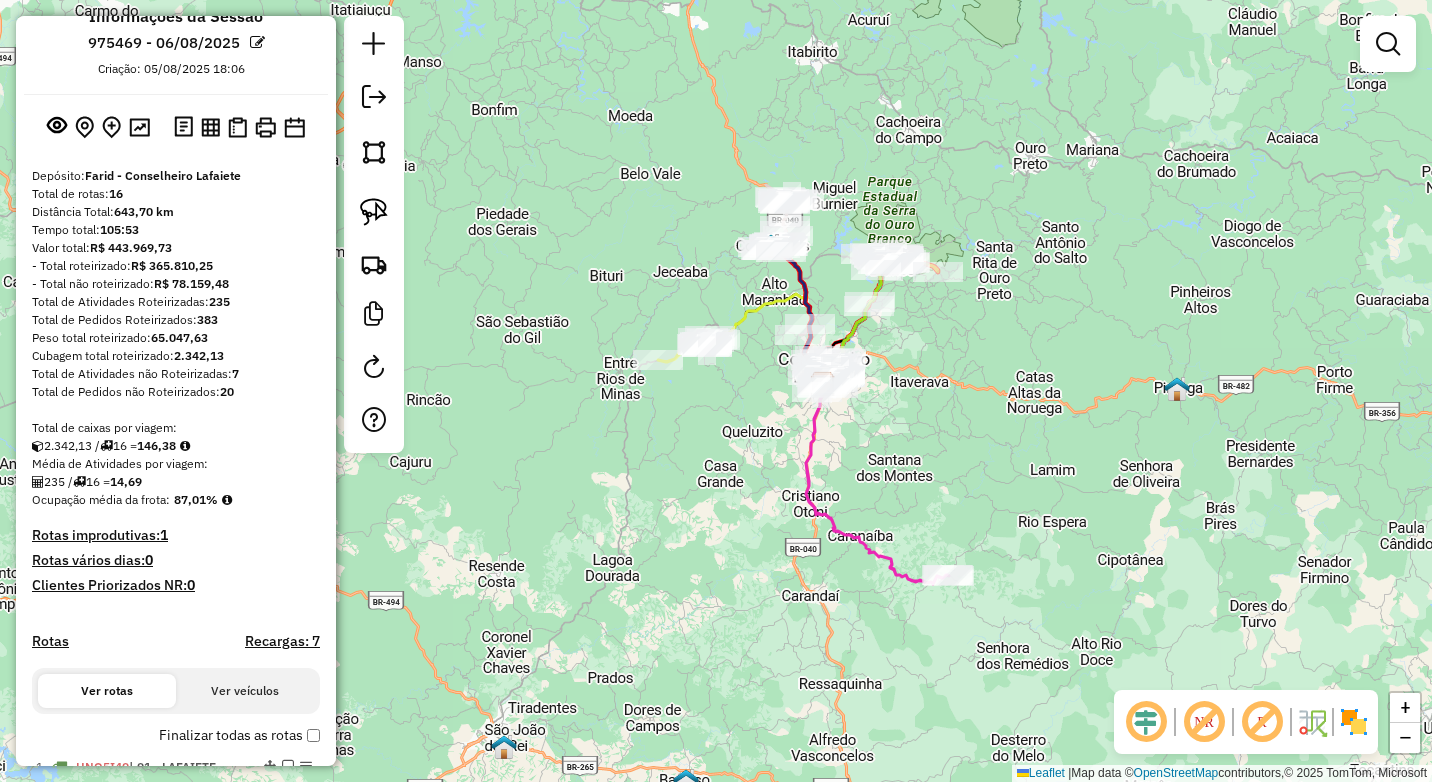 drag, startPoint x: 1072, startPoint y: 470, endPoint x: 988, endPoint y: 381, distance: 122.380554 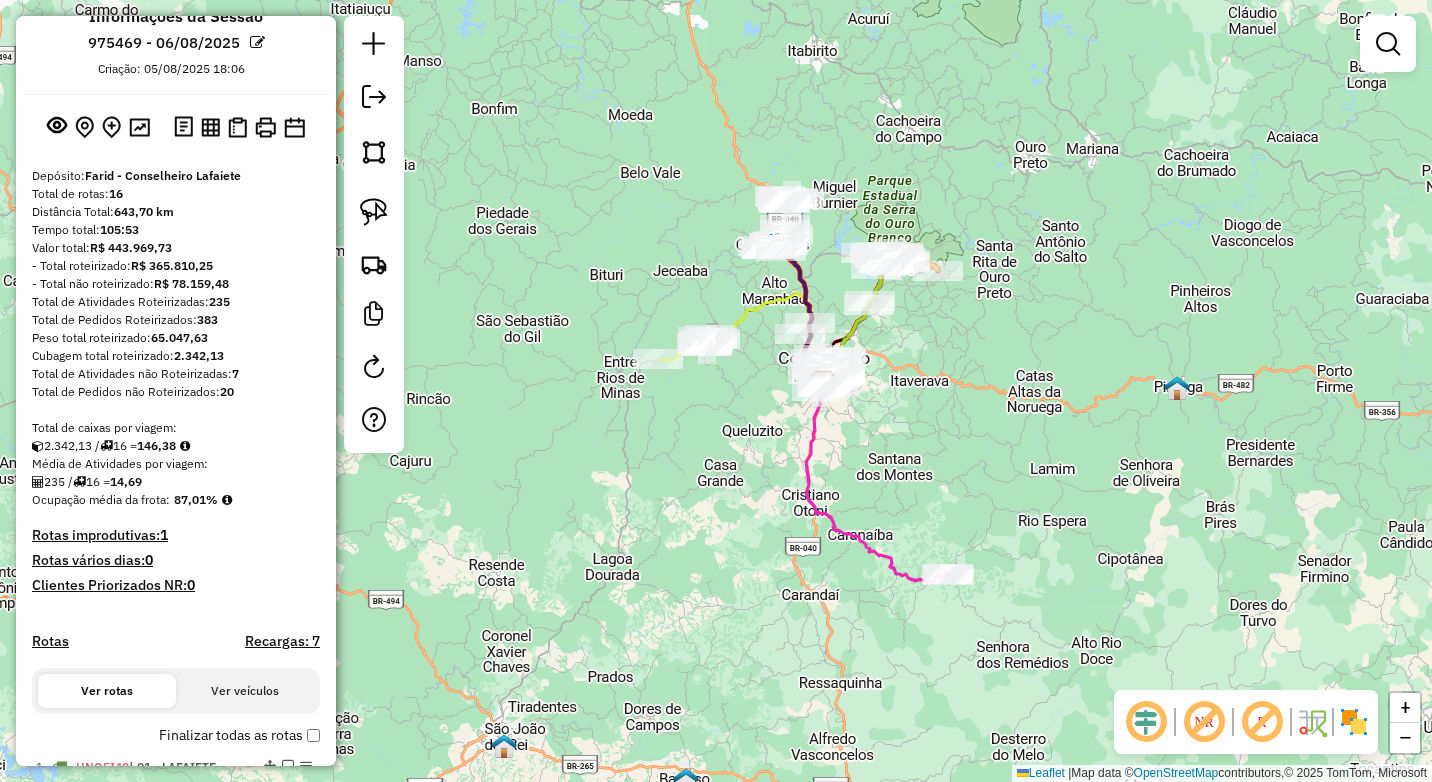 click 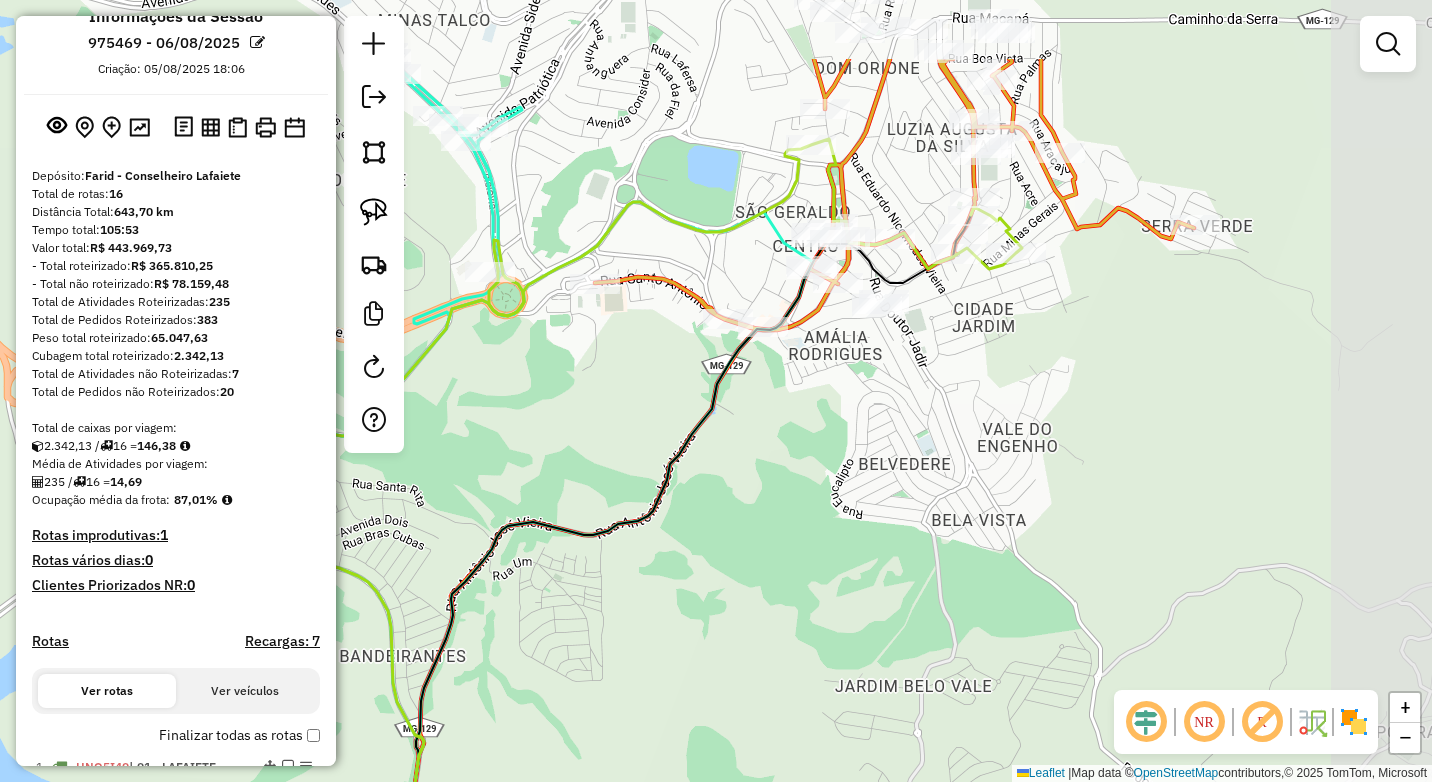 drag, startPoint x: 1029, startPoint y: 307, endPoint x: 890, endPoint y: 550, distance: 279.9464 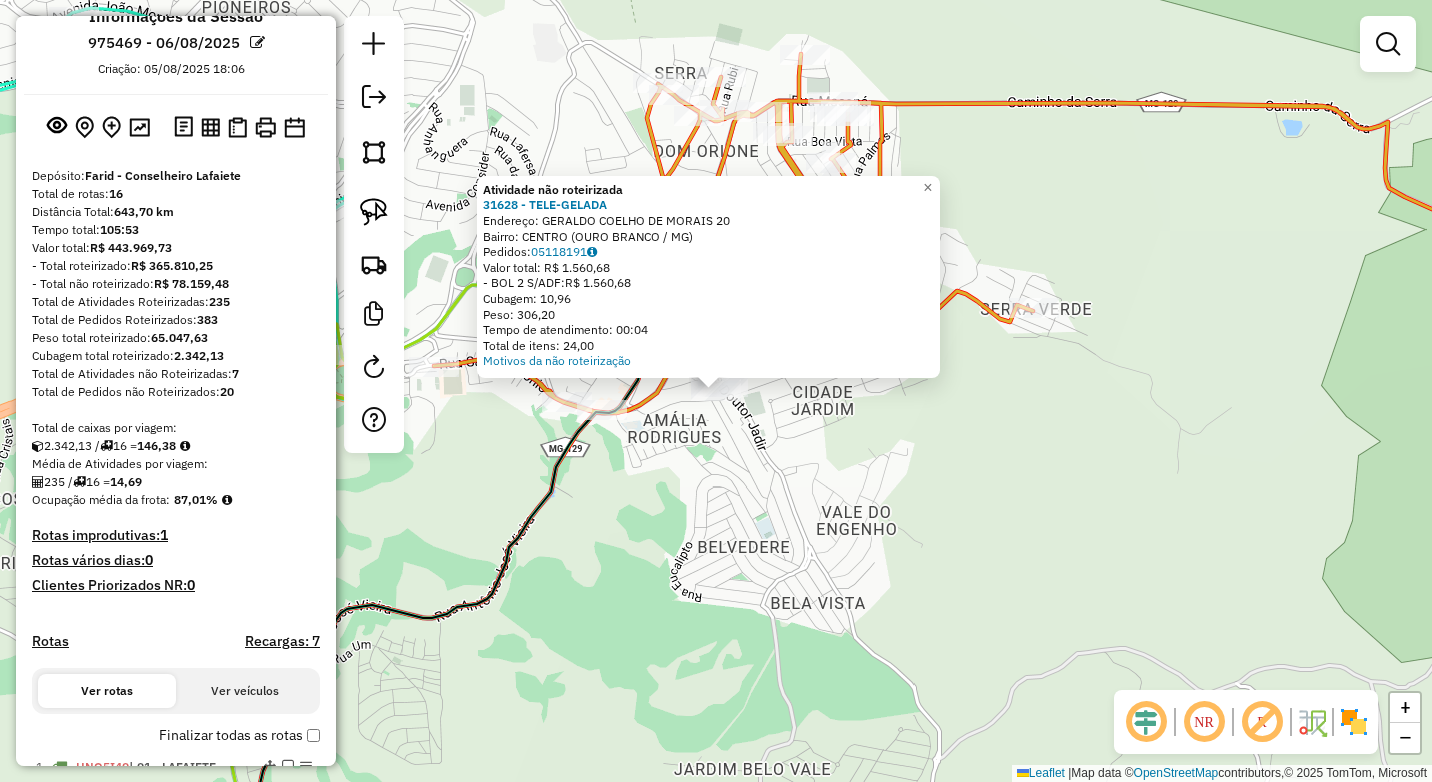 click on "Atividade não roteirizada 31628 - TELE-GELADA  Endereço:  GERALDO COELHO DE MORAIS 20   Bairro: CENTRO (OURO BRANCO / MG)   Pedidos:  05118191   Valor total: R$ 1.560,68   - BOL 2 S/ADF:  R$ 1.560,68   Cubagem: 10,96   Peso: 306,20   Tempo de atendimento: 00:04   Total de itens: 24,00  Motivos da não roteirização × Janela de atendimento Grade de atendimento Capacidade Transportadoras Veículos Cliente Pedidos  Rotas Selecione os dias de semana para filtrar as janelas de atendimento  Seg   Ter   Qua   Qui   Sex   Sáb   Dom  Informe o período da janela de atendimento: De: Até:  Filtrar exatamente a janela do cliente  Considerar janela de atendimento padrão  Selecione os dias de semana para filtrar as grades de atendimento  Seg   Ter   Qua   Qui   Sex   Sáb   Dom   Considerar clientes sem dia de atendimento cadastrado  Clientes fora do dia de atendimento selecionado Filtrar as atividades entre os valores definidos abaixo:  Peso mínimo:  ****  Peso máximo:  ****  Cubagem mínima:   Cubagem máxima:" 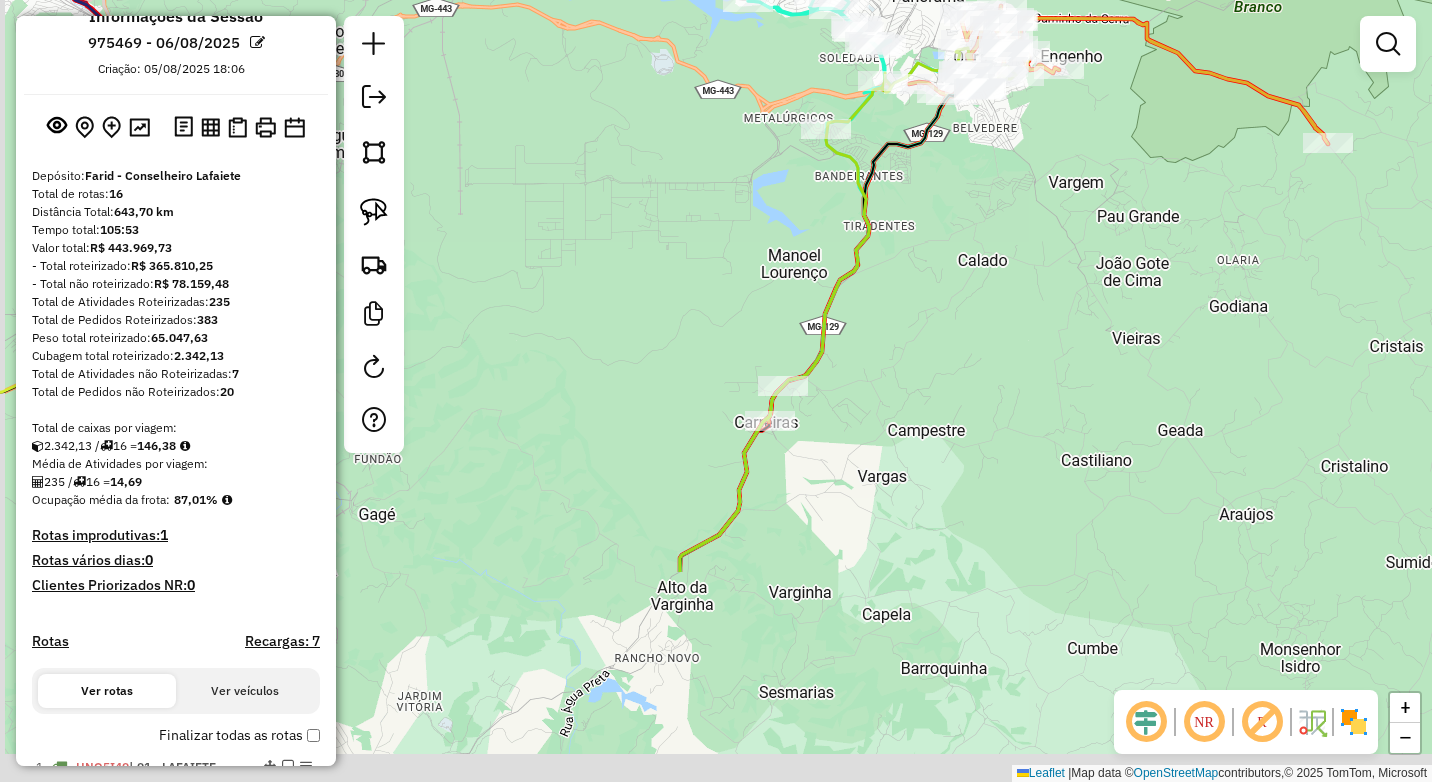 drag, startPoint x: 913, startPoint y: 526, endPoint x: 1043, endPoint y: 148, distance: 399.72992 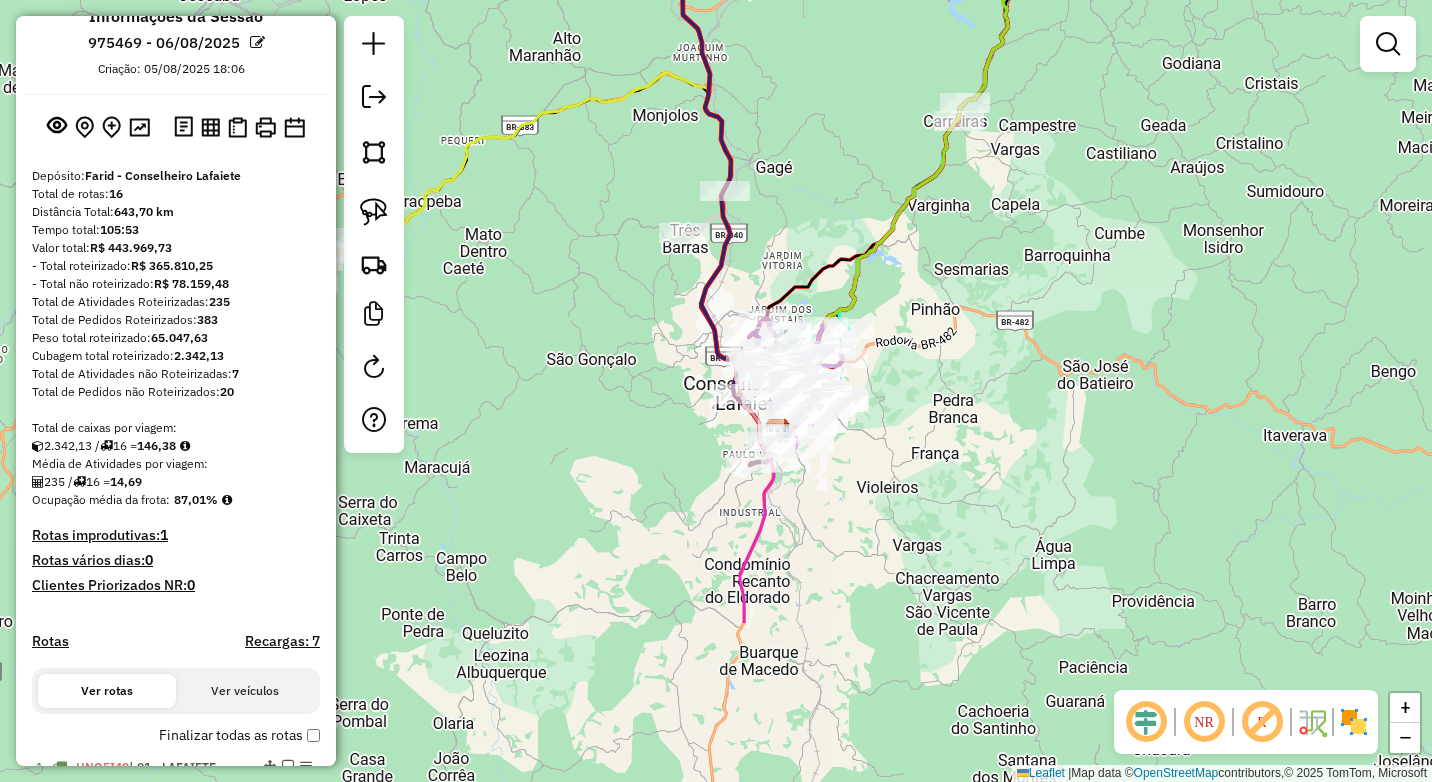 drag, startPoint x: 880, startPoint y: 498, endPoint x: 983, endPoint y: 261, distance: 258.4144 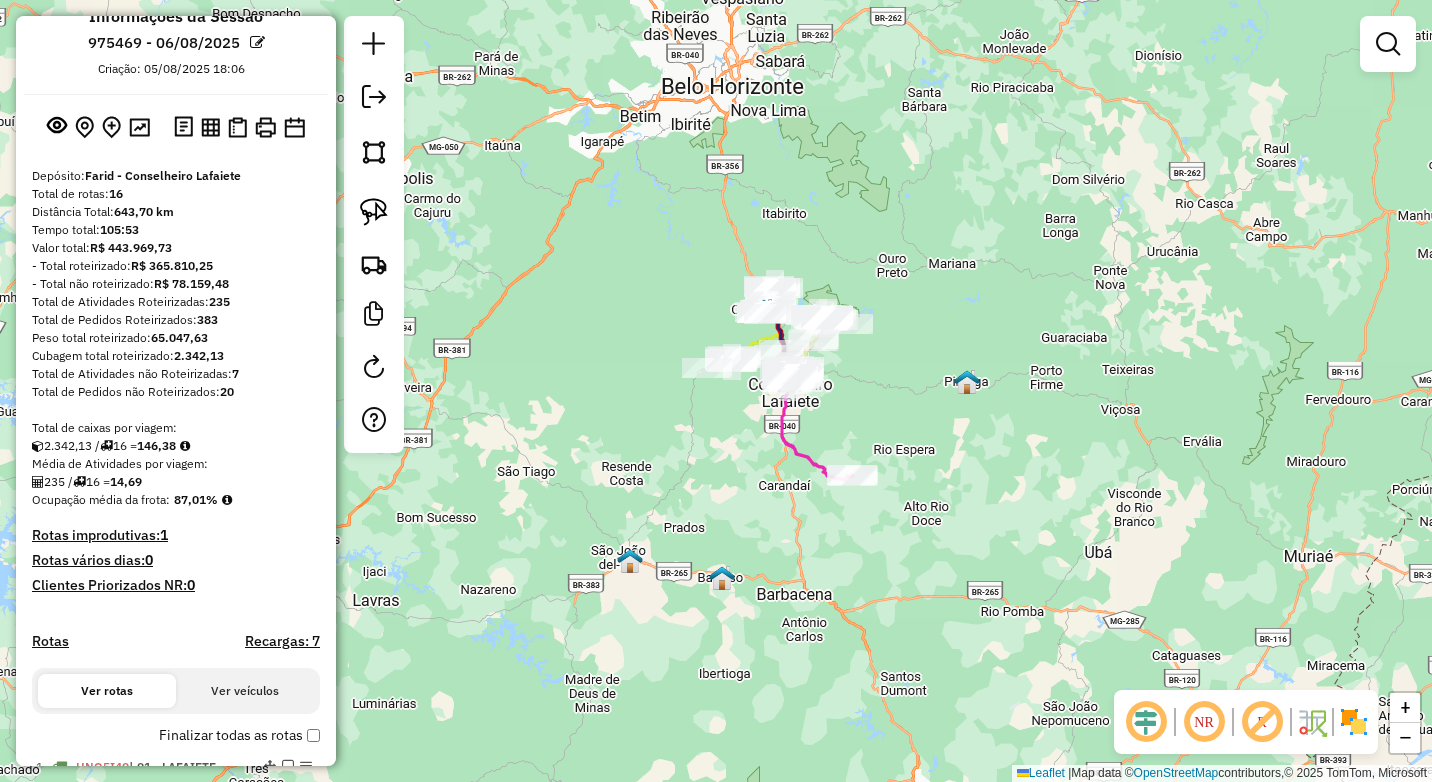drag, startPoint x: 849, startPoint y: 429, endPoint x: 852, endPoint y: 402, distance: 27.166155 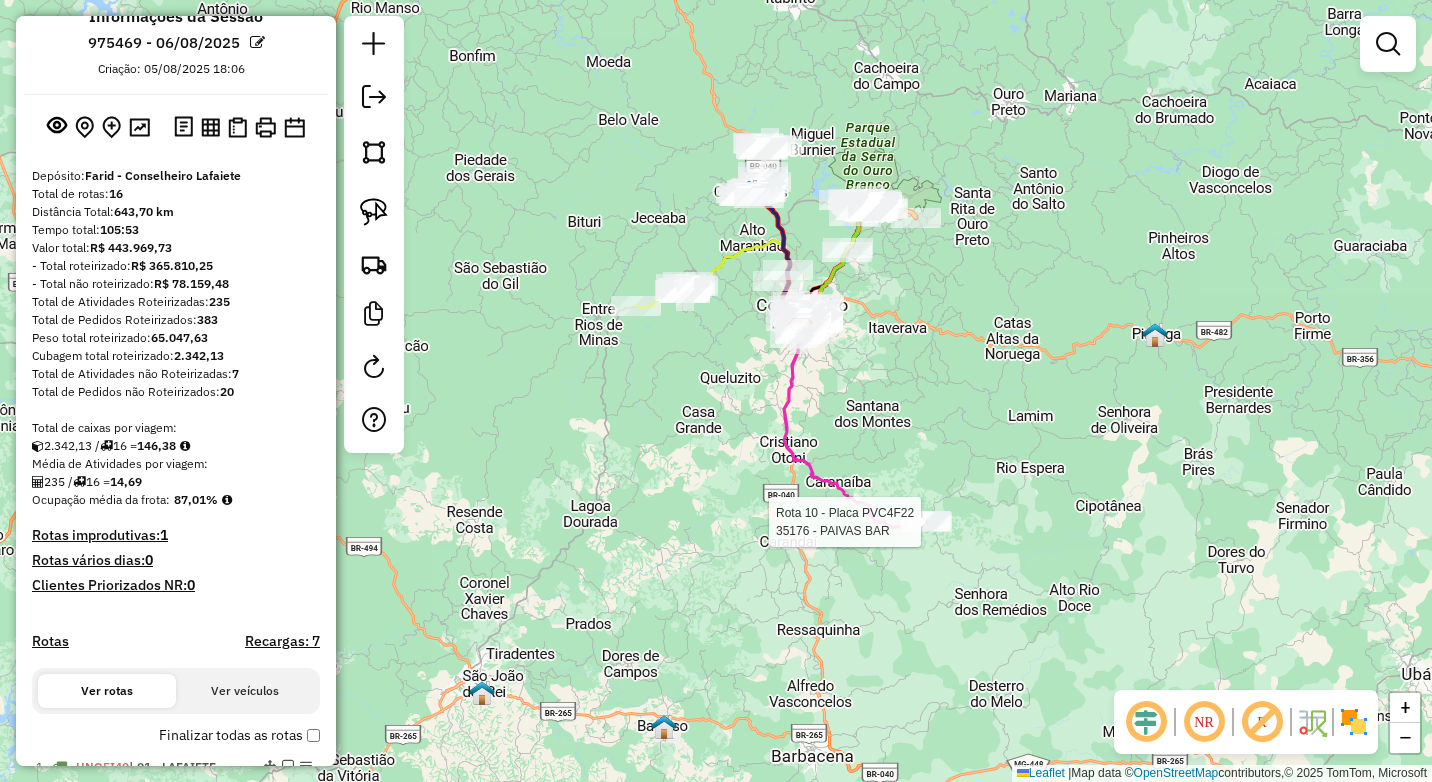 select on "*********" 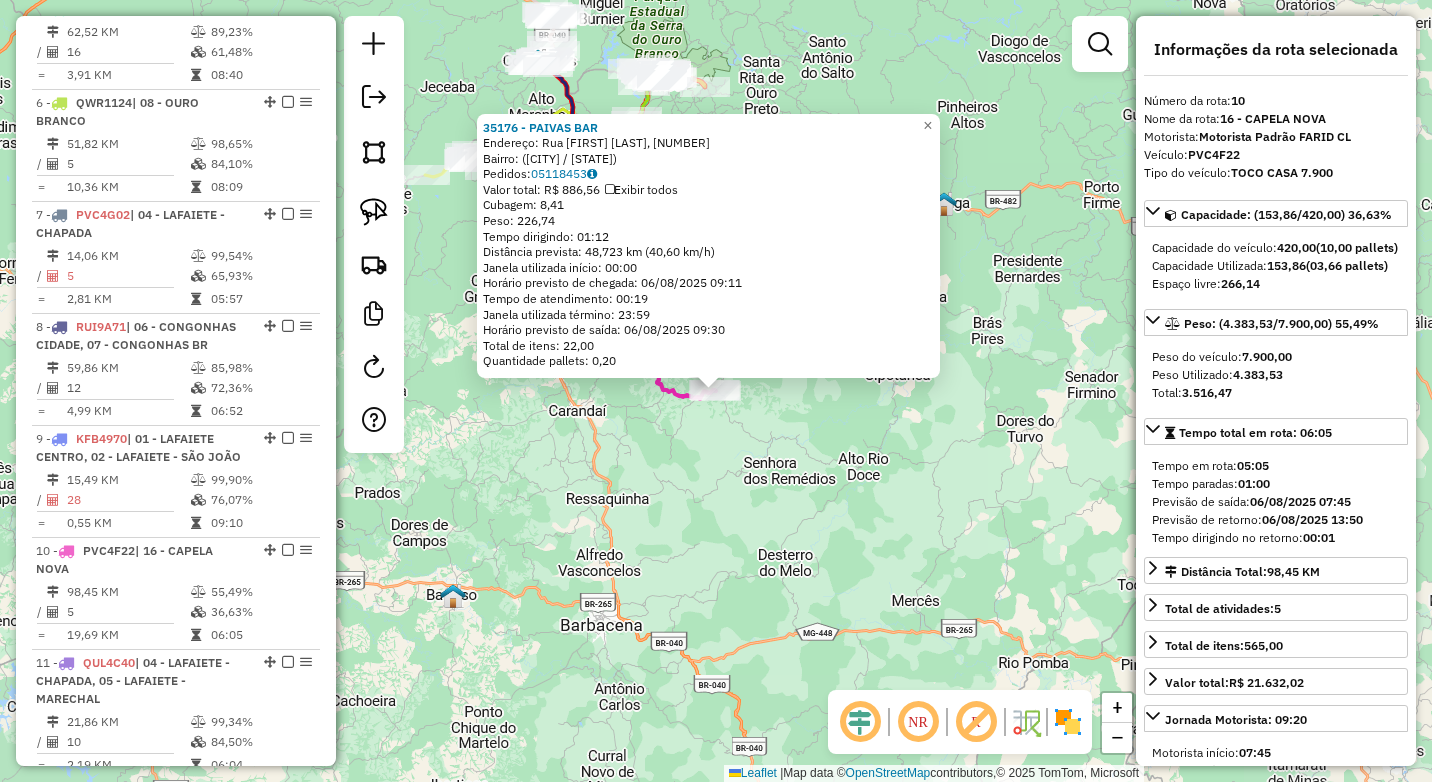 scroll, scrollTop: 1836, scrollLeft: 0, axis: vertical 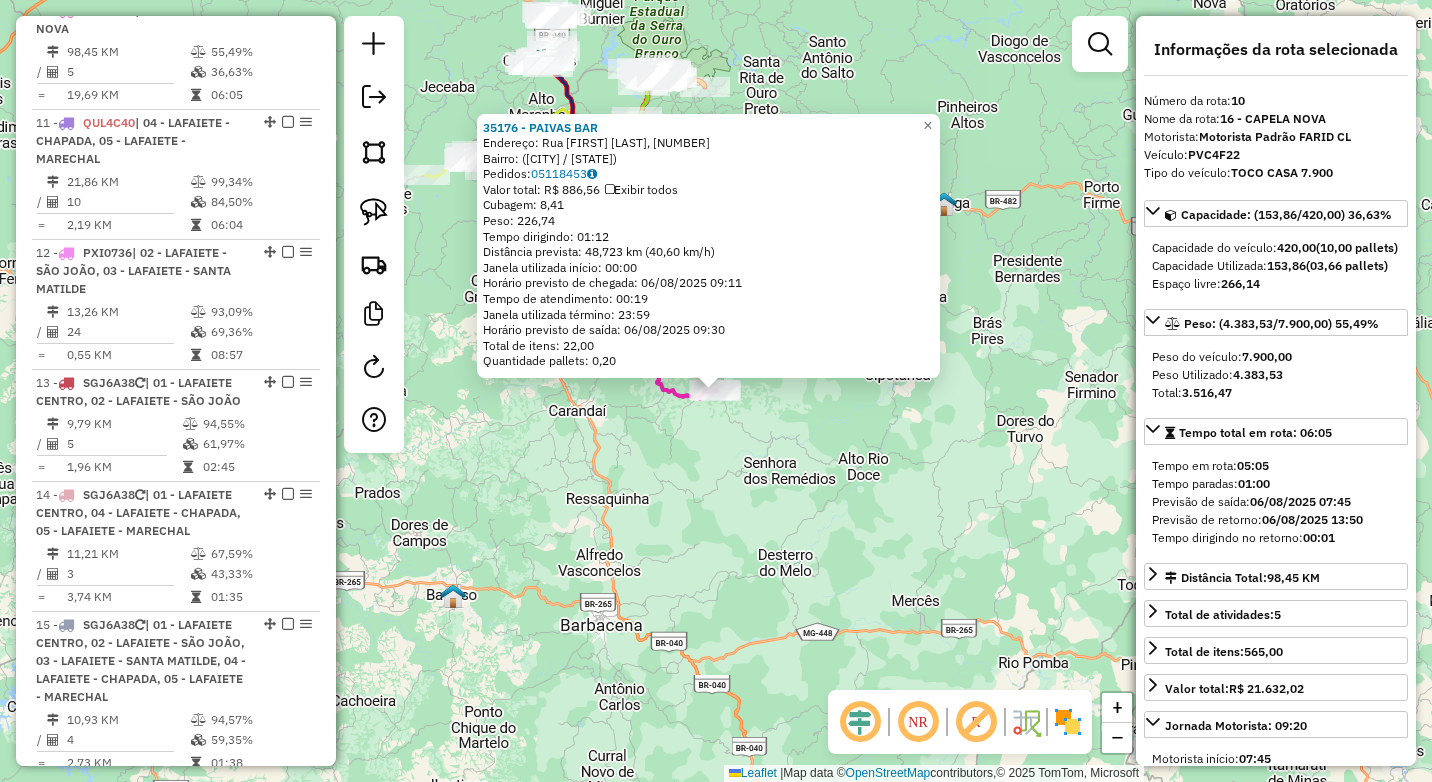 click on "35176 - PAIVAS BAR  Endereço: Rua Fonte da Pedra, 86   Bairro:  (Capela Nova / MG)   Pedidos:  05118453   Valor total: R$ 886,56   Exibir todos   Cubagem: 8,41  Peso: 226,74  Tempo dirigindo: 01:12   Distância prevista: 48,723 km (40,60 km/h)   Janela utilizada início: 00:00   Horário previsto de chegada: 06/08/2025 09:11   Tempo de atendimento: 00:19   Janela utilizada término: 23:59   Horário previsto de saída: 06/08/2025 09:30   Total de itens: 22,00   Quantidade pallets: 0,20  × Janela de atendimento Grade de atendimento Capacidade Transportadoras Veículos Cliente Pedidos  Rotas Selecione os dias de semana para filtrar as janelas de atendimento  Seg   Ter   Qua   Qui   Sex   Sáb   Dom  Informe o período da janela de atendimento: De: Até:  Filtrar exatamente a janela do cliente  Considerar janela de atendimento padrão  Selecione os dias de semana para filtrar as grades de atendimento  Seg   Ter   Qua   Qui   Sex   Sáb   Dom   Considerar clientes sem dia de atendimento cadastrado **** **** De:" 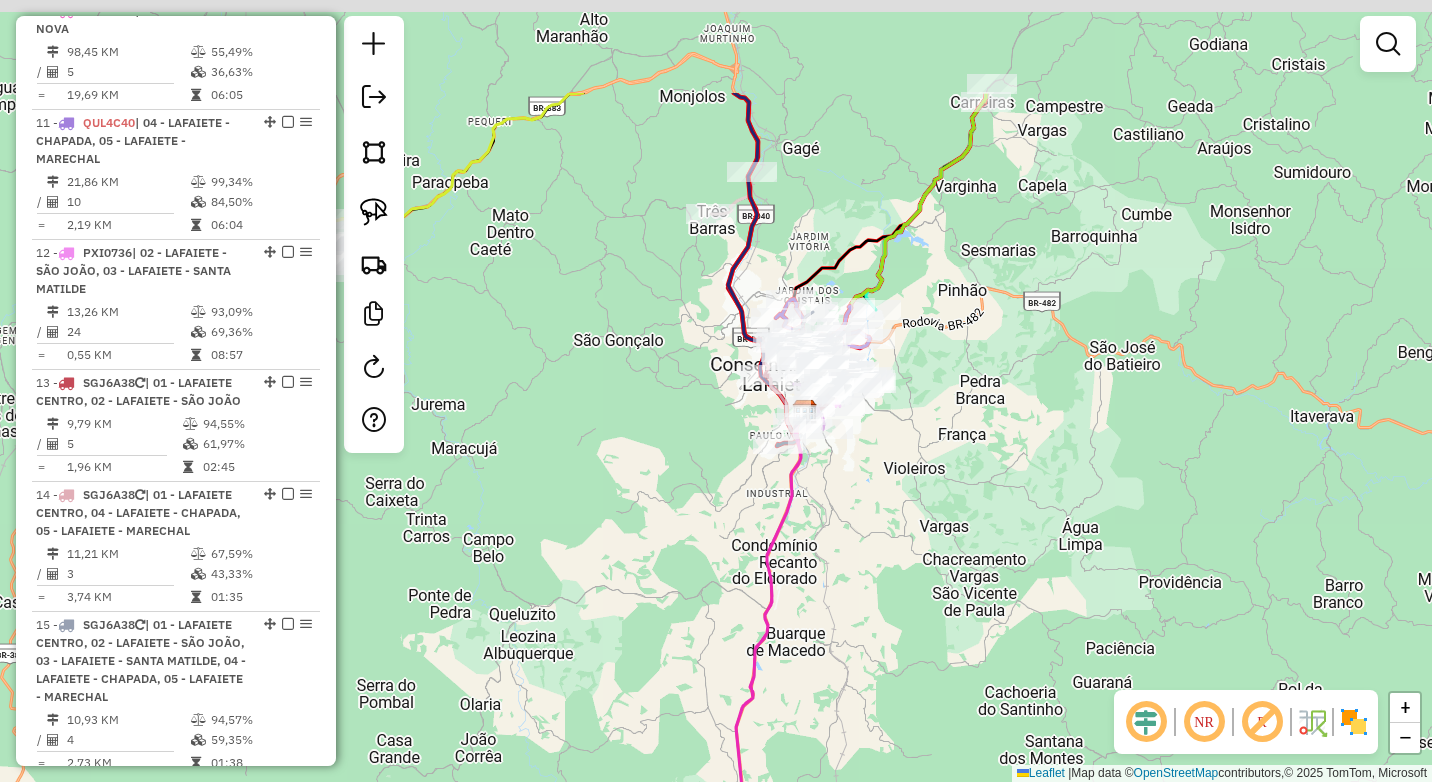 drag, startPoint x: 618, startPoint y: 362, endPoint x: 629, endPoint y: 402, distance: 41.484936 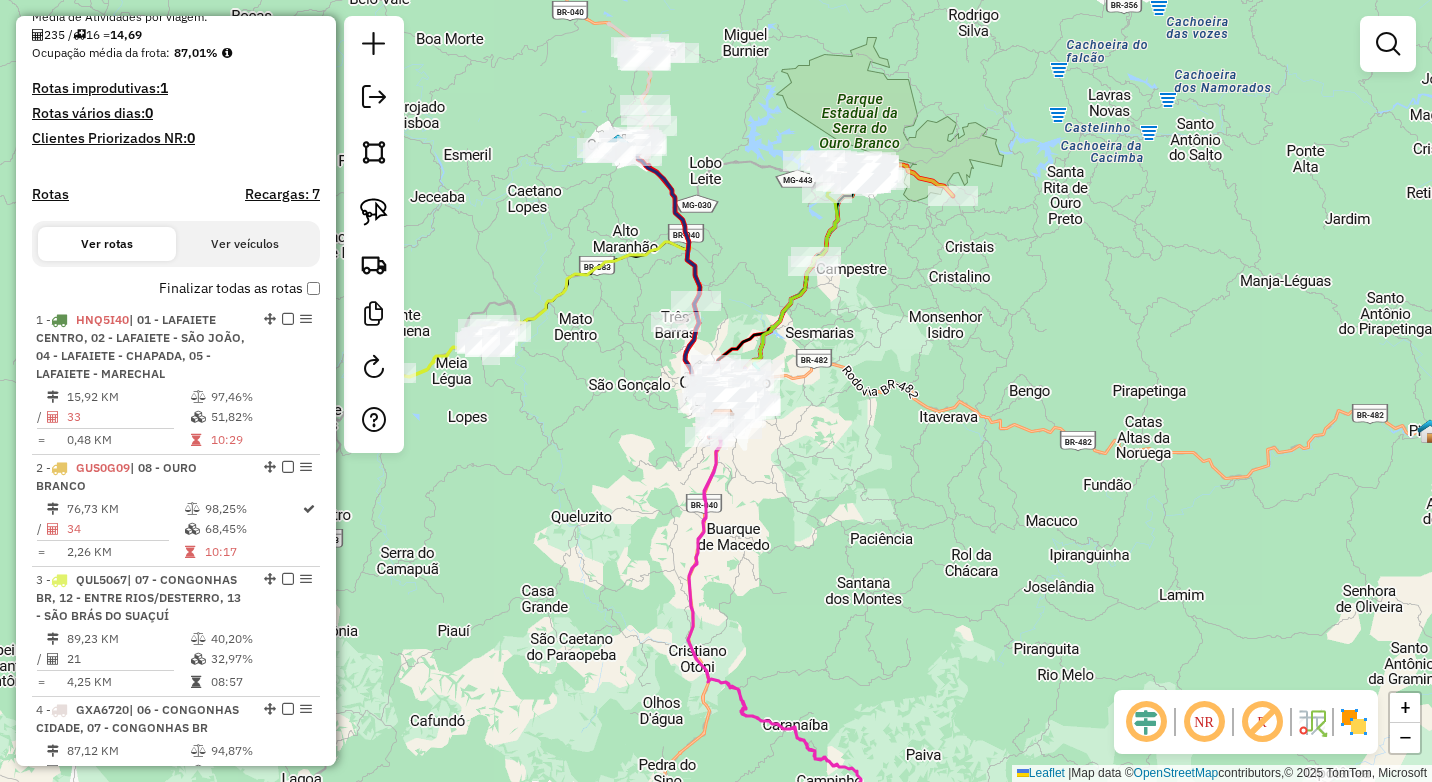 scroll, scrollTop: 536, scrollLeft: 0, axis: vertical 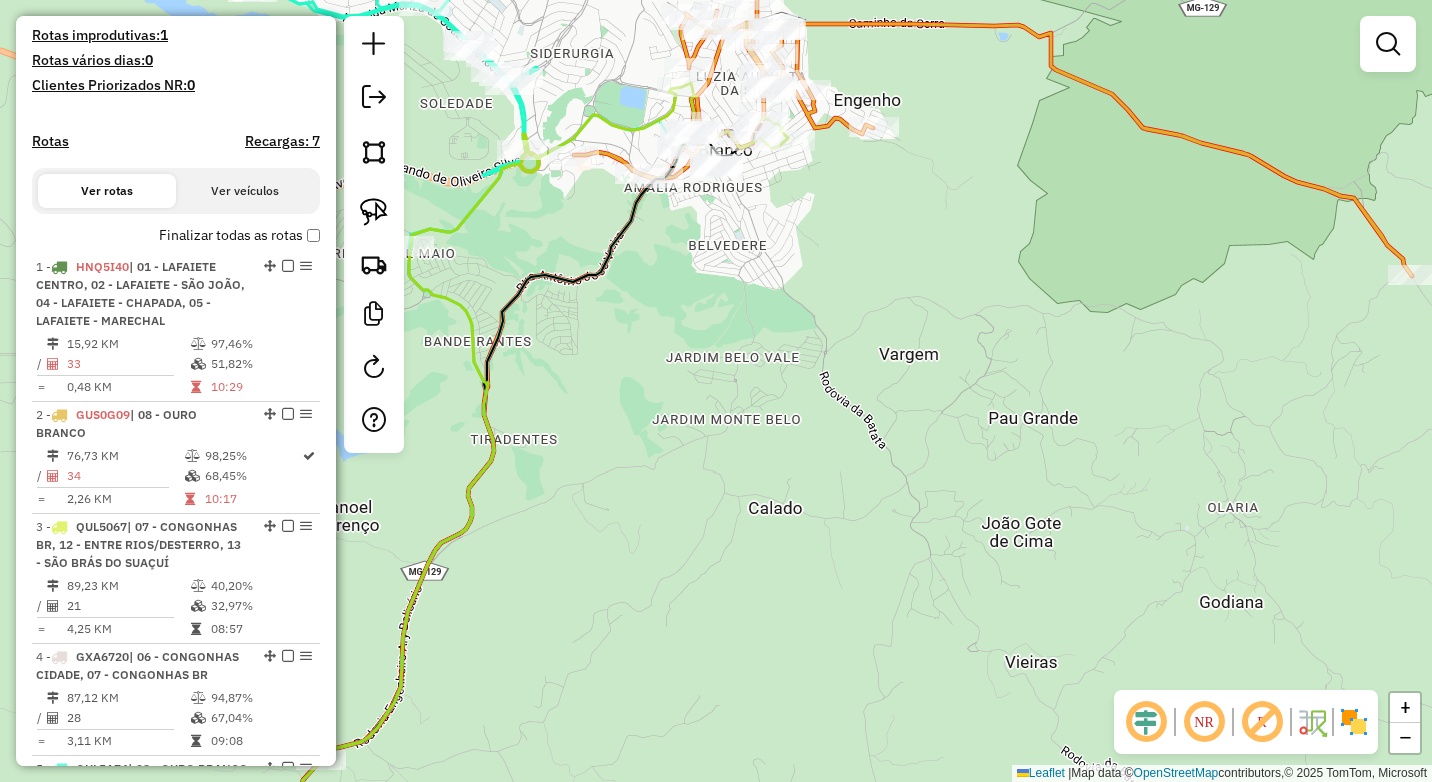 drag, startPoint x: 773, startPoint y: 262, endPoint x: 799, endPoint y: 403, distance: 143.37712 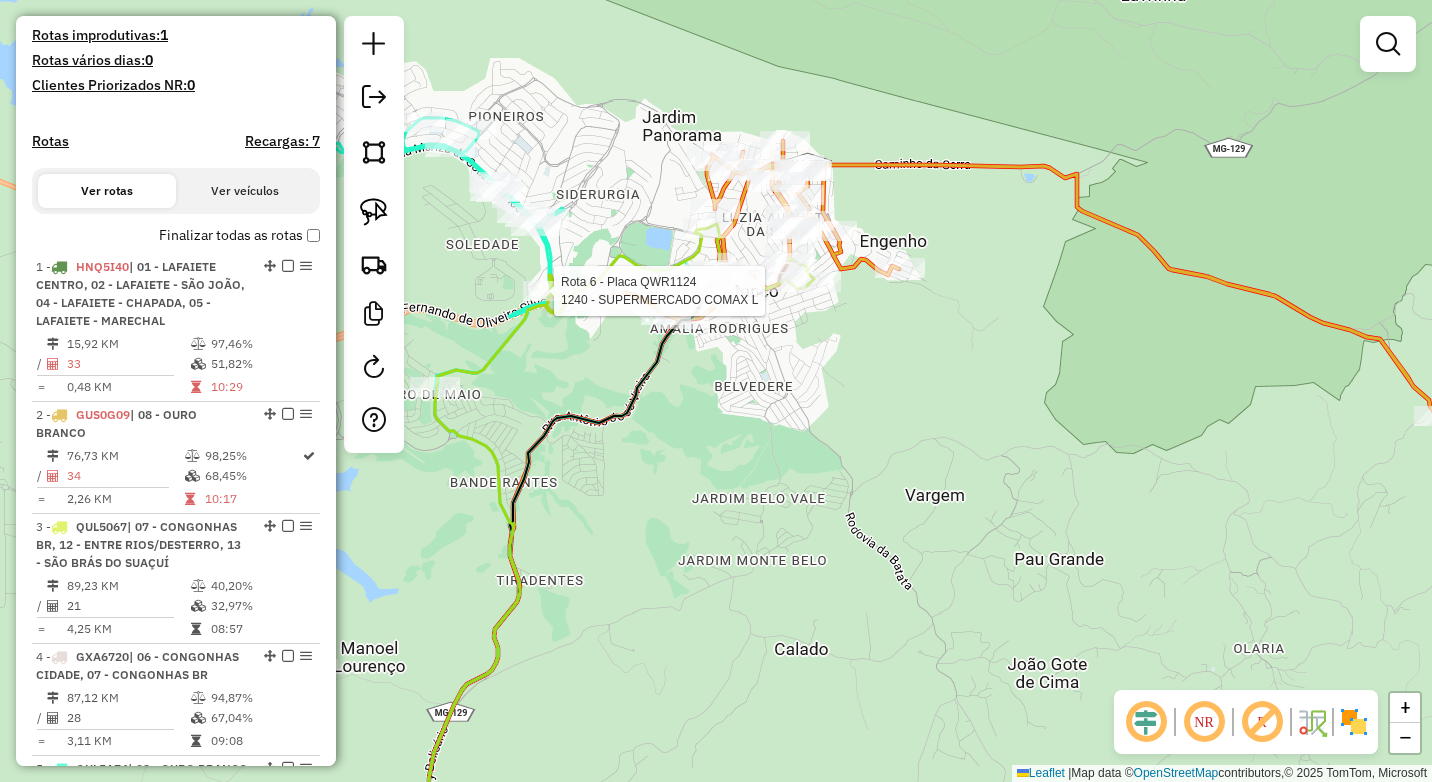 select on "*********" 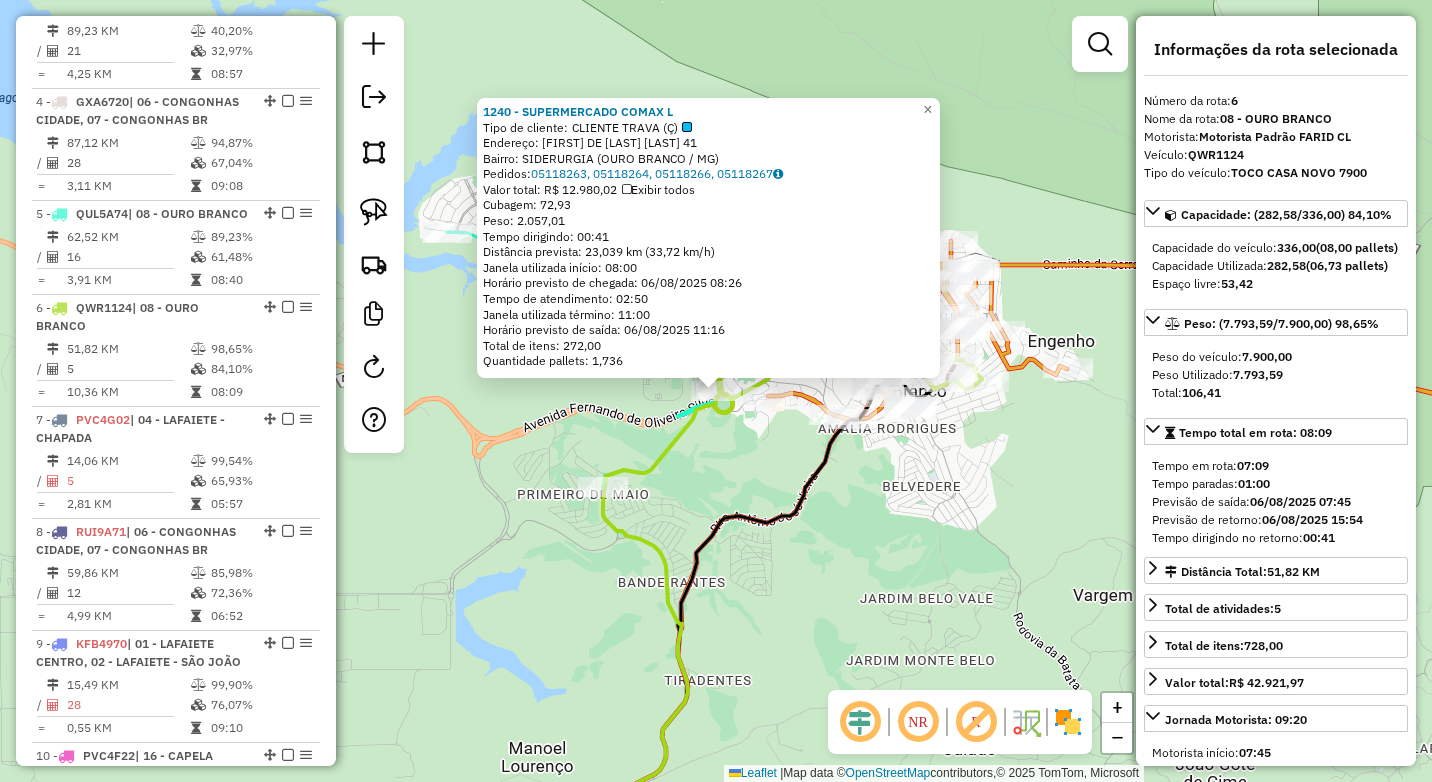 scroll, scrollTop: 1388, scrollLeft: 0, axis: vertical 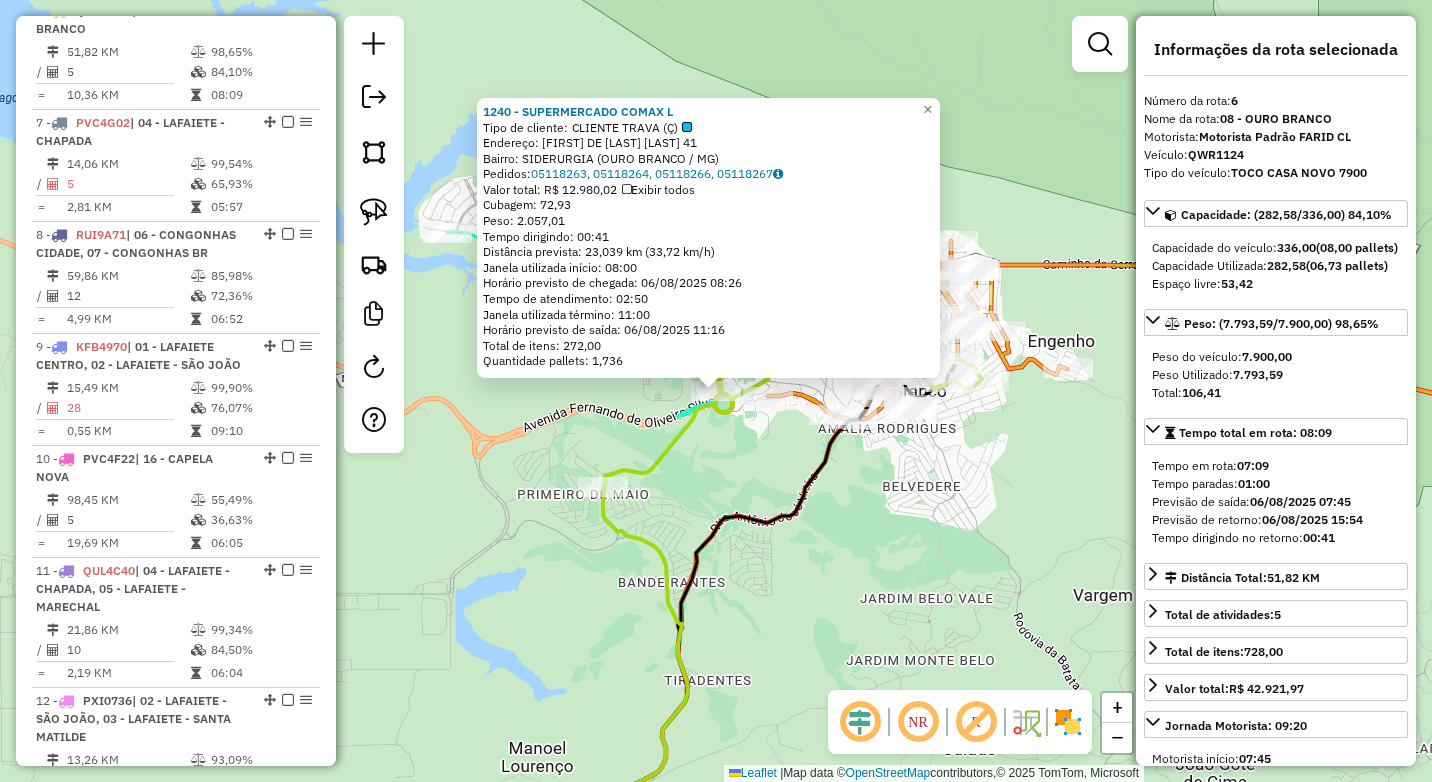 click on "1240 - SUPERMERCADO COMAX L  Tipo de cliente:   CLIENTE TRAVA (Ç)   Endereço:  MARIZA DE SOUZA MENDES 41   Bairro: SIDERURGIA (OURO BRANCO / MG)   Pedidos:  05118263, 05118264, 05118266, 05118267   Valor total: R$ 12.980,02   Exibir todos   Cubagem: 72,93  Peso: 2.057,01  Tempo dirigindo: 00:41   Distância prevista: 23,039 km (33,72 km/h)   Janela utilizada início: 08:00   Horário previsto de chegada: 06/08/2025 08:26   Tempo de atendimento: 02:50   Janela utilizada término: 11:00   Horário previsto de saída: 06/08/2025 11:16   Total de itens: 272,00   Quantidade pallets: 1,736  × Janela de atendimento Grade de atendimento Capacidade Transportadoras Veículos Cliente Pedidos  Rotas Selecione os dias de semana para filtrar as janelas de atendimento  Seg   Ter   Qua   Qui   Sex   Sáb   Dom  Informe o período da janela de atendimento: De: Até:  Filtrar exatamente a janela do cliente  Considerar janela de atendimento padrão  Selecione os dias de semana para filtrar as grades de atendimento  Seg  ****" 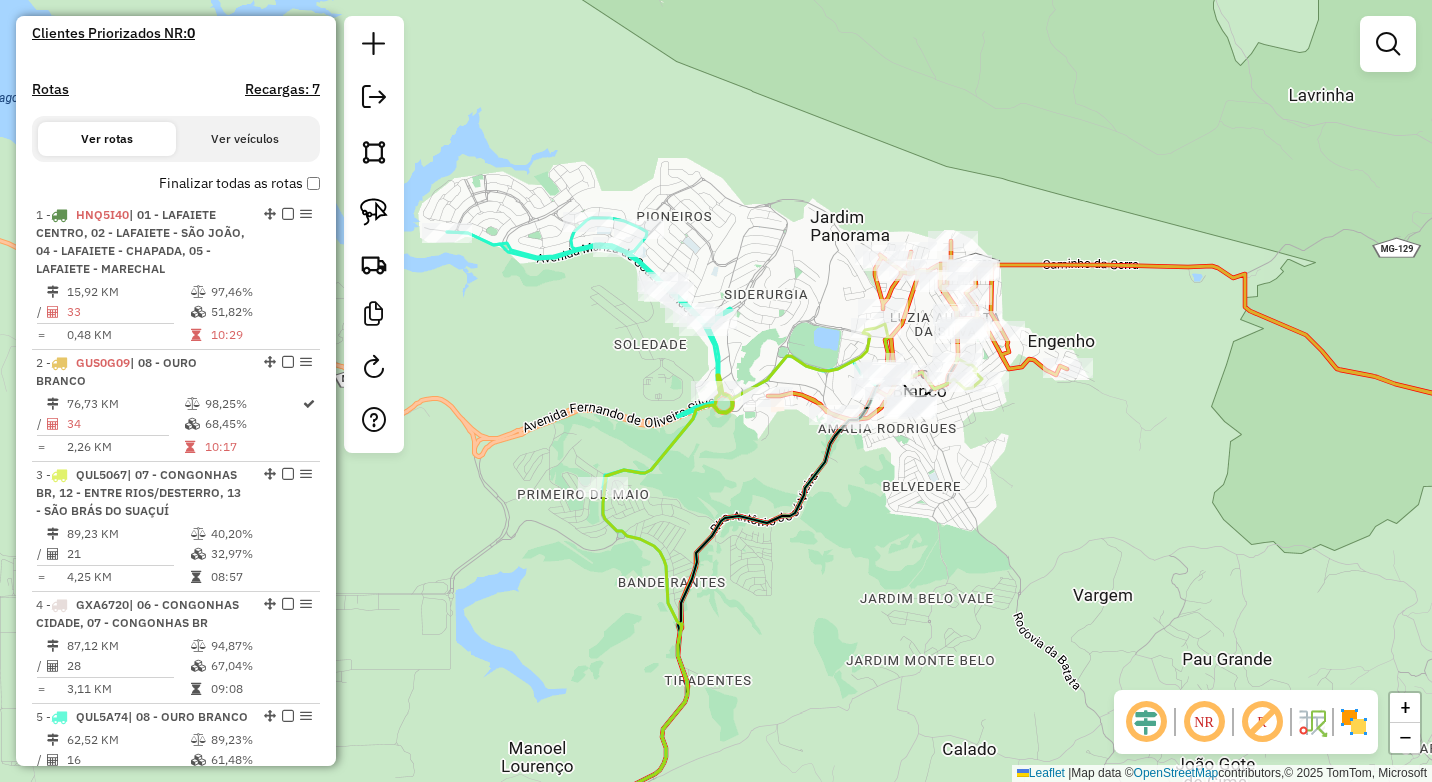 scroll, scrollTop: 488, scrollLeft: 0, axis: vertical 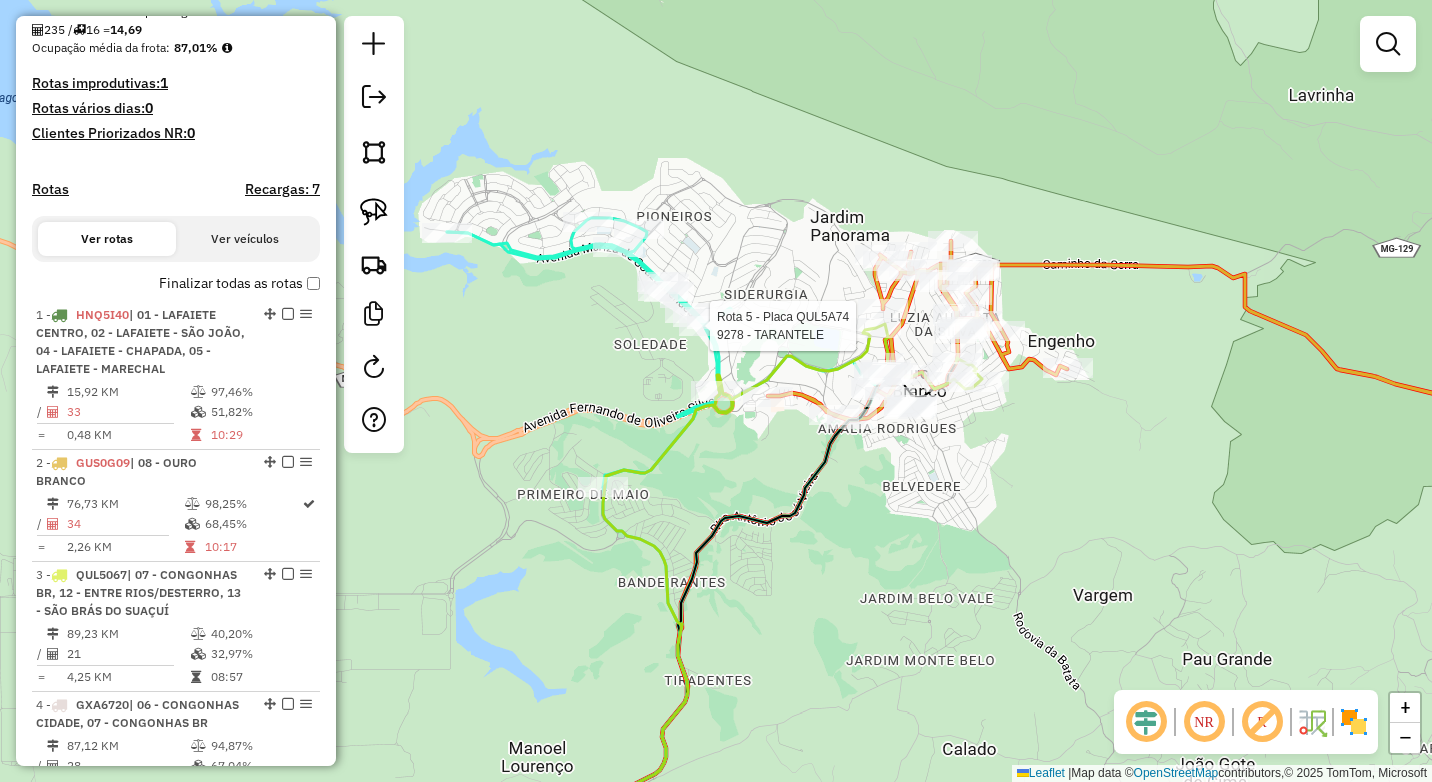 select on "*********" 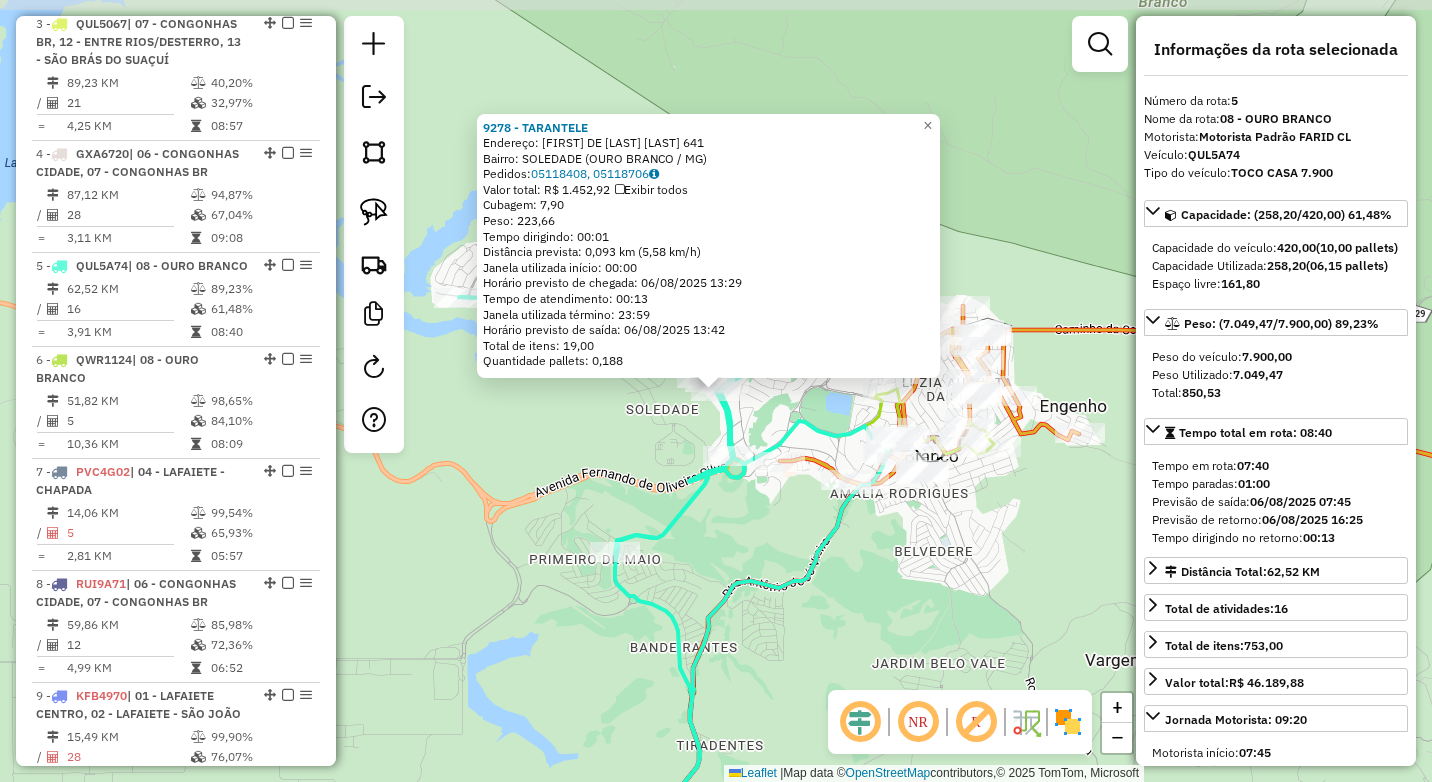 scroll, scrollTop: 1276, scrollLeft: 0, axis: vertical 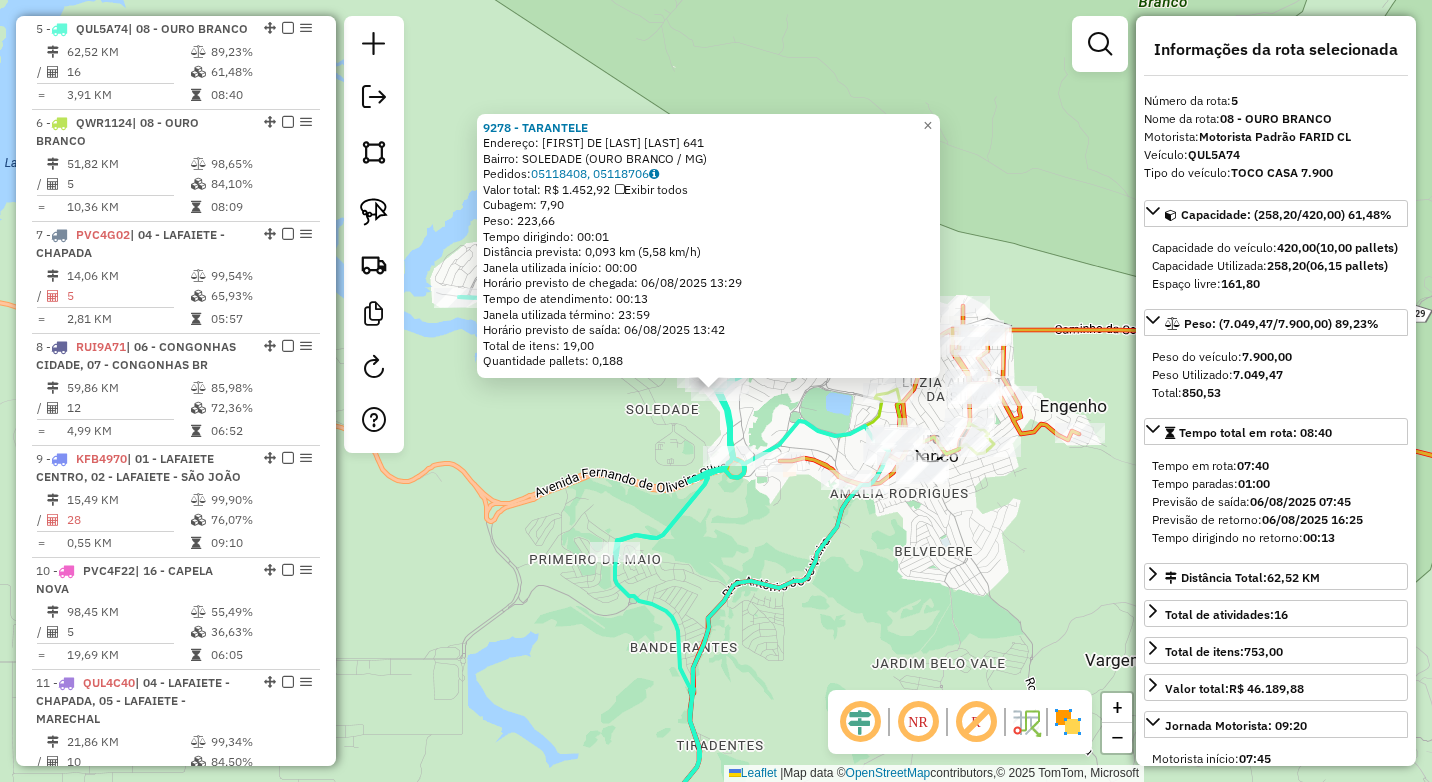 click on "[NUMBER] - [NAME]  Endereço:  [NAME] [NUMBER]   Bairro: [NAME] ([STATE] / [STATE])   Pedidos:  [NUMBER], [NUMBER]   Valor total: R$ [PRICE]   Exibir todos   Cubagem: [NUMBER],[NUMBER]  Peso: [NUMBER],[NUMBER]  Tempo dirigindo: [TIME]   Distância prevista: [NUMBER] km ([NUMBER] km/h)   Janela utilizada início: [TIME]   Horário previsto de chegada: [DATE] [TIME]   Tempo de atendimento: [TIME]   Janela utilizada término: [TIME]   Horário previsto de saída: [DATE] [TIME]   Total de itens: [NUMBER],[NUMBER]   Quantidade pallets: [NUMBER]  × Janela de atendimento Grade de atendimento Capacidade Transportadoras Veículos Cliente Pedidos  Rotas Selecione os dias de semana para filtrar as janelas de atendimento  Seg   Ter   Qua   Qui   Sex   Sáb   Dom  Informe o período da janela de atendimento: De: Até:  Filtrar exatamente a janela do cliente  Considerar janela de atendimento padrão  Selecione os dias de semana para filtrar as grades de atendimento  Seg   Ter   Qua   Qui   Sex   Sáb   Dom   Peso mínimo:  ****  Peso máximo:  **** De:" 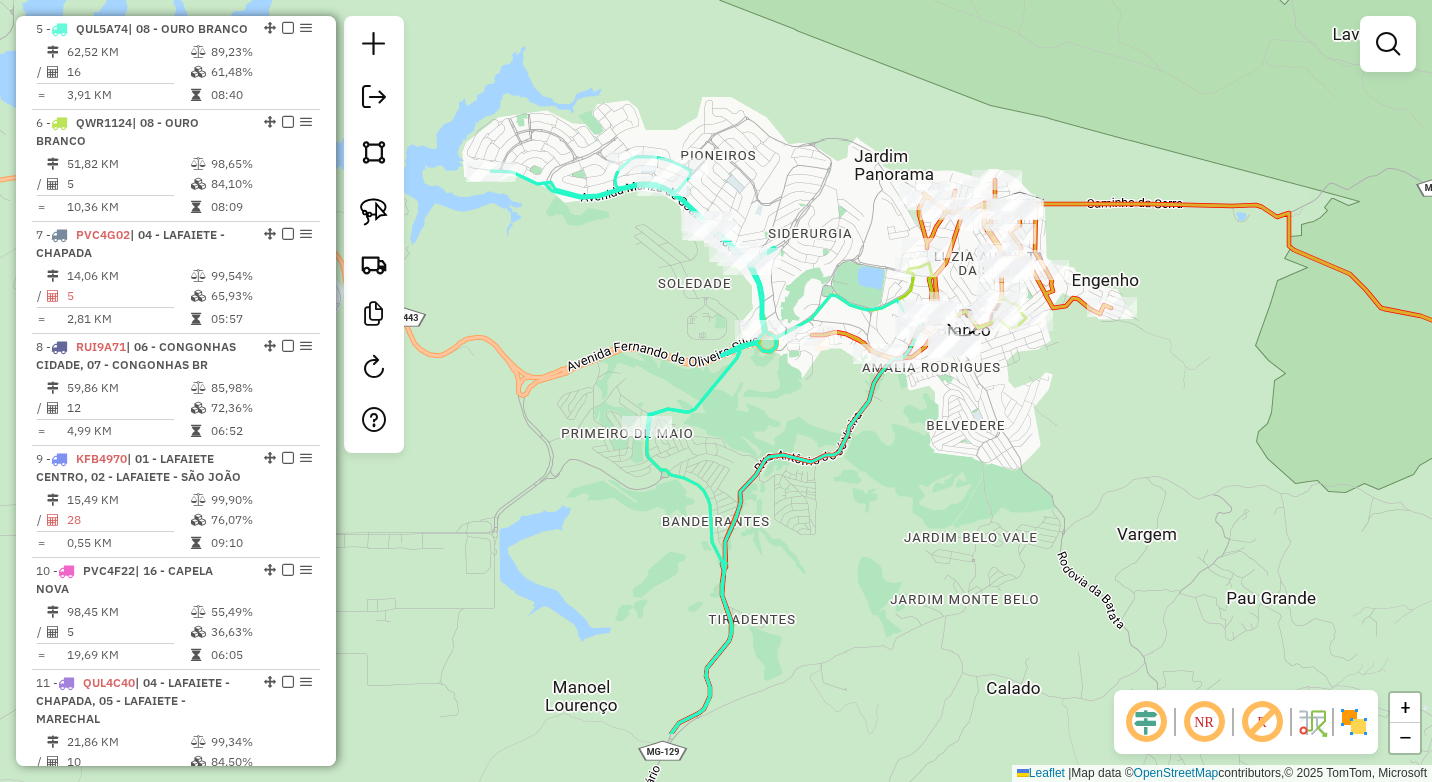 drag, startPoint x: 739, startPoint y: 548, endPoint x: 771, endPoint y: 422, distance: 130 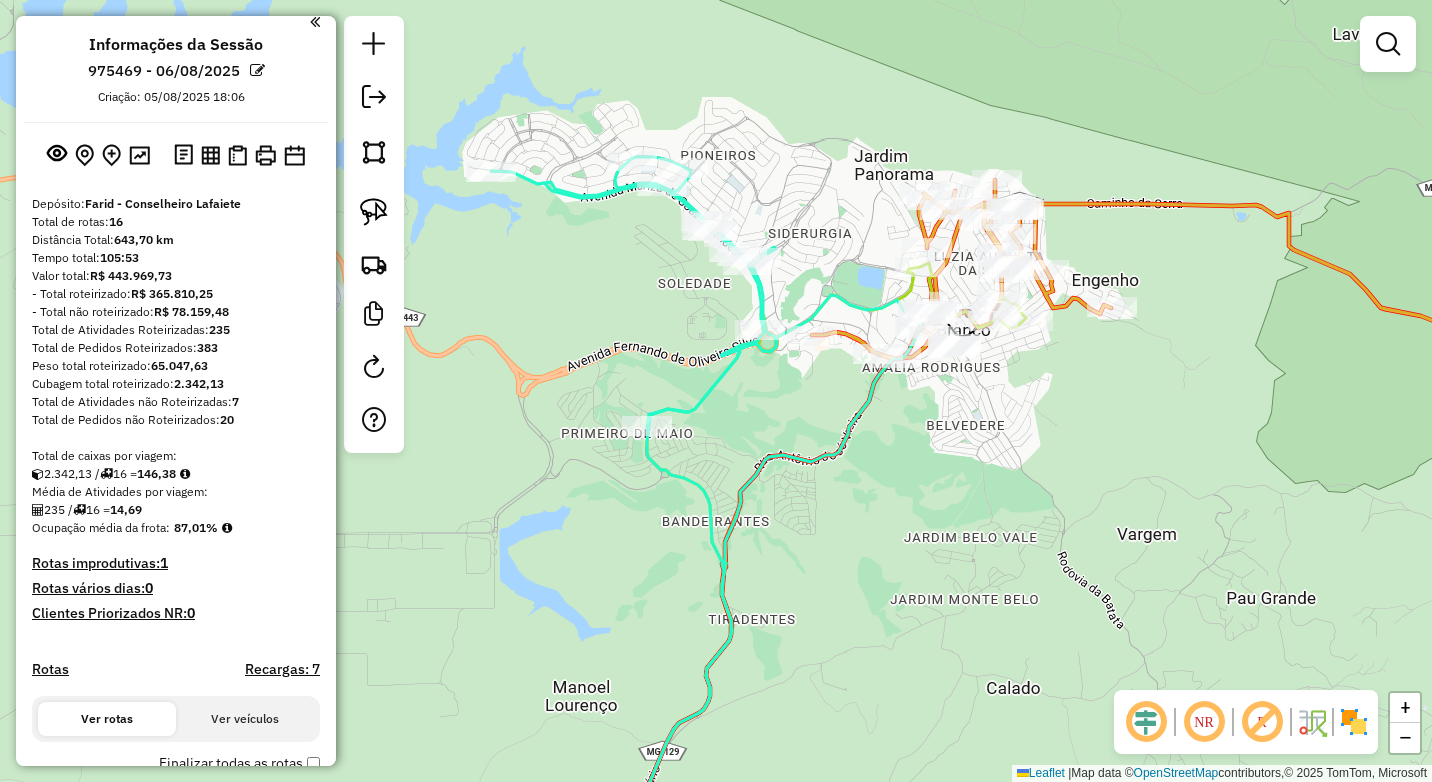 scroll, scrollTop: 0, scrollLeft: 0, axis: both 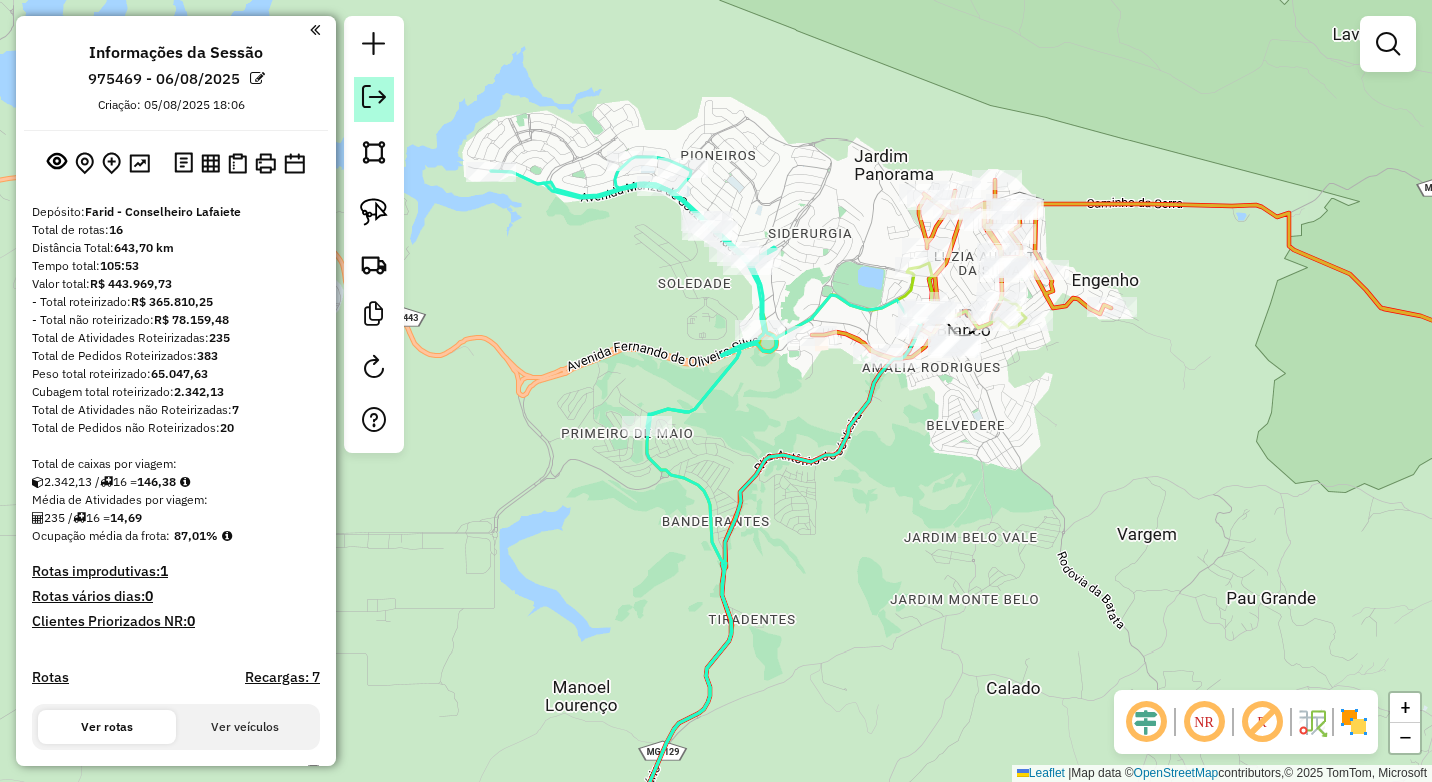 click 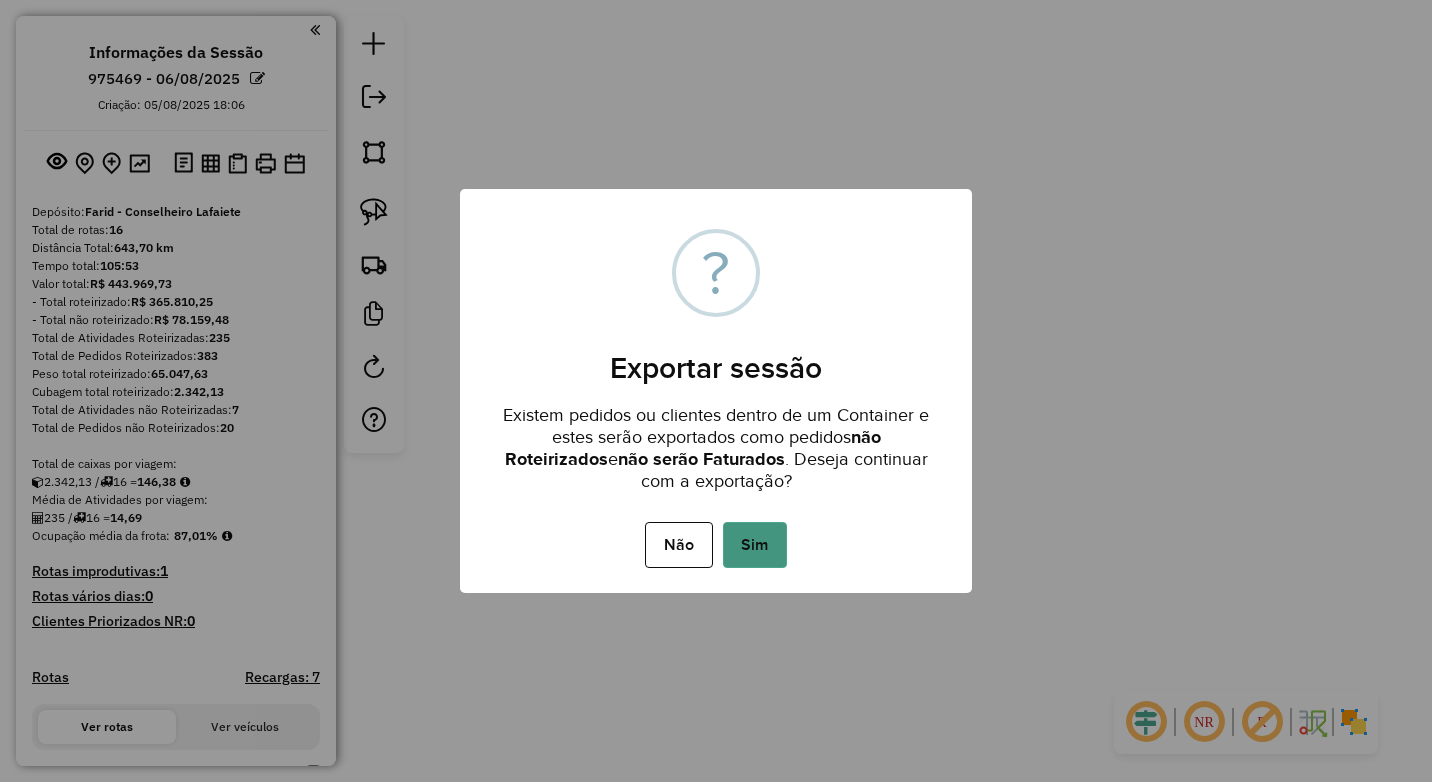 click on "Sim" at bounding box center (755, 545) 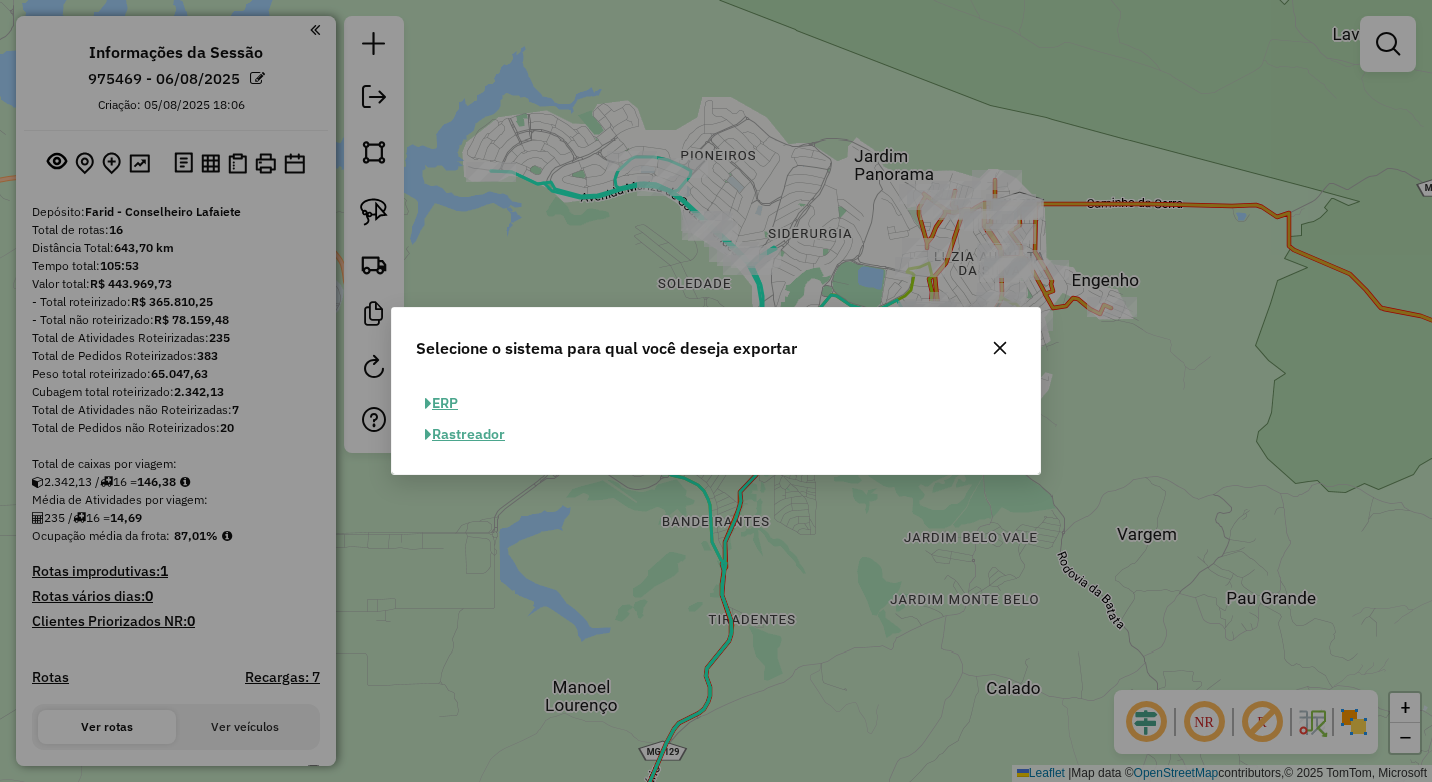 click on "ERP" 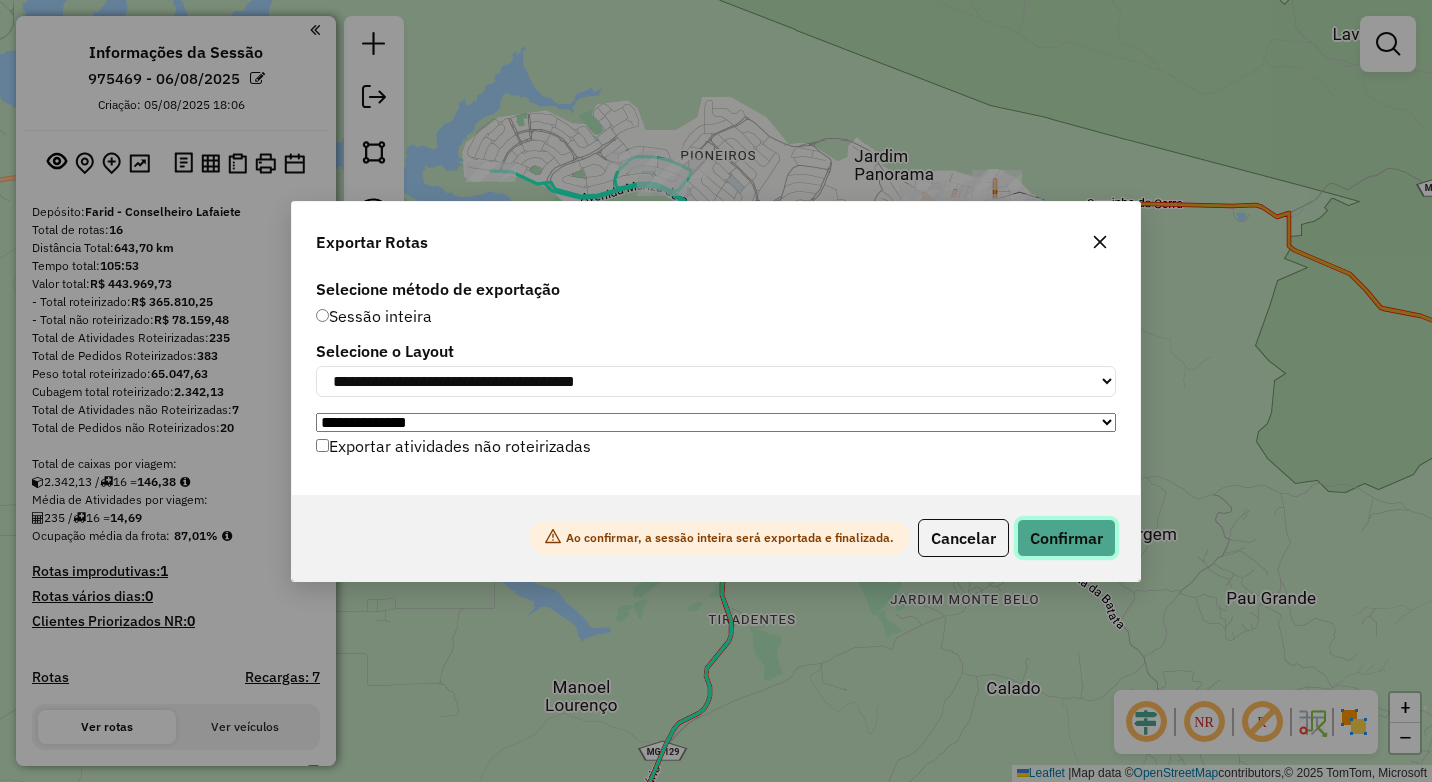 click on "Confirmar" 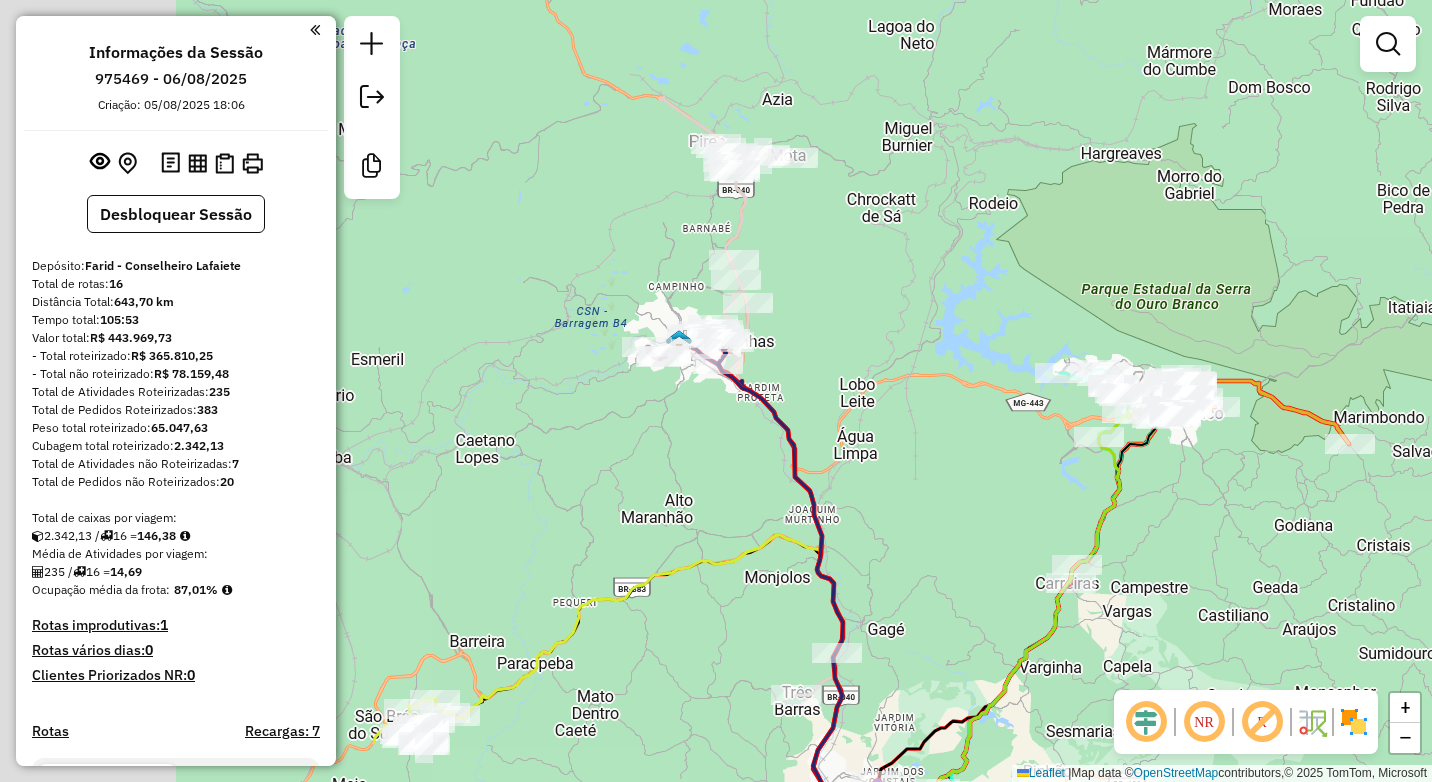 drag, startPoint x: 483, startPoint y: 366, endPoint x: 871, endPoint y: 406, distance: 390.0564 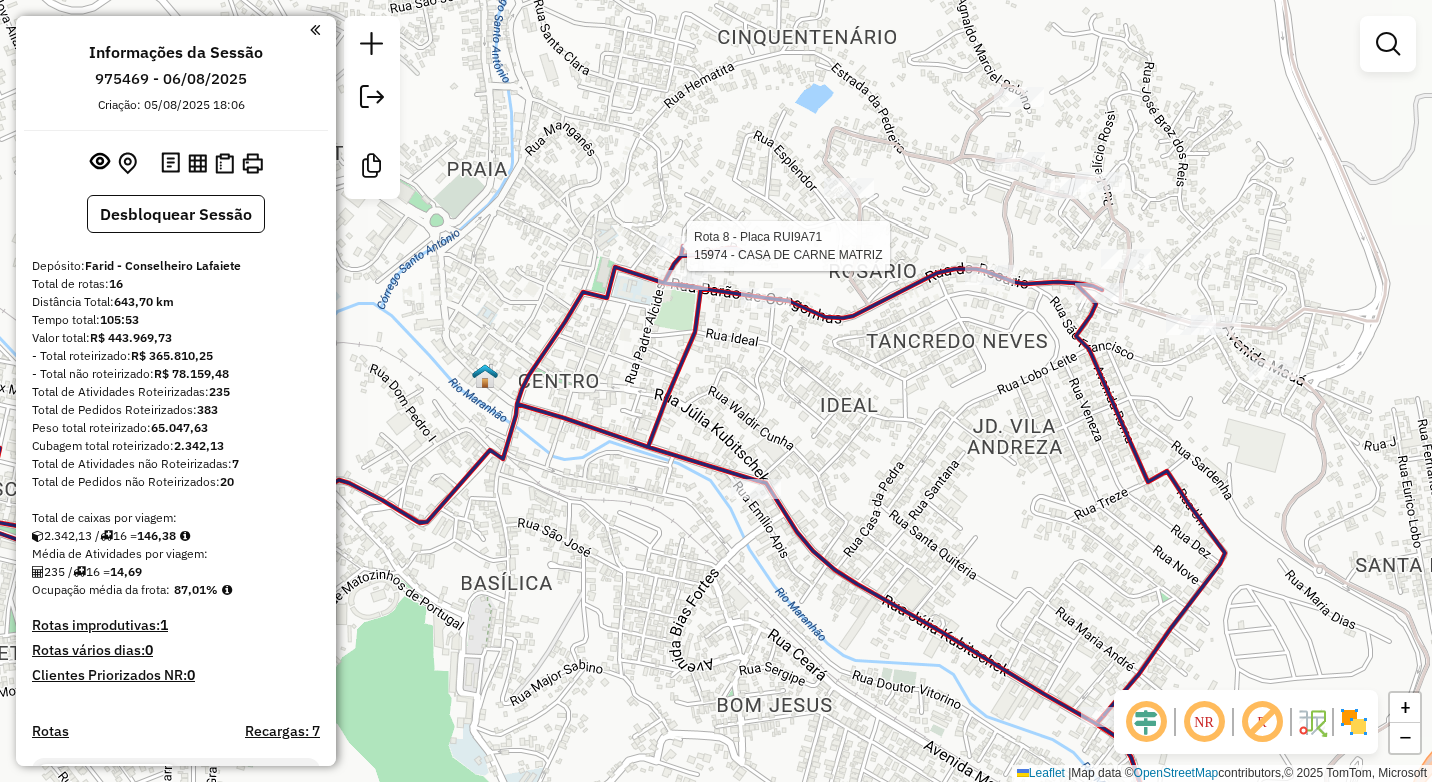 select on "*********" 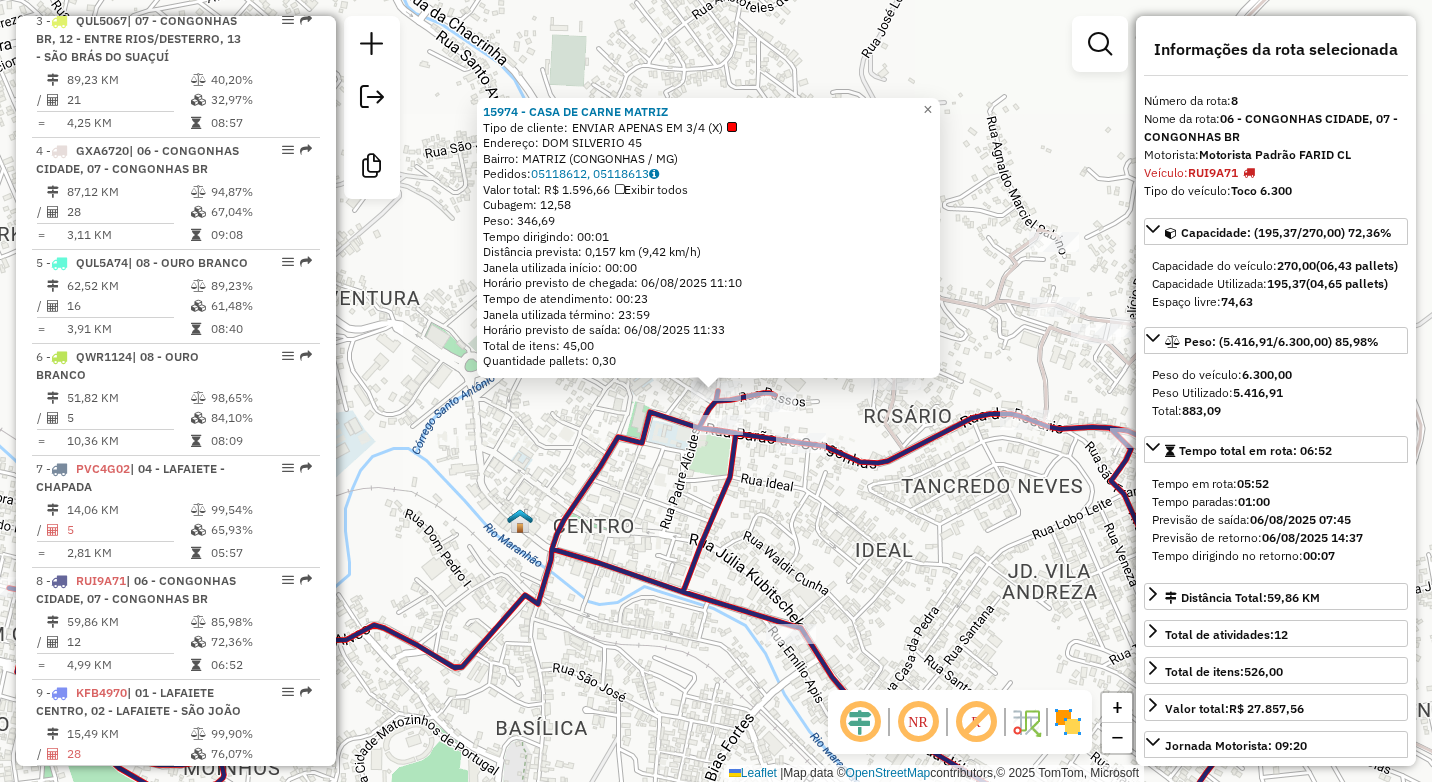 scroll, scrollTop: 1626, scrollLeft: 0, axis: vertical 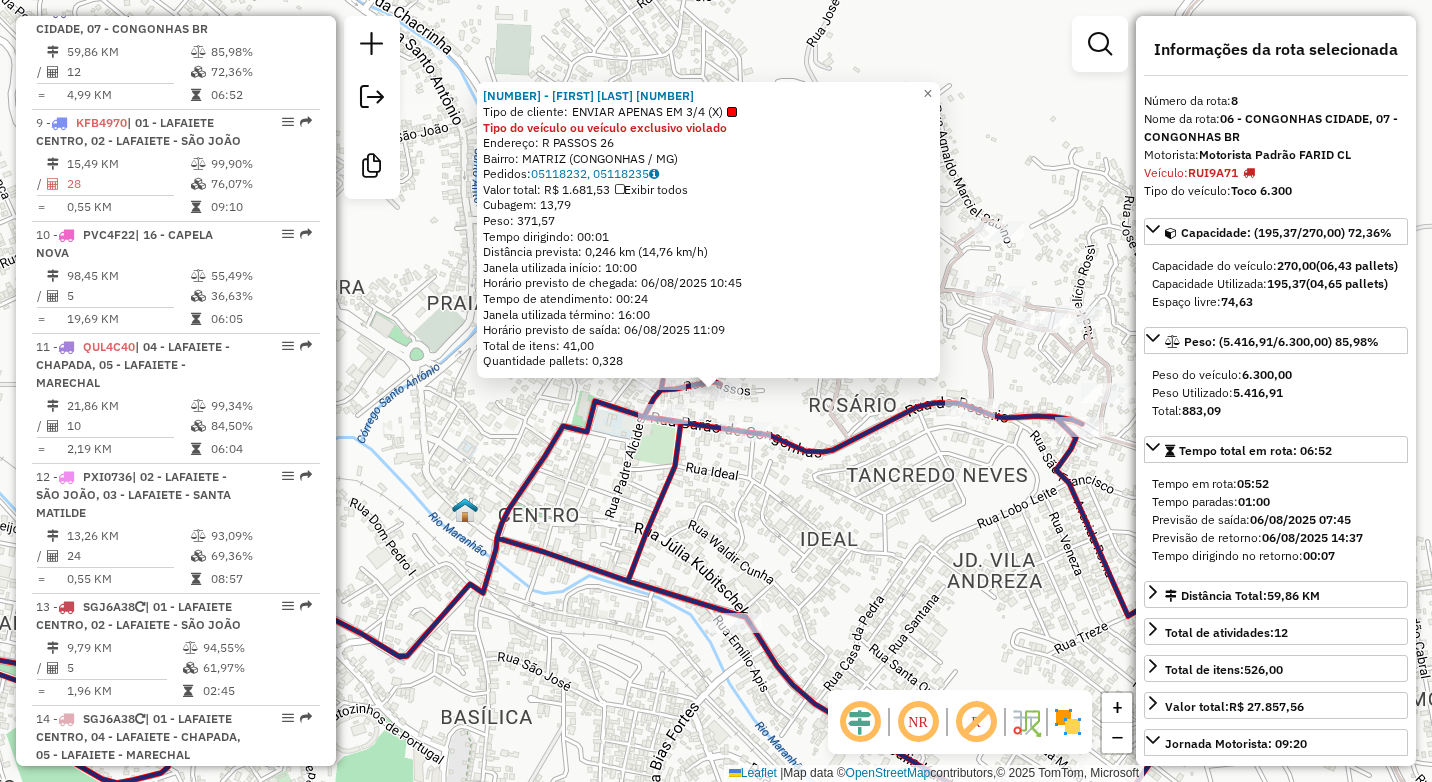 click on "98510 - FATIMA DOS SANTOS 40  Tipo de cliente:   ENVIAR APENAS EM 3/4 (X)  Tipo do veículo ou veículo exclusivo violado  Endereço: R   PASSOS                        26   Bairro: MATRIZ (CONGONHAS / MG)   Pedidos:  05118232, 05118235   Valor total: R$ 1.681,53   Exibir todos   Cubagem: 13,79  Peso: 371,57  Tempo dirigindo: 00:01   Distância prevista: 0,246 km (14,76 km/h)   Janela utilizada início: 10:00   Horário previsto de chegada: 06/08/2025 10:45   Tempo de atendimento: 00:24   Janela utilizada término: 16:00   Horário previsto de saída: 06/08/2025 11:09   Total de itens: 41,00   Quantidade pallets: 0,328  × Janela de atendimento Grade de atendimento Capacidade Transportadoras Veículos Cliente Pedidos  Rotas Selecione os dias de semana para filtrar as janelas de atendimento  Seg   Ter   Qua   Qui   Sex   Sáb   Dom  Informe o período da janela de atendimento: De: Até:  Filtrar exatamente a janela do cliente  Considerar janela de atendimento padrão   Seg   Ter   Qua   Qui   Sex   Sáb   Dom" 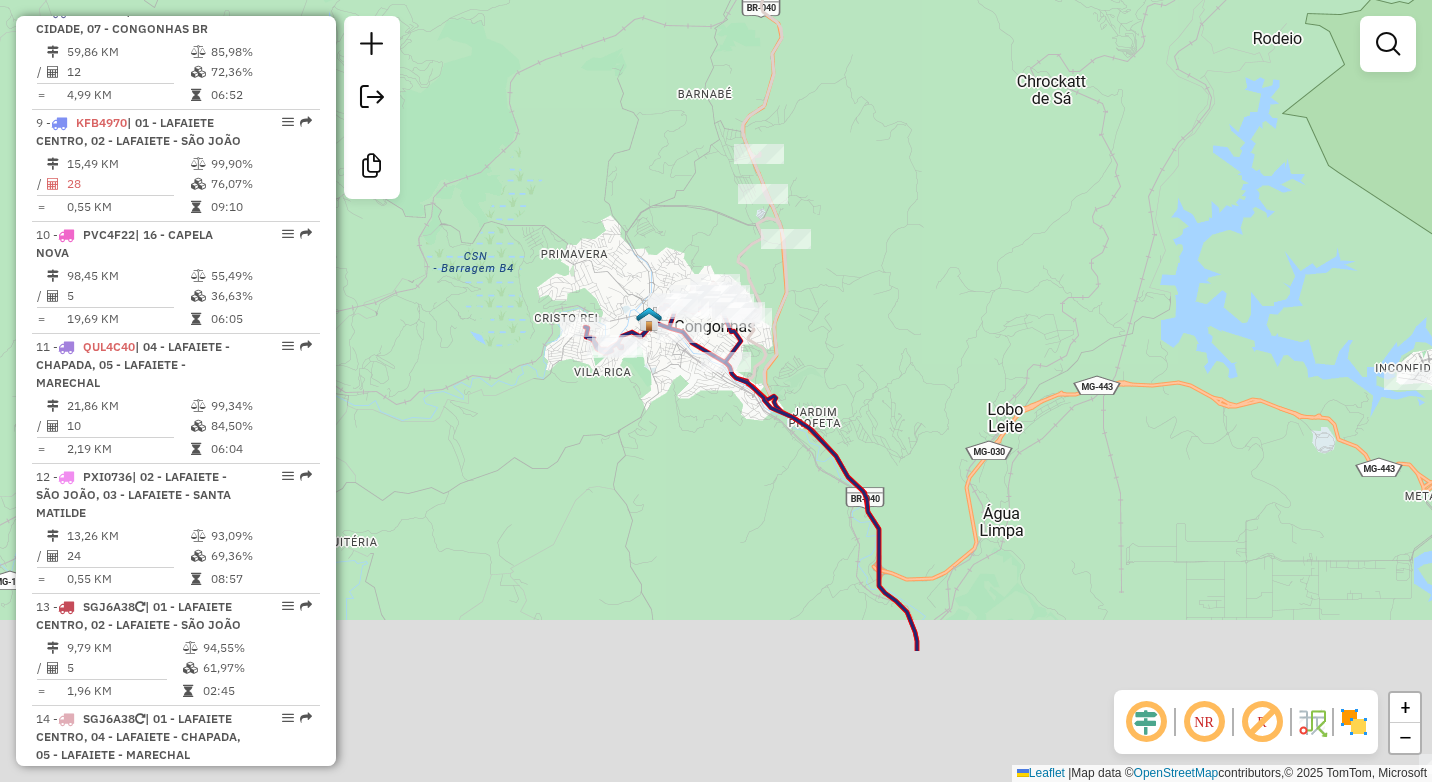 drag, startPoint x: 865, startPoint y: 370, endPoint x: 741, endPoint y: 229, distance: 187.76848 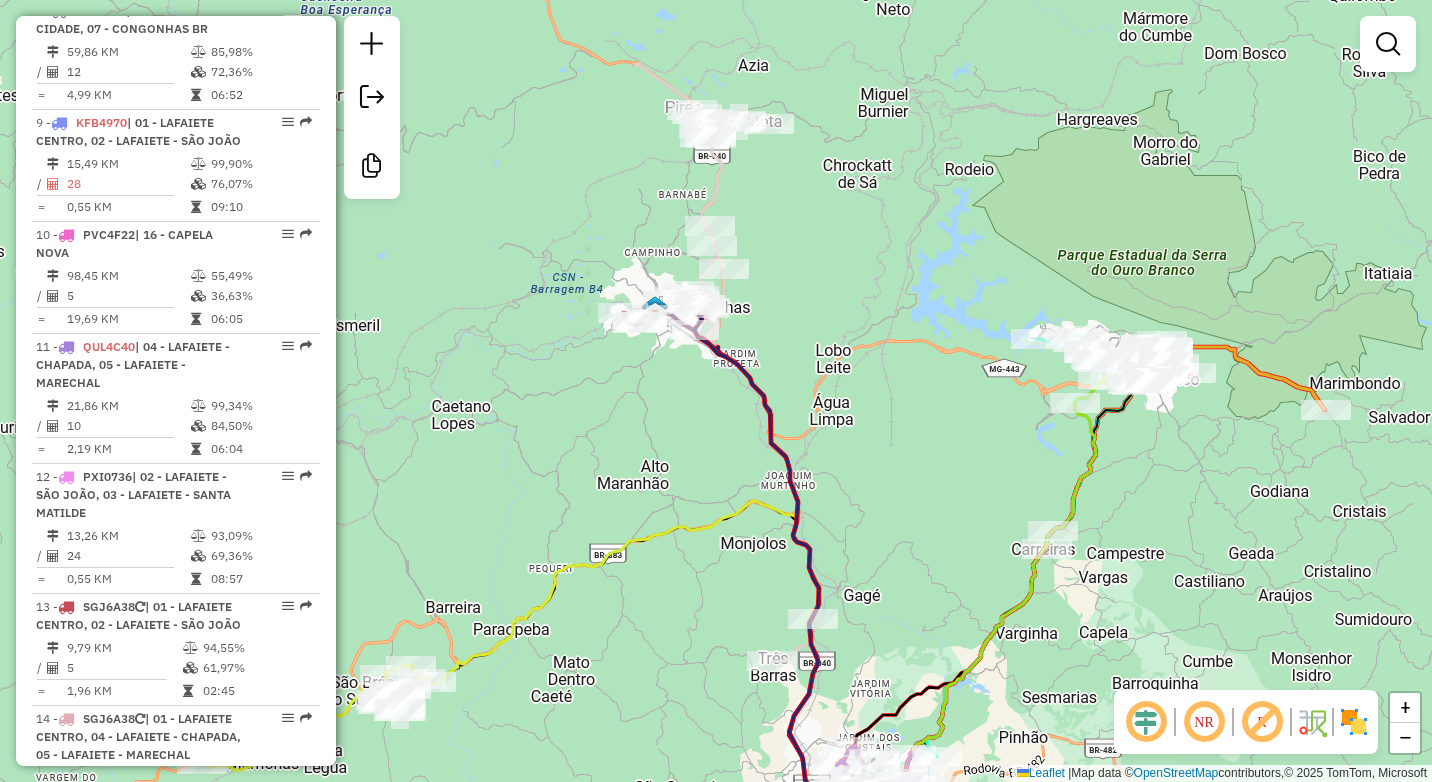drag, startPoint x: 766, startPoint y: 256, endPoint x: 761, endPoint y: 357, distance: 101.12369 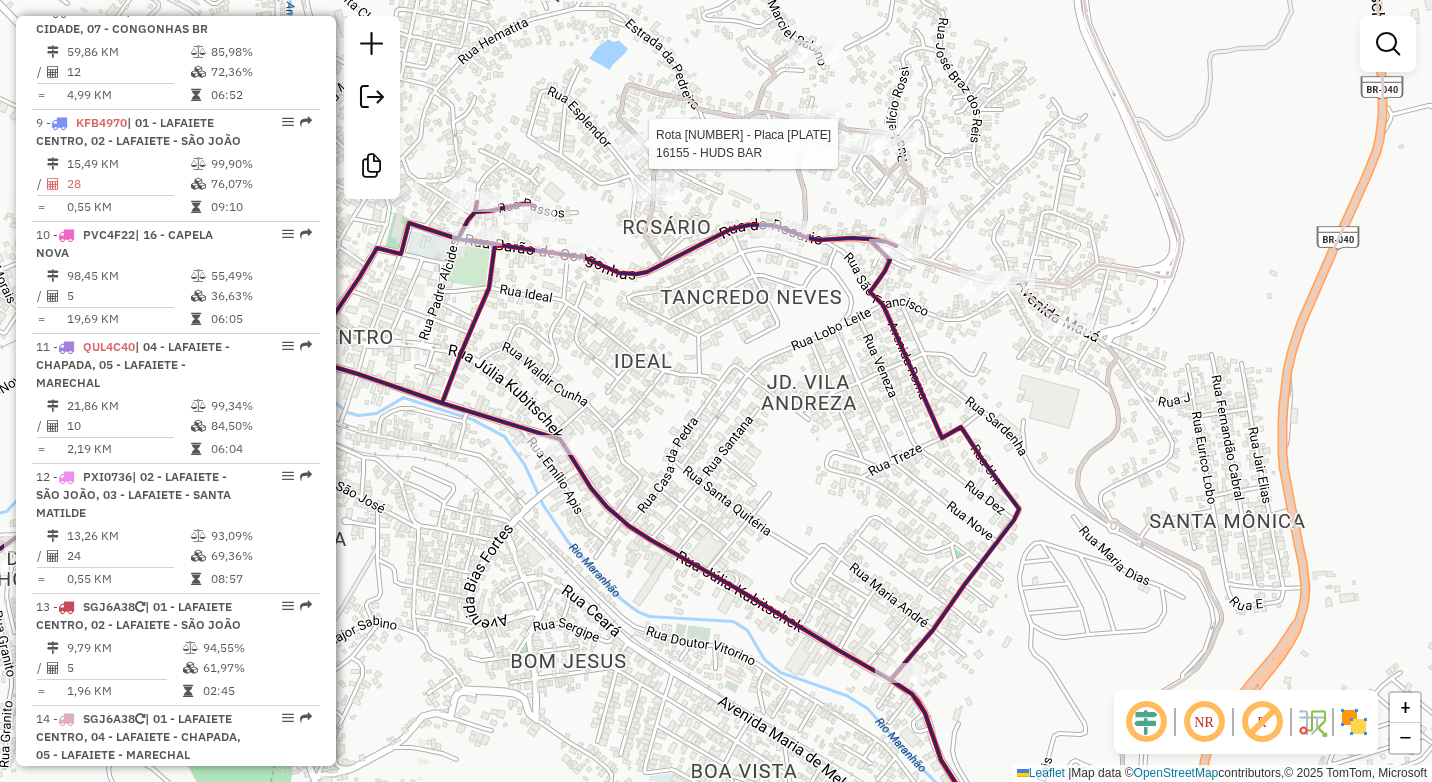 select on "*********" 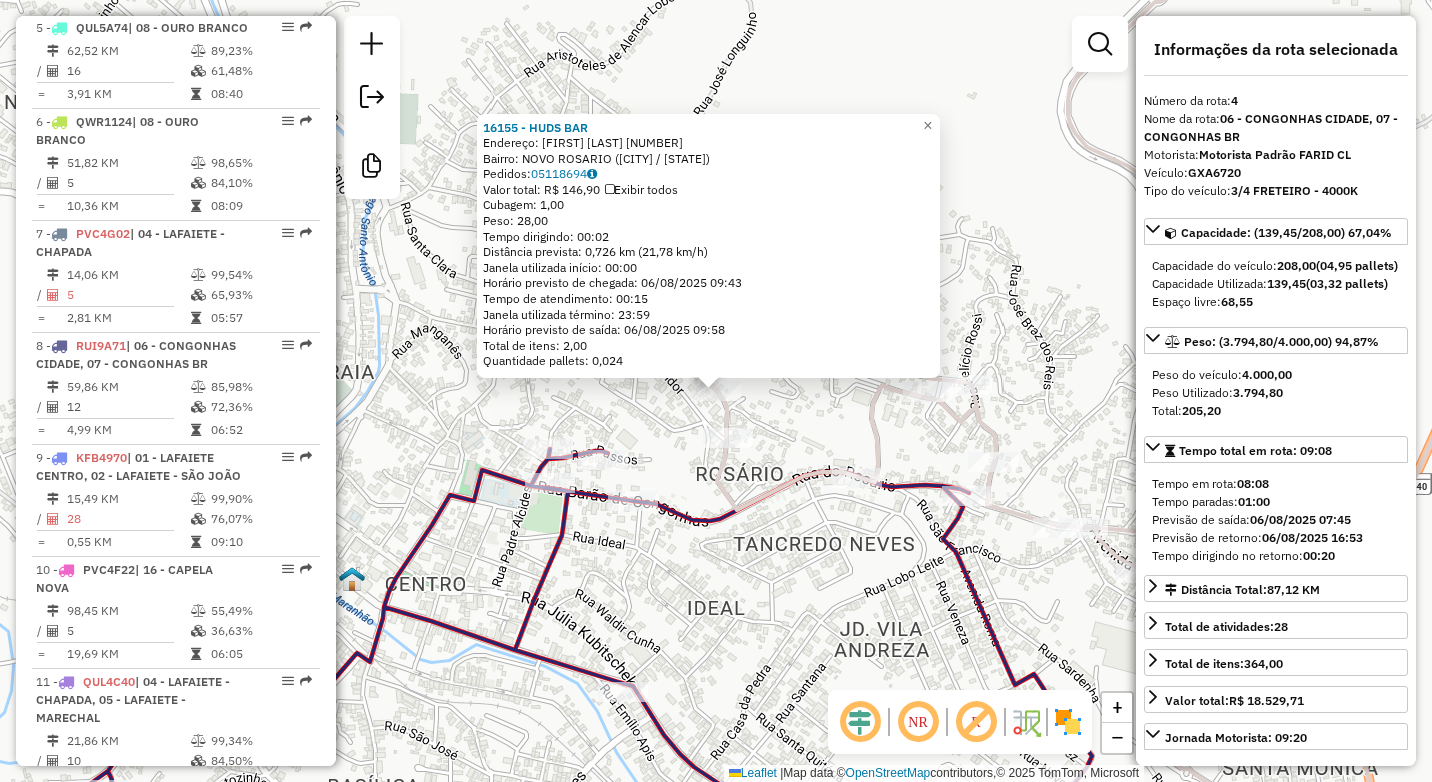 scroll, scrollTop: 1178, scrollLeft: 0, axis: vertical 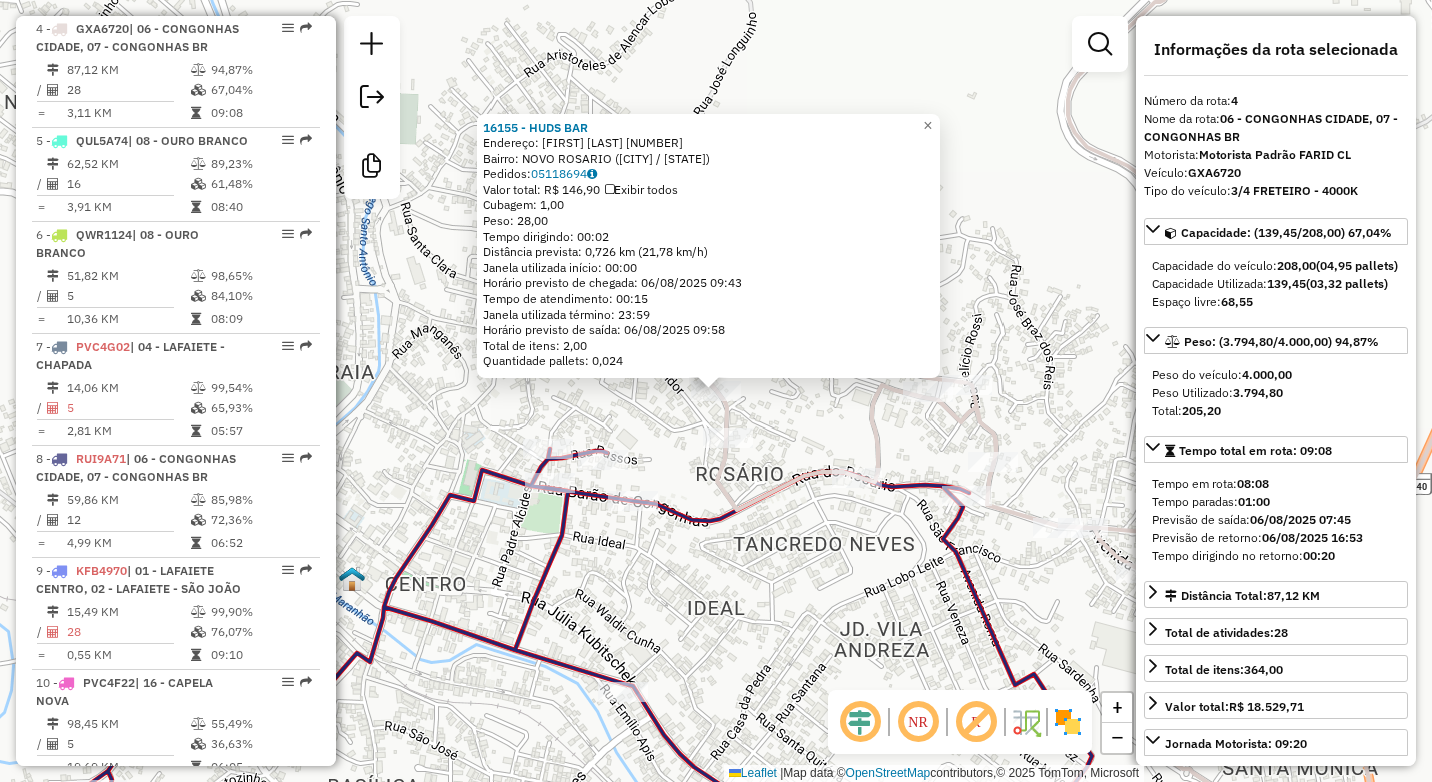 click 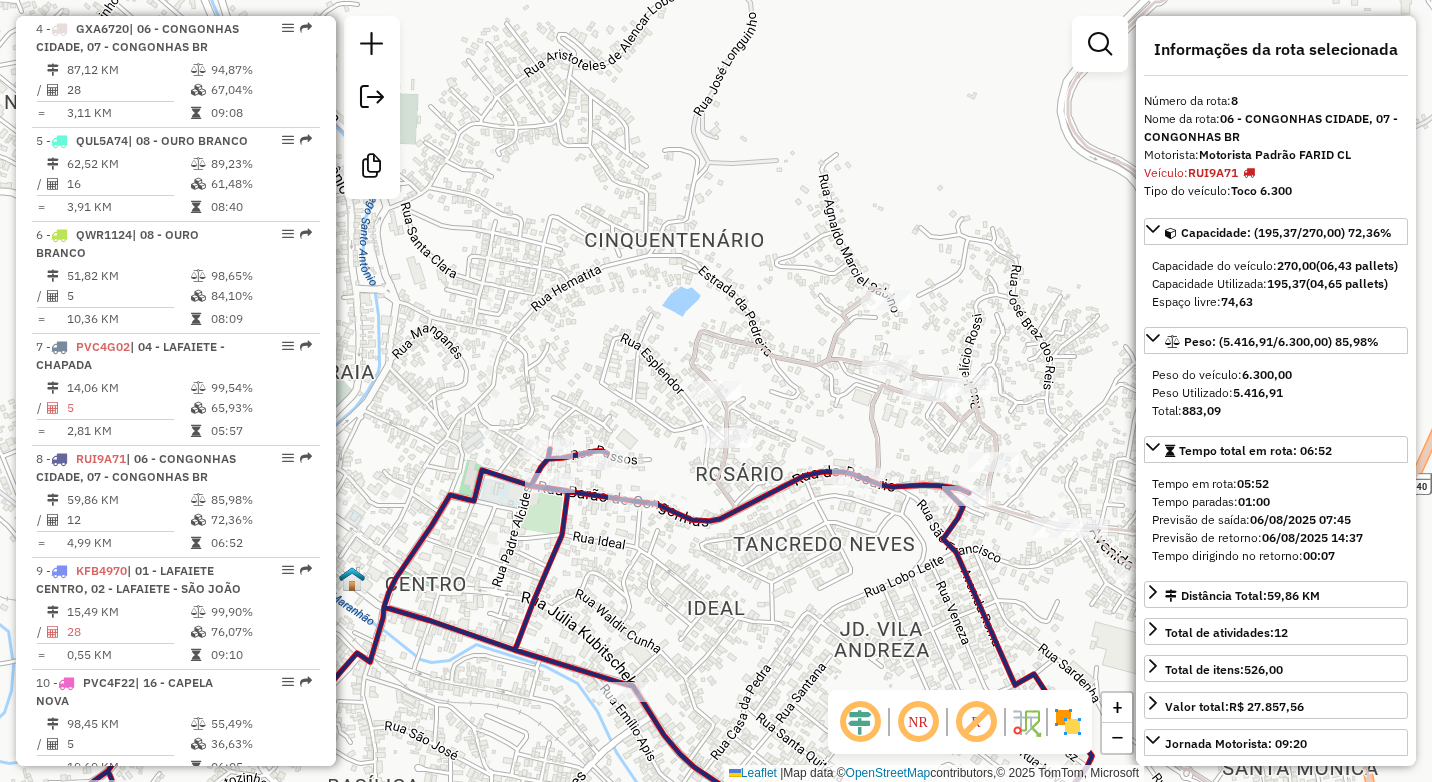 scroll, scrollTop: 1626, scrollLeft: 0, axis: vertical 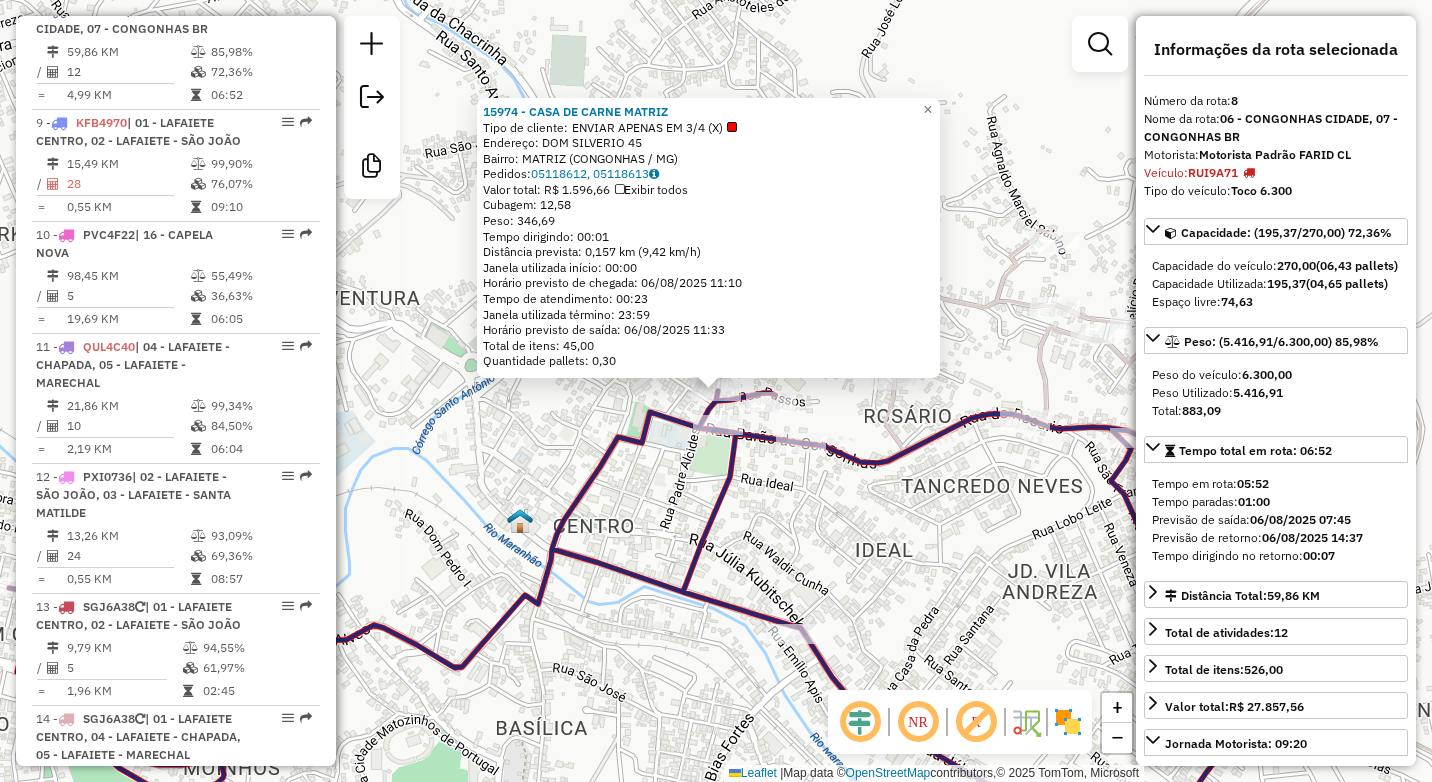 click 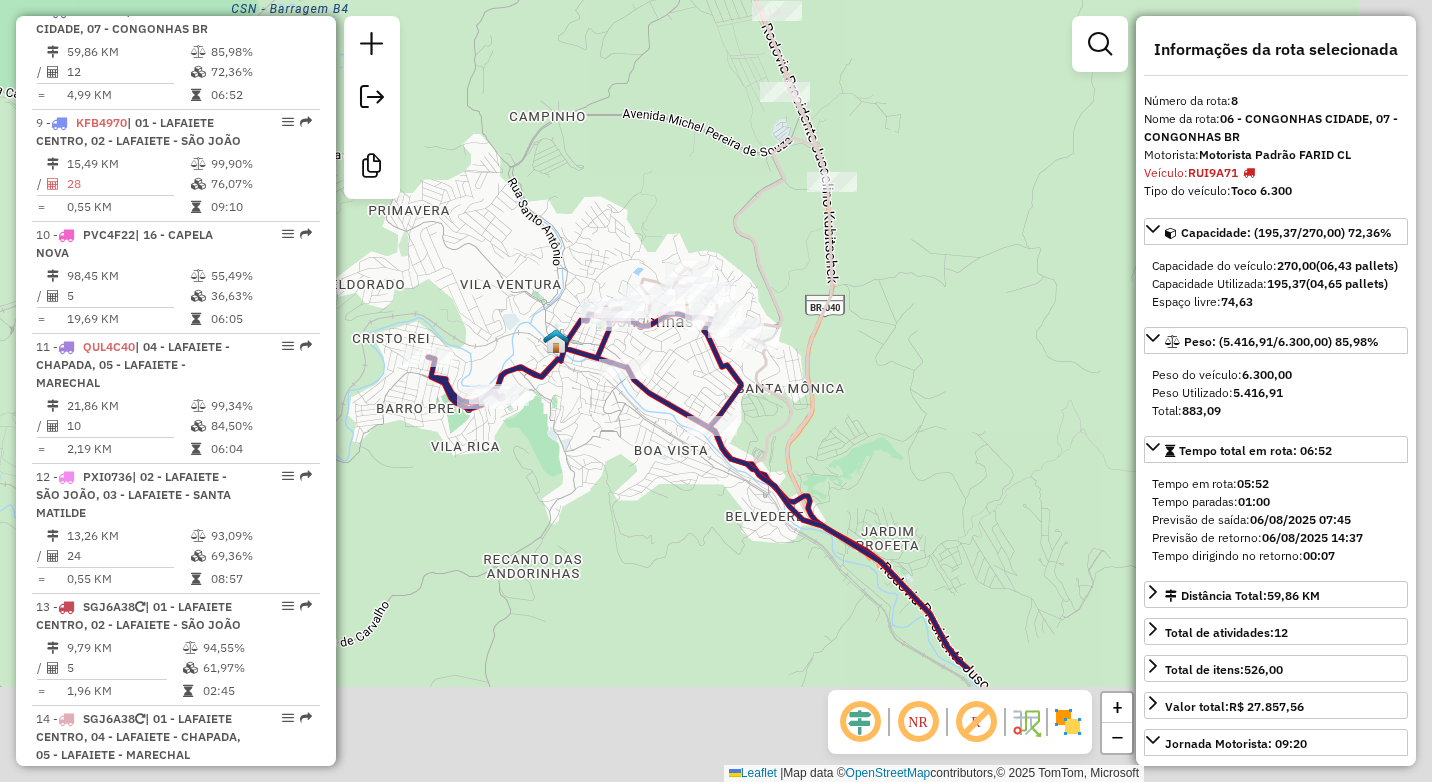 drag, startPoint x: 837, startPoint y: 438, endPoint x: 699, endPoint y: 330, distance: 175.23698 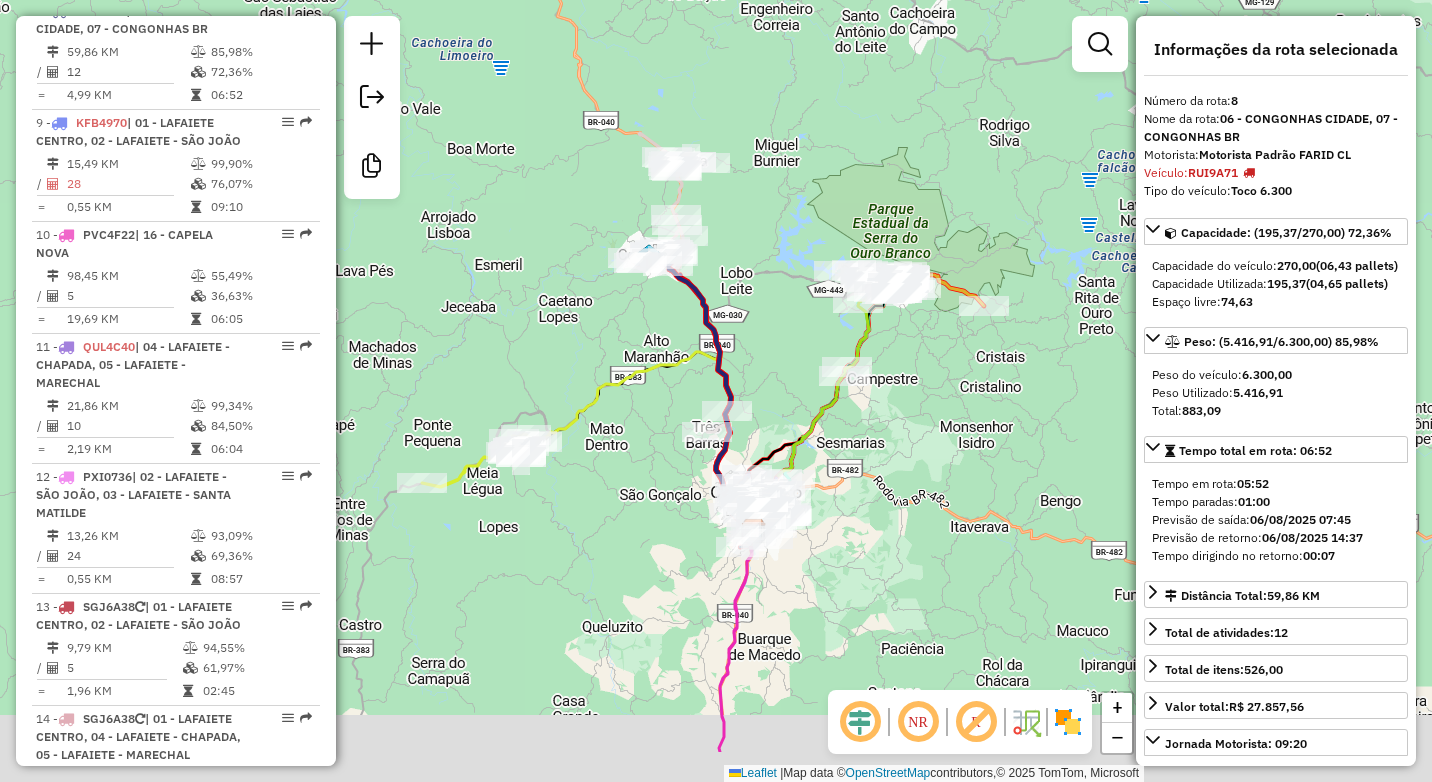drag, startPoint x: 816, startPoint y: 378, endPoint x: 789, endPoint y: 335, distance: 50.77401 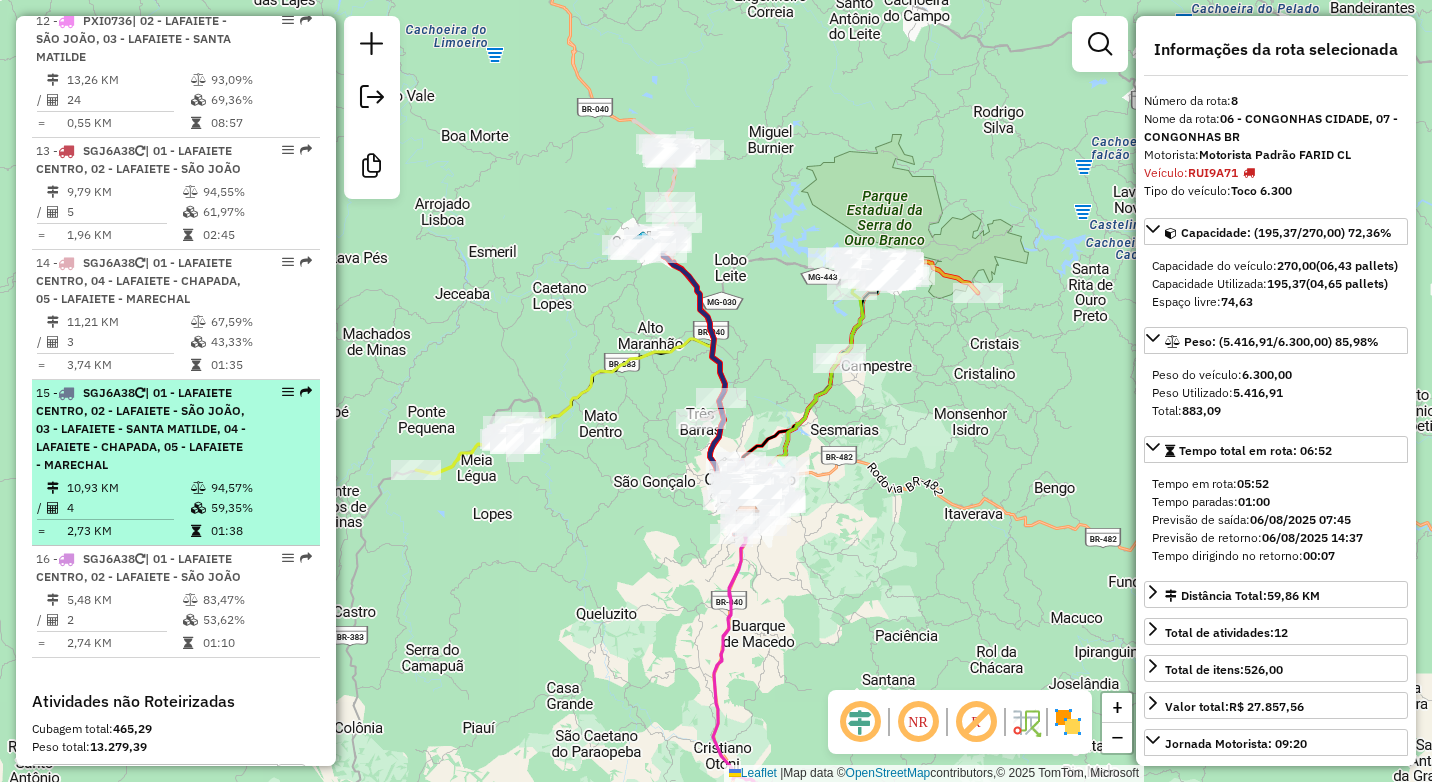 scroll, scrollTop: 2126, scrollLeft: 0, axis: vertical 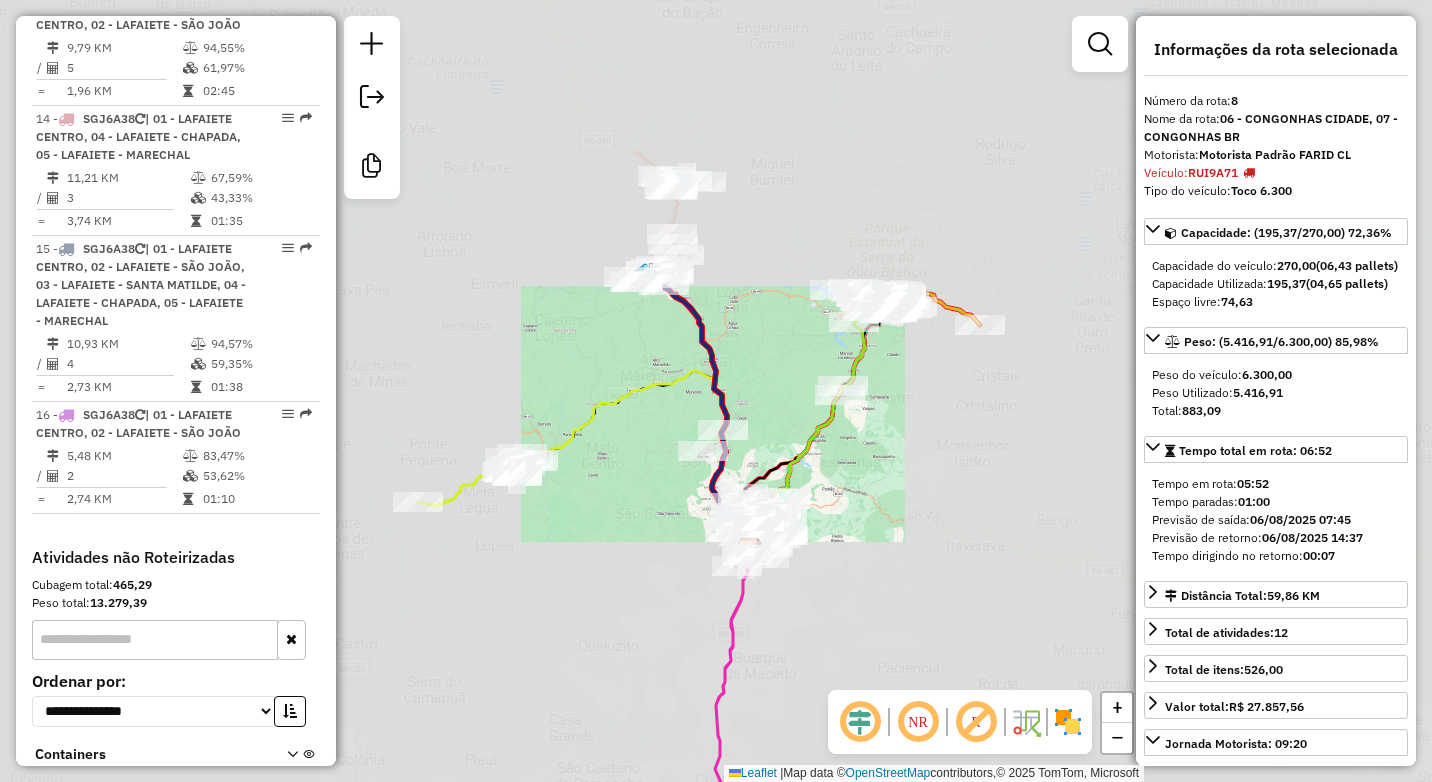 drag, startPoint x: 908, startPoint y: 467, endPoint x: 916, endPoint y: 393, distance: 74.431175 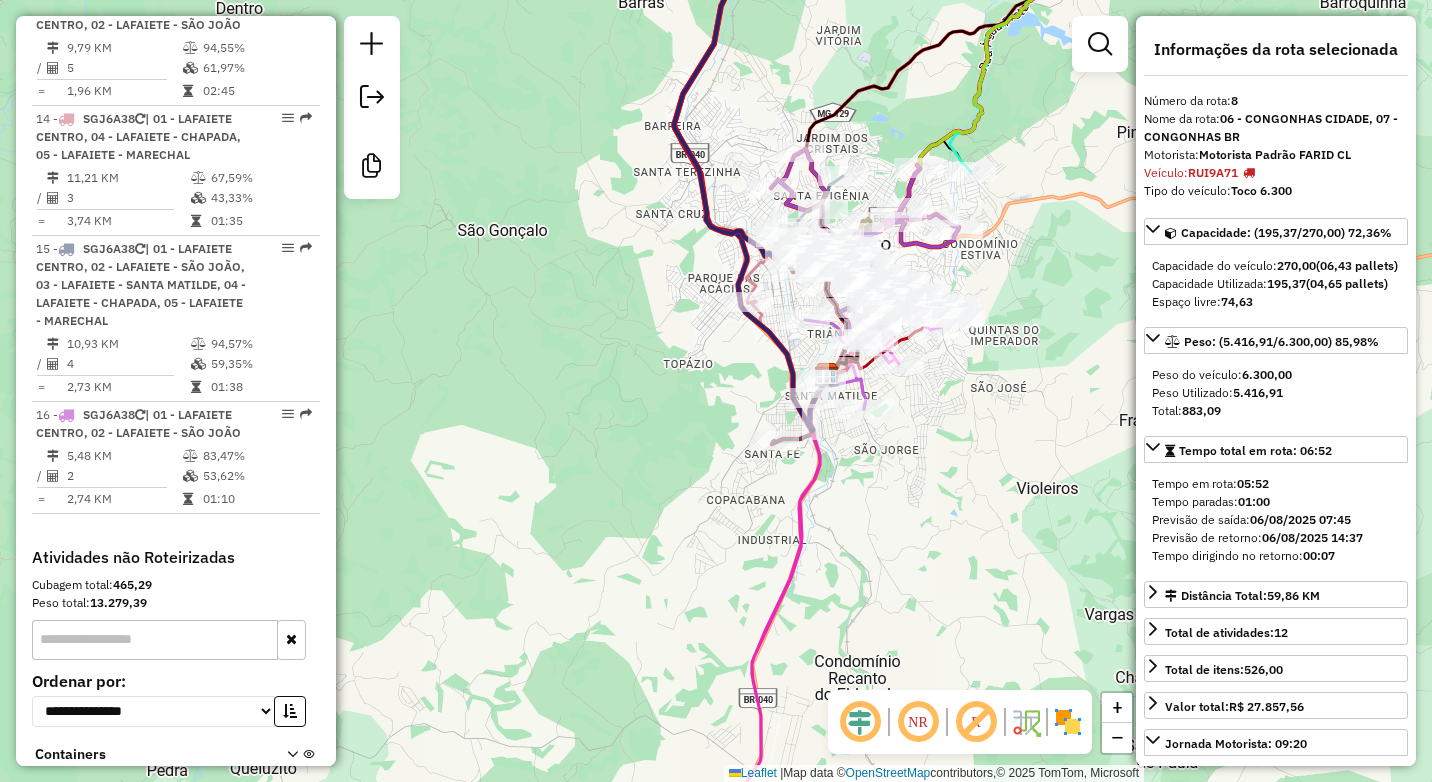 drag, startPoint x: 996, startPoint y: 420, endPoint x: 821, endPoint y: 488, distance: 187.74718 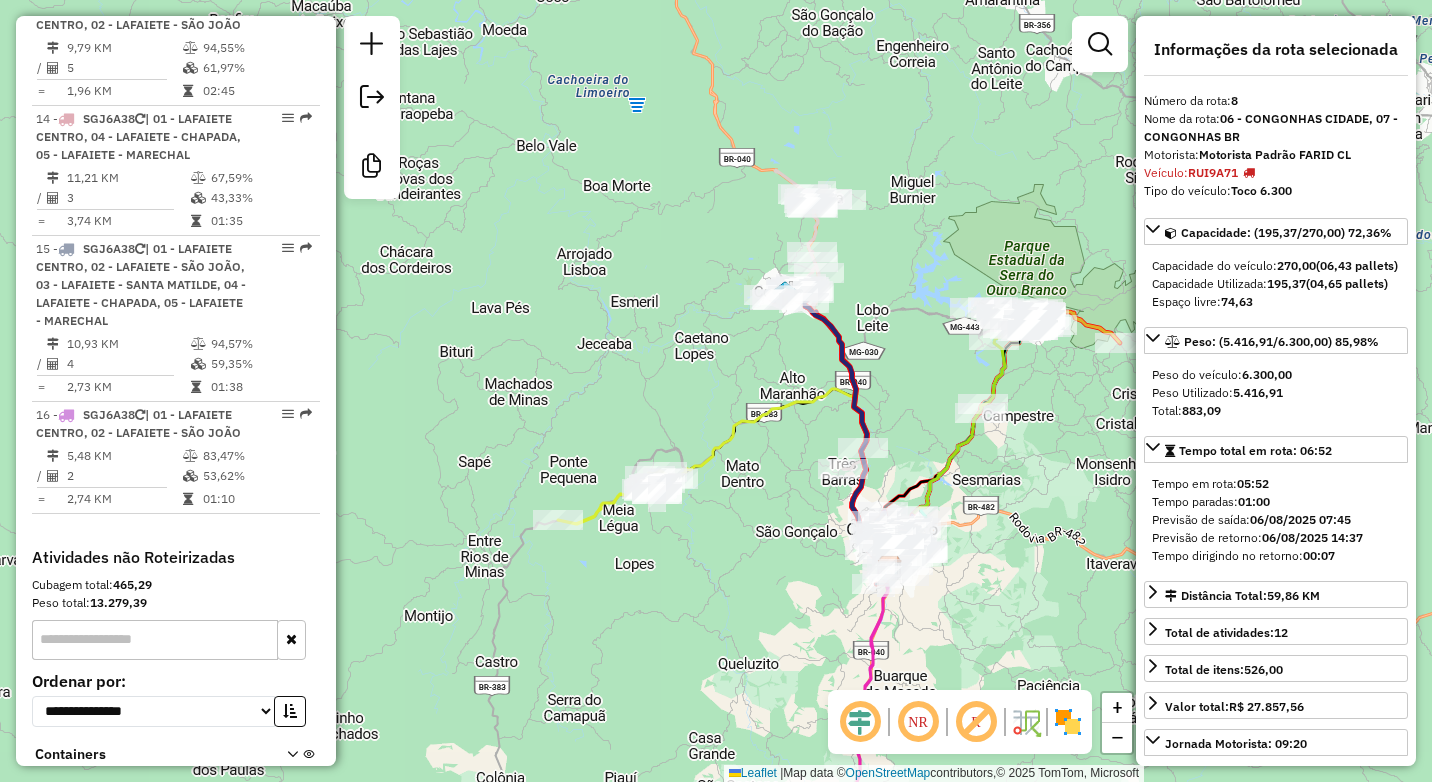 drag, startPoint x: 966, startPoint y: 613, endPoint x: 847, endPoint y: 408, distance: 237.03586 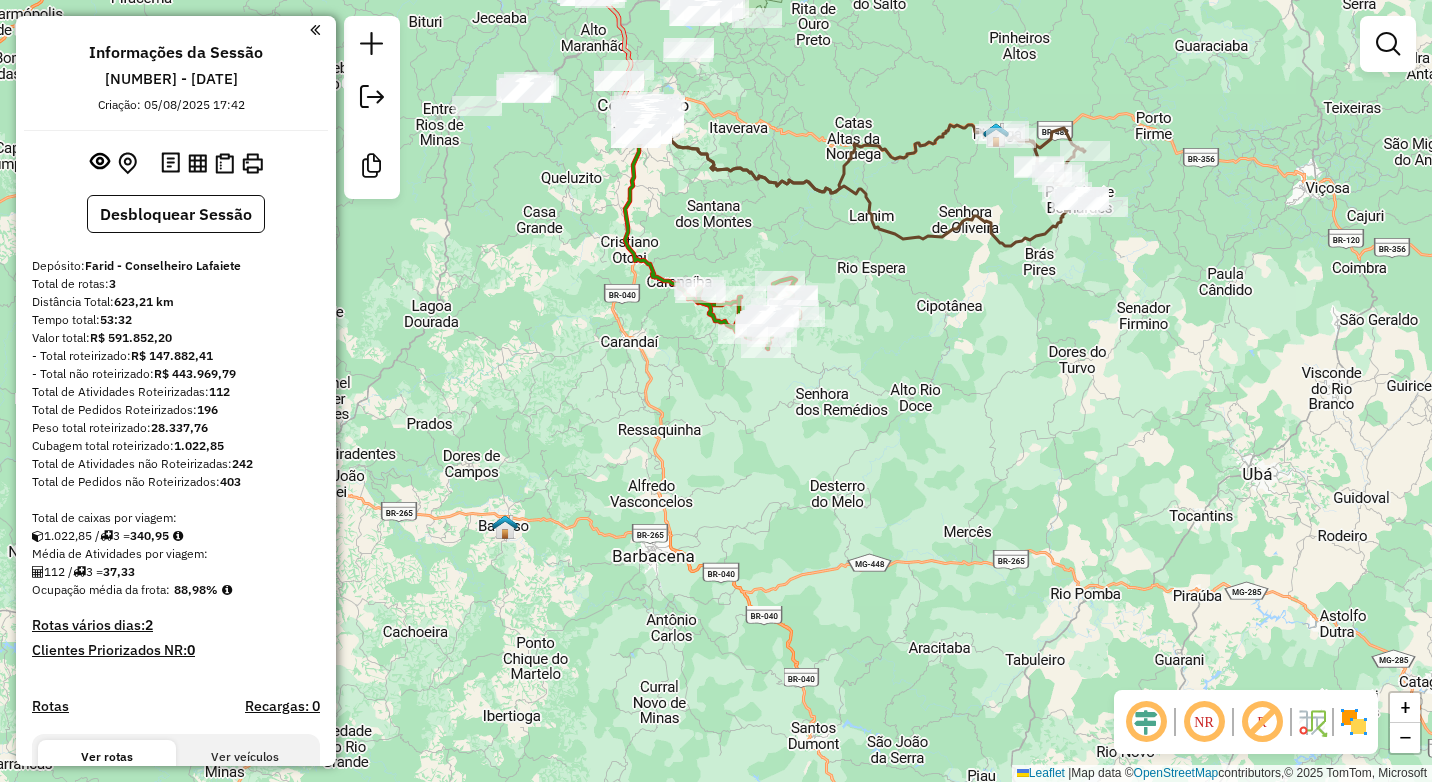 scroll, scrollTop: 0, scrollLeft: 0, axis: both 